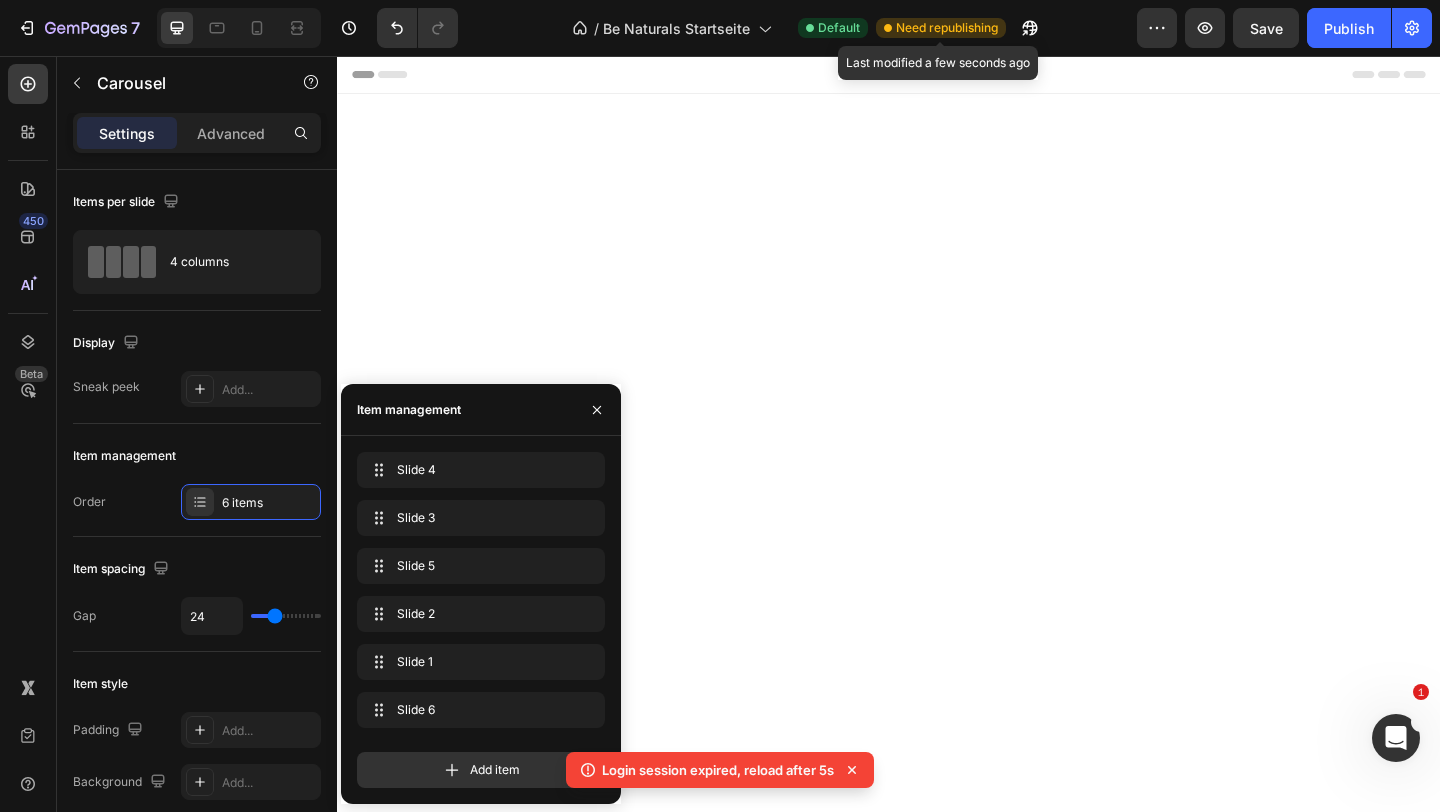 scroll, scrollTop: 2030, scrollLeft: 0, axis: vertical 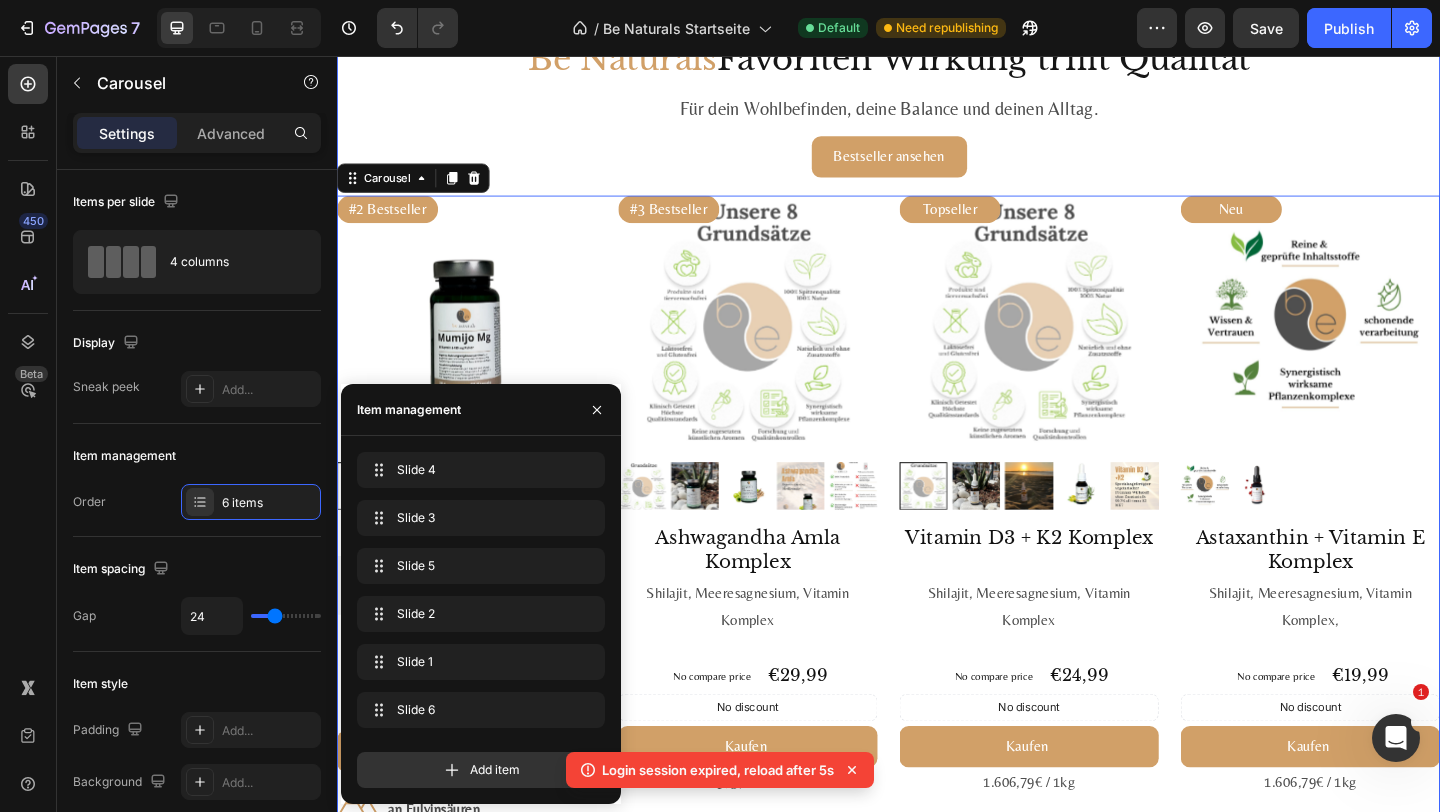 click on "Bestseller ansehen Button" at bounding box center (937, 165) 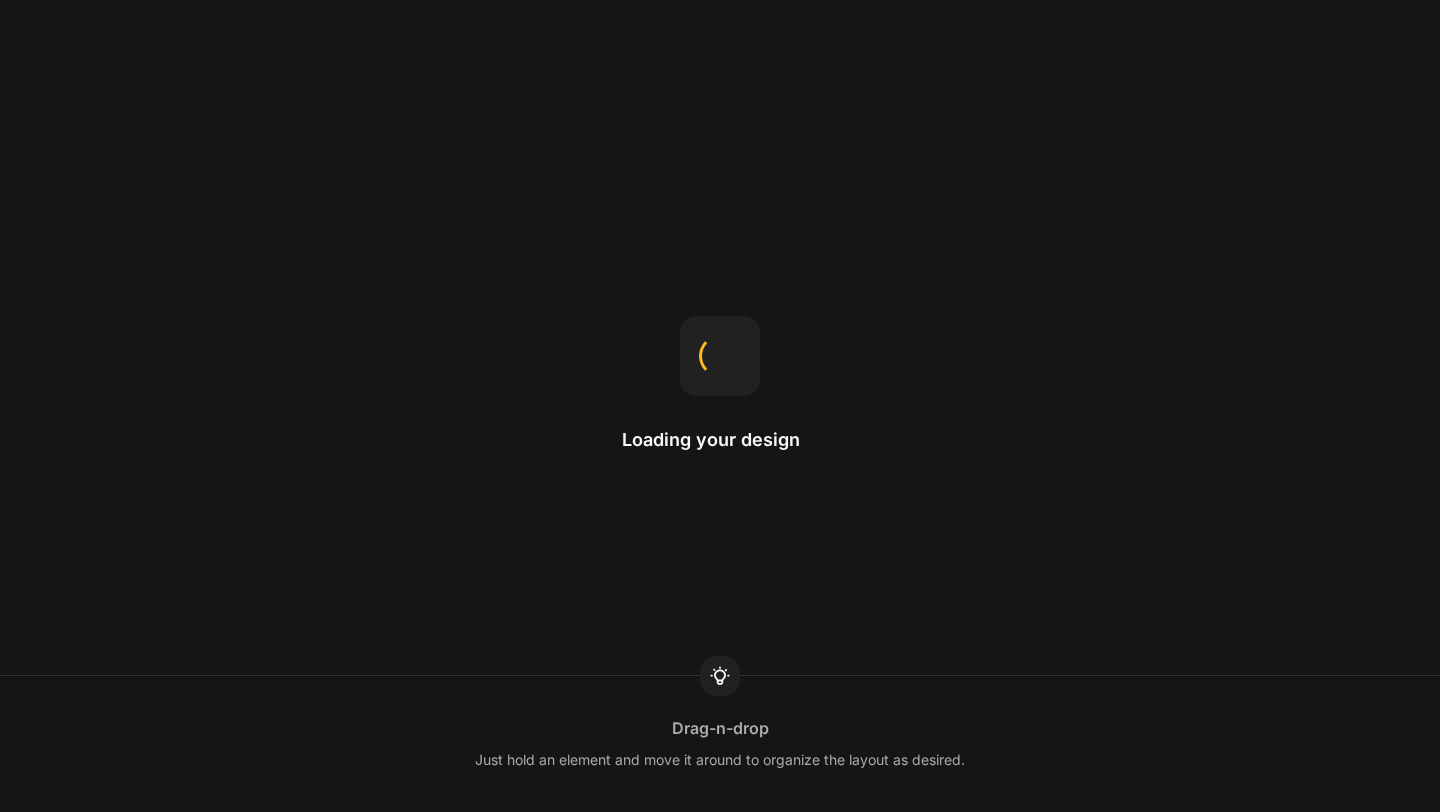scroll, scrollTop: 0, scrollLeft: 0, axis: both 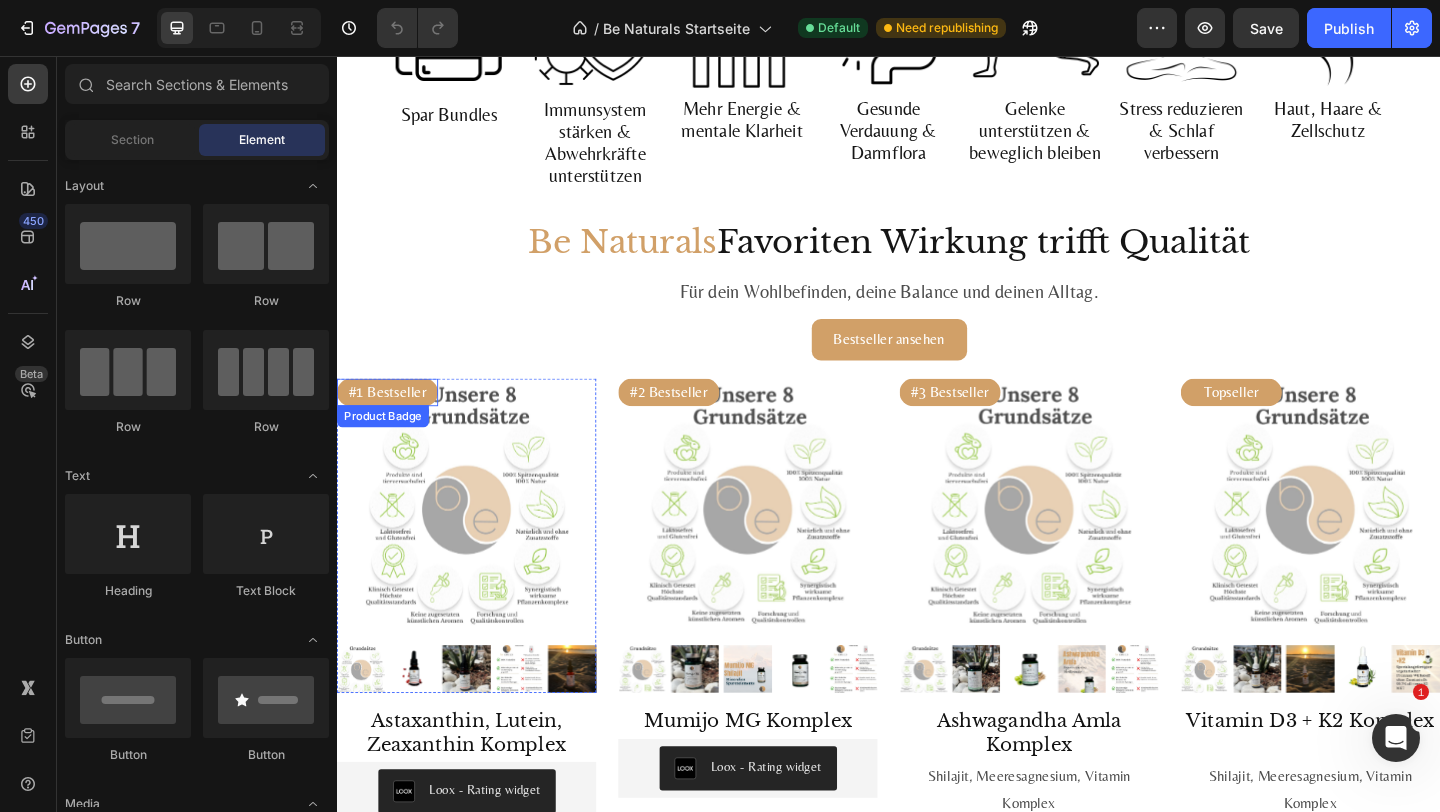 click on "#1 Bestseller" at bounding box center (392, 422) 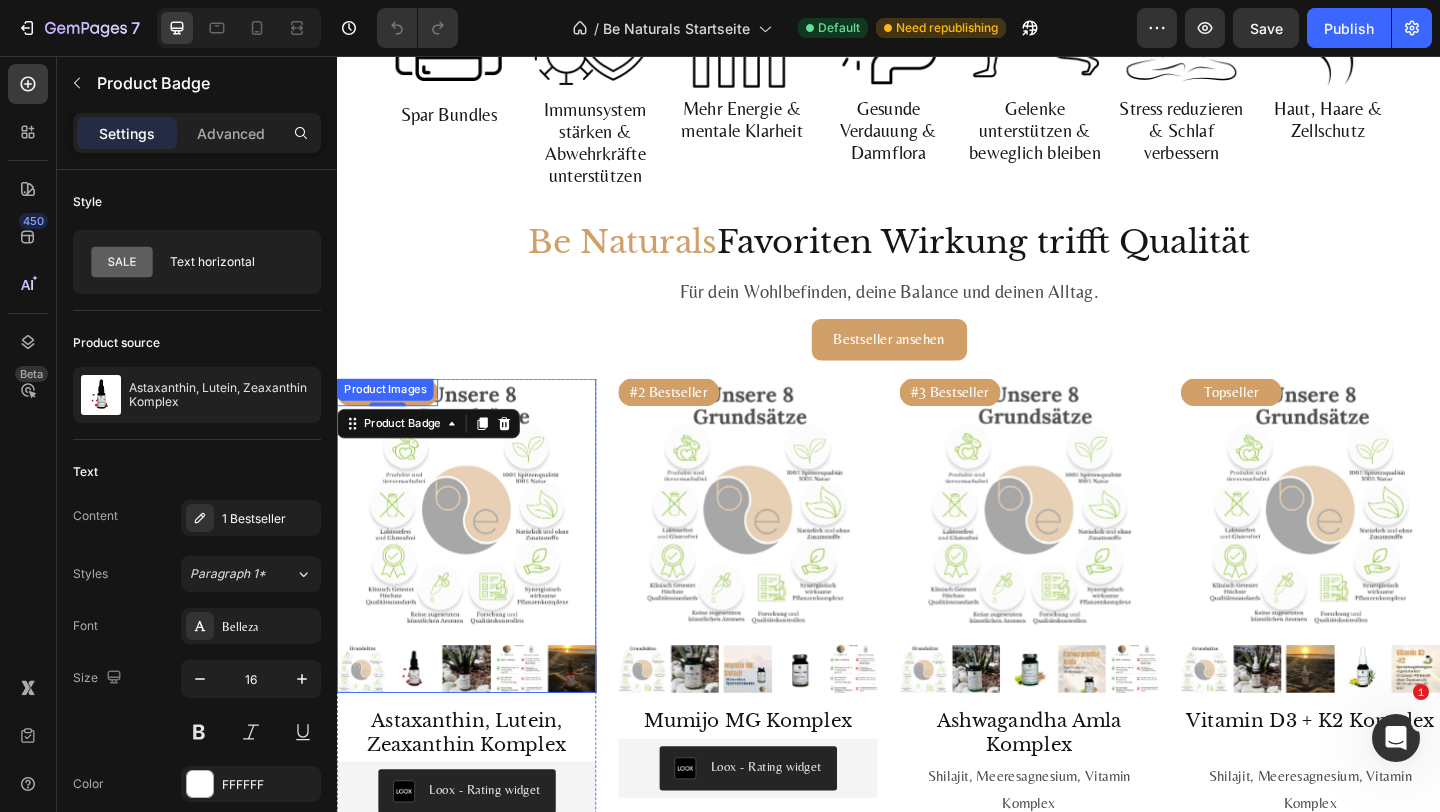 click at bounding box center (420, 723) 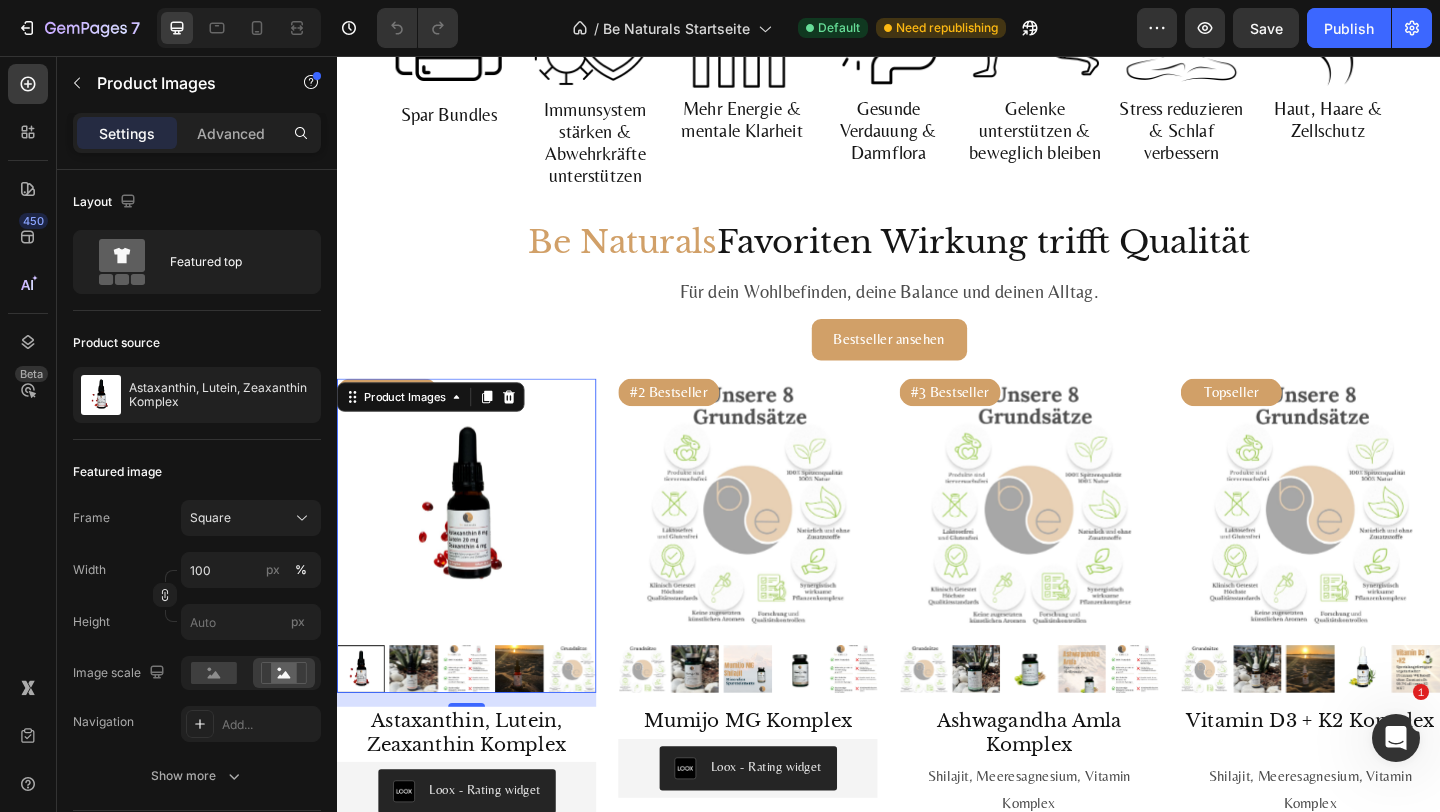 click at bounding box center [478, 548] 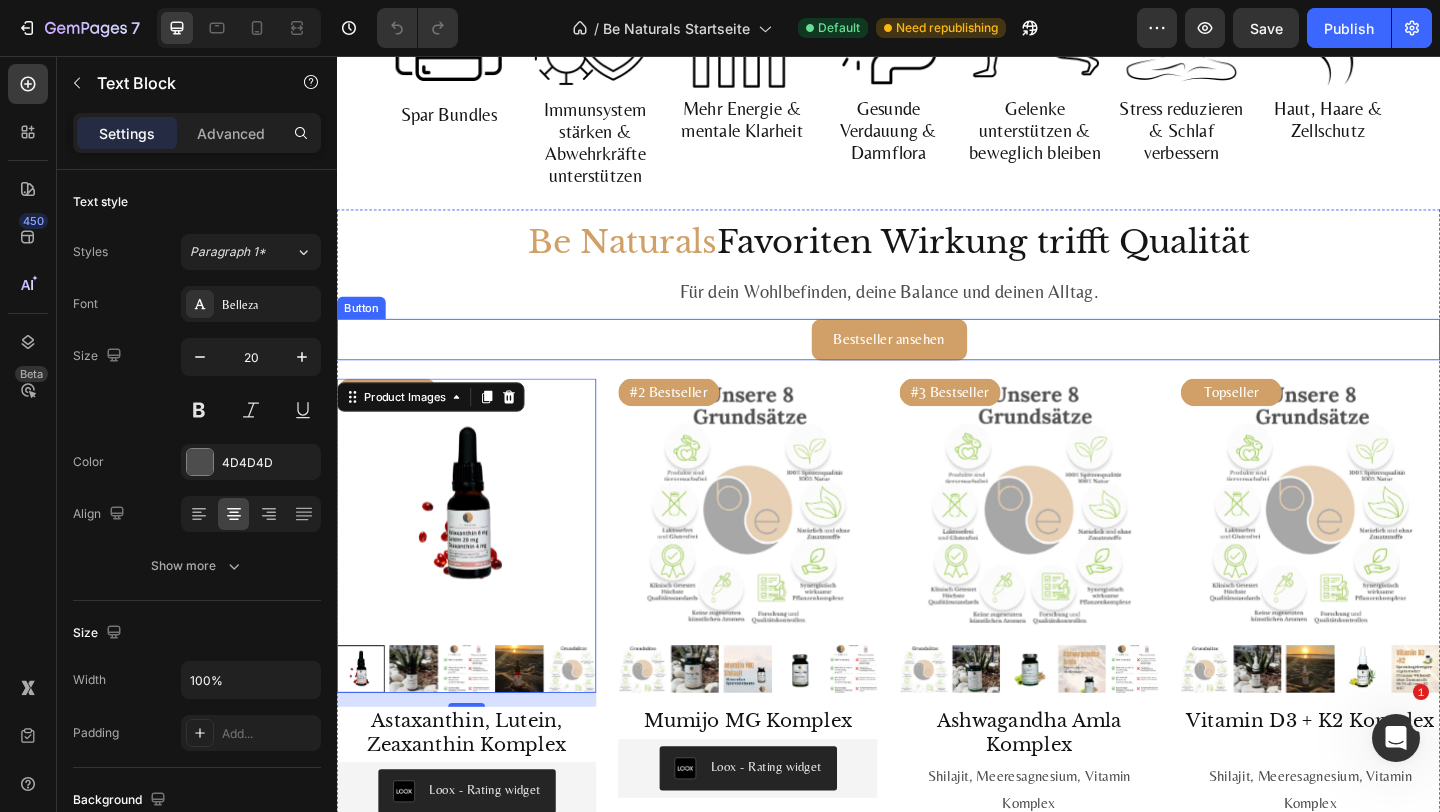 click on "Für dein Wohlbefinden, deine Balance und deinen Alltag." at bounding box center (937, 312) 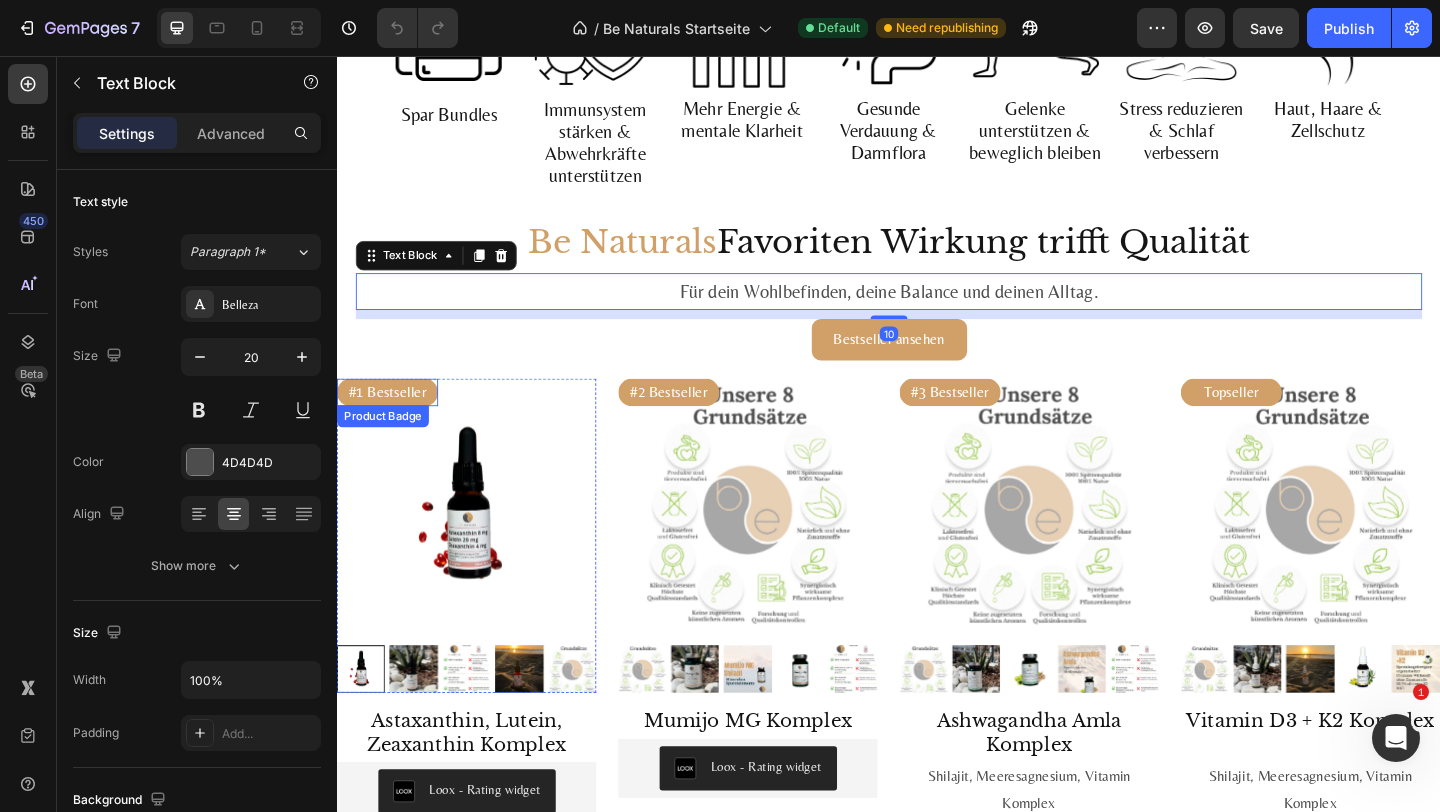 click on "#1 Bestseller" at bounding box center (392, 422) 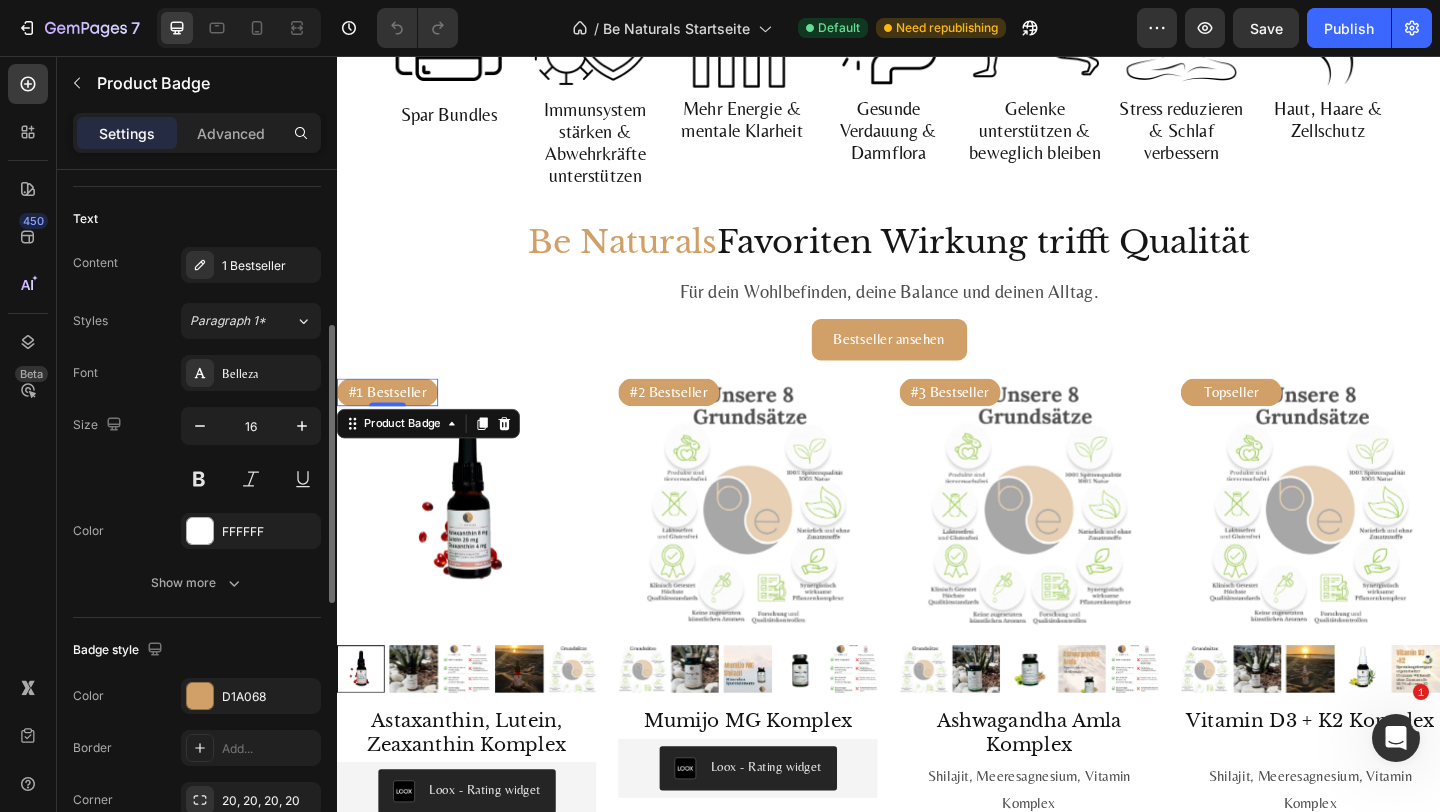 scroll, scrollTop: 358, scrollLeft: 0, axis: vertical 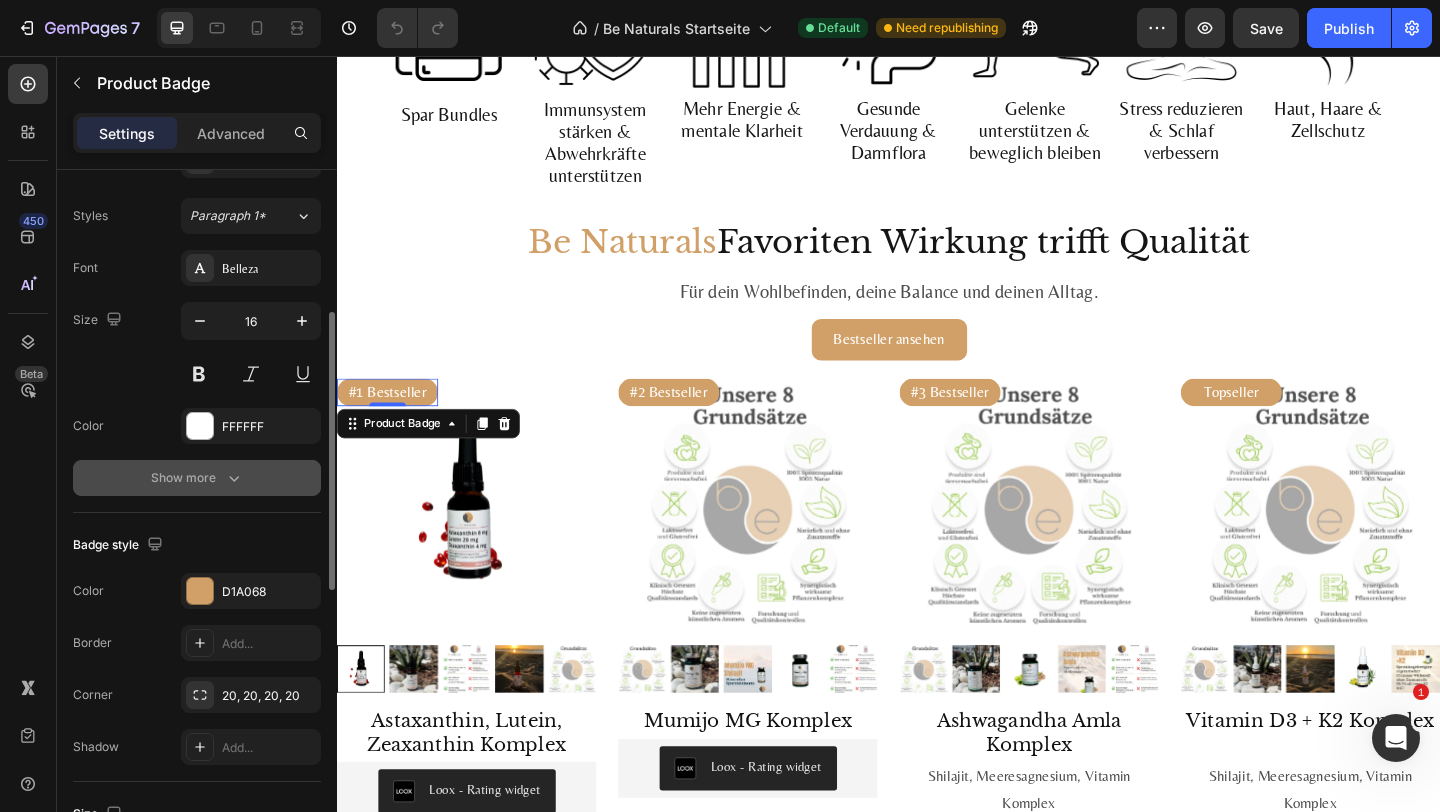 click on "Show more" at bounding box center [197, 478] 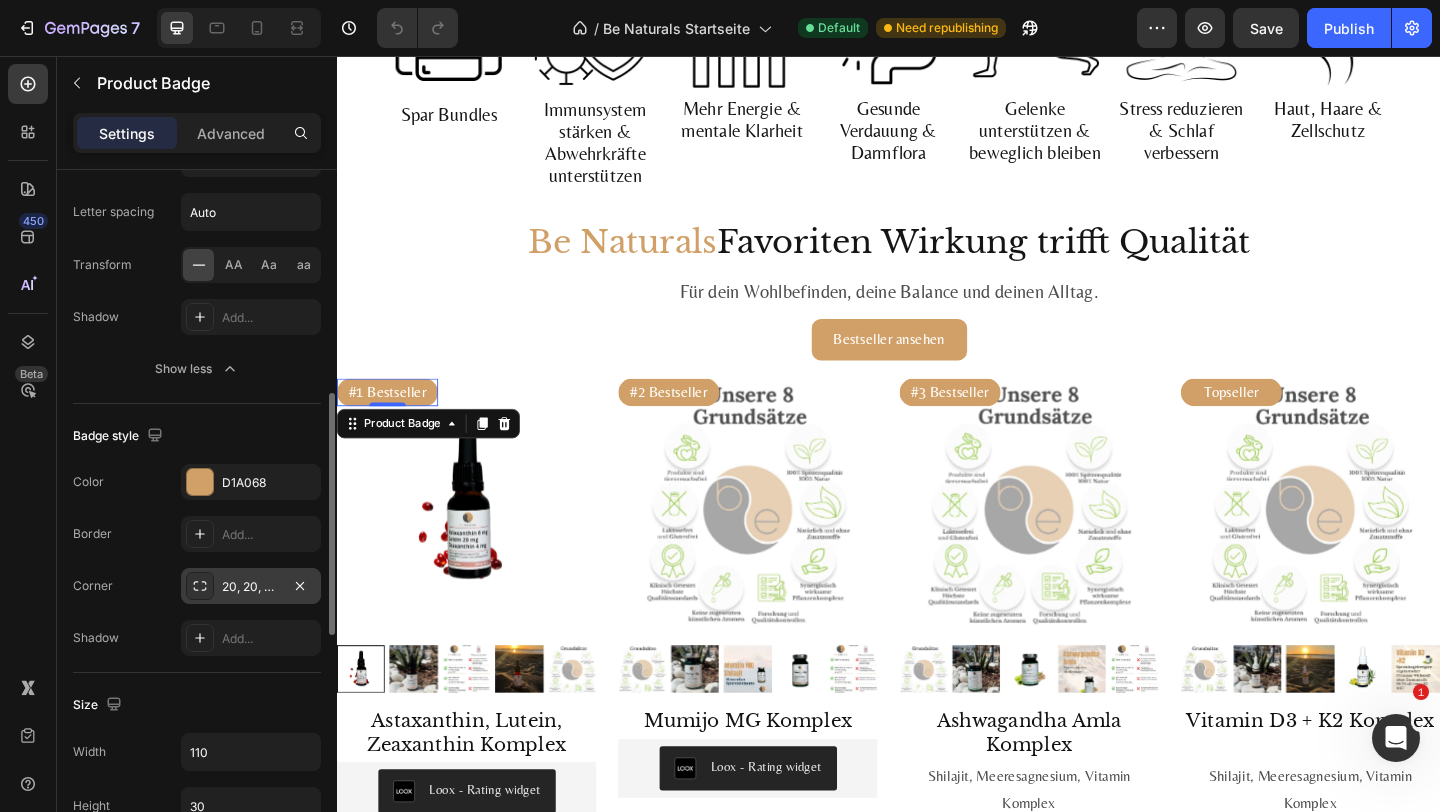 scroll, scrollTop: 709, scrollLeft: 0, axis: vertical 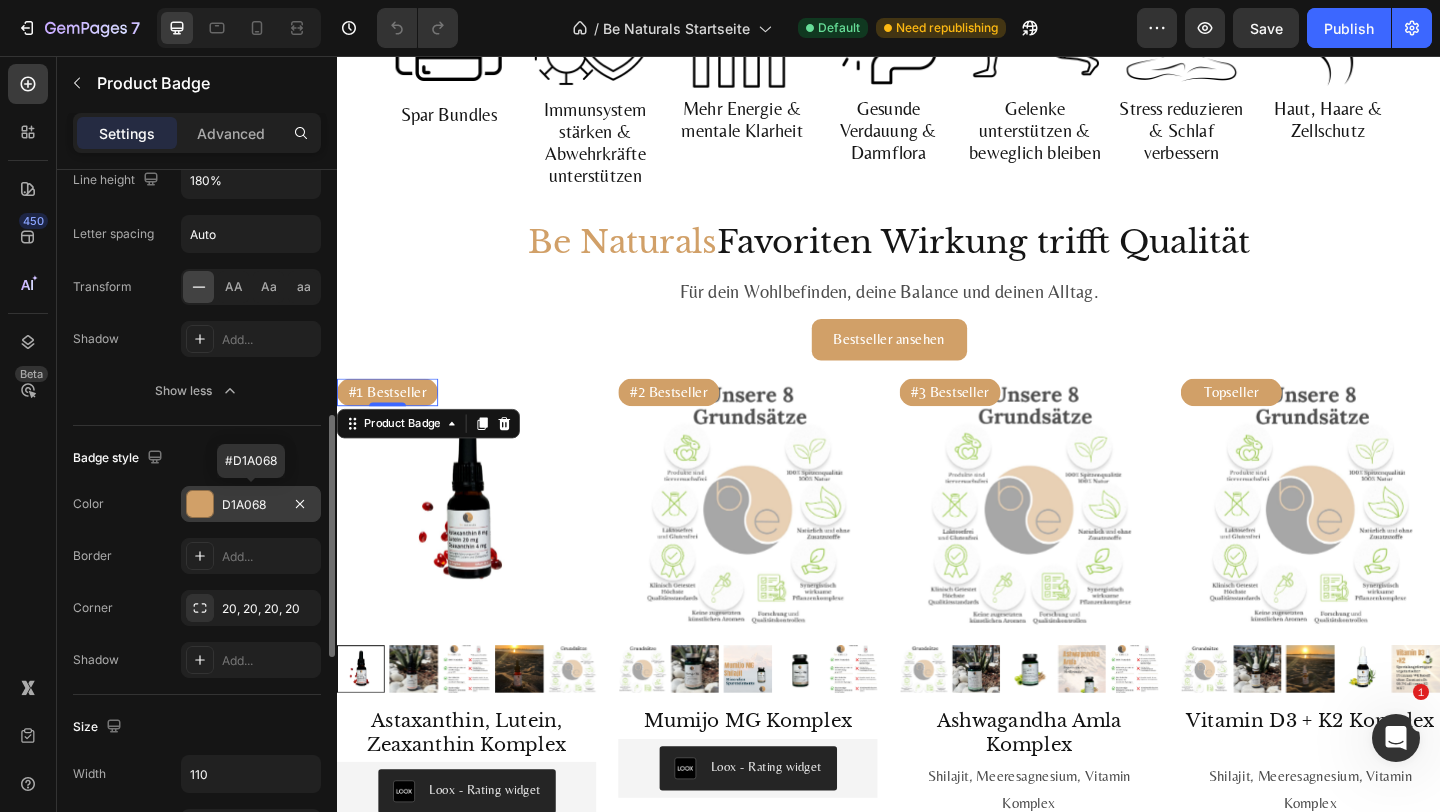 click on "D1A068" at bounding box center [251, 505] 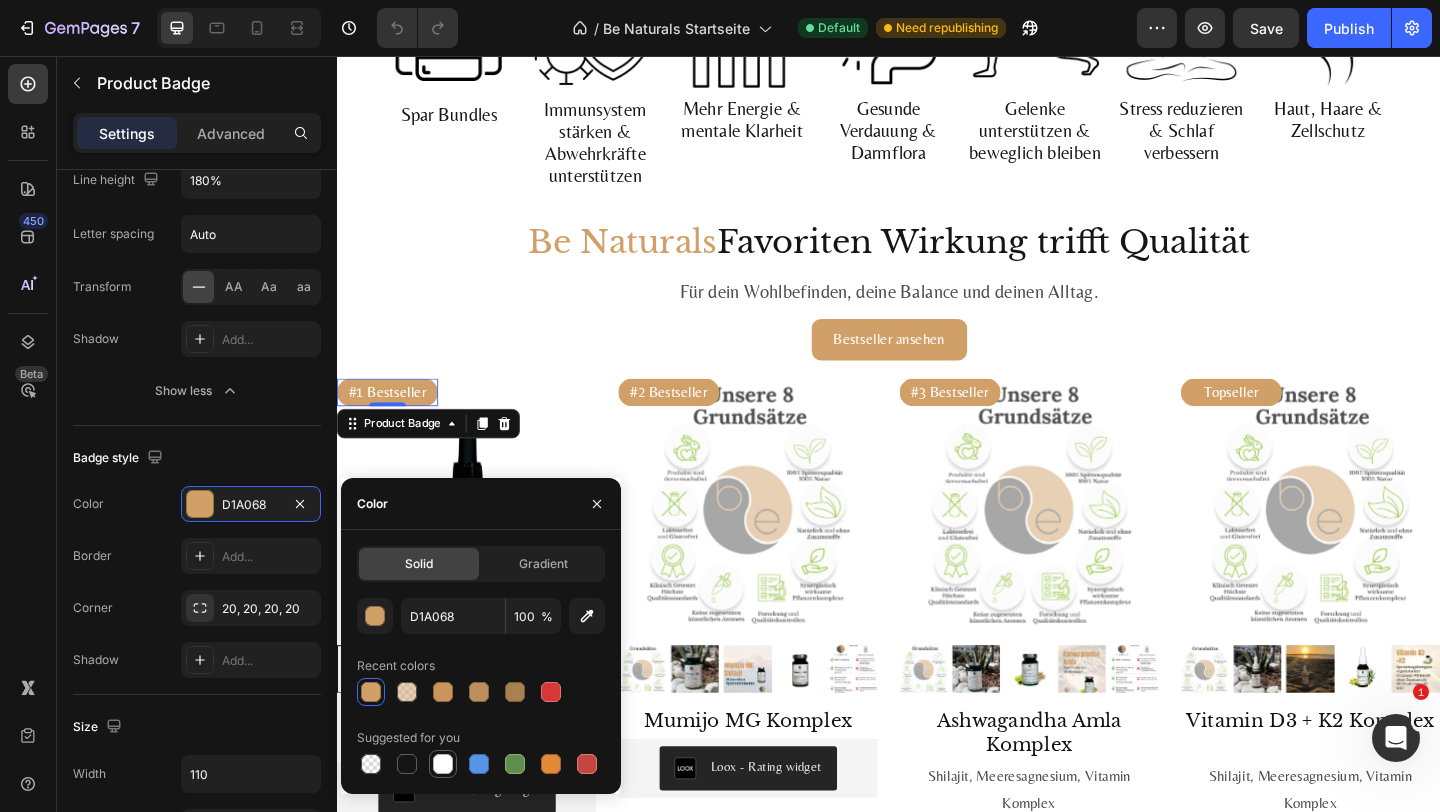 click at bounding box center [443, 764] 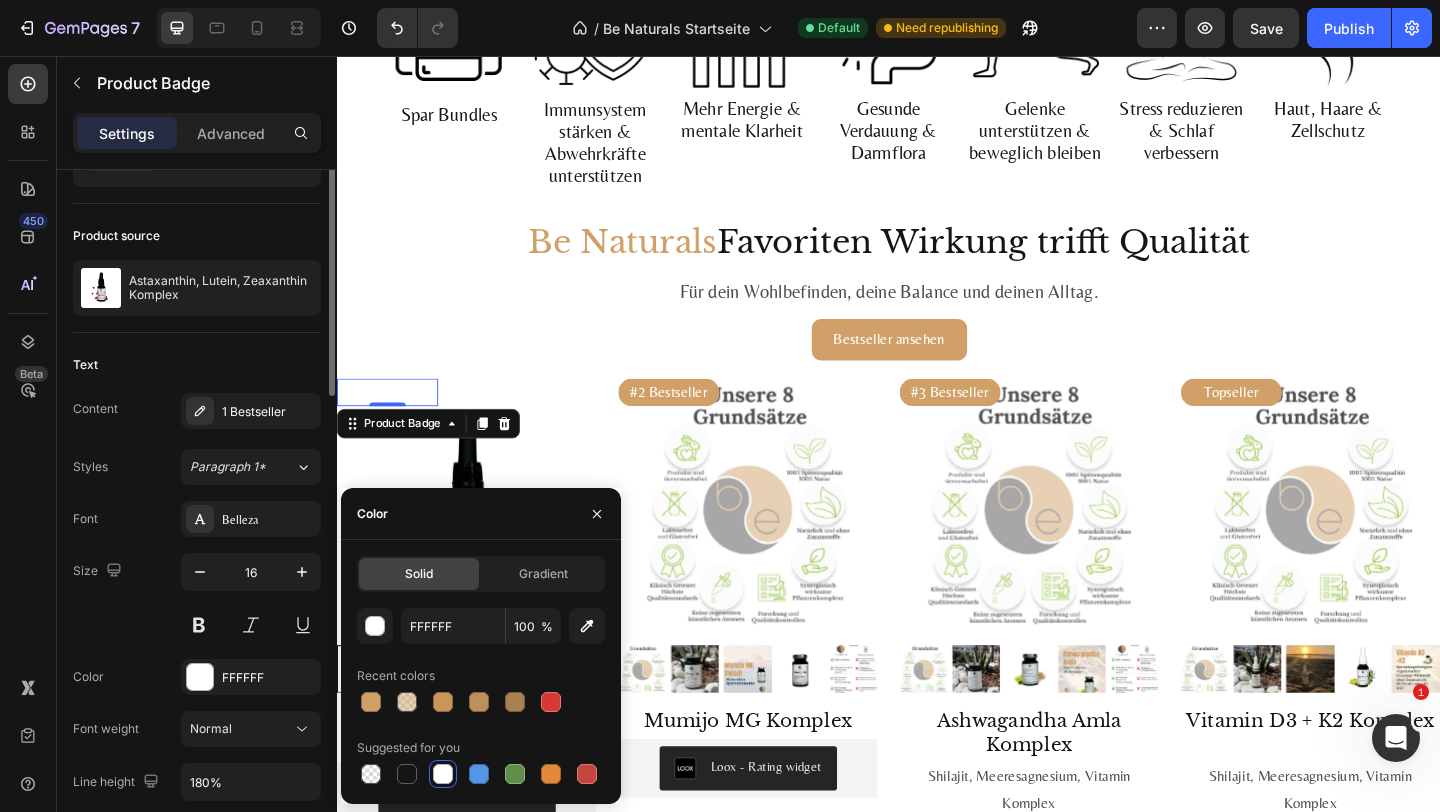 scroll, scrollTop: 68, scrollLeft: 0, axis: vertical 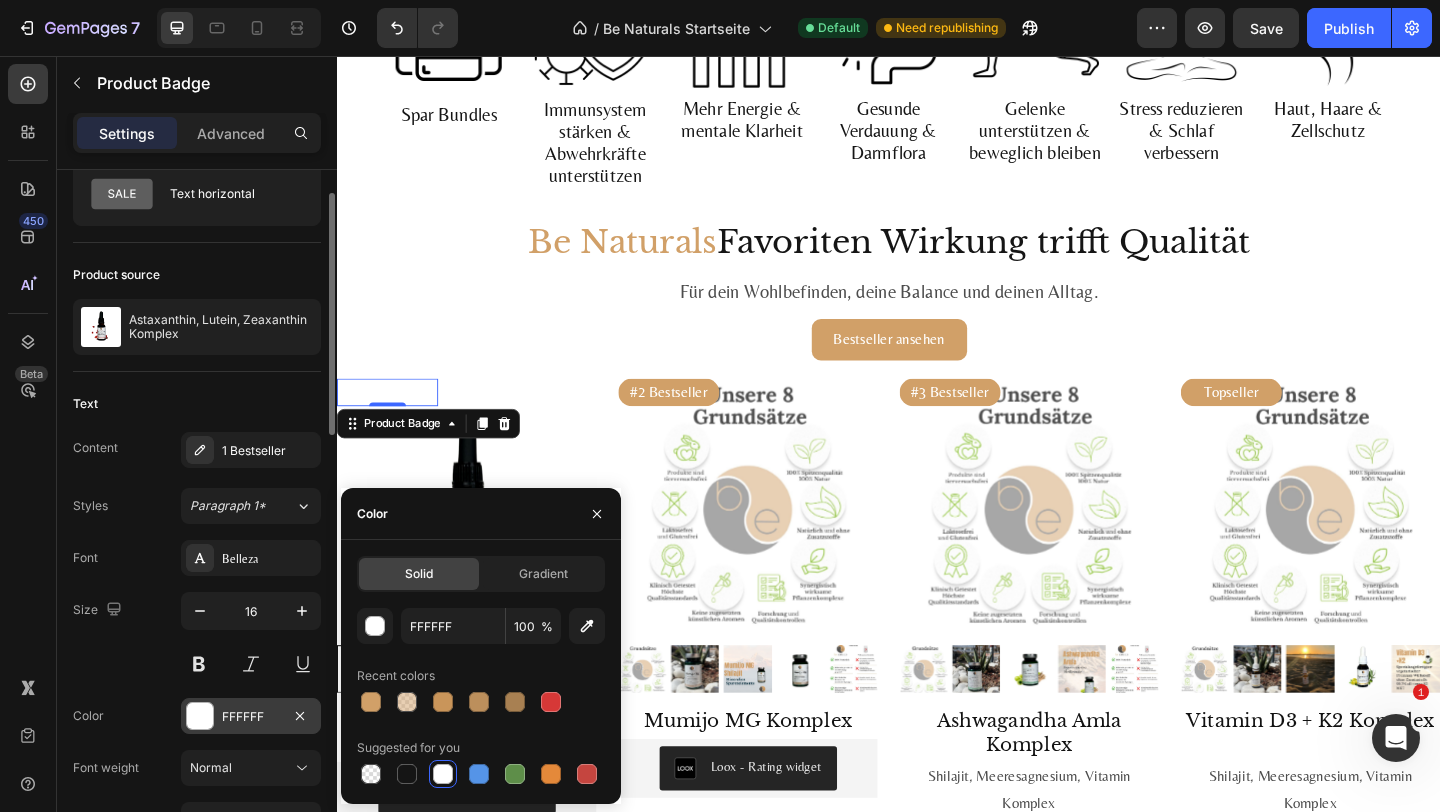 click at bounding box center (200, 716) 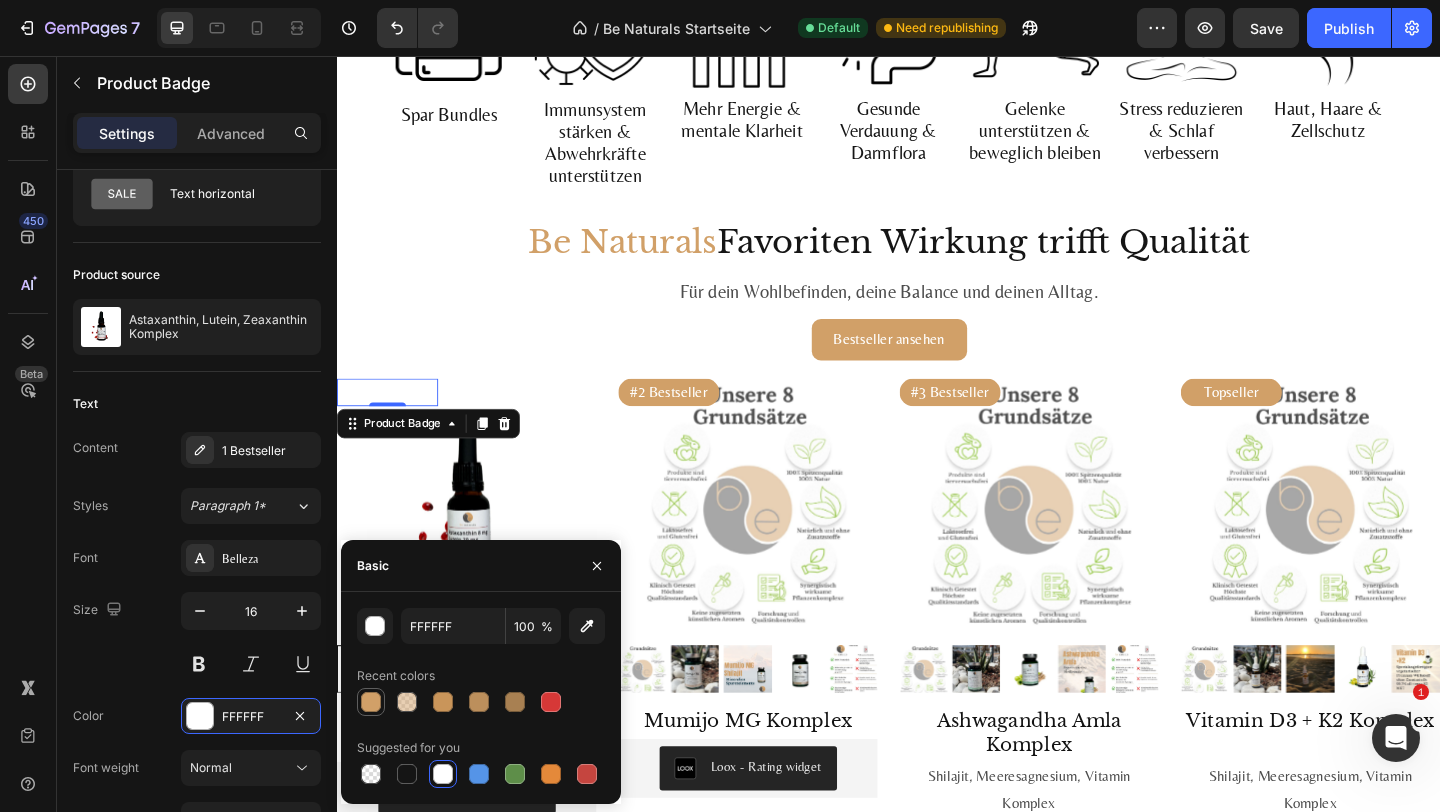 click at bounding box center [371, 702] 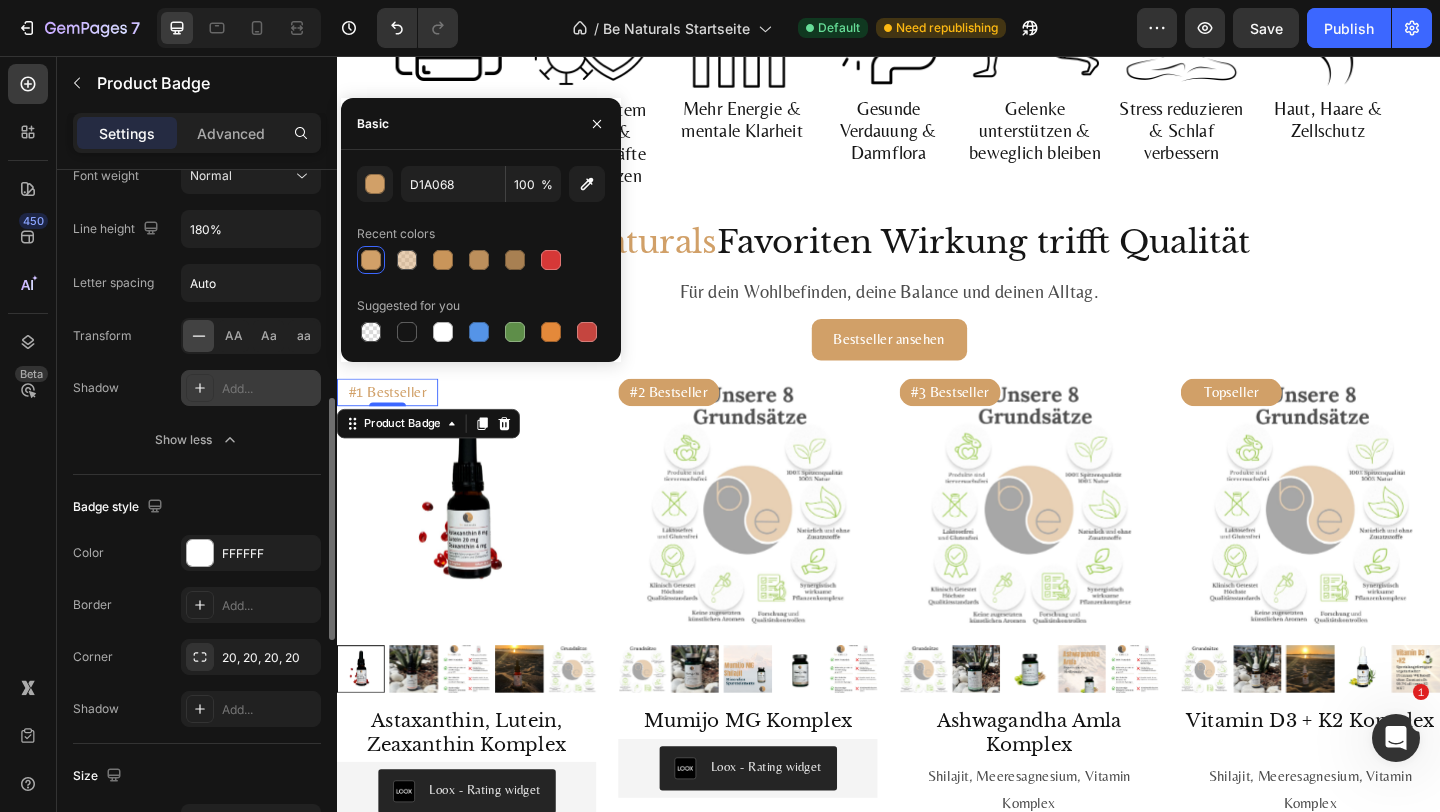 scroll, scrollTop: 899, scrollLeft: 0, axis: vertical 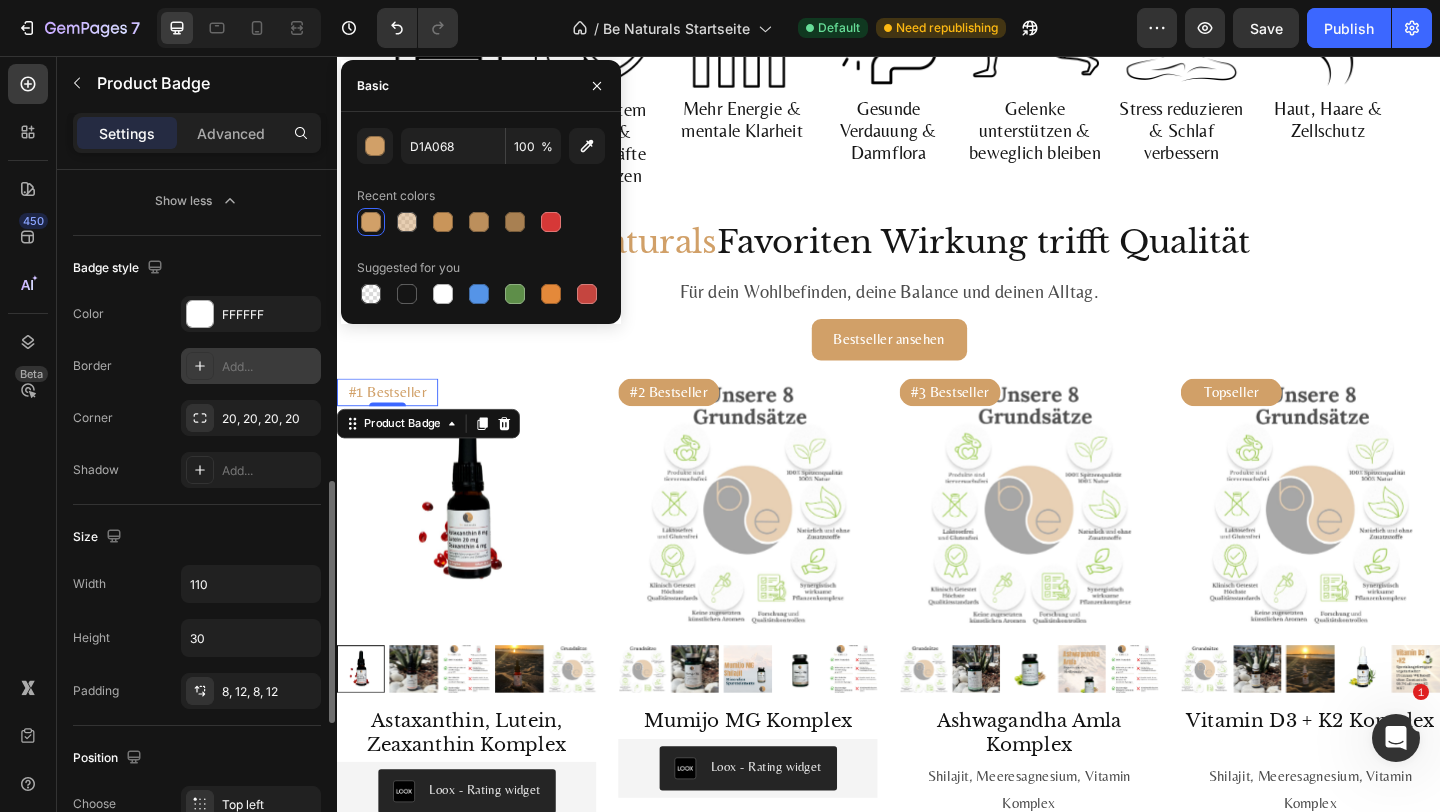 click on "Add..." at bounding box center [251, 366] 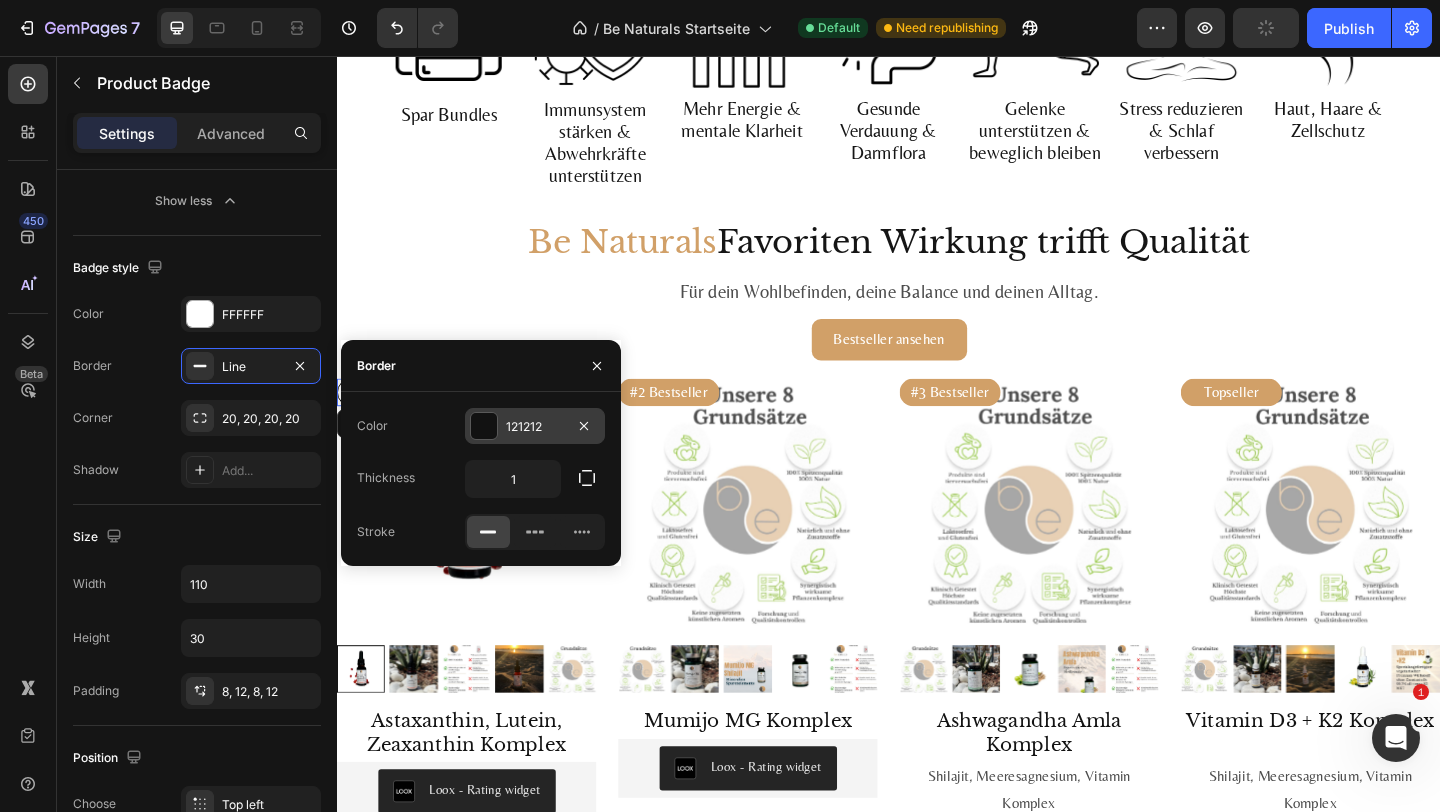 click at bounding box center (484, 426) 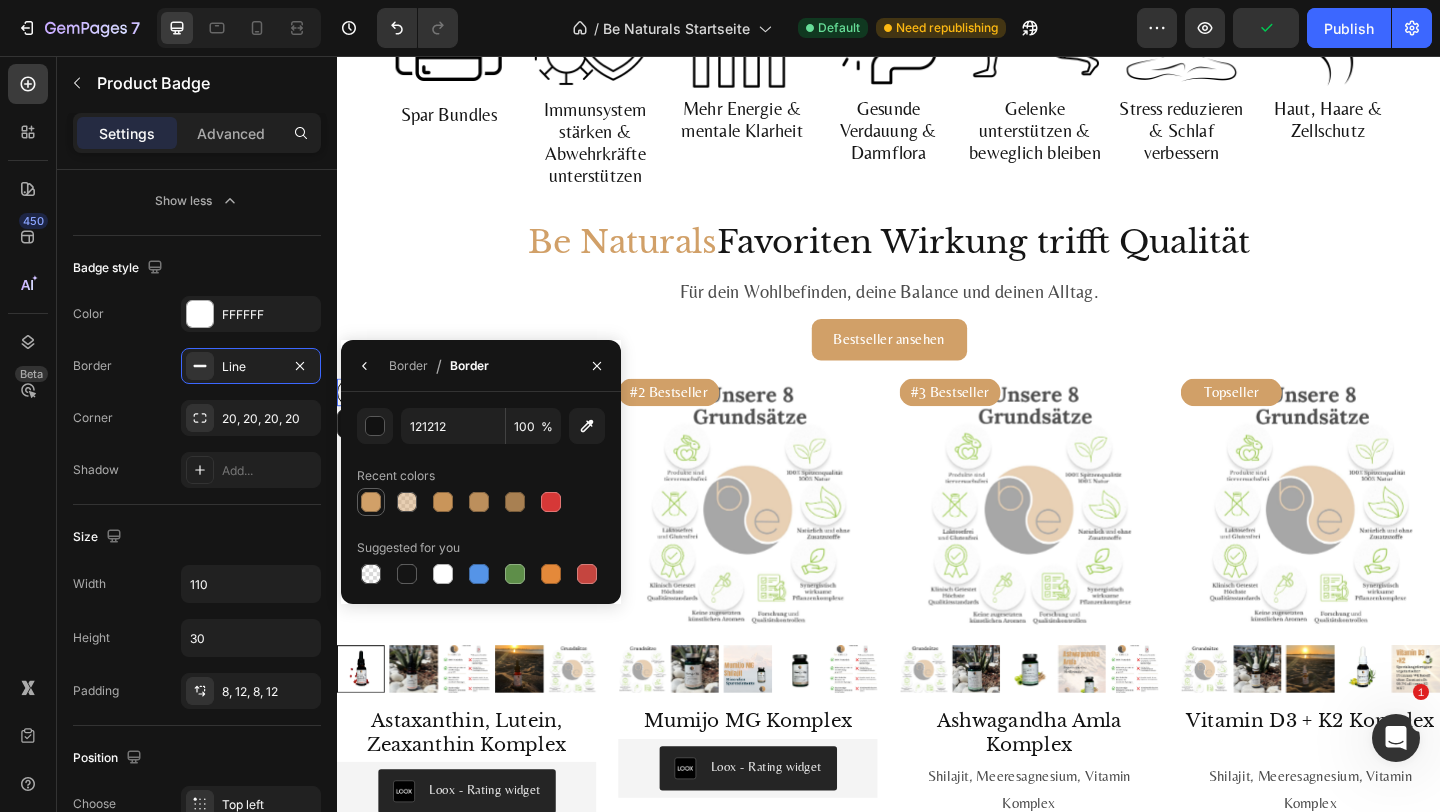 click at bounding box center [371, 502] 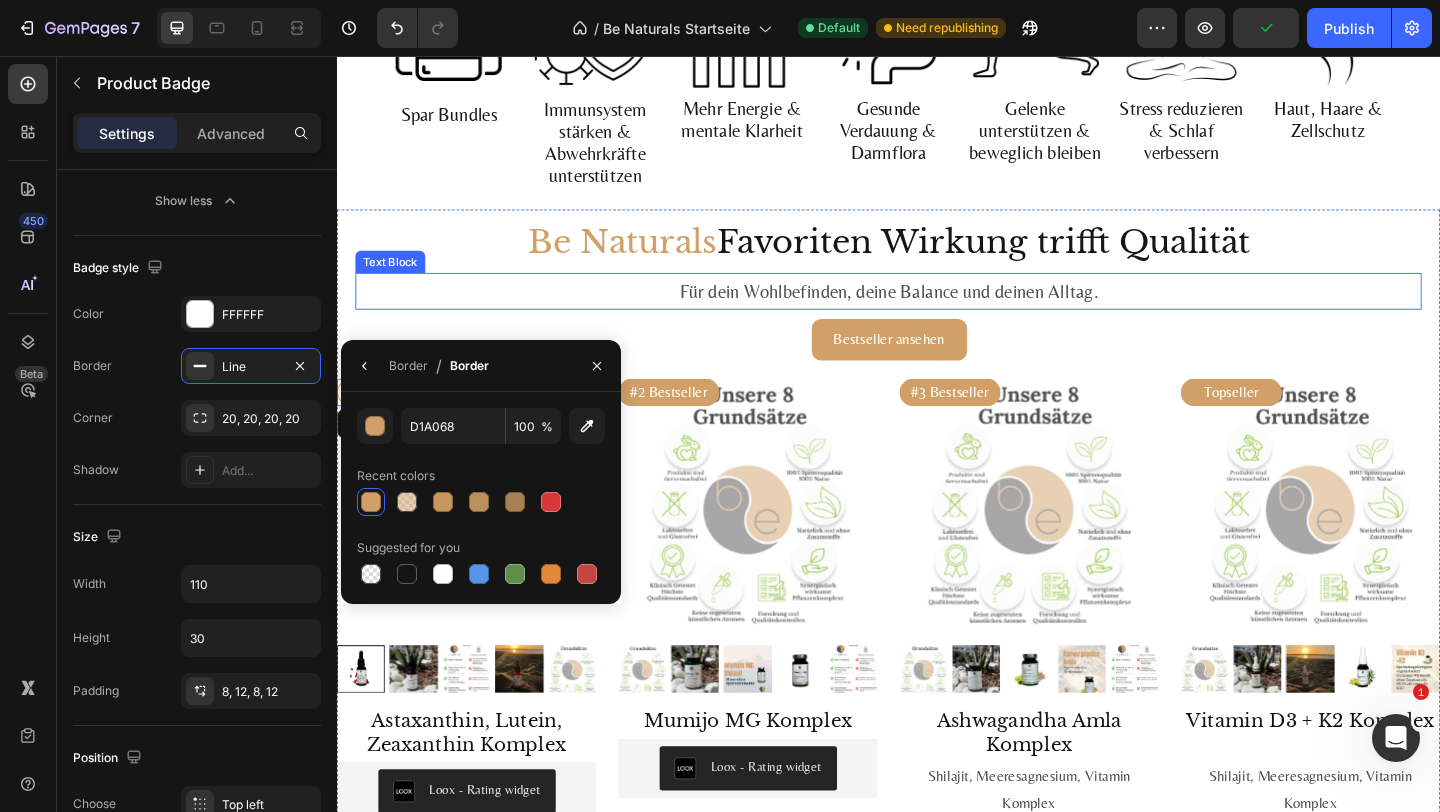 click on "Be Naturals  Favoriten Wirkung trifft Qualität" at bounding box center (937, 258) 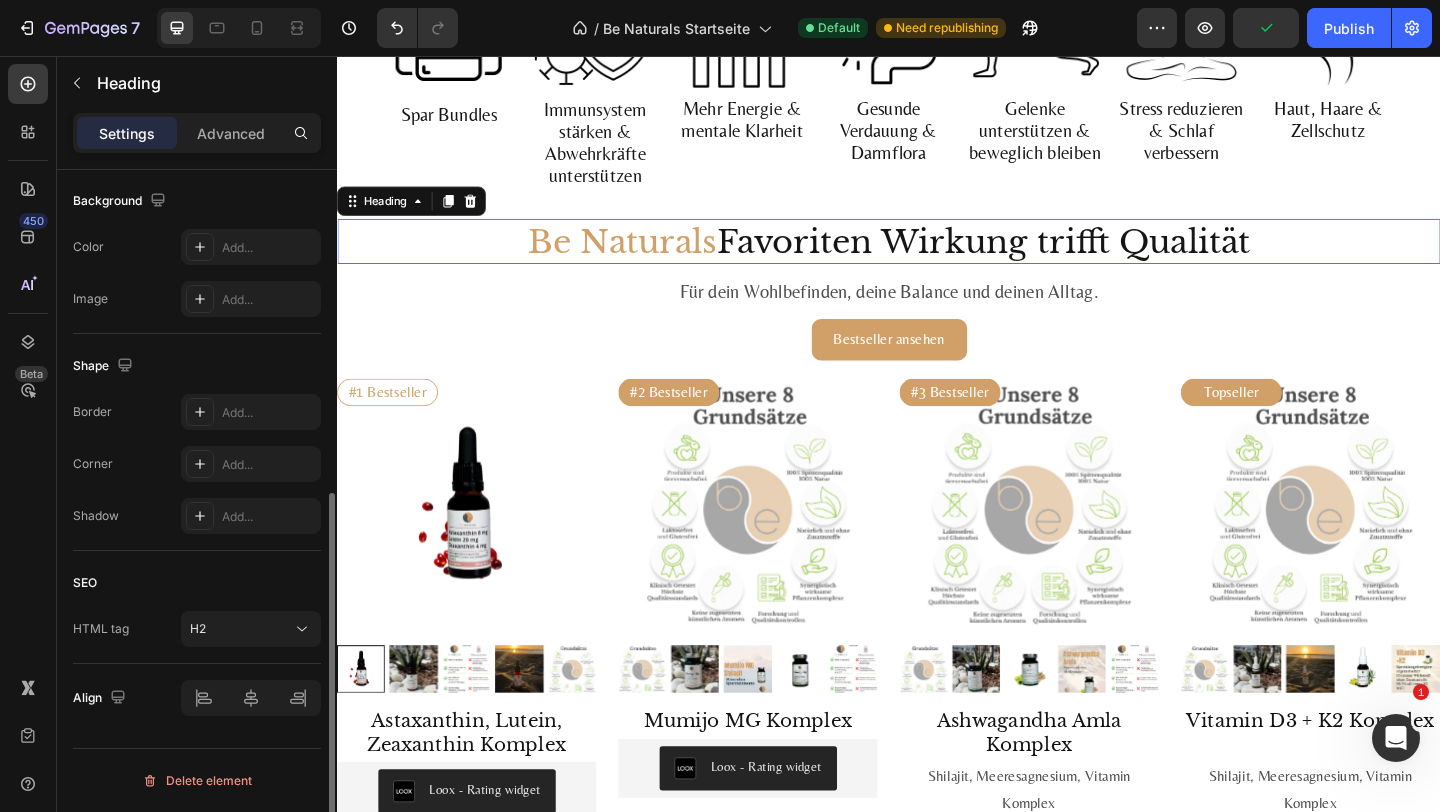 scroll, scrollTop: 0, scrollLeft: 0, axis: both 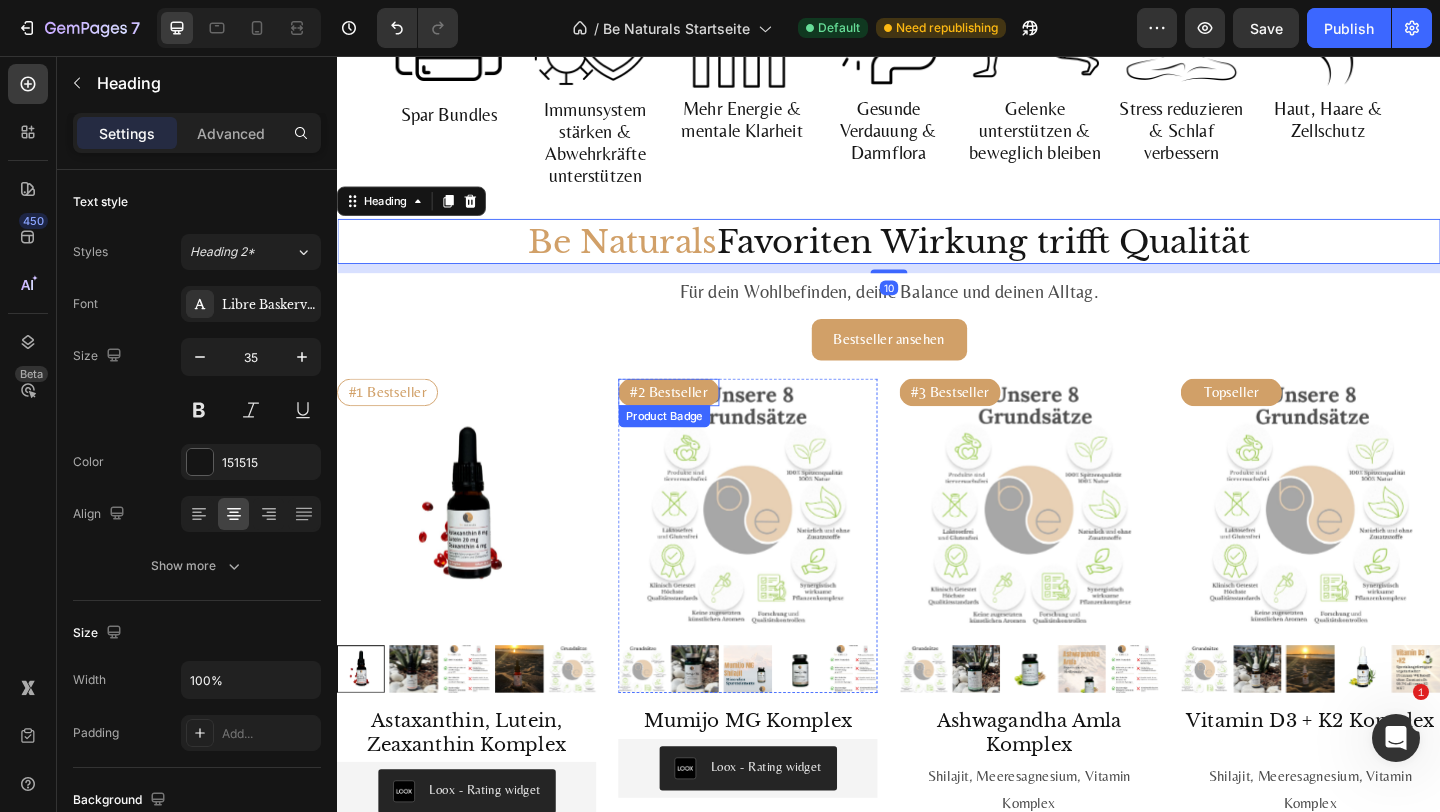 click on "#2 Bestseller" at bounding box center [698, 422] 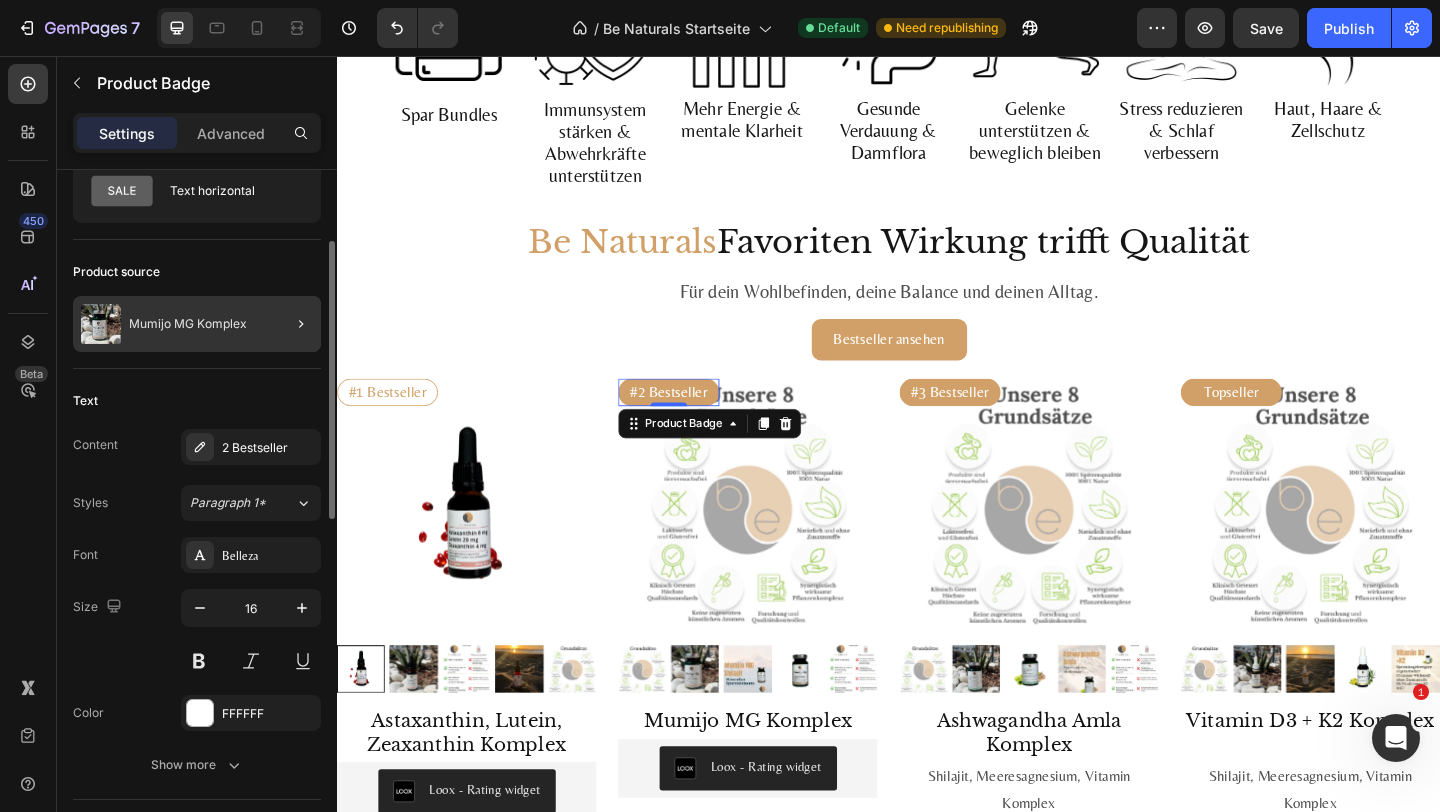 scroll, scrollTop: 119, scrollLeft: 0, axis: vertical 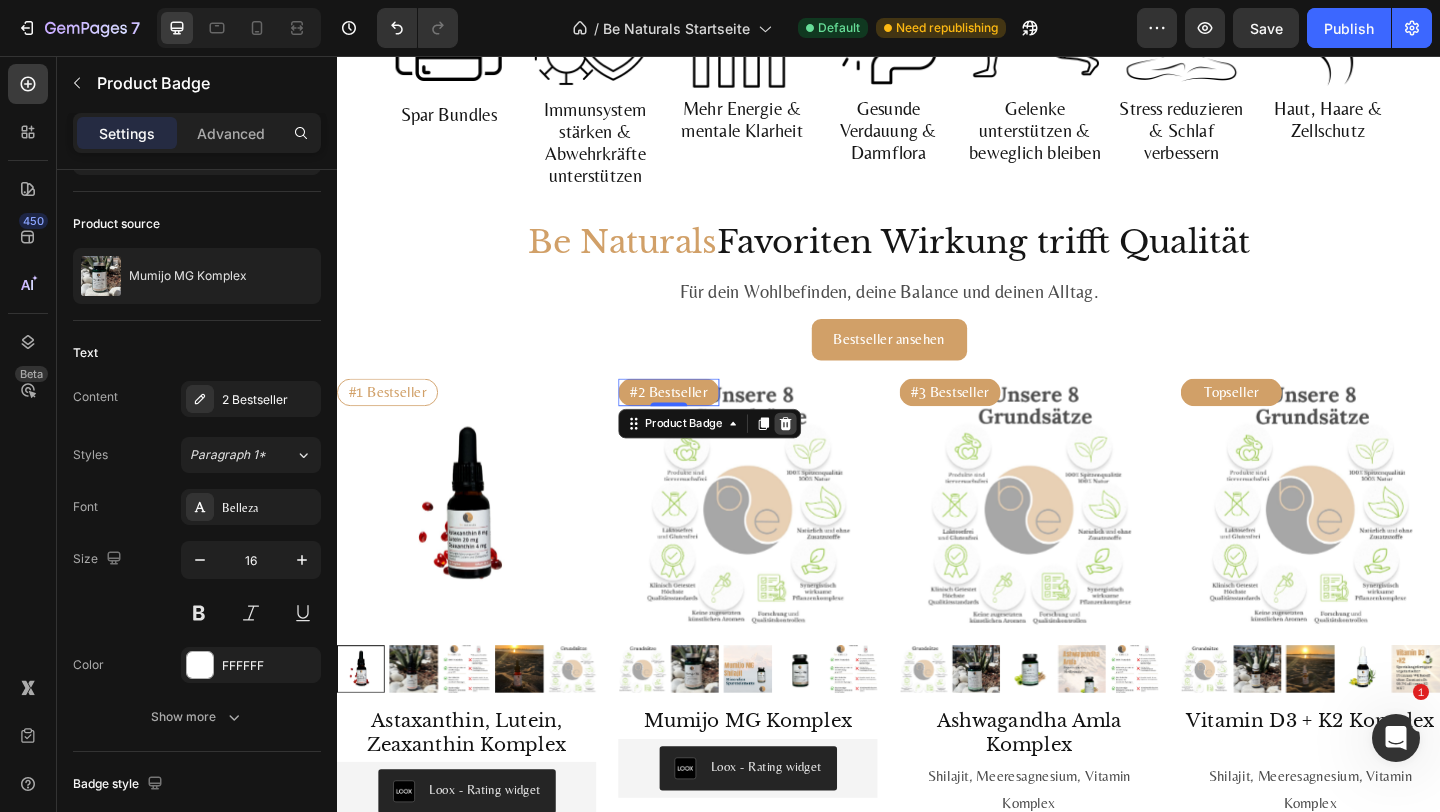 click 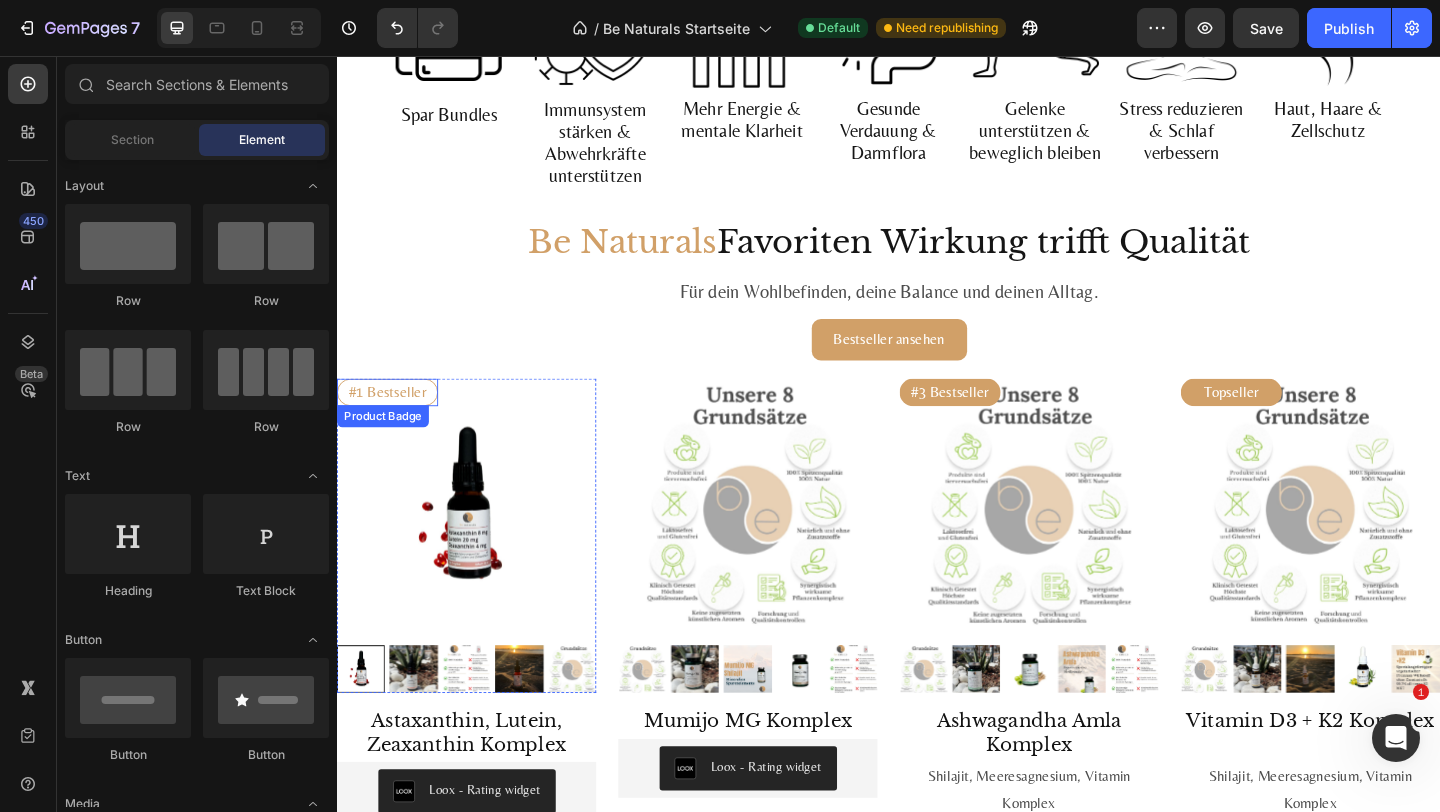 click on "#1 Bestseller" at bounding box center [392, 422] 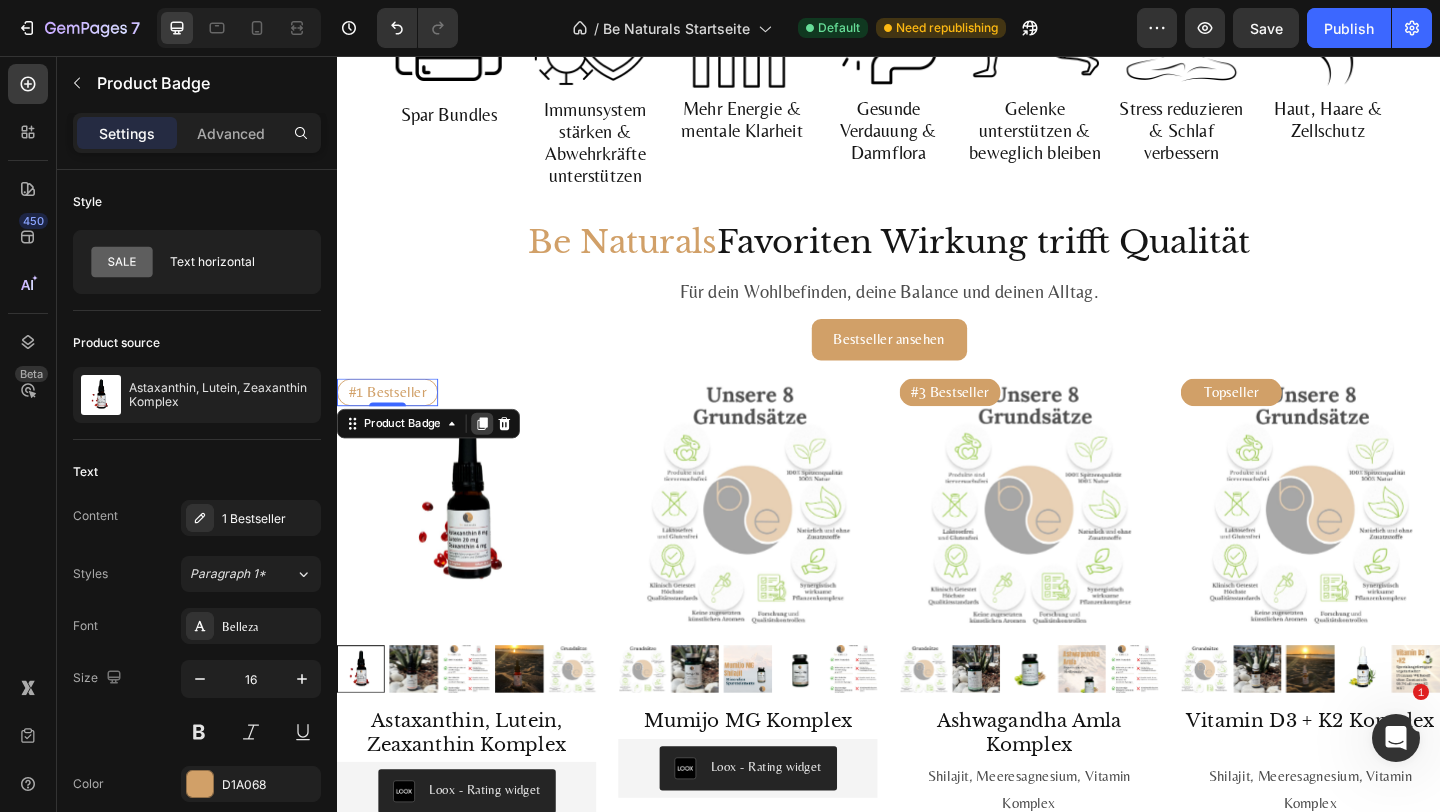 click 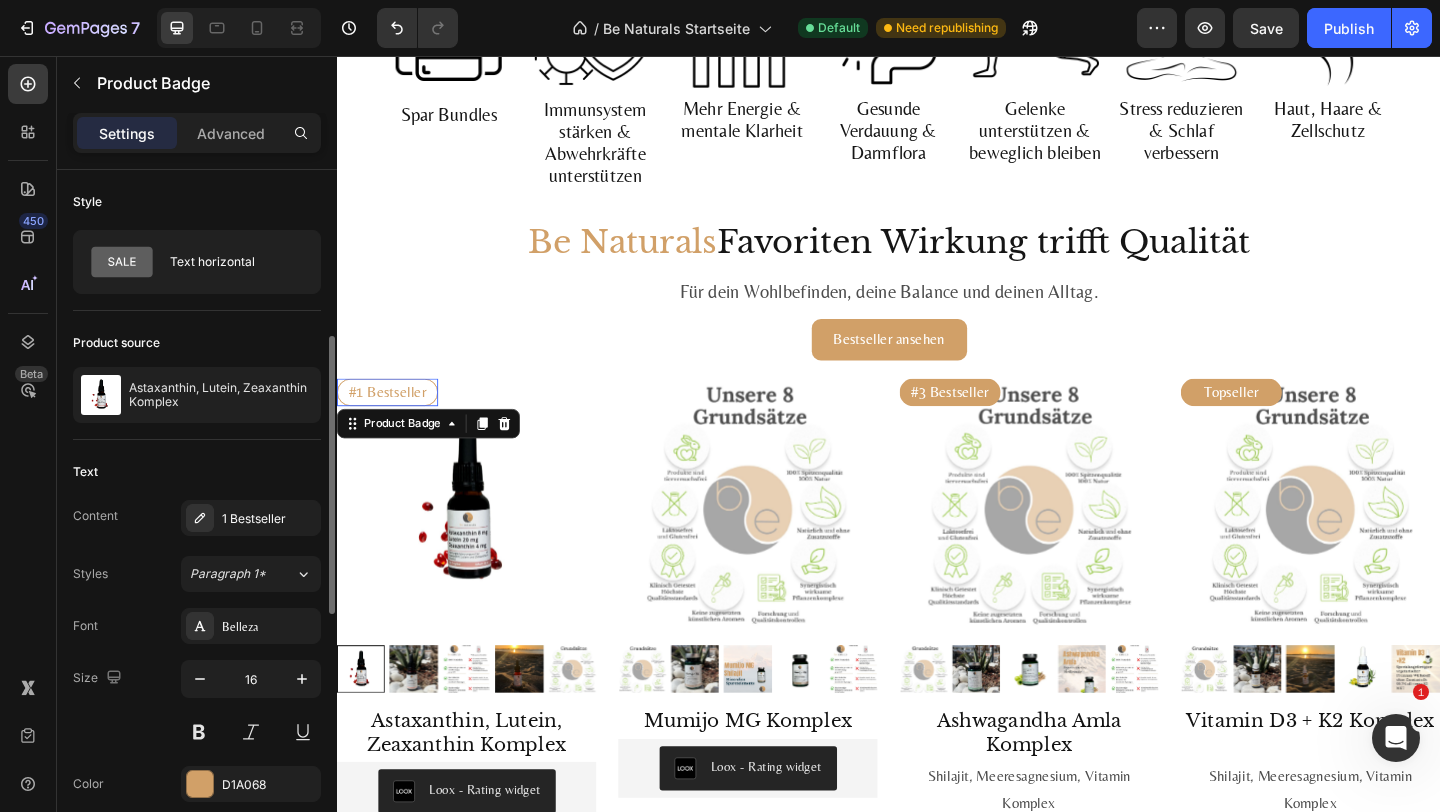 scroll, scrollTop: 119, scrollLeft: 0, axis: vertical 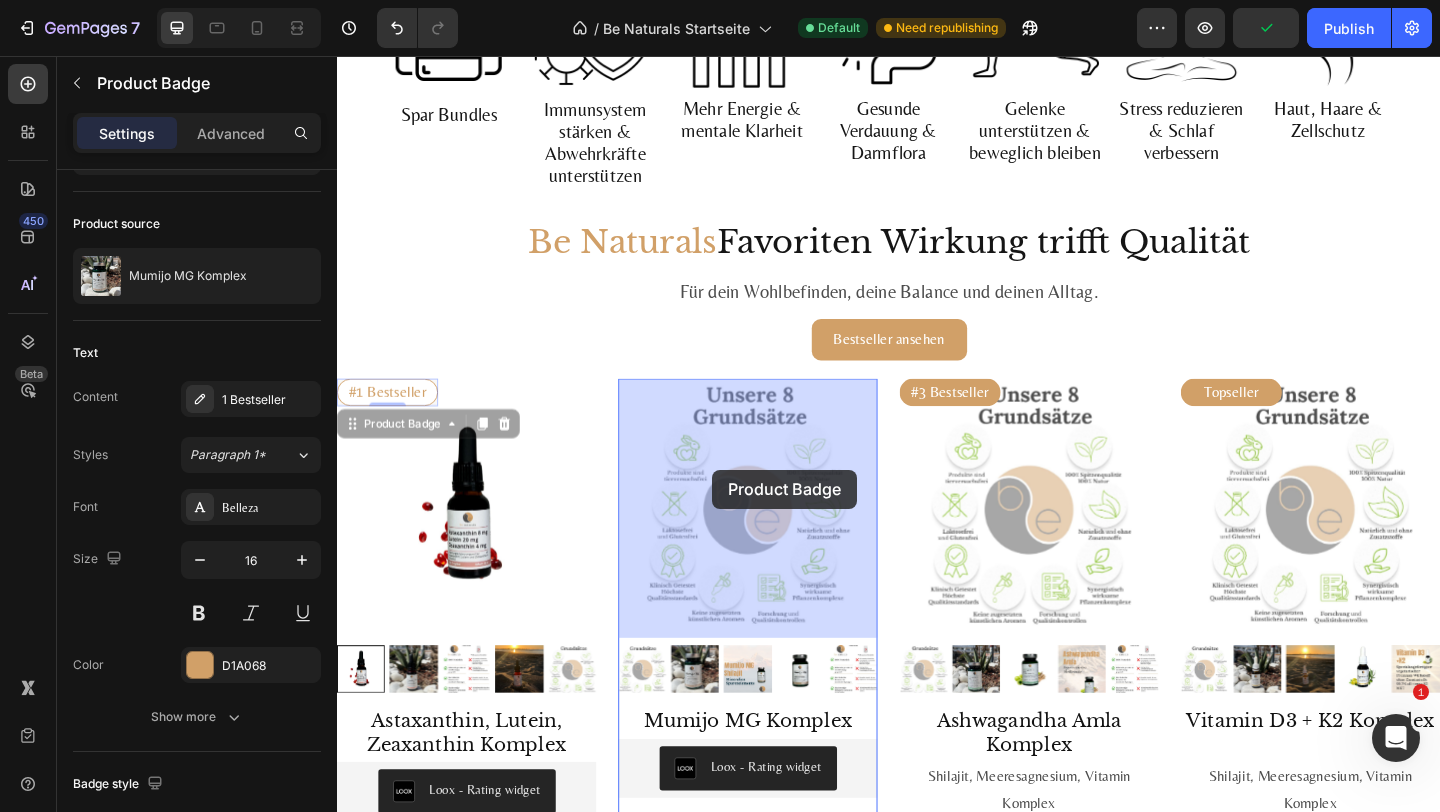 drag, startPoint x: 418, startPoint y: 465, endPoint x: 745, endPoint y: 503, distance: 329.20056 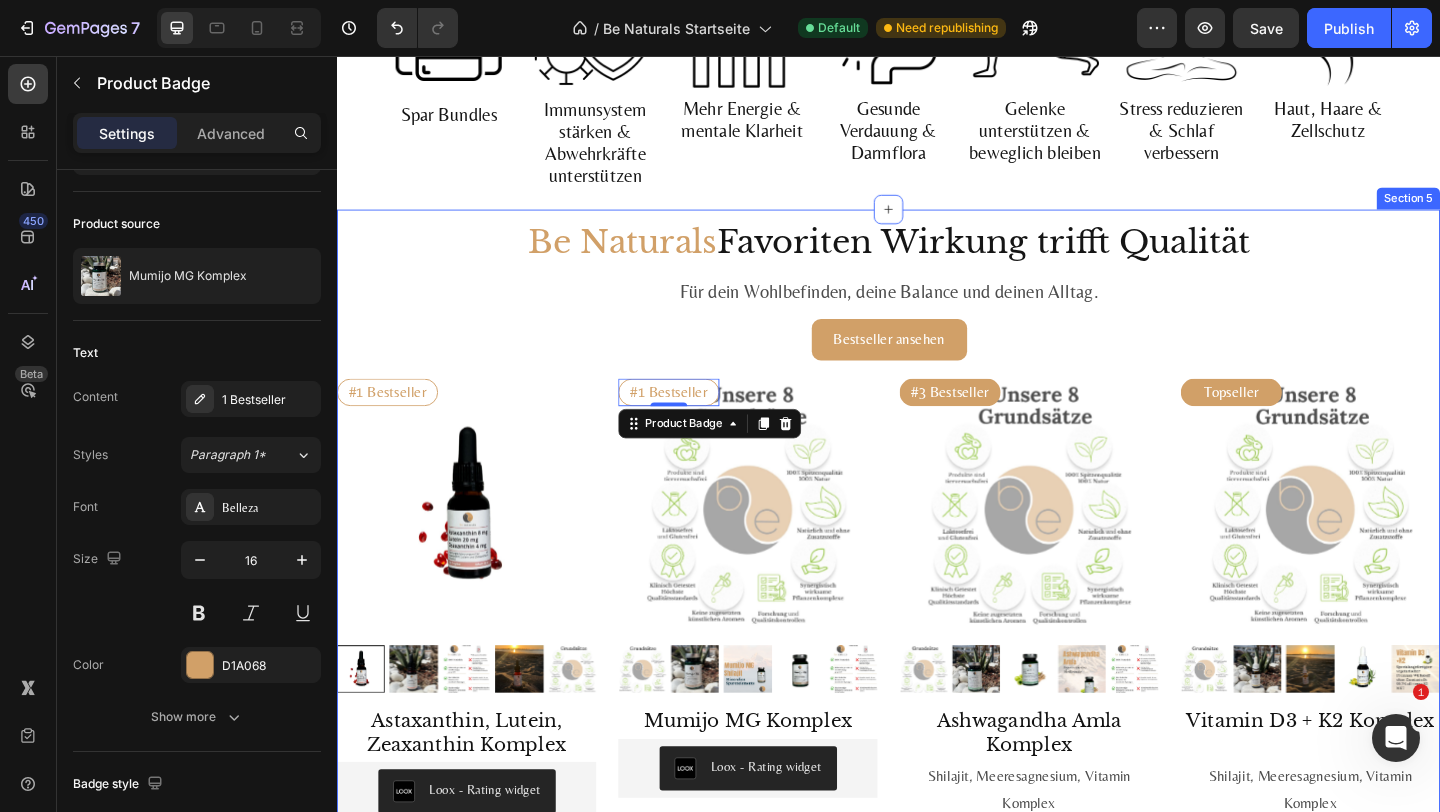 click on "Be Naturals  Favoriten Wirkung trifft Qualität Heading Für dein Wohlbefinden, deine Balance und deinen Alltag. Text Block Bestseller ansehen Button #1 Bestseller Product Badge Product Images Astaxanthin, Lutein, Zeaxanthin Komplex Product Title Loox - Rating widget Loox Himalaya-Shilajit + Meeres­magnesium + 13 Pflanzen­vitamine Text Block No compare price Product Price €29,99 Product Price Product Price Row No discount   Not be displayed when published Discount Tag Kaufen Add to Cart 1.975,00€ / 1L Text Block Product #1 Bestseller Product Badge   0 Product Images Mumijo MG Komplex Product Title Loox - Rating widget Loox Himalaya-Shilajit + Meeres­magnesium + 13 Pflanzen­vitamine Text Block €39,99 Product Price Product Price 1.606,79€ / 1kg Text Block Row Kaufen Add to Cart
Icon 200 mg Himalaya-Shilajit – reich an Fulvin­säuren Text Block Row
Icon 76 % NRV Magnesium – trägt zu  normaler Muskel­funktion & Energie­stoff­wechsel  bei* Text Block Row Icon" at bounding box center (937, 758) 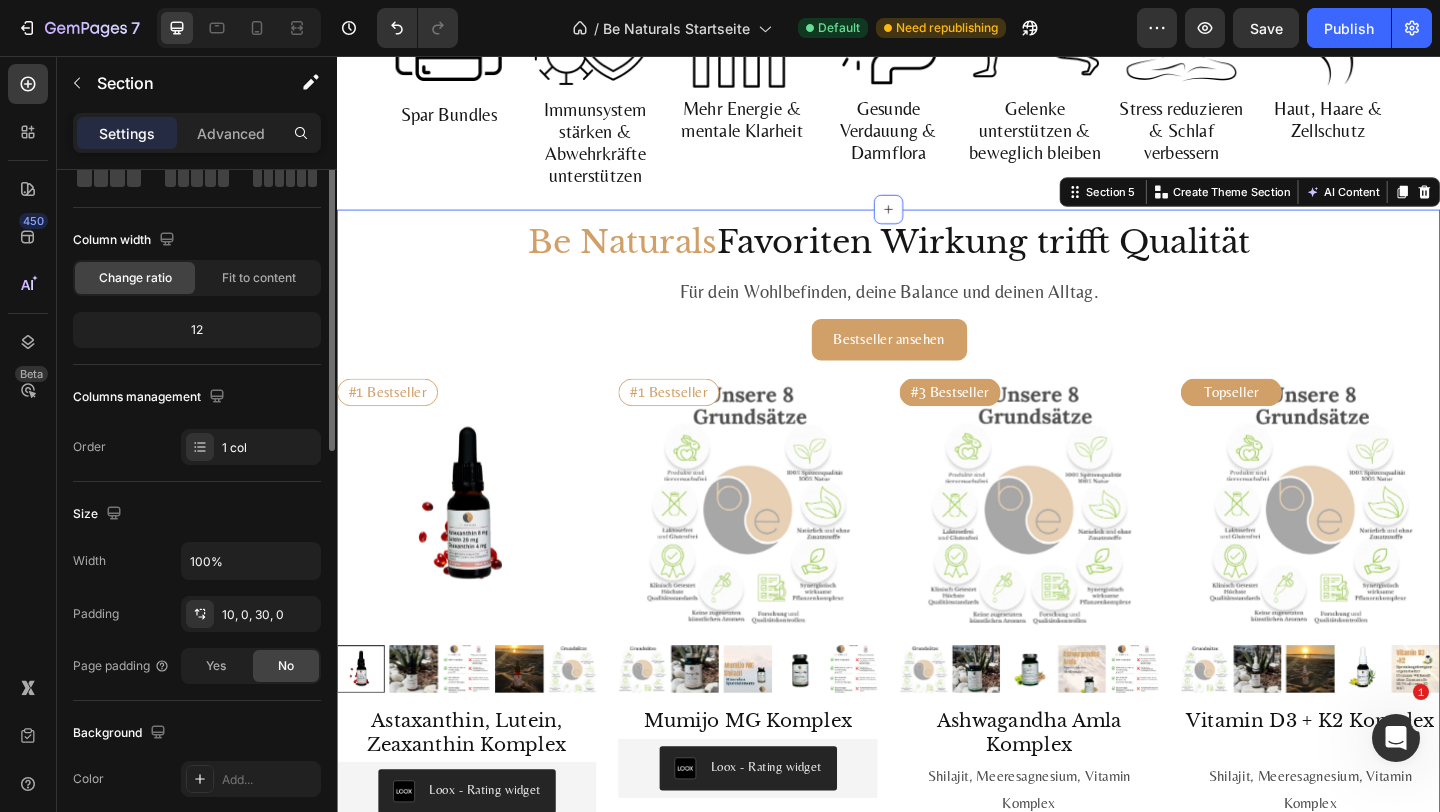 scroll, scrollTop: 0, scrollLeft: 0, axis: both 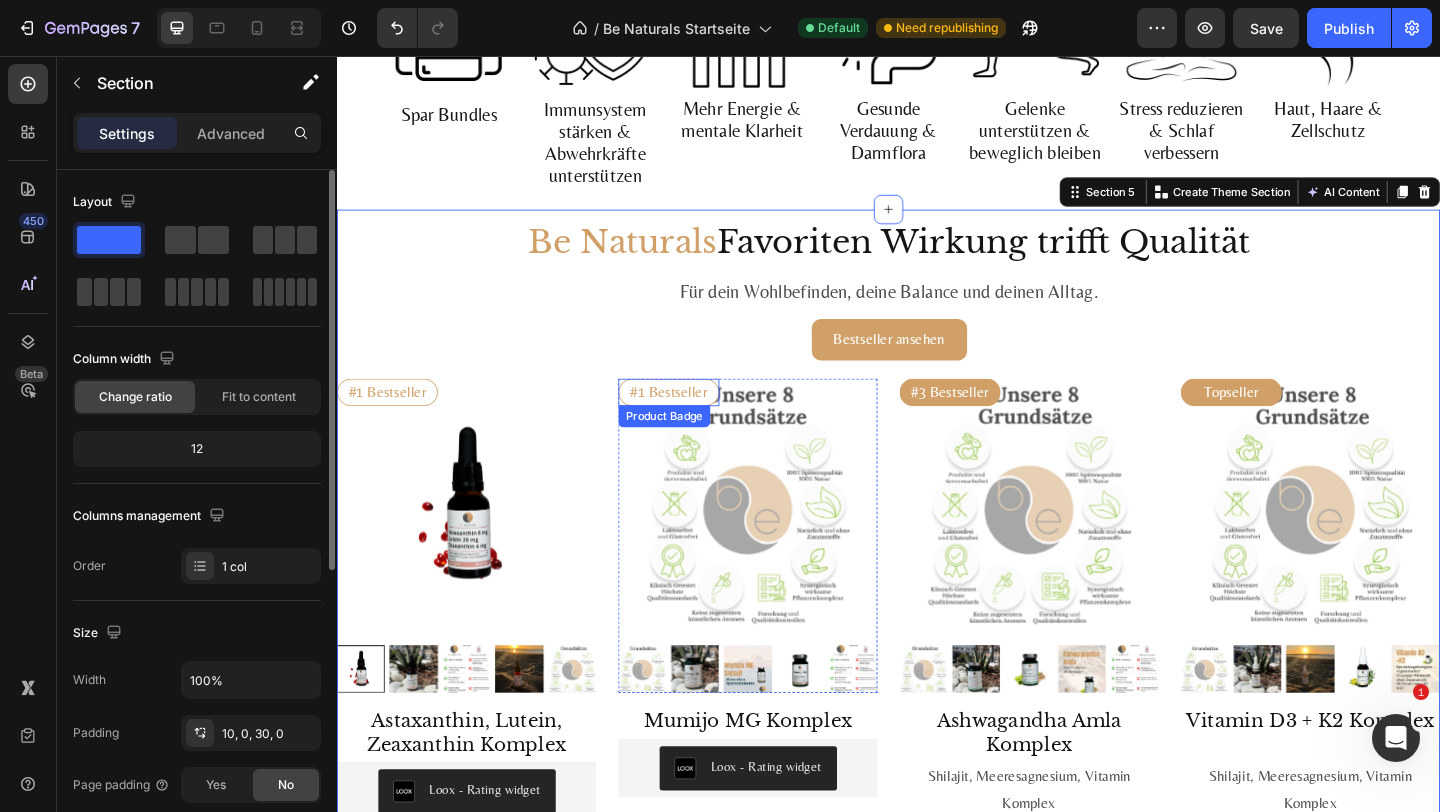 click on "#1 Bestseller" at bounding box center (698, 422) 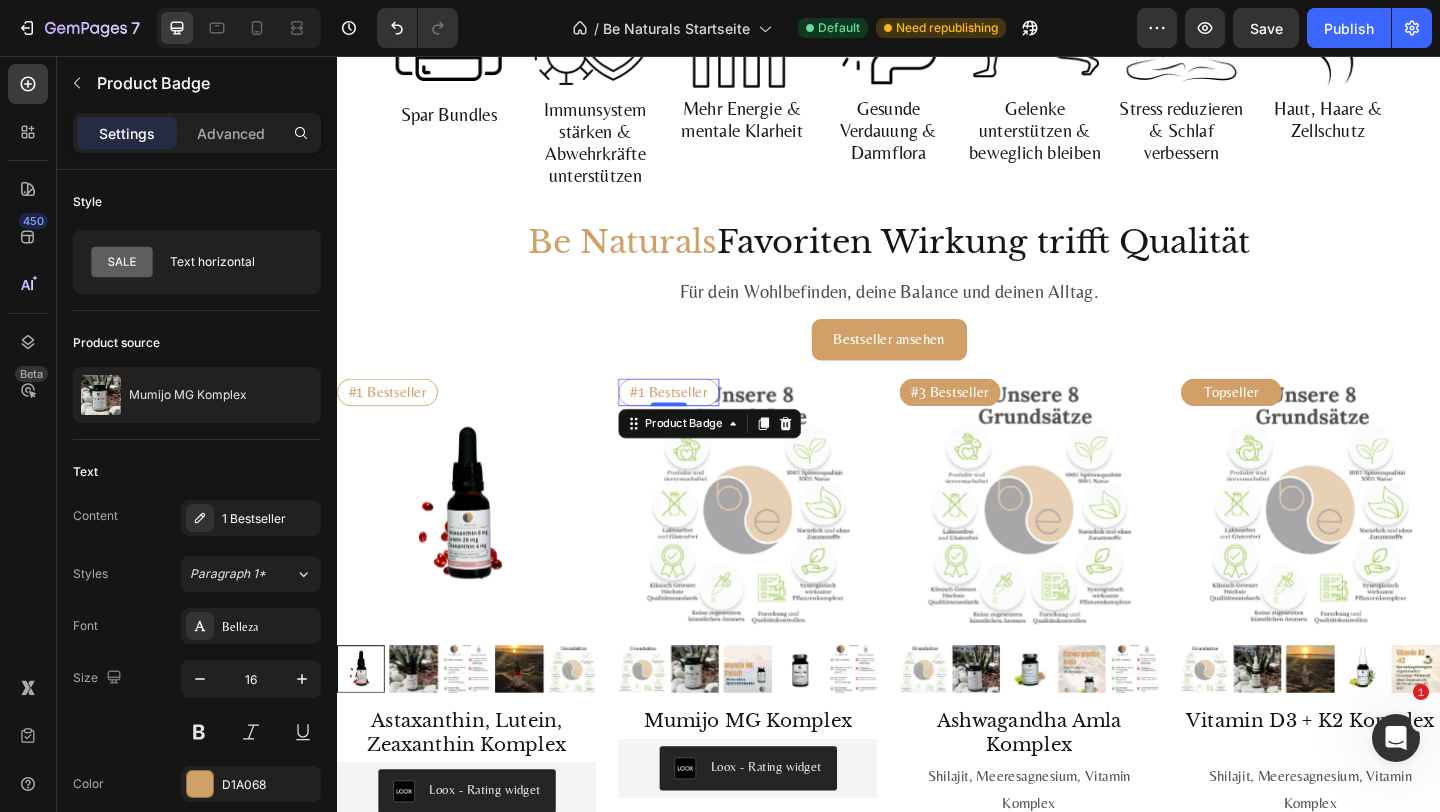 click on "#1 Bestseller" at bounding box center (698, 422) 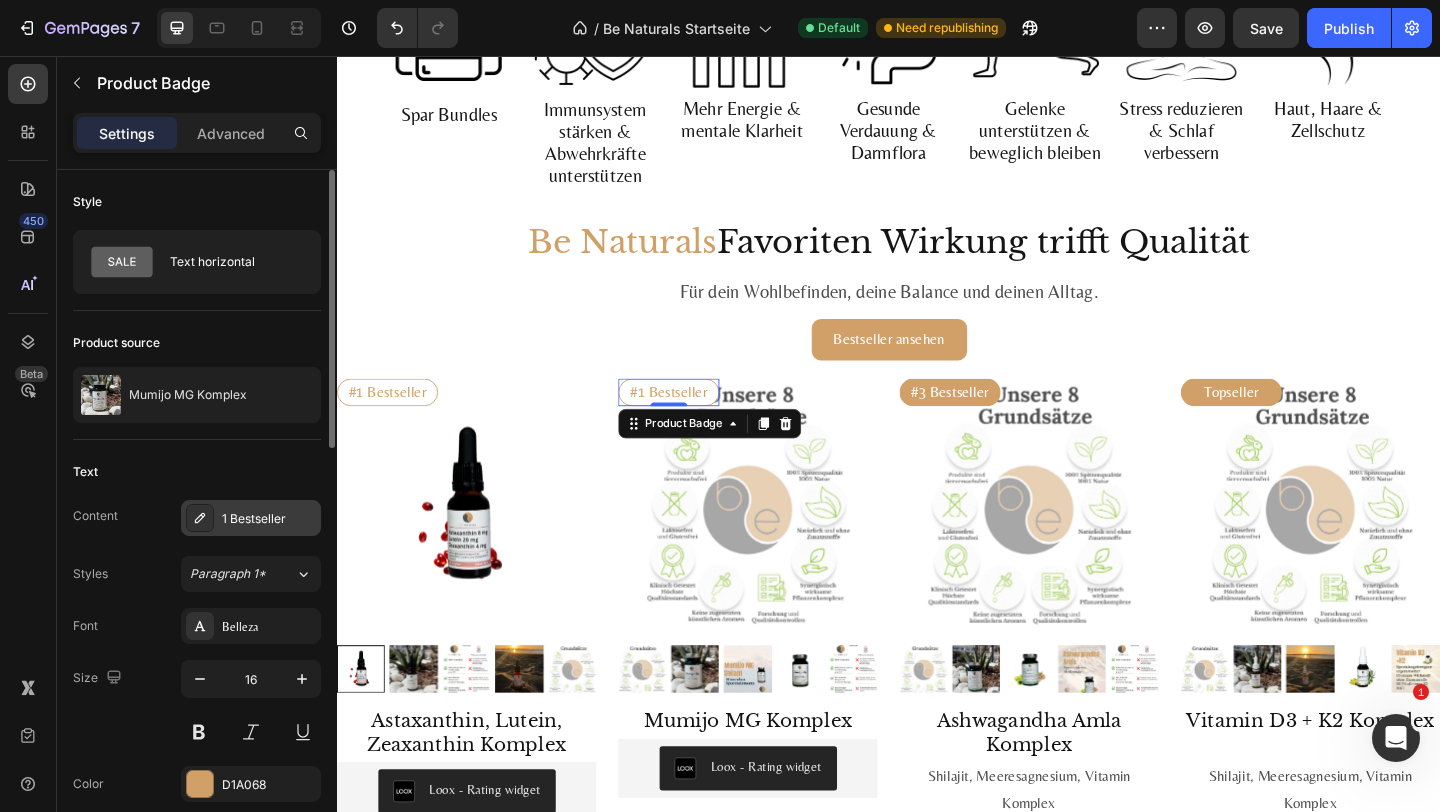 click on "1 Bestseller" at bounding box center (269, 519) 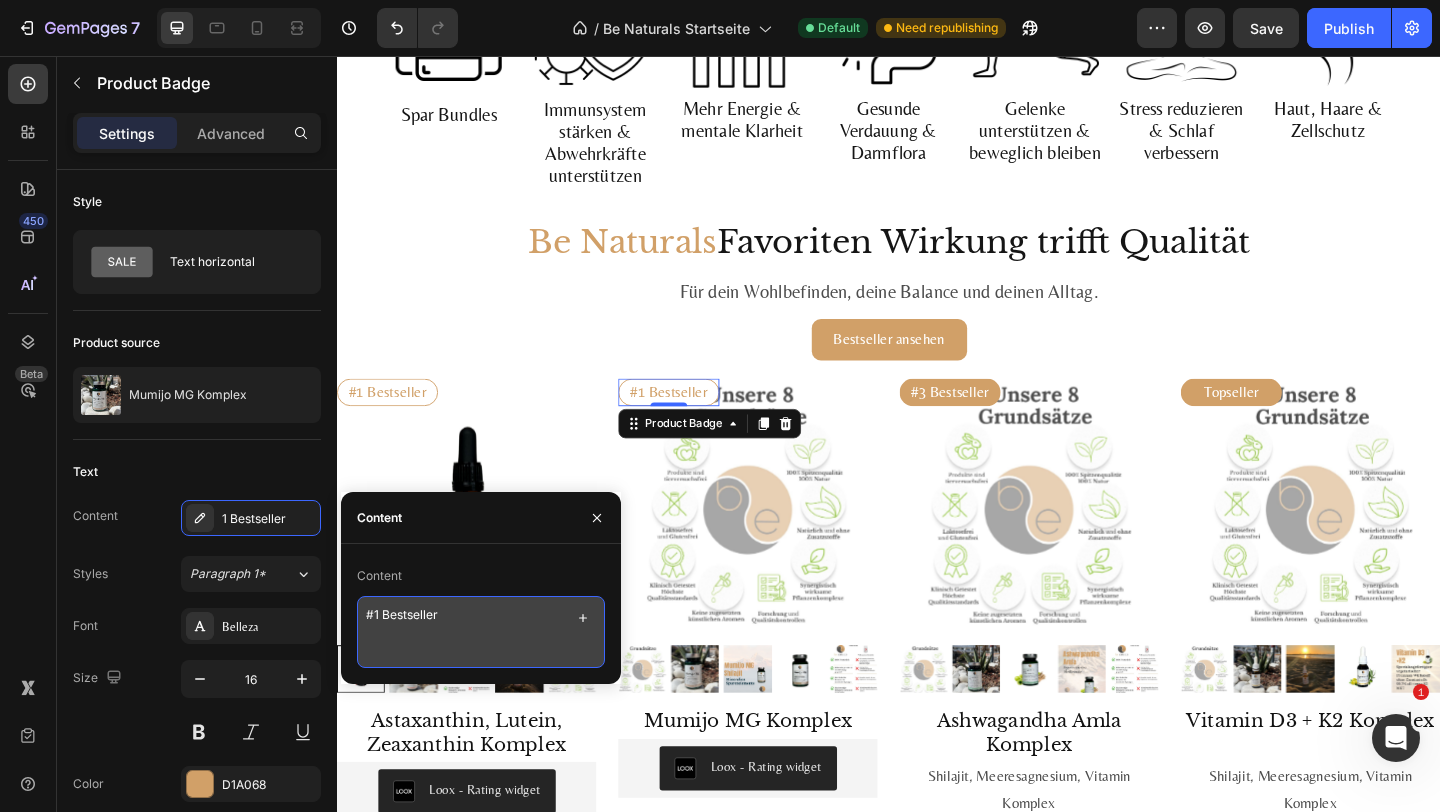 click on "#1 Bestseller" at bounding box center (481, 632) 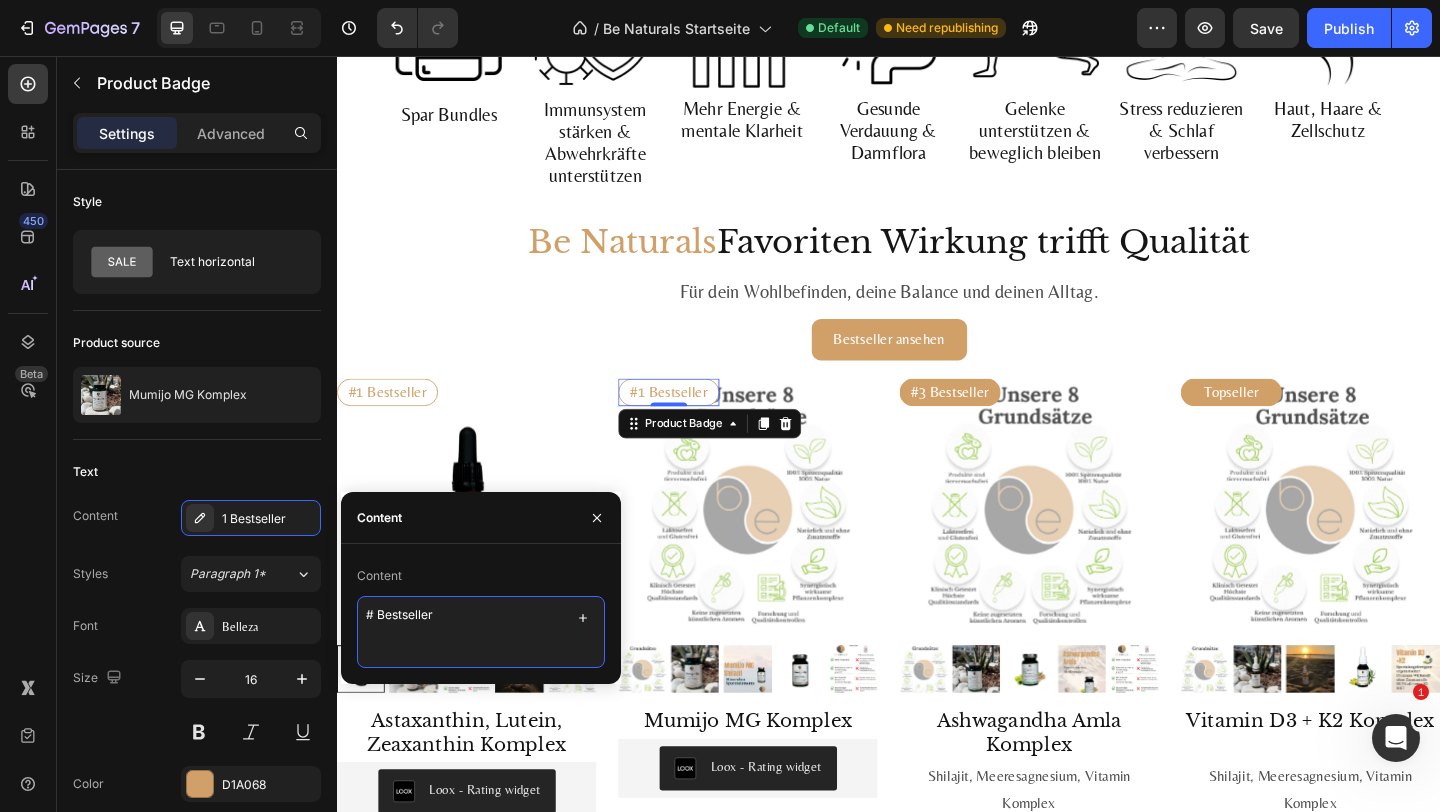 type on "#2 Bestseller" 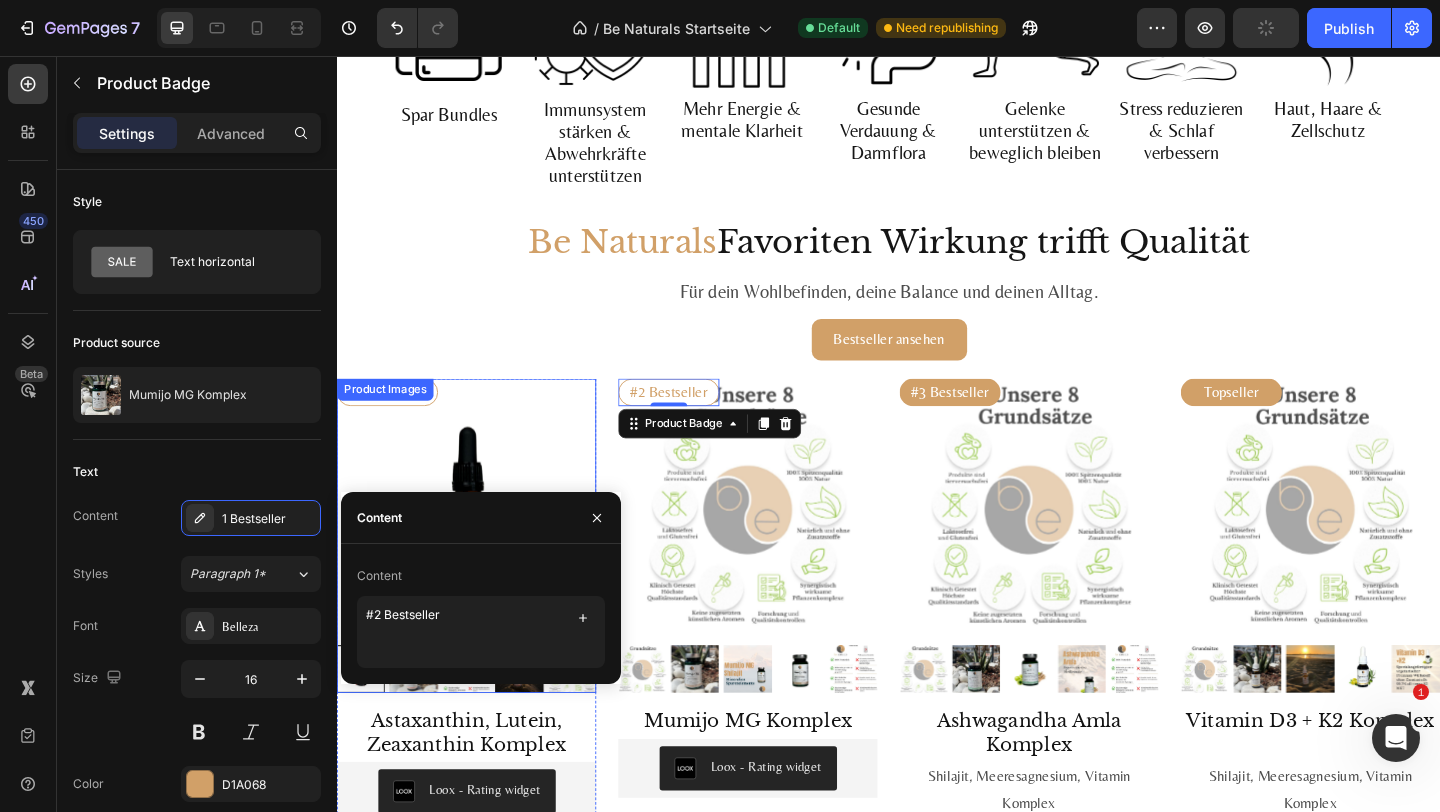 click at bounding box center [478, 548] 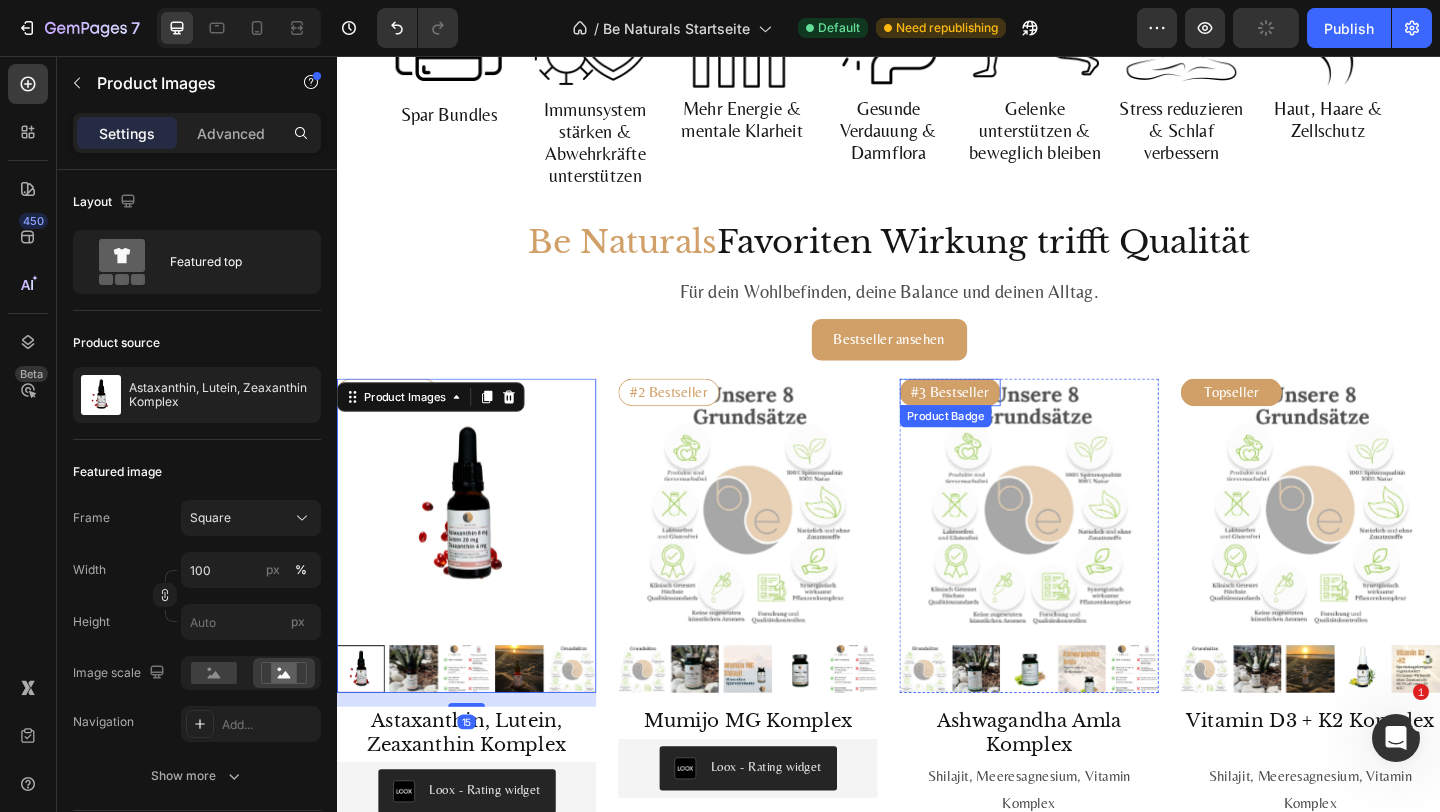click on "#3 Bestseller" at bounding box center (1004, 422) 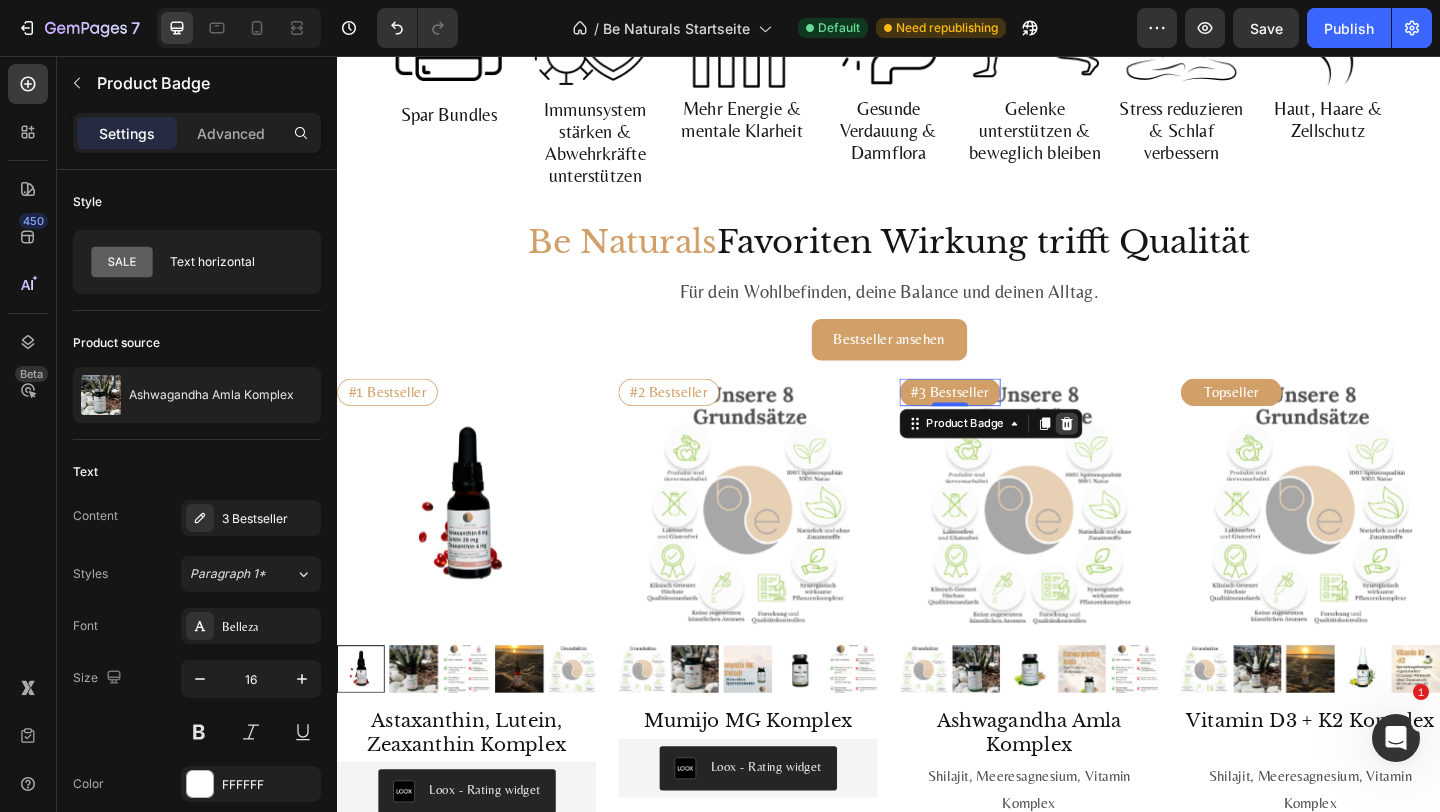 click 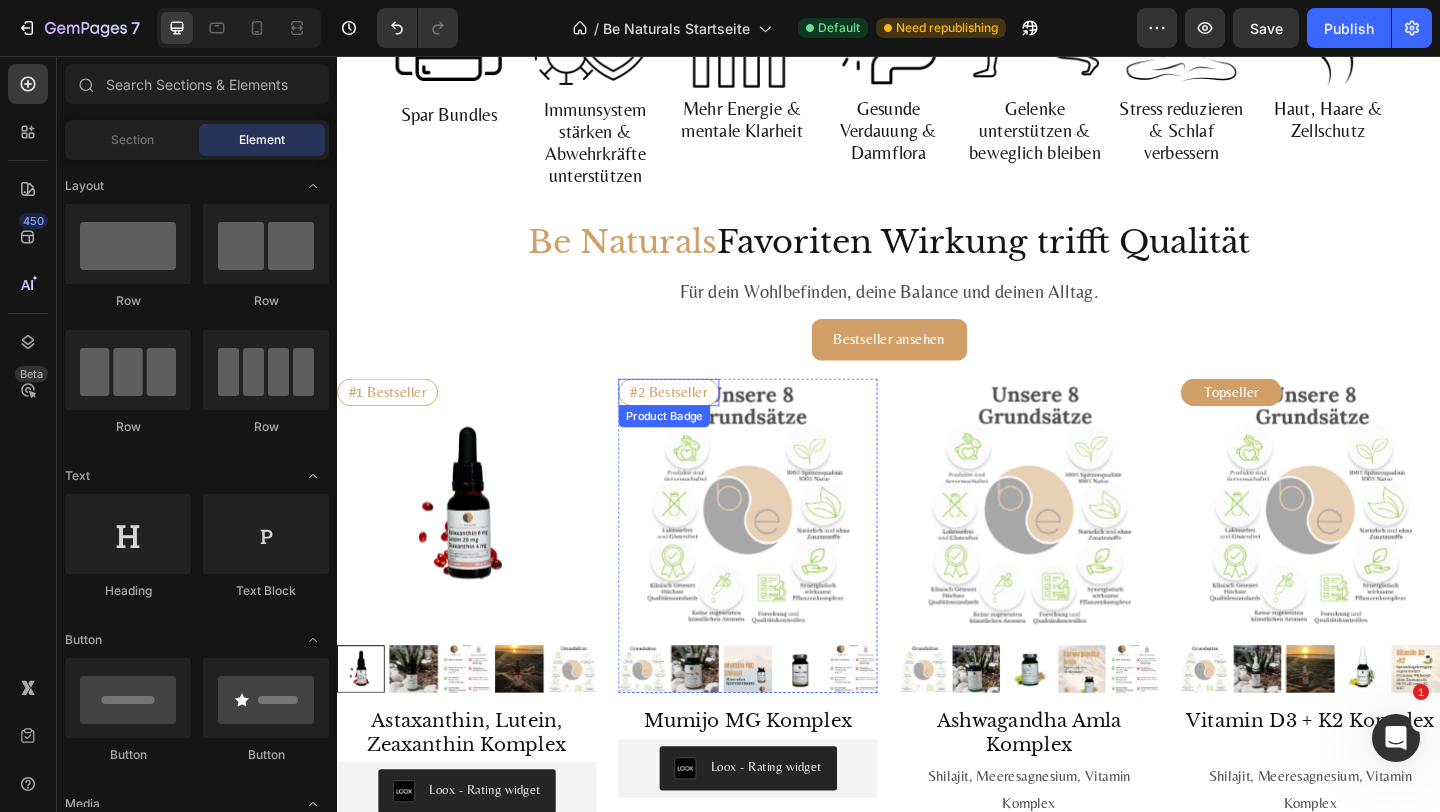 click on "#2 Bestseller" at bounding box center [698, 422] 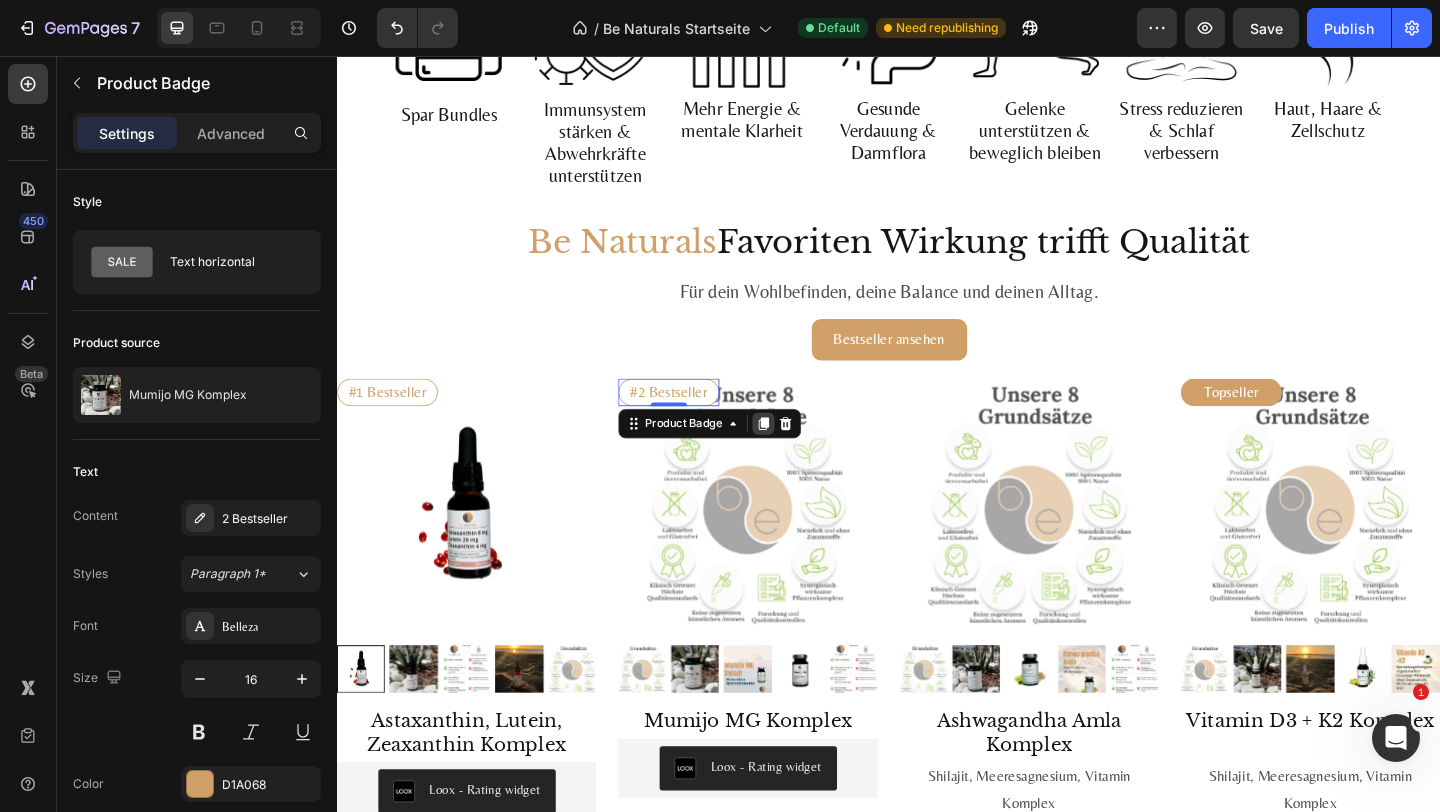 click at bounding box center (801, 456) 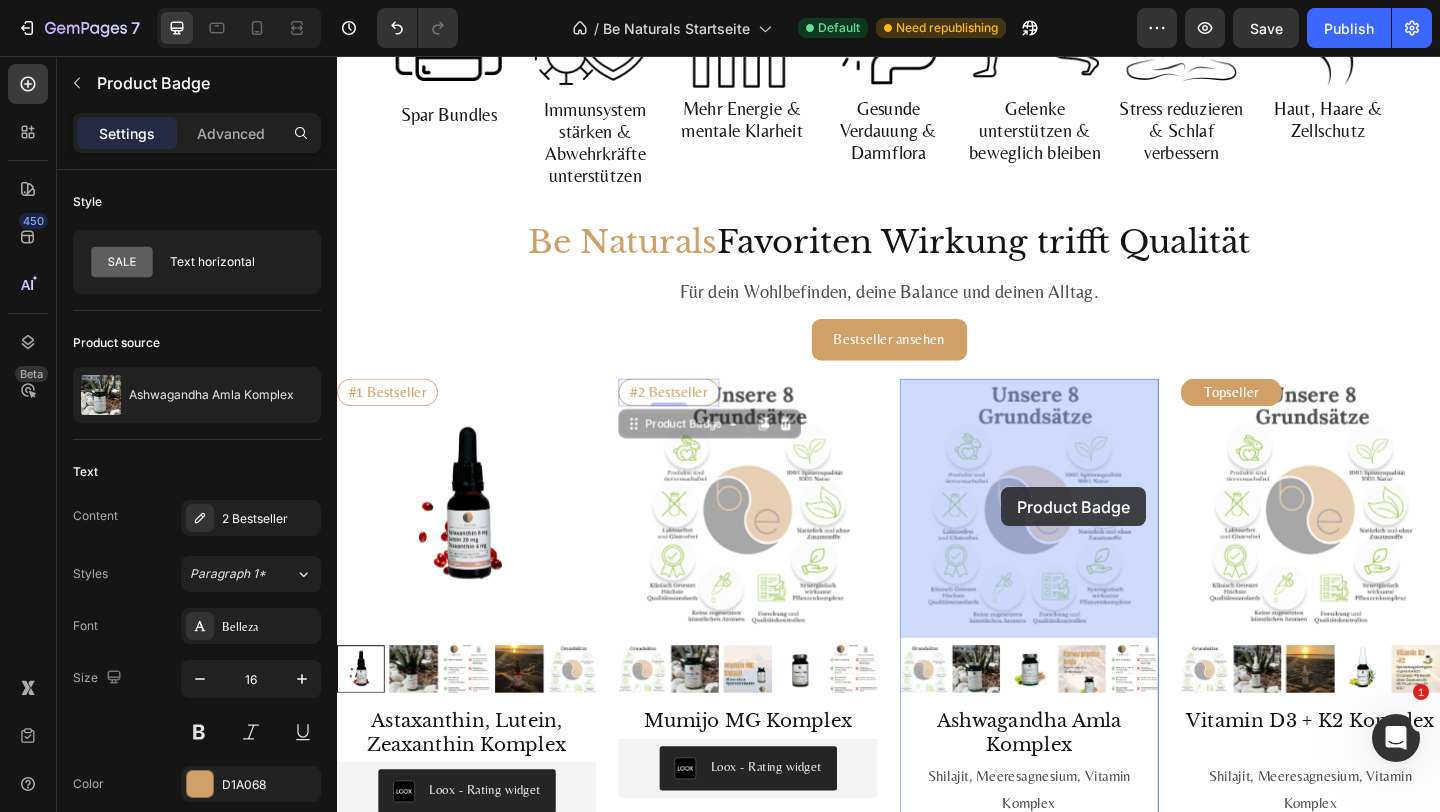 drag, startPoint x: 682, startPoint y: 466, endPoint x: 1058, endPoint y: 522, distance: 380.14734 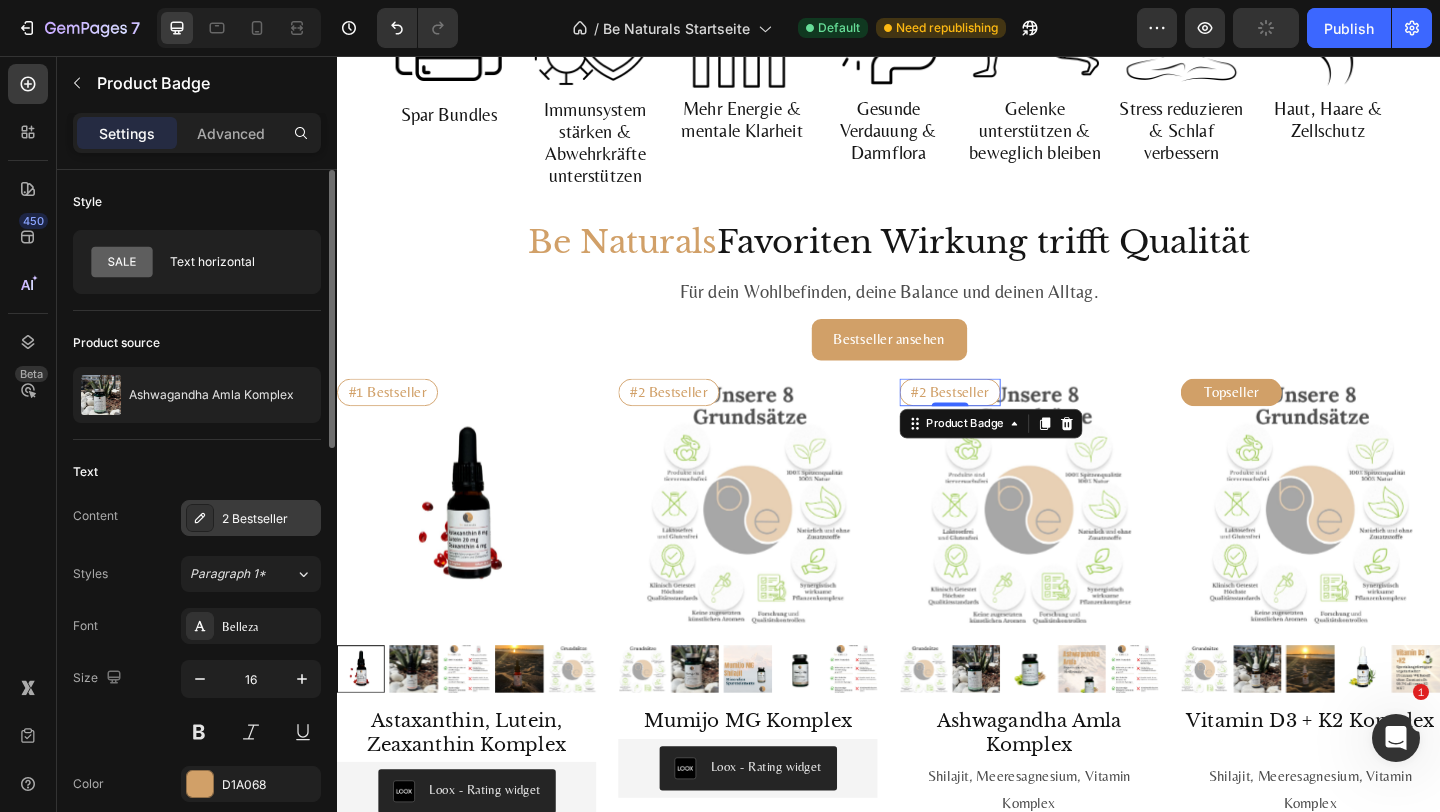 click on "2 Bestseller" at bounding box center [269, 519] 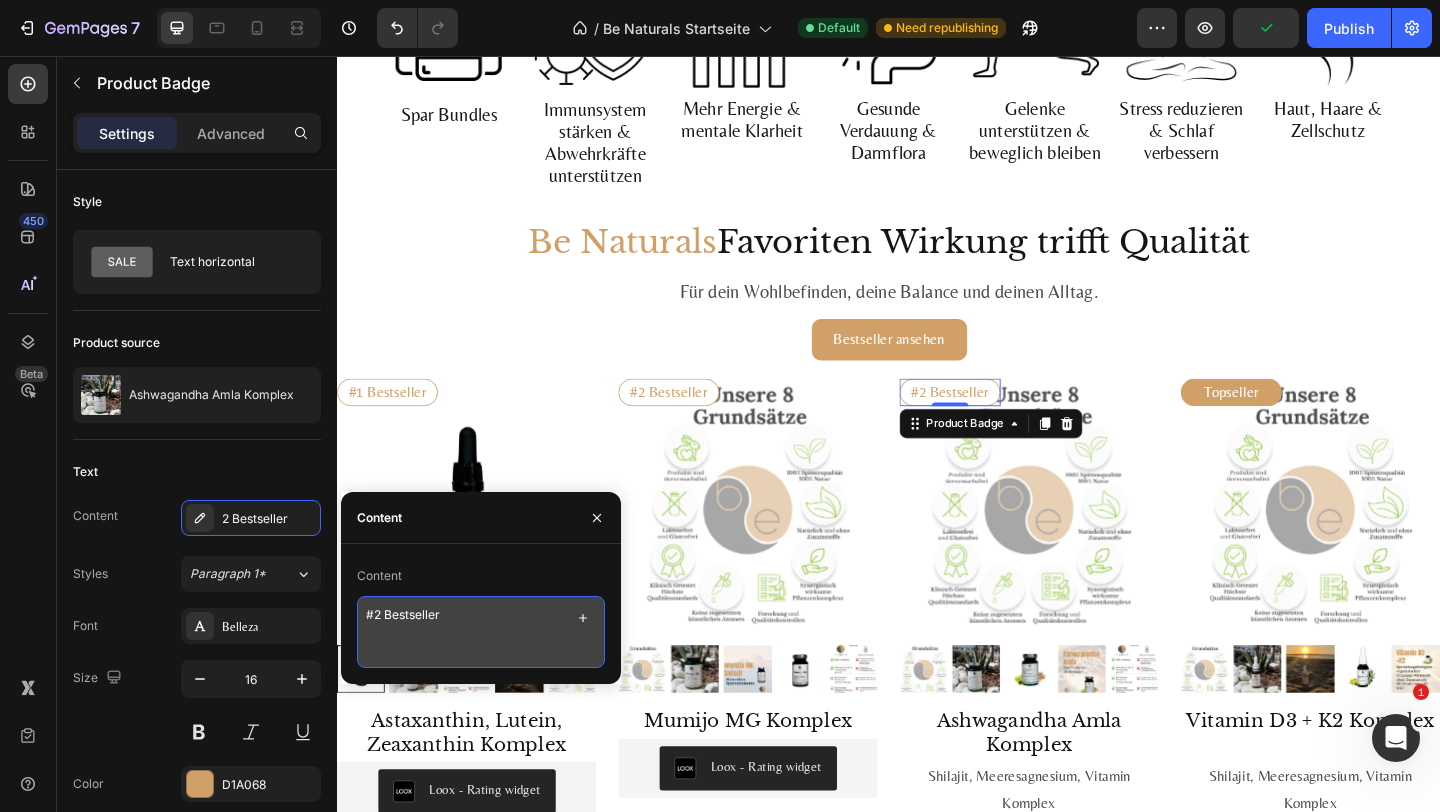 click on "#2 Bestseller" at bounding box center (481, 632) 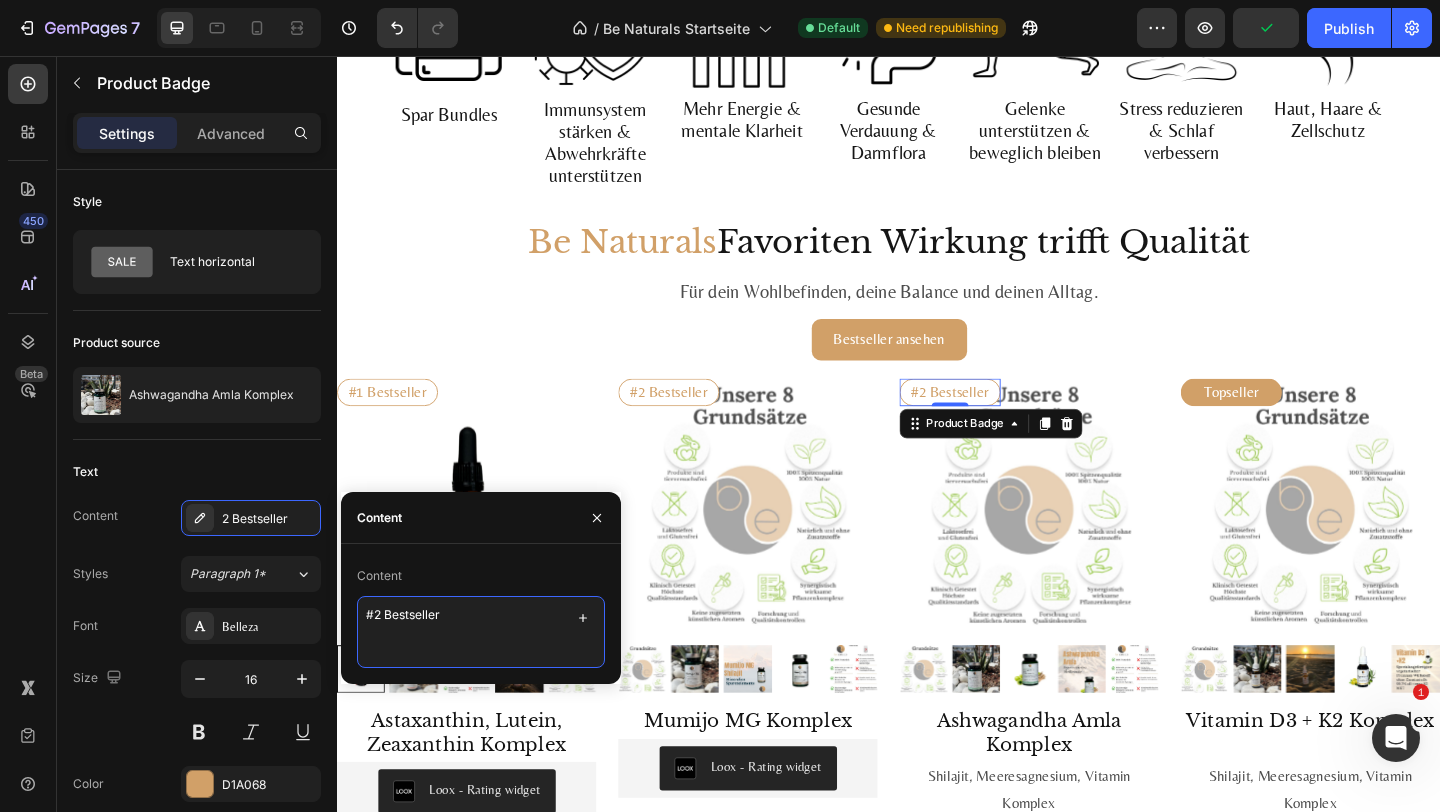 click on "#2 Bestseller" at bounding box center [481, 632] 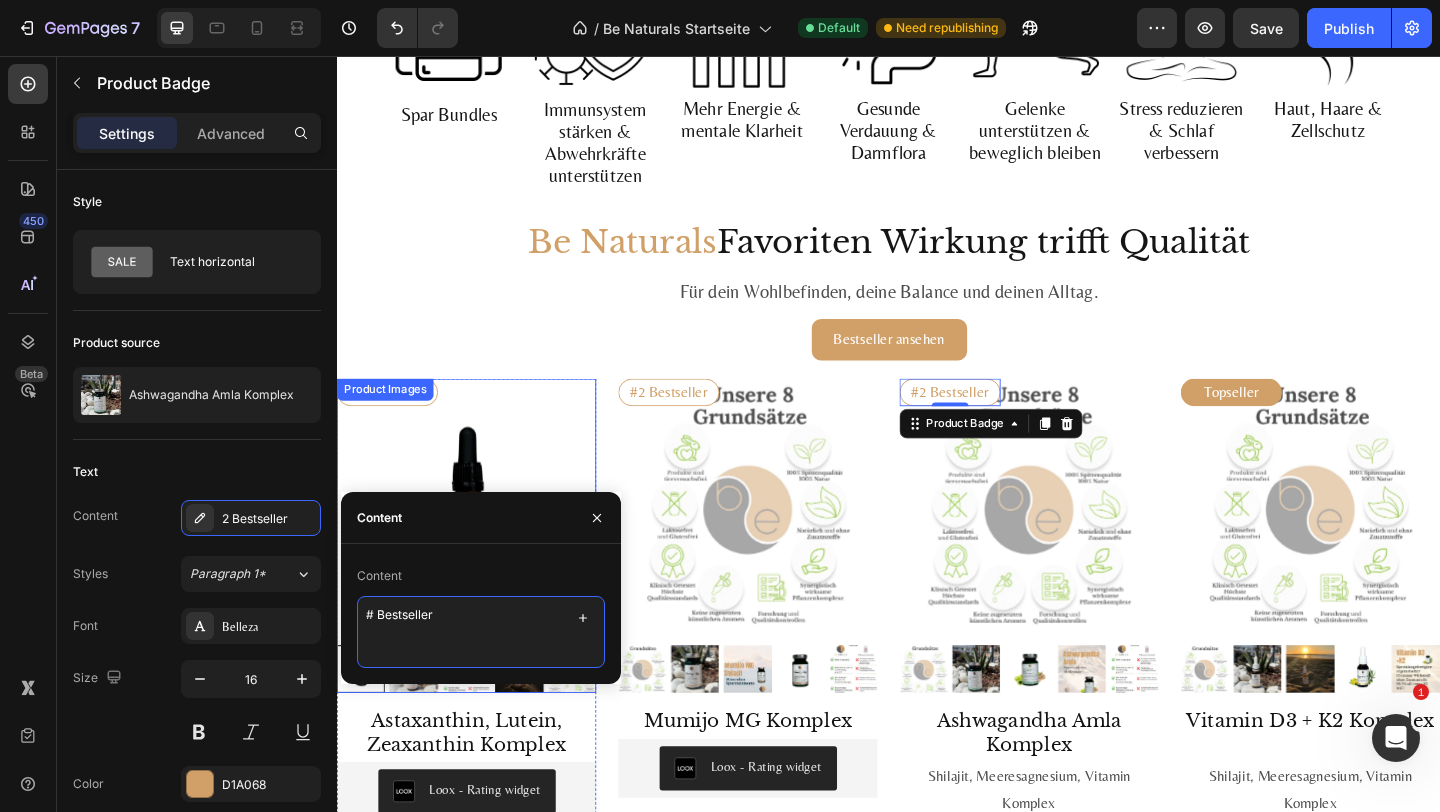 type on "#3 Bestseller" 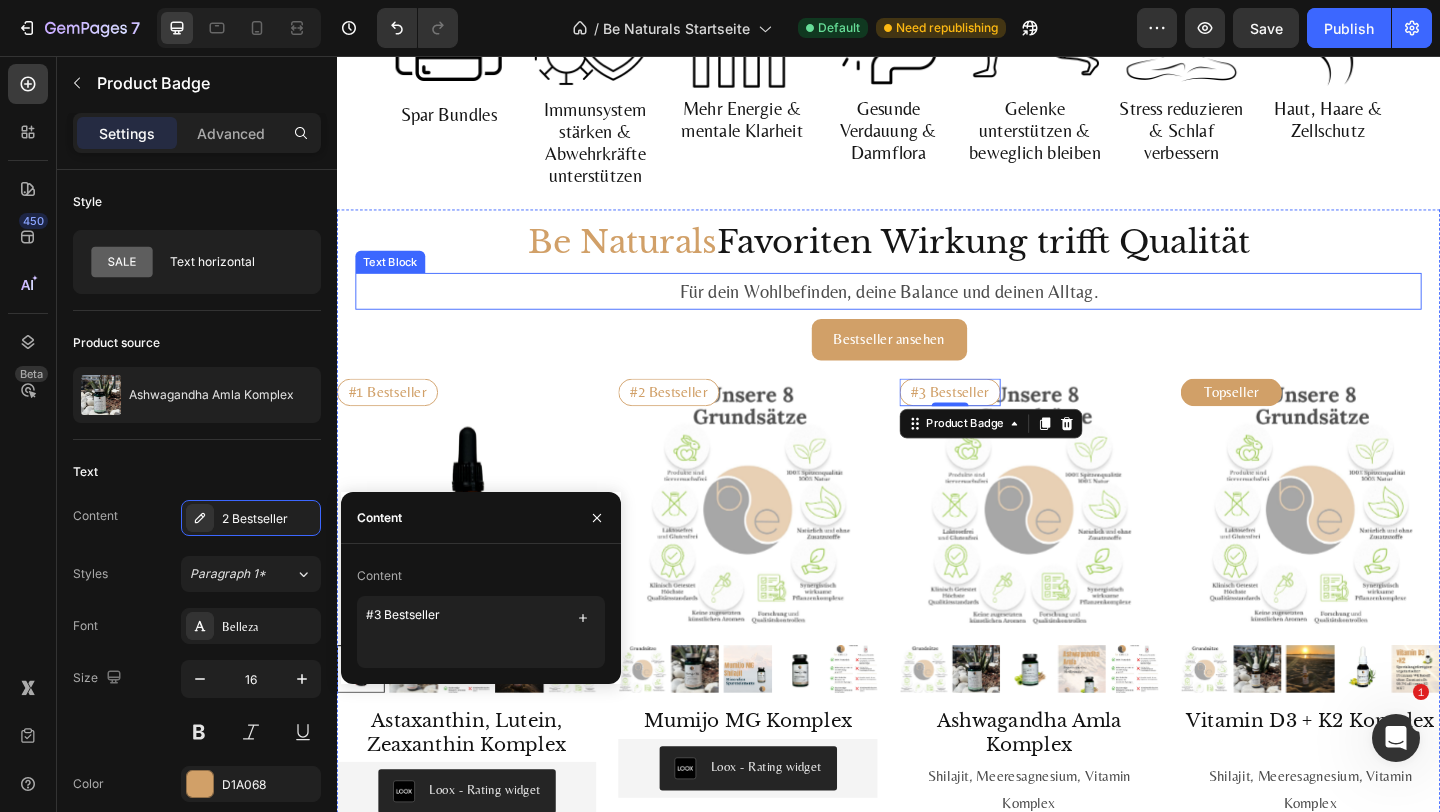 click on "Für dein Wohlbefinden, deine Balance und deinen Alltag." at bounding box center (937, 312) 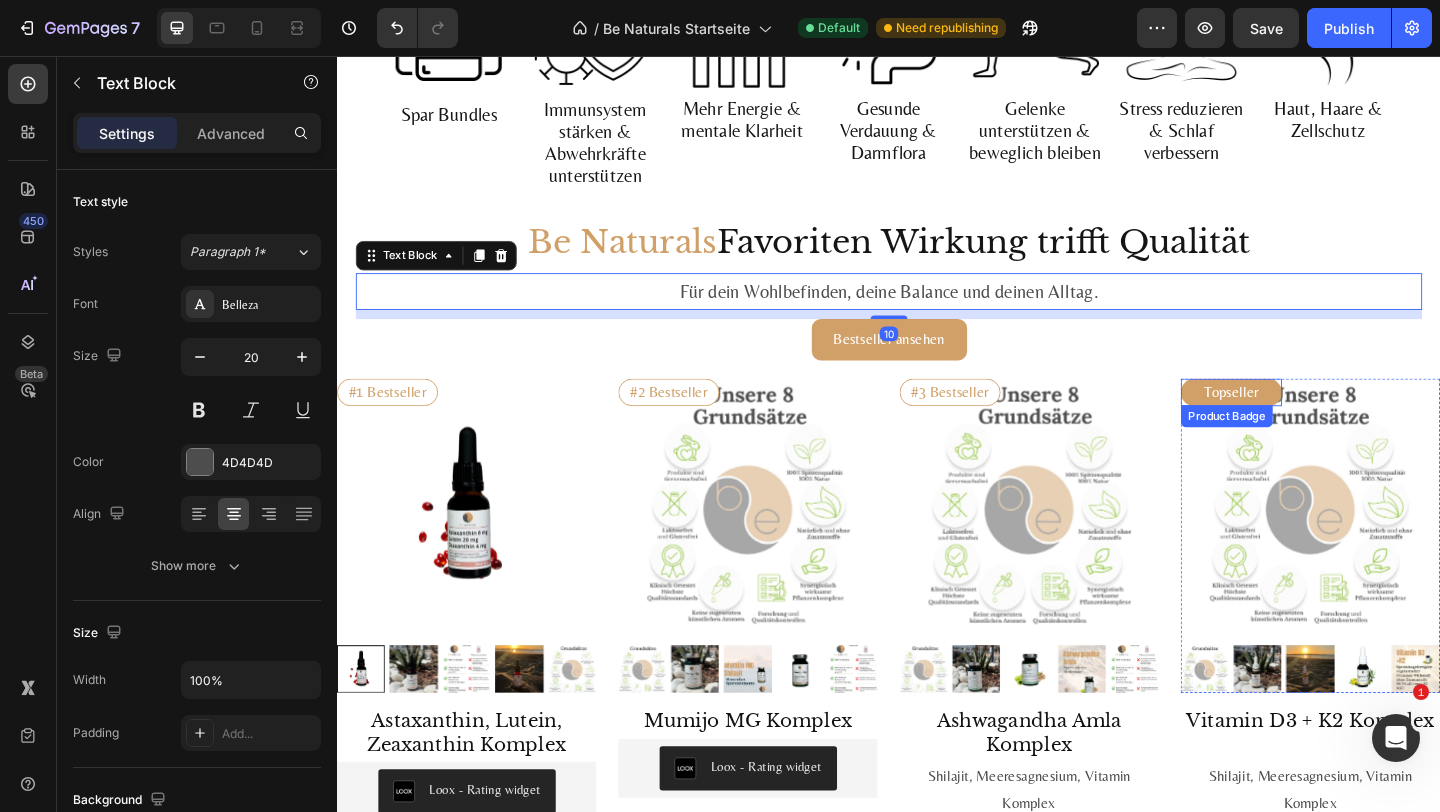 click on "Topseller" at bounding box center (1310, 422) 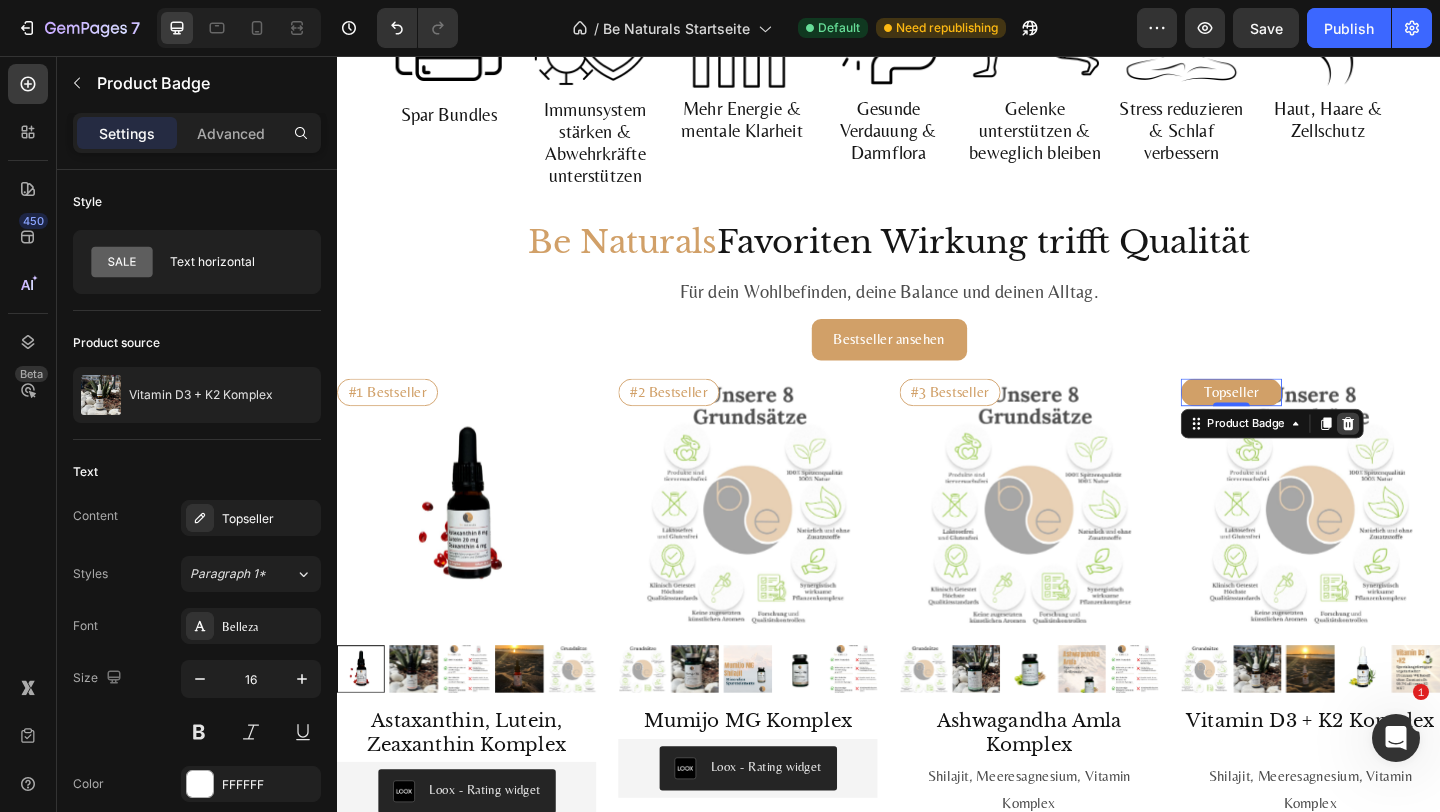 click 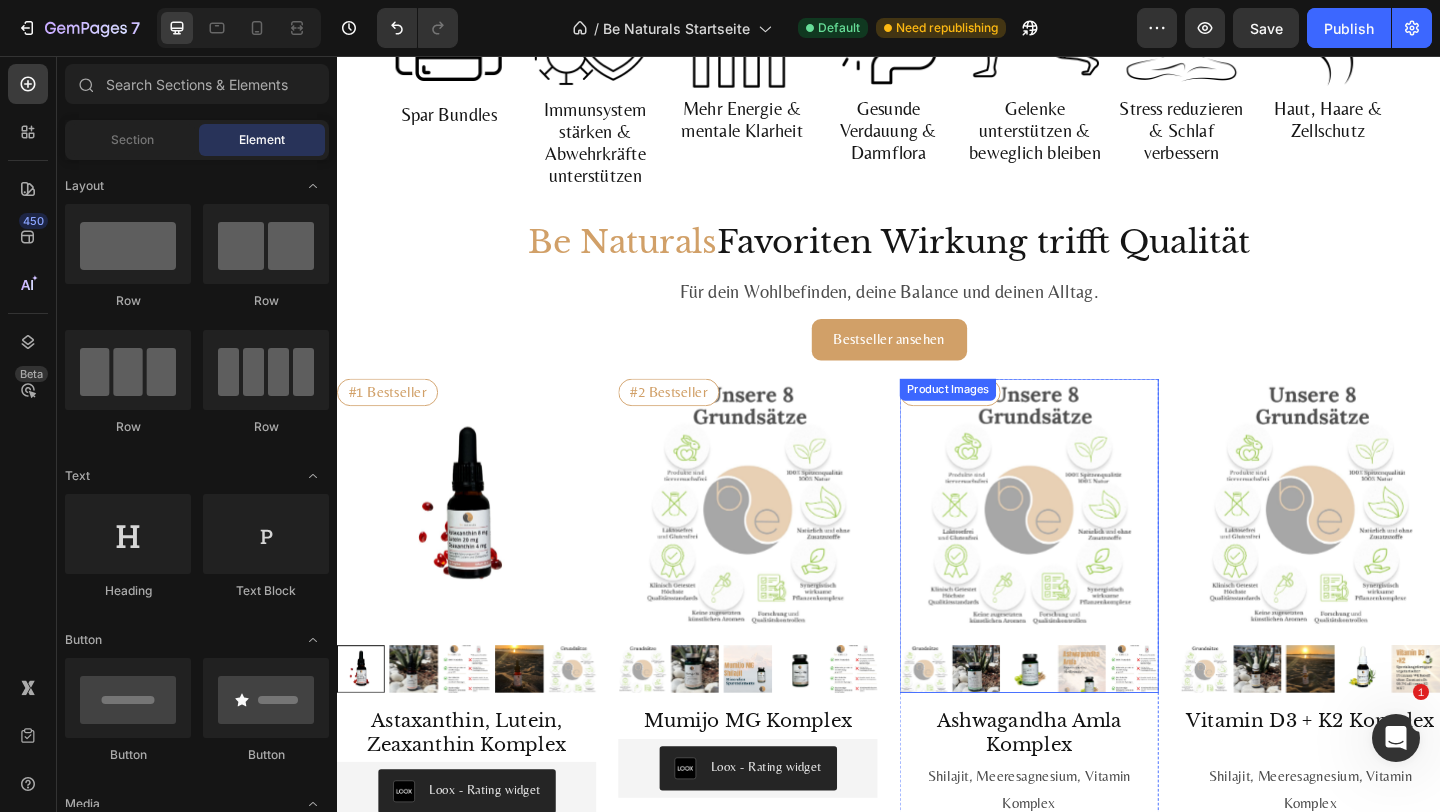 click on "Product Images" at bounding box center (1001, 419) 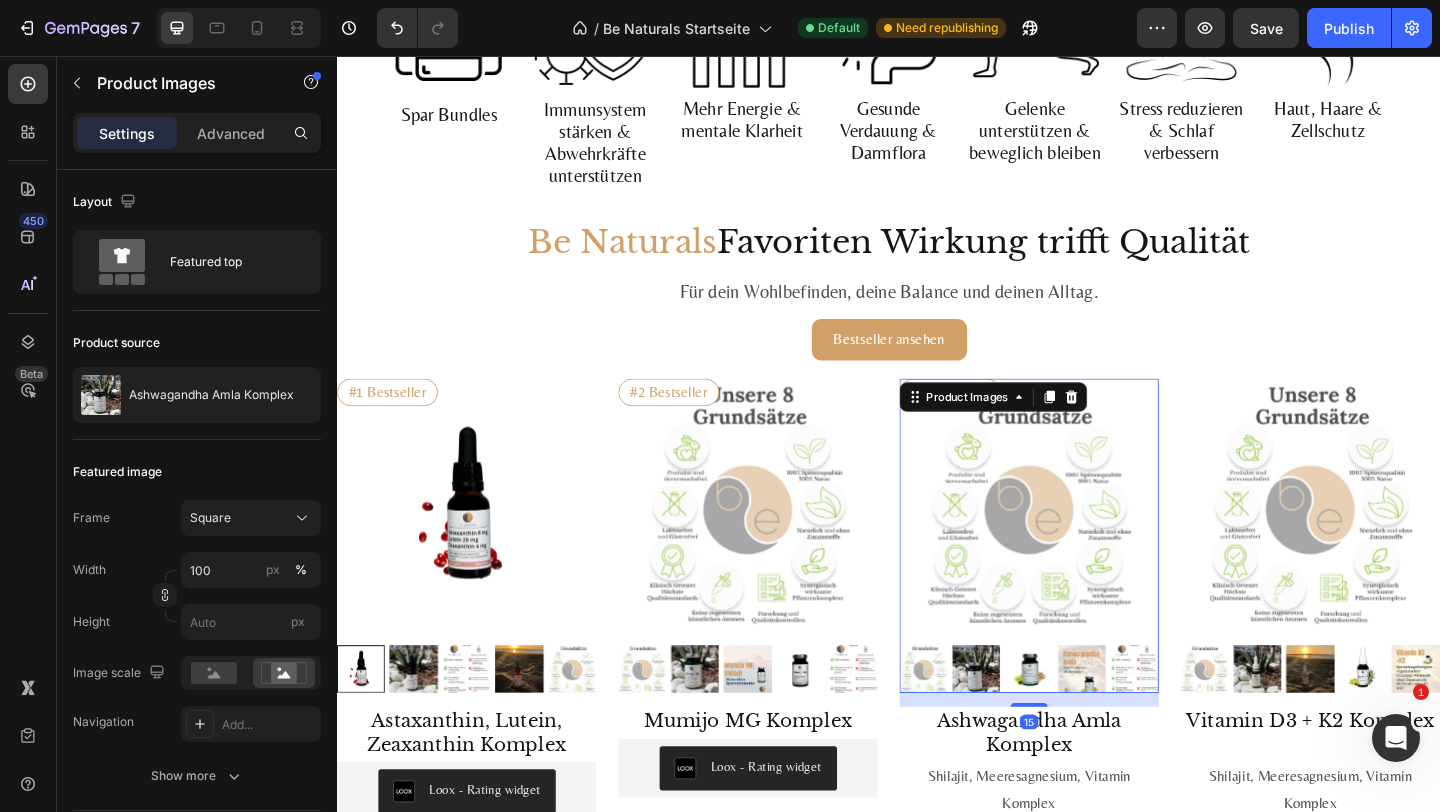 click at bounding box center [1090, 548] 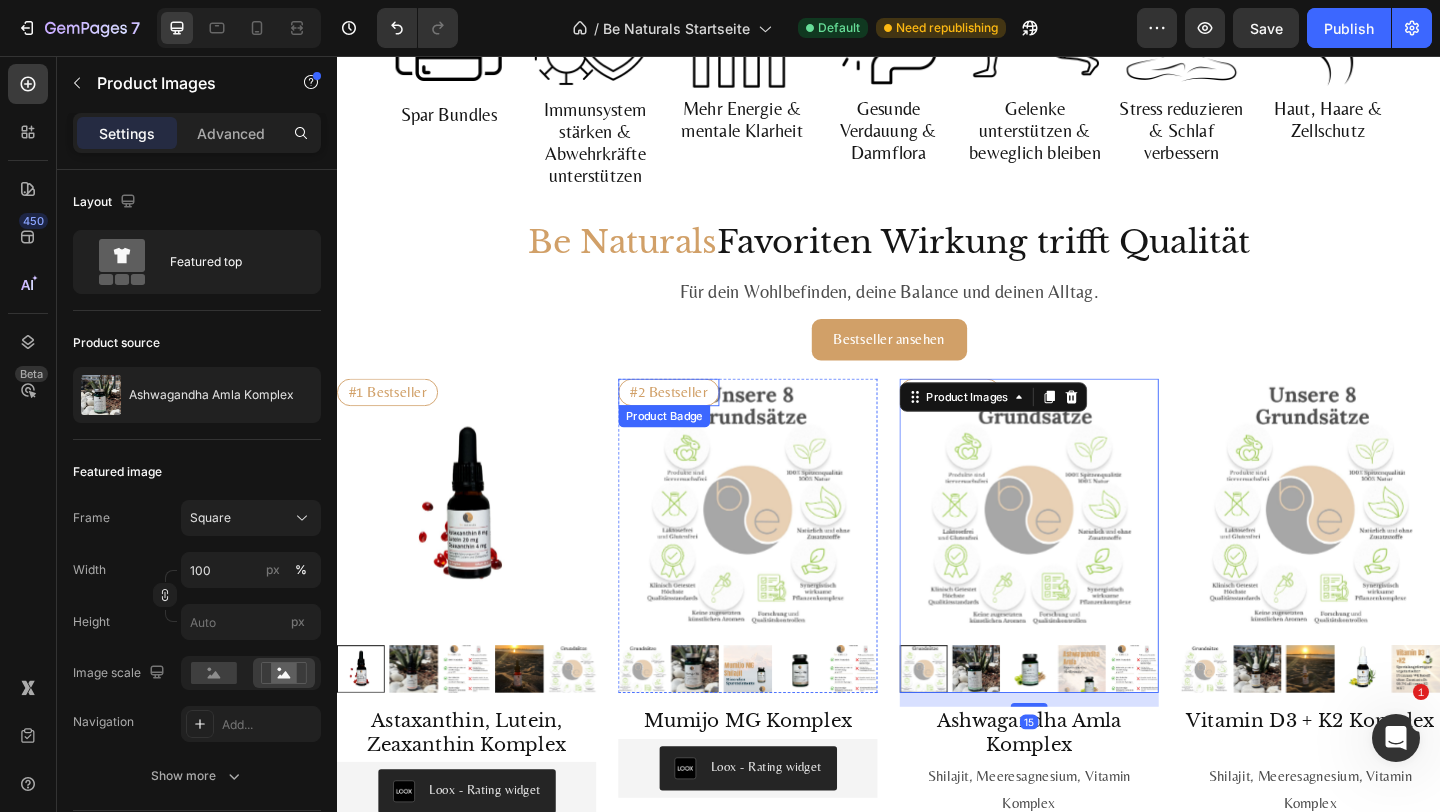 click on "#2 Bestseller" at bounding box center (698, 422) 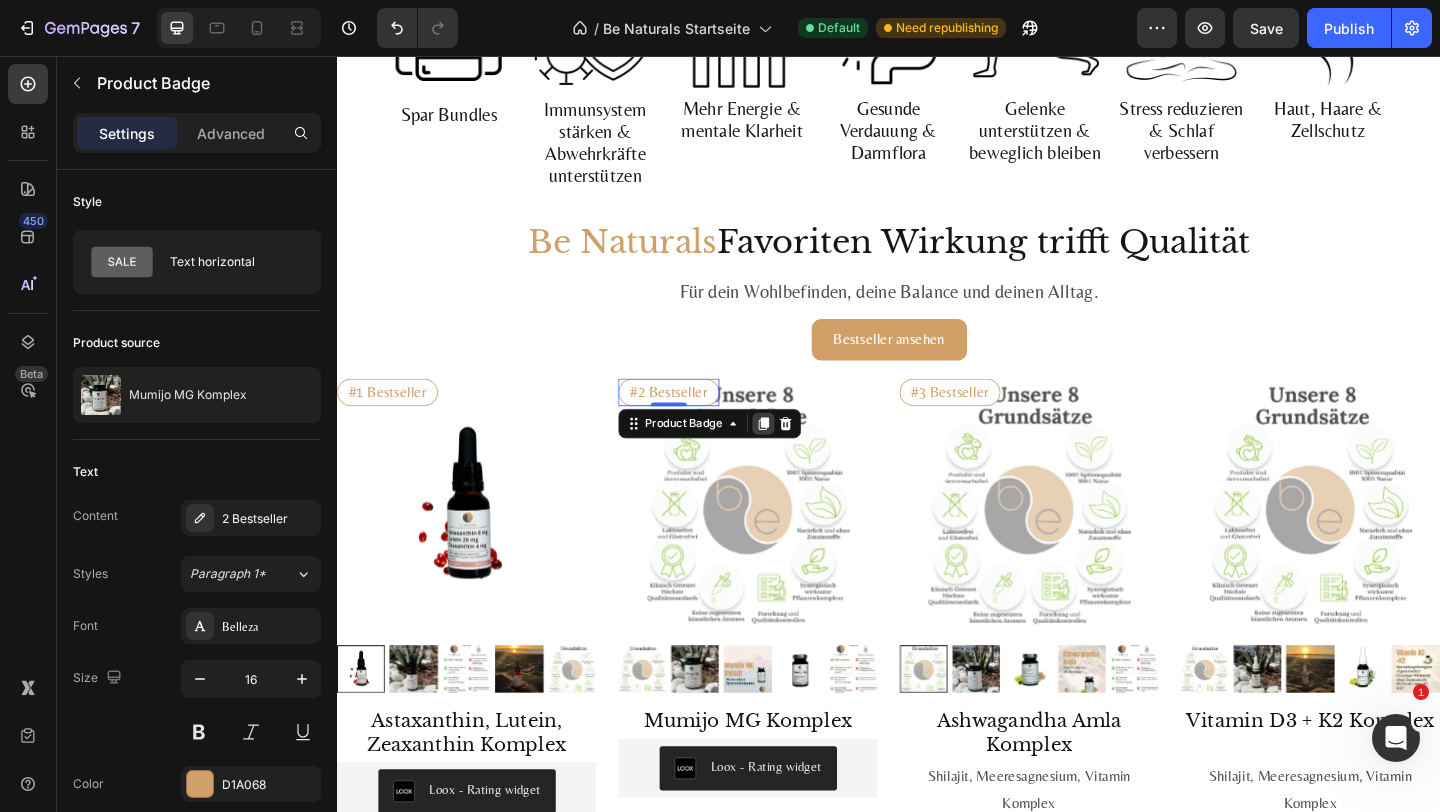 click 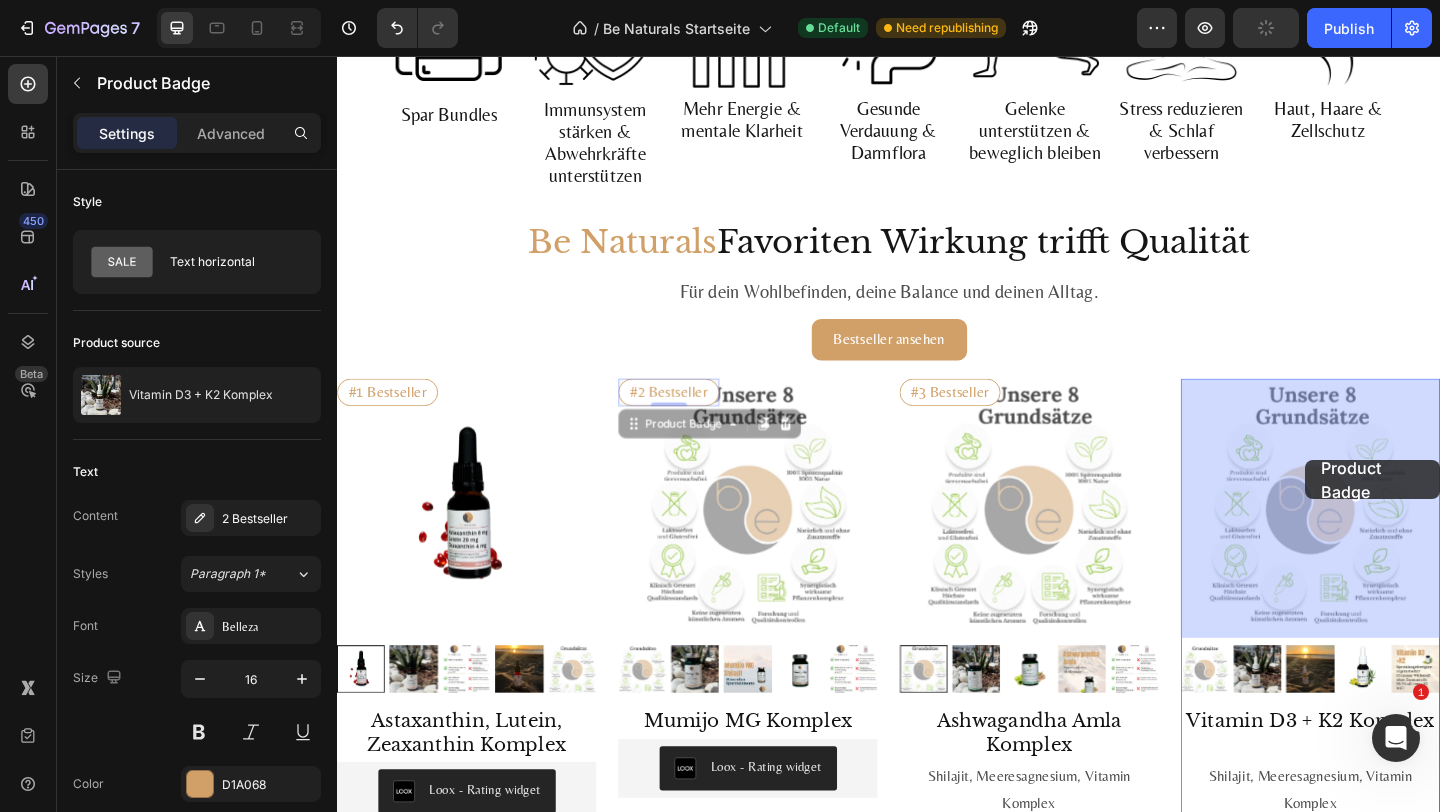 drag, startPoint x: 688, startPoint y: 446, endPoint x: 1390, endPoint y: 496, distance: 703.7784 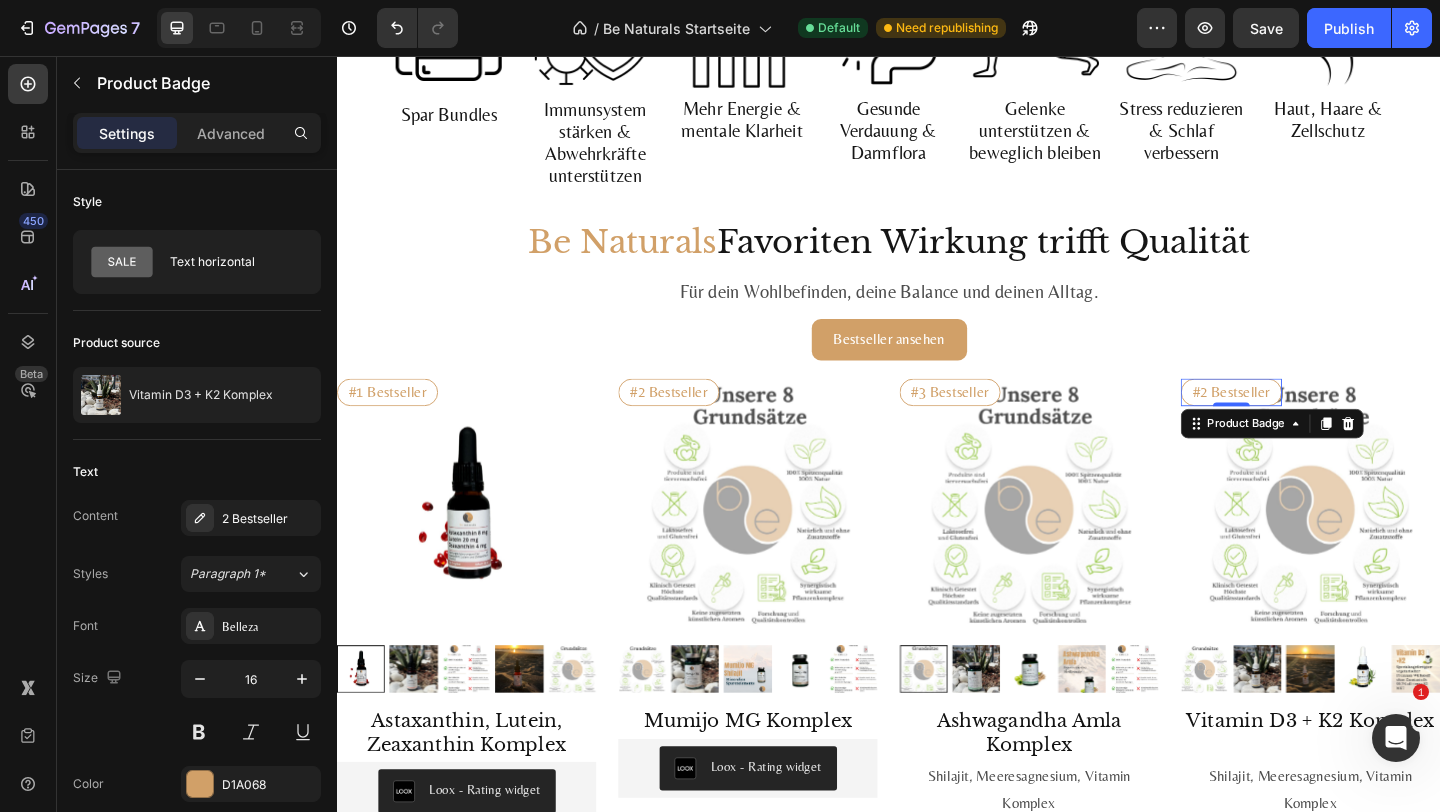 click on "#2 Bestseller" at bounding box center [1310, 422] 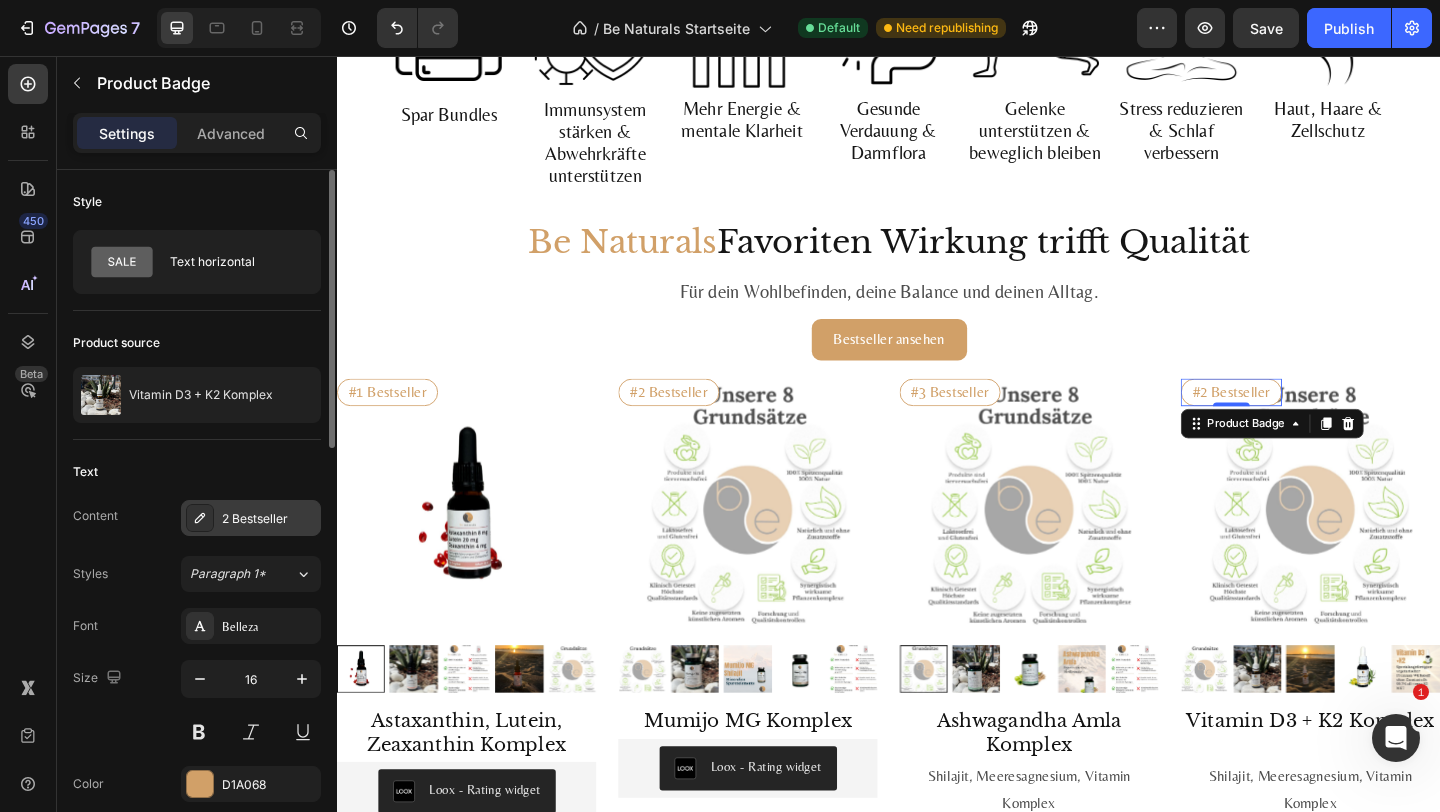 click on "2 Bestseller" at bounding box center [251, 518] 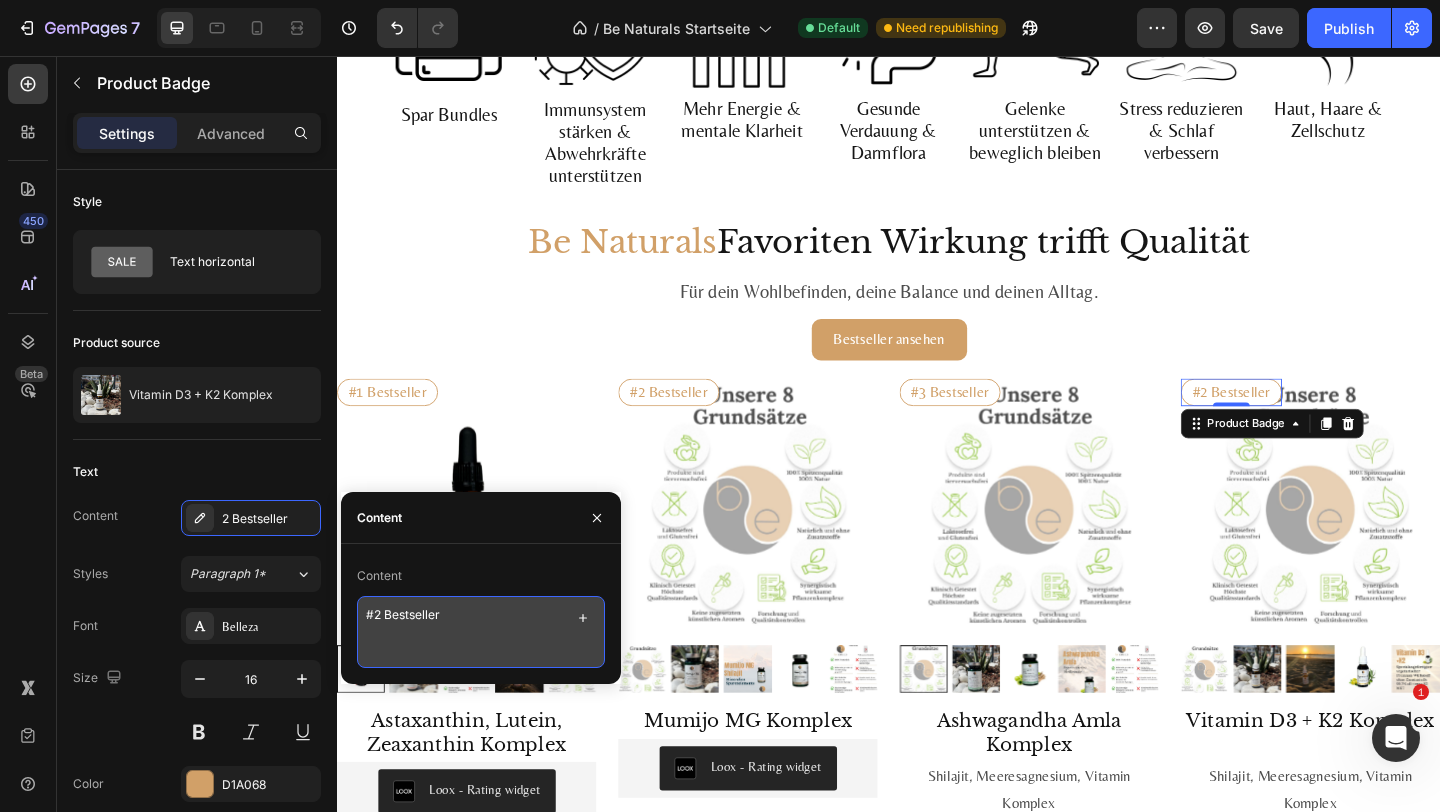 click on "#2 Bestseller" at bounding box center [481, 632] 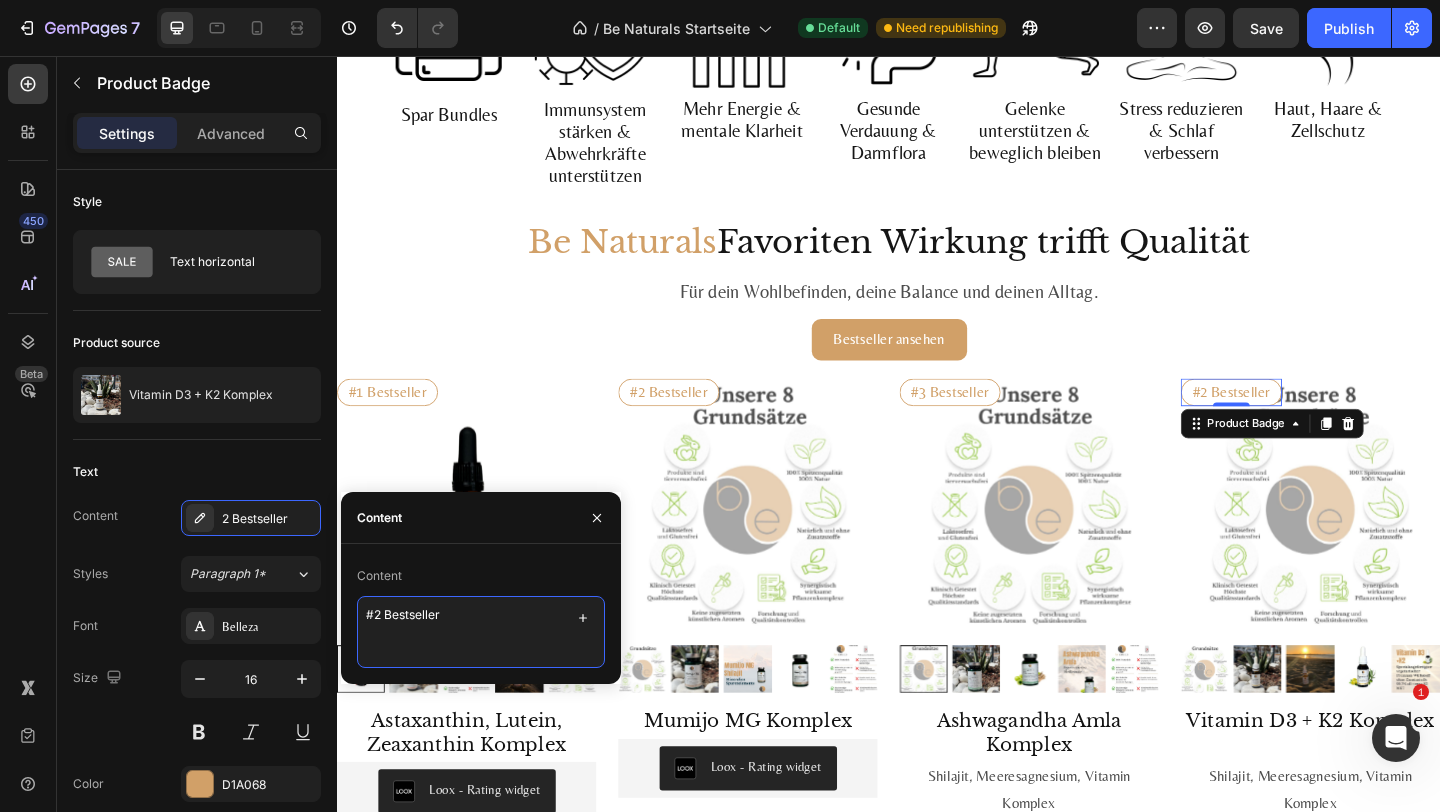 click on "#2 Bestseller" at bounding box center (481, 632) 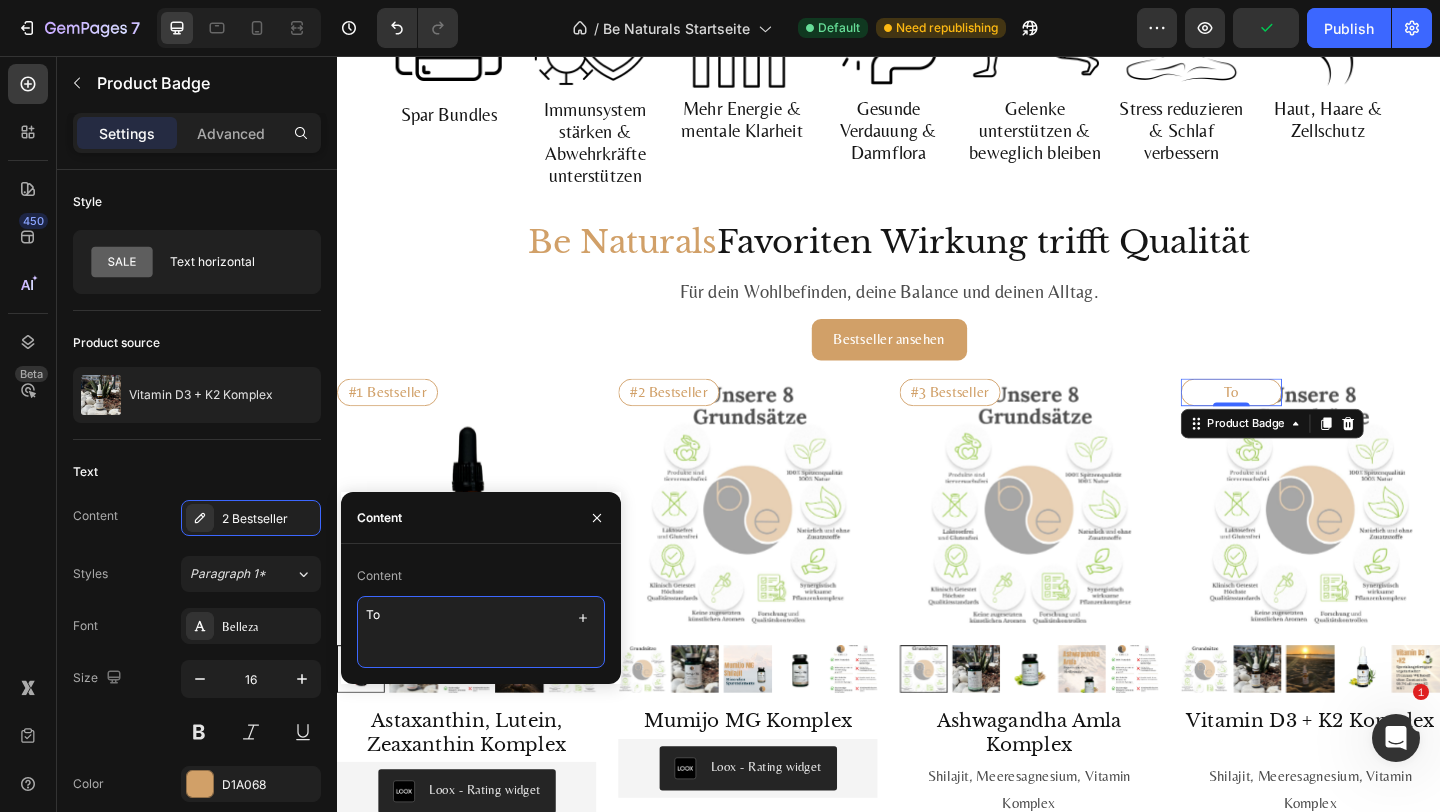 type on "T" 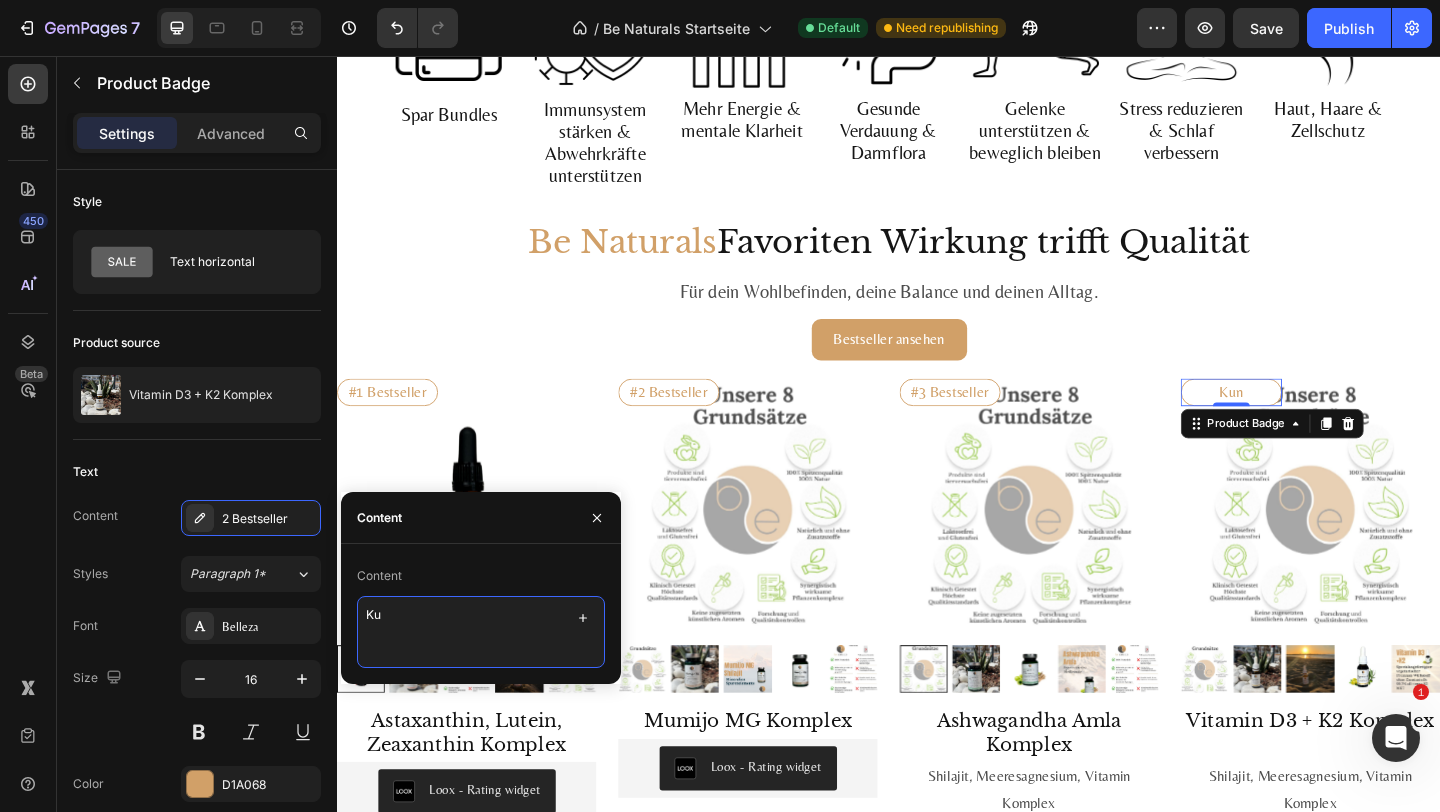 type on "K" 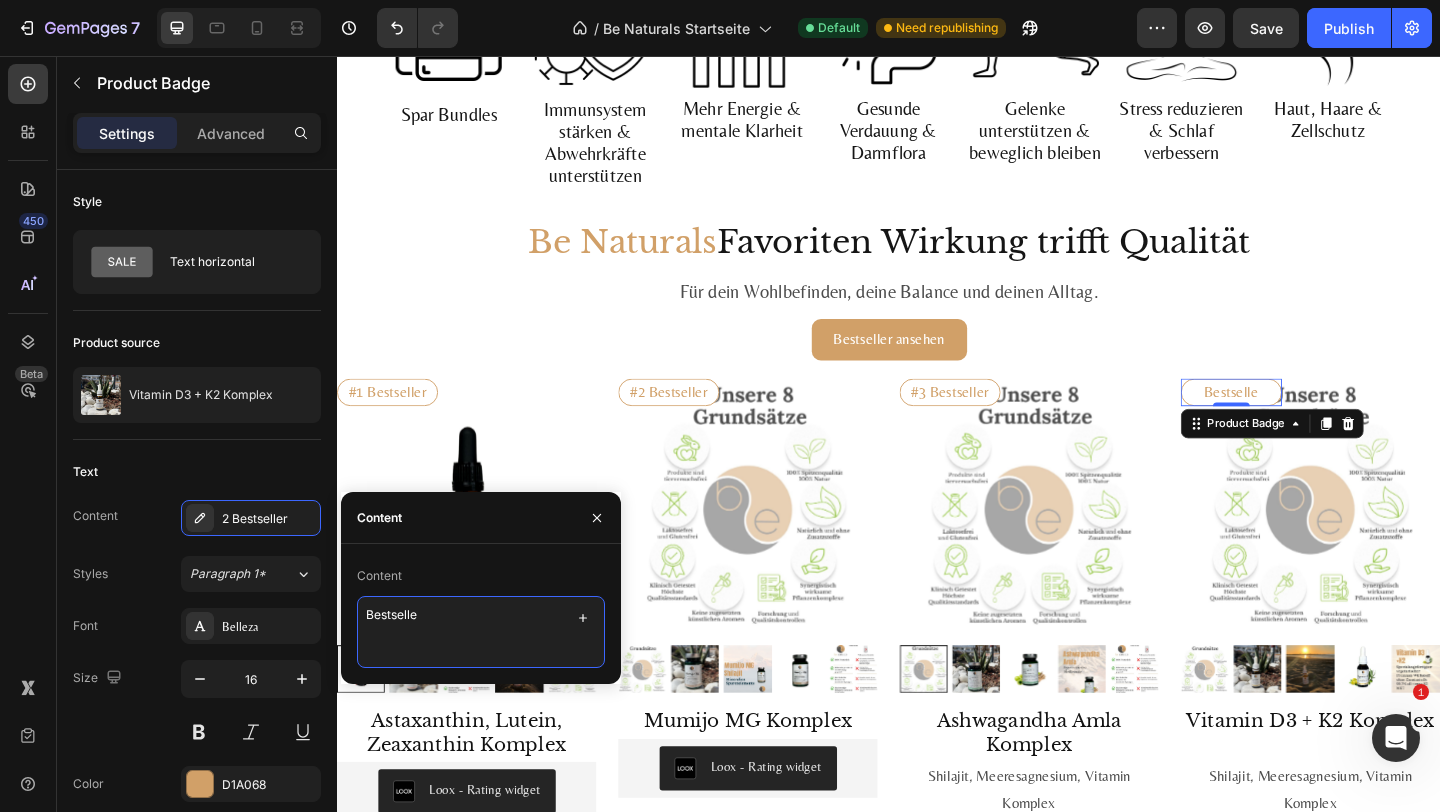 type on "Bestseller" 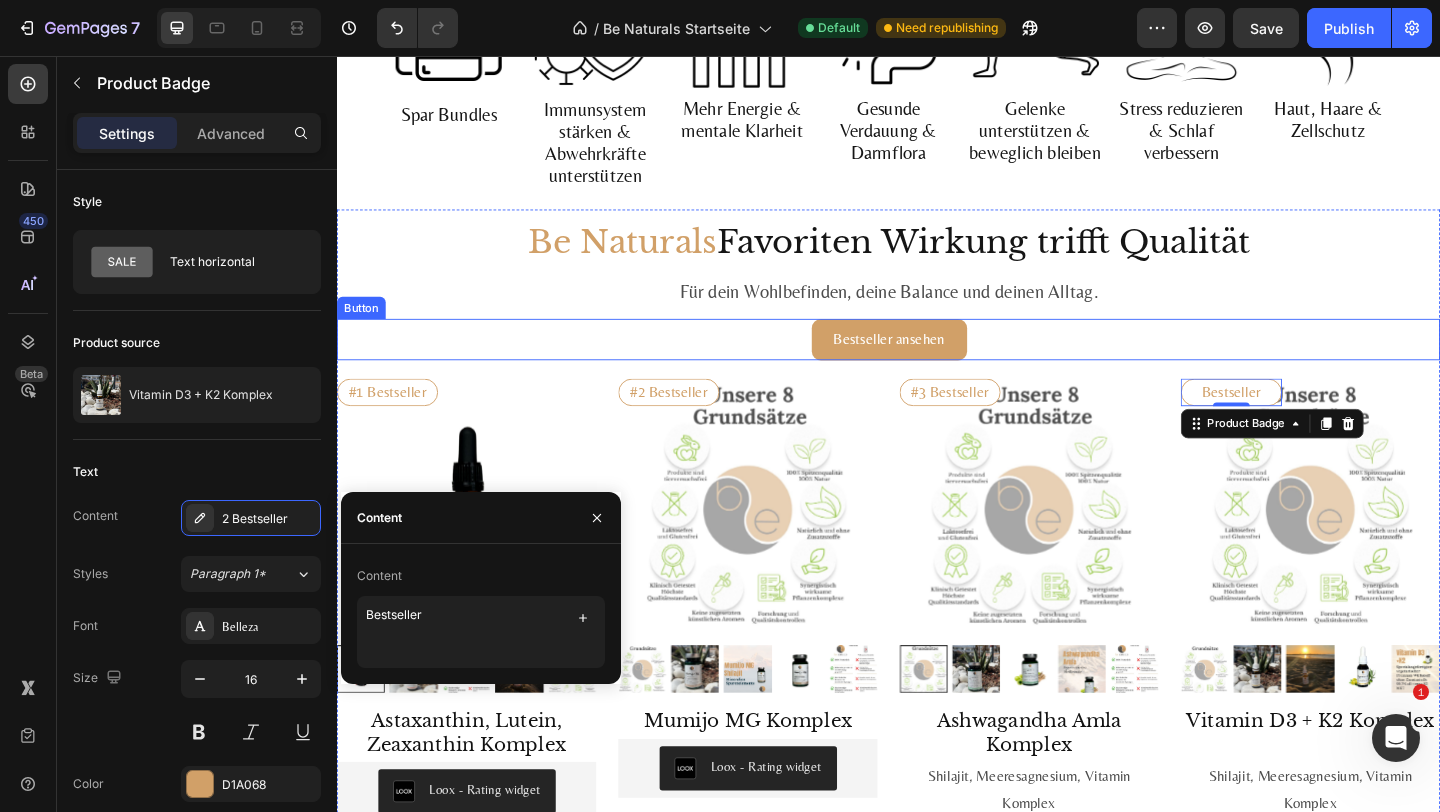 click on "Bestseller ansehen Button" at bounding box center [937, 364] 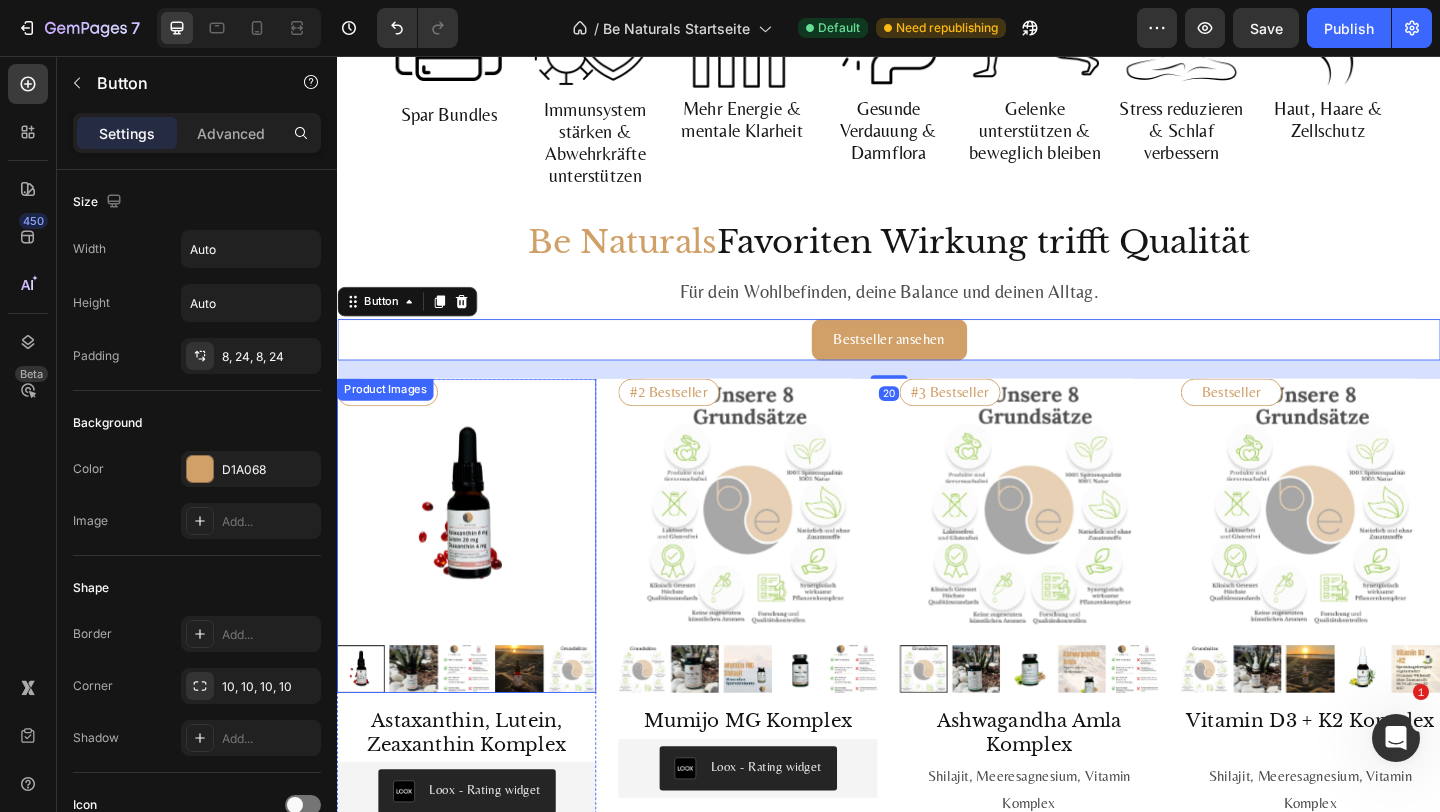 click at bounding box center [478, 548] 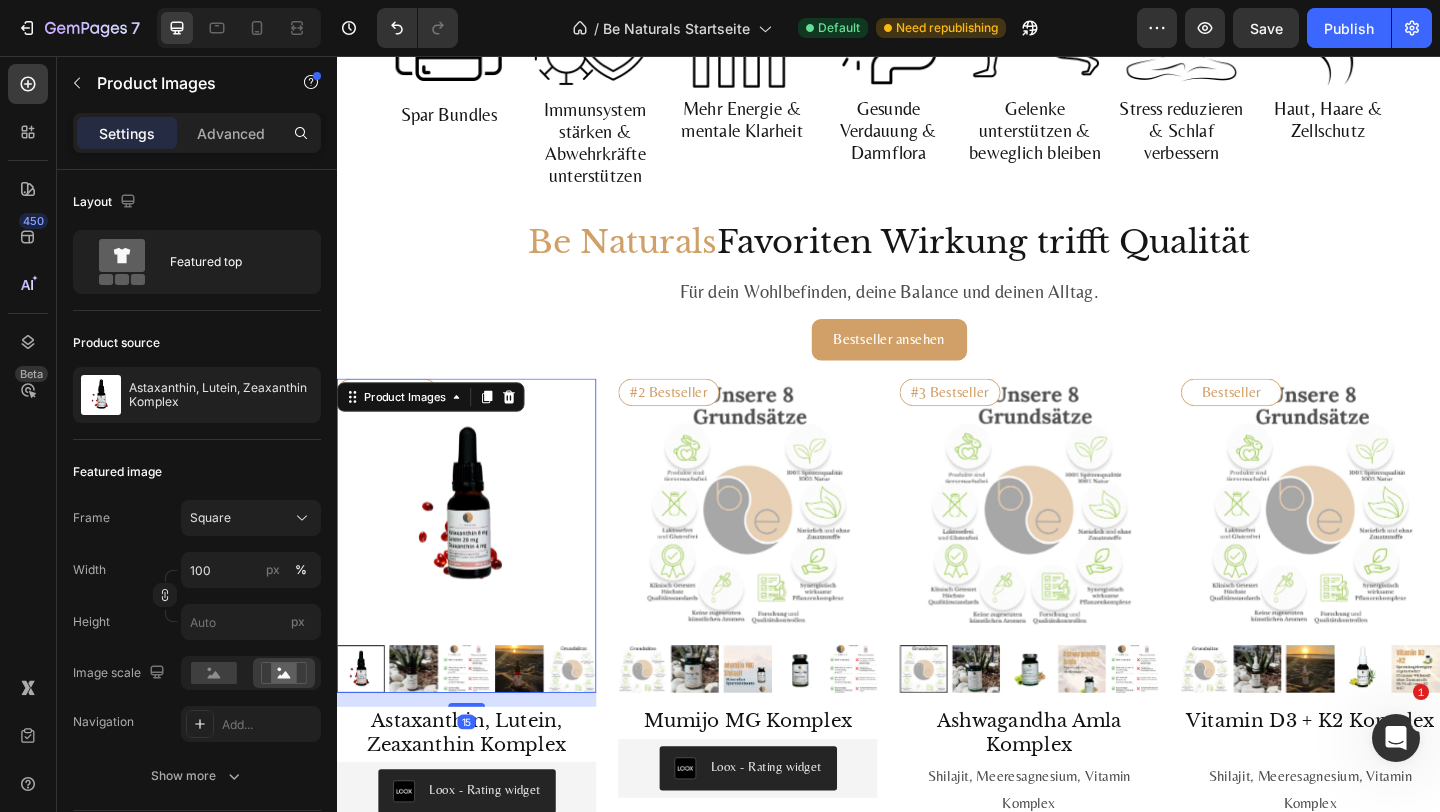 click on "#1 Bestseller Product Badge Product Images   15 Astaxanthin, Lutein, Zeaxanthin Komplex Product Title Loox - Rating widget Loox Himalaya-Shilajit + Meeres­magnesium + 13 Pflanzen­vitamine Text Block No compare price Product Price €29,99 Product Price Product Price Row No discount   Not be displayed when published Discount Tag Kaufen Add to Cart 1.975,00€ / 1L Text Block Product #2 Bestseller Product Badge Product Images Mumijo MG Komplex Product Title Loox - Rating widget Loox Himalaya-Shilajit + Meeres­magnesium + 13 Pflanzen­vitamine Text Block €39,99 Product Price Product Price 1.606,79€ / 1kg Text Block Row Kaufen Add to Cart
Icon 200 mg Himalaya-Shilajit – reich an Fulvin­säuren Text Block Row
Icon 76 % NRV Magnesium – trägt zu  normaler Muskel­funktion & Energie­stoff­wechsel  bei* Text Block Row
Icon Vegan, labor­geprüft & ohne Zusatz­stoffe Text Block Row Row Lieferung 3–5 Tage Versand gratis ab 100 € Text Block Product Row" at bounding box center [937, 845] 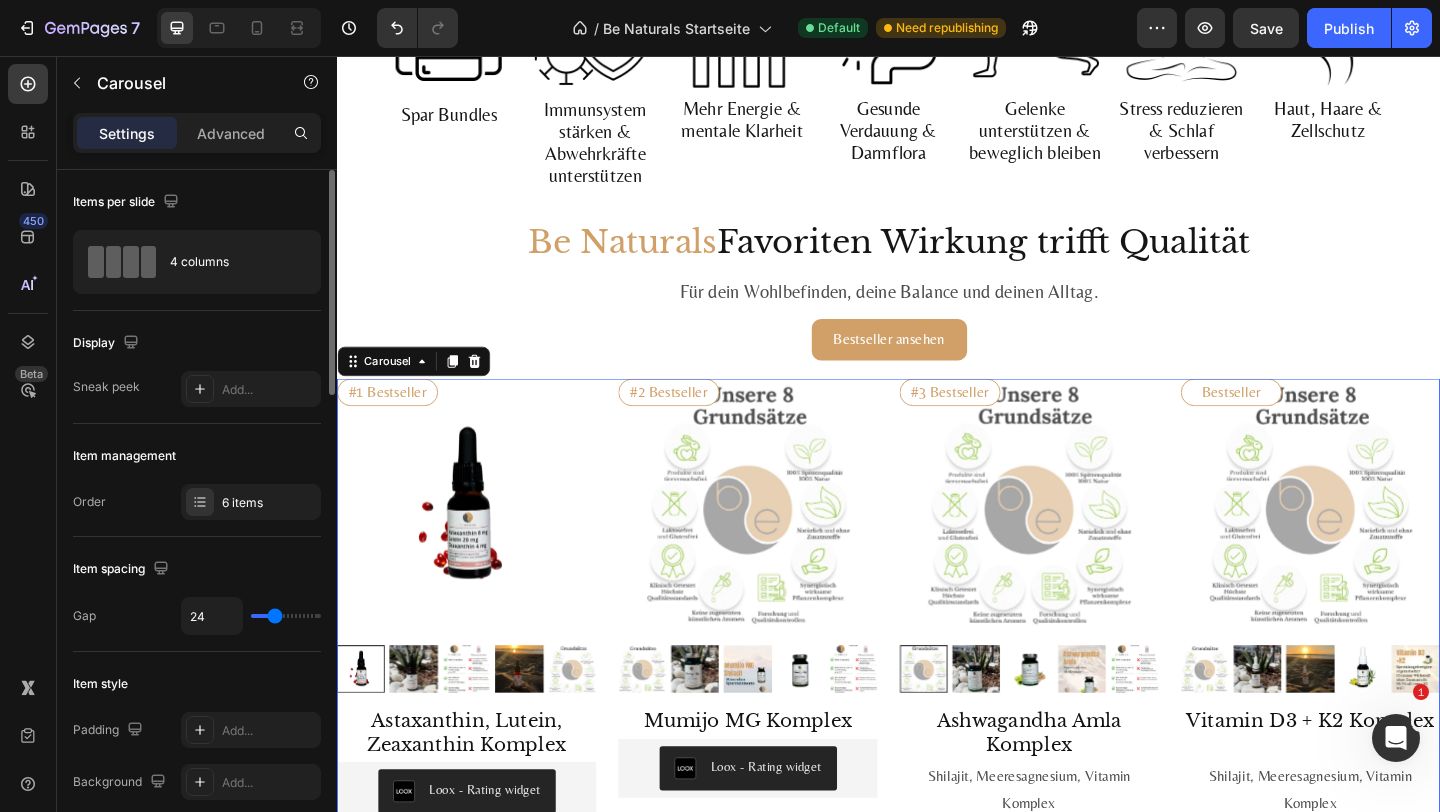 click on "Item management Order 6 items" 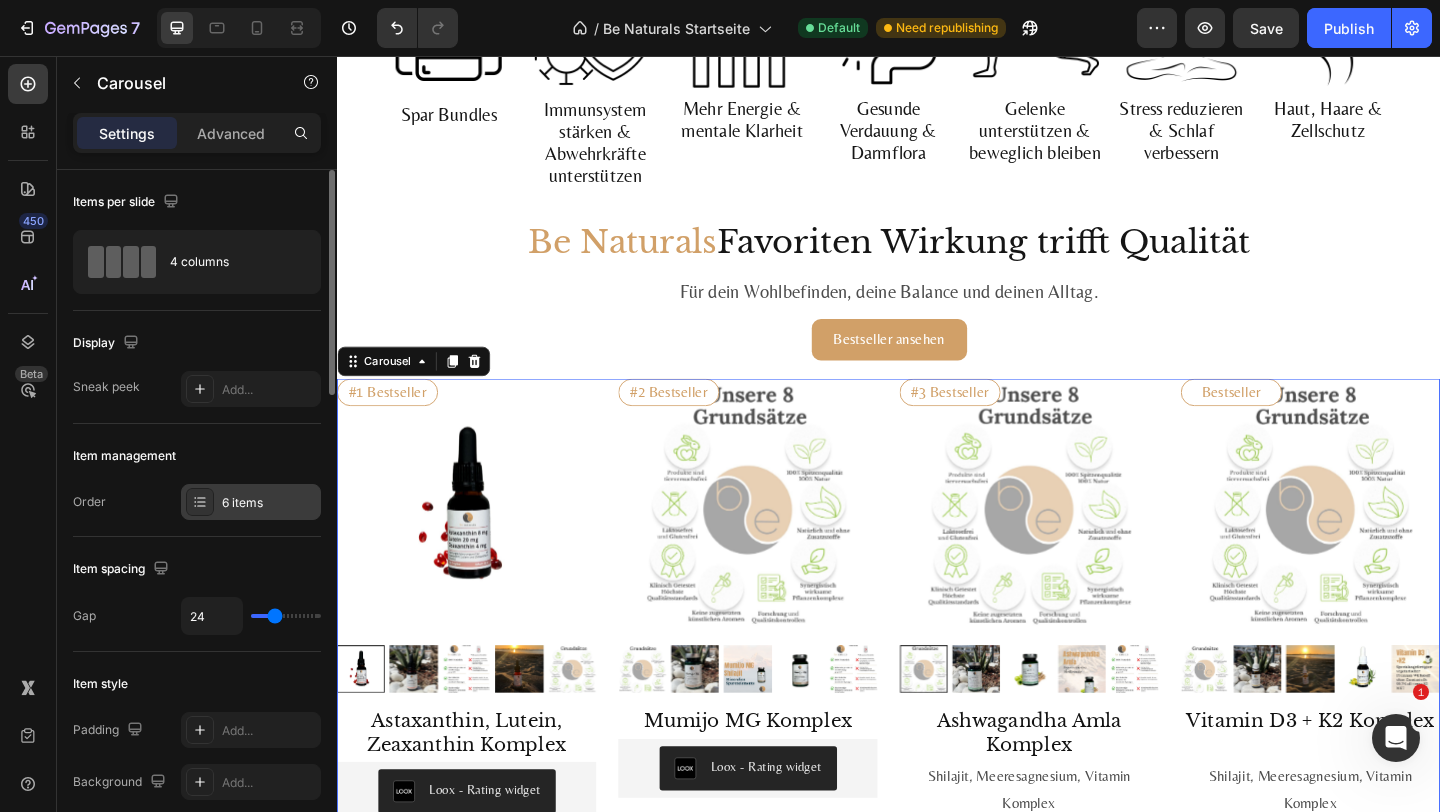 click on "6 items" at bounding box center (269, 503) 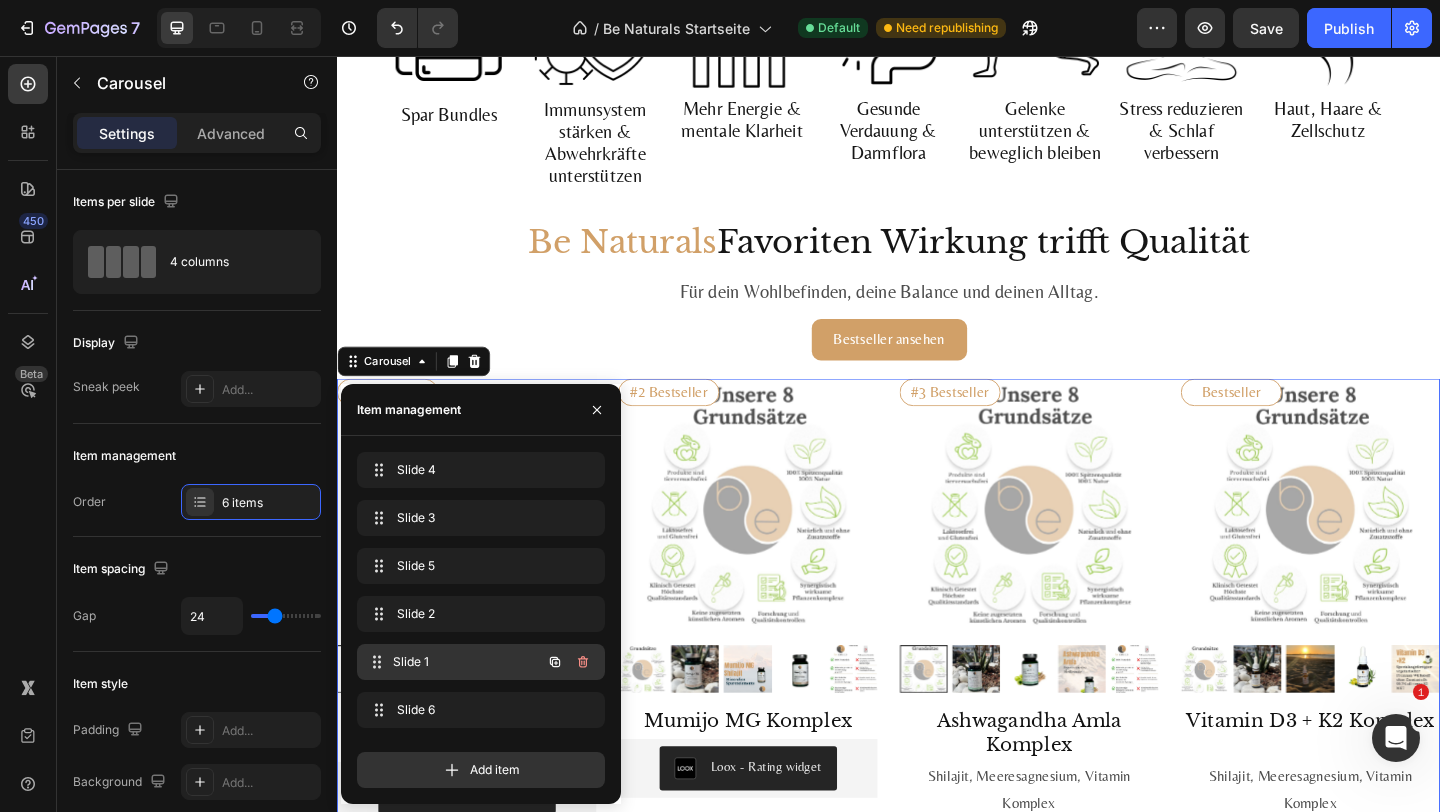 click on "Slide 1" at bounding box center [467, 662] 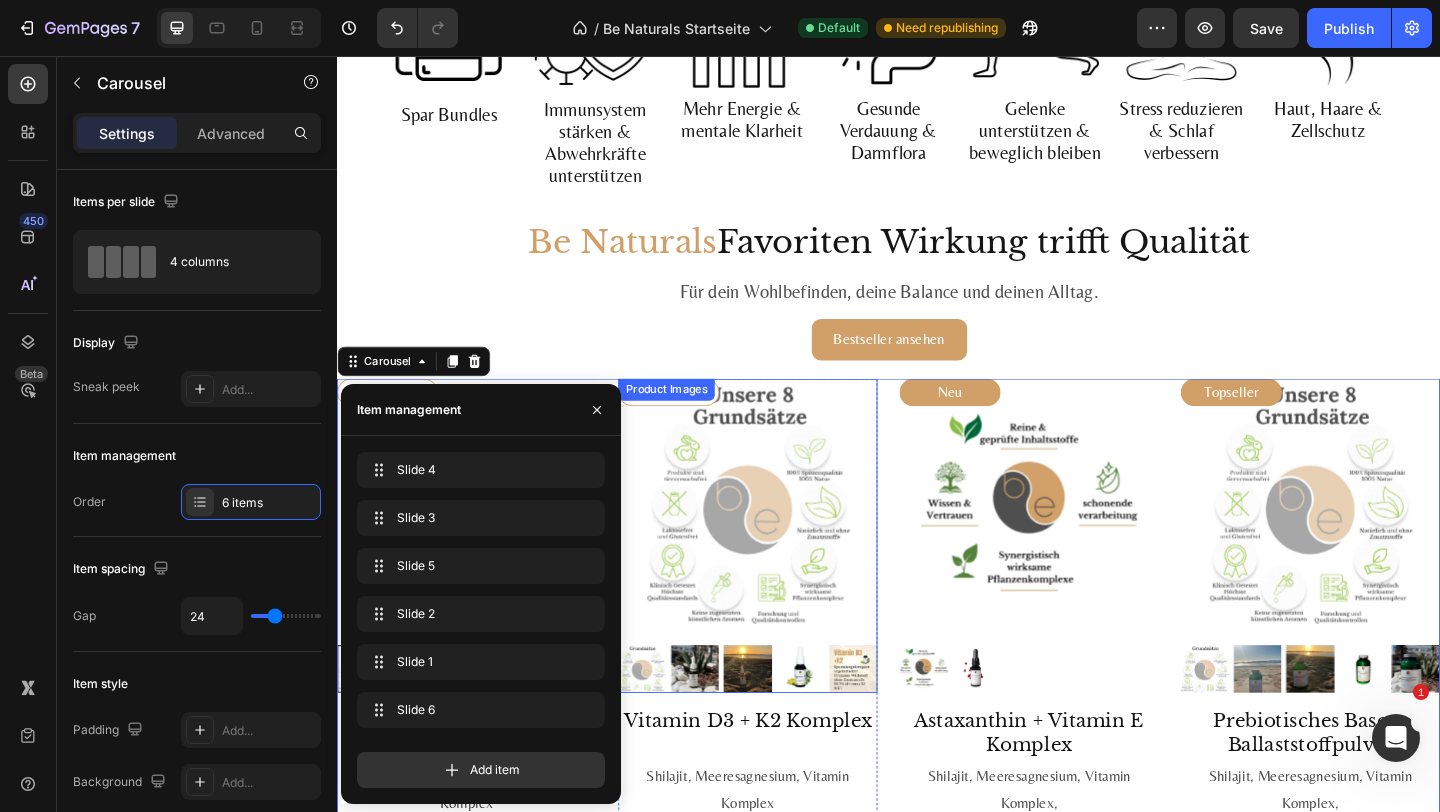 click at bounding box center (784, 548) 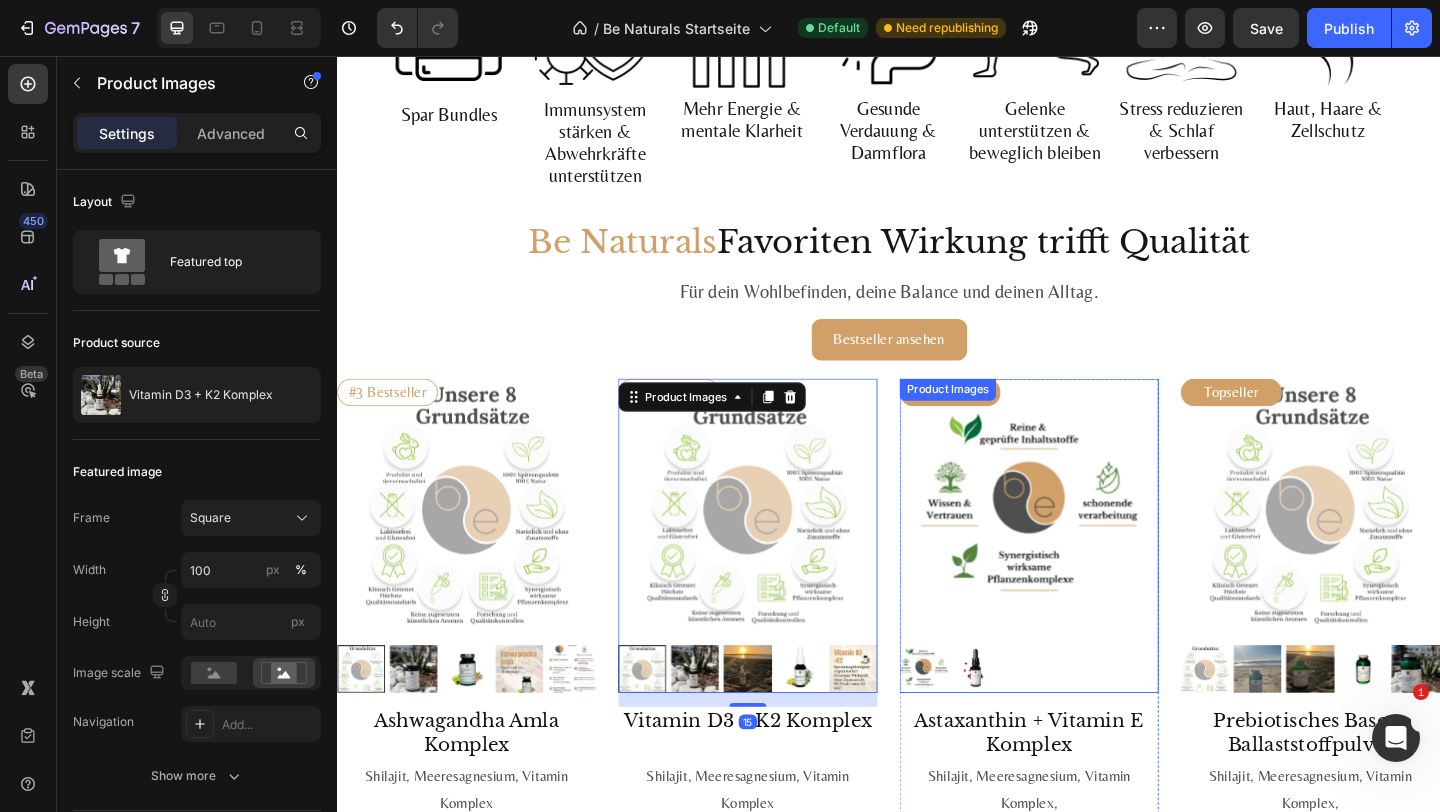 click at bounding box center [1090, 548] 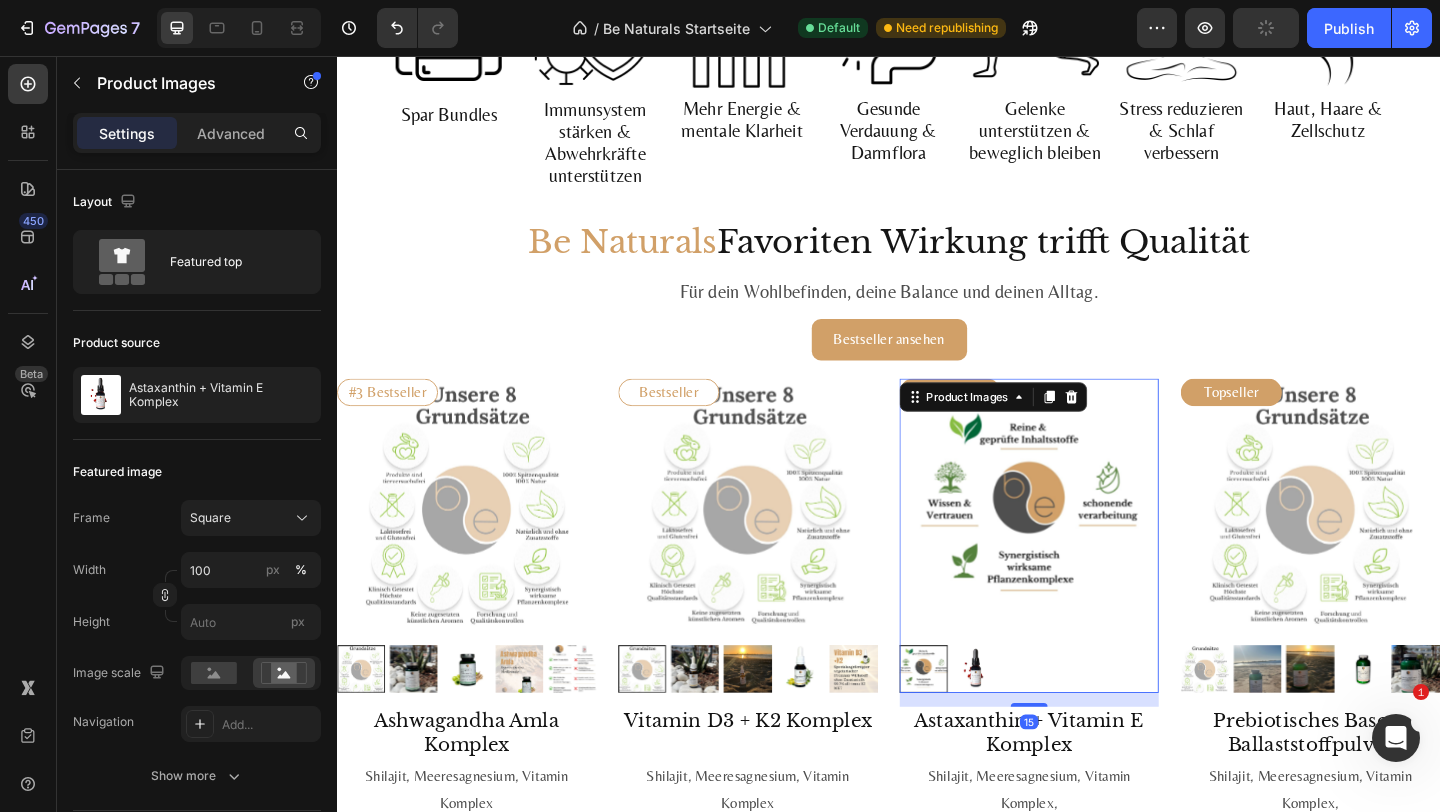 click on "#1 Bestseller Product Badge Product Images Astaxanthin, Lutein, Zeaxanthin Komplex Product Title Loox - Rating widget Loox Himalaya-Shilajit + Meeres­magnesium + 13 Pflanzen­vitamine Text Block No compare price Product Price €29,99 Product Price Product Price Row No discount   Not be displayed when published Discount Tag Kaufen Add to Cart 1.975,00€ / 1L Text Block Product #2 Bestseller Product Badge Product Images Mumijo MG Komplex Product Title Loox - Rating widget Loox Himalaya-Shilajit + Meeres­magnesium + 13 Pflanzen­vitamine Text Block €39,99 Product Price Product Price 1.606,79€ / 1kg Text Block Row Kaufen Add to Cart
Icon 200 mg Himalaya-Shilajit – reich an Fulvin­säuren Text Block Row
Icon 76 % NRV Magnesium – trägt zu  normaler Muskel­funktion & Energie­stoff­wechsel  bei* Text Block Row
Icon Vegan, labor­geprüft & ohne Zusatz­stoffe Text Block Row Row Lieferung 3–5 Tage Versand gratis ab 100 € Text Block Product Text Block" at bounding box center (937, 845) 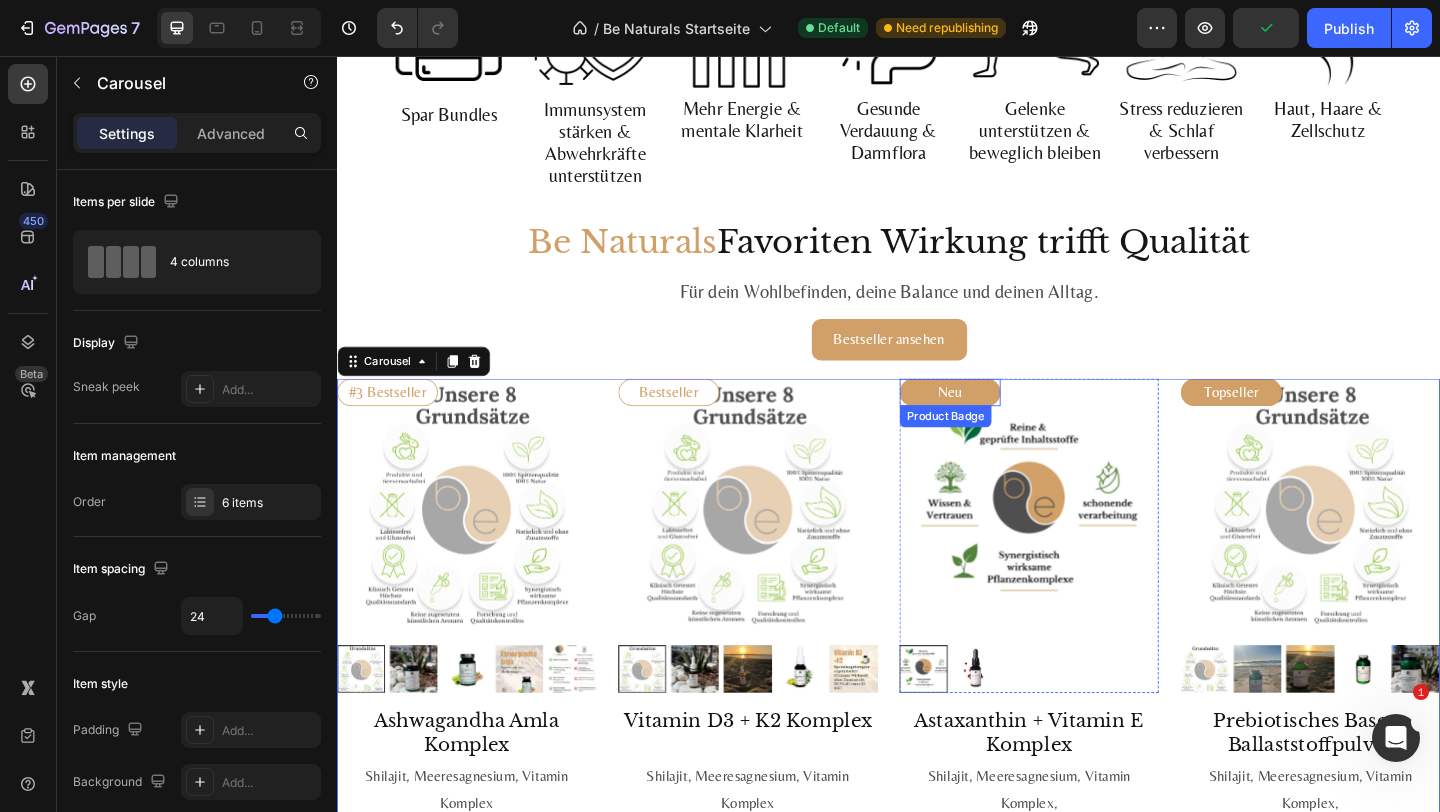 click on "Neu" at bounding box center (1004, 422) 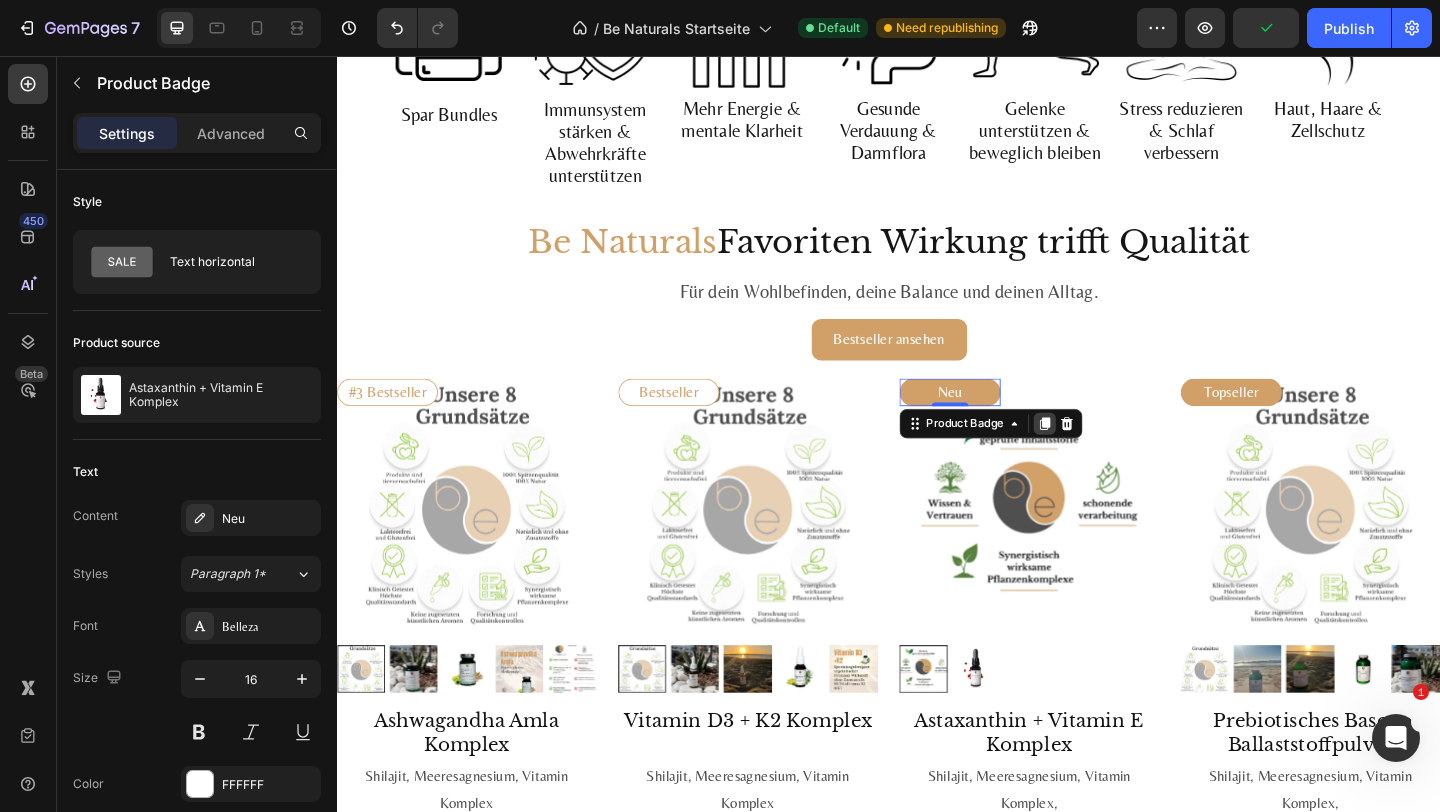 click 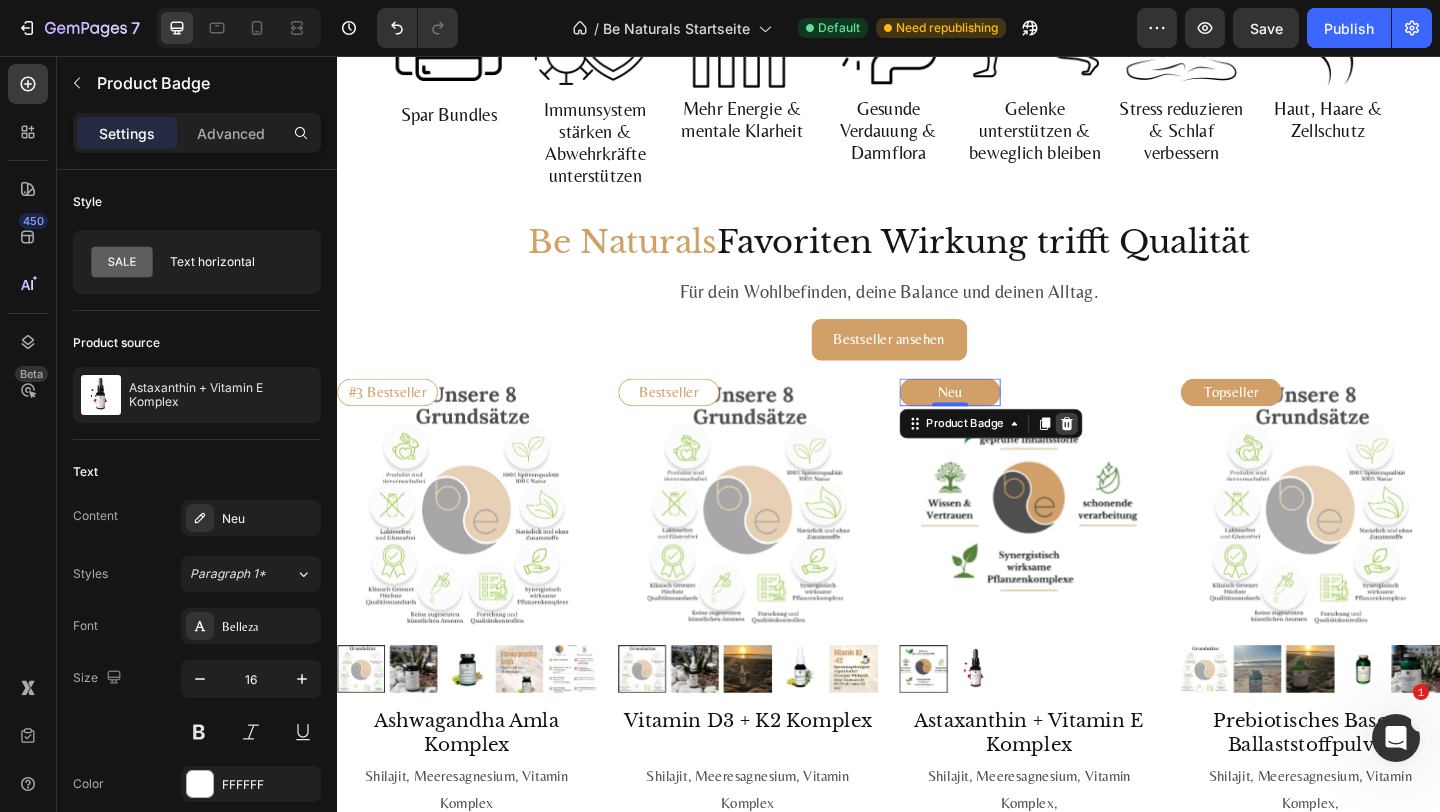 click 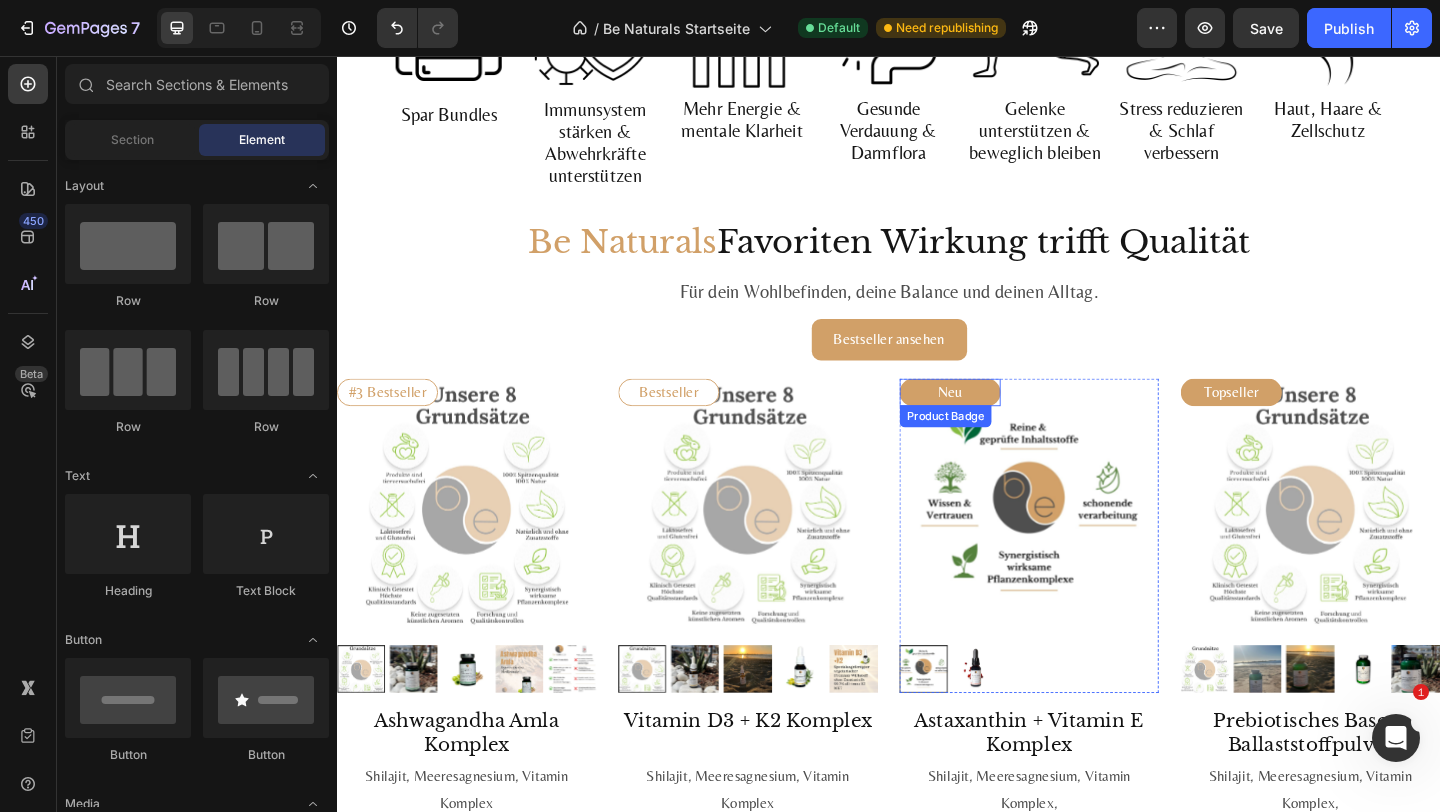 click on "Neu" at bounding box center [1004, 422] 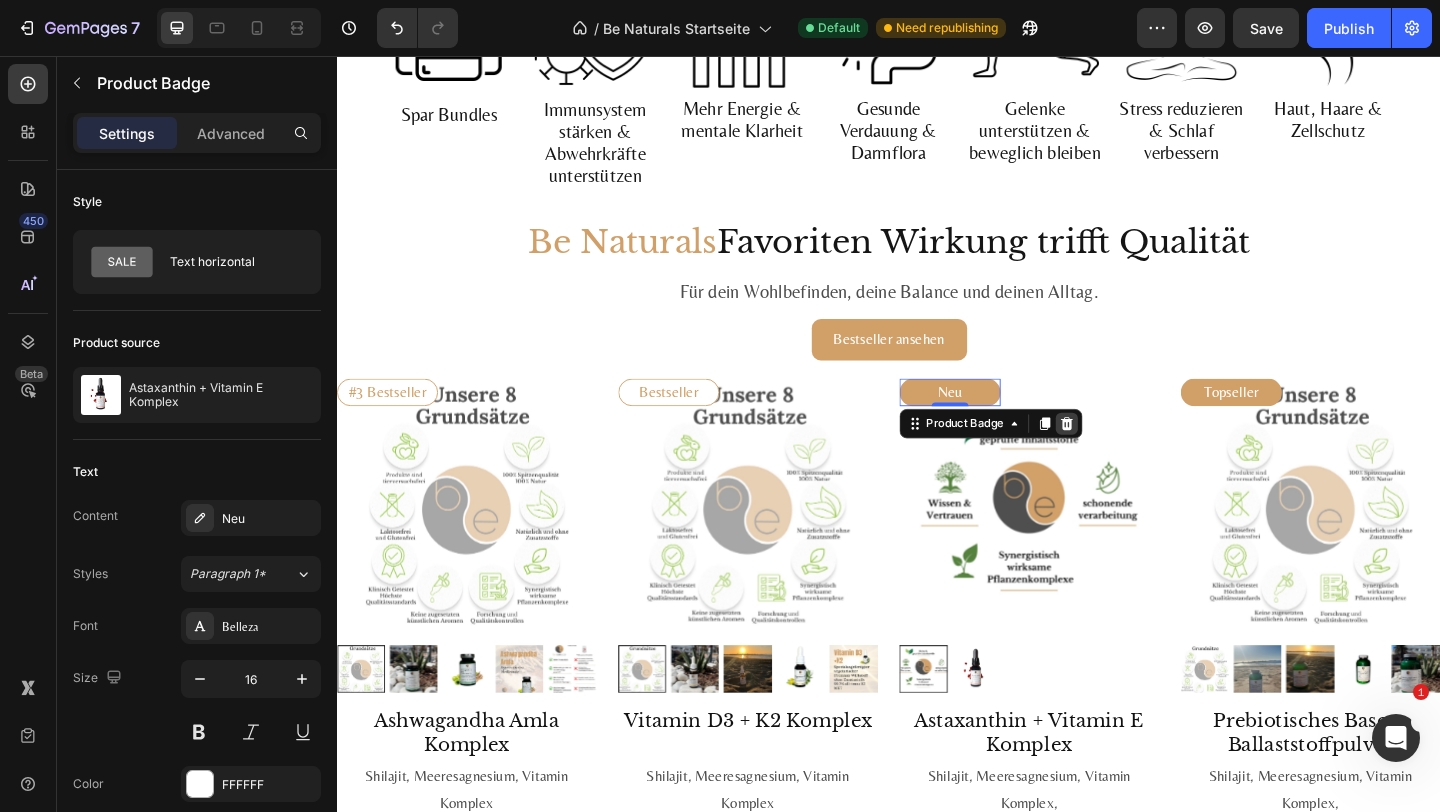 click 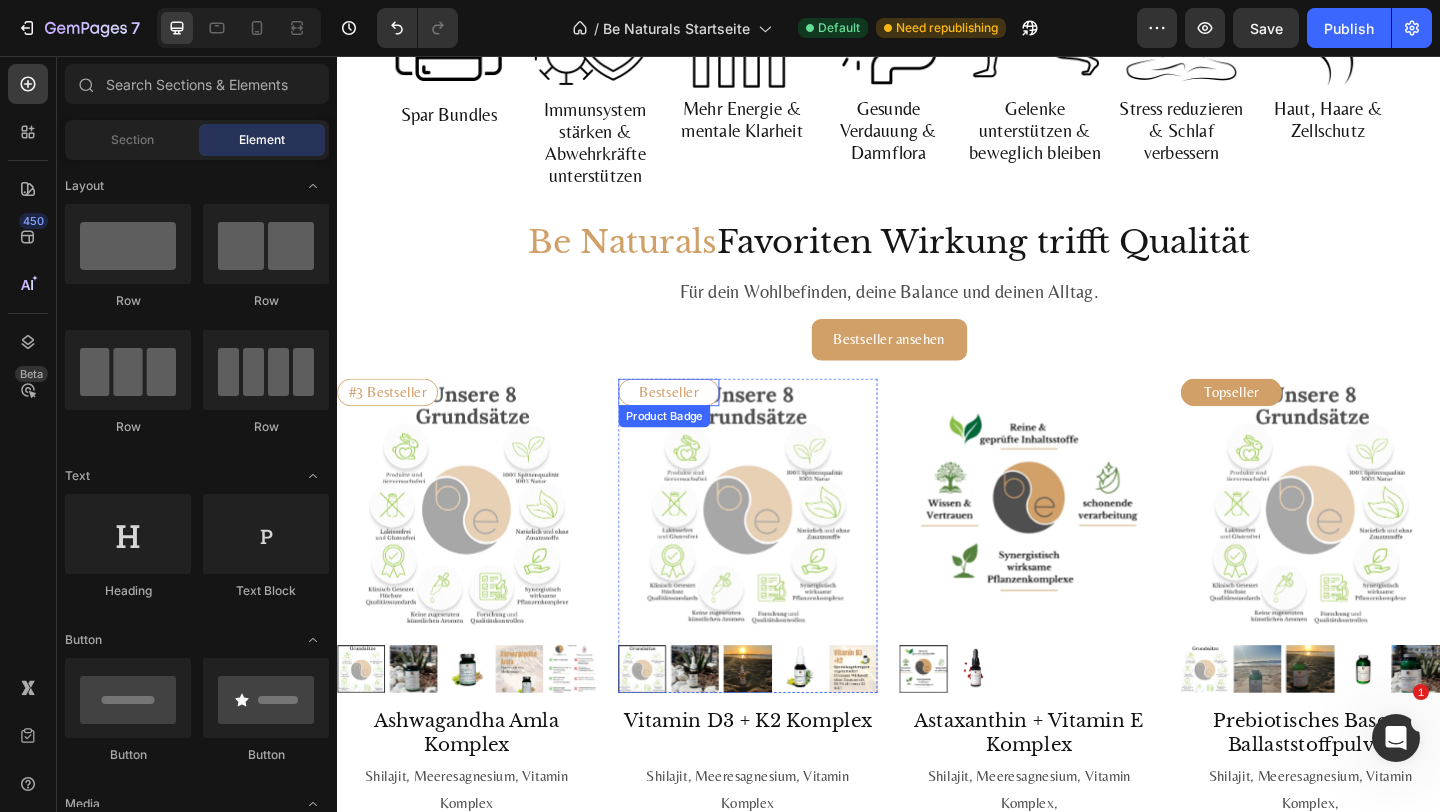 click on "Bestseller" at bounding box center (698, 422) 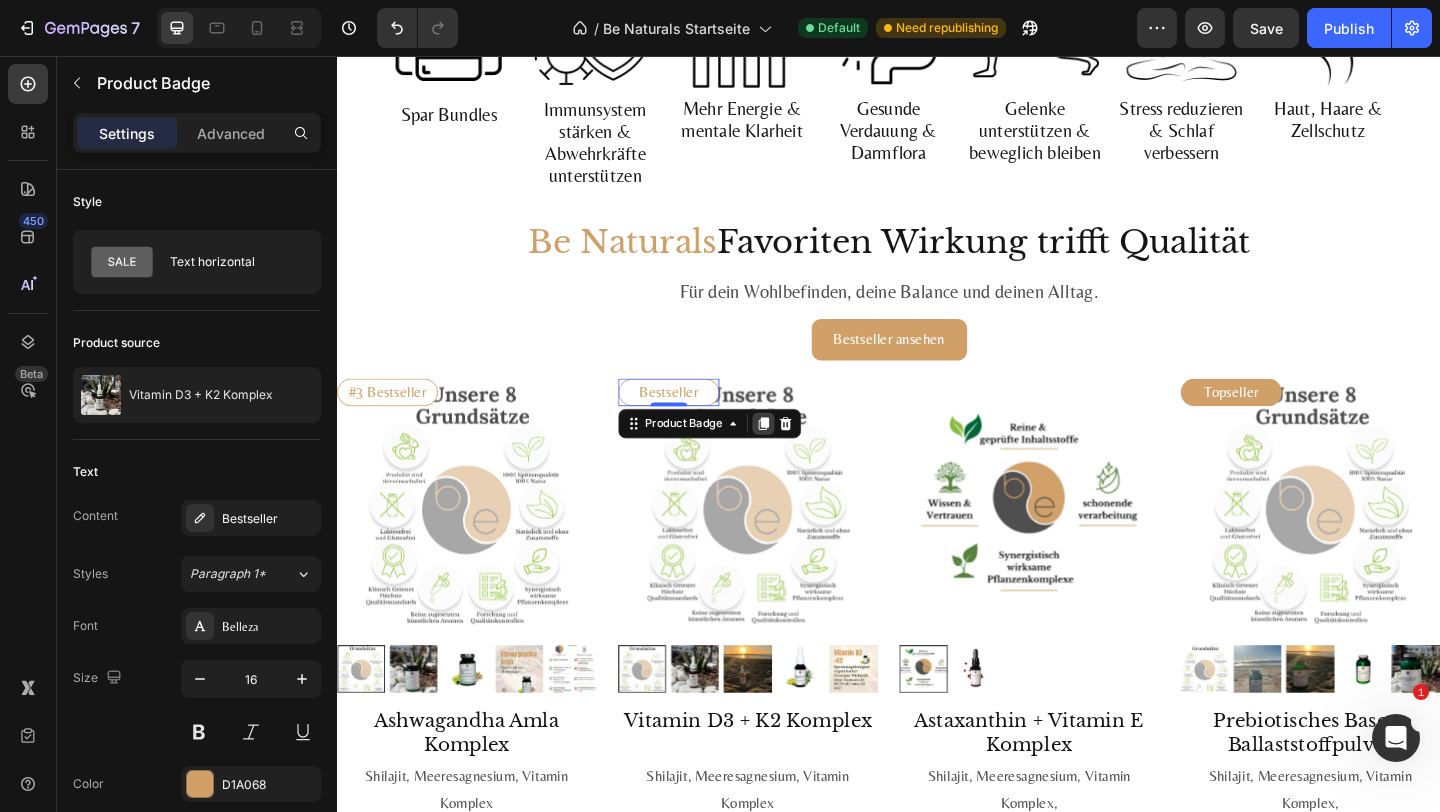 click 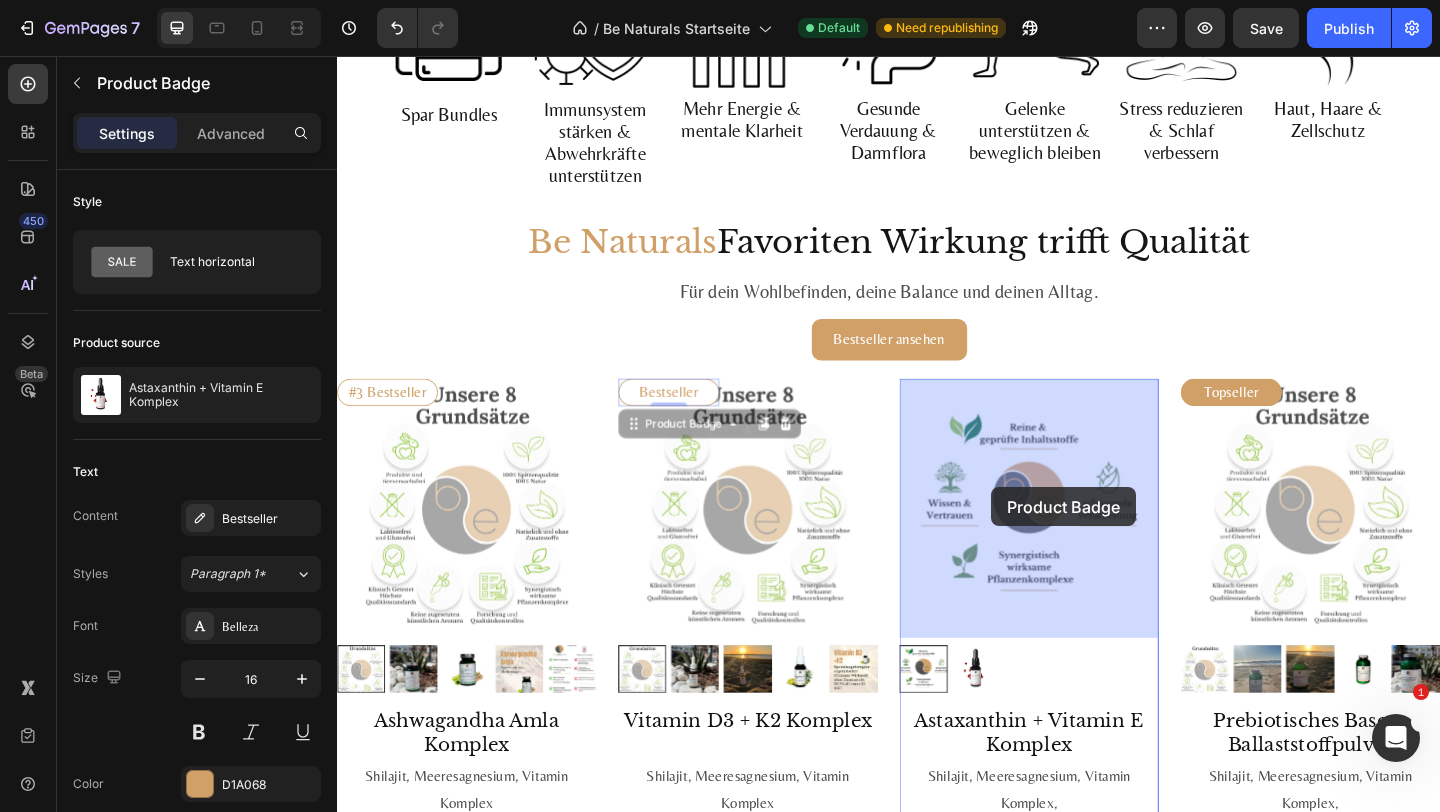 drag, startPoint x: 685, startPoint y: 462, endPoint x: 611, endPoint y: 599, distance: 155.70805 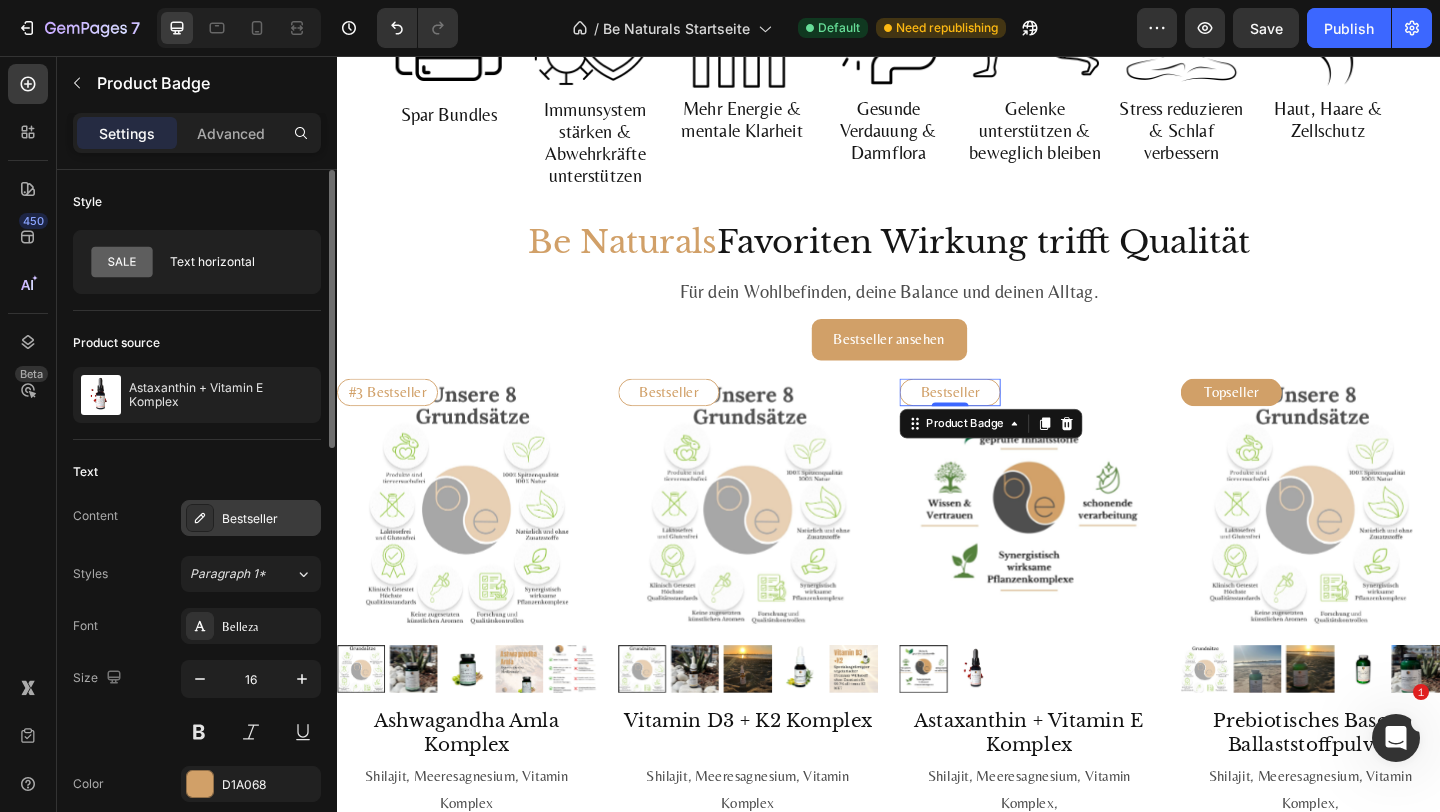 click on "Bestseller" at bounding box center (251, 518) 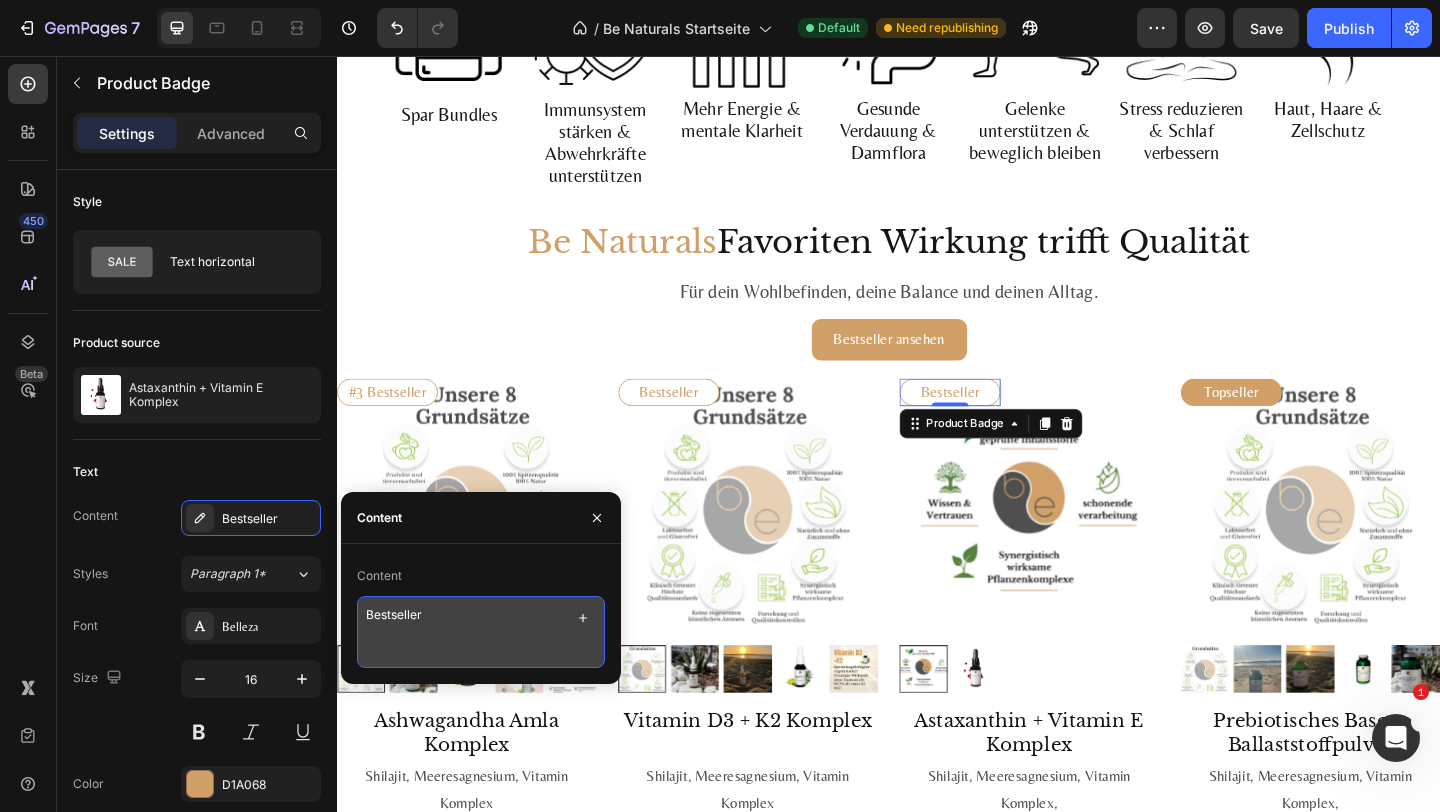 click on "Bestseller" at bounding box center [481, 632] 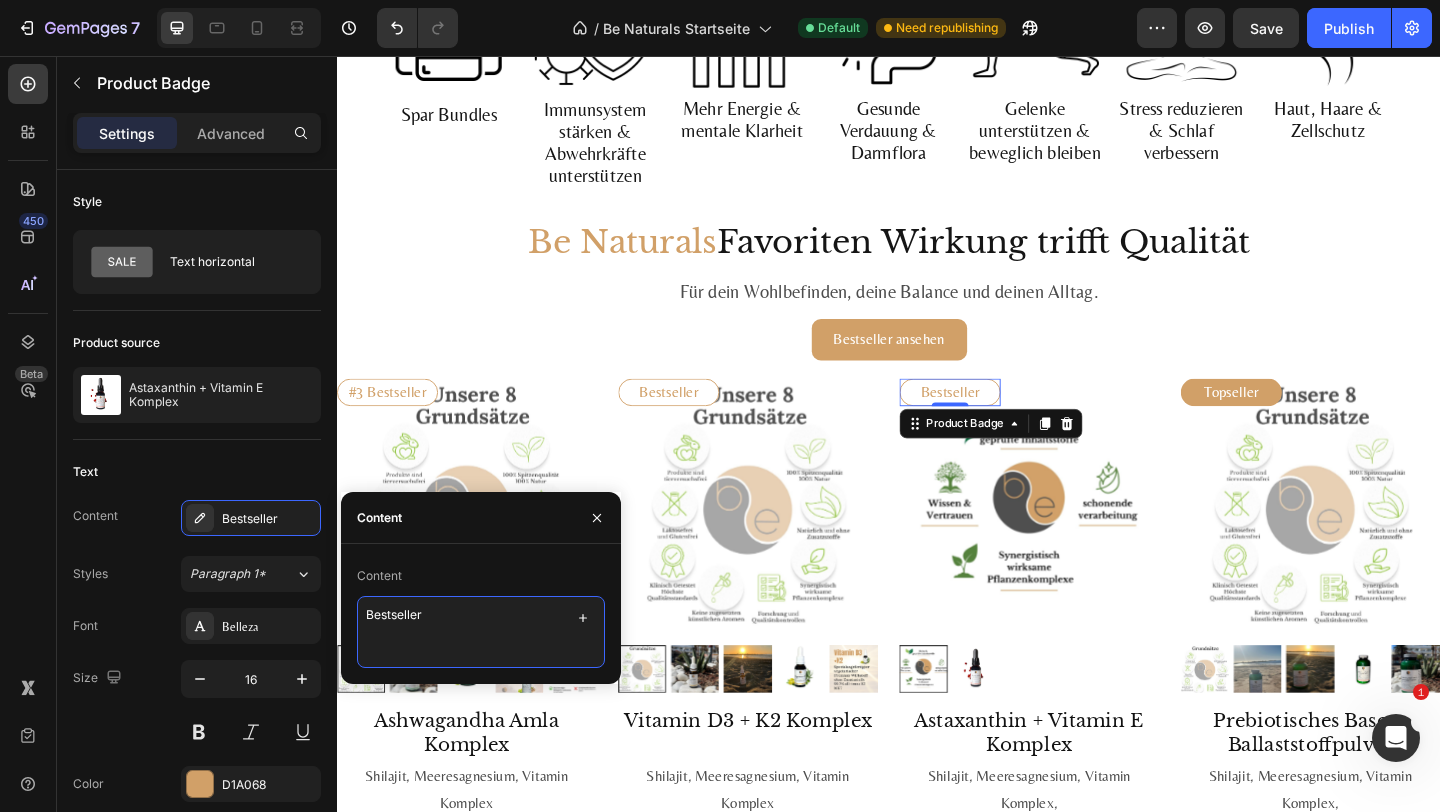 click on "Bestseller" at bounding box center (481, 632) 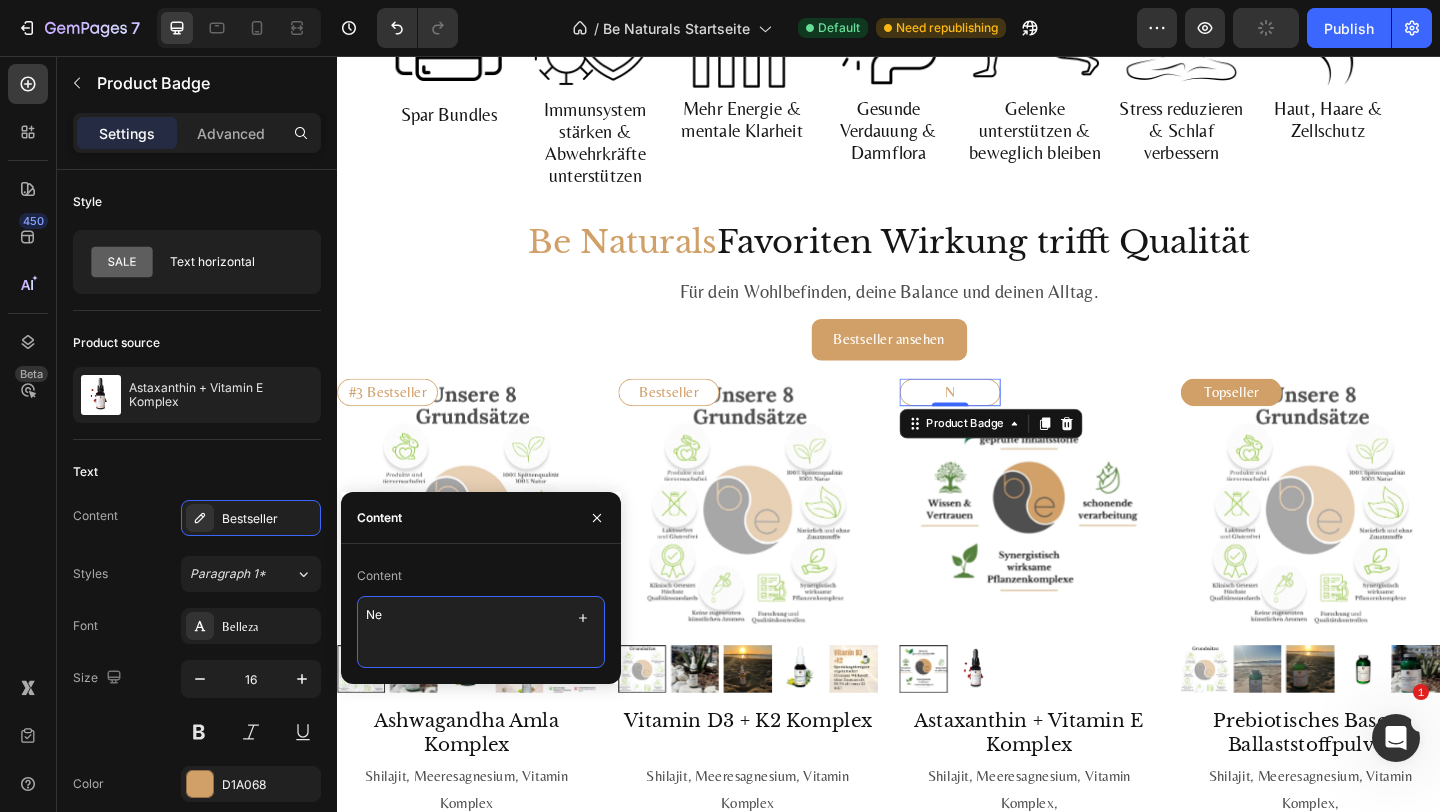 type on "Neu" 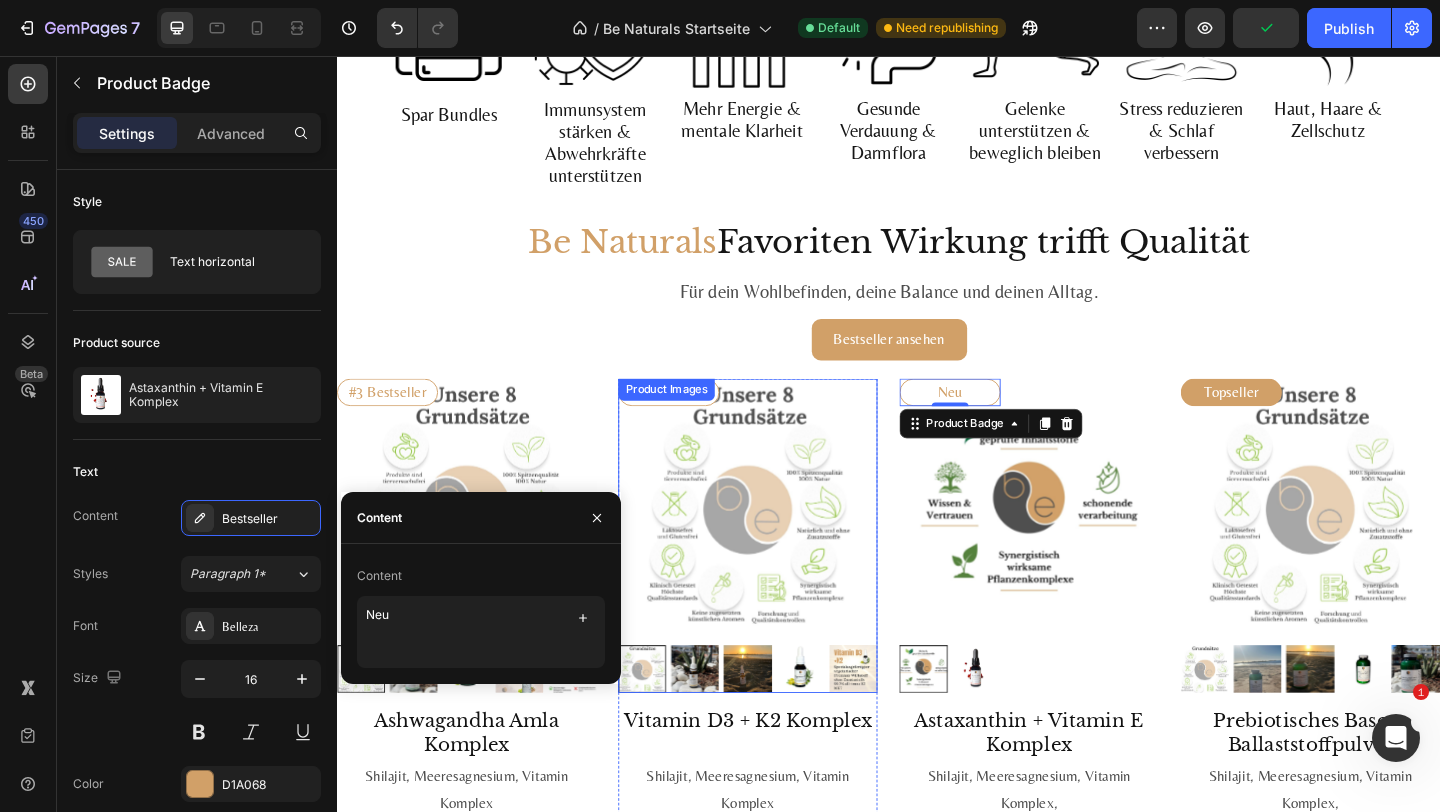 click at bounding box center (784, 548) 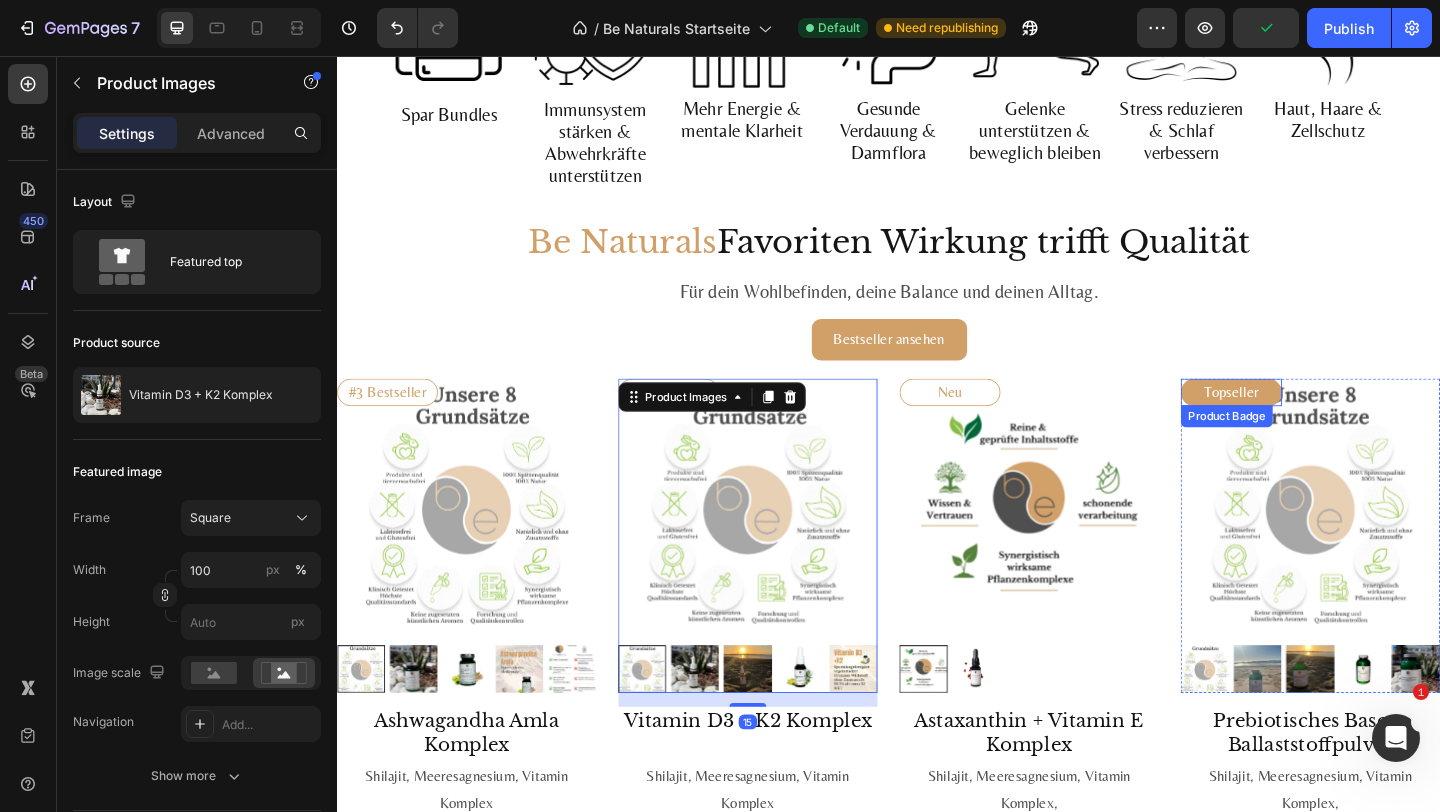 click on "Topseller" at bounding box center (1310, 422) 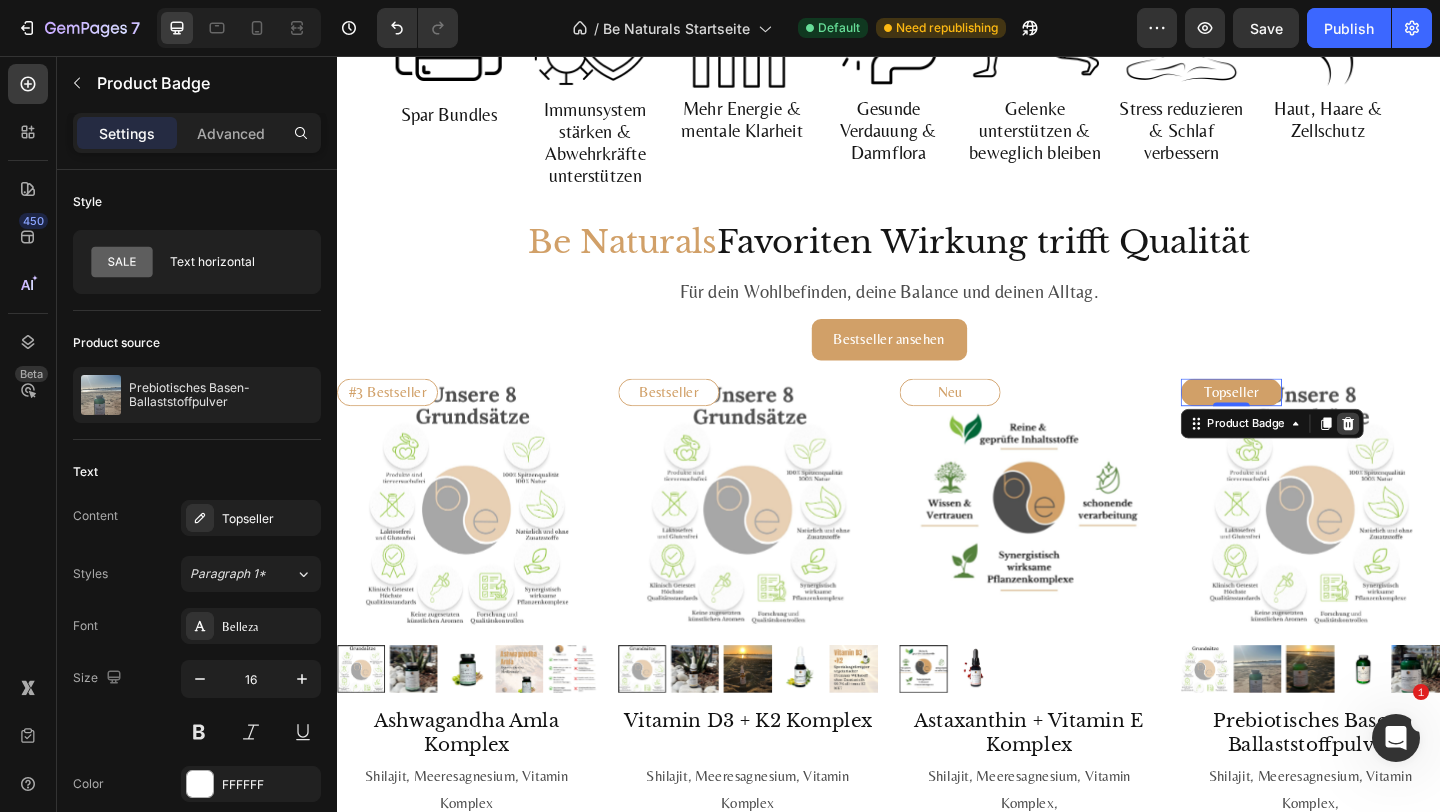 click 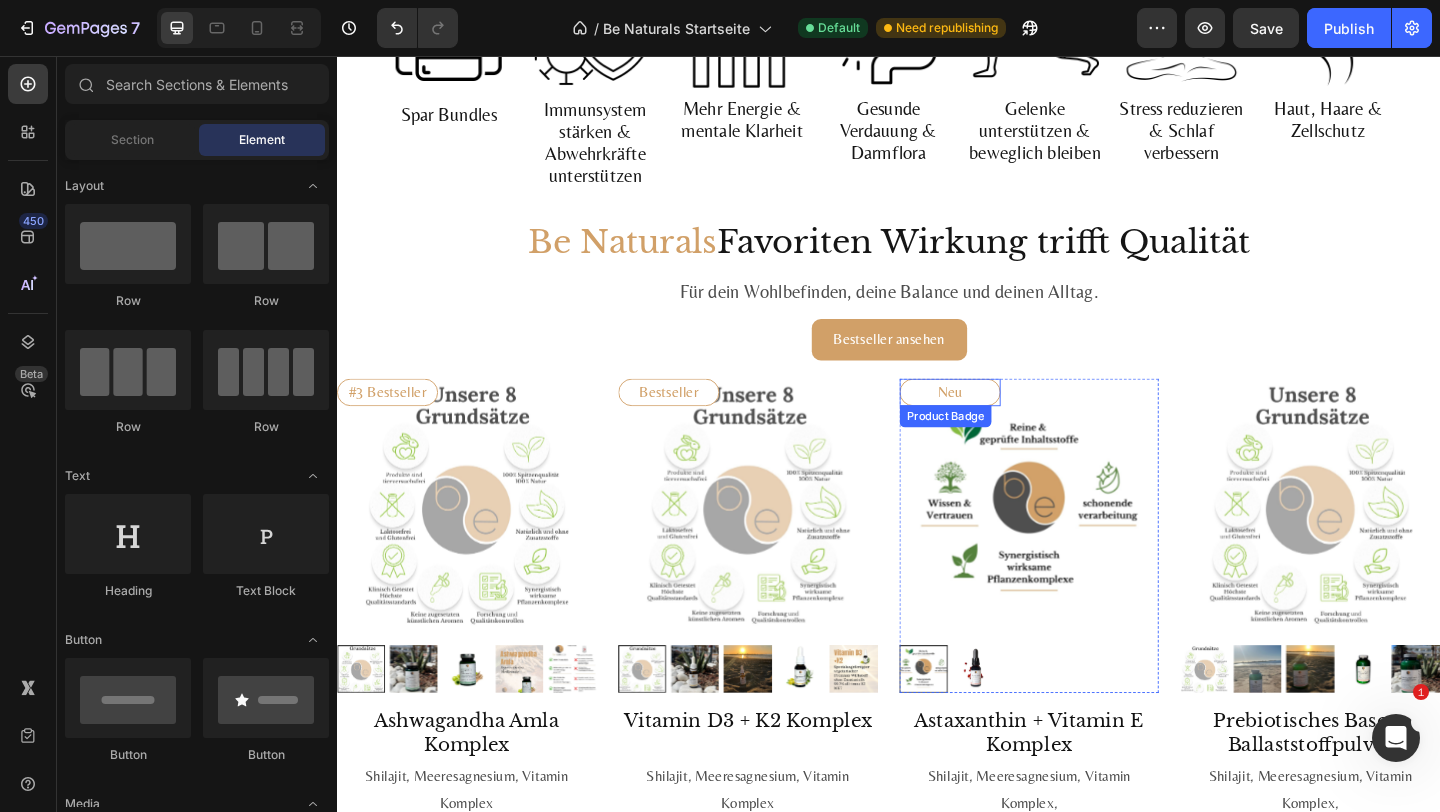 click on "Neu" at bounding box center (1004, 422) 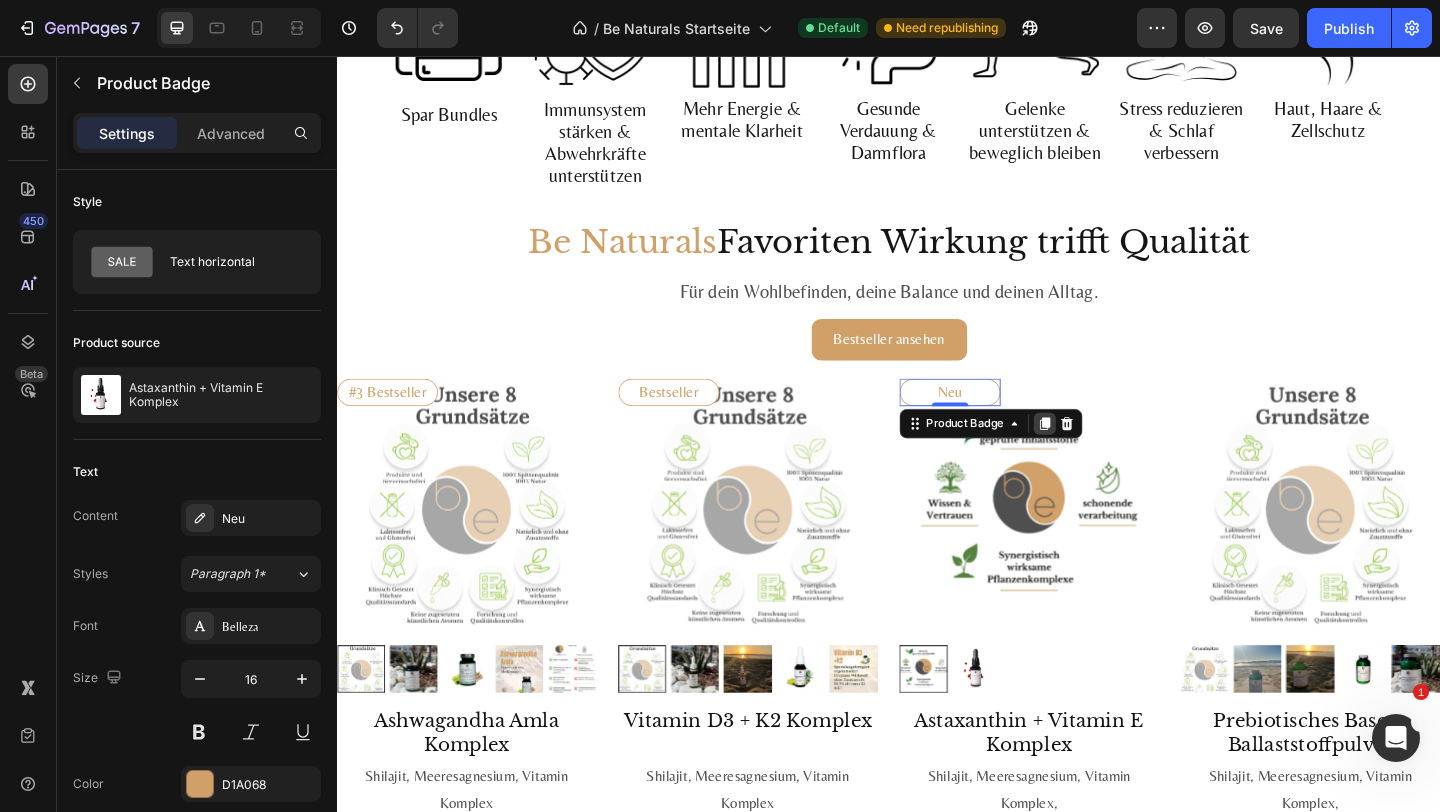 click 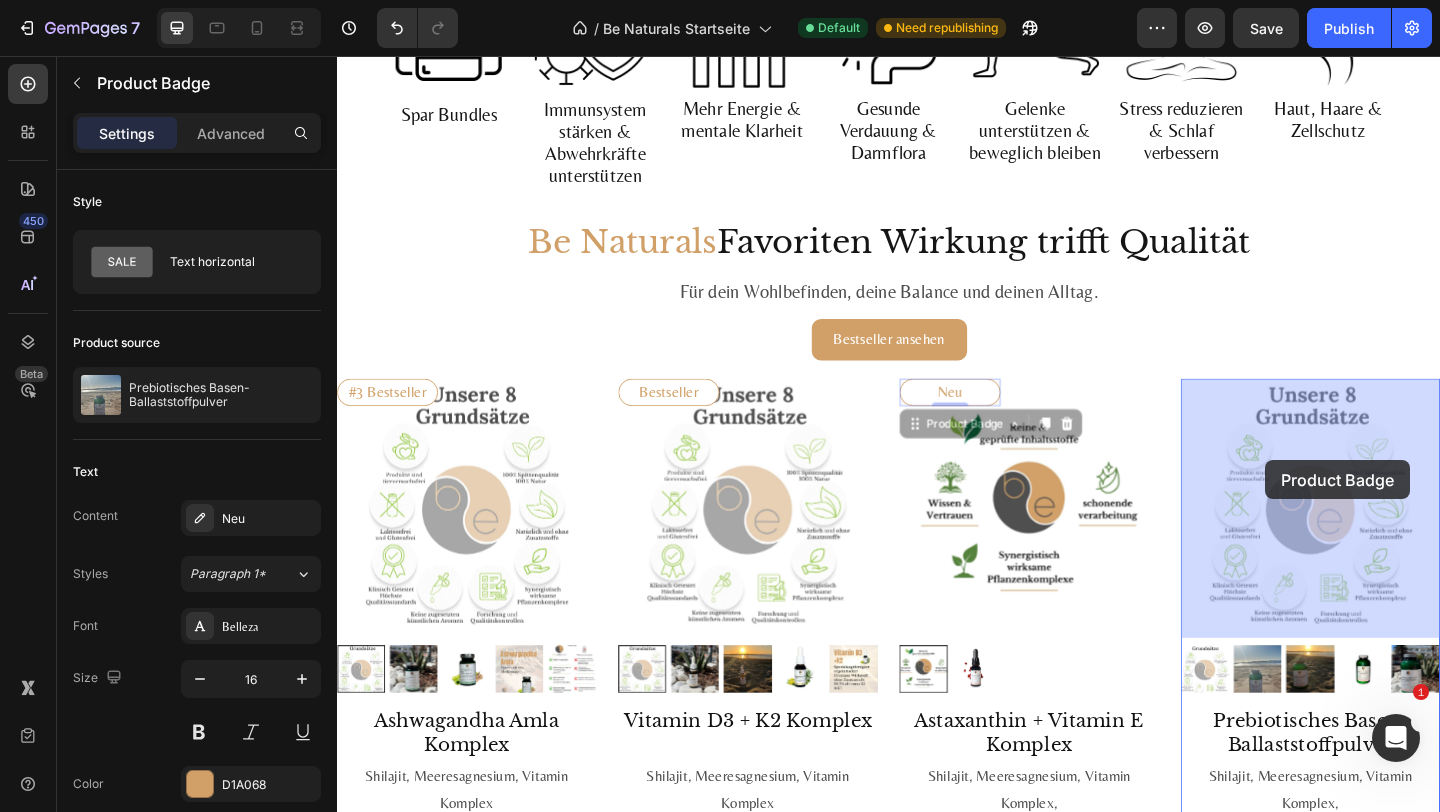 drag, startPoint x: 997, startPoint y: 461, endPoint x: 1347, endPoint y: 496, distance: 351.74564 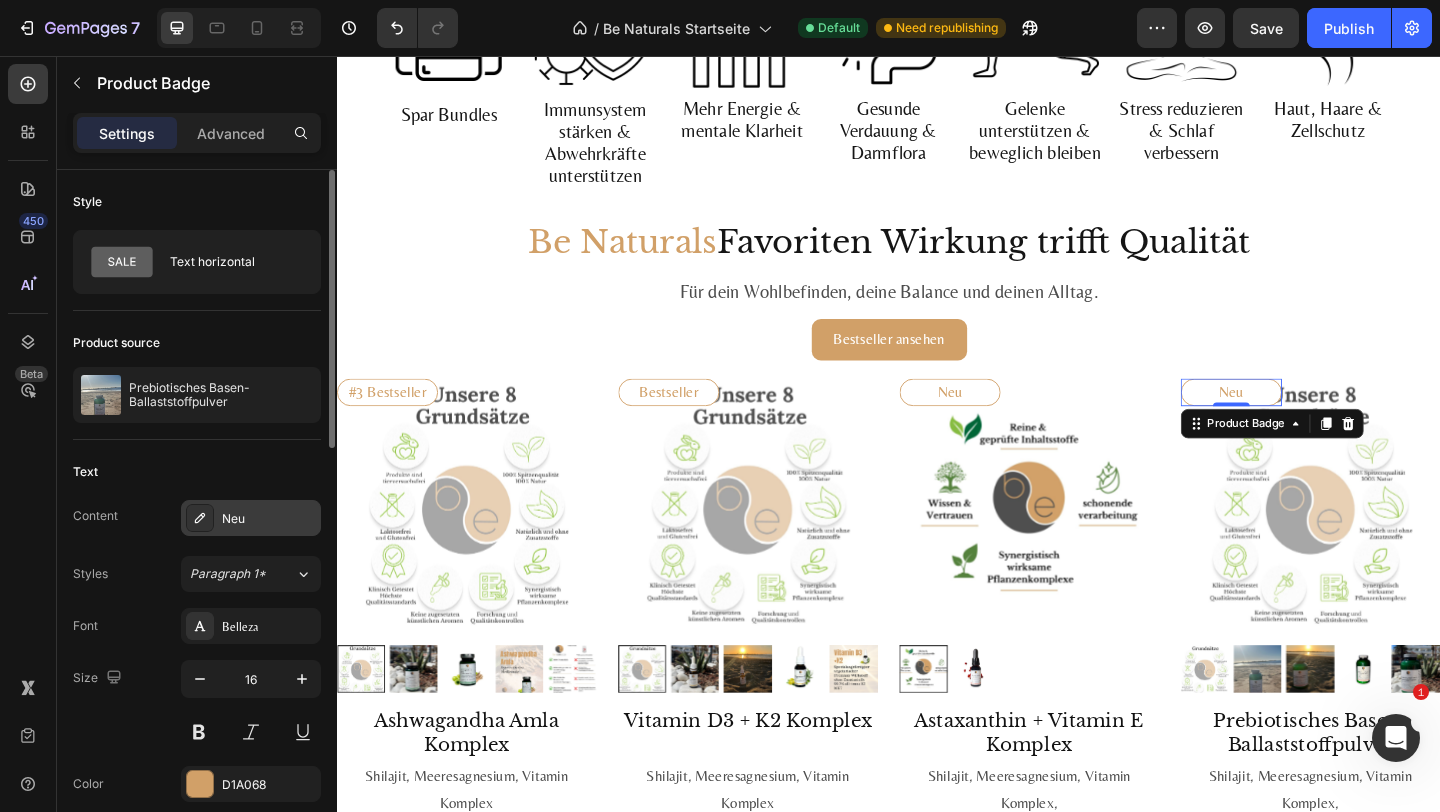 click on "Neu" at bounding box center (269, 519) 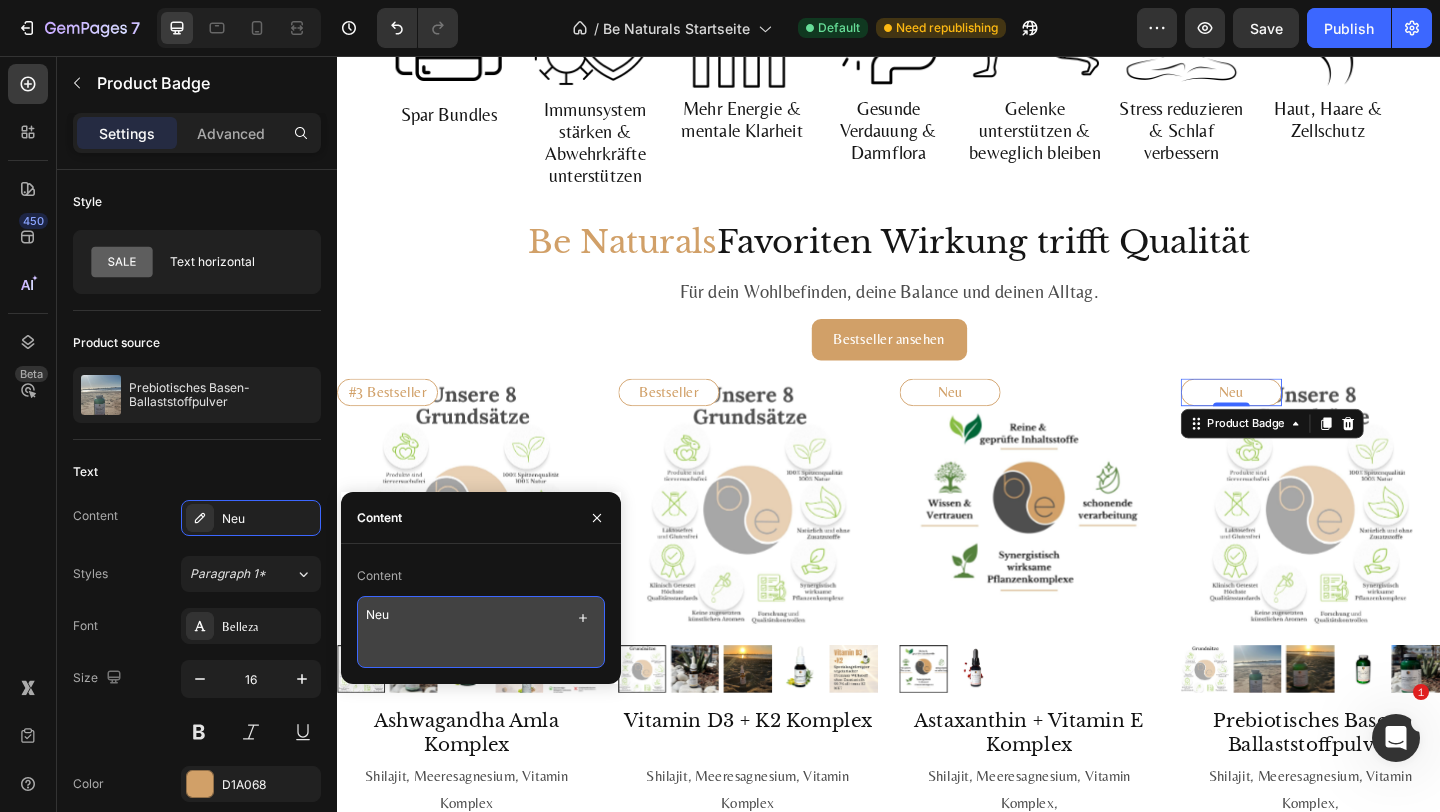 click on "Neu" at bounding box center [481, 632] 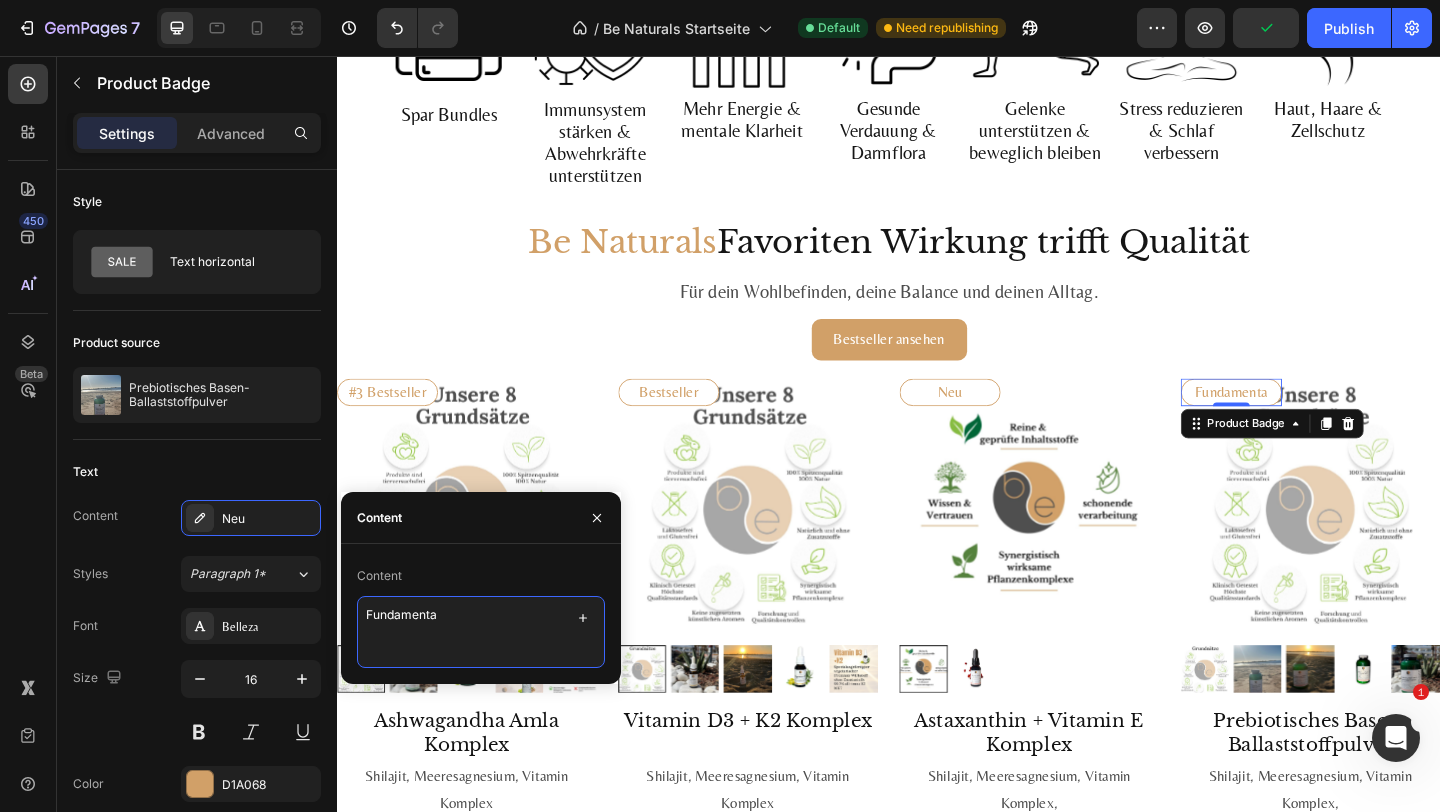 type on "Fundamental" 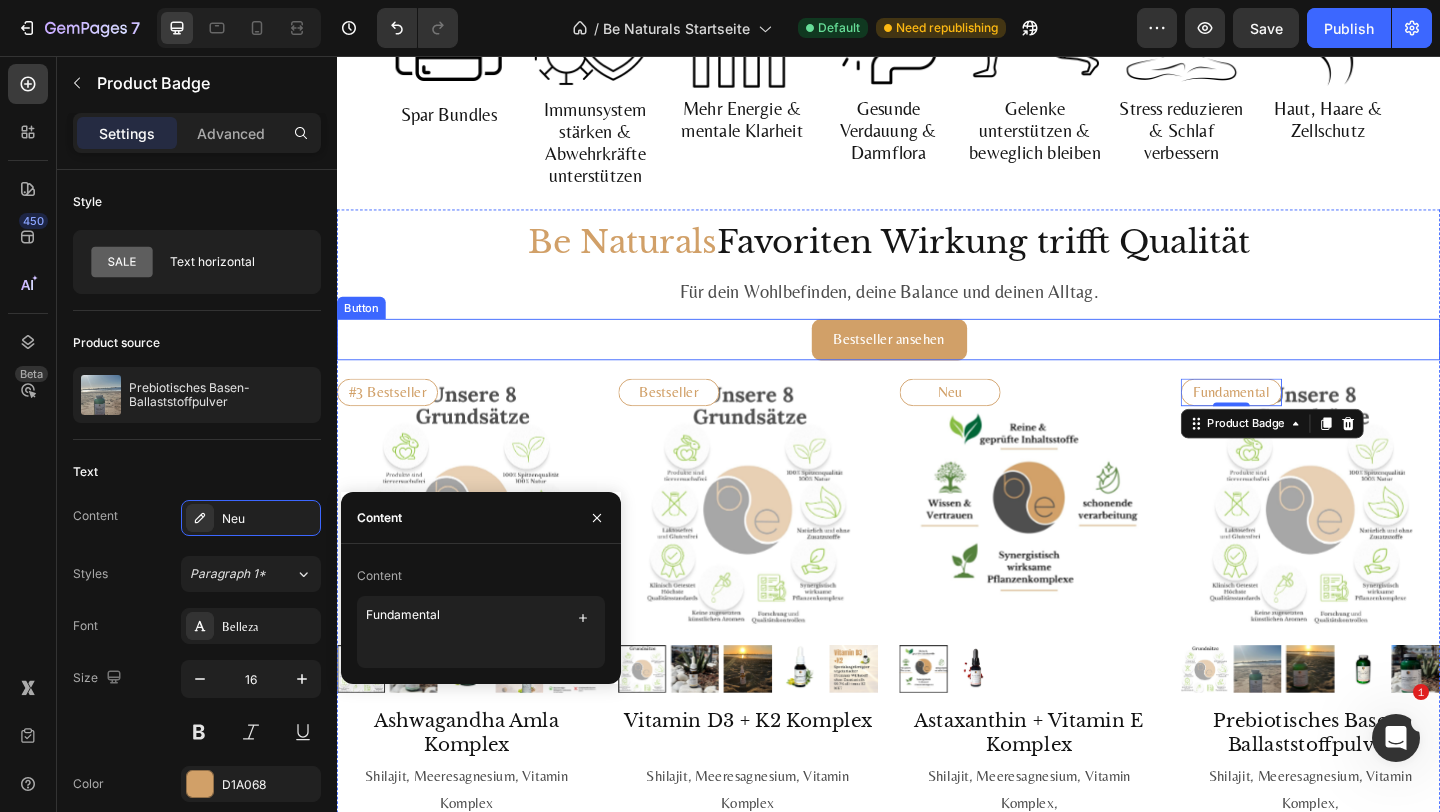 click on "Bestseller ansehen Button" at bounding box center (937, 364) 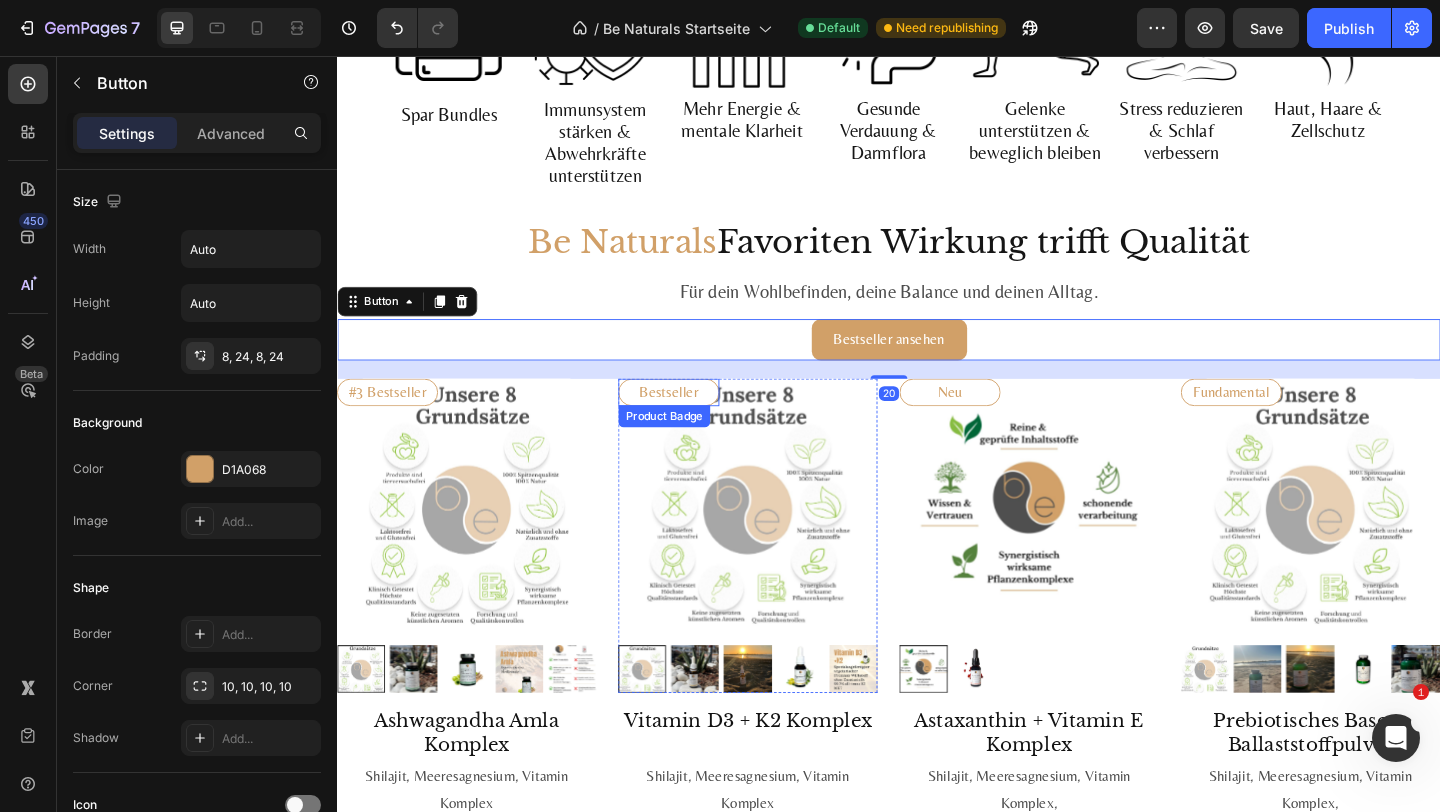 click on "Bestseller" at bounding box center (698, 422) 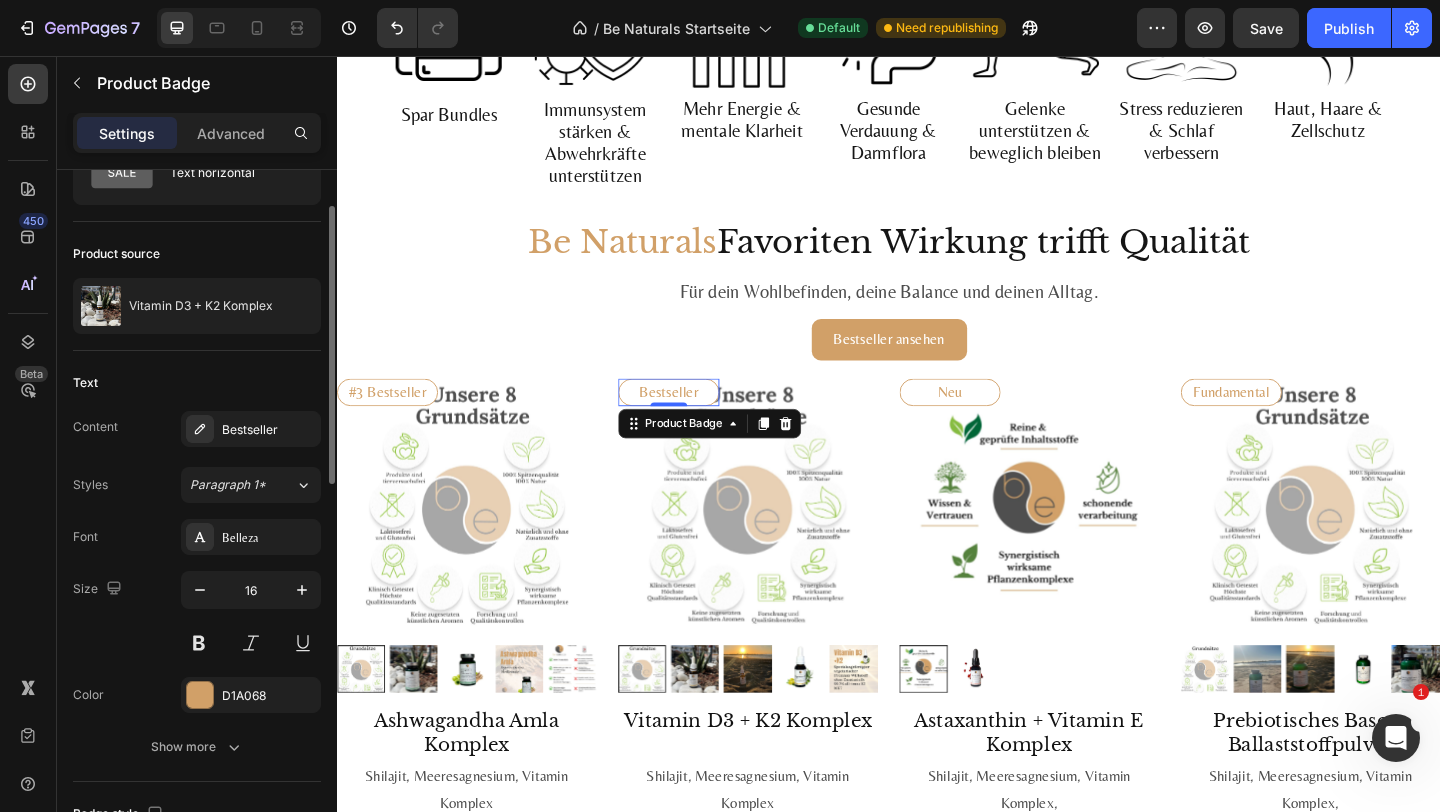 scroll, scrollTop: 90, scrollLeft: 0, axis: vertical 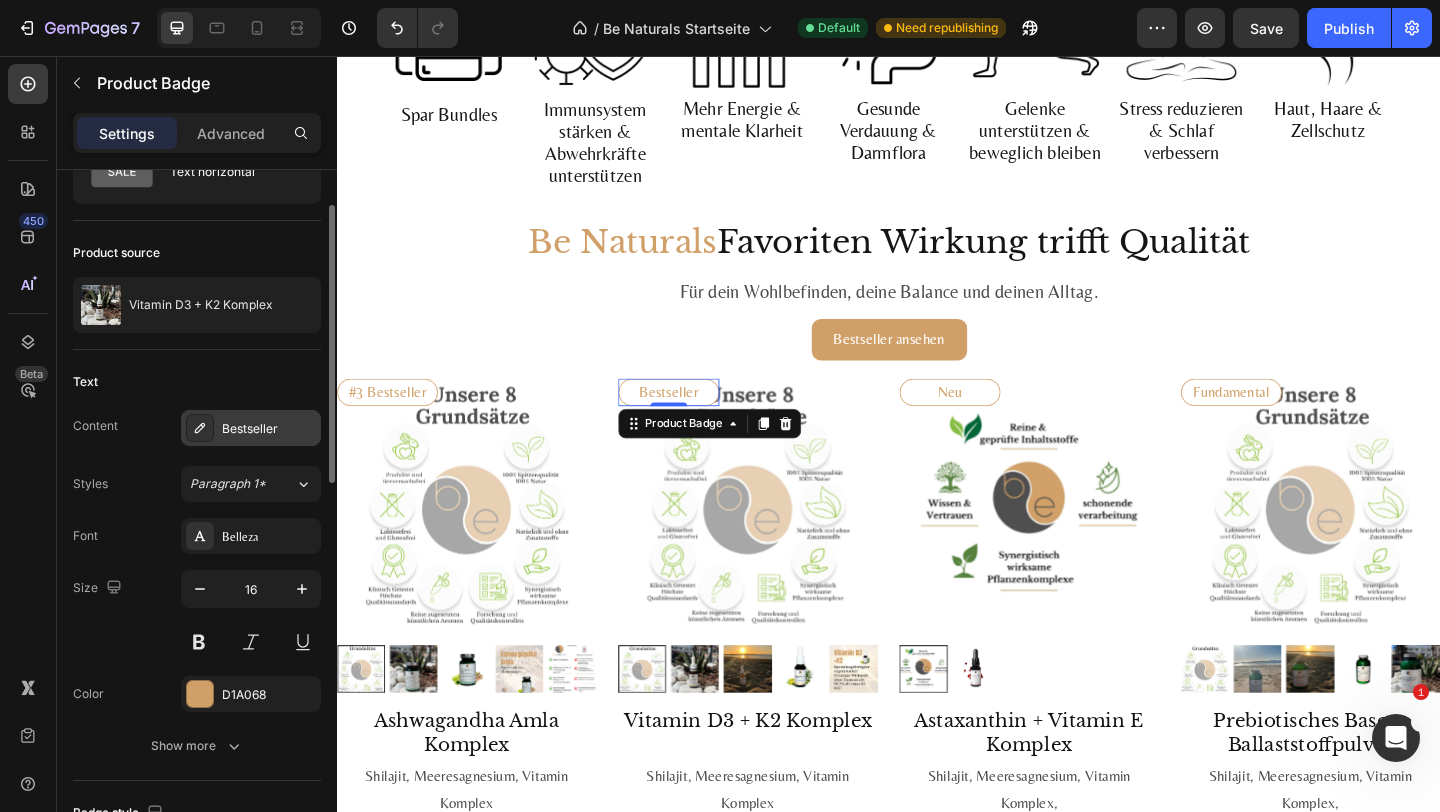click on "Bestseller" at bounding box center [251, 428] 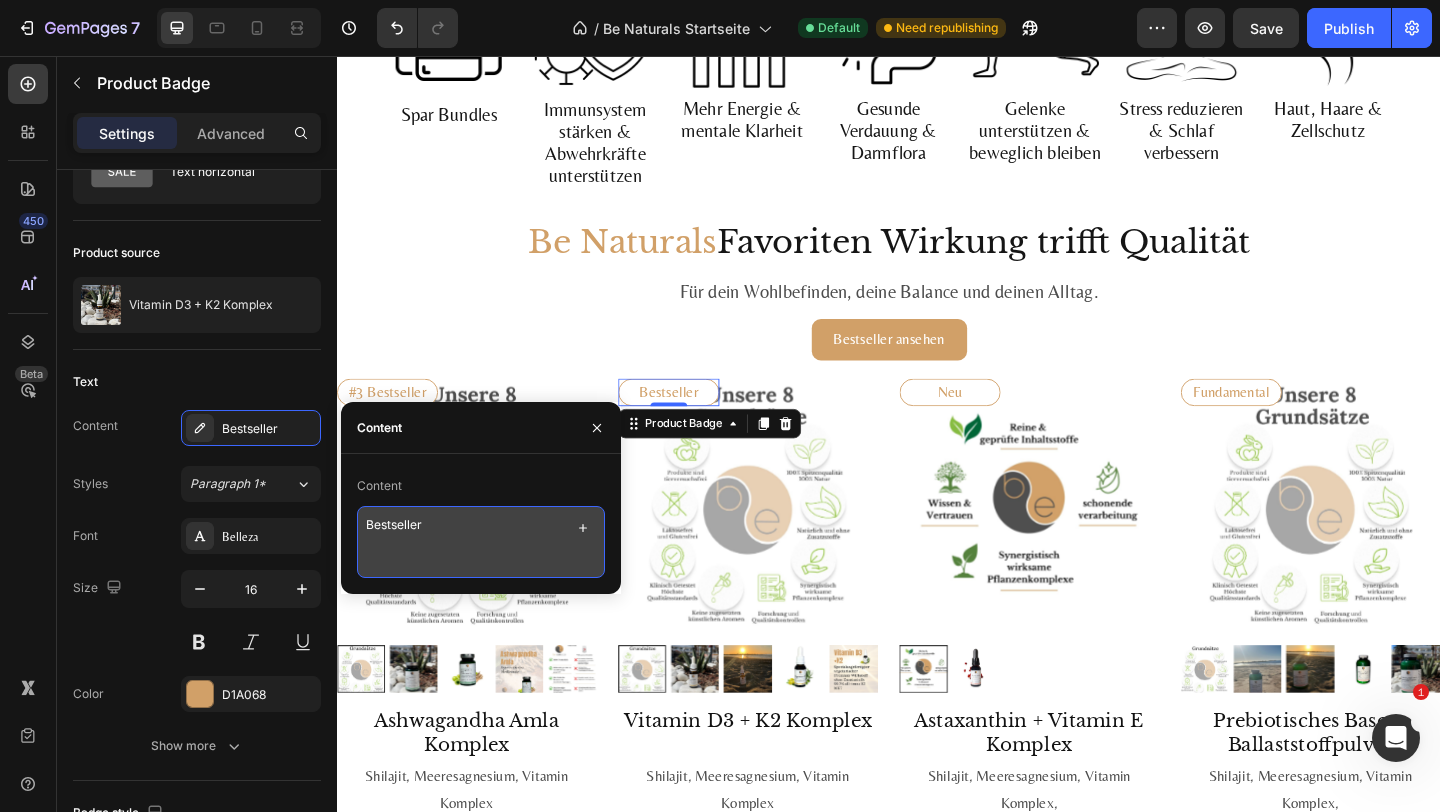 click on "Bestseller" at bounding box center [481, 542] 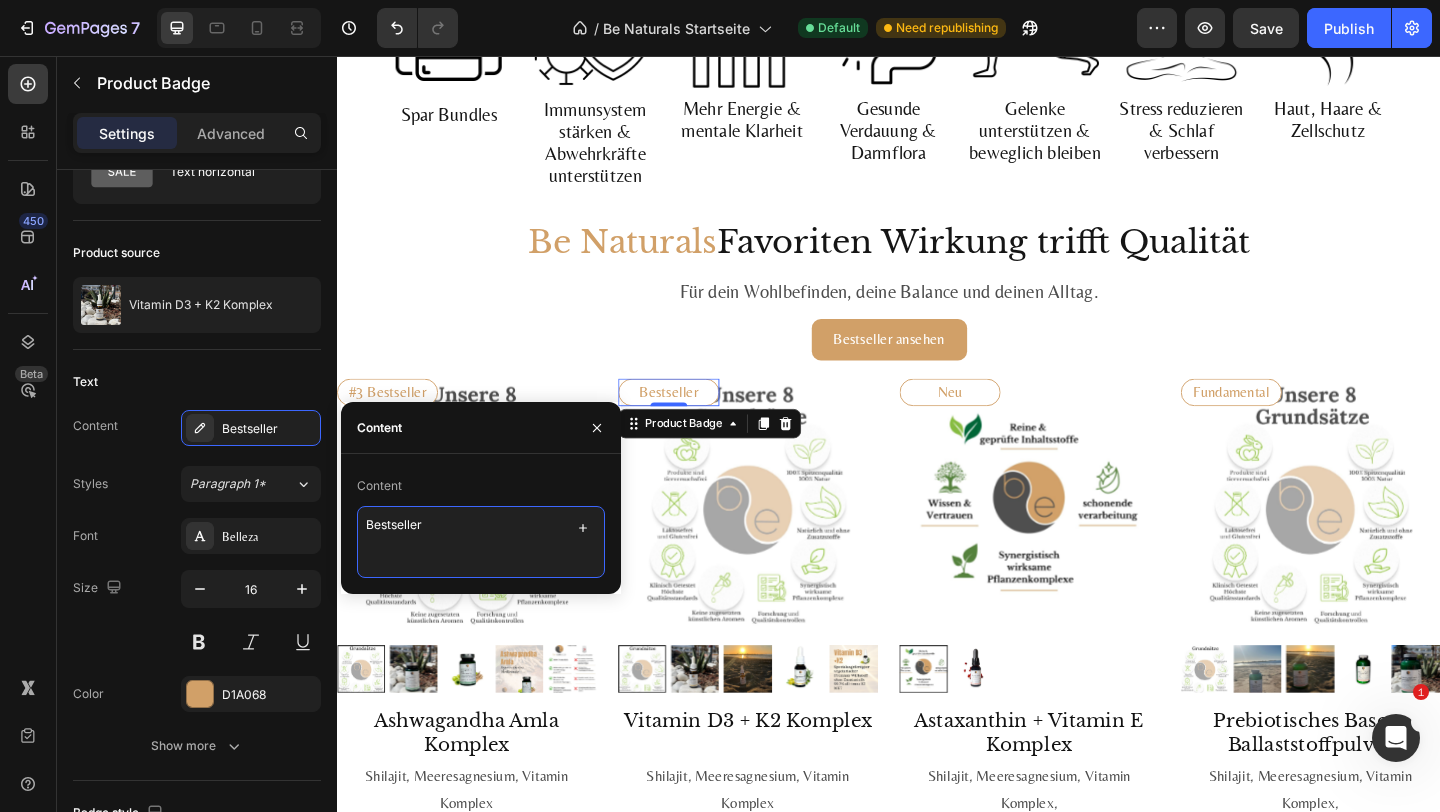 click on "Bestseller" at bounding box center (481, 542) 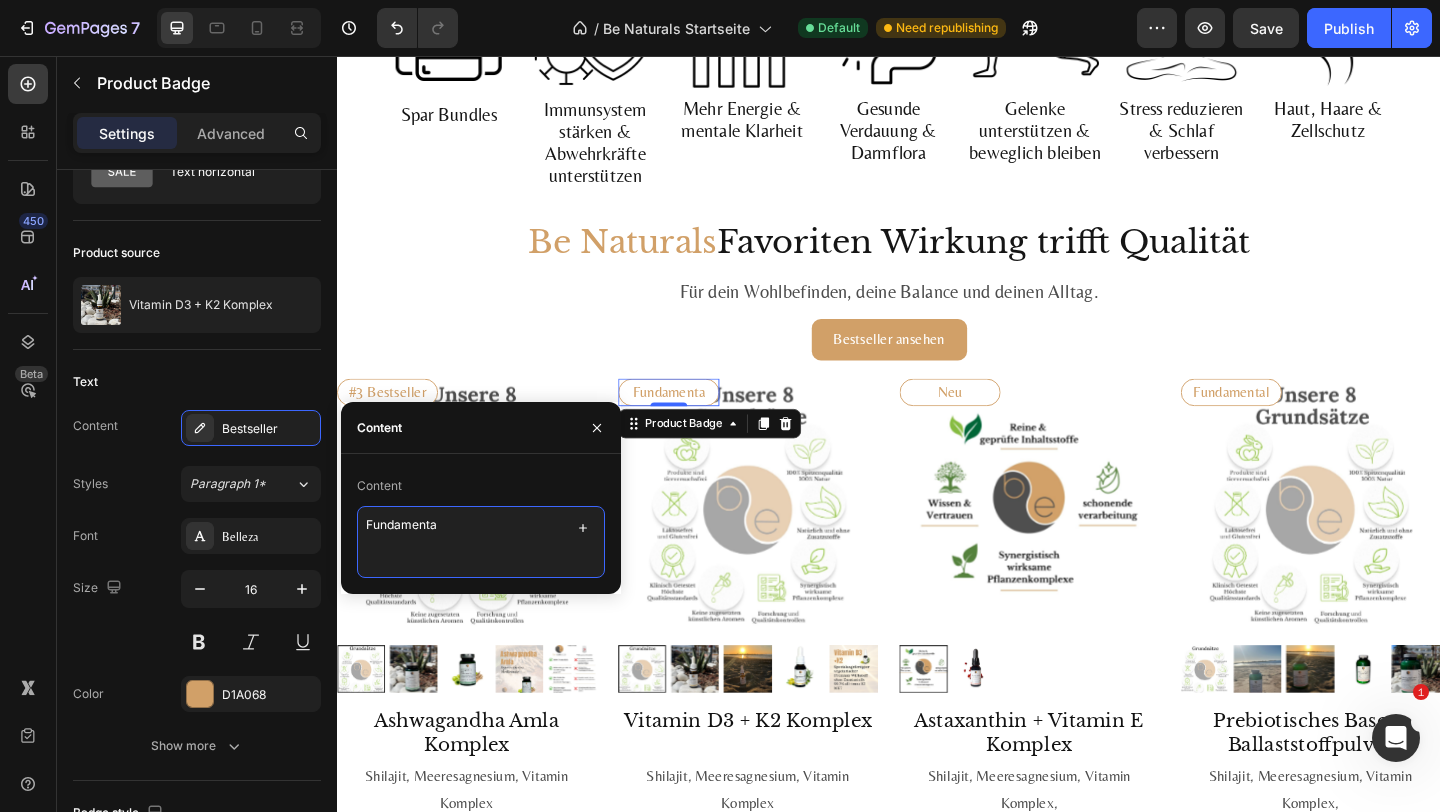 type on "Fundamental" 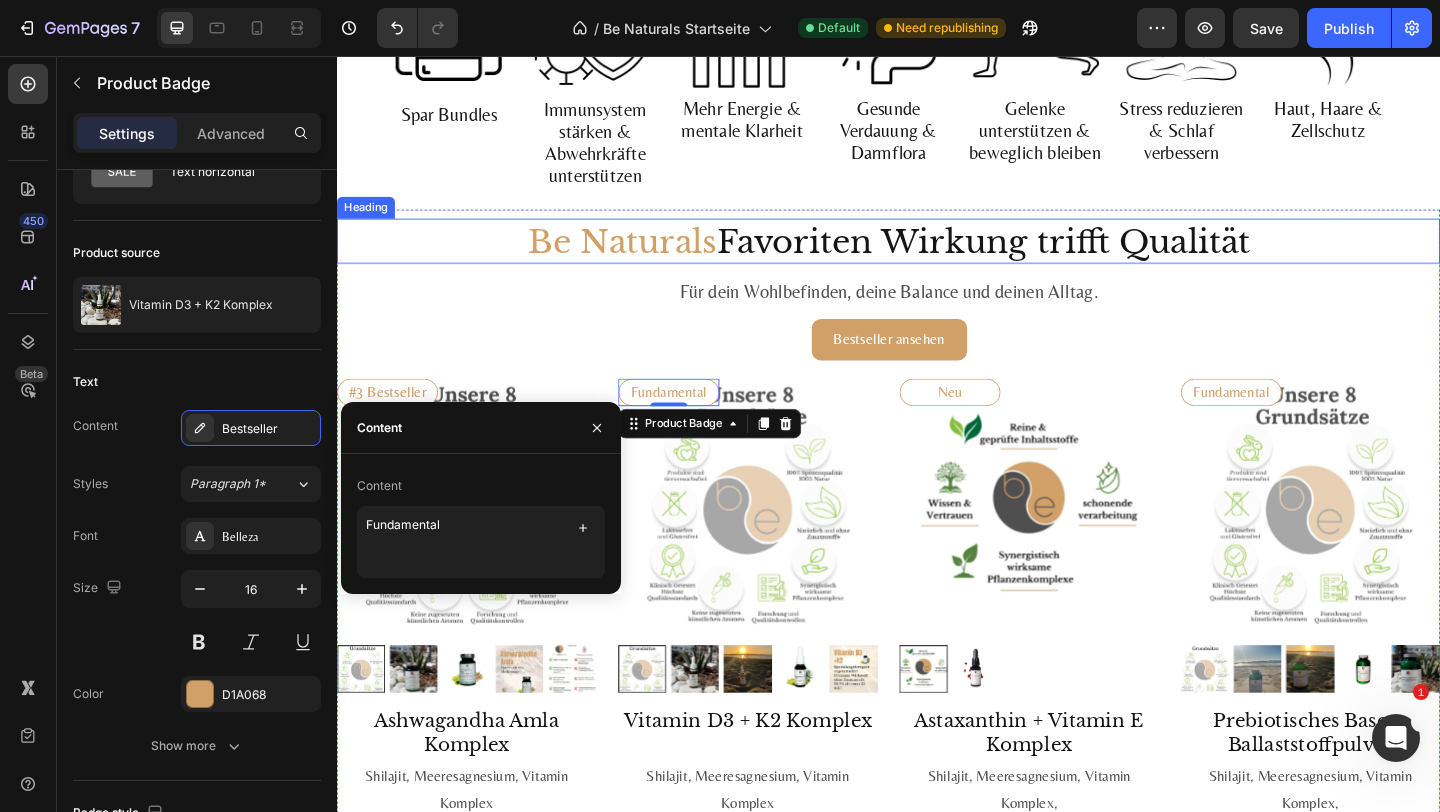 click on "Für dein Wohlbefinden, deine Balance und deinen Alltag." at bounding box center [937, 312] 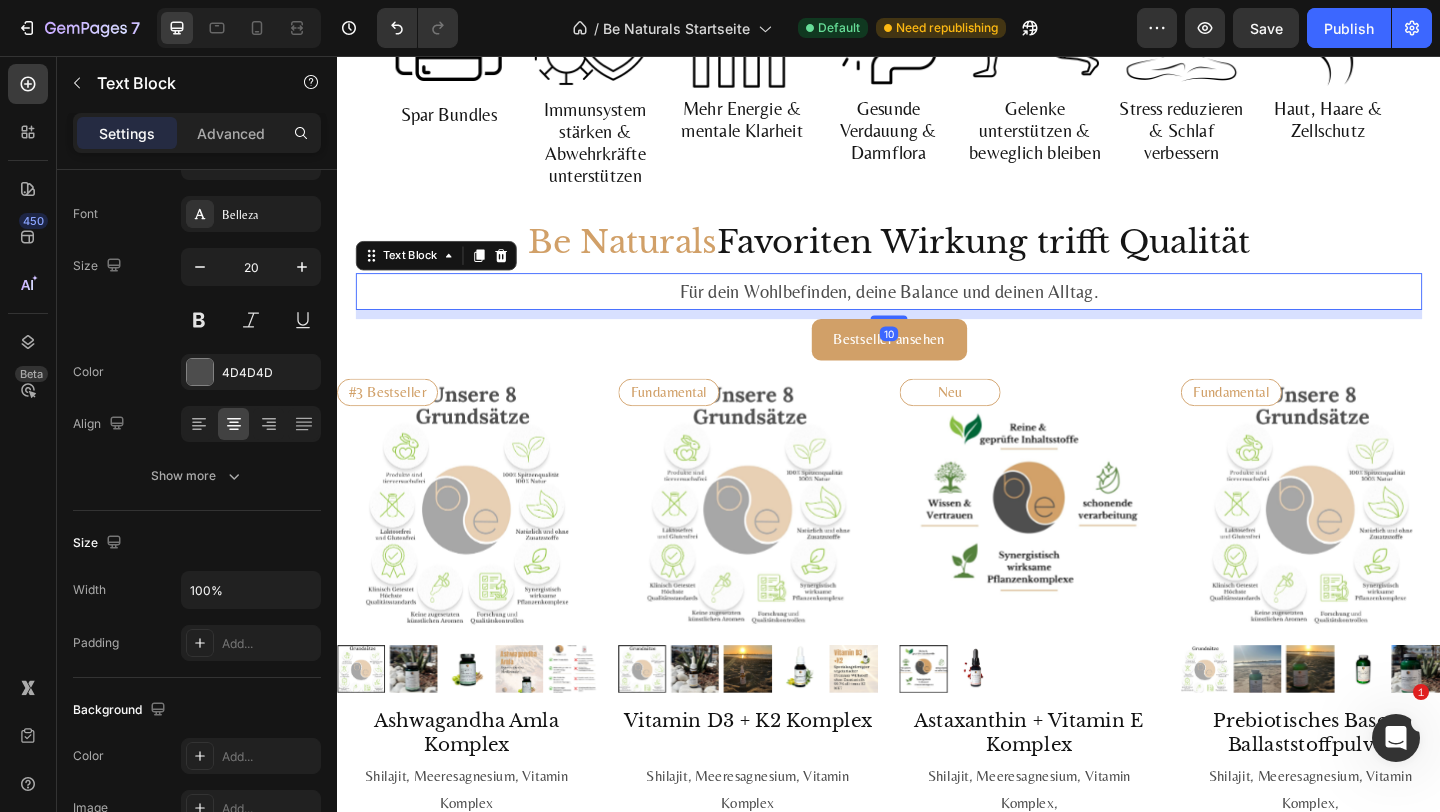 scroll, scrollTop: 0, scrollLeft: 0, axis: both 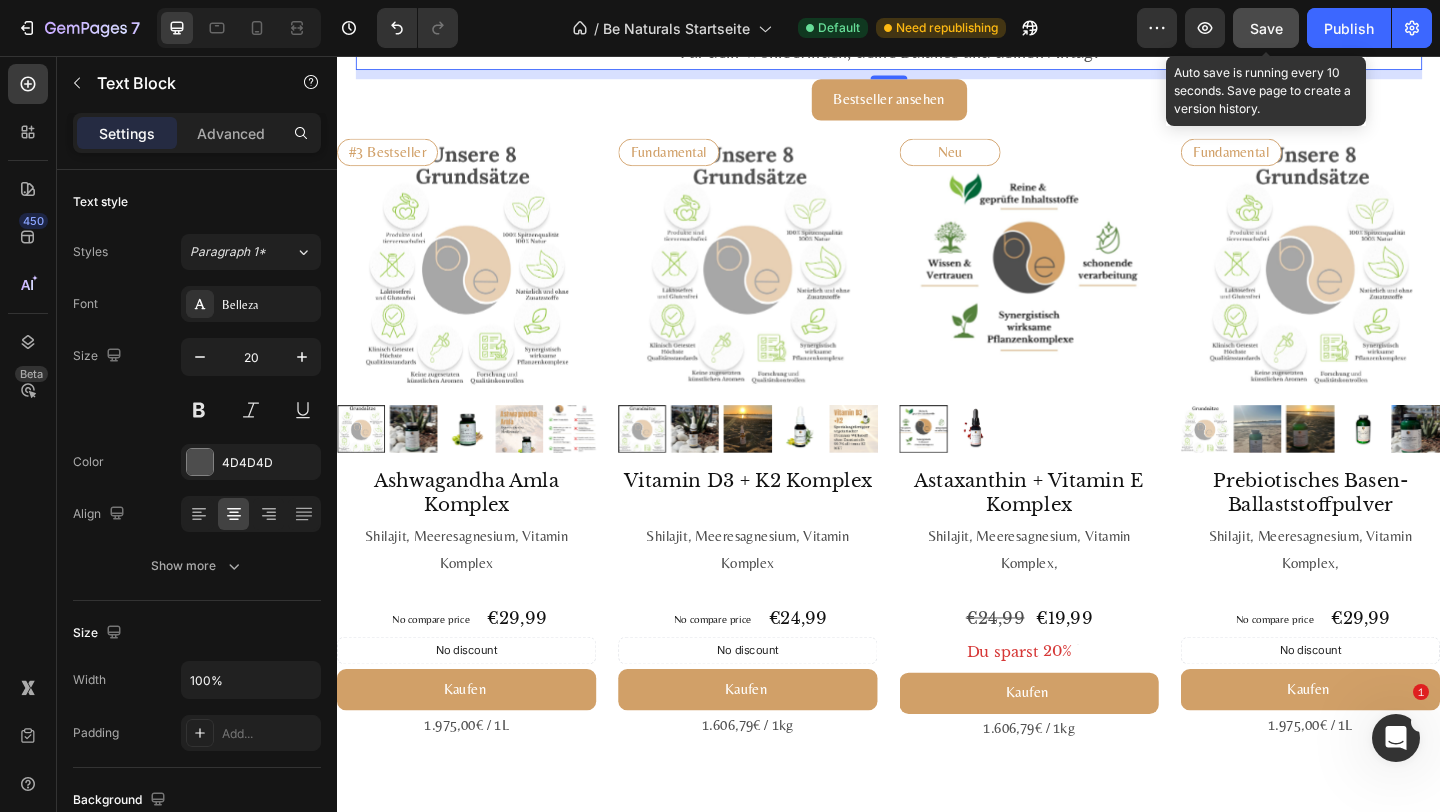 click on "Save" at bounding box center (1266, 28) 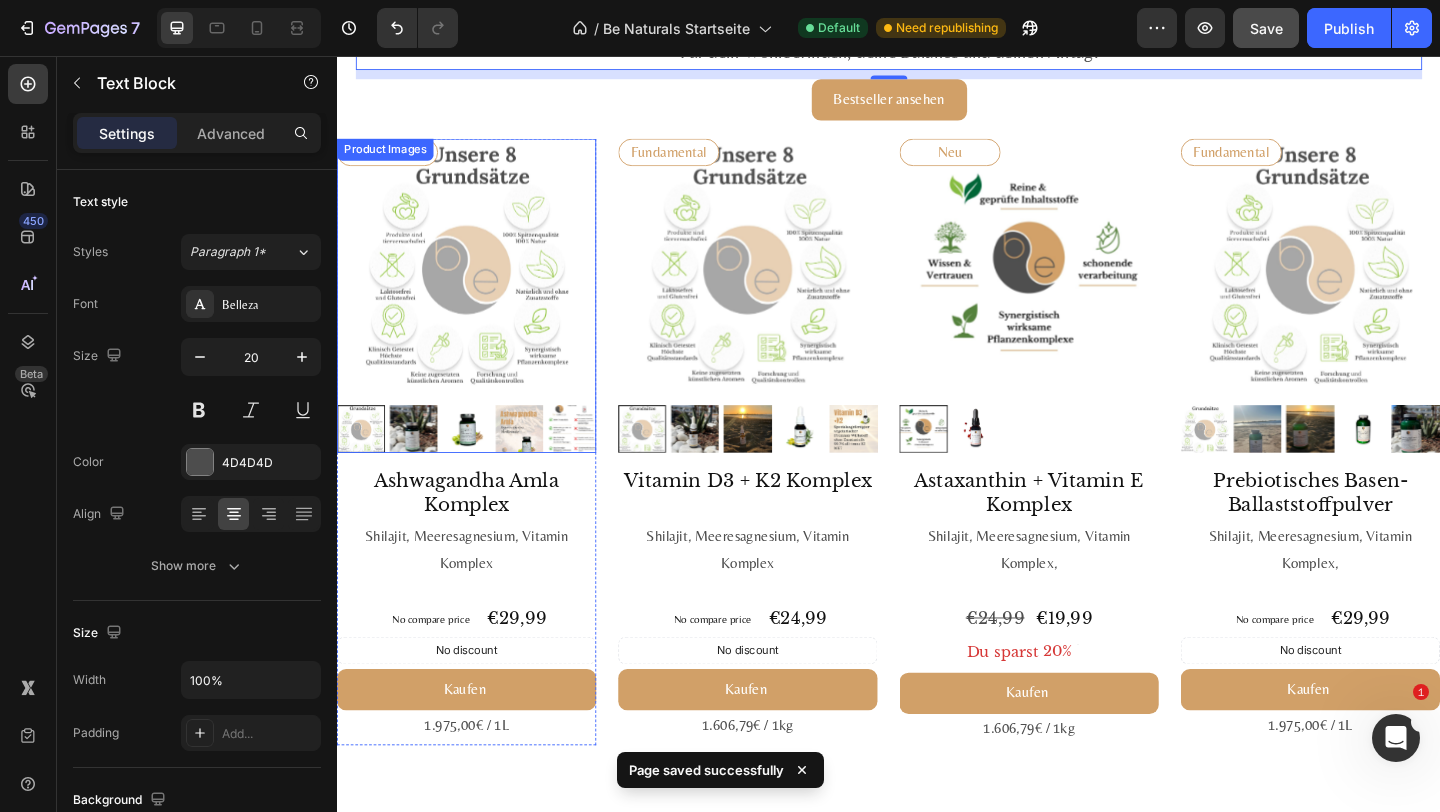 click on "#1 Bestseller Product Badge Product Images Astaxanthin, Lutein, Zeaxanthin Komplex Product Title Loox - Rating widget Loox Himalaya-Shilajit + Meeres­magnesium + 13 Pflanzen­vitamine Text Block No compare price Product Price €29,99 Product Price Product Price Row No discount   Not be displayed when published Discount Tag Kaufen Add to Cart 1.975,00€ / 1L Text Block Product #2 Bestseller Product Badge Product Images Mumijo MG Komplex Product Title Loox - Rating widget Loox Himalaya-Shilajit + Meeres­magnesium + 13 Pflanzen­vitamine Text Block €39,99 Product Price Product Price 1.606,79€ / 1kg Text Block Row Kaufen Add to Cart
Icon 200 mg Himalaya-Shilajit – reich an Fulvin­säuren Text Block Row
Icon 76 % NRV Magnesium – trägt zu  normaler Muskel­funktion & Energie­stoff­wechsel  bei* Text Block Row
Icon Vegan, labor­geprüft & ohne Zusatz­stoffe Text Block Row Row Lieferung 3–5 Tage Versand gratis ab 100 € Text Block Product Text Block" at bounding box center [937, 584] 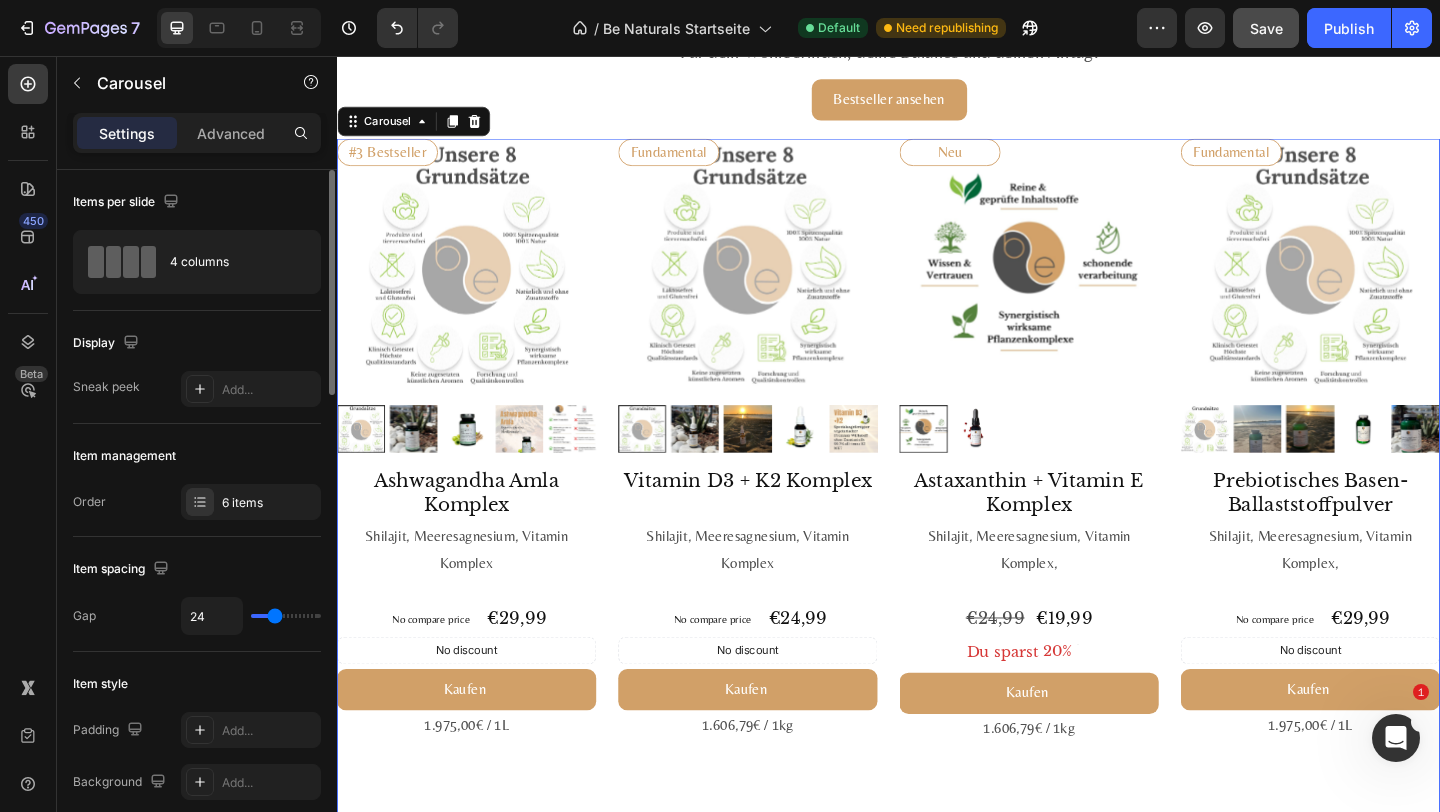 click on "Item management Order 6 items" 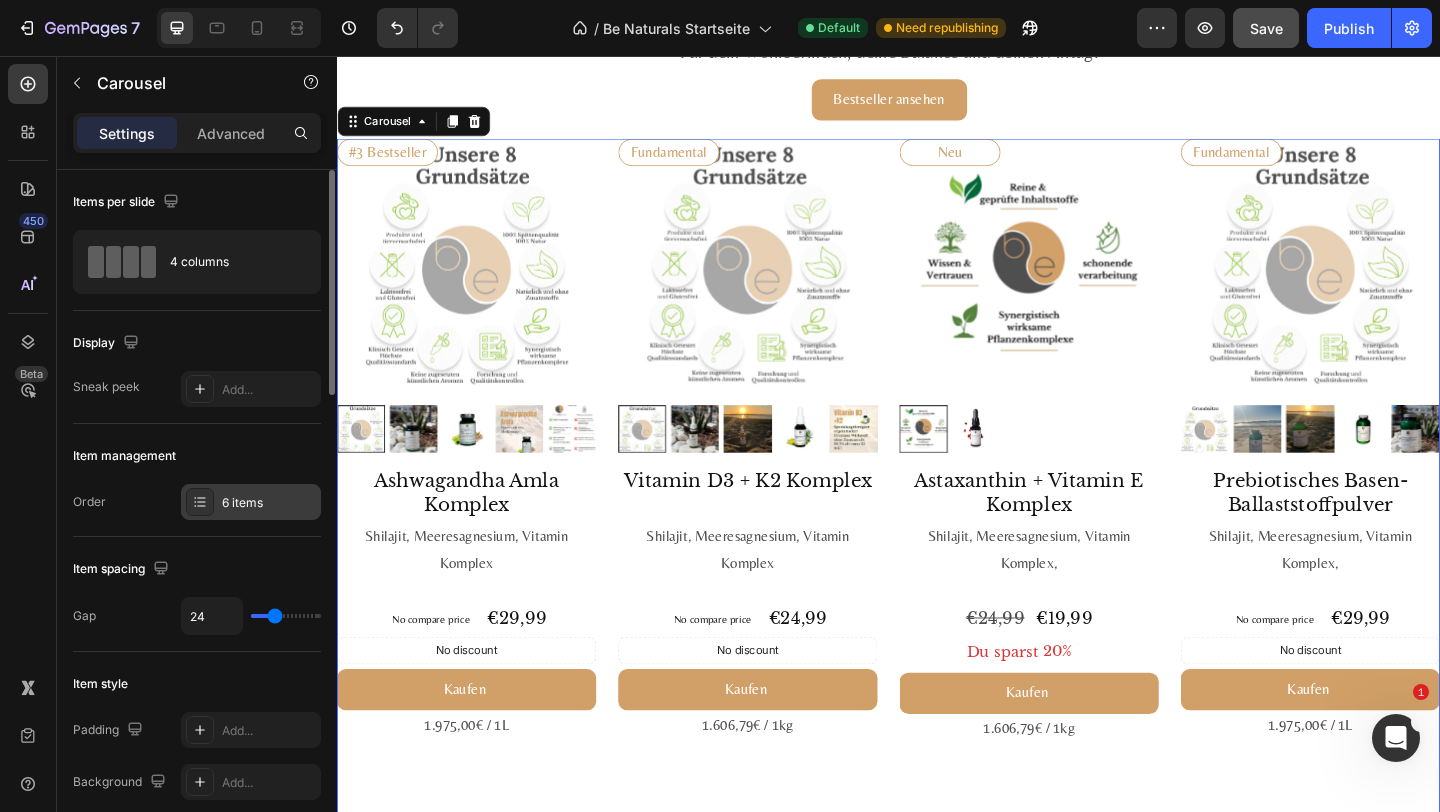 click on "6 items" at bounding box center [269, 503] 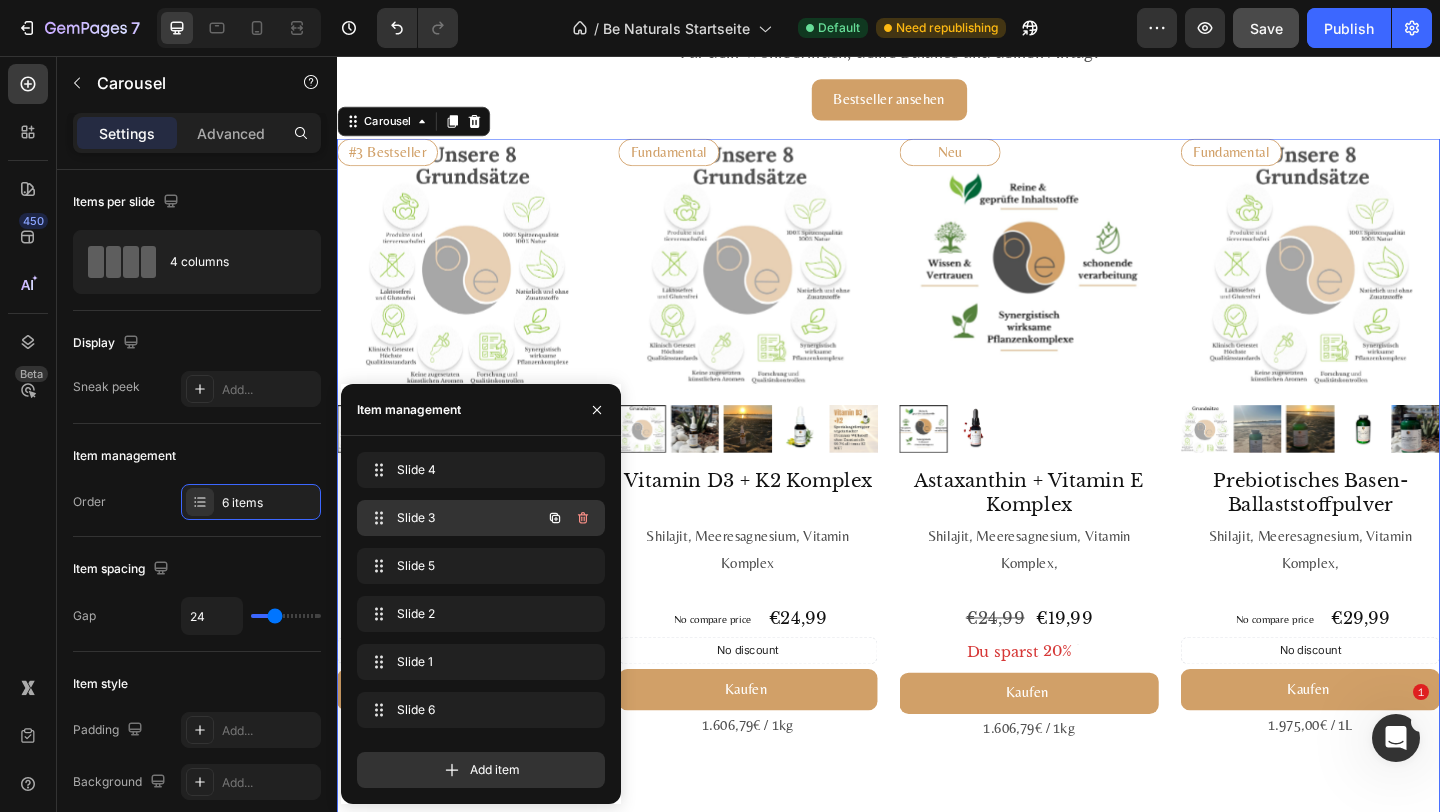 click on "Slide 3" at bounding box center [453, 518] 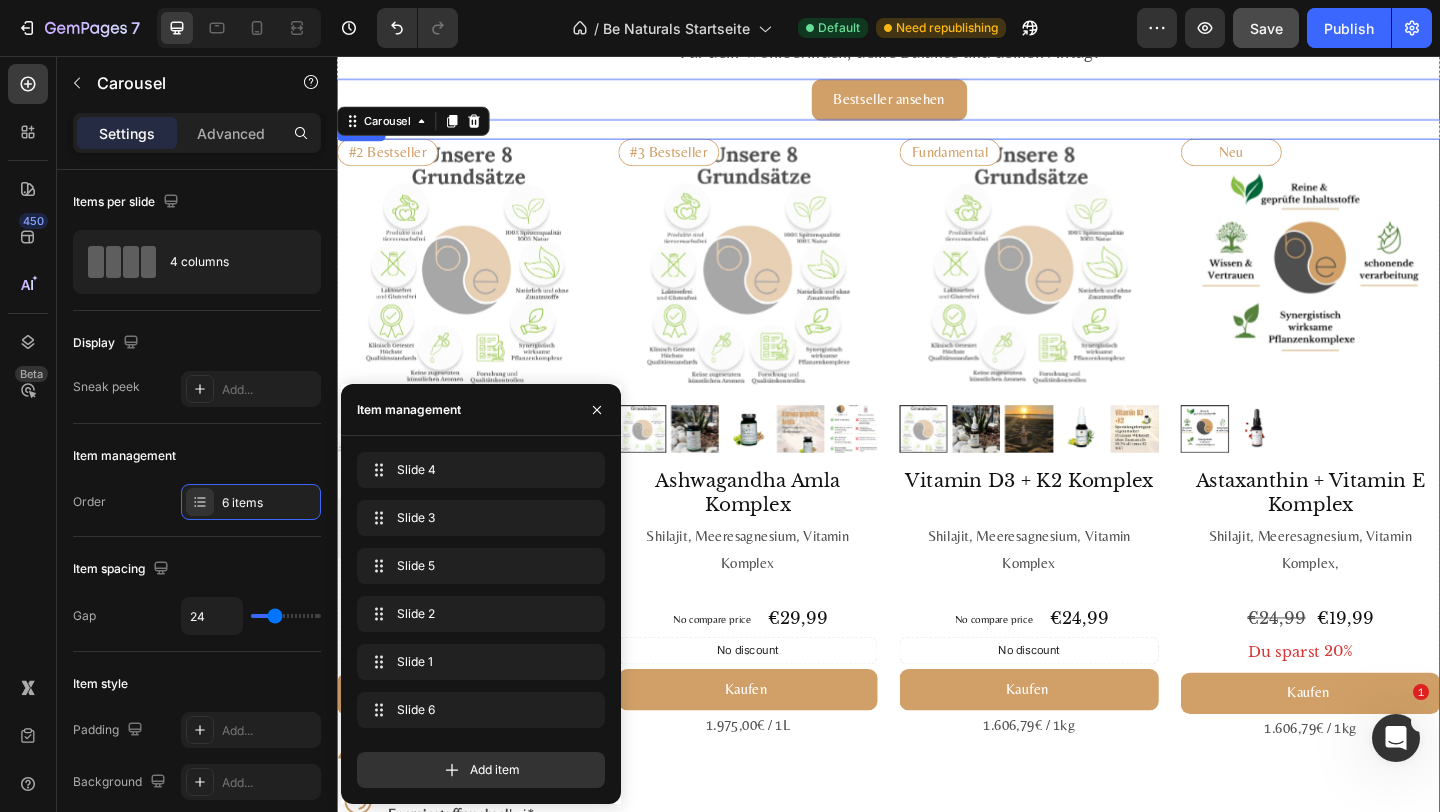 click on "Bestseller ansehen Button" at bounding box center [937, 103] 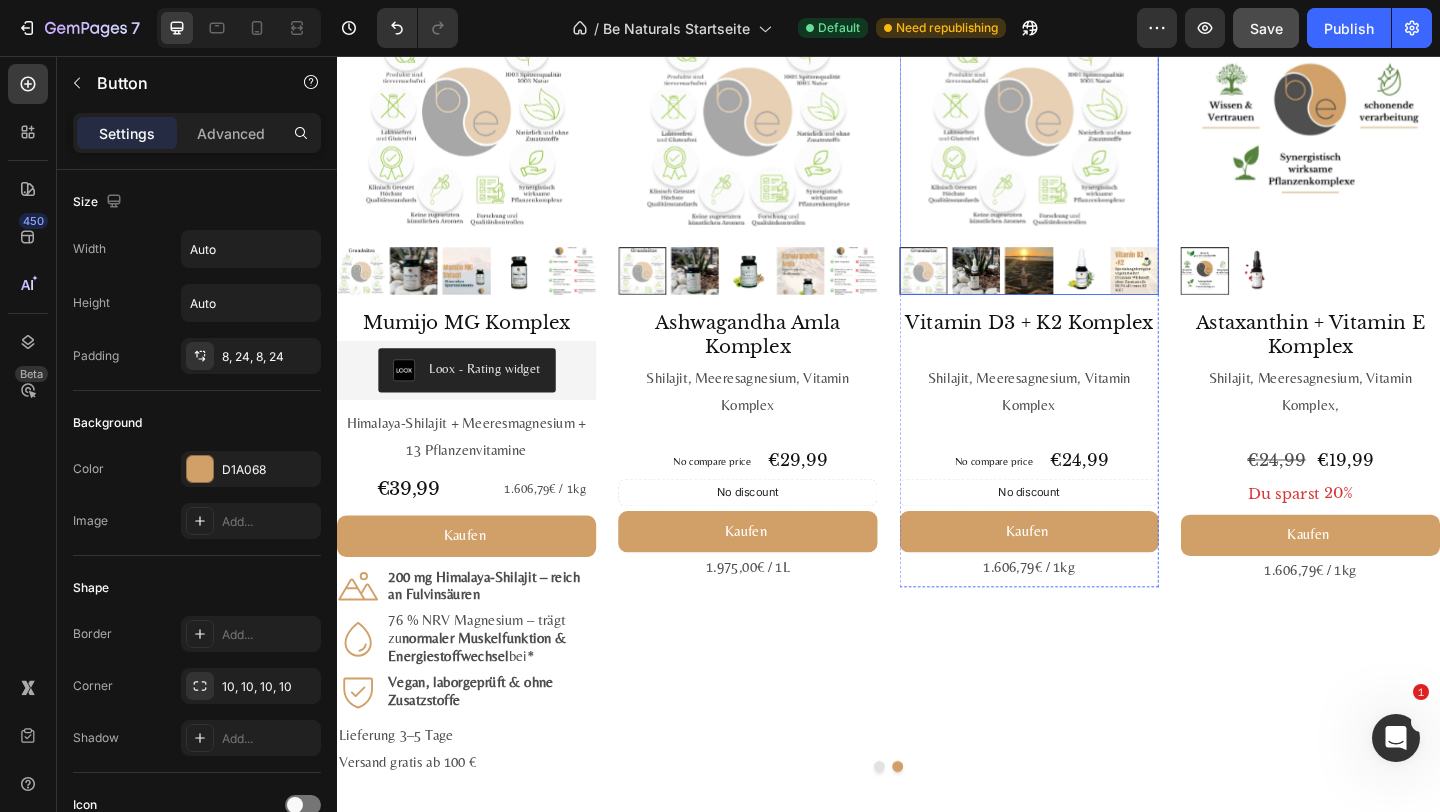 scroll, scrollTop: 2296, scrollLeft: 0, axis: vertical 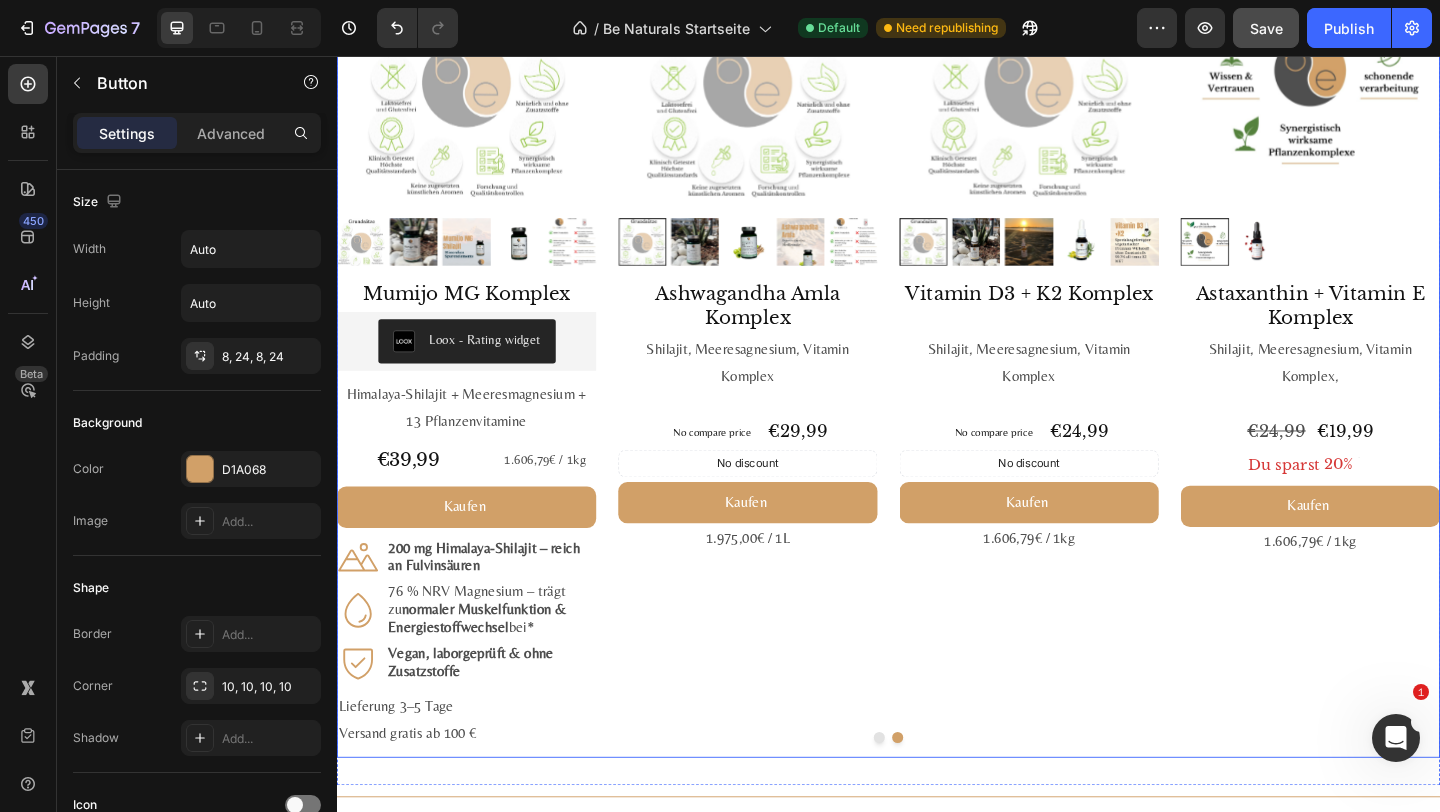 click on "#1 Bestseller Product Badge Product Images Astaxanthin, Lutein, Zeaxanthin Komplex Product Title Loox - Rating widget Loox Himalaya-Shilajit + Meeres­magnesium + 13 Pflanzen­vitamine Text Block No compare price Product Price €29,99 Product Price Product Price Row No discount   Not be displayed when published Discount Tag Kaufen Add to Cart 1.975,00€ / 1L Text Block Product #2 Bestseller Product Badge Product Images Mumijo MG Komplex Product Title Loox - Rating widget Loox Himalaya-Shilajit + Meeres­magnesium + 13 Pflanzen­vitamine Text Block €39,99 Product Price Product Price 1.606,79€ / 1kg Text Block Row Kaufen Add to Cart
Icon 200 mg Himalaya-Shilajit – reich an Fulvin­säuren Text Block Row
Icon 76 % NRV Magnesium – trägt zu  normaler Muskel­funktion & Energie­stoff­wechsel  bei* Text Block Row
Icon Vegan, labor­geprüft & ohne Zusatz­stoffe Text Block Row Row Lieferung 3–5 Tage Versand gratis ab 100 € Text Block Product Text Block" at bounding box center (937, 380) 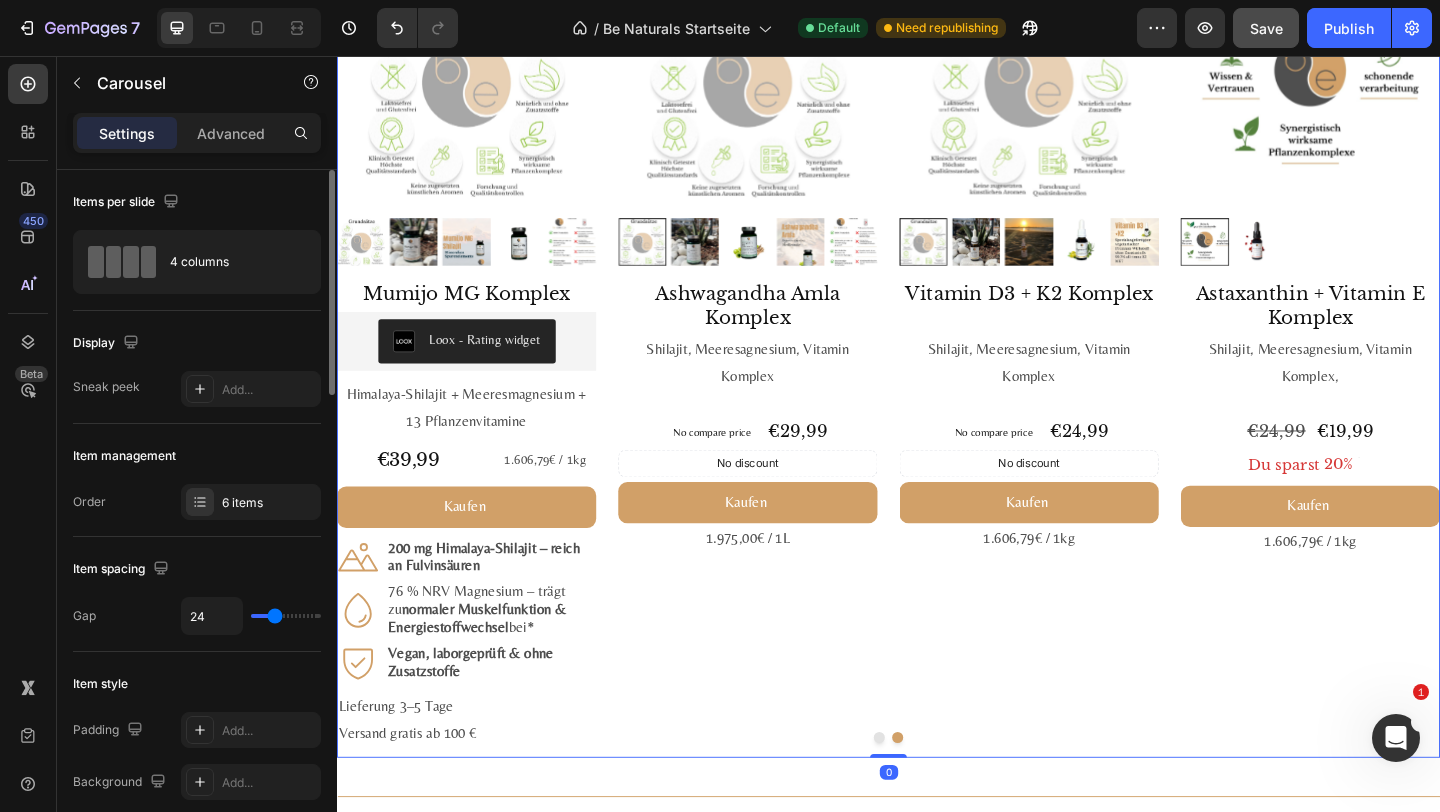 click on "Item management Order 6 items" 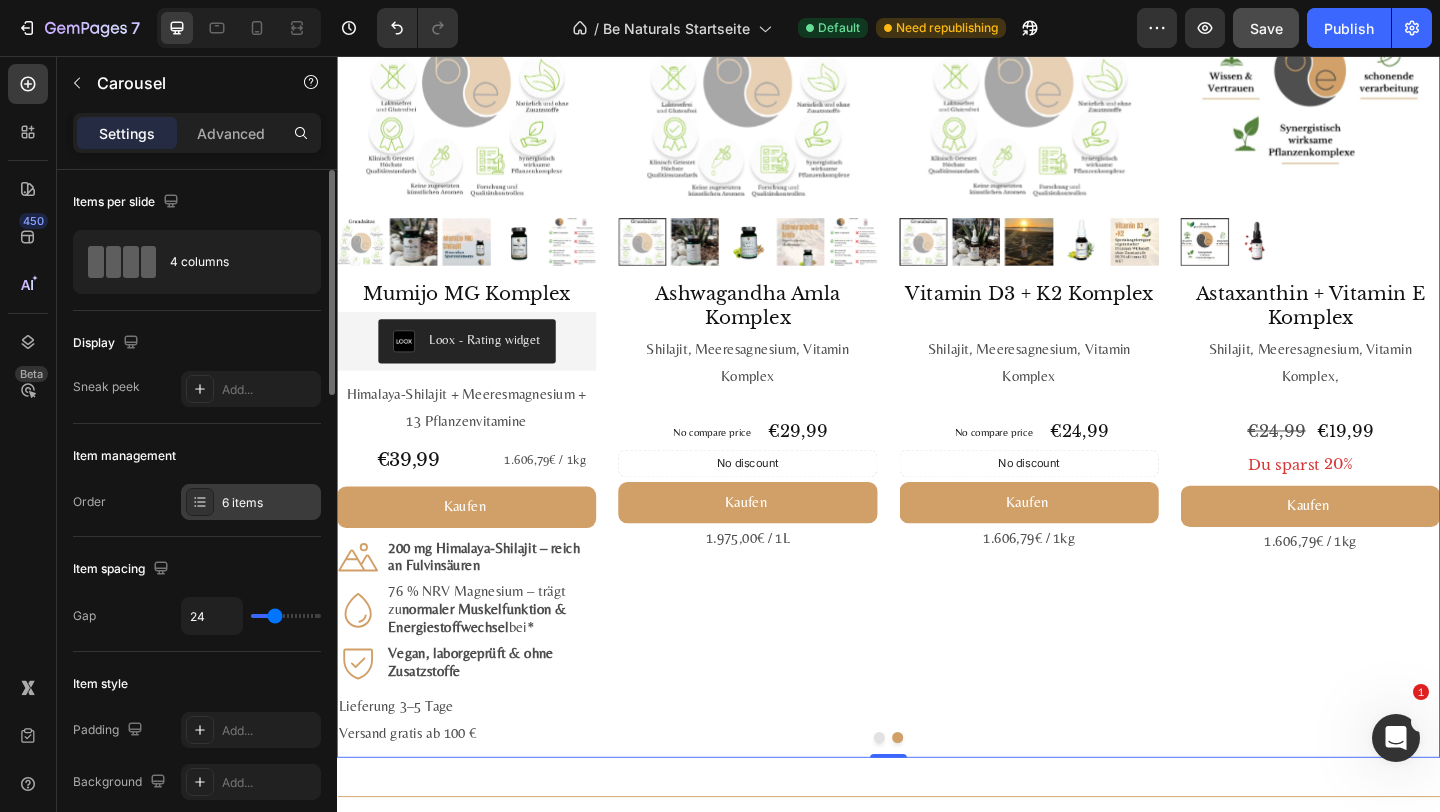 click on "6 items" at bounding box center [251, 502] 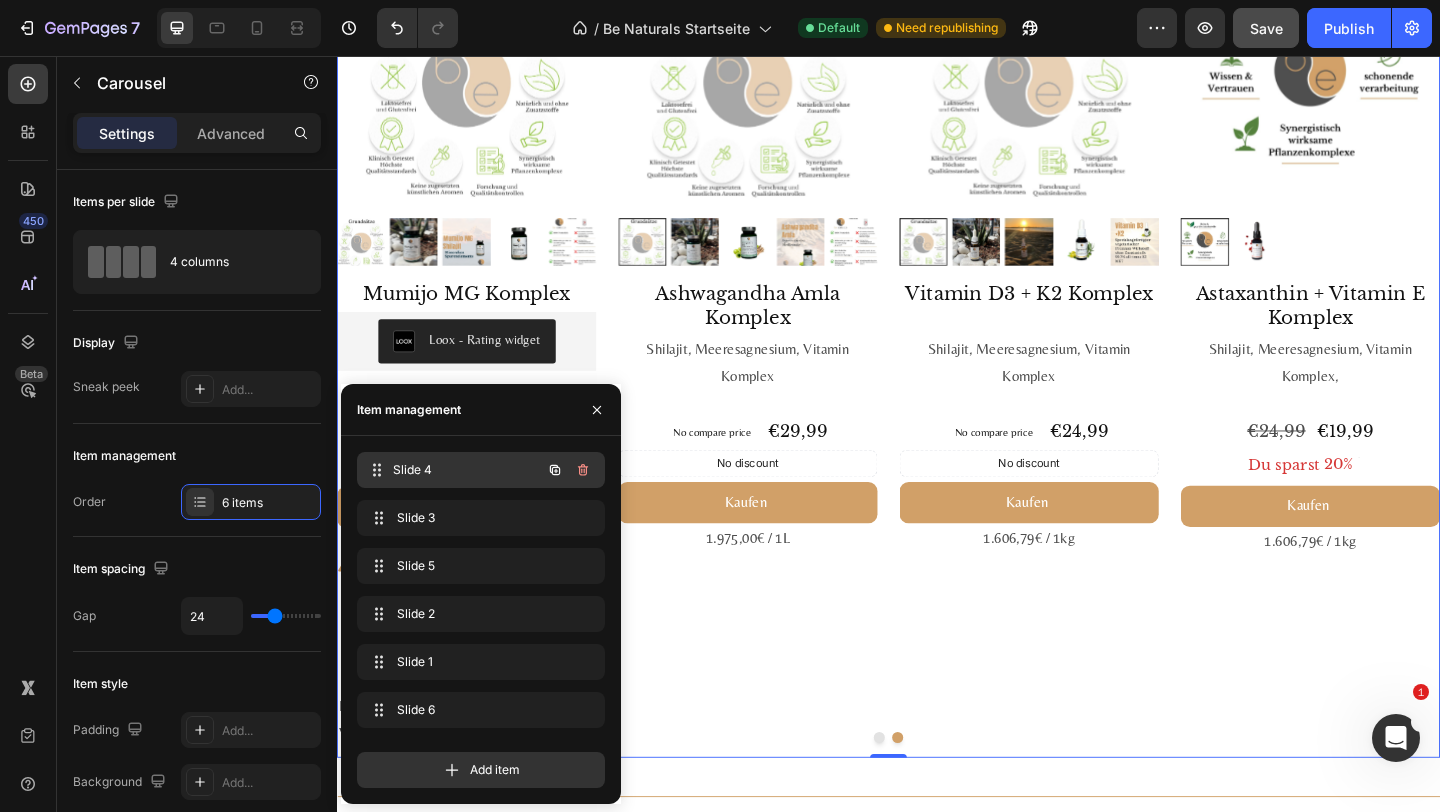 click on "Slide 4" at bounding box center (467, 470) 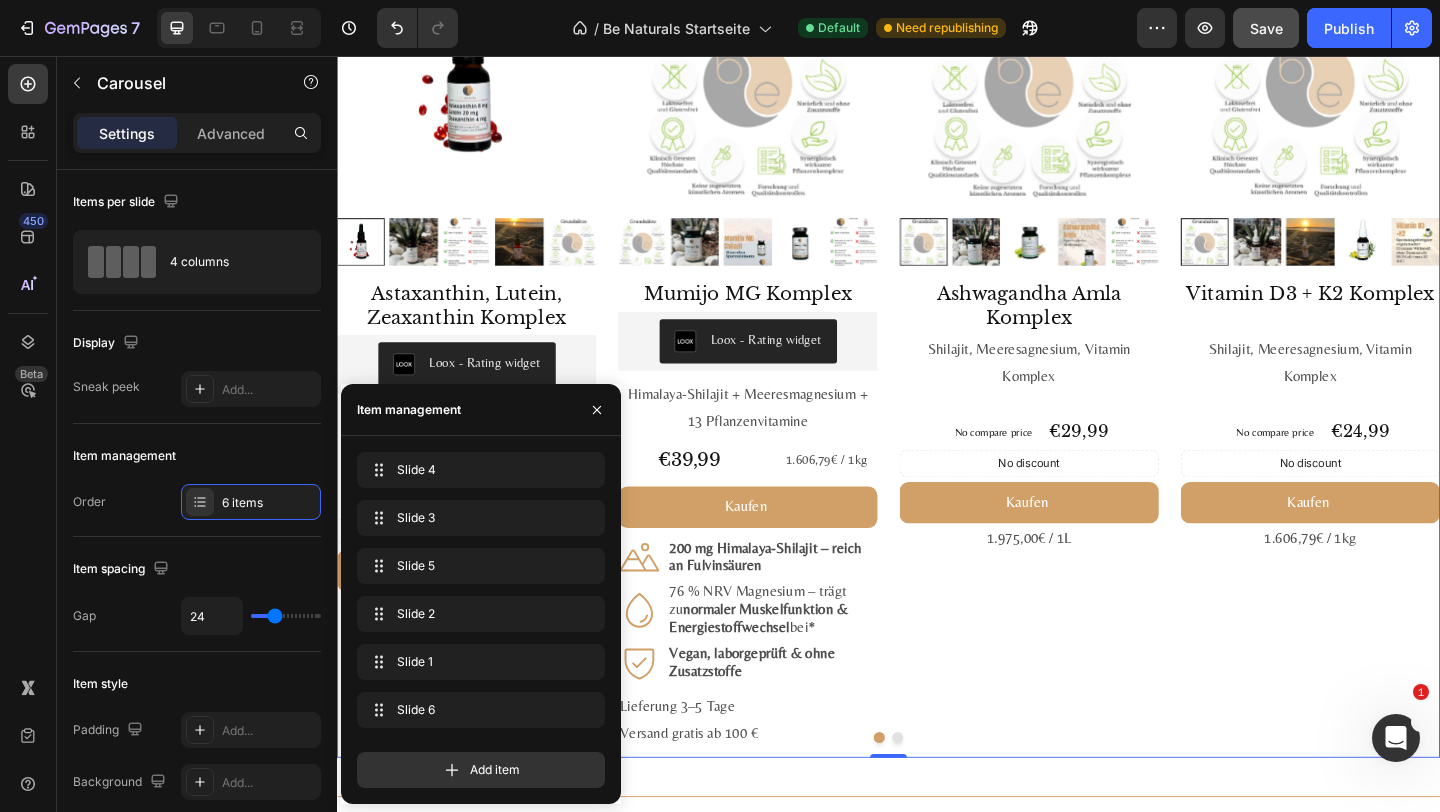 click on "#3 Bestseller Product Badge Product Images Ashwagandha Amla Komplex Product Title Shilajit, Meeresagnesium, Vitamin Komplex Text Block No compare price Product Price €29,99 Product Price Product Price Row No discount   Not be displayed when published Discount Tag Kaufen Add to Cart 1.975,00€ / 1L Text Block Product" at bounding box center (1090, 380) 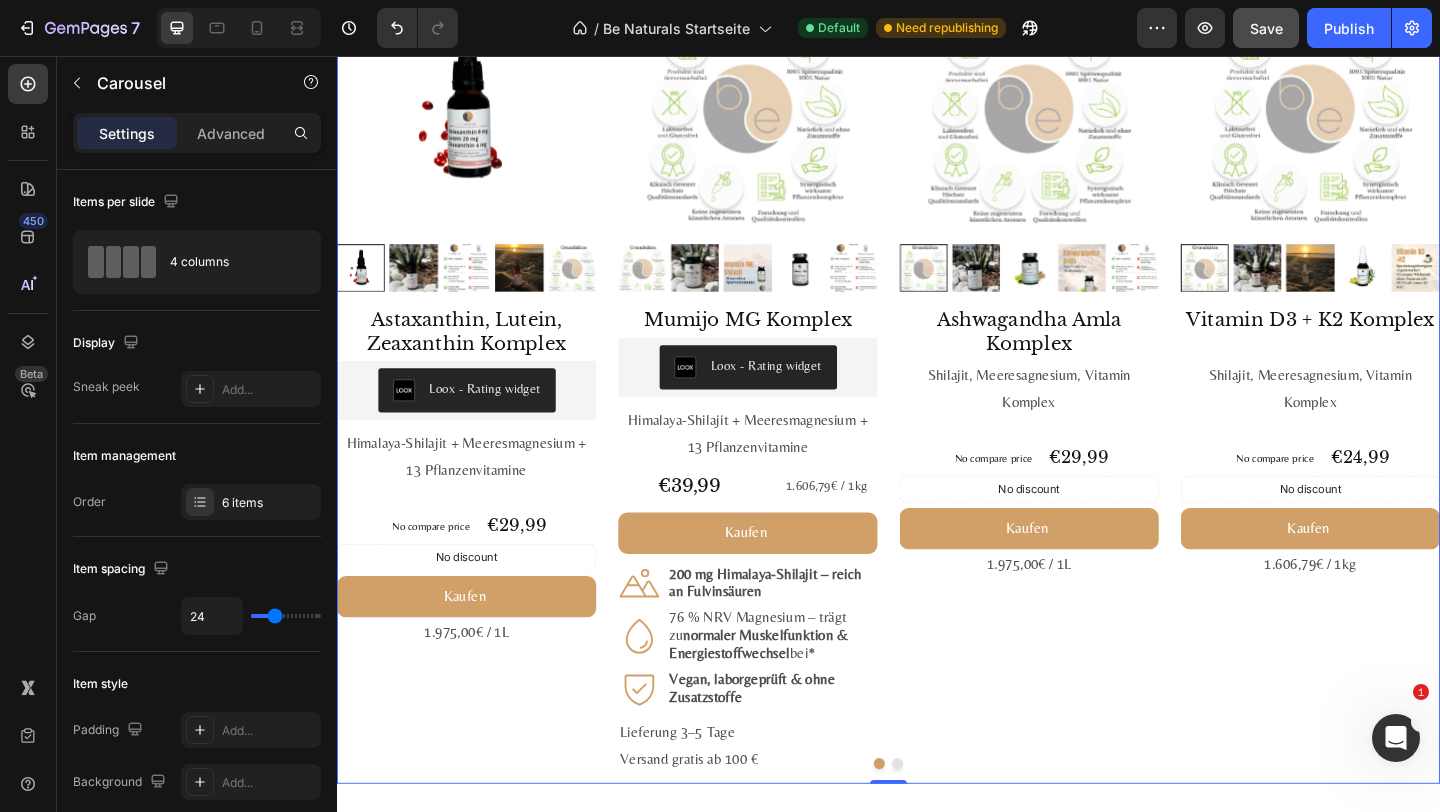 scroll, scrollTop: 2257, scrollLeft: 0, axis: vertical 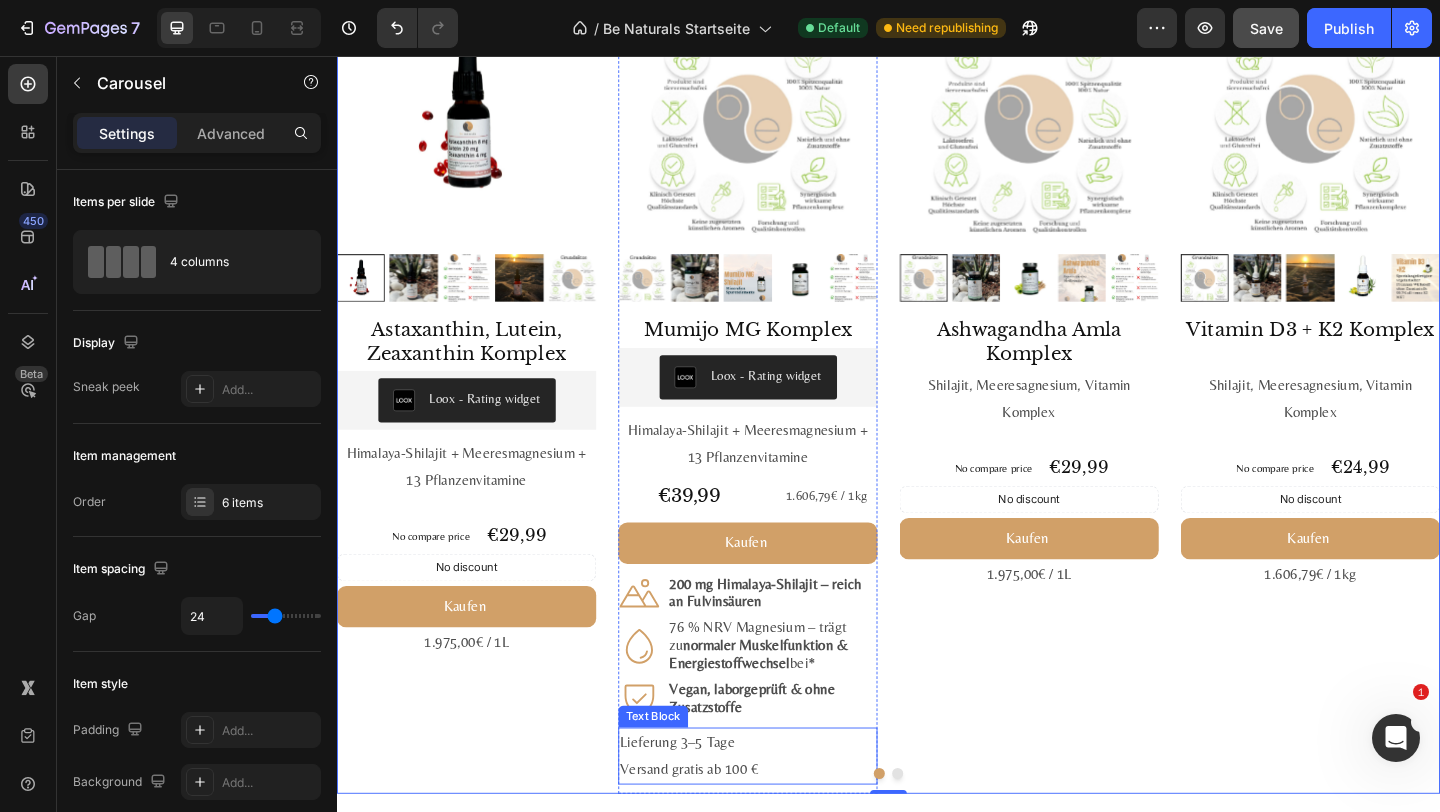 click on "Lieferung 3–5 Tage" at bounding box center (784, 802) 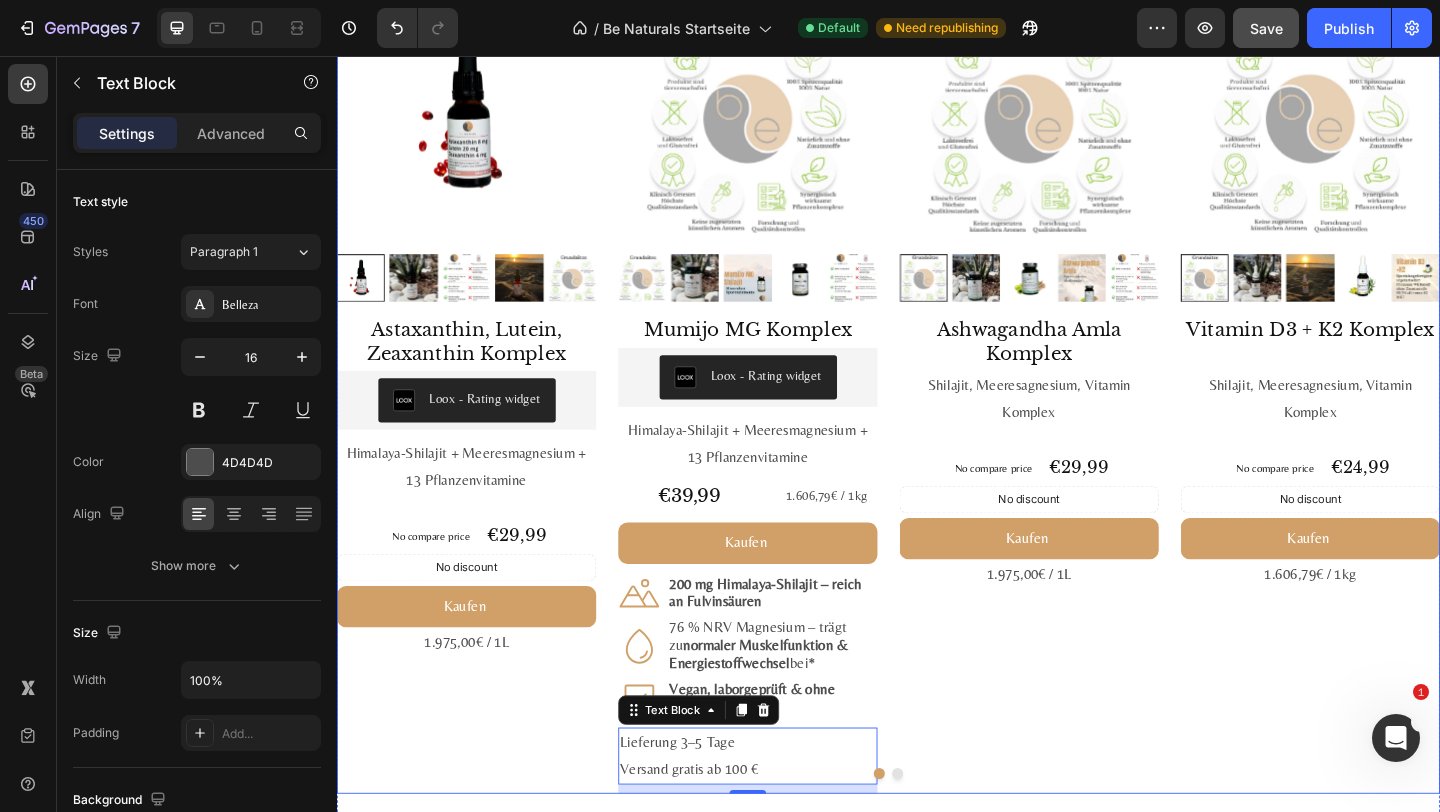 click at bounding box center (937, 836) 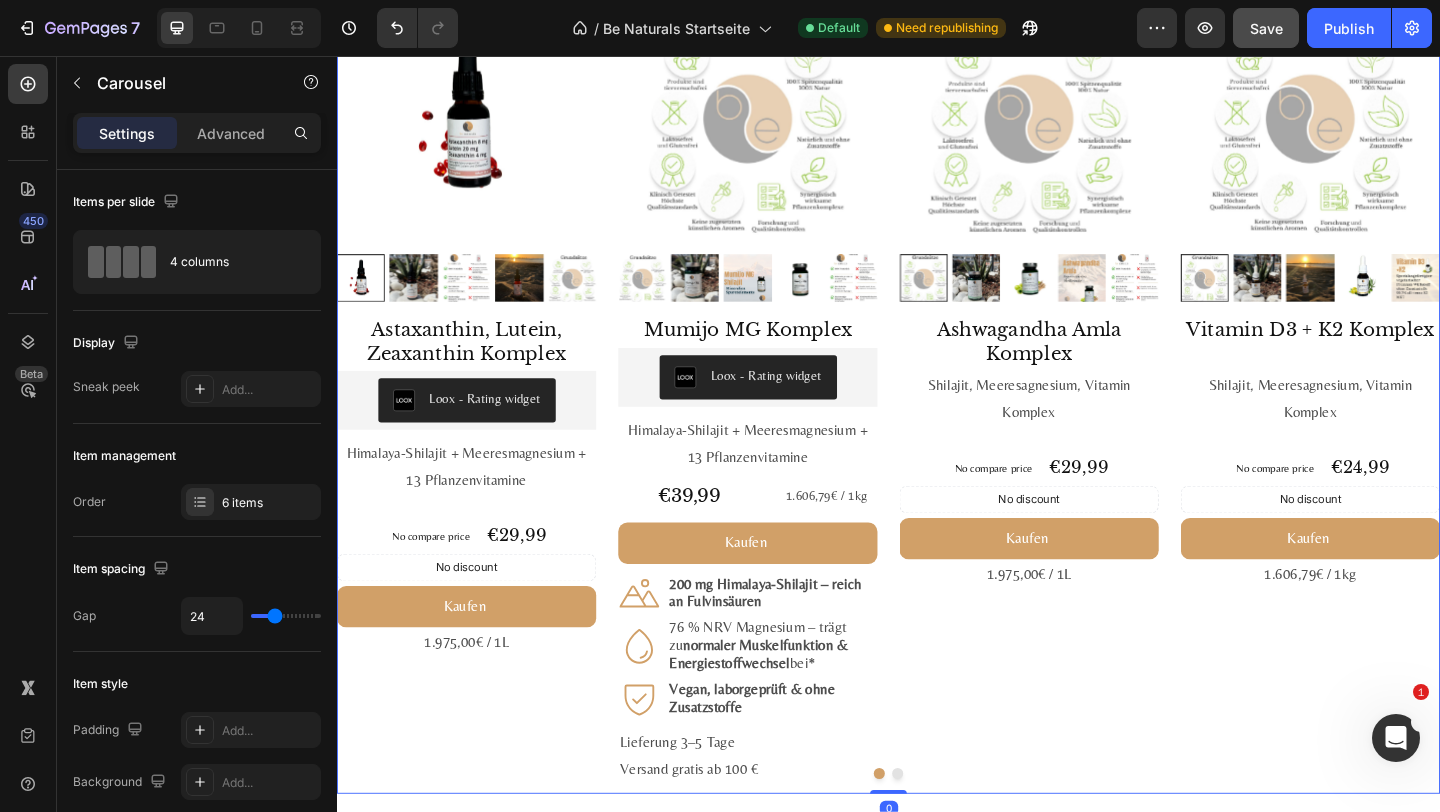 click at bounding box center [937, 836] 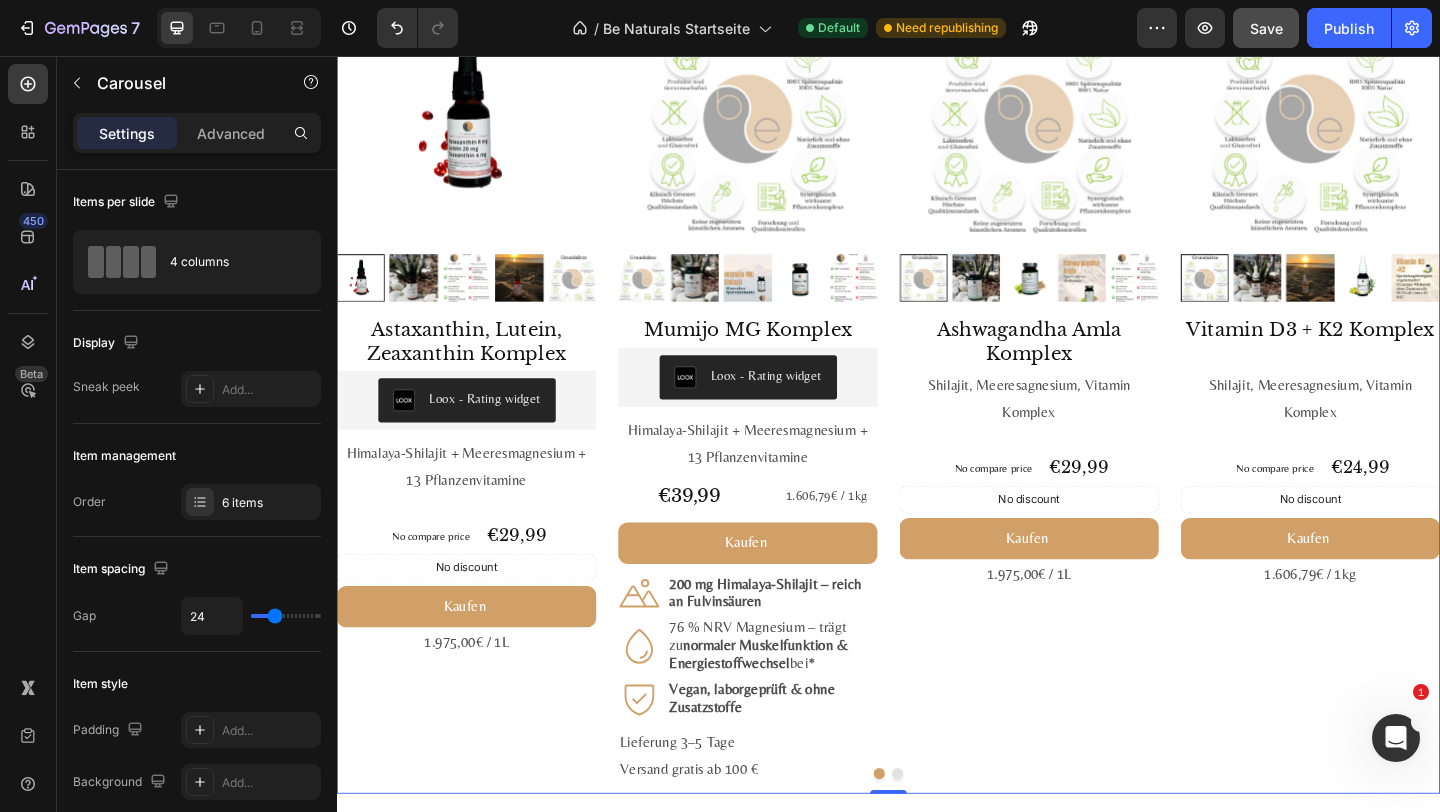 click at bounding box center (937, 836) 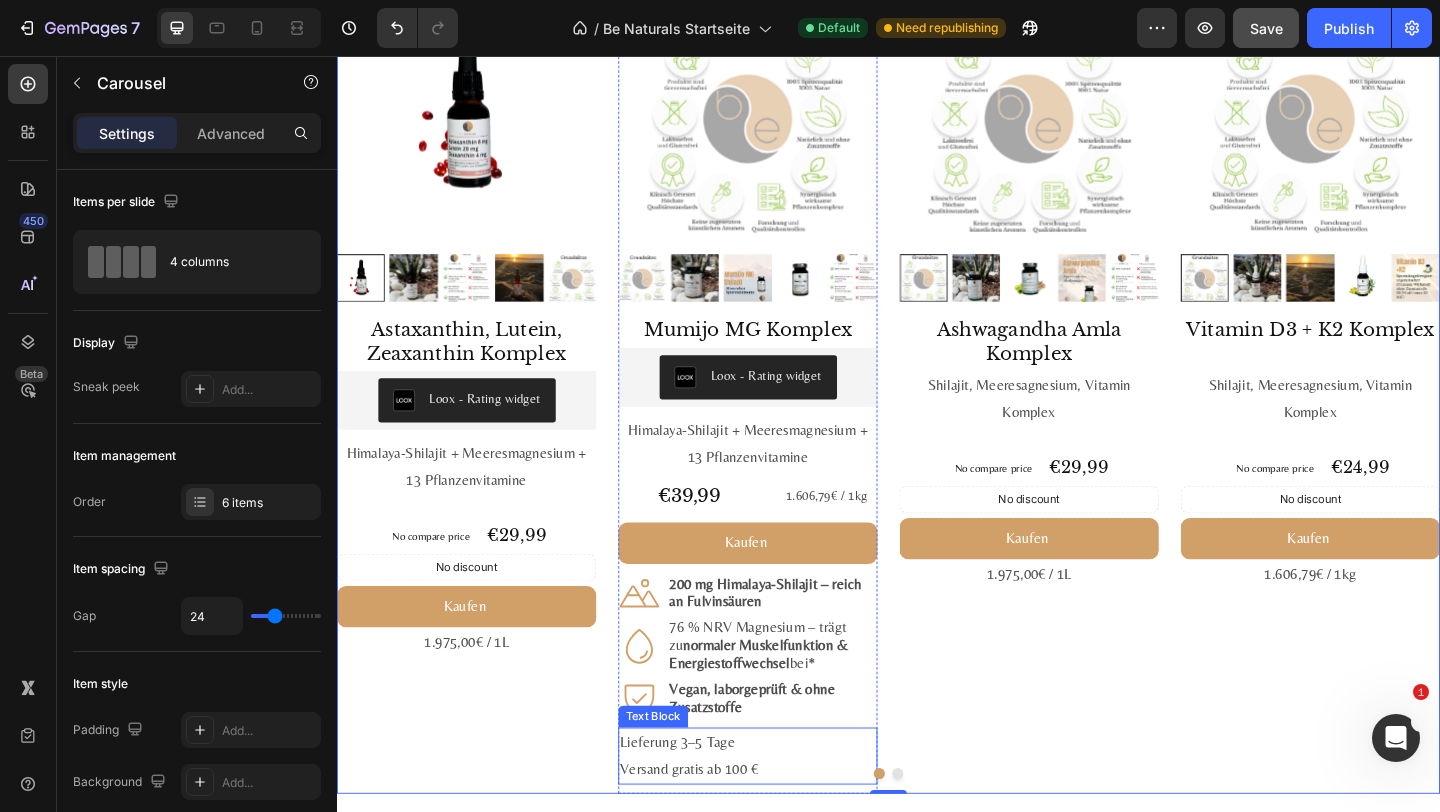 click on "Versand gratis ab 100 €" at bounding box center (784, 831) 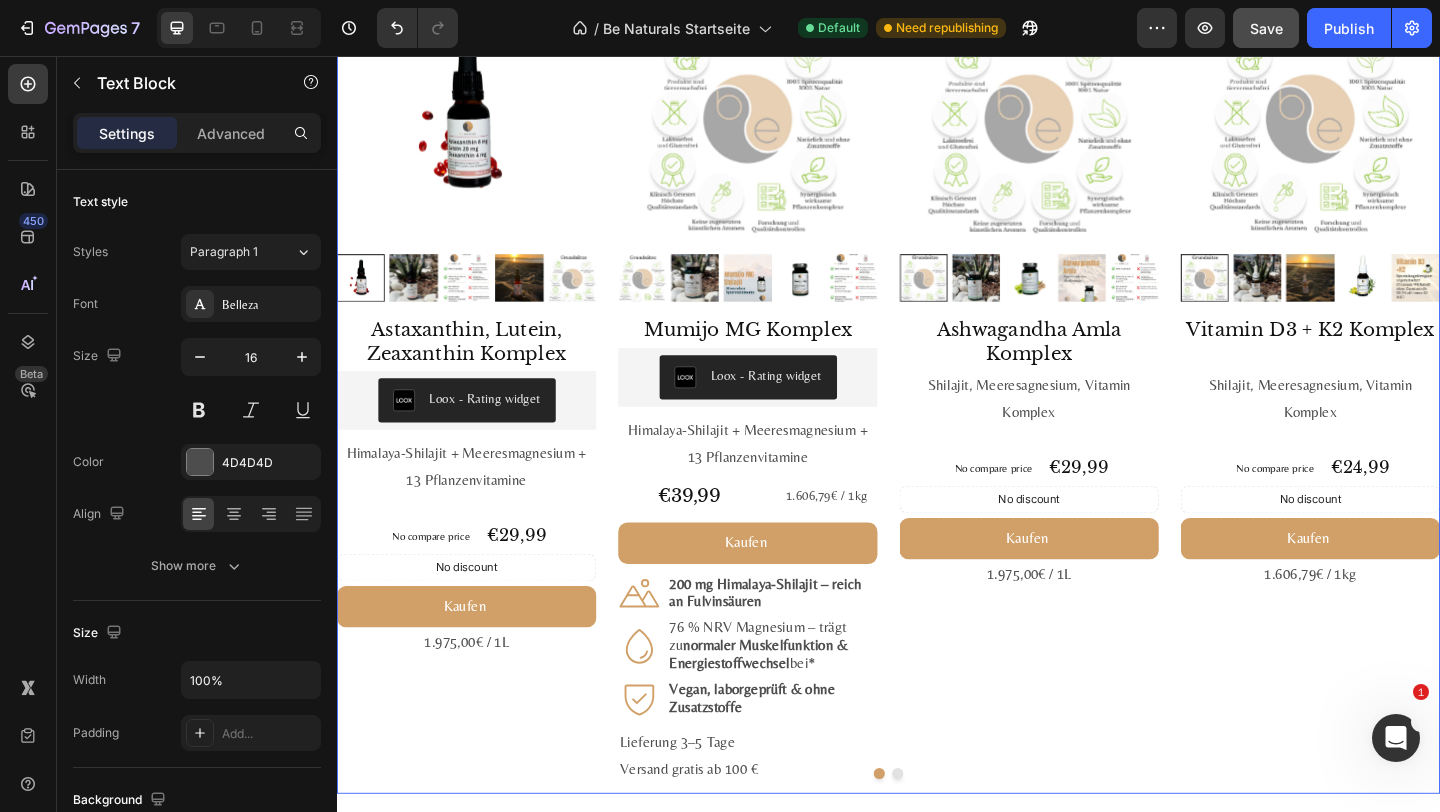 click at bounding box center [937, 836] 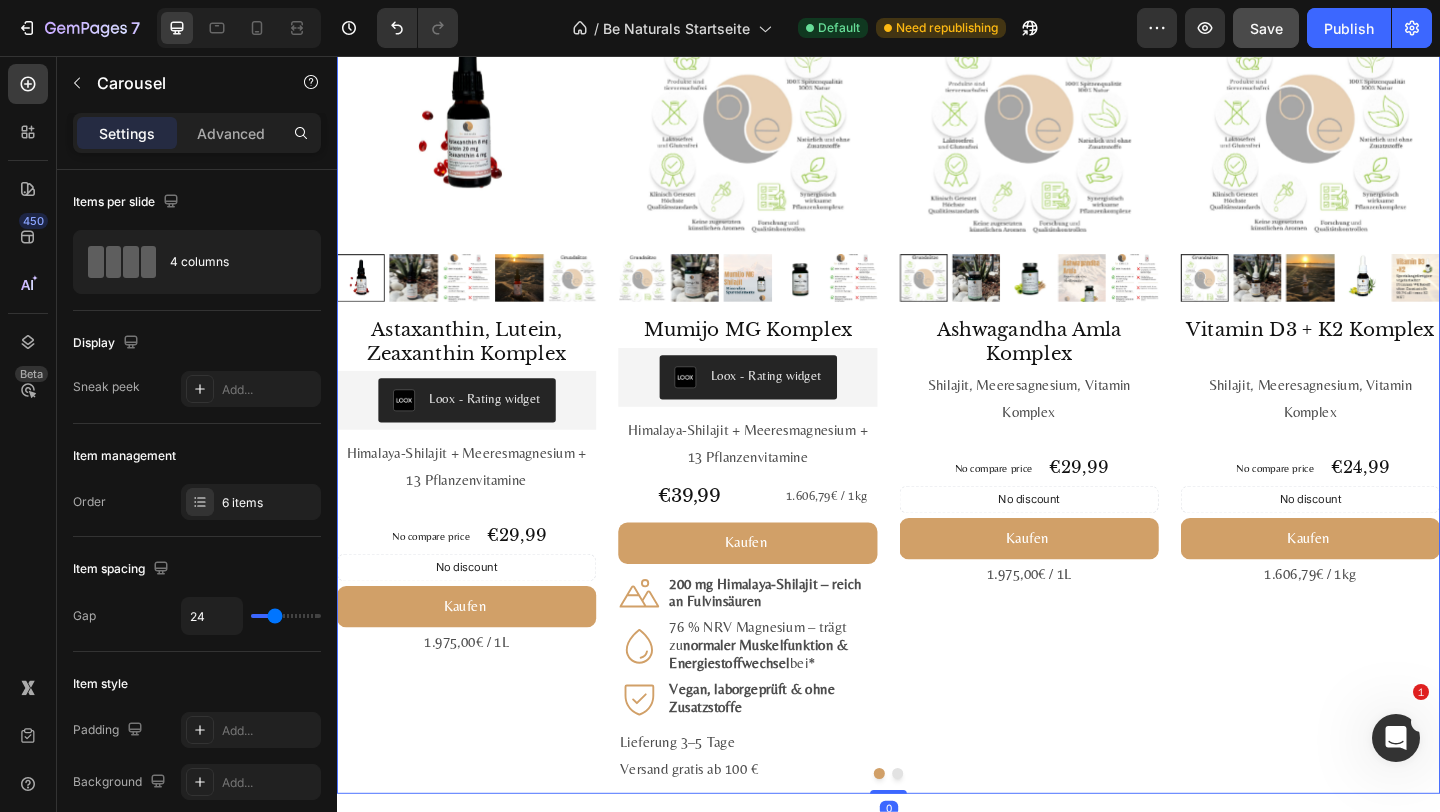 click at bounding box center [937, 836] 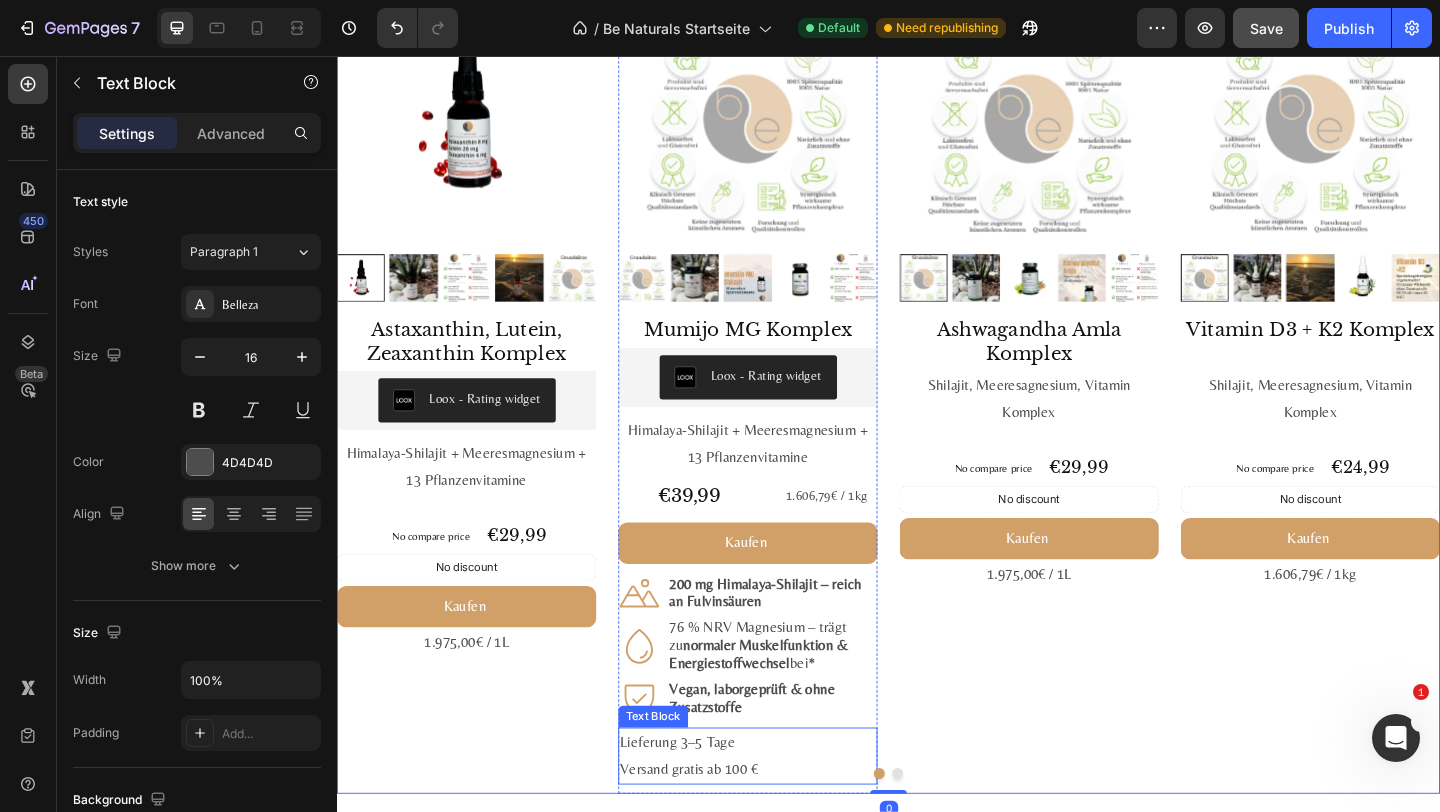 click on "Lieferung 3–5 Tage" at bounding box center [784, 802] 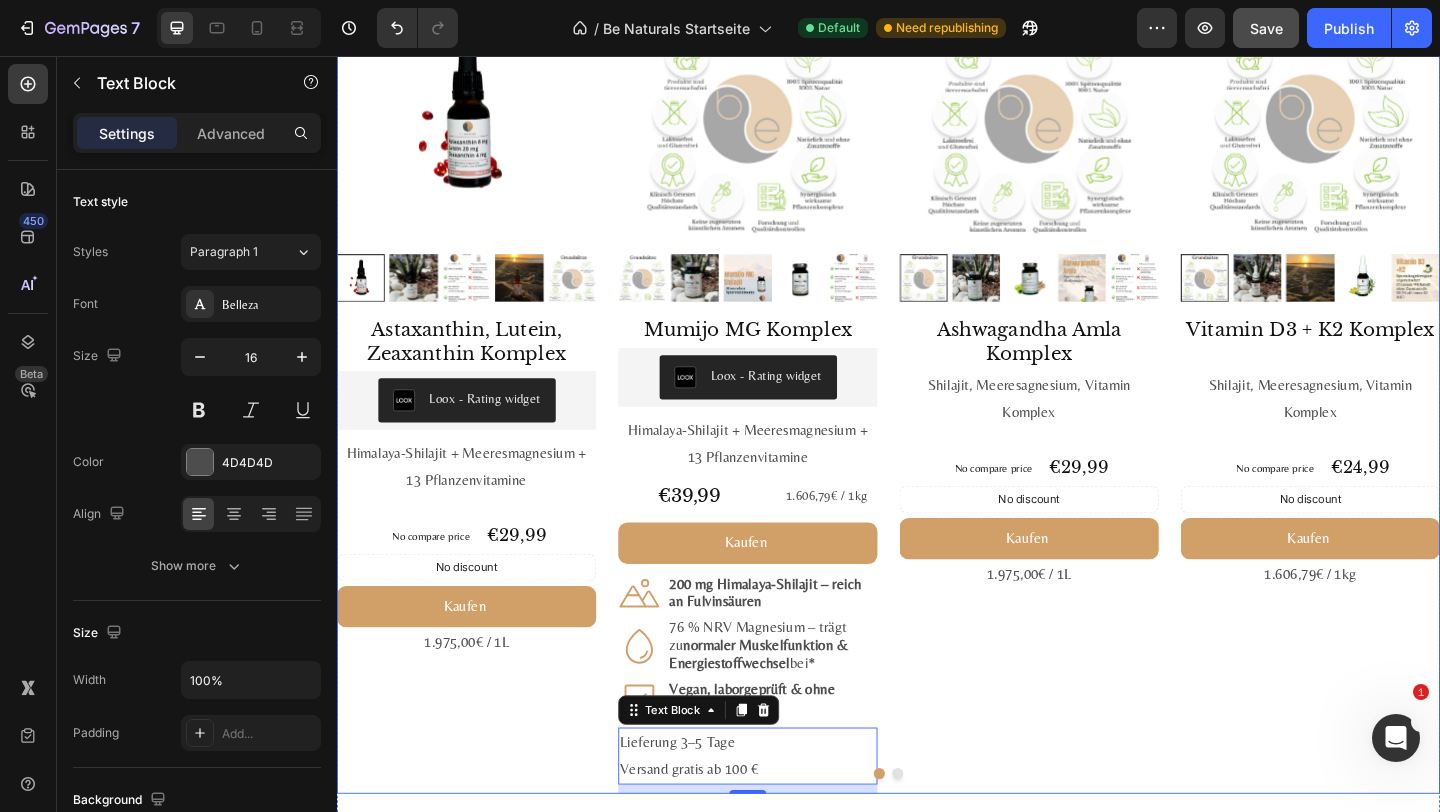 click at bounding box center (937, 836) 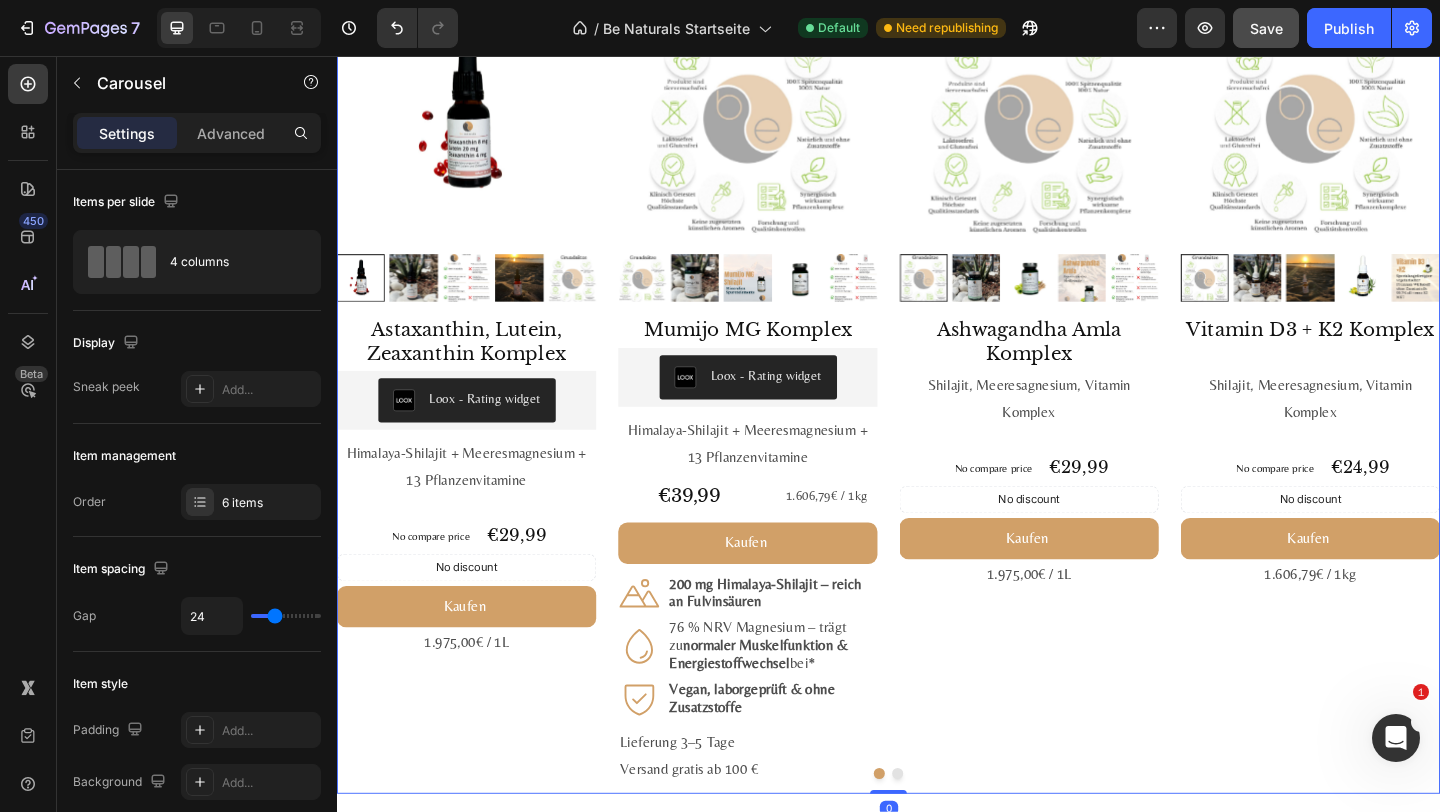 click at bounding box center (937, 836) 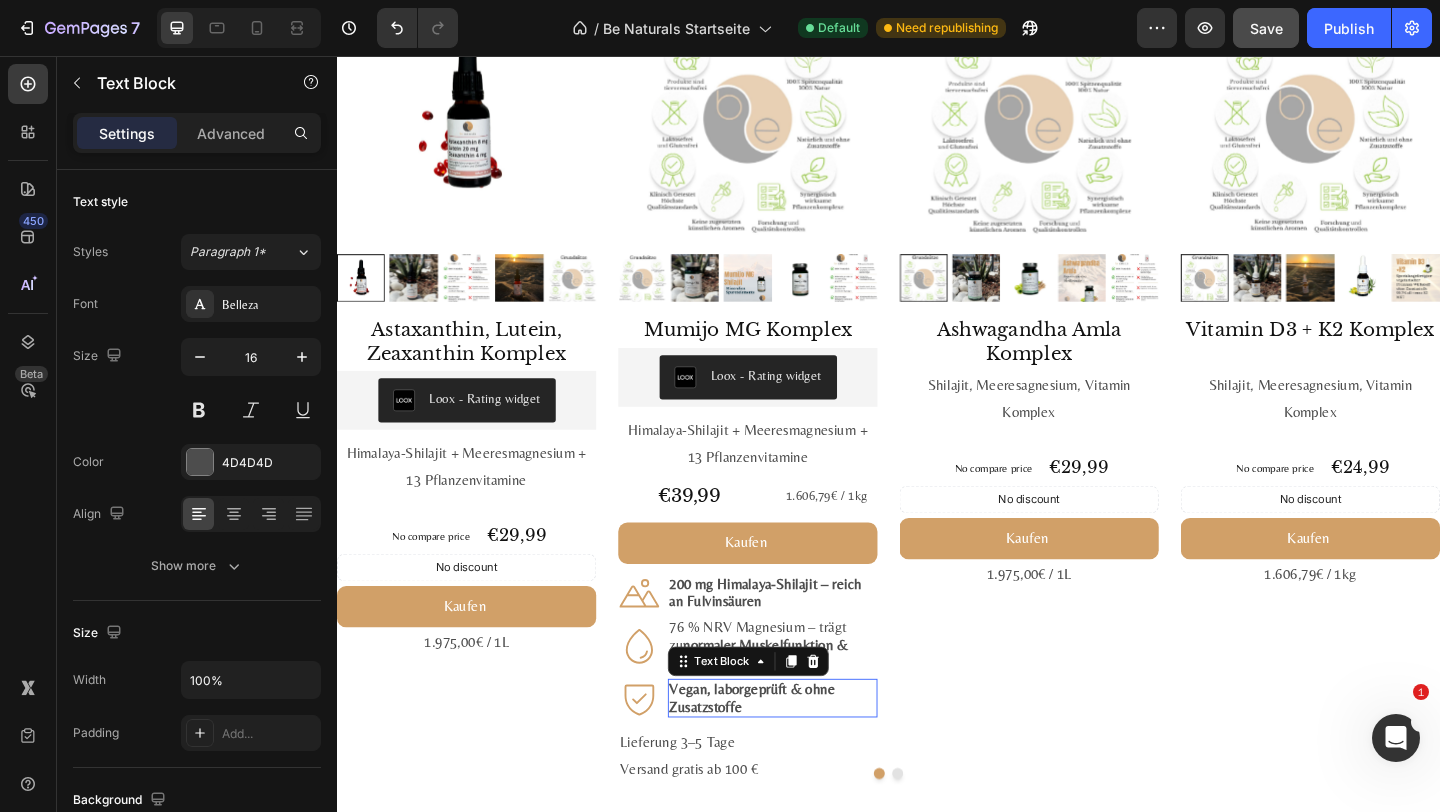 click on "Vegan, labor­geprüft & ohne Zusatz­stoffe" at bounding box center [789, 754] 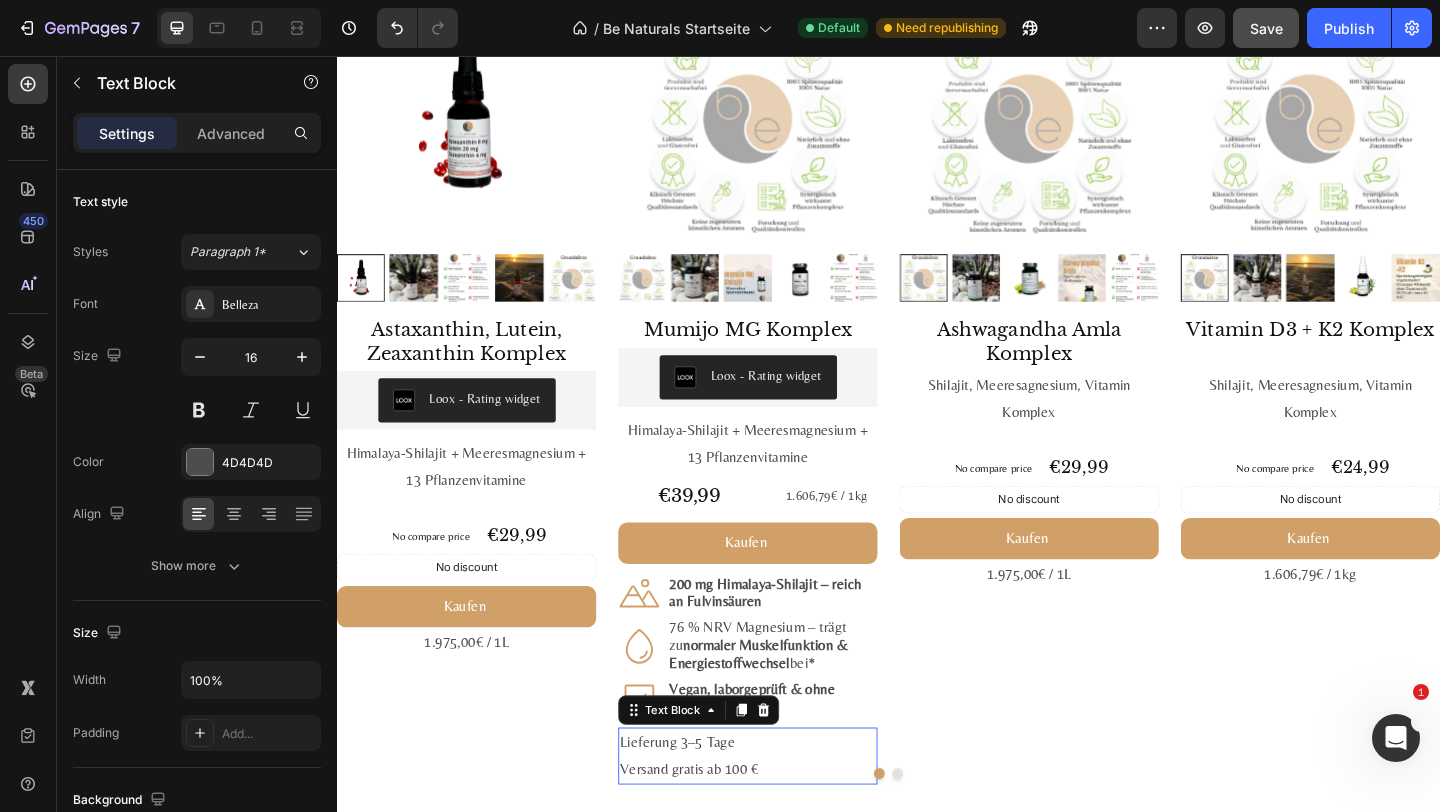 click on "Versand gratis ab 100 €" at bounding box center [784, 831] 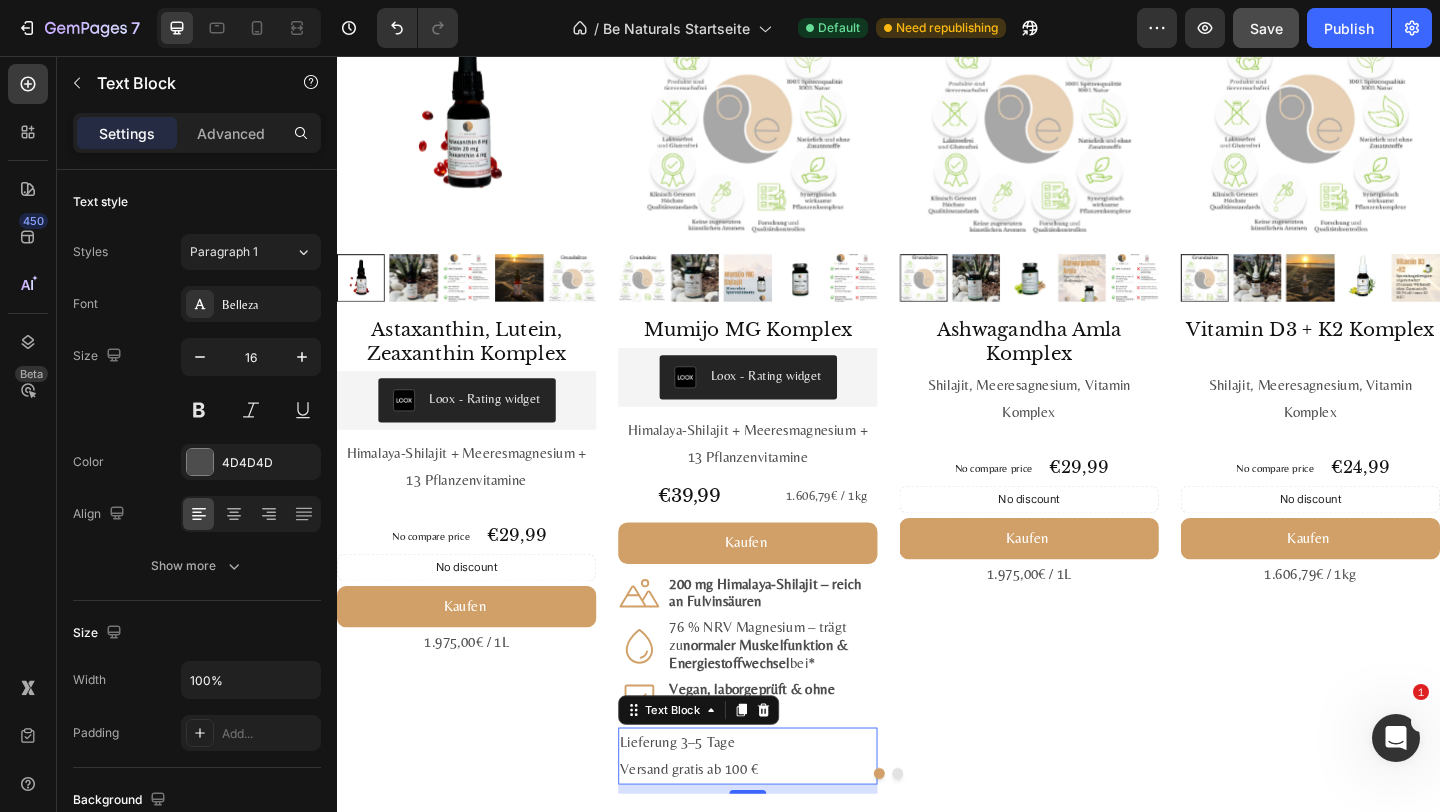 click on "Versand gratis ab 100 €" at bounding box center (784, 831) 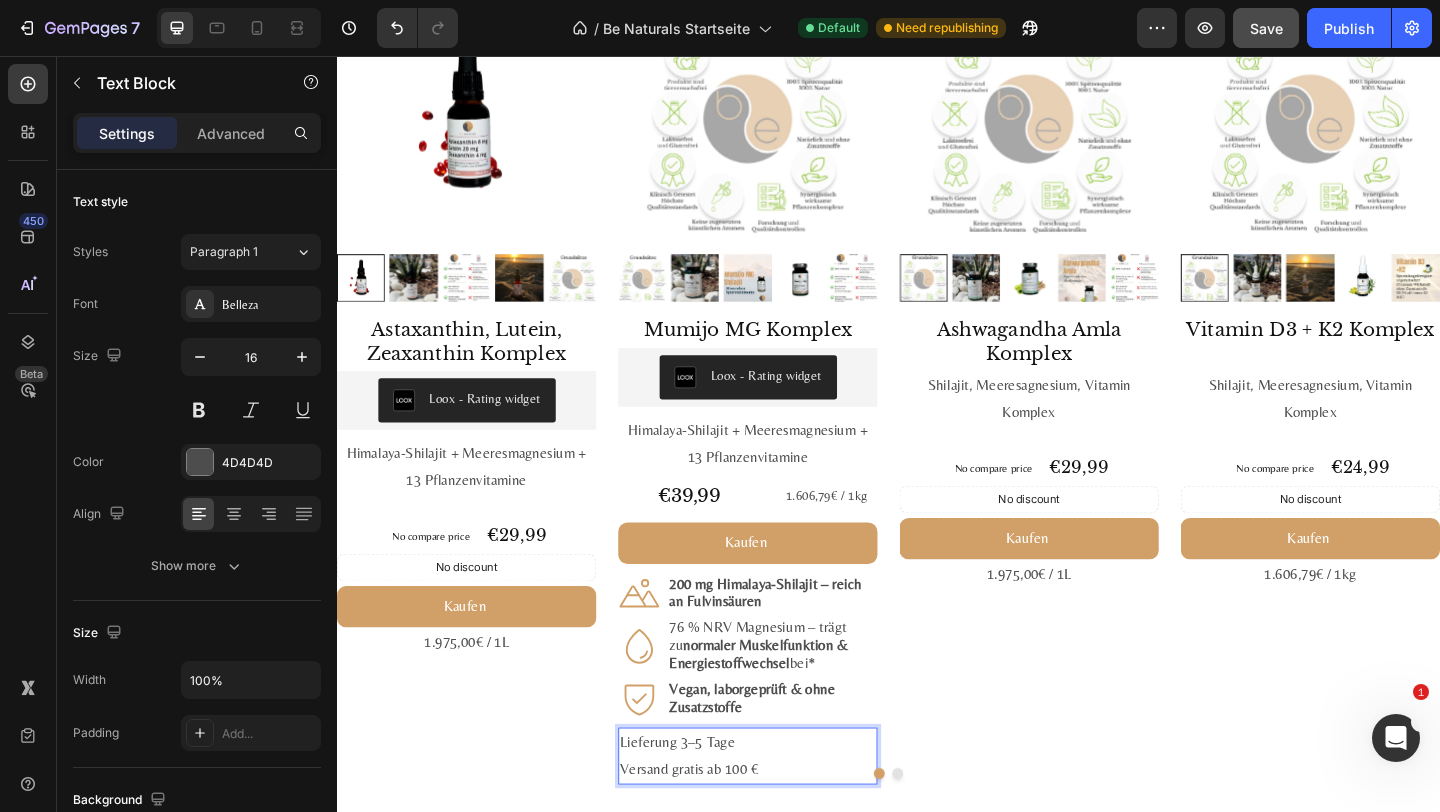 click on "Versand gratis ab 100 €" at bounding box center (784, 831) 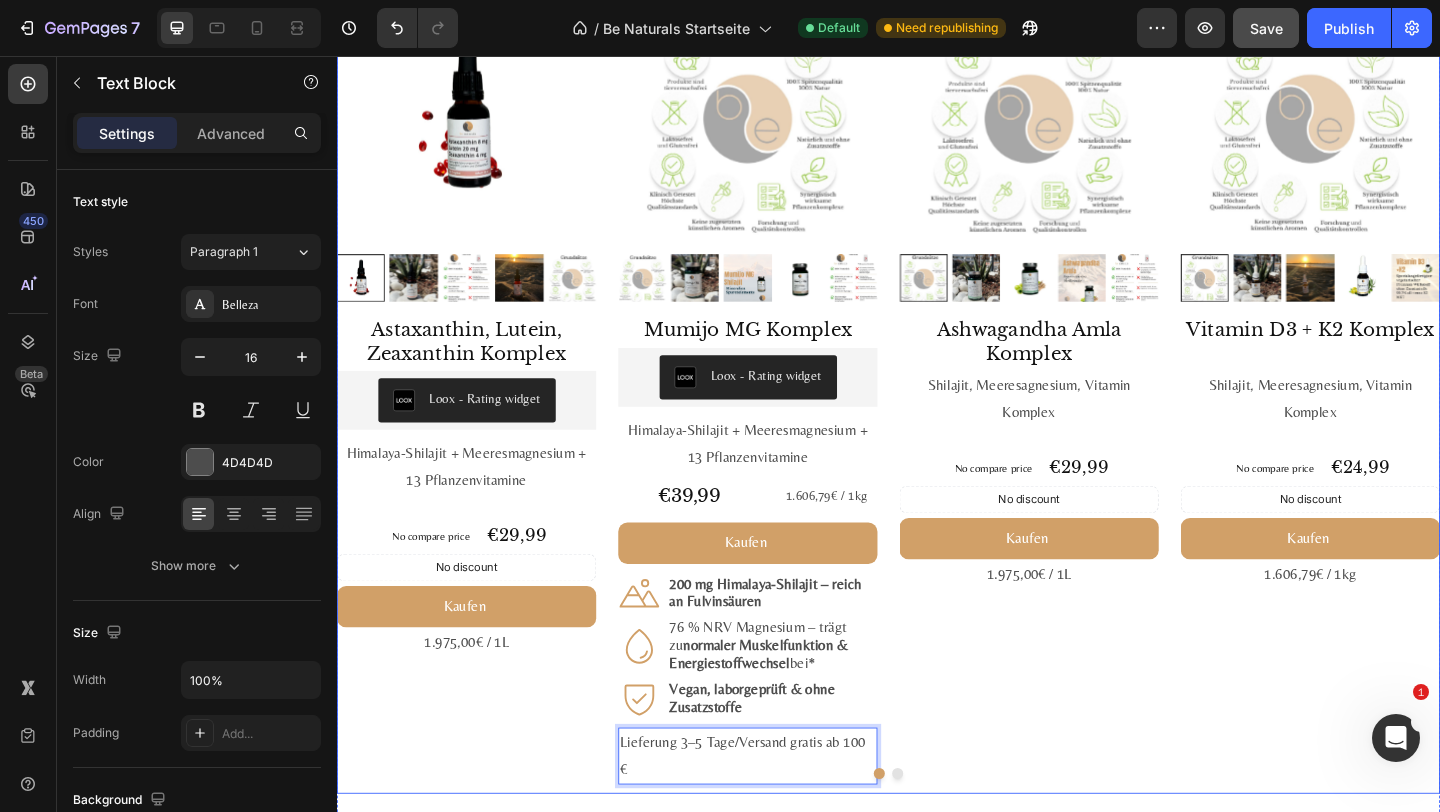 click on "#3 Bestseller Product Badge Product Images Ashwagandha Amla Komplex Product Title Shilajit, Meeresagnesium, Vitamin Komplex Text Block No compare price Product Price €29,99 Product Price Product Price Row No discount   Not be displayed when published Discount Tag Kaufen Add to Cart 1.975,00€ / 1L Text Block Product" at bounding box center (1090, 419) 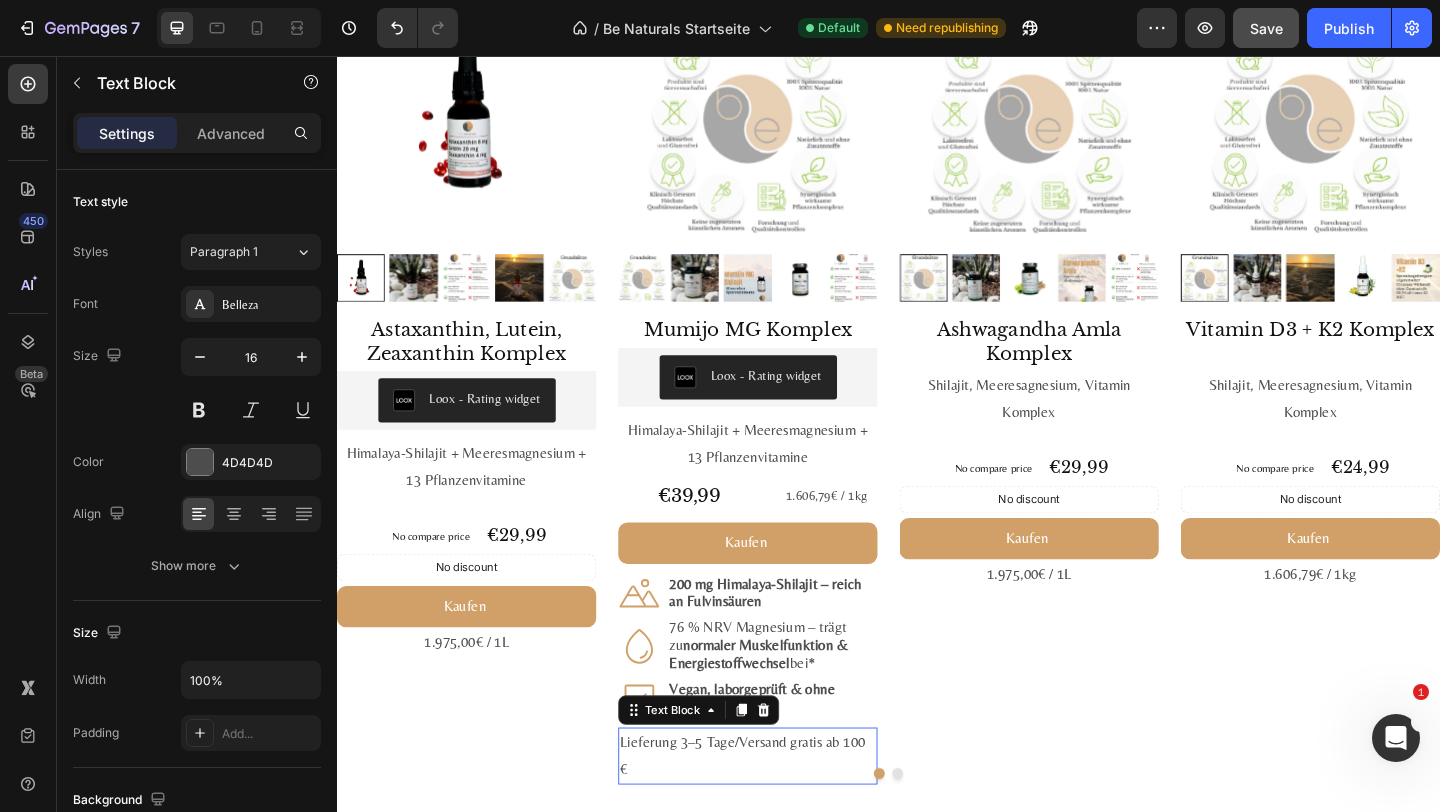 click on "Lieferung 3–5 Tage/Versand gratis ab 100 €" at bounding box center [784, 817] 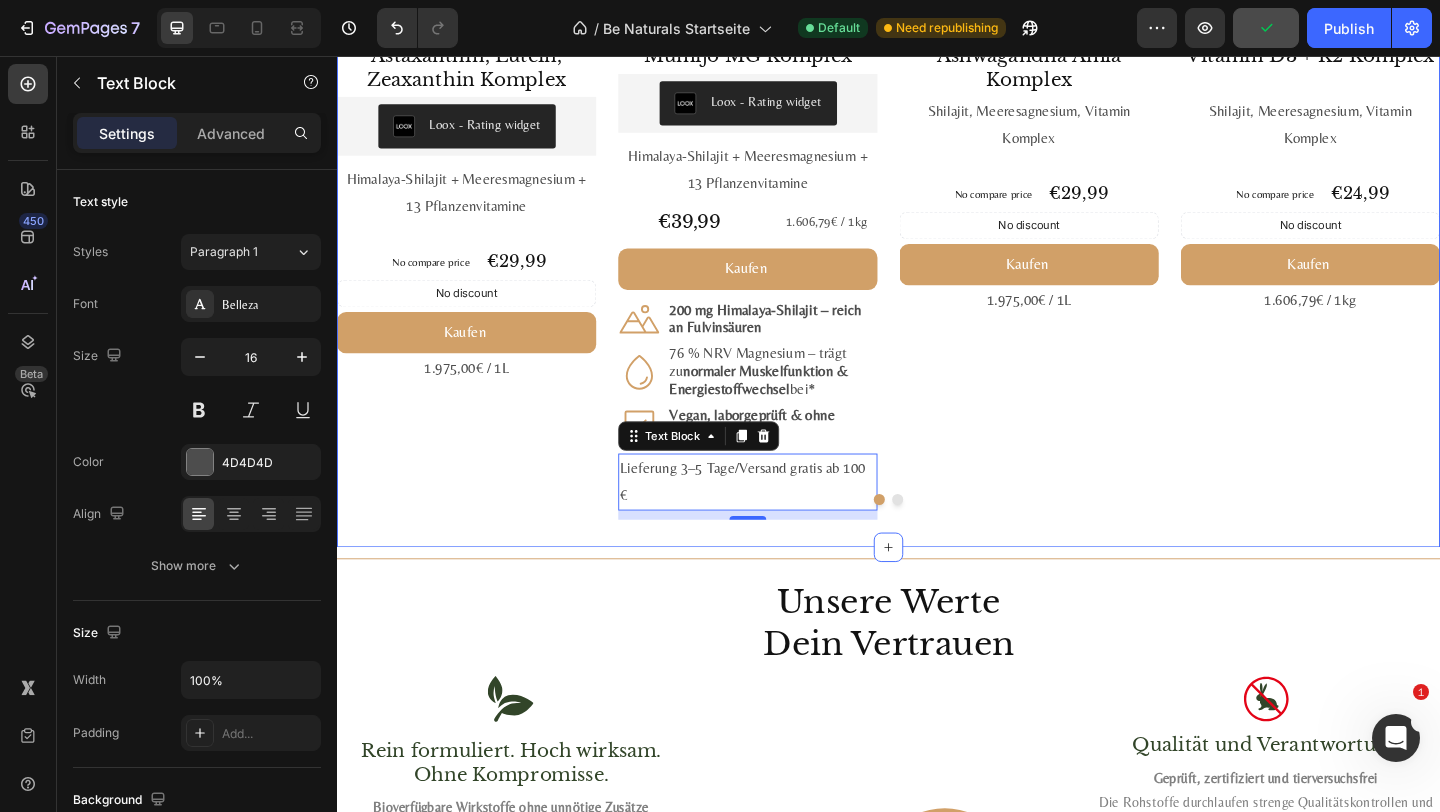 scroll, scrollTop: 2501, scrollLeft: 0, axis: vertical 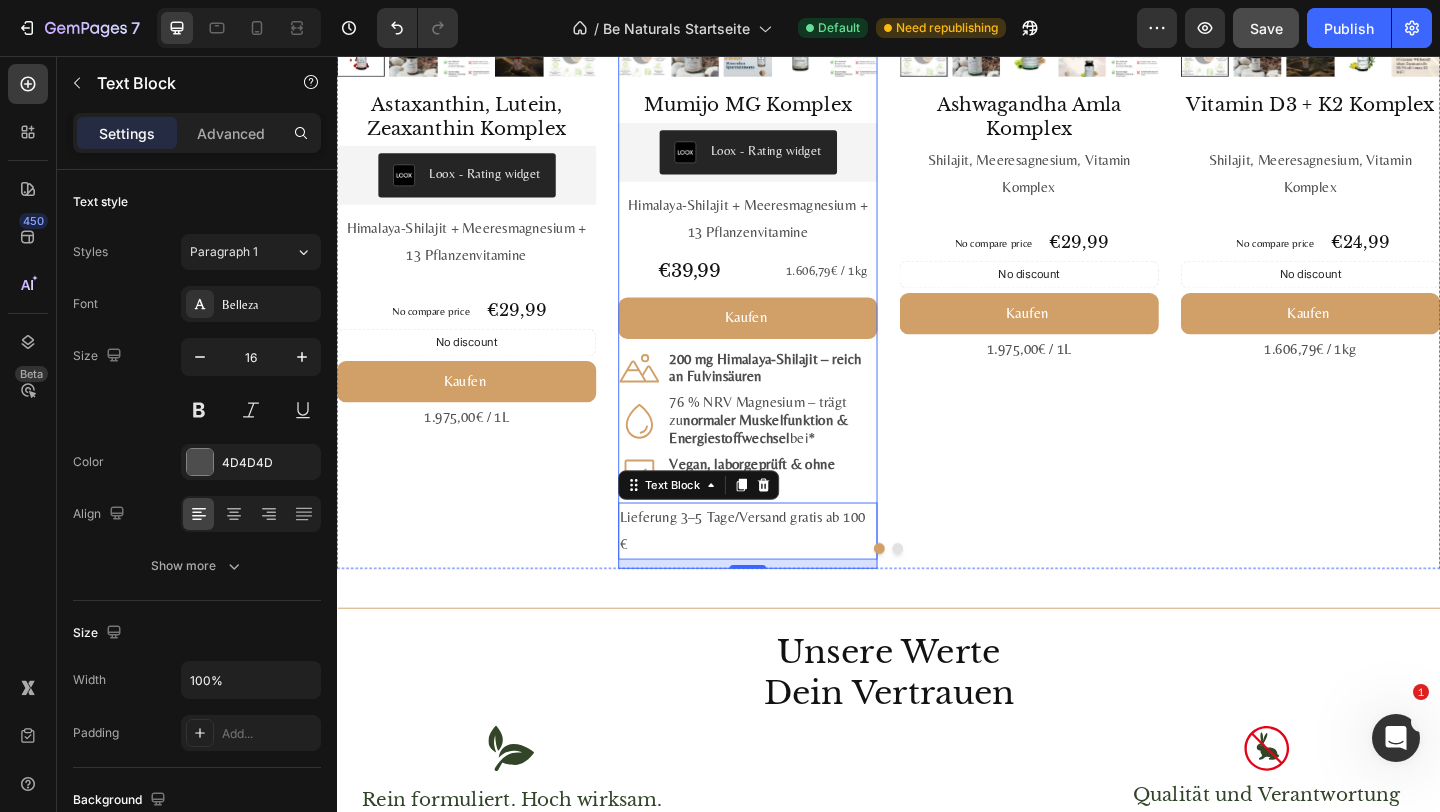 click on "Mumijo MG Komplex Product Title Loox - Rating widget Loox Himalaya-Shilajit + Meeres­magnesium + 13 Pflanzen­vitamine Text Block €39,99 Product Price Product Price 1.606,79€ / 1kg Text Block Row Kaufen Add to Cart
Icon 200 mg Himalaya-Shilajit – reich an Fulvin­säuren Text Block Row
Icon 76 % NRV Magnesium – trägt zu  normaler Muskel­funktion & Energie­stoff­wechsel  bei* Text Block Row
Icon Vegan, labor­geprüft & ohne Zusatz­stoffe Text Block Row Row Lieferung 3–5 Tage/Versand gratis ab 100 € Text Block   10" at bounding box center [784, 353] 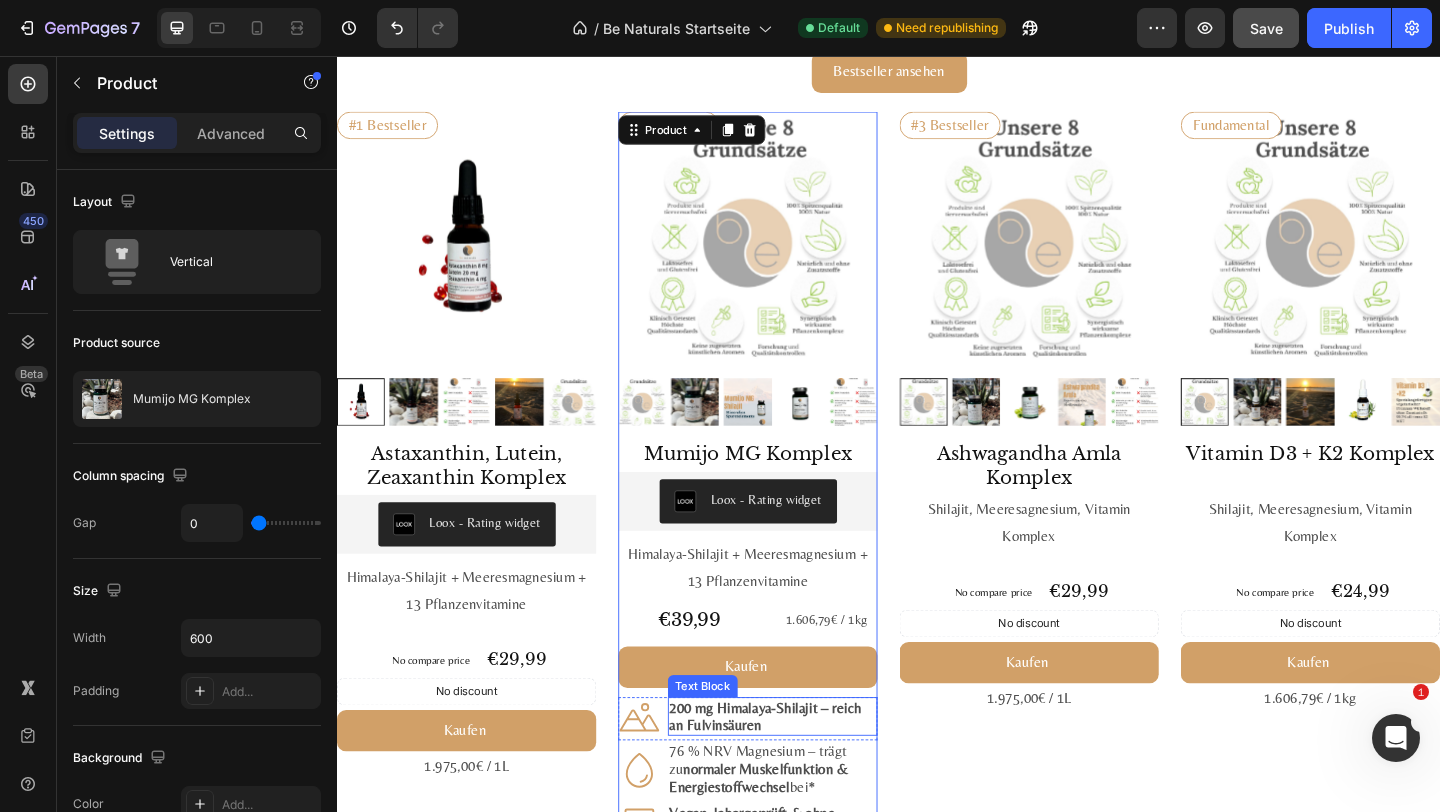 scroll, scrollTop: 2124, scrollLeft: 0, axis: vertical 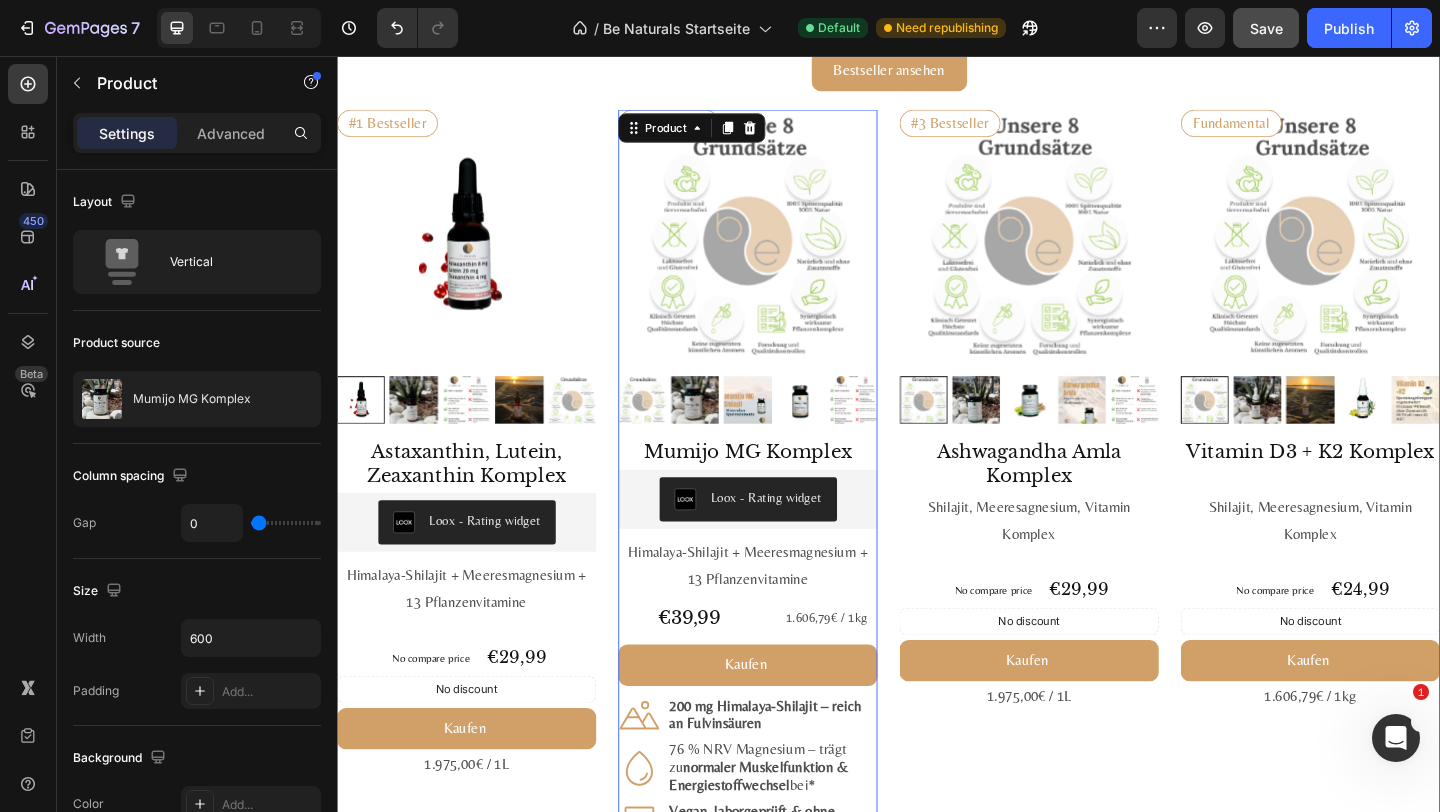 click on "Bestseller ansehen Button" at bounding box center (937, 81) 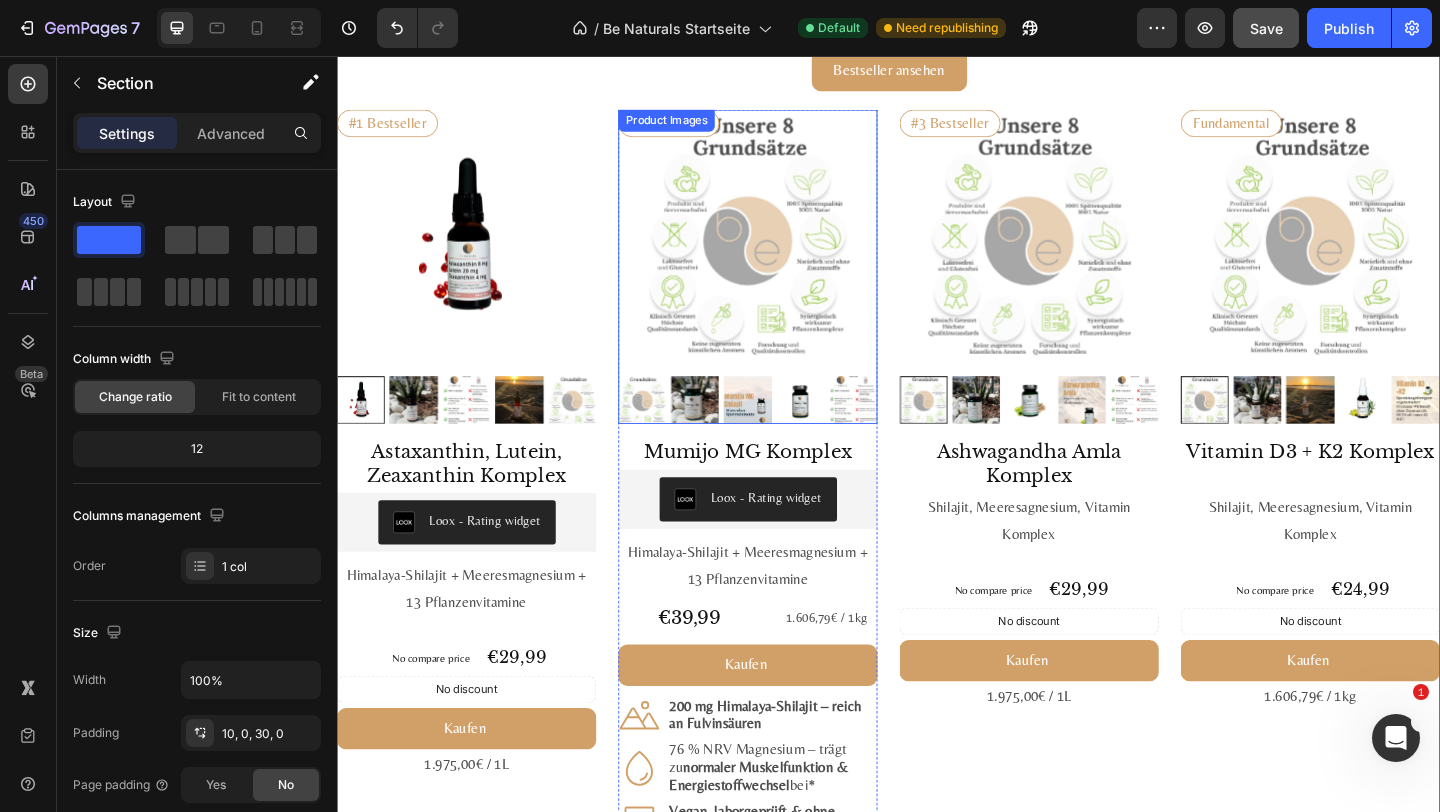 click at bounding box center (841, 430) 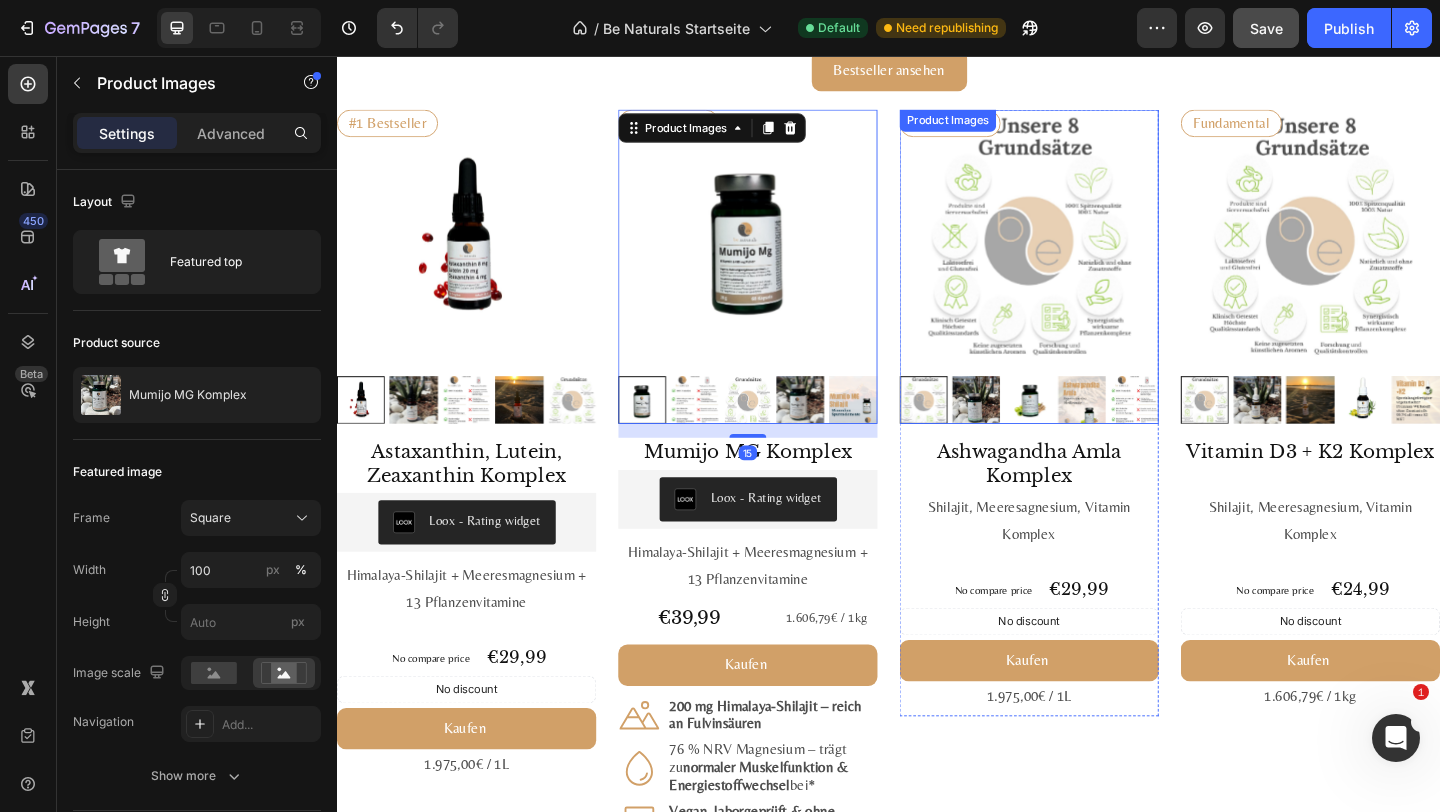 click at bounding box center (1090, 430) 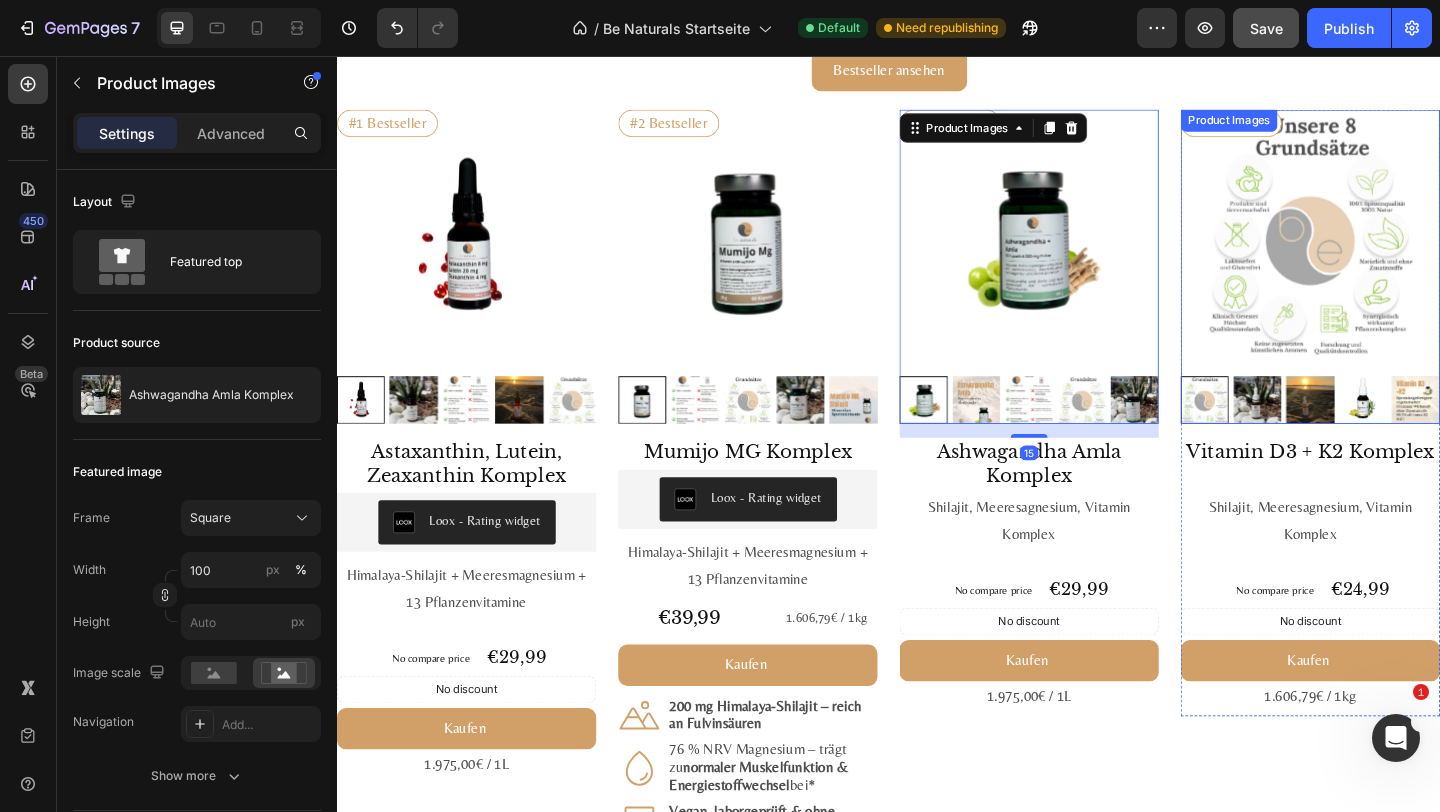 click at bounding box center [1453, 430] 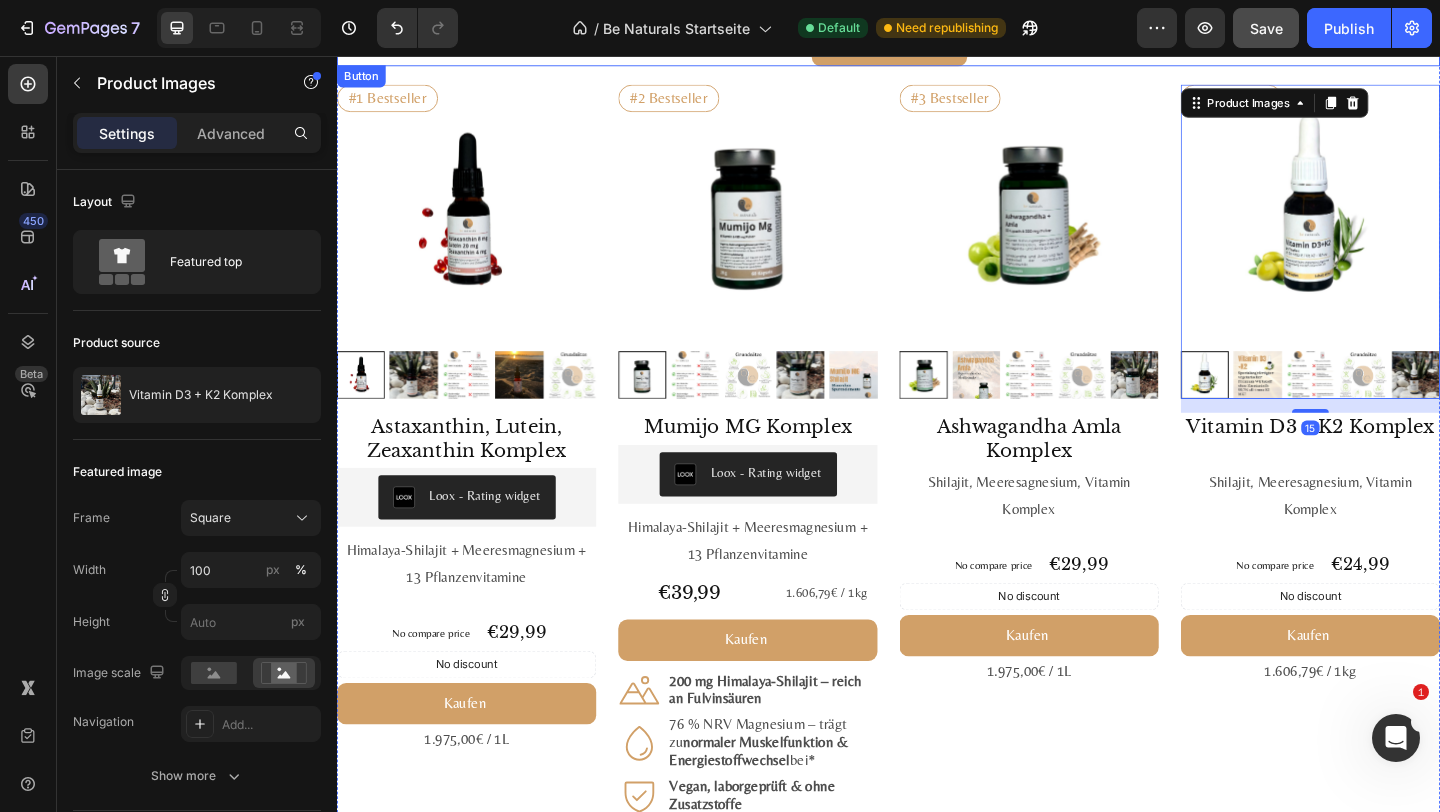 scroll, scrollTop: 2164, scrollLeft: 0, axis: vertical 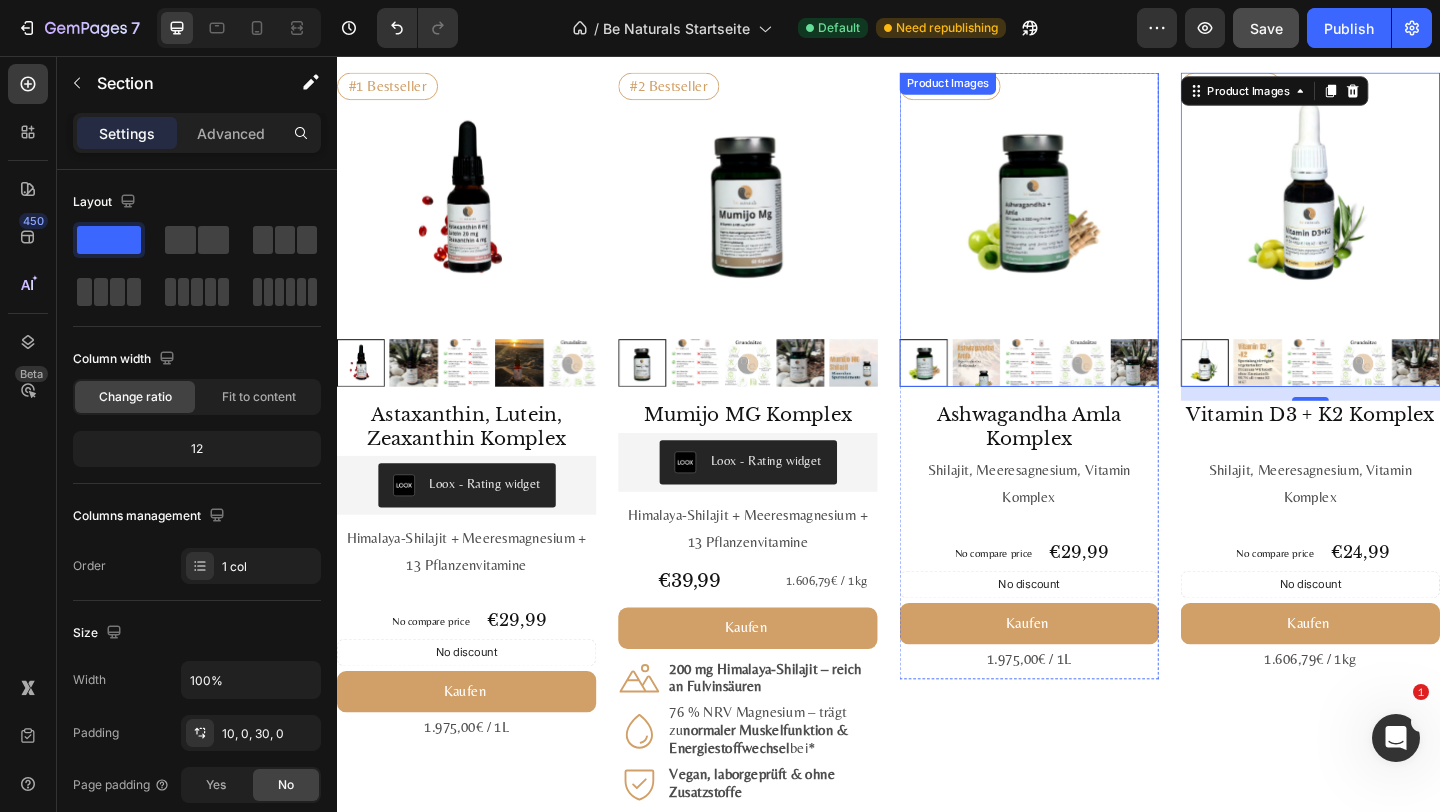 click on "Bestseller ansehen Button" at bounding box center [937, 41] 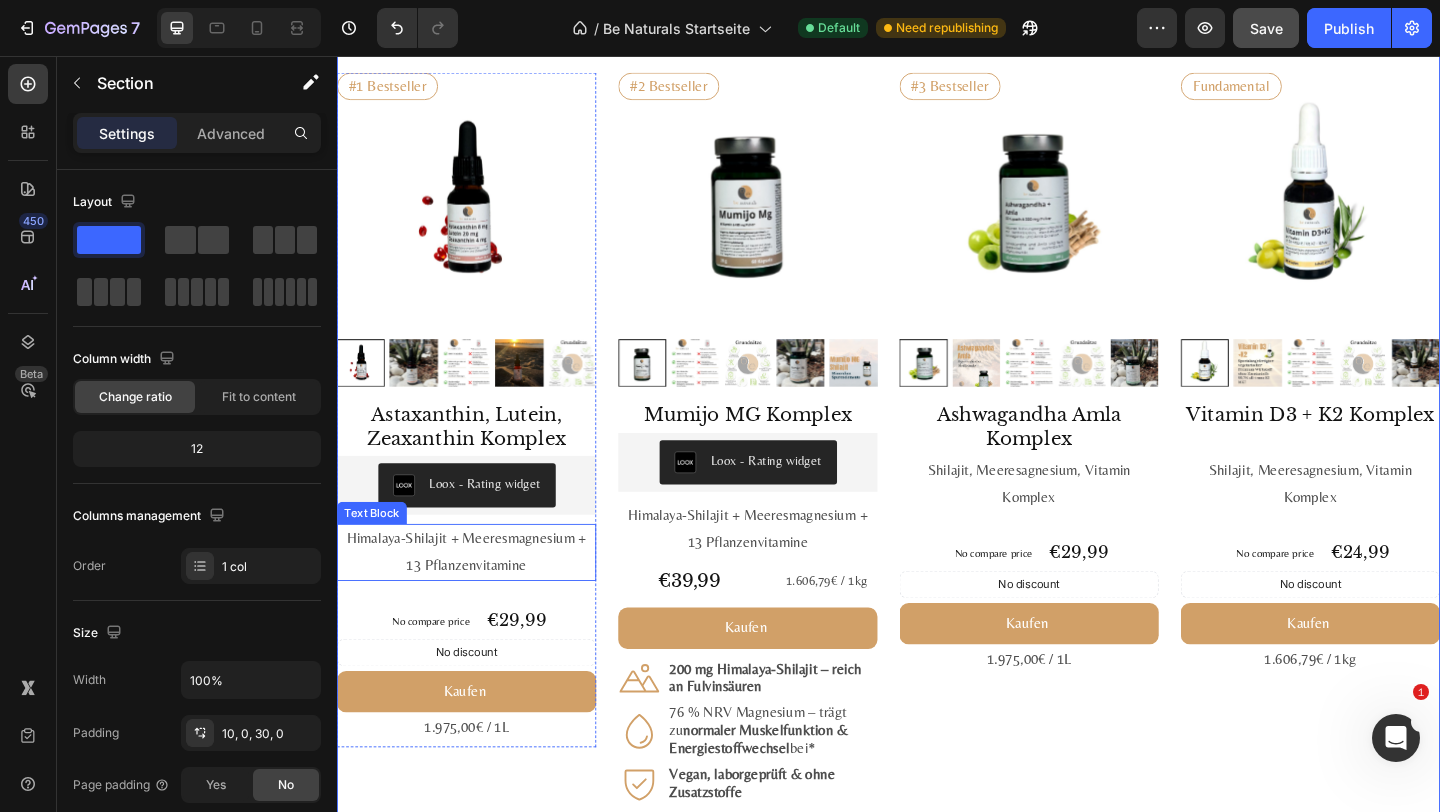 click on "Himalaya-Shilajit + Meeres­magnesium + 13 Pflanzen­vitamine" at bounding box center [478, 596] 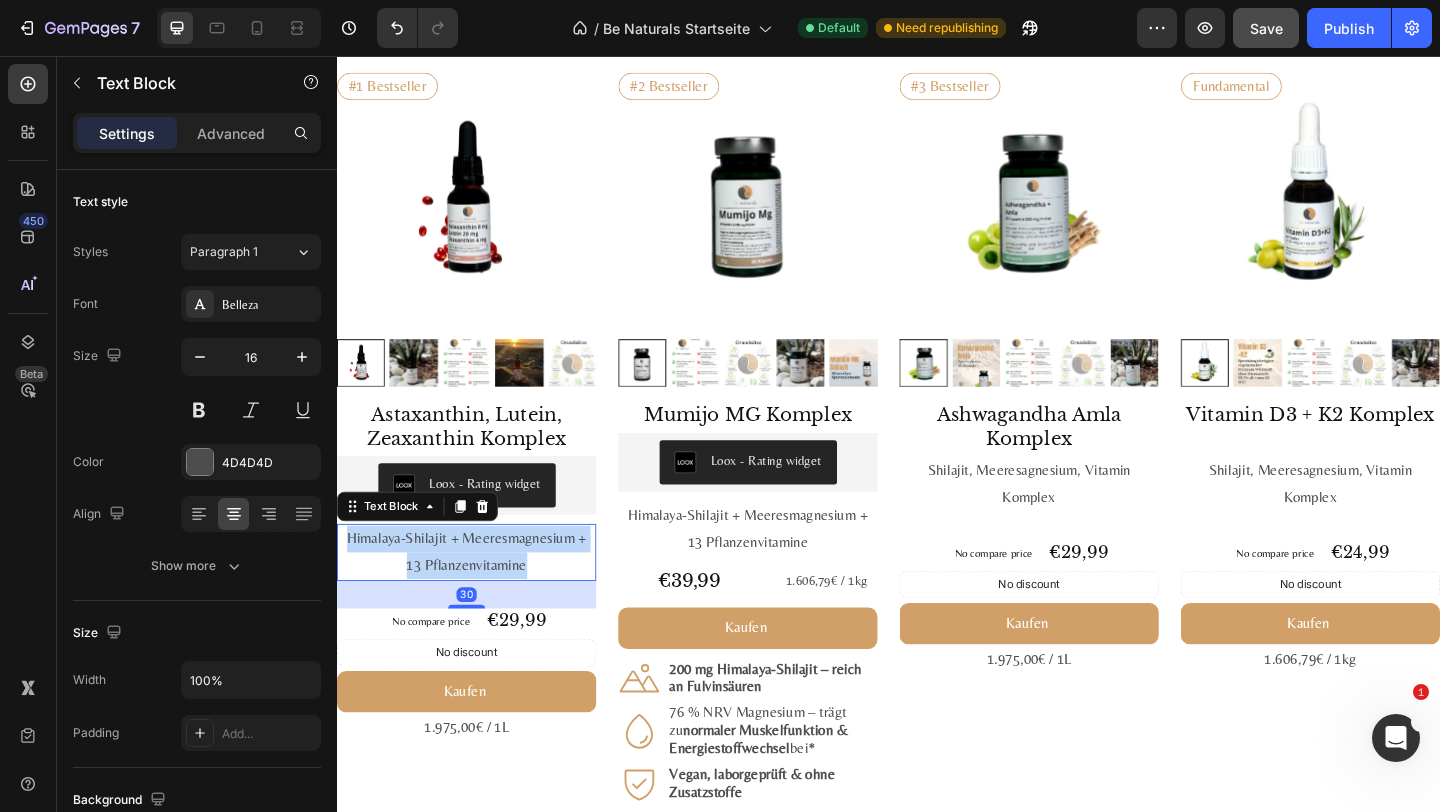 click on "Himalaya-Shilajit + Meeres­magnesium + 13 Pflanzen­vitamine" at bounding box center (478, 596) 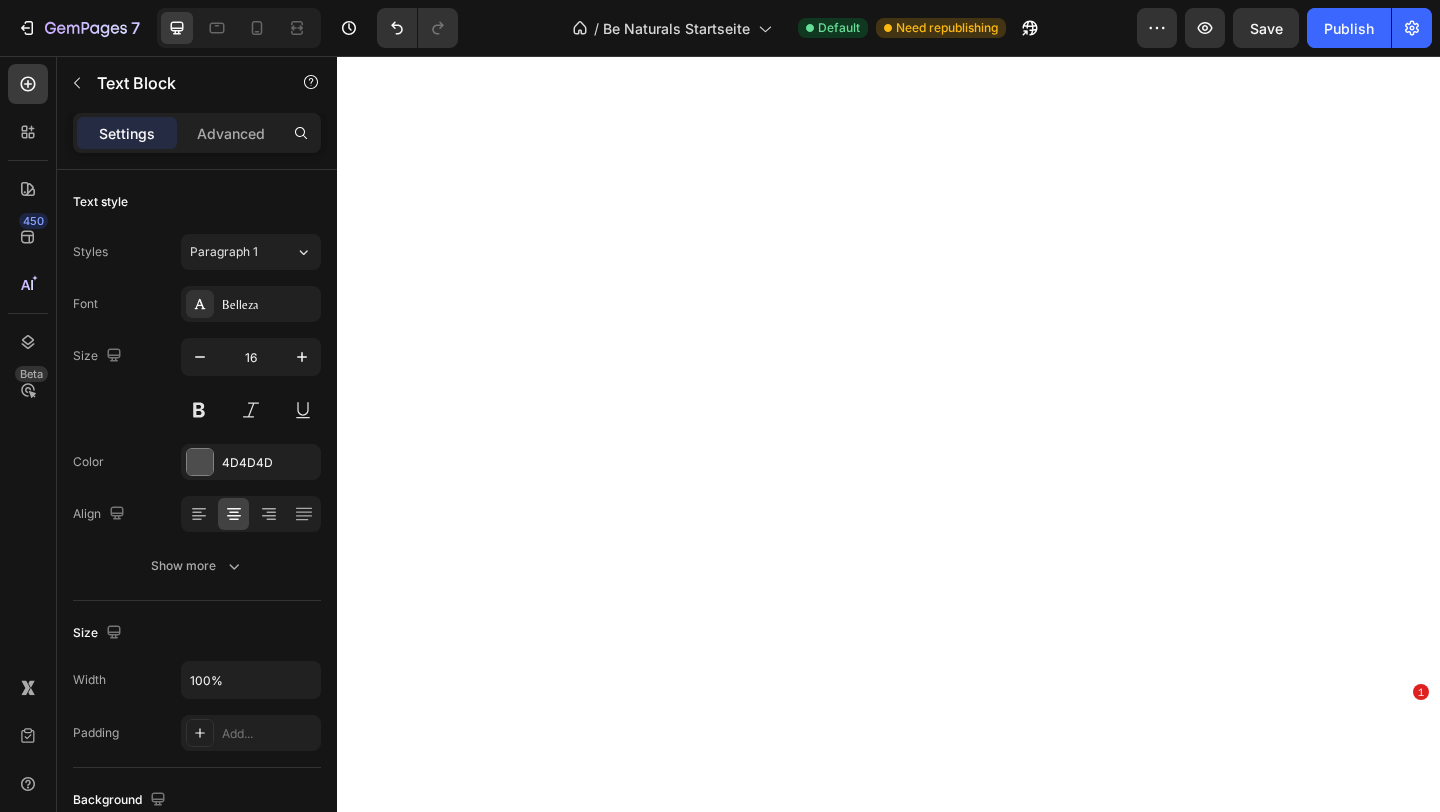 scroll, scrollTop: 0, scrollLeft: 0, axis: both 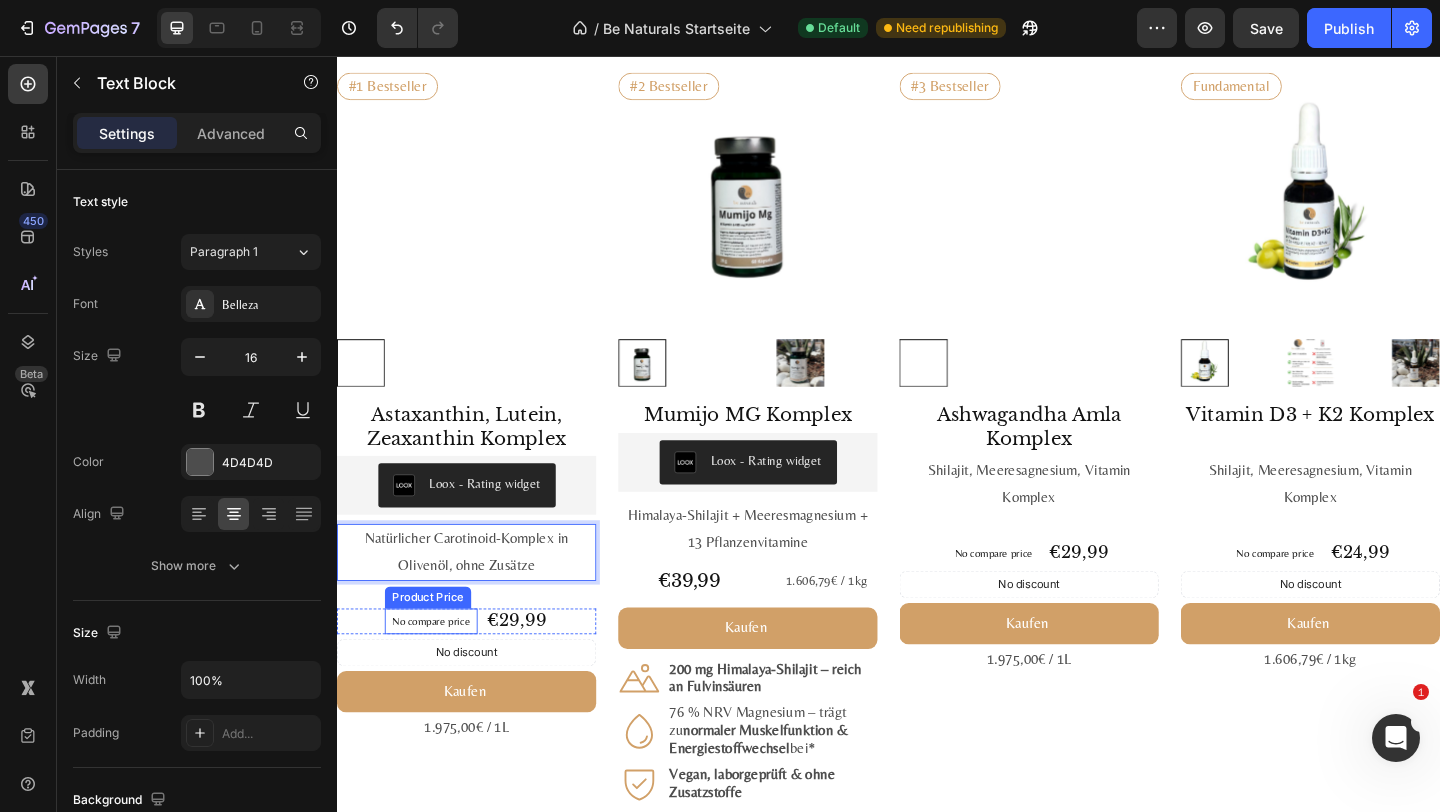 click on "No compare price" at bounding box center [439, 671] 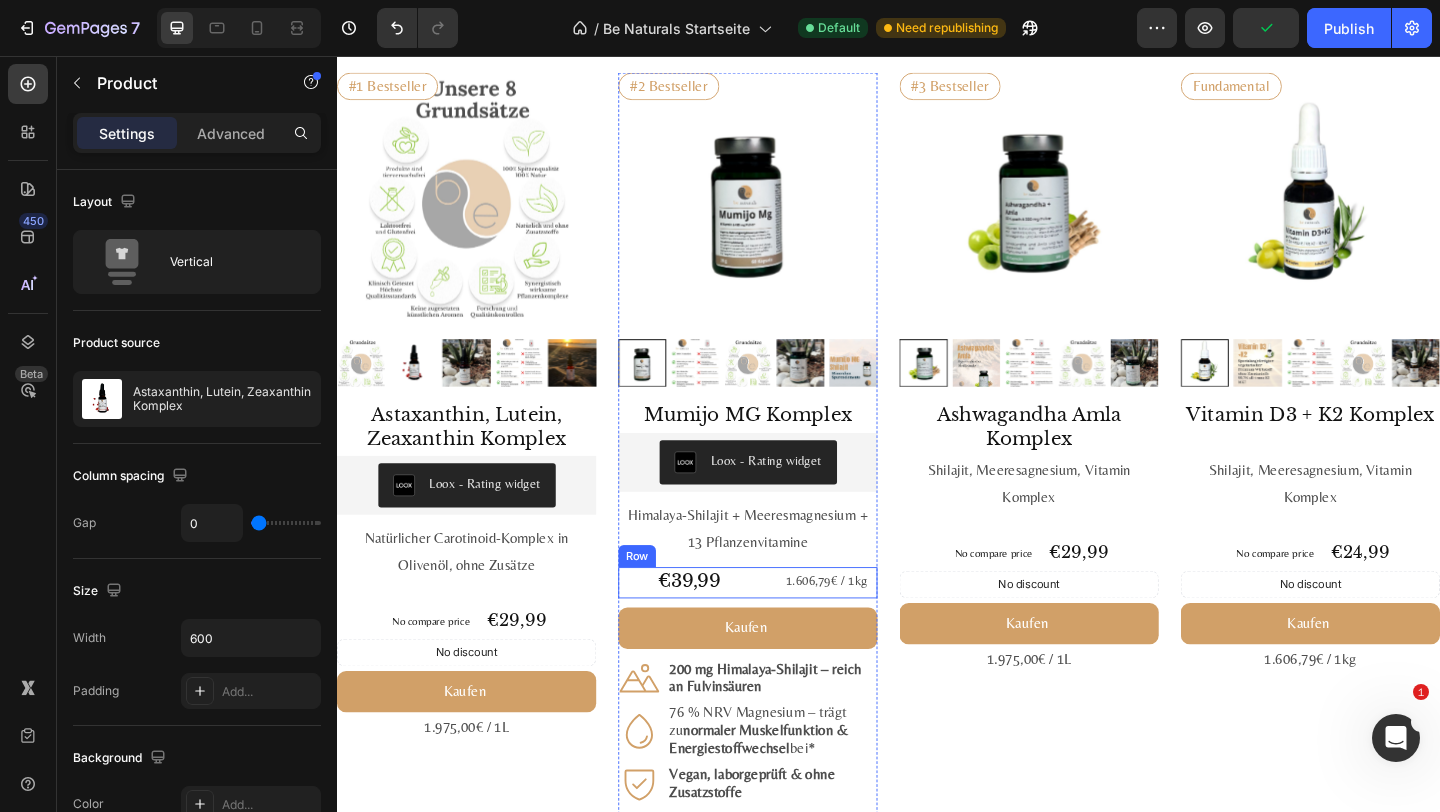 click on "€39,99 Product Price Product Price 1.606,79€ / 1kg Text Block Row" at bounding box center [784, 629] 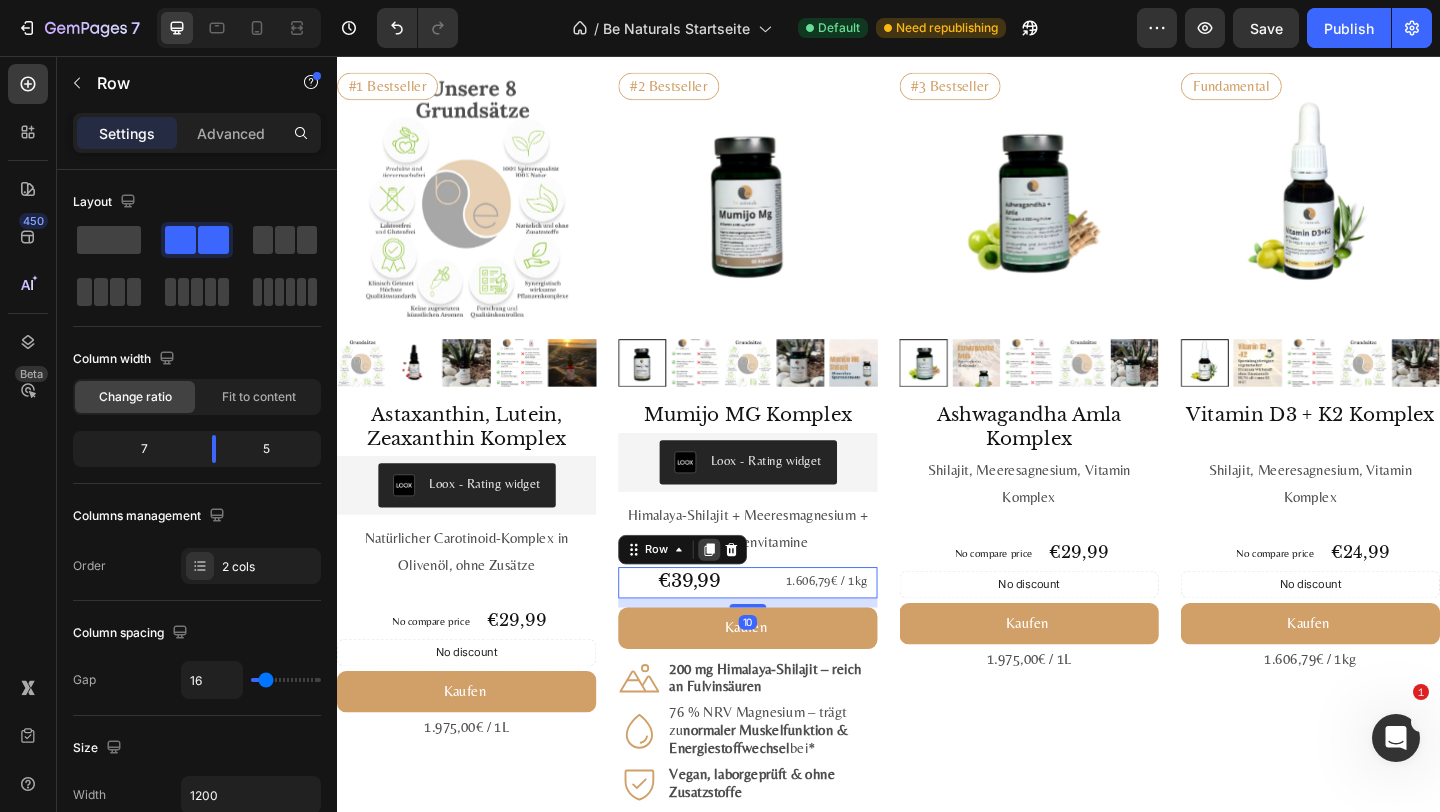 click at bounding box center (742, 593) 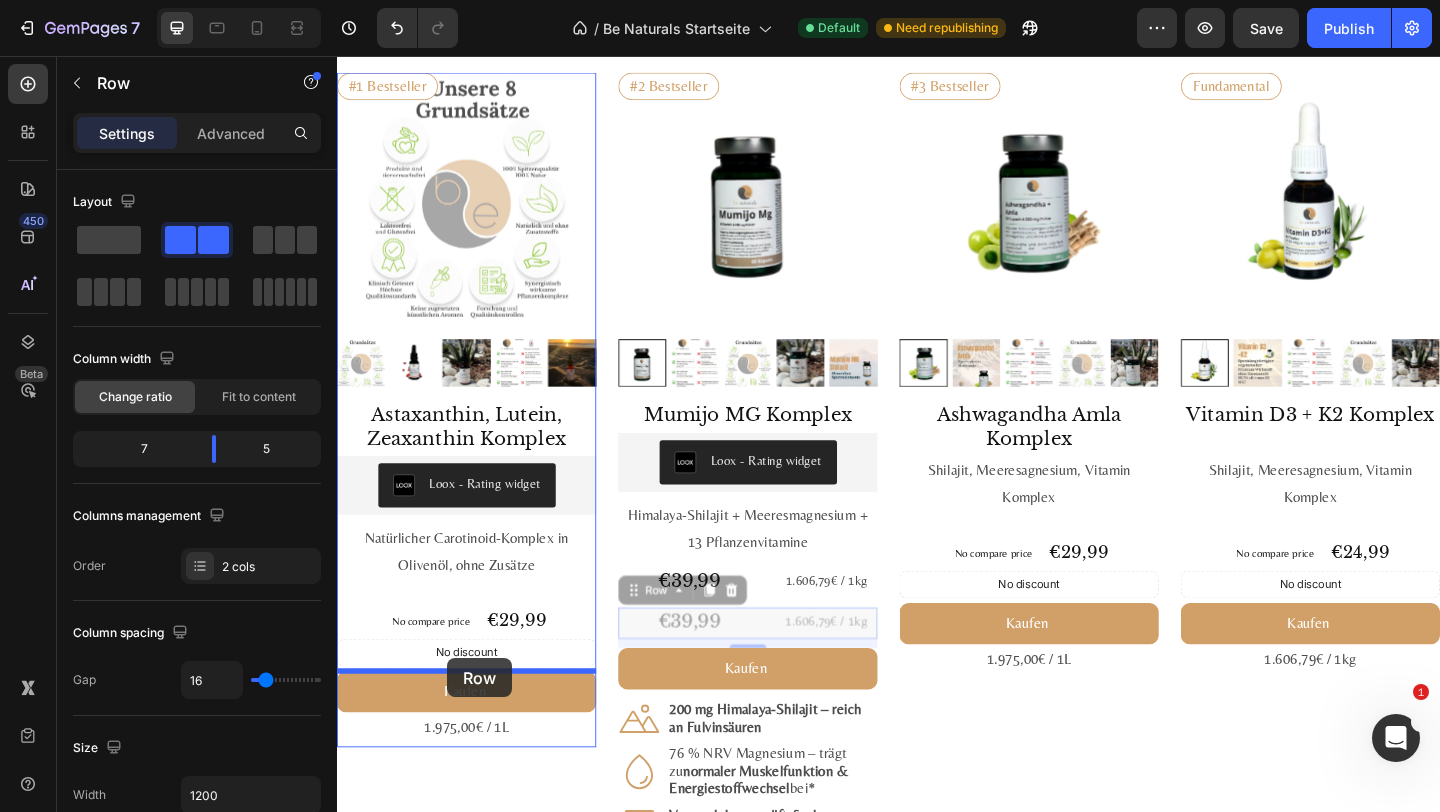 drag, startPoint x: 685, startPoint y: 638, endPoint x: 457, endPoint y: 711, distance: 239.40134 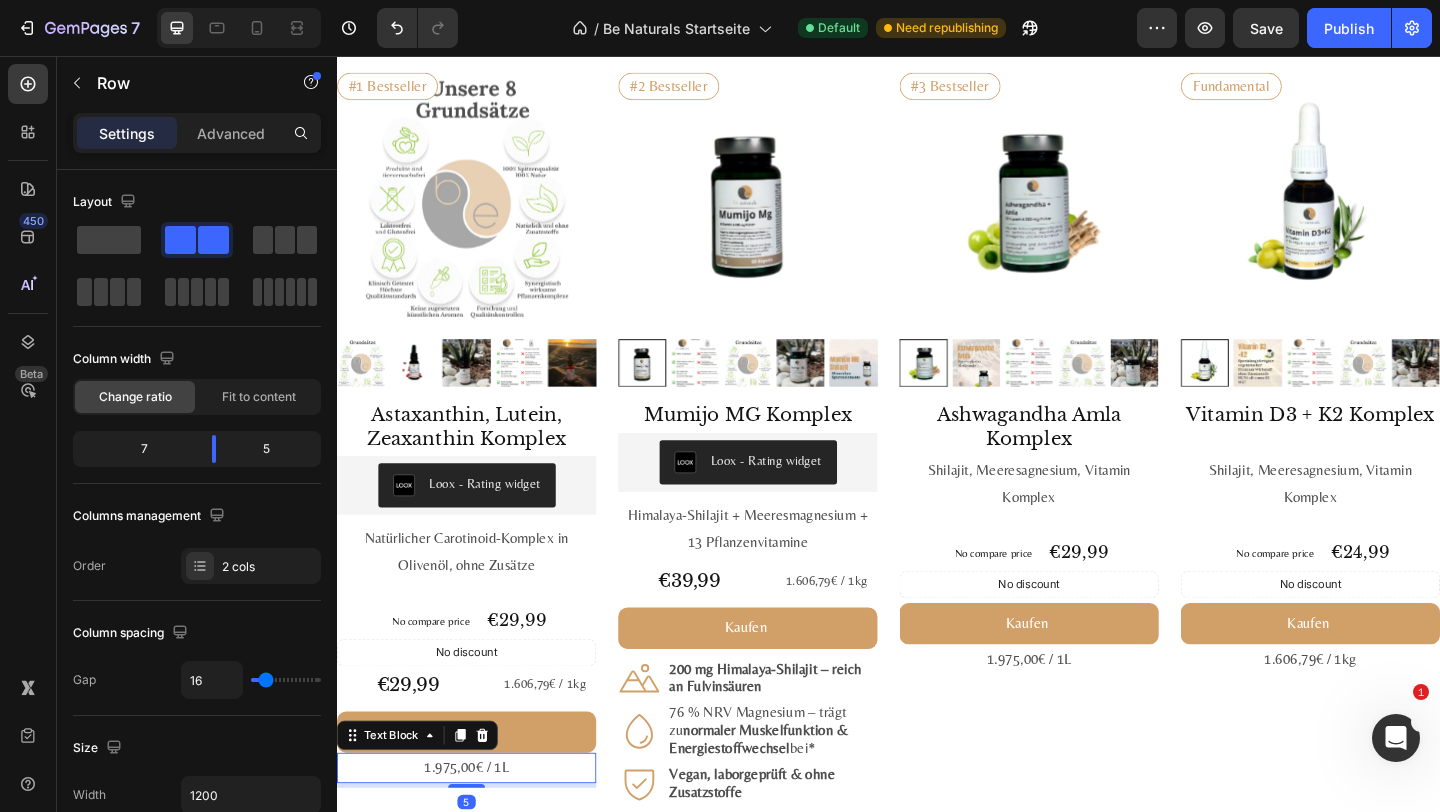 click on "1.975,00€ / 1L" at bounding box center (478, 830) 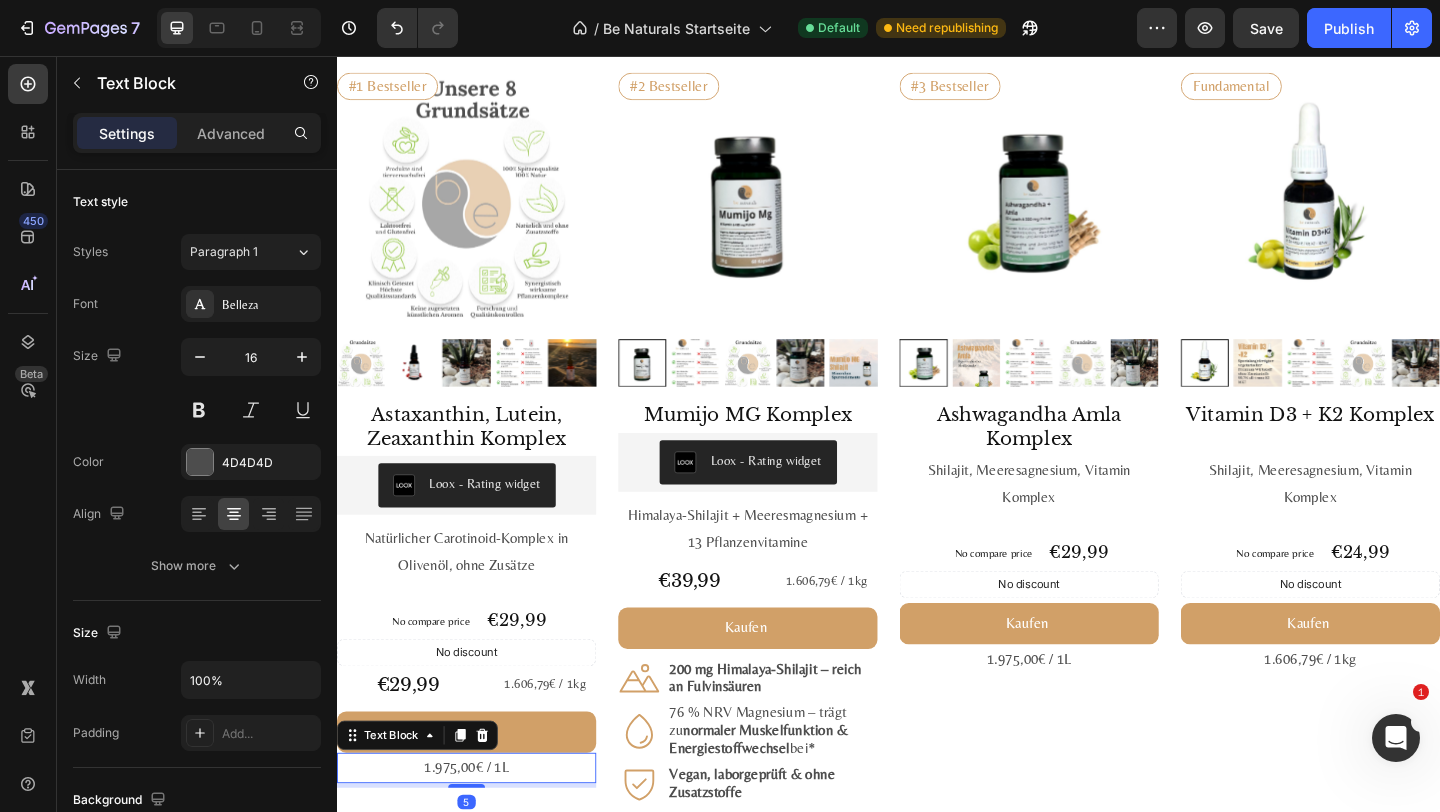 click on "1.975,00€ / 1L" at bounding box center [478, 830] 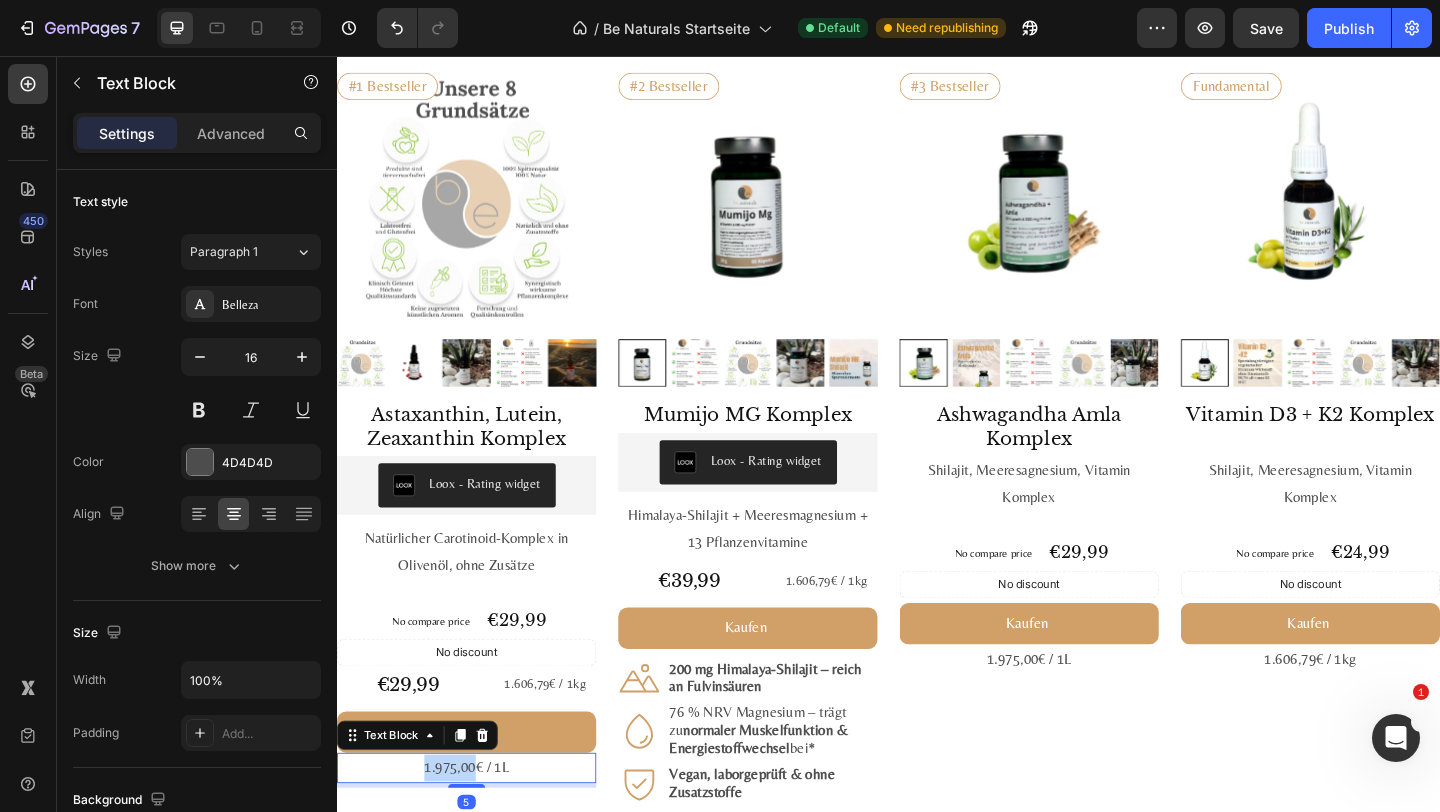 click on "1.975,00€ / 1L" at bounding box center [478, 830] 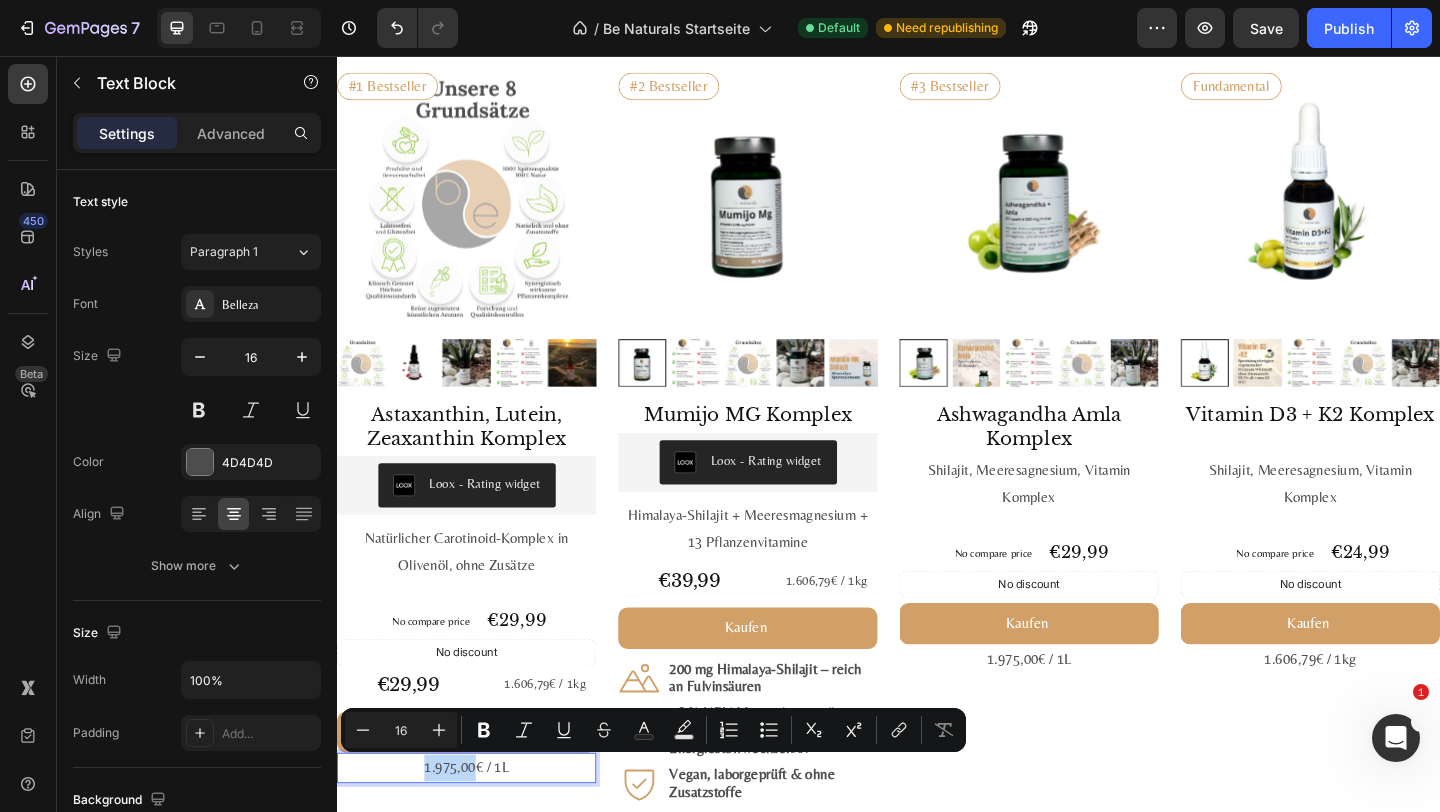 click on "1.975,00€ / 1L" at bounding box center [478, 830] 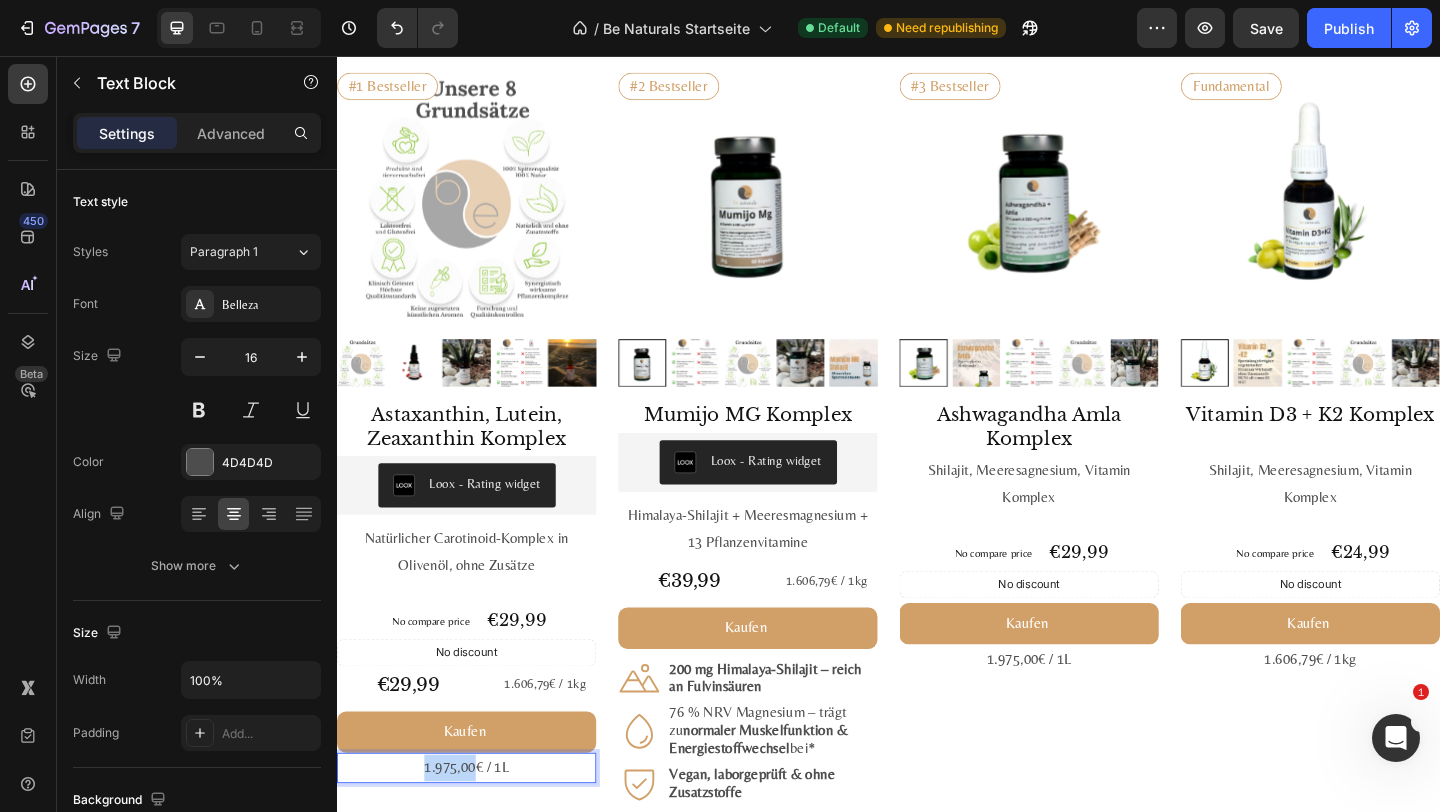 click on "1.975,00€ / 1L" at bounding box center [478, 830] 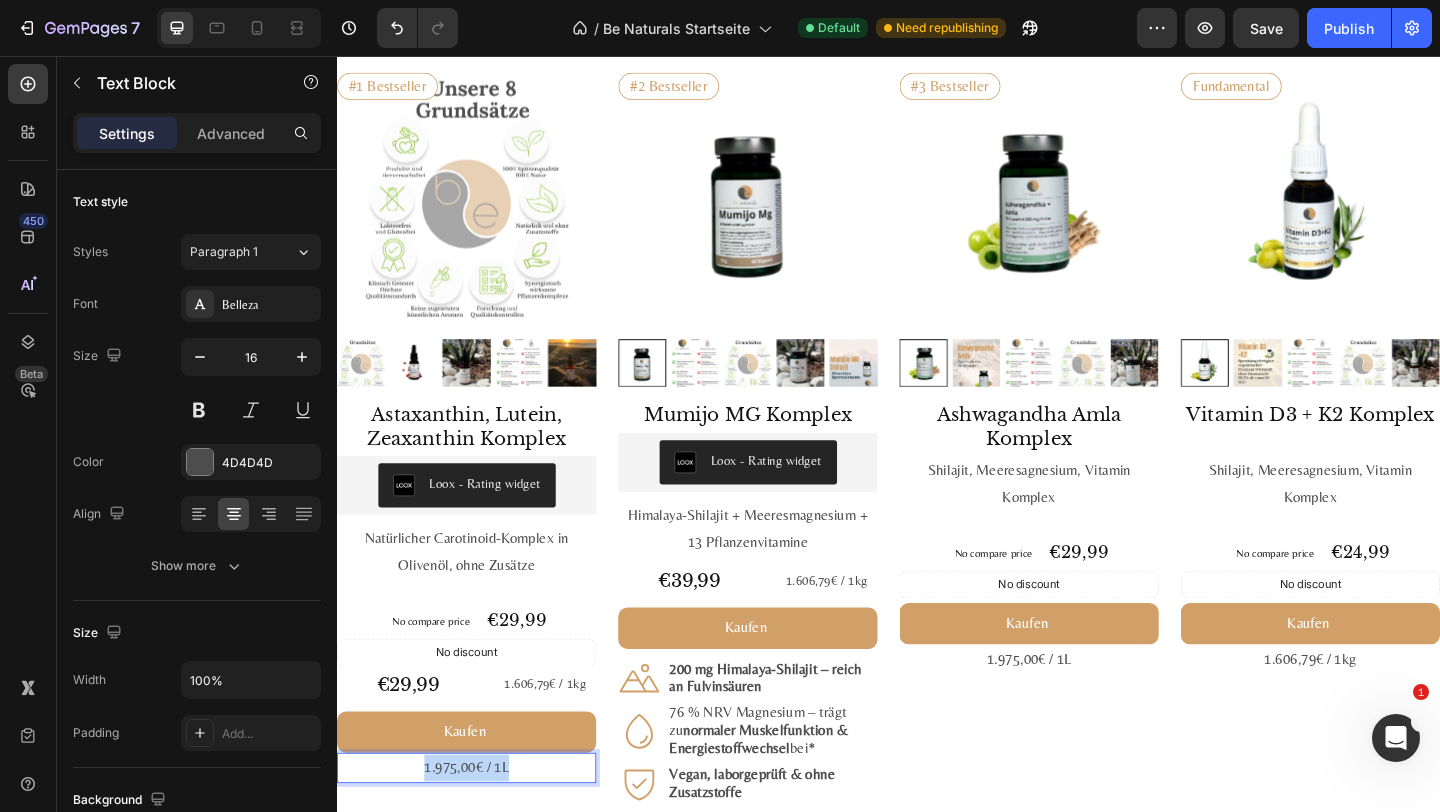 click on "1.975,00€ / 1L" at bounding box center [478, 830] 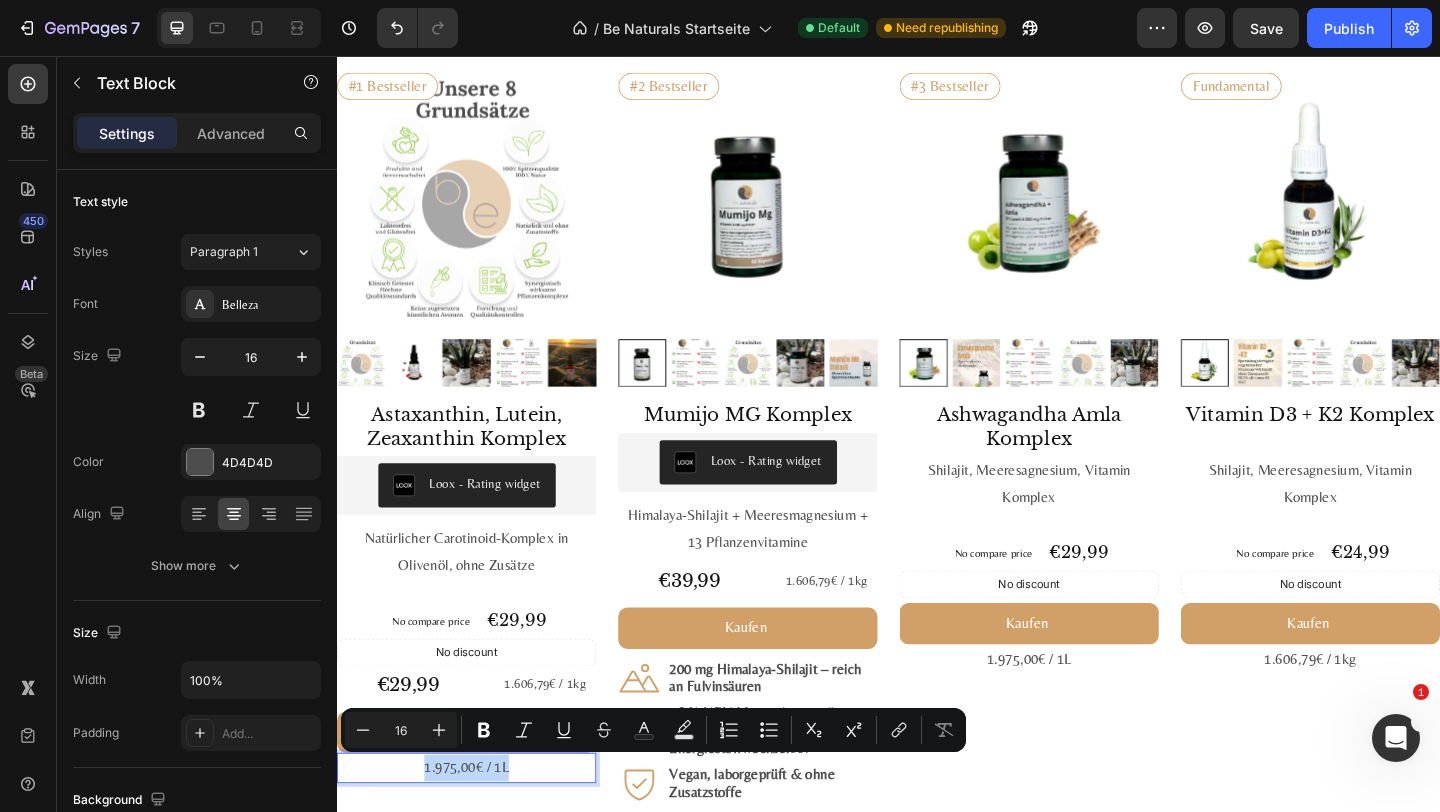copy on "1.975,00€ / 1L" 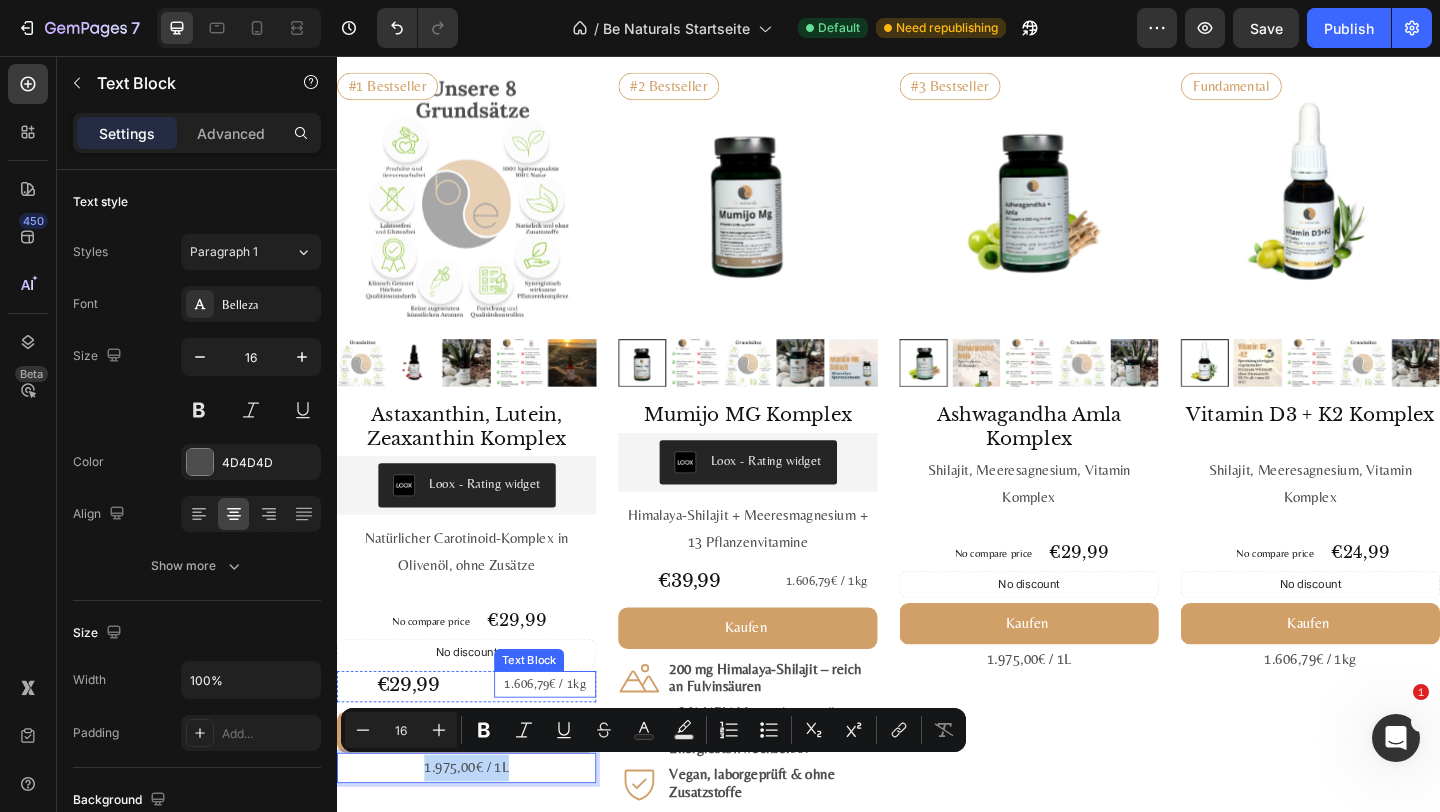 click on "1.606,79€ / 1kg" at bounding box center (563, 739) 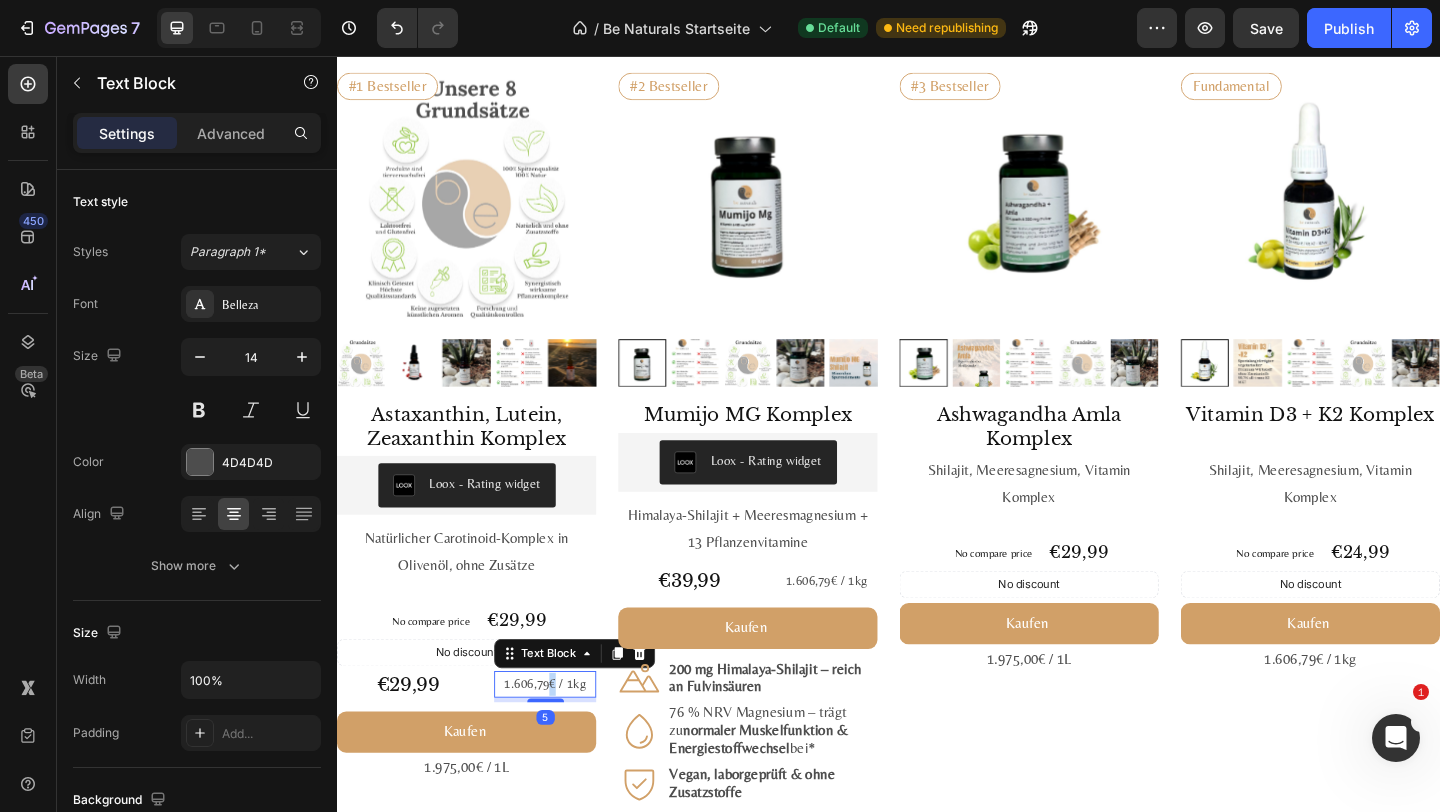 click on "1.606,79€ / 1kg" at bounding box center (563, 739) 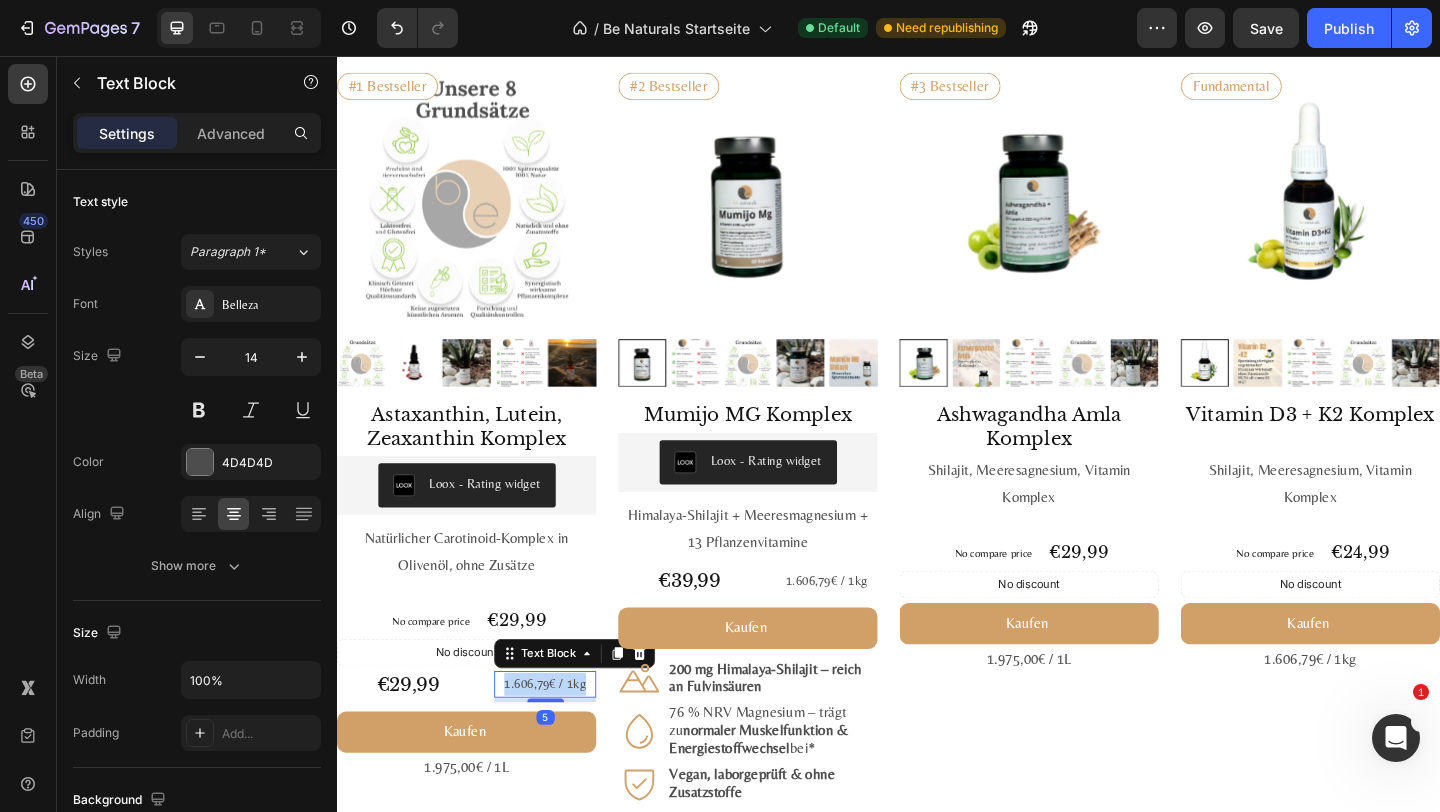 click on "1.606,79€ / 1kg" at bounding box center (563, 739) 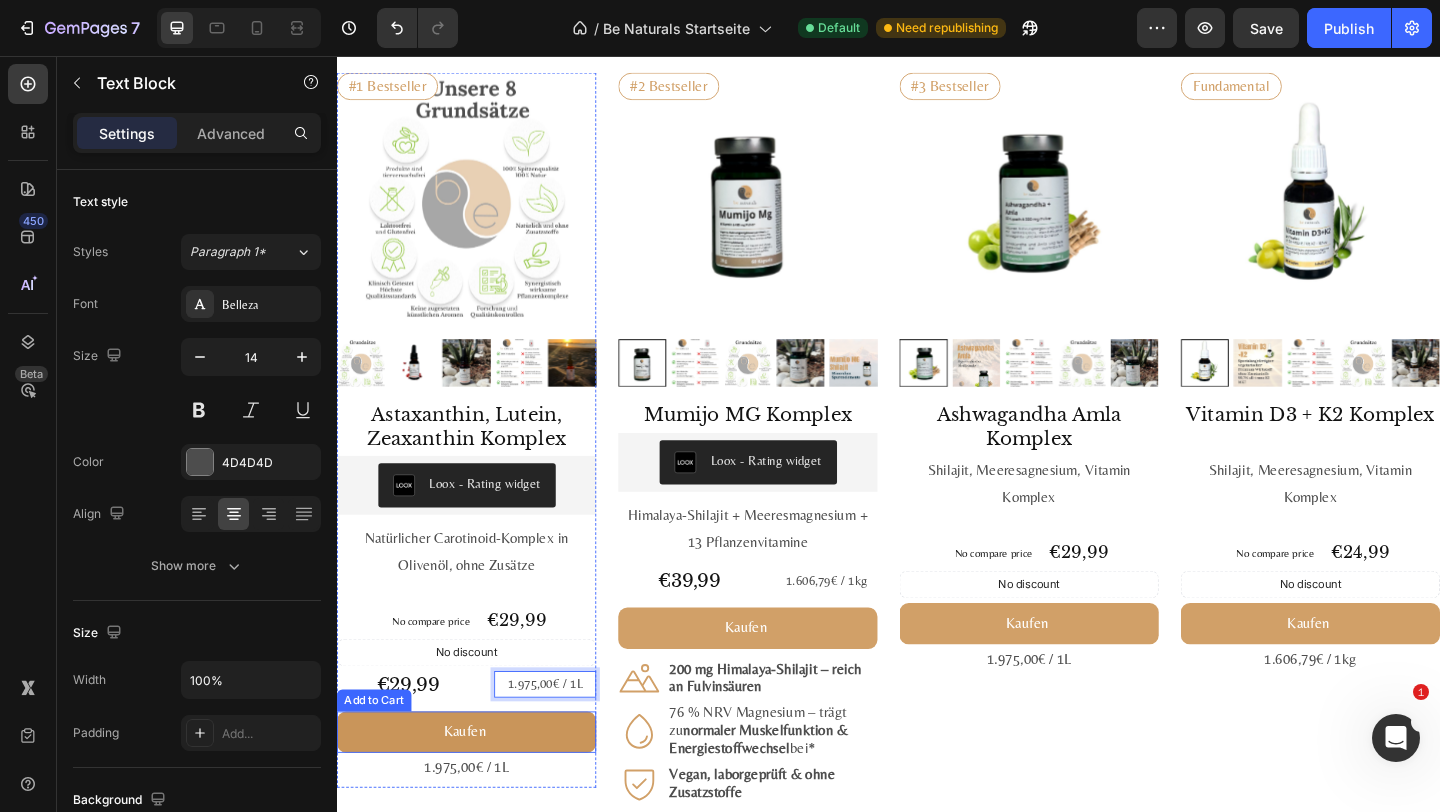 click on "Kaufen" at bounding box center [478, 791] 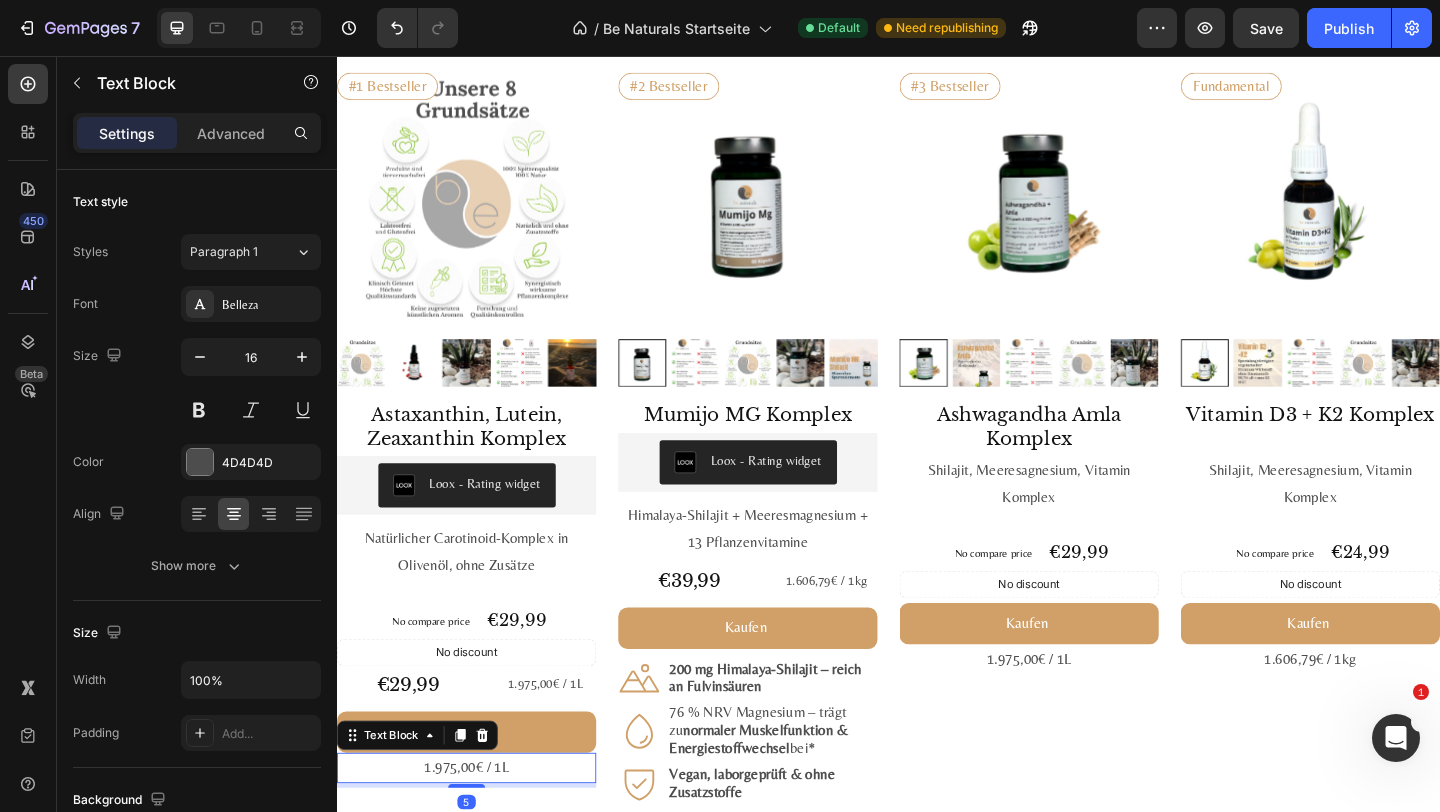 click on "1.975,00€ / 1L" at bounding box center (478, 830) 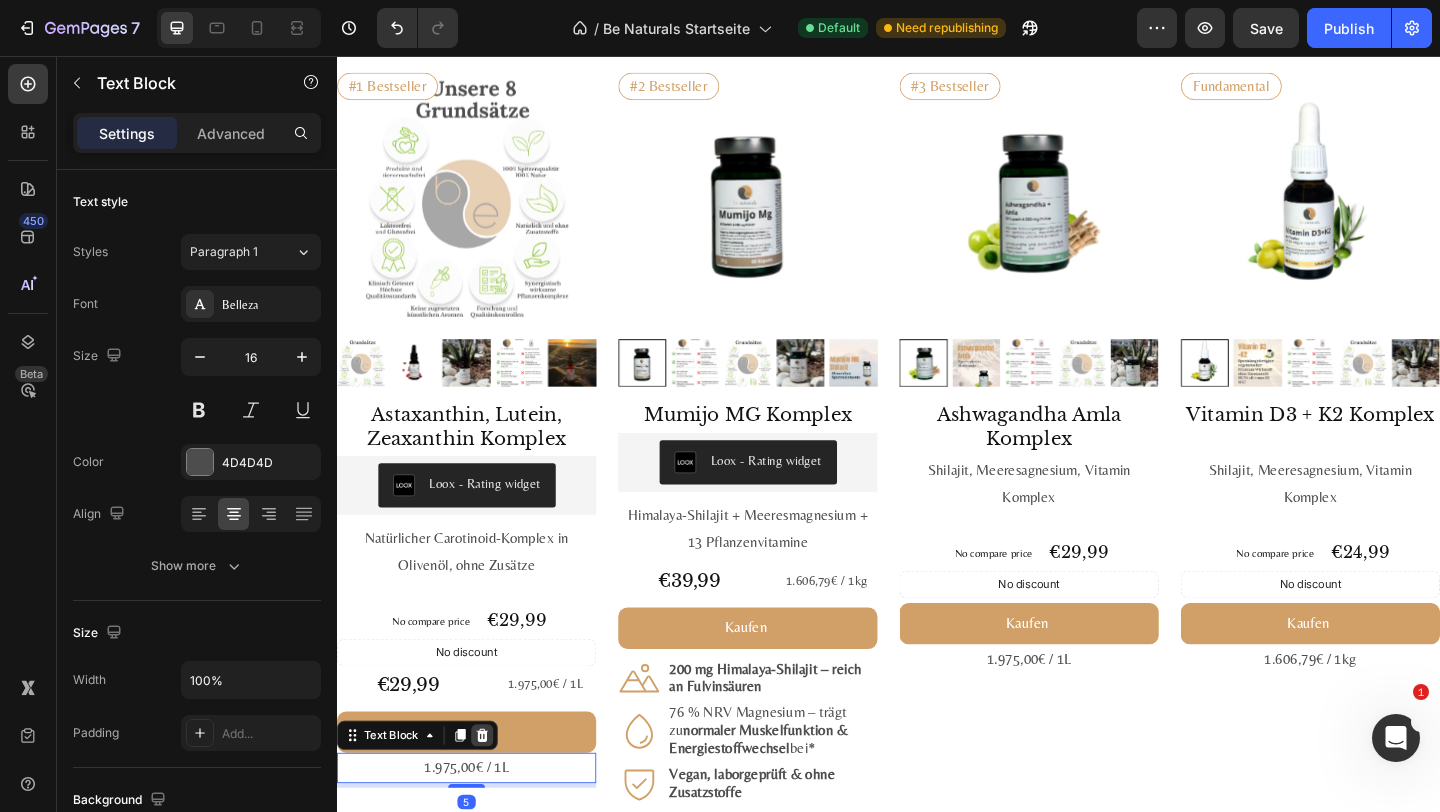 click 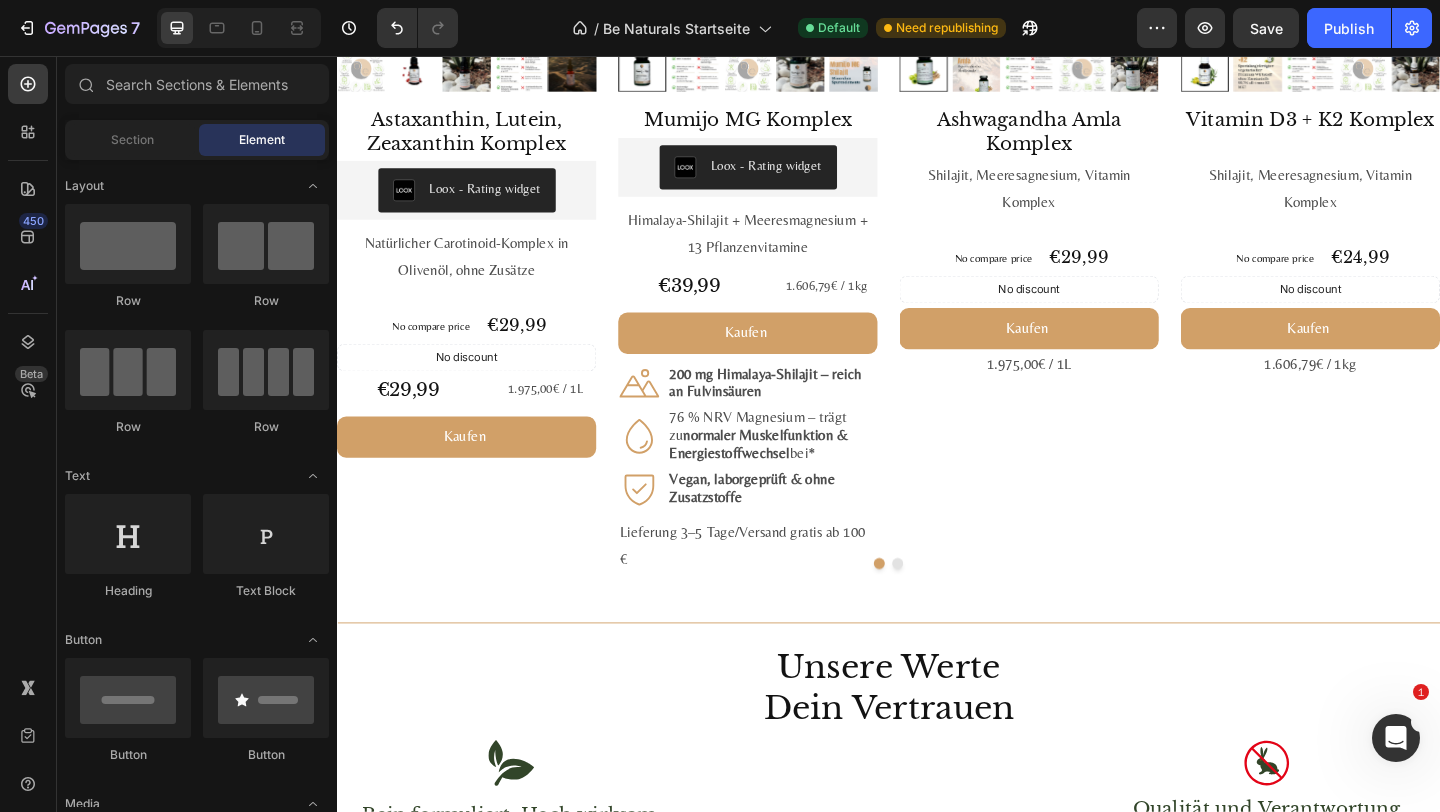scroll, scrollTop: 2399, scrollLeft: 0, axis: vertical 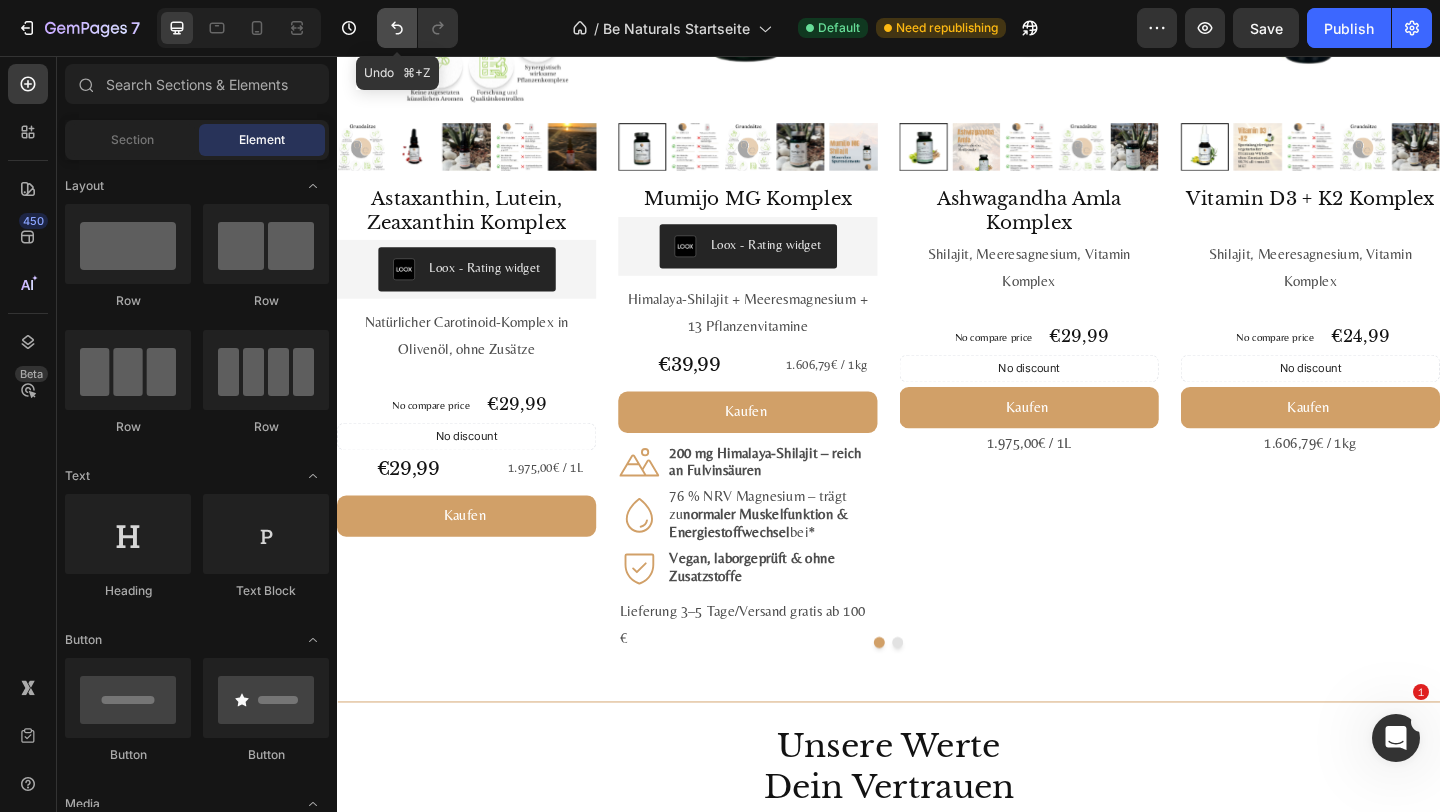 click 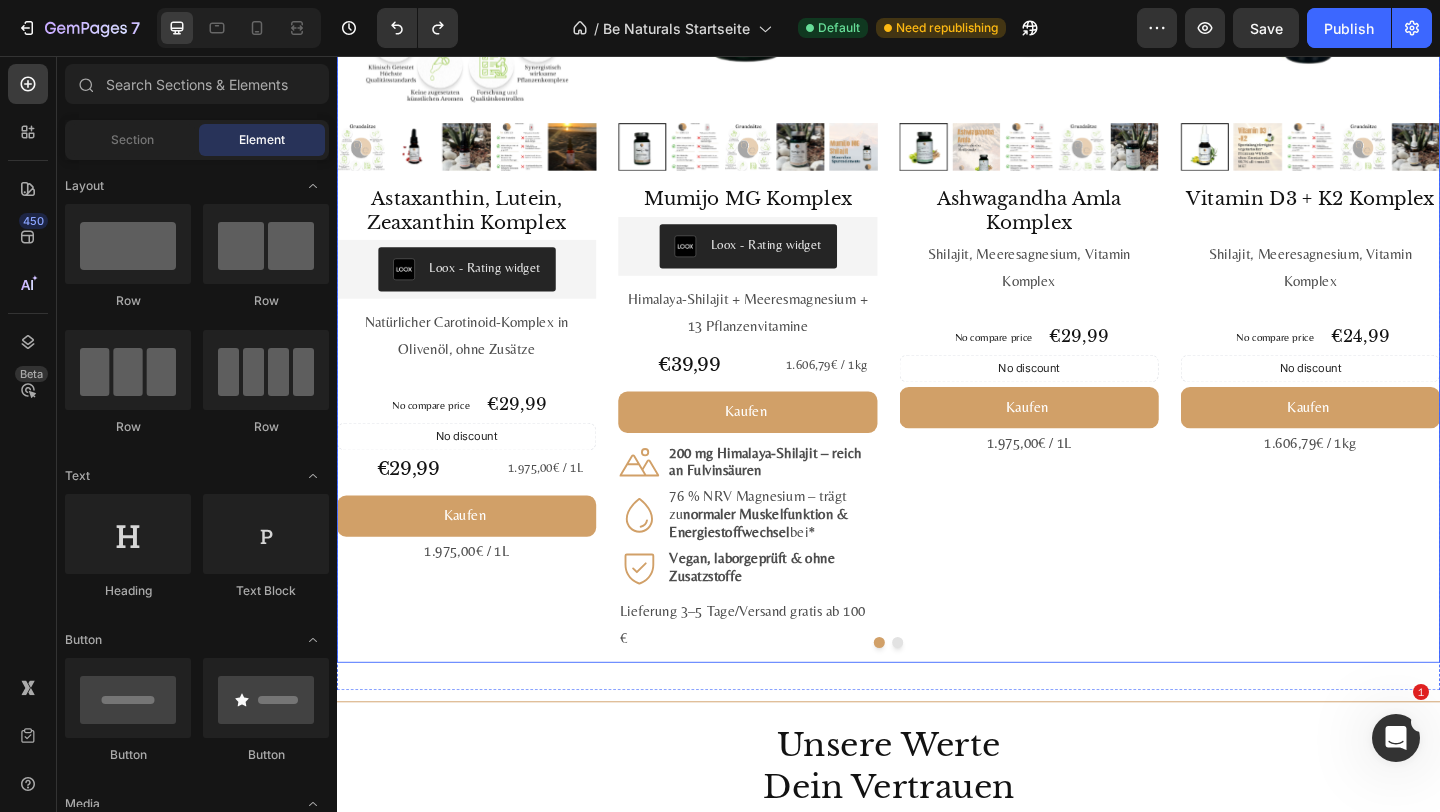 click at bounding box center (937, 694) 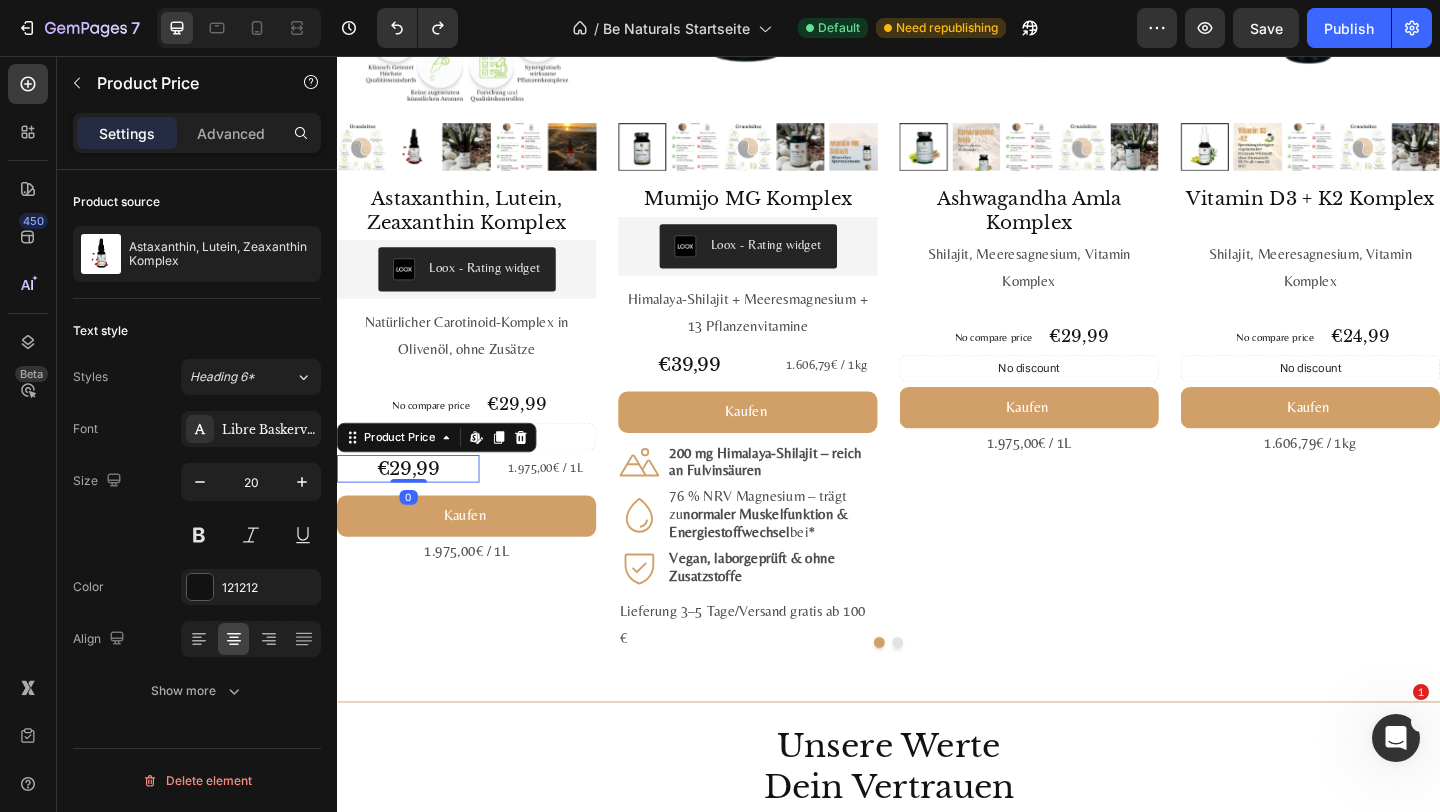 click on "€29,99" at bounding box center [414, 505] 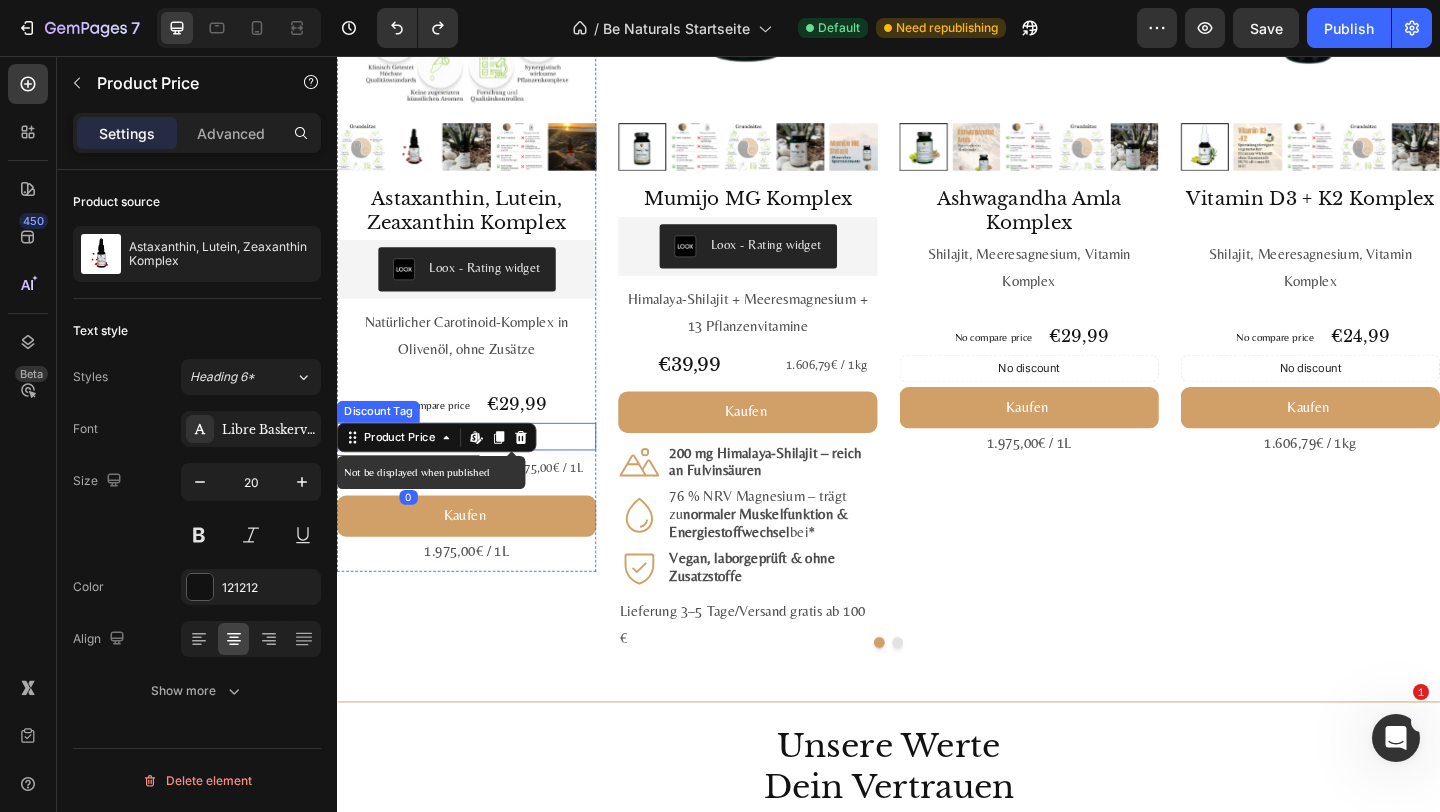 click on "No discount" at bounding box center (478, 470) 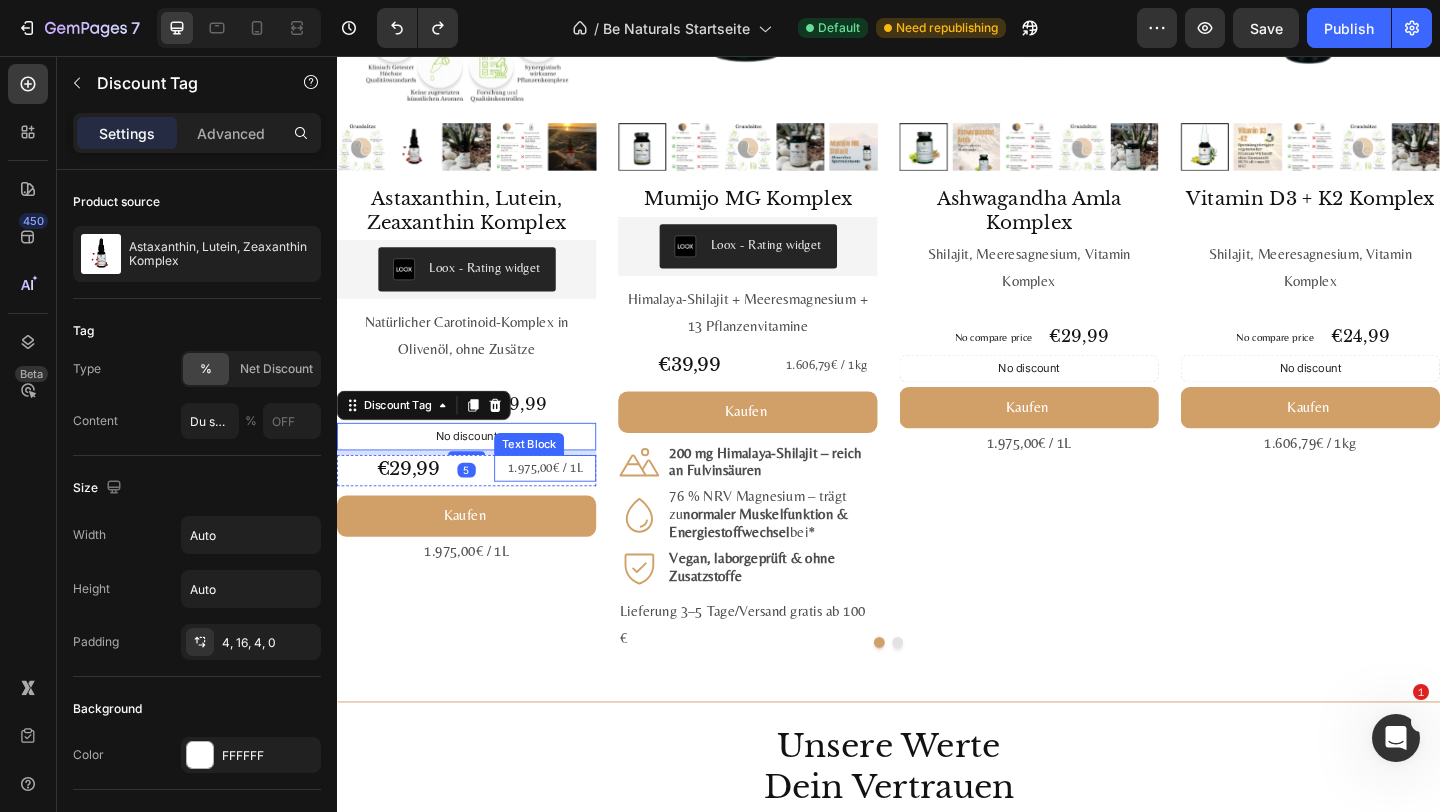 click on "1.975,00€ / 1L" at bounding box center [563, 504] 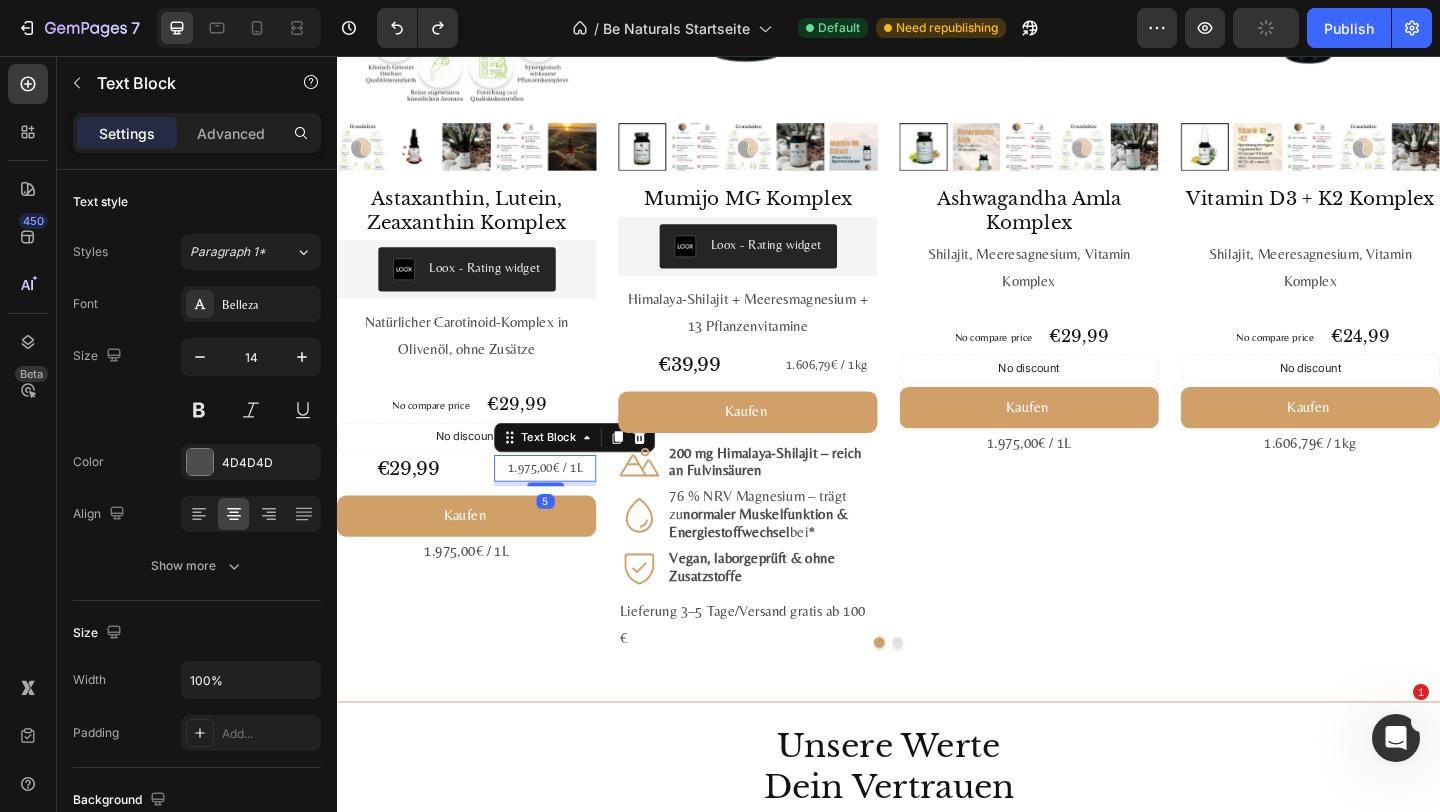 scroll, scrollTop: 2347, scrollLeft: 0, axis: vertical 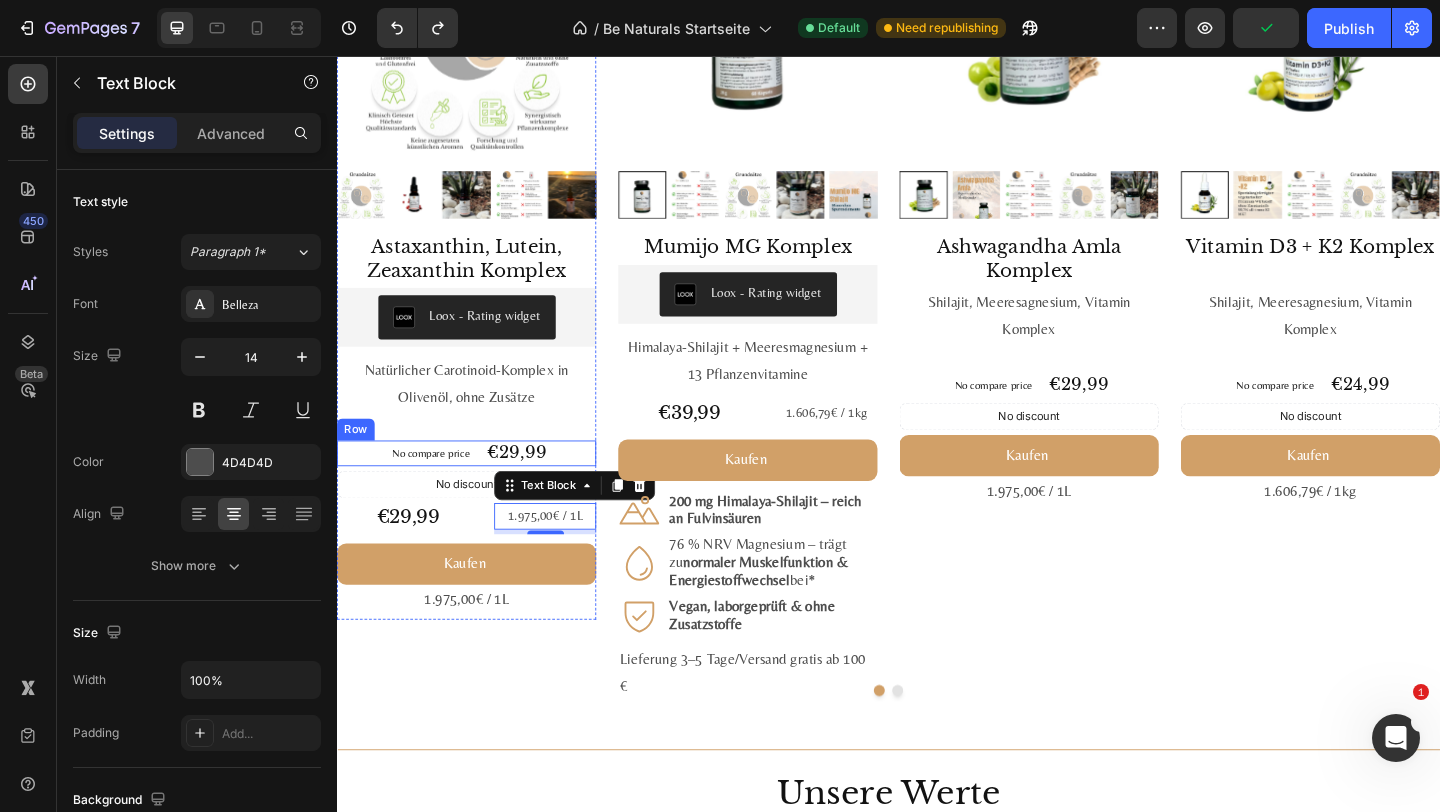 click on "No compare price Product Price €29,99 Product Price Product Price Row" at bounding box center (478, 488) 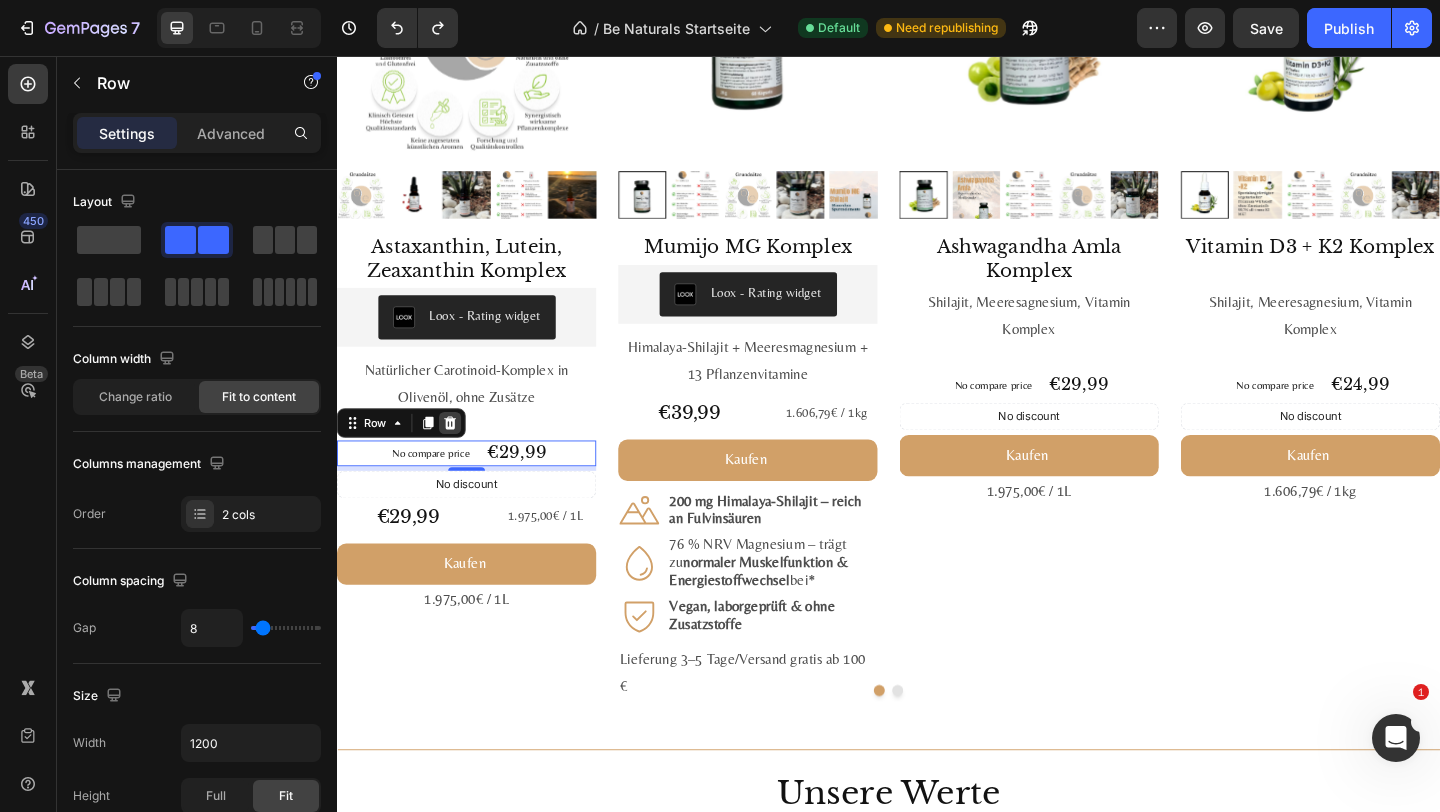 click 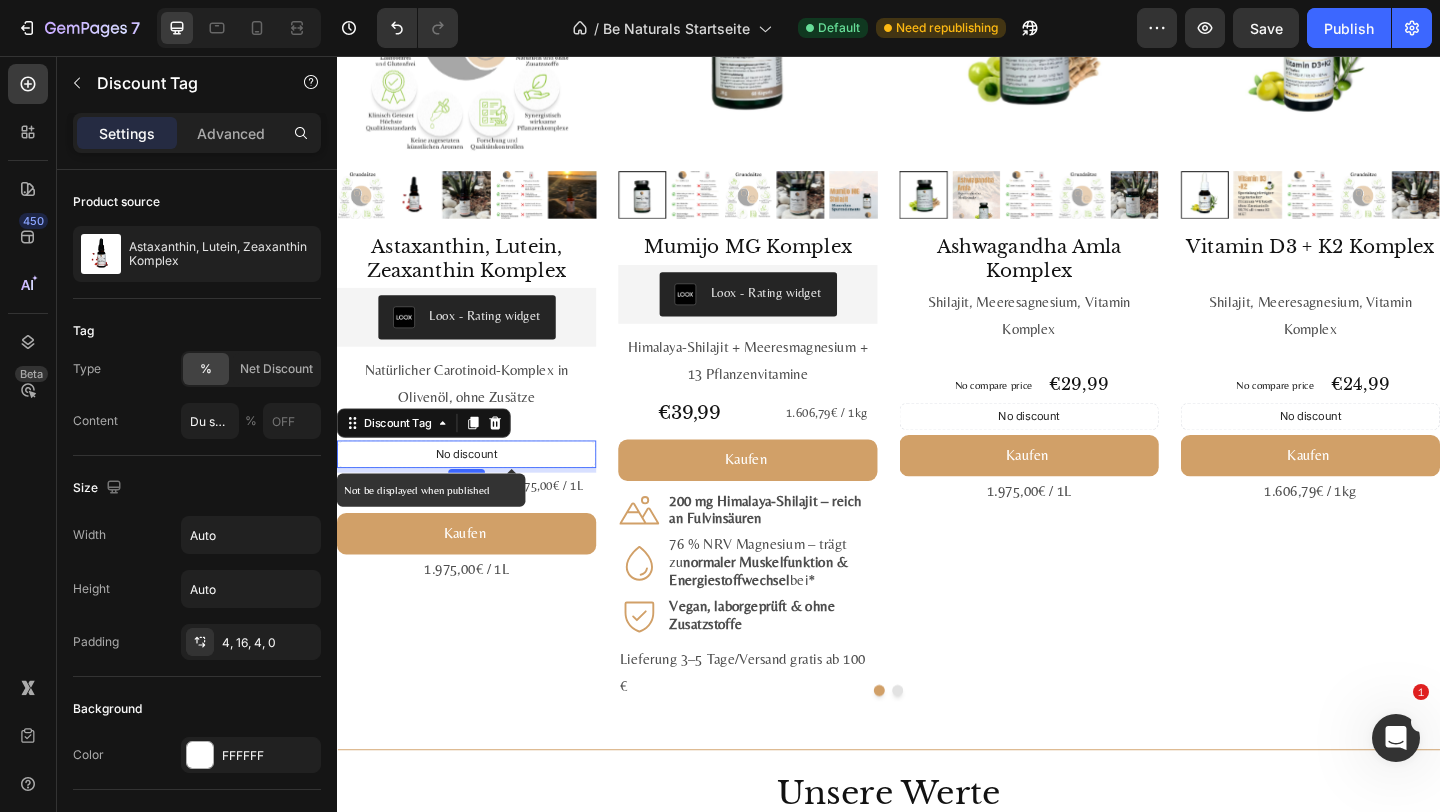 click on "No discount" at bounding box center [478, 489] 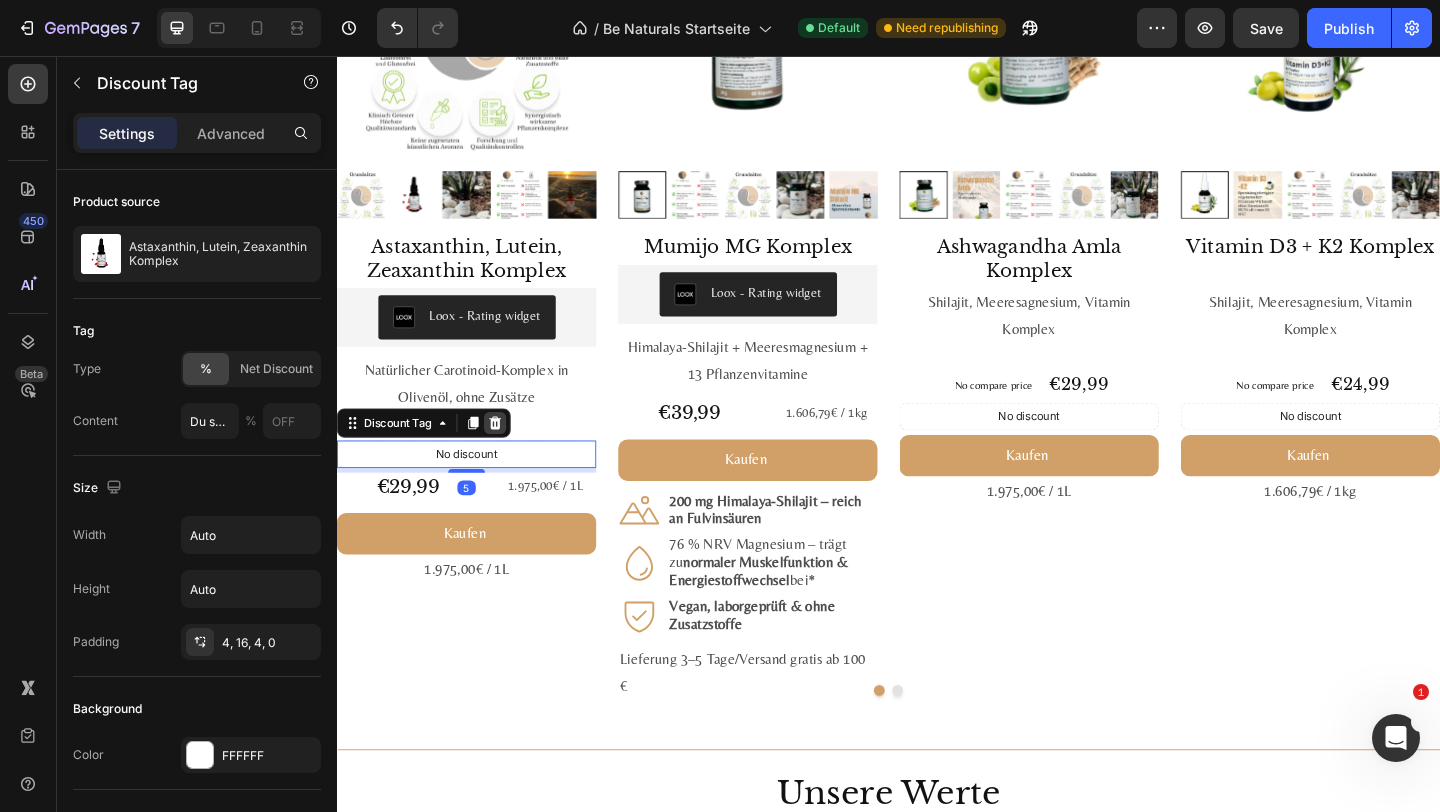 click at bounding box center [509, 455] 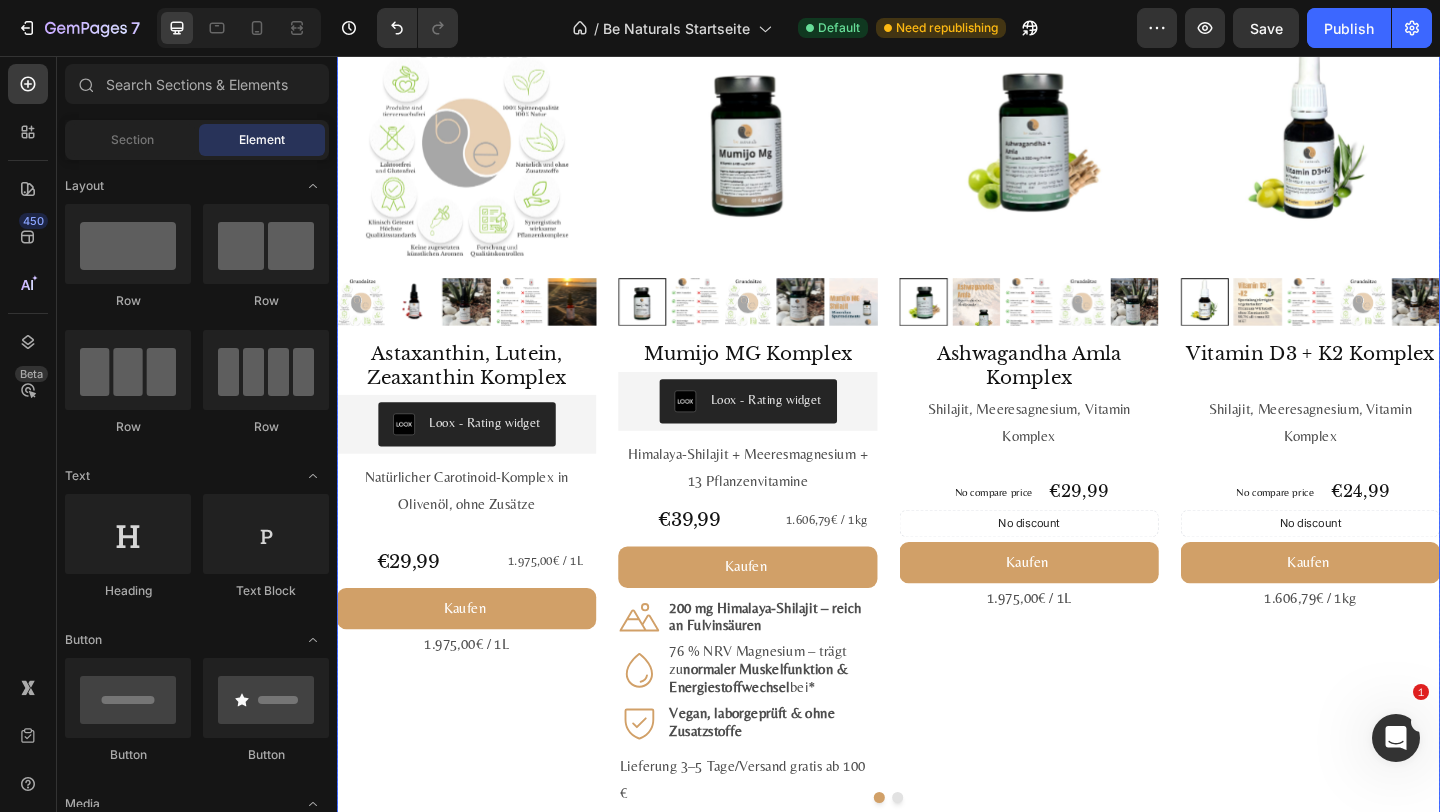 scroll, scrollTop: 2403, scrollLeft: 0, axis: vertical 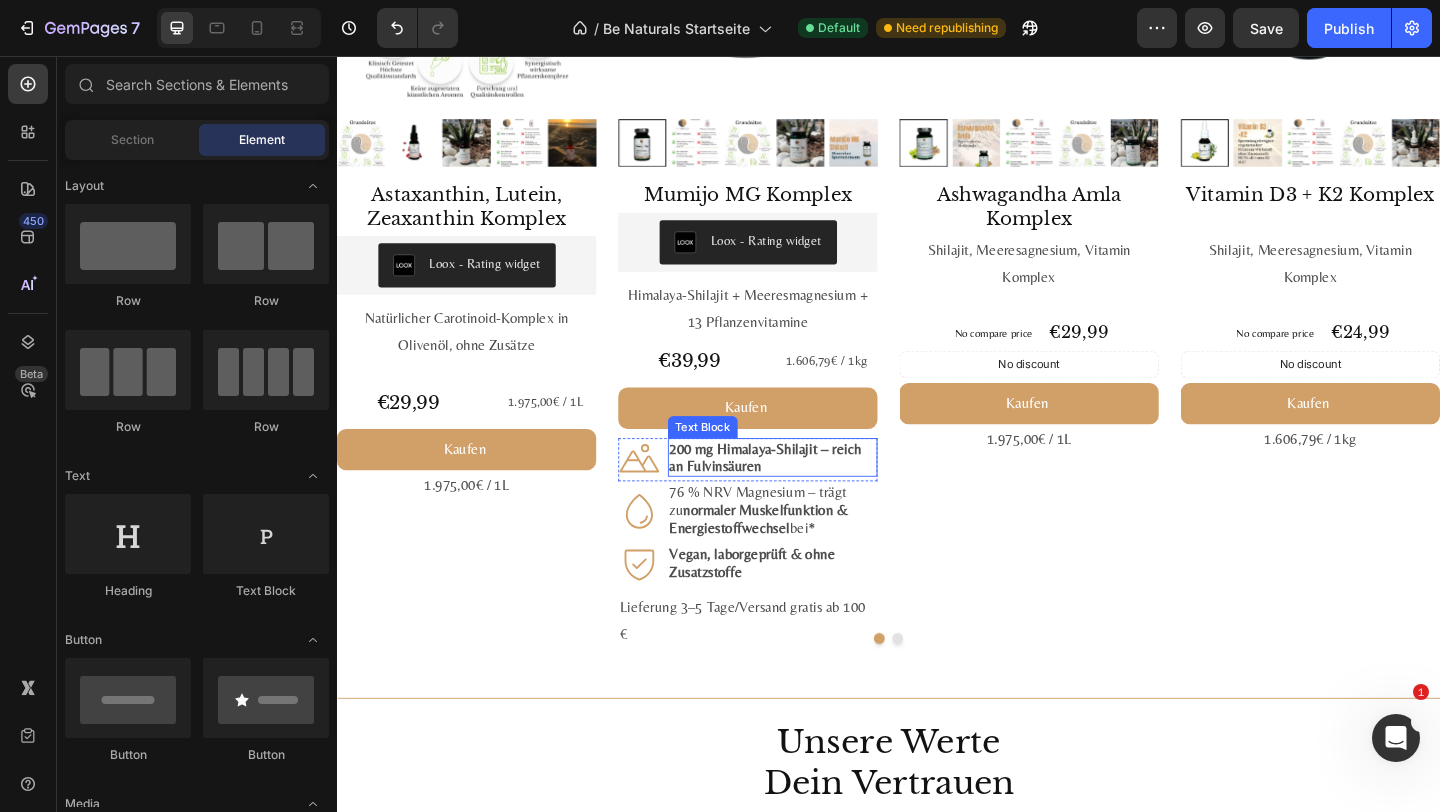 click on "200 mg Himalaya-Shilajit – reich an Fulvin­säuren" at bounding box center (811, 493) 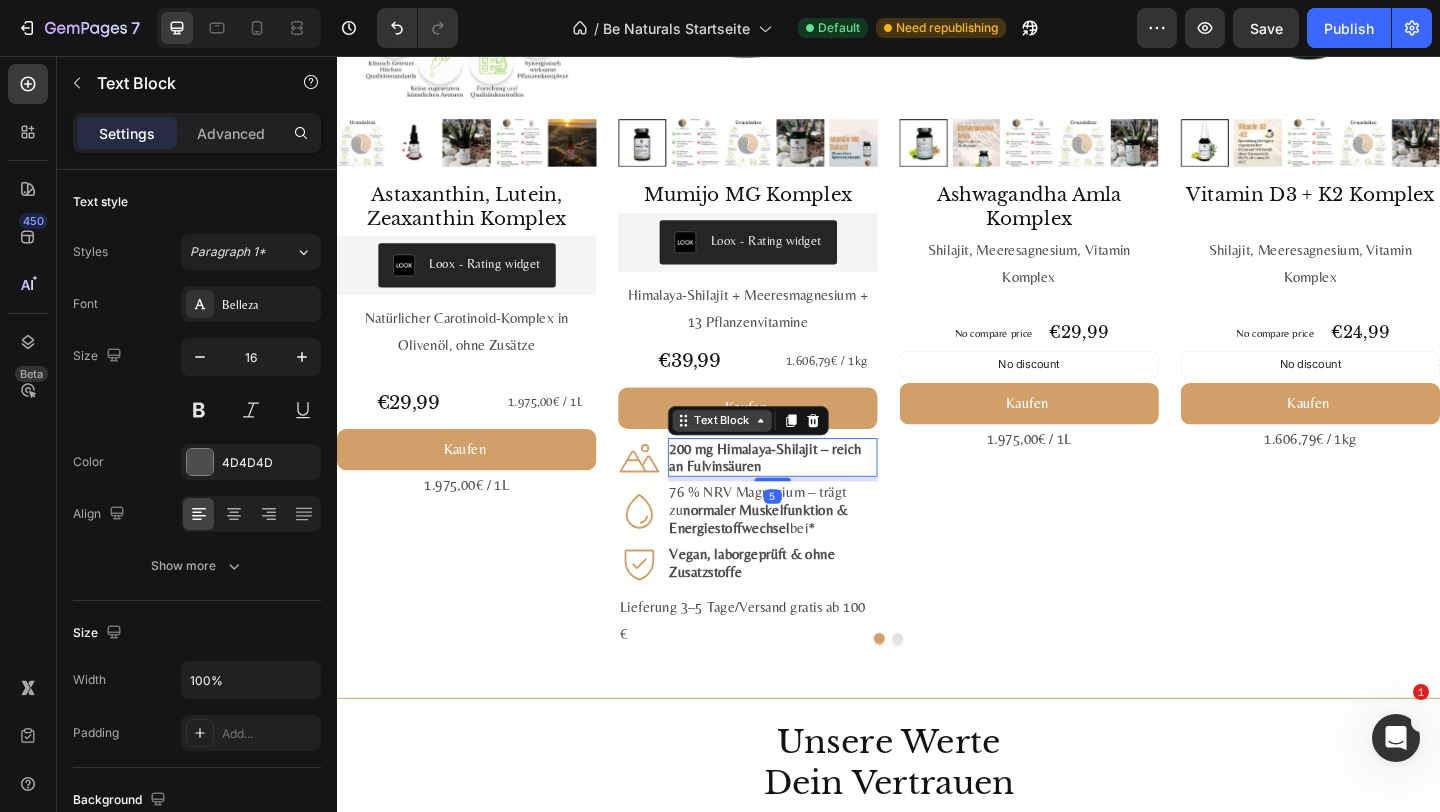 click on "Text Block" at bounding box center (756, 453) 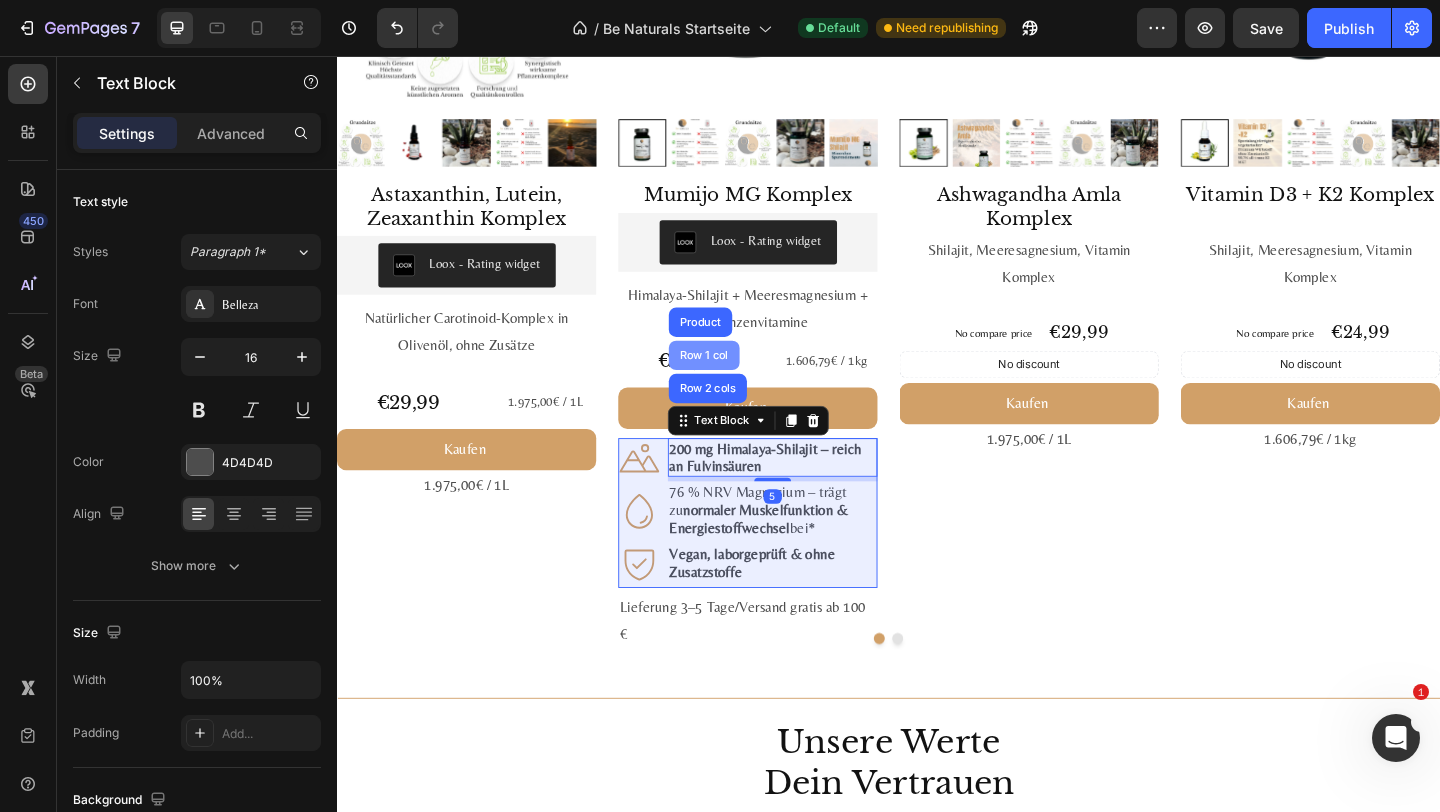 click on "Row 1 col" at bounding box center (736, 382) 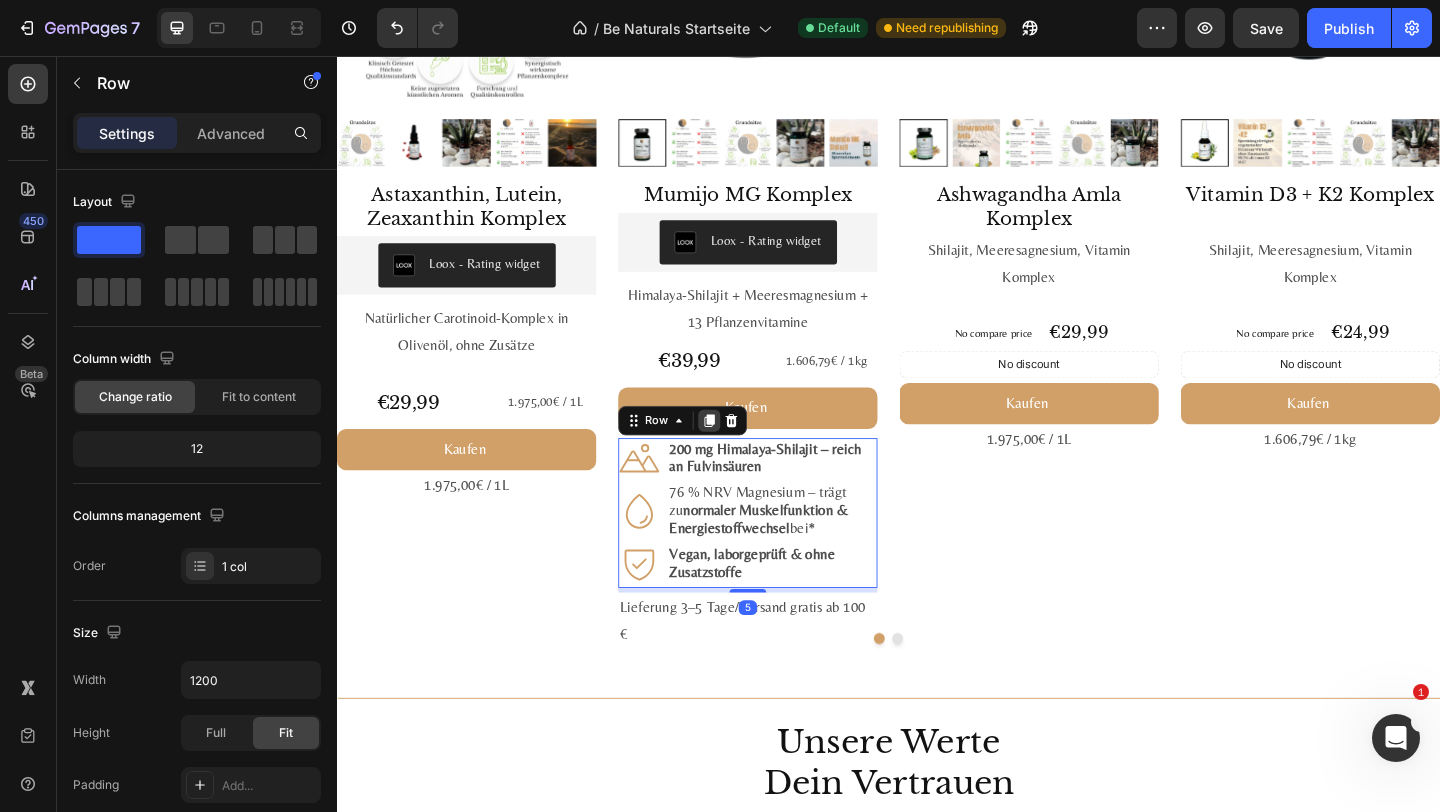 click 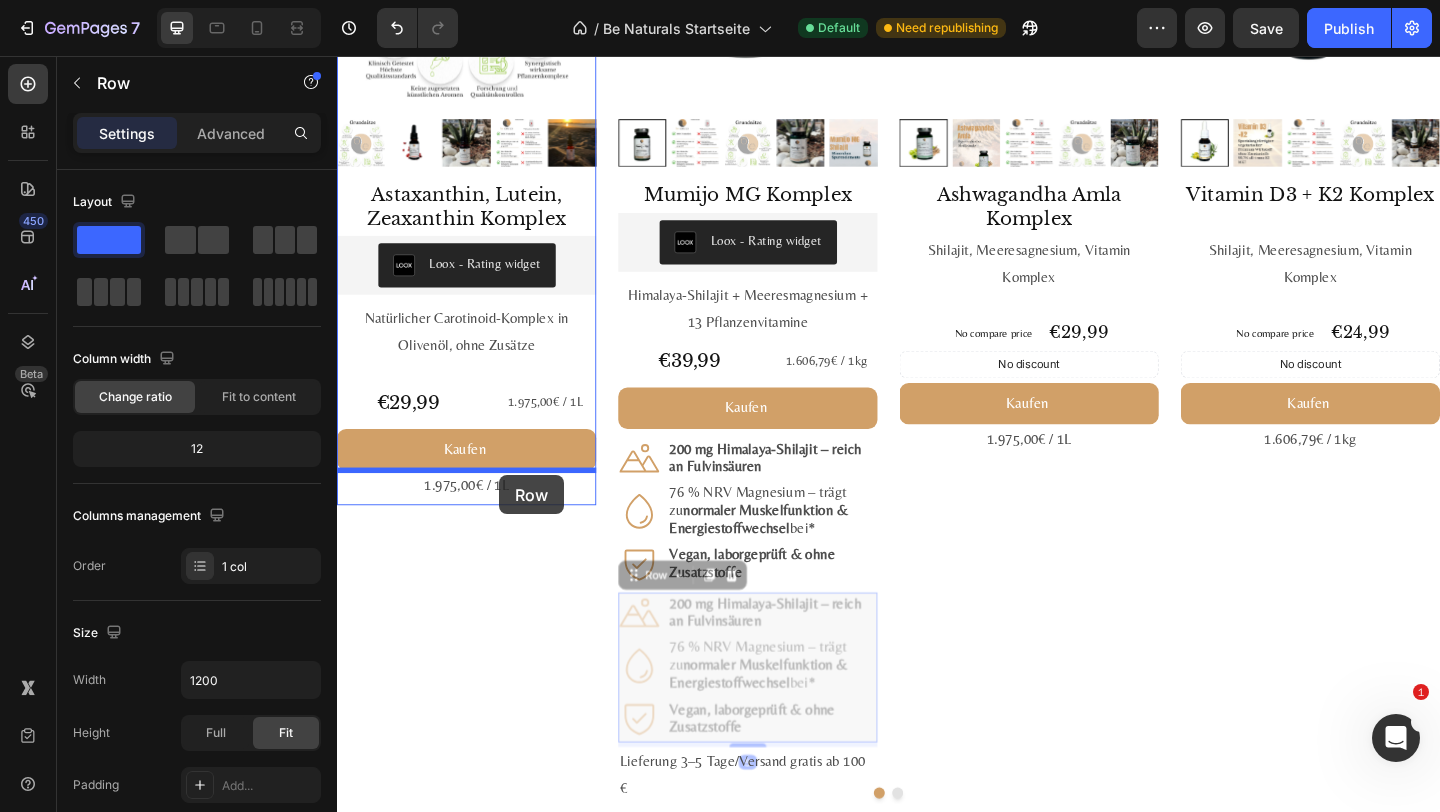 drag, startPoint x: 681, startPoint y: 615, endPoint x: 514, endPoint y: 513, distance: 195.68597 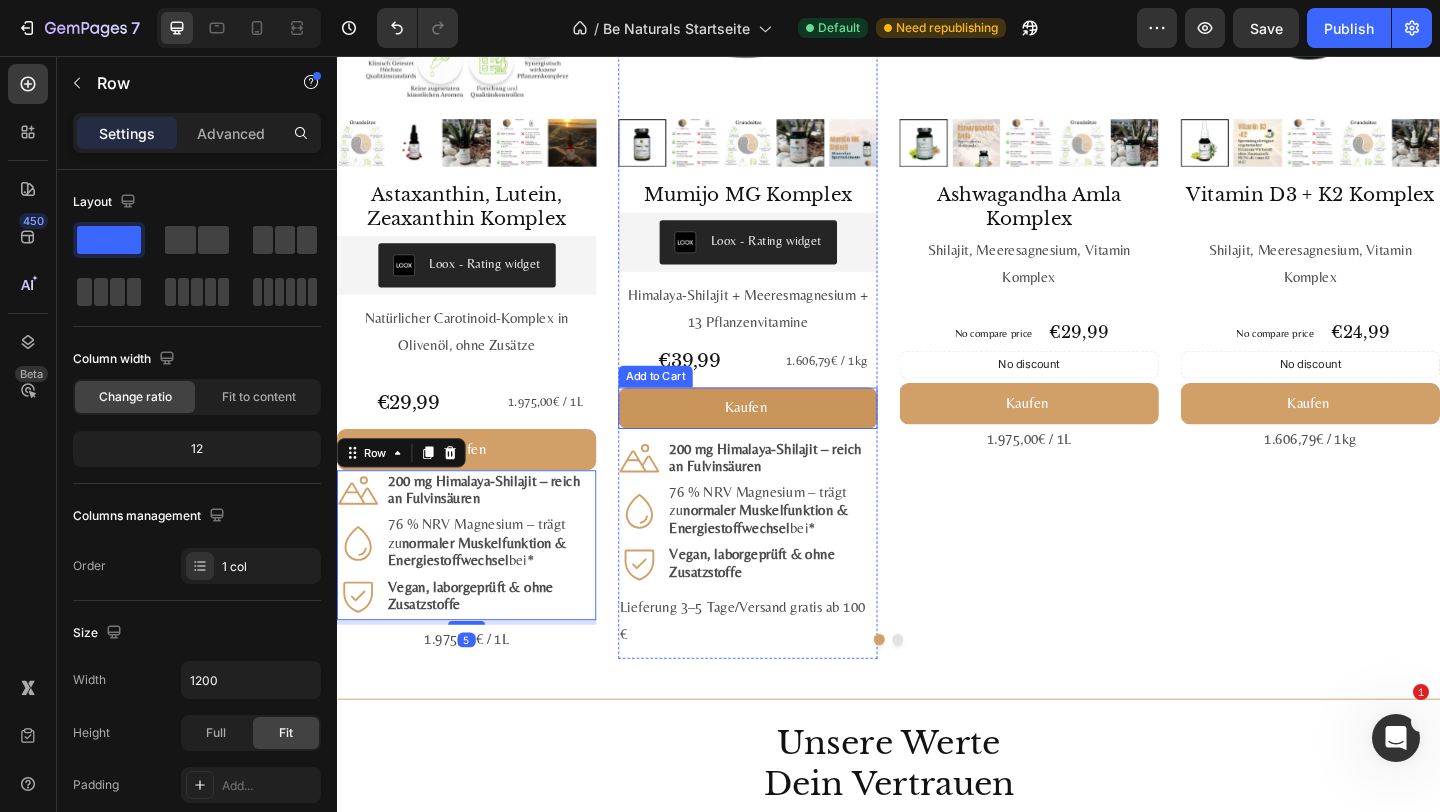 click on "Kaufen" at bounding box center [784, 439] 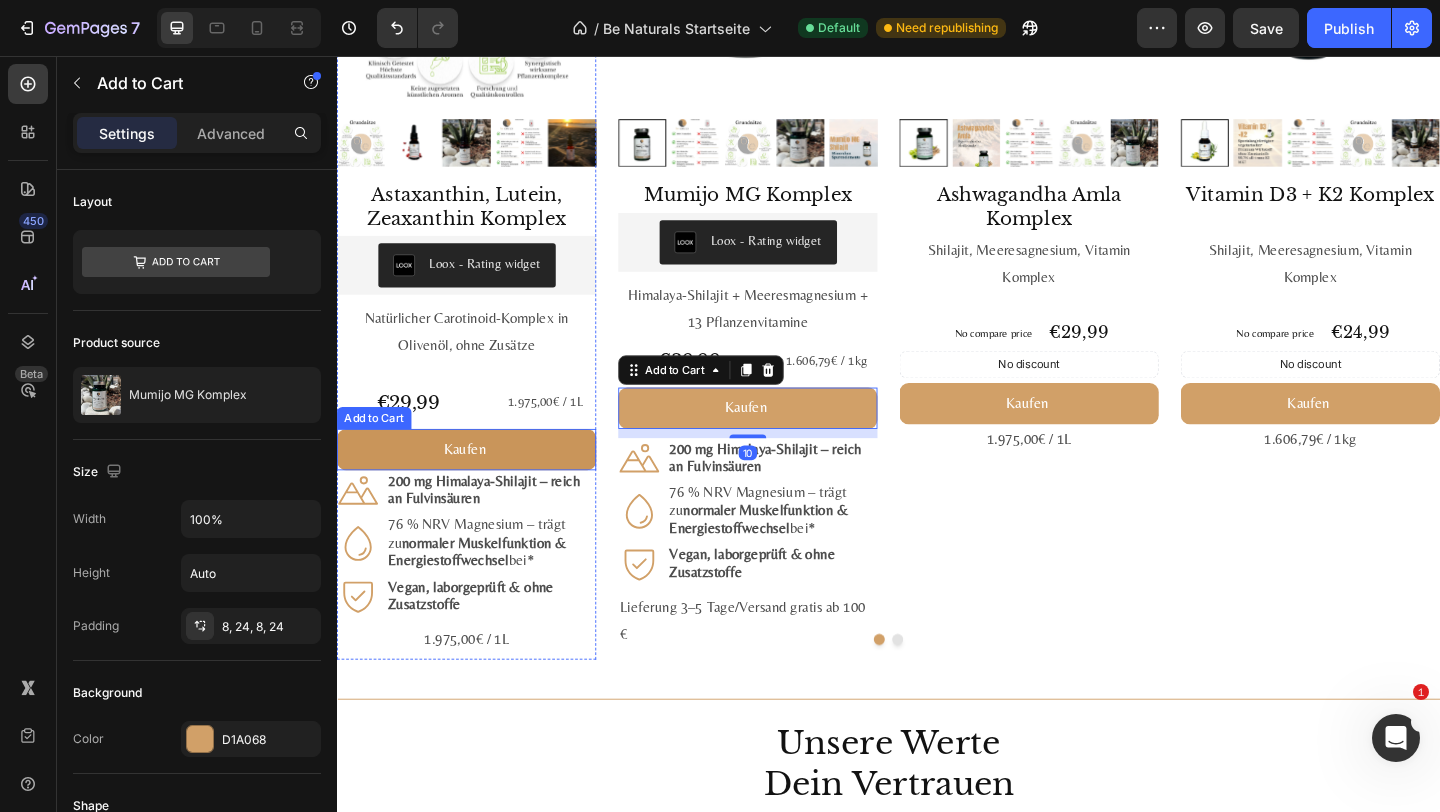 click on "Kaufen" at bounding box center [478, 484] 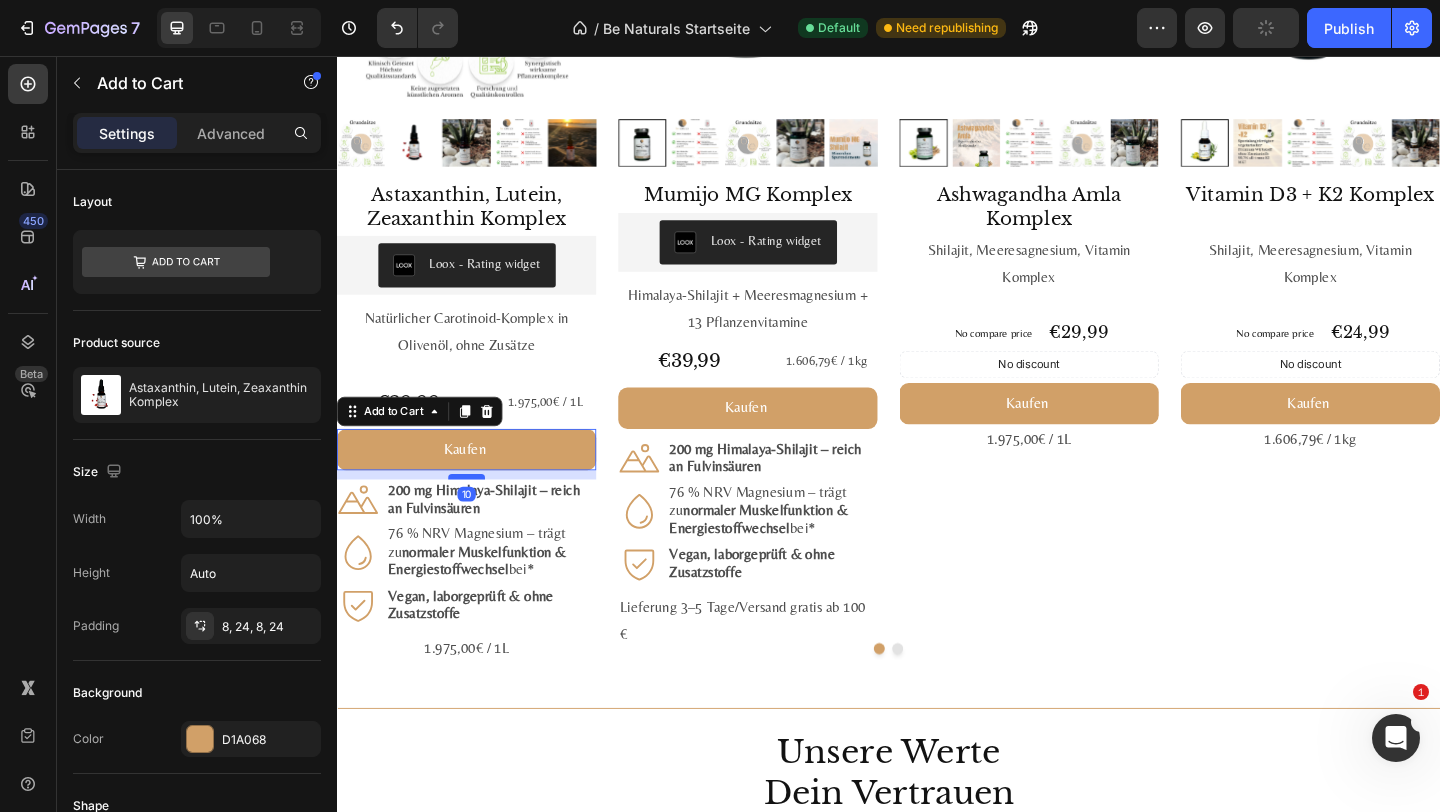 click at bounding box center (478, 514) 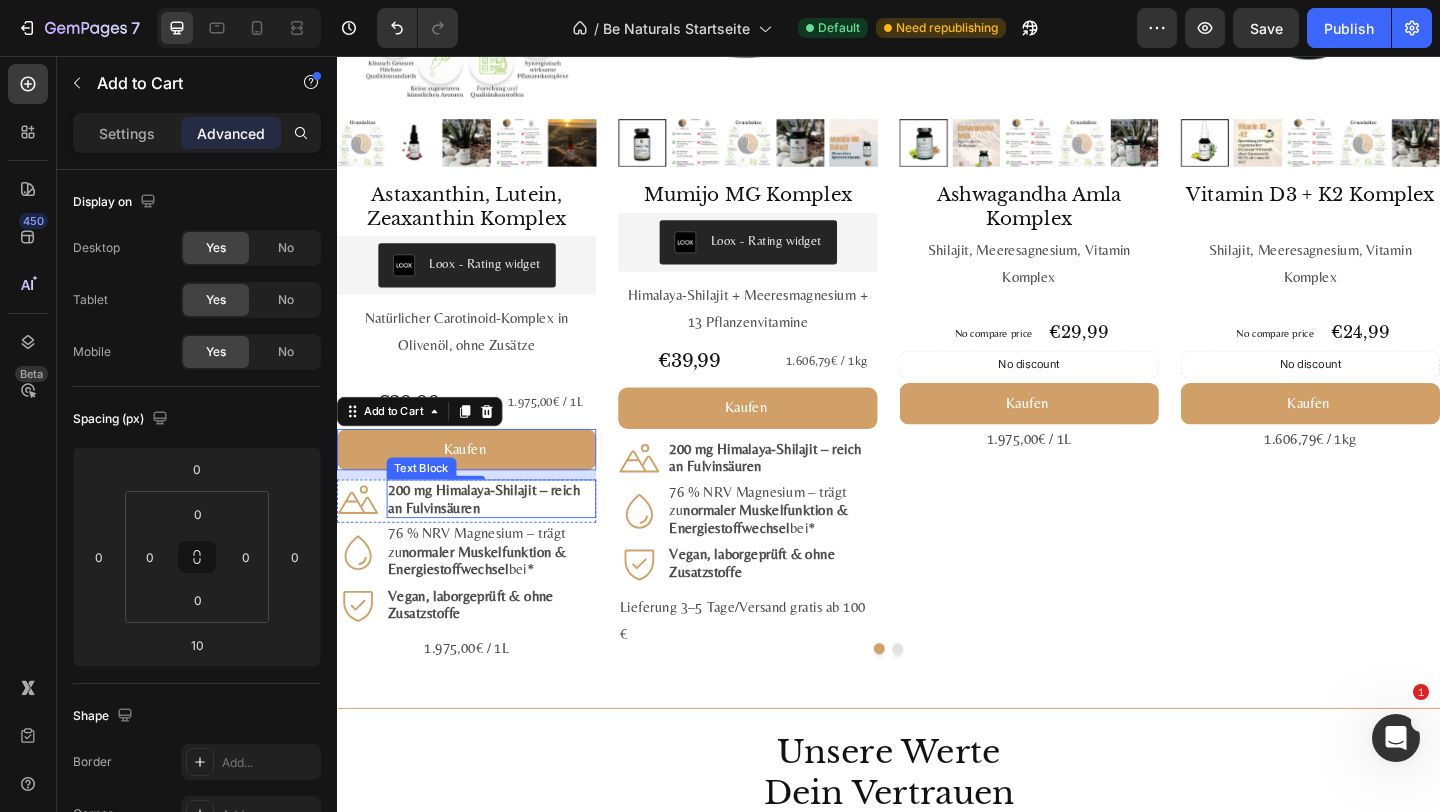 click on "200 mg Himalaya-Shilajit – reich an Fulvin­säuren" at bounding box center [497, 538] 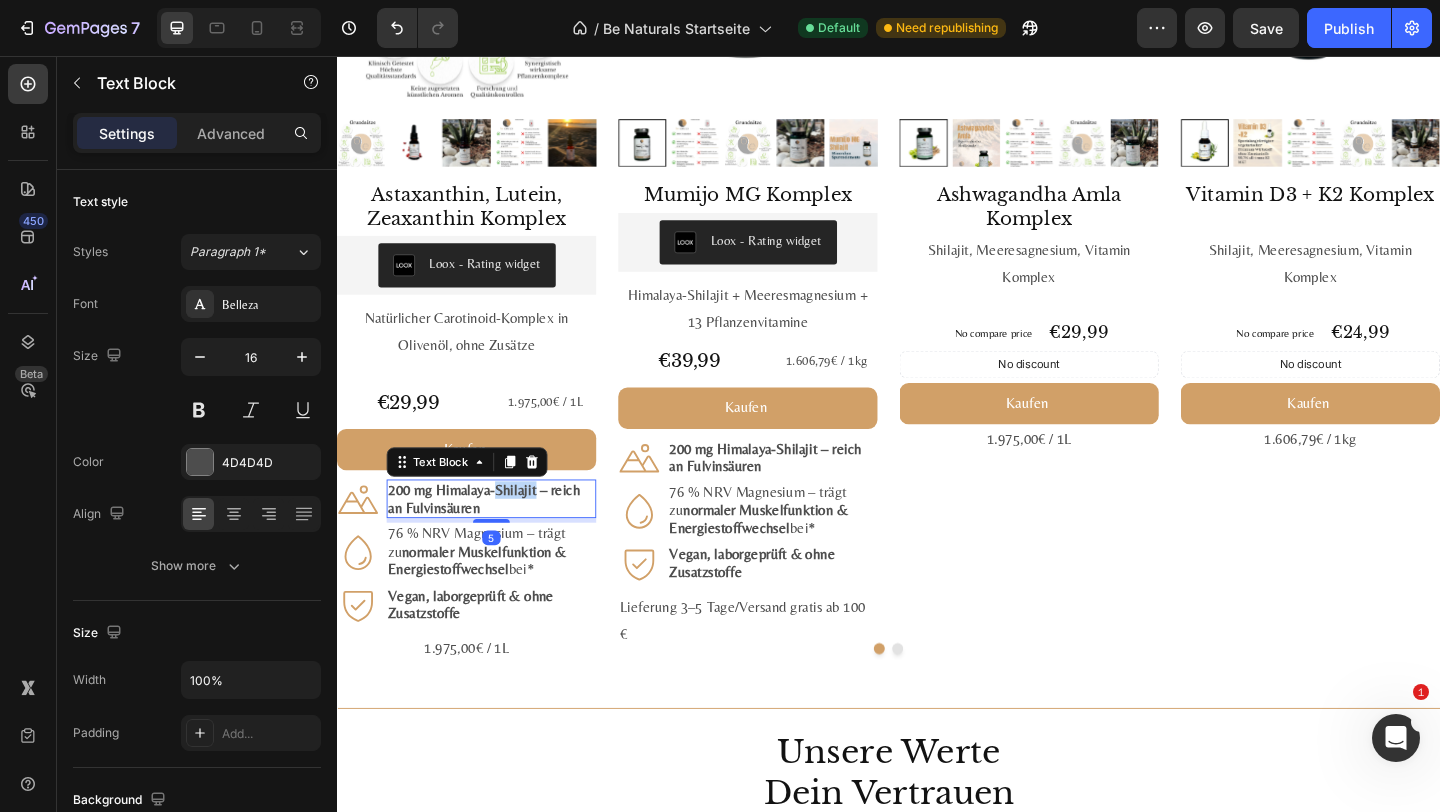 click on "200 mg Himalaya-Shilajit – reich an Fulvin­säuren" at bounding box center [497, 538] 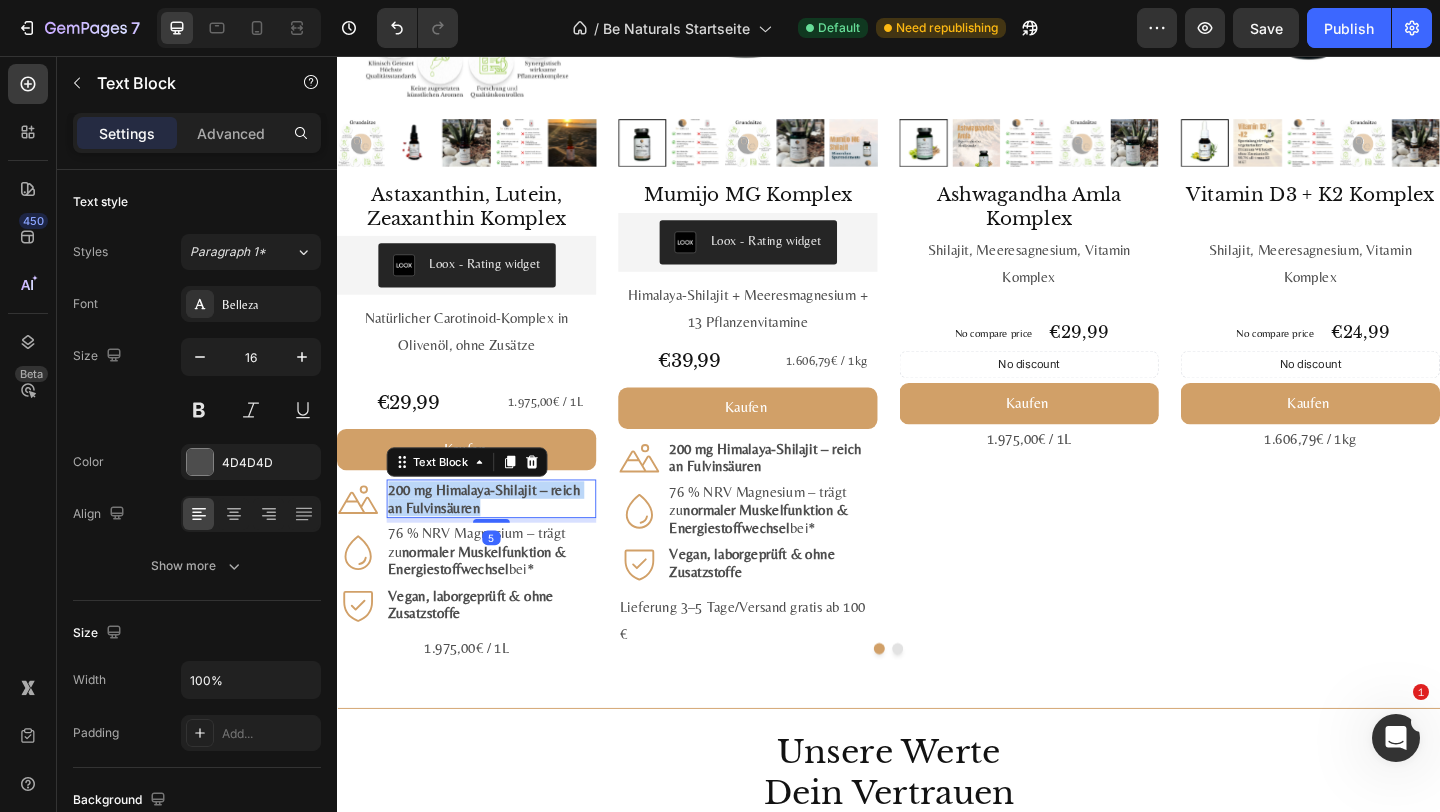 click on "200 mg Himalaya-Shilajit – reich an Fulvin­säuren" at bounding box center (497, 538) 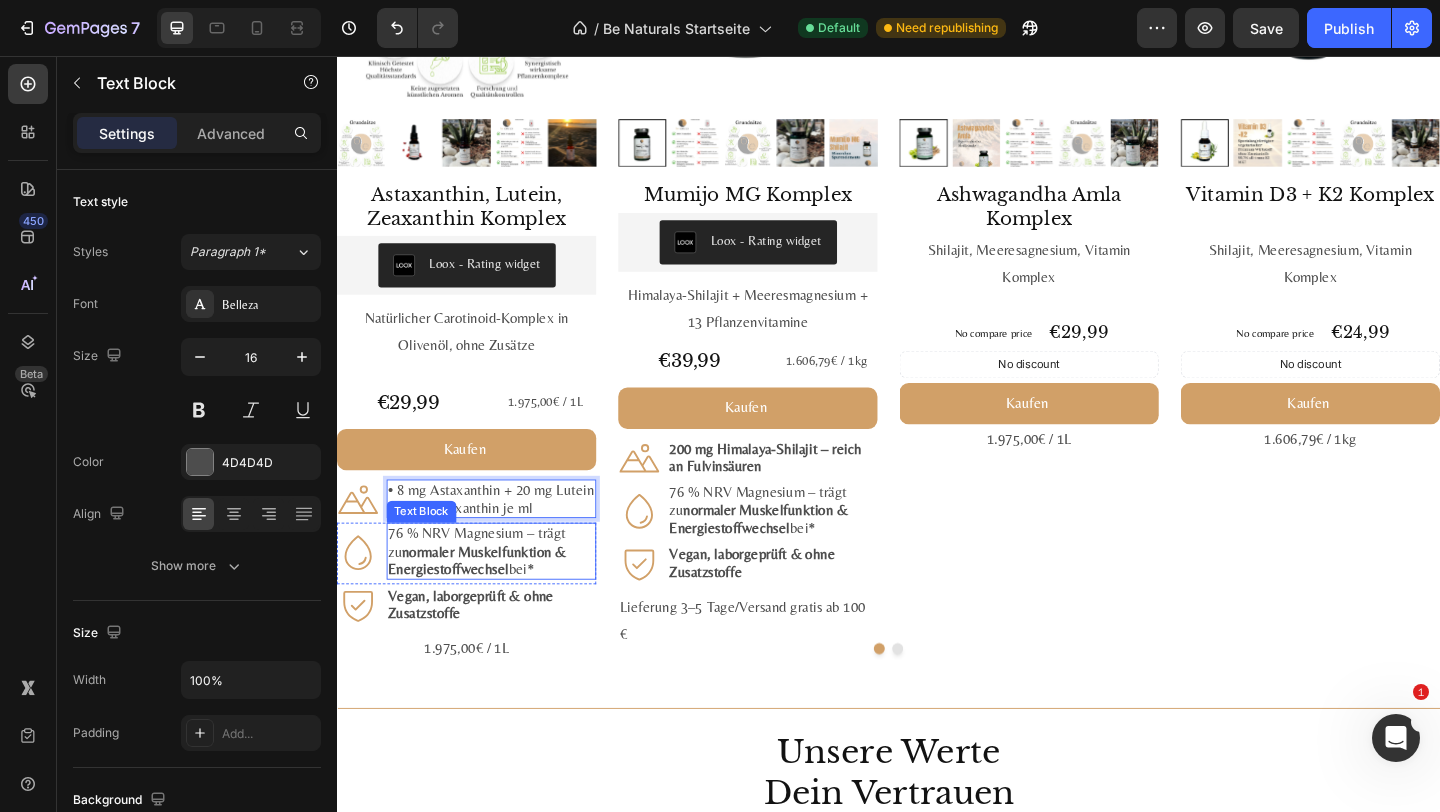 click on "normaler Muskel­funktion & Energie­stoff­wechsel" at bounding box center (490, 605) 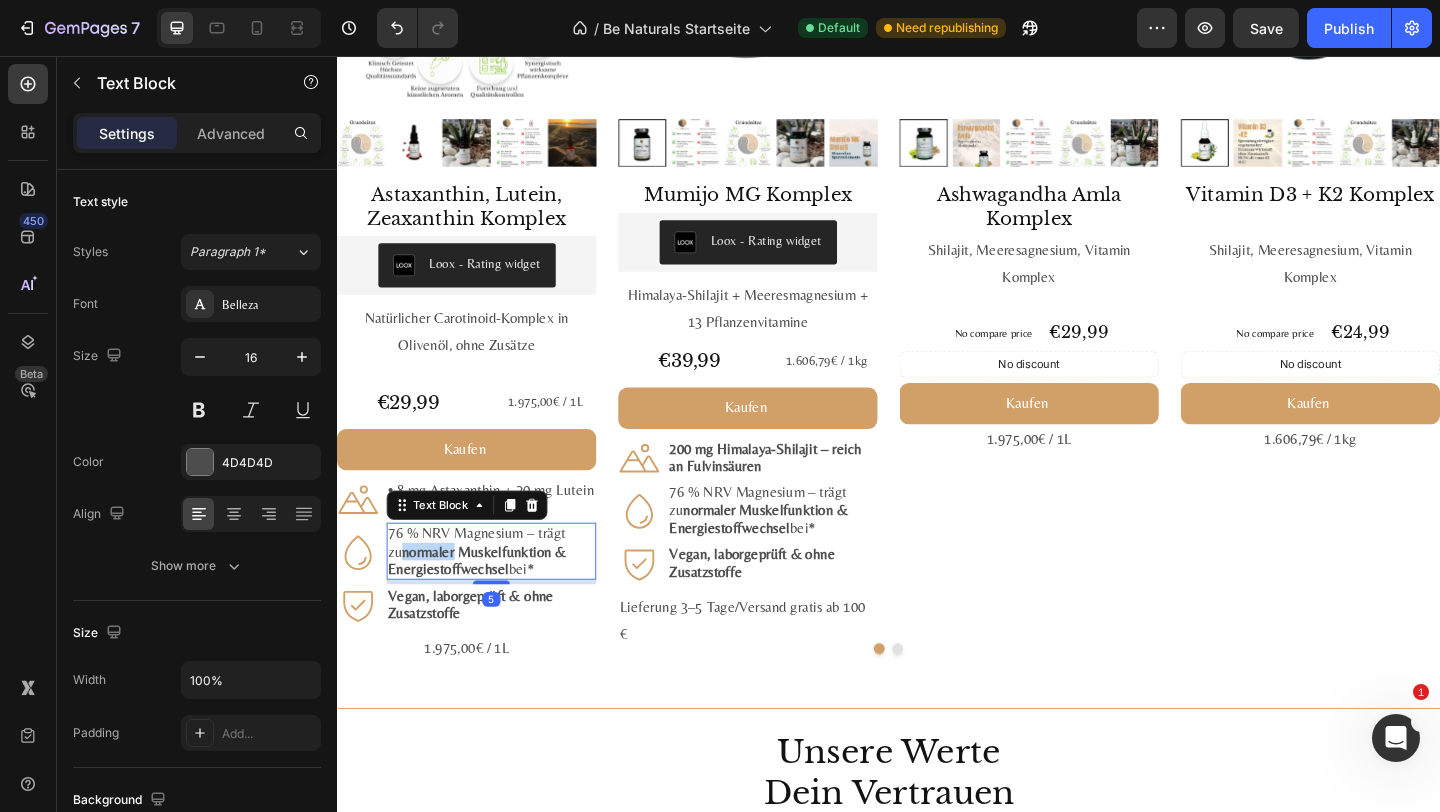 click on "normaler Muskel­funktion & Energie­stoff­wechsel" at bounding box center (490, 605) 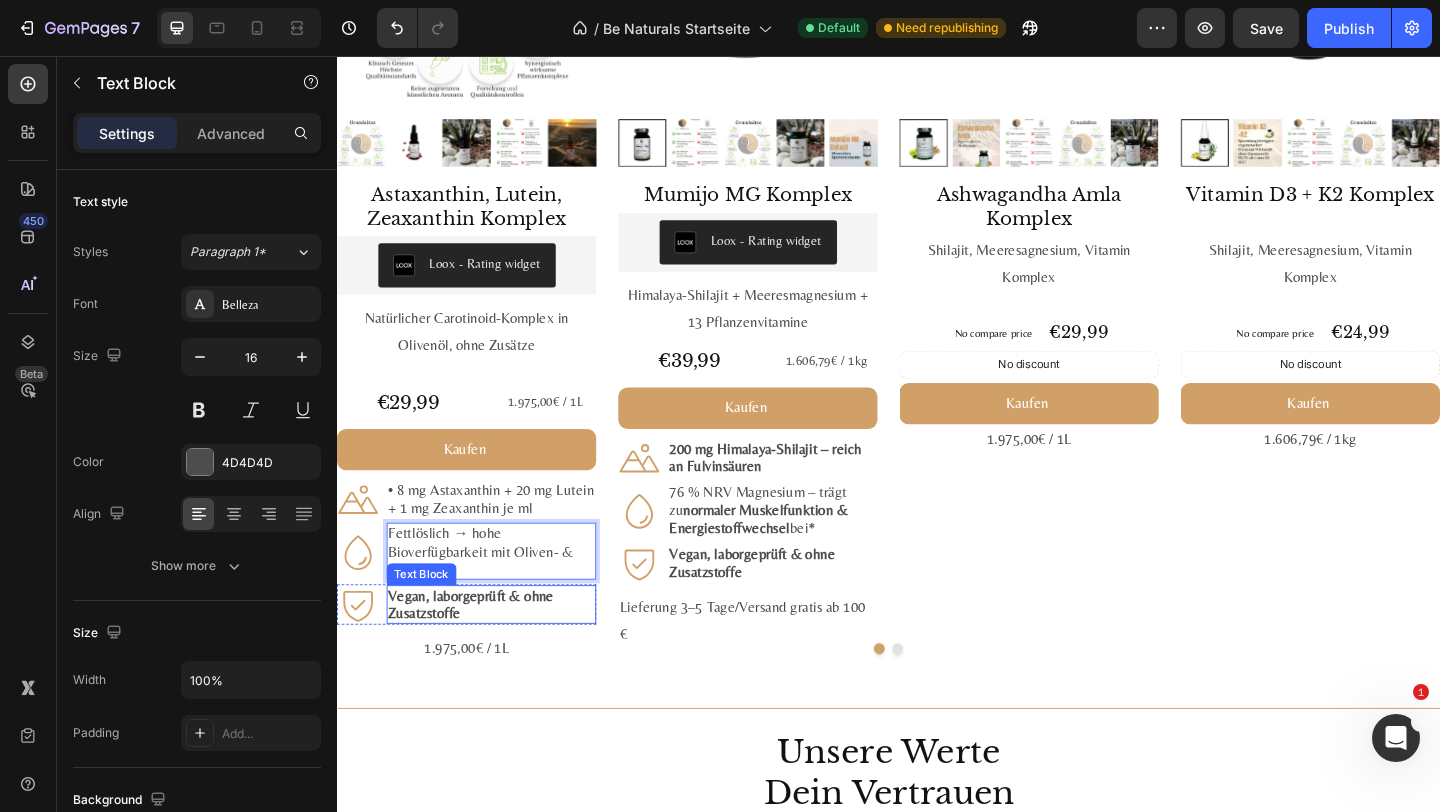 click on "Vegan, labor­geprüft & ohne Zusatz­stoffe" at bounding box center (483, 653) 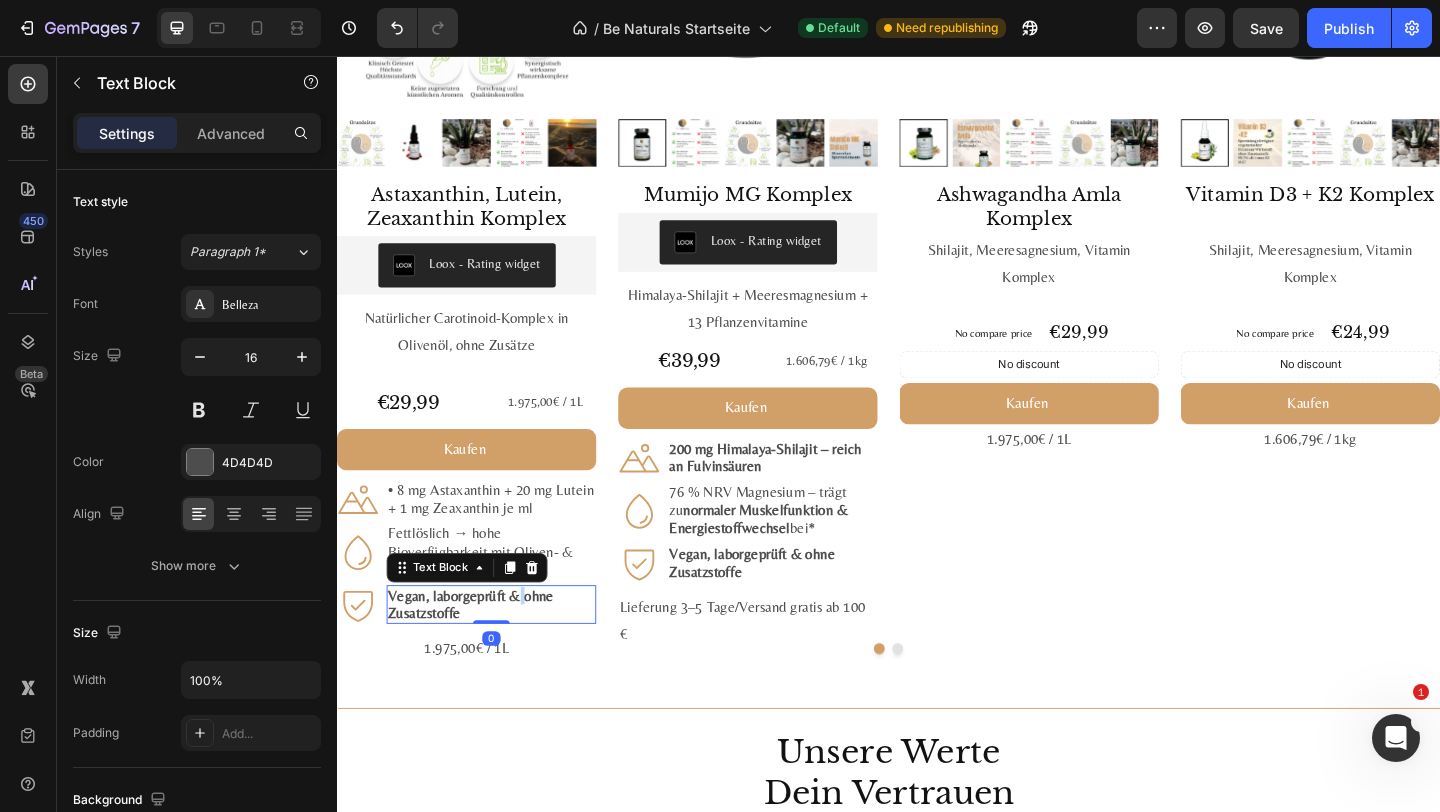 click on "Vegan, labor­geprüft & ohne Zusatz­stoffe" at bounding box center (483, 653) 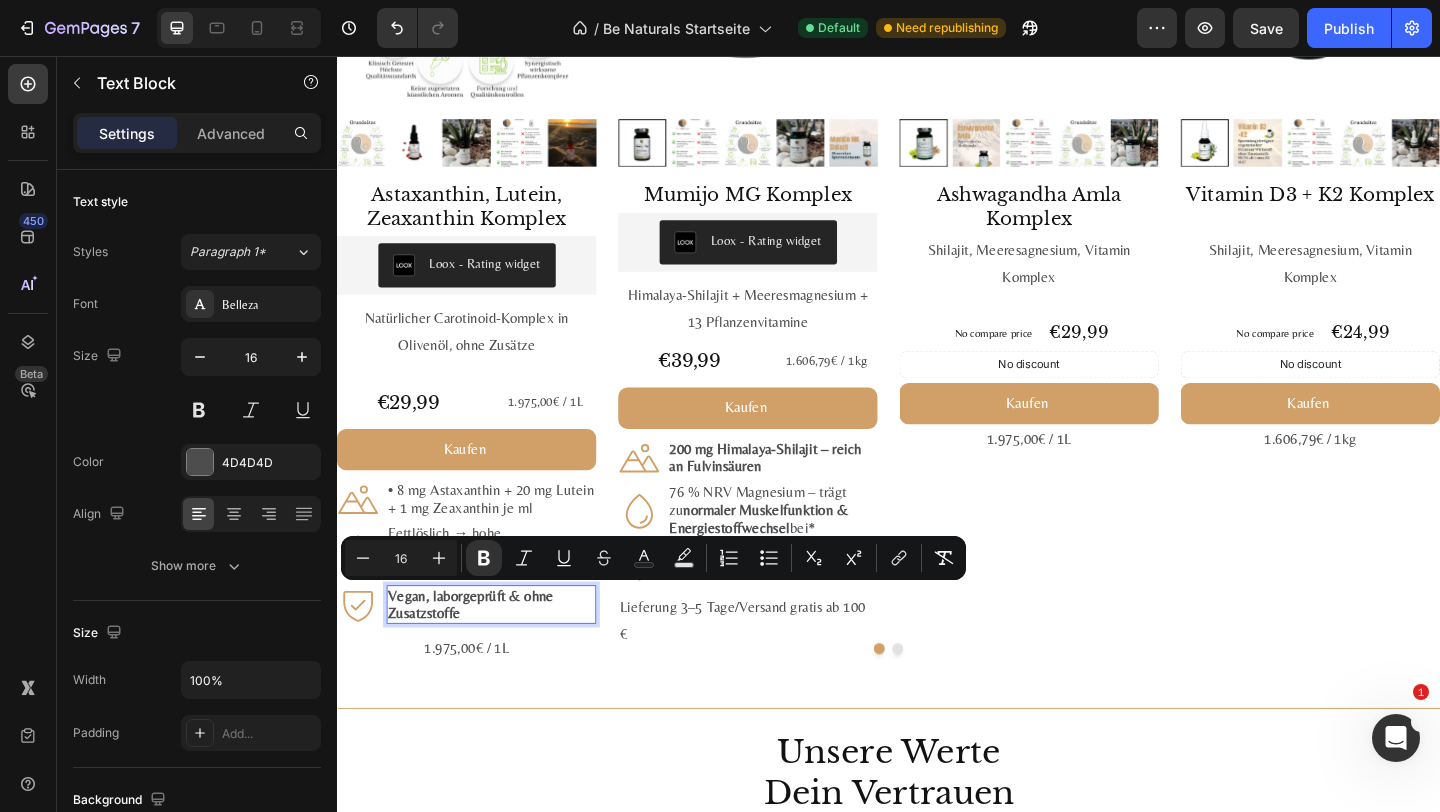 click on "Vegan, labor­geprüft & ohne Zusatz­stoffe" at bounding box center (505, 653) 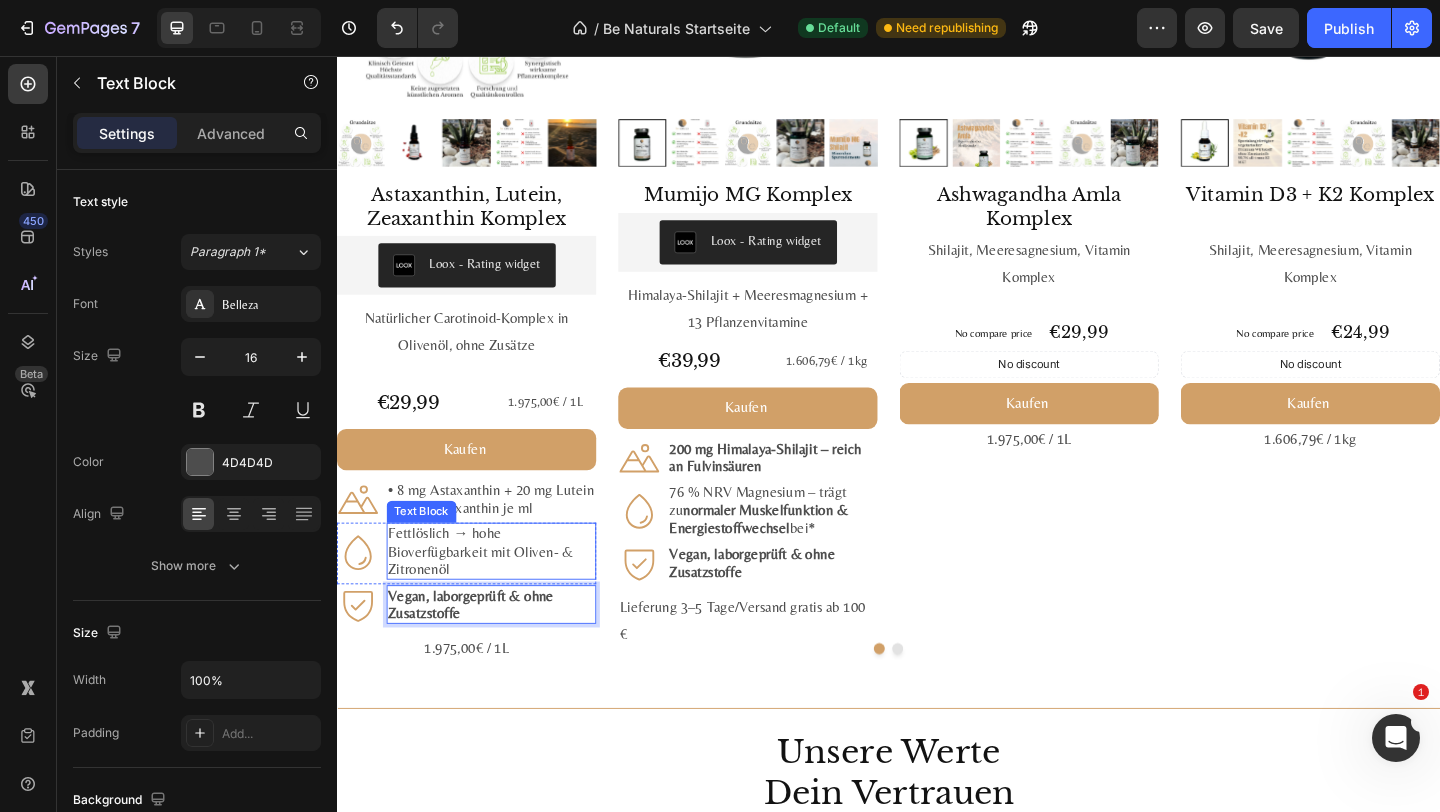 click on "Fettlöslich → hohe Bioverfügbarkeit mit Oliven- & Zitronenöl" at bounding box center [505, 595] 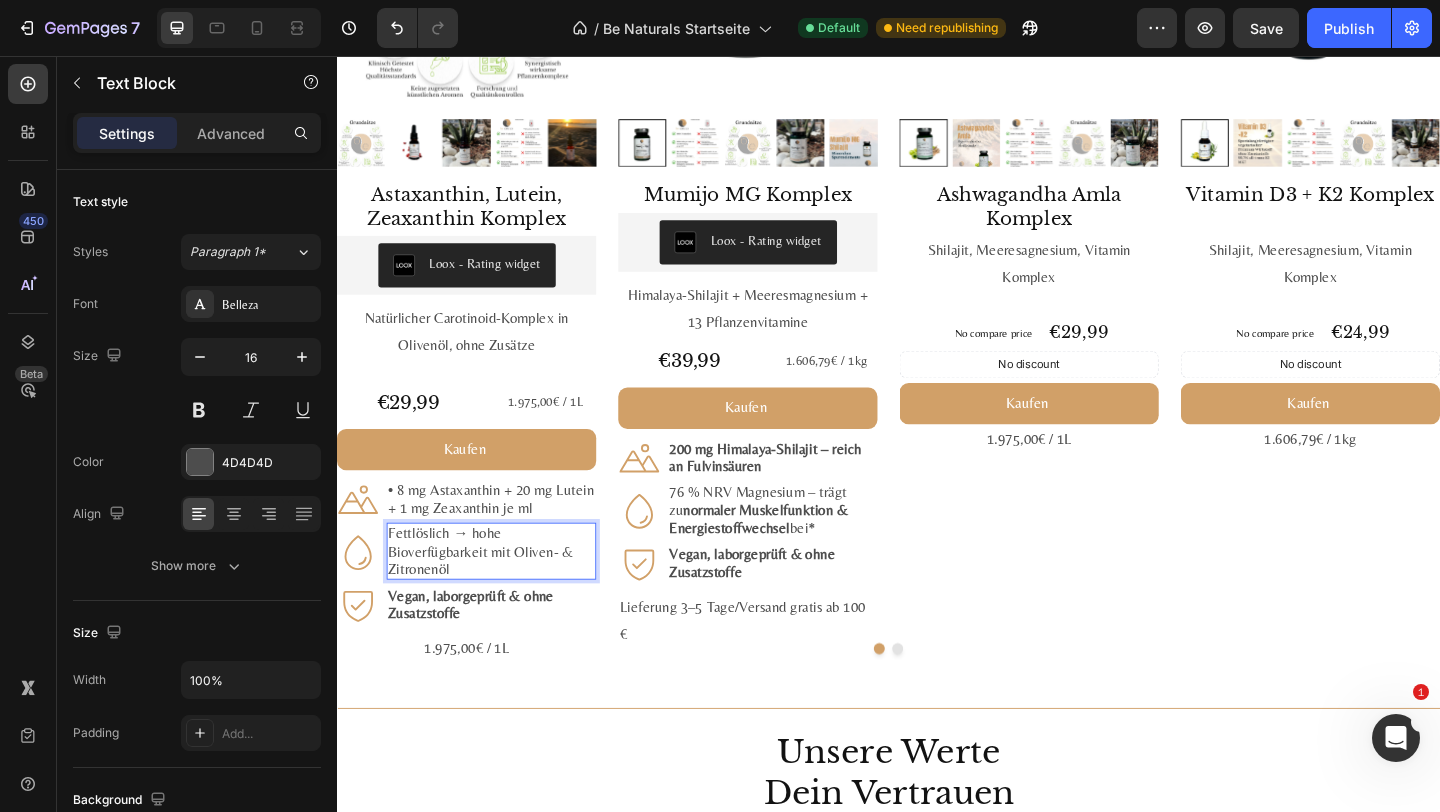 click on "Fettlöslich → hohe Bioverfügbarkeit mit Oliven- & Zitronenöl" at bounding box center [505, 595] 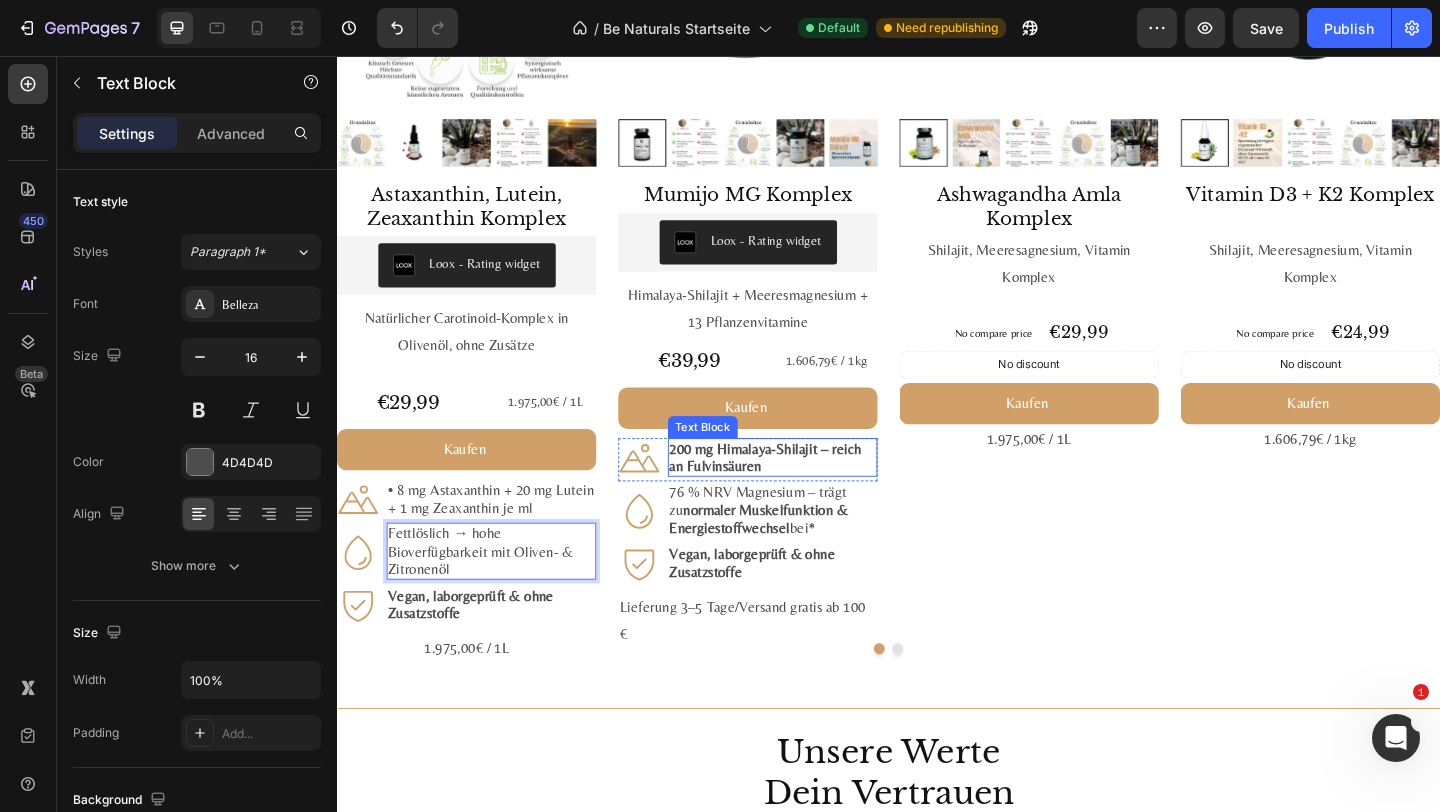 click on "200 mg Himalaya-Shilajit – reich an Fulvin­säuren" at bounding box center (803, 493) 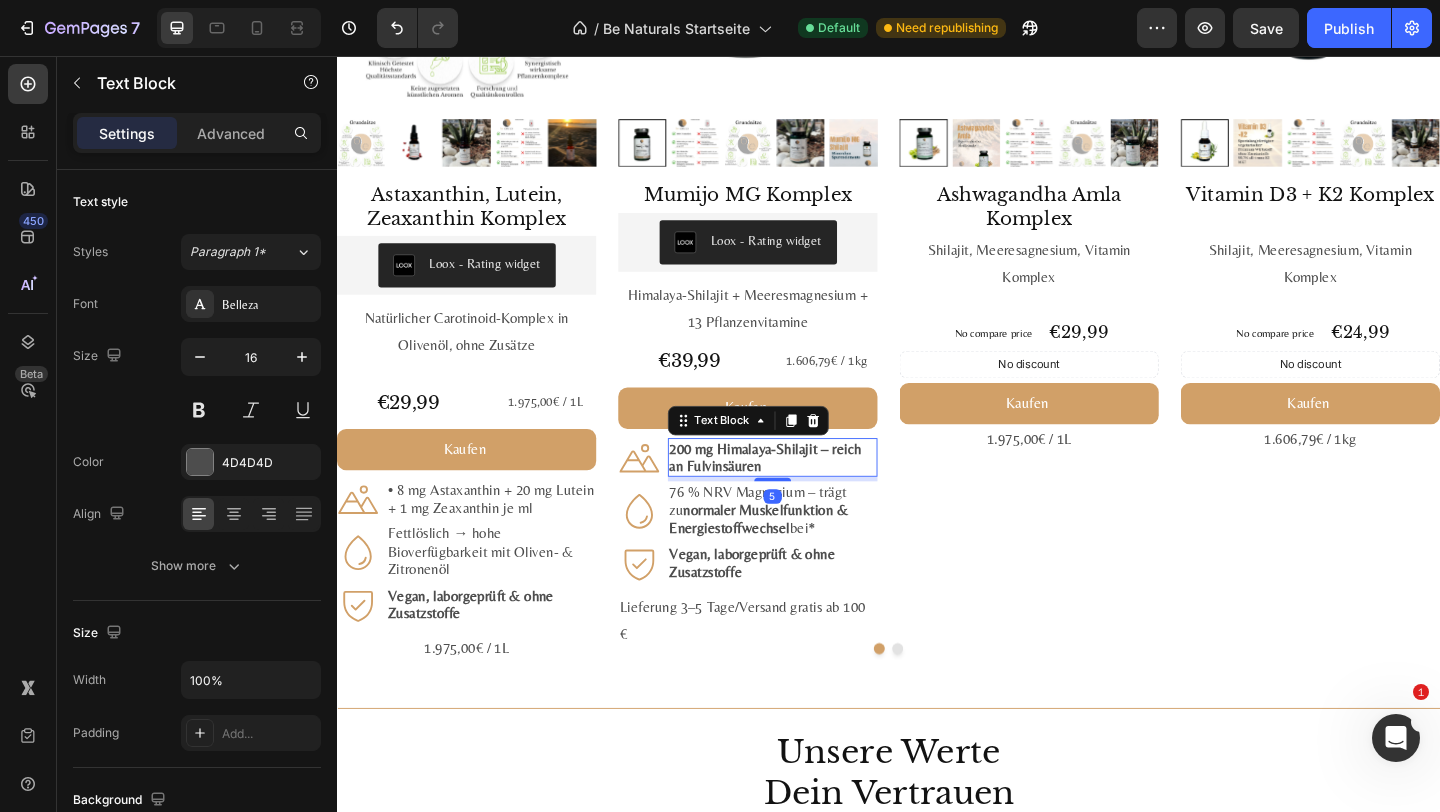 click on "200 mg Himalaya-Shilajit – reich an Fulvin­säuren" at bounding box center (803, 493) 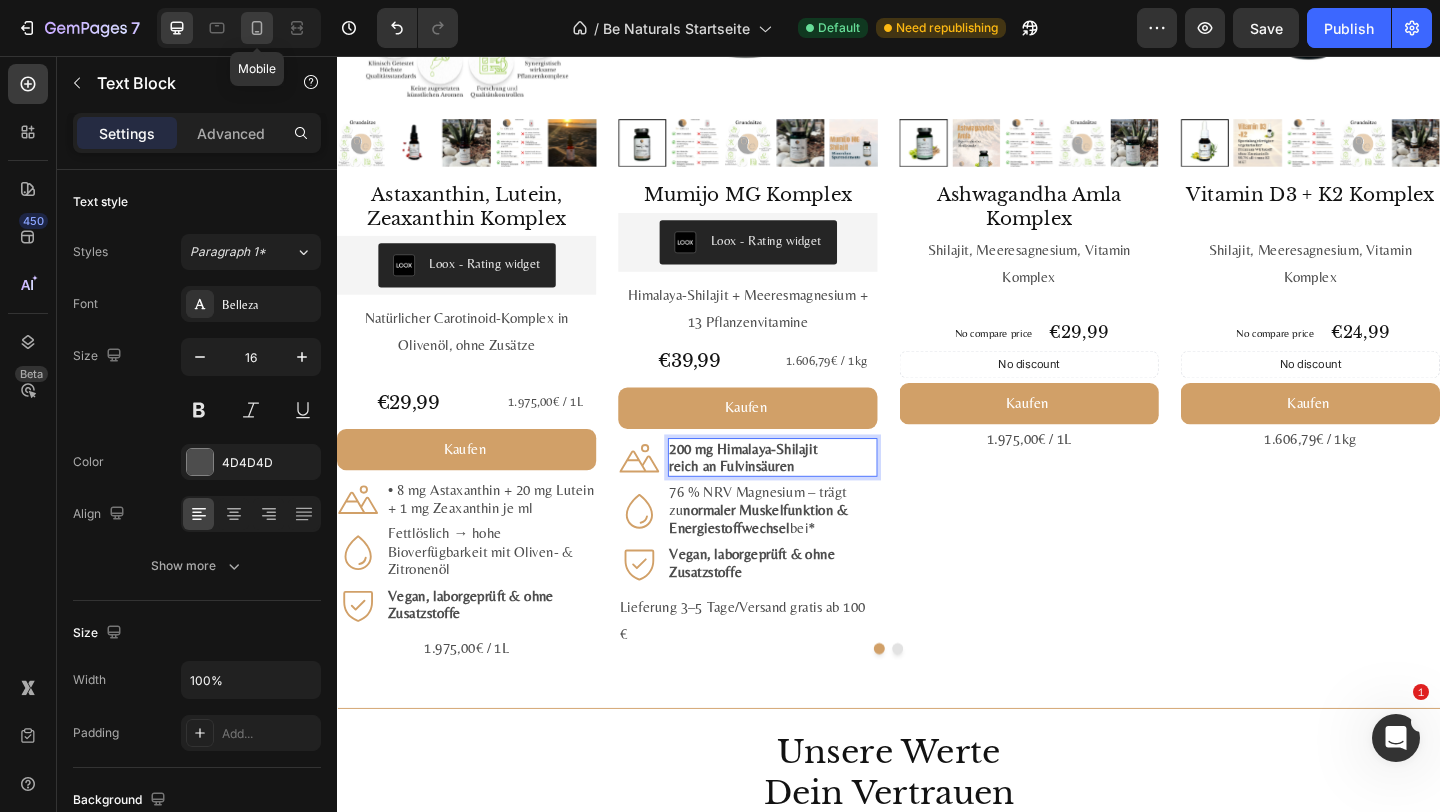 click 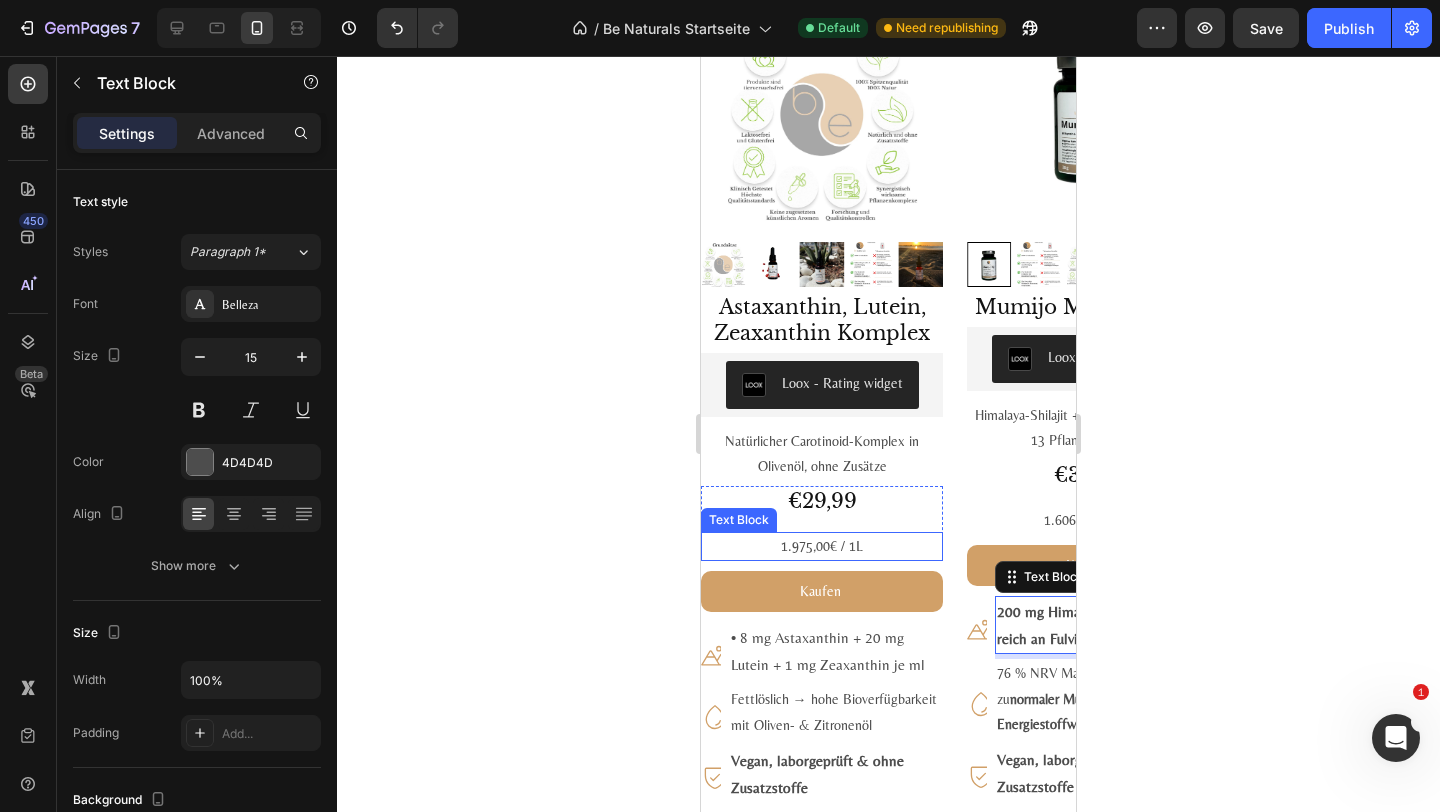 scroll, scrollTop: 2066, scrollLeft: 0, axis: vertical 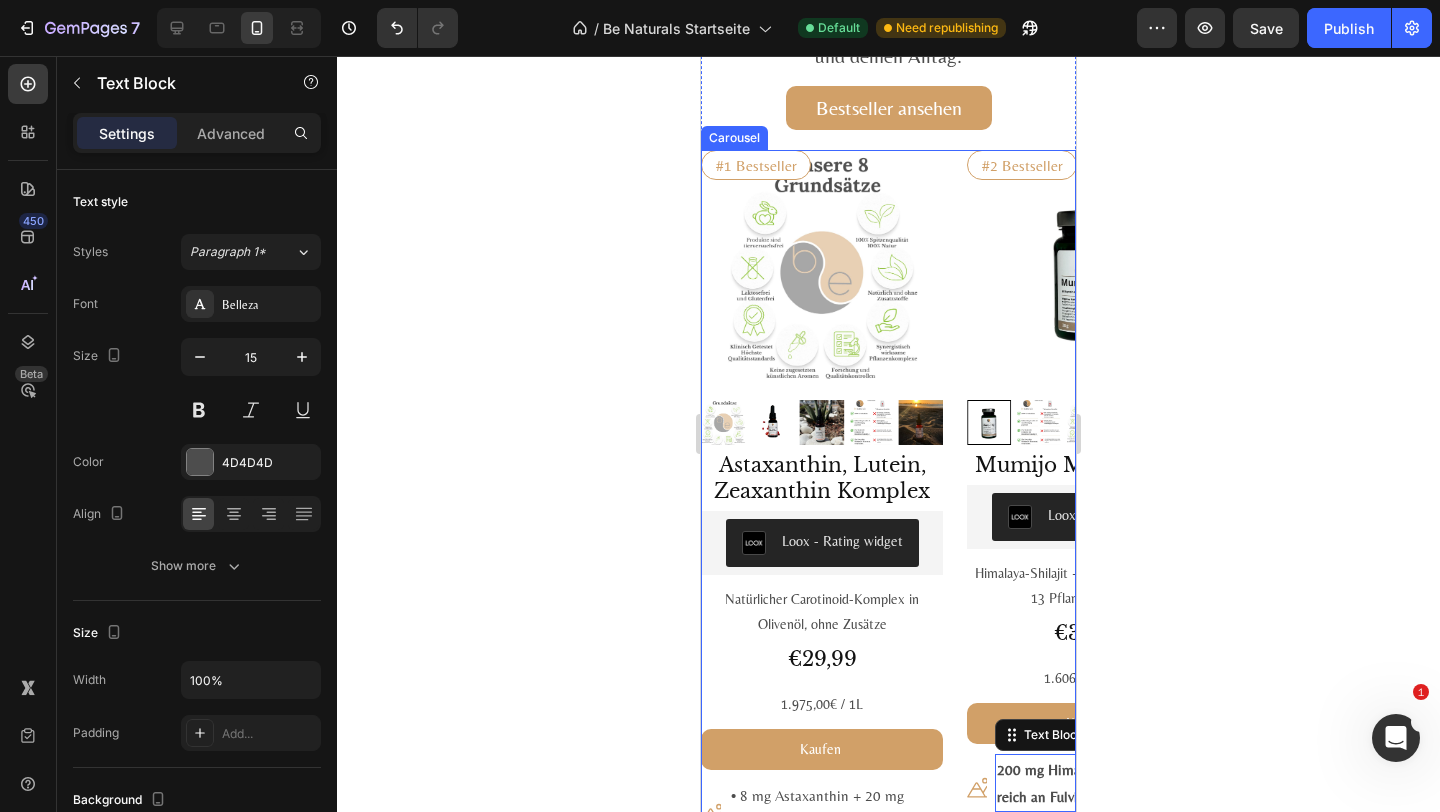 click on "#1 Bestseller Product Badge Product Images Astaxanthin, Lutein, Zeaxanthin Komplex Product Title Loox - Rating widget Loox Natürlicher Carotinoid-Komplex in Olivenöl, ohne Zusätze Text Block €29,99 Product Price Product Price 1.975,00€ / 1L Text Block Row Kaufen Add to Cart
Icon • 8 mg Astaxanthin + 20 mg Lutein + 1 mg Zeaxanthin je ml Text Block Row
Icon Fettlöslich → hohe Bioverfügbarkeit mit Oliven- & Zitronenöl Text Block Row
Icon Vegan, labor­geprüft & ohne Zusatz­stoffe Text Block Row Row 1.975,00€ / 1L Text Block Product #2 Bestseller Product Badge Product Images Mumijo MG Komplex Product Title Loox - Rating widget Loox Himalaya-Shilajit + Meeres­magnesium + 13 Pflanzen­vitamine Text Block €39,99 Product Price Product Price 1.606,79€ / 1kg Text Block Row Kaufen Add to Cart
Icon 200 mg Himalaya-Shilajit reich an Fulvin­säuren Text Block   5 Row
Icon 76 % NRV Magnesium – trägt zu   bei* Row Icon" at bounding box center [888, 592] 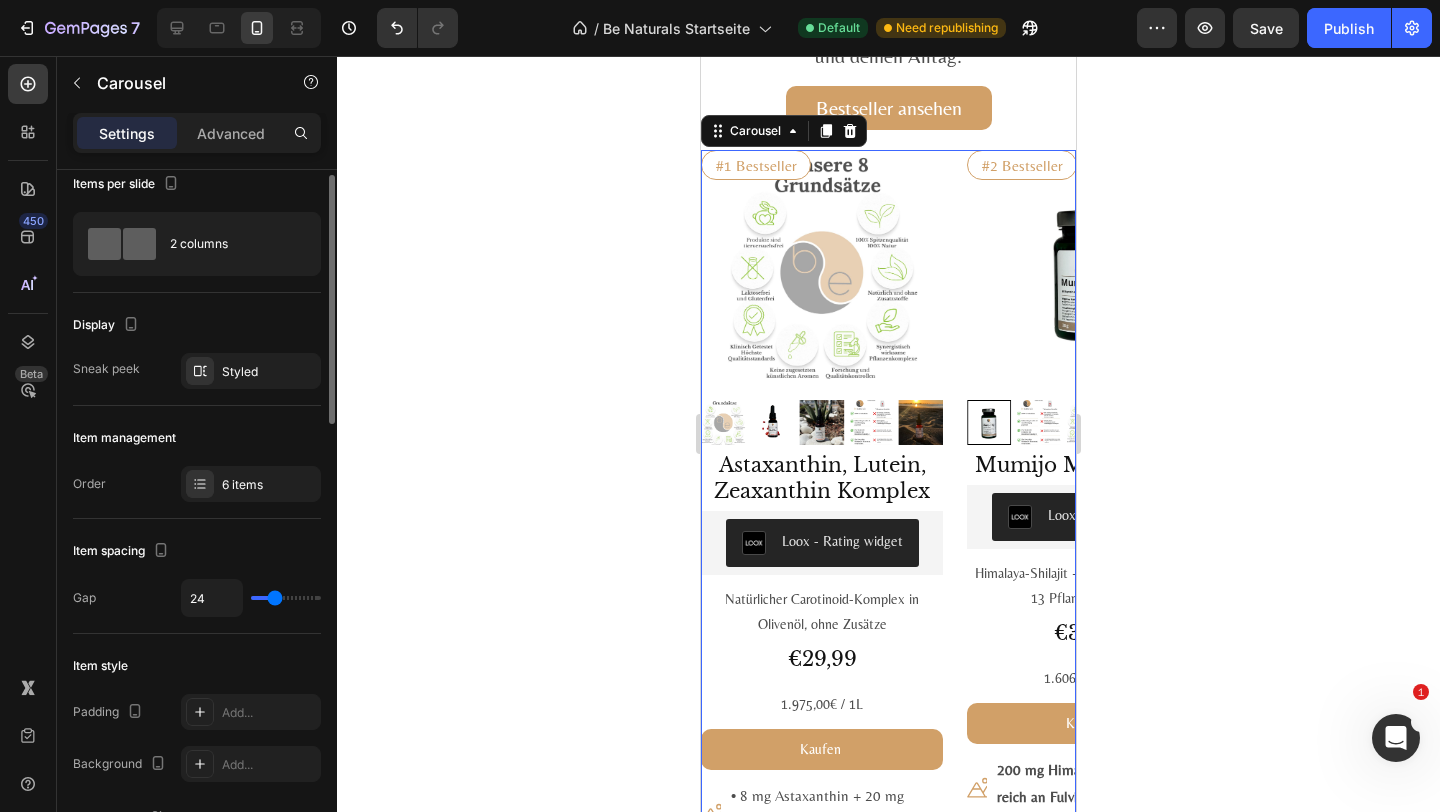 scroll, scrollTop: 19, scrollLeft: 0, axis: vertical 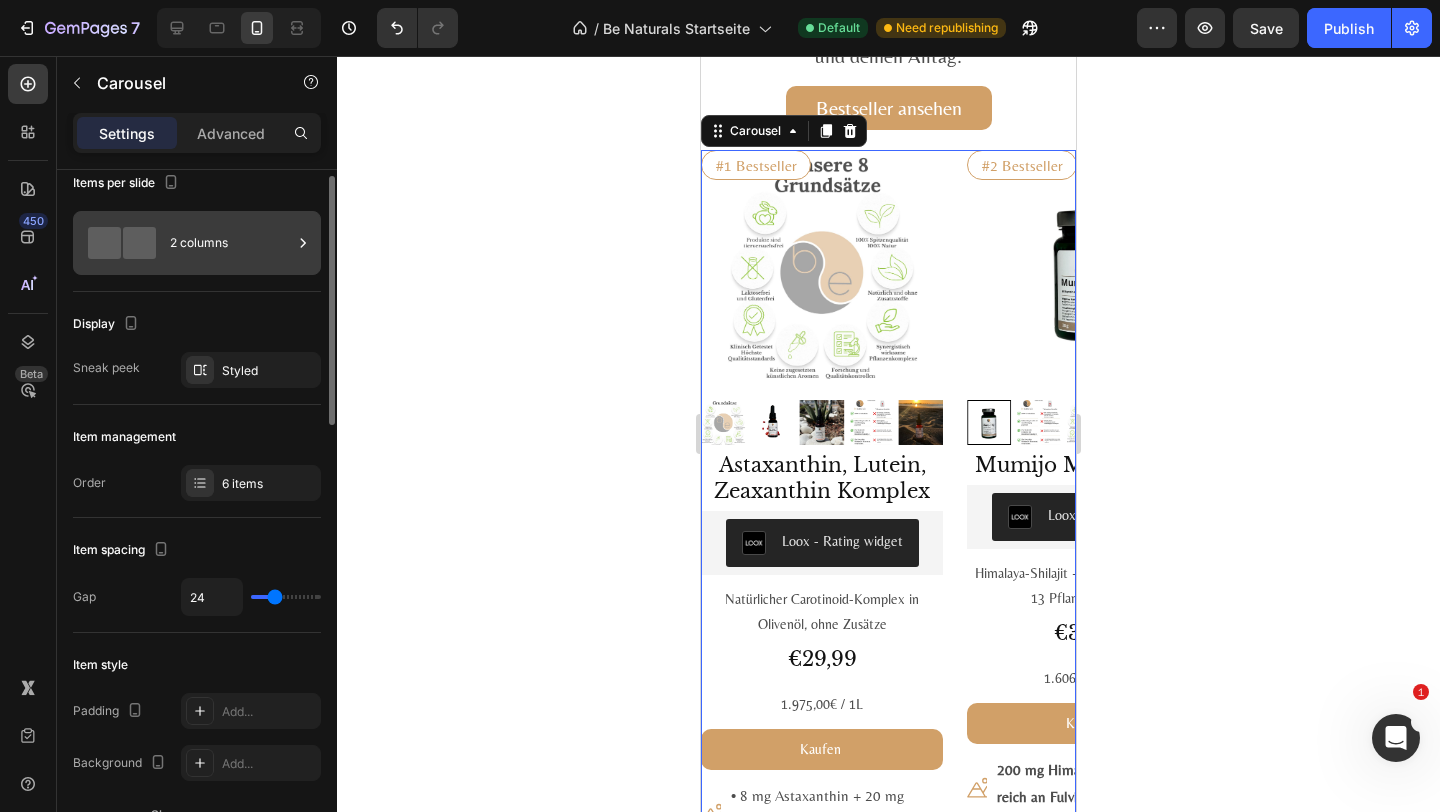 click on "2 columns" at bounding box center [231, 243] 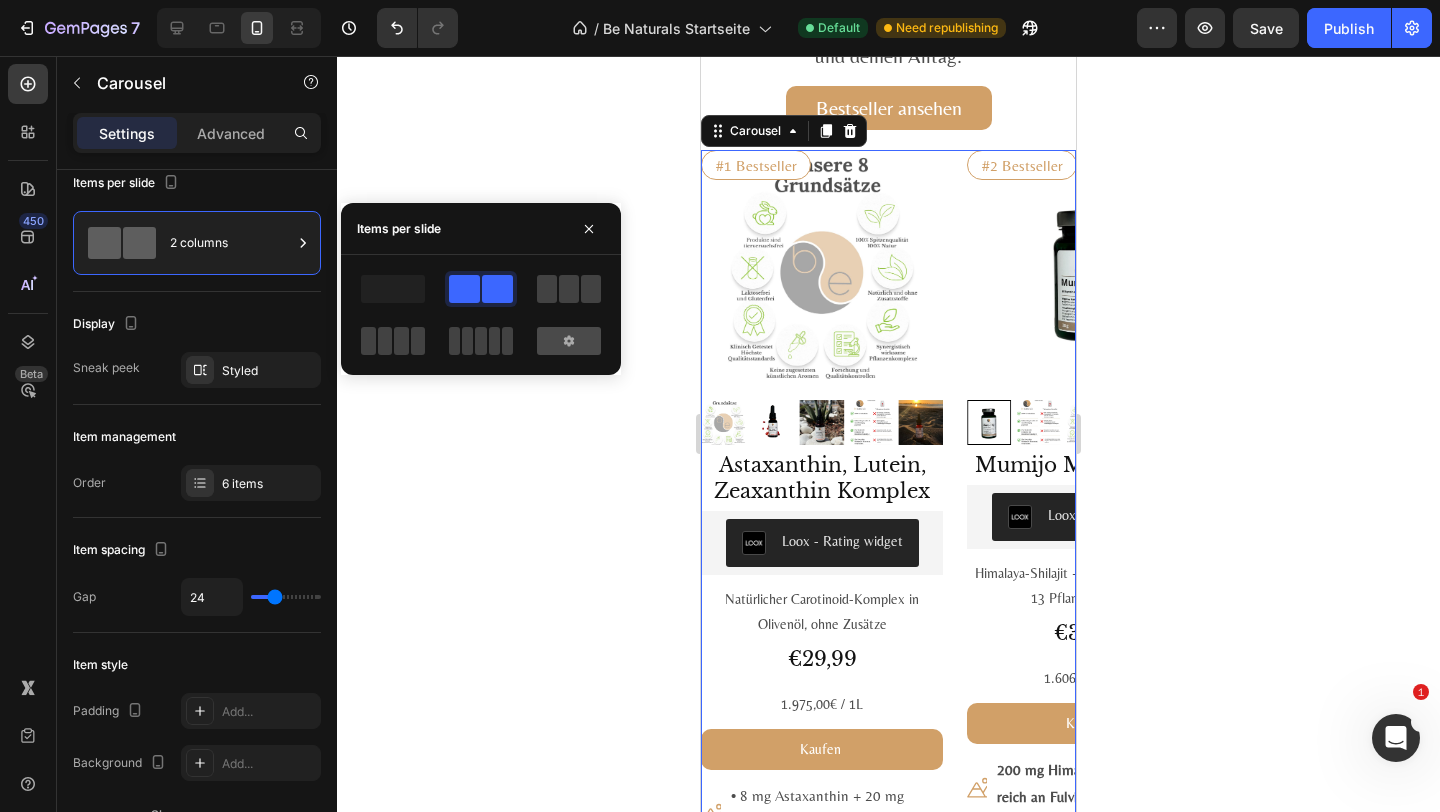 click 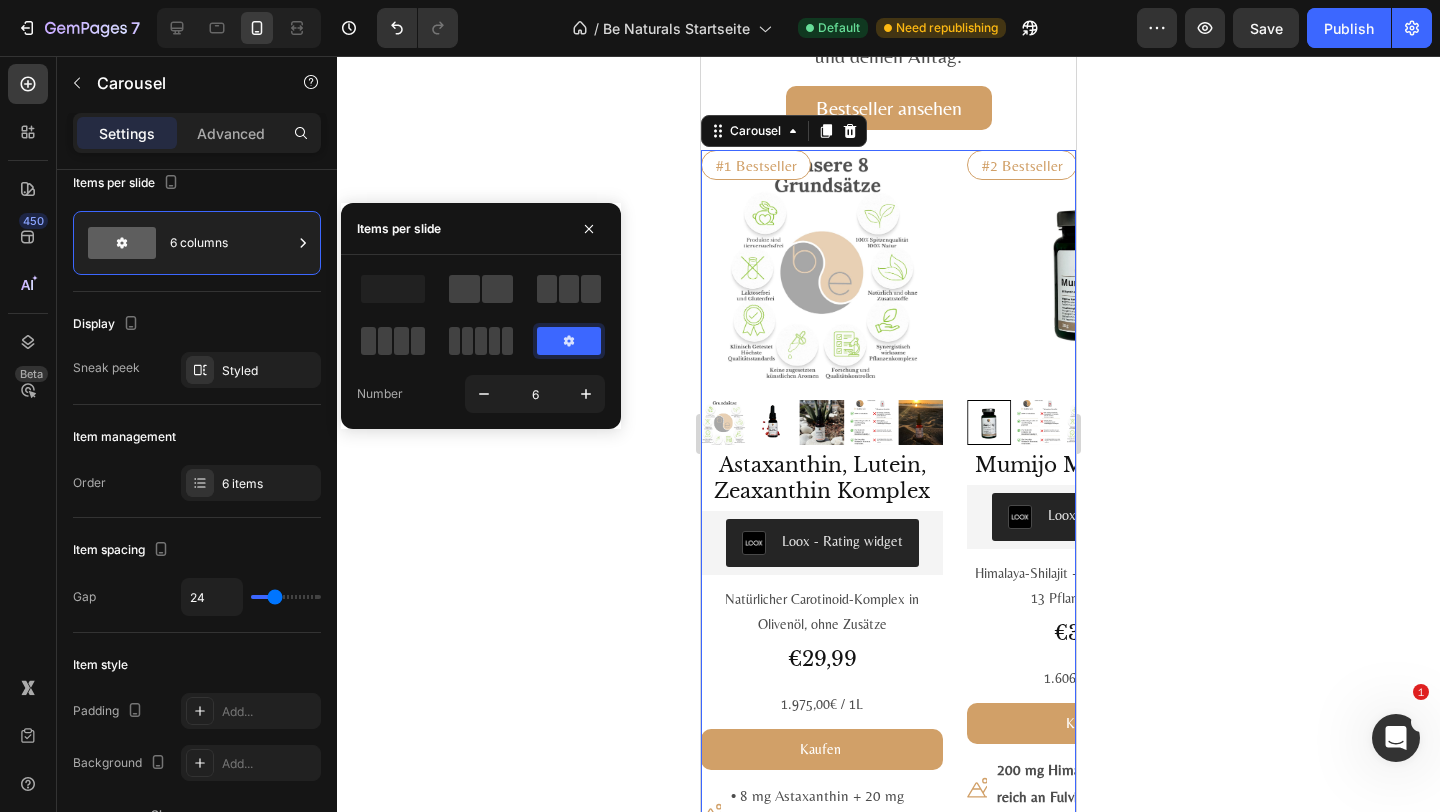 click 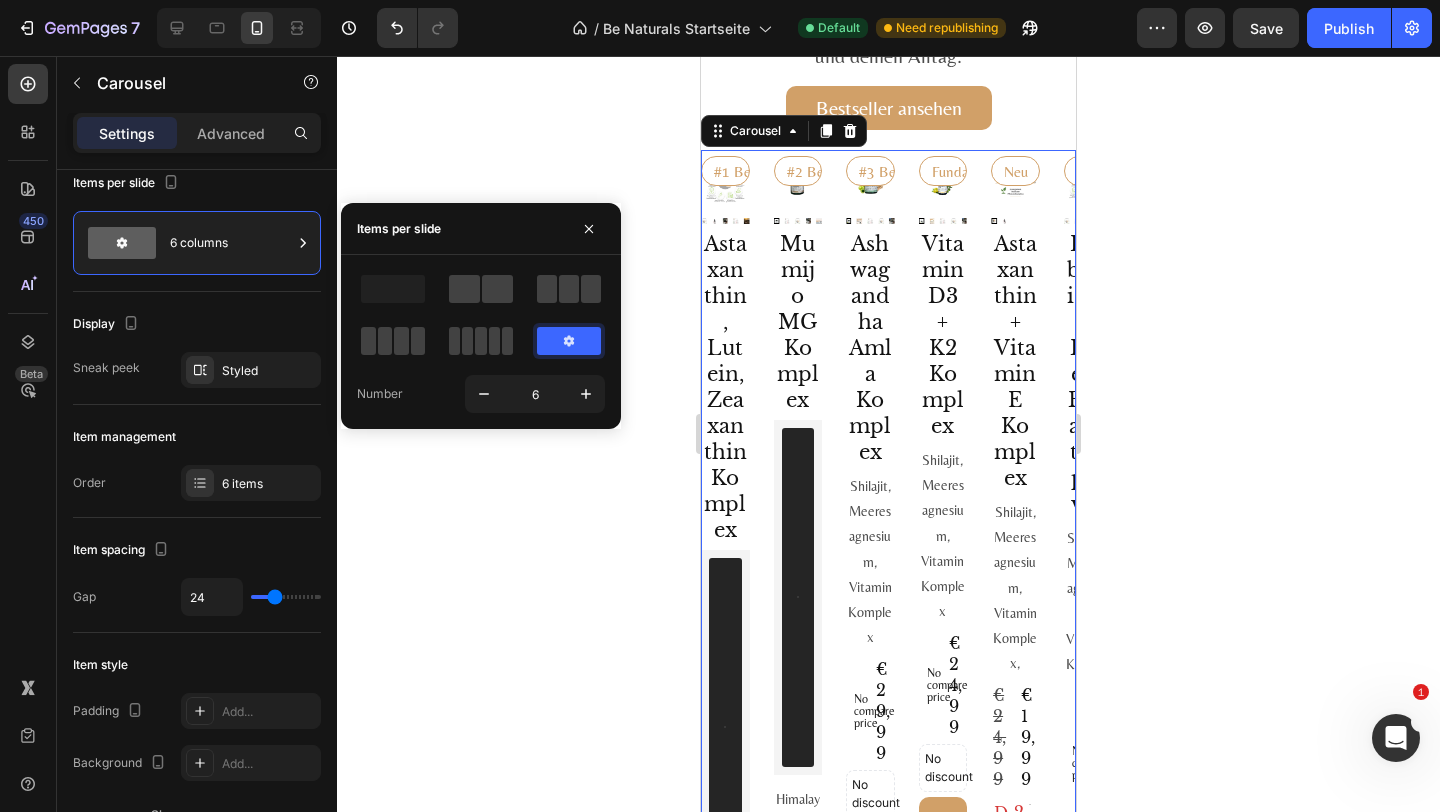 click 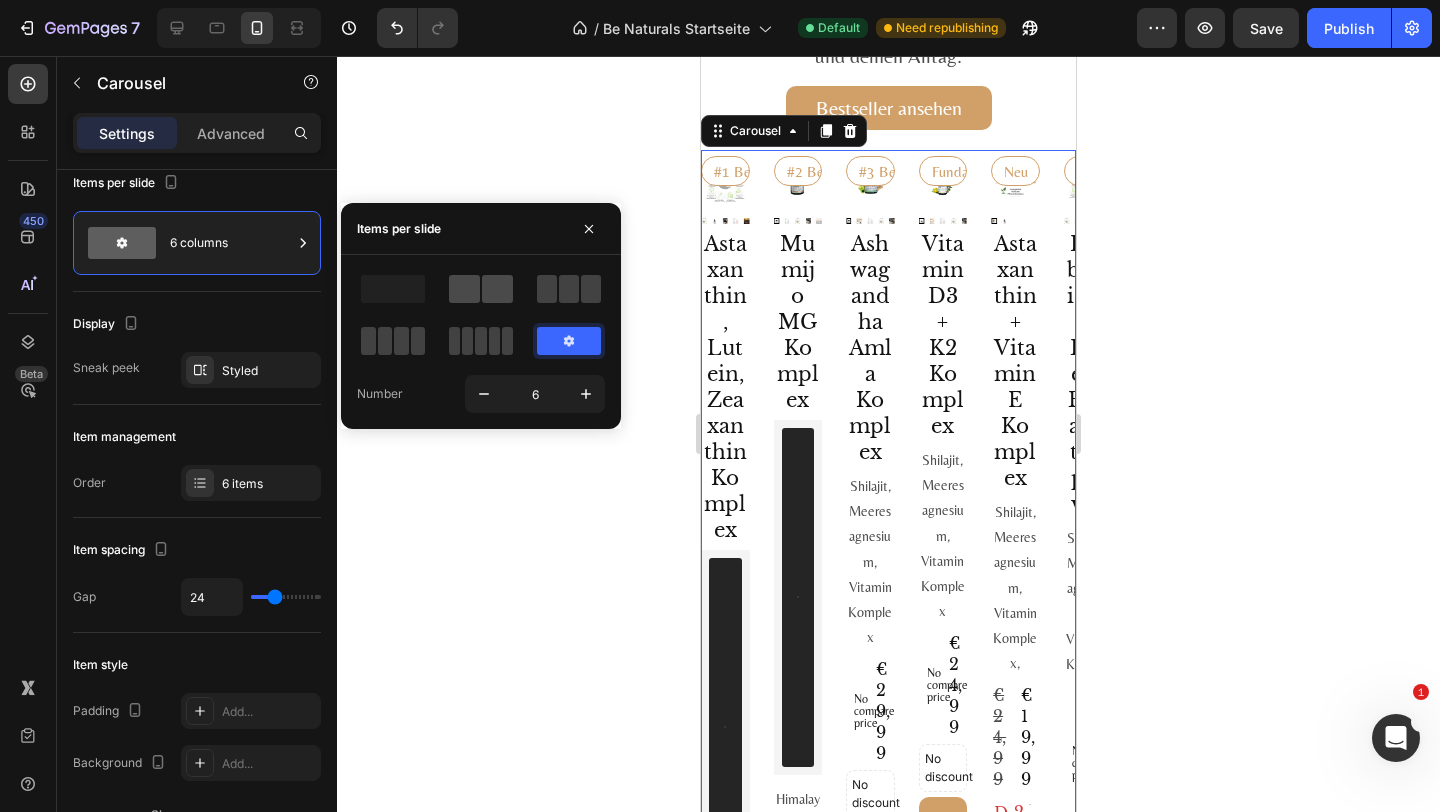 click 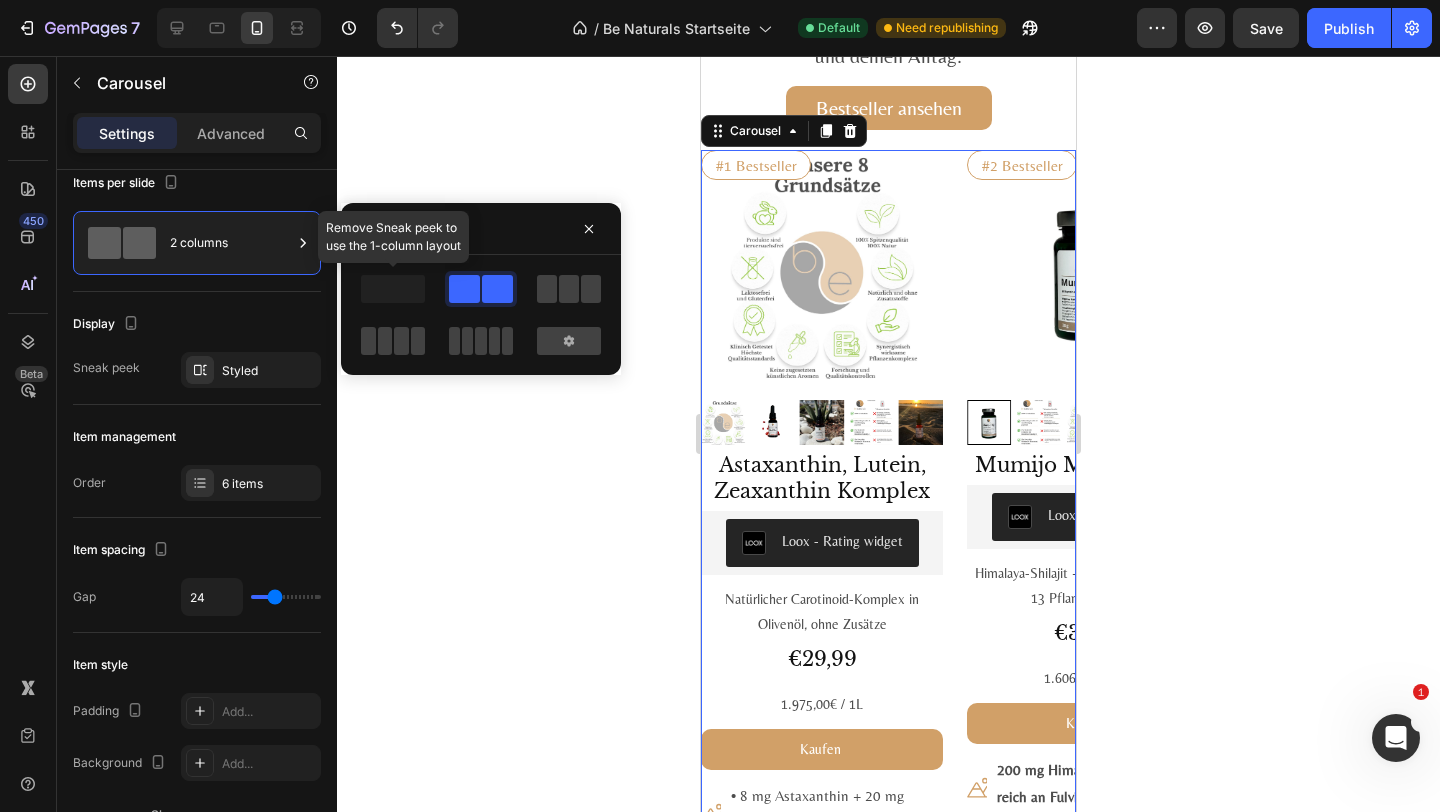 click 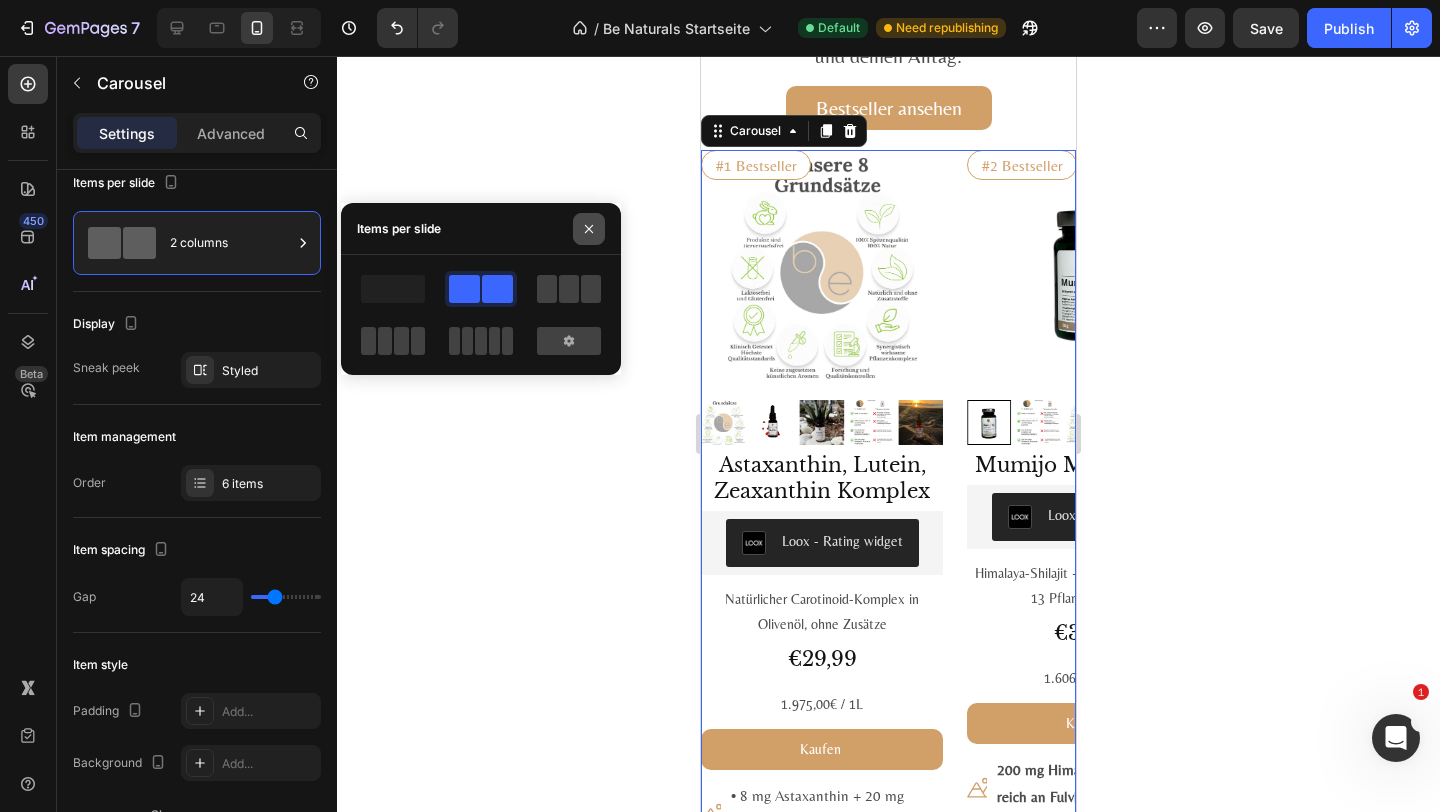 click 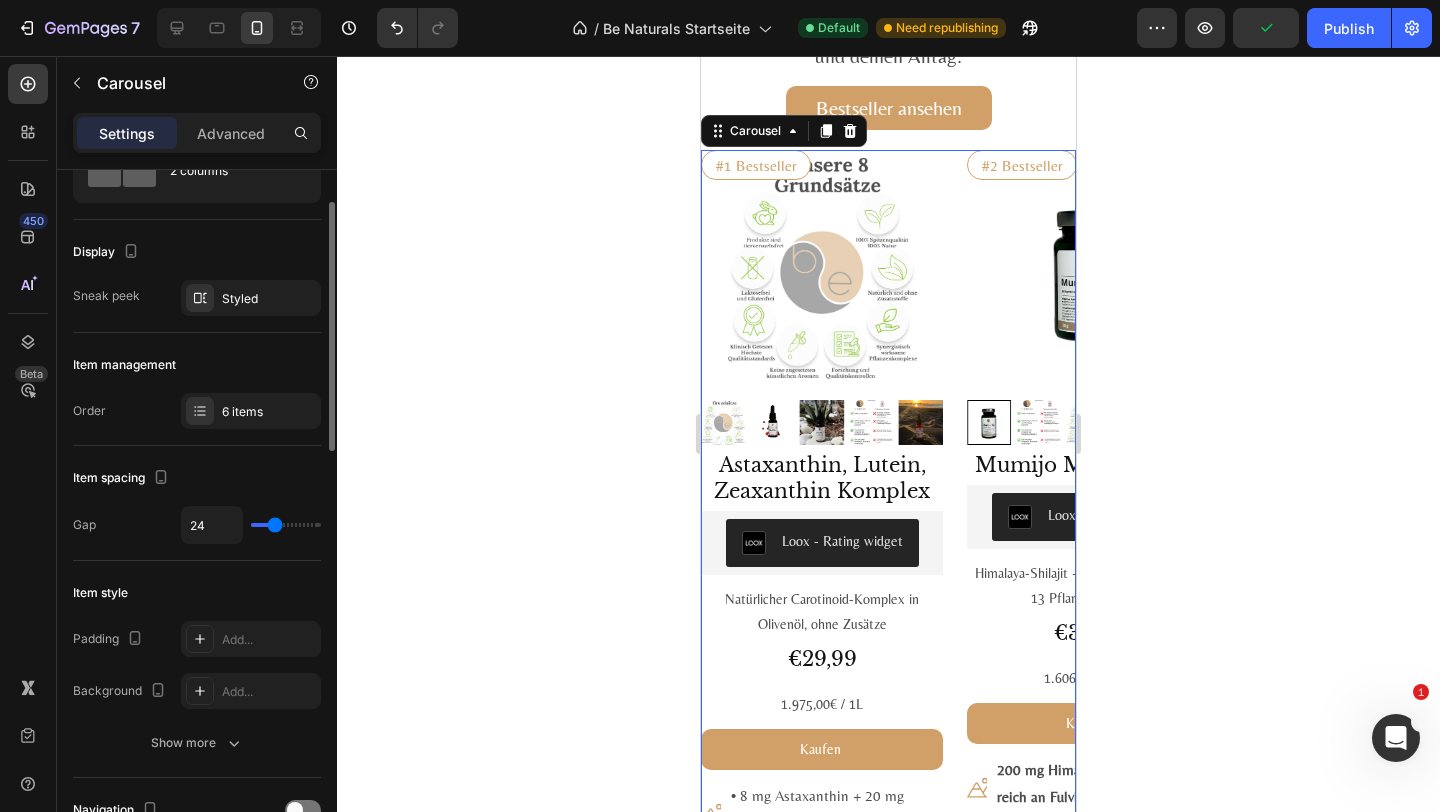 scroll, scrollTop: 96, scrollLeft: 0, axis: vertical 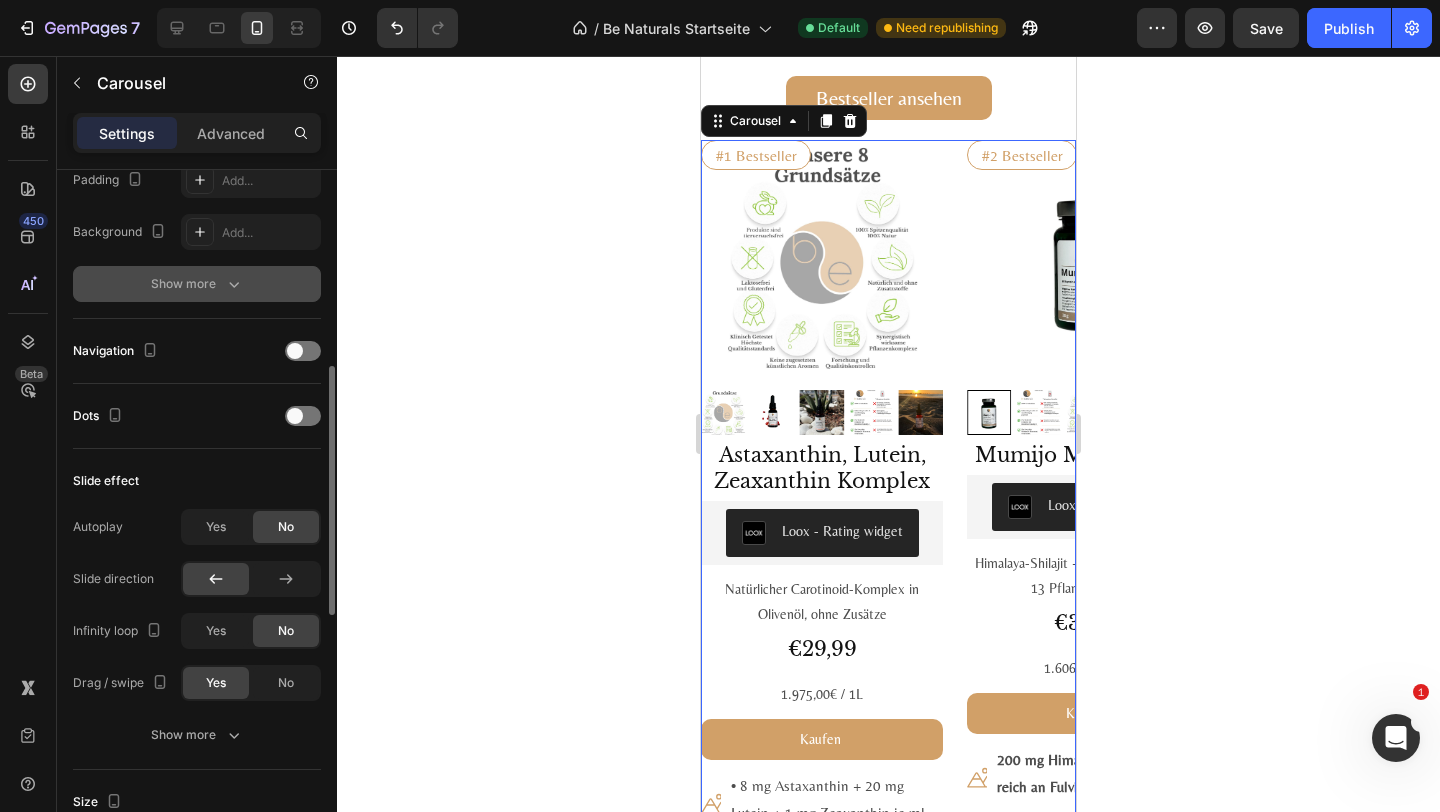 click on "Show more" at bounding box center [197, 284] 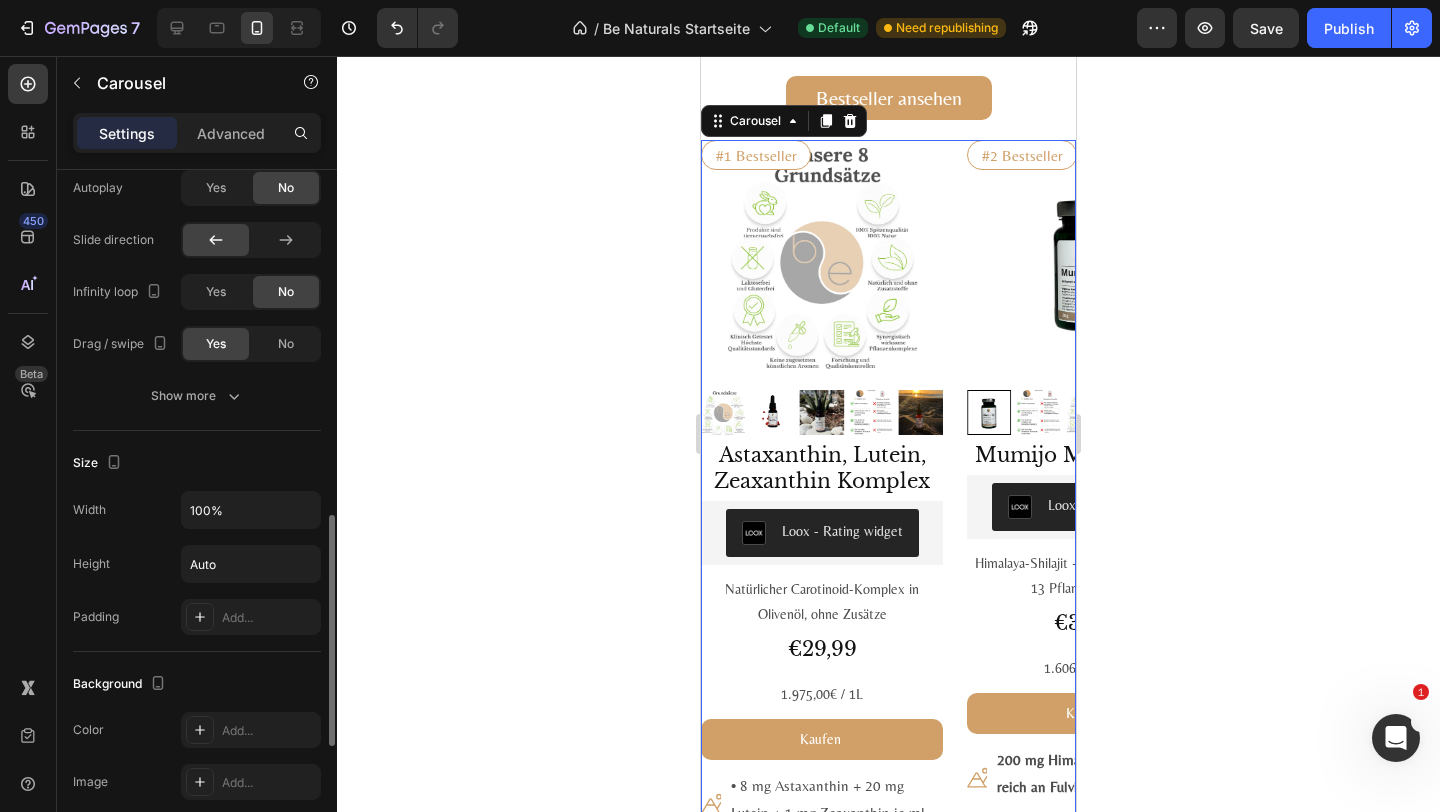 scroll, scrollTop: 1087, scrollLeft: 0, axis: vertical 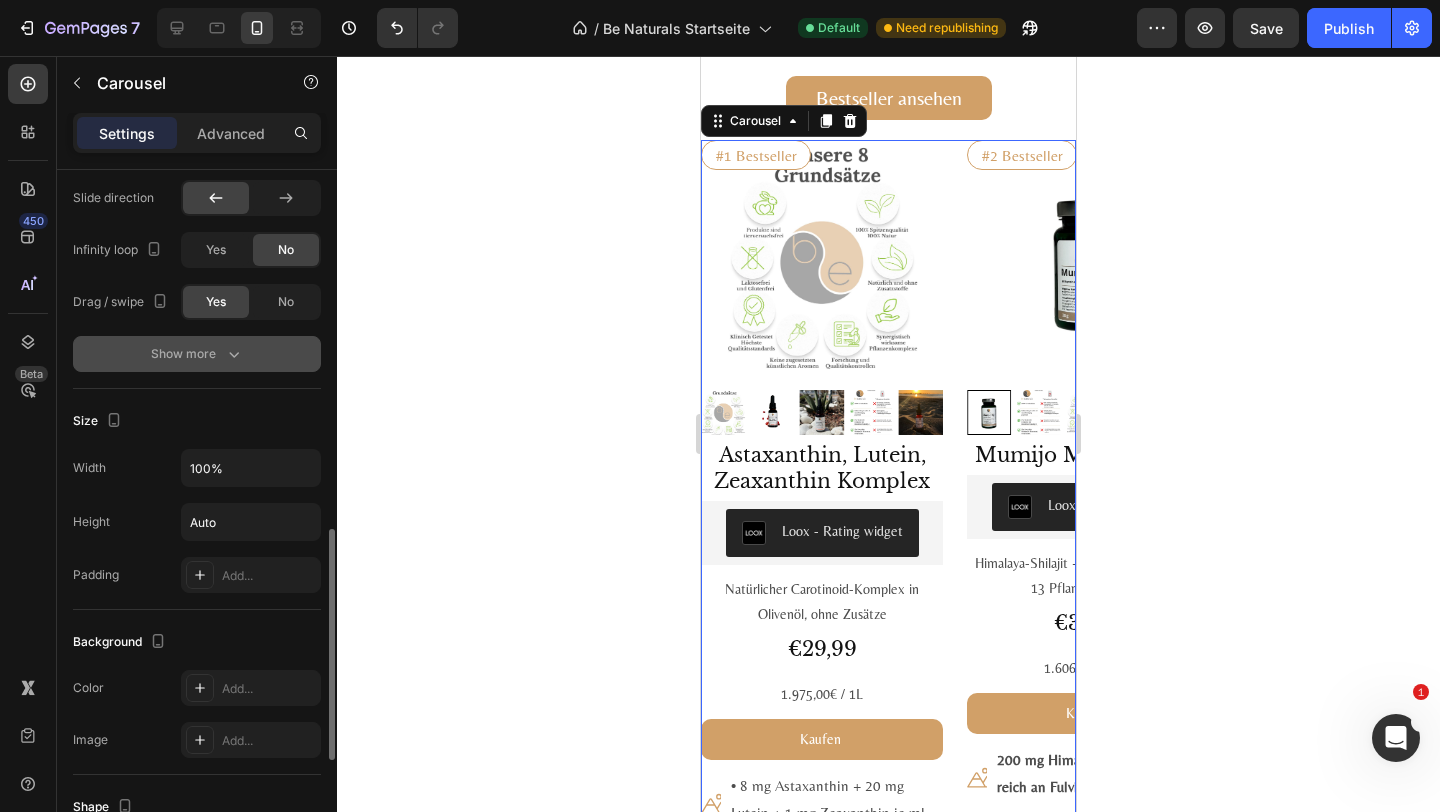 click 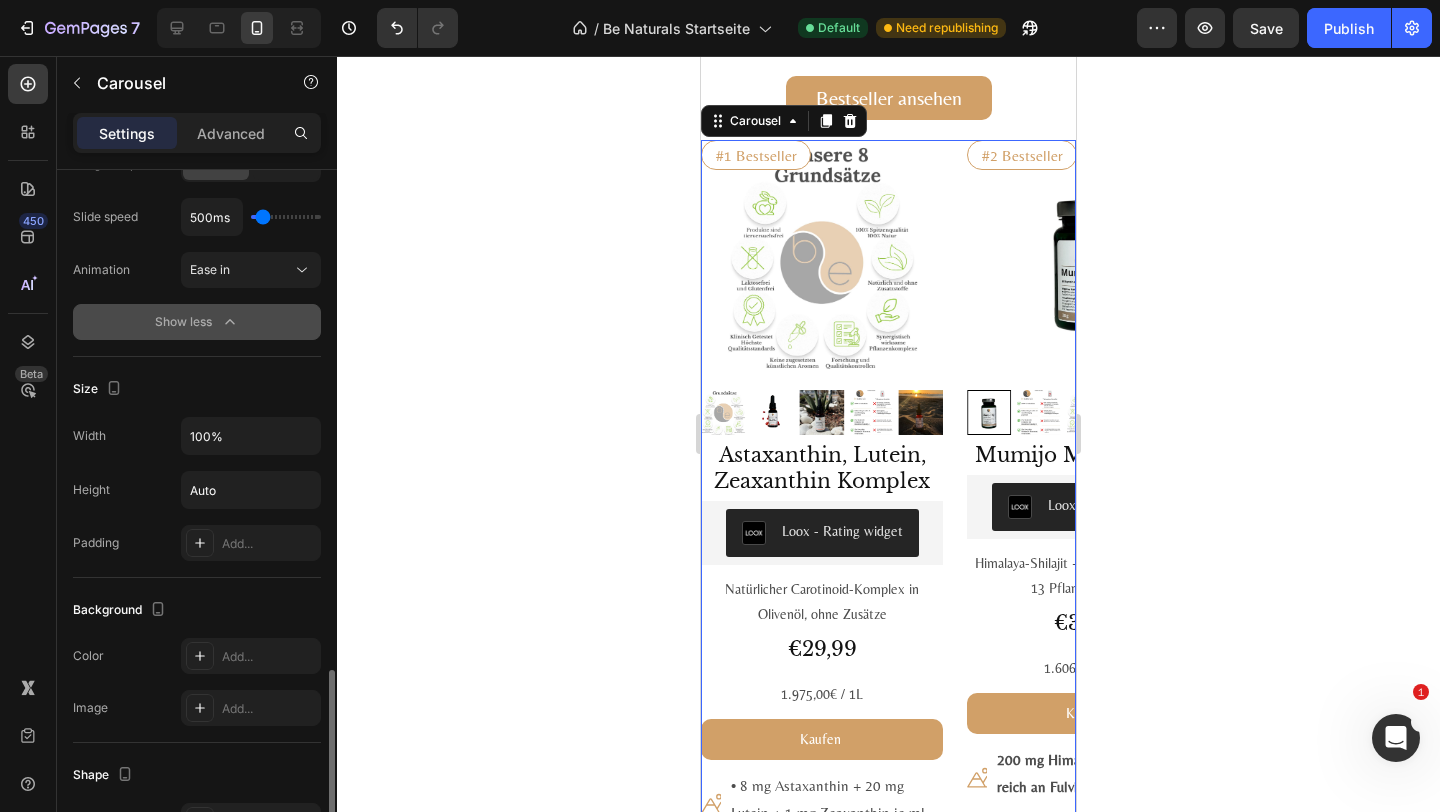 scroll, scrollTop: 1521, scrollLeft: 0, axis: vertical 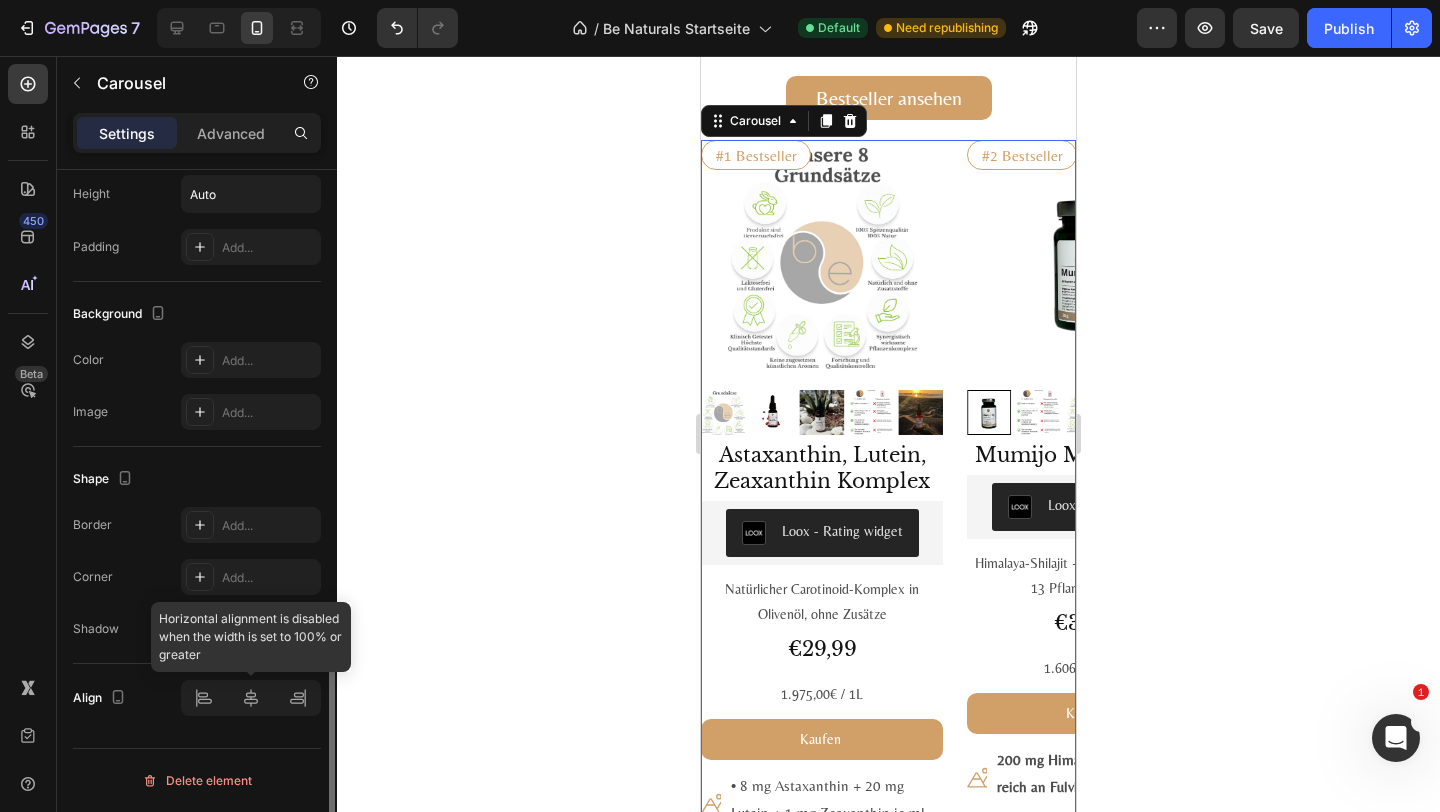 click 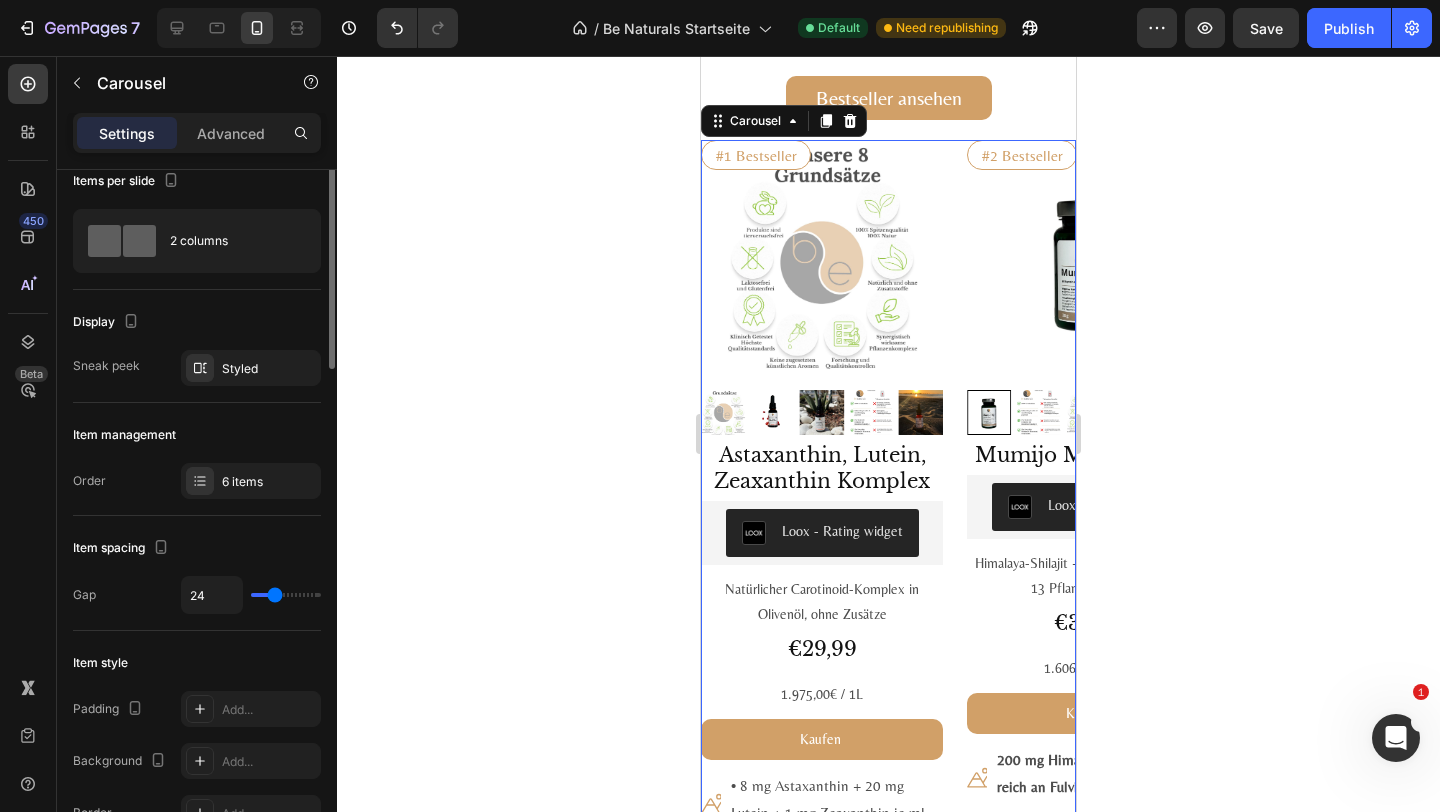 scroll, scrollTop: 0, scrollLeft: 0, axis: both 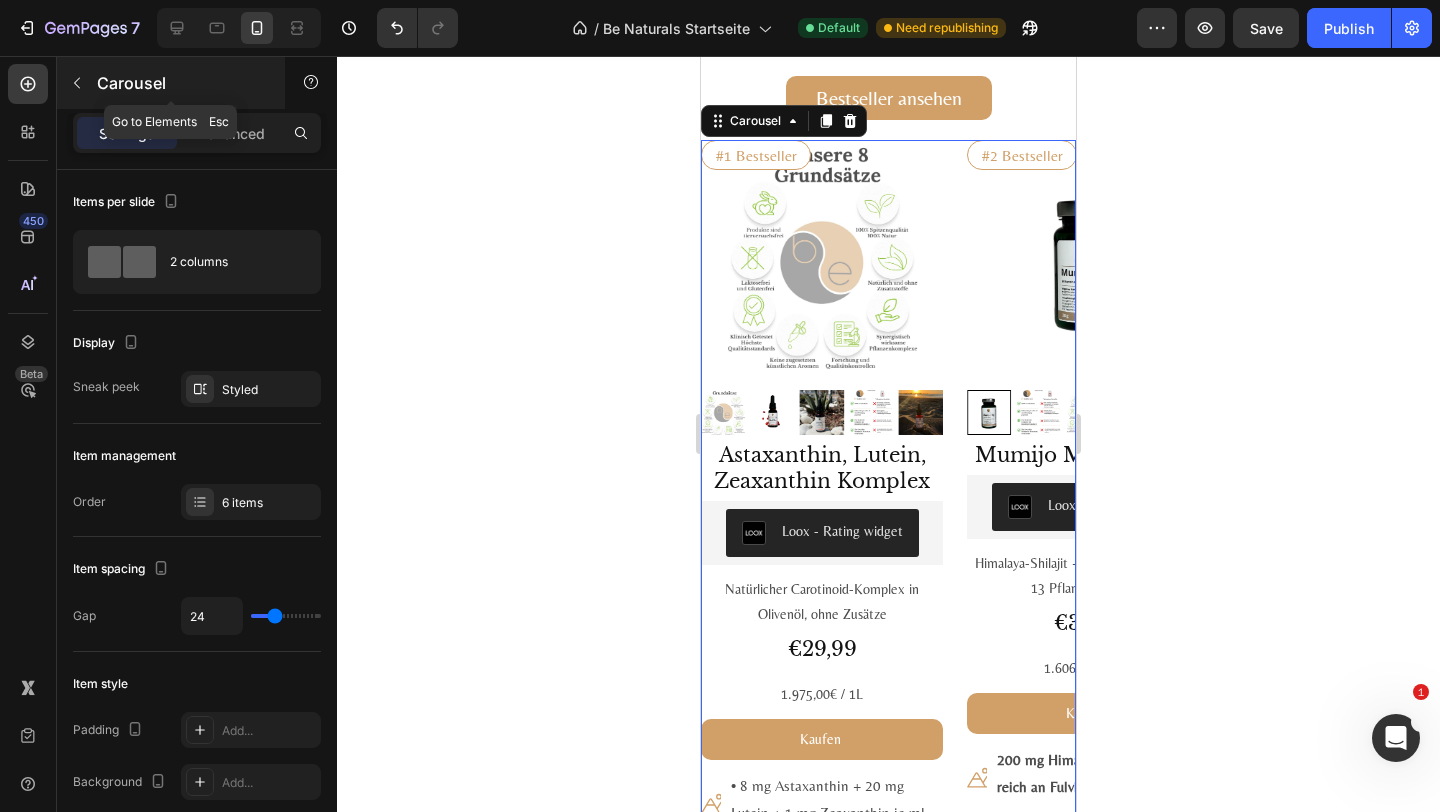 click on "Carousel" at bounding box center [171, 83] 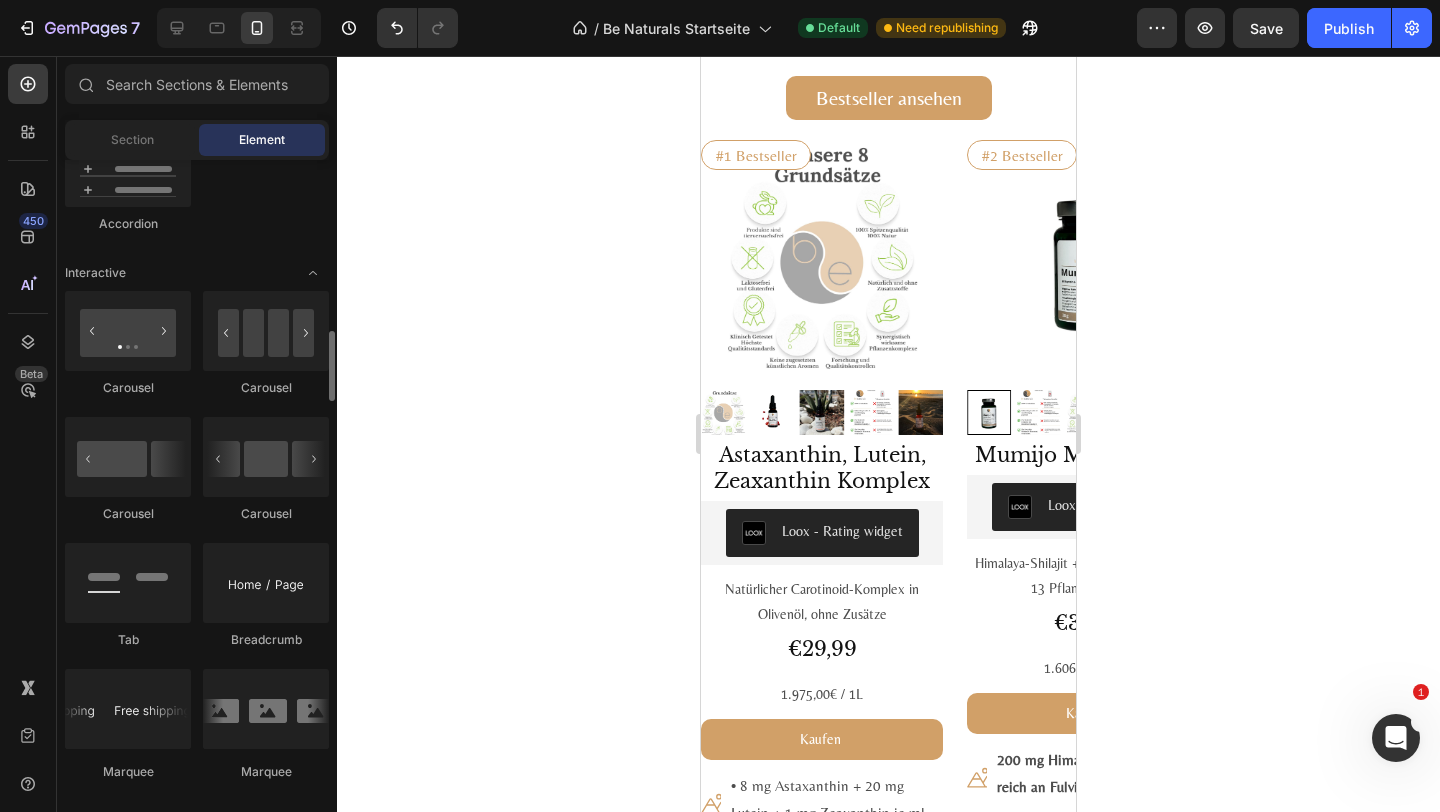 scroll, scrollTop: 1877, scrollLeft: 0, axis: vertical 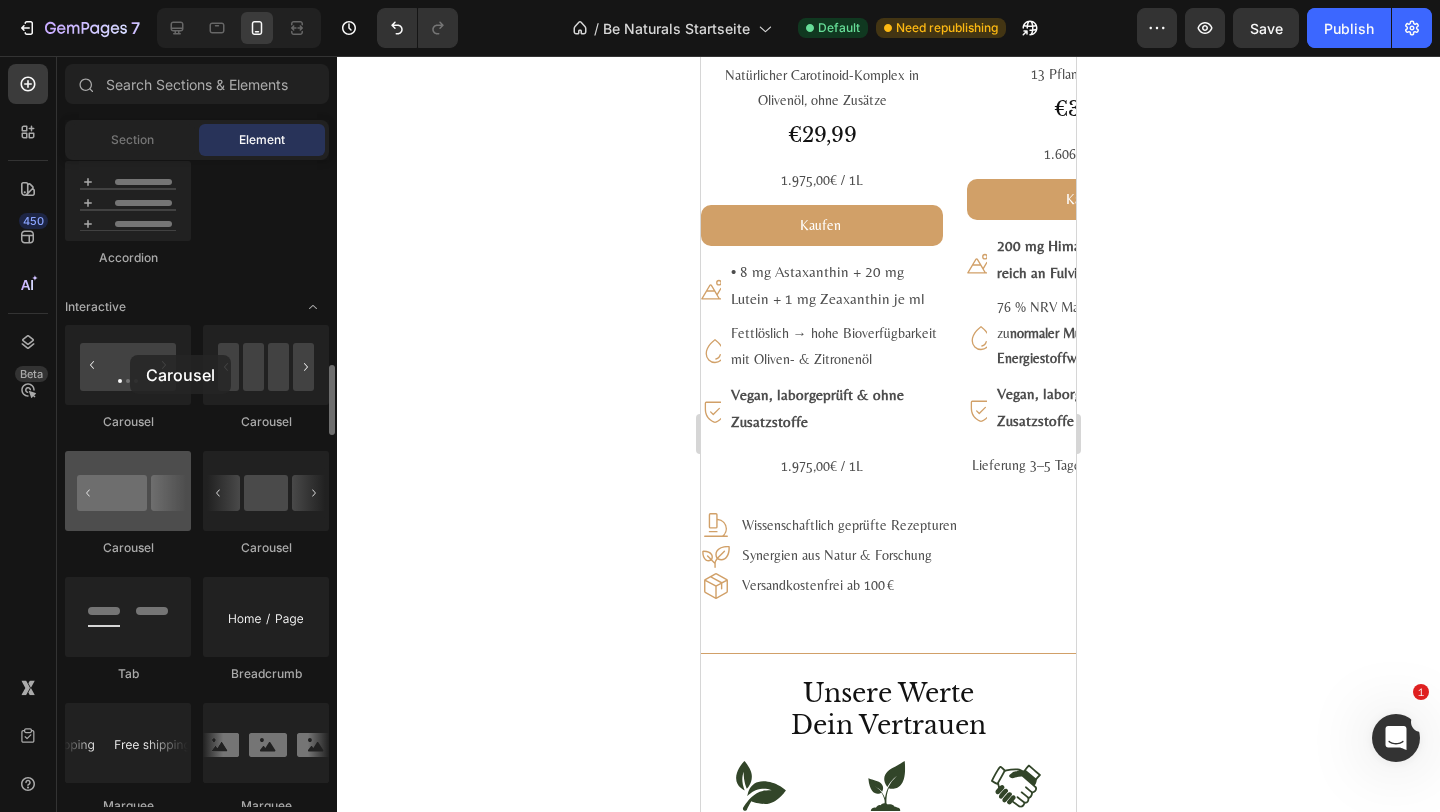 drag, startPoint x: 125, startPoint y: 364, endPoint x: 158, endPoint y: 520, distance: 159.4522 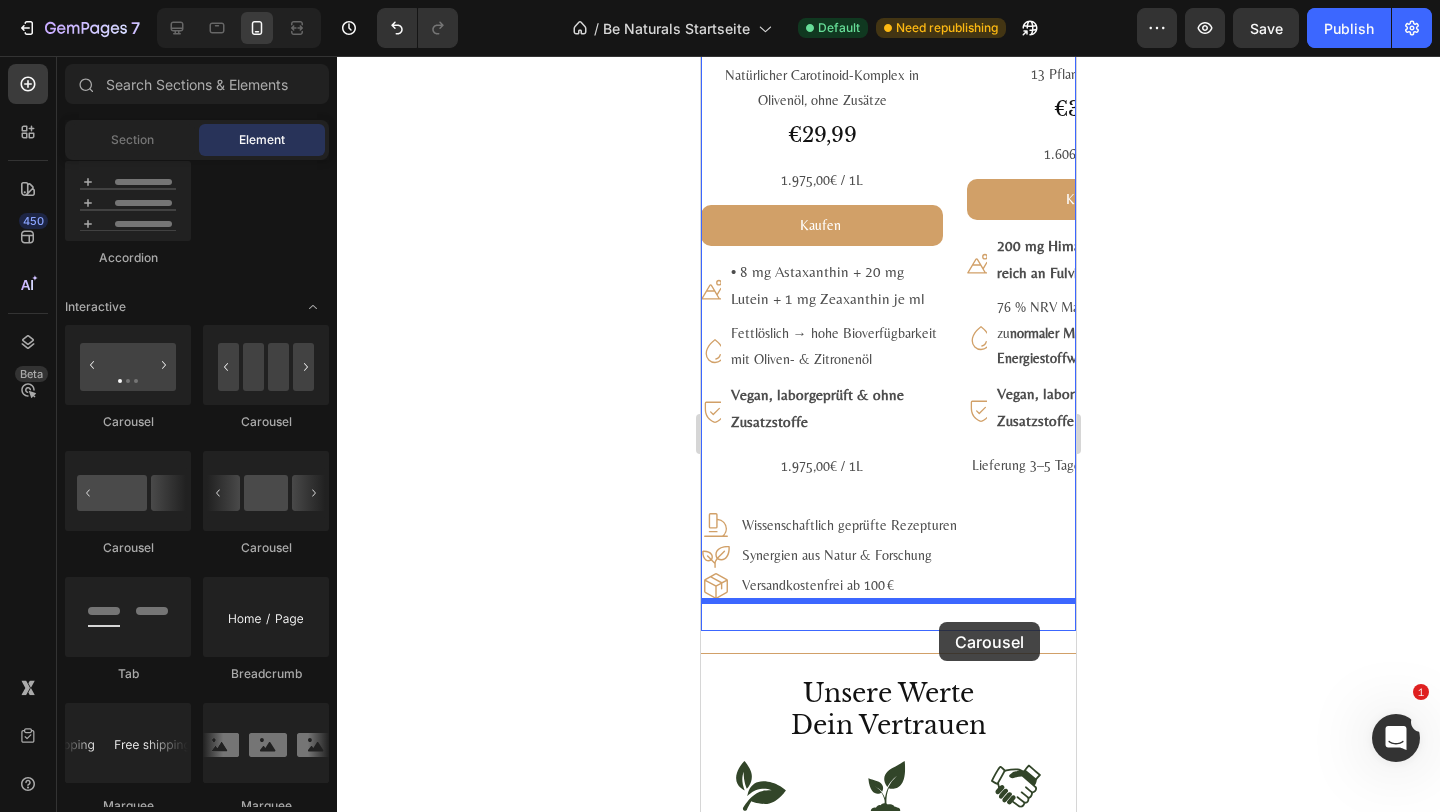 drag, startPoint x: 989, startPoint y: 631, endPoint x: 939, endPoint y: 622, distance: 50.803543 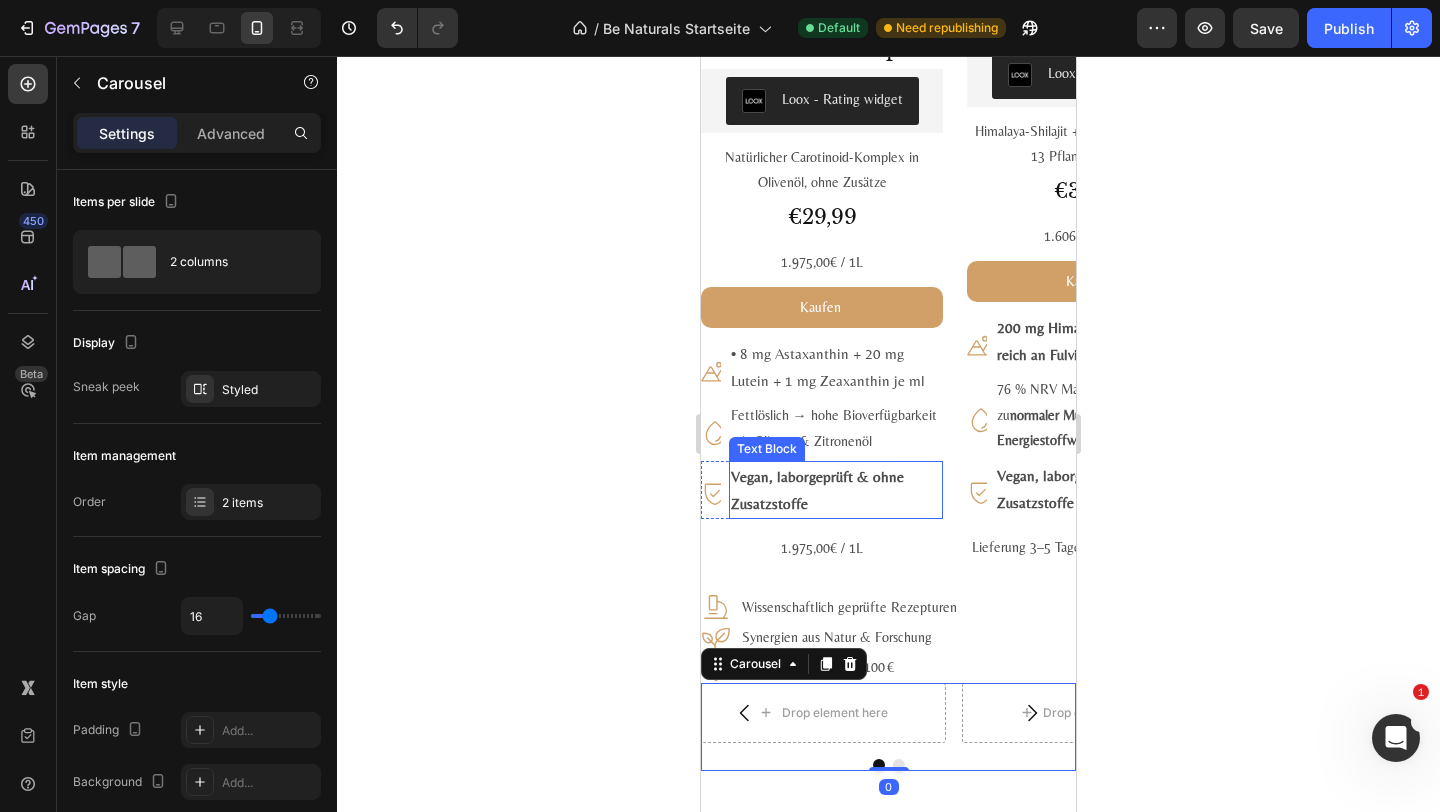 scroll, scrollTop: 2152, scrollLeft: 0, axis: vertical 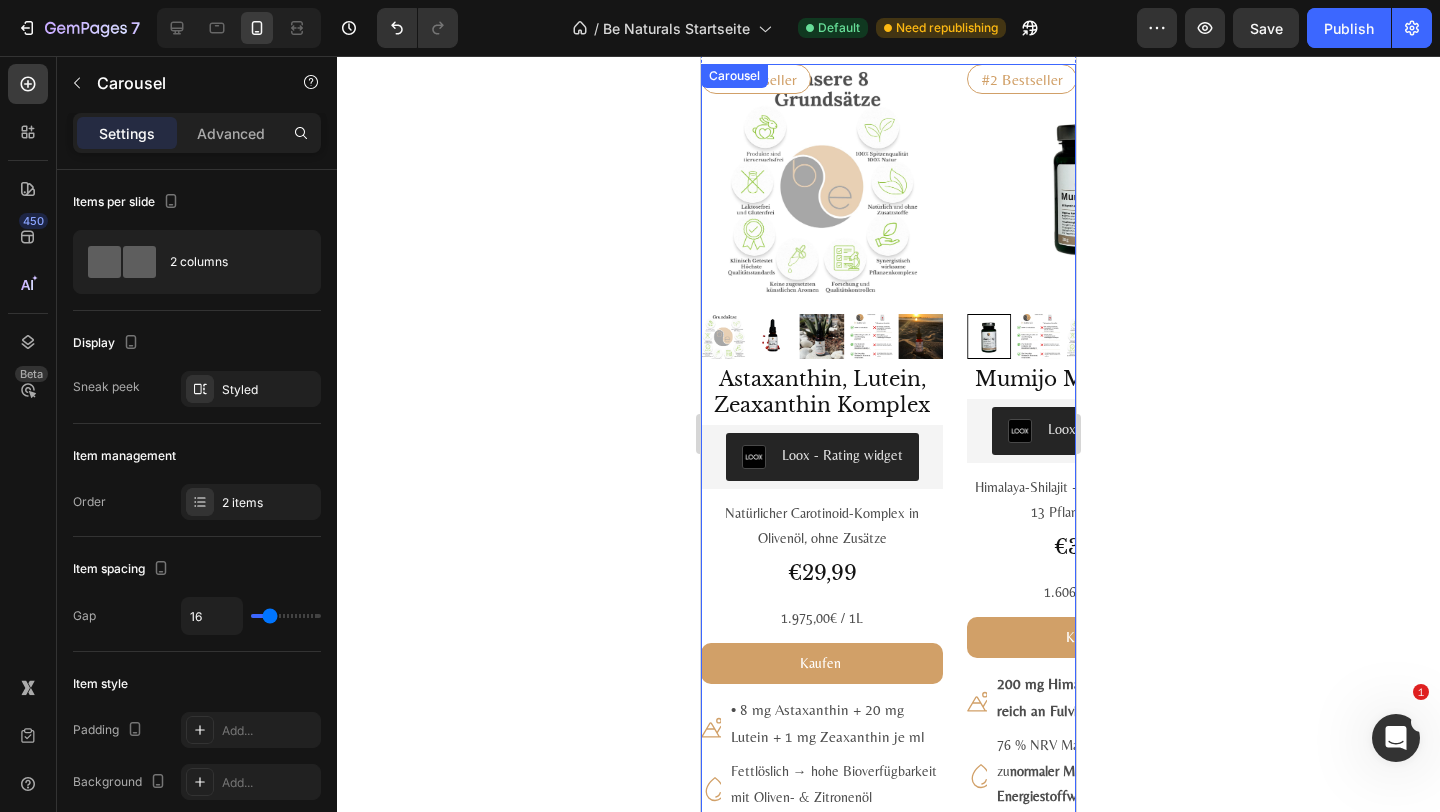 click on "#1 Bestseller Product Badge Product Images Astaxanthin, Lutein, Zeaxanthin Komplex Product Title Loox - Rating widget Loox Natürlicher Carotinoid-Komplex in Olivenöl, ohne Zusätze Text Block €29,99 Product Price Product Price 1.975,00€ / 1L Text Block Row Kaufen Add to Cart
Icon • 8 mg Astaxanthin + 20 mg Lutein + 1 mg Zeaxanthin je ml Text Block Row
Icon Fettlöslich → hohe Bioverfügbarkeit mit Oliven- & Zitronenöl Text Block Row
Icon Vegan, labor­geprüft & ohne Zusatz­stoffe Text Block Row Row 1.975,00€ / 1L Text Block Product #2 Bestseller Product Badge Product Images Mumijo MG Komplex Product Title Loox - Rating widget Loox Himalaya-Shilajit + Meeres­magnesium + 13 Pflanzen­vitamine Text Block €39,99 Product Price Product Price 1.606,79€ / 1kg Text Block Row Kaufen Add to Cart
Icon 200 mg Himalaya-Shilajit reich an Fulvin­säuren Text Block Row
Icon 76 % NRV Magnesium – trägt zu   bei* Text Block" at bounding box center [888, 506] 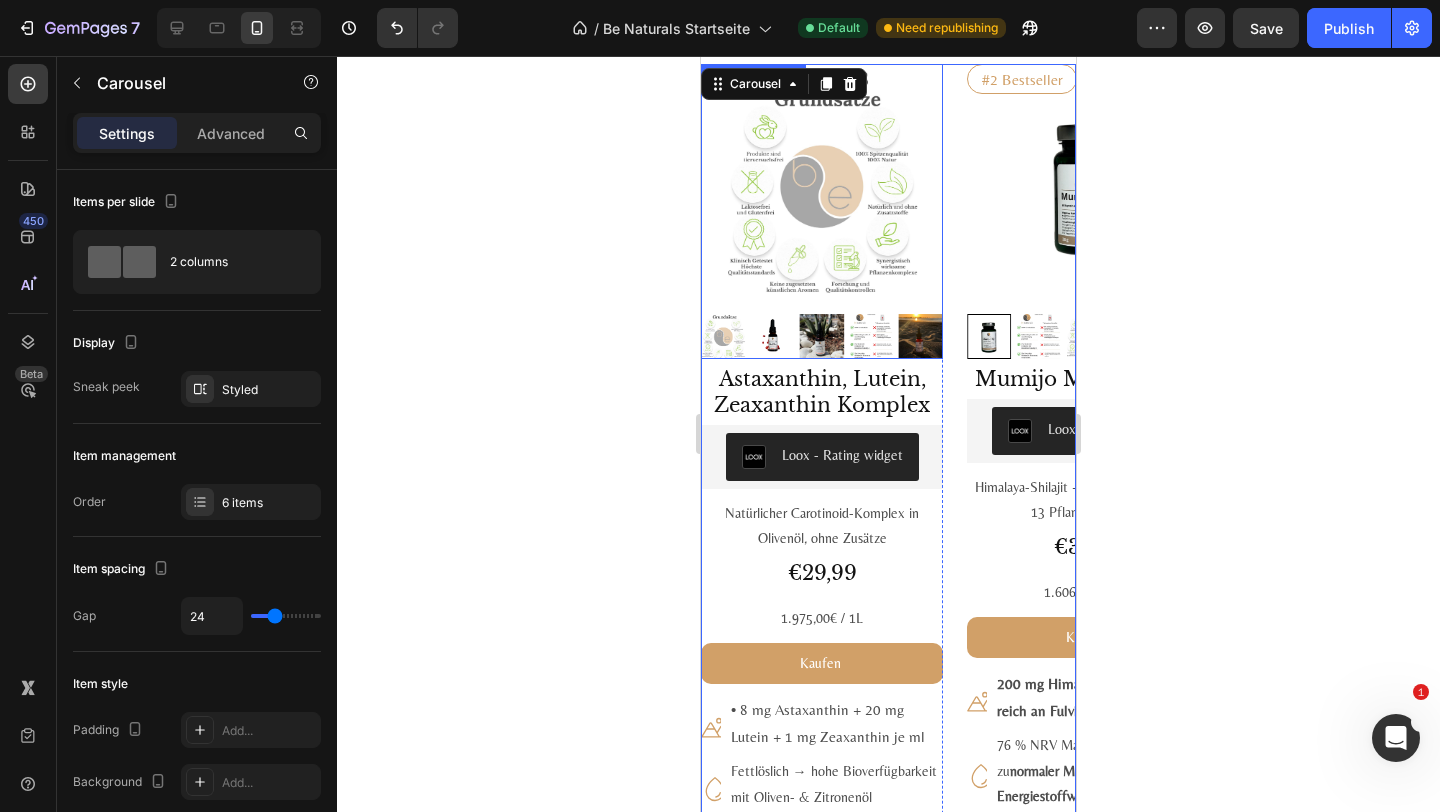 click at bounding box center [822, 185] 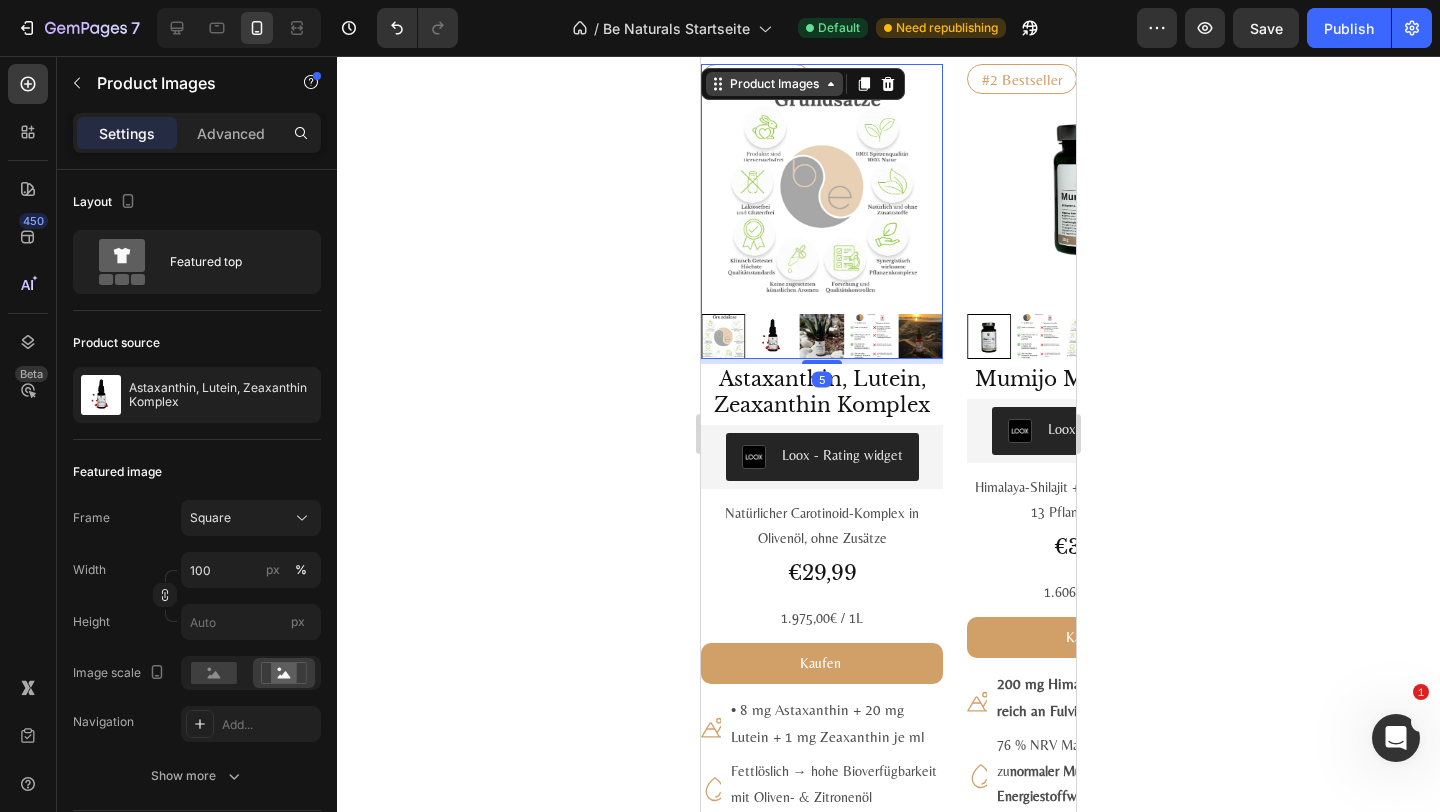 click on "Product Images" at bounding box center [774, 84] 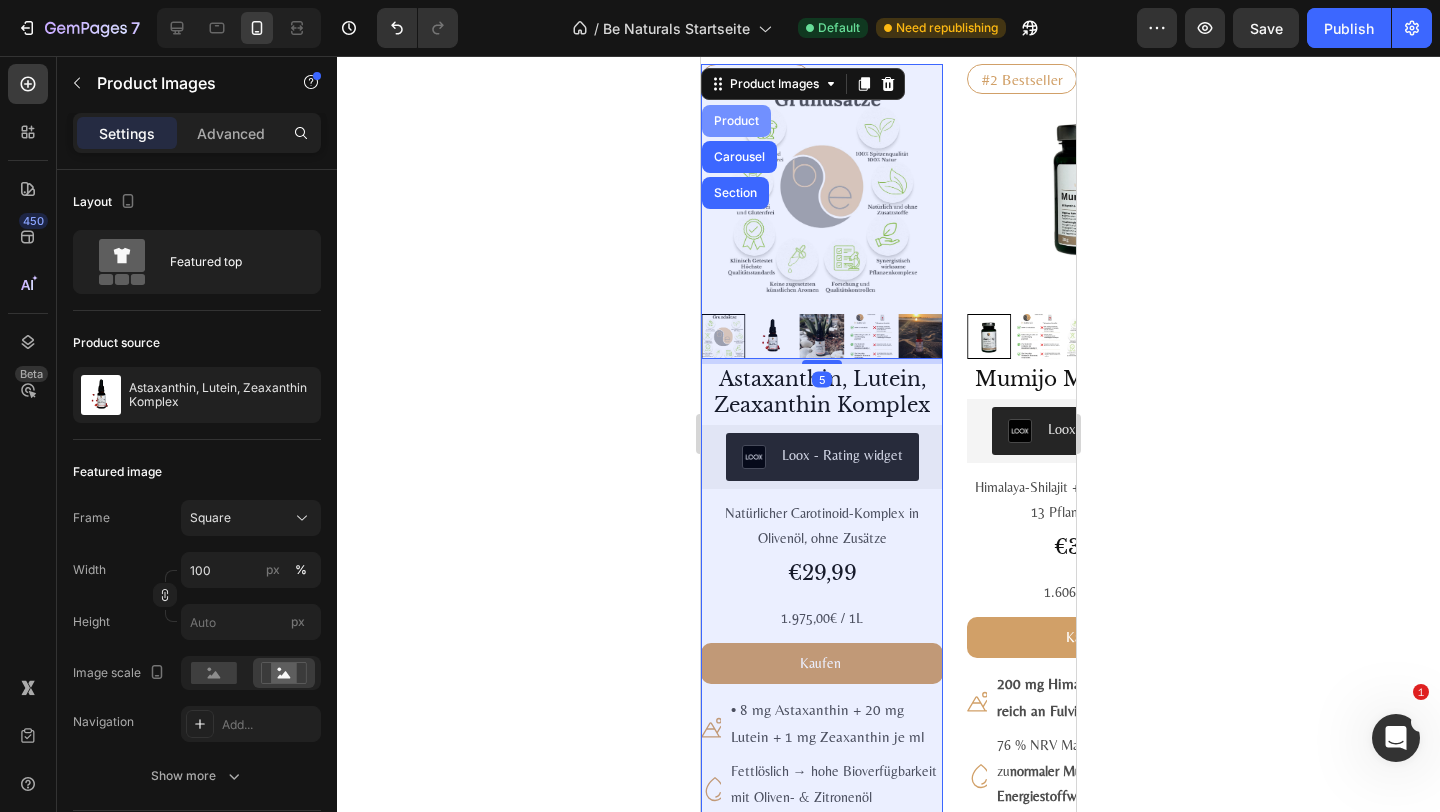 click on "Product" at bounding box center [736, 121] 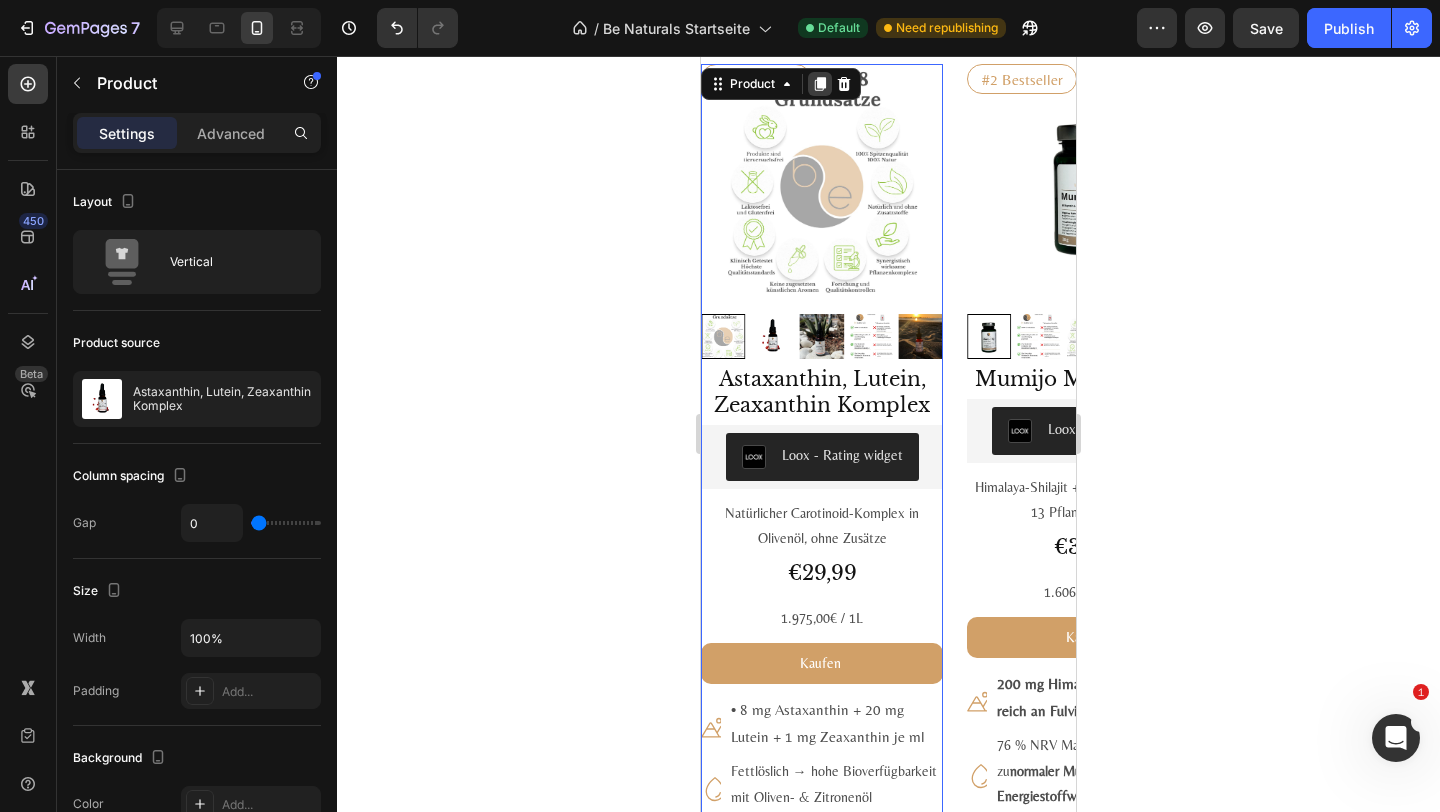 click 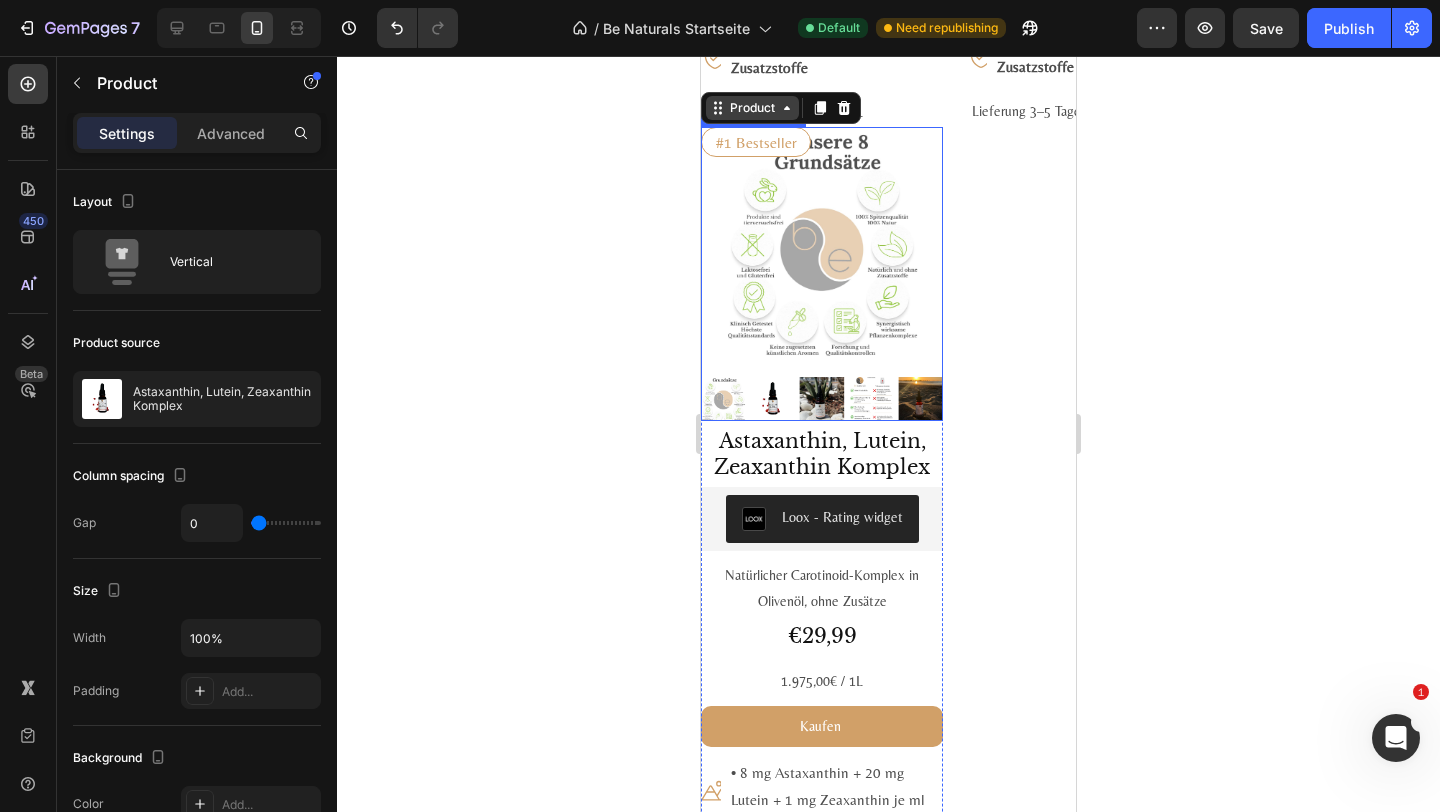 scroll, scrollTop: 2945, scrollLeft: 0, axis: vertical 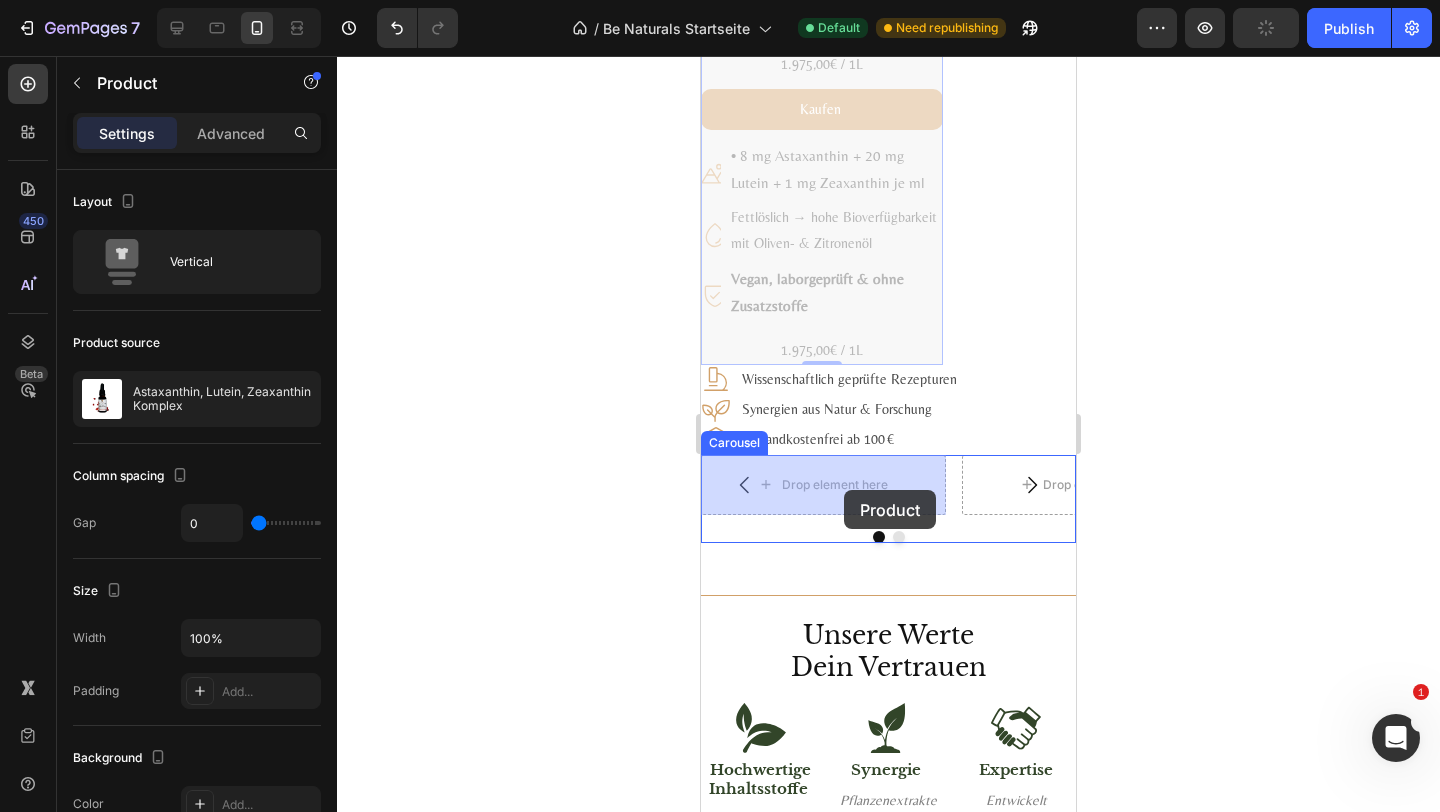 drag, startPoint x: 745, startPoint y: 112, endPoint x: 847, endPoint y: 487, distance: 388.6245 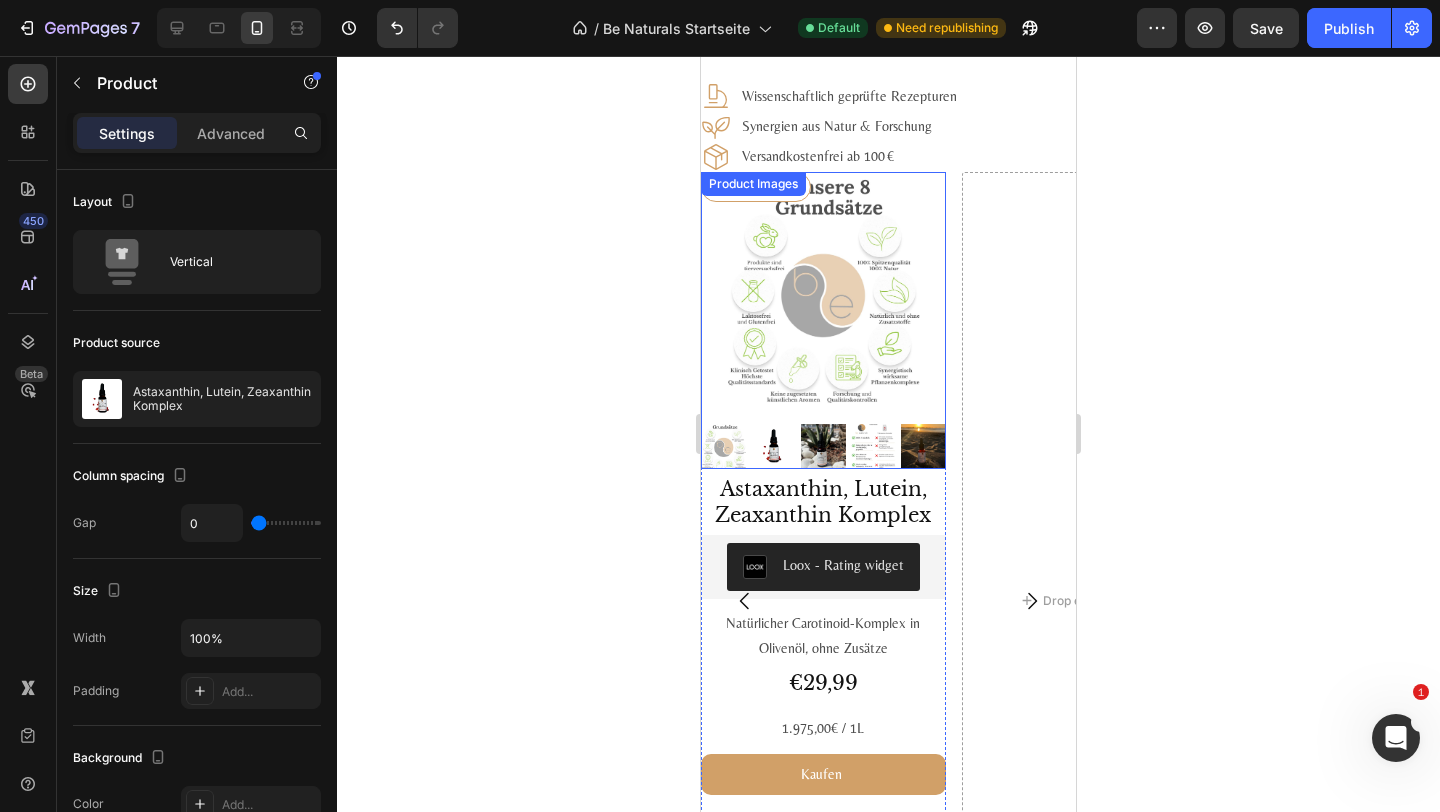 scroll, scrollTop: 2944, scrollLeft: 0, axis: vertical 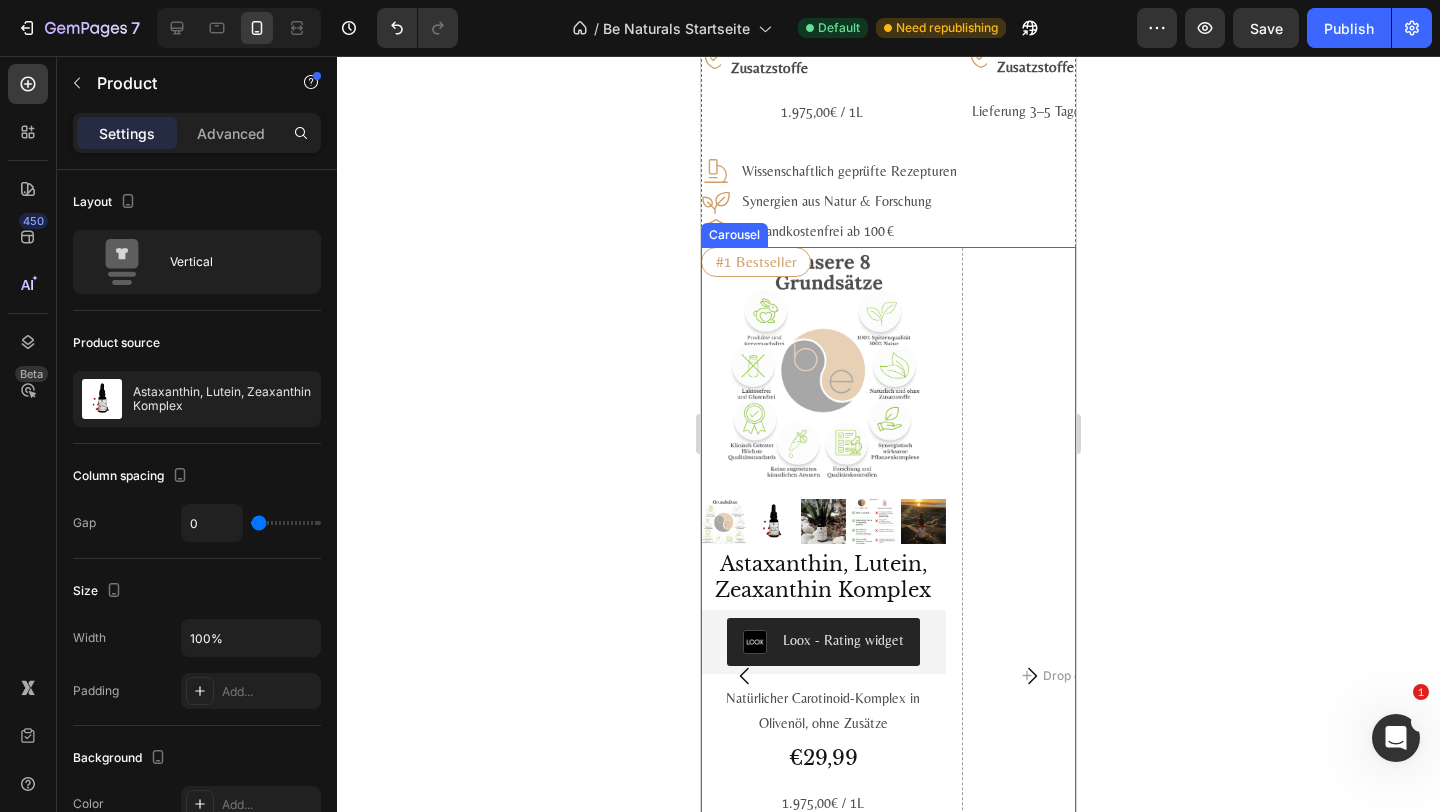 click on "#1 Bestseller Product Badge Product Images Astaxanthin, Lutein, Zeaxanthin Komplex Product Title Loox - Rating widget Loox Natürlicher Carotinoid-Komplex in Olivenöl, ohne Zusätze Text Block €29,99 Product Price Product Price 1.975,00€ / 1L Text Block Row Kaufen Add to Cart
Icon • 8 mg Astaxanthin + 20 mg Lutein + 1 mg Zeaxanthin je ml Text Block Row
Icon Fettlöslich → hohe Bioverfügbarkeit mit Oliven- & Zitronenöl Text Block Row
Icon Vegan, labor­geprüft & ohne Zusatz­stoffe Text Block Row Row 1.975,00€ / 1L Text Block Product   0
Drop element here" at bounding box center [888, 676] 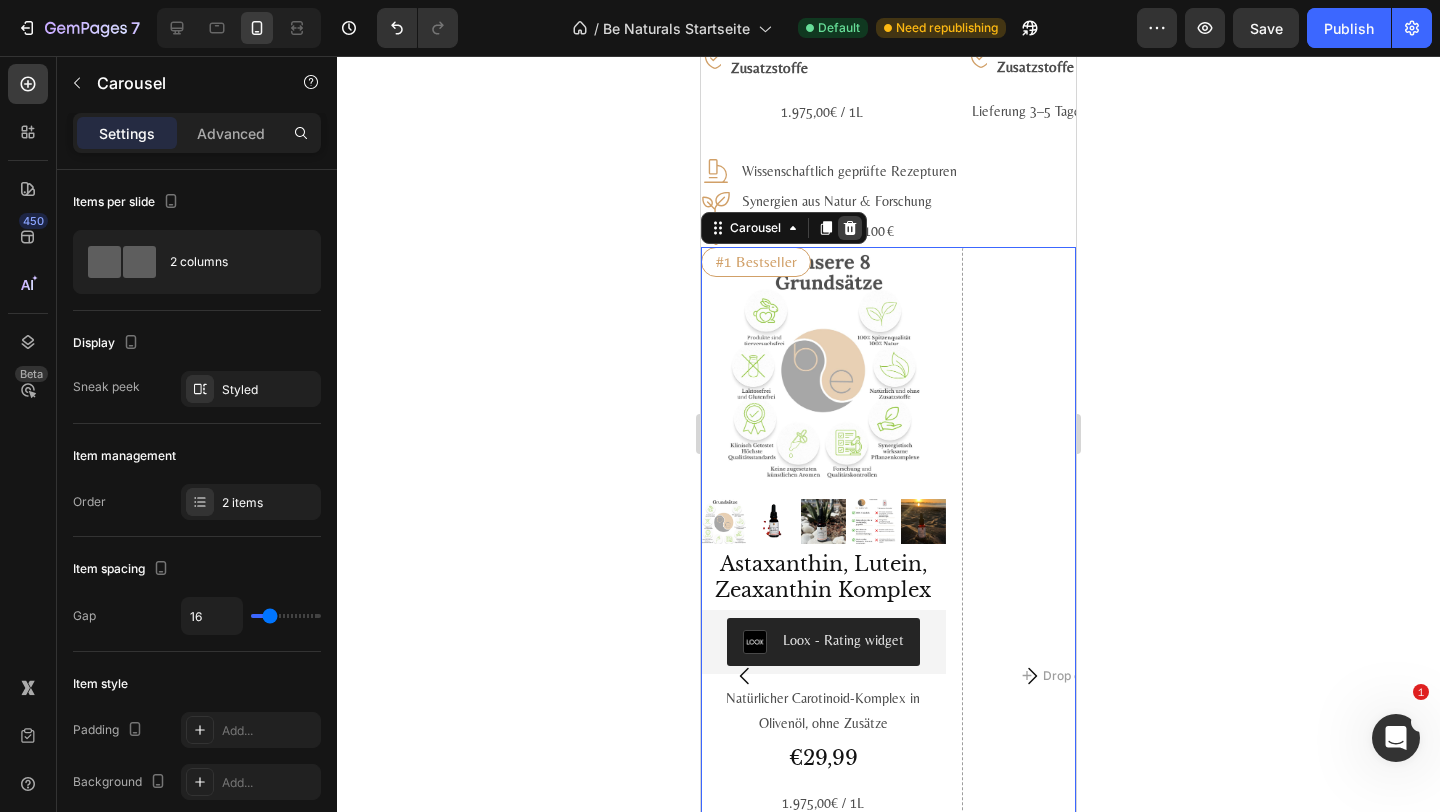 click at bounding box center [850, 228] 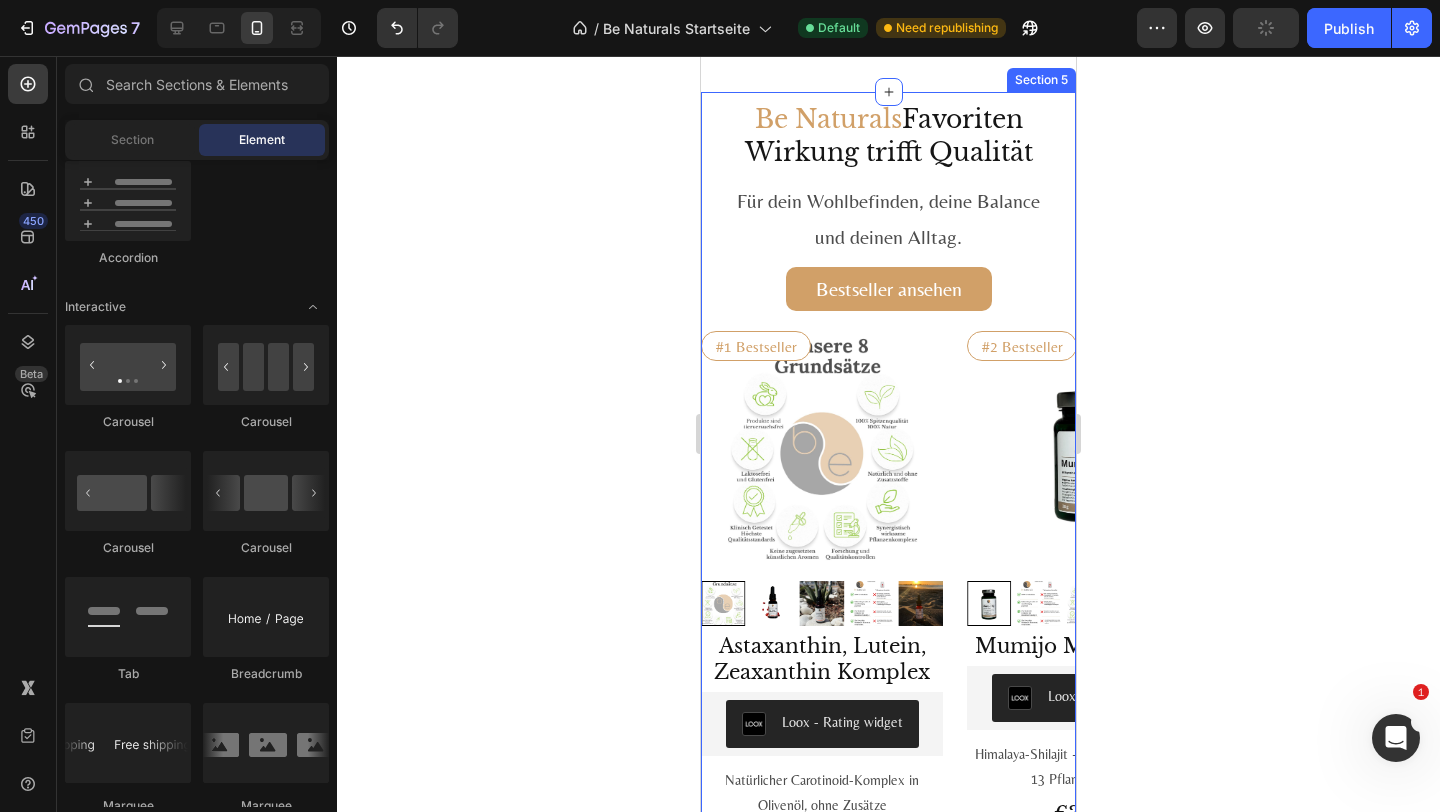 scroll, scrollTop: 1989, scrollLeft: 0, axis: vertical 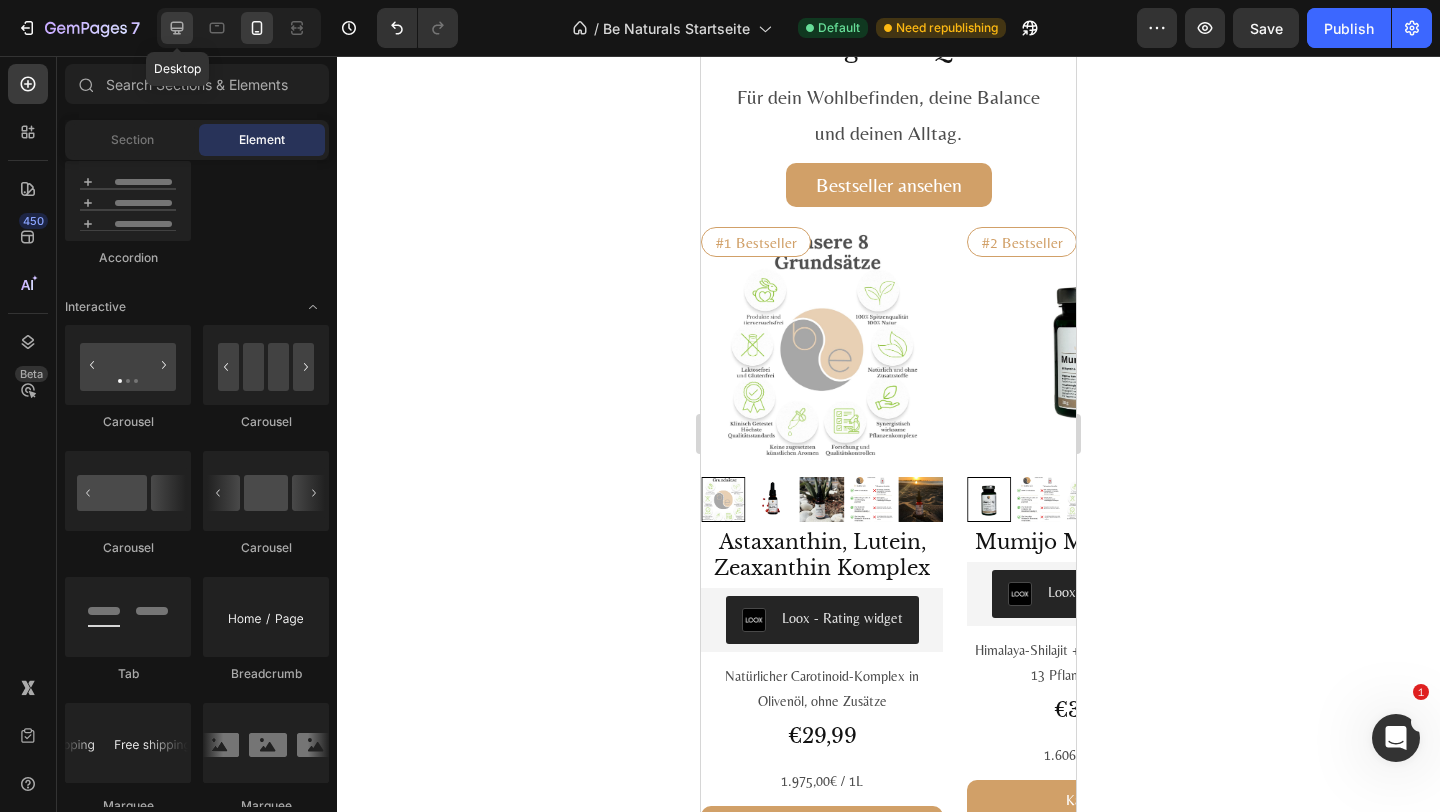 click 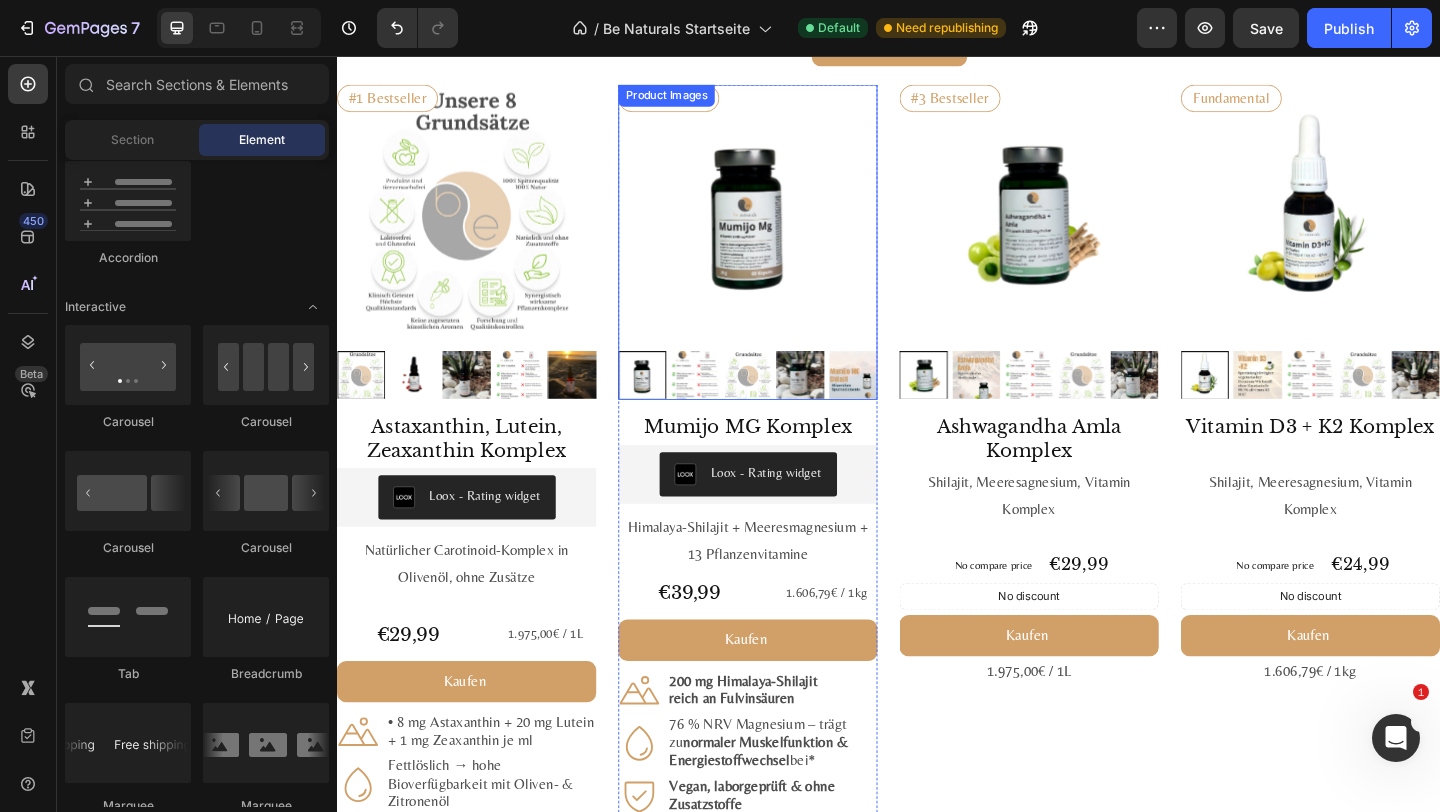 scroll, scrollTop: 2150, scrollLeft: 0, axis: vertical 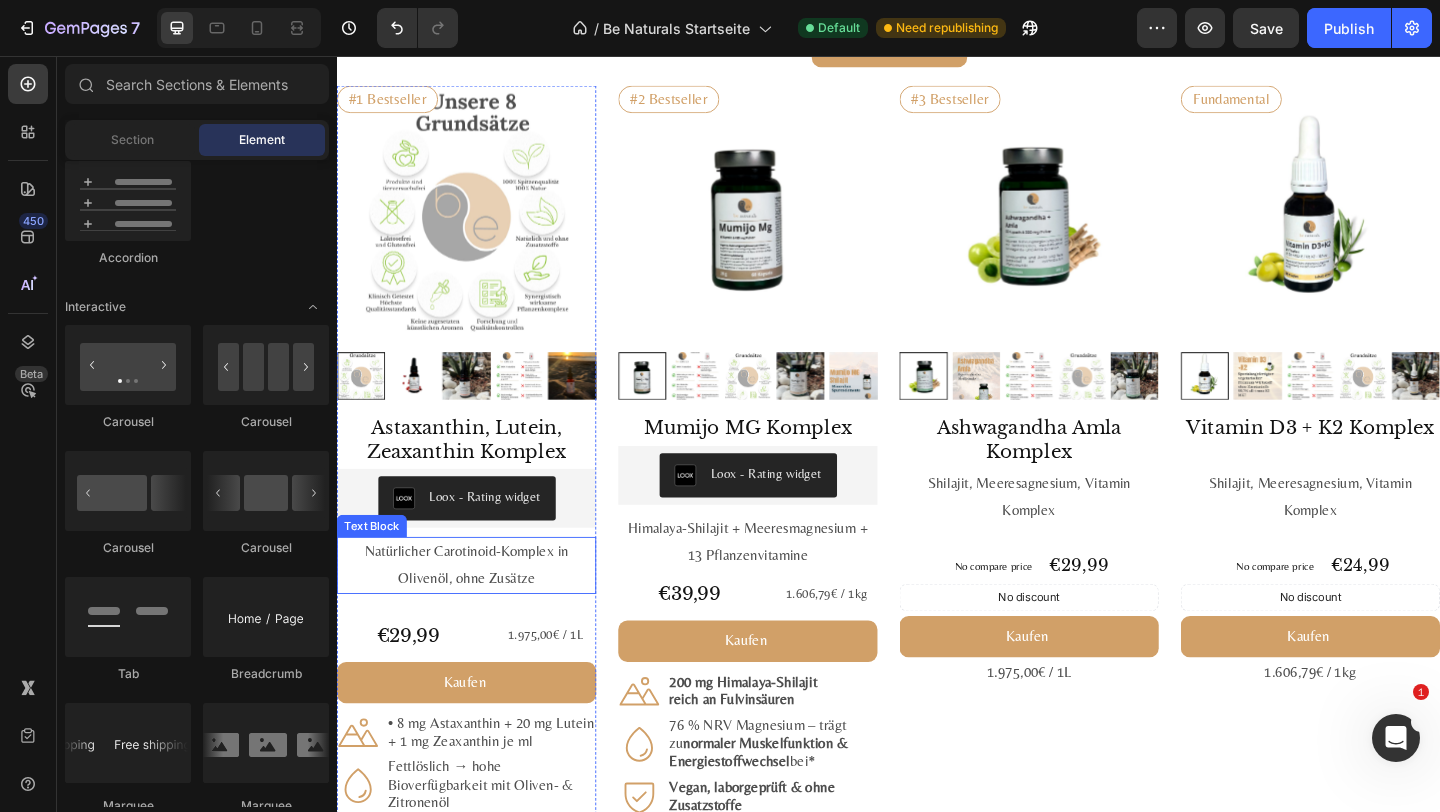 click on "Natürlicher Carotinoid-Komplex in Olivenöl, ohne Zusätze" at bounding box center (478, 610) 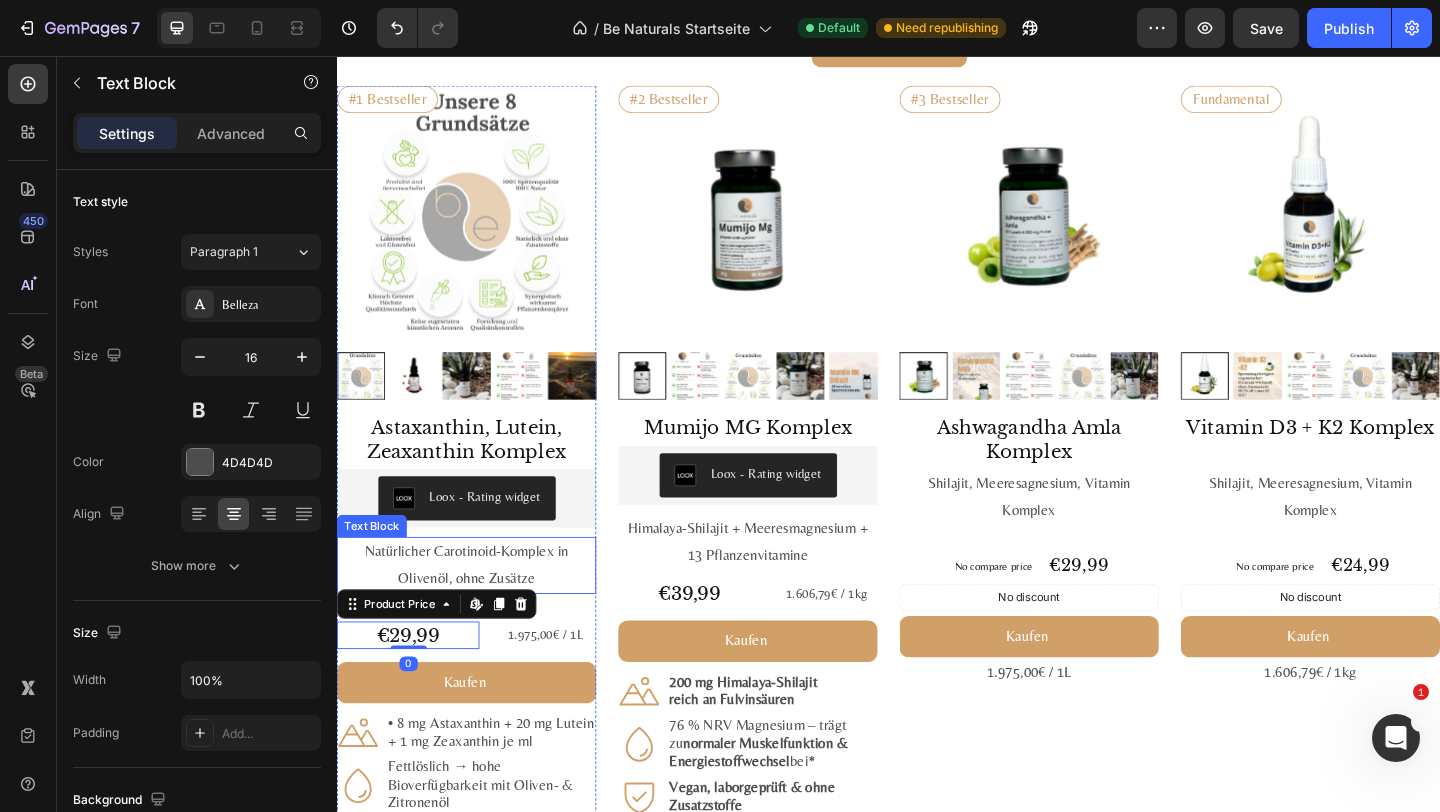 click on "Natürlicher Carotinoid-Komplex in Olivenöl, ohne Zusätze" at bounding box center [478, 610] 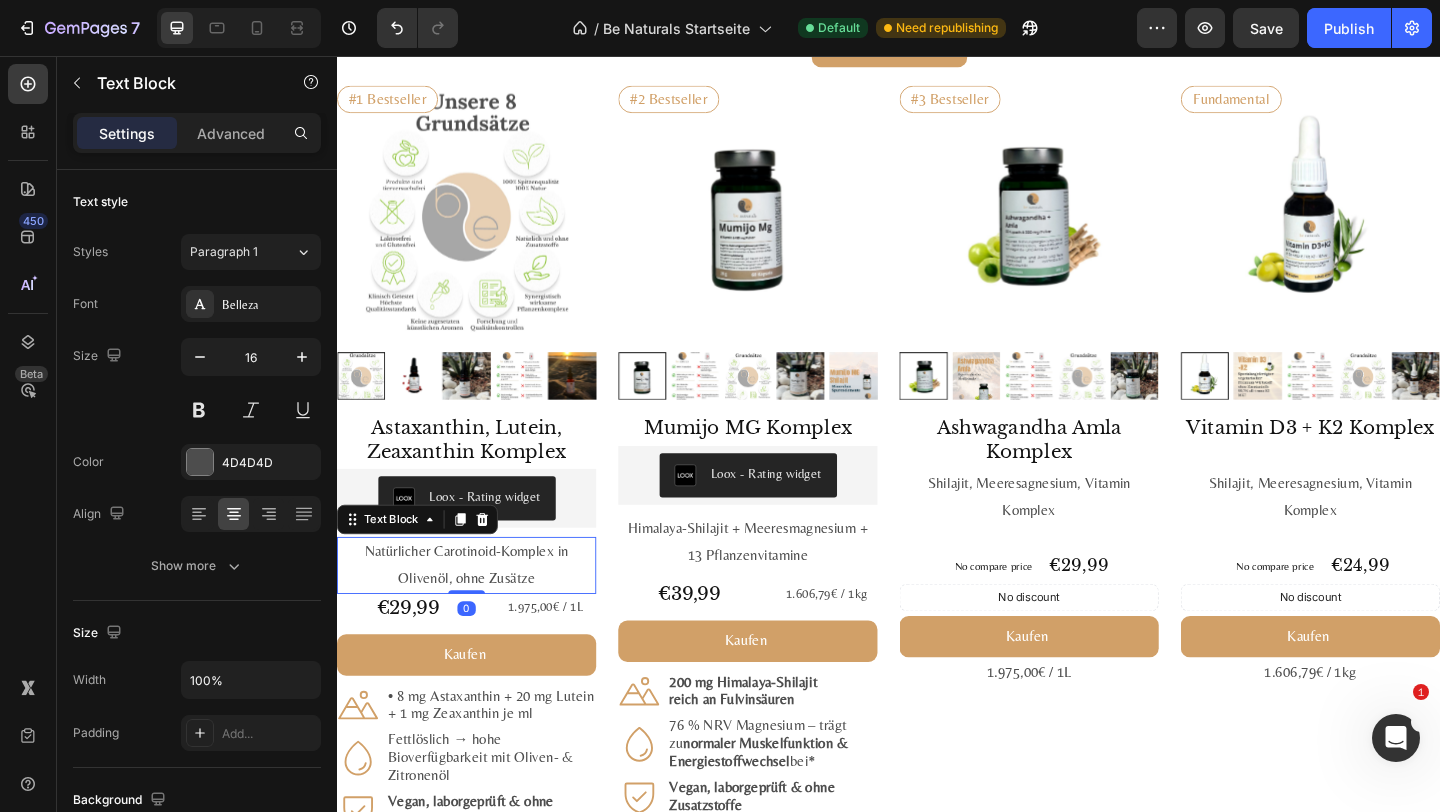 drag, startPoint x: 476, startPoint y: 669, endPoint x: 480, endPoint y: 629, distance: 40.1995 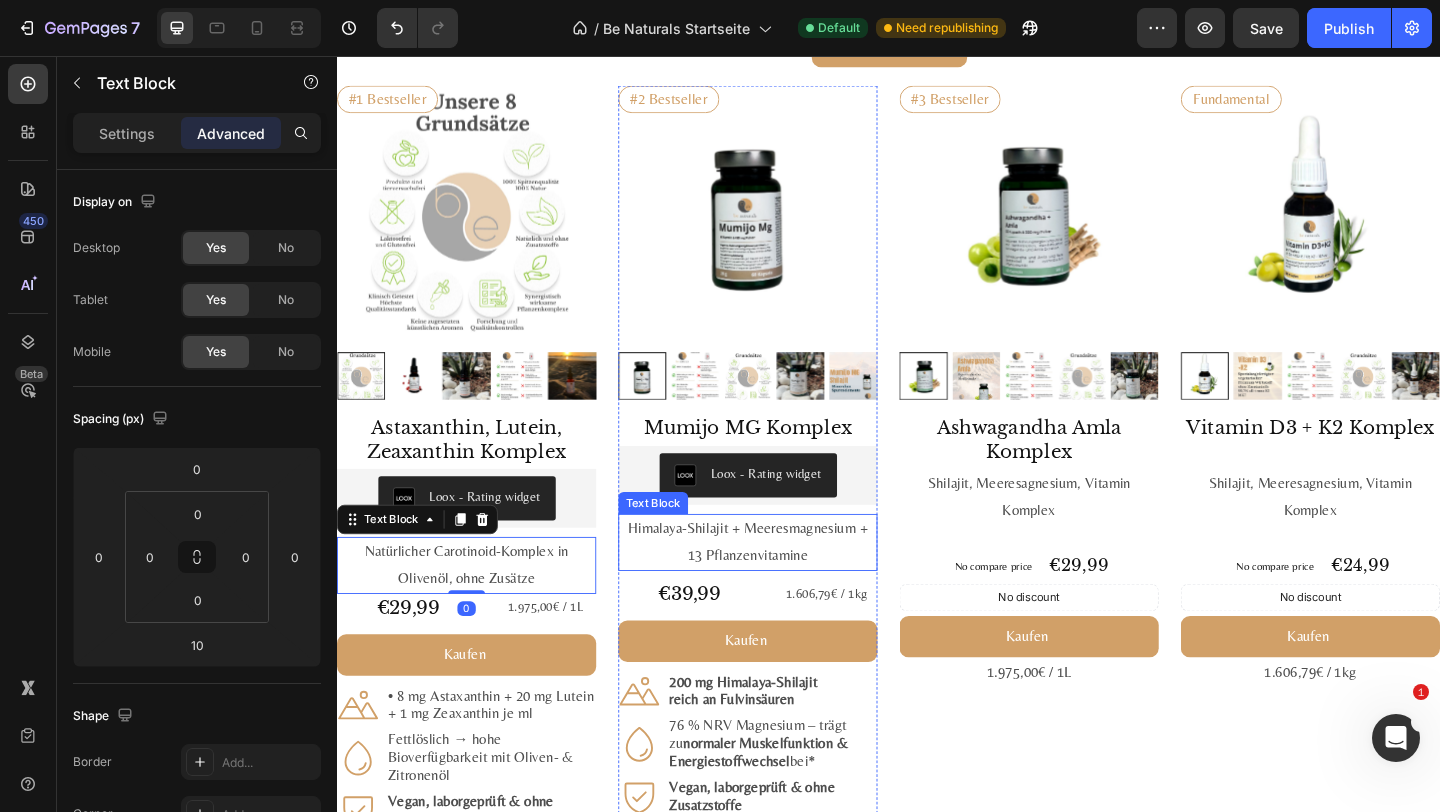 click on "Himalaya-Shilajit + Meeres­magnesium + 13 Pflanzen­vitamine" at bounding box center (784, 585) 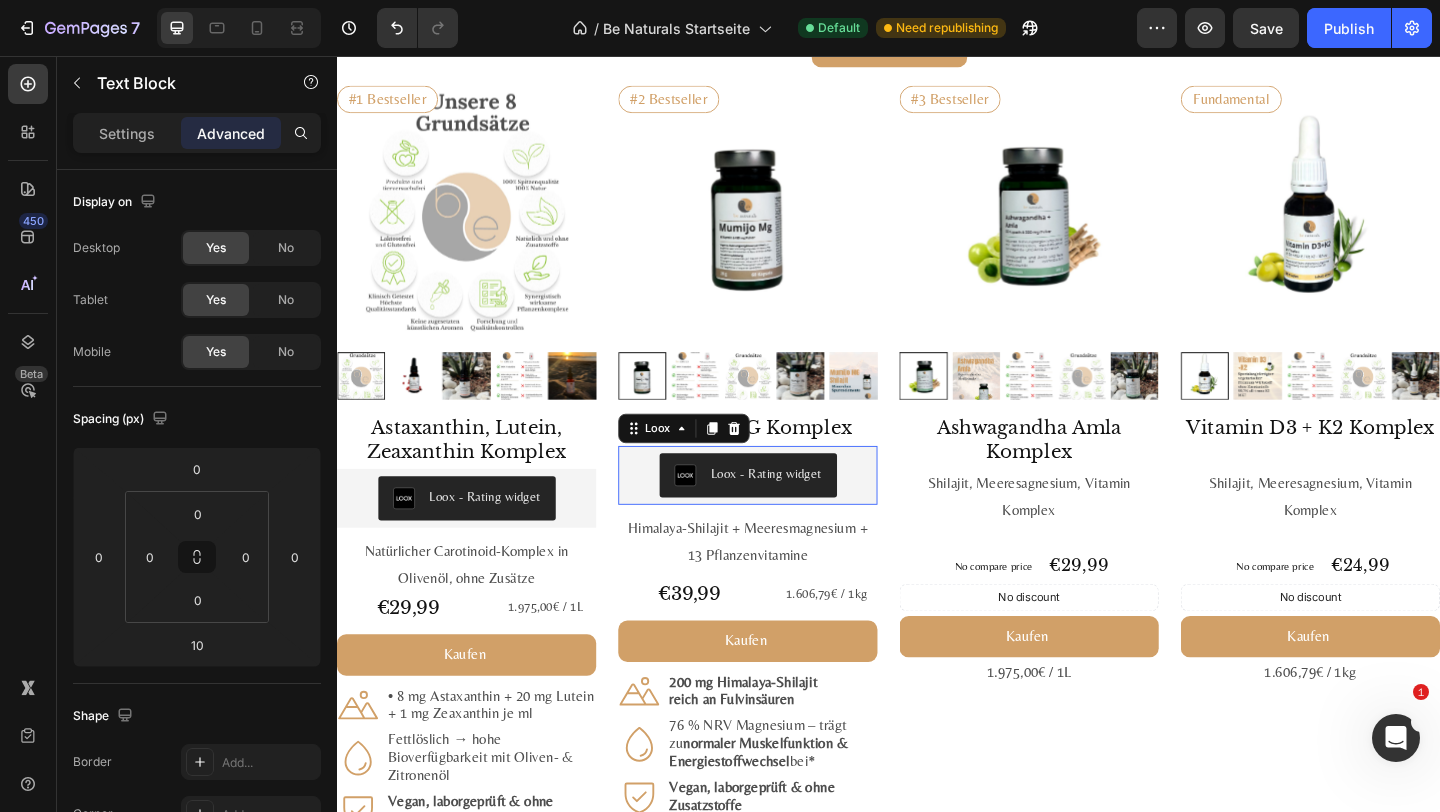 click on "Loox - Rating widget" at bounding box center [784, 512] 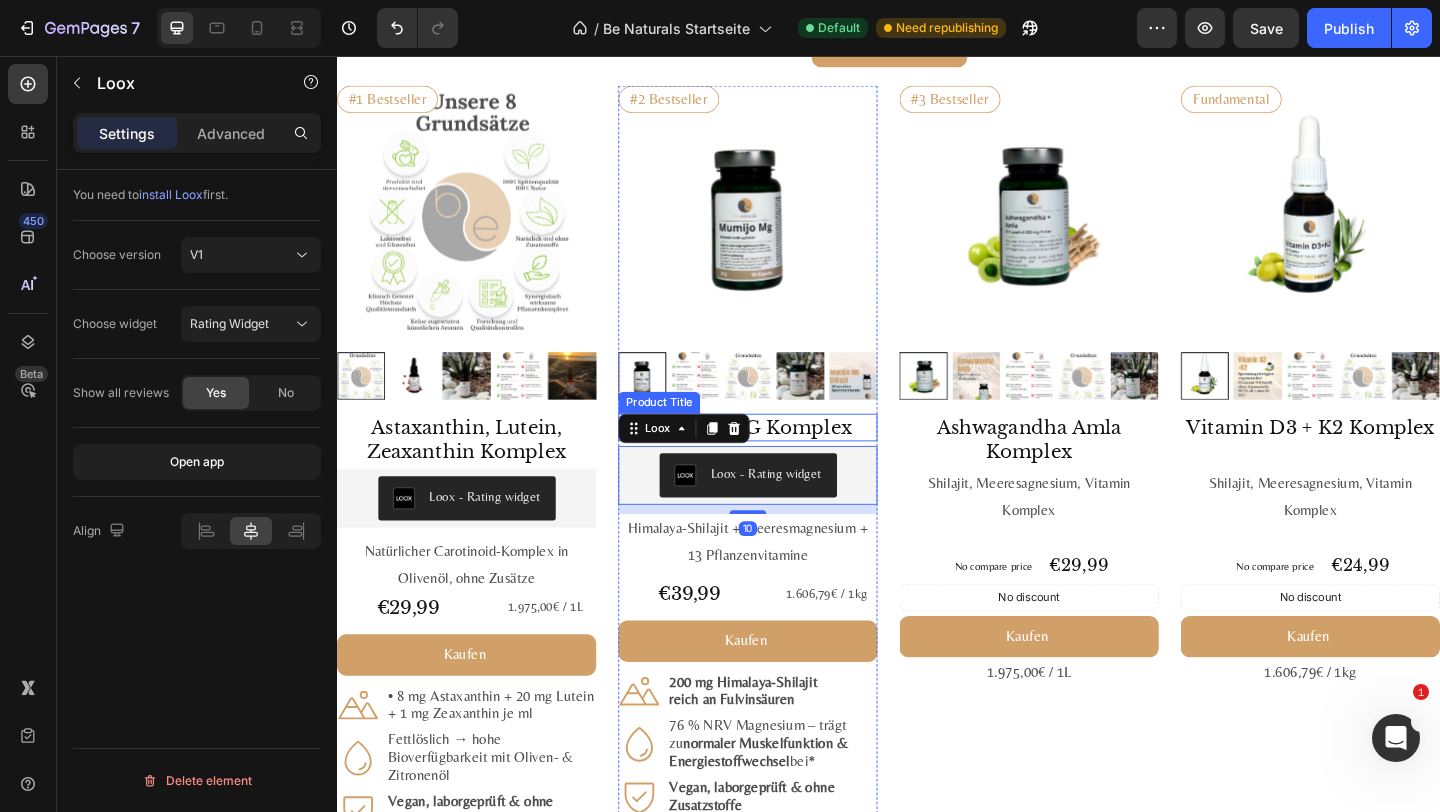 click on "#2 Bestseller Product Badge Product Images" at bounding box center [784, 266] 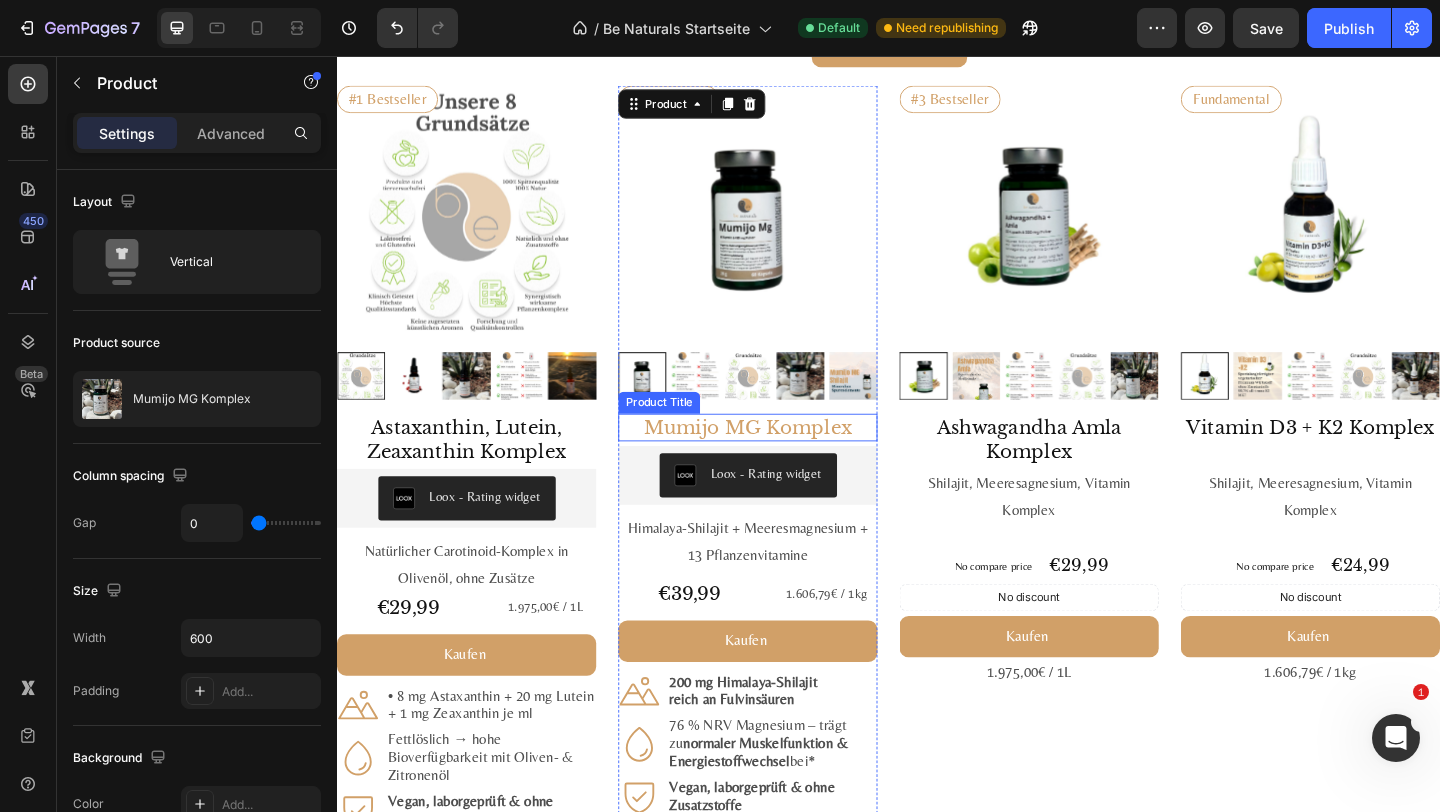click on "Mumijo MG Komplex" at bounding box center [784, 460] 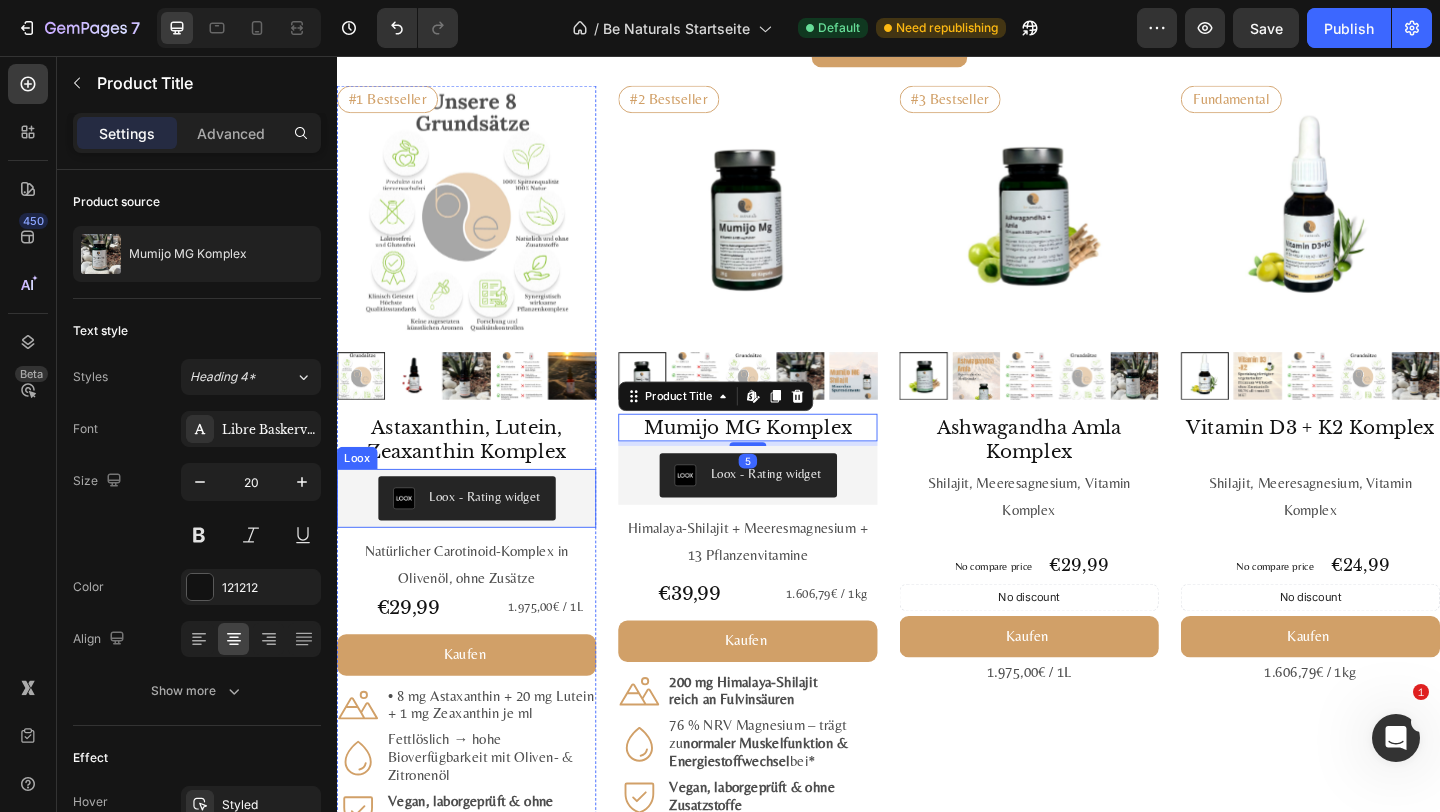 click on "Loox - Rating widget" at bounding box center [478, 537] 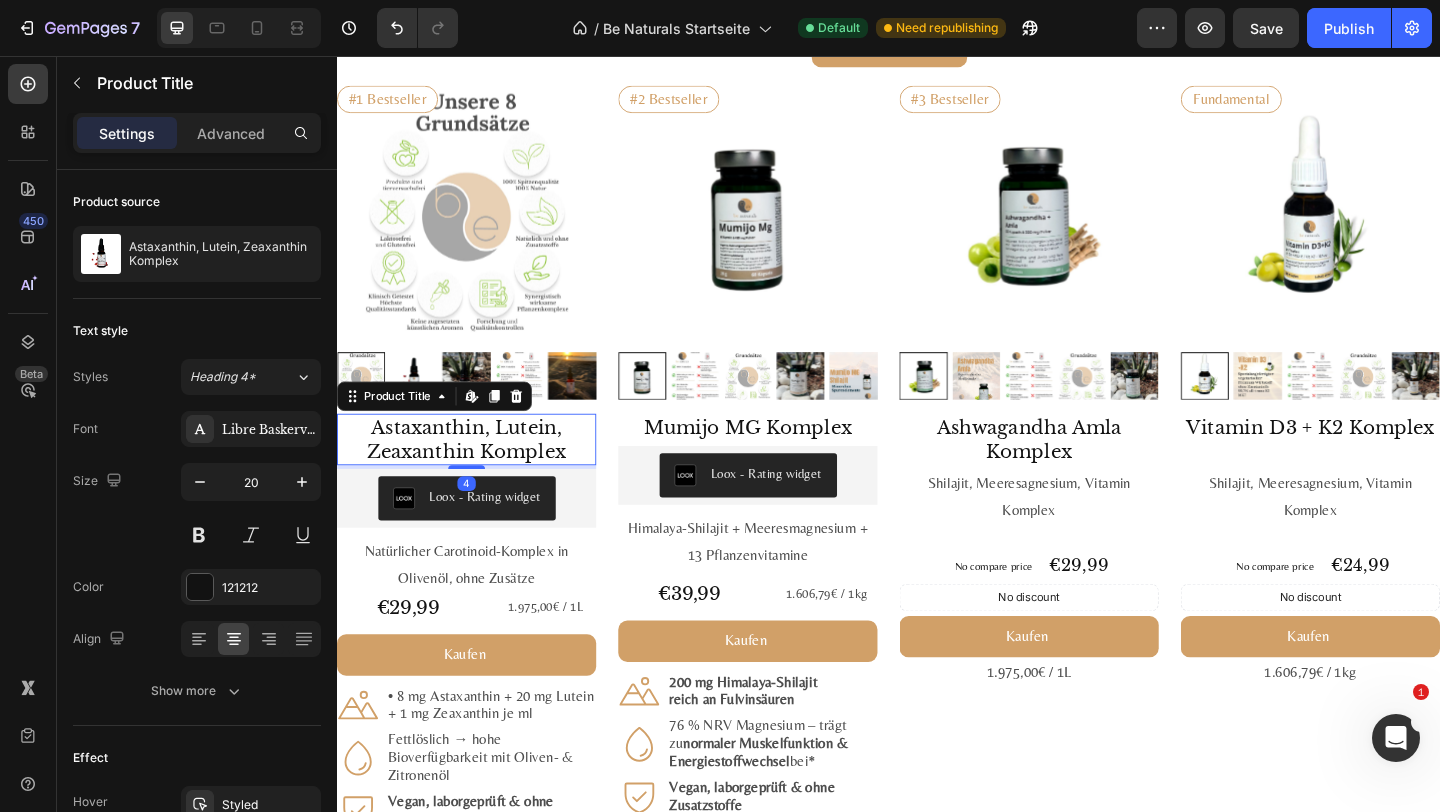 click on "Astaxanthin, Lutein, Zeaxanthin Komplex" at bounding box center [478, 473] 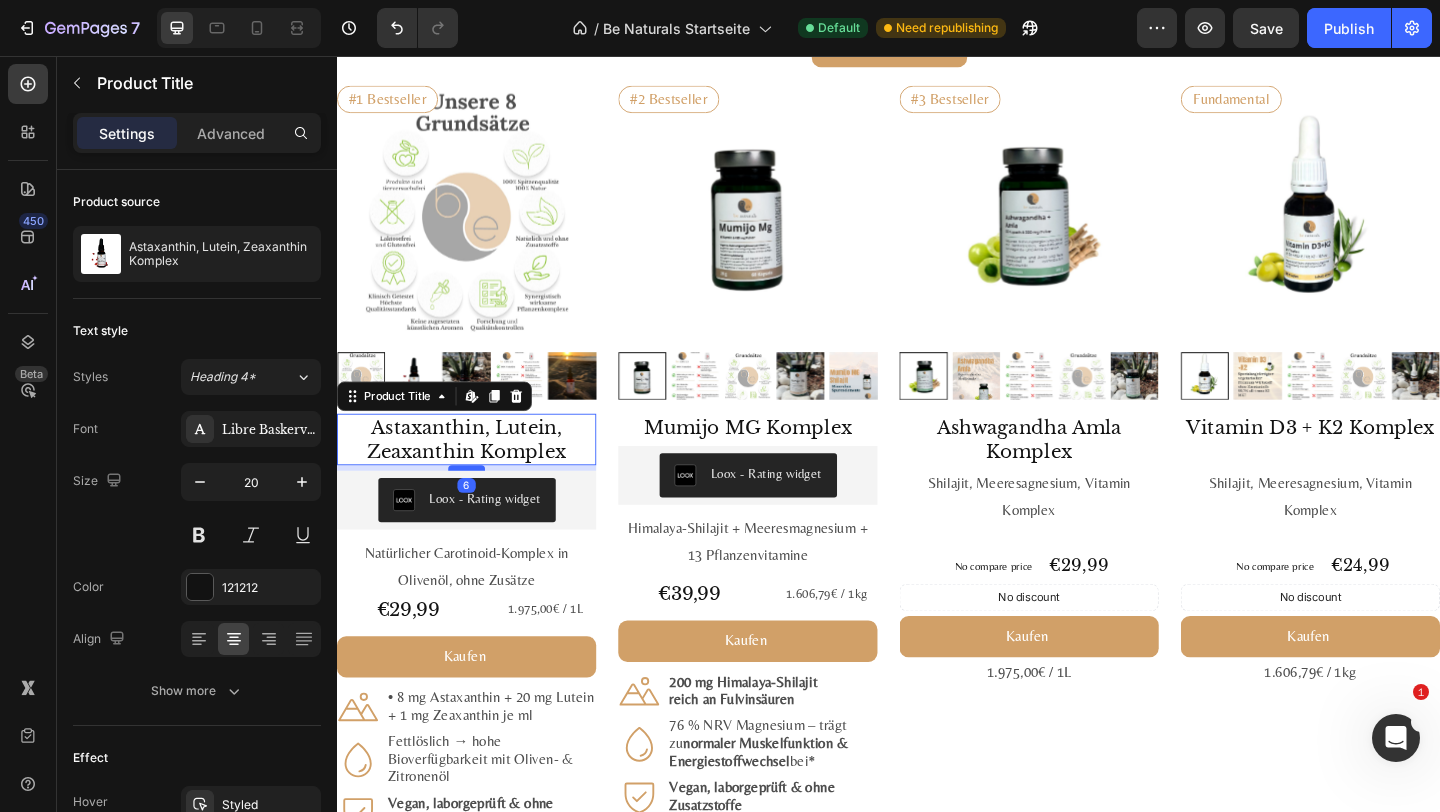 click at bounding box center (478, 504) 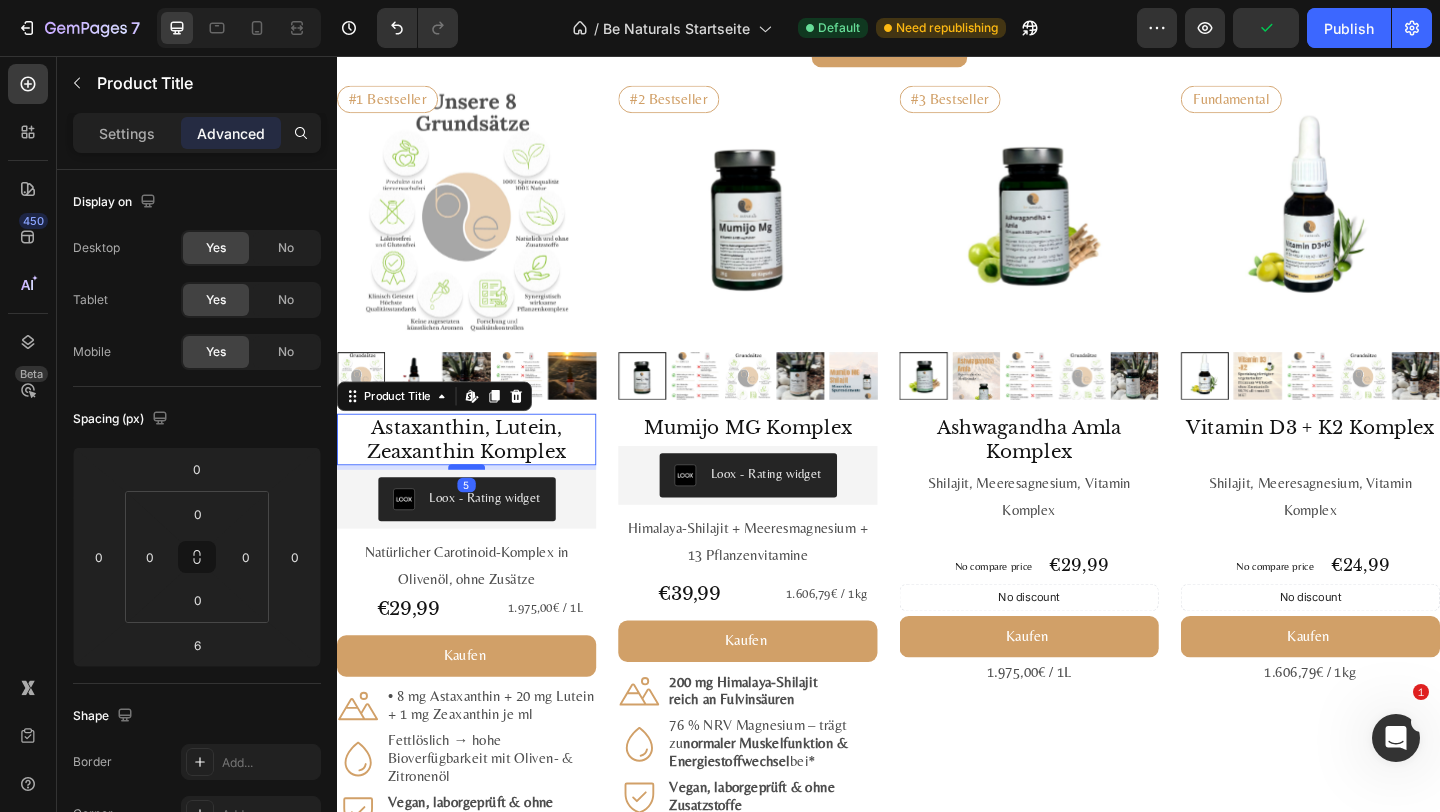 click at bounding box center (478, 503) 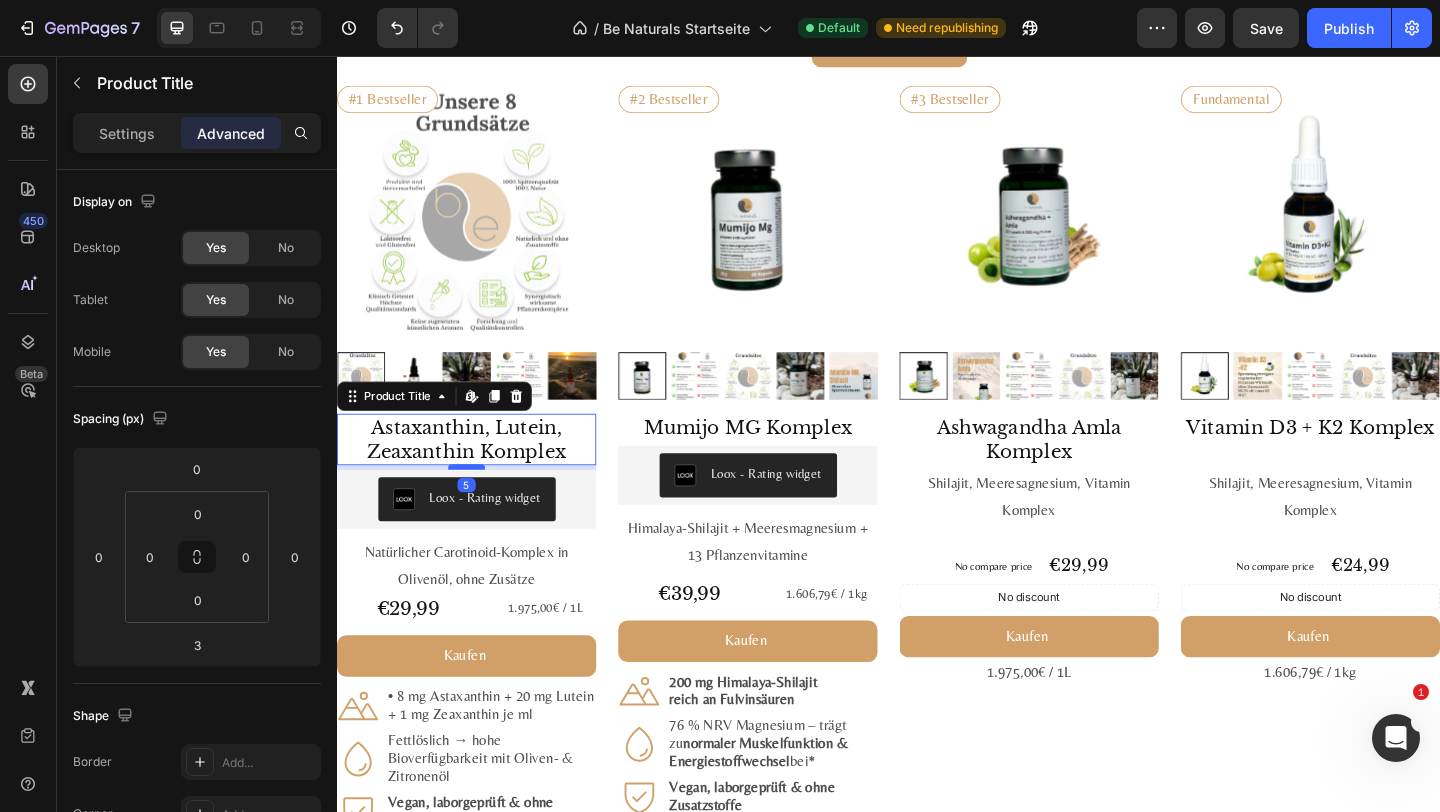 click at bounding box center (478, 503) 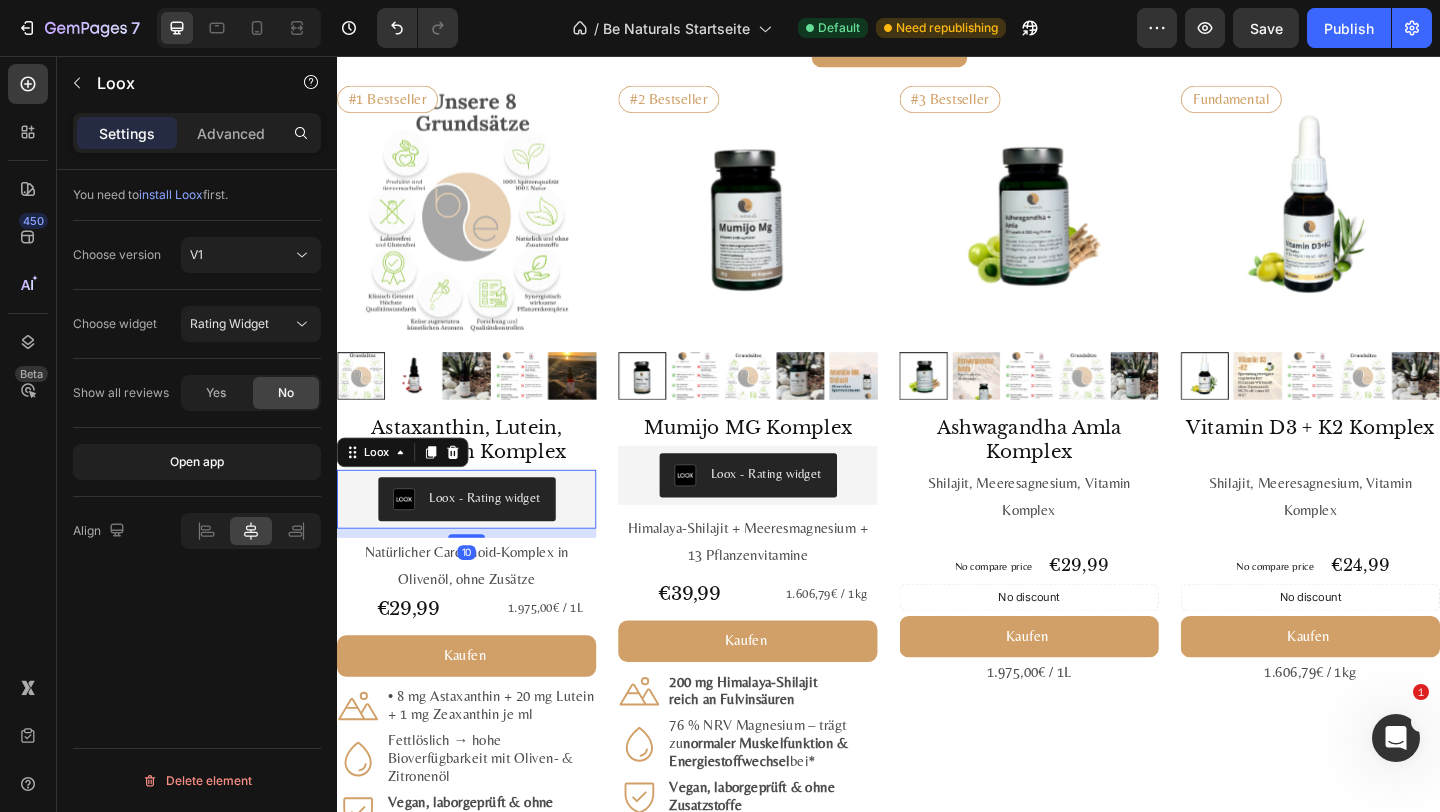 click on "Loox - Rating widget" at bounding box center (498, 536) 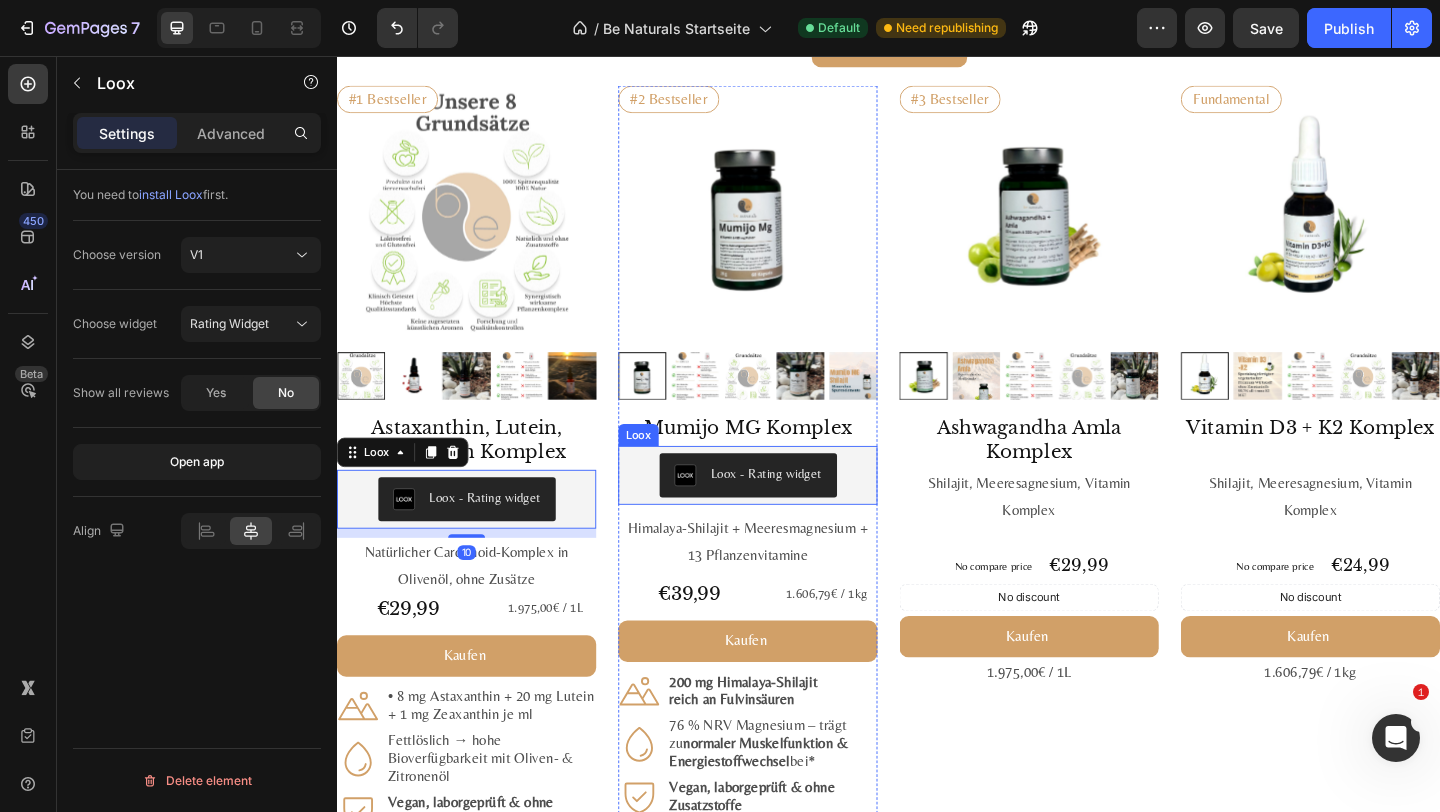 click on "Loox - Rating widget" at bounding box center (804, 510) 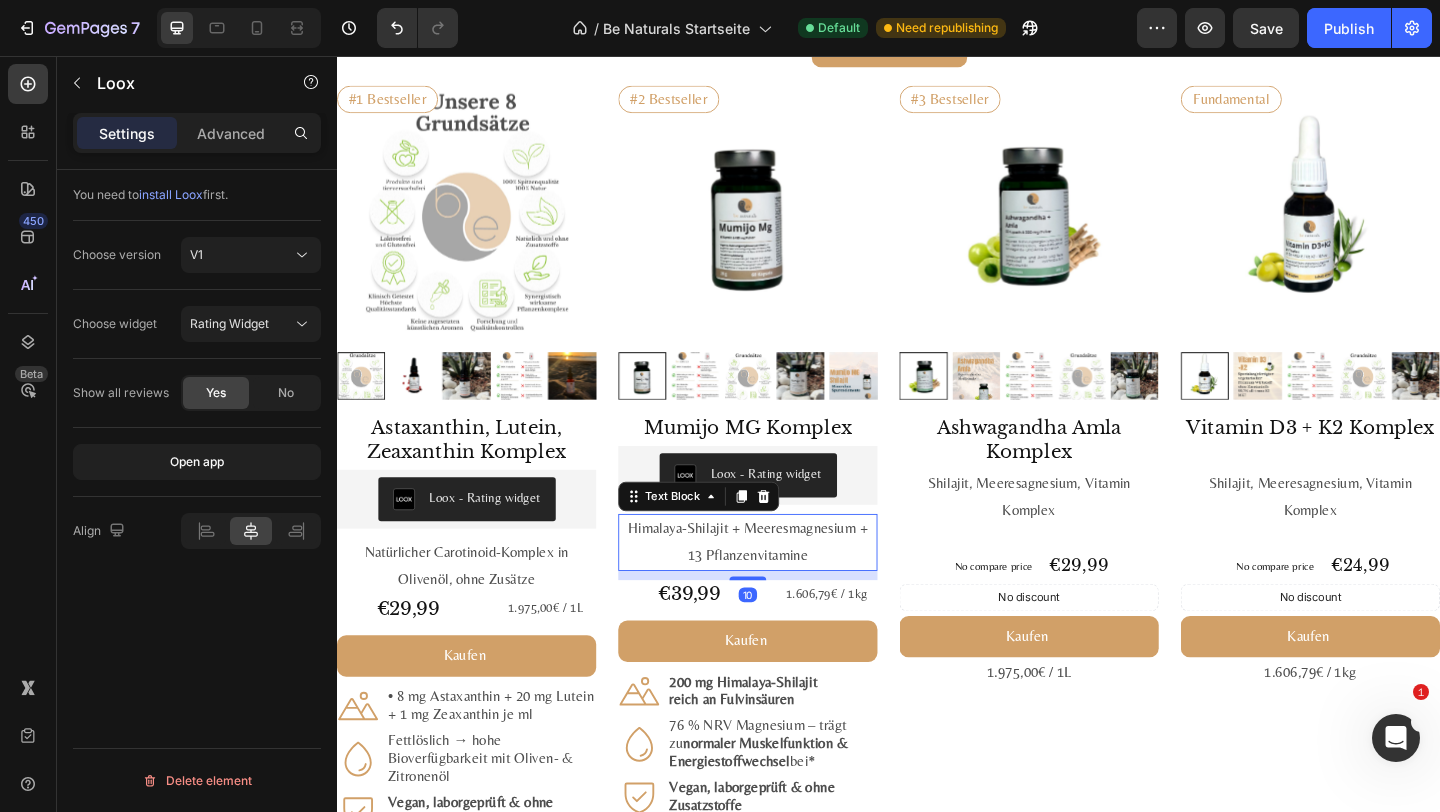 click on "Himalaya-Shilajit + Meeres­magnesium + 13 Pflanzen­vitamine" at bounding box center [784, 585] 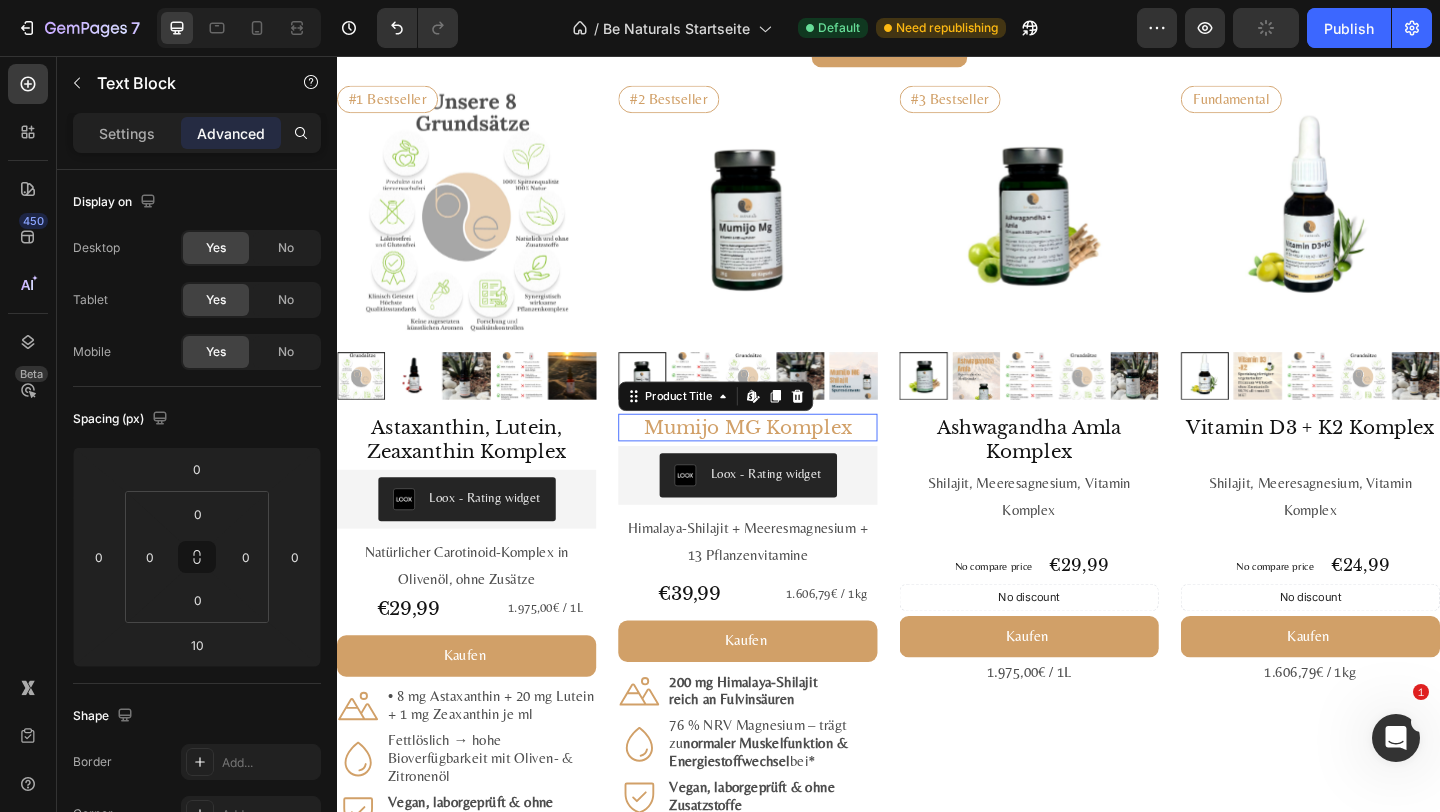 click on "Mumijo MG Komplex" at bounding box center [784, 460] 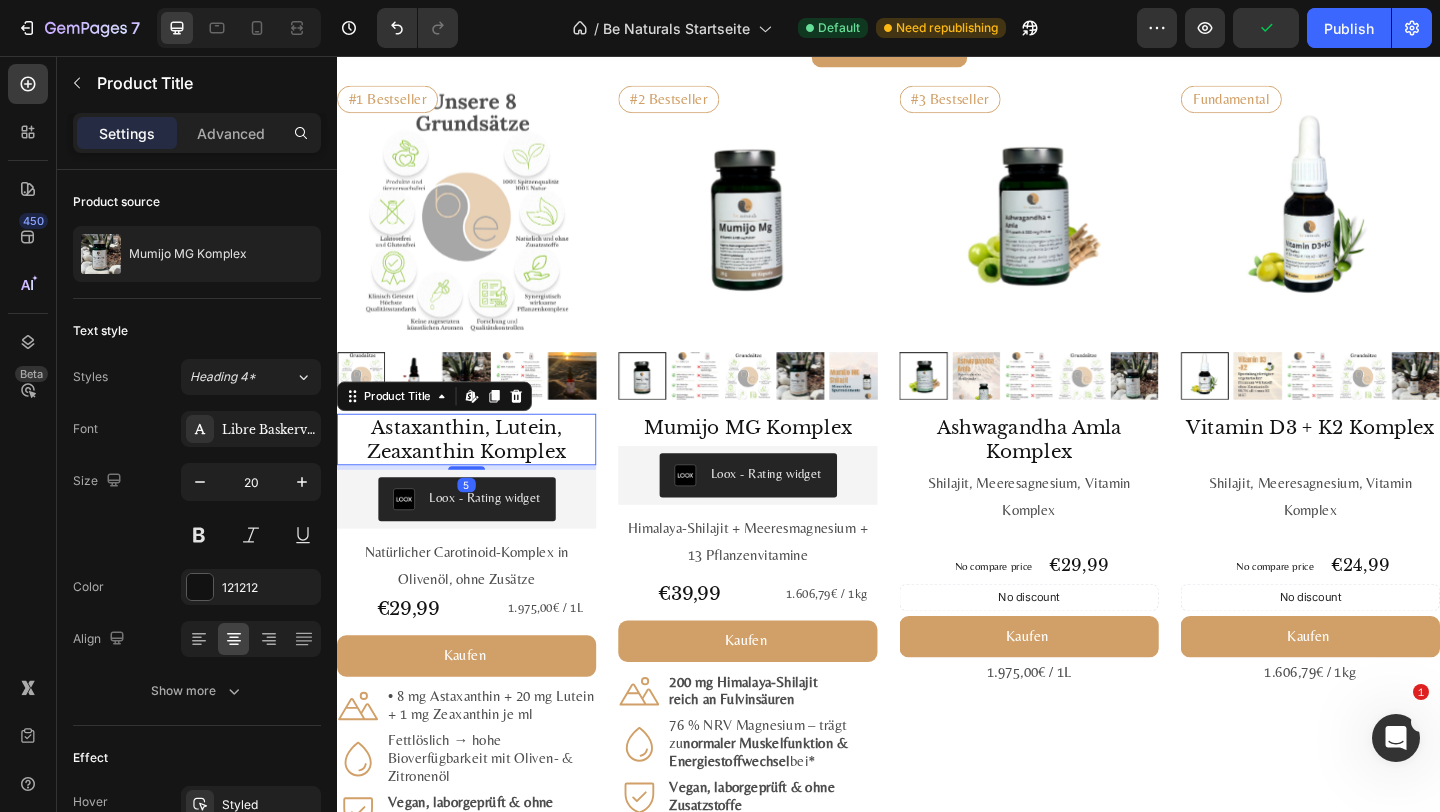 click on "Astaxanthin, Lutein, Zeaxanthin Komplex" at bounding box center [478, 473] 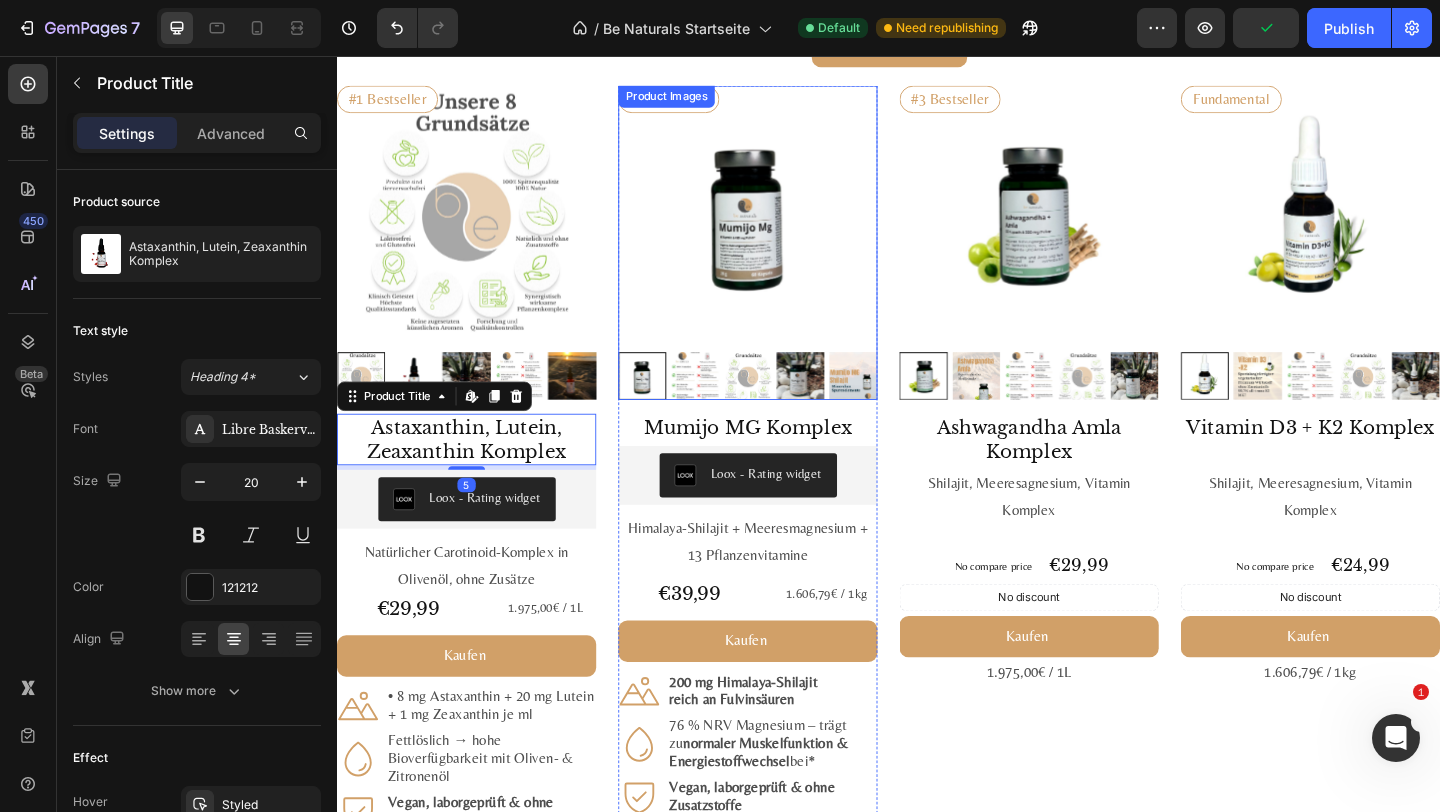 click at bounding box center [784, 404] 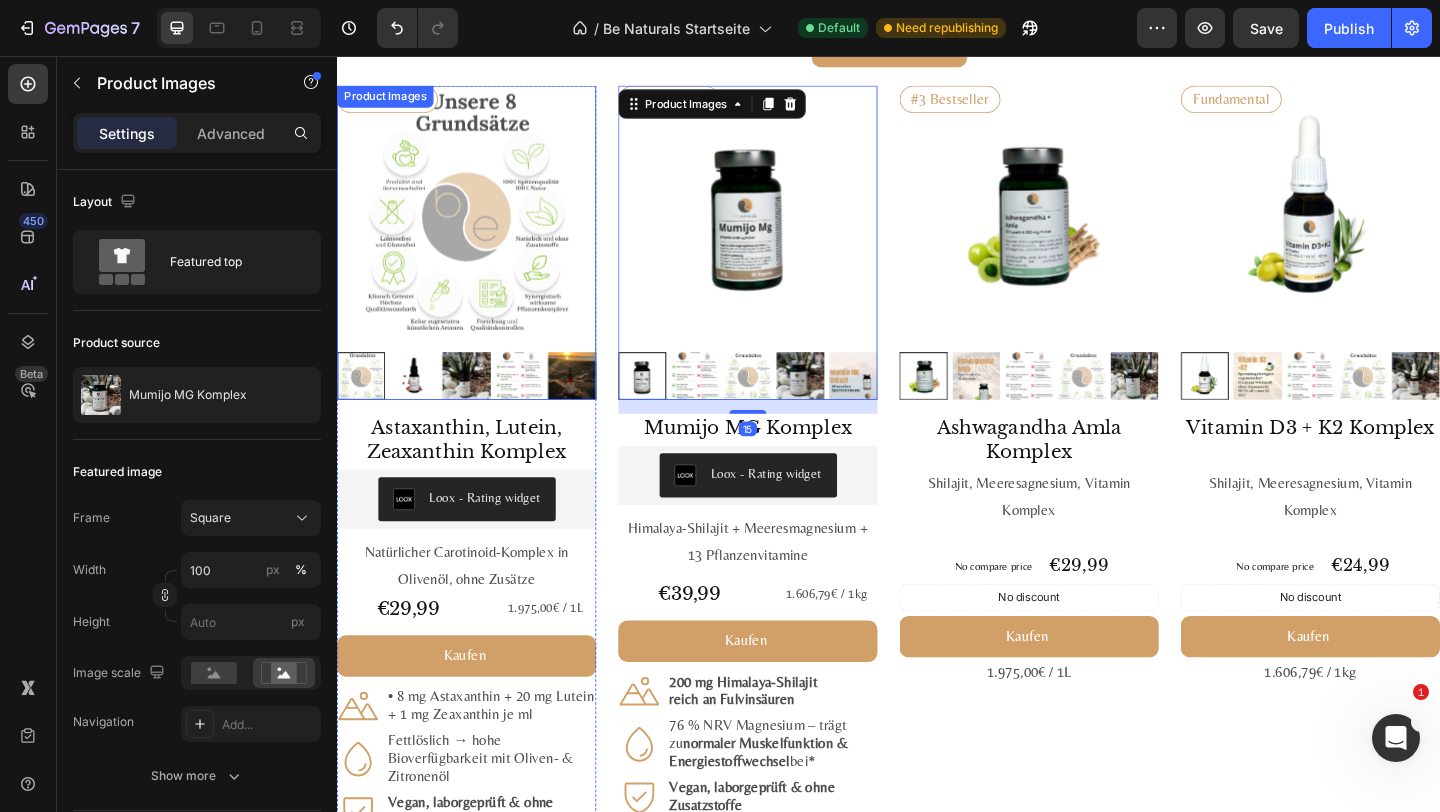 click at bounding box center (535, 404) 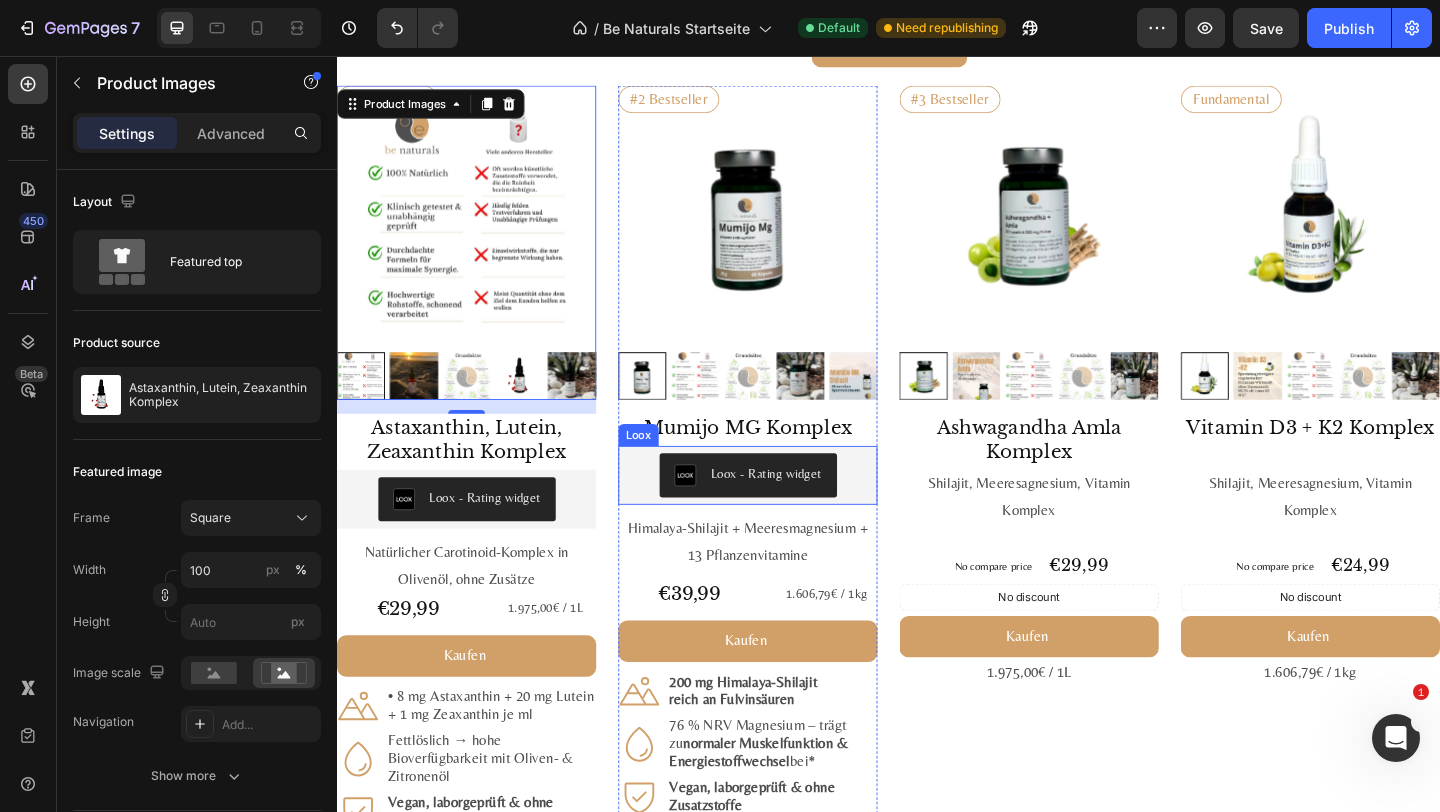 click on "Loox - Rating widget" at bounding box center (784, 512) 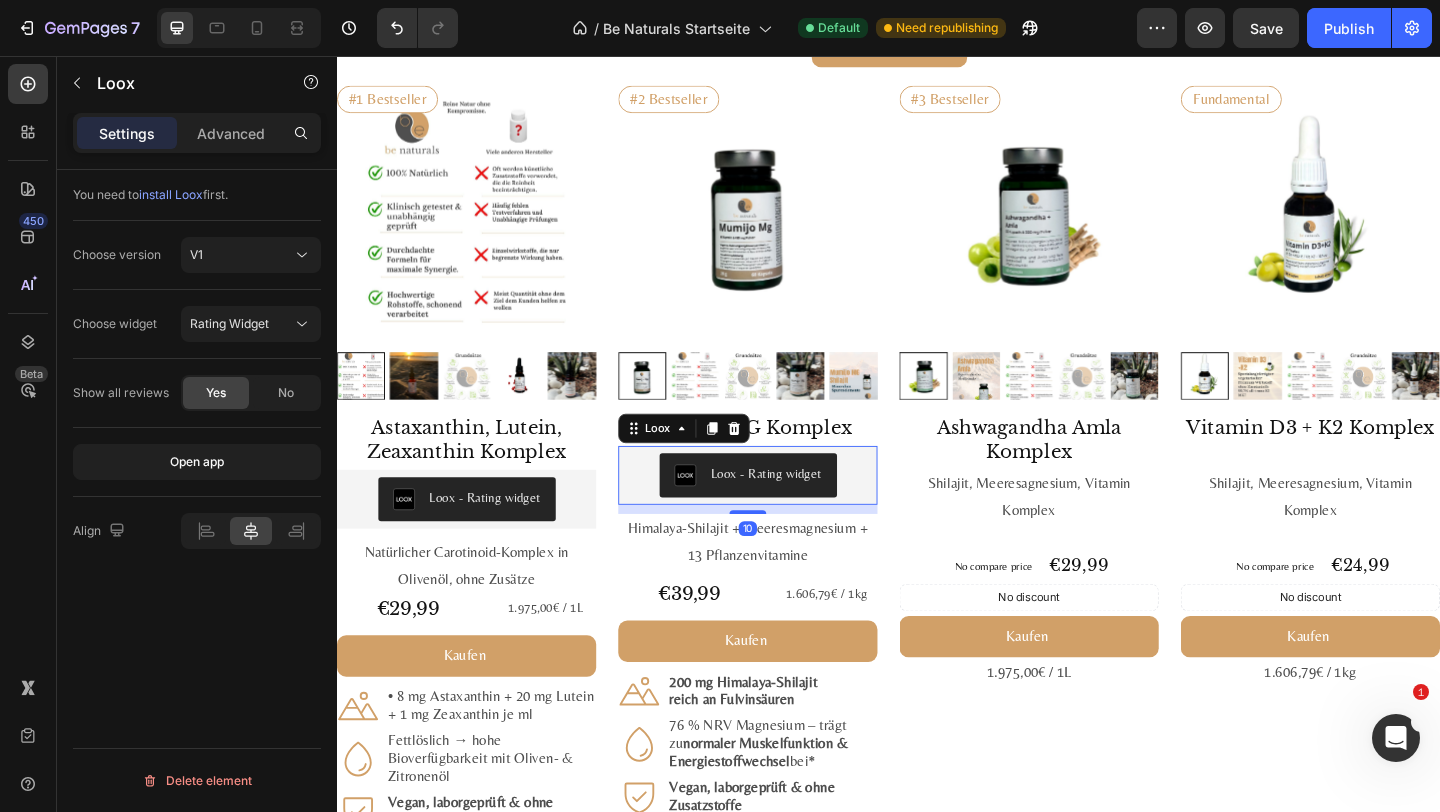 click on "Loox - Rating widget" at bounding box center (784, 512) 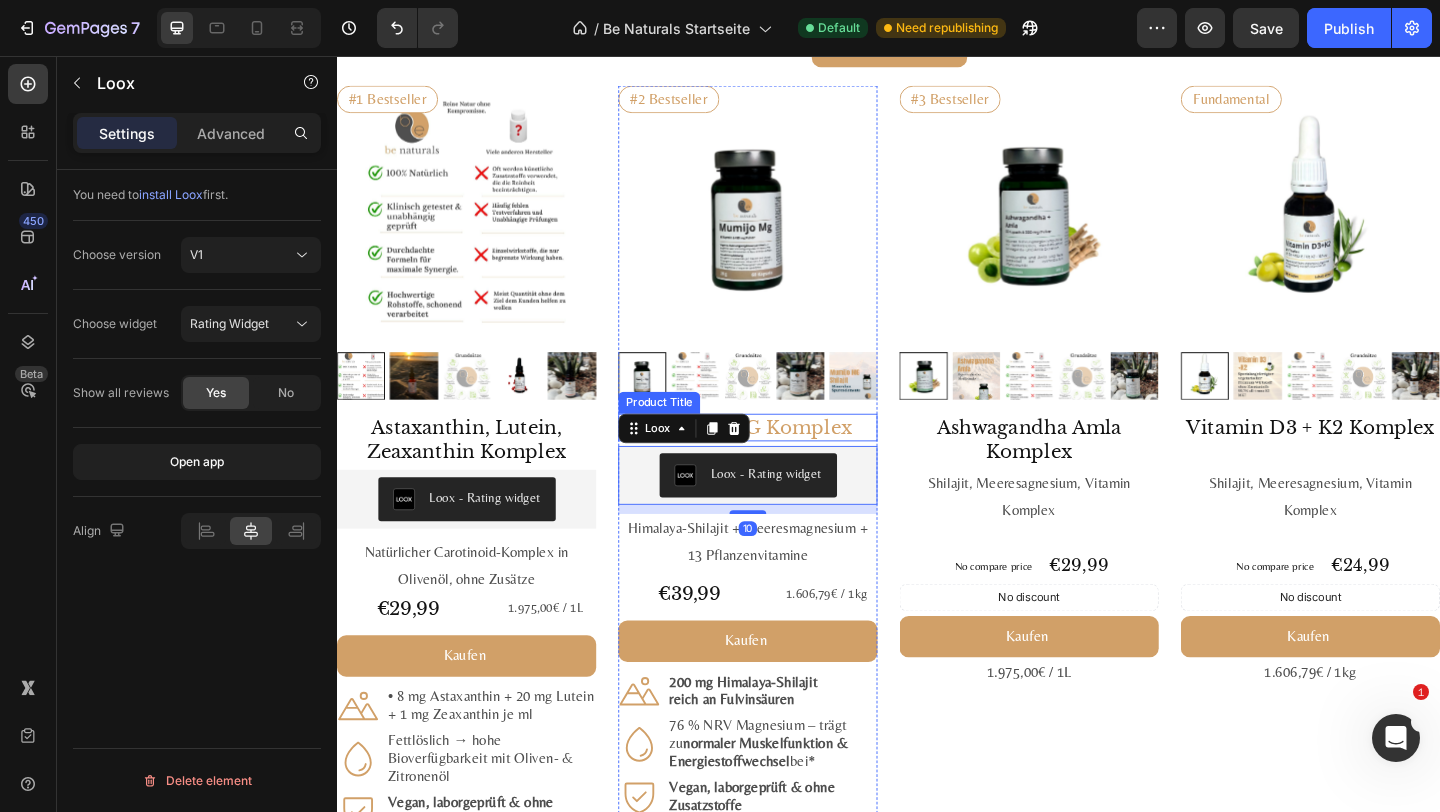 click on "Mumijo MG Komplex" at bounding box center [784, 460] 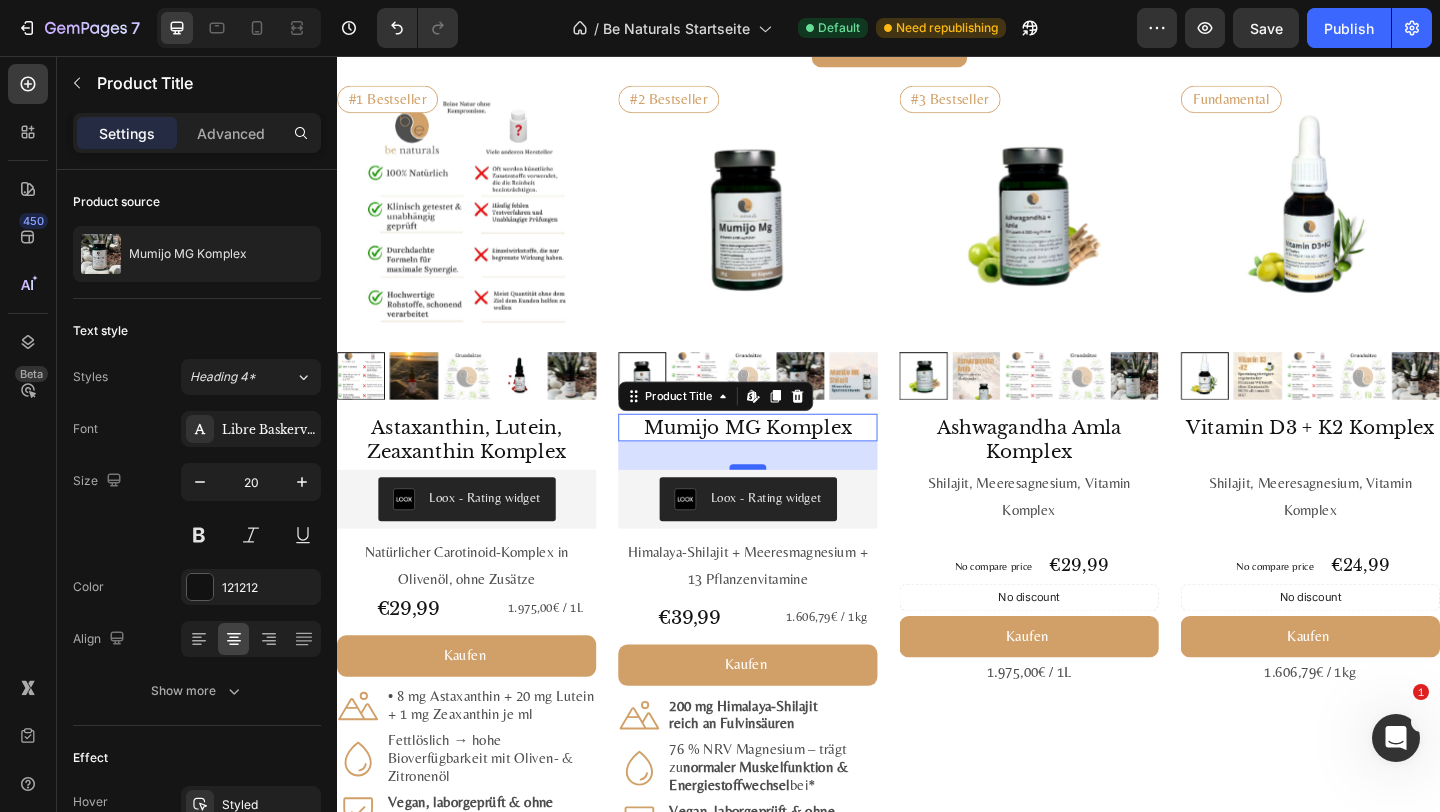 drag, startPoint x: 778, startPoint y: 478, endPoint x: 777, endPoint y: 504, distance: 26.019224 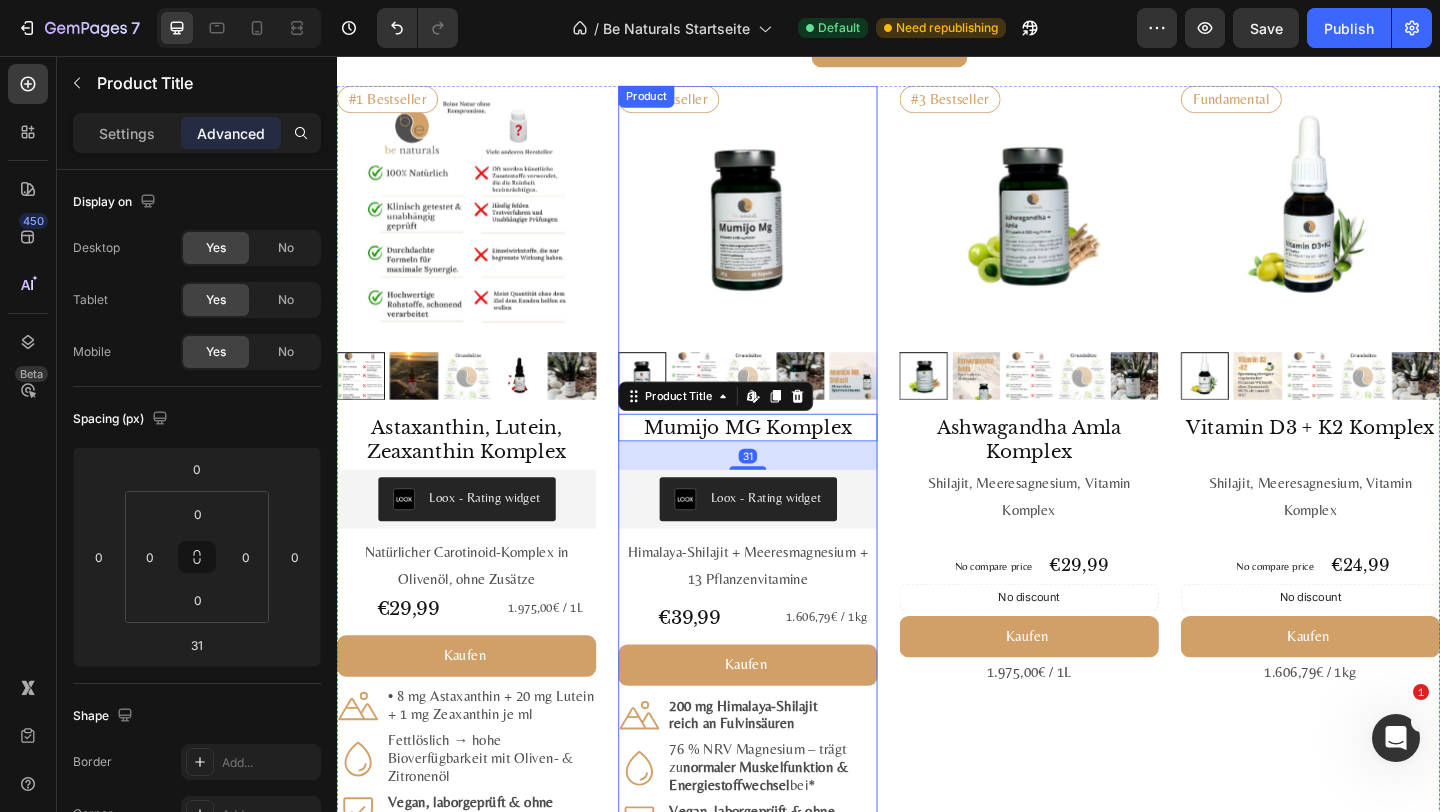 click on "#1 Bestseller Product Badge Product Images Astaxanthin, Lutein, Zeaxanthin Komplex Product Title Loox - Rating widget Loox Natürlicher Carotinoid-Komplex in Olivenöl, ohne Zusätze Text Block €29,99 Product Price Product Price 1.975,00€ / 1L Text Block Row Kaufen Add to Cart
Icon • 8 mg Astaxanthin + 20 mg Lutein + 1 mg Zeaxanthin je ml Text Block Row
Icon Fettlöslich → hohe Bioverfügbarkeit mit Oliven- & Zitronenöl Text Block Row
Icon Vegan, labor­geprüft & ohne Zusatz­stoffe Text Block Row Row 1.975,00€ / 1L Text Block Product #2 Bestseller Product Badge Product Images Mumijo MG Komplex Product Title   Edit content in Shopify 31 Loox - Rating widget Loox Himalaya-Shilajit + Meeres­magnesium + 13 Pflanzen­vitamine Text Block €39,99 Product Price Product Price 1.606,79€ / 1kg Text Block Row Kaufen Add to Cart
Icon 200 mg Himalaya-Shilajit reich an Fulvin­säuren Text Block Row
Icon  bei* Text Block Row Row" at bounding box center (937, 539) 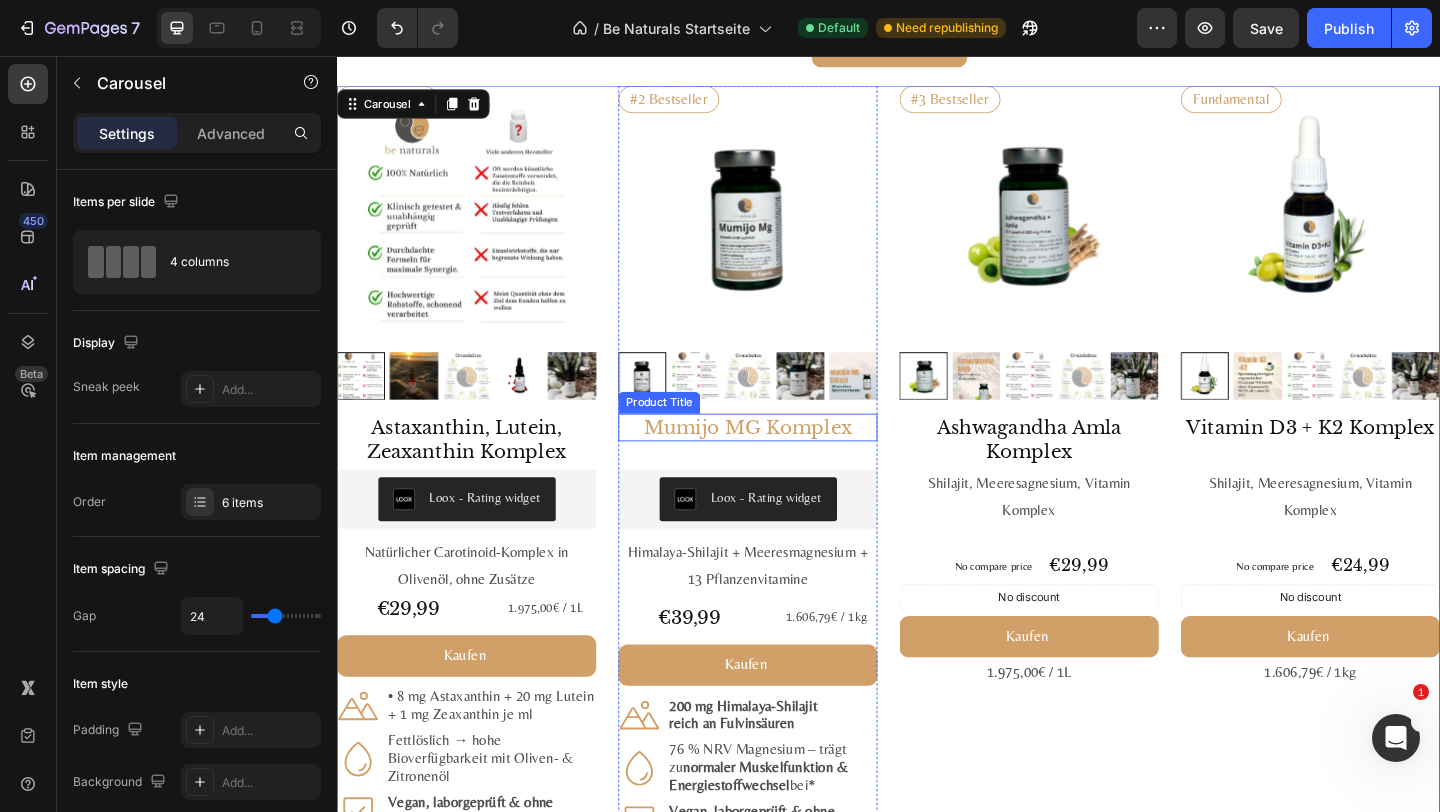 click on "Mumijo MG Komplex Product Title" at bounding box center (784, 460) 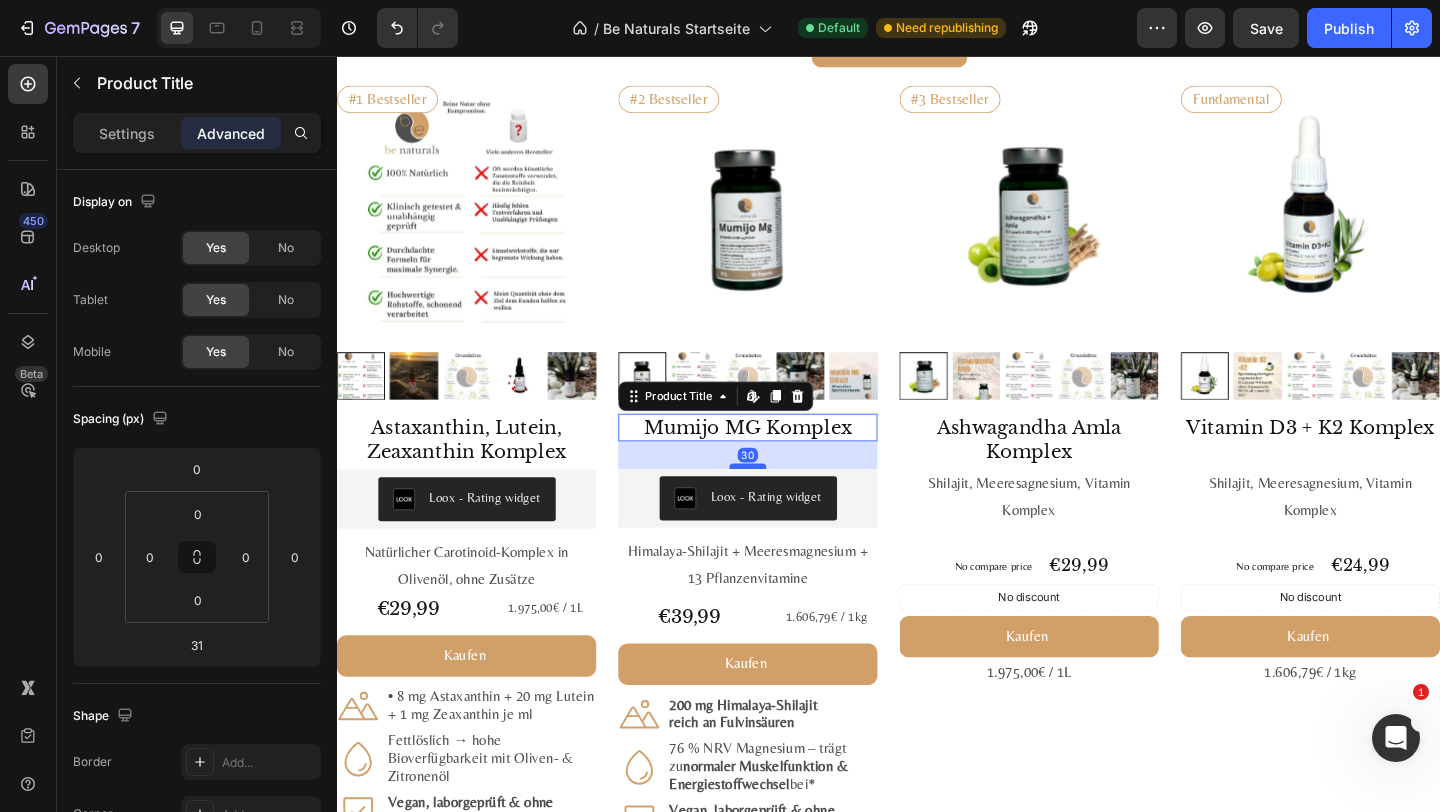 click at bounding box center (784, 502) 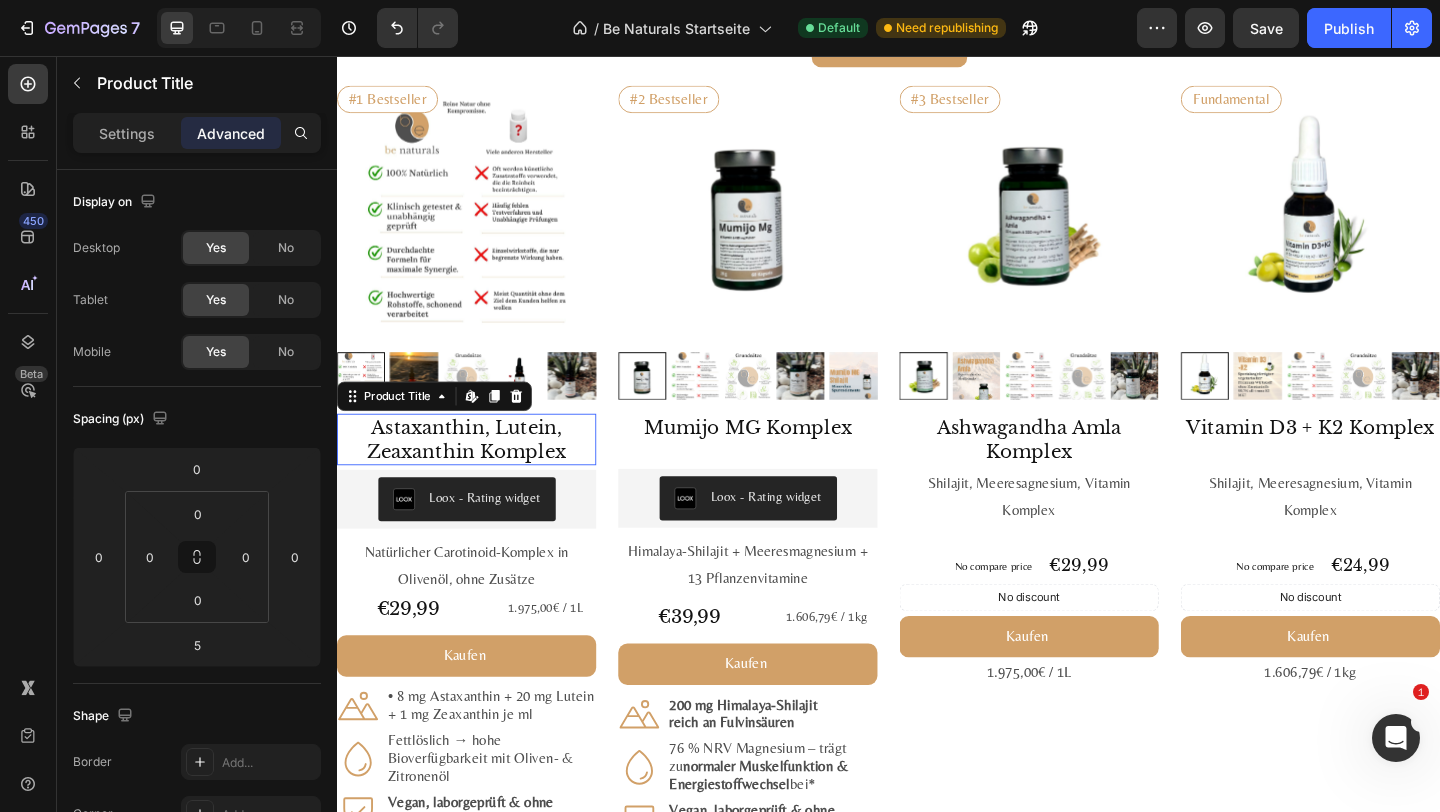 click on "Astaxanthin, Lutein, Zeaxanthin Komplex" at bounding box center (478, 473) 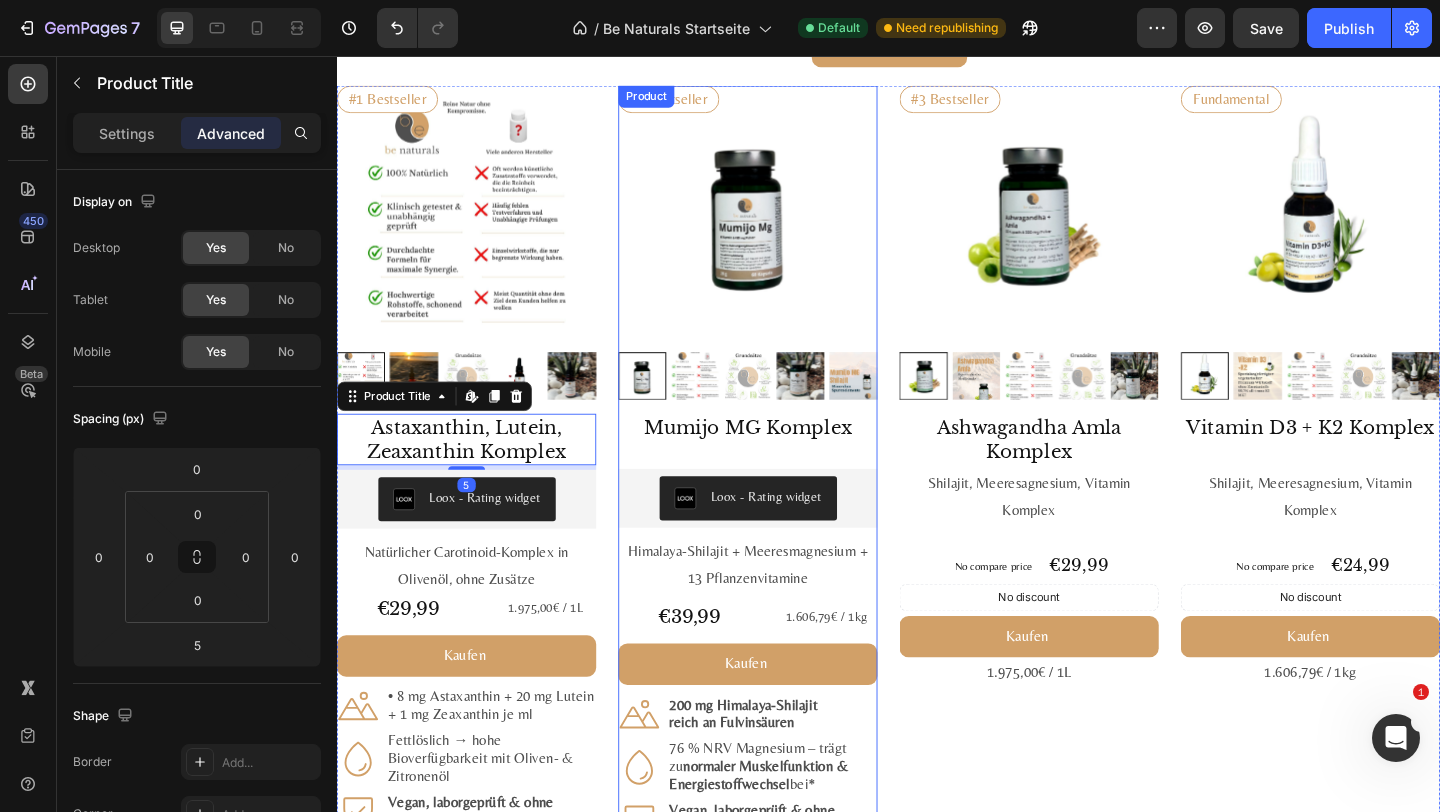 click on "Mumijo MG Komplex Product Title Loox - Rating widget Loox Himalaya-Shilajit + Meeres­magnesium + 13 Pflanzen­vitamine Text Block €39,99 Product Price Product Price 1.606,79€ / 1kg Text Block Row Kaufen Add to Cart
Icon 200 mg Himalaya-Shilajit reich an Fulvin­säuren Text Block Row
Icon 76 % NRV Magnesium – trägt zu  normaler Muskel­funktion & Energie­stoff­wechsel  bei* Text Block Row
Icon Vegan, labor­geprüft & ohne Zusatz­stoffe Text Block Row Row Lieferung 3–5 Tage/Versand gratis ab 100 € Text Block" at bounding box center [784, 717] 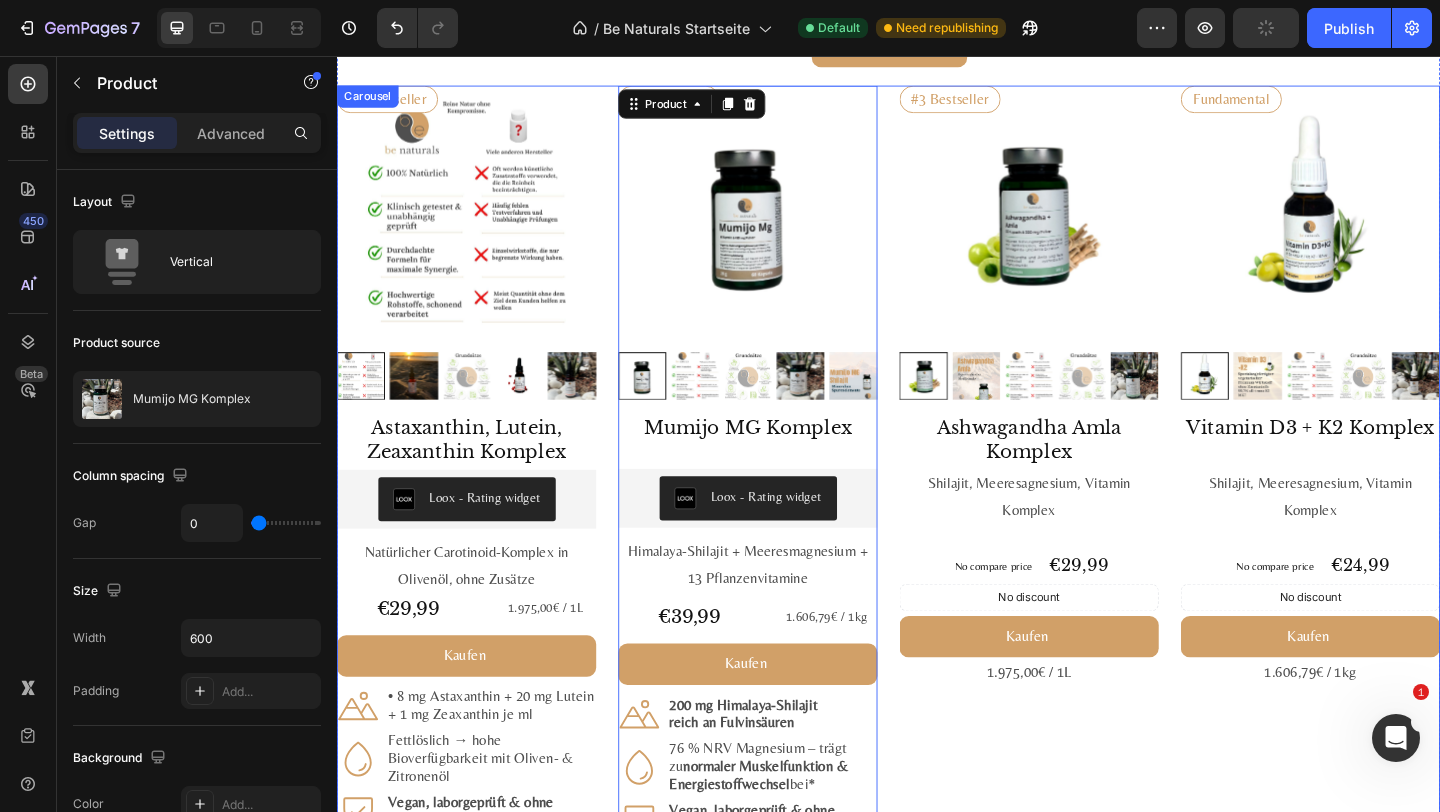click on "#3 Bestseller Product Badge Product Images Ashwagandha Amla Komplex Product Title Shilajit, Meeresagnesium, Vitamin Komplex Text Block No compare price Product Price €29,99 Product Price Product Price Row No discount   Not be displayed when published Discount Tag Kaufen Add to Cart 1.975,00€ / 1L Text Block Product" at bounding box center (1090, 539) 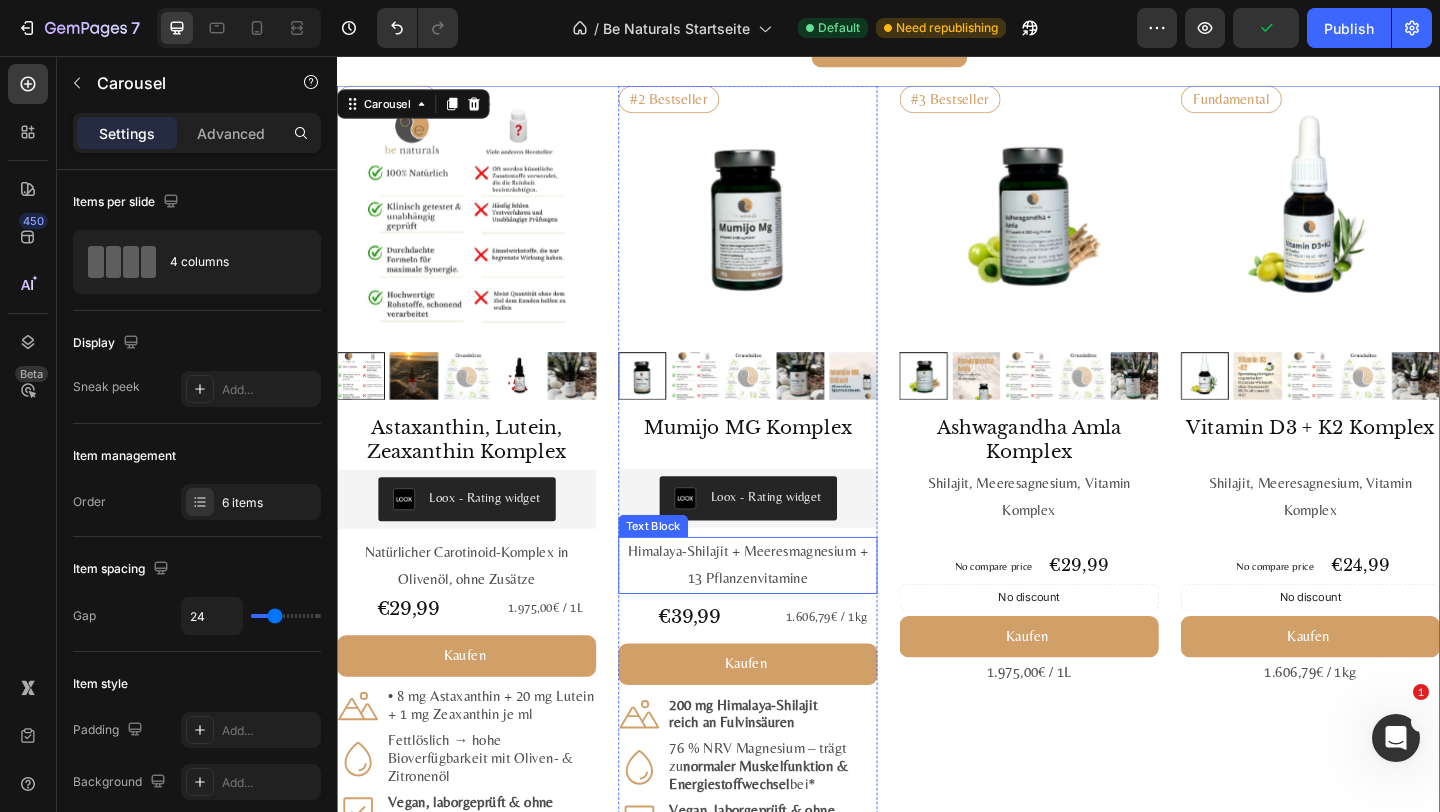 click on "Himalaya-Shilajit + Meeres­magnesium + 13 Pflanzen­vitamine" at bounding box center (784, 610) 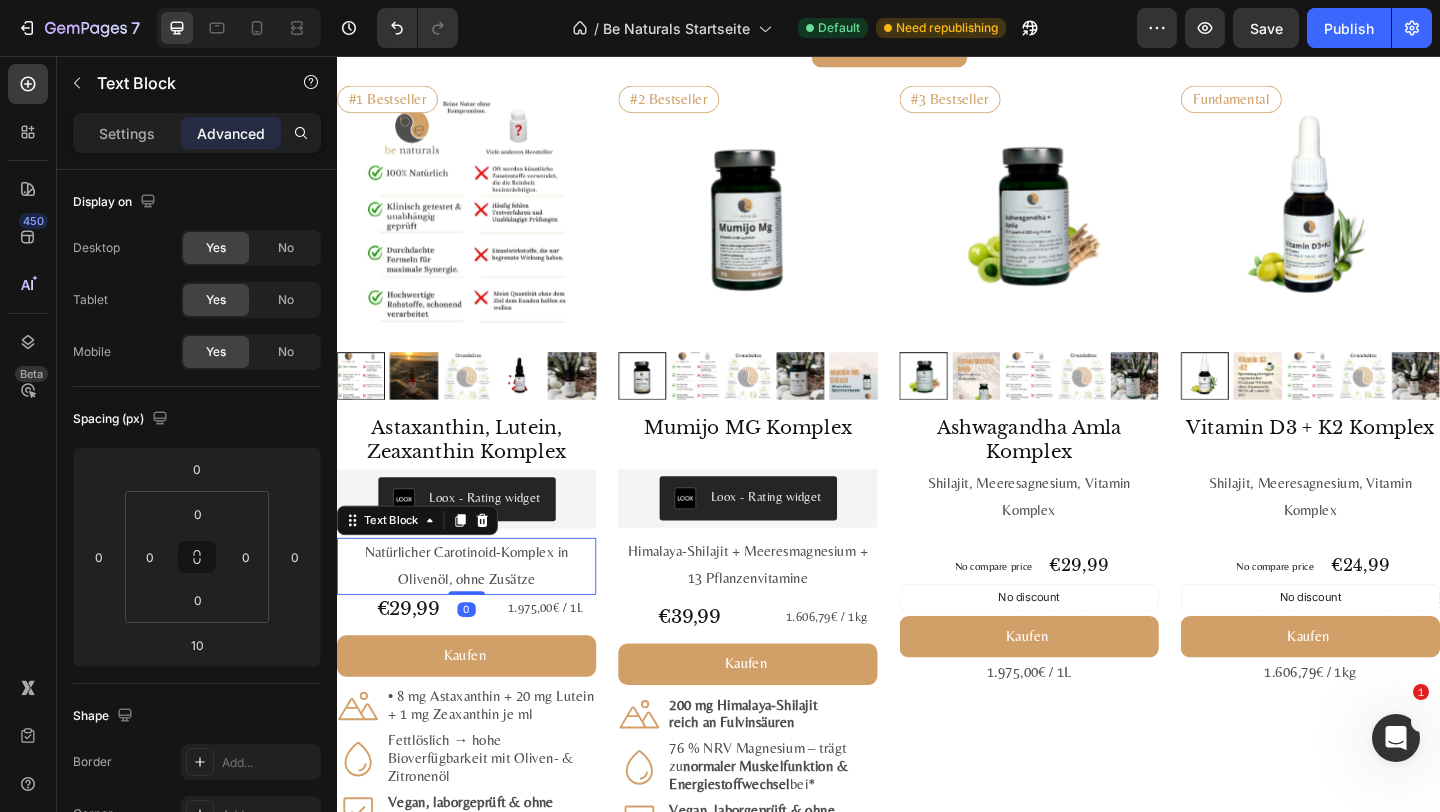 click on "Natürlicher Carotinoid-Komplex in Olivenöl, ohne Zusätze" at bounding box center (478, 611) 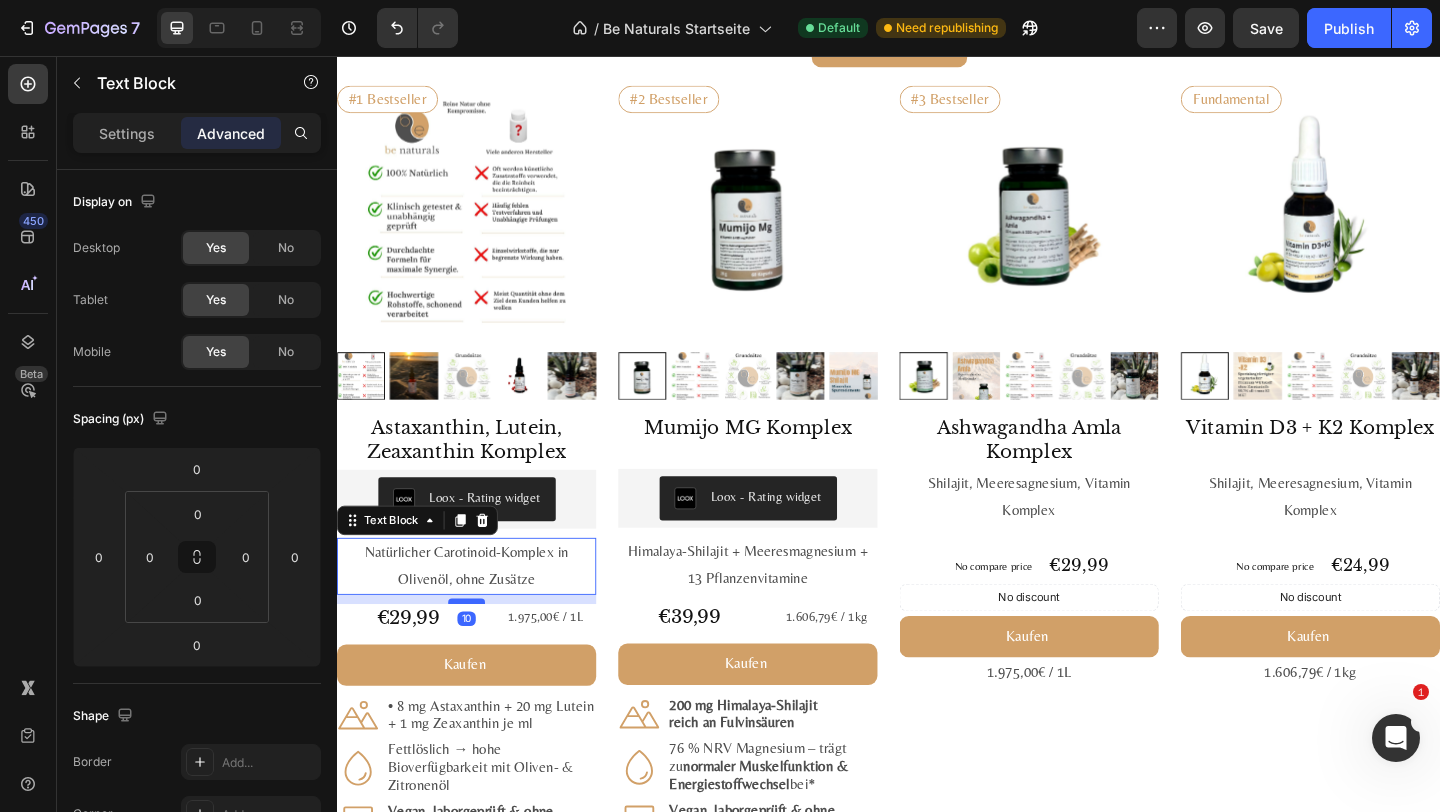 click at bounding box center [478, 649] 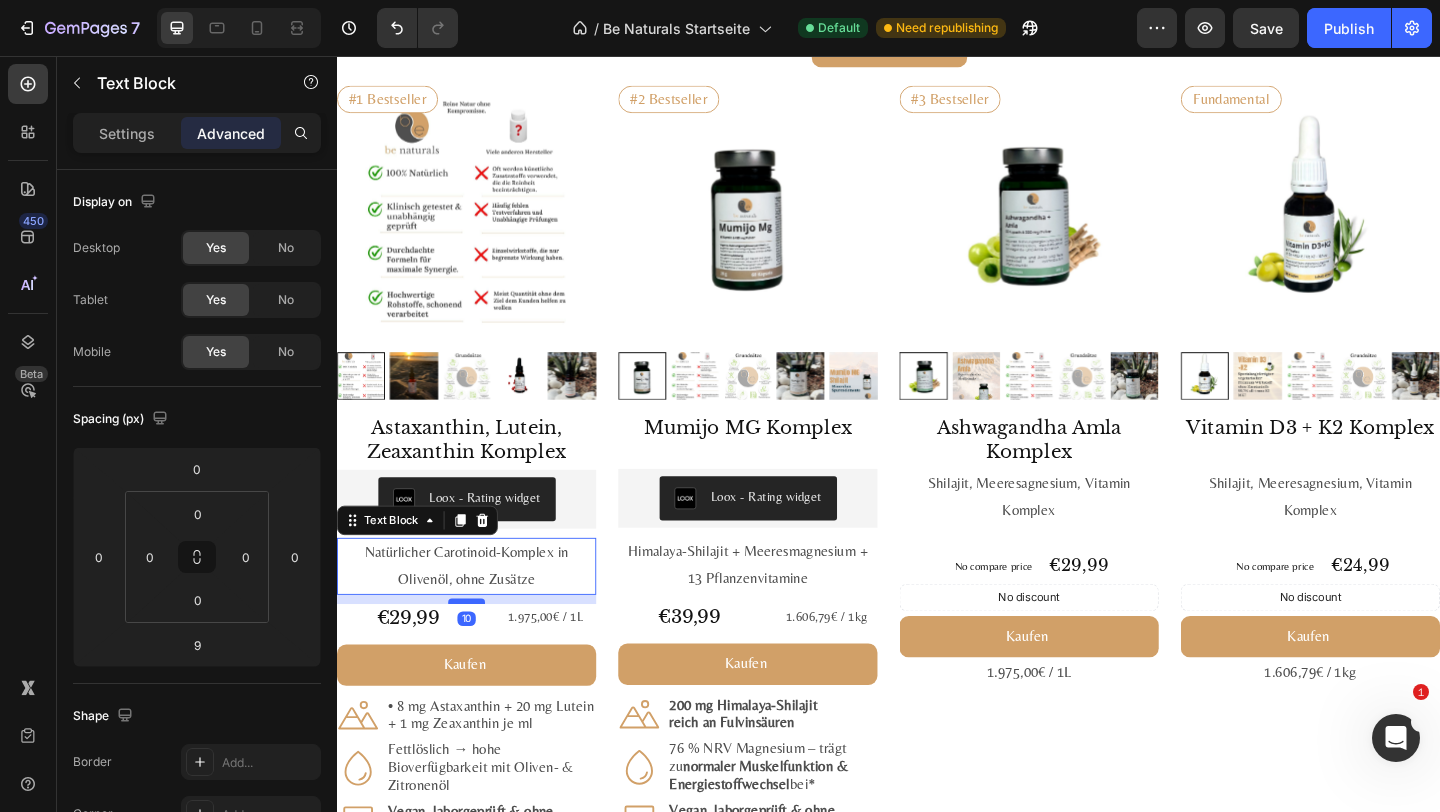 click at bounding box center (478, 649) 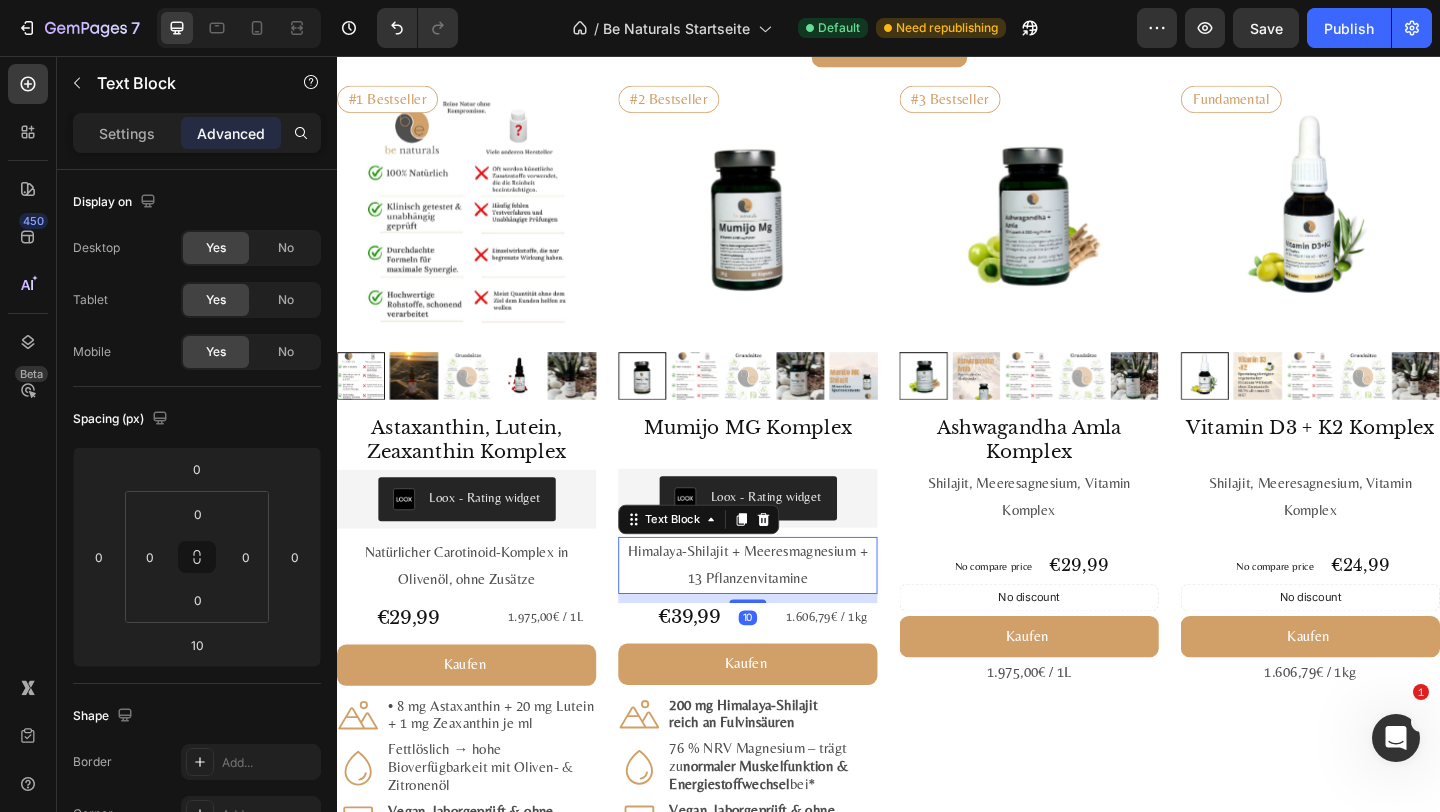 click on "Himalaya-Shilajit + Meeres­magnesium + 13 Pflanzen­vitamine" at bounding box center (784, 610) 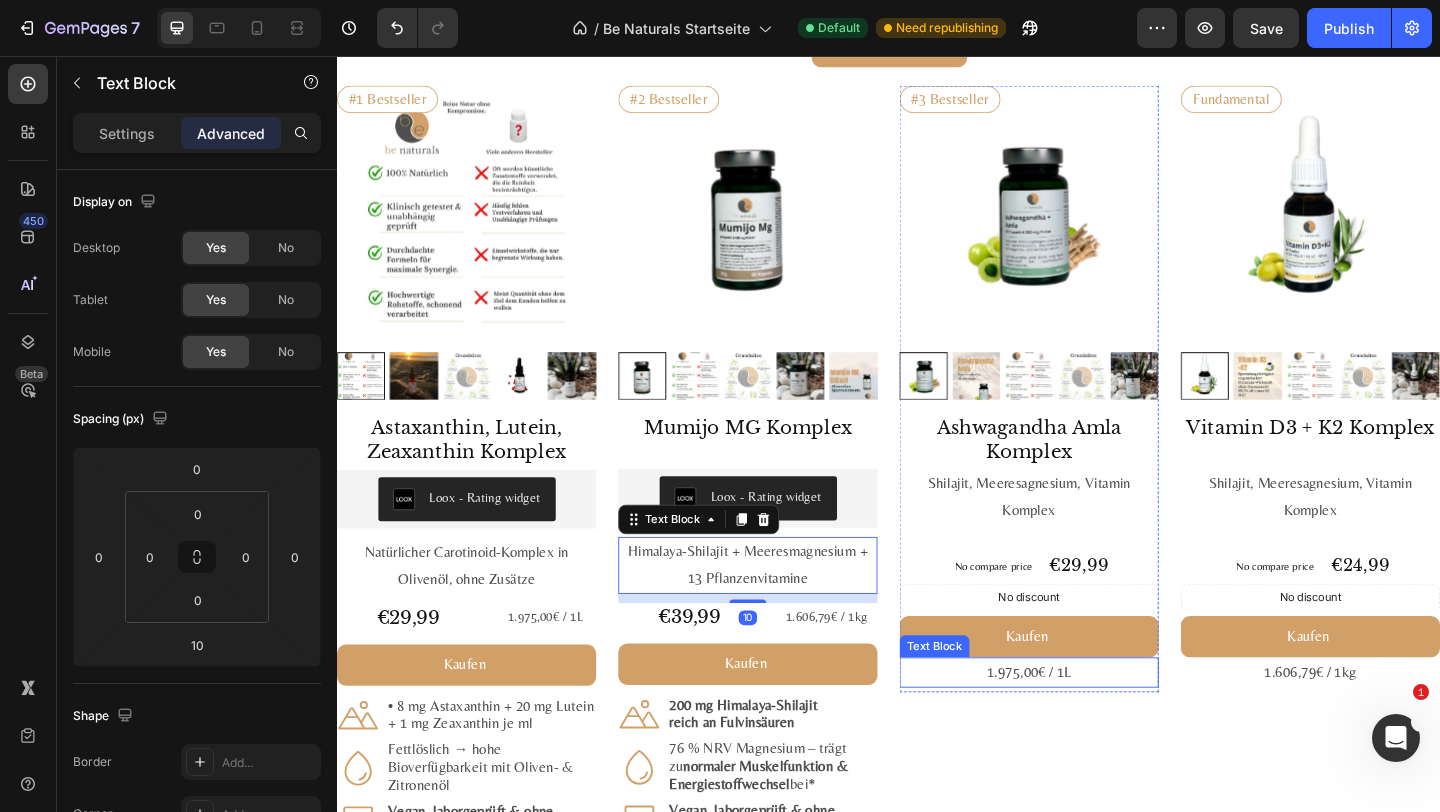 click on "#1 Bestseller Product Badge Product Images Astaxanthin, Lutein, Zeaxanthin Komplex Product Title Loox - Rating widget Loox Natürlicher Carotinoid-Komplex in Olivenöl, ohne Zusätze Text Block €29,99 Product Price Product Price 1.975,00€ / 1L Text Block Row Kaufen Add to Cart
Icon • 8 mg Astaxanthin + 20 mg Lutein + 1 mg Zeaxanthin je ml Text Block Row
Icon Fettlöslich → hohe Bioverfügbarkeit mit Oliven- & Zitronenöl Text Block Row
Icon Vegan, labor­geprüft & ohne Zusatz­stoffe Text Block Row Row 1.975,00€ / 1L Text Block Product #2 Bestseller Product Badge Product Images Mumijo MG Komplex Product Title Loox - Rating widget Loox Himalaya-Shilajit + Meeres­magnesium + 13 Pflanzen­vitamine Text Block   10 €39,99 Product Price Product Price 1.606,79€ / 1kg Text Block Row Kaufen Add to Cart
Icon 200 mg Himalaya-Shilajit reich an Fulvin­säuren Text Block Row
Icon 76 % NRV Magnesium – trägt zu   bei* Row Icon" at bounding box center [937, 539] 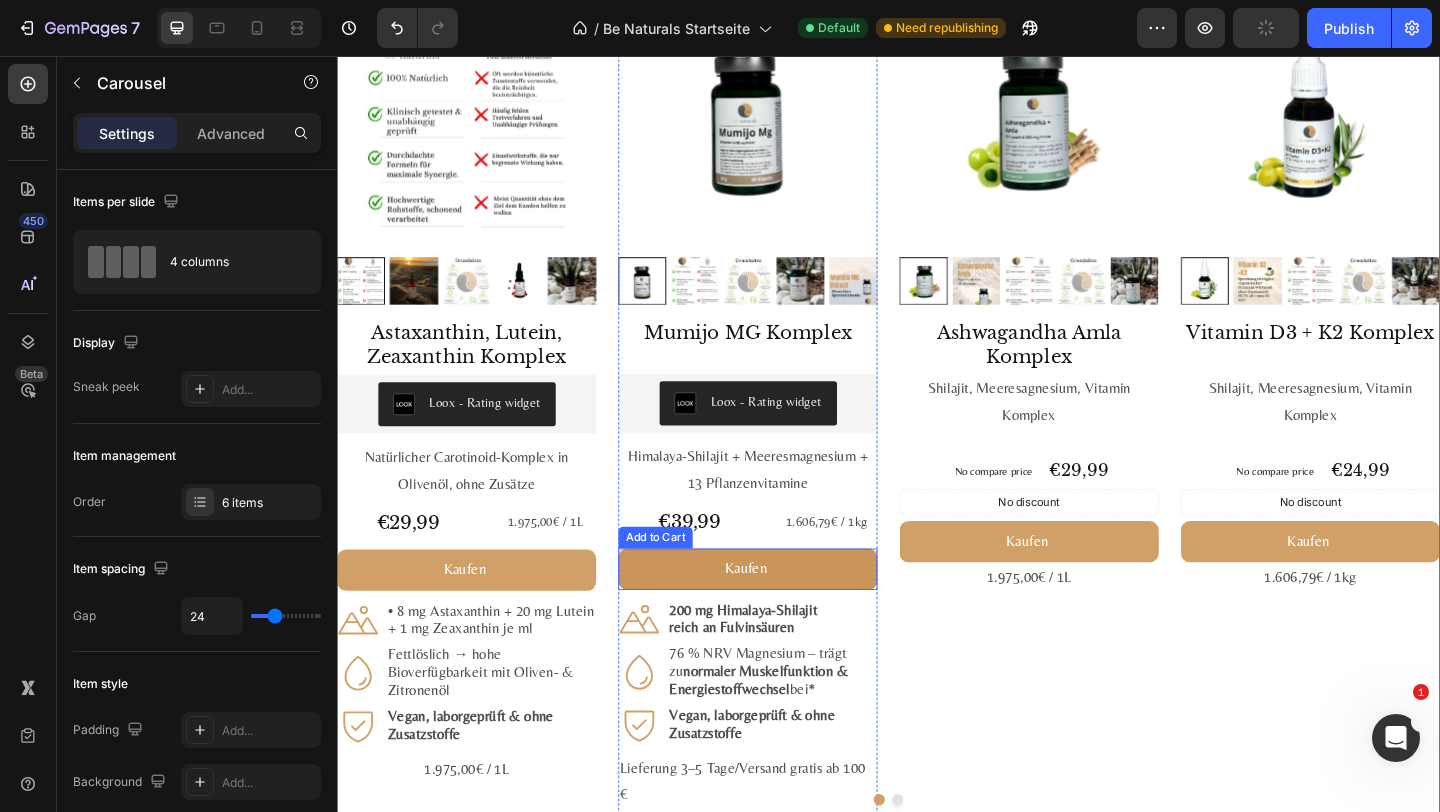 scroll, scrollTop: 2255, scrollLeft: 0, axis: vertical 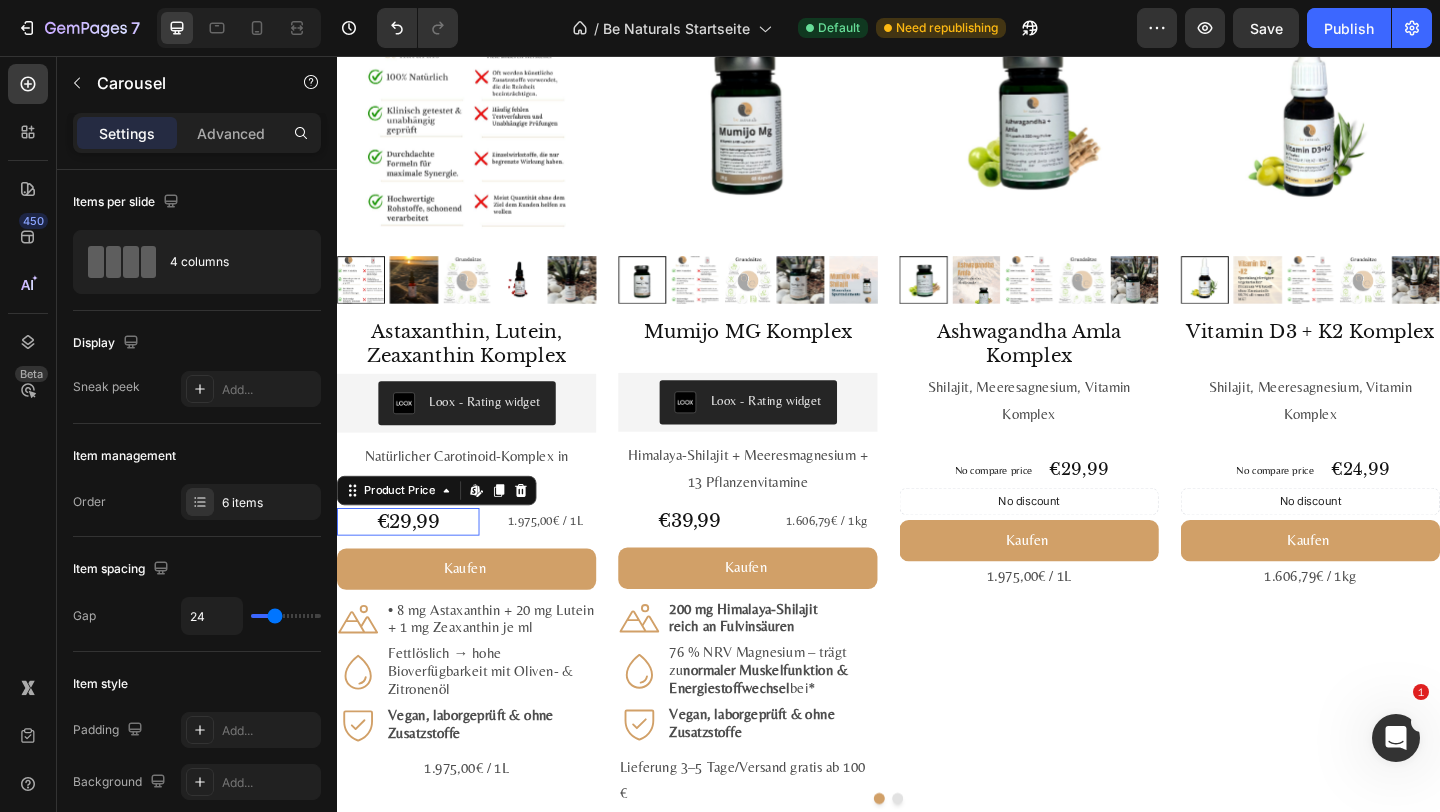 click on "€29,99" at bounding box center (414, 562) 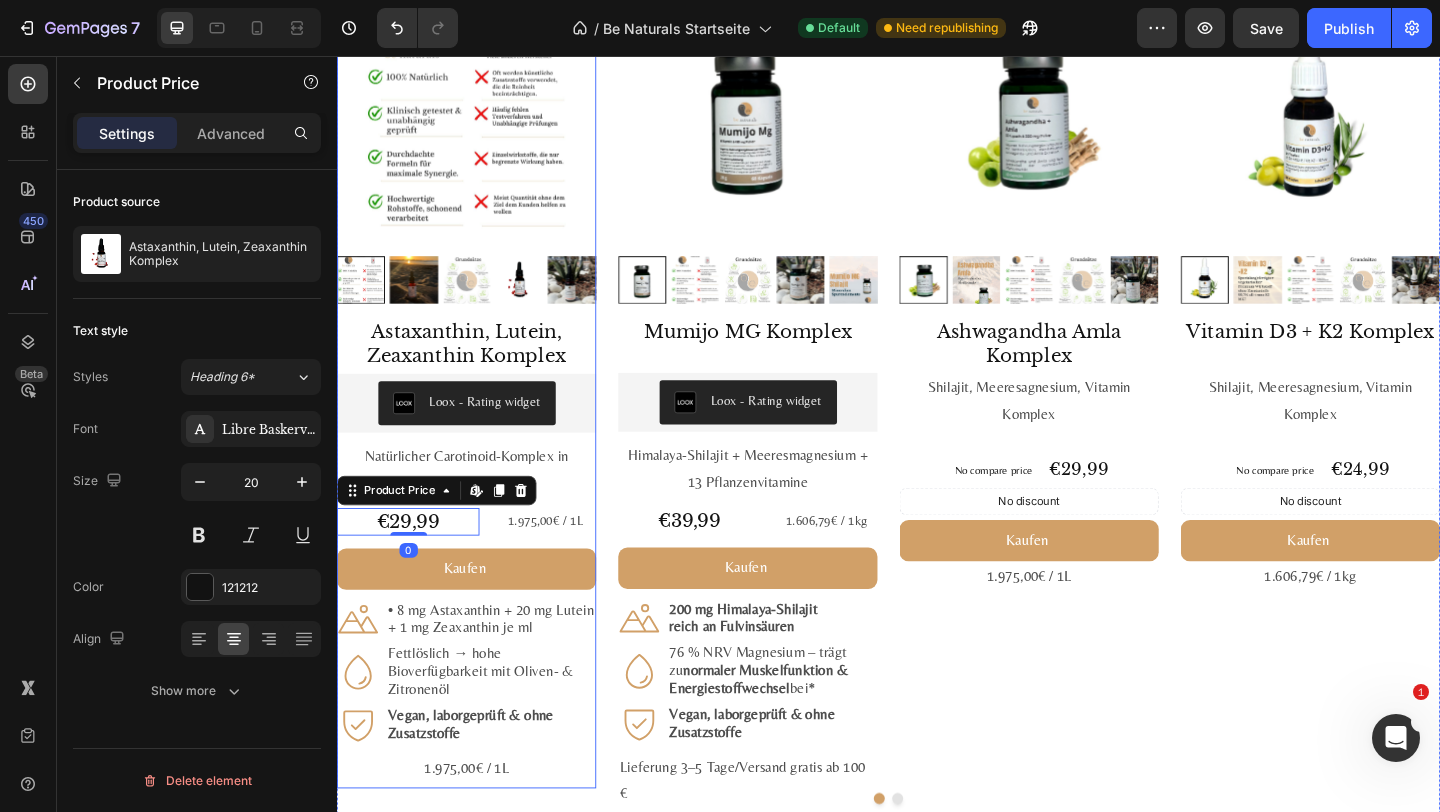 click on "Astaxanthin, Lutein, Zeaxanthin Komplex Product Title Loox - Rating widget Loox Natürlicher Carotinoid-Komplex in Olivenöl, ohne Zusätze Text Block €29,99 Product Price   Edit content in Shopify 0 Product Price   Edit content in Shopify 0 1.975,00€ / 1L Text Block Row Kaufen Add to Cart
Icon • 8 mg Astaxanthin + 20 mg Lutein + 1 mg Zeaxanthin je ml Text Block Row
Icon Fettlöslich → hohe Bioverfügbarkeit mit Oliven- & Zitronenöl Text Block Row
Icon Vegan, labor­geprüft & ohne Zusatz­stoffe Text Block Row Row 1.975,00€ / 1L Text Block" at bounding box center [478, 595] 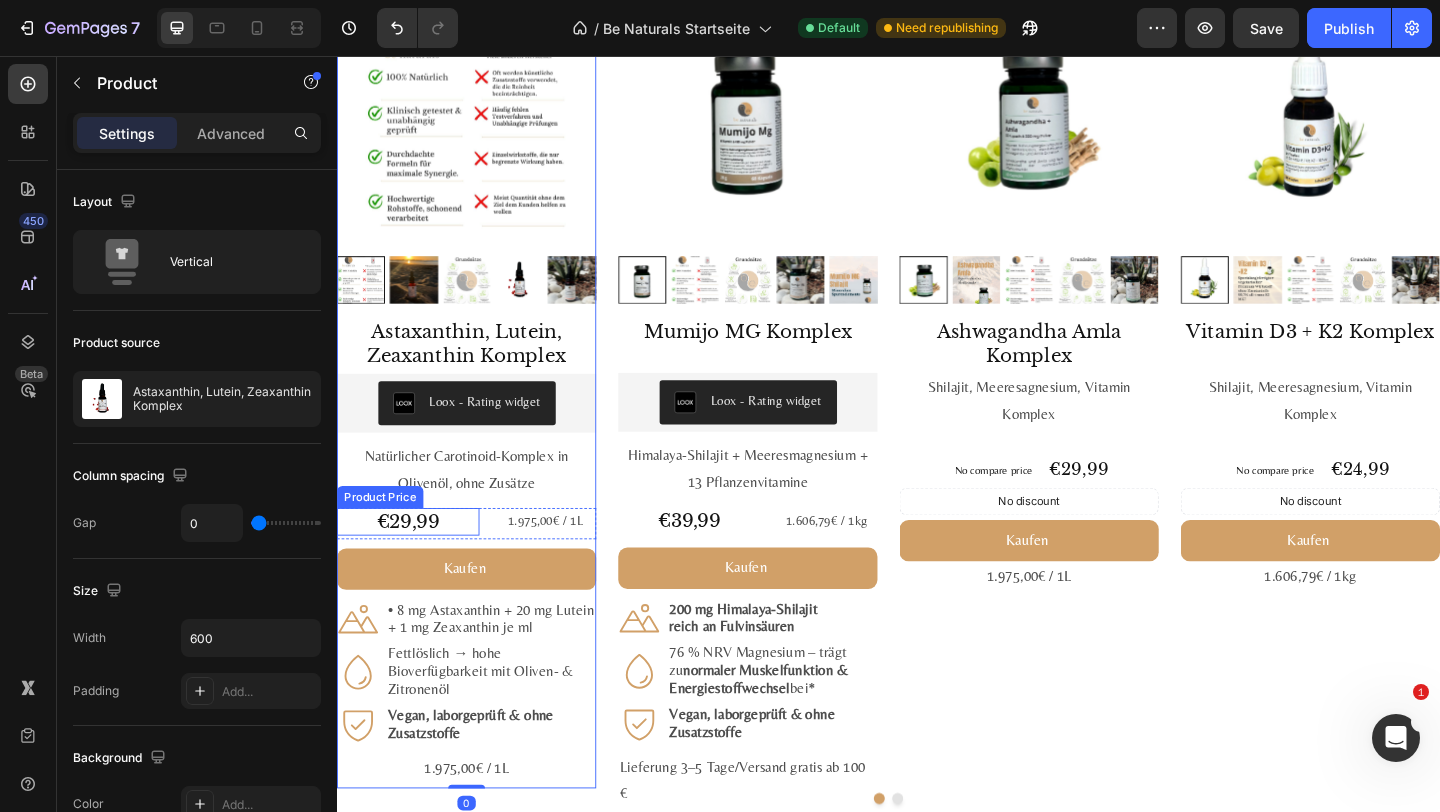 click on "€29,99" at bounding box center (414, 562) 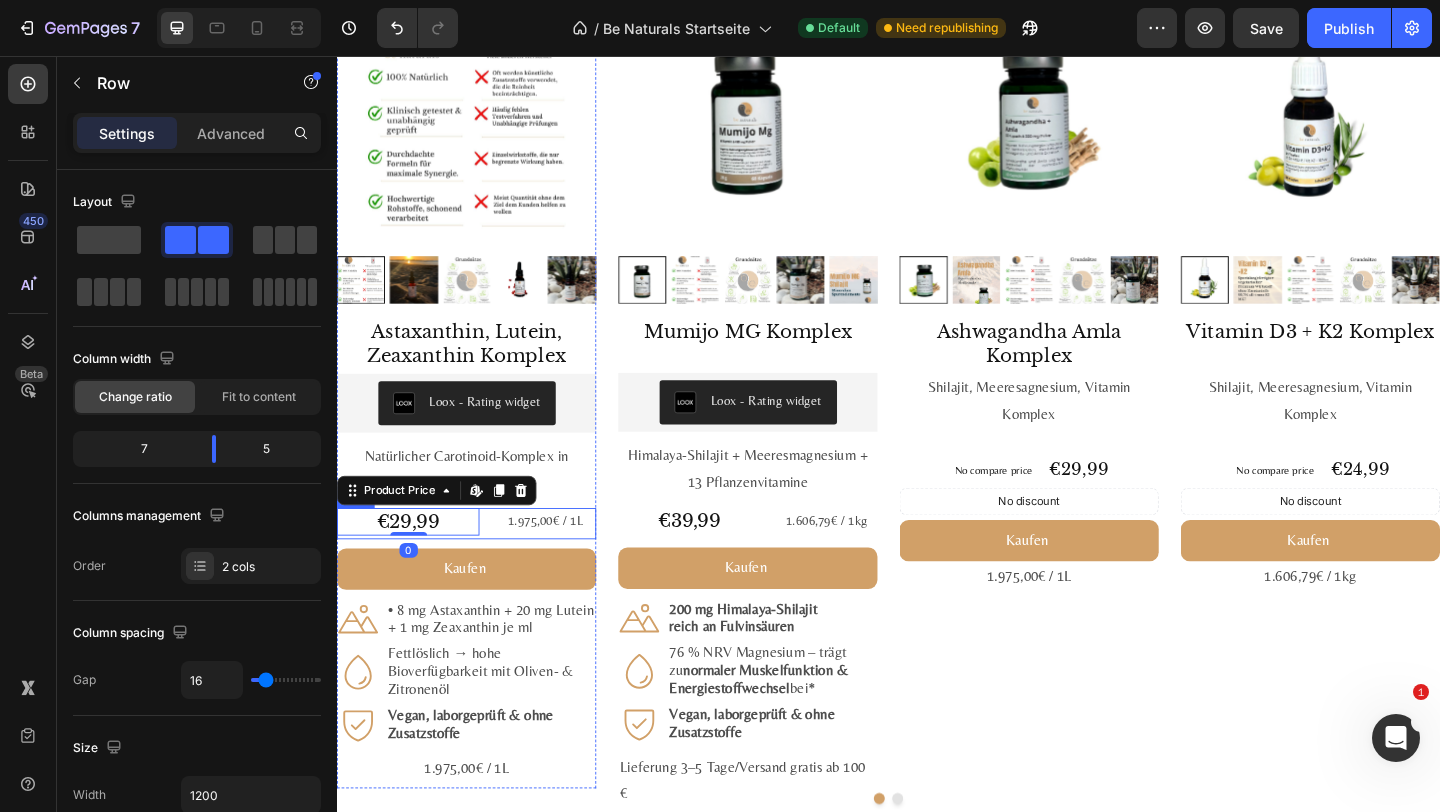 click on "€29,99 Product Price   Edit content in Shopify 0 Product Price   Edit content in Shopify 0" at bounding box center (414, 564) 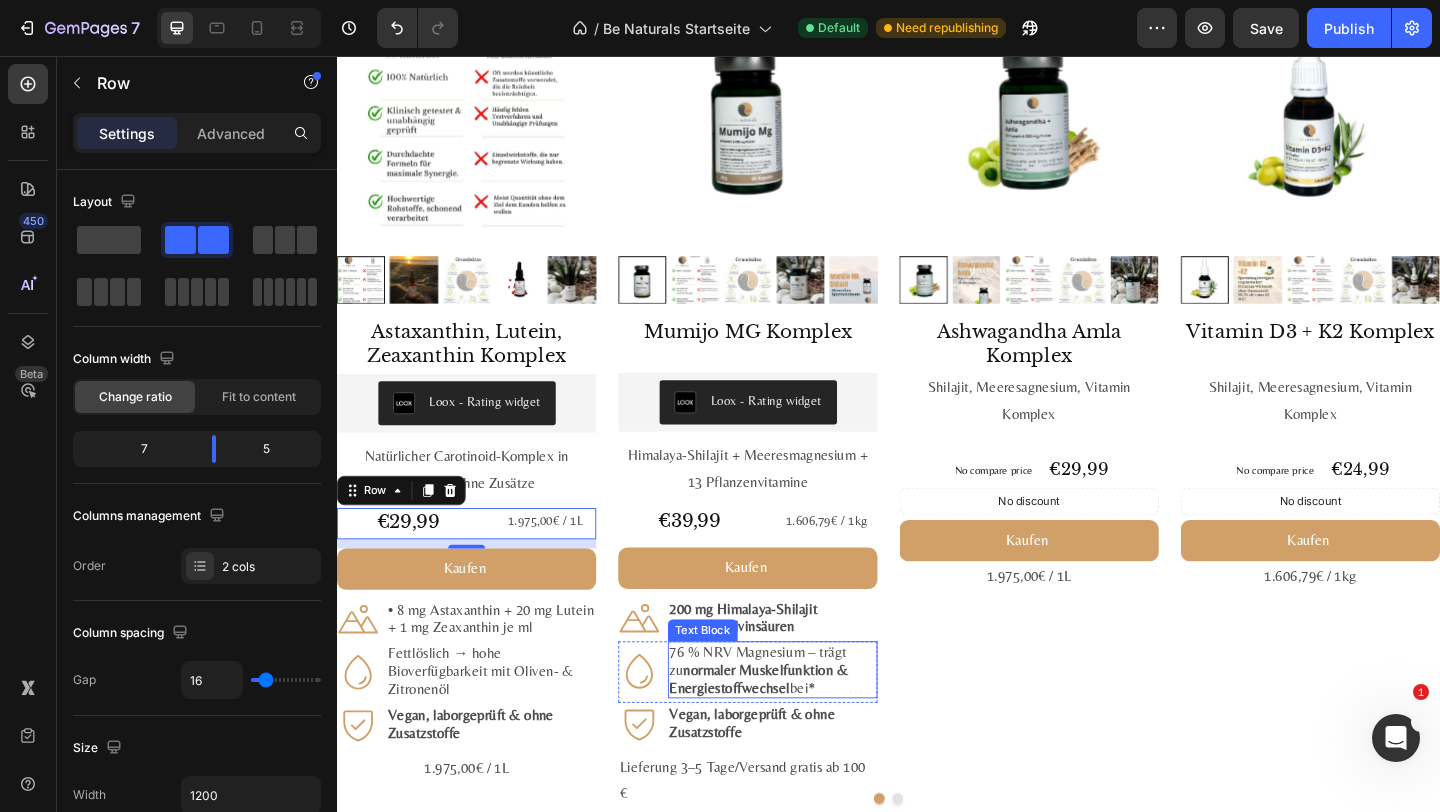 click on "#3 Bestseller Product Badge Product Images Ashwagandha Amla Komplex Product Title Shilajit, Meeresagnesium, Vitamin Komplex Text Block No compare price Product Price €29,99 Product Price Product Price Row No discount   Not be displayed when published Discount Tag Kaufen Add to Cart 1.975,00€ / 1L Text Block Product" at bounding box center [1090, 434] 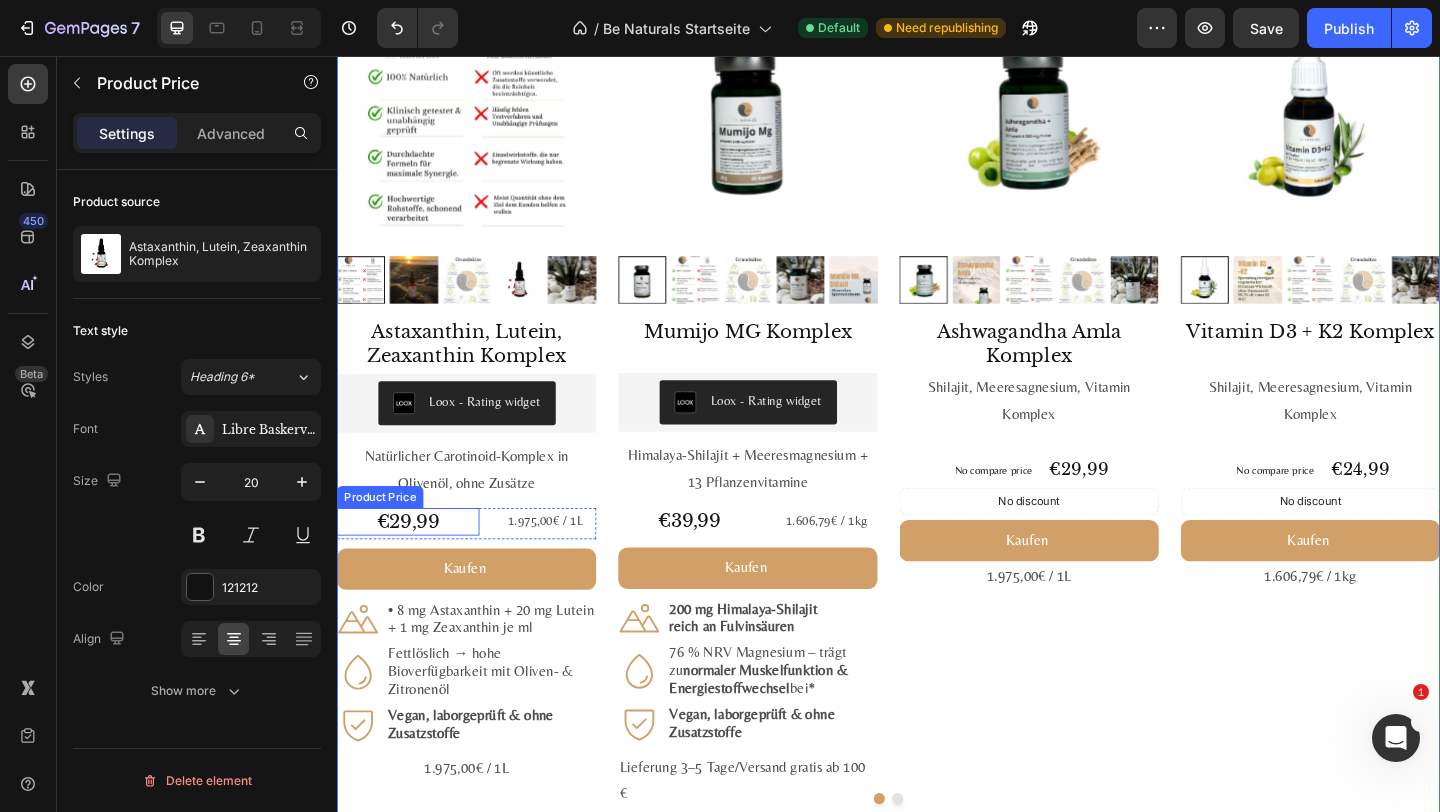 click on "€29,99" at bounding box center (414, 562) 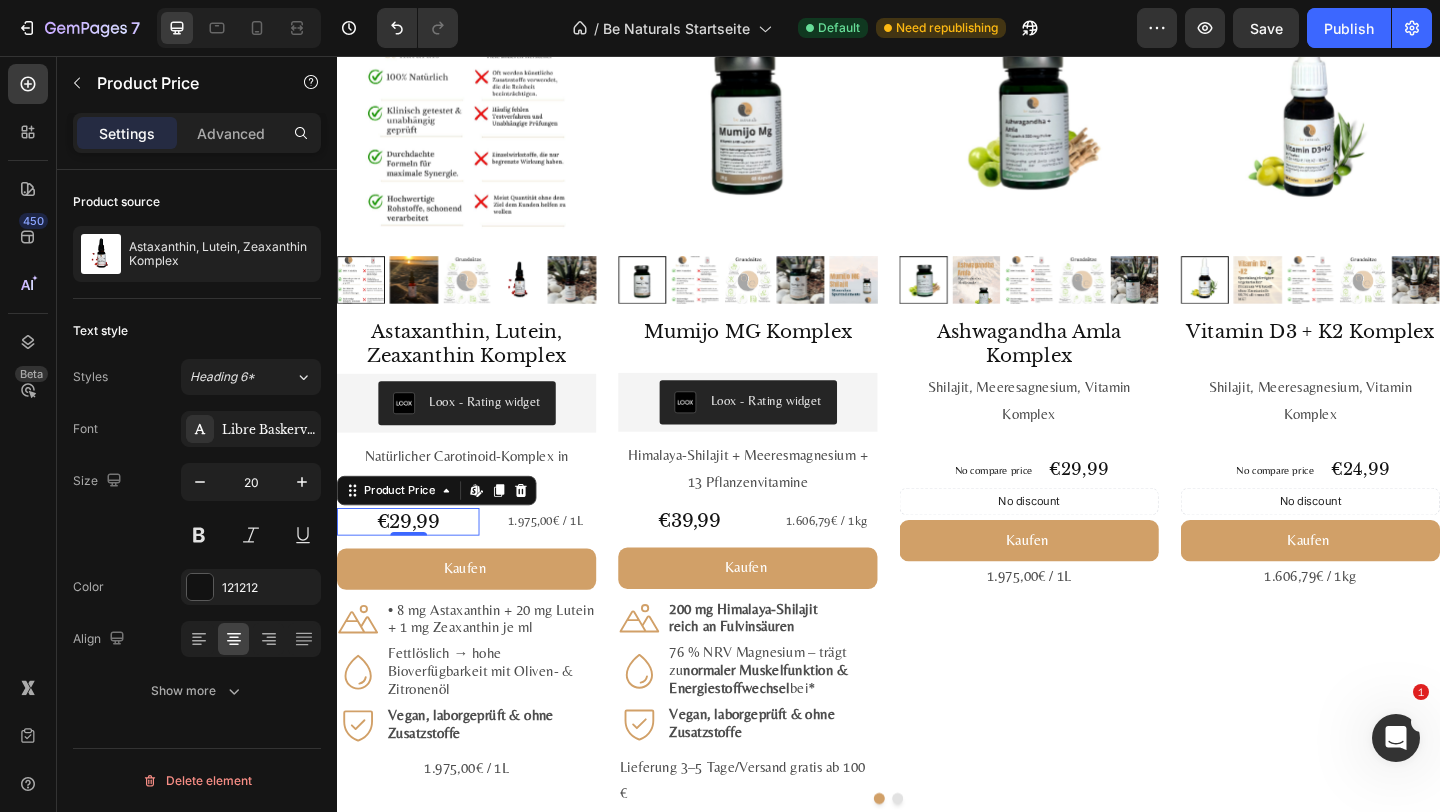 click on "Text style Styles Heading 6* Font Libre Baskerville Size 20 Color 121212 Align Show more" 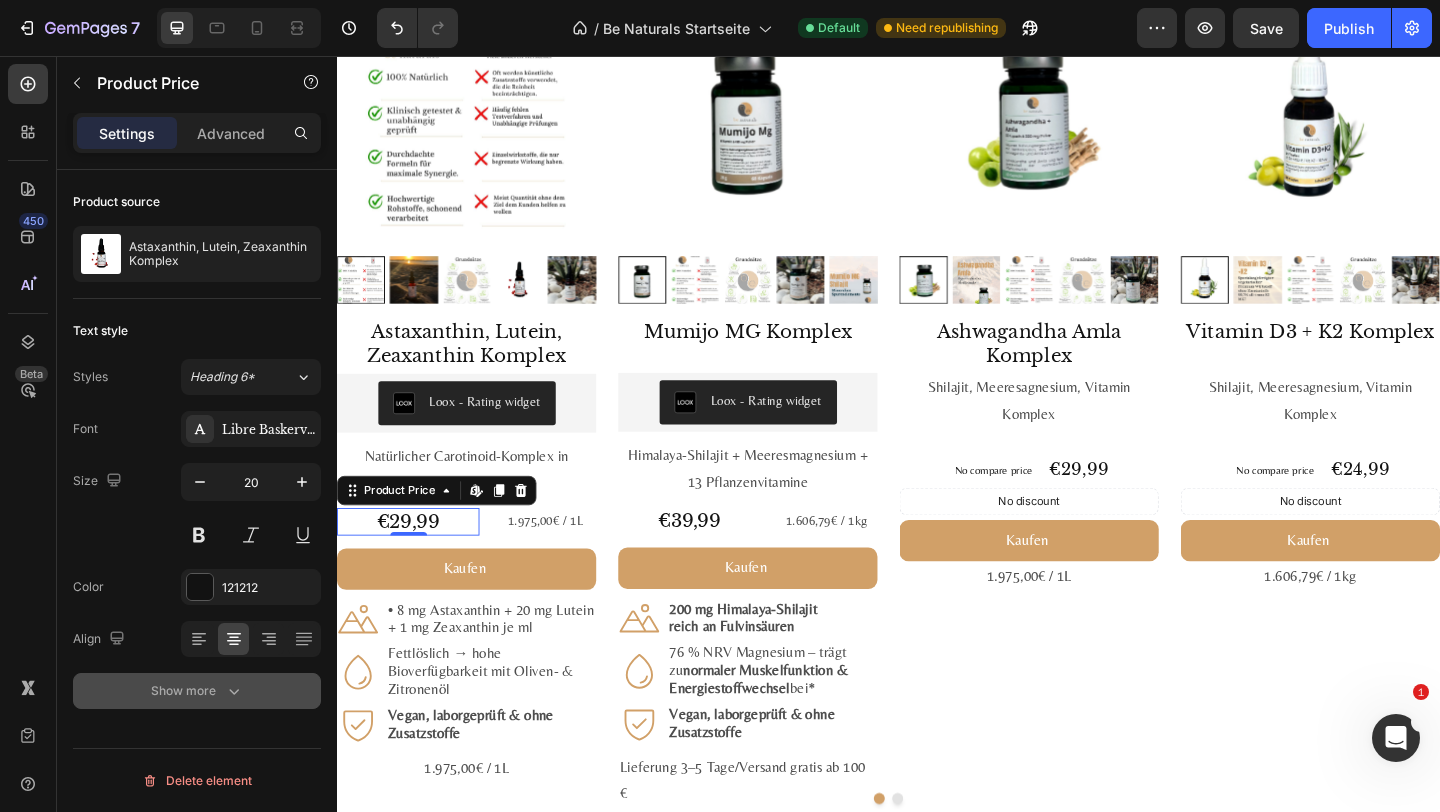 click on "Show more" at bounding box center (197, 691) 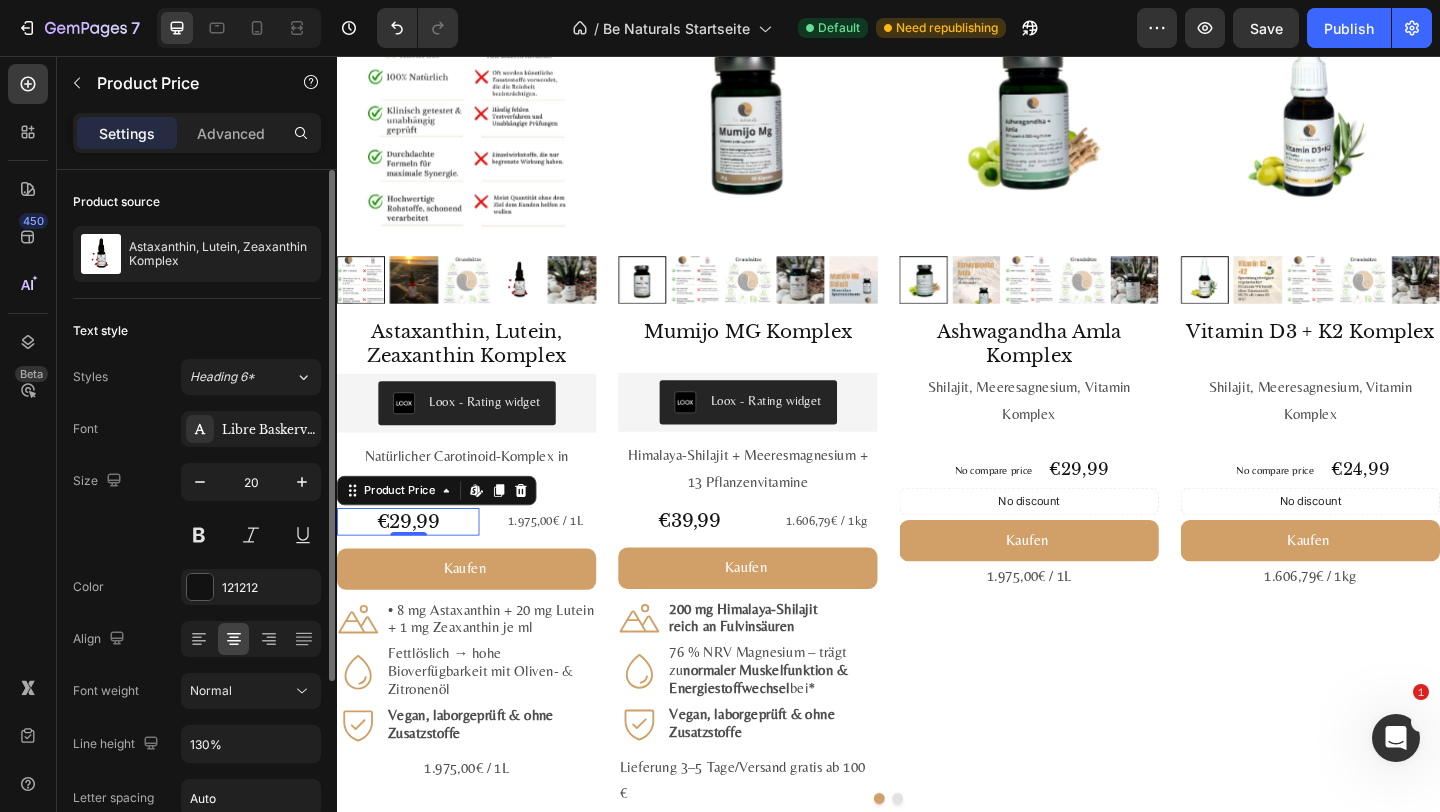 scroll, scrollTop: 257, scrollLeft: 0, axis: vertical 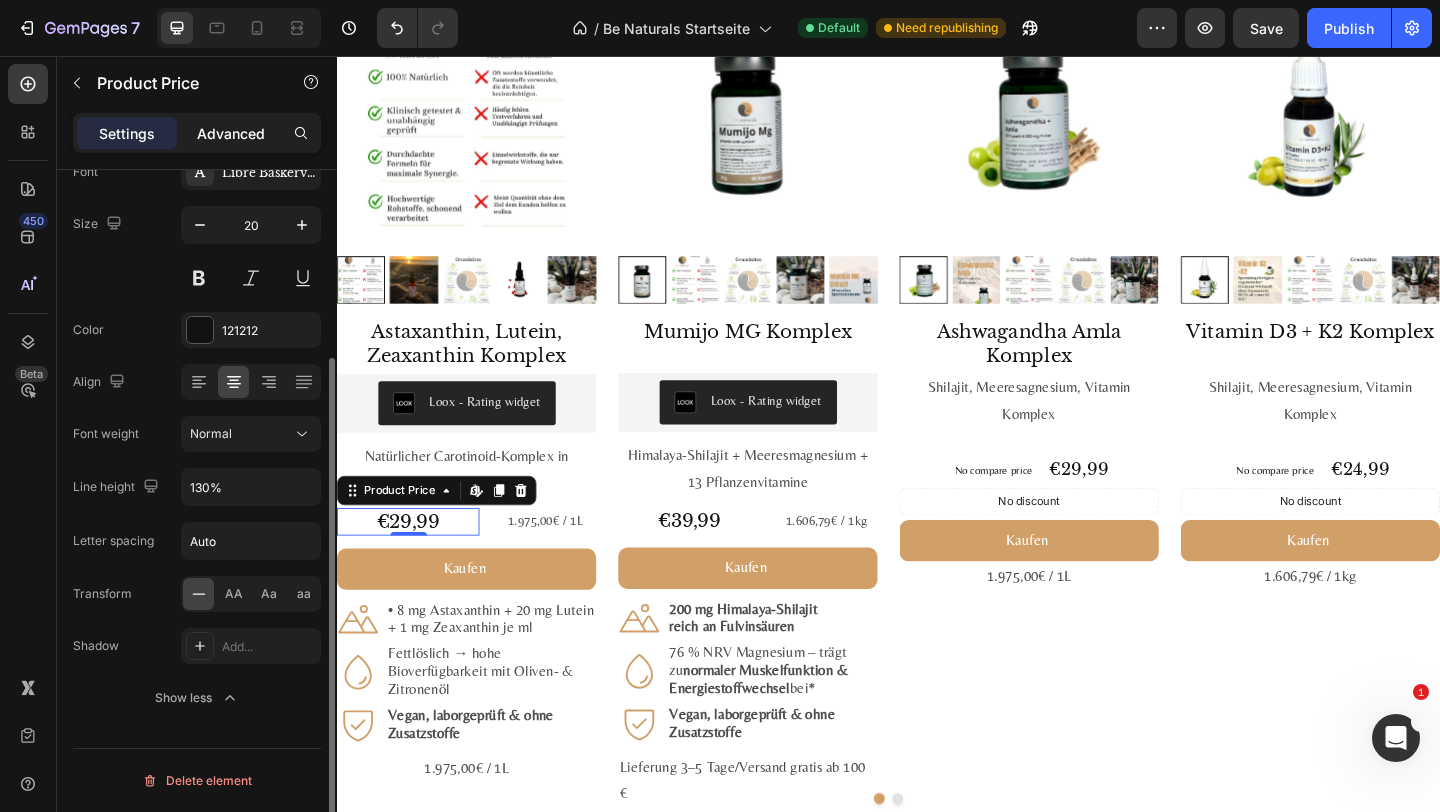 click on "Advanced" at bounding box center [231, 133] 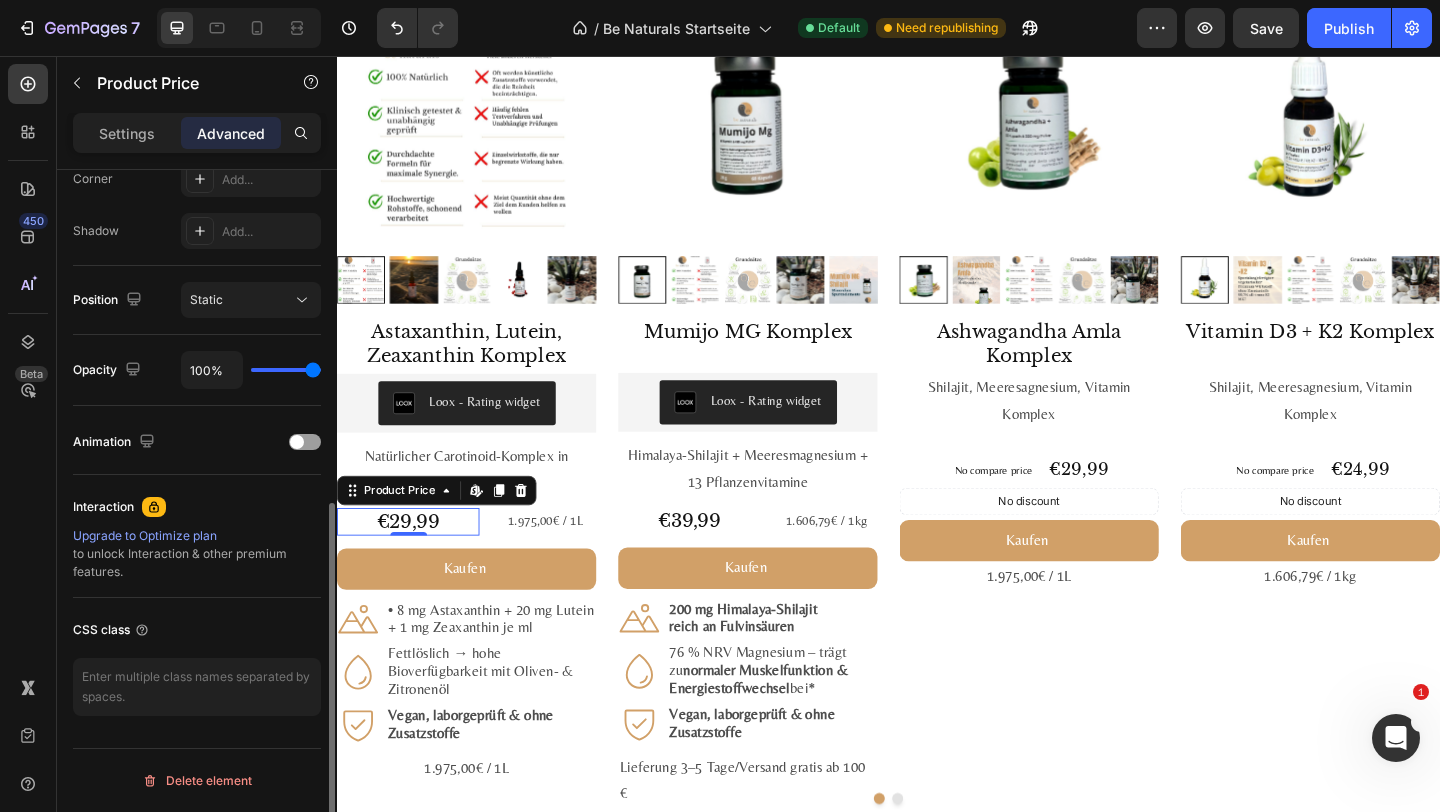 scroll, scrollTop: 0, scrollLeft: 0, axis: both 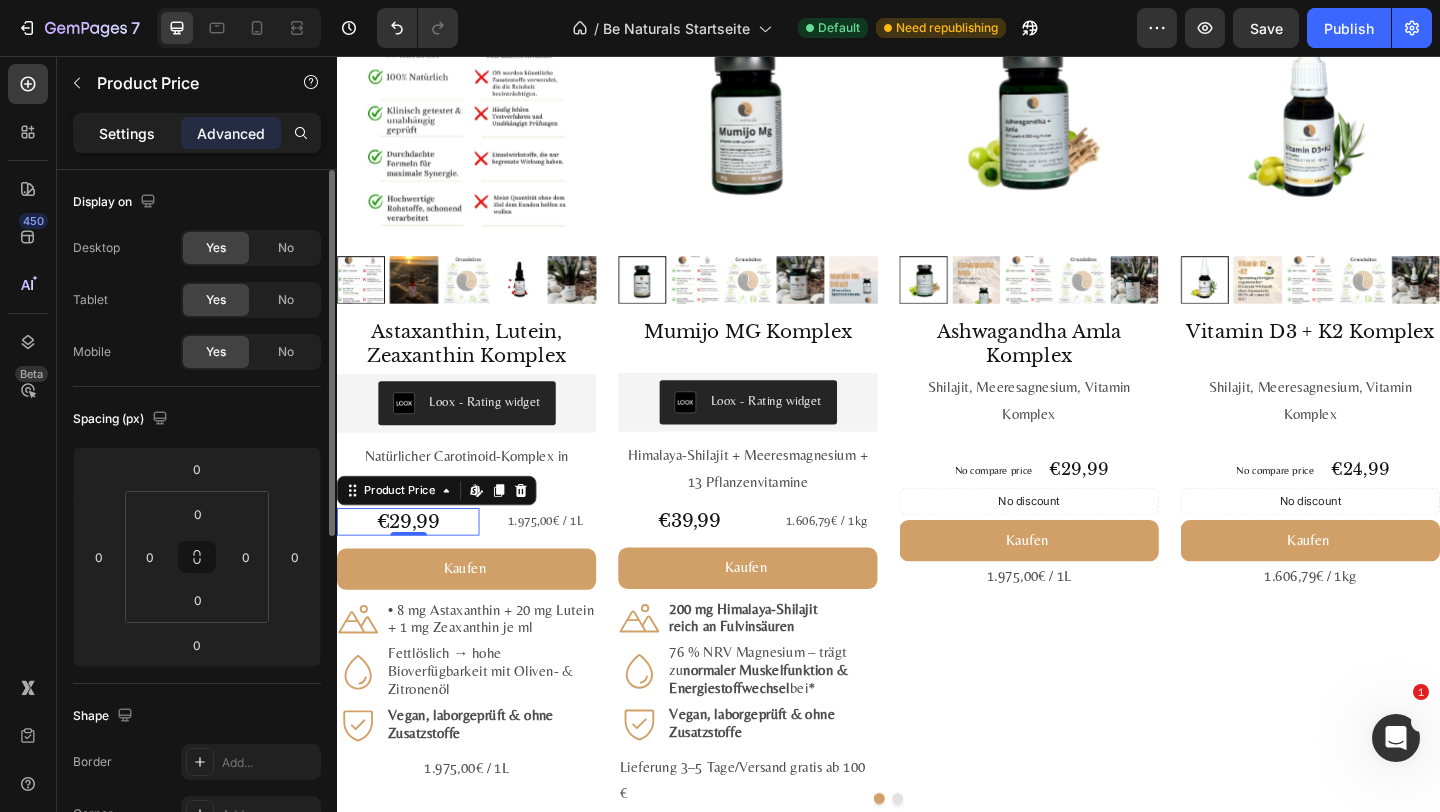 click on "Settings" at bounding box center (127, 133) 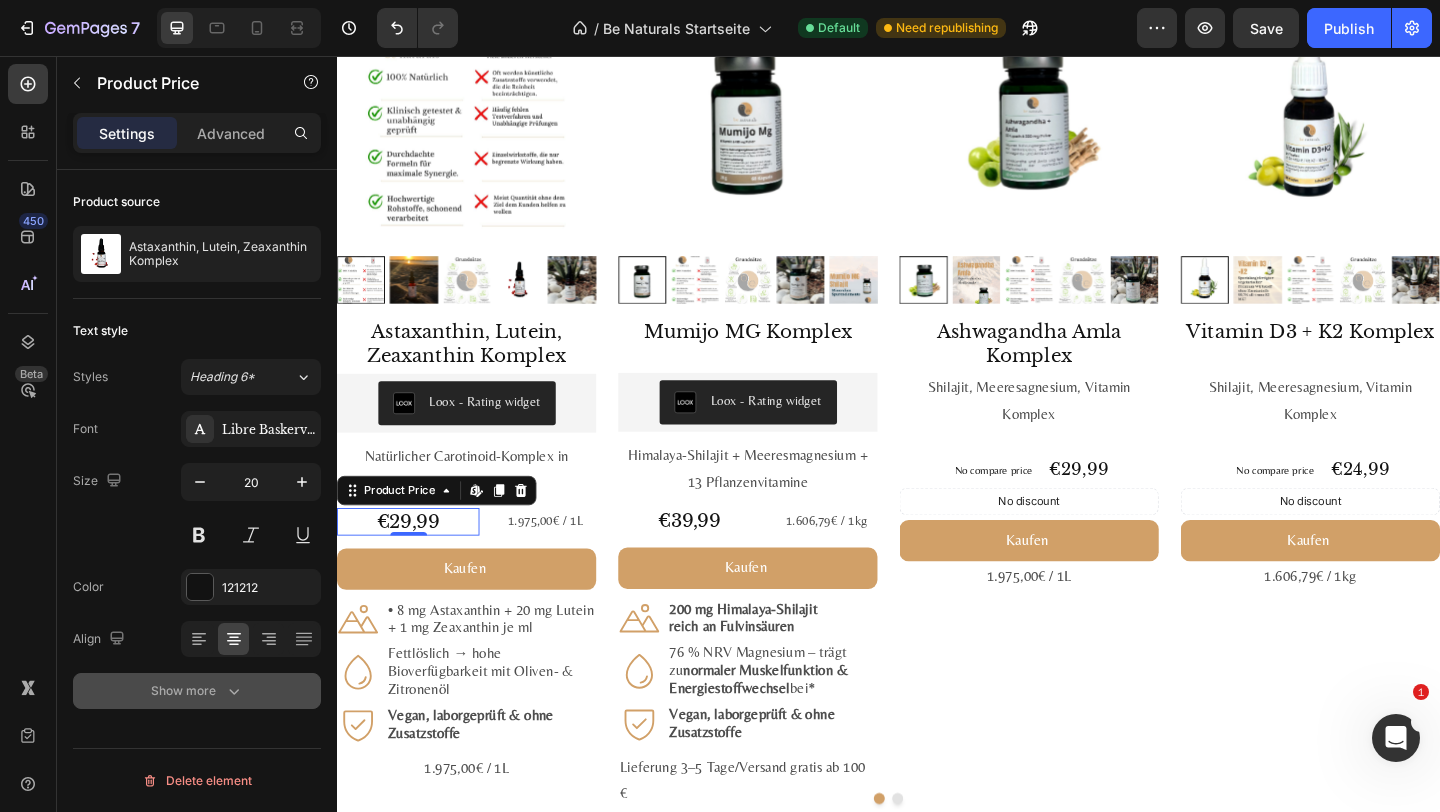 click 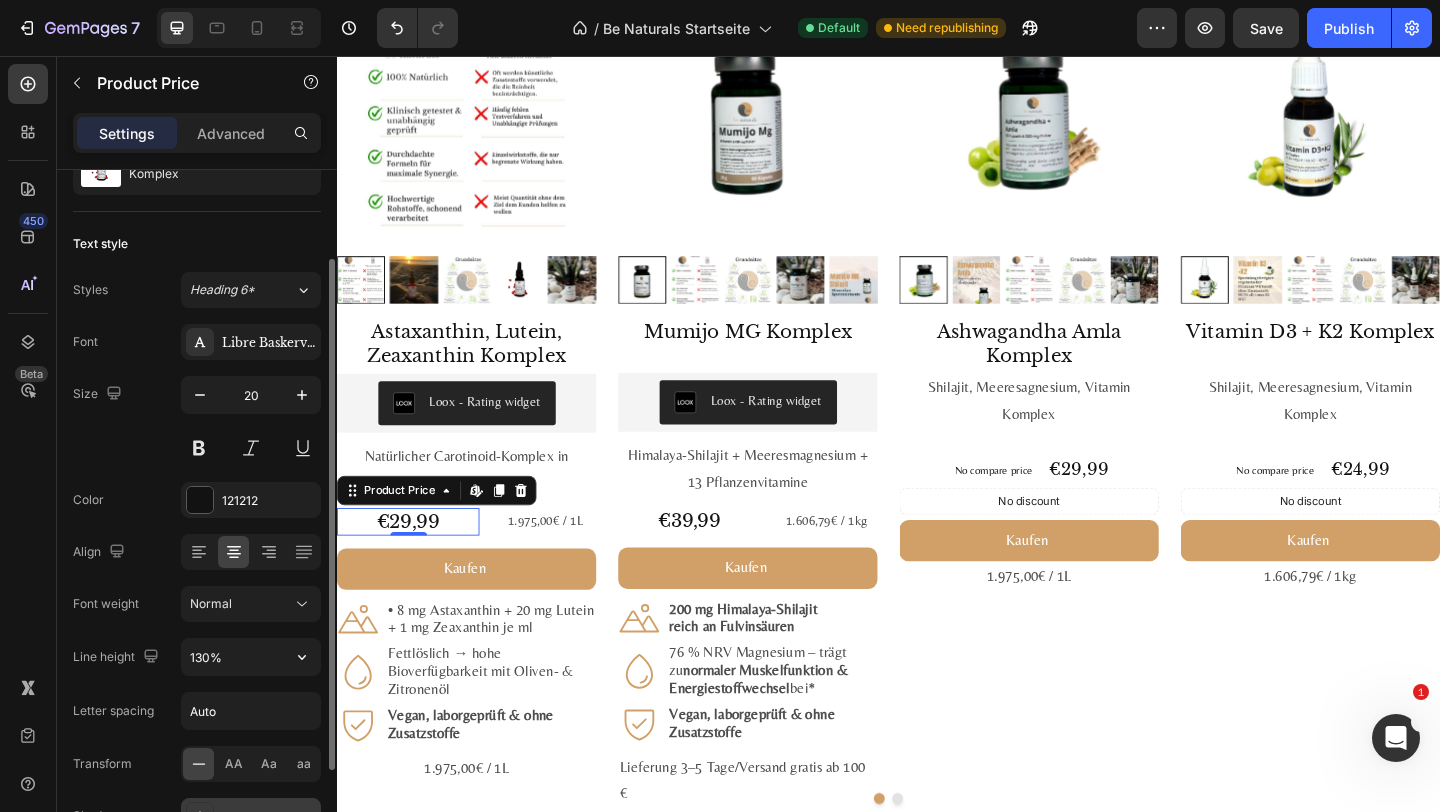 scroll, scrollTop: 85, scrollLeft: 0, axis: vertical 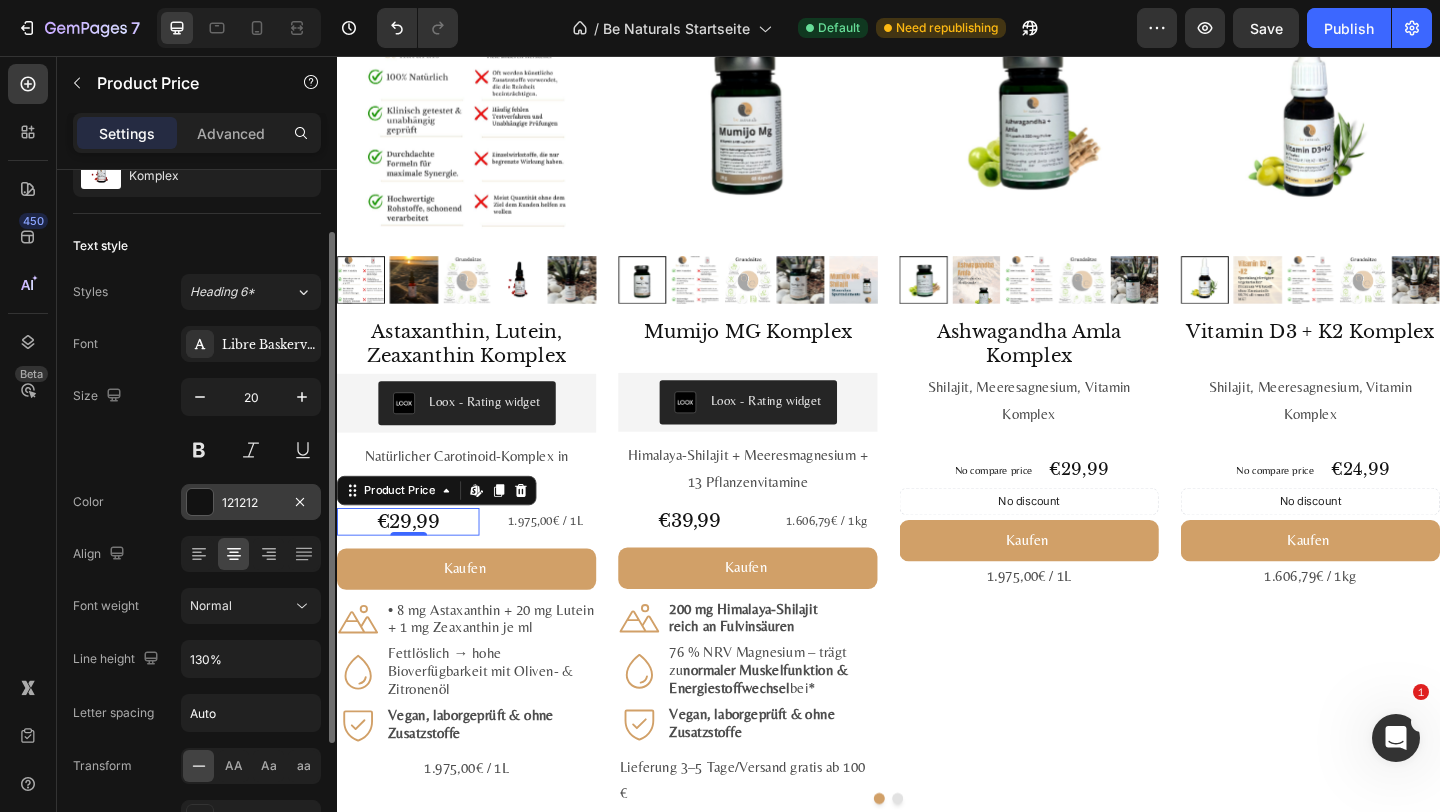 click at bounding box center (200, 502) 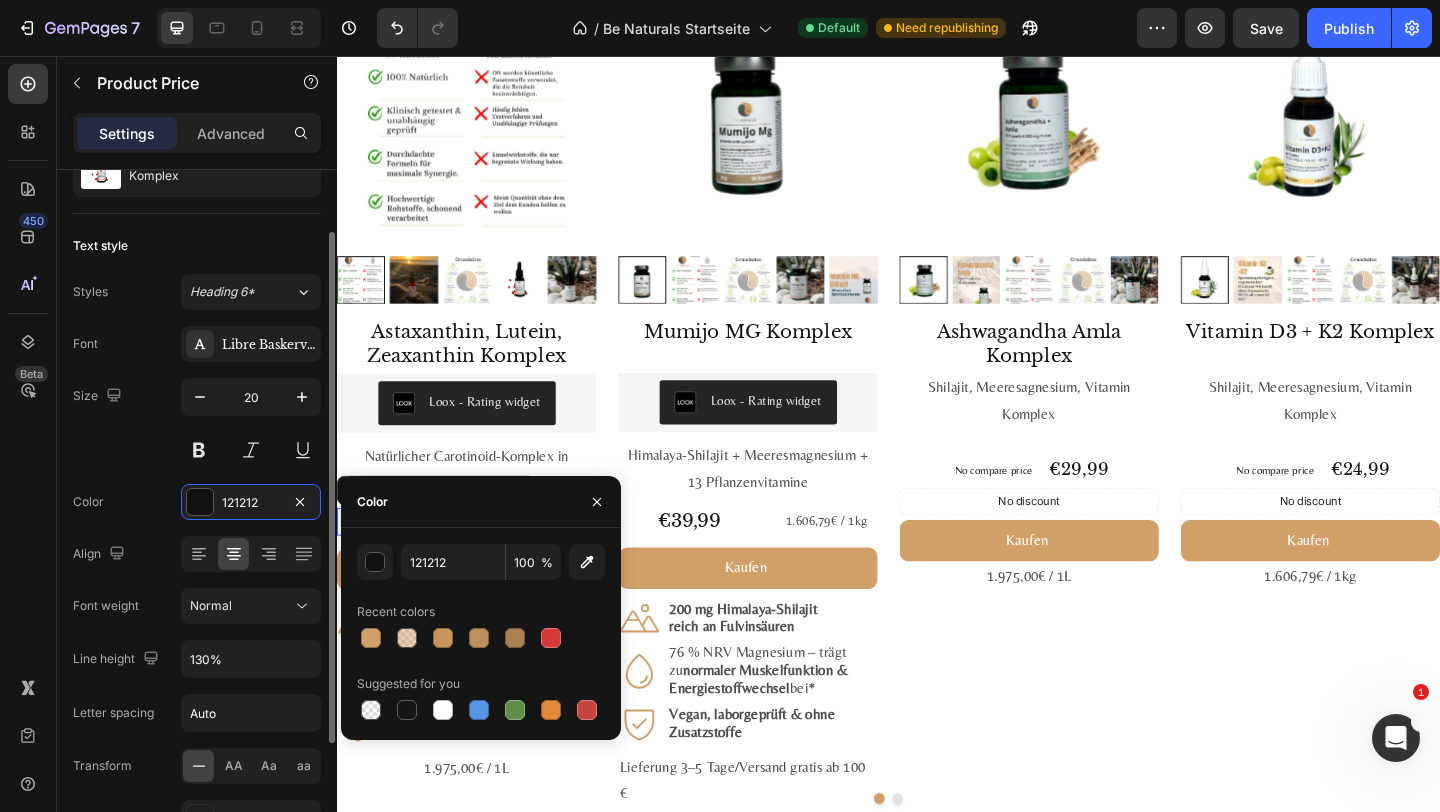 click on "Color 121212" at bounding box center [197, 502] 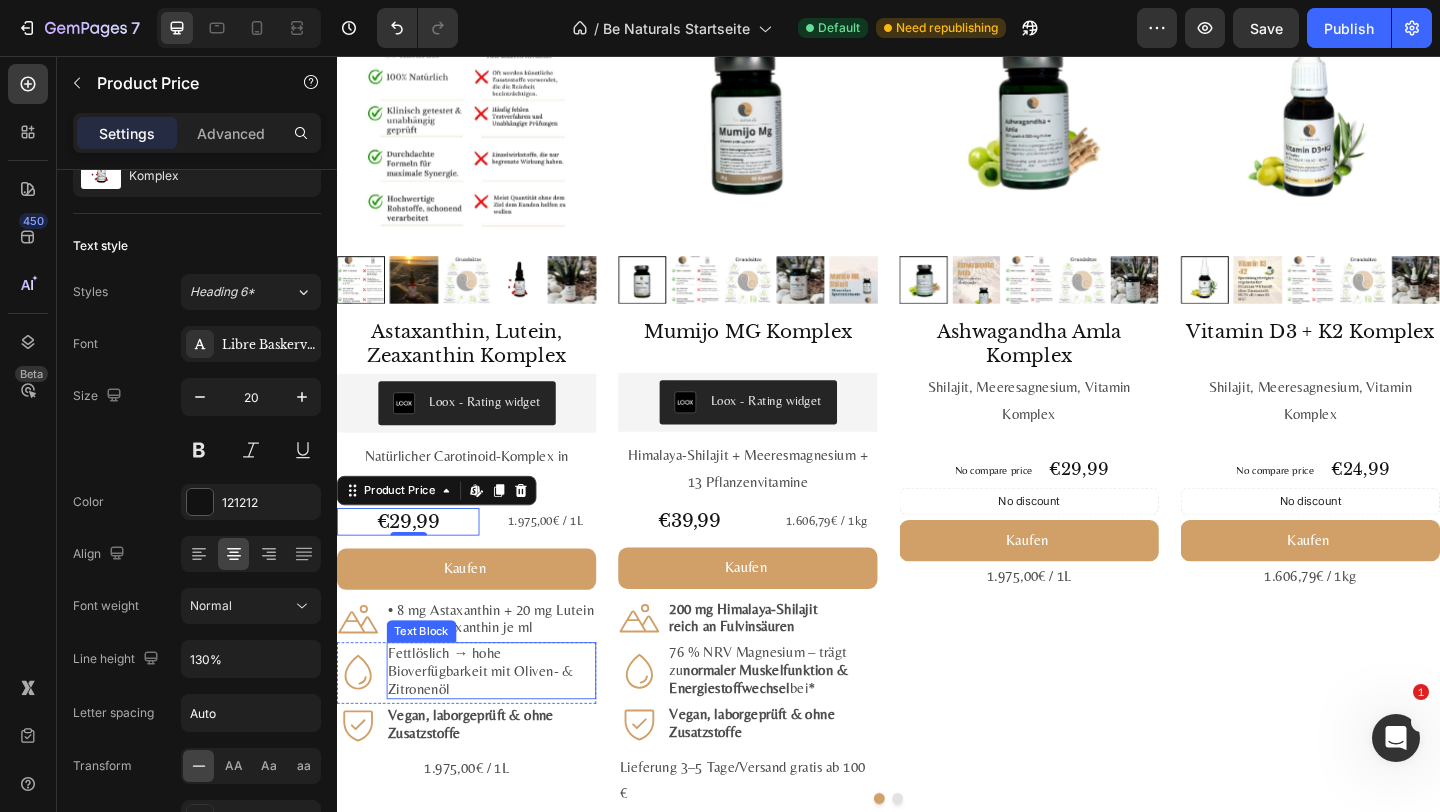 click on "Fettlöslich → hohe Bioverfügbarkeit mit Oliven- & Zitronenöl" at bounding box center (505, 724) 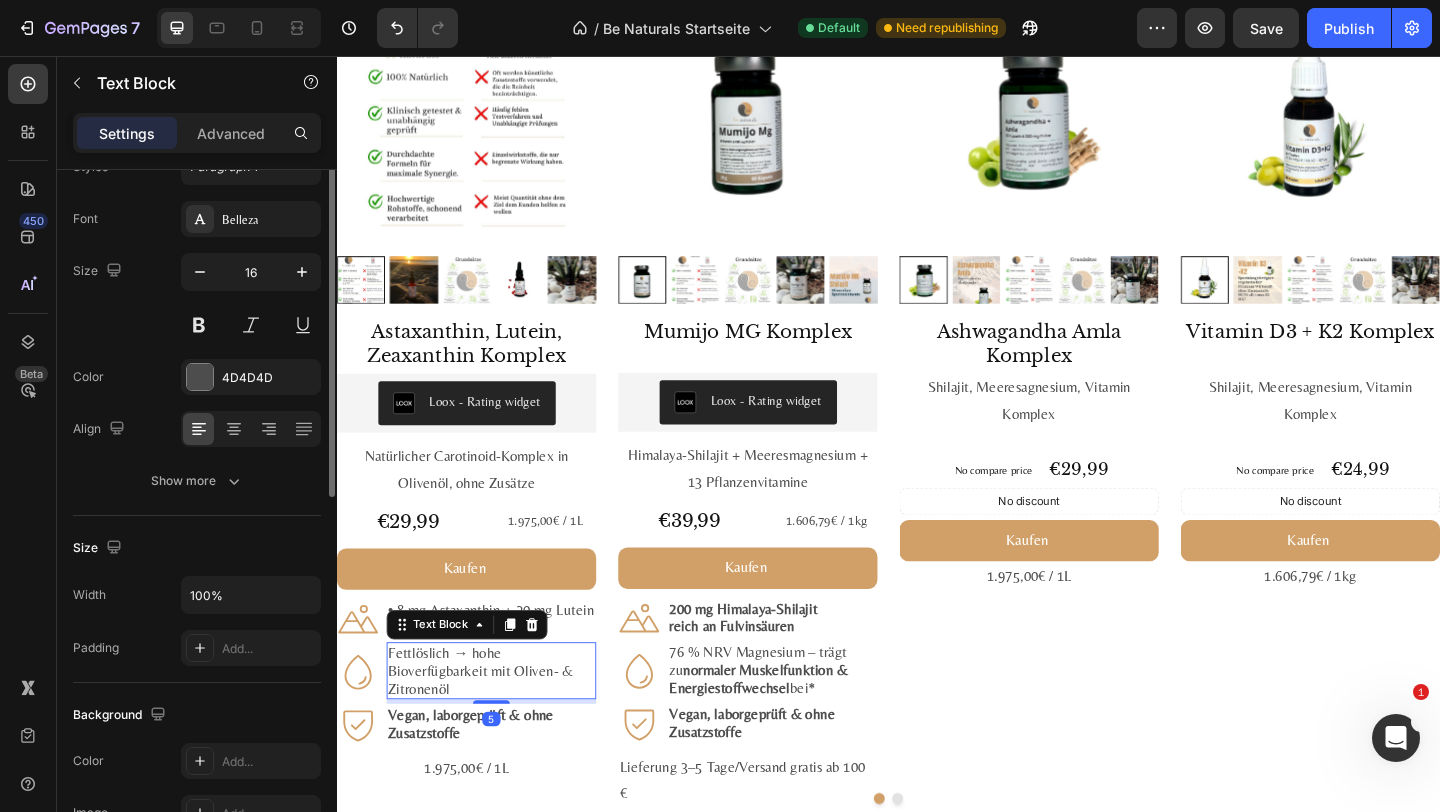 scroll, scrollTop: 0, scrollLeft: 0, axis: both 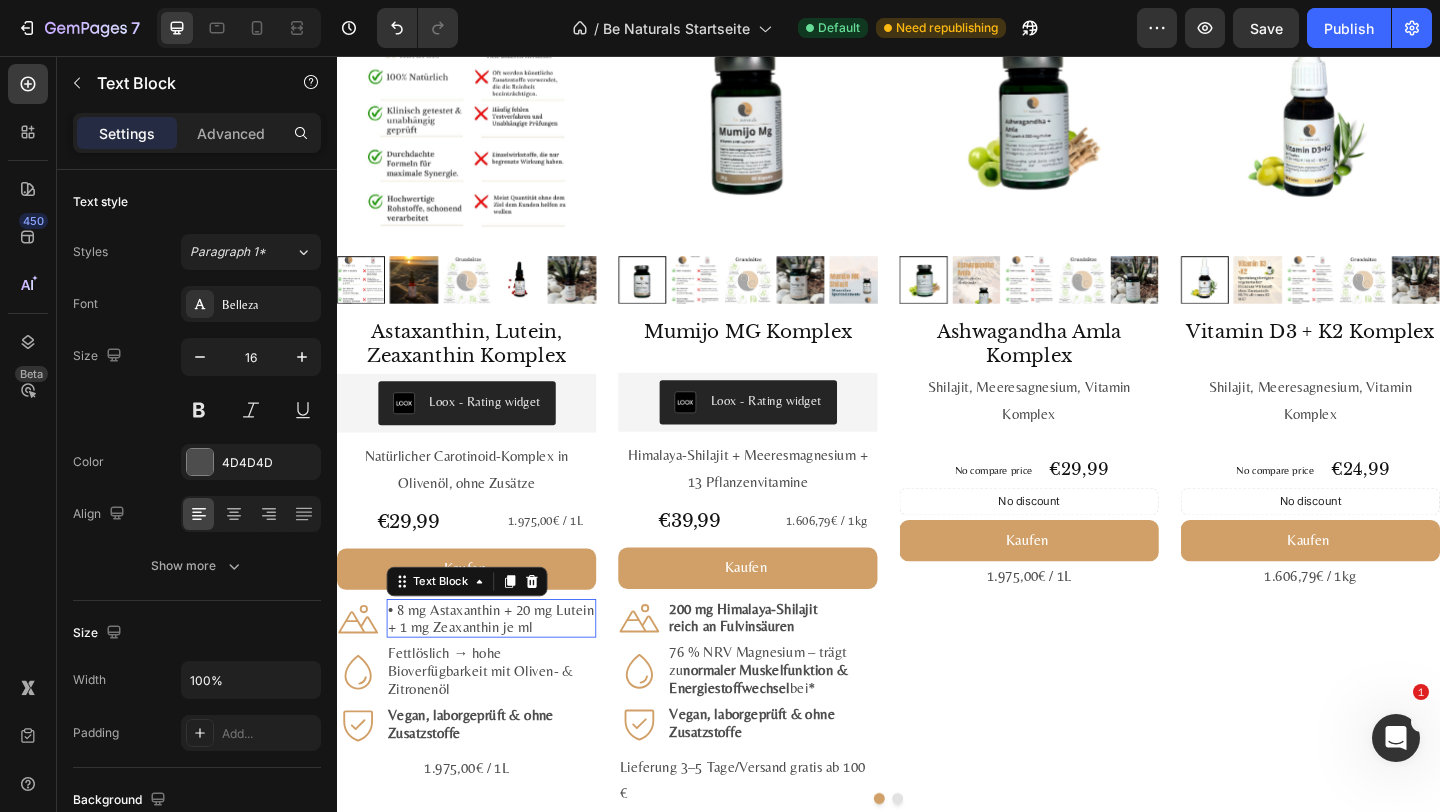 click on "• 8 mg Astaxanthin + 20 mg Lutein + 1 mg Zeaxanthin je ml" at bounding box center (505, 667) 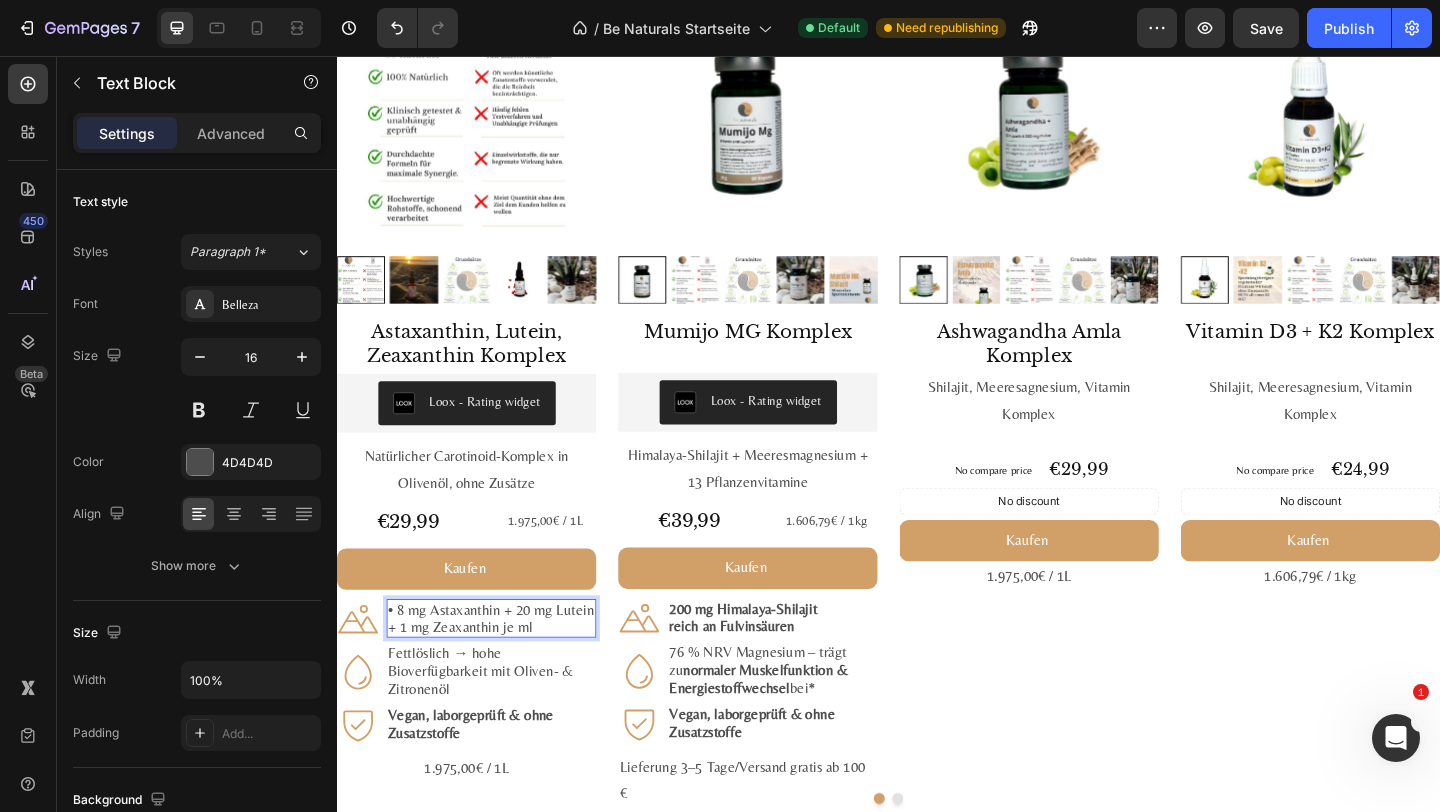 click on "• 8 mg Astaxanthin + 20 mg Lutein + 1 mg Zeaxanthin je ml" at bounding box center [505, 667] 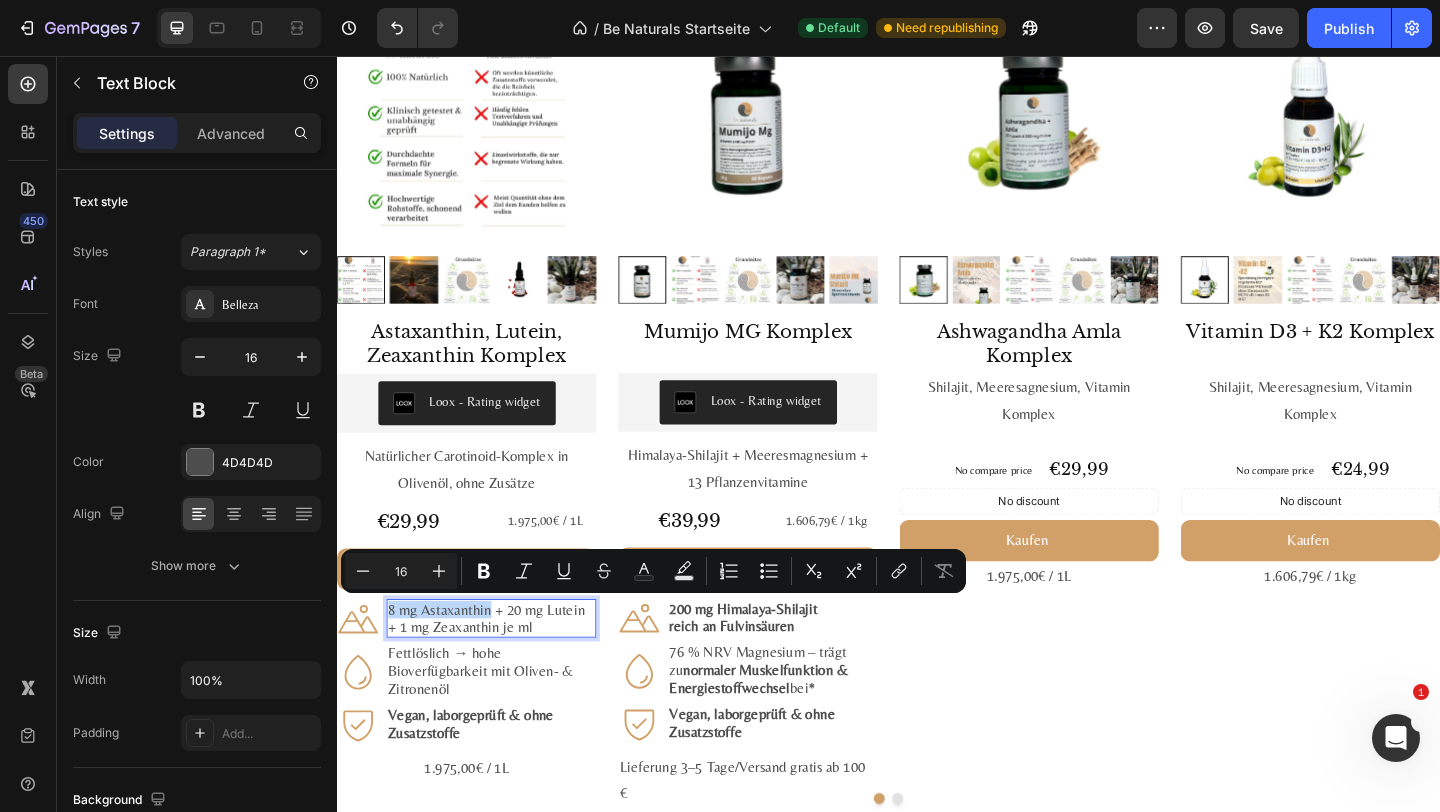 drag, startPoint x: 391, startPoint y: 657, endPoint x: 503, endPoint y: 662, distance: 112.11155 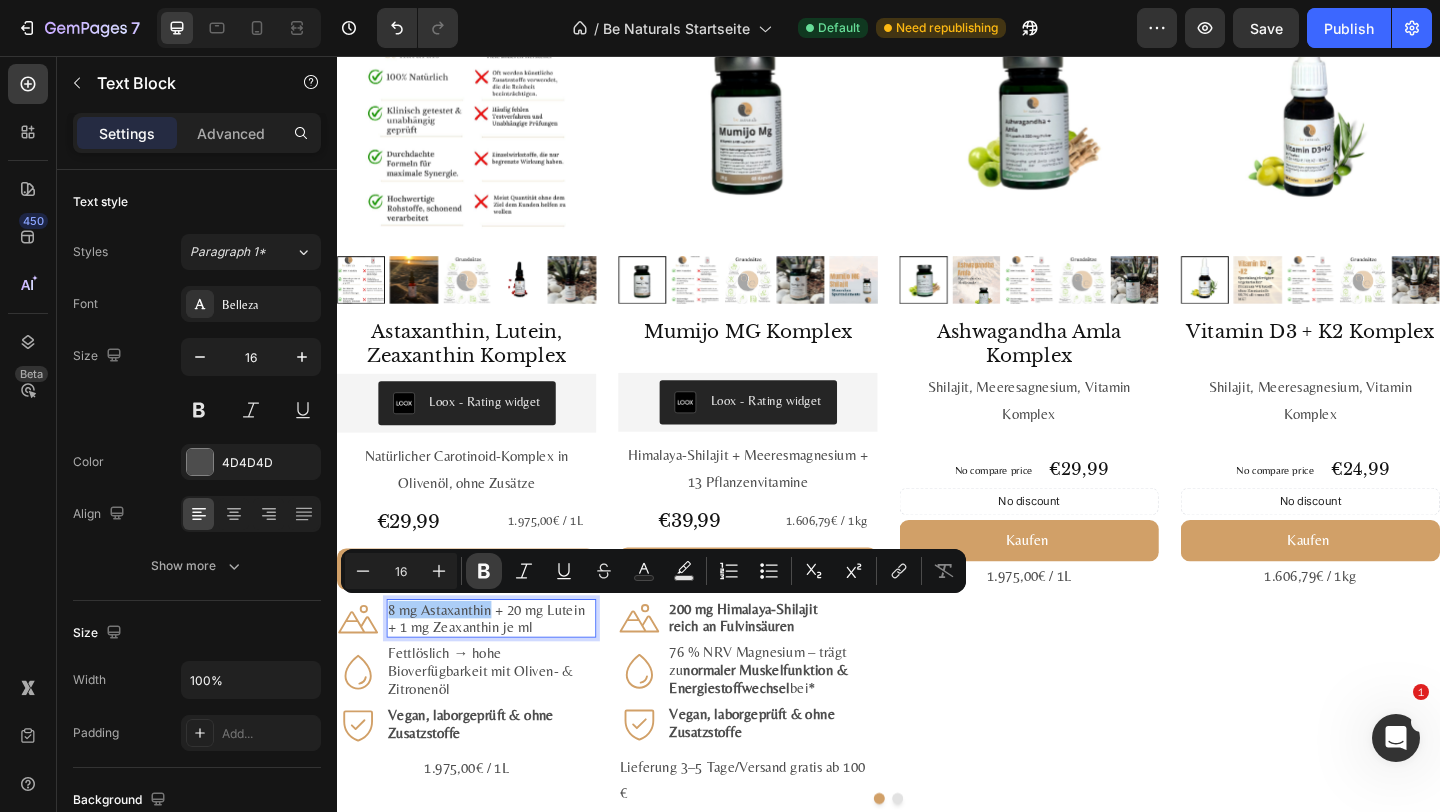 click 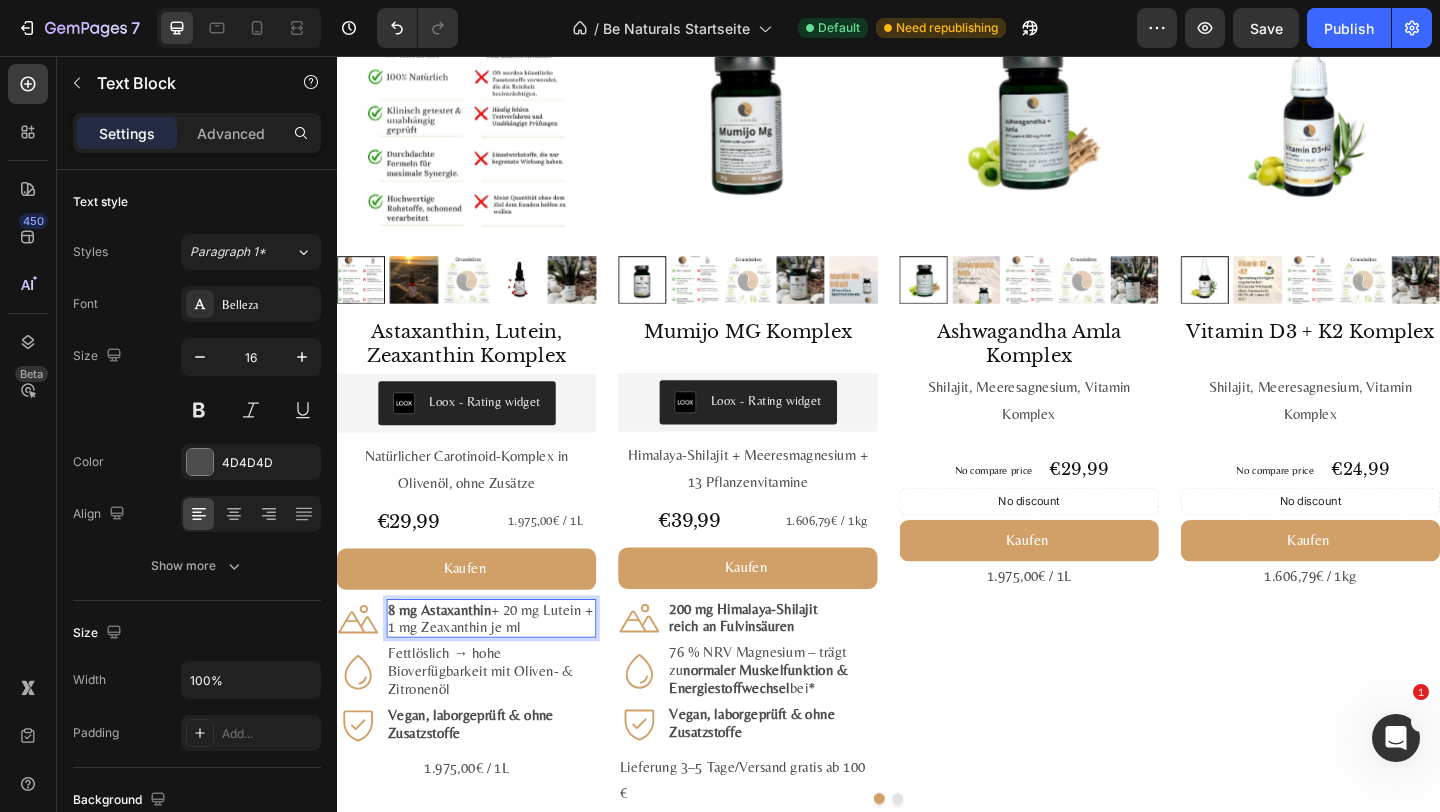 click on "8 mg Astaxanthin  + 20 mg Lutein + 1 mg Zeaxanthin je ml" at bounding box center [505, 667] 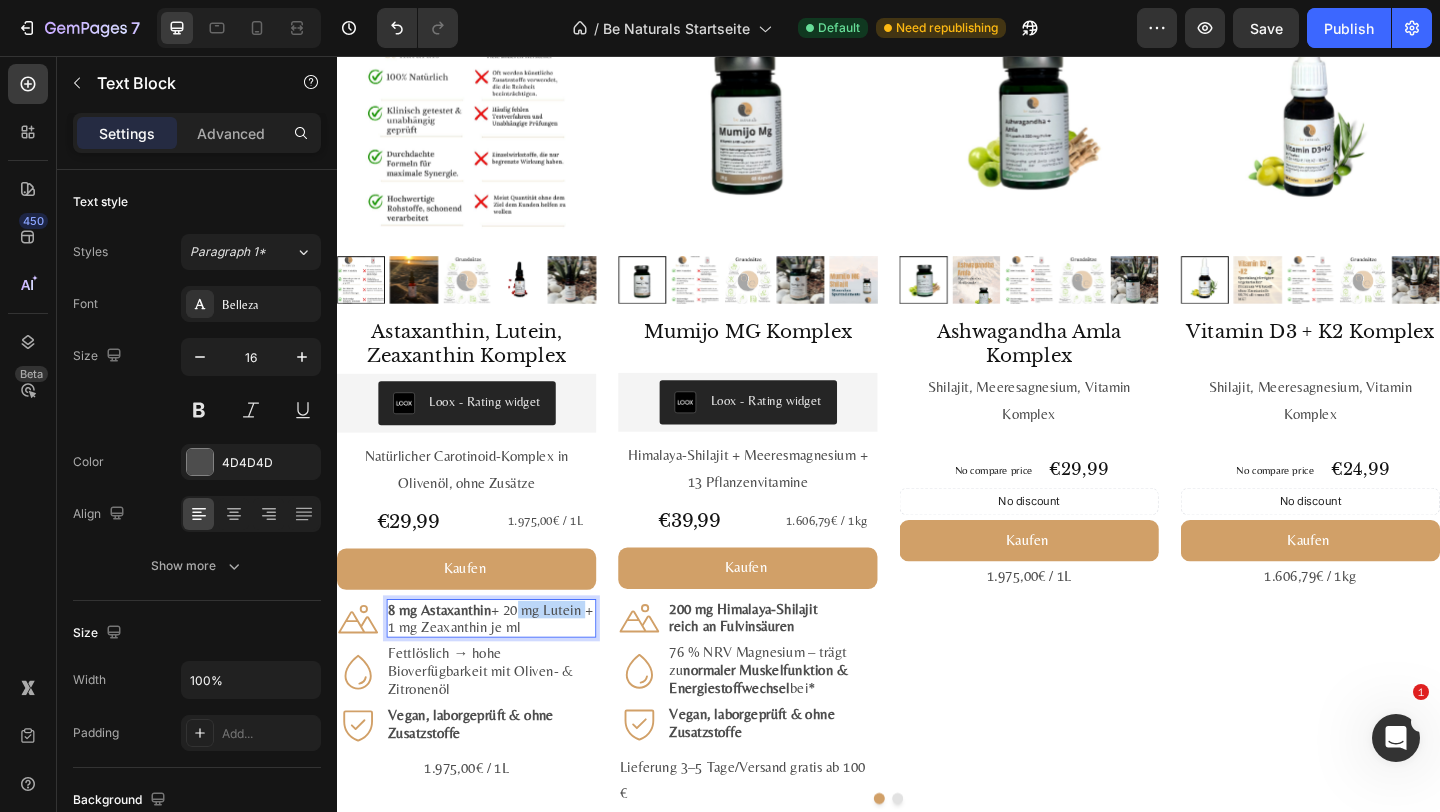 drag, startPoint x: 527, startPoint y: 658, endPoint x: 600, endPoint y: 663, distance: 73.171036 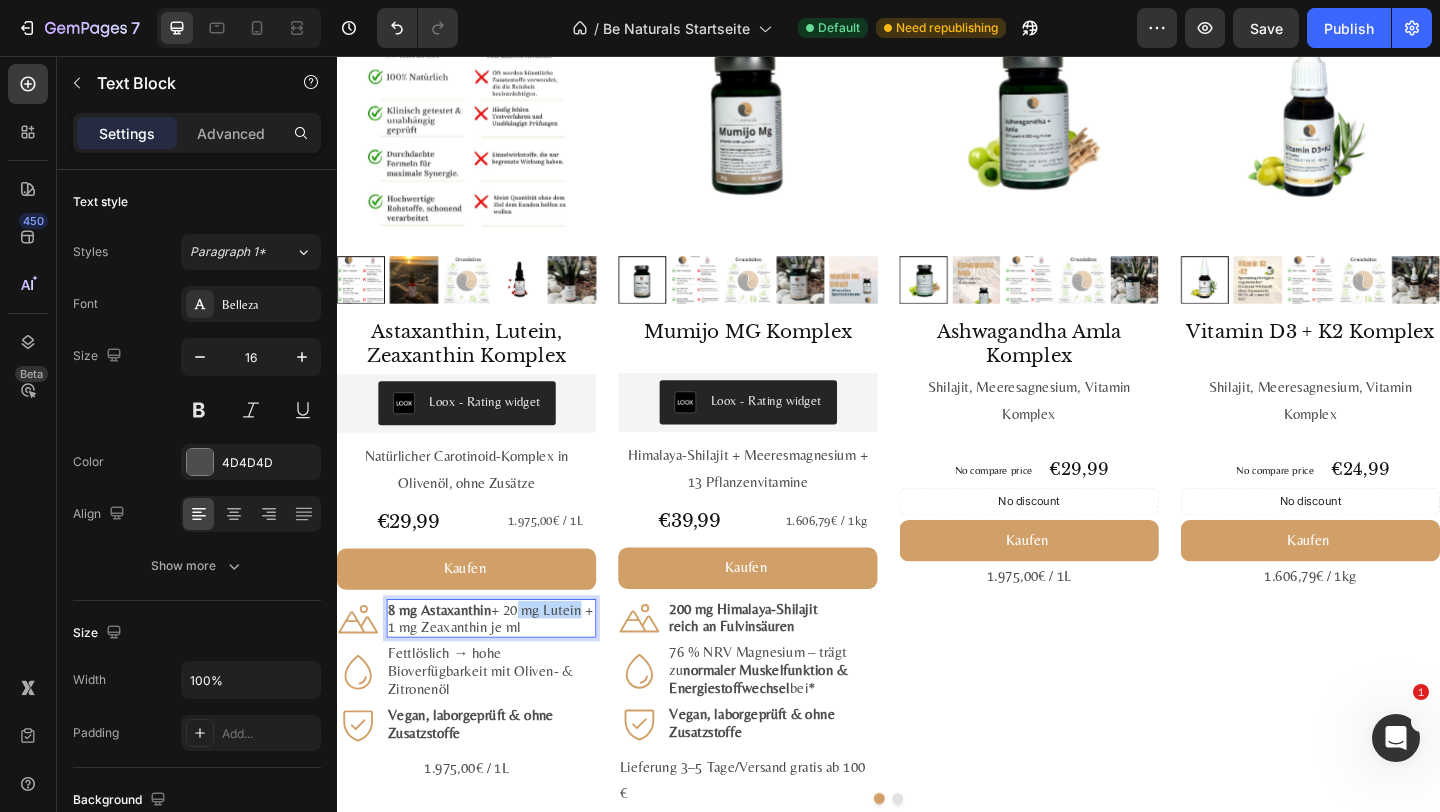 click on "8 mg Astaxanthin  + 20 mg Lutein + 1 mg Zeaxanthin je ml" at bounding box center [505, 667] 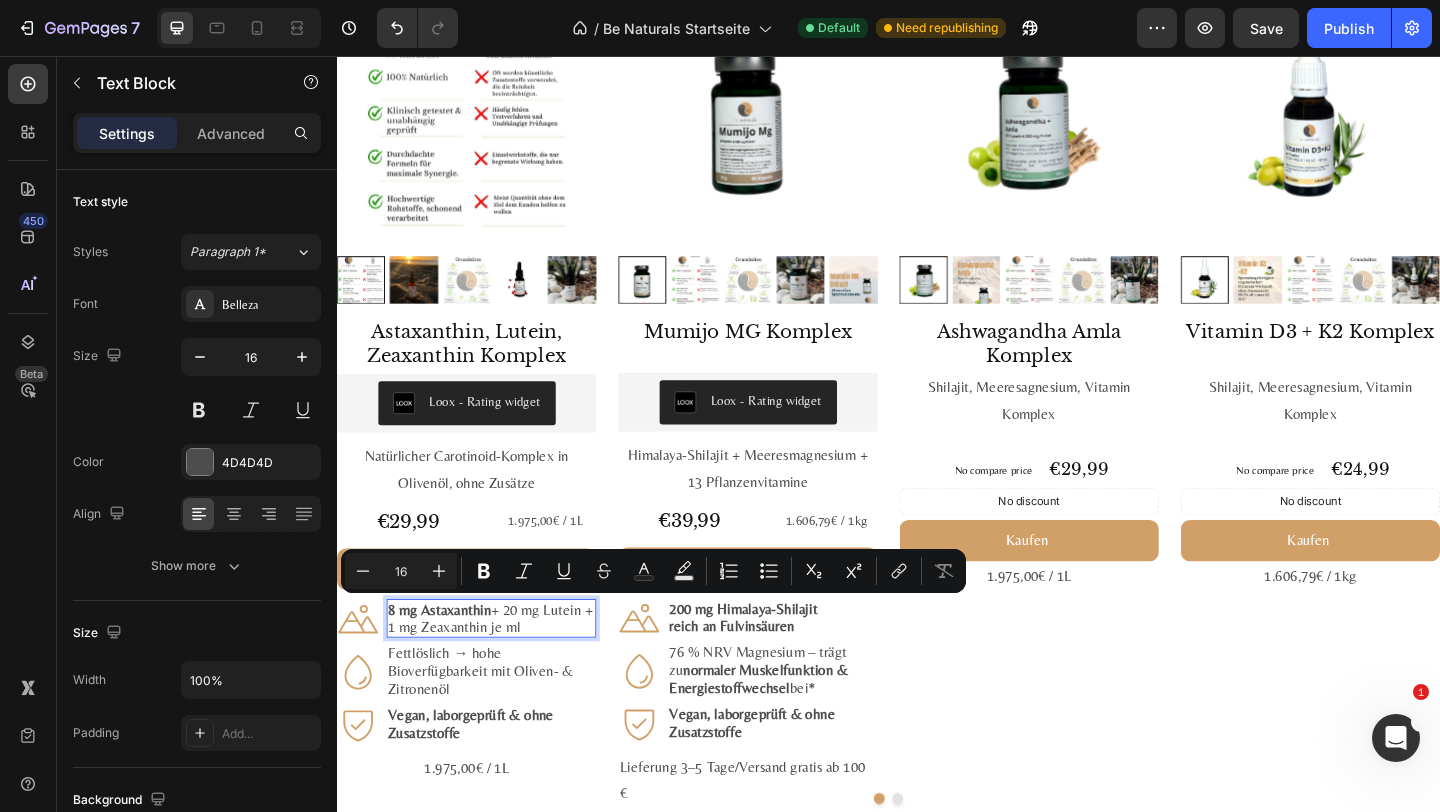 click on "8 mg Astaxanthin  + 20 mg Lutein + 1 mg Zeaxanthin je ml" at bounding box center (505, 667) 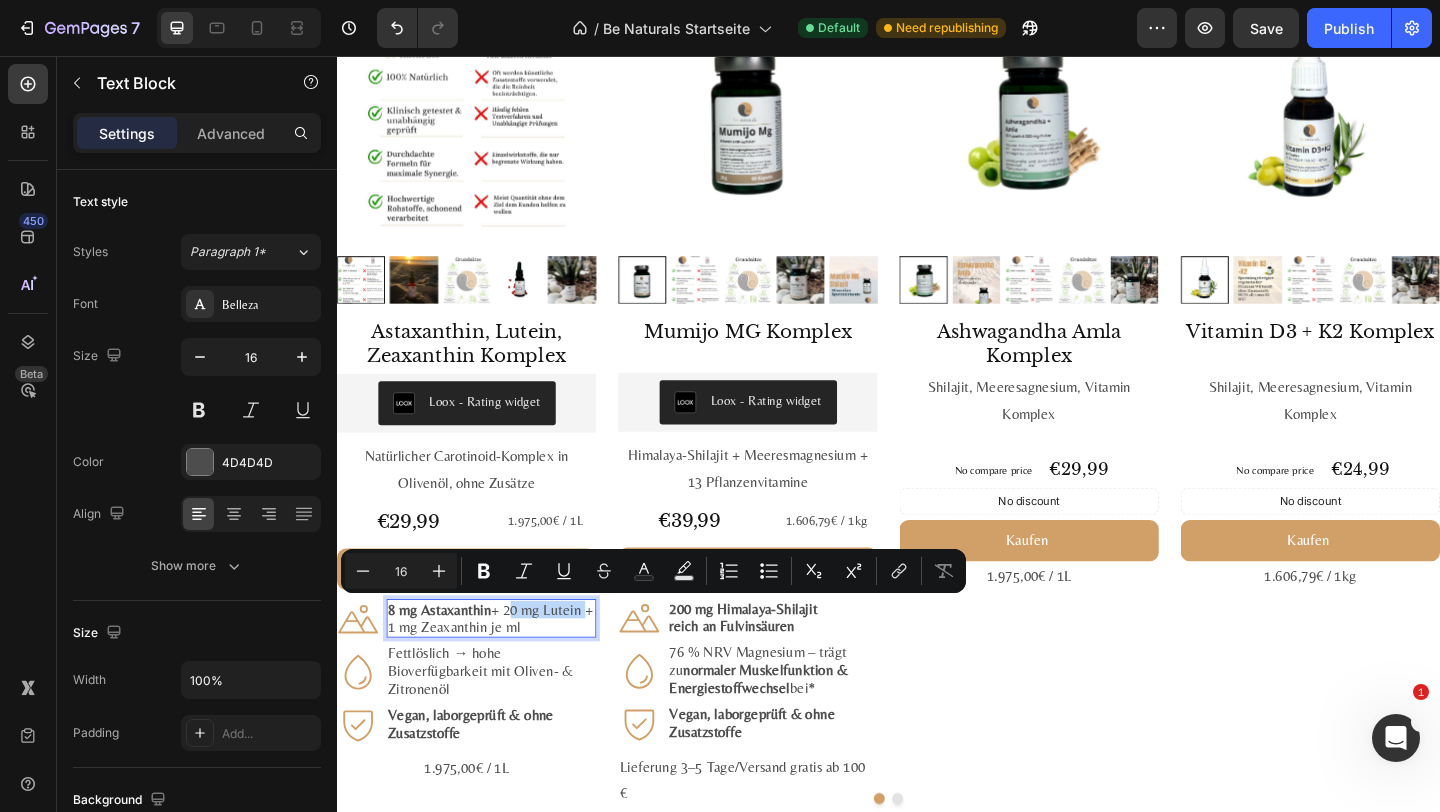drag, startPoint x: 610, startPoint y: 661, endPoint x: 523, endPoint y: 659, distance: 87.02299 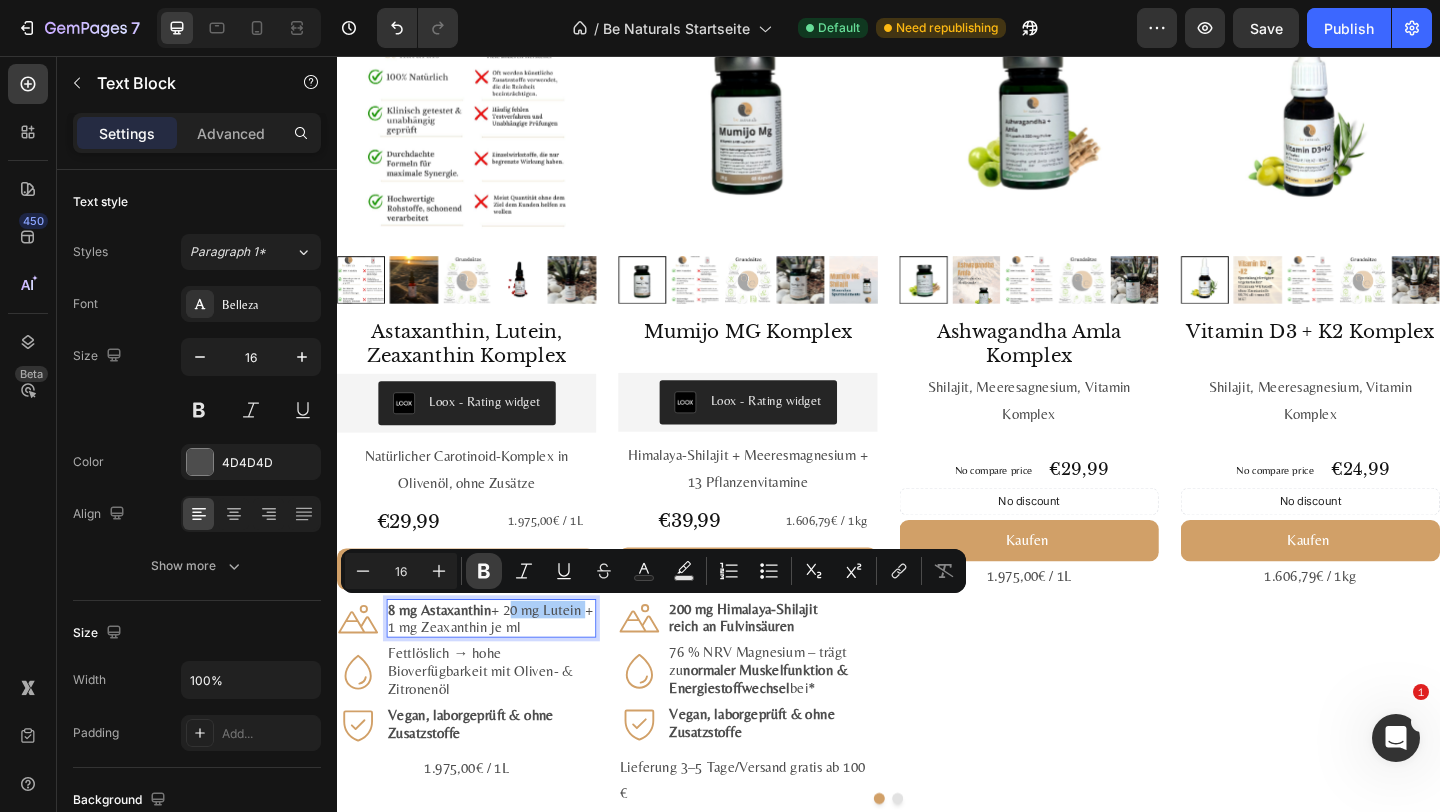 click 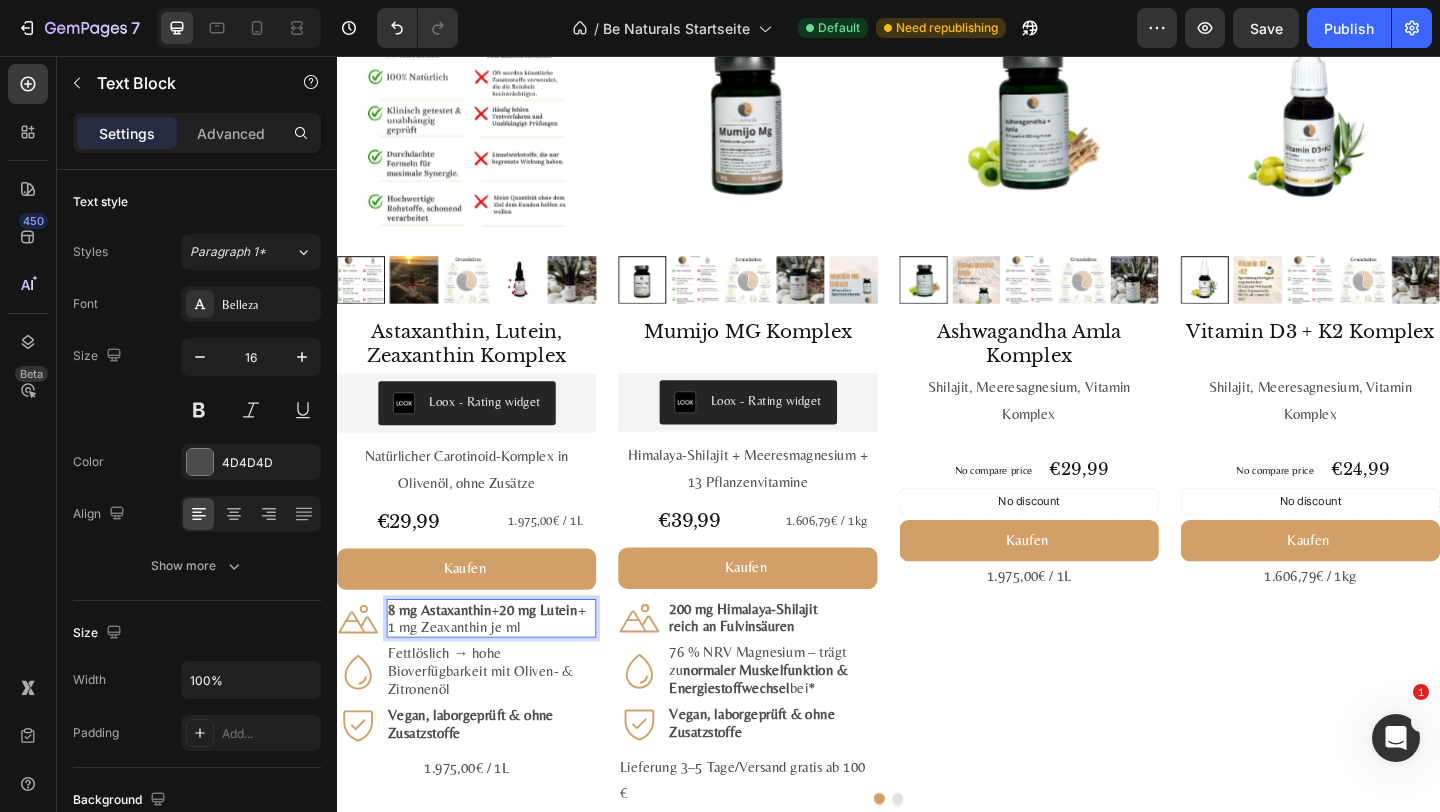 click on "8 mg Astaxanthin  +  20 mg Lutein  + 1 mg Zeaxanthin je ml" at bounding box center [505, 667] 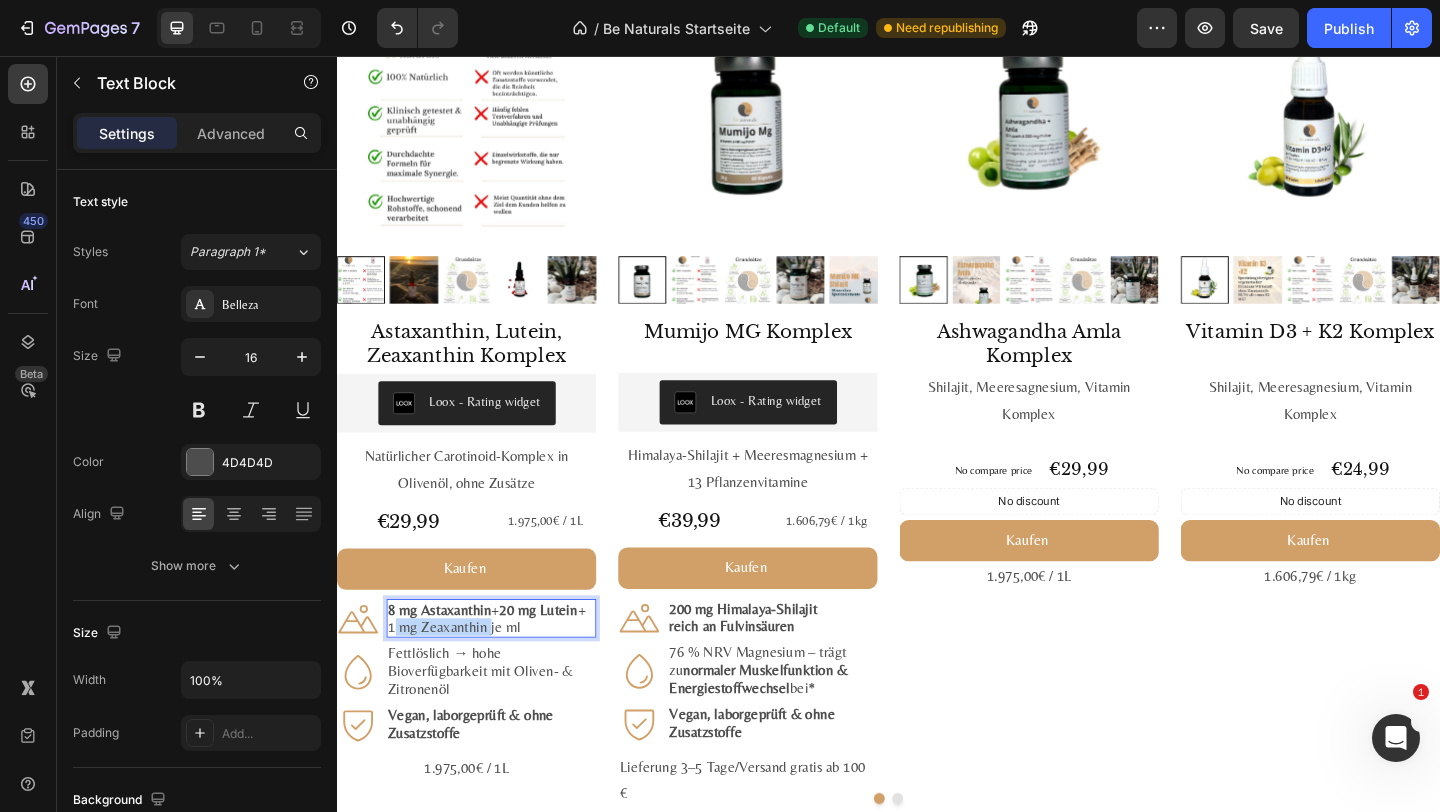 drag, startPoint x: 406, startPoint y: 679, endPoint x: 512, endPoint y: 675, distance: 106.07545 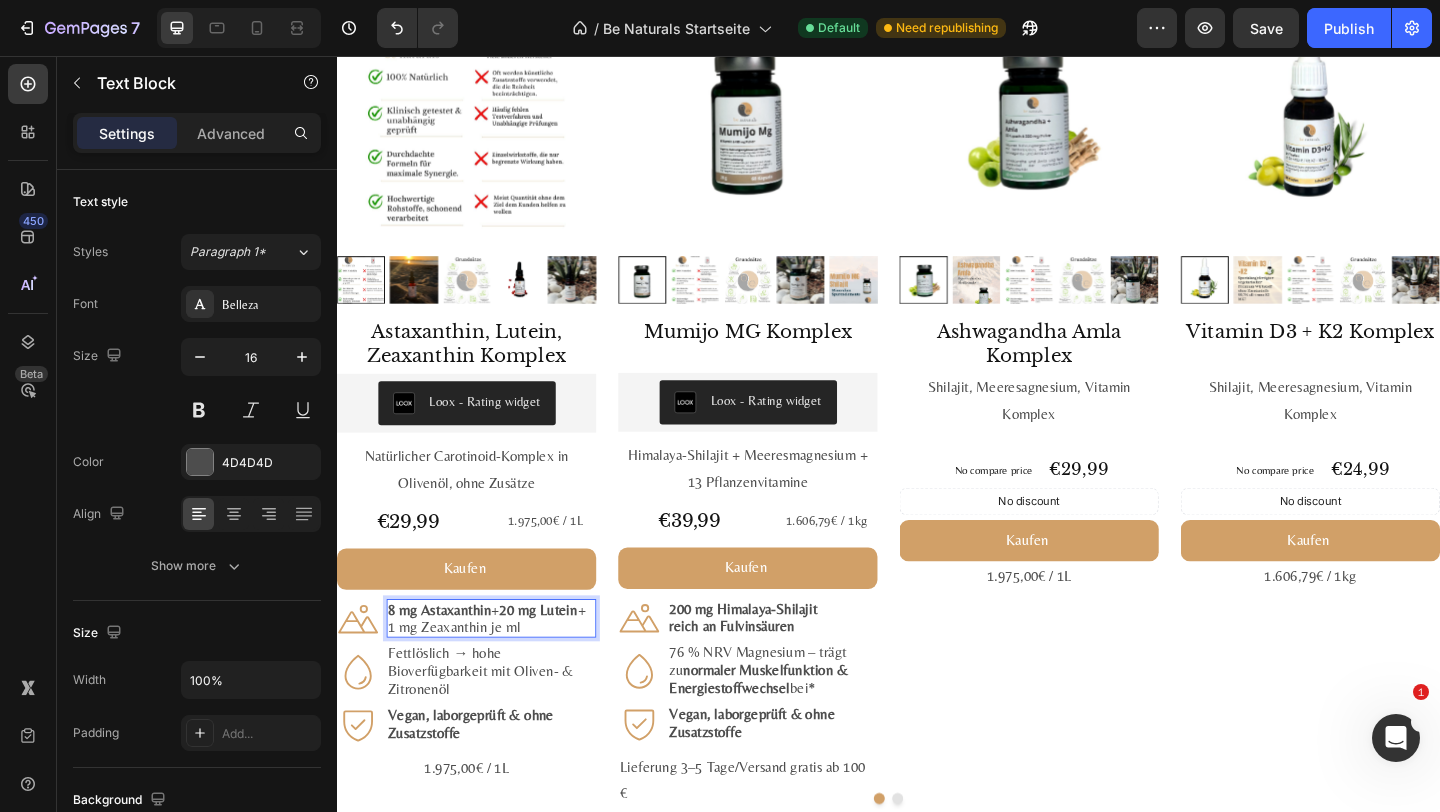 click on "8 mg Astaxanthin  +  20 mg Lutein  + 1 mg Zeaxanthin je ml" at bounding box center (505, 667) 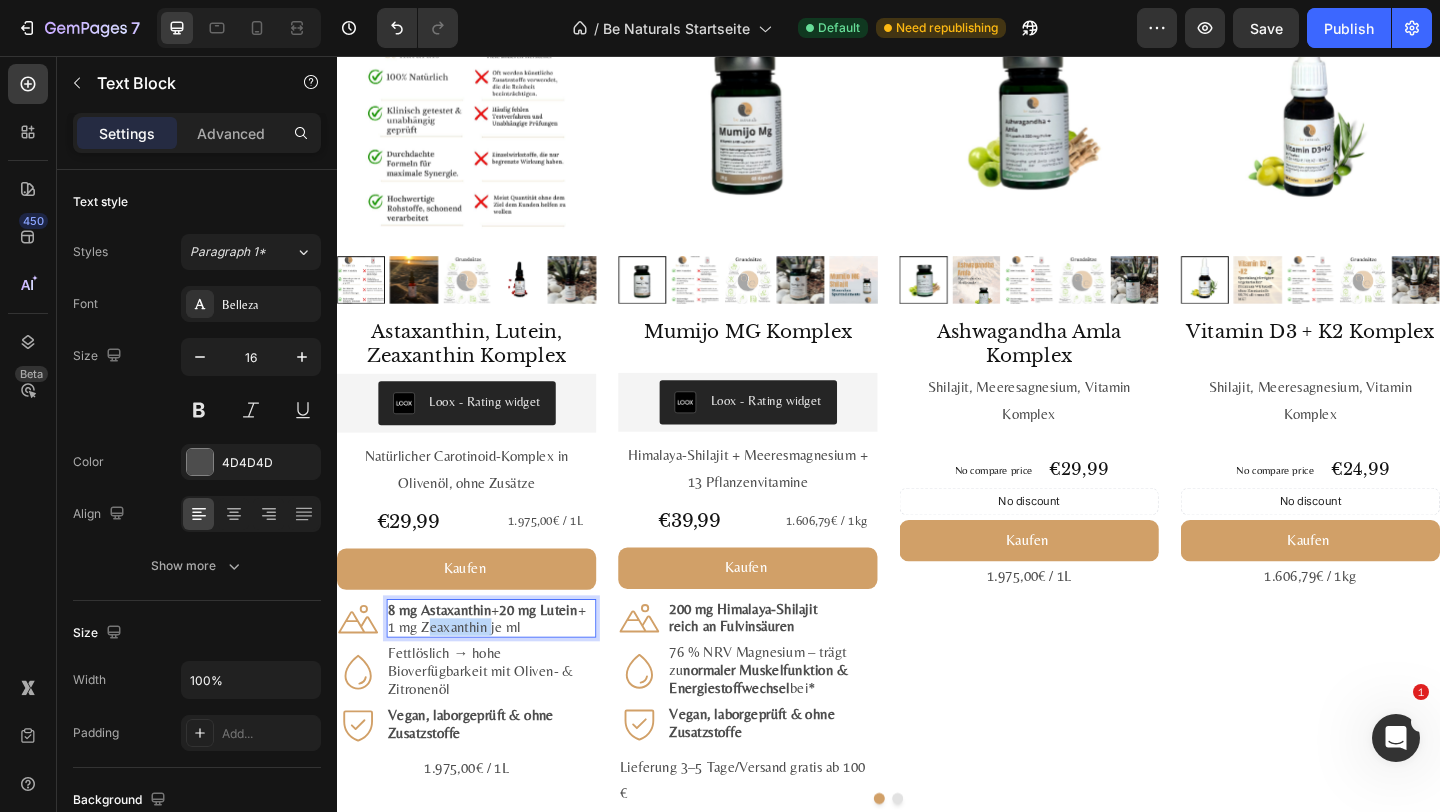 click on "8 mg Astaxanthin  +  20 mg Lutein  + 1 mg Zeaxanthin je ml" at bounding box center (505, 667) 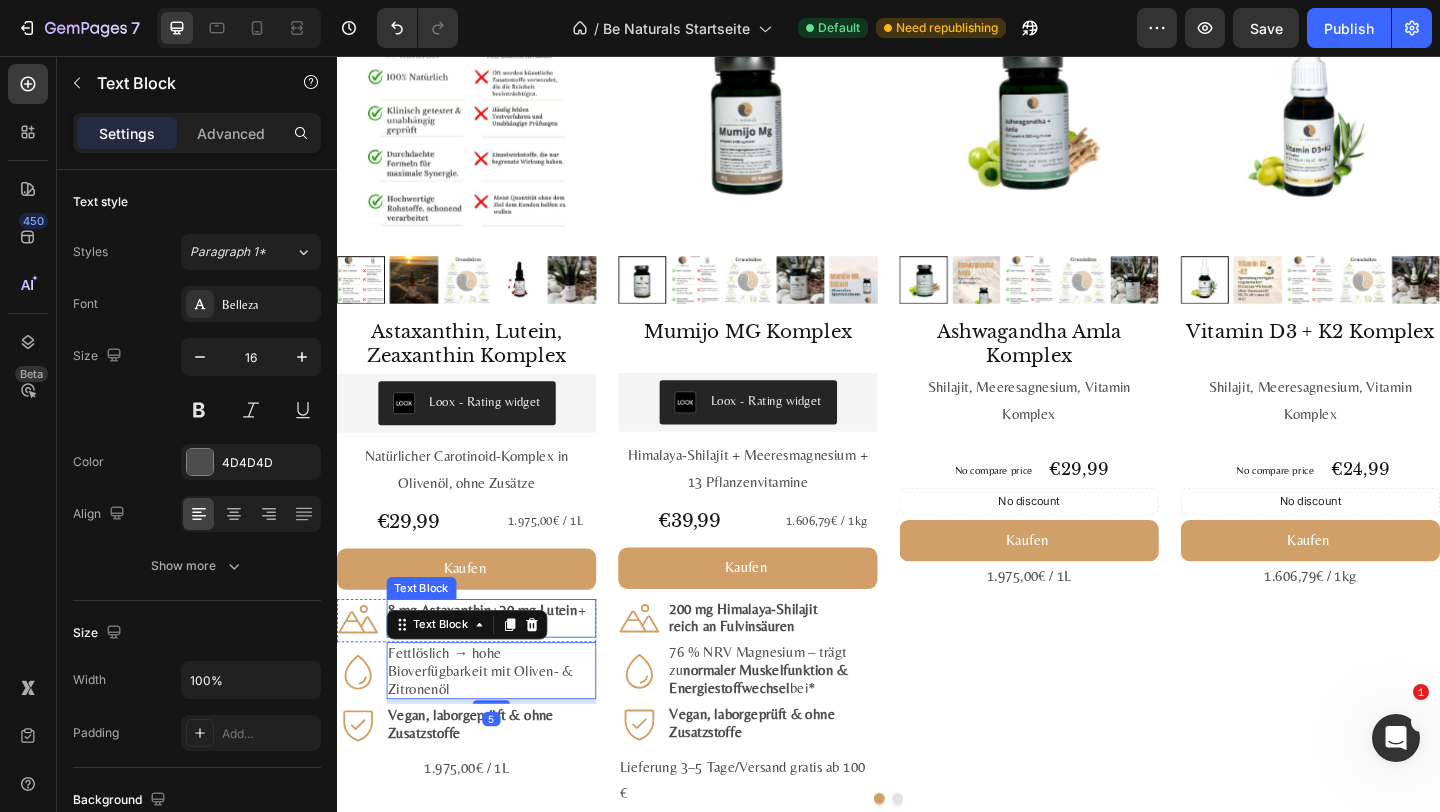 click on "8 mg Astaxanthin  +  20 mg Lutein  + 1 mg Zeaxanthin je ml" at bounding box center [505, 667] 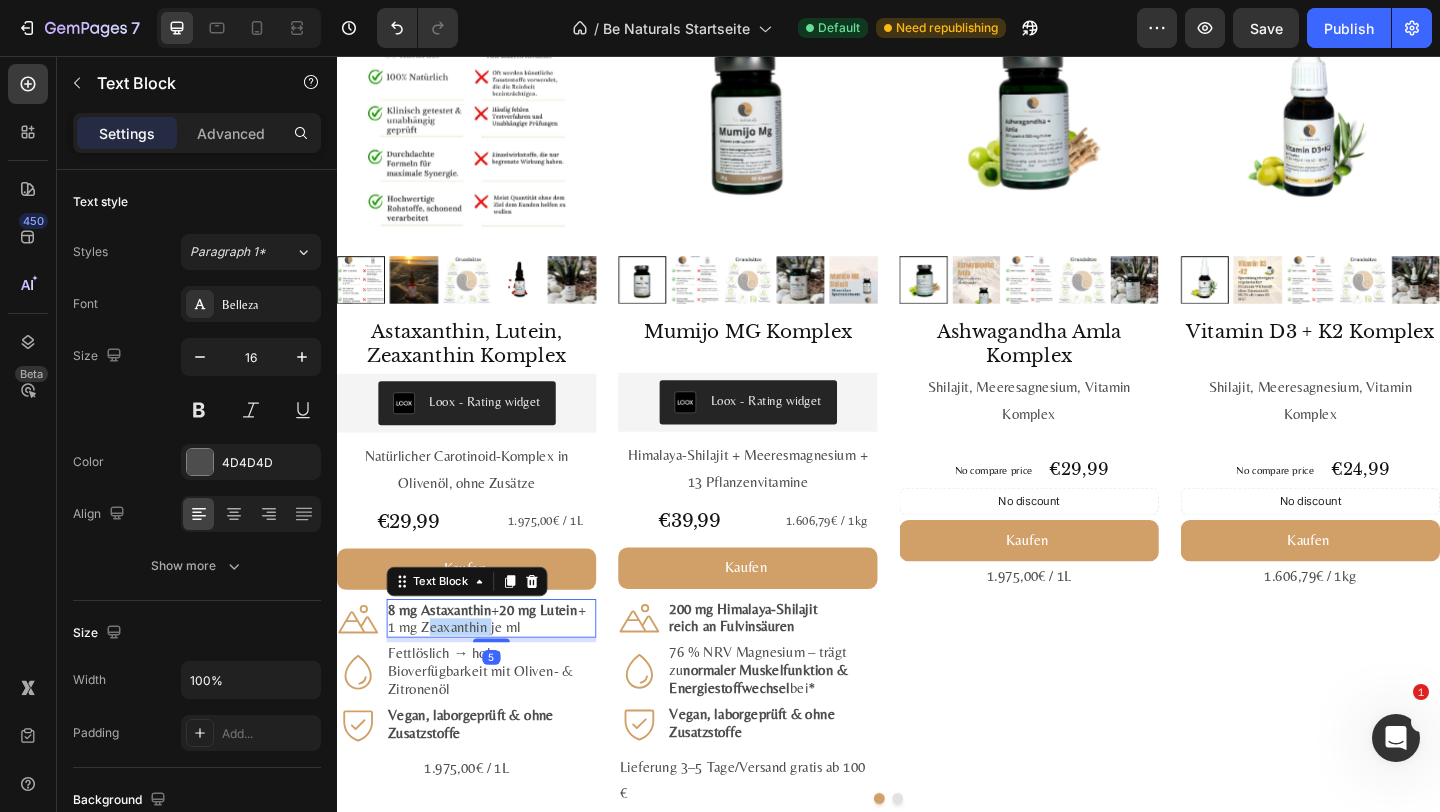 click on "8 mg Astaxanthin  +  20 mg Lutein  + 1 mg Zeaxanthin je ml" at bounding box center [505, 667] 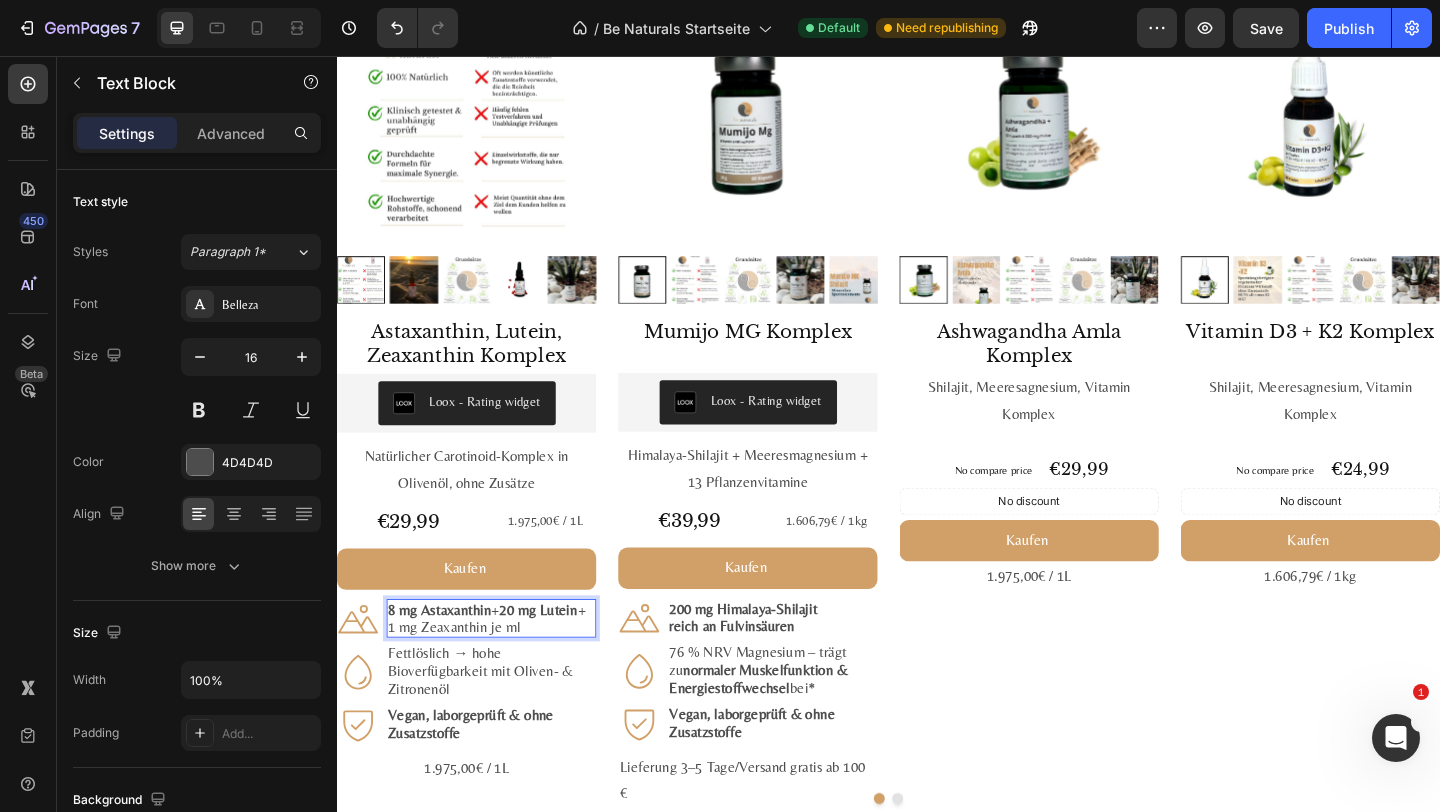 click on "8 mg Astaxanthin  +  20 mg Lutein  + 1 mg Zeaxanthin je ml" at bounding box center [505, 667] 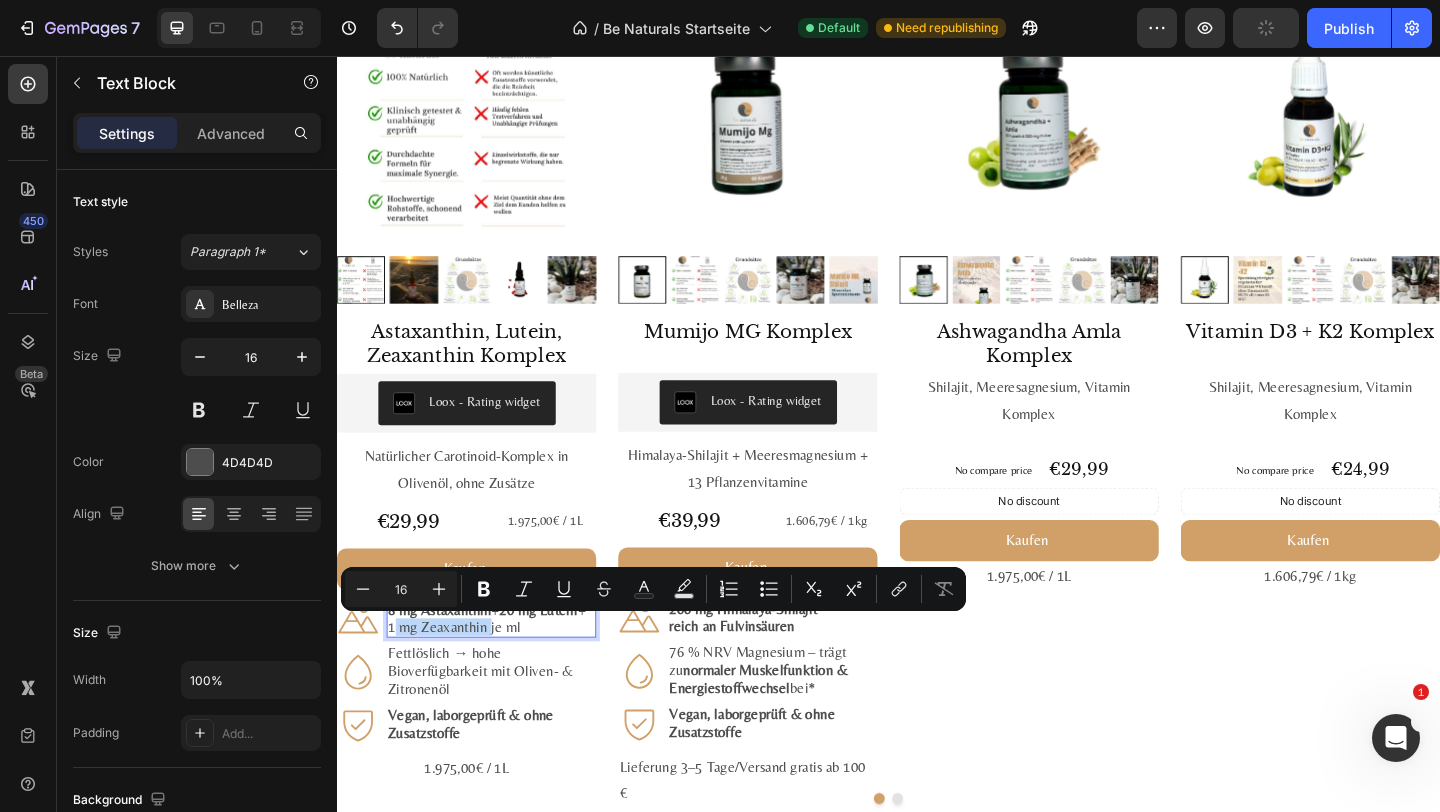 drag, startPoint x: 513, startPoint y: 677, endPoint x: 407, endPoint y: 680, distance: 106.04244 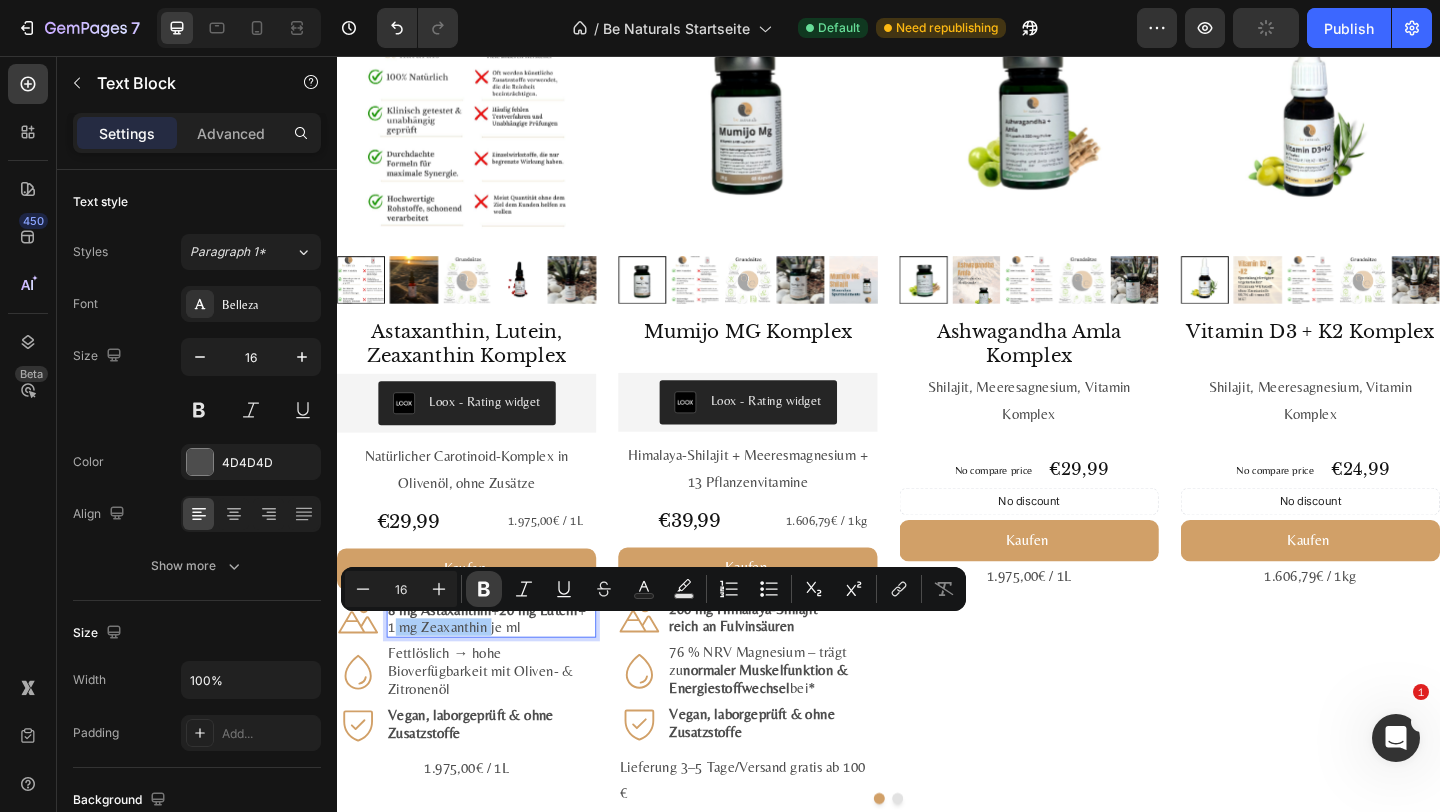 click 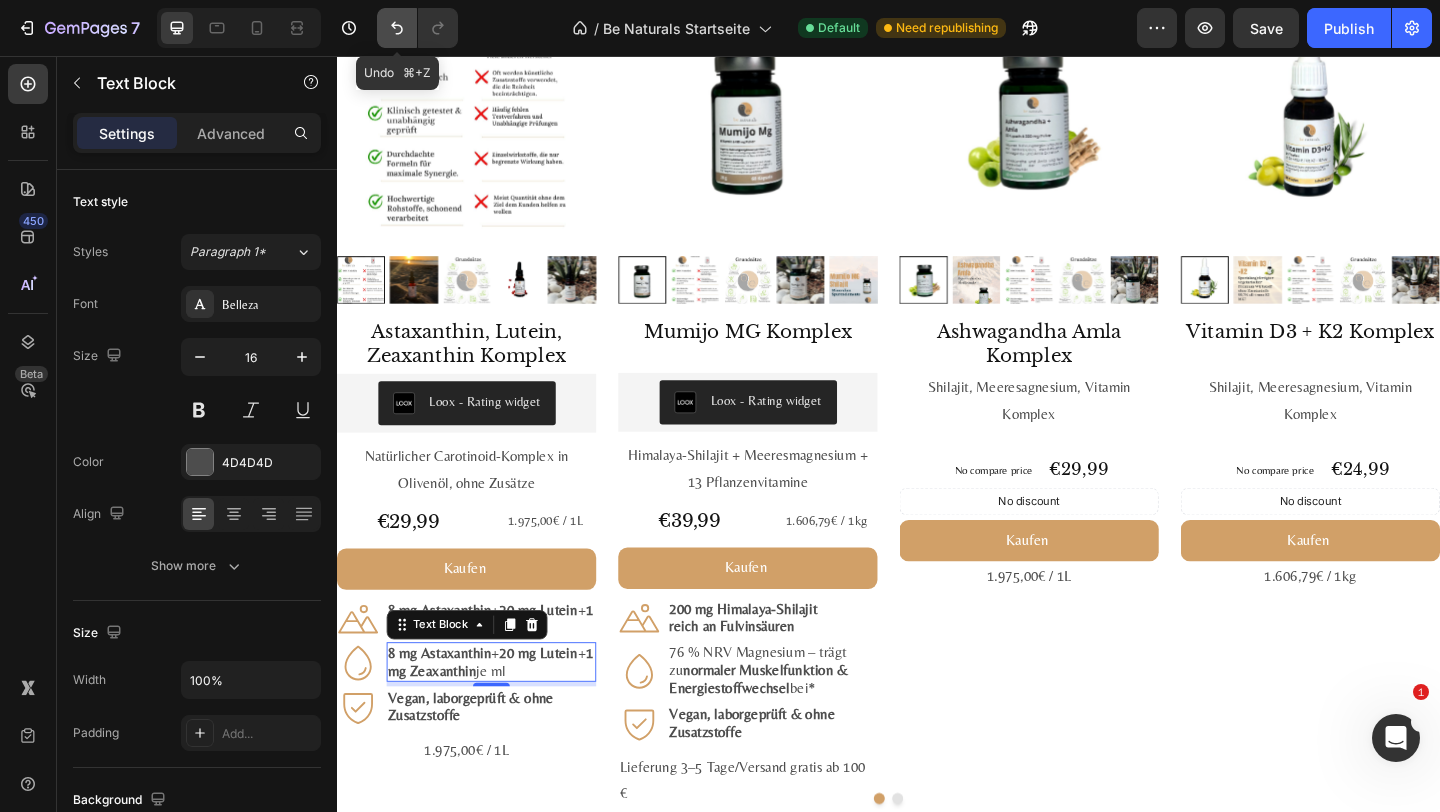 click 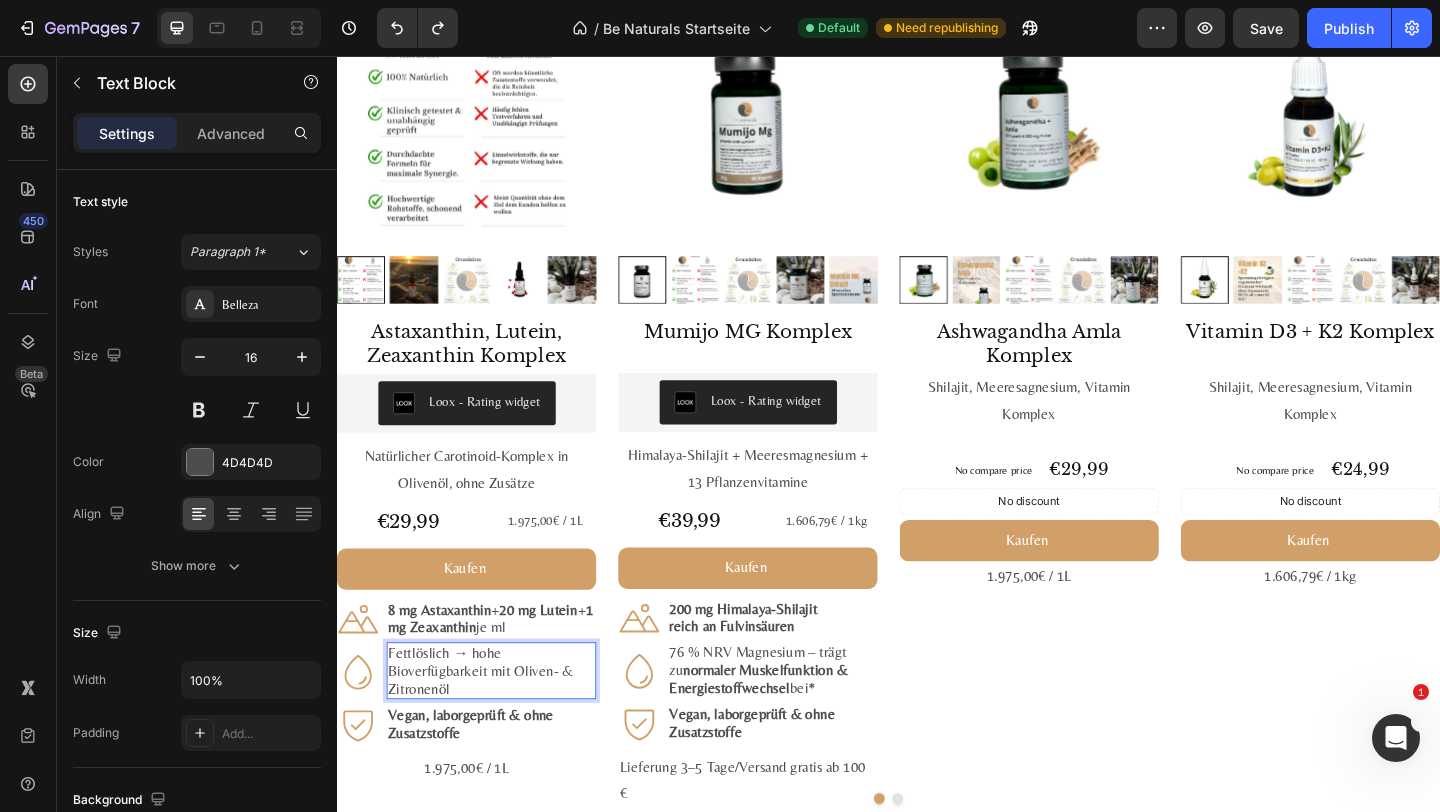 click on "Fettlöslich → hohe Bioverfügbarkeit mit Oliven- & Zitronenöl" at bounding box center (505, 724) 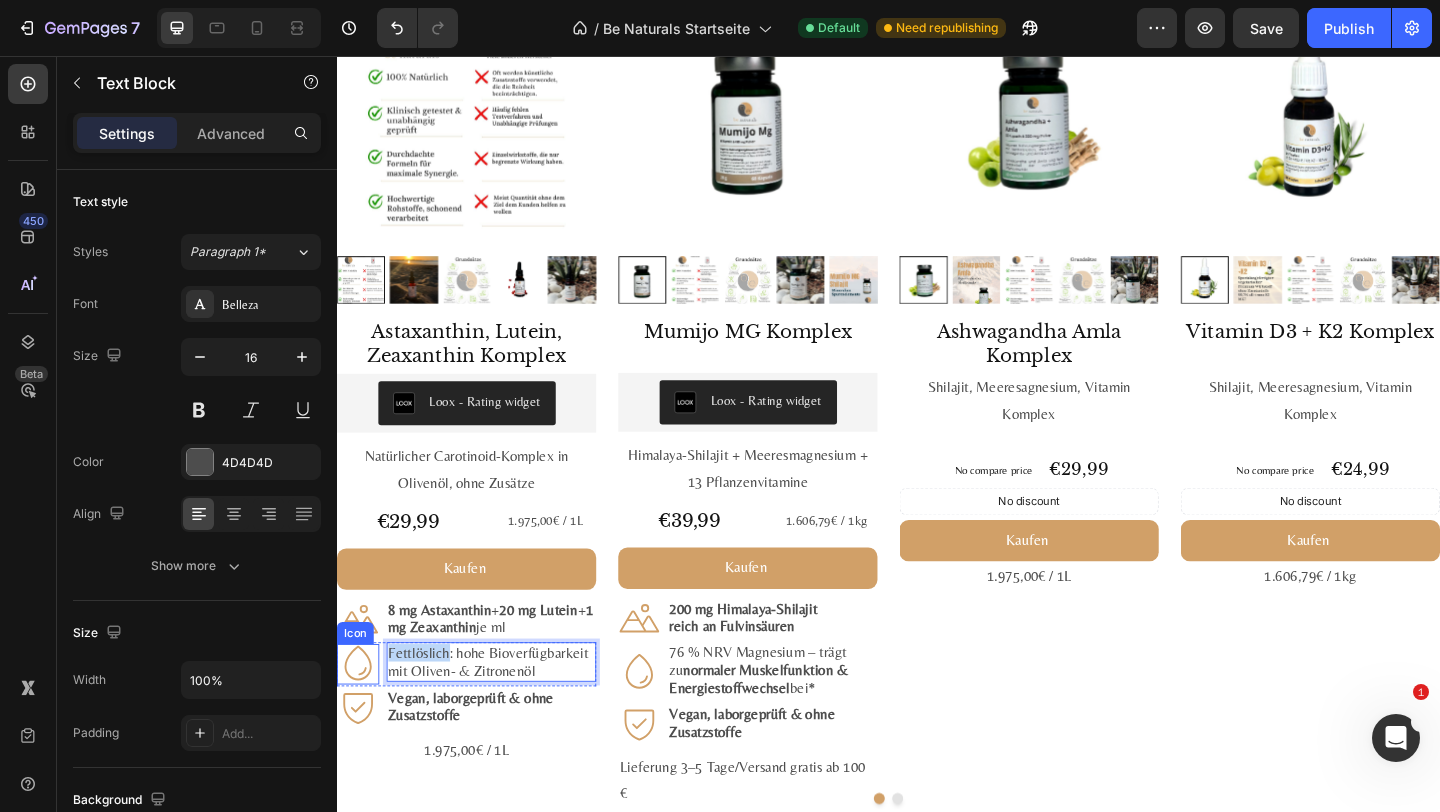drag, startPoint x: 455, startPoint y: 710, endPoint x: 353, endPoint y: 708, distance: 102.01961 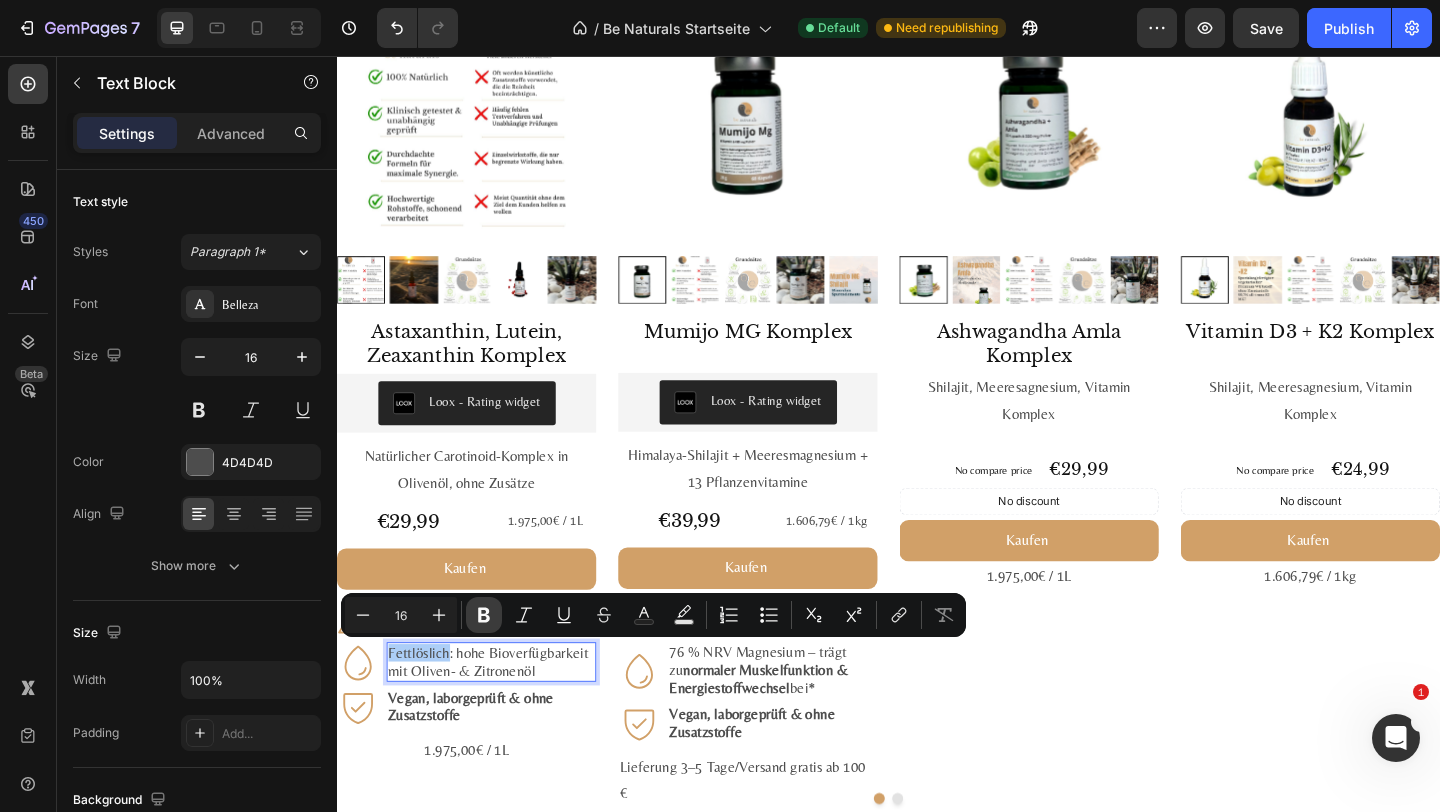click 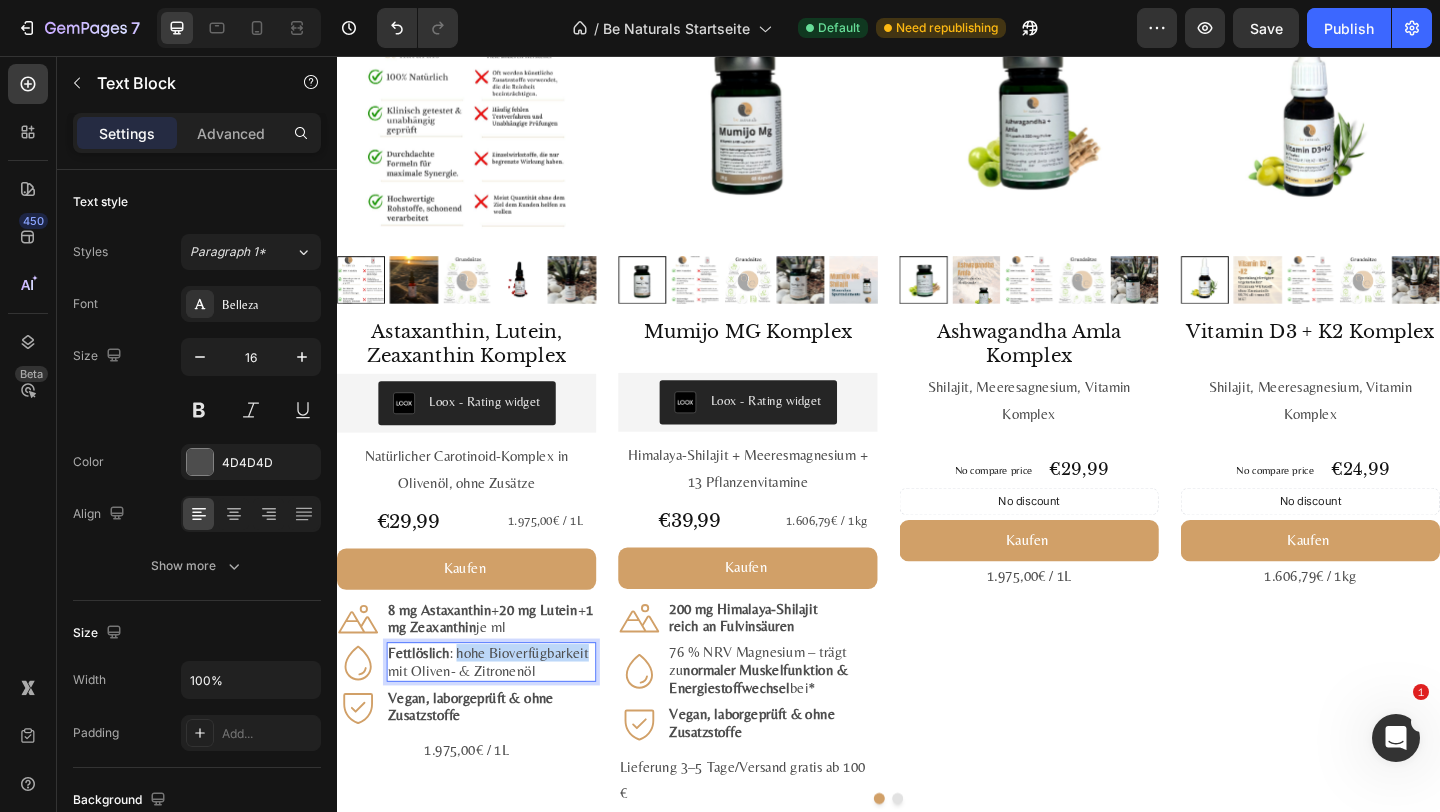 drag, startPoint x: 466, startPoint y: 705, endPoint x: 616, endPoint y: 701, distance: 150.05333 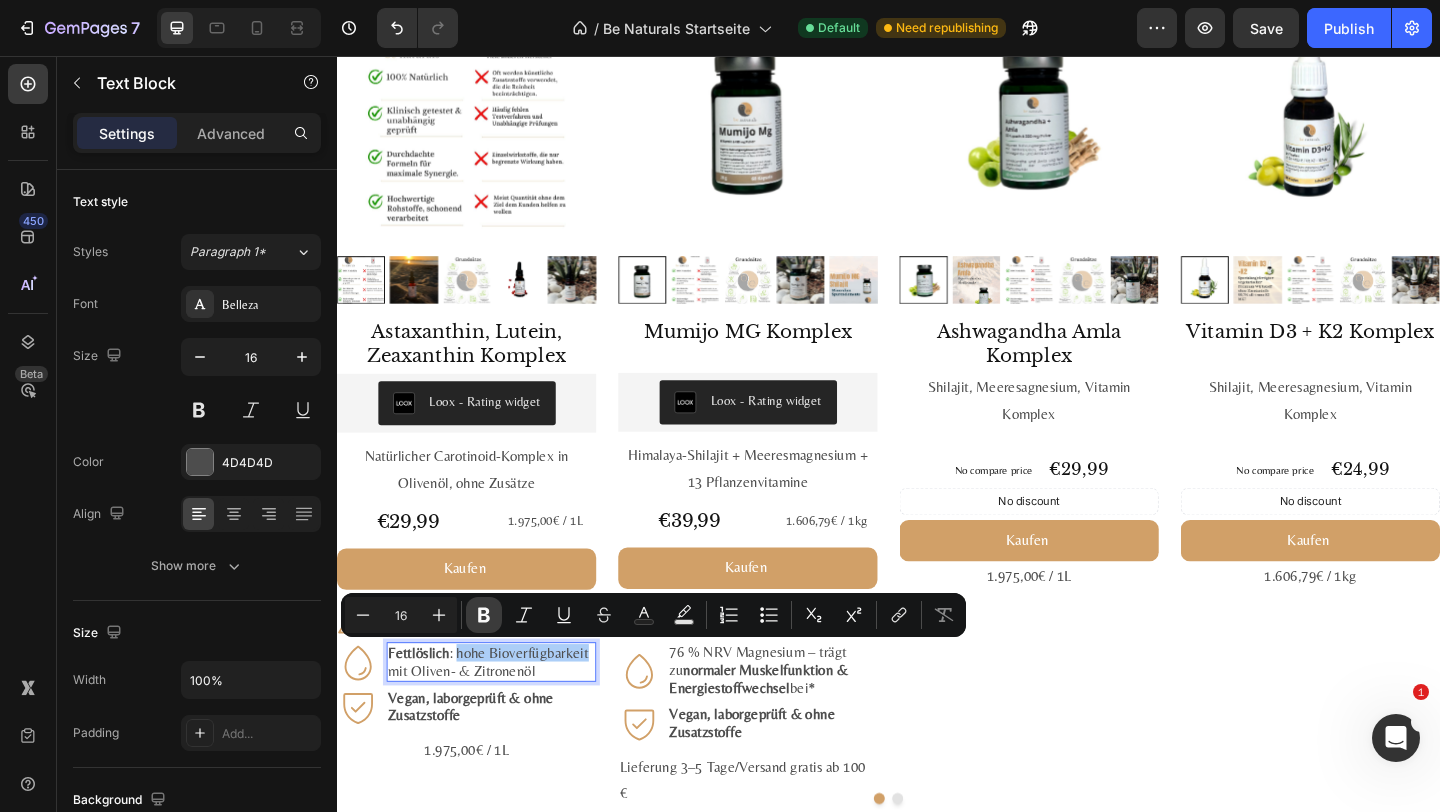 click 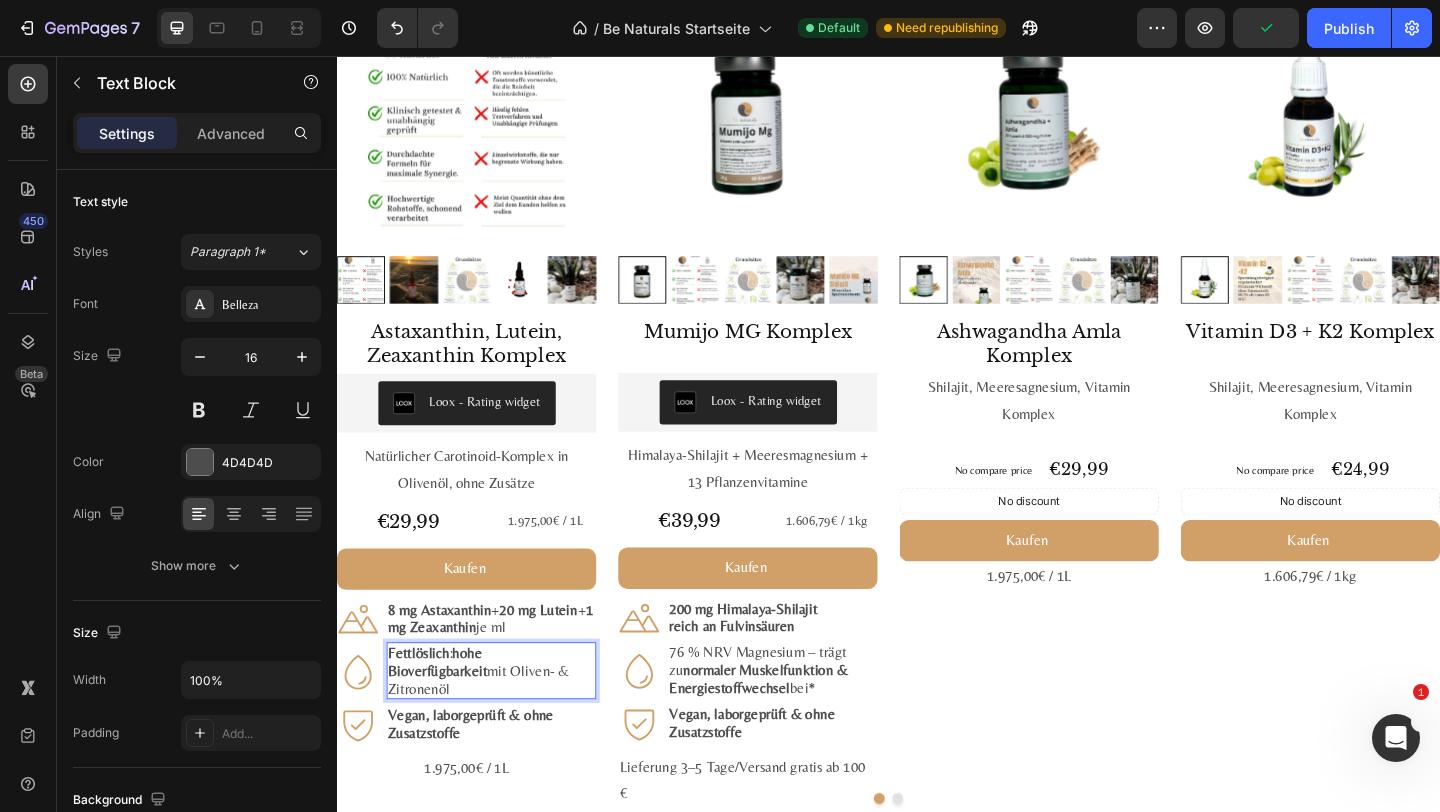drag, startPoint x: 557, startPoint y: 729, endPoint x: 420, endPoint y: 722, distance: 137.17871 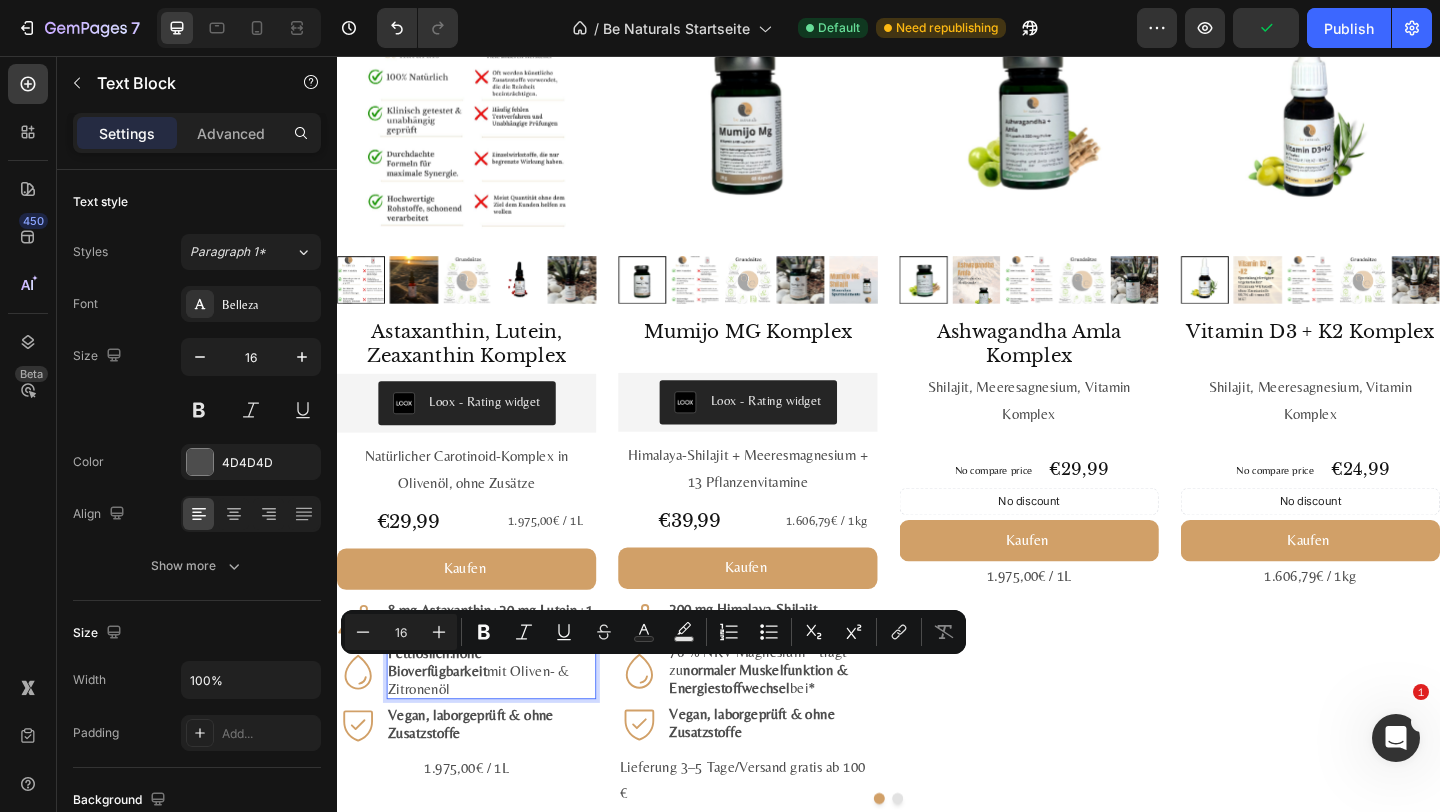 click on "Fettlöslich :  hohe Bioverfügbarkeit  mit Oliven- & Zitronenöl" at bounding box center (505, 724) 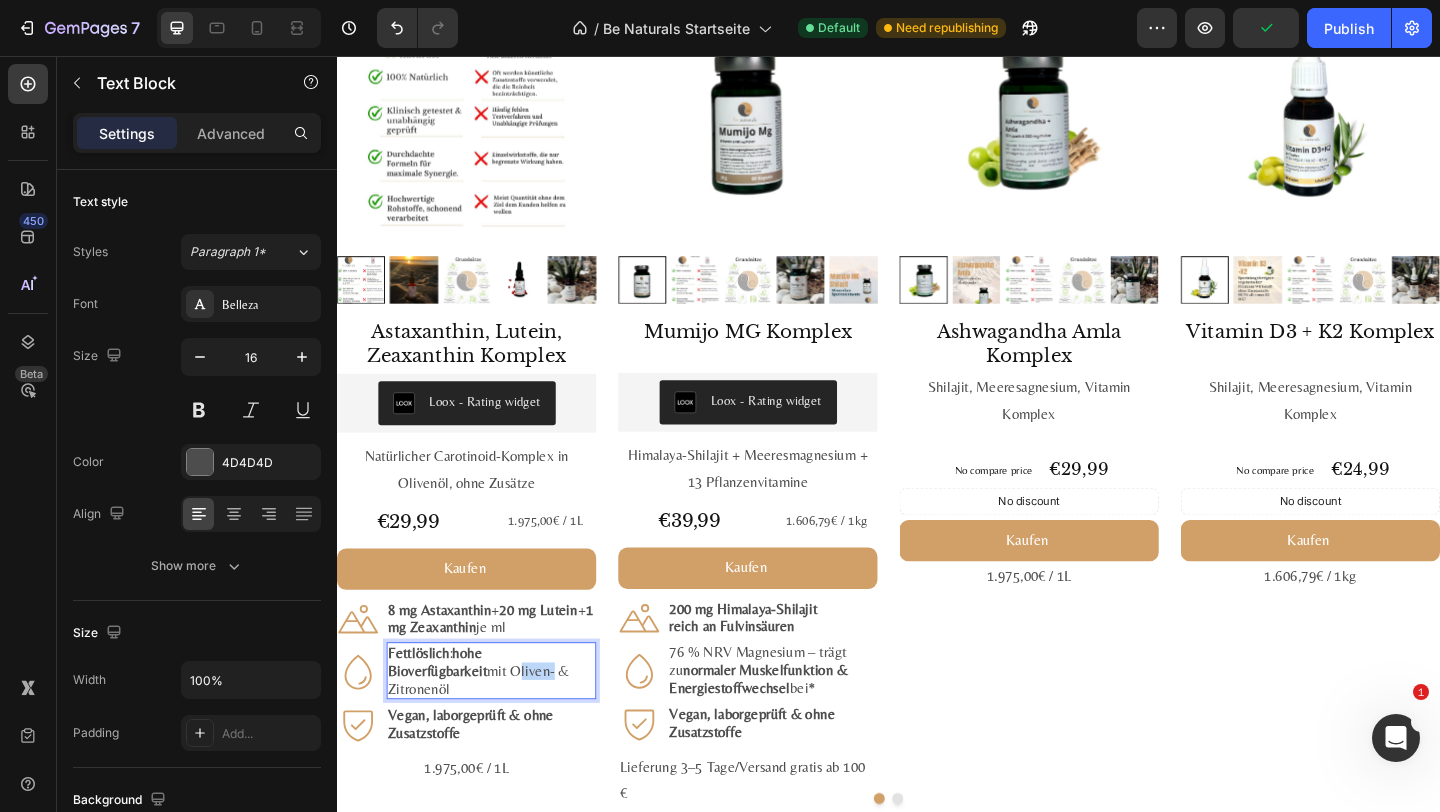 drag, startPoint x: 420, startPoint y: 722, endPoint x: 445, endPoint y: 722, distance: 25 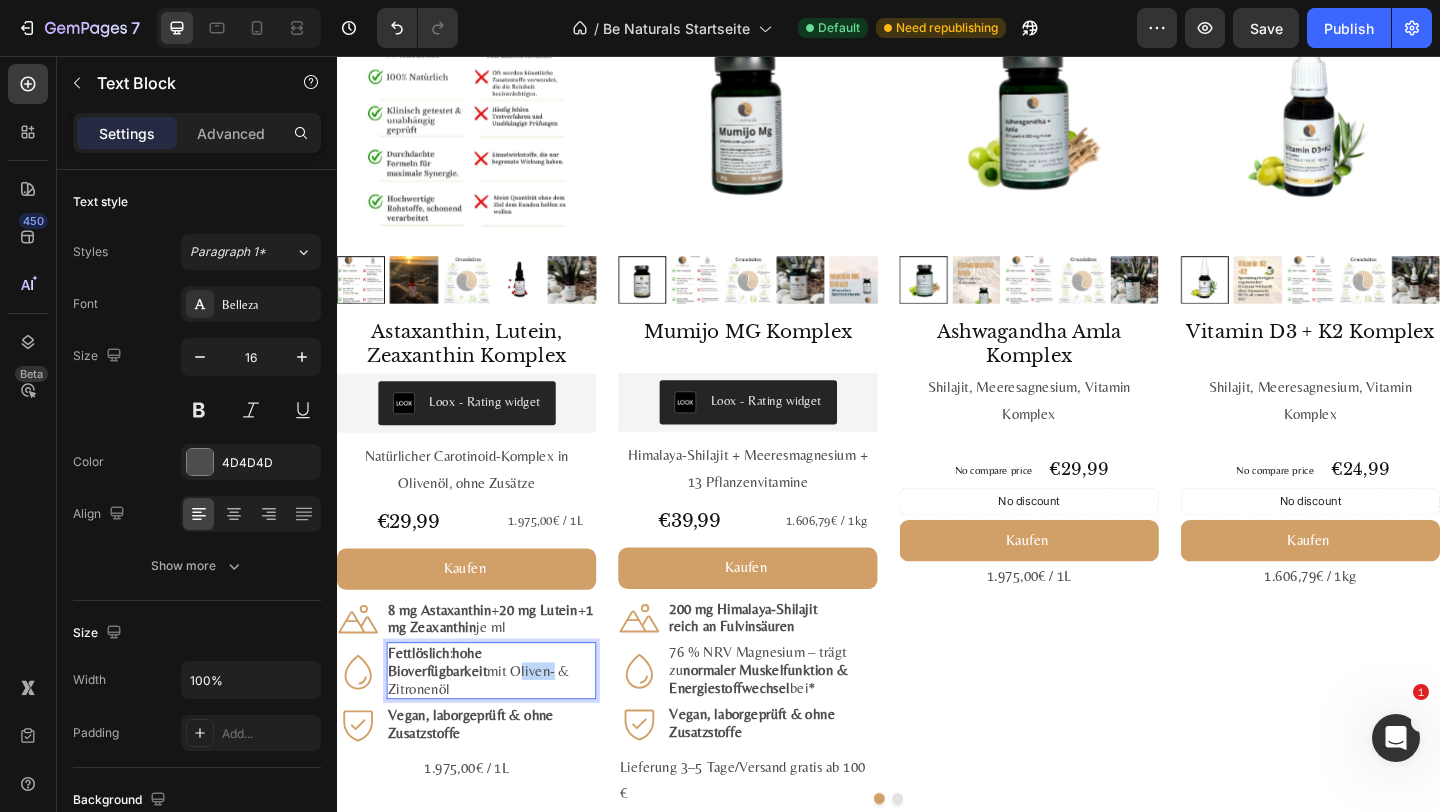 click on "Fettlöslich :  hohe Bioverfügbarkeit  mit Oliven- & Zitronenöl" at bounding box center (505, 724) 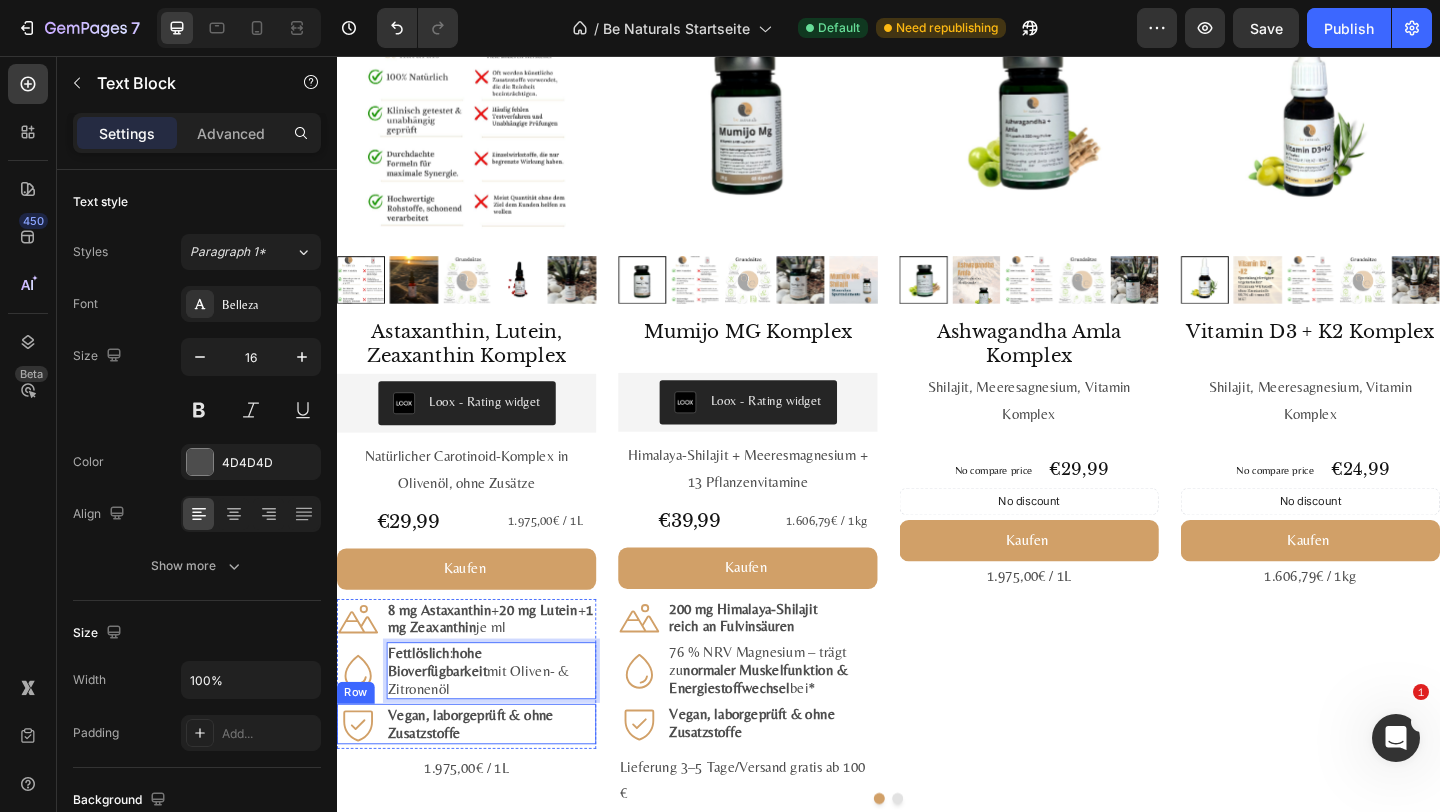click on "Vegan, labor­geprüft & ohne Zusatz­stoffe" at bounding box center [483, 782] 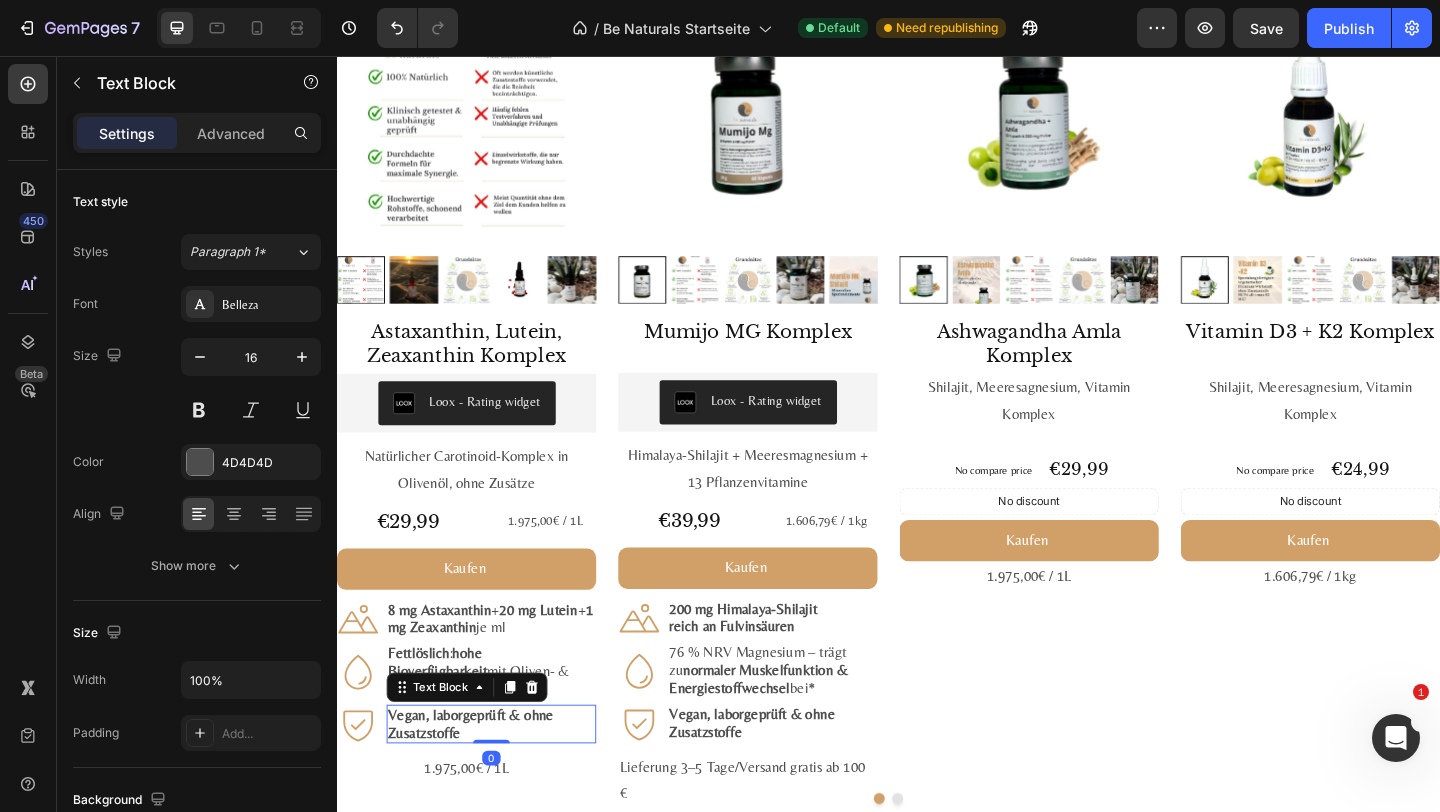 click on "hohe Bioverfügbarkeit" at bounding box center [447, 714] 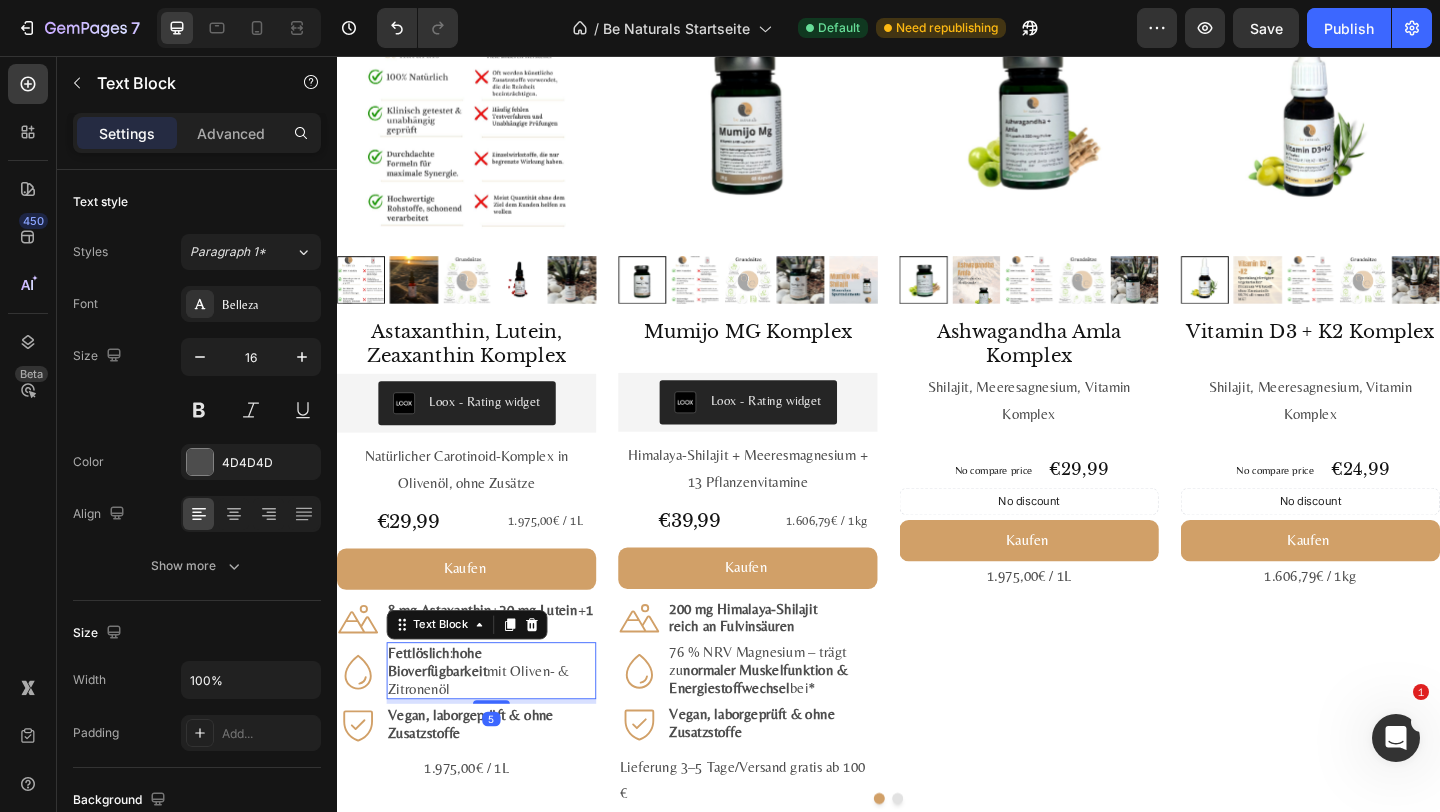click on "Fettlöslich :  hohe Bioverfügbarkeit  mit Oliven- & Zitronenöl" at bounding box center [505, 724] 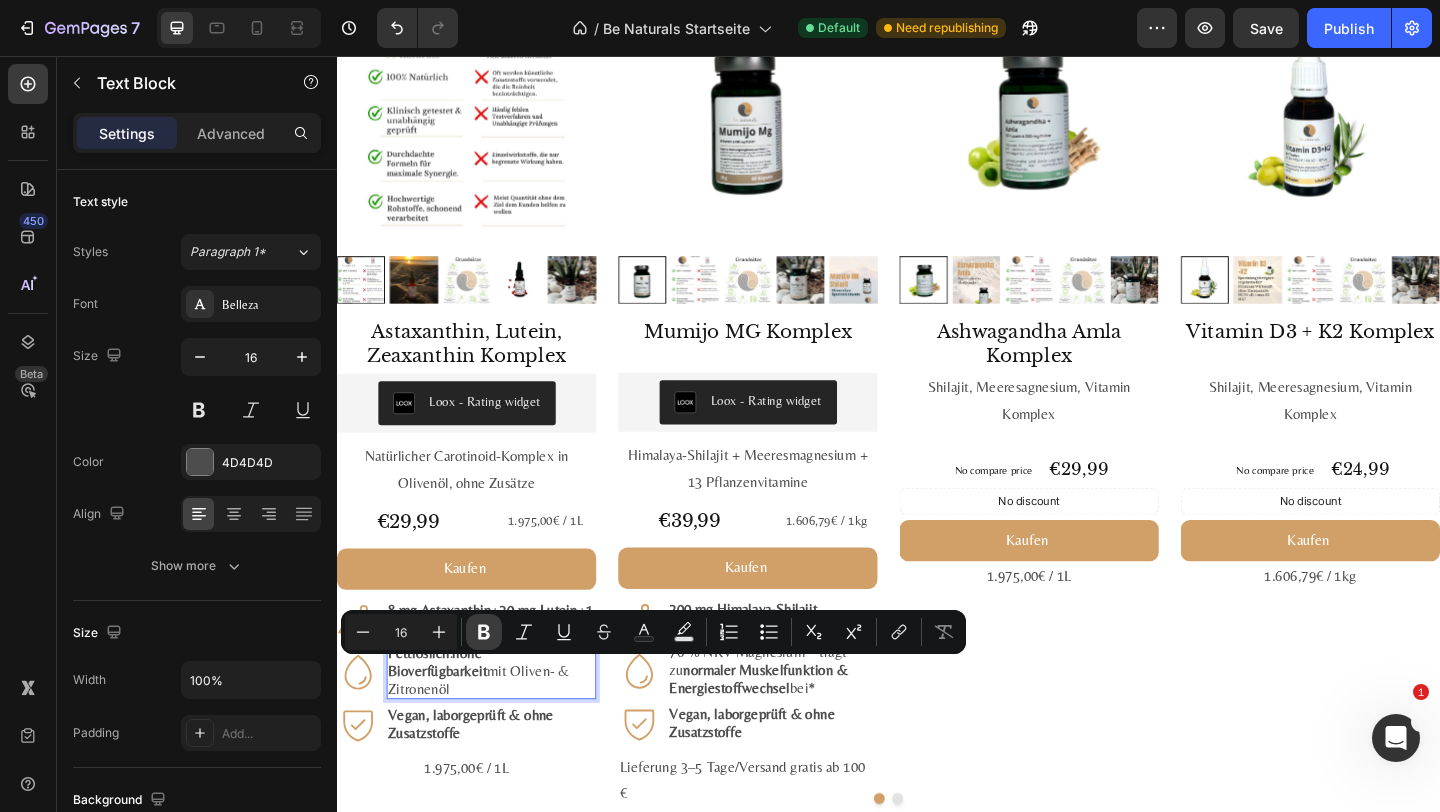 click 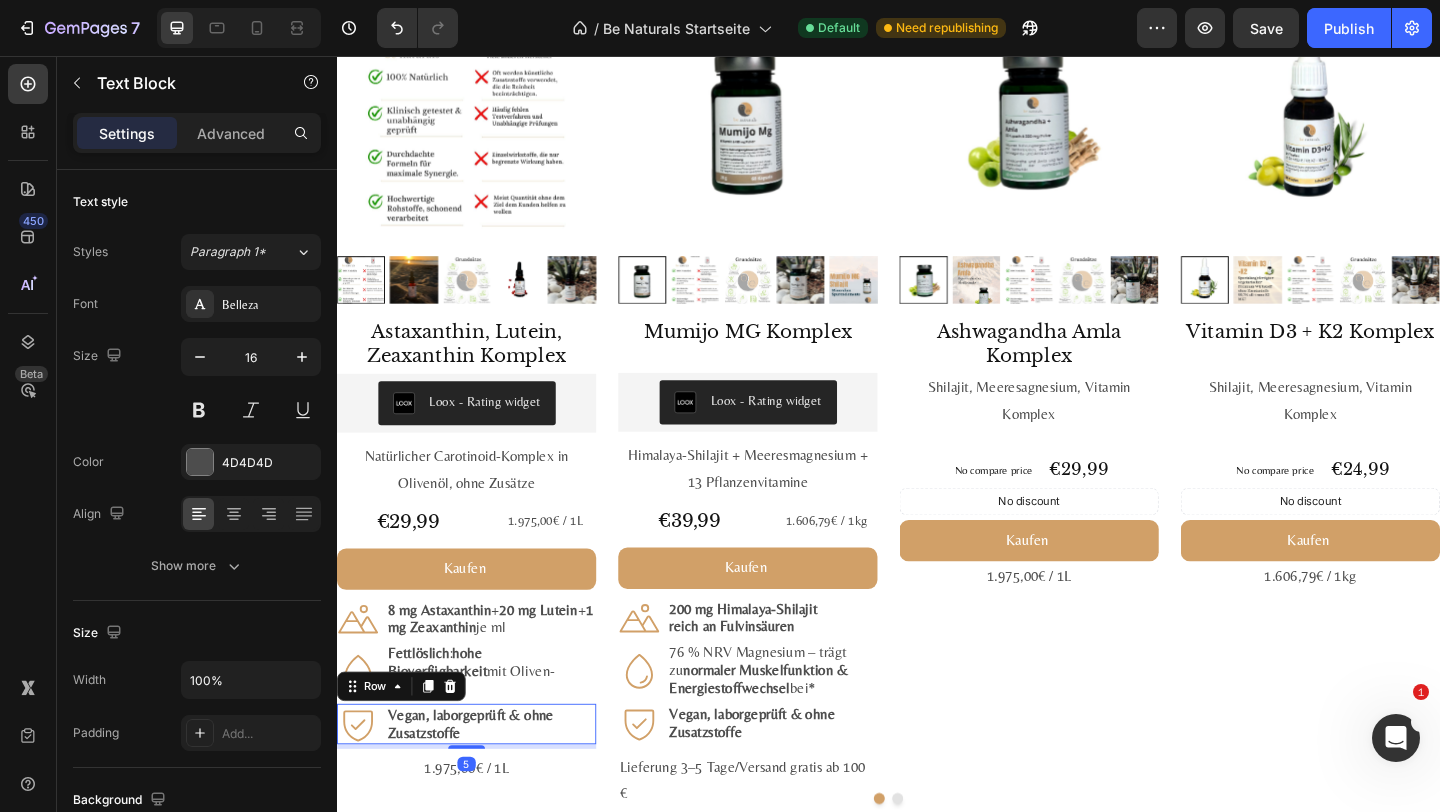 click on "Vegan, labor­geprüft & ohne Zusatz­stoffe Text Block" at bounding box center [505, 782] 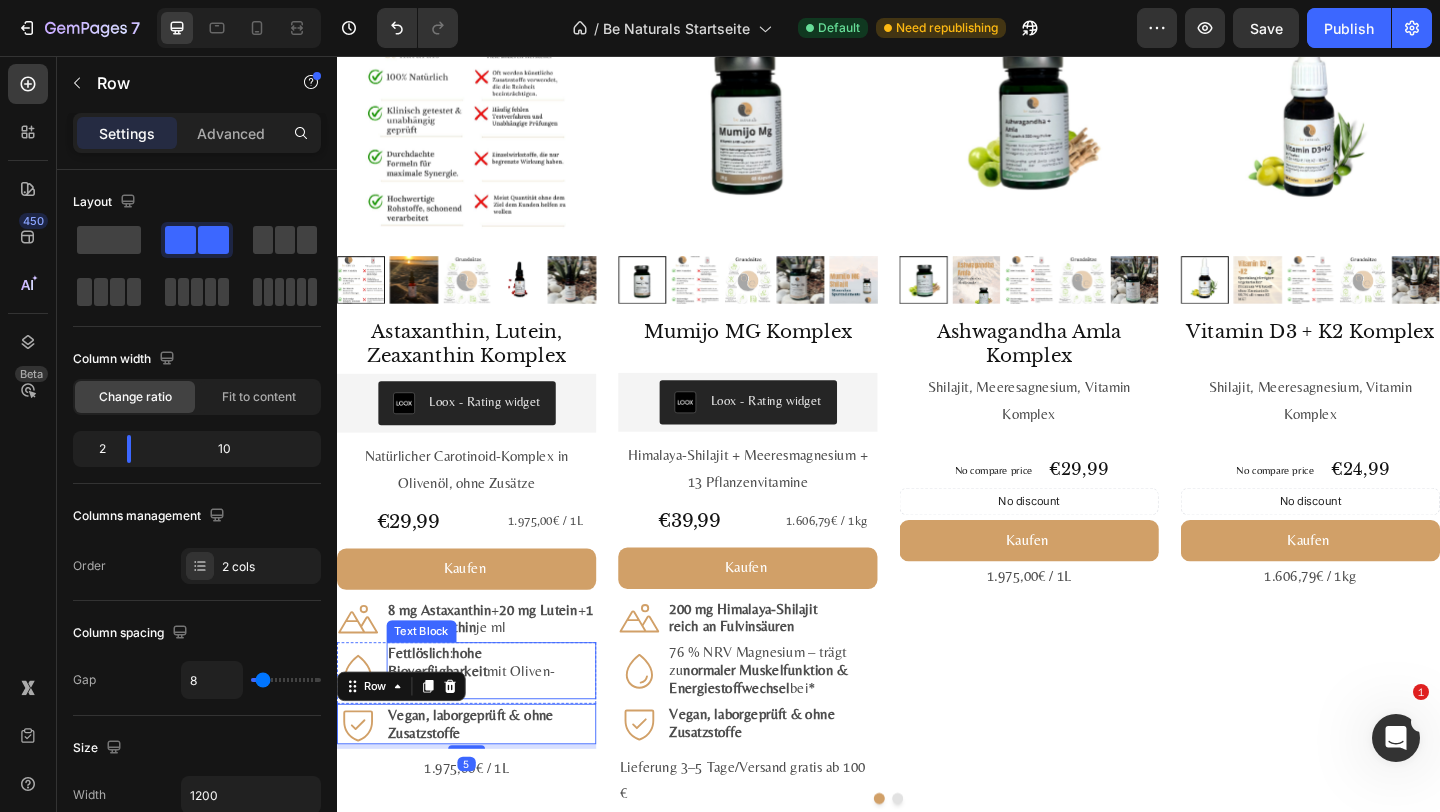 click on "Zitronenöl" at bounding box center (438, 743) 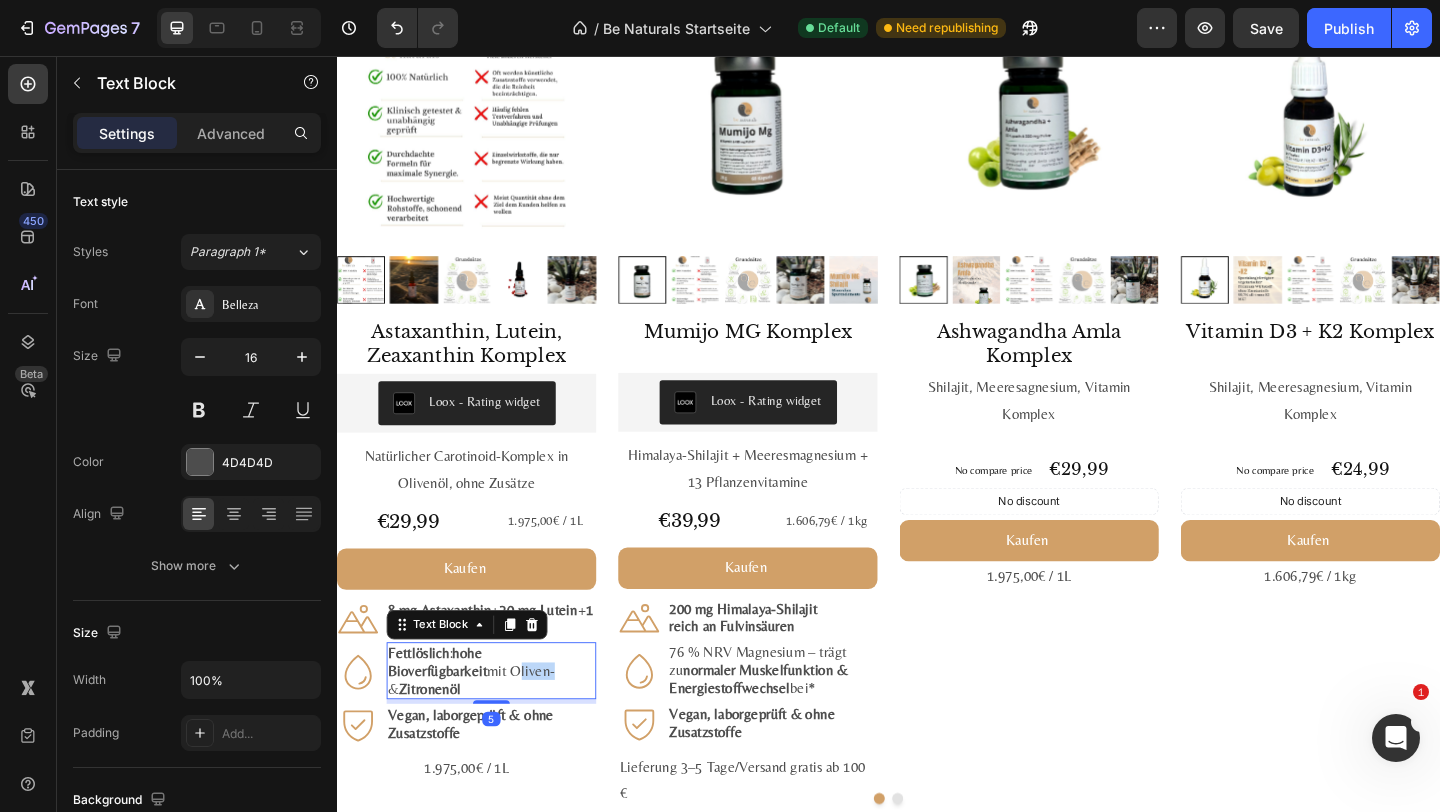 click on "Fettlöslich :  hohe Bioverfügbarkeit  mit Oliven- &  Zitronenöl" at bounding box center (505, 724) 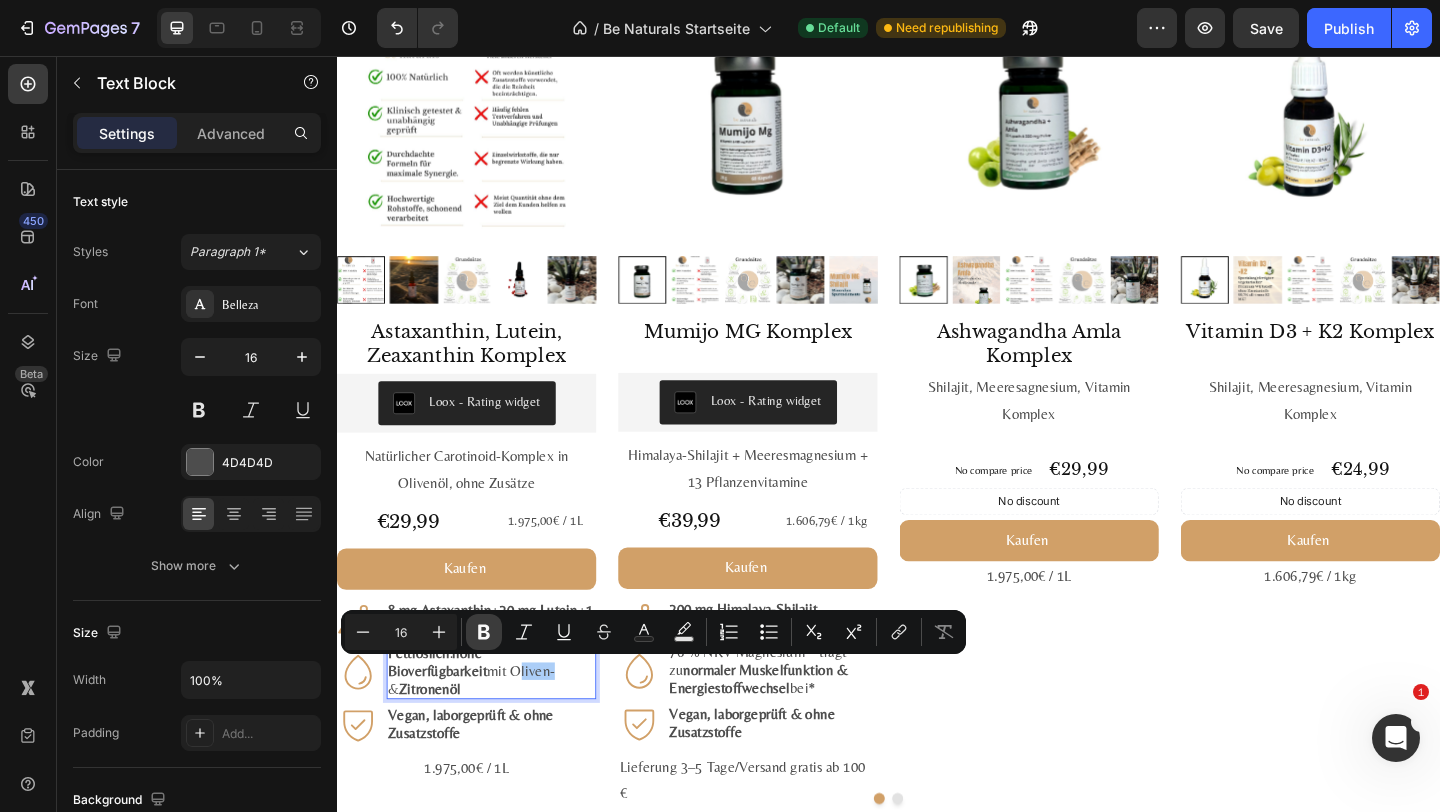 click 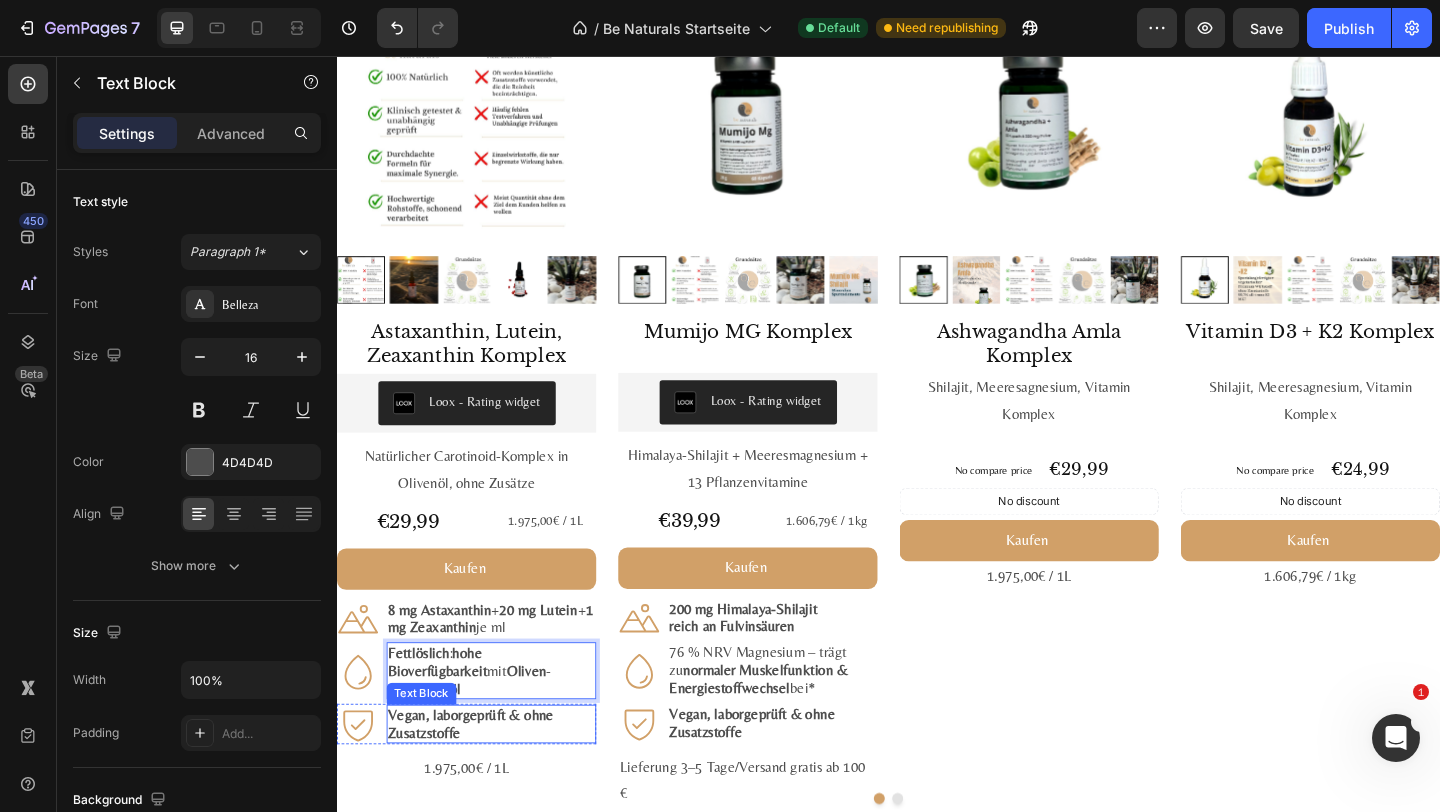 click on "Astaxanthin, Lutein, Zeaxanthin Komplex Product Title Loox - Rating widget Loox Natürlicher Carotinoid-Komplex in Olivenöl, ohne Zusätze Text Block €29,99 Product Price Product Price 1.975,00€ / 1L Text Block Row Kaufen Add to Cart
Icon 8 mg Astaxanthin  +  20 mg Lutein  +  1 mg Zeaxanthin  je ml Text Block Row
Icon Fettlöslich :  hohe Bioverfügbarkeit  mit  Oliven - &  Zitronenöl Text Block   5 Row
Icon Vegan, labor­geprüft & ohne Zusatz­stoffe Text Block Row Row 1.975,00€ / 1L Text Block" at bounding box center [478, 595] 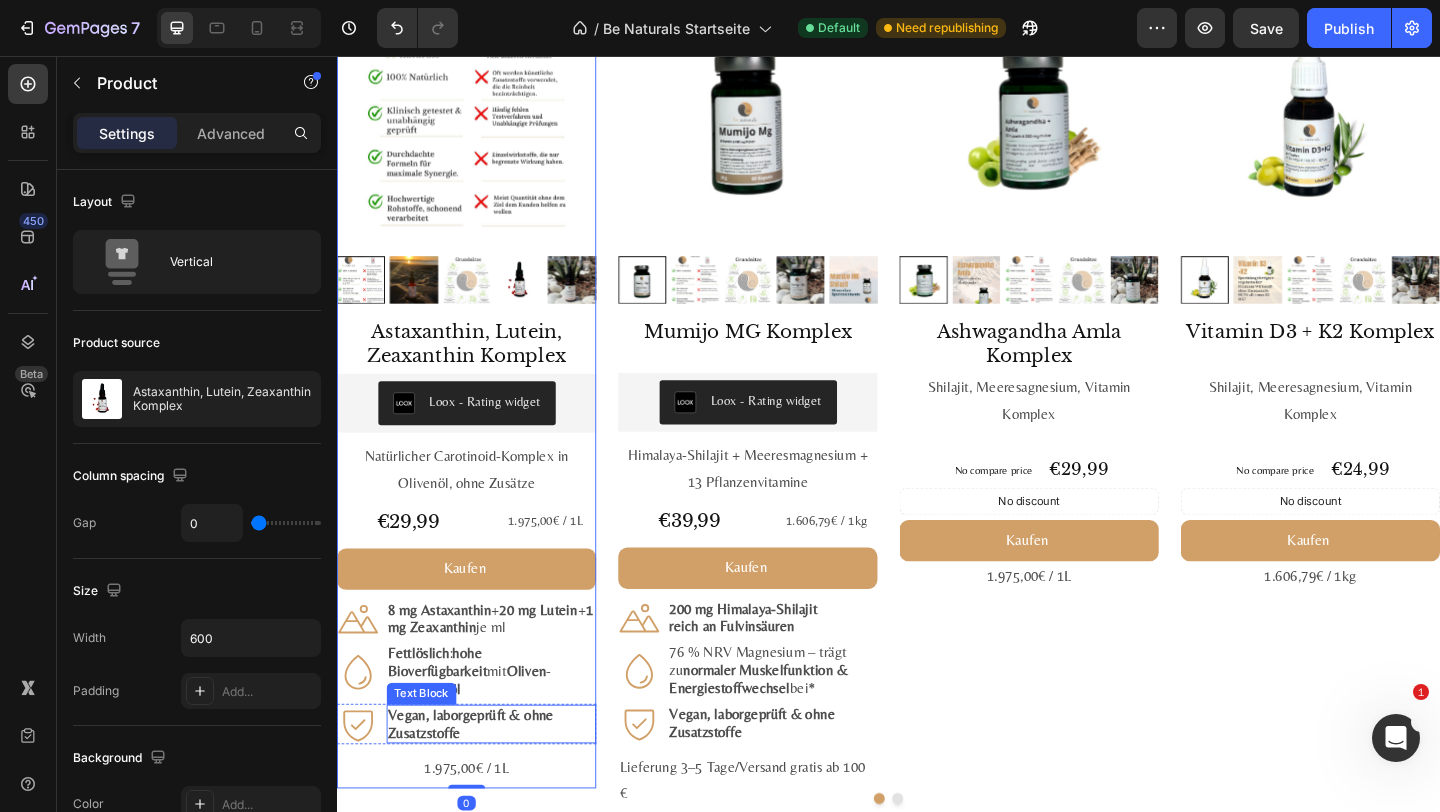 click on "Vegan, labor­geprüft & ohne Zusatz­stoffe" at bounding box center [505, 782] 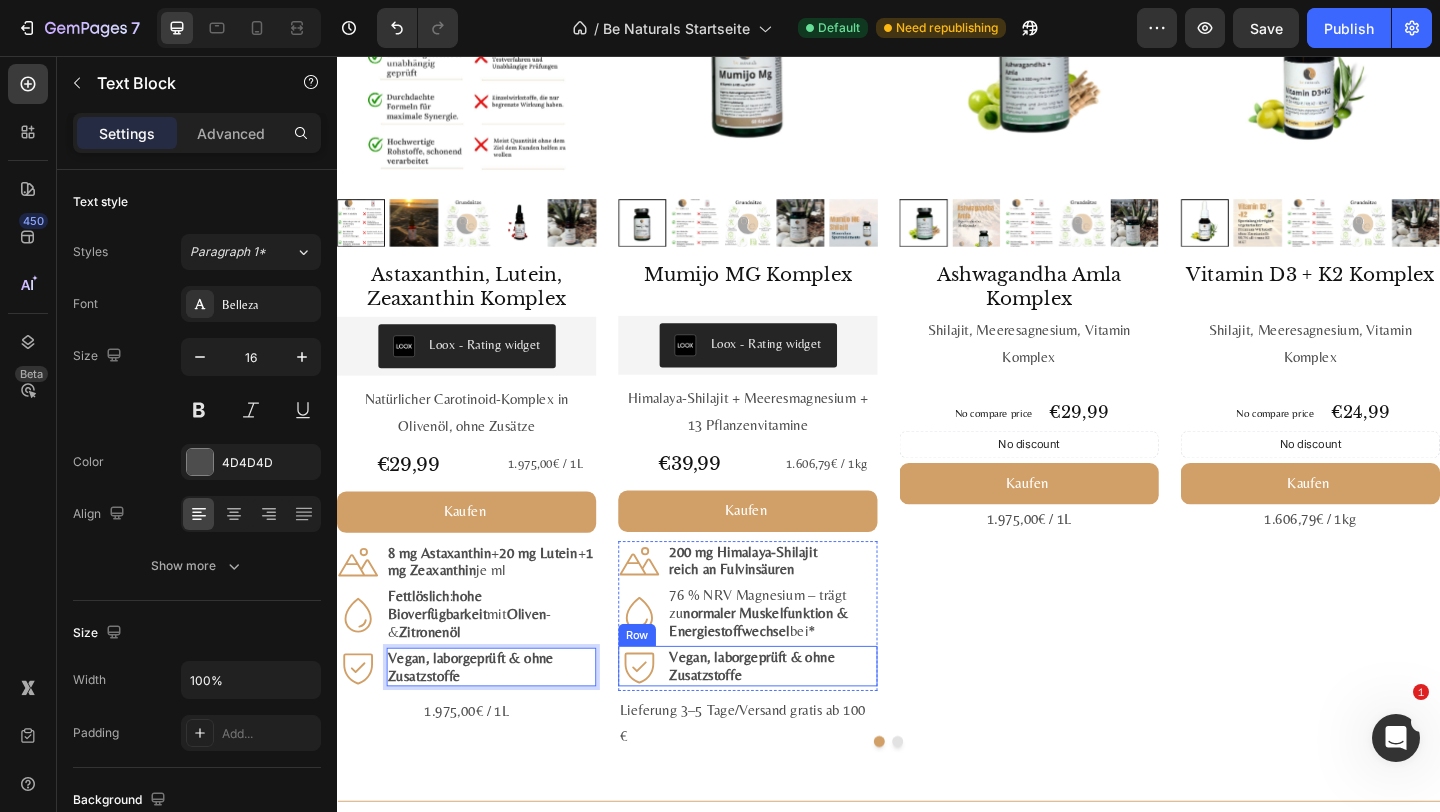 scroll, scrollTop: 2318, scrollLeft: 0, axis: vertical 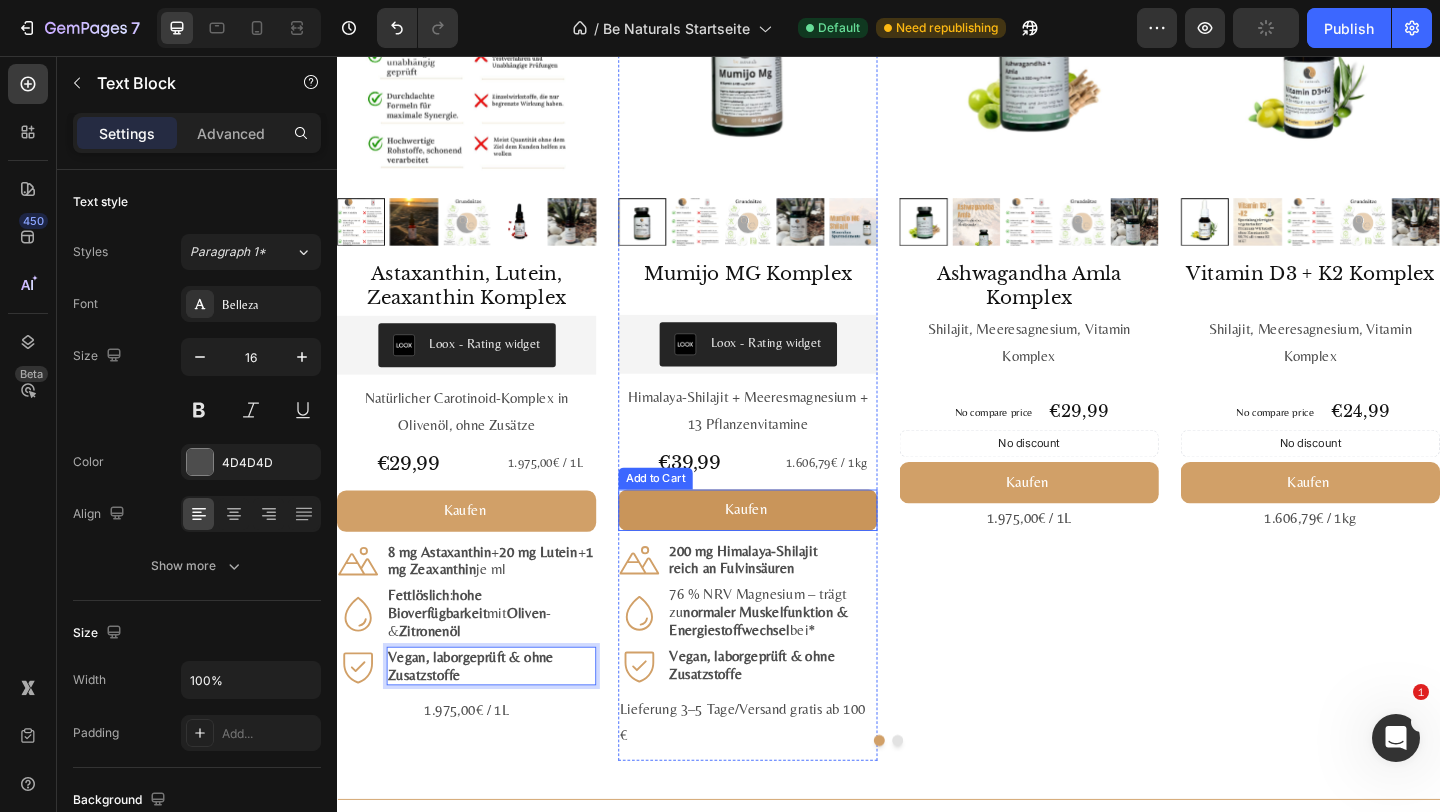 click on "Kaufen" at bounding box center (784, 549) 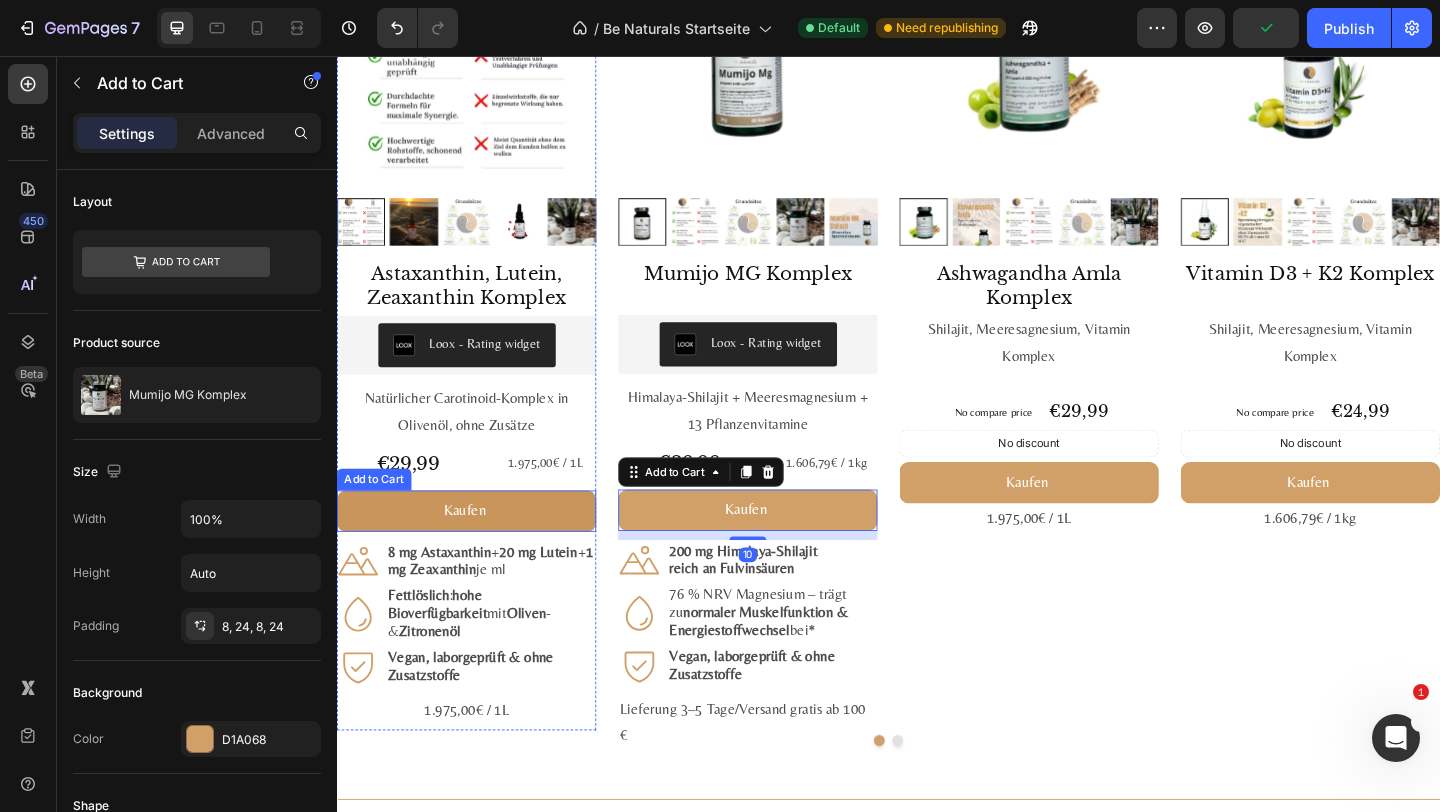 click on "Kaufen" at bounding box center (478, 550) 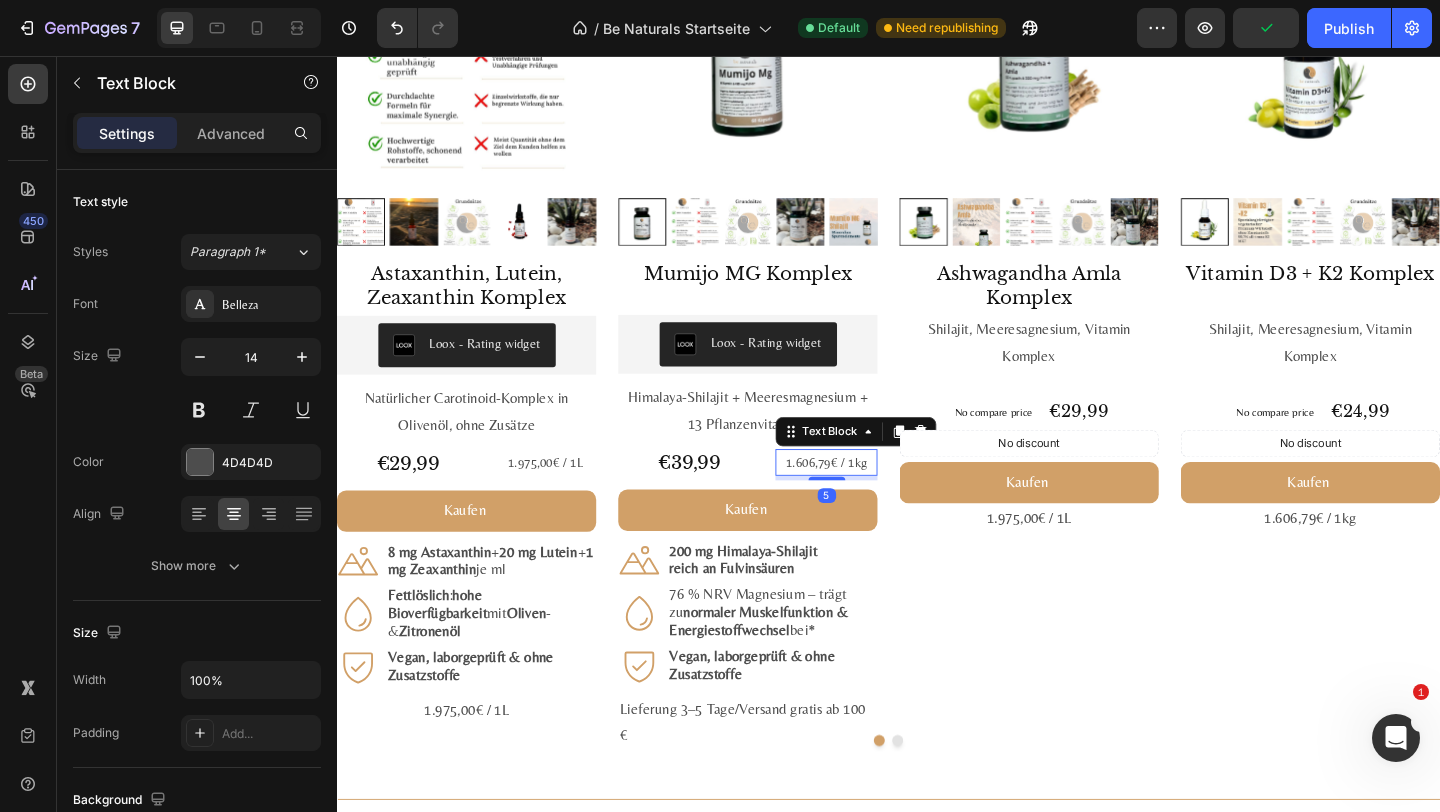 click on "1.606,79€ / 1kg" at bounding box center (869, 497) 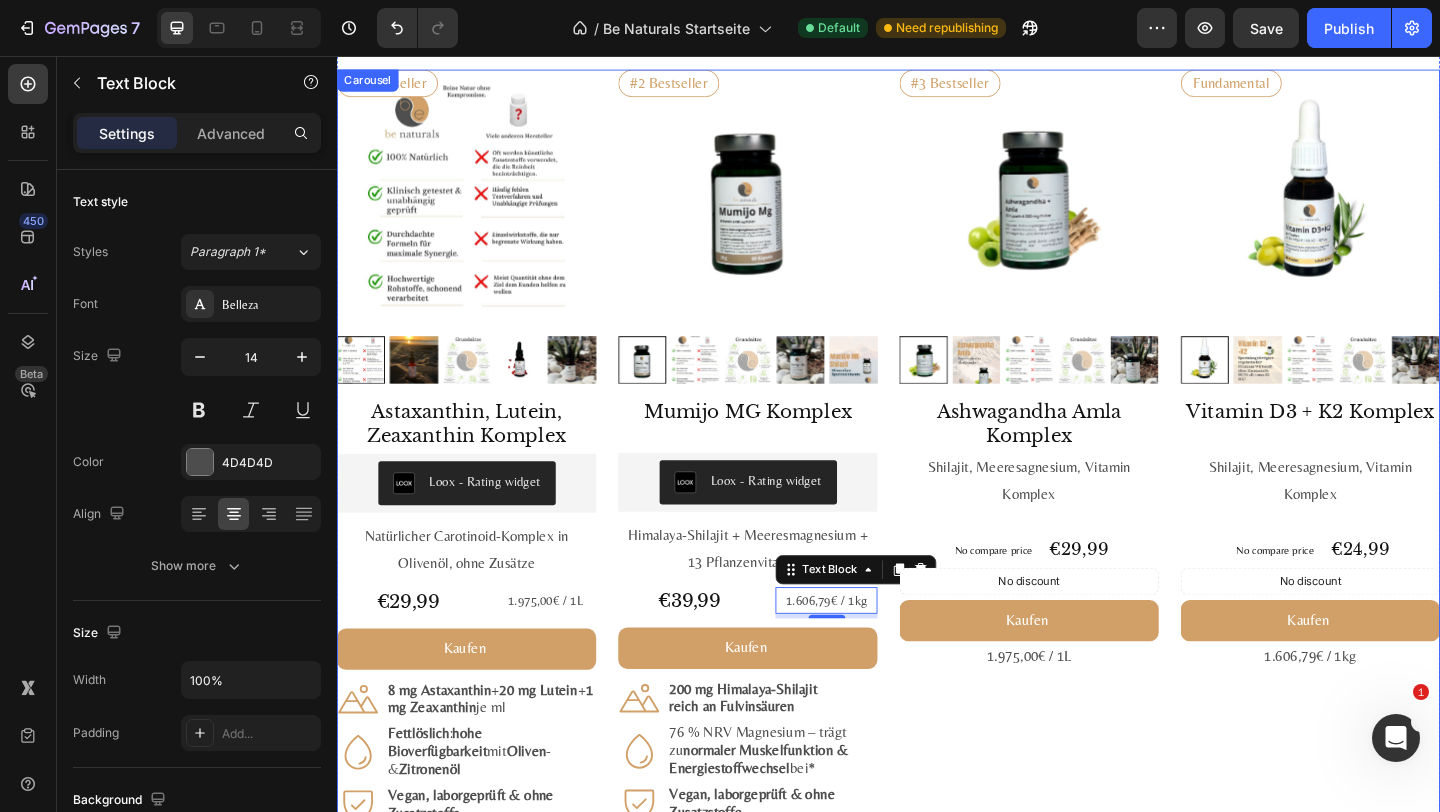 scroll, scrollTop: 2091, scrollLeft: 0, axis: vertical 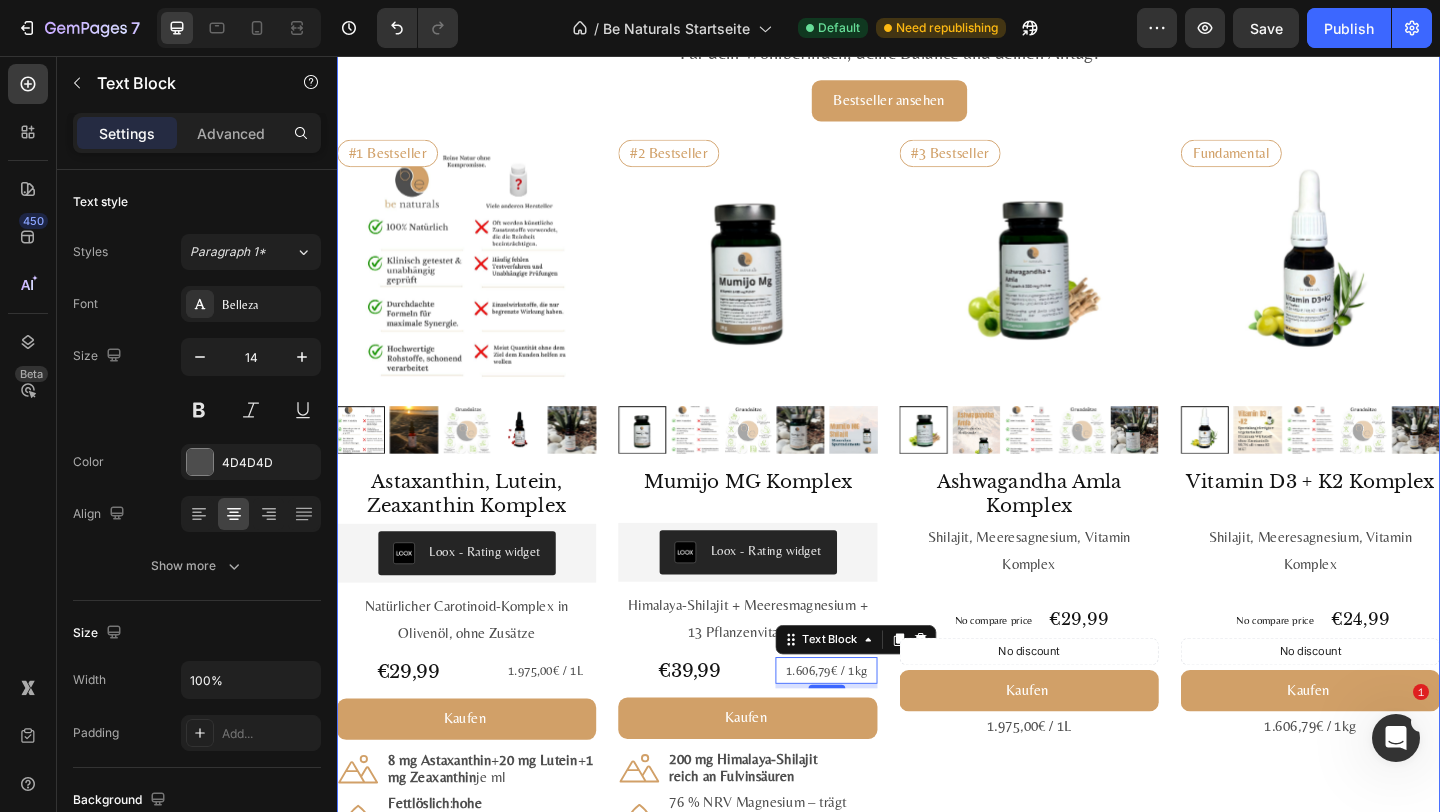 click on "Bestseller ansehen Button" at bounding box center (937, 114) 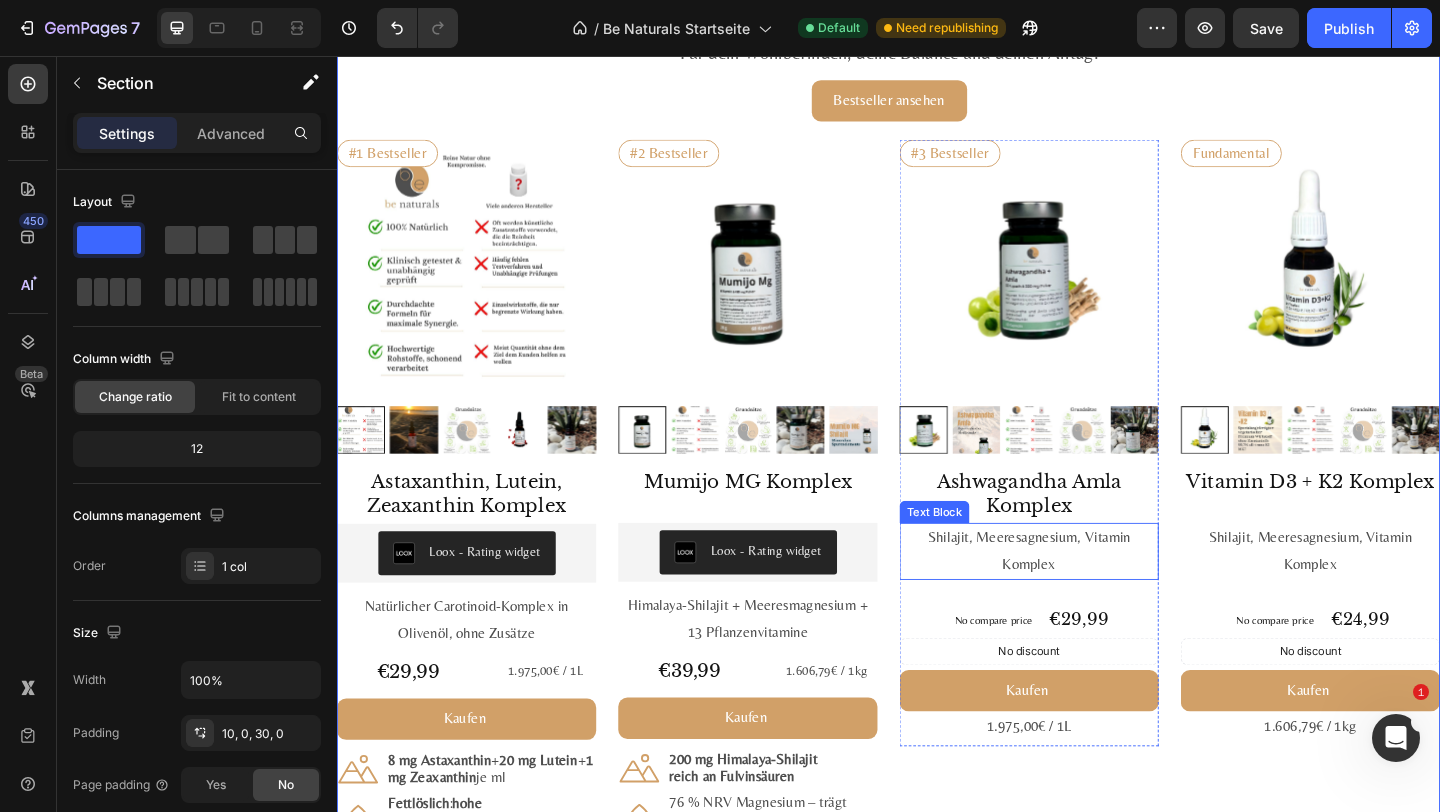 click on "Shilajit, Meeresagnesium, Vitamin Komplex" at bounding box center [1090, 595] 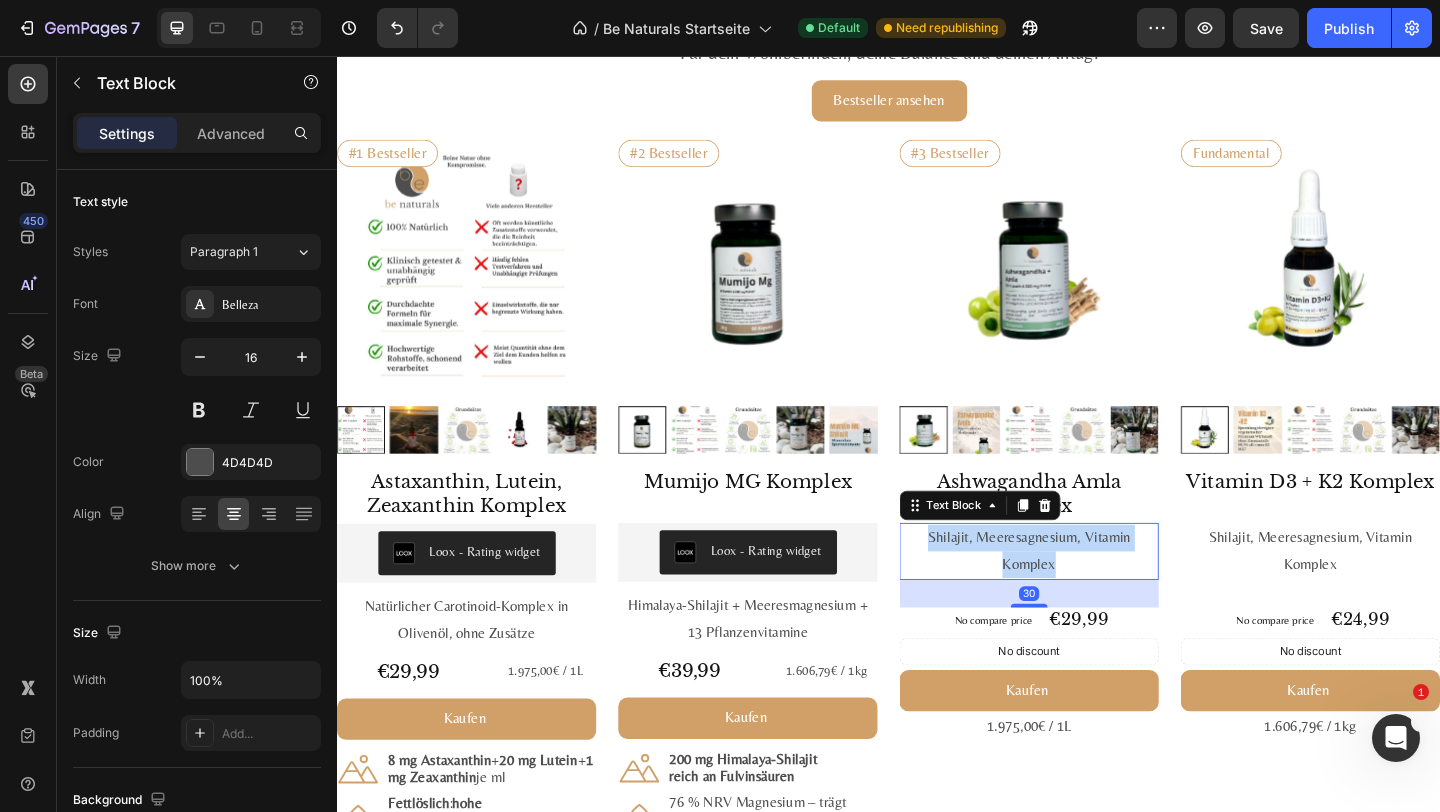 click on "Shilajit, Meeresagnesium, Vitamin Komplex" at bounding box center (1090, 595) 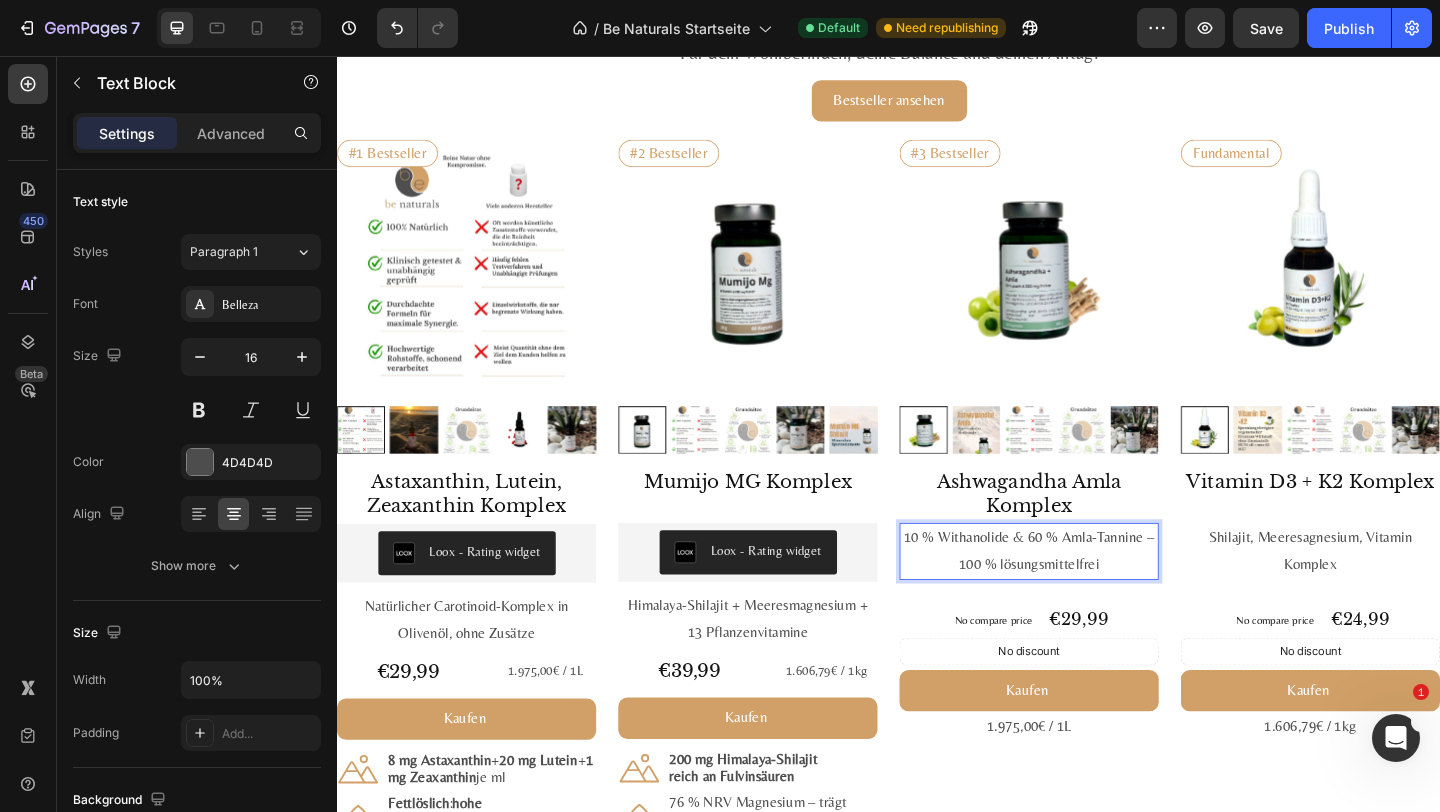 click on "10 % Withanolide & 60 % Amla-Tannine – 100 % lösungsmittelfrei" at bounding box center (1090, 595) 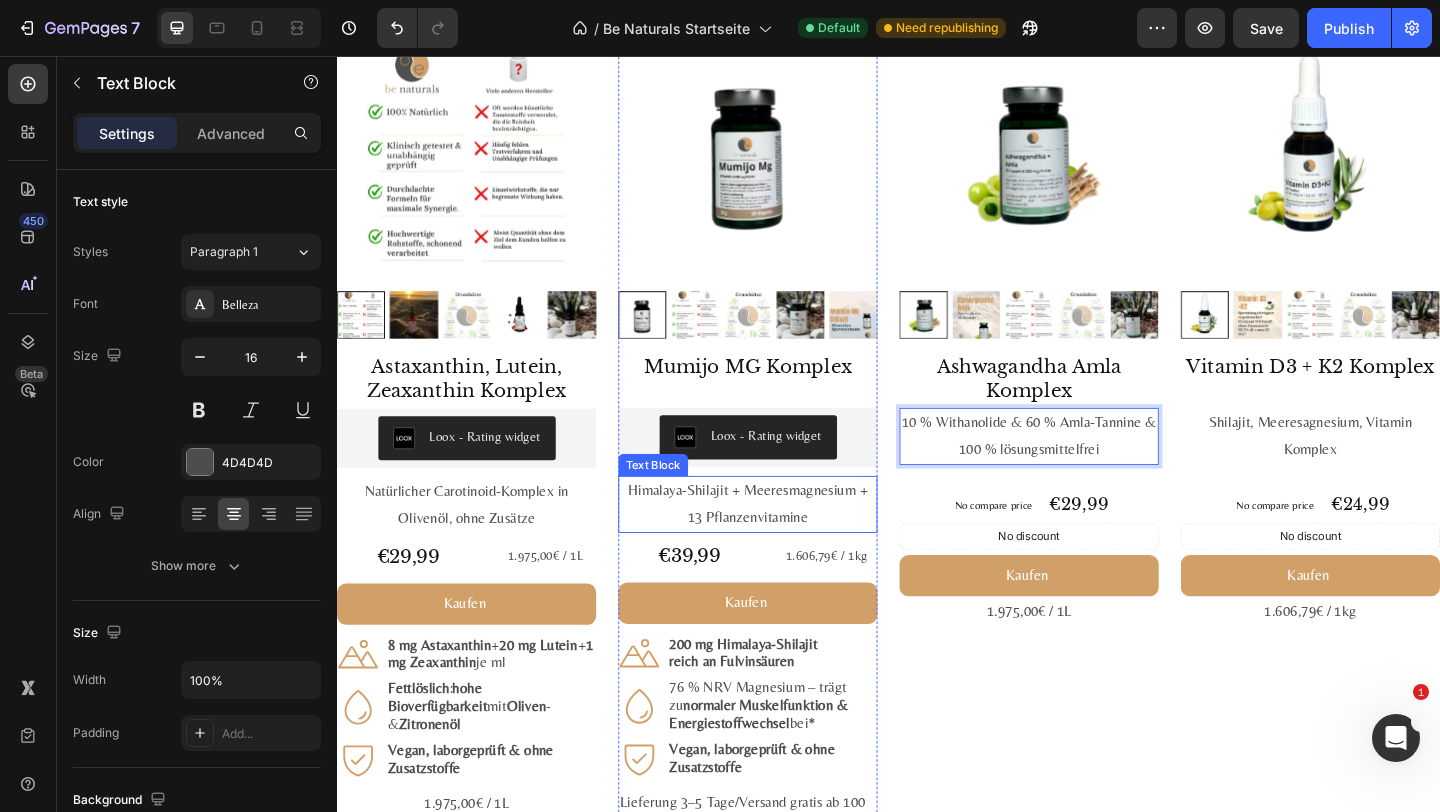 scroll, scrollTop: 2284, scrollLeft: 0, axis: vertical 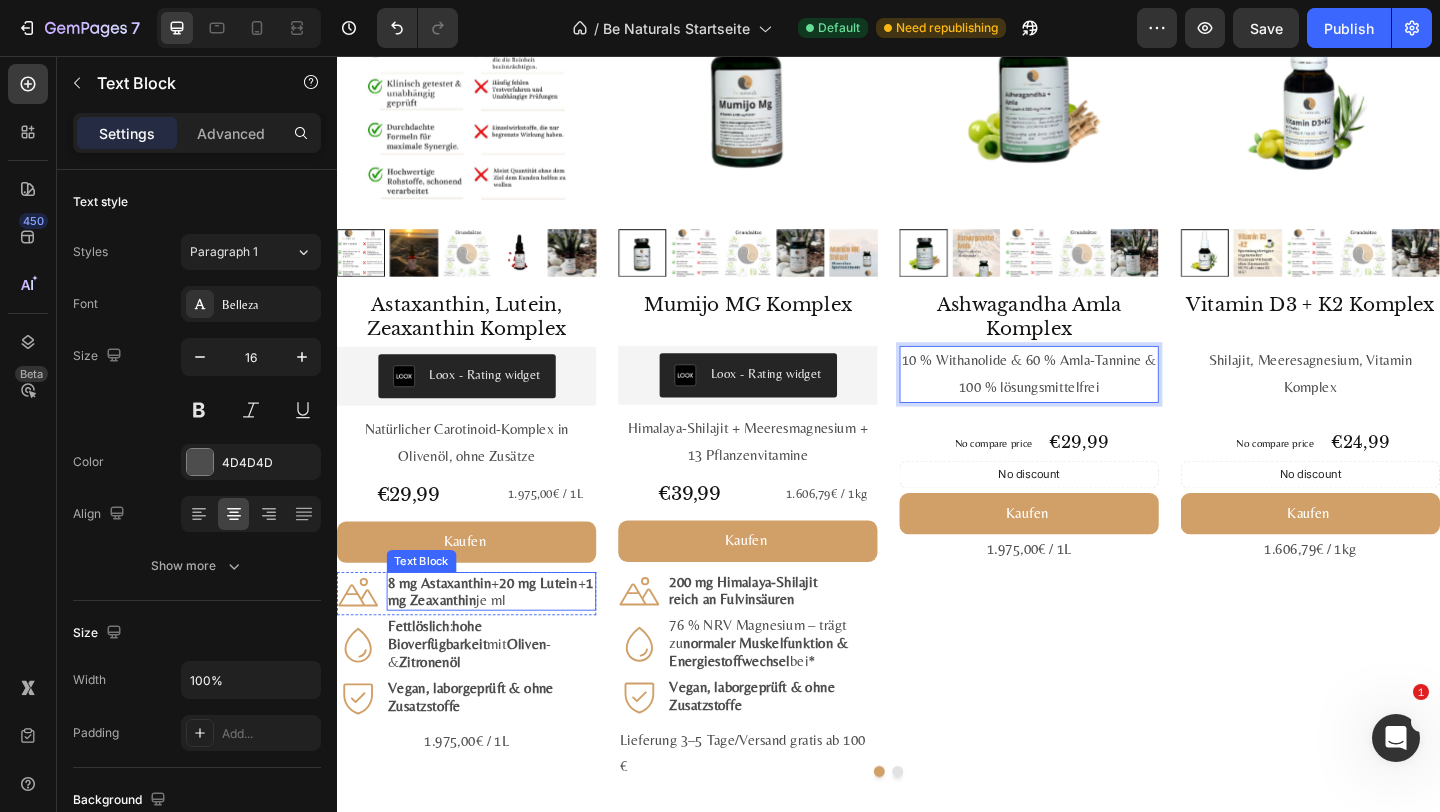 click on "8 mg Astaxanthin  +  20 mg Lutein  +  1 mg Zeaxanthin  je ml" at bounding box center [505, 638] 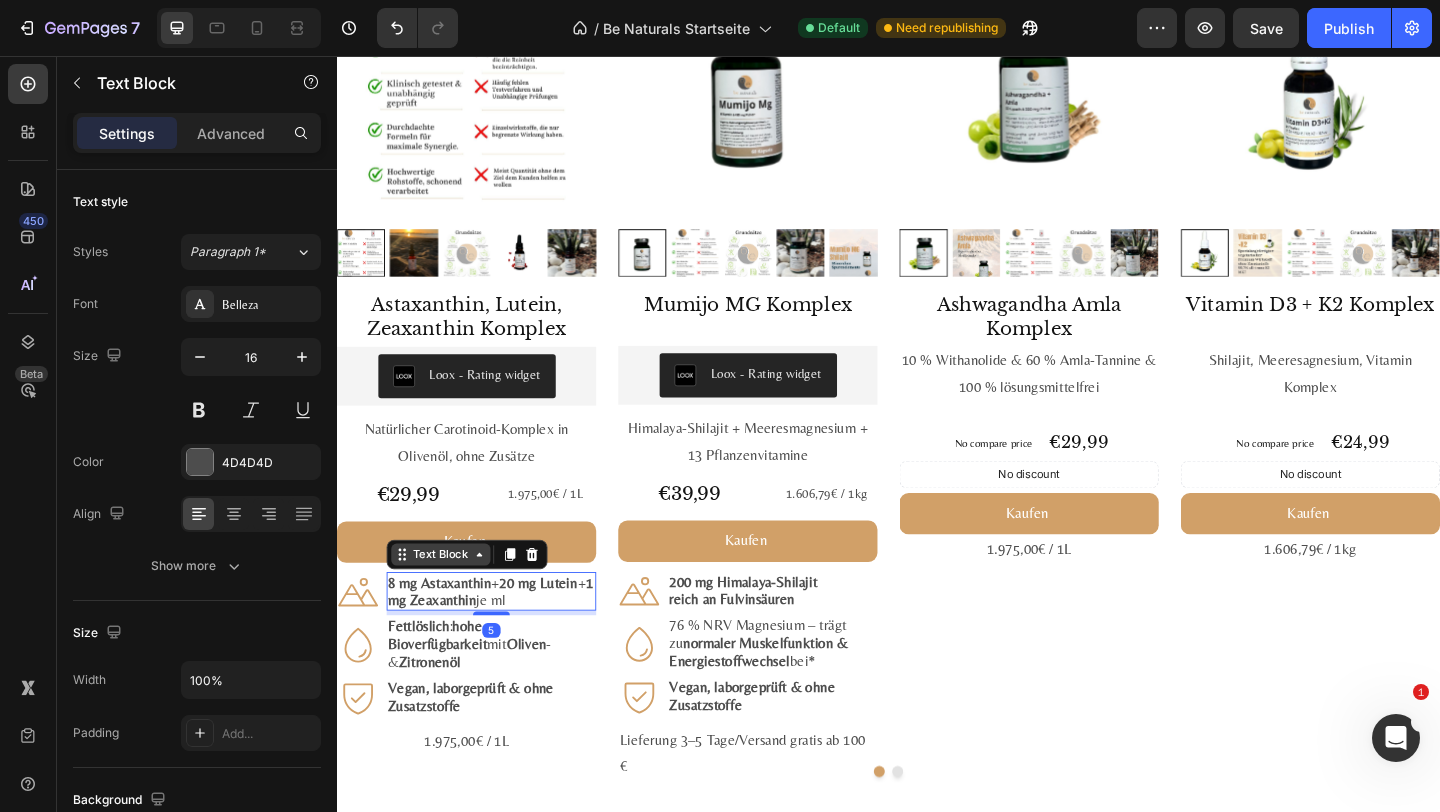 click 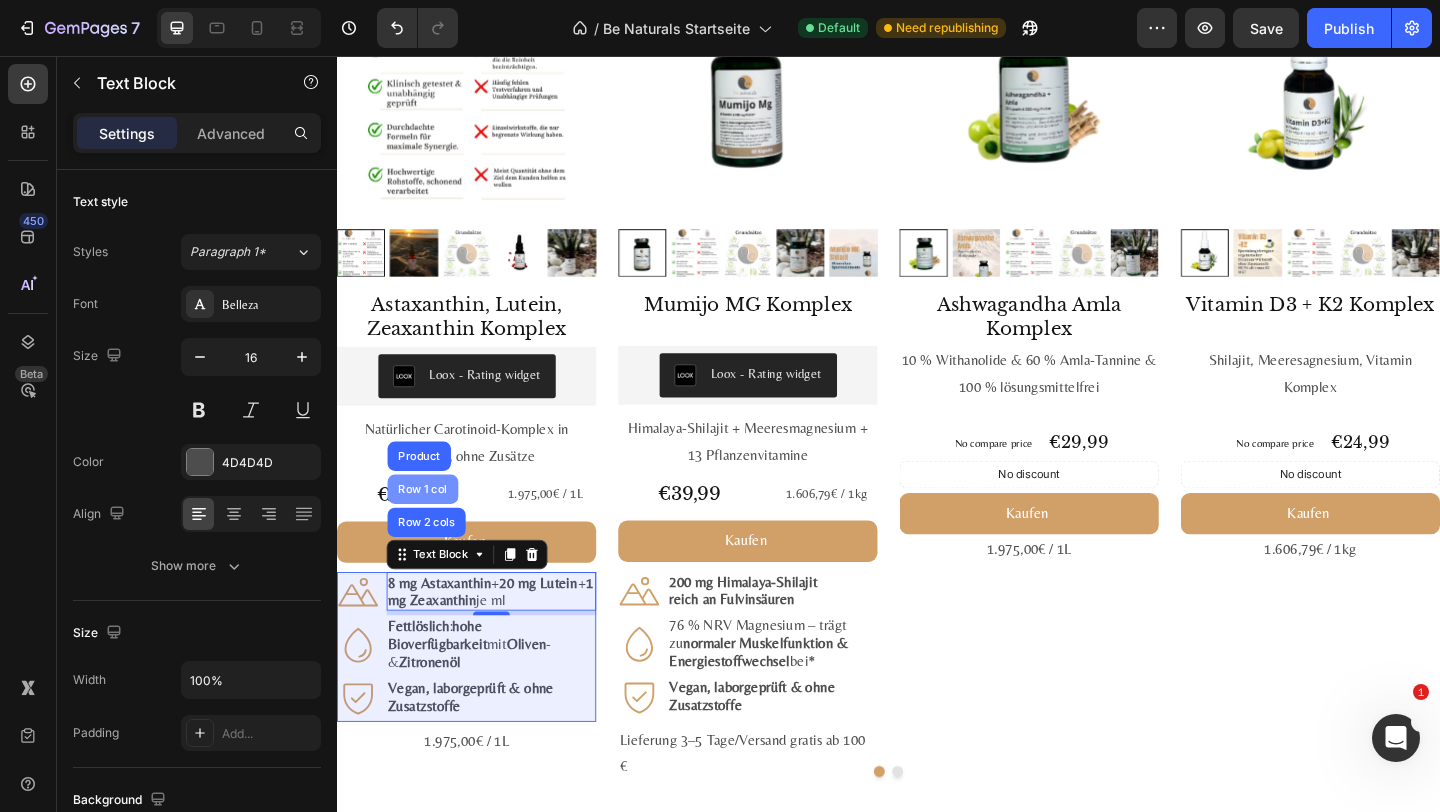 click on "Row 1 col" at bounding box center (430, 527) 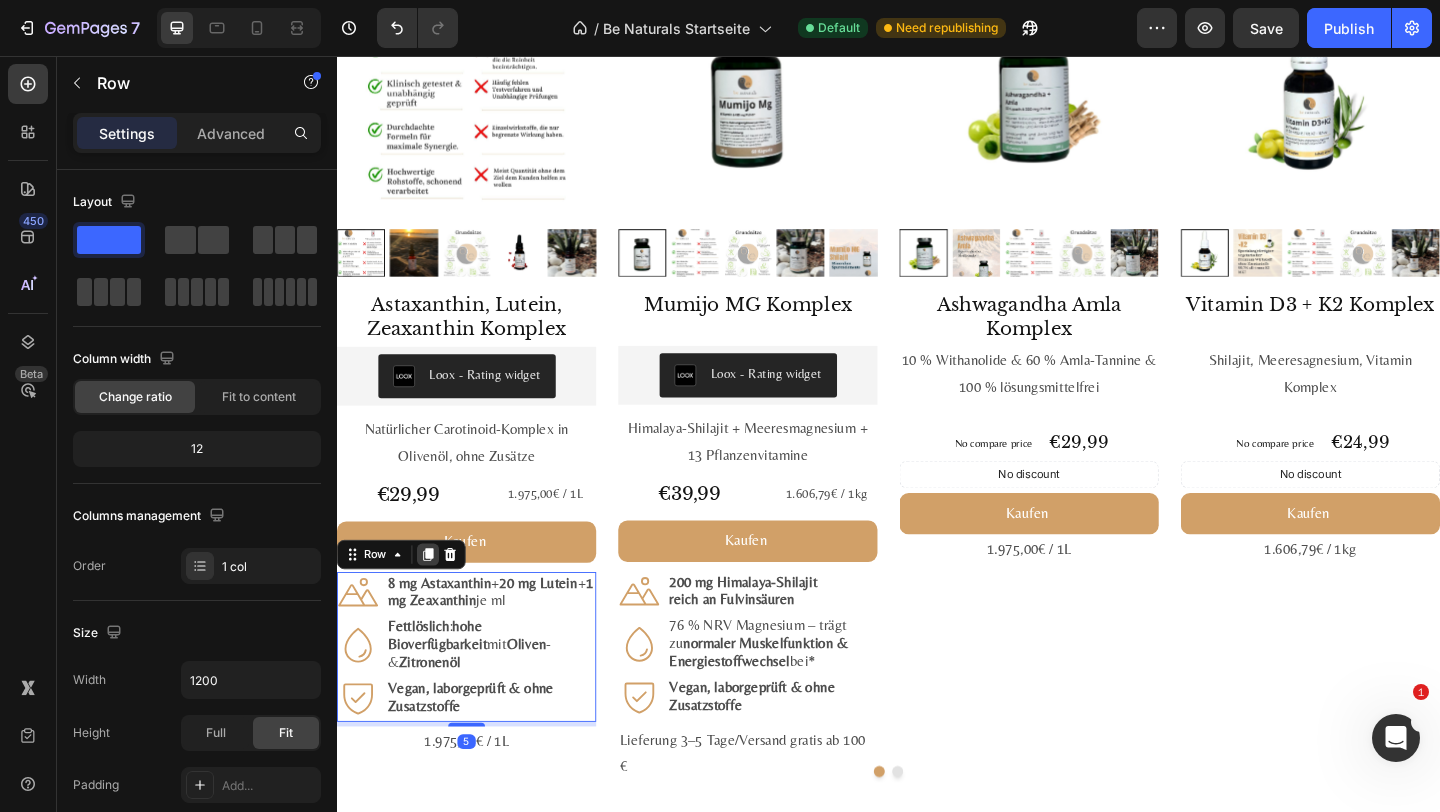 click 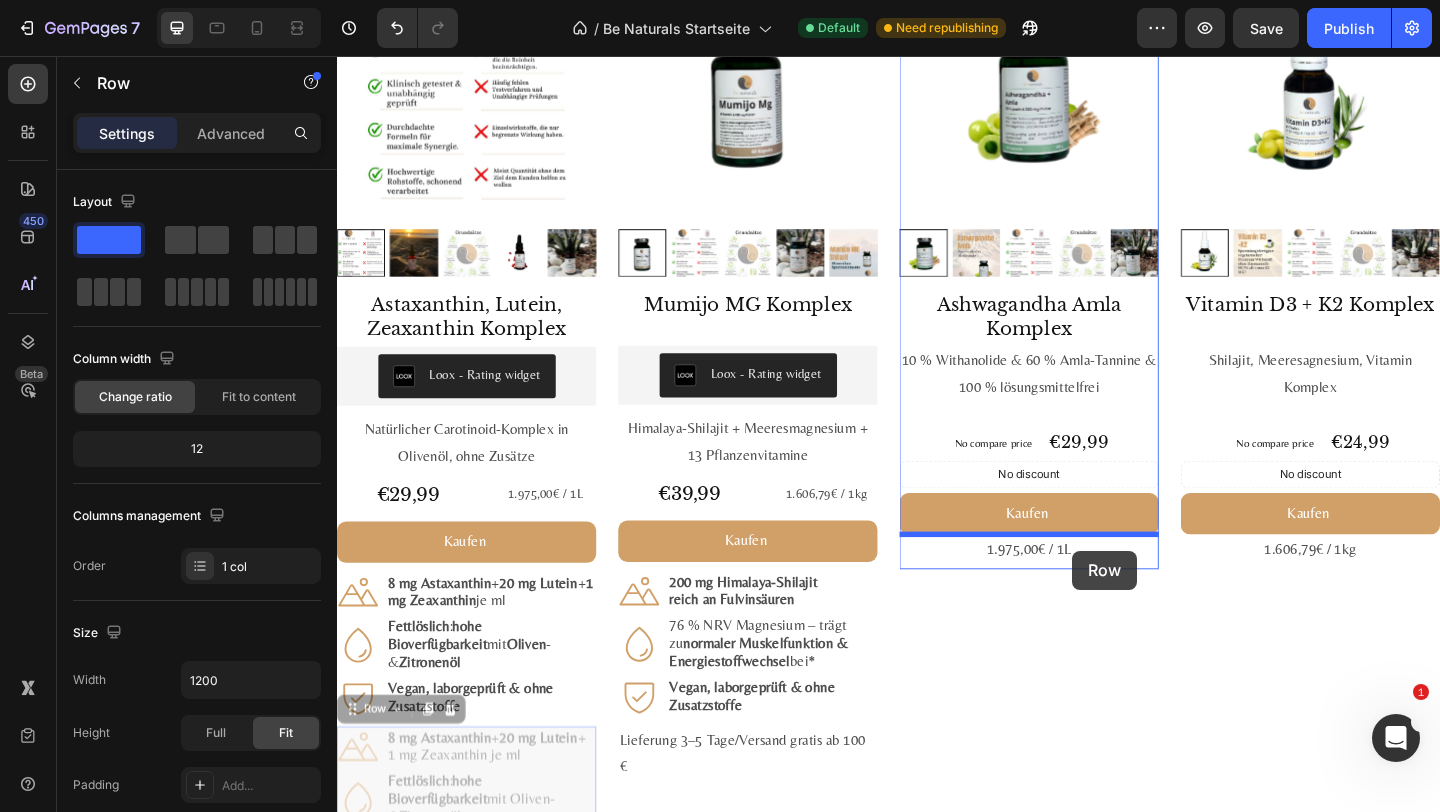 drag, startPoint x: 393, startPoint y: 753, endPoint x: 1135, endPoint y: 594, distance: 758.84454 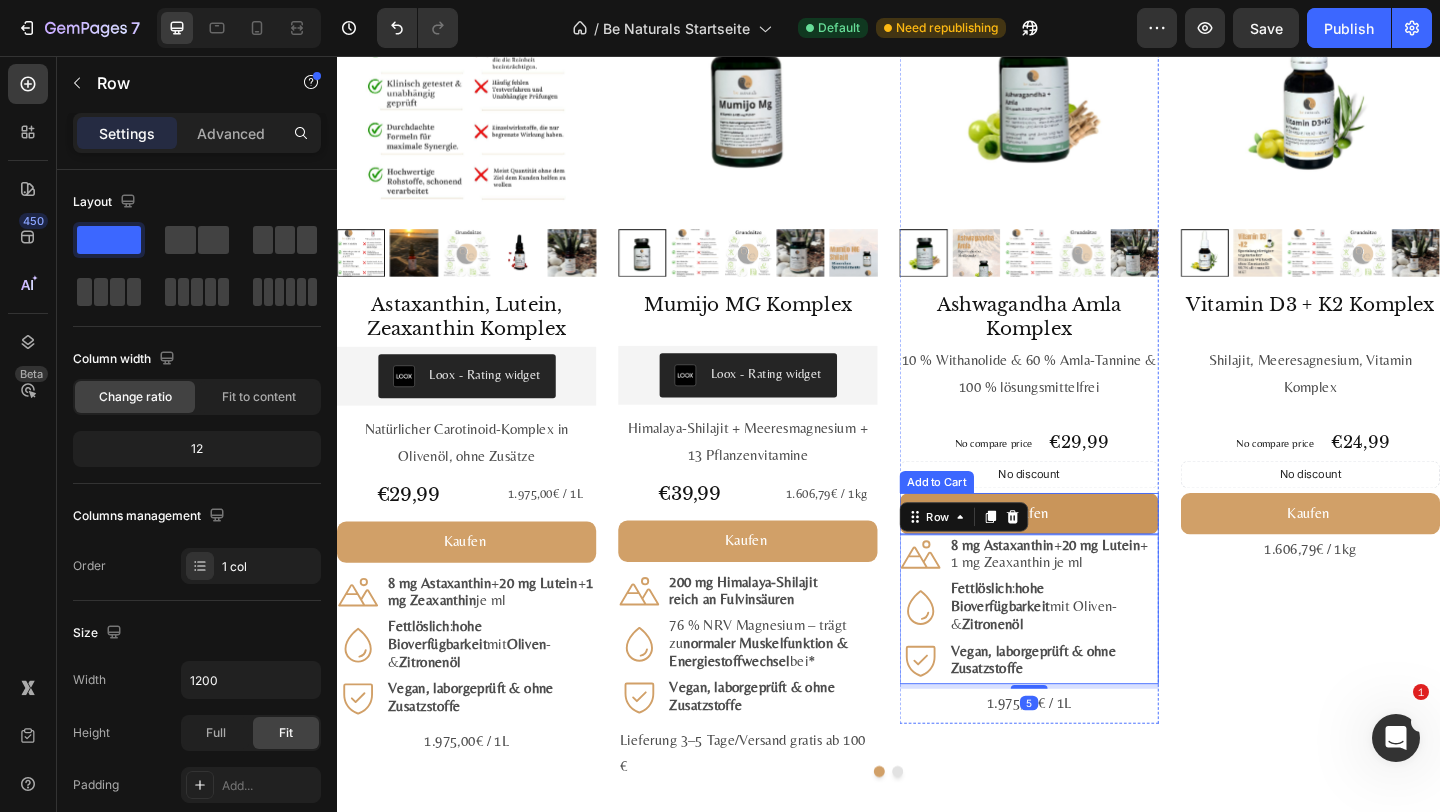 click on "Kaufen" at bounding box center [1090, 553] 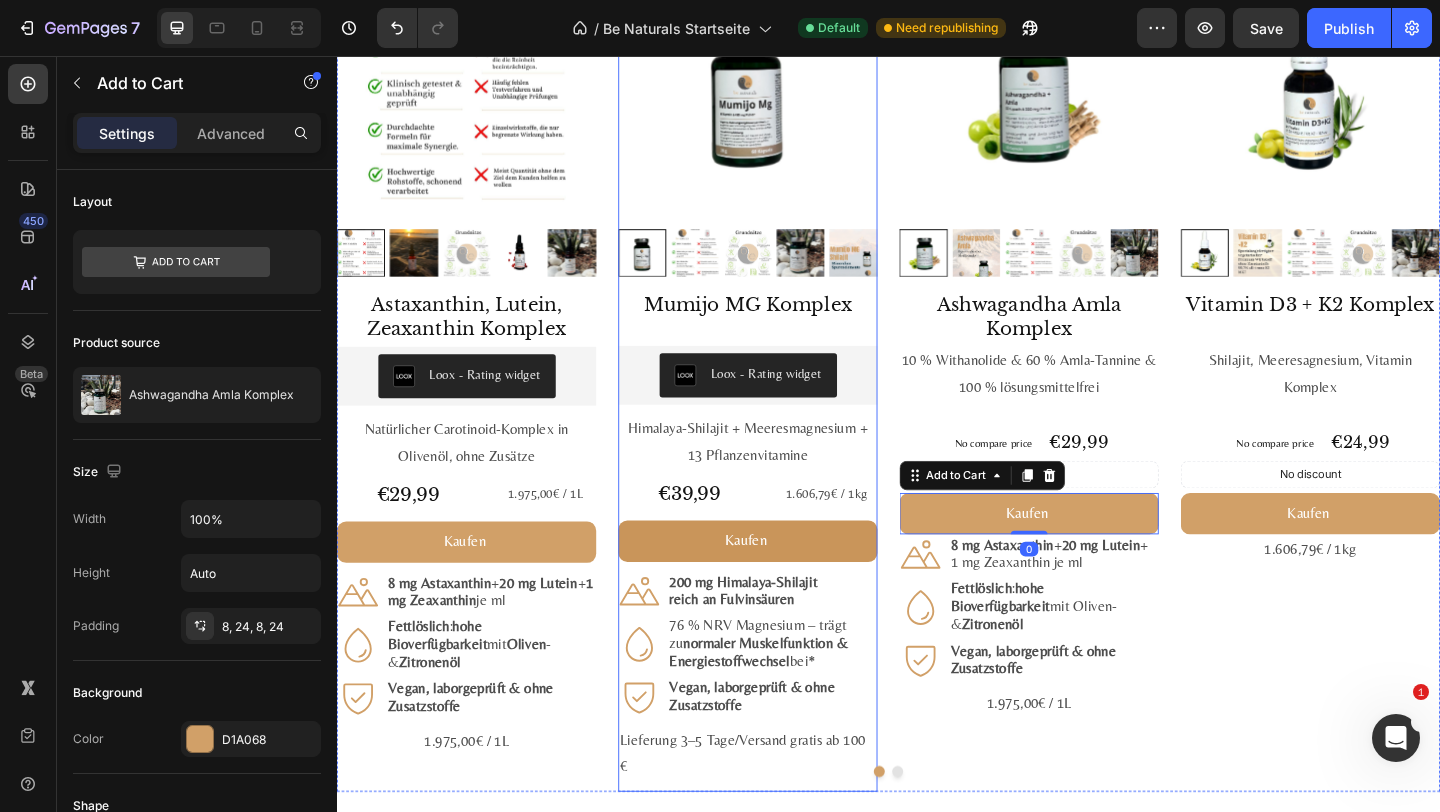 click on "Kaufen" at bounding box center (784, 583) 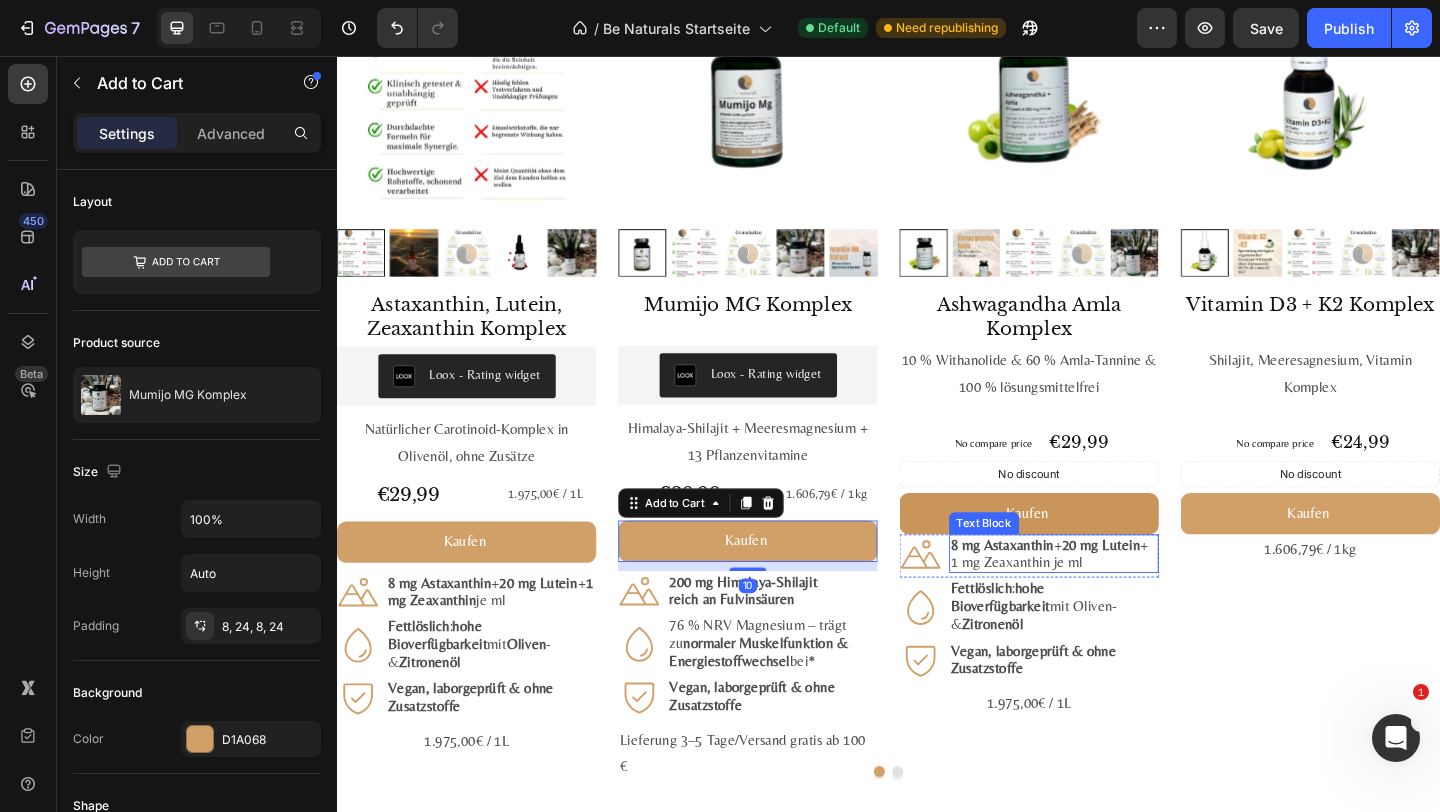 click on "Kaufen" at bounding box center [1090, 553] 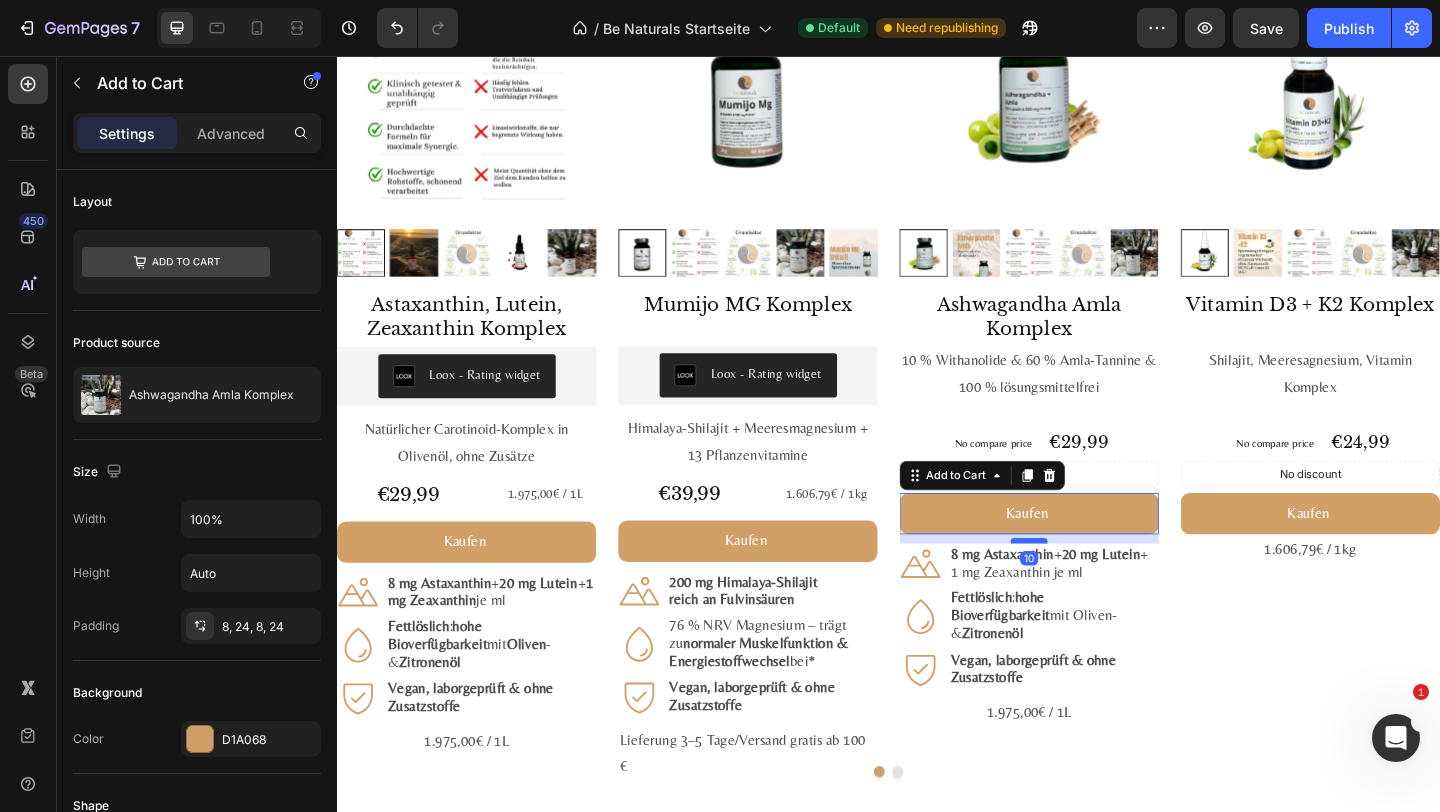 drag, startPoint x: 1102, startPoint y: 573, endPoint x: 1101, endPoint y: 583, distance: 10.049875 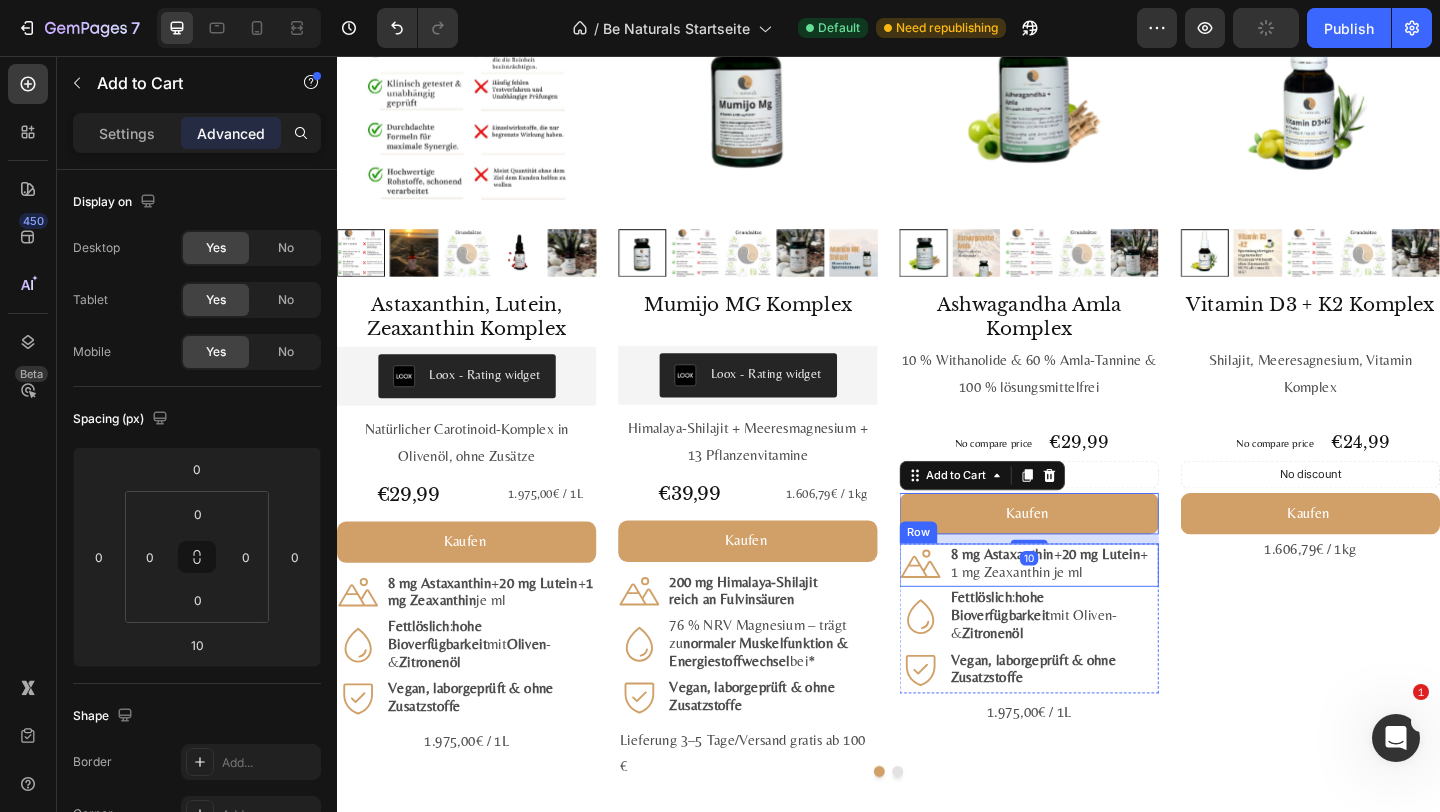 click on "8 mg Astaxanthin  +  20 mg Lutein  + 1 mg Zeaxanthin je ml" at bounding box center (1117, 607) 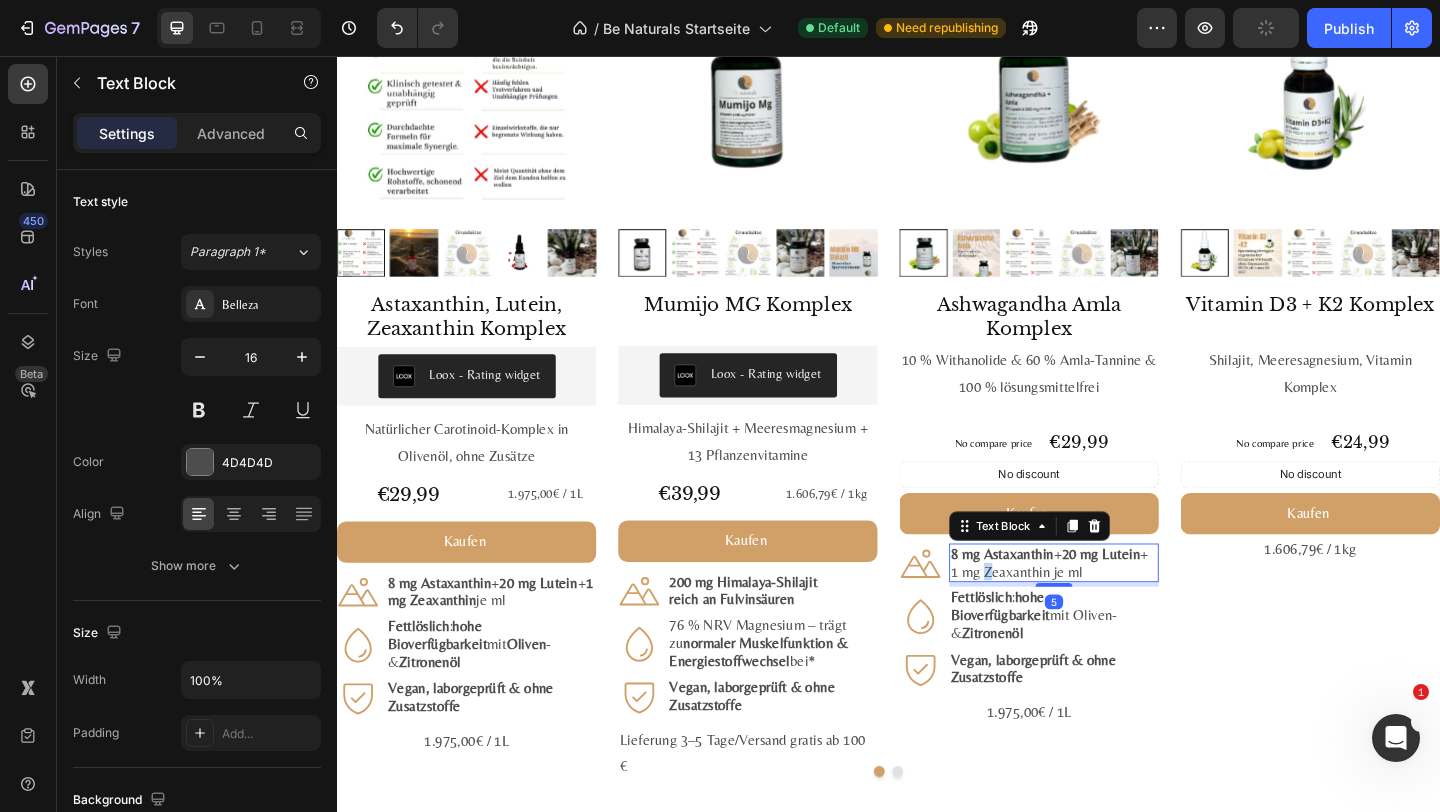click on "8 mg Astaxanthin  +  20 mg Lutein  + 1 mg Zeaxanthin je ml" at bounding box center [1117, 607] 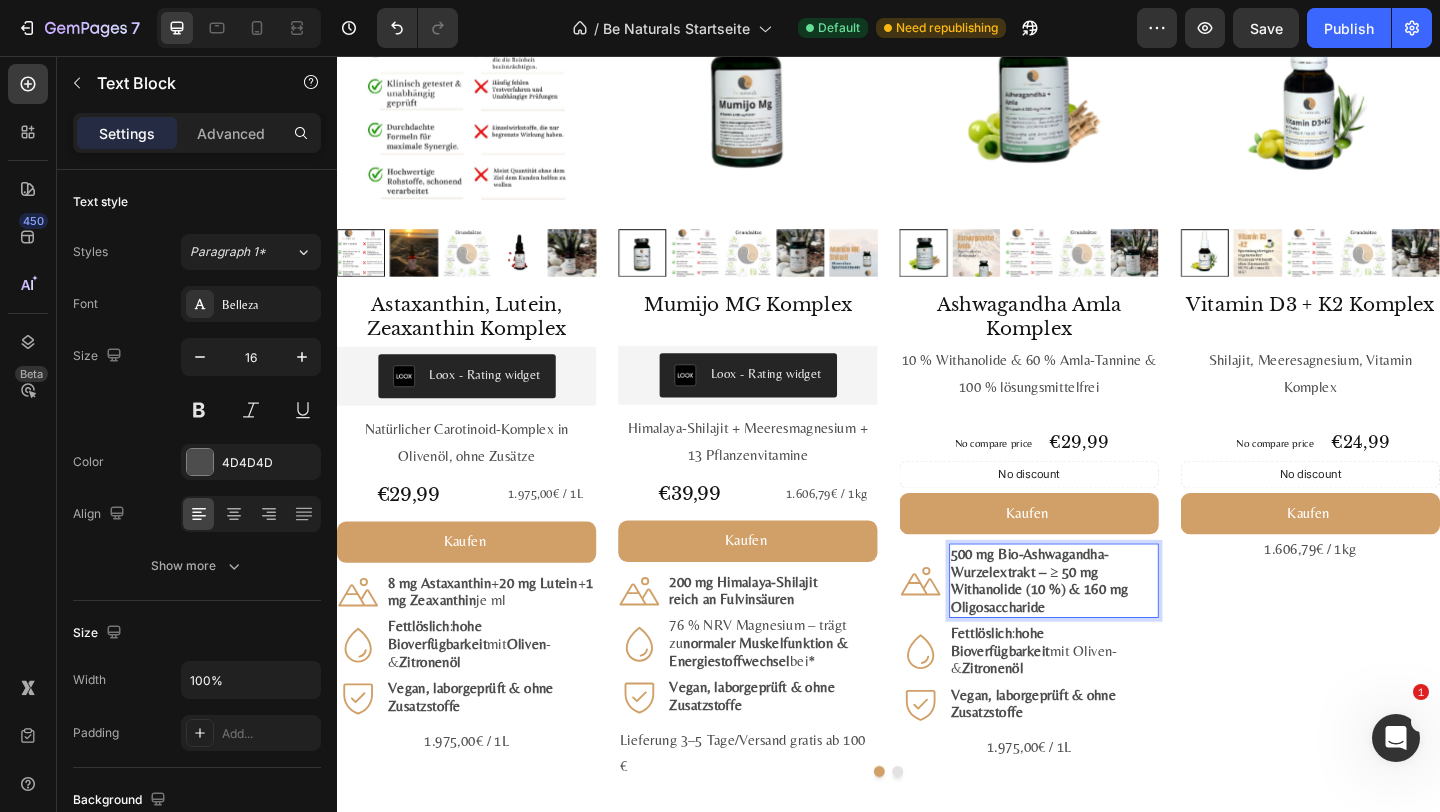 click on "500 mg Bio-Ashwagandha-Wurzelextrakt – ≥ 50 mg Withanolide (10 %) & 160 mg Oligosaccharide" at bounding box center [1117, 626] 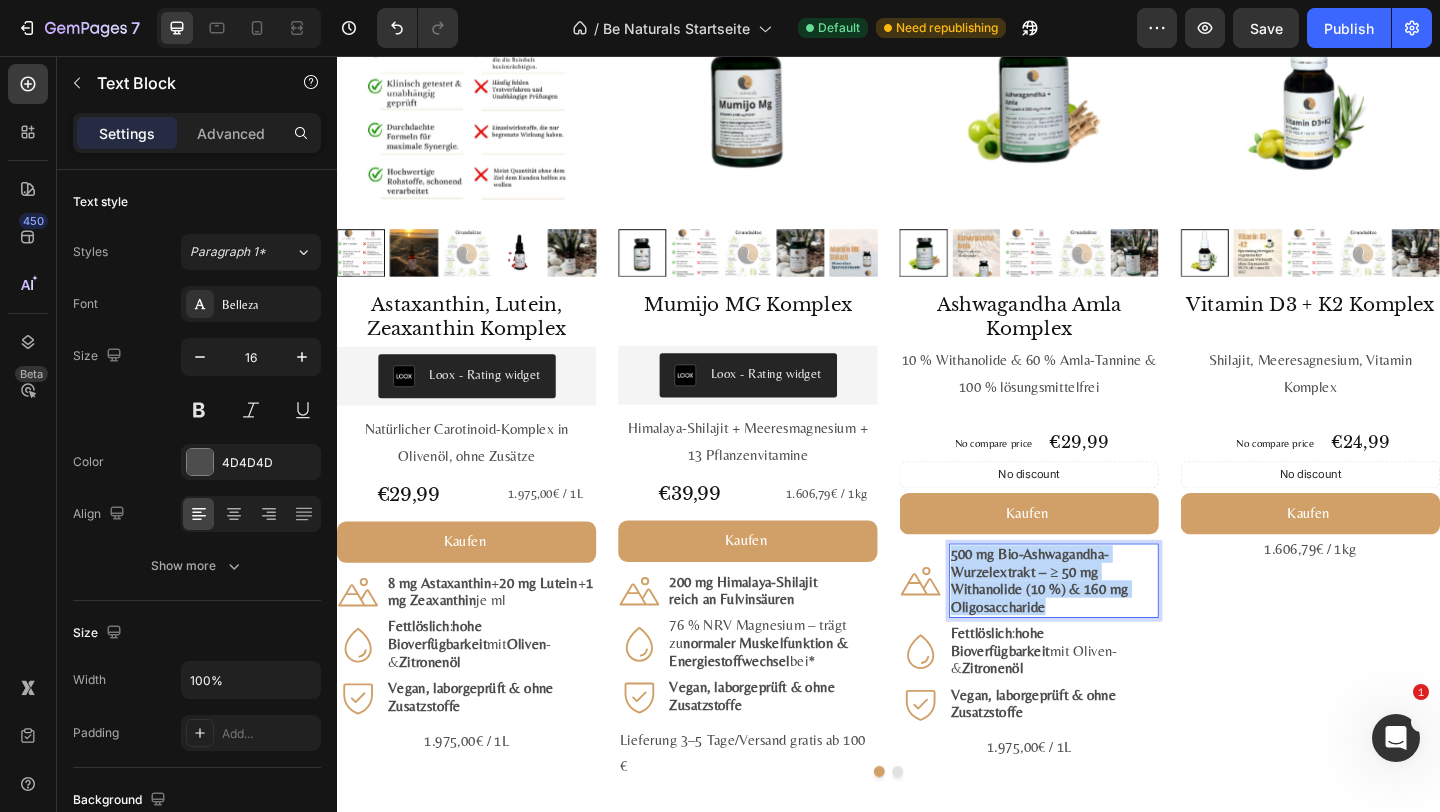 click on "500 mg Bio-Ashwagandha-Wurzelextrakt – ≥ 50 mg Withanolide (10 %) & 160 mg Oligosaccharide" at bounding box center (1117, 626) 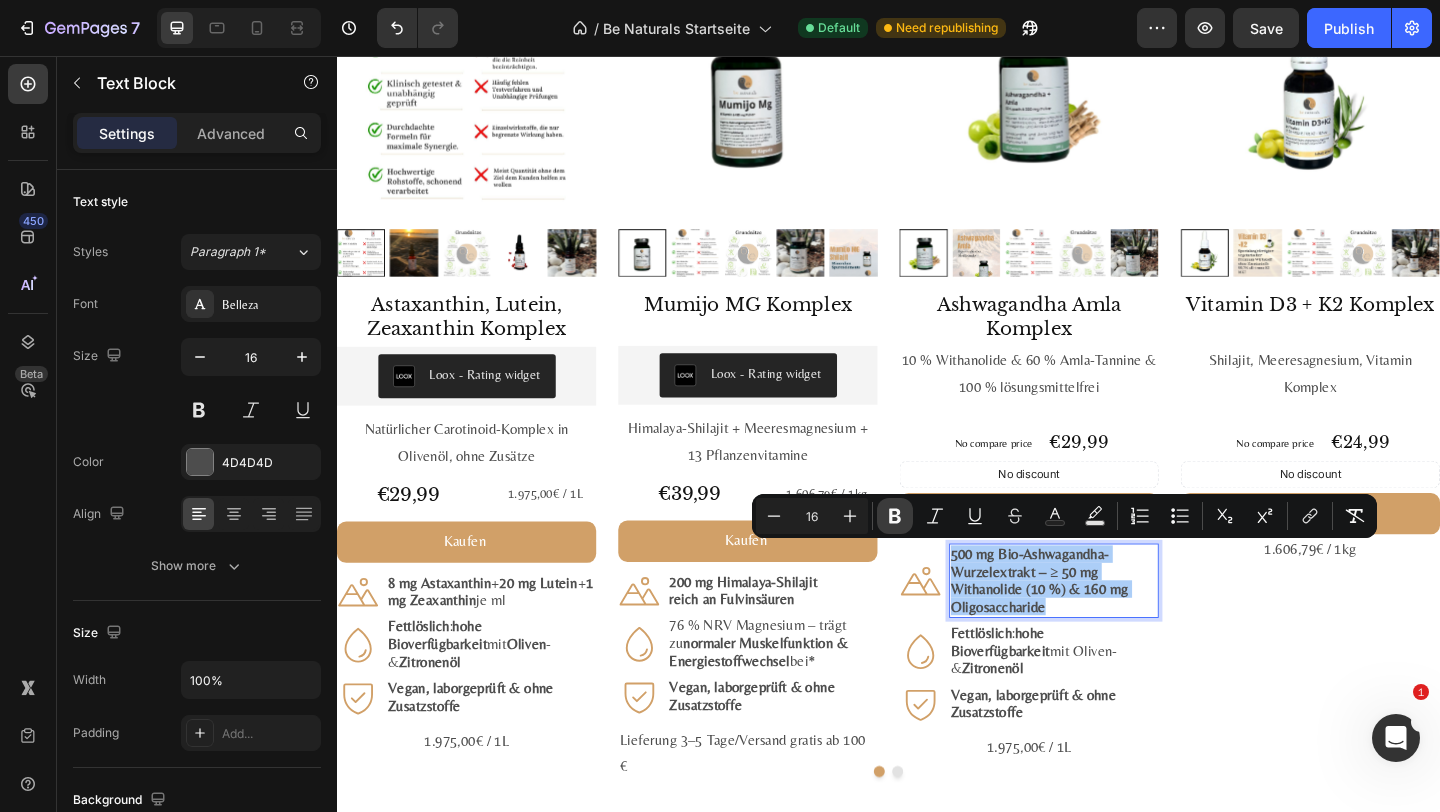 click 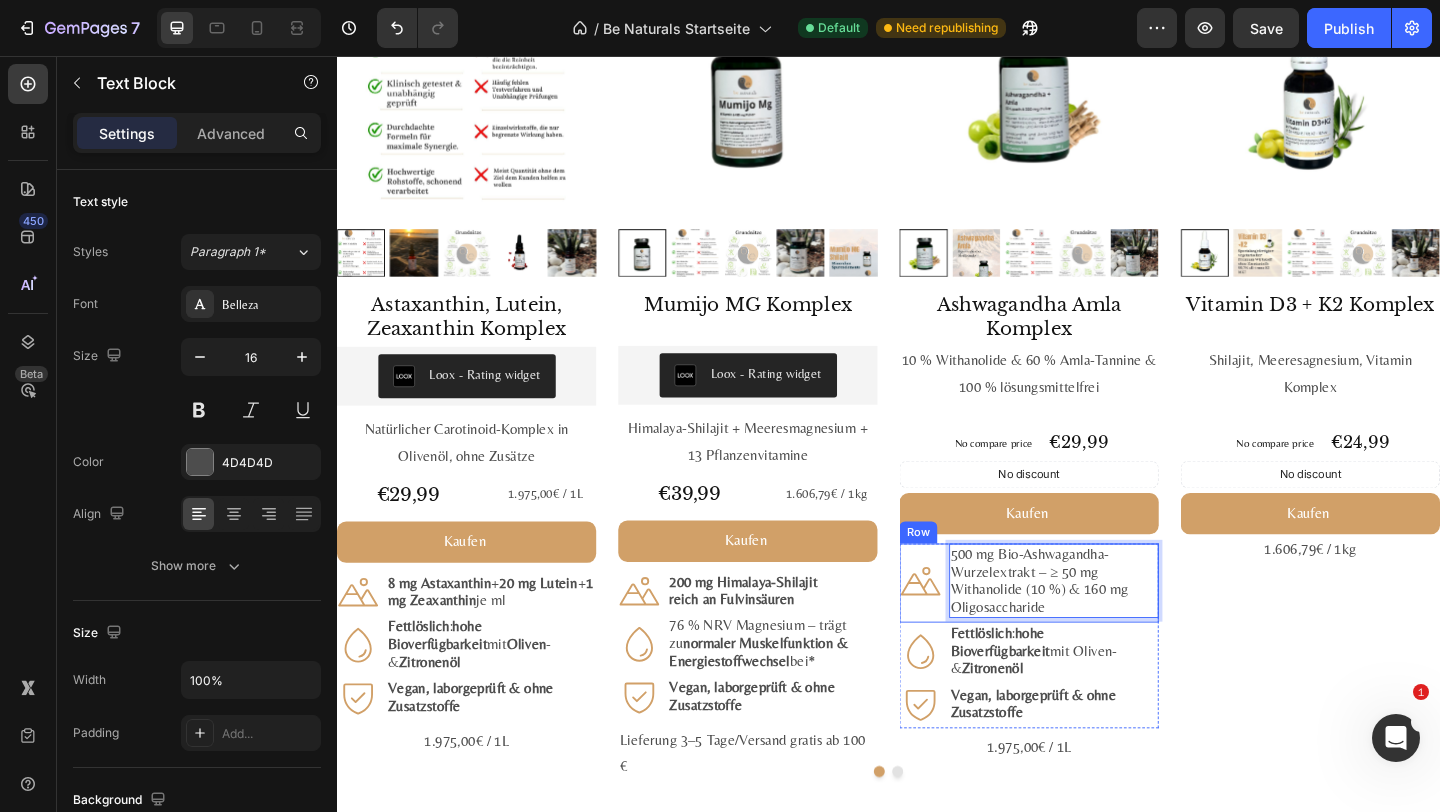 click on "500 mg Bio-Ashwagandha-Wurzelextrakt – ≥ 50 mg Withanolide (10 %) & 160 mg Oligosaccharide Text Block   5" at bounding box center (1117, 629) 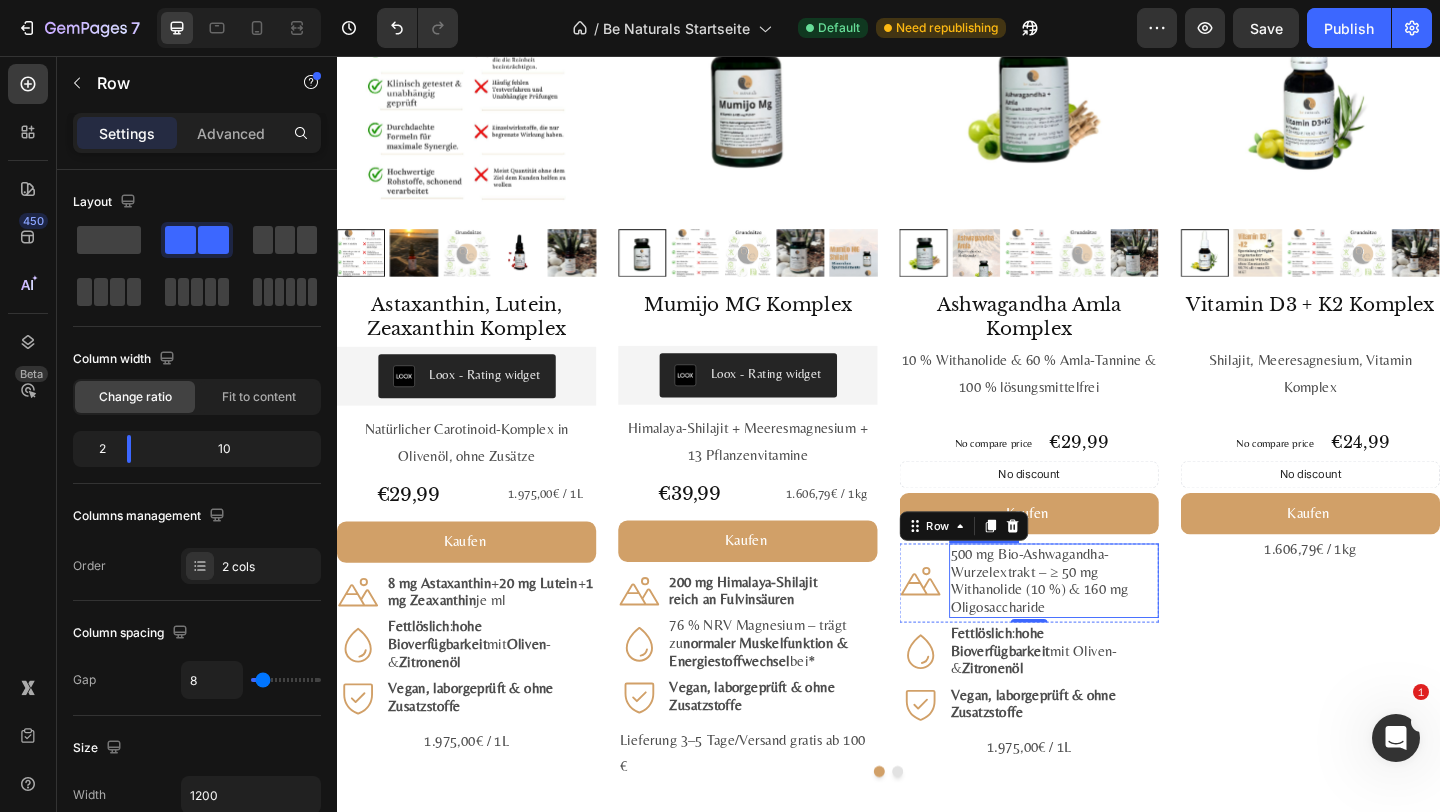 click on "500 mg Bio-Ashwagandha-Wurzelextrakt – ≥ 50 mg Withanolide (10 %) & 160 mg Oligosaccharide" at bounding box center [1117, 626] 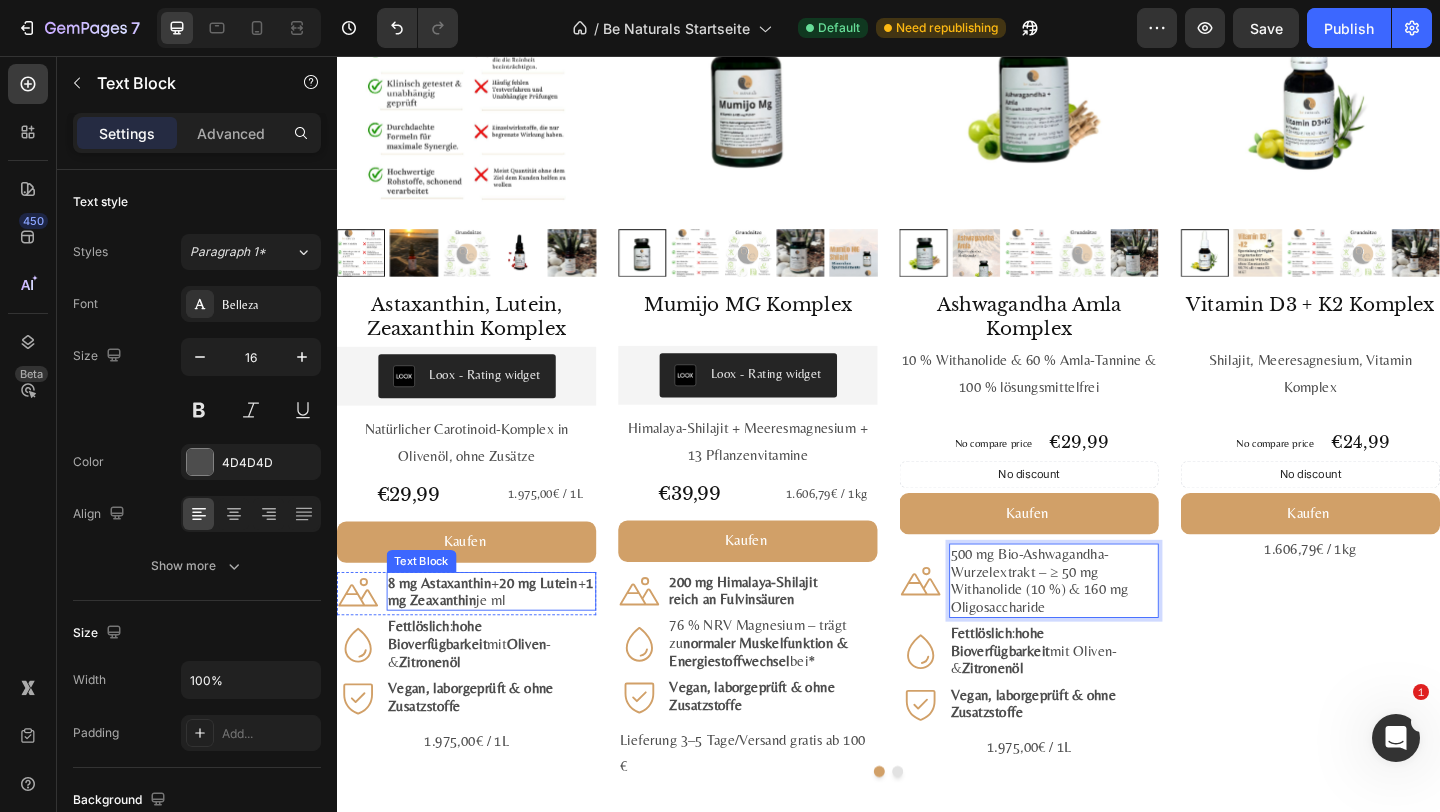 click on "8 mg Astaxanthin  +  20 mg Lutein  +  1 mg Zeaxanthin  je ml" at bounding box center [505, 638] 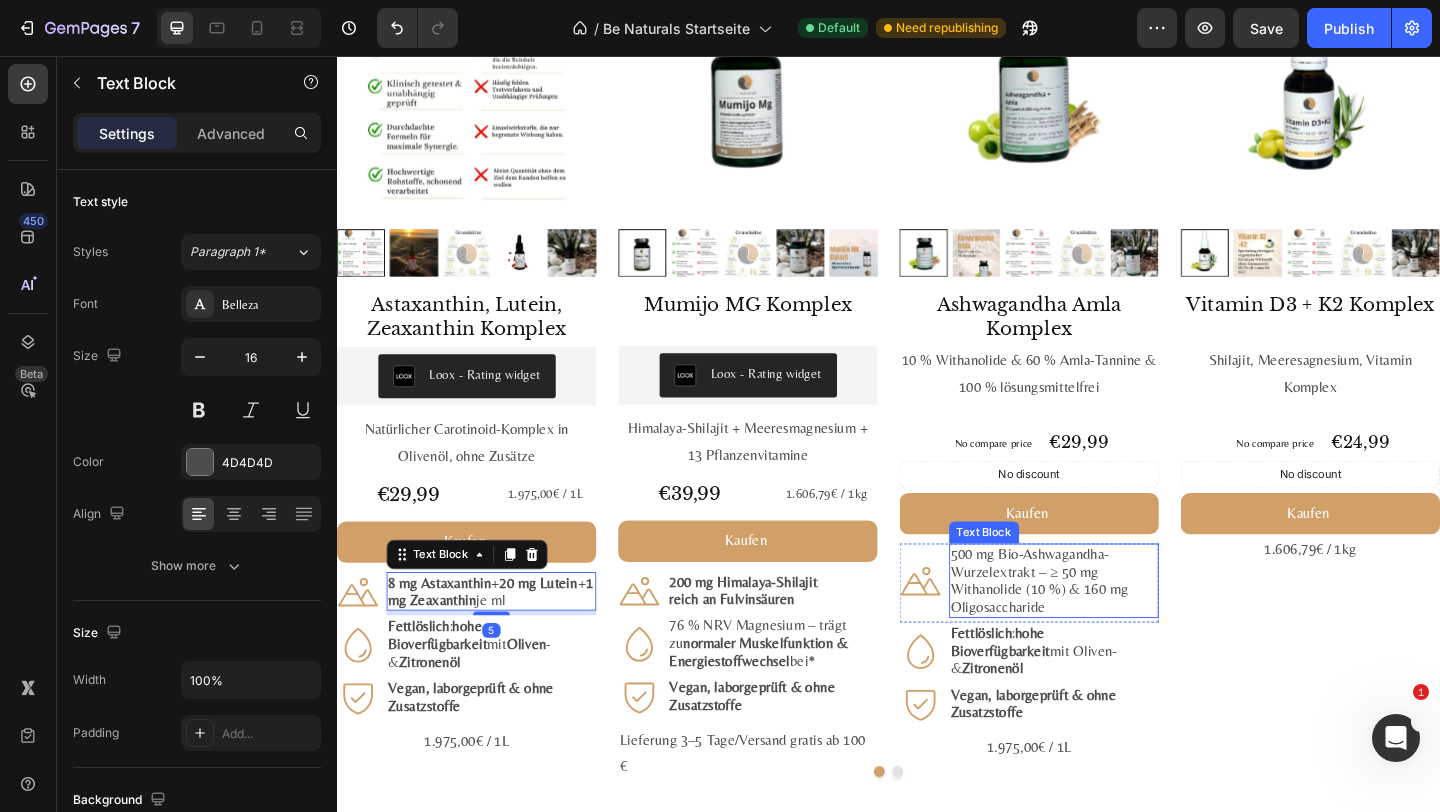 click on "500 mg Bio-Ashwagandha-Wurzelextrakt – ≥ 50 mg Withanolide (10 %) & 160 mg Oligosaccharide" at bounding box center (1117, 626) 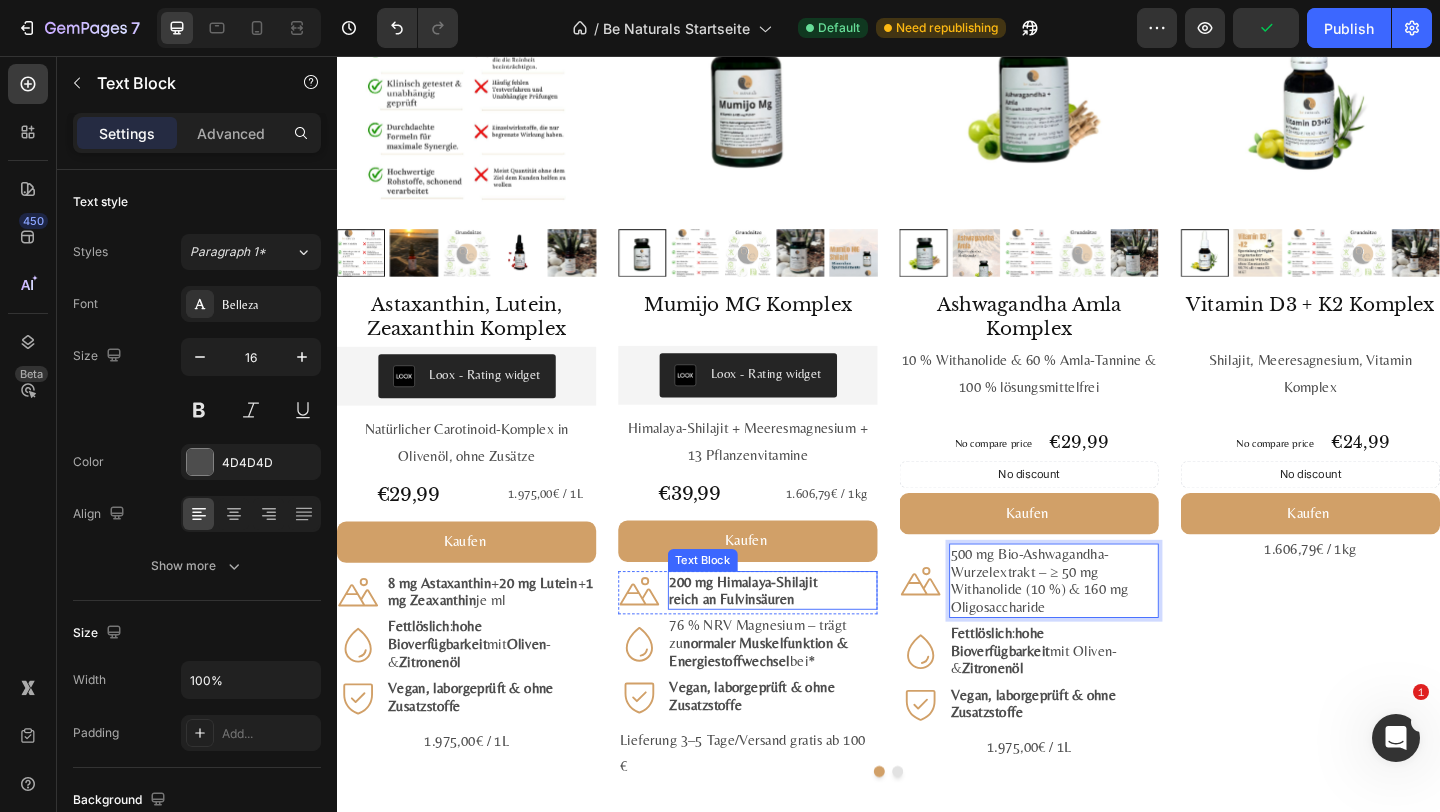 click on "reich an Fulvin­säuren" at bounding box center [767, 646] 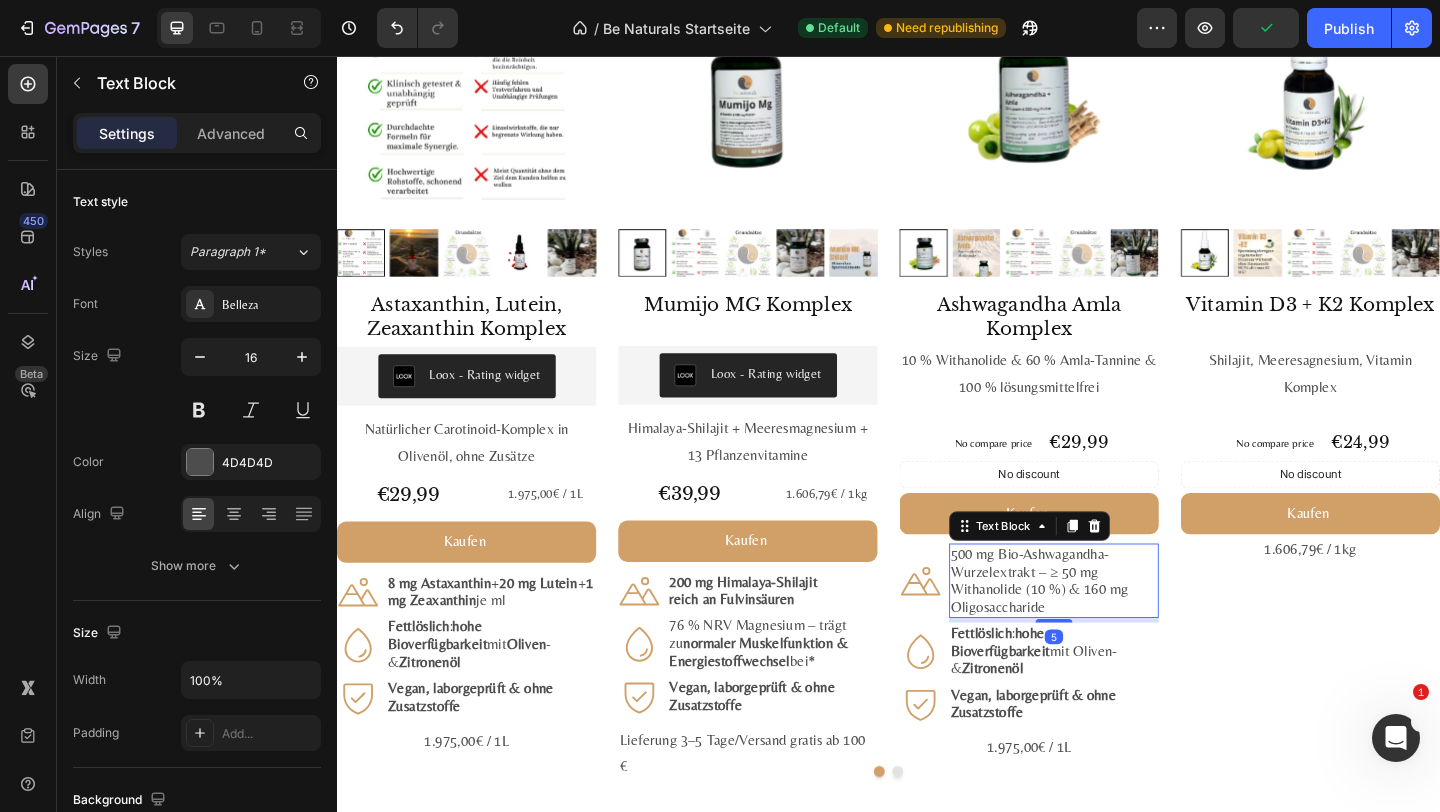 click on "500 mg Bio-Ashwagandha-Wurzelextrakt – ≥ 50 mg Withanolide (10 %) & 160 mg Oligosaccharide" at bounding box center (1117, 626) 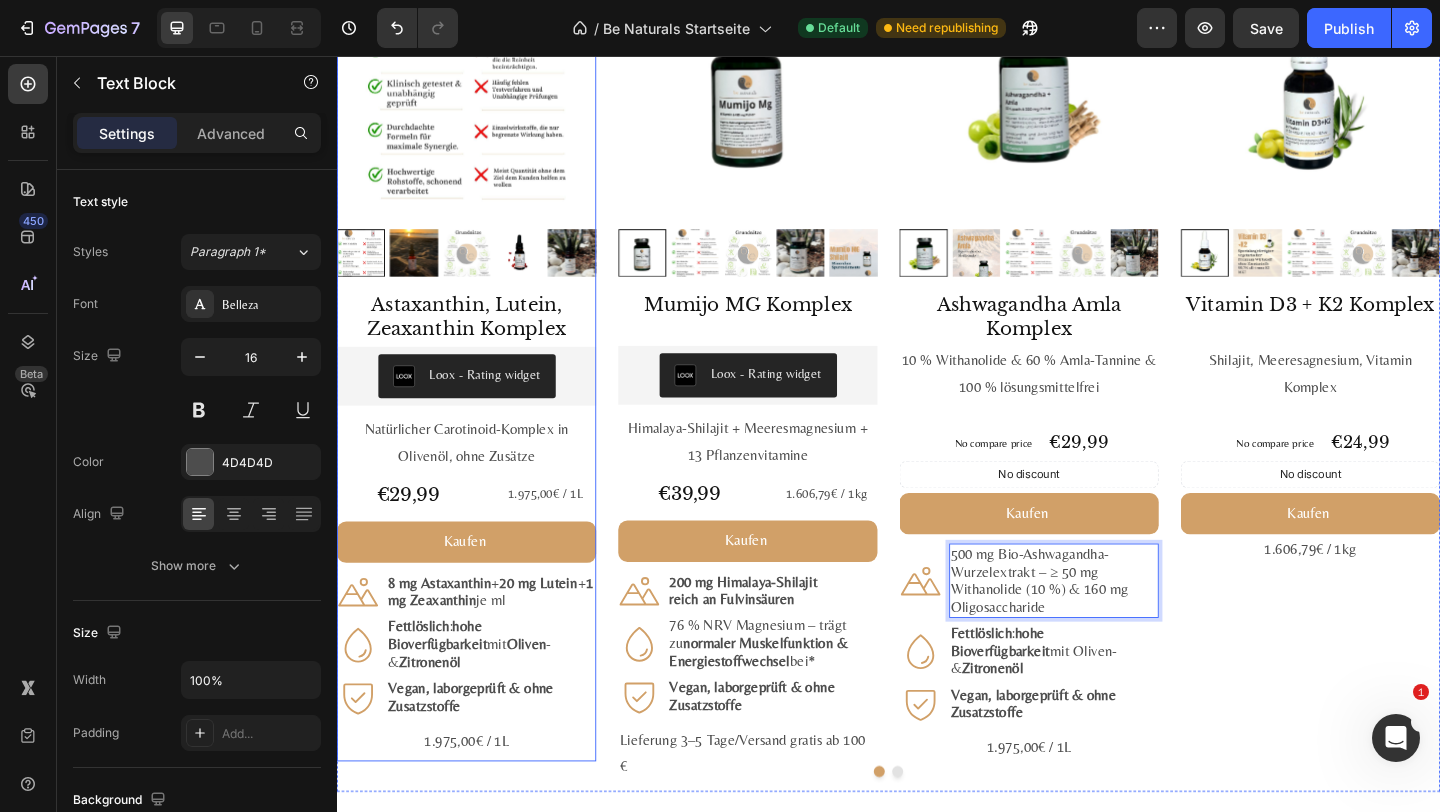 click on "1 mg Zeaxanthin" at bounding box center [504, 638] 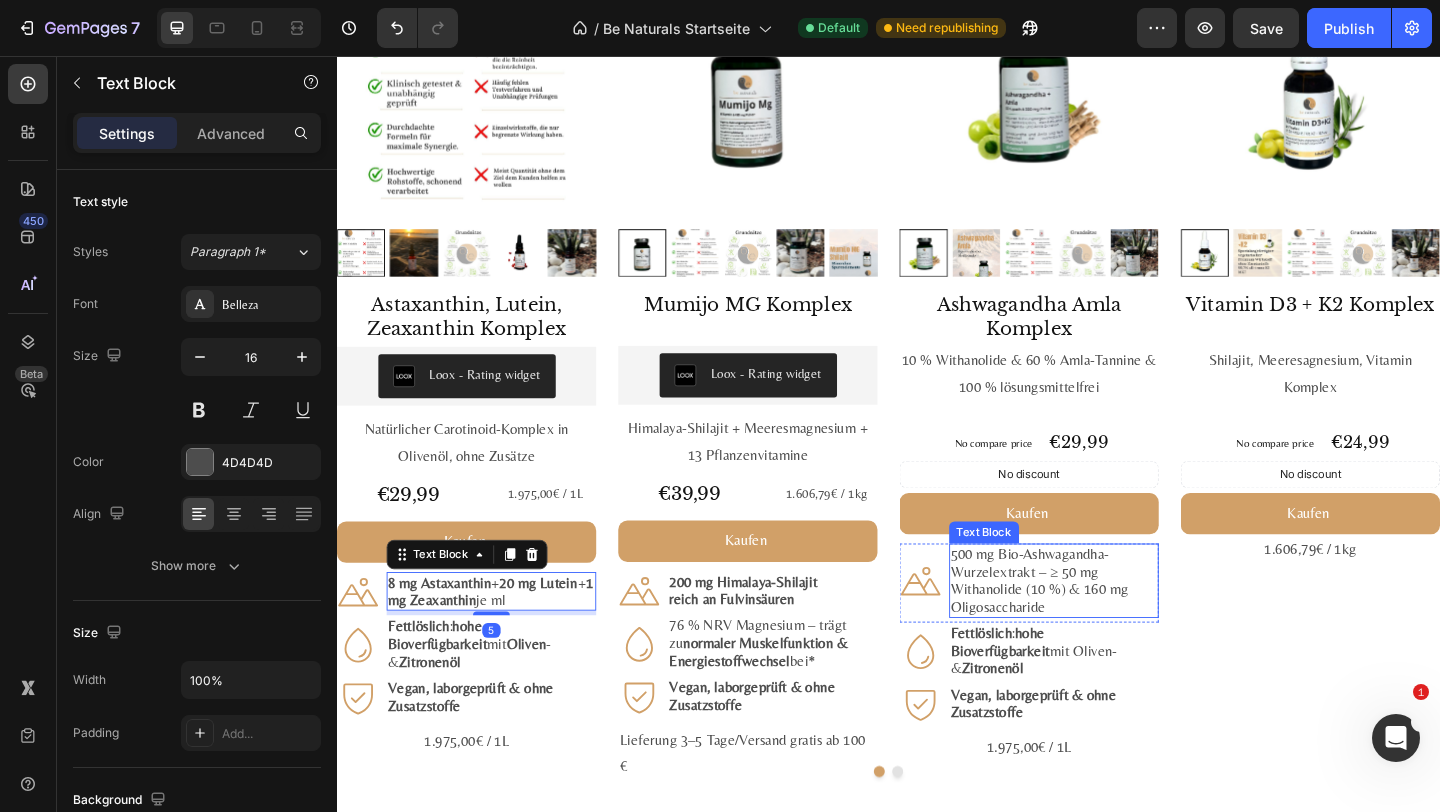 click on "500 mg Bio-Ashwagandha-Wurzelextrakt – ≥ 50 mg Withanolide (10 %) & 160 mg Oligosaccharide" at bounding box center [1117, 626] 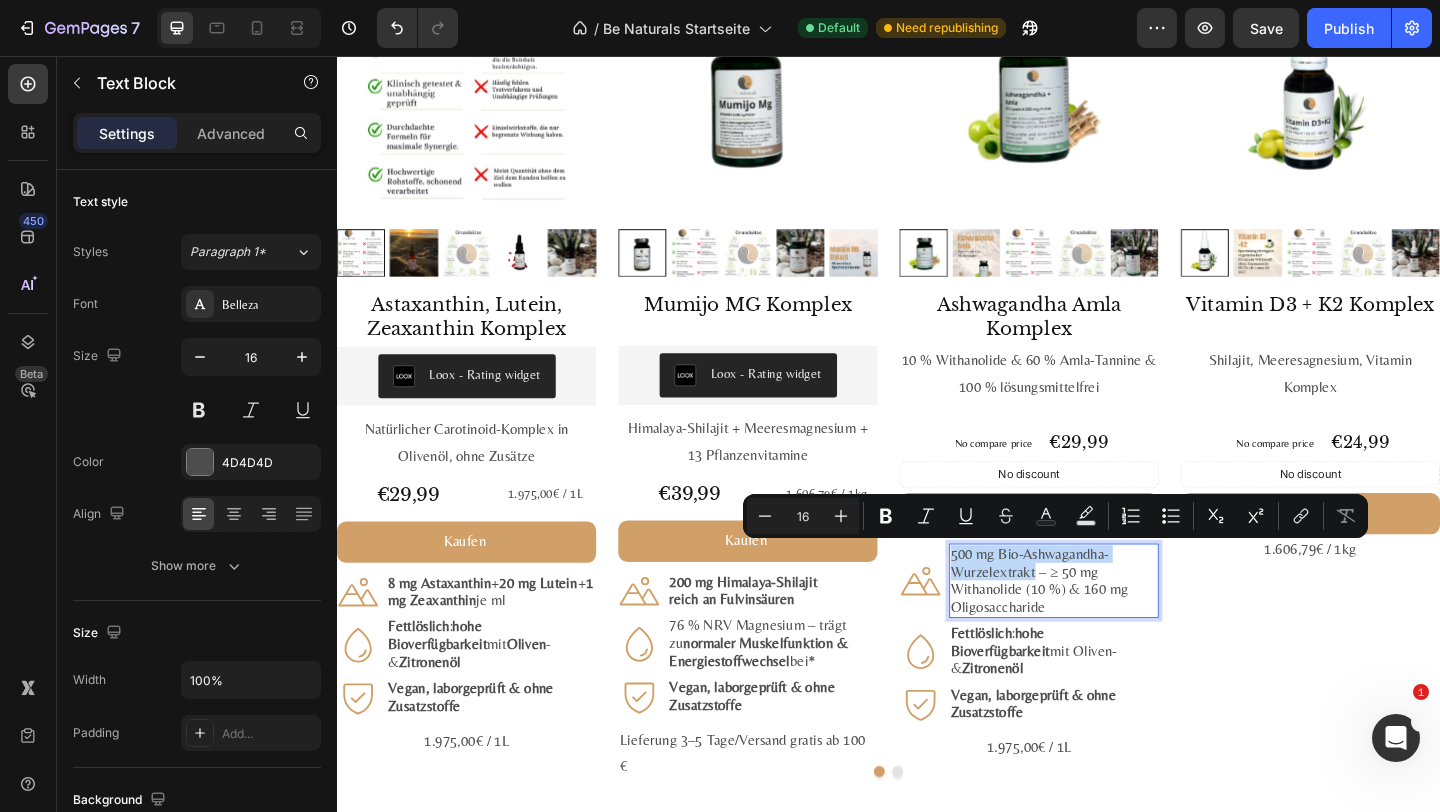 drag, startPoint x: 1094, startPoint y: 622, endPoint x: 1005, endPoint y: 592, distance: 93.92018 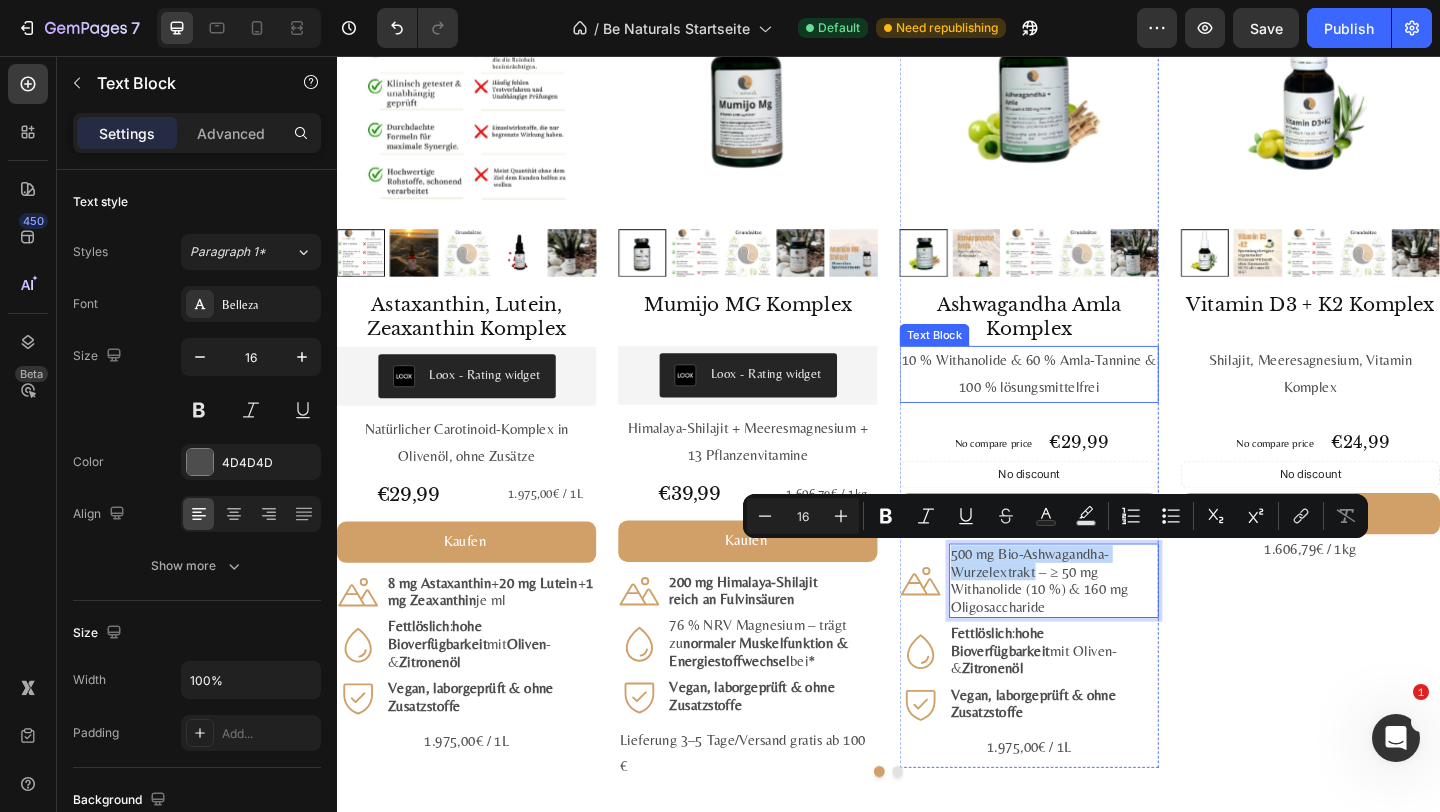 click on "10 % Withanolide & 60 % Amla-Tannine & 100 % lösungsmittelfrei" at bounding box center [1090, 402] 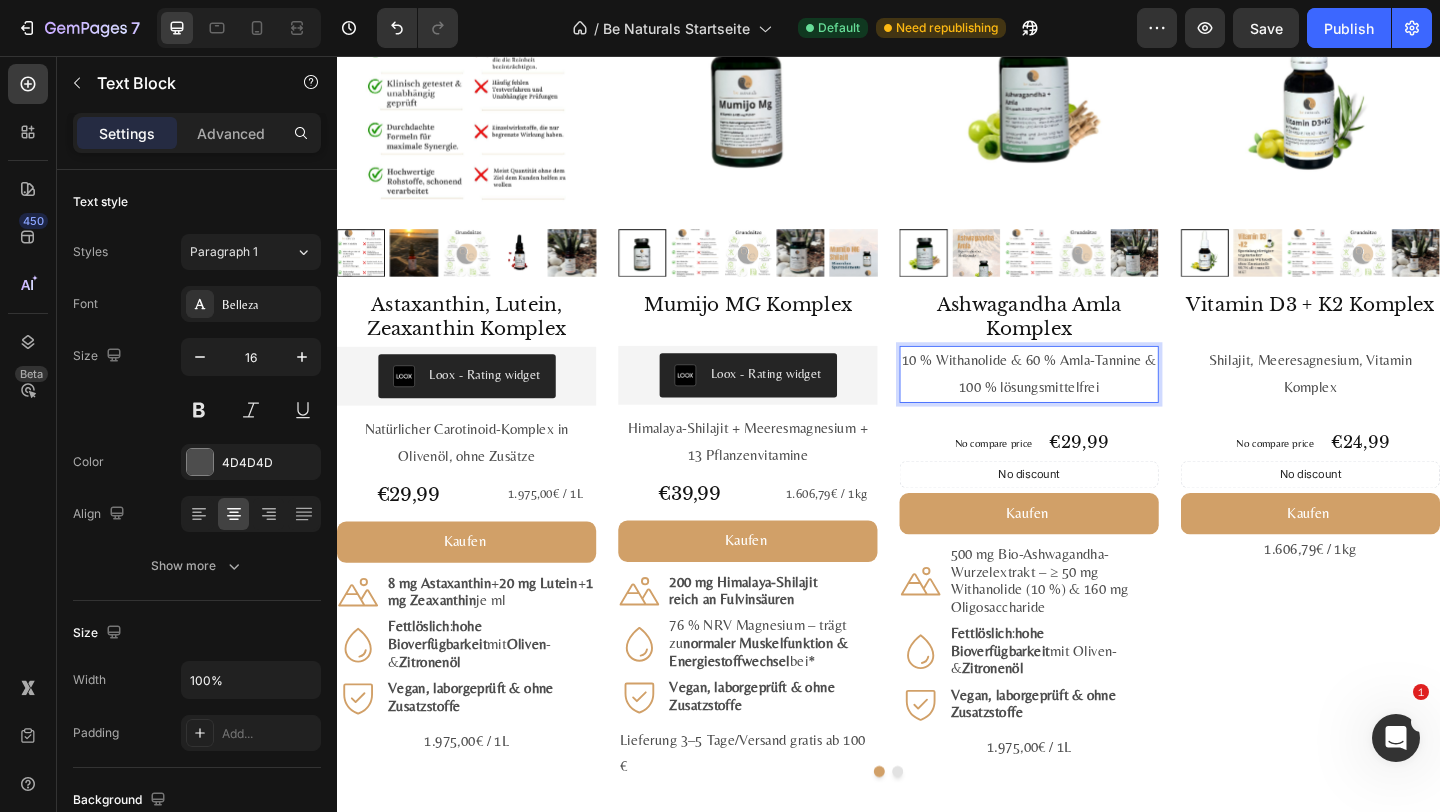 click on "10 % Withanolide & 60 % Amla-Tannine & 100 % lösungsmittelfrei" at bounding box center (1090, 402) 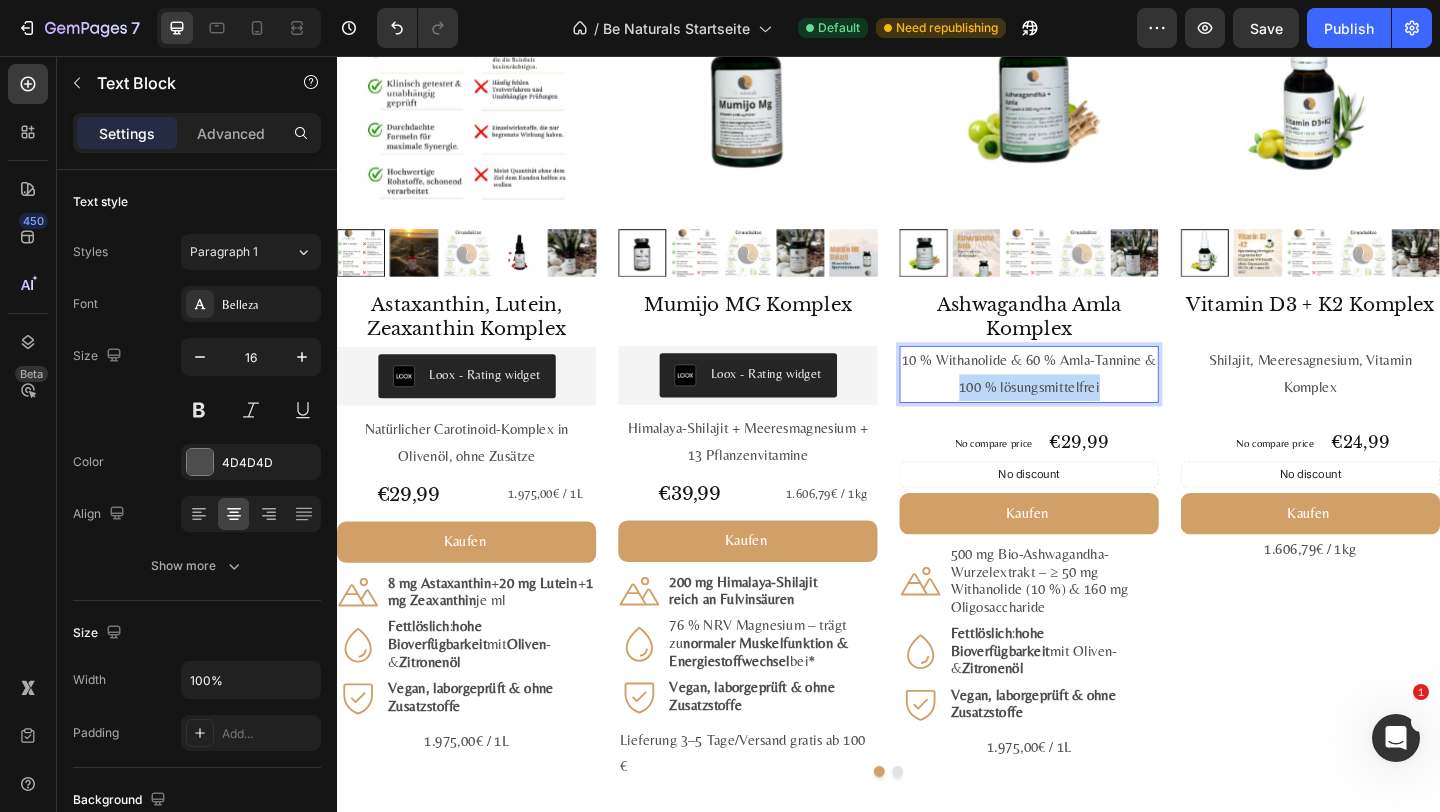 drag, startPoint x: 1194, startPoint y: 409, endPoint x: 995, endPoint y: 420, distance: 199.30379 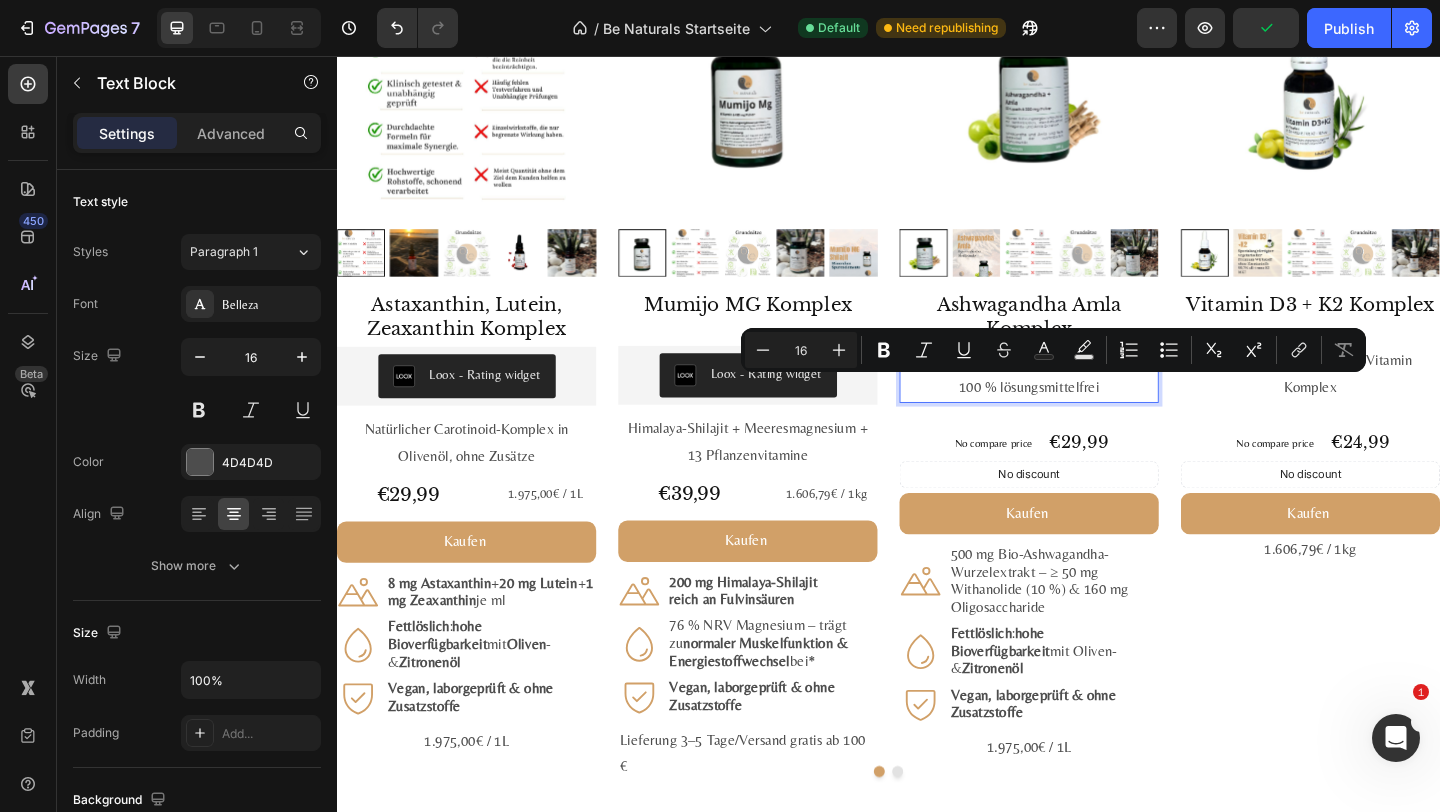 click on "10 % Withanolide & 60 % Amla-Tannine & 100 % lösungsmittelfrei" at bounding box center [1090, 402] 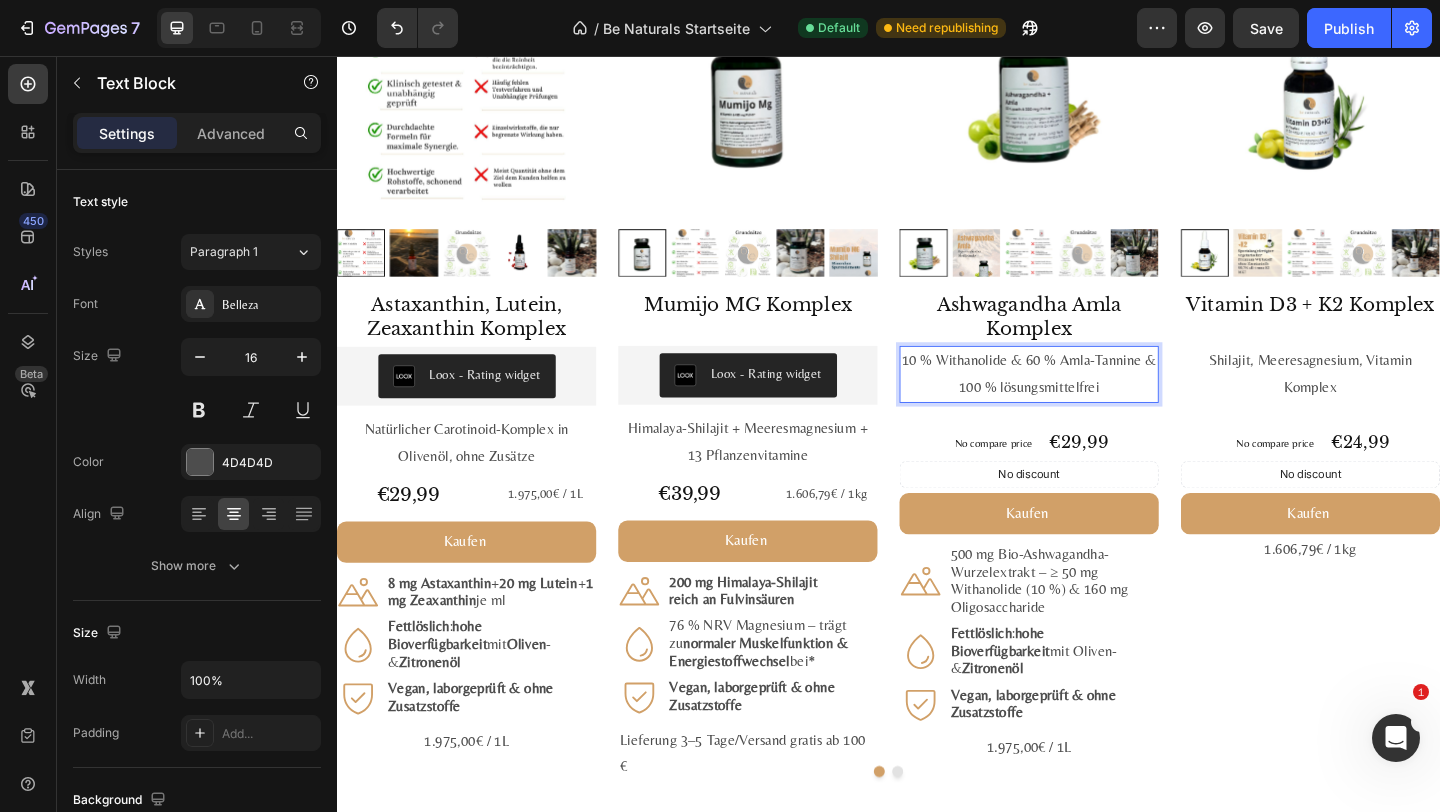 click on "10 % Withanolide & 60 % Amla-Tannine & 100 % lösungsmittelfrei" at bounding box center (1090, 402) 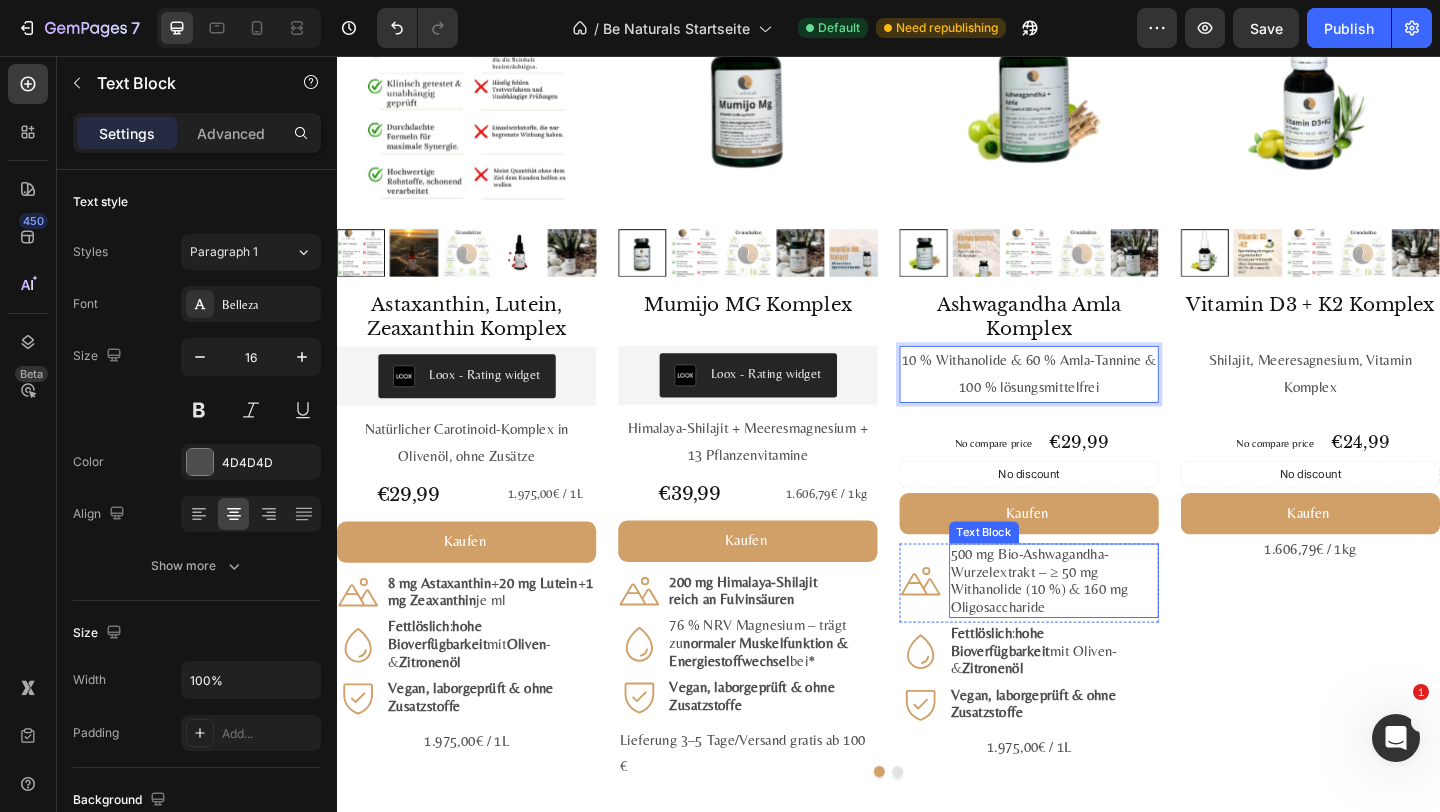 click on "500 mg Bio-Ashwagandha-Wurzelextrakt – ≥ 50 mg Withanolide (10 %) & 160 mg Oligosaccharide" at bounding box center (1117, 626) 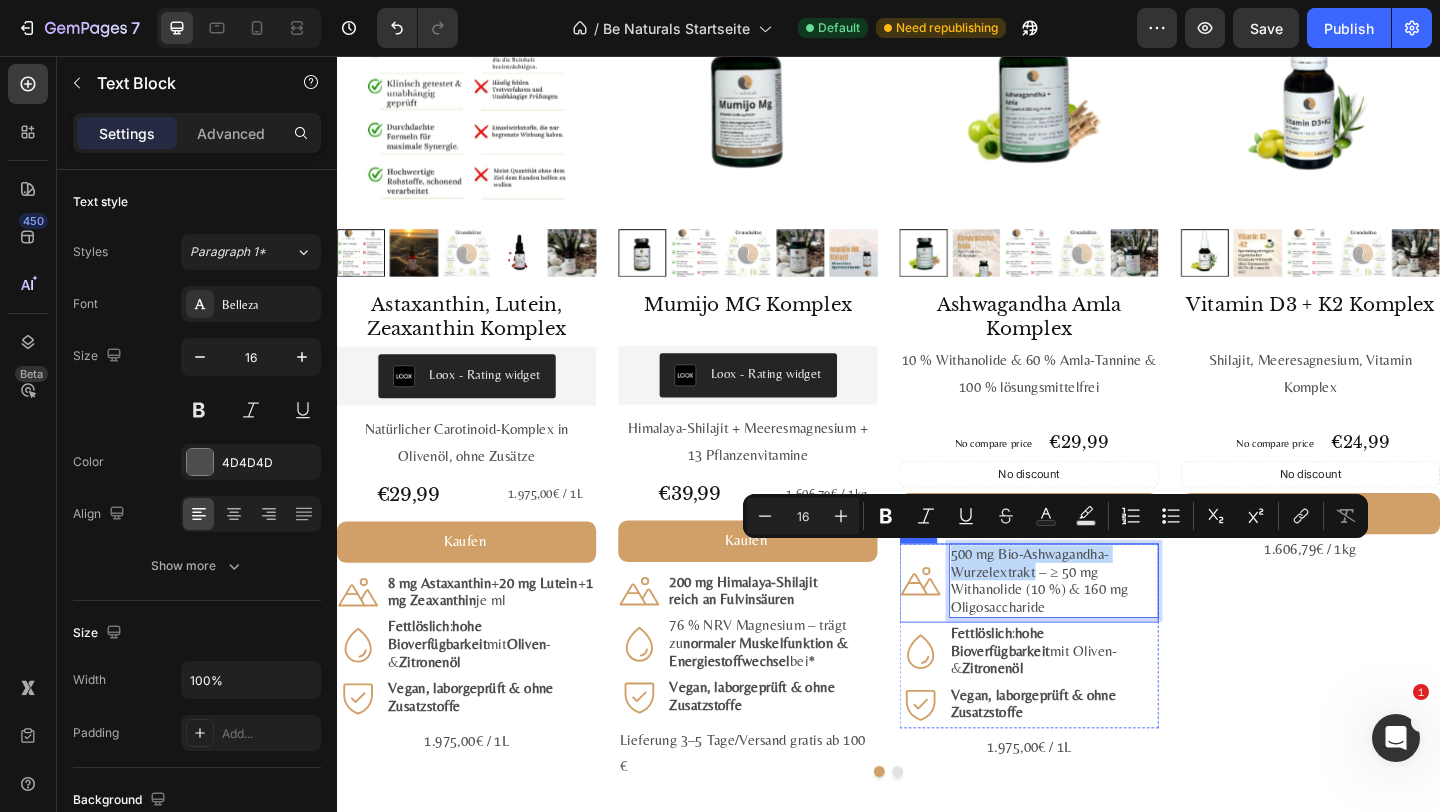 drag, startPoint x: 1094, startPoint y: 620, endPoint x: 1001, endPoint y: 597, distance: 95.80188 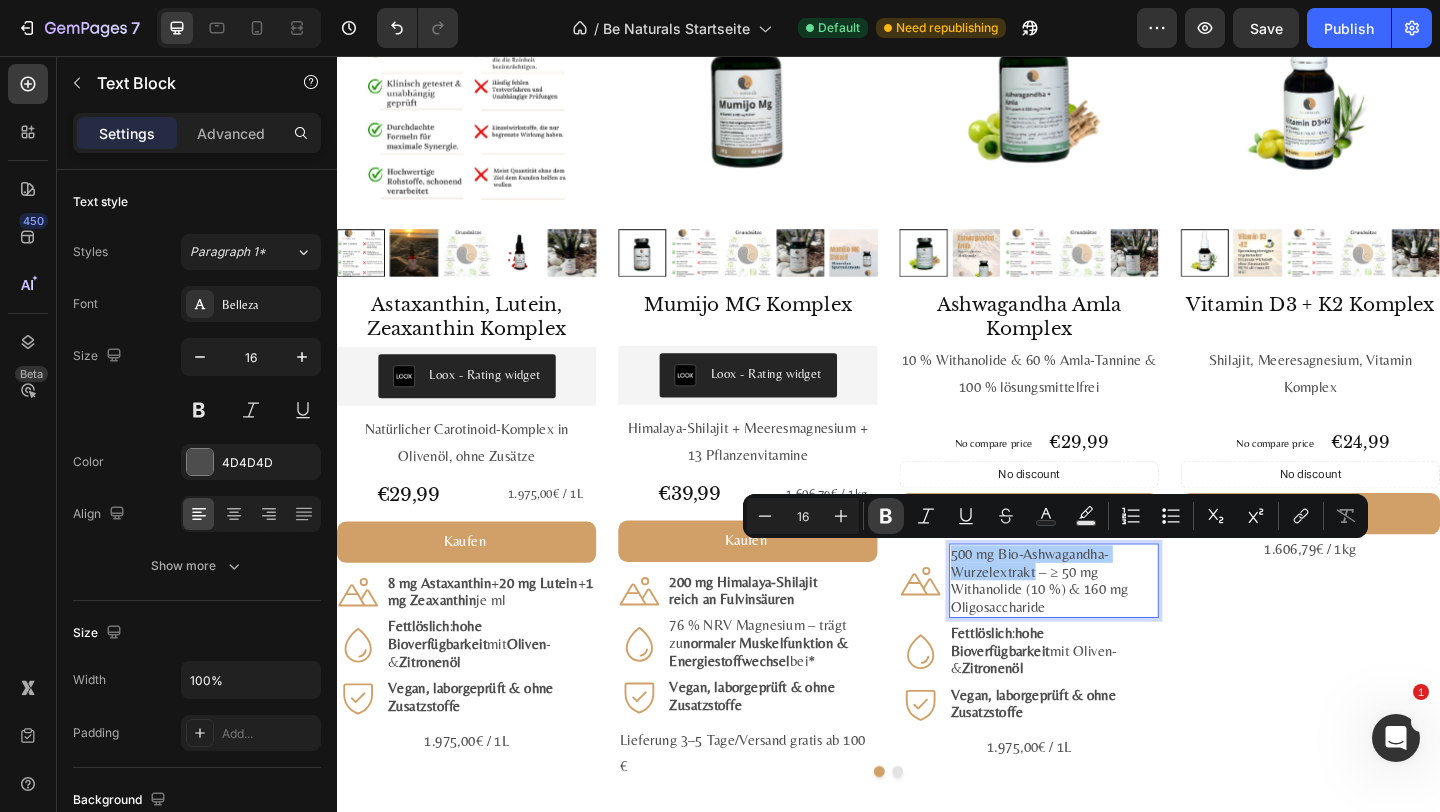 click 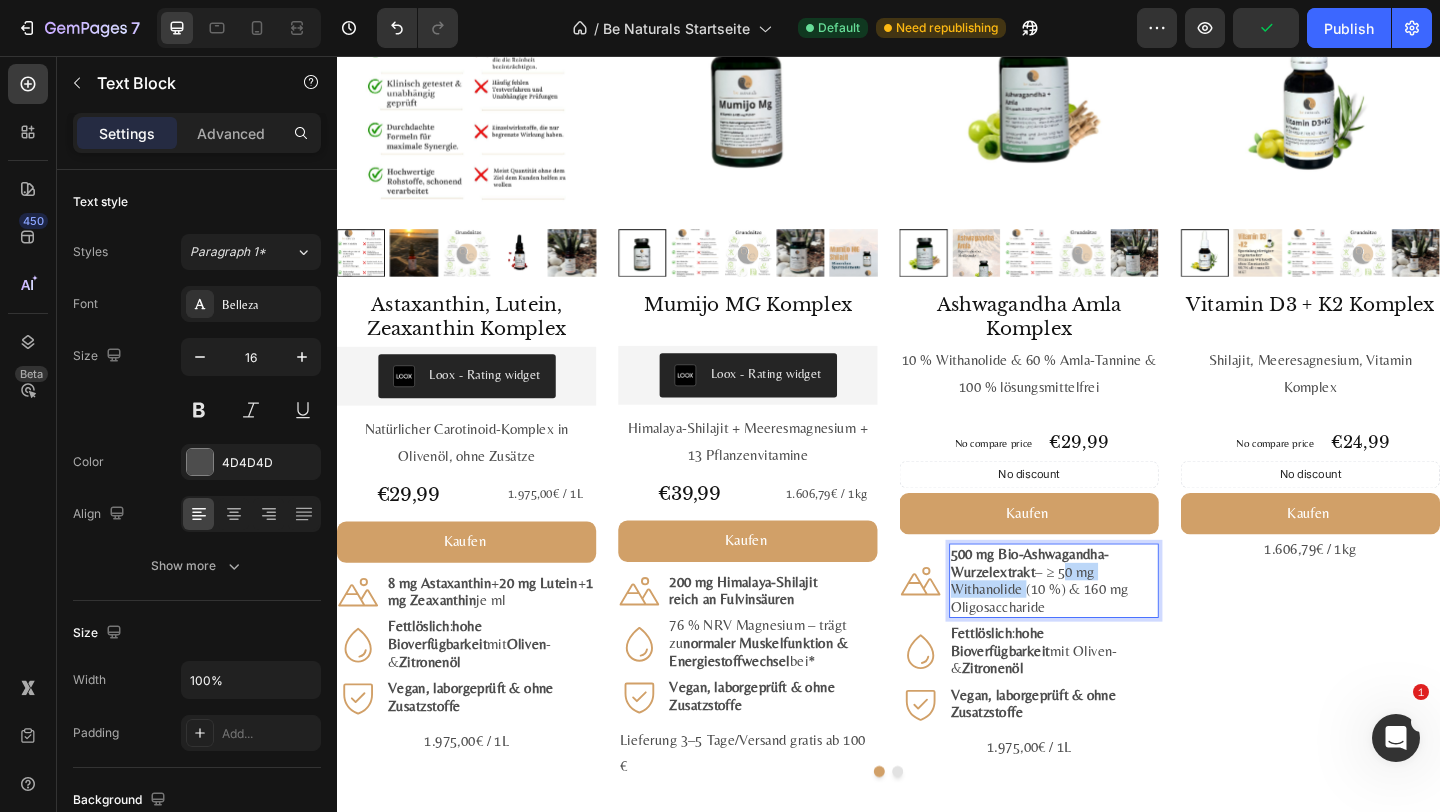 drag, startPoint x: 1127, startPoint y: 615, endPoint x: 1078, endPoint y: 640, distance: 55.00909 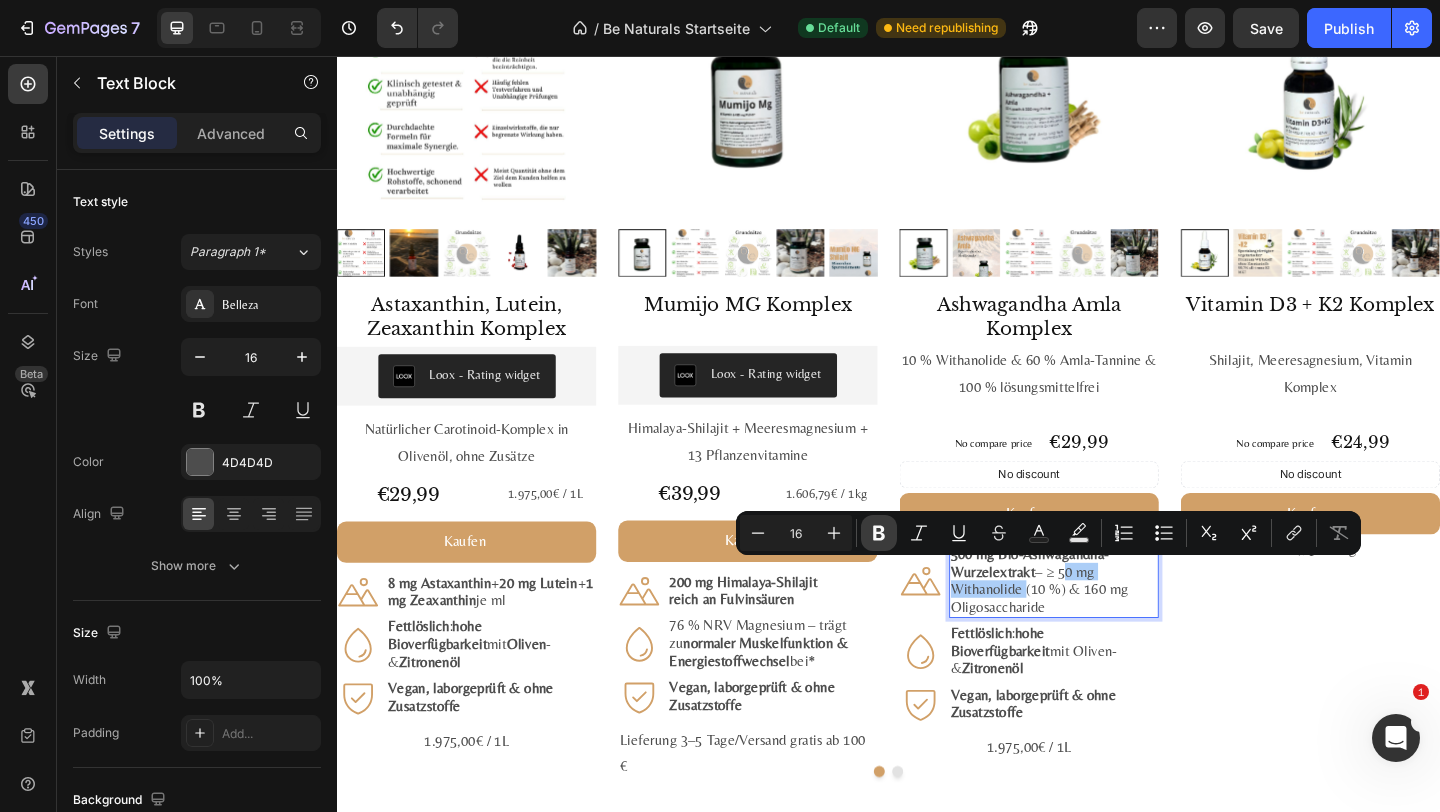 click 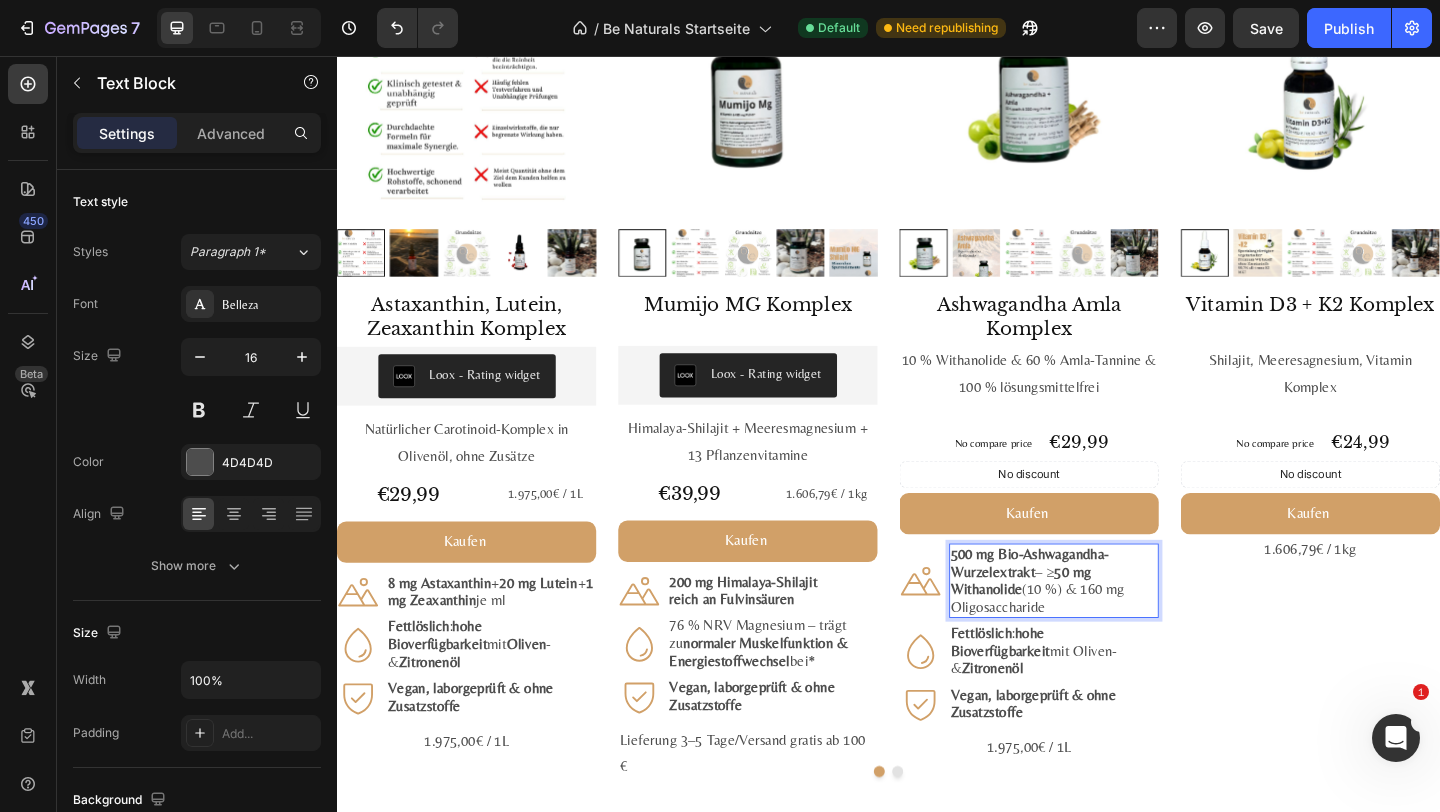 drag, startPoint x: 1152, startPoint y: 636, endPoint x: 1144, endPoint y: 655, distance: 20.615528 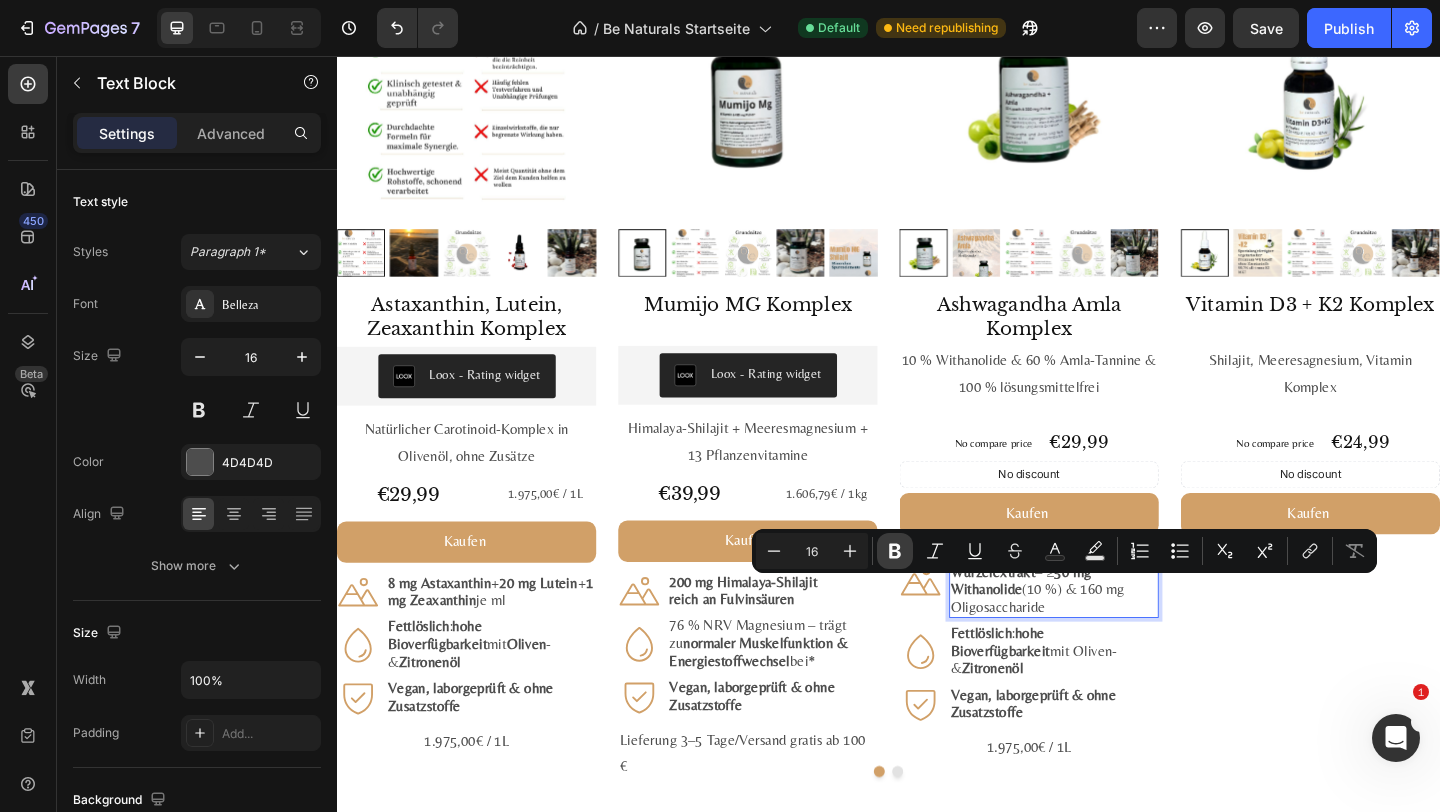 click 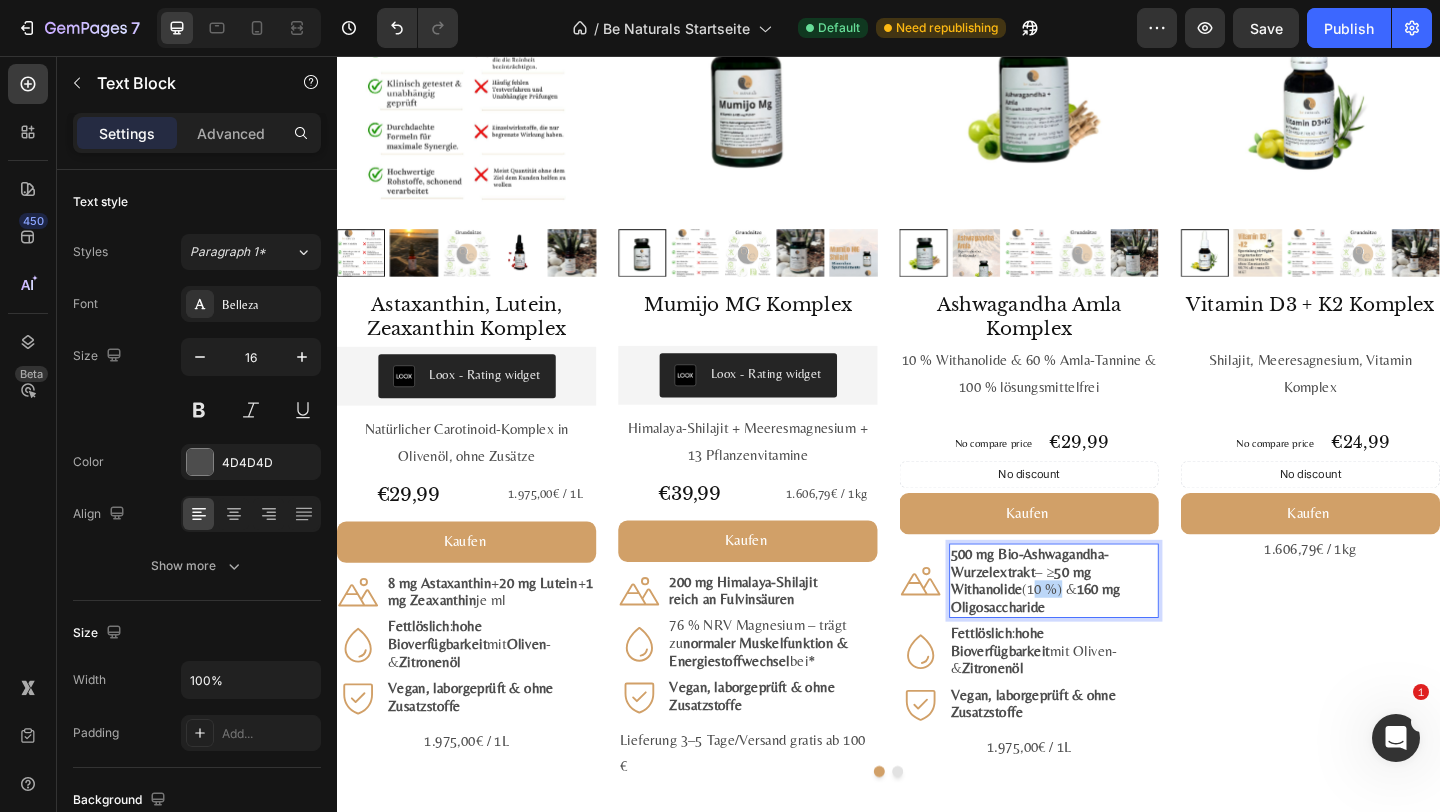drag, startPoint x: 1120, startPoint y: 637, endPoint x: 1090, endPoint y: 638, distance: 30.016663 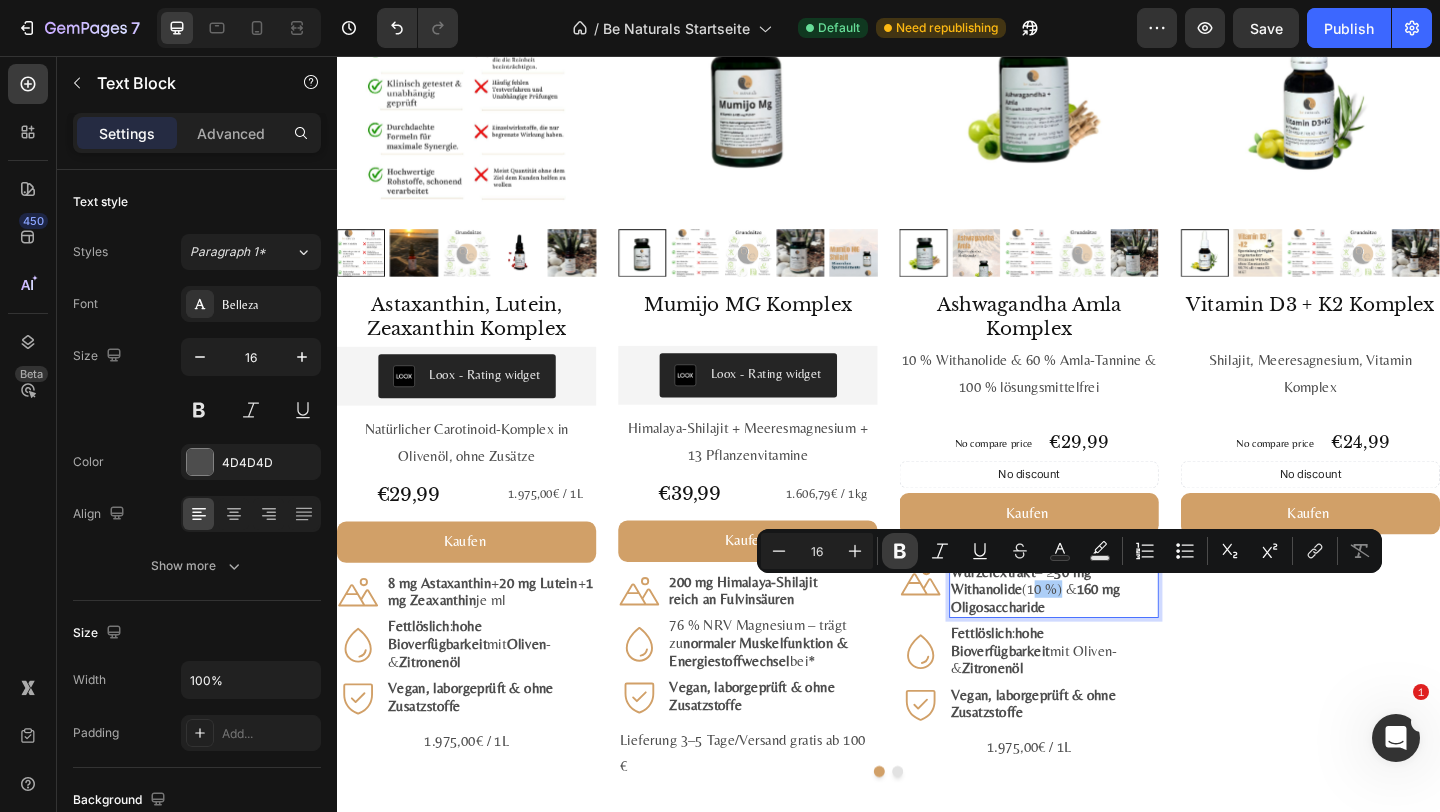 click 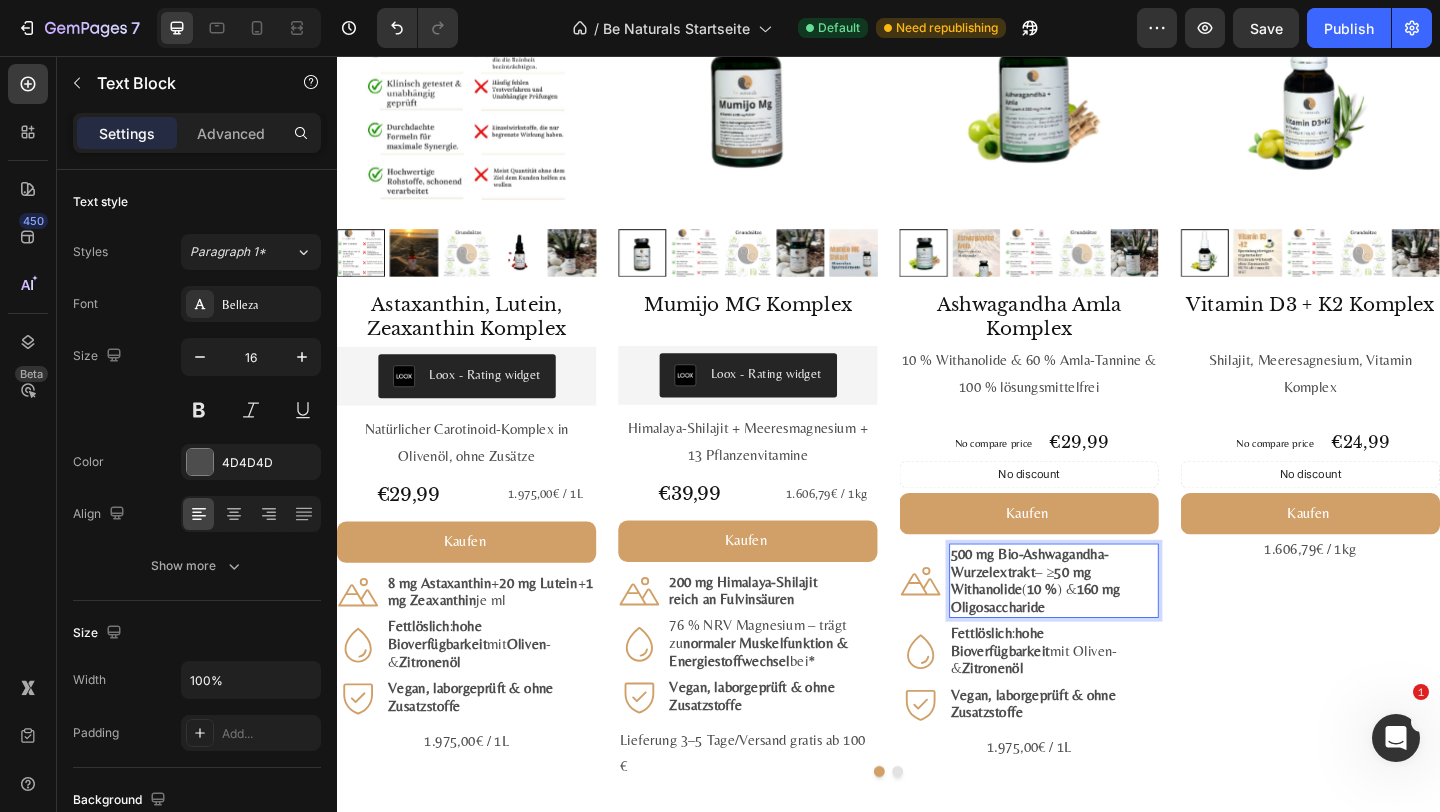 click on "500 mg Bio-Ashwagandha-Wurzelextrakt  – ≥  50 mg Withanolide  ( 10 % ) &  160 mg Oligosaccharide" at bounding box center (1117, 626) 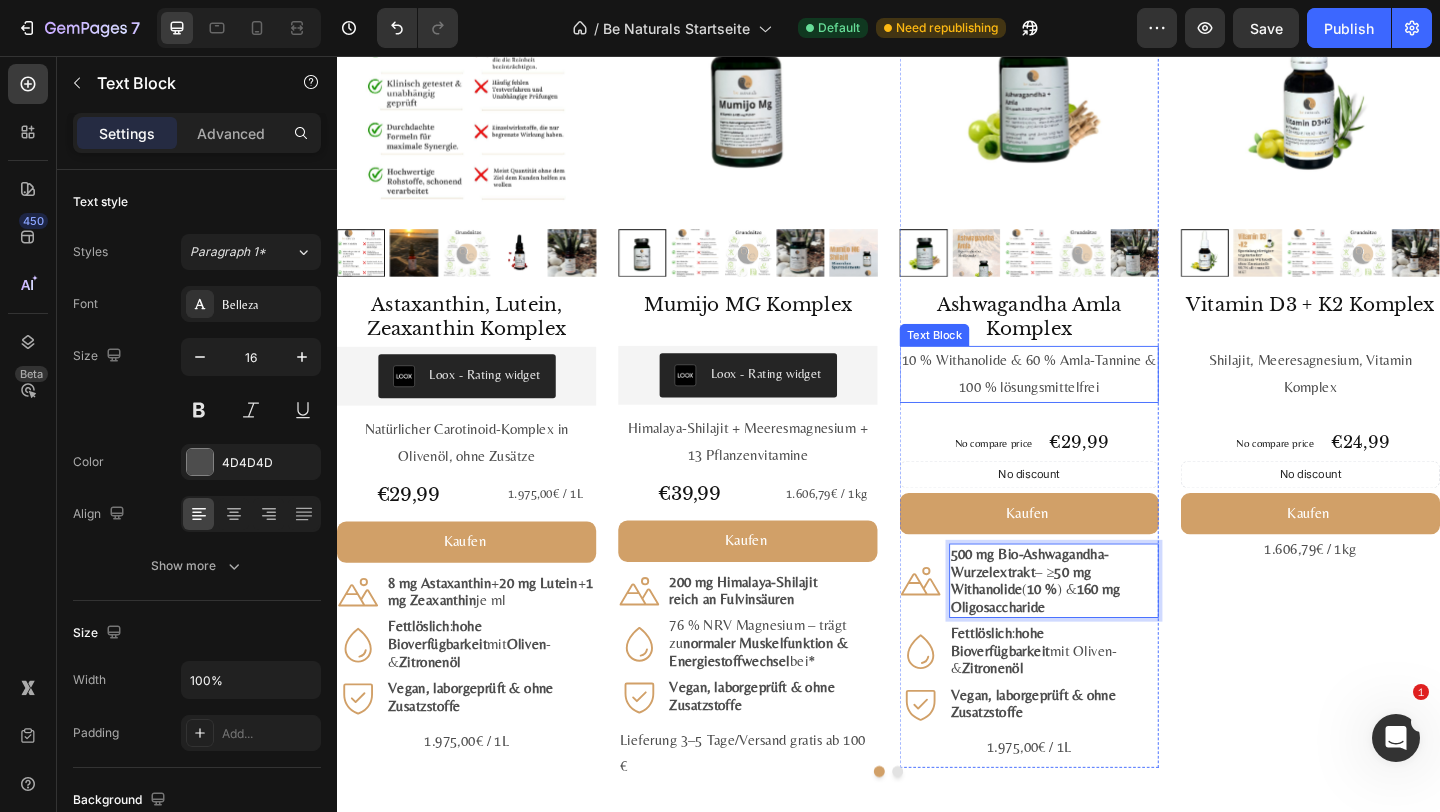 click on "10 % Withanolide & 60 % Amla-Tannine & 100 % lösungsmittelfrei" at bounding box center [1090, 402] 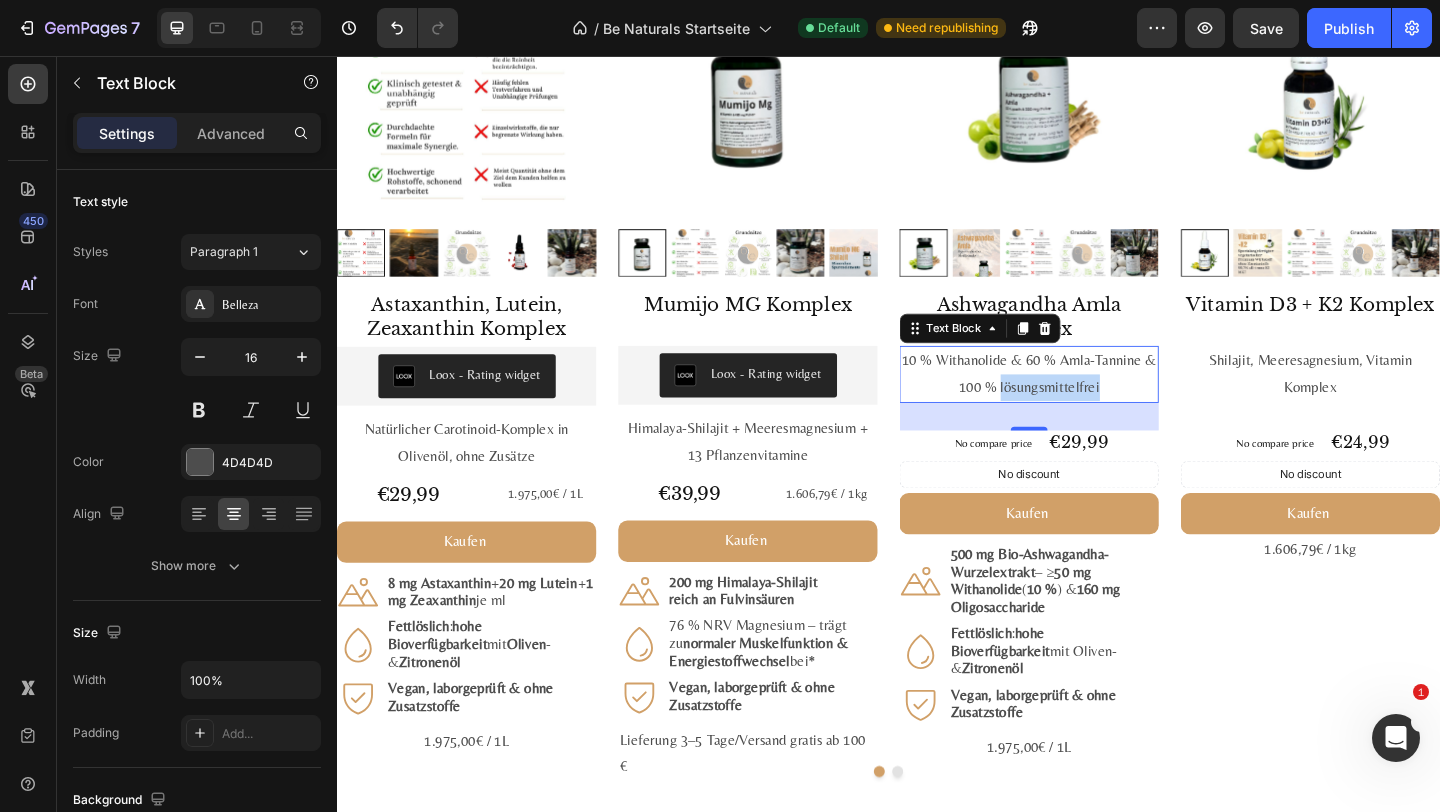 click on "10 % Withanolide & 60 % Amla-Tannine & 100 % lösungsmittelfrei" at bounding box center [1090, 402] 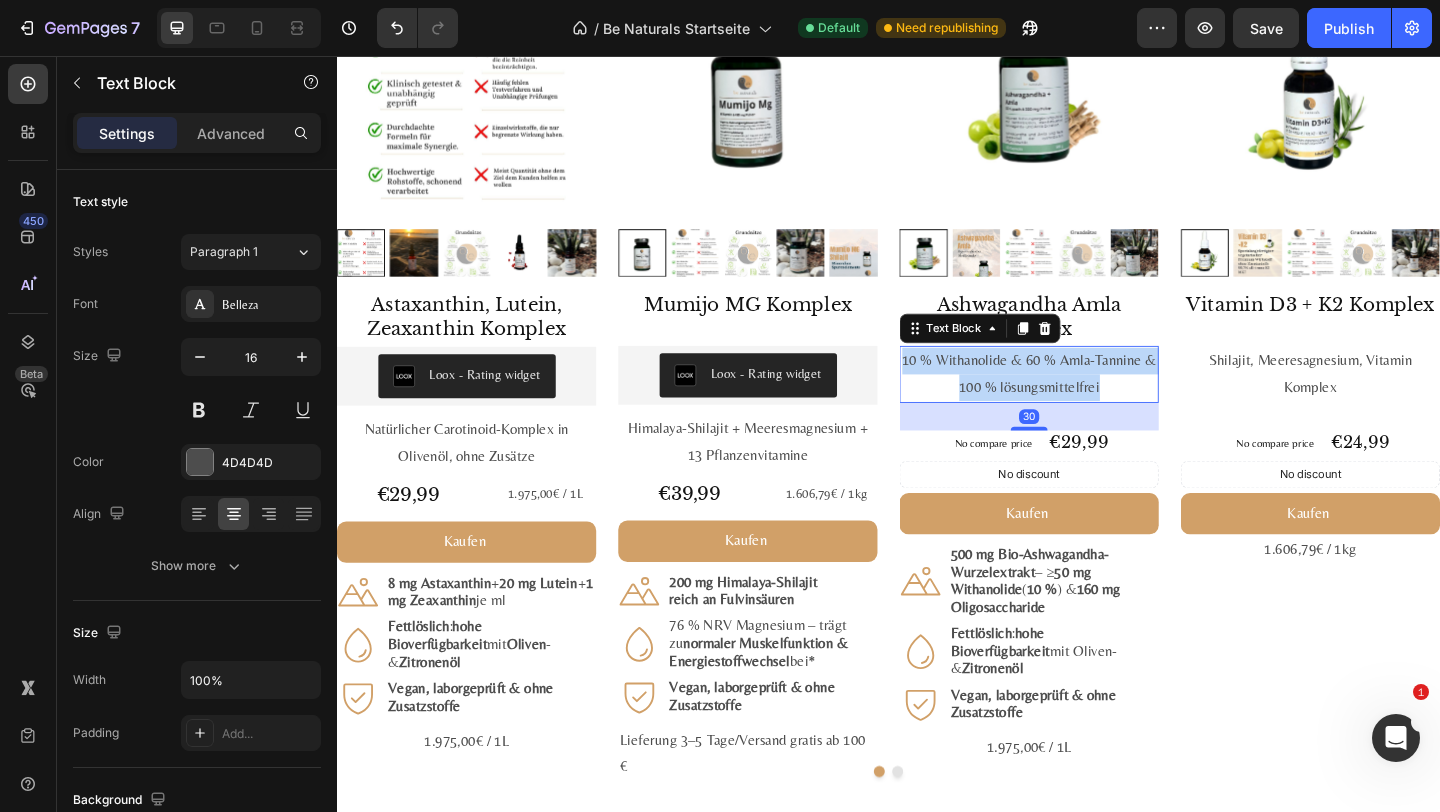 click on "10 % Withanolide & 60 % Amla-Tannine & 100 % lösungsmittelfrei" at bounding box center (1090, 402) 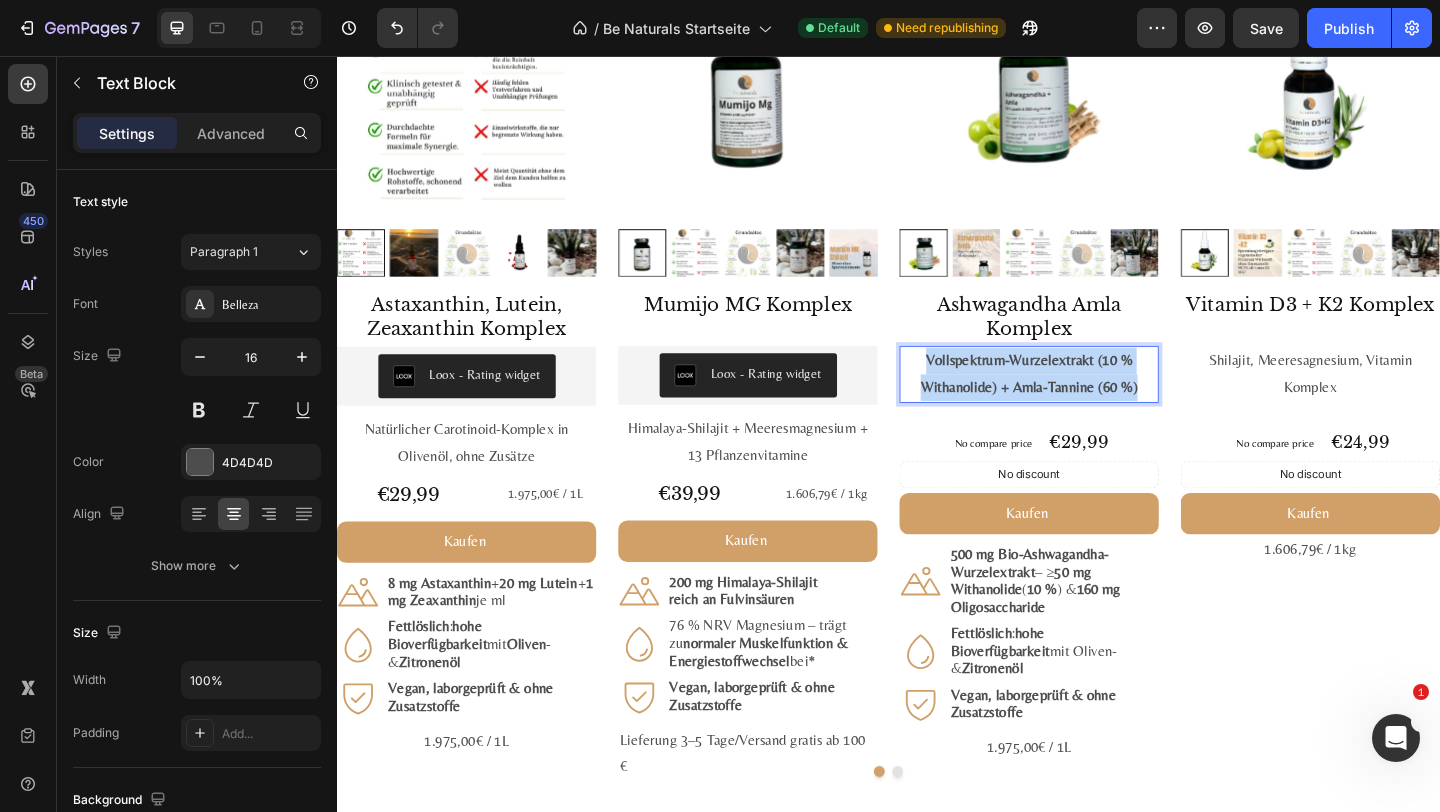 drag, startPoint x: 1224, startPoint y: 419, endPoint x: 959, endPoint y: 380, distance: 267.85443 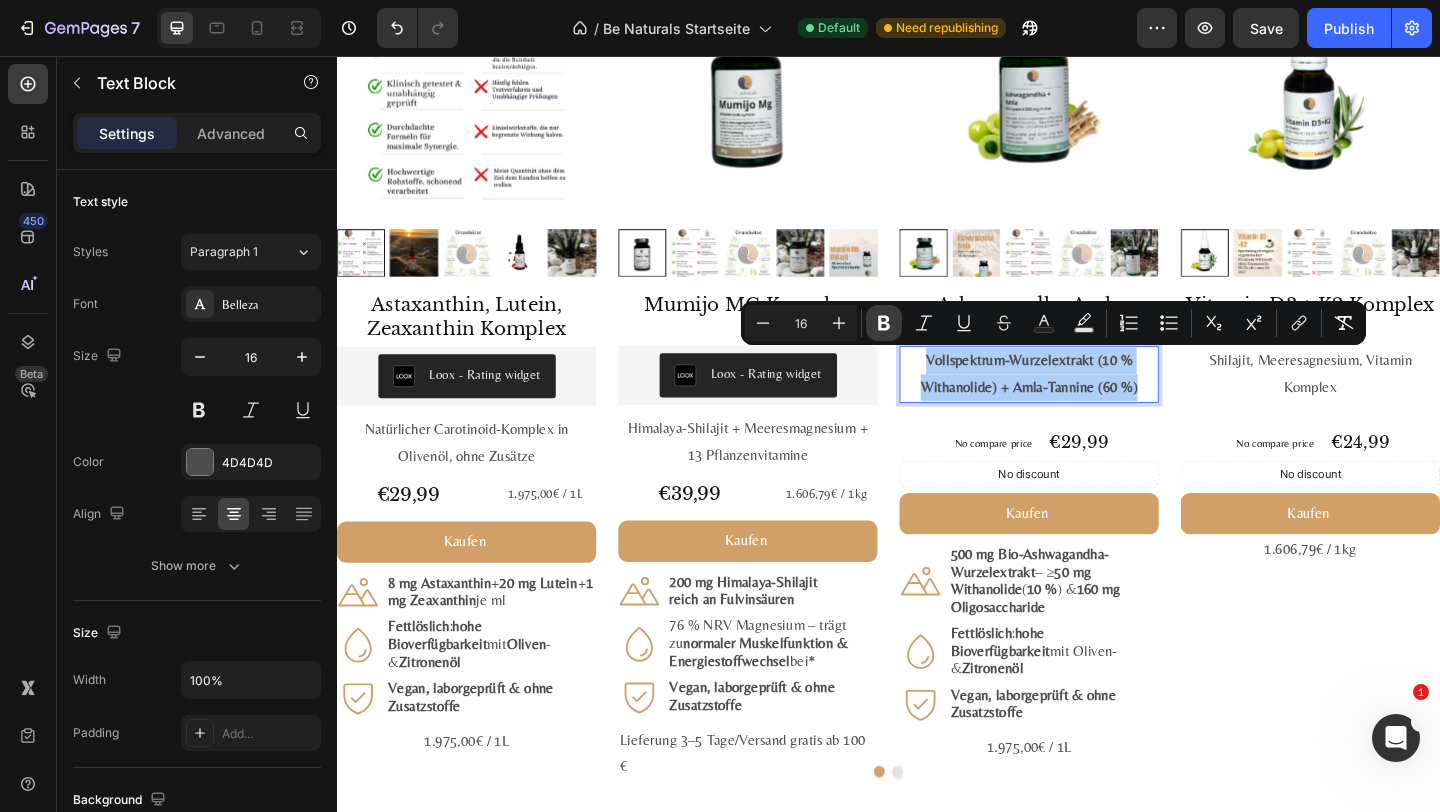click 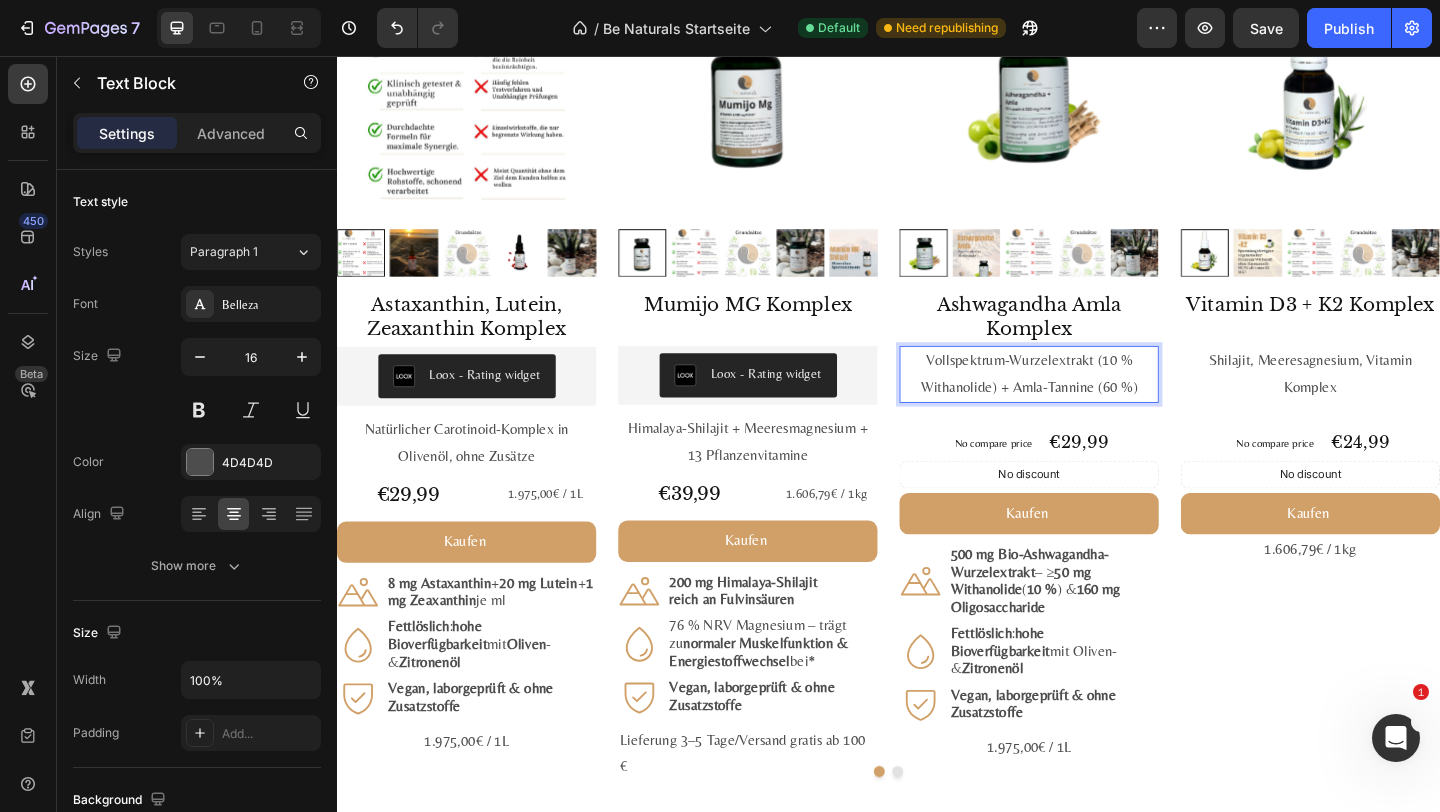click on "Vollspektrum-Wurzelextrakt (10 % Withanolide) + Amla-Tannine (60 %)" at bounding box center (1090, 402) 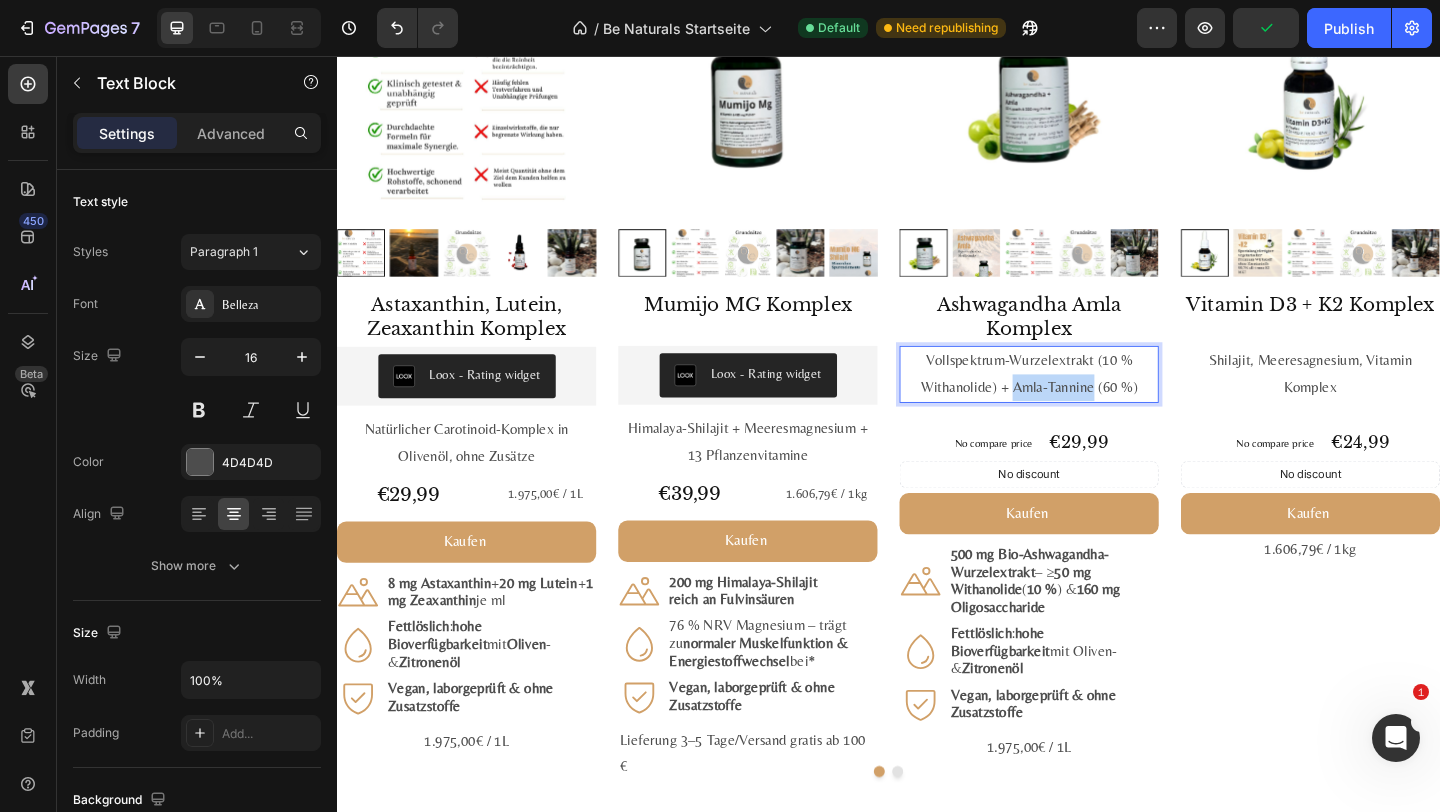 drag, startPoint x: 1071, startPoint y: 421, endPoint x: 1160, endPoint y: 428, distance: 89.27486 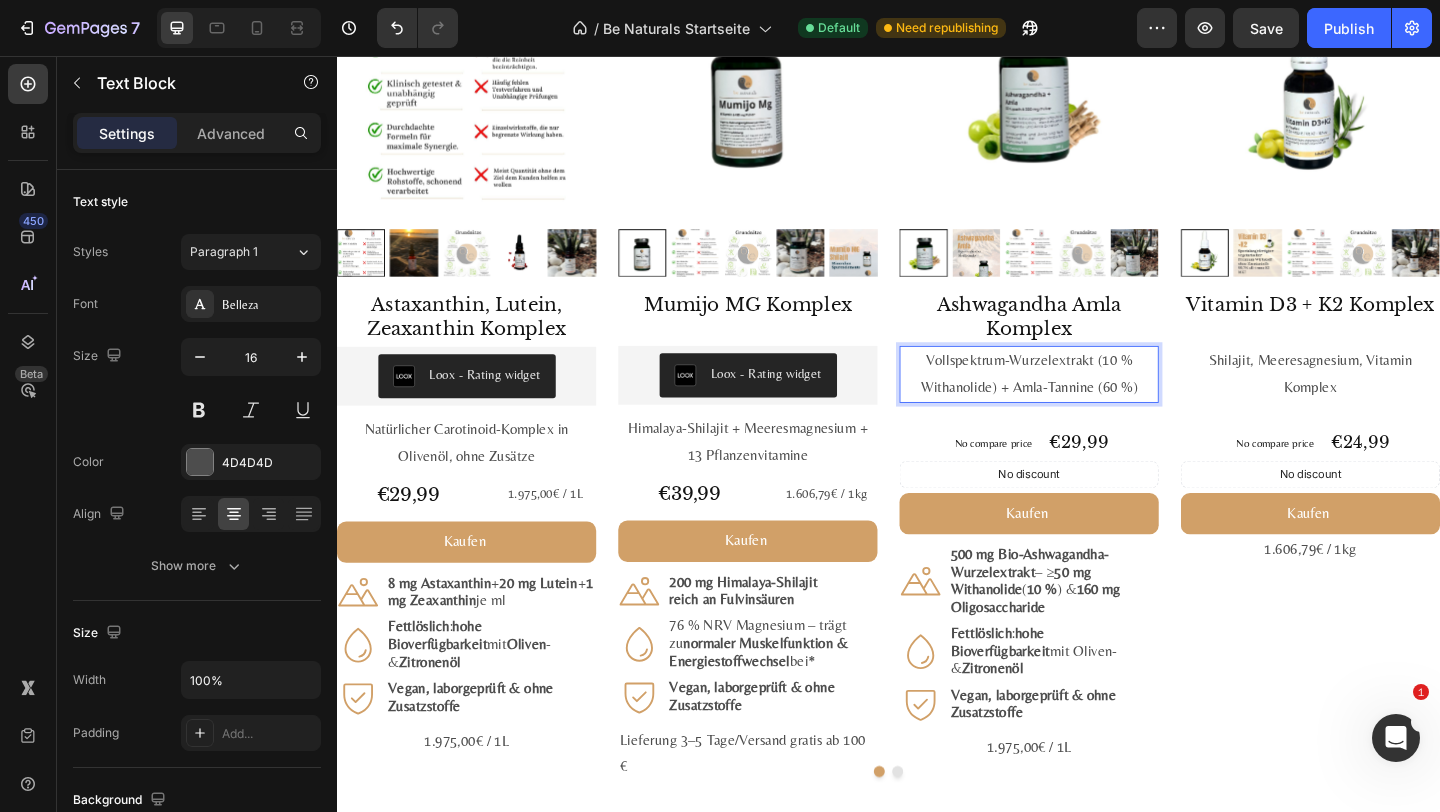 click on "Vollspektrum-Wurzelextrakt (10 % Withanolide) + Amla-Tannine (60 %)" at bounding box center (1090, 402) 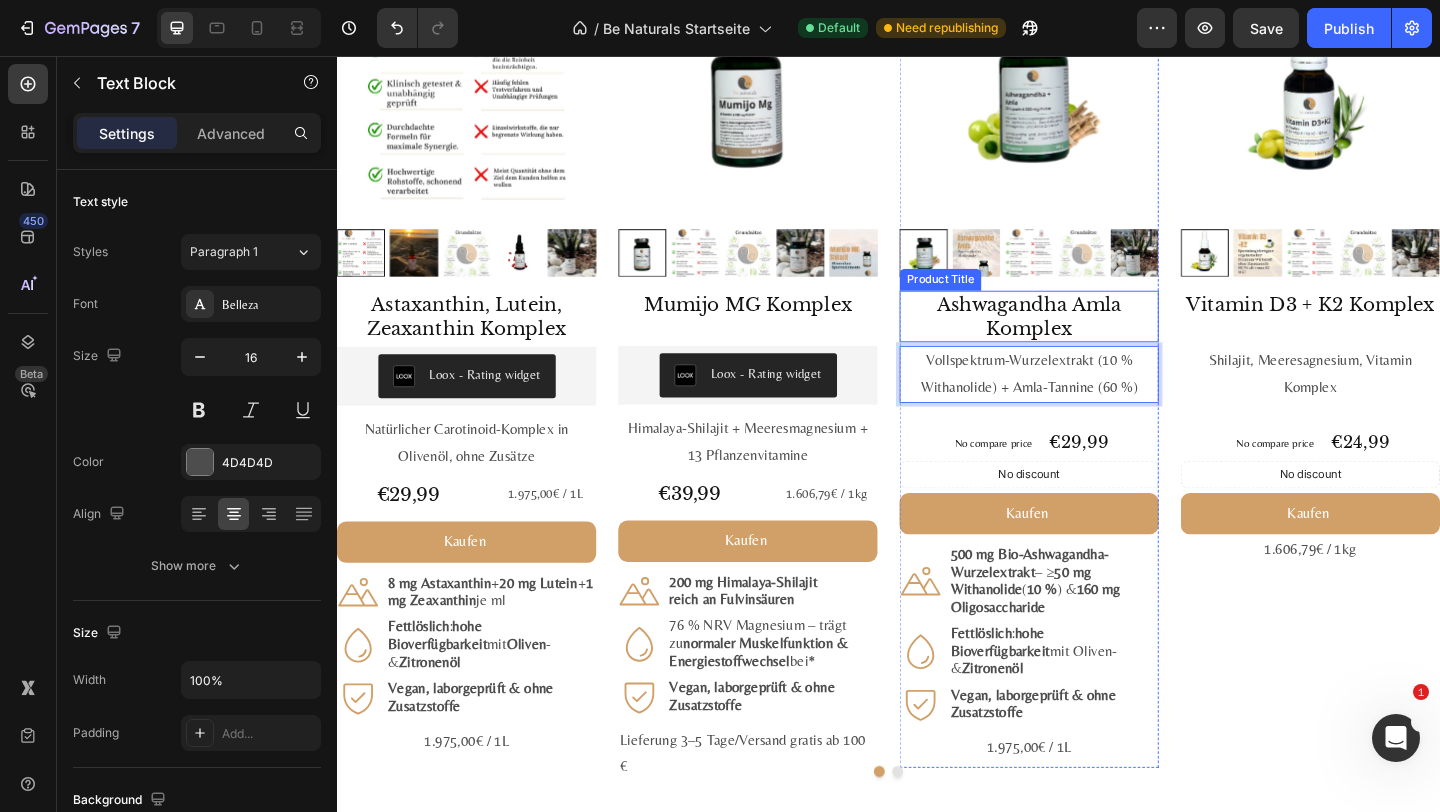 click on "Ashwagandha Amla Komplex" at bounding box center (1090, 339) 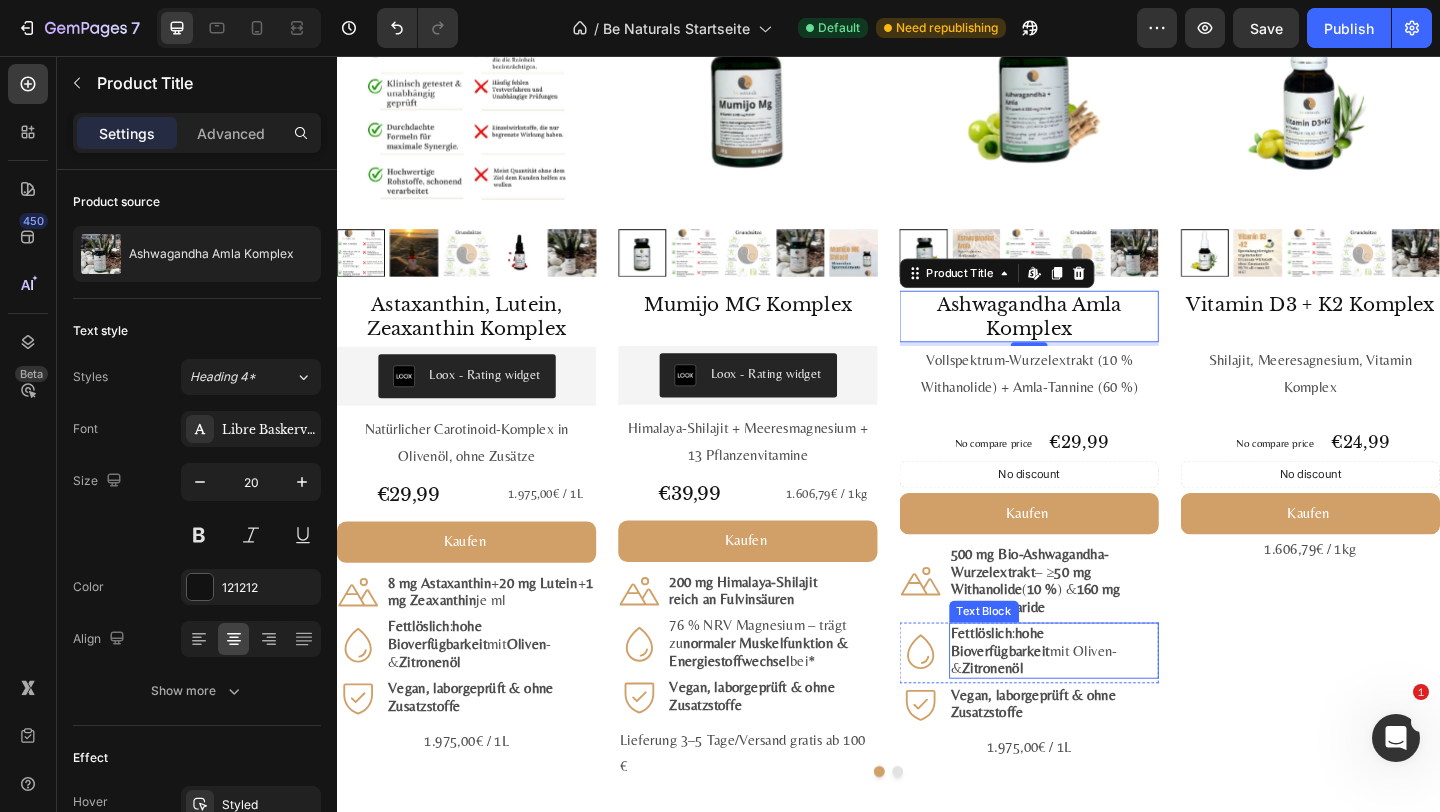 click on "Zitronenöl" at bounding box center (1050, 721) 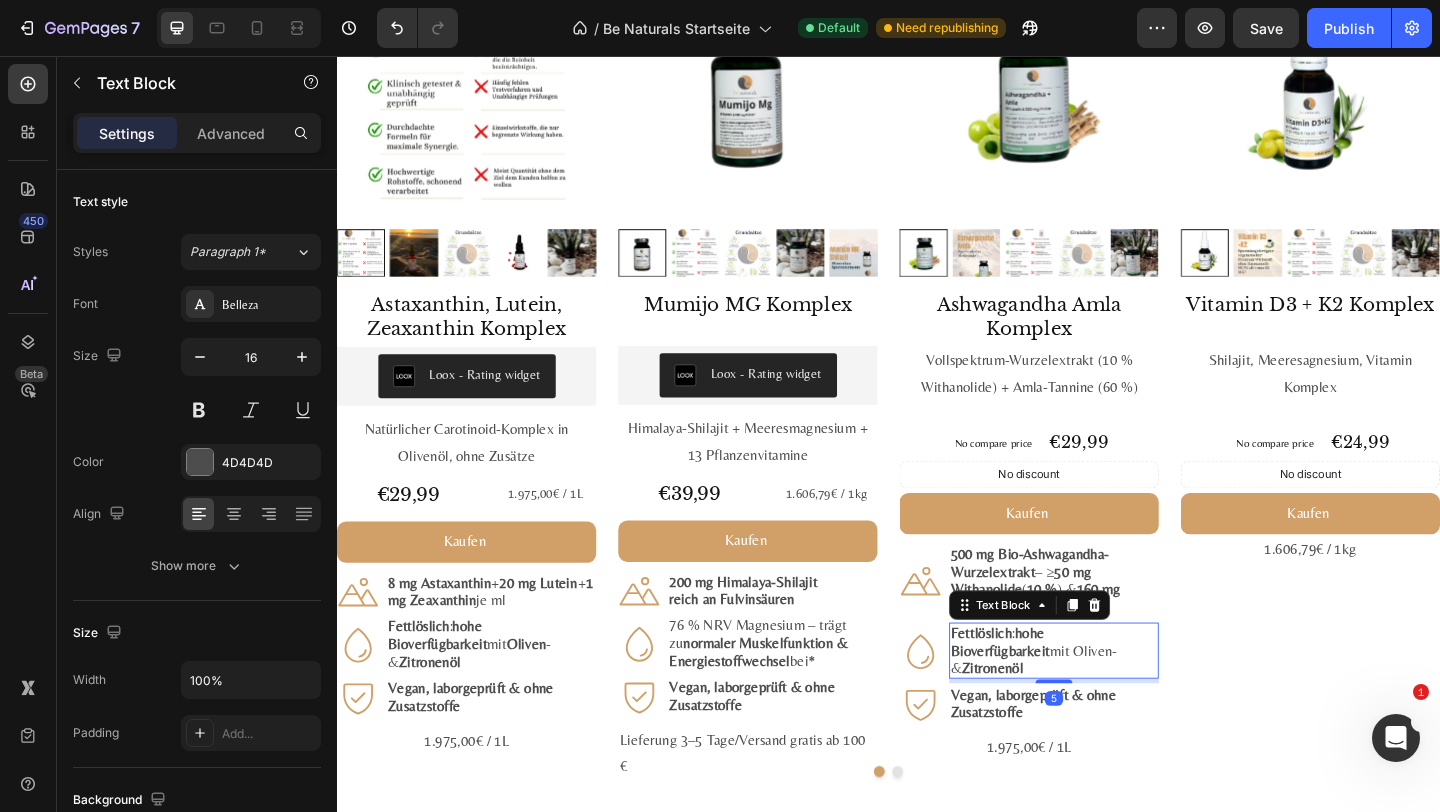 click on "Zitronenöl" at bounding box center [1050, 721] 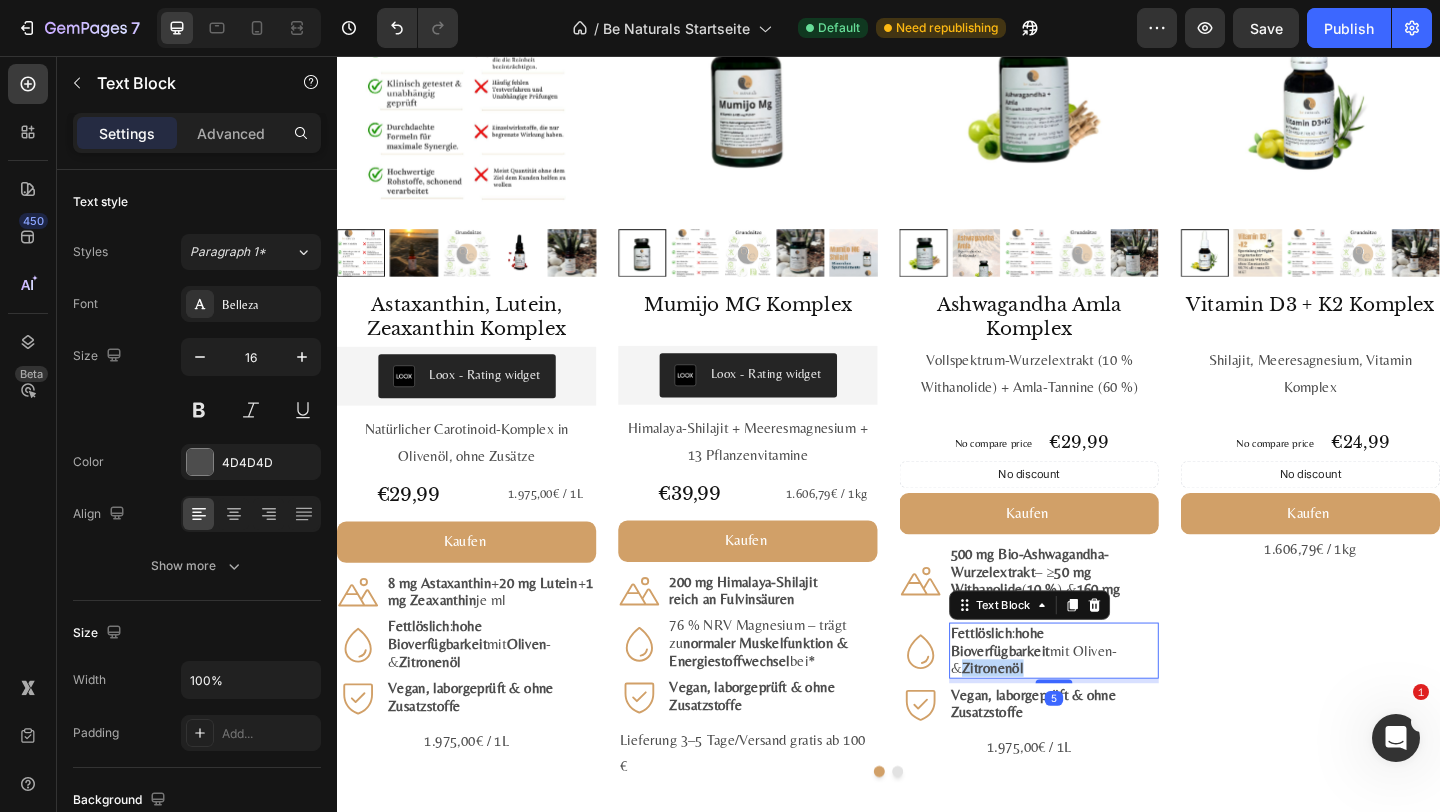 click on "Zitronenöl" at bounding box center (1050, 721) 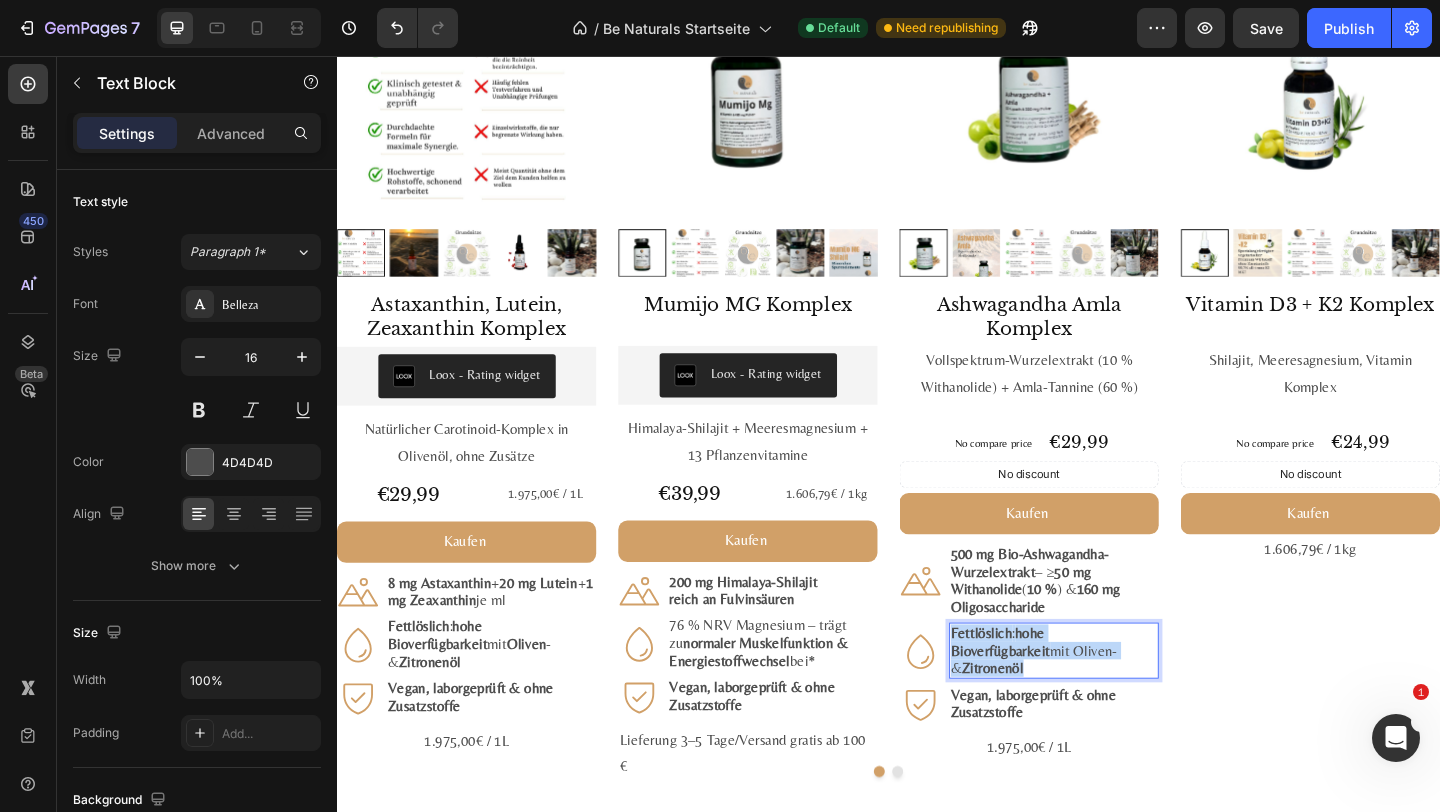 click on "Zitronenöl" at bounding box center [1050, 721] 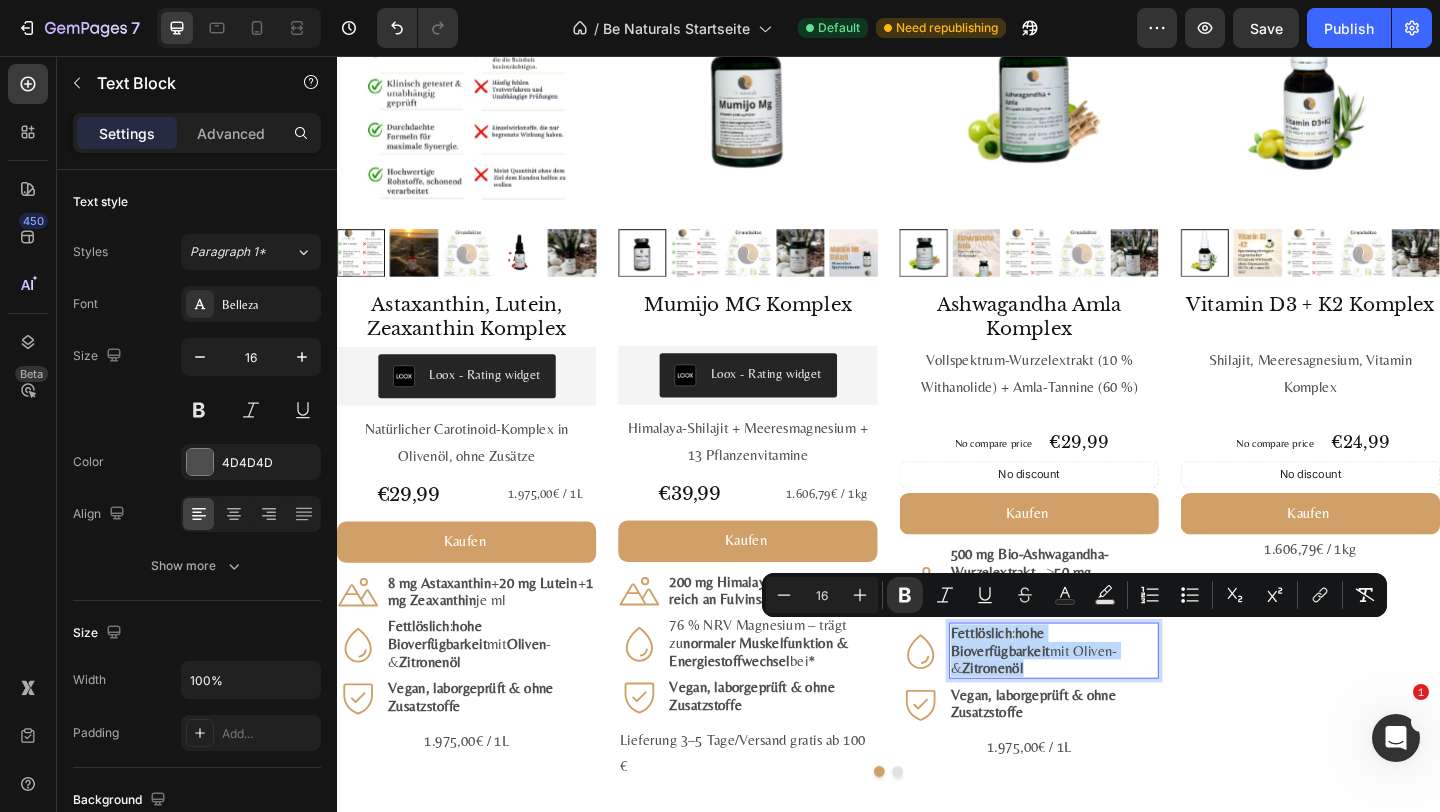 click on "500 mg Bio-Ashwagandha-Wurzelextrakt" at bounding box center (1091, 607) 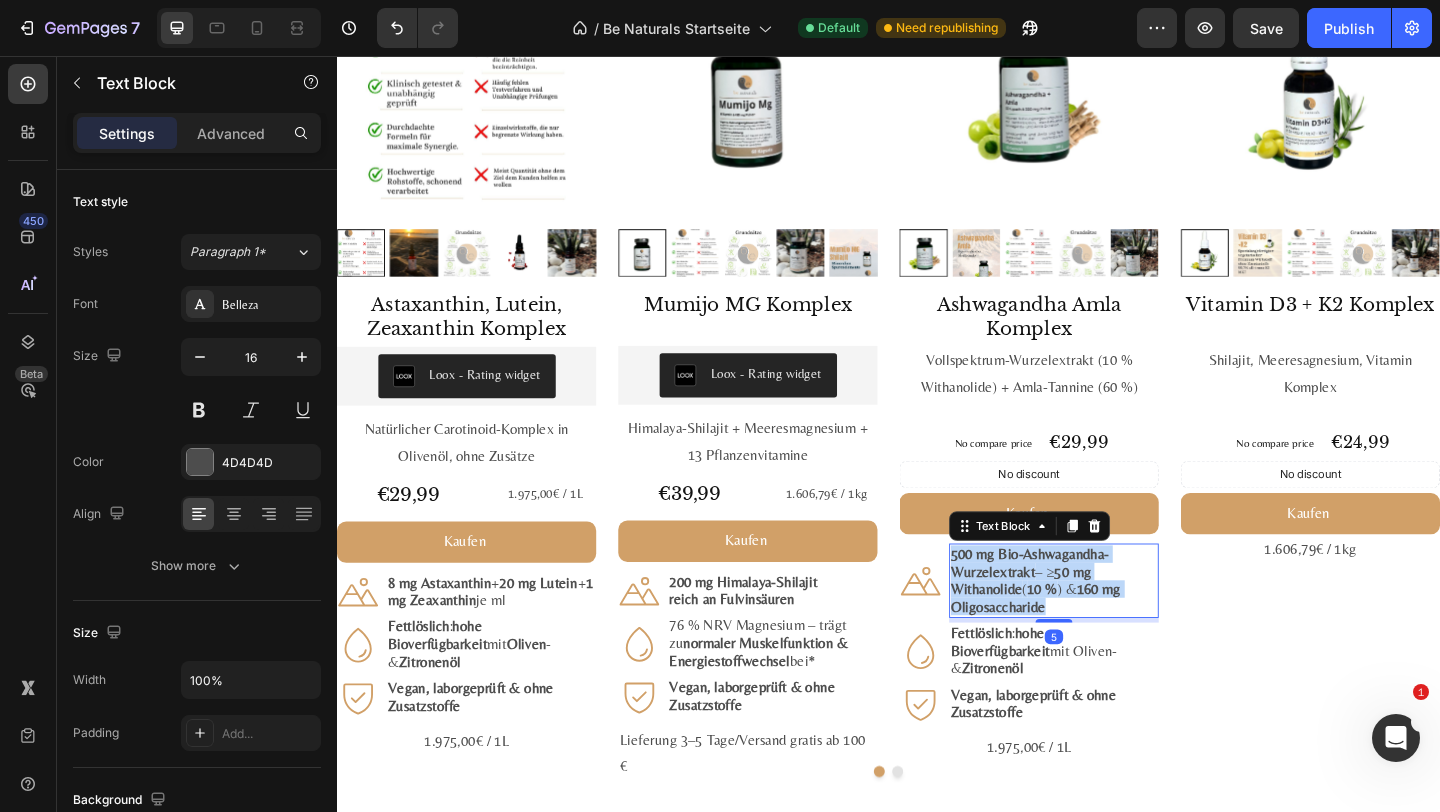 click on "500 mg Bio-Ashwagandha-Wurzelextrakt" at bounding box center (1091, 607) 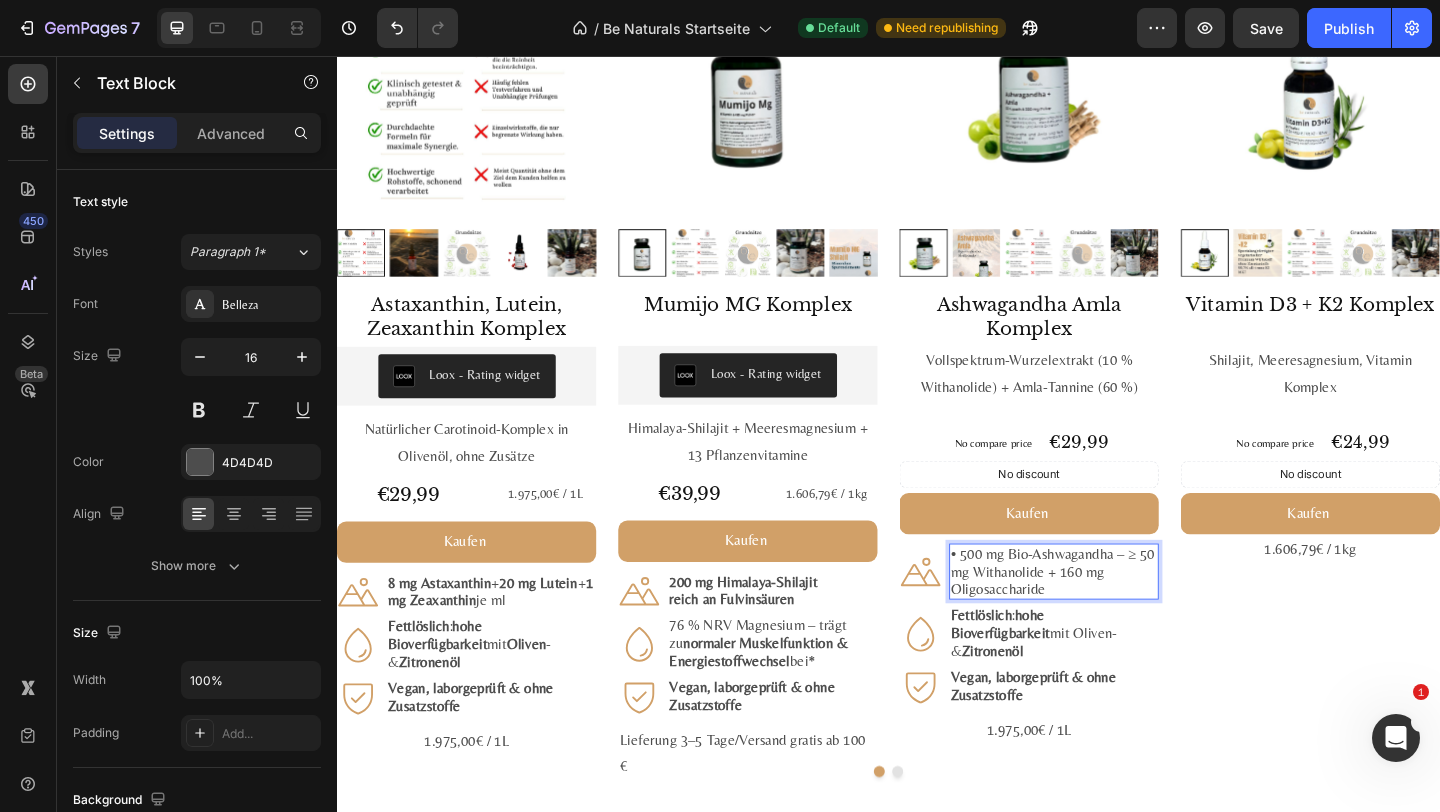click on "• 500 mg Bio-Ashwagandha – ≥ 50 mg Withanolide + 160 mg Oligosaccharide" at bounding box center (1117, 617) 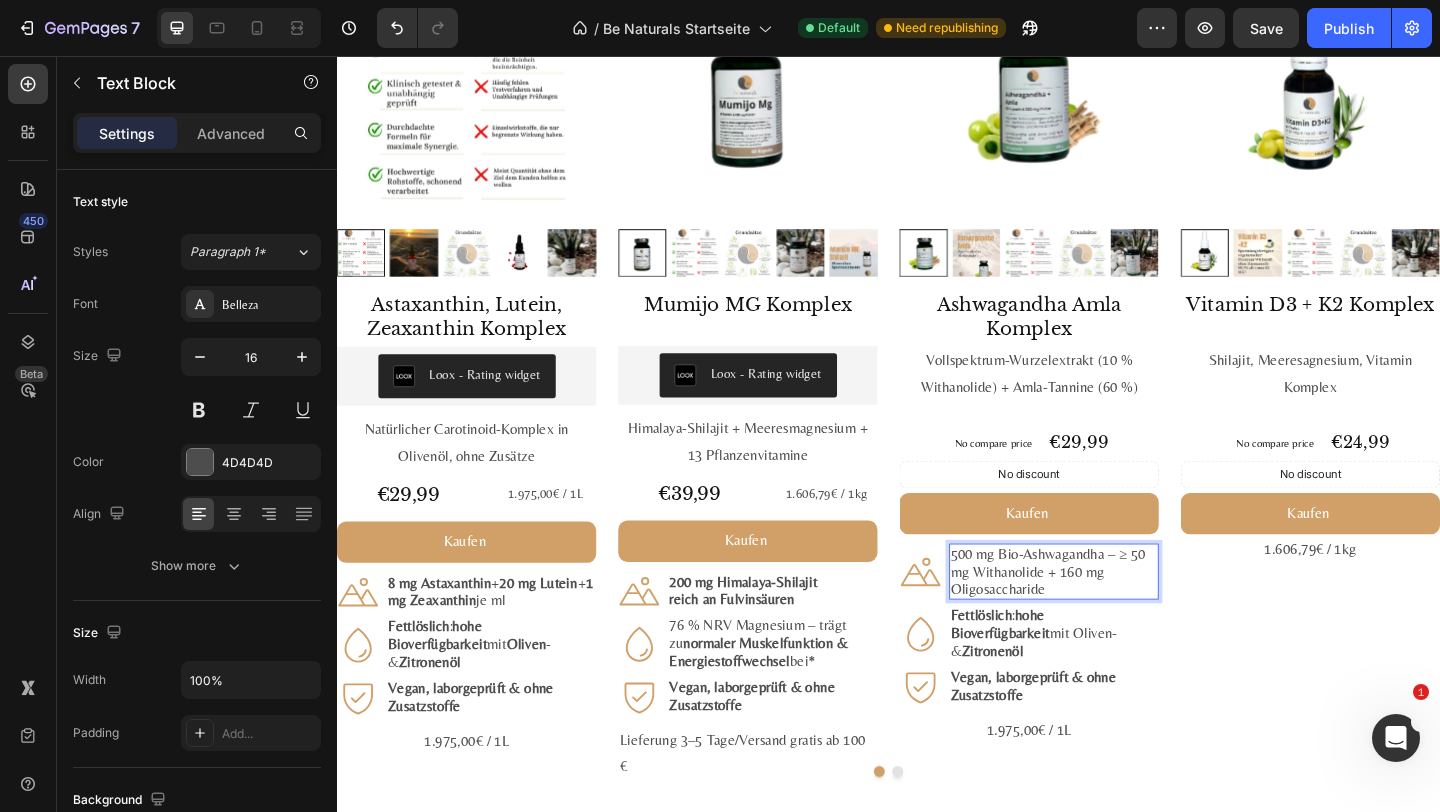 click on "500 mg Bio-Ashwagandha – ≥ 50 mg Withanolide + 160 mg Oligosaccharide" at bounding box center (1117, 617) 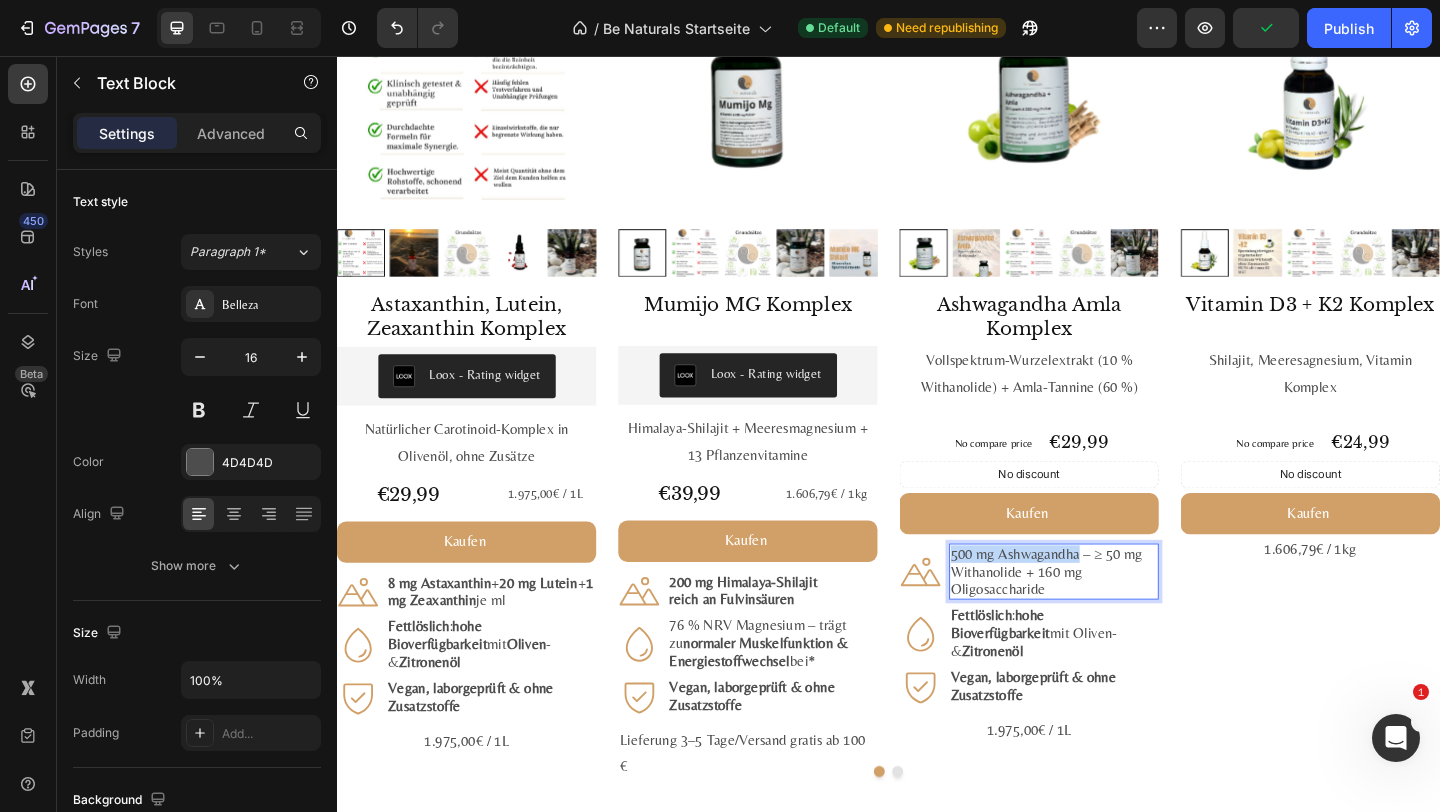 drag, startPoint x: 1144, startPoint y: 596, endPoint x: 1003, endPoint y: 597, distance: 141.00354 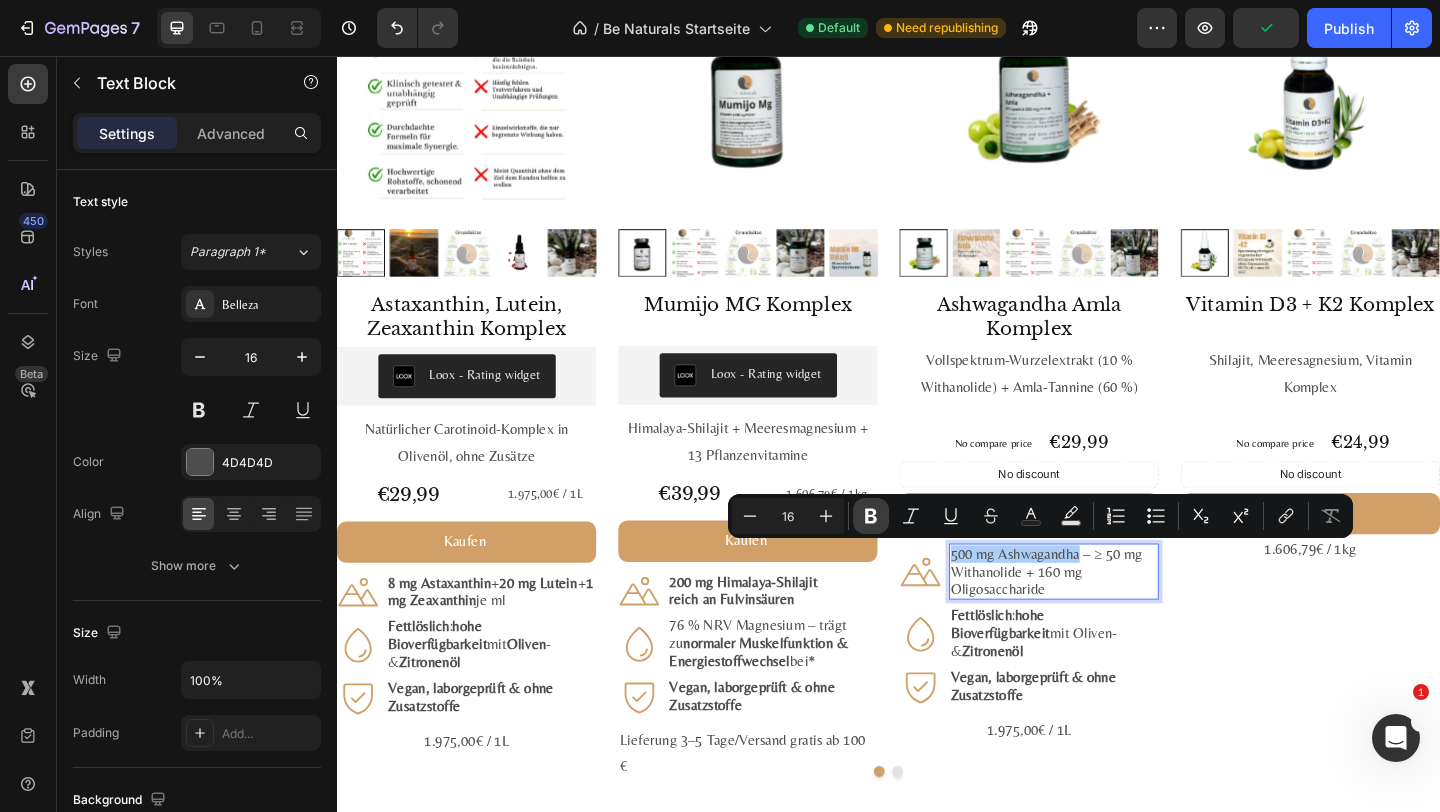 click on "Bold" at bounding box center [871, 516] 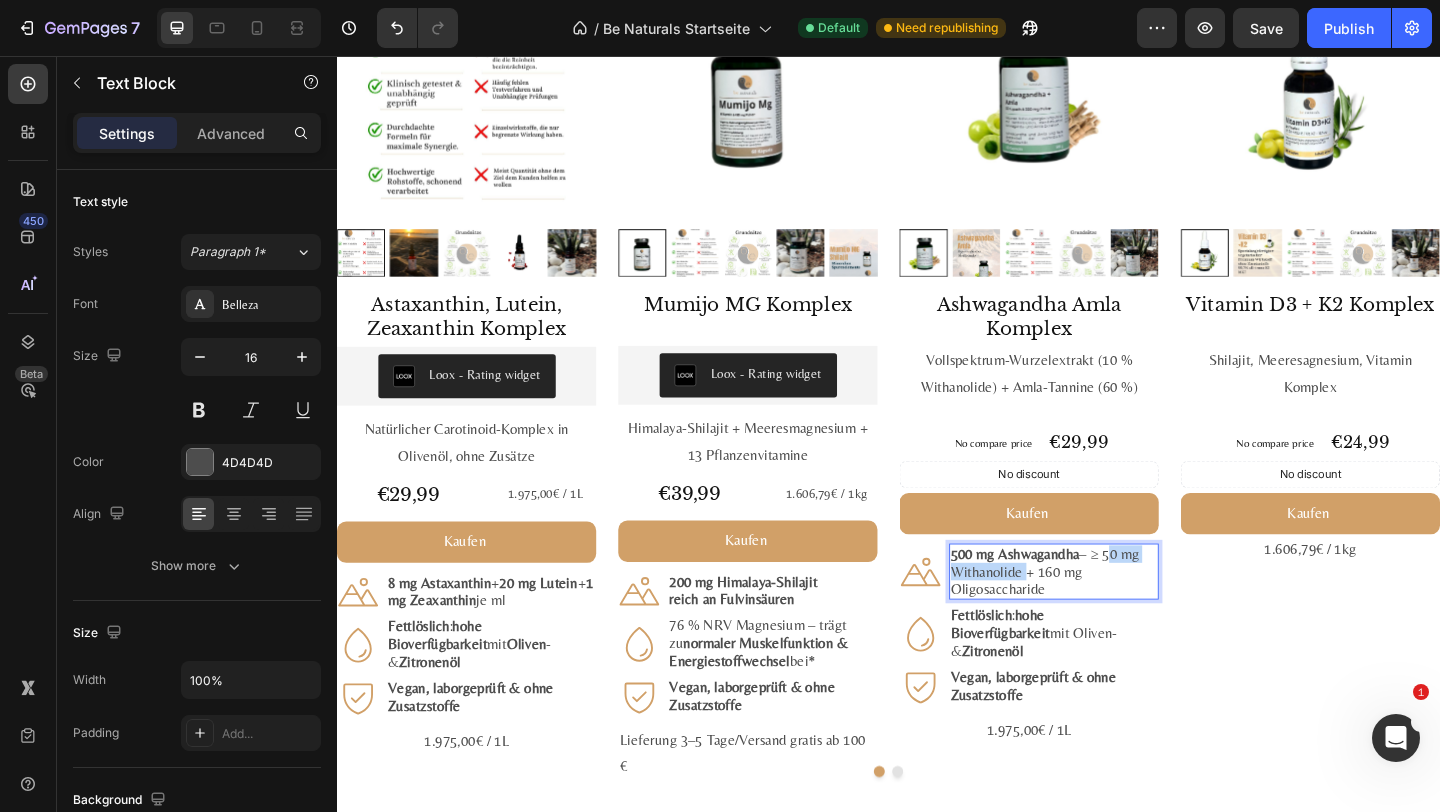 drag, startPoint x: 1176, startPoint y: 593, endPoint x: 1081, endPoint y: 618, distance: 98.23441 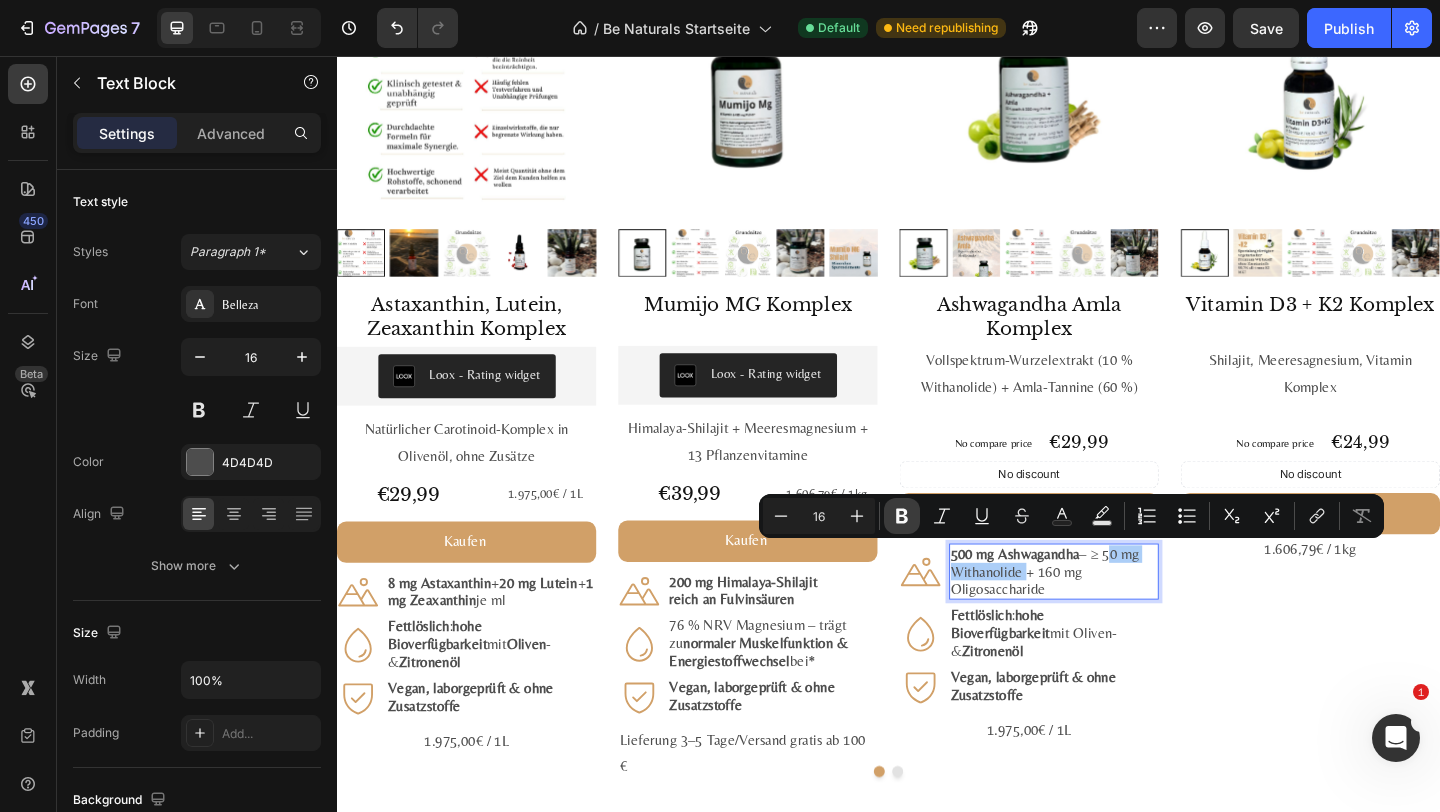 click 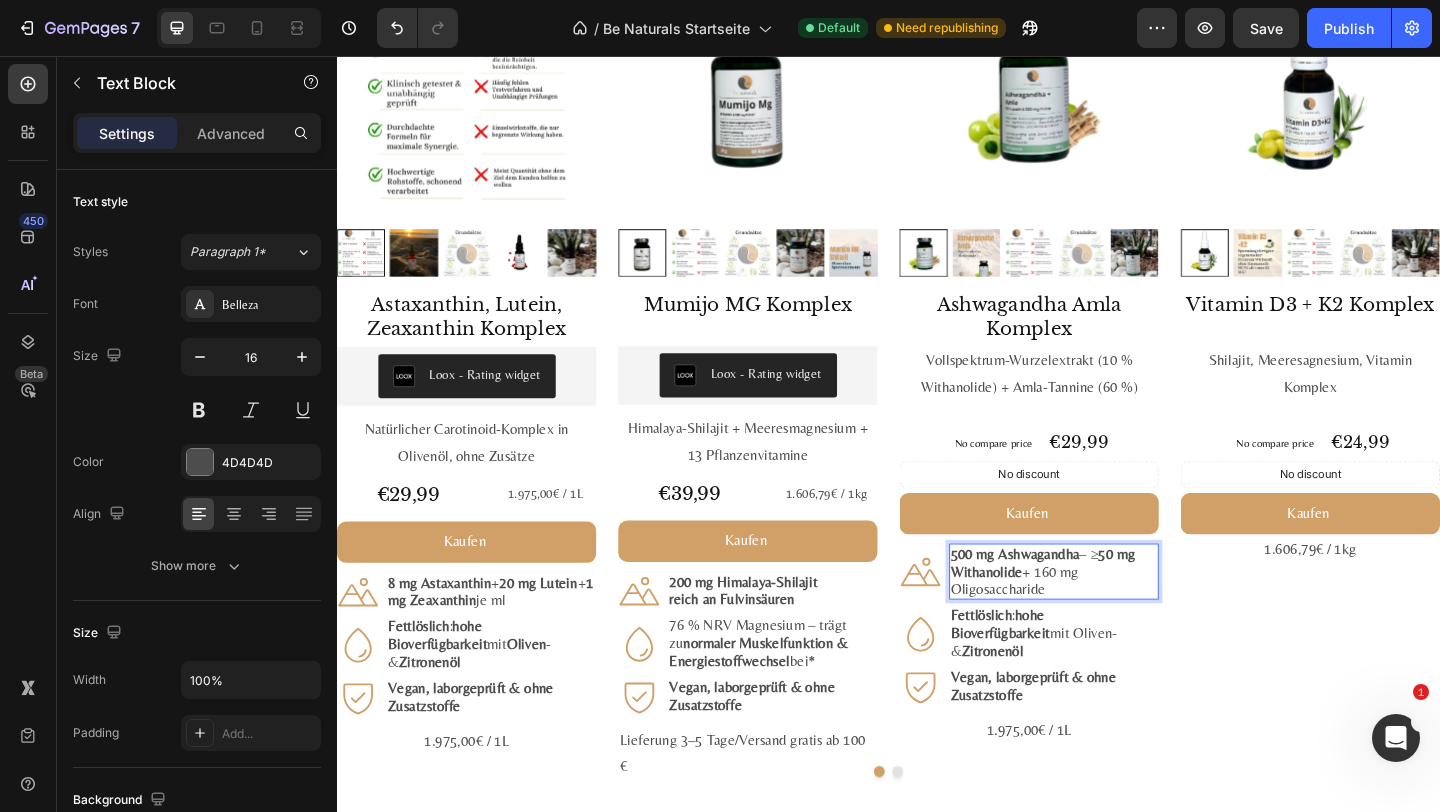 drag, startPoint x: 1098, startPoint y: 613, endPoint x: 1135, endPoint y: 637, distance: 44.102154 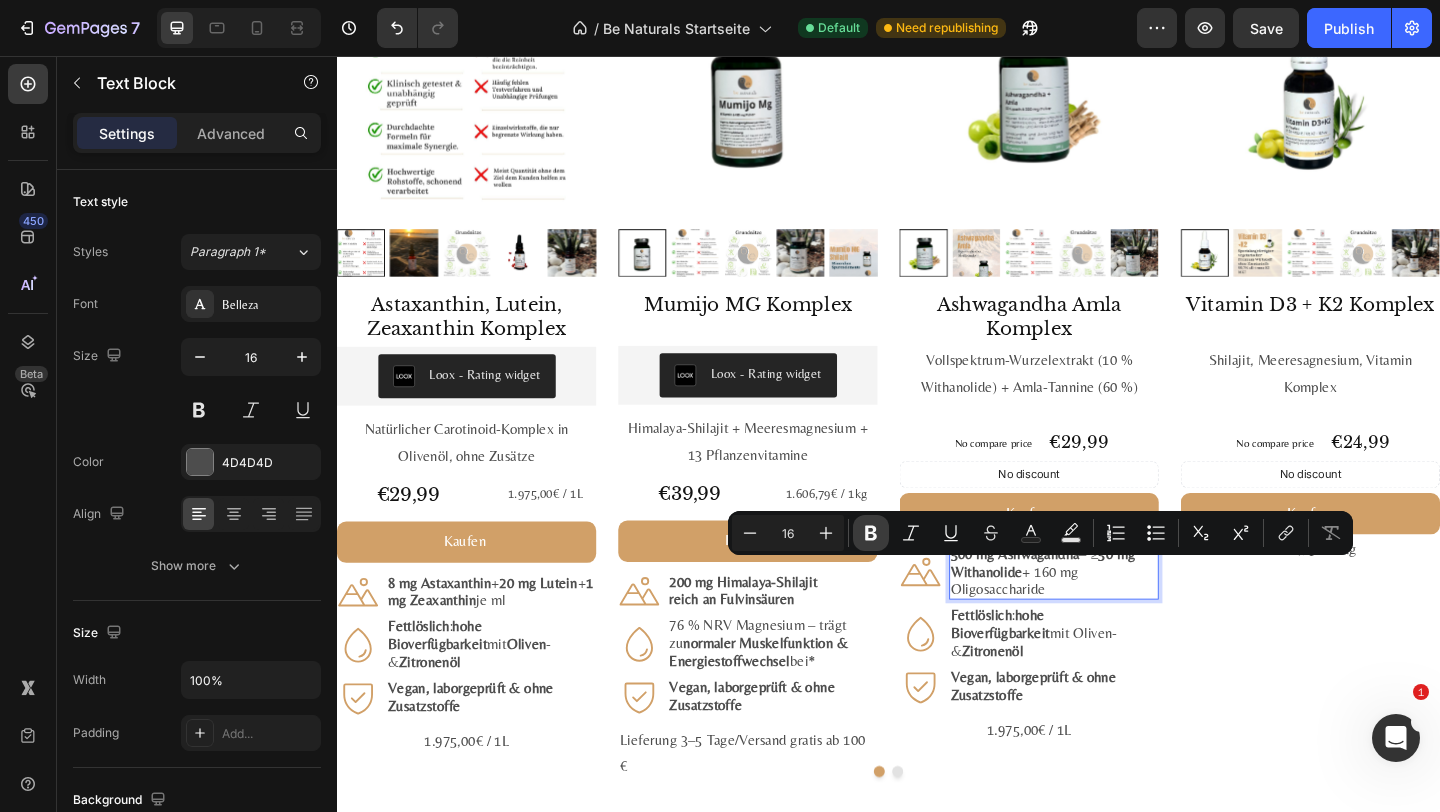 click 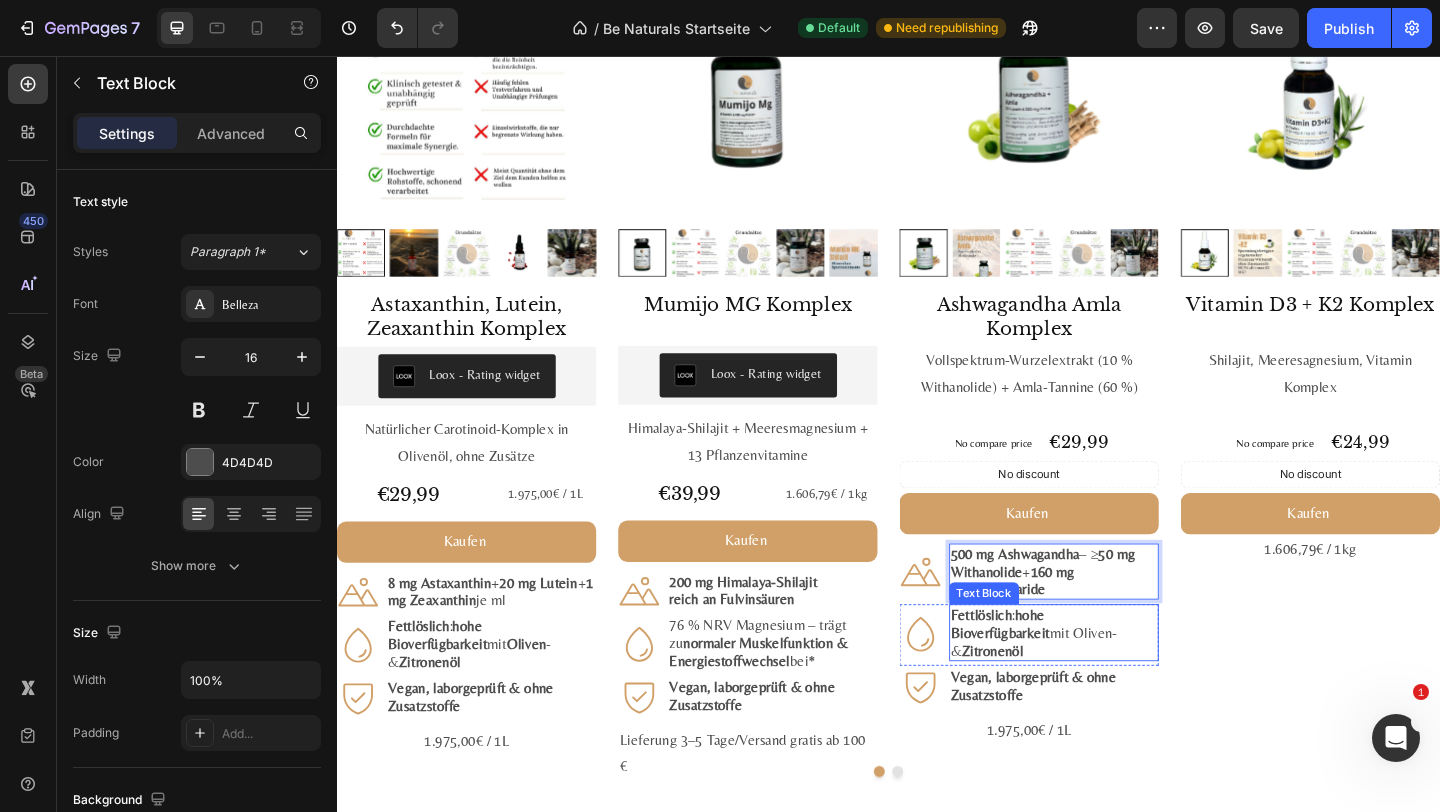 click on "Fettlöslich" at bounding box center [1038, 663] 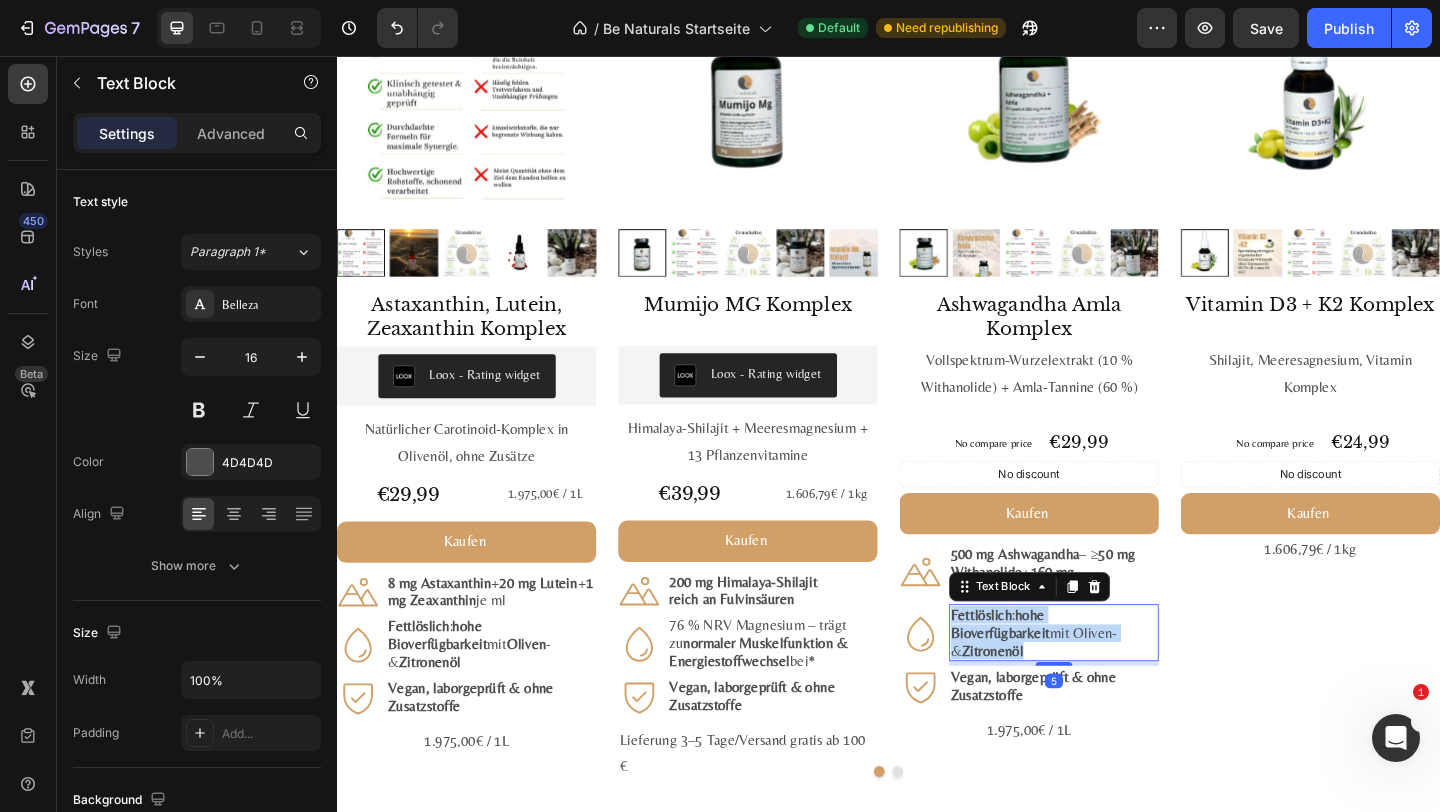 click on "Fettlöslich" at bounding box center [1038, 663] 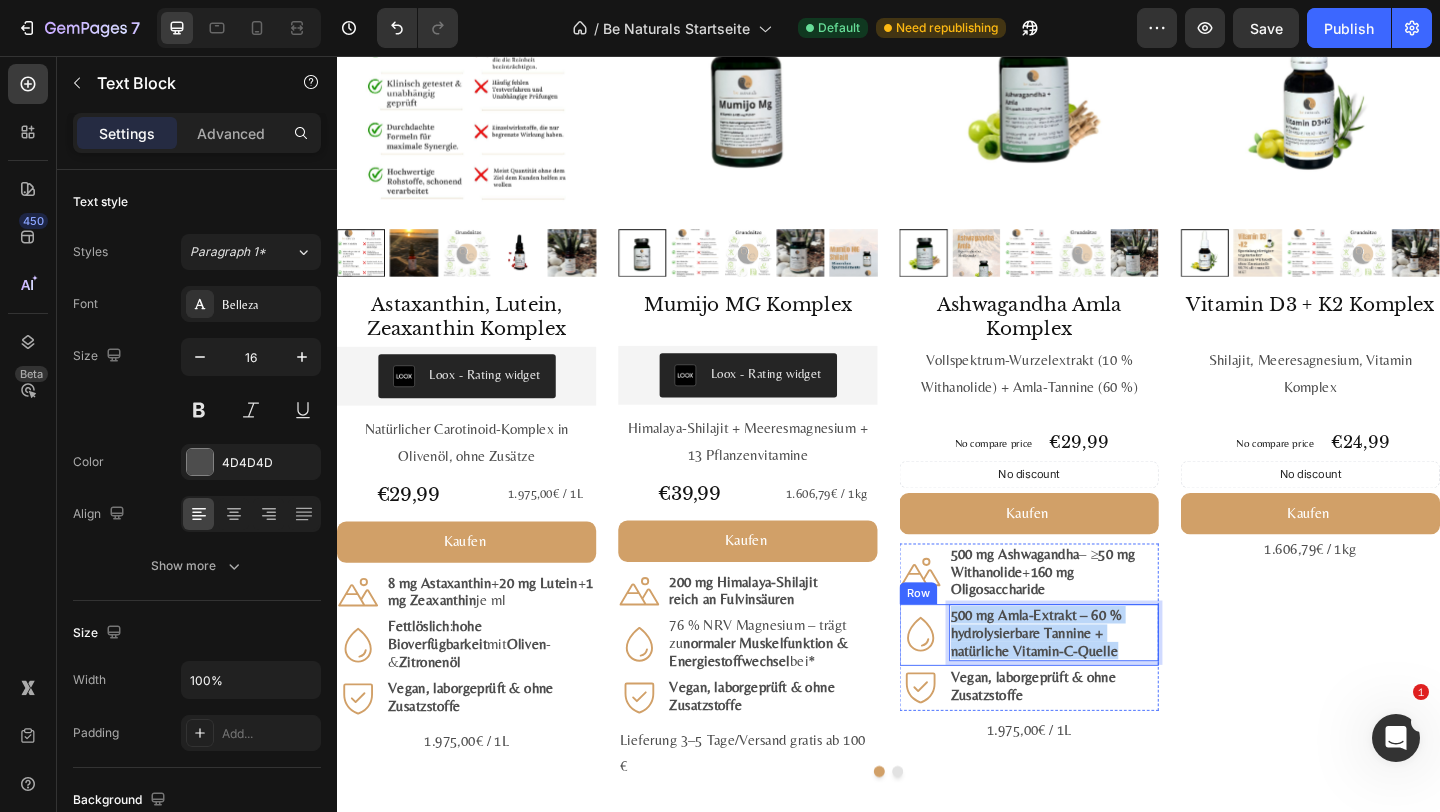drag, startPoint x: 1190, startPoint y: 698, endPoint x: 996, endPoint y: 655, distance: 198.70833 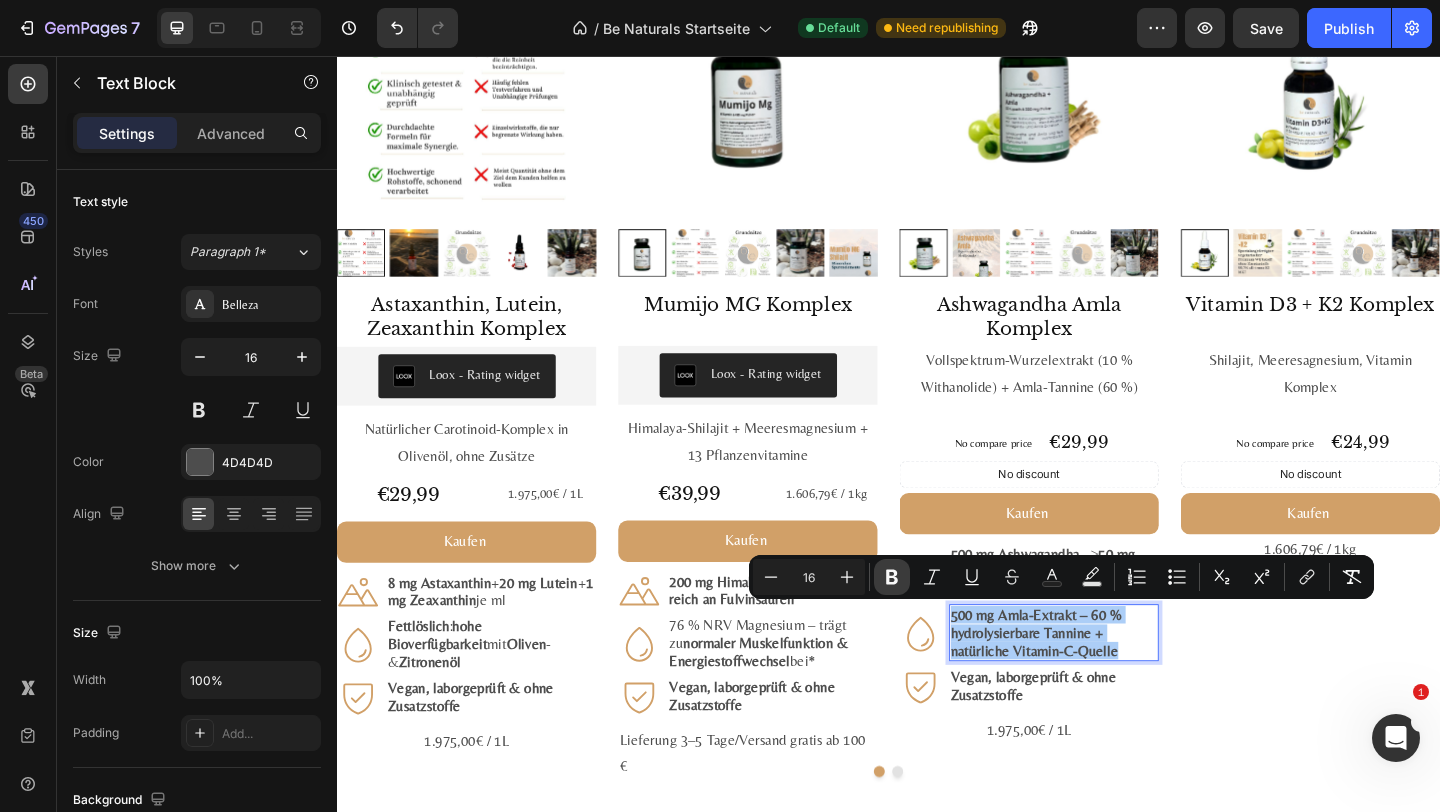 click 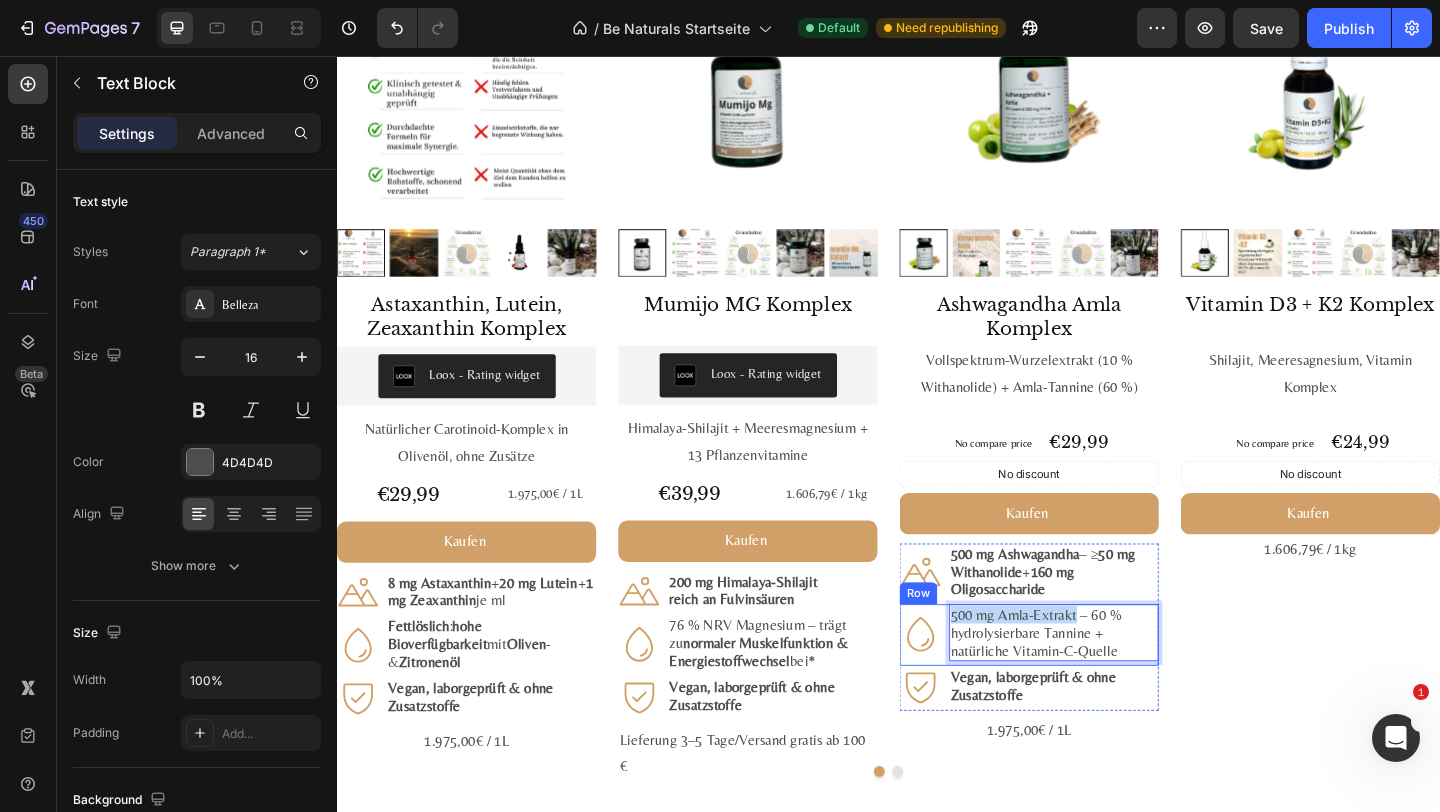 drag, startPoint x: 1143, startPoint y: 664, endPoint x: 995, endPoint y: 662, distance: 148.01352 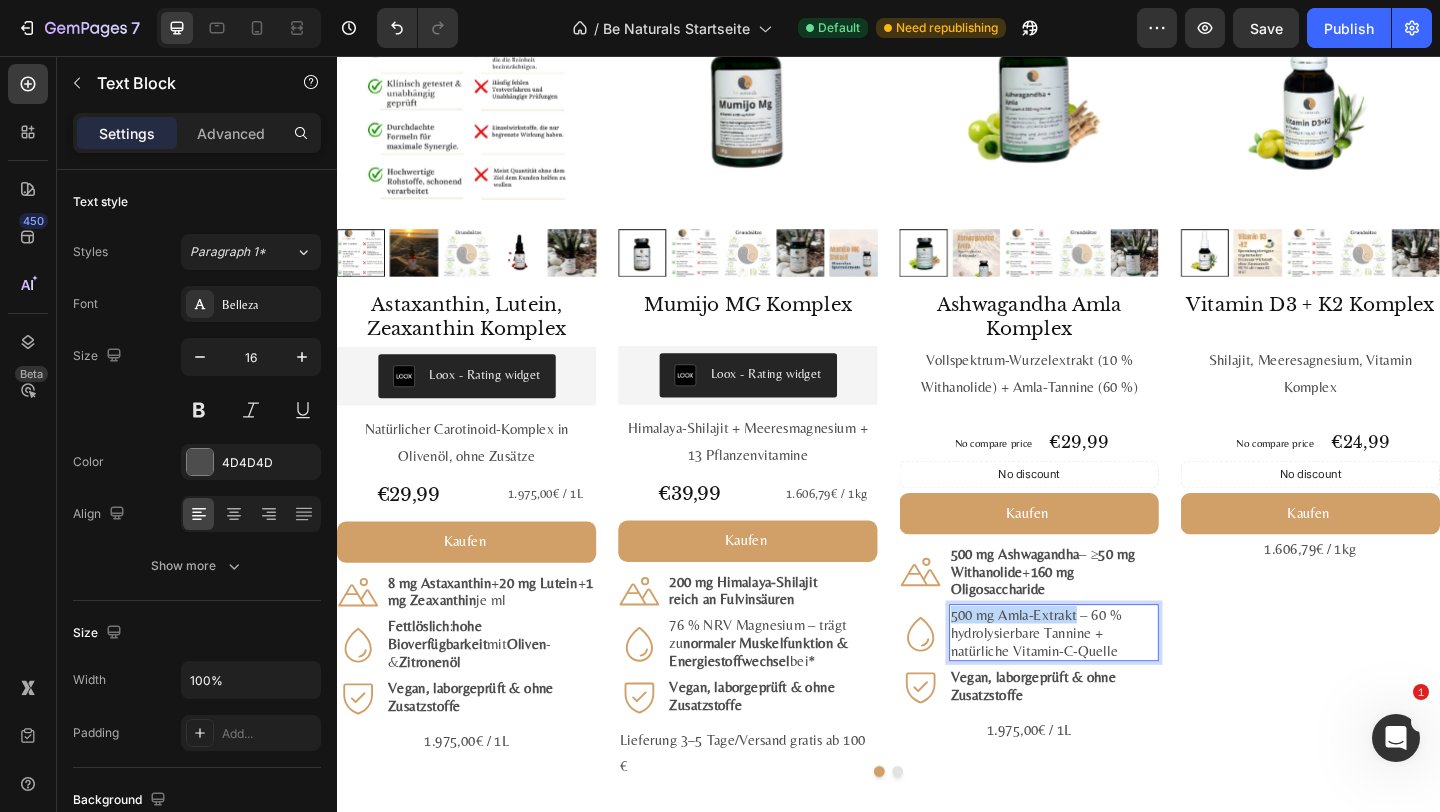 click on "500 mg Amla-Extrakt – 60 % hydrolysierbare Tannine + natürliche Vitamin-C-Quelle" at bounding box center (1117, 683) 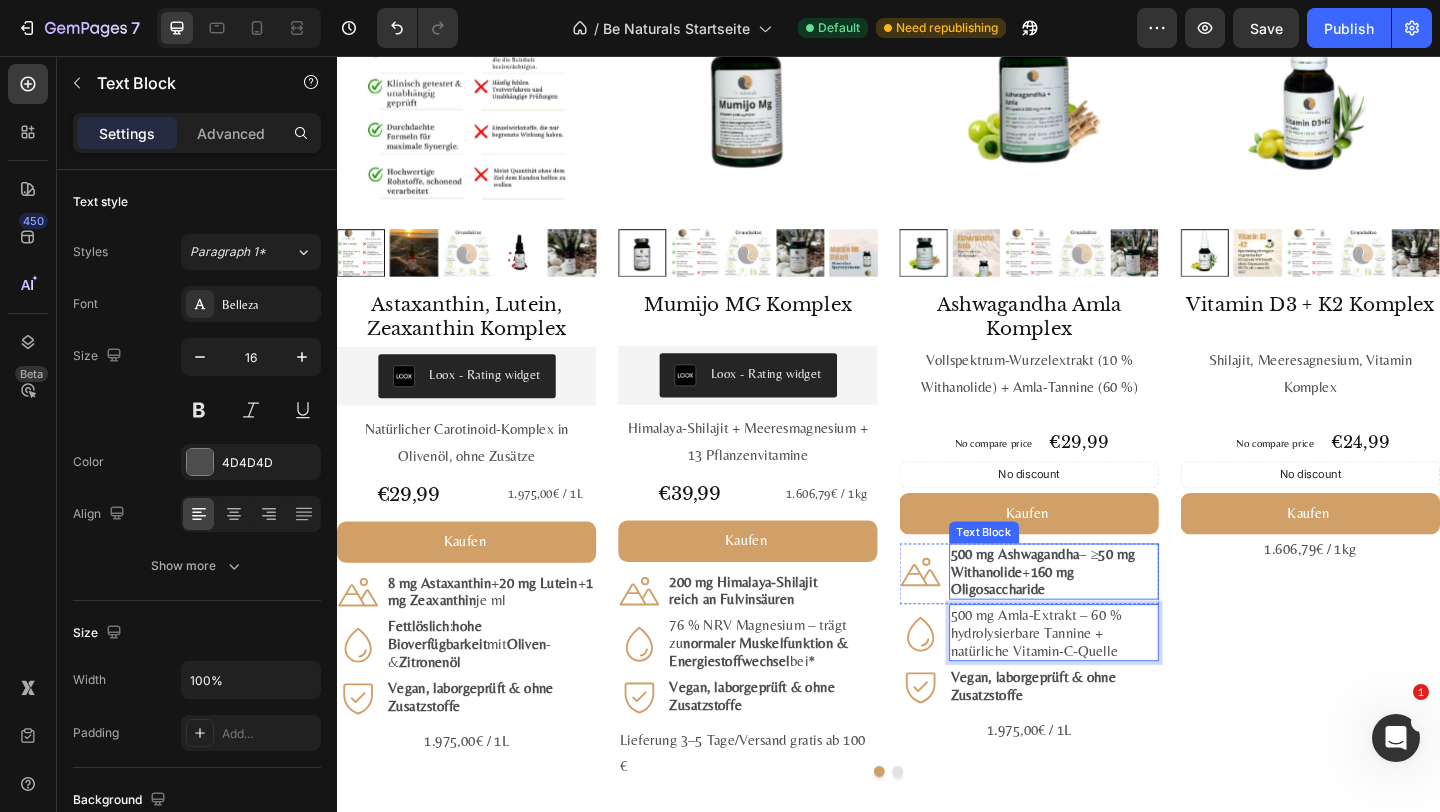 click on "160 mg Oligosaccharide" at bounding box center (1072, 626) 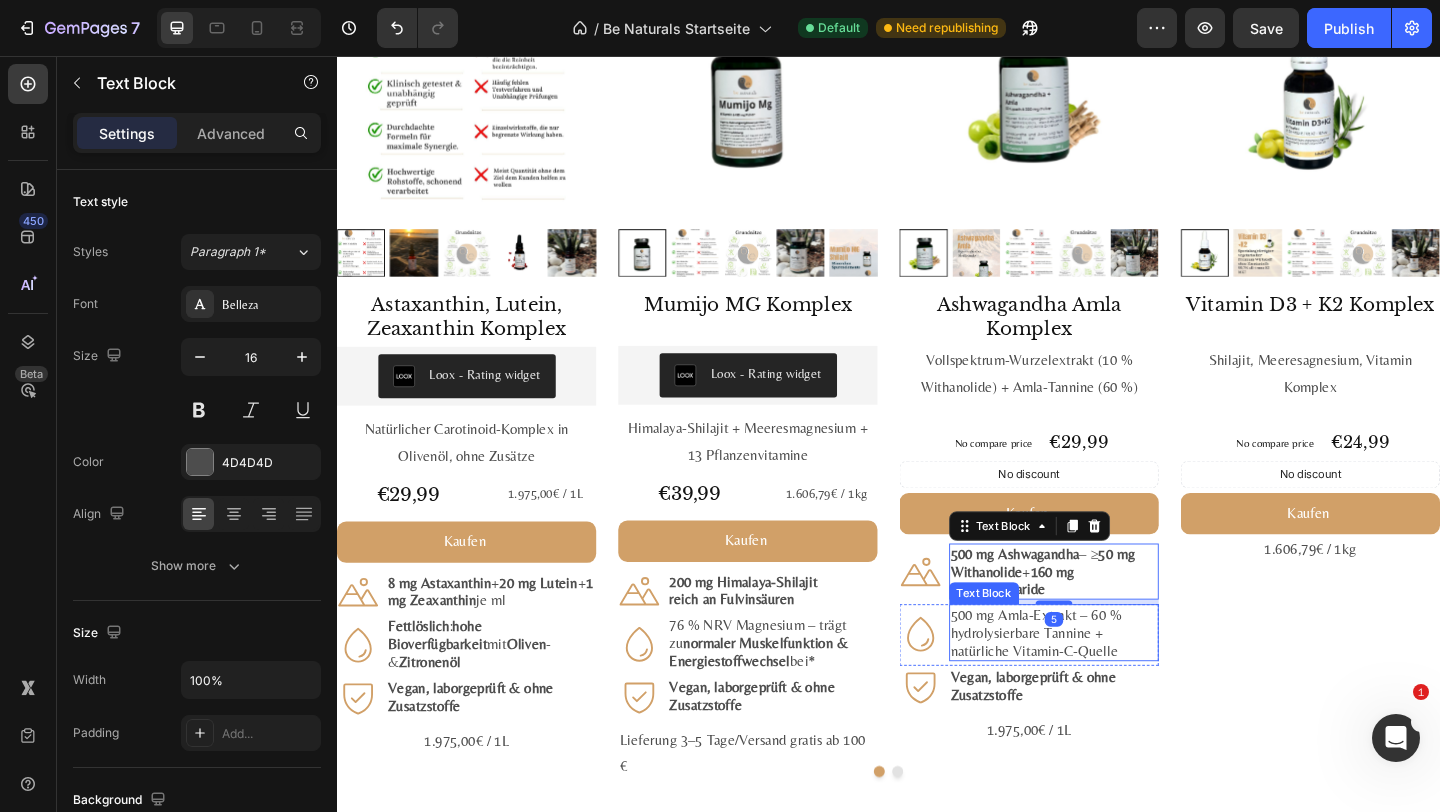 click on "500 mg Amla-Extrakt – 60 % hydrolysierbare Tannine + natürliche Vitamin-C-Quelle" at bounding box center [1117, 683] 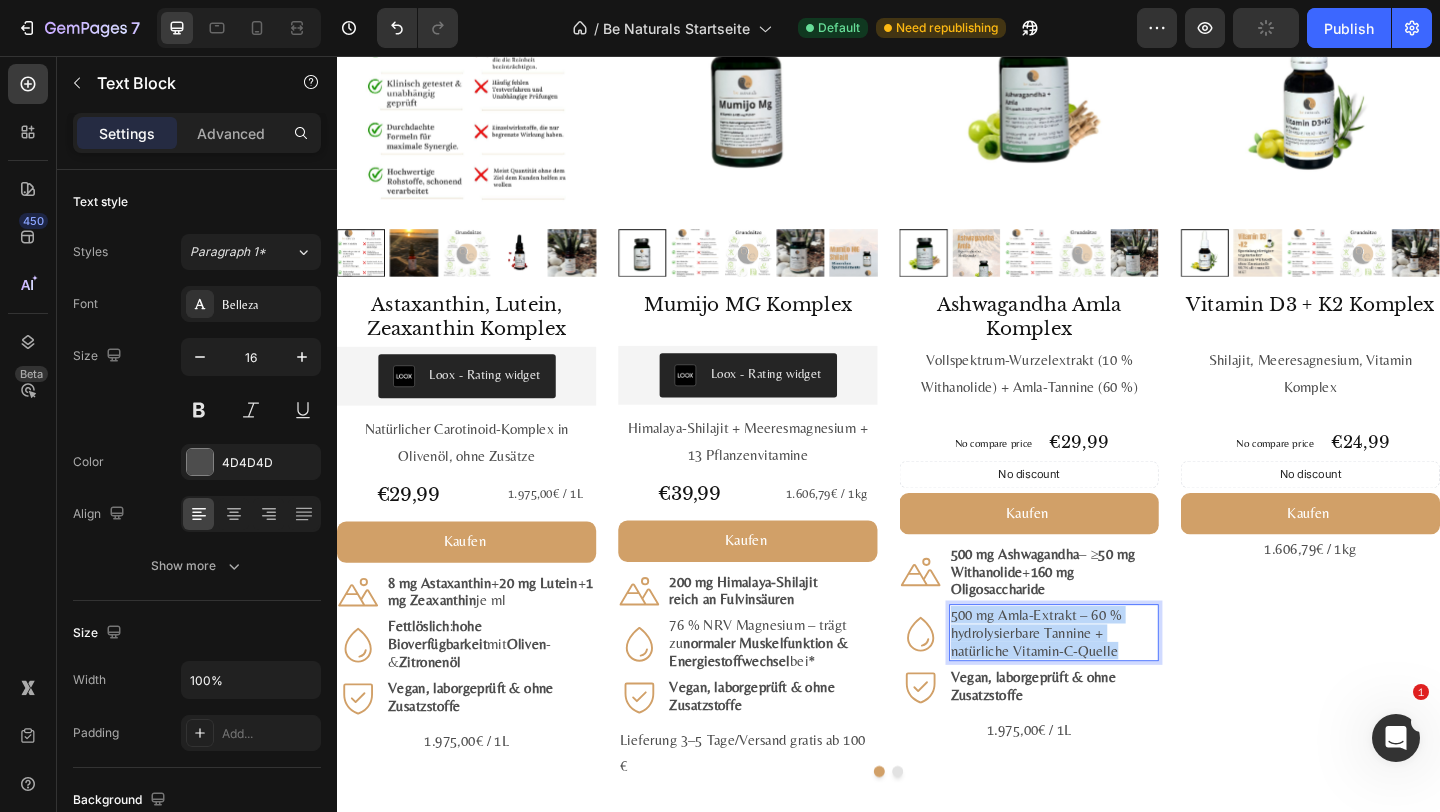click on "500 mg Amla-Extrakt – 60 % hydrolysierbare Tannine + natürliche Vitamin-C-Quelle" at bounding box center (1117, 683) 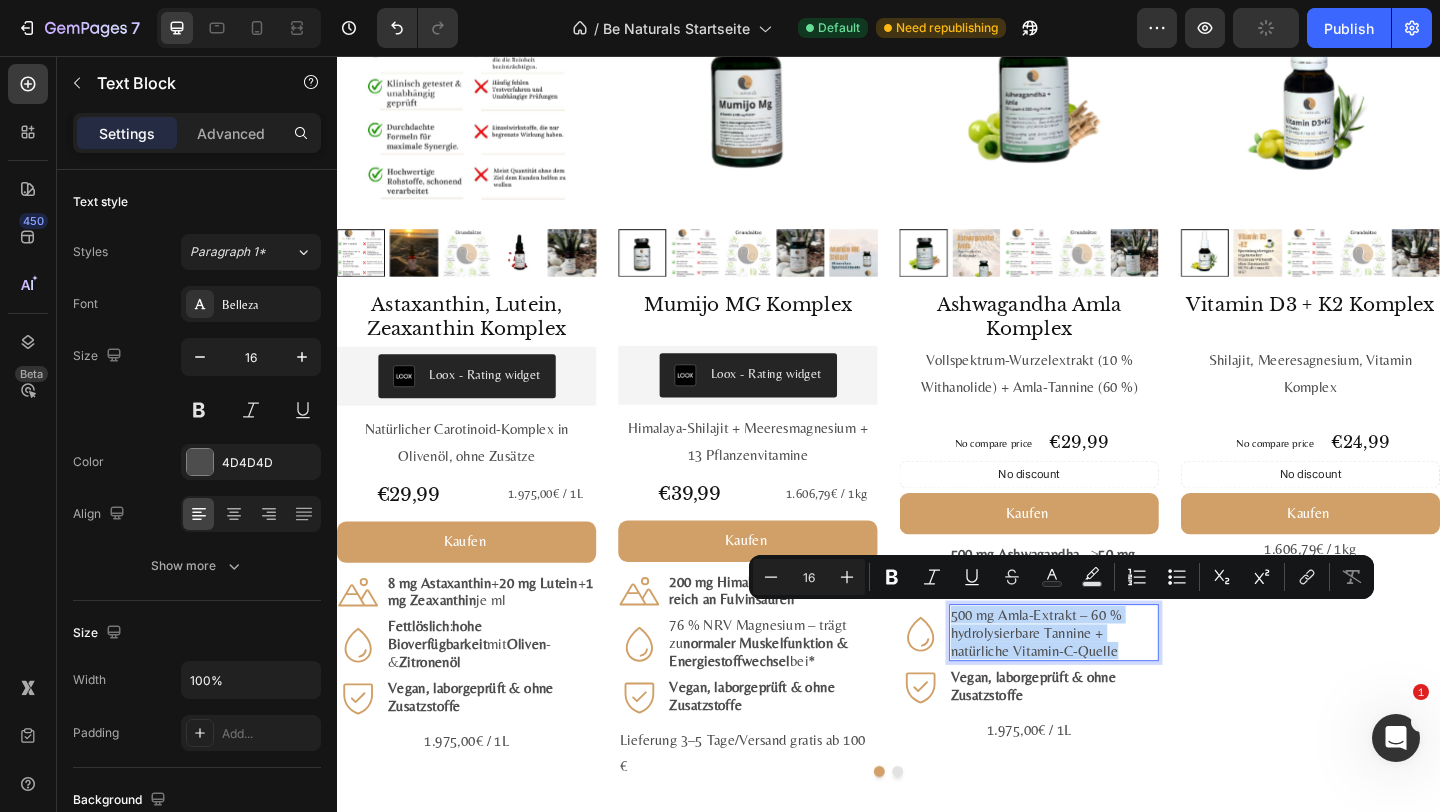 click on "500 mg Amla-Extrakt – 60 % hydrolysierbare Tannine + natürliche Vitamin-C-Quelle" at bounding box center [1117, 683] 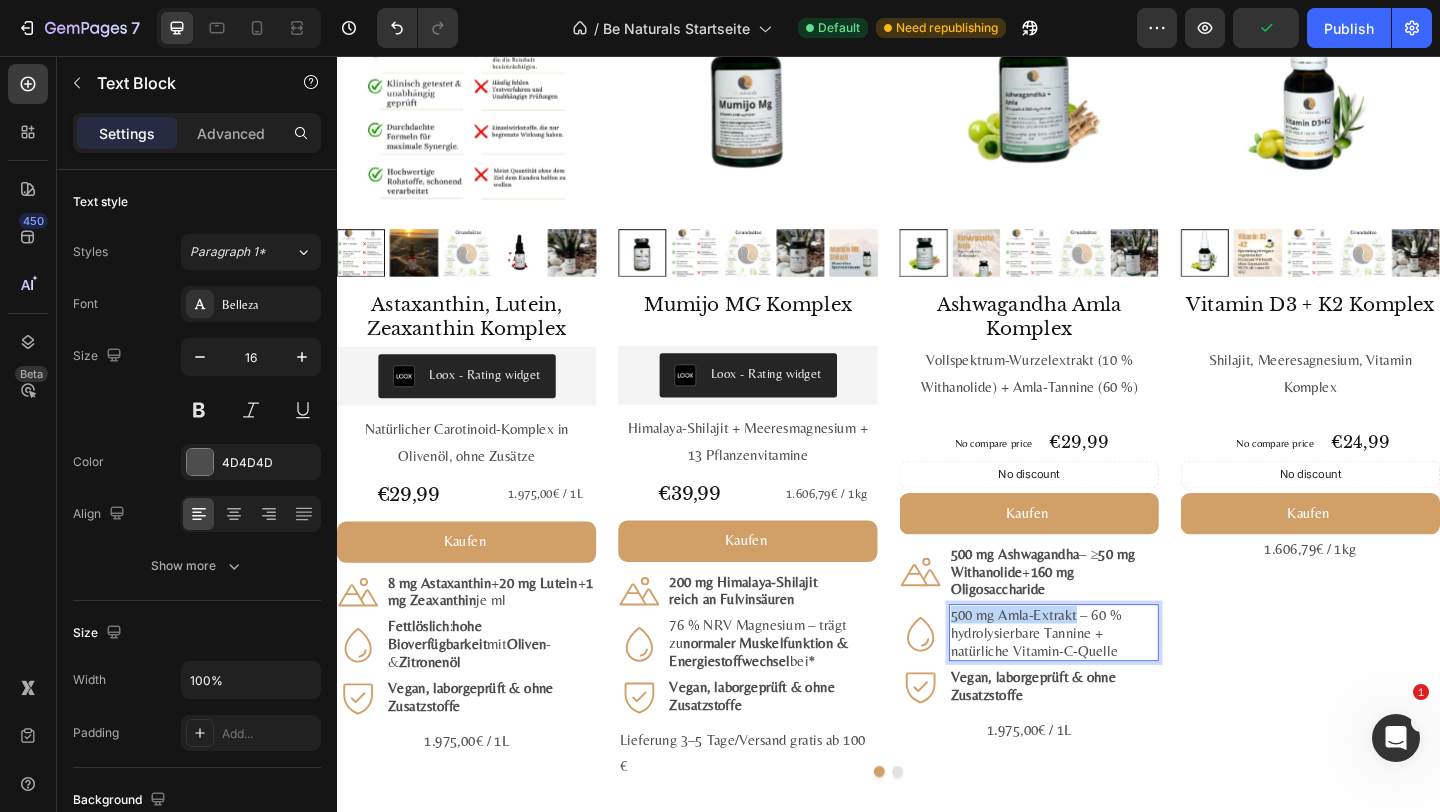 drag, startPoint x: 1144, startPoint y: 667, endPoint x: 1006, endPoint y: 658, distance: 138.29317 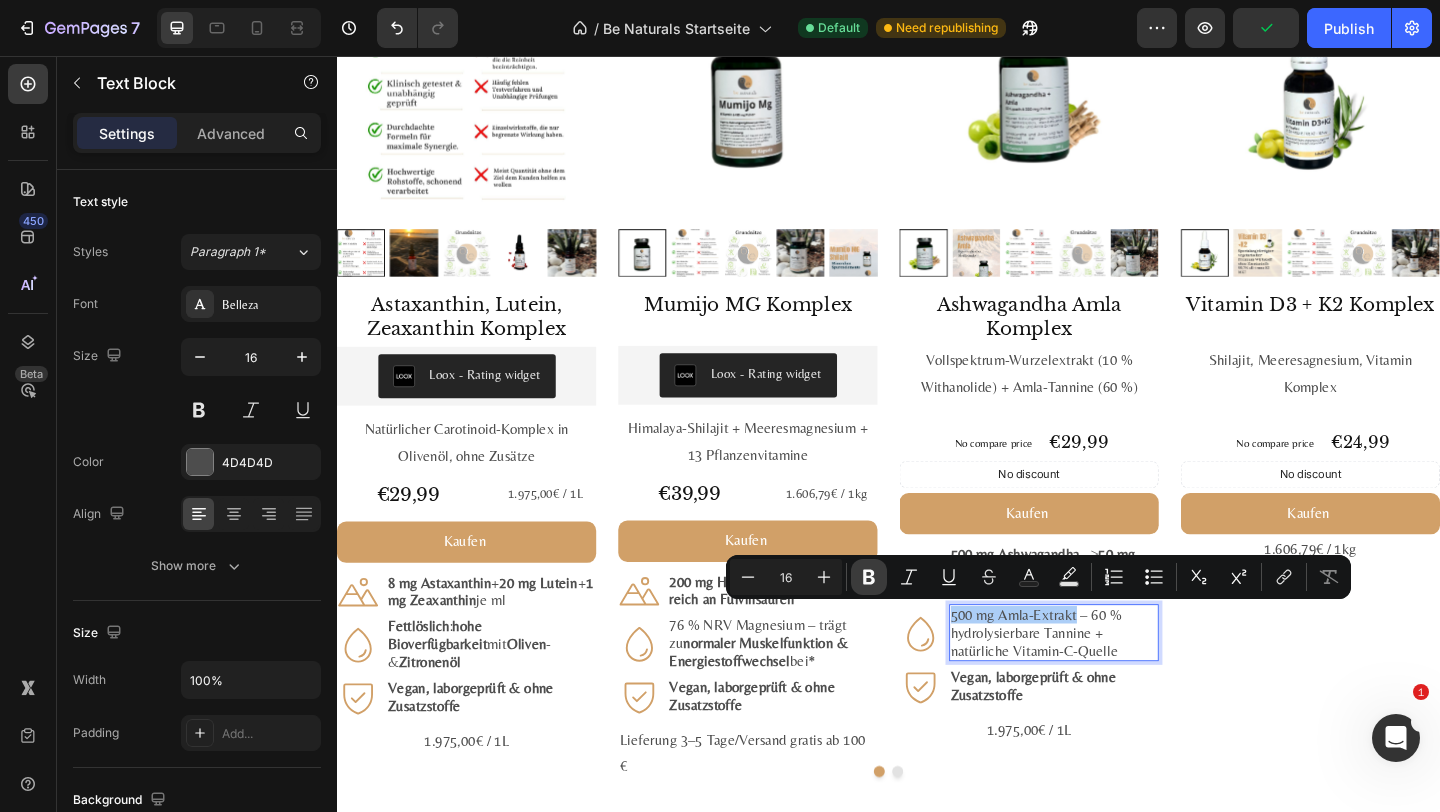 click 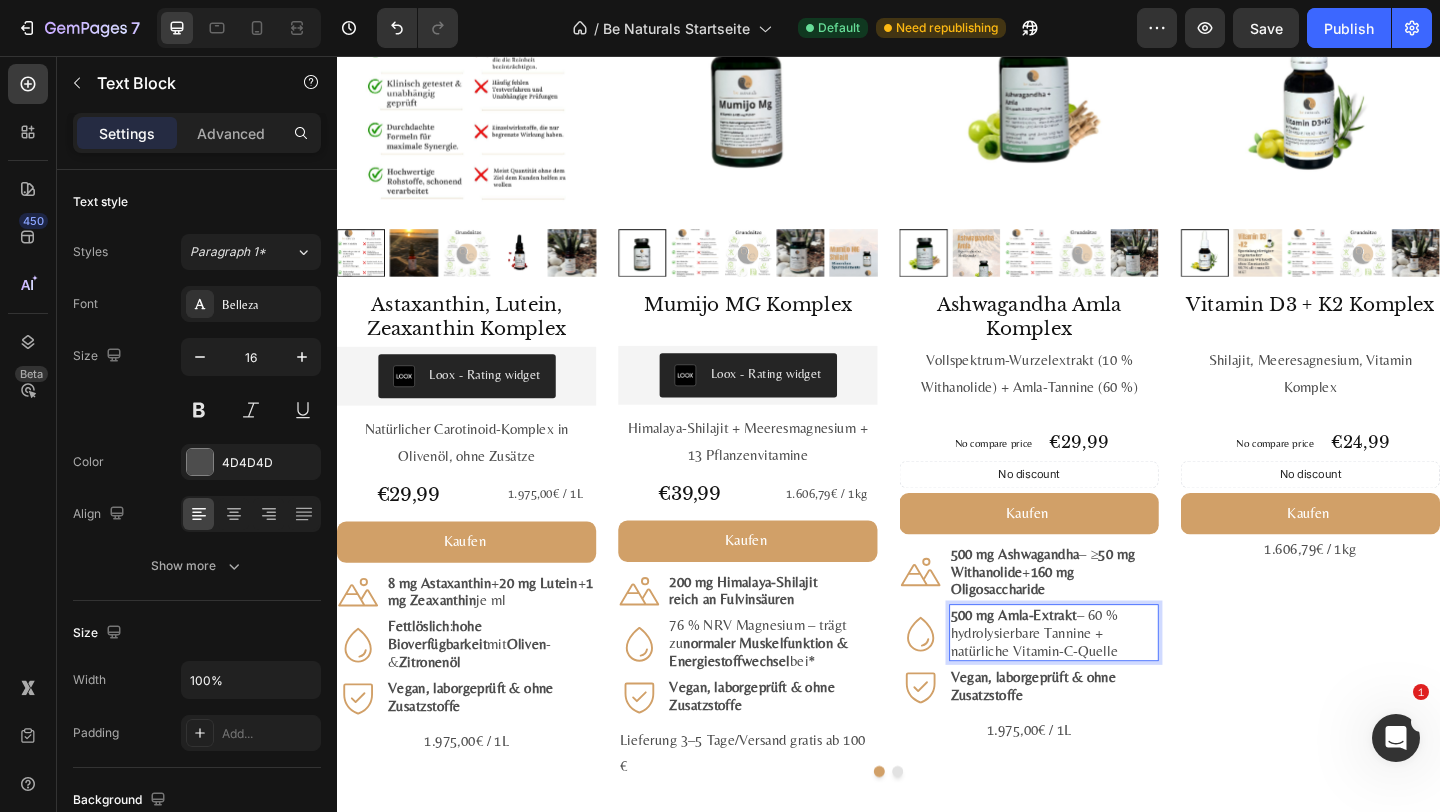 click on "500 mg Amla-Extrakt  – 60 % hydrolysierbare Tannine + natürliche Vitamin-C-Quelle" at bounding box center [1117, 683] 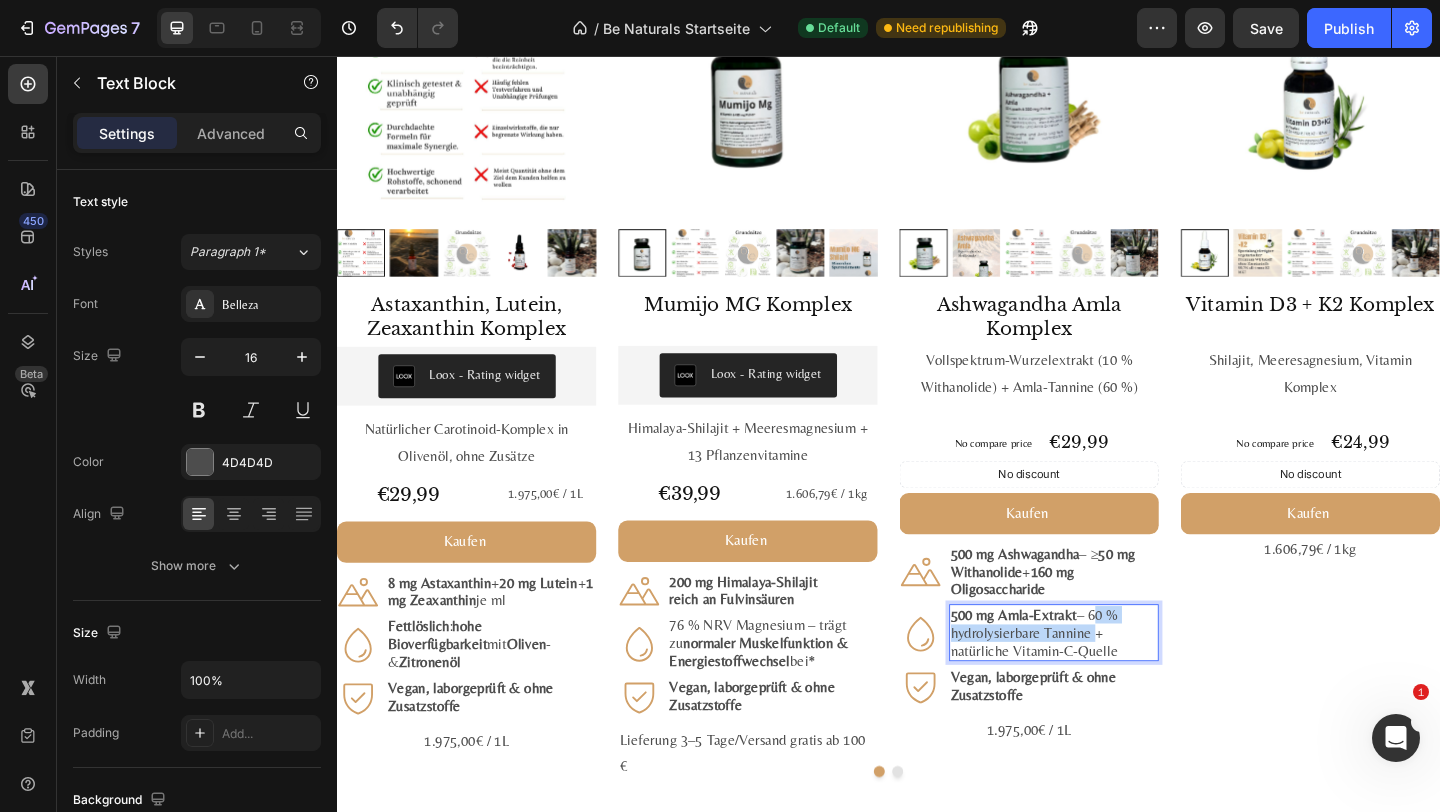 drag, startPoint x: 1162, startPoint y: 665, endPoint x: 1151, endPoint y: 688, distance: 25.495098 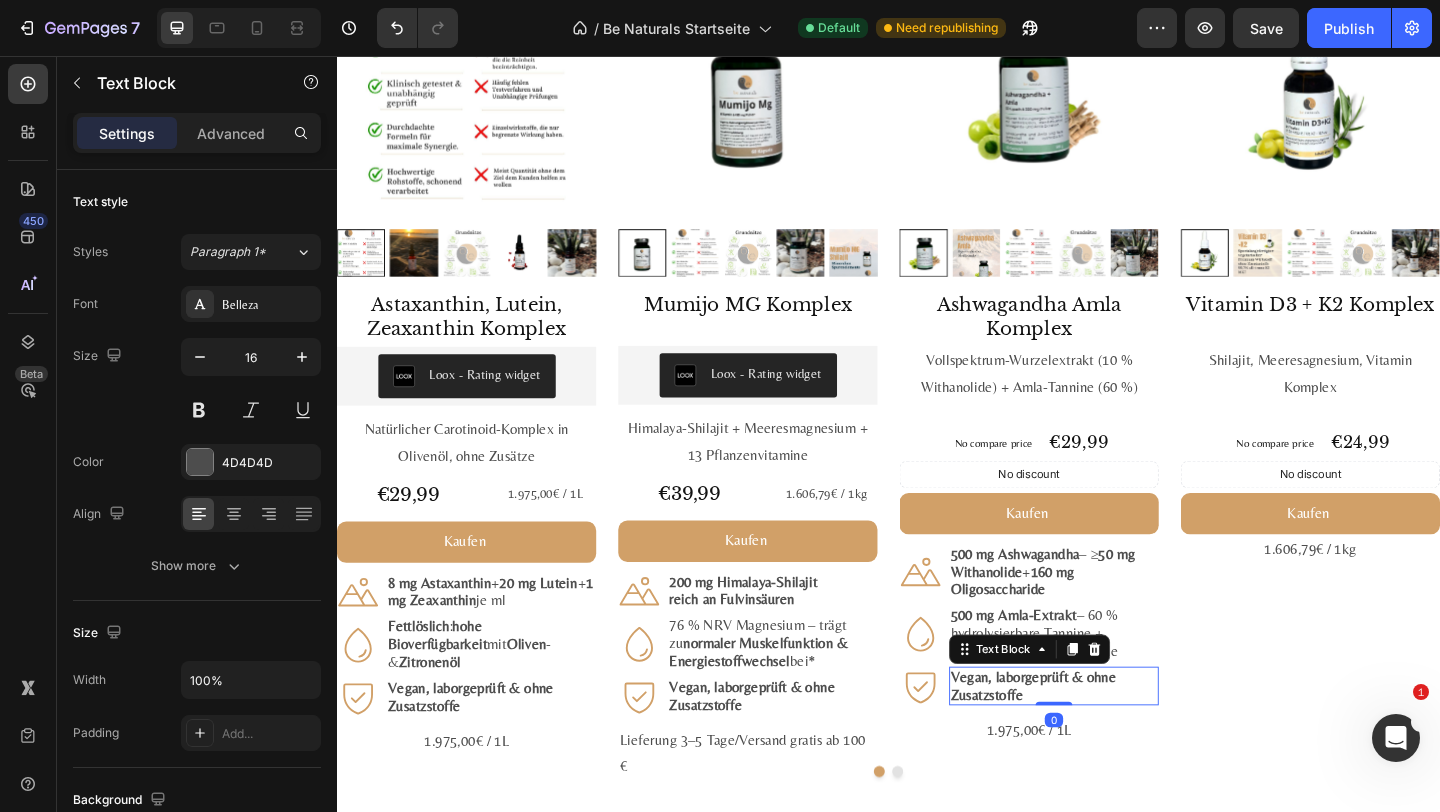 click on "Vegan, labor­geprüft & ohne Zusatz­stoffe" at bounding box center (1117, 741) 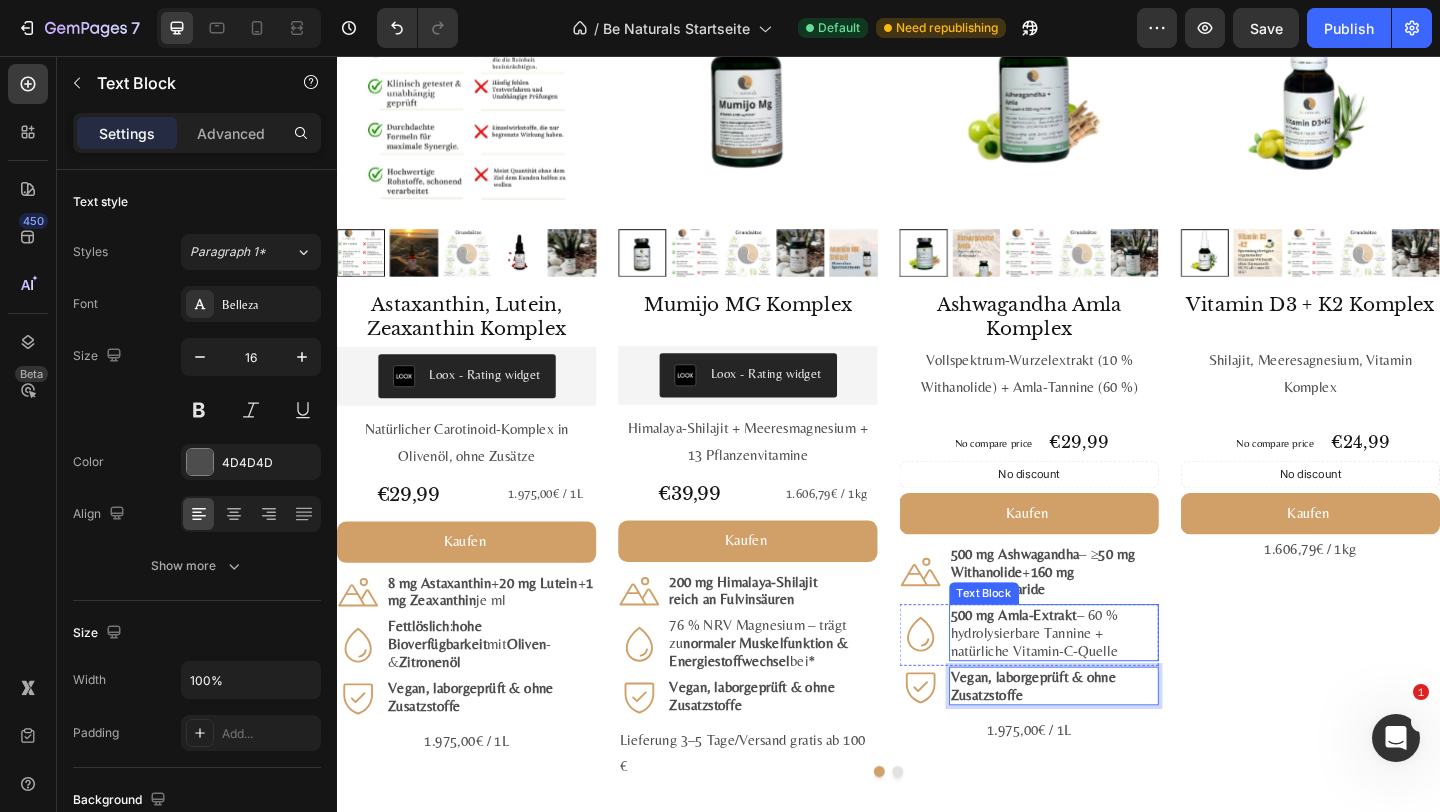 click on "500 mg Amla-Extrakt  – 60 % hydrolysierbare Tannine + natürliche Vitamin-C-Quelle" at bounding box center [1117, 683] 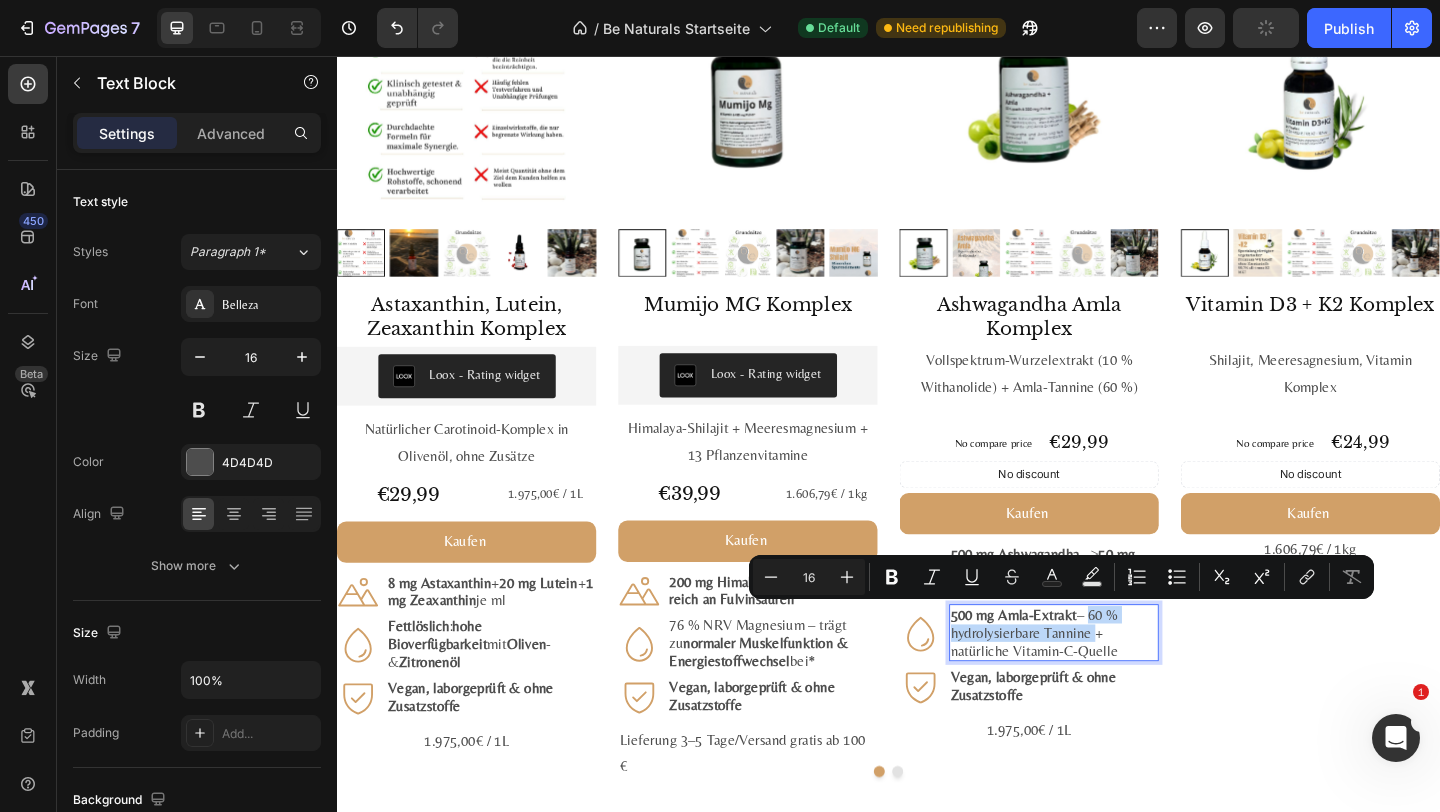 drag, startPoint x: 1152, startPoint y: 687, endPoint x: 1156, endPoint y: 668, distance: 19.416489 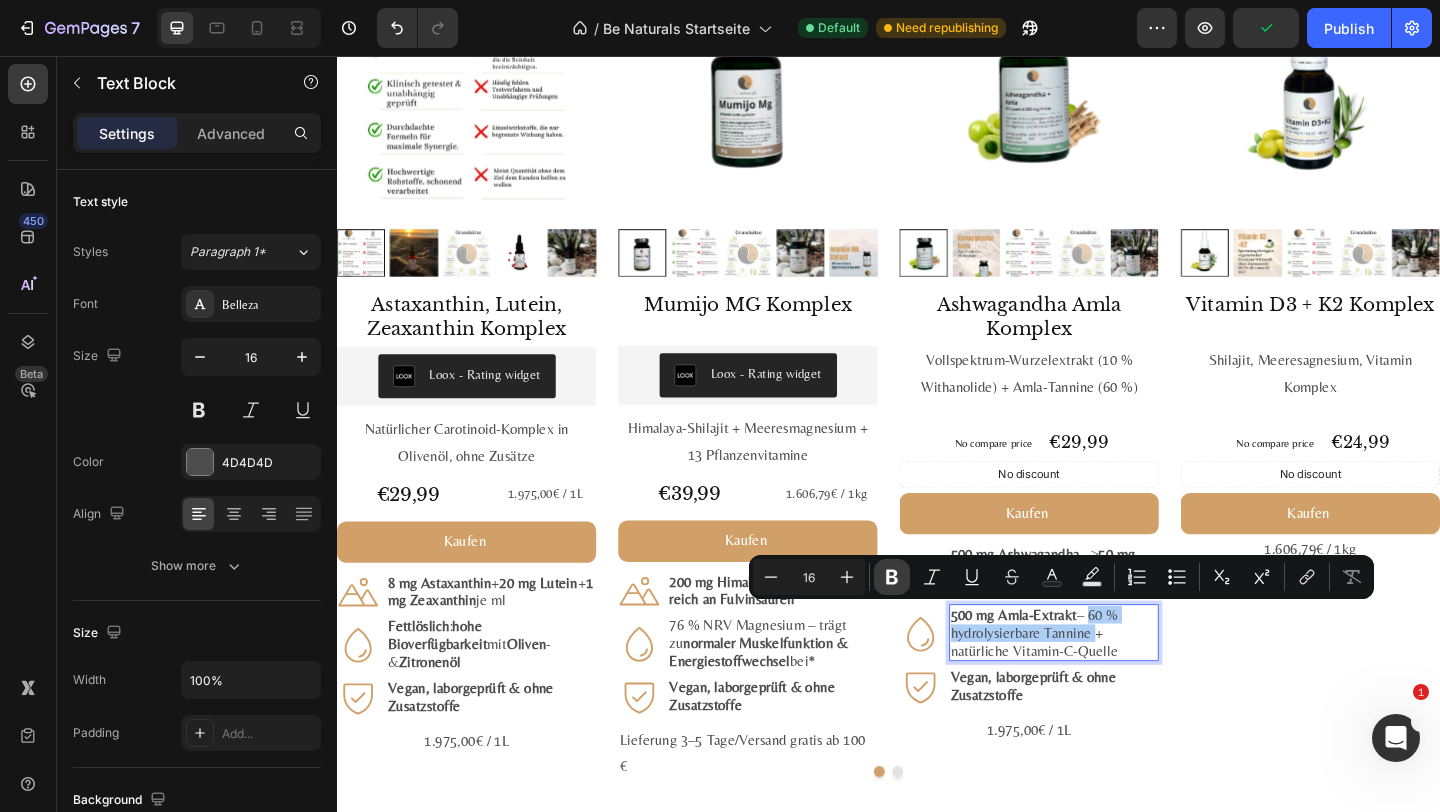 click 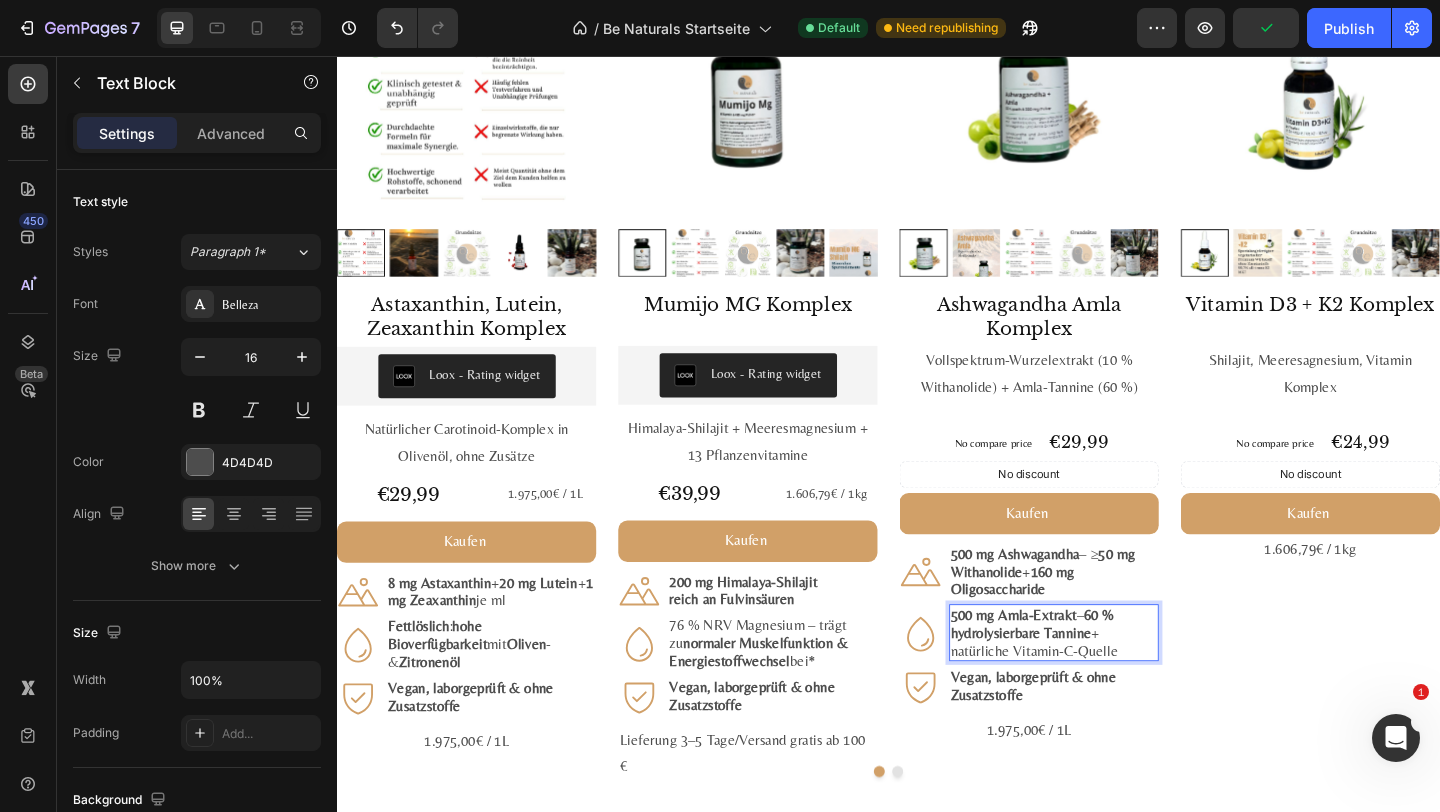 click on "60 % hydrolysierbare Tannine" at bounding box center (1094, 673) 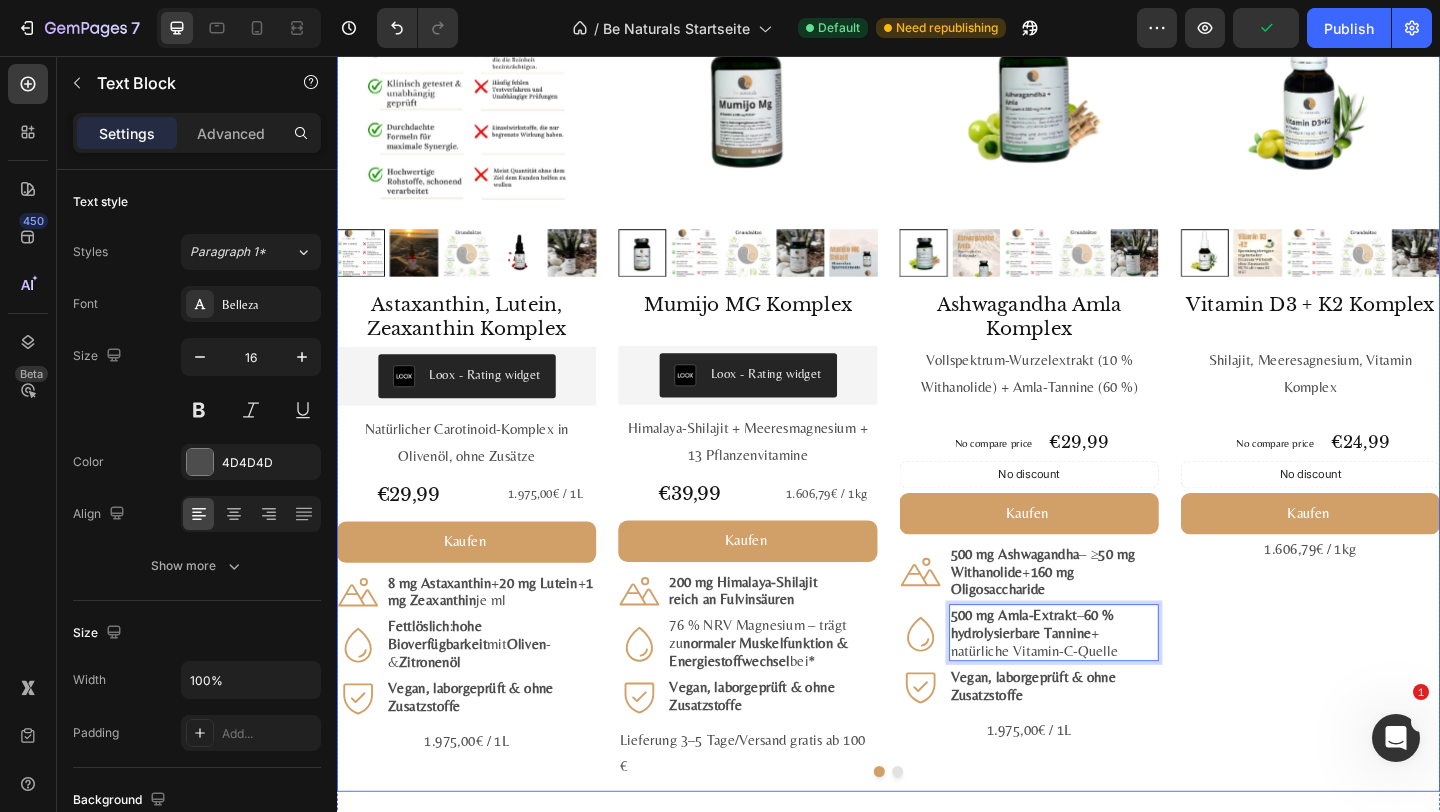 click on "Fundamental Product Badge Product Images Vitamin D3 + K2 Komplex Product Title Shilajit, Meeresagnesium, Vitamin Komplex Text Block No compare price Product Price €24,99 Product Price Product Price Row No discount   Not be displayed when published Discount Tag Kaufen Add to Cart 1.606,79€ / 1kg Text Block Product" at bounding box center [1396, 405] 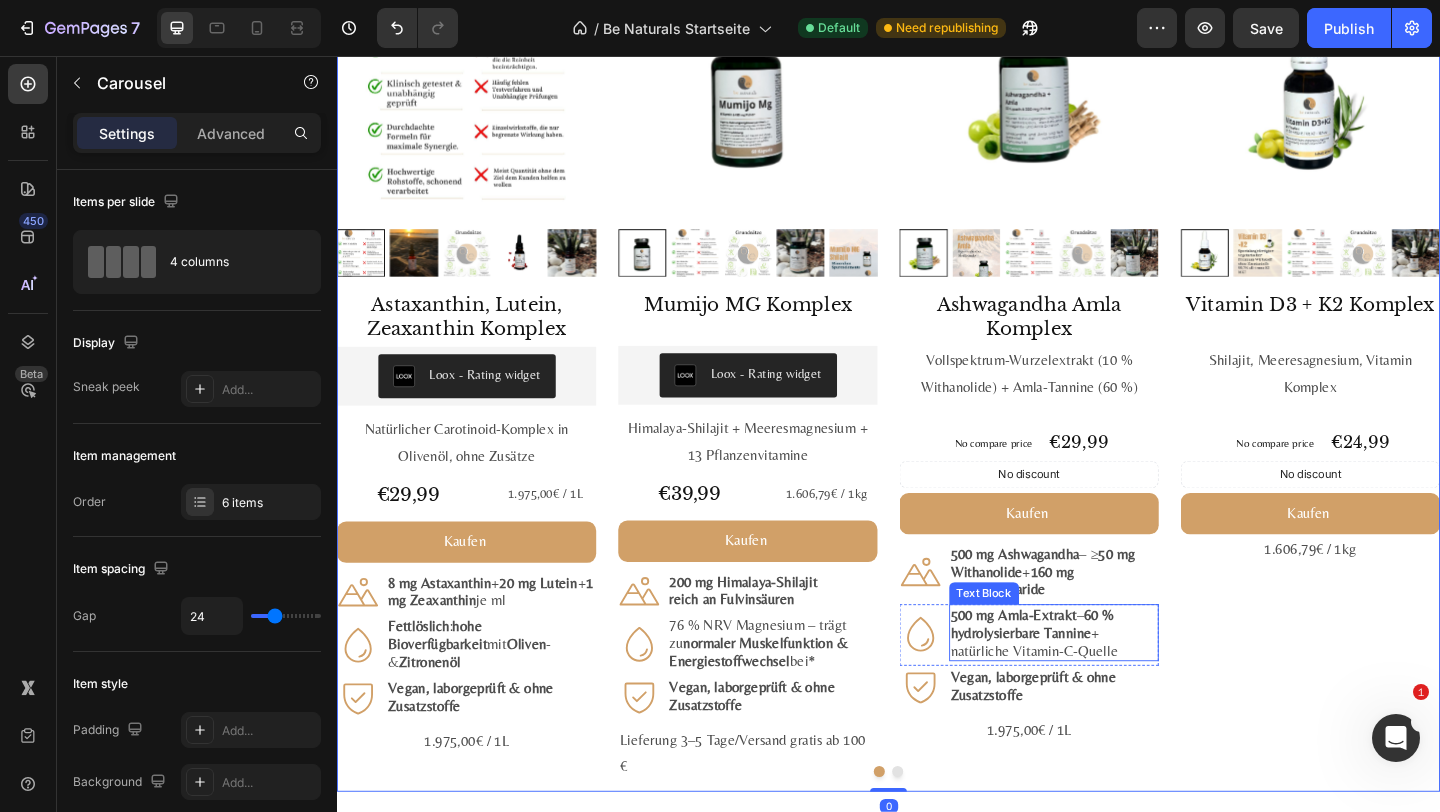 click on "500 mg Amla-Extrakt  –  60 % hydrolysierbare Tannine  + natürliche Vitamin-C-Quelle" at bounding box center [1117, 683] 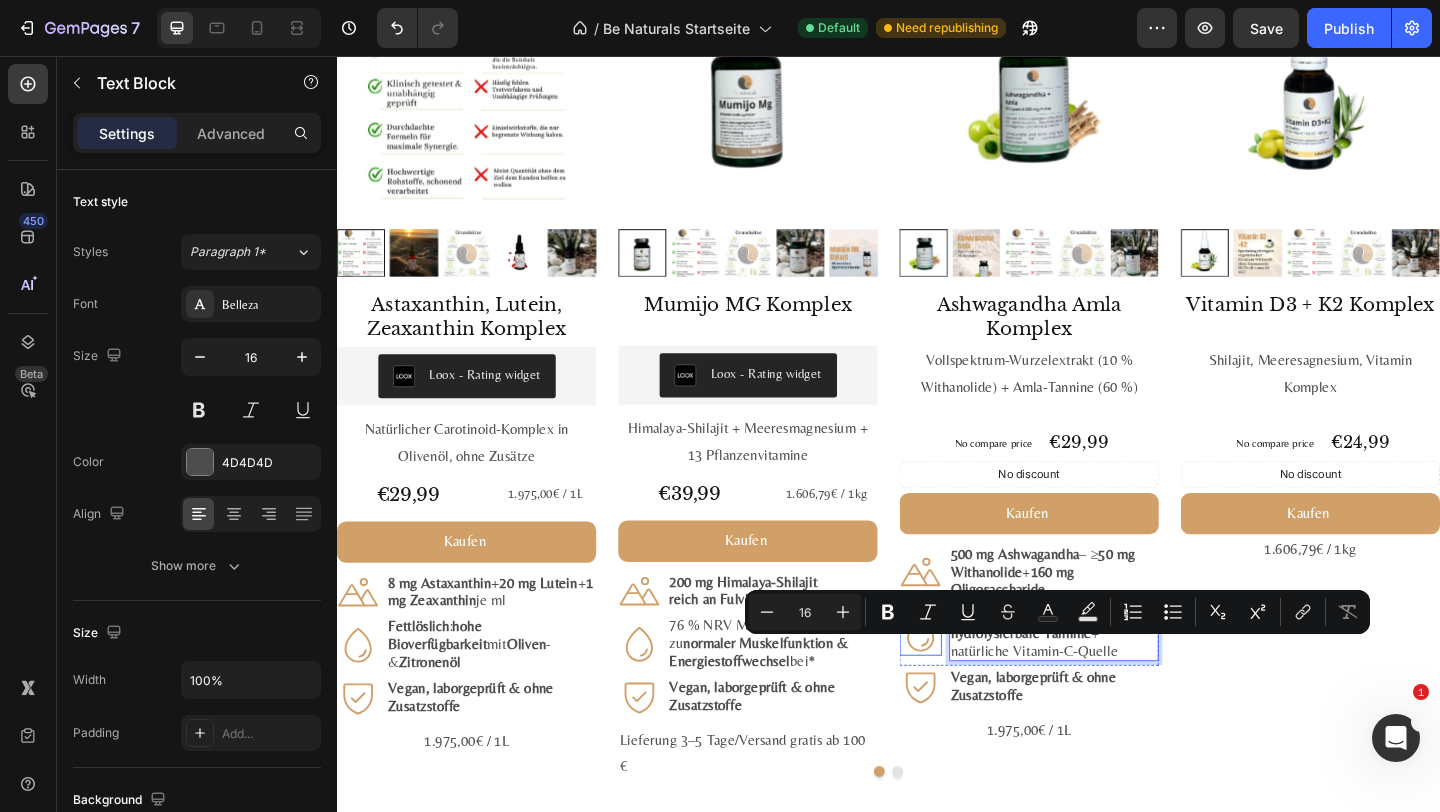 drag, startPoint x: 1186, startPoint y: 703, endPoint x: 990, endPoint y: 702, distance: 196.00255 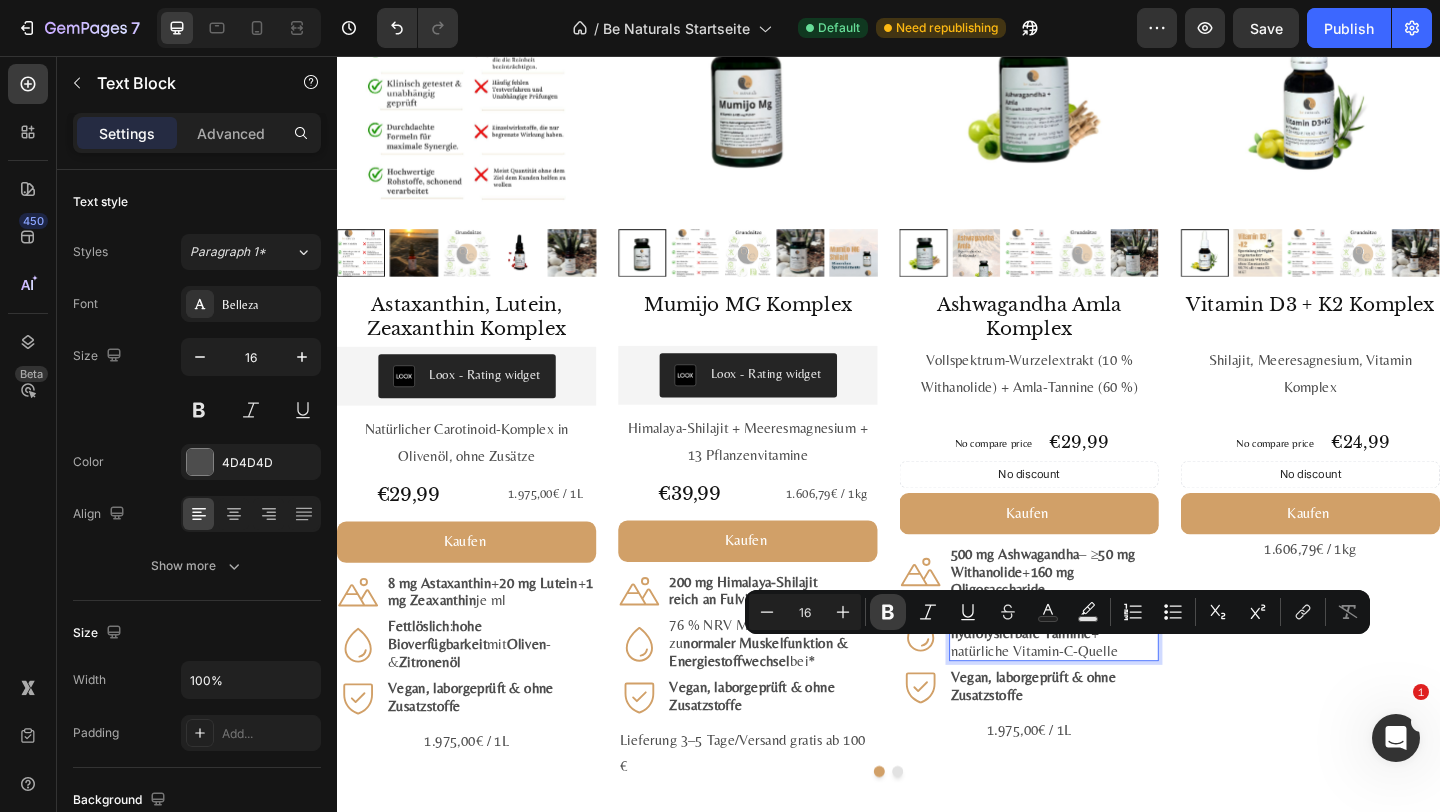 click 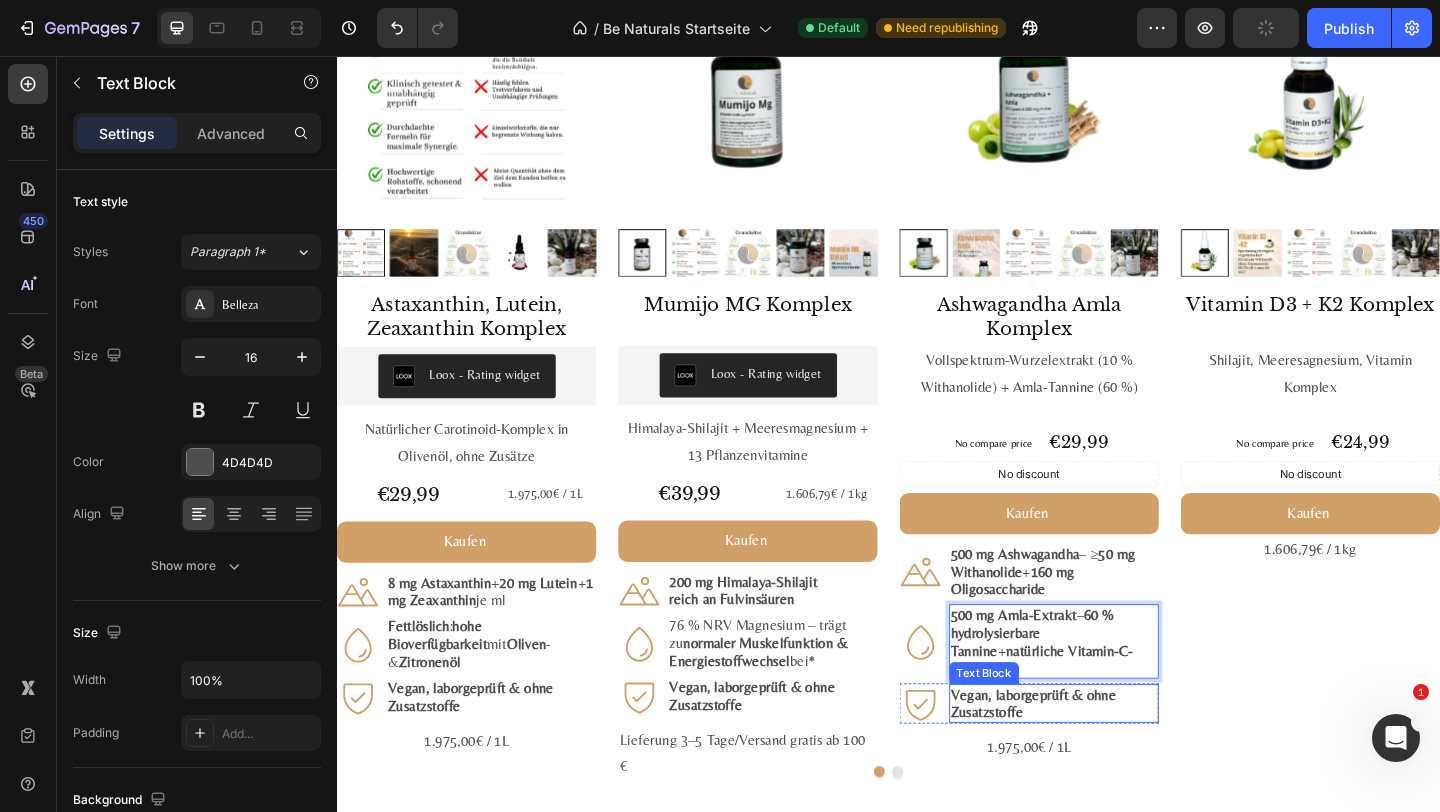 click on "Vegan, labor­geprüft & ohne Zusatz­stoffe" at bounding box center (1117, 760) 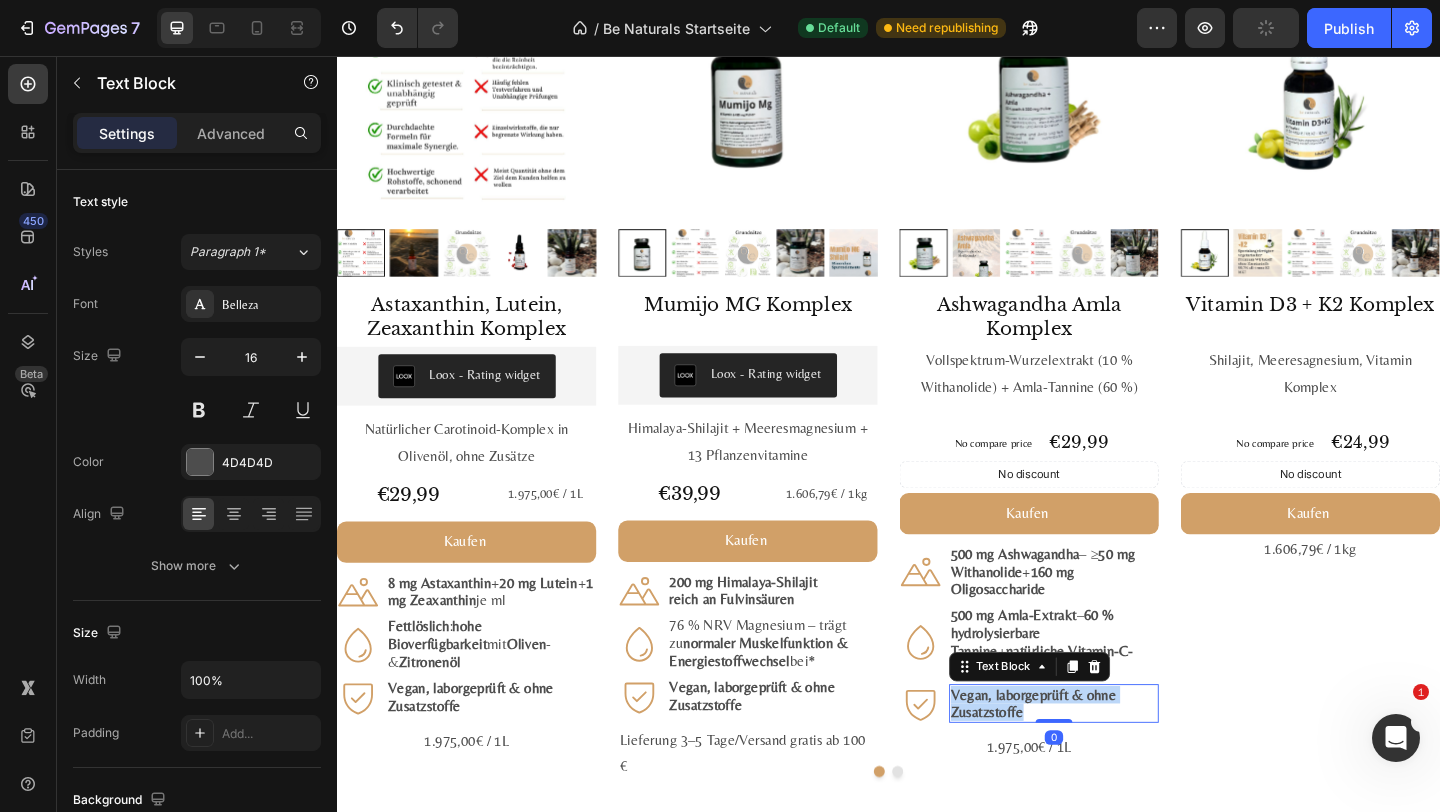 click on "Vegan, labor­geprüft & ohne Zusatz­stoffe" at bounding box center [1117, 760] 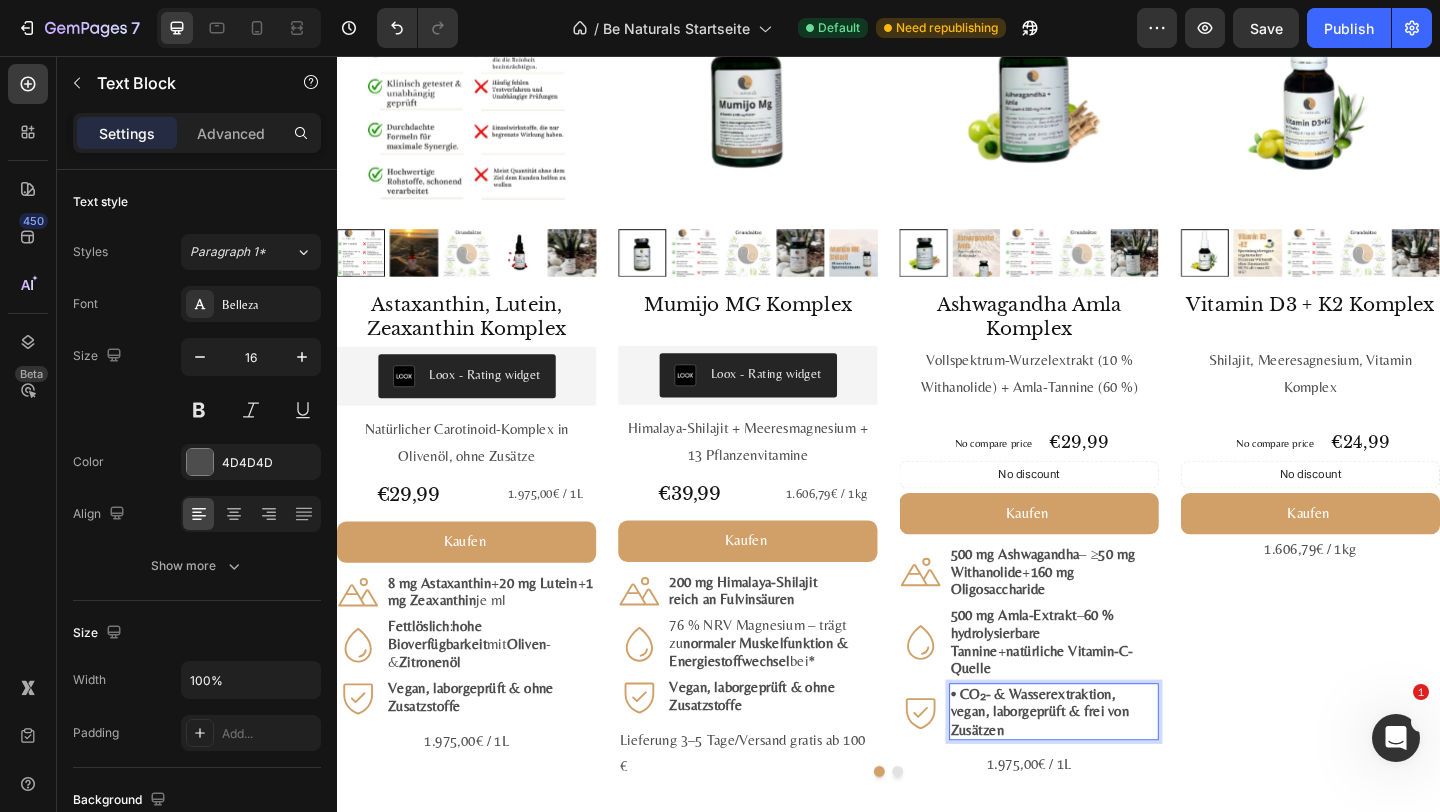 click on "• CO₂- & Wasserextraktion, vegan, labor­geprüft & frei von Zusätzen" at bounding box center [1102, 768] 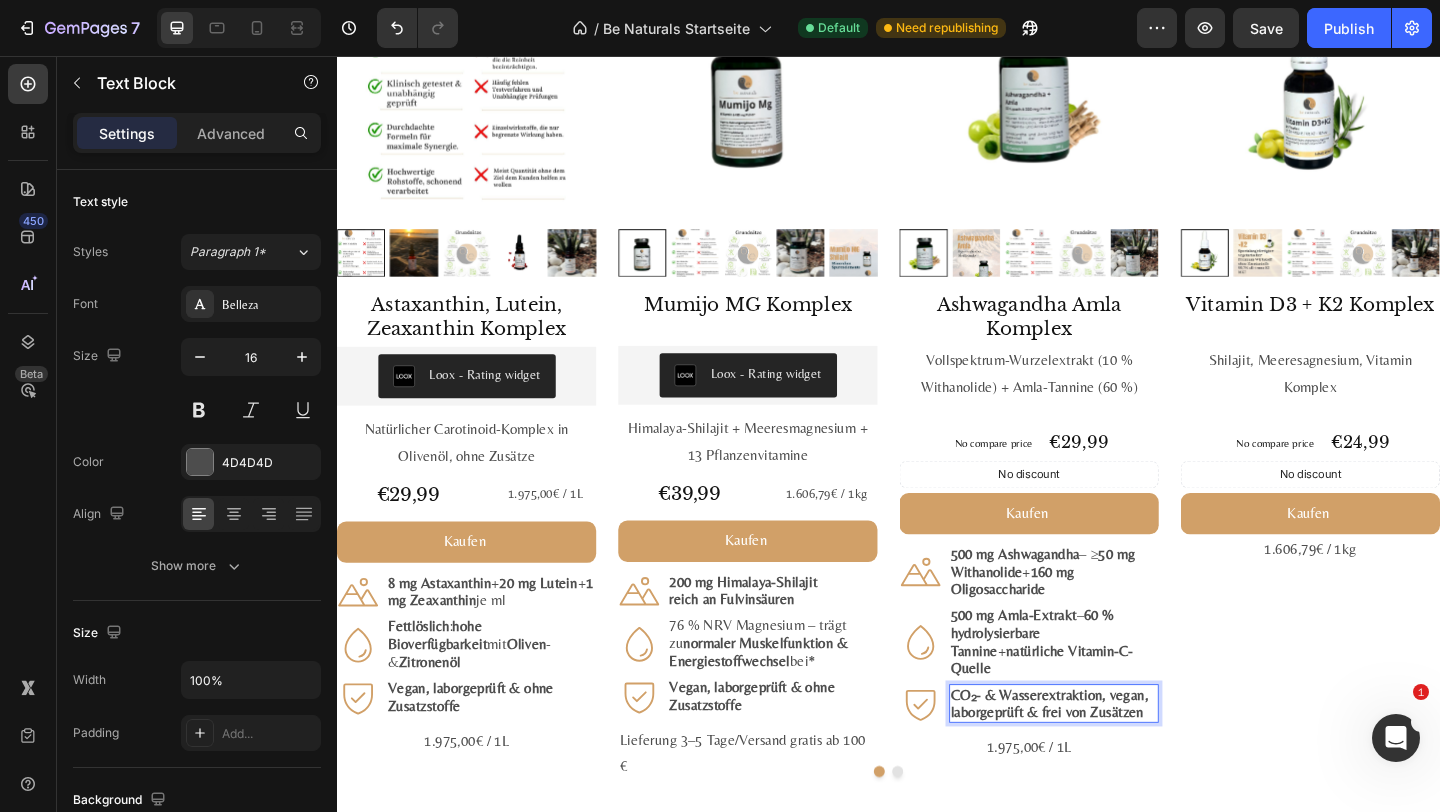 click on "CO₂- & Wasserextraktion, vegan, labor­geprüft & frei von Zusätzen" at bounding box center [1112, 760] 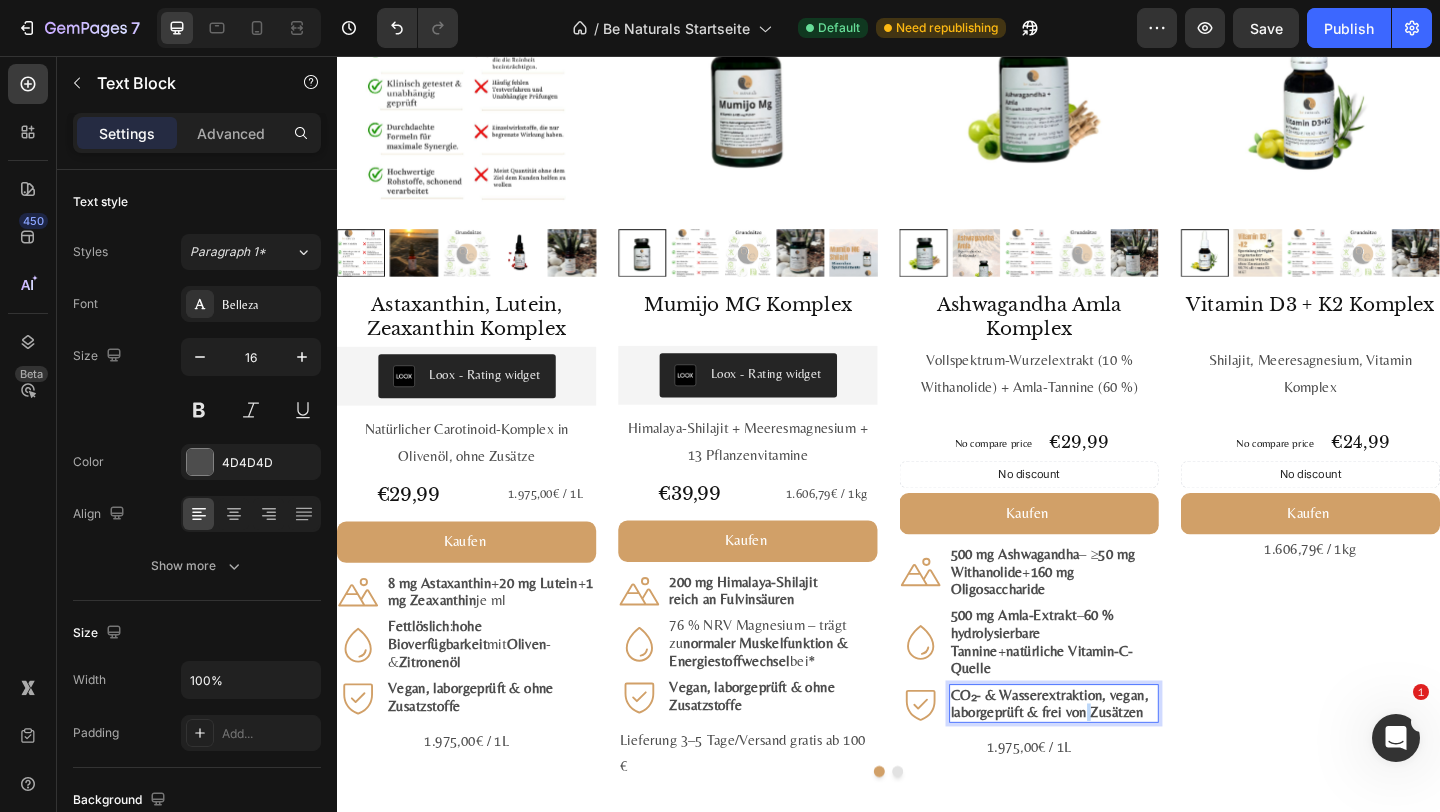 click on "CO₂- & Wasserextraktion, vegan, labor­geprüft & frei von Zusätzen" at bounding box center (1112, 760) 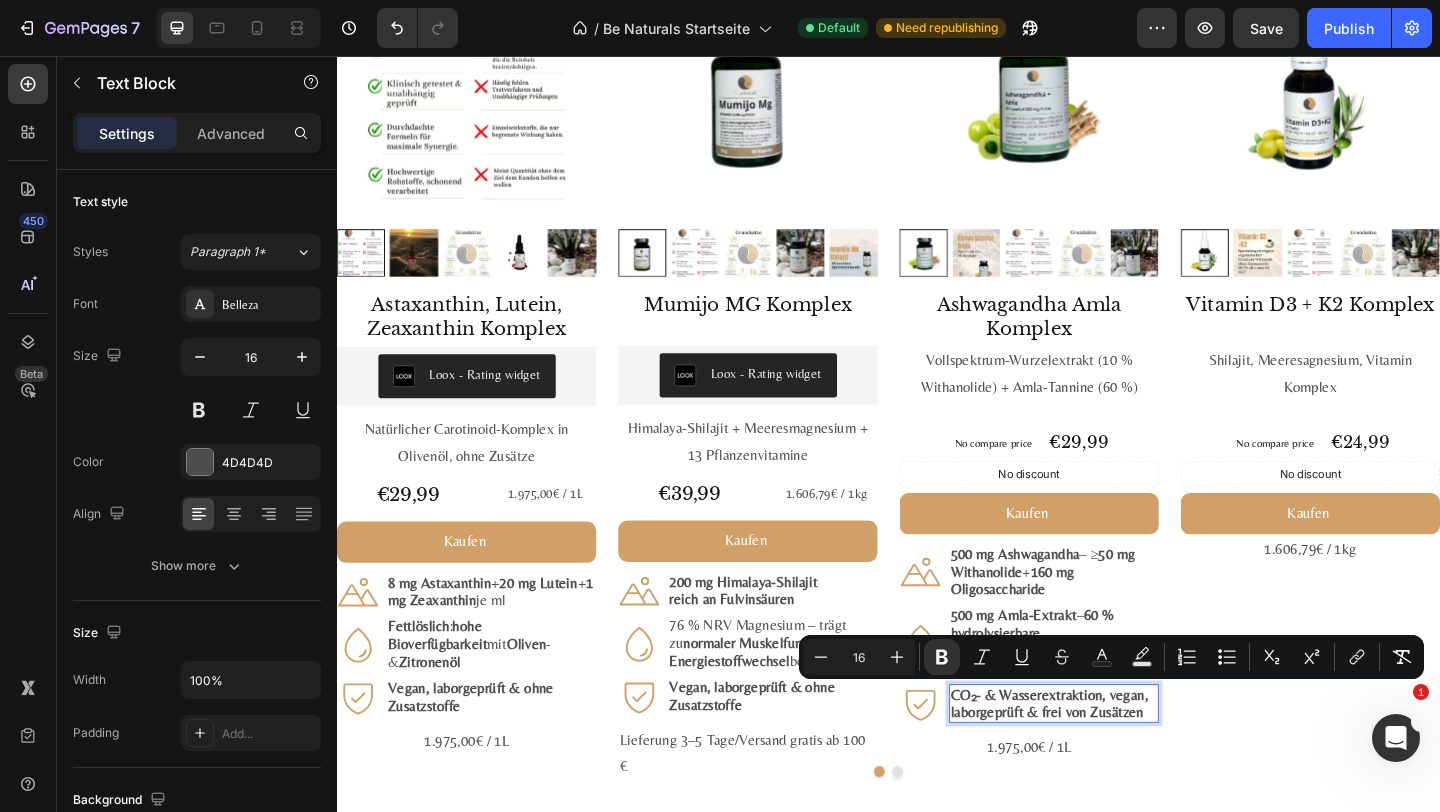 click on "CO₂- & Wasserextraktion, vegan, labor­geprüft & frei von Zusätzen" at bounding box center [1112, 760] 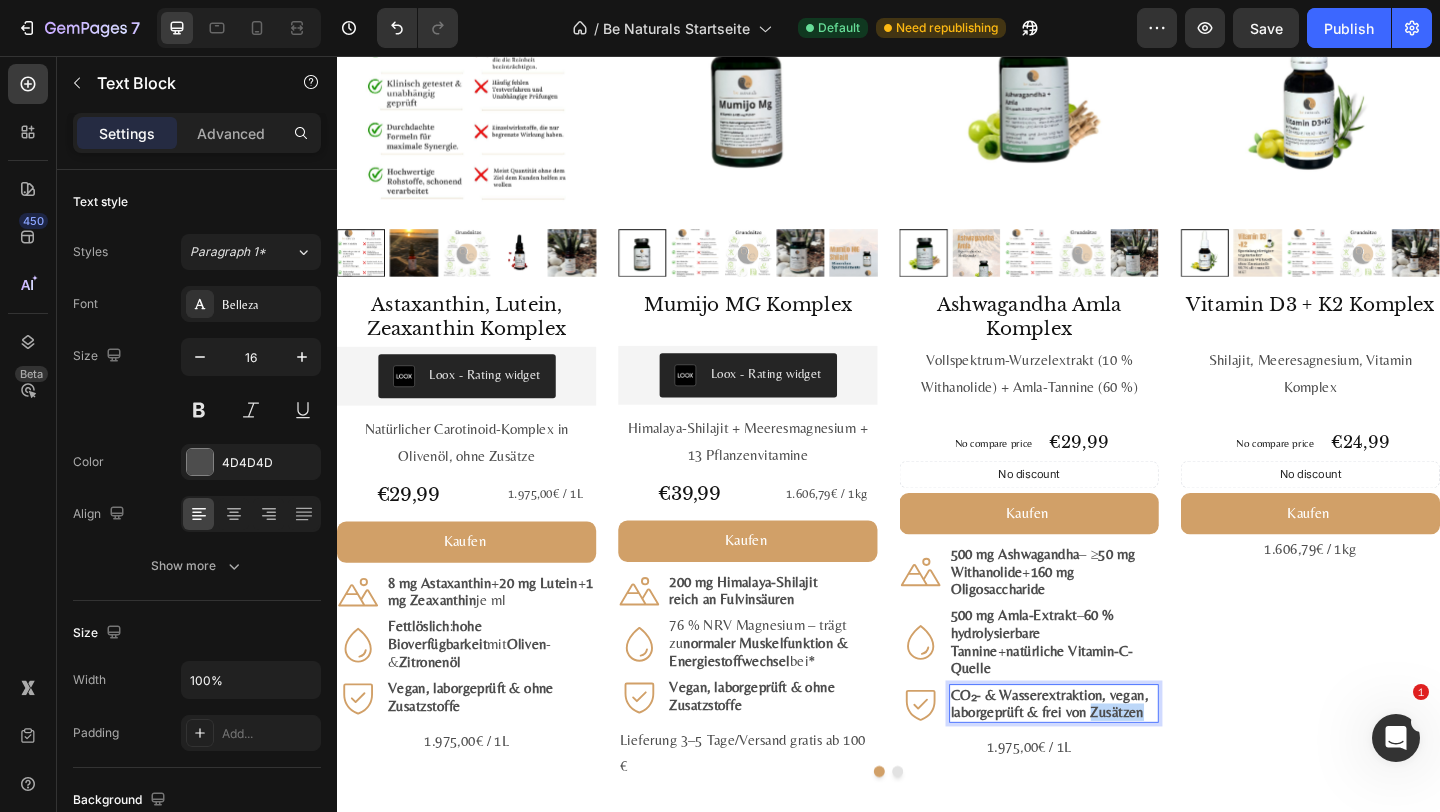 click on "CO₂- & Wasserextraktion, vegan, labor­geprüft & frei von Zusätzen" at bounding box center (1112, 760) 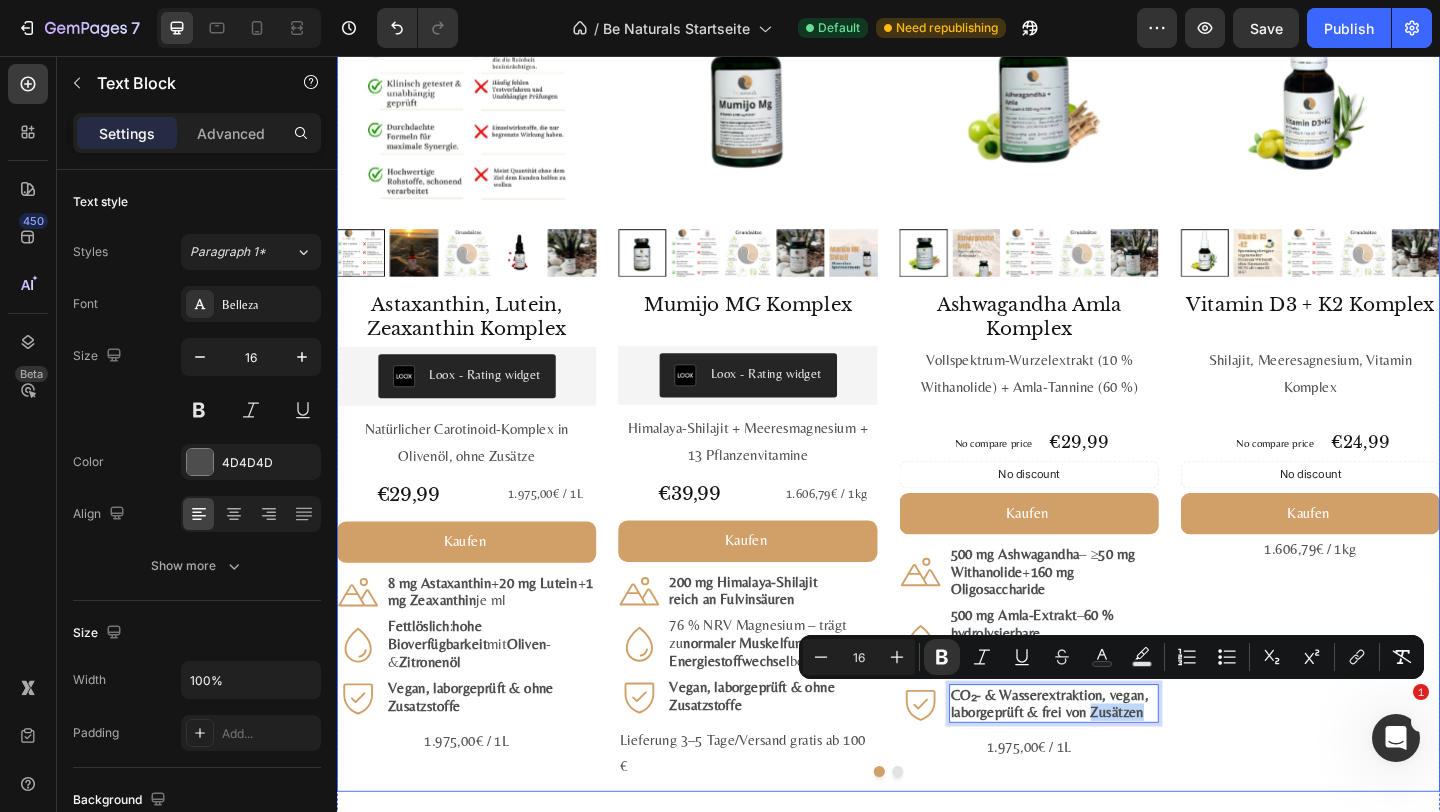 click on "#1 Bestseller Product Badge Product Images Astaxanthin, Lutein, Zeaxanthin Komplex Product Title Loox - Rating widget Loox Natürlicher Carotinoid-Komplex in Olivenöl, ohne Zusätze Text Block €29,99 Product Price Product Price 1.975,00€ / 1L Text Block Row Kaufen Add to Cart
Icon 8 mg Astaxanthin  +  20 mg Lutein  +  1 mg Zeaxanthin  je ml Text Block Row
Icon Fettlöslich :  hohe Bioverfügbarkeit  mit  Oliven - &  Zitronenöl Text Block Row
Icon Vegan, labor­geprüft & ohne Zusatz­stoffe Text Block Row Row 1.975,00€ / 1L Text Block Product #2 Bestseller Product Badge Product Images Mumijo MG Komplex Product Title Loox - Rating widget Loox Himalaya-Shilajit + Meeres­magnesium + 13 Pflanzen­vitamine Text Block €39,99 Product Price Product Price 1.606,79€ / 1kg Text Block Row Kaufen Add to Cart
Icon 200 mg Himalaya-Shilajit reich an Fulvin­säuren Text Block Row
Icon 76 % NRV Magnesium – trägt zu   bei* Row Icon" at bounding box center [937, 405] 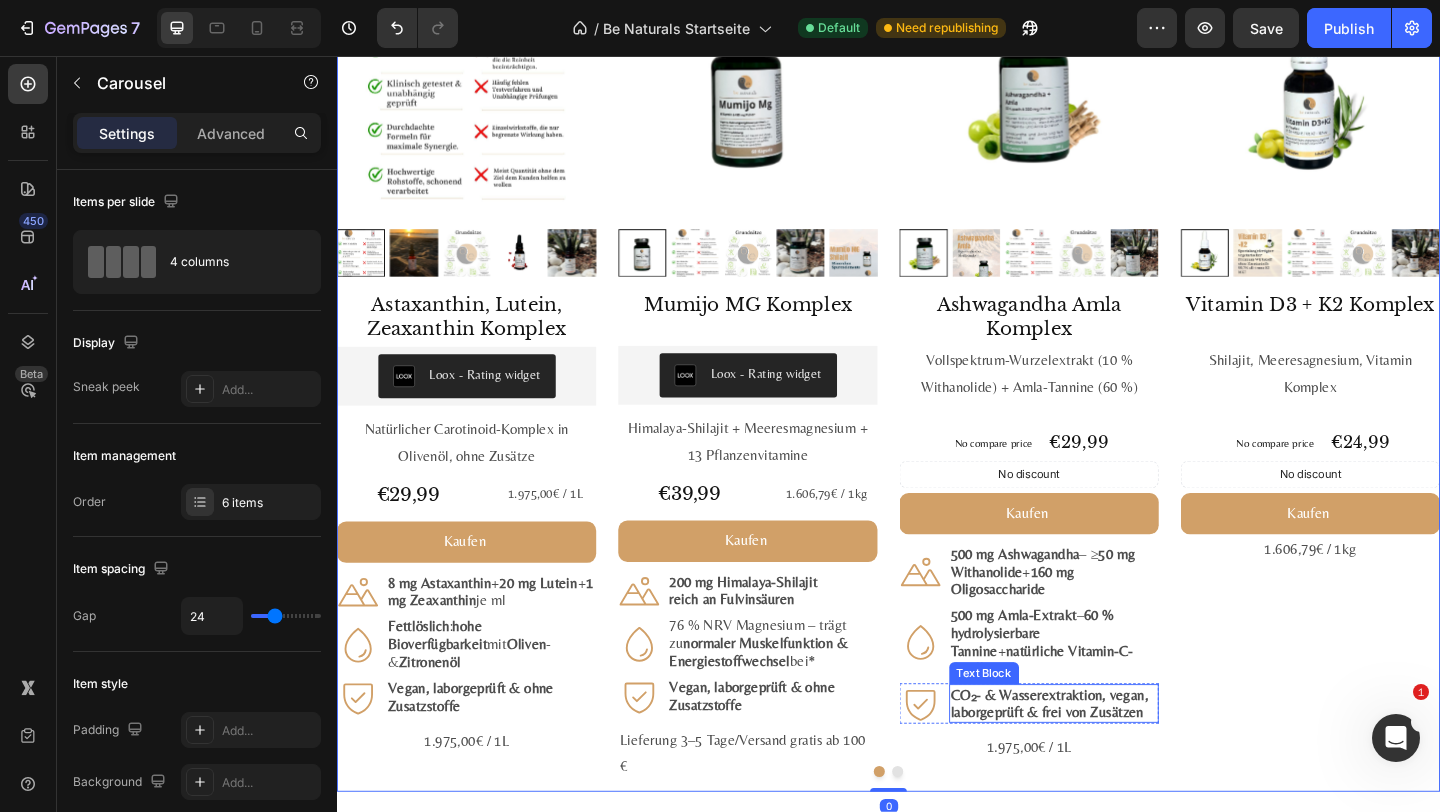 click on "CO₂- & Wasserextraktion, vegan, labor­geprüft & frei von Zusätzen" at bounding box center [1112, 760] 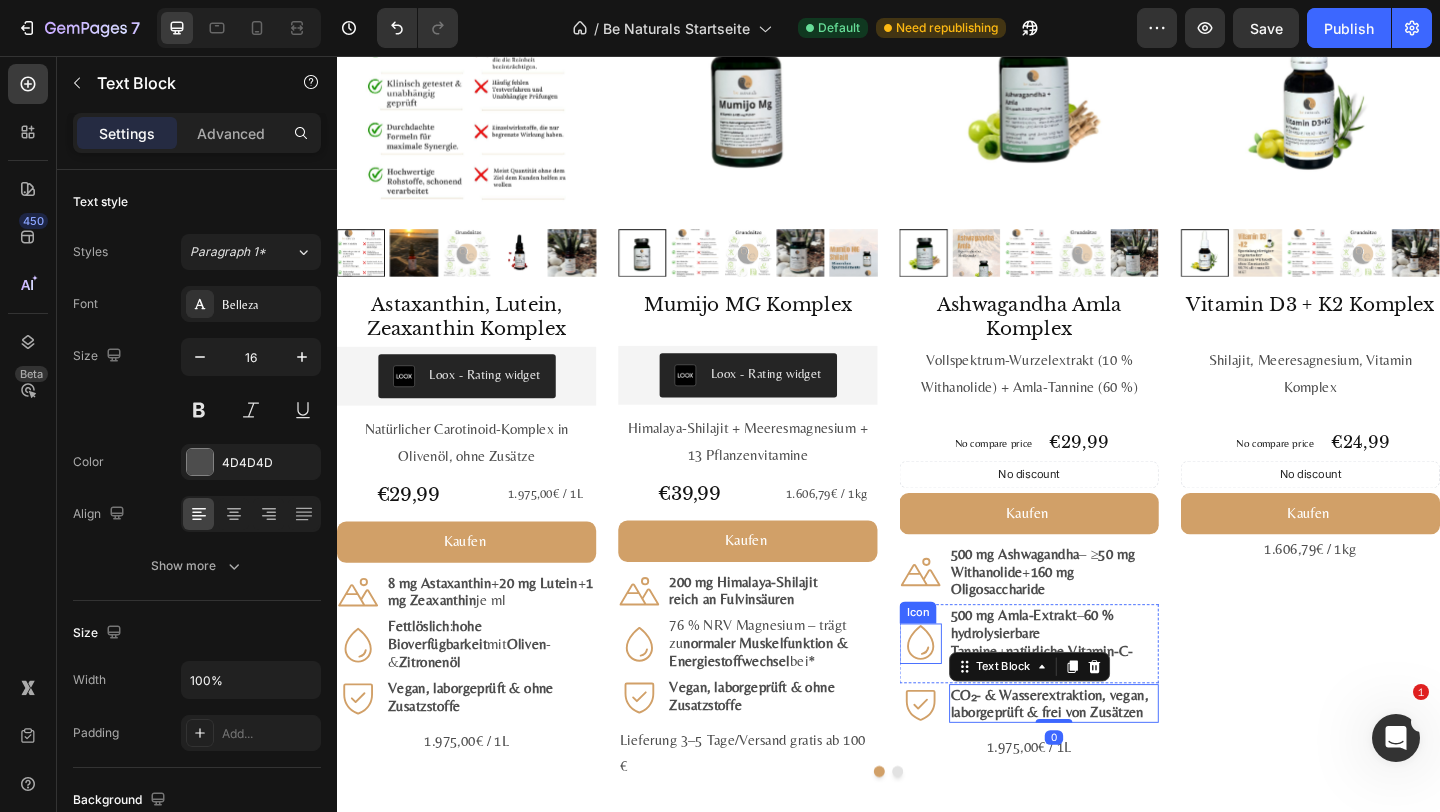 click on "#1 Bestseller Product Badge Product Images Astaxanthin, Lutein, Zeaxanthin Komplex Product Title Loox - Rating widget Loox Natürlicher Carotinoid-Komplex in Olivenöl, ohne Zusätze Text Block €29,99 Product Price Product Price 1.975,00€ / 1L Text Block Row Kaufen Add to Cart
Icon 8 mg Astaxanthin  +  20 mg Lutein  +  1 mg Zeaxanthin  je ml Text Block Row
Icon Fettlöslich :  hohe Bioverfügbarkeit  mit  Oliven - &  Zitronenöl Text Block Row
Icon Vegan, labor­geprüft & ohne Zusatz­stoffe Text Block Row Row 1.975,00€ / 1L Text Block Product #2 Bestseller Product Badge Product Images Mumijo MG Komplex Product Title Loox - Rating widget Loox Himalaya-Shilajit + Meeres­magnesium + 13 Pflanzen­vitamine Text Block €39,99 Product Price Product Price 1.606,79€ / 1kg Text Block Row Kaufen Add to Cart
Icon 200 mg Himalaya-Shilajit reich an Fulvin­säuren Text Block Row
Icon 76 % NRV Magnesium – trägt zu   bei* Row Icon" at bounding box center [937, 405] 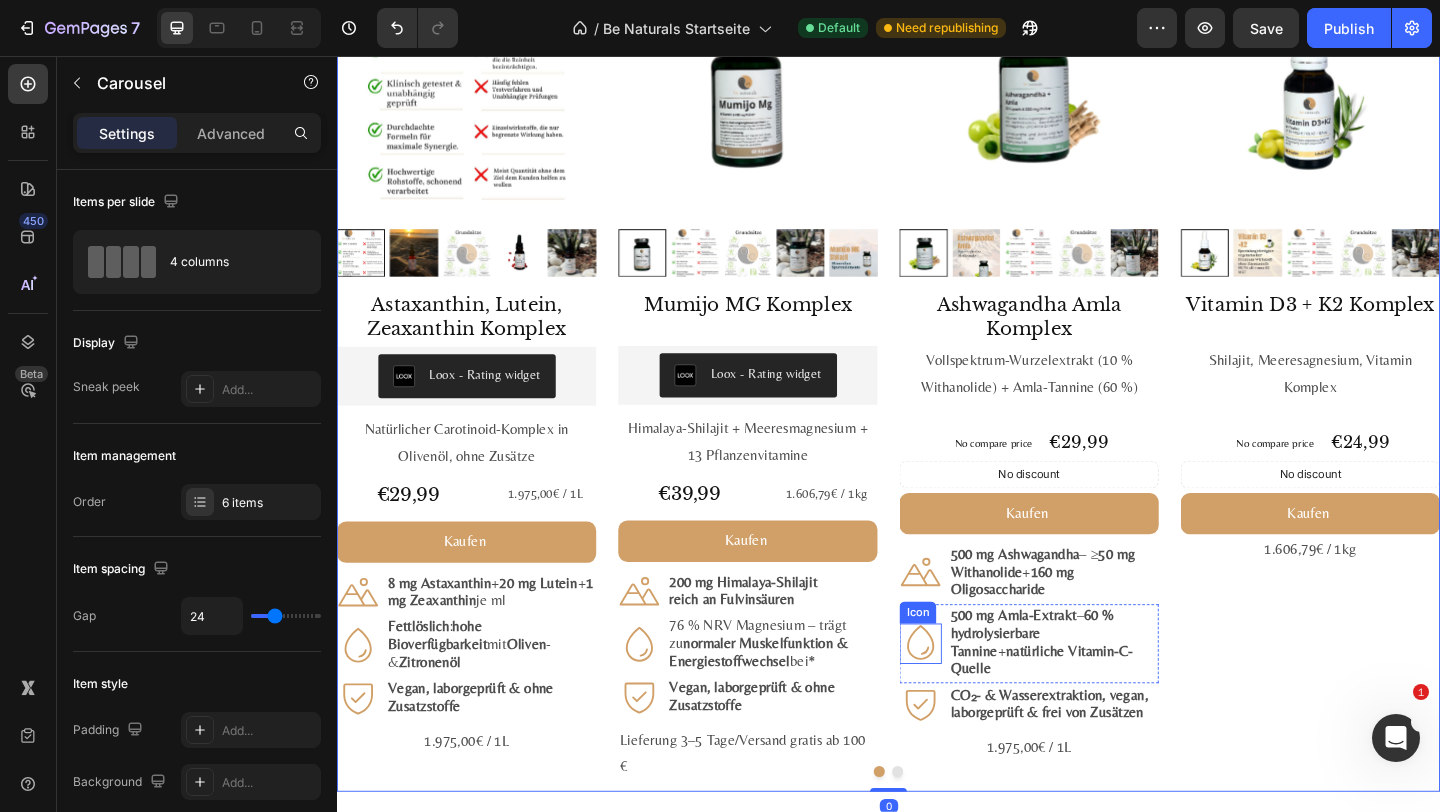 click 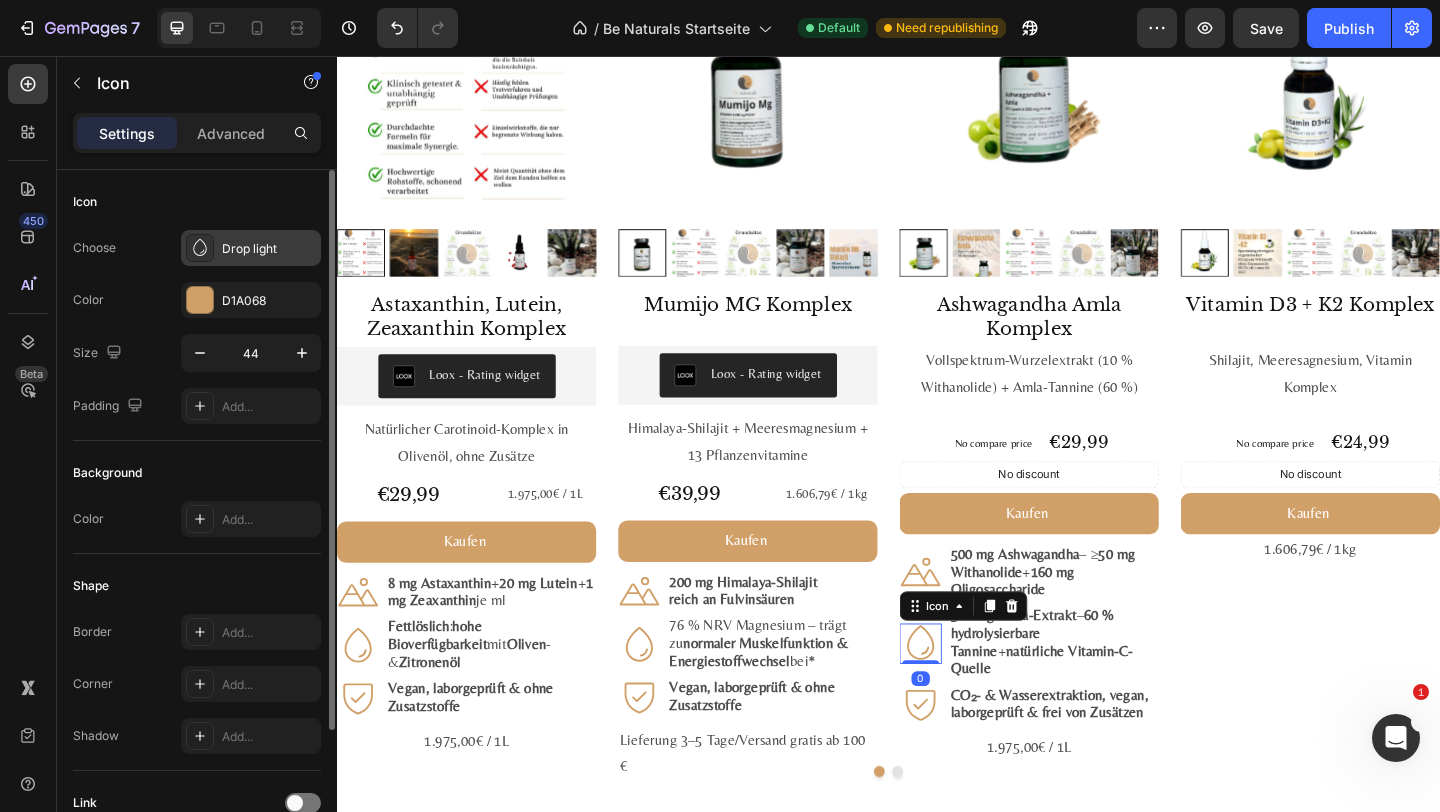 click on "Drop light" at bounding box center [269, 249] 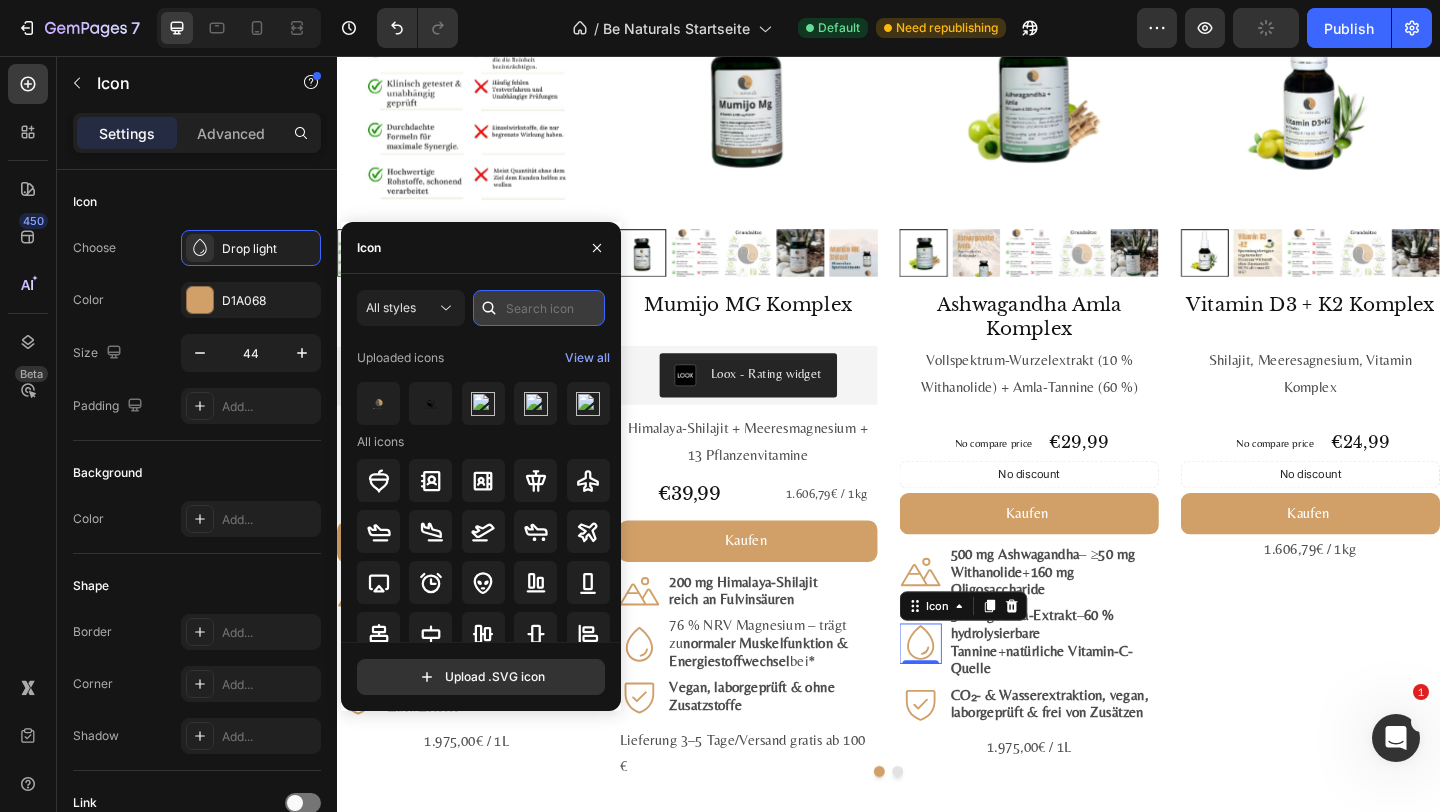 click at bounding box center (539, 308) 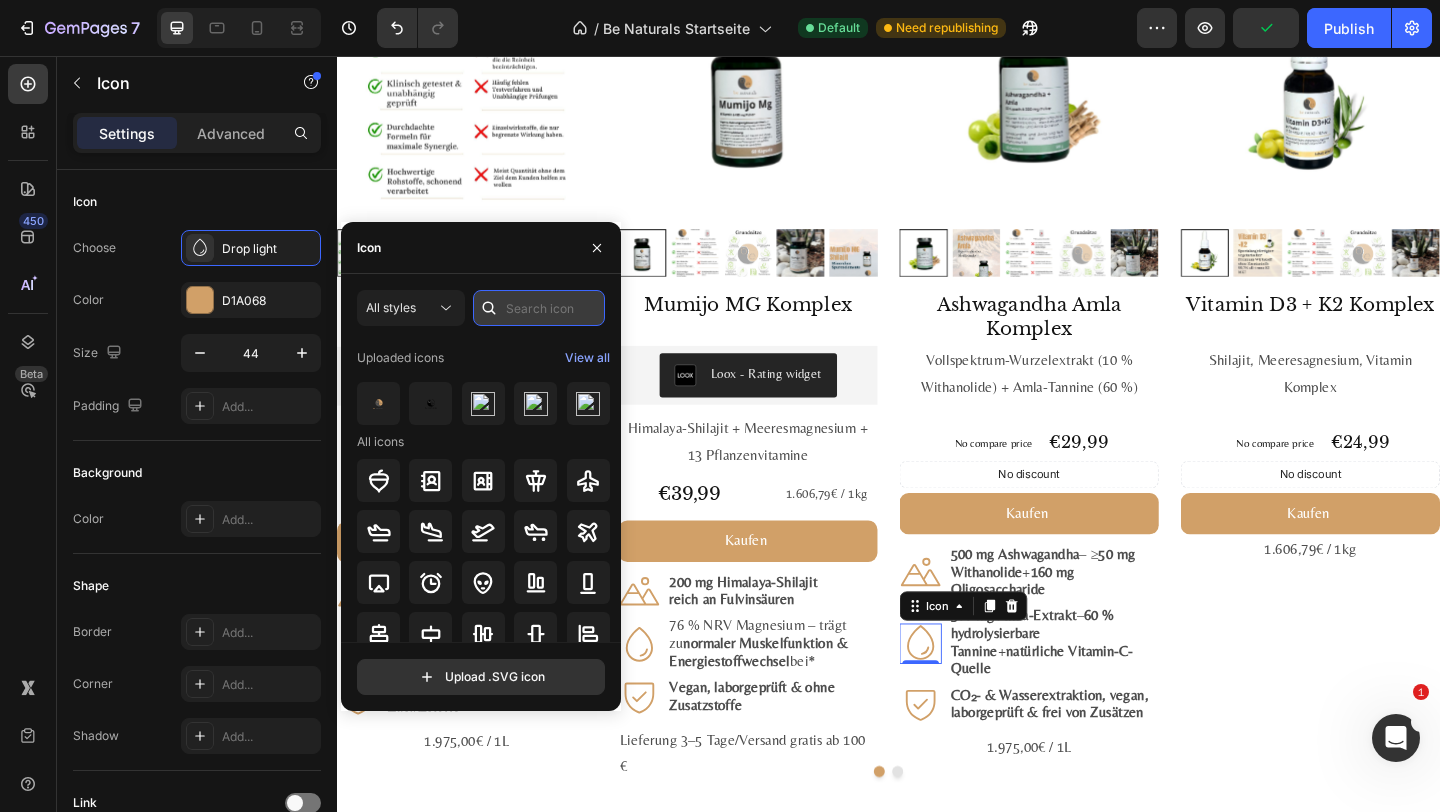 click at bounding box center [539, 308] 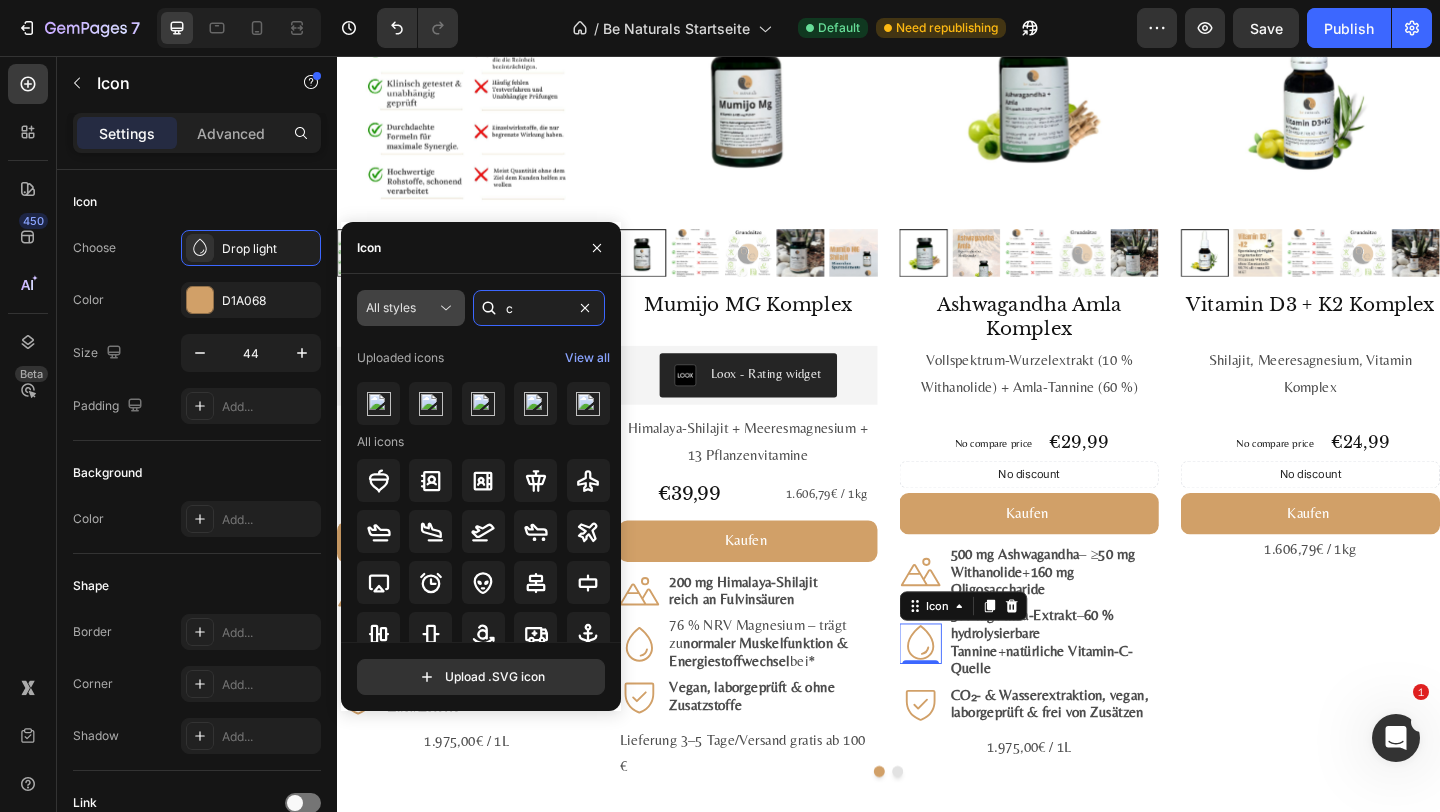 type on "c" 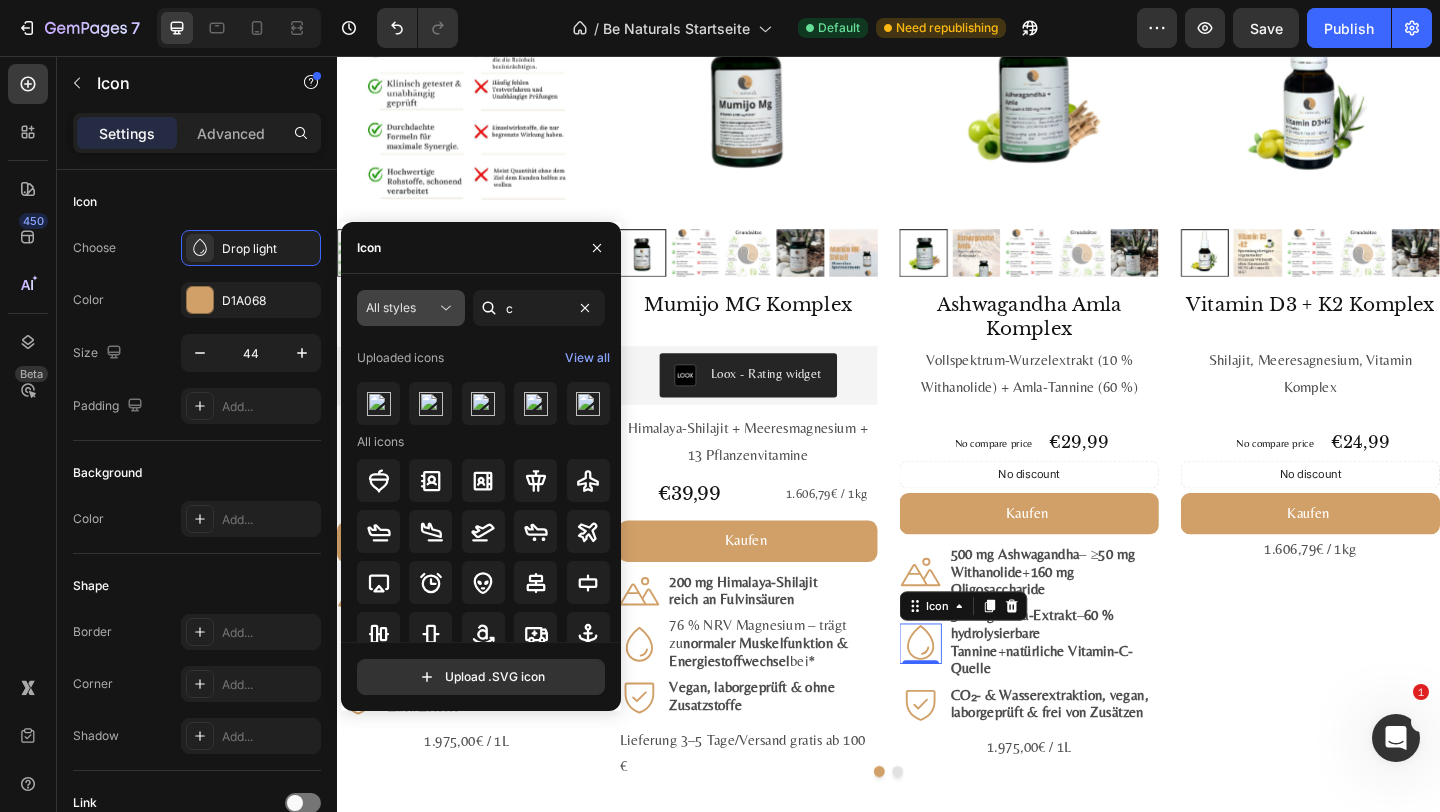 click on "All styles" at bounding box center [401, 308] 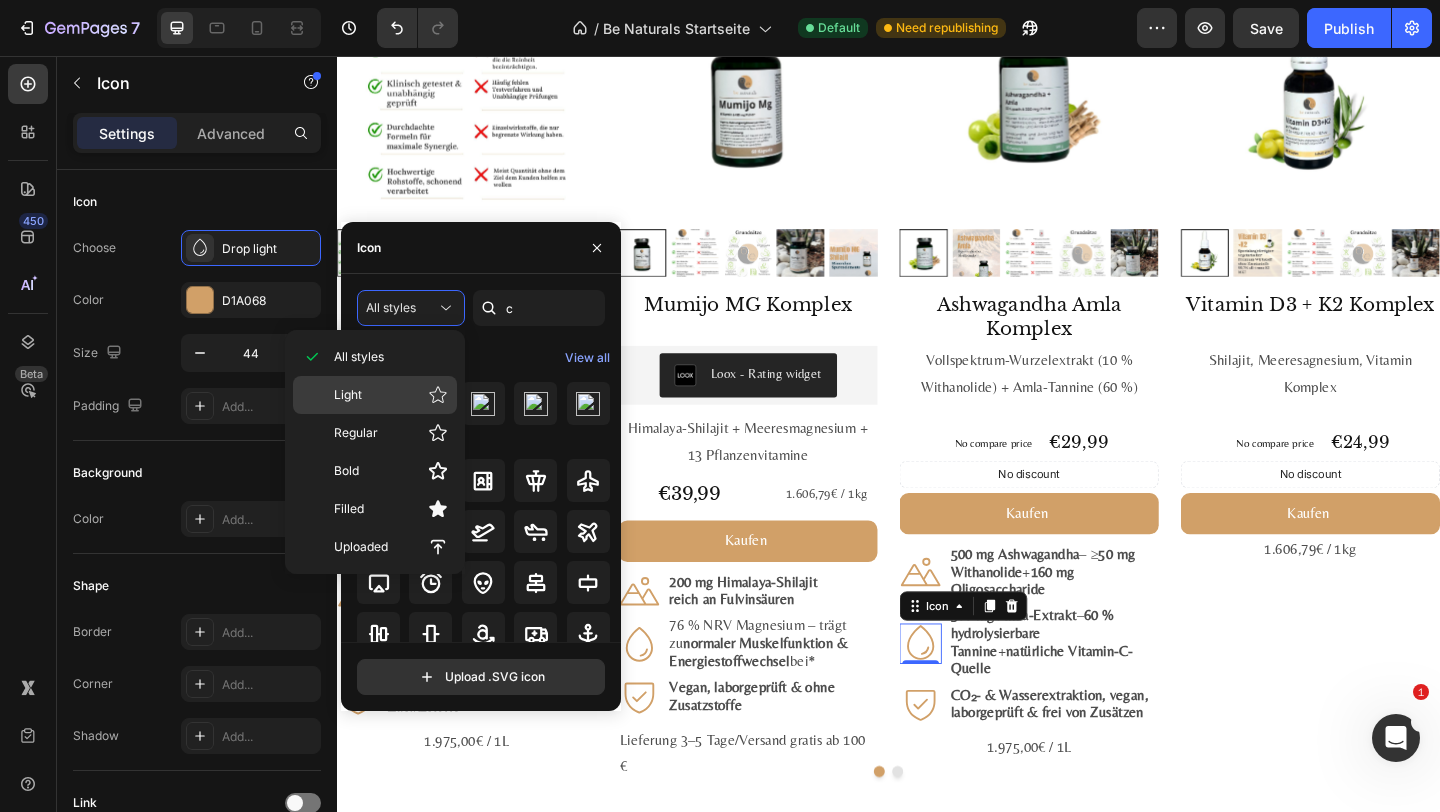 click on "Light" at bounding box center [391, 395] 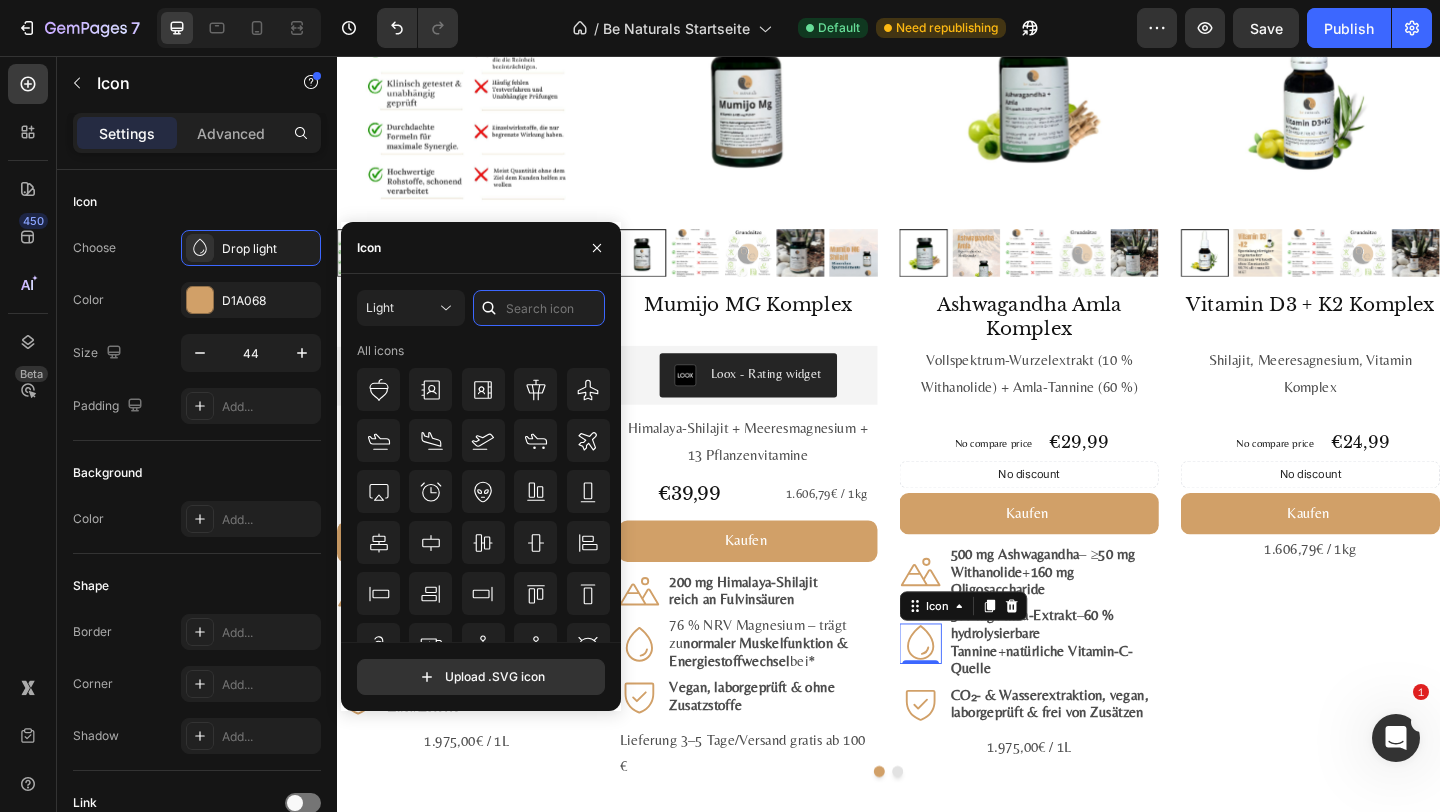 scroll, scrollTop: 220, scrollLeft: 0, axis: vertical 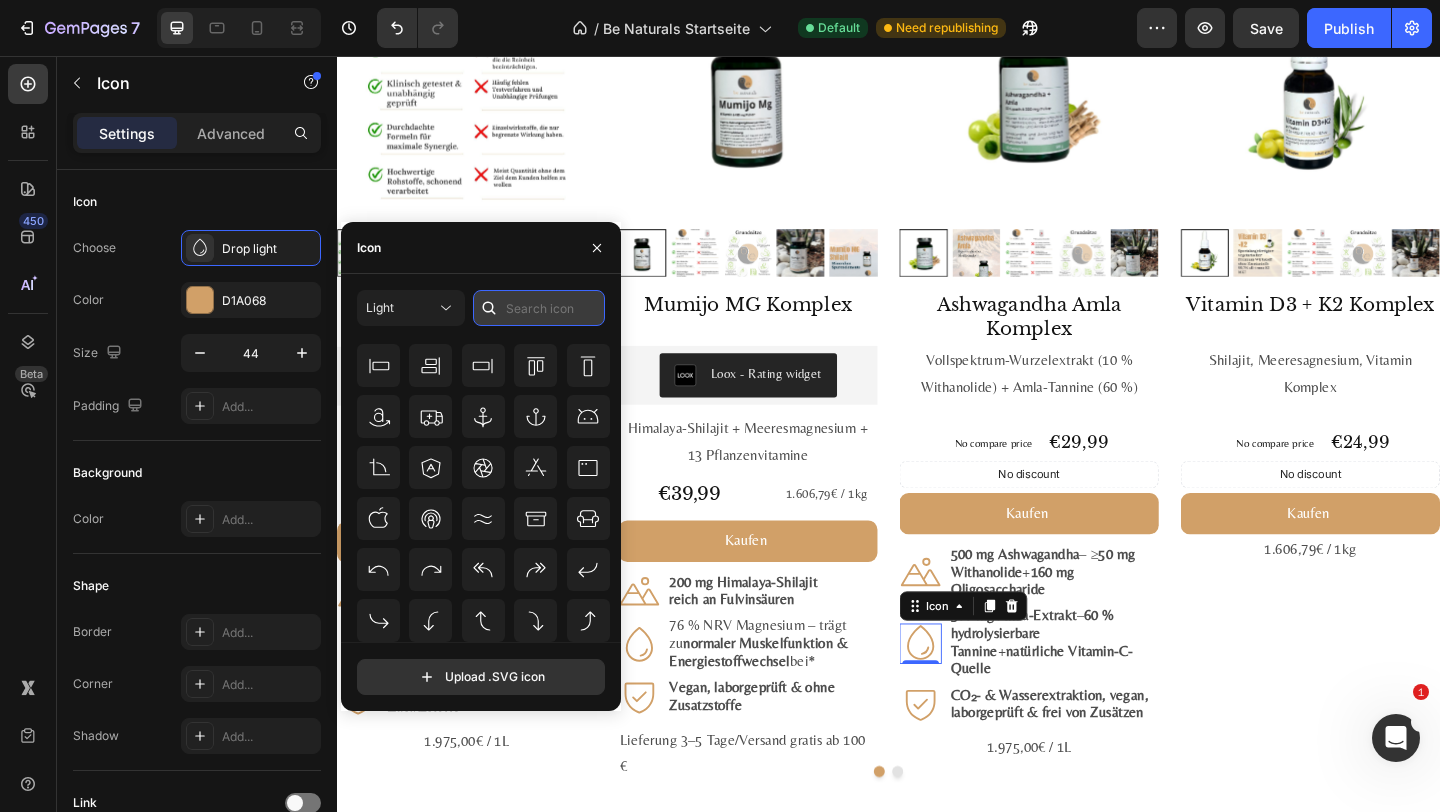 click at bounding box center [539, 308] 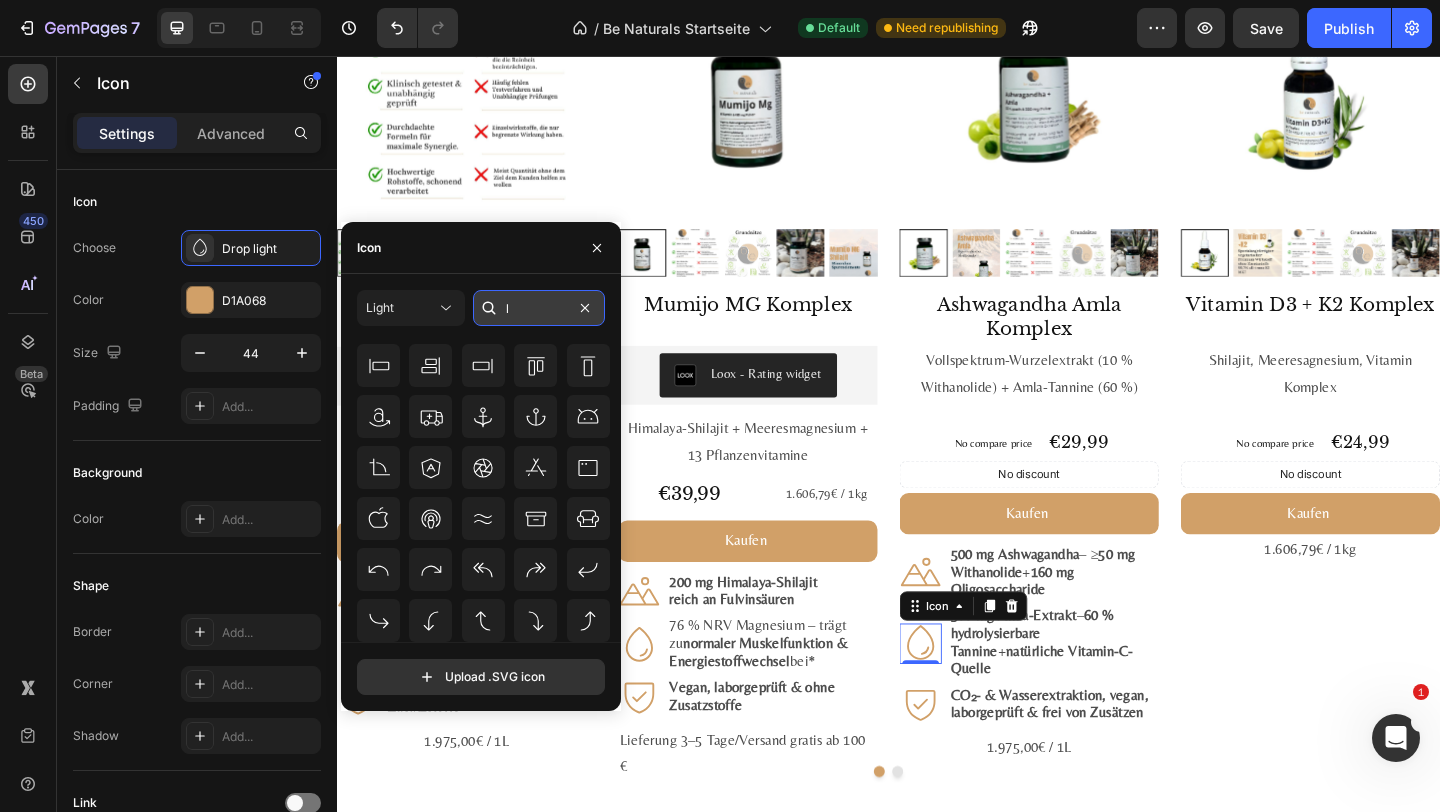 scroll, scrollTop: 0, scrollLeft: 0, axis: both 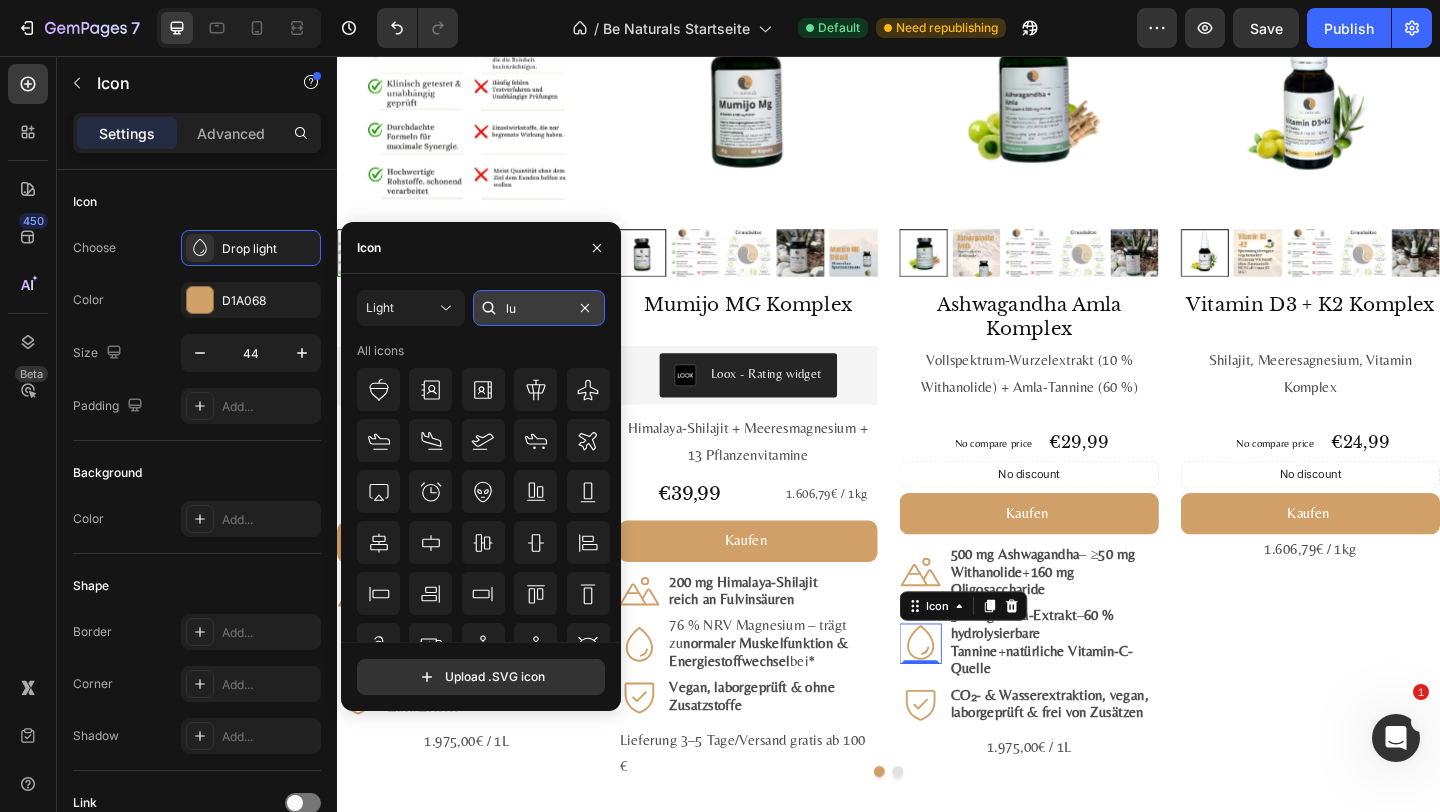 type on "l" 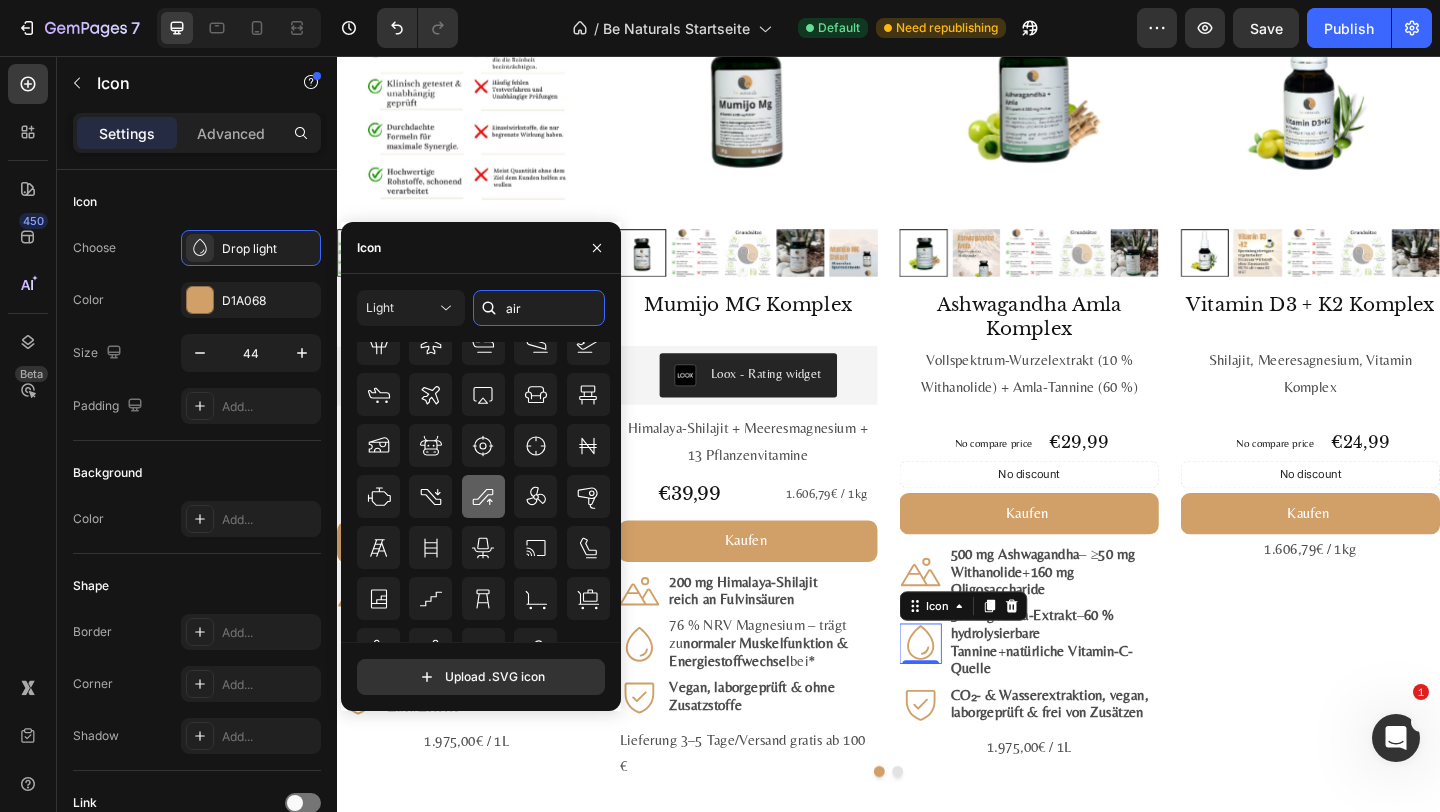scroll, scrollTop: 75, scrollLeft: 0, axis: vertical 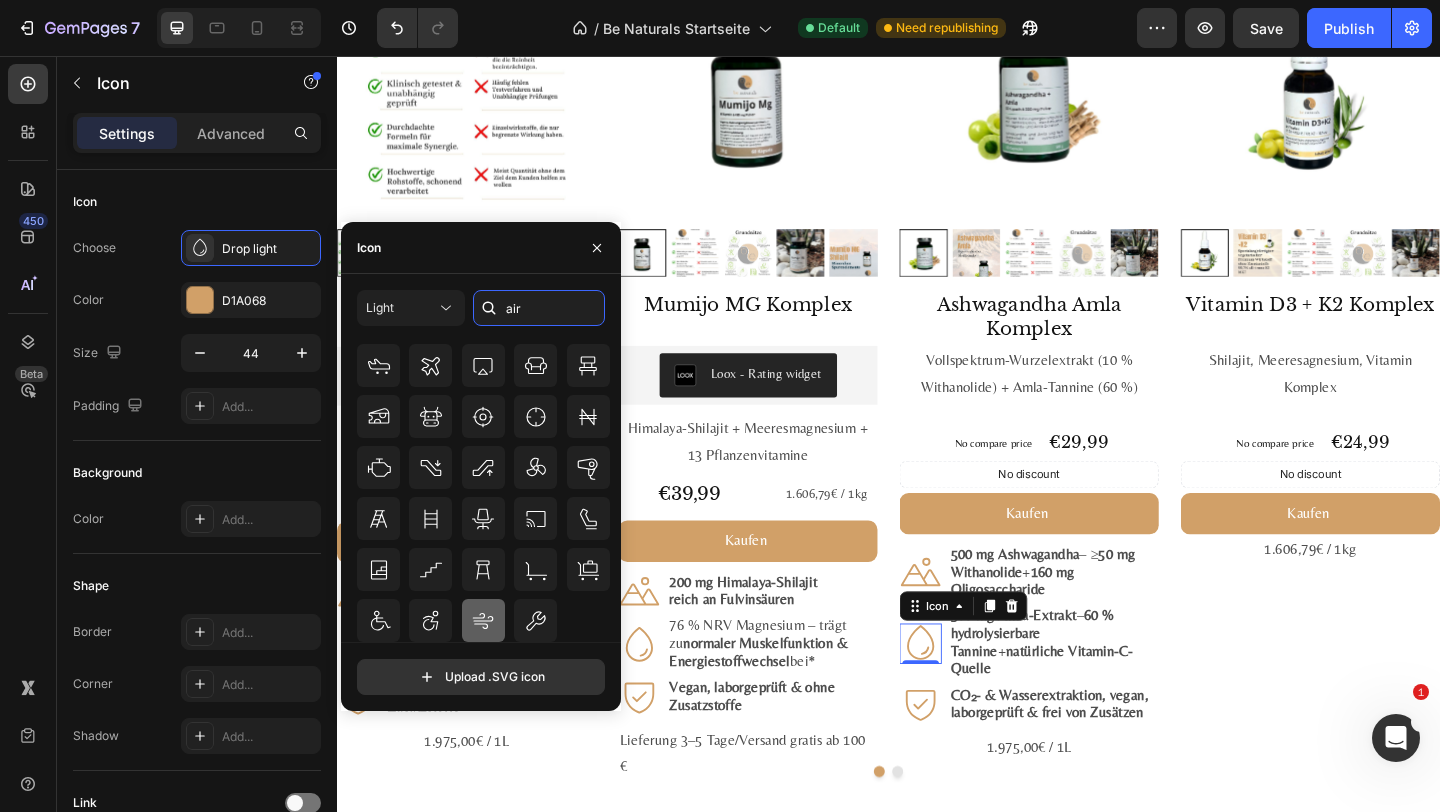 type on "air" 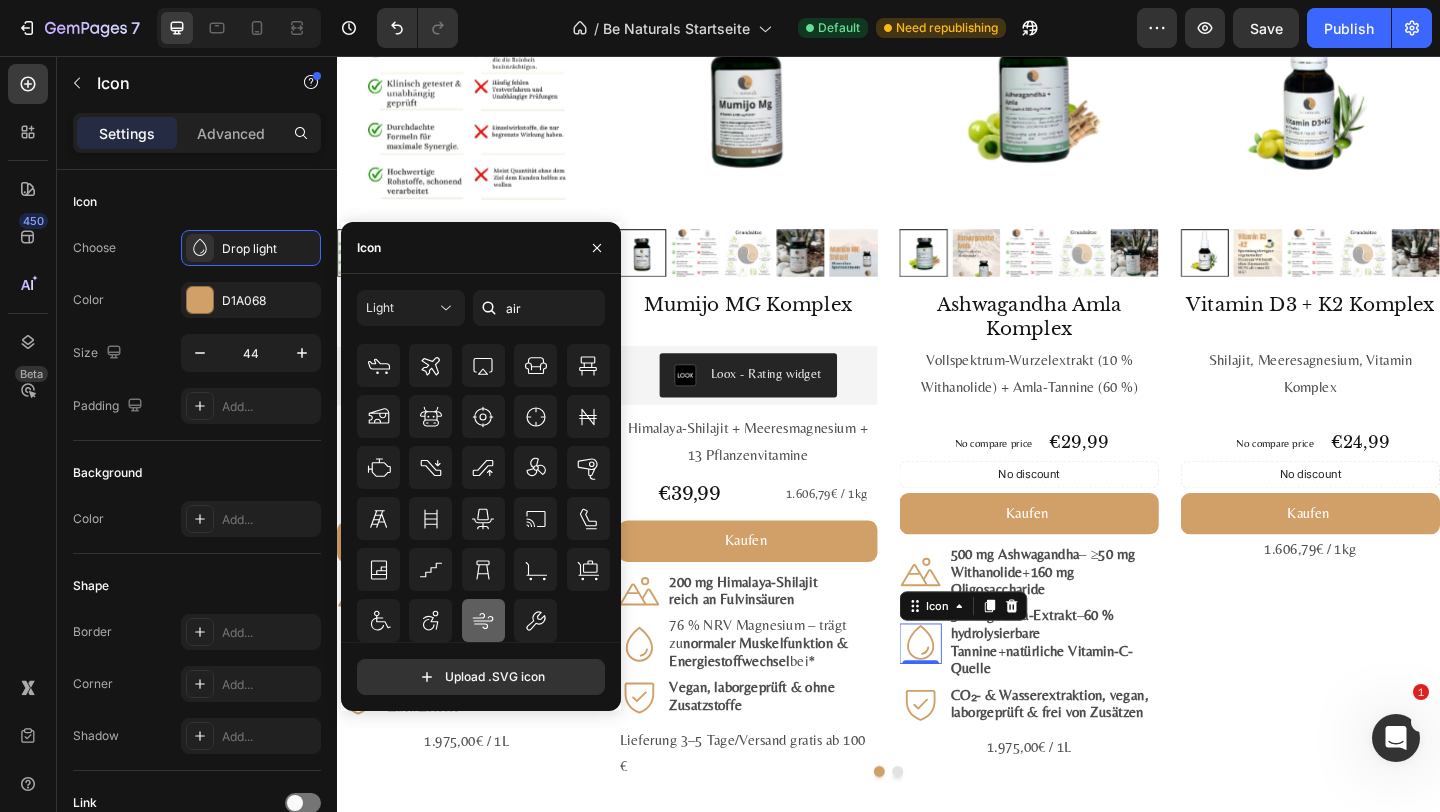click 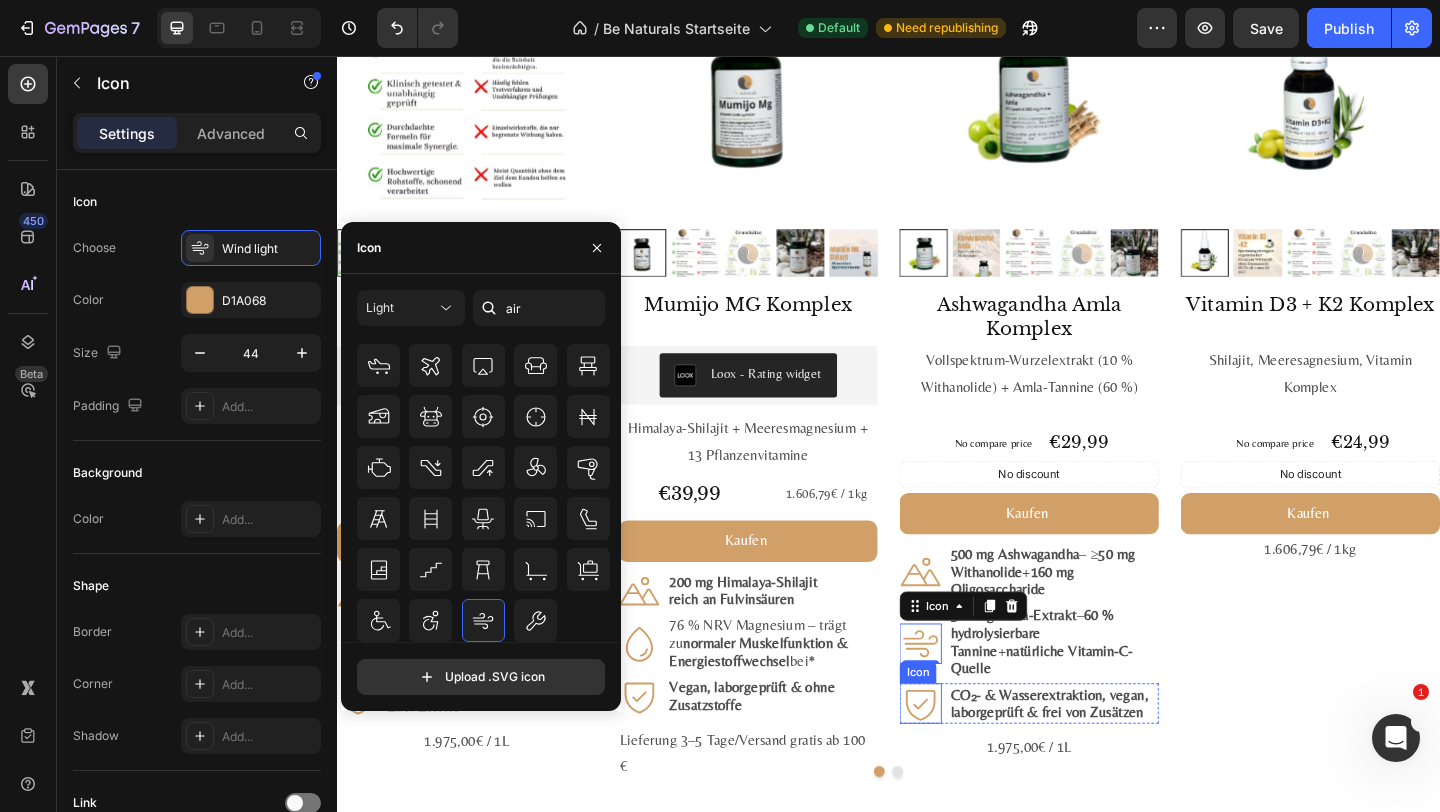 click 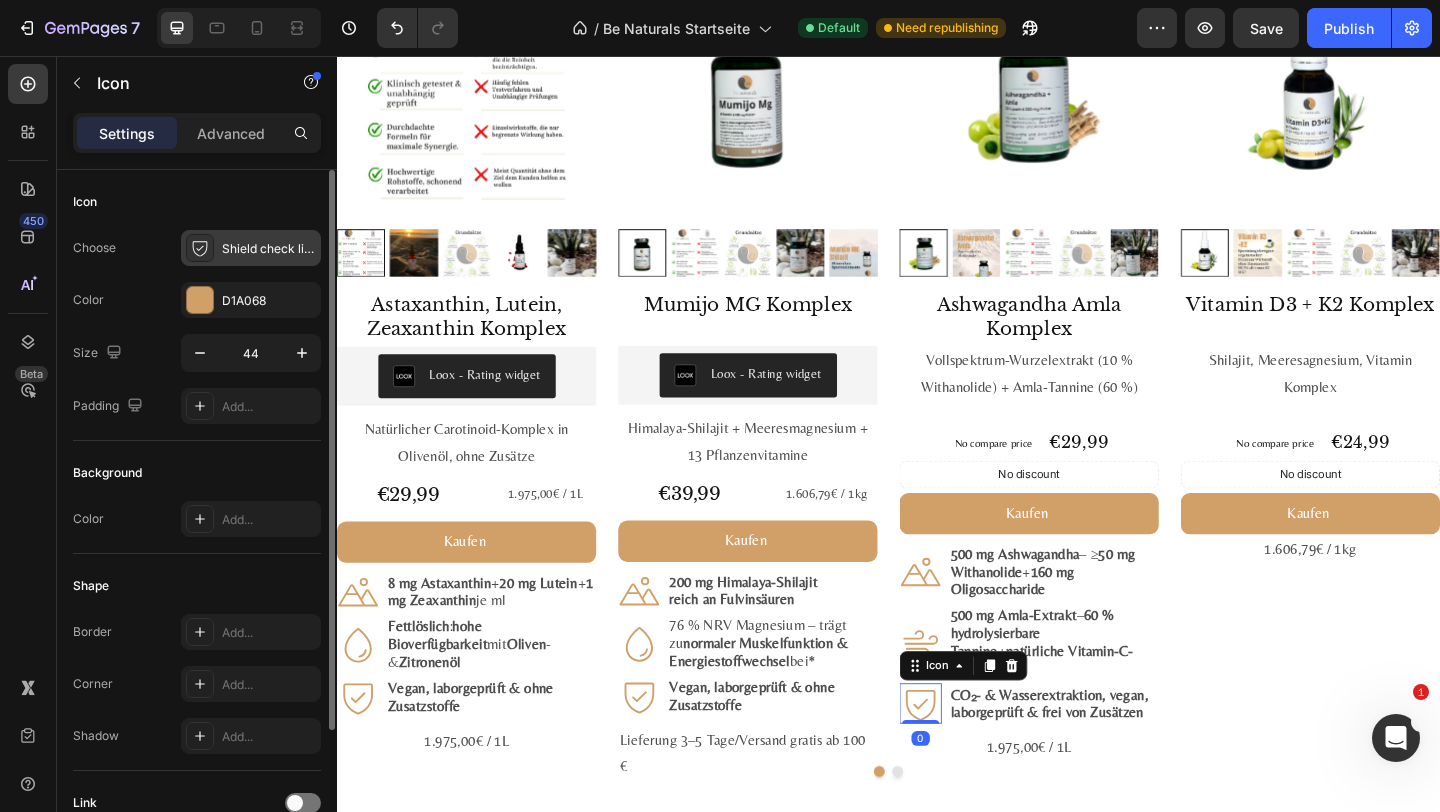 click on "Shield check light" at bounding box center [269, 249] 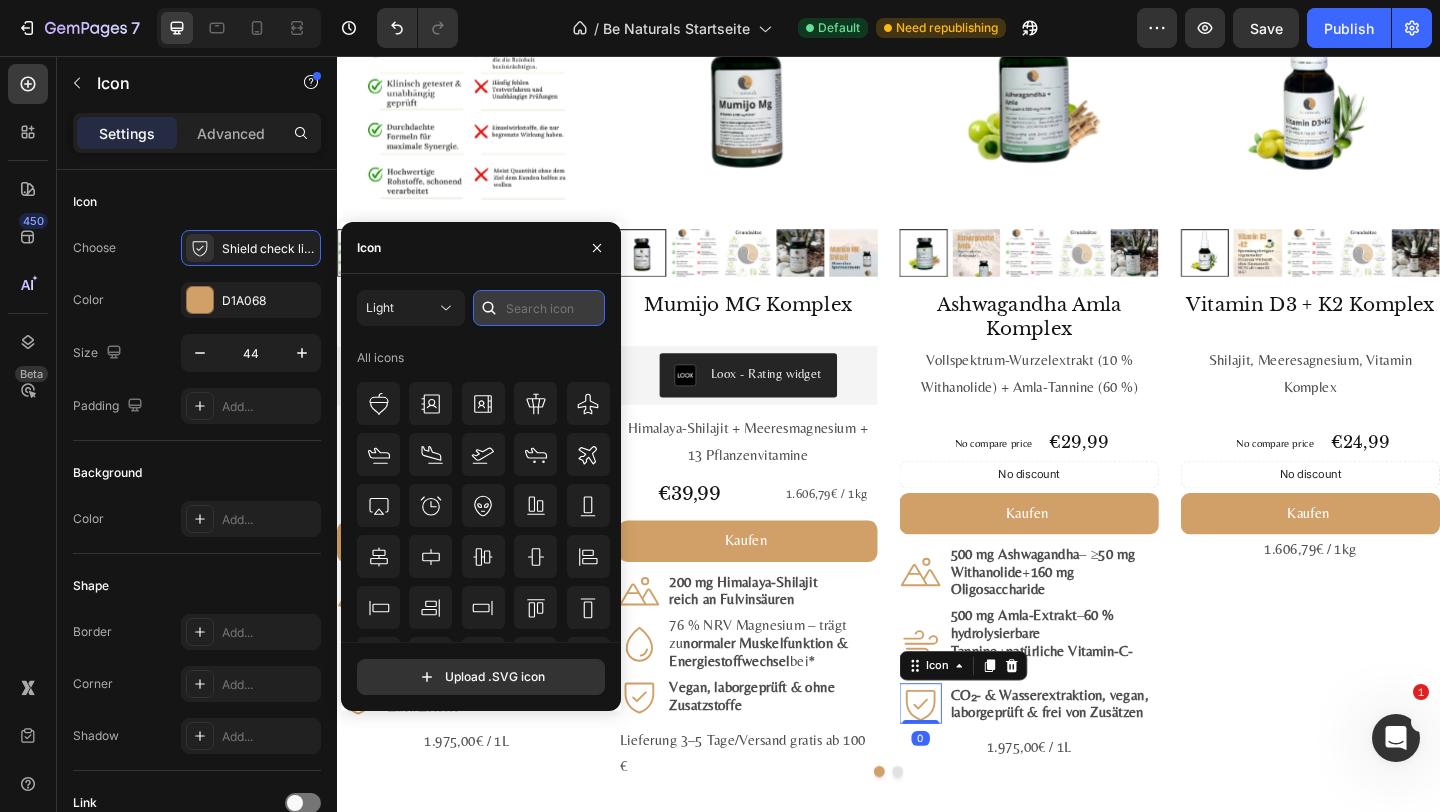 click at bounding box center [539, 308] 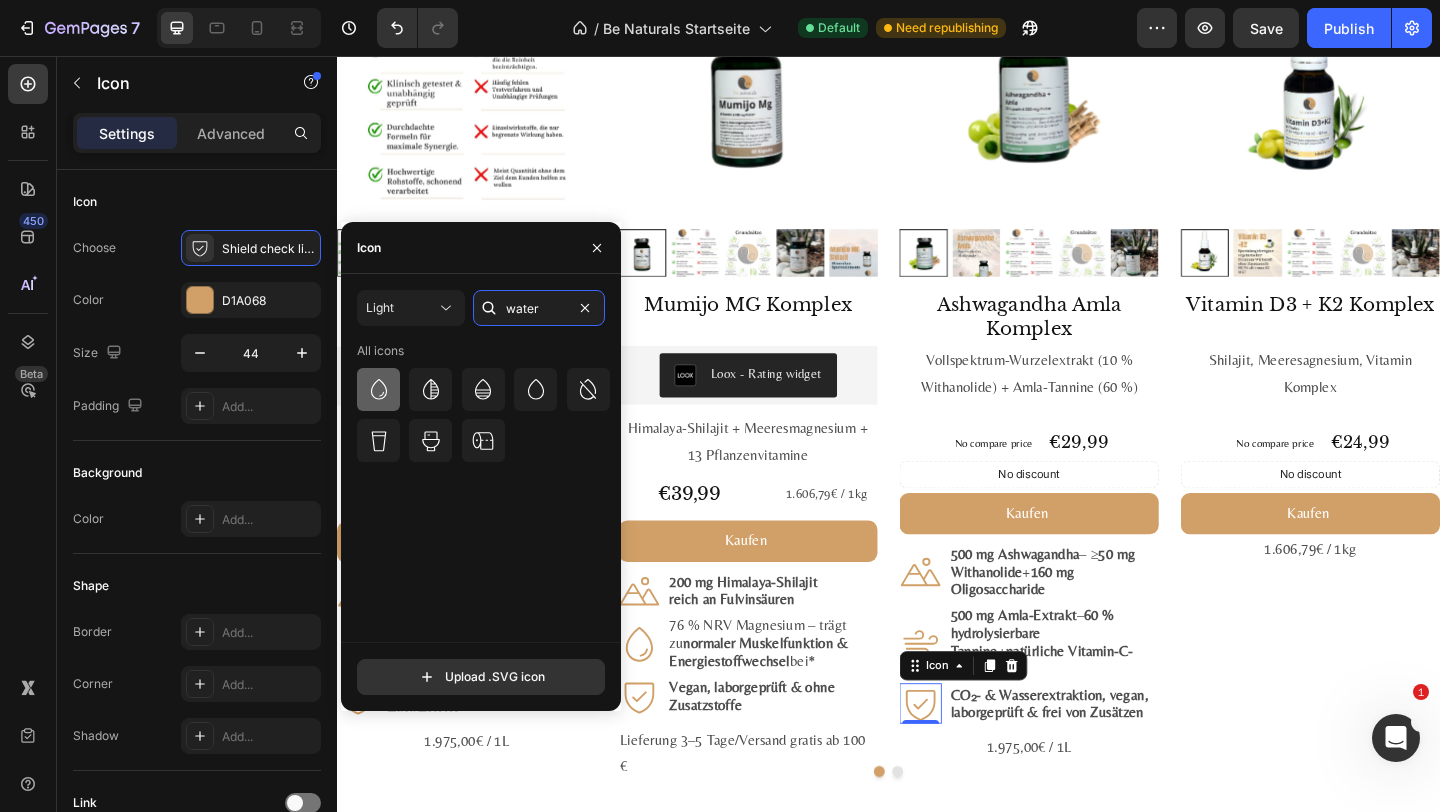type on "water" 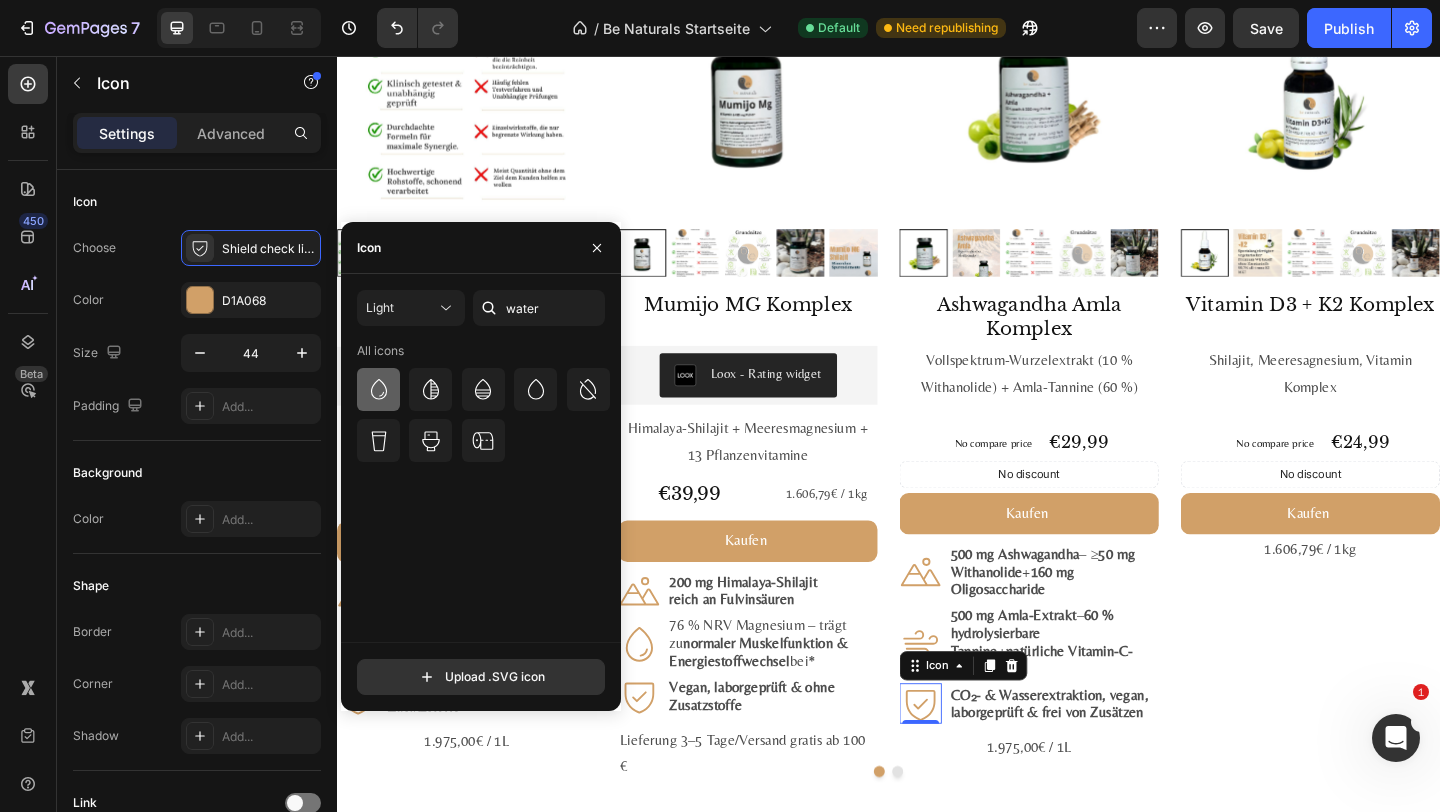 click 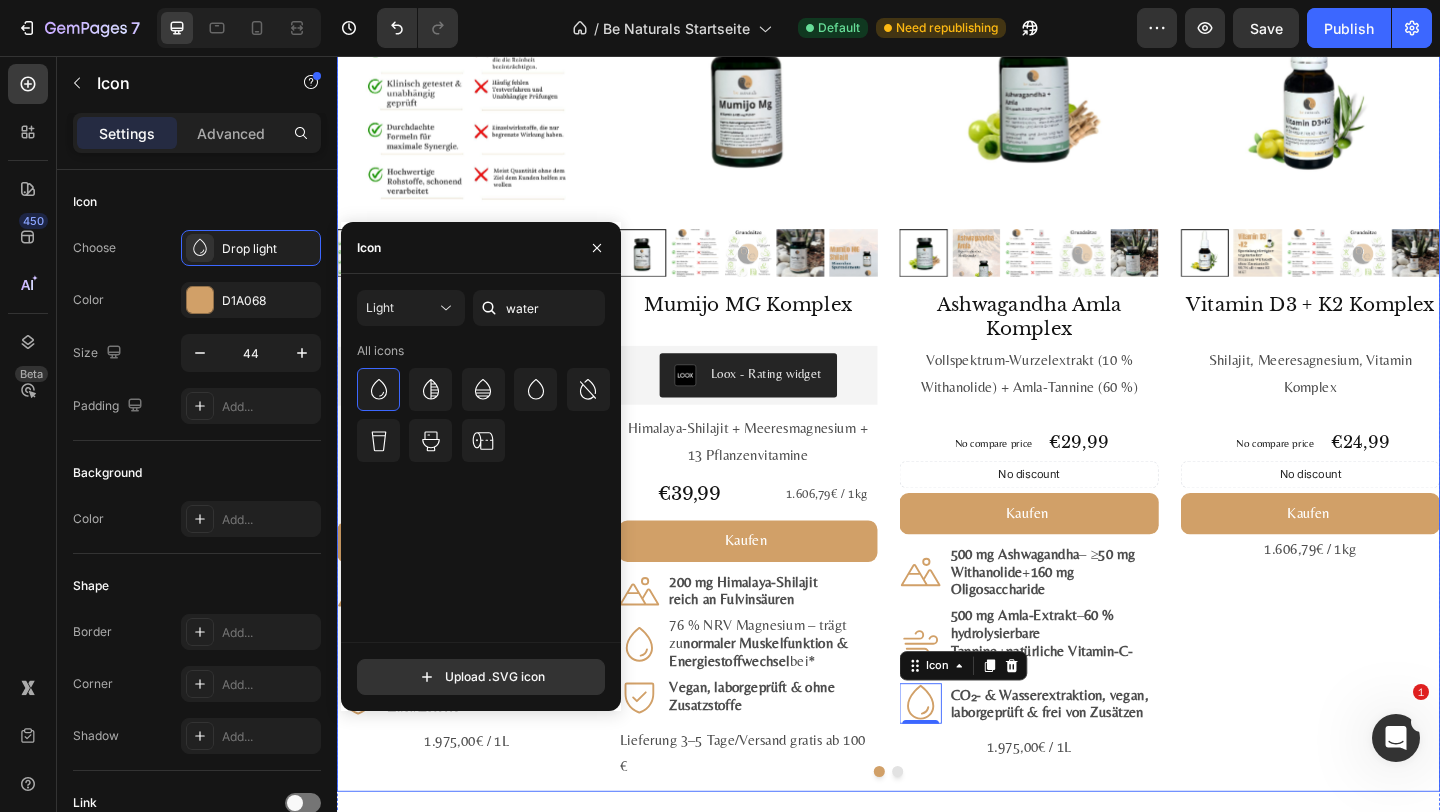 click on "Fundamental Product Badge Product Images Vitamin D3 + K2 Komplex Product Title Shilajit, Meeresagnesium, Vitamin Komplex Text Block No compare price Product Price €24,99 Product Price Product Price Row No discount   Not be displayed when published Discount Tag Kaufen Add to Cart 1.606,79€ / 1kg Text Block Product" at bounding box center [1396, 405] 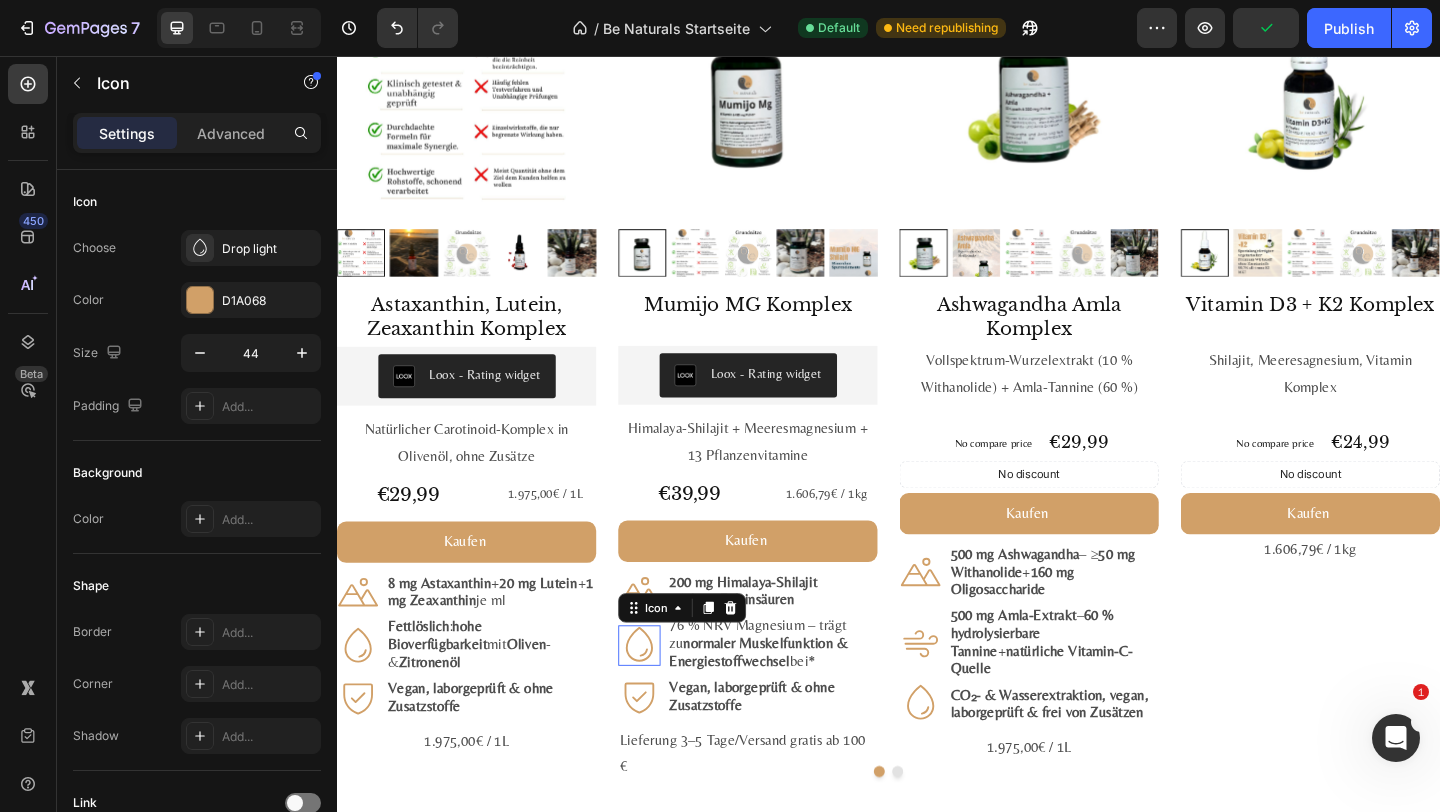 click 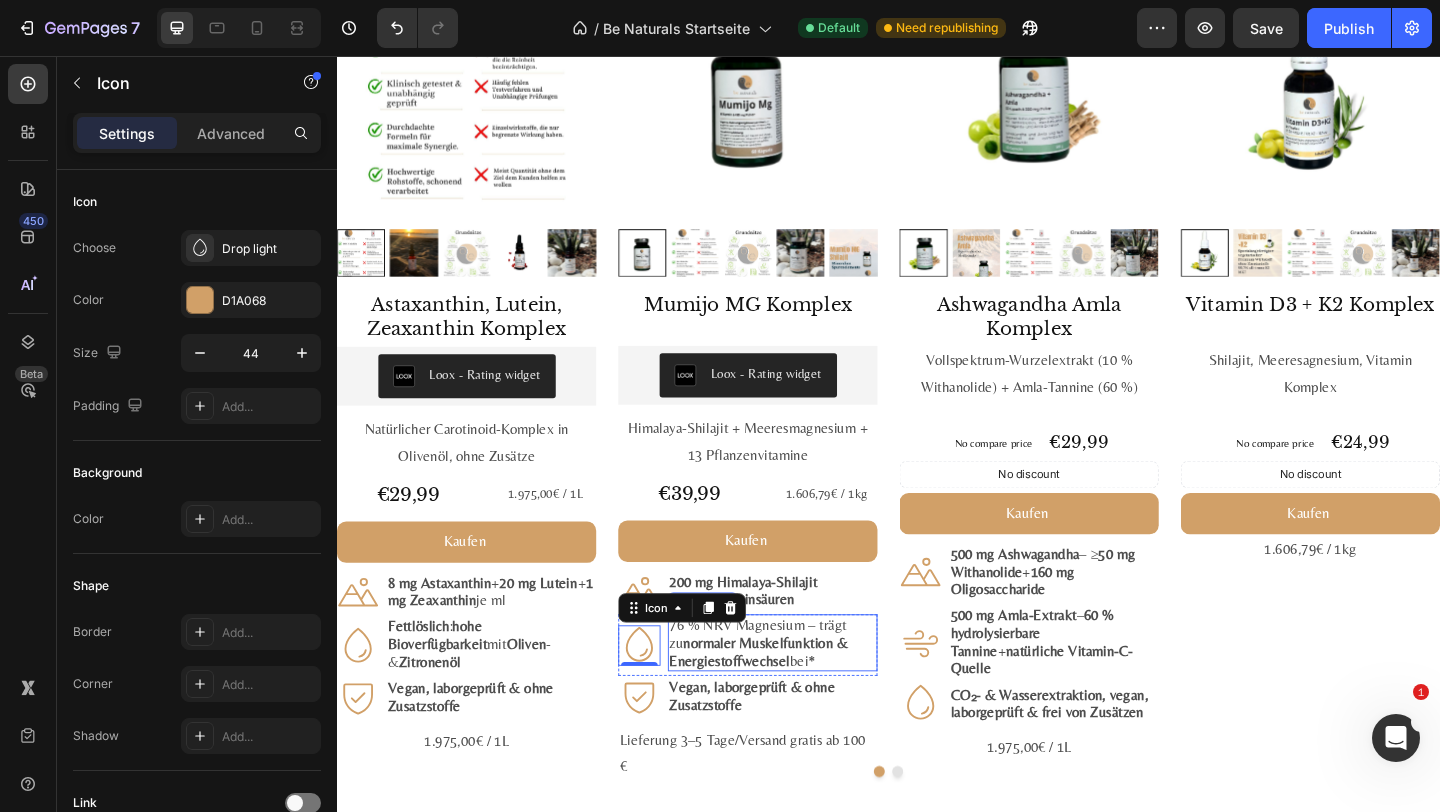 click on "normaler Muskel­funktion & Energie­stoff­wechsel" at bounding box center [796, 704] 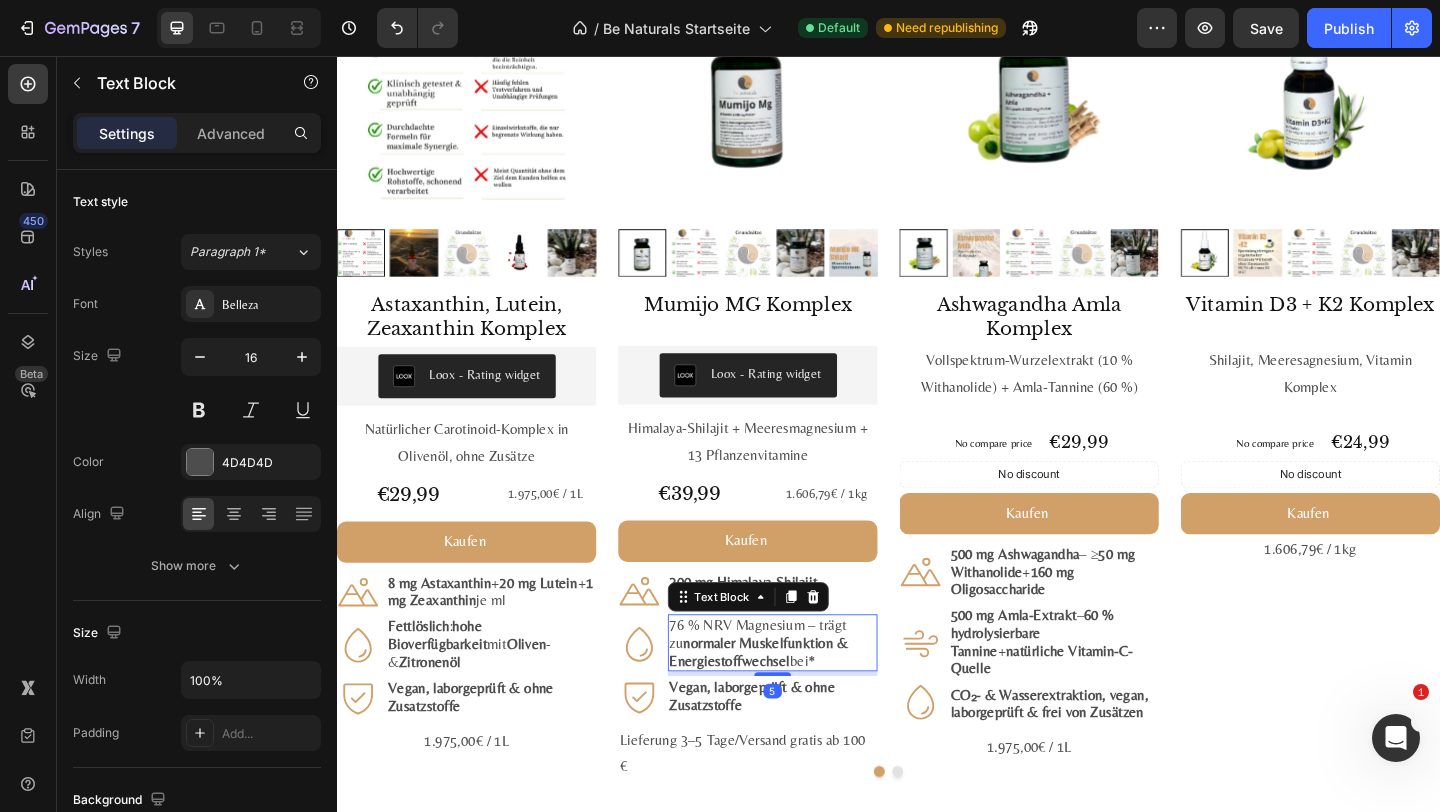 click on "76 % NRV Magnesium – trägt zu  normaler Muskel­funktion & Energie­stoff­wechsel  bei*" at bounding box center (811, 694) 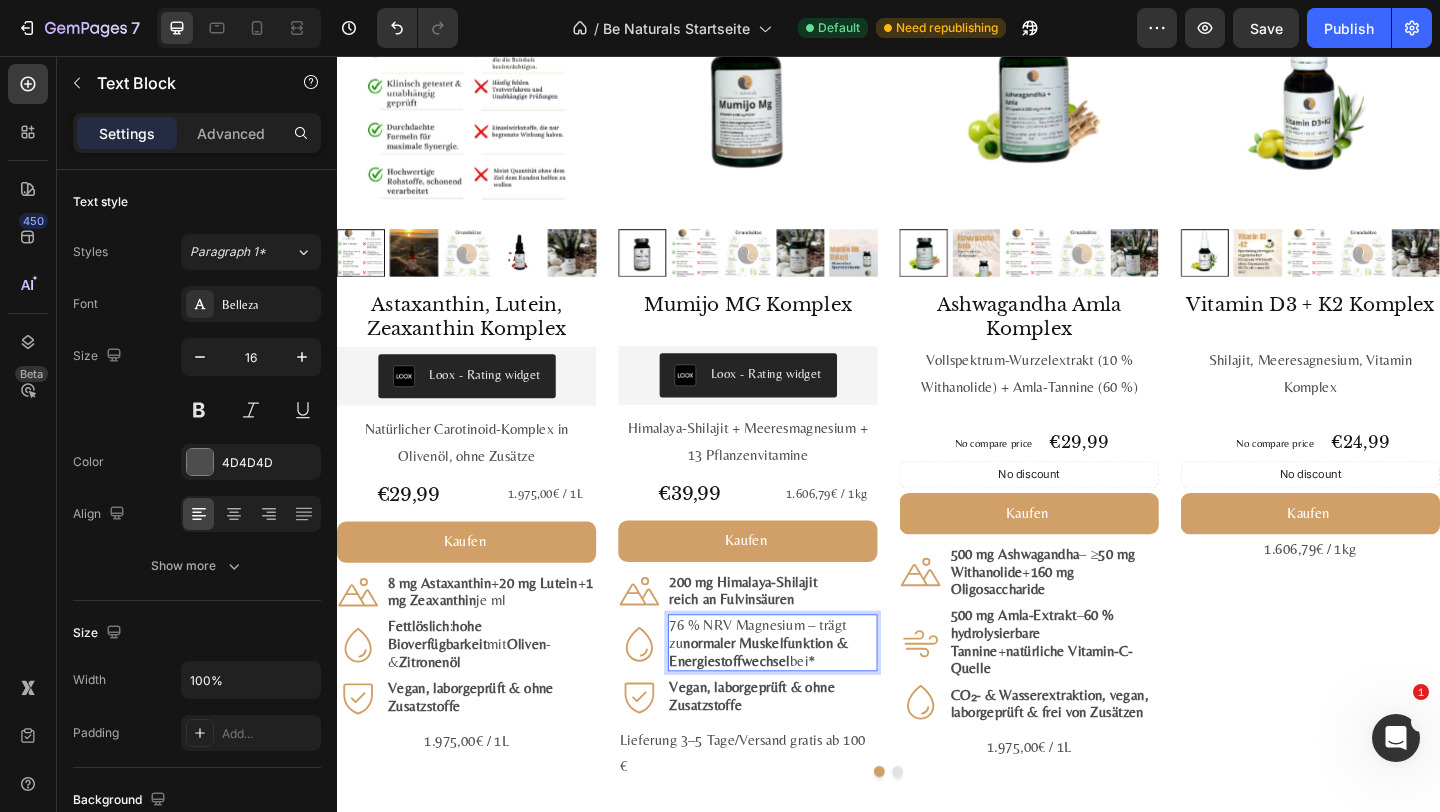 click on "76 % NRV Magnesium – trägt zu  normaler Muskel­funktion & Energie­stoff­wechsel  bei*" at bounding box center (811, 694) 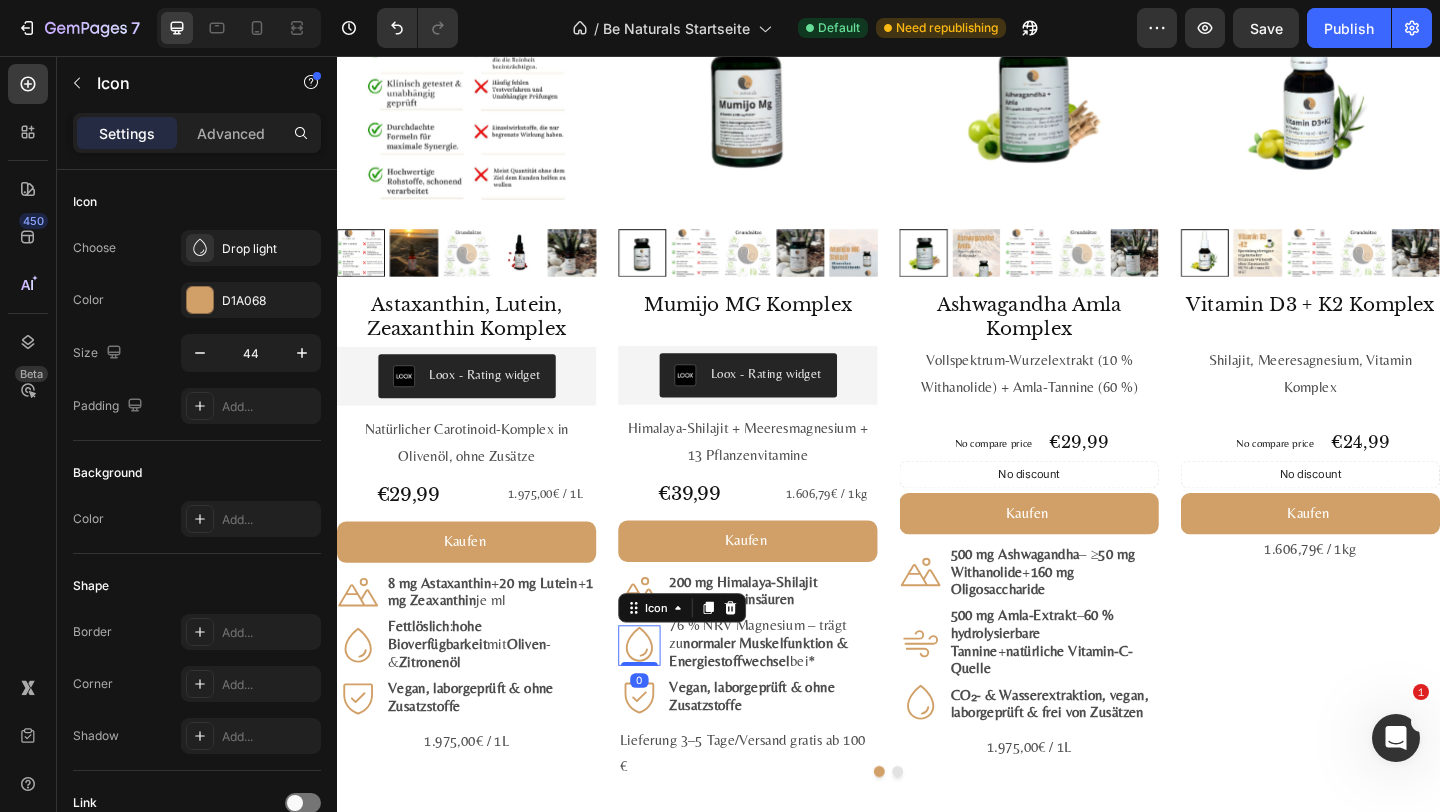 click 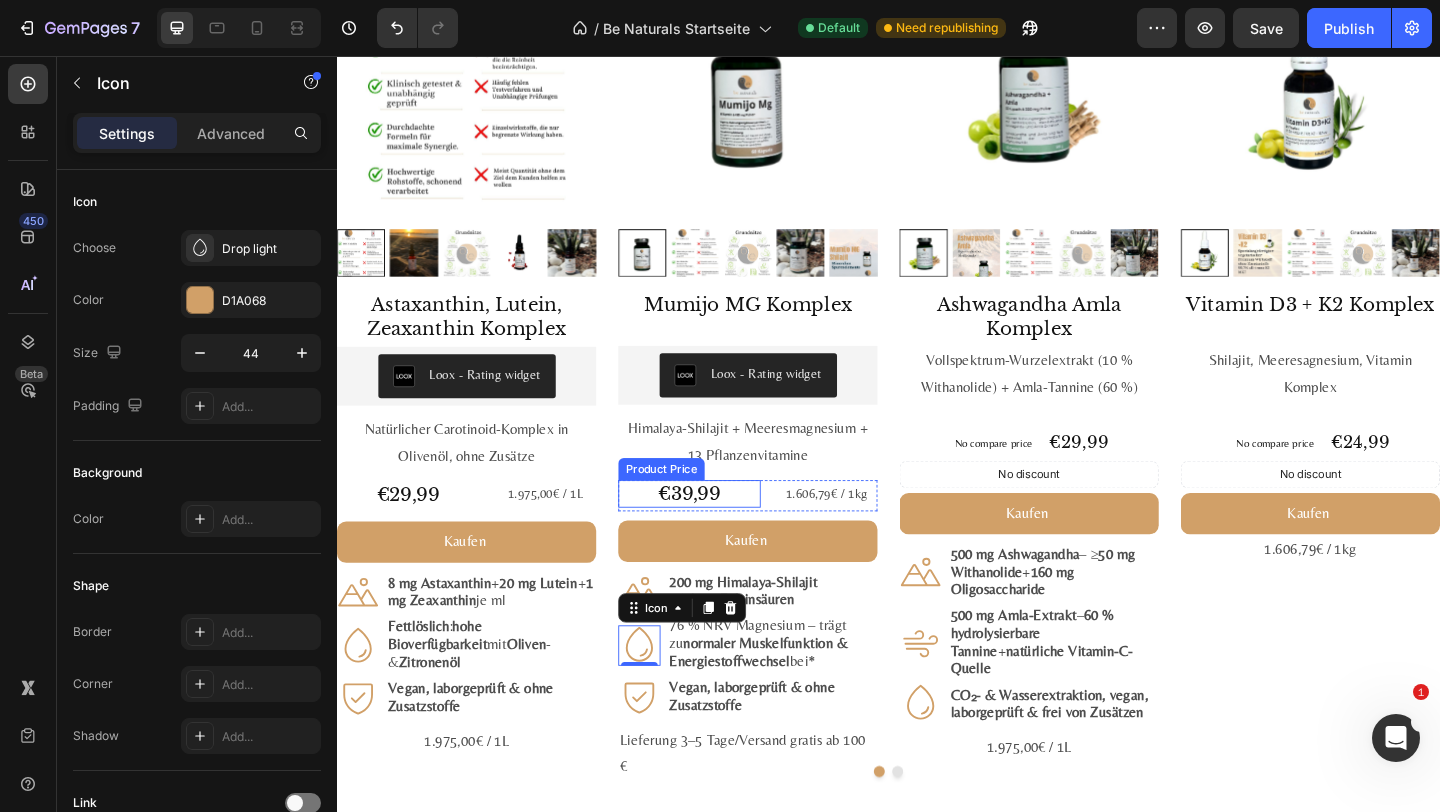 click on "€39,99" at bounding box center (720, 532) 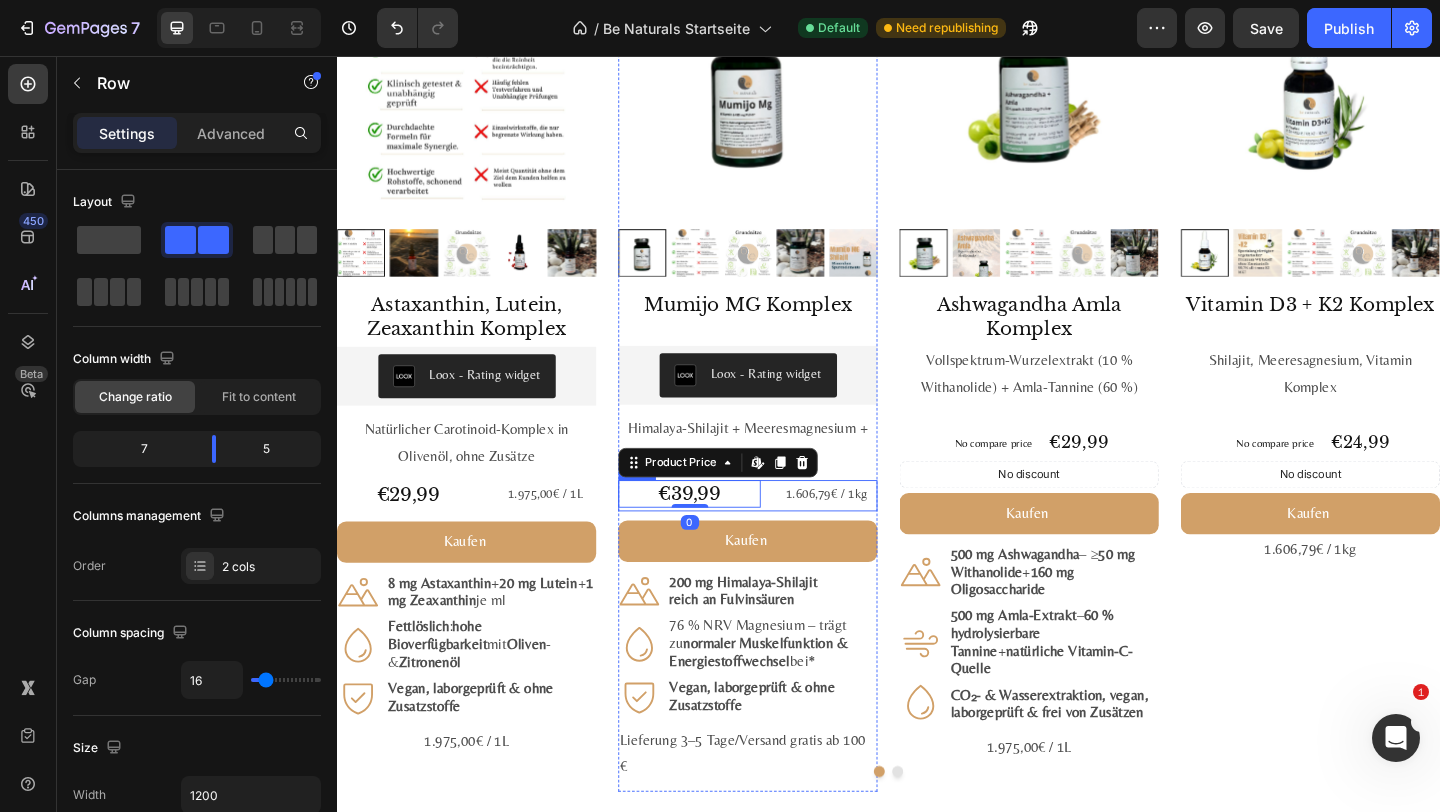 click on "€39,99 Product Price   Edit content in Shopify 0 Product Price   Edit content in Shopify 0 1.606,79€ / 1kg Text Block Row" at bounding box center [784, 534] 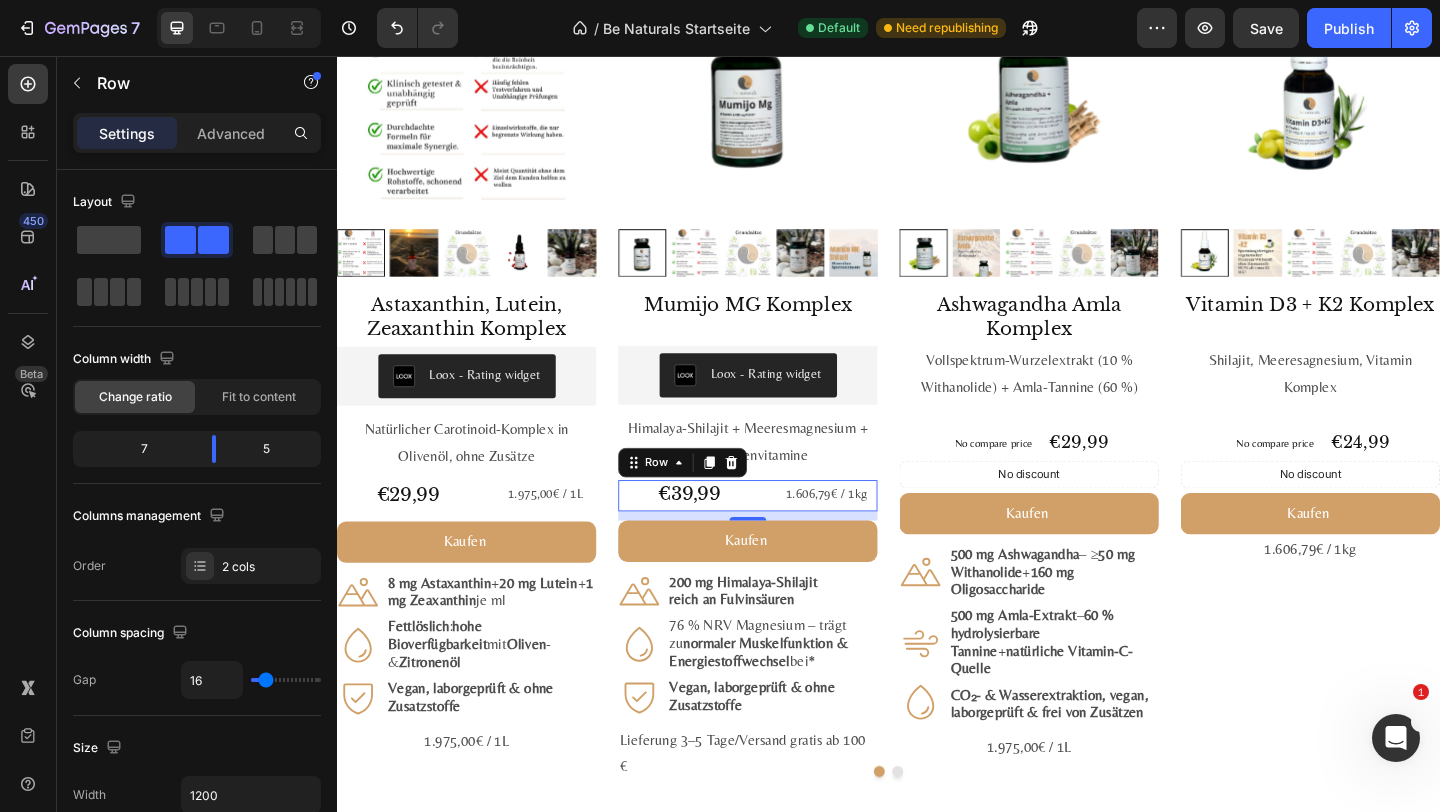scroll, scrollTop: 2269, scrollLeft: 0, axis: vertical 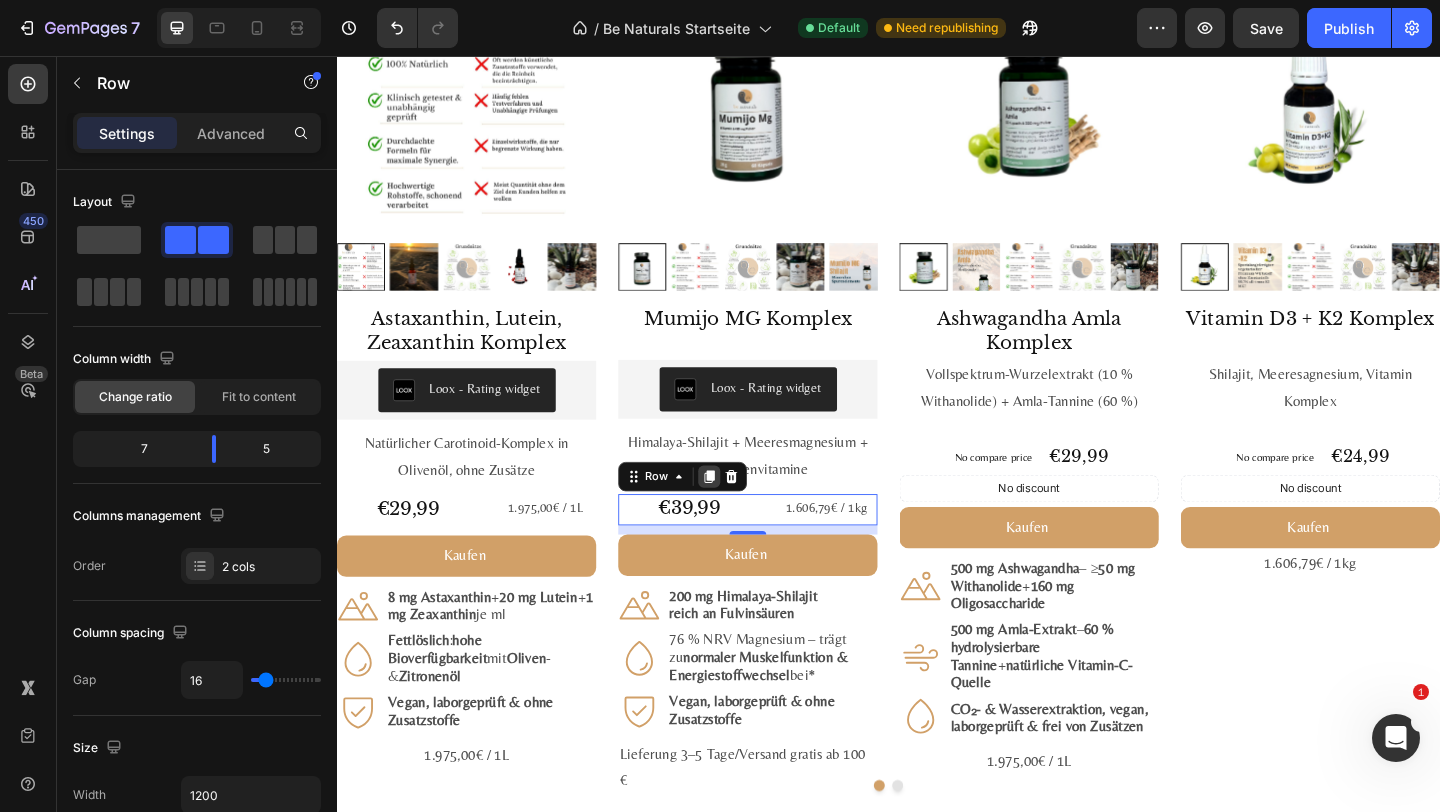click 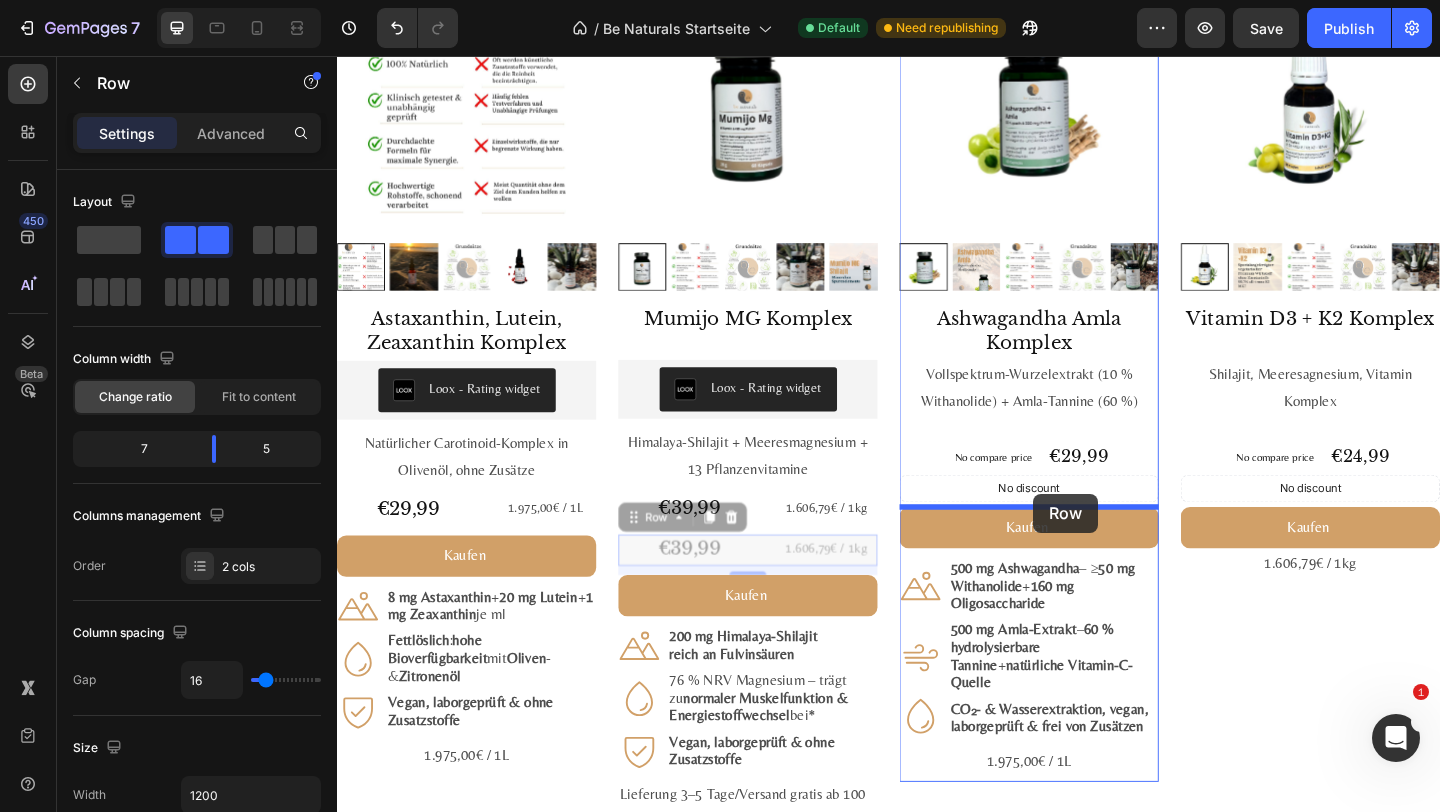 drag, startPoint x: 694, startPoint y: 560, endPoint x: 1094, endPoint y: 532, distance: 400.9788 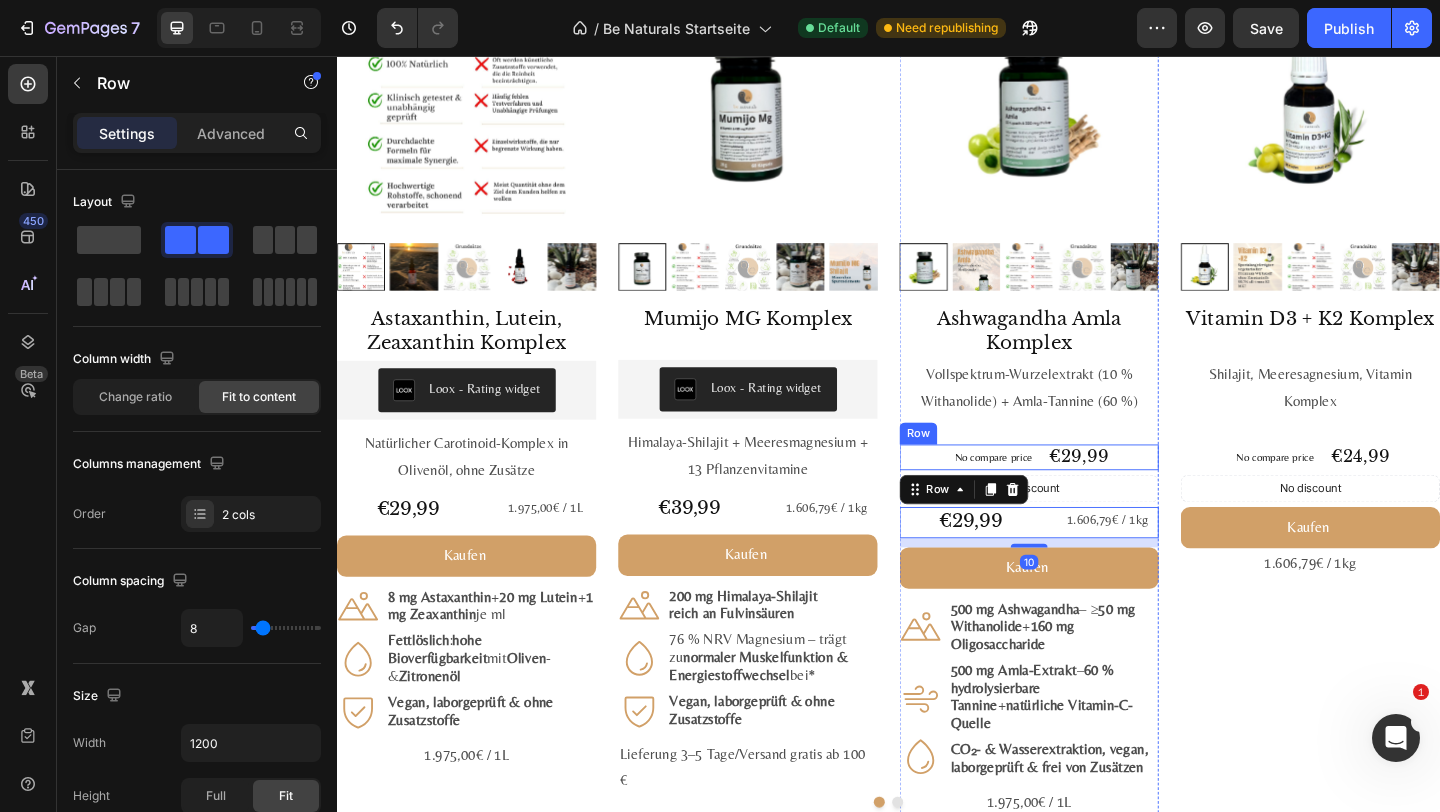click on "No compare price Product Price €29,99 Product Price Product Price Row" at bounding box center [1090, 492] 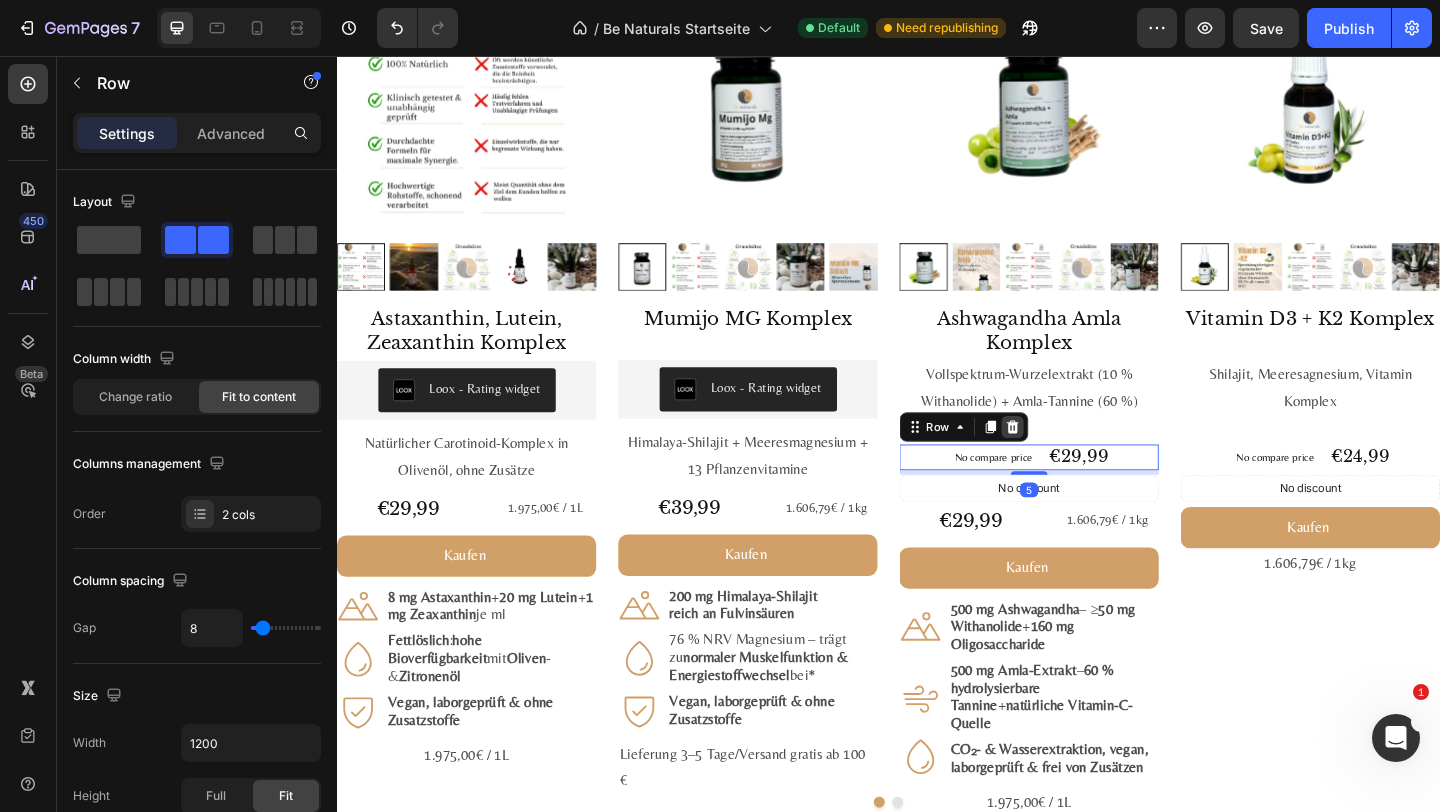 click 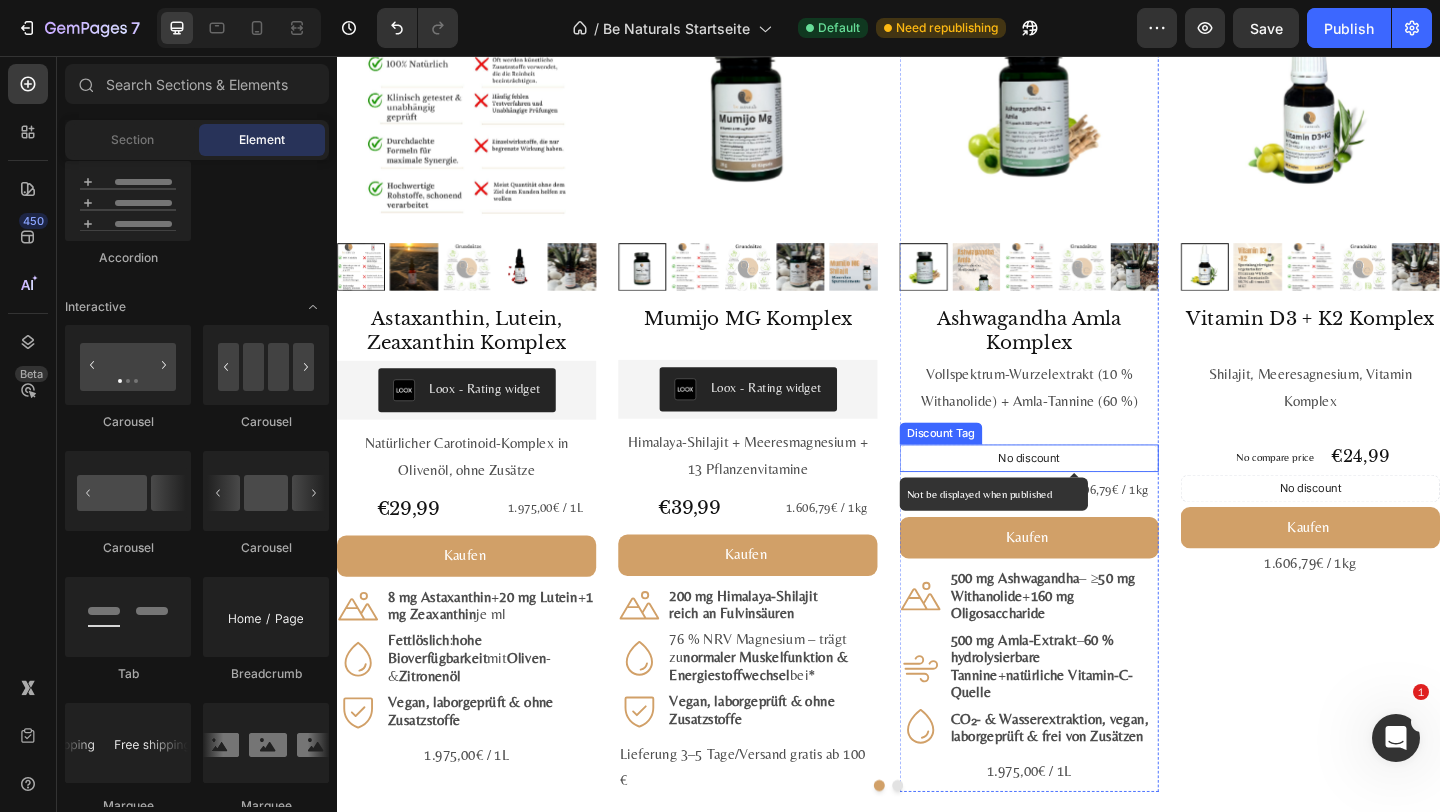 click on "No discount" at bounding box center [1090, 493] 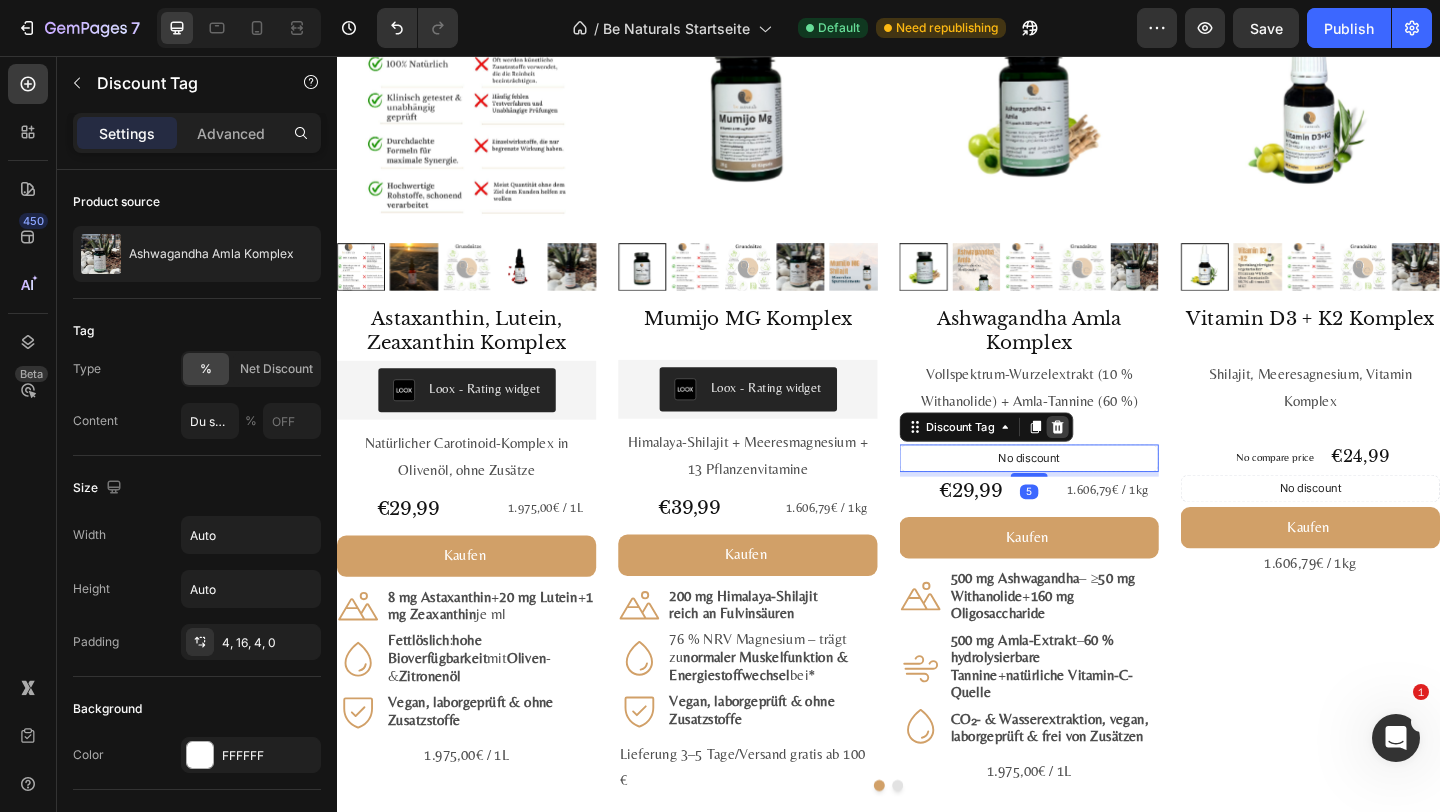click 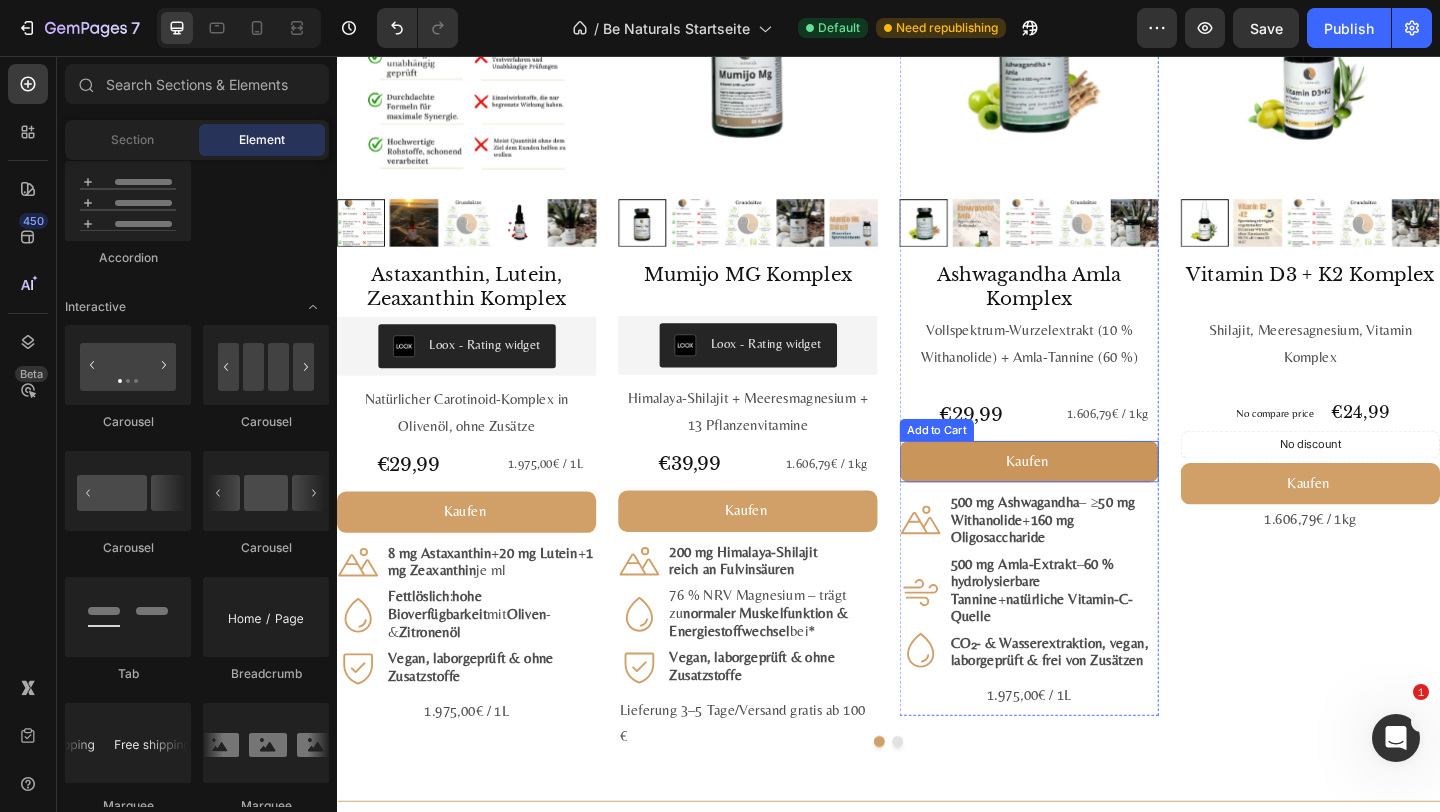 scroll, scrollTop: 2320, scrollLeft: 0, axis: vertical 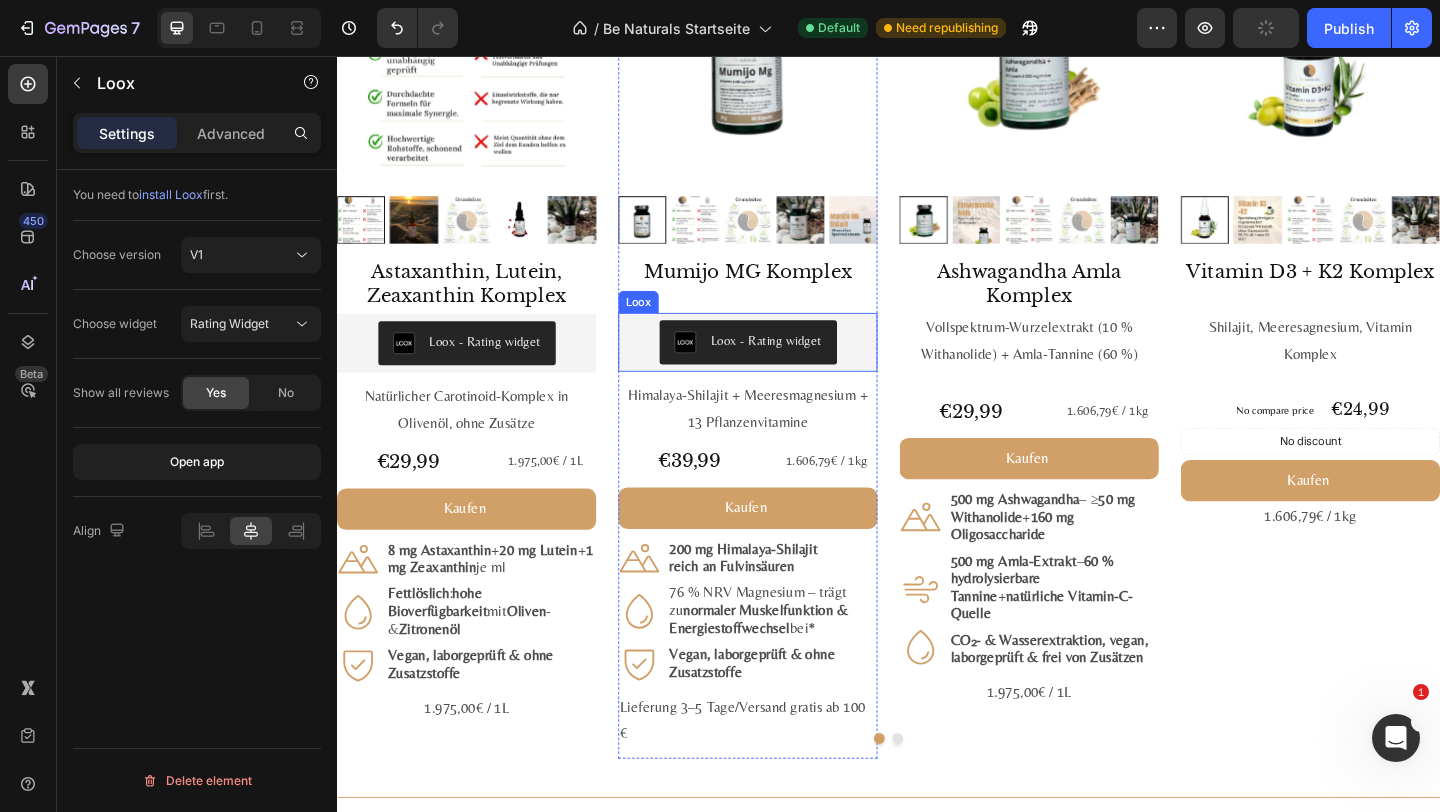 click on "Loox - Rating widget" at bounding box center (804, 365) 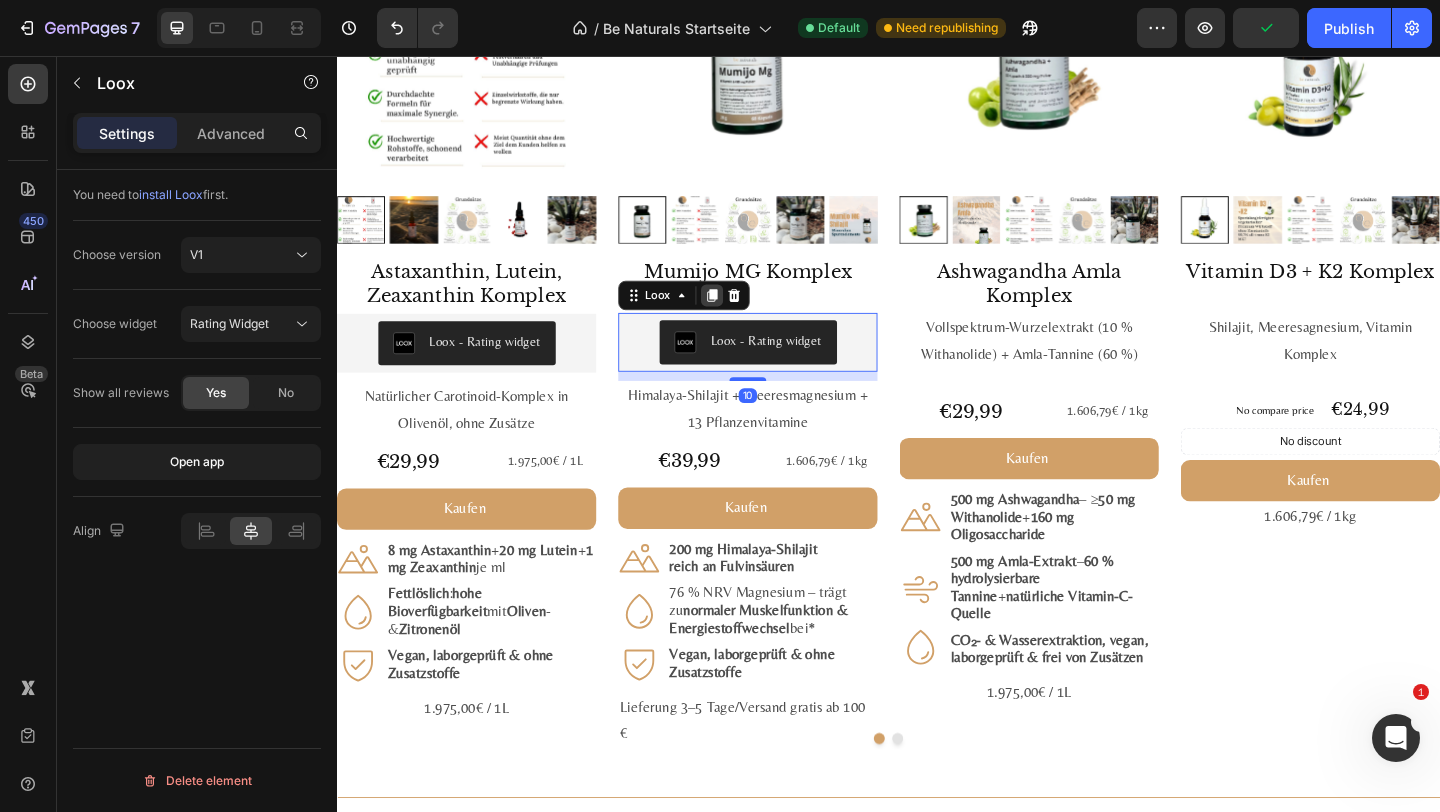 click 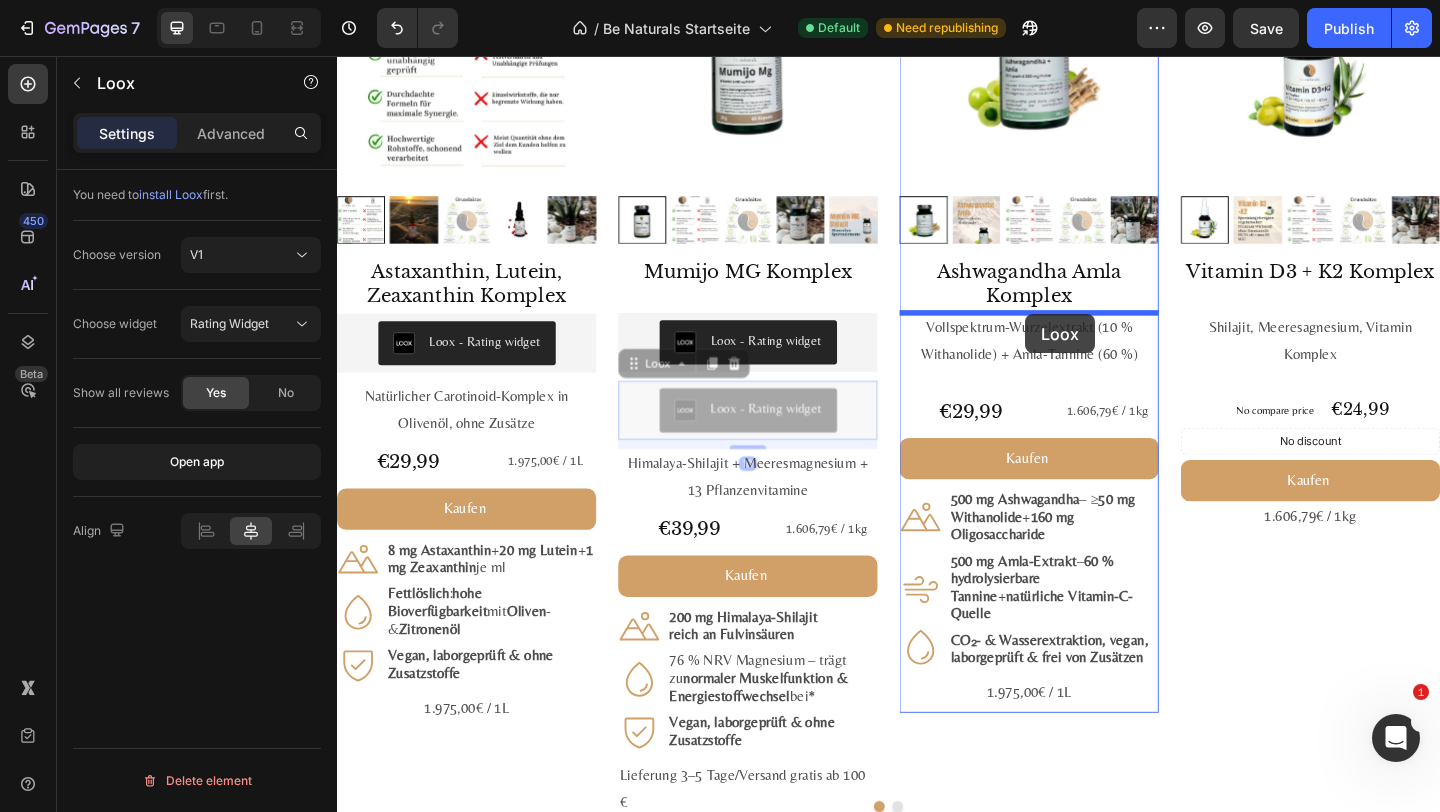 drag, startPoint x: 706, startPoint y: 394, endPoint x: 1085, endPoint y: 337, distance: 383.2623 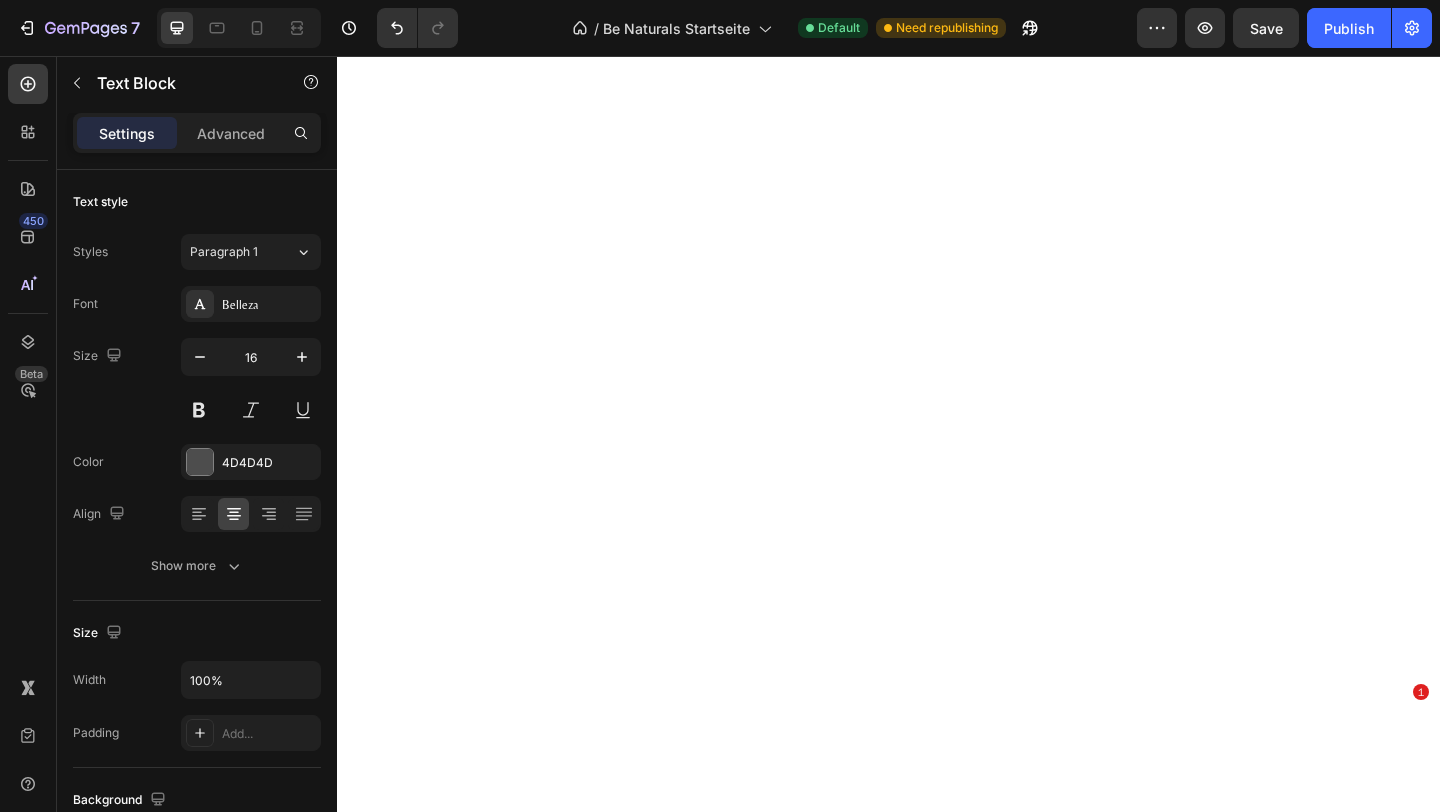 scroll, scrollTop: 0, scrollLeft: 0, axis: both 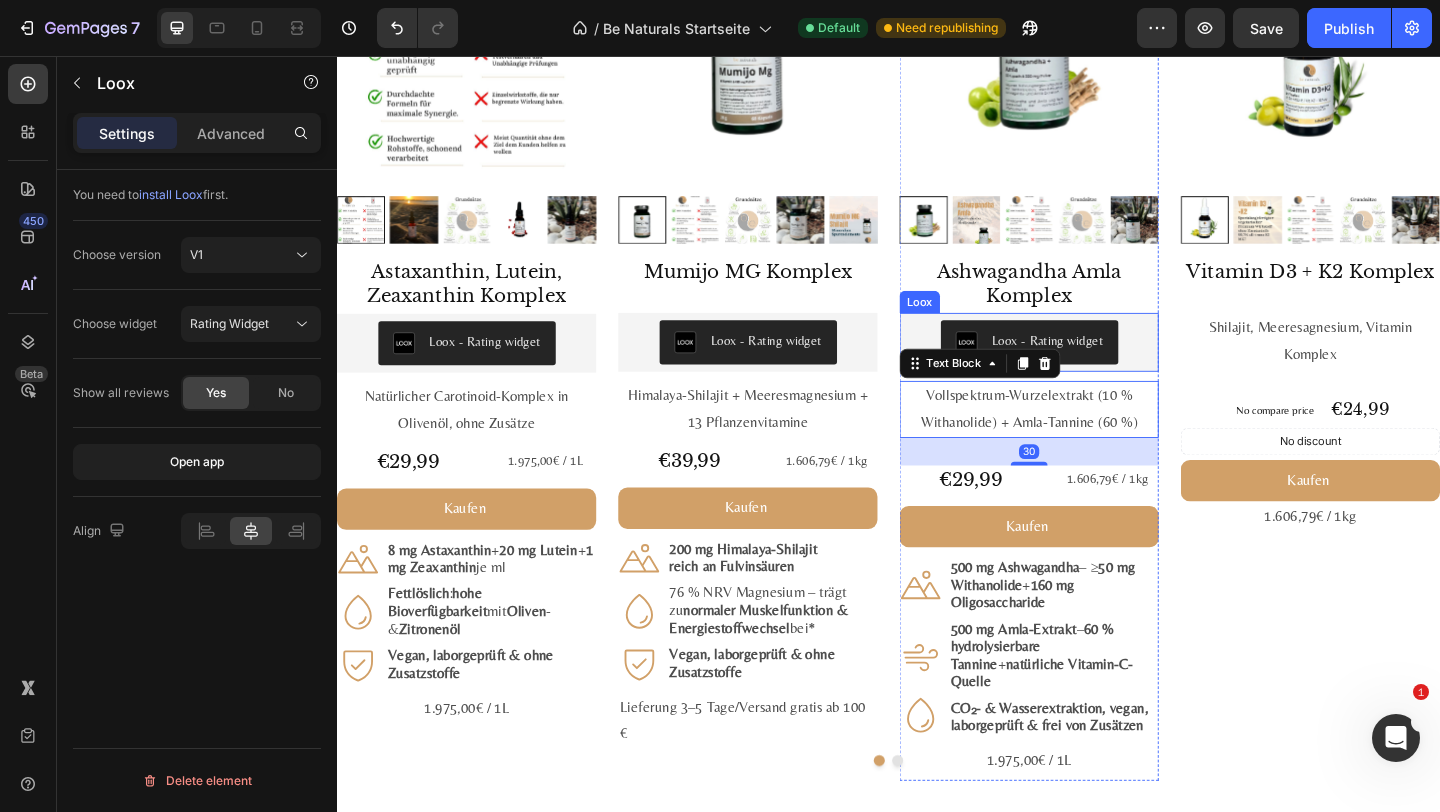 click on "Loox - Rating widget" at bounding box center [1090, 367] 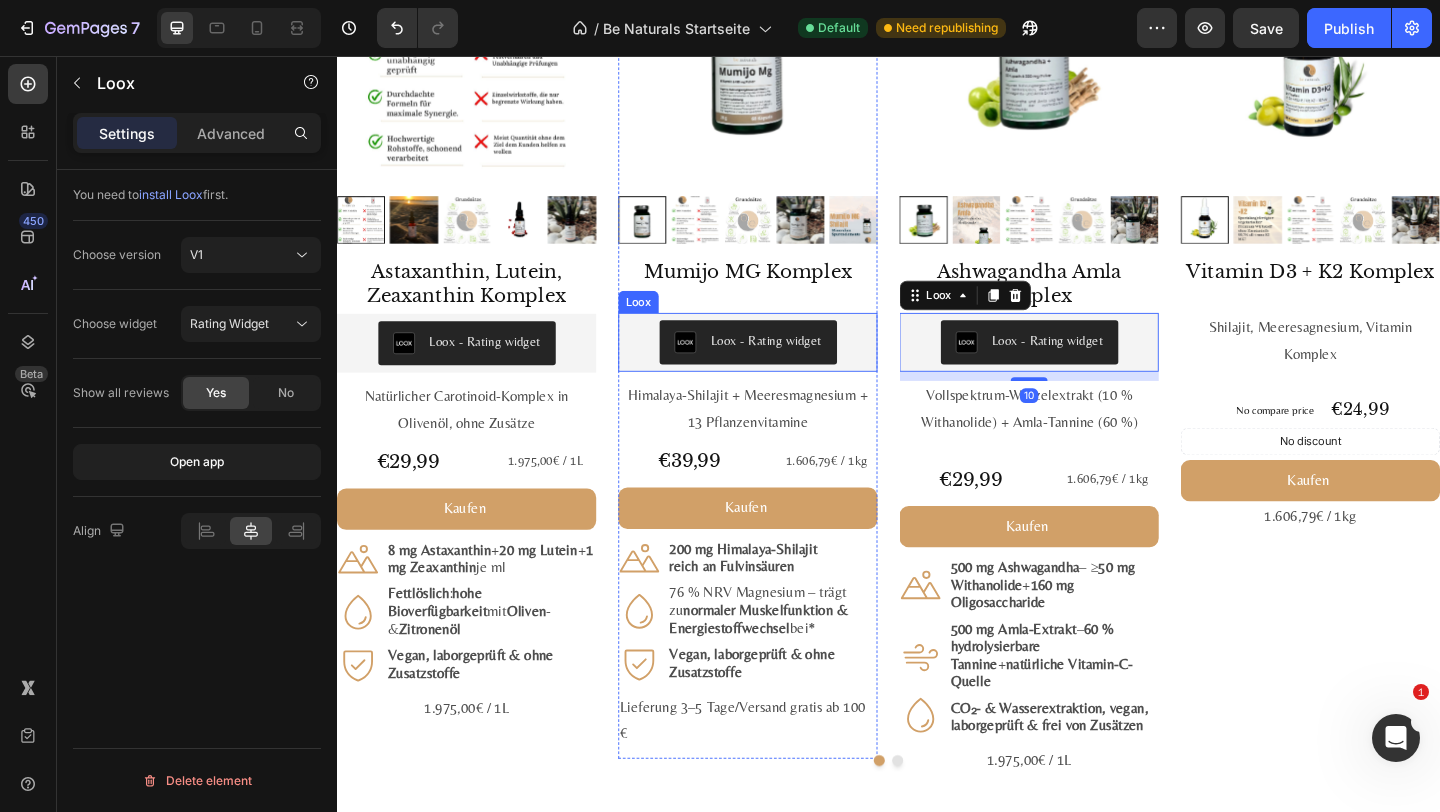 click on "Loox - Rating widget" at bounding box center [784, 367] 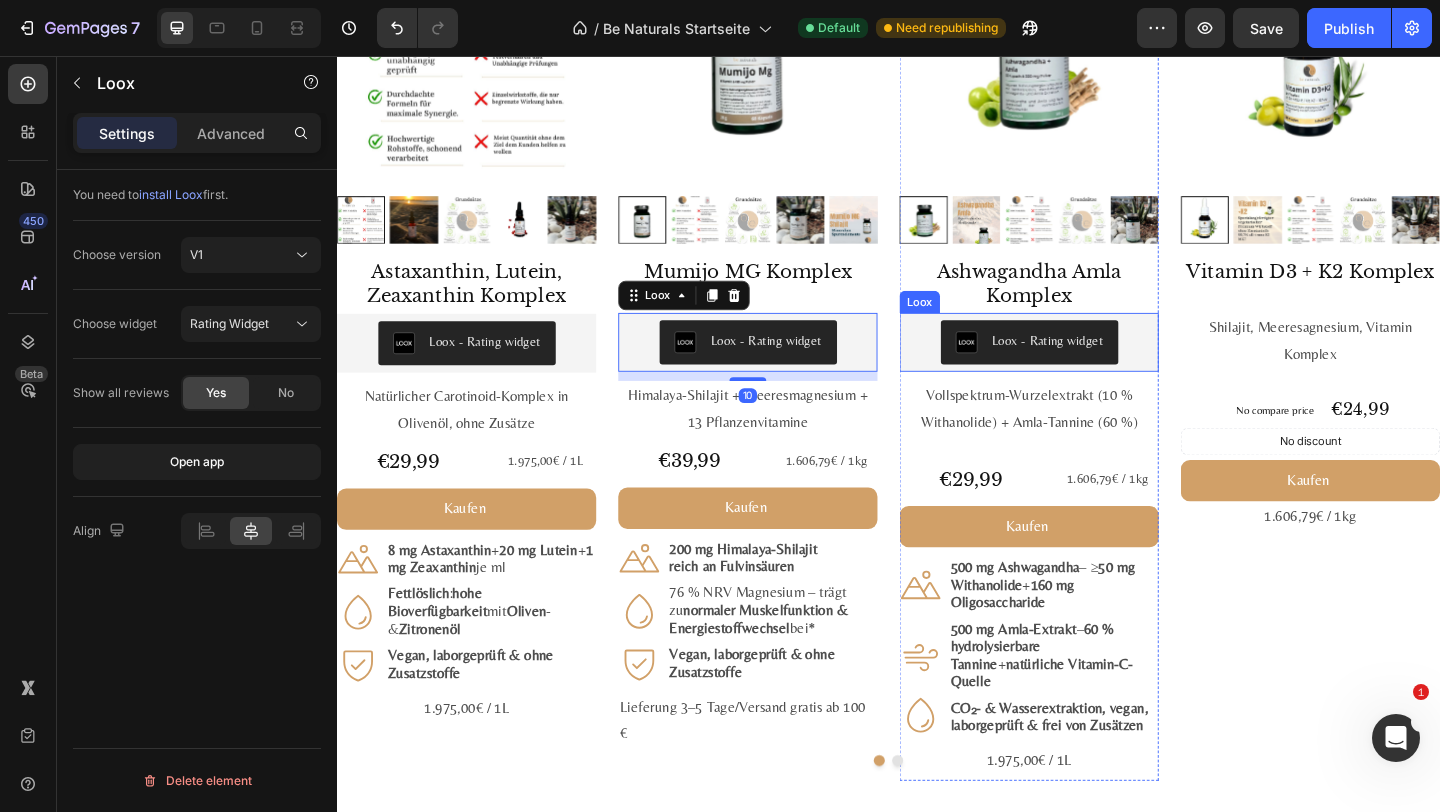 click on "Loox - Rating widget" at bounding box center (1090, 367) 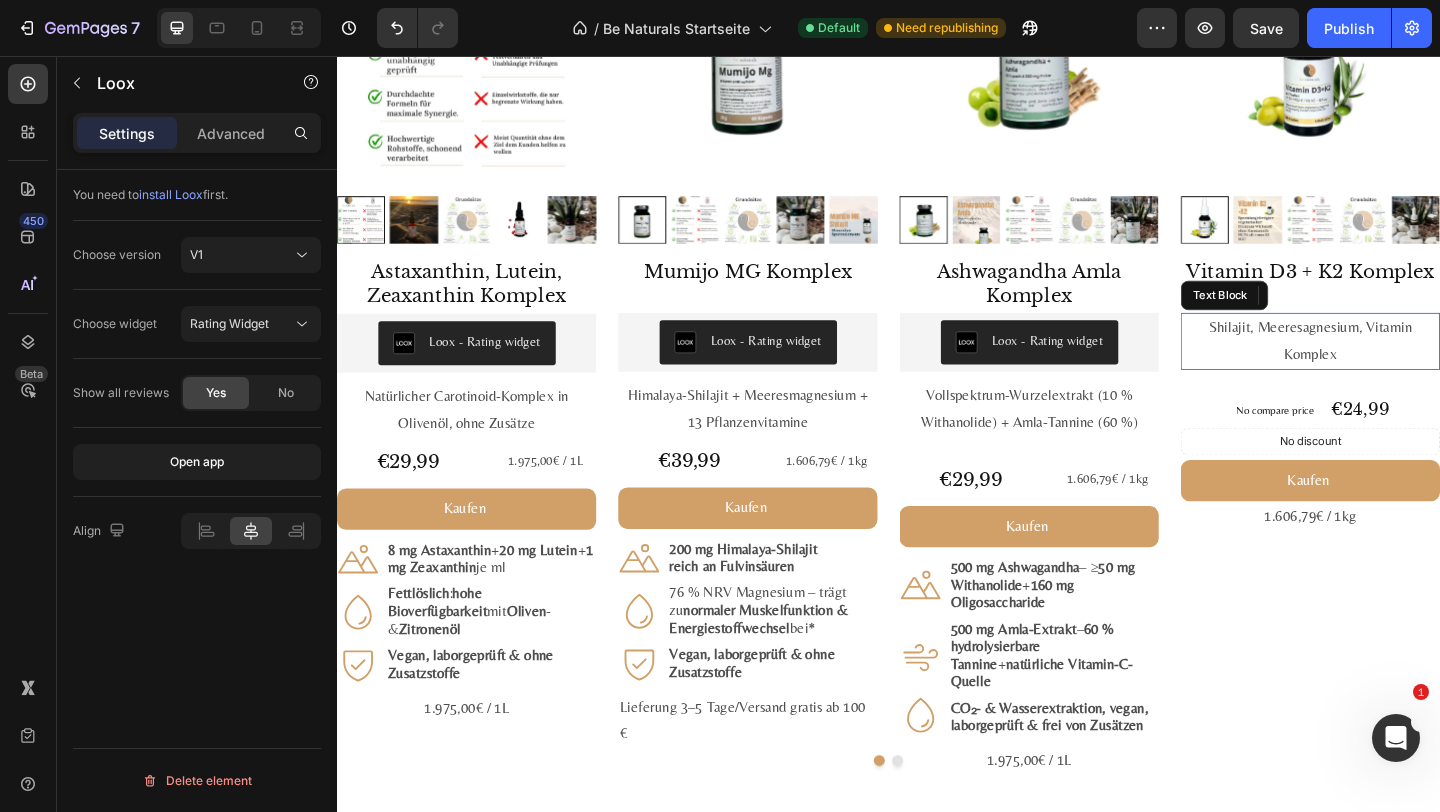 click on "Shilajit, Meeresagnesium, Vitamin Komplex" at bounding box center [1396, 366] 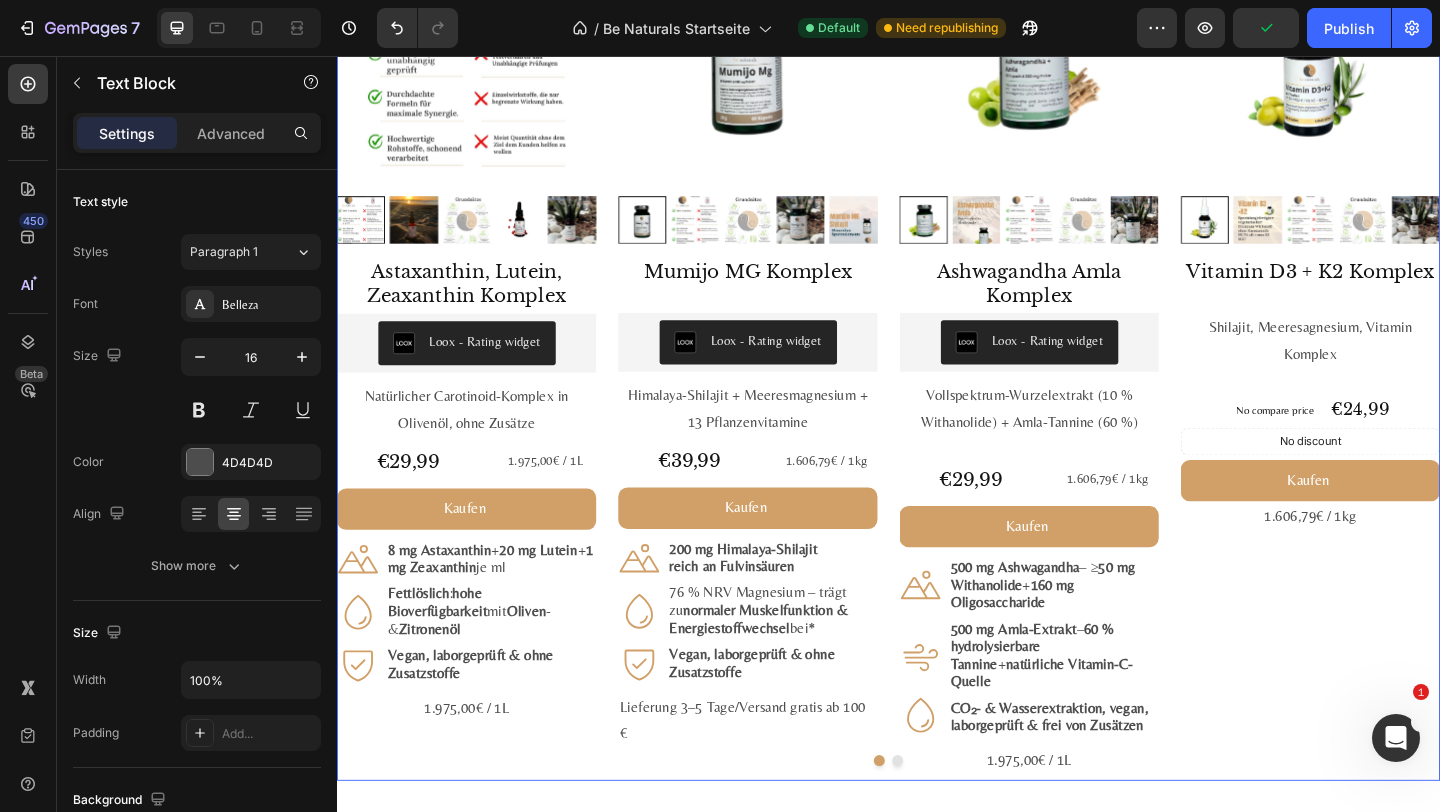click on "#1 Bestseller Product Badge Product Images Astaxanthin, Lutein, Zeaxanthin Komplex Product Title Loox - Rating widget Loox Natürlicher Carotinoid-Komplex in Olivenöl, ohne Zusätze Text Block €29,99 Product Price Product Price 1.975,00€ / 1L Text Block Row Kaufen Add to Cart
Icon 8 mg Astaxanthin  +  20 mg Lutein  +  1 mg Zeaxanthin  je ml Text Block Row
Icon Fettlöslich :  hohe Bioverfügbarkeit  mit  Oliven - &  Zitronenöl Text Block Row
Icon Vegan, labor­geprüft & ohne Zusatz­stoffe Text Block Row Row 1.975,00€ / 1L Text Block Product #2 Bestseller Product Badge Product Images Mumijo MG Komplex Product Title Loox - Rating widget Loox Himalaya-Shilajit + Meeres­magnesium + 13 Pflanzen­vitamine Text Block €39,99 Product Price Product Price 1.606,79€ / 1kg Text Block Row Kaufen Add to Cart
Icon 200 mg Himalaya-Shilajit reich an Fulvin­säuren Text Block Row
Icon 76 % NRV Magnesium – trägt zu   bei* Row Icon" at bounding box center [937, 381] 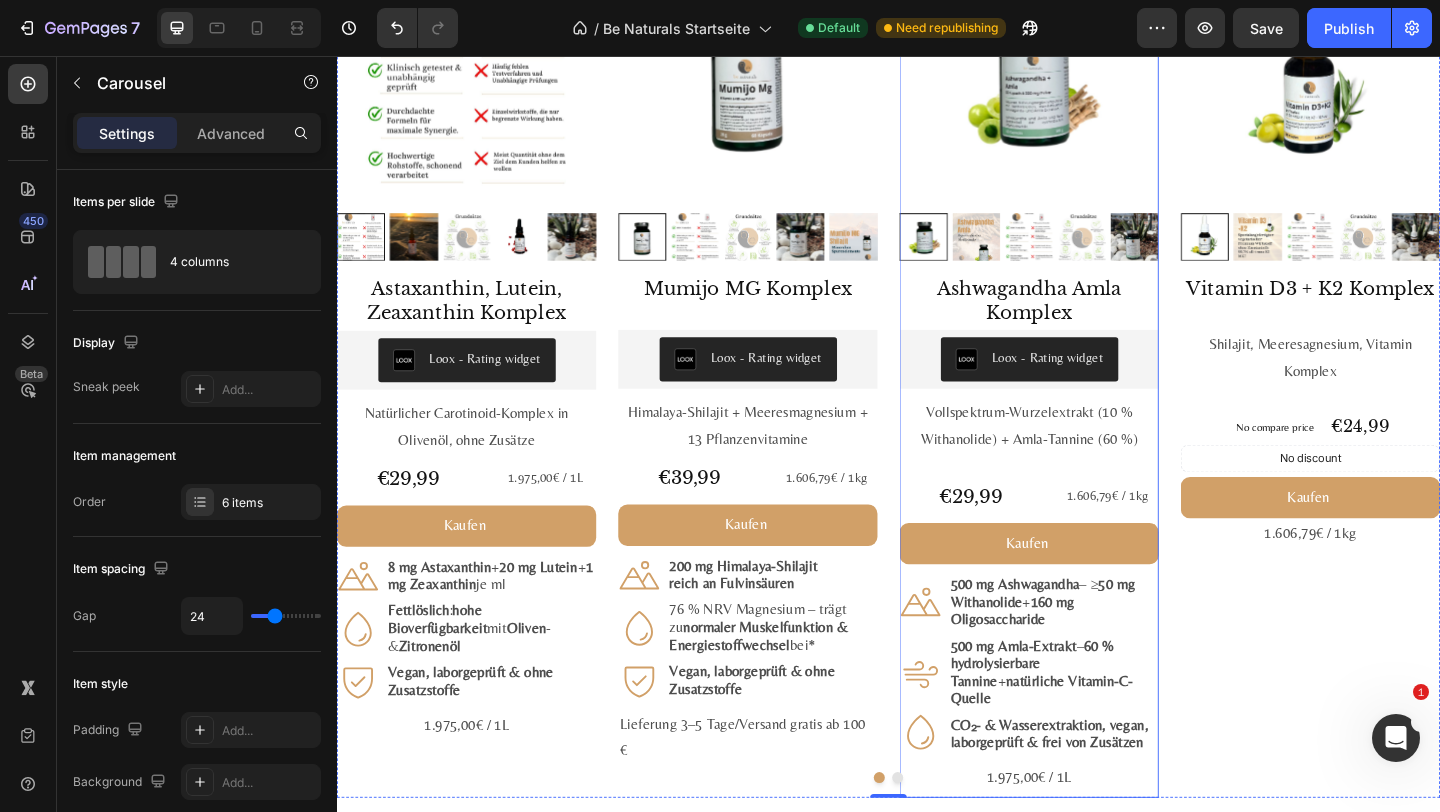 scroll, scrollTop: 2302, scrollLeft: 0, axis: vertical 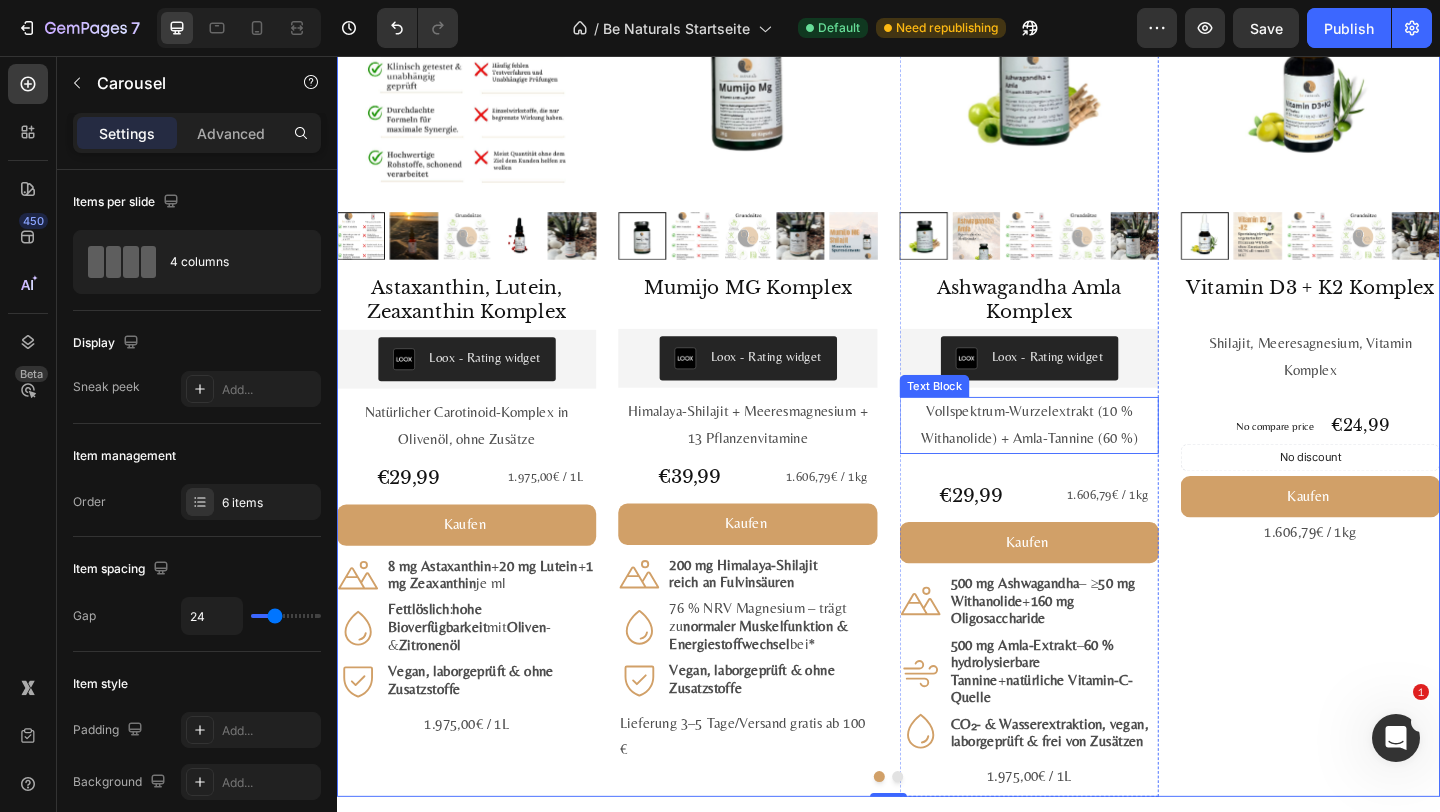 click on "Vollspektrum-Wurzelextrakt (10 % Withanolide) + Amla-Tannine (60 %)" at bounding box center (1090, 458) 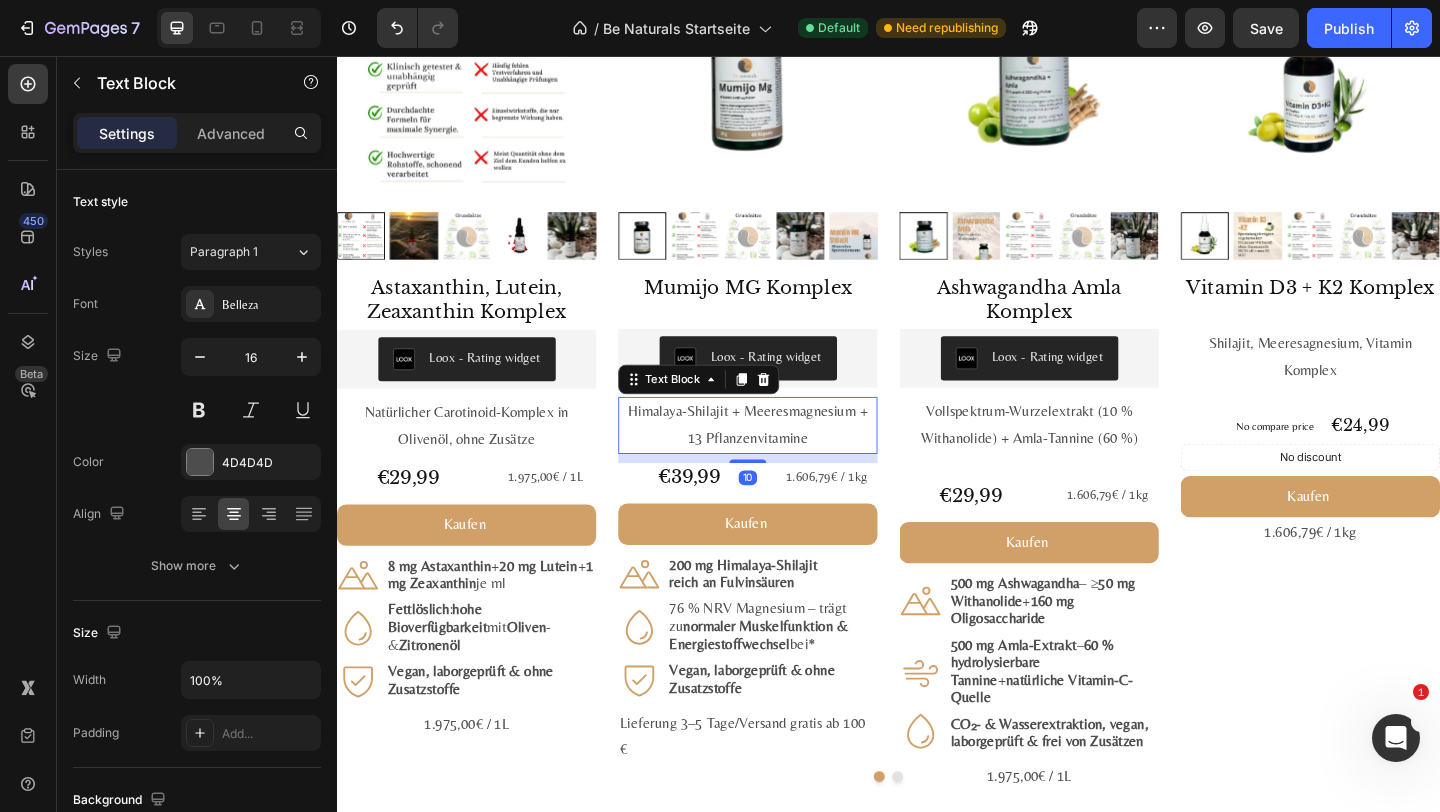 click on "Himalaya-Shilajit + Meeres­magnesium + 13 Pflanzen­vitamine" at bounding box center [784, 458] 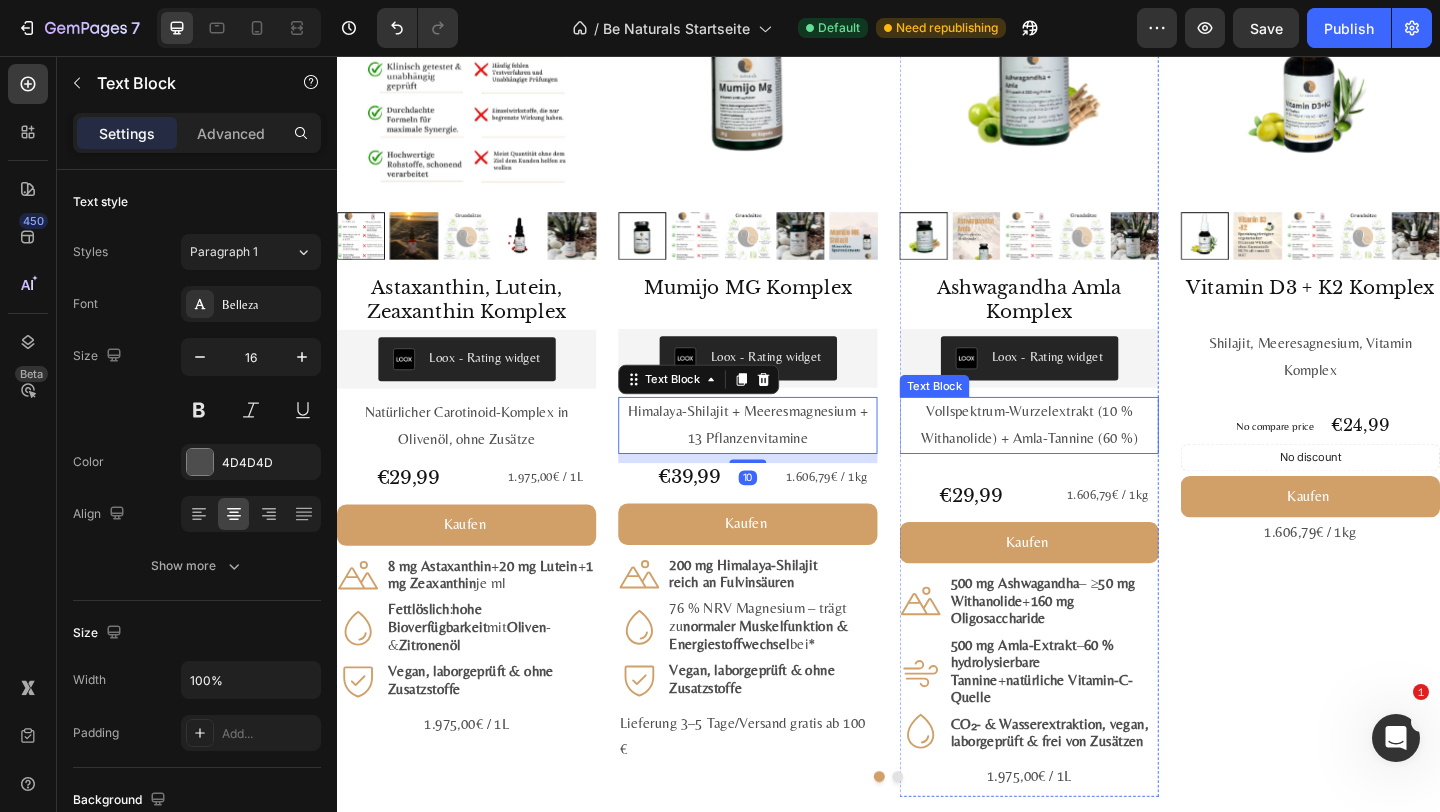 click on "Vollspektrum-Wurzelextrakt (10 % Withanolide) + Amla-Tannine (60 %)" at bounding box center [1090, 458] 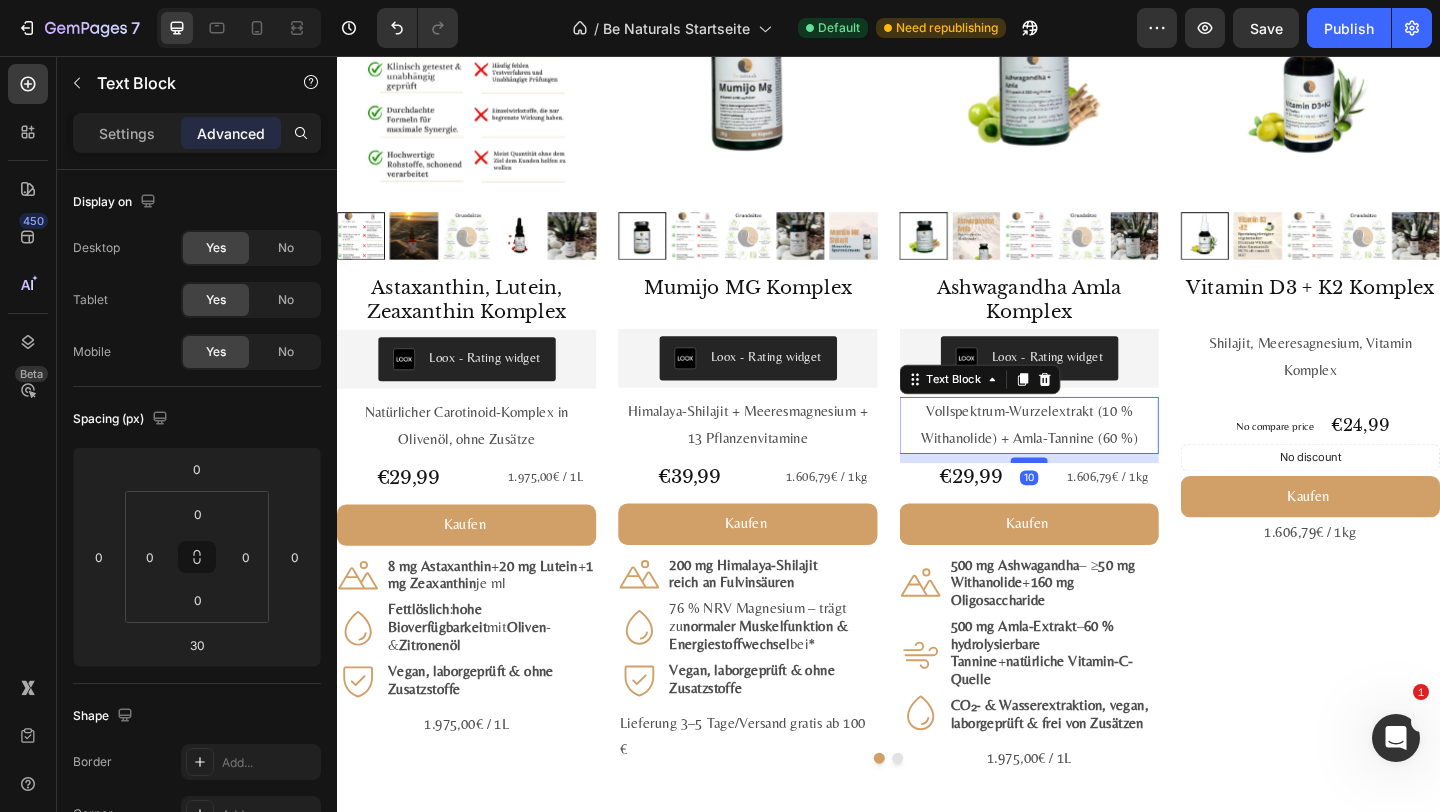 drag, startPoint x: 1090, startPoint y: 516, endPoint x: 1090, endPoint y: 496, distance: 20 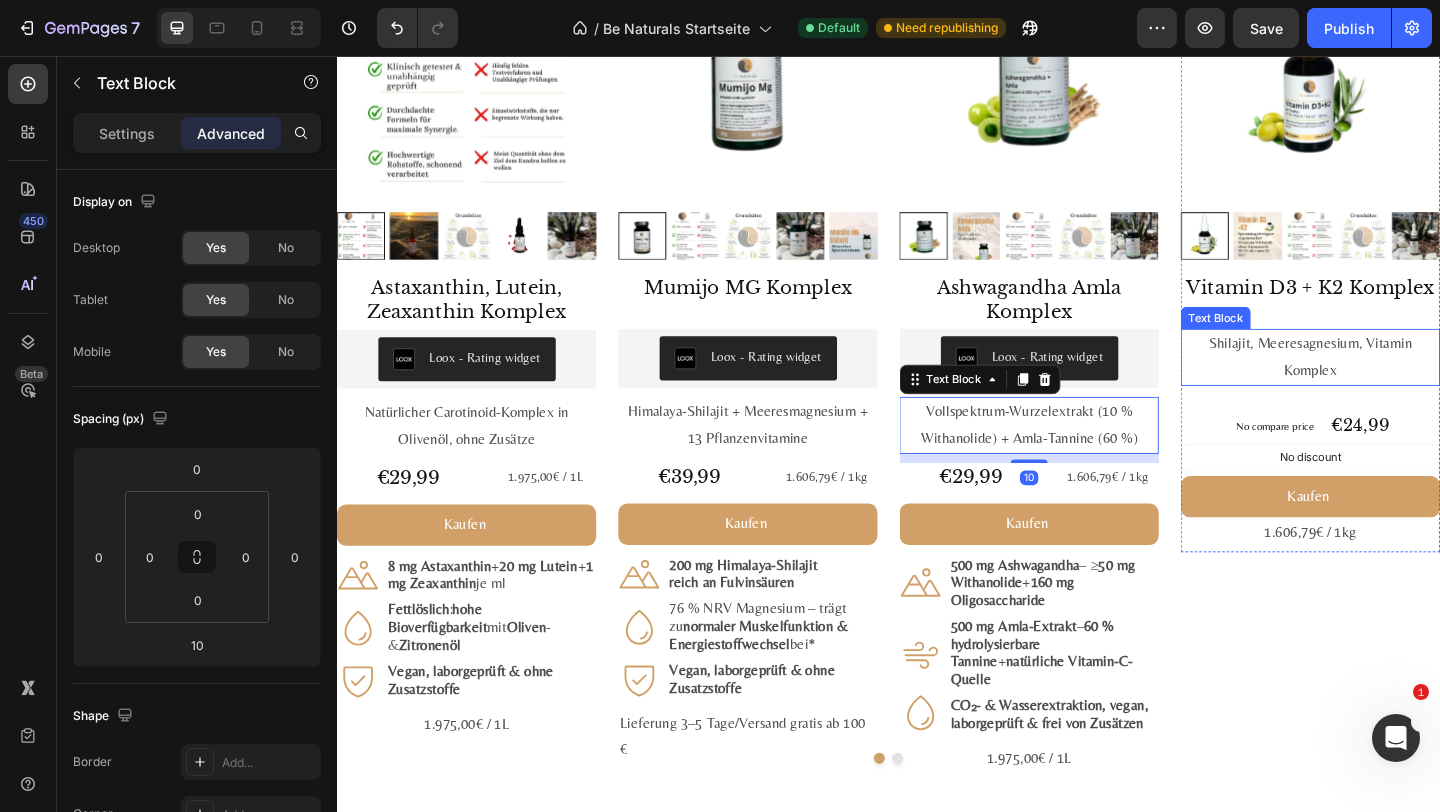 click on "Shilajit, Meeresagnesium, Vitamin Komplex" at bounding box center [1396, 384] 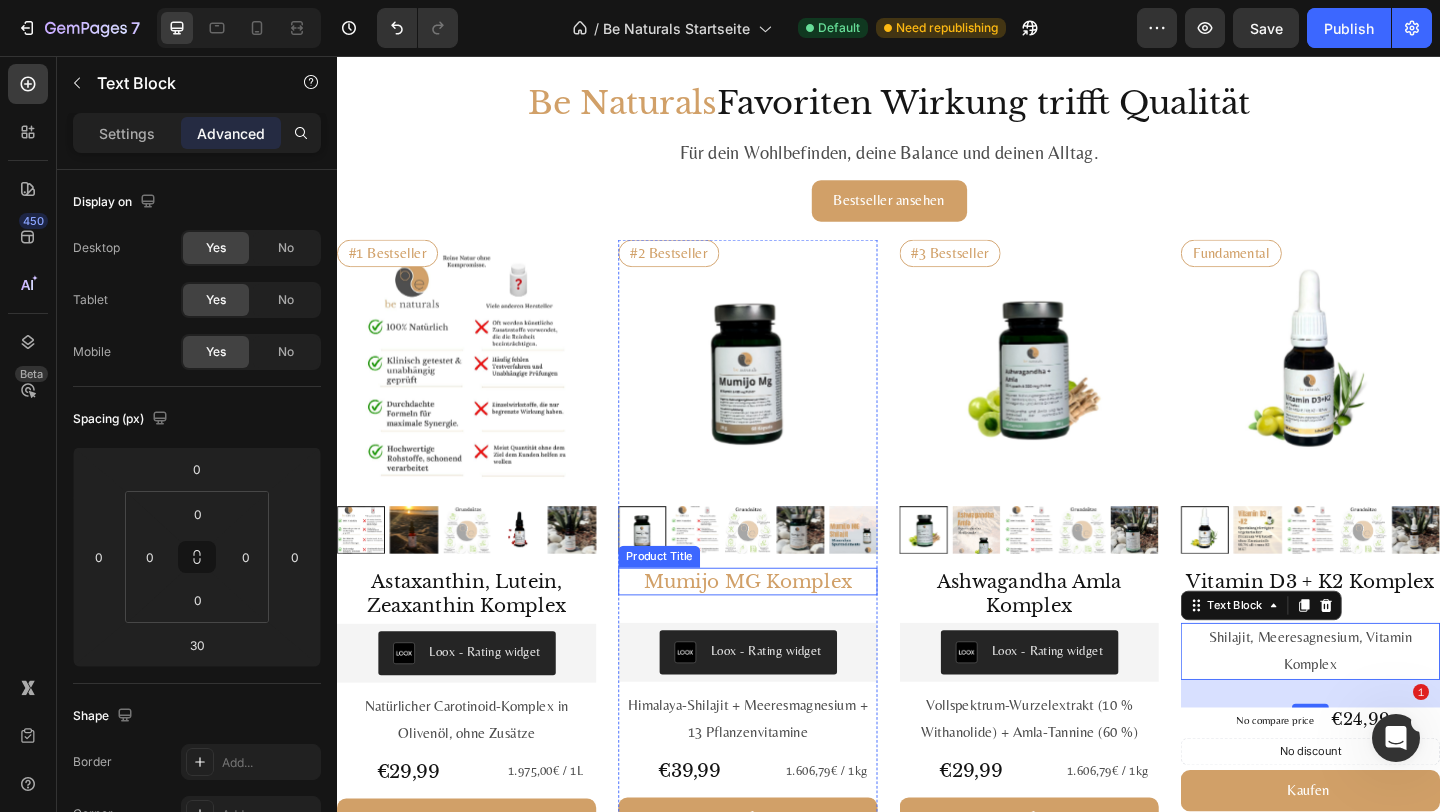 scroll, scrollTop: 2548, scrollLeft: 0, axis: vertical 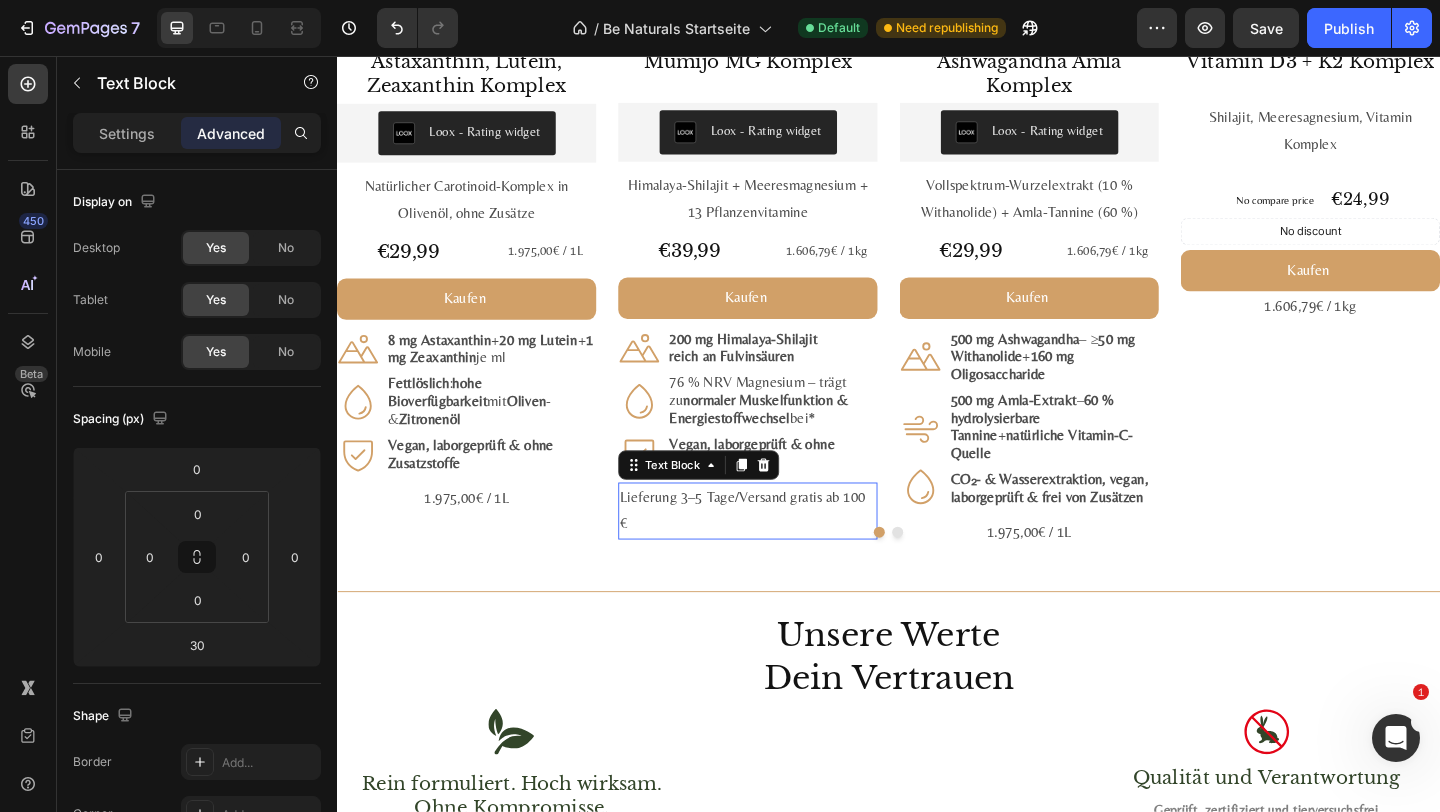 click on "Lieferung 3–5 Tage/Versand gratis ab 100 €" at bounding box center (784, 551) 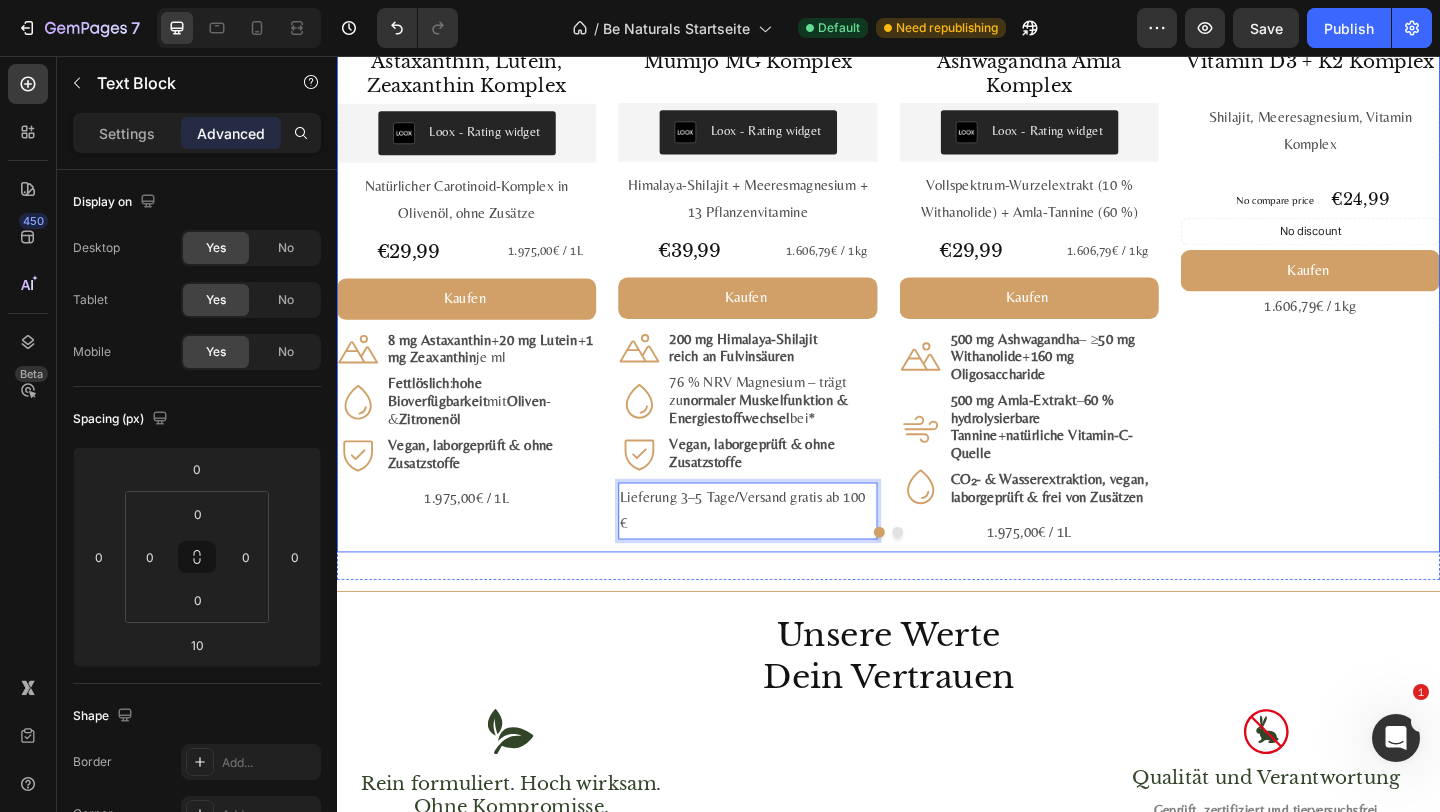 click at bounding box center [937, 574] 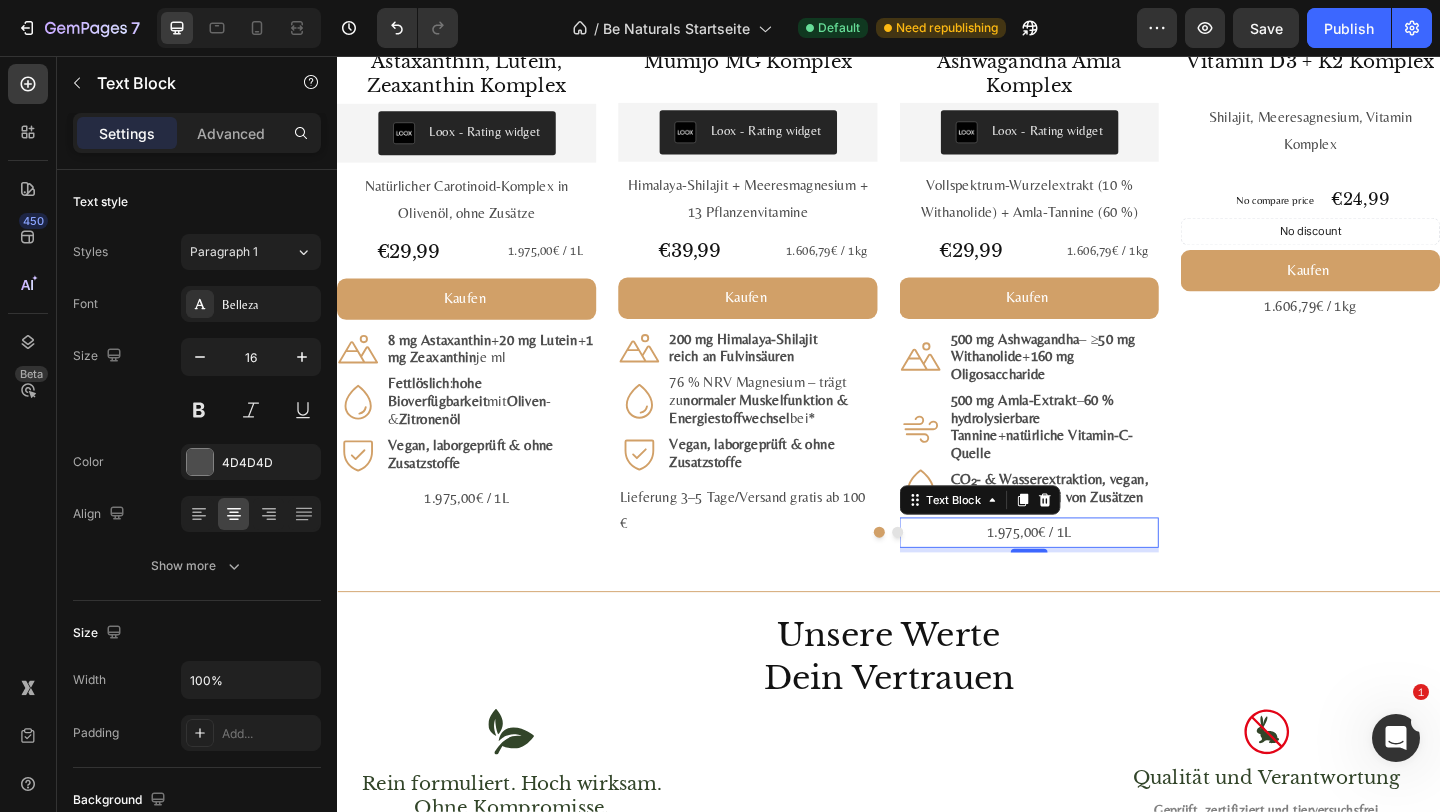 click on "1.975,00€ / 1L" at bounding box center (1090, 574) 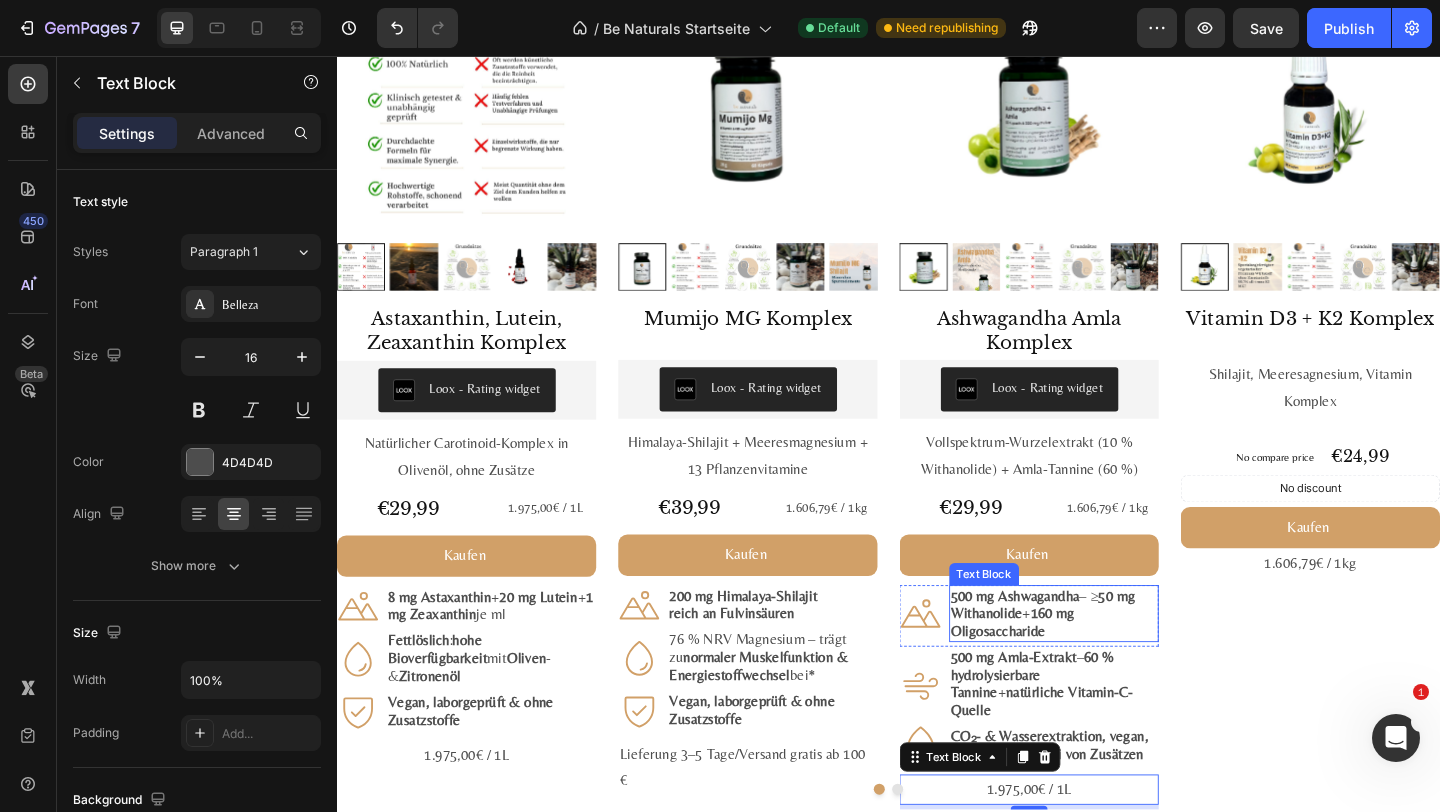 scroll, scrollTop: 2263, scrollLeft: 0, axis: vertical 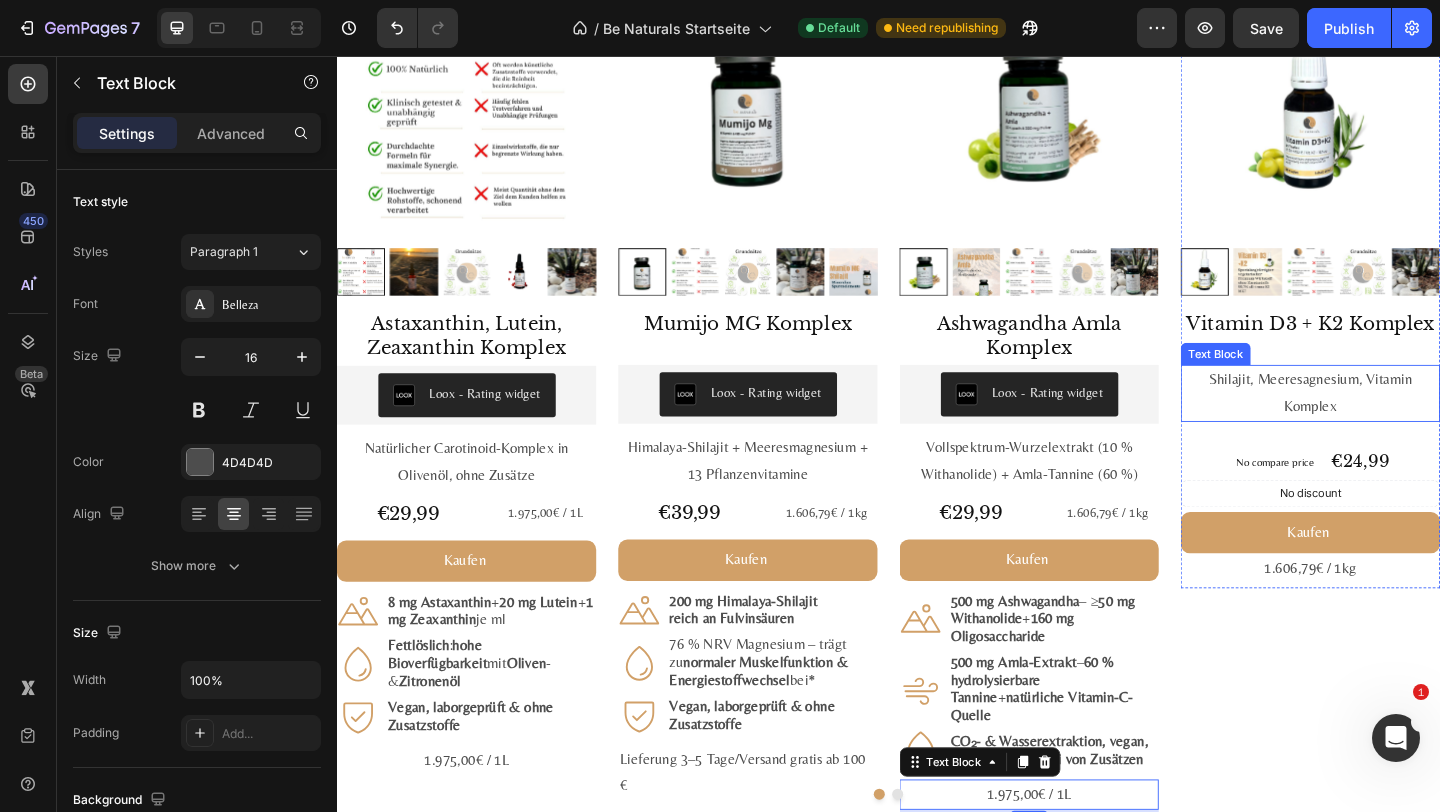 click on "Shilajit, Meeresagnesium, Vitamin Komplex" at bounding box center [1396, 423] 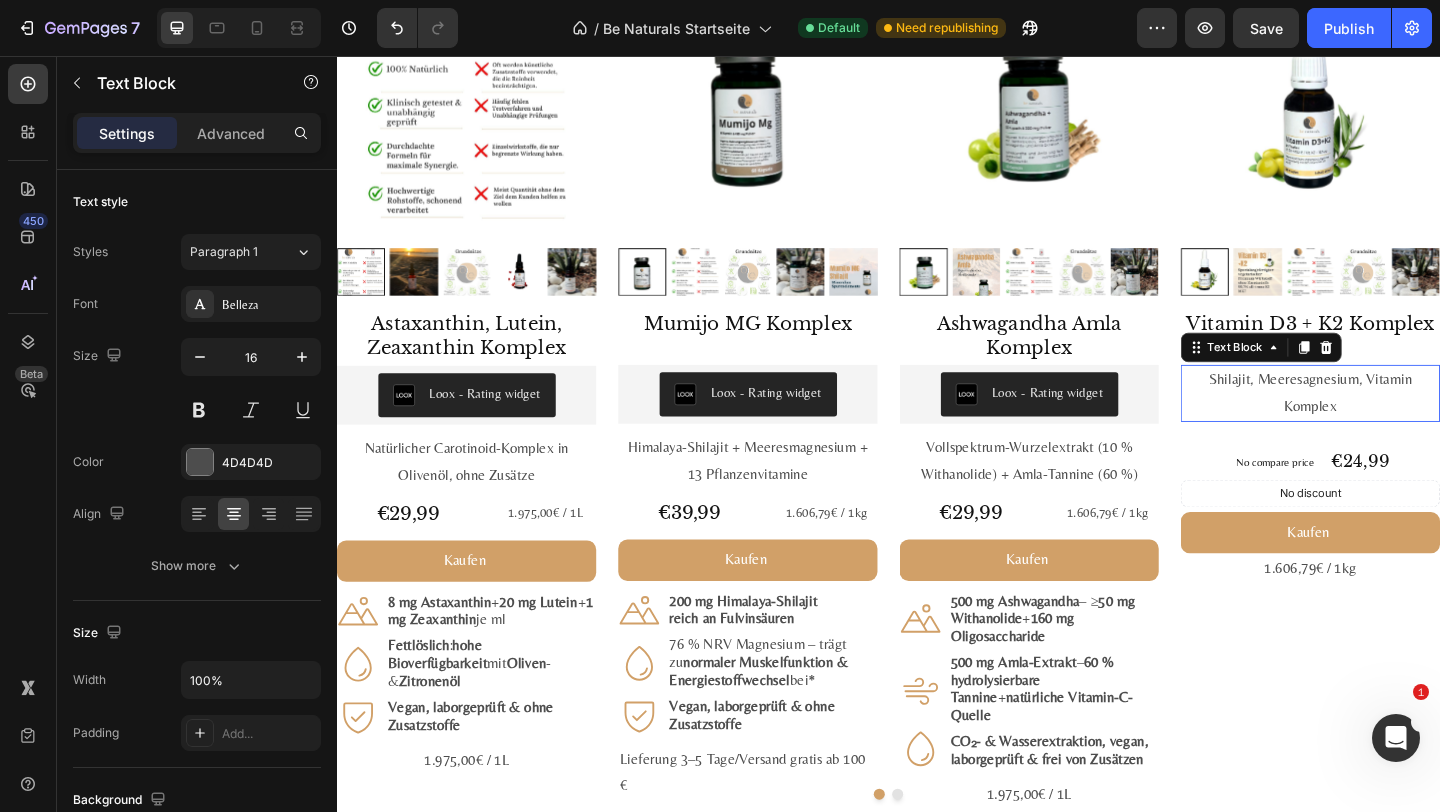click on "Shilajit, Meeresagnesium, Vitamin Komplex" at bounding box center [1396, 423] 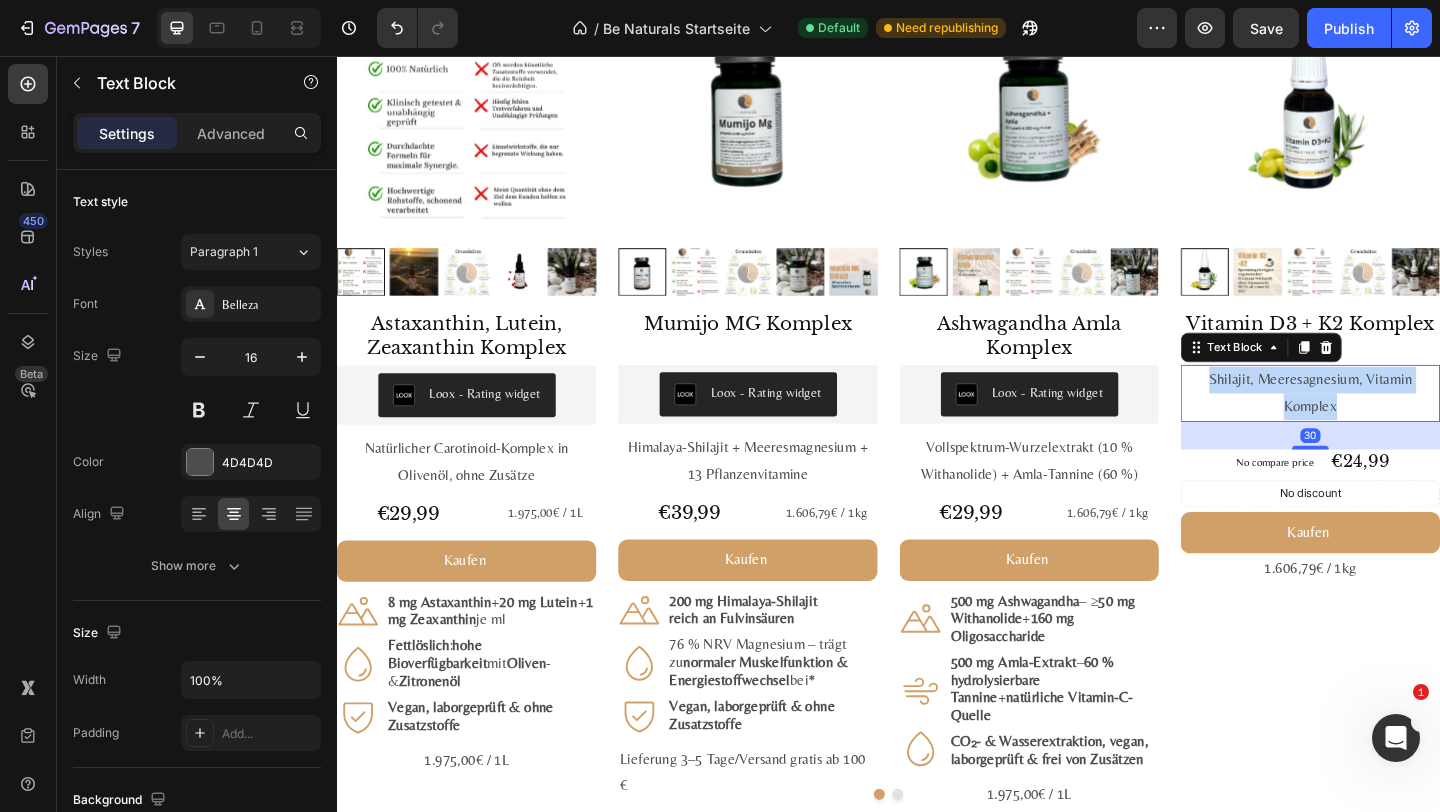 click on "Shilajit, Meeresagnesium, Vitamin Komplex" at bounding box center (1396, 423) 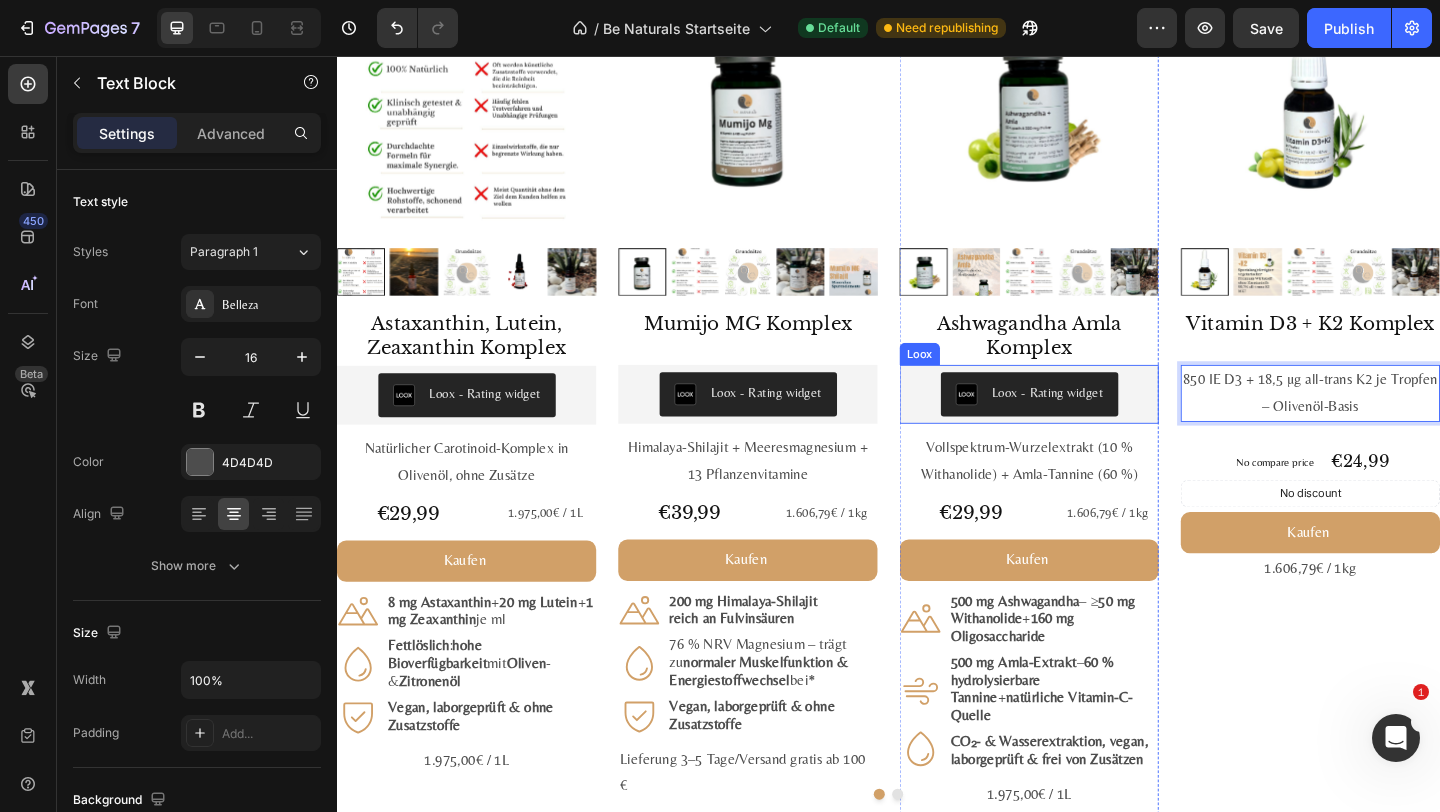 click on "Loox - Rating widget" at bounding box center [1110, 422] 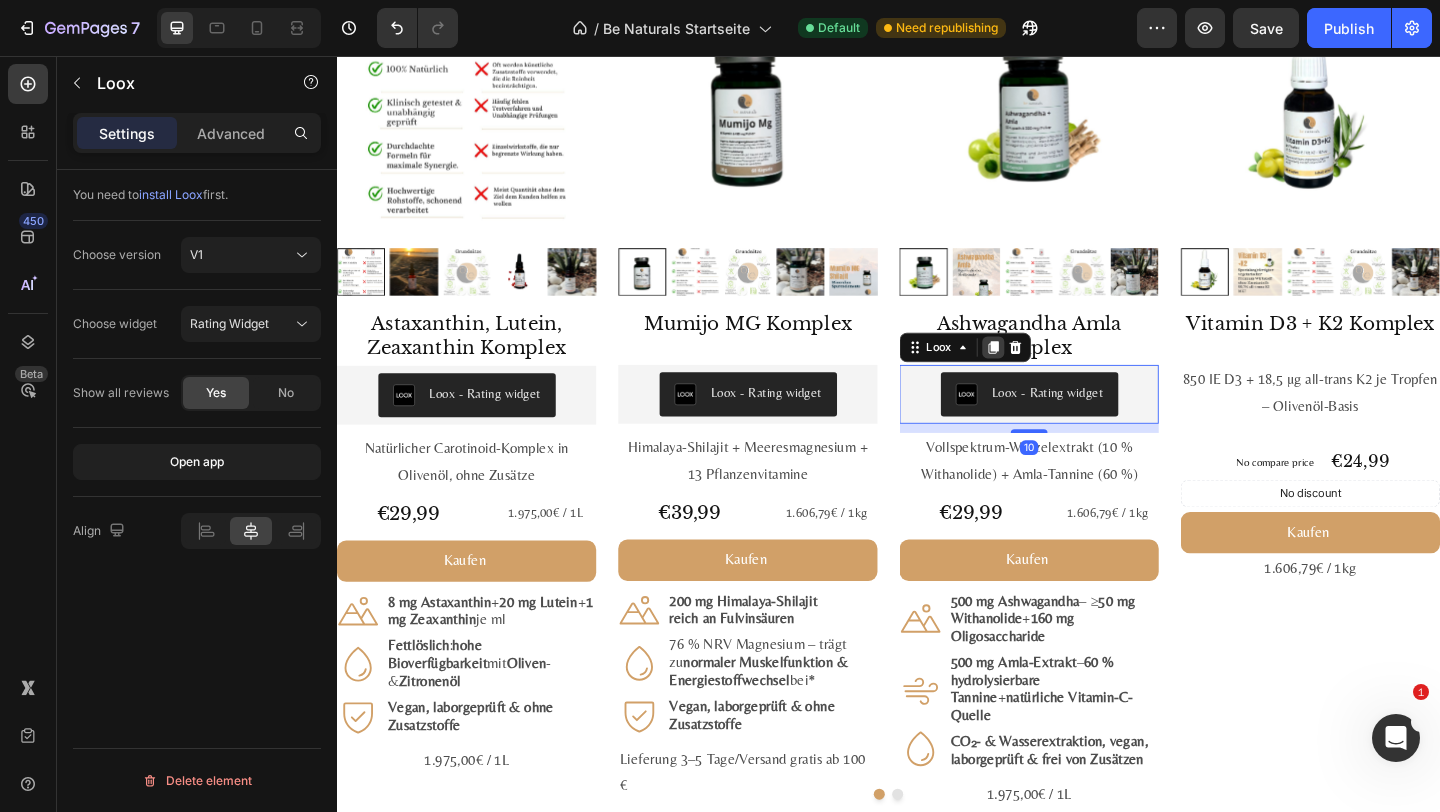 click 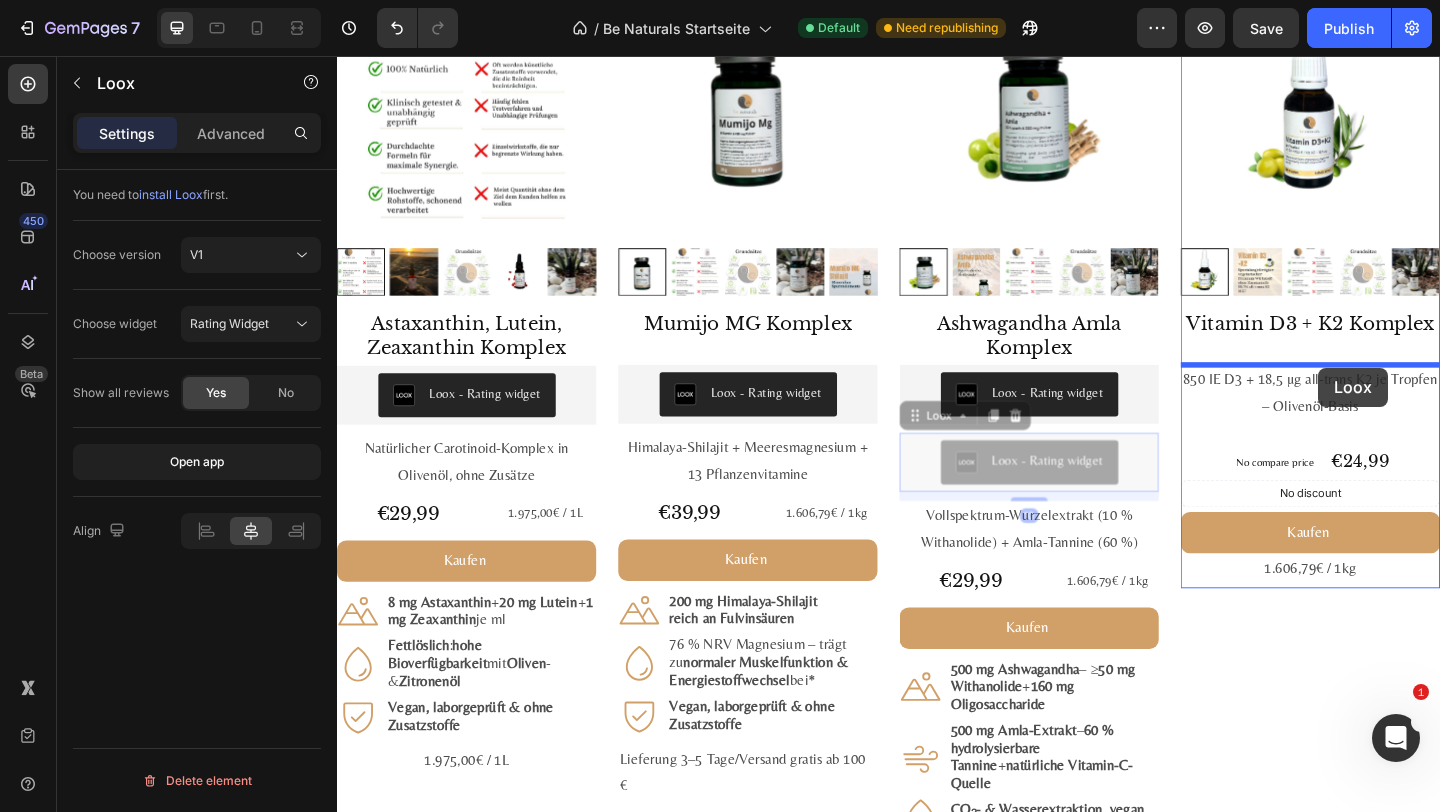 drag, startPoint x: 1000, startPoint y: 450, endPoint x: 1404, endPoint y: 395, distance: 407.72662 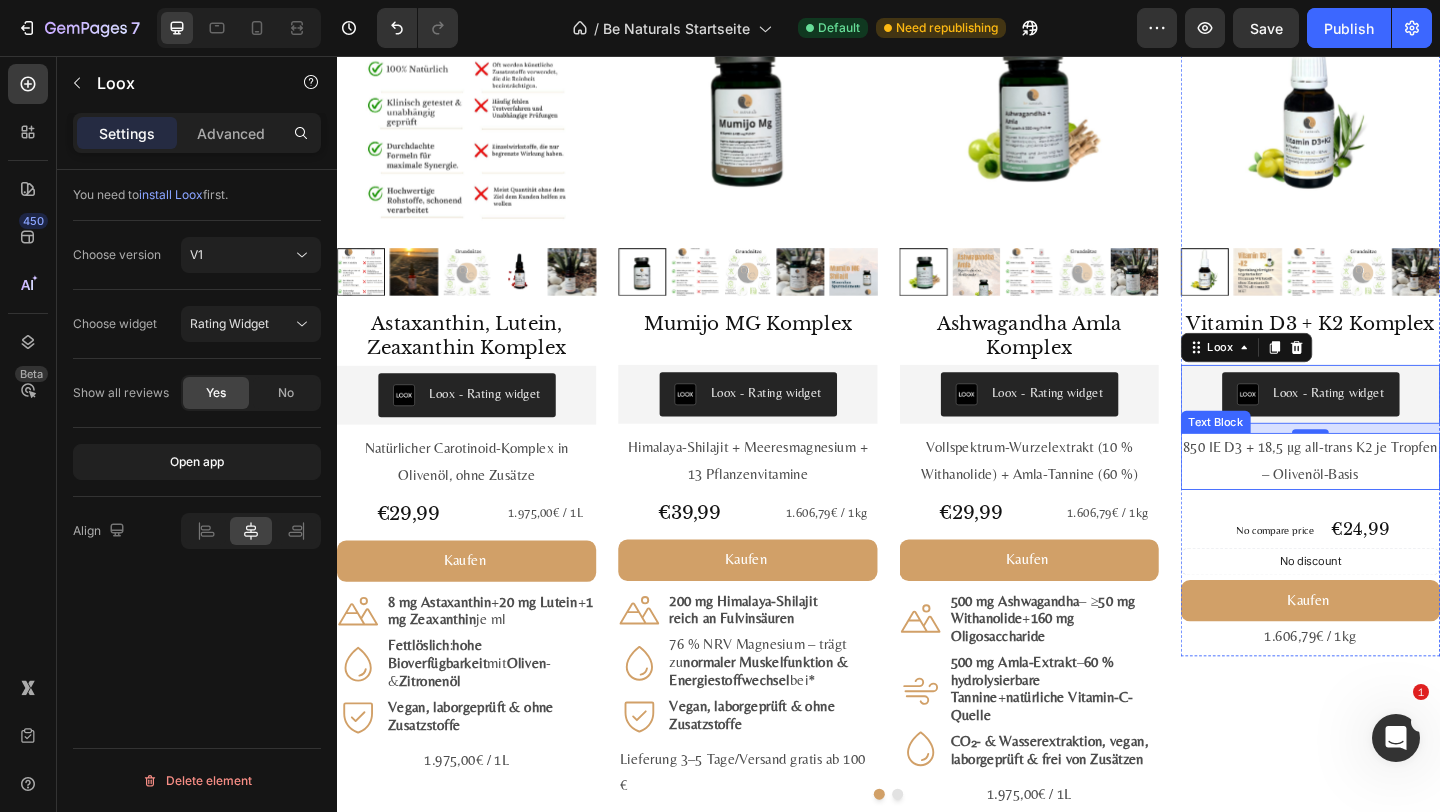 click on "850 IE D3 + 18,5 µg all-trans K2 je Tropfen – Olivenöl-Basis" at bounding box center (1396, 497) 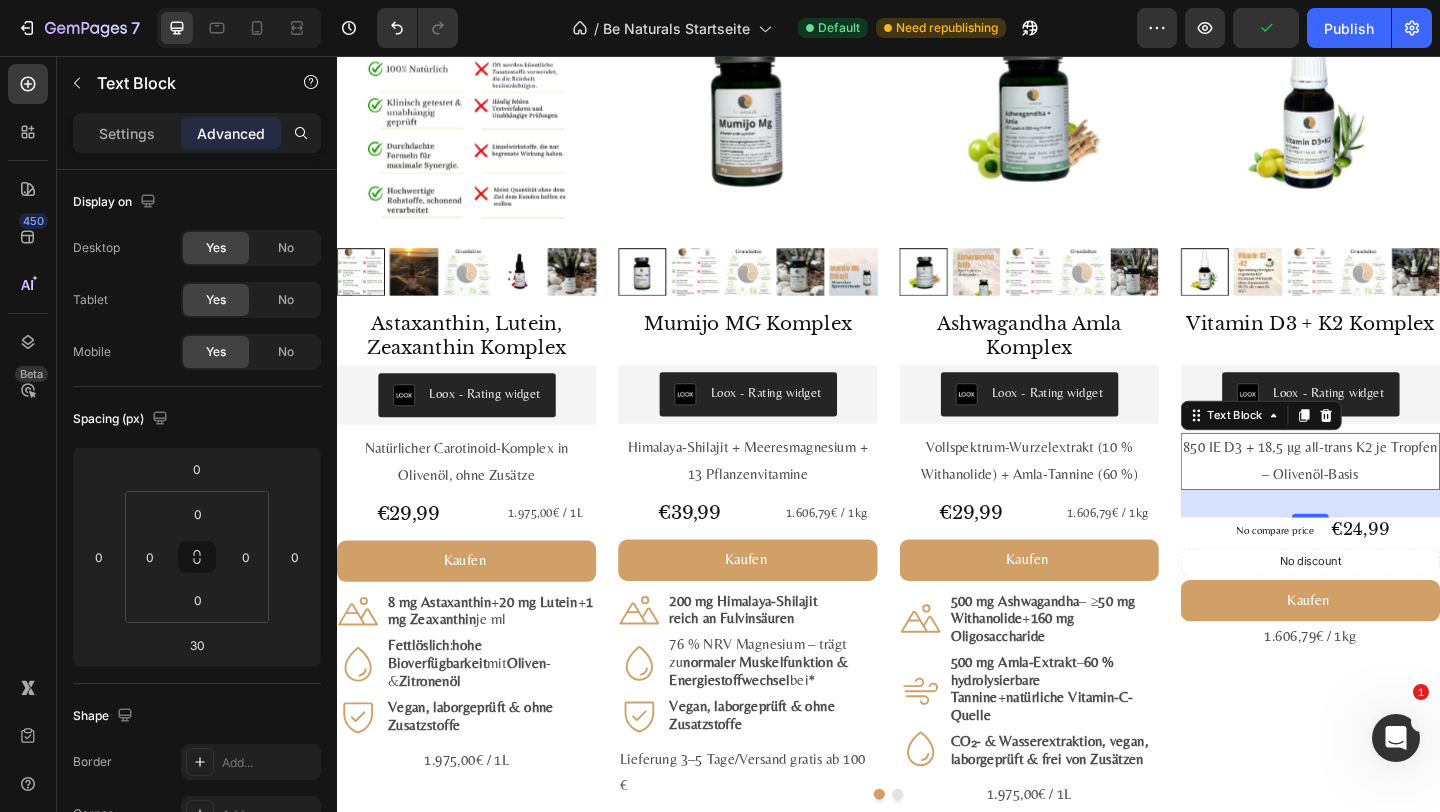 click on "850 IE D3 + 18,5 µg all-trans K2 je Tropfen – Olivenöl-Basis" at bounding box center (1396, 497) 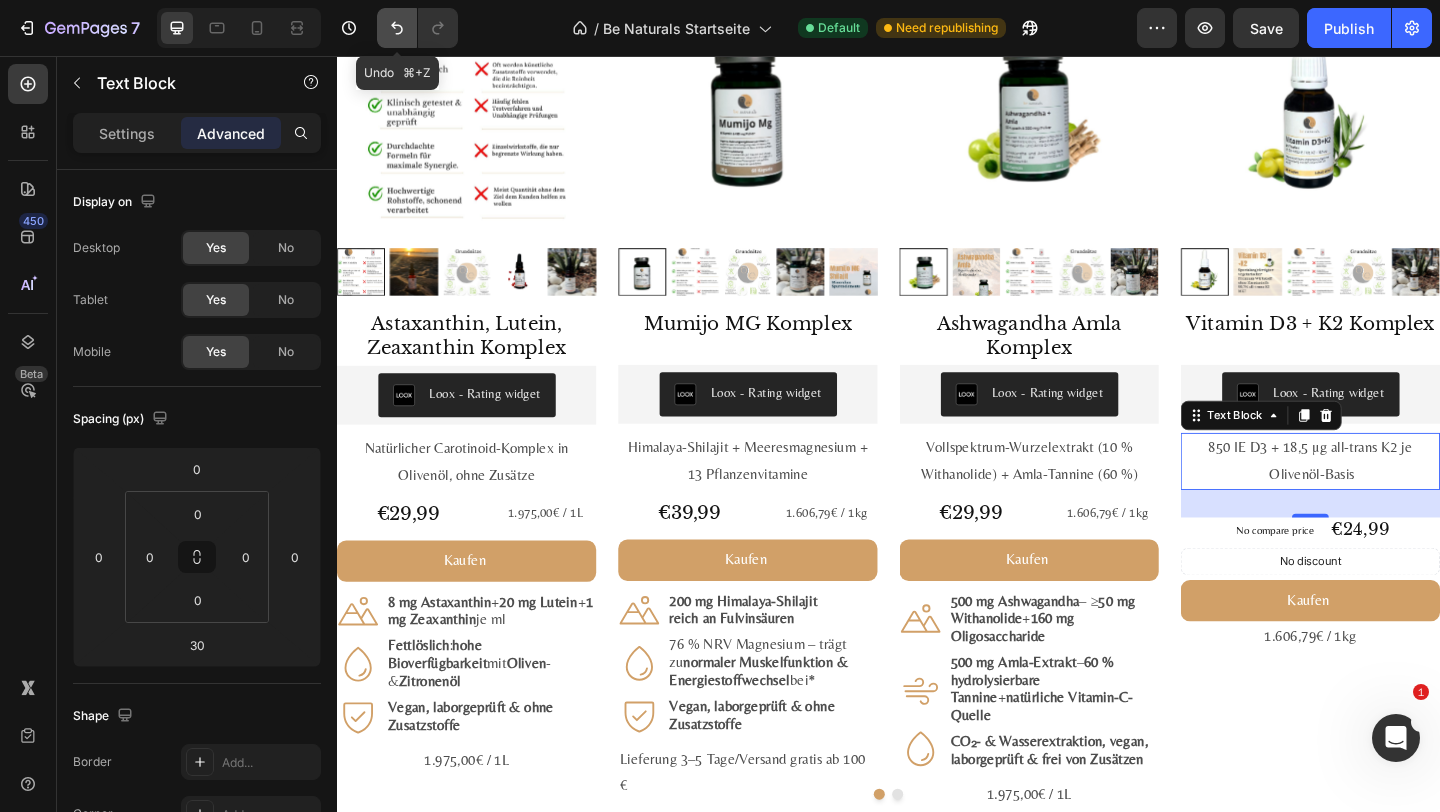 click 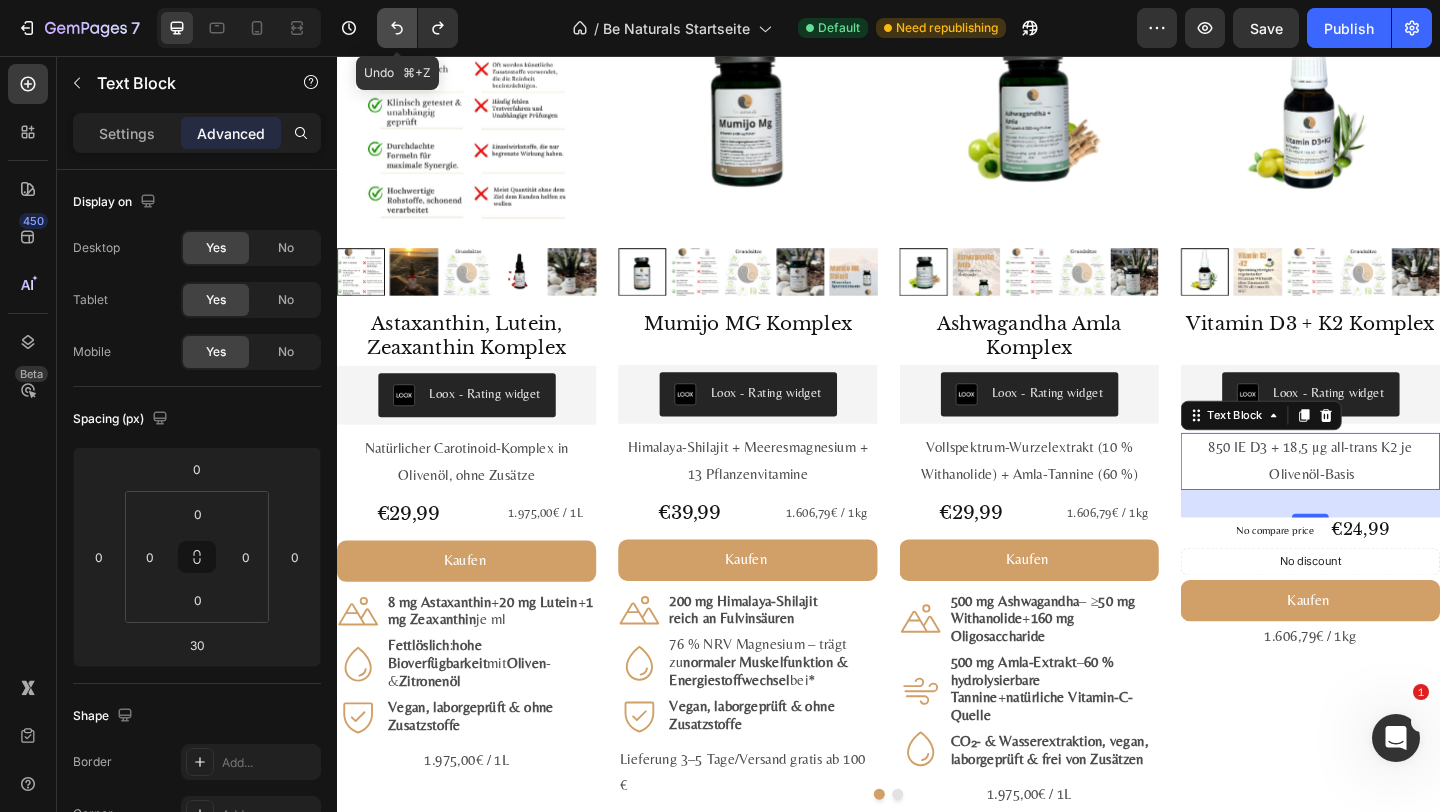 click 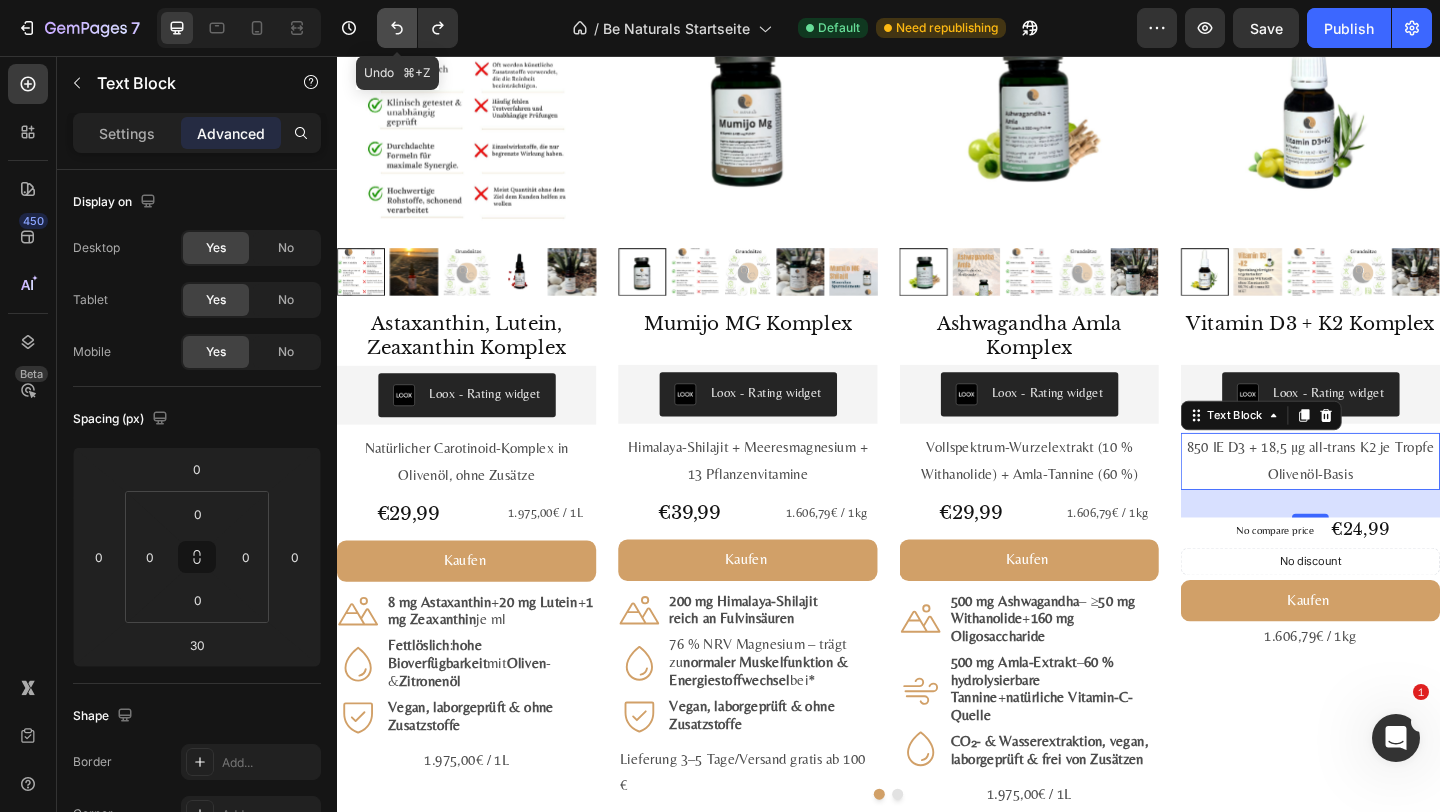click 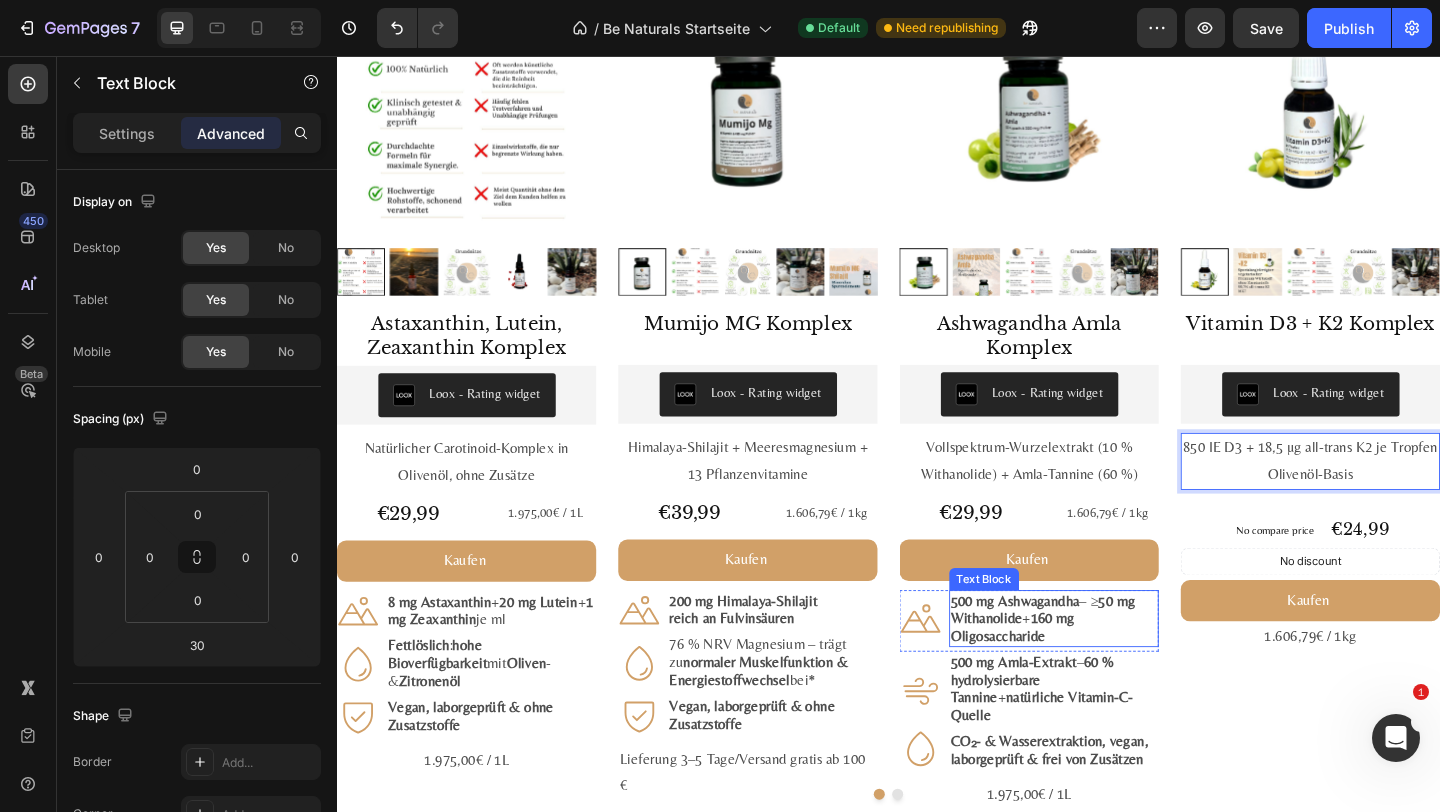 click on "500 mg Ashwagandha  – ≥  50 mg Withanolide  +  160 mg Oligosaccharide" at bounding box center (1117, 668) 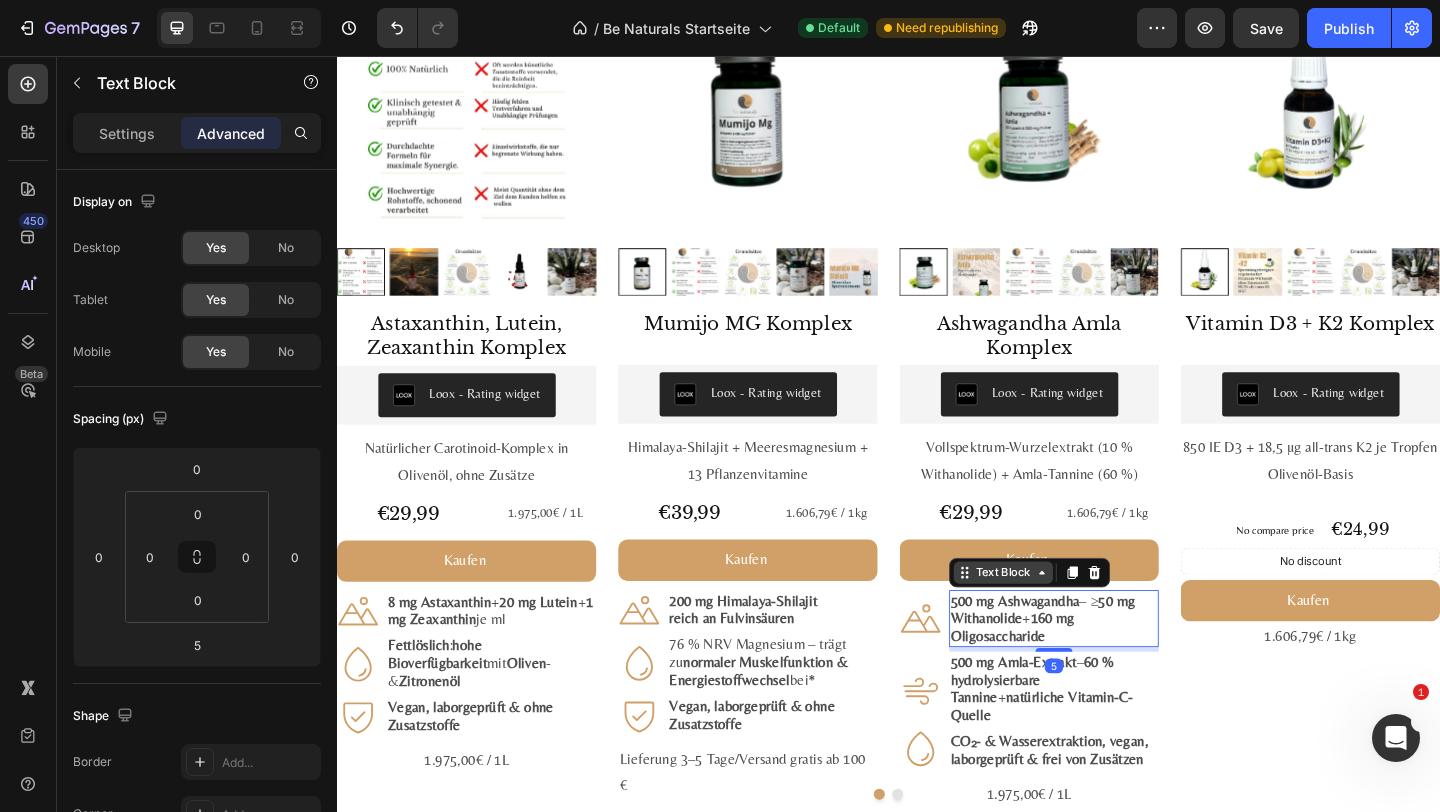 click on "Text Block" at bounding box center [1062, 618] 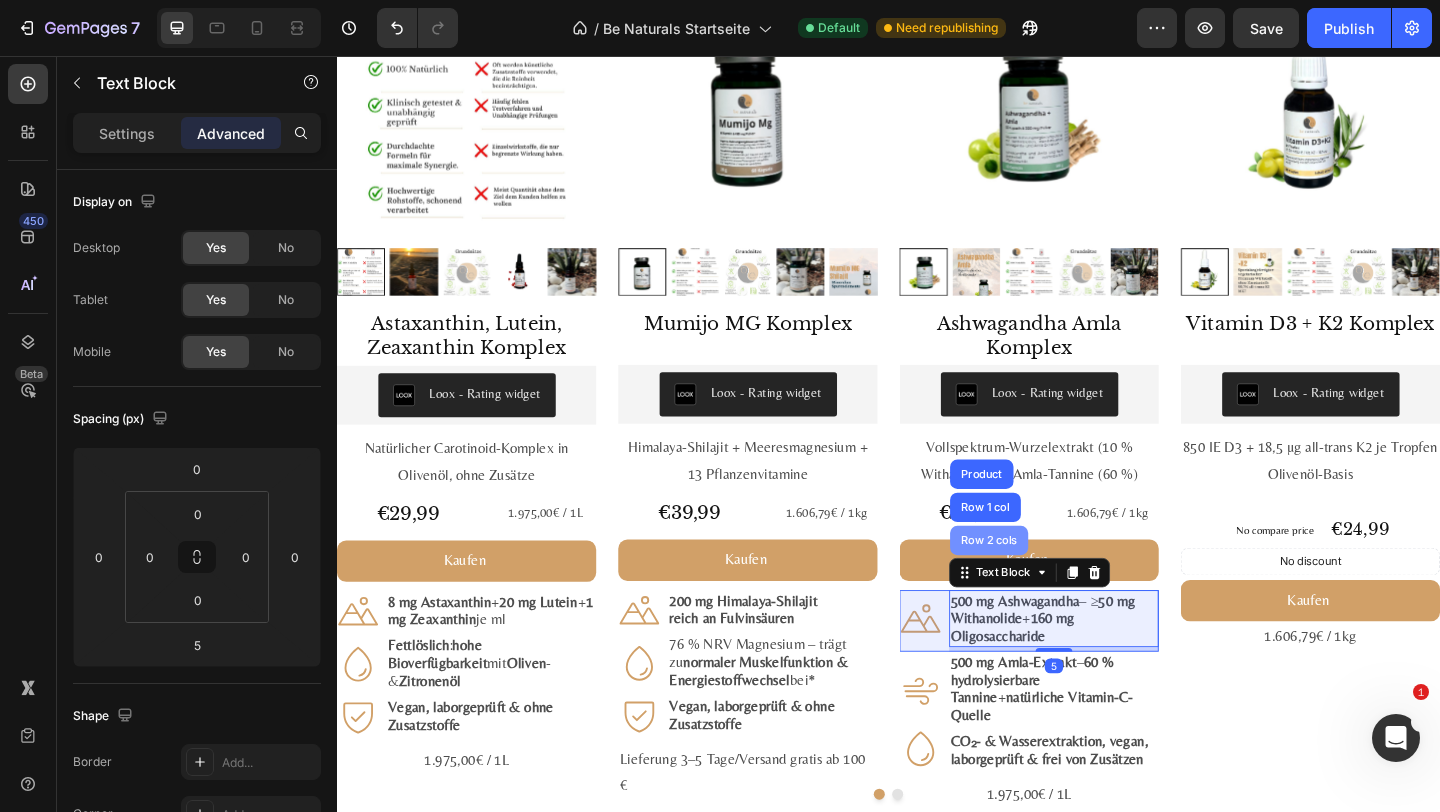 click on "Row 2 cols" at bounding box center [1046, 583] 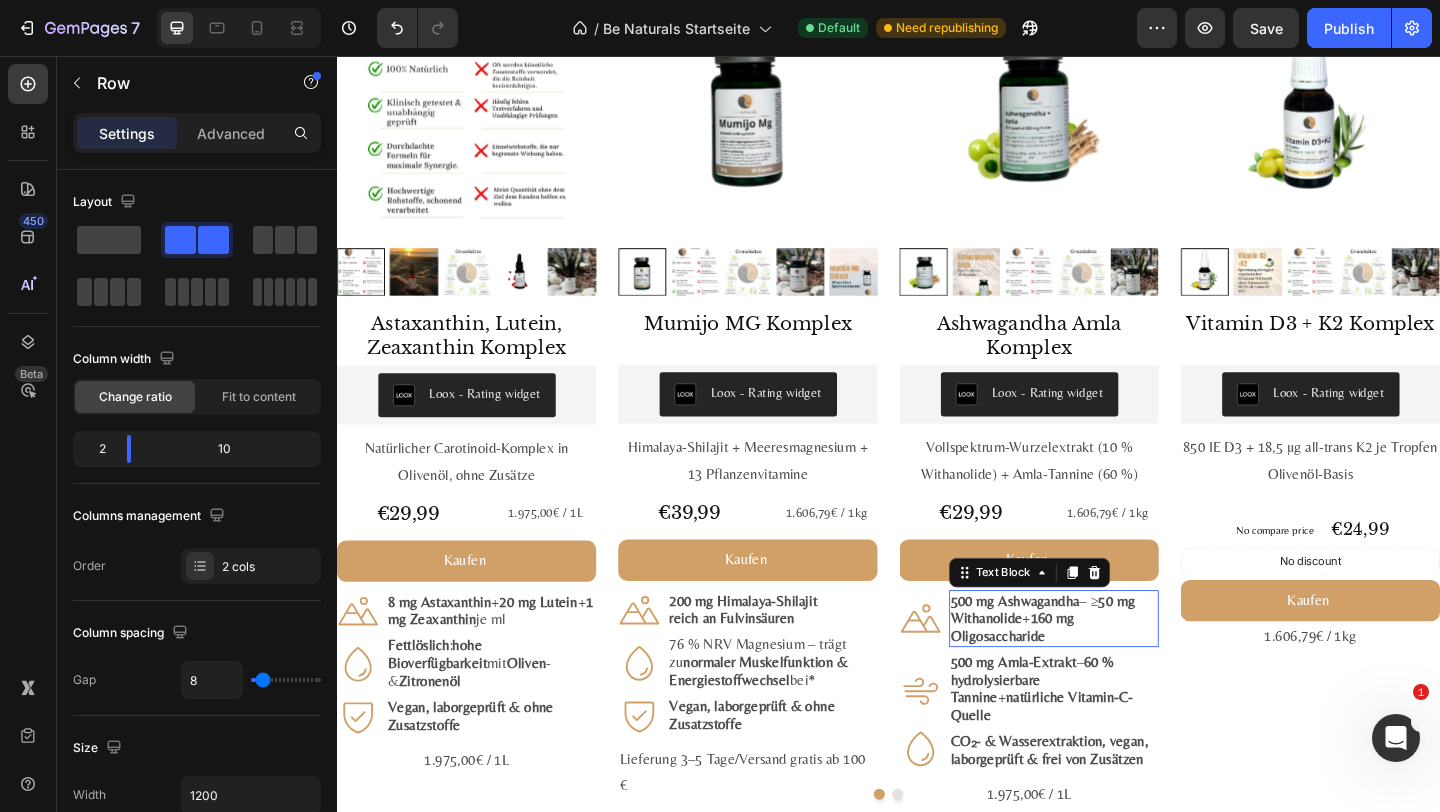 click on "500 mg Ashwagandha" at bounding box center [1075, 648] 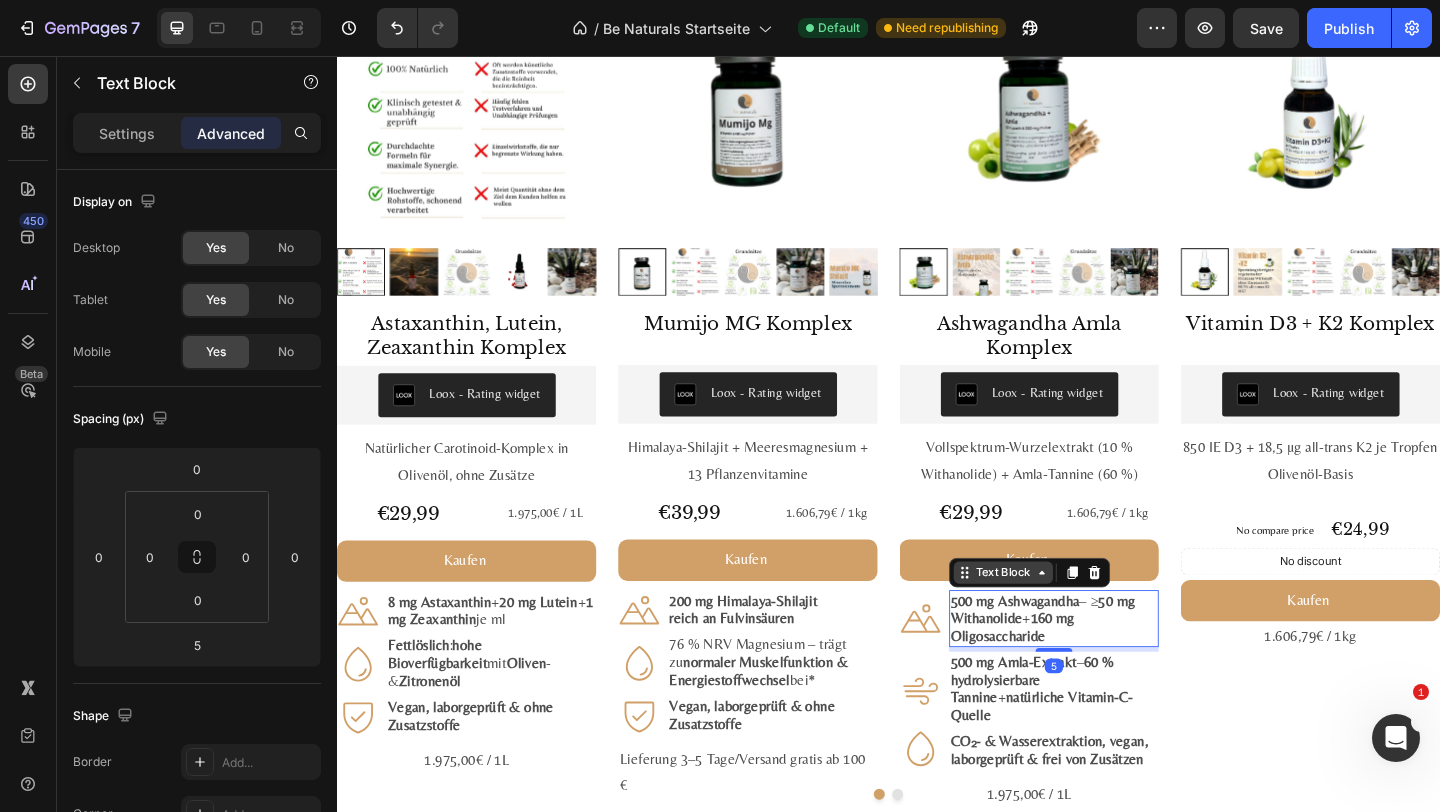 click on "Text Block" at bounding box center [1062, 618] 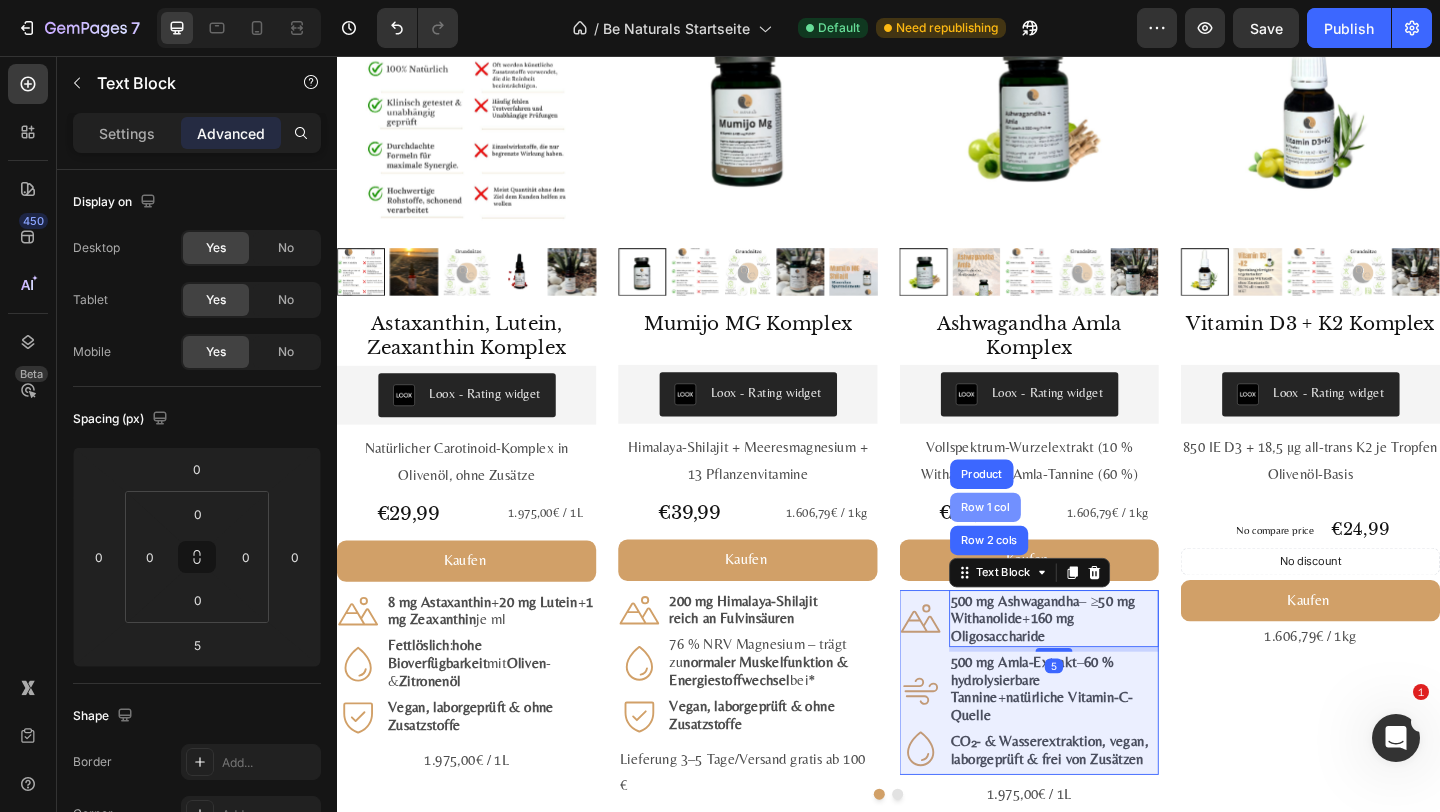 click on "Row 1 col" at bounding box center (1042, 547) 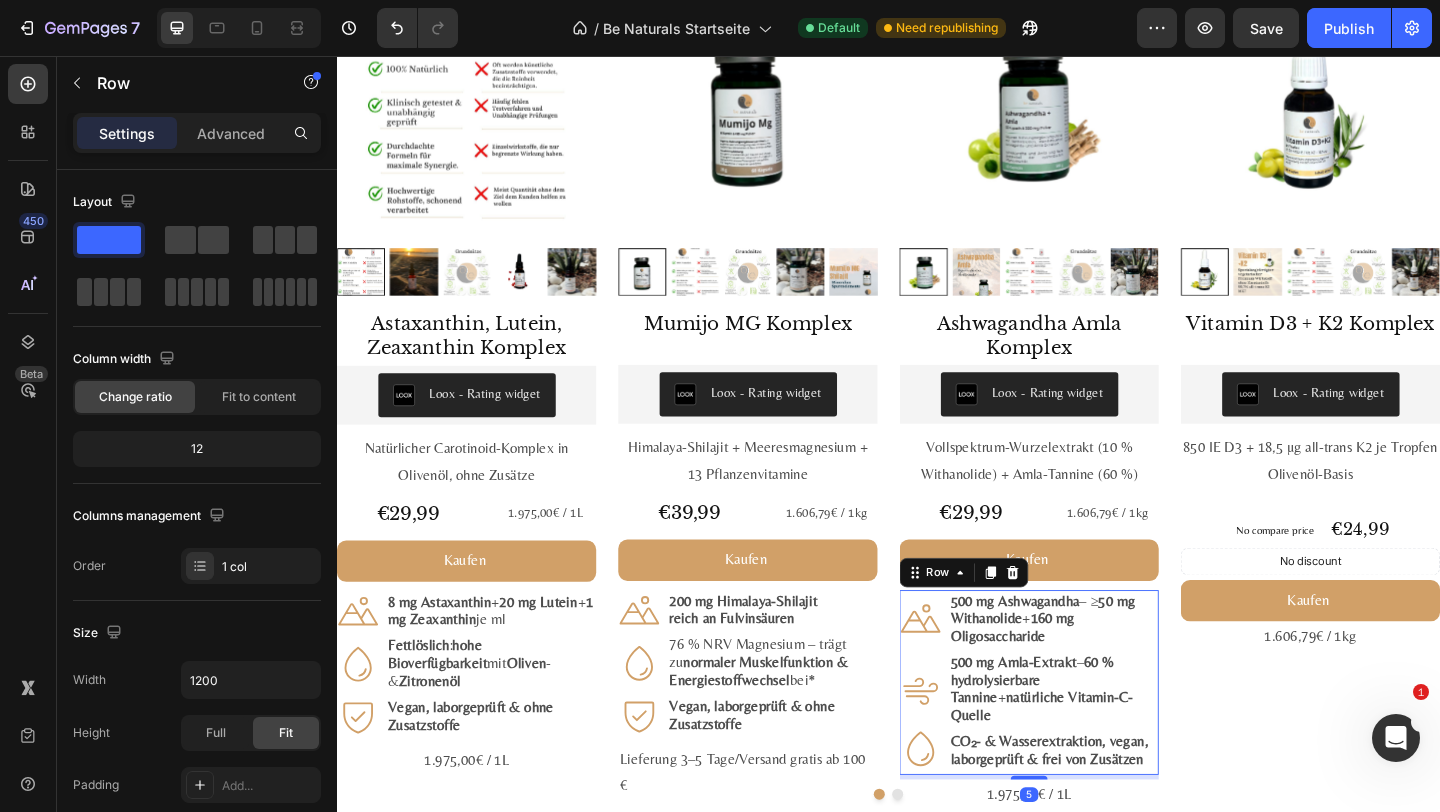 click on "Row" at bounding box center (1019, 618) 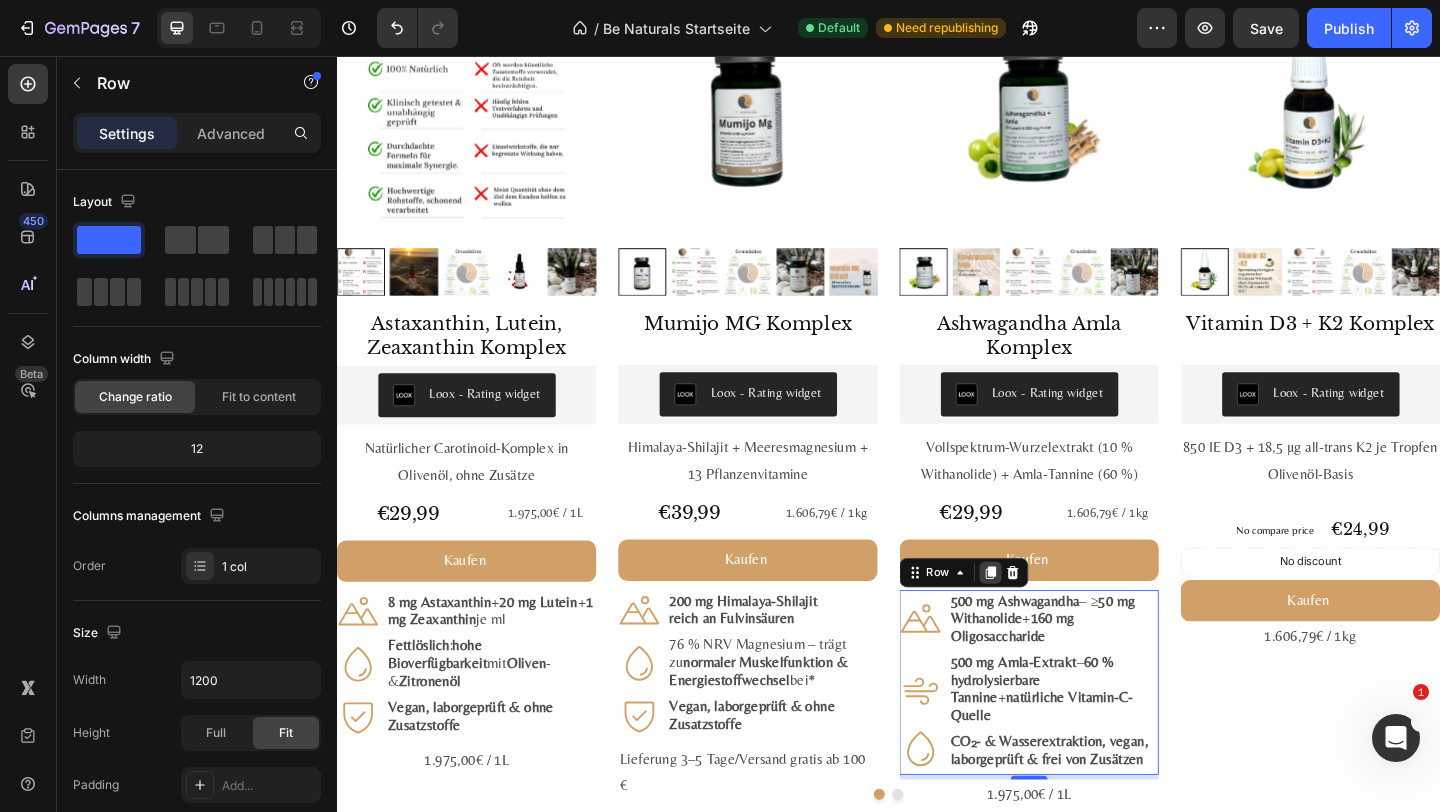 click 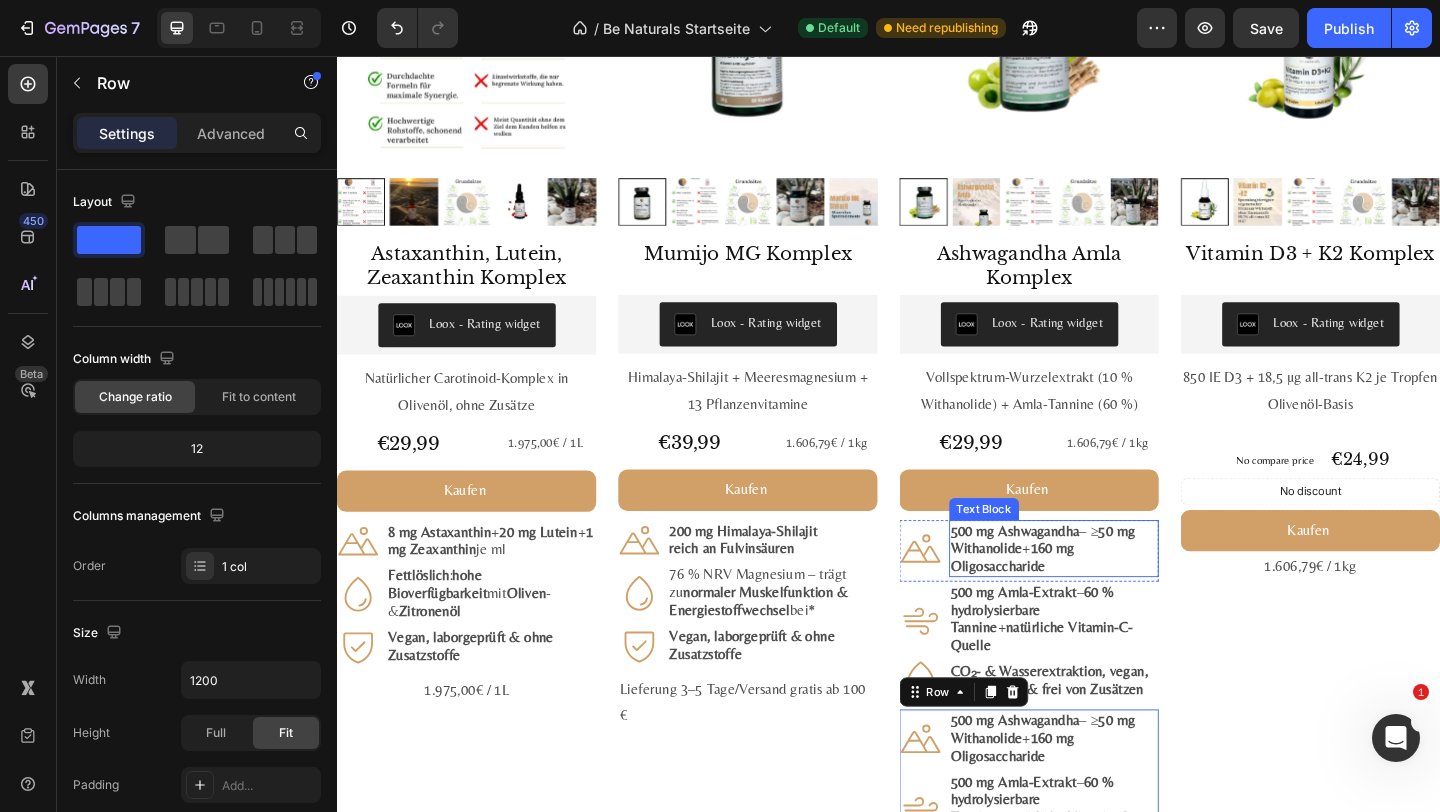 scroll, scrollTop: 2480, scrollLeft: 0, axis: vertical 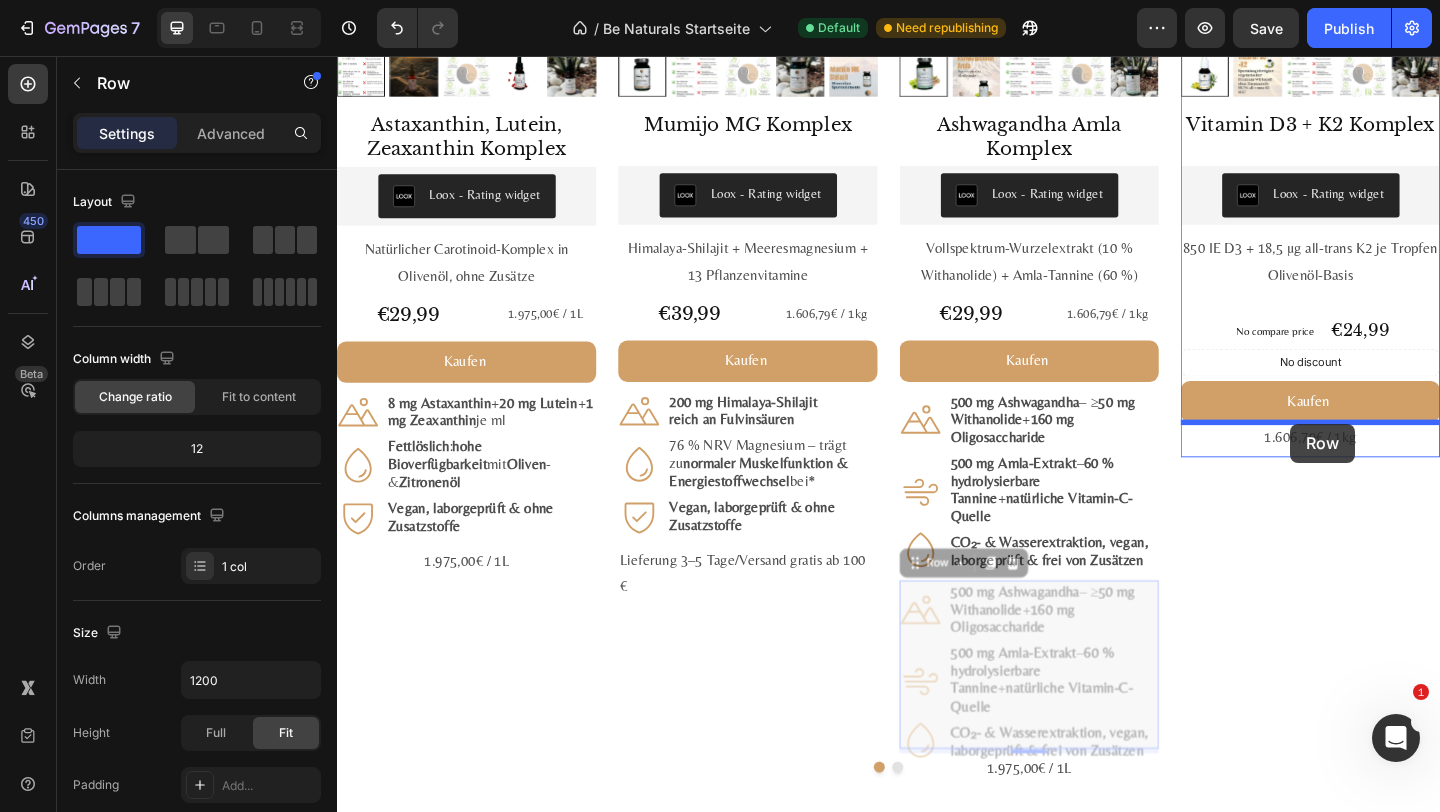 drag, startPoint x: 983, startPoint y: 584, endPoint x: 1374, endPoint y: 456, distance: 411.41827 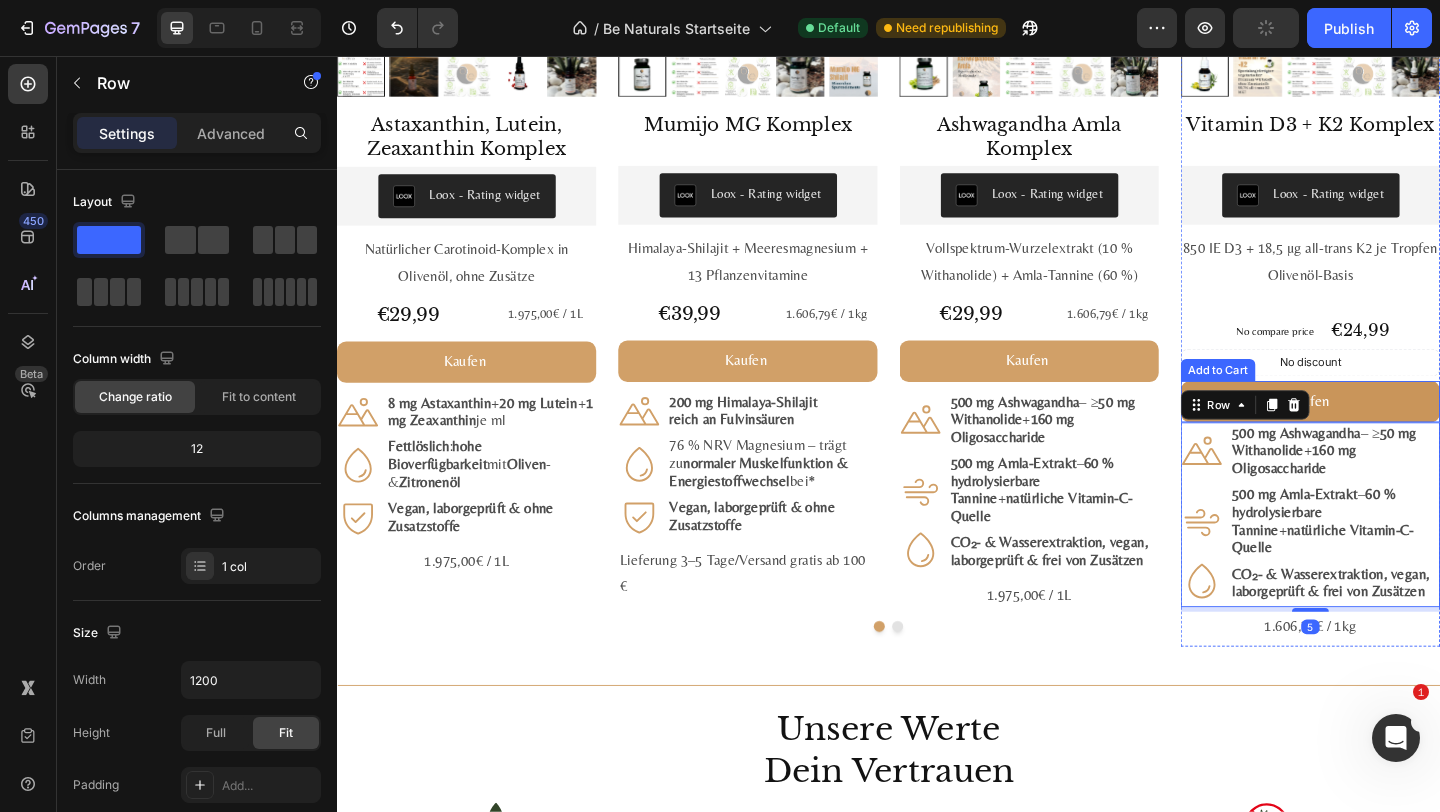 click on "Kaufen" at bounding box center (1396, 431) 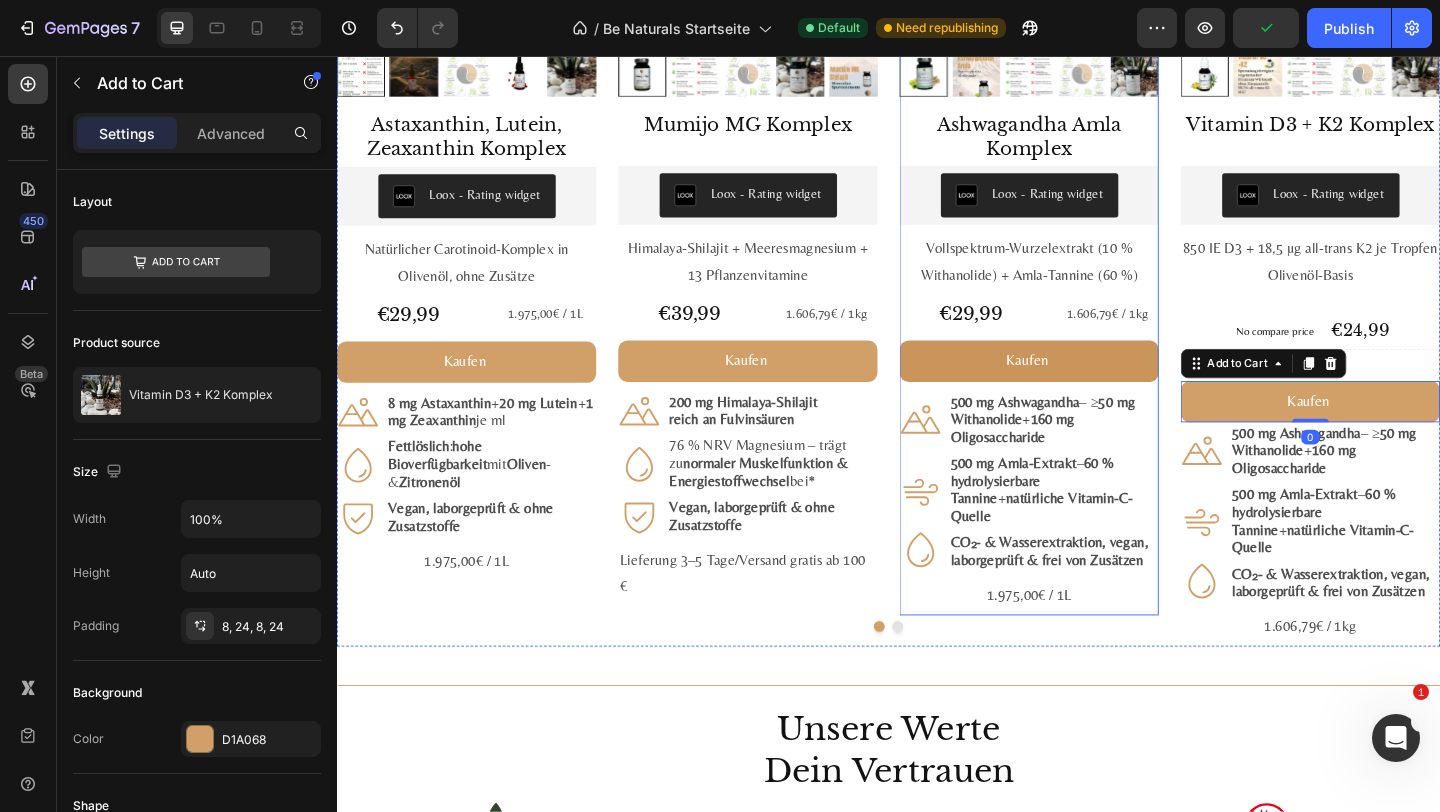 click on "Kaufen" at bounding box center (1090, 387) 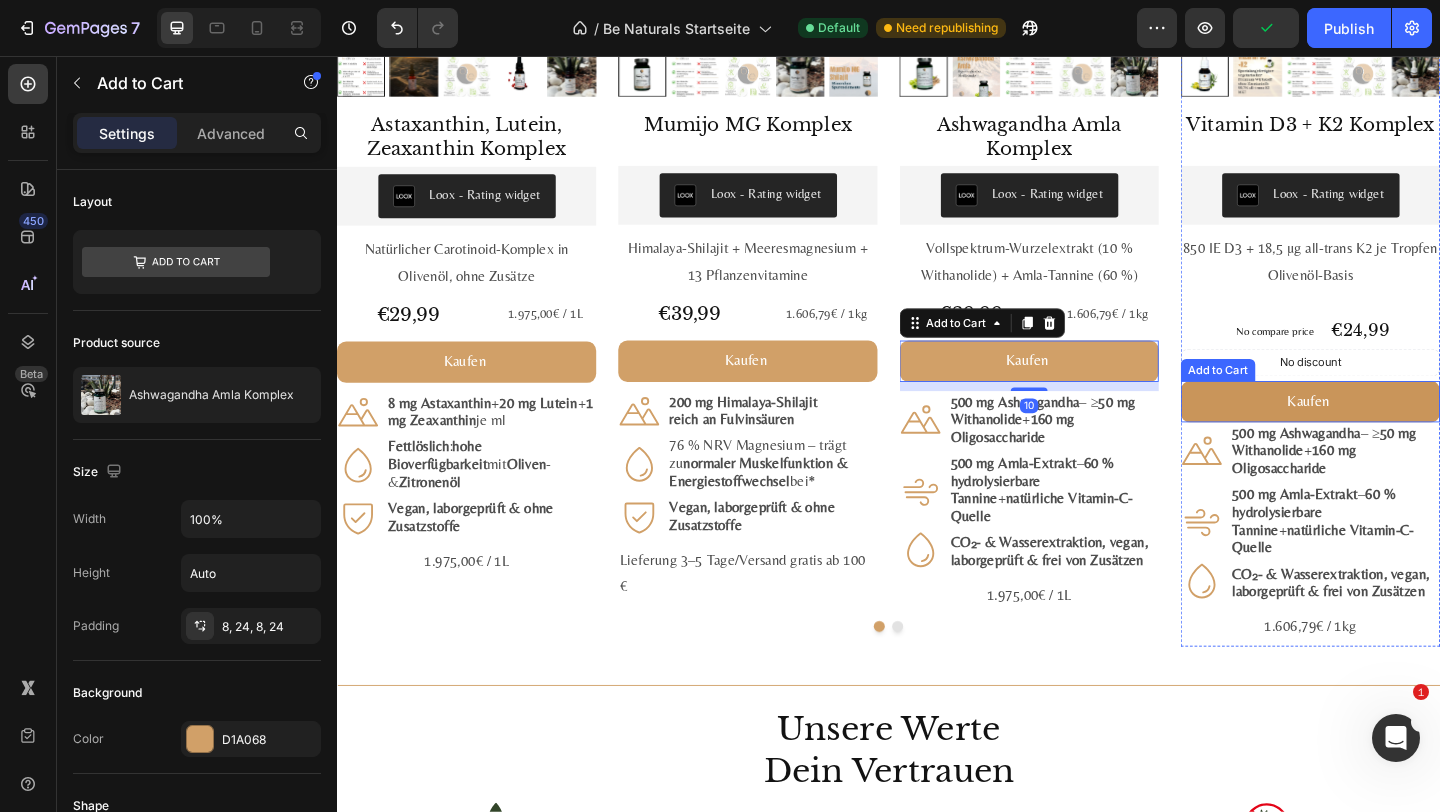 click on "Kaufen" at bounding box center (1396, 431) 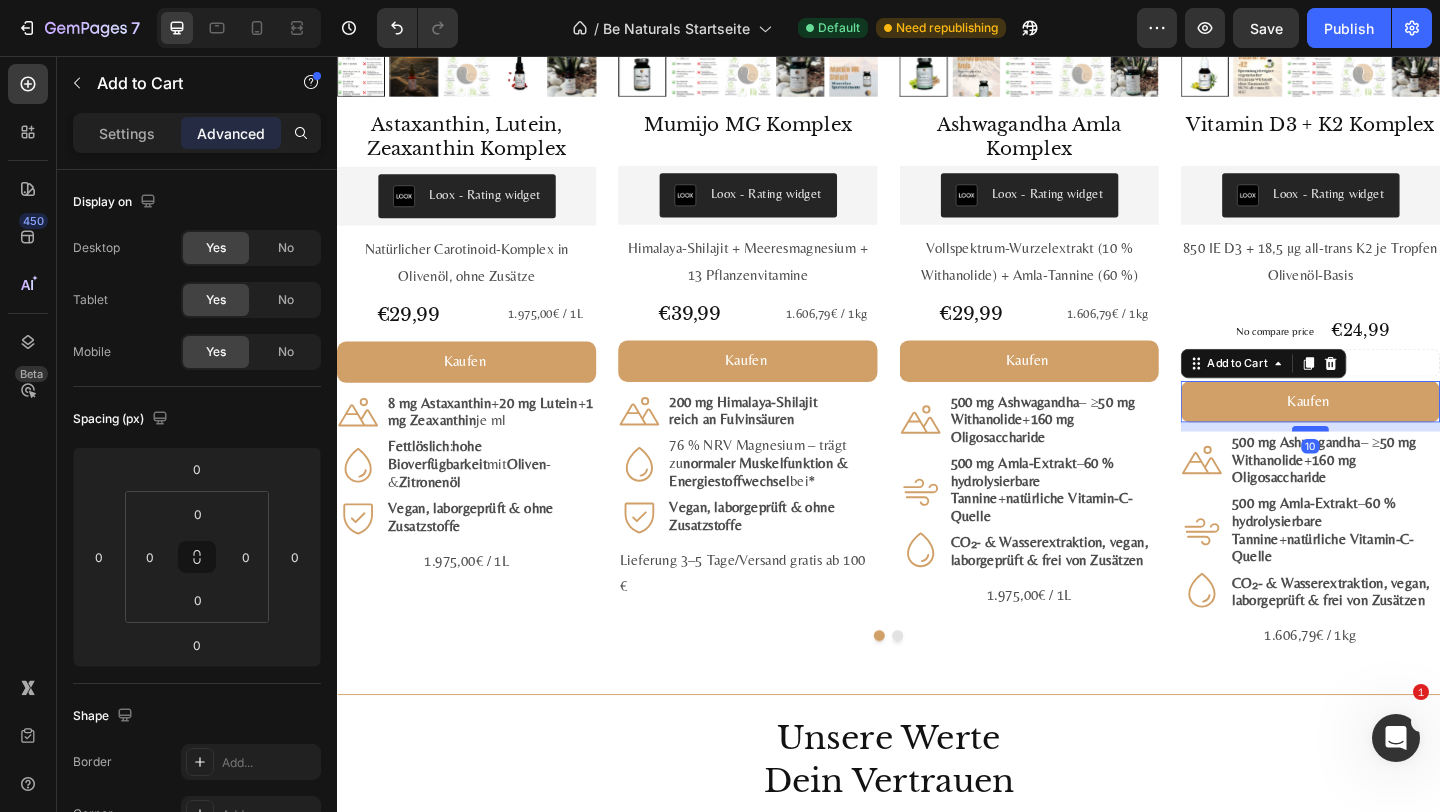 drag, startPoint x: 1403, startPoint y: 449, endPoint x: 1404, endPoint y: 459, distance: 10.049875 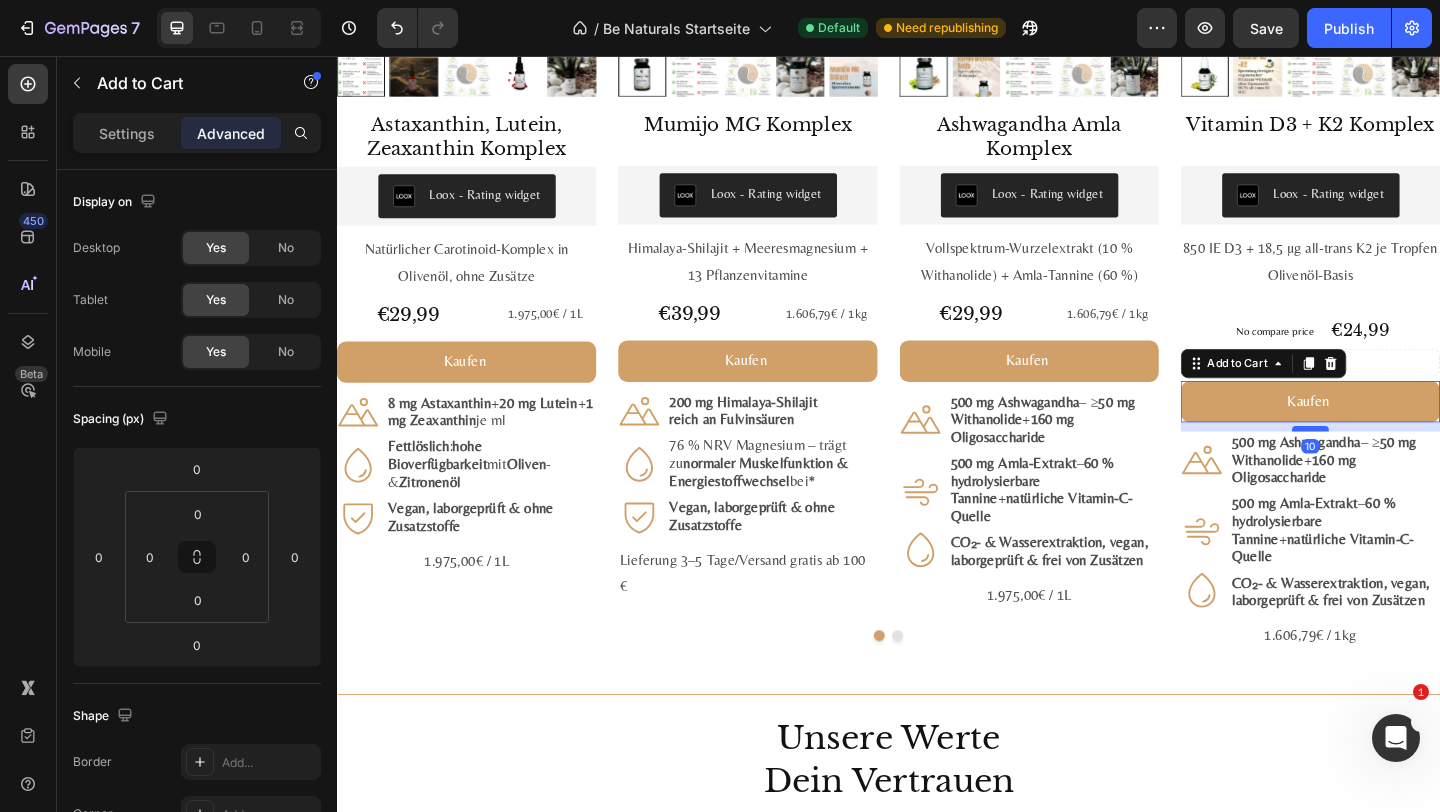click at bounding box center (1396, 461) 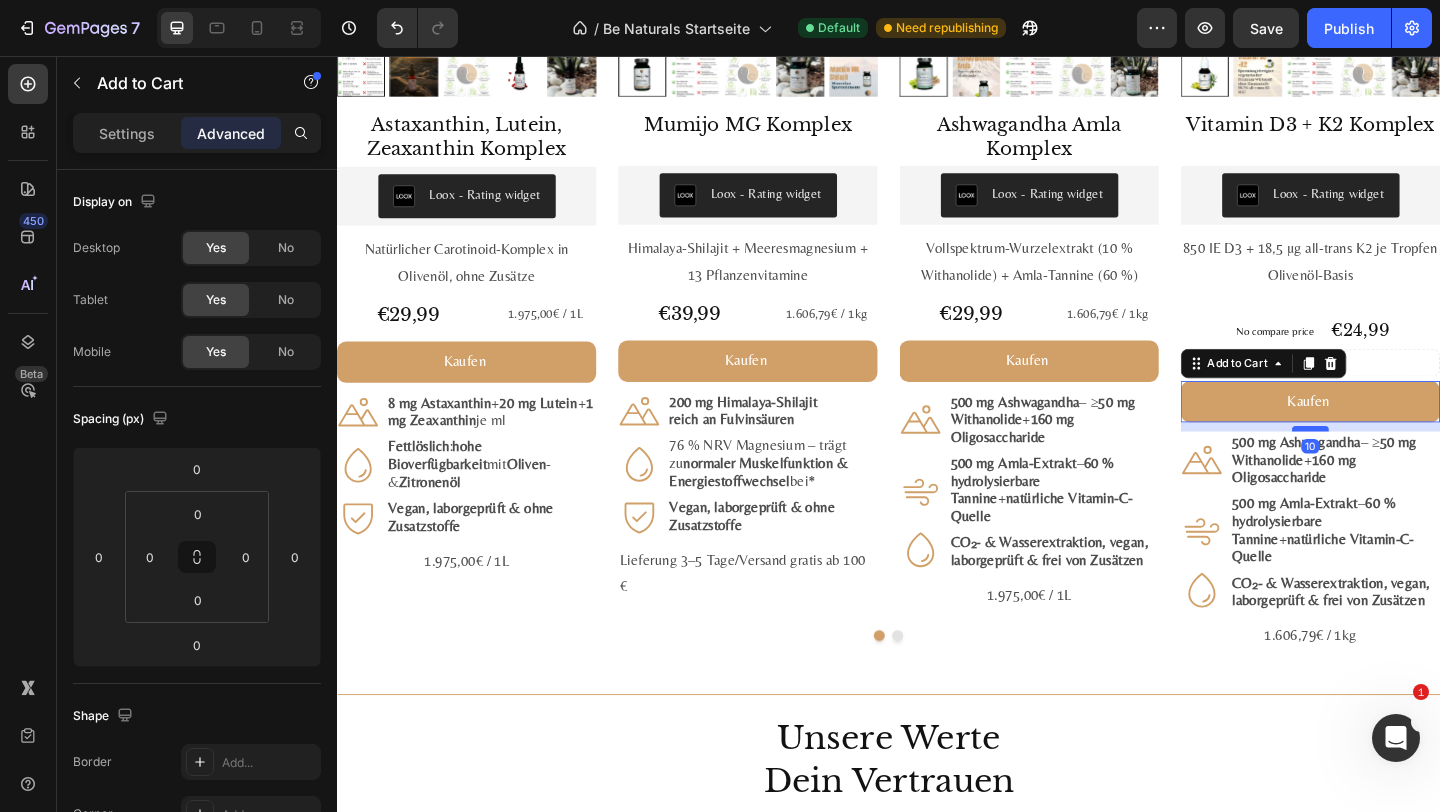 type on "10" 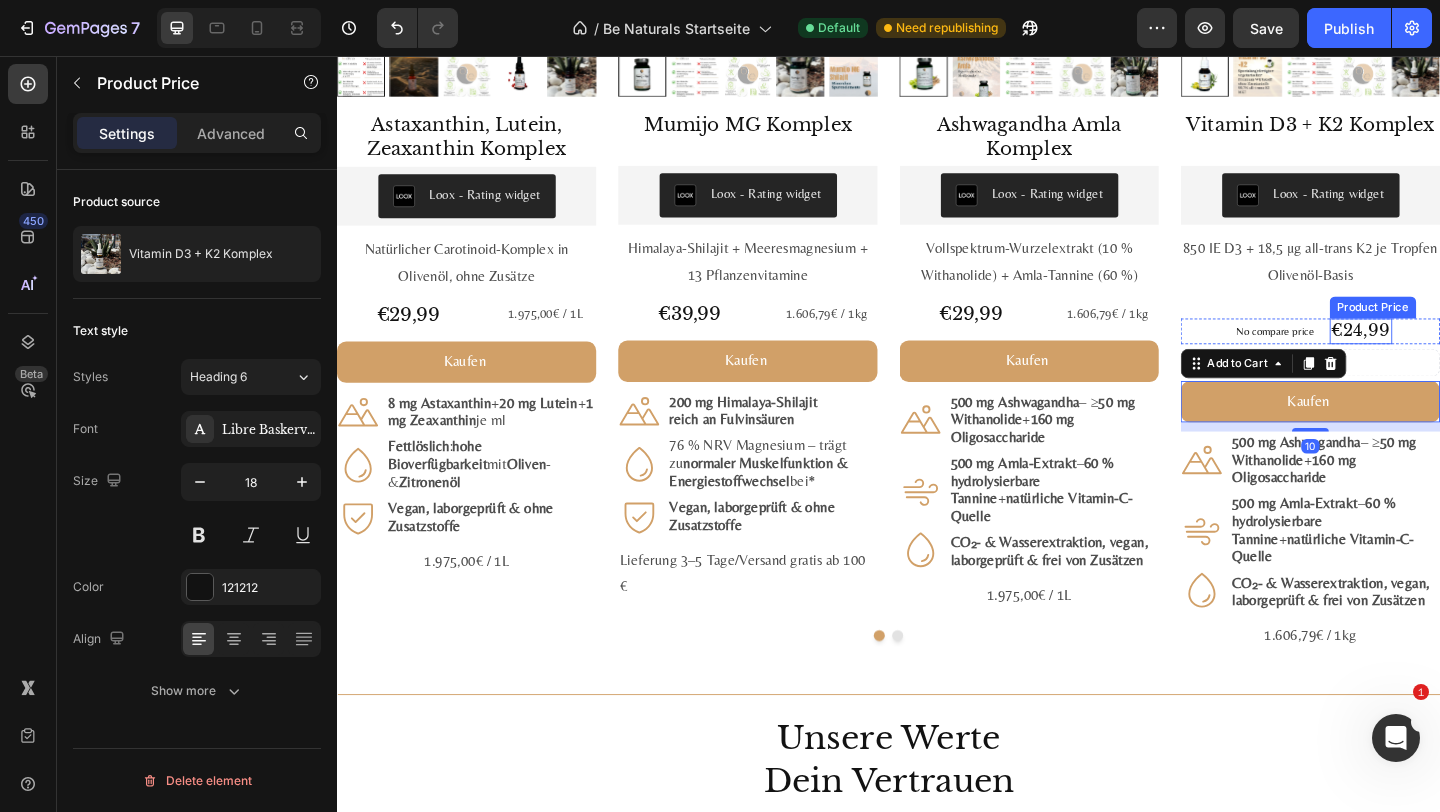 click on "€24,99" at bounding box center [1451, 354] 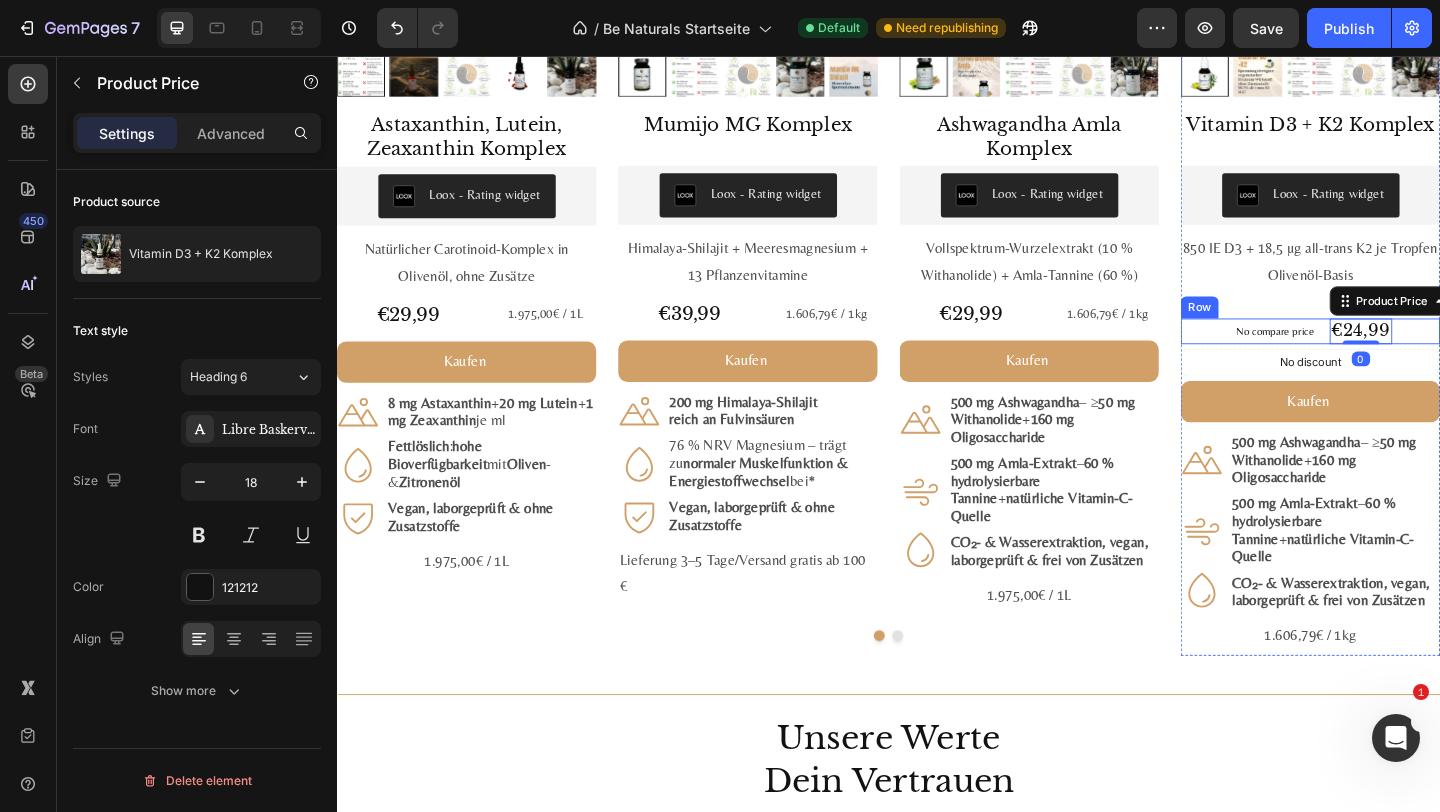 click on "No compare price Product Price €24,99 Product Price   Edit content in Shopify 0 Product Price   Edit content in Shopify 0 Row" at bounding box center [1396, 355] 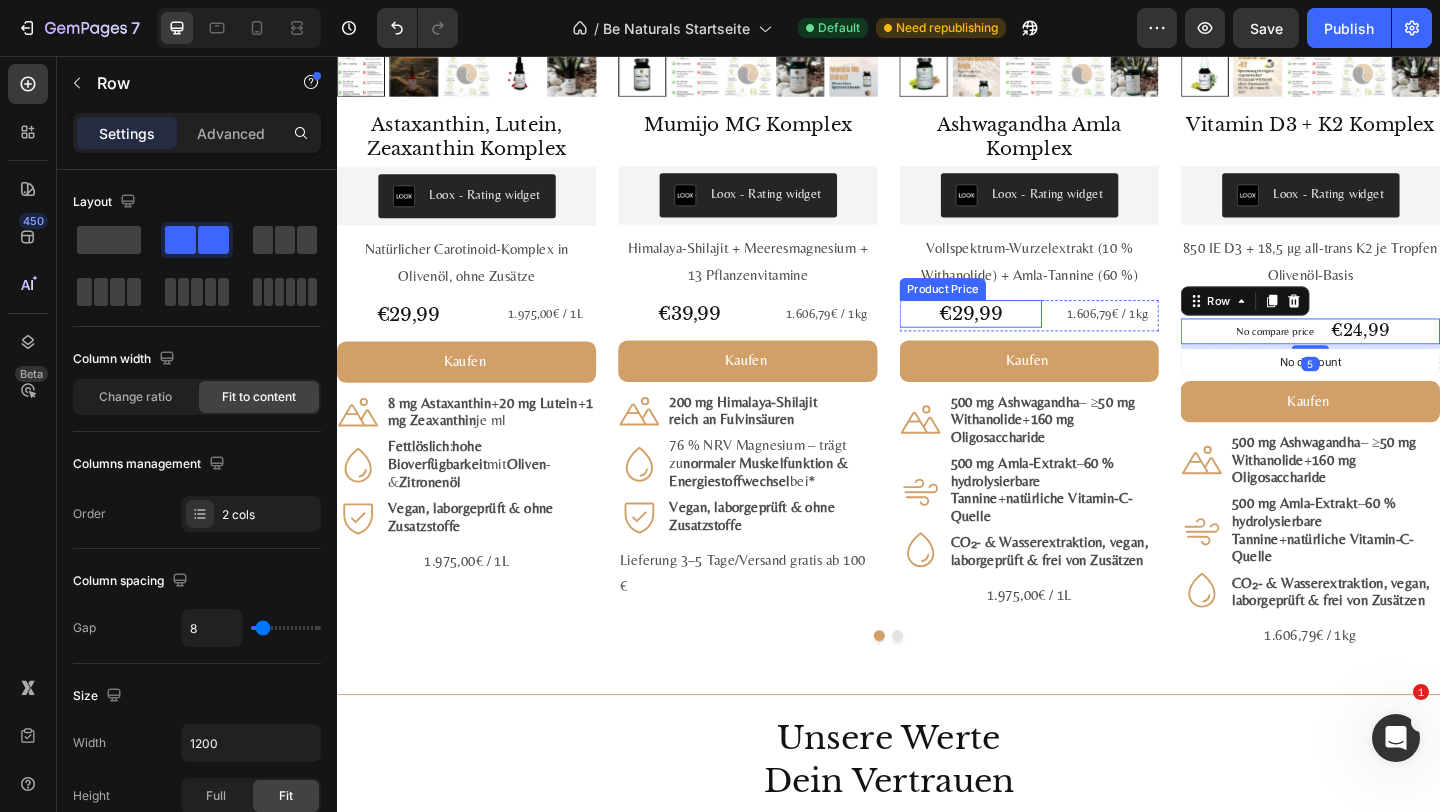 click on "€29,99" at bounding box center [1026, 336] 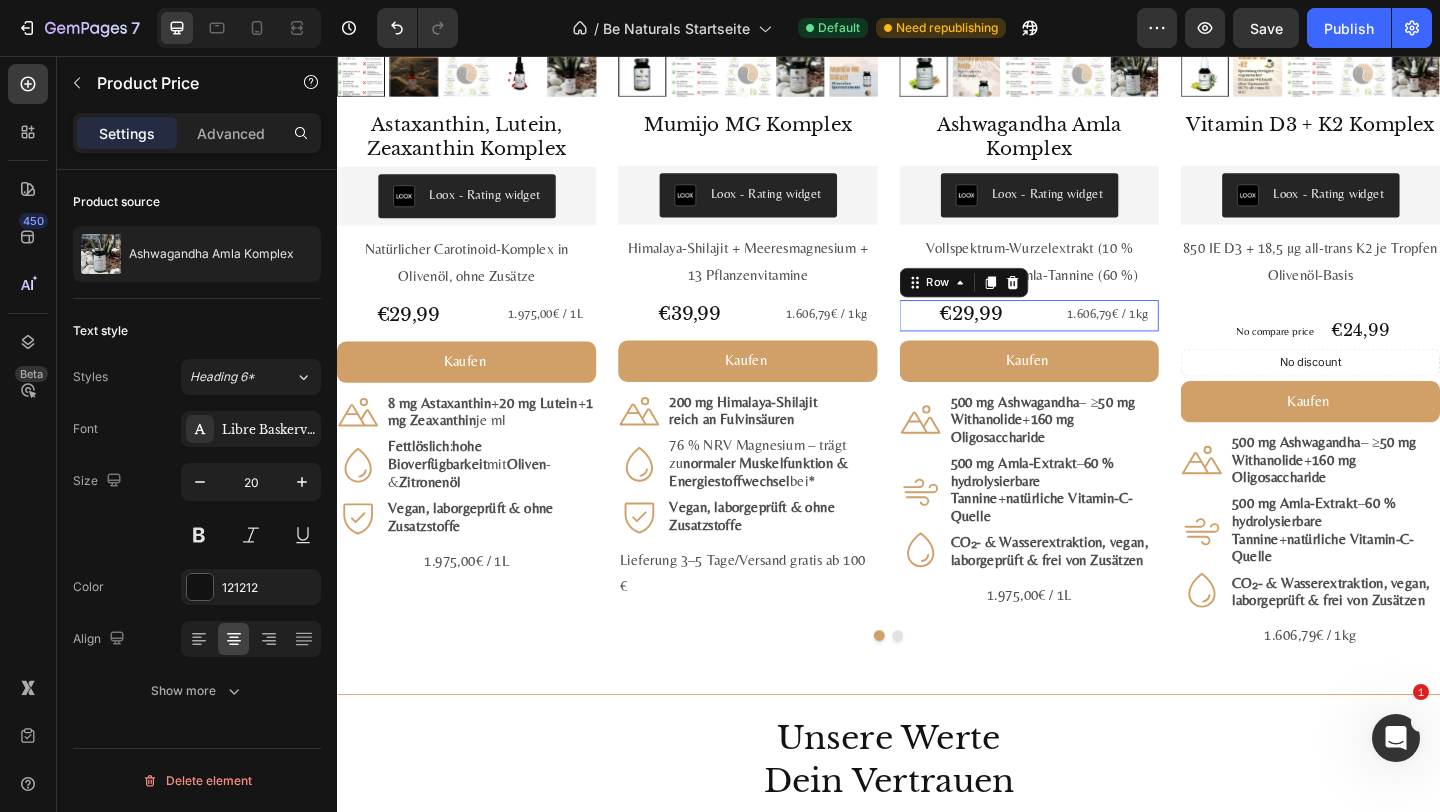 click on "€29,99 Product Price Product Price" at bounding box center [1026, 338] 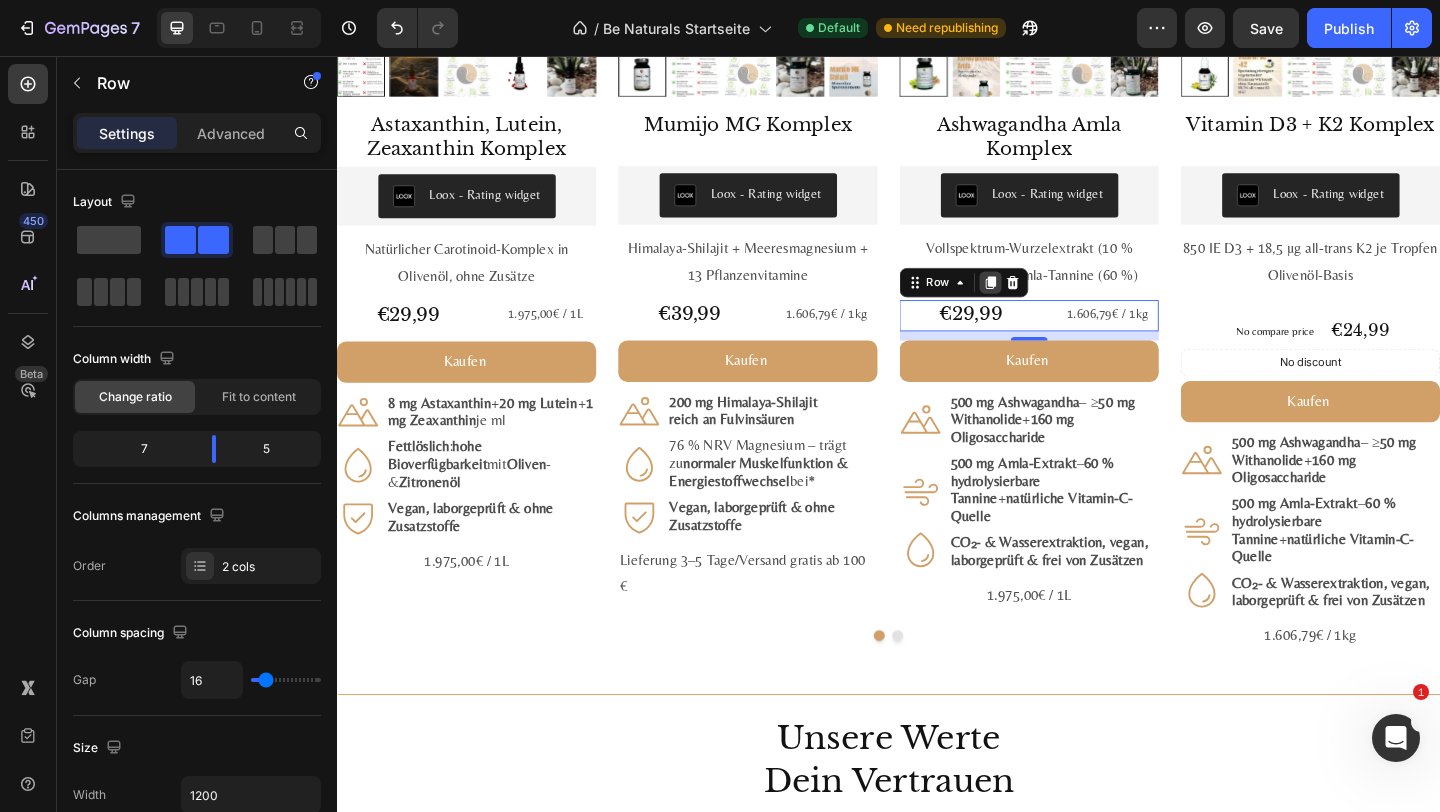 click at bounding box center (1048, 302) 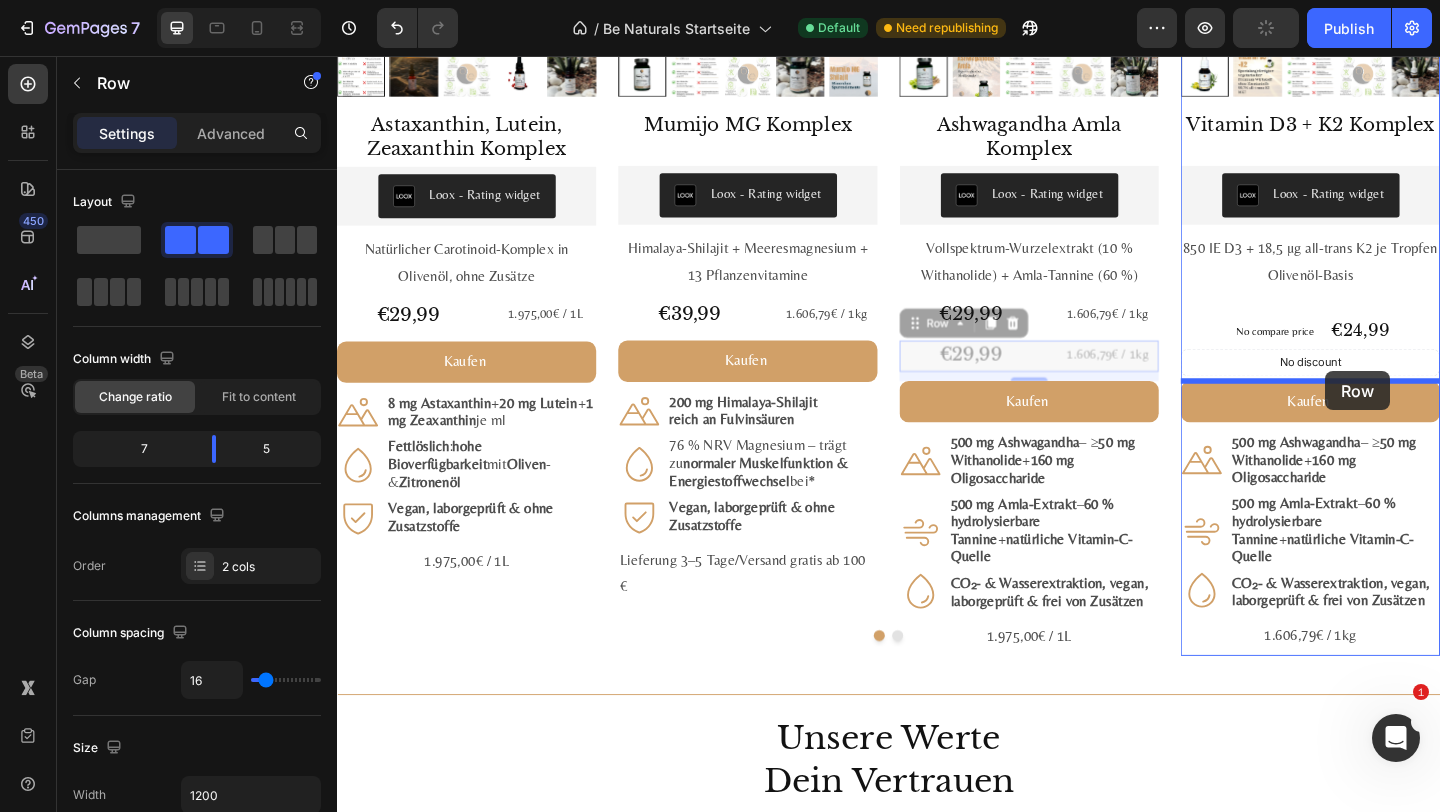 drag, startPoint x: 991, startPoint y: 349, endPoint x: 1412, endPoint y: 399, distance: 423.9587 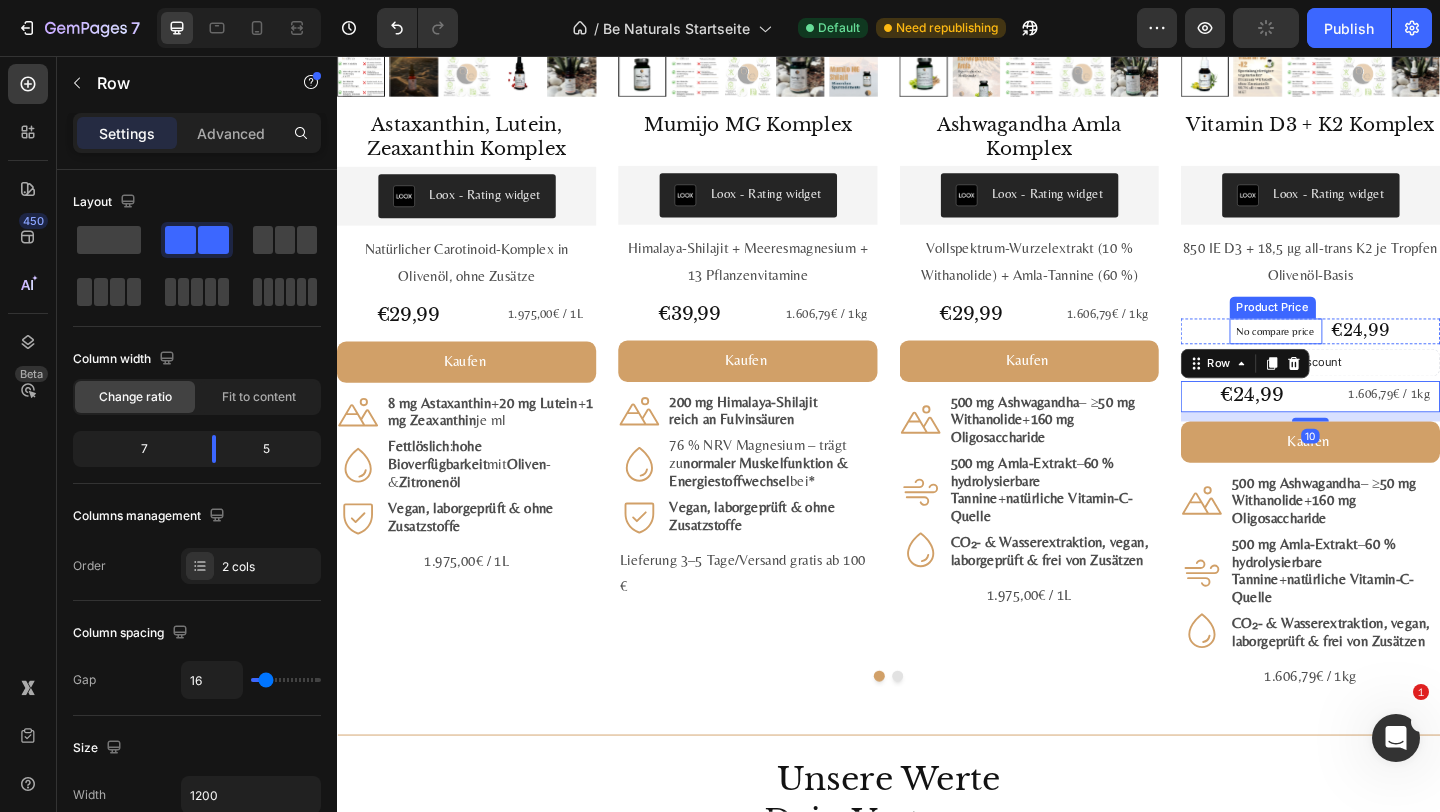 click on "No compare price" at bounding box center [1358, 355] 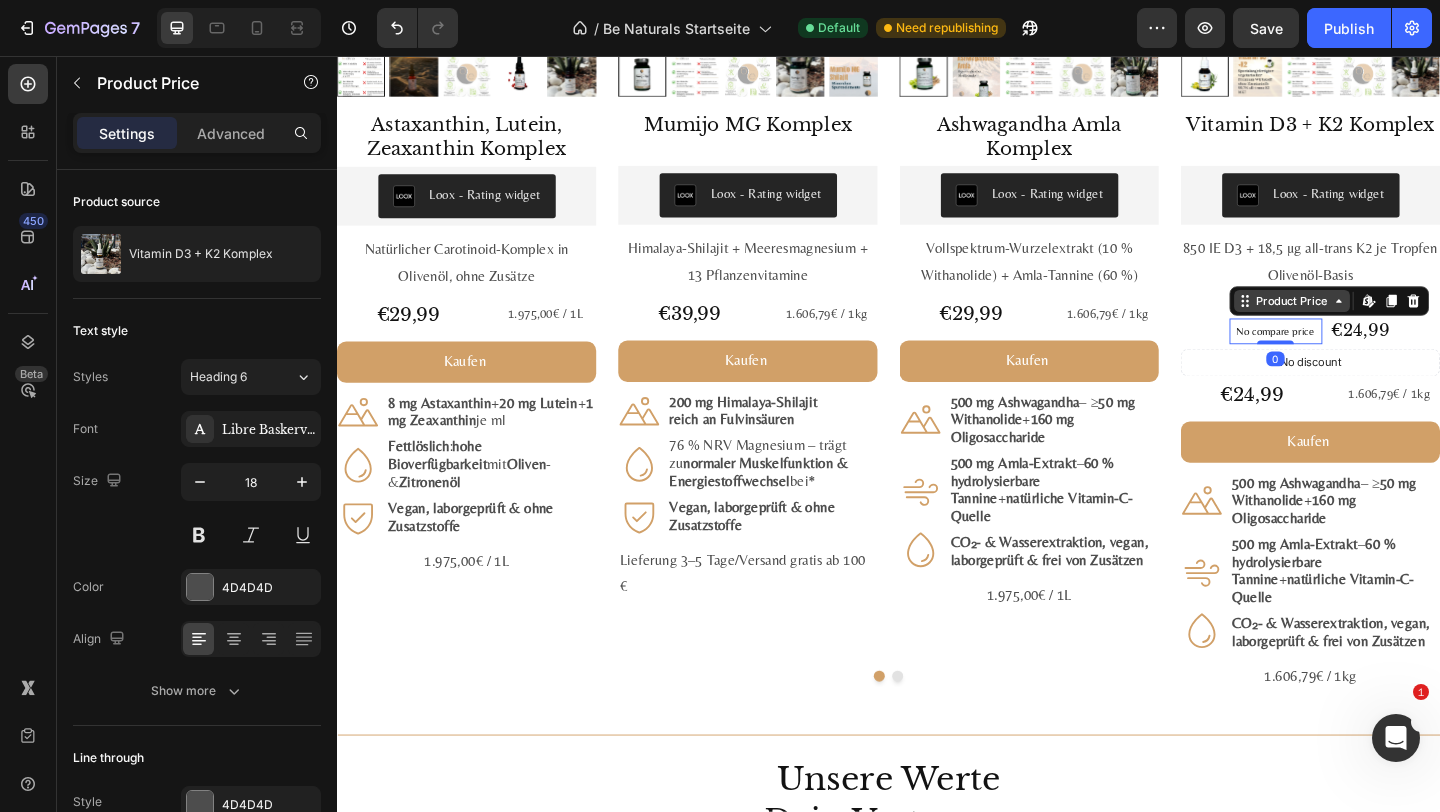 click on "Product Price" at bounding box center [1376, 322] 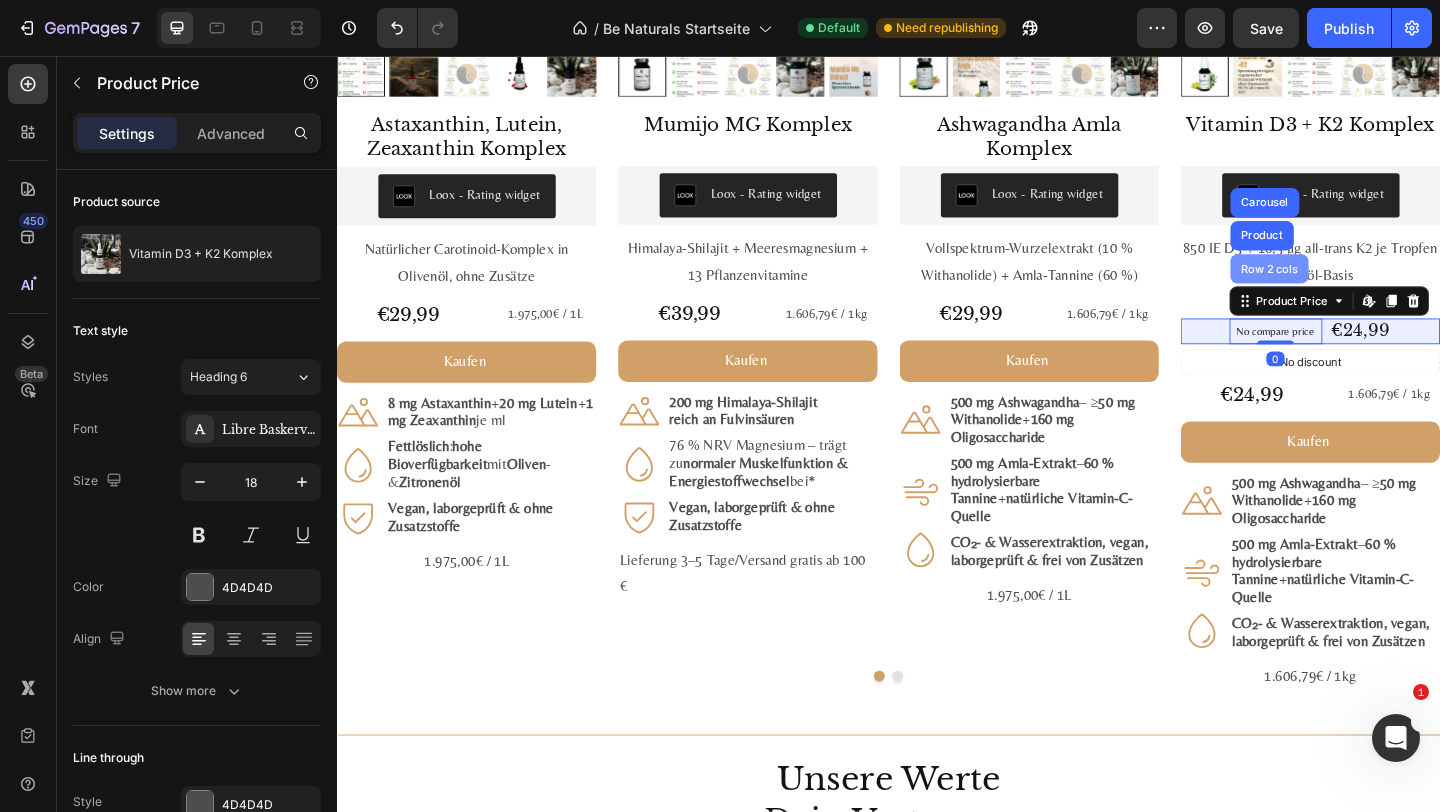 click on "Row 2 cols" at bounding box center [1351, 287] 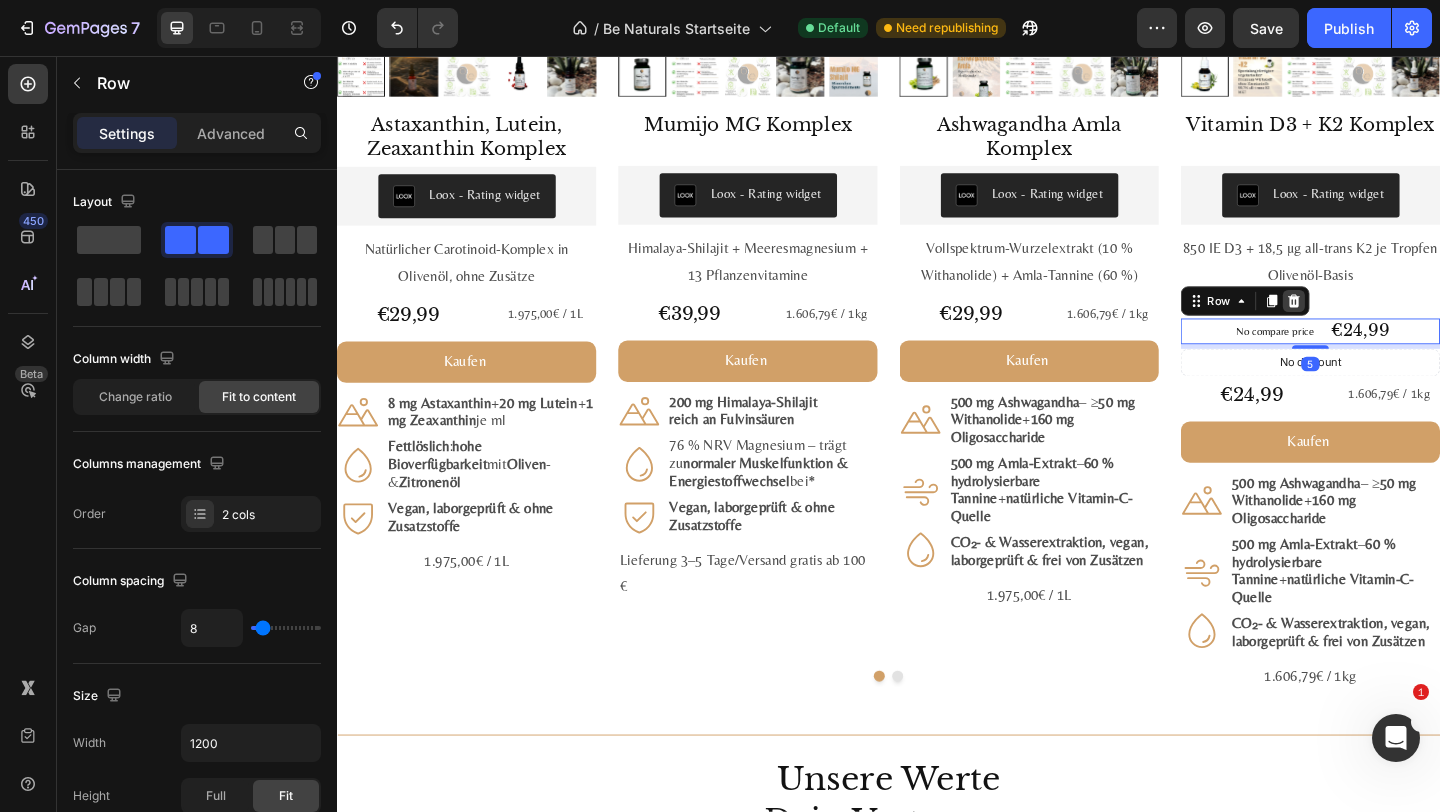 click 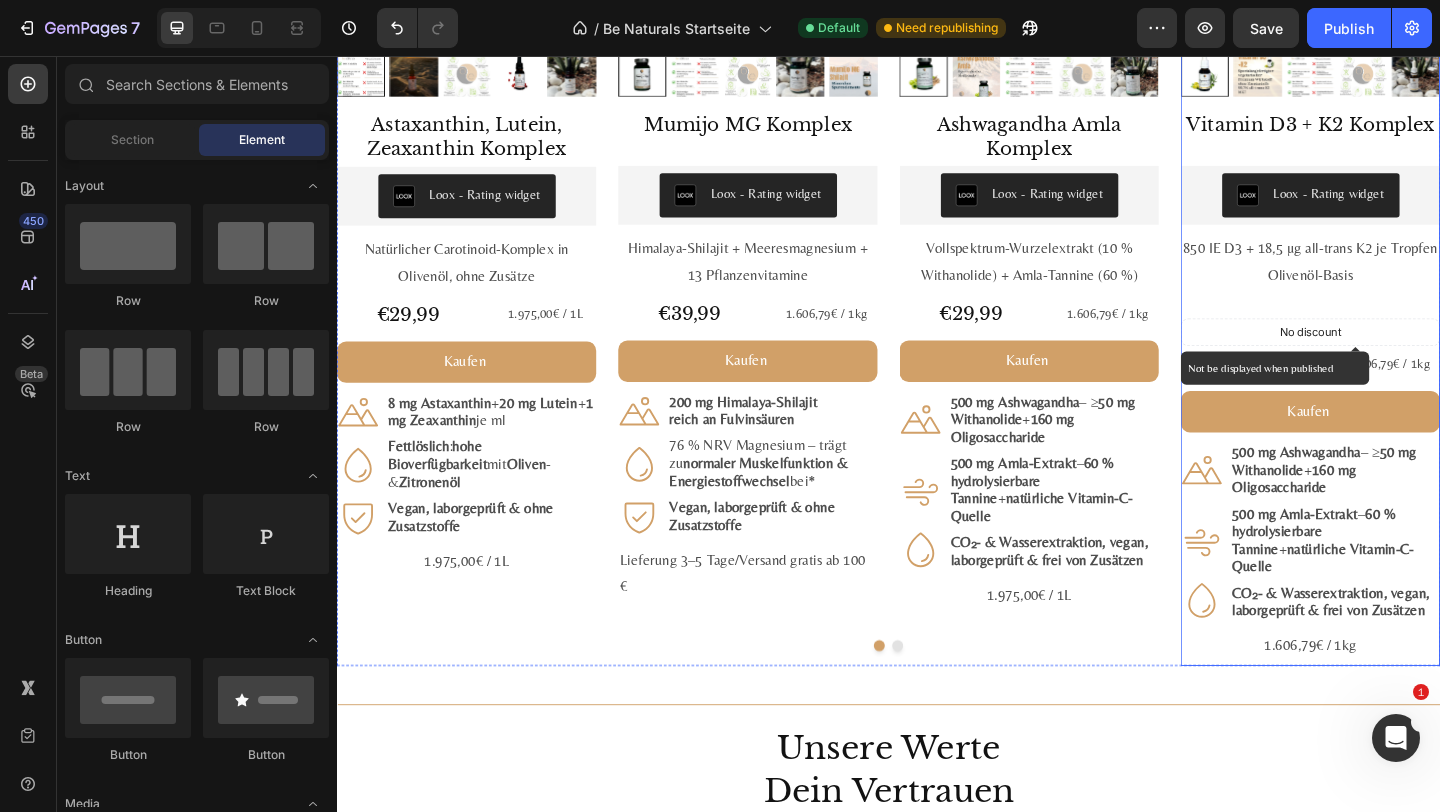 click on "No discount" at bounding box center (1396, 356) 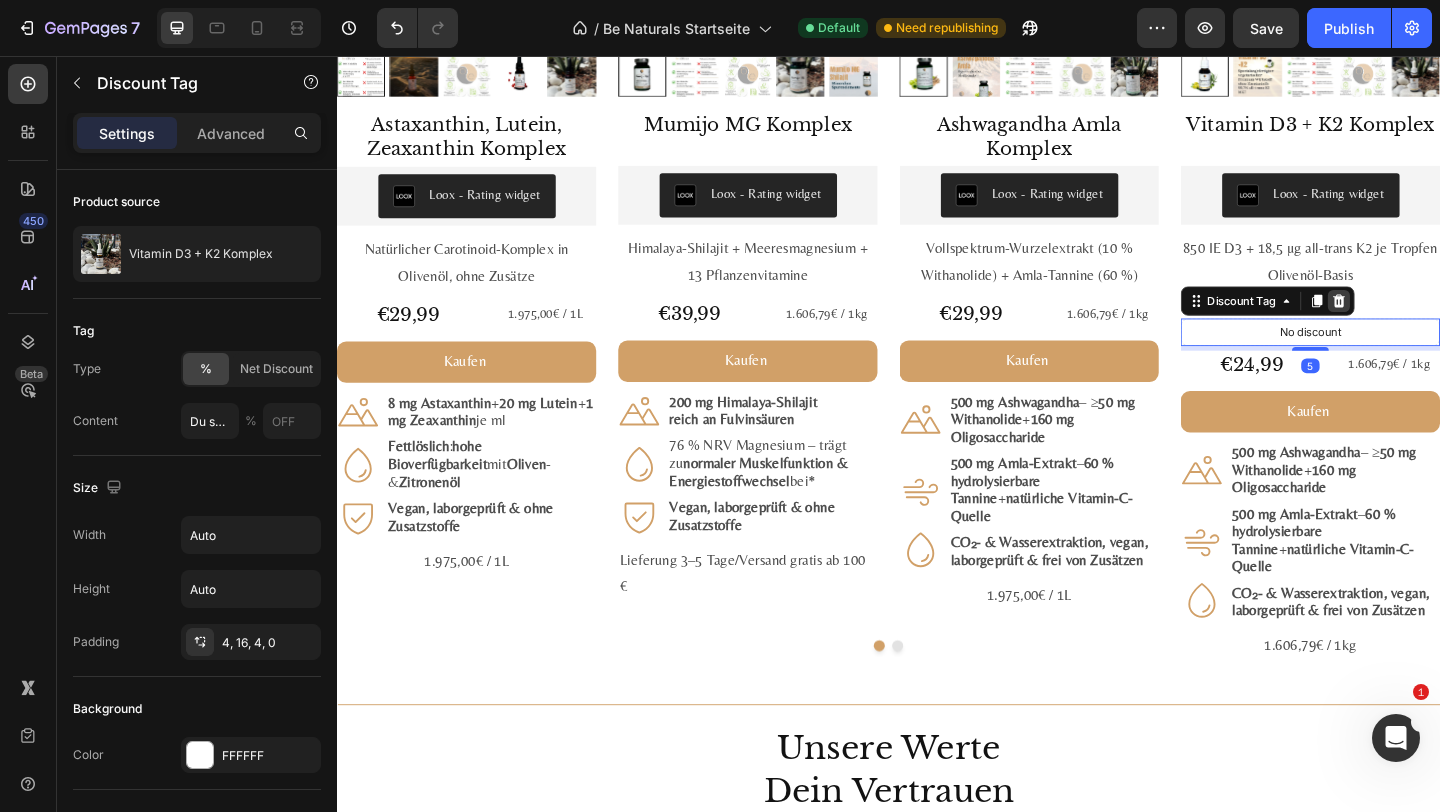 click at bounding box center [1427, 322] 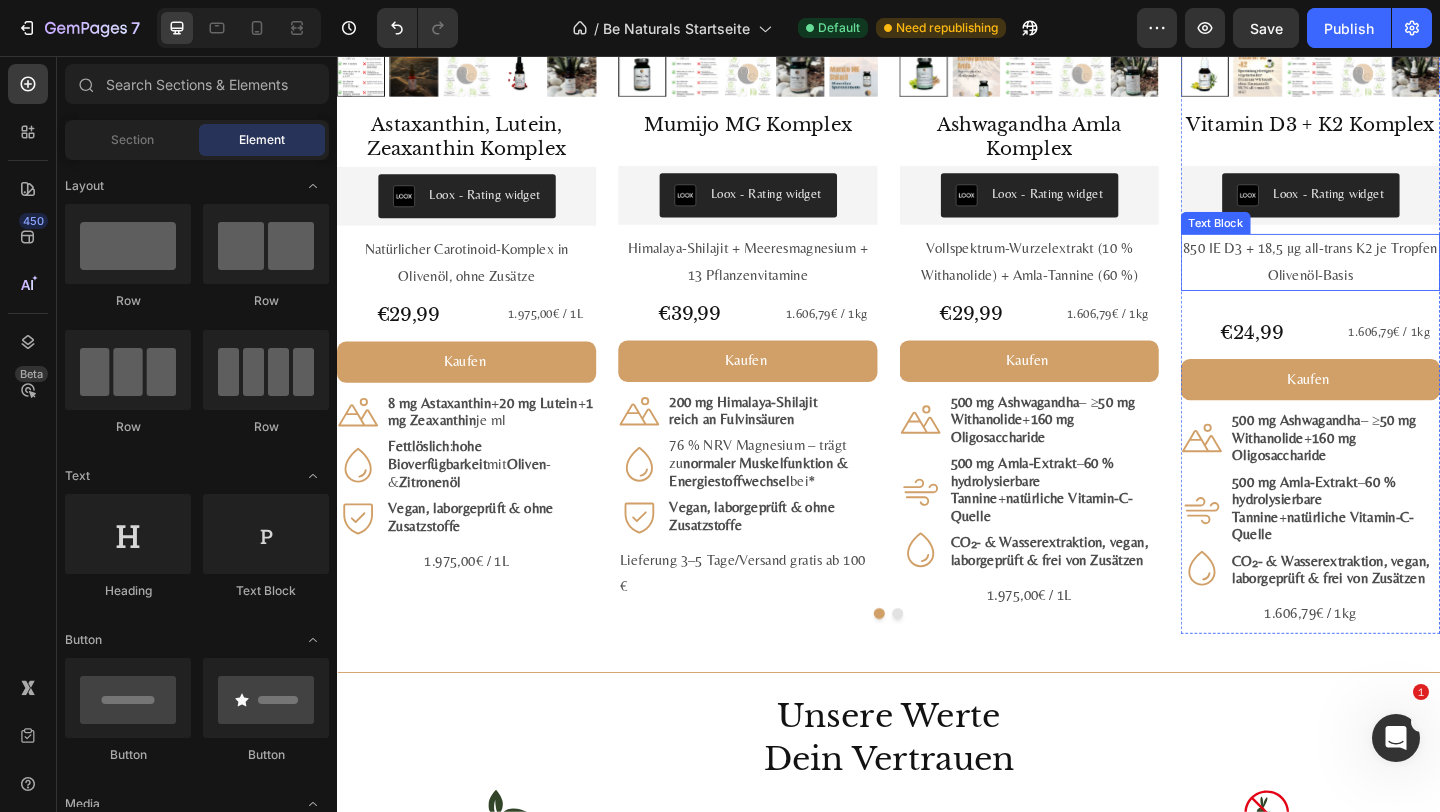 click on "Olivenöl-Basis" at bounding box center [1396, 294] 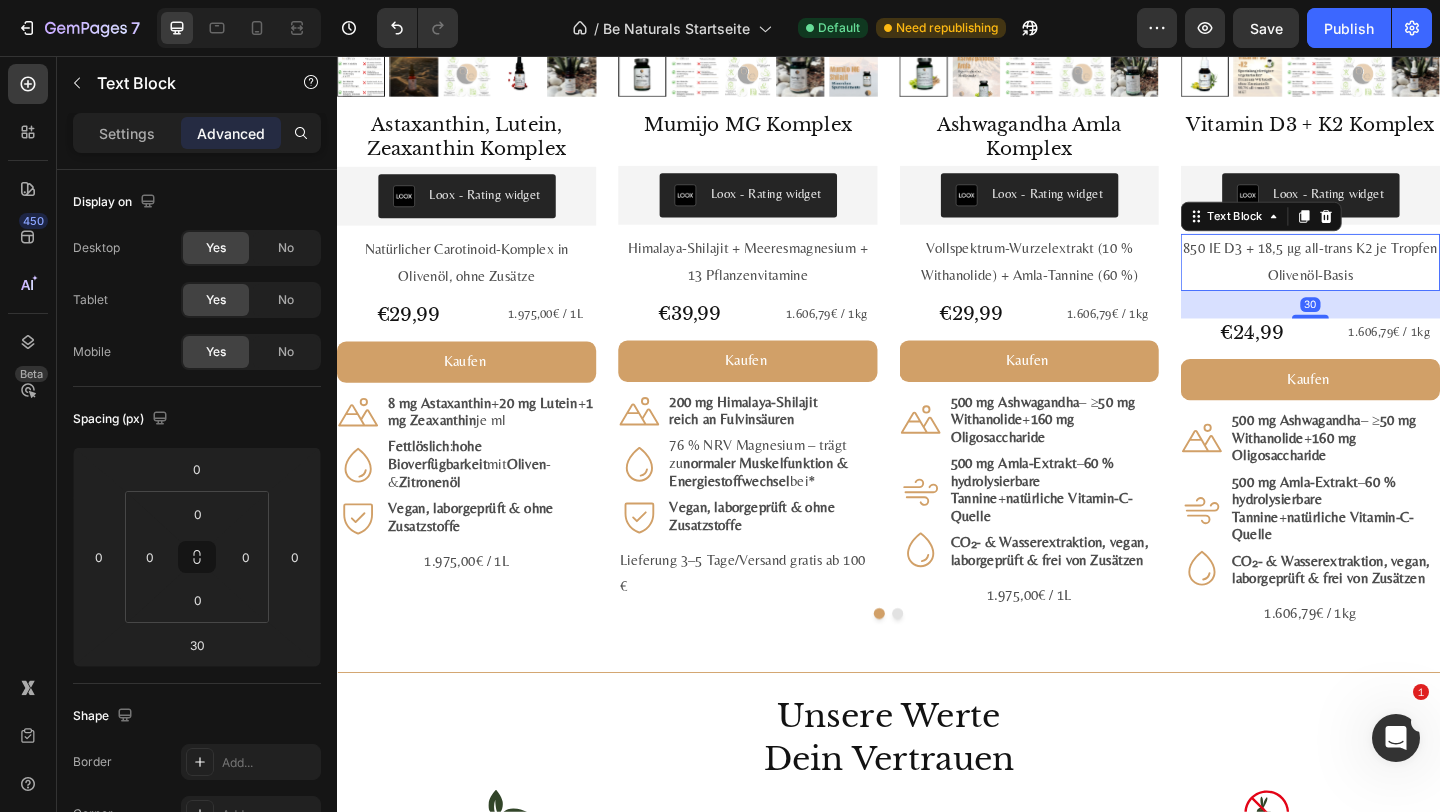 scroll, scrollTop: 2452, scrollLeft: 0, axis: vertical 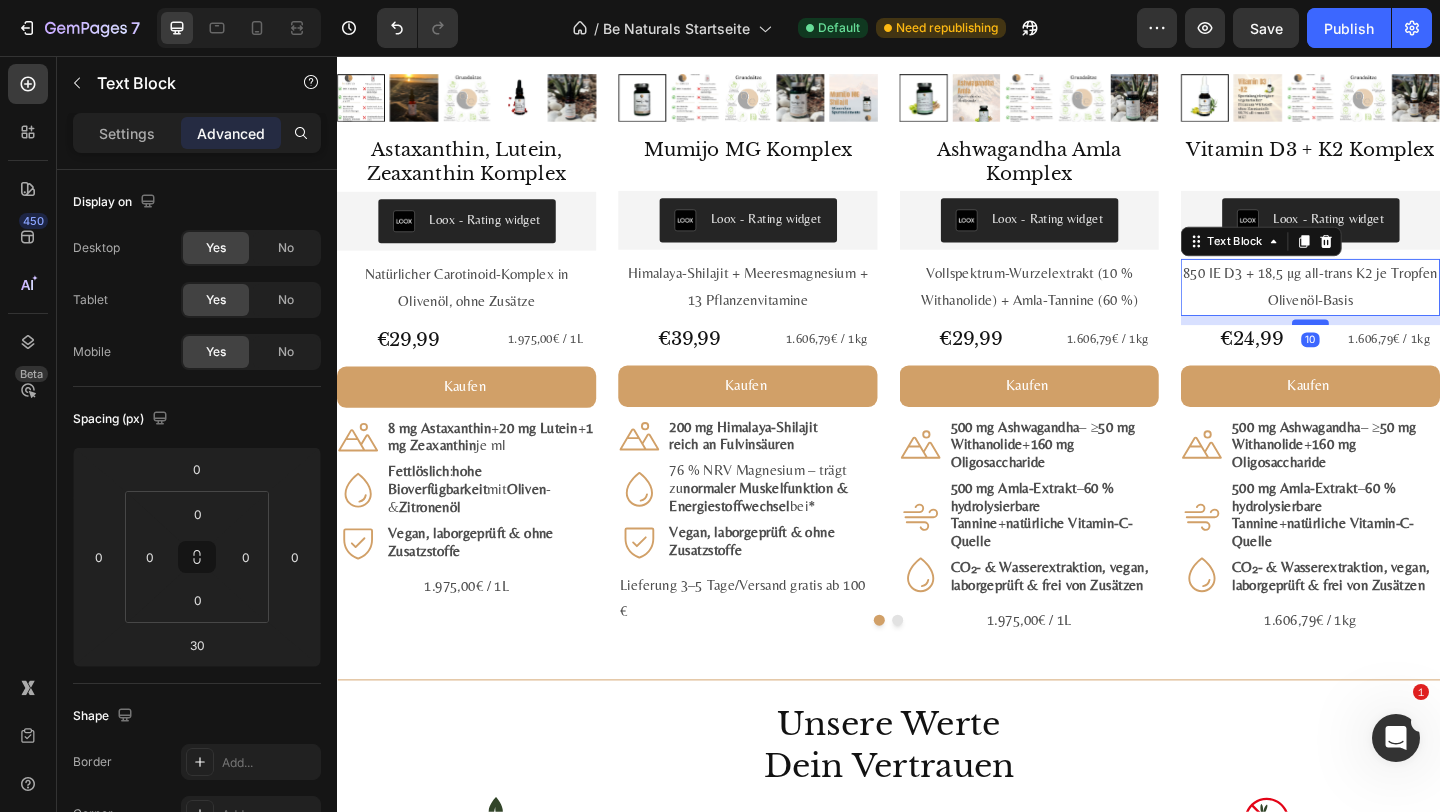 drag, startPoint x: 1396, startPoint y: 368, endPoint x: 1396, endPoint y: 348, distance: 20 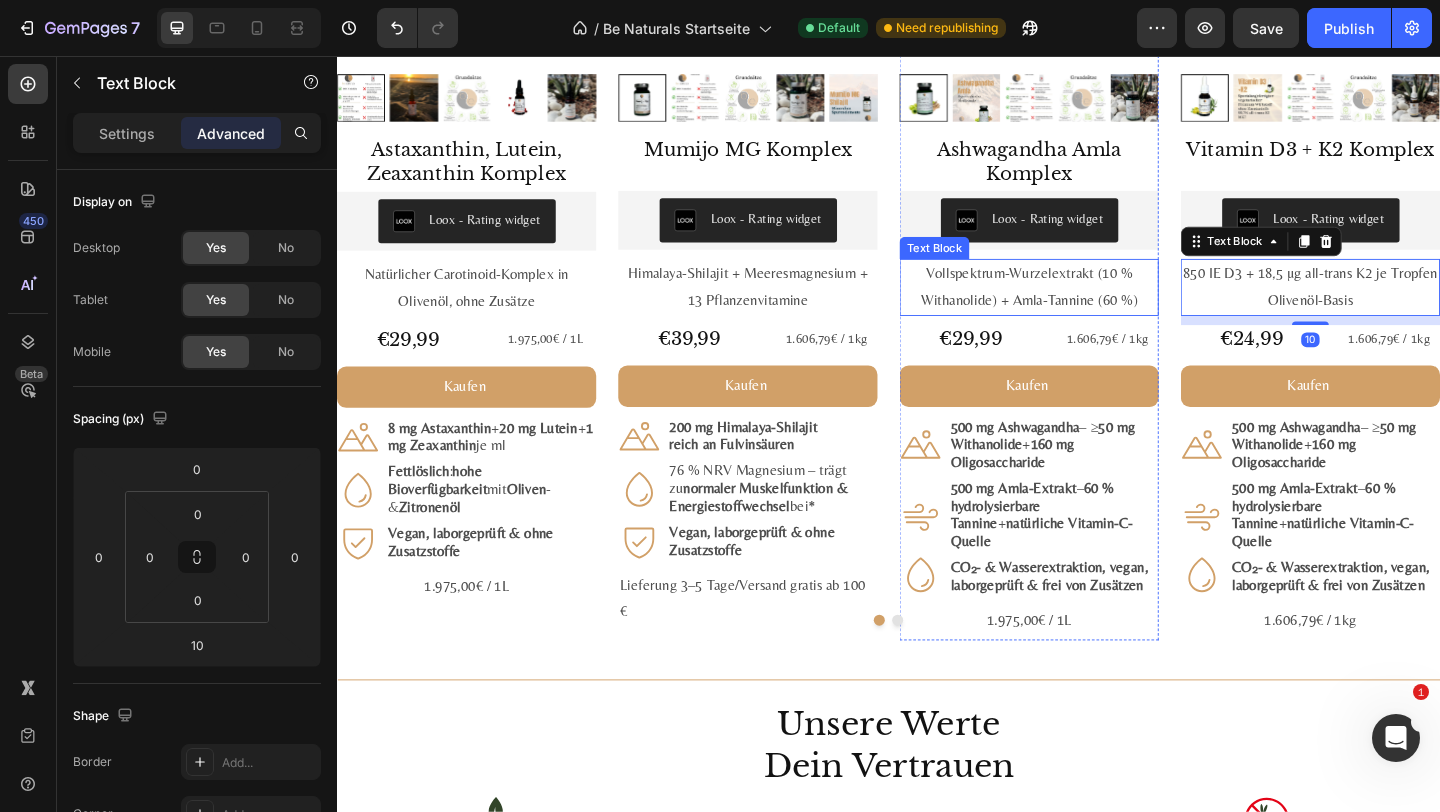 click on "Vollspektrum-Wurzelextrakt (10 % Withanolide) + Amla-Tannine (60 %)" at bounding box center (1090, 308) 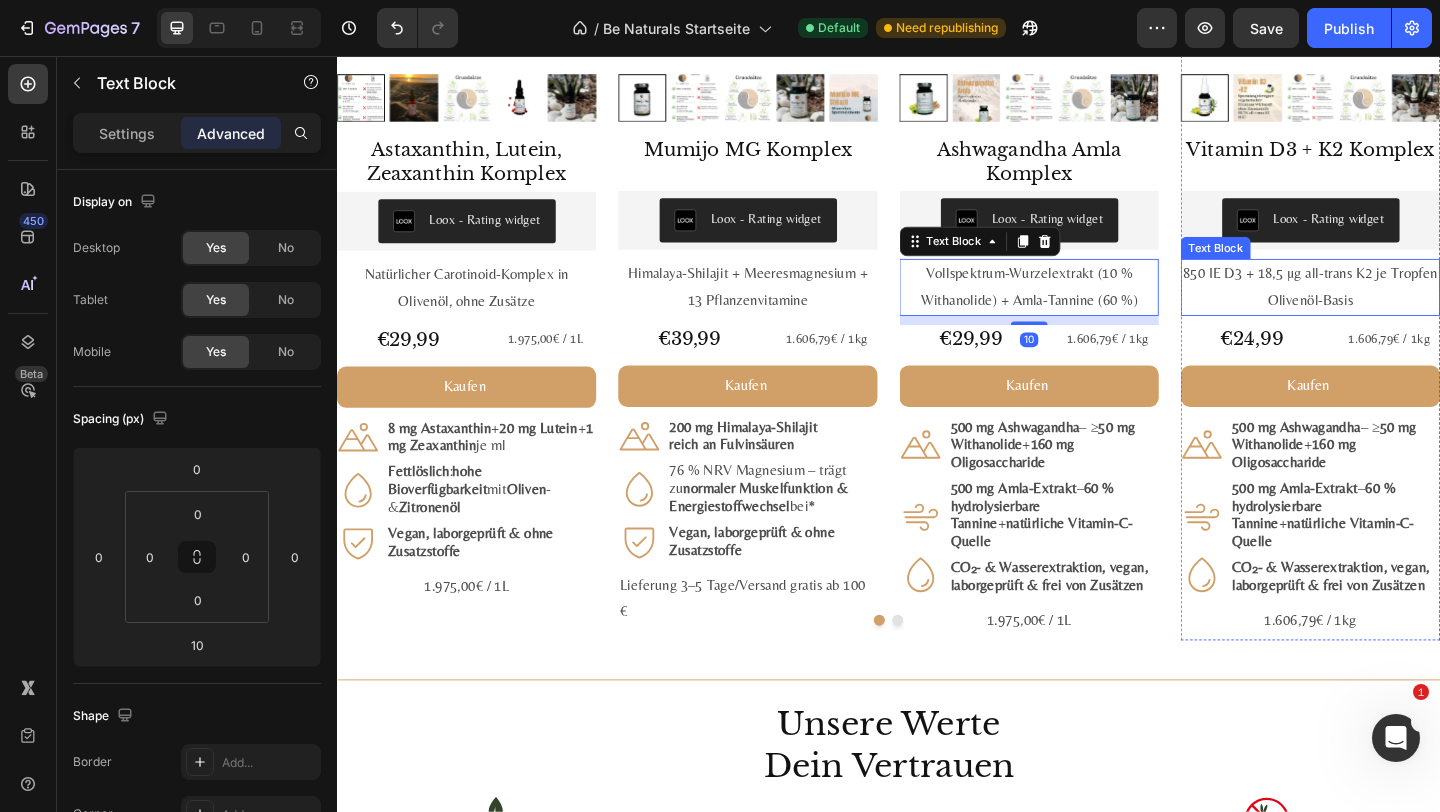 click on "Olivenöl-Basis" at bounding box center (1396, 322) 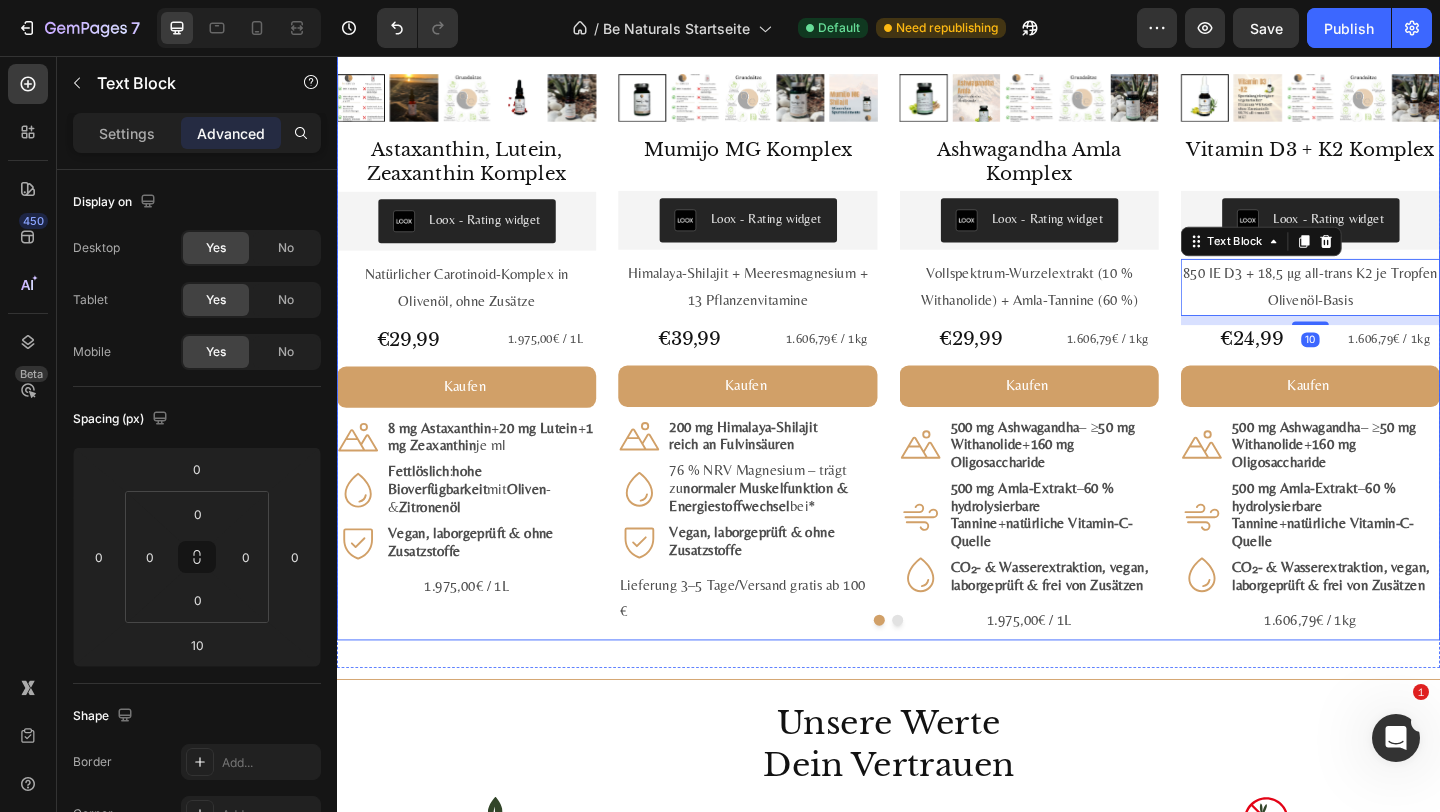 click on "#1 Bestseller Product Badge Product Images Astaxanthin, Lutein, Zeaxanthin Komplex Product Title Loox - Rating widget Loox Natürlicher Carotinoid-Komplex in Olivenöl, ohne Zusätze Text Block €29,99 Product Price Product Price 1.975,00€ / 1L Text Block Row Kaufen Add to Cart
Icon 8 mg Astaxanthin  +  20 mg Lutein  +  1 mg Zeaxanthin  je ml Text Block Row
Icon Fettlöslich :  hohe Bioverfügbarkeit  mit  Oliven - &  Zitronenöl Text Block Row
Icon Vegan, labor­geprüft & ohne Zusatz­stoffe Text Block Row Row 1.975,00€ / 1L Text Block Product #2 Bestseller Product Badge Product Images Mumijo MG Komplex Product Title Loox - Rating widget Loox Himalaya-Shilajit + Meeres­magnesium + 13 Pflanzen­vitamine Text Block €39,99 Product Price Product Price 1.606,79€ / 1kg Text Block Row Kaufen Add to Cart
Icon 200 mg Himalaya-Shilajit reich an Fulvin­säuren Text Block Row
Icon 76 % NRV Magnesium – trägt zu   bei* Row Icon" at bounding box center [937, 239] 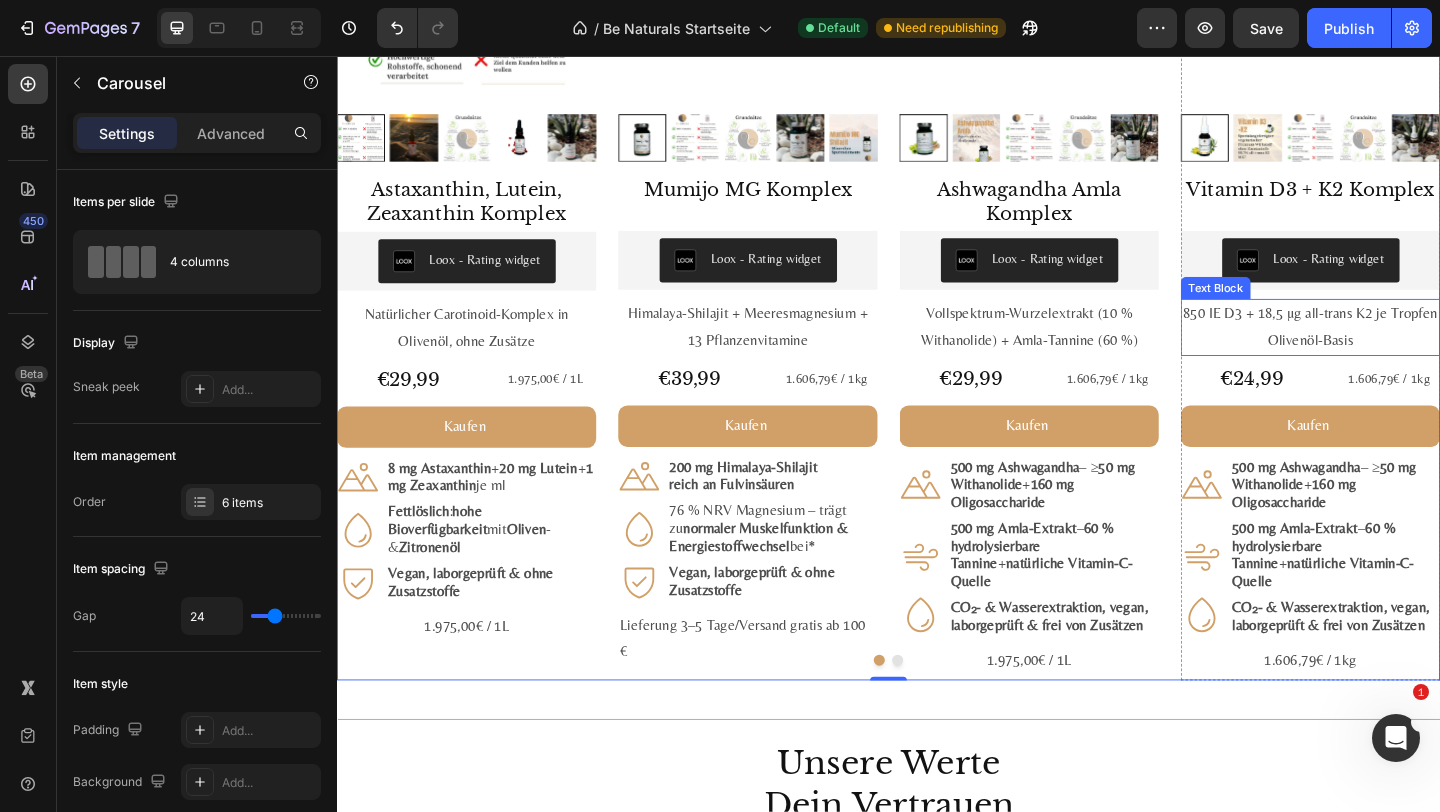 scroll, scrollTop: 2410, scrollLeft: 0, axis: vertical 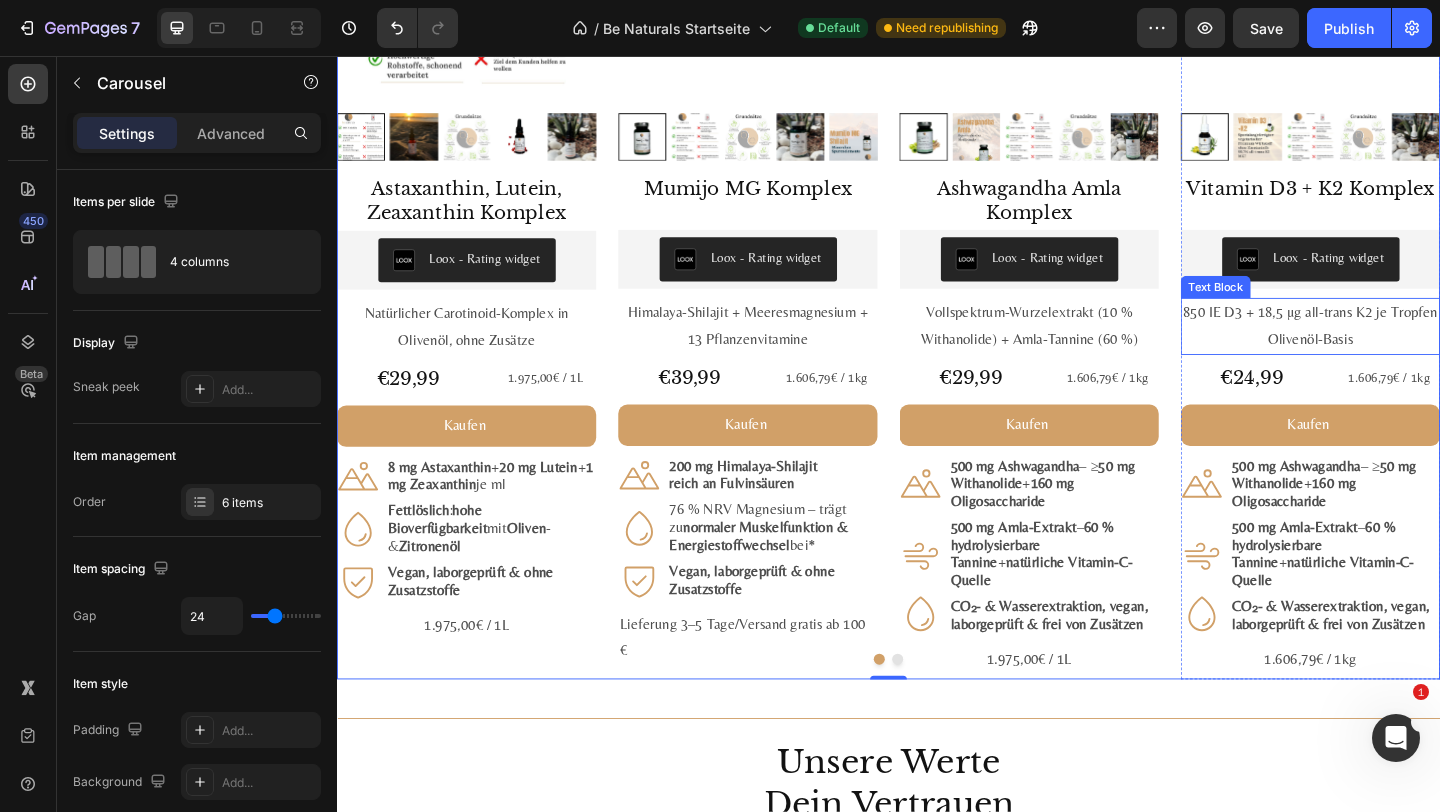 click on "850 IE D3 + 18,5 µg all-trans K2 je Tropfen" at bounding box center [1396, 335] 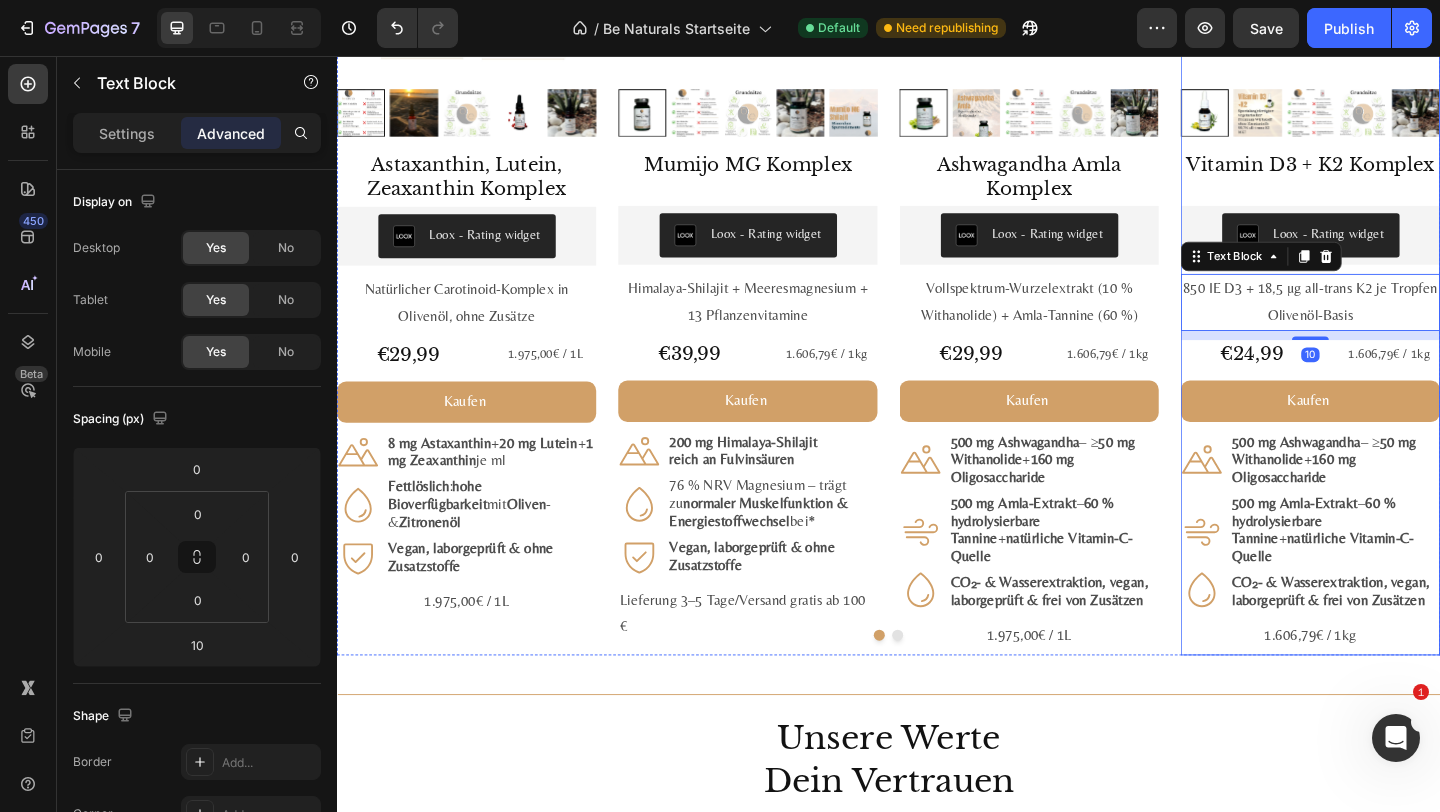 scroll, scrollTop: 2438, scrollLeft: 0, axis: vertical 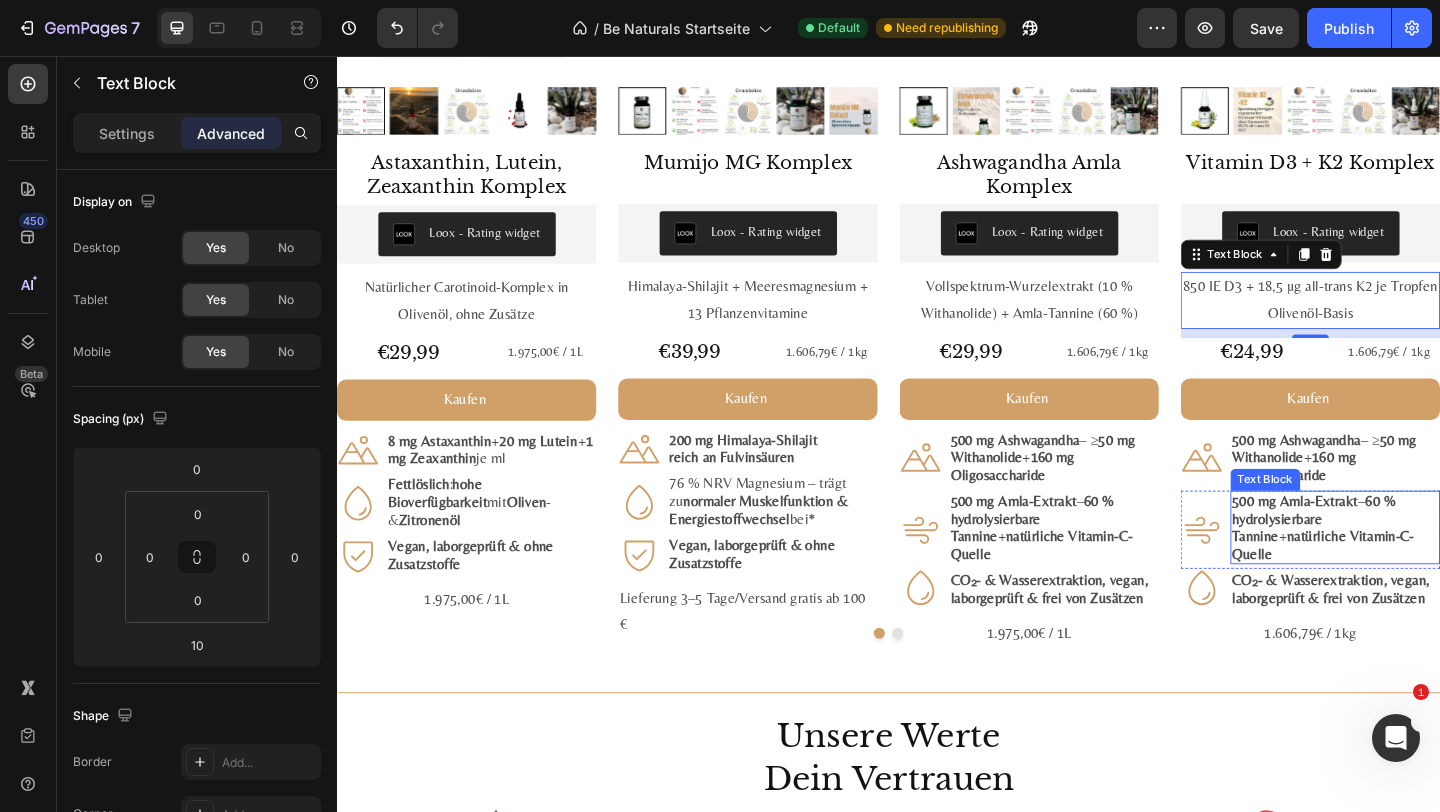 click on "500 mg Ashwagandha  – ≥  50 mg Withanolide  +  160 mg Oligosaccharide" at bounding box center [1423, 493] 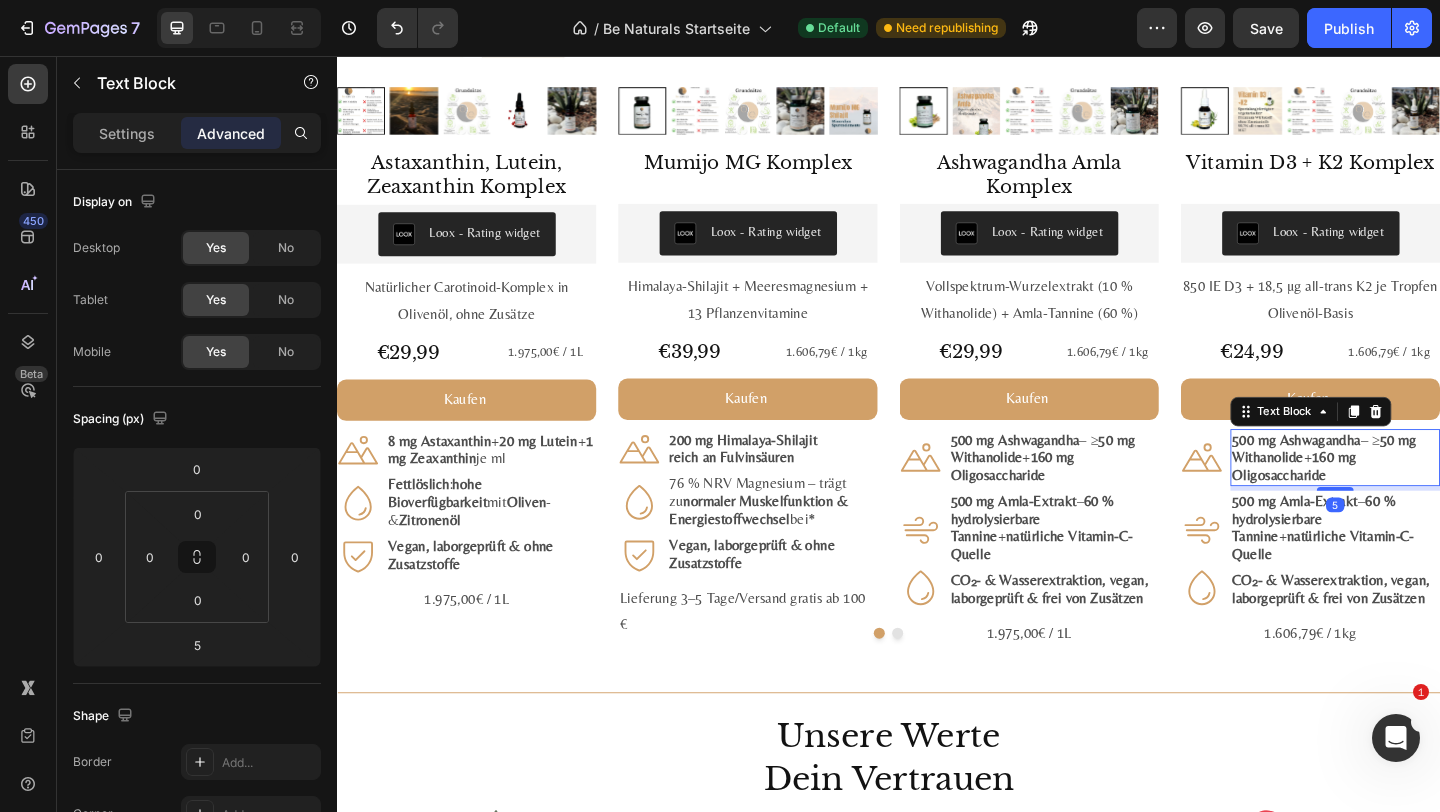 click on "500 mg Ashwagandha  – ≥  50 mg Withanolide  +  160 mg Oligosaccharide" at bounding box center [1423, 493] 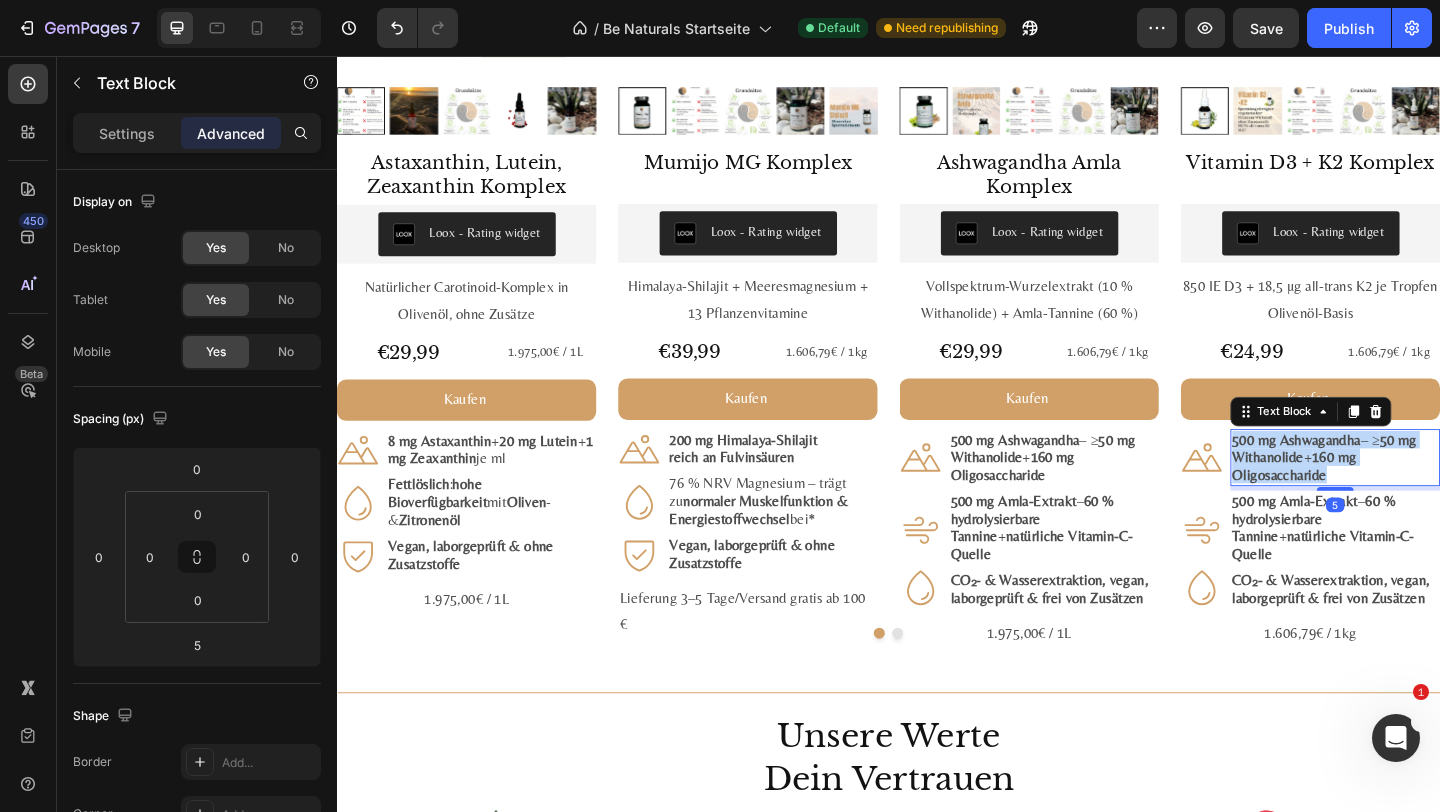 click on "500 mg Ashwagandha  – ≥  50 mg Withanolide  +  160 mg Oligosaccharide" at bounding box center (1423, 493) 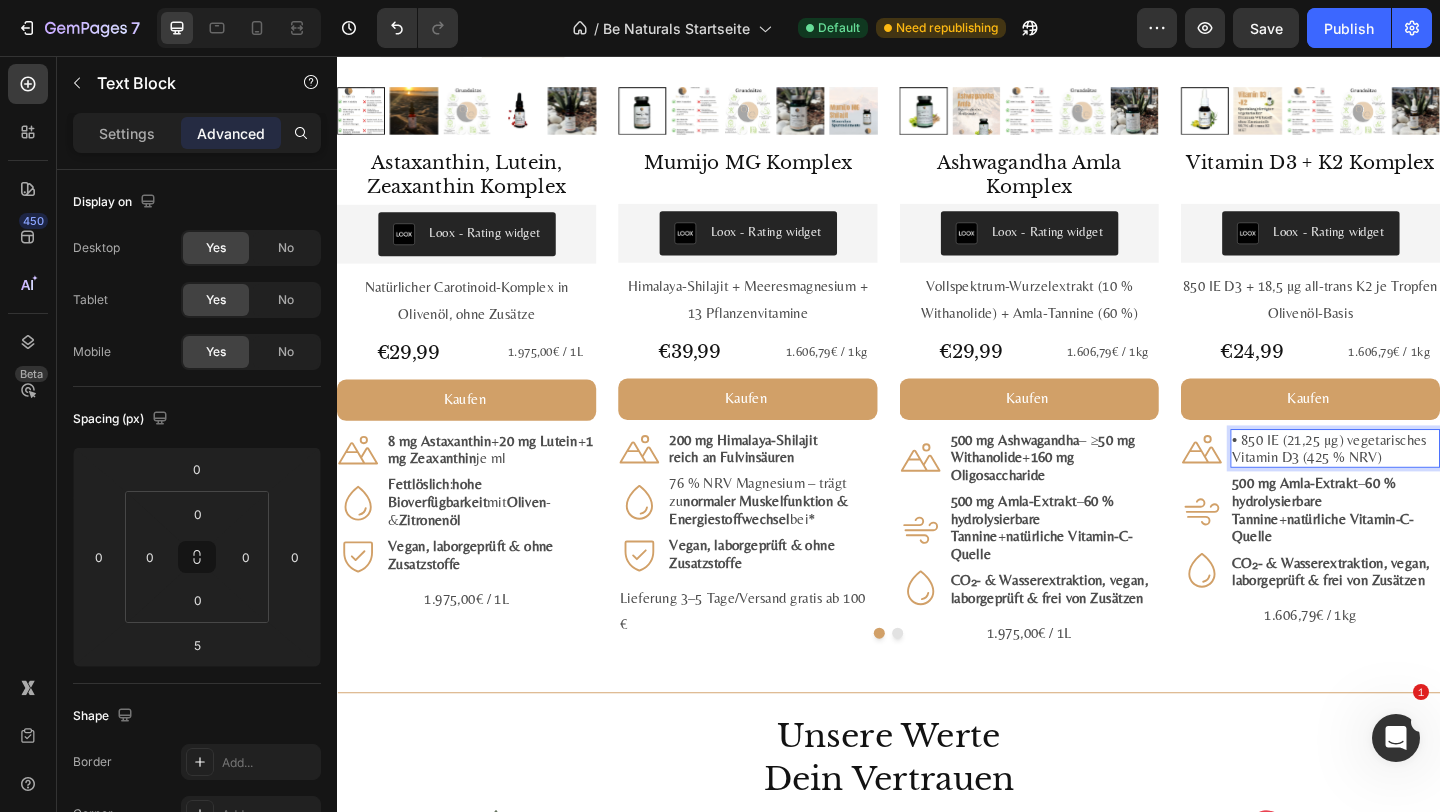 click on "• 850 IE (21,25 µg) vegetarisches Vitamin D3 (425 % NRV)" at bounding box center (1423, 483) 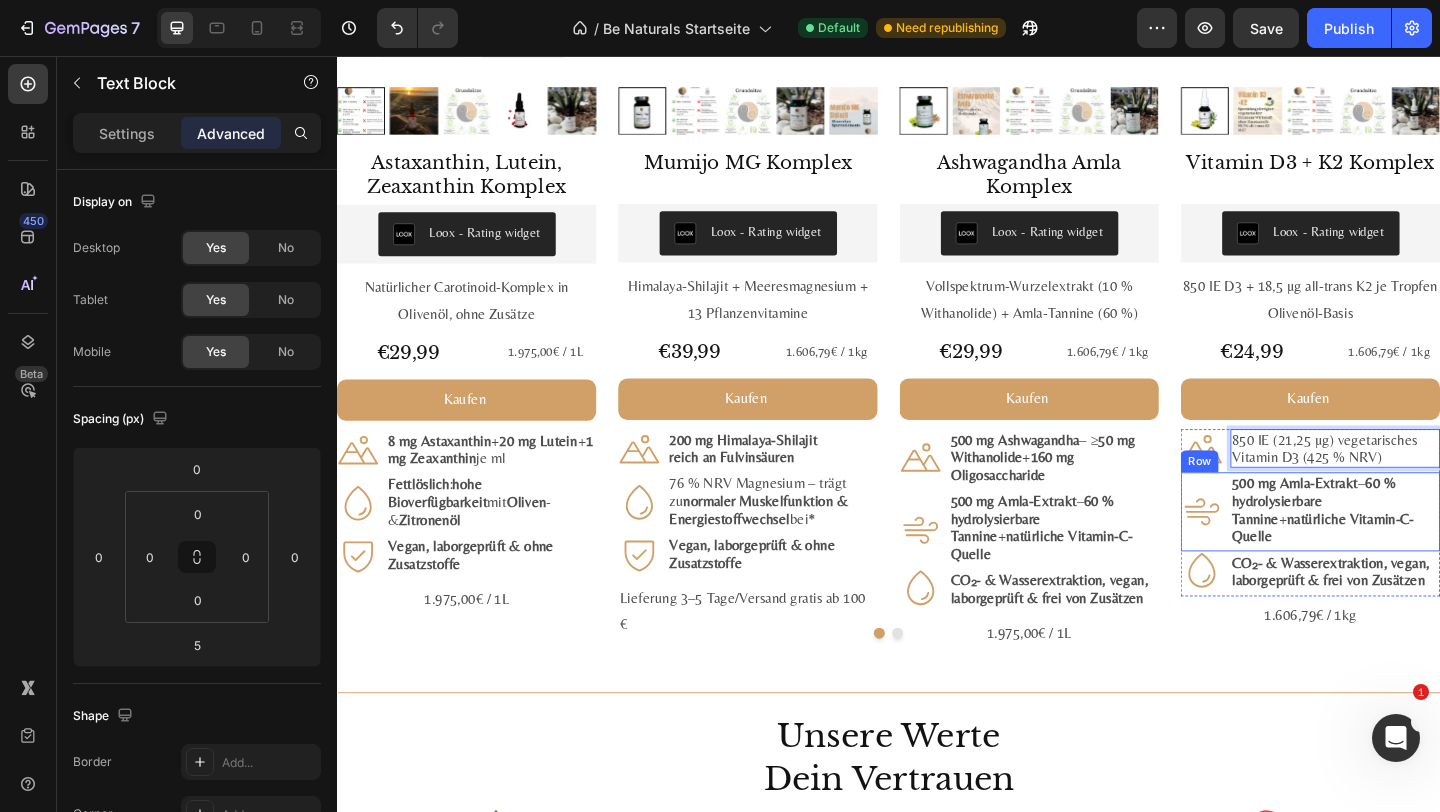 click on "60 % hydrolysierbare Tannine" at bounding box center (1400, 539) 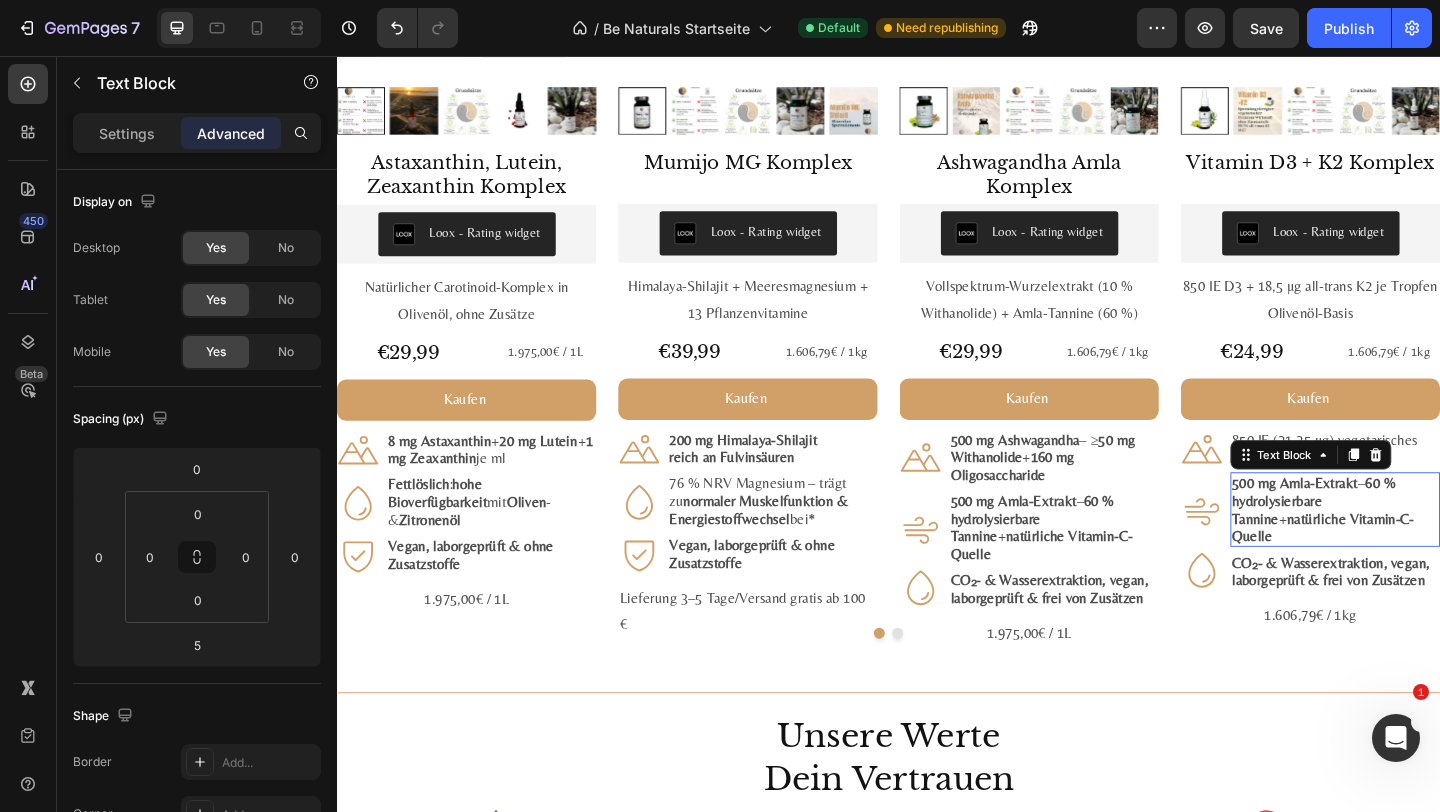 click on "60 % hydrolysierbare Tannine" at bounding box center (1400, 539) 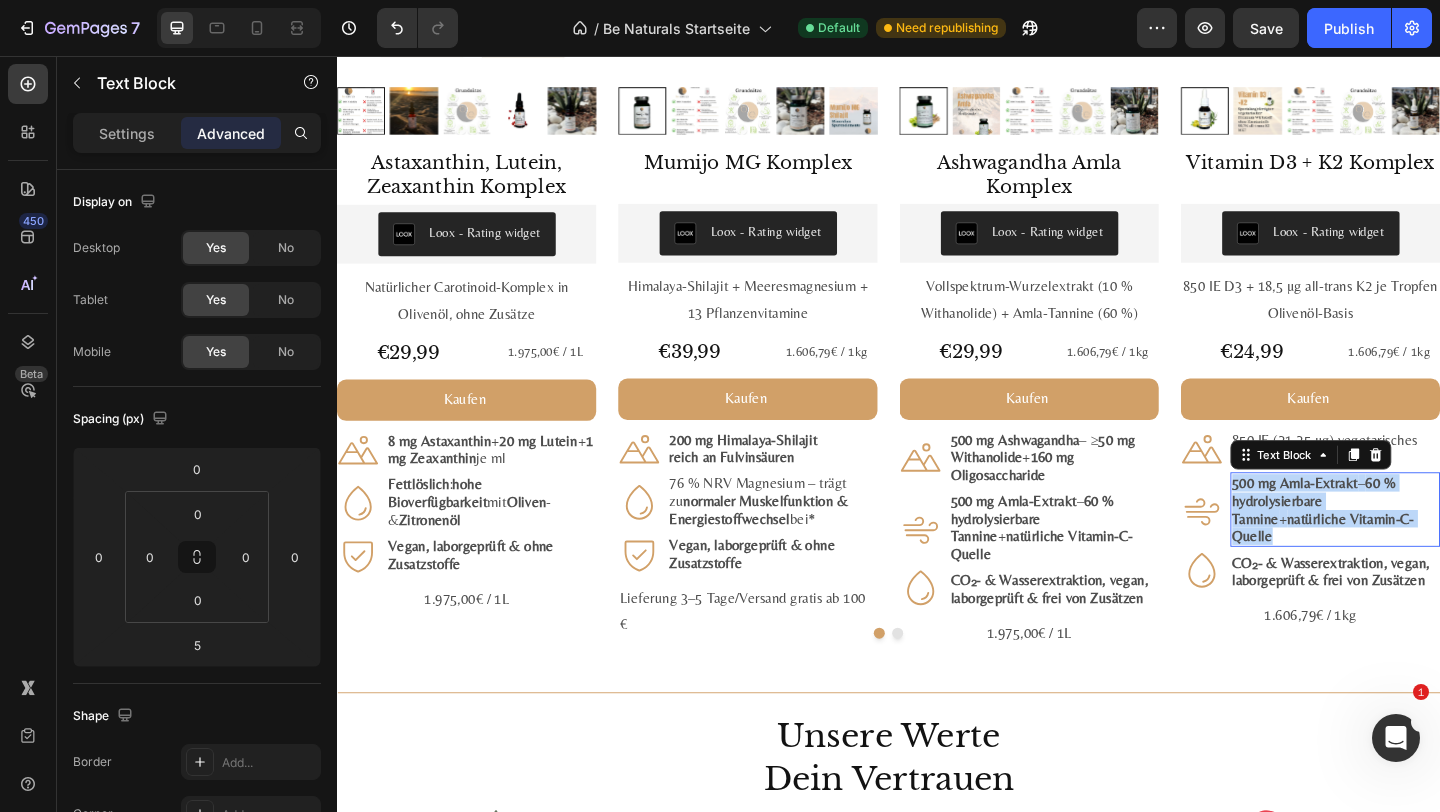 click on "60 % hydrolysierbare Tannine" at bounding box center (1400, 539) 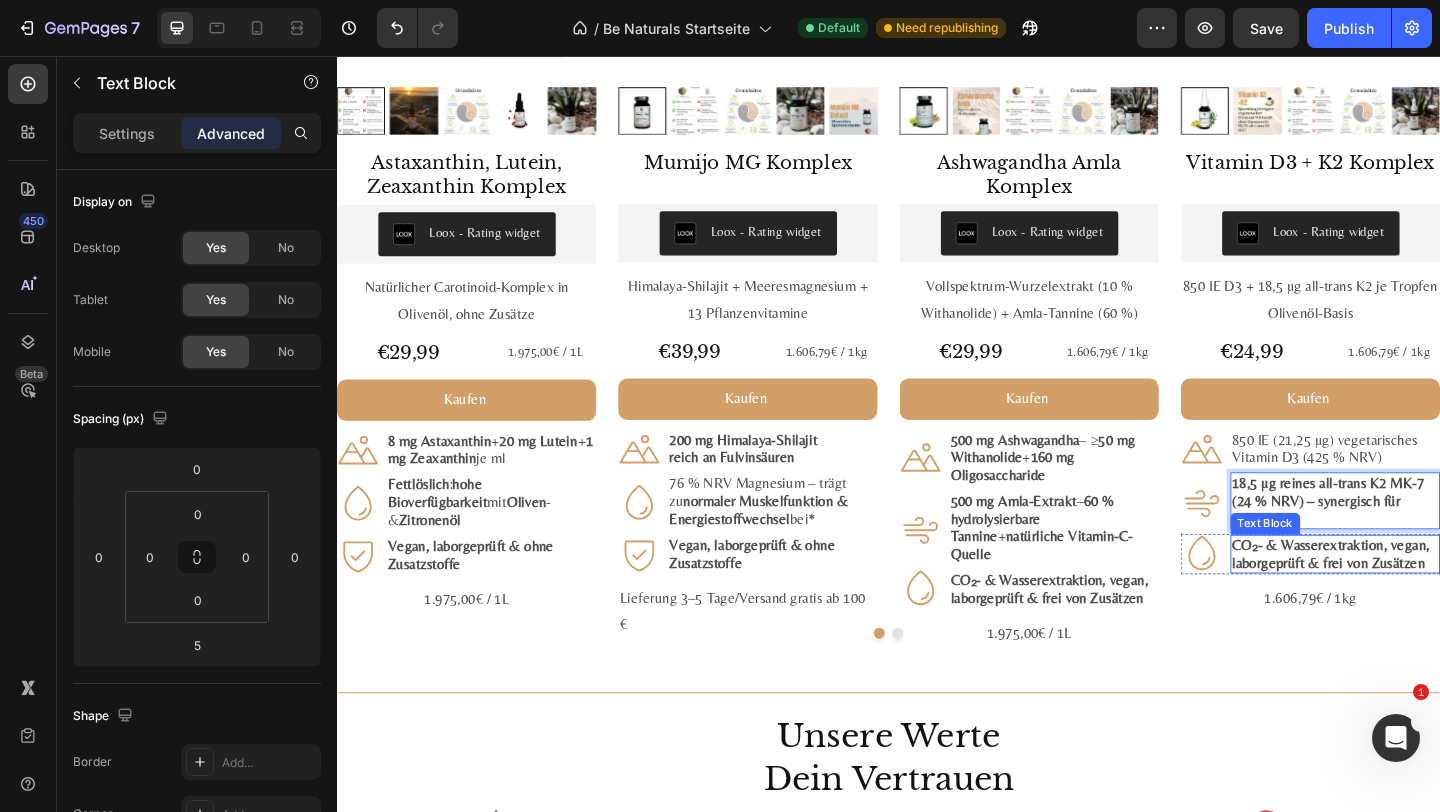 click on "CO₂- & Wasserextraktion, vegan, labor­geprüft & frei von Zusätzen" at bounding box center (1418, 598) 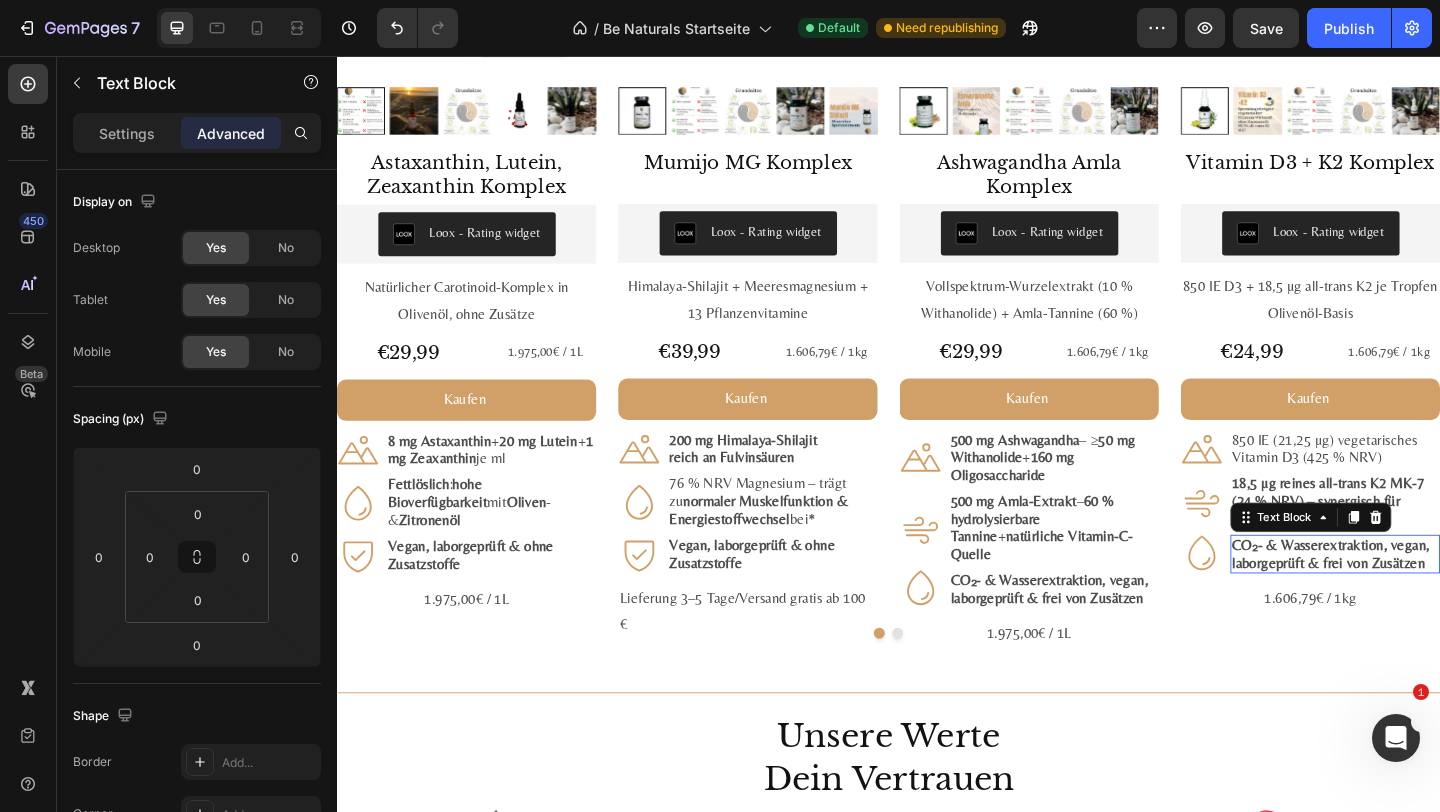 click on "CO₂- & Wasserextraktion, vegan, labor­geprüft & frei von Zusätzen" at bounding box center (1418, 598) 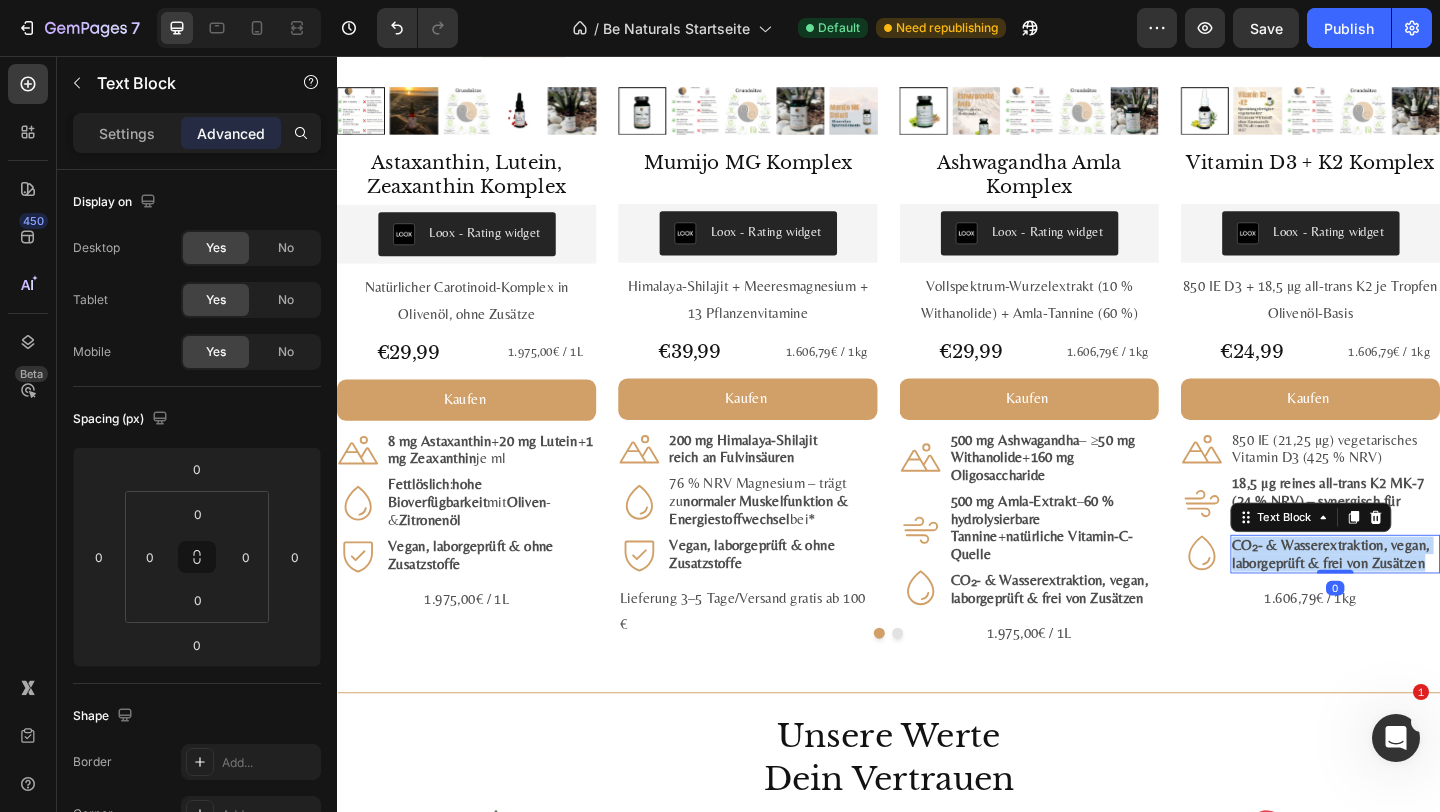 click on "CO₂- & Wasserextraktion, vegan, labor­geprüft & frei von Zusätzen" at bounding box center [1418, 598] 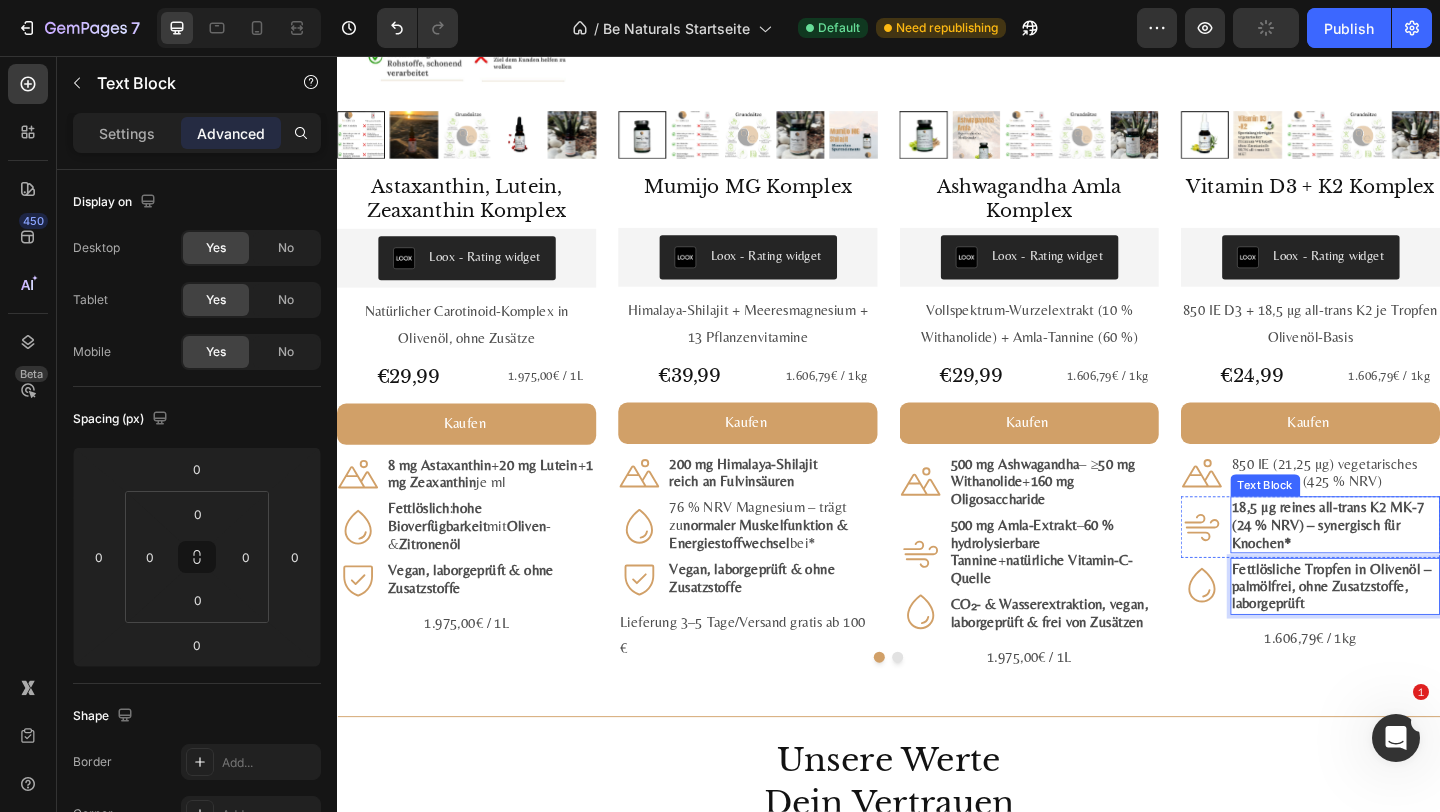 scroll, scrollTop: 2407, scrollLeft: 0, axis: vertical 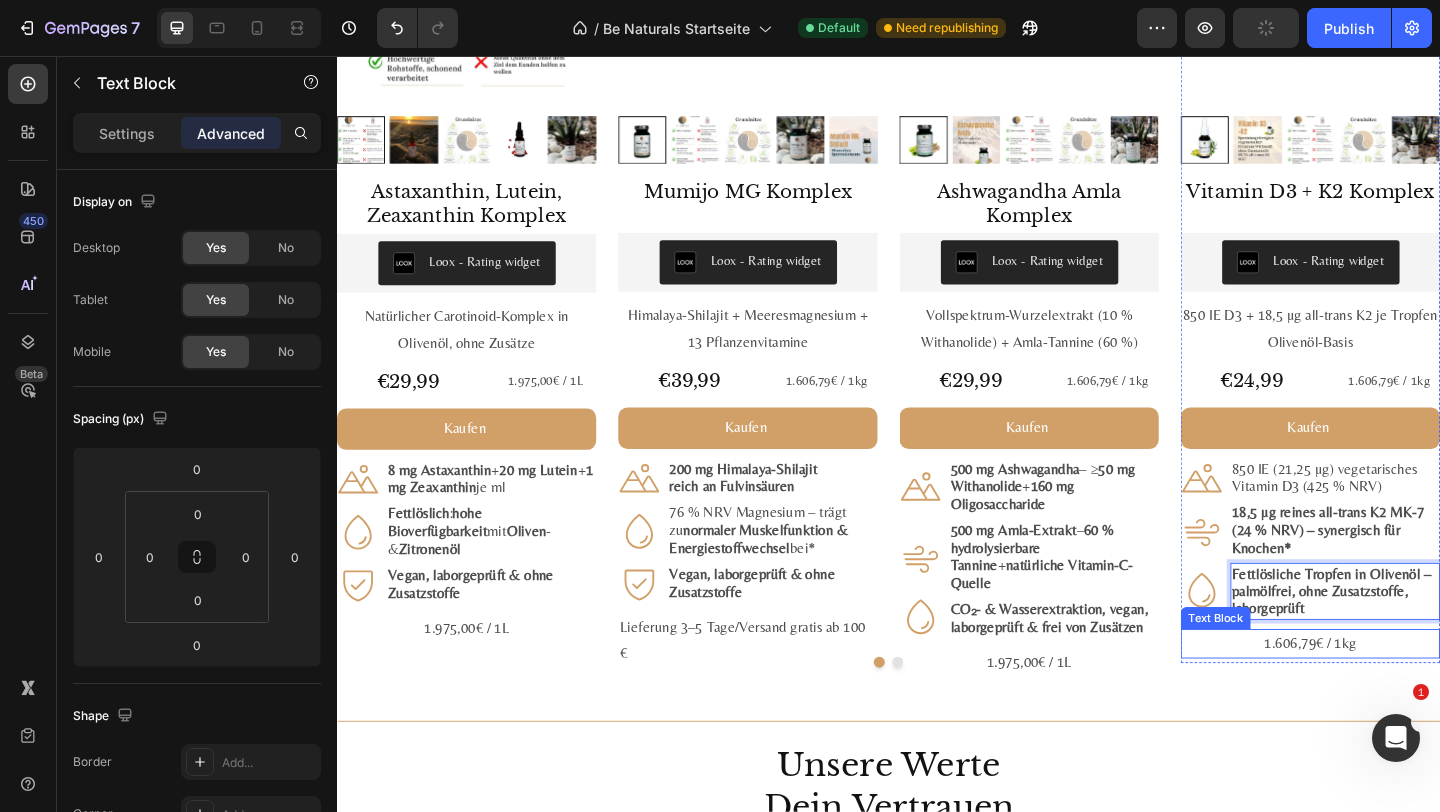 click on "1.606,79€ / 1kg" at bounding box center (1396, 695) 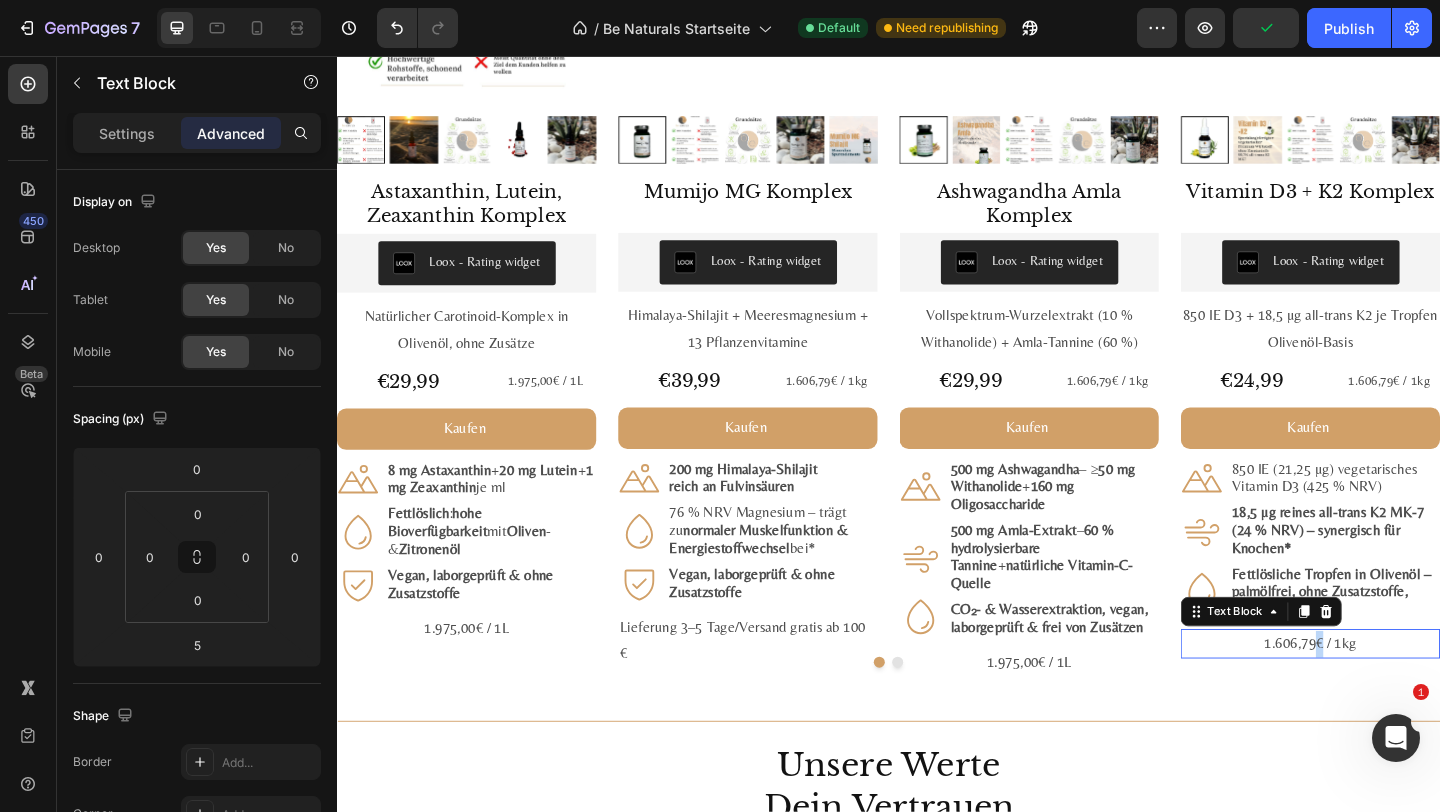 click on "1.606,79€ / 1kg" at bounding box center (1396, 695) 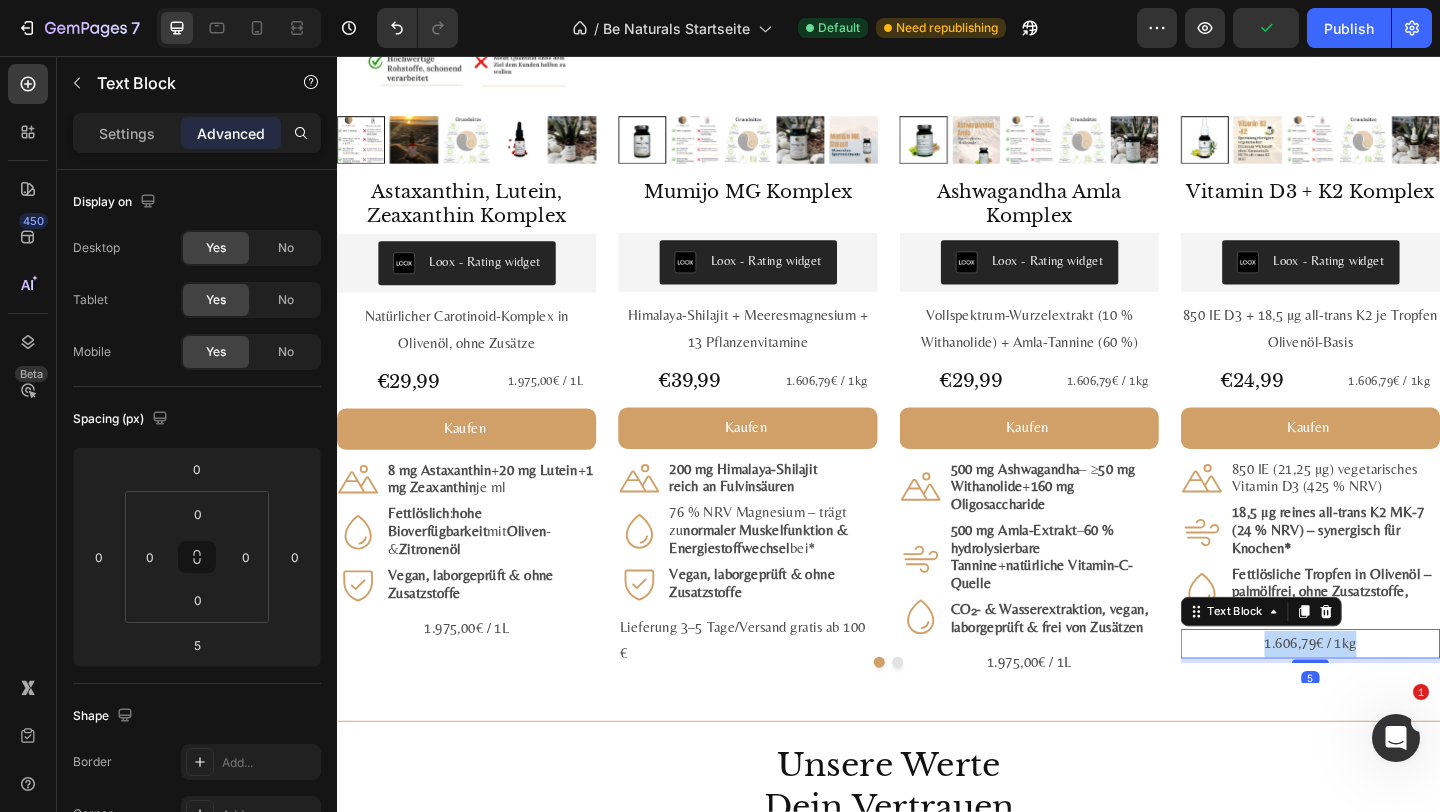 click on "1.606,79€ / 1kg" at bounding box center [1396, 695] 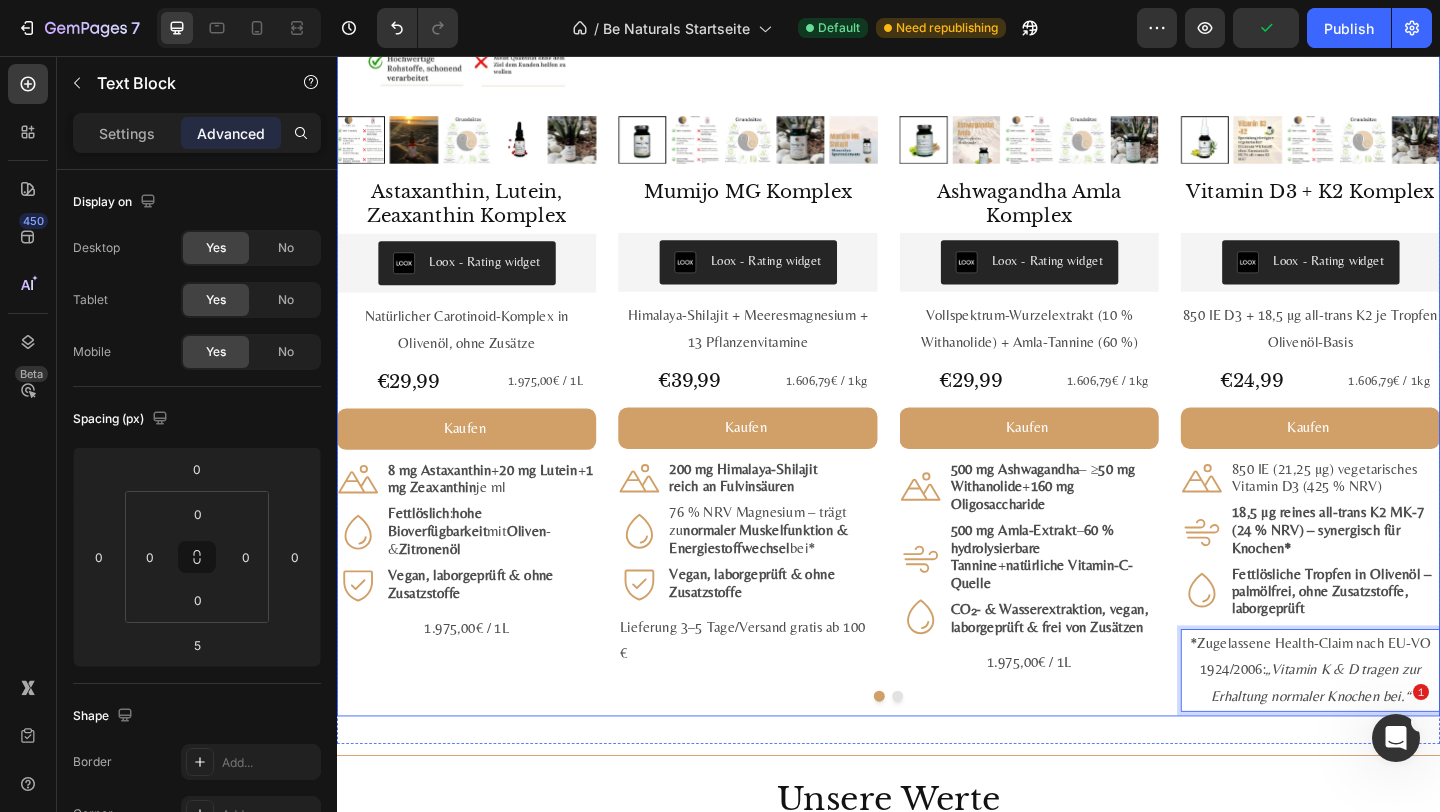 click at bounding box center (937, 752) 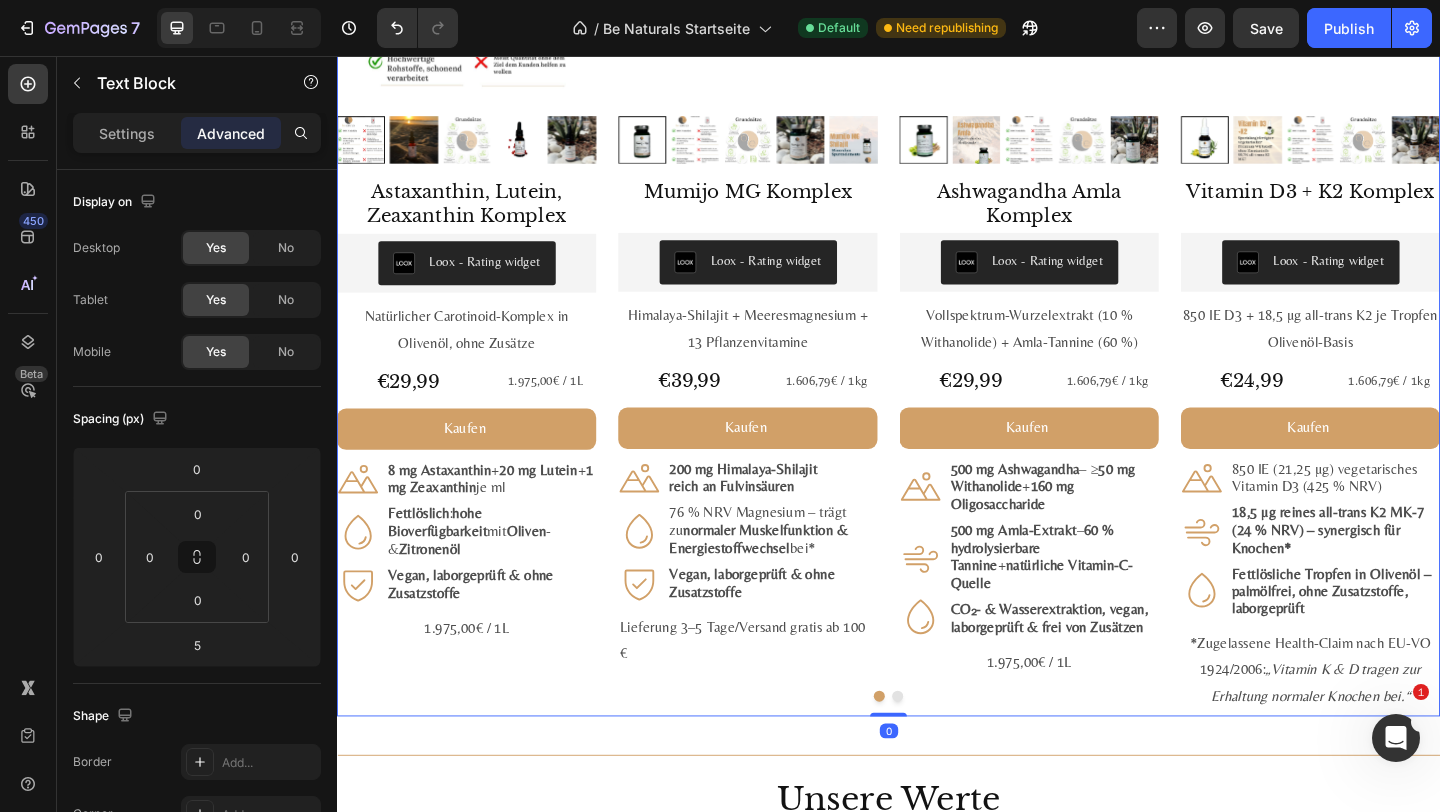 click on "*Zugelassene Health-Claim nach EU-VO 1924/2006:  „Vitamin K & D tragen zur Erhaltung normaler Knochen bei.“" at bounding box center [1396, 724] 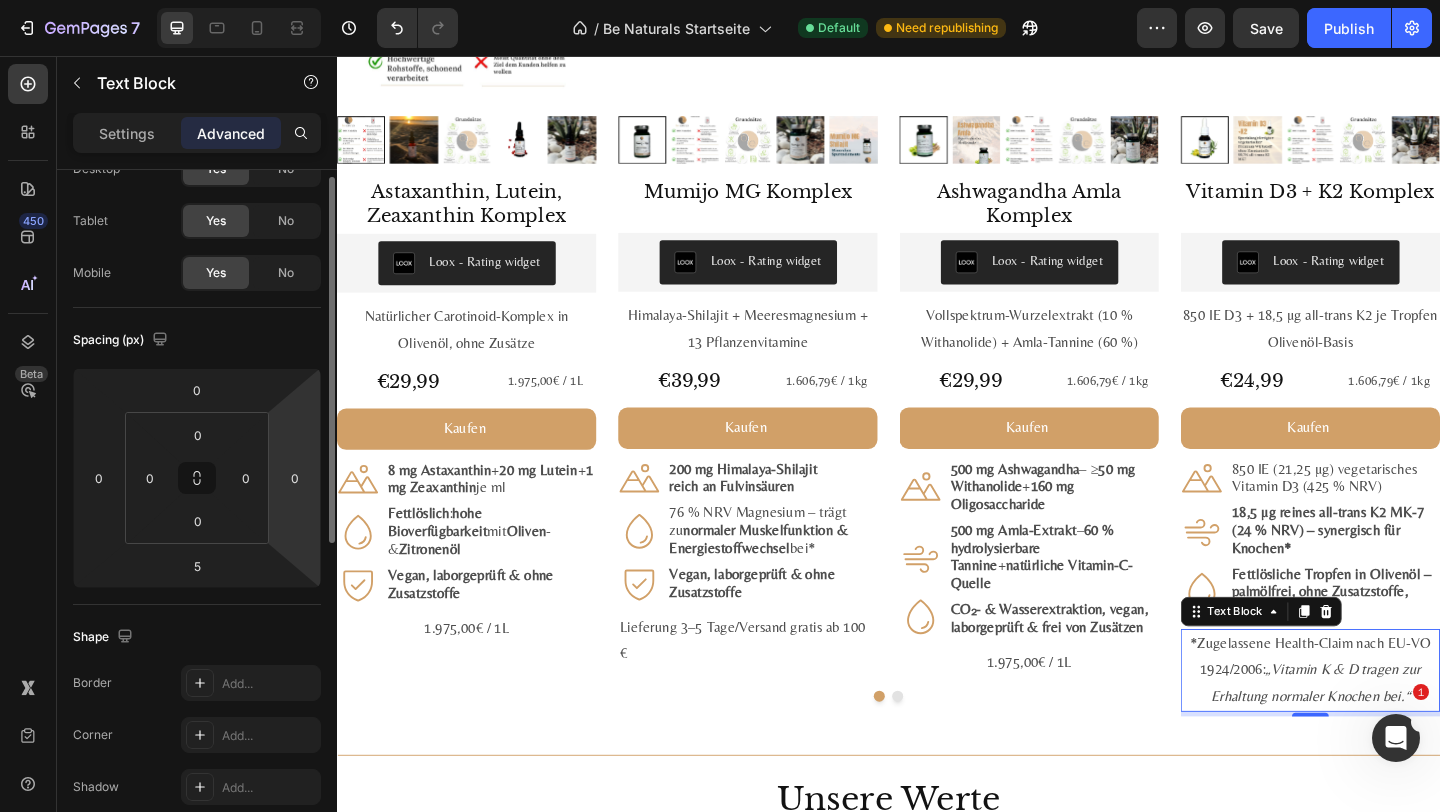 scroll, scrollTop: 93, scrollLeft: 0, axis: vertical 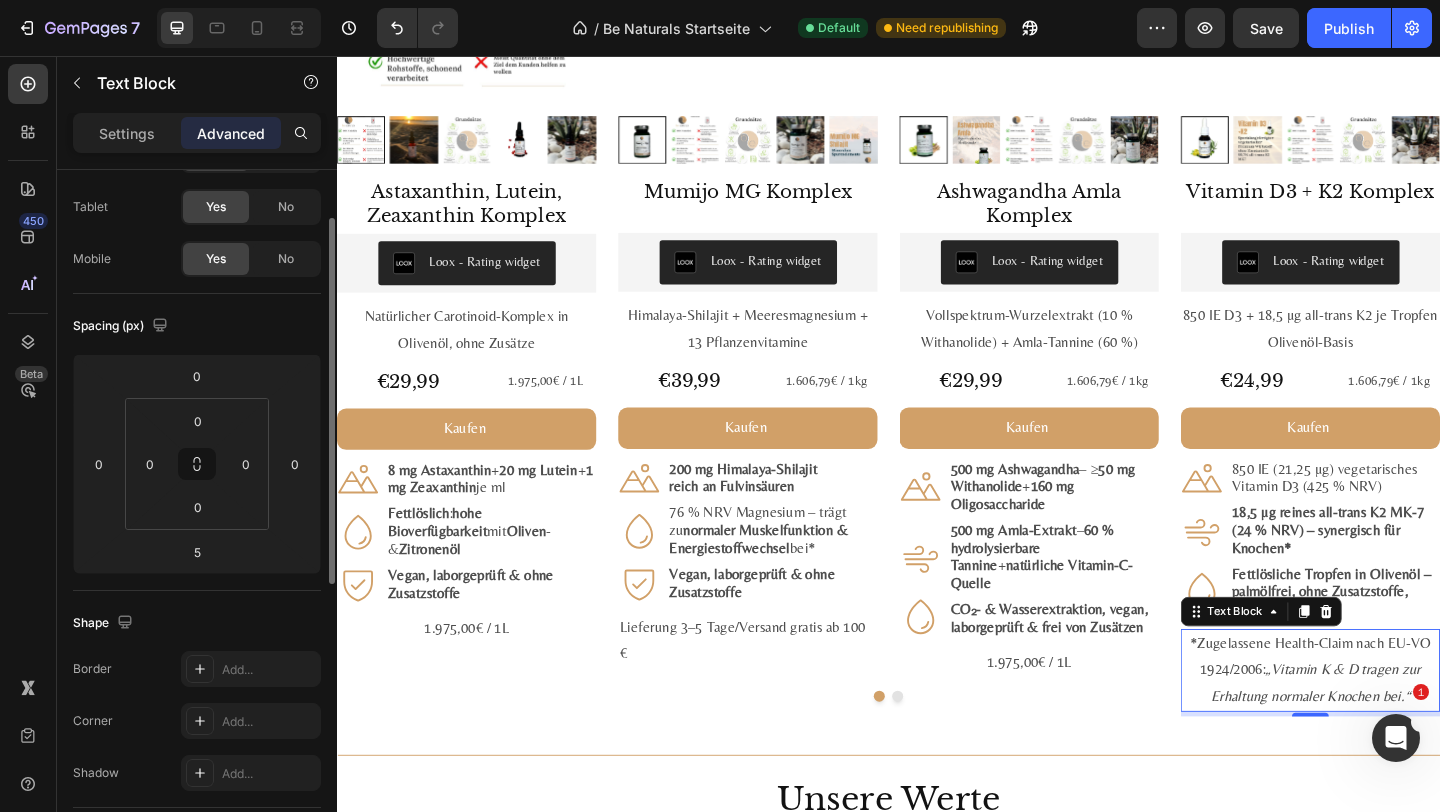click on "Settings" 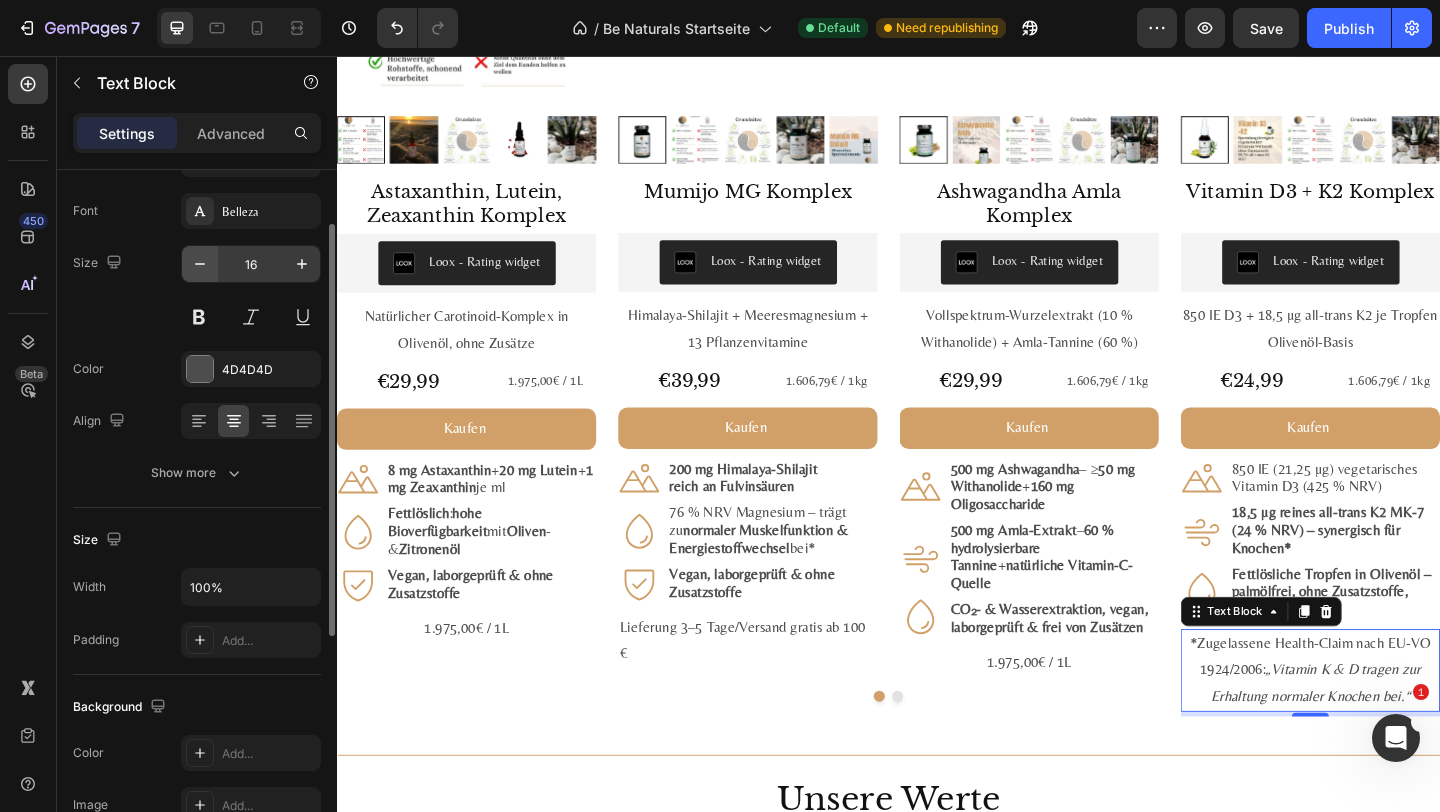 click at bounding box center (200, 264) 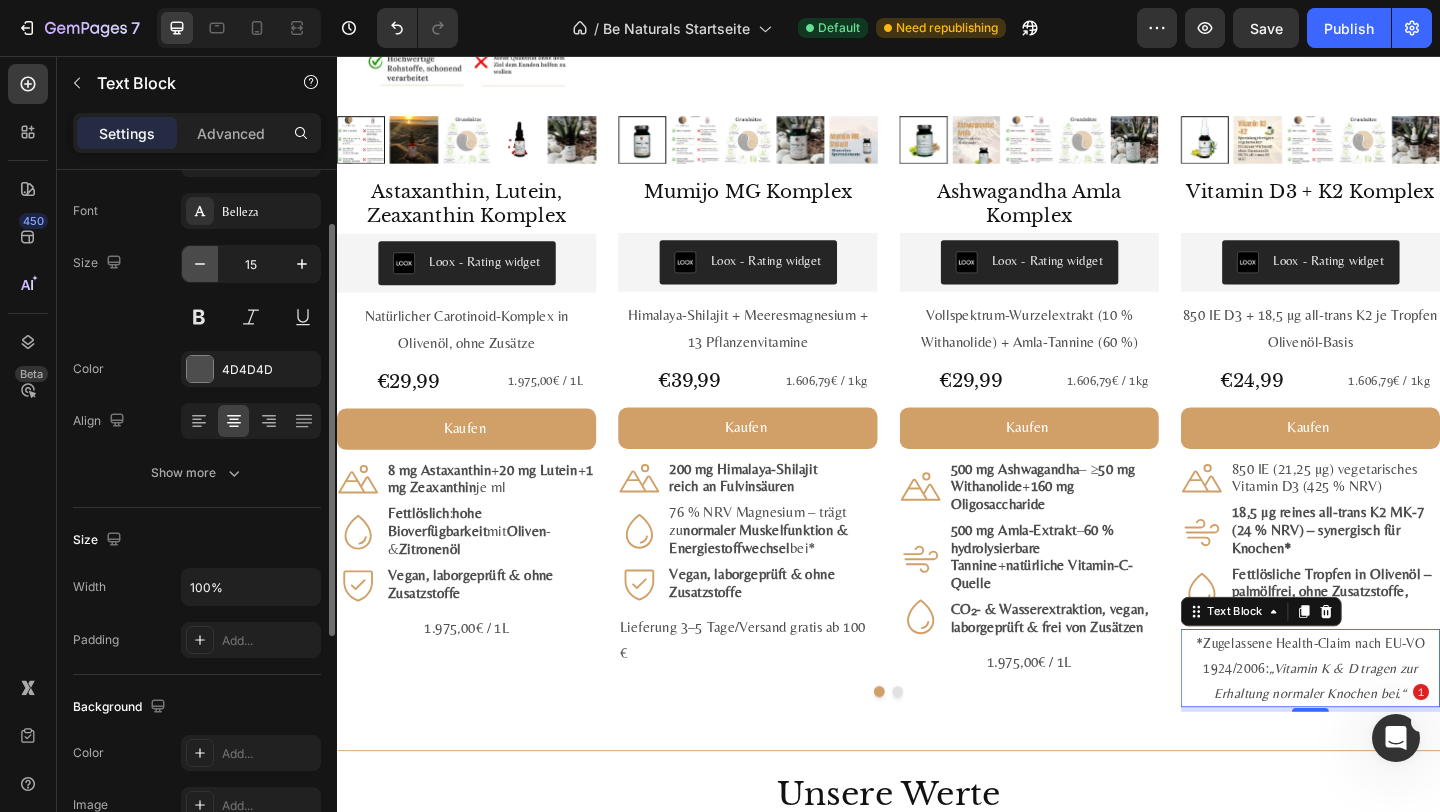 click 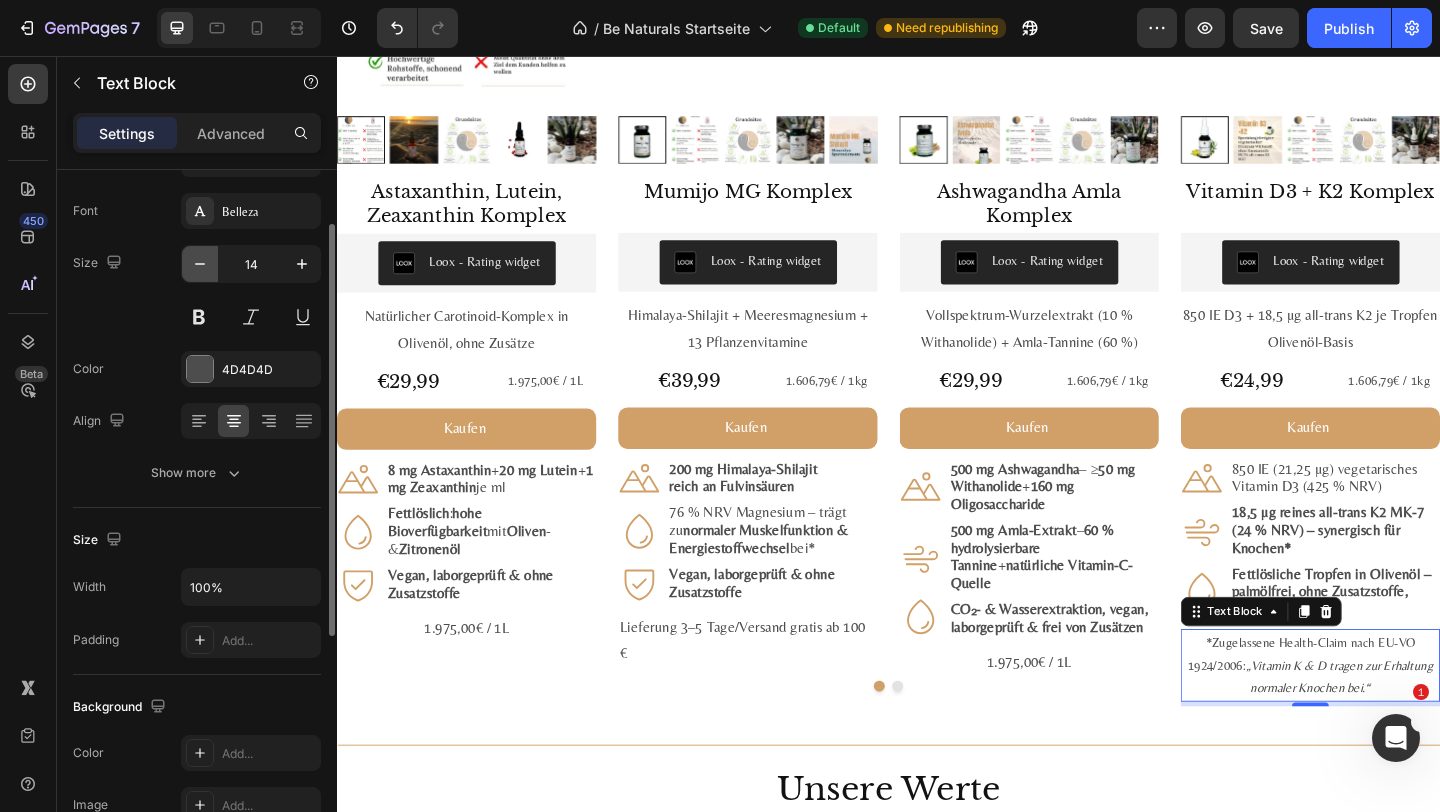 click 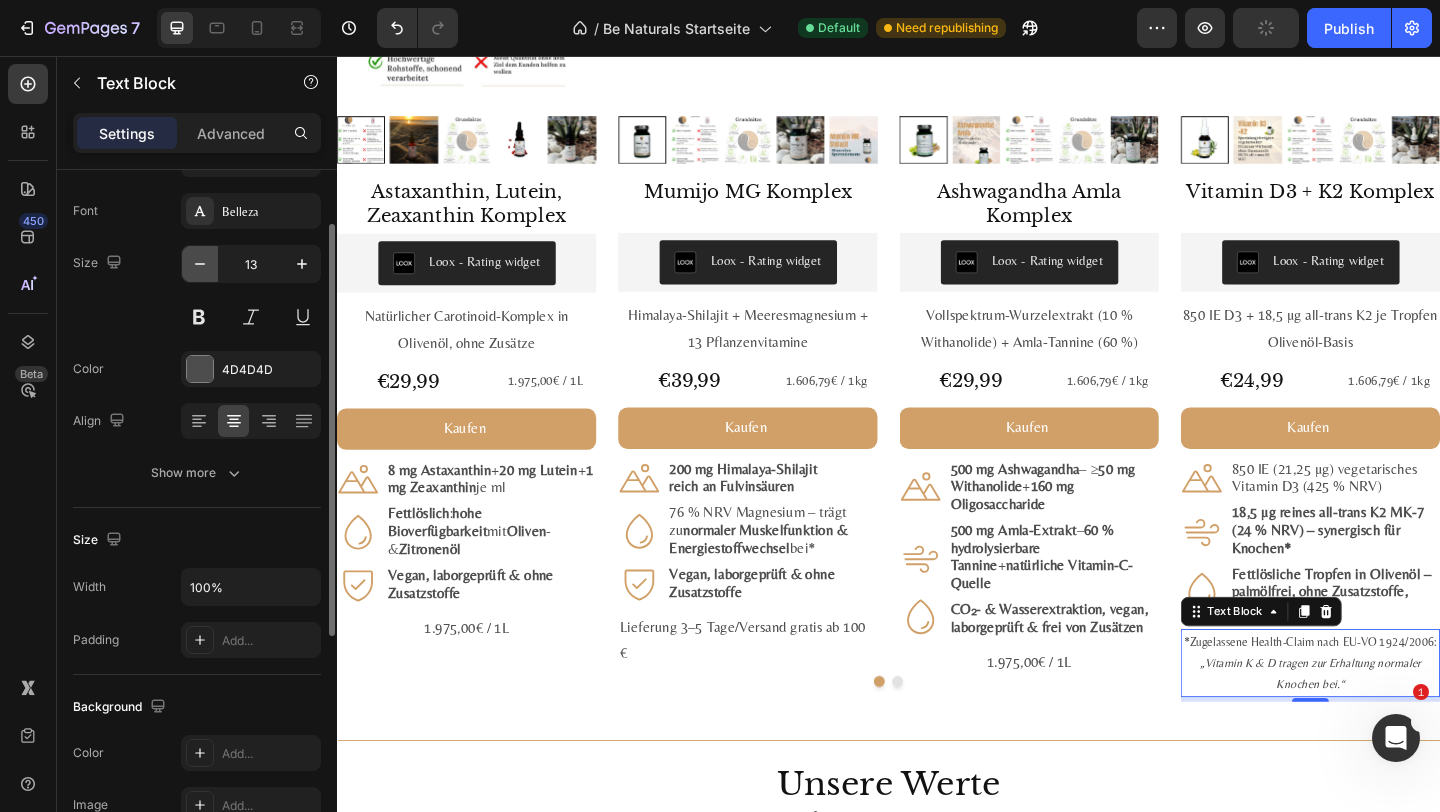 click at bounding box center (200, 264) 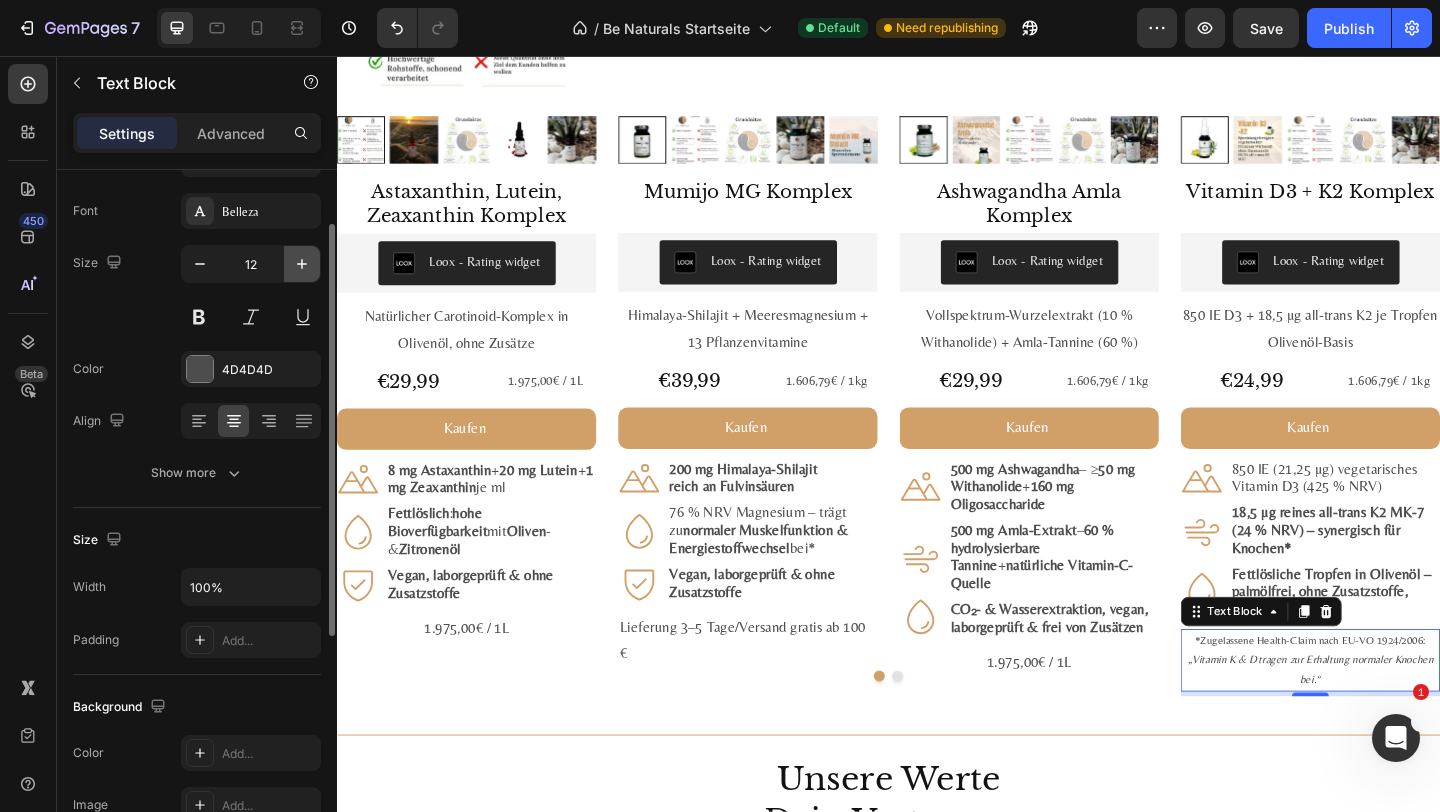 click 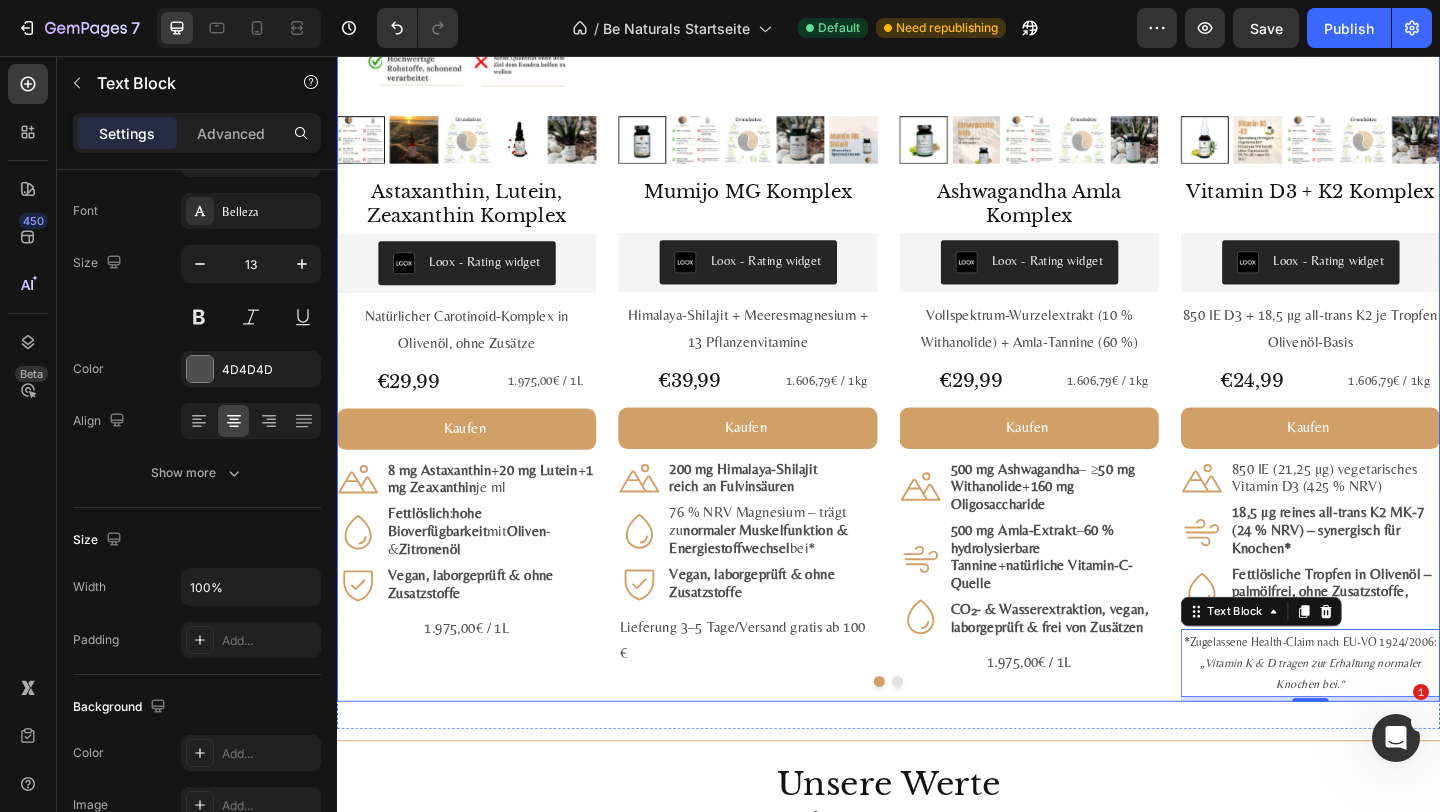 click at bounding box center [937, 736] 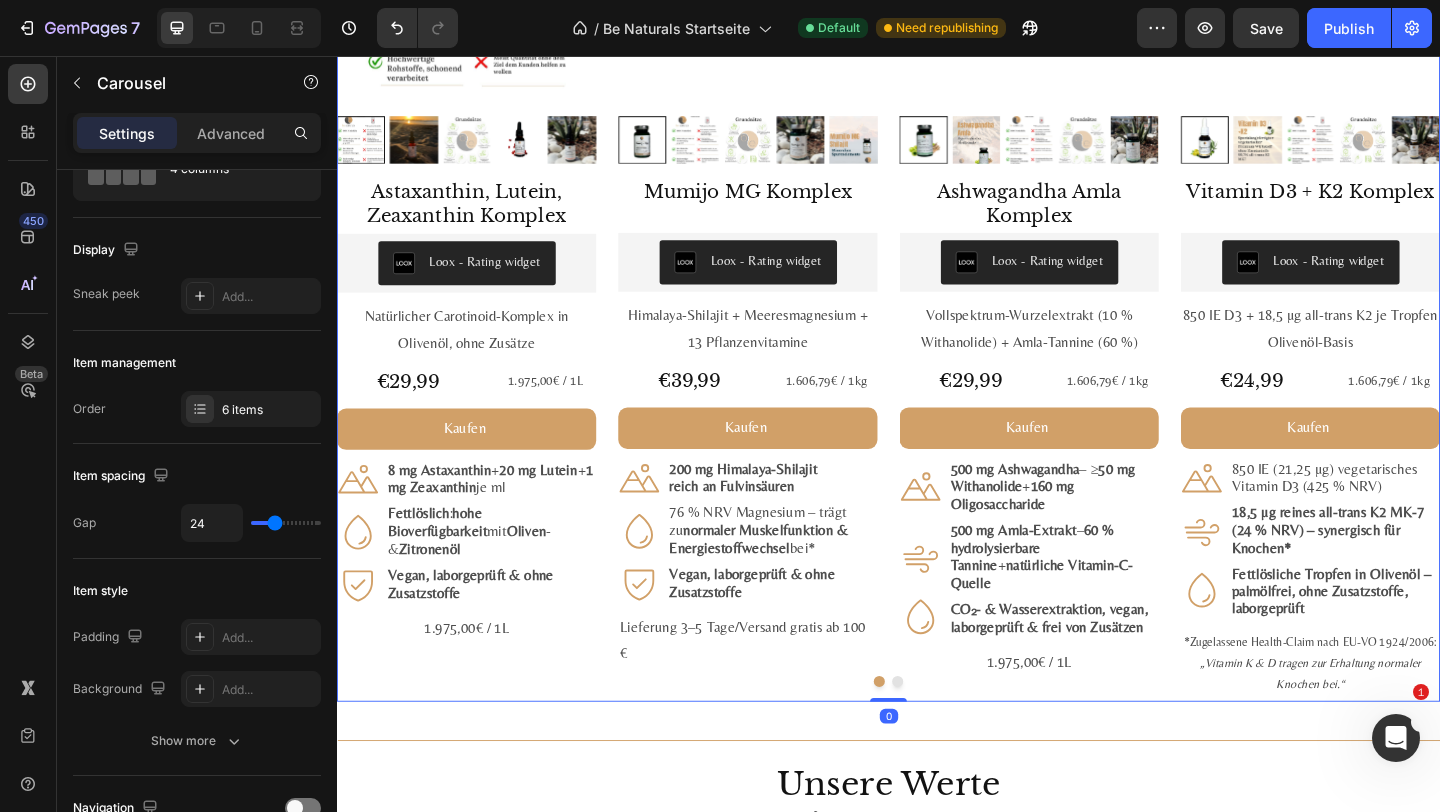 scroll, scrollTop: 0, scrollLeft: 0, axis: both 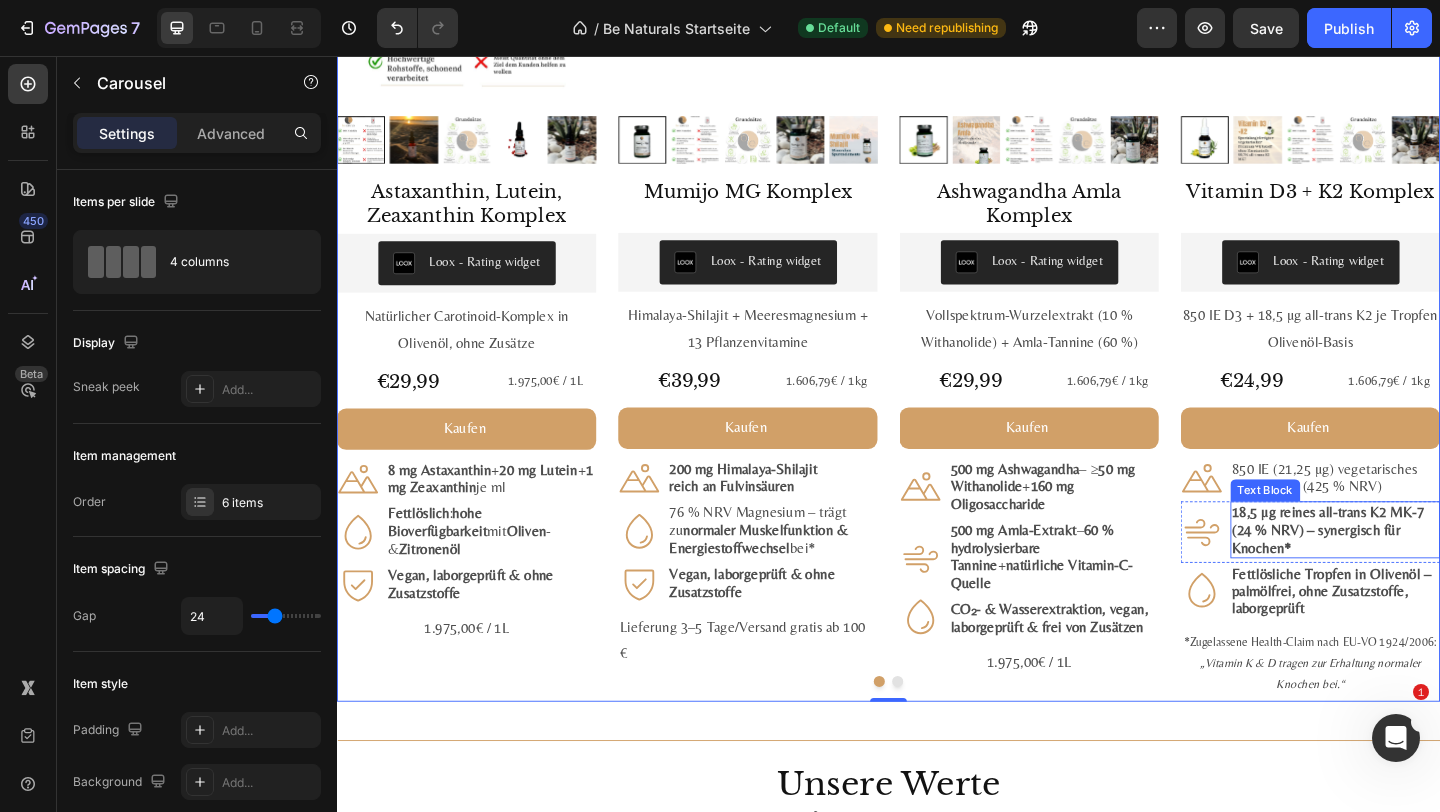 click on "18,5 µg reines all-trans K2 MK-7 (24 % NRV) – synergisch für Knochen*" at bounding box center (1423, 571) 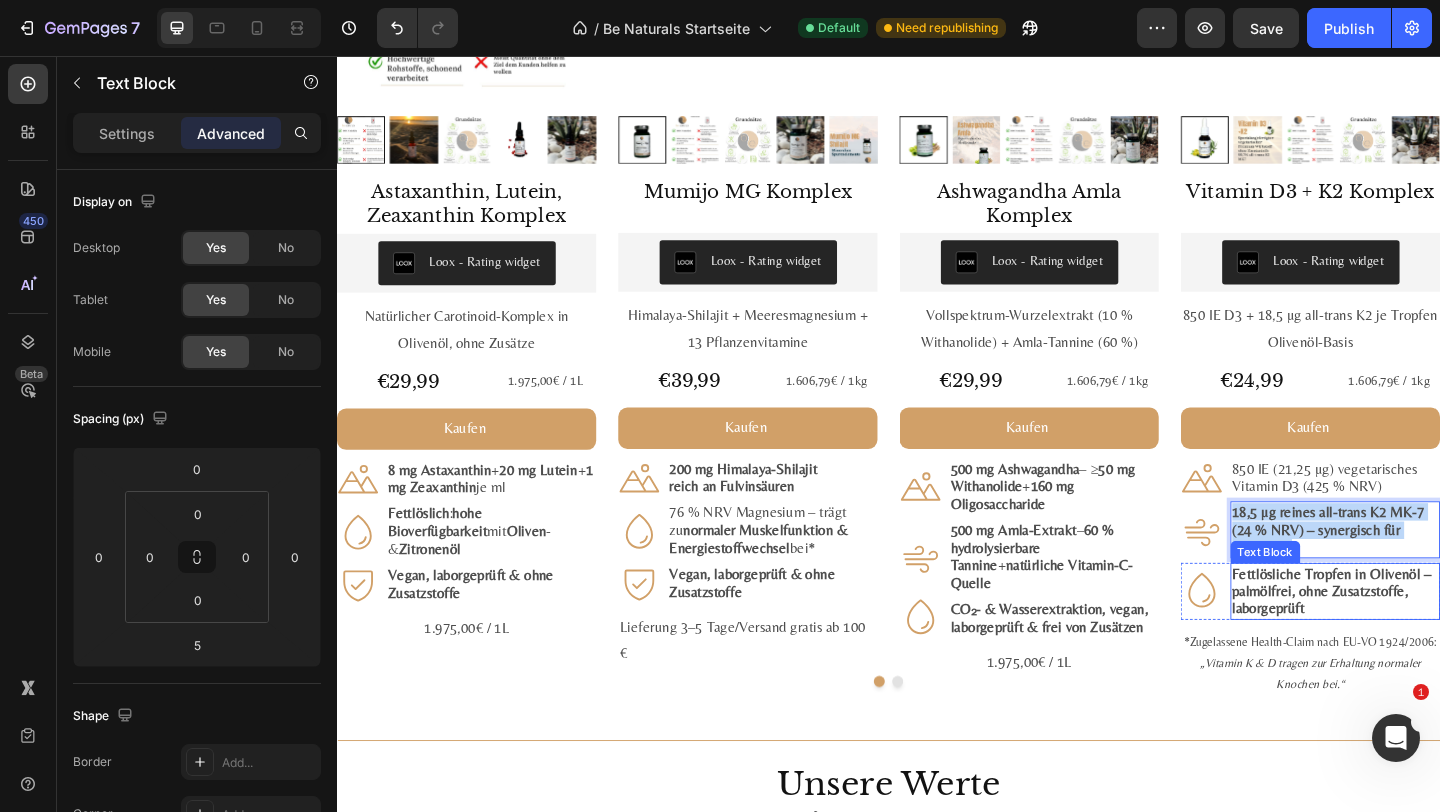 drag, startPoint x: 1423, startPoint y: 593, endPoint x: 1393, endPoint y: 610, distance: 34.48188 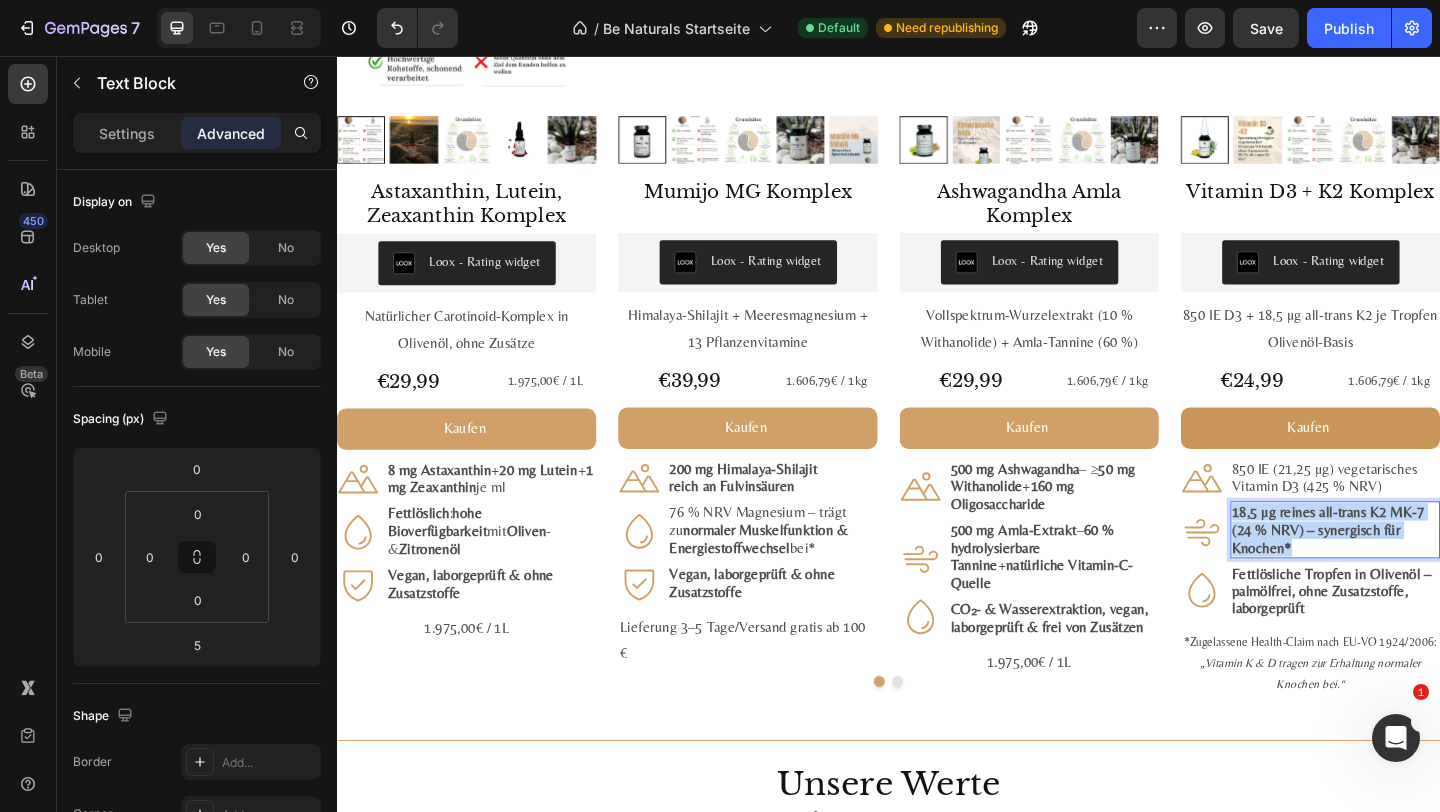 click on "Kaufen" at bounding box center [1396, 460] 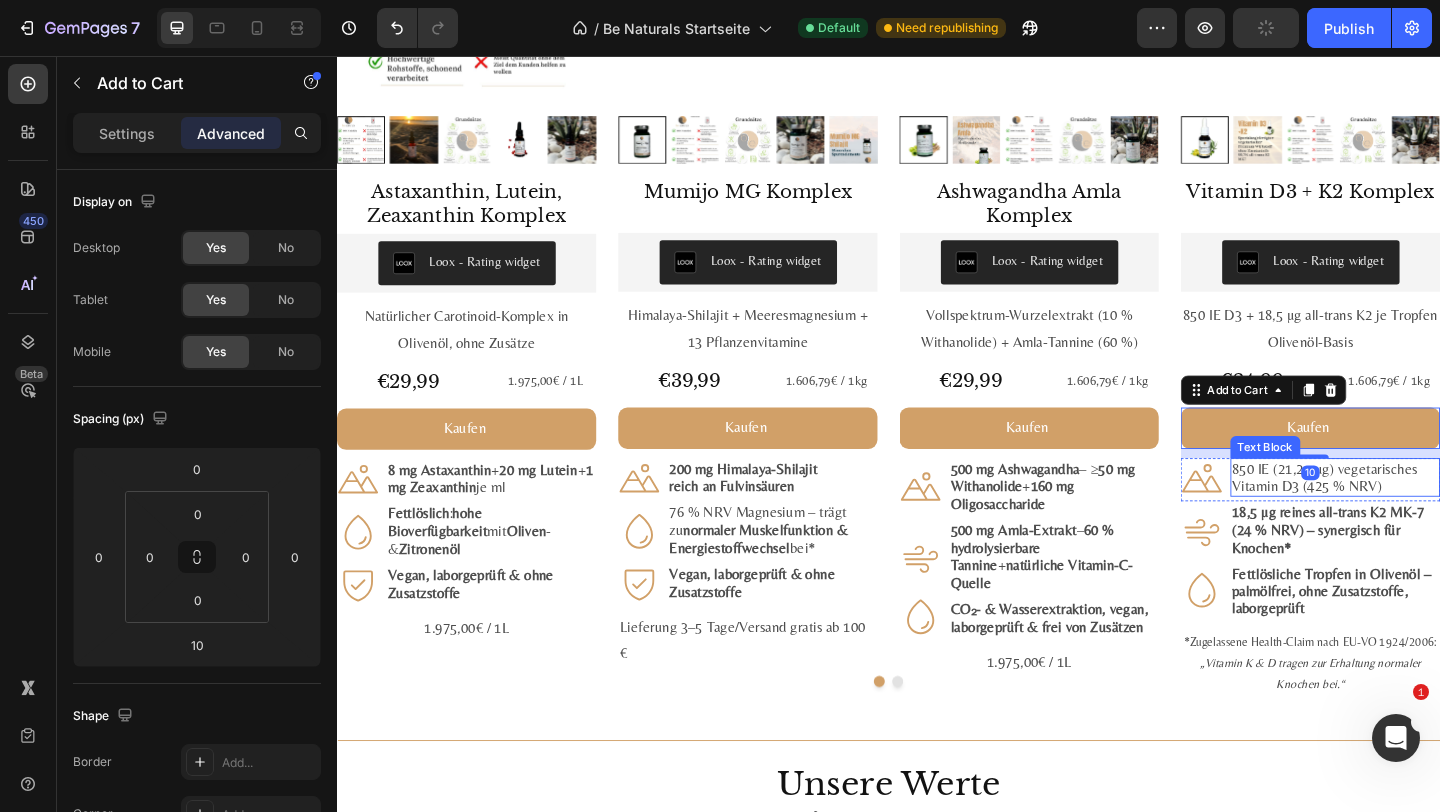 click on "850 IE (21,25 µg) vegetarisches Vitamin D3 (425 % NRV)" at bounding box center (1423, 514) 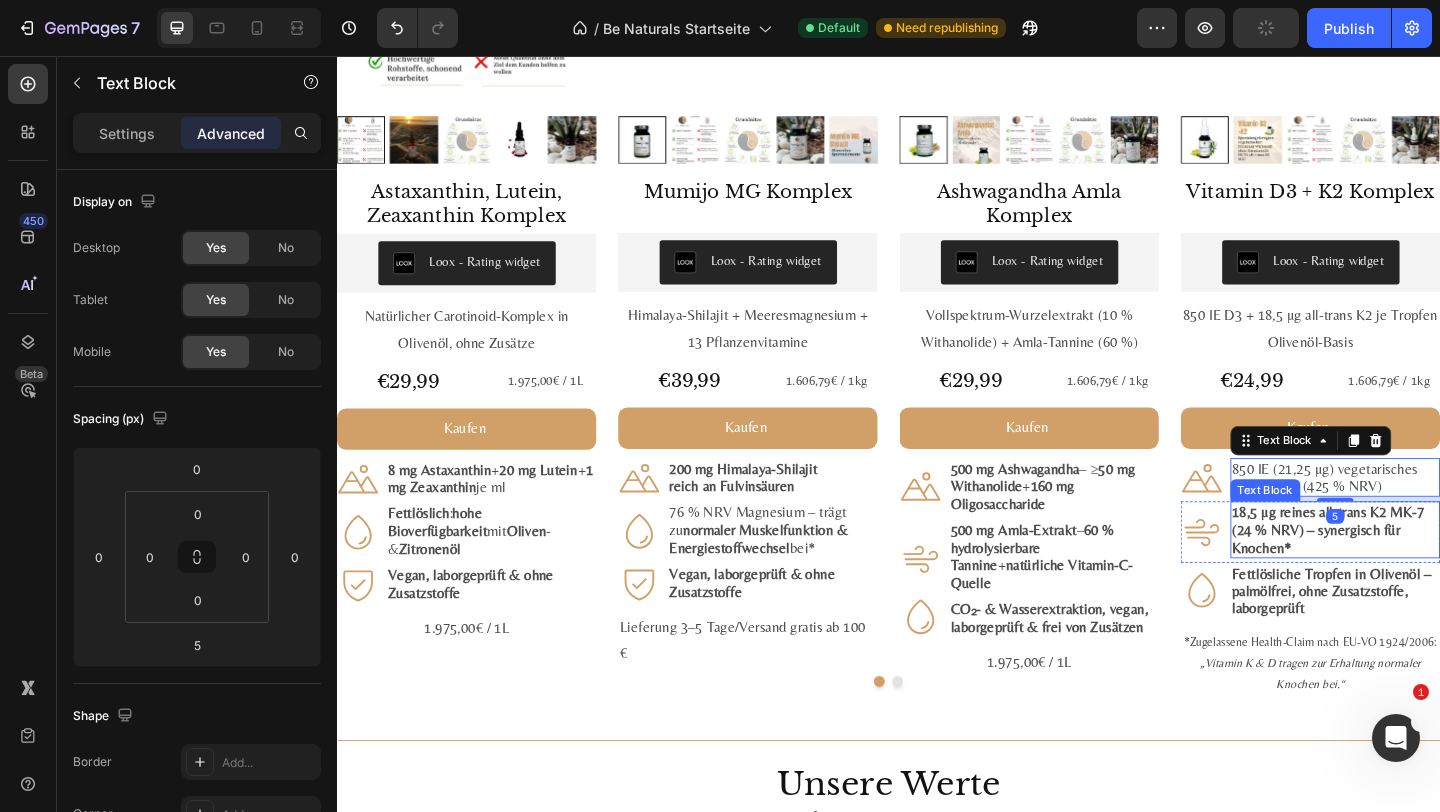 click on "18,5 µg reines all-trans K2 MK-7 (24 % NRV) – synergisch für Knochen*" at bounding box center (1415, 570) 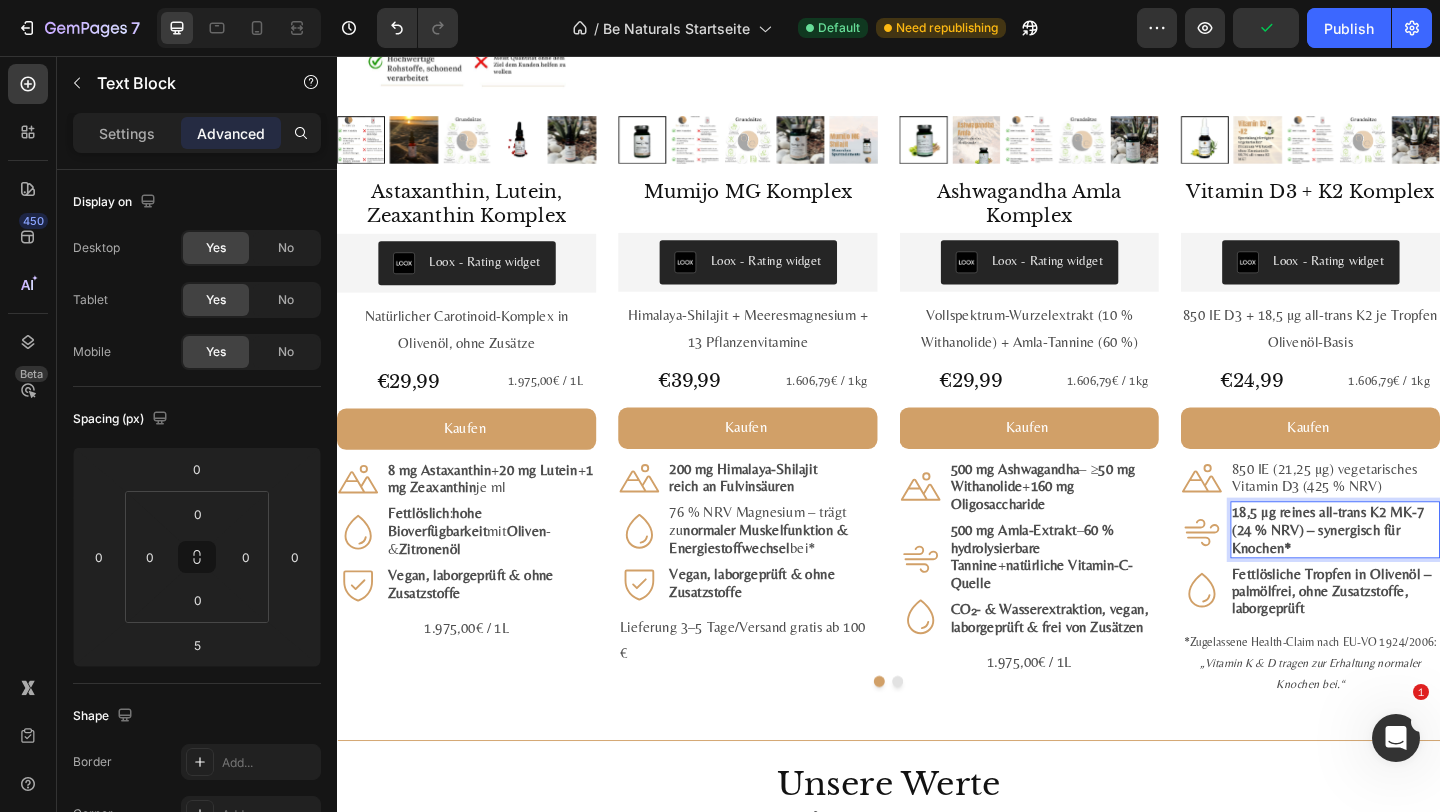 click on "18,5 µg reines all-trans K2 MK-7 (24 % NRV) – synergisch für Knochen*" at bounding box center [1423, 571] 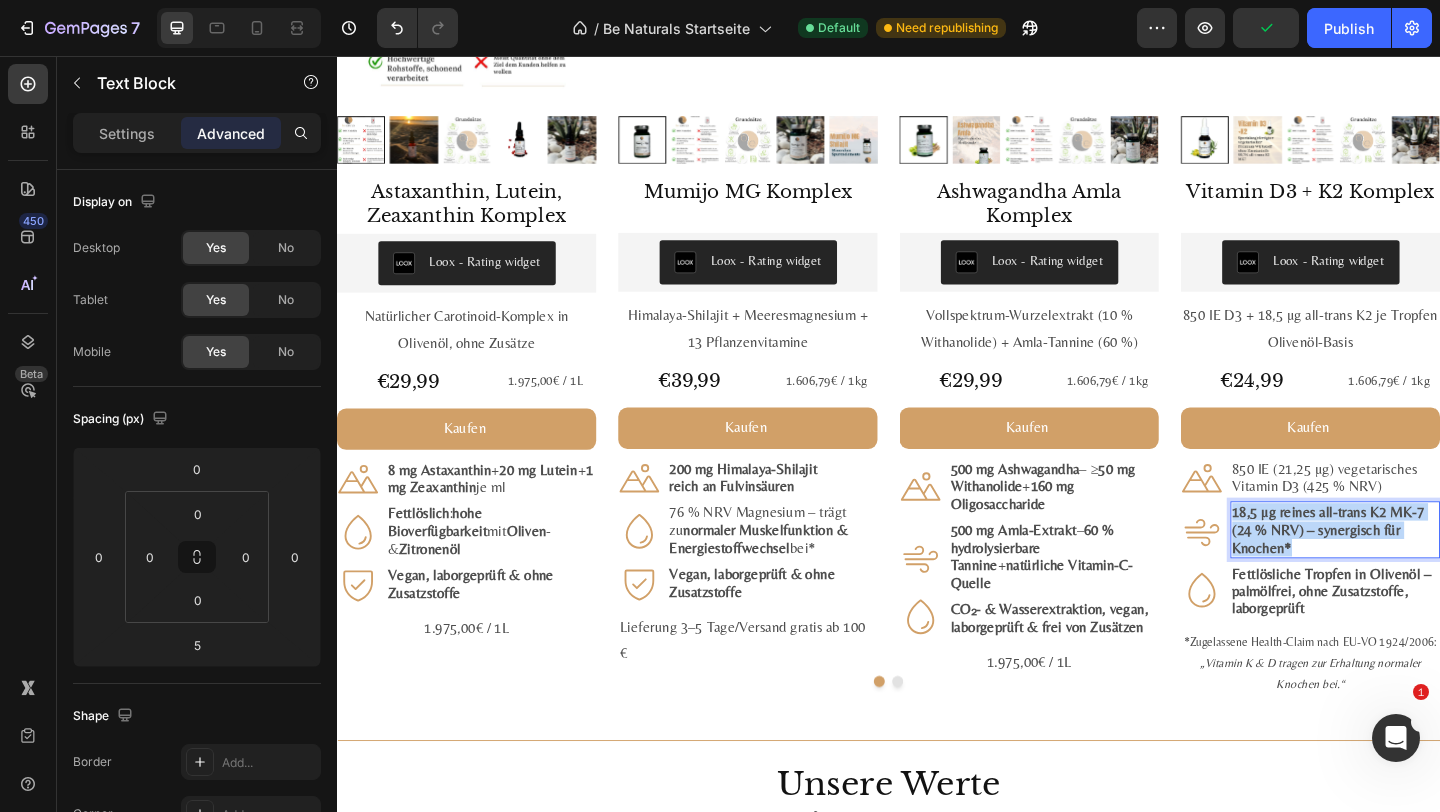 click on "18,5 µg reines all-trans K2 MK-7 (24 % NRV) – synergisch für Knochen*" at bounding box center (1423, 571) 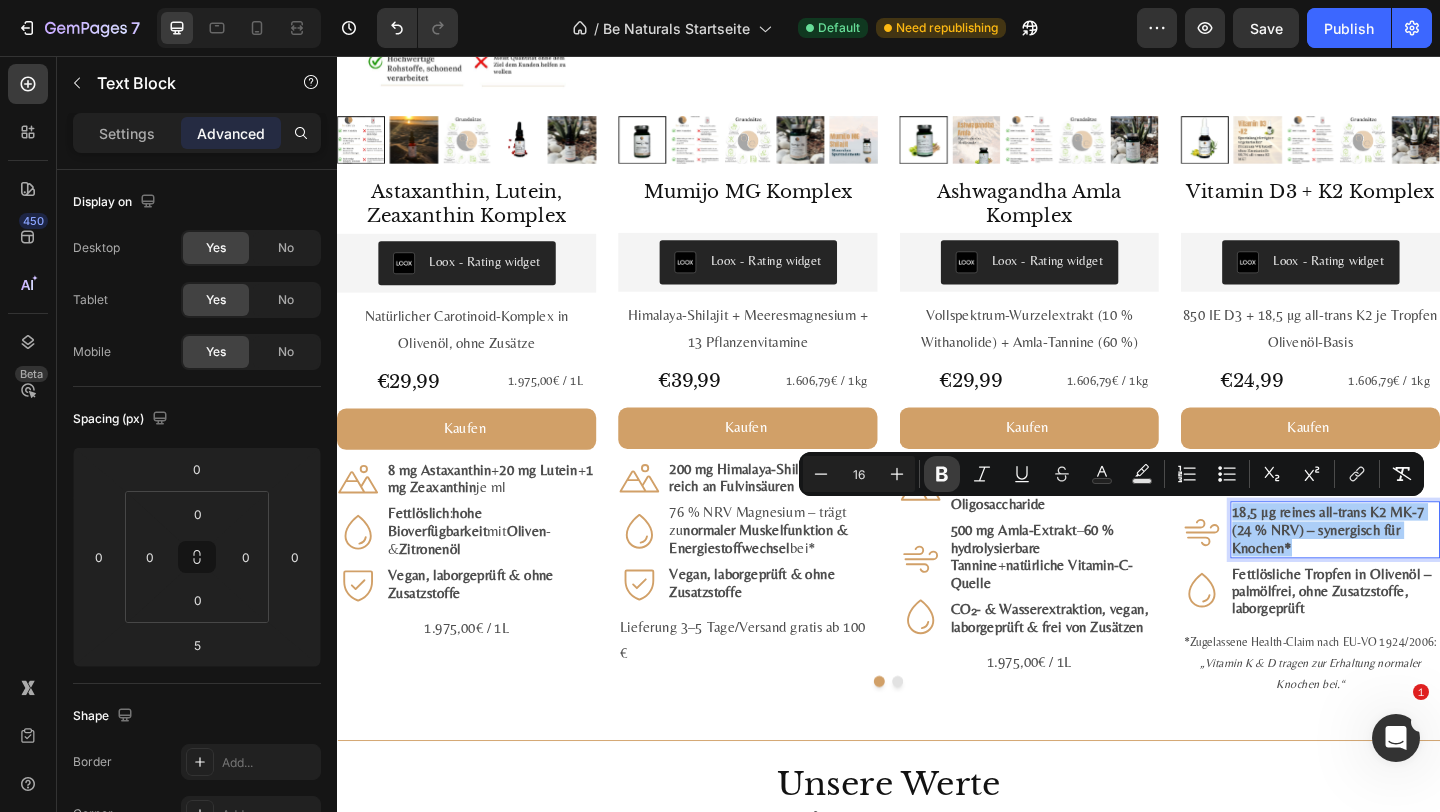 click 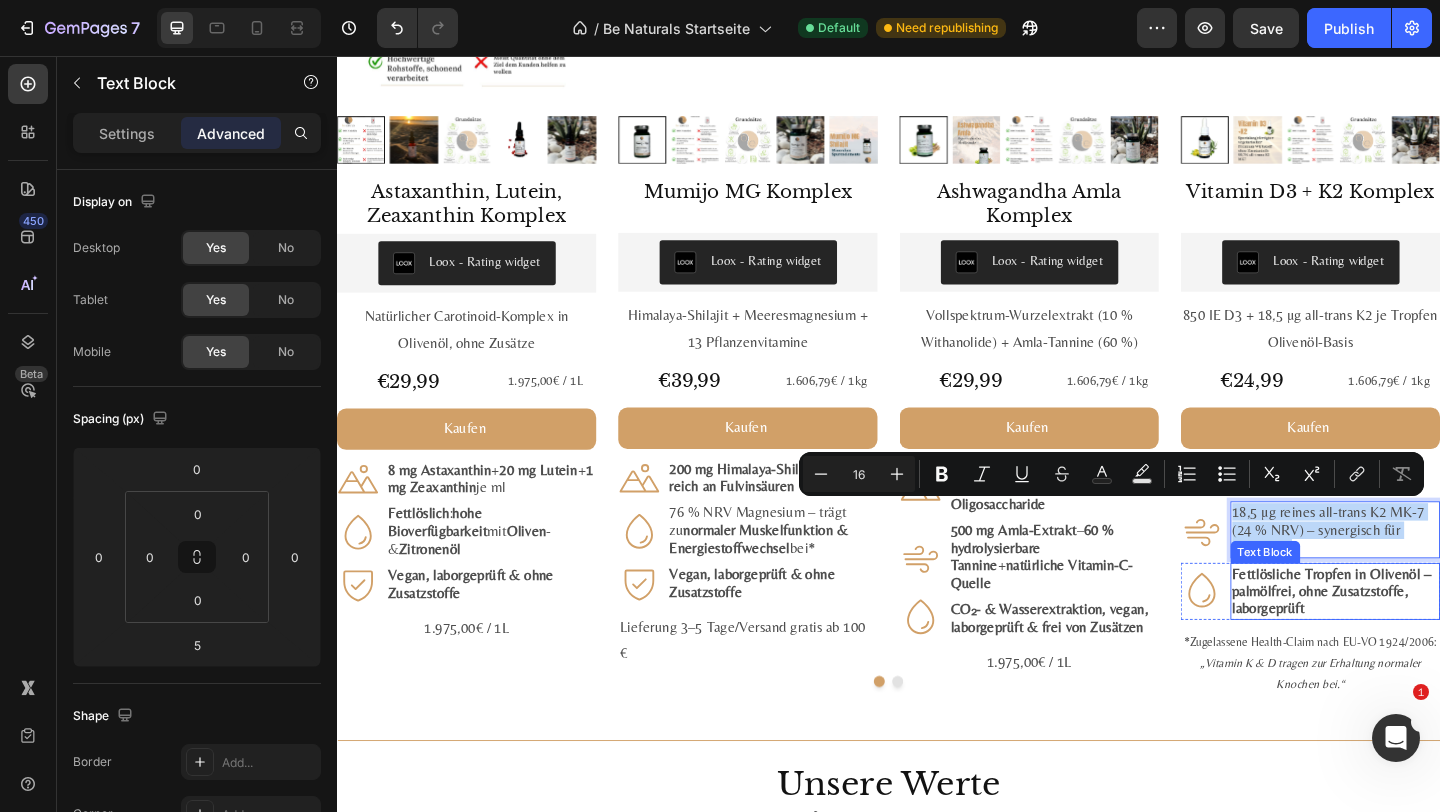click on "Fettlösliche Tropfen in Olivenöl – palmölfrei, ohne Zusatz­stoffe, labor­geprüft" at bounding box center (1419, 637) 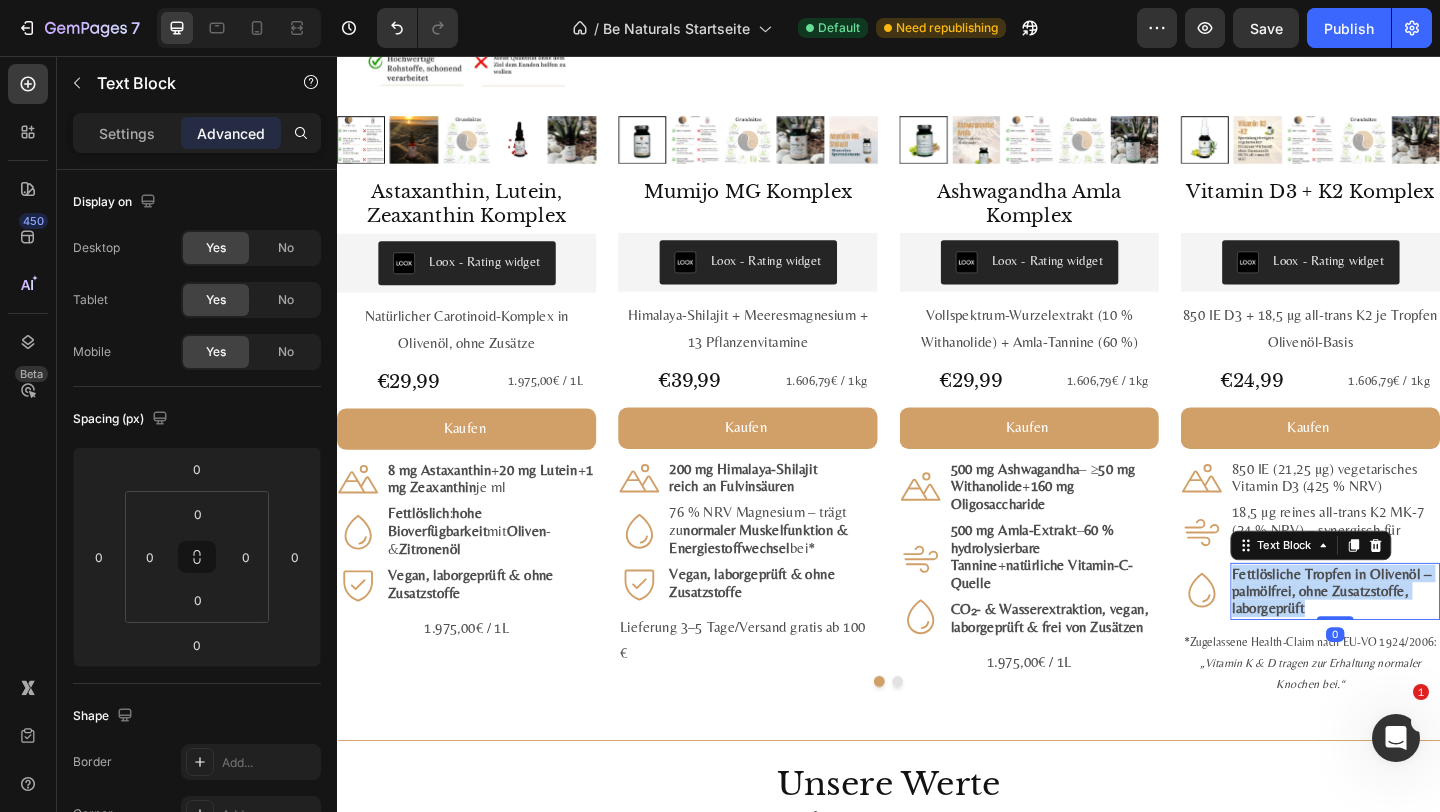 click on "Fettlösliche Tropfen in Olivenöl – palmölfrei, ohne Zusatz­stoffe, labor­geprüft" at bounding box center [1419, 637] 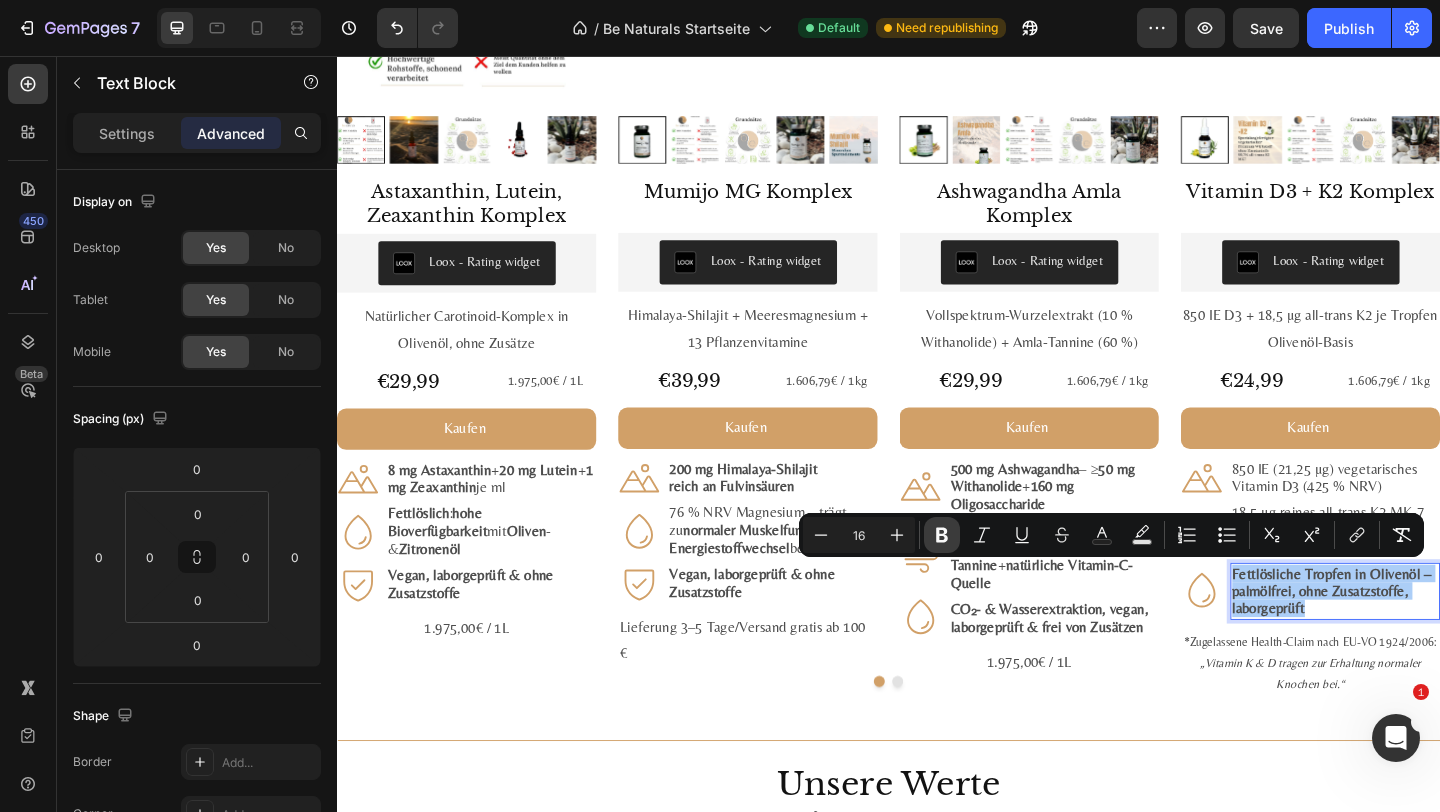 drag, startPoint x: 946, startPoint y: 540, endPoint x: 993, endPoint y: 541, distance: 47.010635 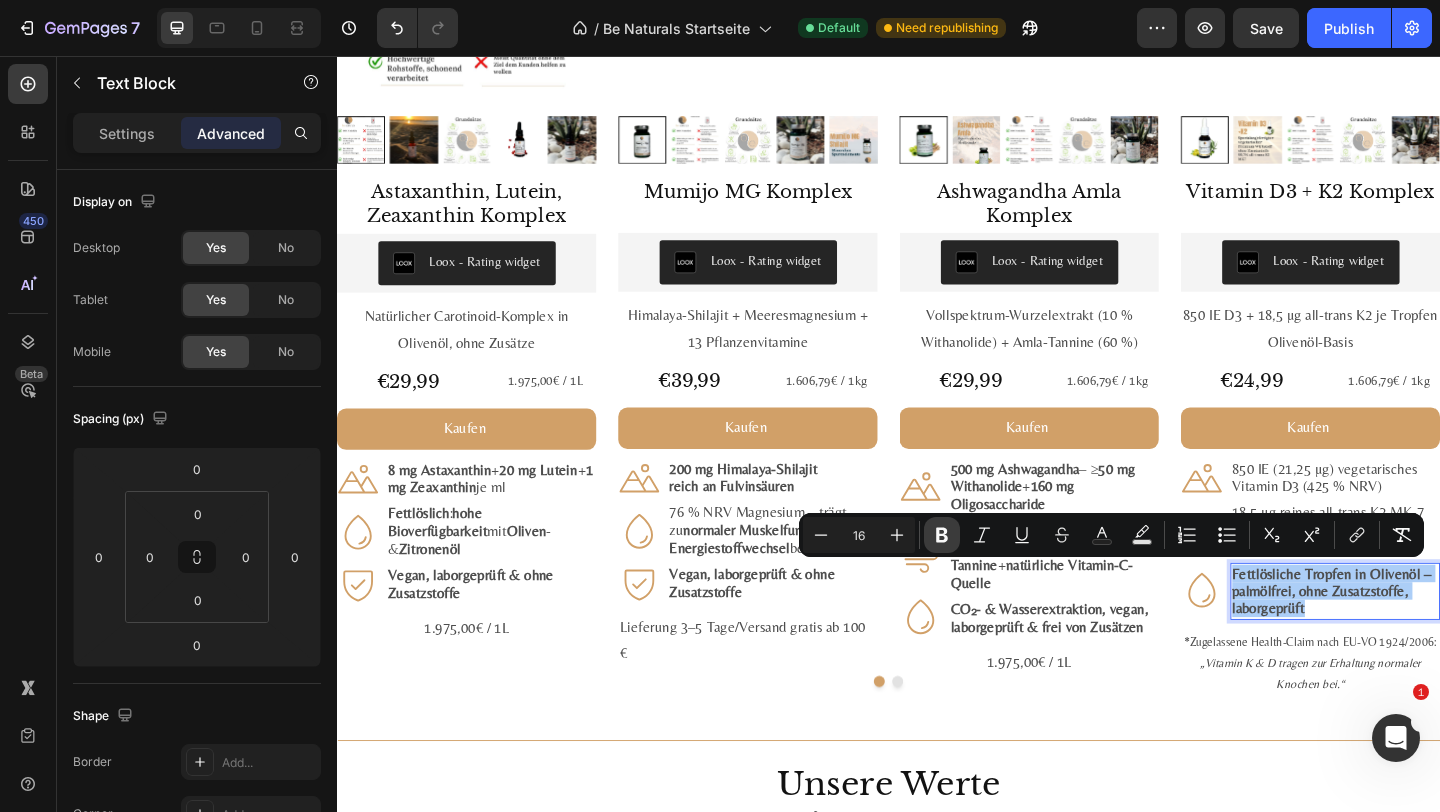 click 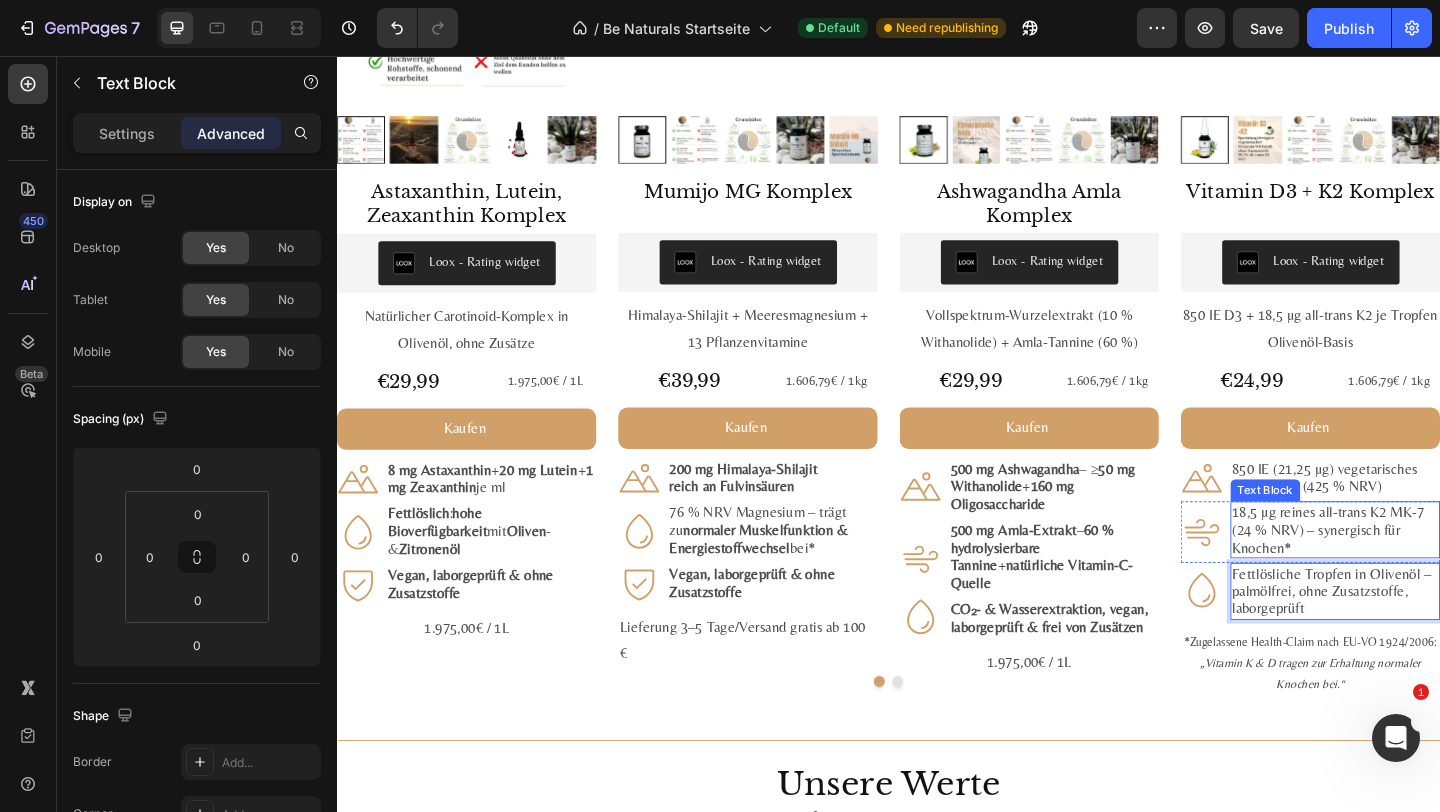click on "Text Block" at bounding box center [1347, 528] 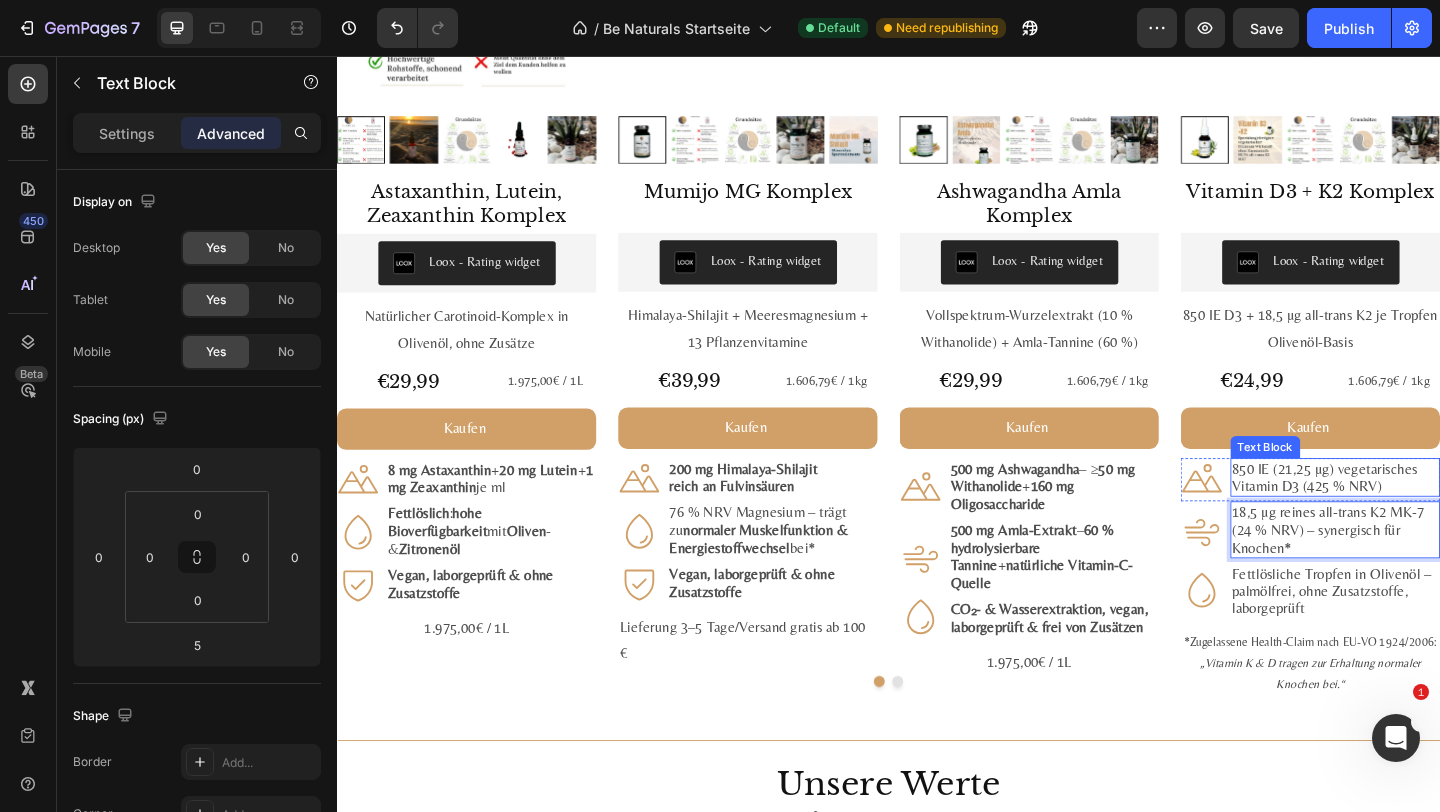 click on "850 IE (21,25 µg) vegetarisches Vitamin D3 (425 % NRV)" at bounding box center (1423, 514) 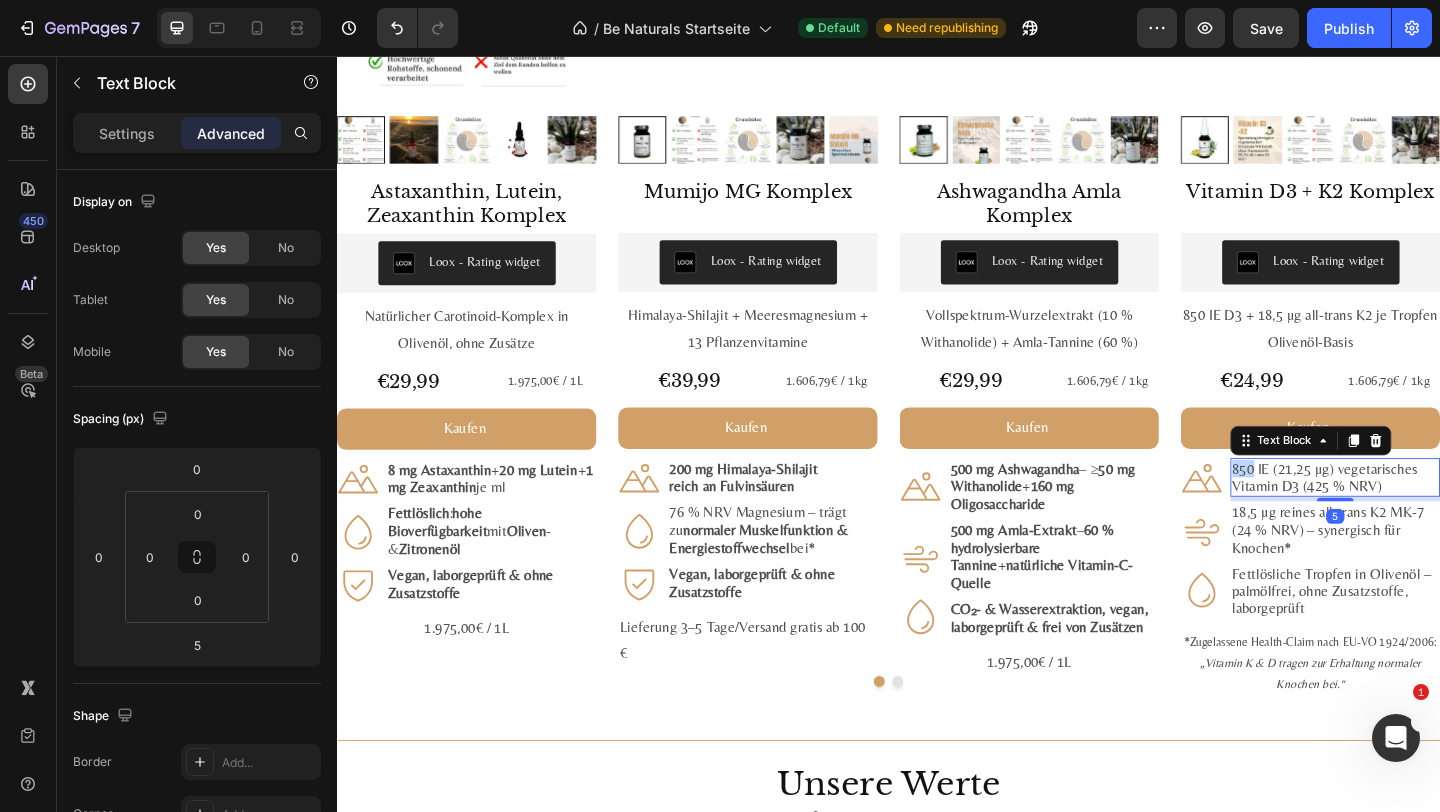 click on "850 IE (21,25 µg) vegetarisches Vitamin D3 (425 % NRV)" at bounding box center (1423, 514) 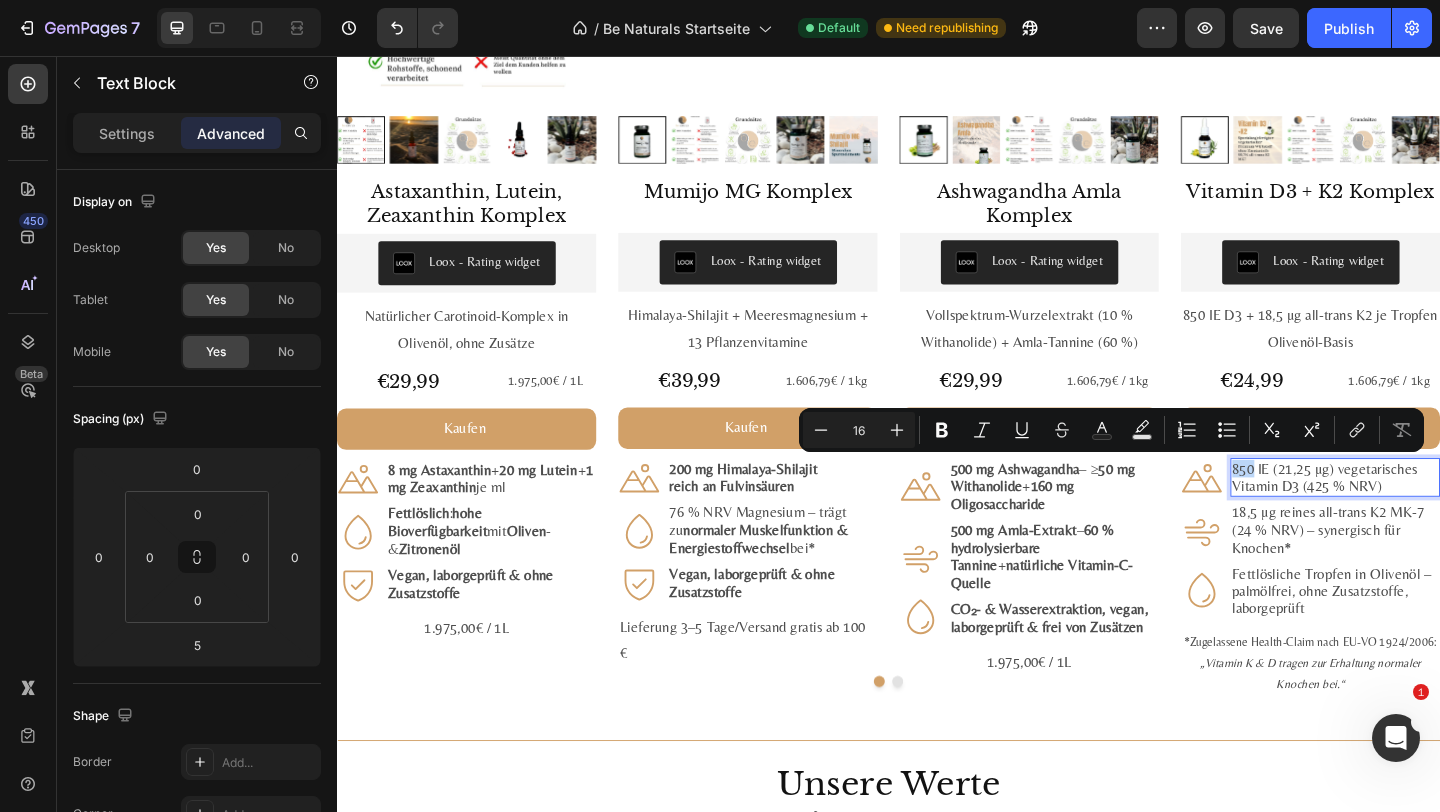click on "850 IE (21,25 µg) vegetarisches Vitamin D3 (425 % NRV)" at bounding box center (1423, 514) 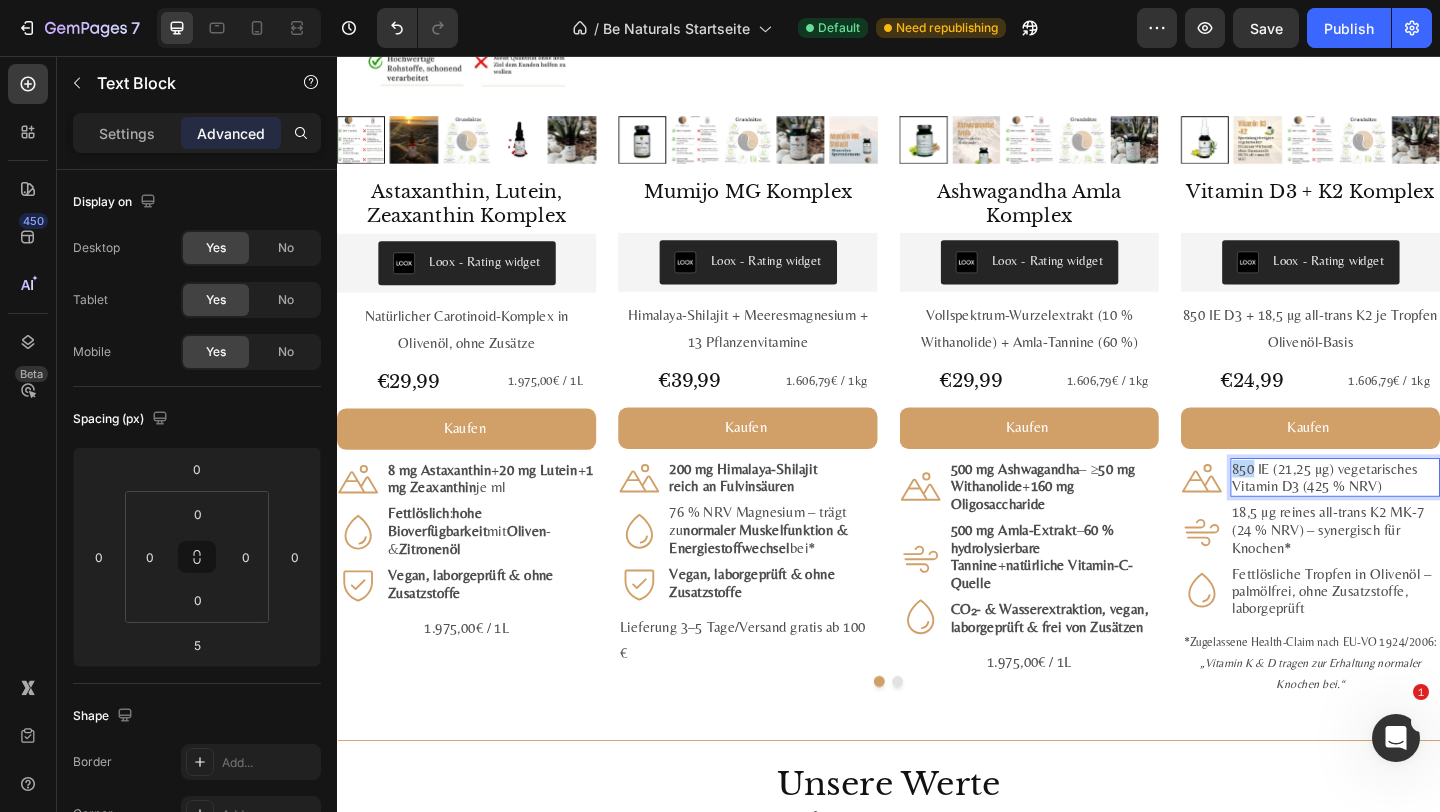 click on "850 IE (21,25 µg) vegetarisches Vitamin D3 (425 % NRV)" at bounding box center [1423, 514] 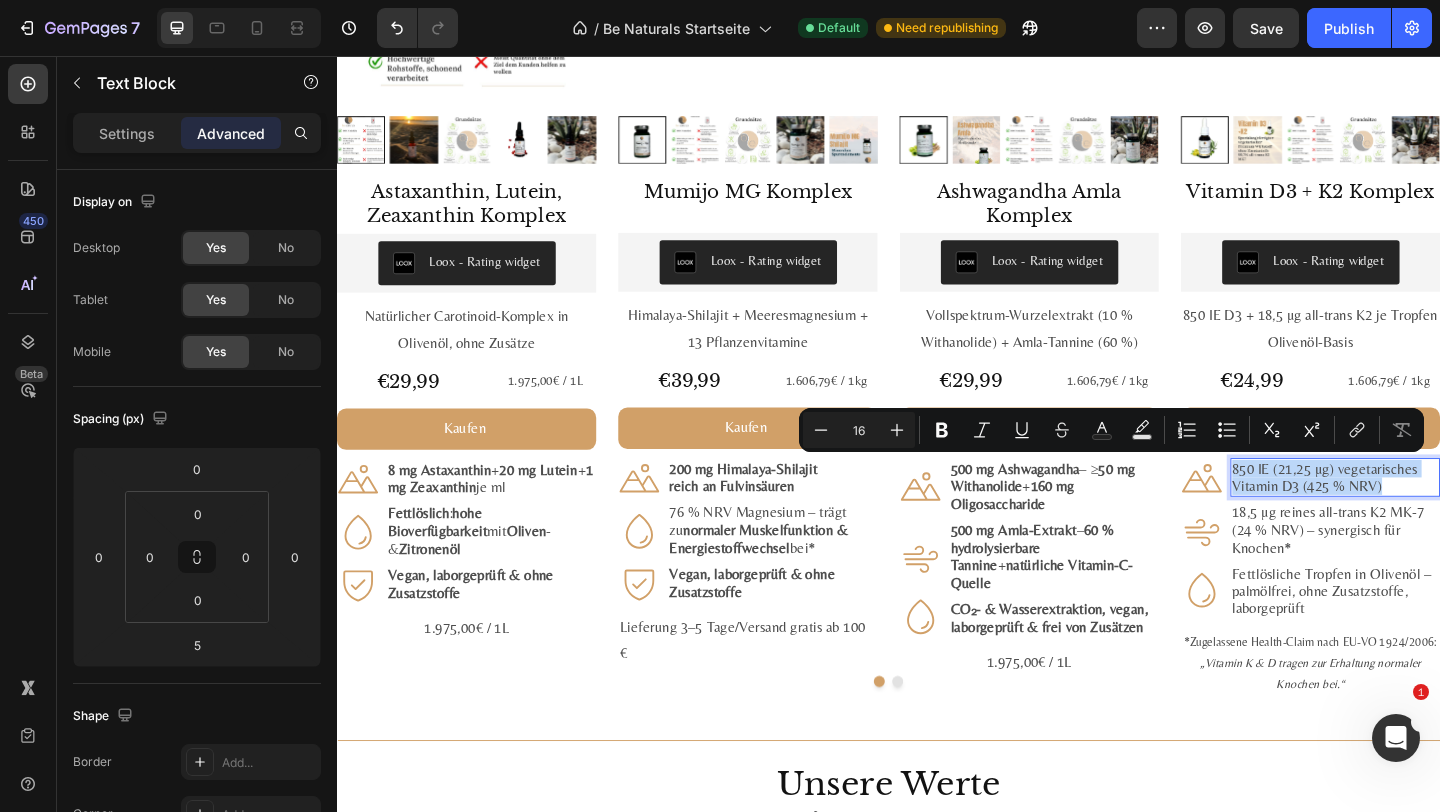 click on "850 IE (21,25 µg) vegetarisches Vitamin D3 (425 % NRV)" at bounding box center [1423, 514] 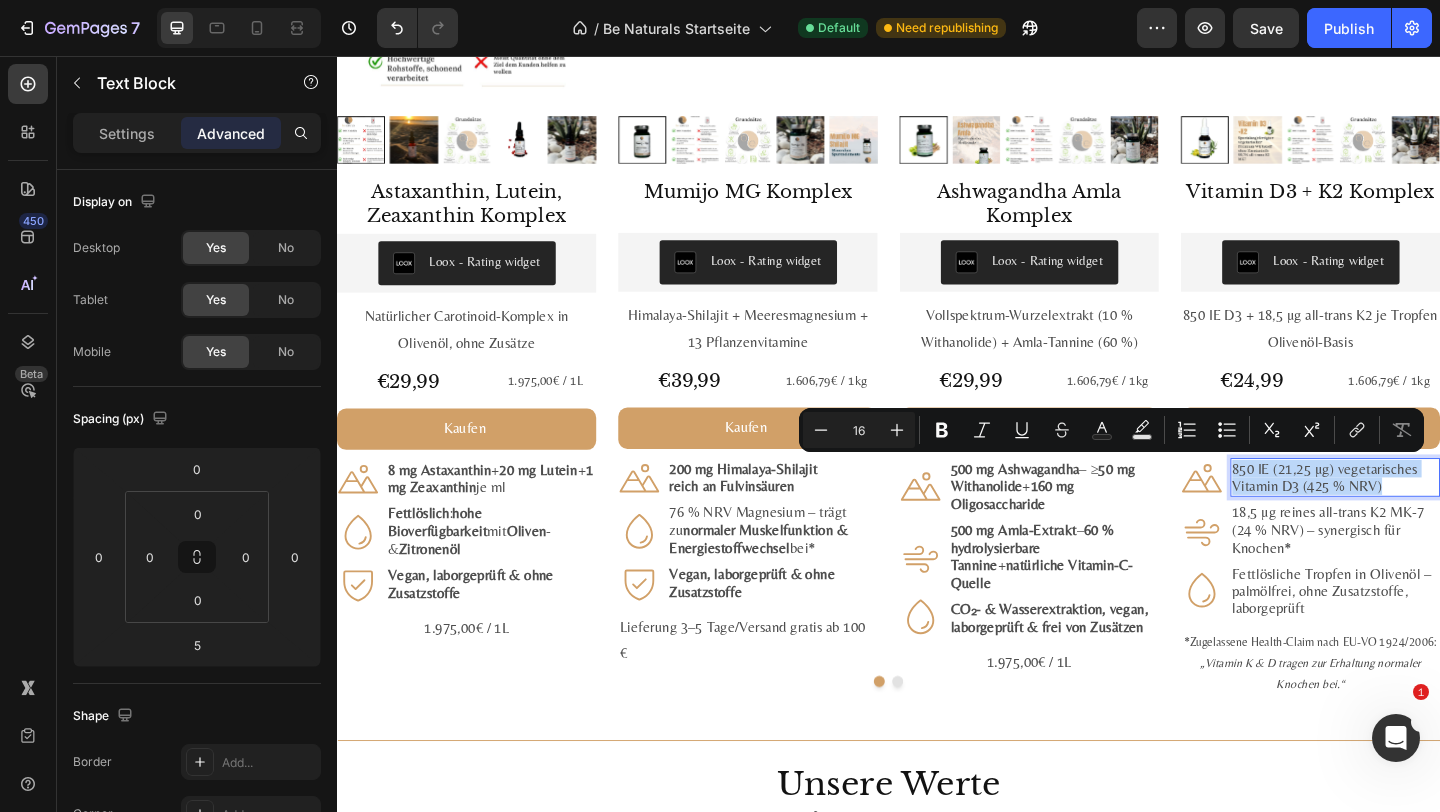 click on "850 IE (21,25 µg) vegetarisches Vitamin D3 (425 % NRV)" at bounding box center (1423, 514) 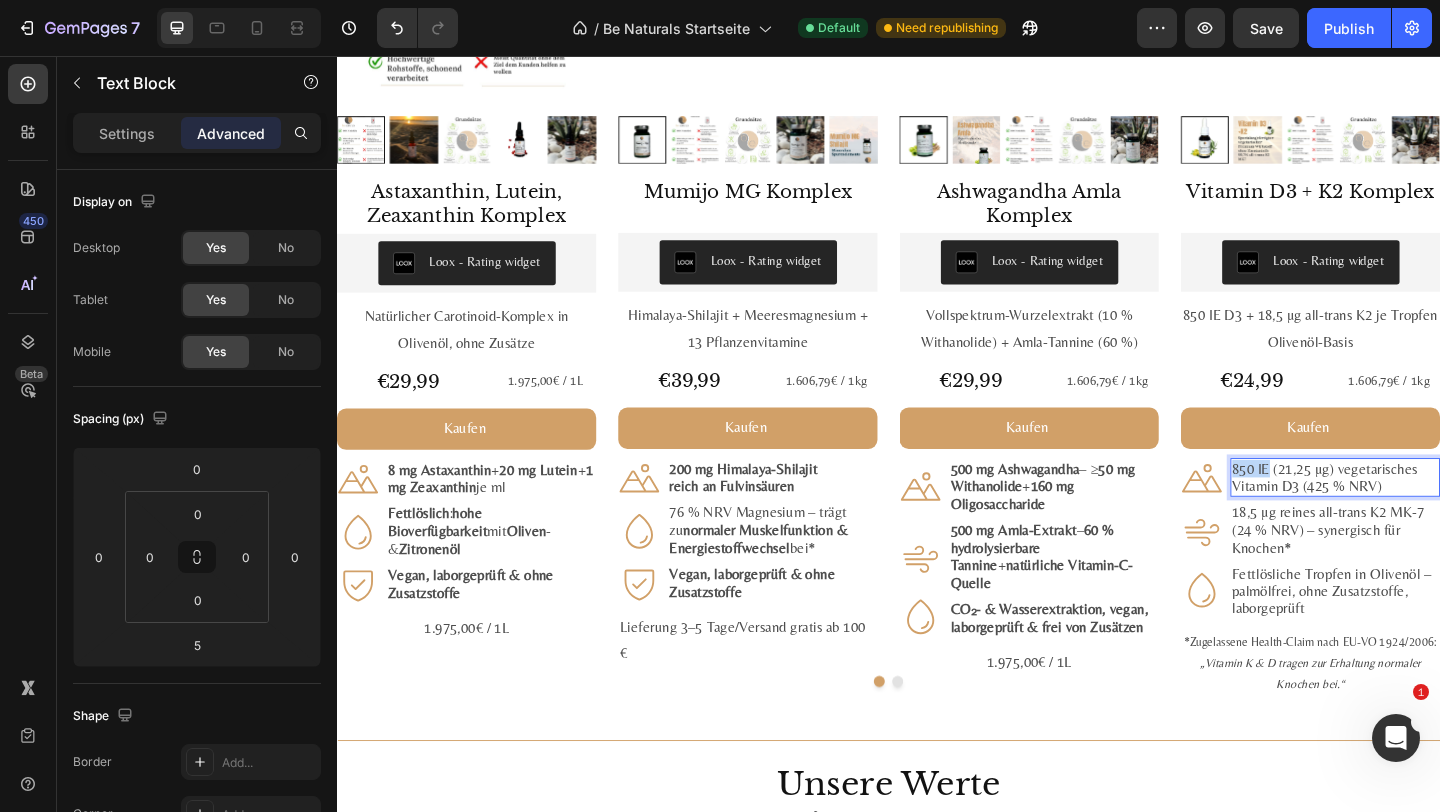 drag, startPoint x: 1354, startPoint y: 506, endPoint x: 1310, endPoint y: 506, distance: 44 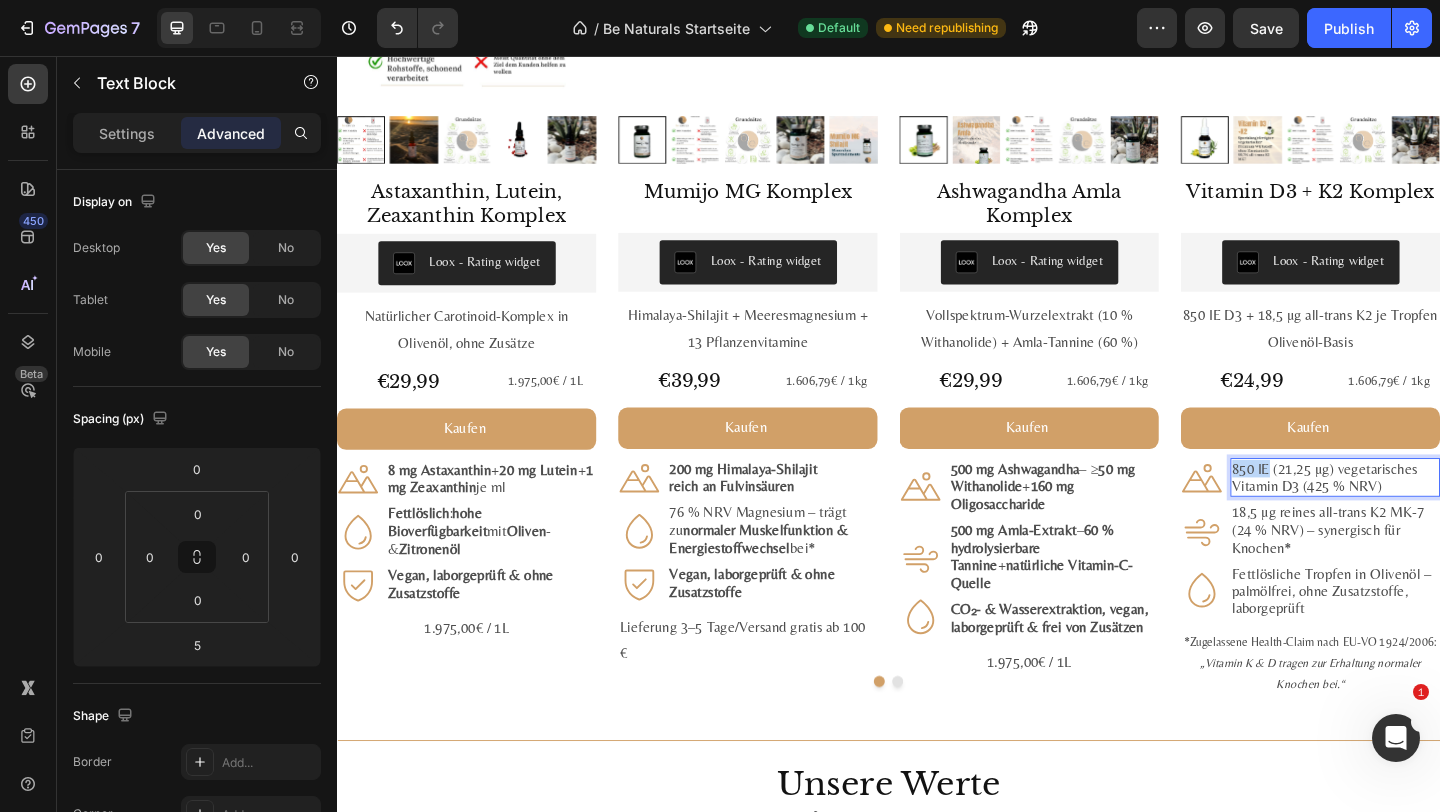 click on "850 IE (21,25 µg) vegetarisches Vitamin D3 (425 % NRV)" at bounding box center (1423, 514) 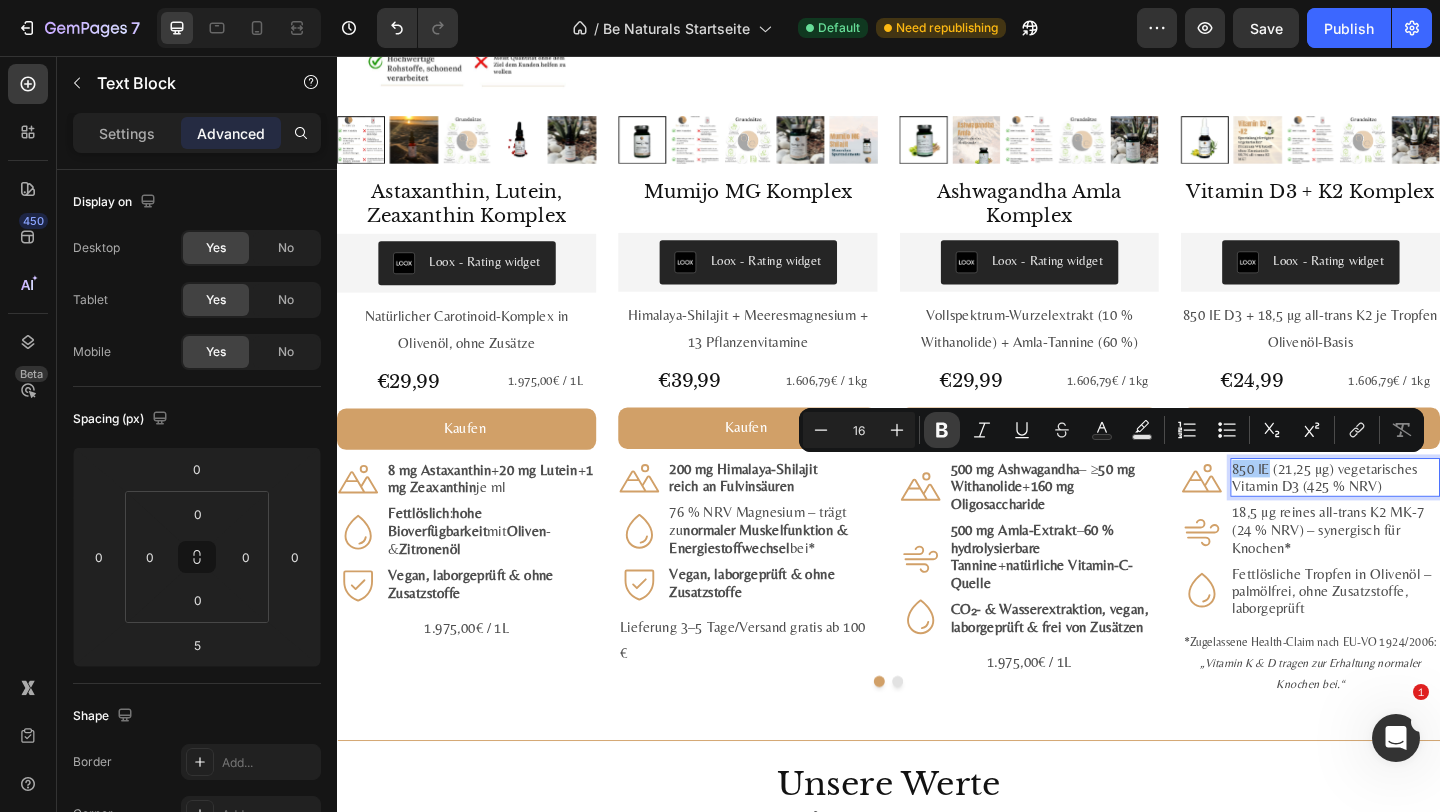 click 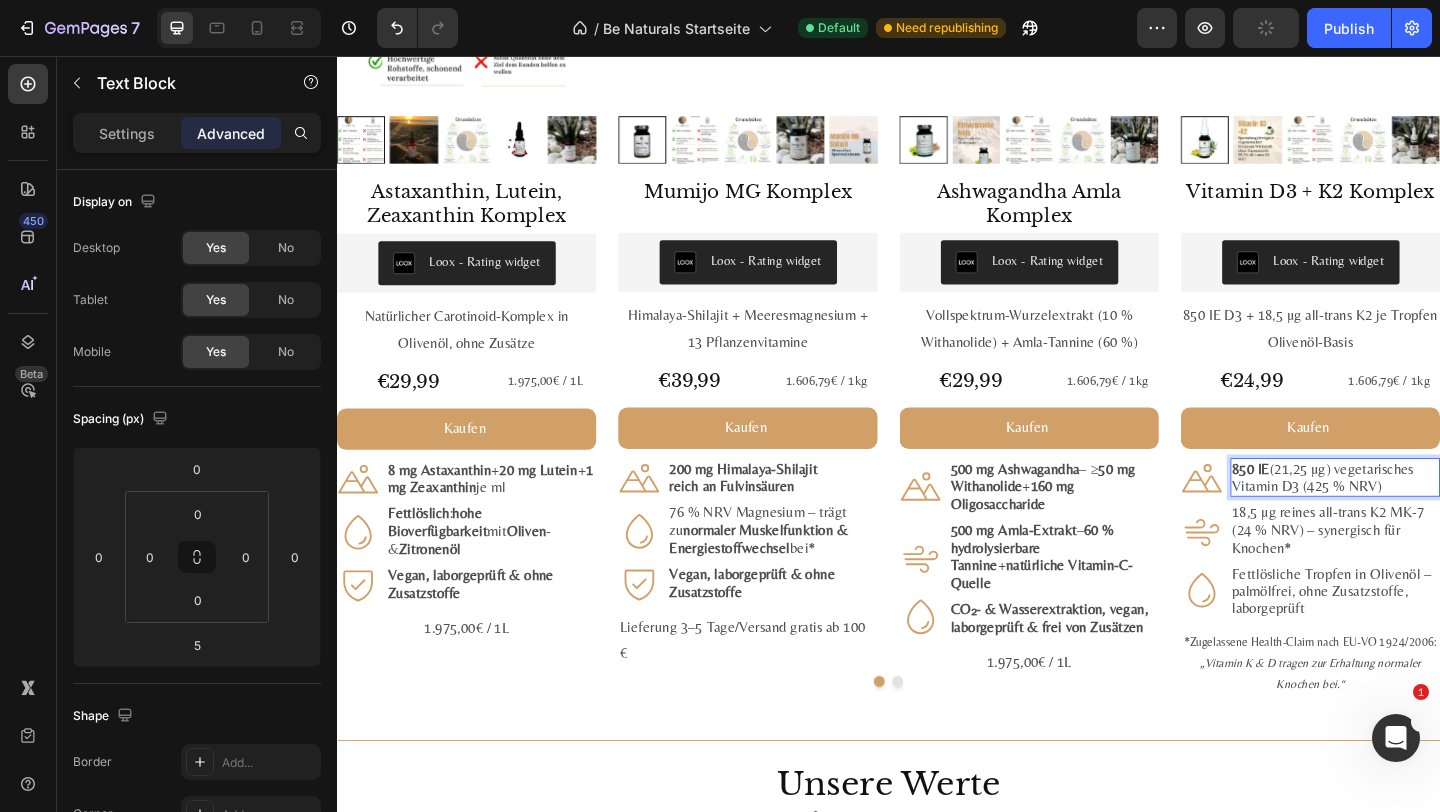 click on "850 IE  (21,25 µg) vegetarisches Vitamin D3 (425 % NRV)" at bounding box center (1423, 514) 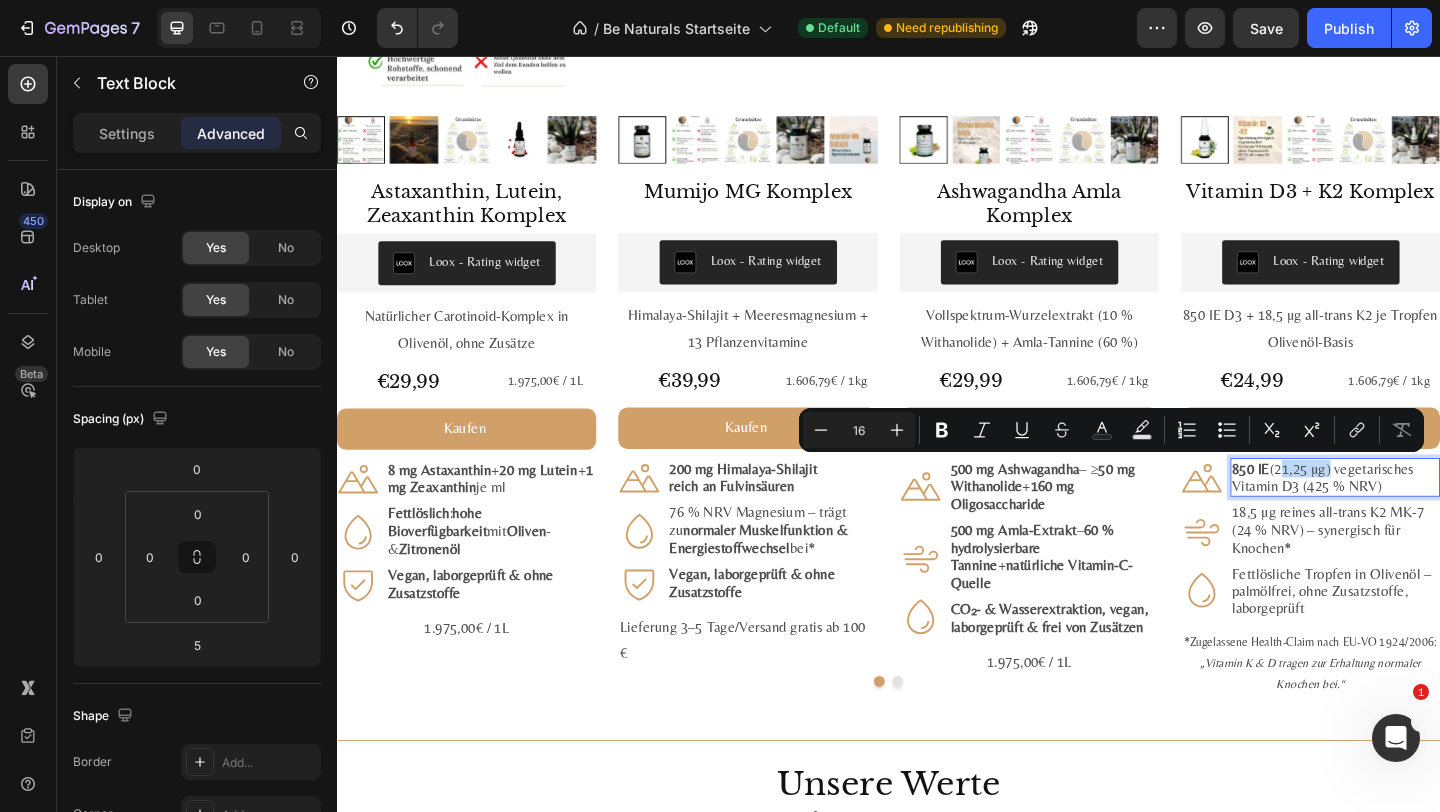 drag, startPoint x: 1362, startPoint y: 505, endPoint x: 1413, endPoint y: 511, distance: 51.351727 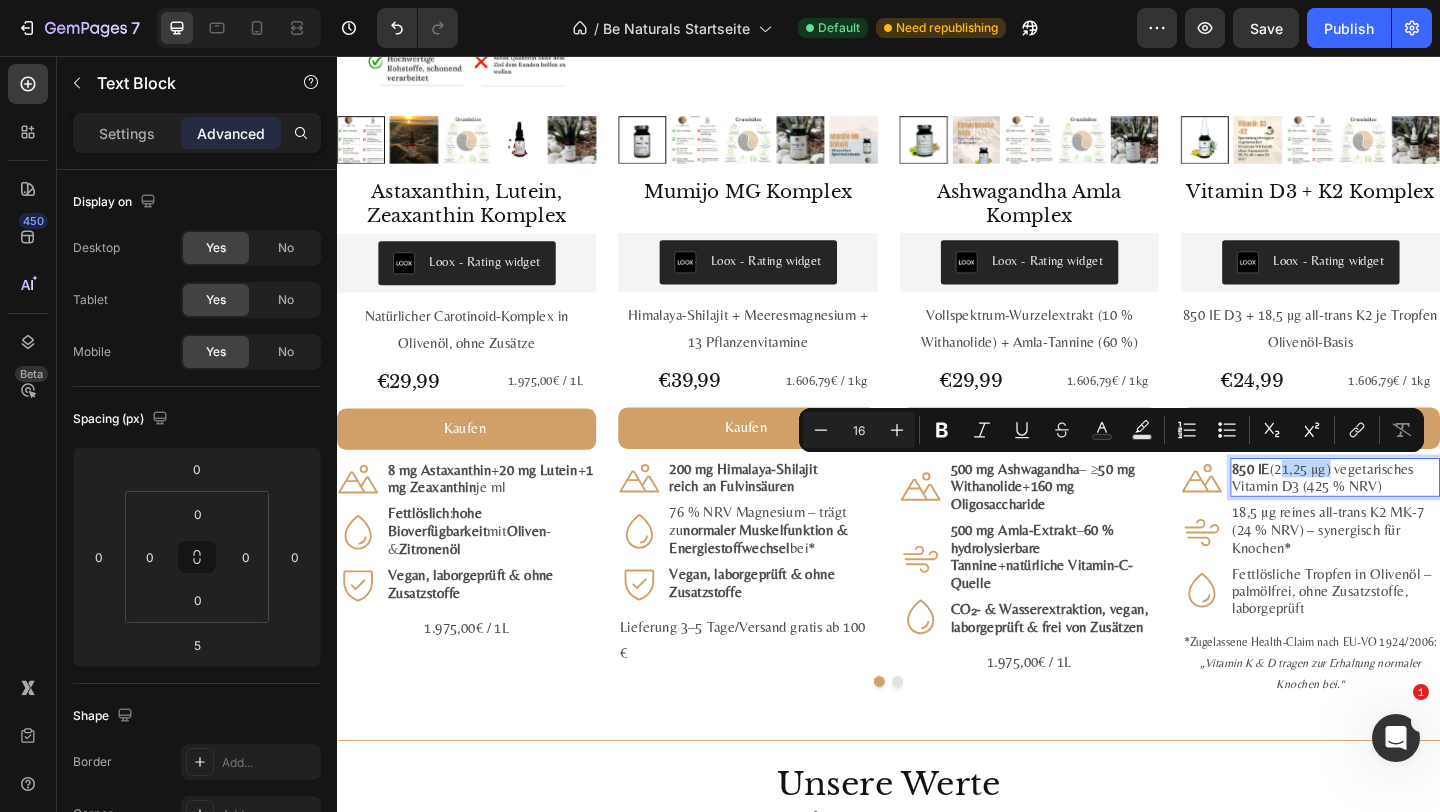 click on "850 IE  (21,25 µg) vegetarisches Vitamin D3 (425 % NRV)" at bounding box center (1423, 514) 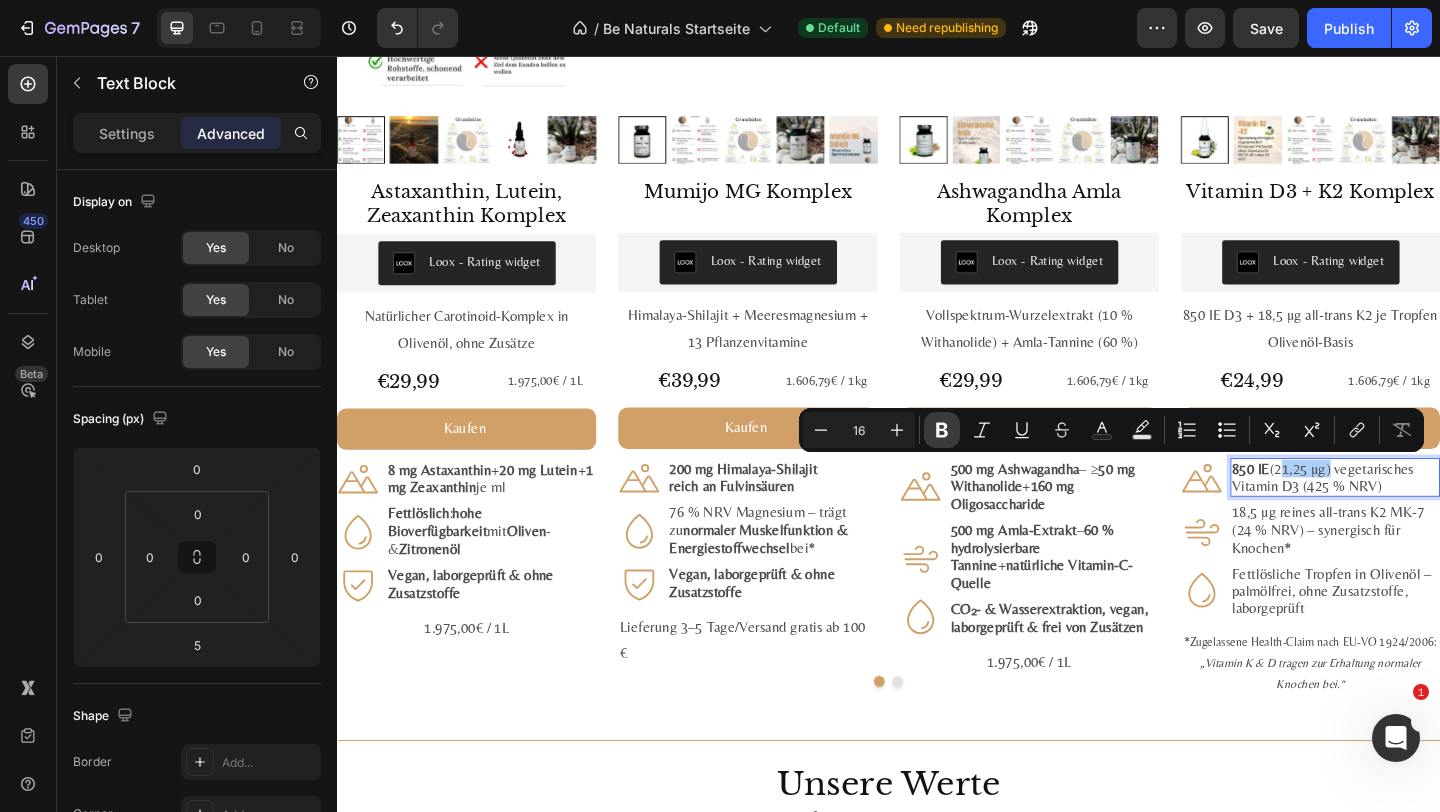 click 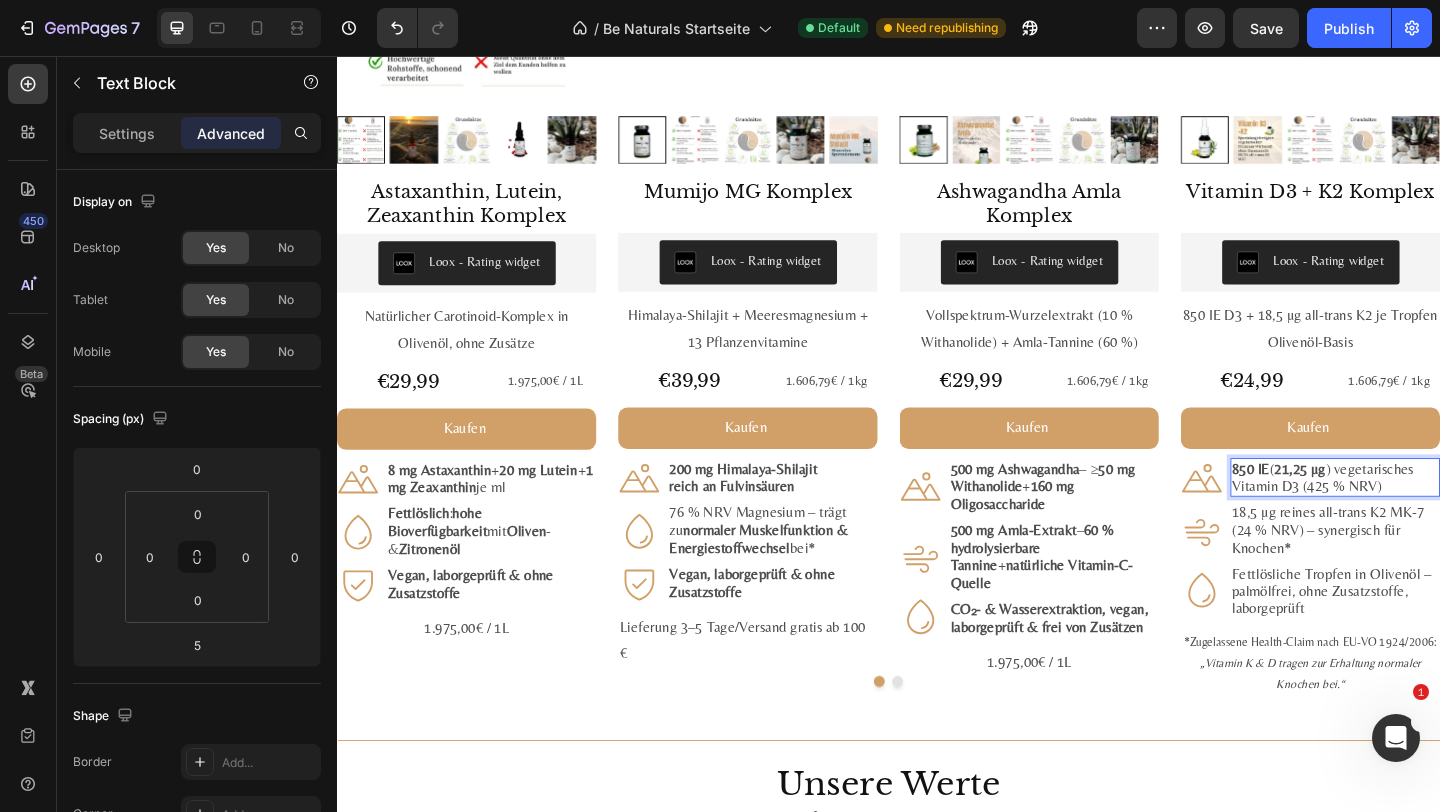 click on "850 IE  ( 21,25 µg ) vegetarisches Vitamin D3 (425 % NRV)" at bounding box center [1423, 514] 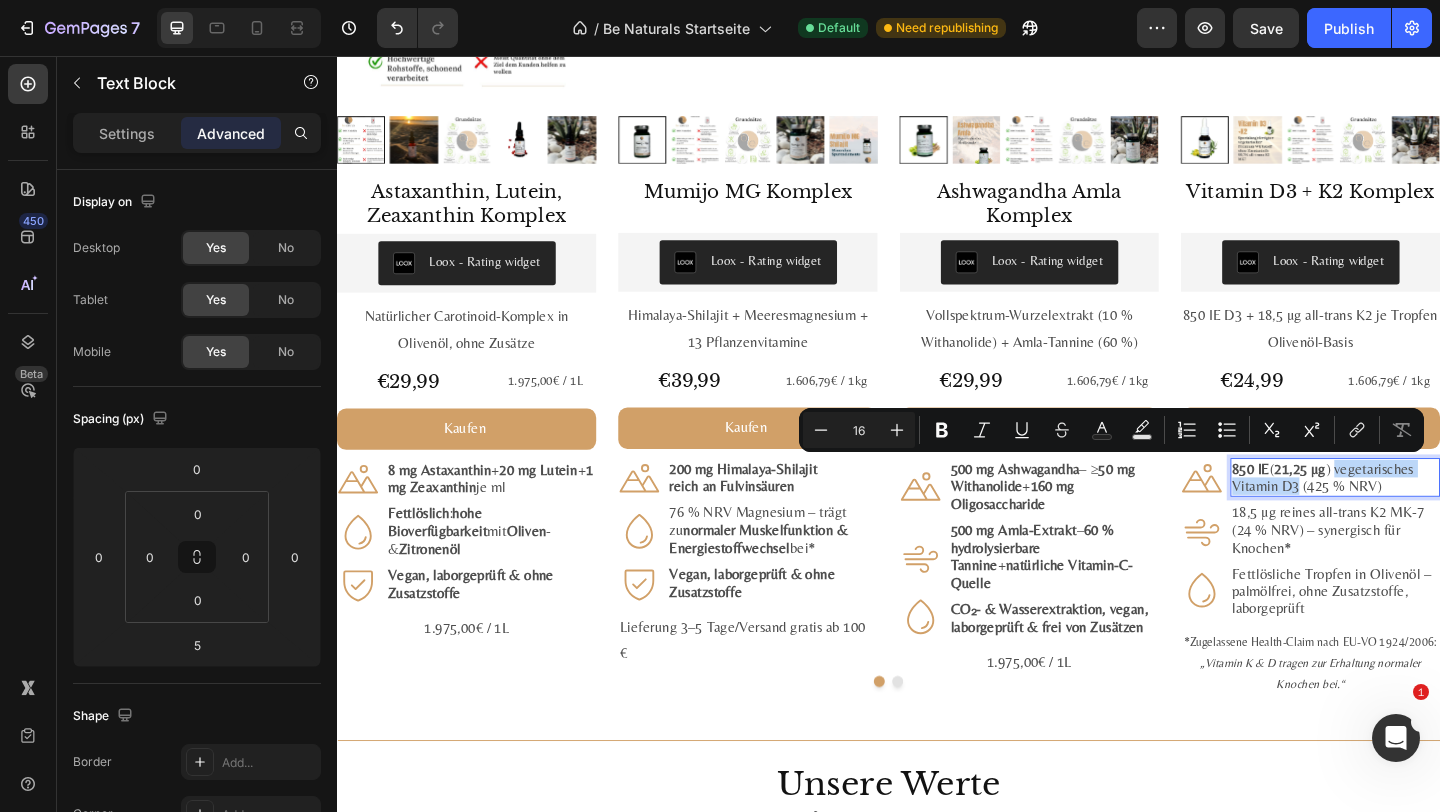 drag, startPoint x: 1425, startPoint y: 506, endPoint x: 1383, endPoint y: 522, distance: 44.94441 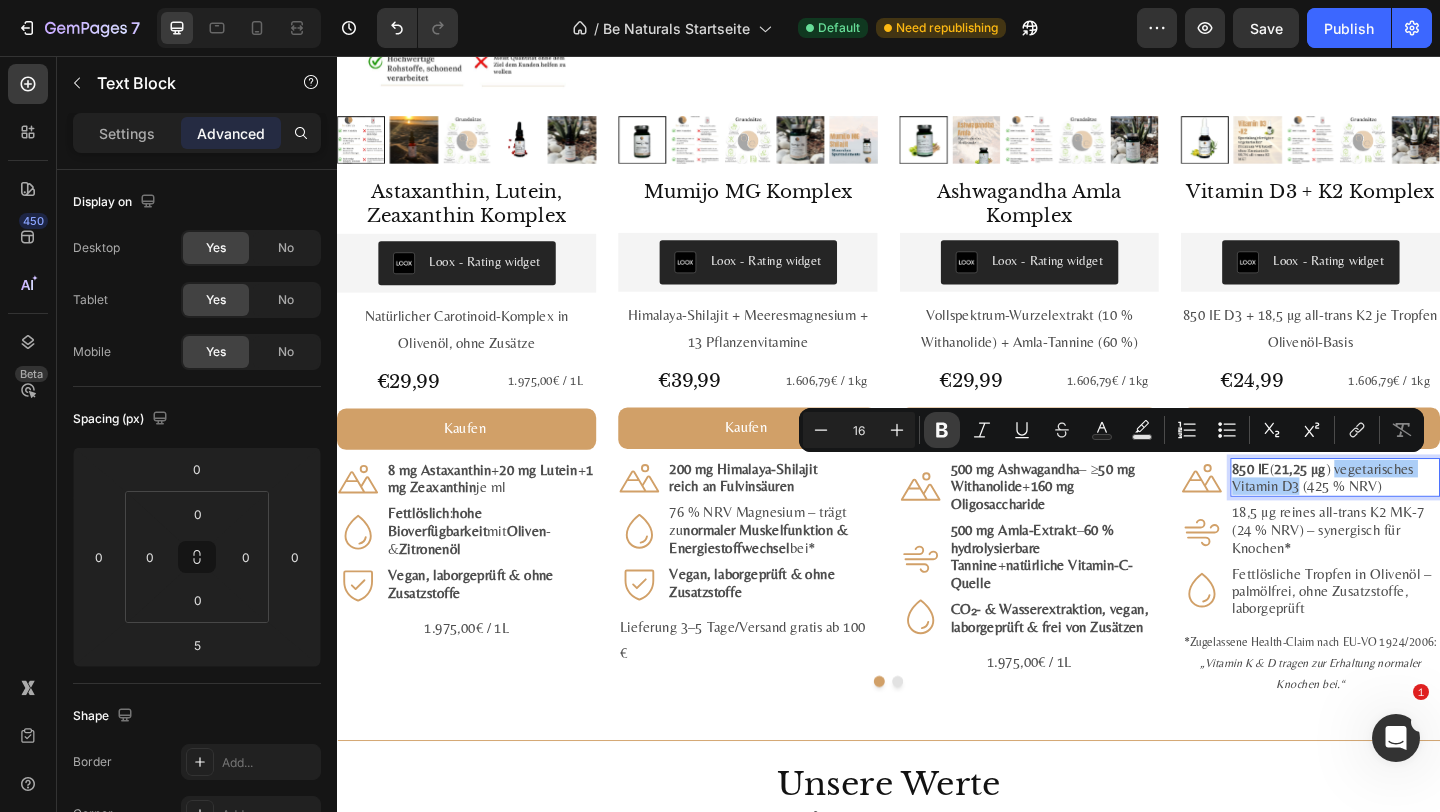 click 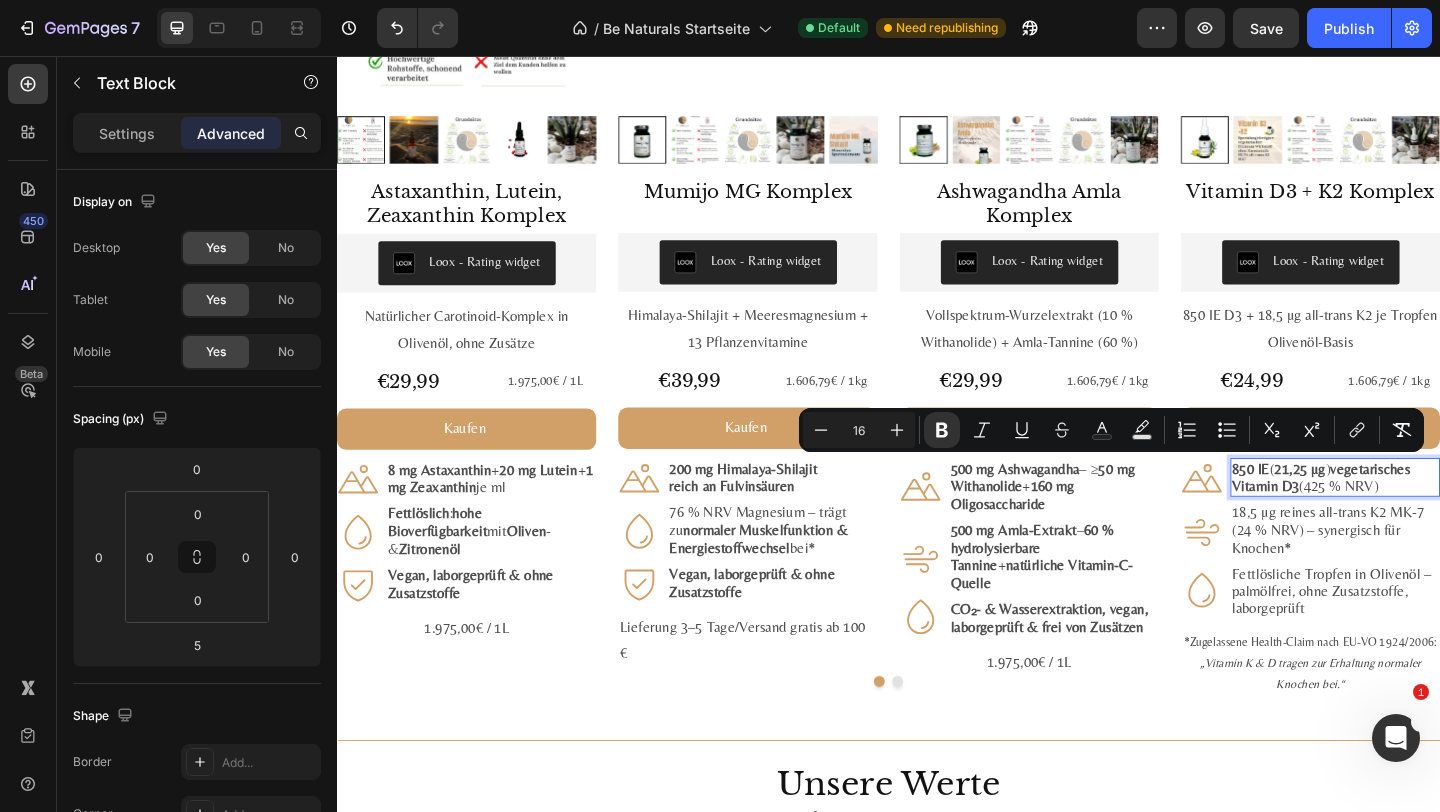 click on "850 IE  ( 21,25 µg )  vegetarisches Vitamin D3  (425 % NRV)" at bounding box center (1423, 514) 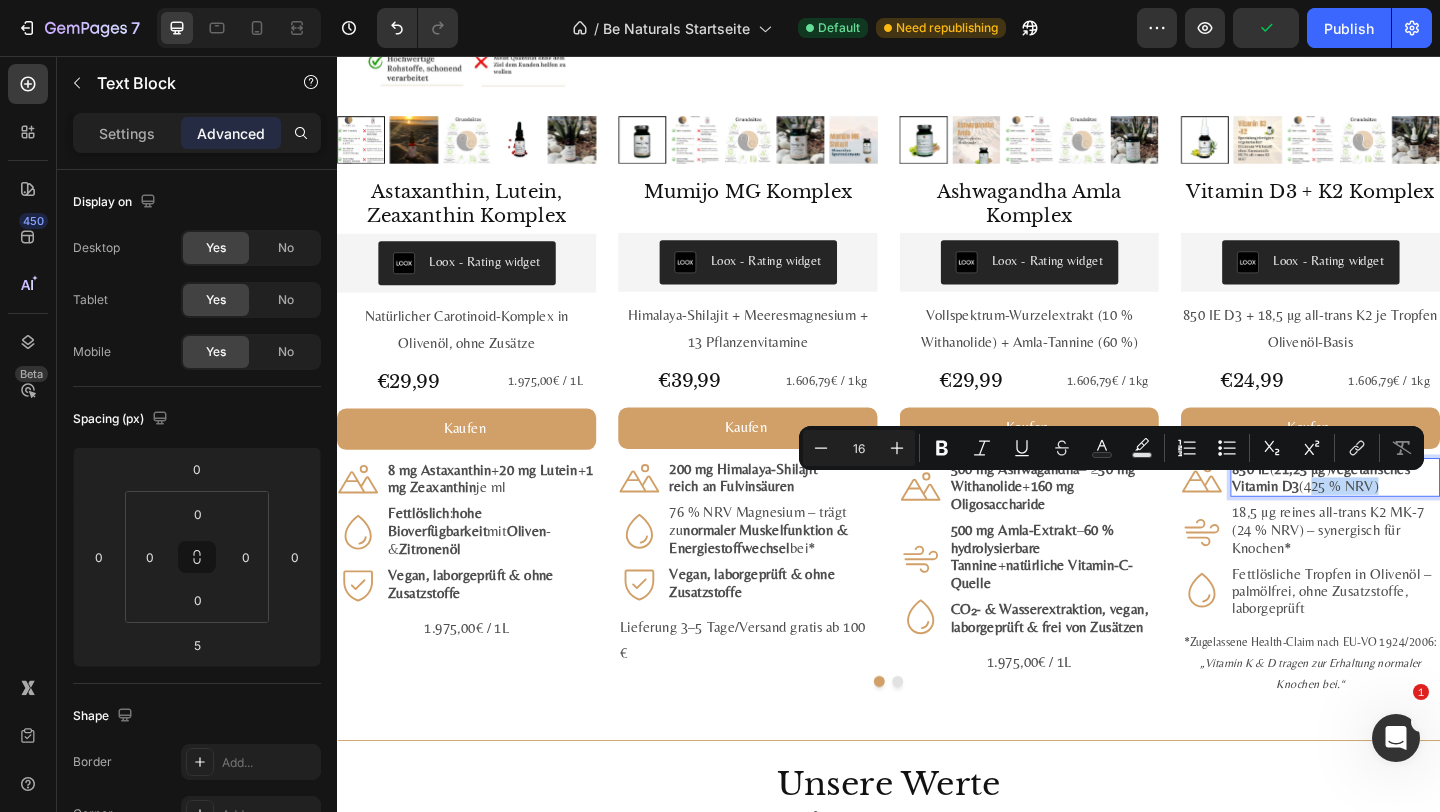 drag, startPoint x: 1391, startPoint y: 526, endPoint x: 1467, endPoint y: 526, distance: 76 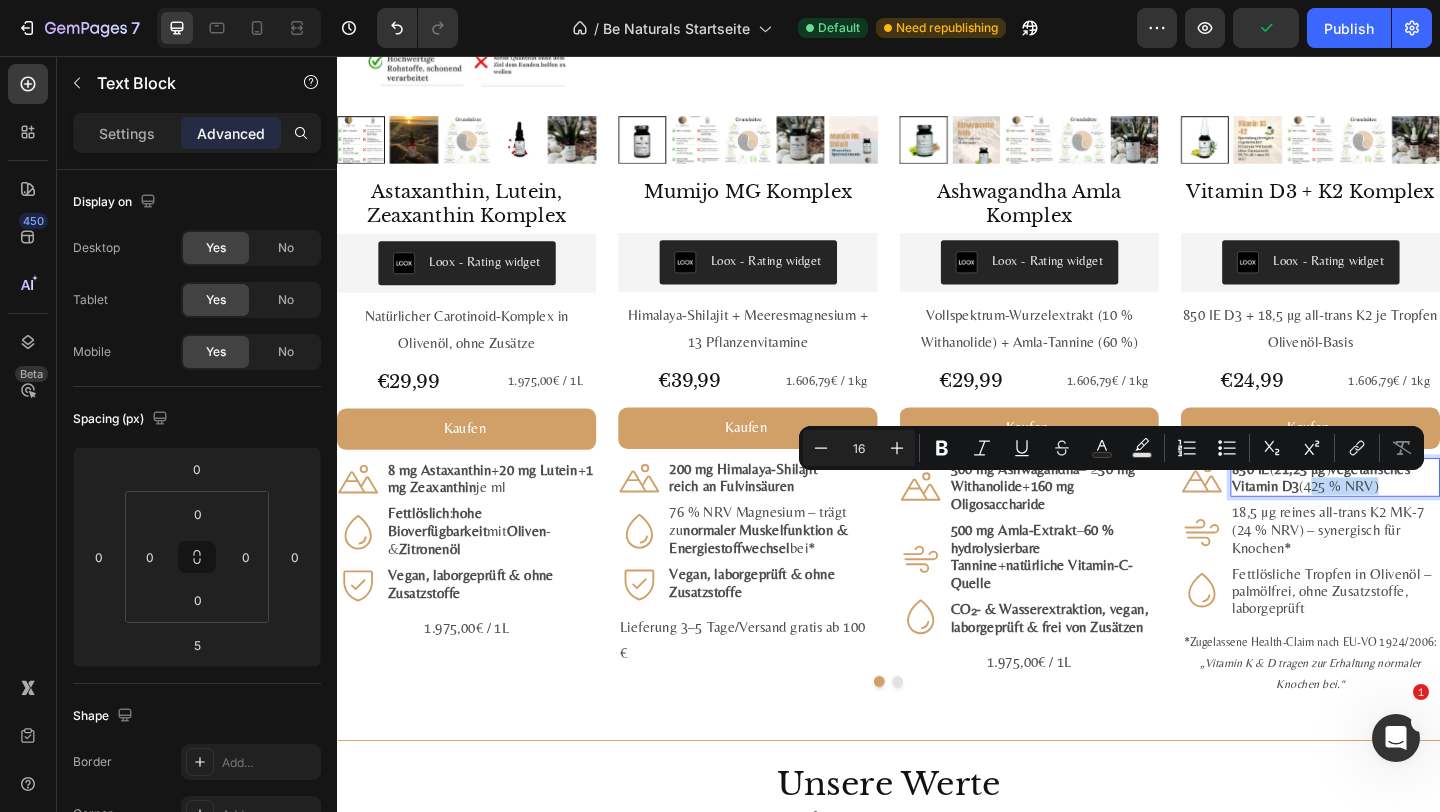click on "850 IE  ( 21,25 µg )  vegetarisches Vitamin D3  (425 % NRV)" at bounding box center [1423, 514] 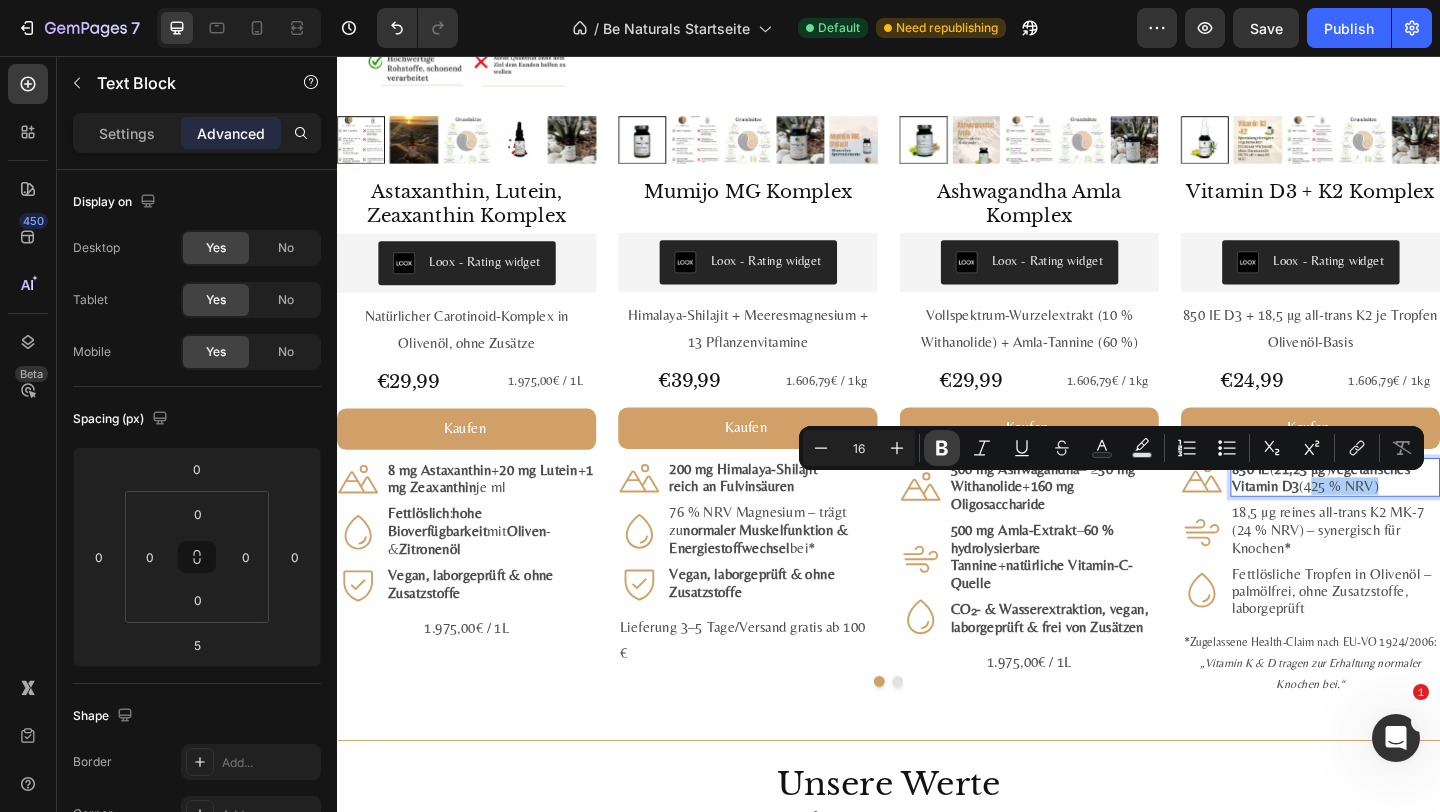 click 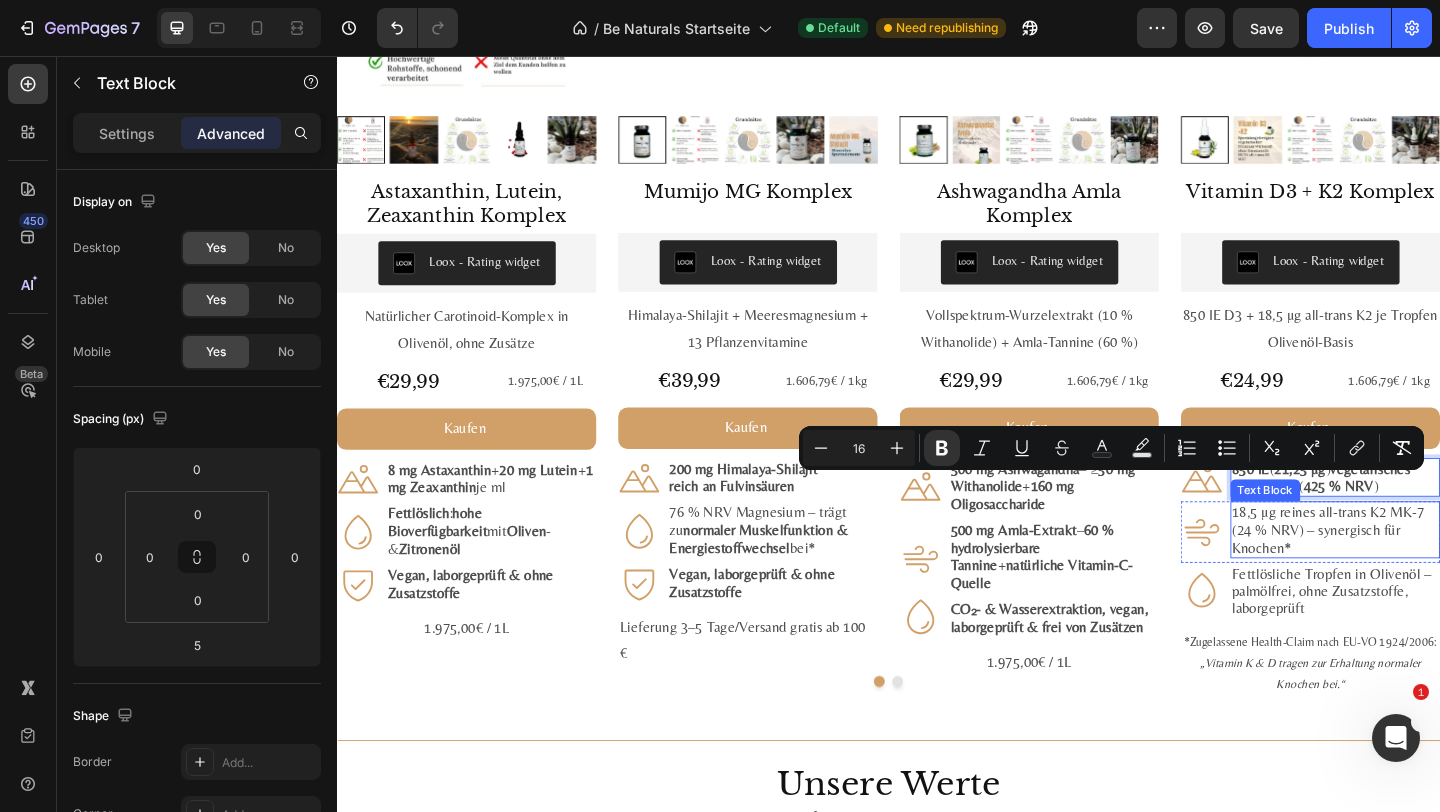 click on "18,5 µg reines all-trans K2 MK-7 (24 % NRV) – synergisch für Knochen*" at bounding box center (1423, 571) 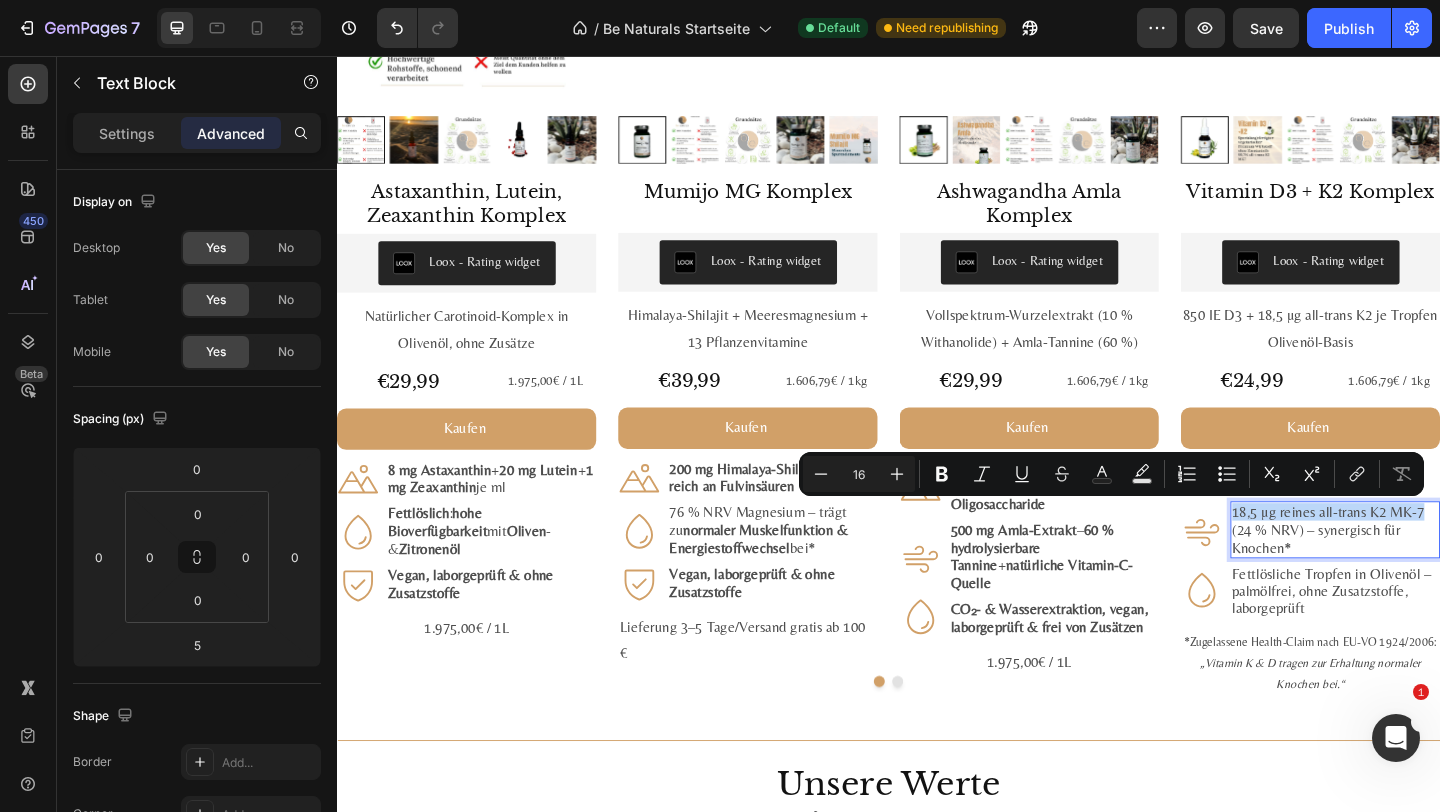 drag, startPoint x: 1312, startPoint y: 552, endPoint x: 1527, endPoint y: 547, distance: 215.05814 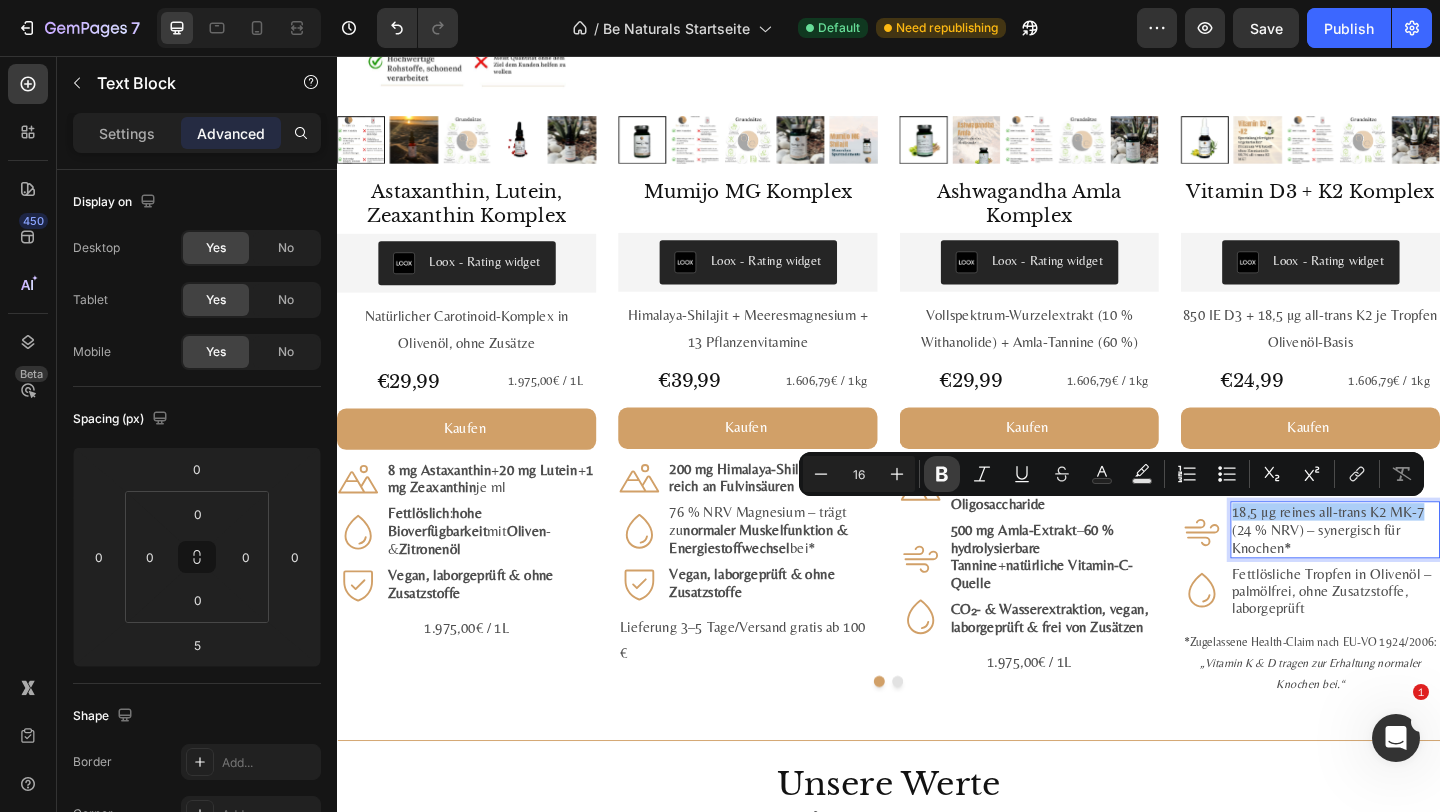 click 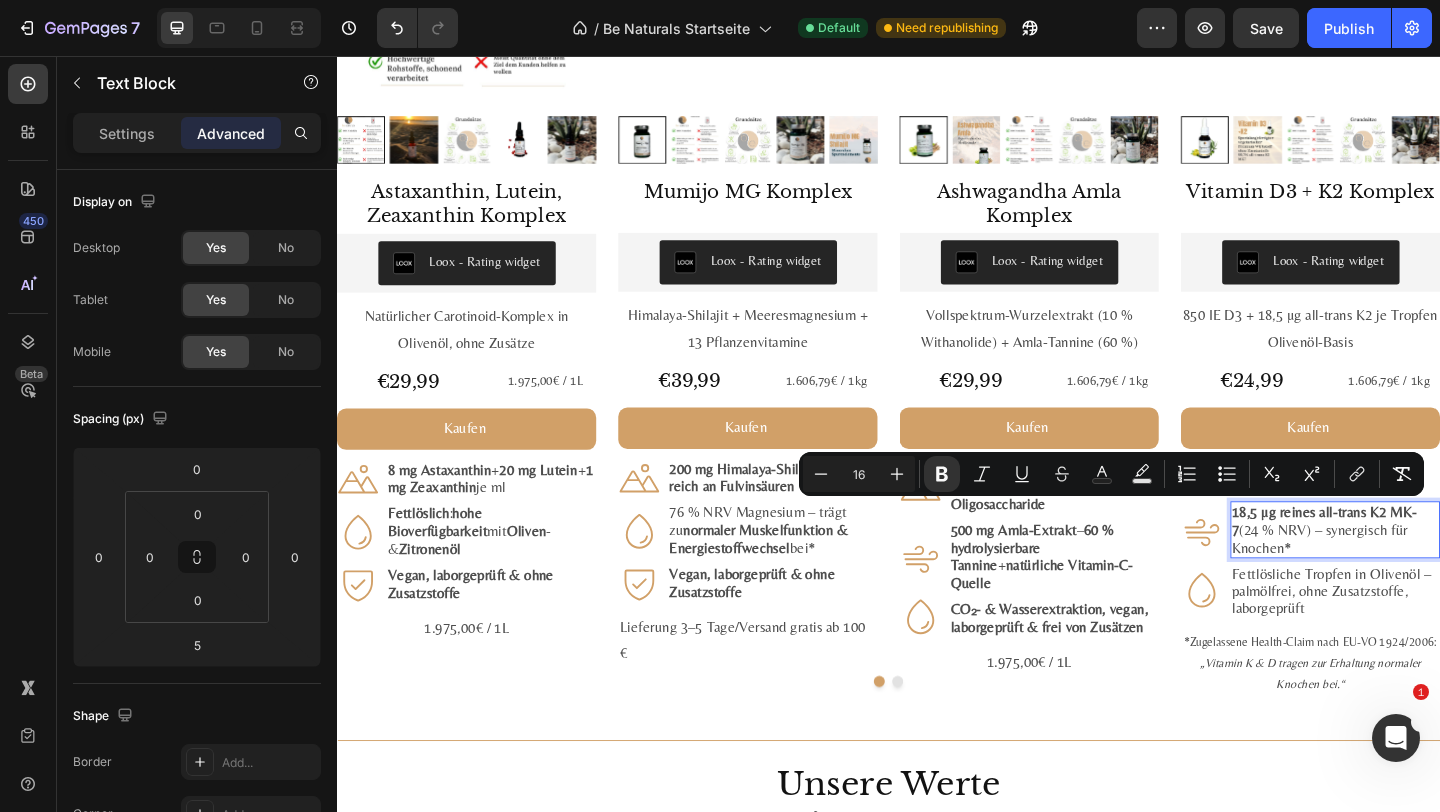 click on "18,5 µg reines all-trans K2 MK-7  (24 % NRV) – synergisch für Knochen*" at bounding box center (1423, 571) 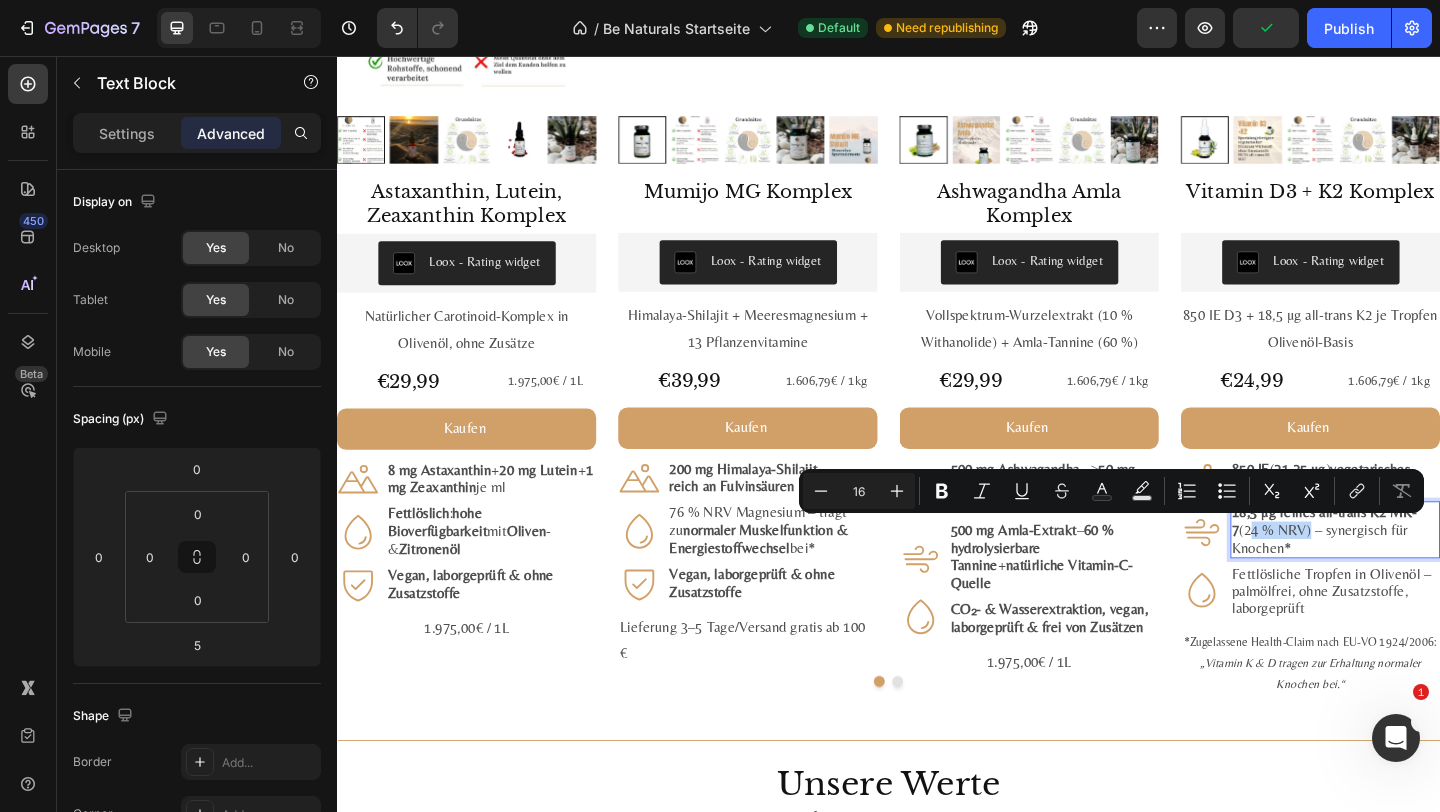 drag, startPoint x: 1382, startPoint y: 575, endPoint x: 1318, endPoint y: 575, distance: 64 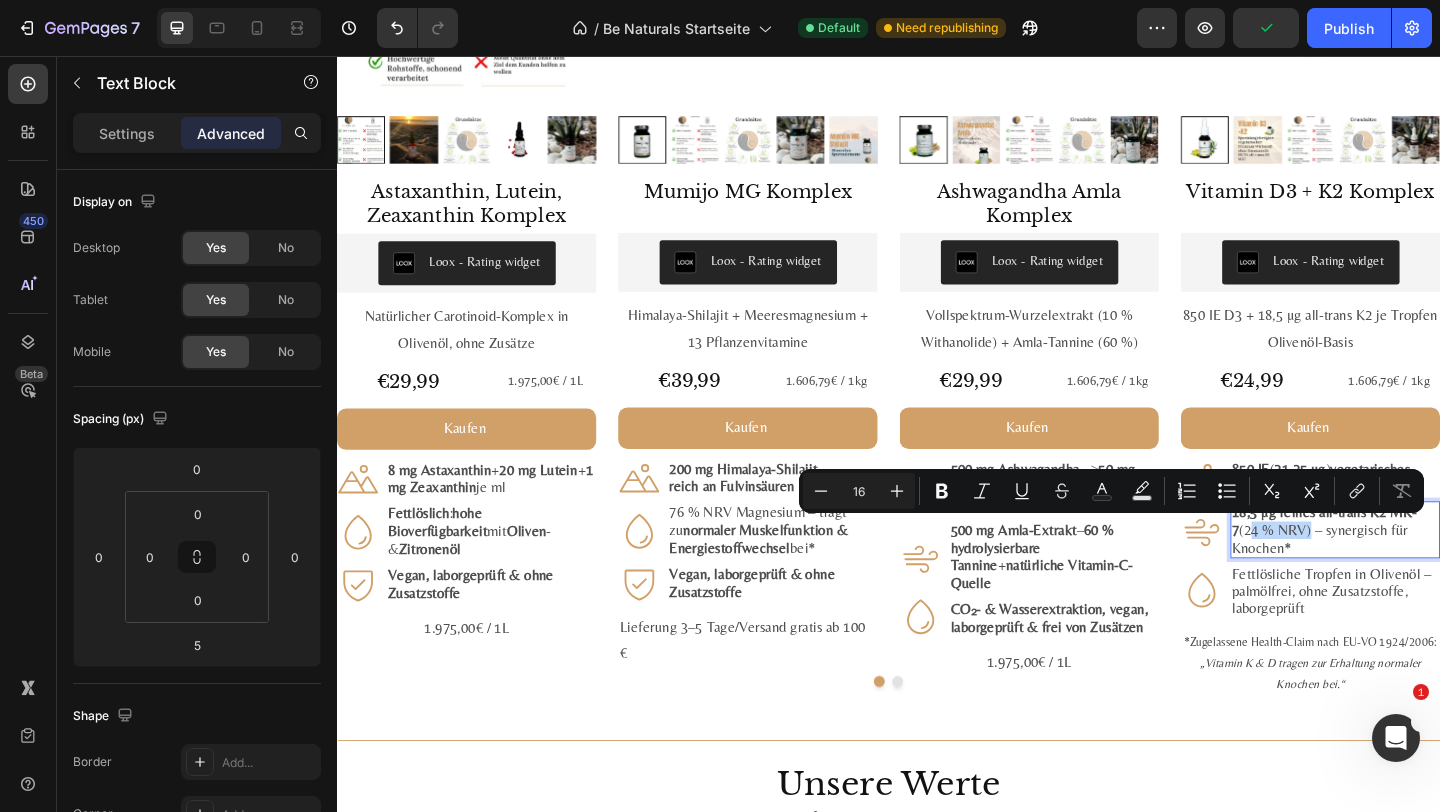 click on "18,5 µg reines all-trans K2 MK-7  (24 % NRV) – synergisch für Knochen*" at bounding box center [1423, 571] 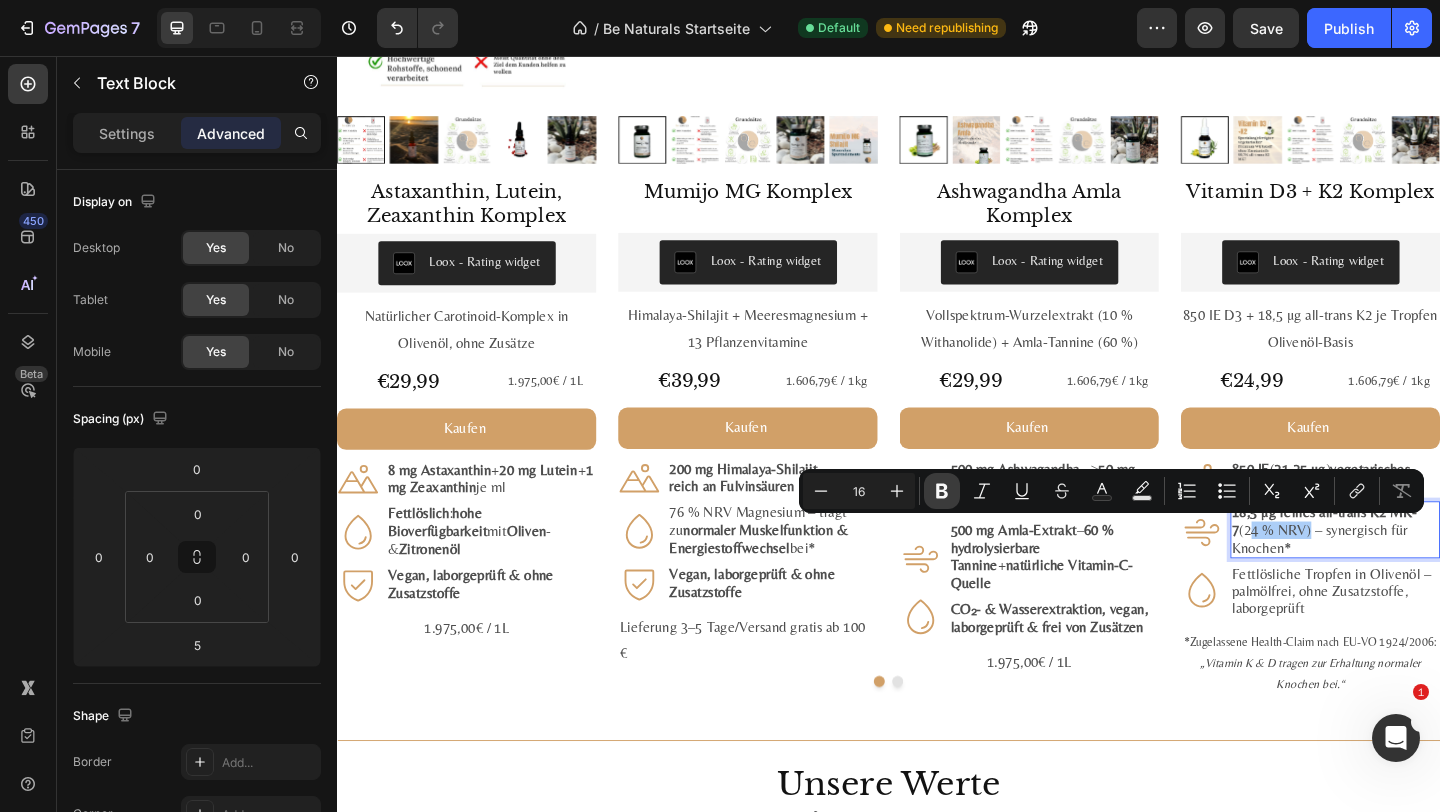 click 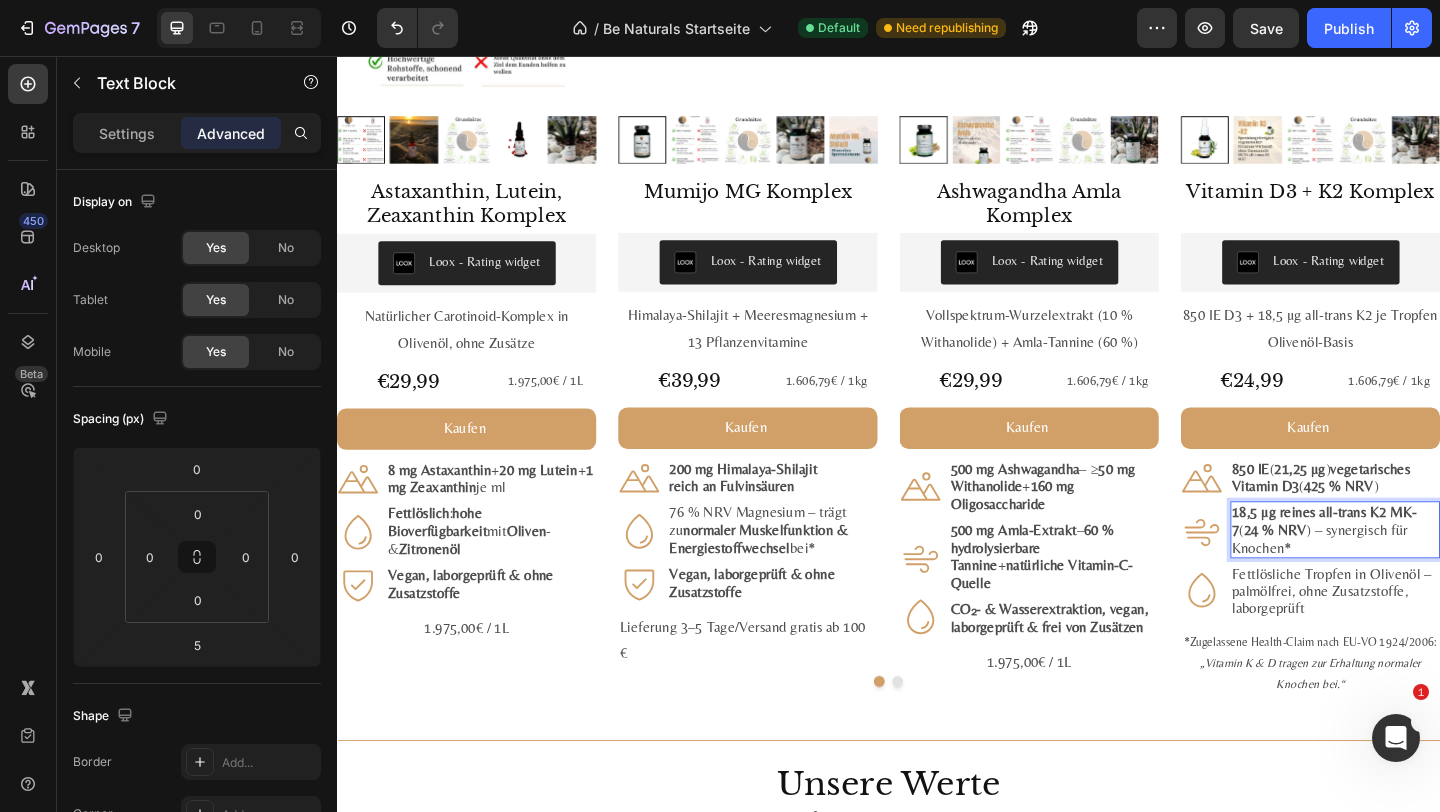 click on "18,5 µg reines all-trans K2 MK-7  ( 24 % NRV ) – synergisch für Knochen*" at bounding box center (1423, 571) 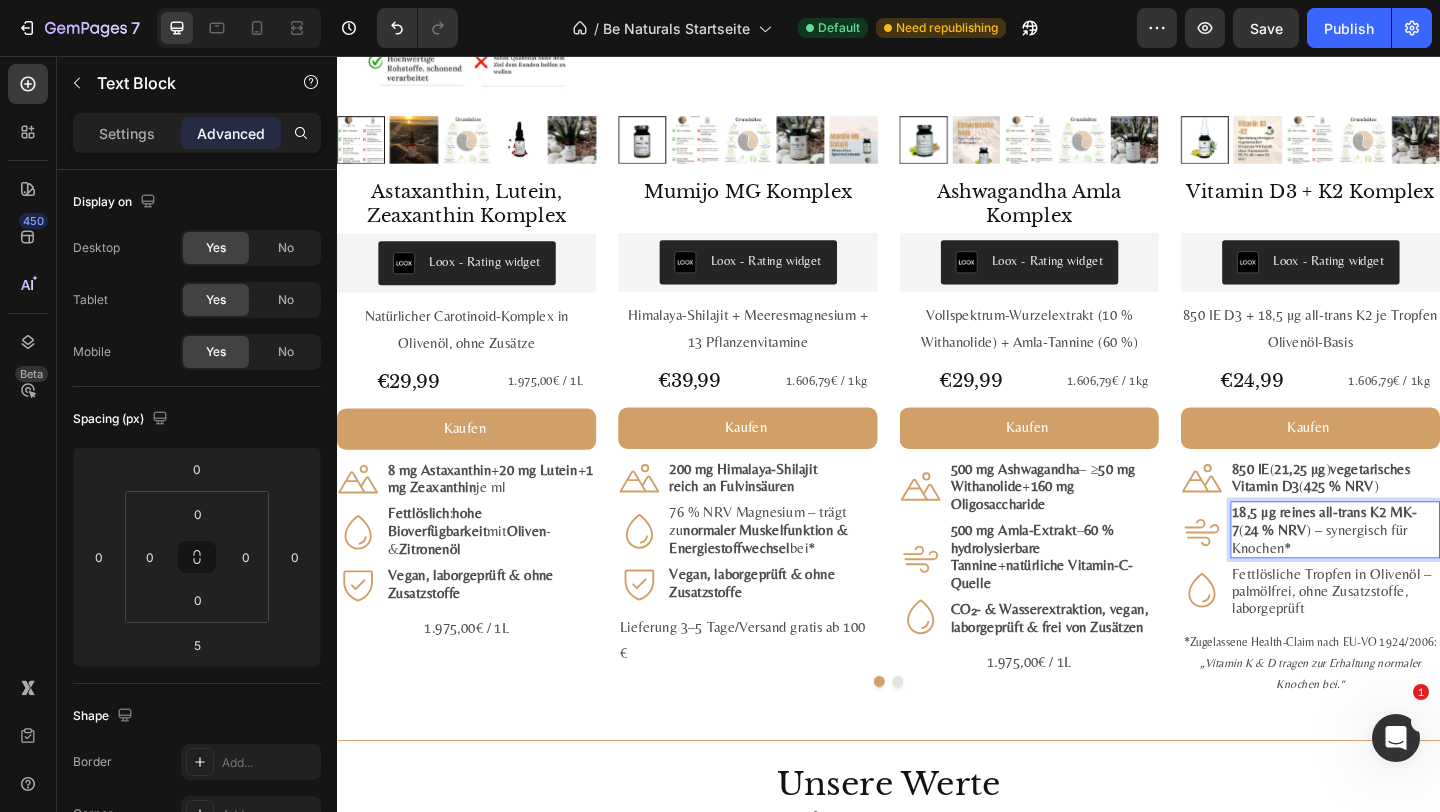 click on "18,5 µg reines all-trans K2 MK-7  ( 24 % NRV ) – synergisch für Knochen*" at bounding box center [1423, 571] 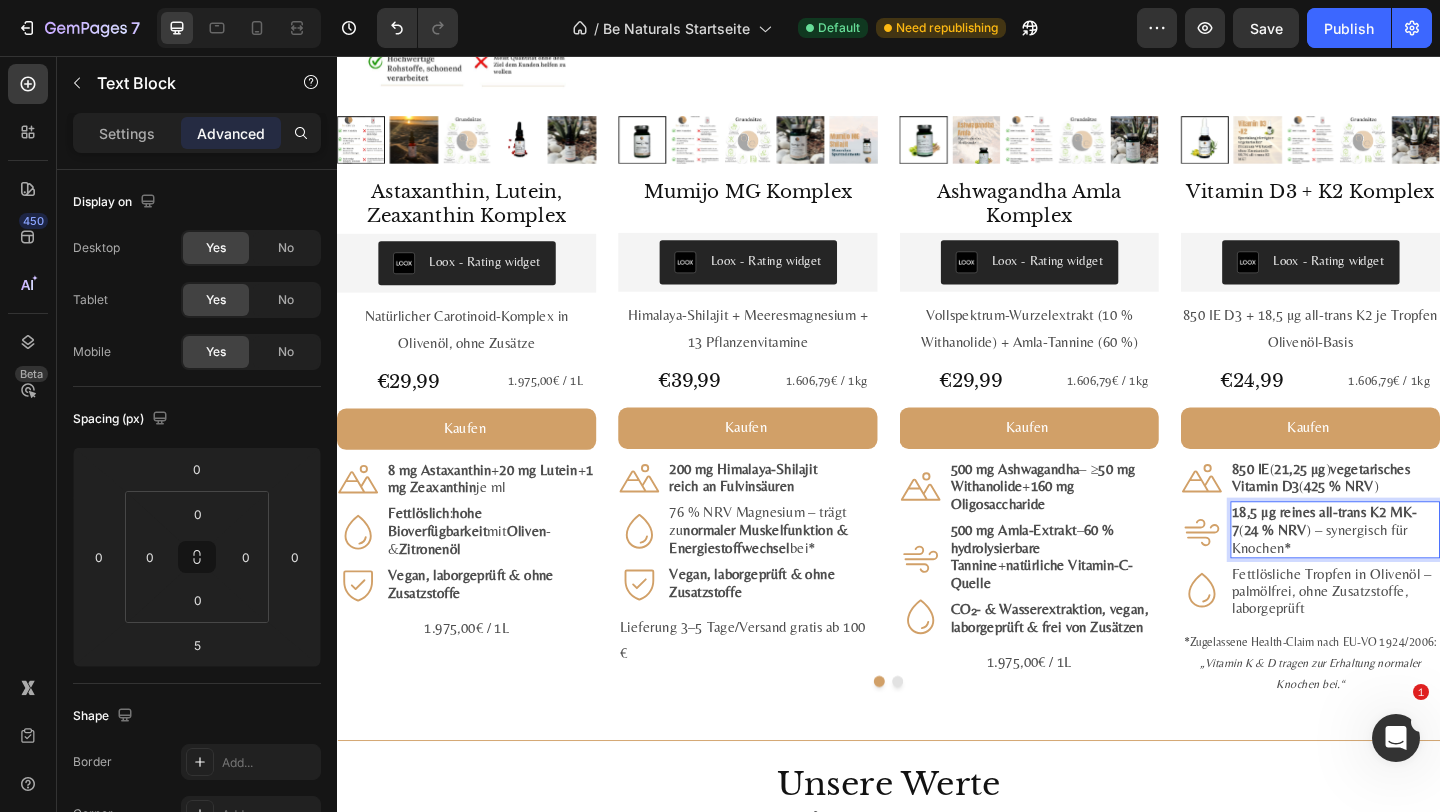 click on "18,5 µg reines all-trans K2 MK-7  ( 24 % NRV ) – synergisch für Knochen*" at bounding box center [1423, 571] 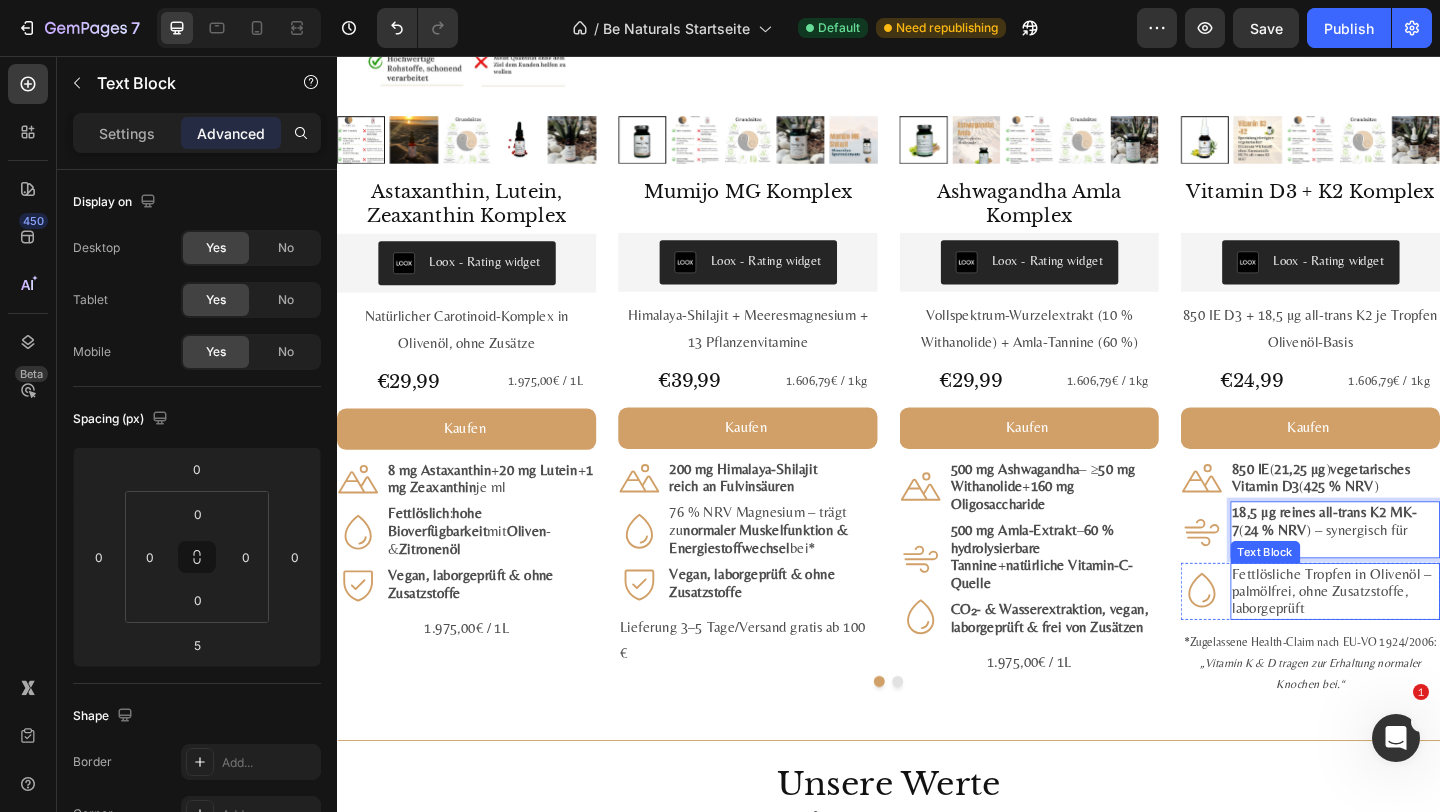 click on "Fettlösliche Tropfen in Olivenöl – palmölfrei, ohne Zusatz­stoffe, labor­geprüft" at bounding box center [1423, 638] 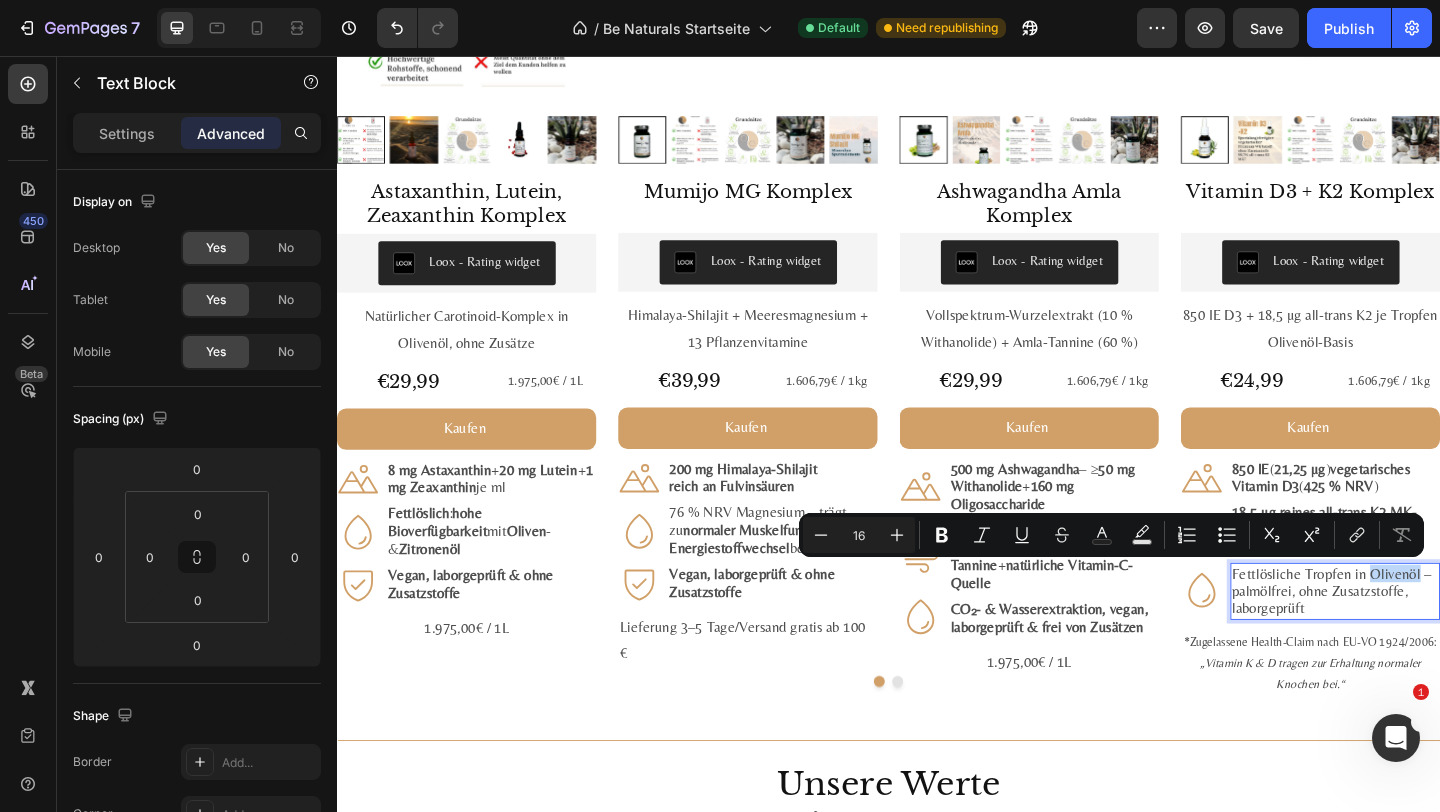 drag, startPoint x: 1457, startPoint y: 621, endPoint x: 1510, endPoint y: 619, distance: 53.037724 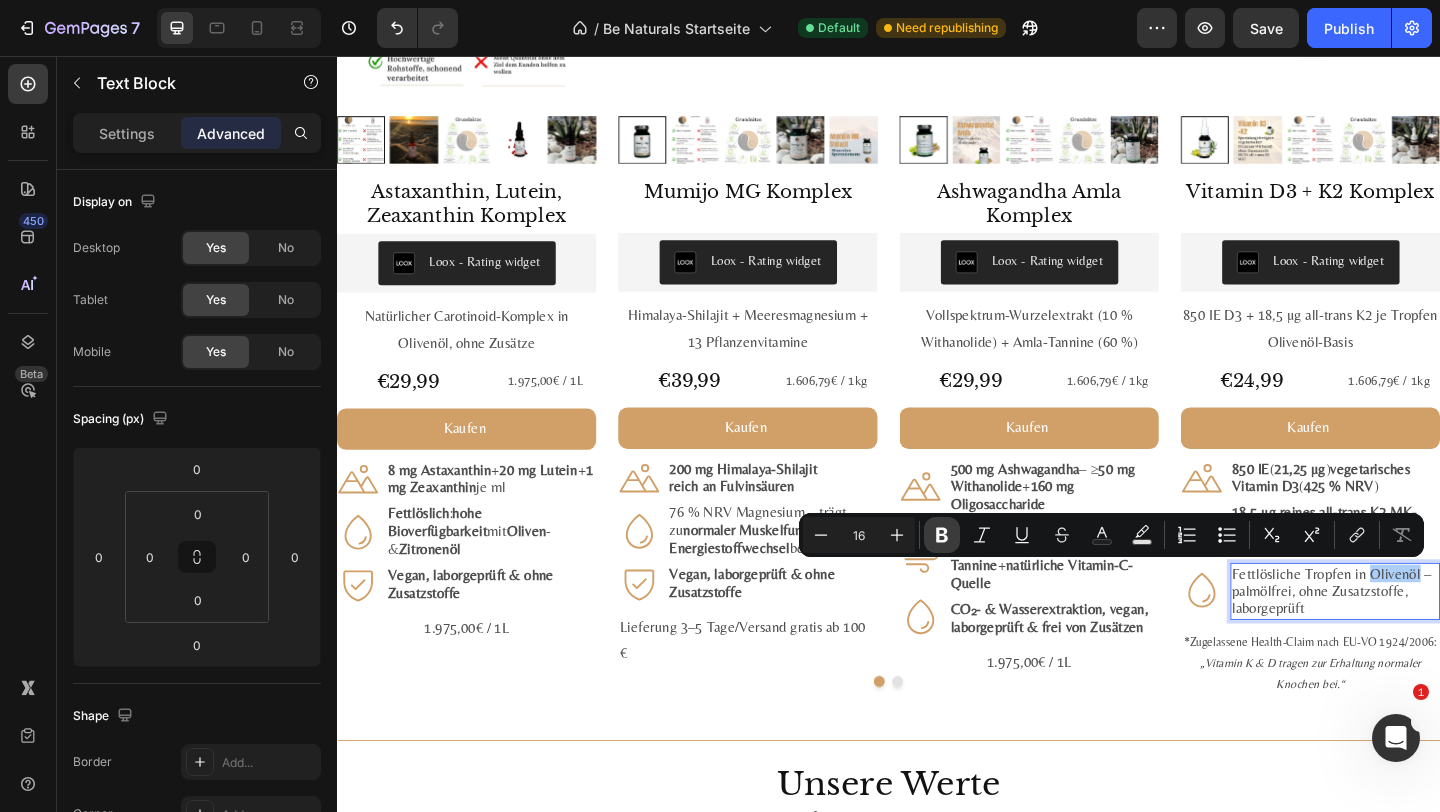 click 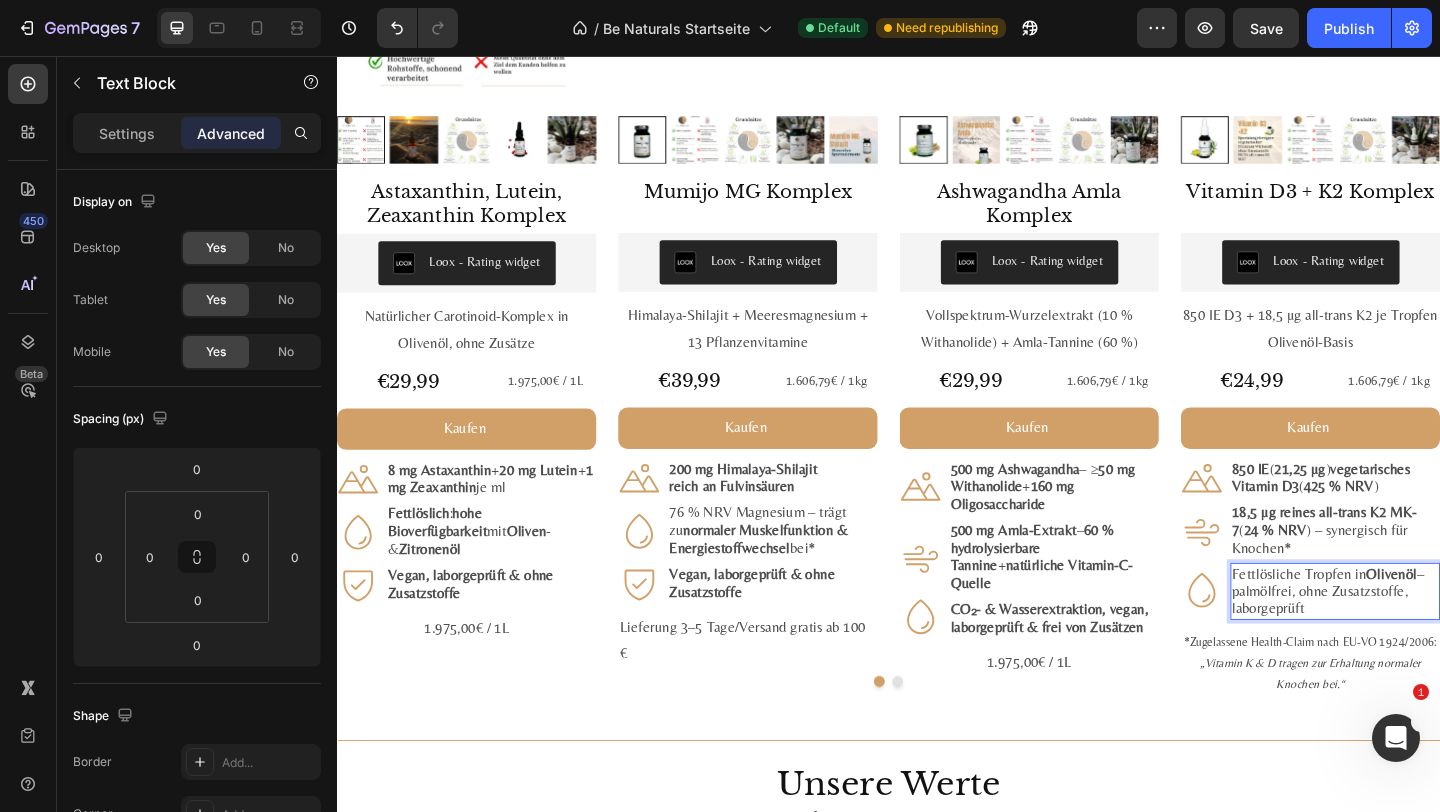 click on "Fettlösliche Tropfen in  Olivenöl  – palmölfrei, ohne Zusatz­stoffe, labor­geprüft" at bounding box center [1423, 638] 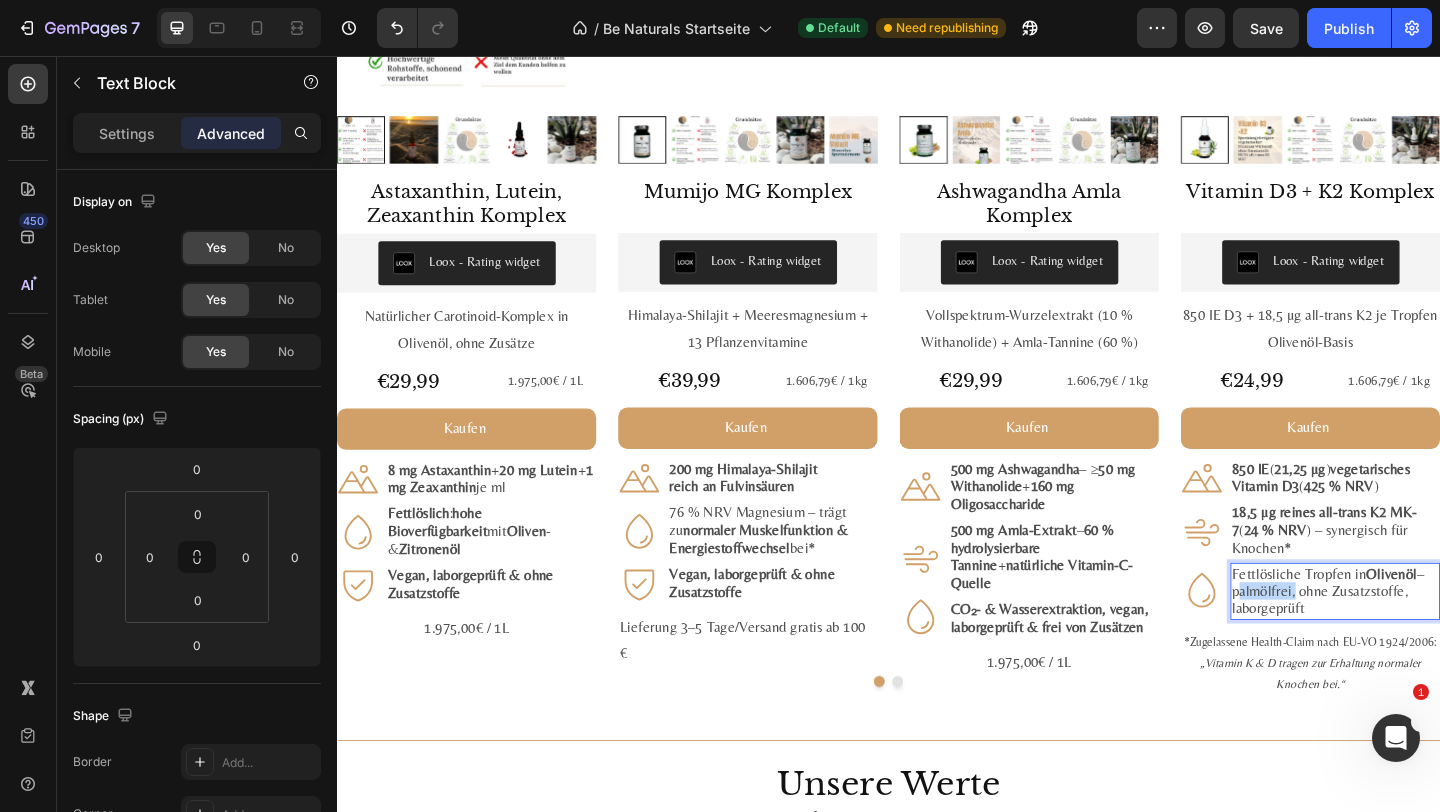 click on "Fettlösliche Tropfen in  Olivenöl  – palmölfrei, ohne Zusatz­stoffe, labor­geprüft" at bounding box center (1423, 638) 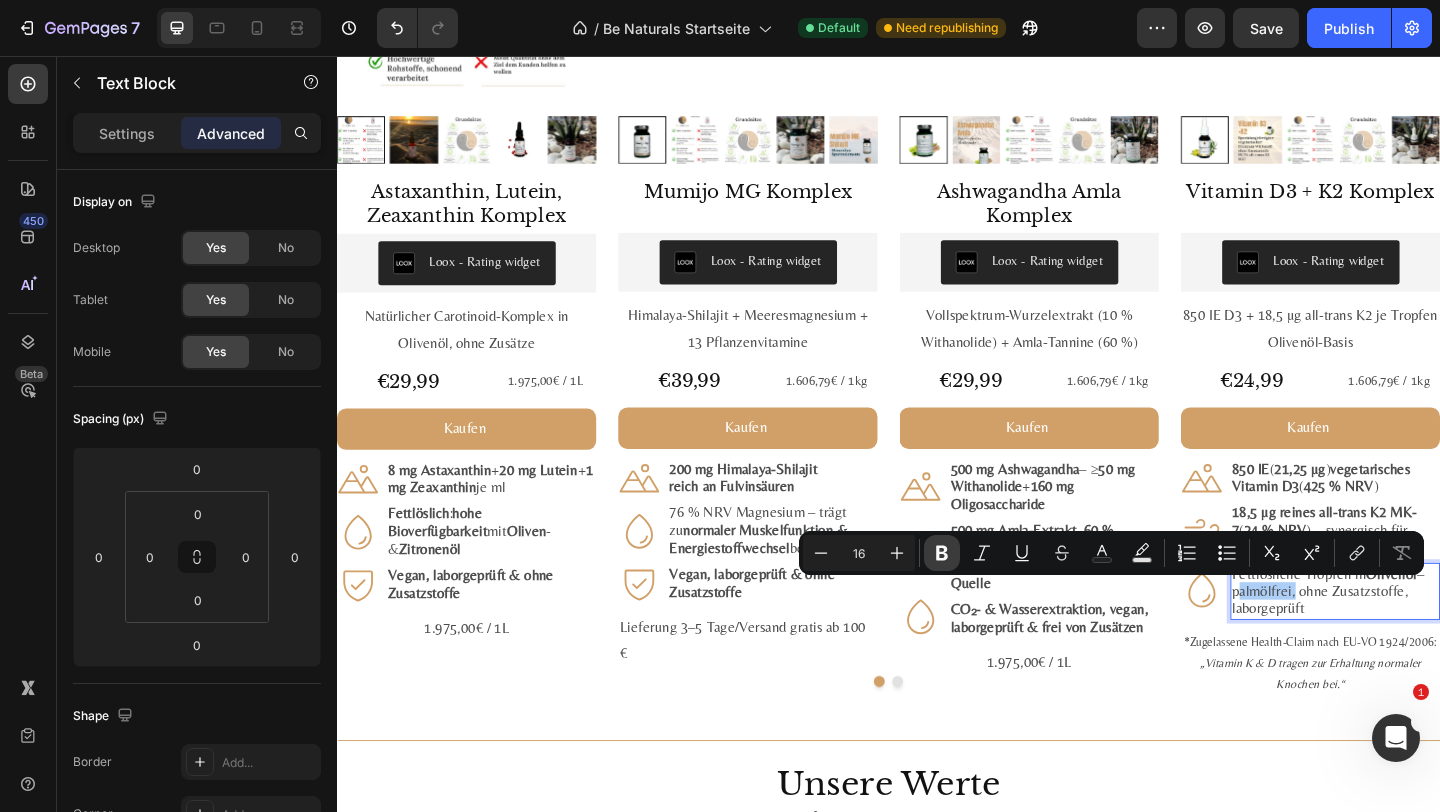 click 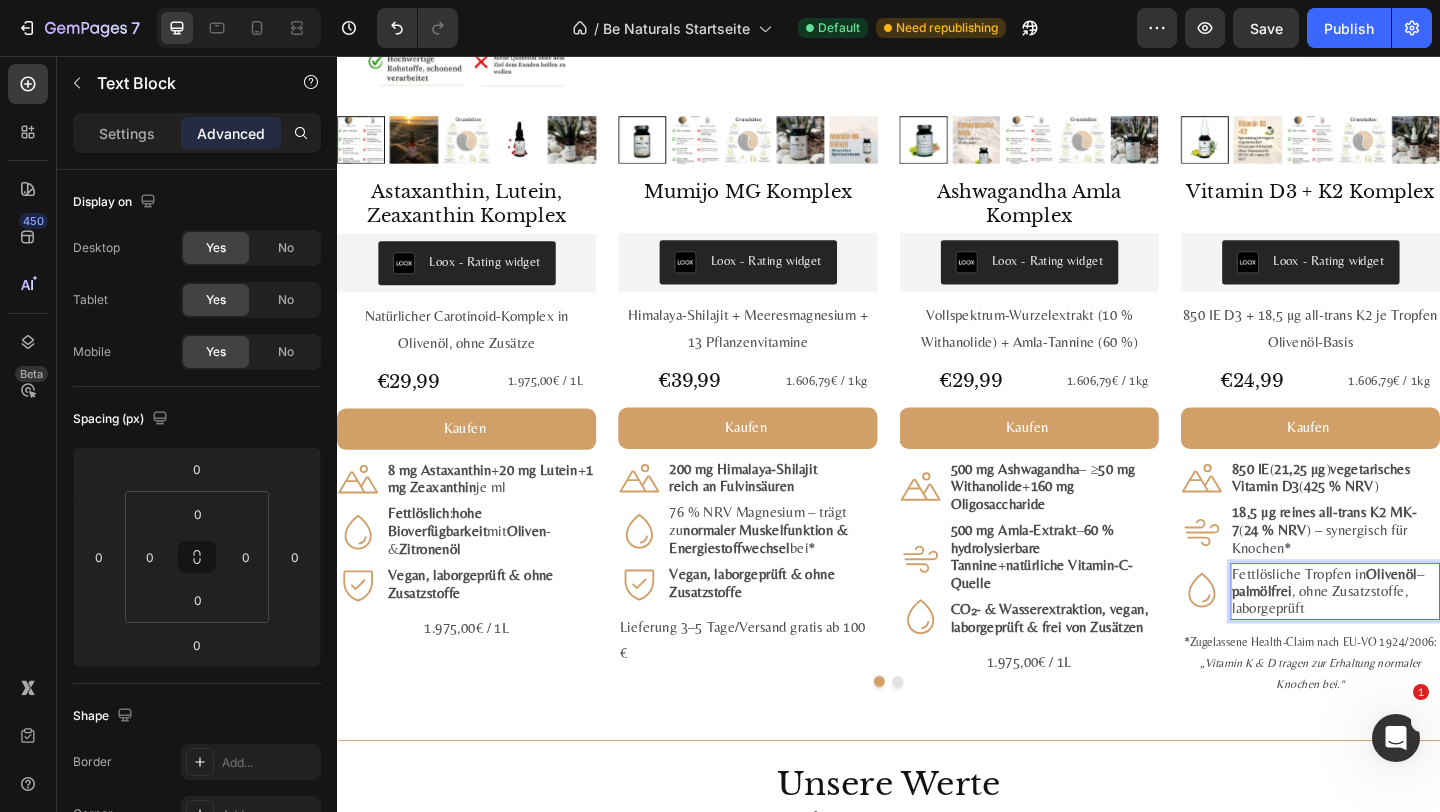 click on "Fettlösliche Tropfen in  Olivenöl  –  palmölfrei , ohne Zusatz­stoffe, labor­geprüft" at bounding box center (1423, 638) 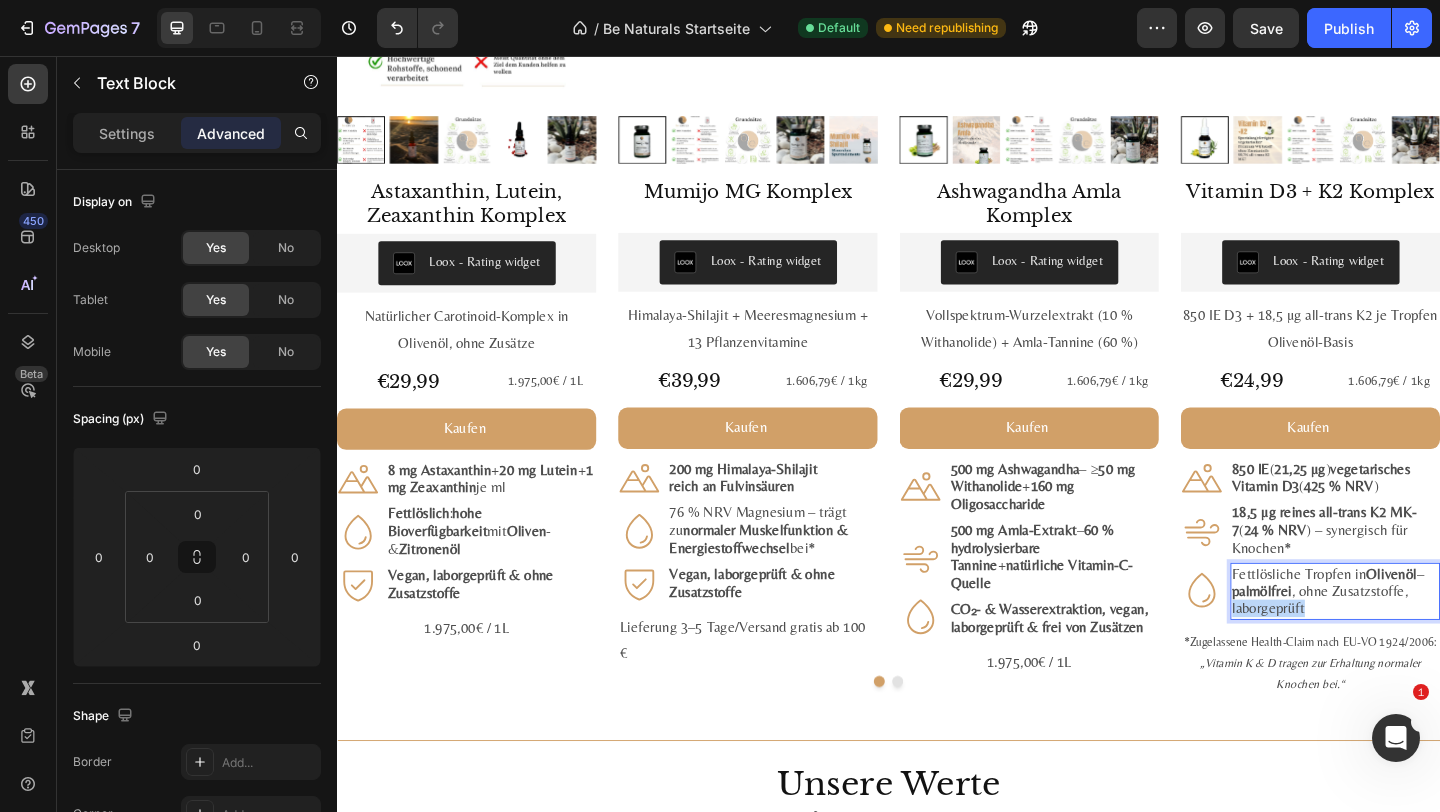 drag, startPoint x: 1420, startPoint y: 656, endPoint x: 1311, endPoint y: 658, distance: 109.01835 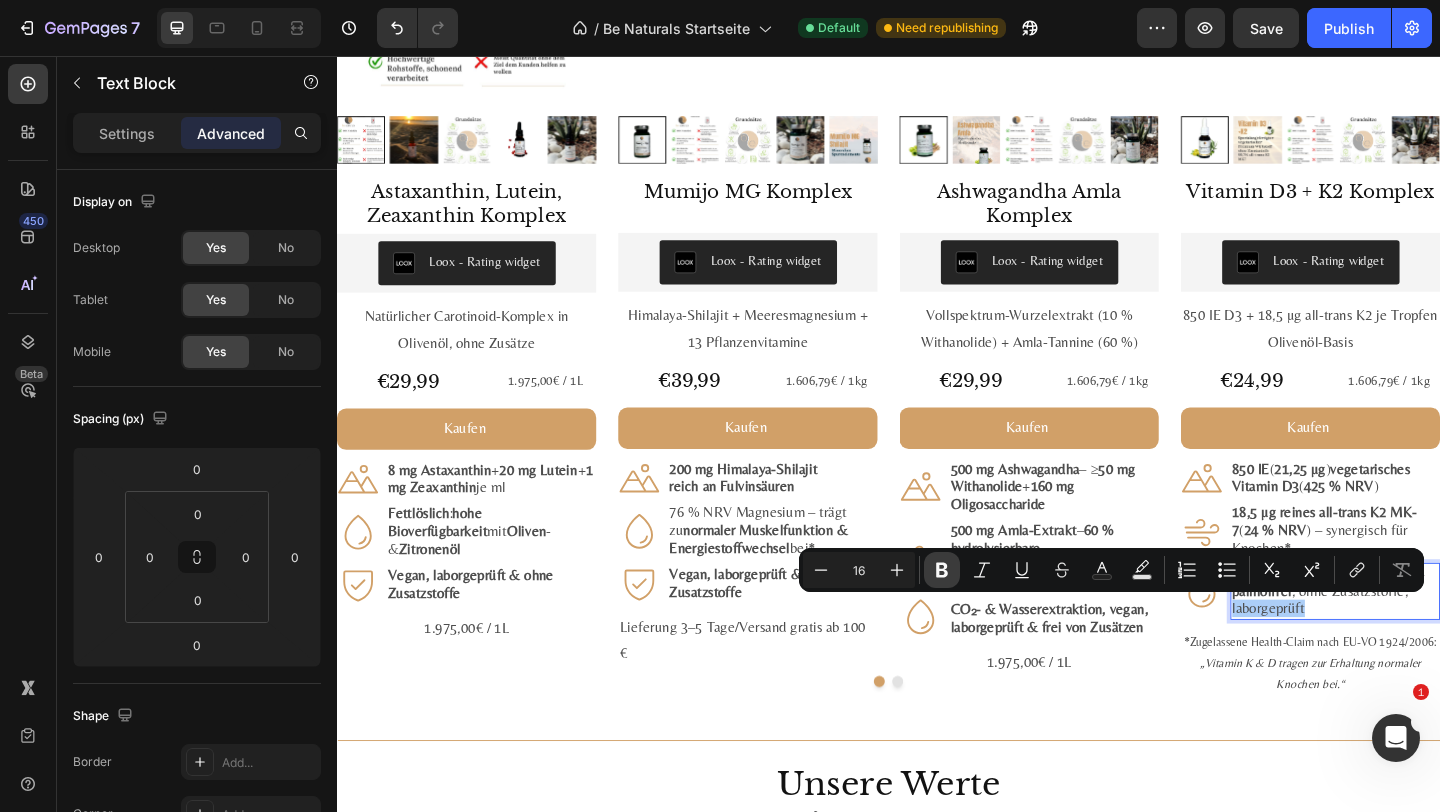 click 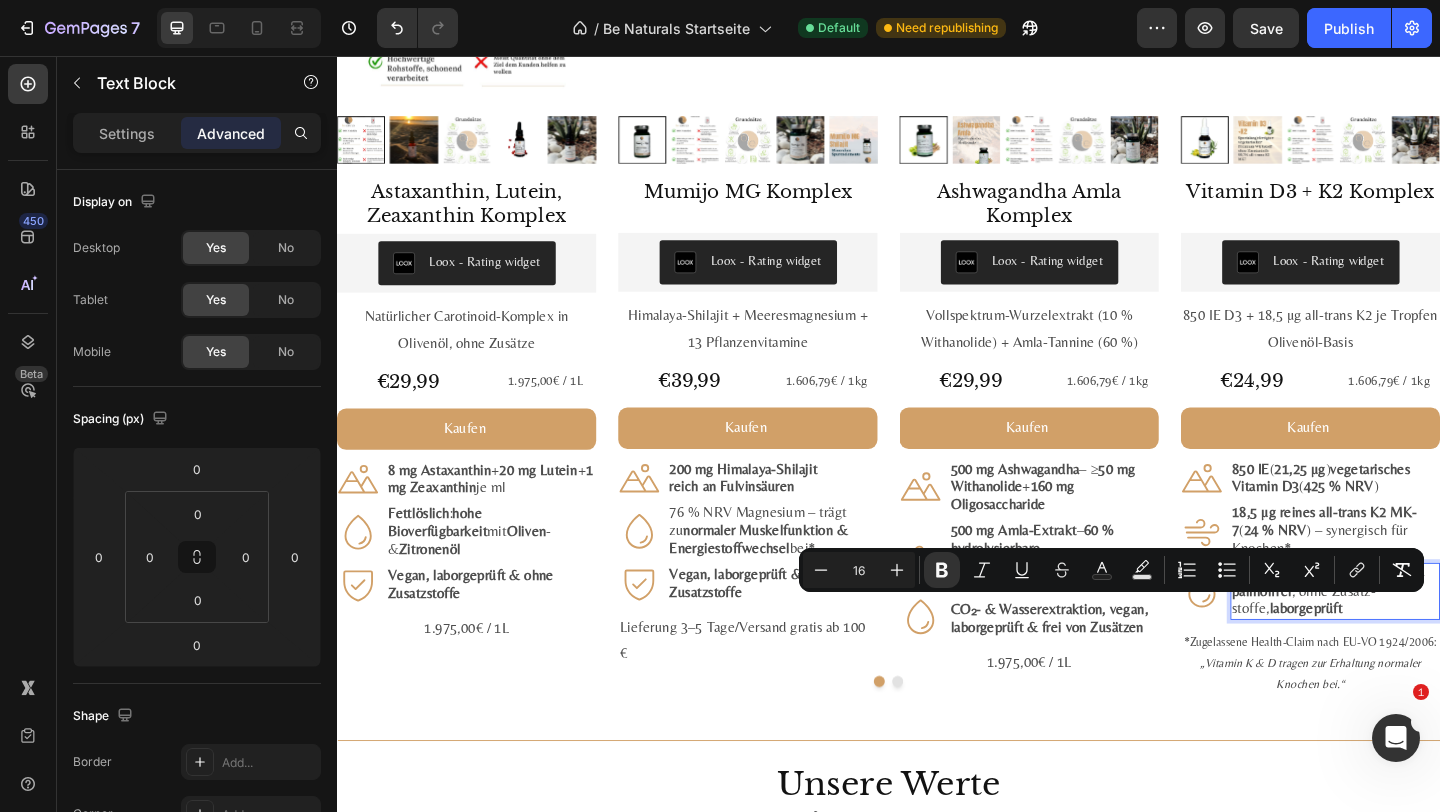 click on "Fettlösliche Tropfen in  Olivenöl  –  palmölfrei , ohne Zusatz­stoffe,  labor­geprüft" at bounding box center (1423, 638) 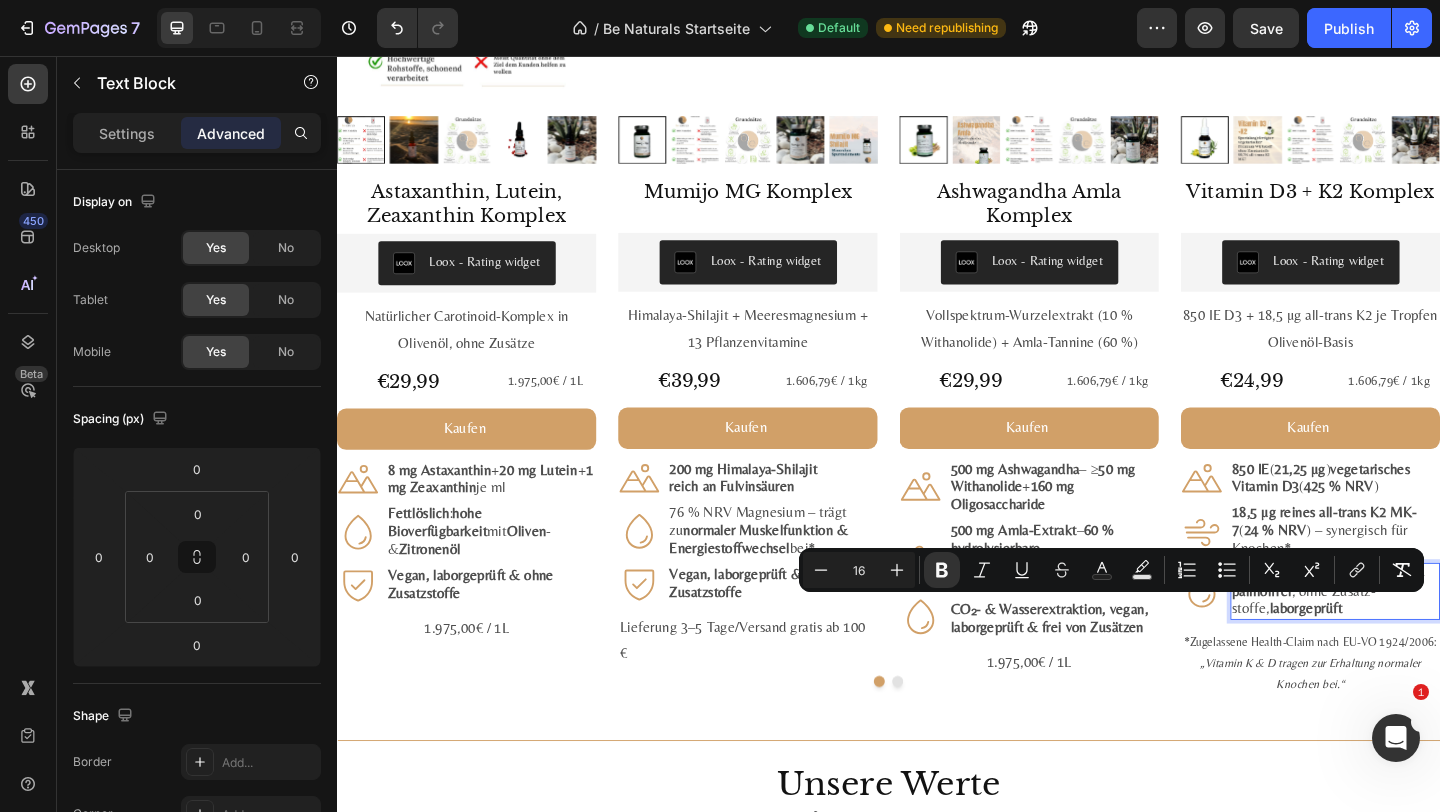 click on "Fettlösliche Tropfen in  Olivenöl  –  palmölfrei , ohne Zusatz­stoffe,  labor­geprüft" at bounding box center (1423, 638) 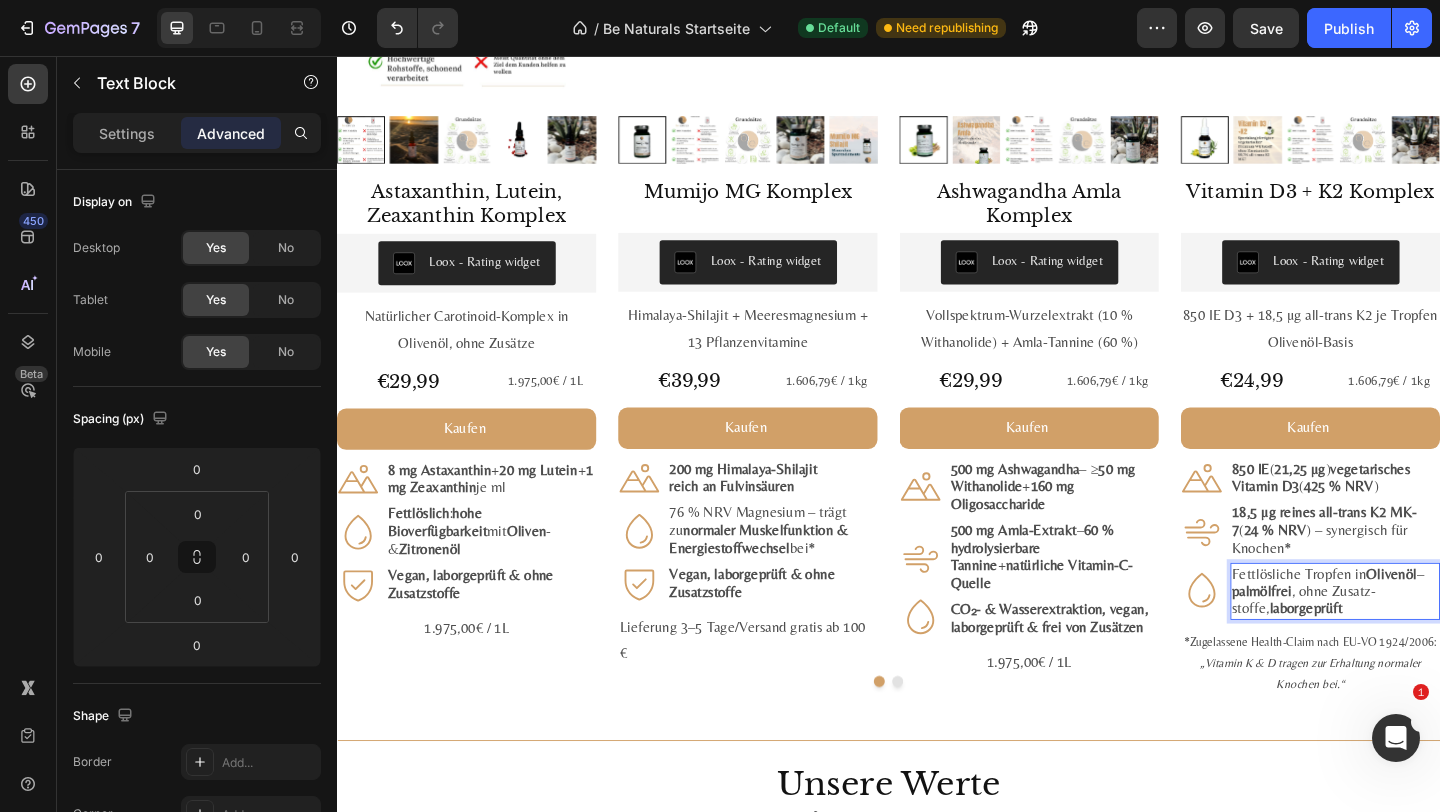 click on "Fettlösliche Tropfen in  Olivenöl  –  palmölfrei , ohne Zusatz­stoffe,  labor­geprüft" at bounding box center [1423, 638] 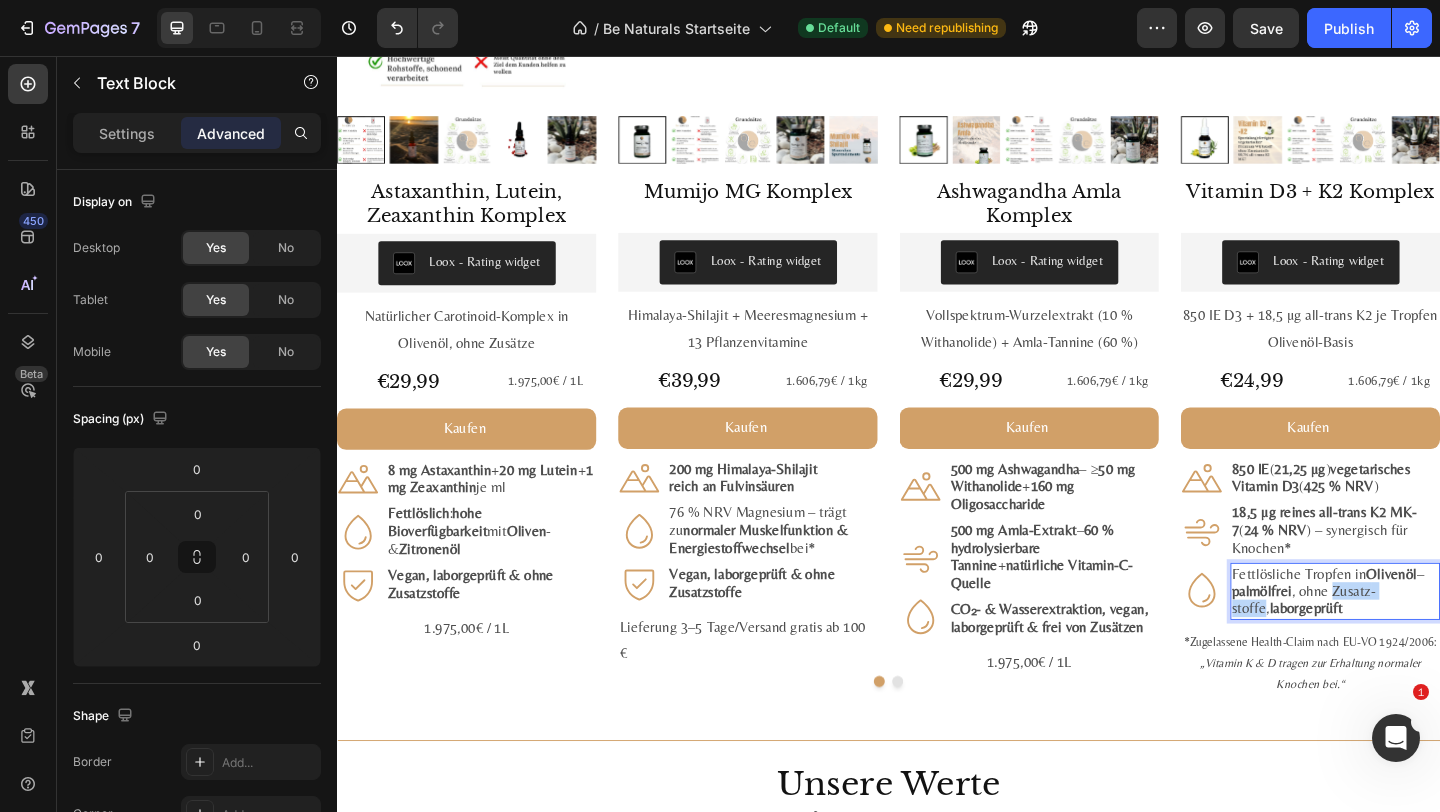 click on "Fettlösliche Tropfen in  Olivenöl  –  palmölfrei , ohne Zusatz­stoffe,  labor­geprüft" at bounding box center (1423, 638) 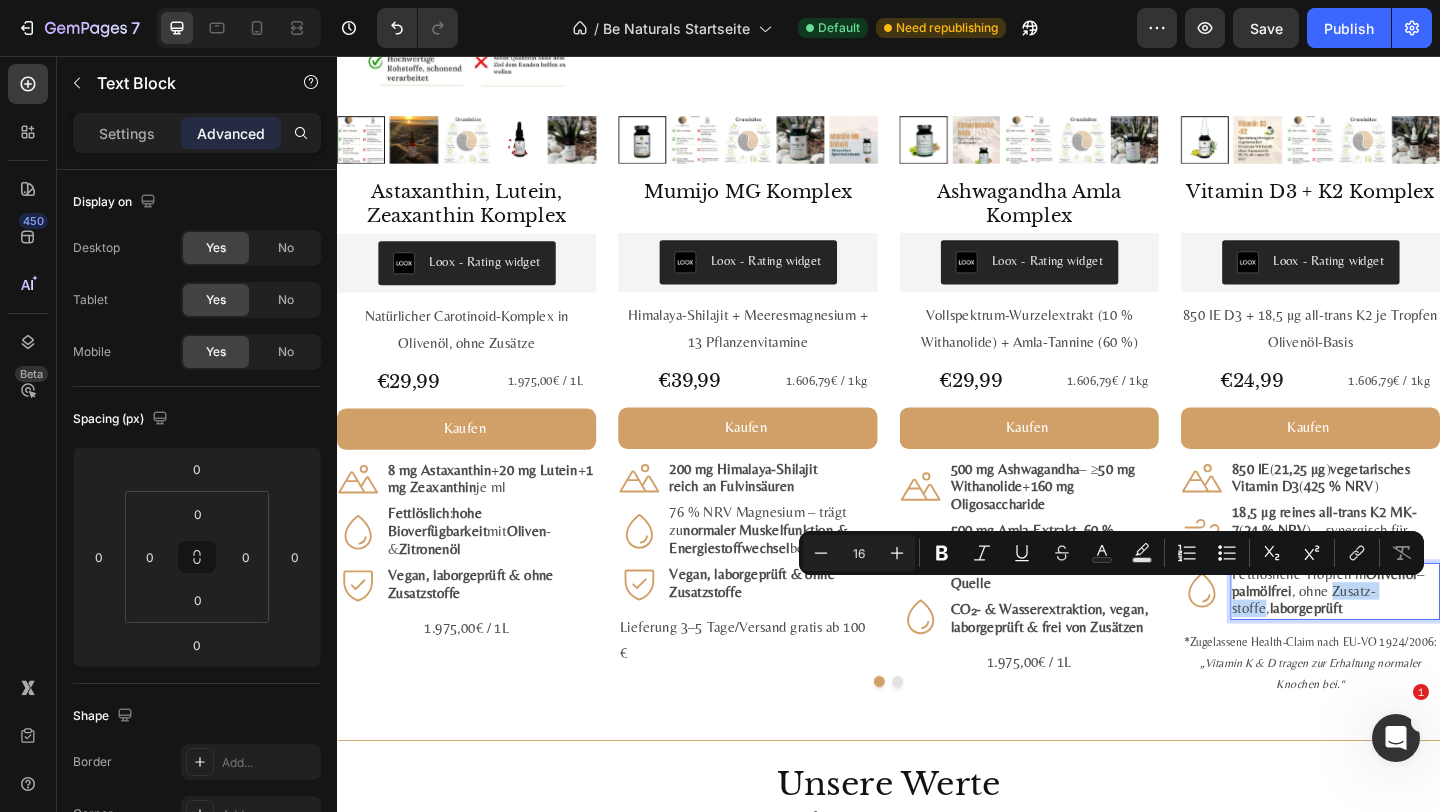 click on "Fettlösliche Tropfen in  Olivenöl  –  palmölfrei , ohne Zusatz­stoffe,  labor­geprüft" at bounding box center (1423, 638) 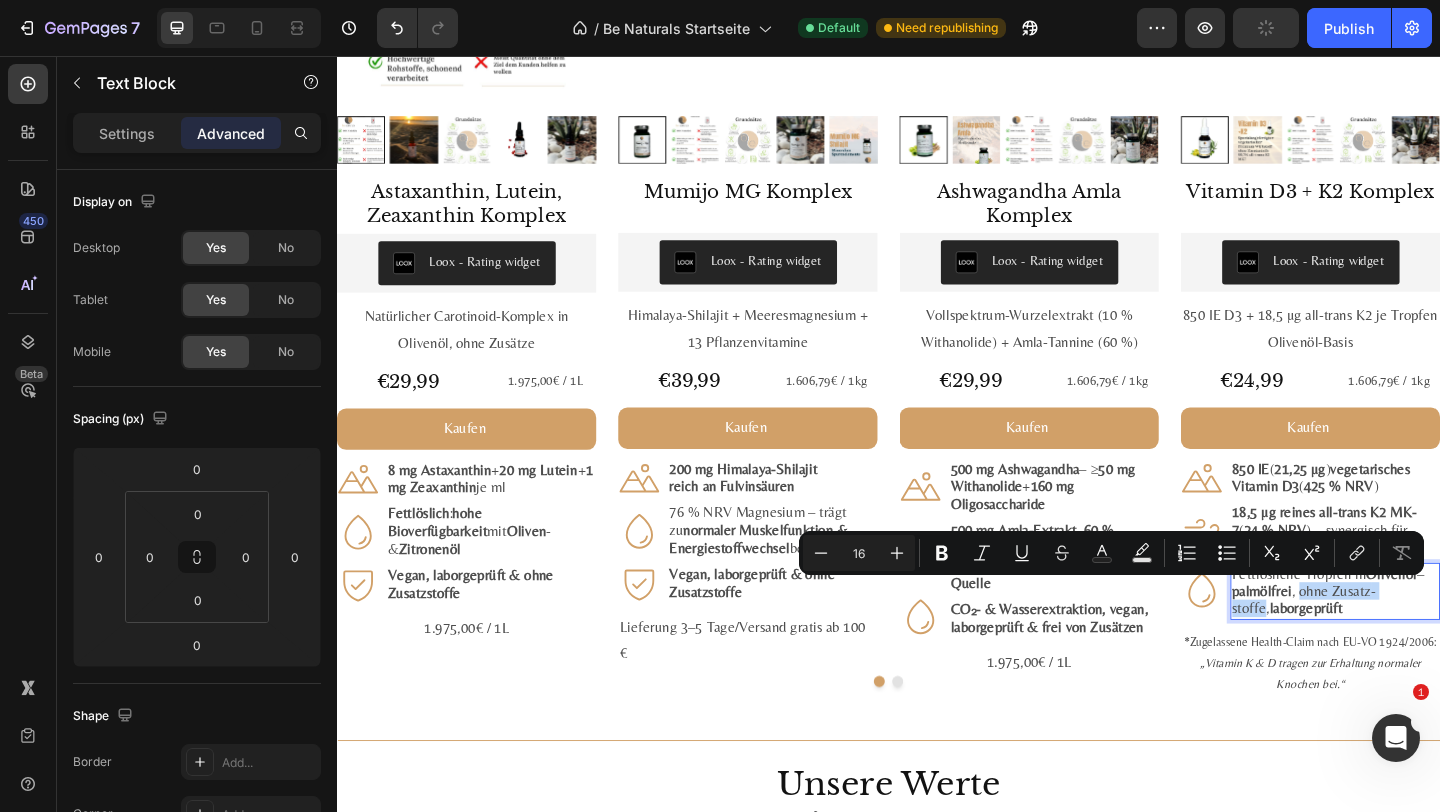 drag, startPoint x: 1385, startPoint y: 635, endPoint x: 1498, endPoint y: 641, distance: 113.15918 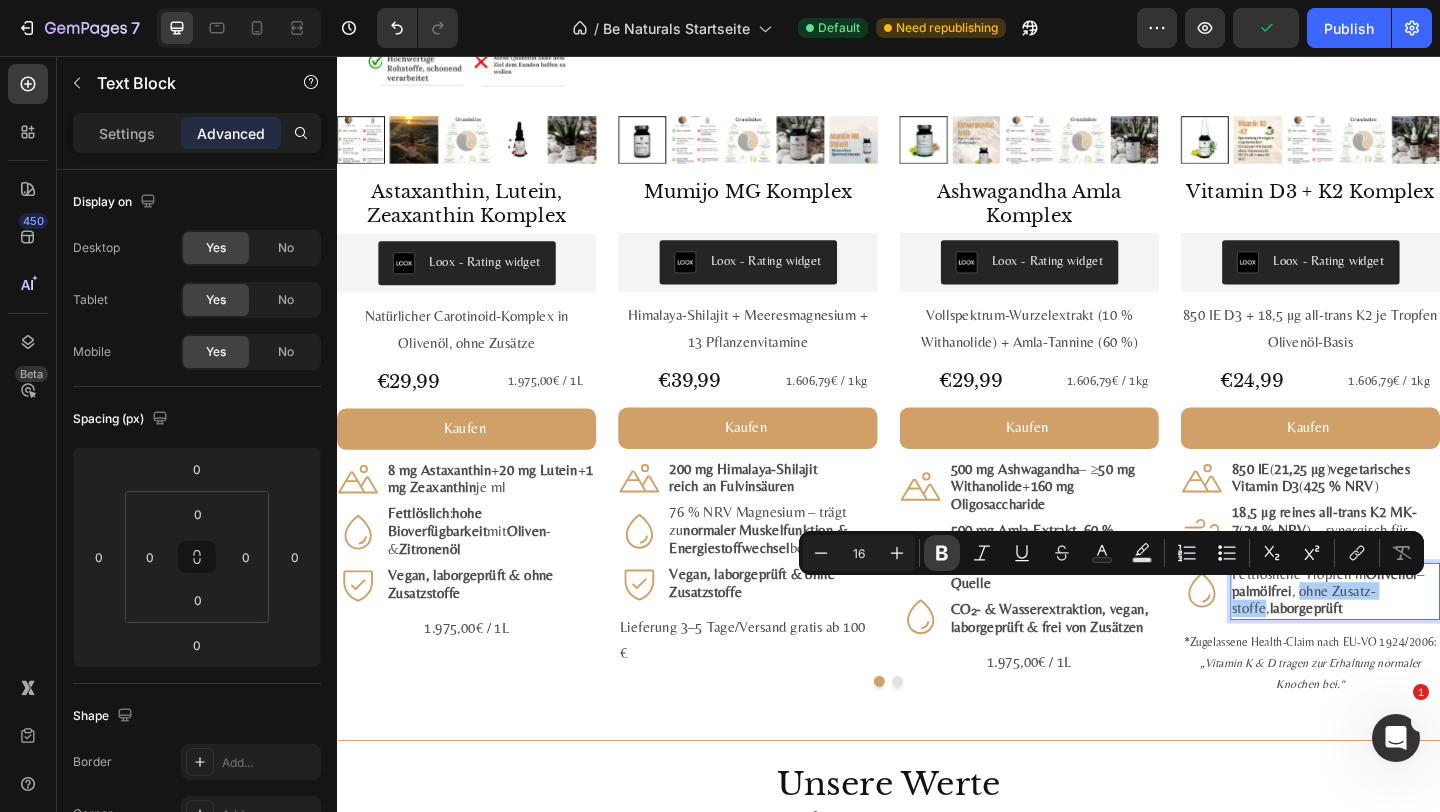 click 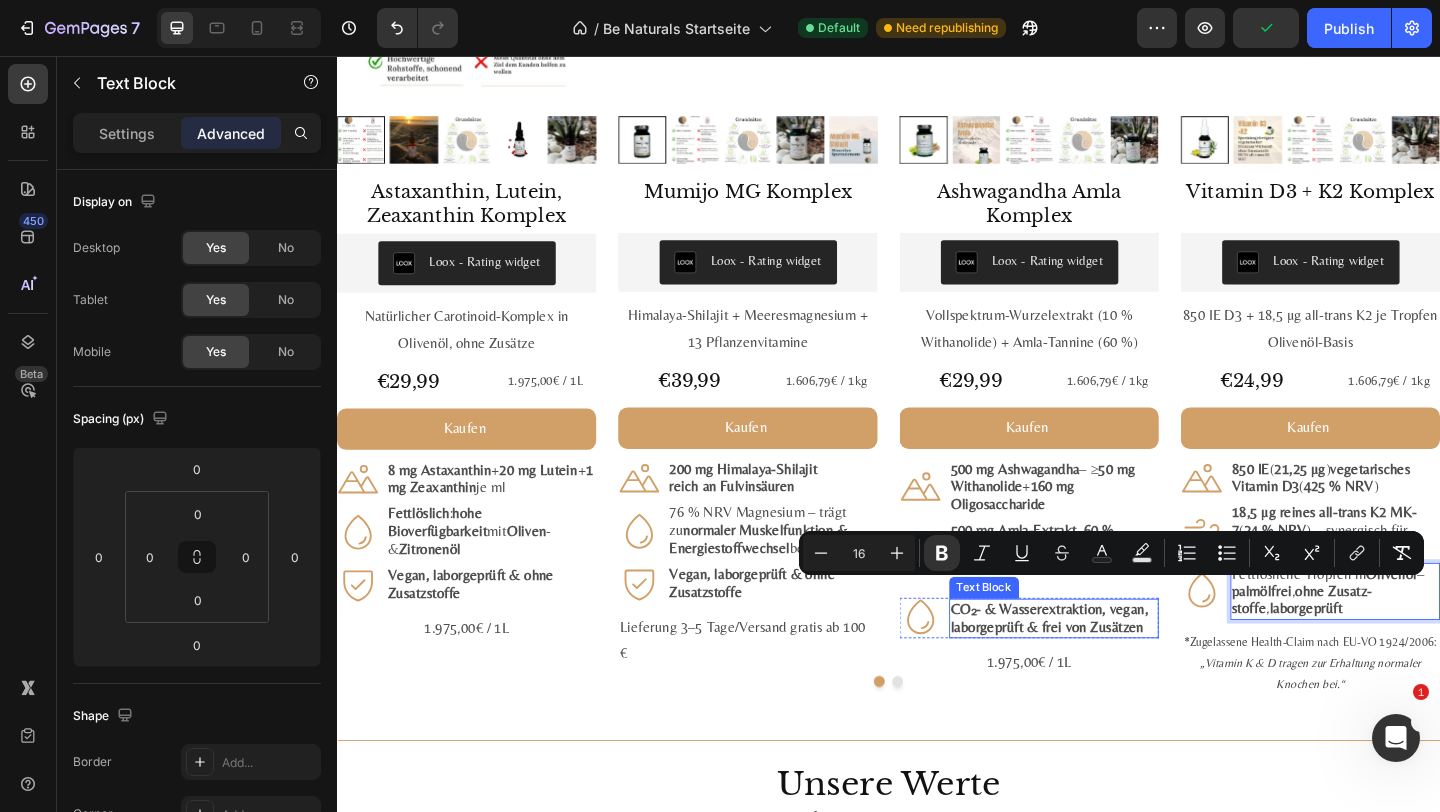 click on "labor­geprüft" at bounding box center [1391, 656] 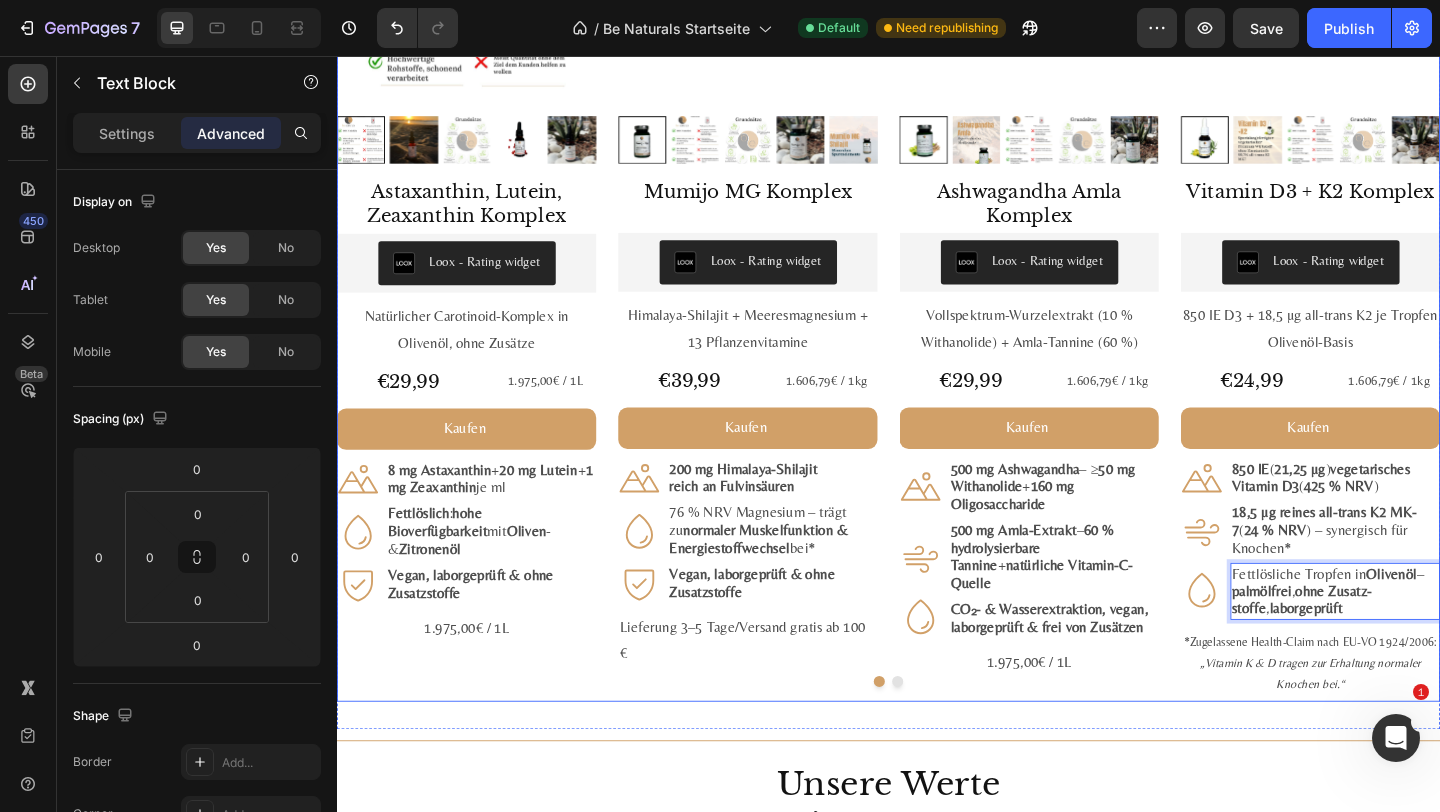 click on "#1 Bestseller Product Badge Product Images Astaxanthin, Lutein, Zeaxanthin Komplex Product Title Loox - Rating widget Loox Natürlicher Carotinoid-Komplex in Olivenöl, ohne Zusätze Text Block €29,99 Product Price Product Price 1.975,00€ / 1L Text Block Row Kaufen Add to Cart
Icon 8 mg Astaxanthin  +  20 mg Lutein  +  1 mg Zeaxanthin  je ml Text Block Row
Icon Fettlöslich :  hohe Bioverfügbarkeit  mit  Oliven - &  Zitronenöl Text Block Row
Icon Vegan, labor­geprüft & ohne Zusatz­stoffe Text Block Row Row 1.975,00€ / 1L Text Block Product #2 Bestseller Product Badge Product Images Mumijo MG Komplex Product Title Loox - Rating widget Loox Himalaya-Shilajit + Meeres­magnesium + 13 Pflanzen­vitamine Text Block €39,99 Product Price Product Price 1.606,79€ / 1kg Text Block Row Kaufen Add to Cart
Icon 200 mg Himalaya-Shilajit reich an Fulvin­säuren Text Block Row
Icon 76 % NRV Magnesium – trägt zu   bei* Row Icon" at bounding box center [937, 294] 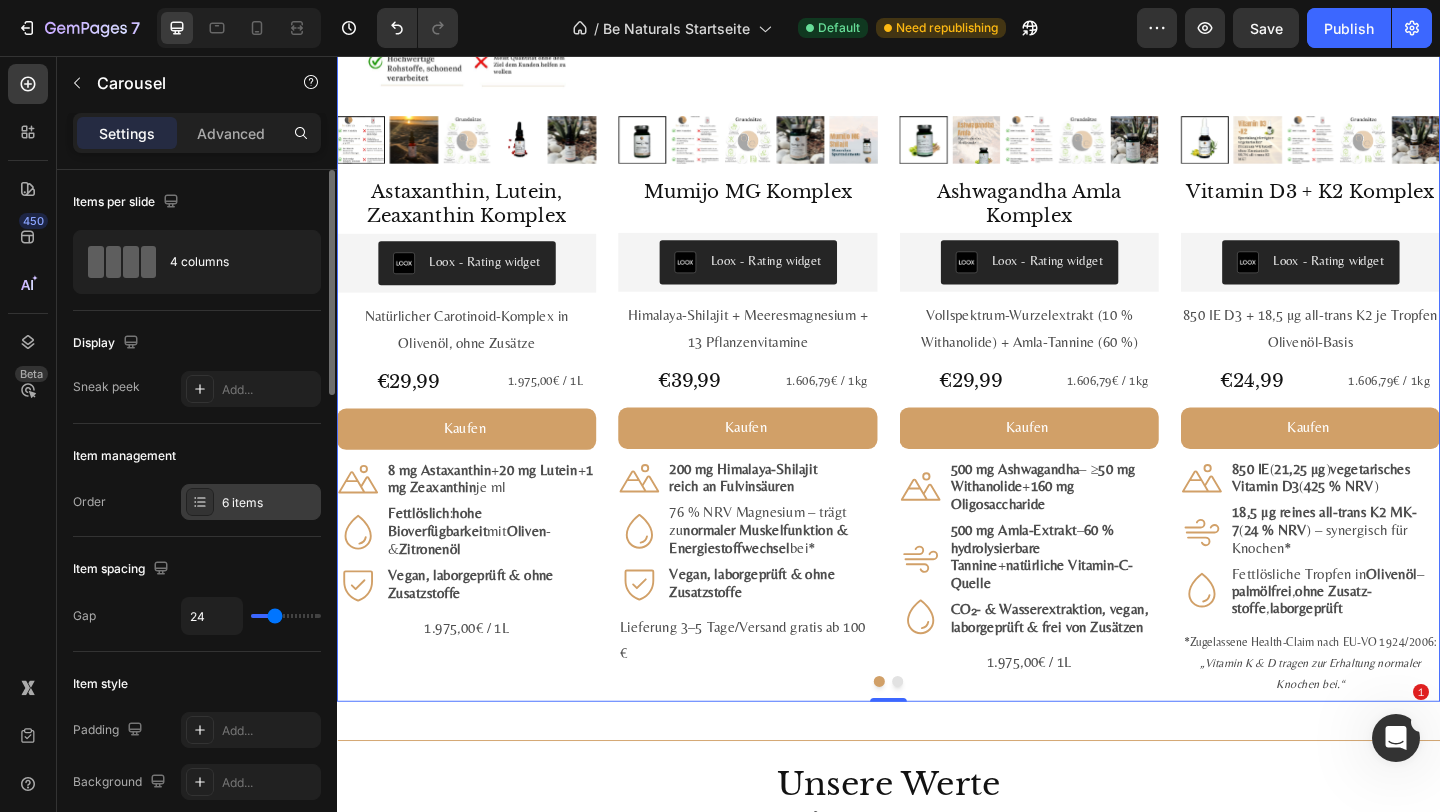 click on "6 items" at bounding box center [269, 503] 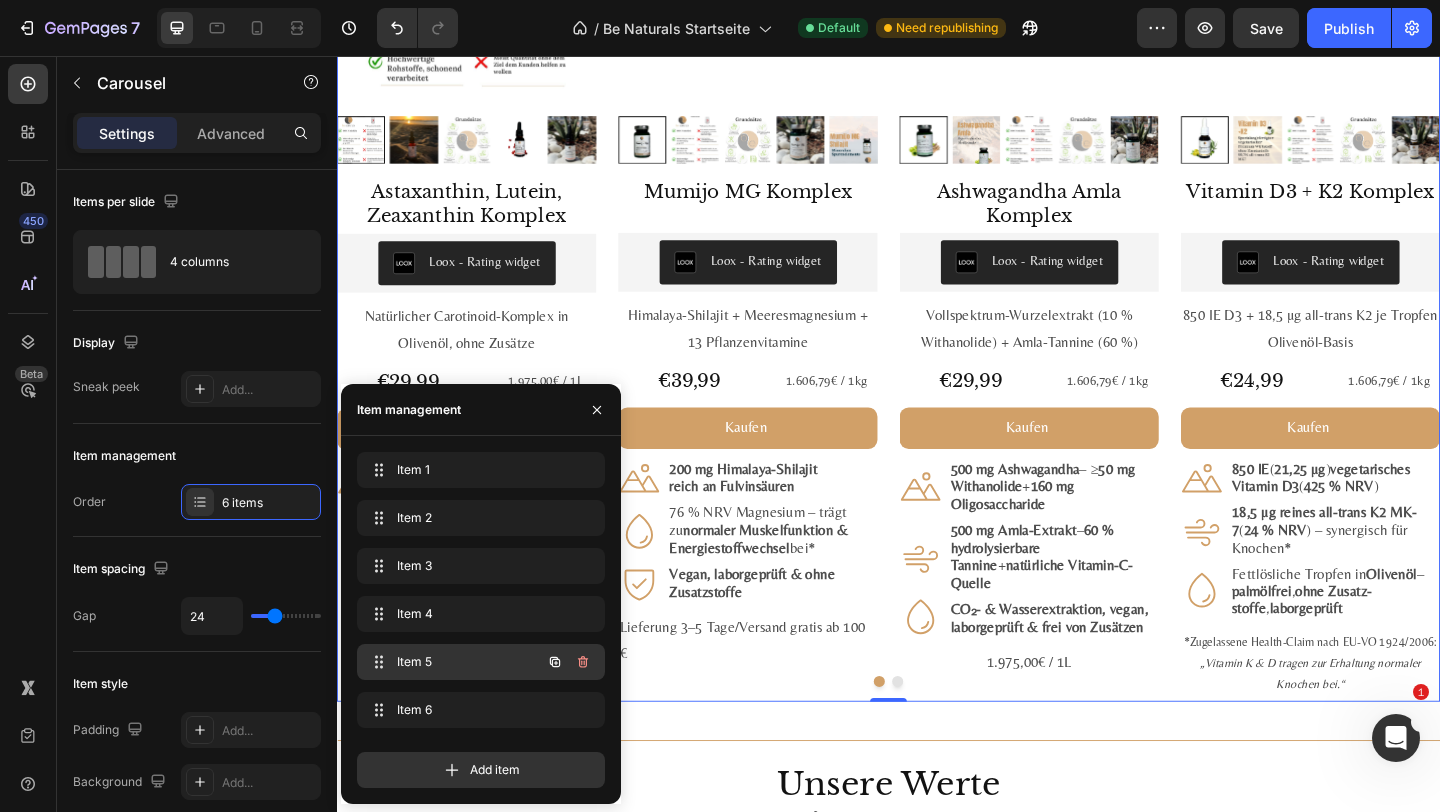 click on "Item 5" at bounding box center [453, 662] 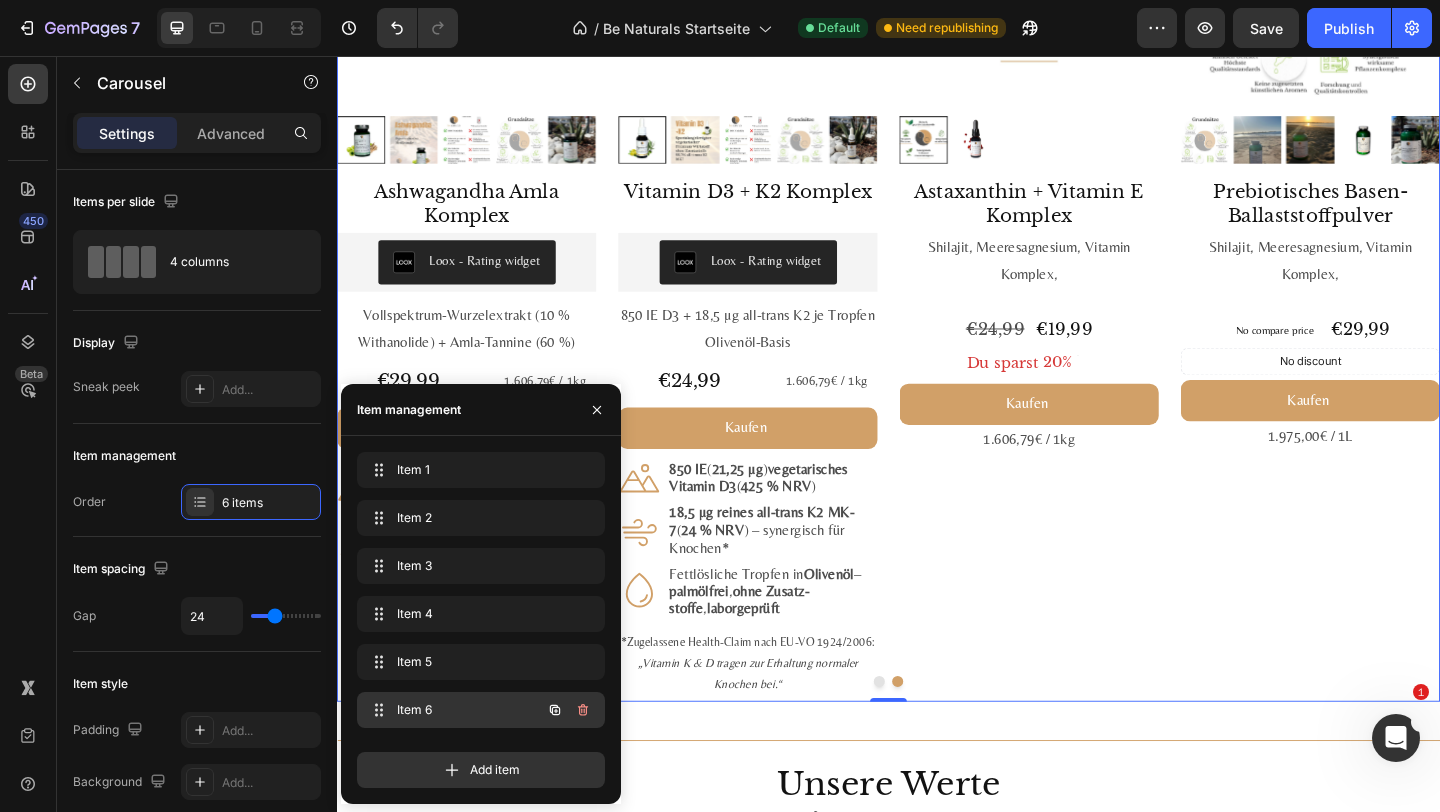 click on "Item 6" at bounding box center (453, 710) 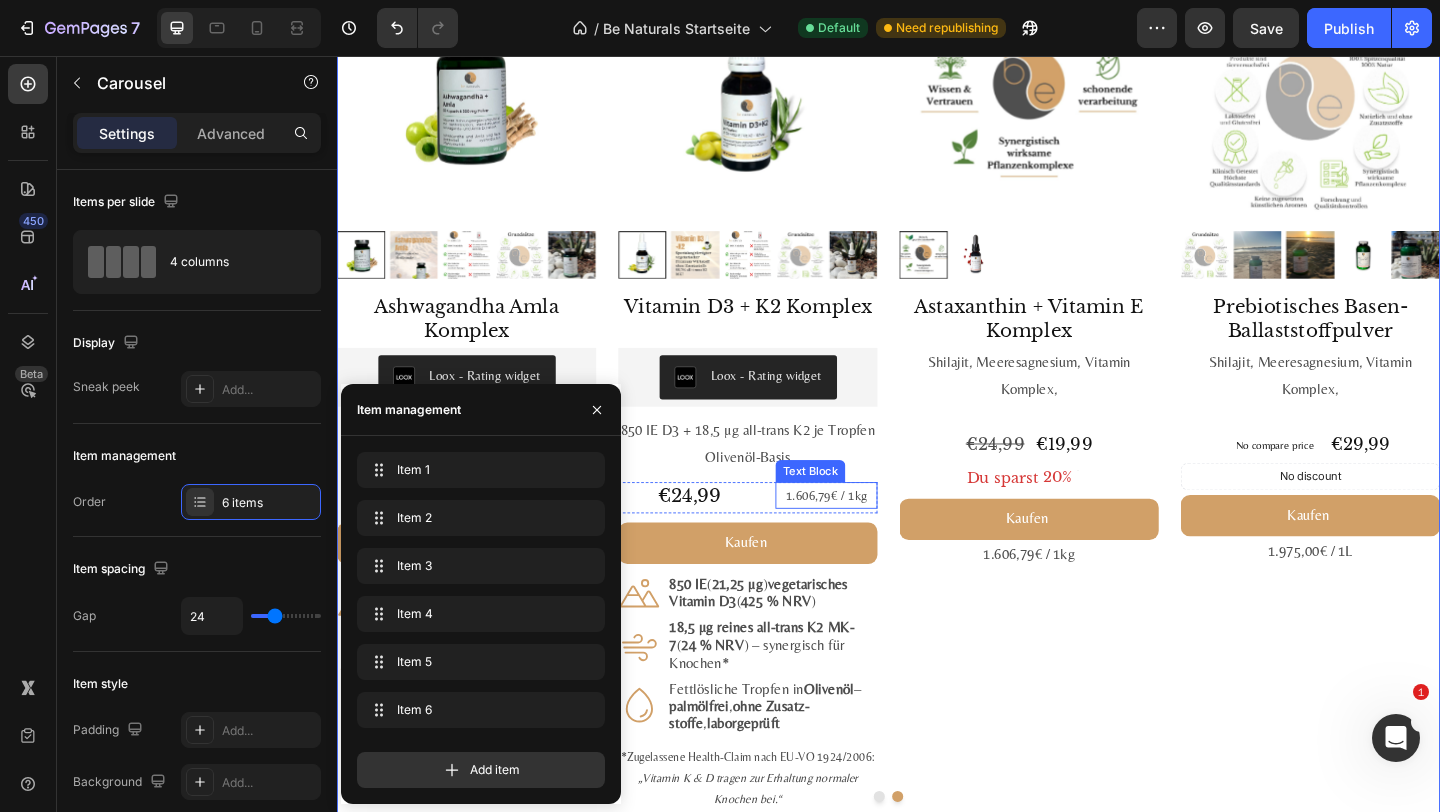 scroll, scrollTop: 2401, scrollLeft: 0, axis: vertical 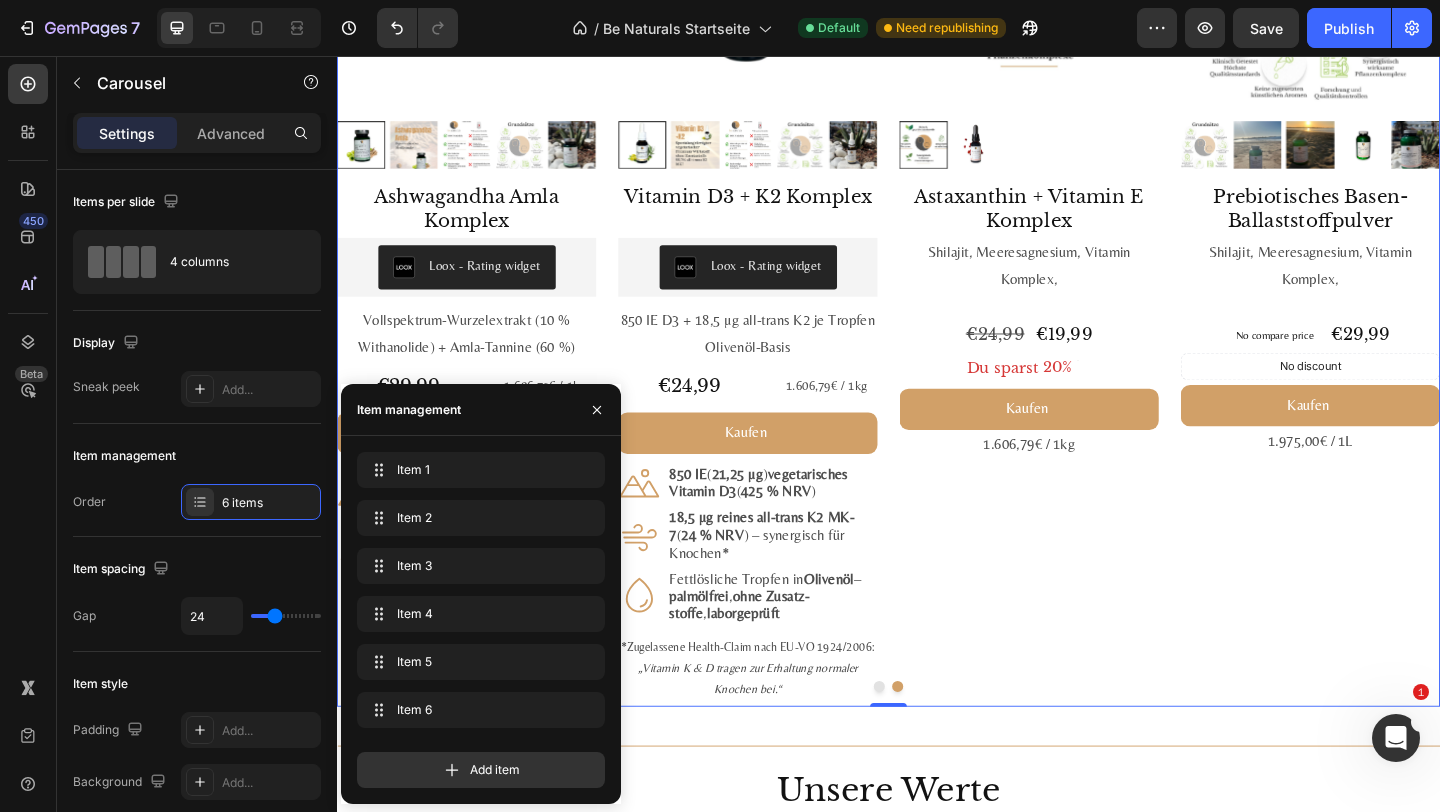 click on "Neu Product Badge Product Images Astaxanthin + Vitamin E Komplex Product Title Shilajit, Meeresagnesium, Vitamin Komplex, Text Block €24,99 Product Price Product Price €19,99 Product Price Product Price Row Du sparst 20% Discount Tag Kaufen Add to Cart 1.606,79€ / 1kg Text Block Product" at bounding box center [1090, 300] 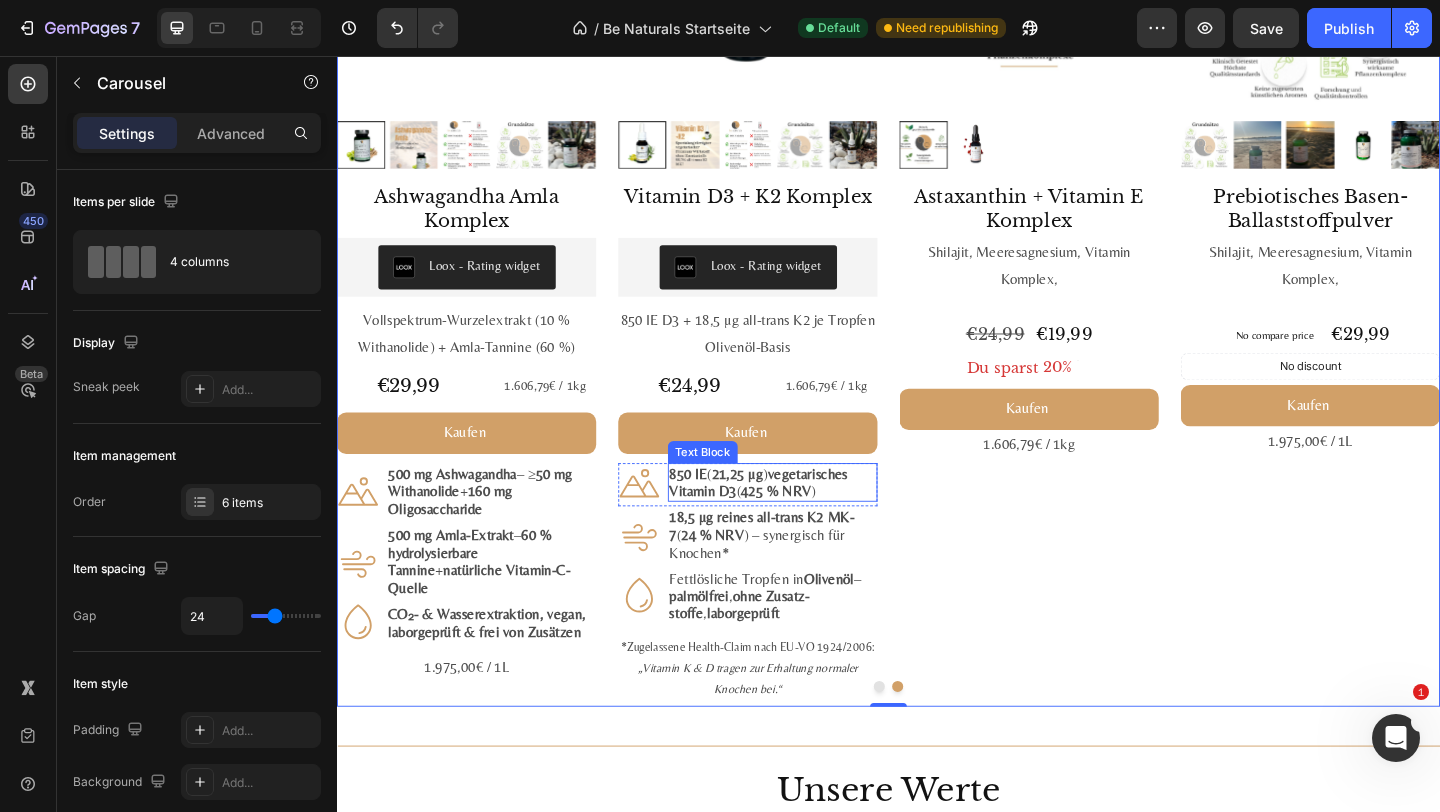 click on "21,25 µg" at bounding box center (773, 510) 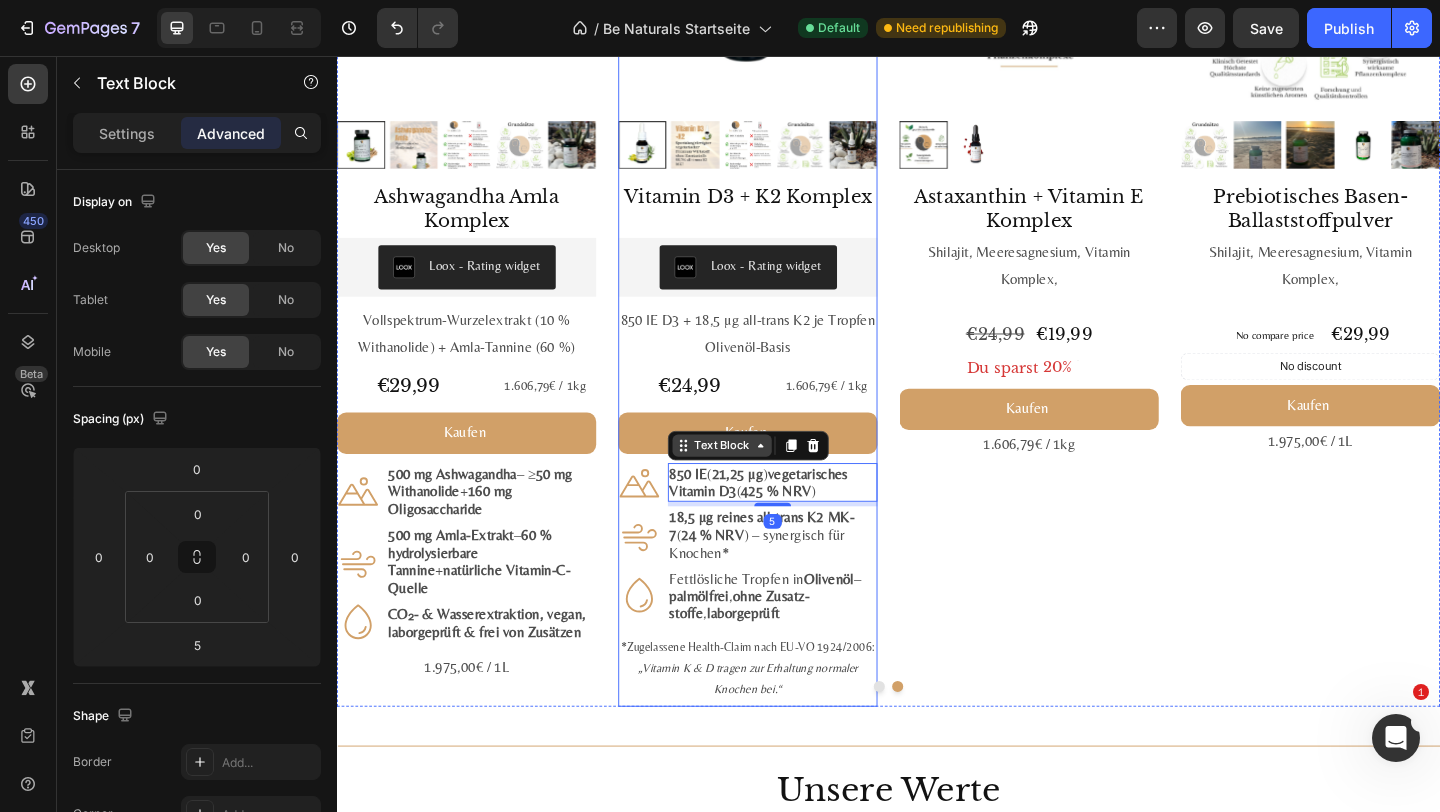 click on "Text Block" at bounding box center (756, 480) 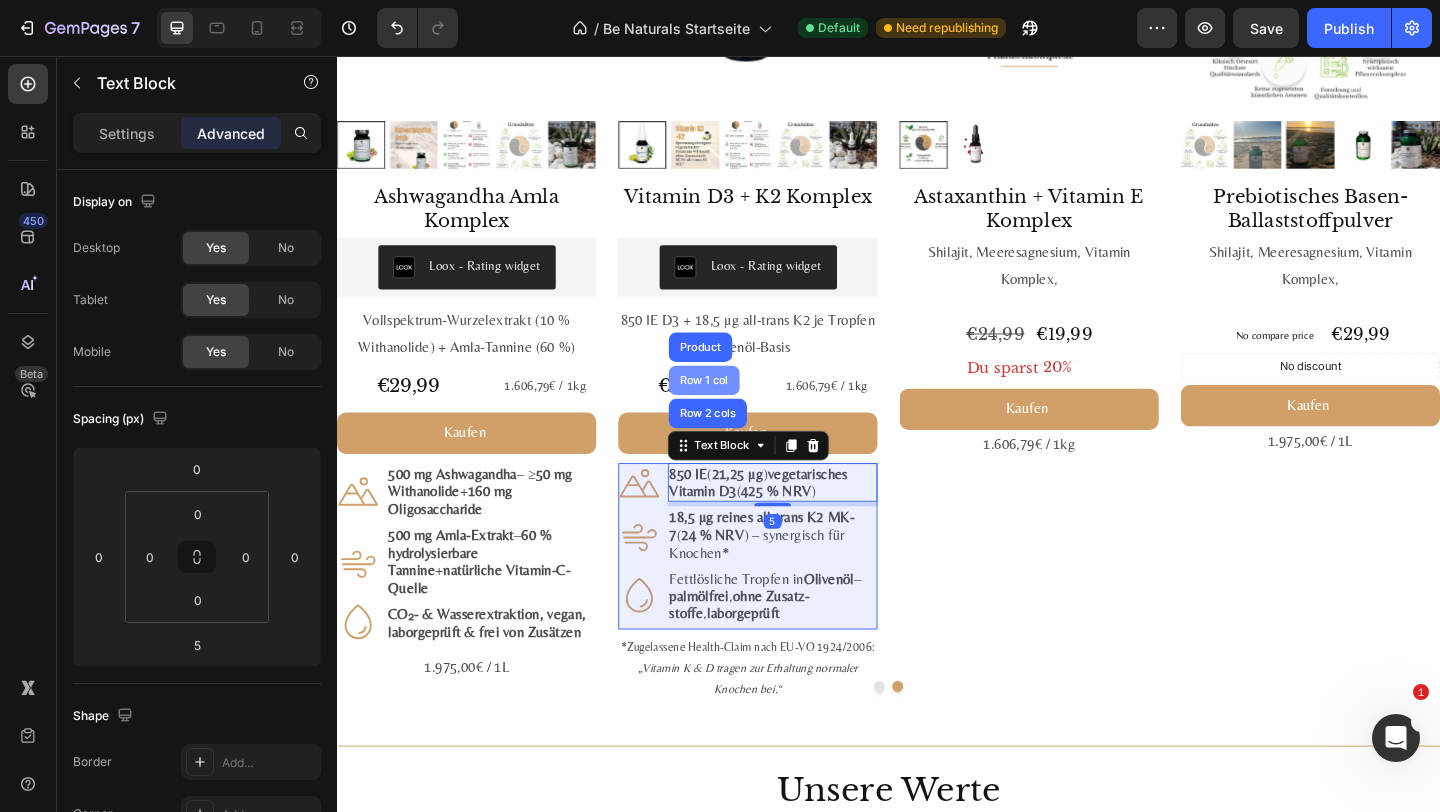 click on "Row 1 col" at bounding box center (736, 409) 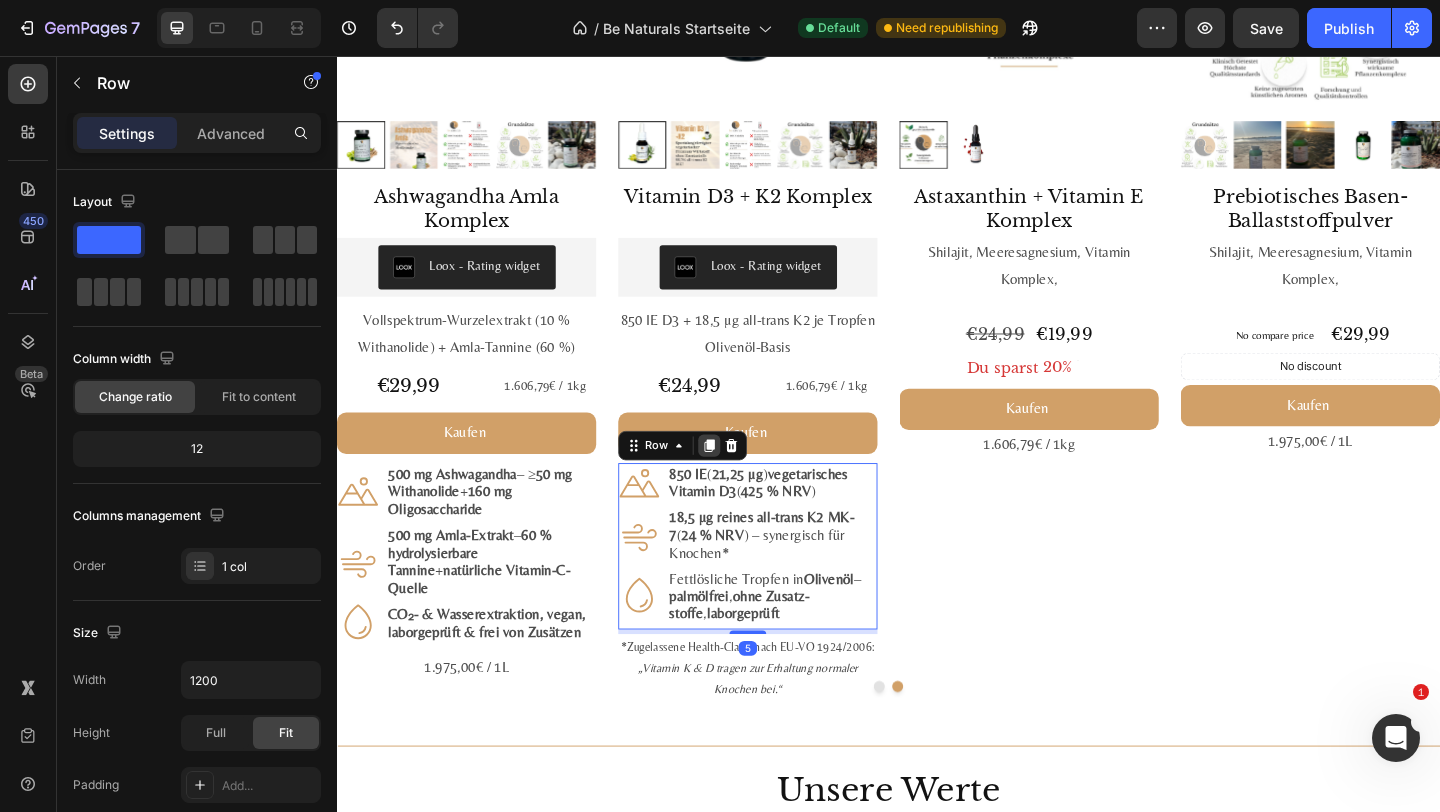 click 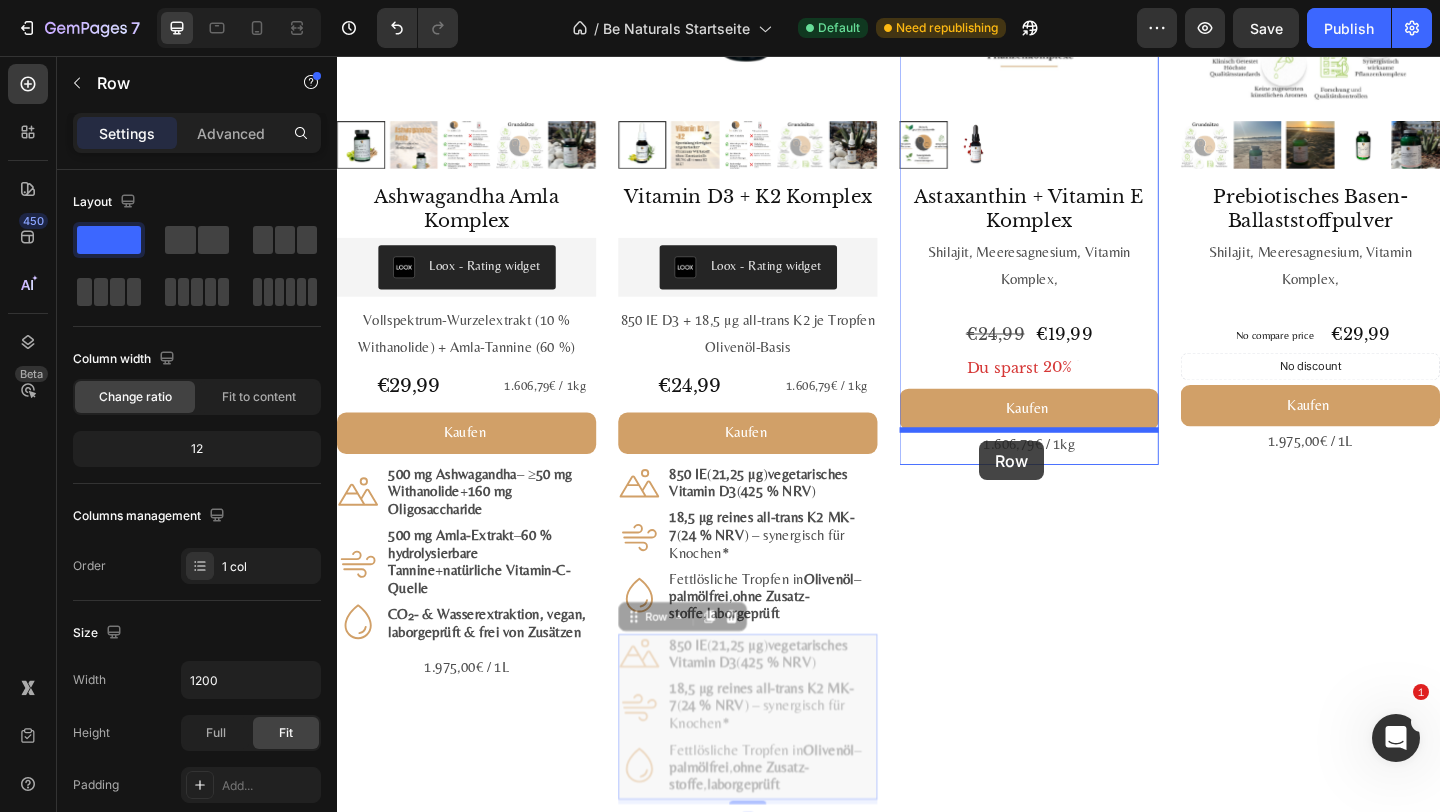 drag, startPoint x: 673, startPoint y: 661, endPoint x: 1031, endPoint y: 478, distance: 402.06094 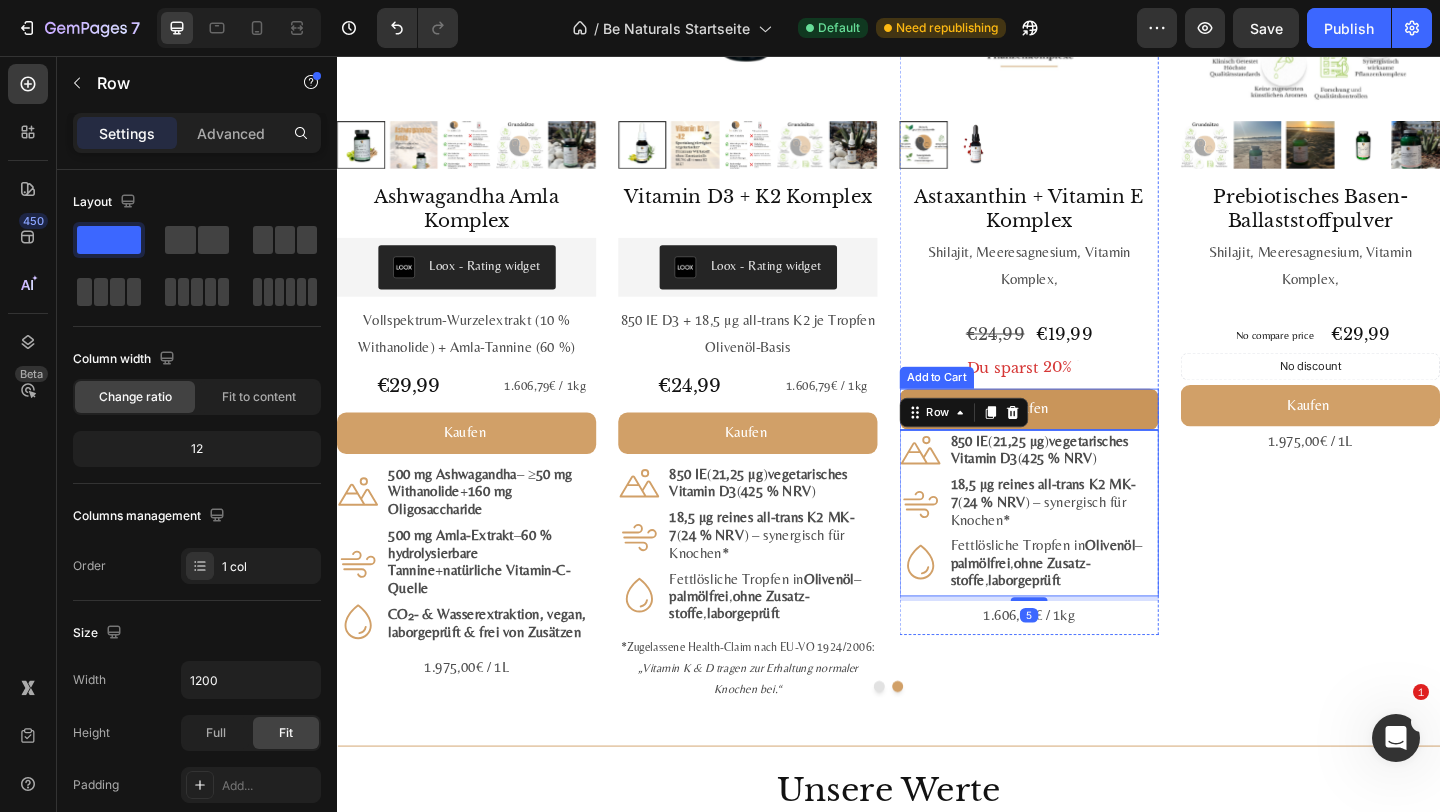 click on "Kaufen" at bounding box center (1090, 440) 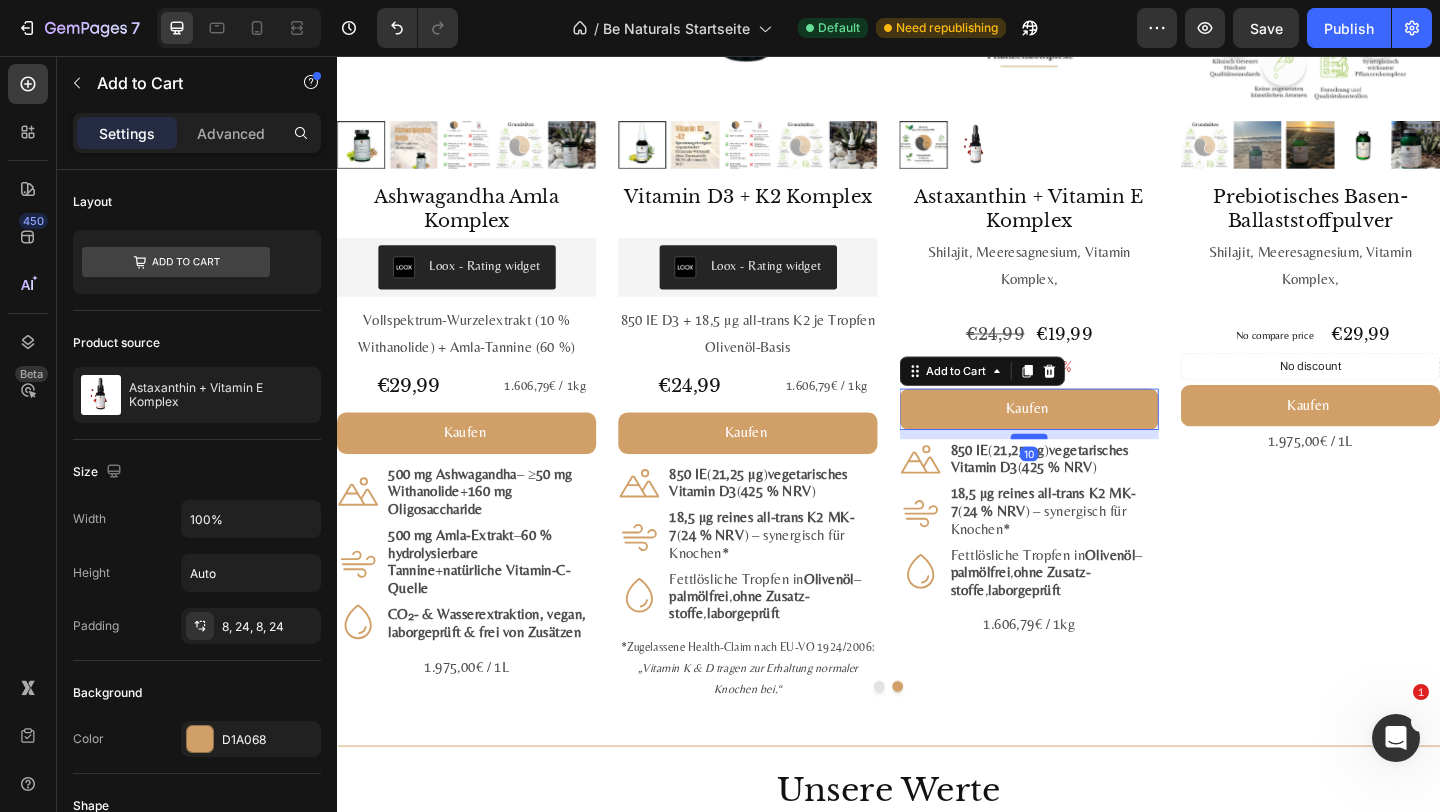drag, startPoint x: 1090, startPoint y: 461, endPoint x: 1085, endPoint y: 471, distance: 11.18034 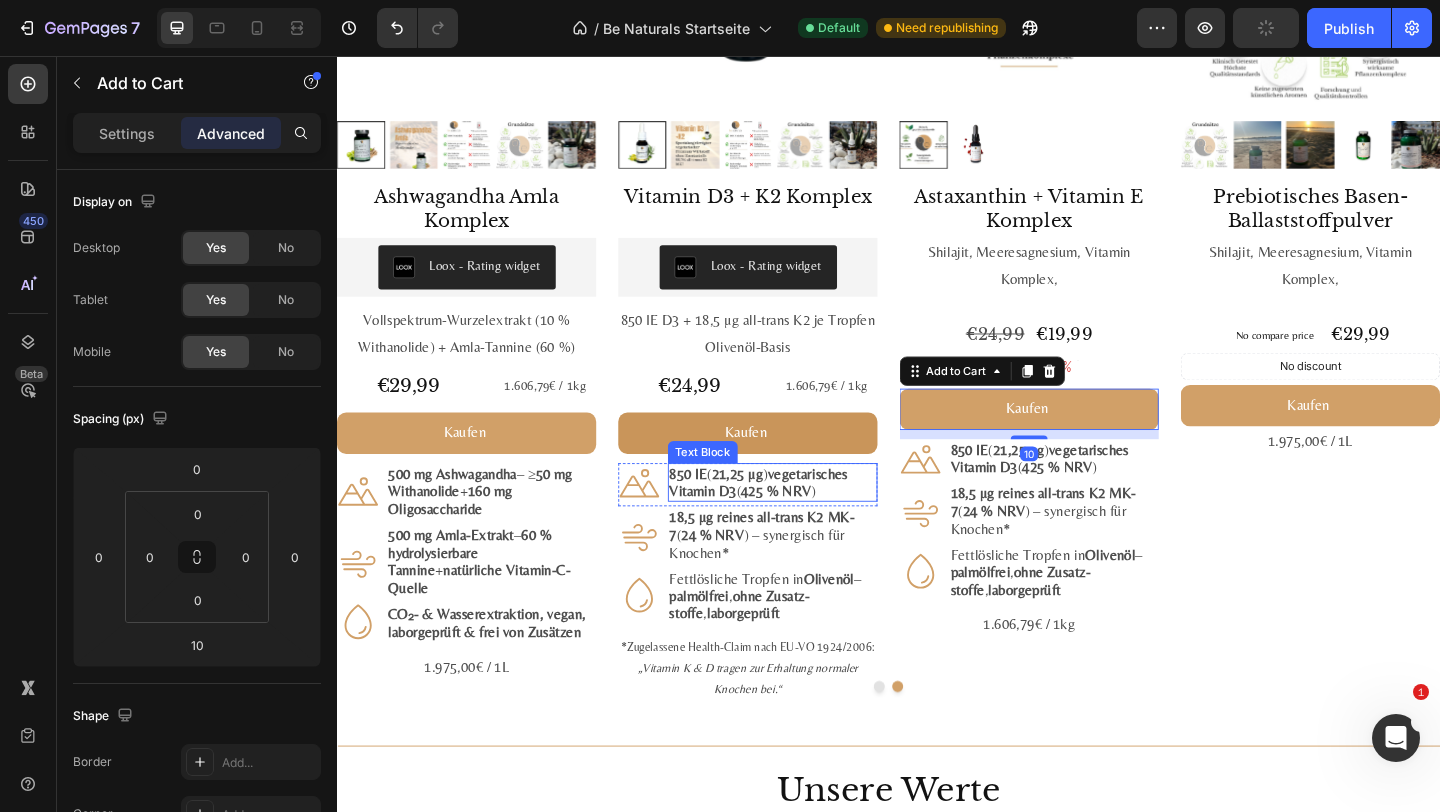 click on "Kaufen" at bounding box center (784, 466) 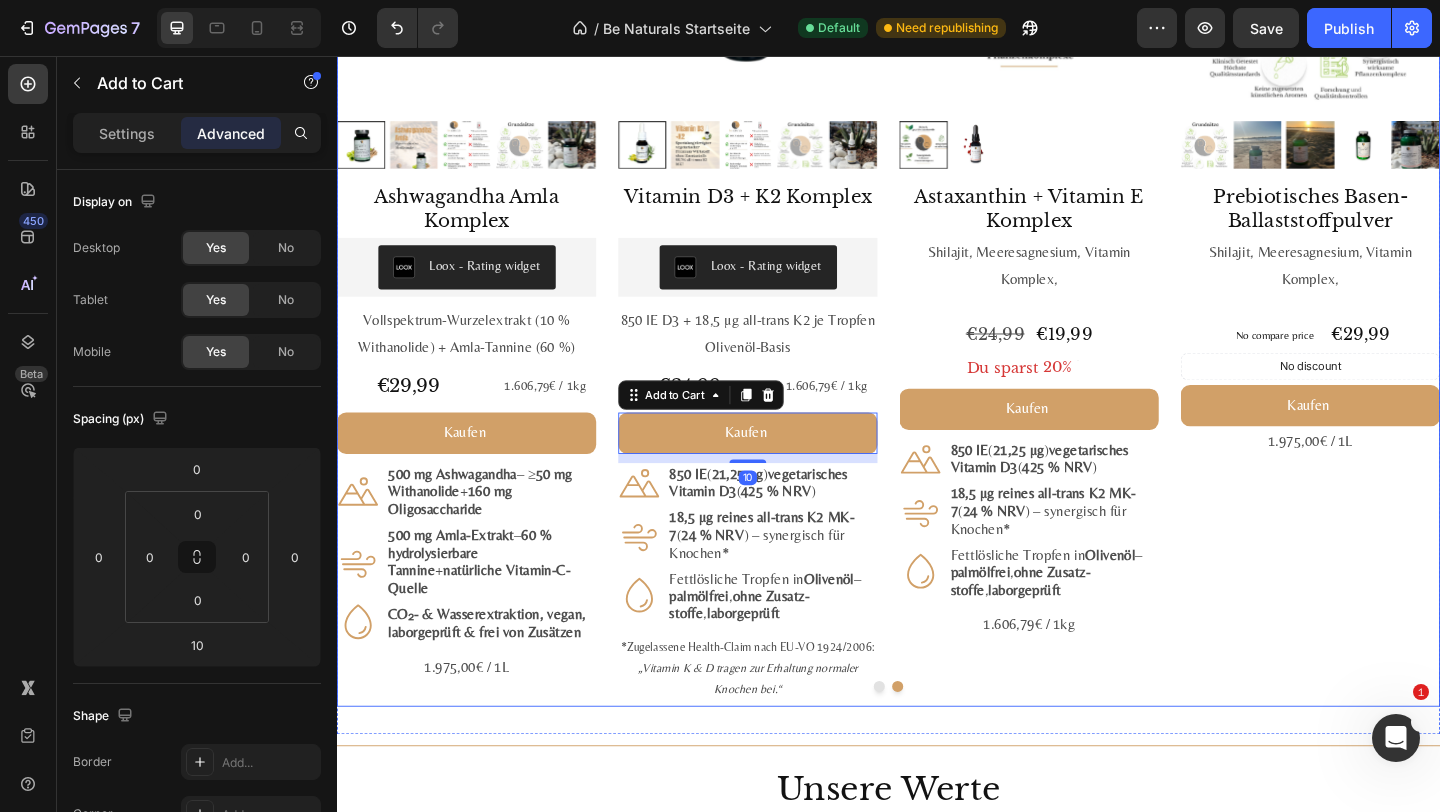 click on "#1 Bestseller Product Badge Product Images Astaxanthin, Lutein, Zeaxanthin Komplex Product Title Loox - Rating widget Loox Natürlicher Carotinoid-Komplex in Olivenöl, ohne Zusätze Text Block €29,99 Product Price Product Price 1.975,00€ / 1L Text Block Row Kaufen Add to Cart
Icon 8 mg Astaxanthin  +  20 mg Lutein  +  1 mg Zeaxanthin  je ml Text Block Row
Icon Fettlöslich :  hohe Bioverfügbarkeit  mit  Oliven - &  Zitronenöl Text Block Row
Icon Vegan, labor­geprüft & ohne Zusatz­stoffe Text Block Row Row 1.975,00€ / 1L Text Block Product #2 Bestseller Product Badge Product Images Mumijo MG Komplex Product Title Loox - Rating widget Loox Himalaya-Shilajit + Meeres­magnesium + 13 Pflanzen­vitamine Text Block €39,99 Product Price Product Price 1.606,79€ / 1kg Text Block Row Kaufen Add to Cart
Icon 200 mg Himalaya-Shilajit reich an Fulvin­säuren Text Block Row
Icon 76 % NRV Magnesium – trägt zu   bei* Row Icon" at bounding box center (937, 300) 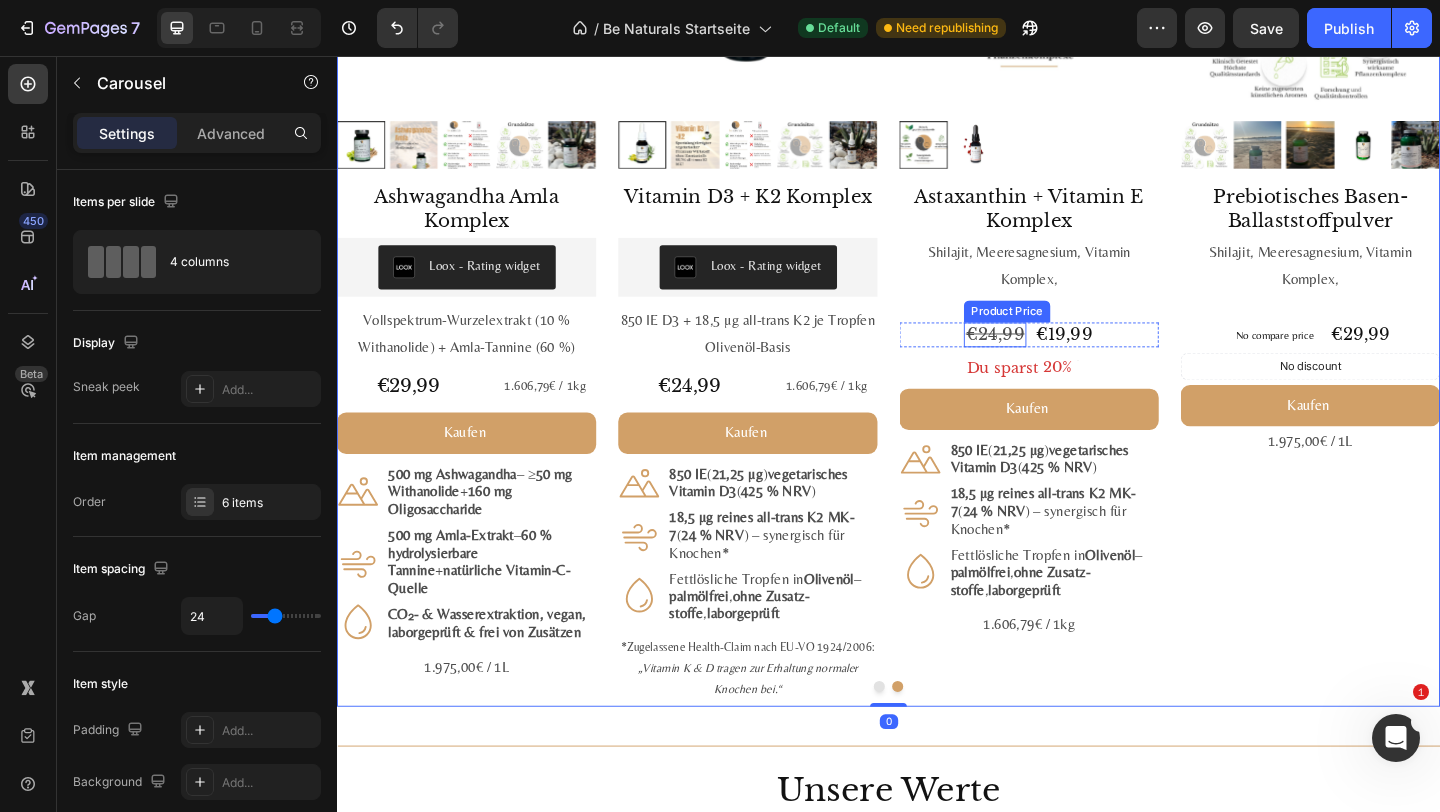 scroll, scrollTop: 2263, scrollLeft: 0, axis: vertical 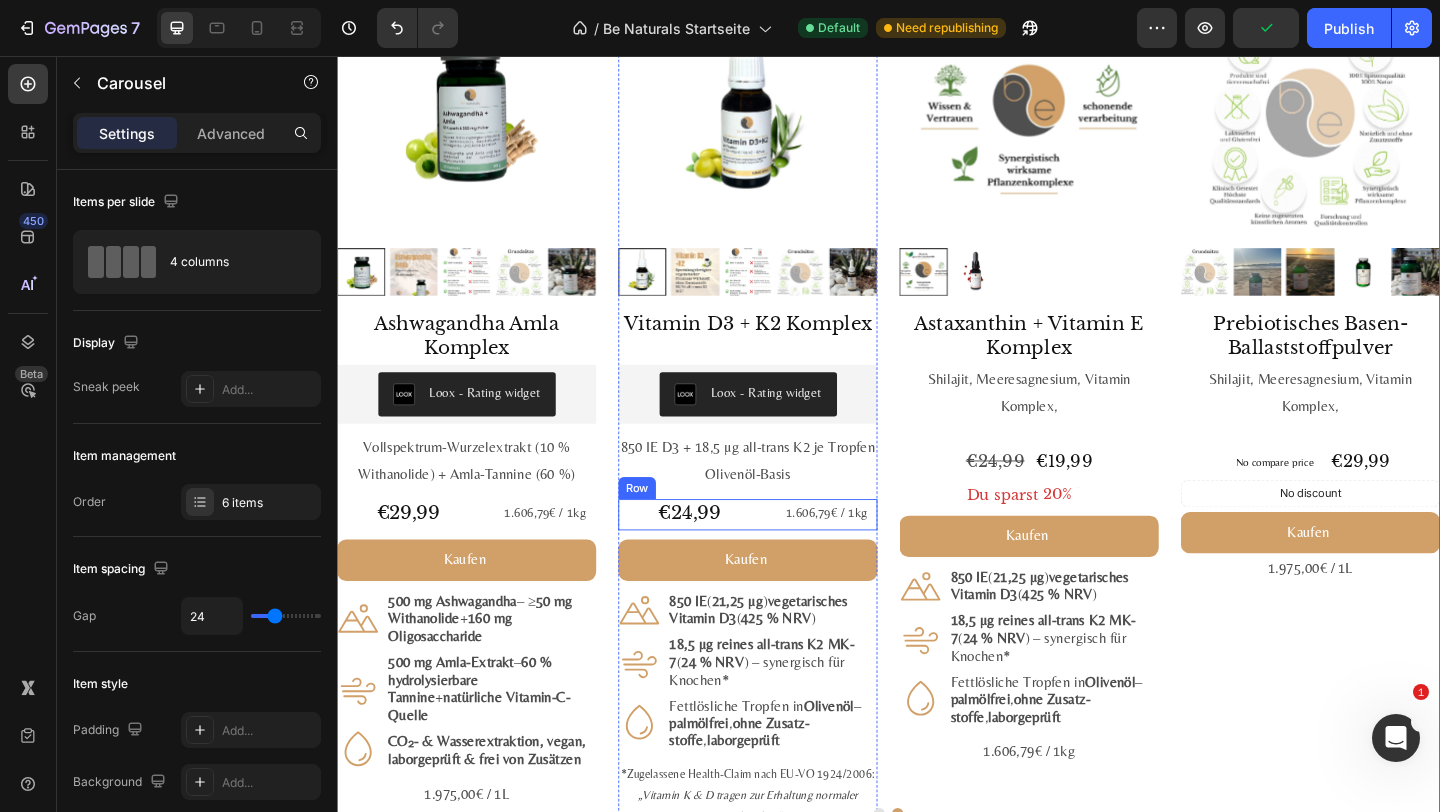 click on "€24,99 Product Price Product Price 1.606,79€ / 1kg Text Block Row" at bounding box center (784, 555) 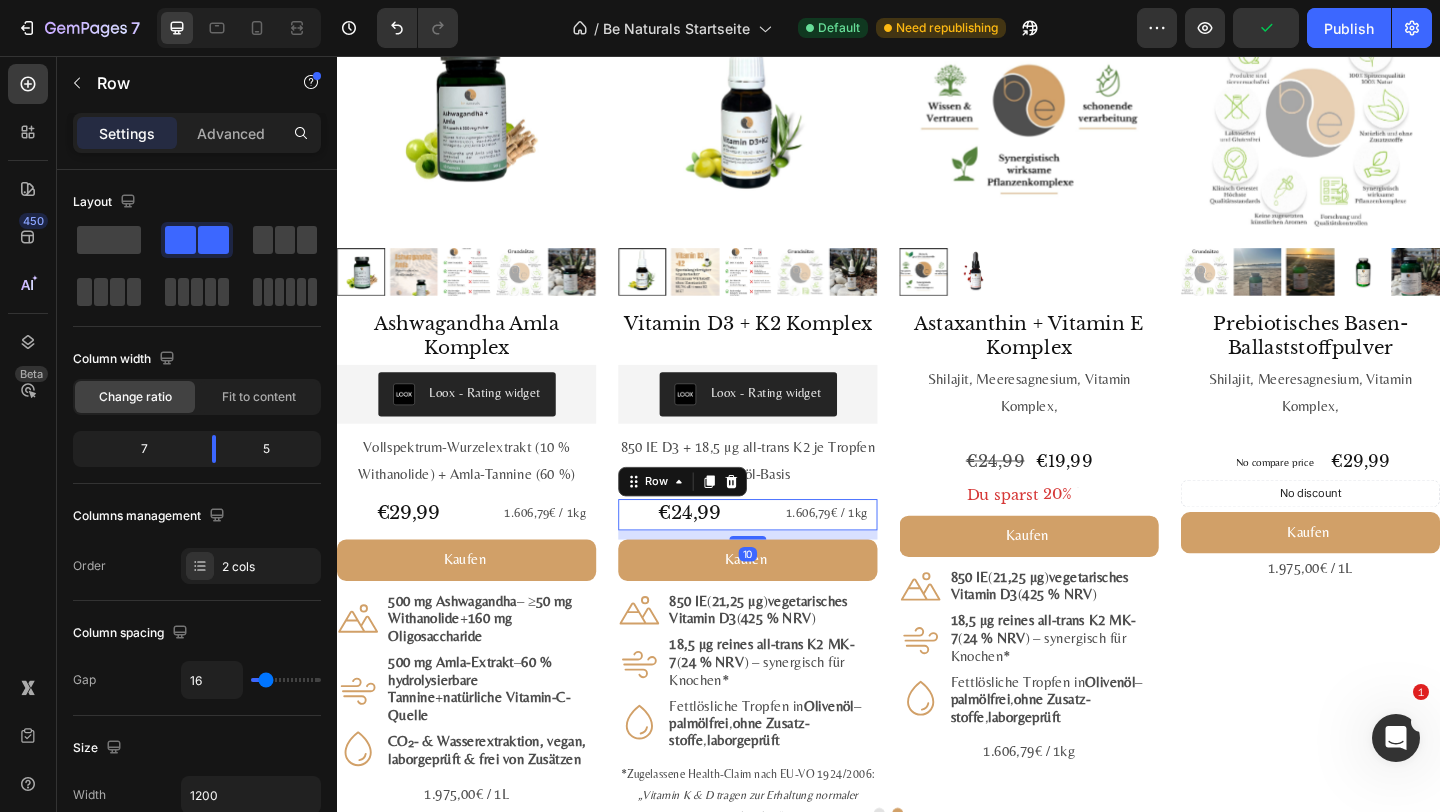 click on "850 IE D3 + 18,5 µg all-trans K2 je Tropfen" at bounding box center (784, 482) 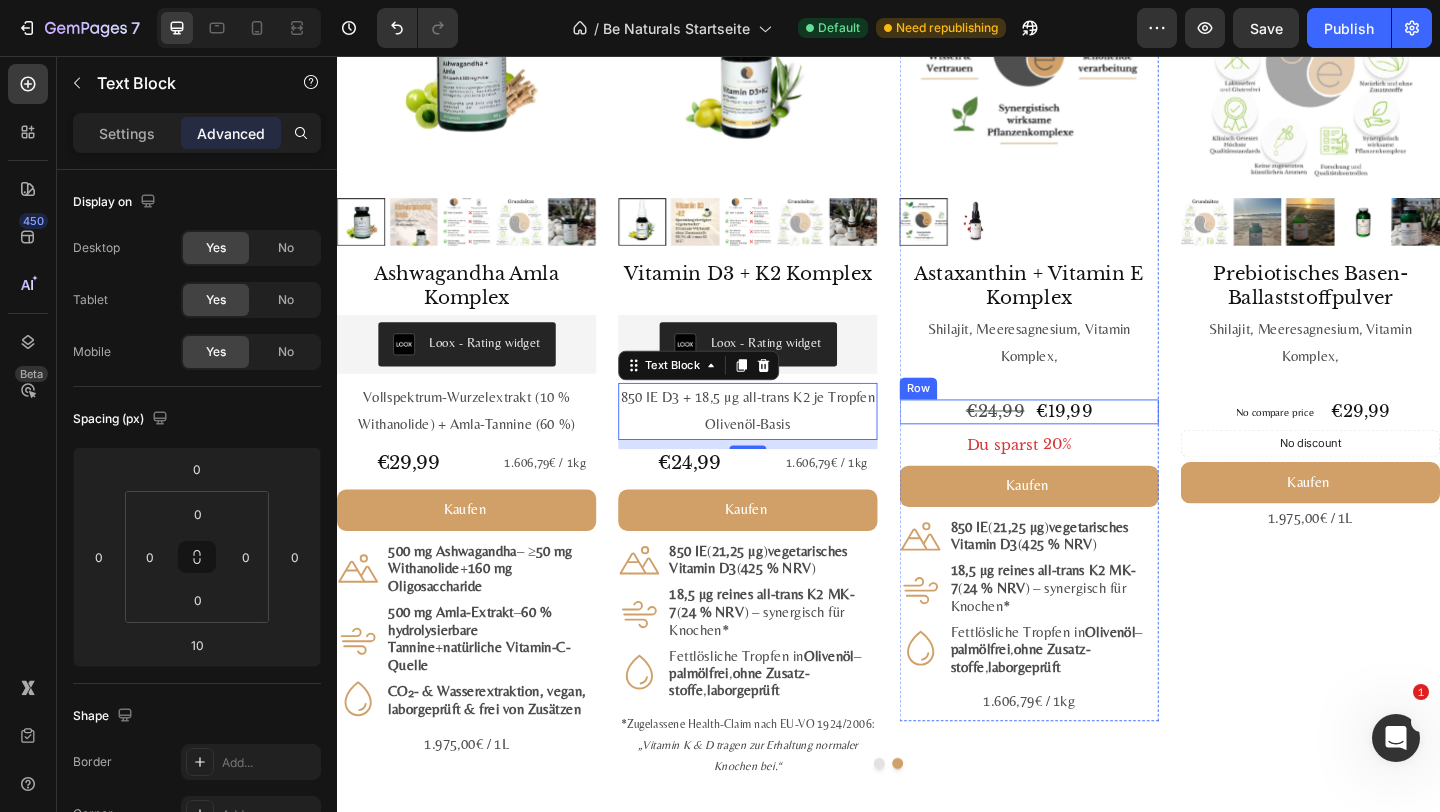 scroll, scrollTop: 2325, scrollLeft: 0, axis: vertical 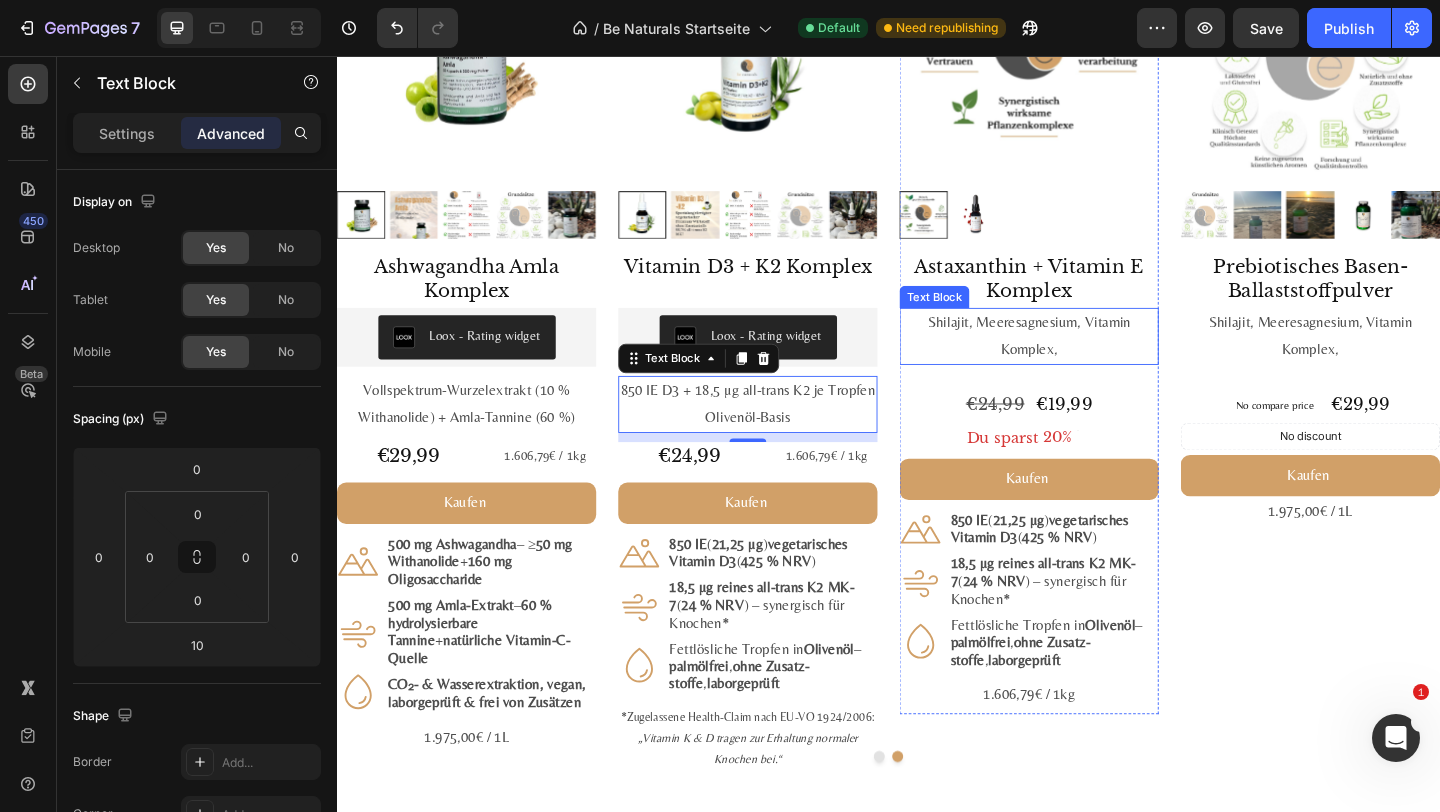 click on "Shilajit, Meeresagnesium, Vitamin Komplex," at bounding box center (1090, 361) 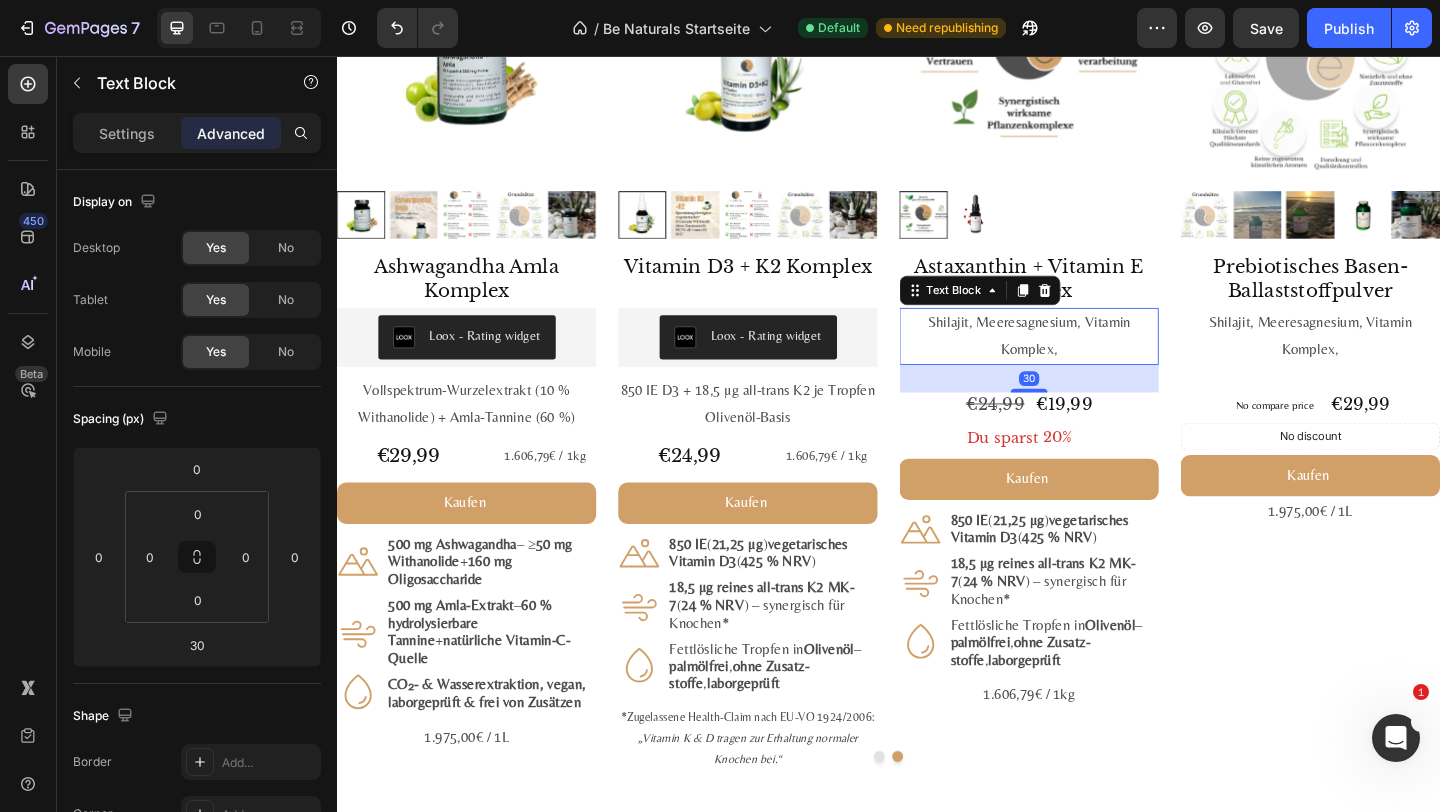 drag, startPoint x: 1082, startPoint y: 421, endPoint x: 1082, endPoint y: 403, distance: 18 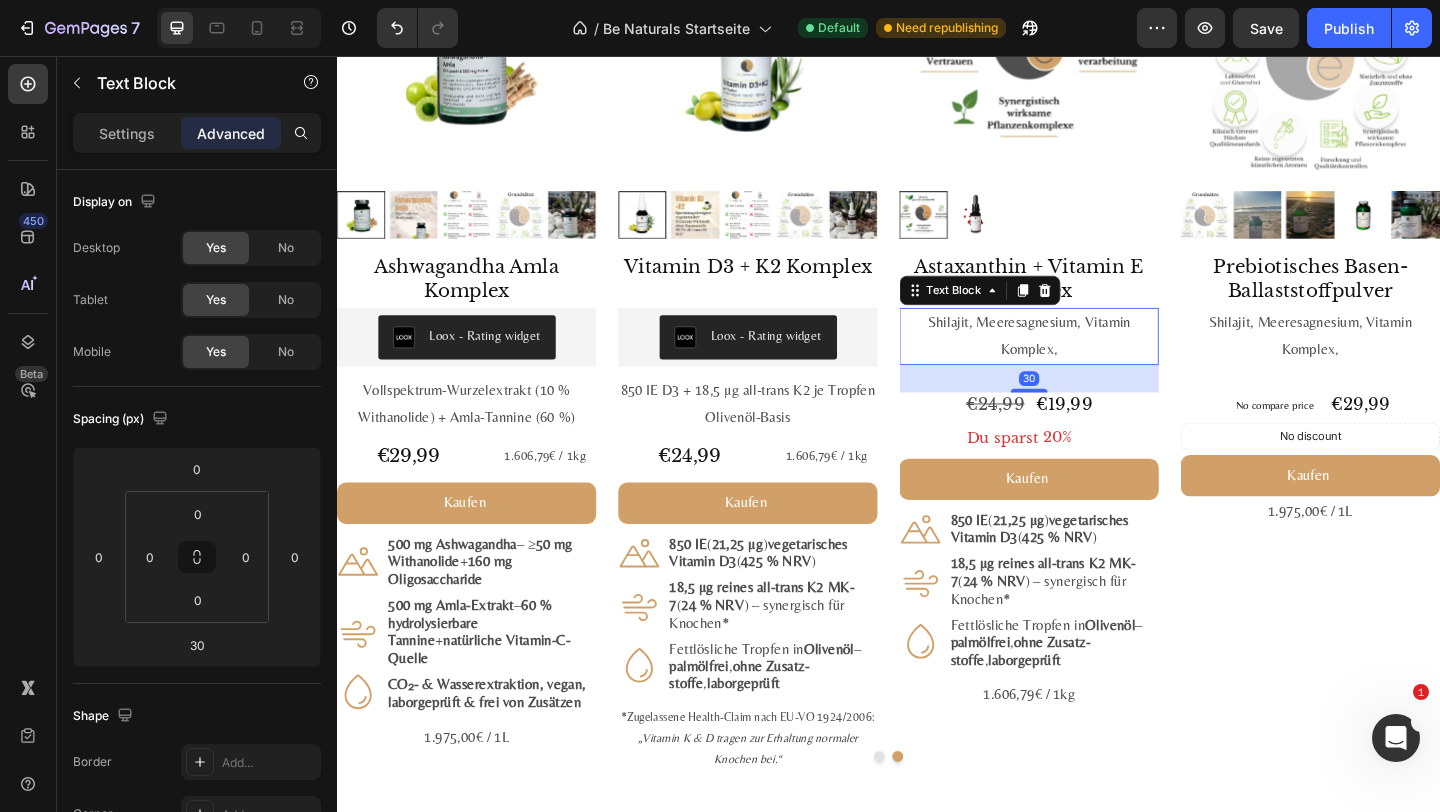 click on "30" at bounding box center (1090, 392) 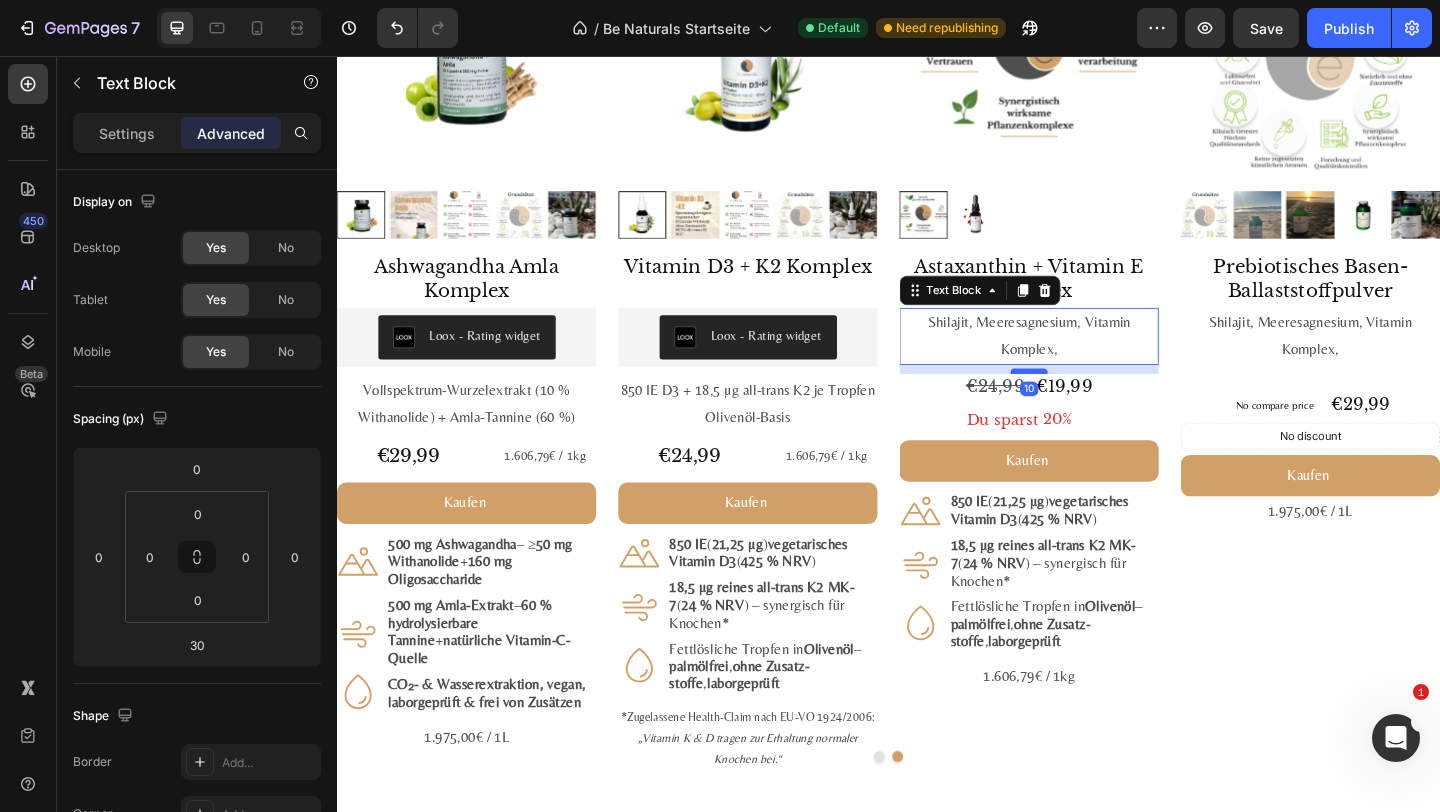 drag, startPoint x: 1077, startPoint y: 418, endPoint x: 1084, endPoint y: 398, distance: 21.189621 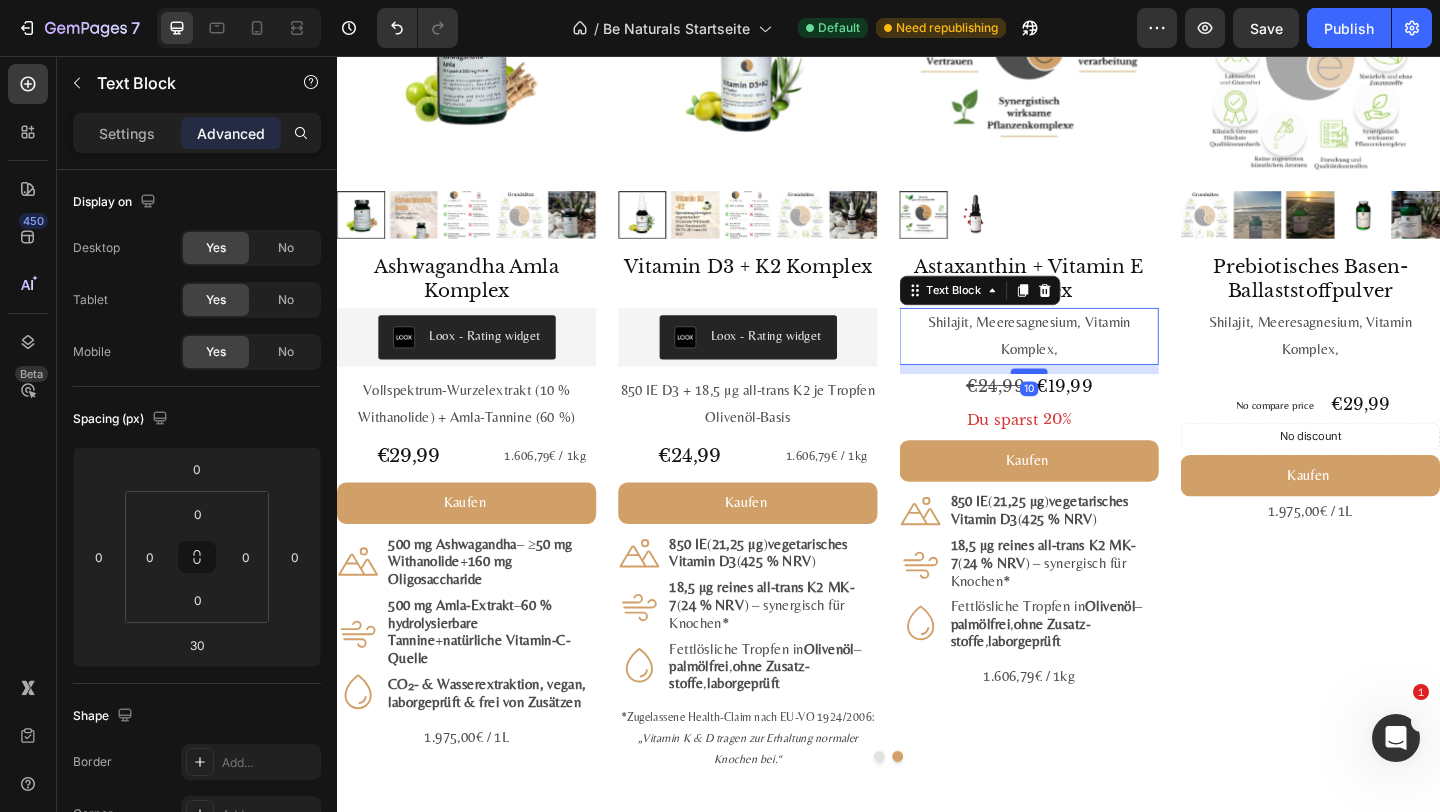click at bounding box center (1090, 399) 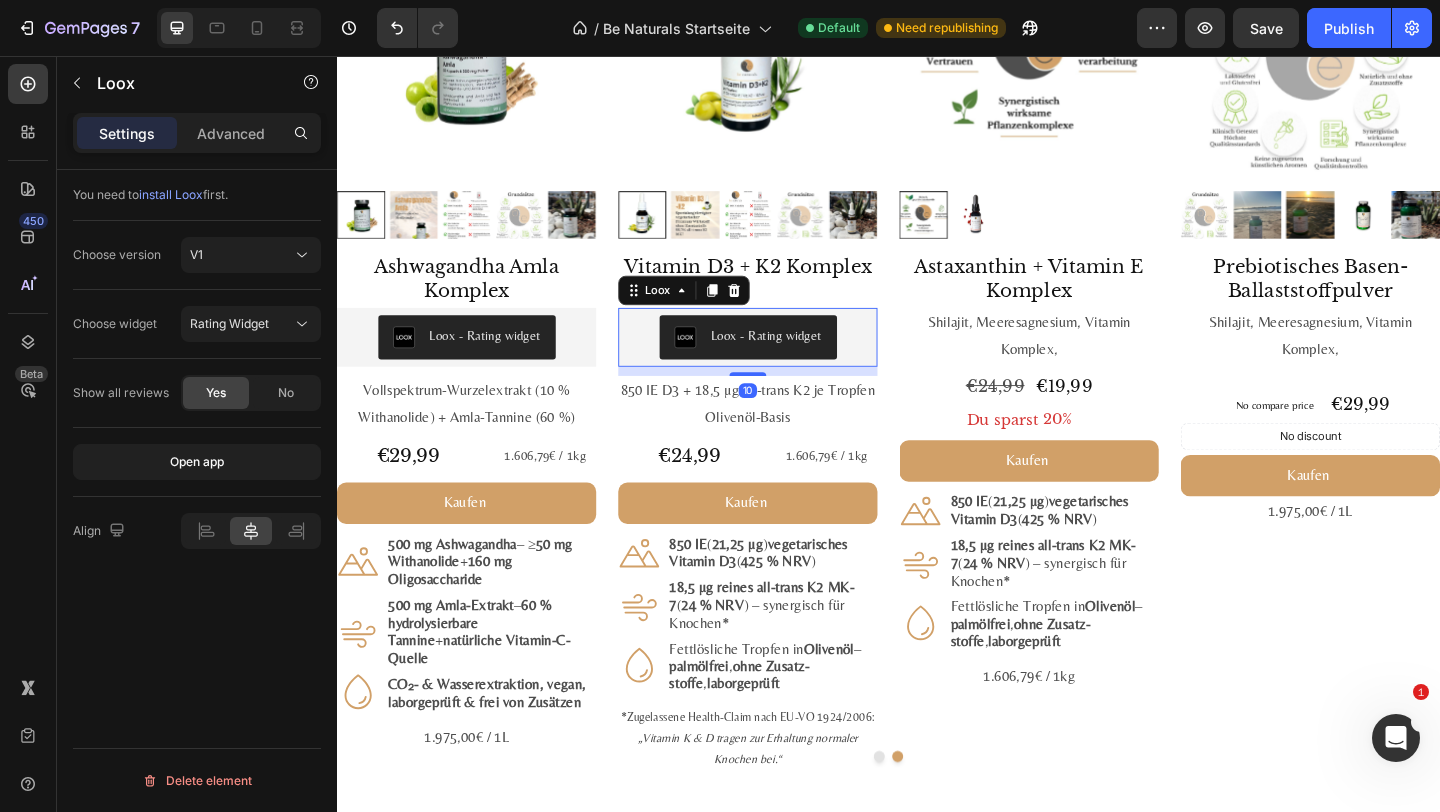 click on "Loox - Rating widget" at bounding box center [804, 360] 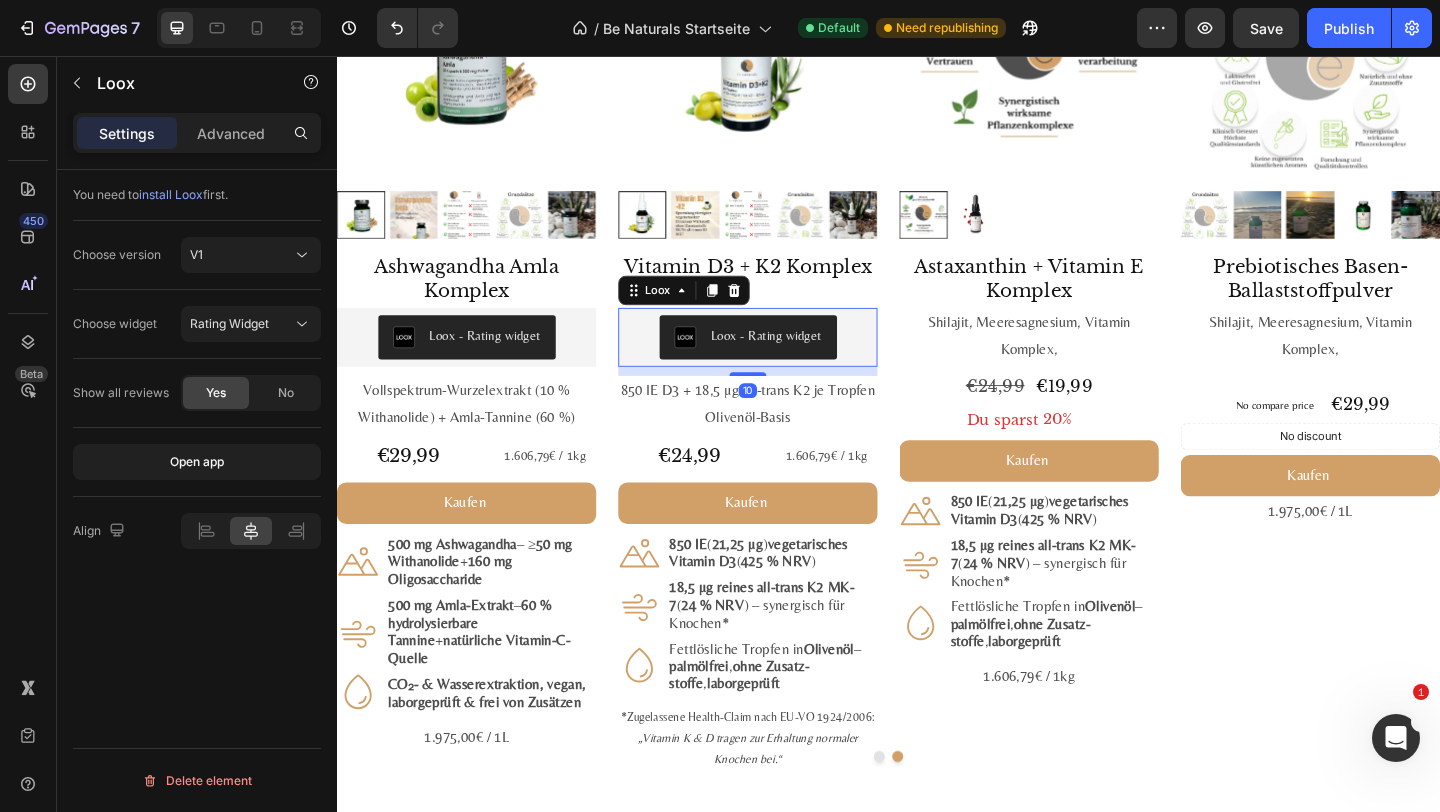 click on "850 IE D3 + 18,5 µg all-trans K2 je Tropfen" at bounding box center (784, 420) 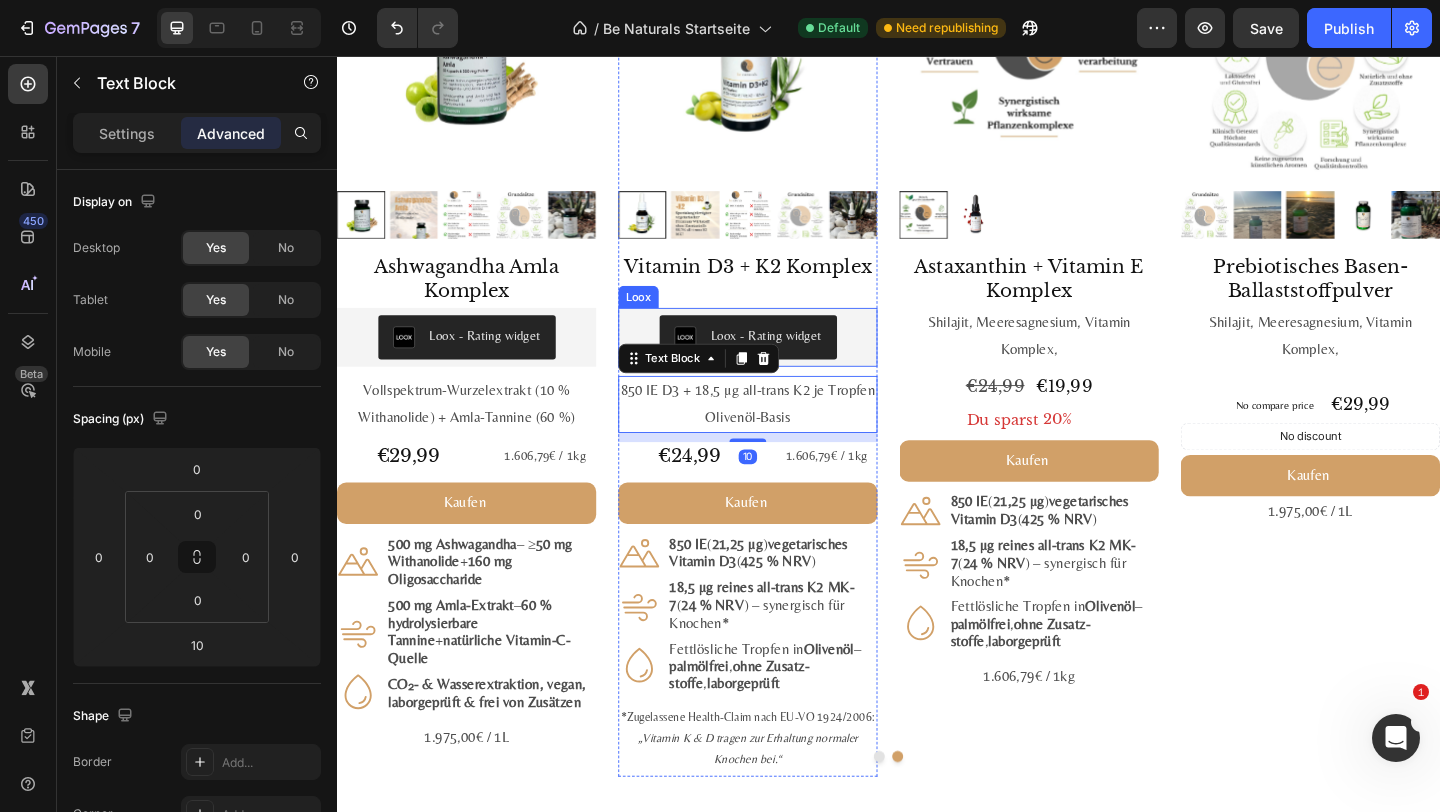 click on "Loox - Rating widget" at bounding box center [784, 362] 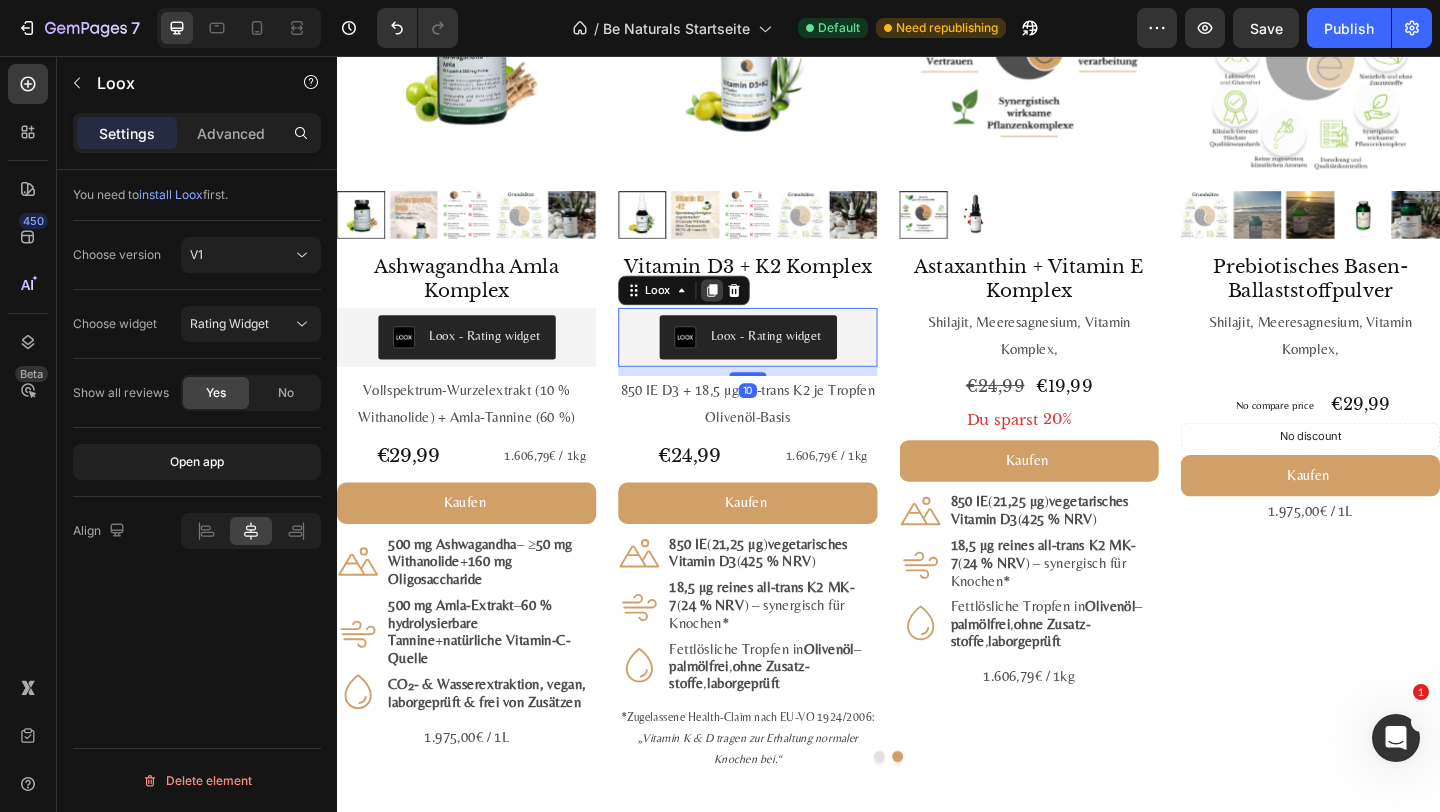 click 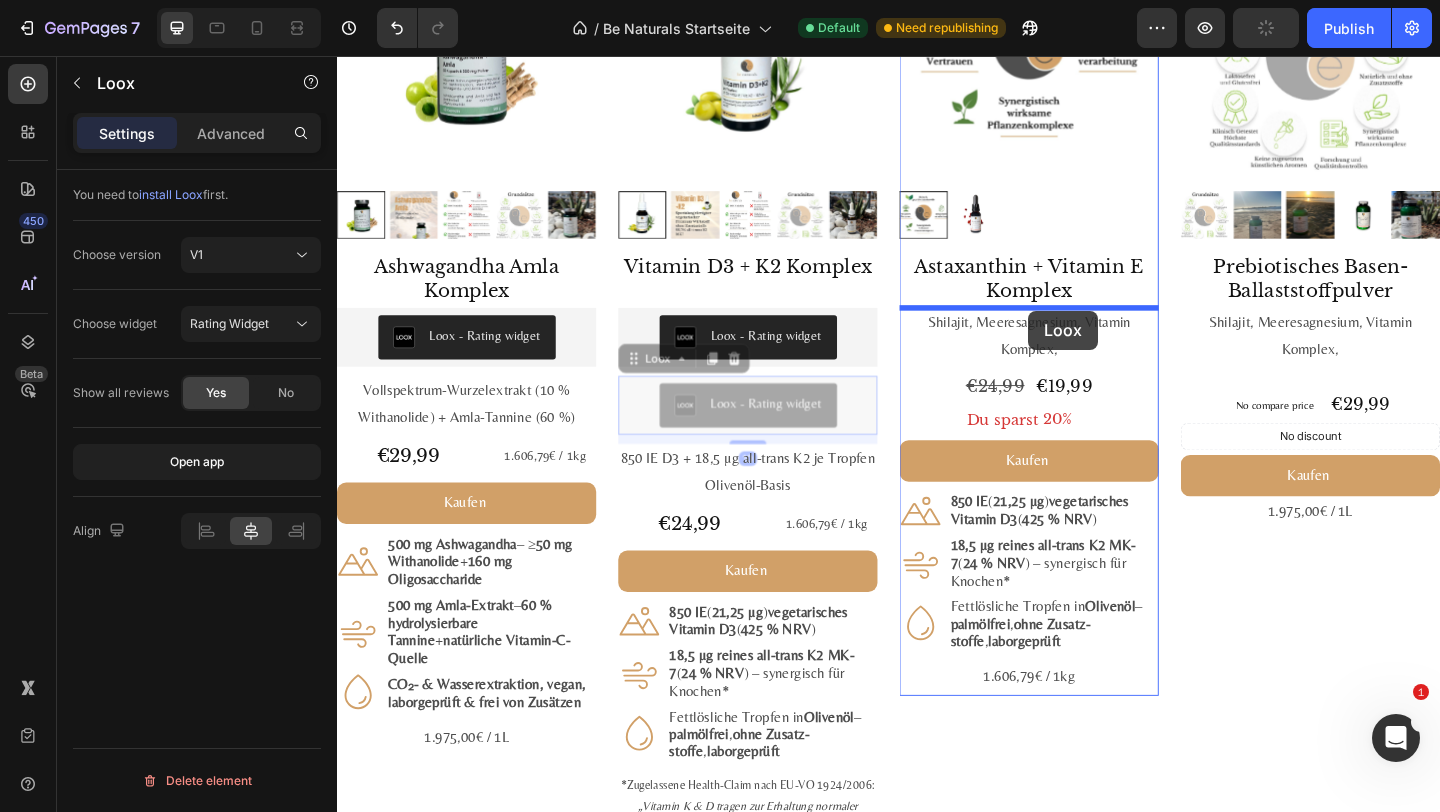 drag, startPoint x: 688, startPoint y: 395, endPoint x: 1089, endPoint y: 333, distance: 405.7647 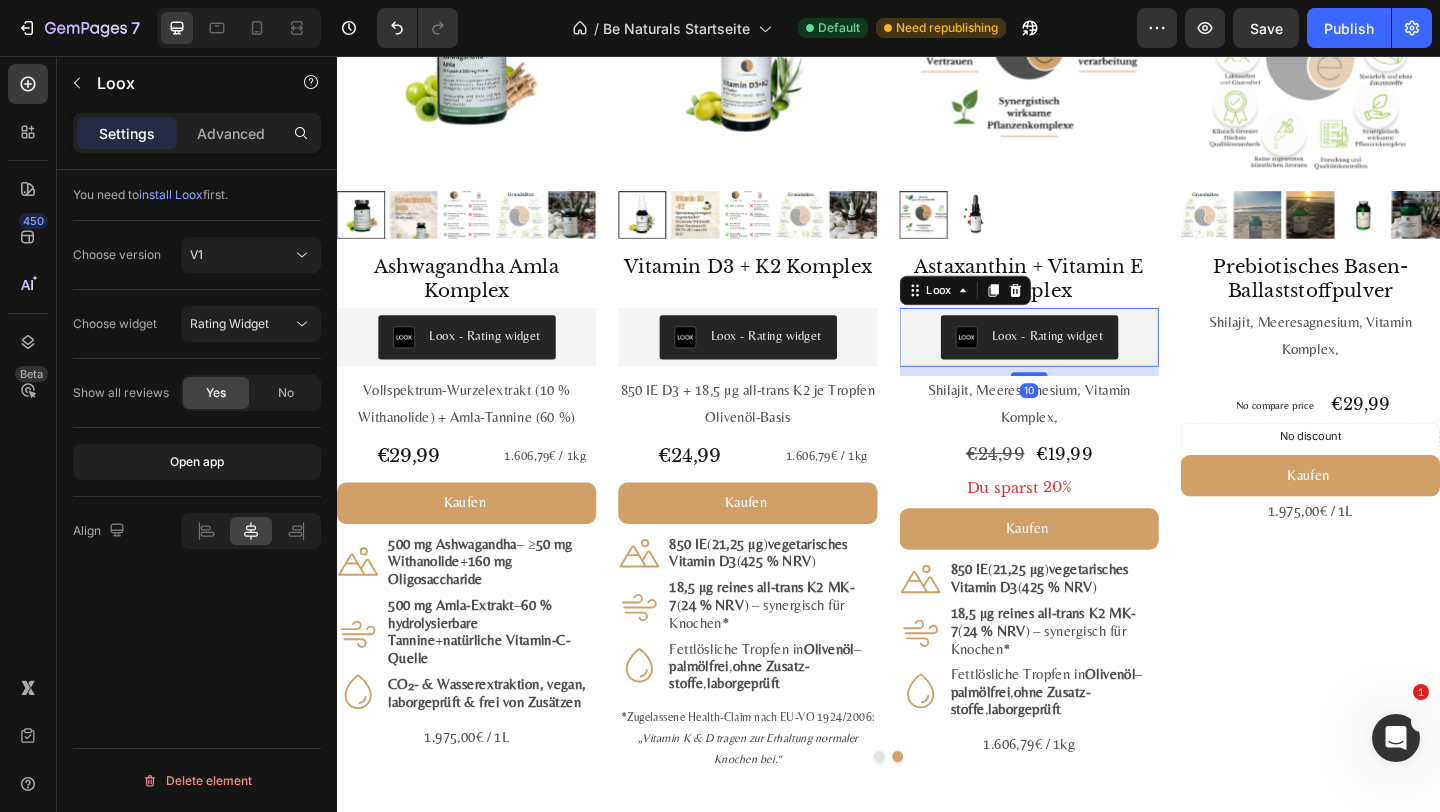 click on "#1 Bestseller Product Badge Product Images Astaxanthin, Lutein, Zeaxanthin Komplex Product Title Loox - Rating widget Loox Natürlicher Carotinoid-Komplex in Olivenöl, ohne Zusätze Text Block €29,99 Product Price Product Price 1.975,00€ / 1L Text Block Row Kaufen Add to Cart
Icon 8 mg Astaxanthin  +  20 mg Lutein  +  1 mg Zeaxanthin  je ml Text Block Row
Icon Fettlöslich :  hohe Bioverfügbarkeit  mit  Oliven - &  Zitronenöl Text Block Row
Icon Vegan, labor­geprüft & ohne Zusatz­stoffe Text Block Row Row 1.975,00€ / 1L Text Block Product #2 Bestseller Product Badge Product Images Mumijo MG Komplex Product Title Loox - Rating widget Loox Himalaya-Shilajit + Meeres­magnesium + 13 Pflanzen­vitamine Text Block €39,99 Product Price Product Price 1.606,79€ / 1kg Text Block Row Kaufen Add to Cart
Icon 200 mg Himalaya-Shilajit reich an Fulvin­säuren Text Block Row
Icon 76 % NRV Magnesium – trägt zu   bei* Row Icon" at bounding box center [937, 376] 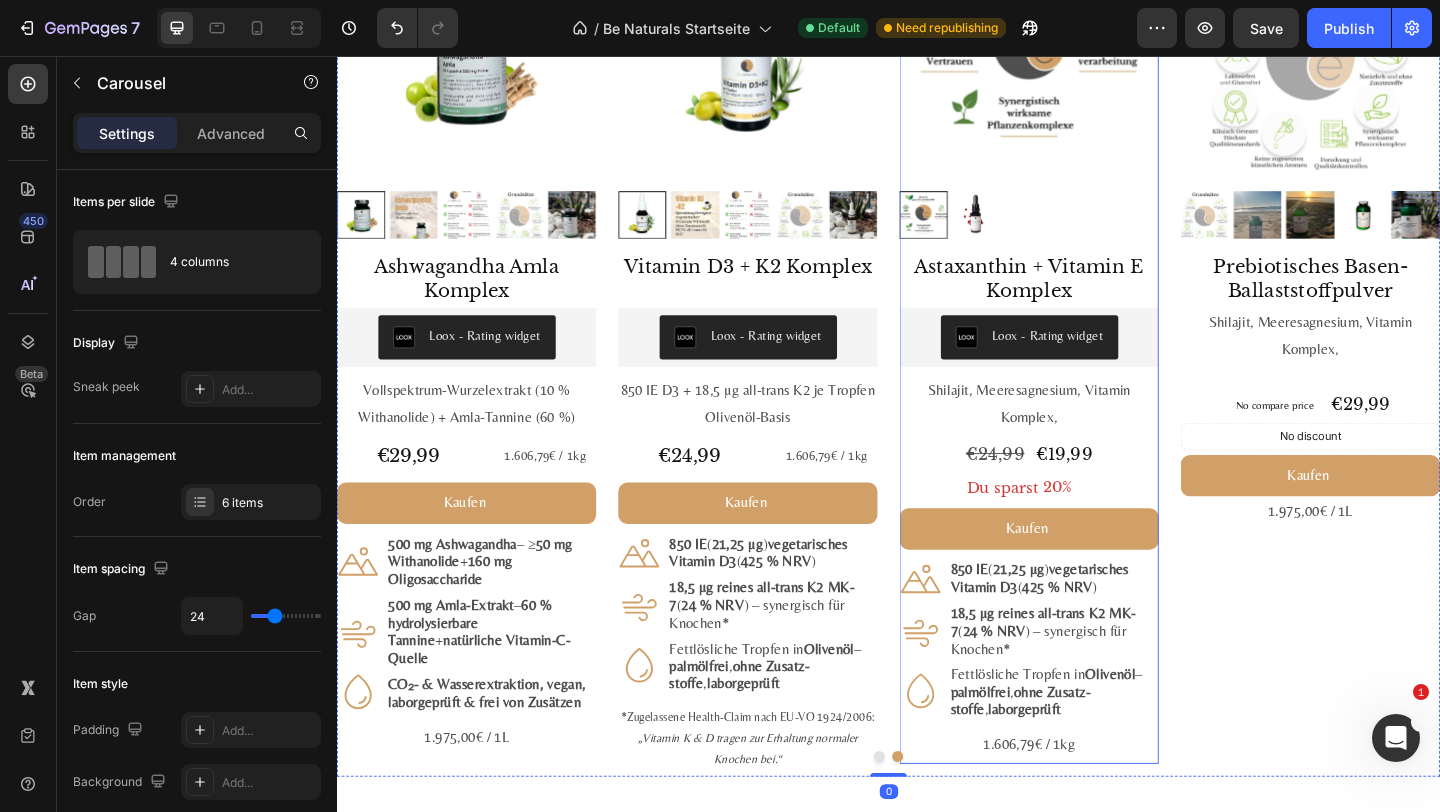 click on "Loox - Rating widget" at bounding box center (1090, 362) 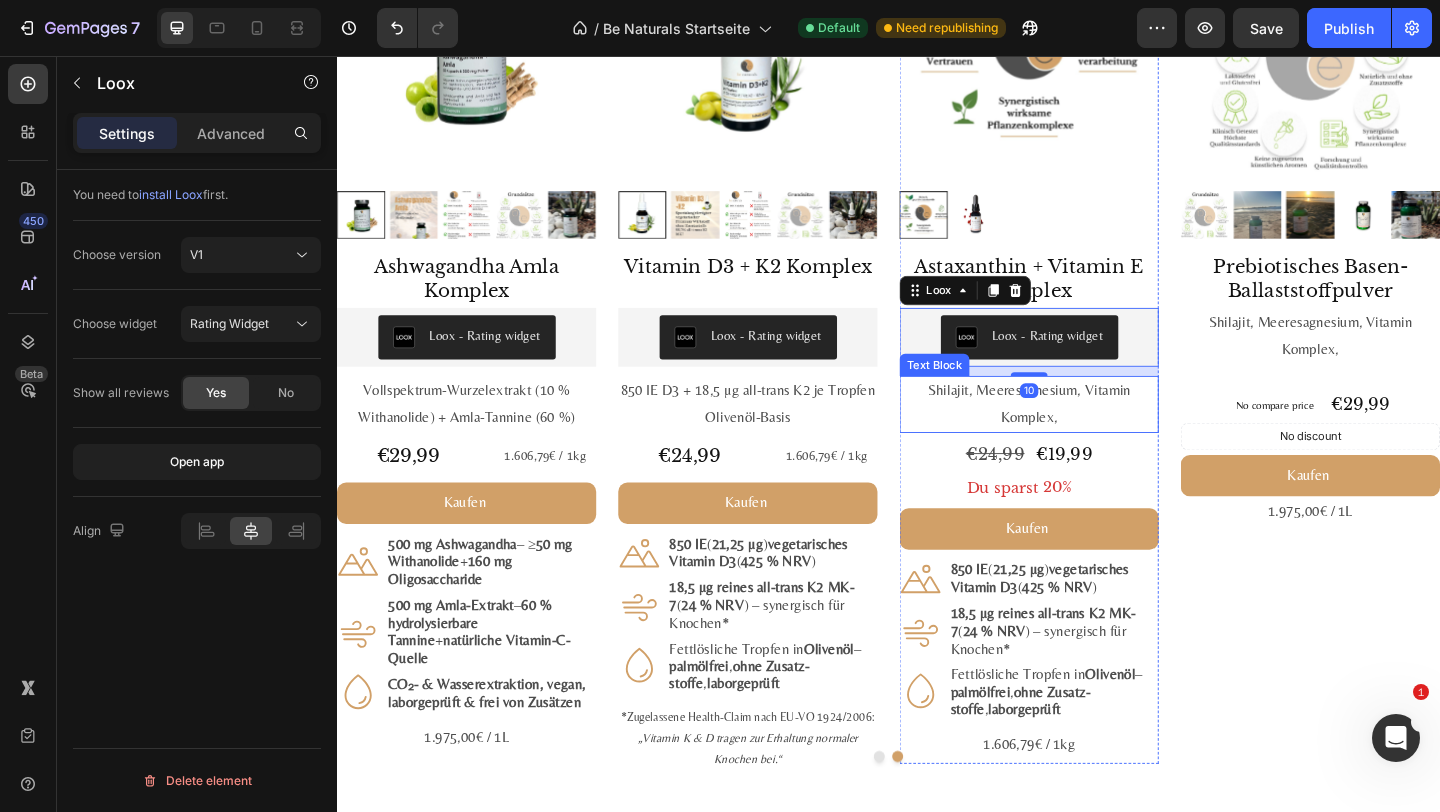 click on "Shilajit, Meeresagnesium, Vitamin Komplex," at bounding box center (1090, 435) 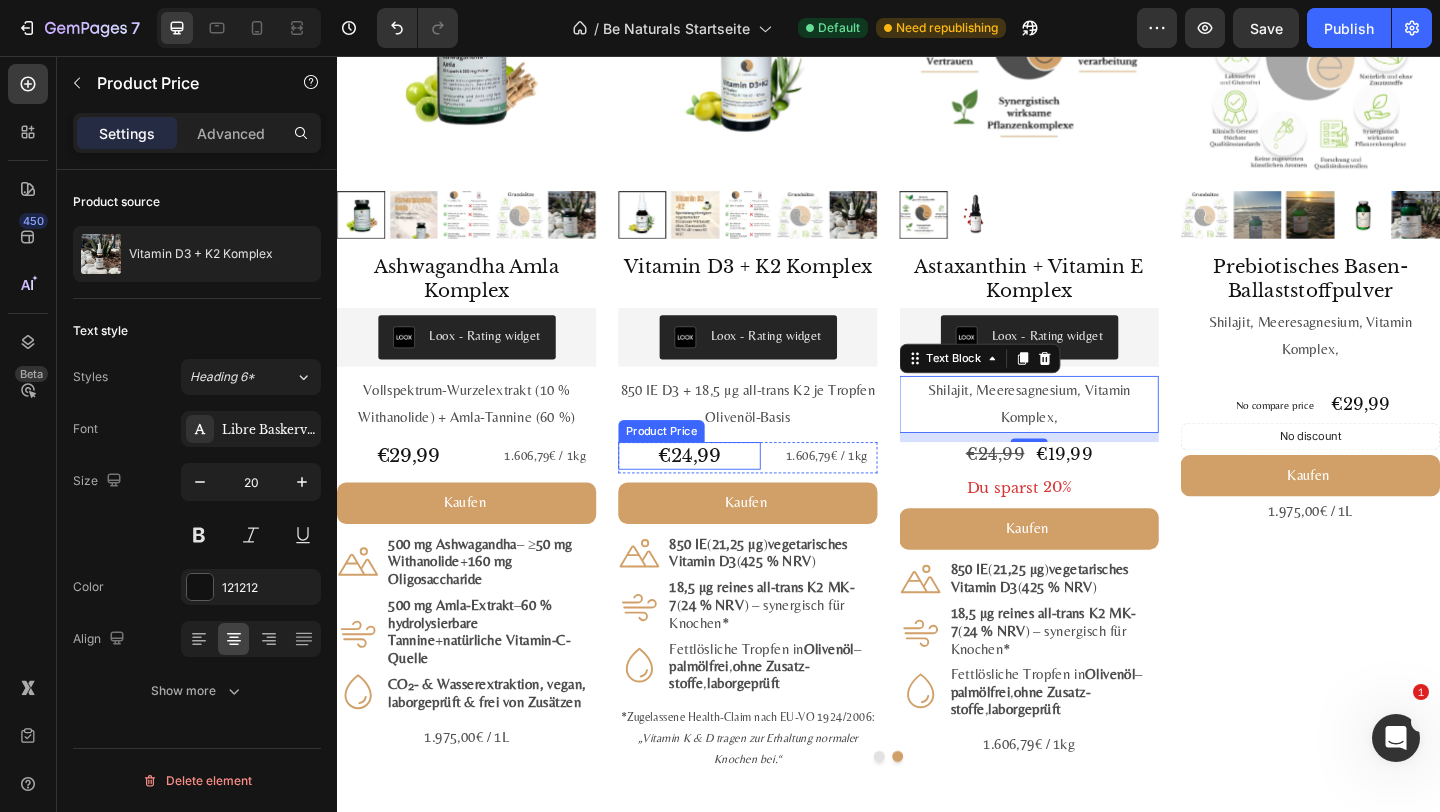 click on "€24,99" at bounding box center [720, 491] 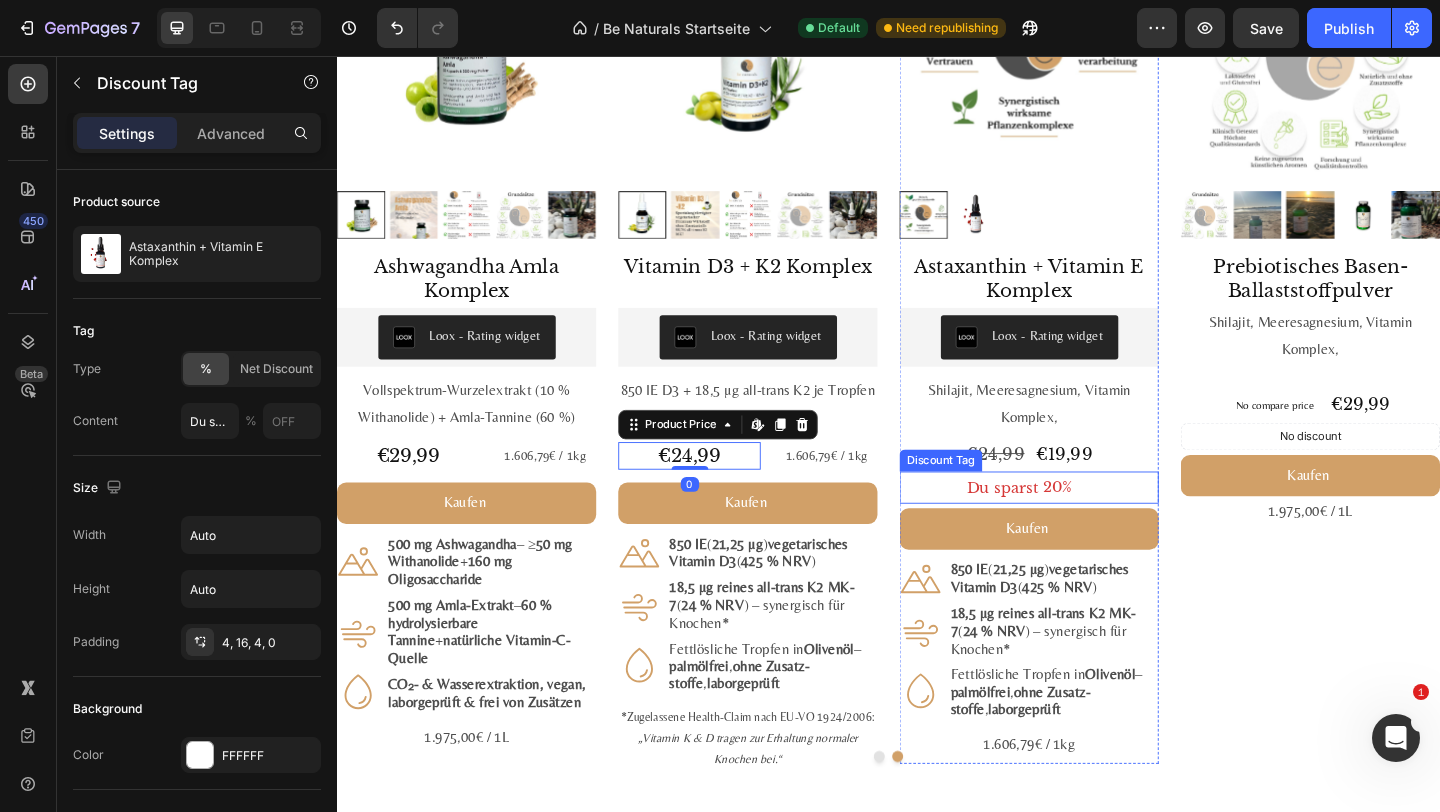 click on "20%" at bounding box center [1121, 524] 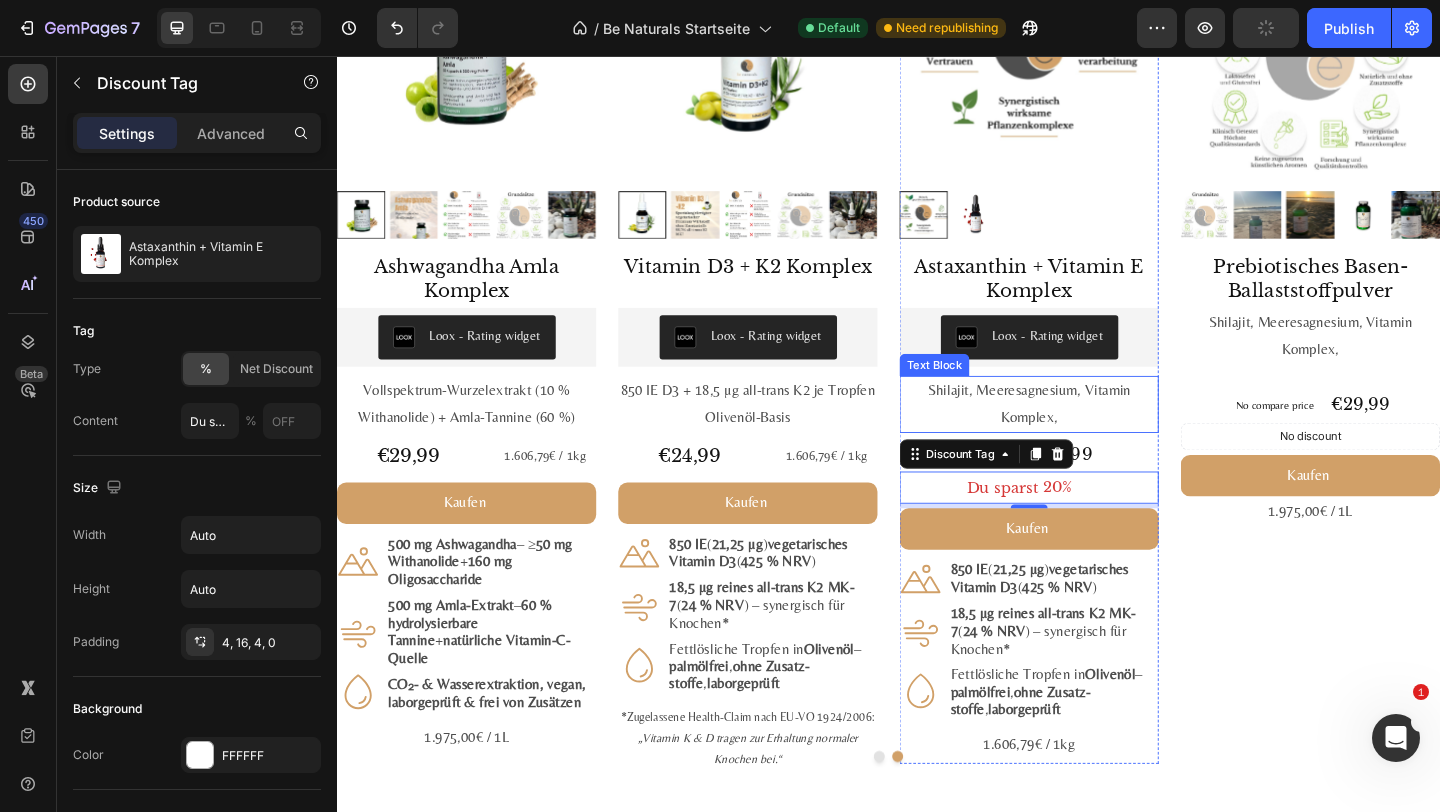click on "Shilajit, Meeresagnesium, Vitamin Komplex," at bounding box center [1090, 435] 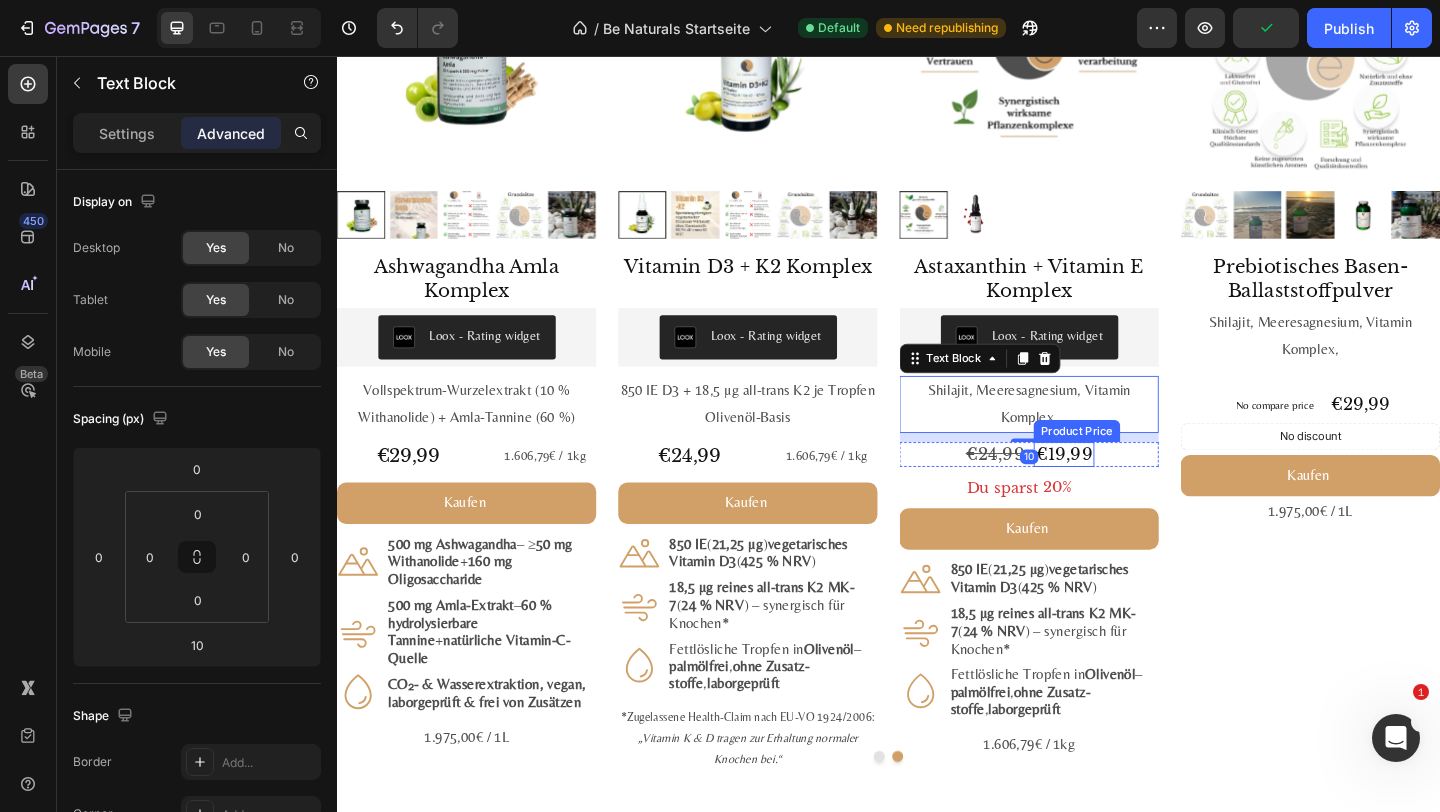 click on "Du sparst" at bounding box center [1061, 525] 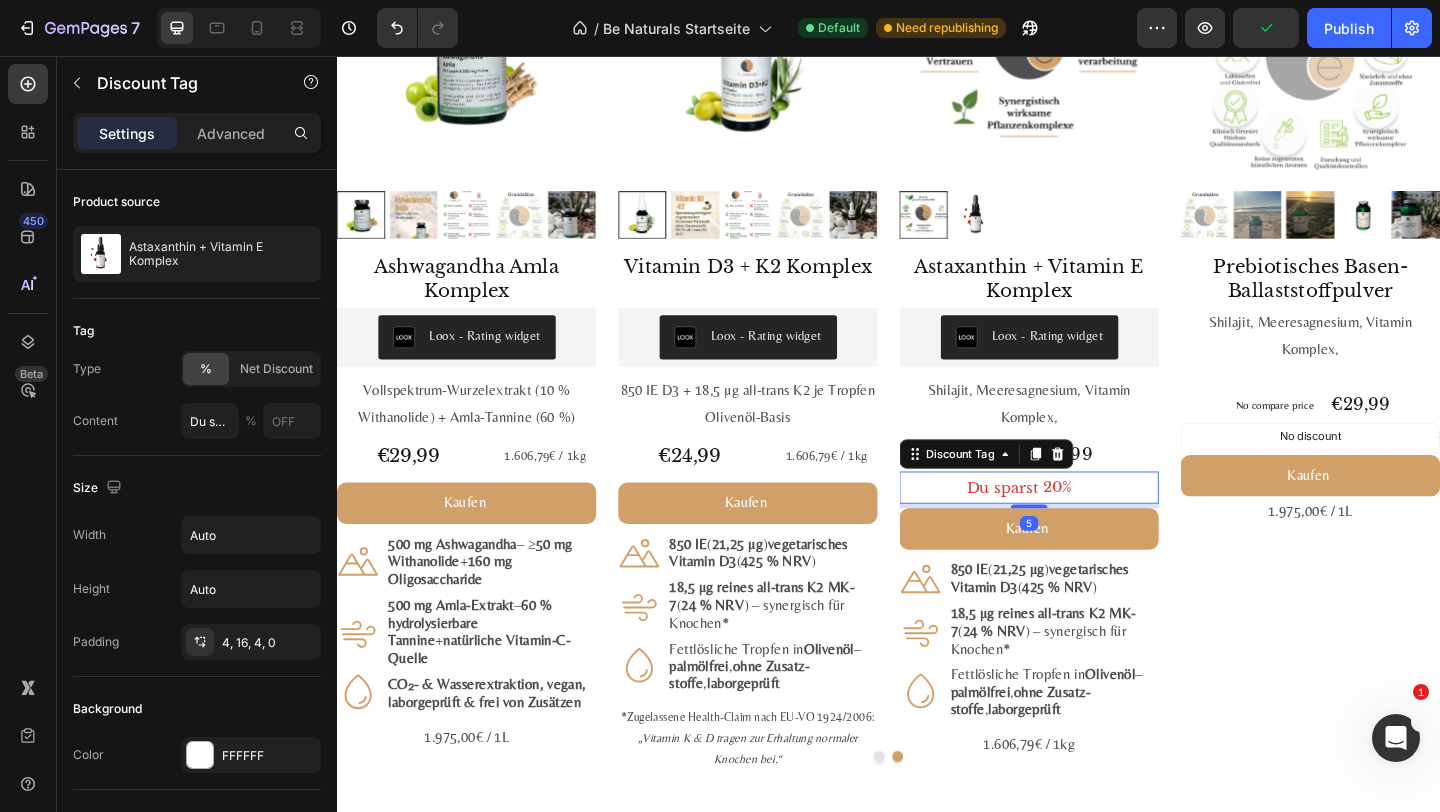 click on "Du sparst 20%" at bounding box center (1090, 525) 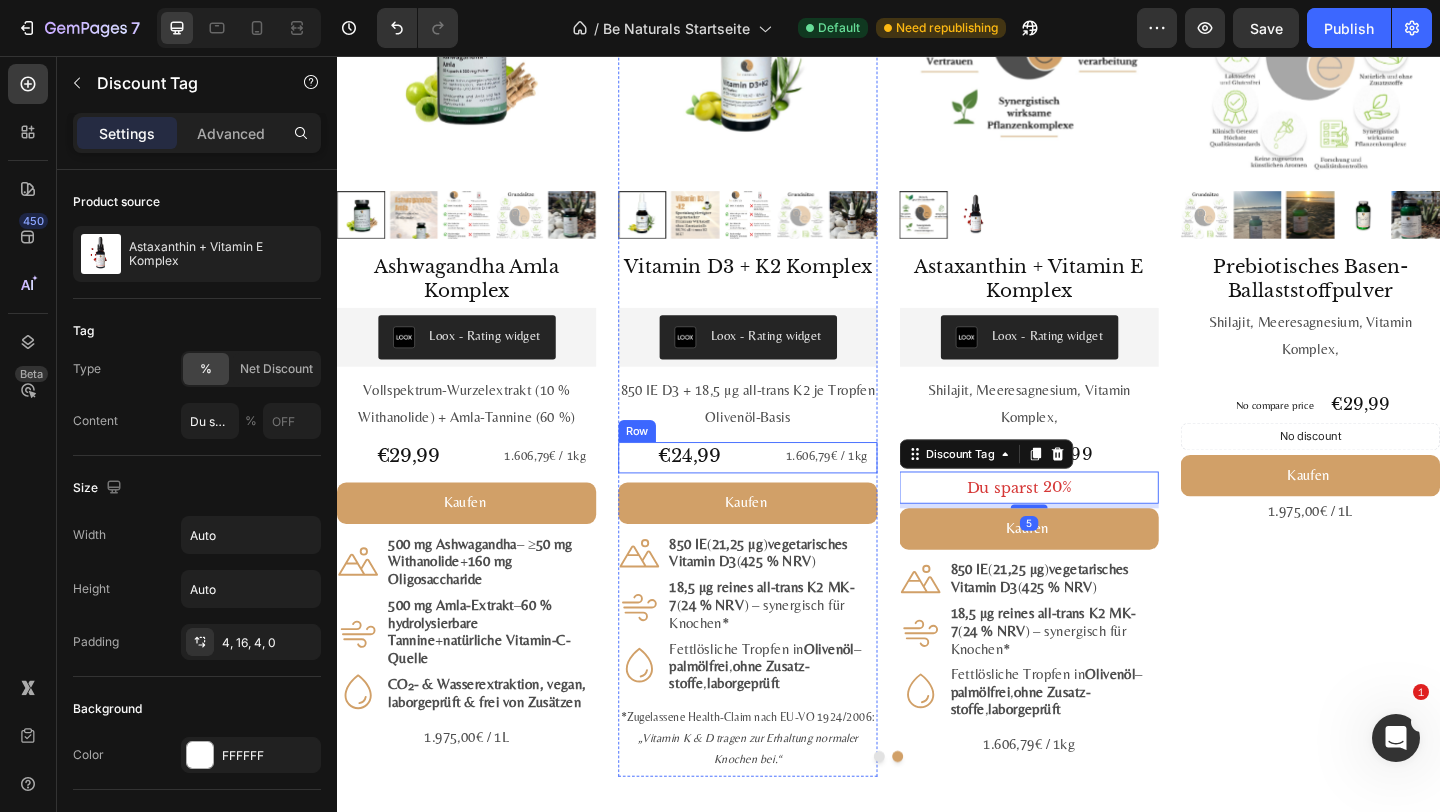click on "€24,99" at bounding box center [720, 491] 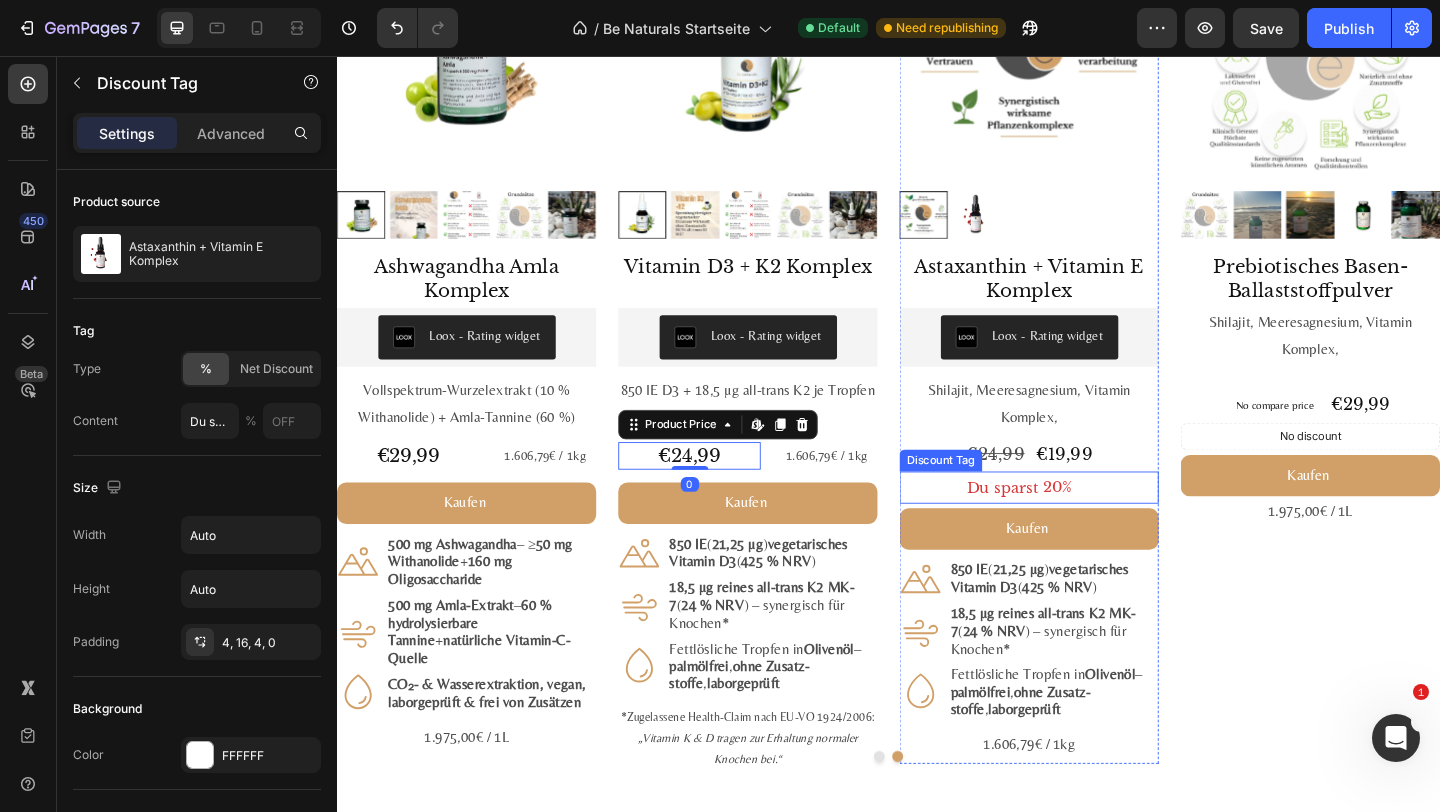 click on "Du sparst" at bounding box center [1061, 525] 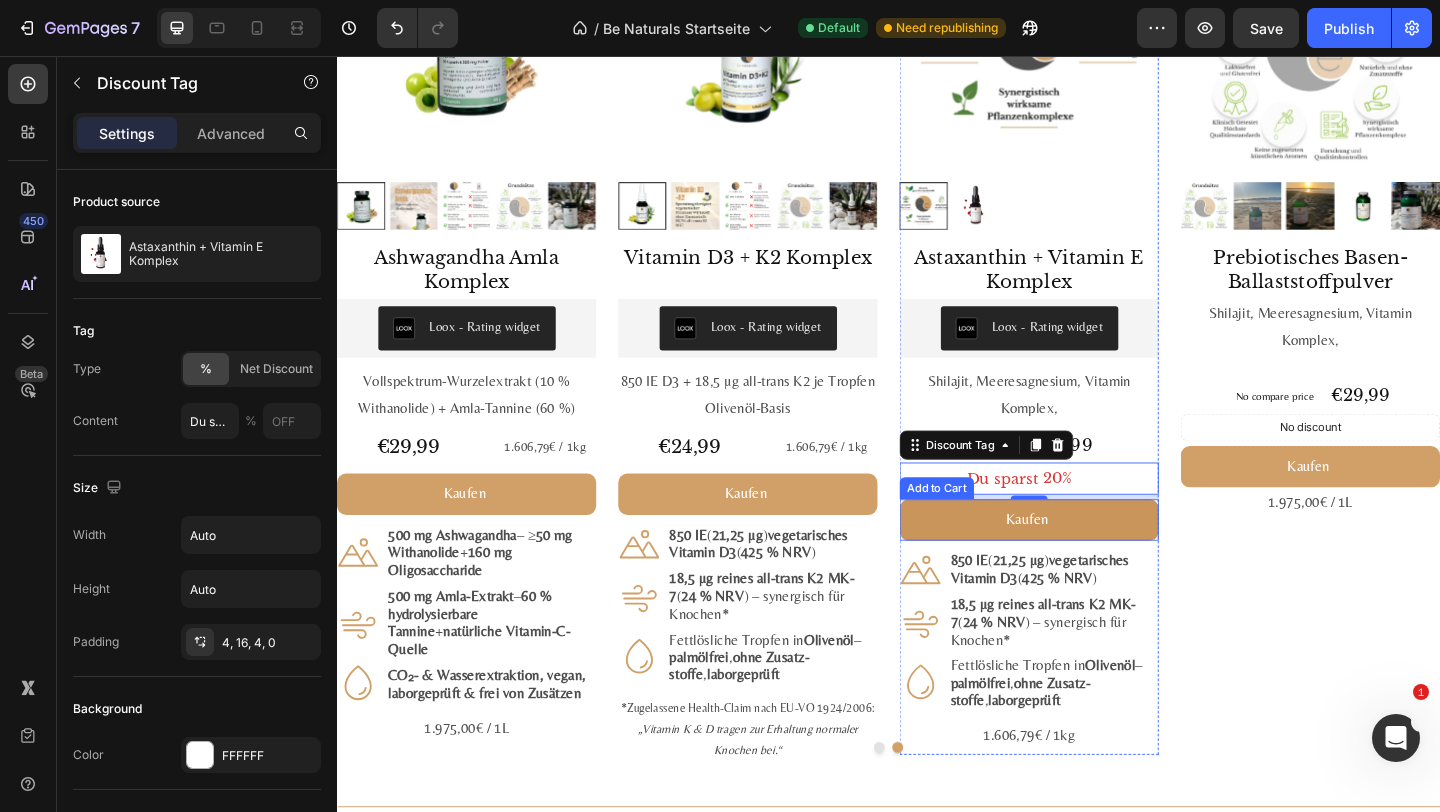 scroll, scrollTop: 2312, scrollLeft: 0, axis: vertical 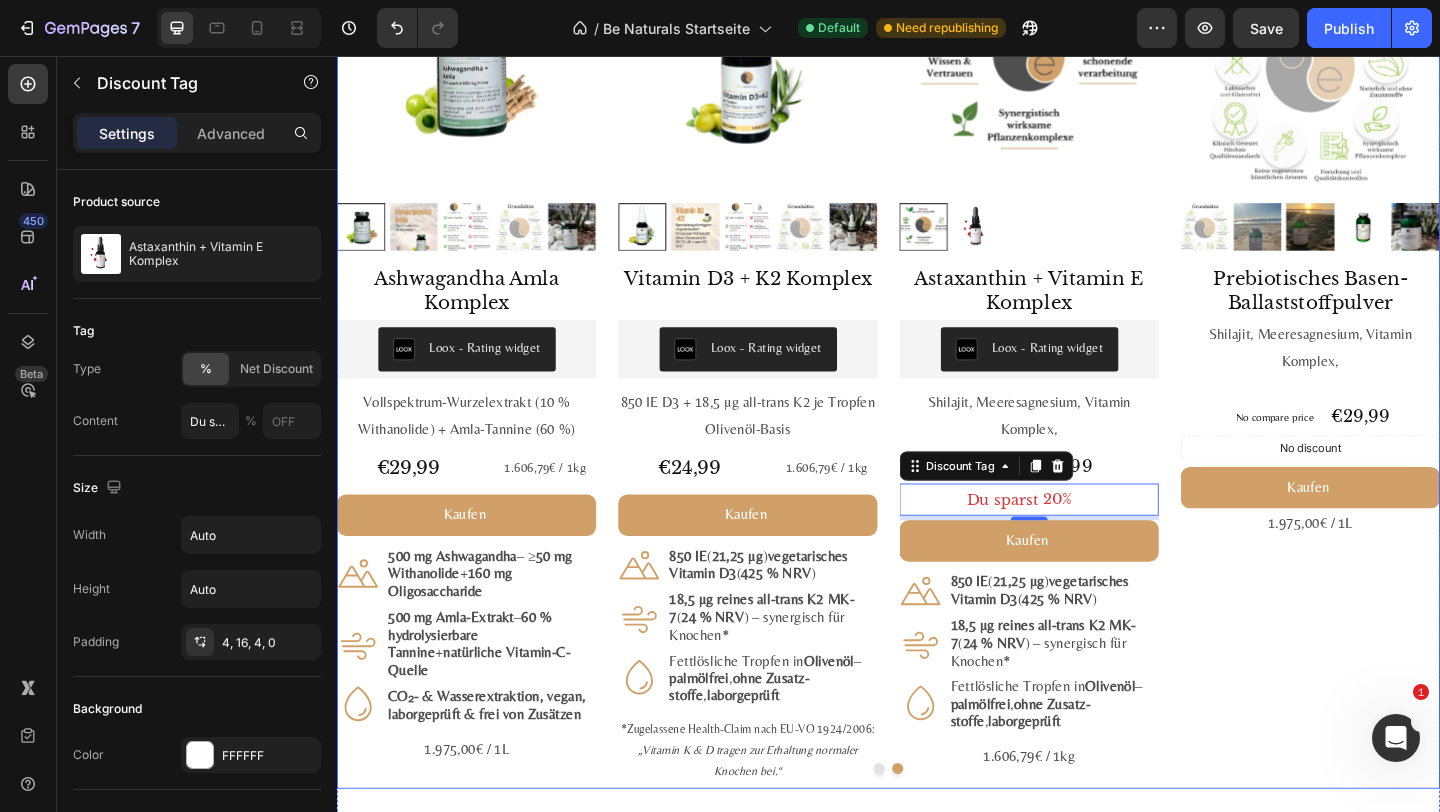click on "Fundamental Product Badge Product Images Prebiotisches Basen-Ballaststoffpulver Product Title Shilajit, Meeresagnesium, Vitamin Komplex, Text Block No compare price Product Price €29,99 Product Price Product Price Row No discount   Not be displayed when published Discount Tag Kaufen Add to Cart 1.975,00€ / 1L Text Block Product" at bounding box center (1396, 389) 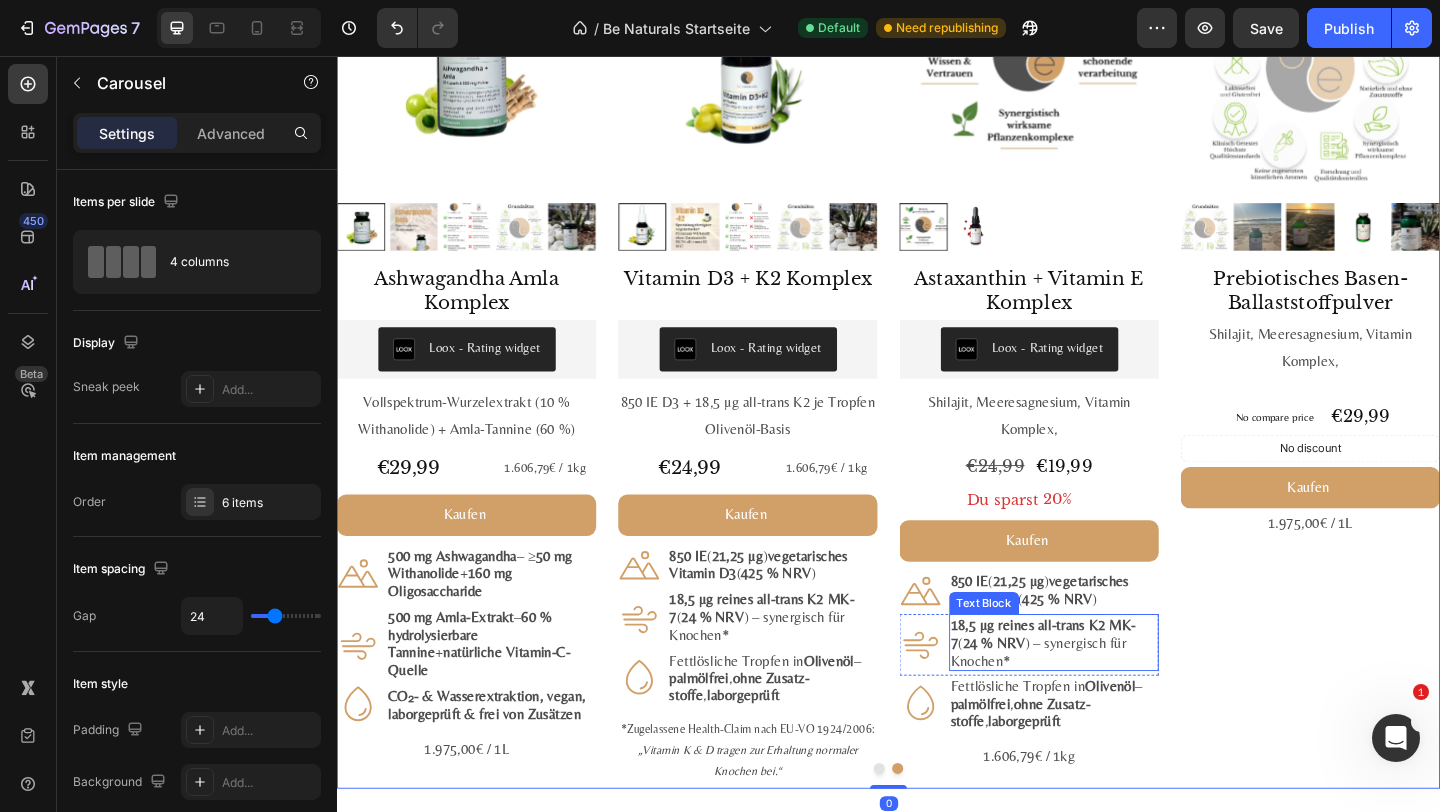 click on "Text Block" at bounding box center (1041, 651) 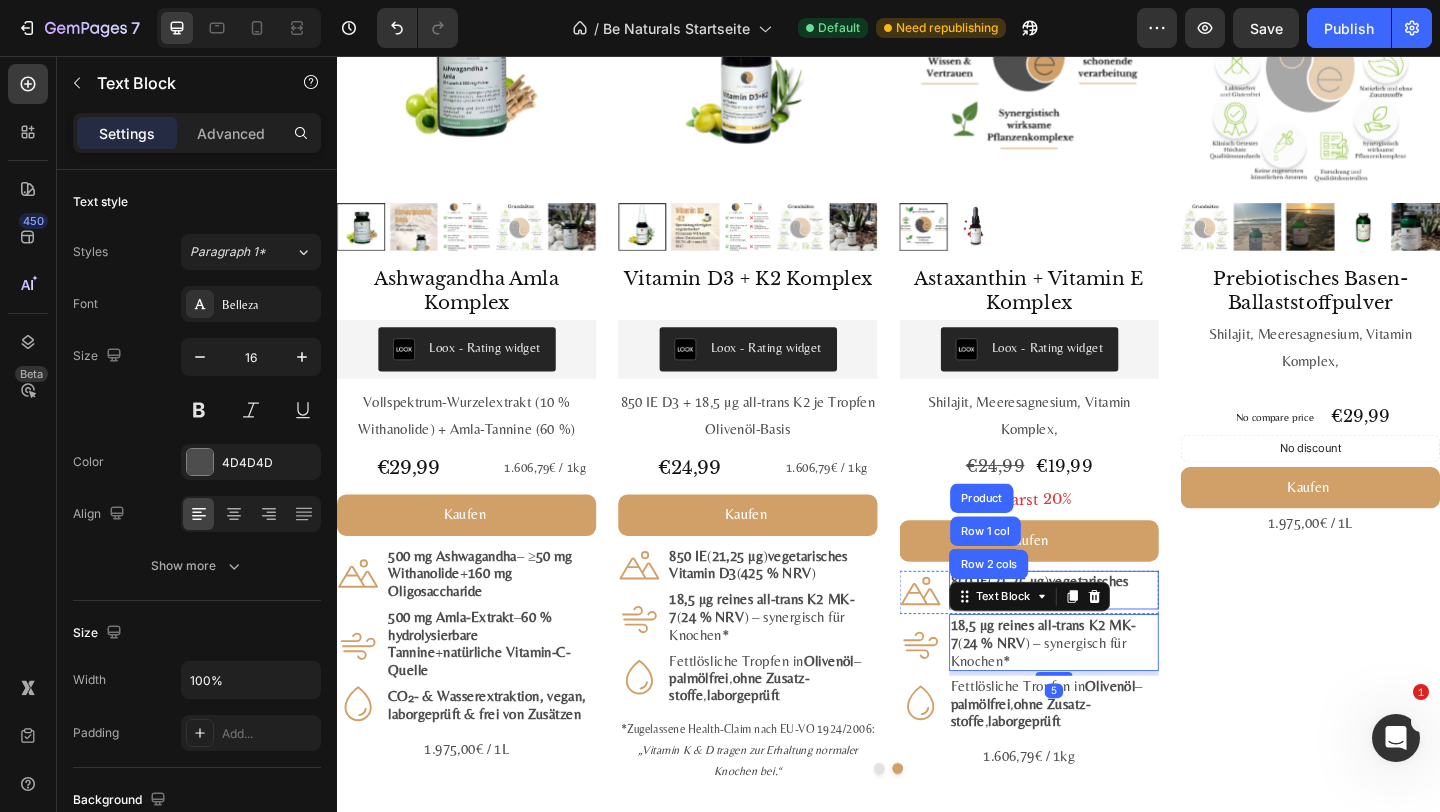 click on "850 IE  ( 21,25 µg )  vegetarisches Vitamin D3  ( 425 % NRV )" at bounding box center [1117, 637] 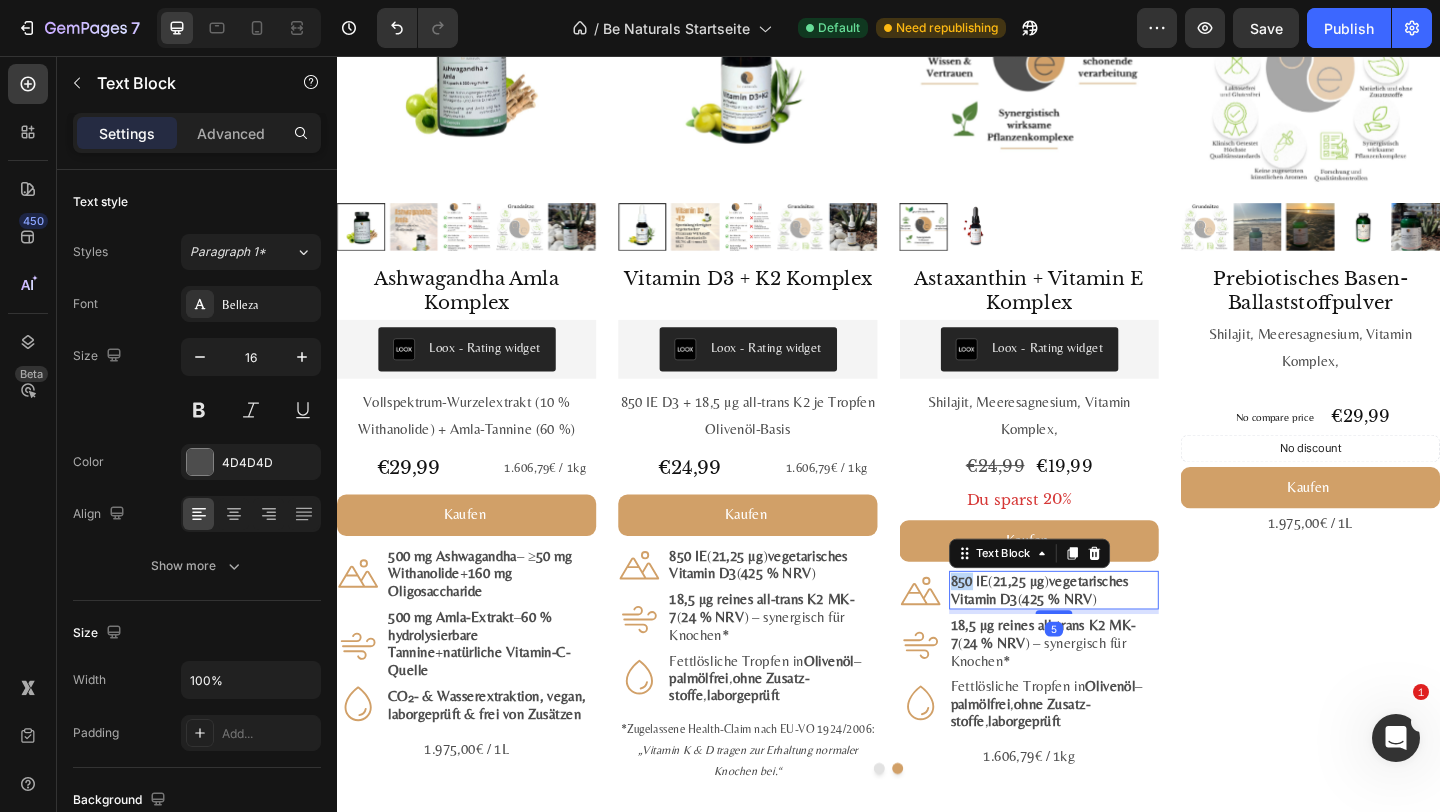 click on "850 IE  ( 21,25 µg )  vegetarisches Vitamin D3  ( 425 % NRV )" at bounding box center [1117, 637] 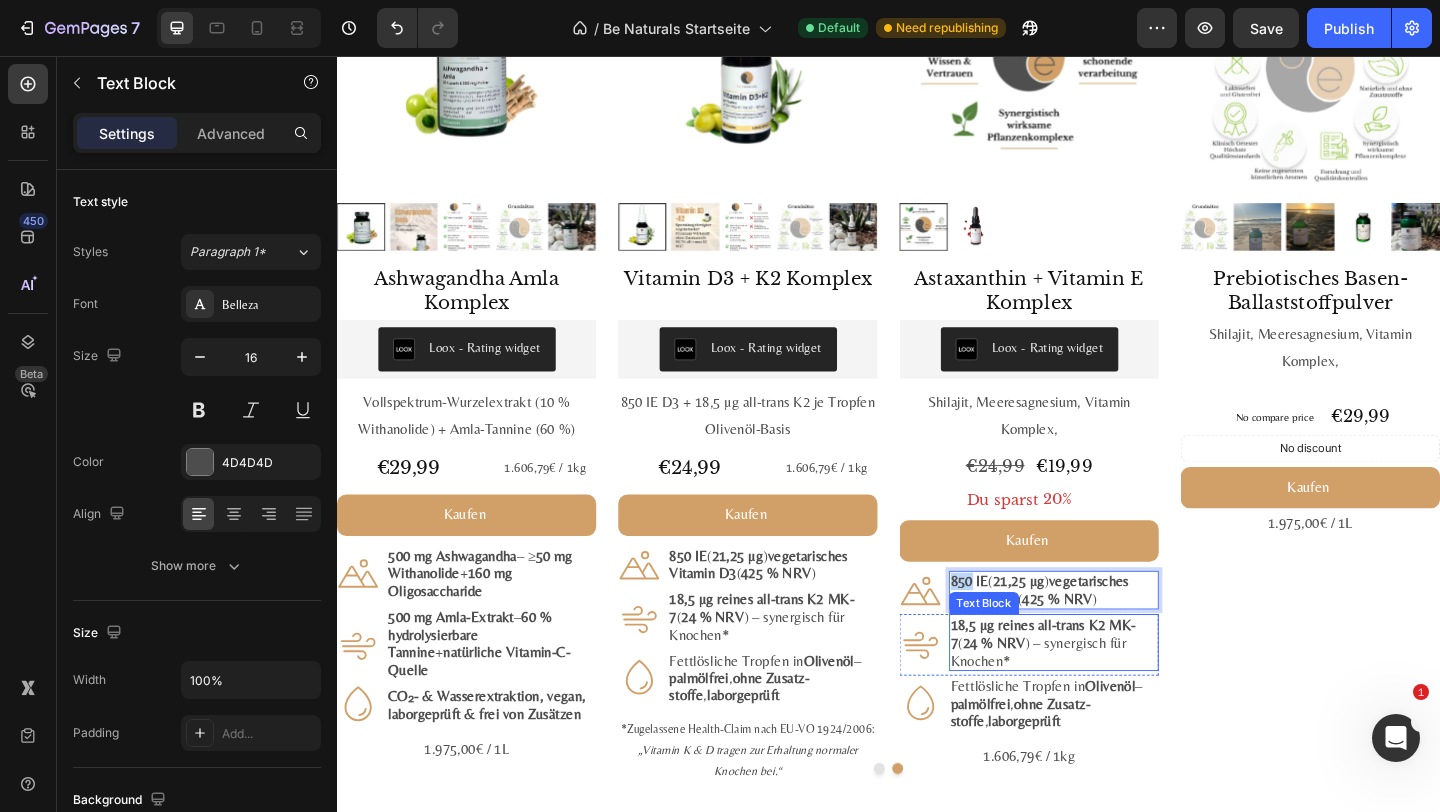 click on "18,5 µg reines all-trans K2 MK-7" at bounding box center (1105, 684) 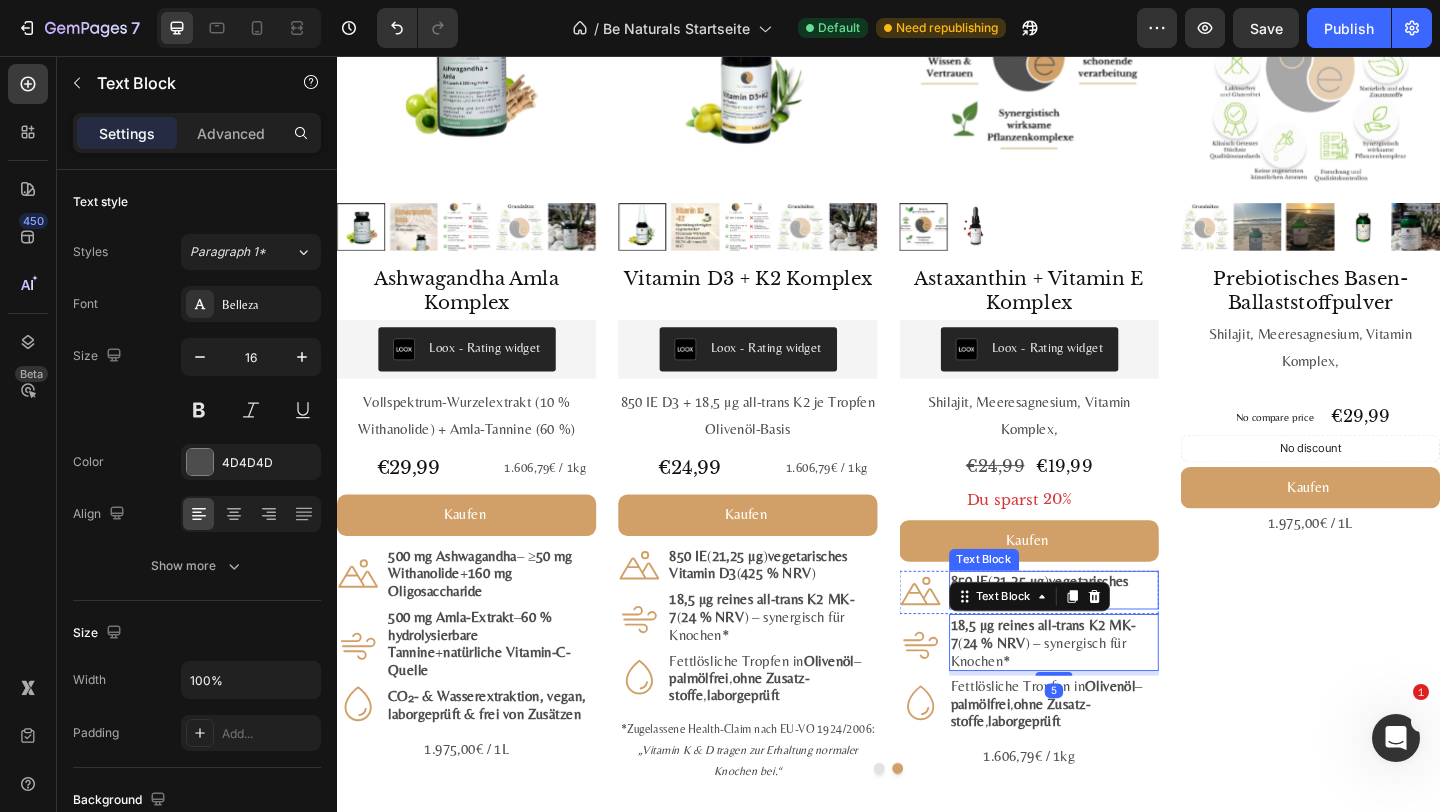 click on "850 IE  ( 21,25 µg )  vegetarisches Vitamin D3  ( 425 % NRV )" at bounding box center [1117, 637] 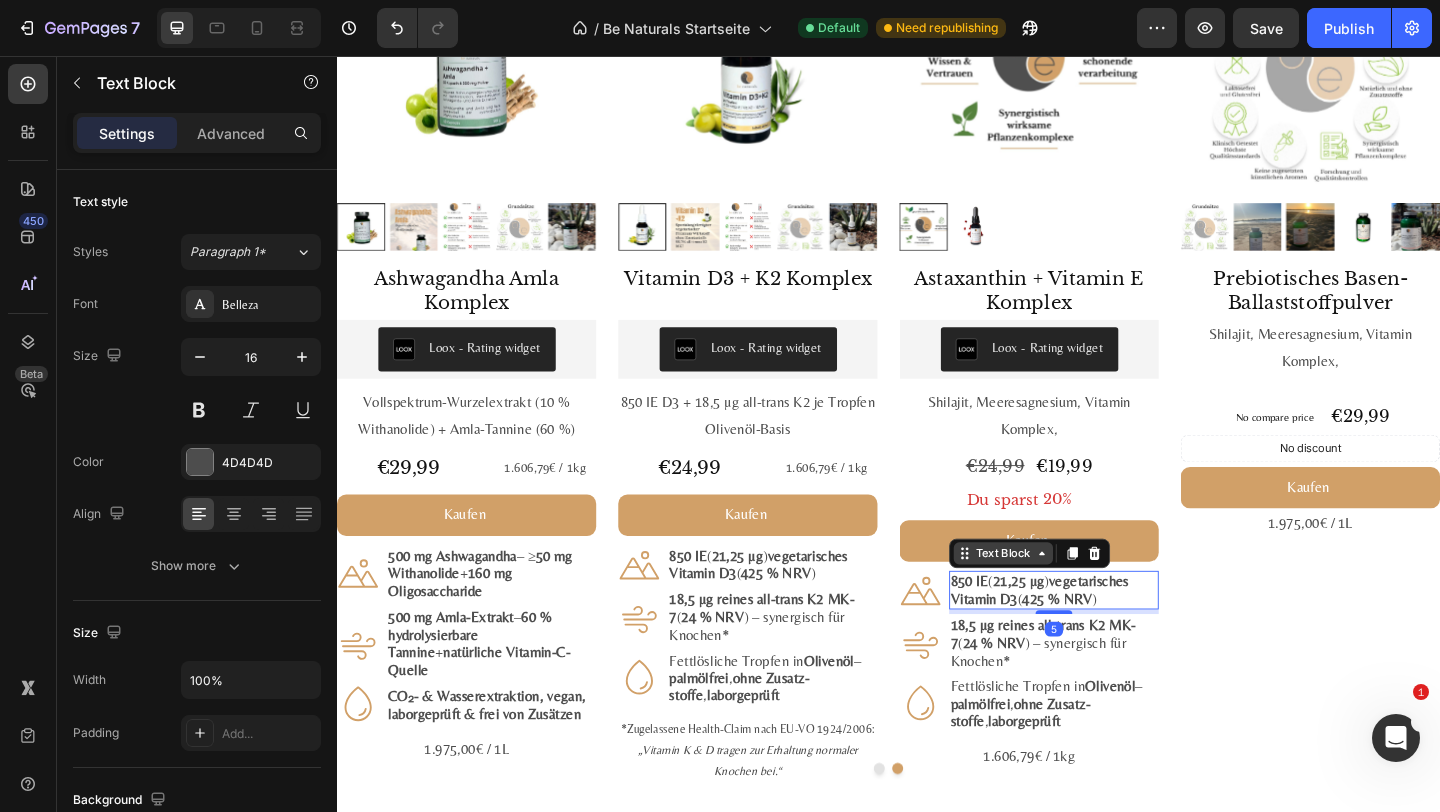 click on "Text Block" at bounding box center (1062, 597) 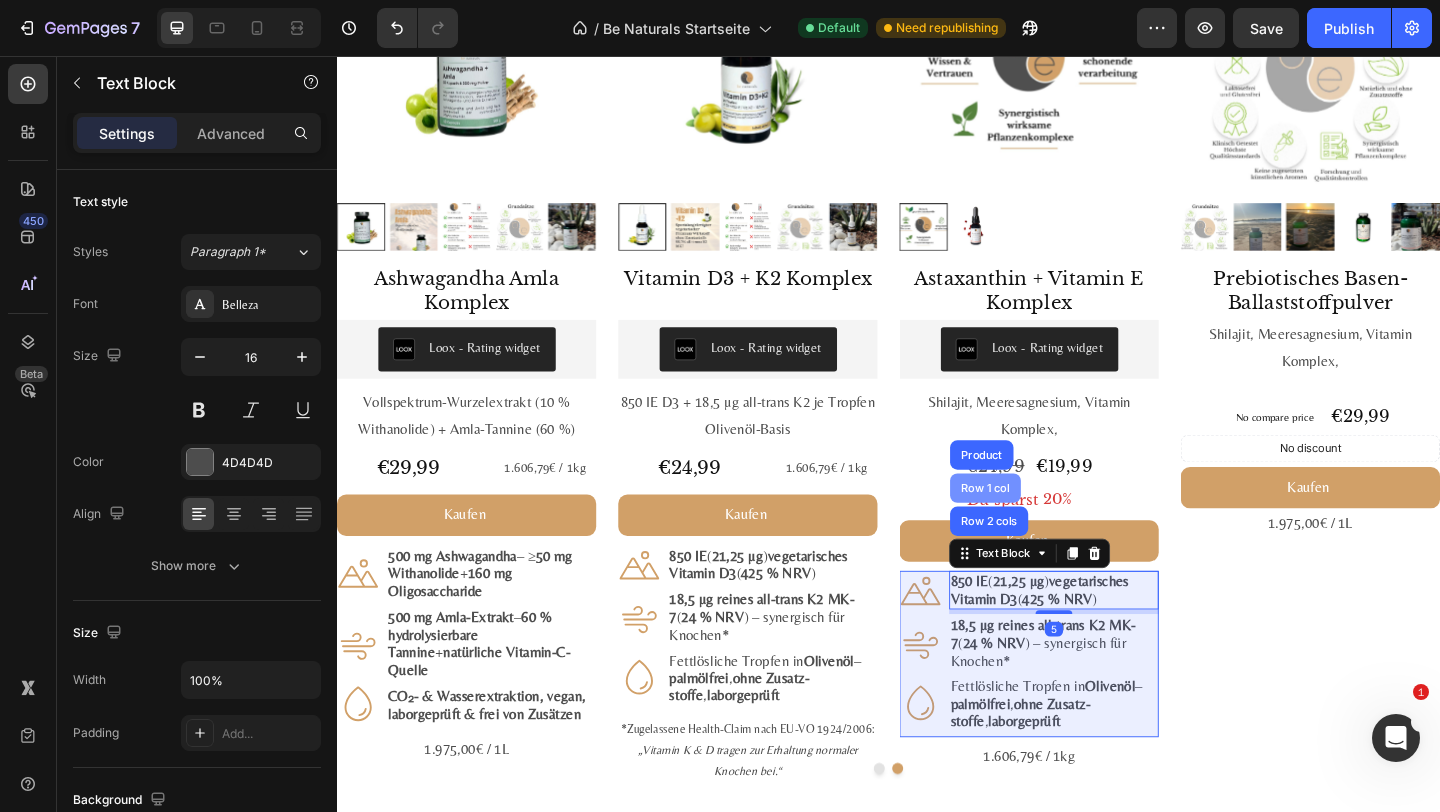 click on "Row 1 col" at bounding box center (1042, 526) 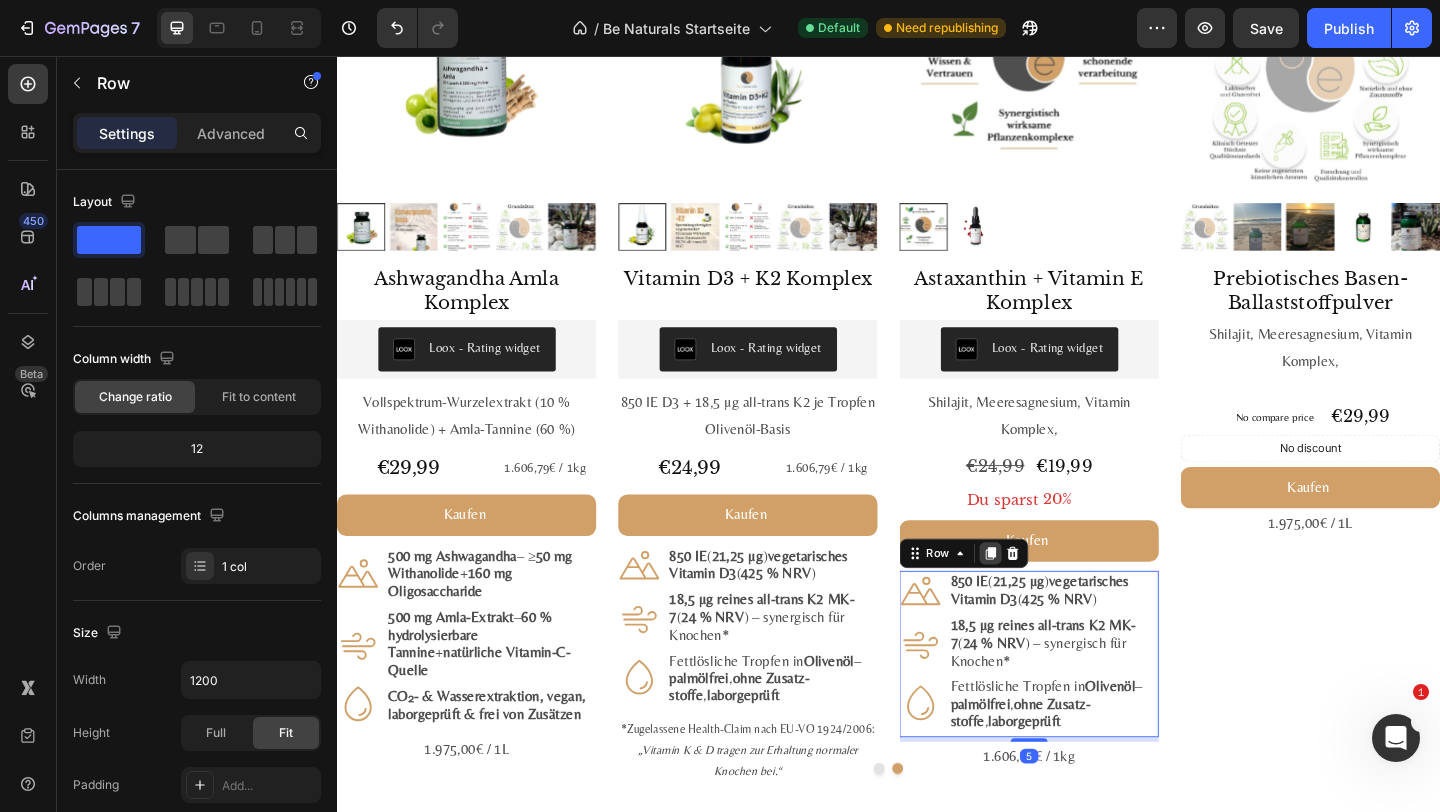click 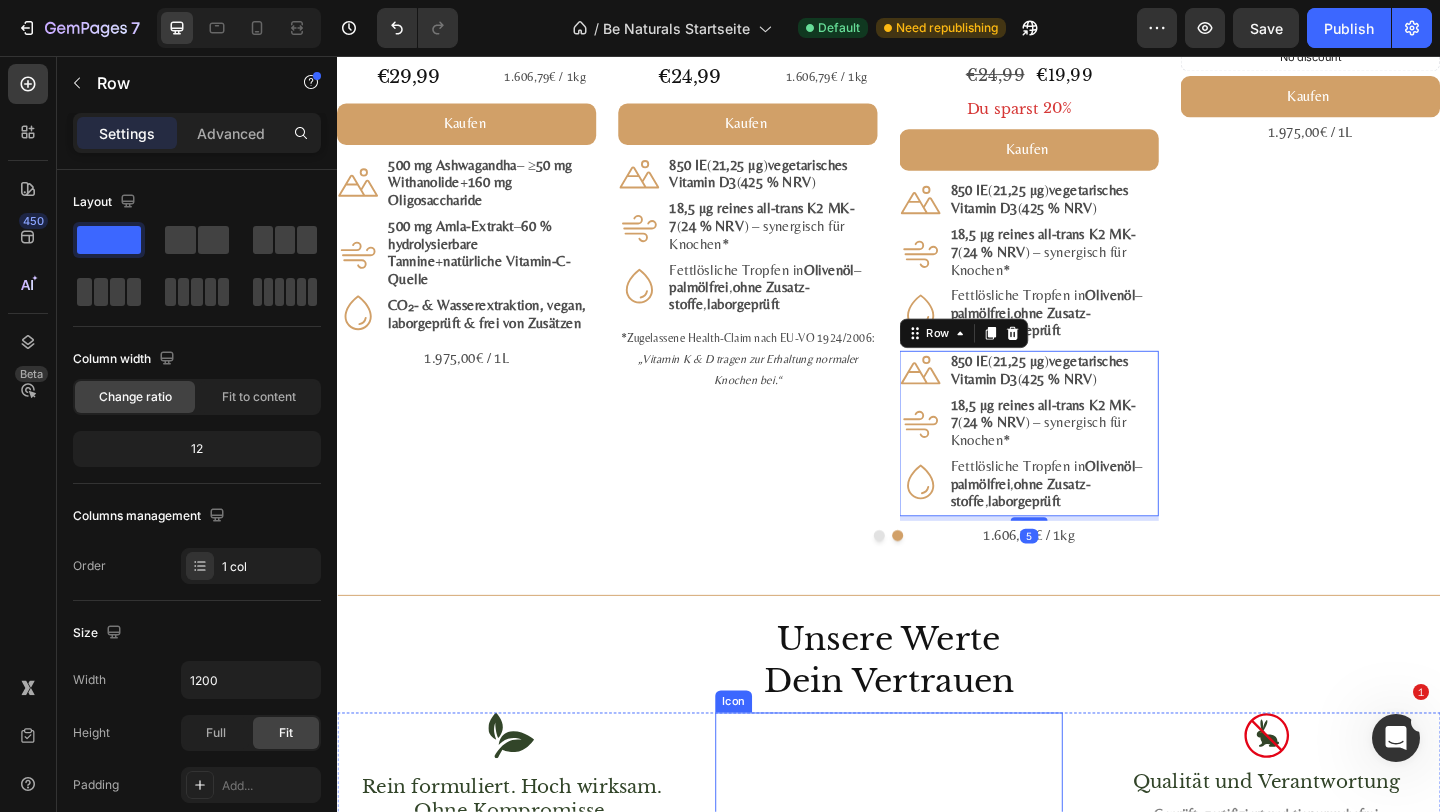 scroll, scrollTop: 2529, scrollLeft: 0, axis: vertical 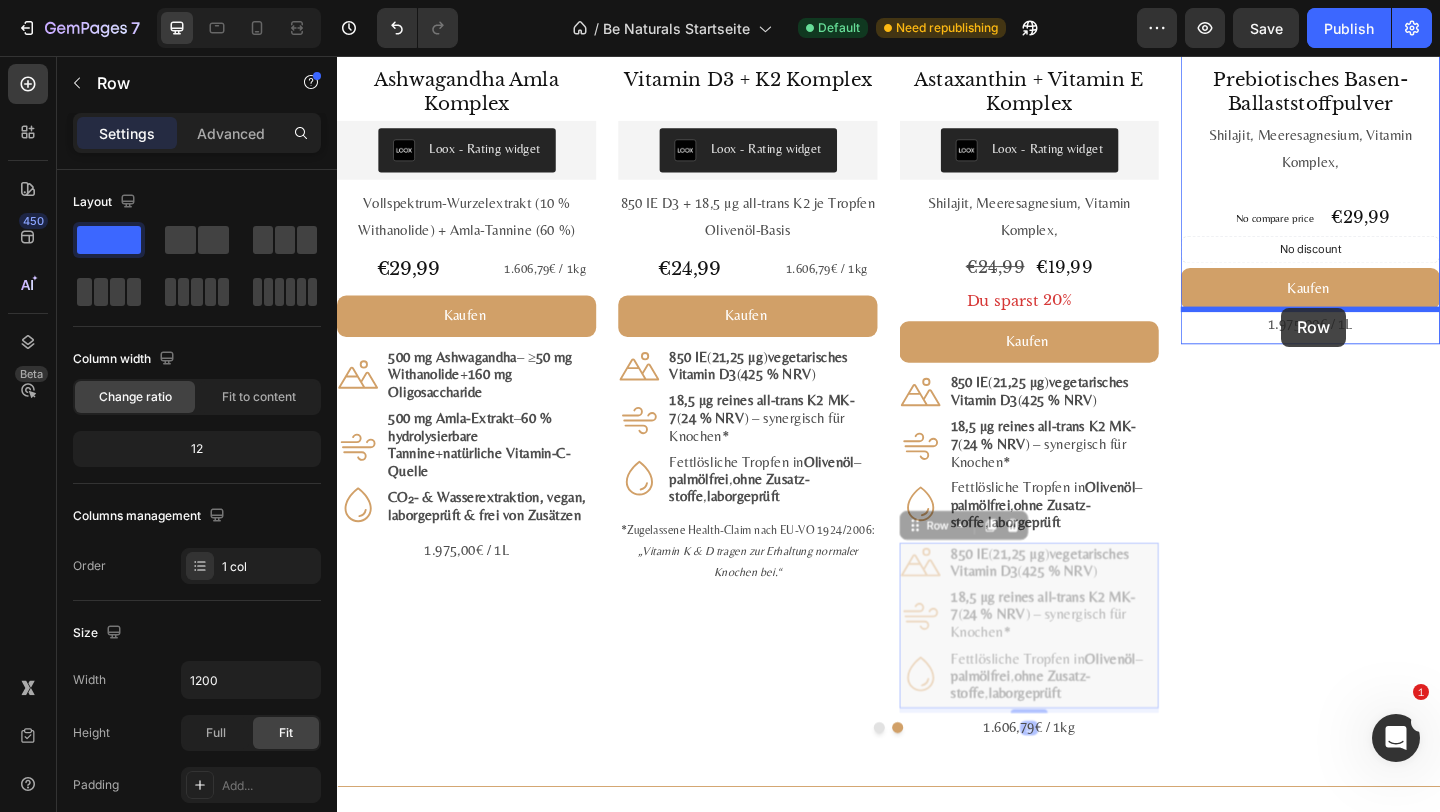 drag, startPoint x: 981, startPoint y: 565, endPoint x: 1364, endPoint y: 330, distance: 449.34842 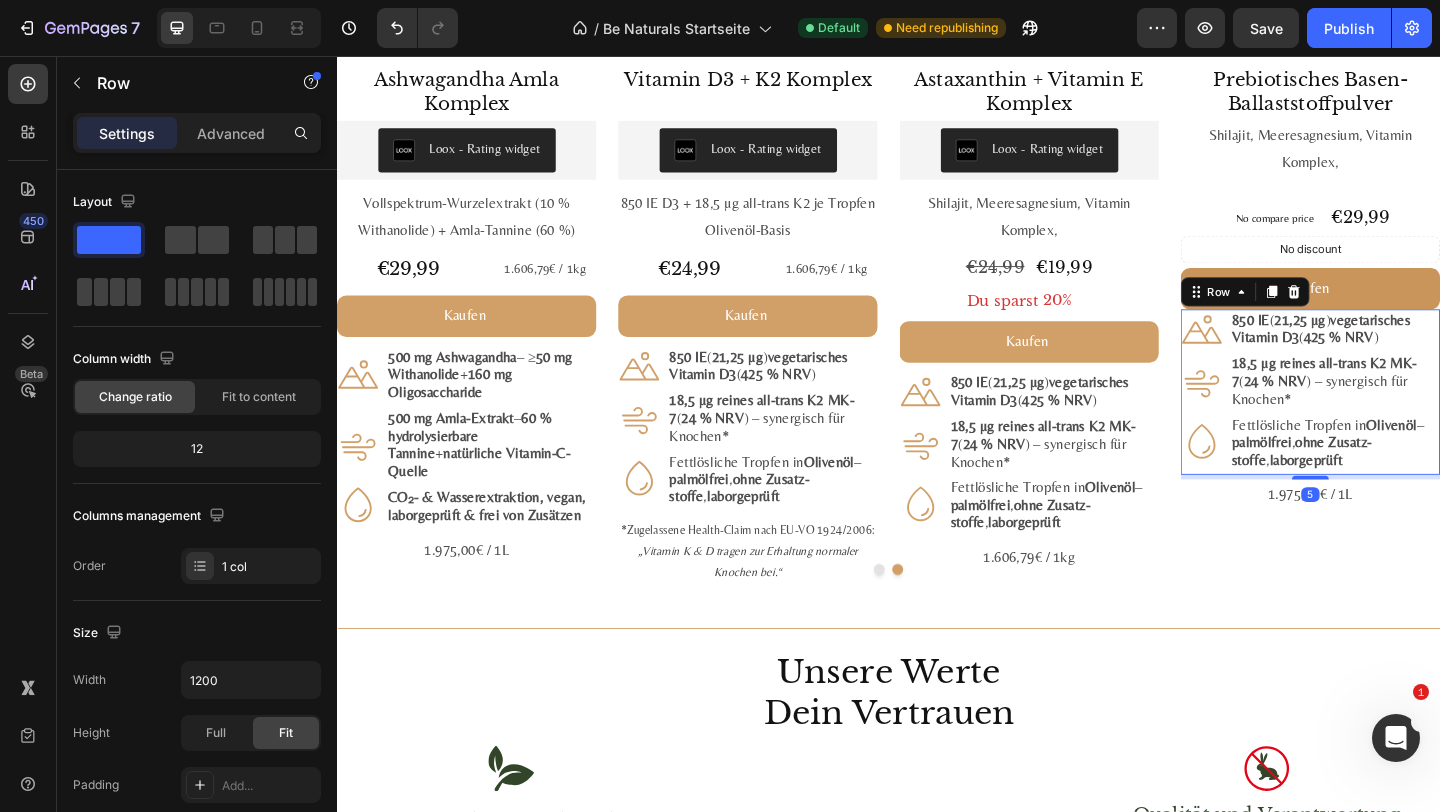click on "Kaufen" at bounding box center [1396, 308] 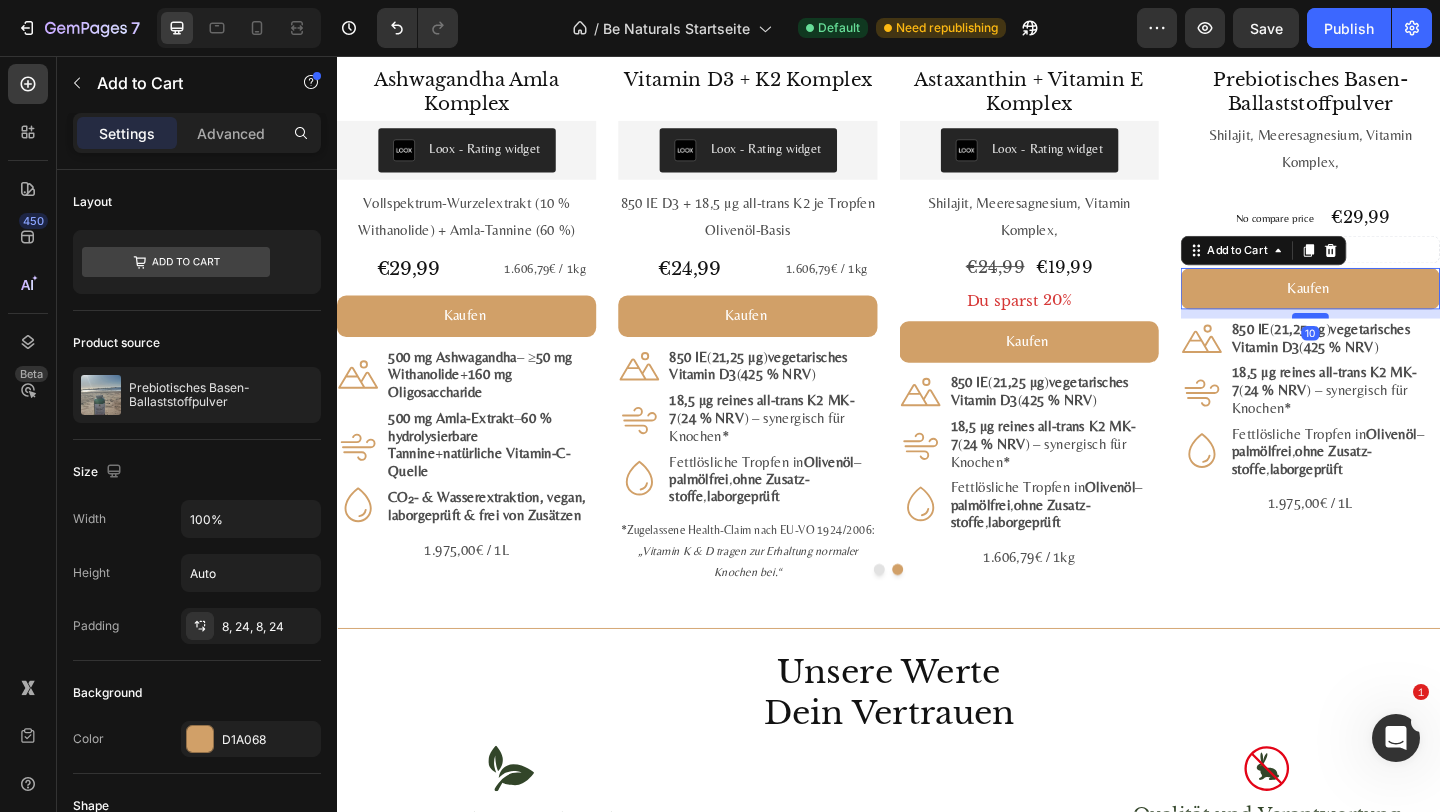 click at bounding box center [1396, 338] 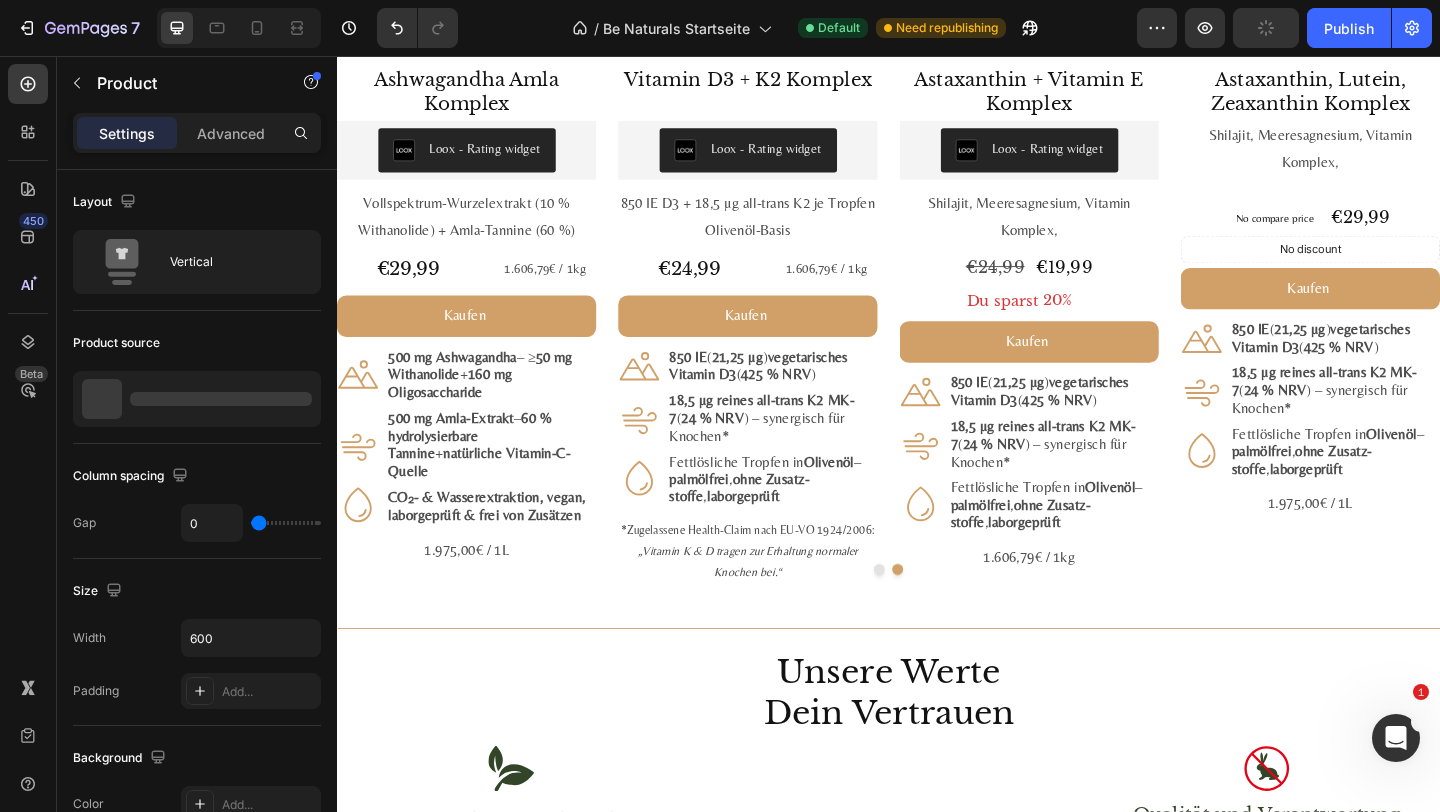 scroll, scrollTop: 2454, scrollLeft: 0, axis: vertical 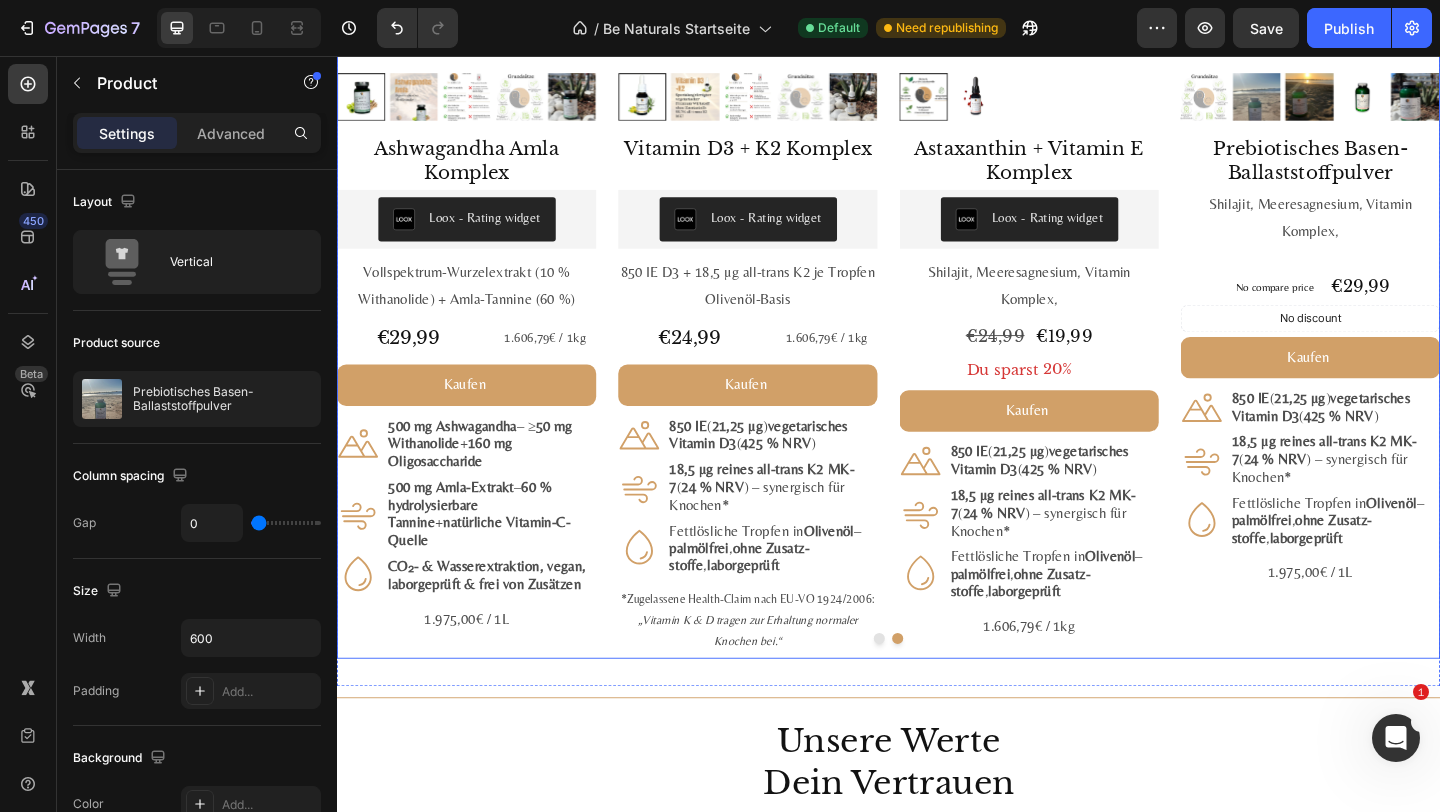 click on "Fundamental Product Badge Product Images Prebiotisches Basen-Ballaststoffpulver Product Title Shilajit, Meeresagnesium, Vitamin Komplex, Text Block No compare price Product Price €29,99 Product Price Product Price Row No discount   Not be displayed when published Discount Tag Kaufen Add to Cart
Icon 850 IE  ( 21,25 µg )  vegetarisches Vitamin D3  ( 425 % NRV ) Text Block Row
Icon 18,5 µg reines all-trans K2 MK-7  ( 24 % NRV ) – synergisch für Knochen* Text Block Row
Icon Fettlösliche Tropfen in  Olivenöl  –  palmölfrei ,  ohne Zusatz­stoffe ,  labor­geprüft Text Block Row Row 1.975,00€ / 1L Text Block Product" at bounding box center [1396, 247] 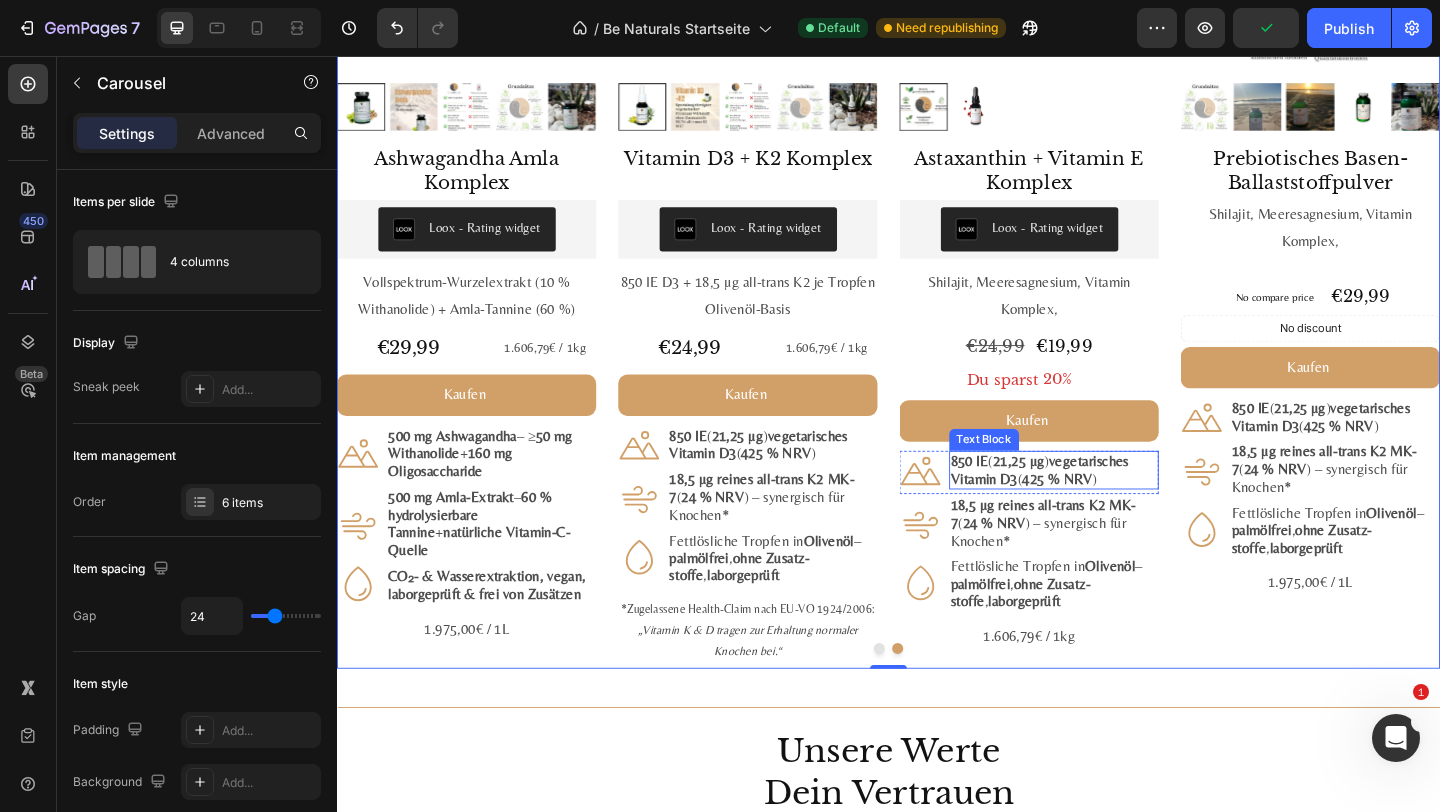 scroll, scrollTop: 2444, scrollLeft: 0, axis: vertical 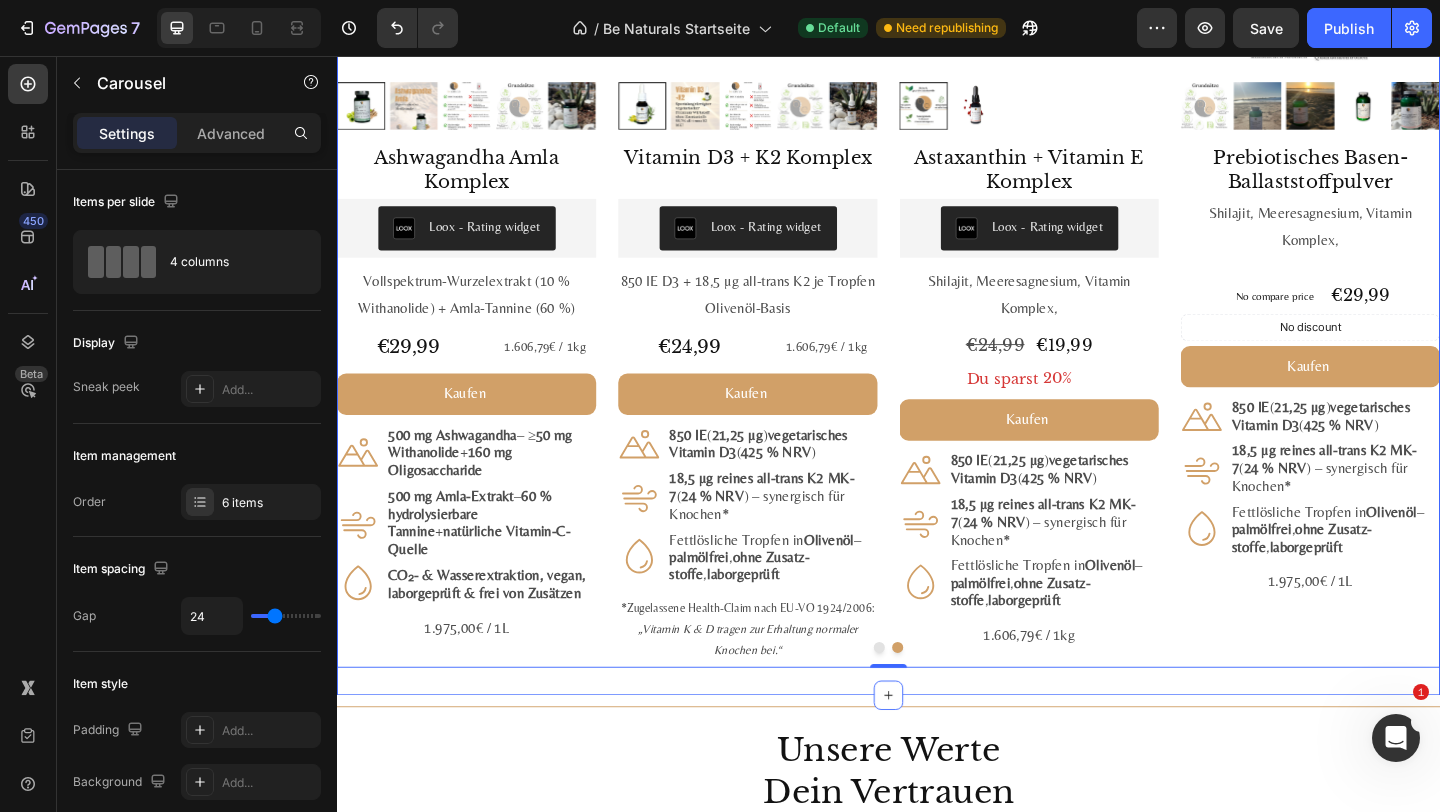 click on "Fundamental Product Badge Product Images Prebiotisches Basen-Ballaststoffpulver Product Title Shilajit, Meeresagnesium, Vitamin Komplex, Text Block No compare price Product Price €29,99 Product Price Product Price Row No discount   Not be displayed when published Discount Tag Kaufen Add to Cart
Icon 850 IE  ( 21,25 µg )  vegetarisches Vitamin D3  ( 425 % NRV ) Text Block Row
Icon 18,5 µg reines all-trans K2 MK-7  ( 24 % NRV ) – synergisch für Knochen* Text Block Row
Icon Fettlösliche Tropfen in  Olivenöl  –  palmölfrei ,  ohne Zusatz­stoffe ,  labor­geprüft Text Block Row Row 1.975,00€ / 1L Text Block Product" at bounding box center [1396, 257] 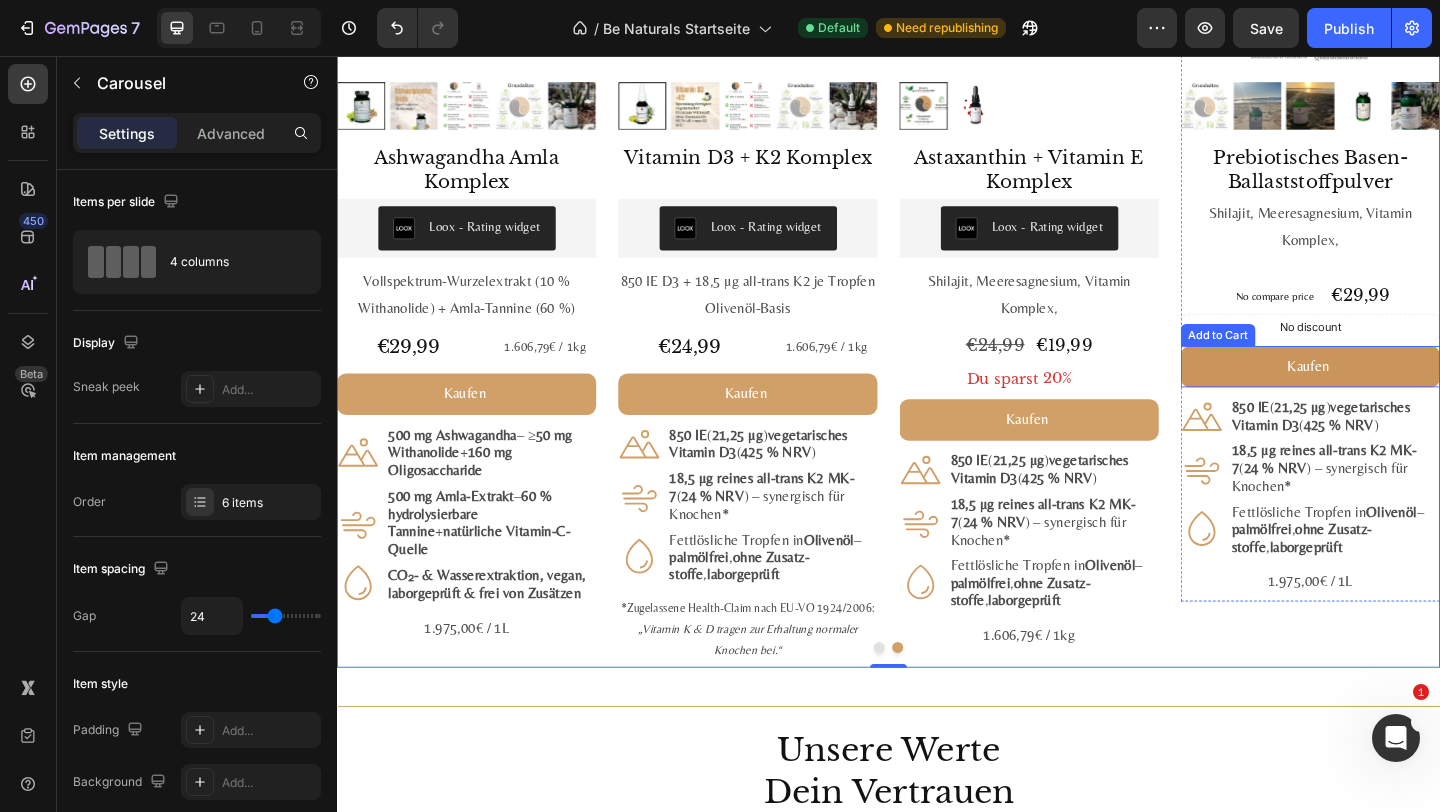 click on "Kaufen" at bounding box center [1396, 393] 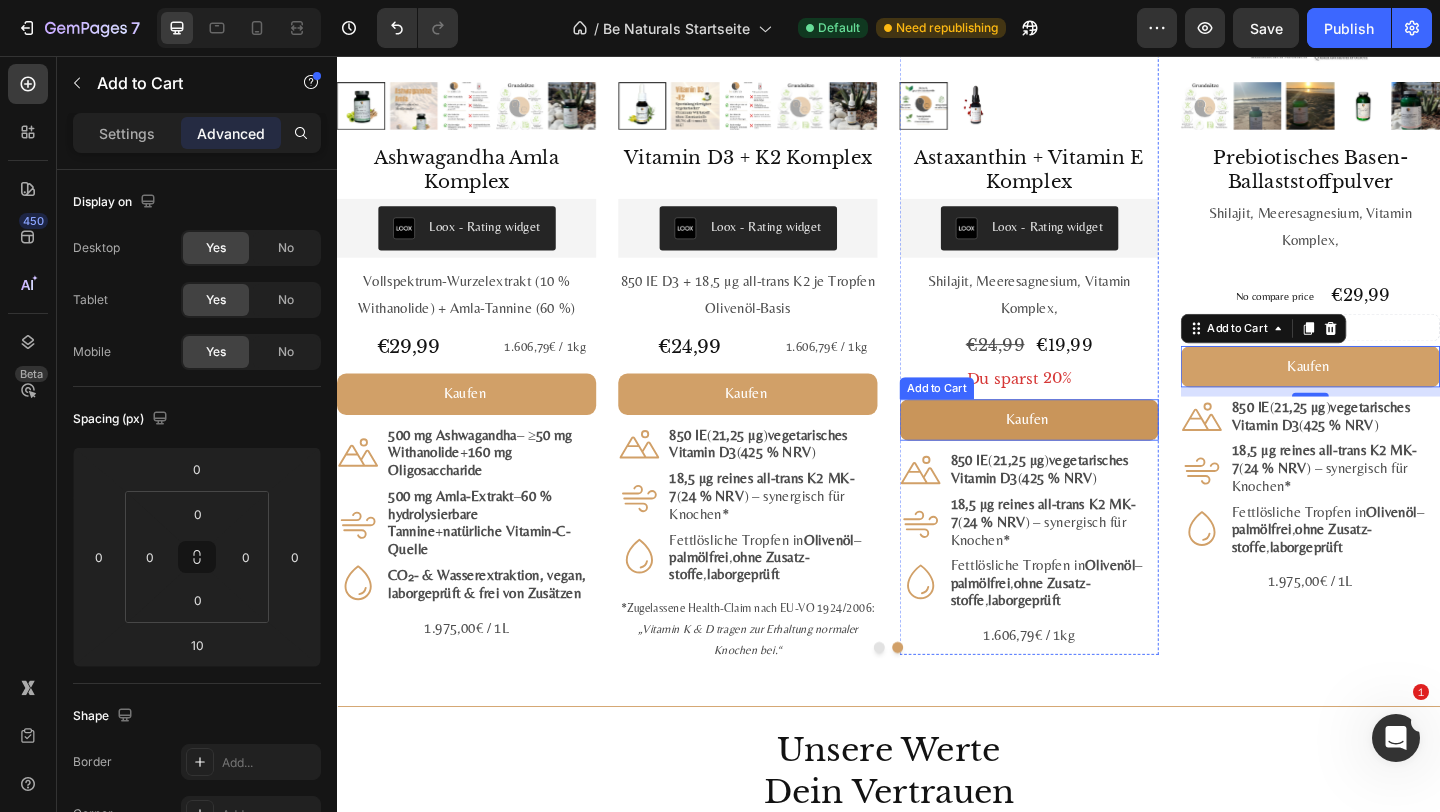 click on "Kaufen" at bounding box center (1090, 451) 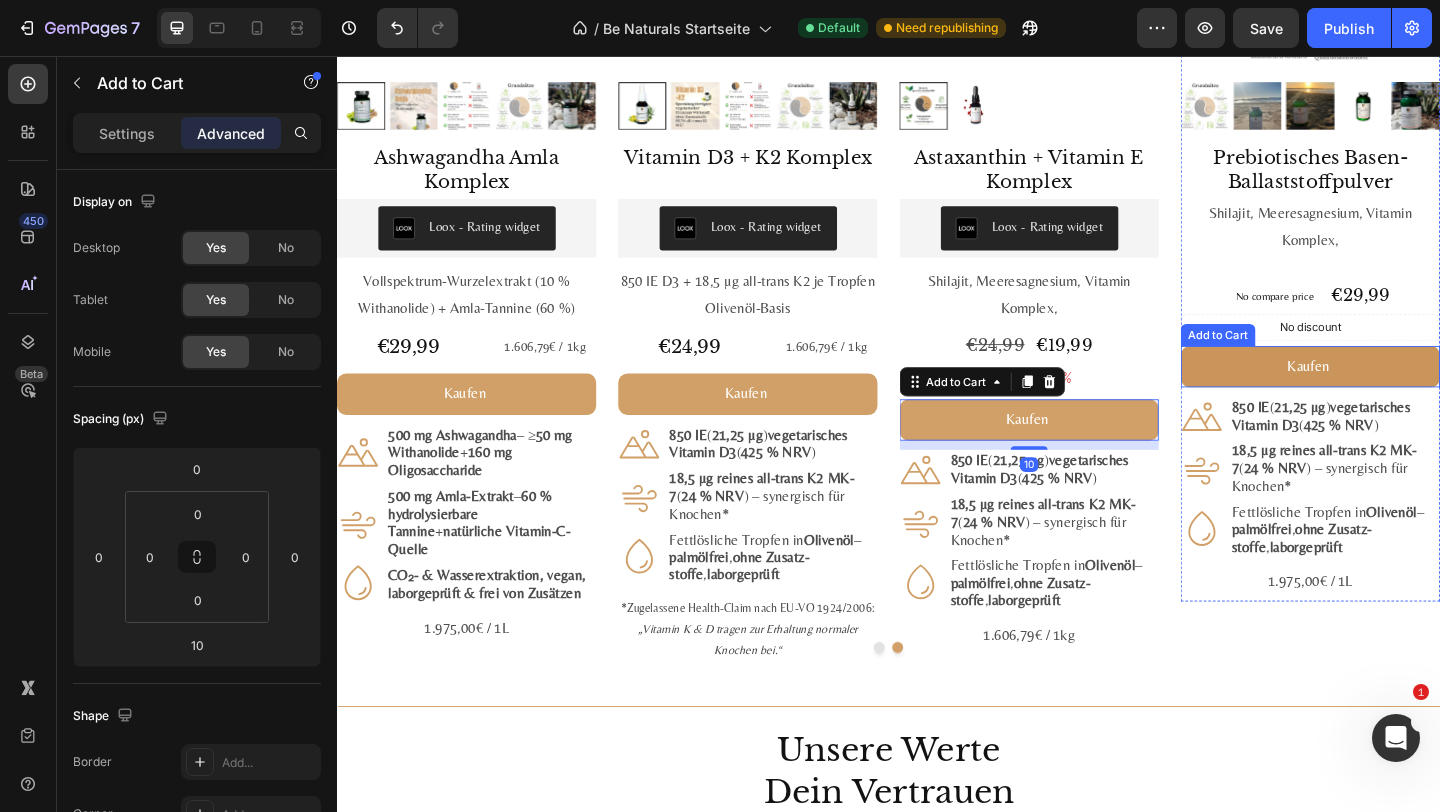 click on "Kaufen" at bounding box center [1396, 393] 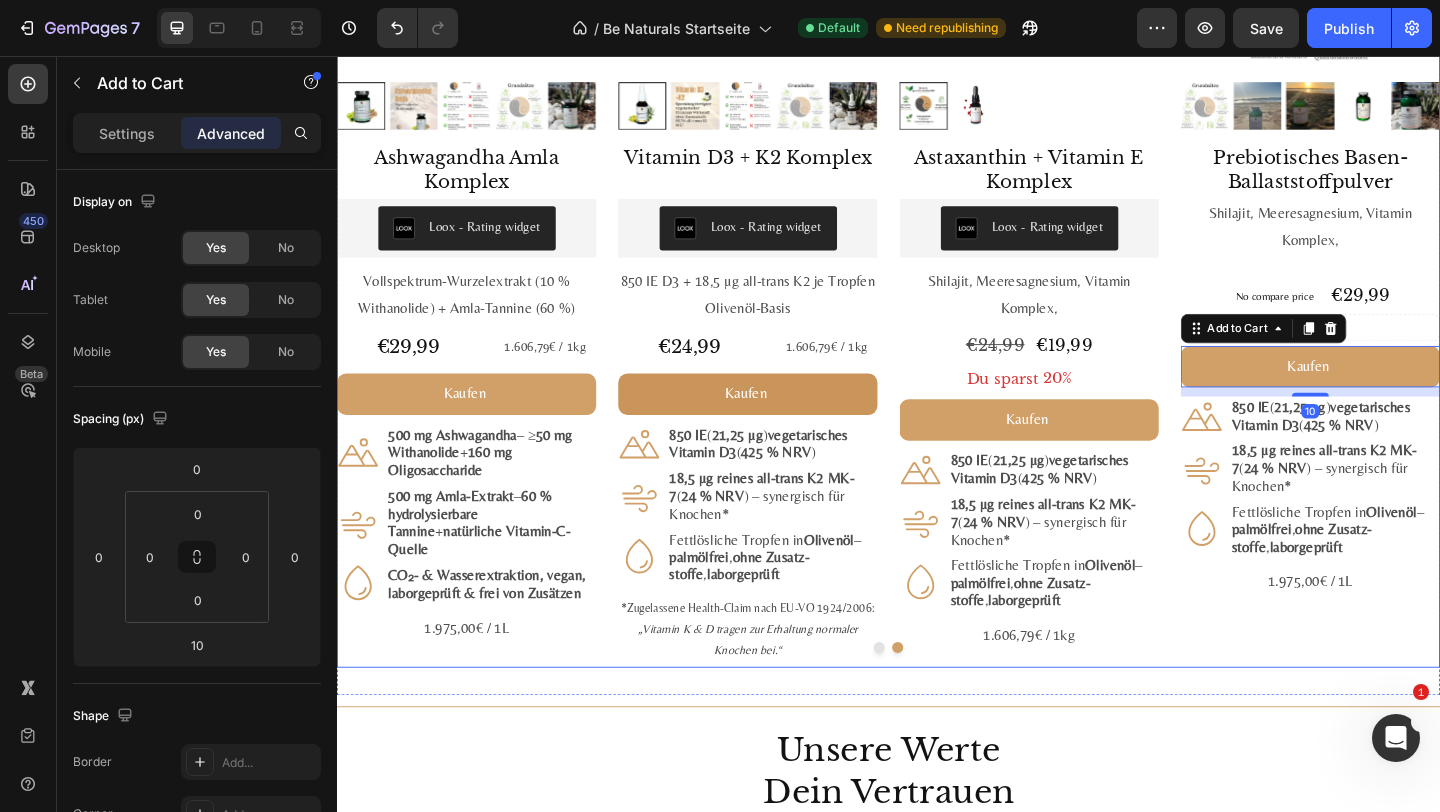 click on "Kaufen" at bounding box center [784, 423] 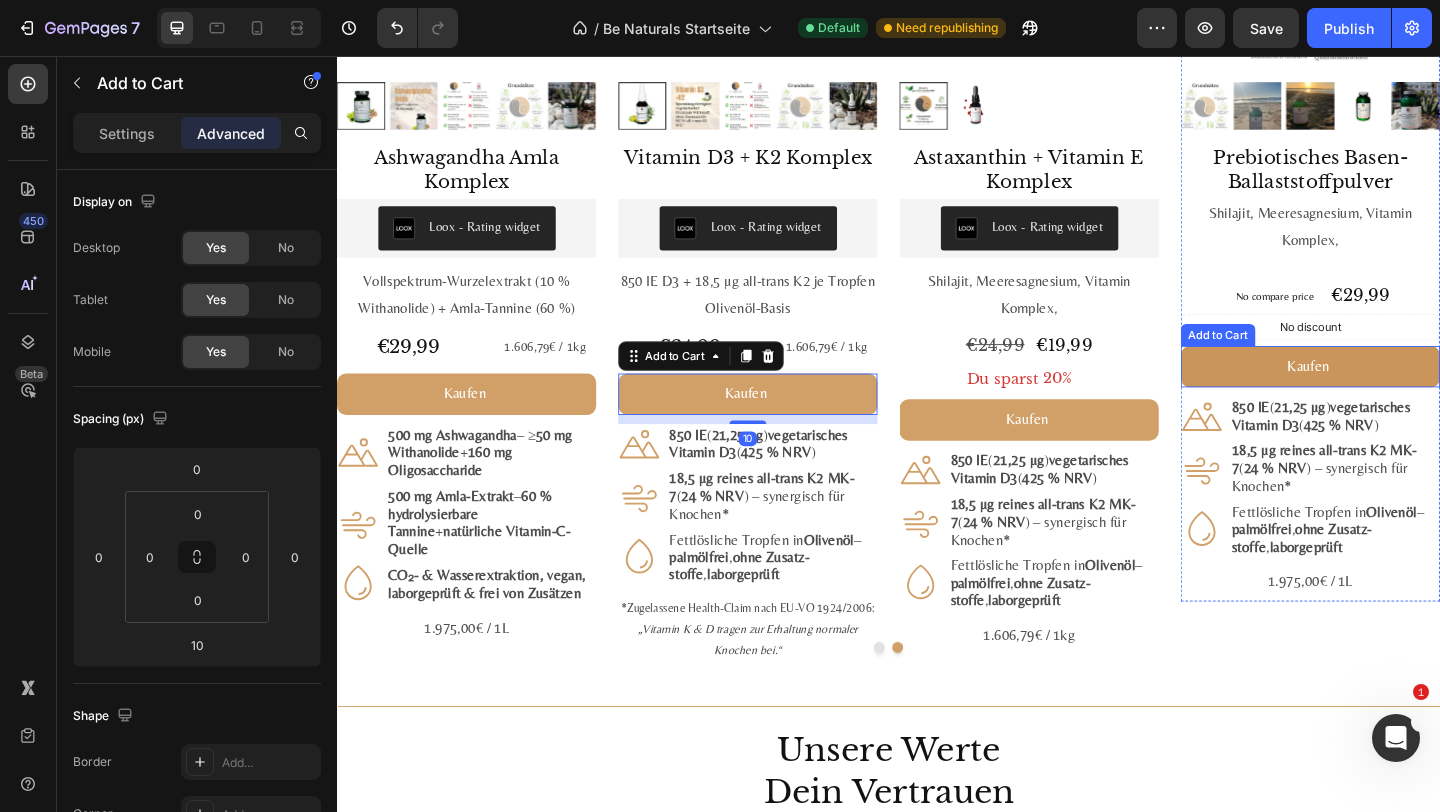 click on "Kaufen" at bounding box center (1396, 393) 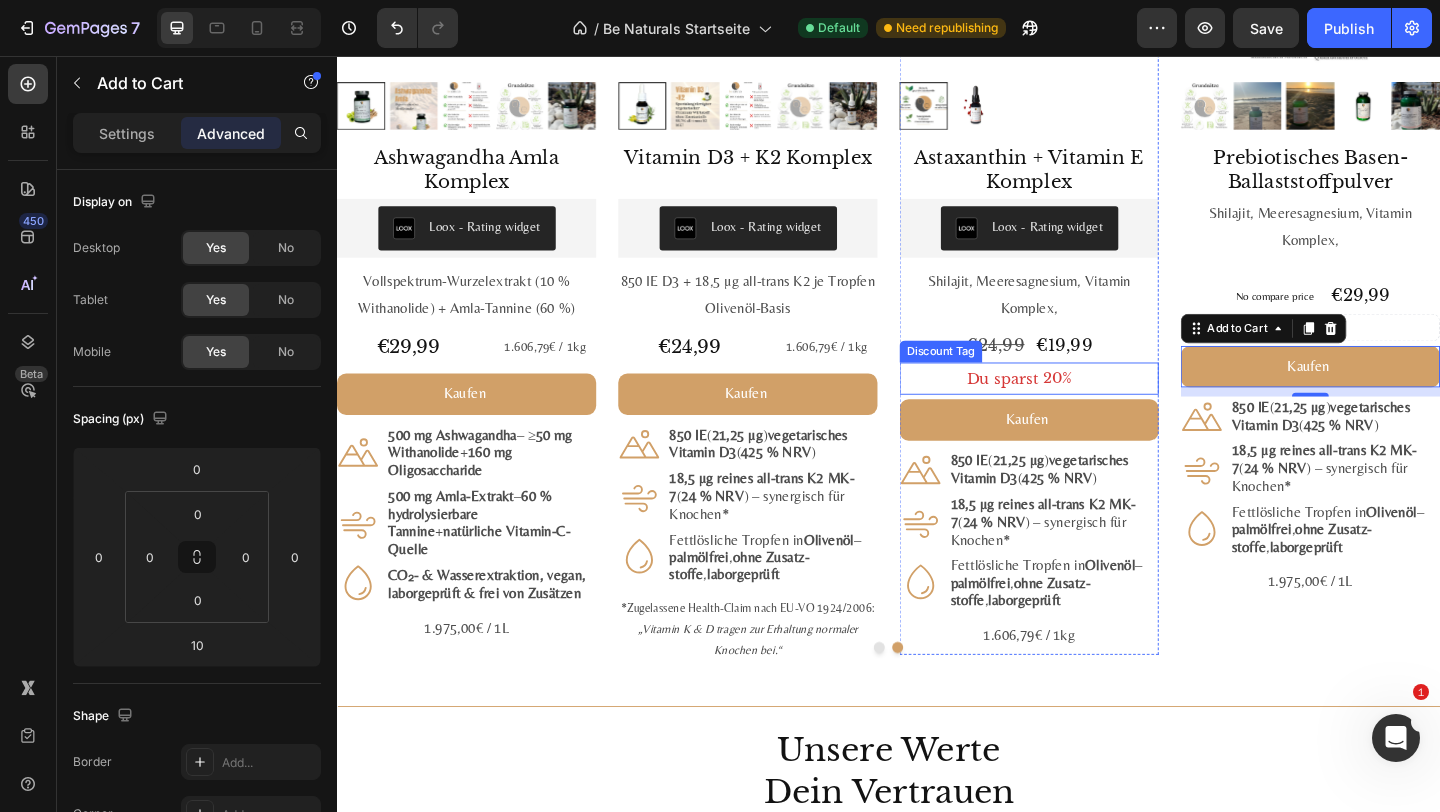 click on "Du sparst 20%" at bounding box center (1090, 406) 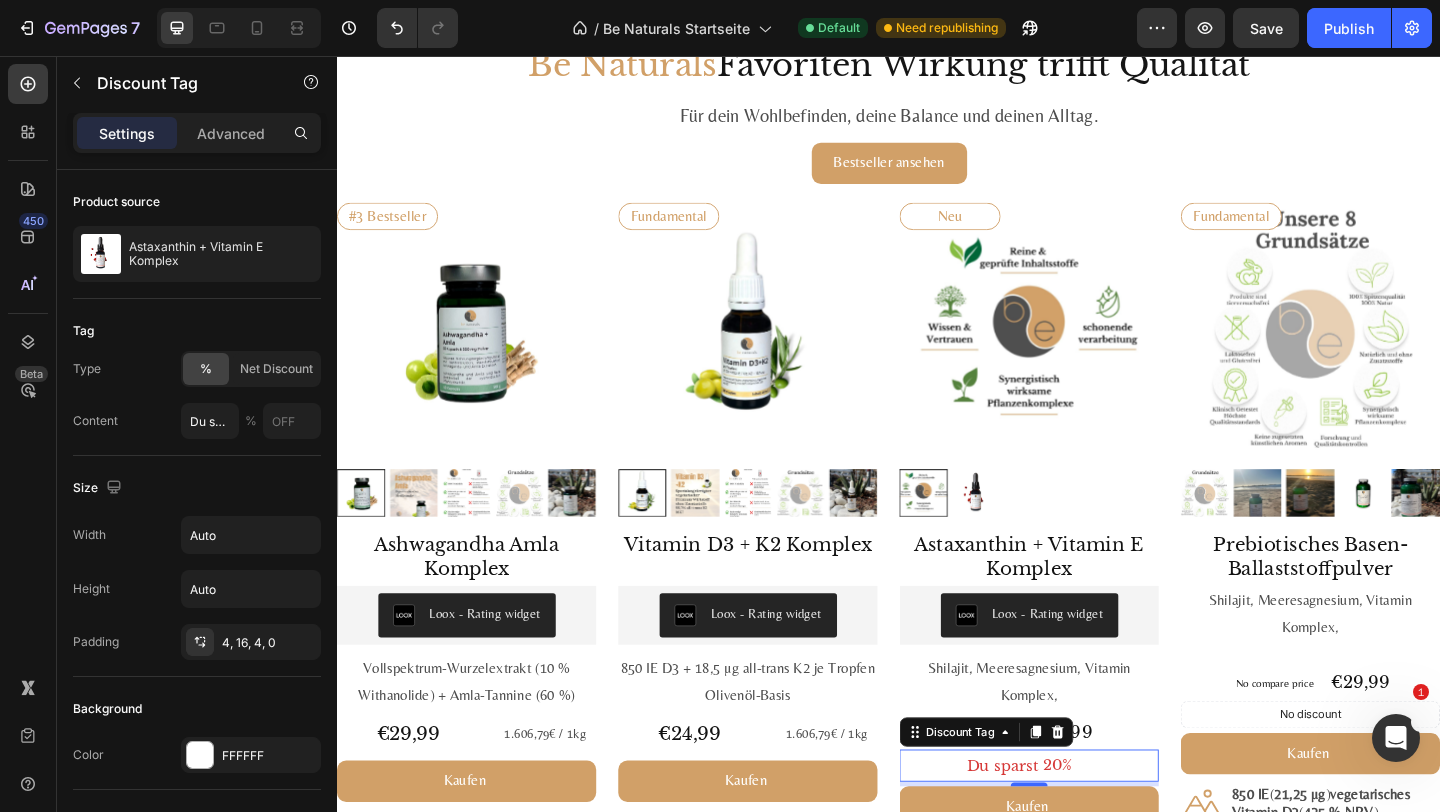 scroll, scrollTop: 2084, scrollLeft: 0, axis: vertical 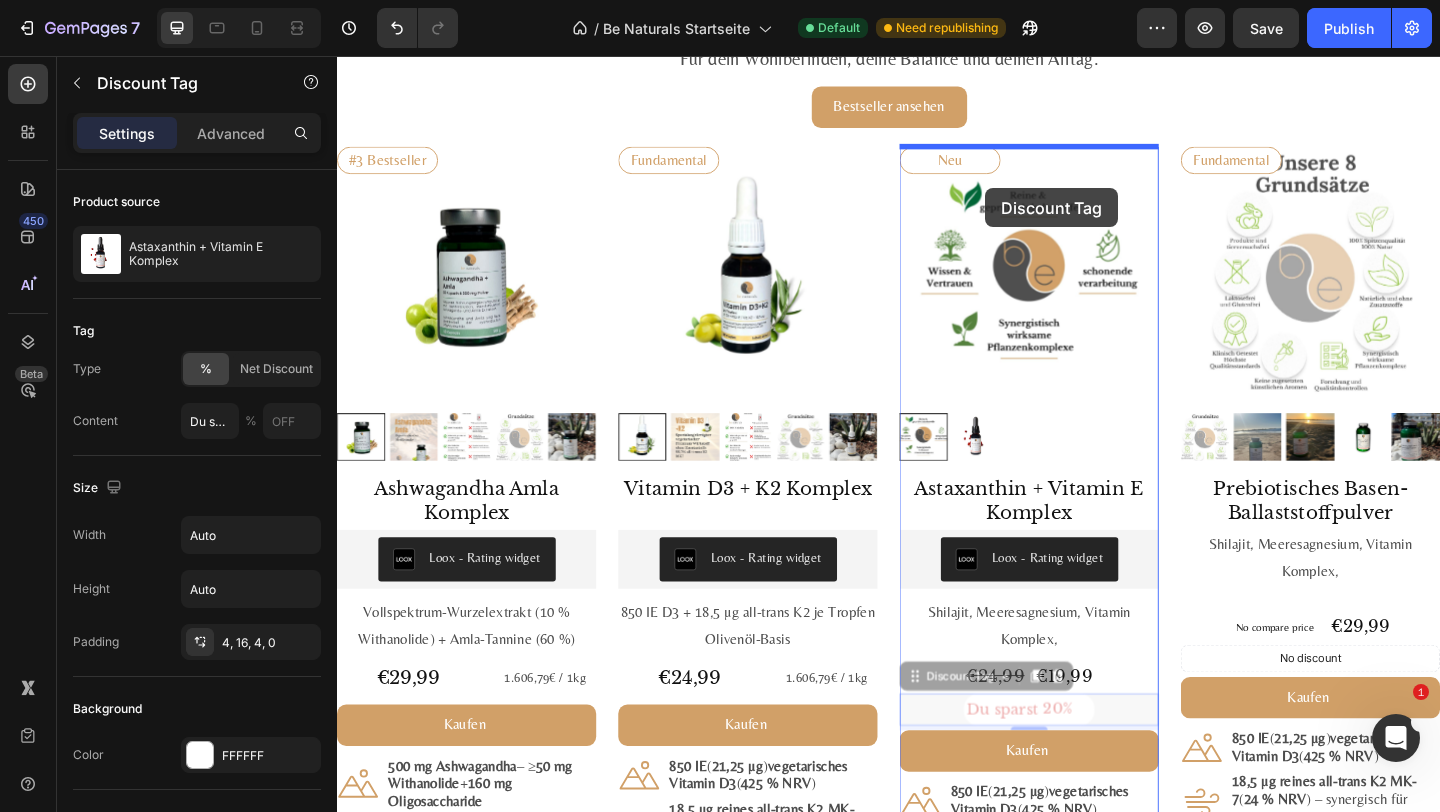 drag, startPoint x: 997, startPoint y: 727, endPoint x: 1042, endPoint y: 200, distance: 528.9178 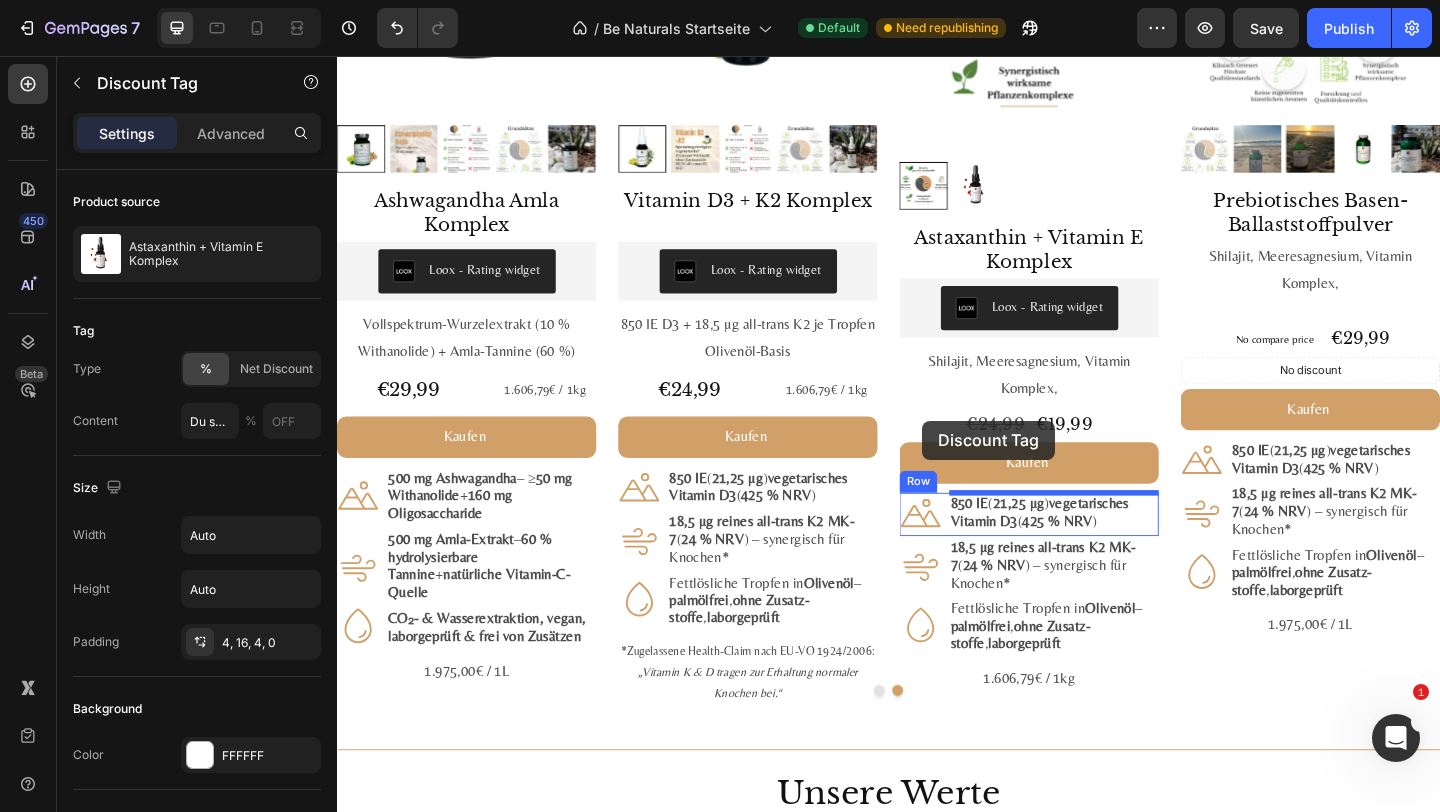 drag, startPoint x: 1026, startPoint y: 209, endPoint x: 951, endPoint y: 345, distance: 155.30937 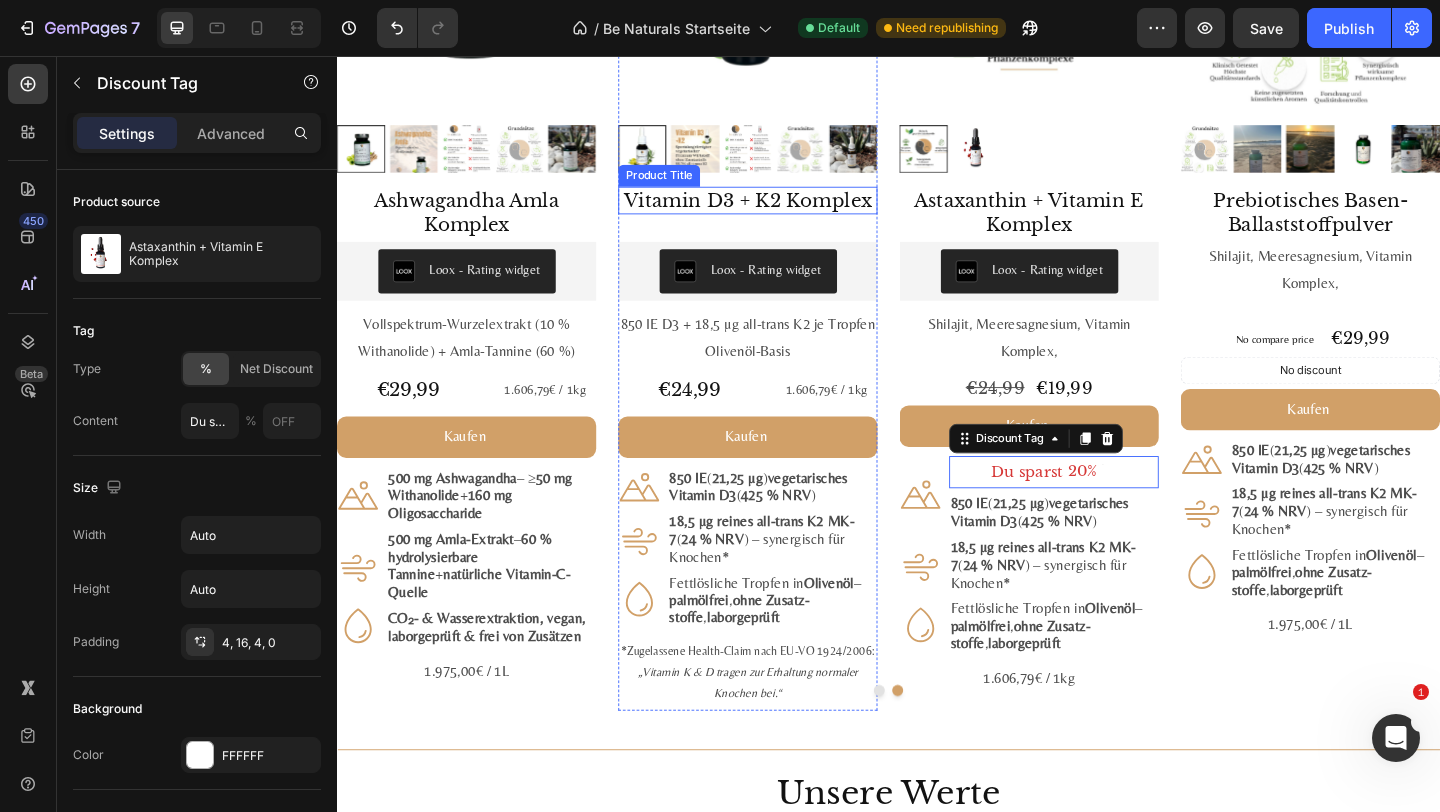 scroll, scrollTop: 2447, scrollLeft: 0, axis: vertical 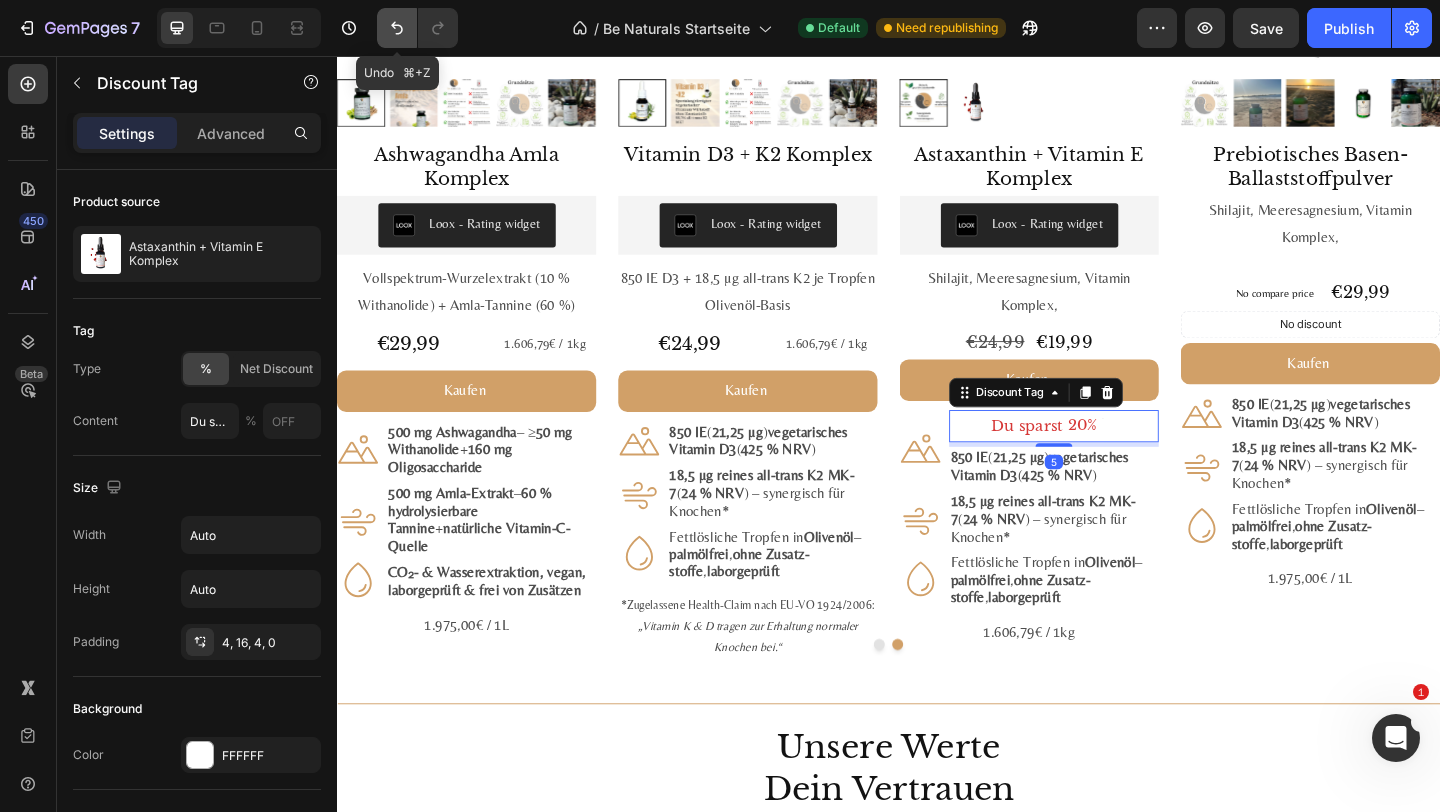 click 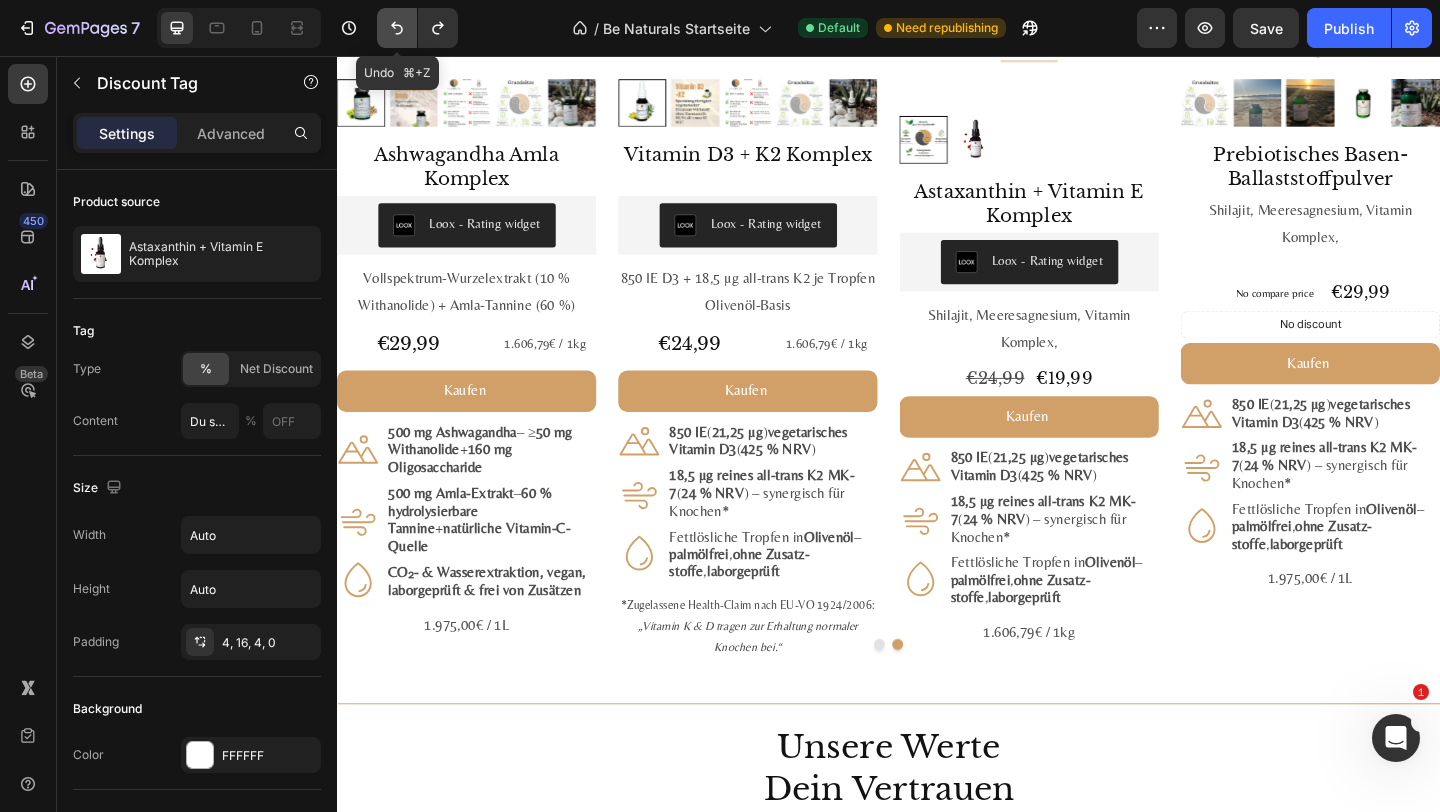 click 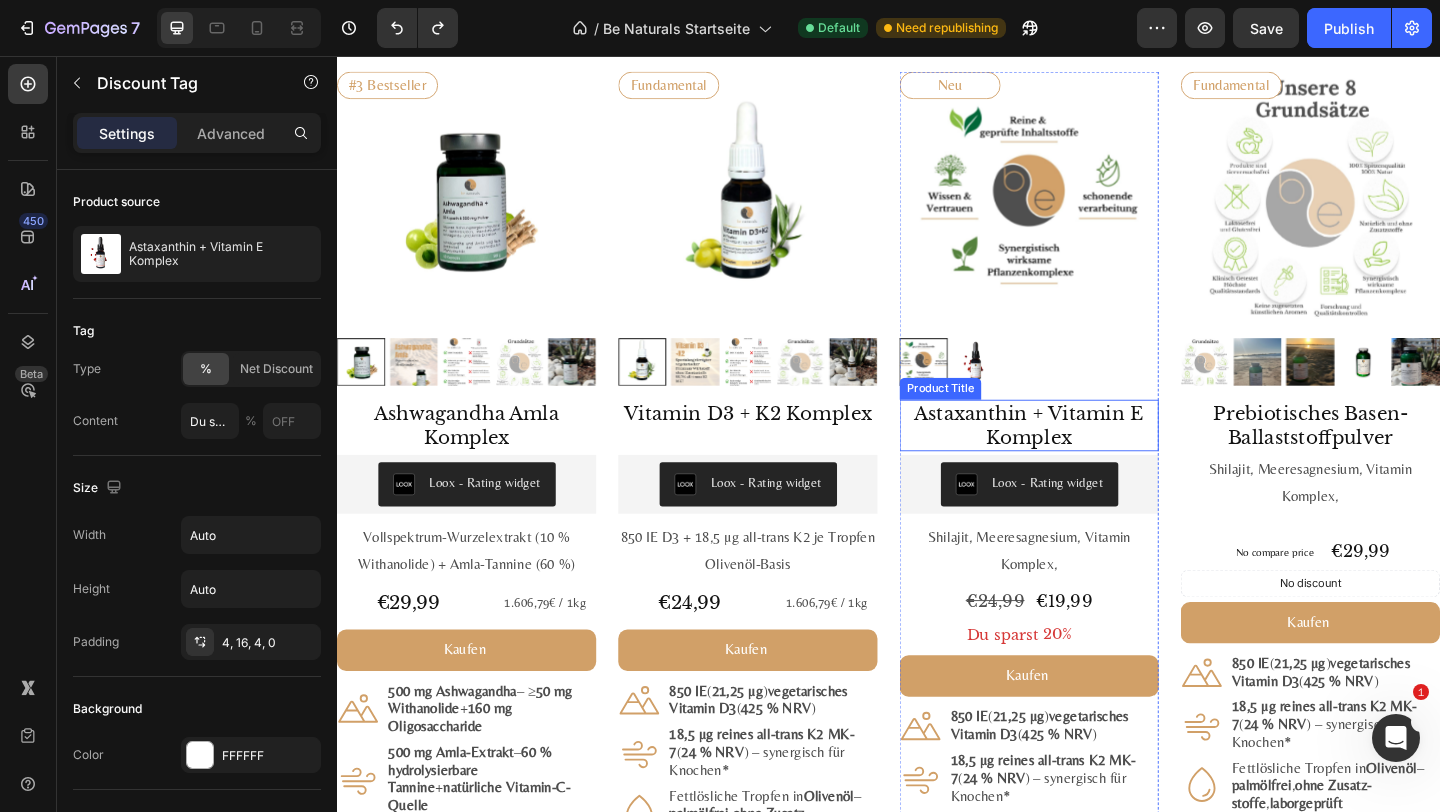 scroll, scrollTop: 2168, scrollLeft: 0, axis: vertical 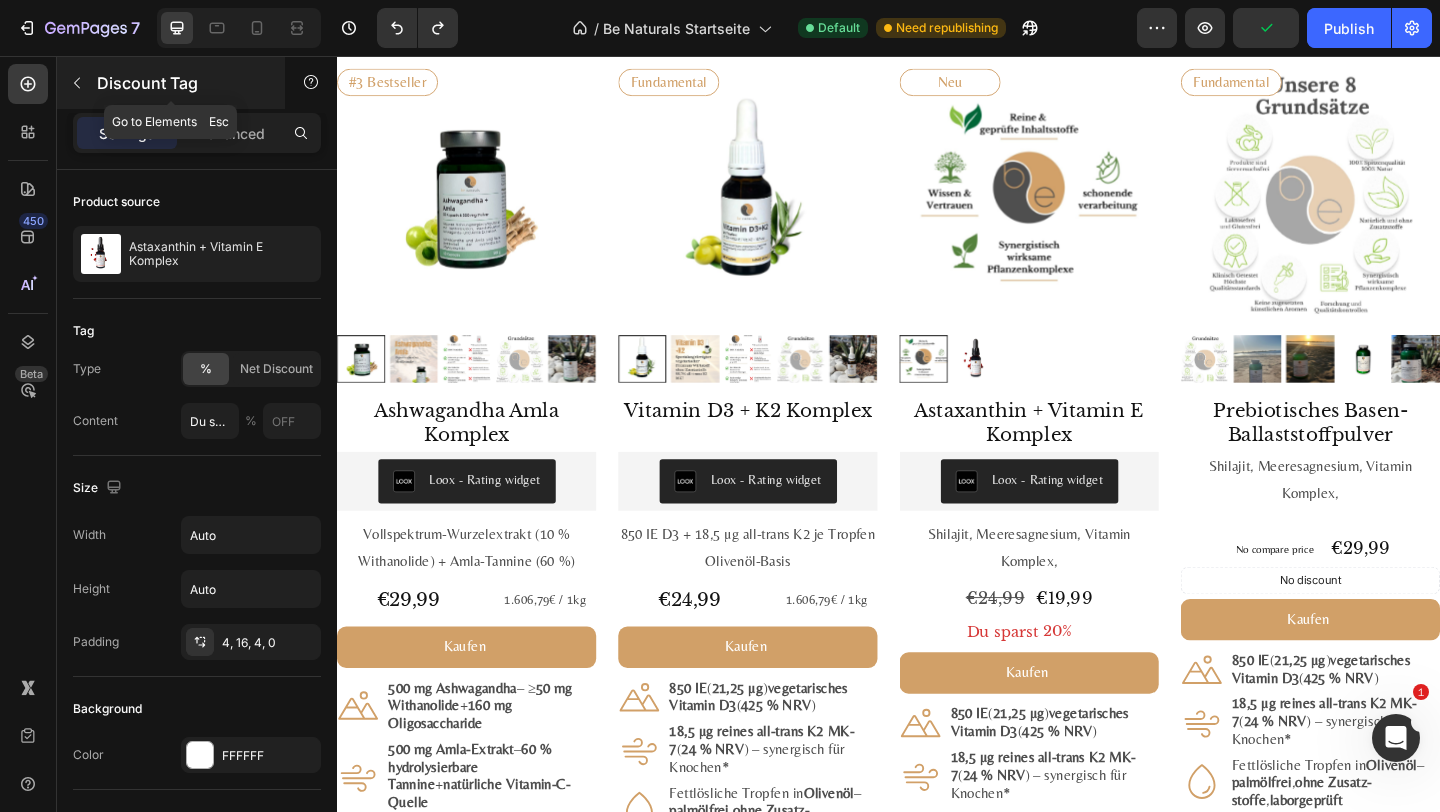 click on "Discount Tag" at bounding box center [182, 83] 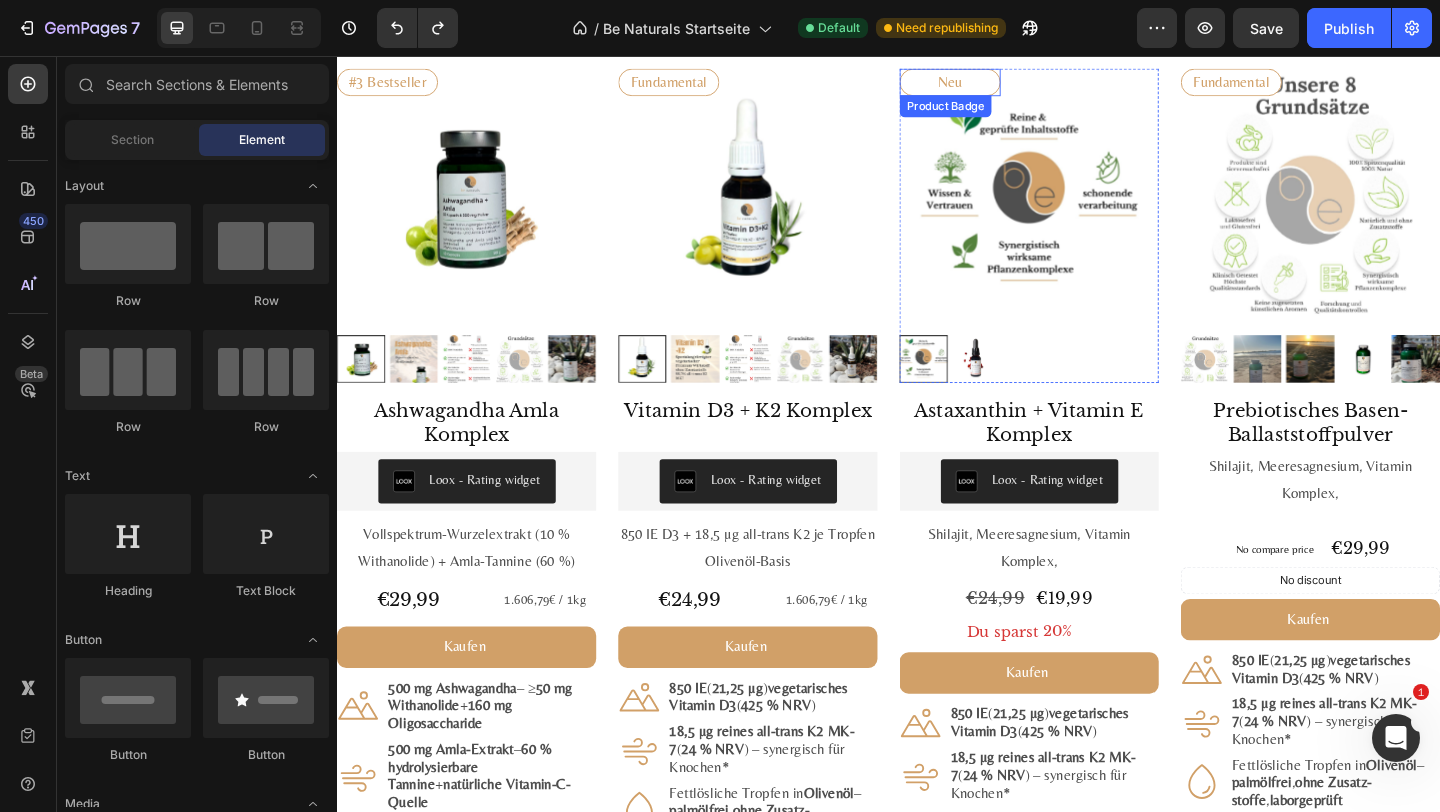 click on "Neu" at bounding box center [1004, 85] 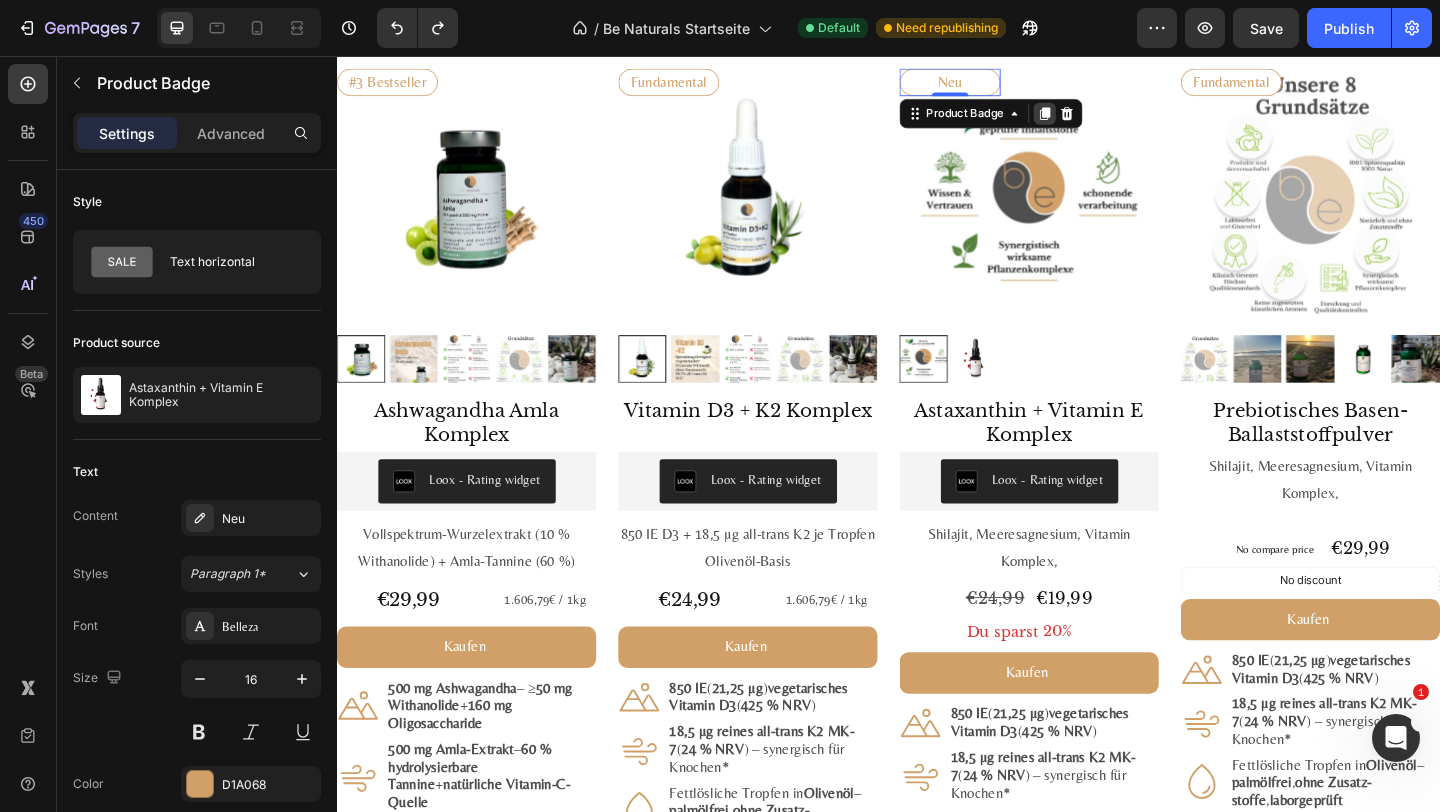 click 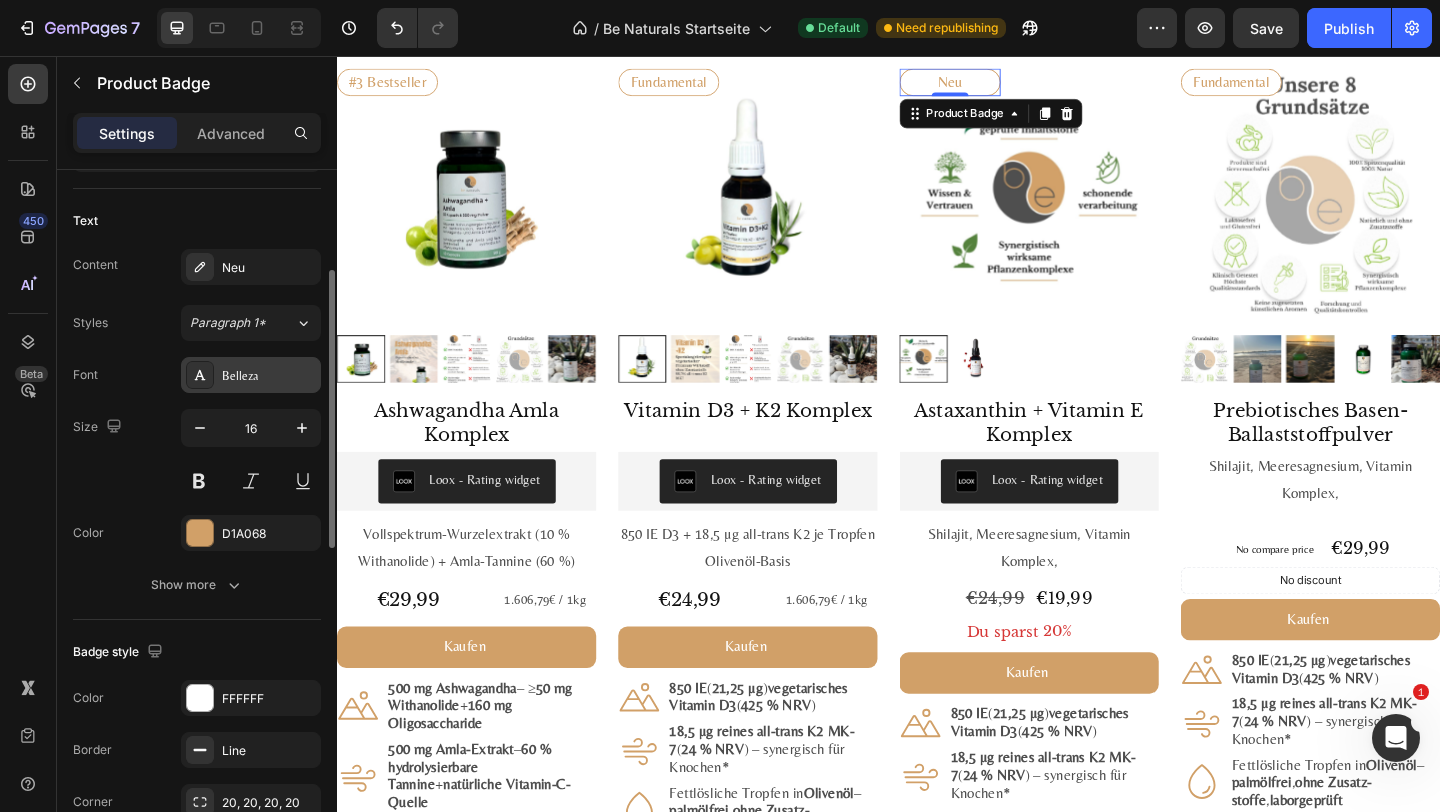 scroll, scrollTop: 902, scrollLeft: 0, axis: vertical 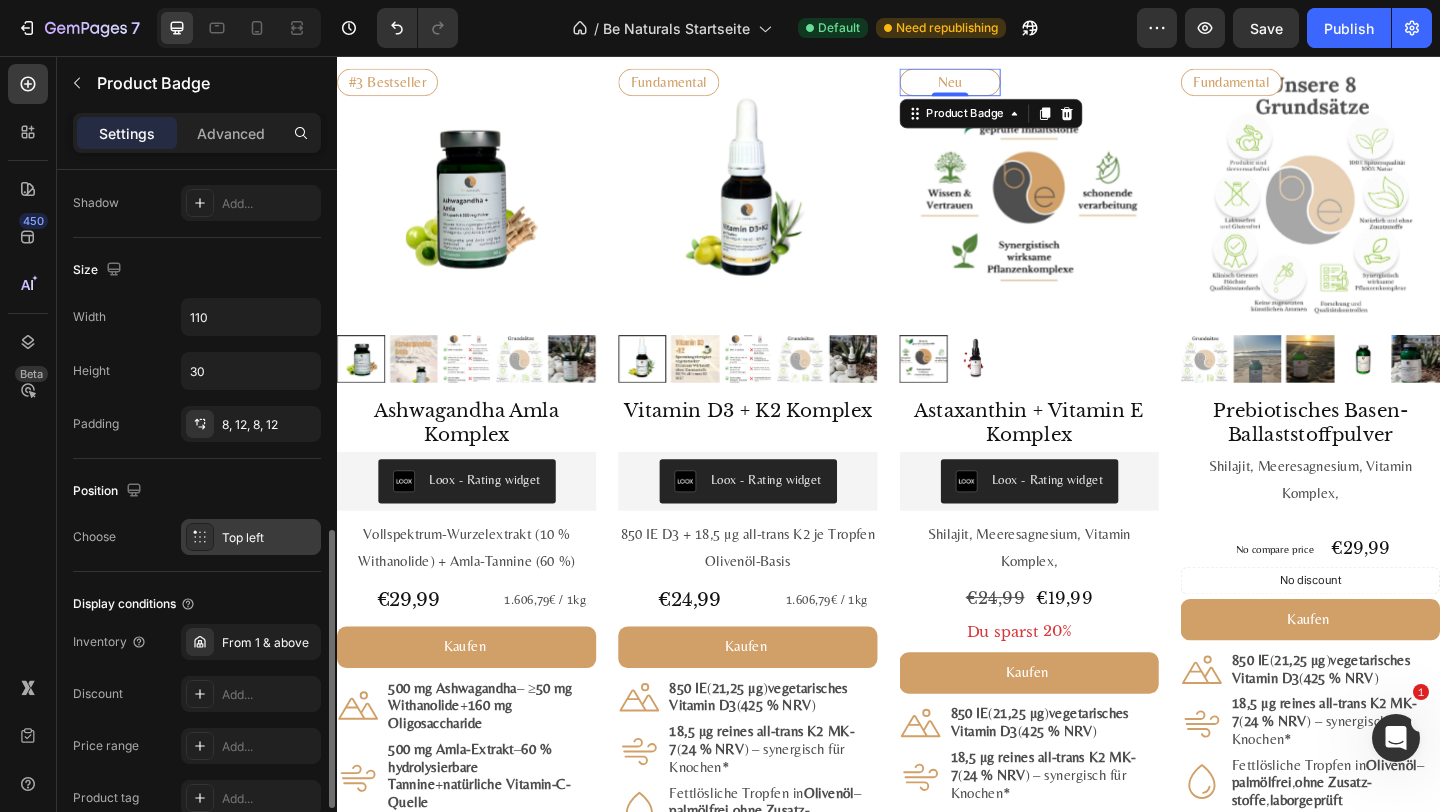click on "Top left" at bounding box center [251, 537] 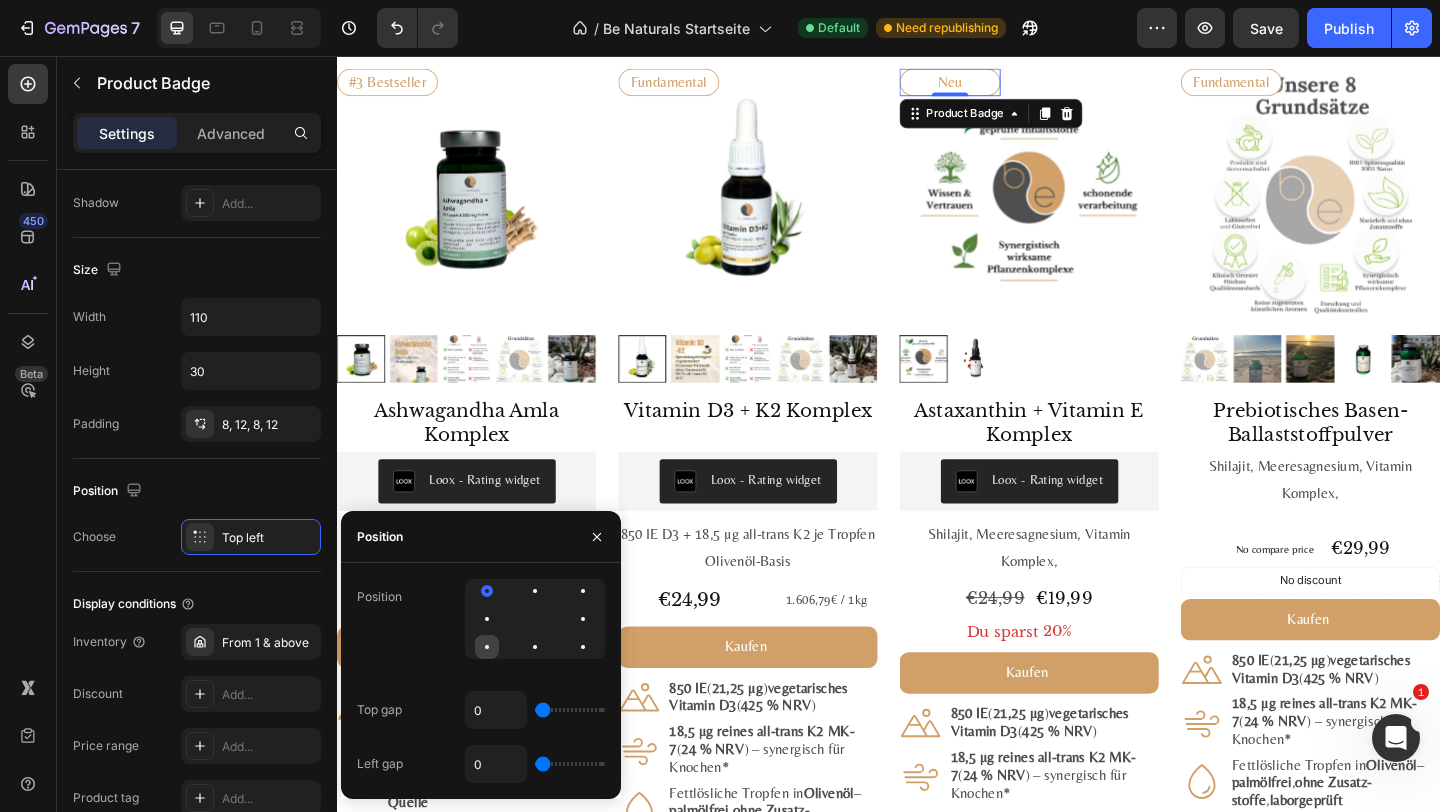 click 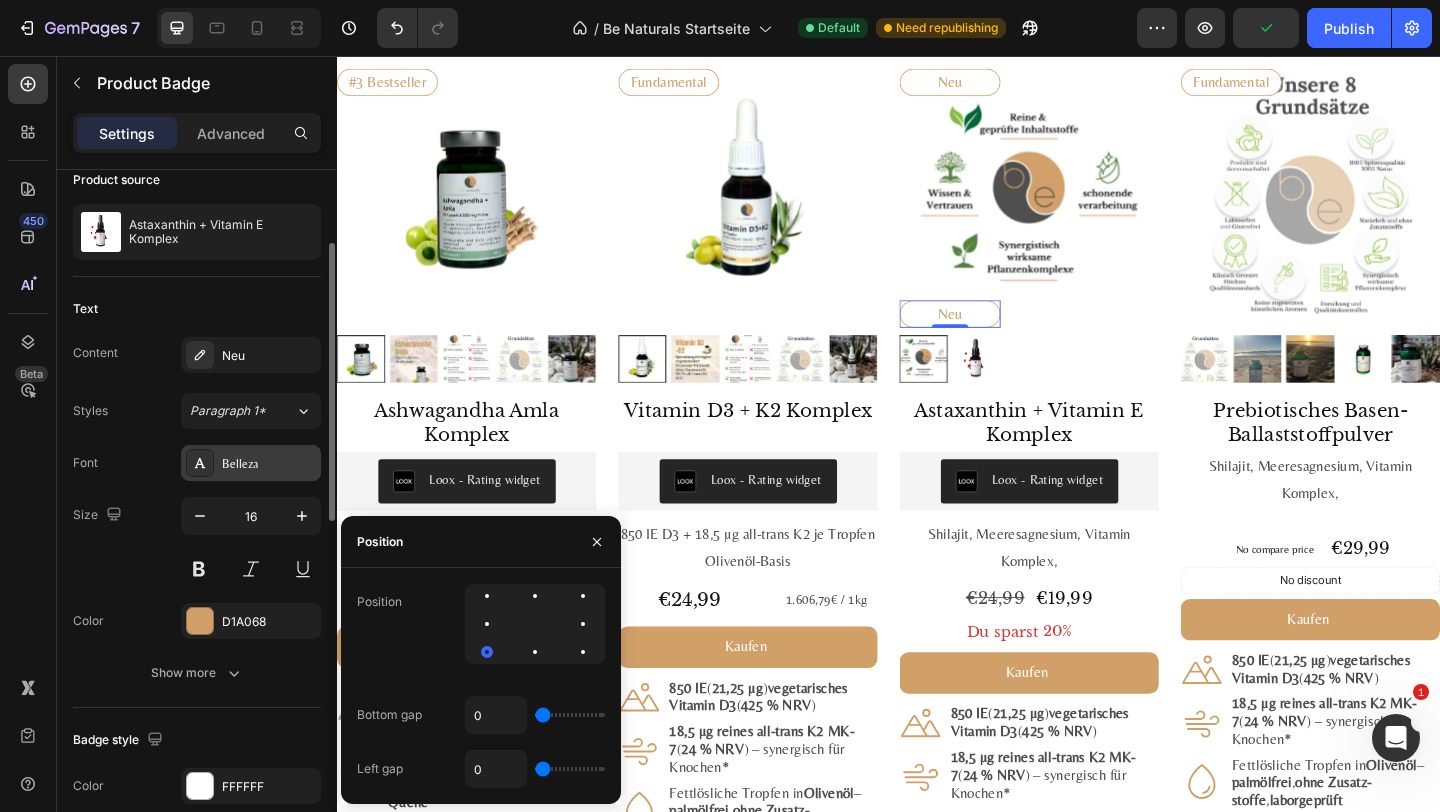 scroll, scrollTop: 169, scrollLeft: 0, axis: vertical 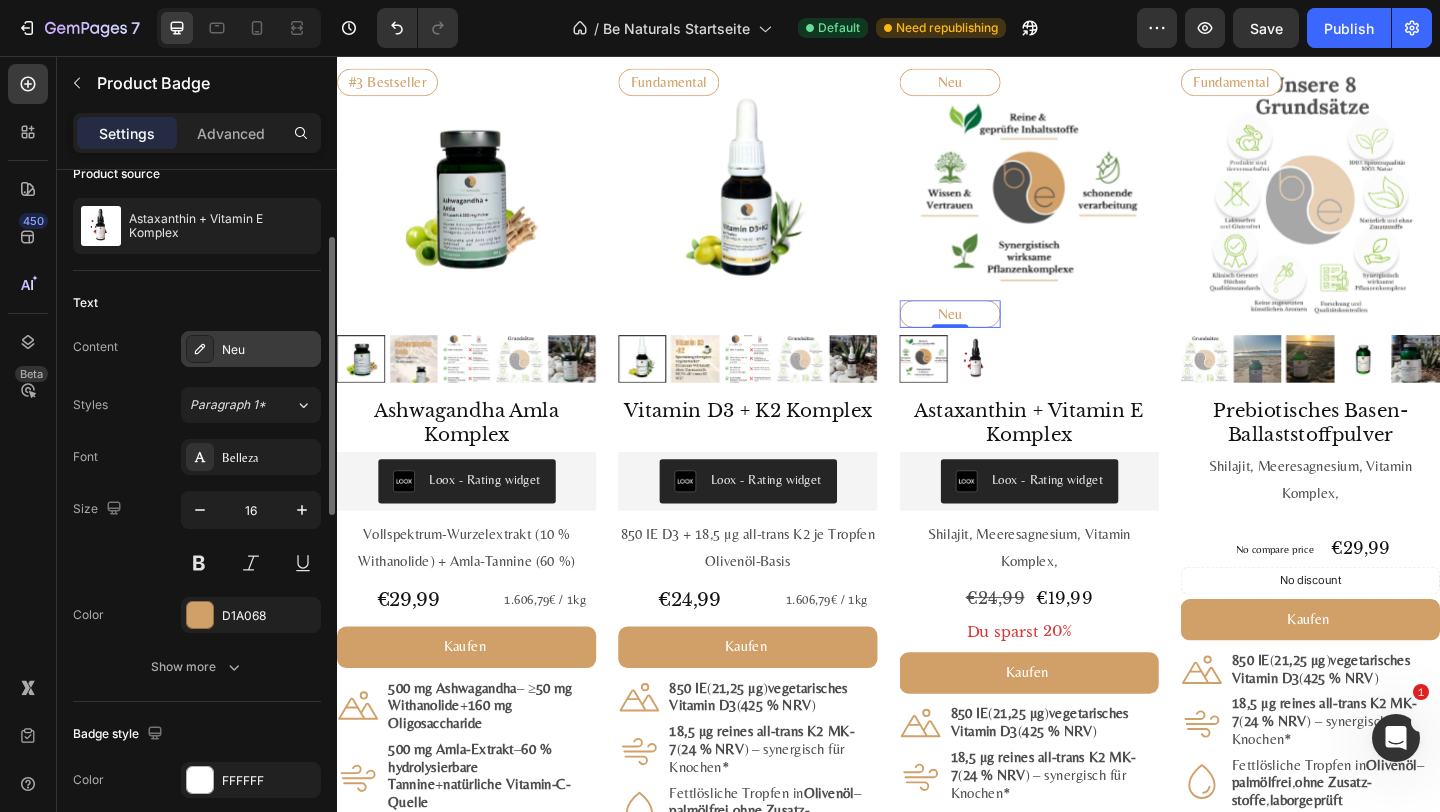 click on "Neu" at bounding box center (269, 350) 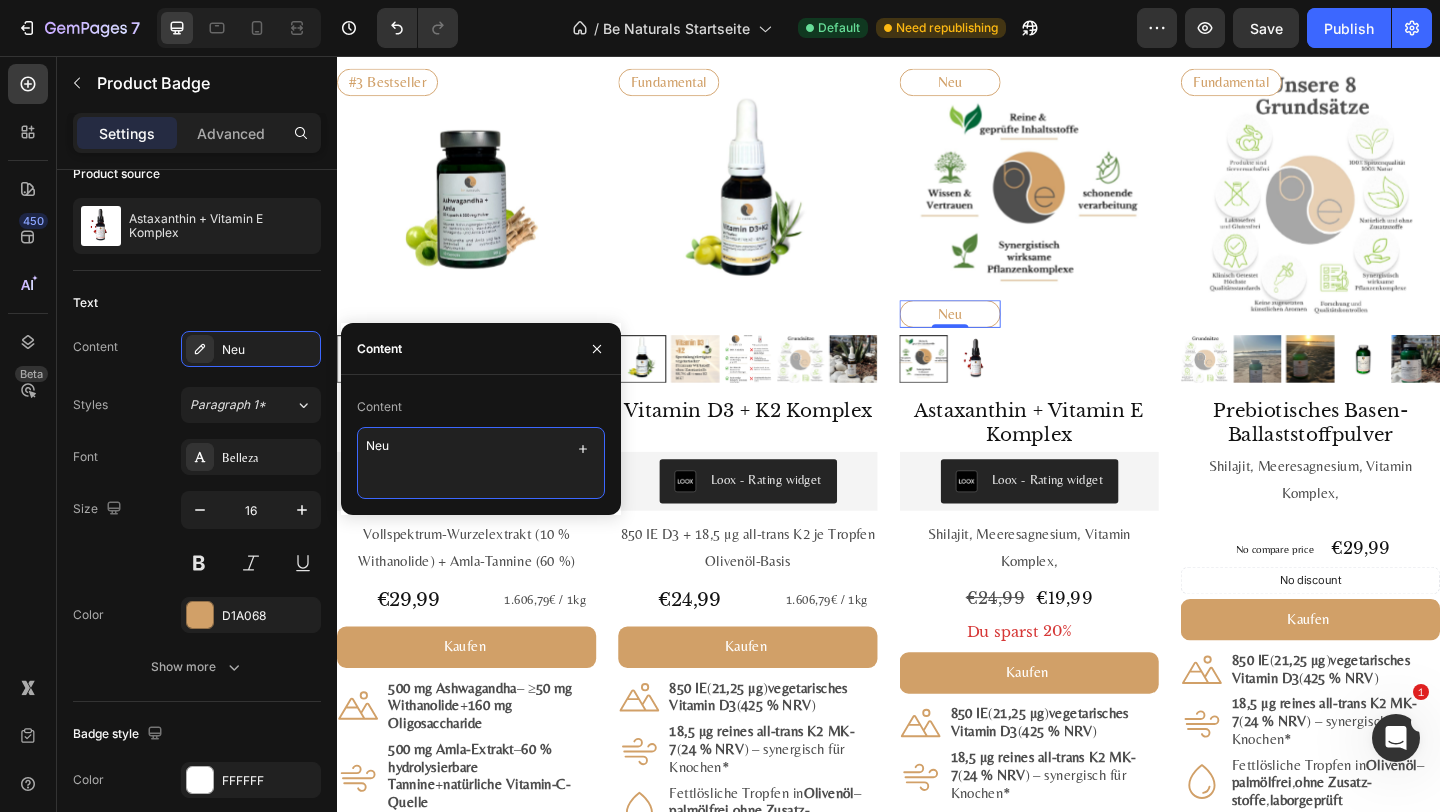 click on "Neu" at bounding box center (481, 463) 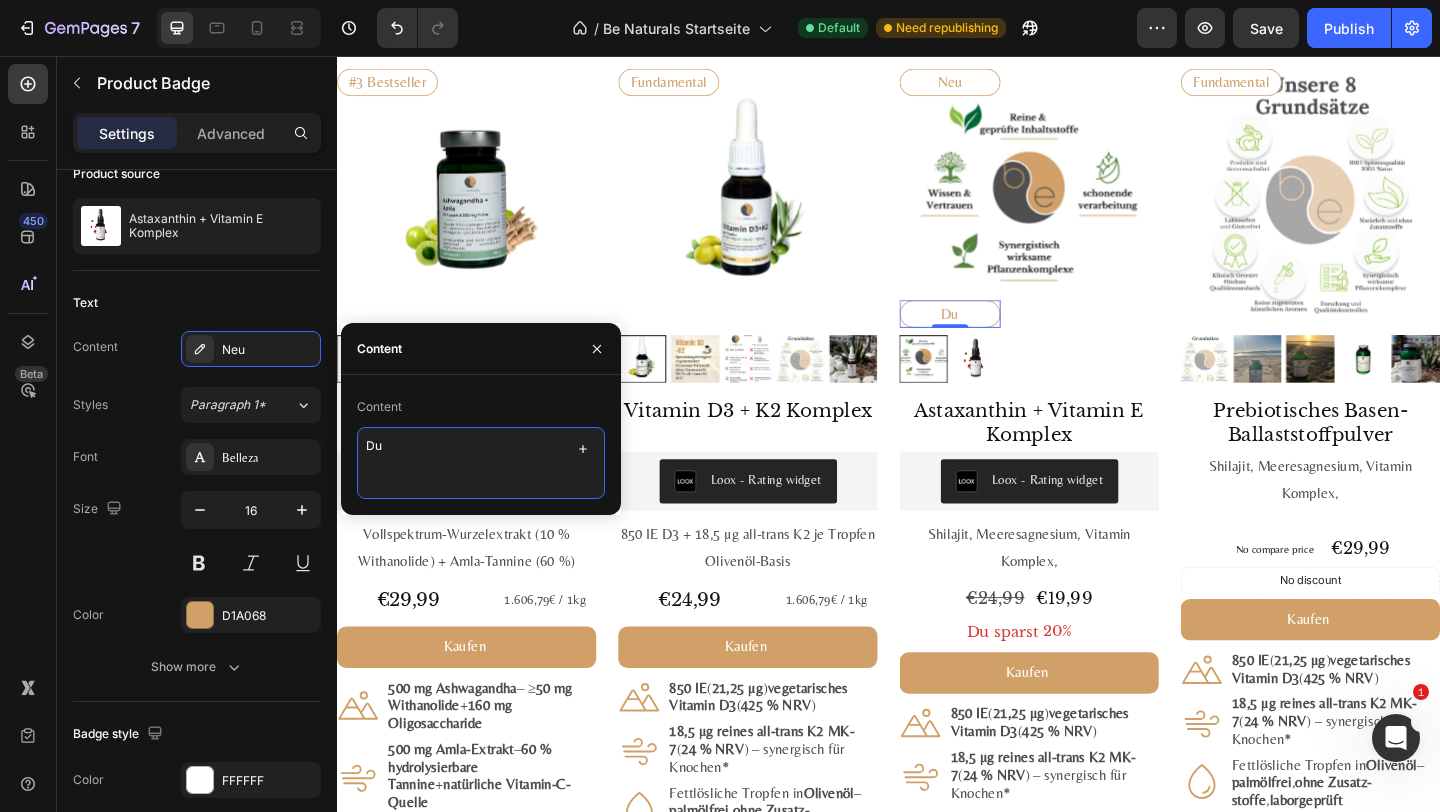 type on "D" 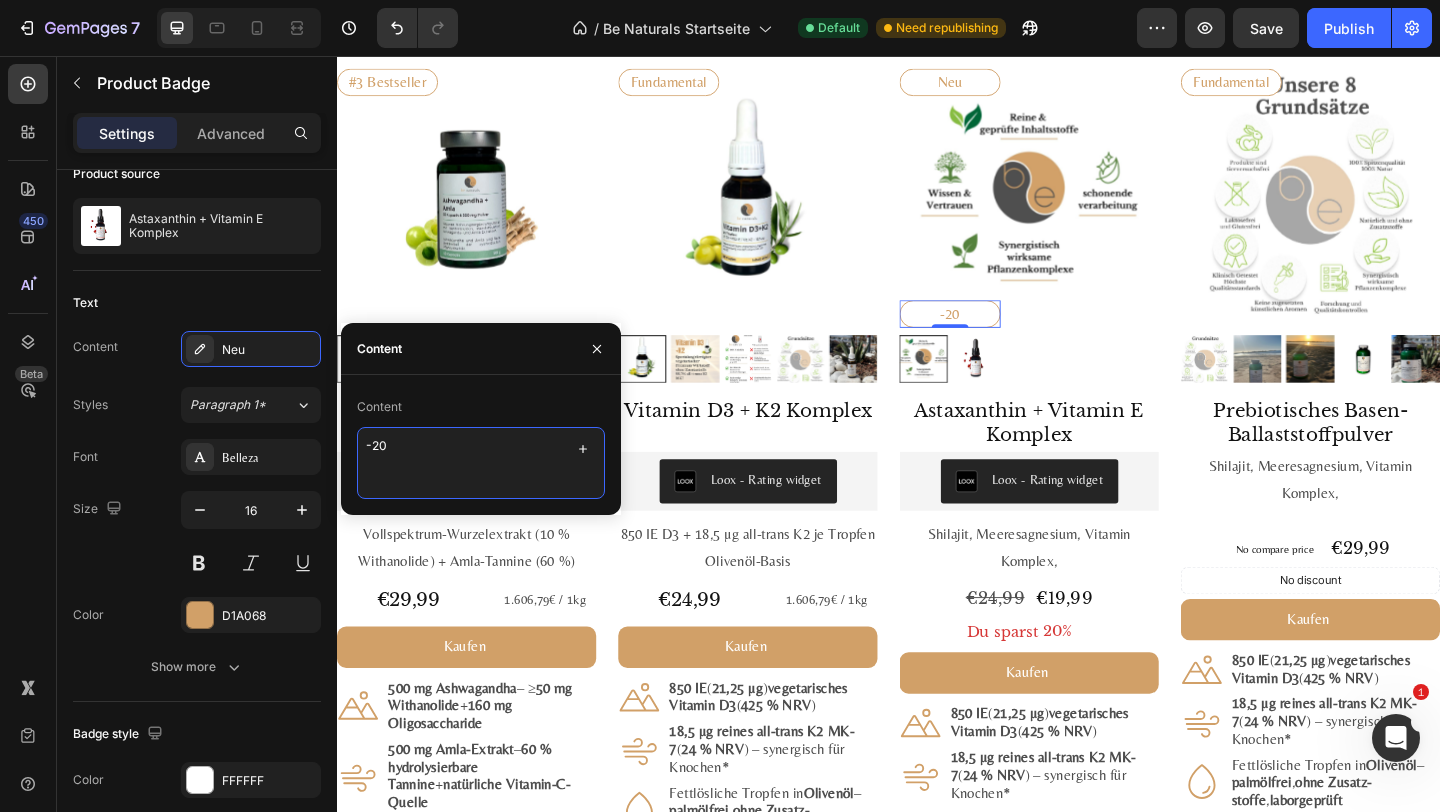 type on "-20%" 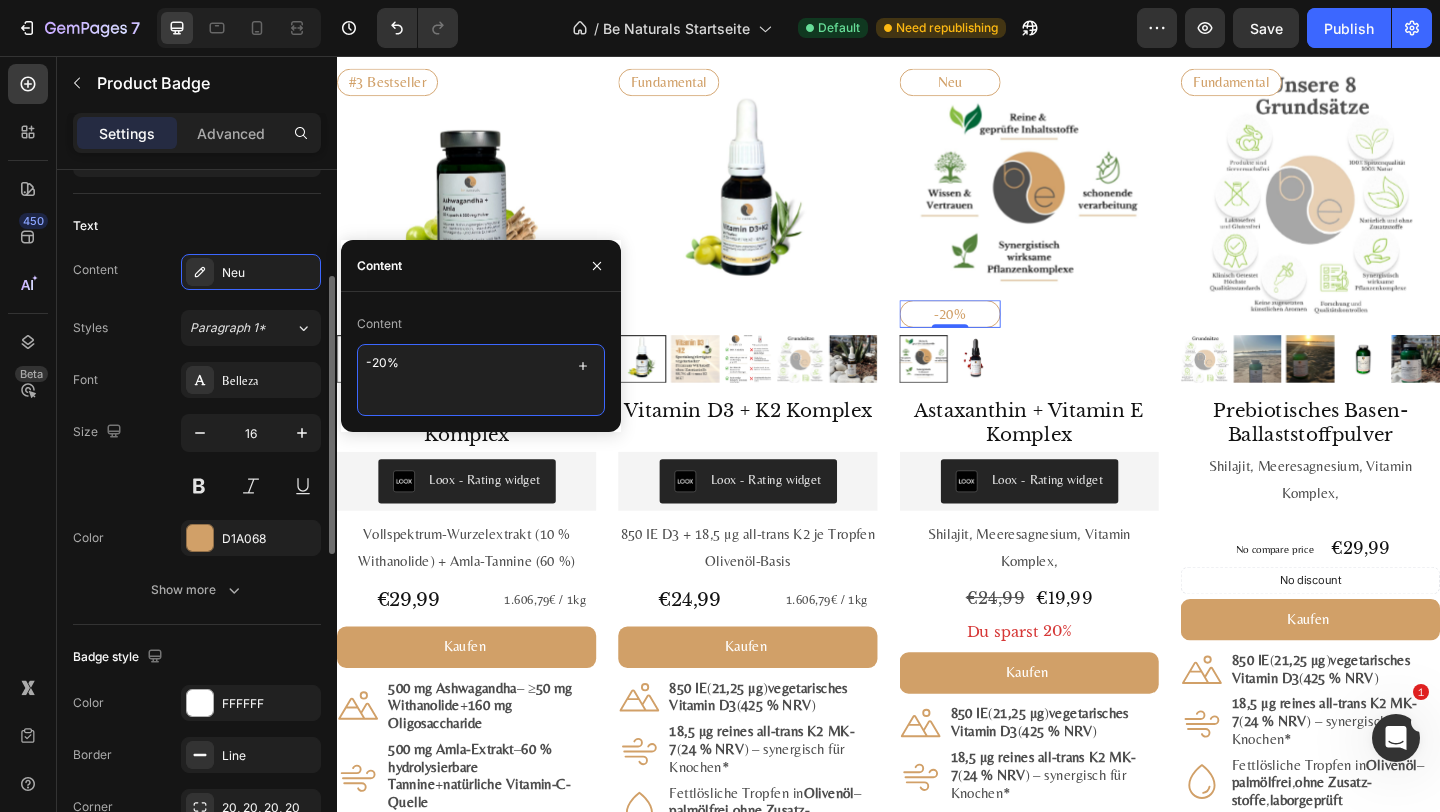 scroll, scrollTop: 270, scrollLeft: 0, axis: vertical 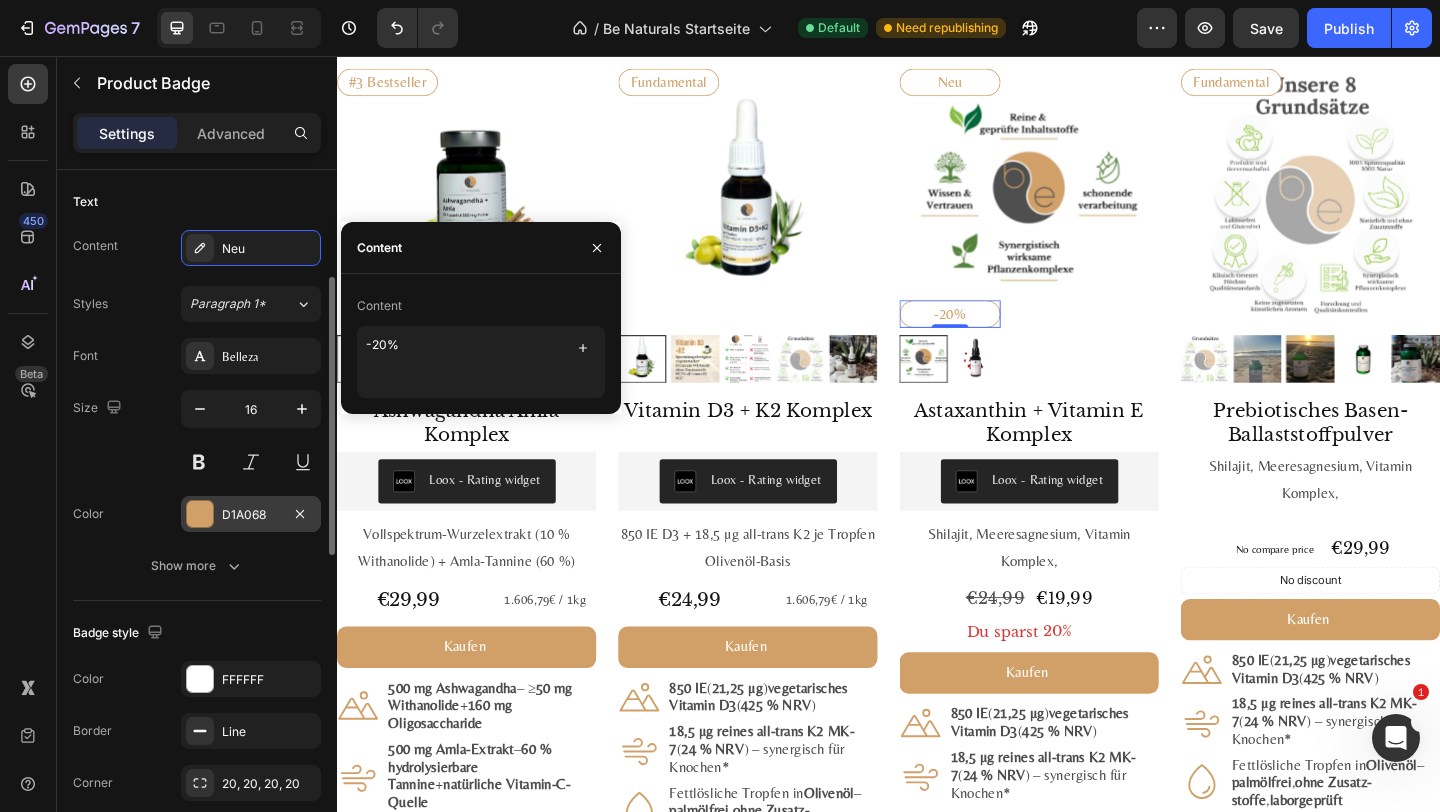 click on "D1A068" at bounding box center (251, 515) 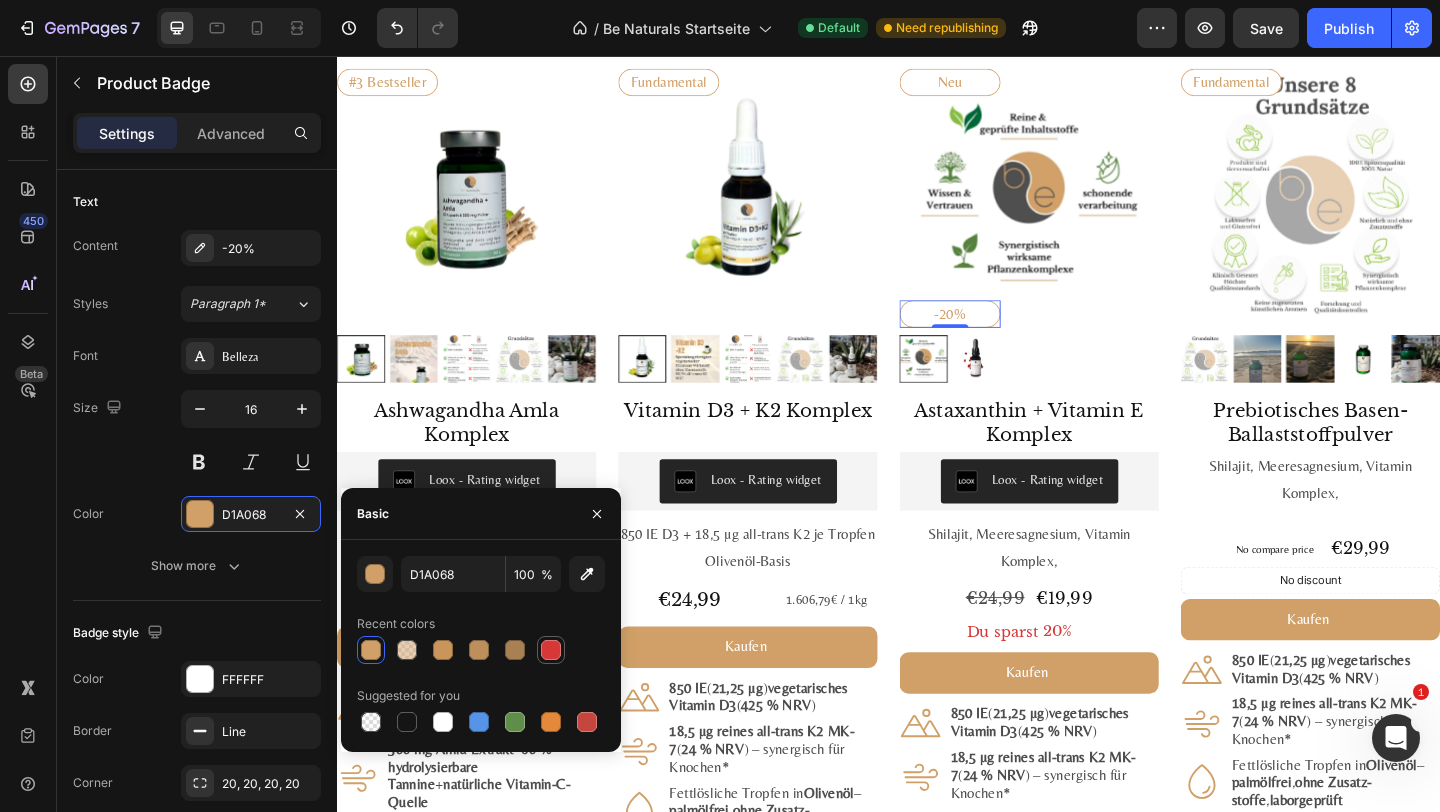 click at bounding box center (551, 650) 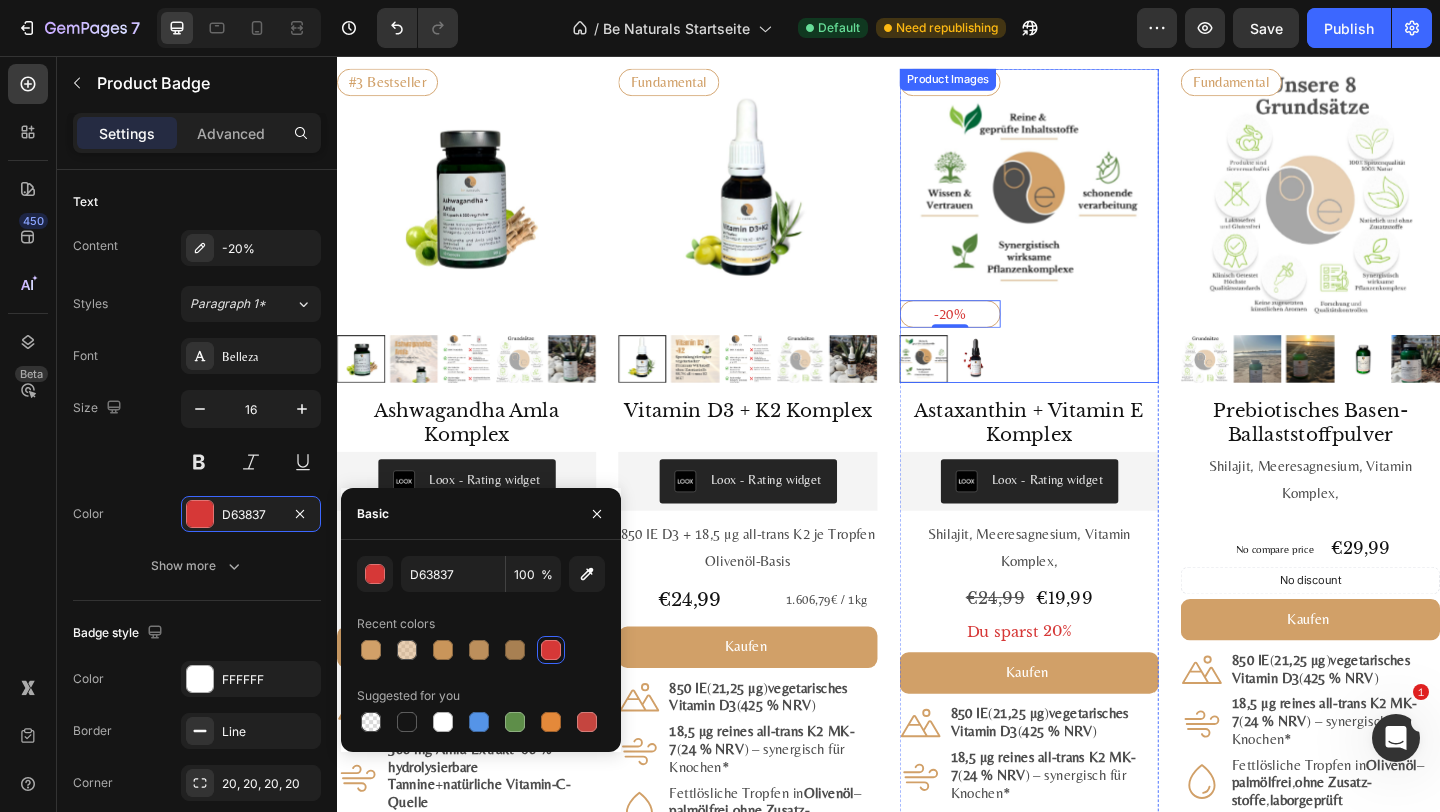 click at bounding box center (1090, 211) 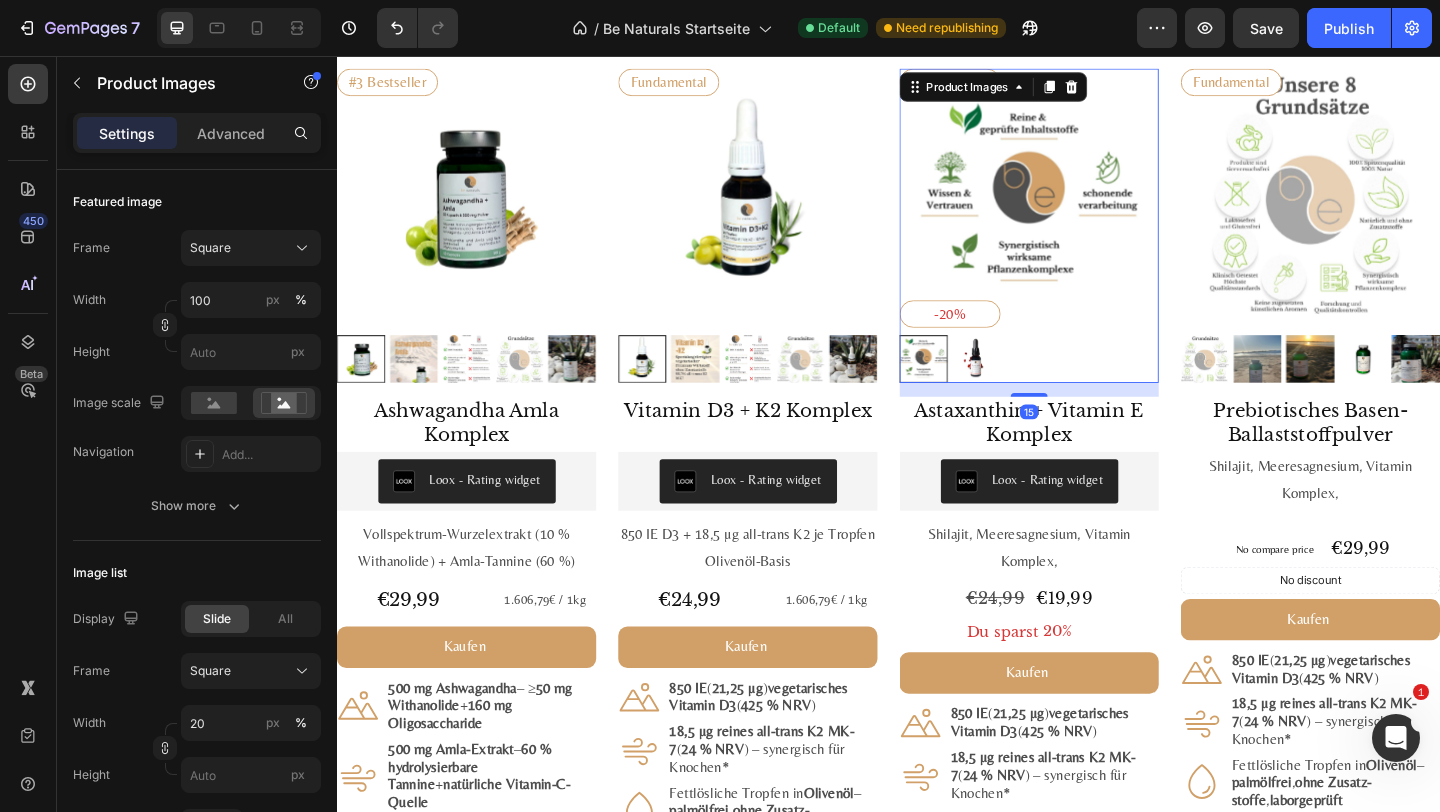 scroll, scrollTop: 0, scrollLeft: 0, axis: both 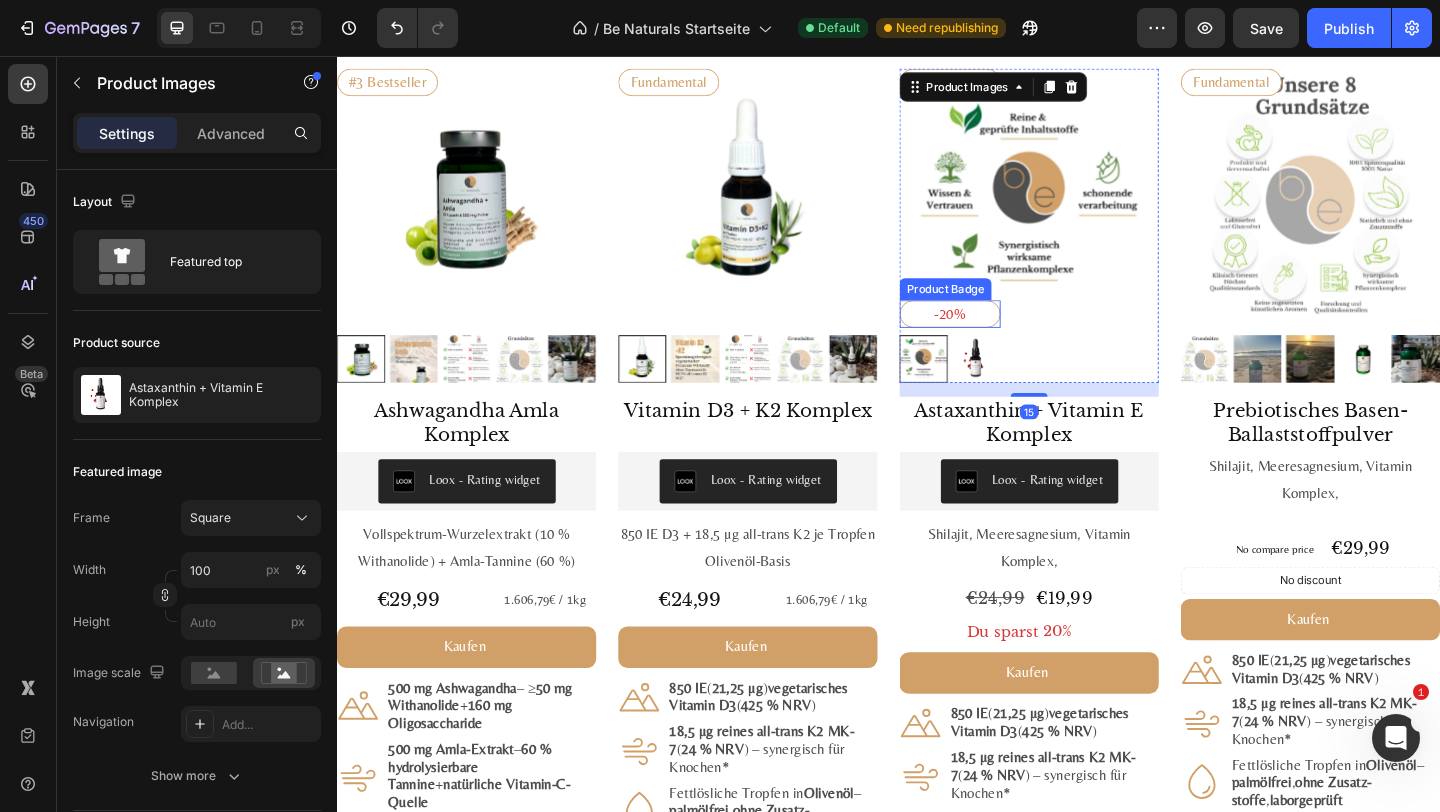 click on "-20%" at bounding box center [1004, 337] 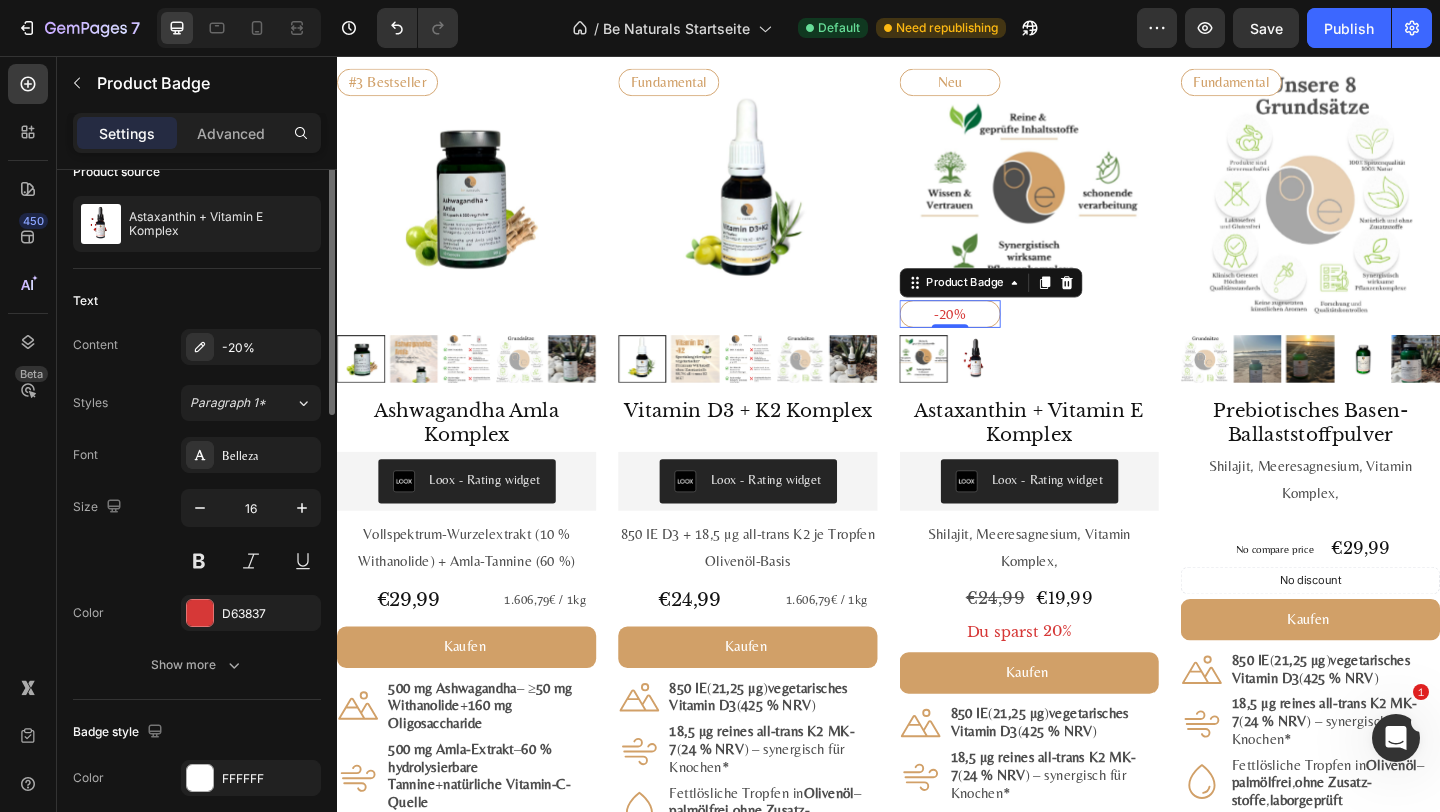scroll, scrollTop: 370, scrollLeft: 0, axis: vertical 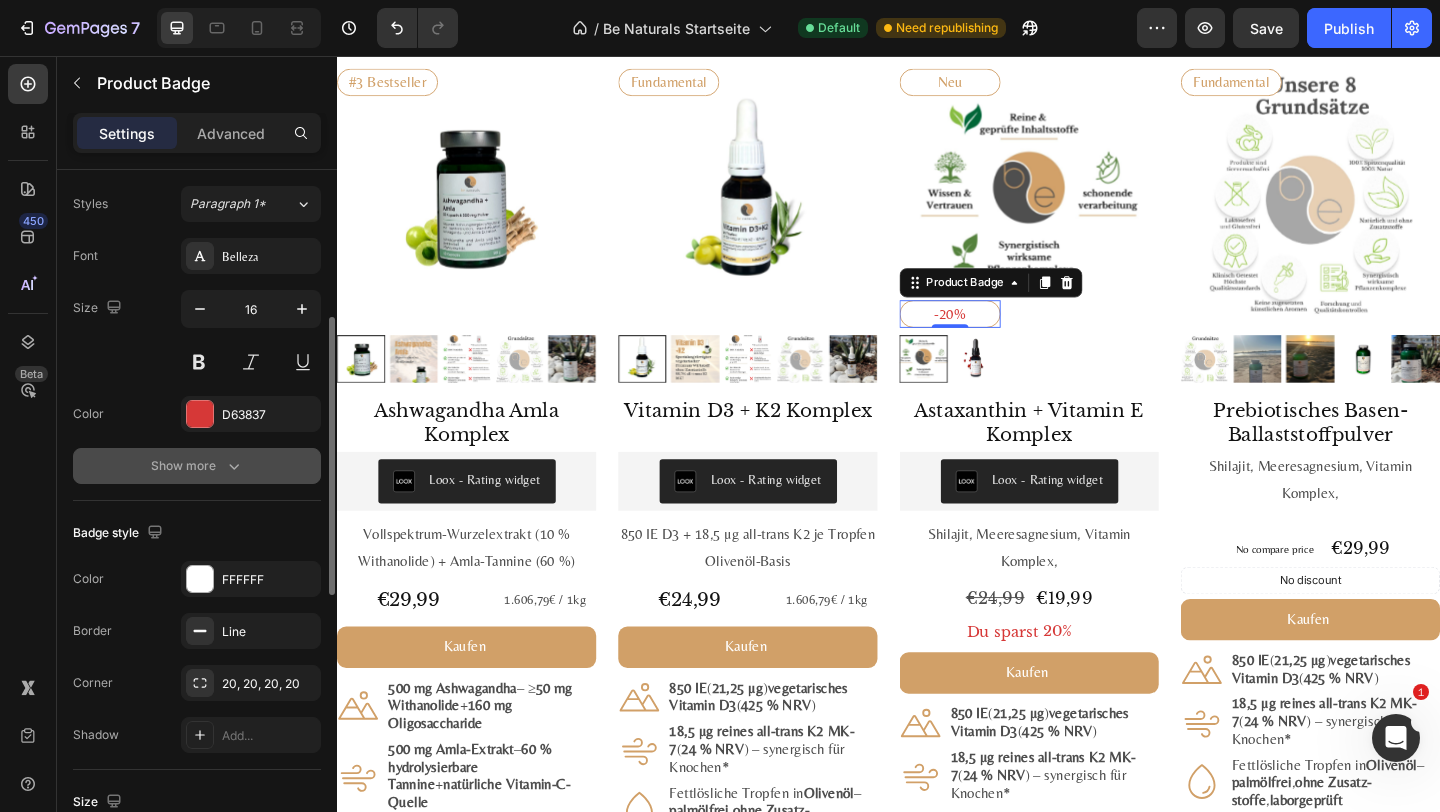 click 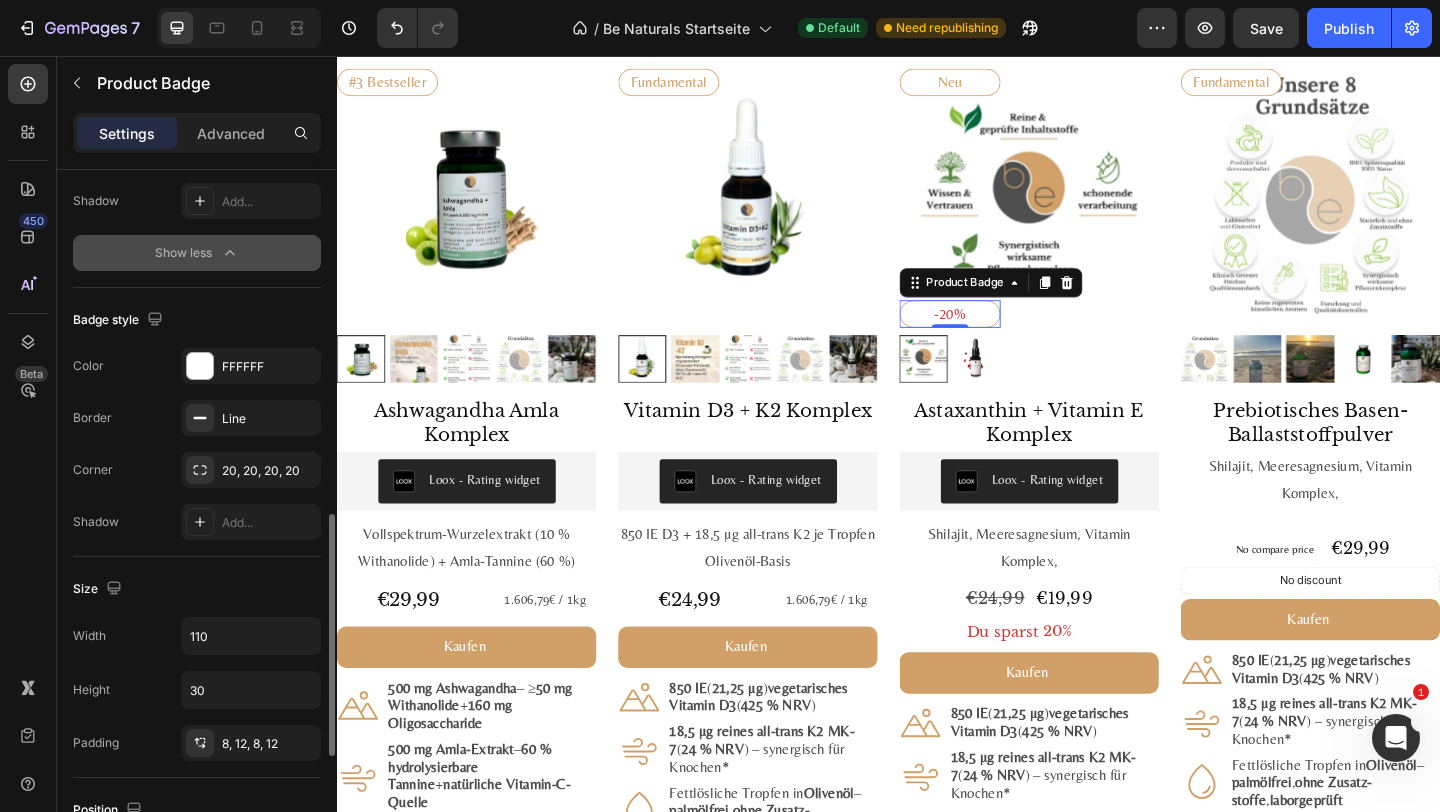 scroll, scrollTop: 885, scrollLeft: 0, axis: vertical 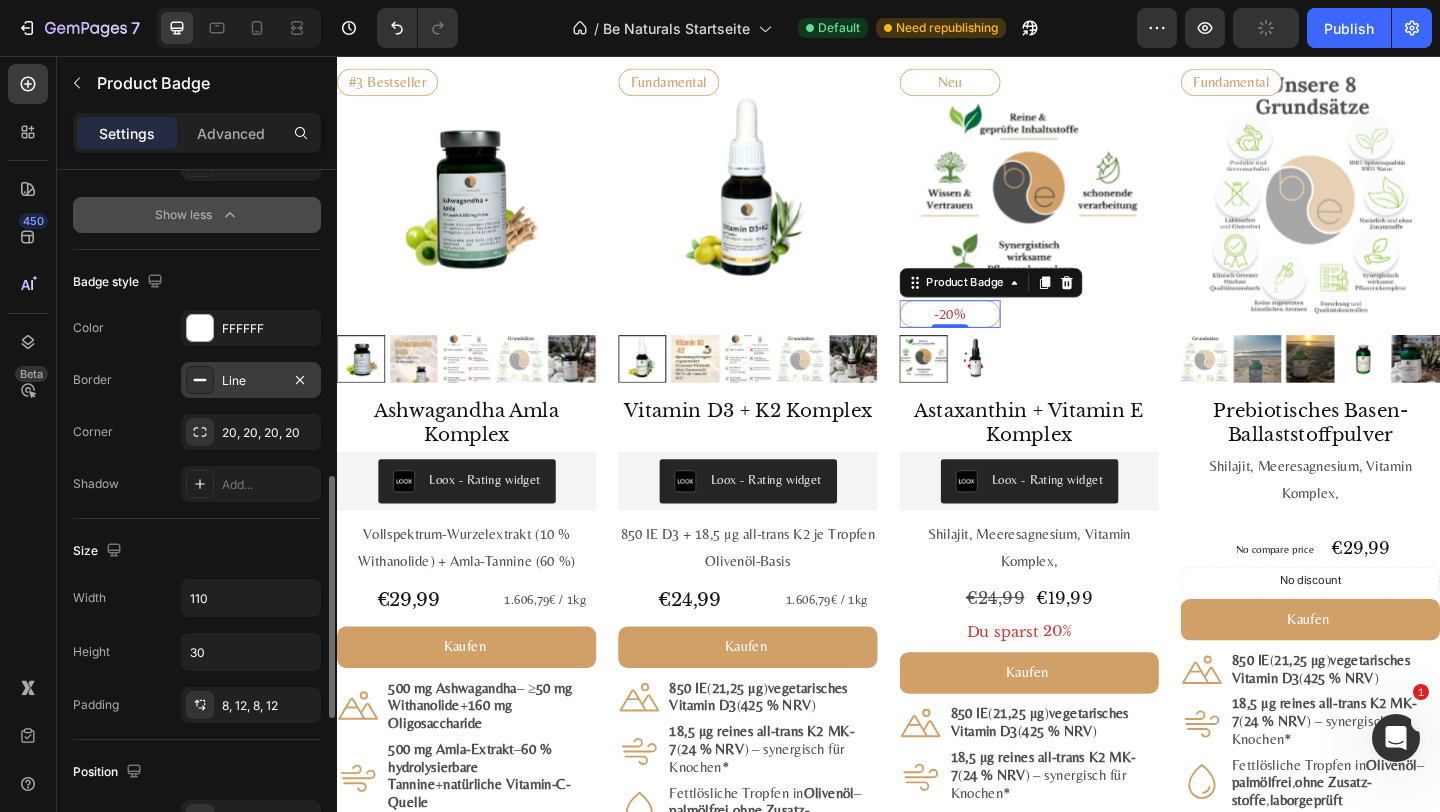 click on "Line" at bounding box center (251, 381) 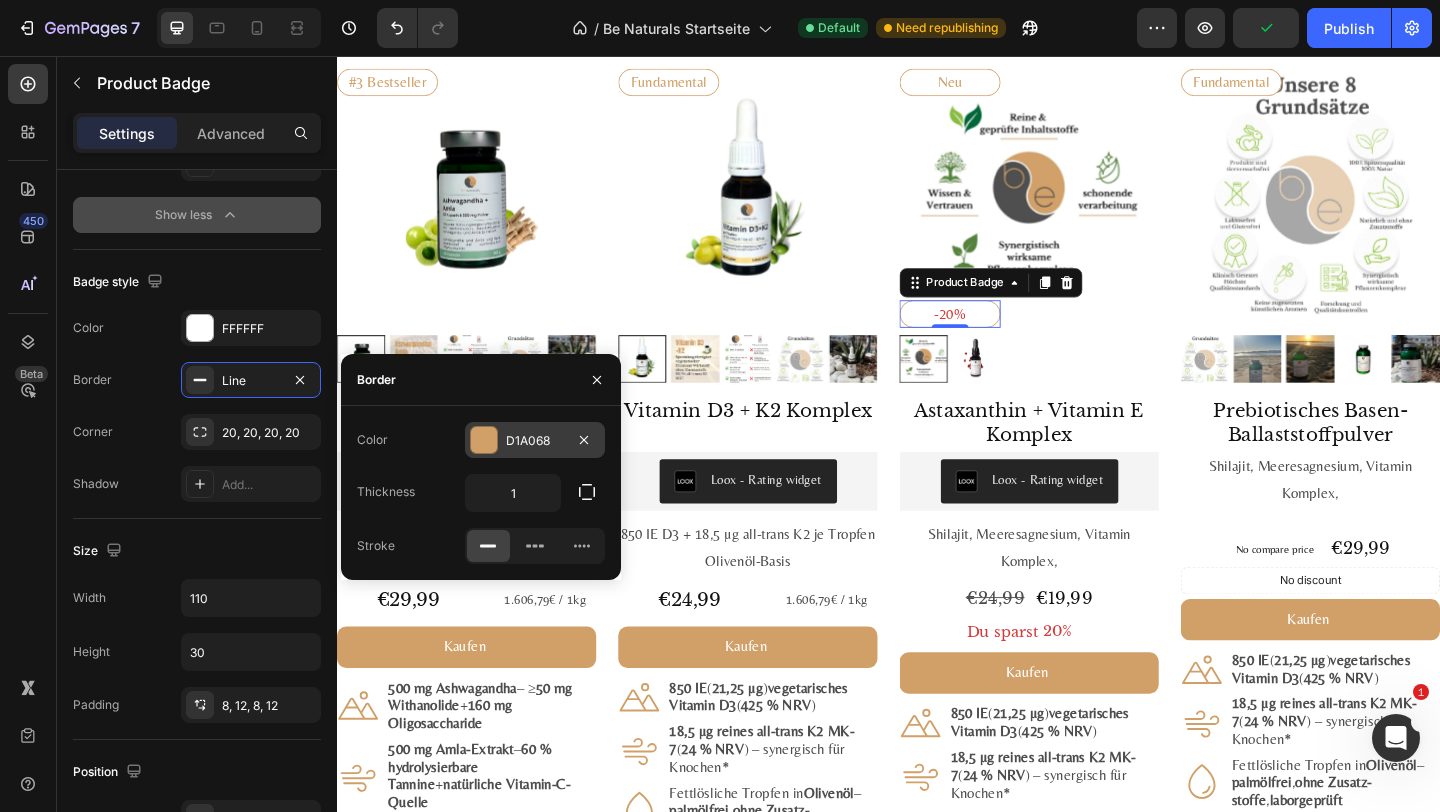 click on "D1A068" at bounding box center (535, 440) 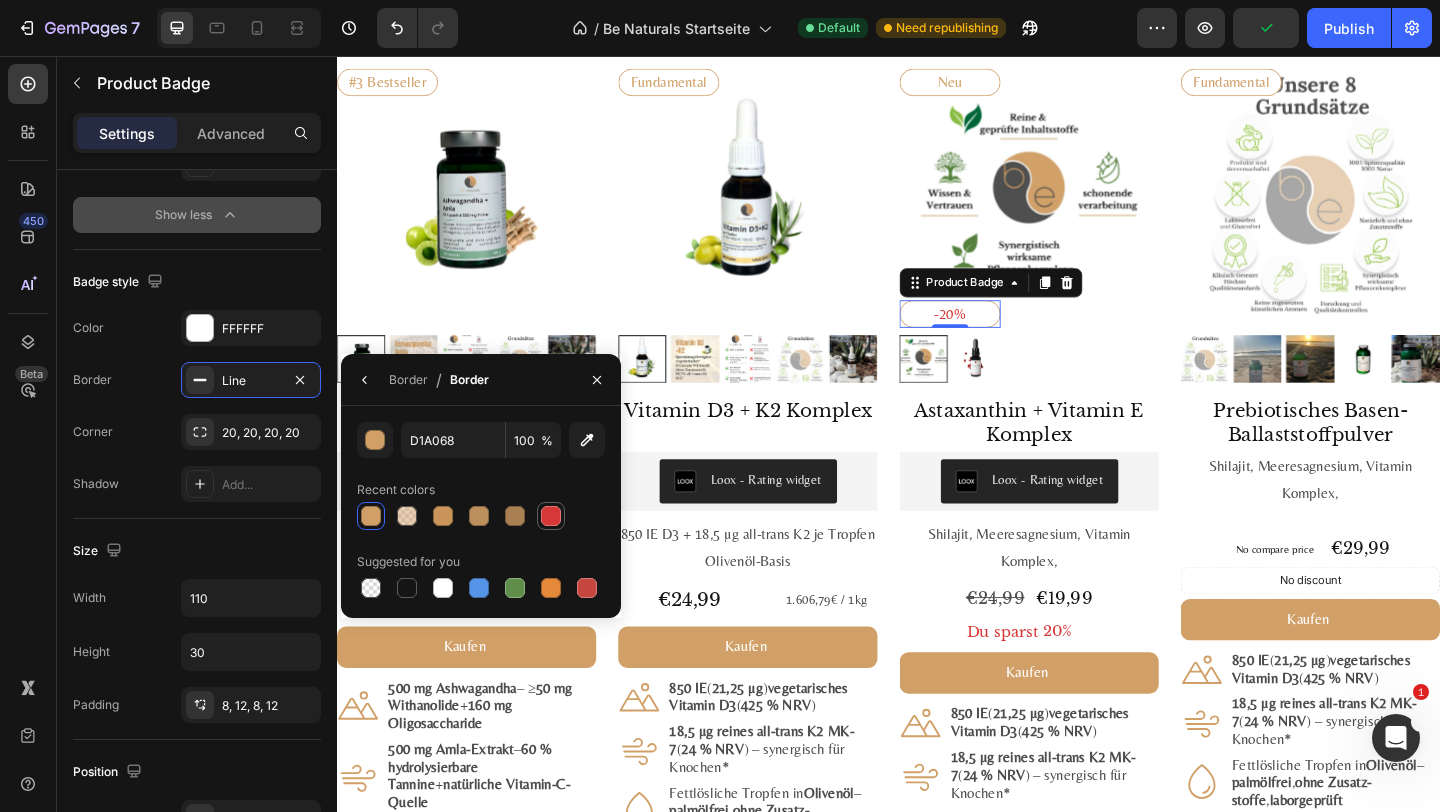 click at bounding box center (551, 516) 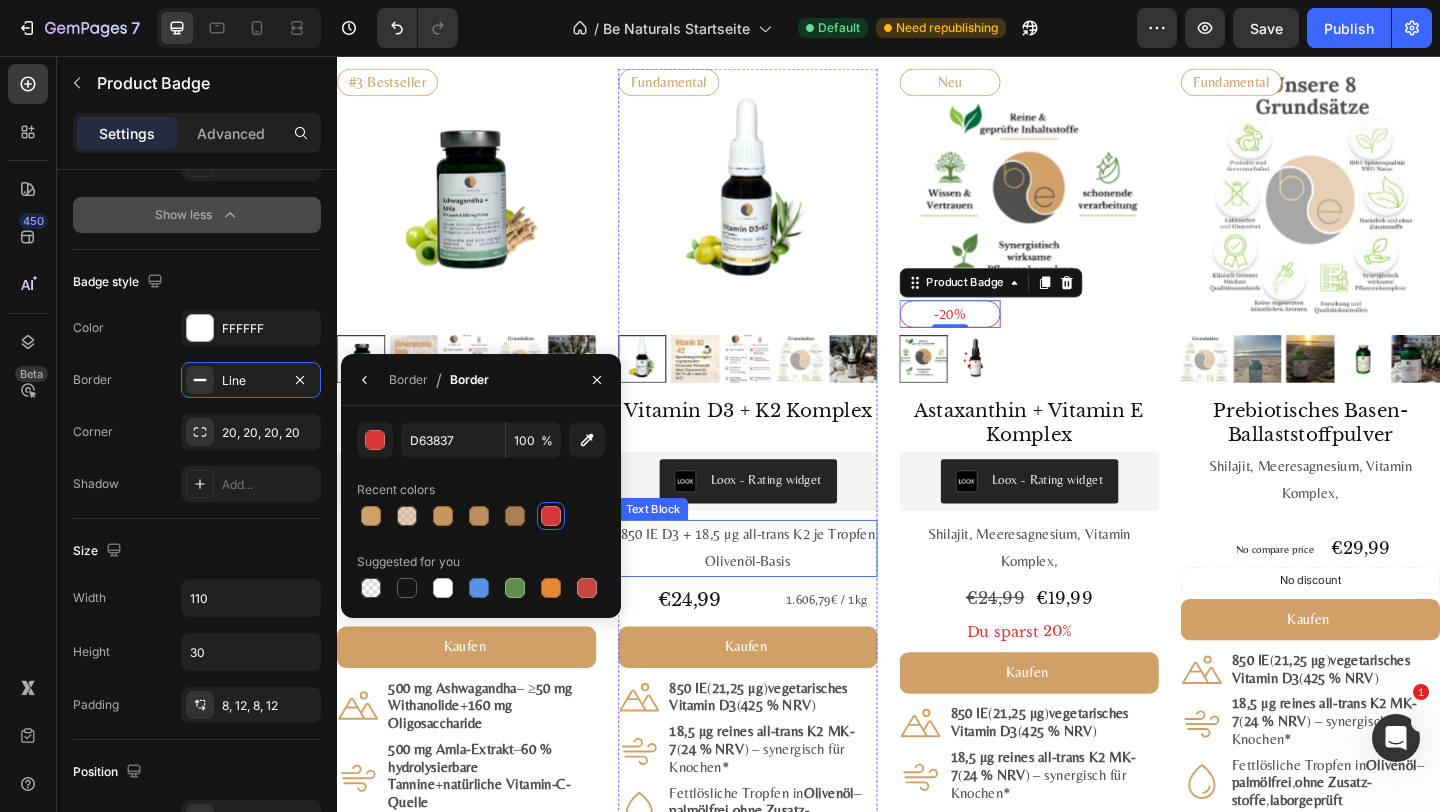 click on "850 IE D3 + 18,5 µg all-trans K2 je Tropfen" at bounding box center [784, 577] 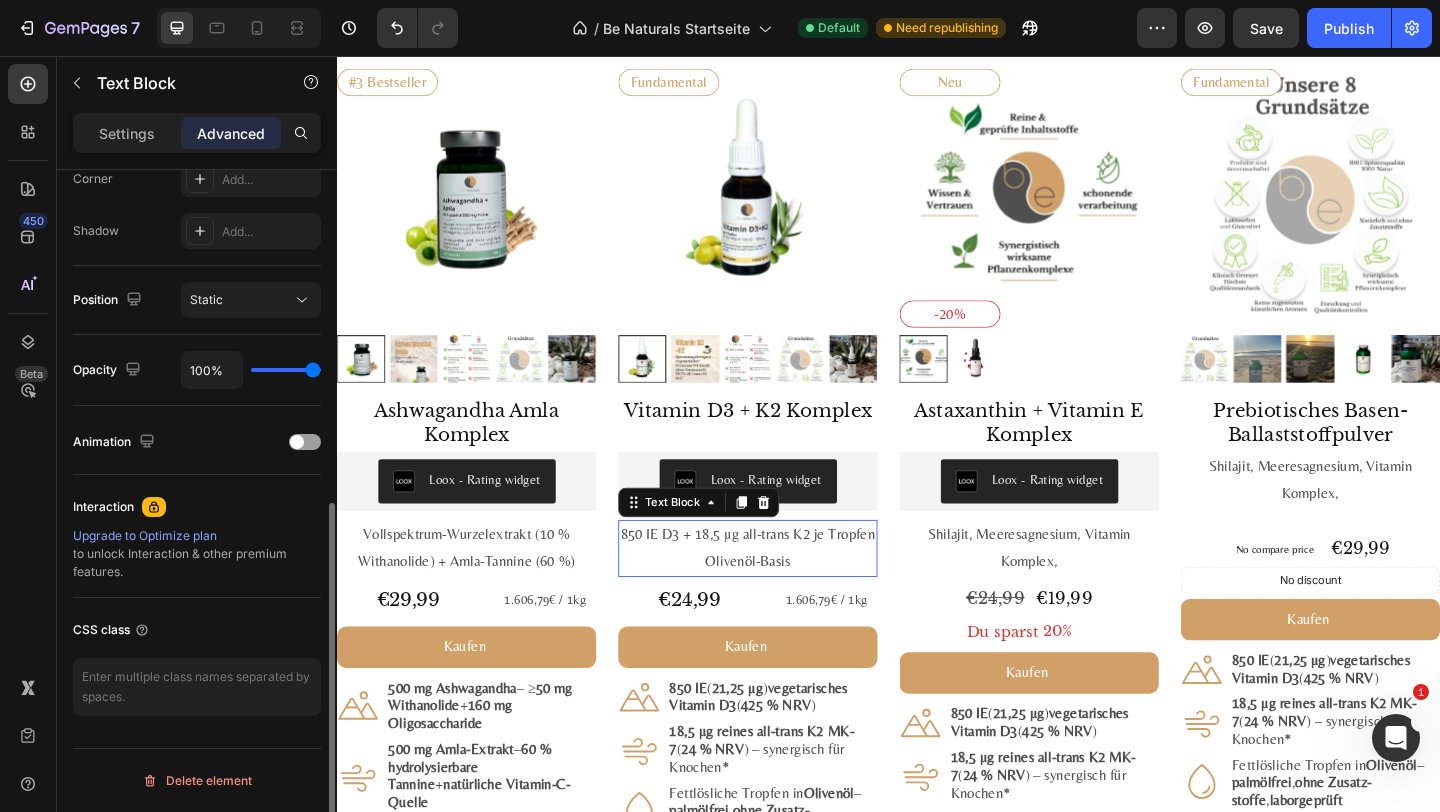 scroll, scrollTop: 0, scrollLeft: 0, axis: both 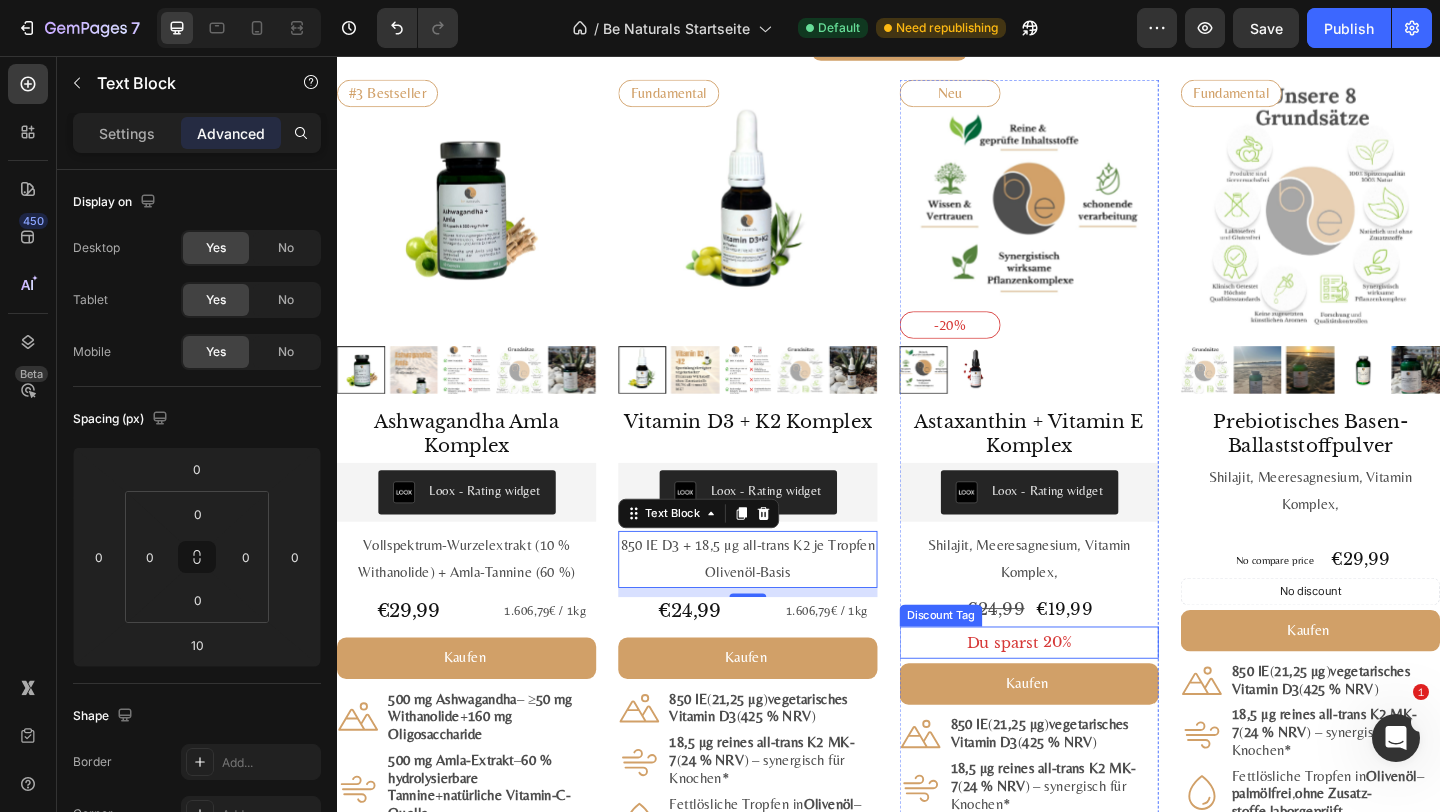 click on "20%" at bounding box center (1121, 692) 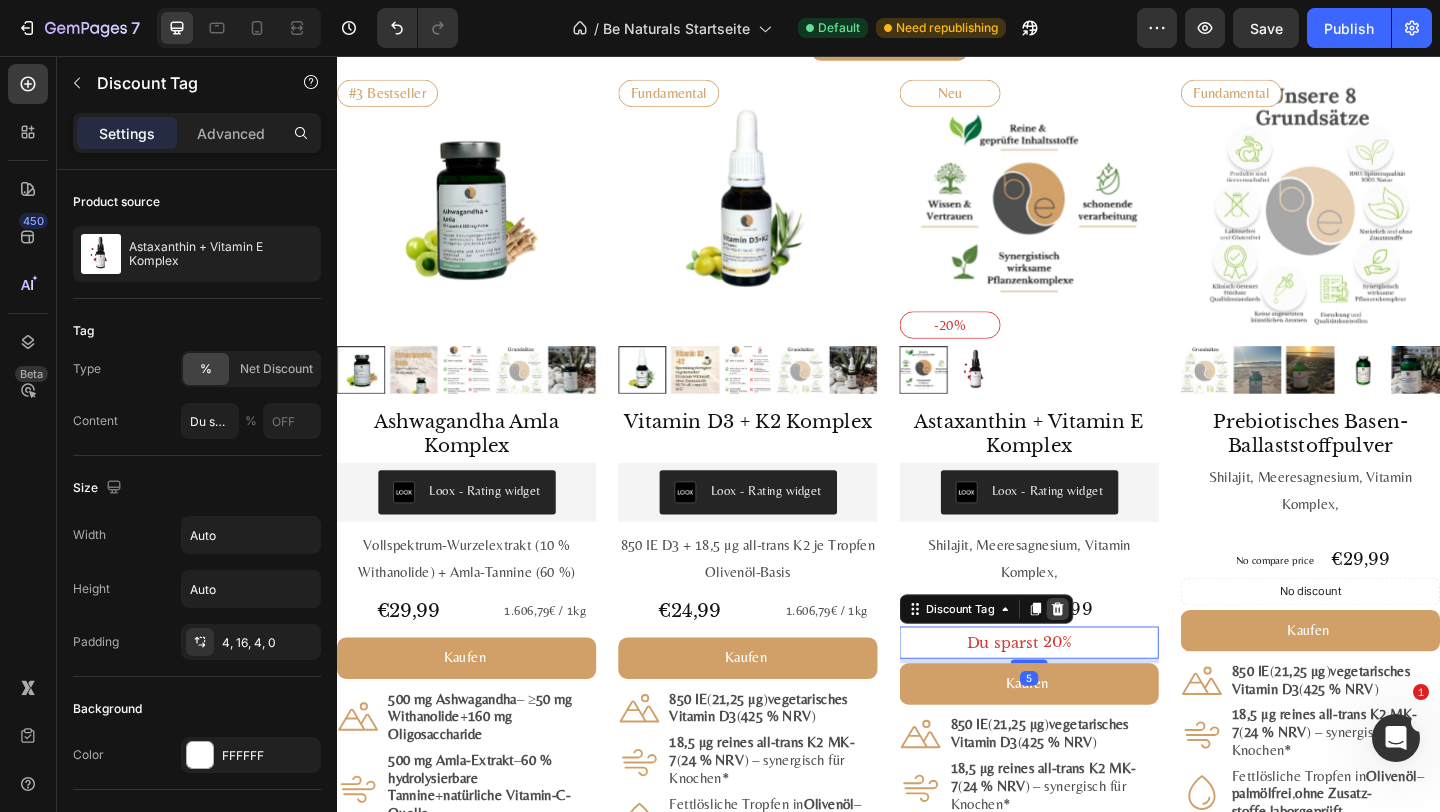 click 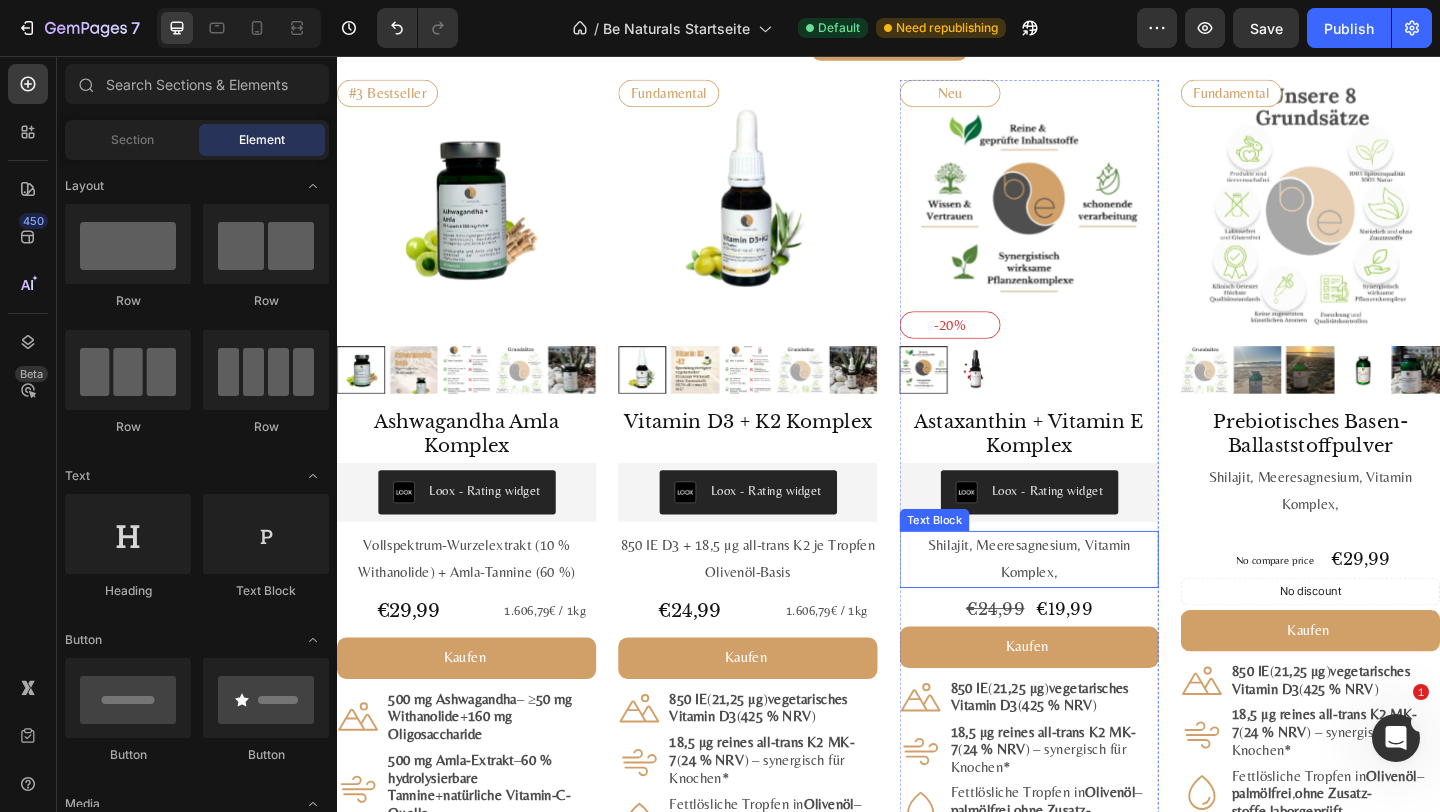 scroll, scrollTop: 2200, scrollLeft: 0, axis: vertical 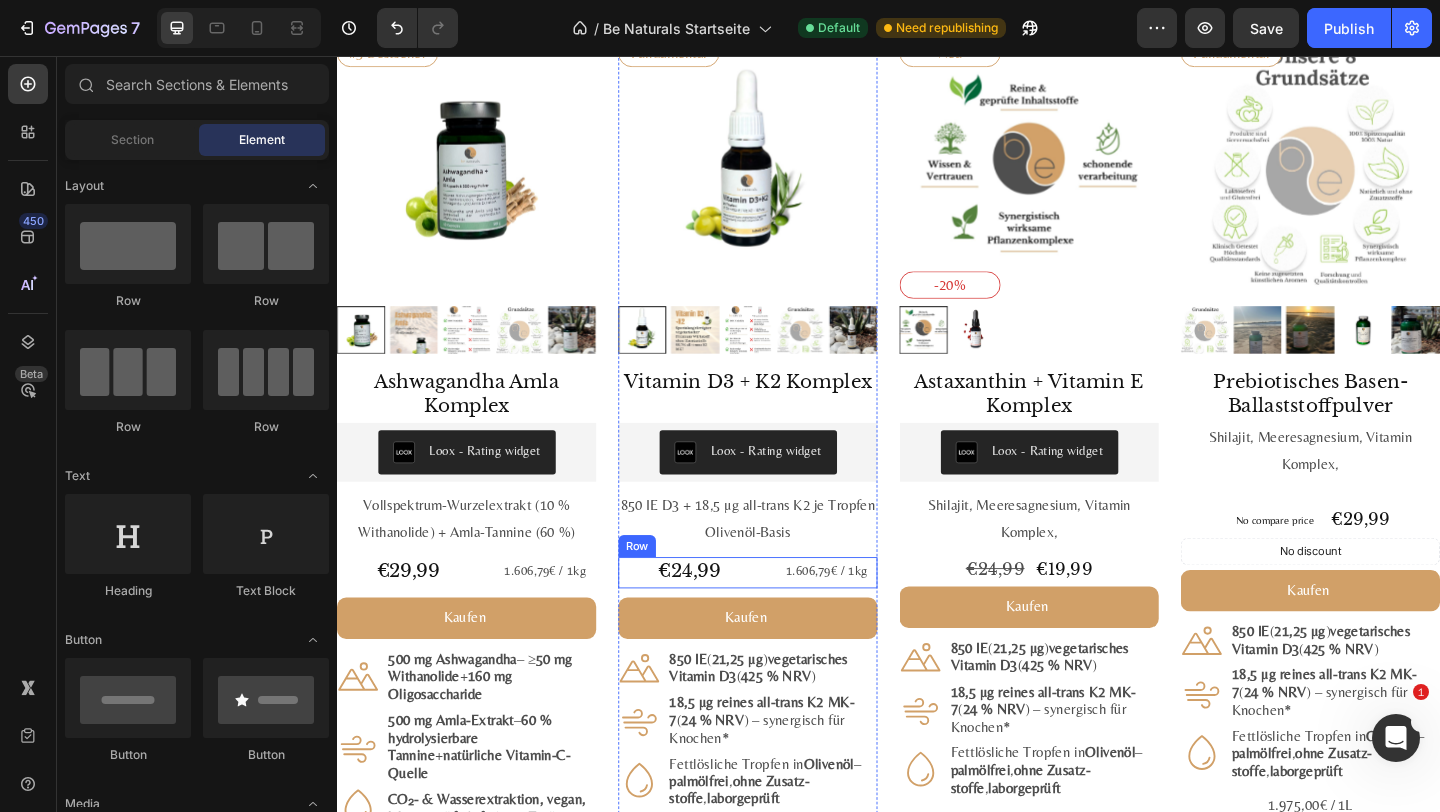 click on "€24,99 Product Price Product Price 1.606,79€ / 1kg Text Block Row" at bounding box center (784, 618) 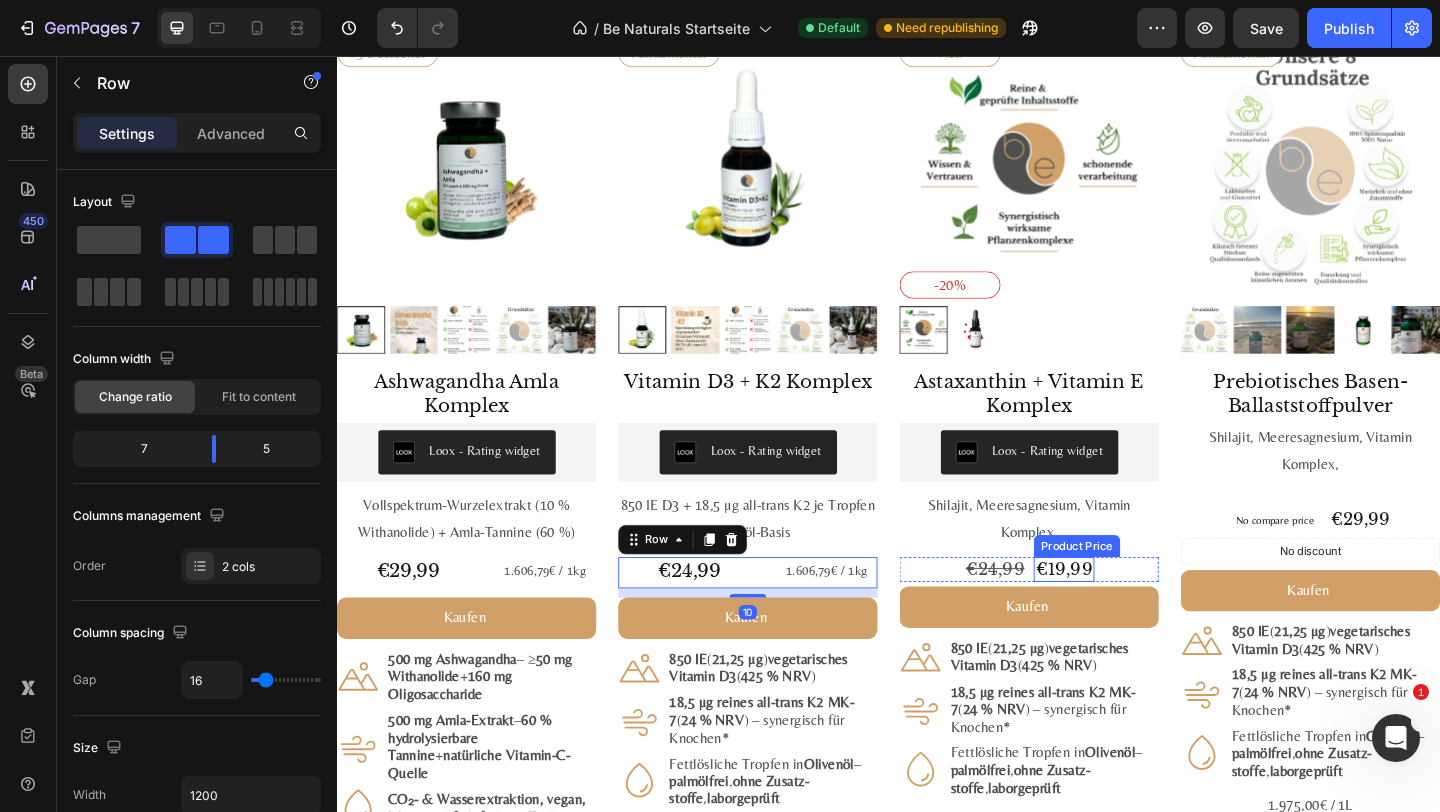 click on "€19,99" at bounding box center (1128, 614) 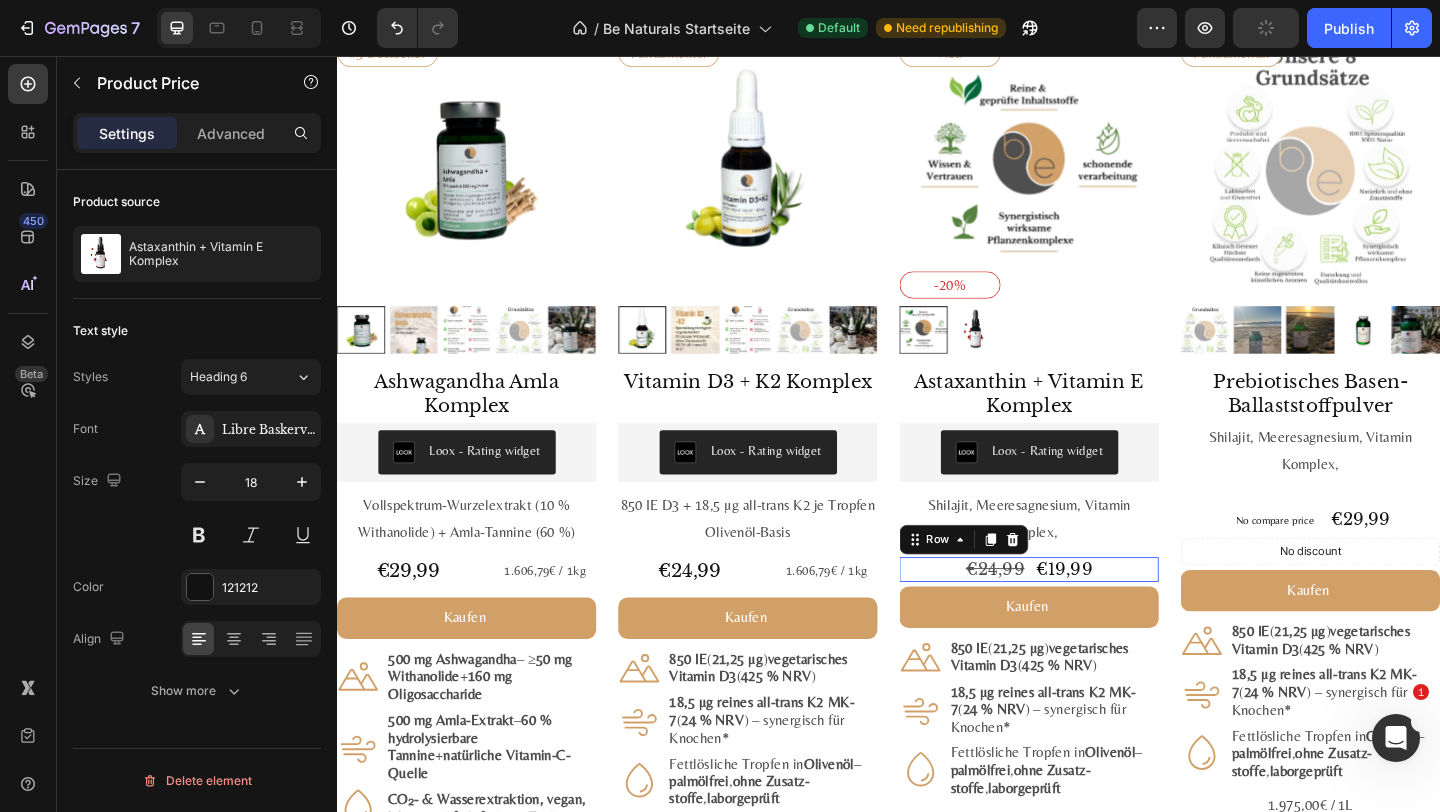 click on "€24,99 Product Price Product Price €19,99 Product Price Product Price Row 0" at bounding box center [1090, 614] 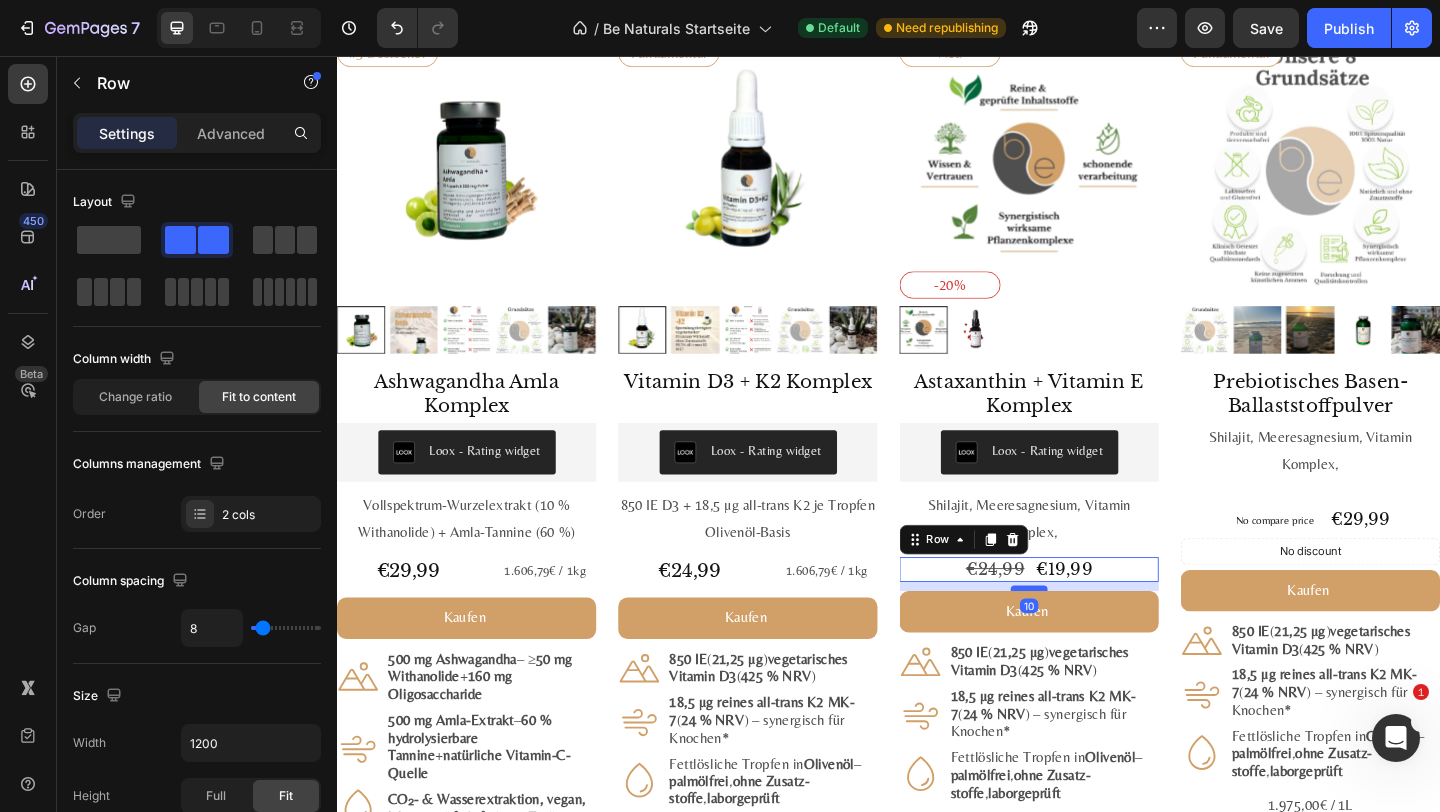 click at bounding box center [1090, 635] 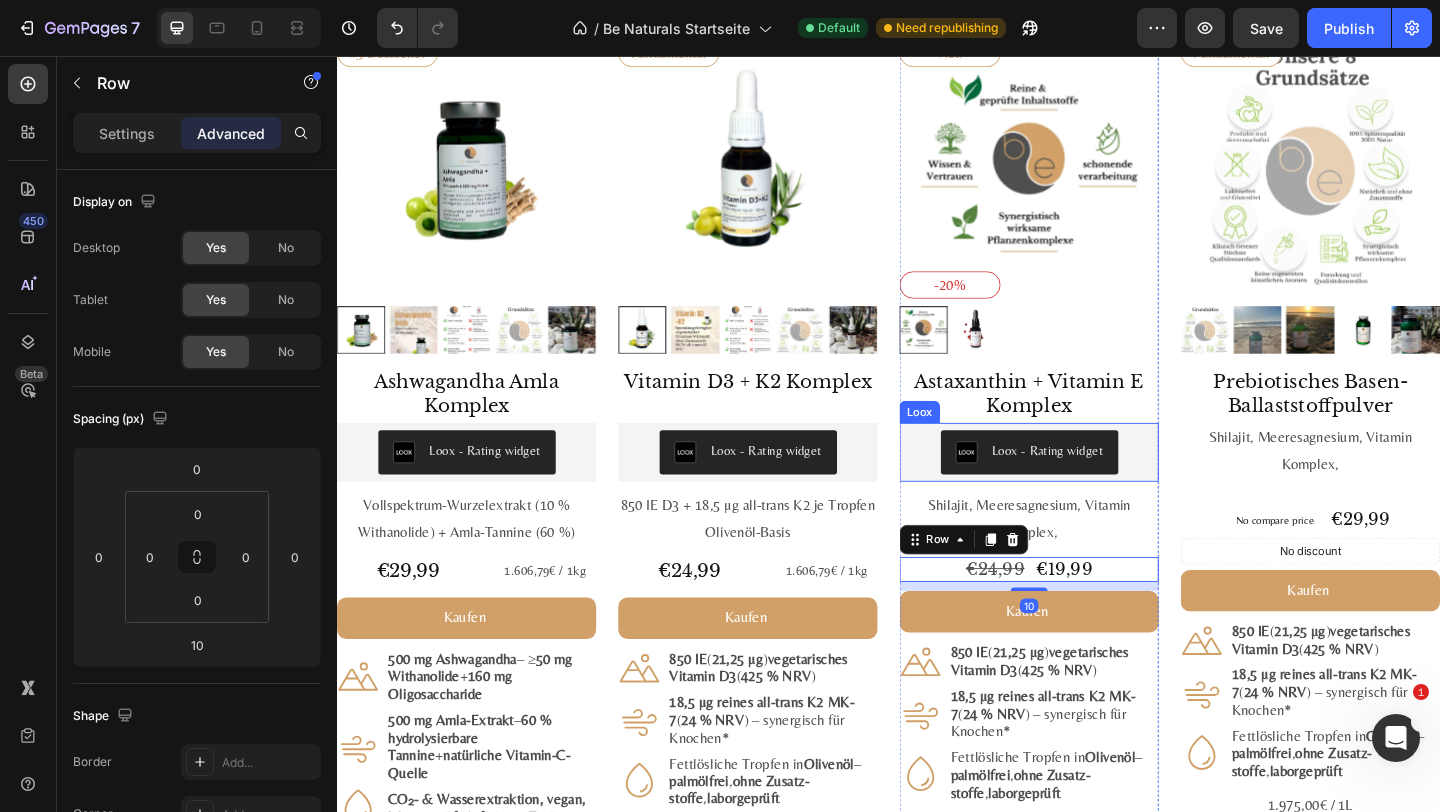 click on "Loox - Rating widget" at bounding box center [1110, 485] 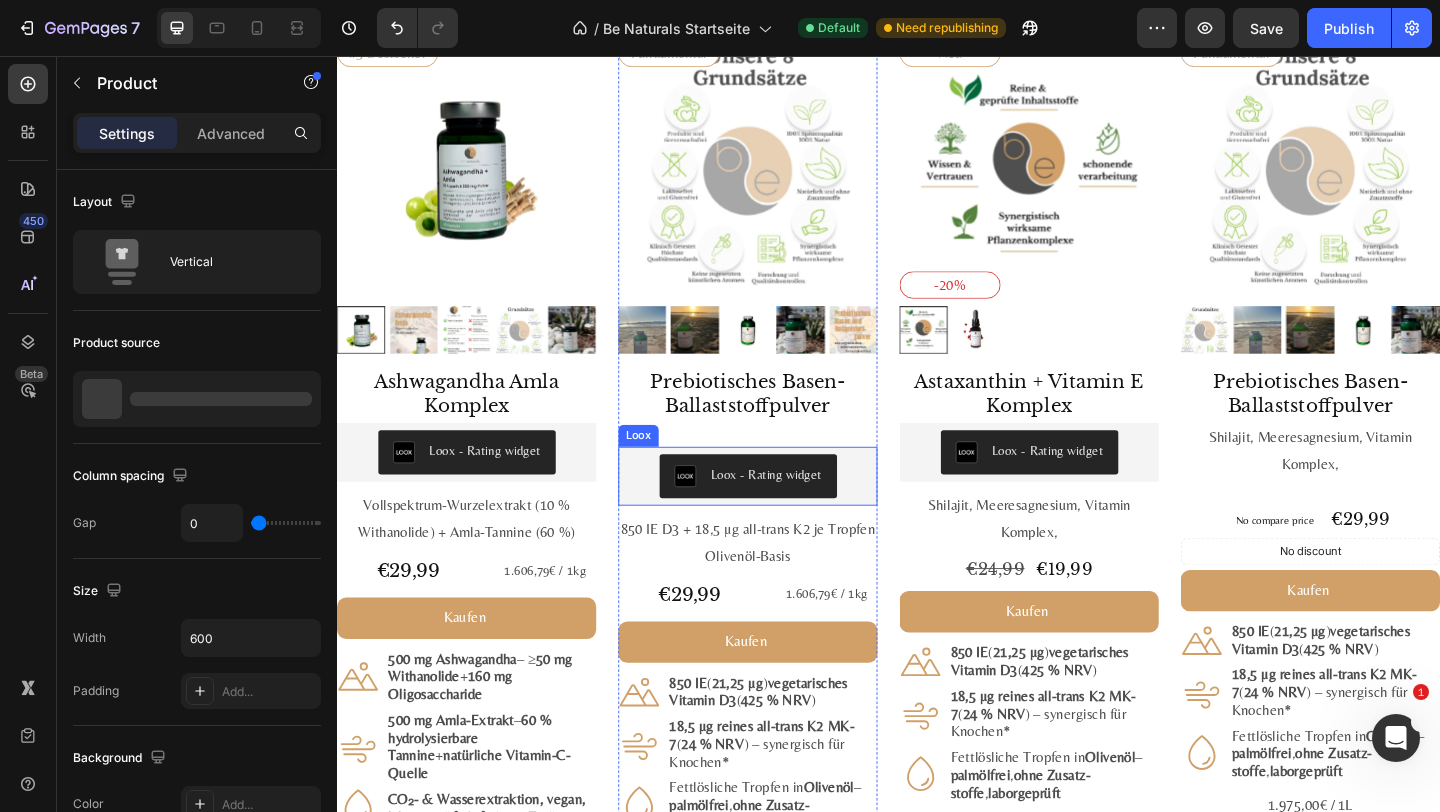 click on "Loox - Rating widget" at bounding box center (804, 511) 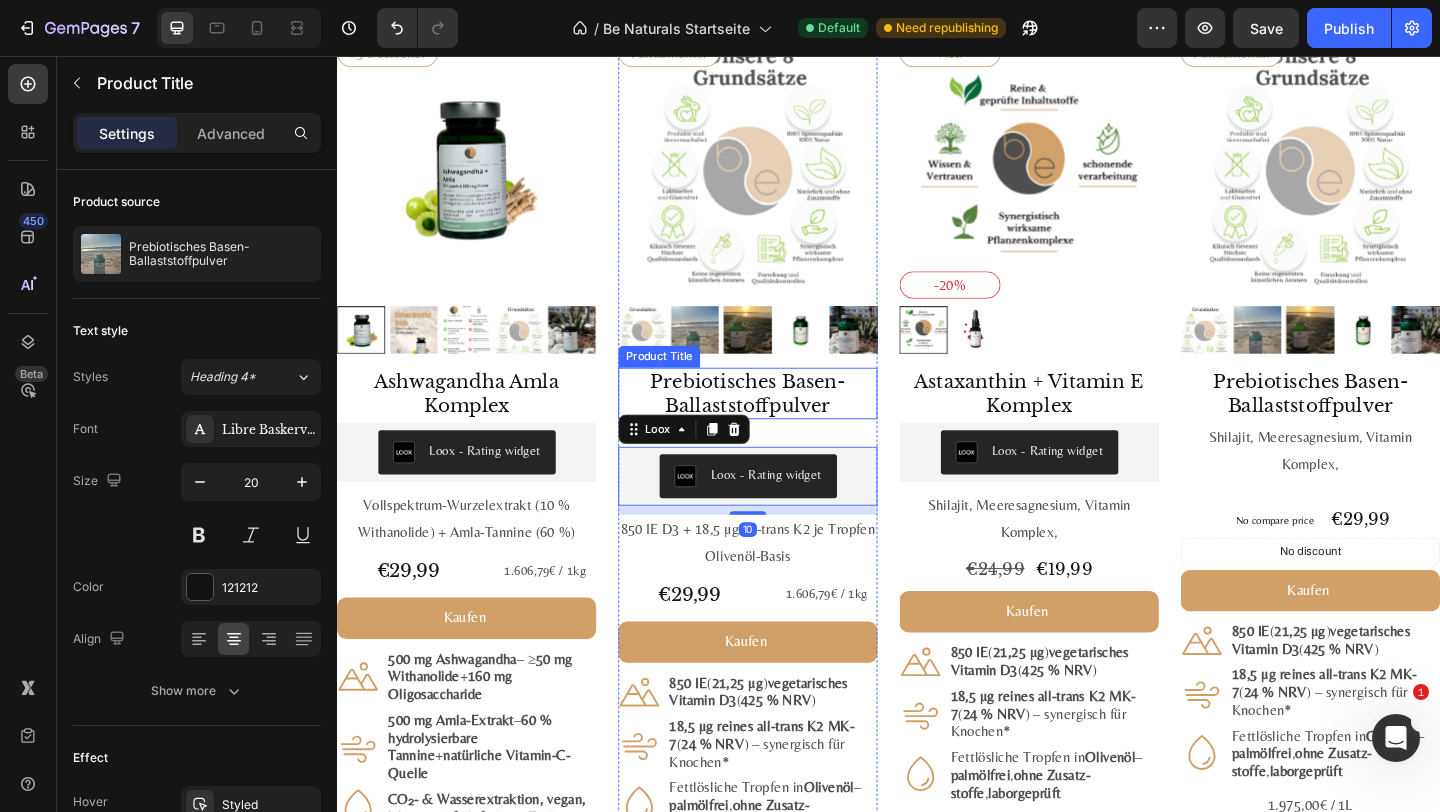 click on "Prebiotisches Basen-Ballaststoffpulver" at bounding box center (784, 423) 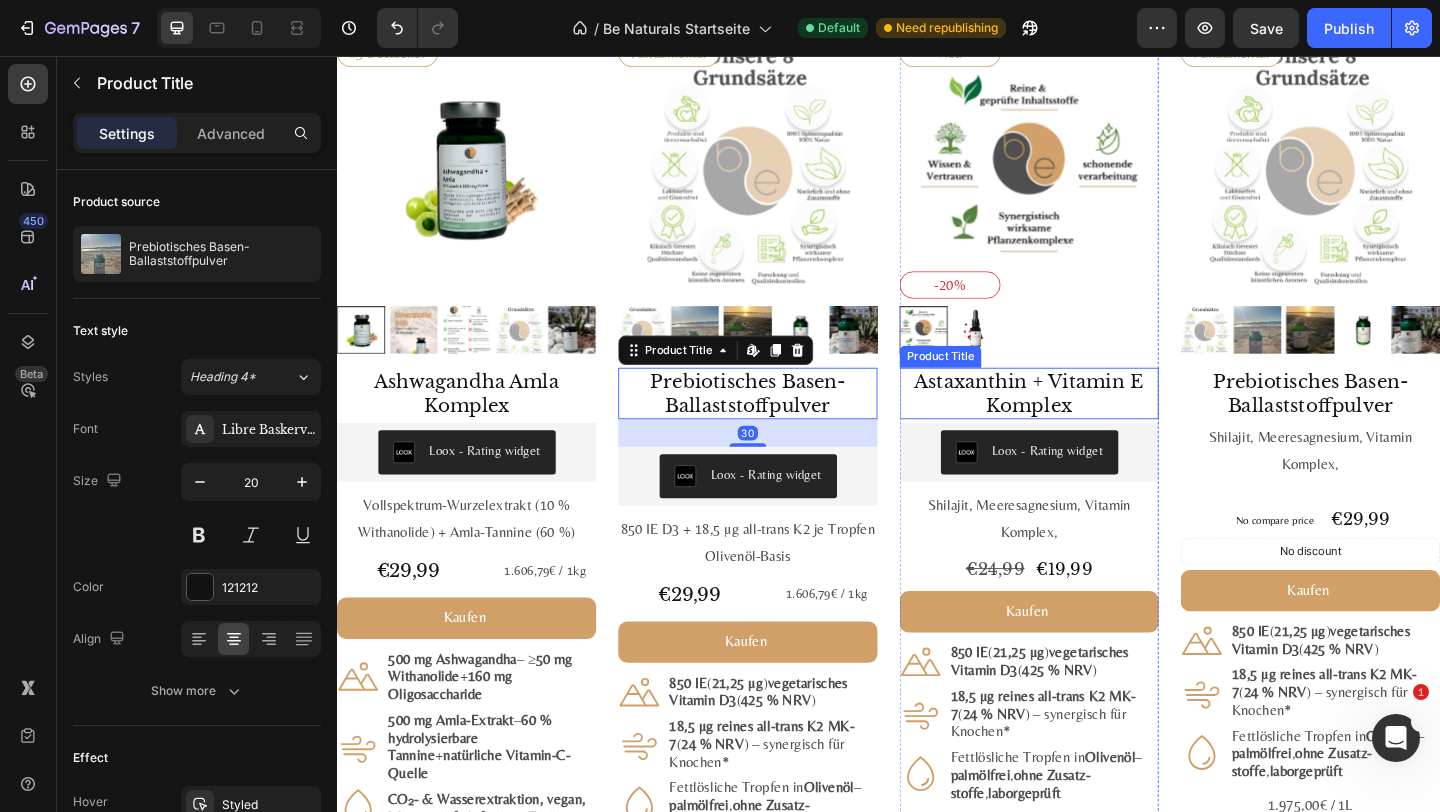 click on "Astaxanthin + Vitamin E Komplex" at bounding box center (1090, 423) 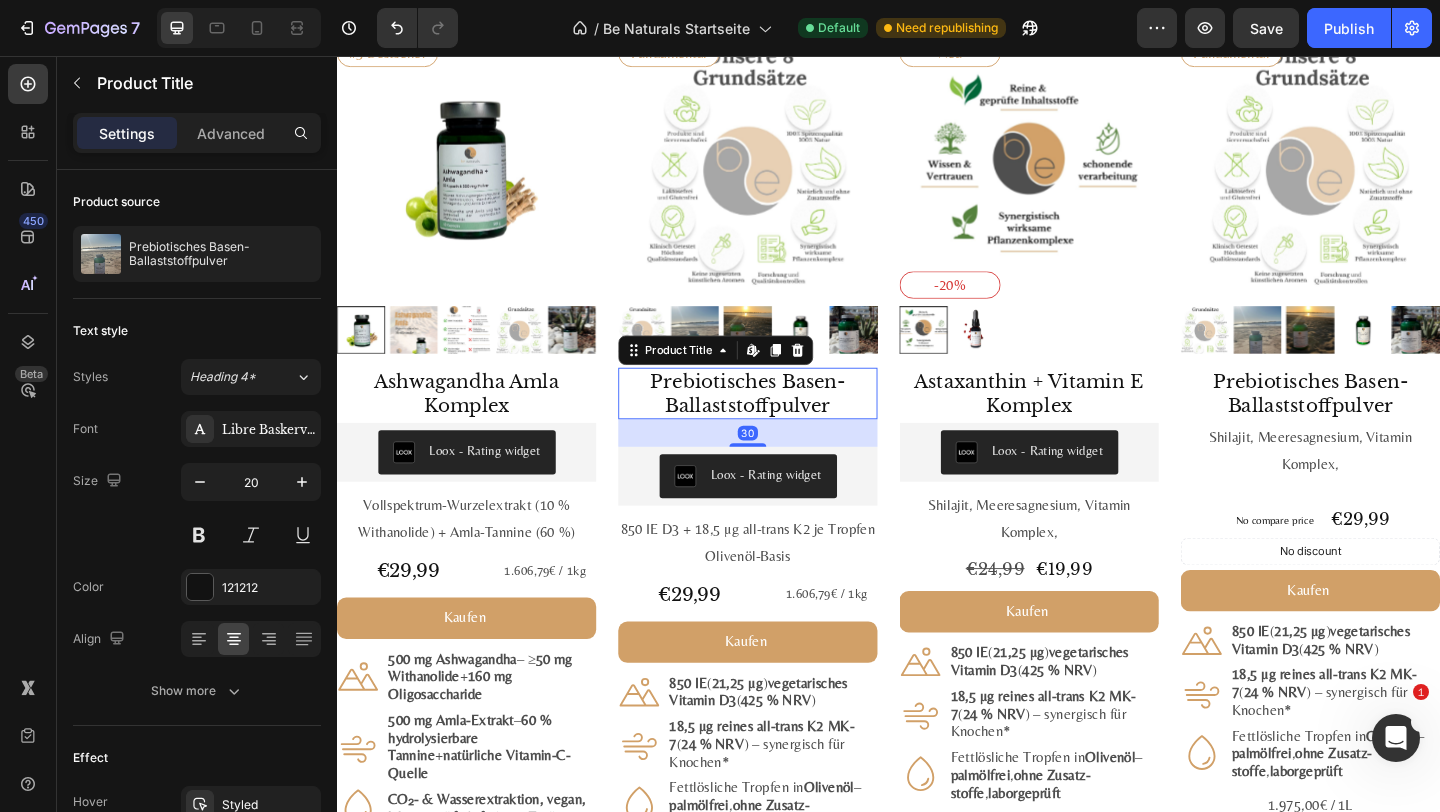 click on "Prebiotisches Basen-Ballaststoffpulver" at bounding box center [784, 423] 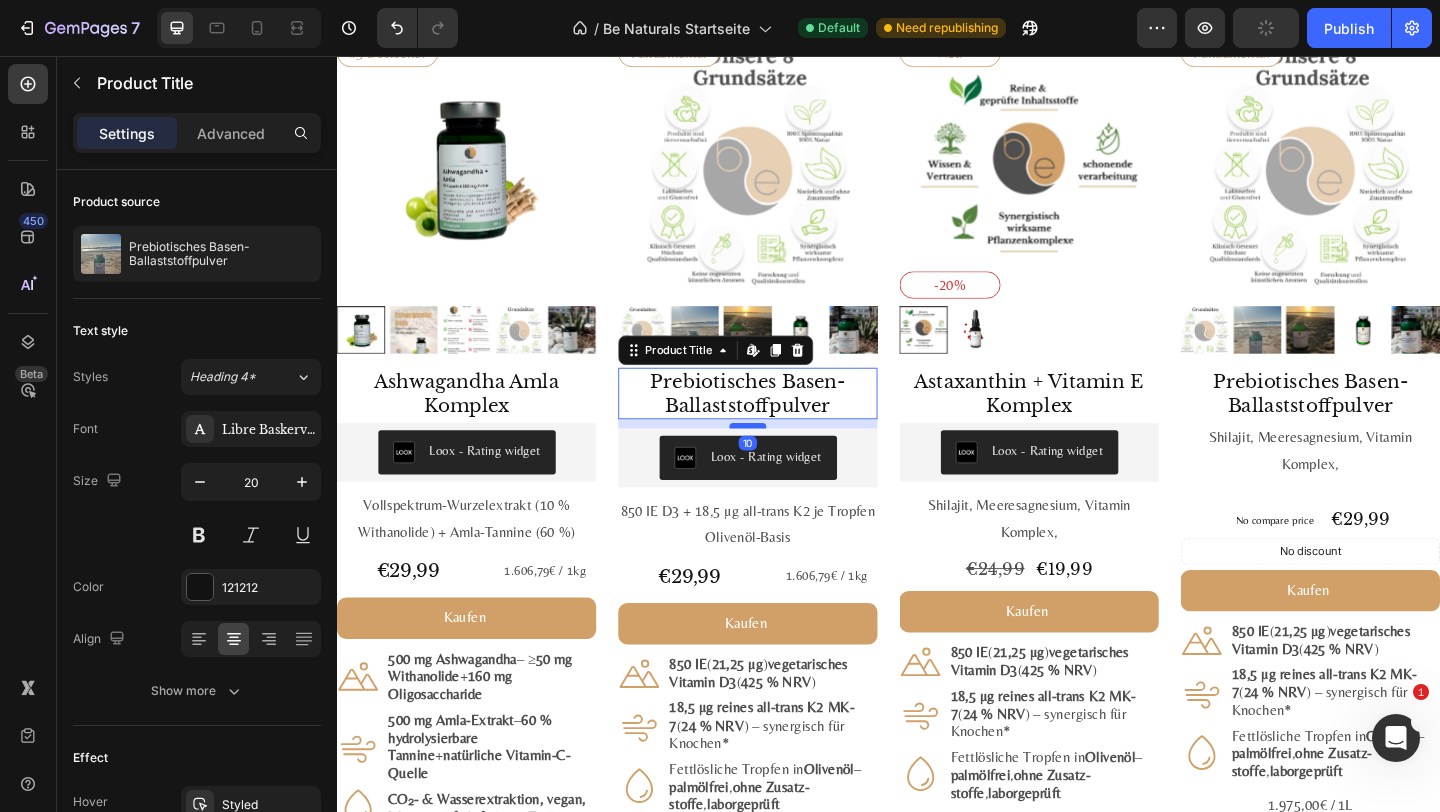 drag, startPoint x: 783, startPoint y: 479, endPoint x: 781, endPoint y: 459, distance: 20.09975 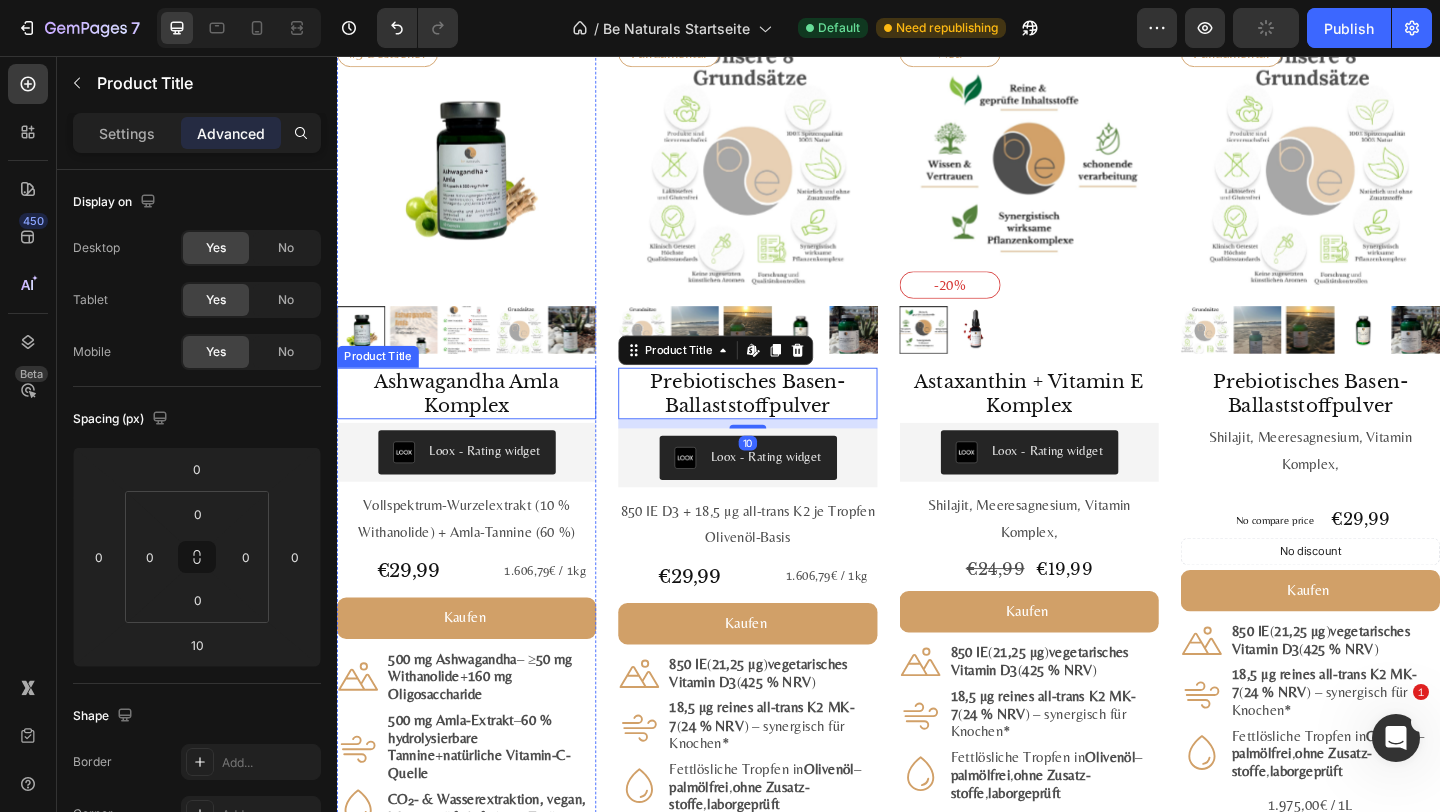click on "Ashwagandha Amla Komplex" at bounding box center (478, 423) 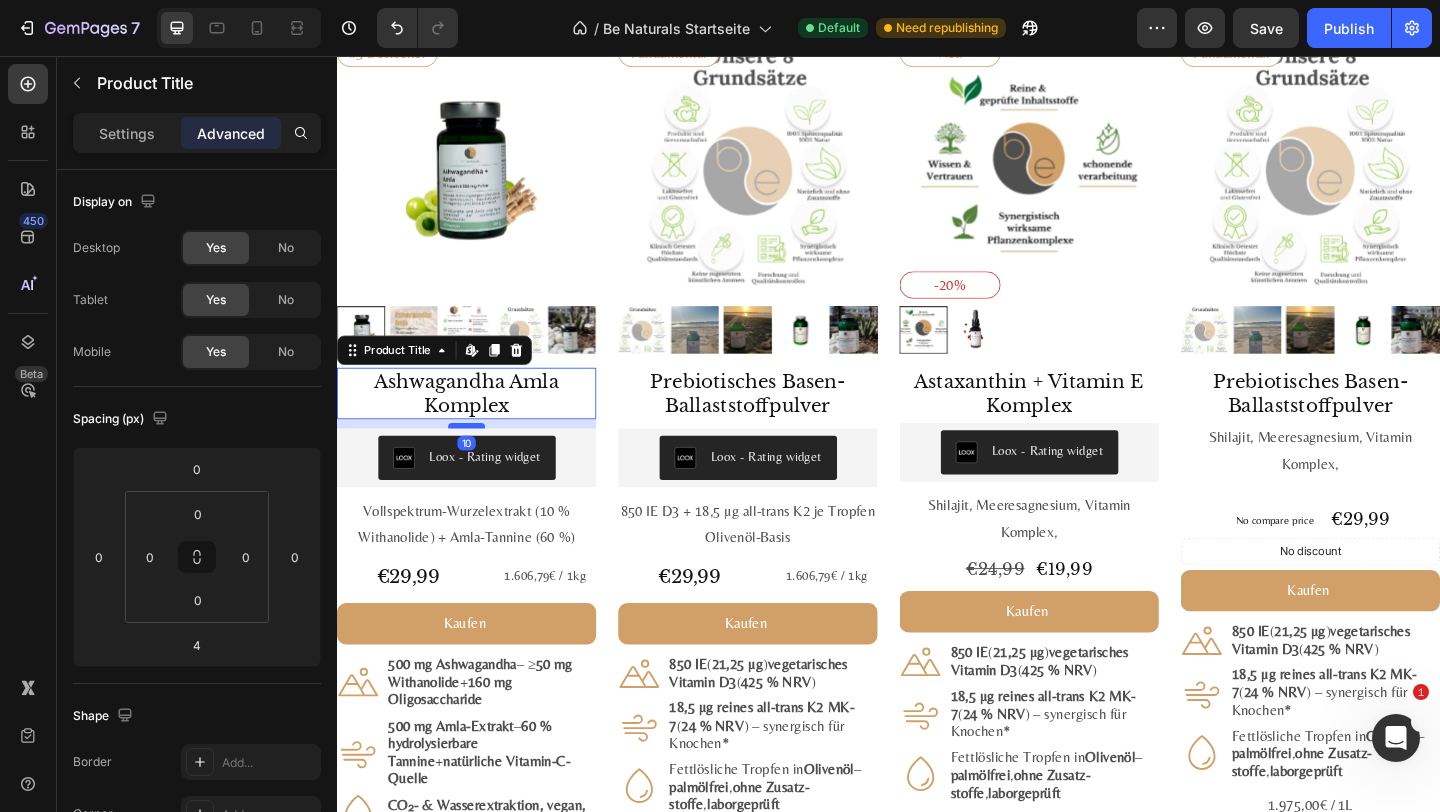 click at bounding box center [478, 458] 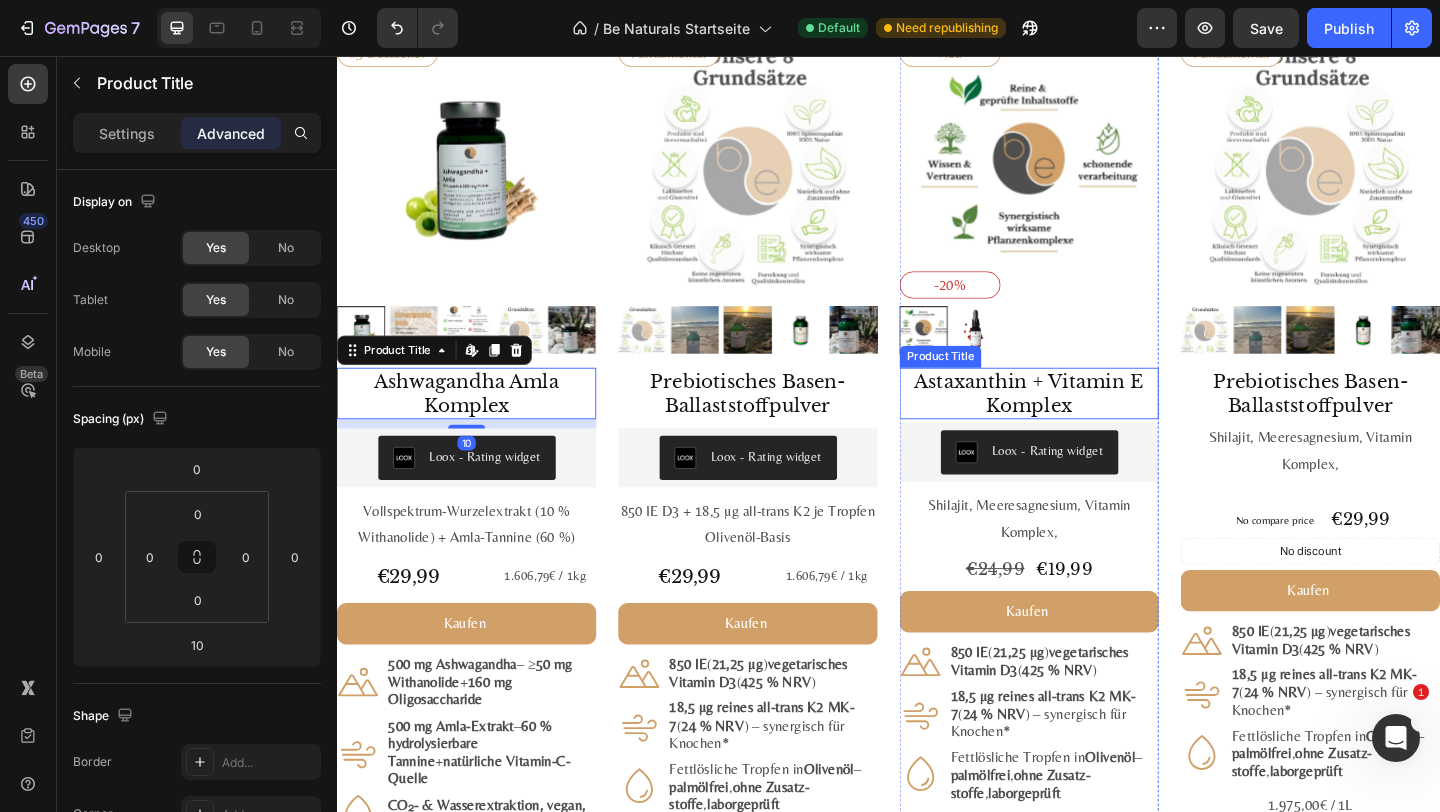 click on "Astaxanthin + Vitamin E Komplex" at bounding box center [1090, 423] 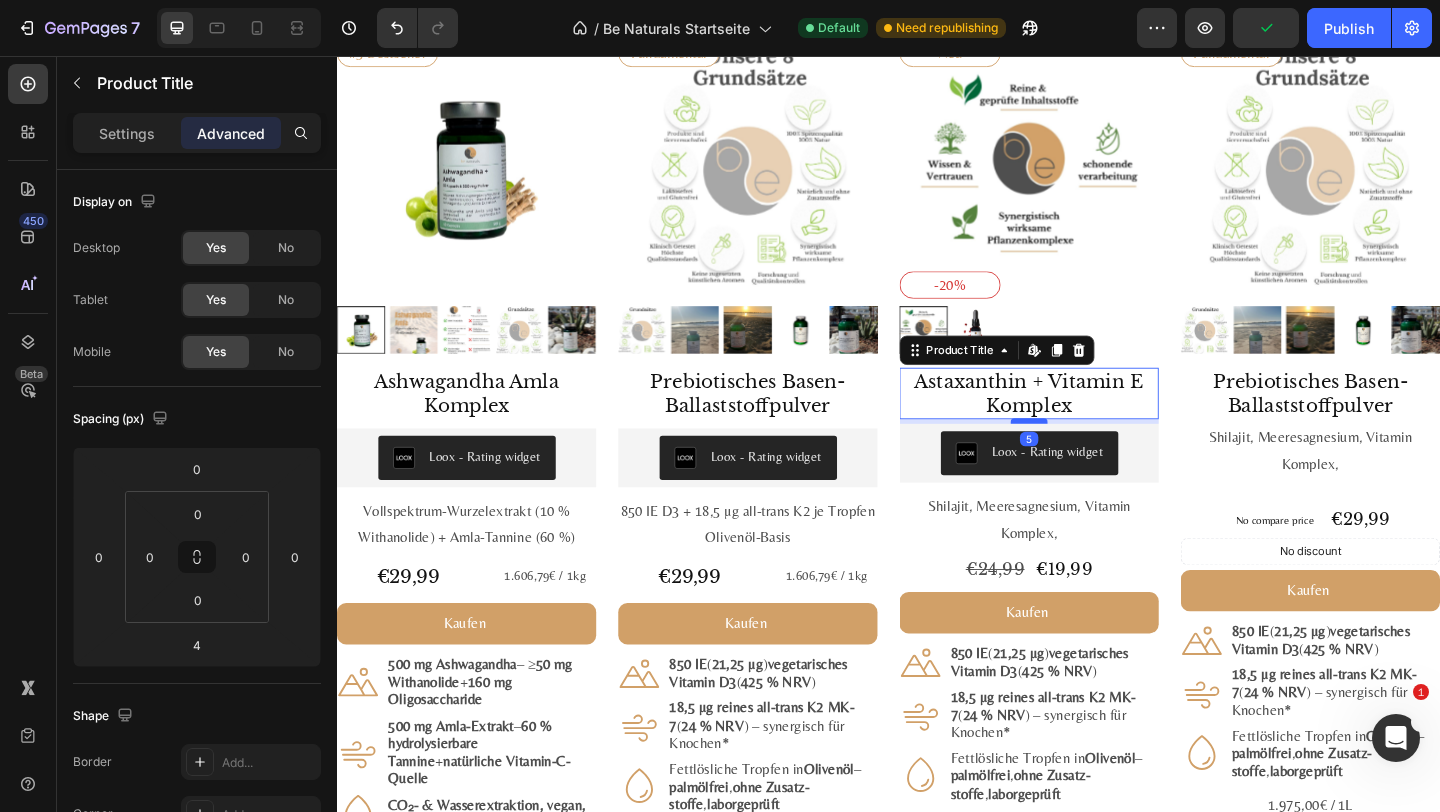 click at bounding box center (1090, 453) 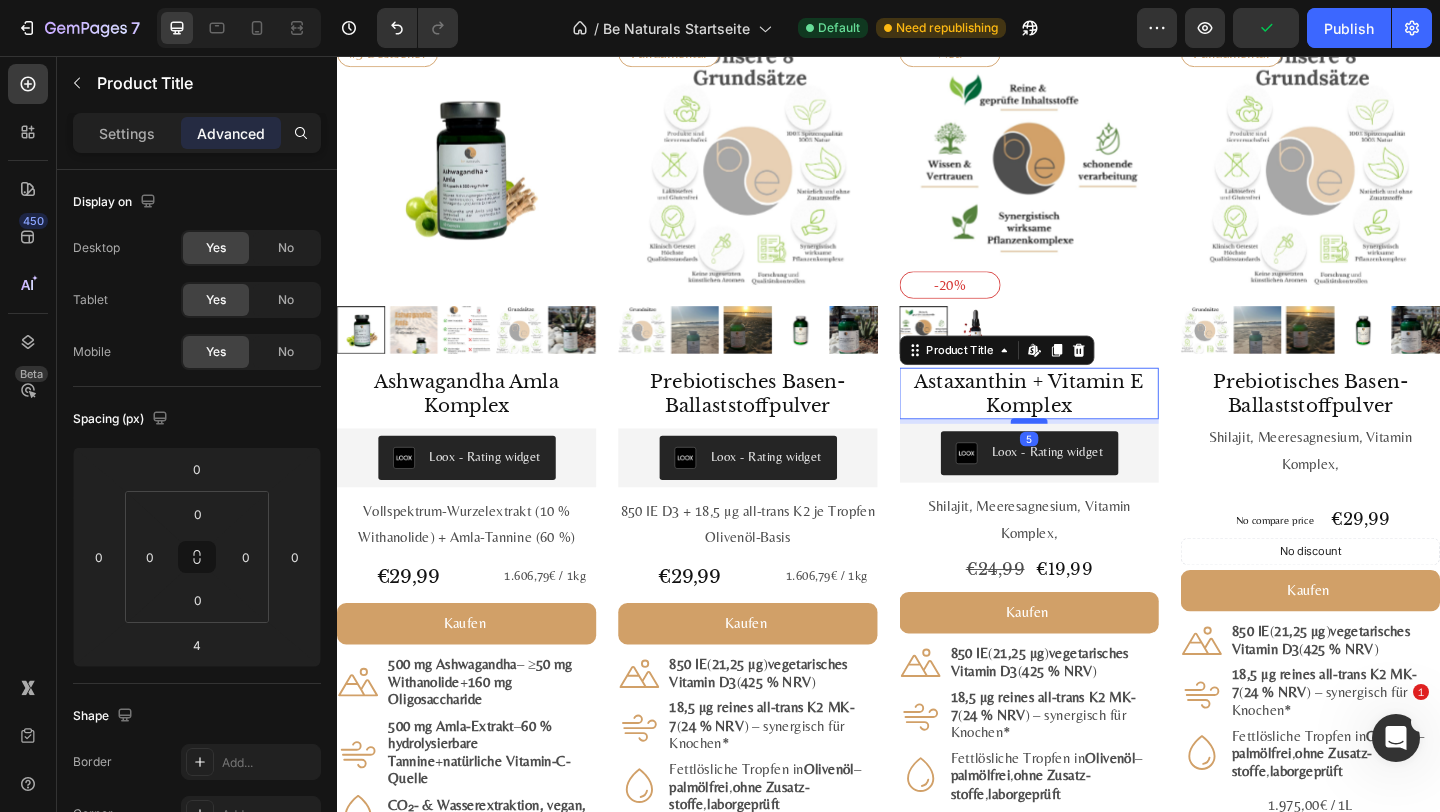 type on "5" 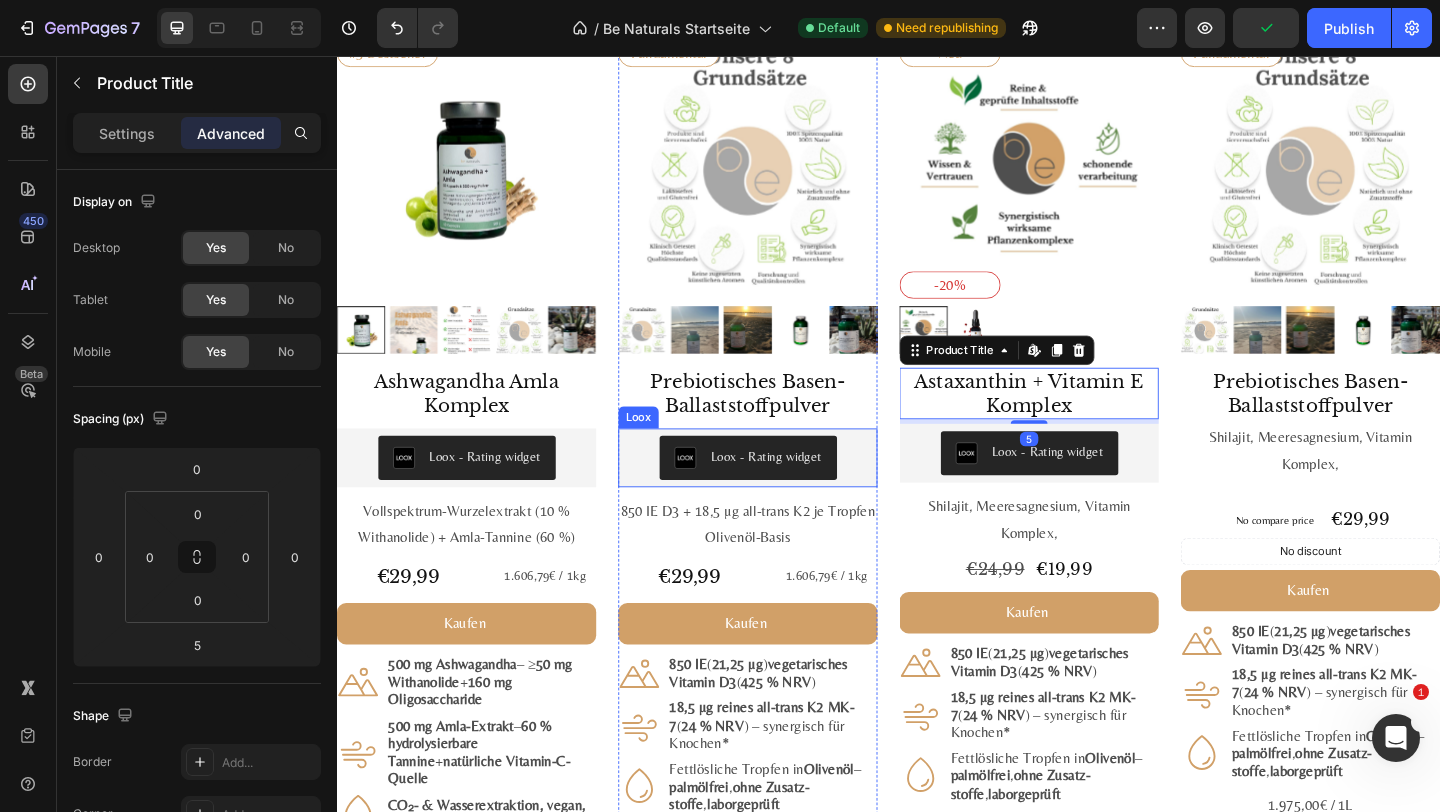 click on "Loox - Rating widget" at bounding box center [784, 493] 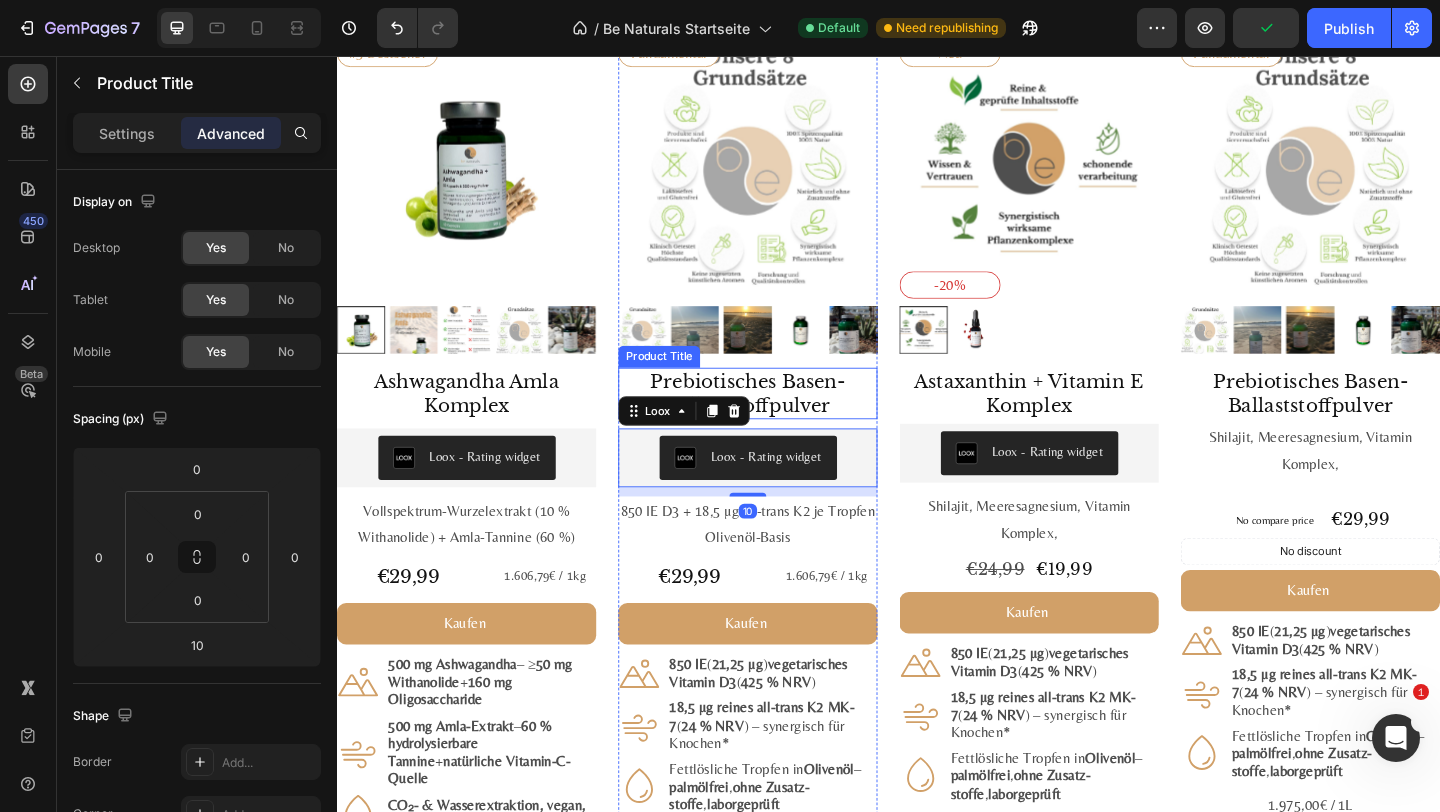 click on "Prebiotisches Basen-Ballaststoffpulver" at bounding box center [784, 423] 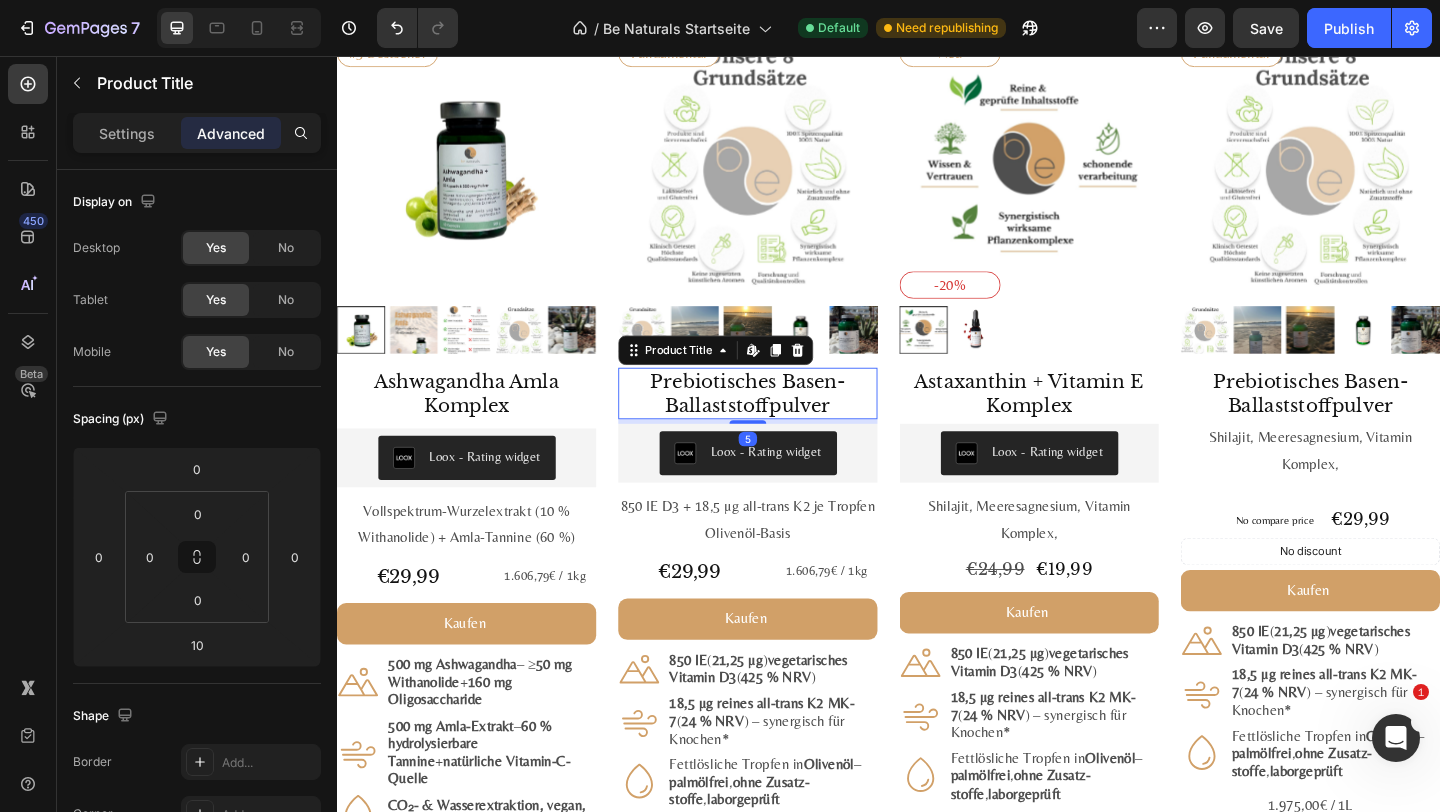 click at bounding box center (784, 454) 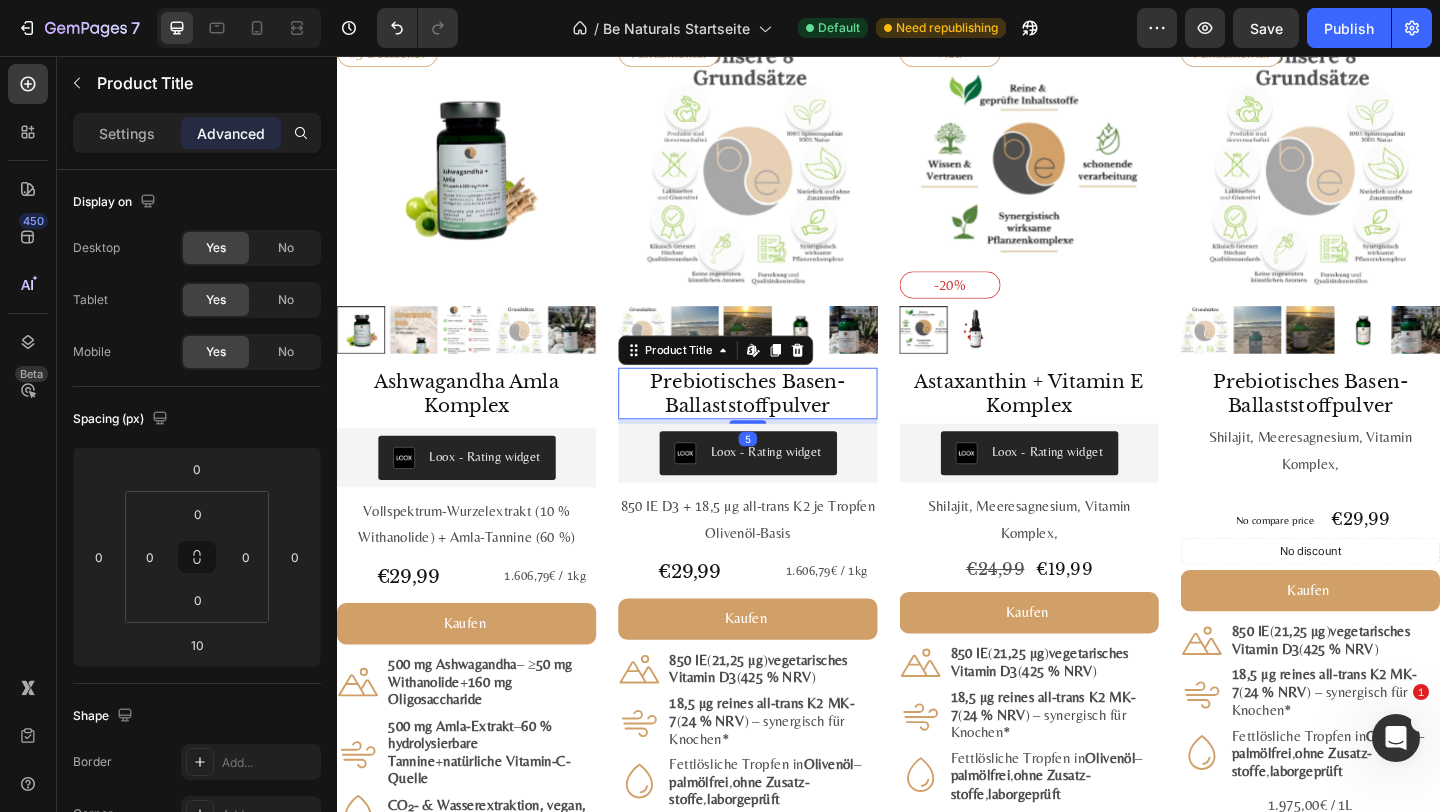 type on "5" 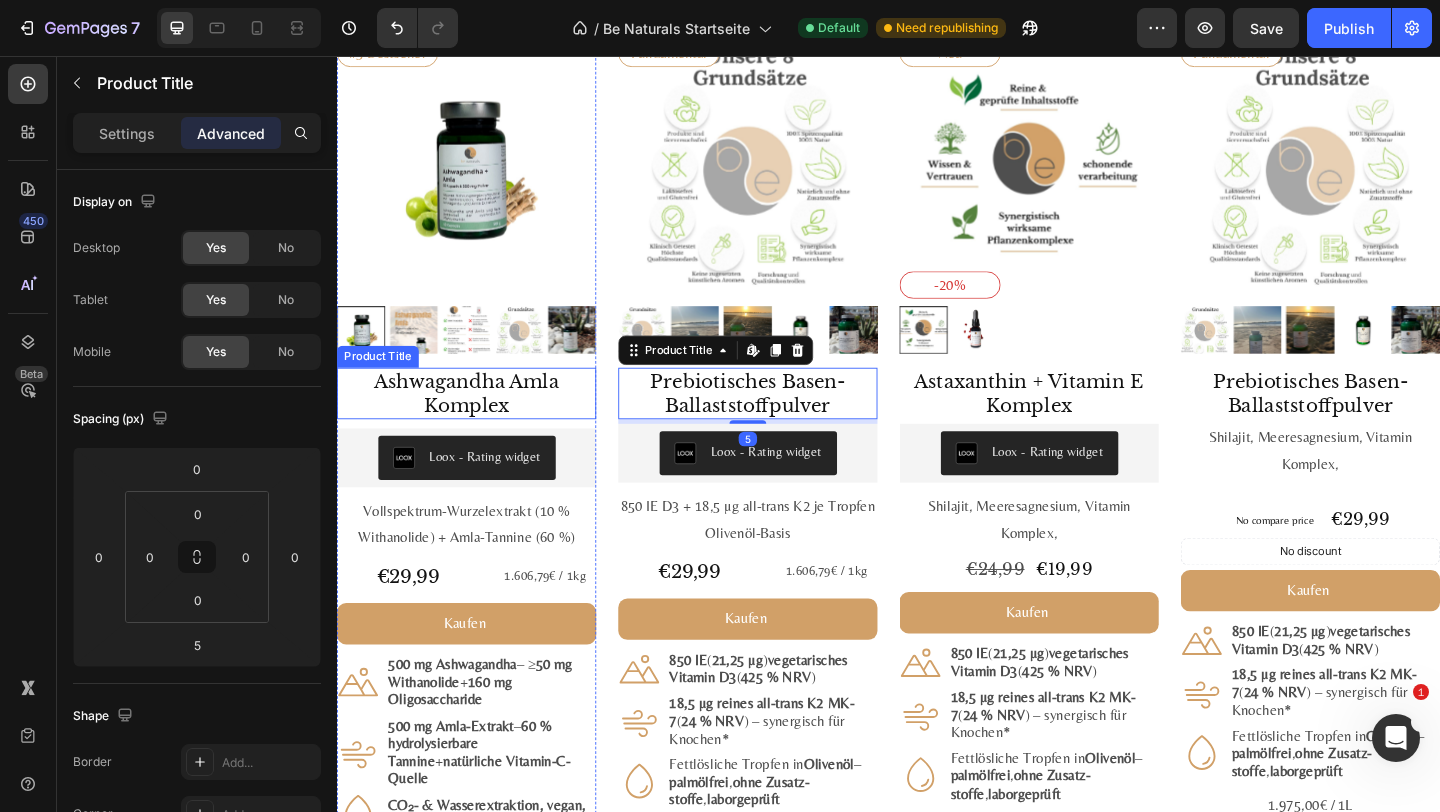 click on "Ashwagandha Amla Komplex" at bounding box center (478, 423) 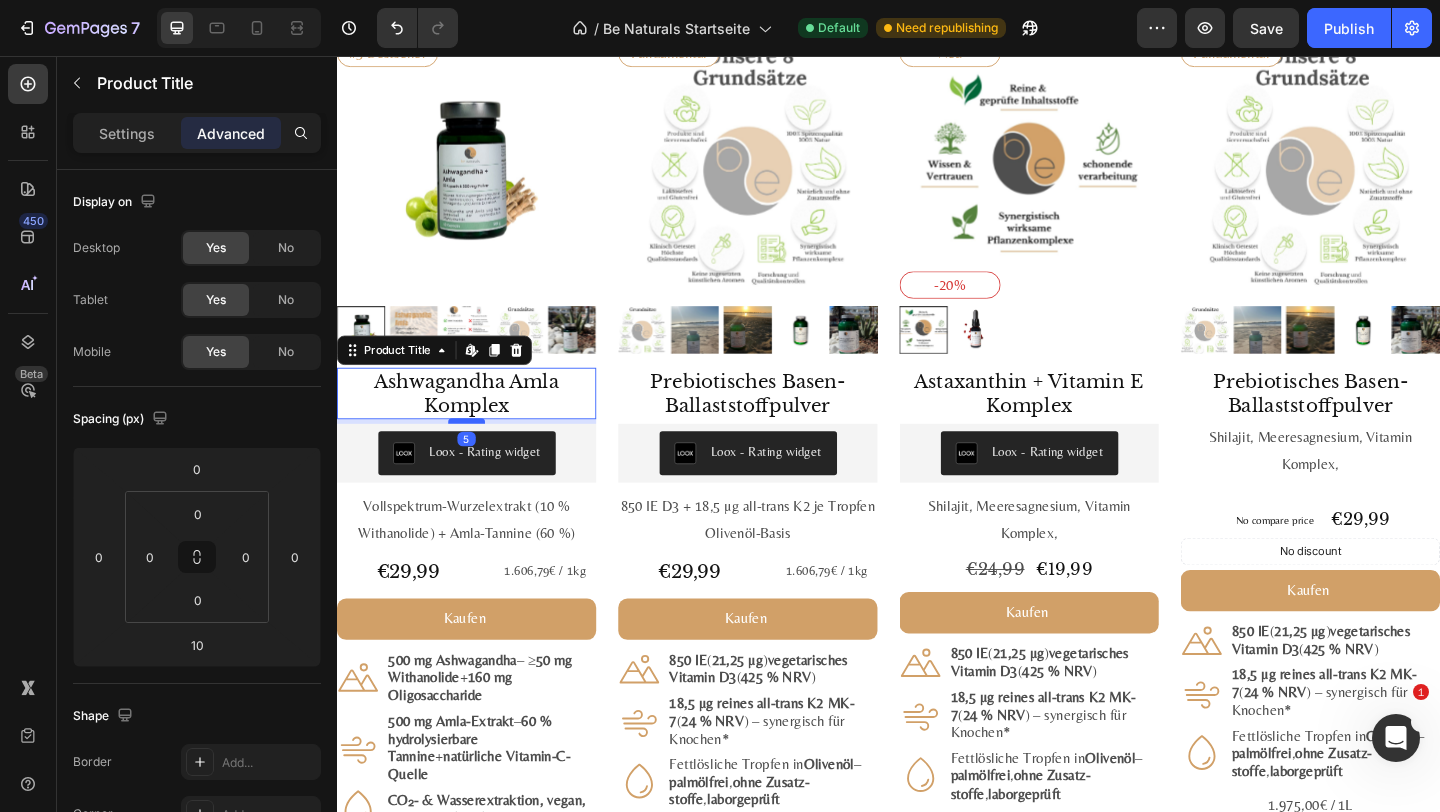 click at bounding box center [478, 453] 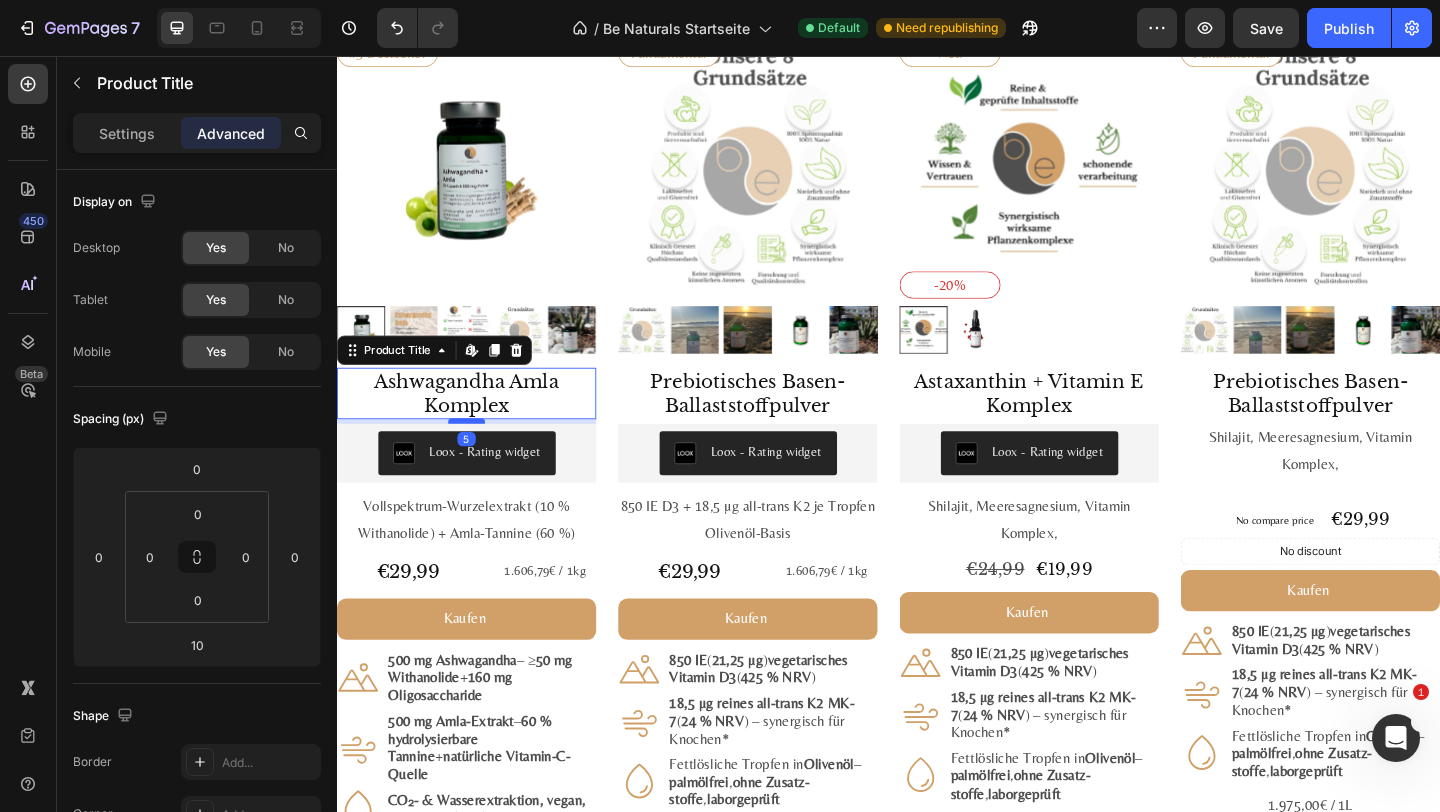 type on "5" 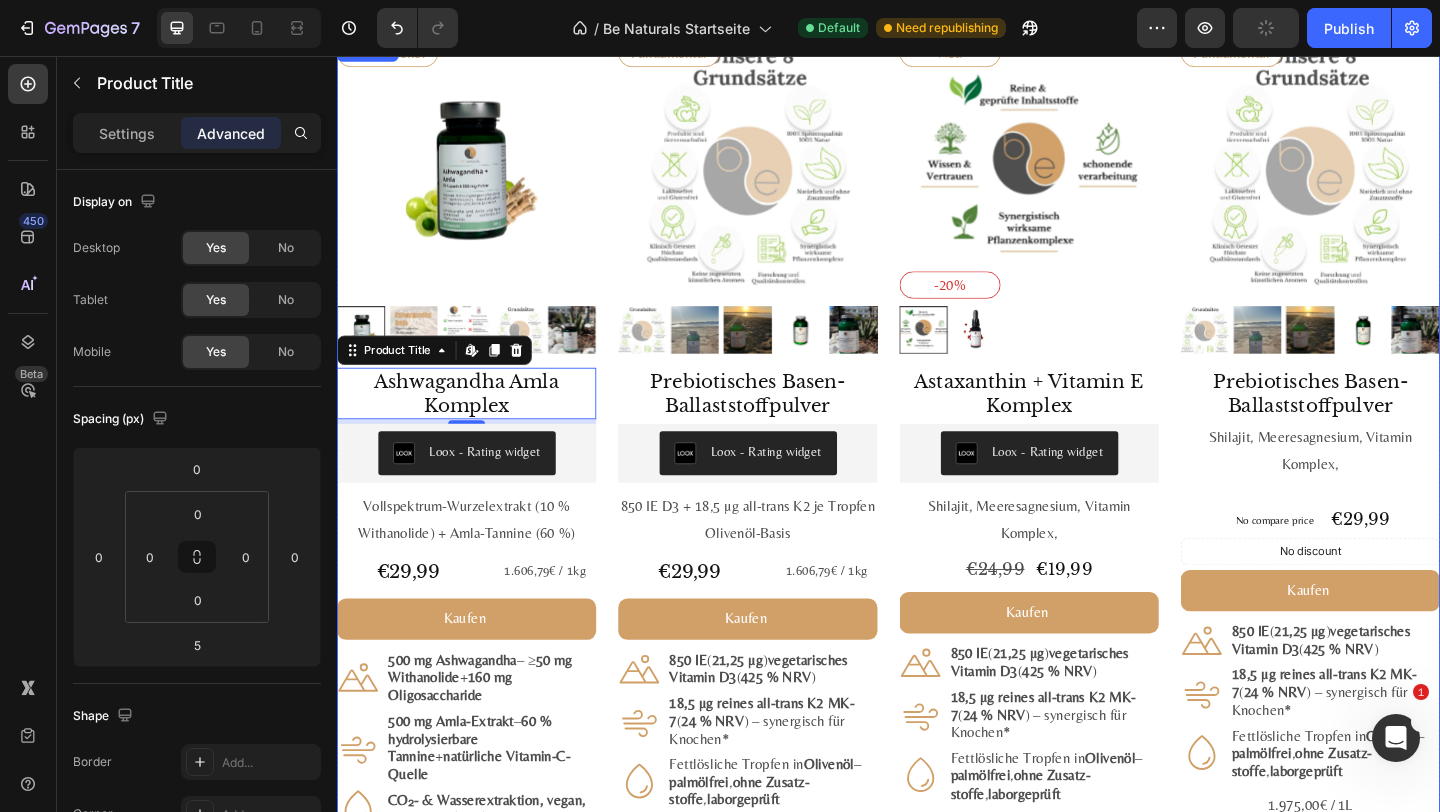 click on "#1 Bestseller Product Badge Product Images Astaxanthin, Lutein, Zeaxanthin Komplex Product Title Loox - Rating widget Loox Natürlicher Carotinoid-Komplex in Olivenöl, ohne Zusätze Text Block €29,99 Product Price Product Price 1.975,00€ / 1L Text Block Row Kaufen Add to Cart
Icon 8 mg Astaxanthin  +  20 mg Lutein  +  1 mg Zeaxanthin  je ml Text Block Row
Icon Fettlöslich :  hohe Bioverfügbarkeit  mit  Oliven - &  Zitronenöl Text Block Row
Icon Vegan, labor­geprüft & ohne Zusatz­stoffe Text Block Row Row 1.975,00€ / 1L Text Block Product #2 Bestseller Product Badge Product Images Mumijo MG Komplex Product Title Loox - Rating widget Loox Himalaya-Shilajit + Meeres­magnesium + 13 Pflanzen­vitamine Text Block €39,99 Product Price Product Price 1.606,79€ / 1kg Text Block Row Kaufen Add to Cart
Icon 200 mg Himalaya-Shilajit reich an Fulvin­säuren Text Block Row
Icon 76 % NRV Magnesium – trägt zu   bei* Row Icon" at bounding box center [937, 502] 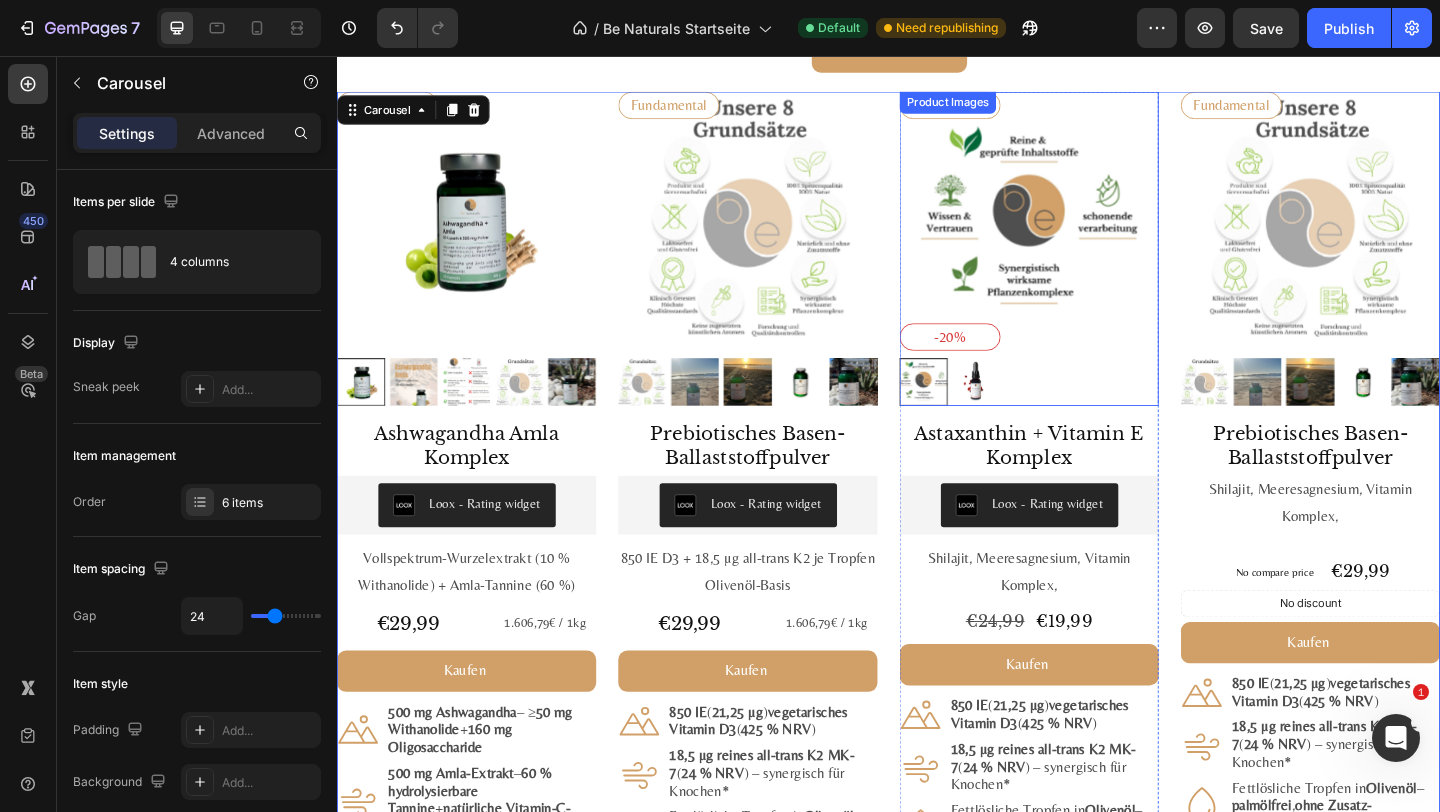 scroll, scrollTop: 2117, scrollLeft: 0, axis: vertical 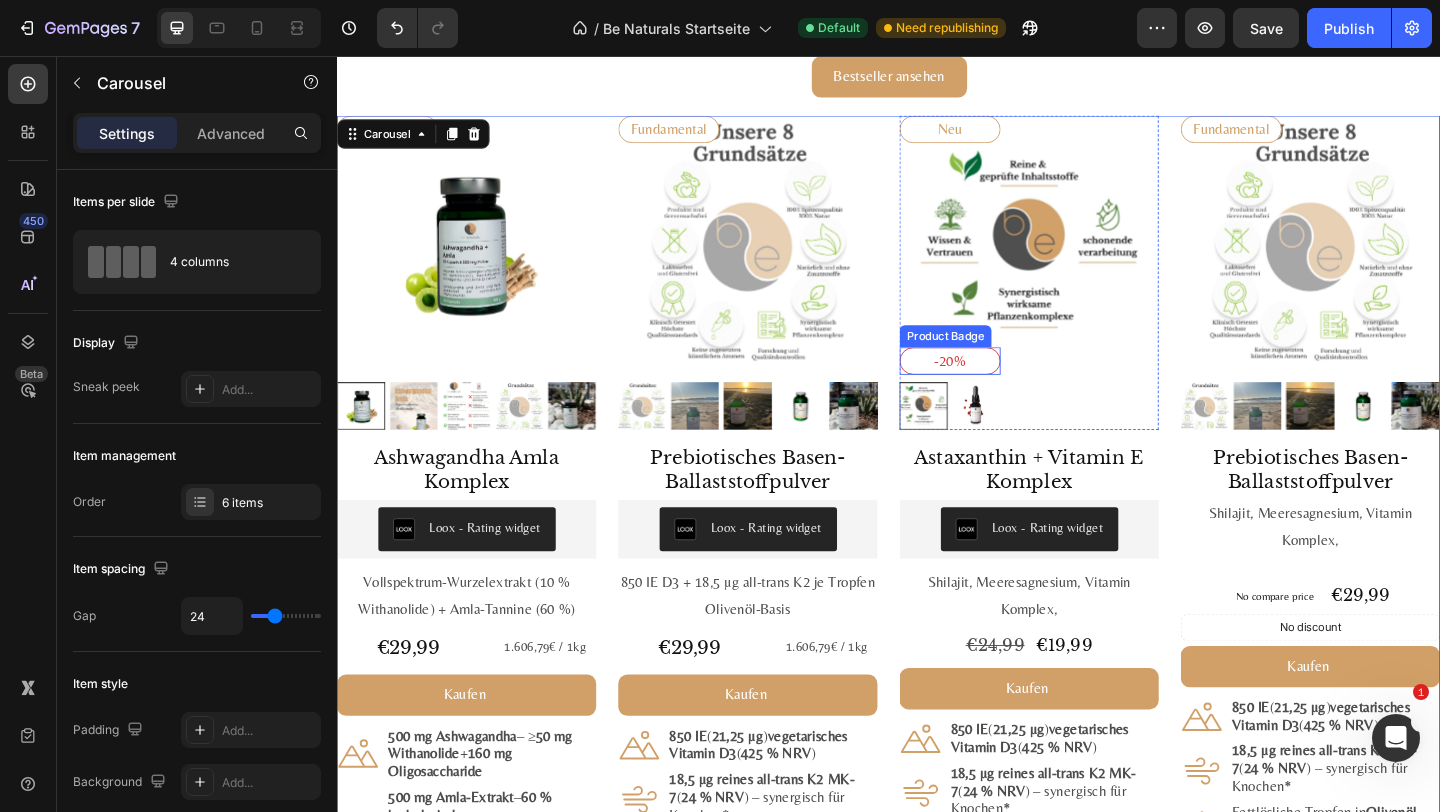 click on "-20%" at bounding box center [1004, 388] 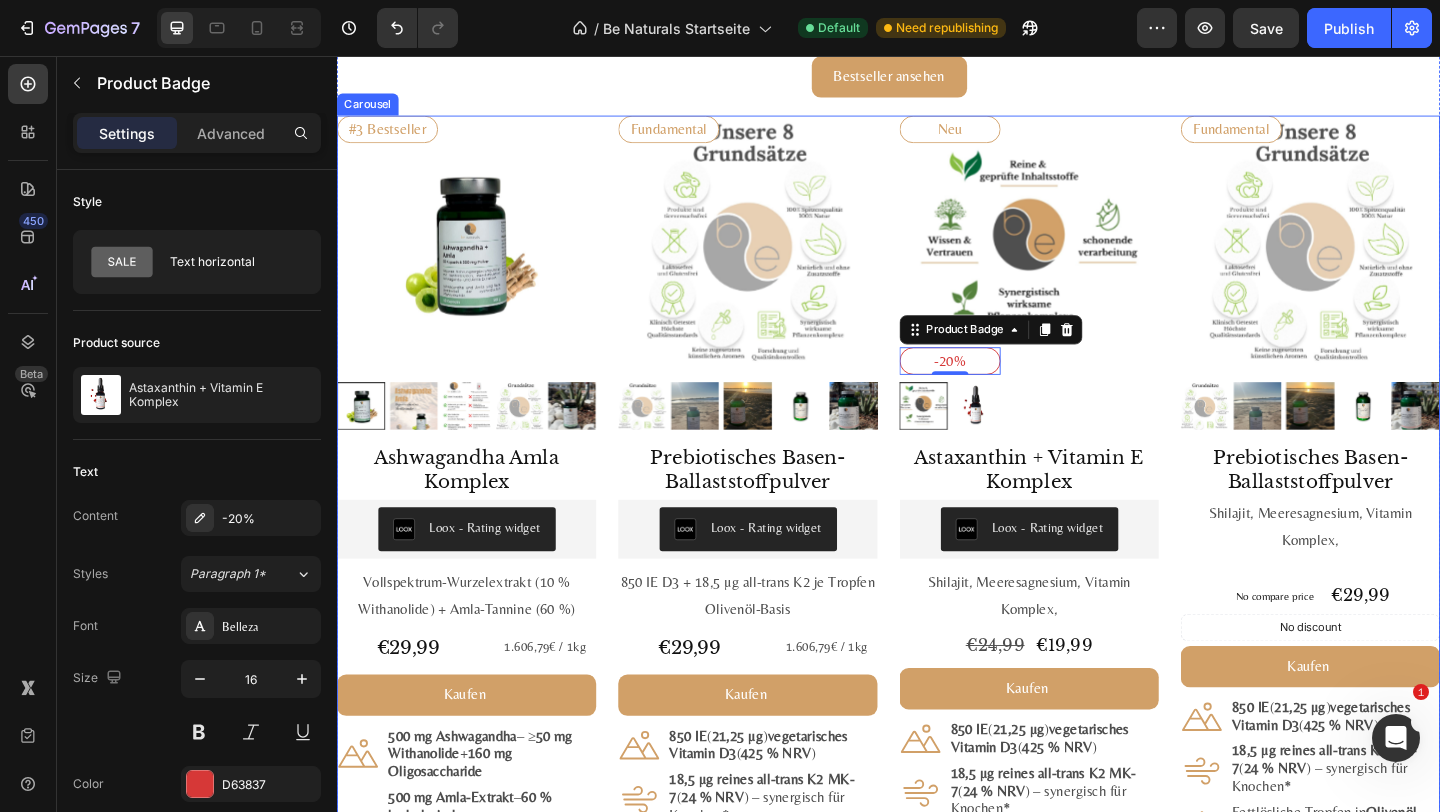 click on "#1 Bestseller Product Badge Product Images Astaxanthin, Lutein, Zeaxanthin Komplex Product Title Loox - Rating widget Loox Natürlicher Carotinoid-Komplex in Olivenöl, ohne Zusätze Text Block €29,99 Product Price Product Price 1.975,00€ / 1L Text Block Row Kaufen Add to Cart
Icon 8 mg Astaxanthin  +  20 mg Lutein  +  1 mg Zeaxanthin  je ml Text Block Row
Icon Fettlöslich :  hohe Bioverfügbarkeit  mit  Oliven - &  Zitronenöl Text Block Row
Icon Vegan, labor­geprüft & ohne Zusatz­stoffe Text Block Row Row 1.975,00€ / 1L Text Block Product #2 Bestseller Product Badge Product Images Mumijo MG Komplex Product Title Loox - Rating widget Loox Himalaya-Shilajit + Meeres­magnesium + 13 Pflanzen­vitamine Text Block €39,99 Product Price Product Price 1.606,79€ / 1kg Text Block Row Kaufen Add to Cart
Icon 200 mg Himalaya-Shilajit reich an Fulvin­säuren Text Block Row
Icon 76 % NRV Magnesium – trägt zu   bei* Row Icon" at bounding box center (937, 585) 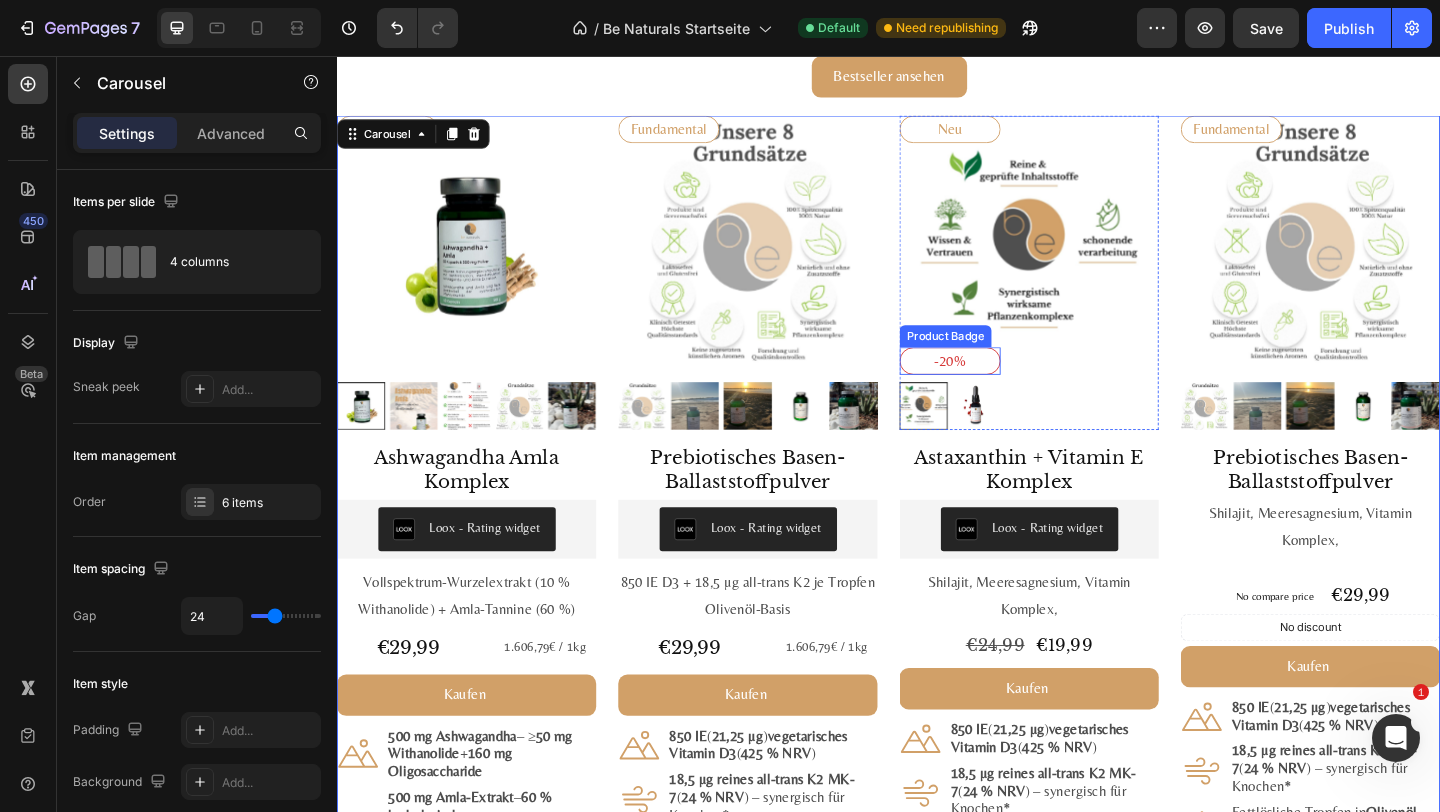 click on "-20%" at bounding box center [1004, 388] 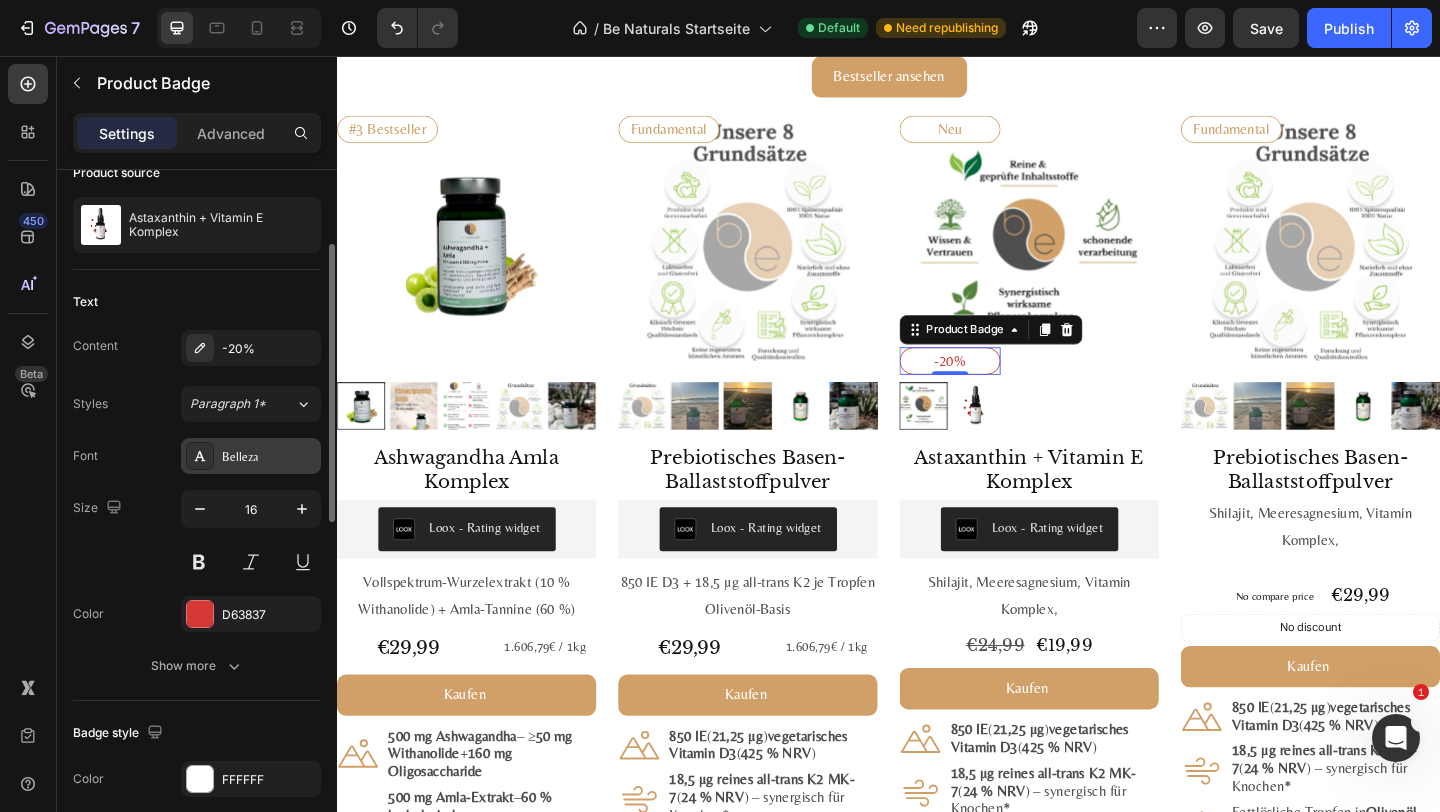 scroll, scrollTop: 178, scrollLeft: 0, axis: vertical 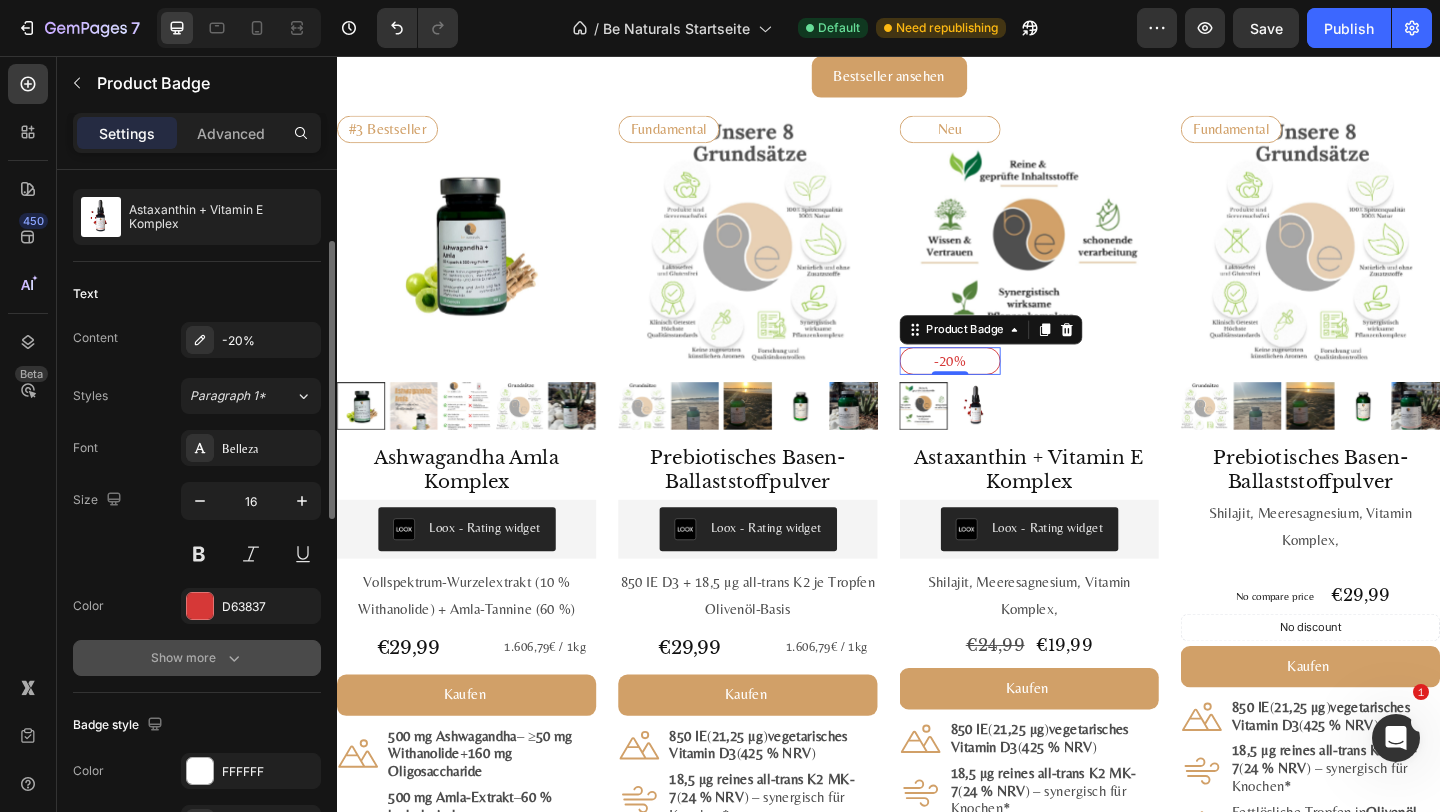 click 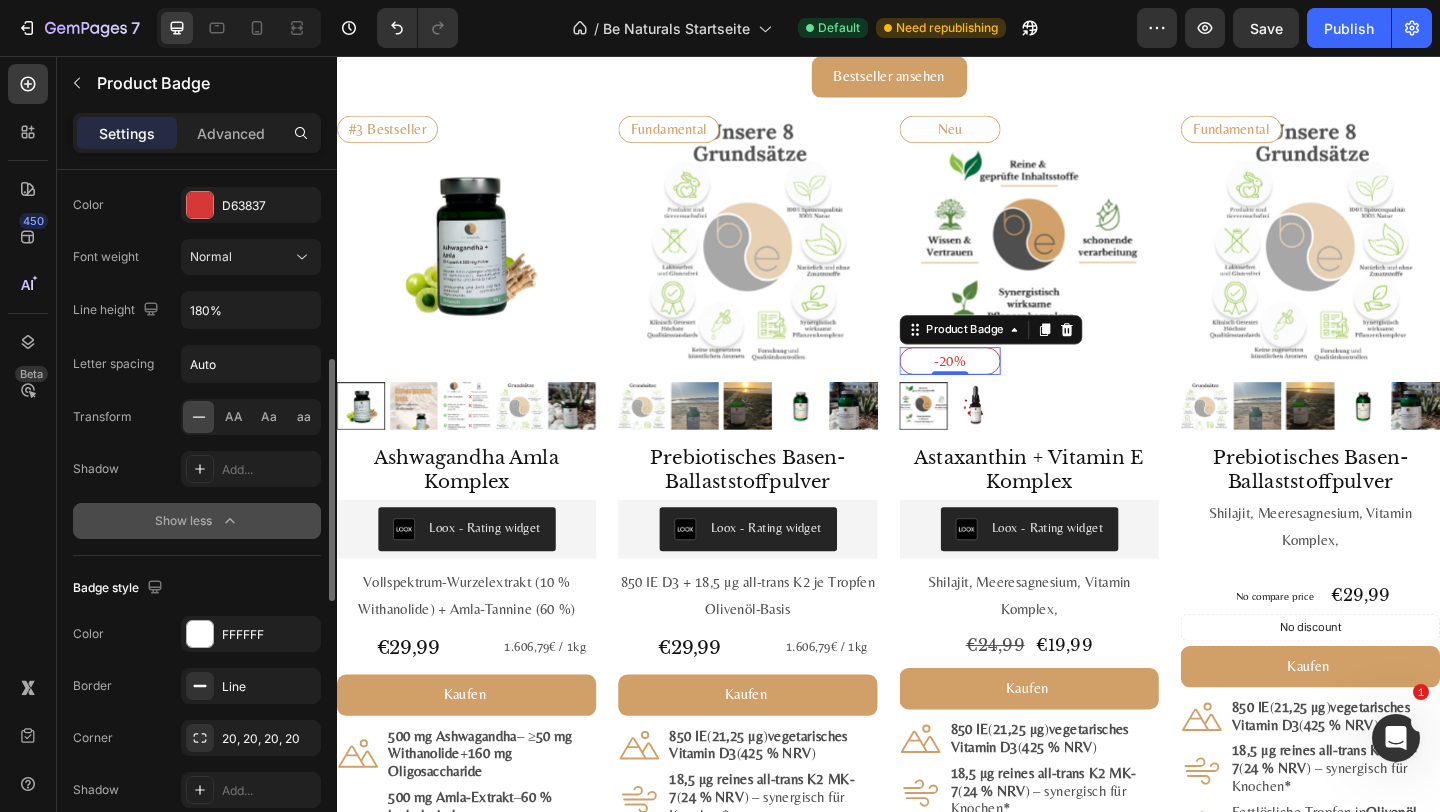 scroll, scrollTop: 583, scrollLeft: 0, axis: vertical 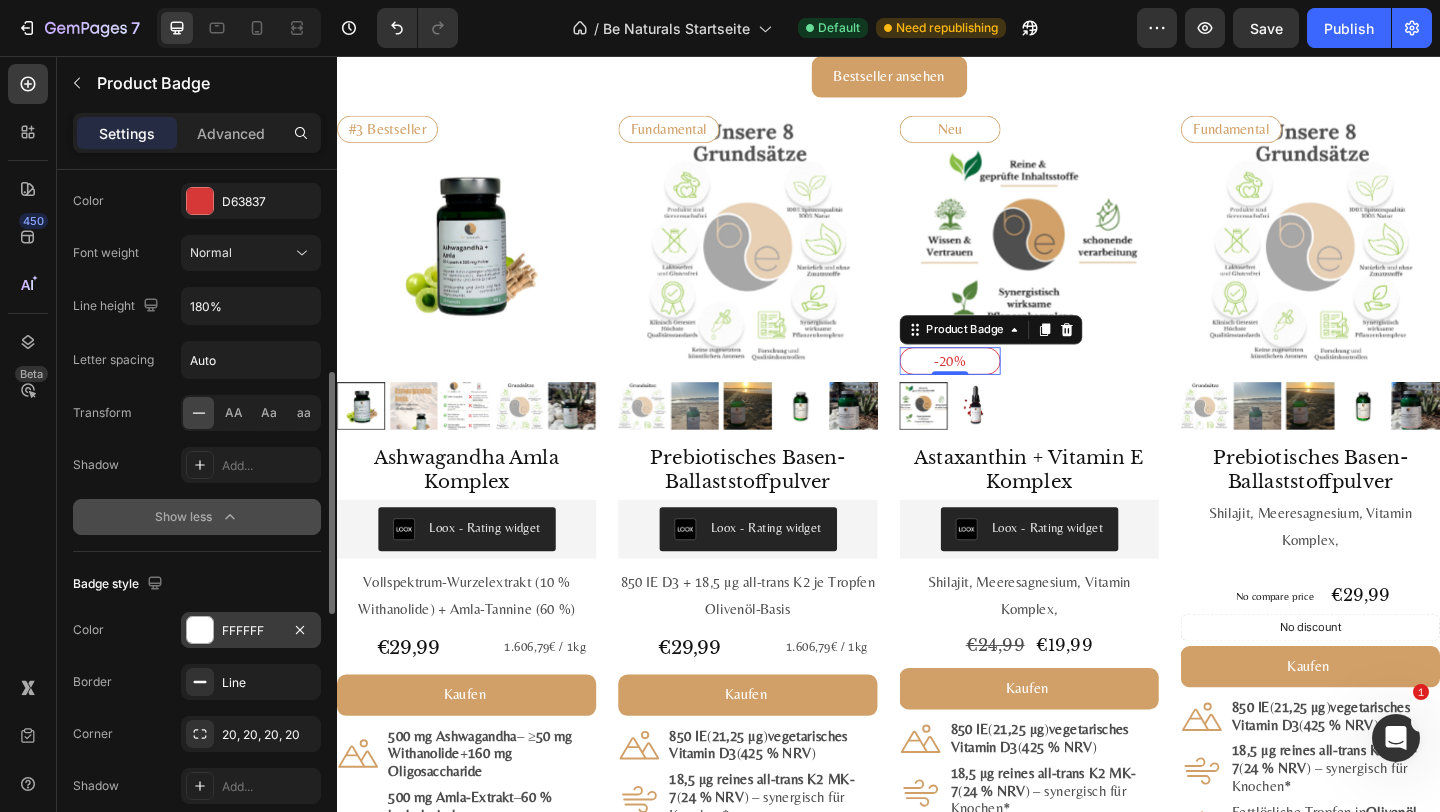 click on "FFFFFF" at bounding box center (251, 630) 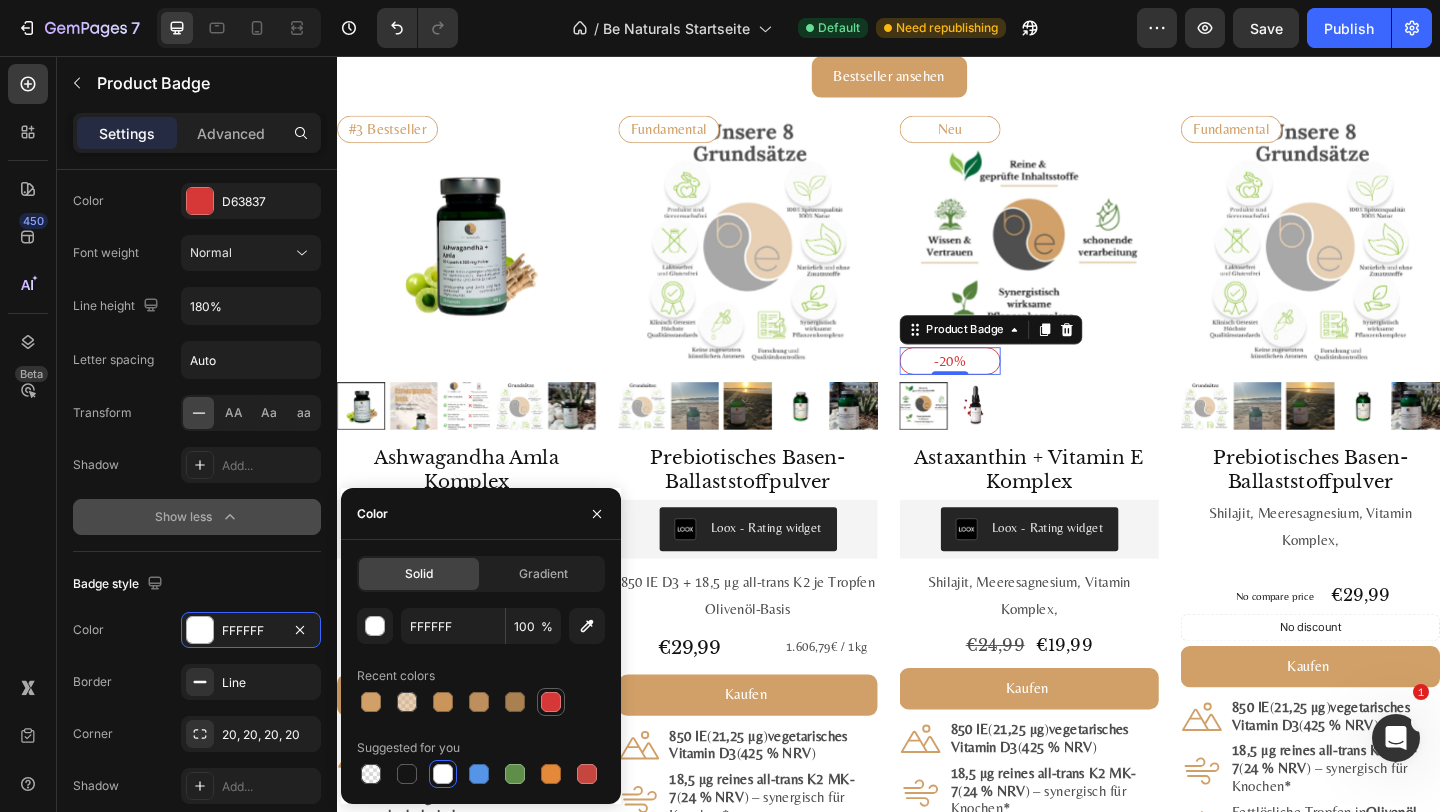 click at bounding box center [551, 702] 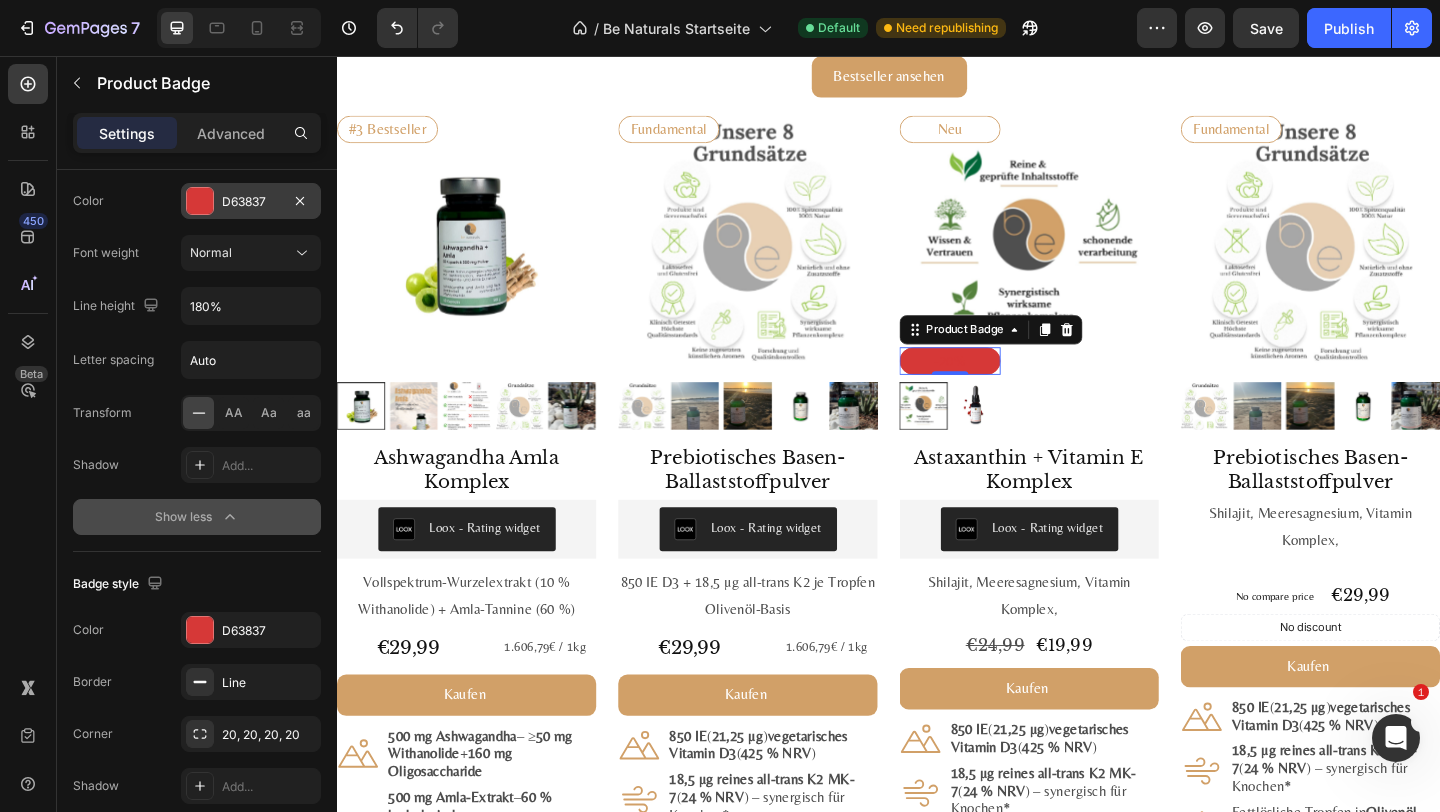 click on "D63837" at bounding box center [251, 201] 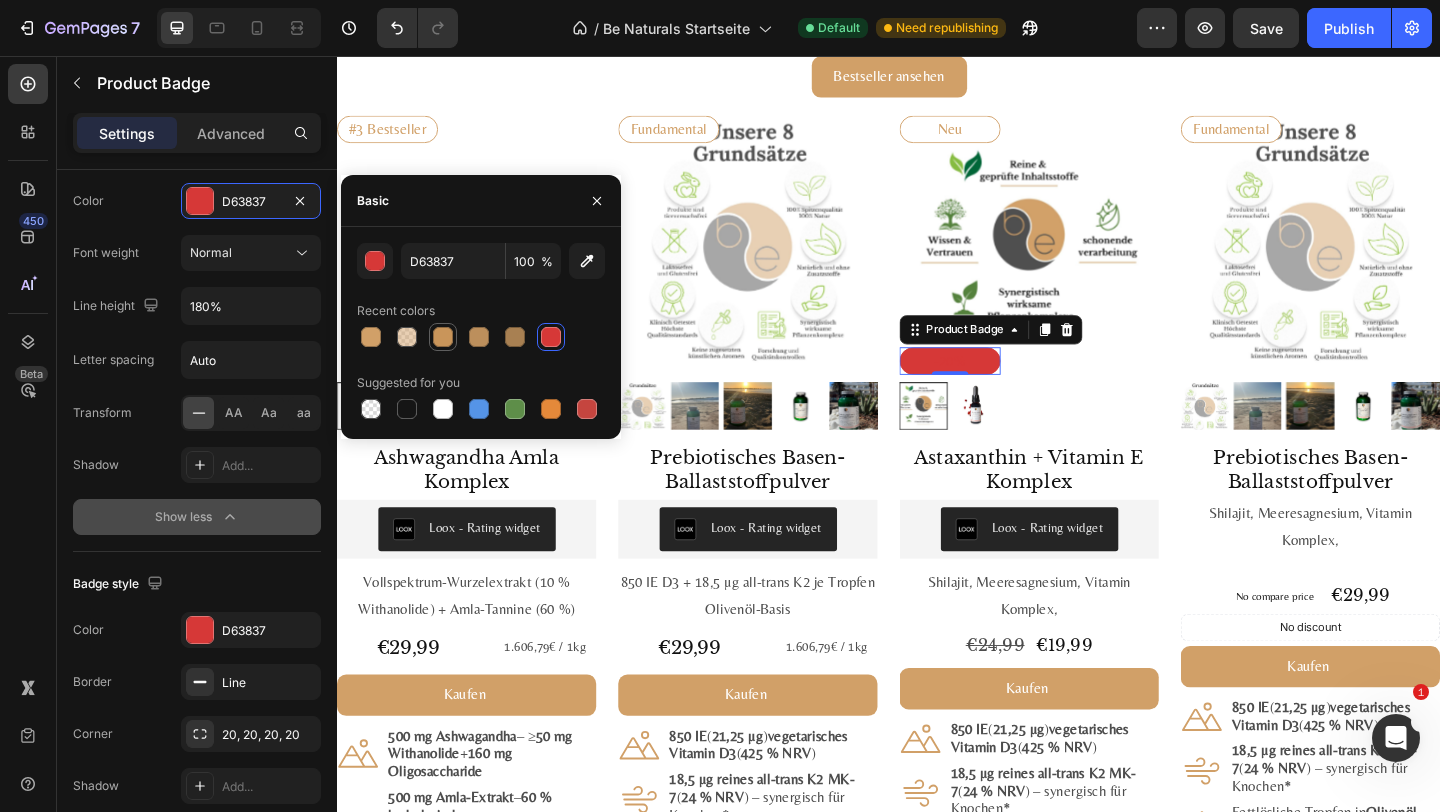 click at bounding box center [443, 337] 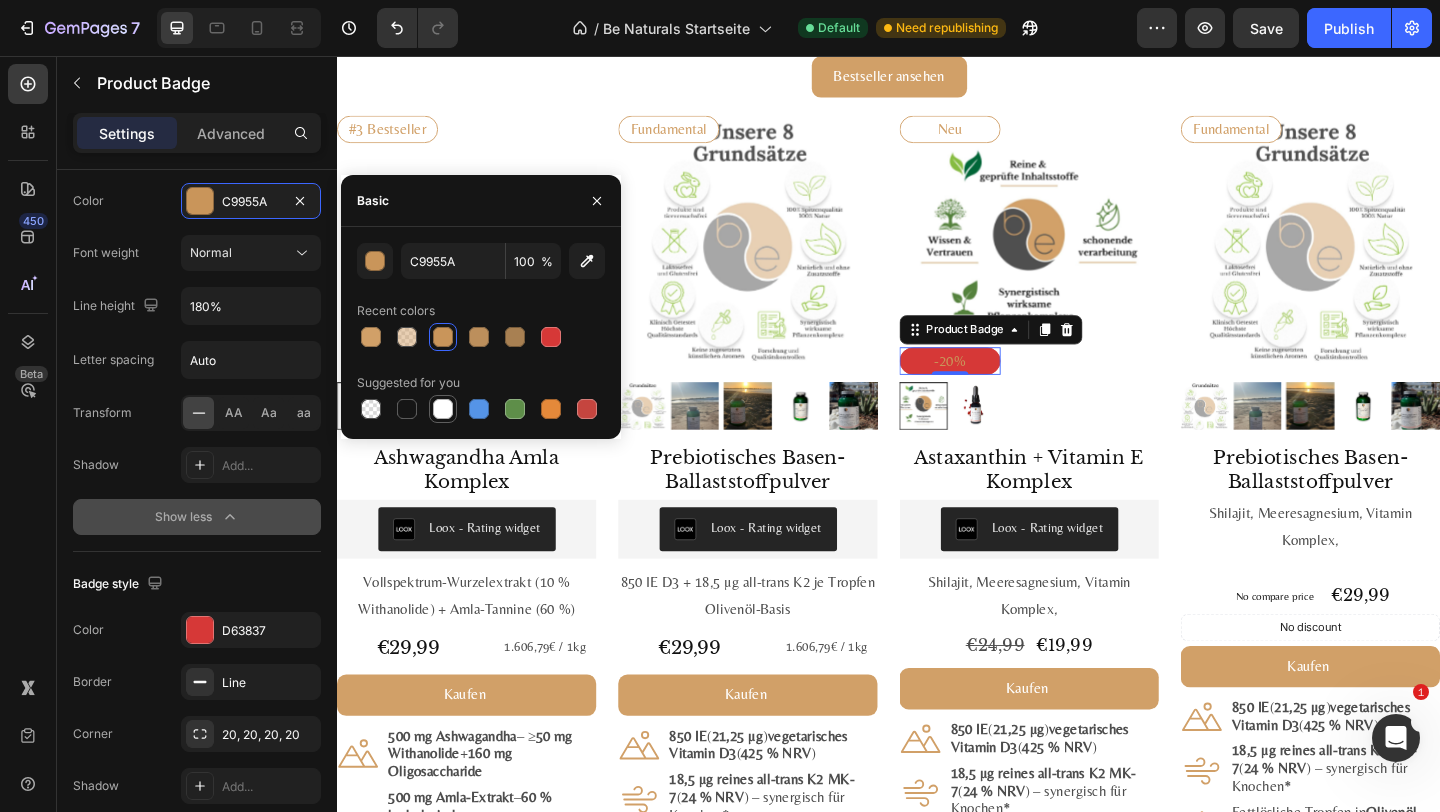 click at bounding box center [443, 409] 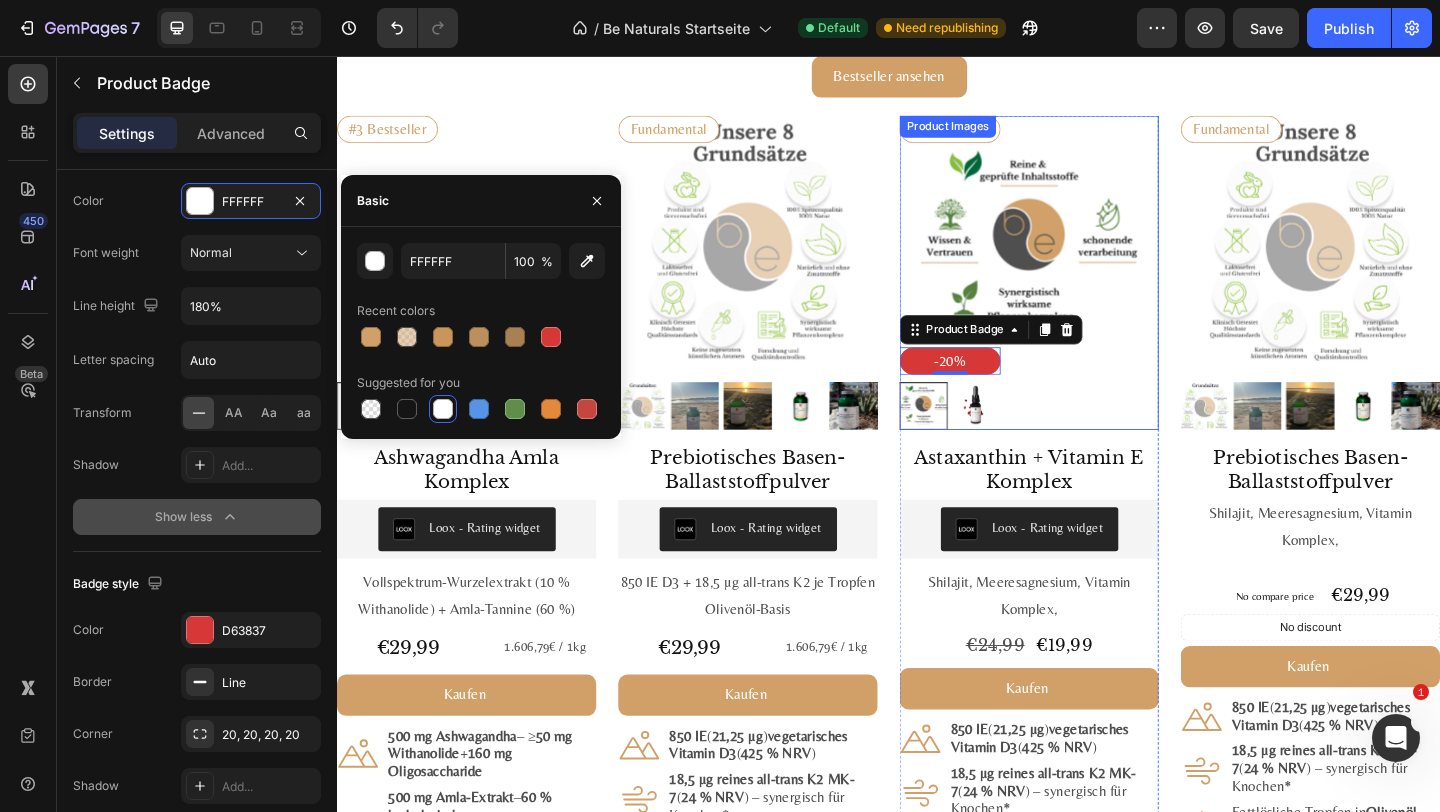 click on "Neu Product Badge -20% Product Badge 0" at bounding box center [1090, 292] 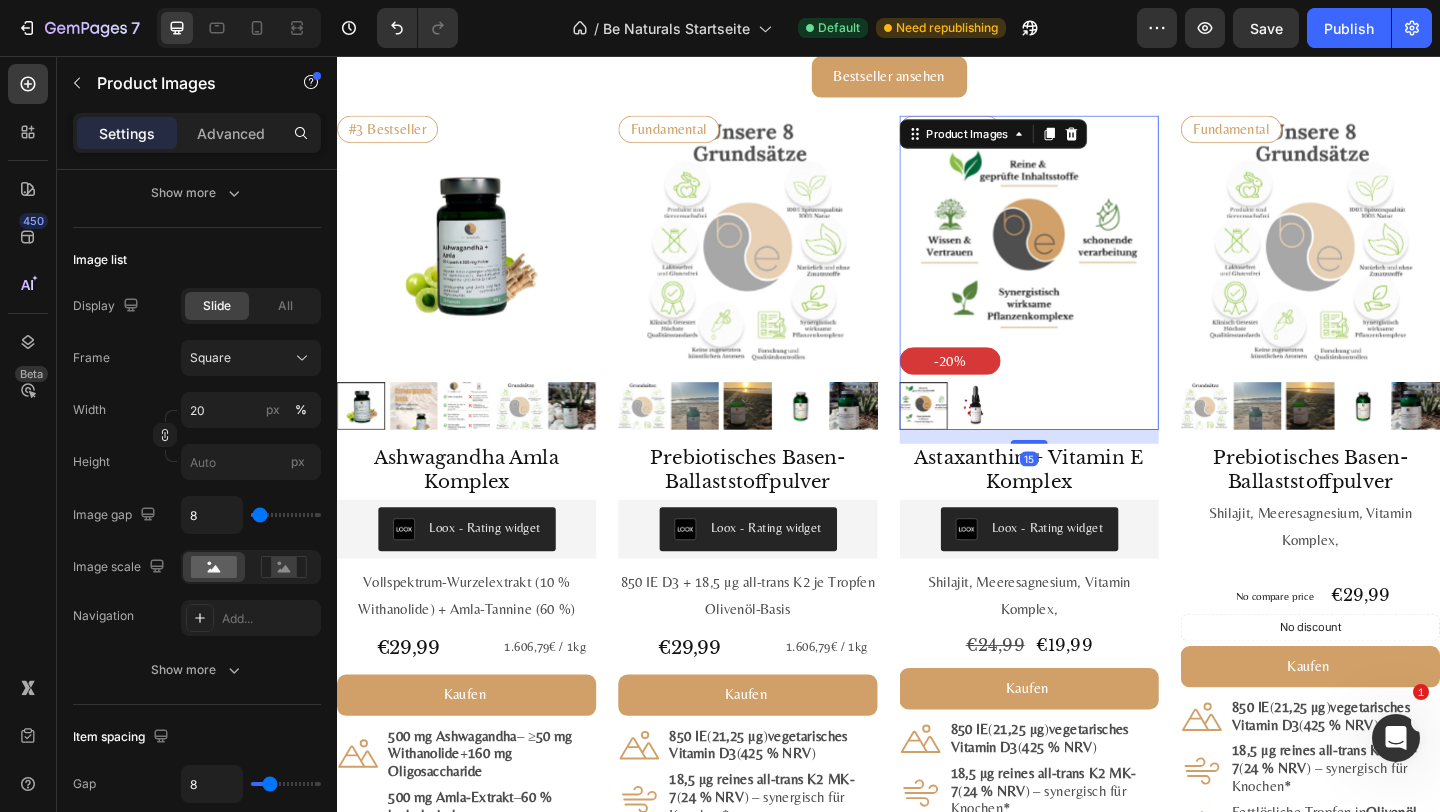 scroll, scrollTop: 0, scrollLeft: 0, axis: both 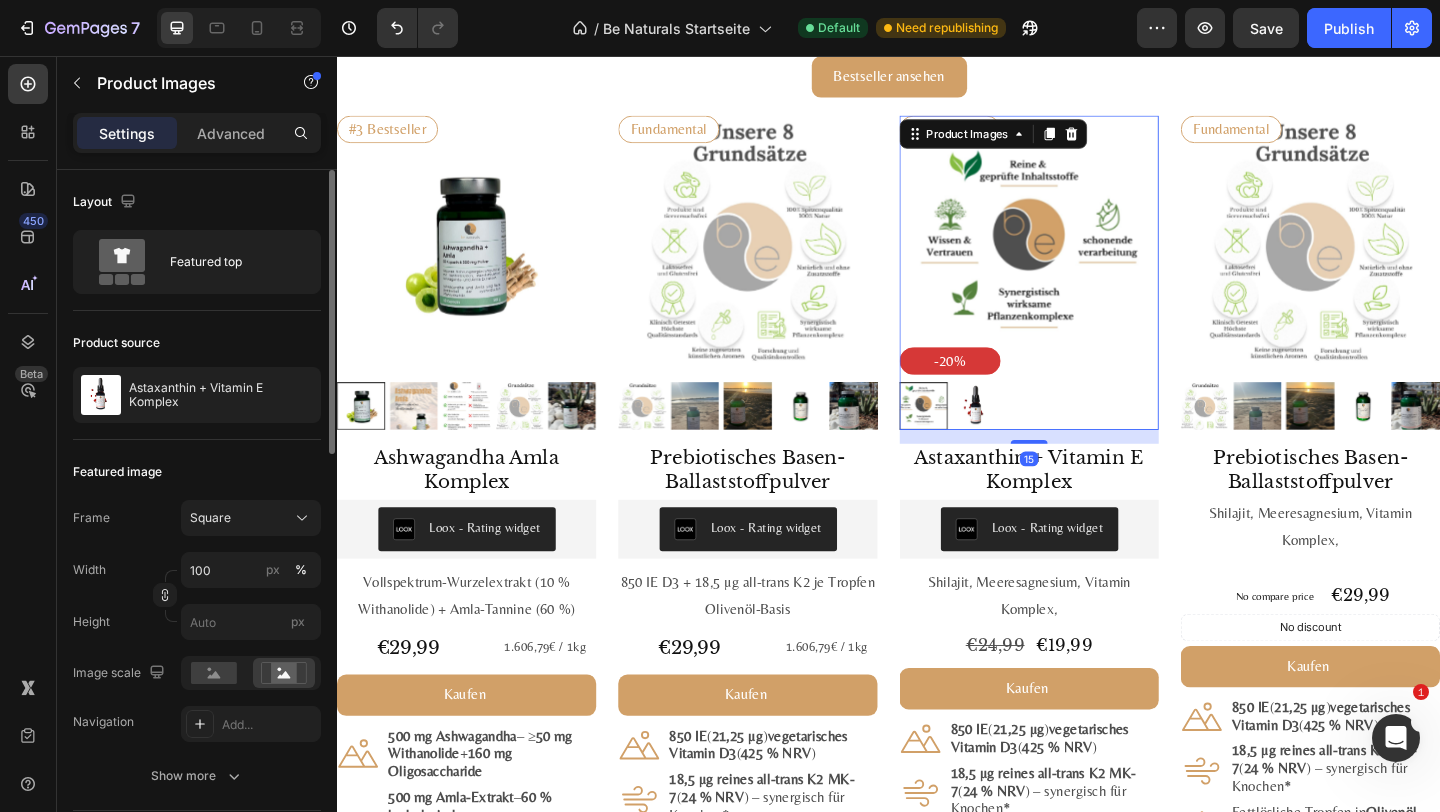 click on "Neu Product Badge -20% Product Badge" at bounding box center (1090, 292) 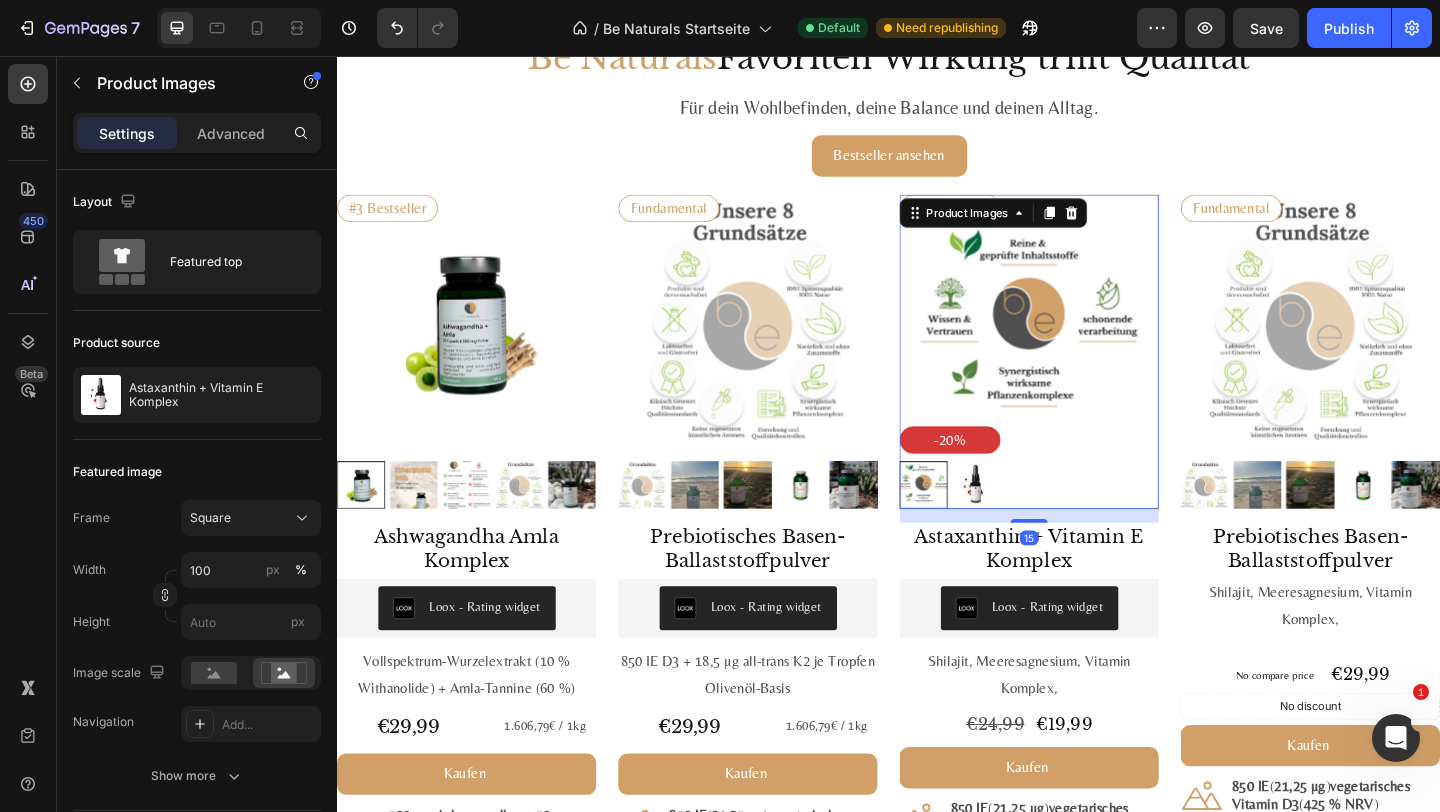 scroll, scrollTop: 2024, scrollLeft: 0, axis: vertical 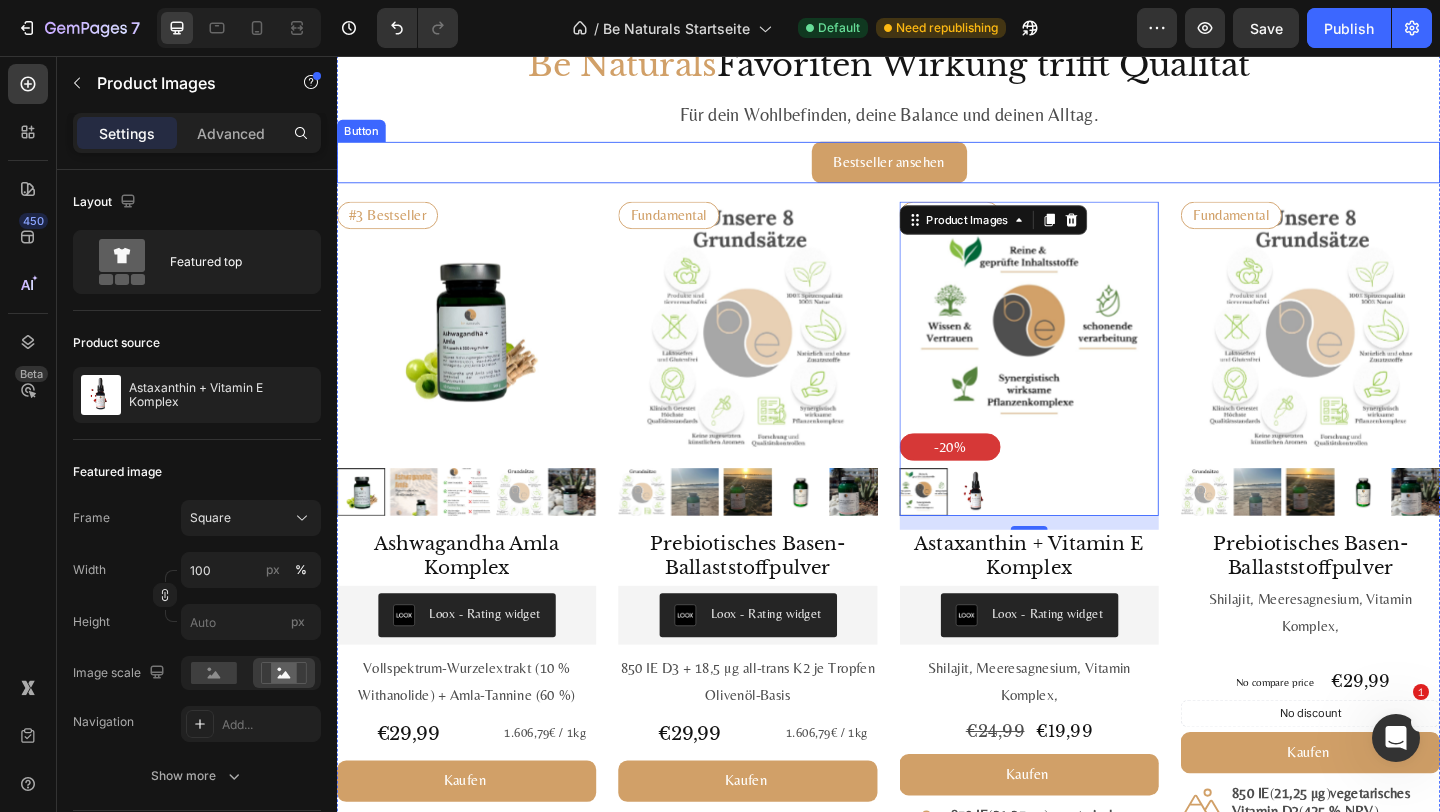 click on "Bestseller ansehen Button" at bounding box center [937, 171] 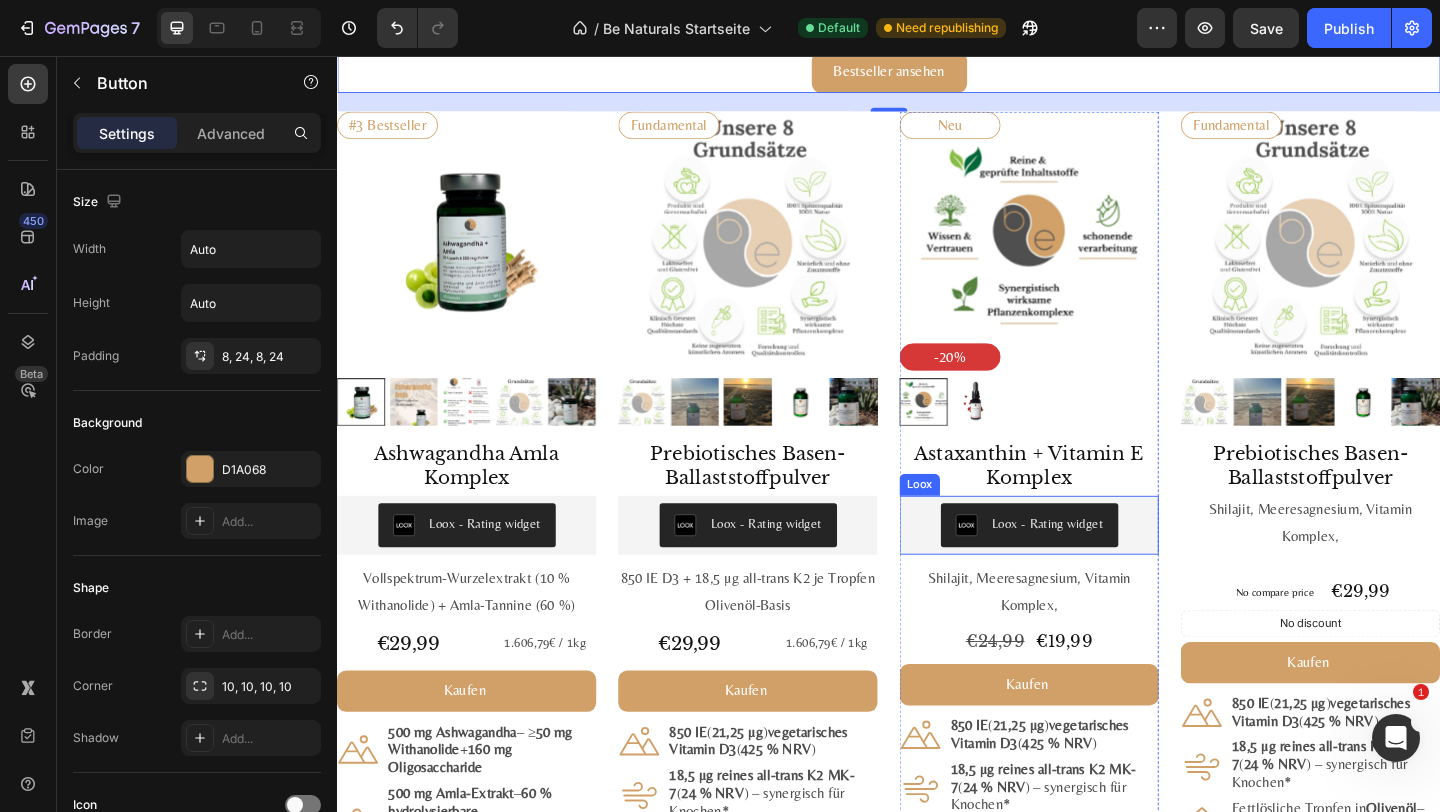 scroll, scrollTop: 2093, scrollLeft: 0, axis: vertical 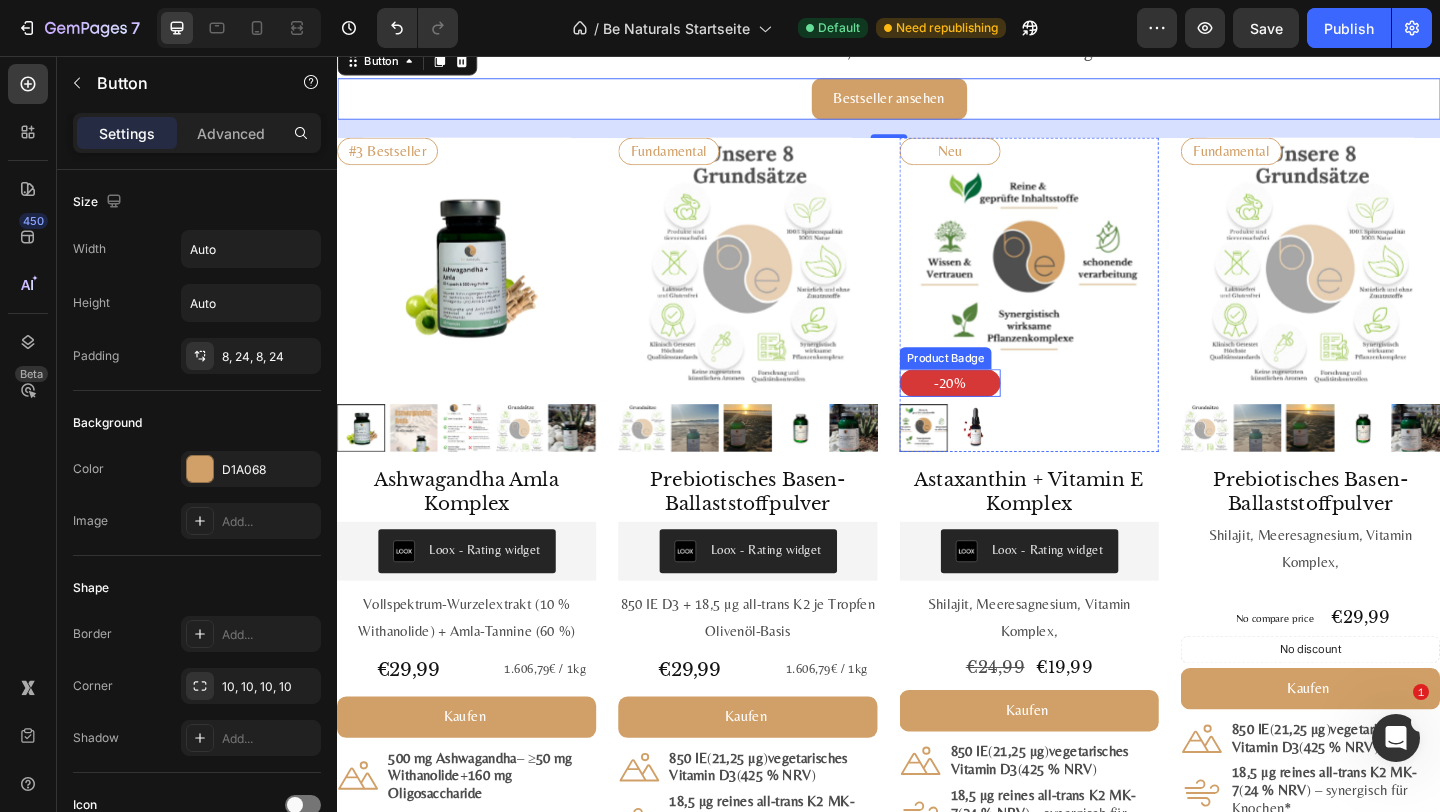 click on "-20%" at bounding box center (1004, 412) 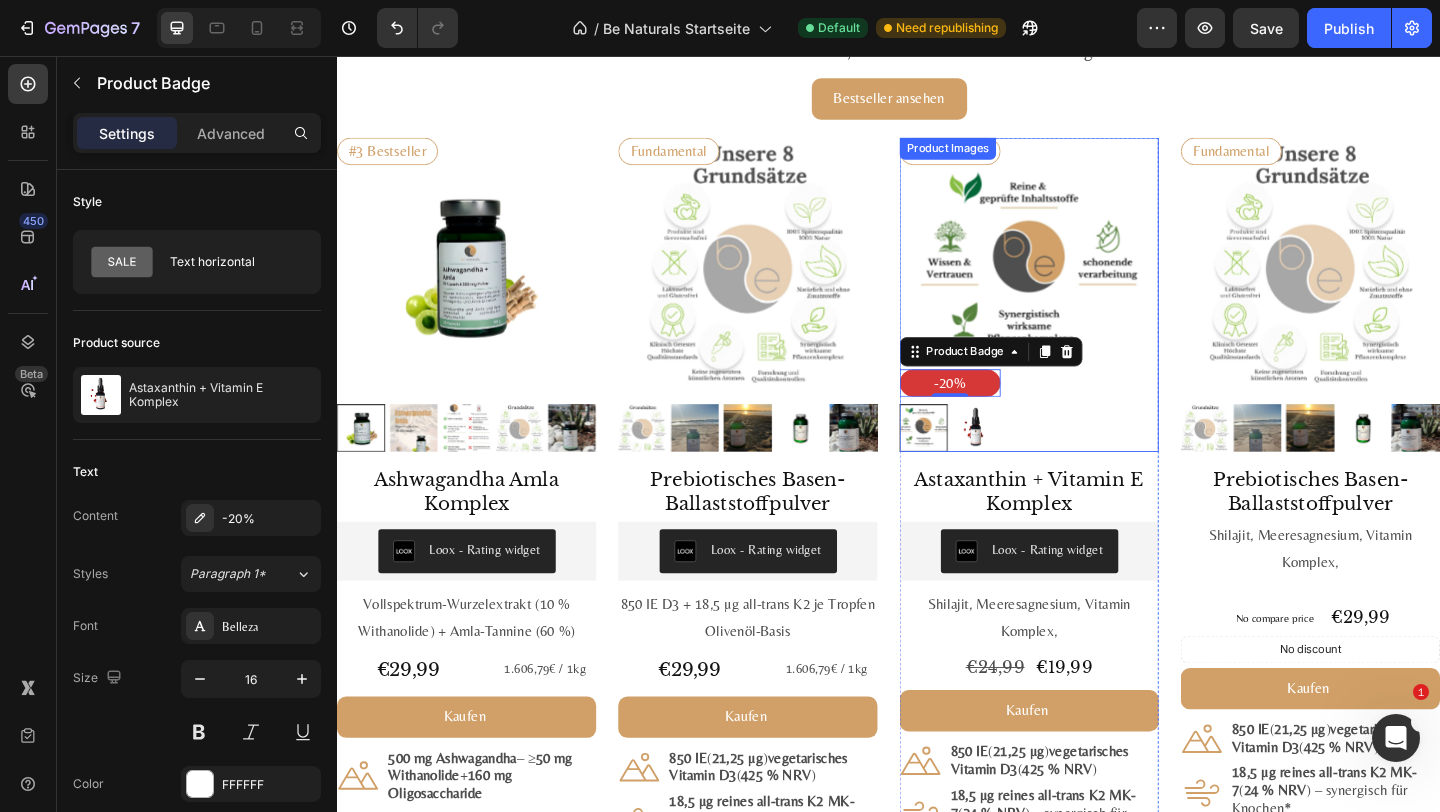 click at bounding box center [1090, 461] 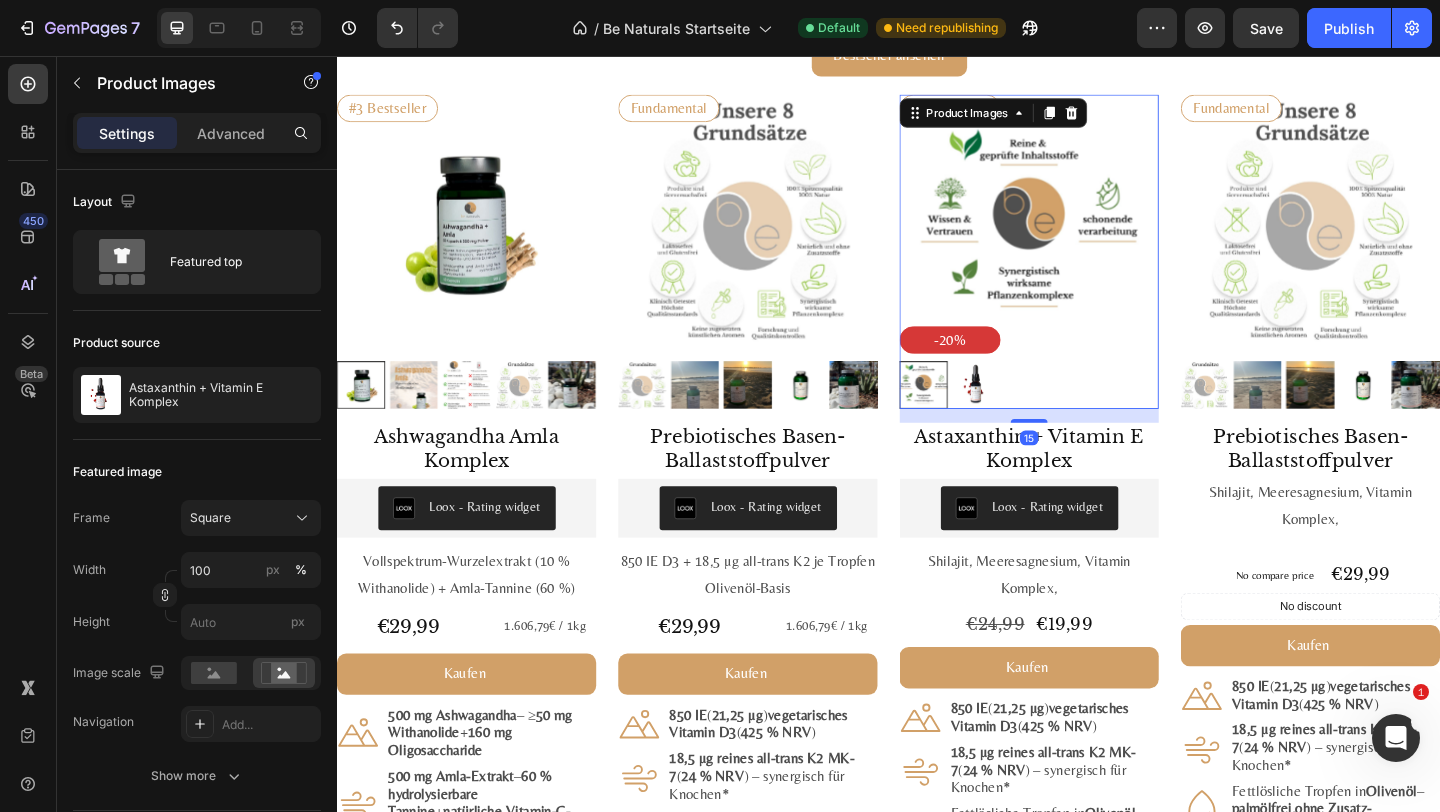 scroll, scrollTop: 2188, scrollLeft: 0, axis: vertical 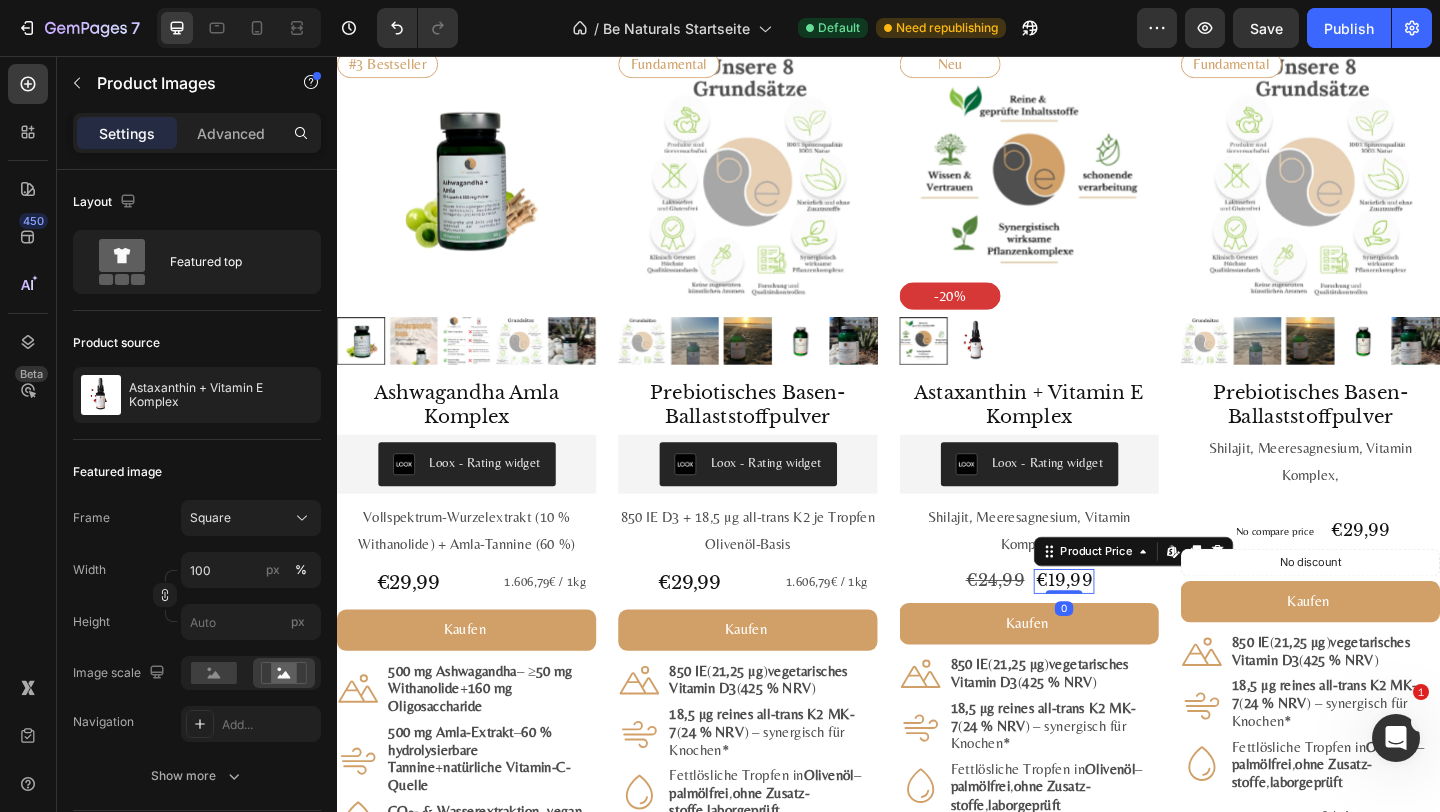click on "€19,99" at bounding box center (1128, 627) 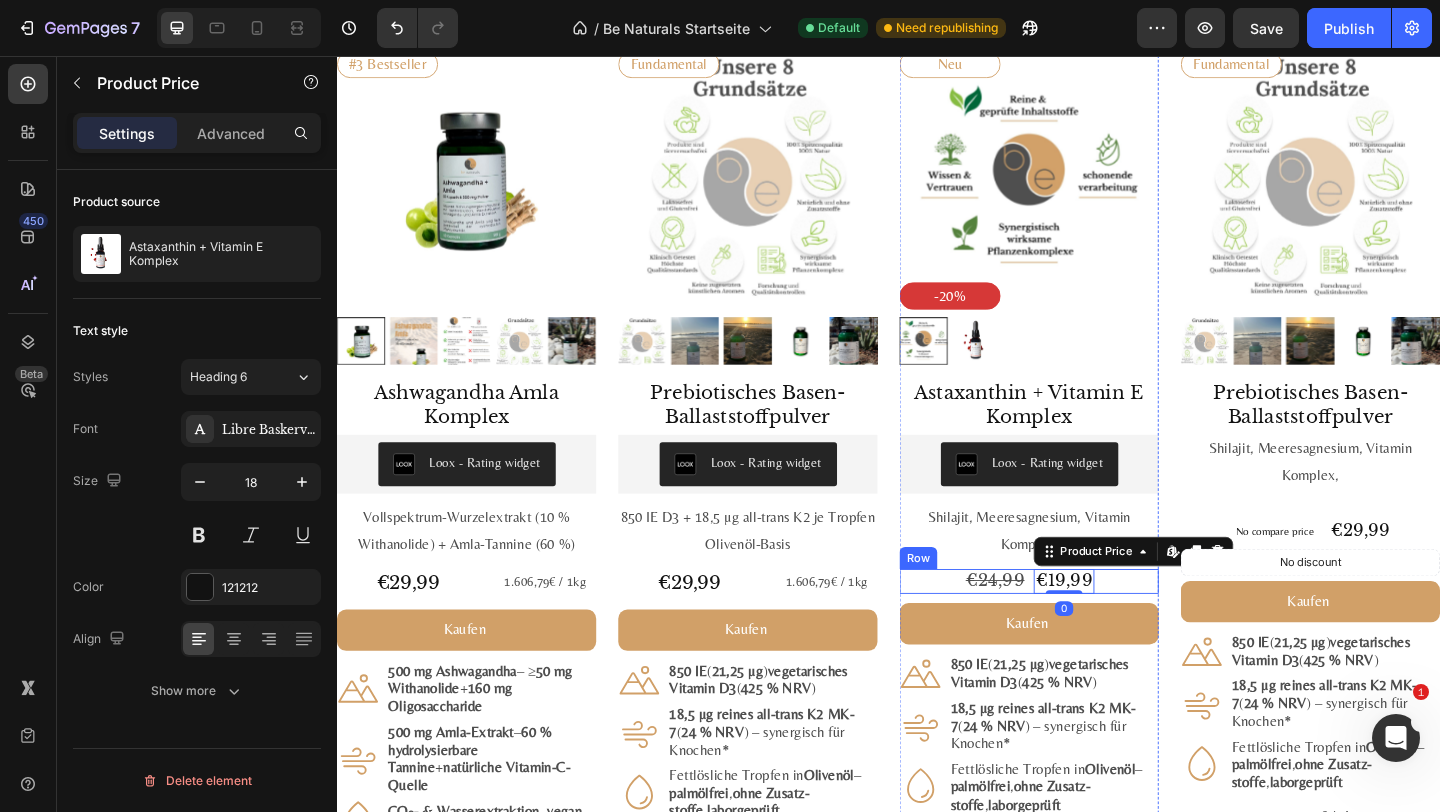click on "€24,99 Product Price Product Price €19,99 Product Price   Edit content in Shopify 0 Product Price   Edit content in Shopify 0 Row" at bounding box center (1090, 627) 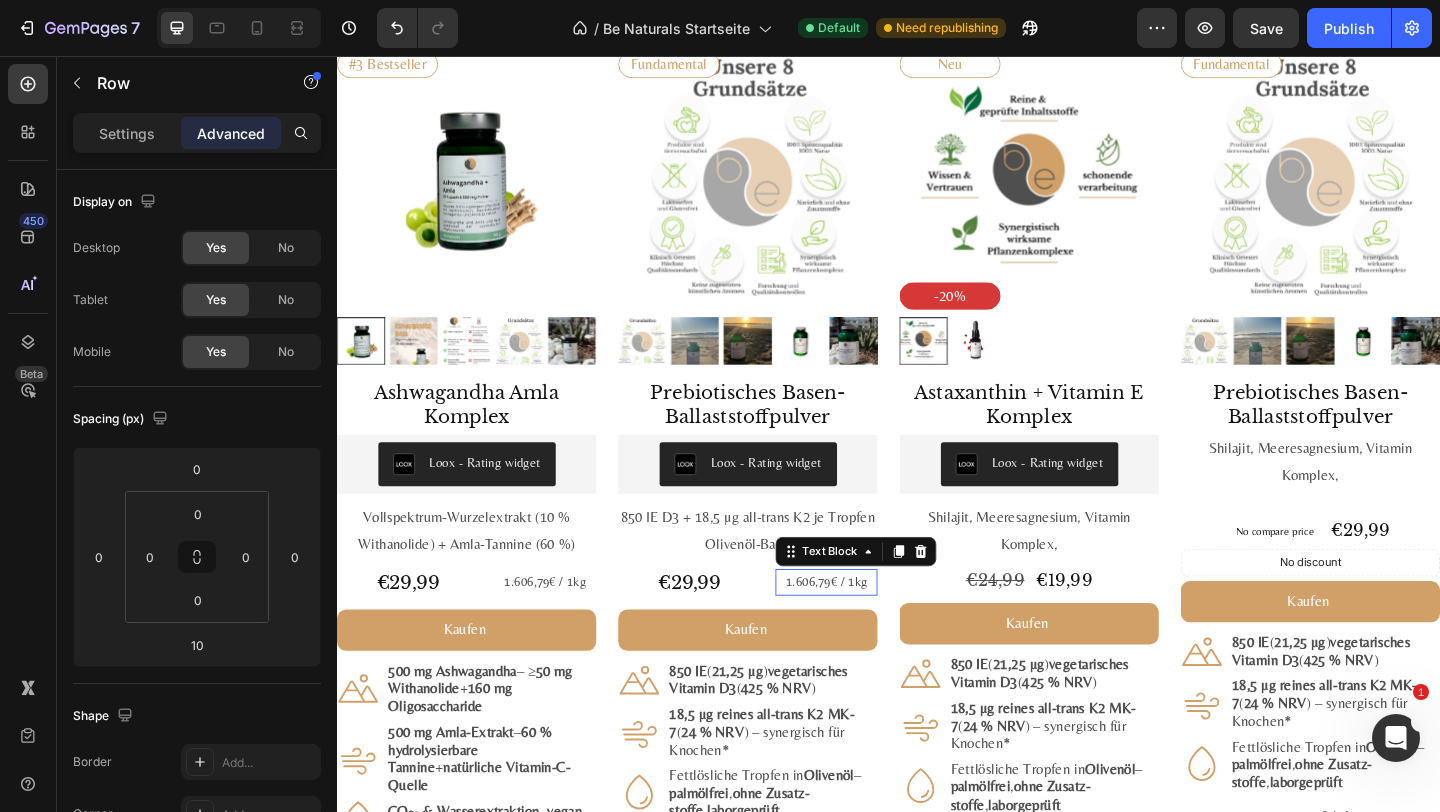 click on "1.606,79€ / 1kg" at bounding box center [869, 628] 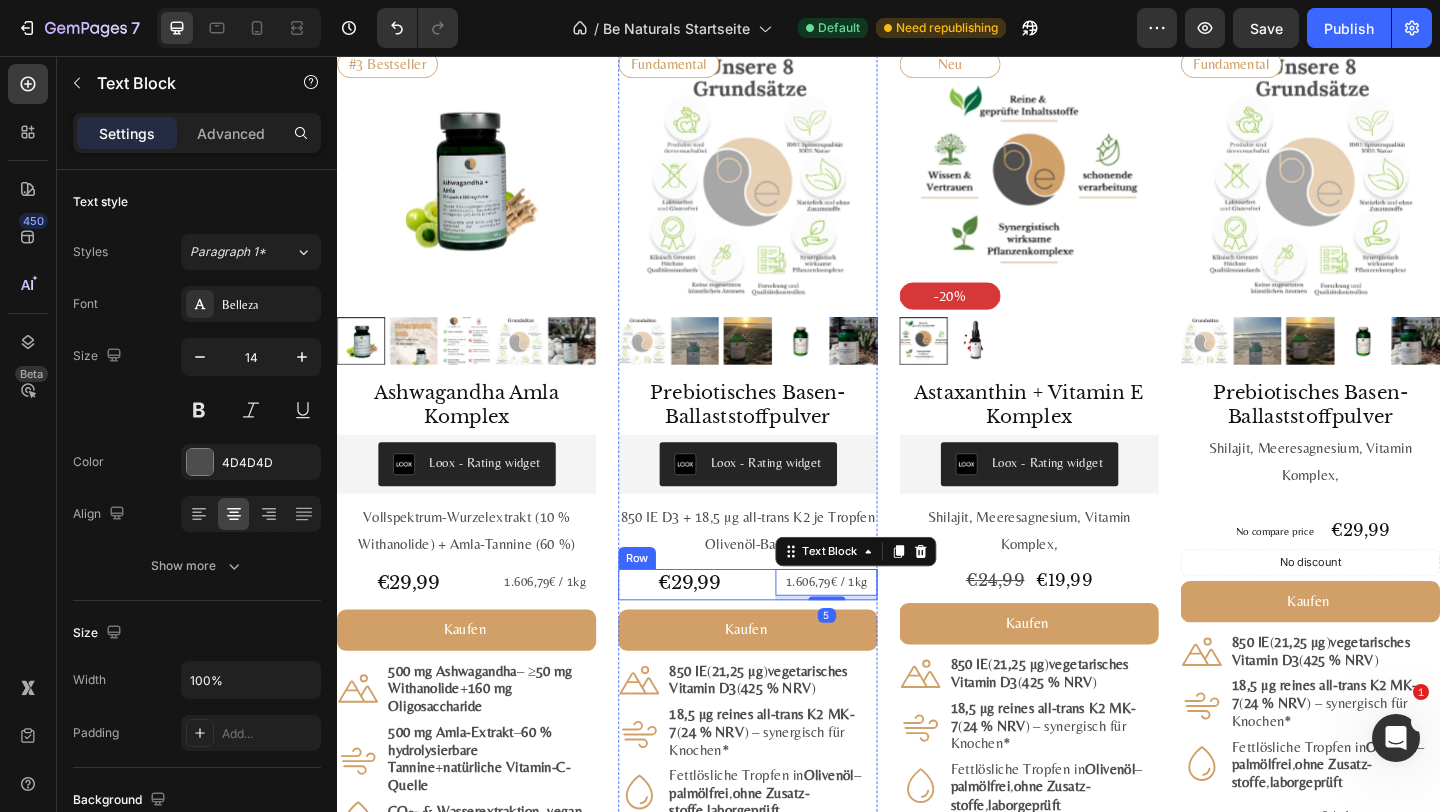 click on "€29,99 Product Price Product Price 1.606,79€ / 1kg Text Block Row 5" at bounding box center (784, 631) 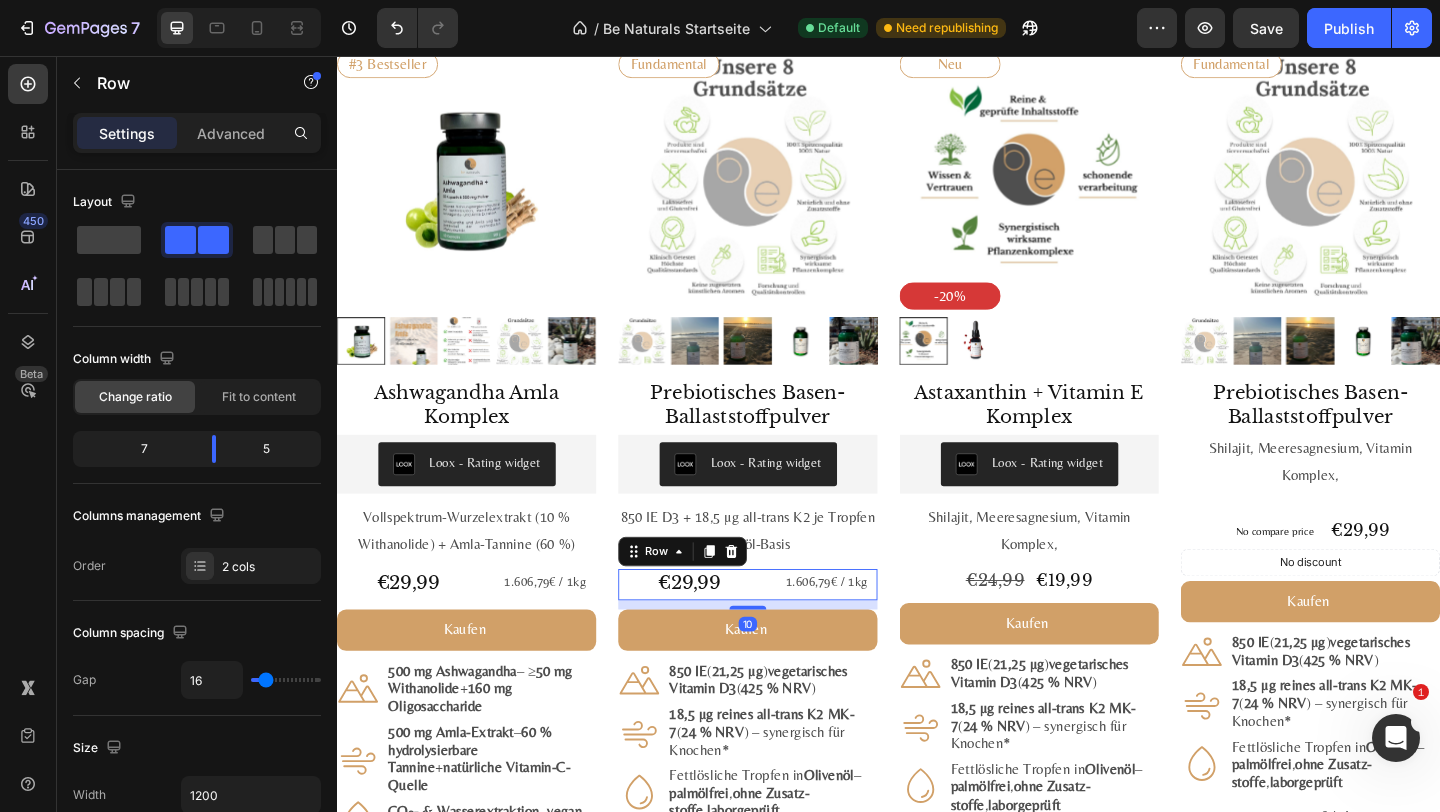 click on "1.606,79€ / 1kg Text Block" at bounding box center (869, 631) 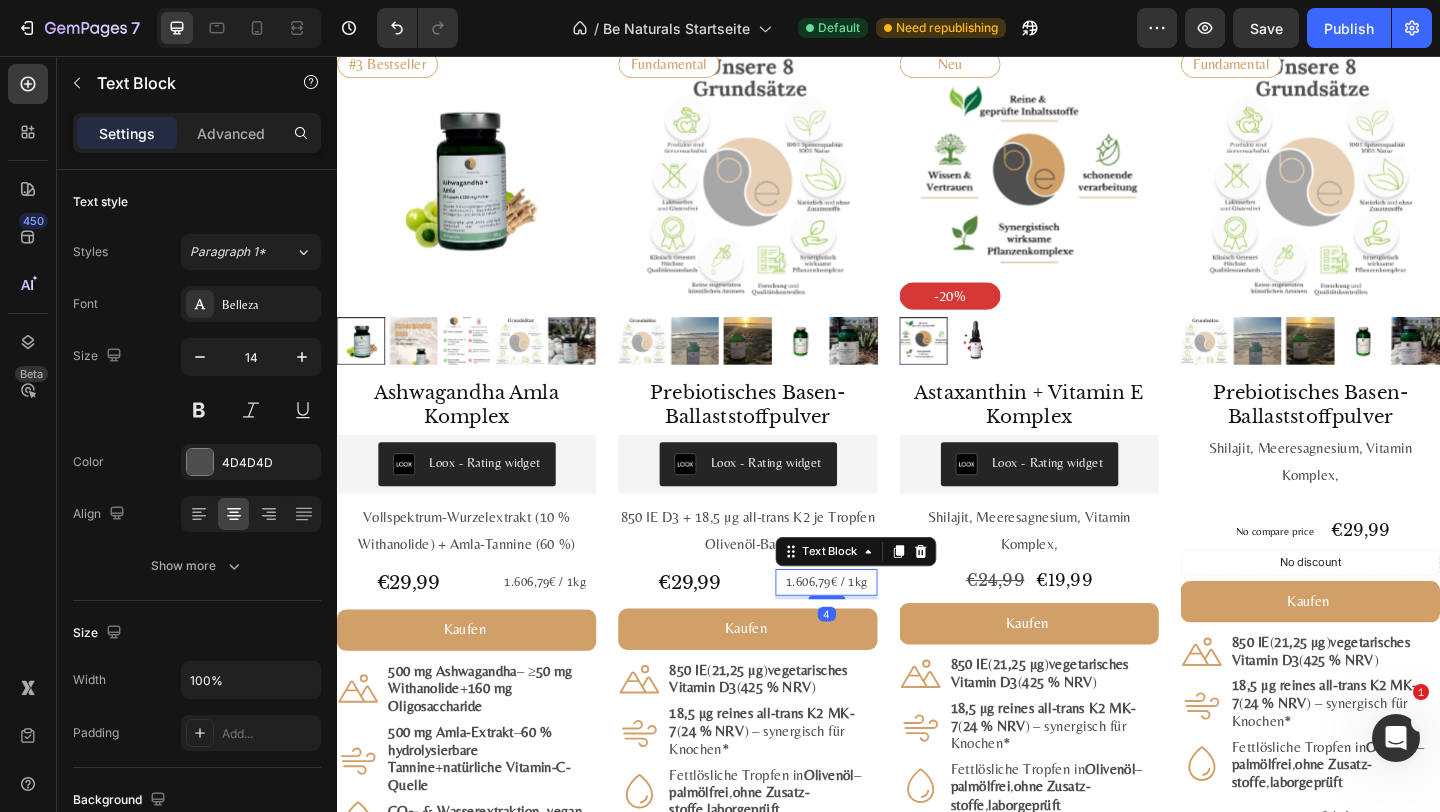 drag, startPoint x: 873, startPoint y: 645, endPoint x: 874, endPoint y: 575, distance: 70.00714 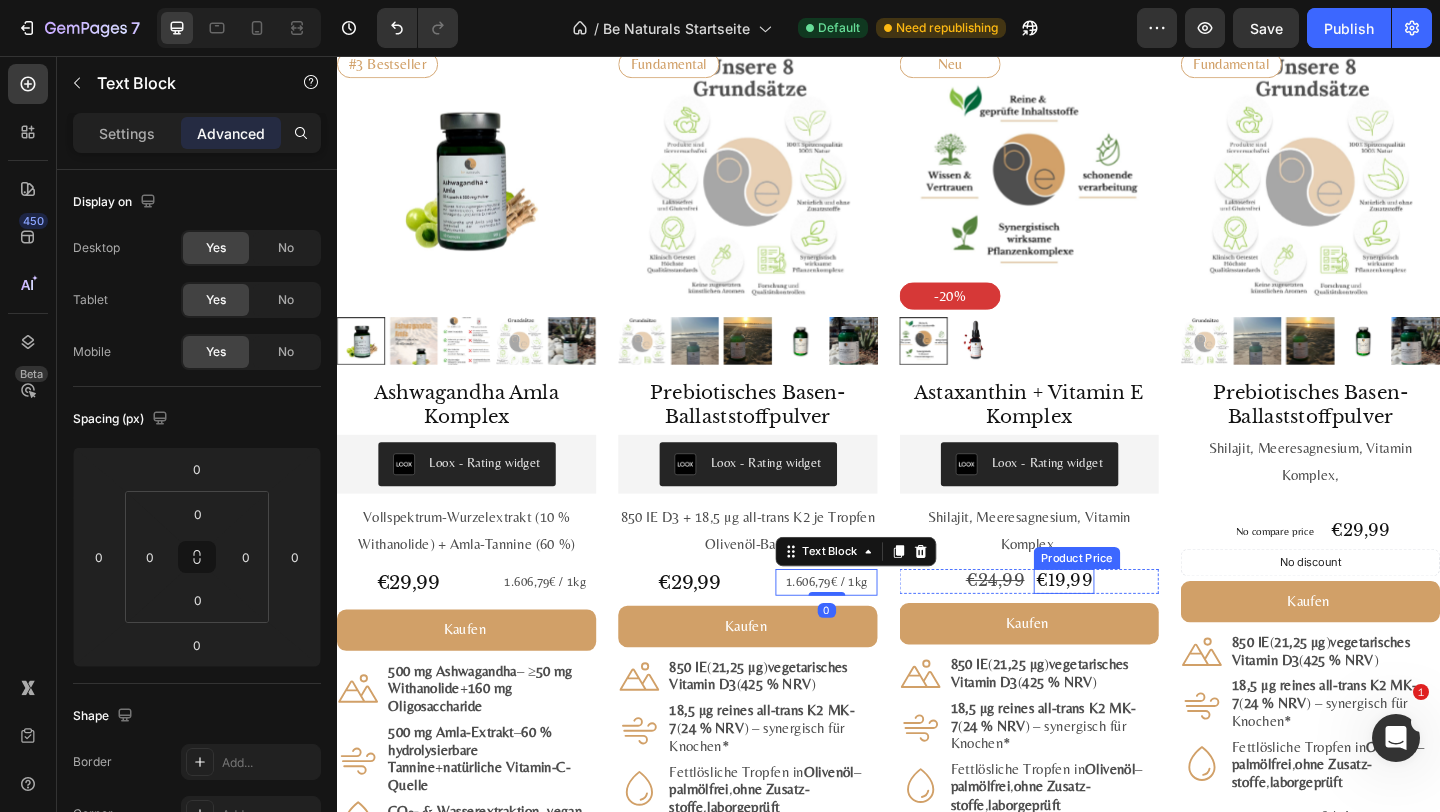 click on "€19,99" at bounding box center (1128, 627) 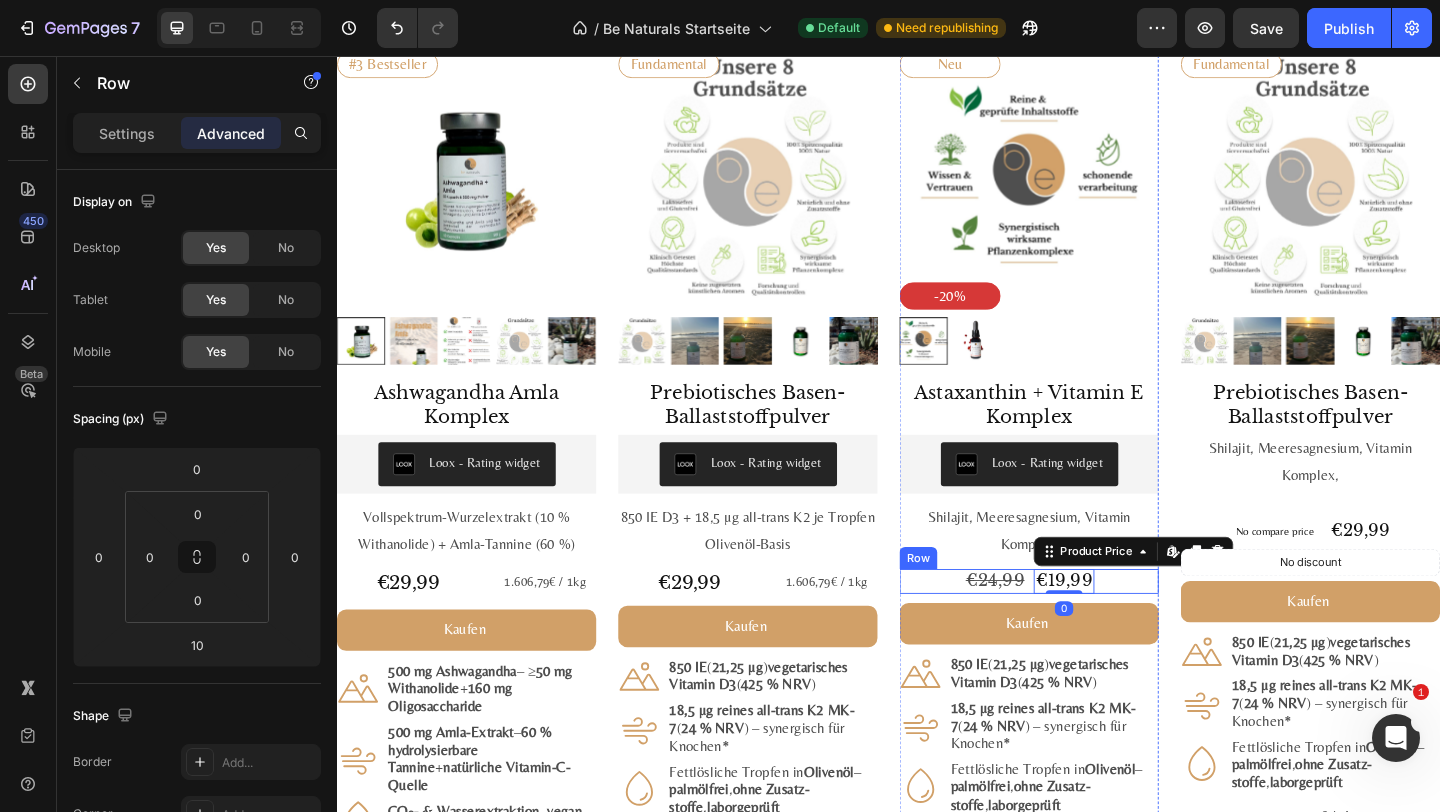 click on "€24,99 Product Price Product Price €19,99 Product Price   Edit content in Shopify 0 Product Price   Edit content in Shopify 0 Row" at bounding box center (1090, 627) 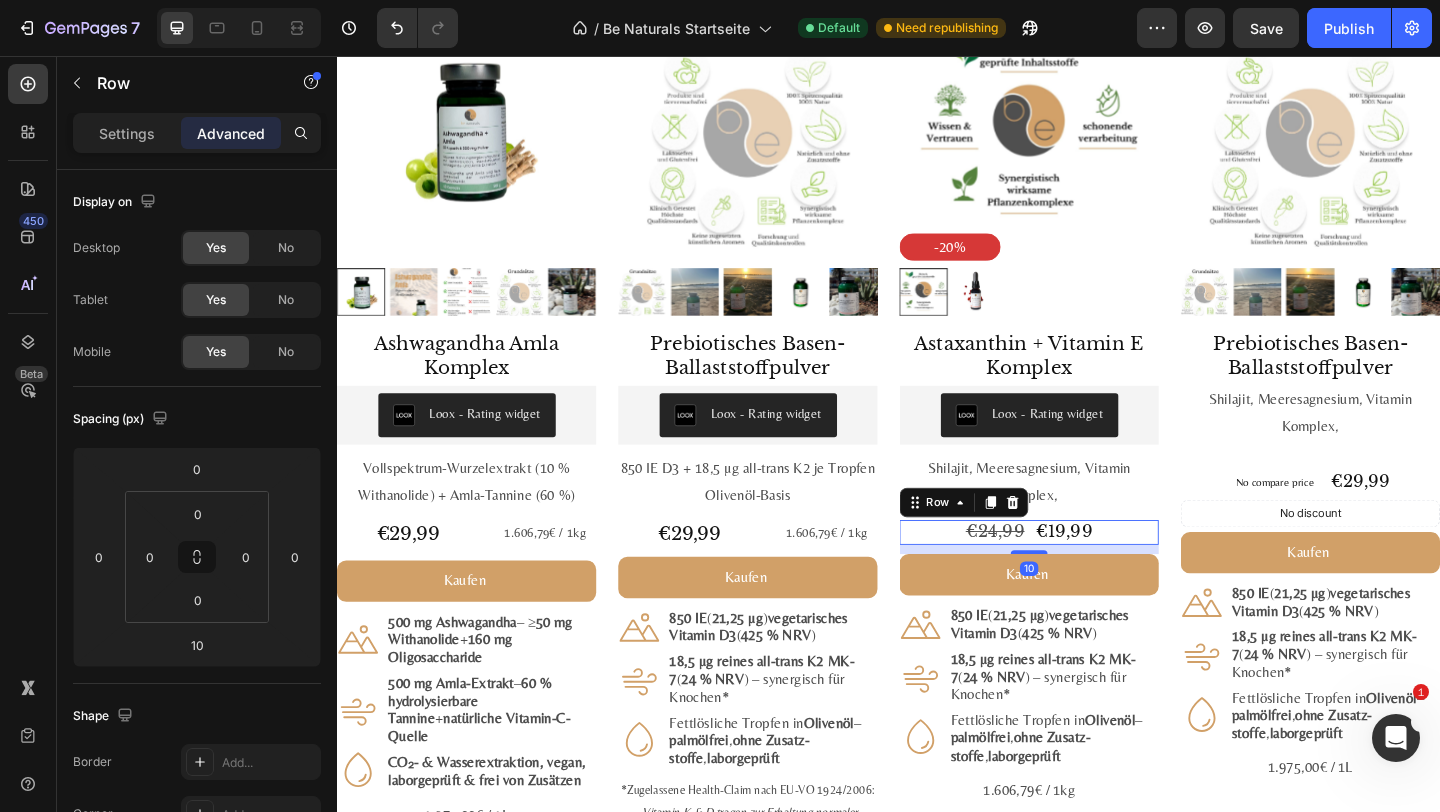 scroll, scrollTop: 2247, scrollLeft: 0, axis: vertical 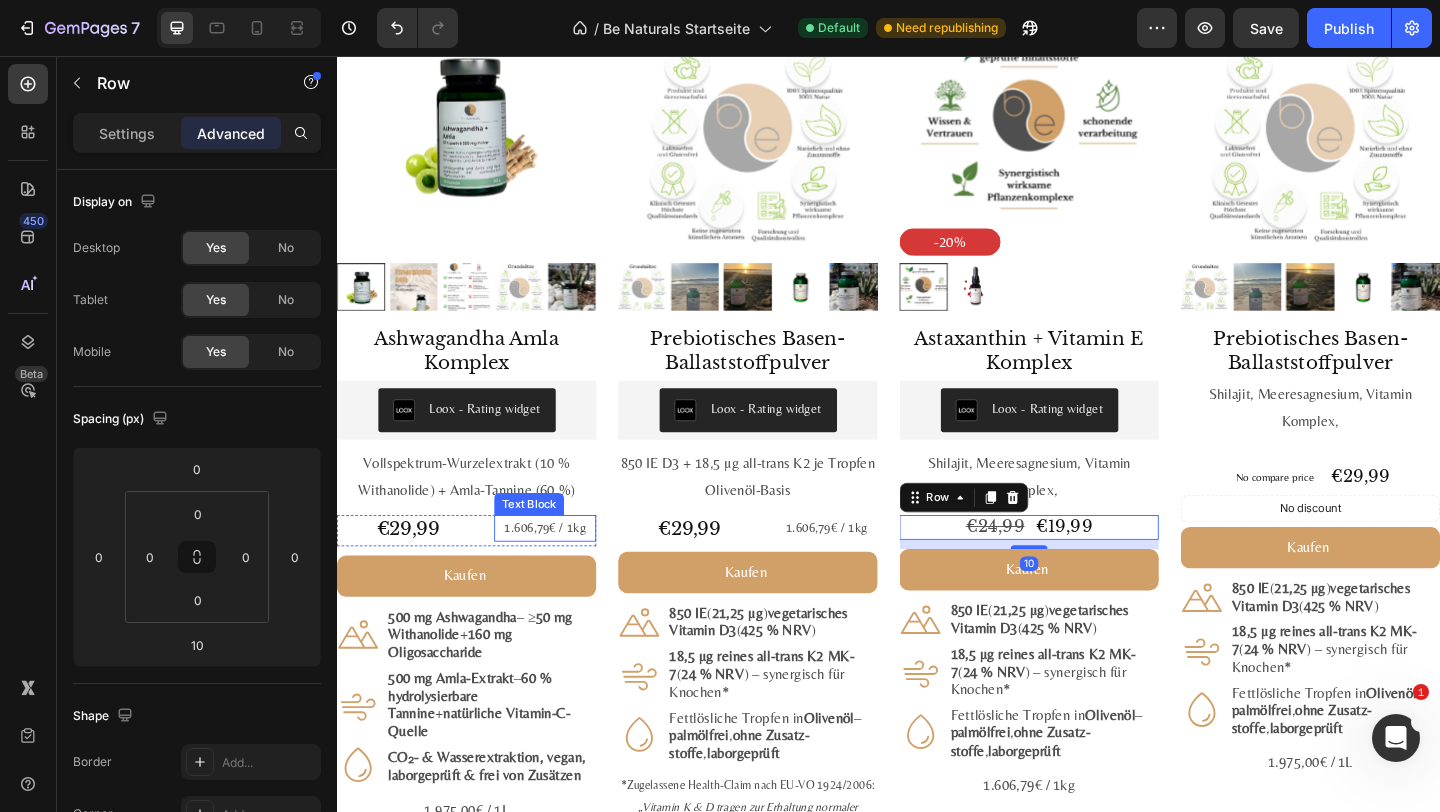 click on "1.606,79€ / 1kg" at bounding box center [563, 569] 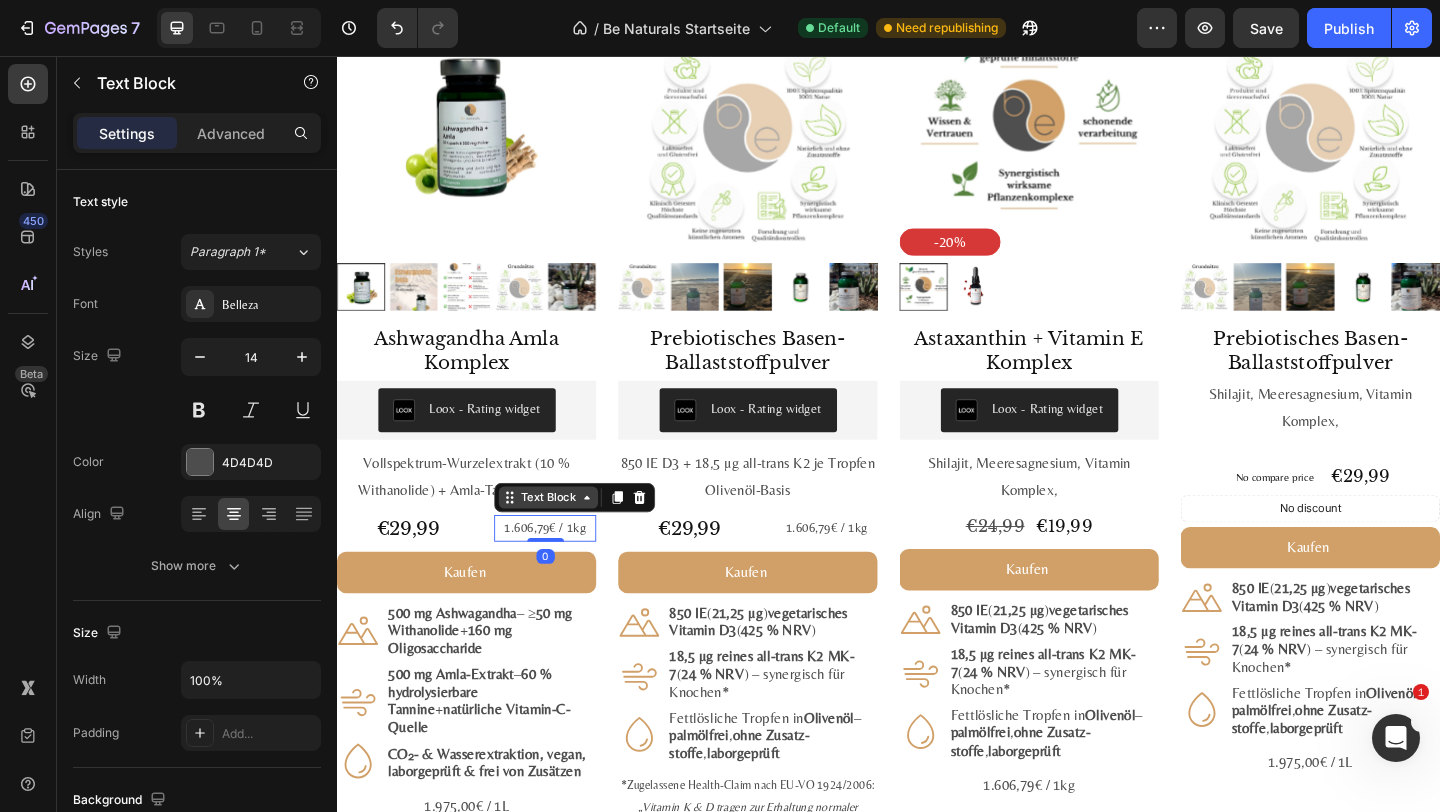 drag, startPoint x: 564, startPoint y: 587, endPoint x: 564, endPoint y: 527, distance: 60 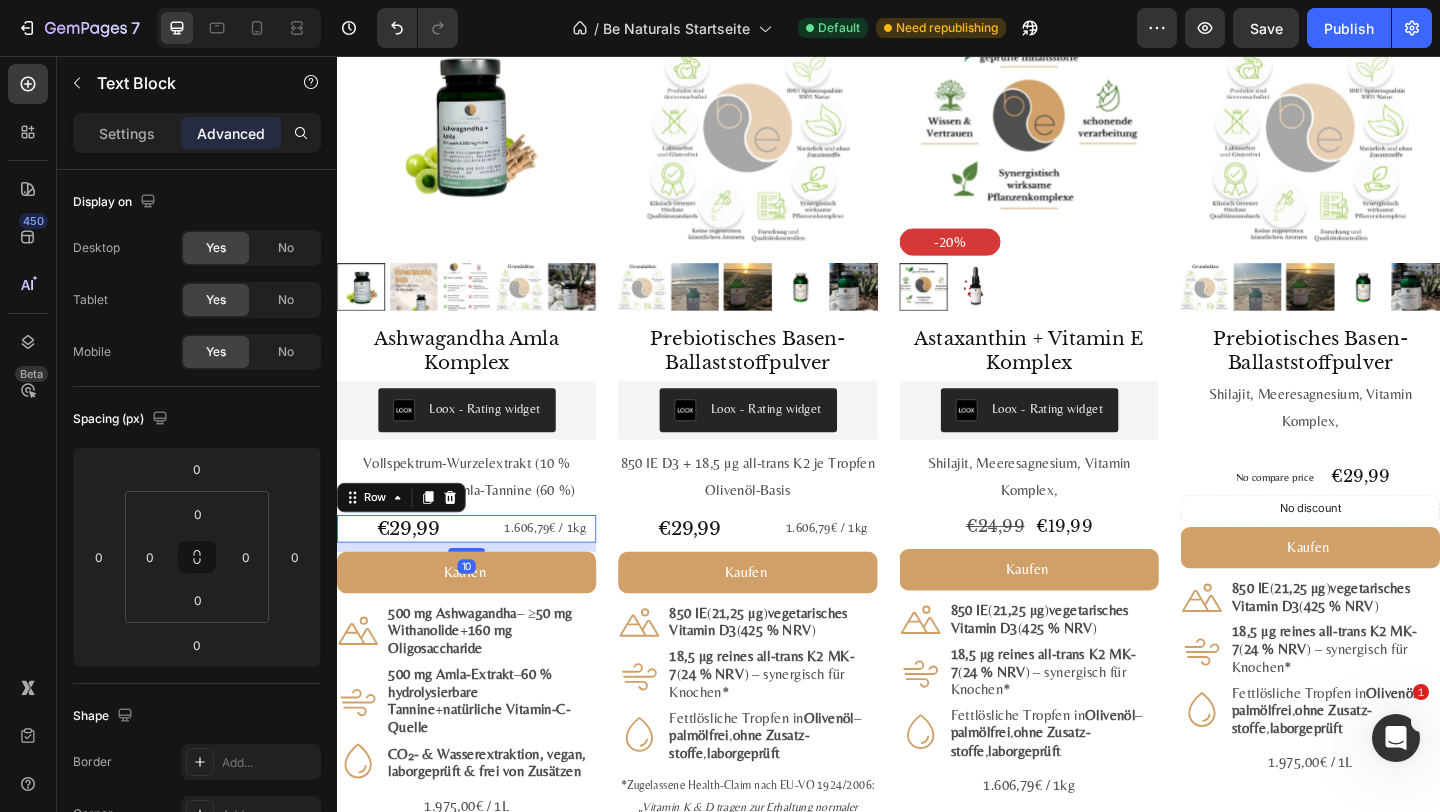click on "€29,99 Product Price Product Price 1.606,79€ / 1kg Text Block Row 10" at bounding box center (478, 570) 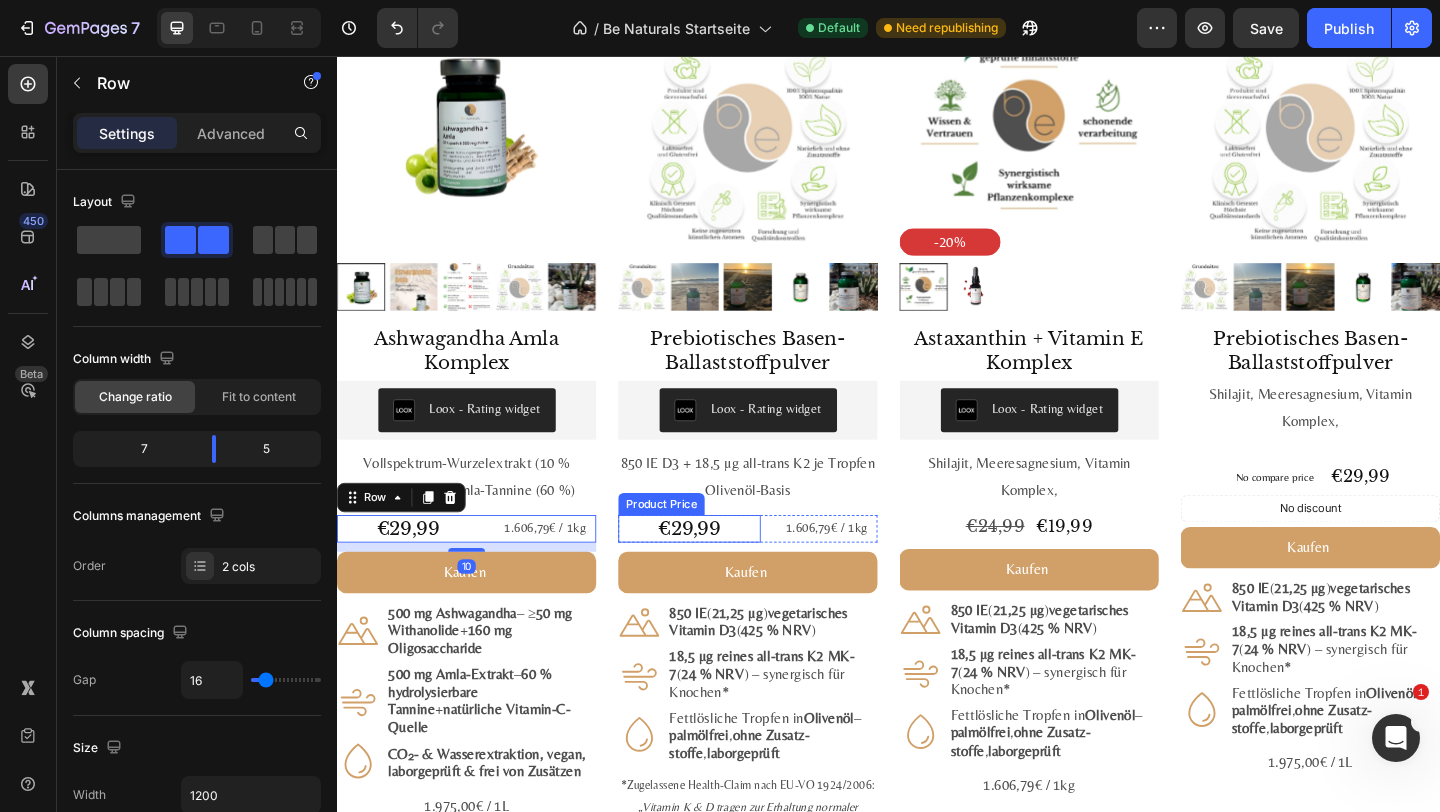 click on "€29,99" at bounding box center (720, 570) 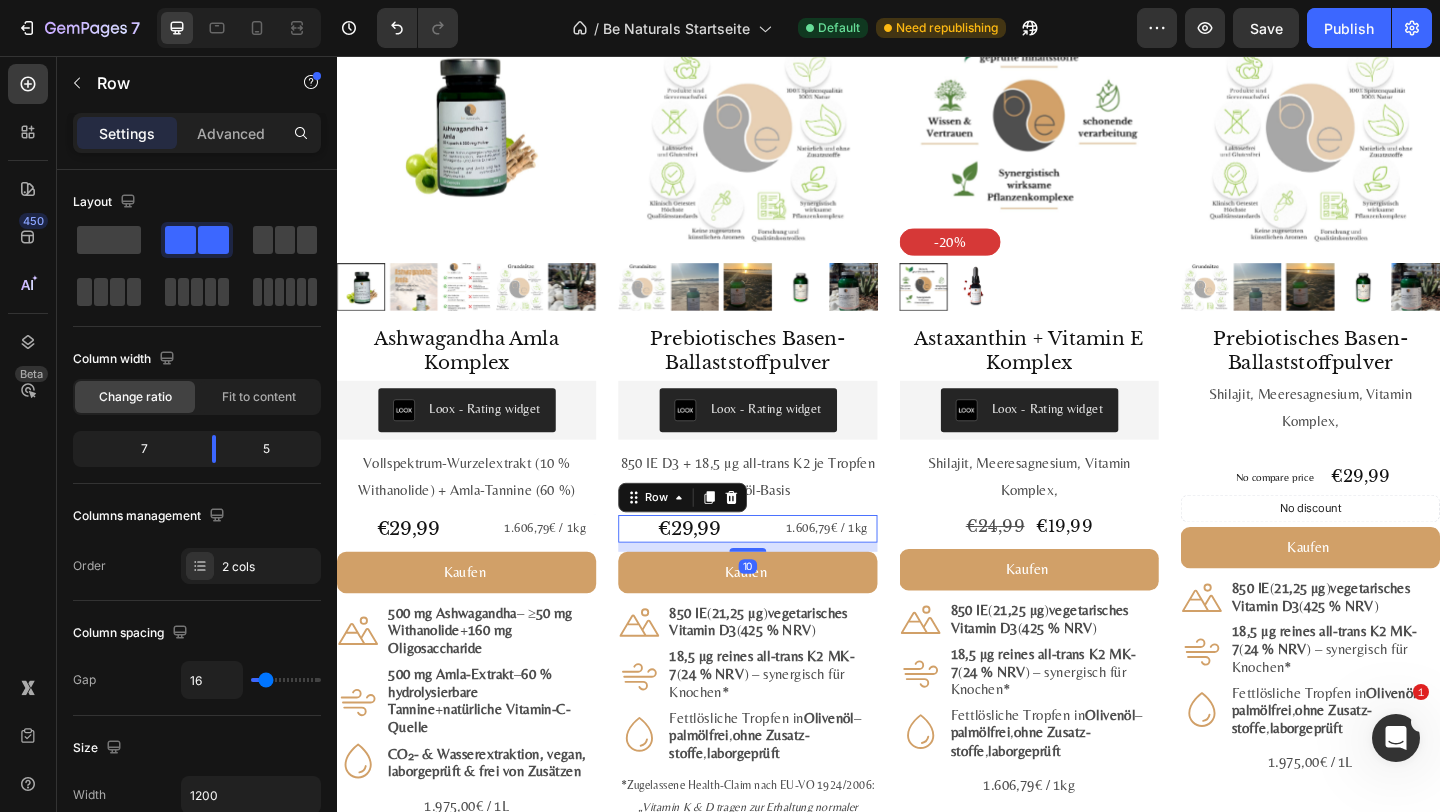 click on "€29,99 Product Price Product Price 1.606,79€ / 1kg Text Block Row 10" at bounding box center (784, 570) 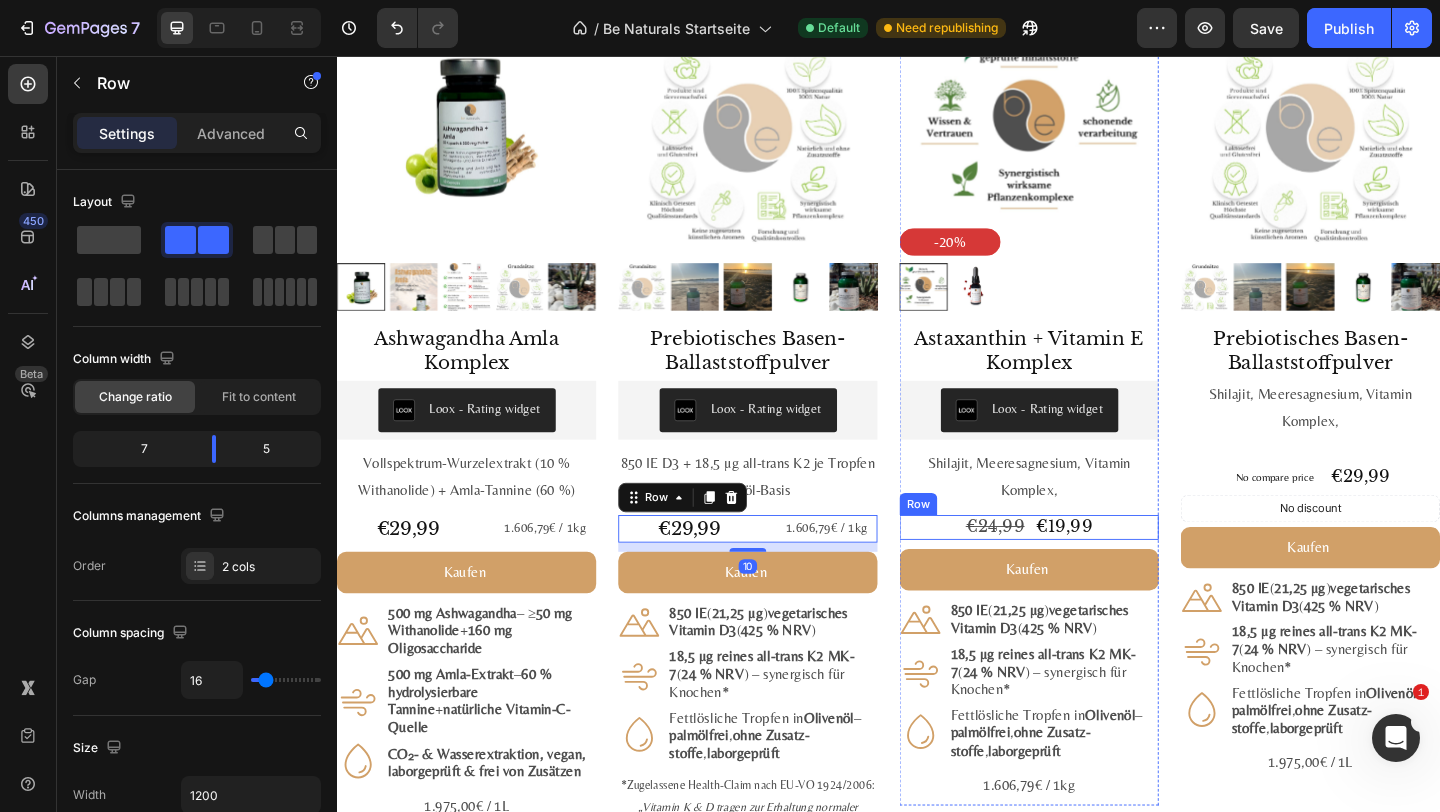 click on "€24,99 Product Price Product Price €19,99 Product Price Product Price Row" at bounding box center [1090, 568] 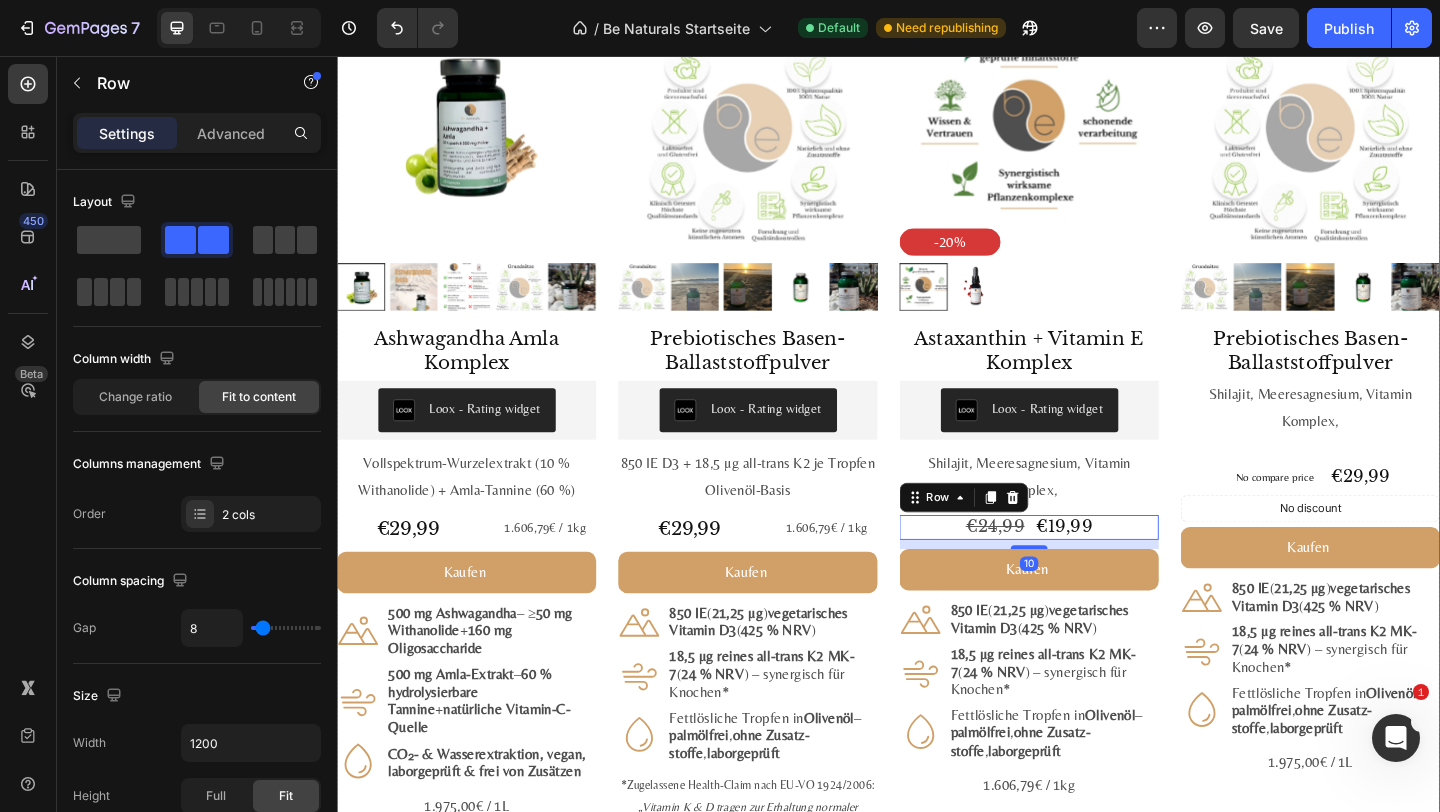 click on "850 IE D3 + 18,5 µg all-trans K2 je Tropfen" at bounding box center (784, 499) 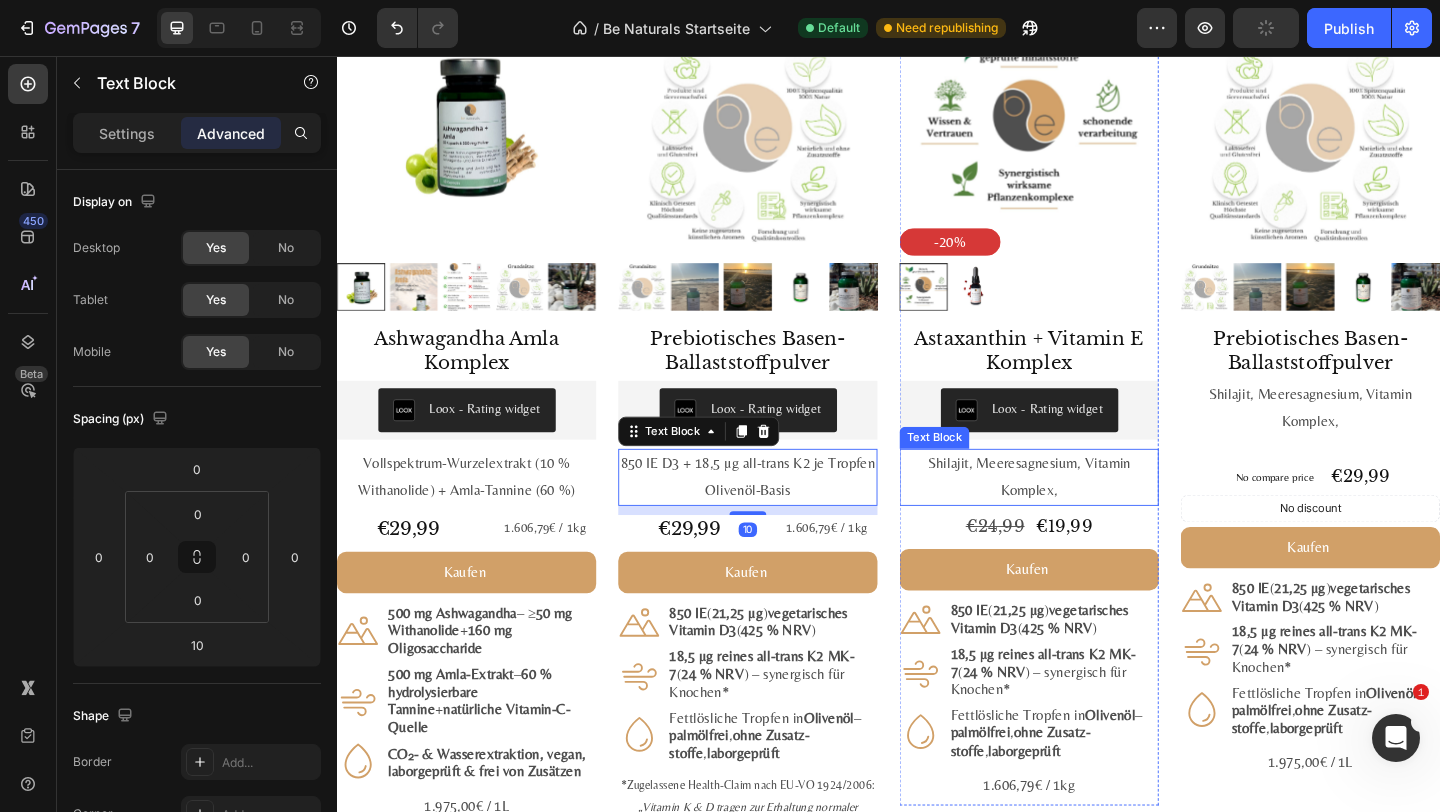 click on "Shilajit, Meeresagnesium, Vitamin Komplex," at bounding box center [1090, 514] 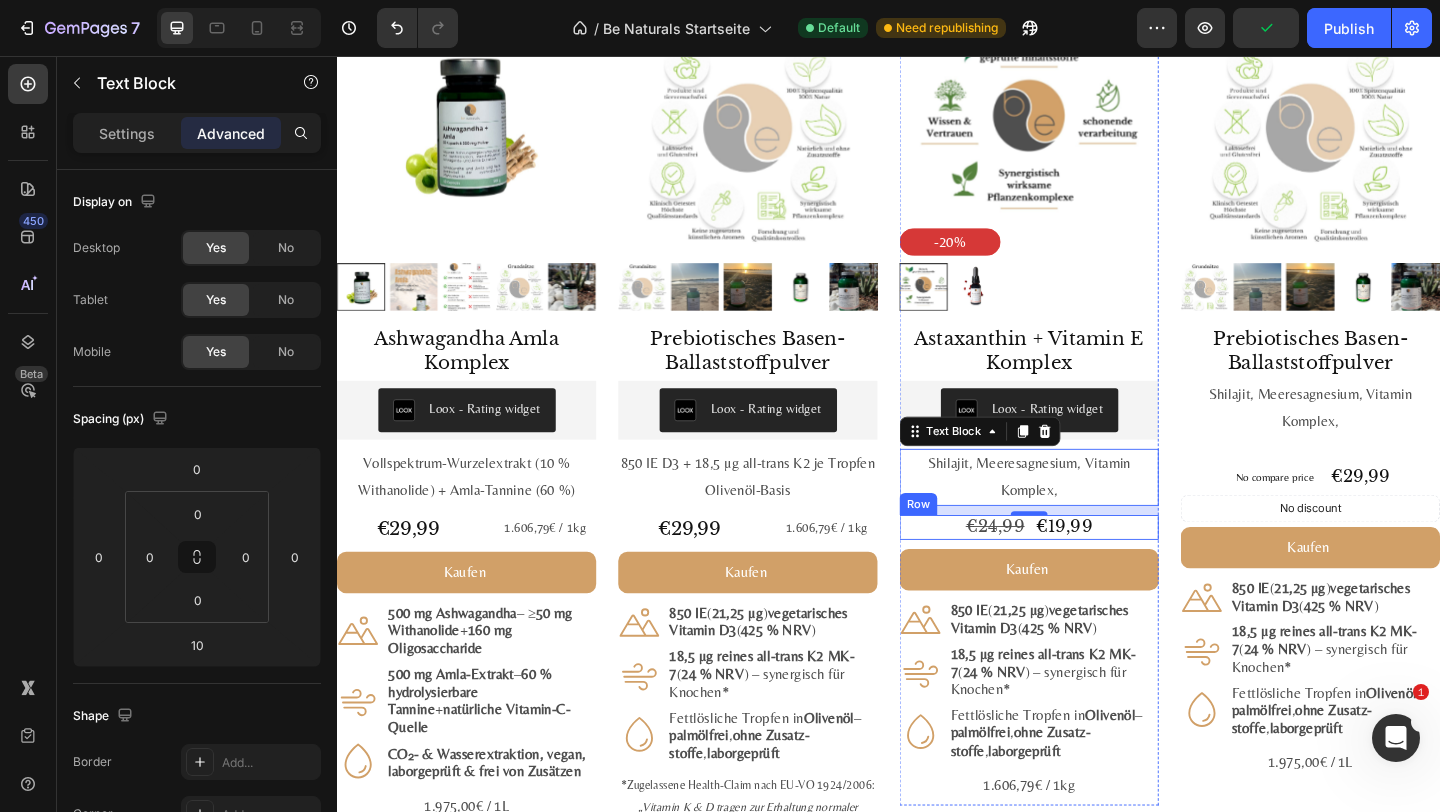 click on "#1 Bestseller Product Badge Product Images Astaxanthin, Lutein, Zeaxanthin Komplex Product Title Loox - Rating widget Loox Natürlicher Carotinoid-Komplex in Olivenöl, ohne Zusätze Text Block €29,99 Product Price Product Price 1.975,00€ / 1L Text Block Row Kaufen Add to Cart
Icon 8 mg Astaxanthin  +  20 mg Lutein  +  1 mg Zeaxanthin  je ml Text Block Row
Icon Fettlöslich :  hohe Bioverfügbarkeit  mit  Oliven - &  Zitronenöl Text Block Row
Icon Vegan, labor­geprüft & ohne Zusatz­stoffe Text Block Row Row 1.975,00€ / 1L Text Block Product #2 Bestseller Product Badge Product Images Mumijo MG Komplex Product Title Loox - Rating widget Loox Himalaya-Shilajit + Meeres­magnesium + 13 Pflanzen­vitamine Text Block €39,99 Product Price Product Price 1.606,79€ / 1kg Text Block Row Kaufen Add to Cart
Icon 200 mg Himalaya-Shilajit reich an Fulvin­säuren Text Block Row
Icon 76 % NRV Magnesium – trägt zu   bei* Row Icon" at bounding box center (937, 453) 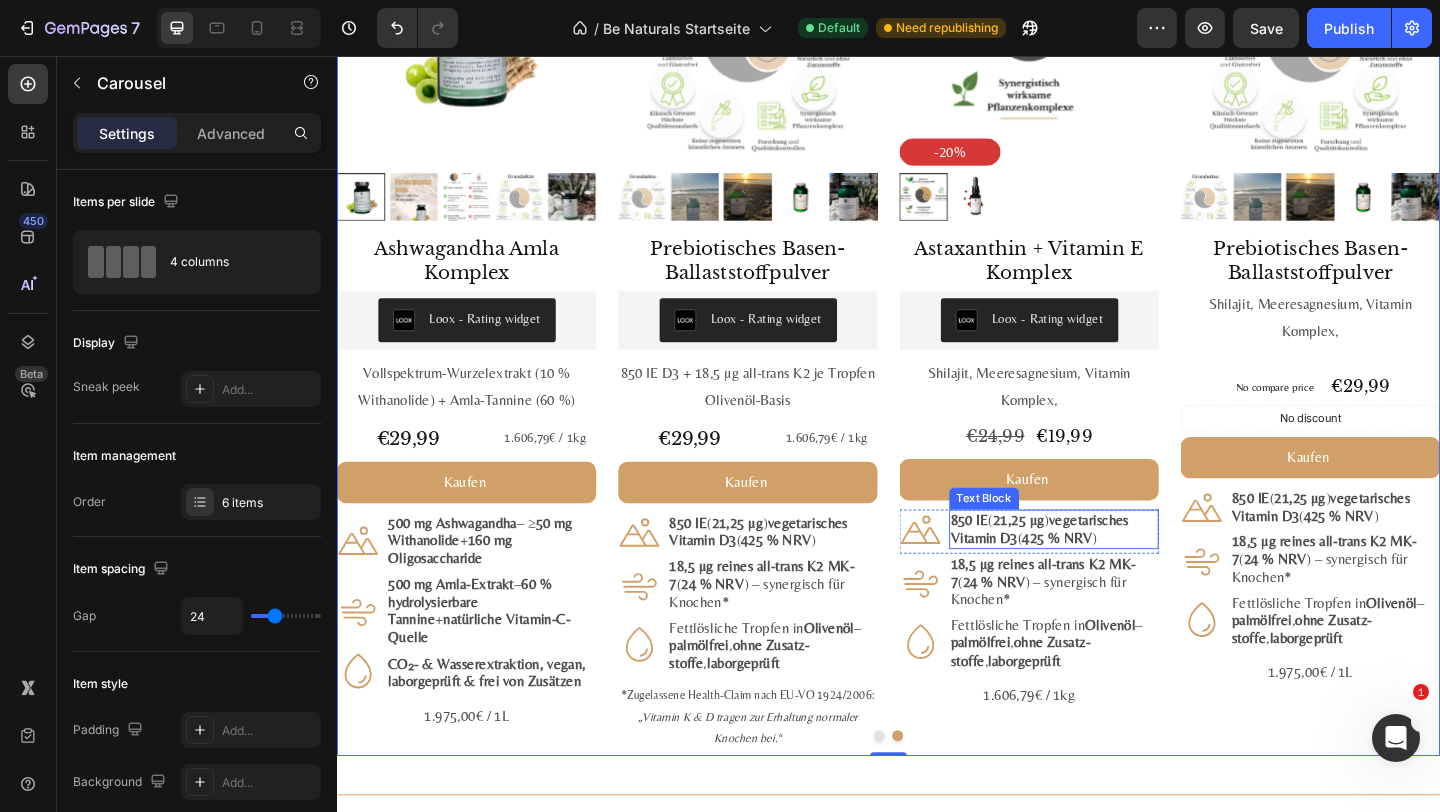 scroll, scrollTop: 2349, scrollLeft: 0, axis: vertical 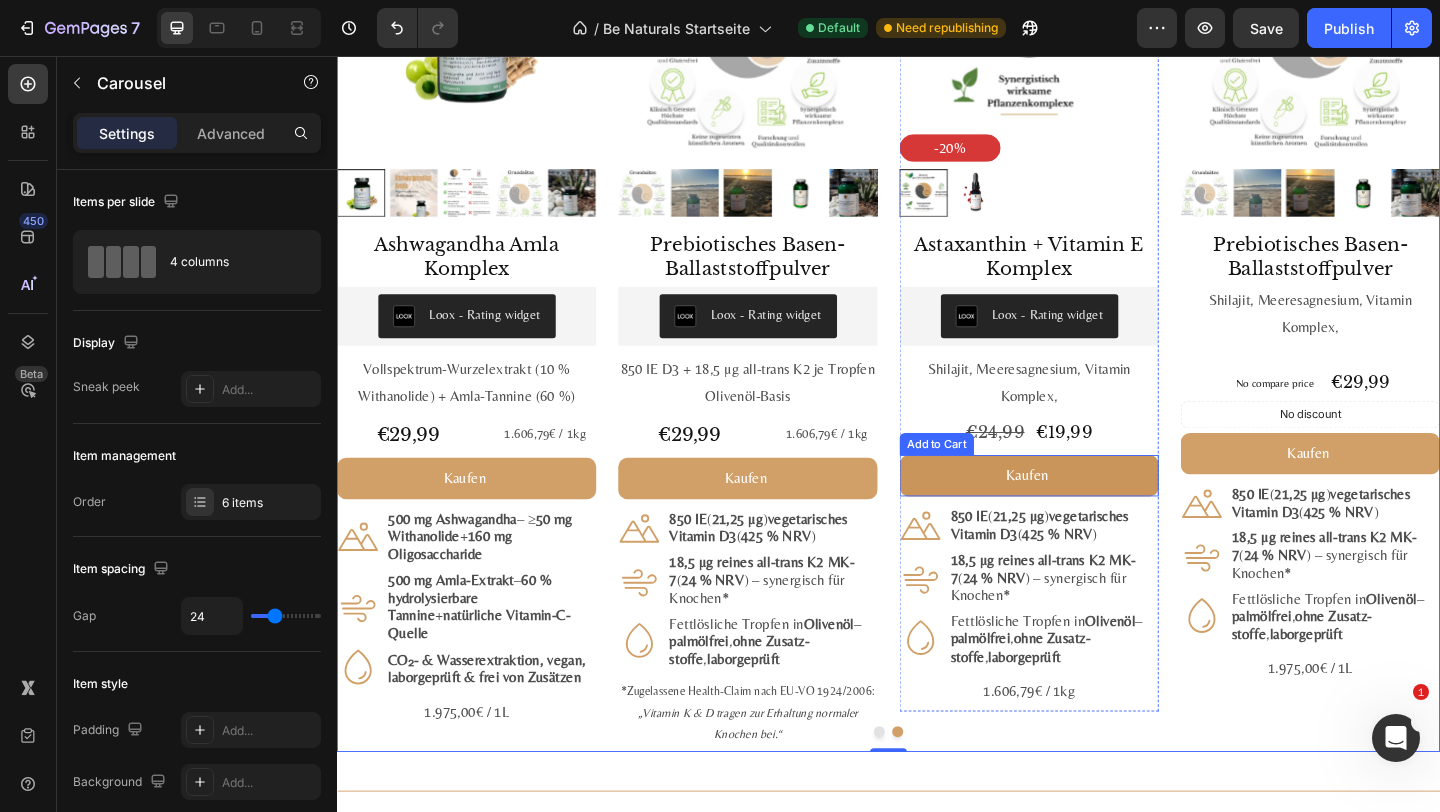 click on "Kaufen" at bounding box center (1090, 512) 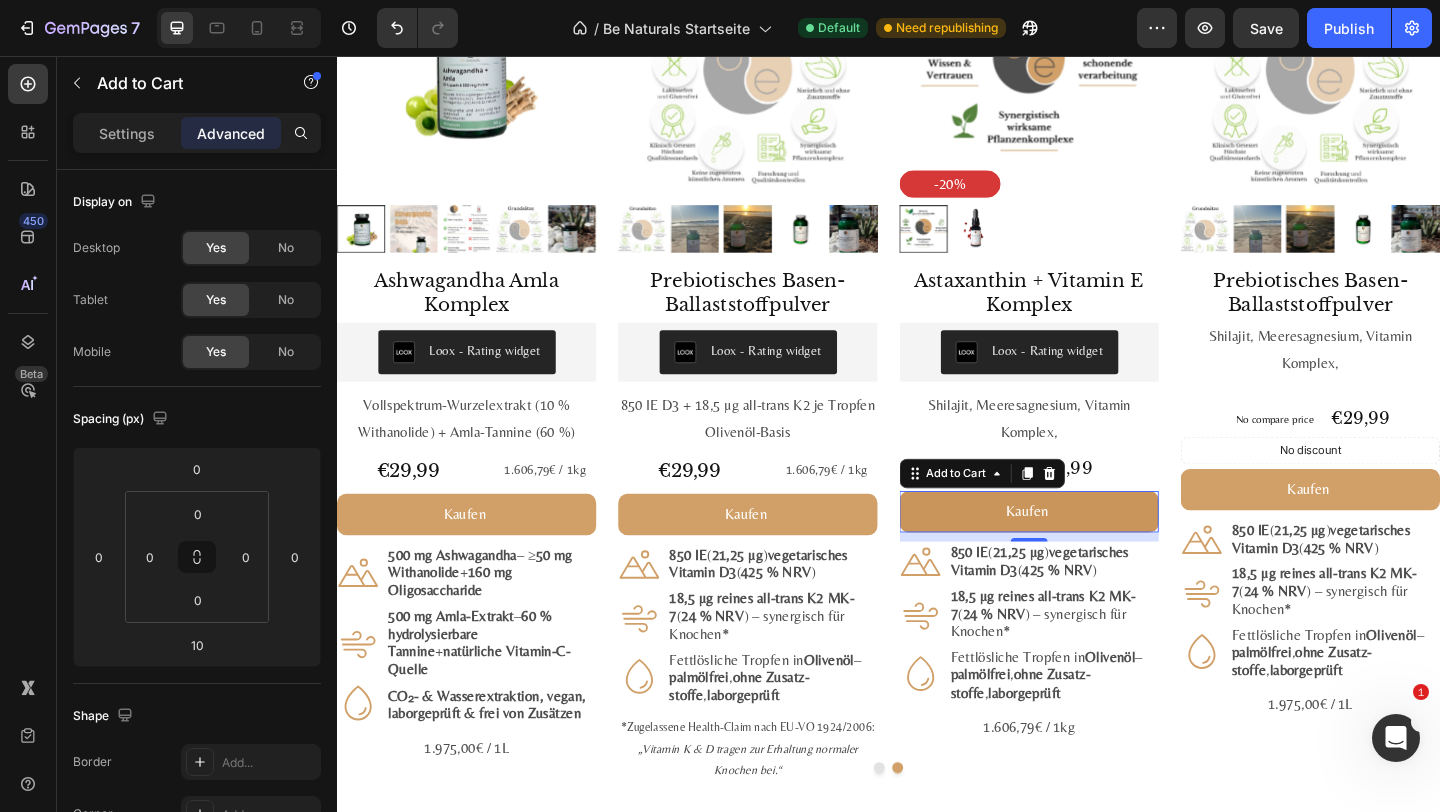 scroll, scrollTop: 2317, scrollLeft: 0, axis: vertical 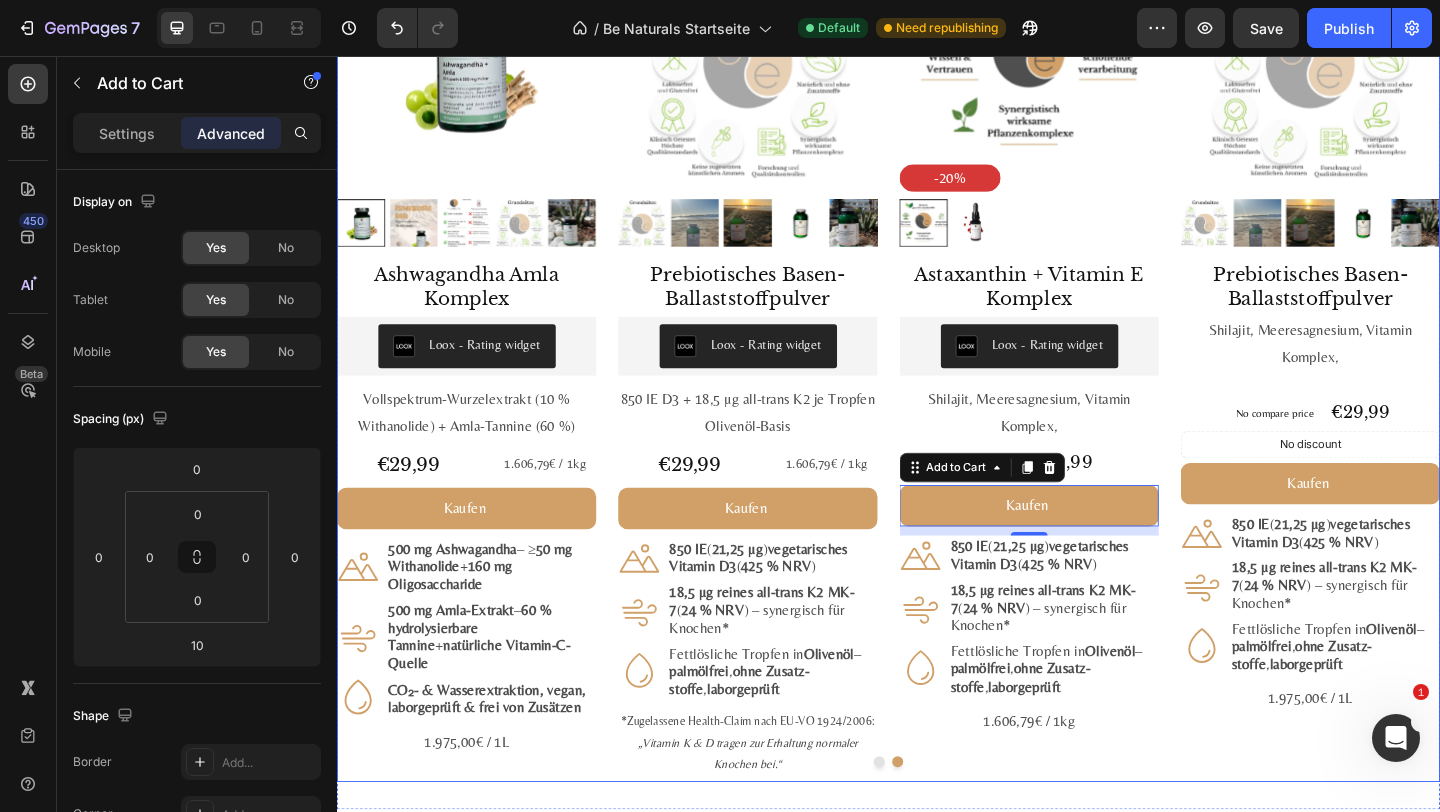 click on "#1 Bestseller Product Badge Product Images Astaxanthin, Lutein, Zeaxanthin Komplex Product Title Loox - Rating widget Loox Natürlicher Carotinoid-Komplex in Olivenöl, ohne Zusätze Text Block €29,99 Product Price Product Price 1.975,00€ / 1L Text Block Row Kaufen Add to Cart
Icon 8 mg Astaxanthin  +  20 mg Lutein  +  1 mg Zeaxanthin  je ml Text Block Row
Icon Fettlöslich :  hohe Bioverfügbarkeit  mit  Oliven - &  Zitronenöl Text Block Row
Icon Vegan, labor­geprüft & ohne Zusatz­stoffe Text Block Row Row 1.975,00€ / 1L Text Block Product #2 Bestseller Product Badge Product Images Mumijo MG Komplex Product Title Loox - Rating widget Loox Himalaya-Shilajit + Meeres­magnesium + 13 Pflanzen­vitamine Text Block €39,99 Product Price Product Price 1.606,79€ / 1kg Text Block Row Kaufen Add to Cart
Icon 200 mg Himalaya-Shilajit reich an Fulvin­säuren Text Block Row
Icon 76 % NRV Magnesium – trägt zu   bei* Row Icon" at bounding box center (937, 383) 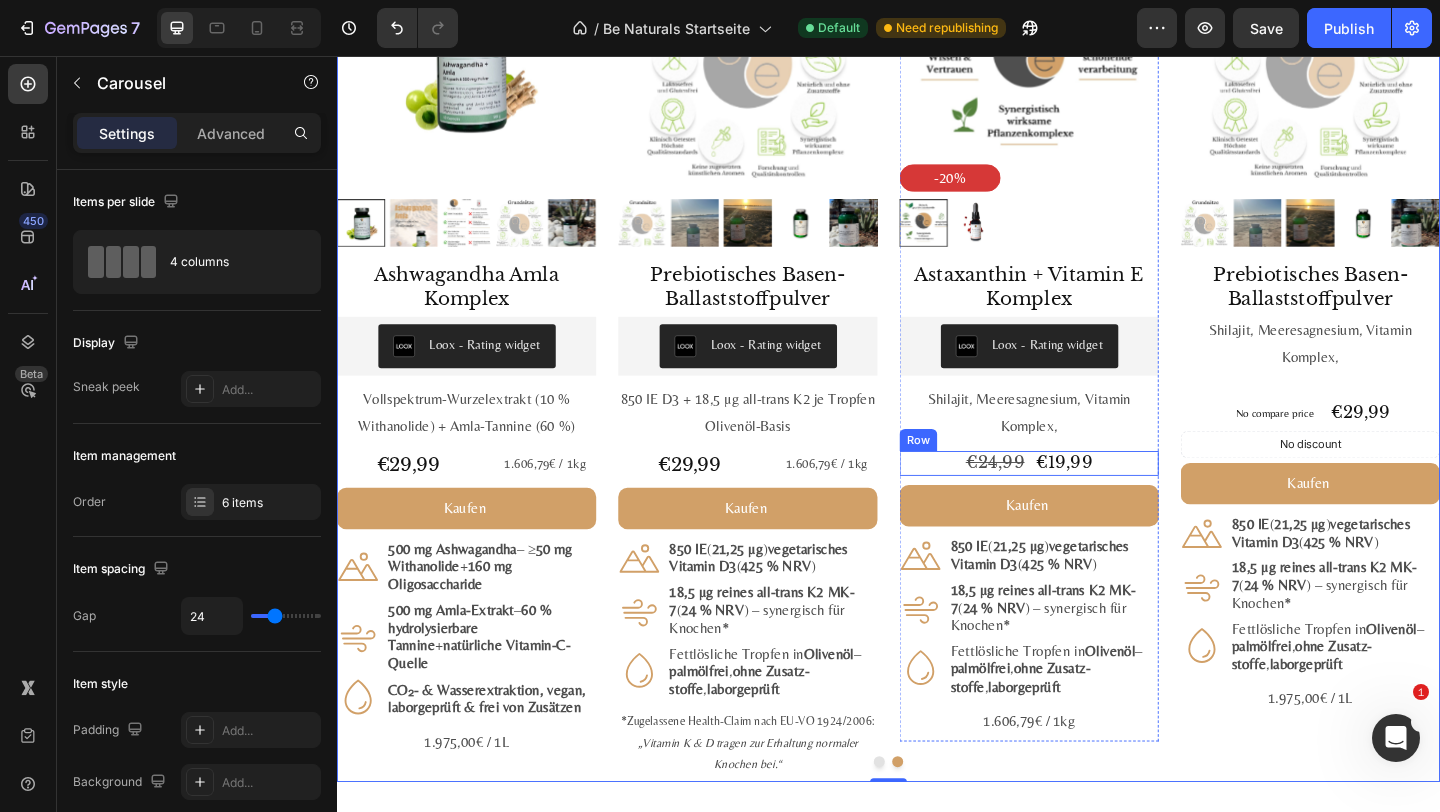 click on "€24,99 Product Price Product Price €19,99 Product Price Product Price Row" at bounding box center (1090, 498) 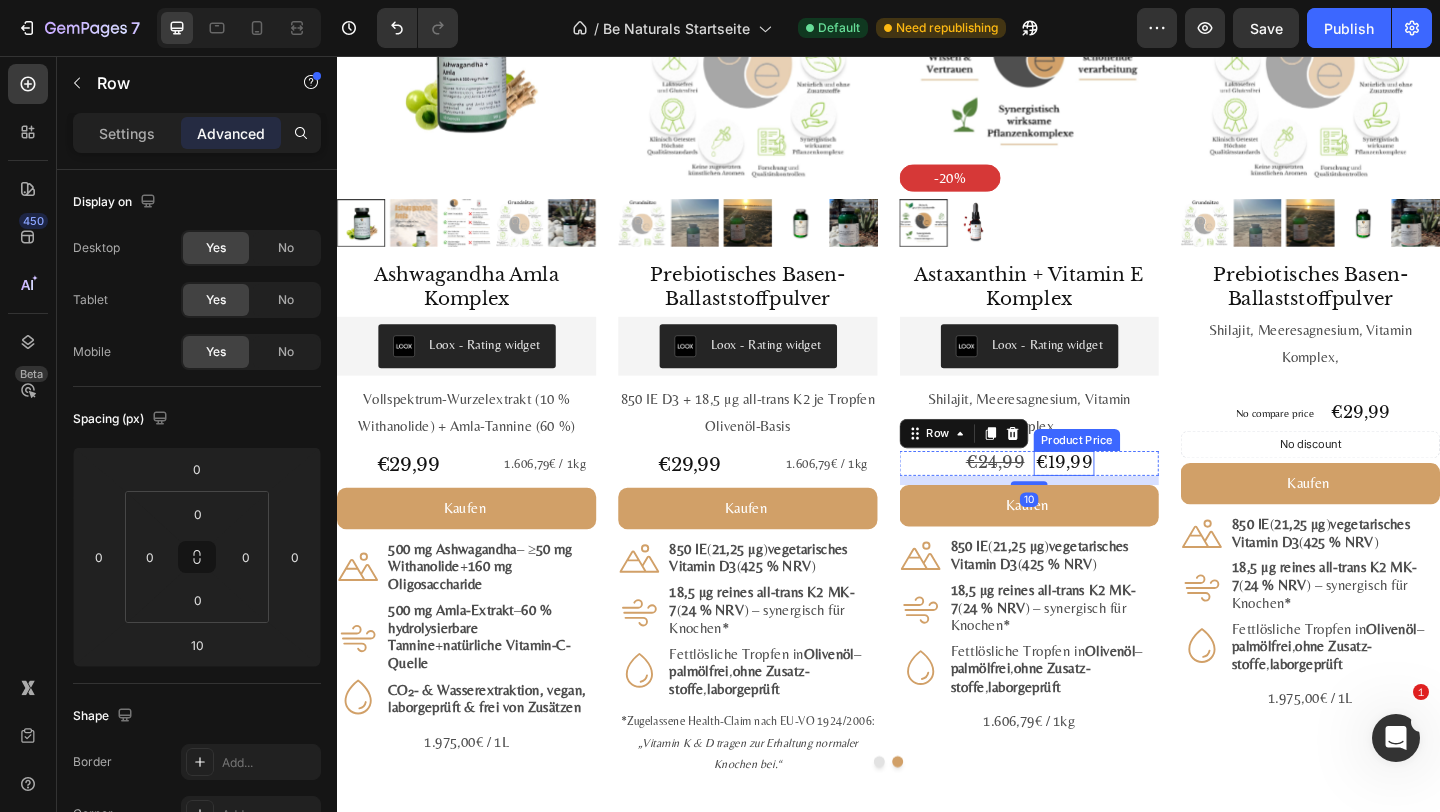 click on "€19,99" at bounding box center [1128, 498] 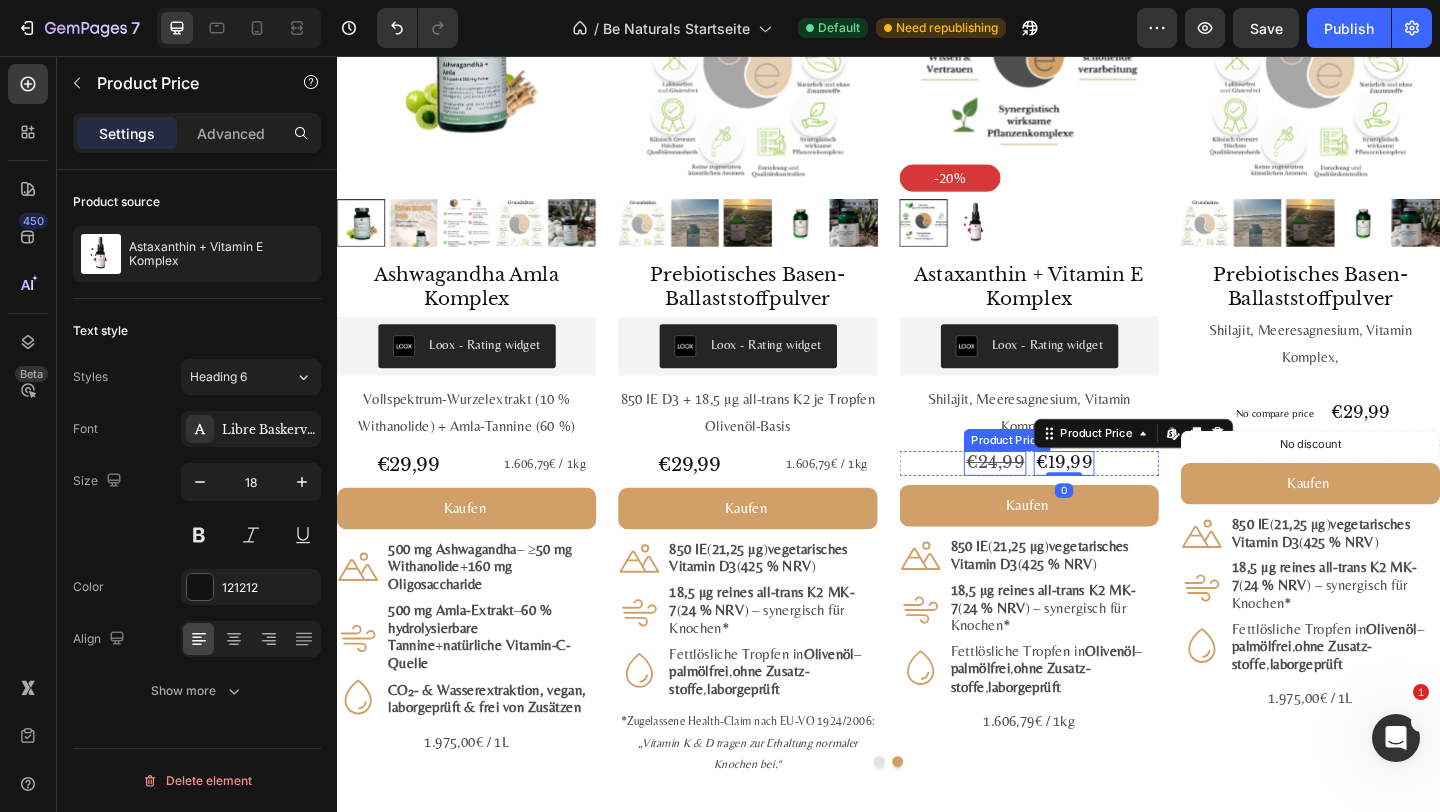 click on "€24,99" at bounding box center [1053, 498] 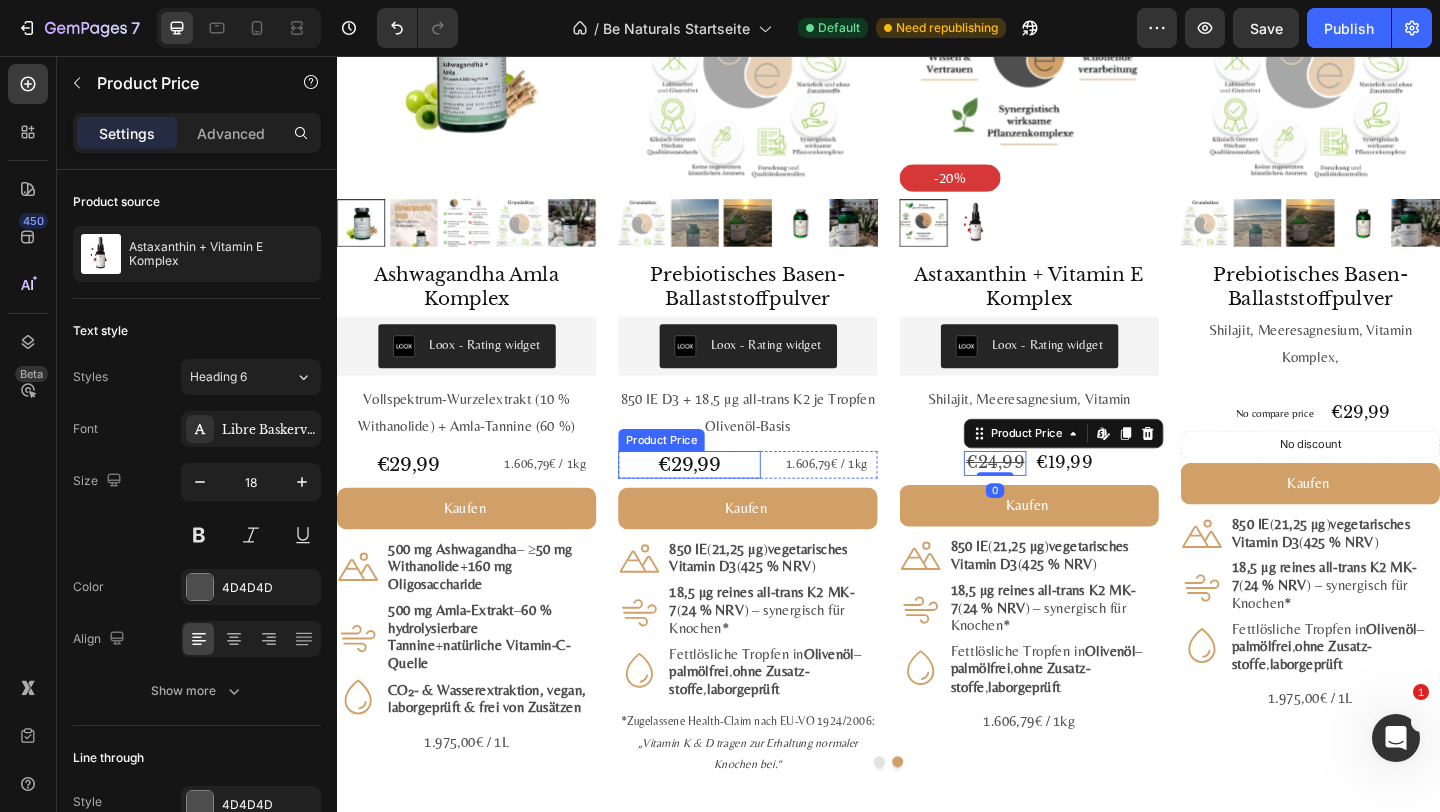 click on "€29,99" at bounding box center [720, 500] 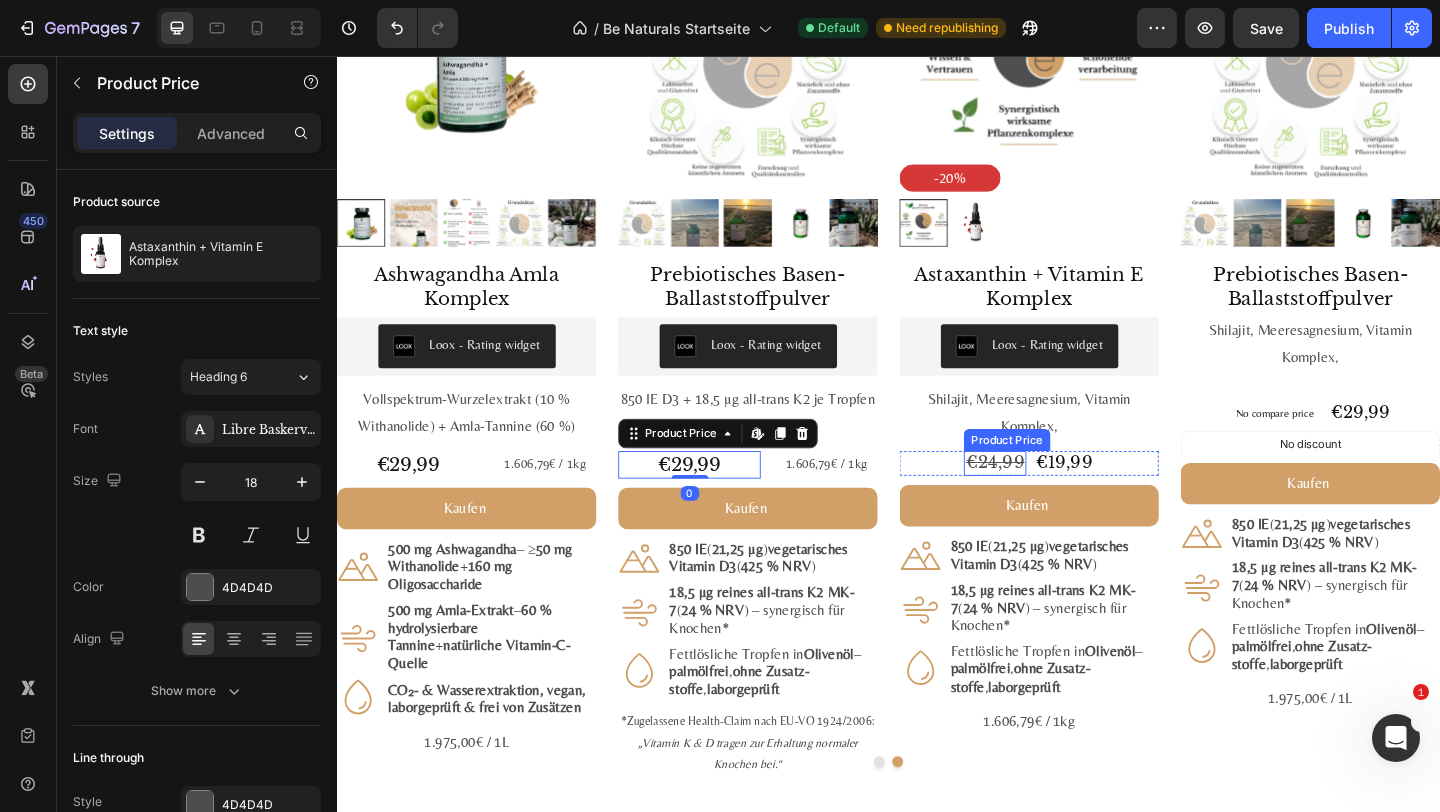 click on "€24,99" at bounding box center [1053, 498] 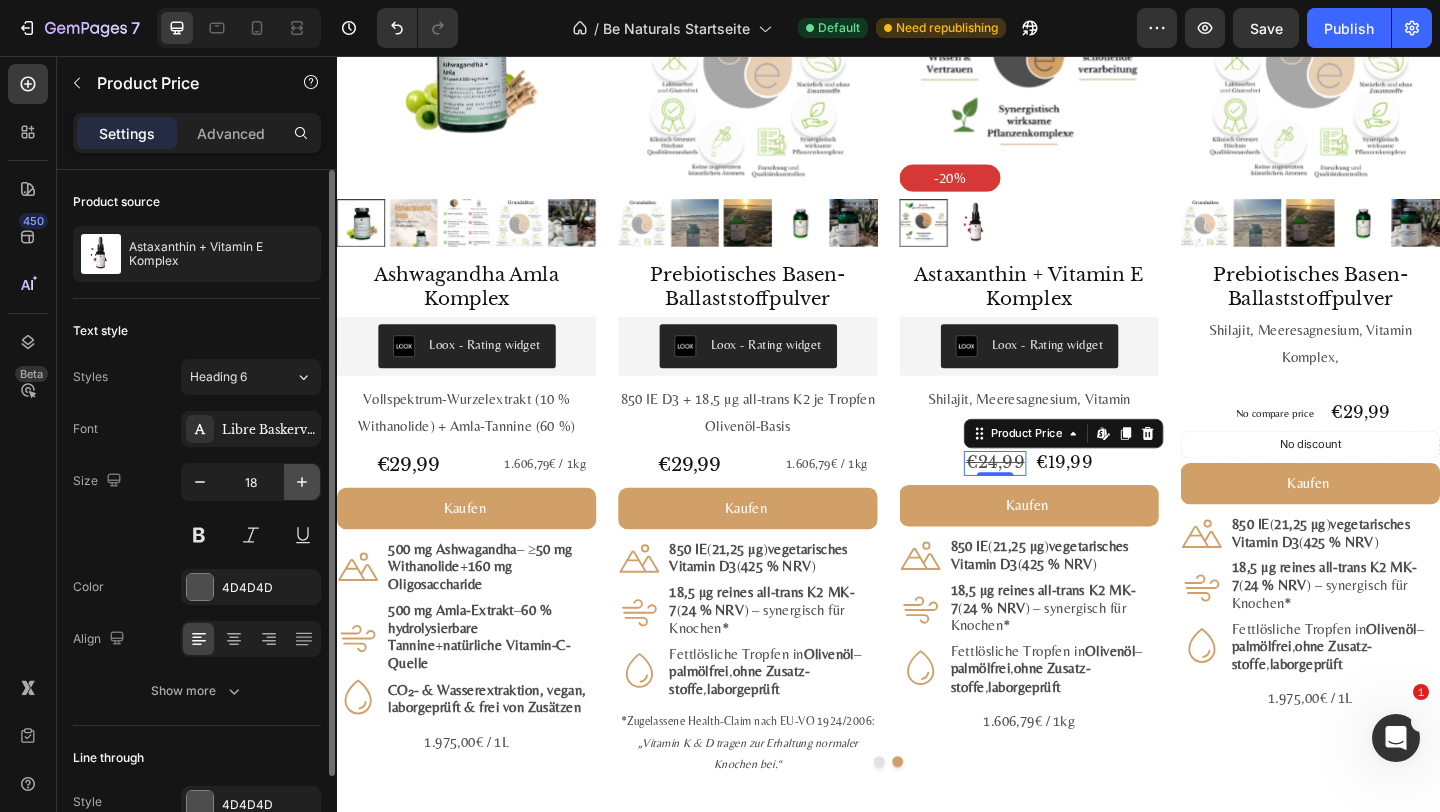 click 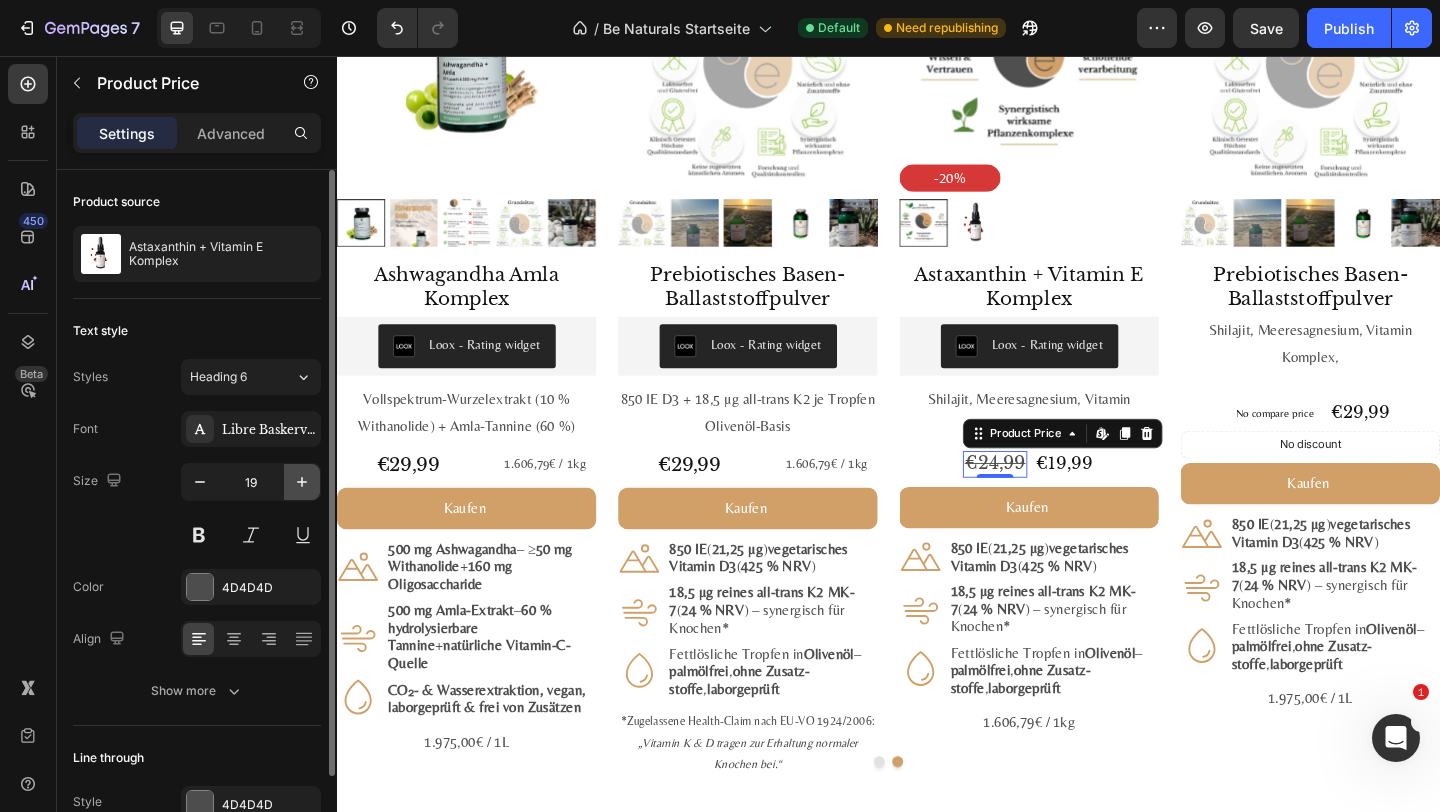 click 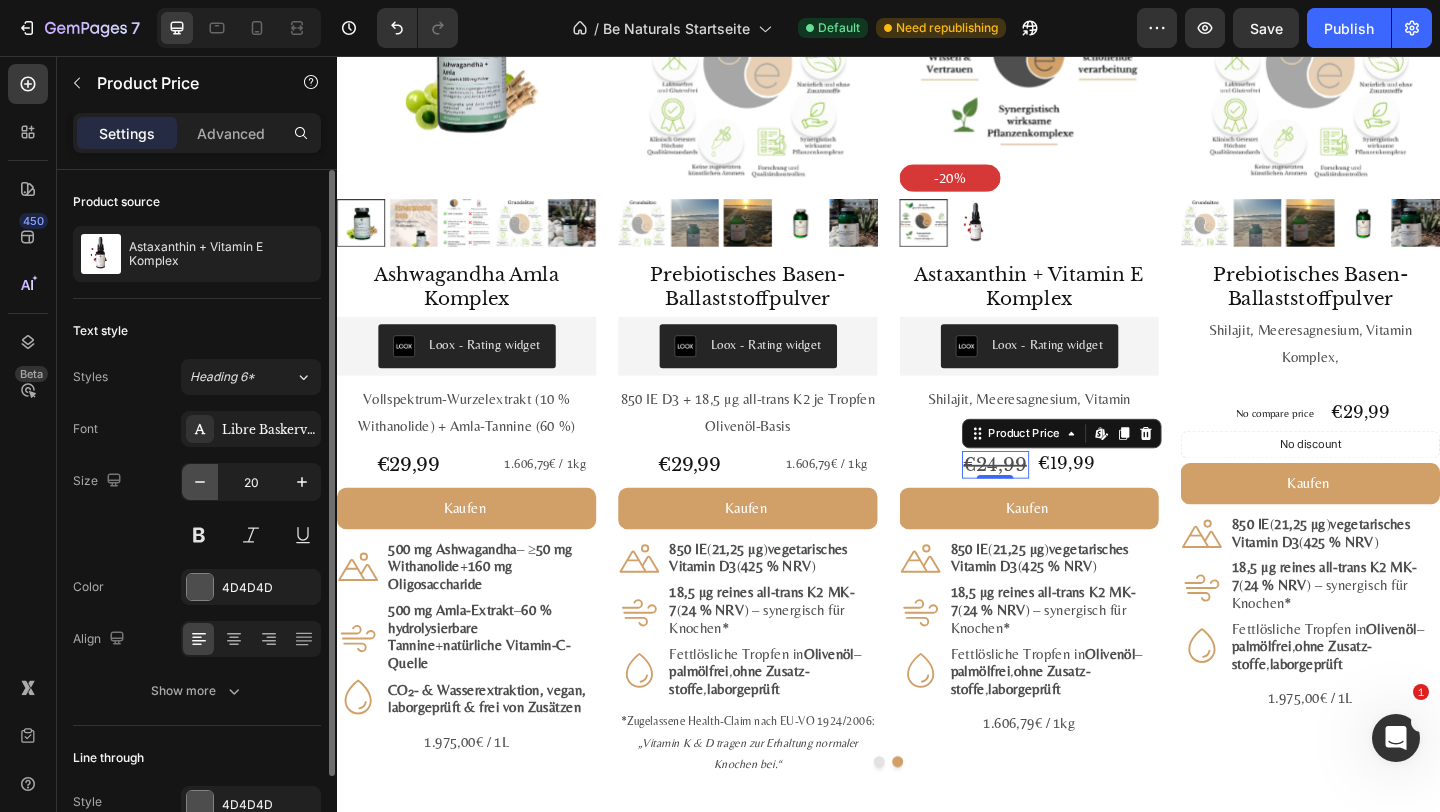 click 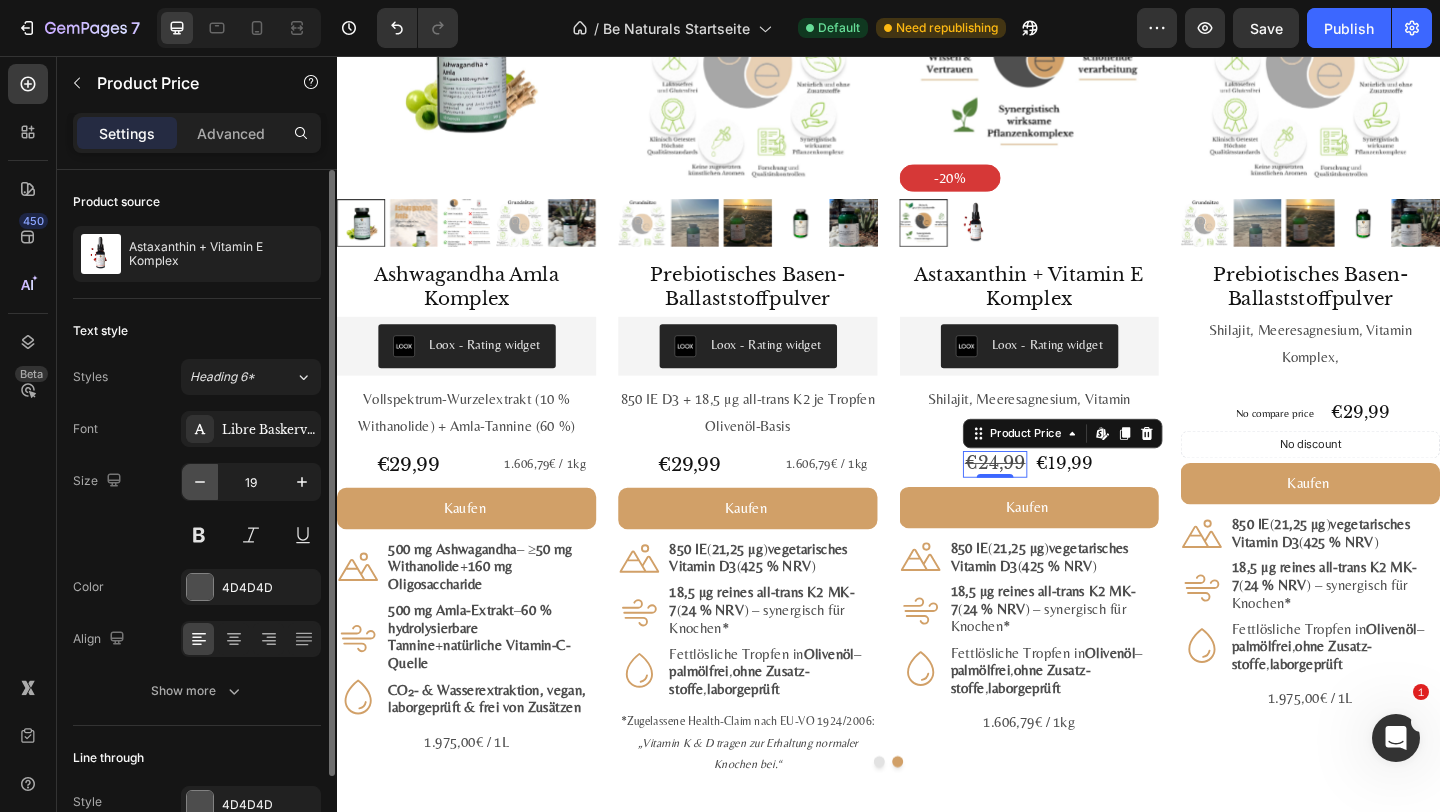 click 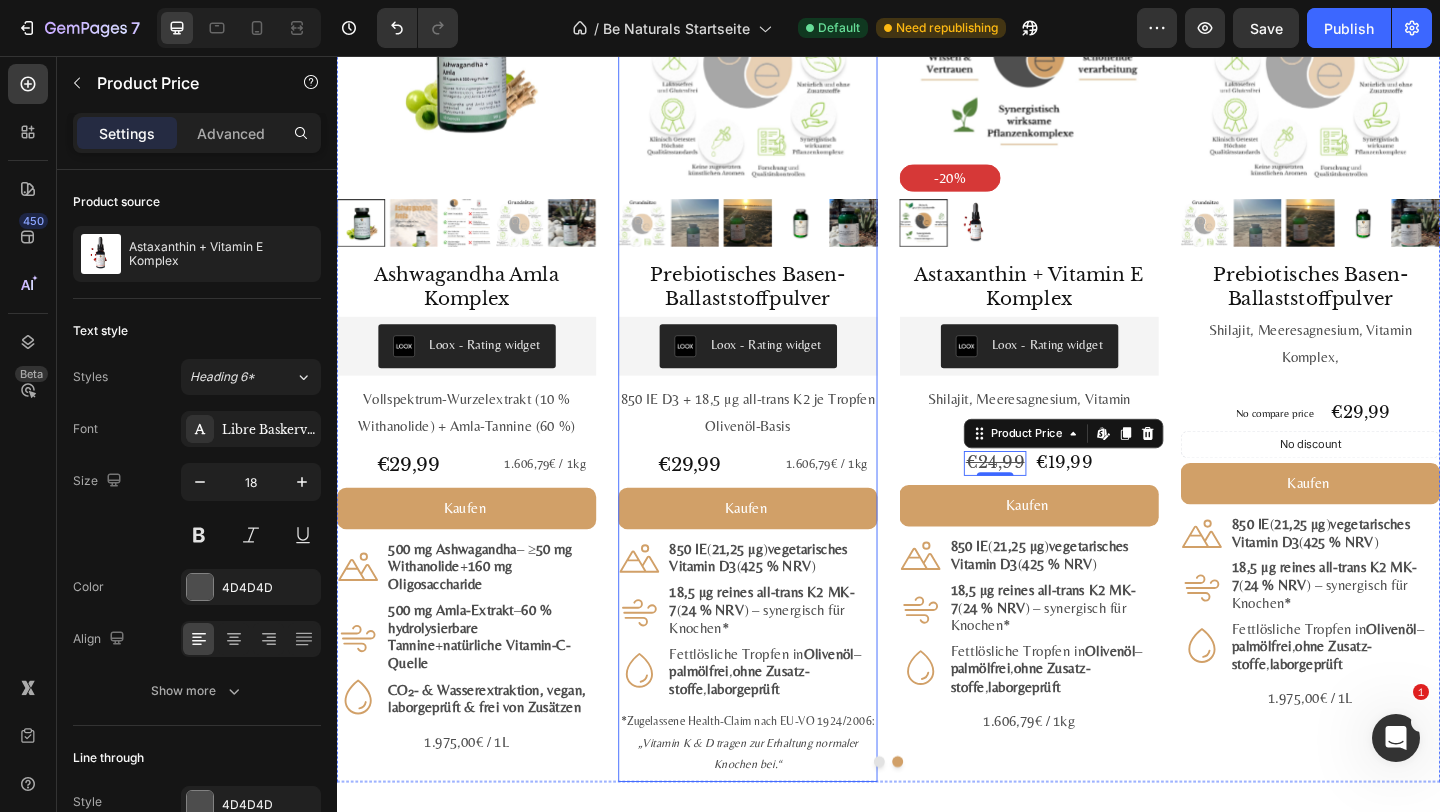 click on "€29,99" at bounding box center (720, 500) 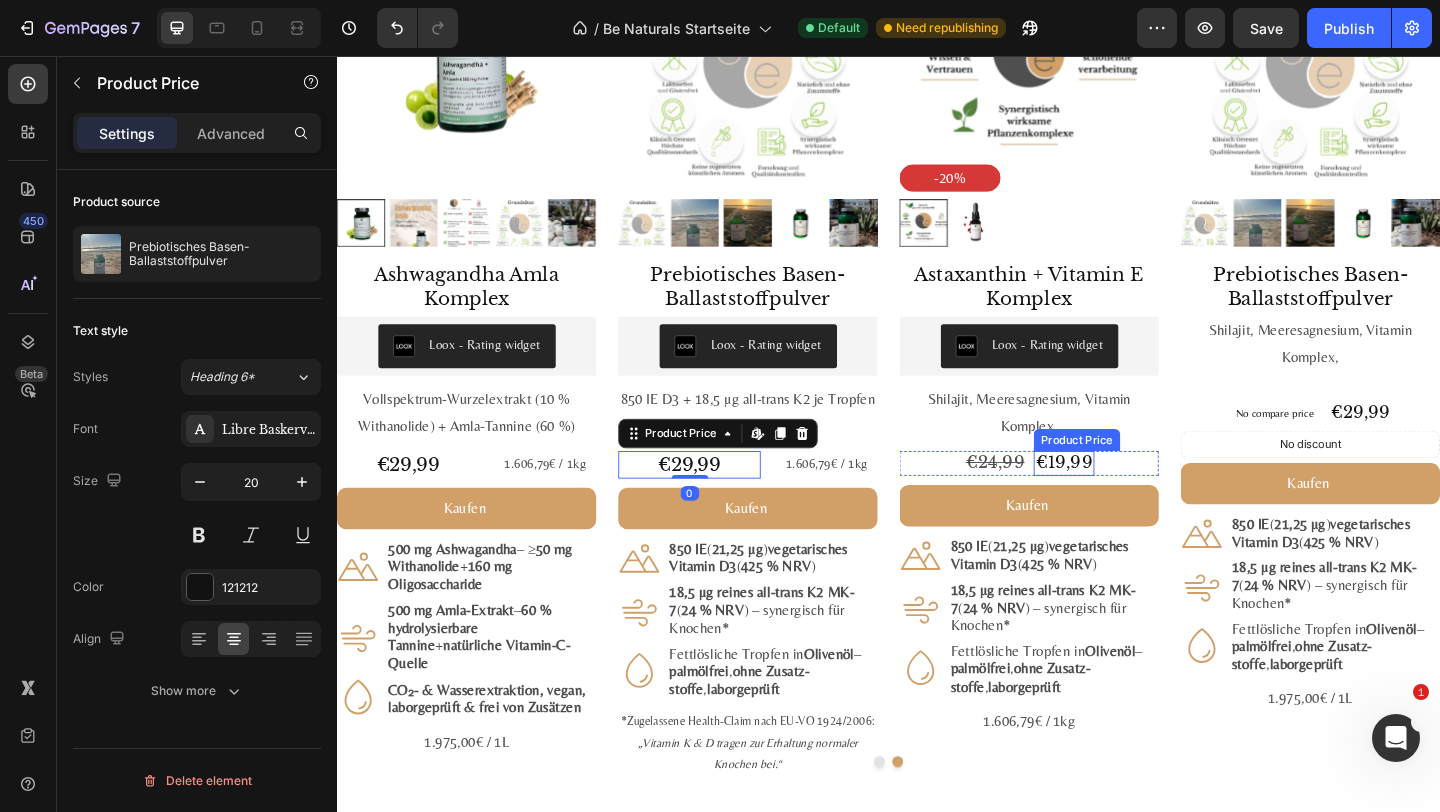 click on "€19,99" at bounding box center (1128, 498) 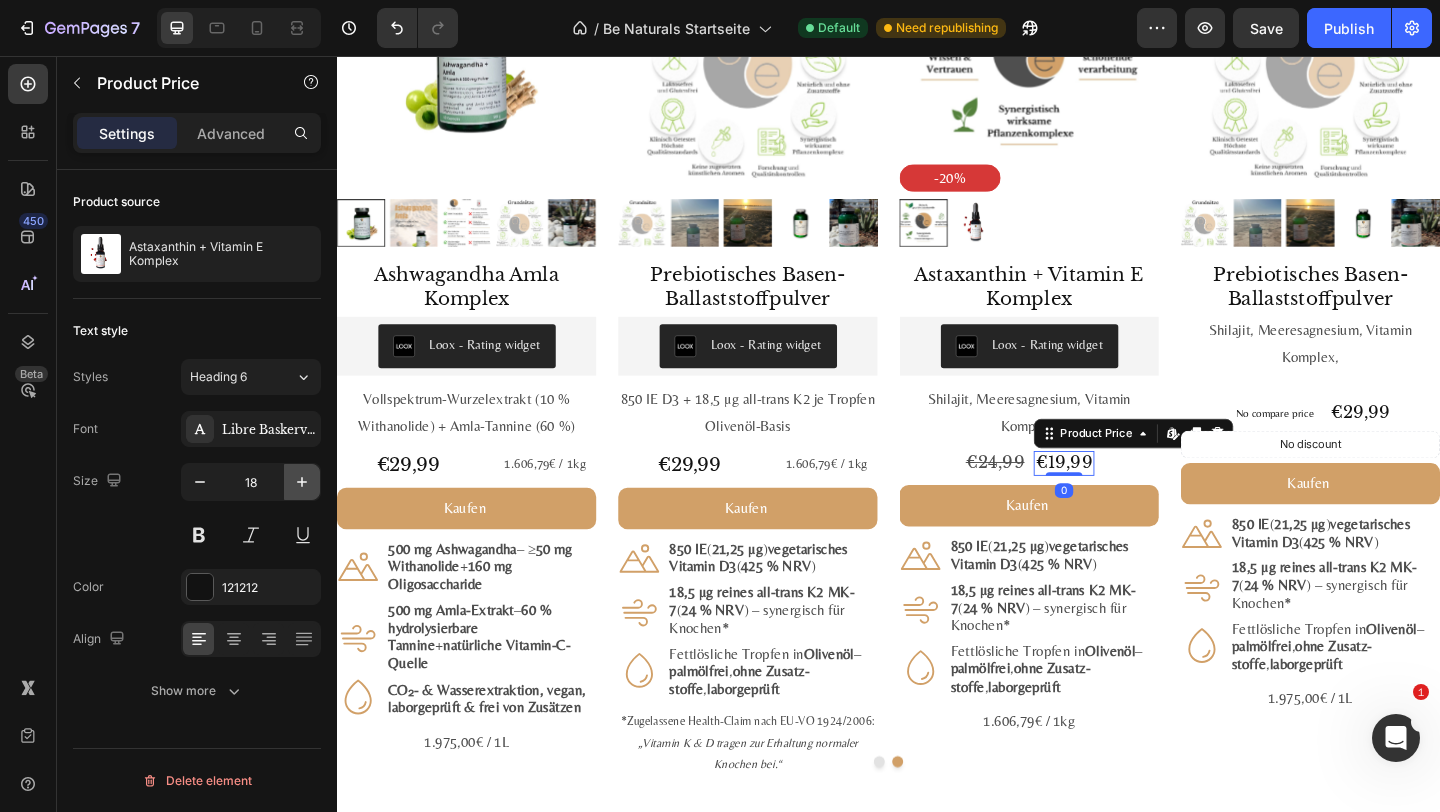 click 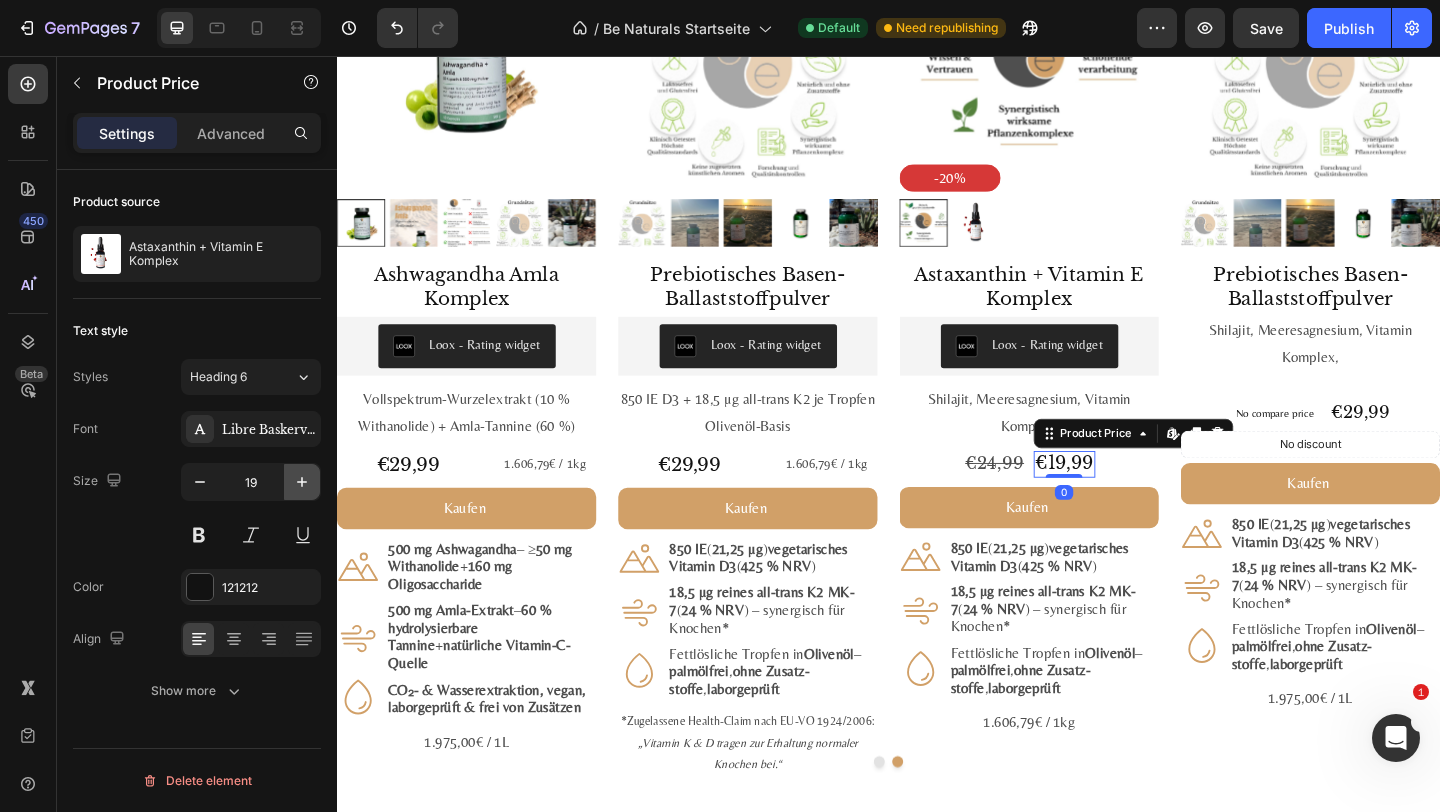 click 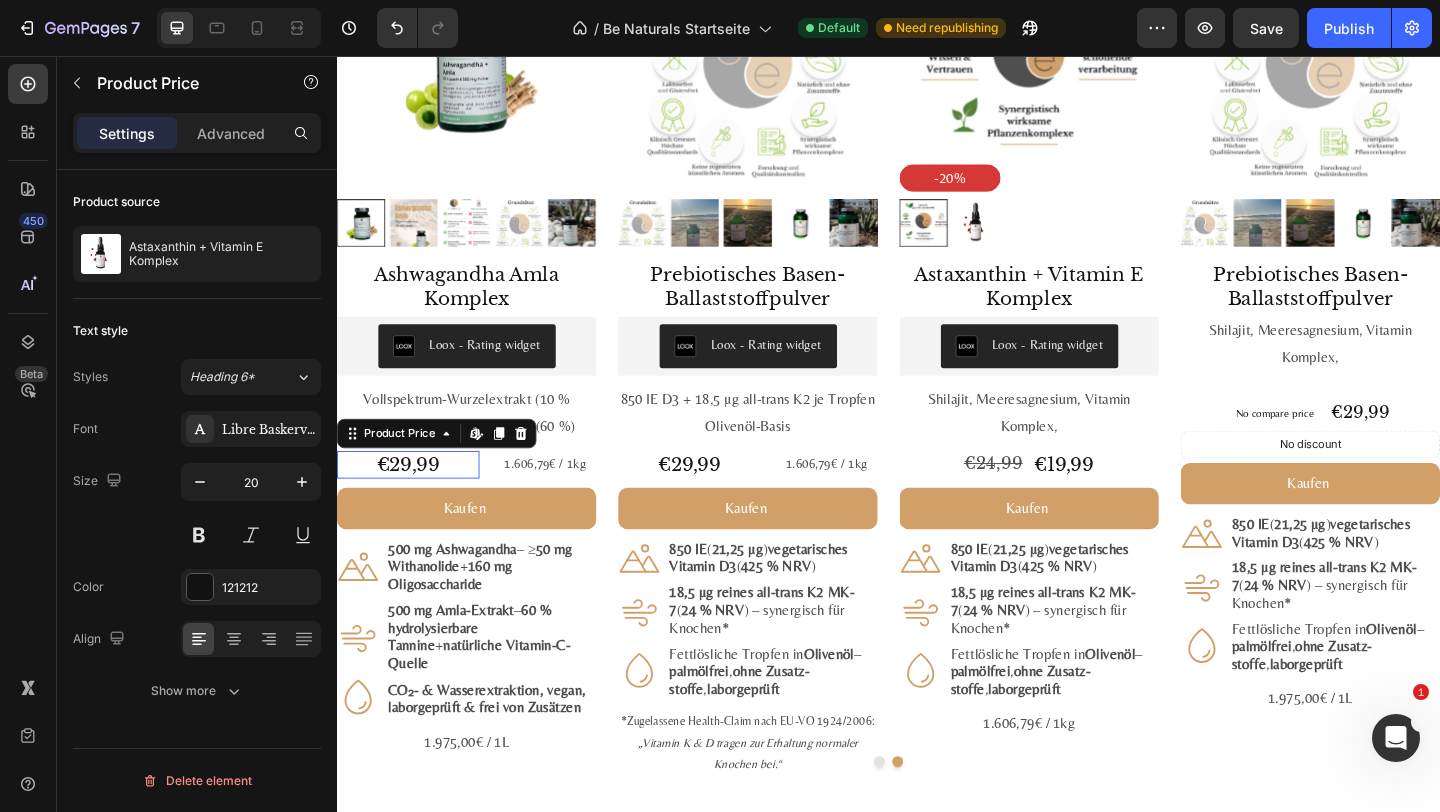 click on "€29,99" at bounding box center [414, 500] 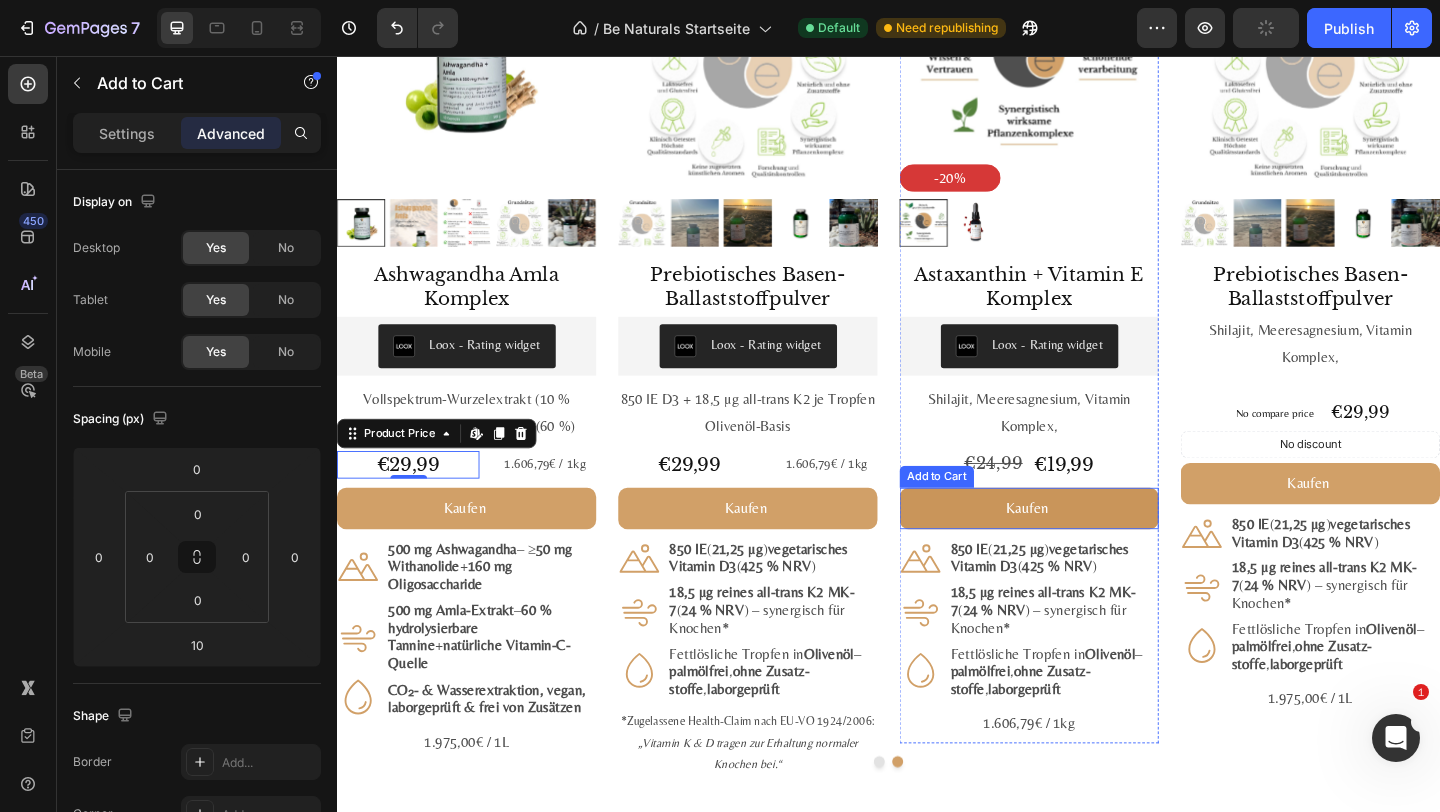 click on "Kaufen" at bounding box center [1090, 547] 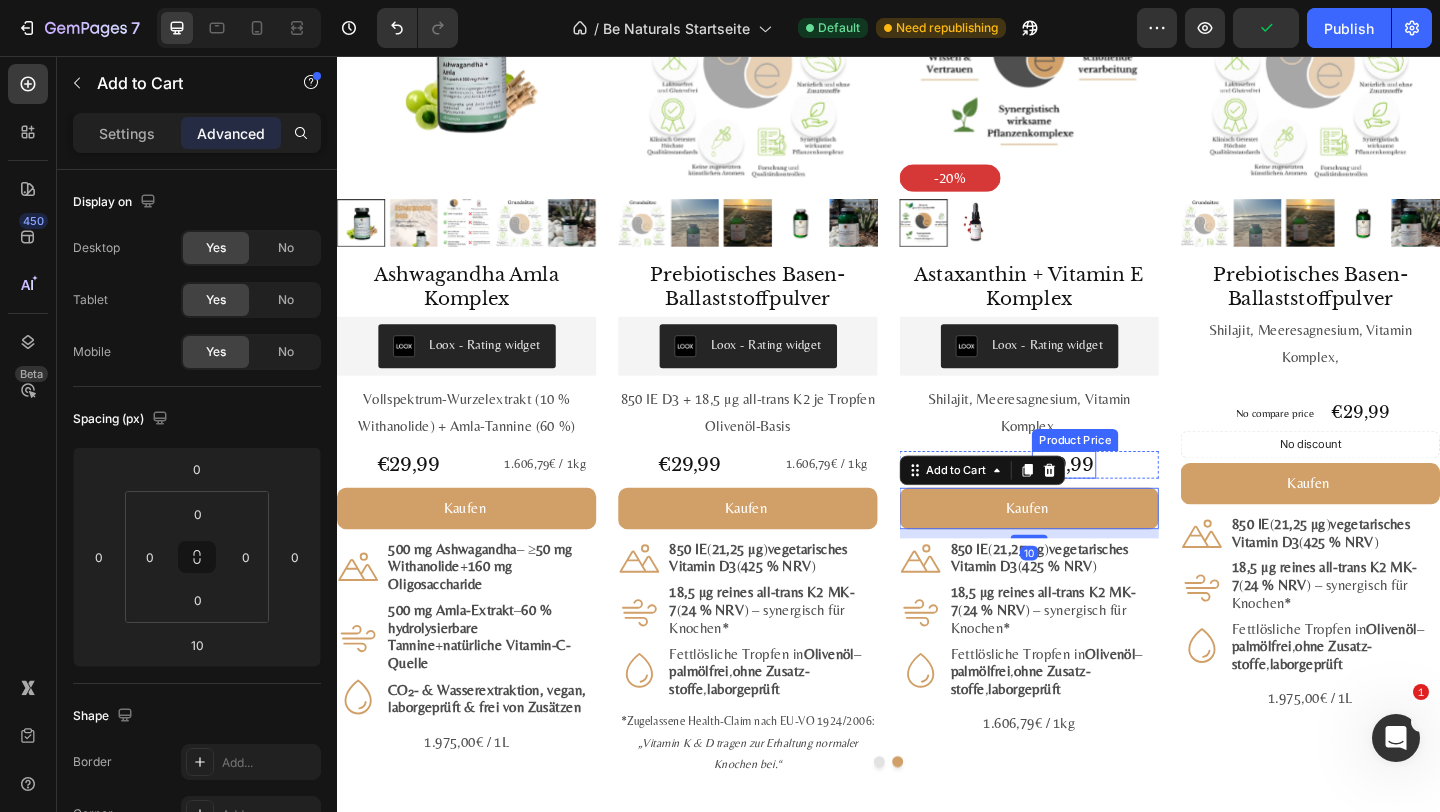 click on "€19,99" at bounding box center [1128, 500] 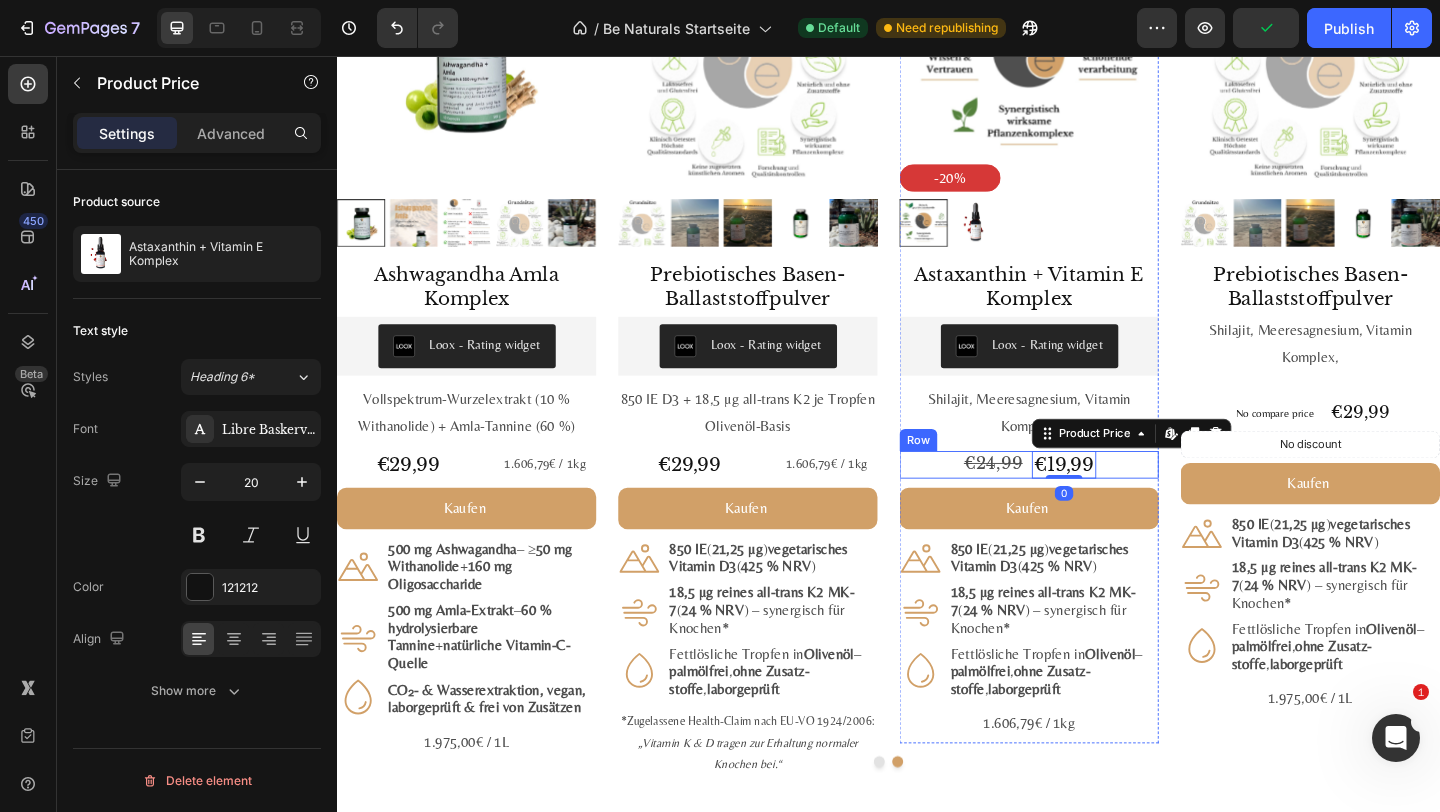 click on "€24,99 Product Price Product Price €19,99 Product Price   Edit content in Shopify 0 Product Price   Edit content in Shopify 0 Row" at bounding box center (1090, 500) 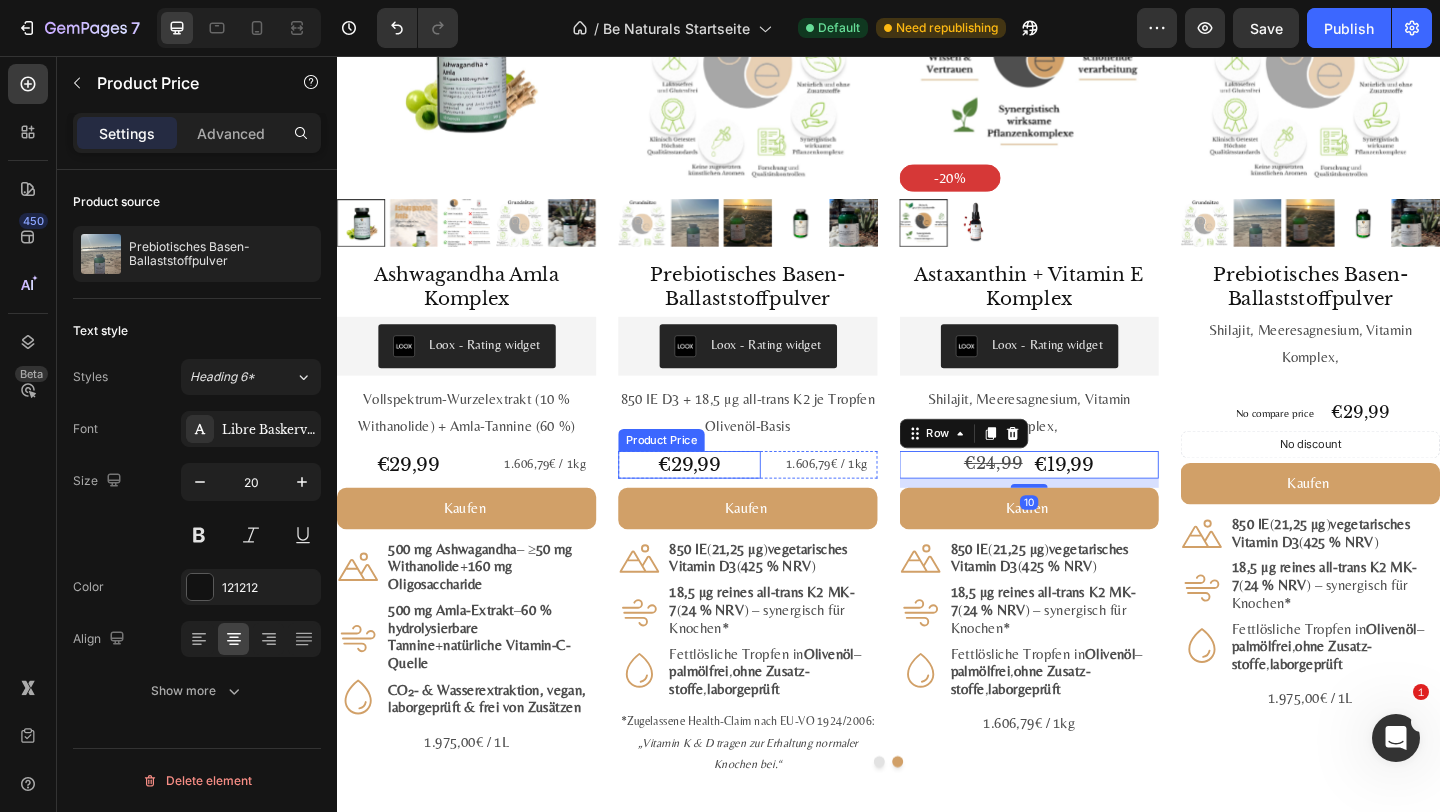 click on "€29,99" at bounding box center (720, 500) 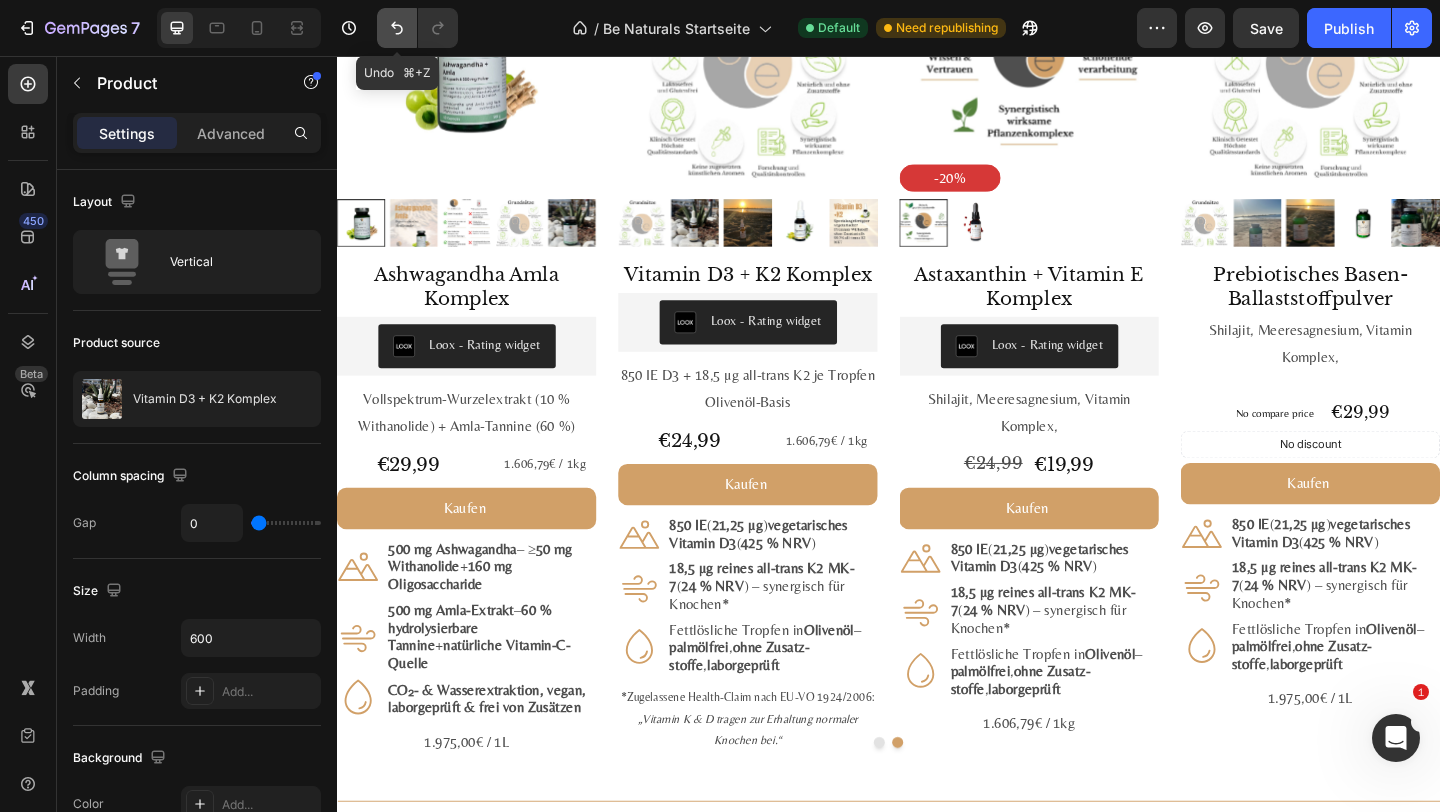 click 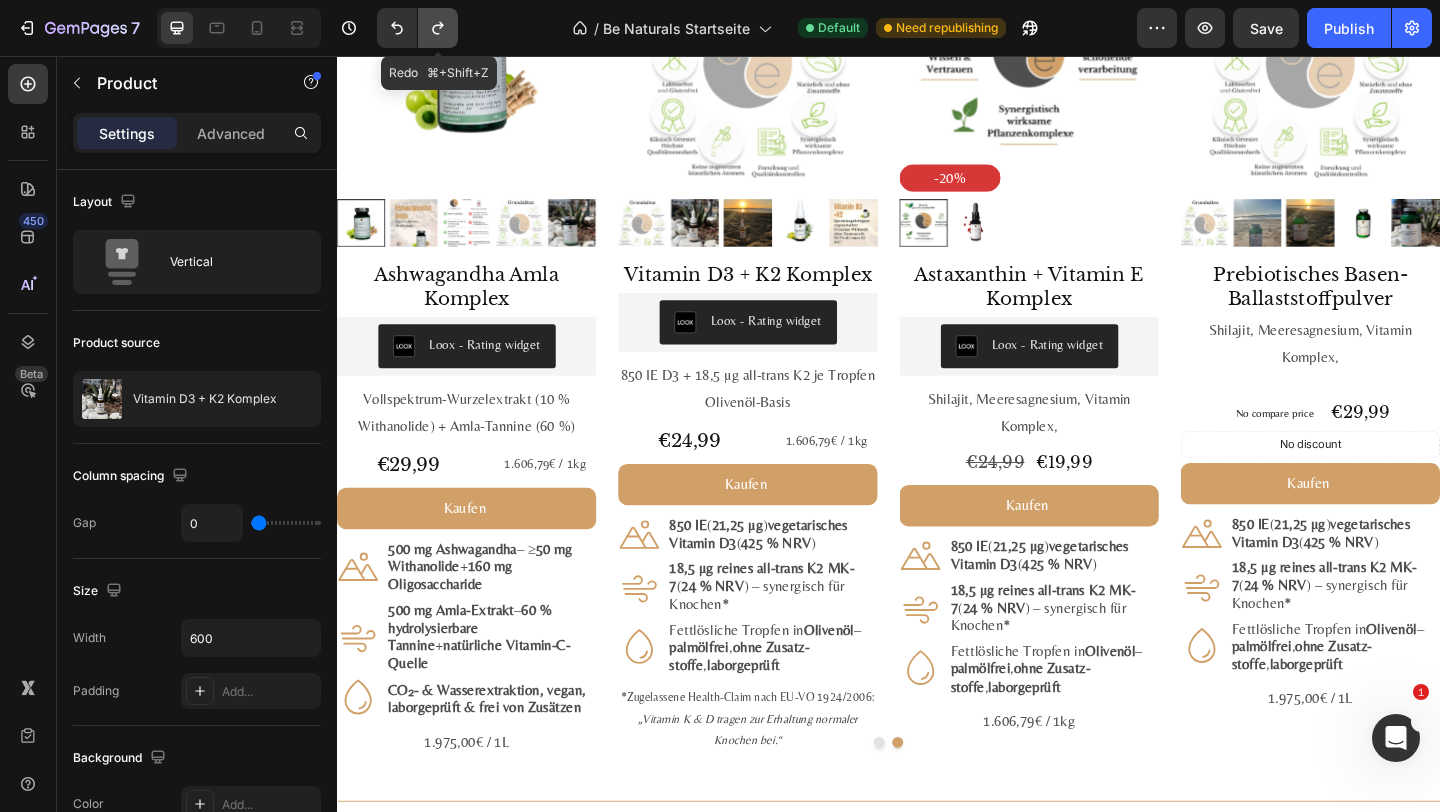 click 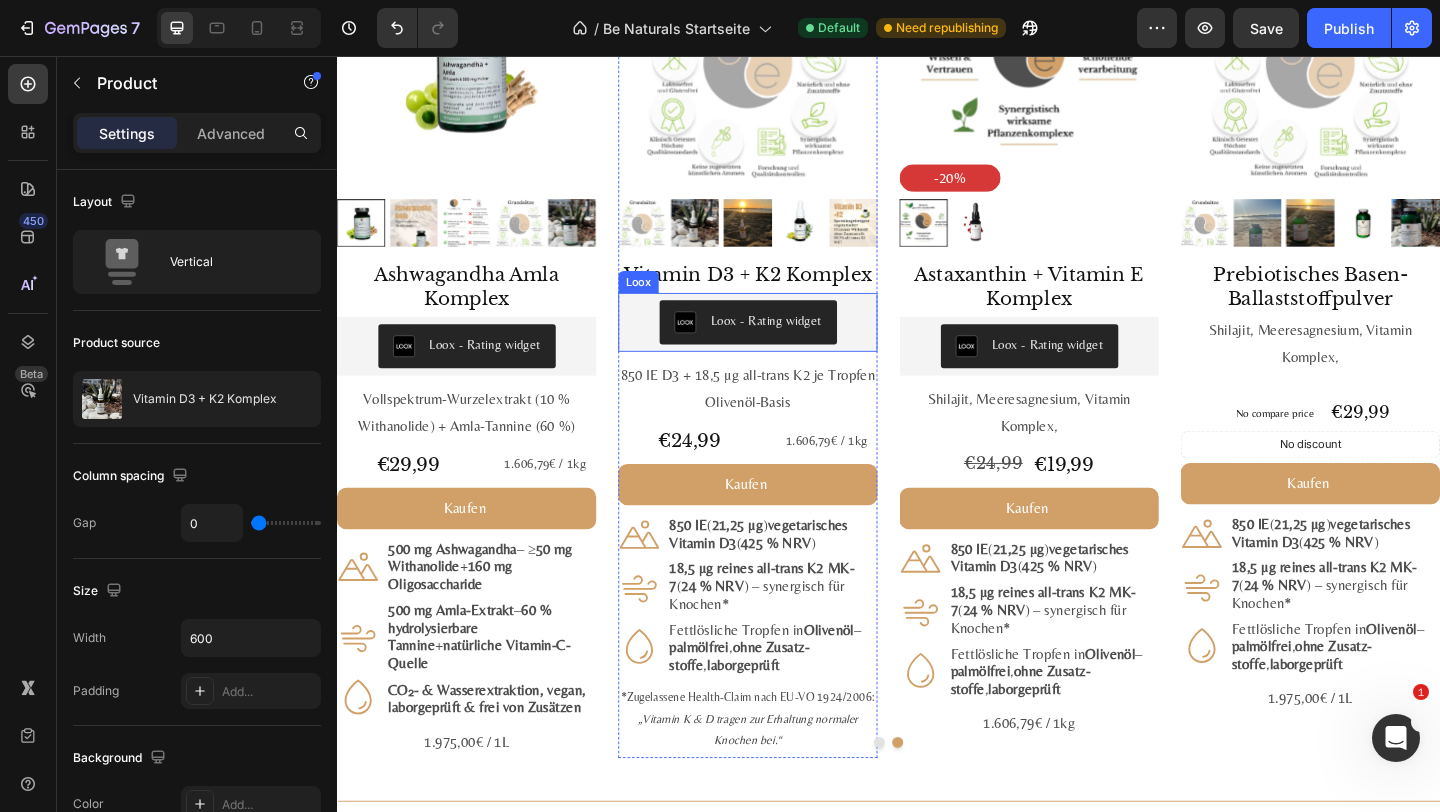 click on "Vitamin D3 + K2 Komplex Product Title Loox - Rating widget Loox 850 IE D3 + 18,5 µg all-trans K2 je Tropfen Olivenöl-Basis Text Block €24,99 Product Price Product Price 1.606,79€ / 1kg Text Block Row Kaufen Add to Cart Icon 850 IE ( 21,25 µg ) vegetarisches Vitamin D3 ( 425 % NRV ) Text Block Row Icon 18,5 µg reines all-trans K2 MK-7 ( 24 % NRV ) – synergisch für Knochen* Text Block Row Icon Fettlösliche Tropfen in Olivenöl – palmölfrei , ohne Zusatz­stoffe , labor­geprüft Text Block Row Row *Zugelassene Health-Claim nach EU-VO 1924/2006: „Vitamin K & D​tragen zur Erhaltung normaler Knochen bei.“ Text Block" at bounding box center (784, 548) 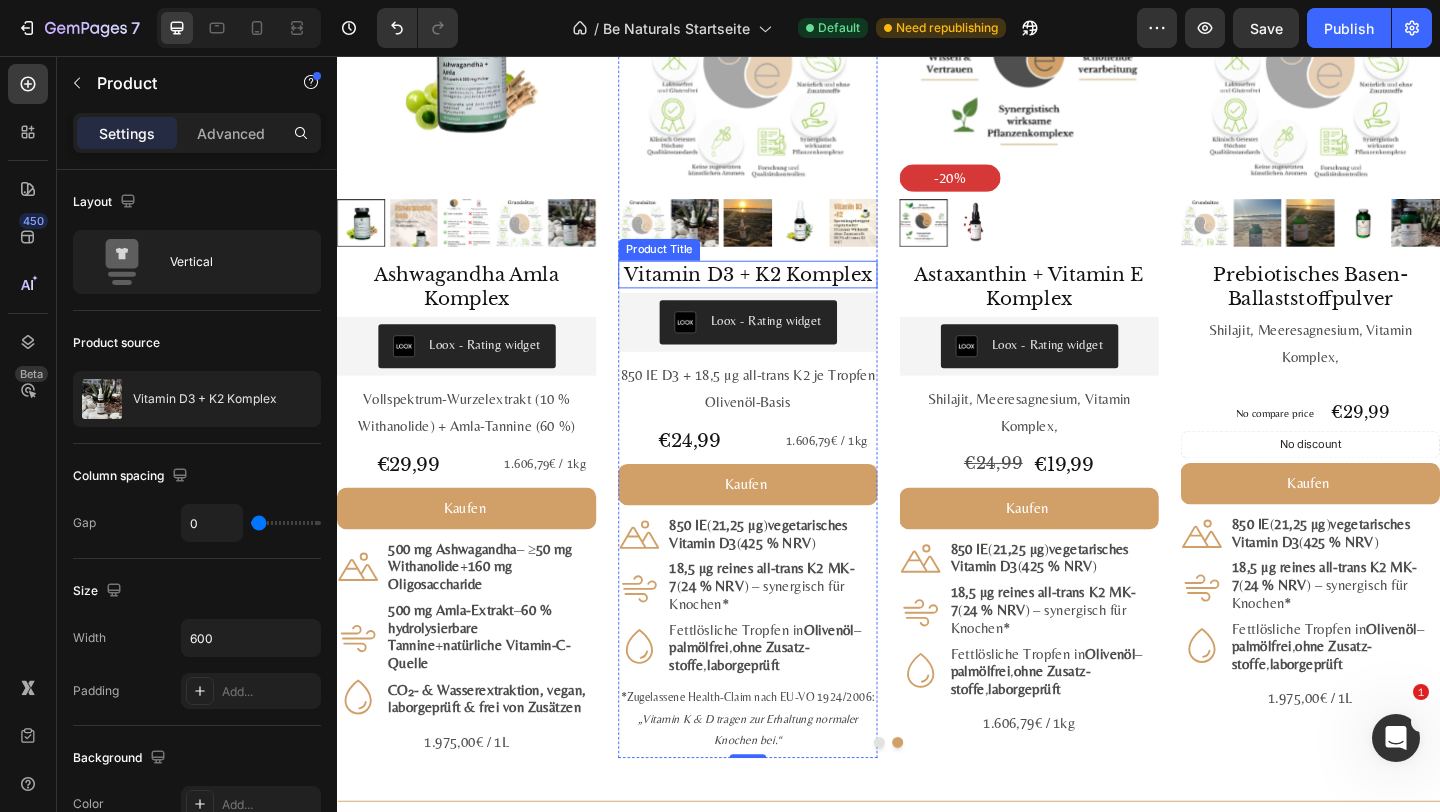 click on "Vitamin D3 + K2 Komplex" at bounding box center [784, 293] 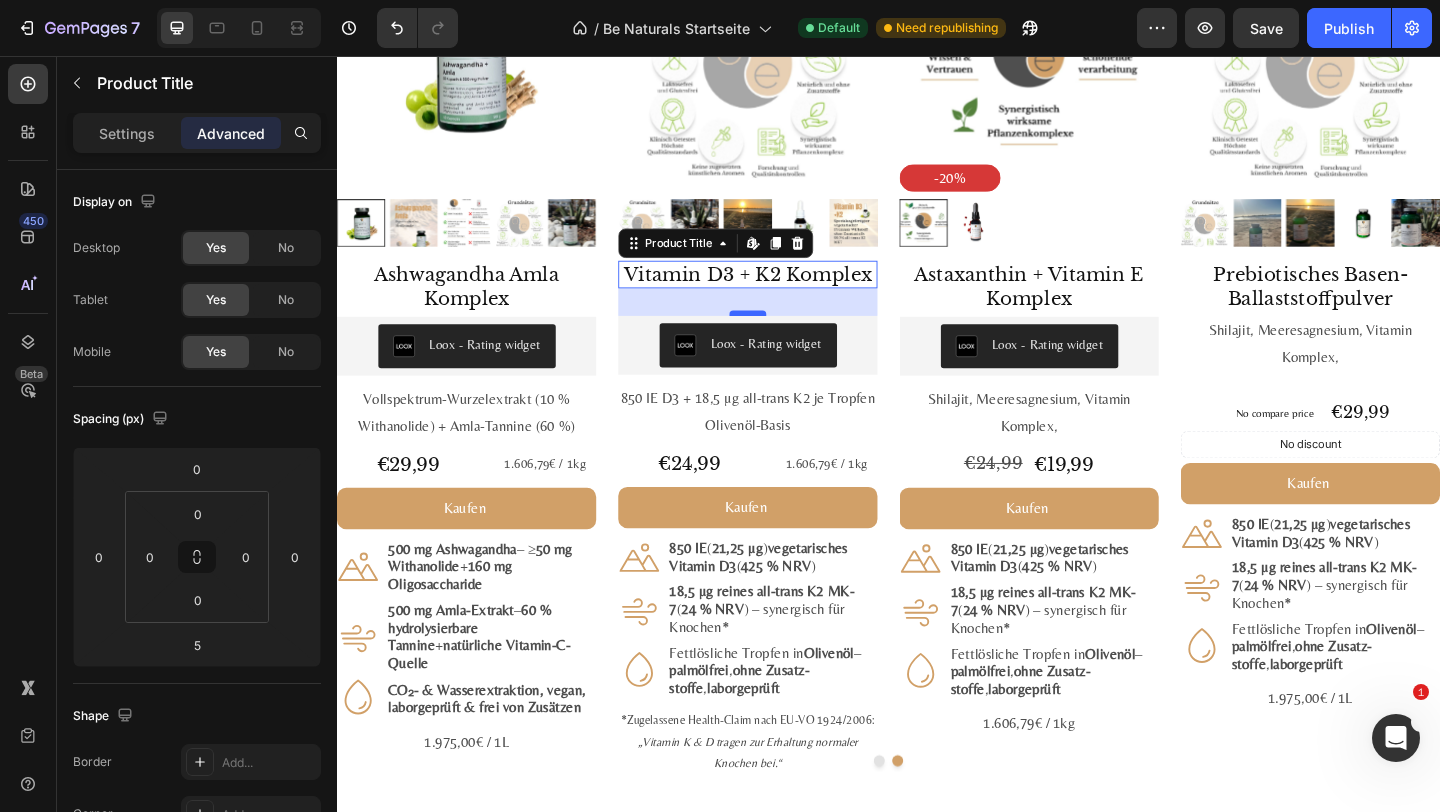 drag, startPoint x: 788, startPoint y: 309, endPoint x: 786, endPoint y: 333, distance: 24.083189 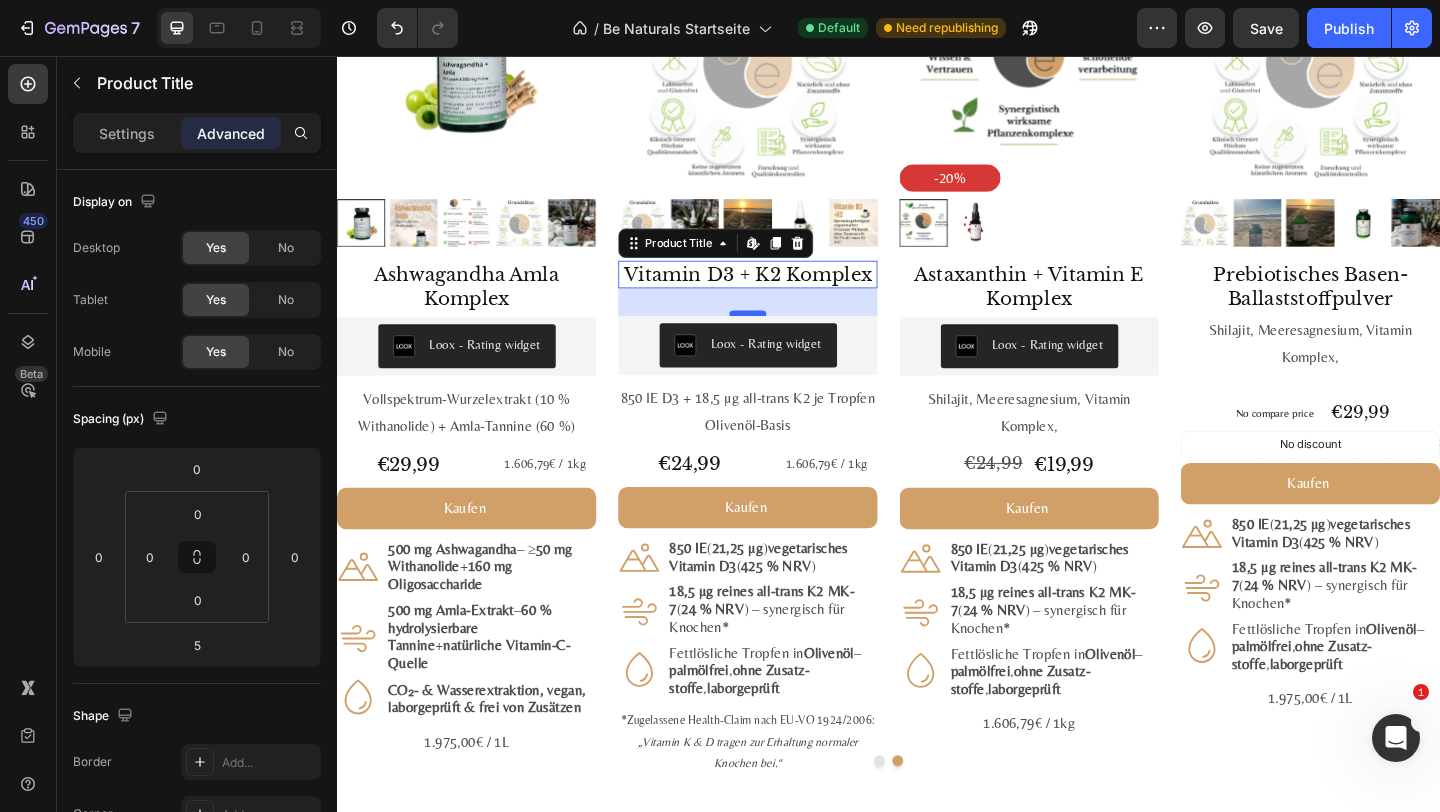 click at bounding box center (784, 335) 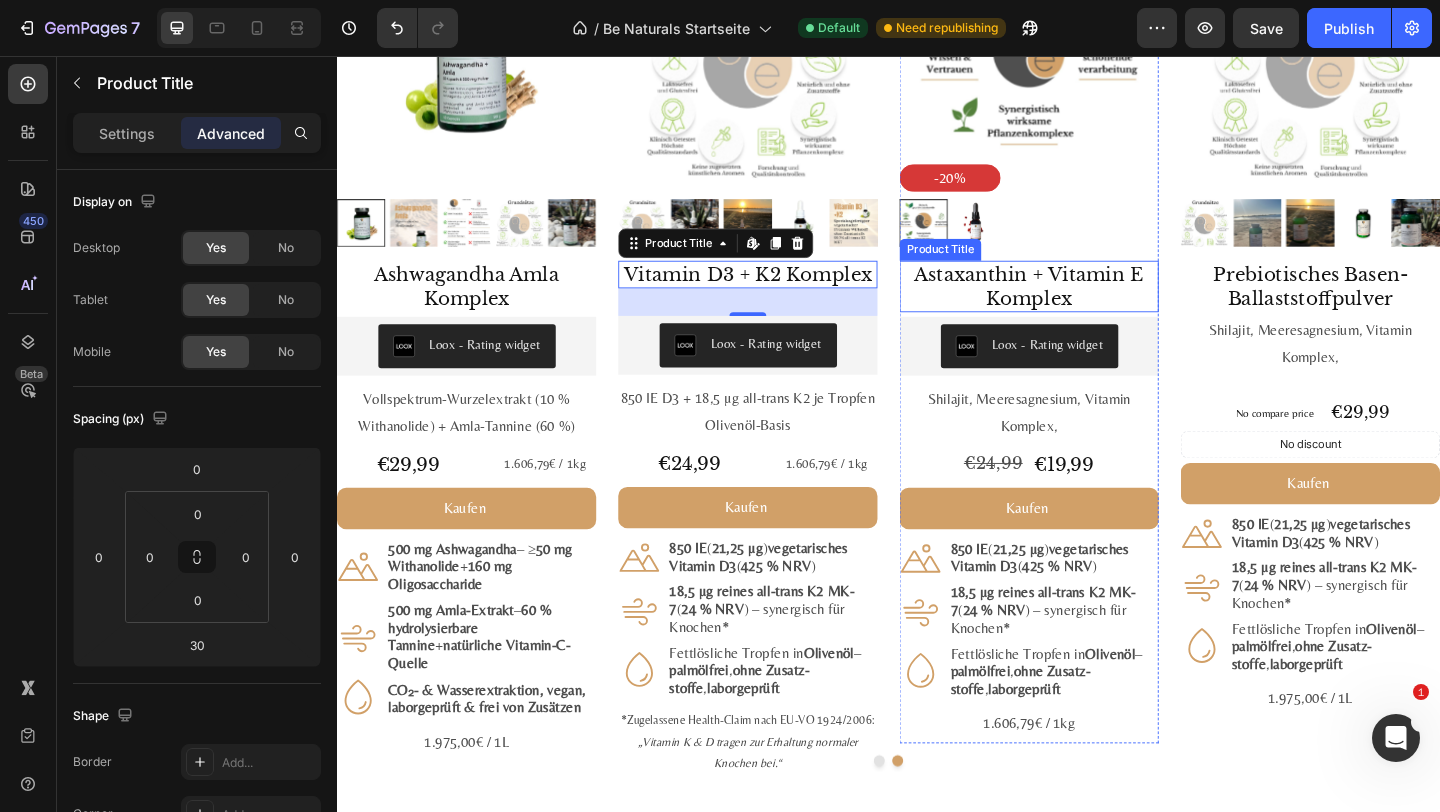 click on "Astaxanthin + Vitamin E Komplex" at bounding box center (1090, 306) 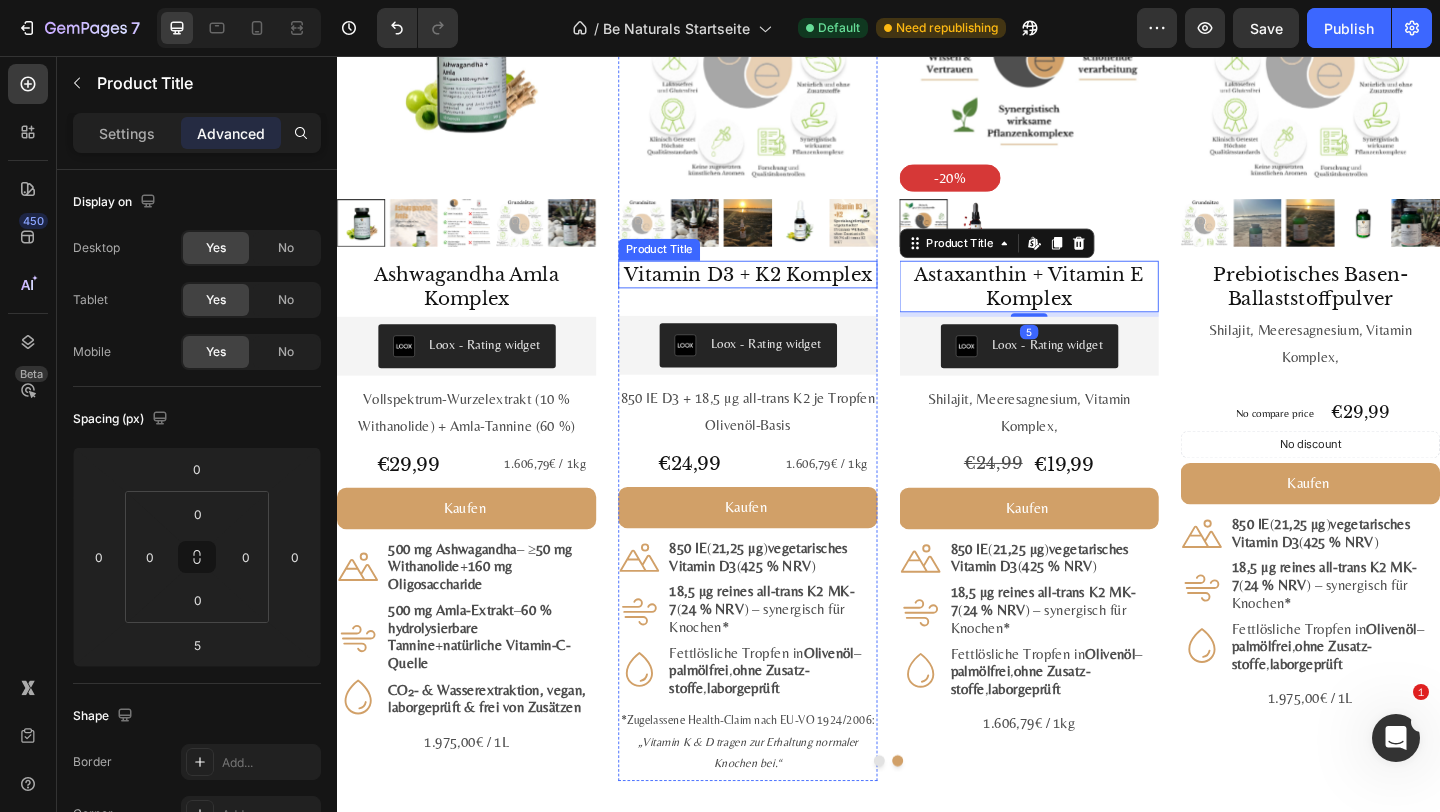click on "Vitamin D3 + K2 Komplex" at bounding box center [784, 293] 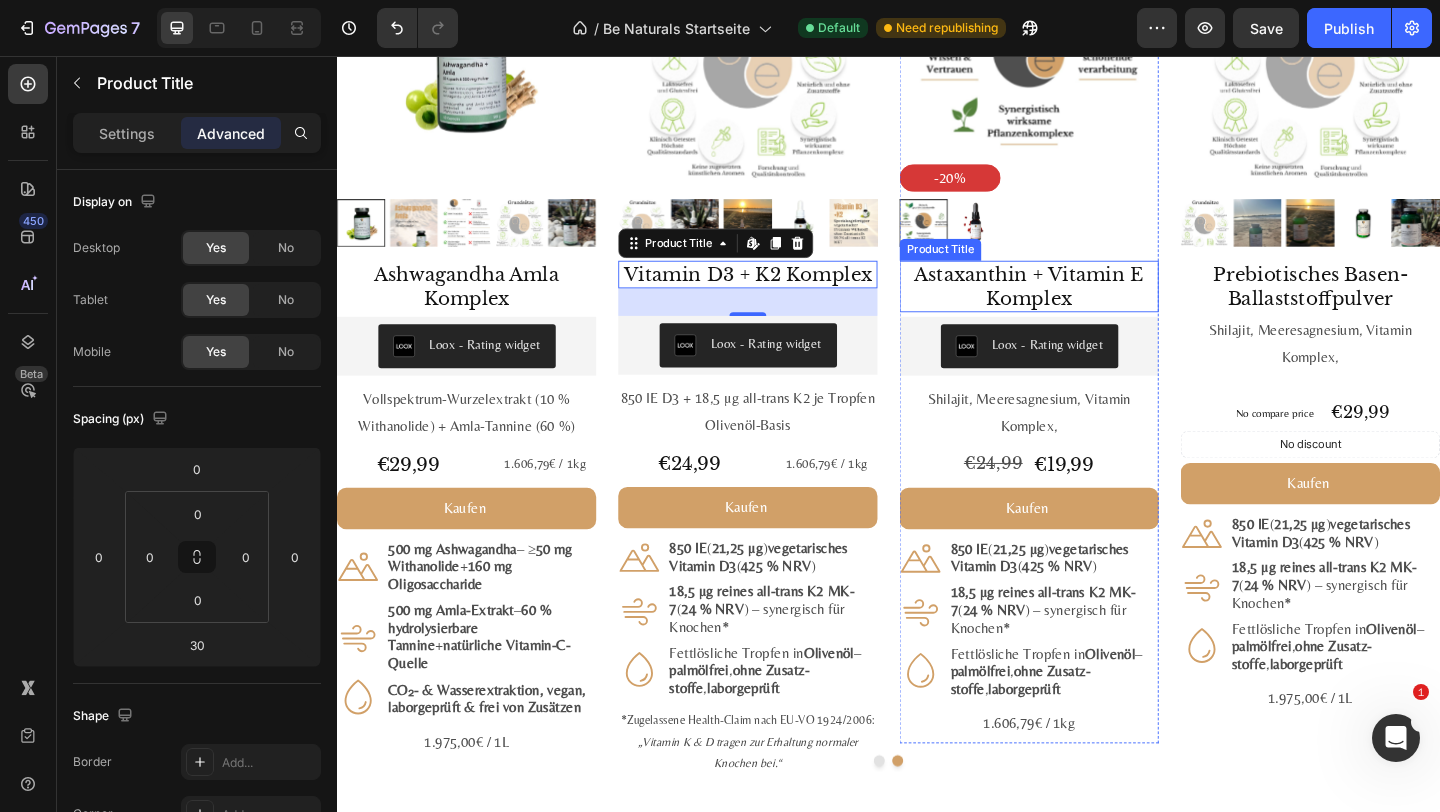 click on "Astaxanthin + Vitamin E Komplex" at bounding box center [1090, 306] 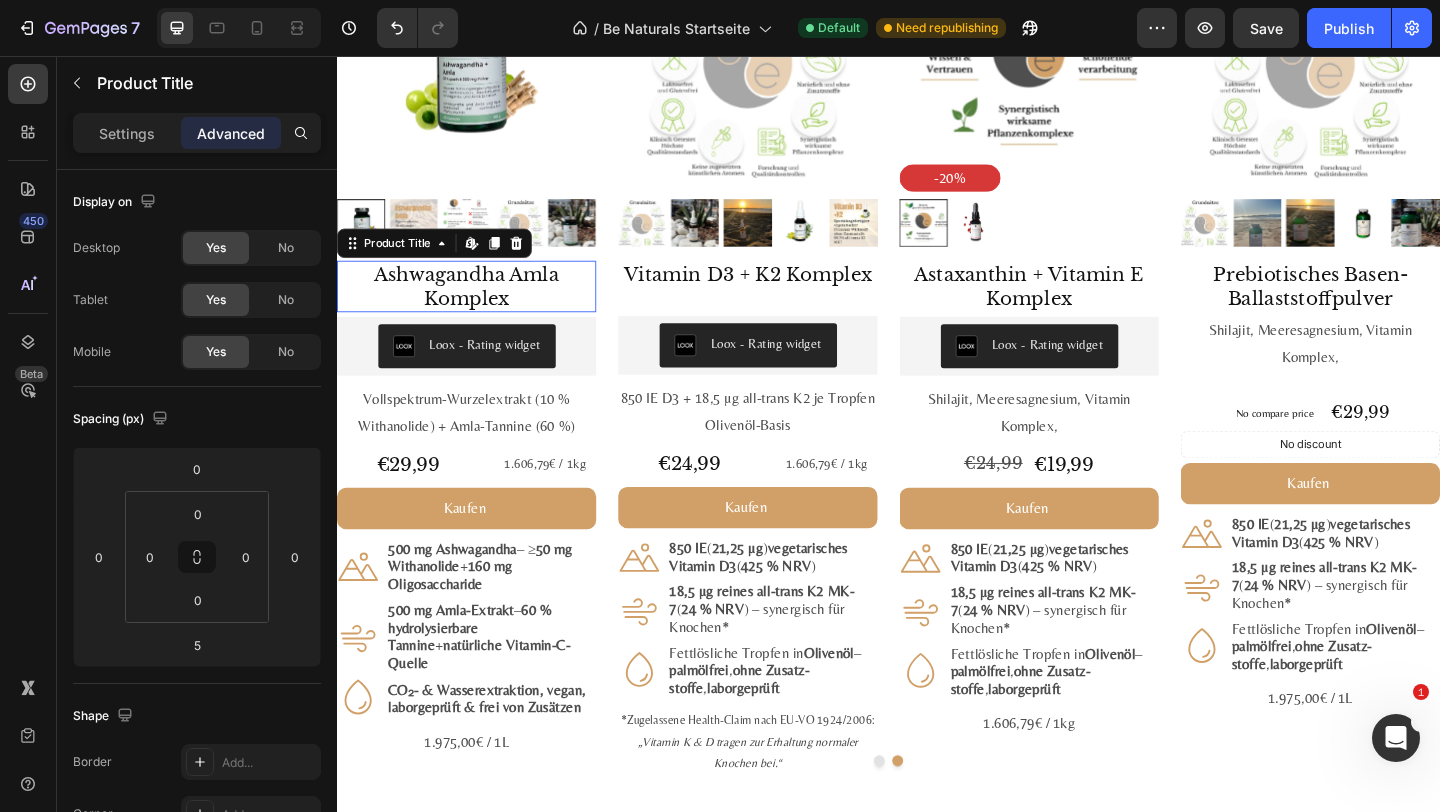 click on "Ashwagandha Amla Komplex" at bounding box center (478, 306) 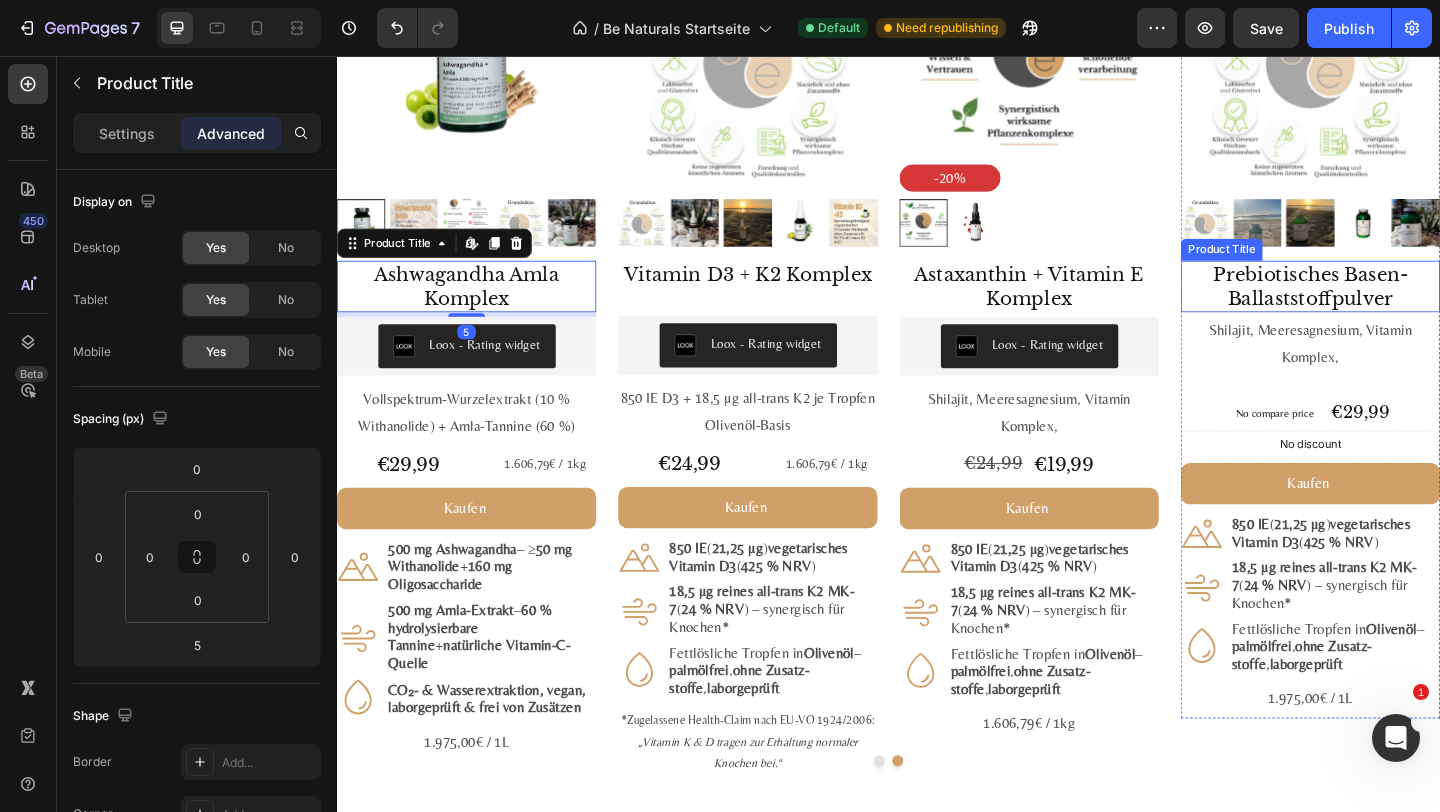 click on "Prebiotisches Basen-Ballaststoffpulver" at bounding box center [1396, 306] 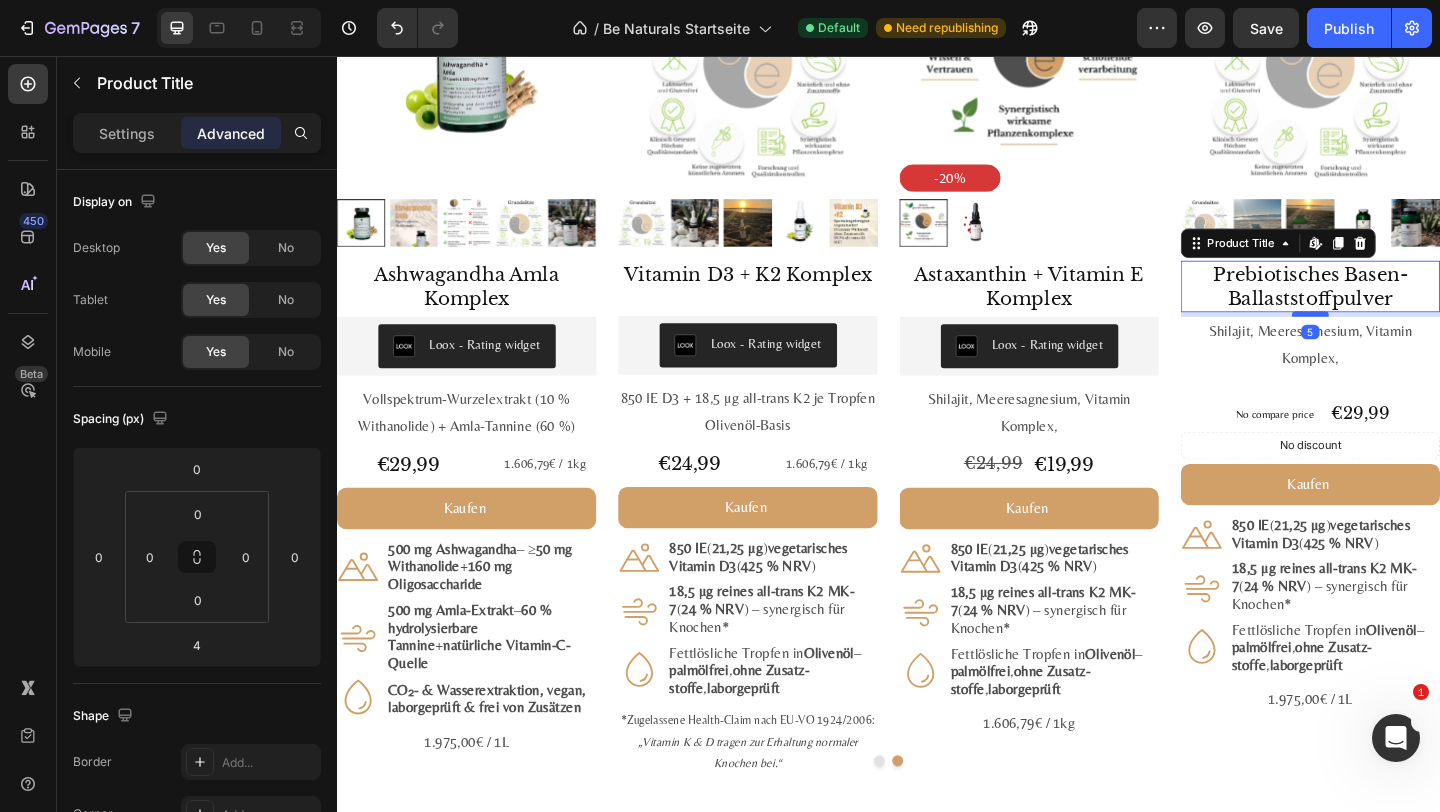 click at bounding box center (1396, 336) 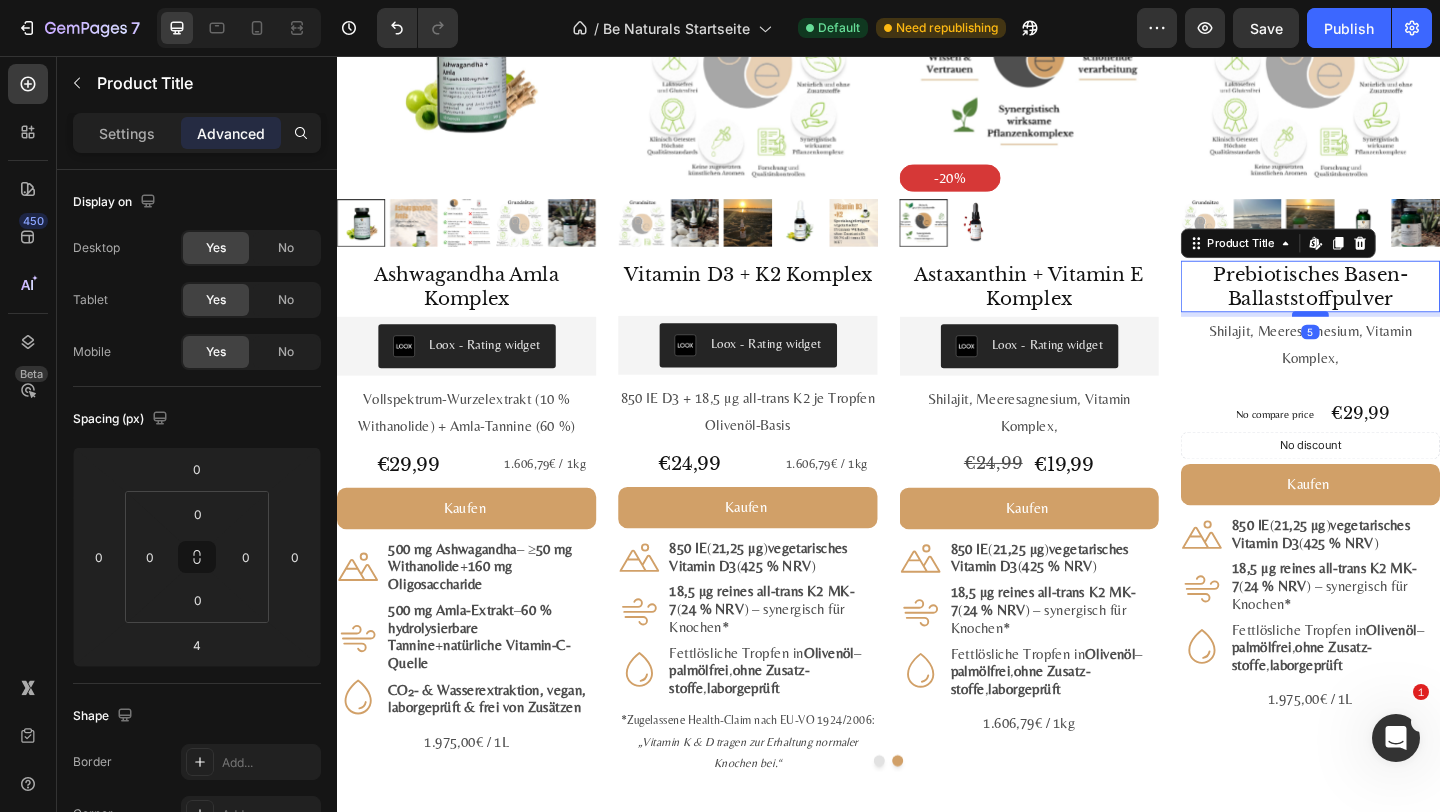 type on "5" 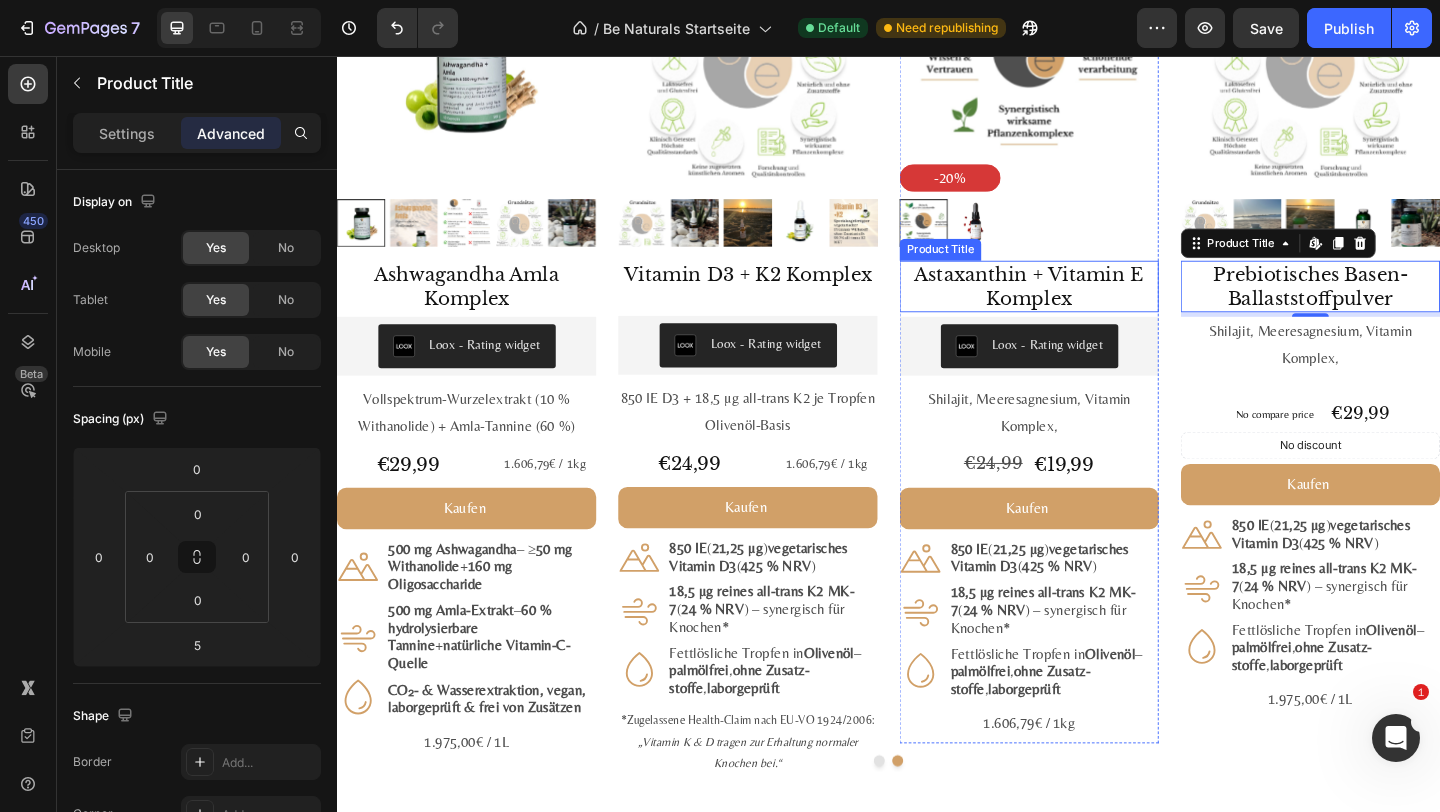 click on "Astaxanthin + Vitamin E Komplex" at bounding box center [1090, 306] 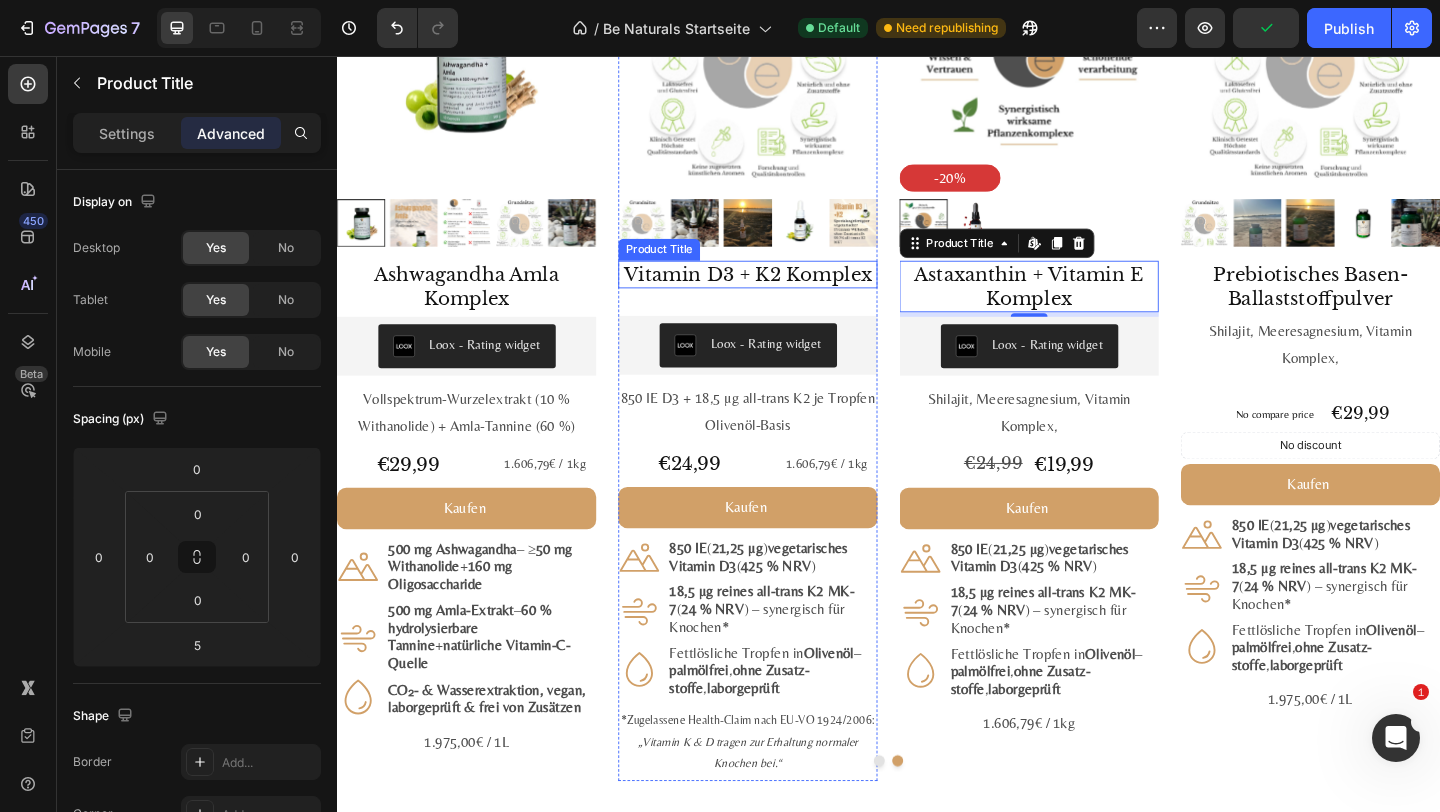 click on "Vitamin D3 + K2 Komplex" at bounding box center (784, 293) 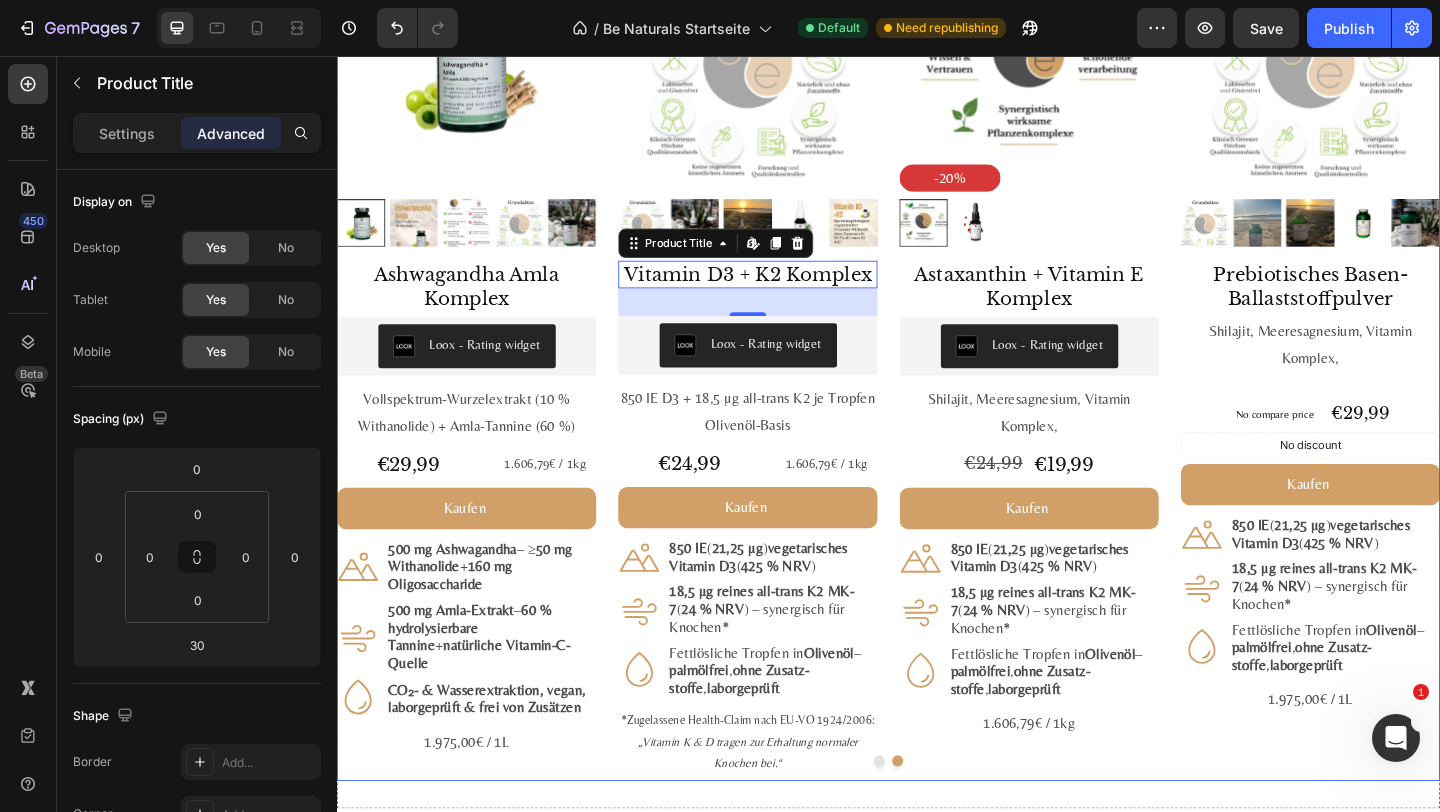 click on "#1 Bestseller Product Badge Product Images Astaxanthin, Lutein, Zeaxanthin Komplex Product Title Loox - Rating widget Loox Natürlicher Carotinoid-Komplex in Olivenöl, ohne Zusätze Text Block €29,99 Product Price Product Price 1.975,00€ / 1L Text Block Row Kaufen Add to Cart
Icon 8 mg Astaxanthin  +  20 mg Lutein  +  1 mg Zeaxanthin  je ml Text Block Row
Icon Fettlöslich :  hohe Bioverfügbarkeit  mit  Oliven - &  Zitronenöl Text Block Row
Icon Vegan, labor­geprüft & ohne Zusatz­stoffe Text Block Row Row 1.975,00€ / 1L Text Block Product #2 Bestseller Product Badge Product Images Mumijo MG Komplex Product Title Loox - Rating widget Loox Himalaya-Shilajit + Meeres­magnesium + 13 Pflanzen­vitamine Text Block €39,99 Product Price Product Price 1.606,79€ / 1kg Text Block Row Kaufen Add to Cart
Icon 200 mg Himalaya-Shilajit reich an Fulvin­säuren Text Block Row
Icon 76 % NRV Magnesium – trägt zu   bei* Row Icon" at bounding box center [937, 382] 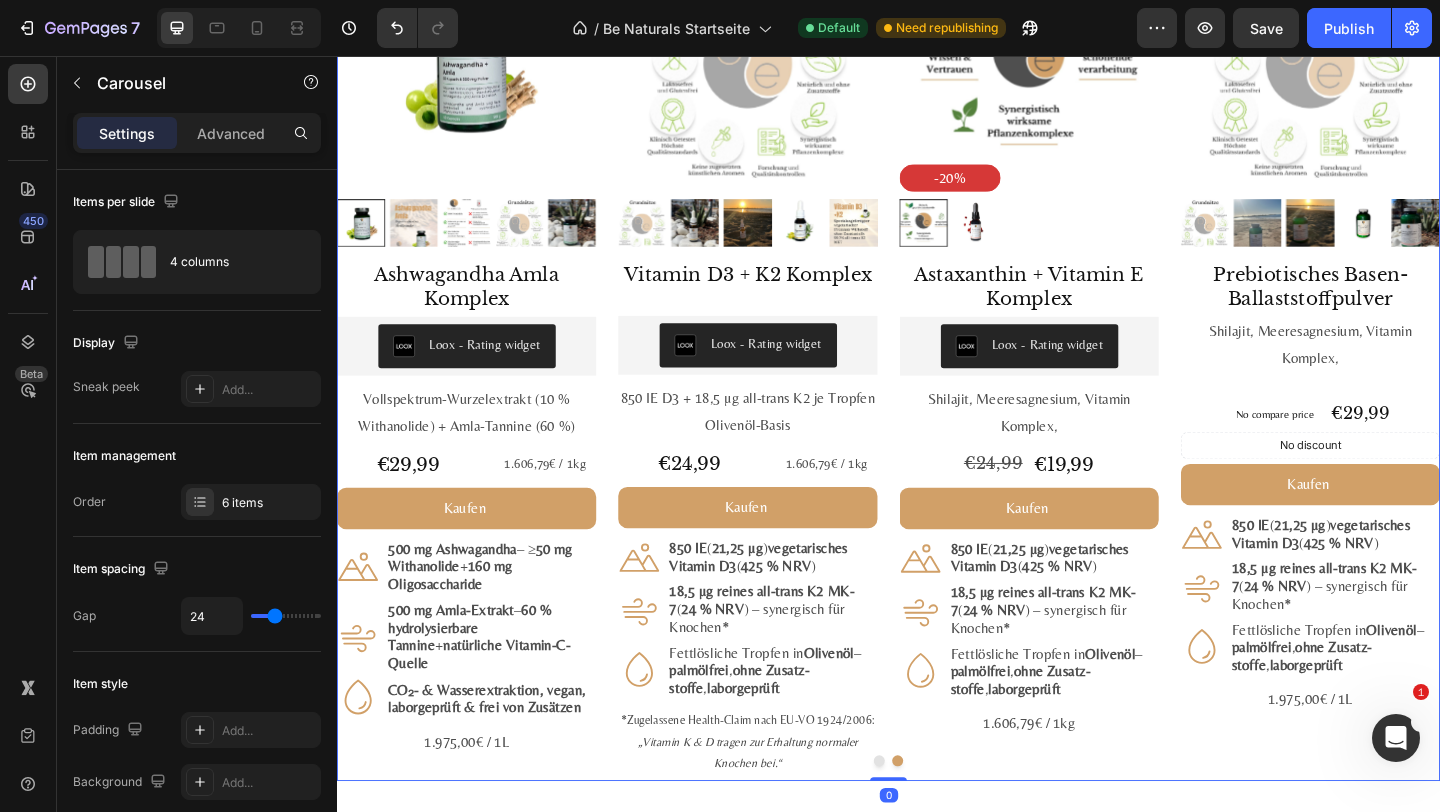 click on "Loox - Rating widget" at bounding box center [478, 371] 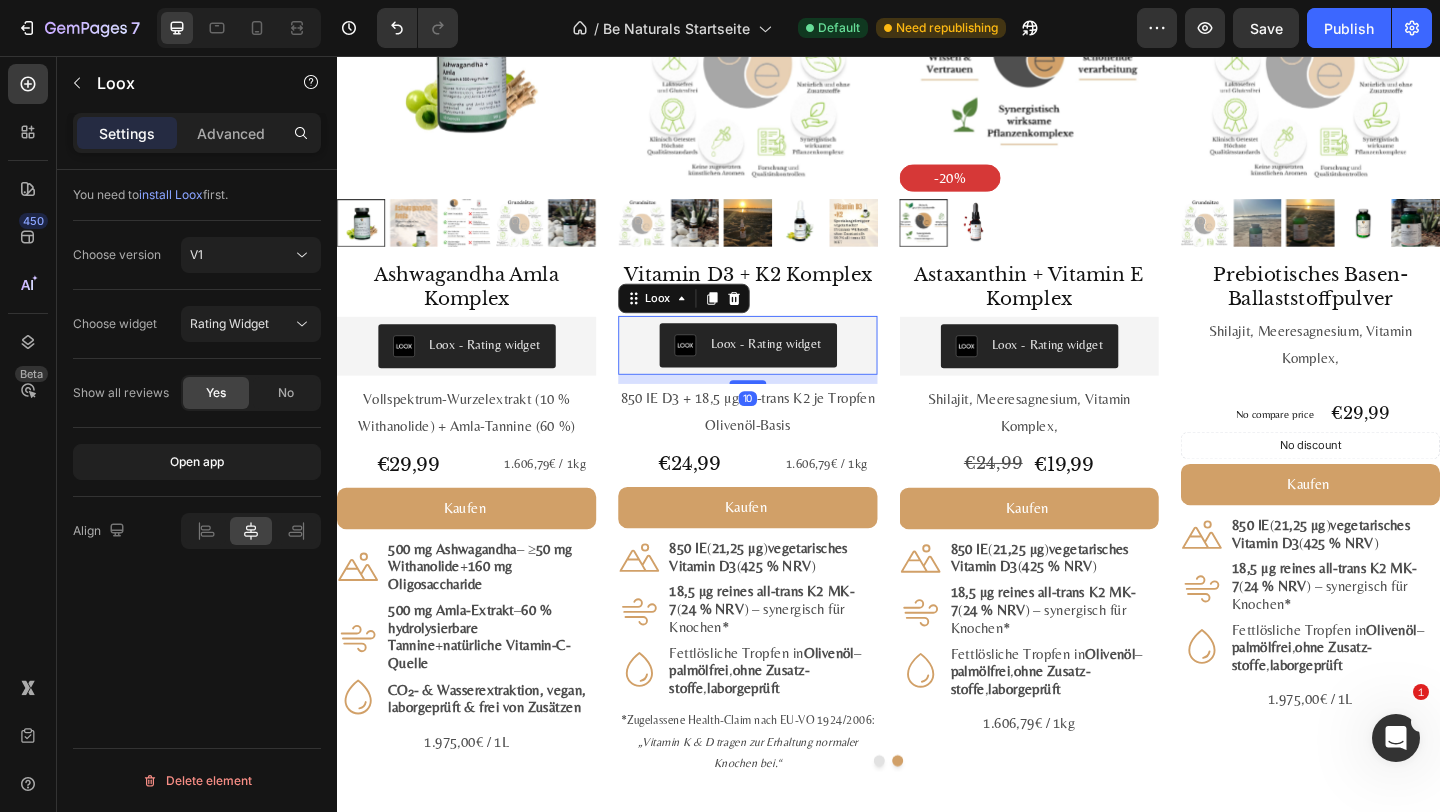 click at bounding box center [716, 370] 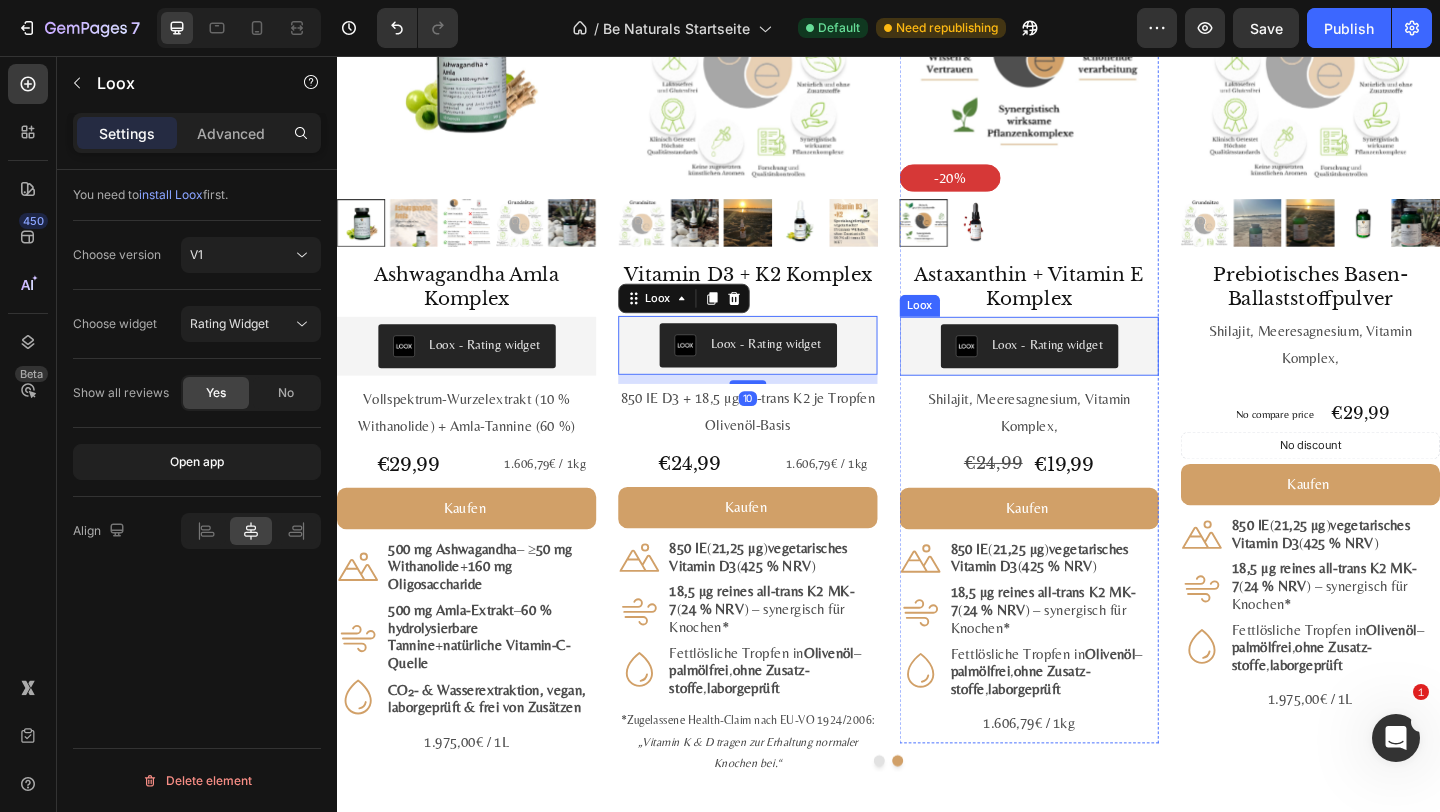 click on "Loox - Rating widget" at bounding box center (1090, 371) 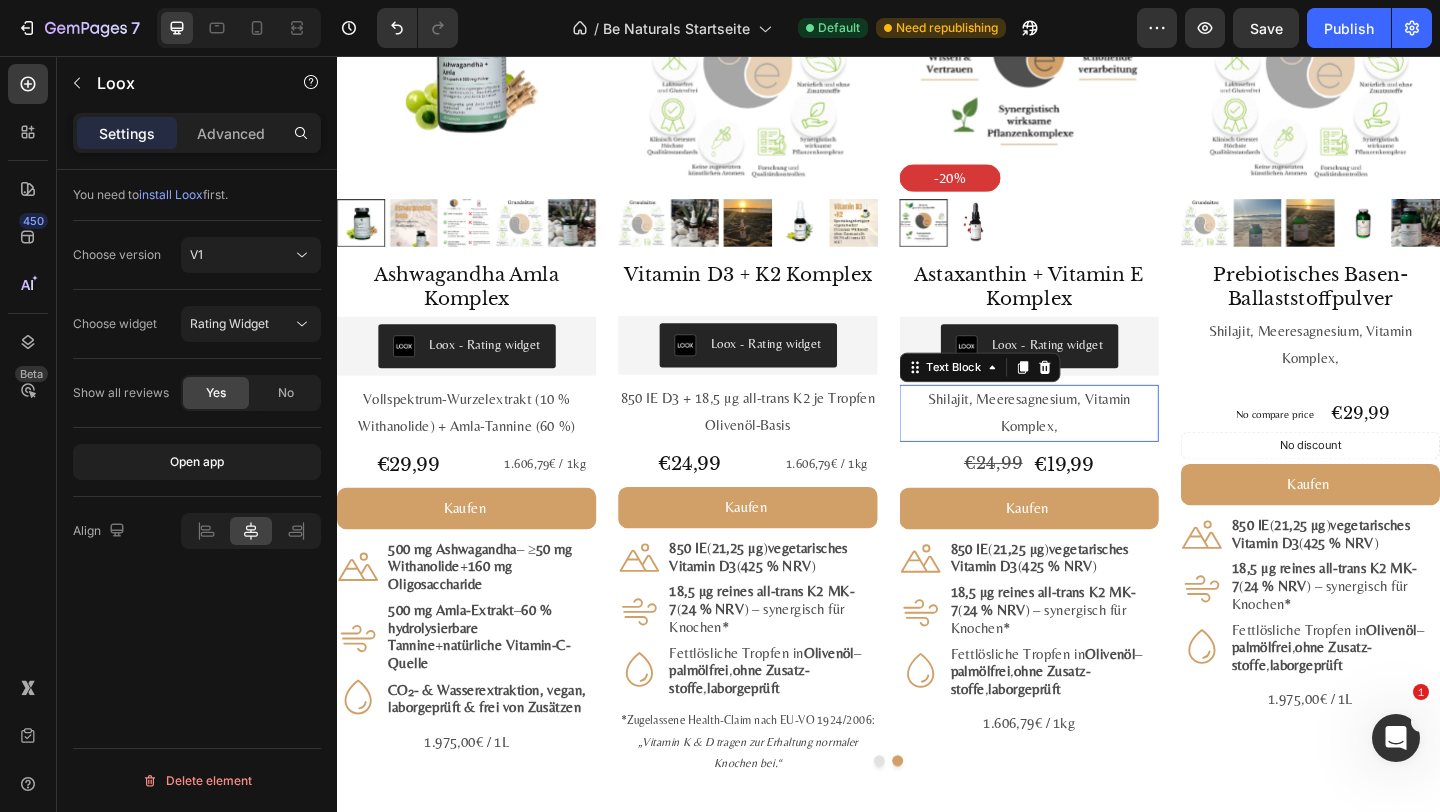 click on "Shilajit, Meeresagnesium, Vitamin Komplex," at bounding box center [1090, 444] 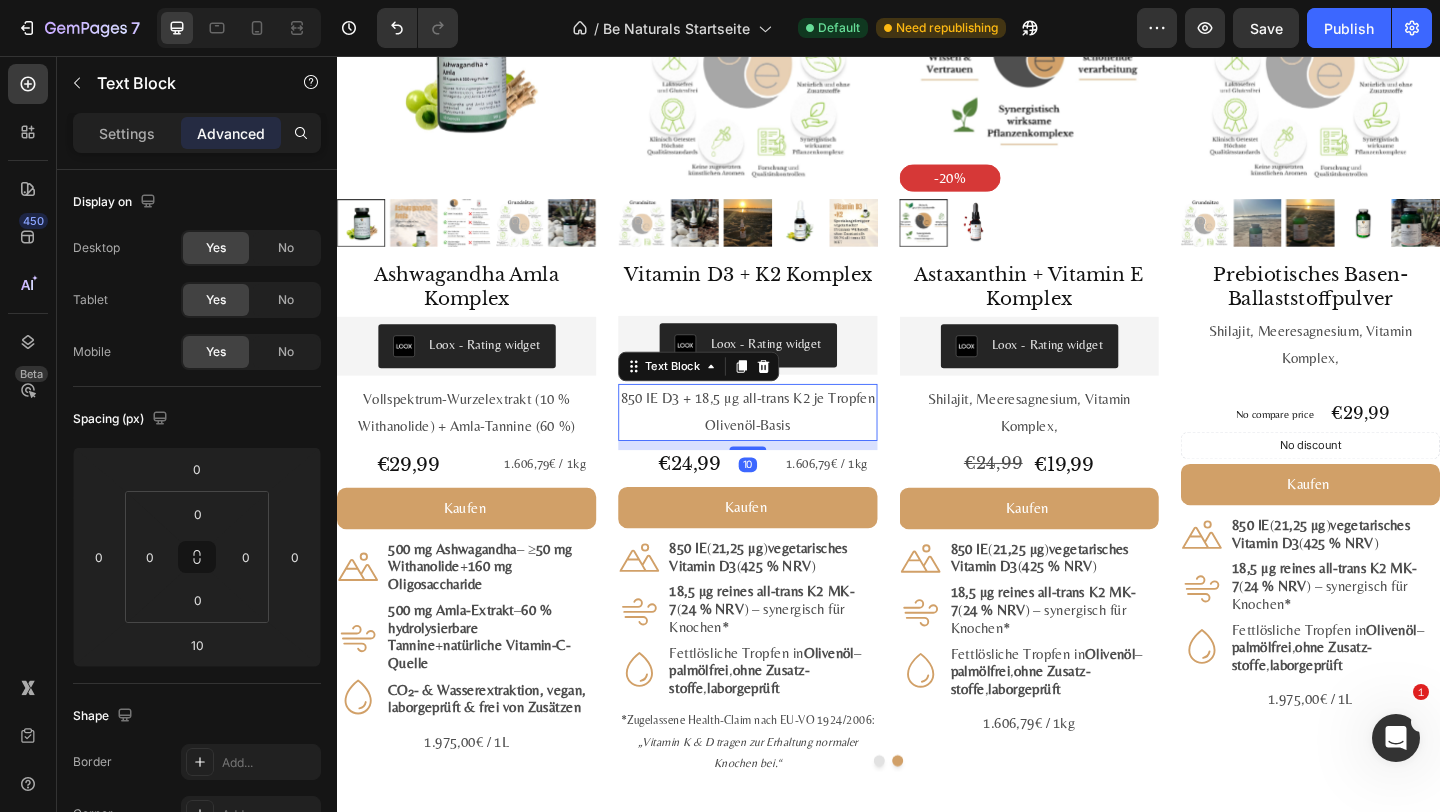click on "Olivenöl-Basis" at bounding box center [784, 457] 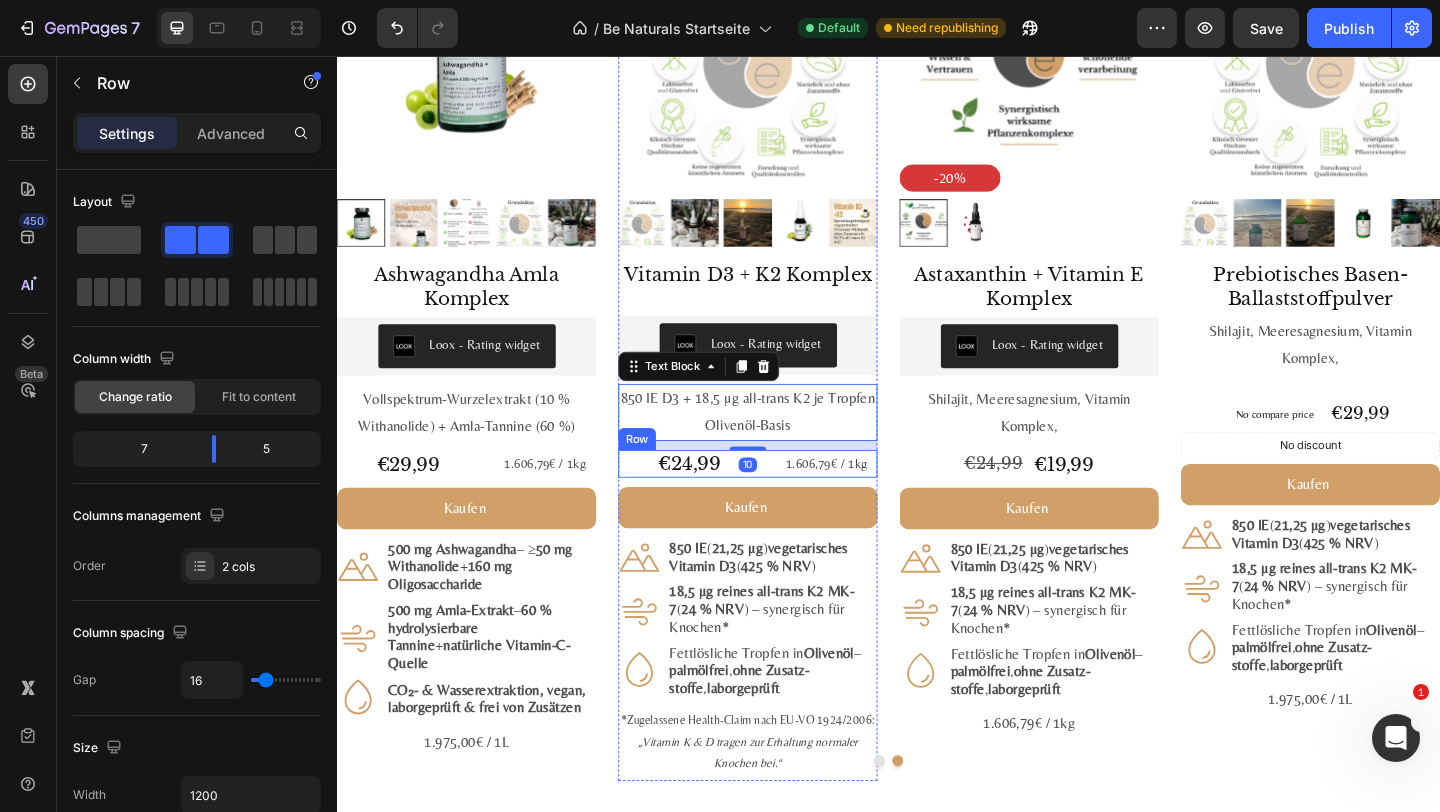 click on "€24,99 Product Price Product Price 1.606,79€ / 1kg Text Block Row" at bounding box center (784, 499) 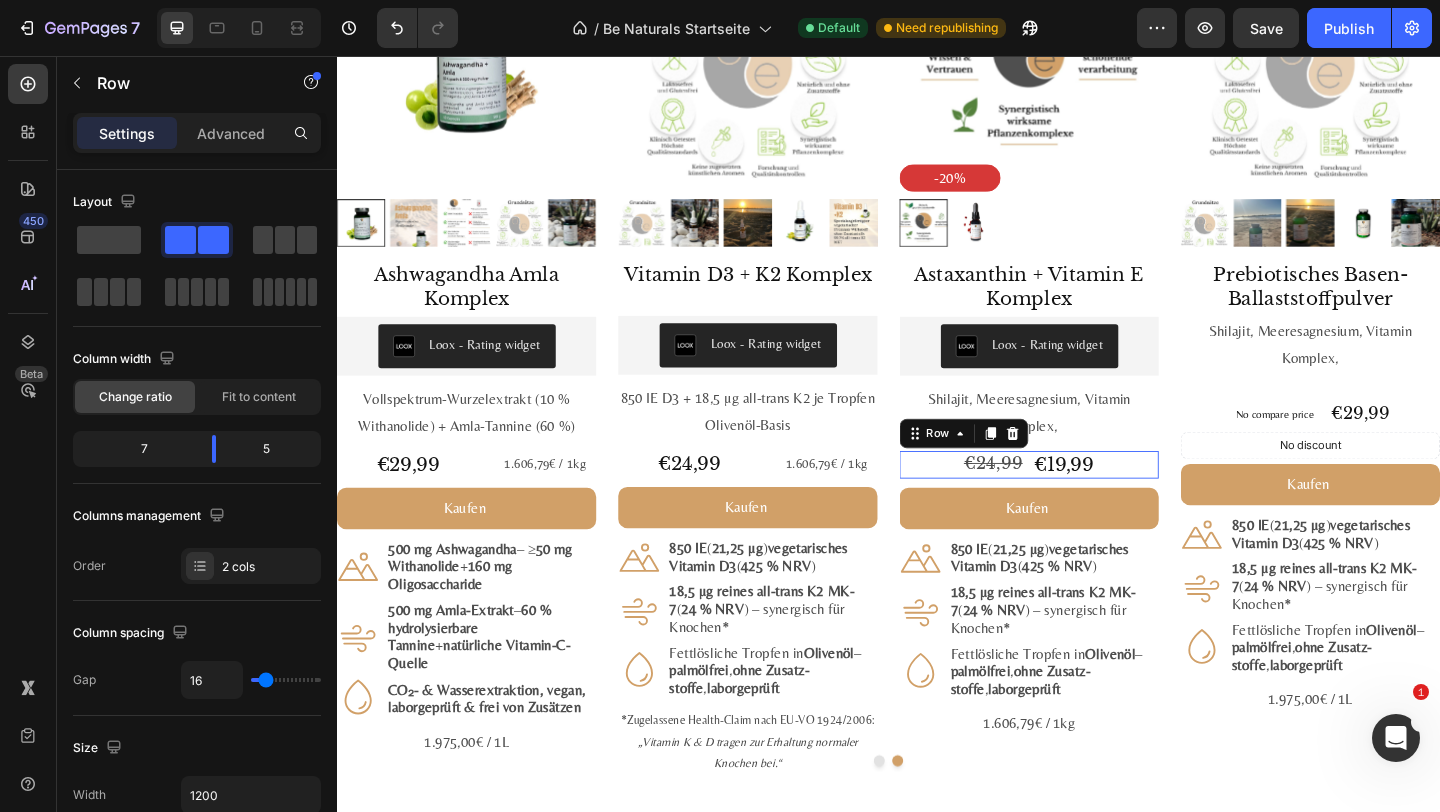 click on "€24,99 Product Price Product Price €19,99 Product Price Product Price Row 0" at bounding box center [1090, 500] 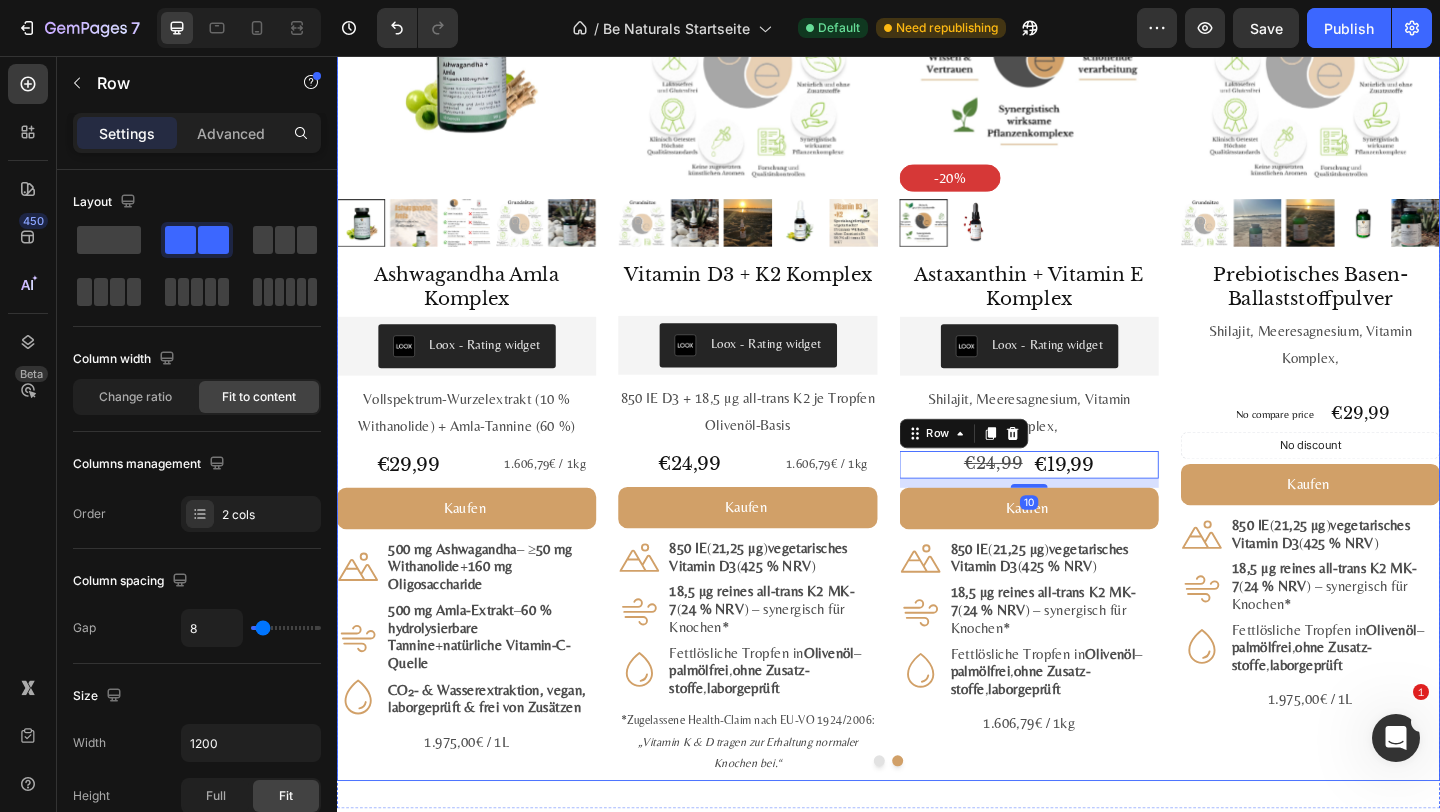 click on "#1 Bestseller Product Badge Product Images Astaxanthin, Lutein, Zeaxanthin Komplex Product Title Loox - Rating widget Loox Natürlicher Carotinoid-Komplex in Olivenöl, ohne Zusätze Text Block €29,99 Product Price Product Price 1.975,00€ / 1L Text Block Row Kaufen Add to Cart
Icon 8 mg Astaxanthin  +  20 mg Lutein  +  1 mg Zeaxanthin  je ml Text Block Row
Icon Fettlöslich :  hohe Bioverfügbarkeit  mit  Oliven - &  Zitronenöl Text Block Row
Icon Vegan, labor­geprüft & ohne Zusatz­stoffe Text Block Row Row 1.975,00€ / 1L Text Block Product #2 Bestseller Product Badge Product Images Mumijo MG Komplex Product Title Loox - Rating widget Loox Himalaya-Shilajit + Meeres­magnesium + 13 Pflanzen­vitamine Text Block €39,99 Product Price Product Price 1.606,79€ / 1kg Text Block Row Kaufen Add to Cart
Icon 200 mg Himalaya-Shilajit reich an Fulvin­säuren Text Block Row
Icon 76 % NRV Magnesium – trägt zu   bei* Row Icon" at bounding box center (937, 382) 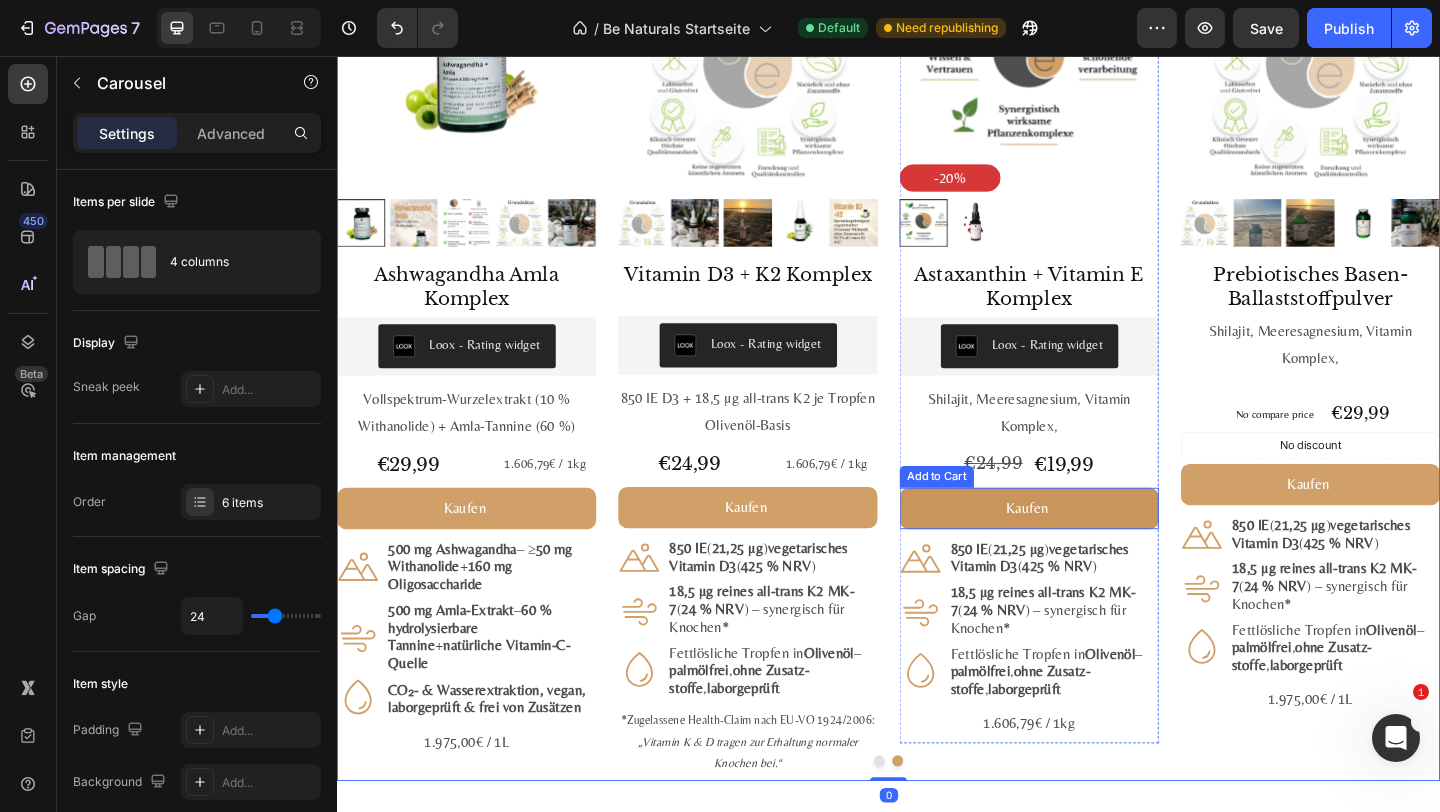 click on "Kaufen" at bounding box center (1090, 547) 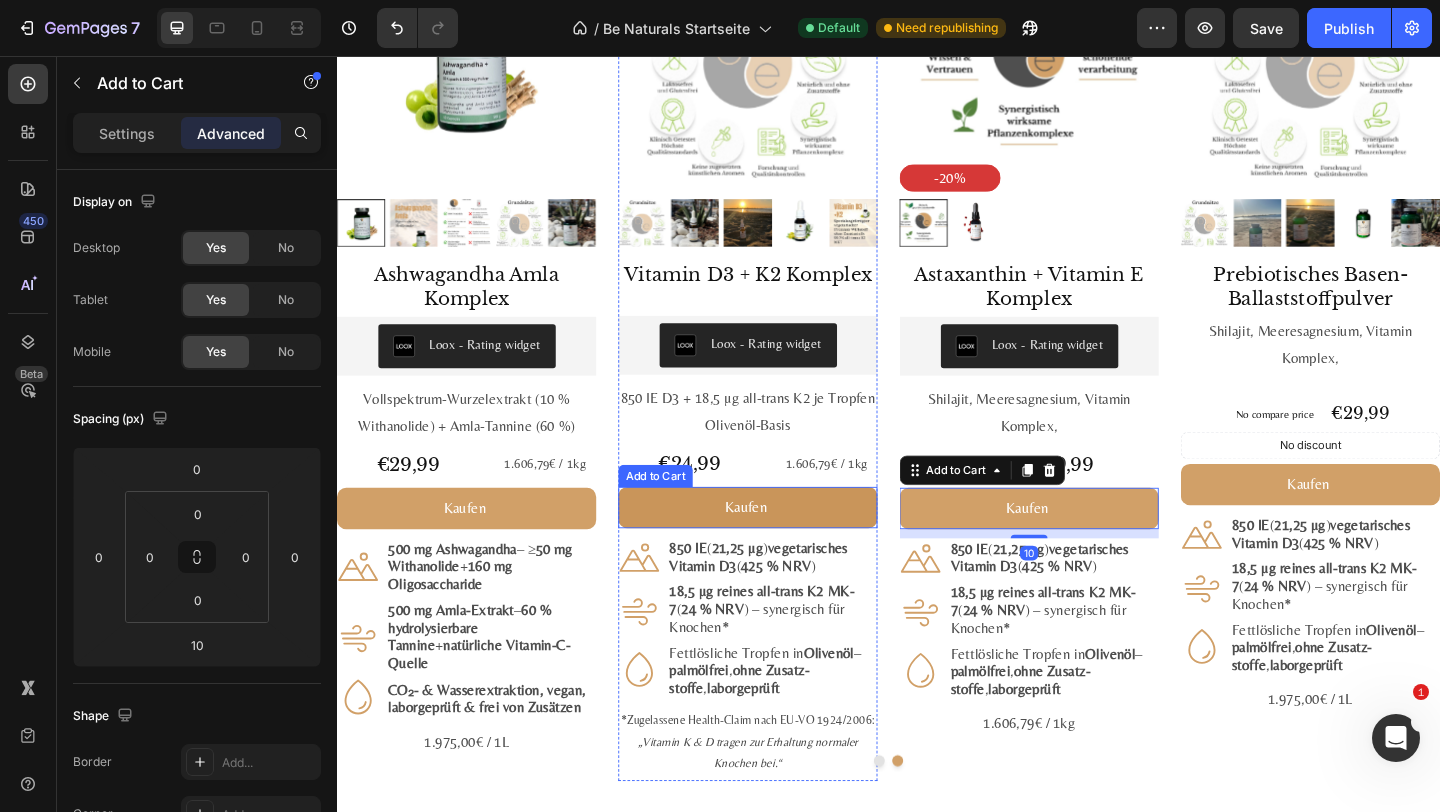 click on "Kaufen" at bounding box center (784, 546) 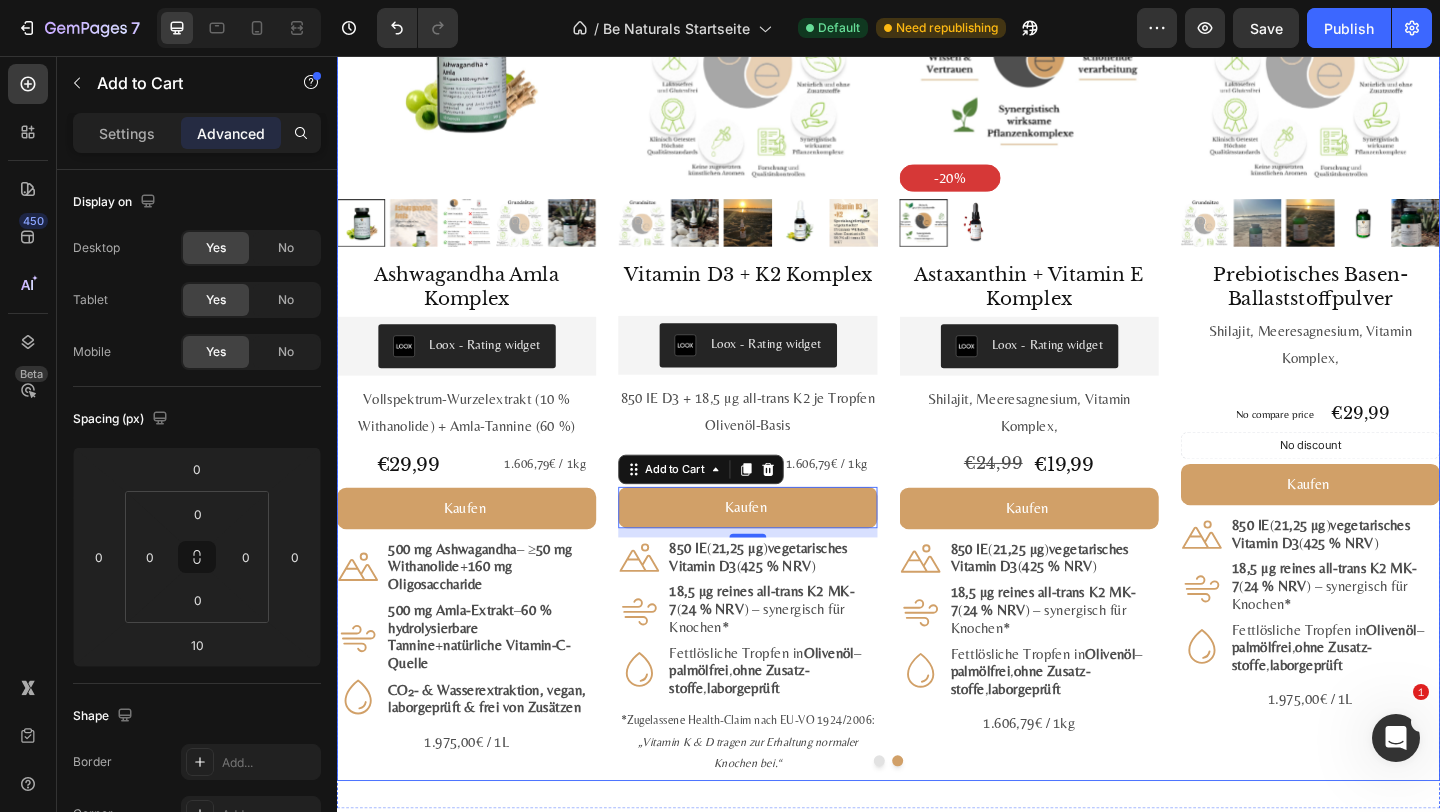 click on "#1 Bestseller Product Badge Product Images Astaxanthin, Lutein, Zeaxanthin Komplex Product Title Loox - Rating widget Loox Natürlicher Carotinoid-Komplex in Olivenöl, ohne Zusätze Text Block €29,99 Product Price Product Price 1.975,00€ / 1L Text Block Row Kaufen Add to Cart
Icon 8 mg Astaxanthin  +  20 mg Lutein  +  1 mg Zeaxanthin  je ml Text Block Row
Icon Fettlöslich :  hohe Bioverfügbarkeit  mit  Oliven - &  Zitronenöl Text Block Row
Icon Vegan, labor­geprüft & ohne Zusatz­stoffe Text Block Row Row 1.975,00€ / 1L Text Block Product #2 Bestseller Product Badge Product Images Mumijo MG Komplex Product Title Loox - Rating widget Loox Himalaya-Shilajit + Meeres­magnesium + 13 Pflanzen­vitamine Text Block €39,99 Product Price Product Price 1.606,79€ / 1kg Text Block Row Kaufen Add to Cart
Icon 200 mg Himalaya-Shilajit reich an Fulvin­säuren Text Block Row
Icon 76 % NRV Magnesium – trägt zu   bei* Row Icon" at bounding box center [937, 382] 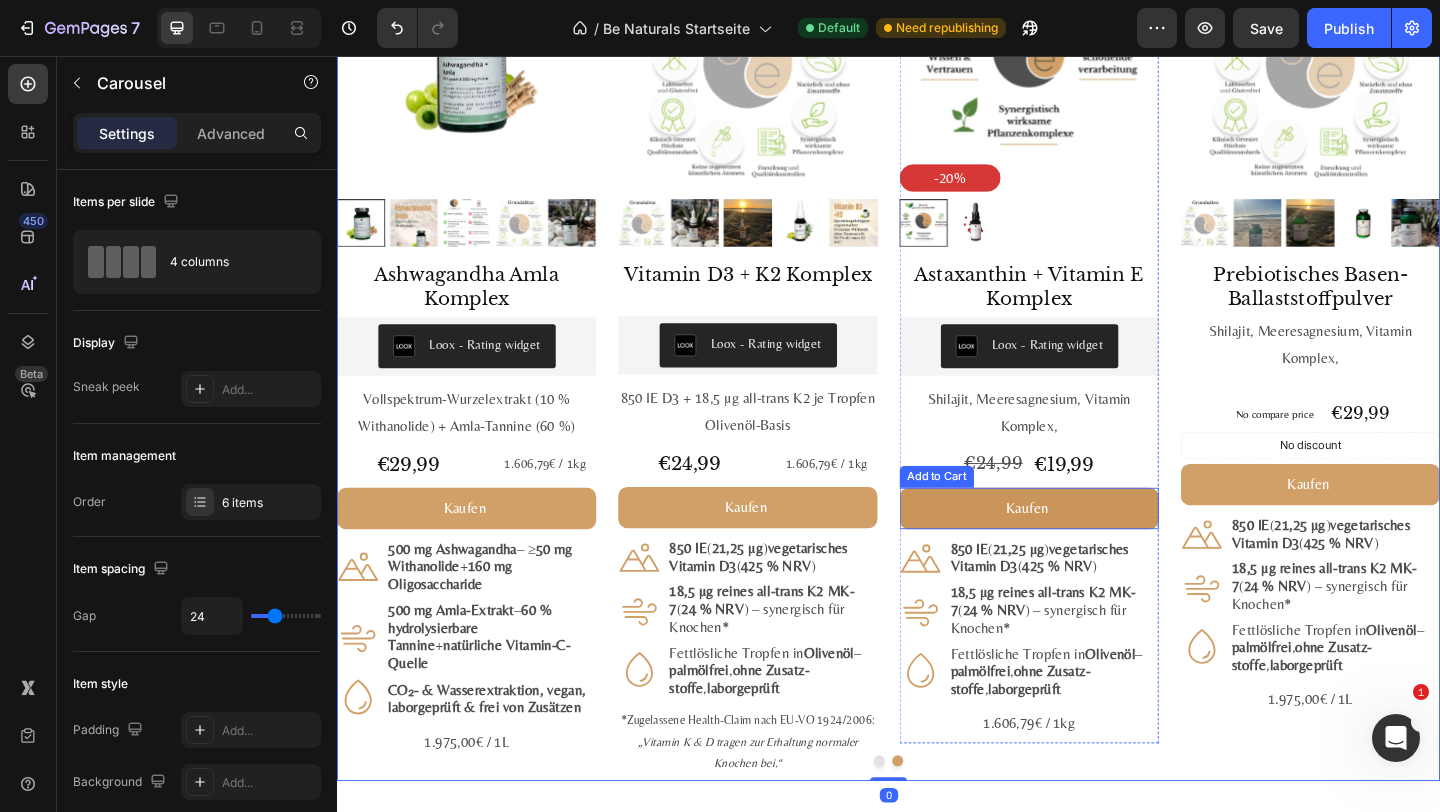 click on "Kaufen" at bounding box center (1090, 547) 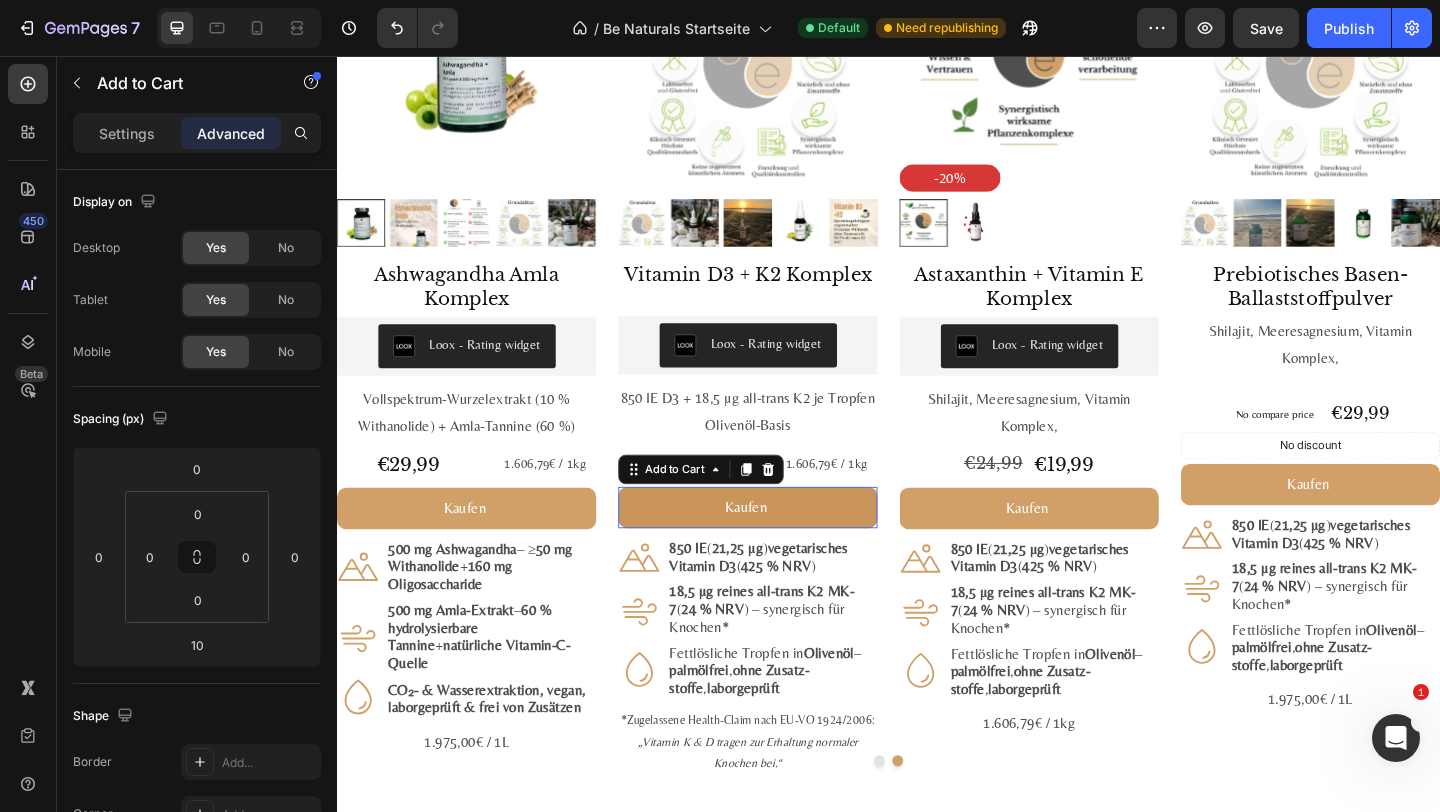 click on "Kaufen" at bounding box center [784, 546] 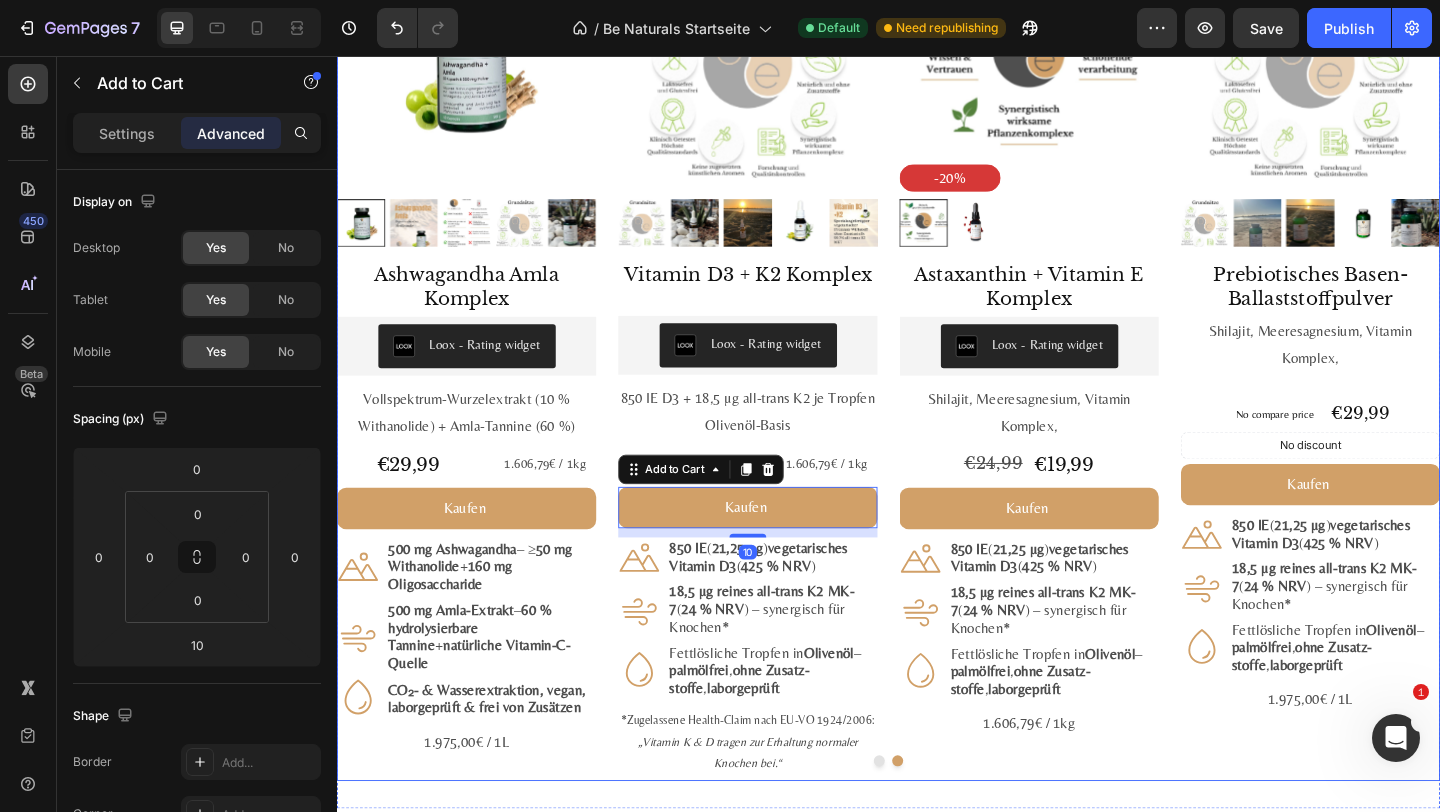 click on "#1 Bestseller Product Badge Product Images Astaxanthin, Lutein, Zeaxanthin Komplex Product Title Loox - Rating widget Loox Natürlicher Carotinoid-Komplex in Olivenöl, ohne Zusätze Text Block €29,99 Product Price Product Price 1.975,00€ / 1L Text Block Row Kaufen Add to Cart
Icon 8 mg Astaxanthin  +  20 mg Lutein  +  1 mg Zeaxanthin  je ml Text Block Row
Icon Fettlöslich :  hohe Bioverfügbarkeit  mit  Oliven - &  Zitronenöl Text Block Row
Icon Vegan, labor­geprüft & ohne Zusatz­stoffe Text Block Row Row 1.975,00€ / 1L Text Block Product #2 Bestseller Product Badge Product Images Mumijo MG Komplex Product Title Loox - Rating widget Loox Himalaya-Shilajit + Meeres­magnesium + 13 Pflanzen­vitamine Text Block €39,99 Product Price Product Price 1.606,79€ / 1kg Text Block Row Kaufen Add to Cart
Icon 200 mg Himalaya-Shilajit reich an Fulvin­säuren Text Block Row
Icon 76 % NRV Magnesium – trägt zu   bei* Row Icon" at bounding box center (937, 382) 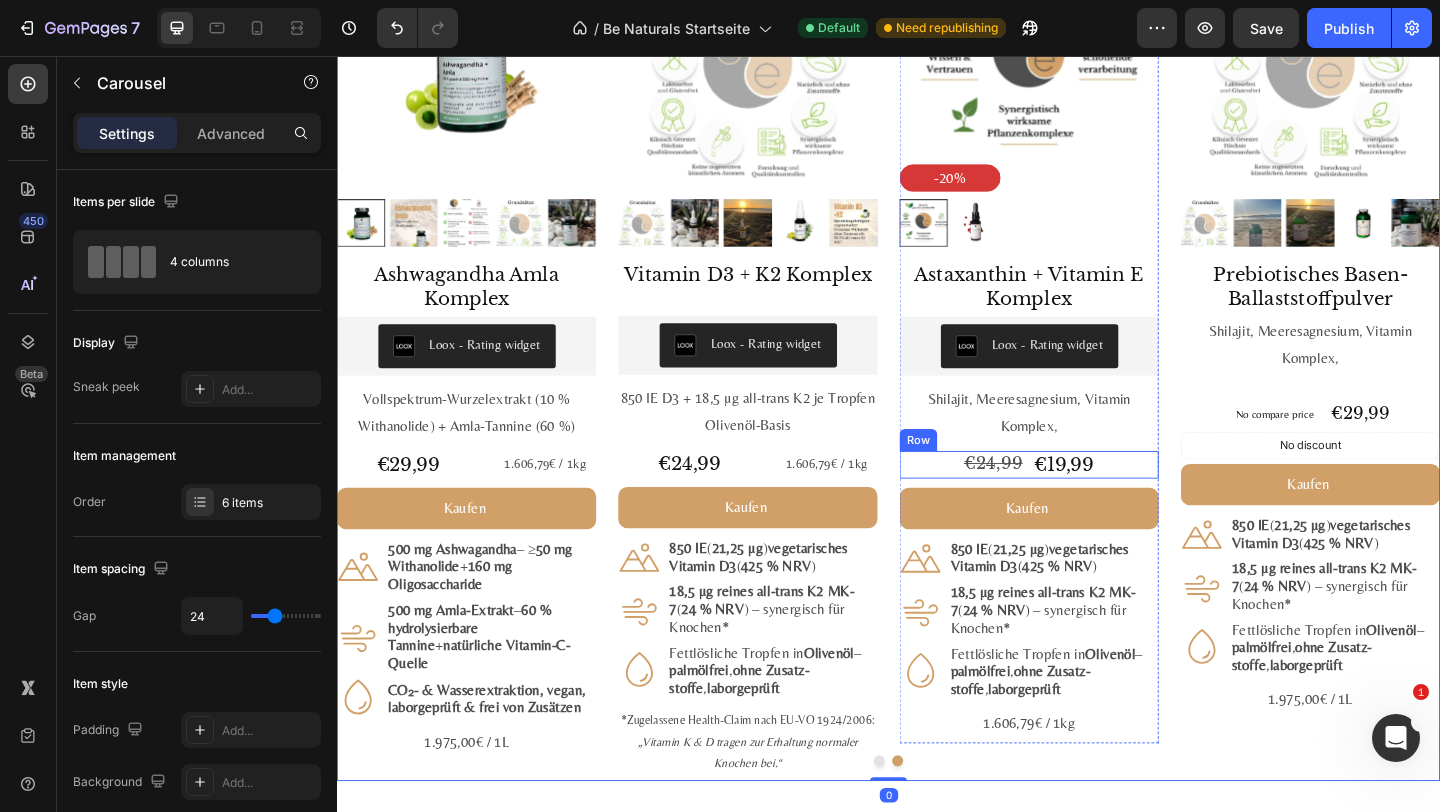 click on "€24,99 Product Price Product Price €19,99 Product Price Product Price Row" at bounding box center (1090, 500) 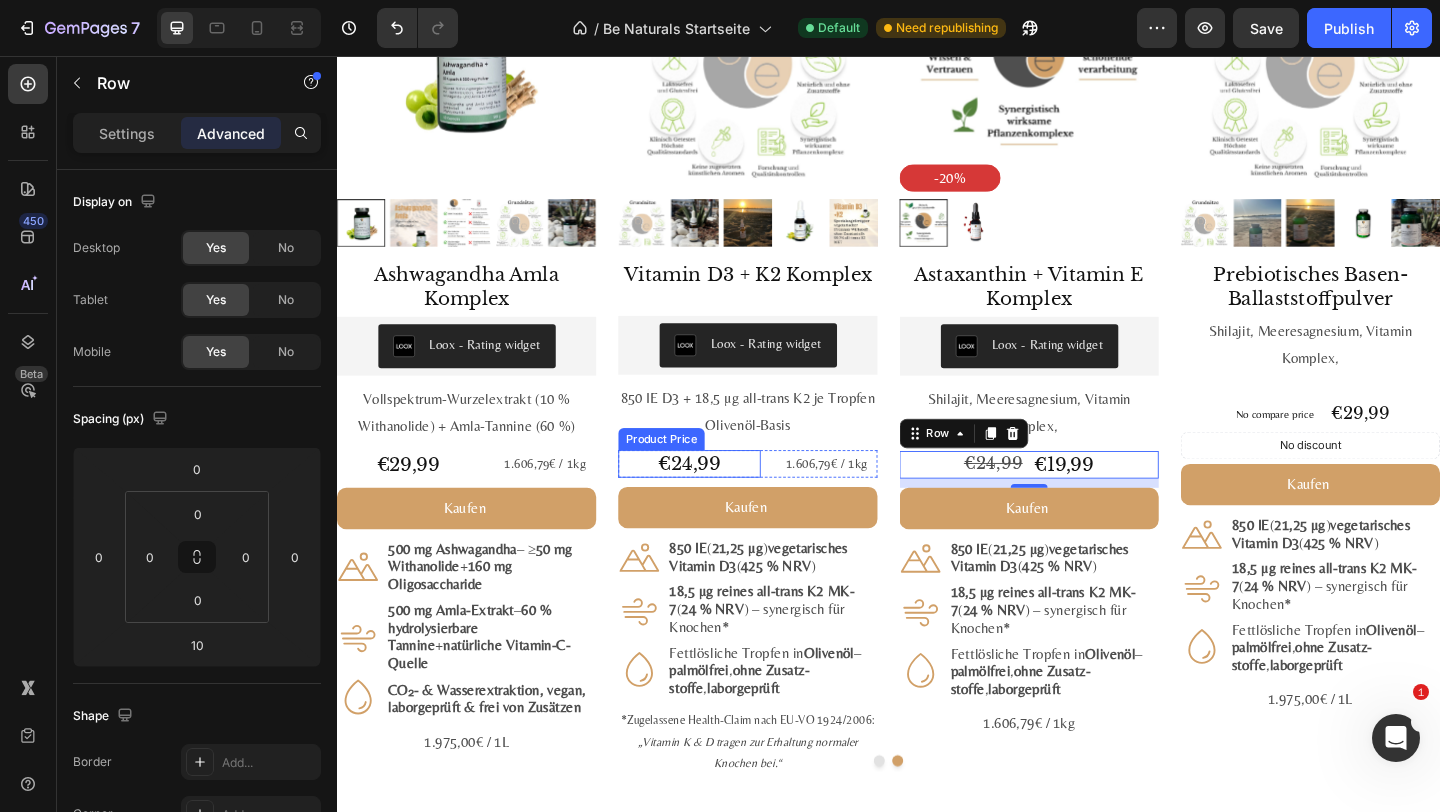 click on "€24,99" at bounding box center [720, 499] 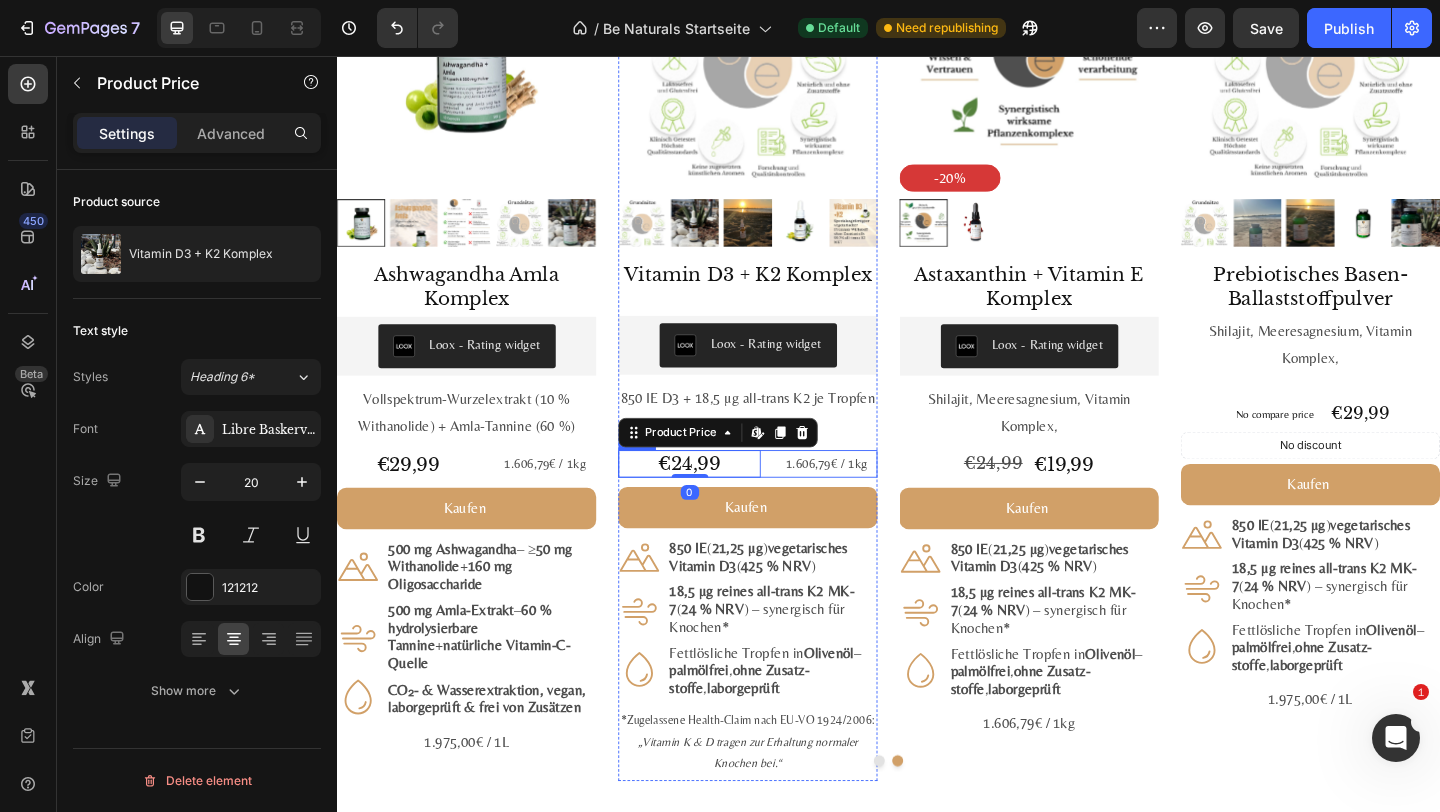 click on "€24,99 Product Price Edit content in Shopify 0 Product Price Edit content in Shopify 0 1.606,79€ / 1kg Text Block Row" at bounding box center (784, 499) 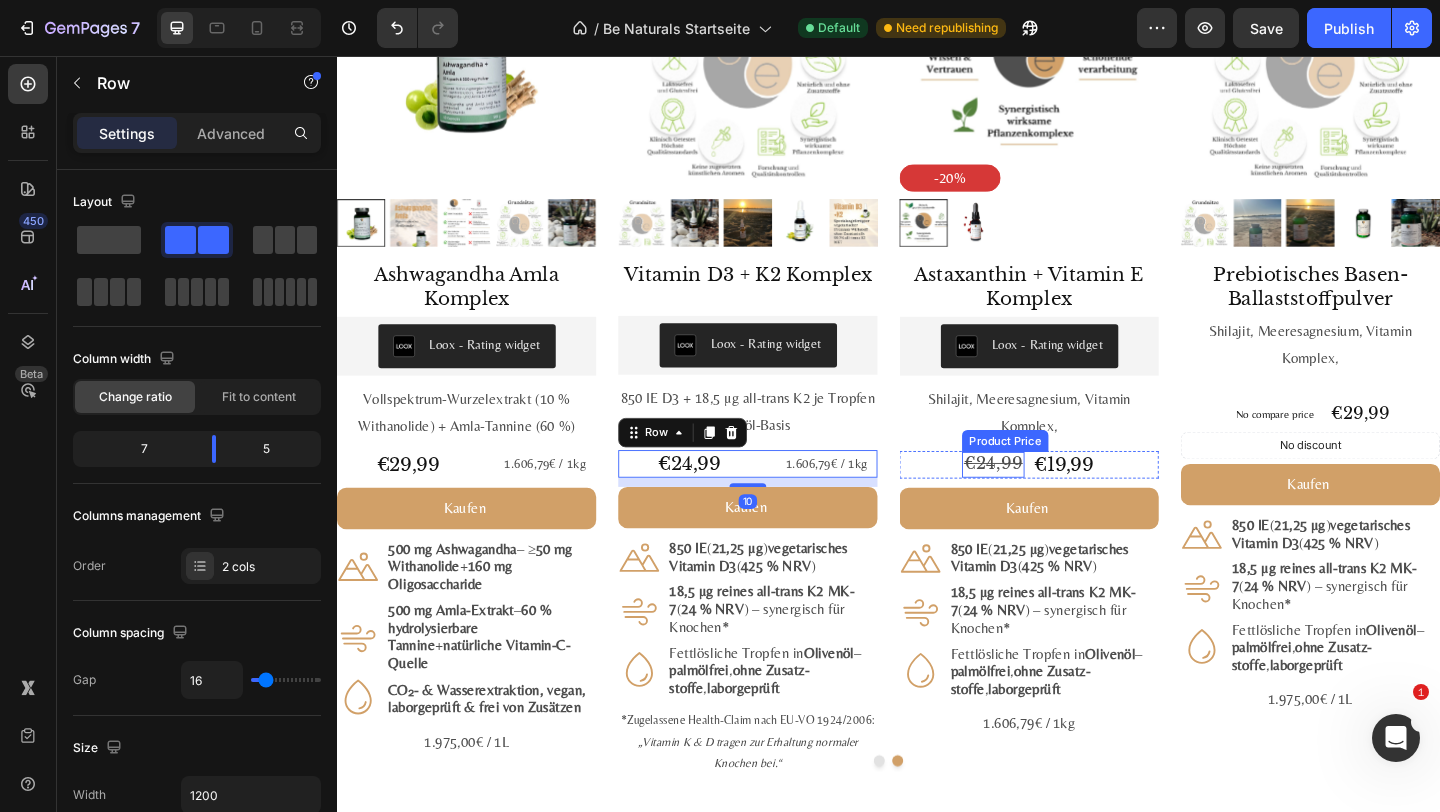 click on "€24,99" at bounding box center (1051, 499) 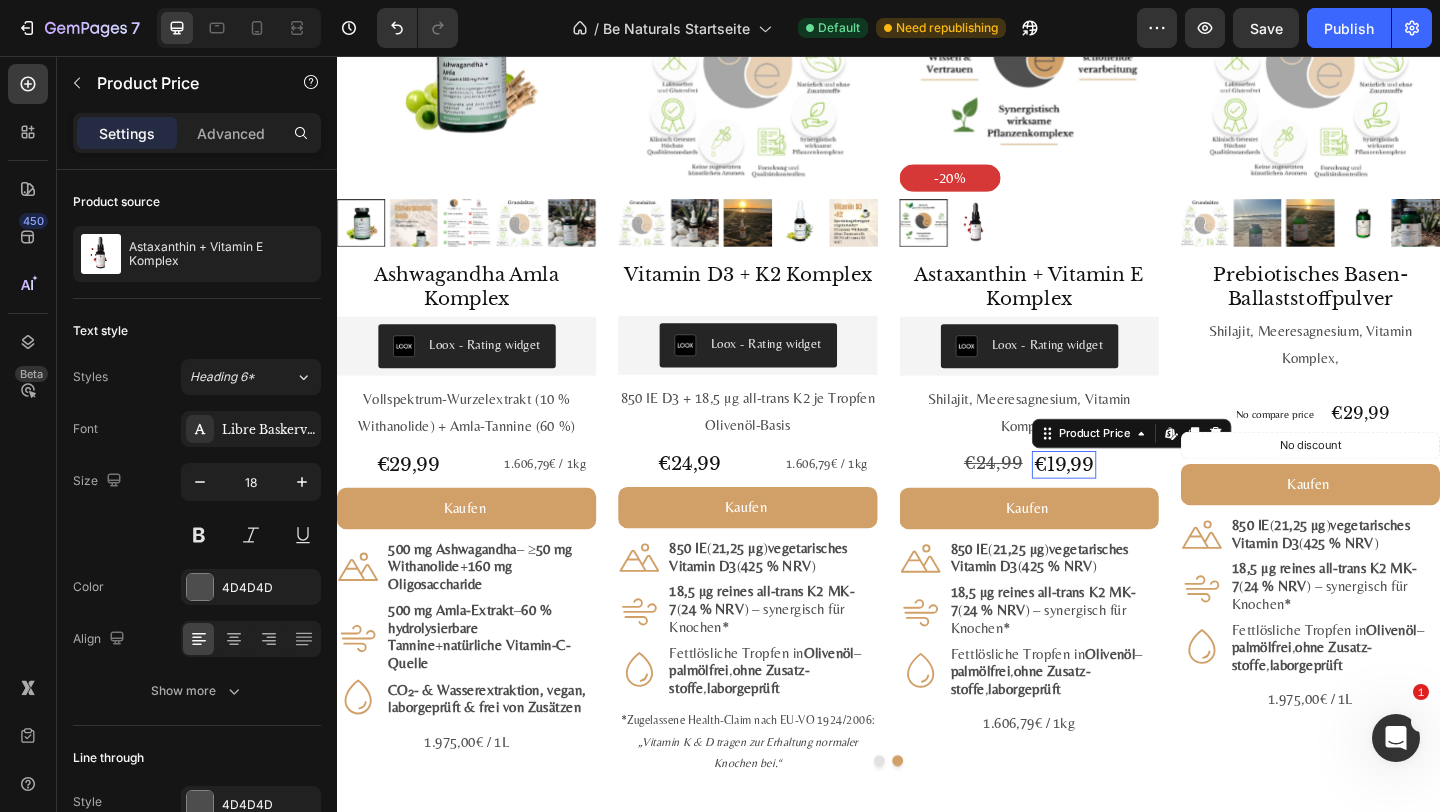 click on "€19,99" at bounding box center (1128, 500) 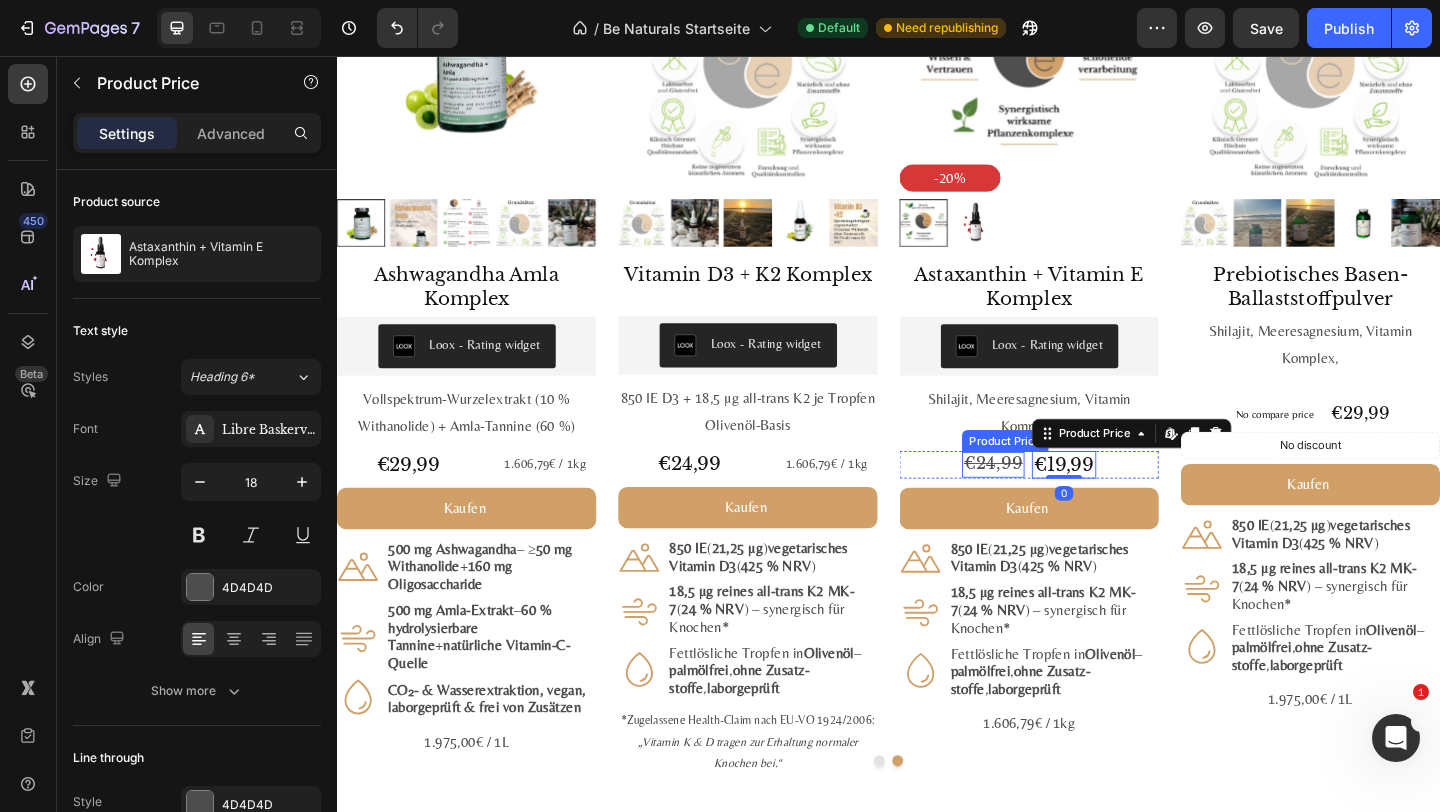 click on "€24,99" at bounding box center [1051, 499] 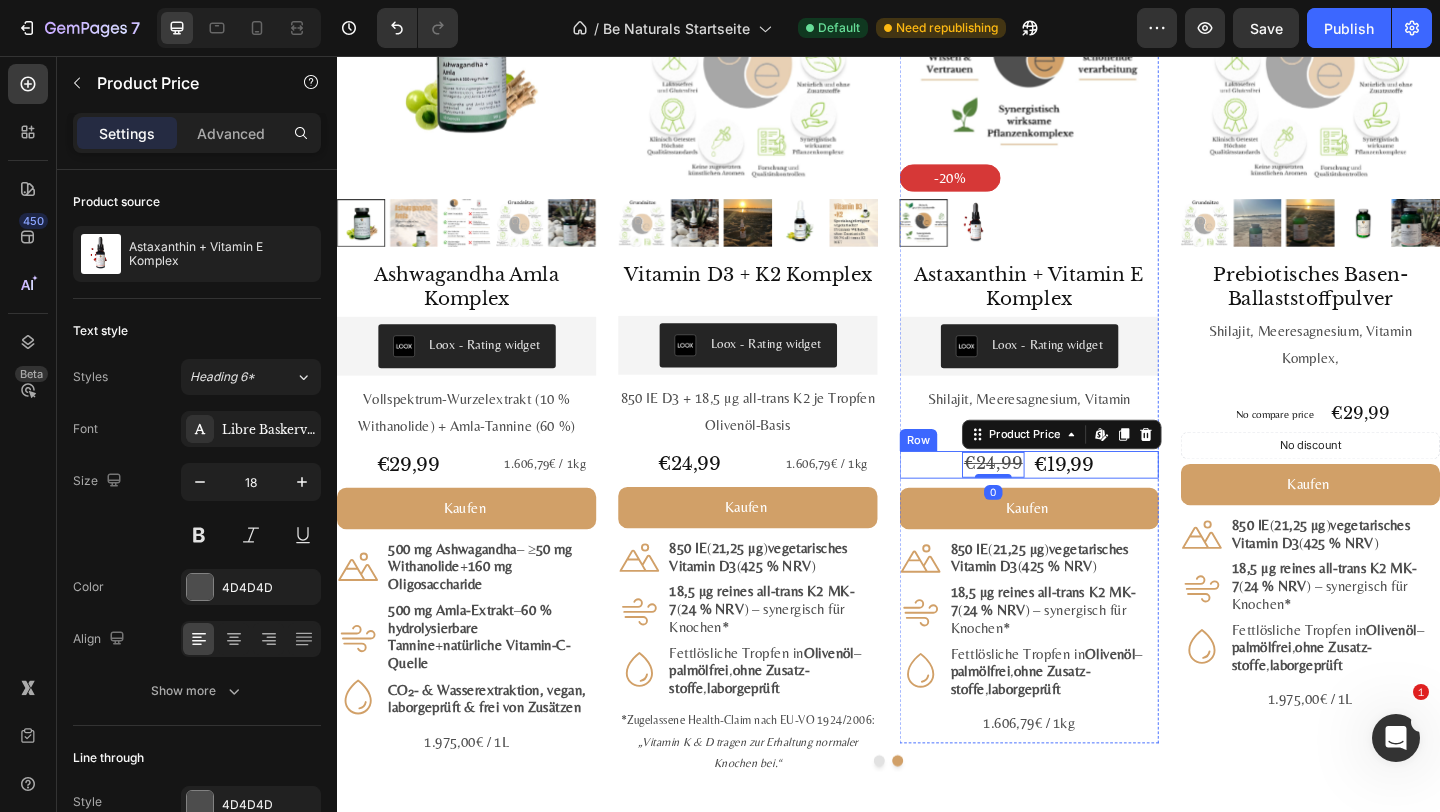 click on "€24,99 Product Price   Edit content in Shopify 0 Product Price   Edit content in Shopify 0 €19,99 Product Price Product Price Row" at bounding box center (1090, 500) 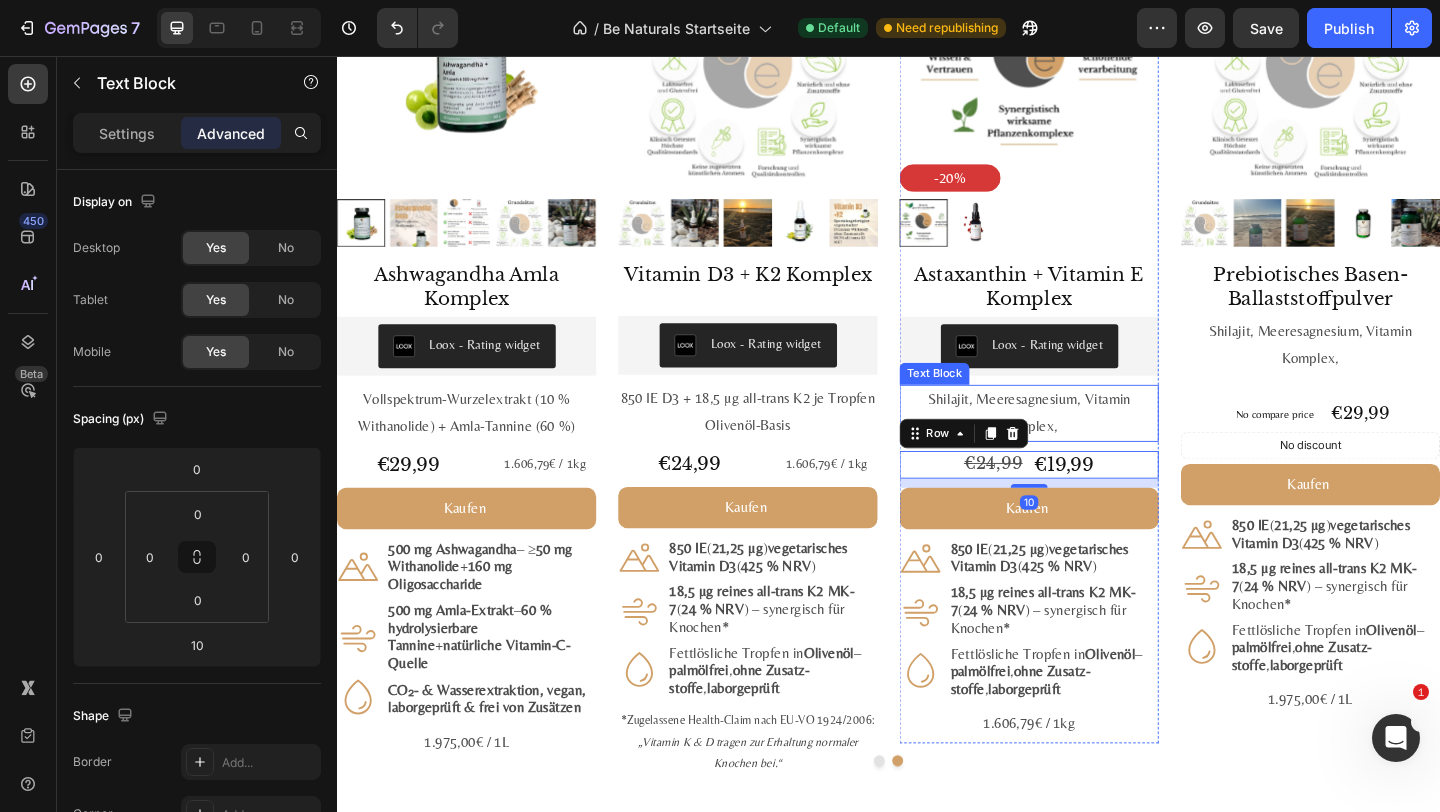 click on "Shilajit, Meeresagnesium, Vitamin Komplex," at bounding box center (1090, 444) 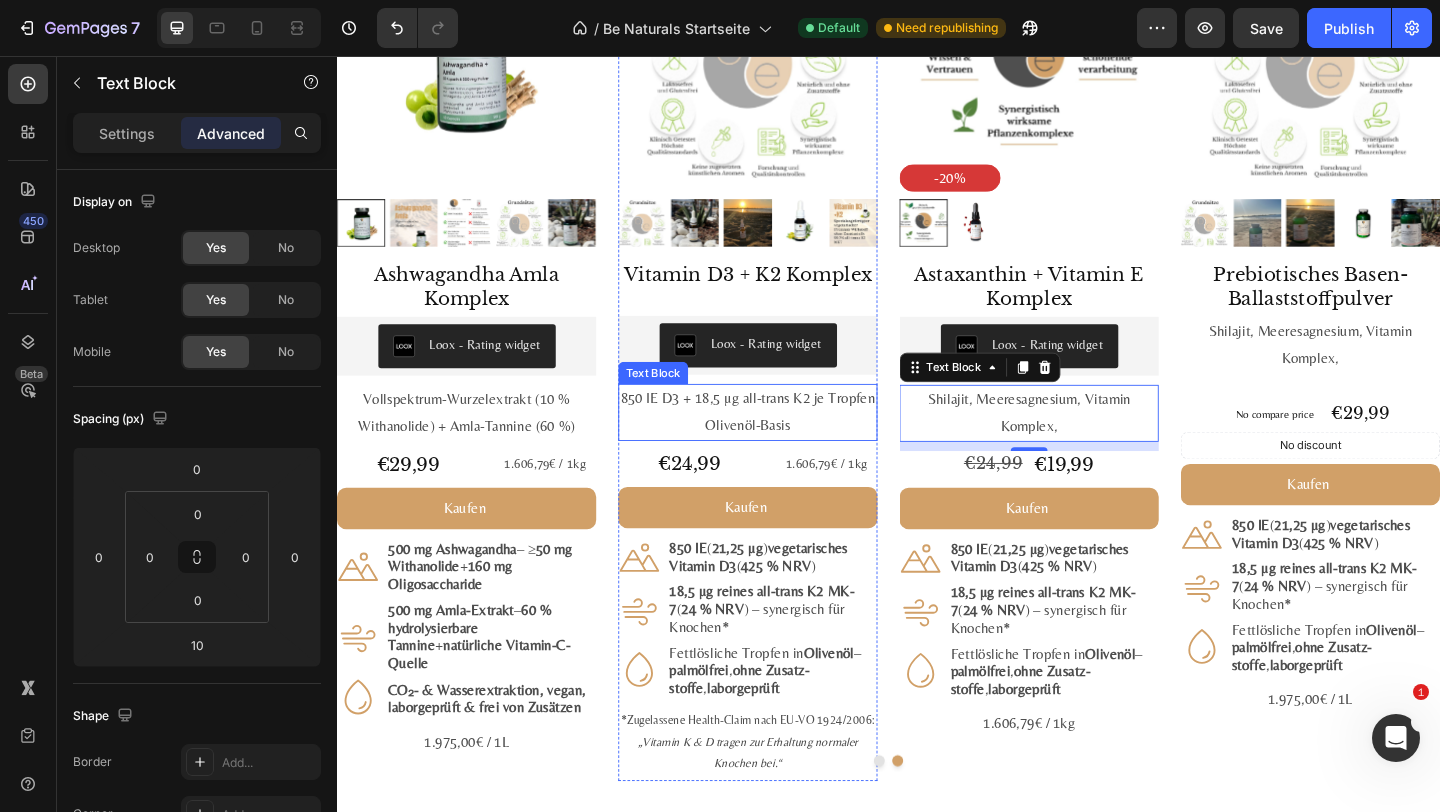 click on "850 IE D3 + 18,5 µg all-trans K2 je Tropfen" at bounding box center (784, 428) 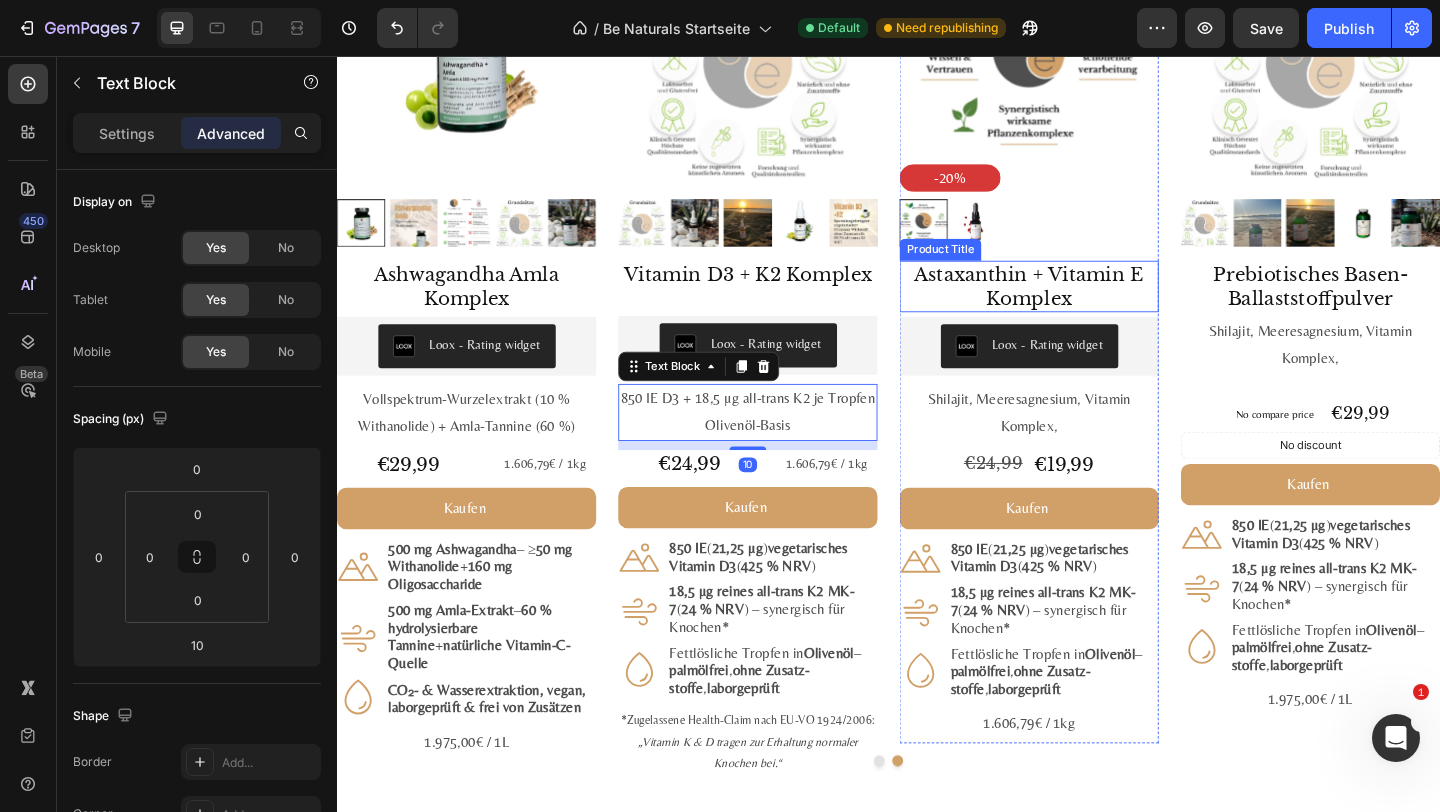 click on "Astaxanthin + Vitamin E Komplex" at bounding box center [1090, 306] 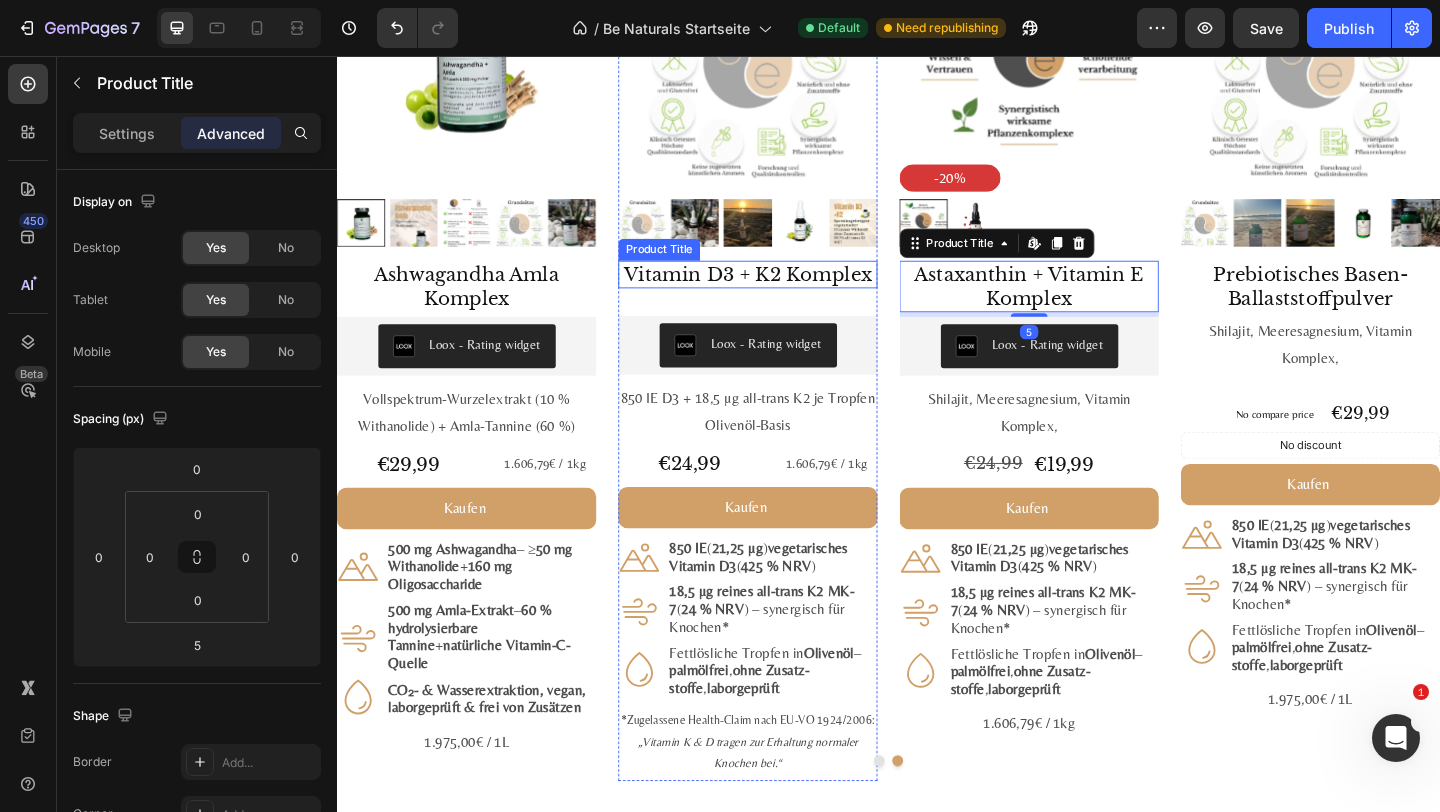 click on "Vitamin D3 + K2 Komplex" at bounding box center (784, 293) 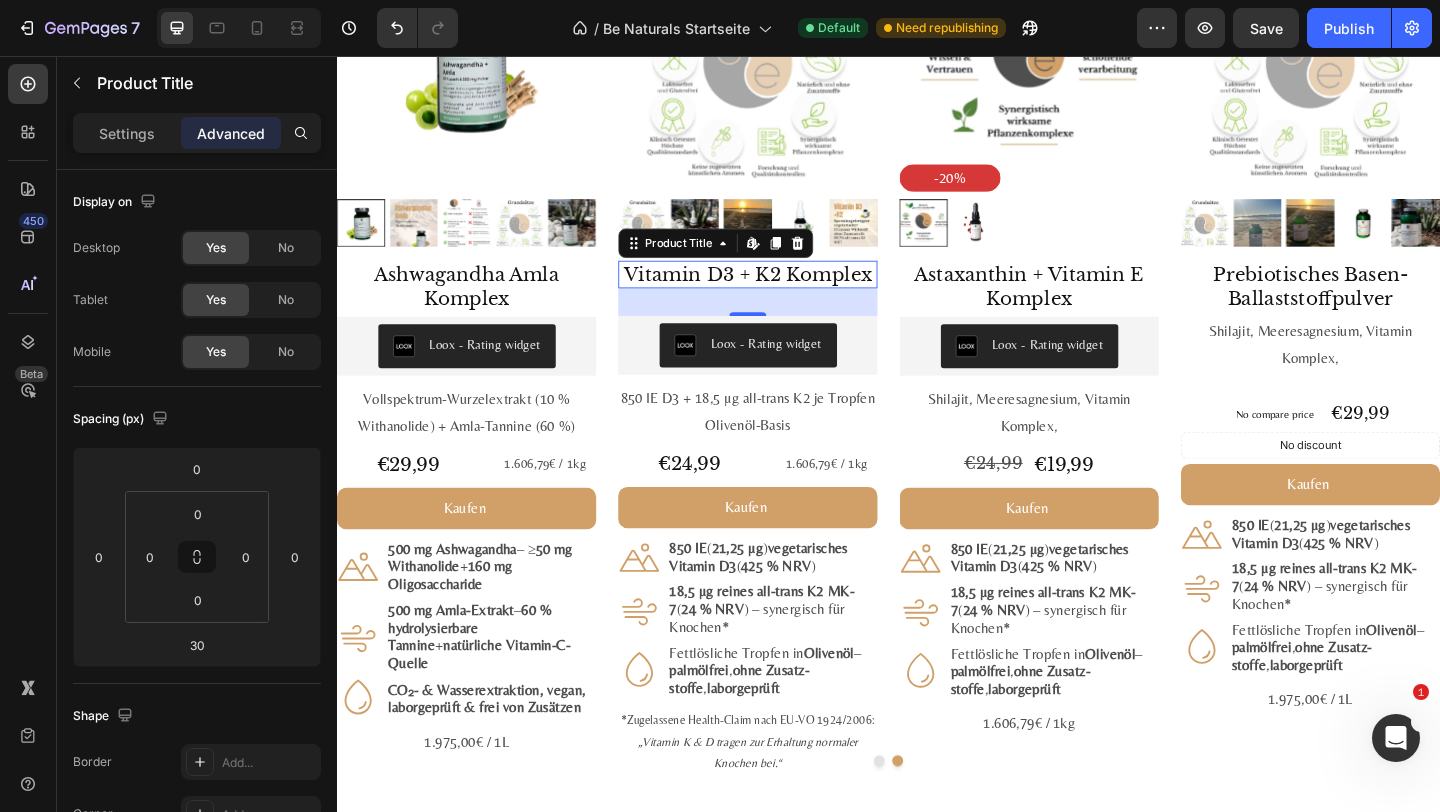 click on "30" at bounding box center (784, 323) 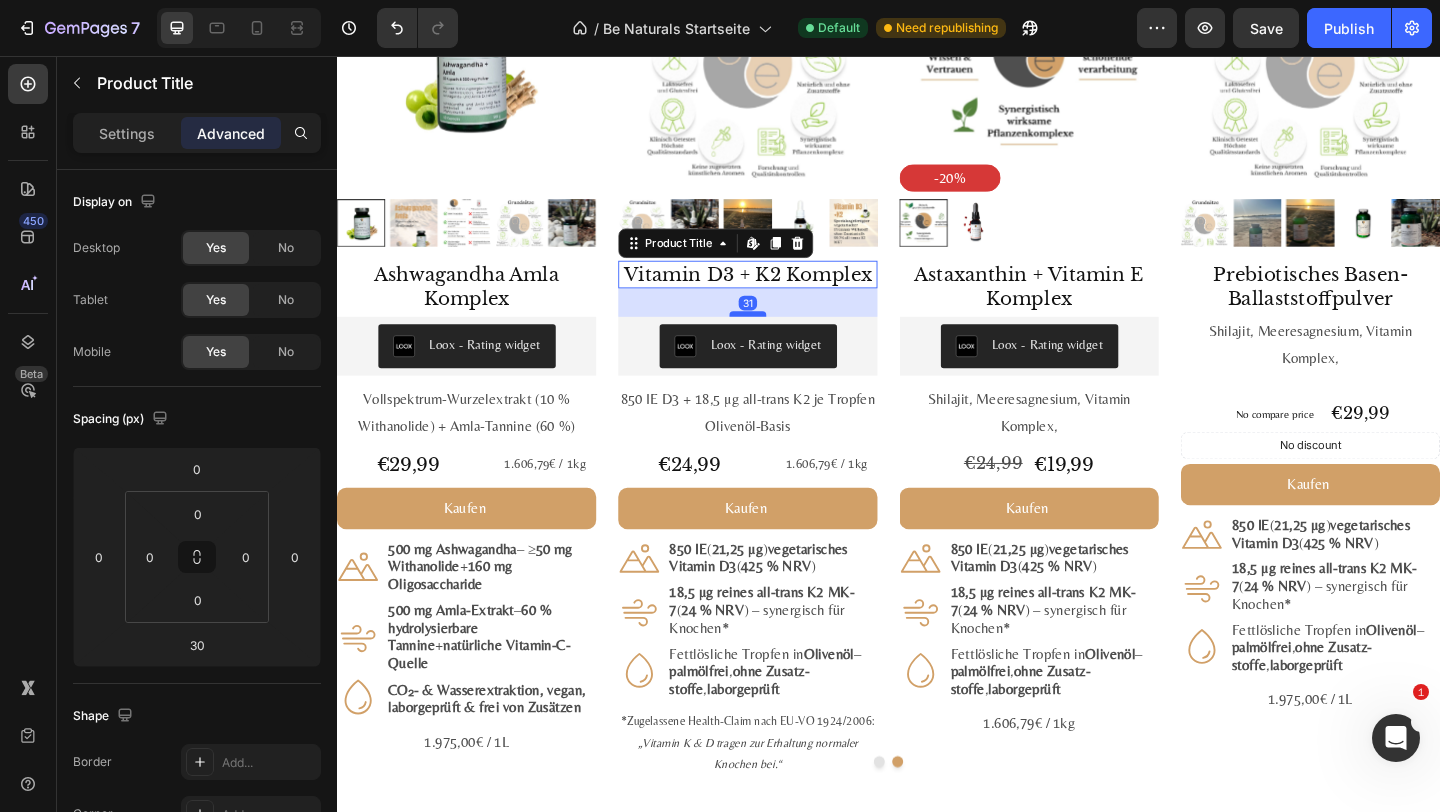 click at bounding box center [784, 336] 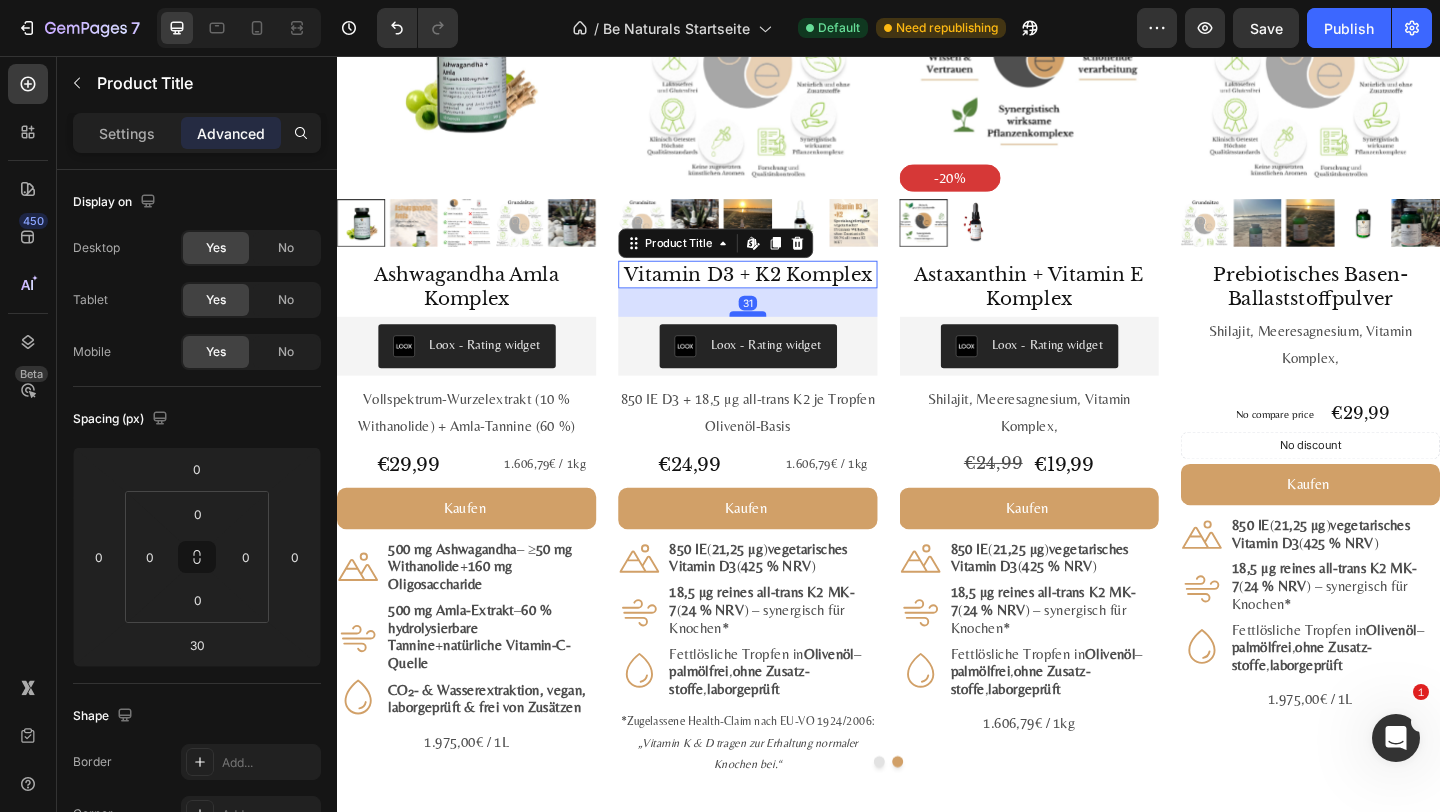 type on "31" 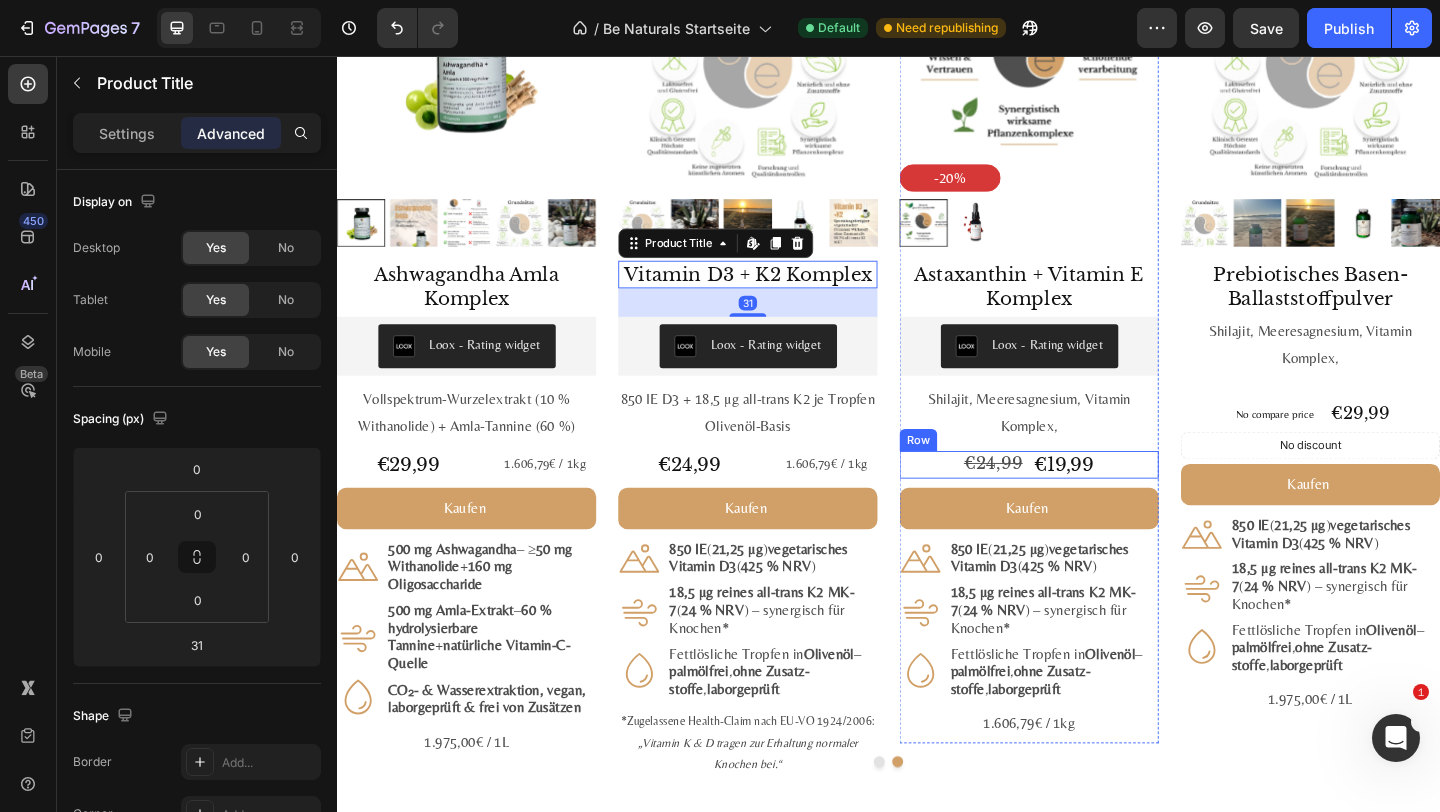 click on "€24,99 Product Price Product Price €19,99 Product Price Product Price Row" at bounding box center [1090, 500] 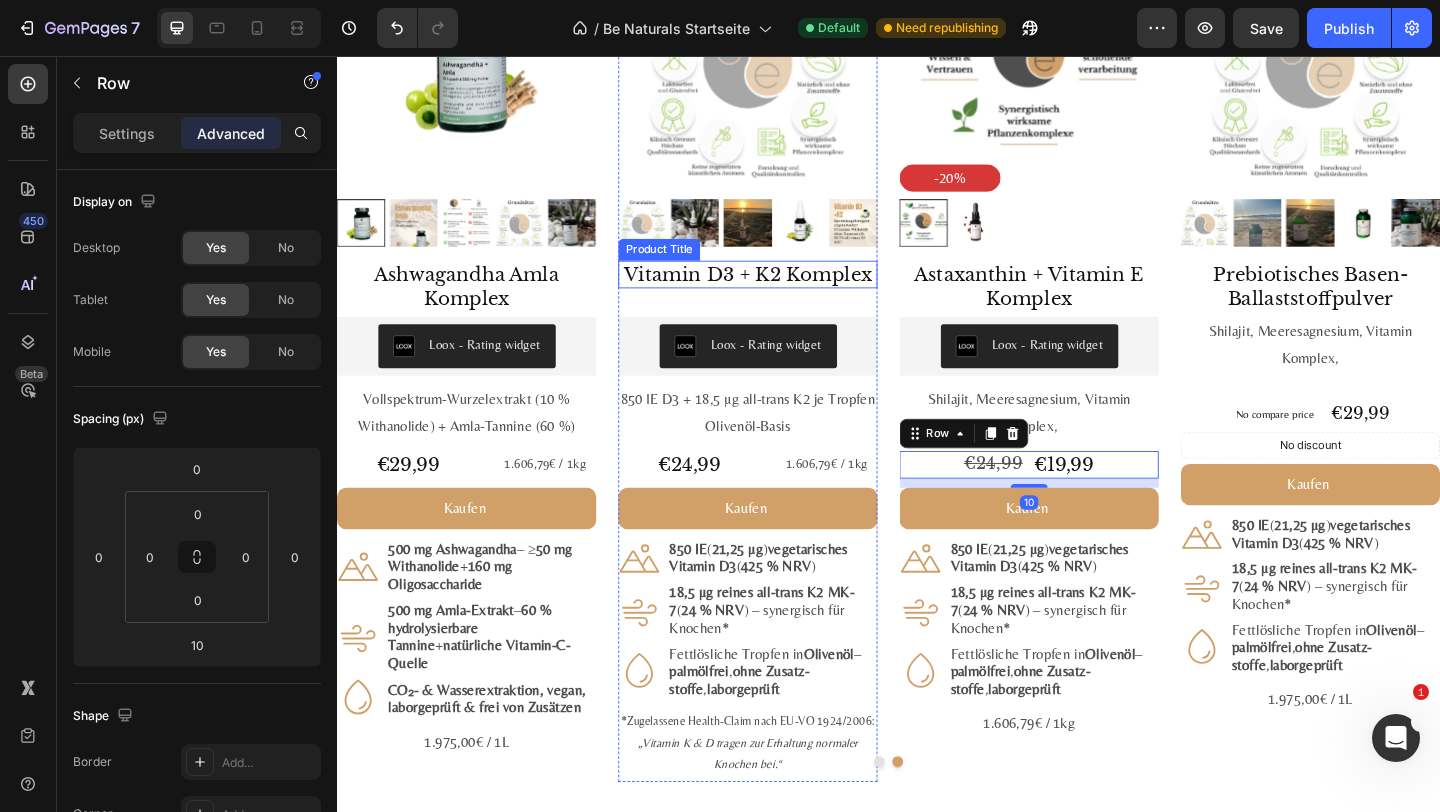click on "Vitamin D3 + K2 Komplex" at bounding box center (784, 293) 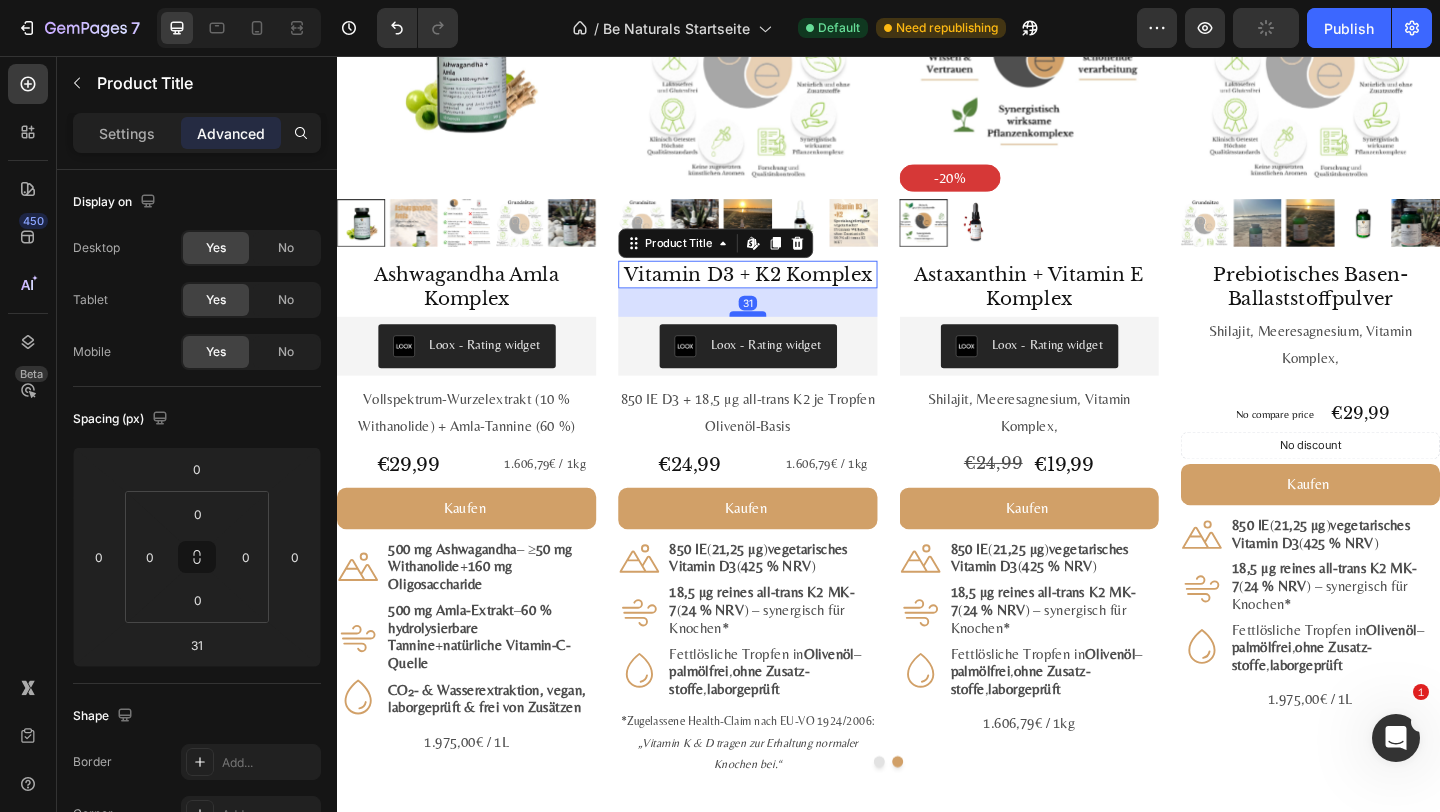 click at bounding box center (784, 336) 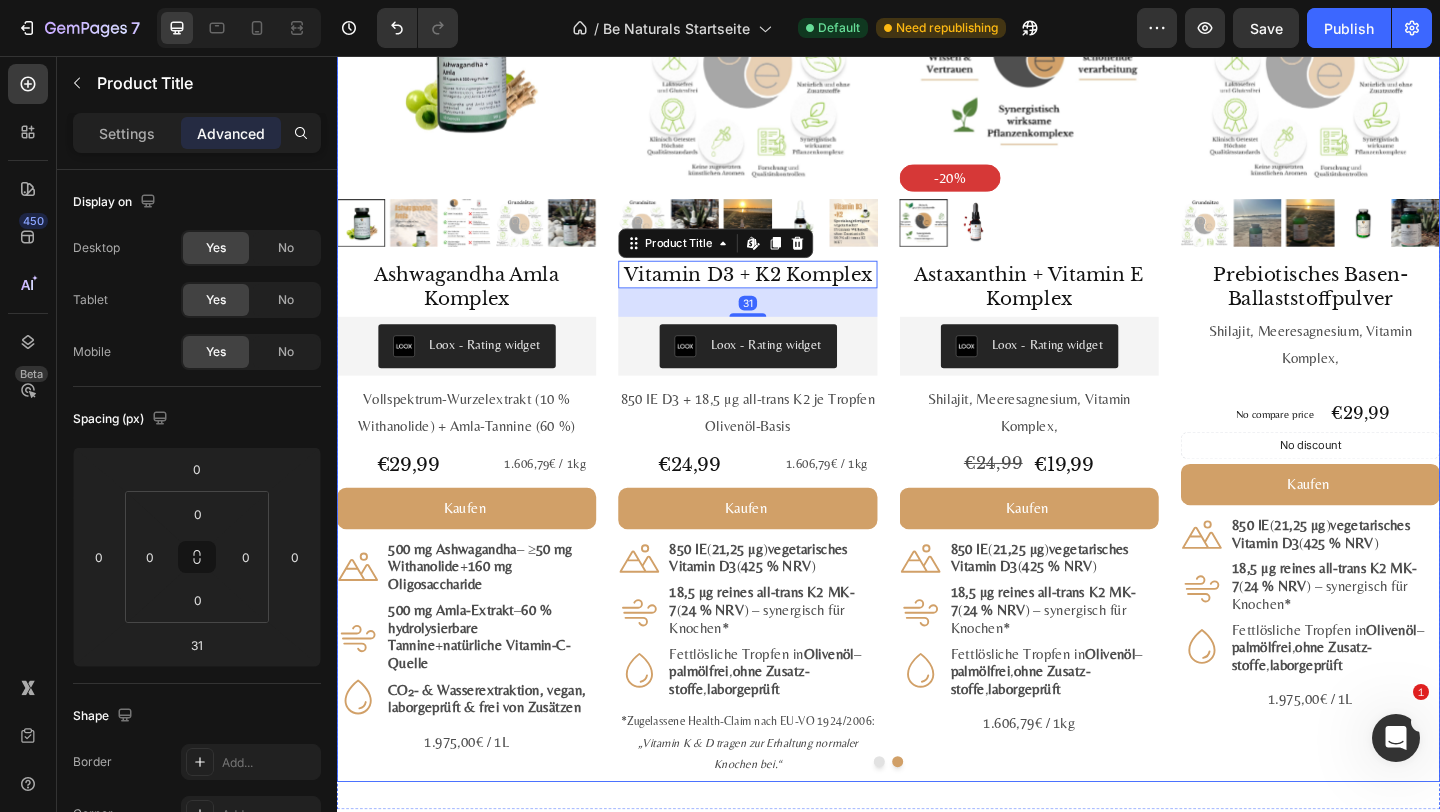 click on "#1 Bestseller Product Badge Product Images Astaxanthin, Lutein, Zeaxanthin Komplex Product Title Loox - Rating widget Loox Natürlicher Carotinoid-Komplex in Olivenöl, ohne Zusätze Text Block €29,99 Product Price Product Price 1.975,00€ / 1L Text Block Row Kaufen Add to Cart
Icon 8 mg Astaxanthin  +  20 mg Lutein  +  1 mg Zeaxanthin  je ml Text Block Row
Icon Fettlöslich :  hohe Bioverfügbarkeit  mit  Oliven - &  Zitronenöl Text Block Row
Icon Vegan, labor­geprüft & ohne Zusatz­stoffe Text Block Row Row 1.975,00€ / 1L Text Block Product #2 Bestseller Product Badge Product Images Mumijo MG Komplex Product Title Loox - Rating widget Loox Himalaya-Shilajit + Meeres­magnesium + 13 Pflanzen­vitamine Text Block €39,99 Product Price Product Price 1.606,79€ / 1kg Text Block Row Kaufen Add to Cart
Icon 200 mg Himalaya-Shilajit reich an Fulvin­säuren Text Block Row
Icon 76 % NRV Magnesium – trägt zu   bei* Row Icon" at bounding box center [937, 383] 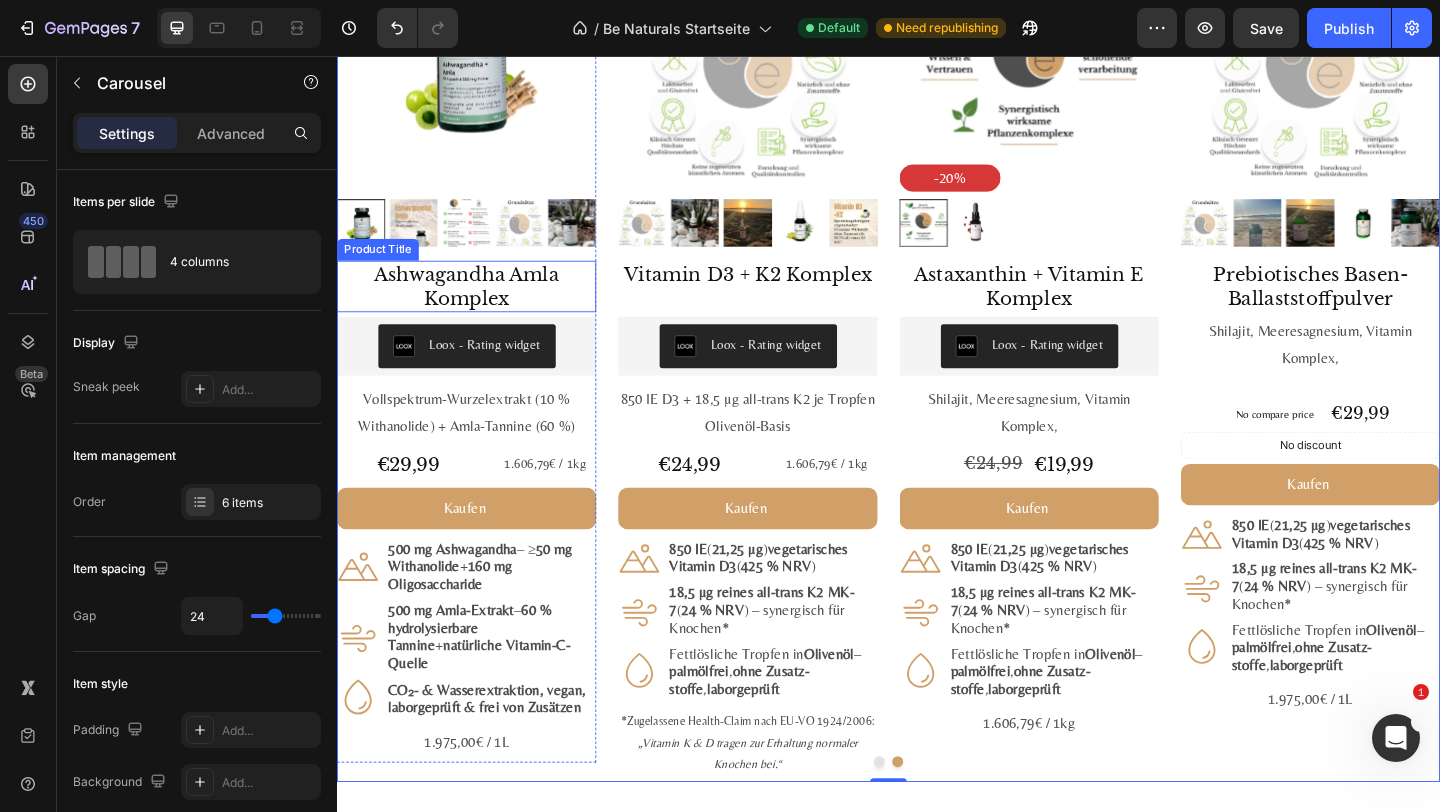 click on "Ashwagandha Amla Komplex" at bounding box center [478, 306] 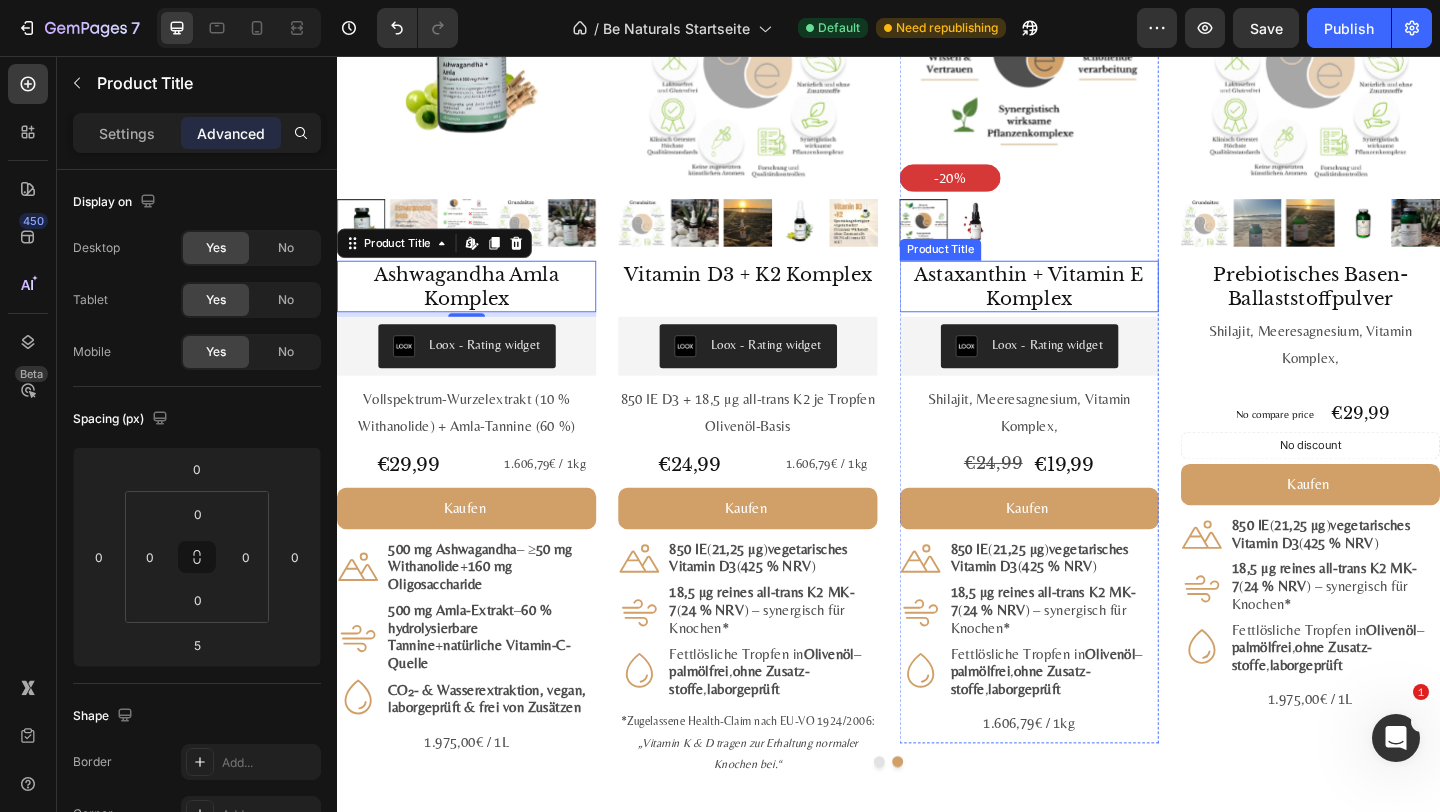 click on "Astaxanthin + Vitamin E Komplex" at bounding box center (1090, 306) 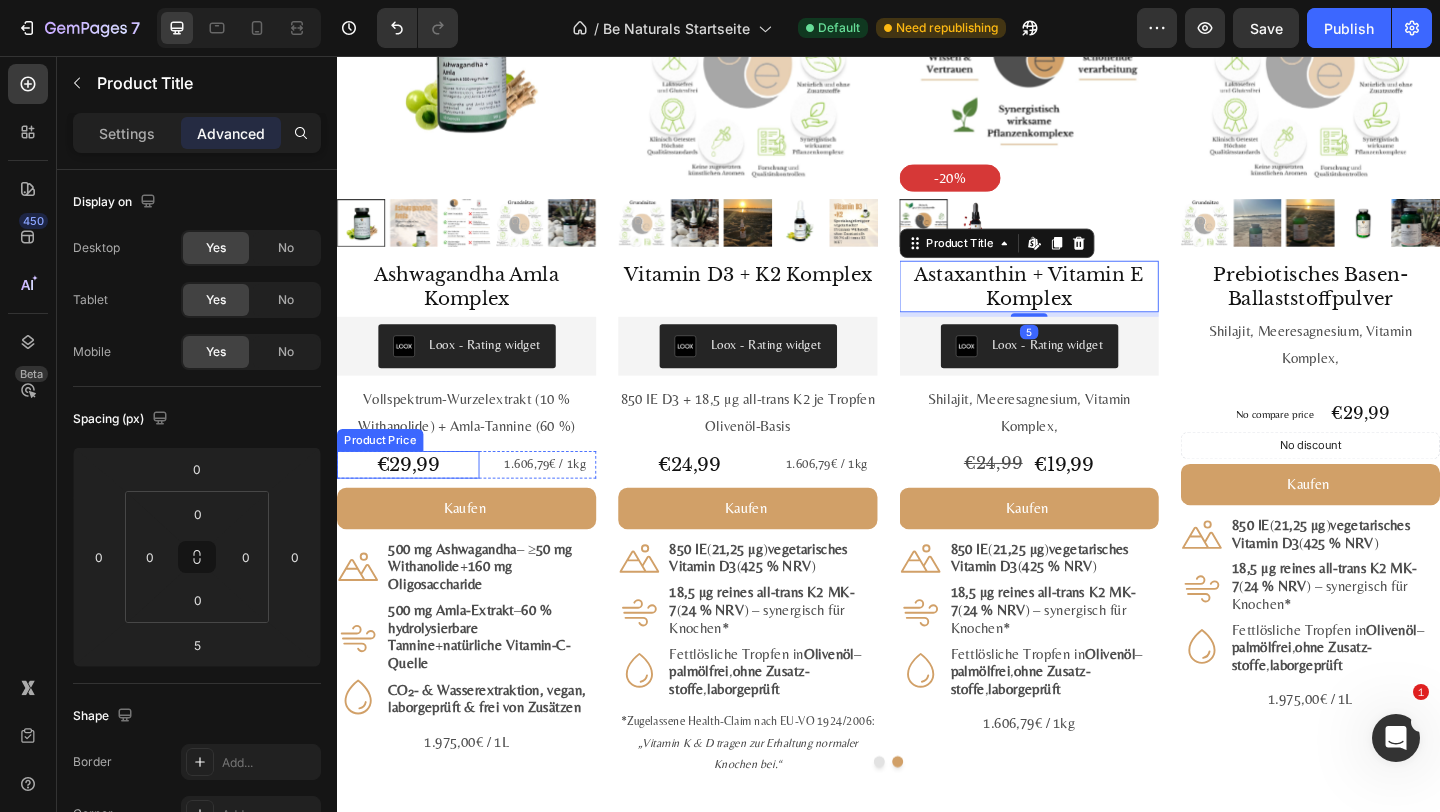 click on "€29,99" at bounding box center (414, 500) 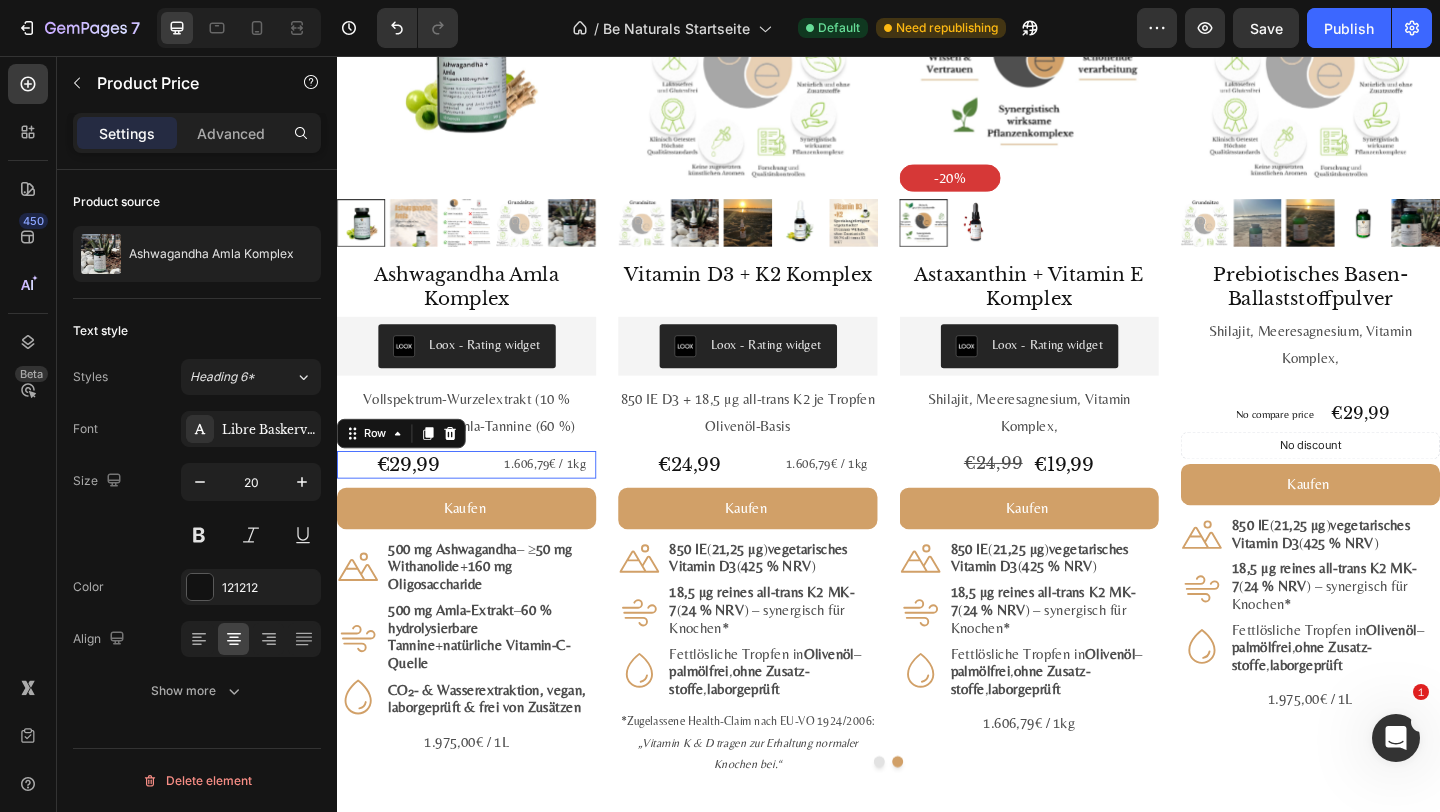 click on "€29,99 Product Price Product Price 1.606,79€ / 1kg Text Block Row 0" at bounding box center [478, 500] 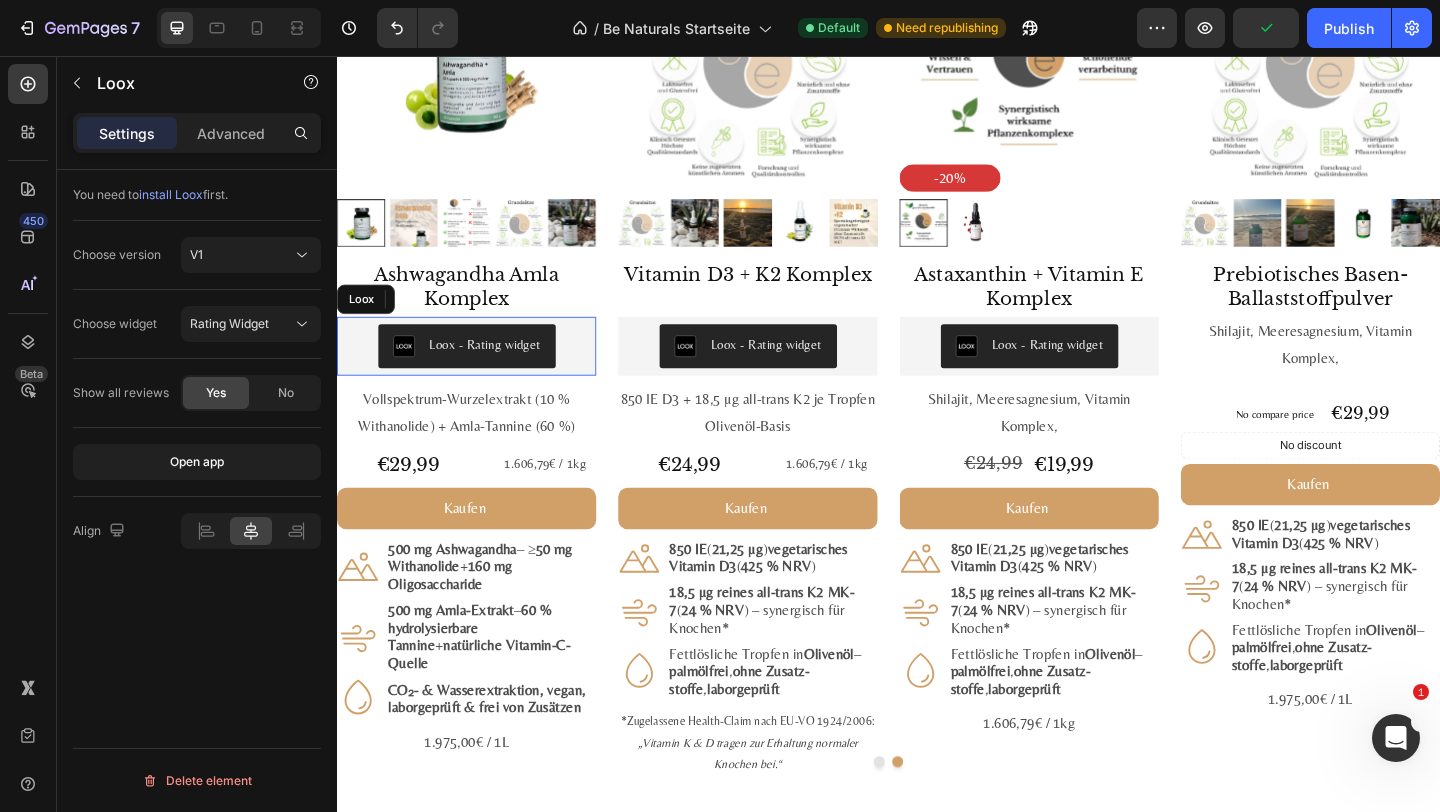 click on "Loox - Rating widget" at bounding box center [478, 371] 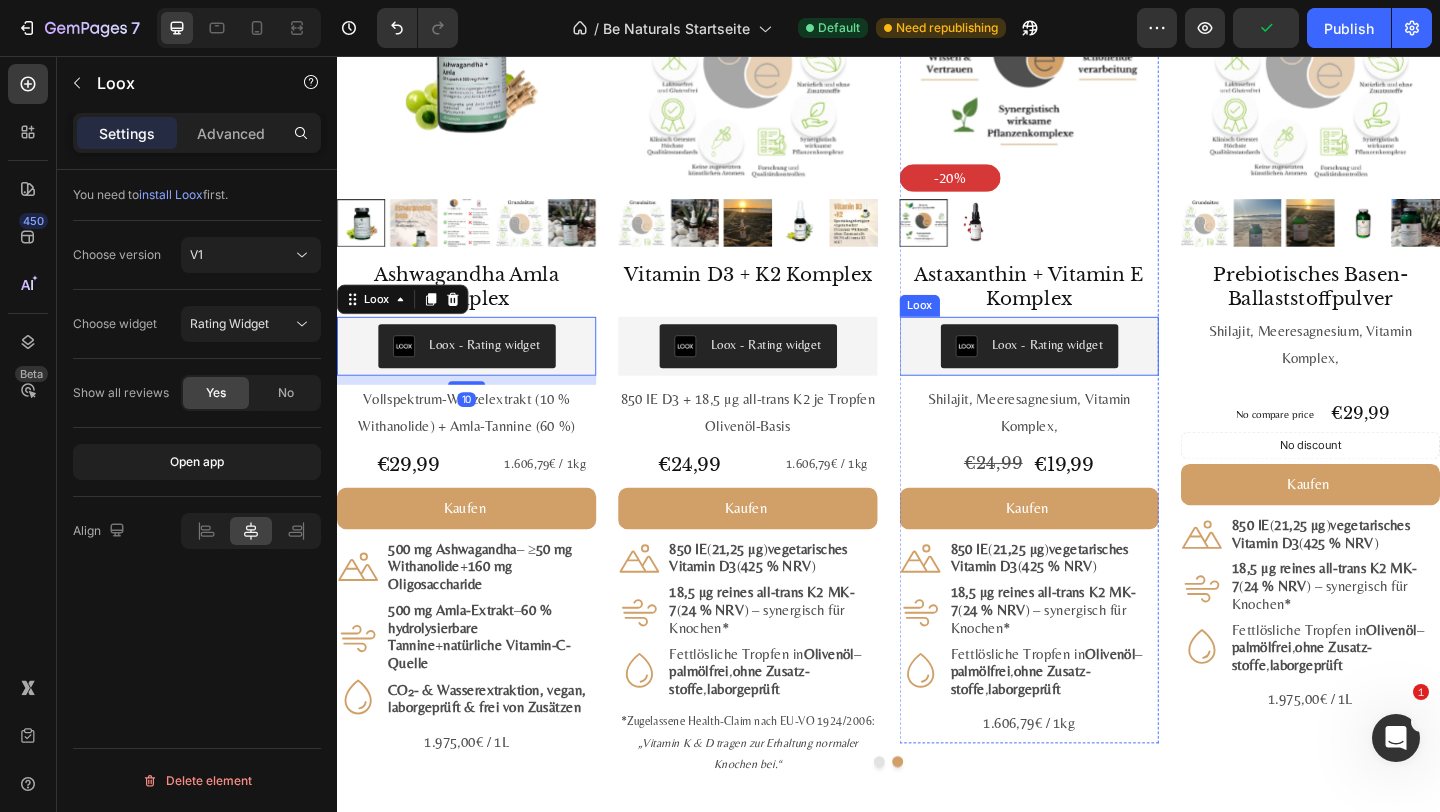 click on "Loox - Rating widget" at bounding box center (1090, 371) 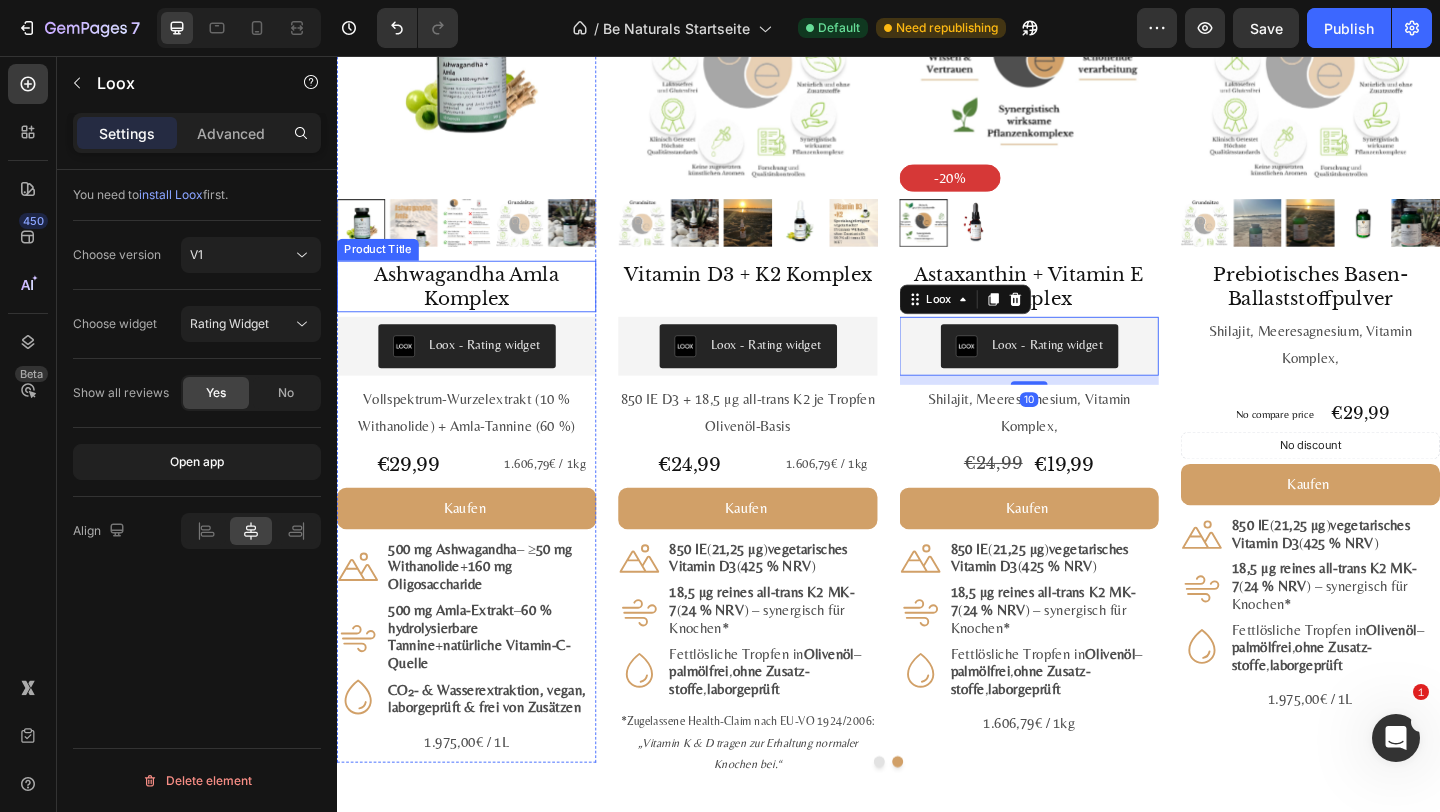 click on "Ashwagandha Amla Komplex" at bounding box center (478, 306) 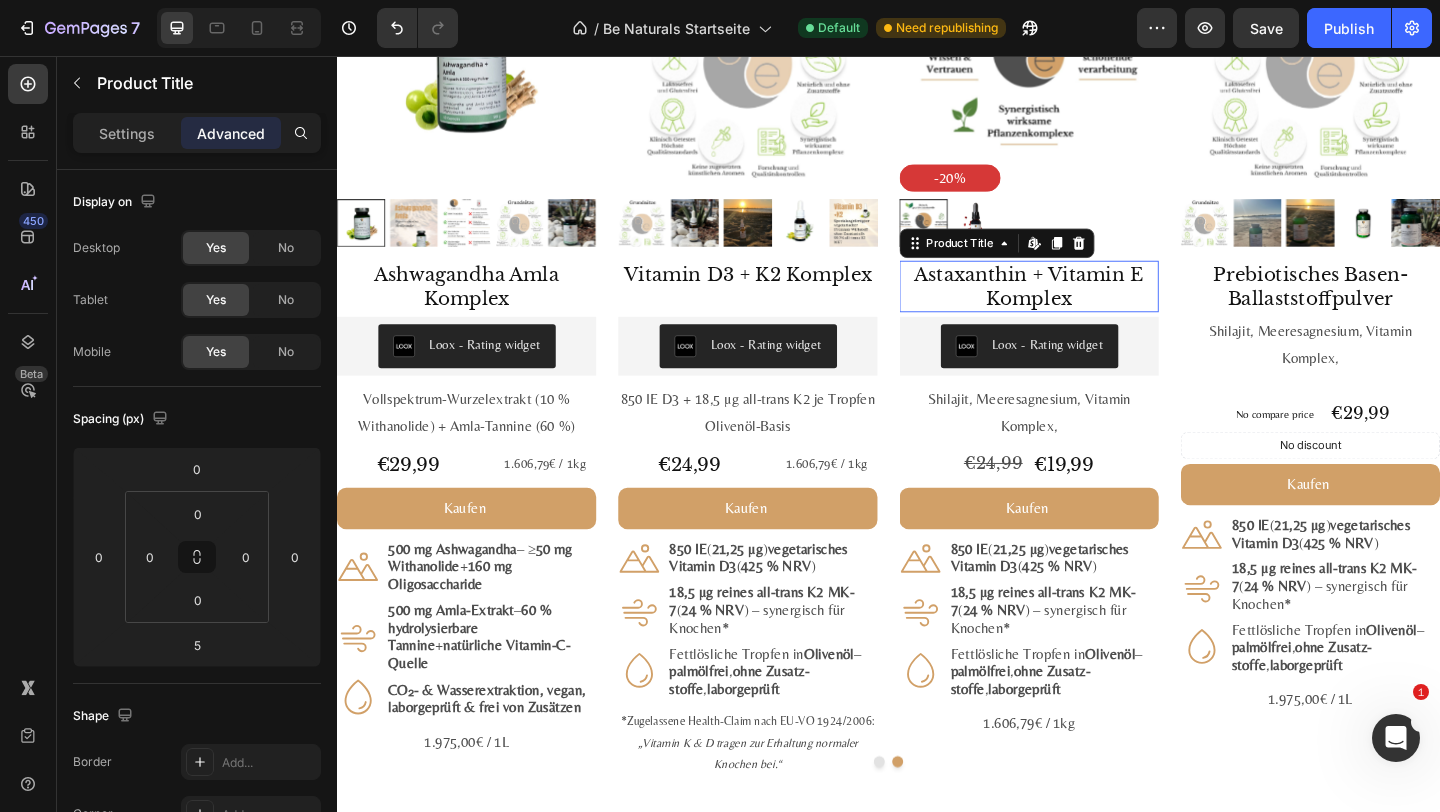 click on "Astaxanthin + Vitamin E Komplex" at bounding box center [1090, 306] 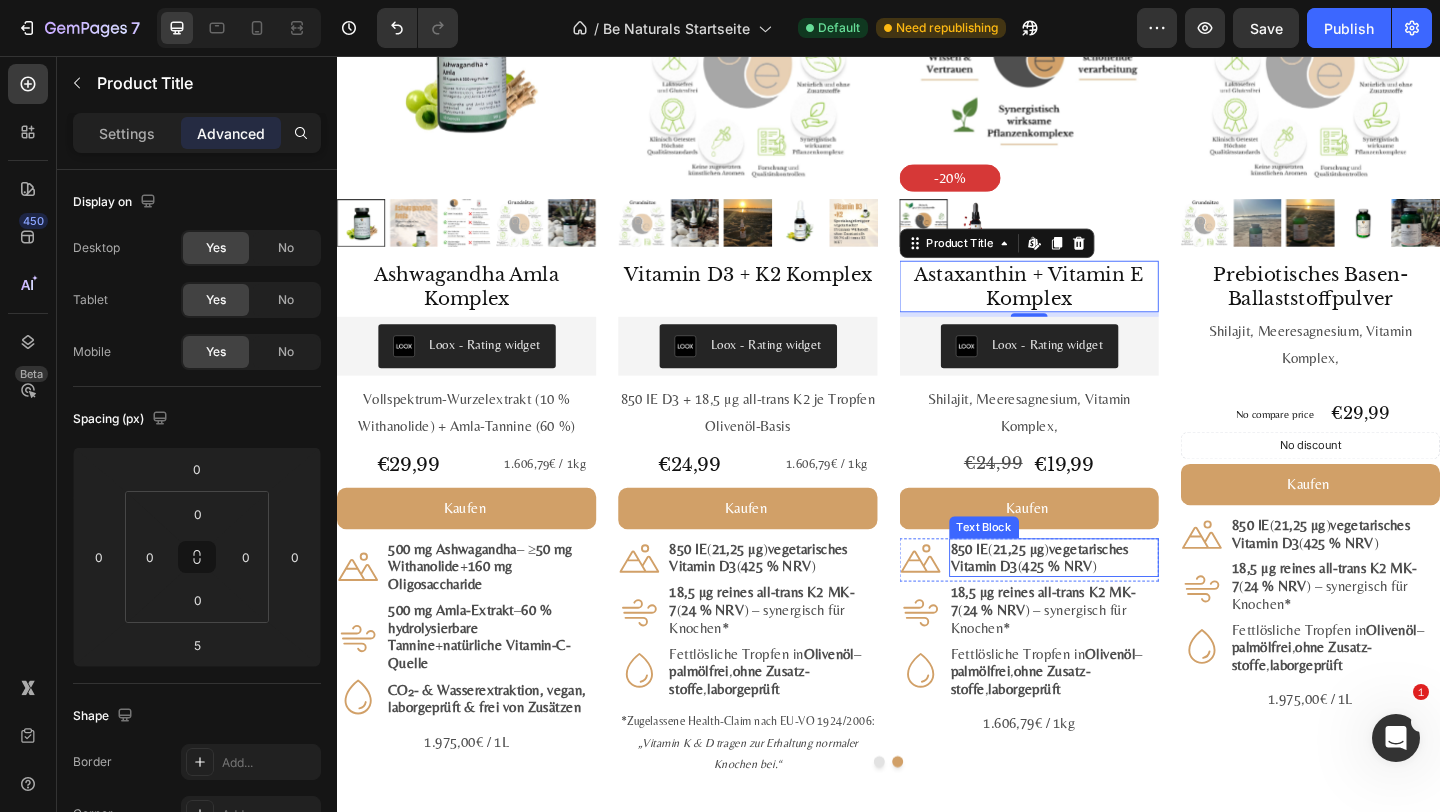 click on "21,25 µg" at bounding box center [1079, 591] 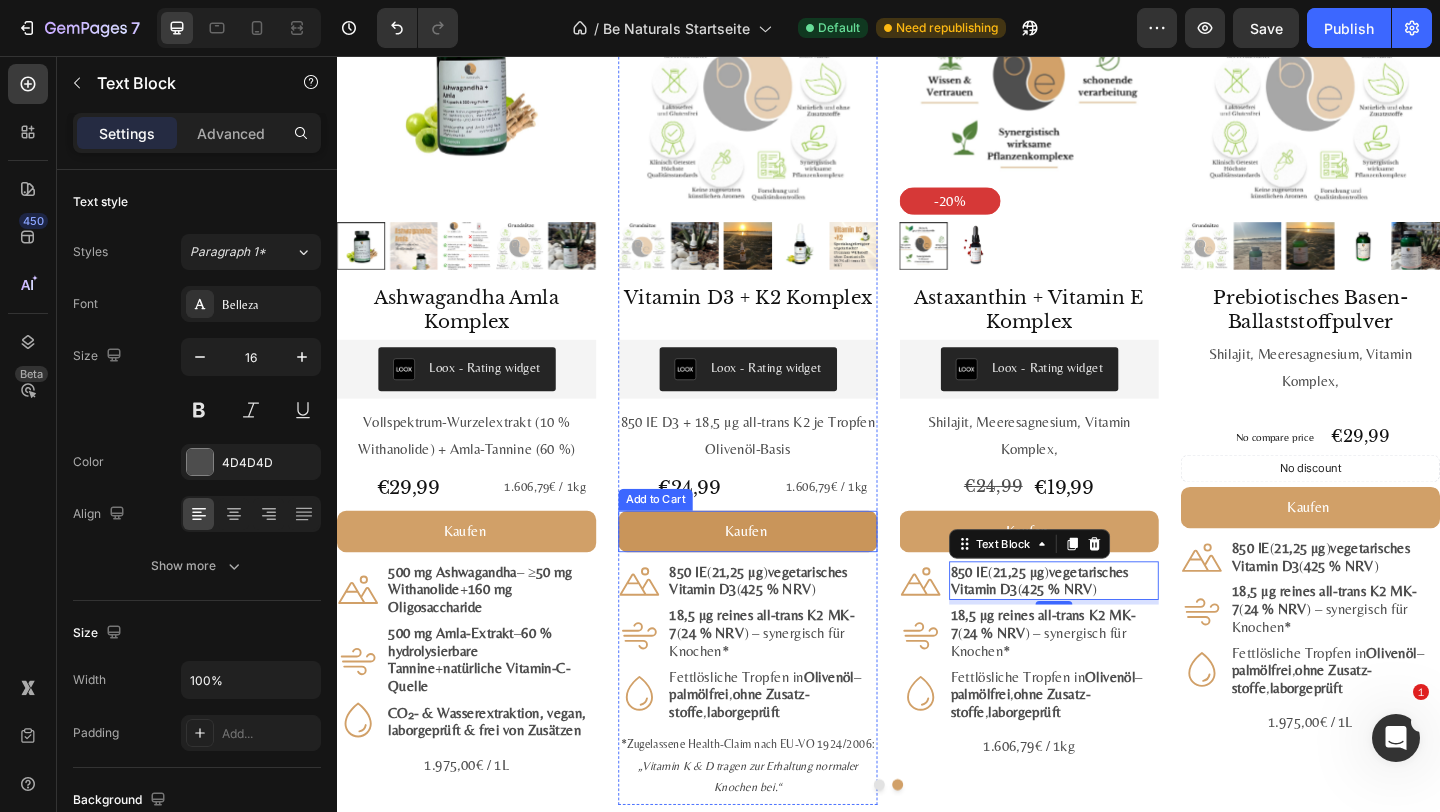 scroll, scrollTop: 2150, scrollLeft: 0, axis: vertical 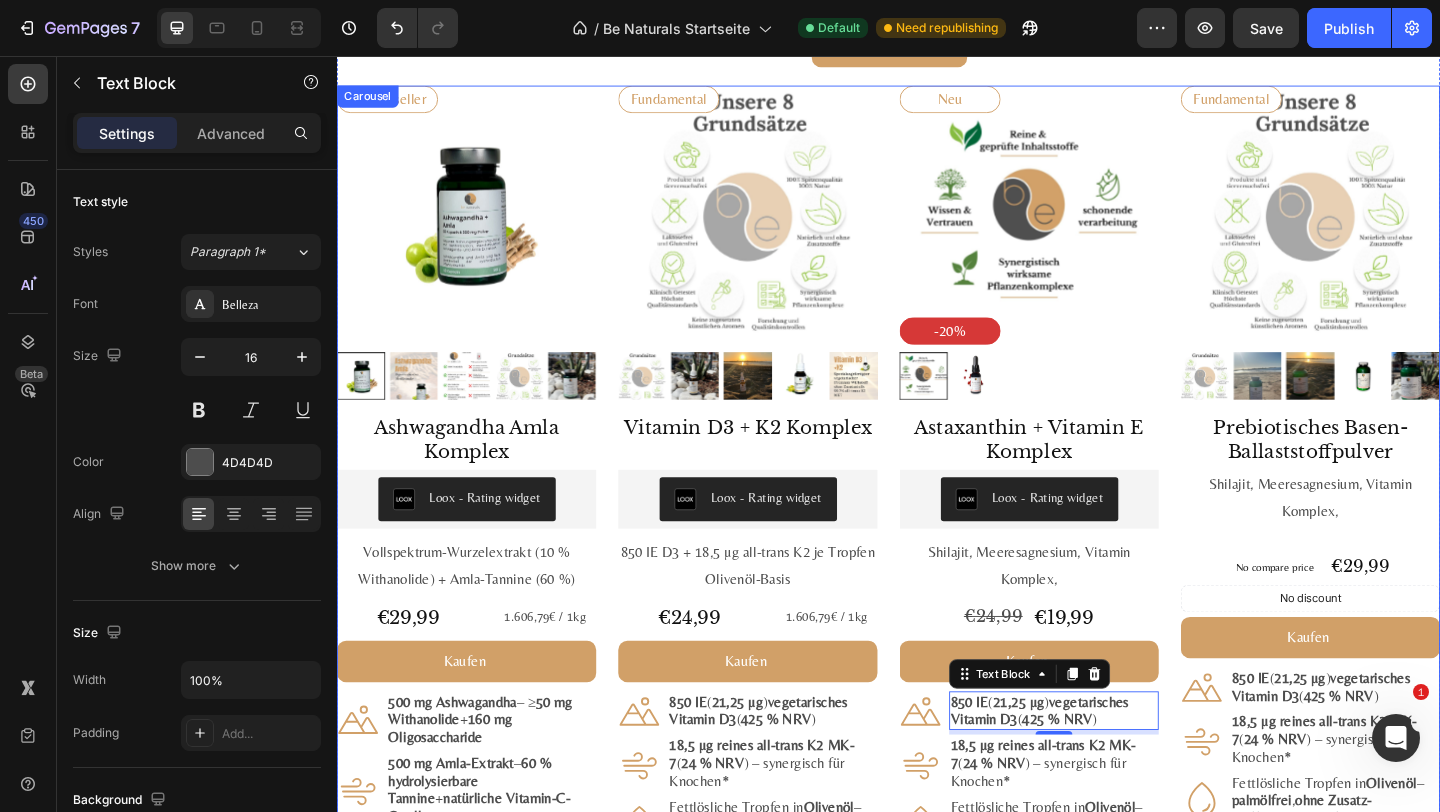 click on "#1 Bestseller Product Badge Product Images Astaxanthin, Lutein, Zeaxanthin Komplex Product Title Loox - Rating widget Loox Natürlicher Carotinoid-Komplex in Olivenöl, ohne Zusätze Text Block €29,99 Product Price Product Price 1.975,00€ / 1L Text Block Row Kaufen Add to Cart
Icon 8 mg Astaxanthin  +  20 mg Lutein  +  1 mg Zeaxanthin  je ml Text Block Row
Icon Fettlöslich :  hohe Bioverfügbarkeit  mit  Oliven - &  Zitronenöl Text Block Row
Icon Vegan, labor­geprüft & ohne Zusatz­stoffe Text Block Row Row 1.975,00€ / 1L Text Block Product #2 Bestseller Product Badge Product Images Mumijo MG Komplex Product Title Loox - Rating widget Loox Himalaya-Shilajit + Meeres­magnesium + 13 Pflanzen­vitamine Text Block €39,99 Product Price Product Price 1.606,79€ / 1kg Text Block Row Kaufen Add to Cart
Icon 200 mg Himalaya-Shilajit reich an Fulvin­säuren Text Block Row
Icon 76 % NRV Magnesium – trägt zu   bei* Row Icon" at bounding box center (937, 550) 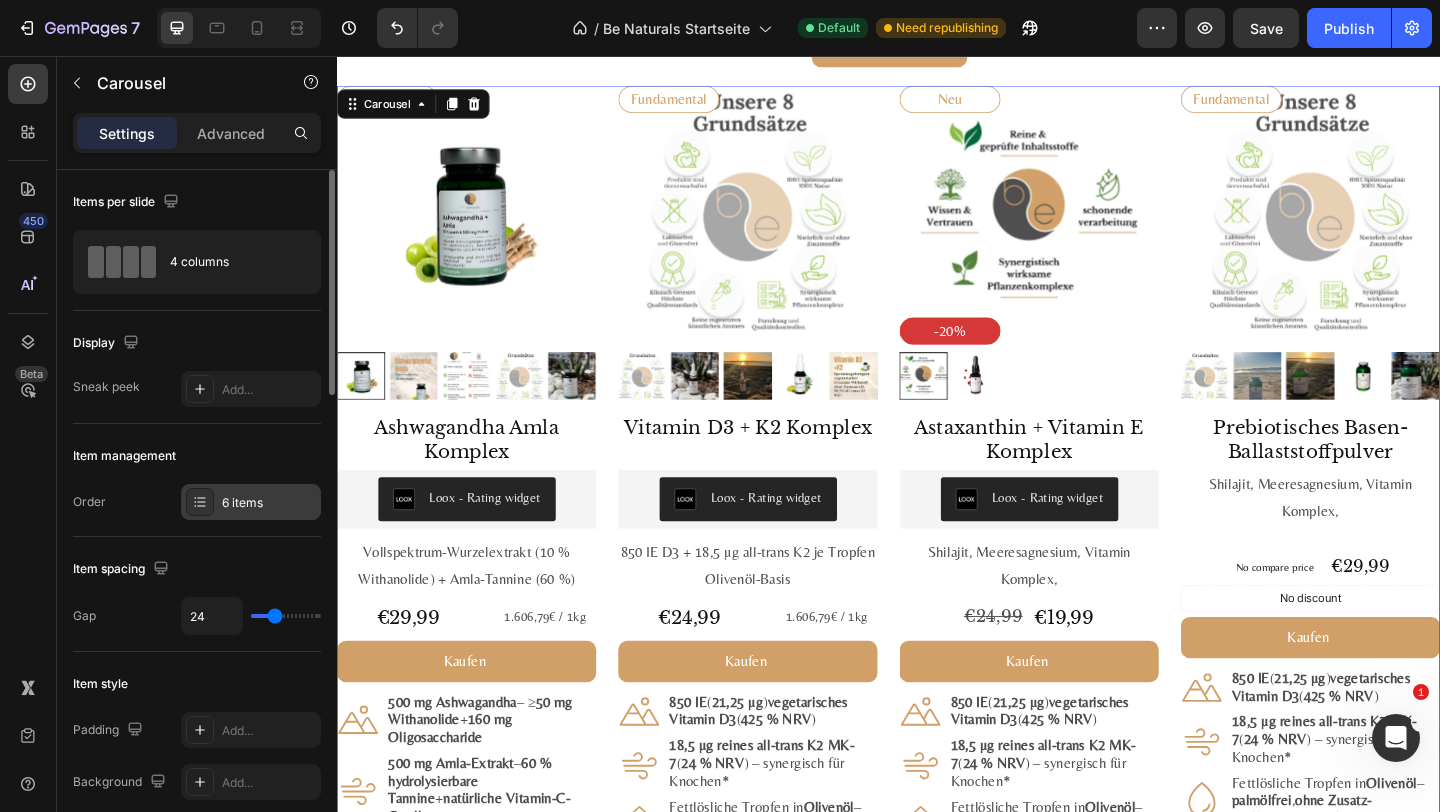 click on "6 items" at bounding box center [269, 503] 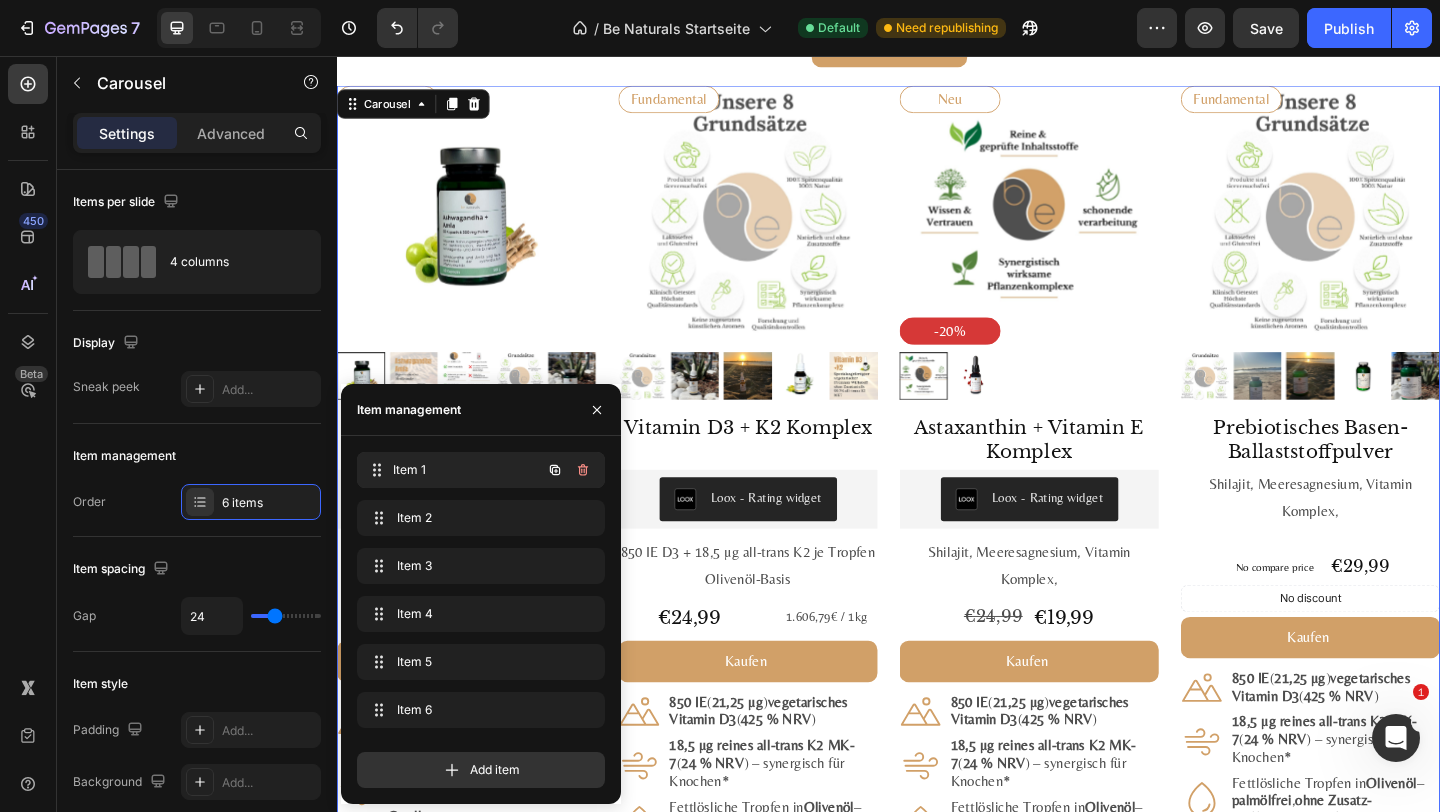 click on "Item 1" at bounding box center [467, 470] 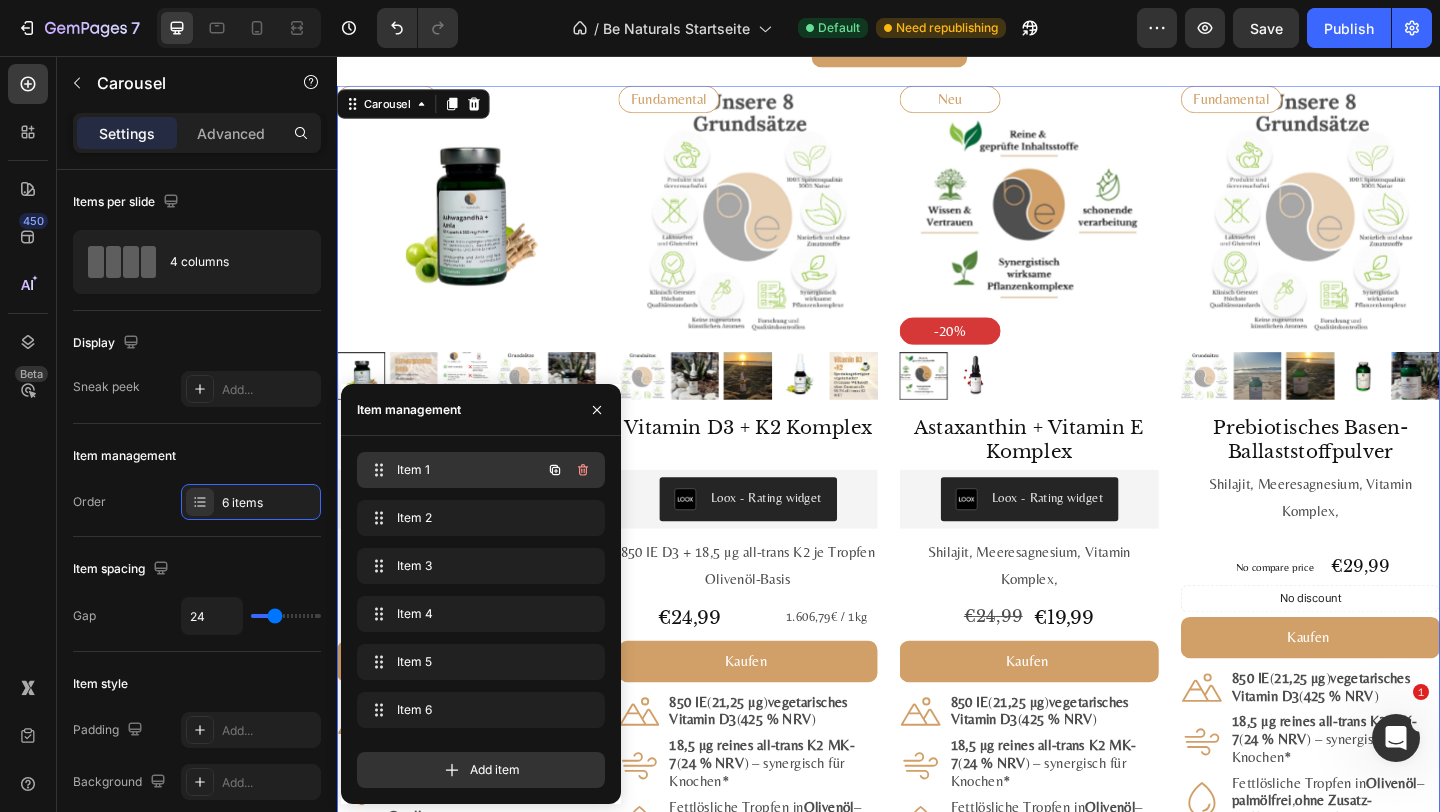 click on "Item 1" at bounding box center (453, 470) 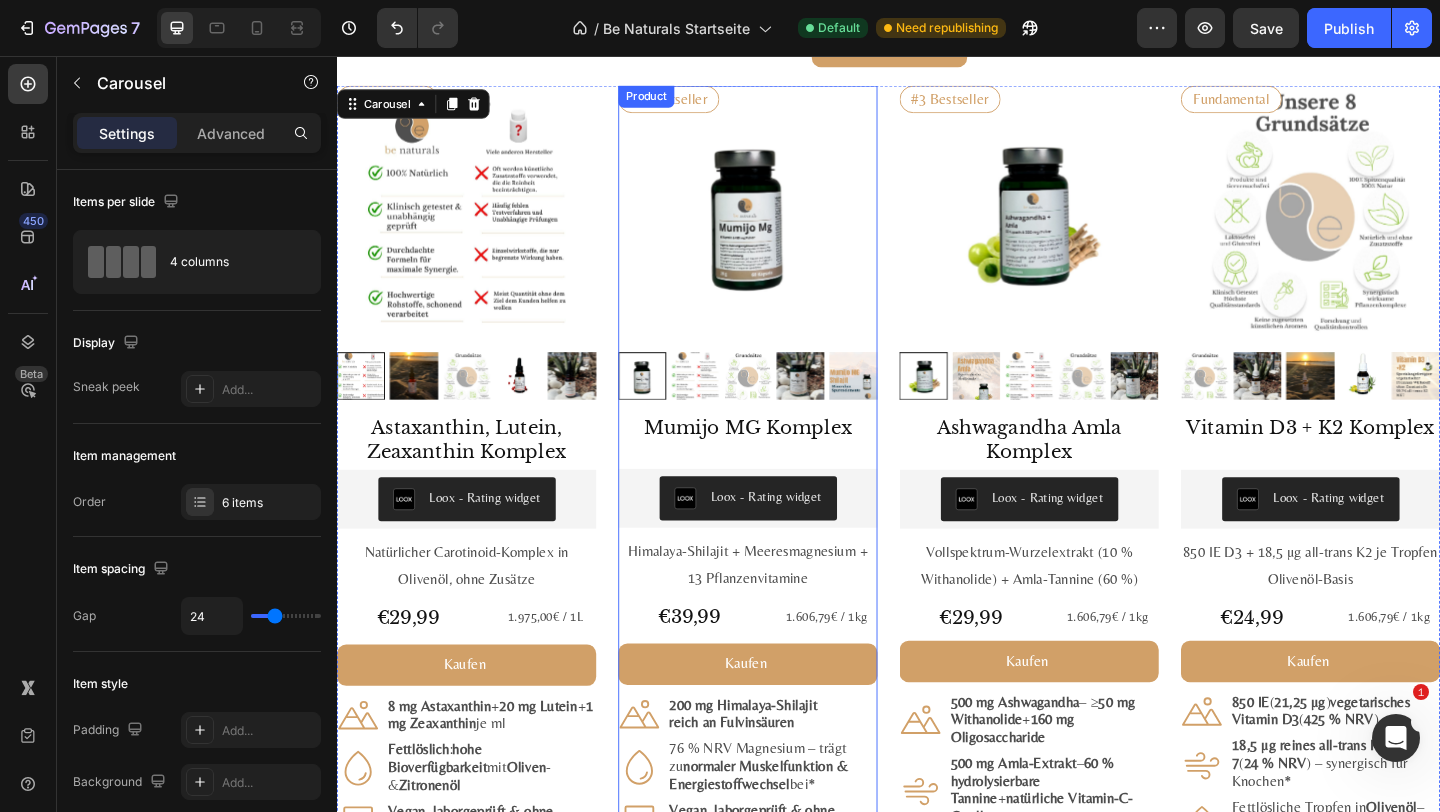 click on "#1 Bestseller Product Badge Product Images Astaxanthin, Lutein, Zeaxanthin Komplex Product Title Loox - Rating widget Loox Natürlicher Carotinoid-Komplex in Olivenöl, ohne Zusätze Text Block €29,99 Product Price Product Price 1.975,00€ / 1L Text Block Row Kaufen Add to Cart
Icon 8 mg Astaxanthin  +  20 mg Lutein  +  1 mg Zeaxanthin  je ml Text Block Row
Icon Fettlöslich :  hohe Bioverfügbarkeit  mit  Oliven - &  Zitronenöl Text Block Row
Icon Vegan, labor­geprüft & ohne Zusatz­stoffe Text Block Row Row 1.975,00€ / 1L Text Block Product #2 Bestseller Product Badge Product Images Mumijo MG Komplex Product Title Loox - Rating widget Loox Himalaya-Shilajit + Meeres­magnesium + 13 Pflanzen­vitamine Text Block €39,99 Product Price Product Price 1.606,79€ / 1kg Text Block Row Kaufen Add to Cart
Icon 200 mg Himalaya-Shilajit reich an Fulvin­säuren Text Block Row
Icon 76 % NRV Magnesium – trägt zu   bei* Row Icon" at bounding box center [937, 550] 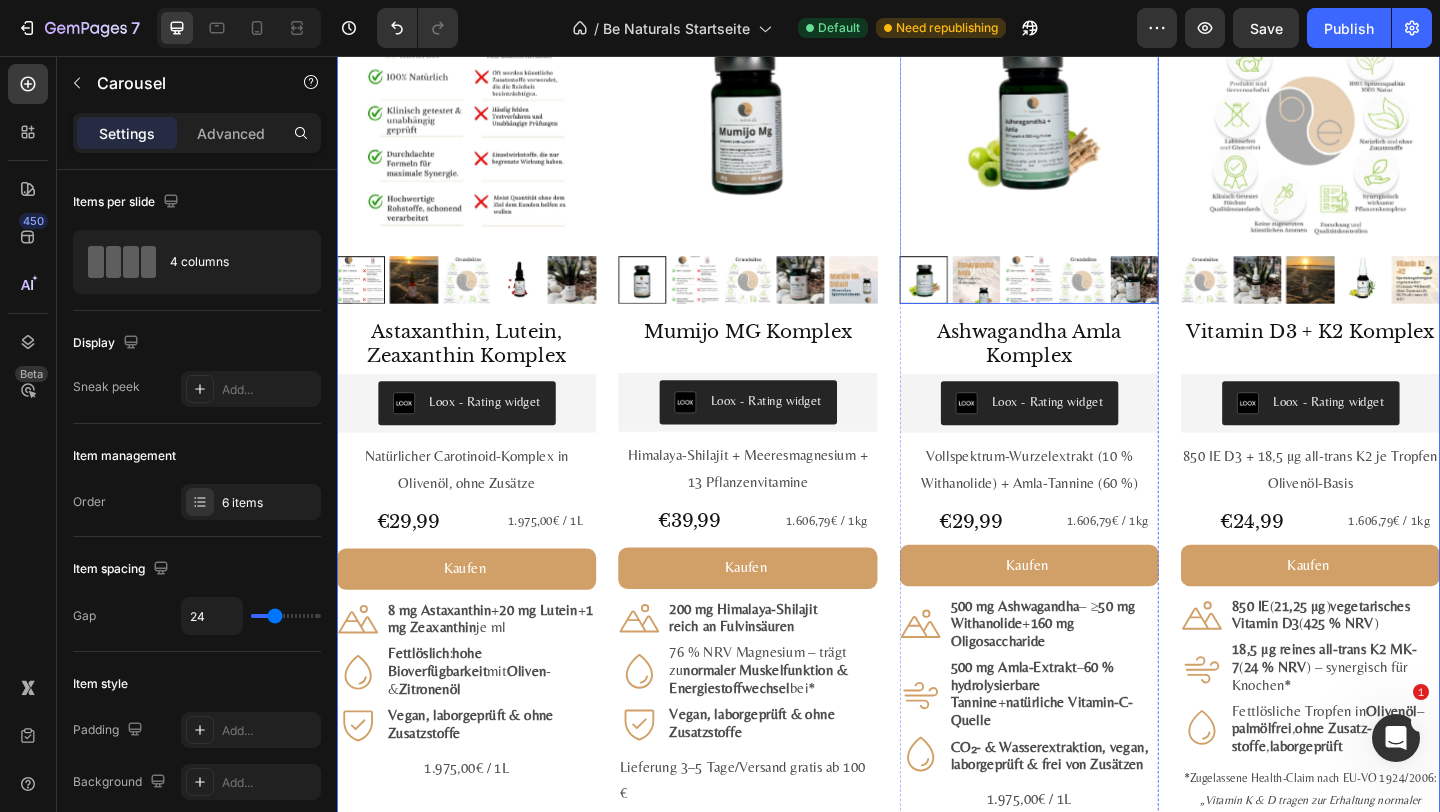 scroll, scrollTop: 2246, scrollLeft: 0, axis: vertical 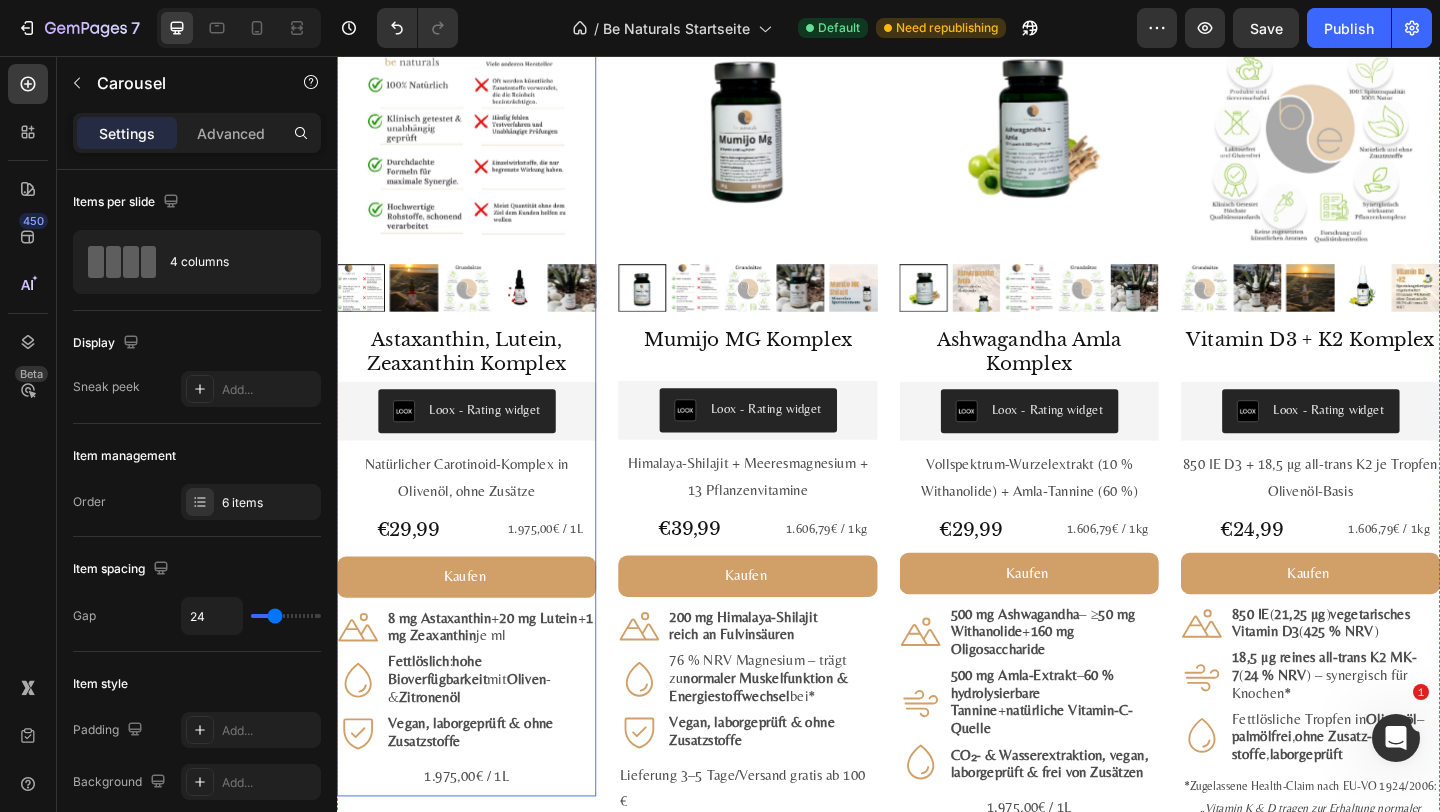 click on "Astaxanthin, Lutein, Zeaxanthin Komplex Product Title Loox - Rating widget Loox Natürlicher Carotinoid-Komplex in Olivenöl, ohne Zusätze Text Block €29,99 Product Price Product Price 1.975,00€ / 1L Text Block Row Kaufen Add to Cart Icon 8 mg Astaxanthin + 20 mg Lutein + 1 mg Zeaxanthin je ml Text Block Row Icon Fettlöslich : hohe Bioverfügbarkeit mit Oliven - & Zitronenöl Text Block Row Icon Vegan, labor­geprüft & ohne Zusatz­stoffe Text Block Row Row 1.975,00€ / 1L Text Block" at bounding box center (478, 604) 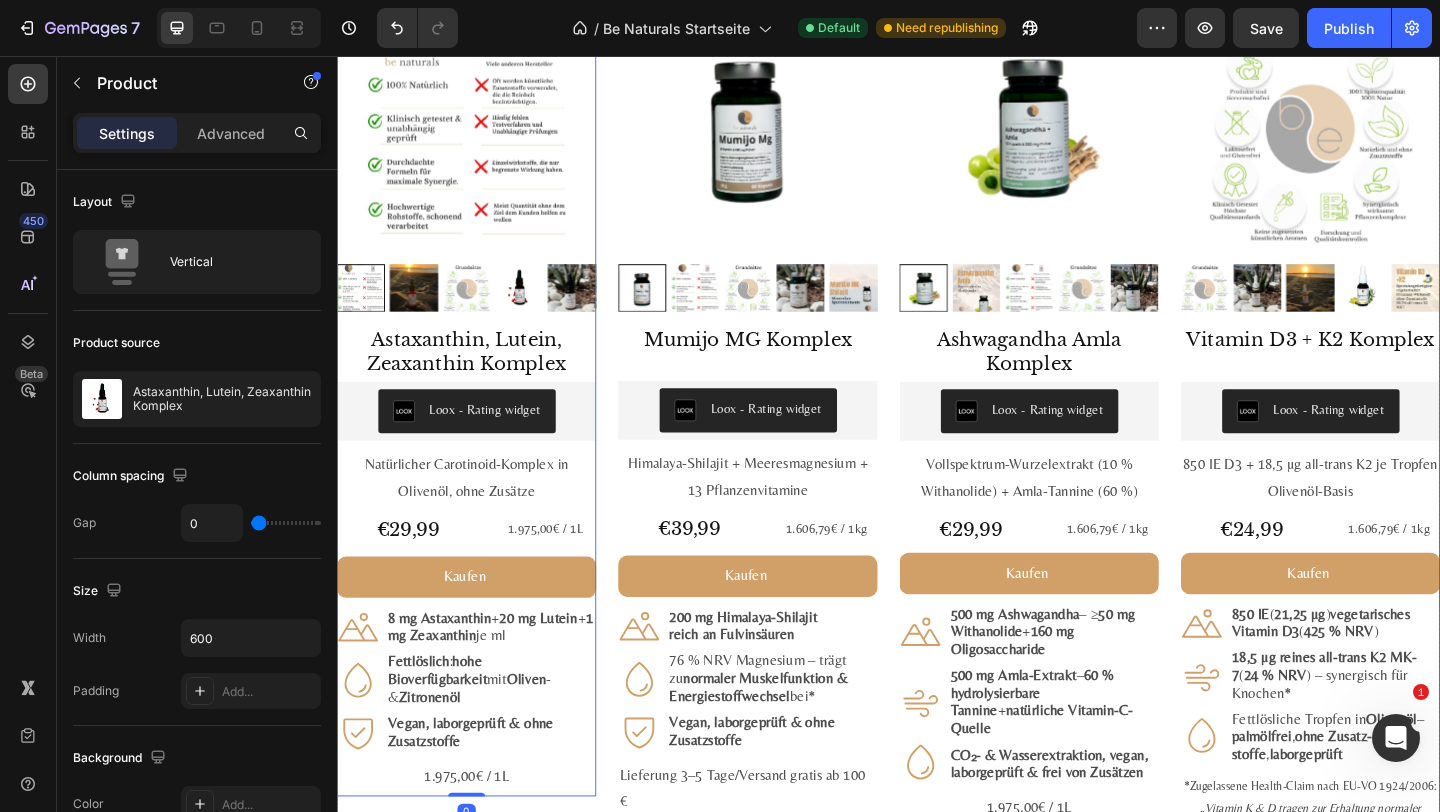 click on "#1 Bestseller Product Badge Product Images Astaxanthin, Lutein, Zeaxanthin Komplex Product Title Loox - Rating widget Loox Natürlicher Carotinoid-Komplex in Olivenöl, ohne Zusätze Text Block €29,99 Product Price Product Price 1.975,00€ / 1L Text Block Row Kaufen Add to Cart Icon 8 mg Astaxanthin + 20 mg Lutein + 1 mg Zeaxanthin je ml Text Block Row Icon Fettlöslich : hohe Bioverfügbarkeit mit Oliven - & Zitronenöl Text Block Row Icon Vegan, labor­geprüft & ohne Zusatz­stoffe Text Block Row Row 1.975,00€ / 1L Text Block Product 0 #2 Bestseller Product Badge Product Images Mumijo MG Komplex Product Title Loox - Rating widget Loox Himalaya-Shilajit + Meeres­magnesium + 13 Pflanzen­vitamine Text Block €39,99 Product Price Product Price 1.606,79€ / 1kg Text Block Row Kaufen Add to Cart Icon 200 mg Himalaya-Shilajit reich an Fulvin­säuren Text Block Row Icon 76 % NRV Magnesium – trägt zu bei*" at bounding box center (937, 454) 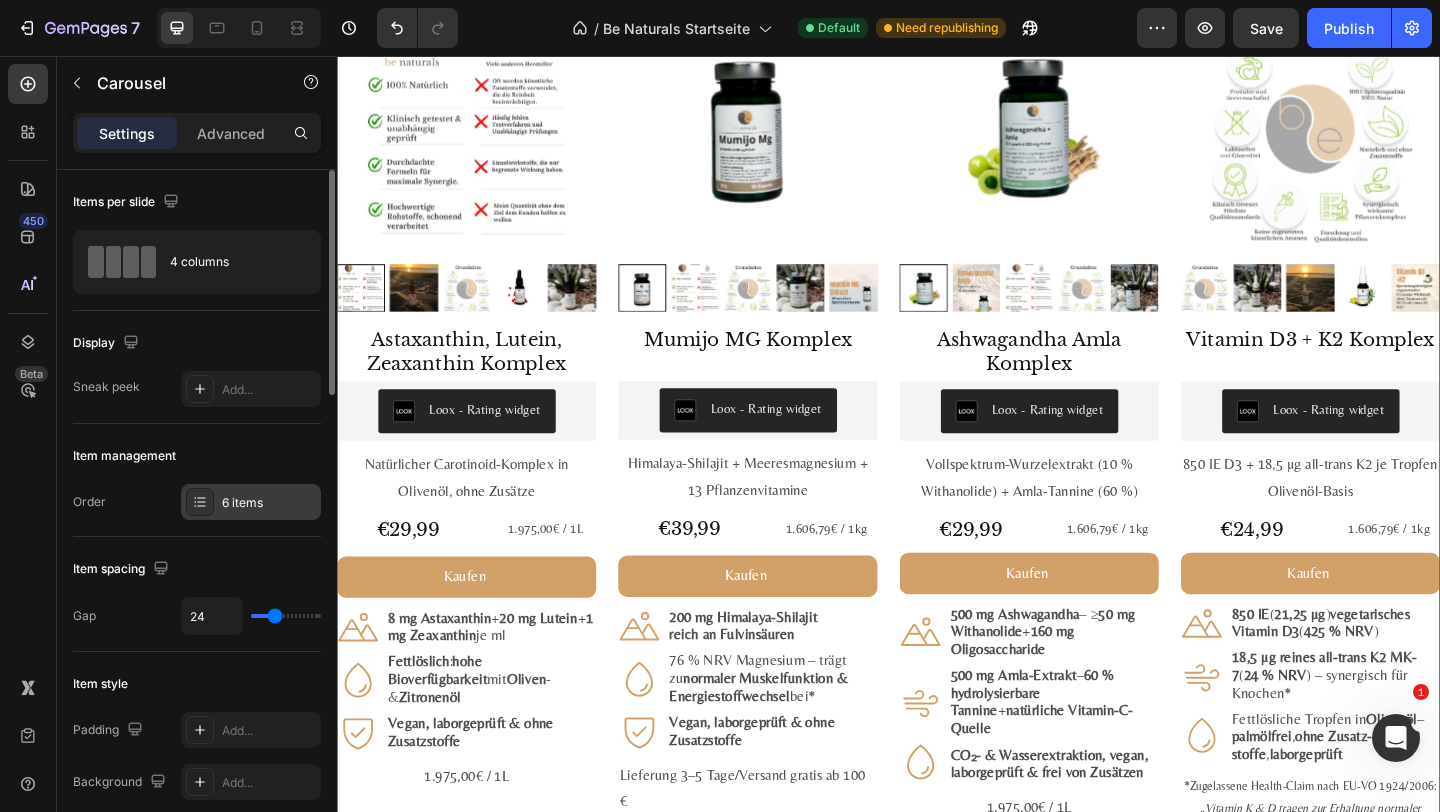 click on "6 items" at bounding box center (269, 503) 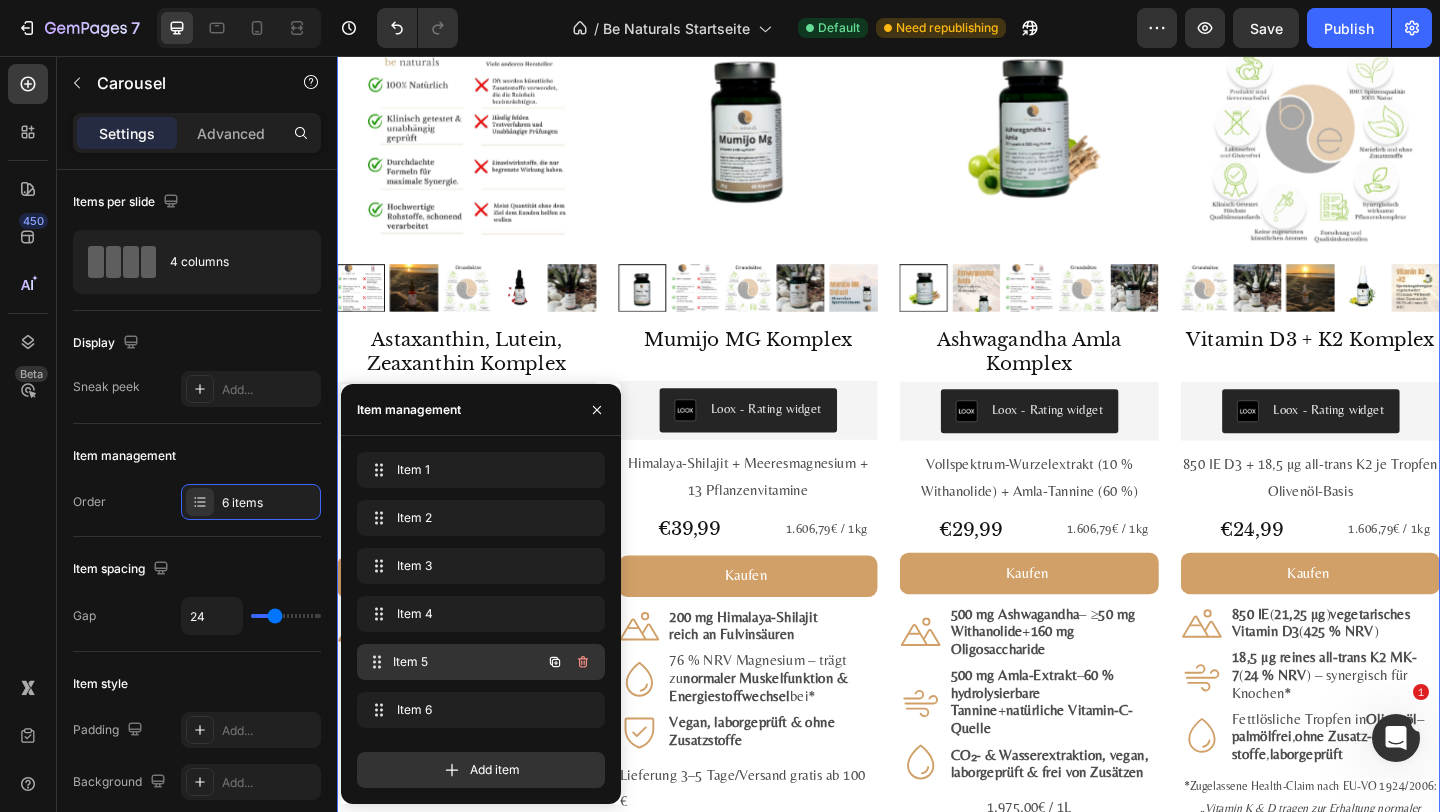 click on "Item 5" at bounding box center [467, 662] 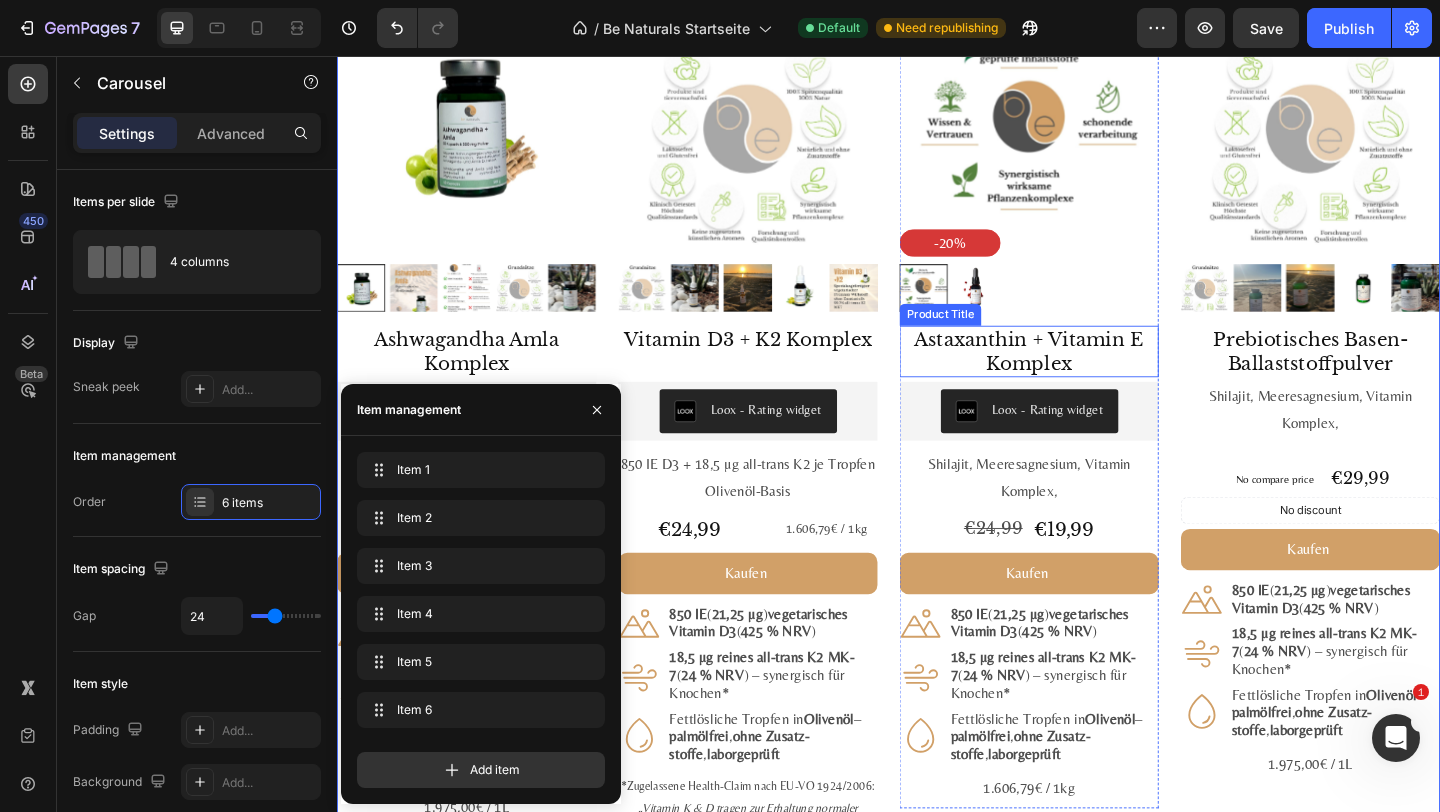click on "Astaxanthin + Vitamin E Komplex" at bounding box center [1090, 377] 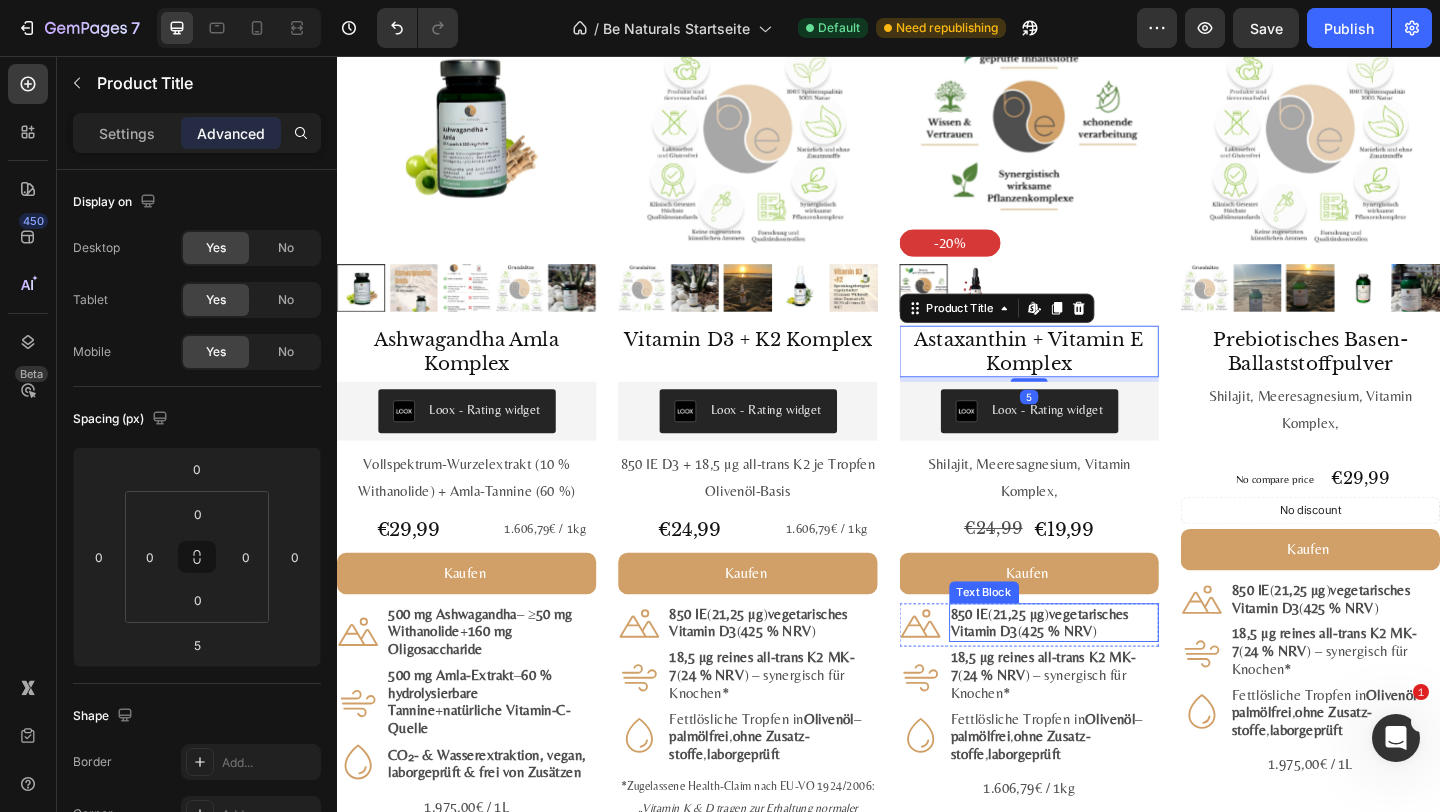 click on "vegetarisches Vitamin D3" at bounding box center (1102, 672) 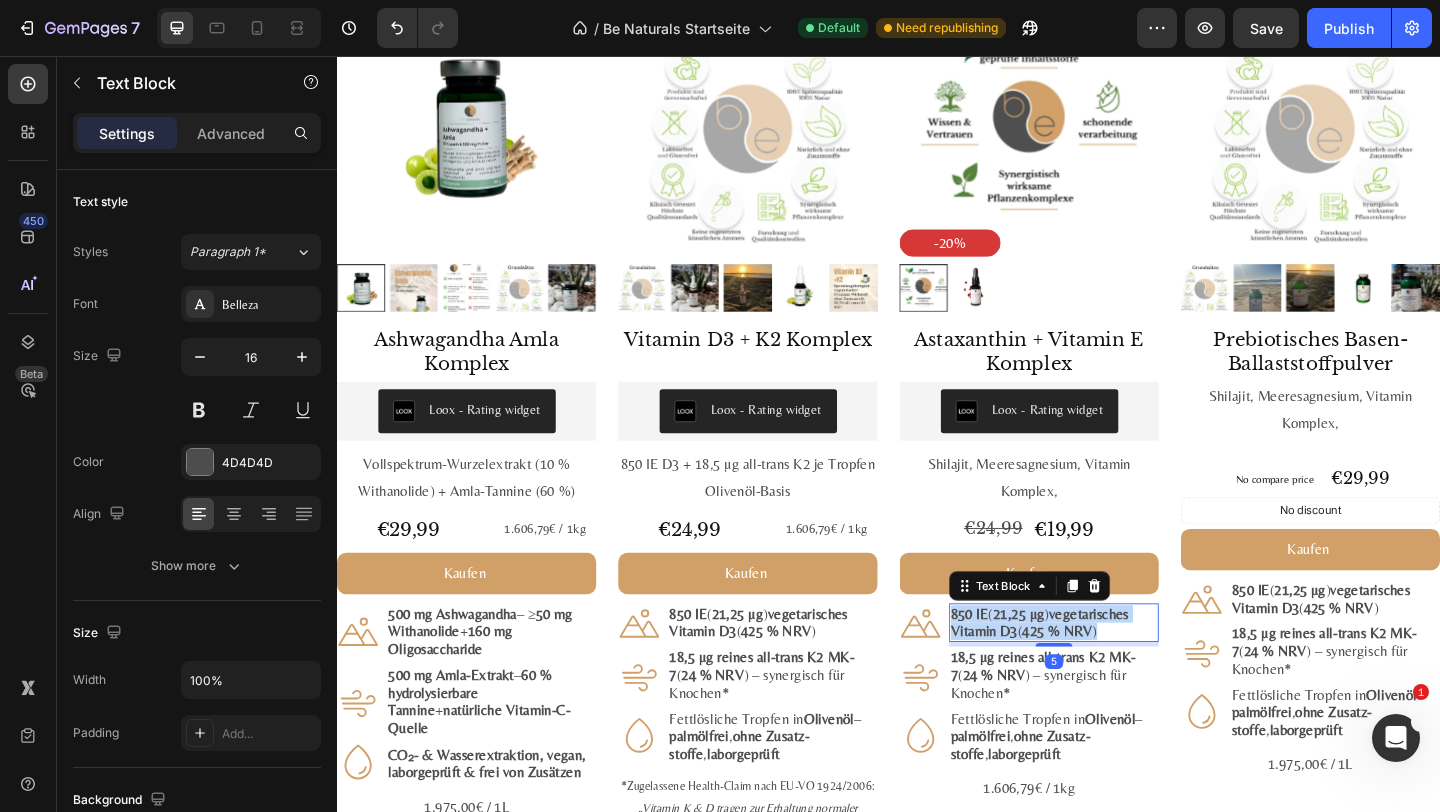click on "vegetarisches Vitamin D3" at bounding box center [1102, 672] 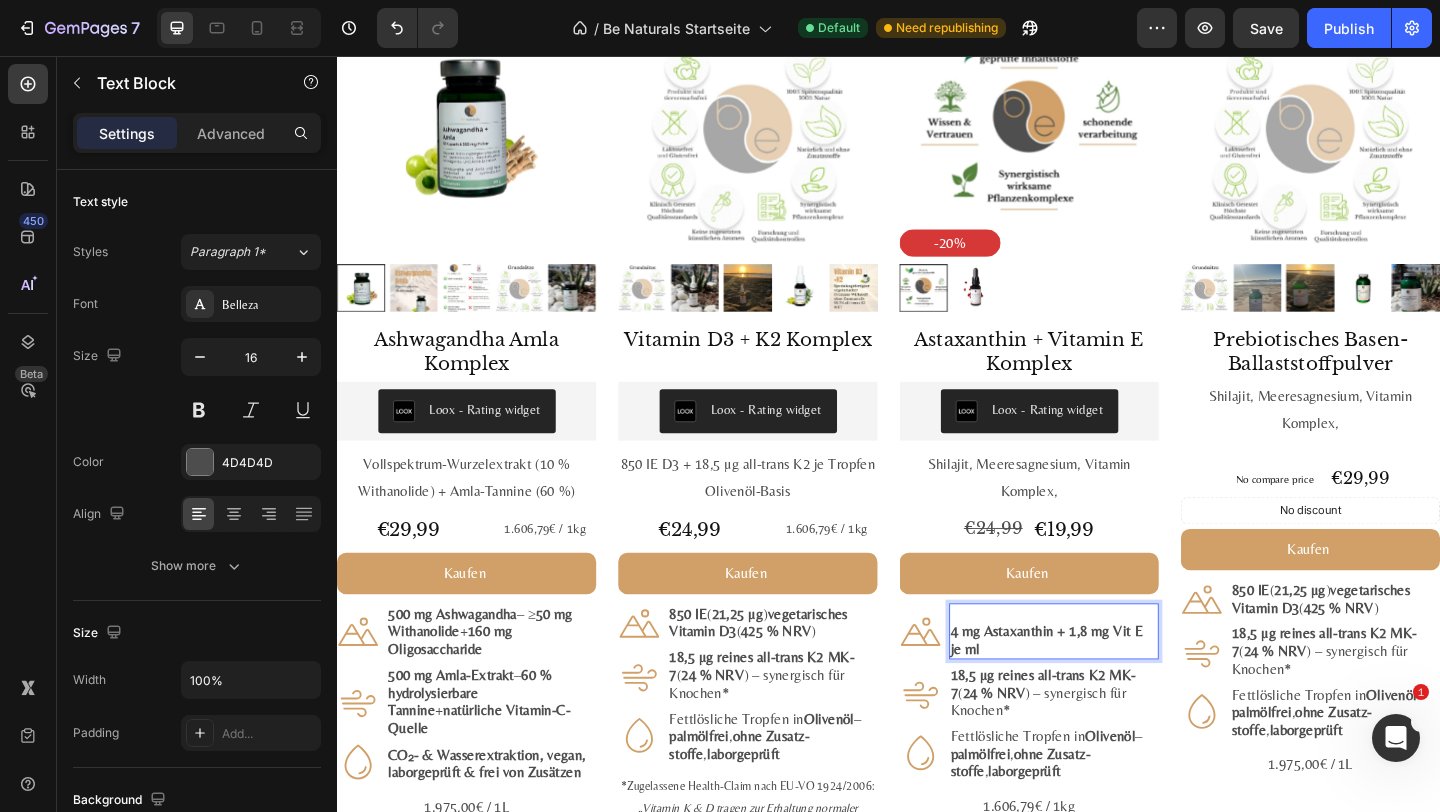 click at bounding box center [1117, 662] 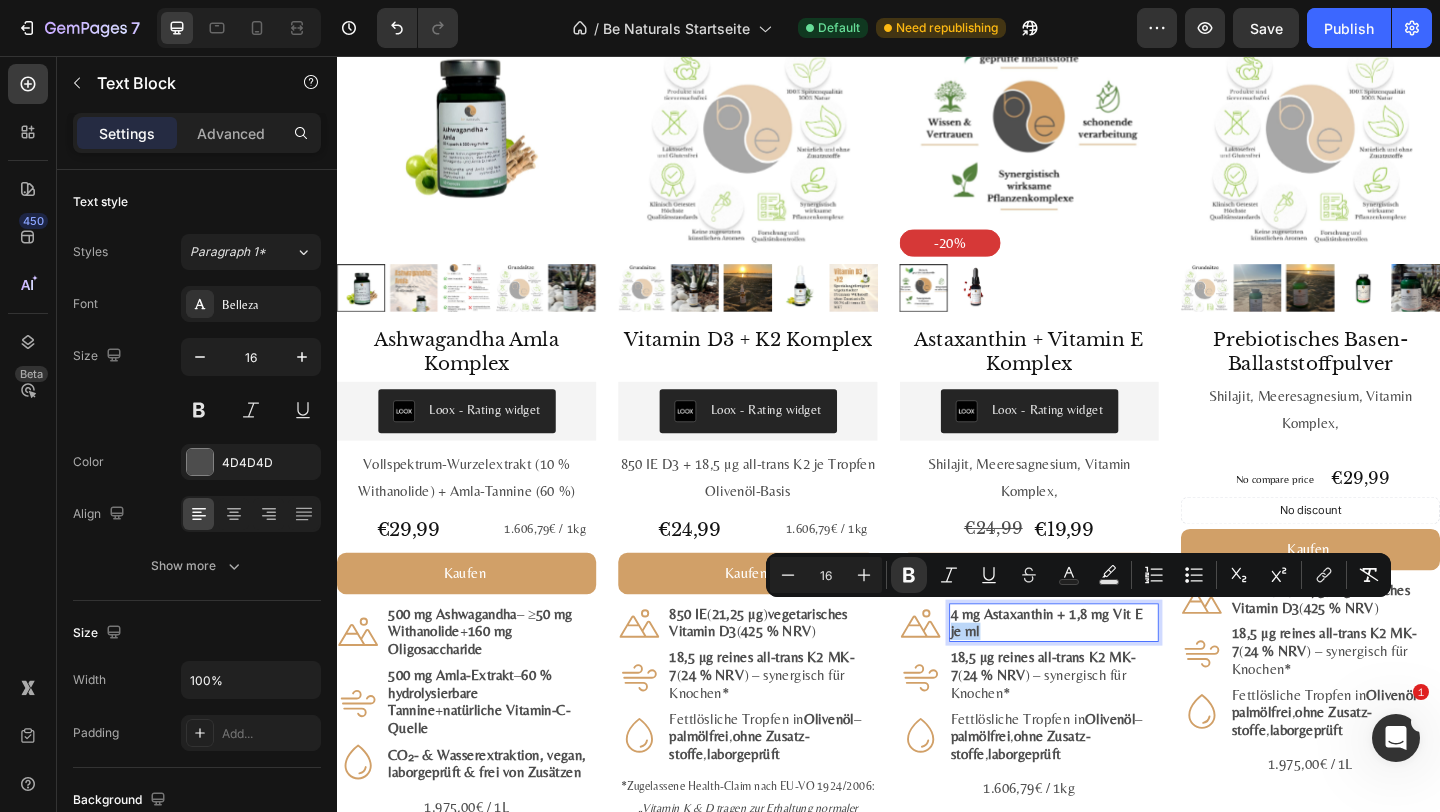 drag, startPoint x: 1194, startPoint y: 682, endPoint x: 1217, endPoint y: 666, distance: 28.01785 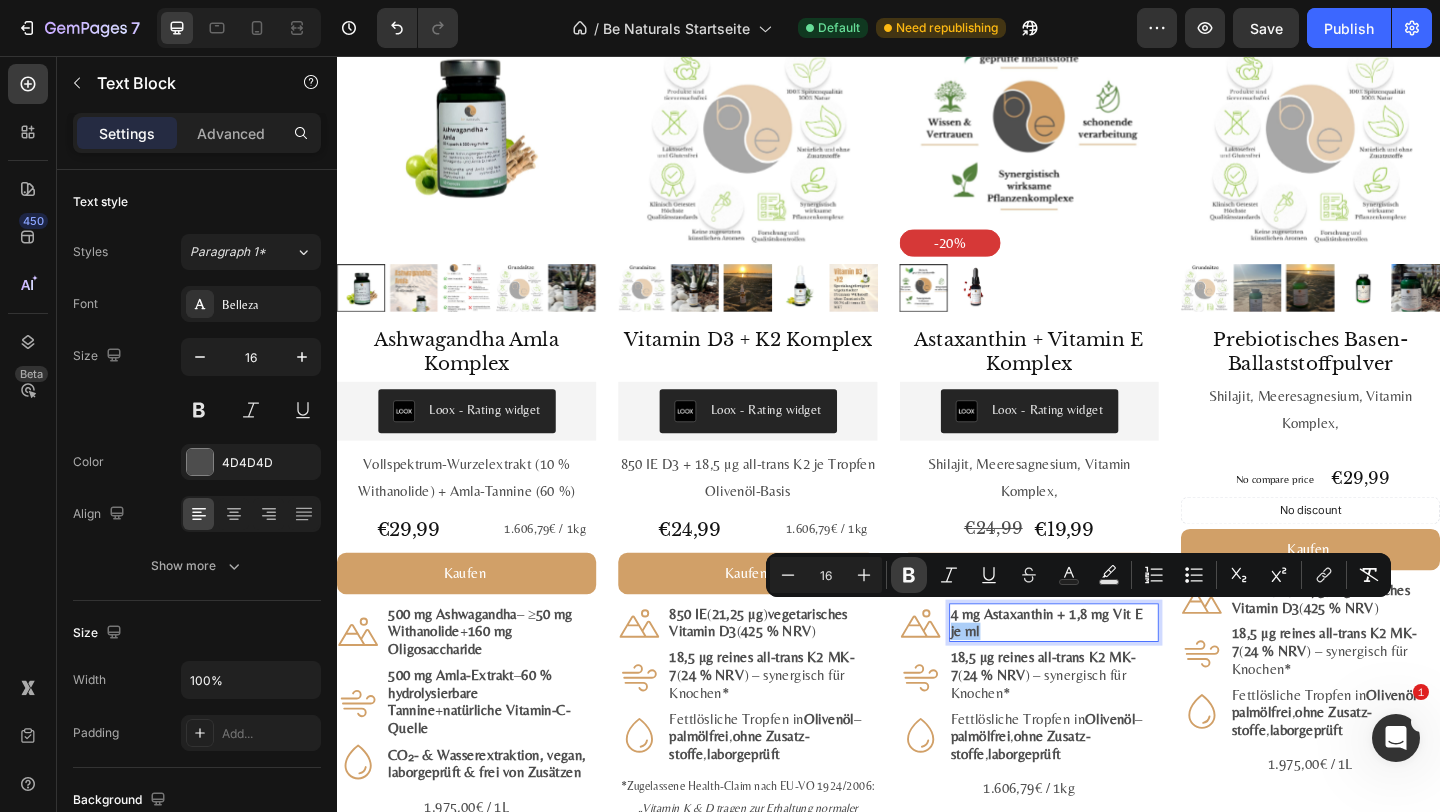 click 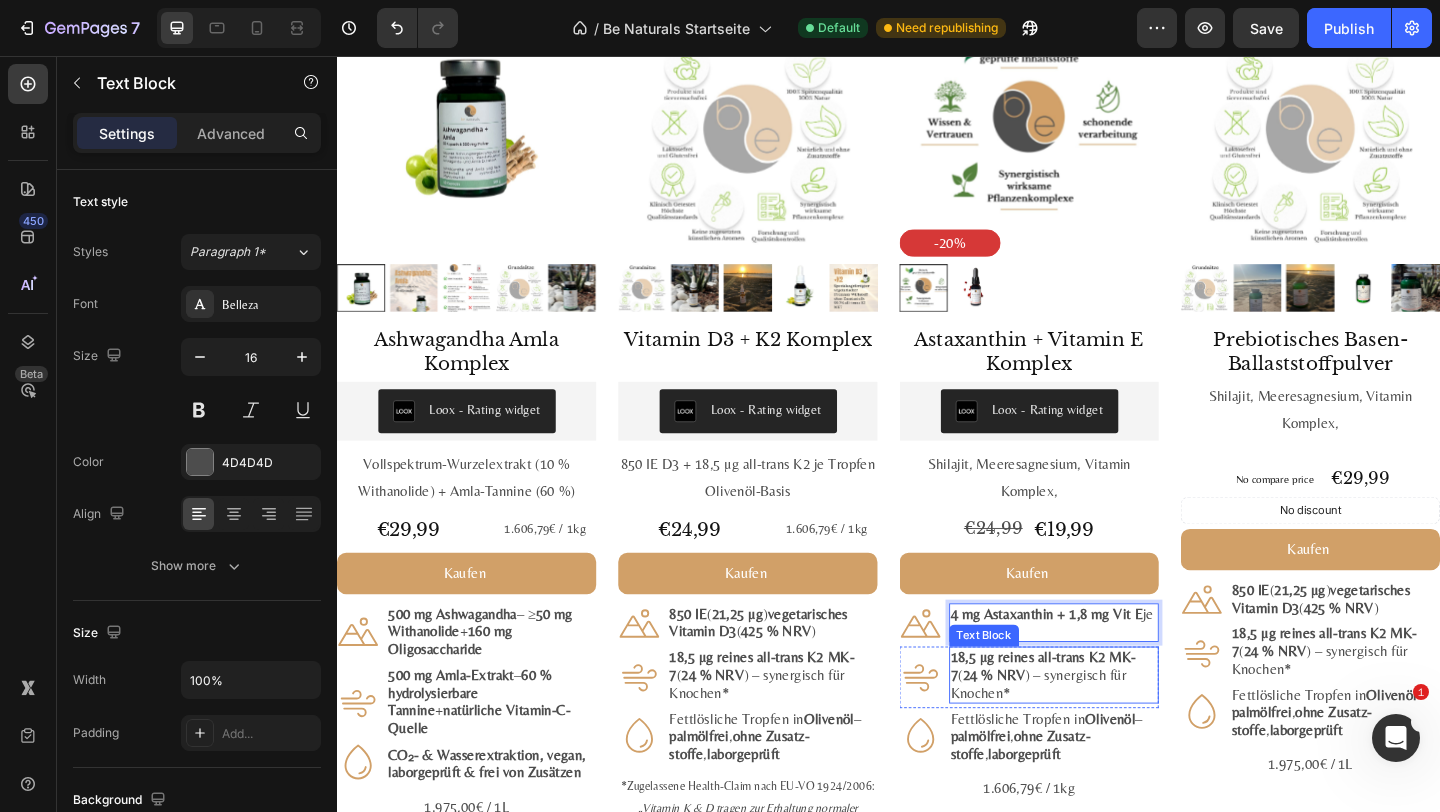 click on "18,5 µg reines all-trans K2 MK-7  ( 24 % NRV ) – synergisch für Knochen*" at bounding box center (1117, 729) 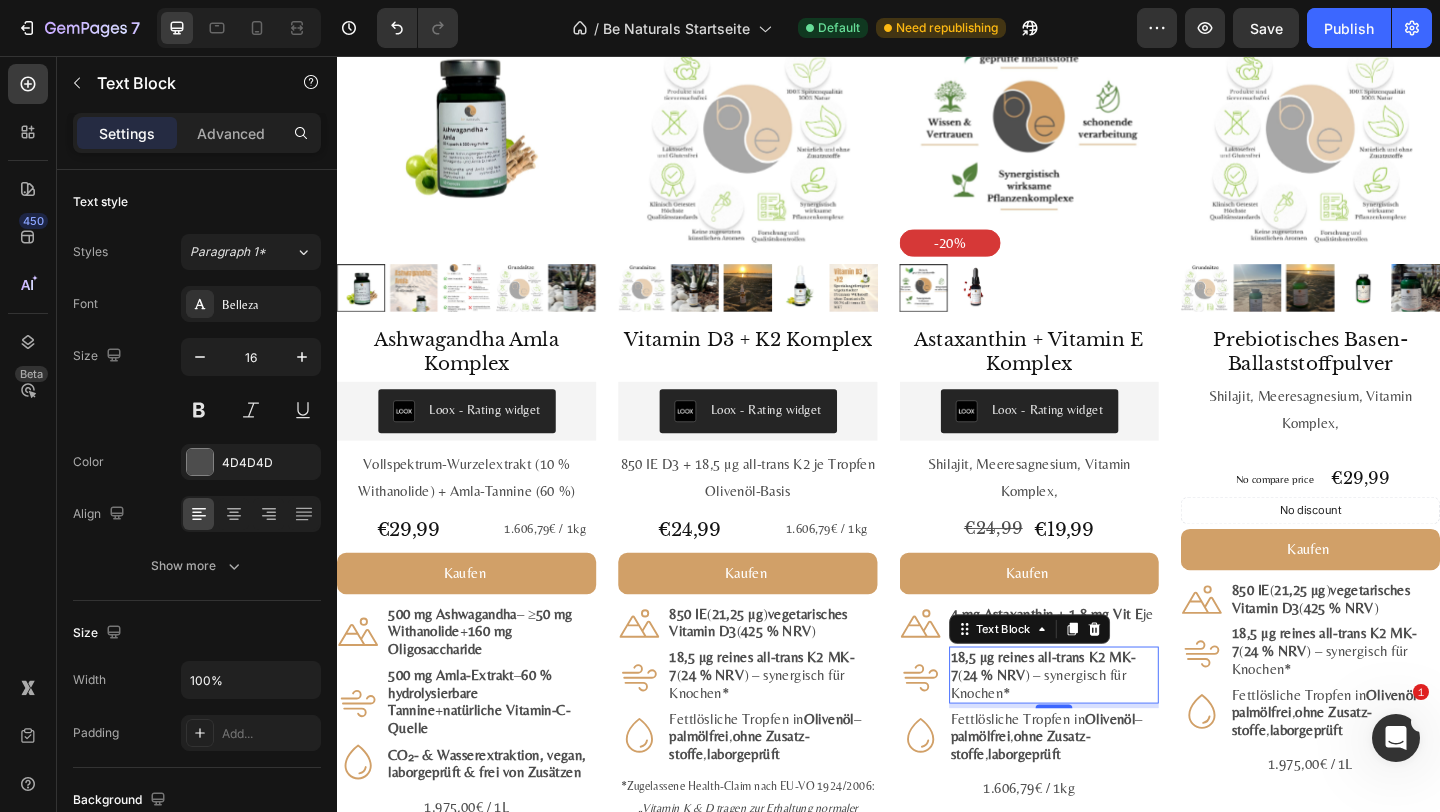 click on "18,5 µg reines all-trans K2 MK-7  ( 24 % NRV ) – synergisch für Knochen*" at bounding box center [1117, 729] 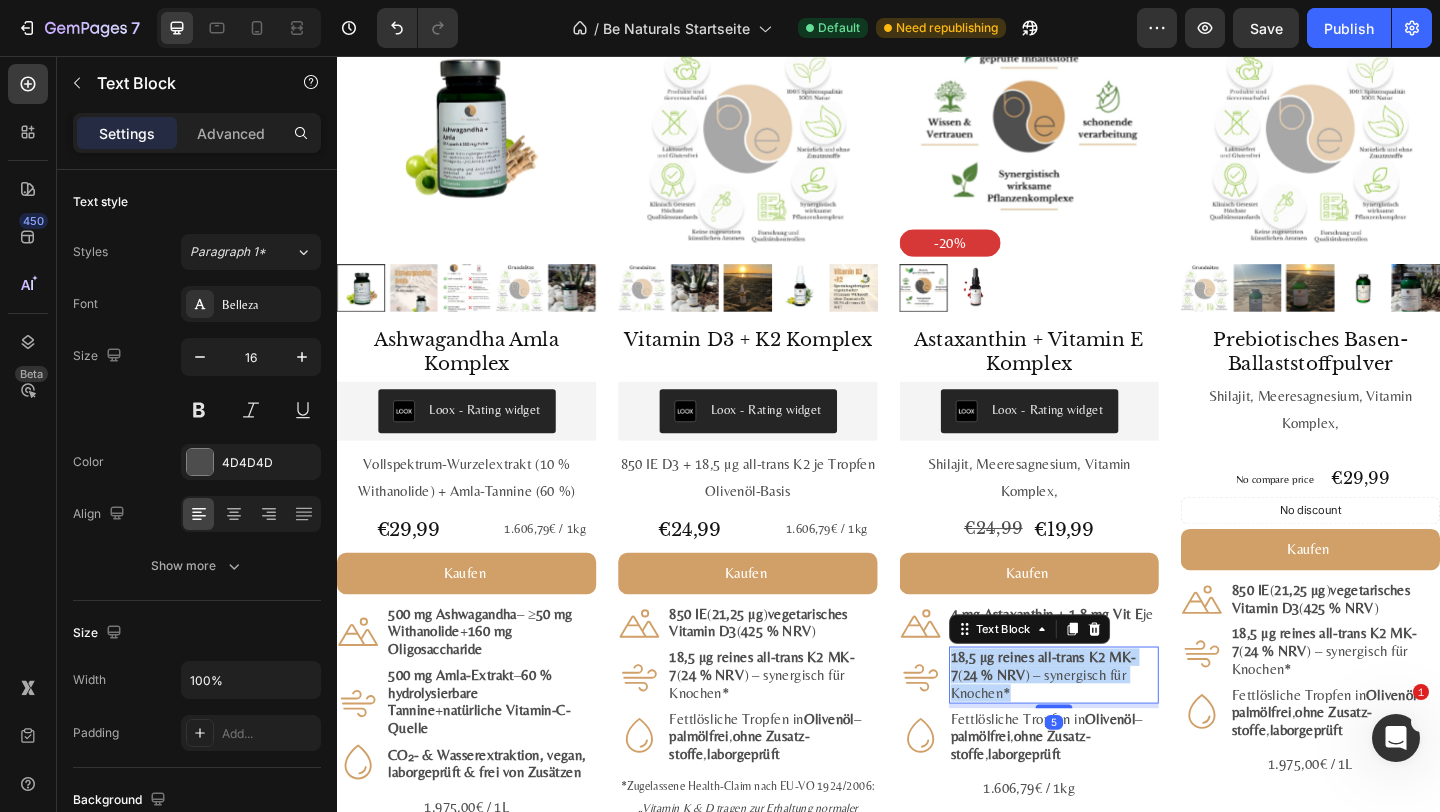 click on "18,5 µg reines all-trans K2 MK-7  ( 24 % NRV ) – synergisch für Knochen*" at bounding box center (1117, 729) 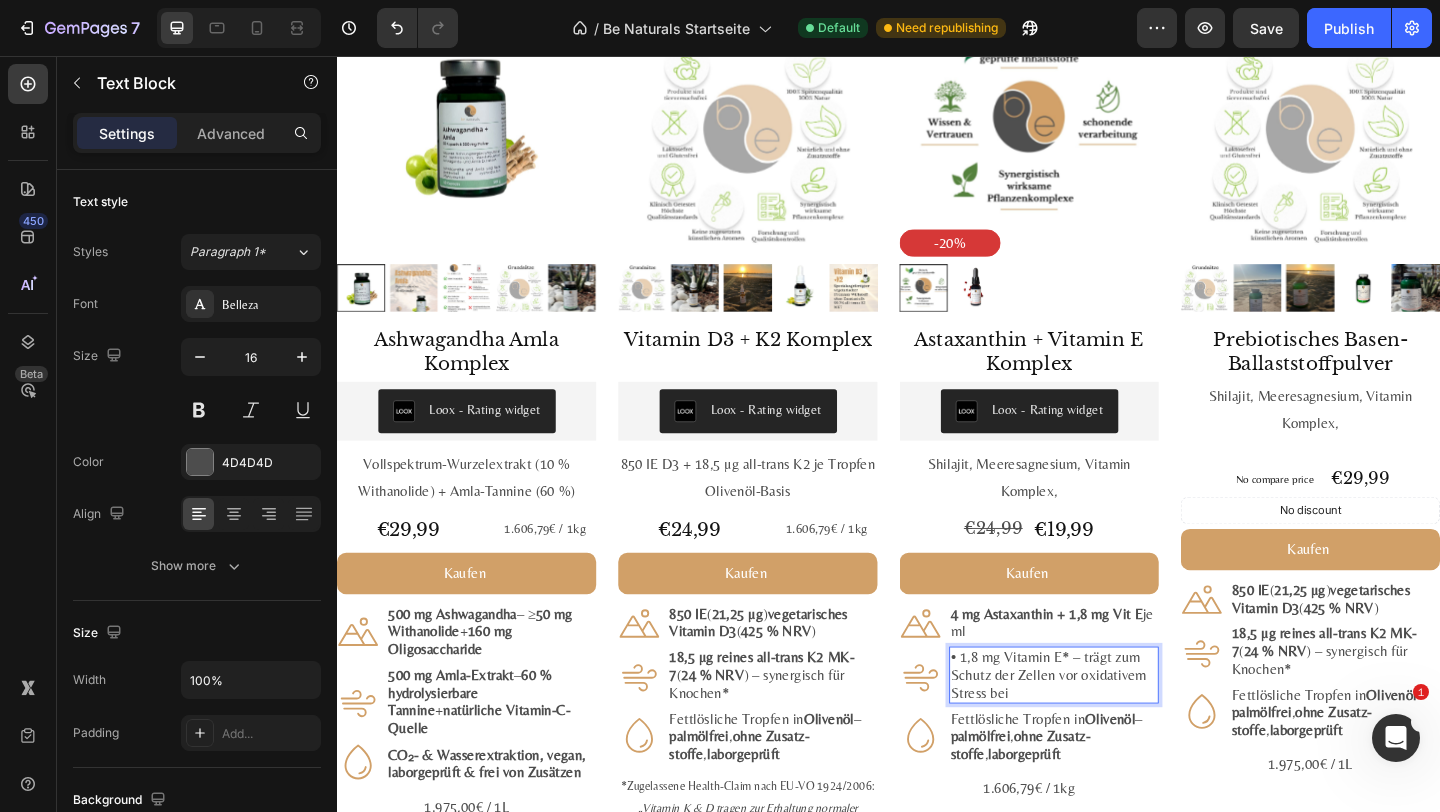 click on "• 1,8 mg Vitamin E* – trägt zum Schutz der Zellen vor oxidativem Stress bei" at bounding box center (1117, 729) 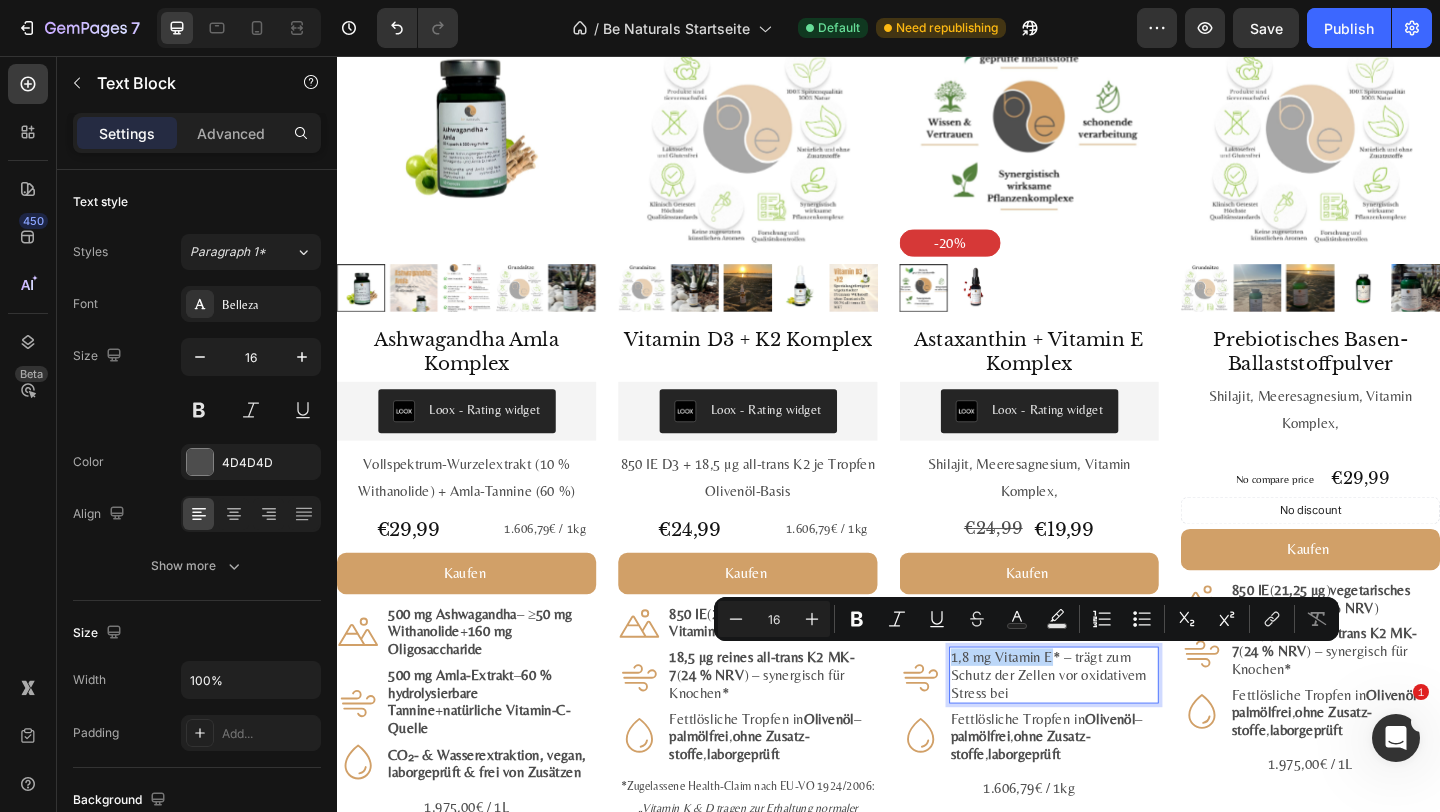 drag, startPoint x: 1116, startPoint y: 714, endPoint x: 1005, endPoint y: 713, distance: 111.0045 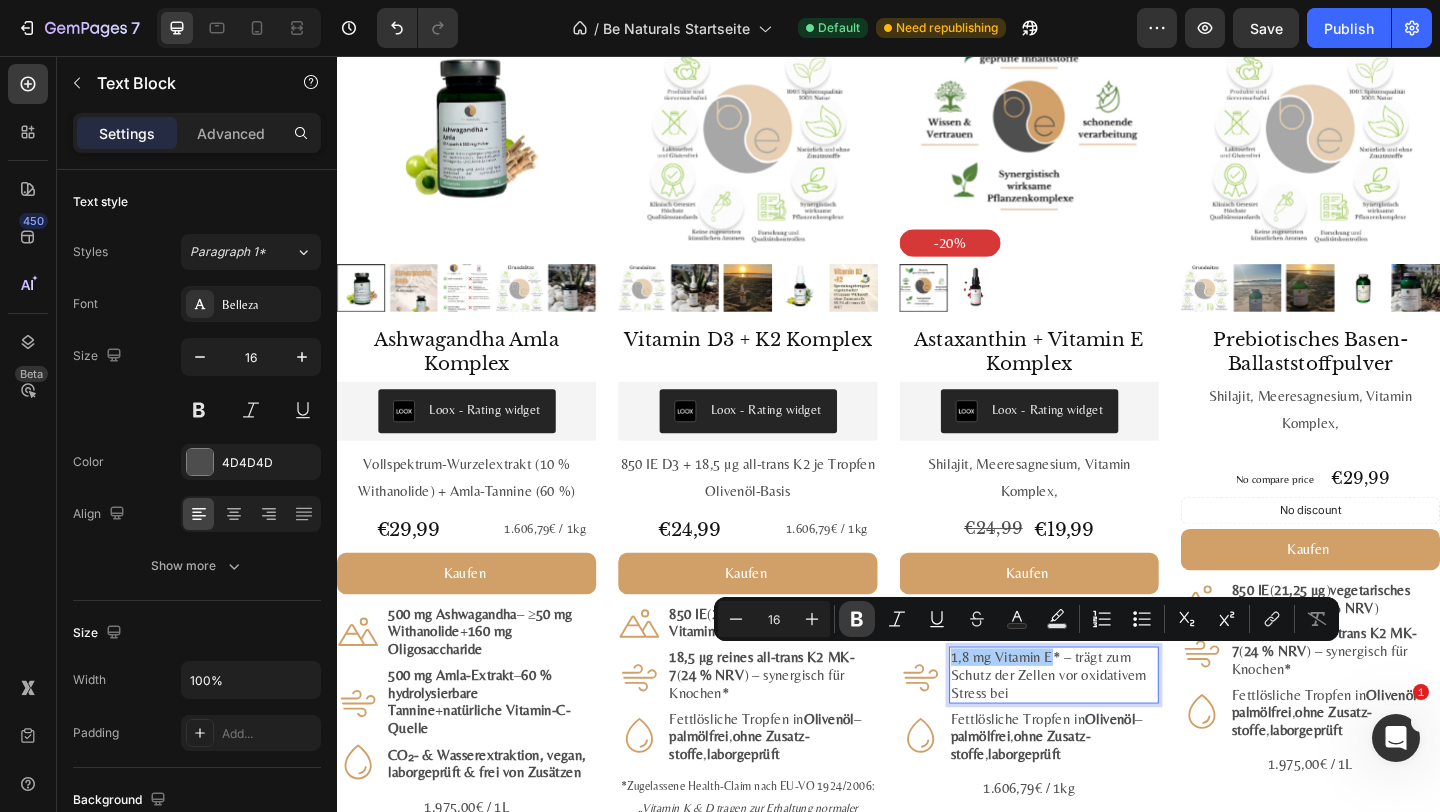 click 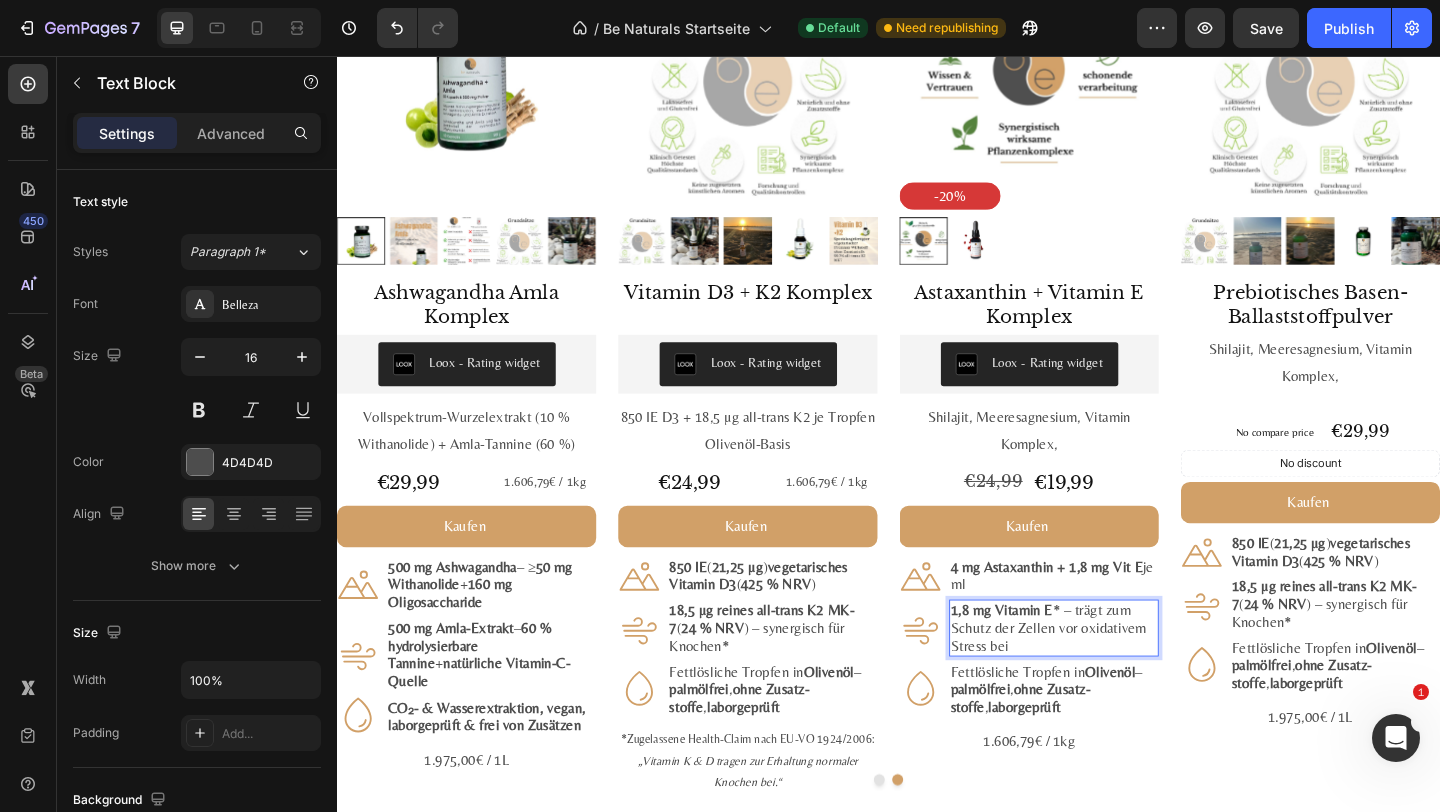 scroll, scrollTop: 2309, scrollLeft: 0, axis: vertical 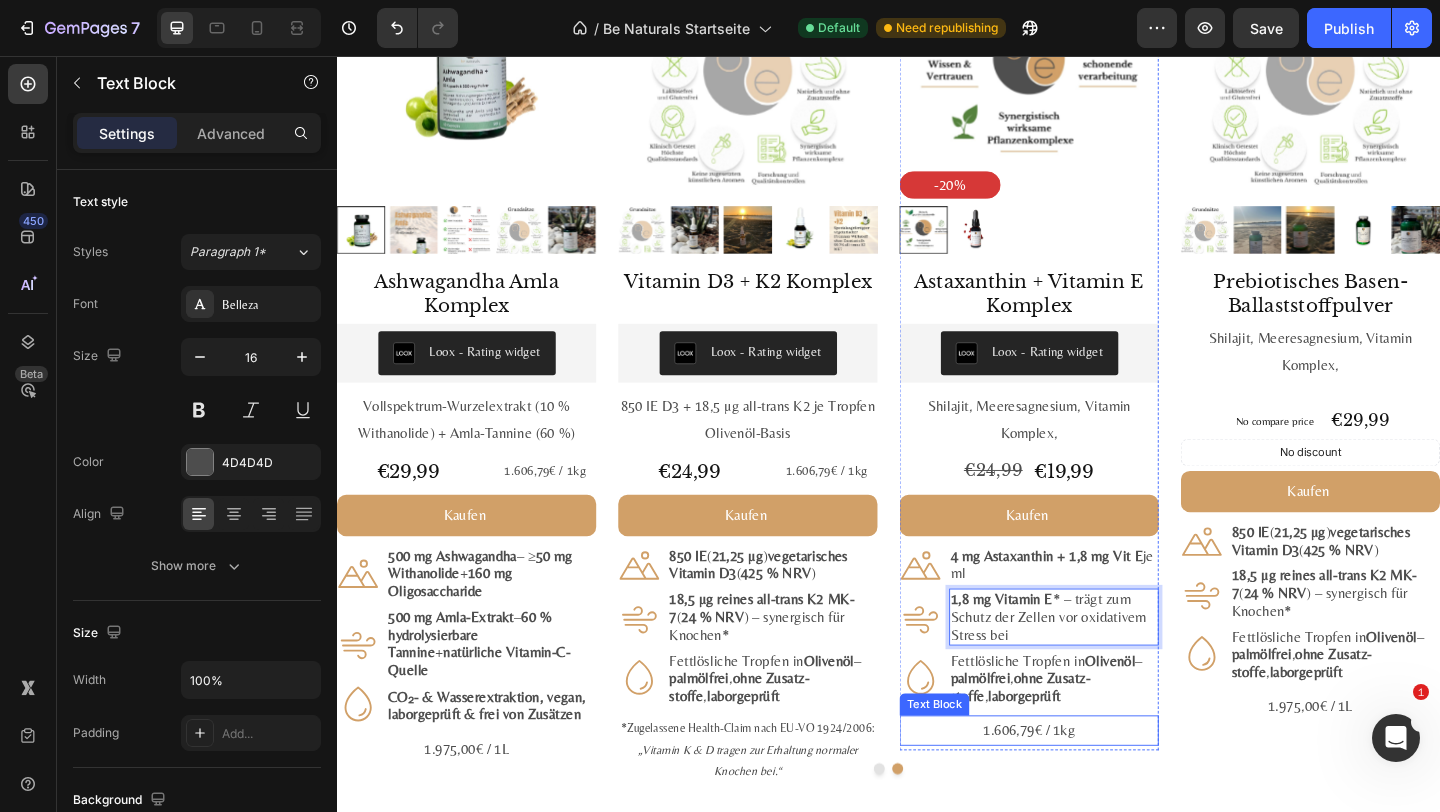 click on "Fettlösliche Tropfen in  Olivenöl  –  palmölfrei ,  ohne Zusatz­stoffe ,  labor­geprüft" at bounding box center (1117, 733) 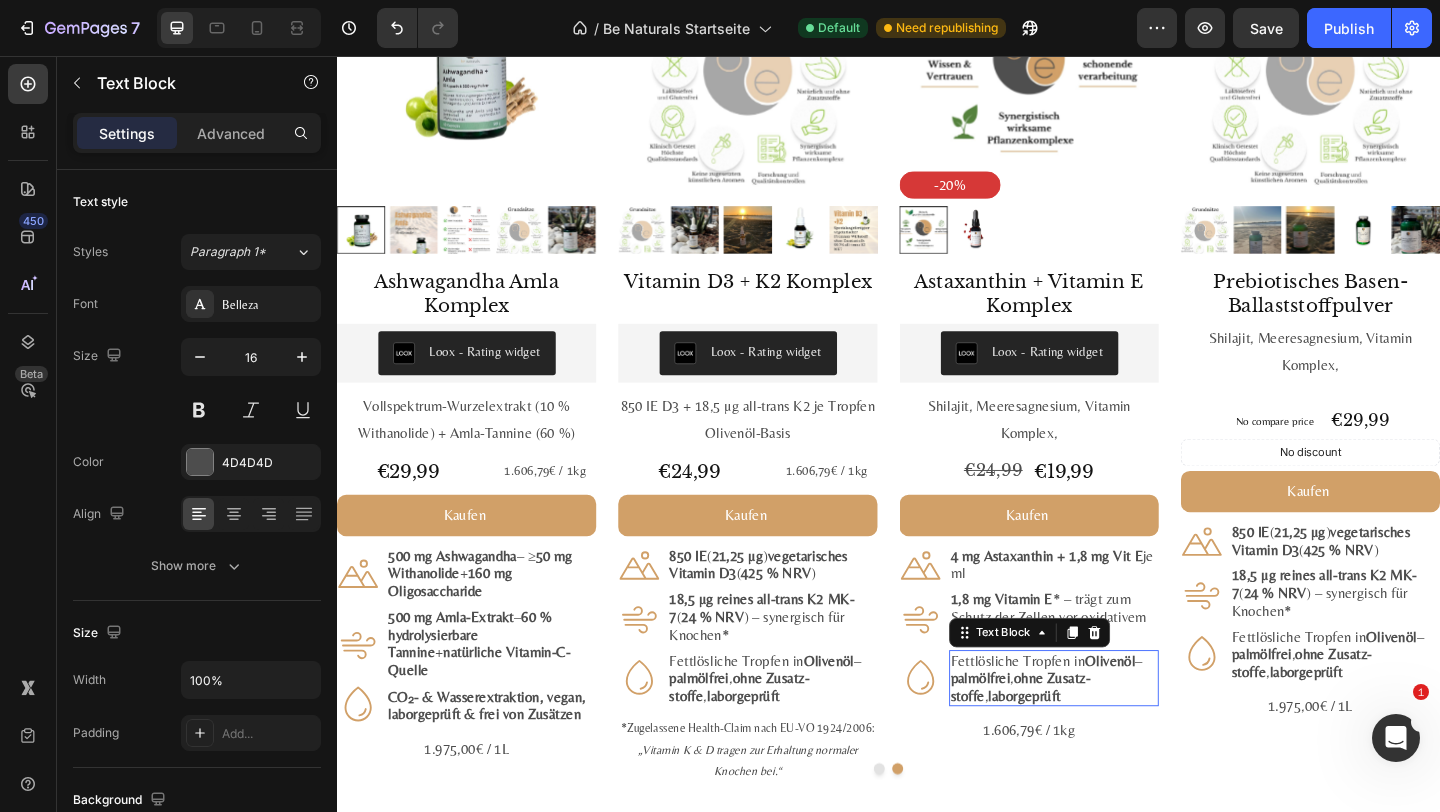 click on "Fettlösliche Tropfen in  Olivenöl  –  palmölfrei ,  ohne Zusatz­stoffe ,  labor­geprüft" at bounding box center [1117, 733] 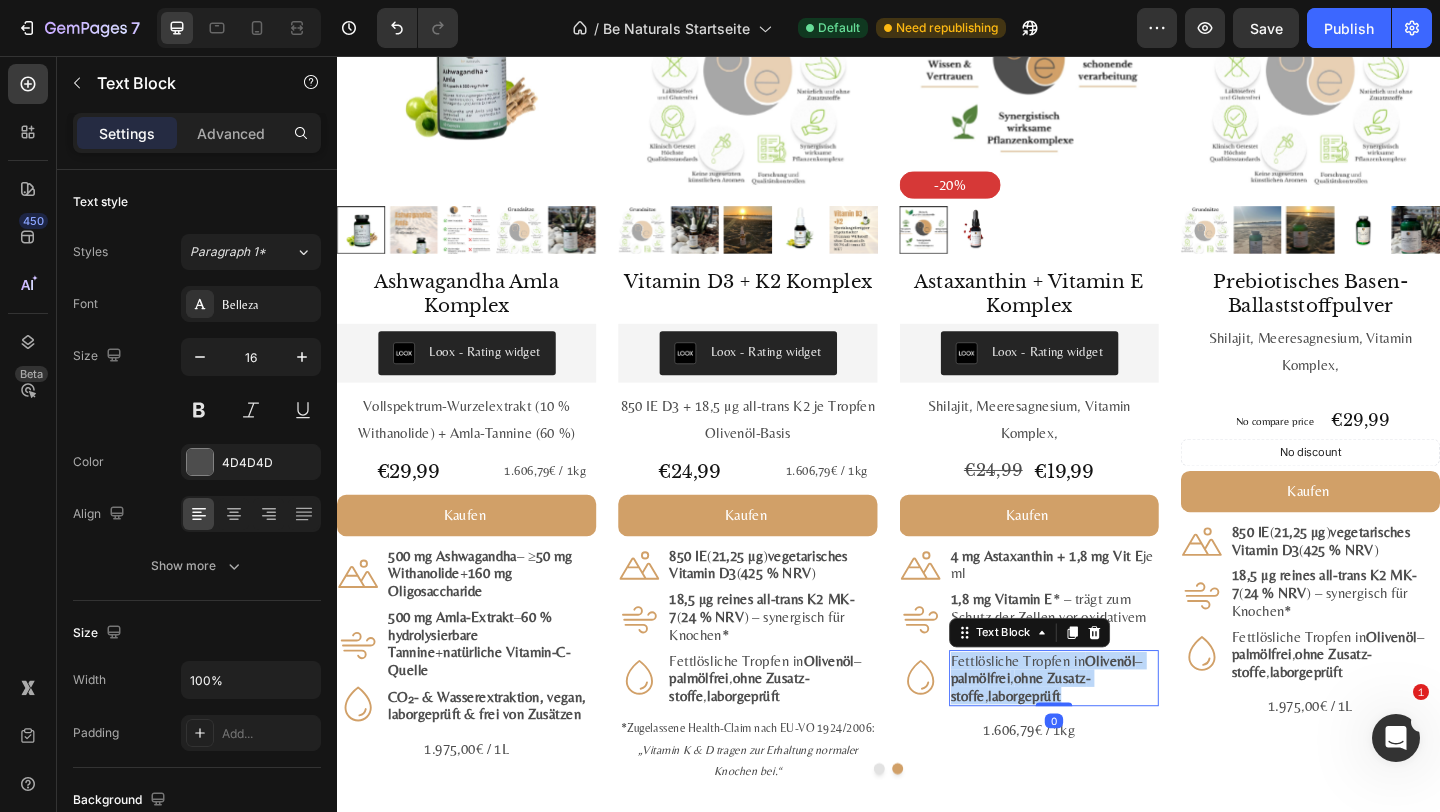 click on "Fettlösliche Tropfen in  Olivenöl  –  palmölfrei ,  ohne Zusatz­stoffe ,  labor­geprüft" at bounding box center [1117, 733] 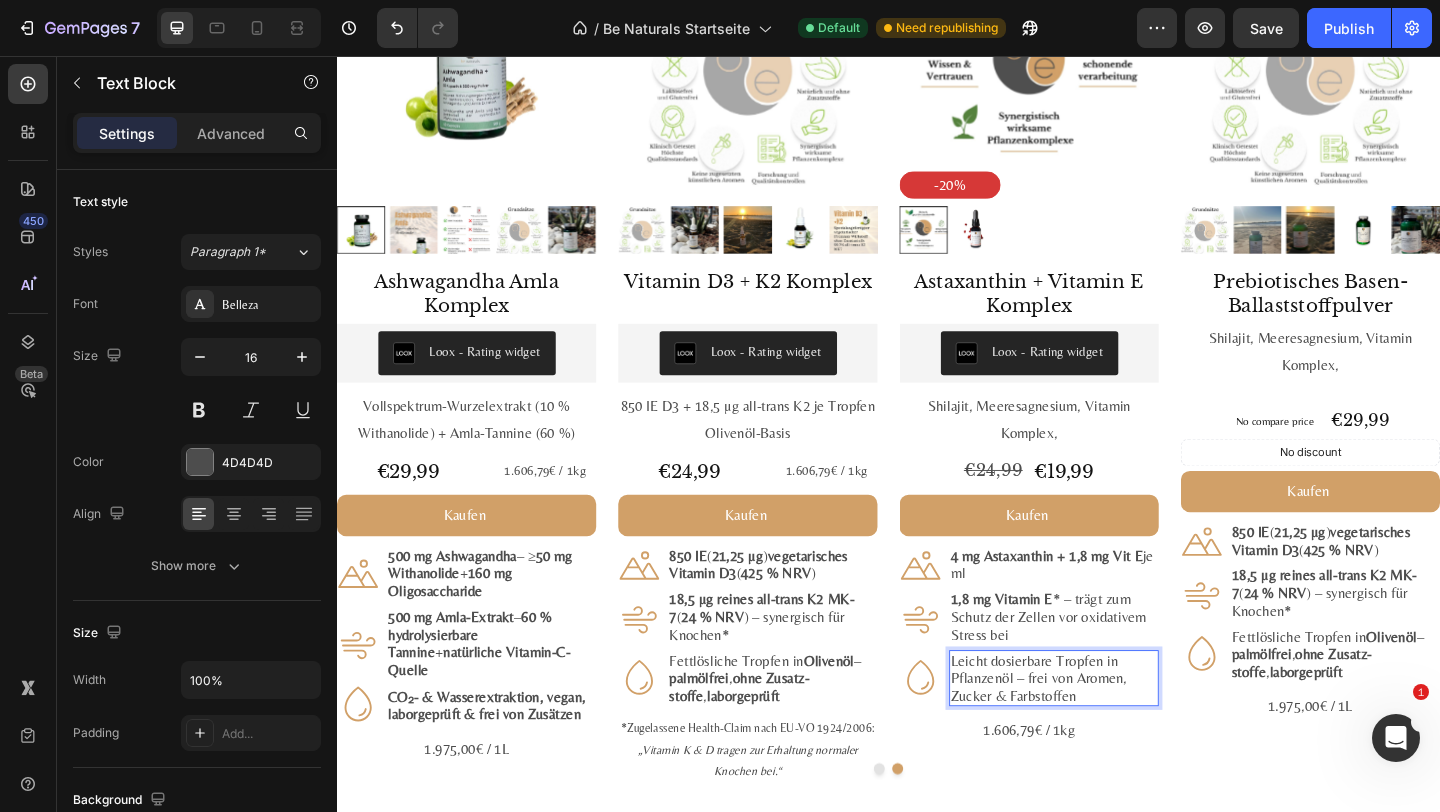 click on "Leicht dosierbare Tropfen in Pflanzenöl – frei von Aromen, Zucker & Farbstoffen" at bounding box center [1117, 733] 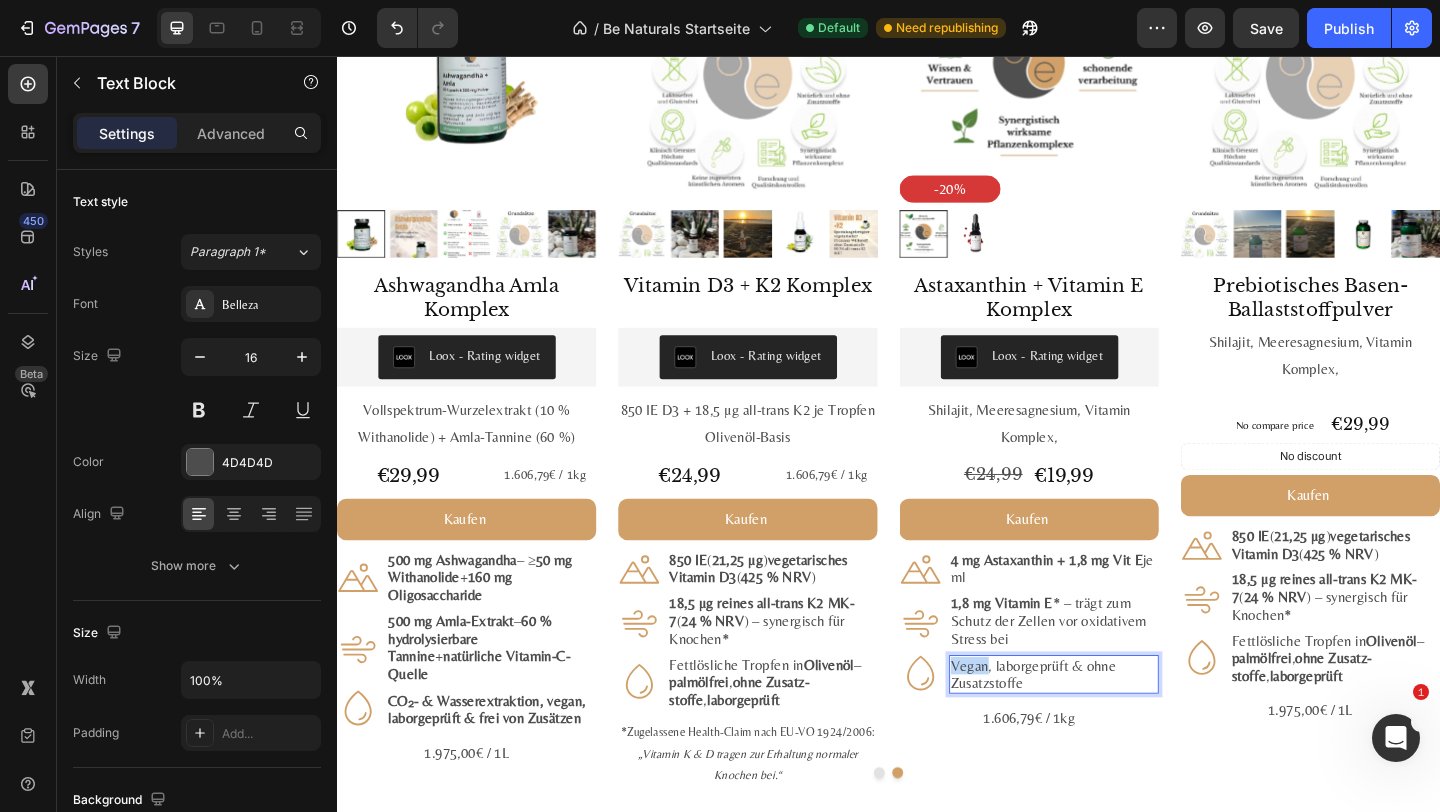 drag, startPoint x: 1046, startPoint y: 718, endPoint x: 1005, endPoint y: 718, distance: 41 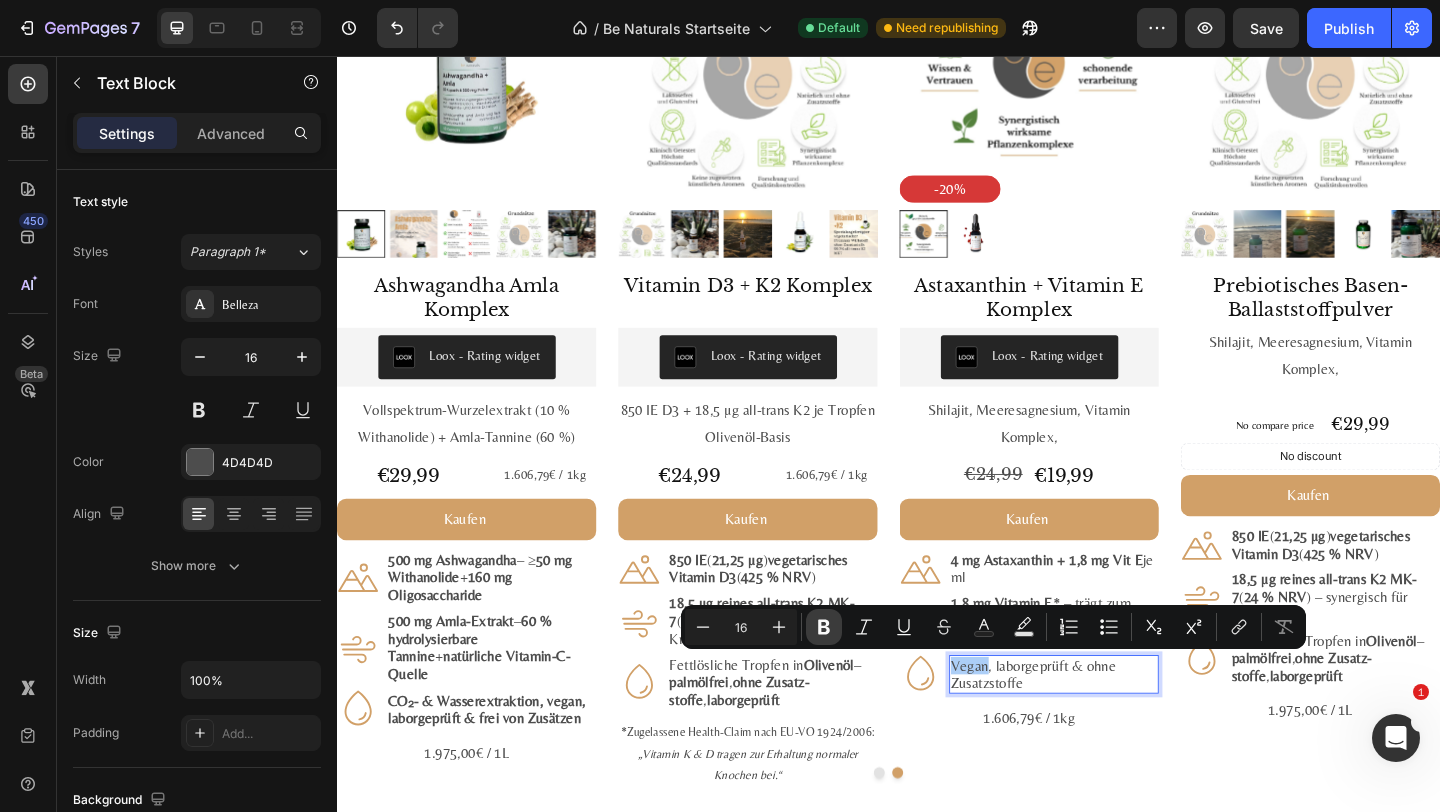 click on "Bold" at bounding box center [824, 627] 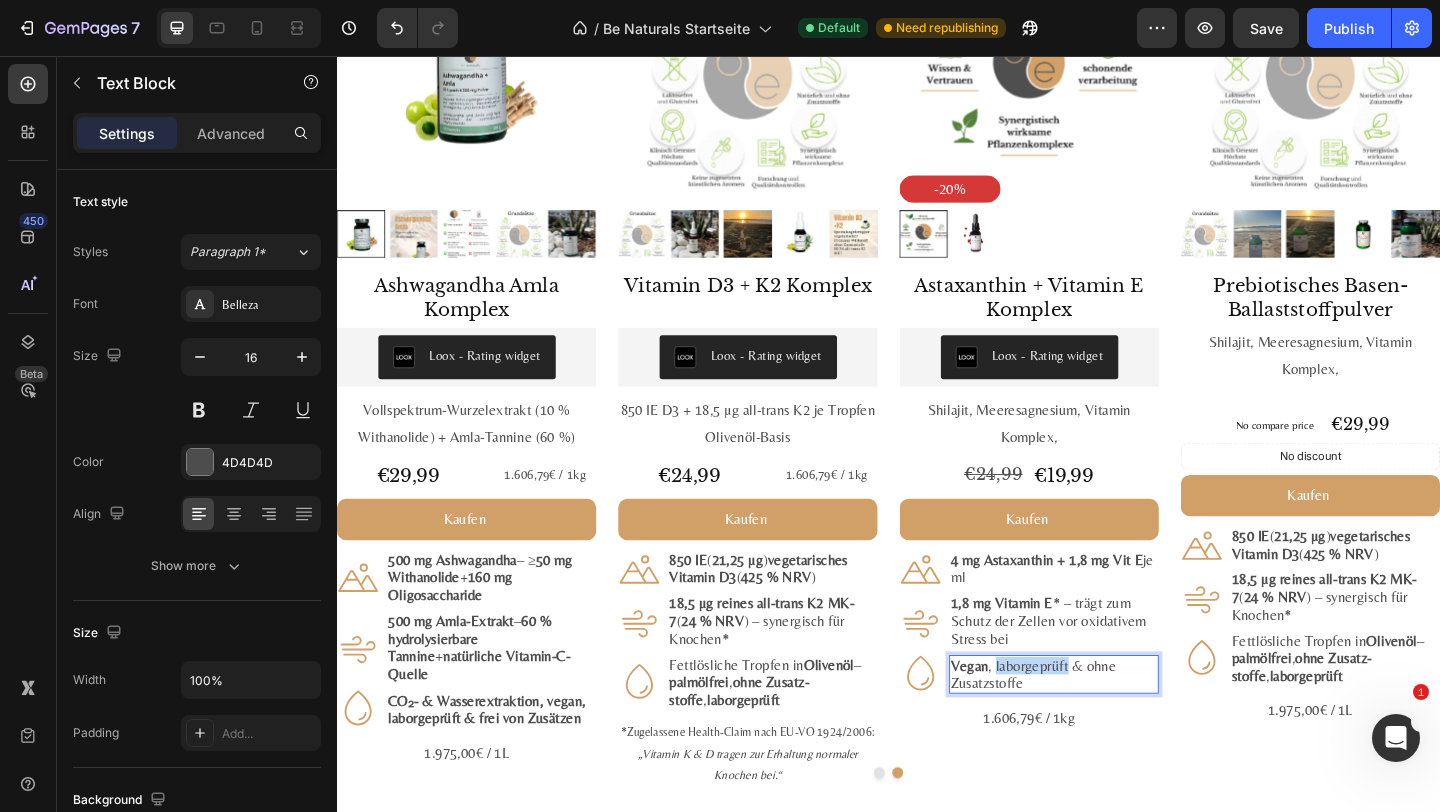 drag, startPoint x: 1051, startPoint y: 719, endPoint x: 1131, endPoint y: 726, distance: 80.305664 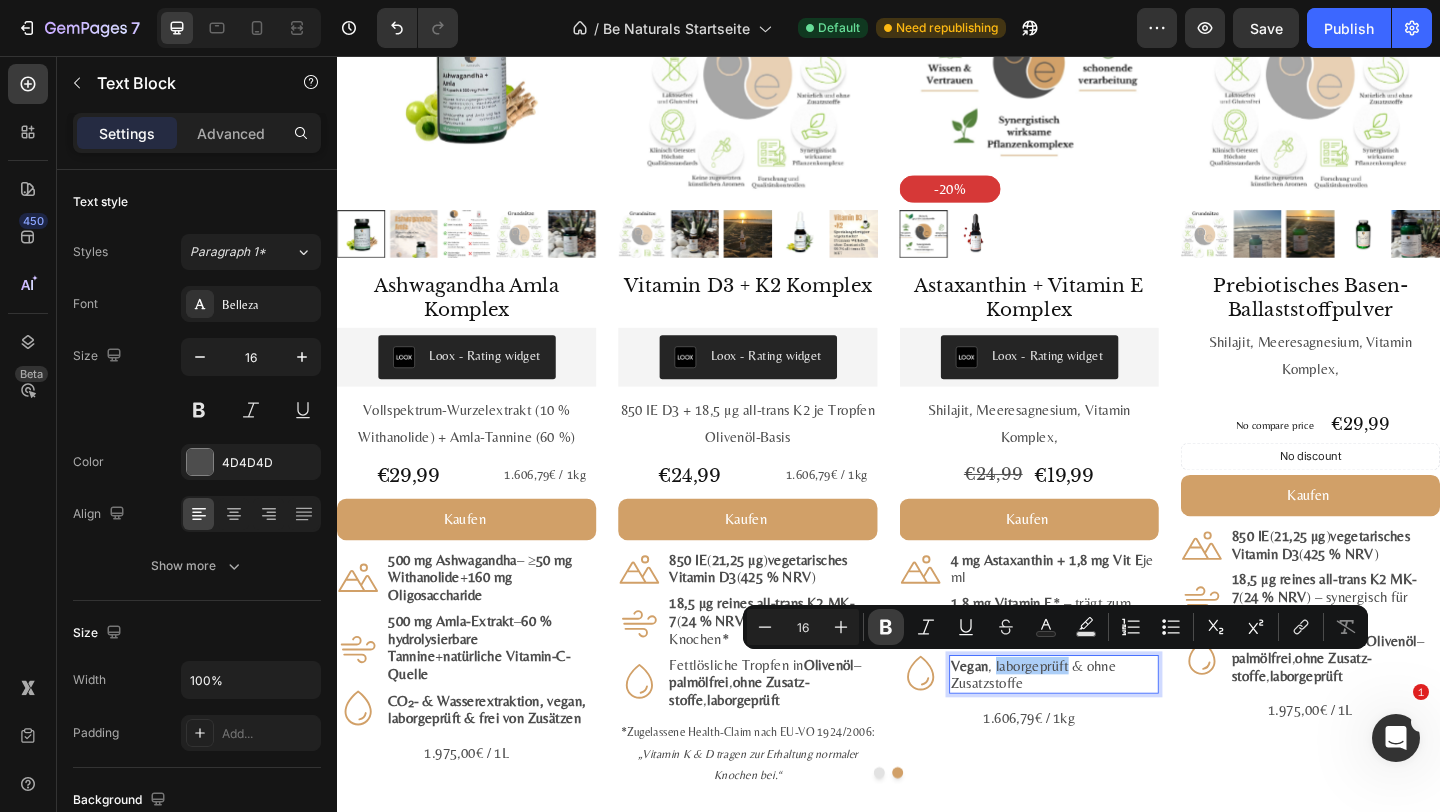 click 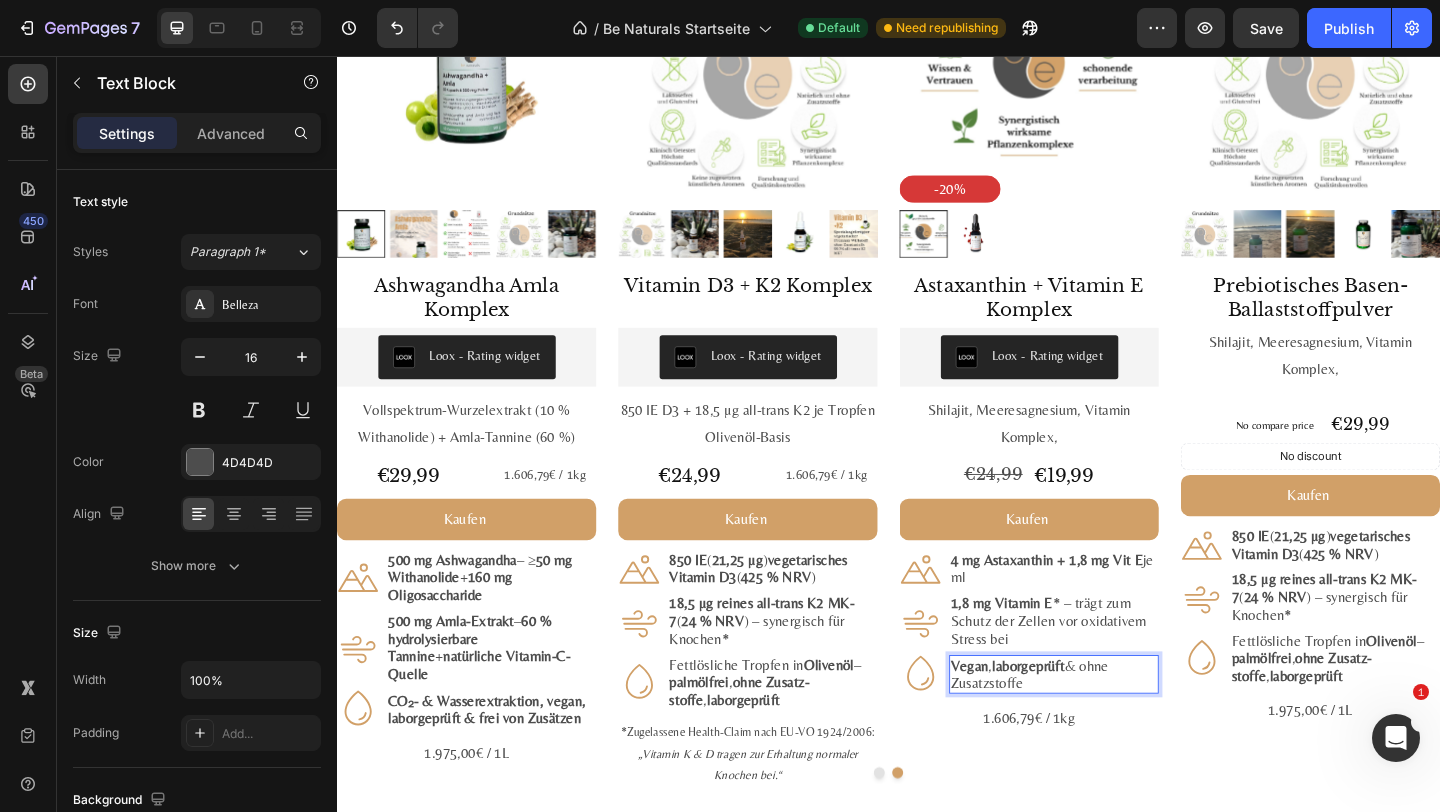 drag, startPoint x: 1149, startPoint y: 721, endPoint x: 1186, endPoint y: 738, distance: 40.718548 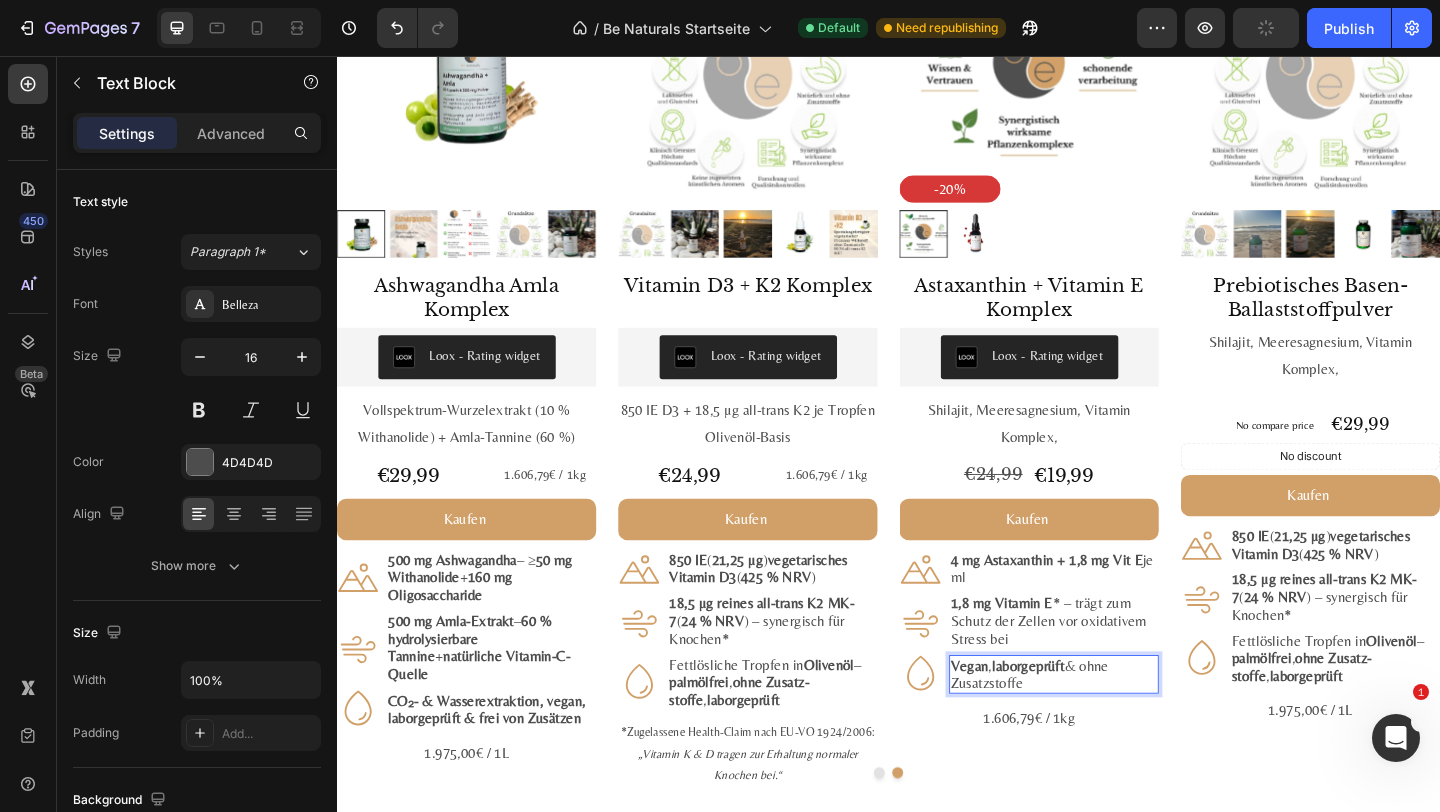 drag, startPoint x: 1183, startPoint y: 738, endPoint x: 1154, endPoint y: 709, distance: 41.01219 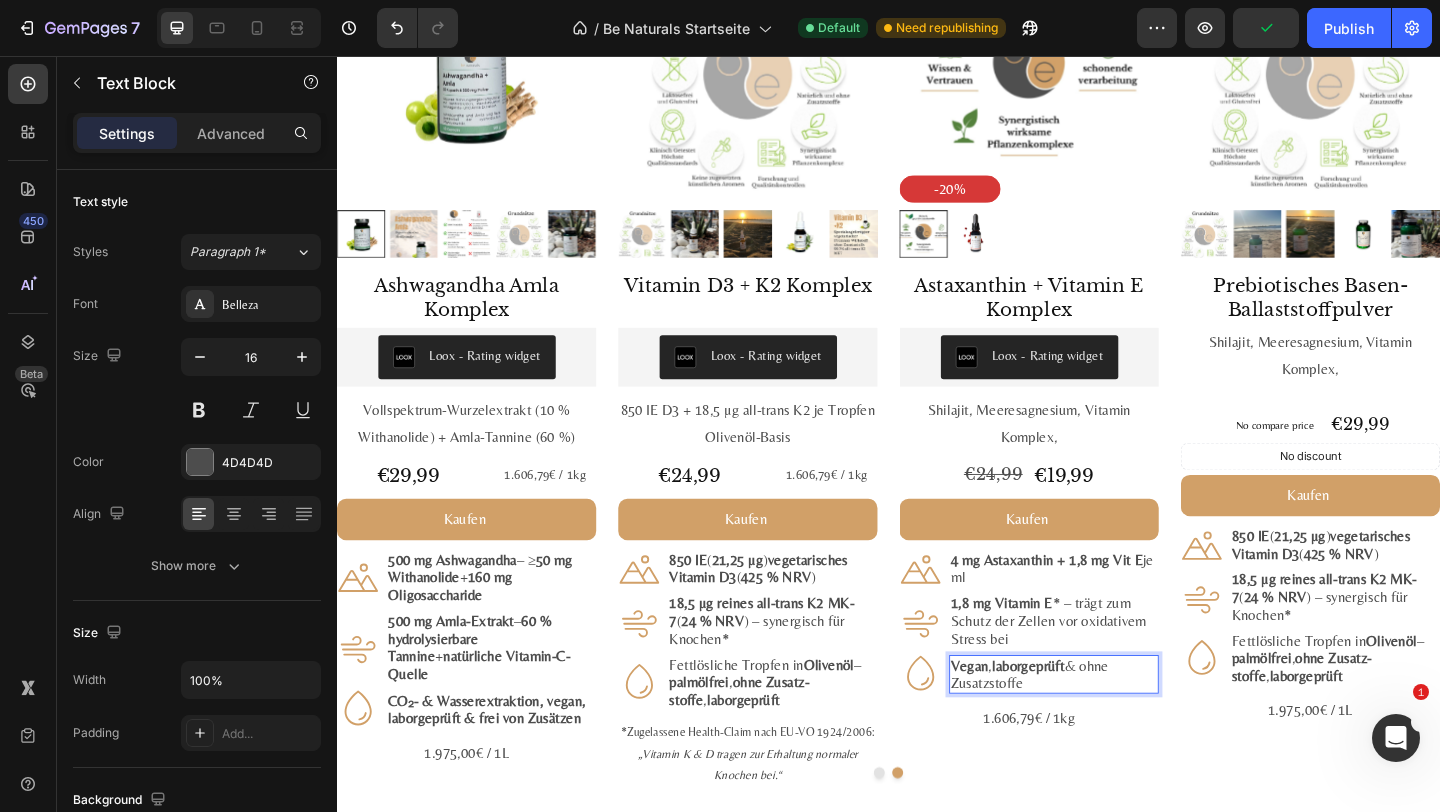 click on "Vegan ,  labor­geprüft  & ohne Zusatzstoffe" at bounding box center (1117, 729) 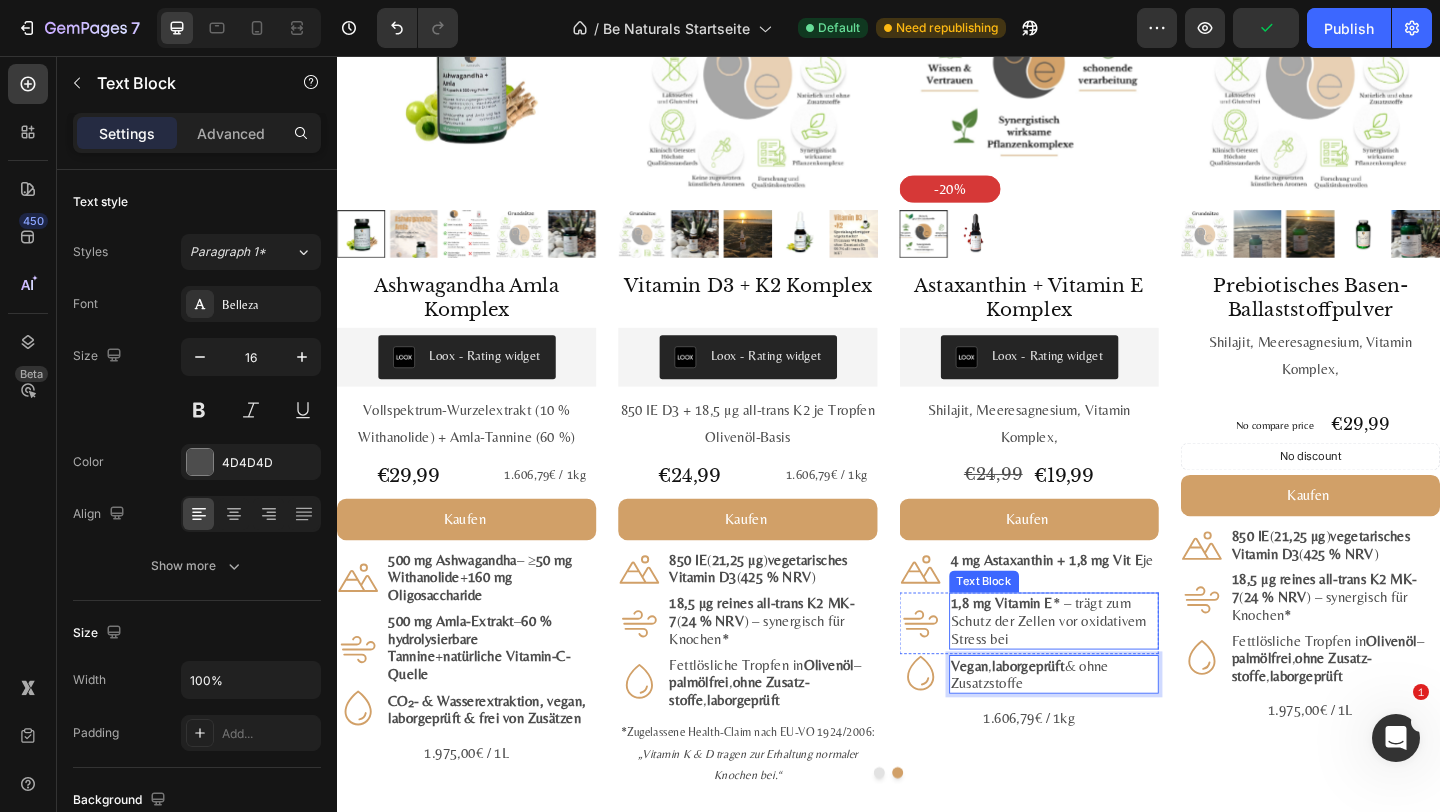 click on "1,8 mg Vitamin E * – trägt zum Schutz der Zellen vor oxidativem Stress bei" at bounding box center (1117, 671) 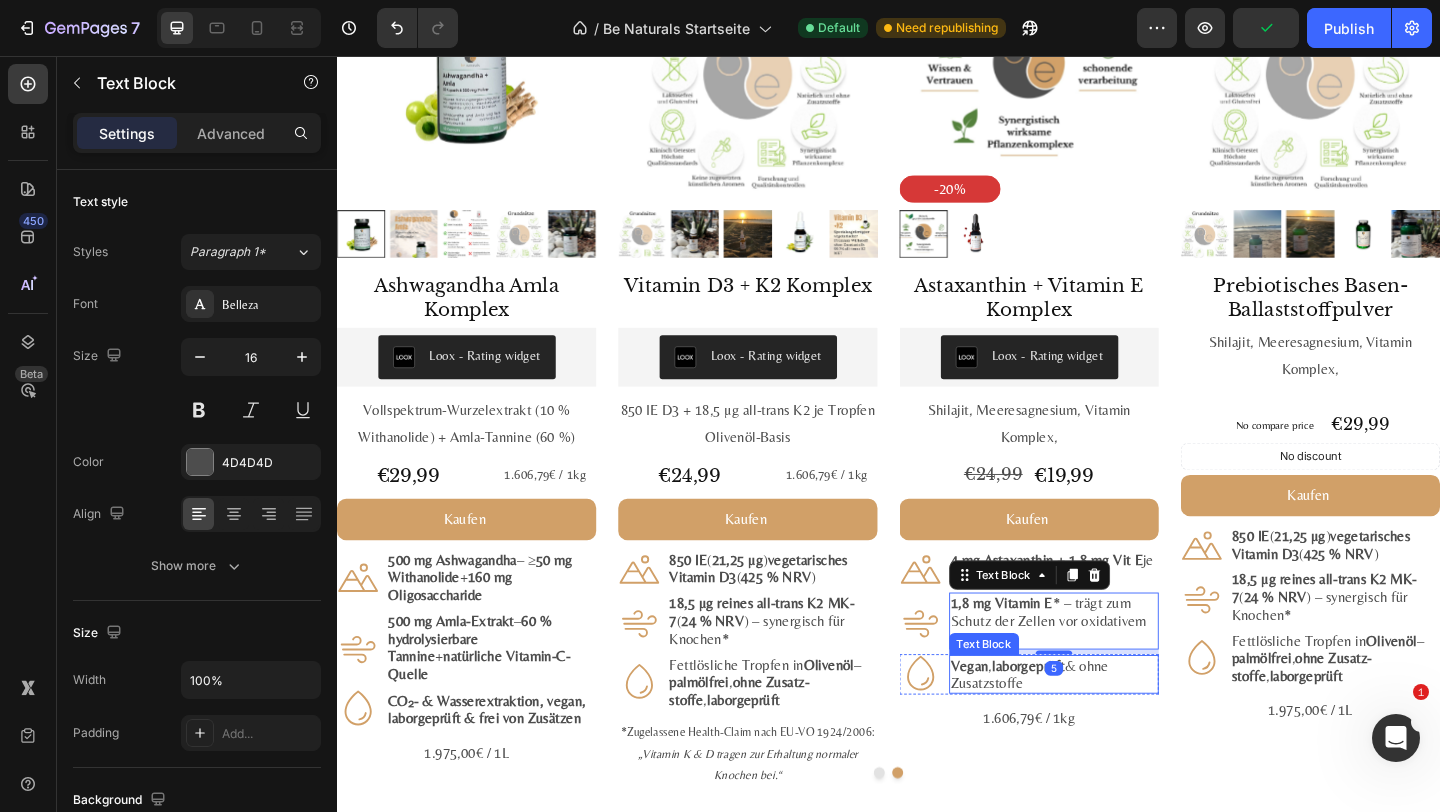 click on "Vegan ,  labor­geprüft  & ohne Zusatzstoffe" at bounding box center [1117, 729] 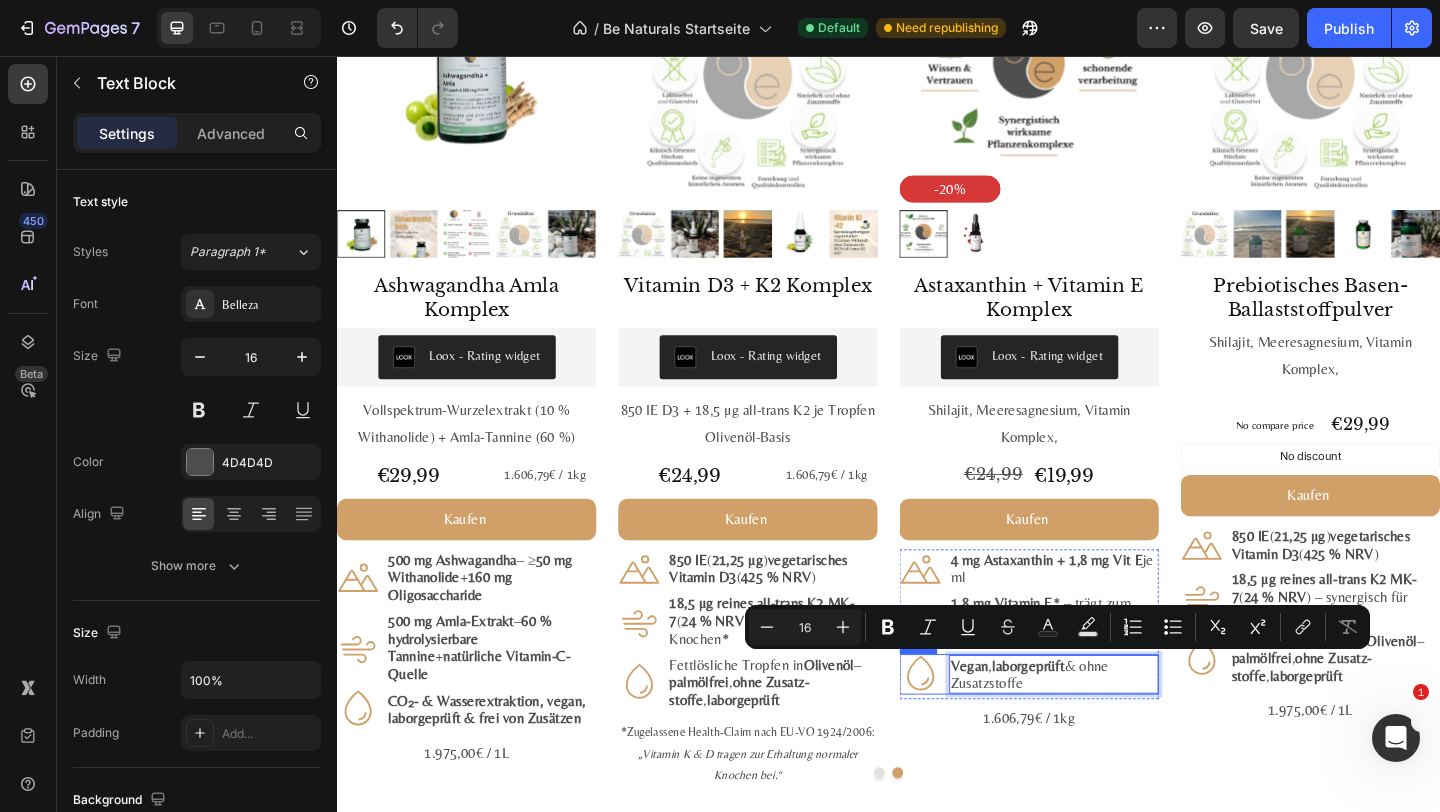 drag, startPoint x: 1154, startPoint y: 723, endPoint x: 1187, endPoint y: 749, distance: 42.0119 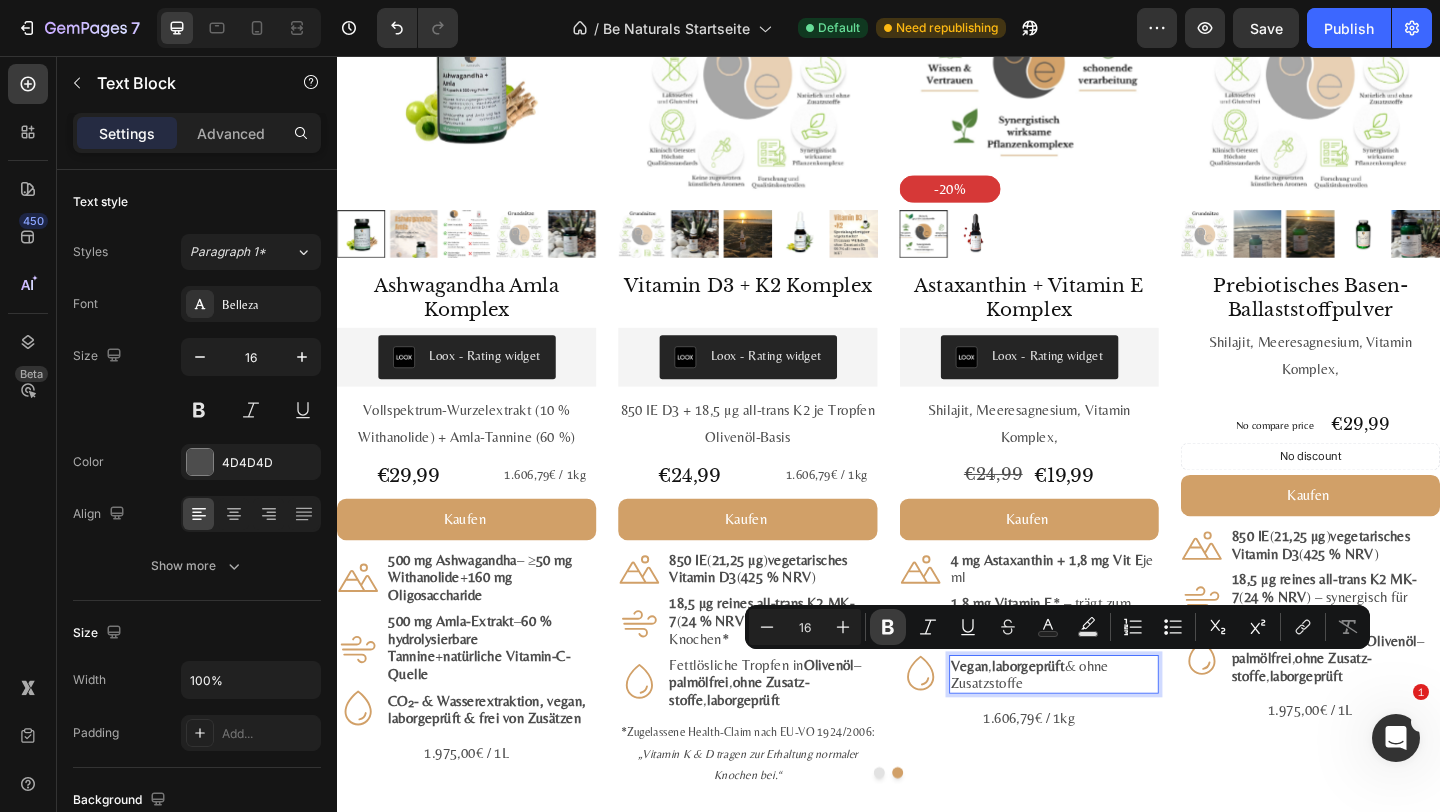 click 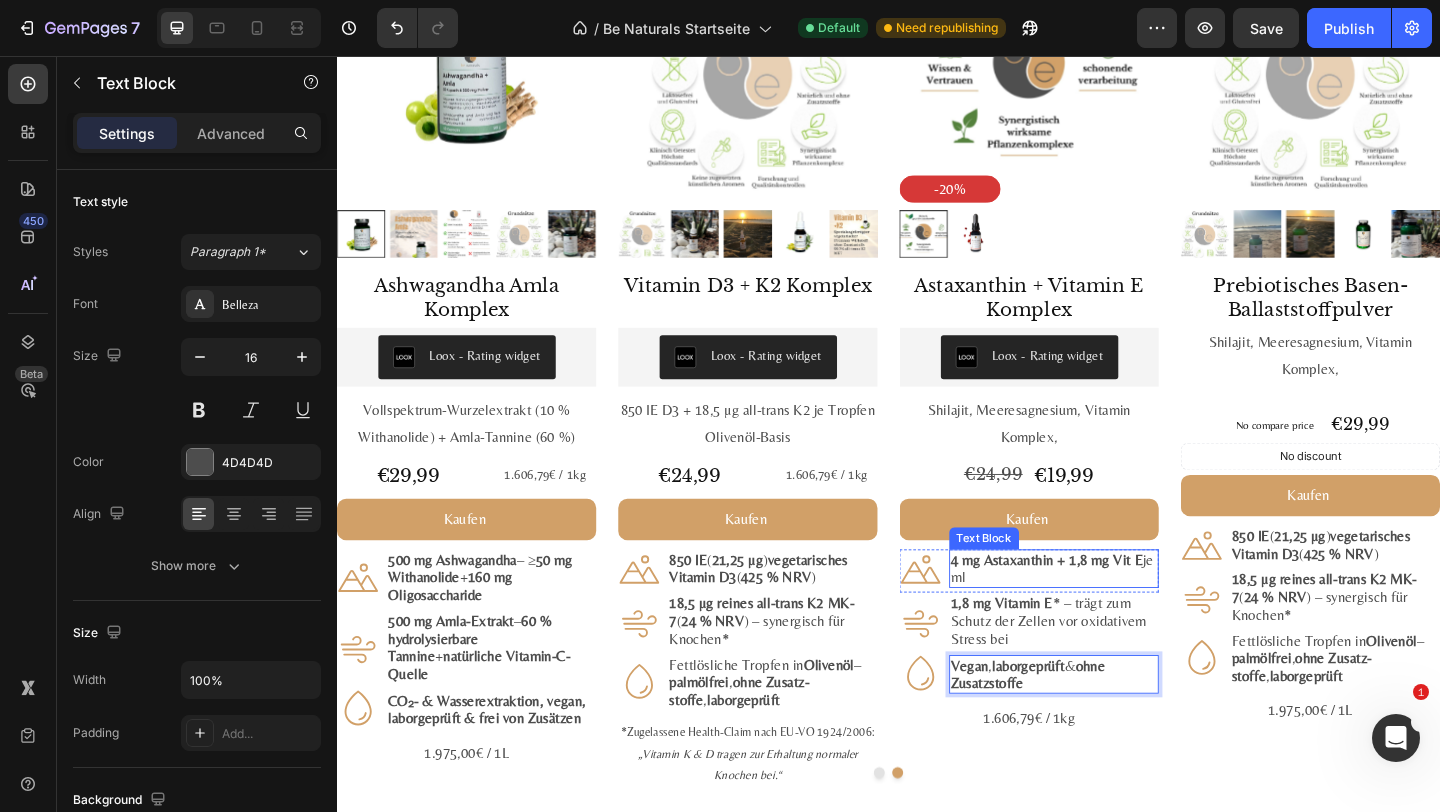 scroll, scrollTop: 2310, scrollLeft: 0, axis: vertical 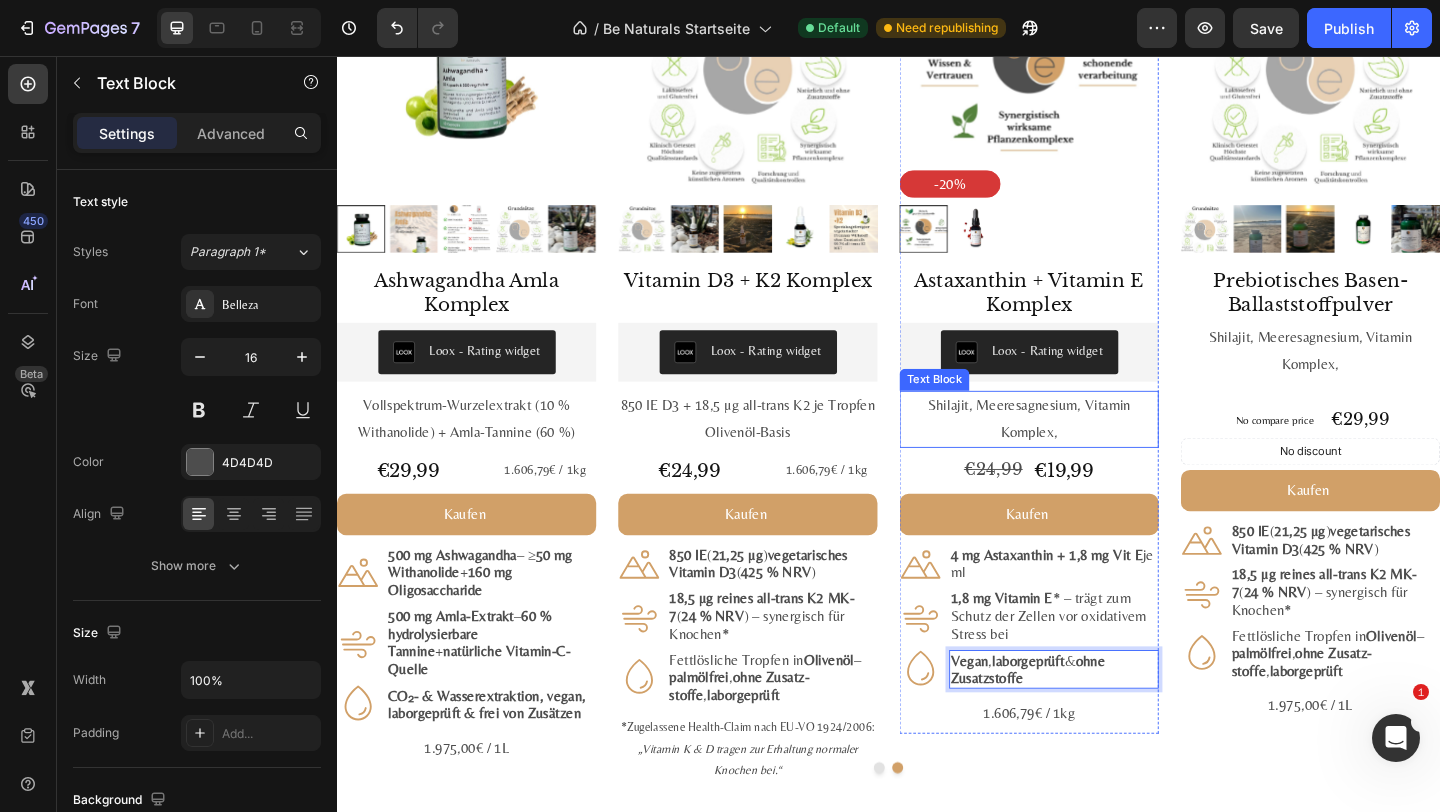 click on "Shilajit, Meeresagnesium, Vitamin Komplex," at bounding box center (1090, 451) 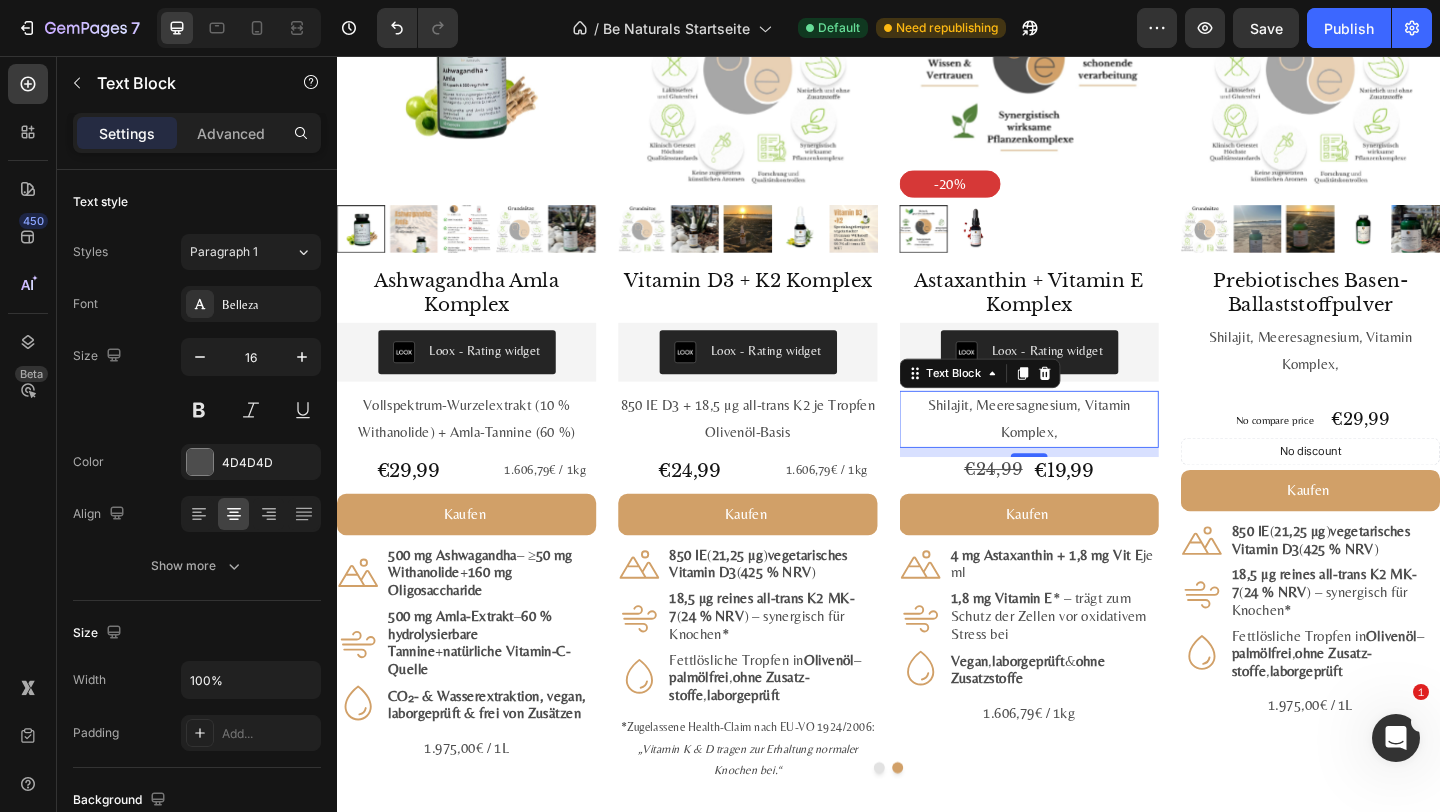 click on "Shilajit, Meeresagnesium, Vitamin Komplex," at bounding box center (1090, 451) 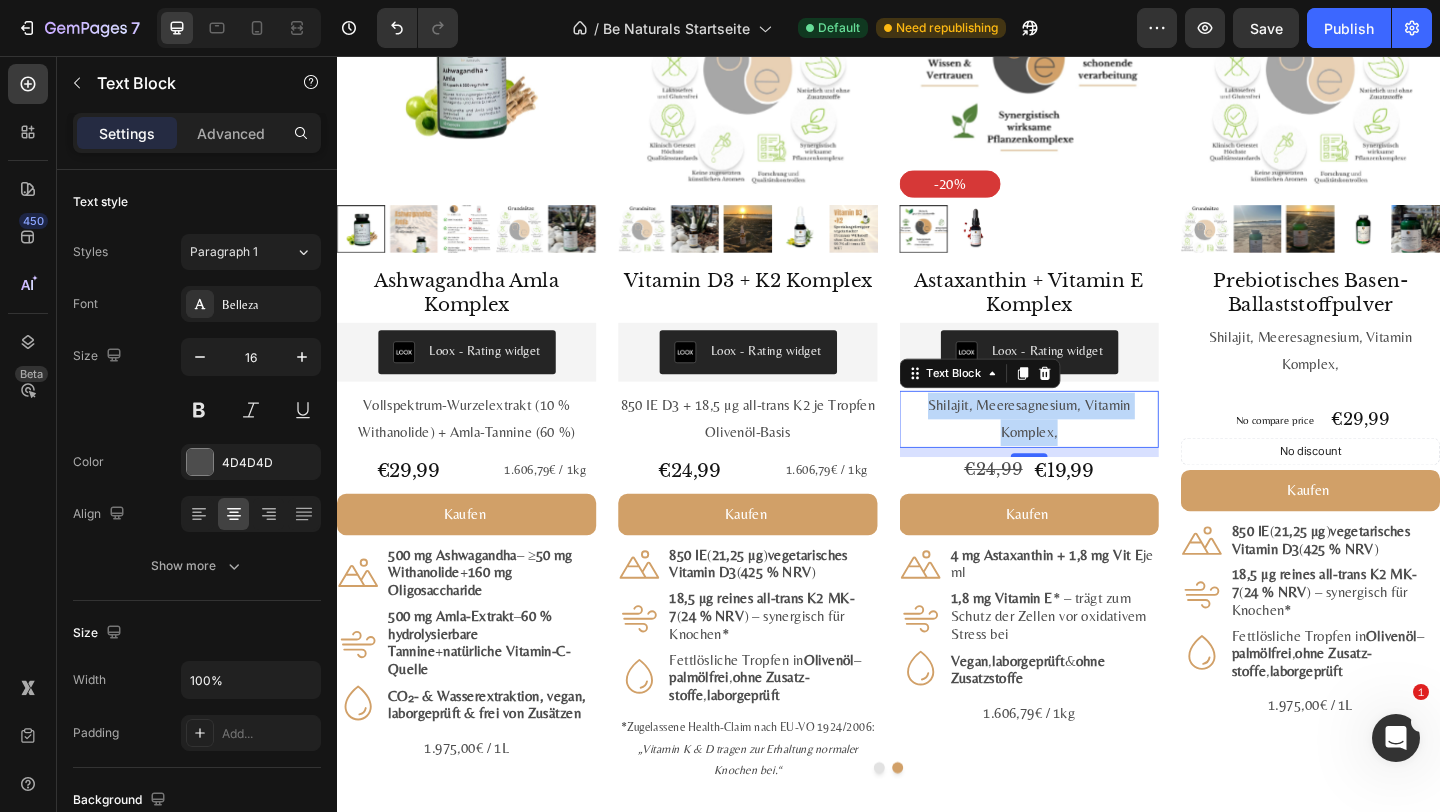 click on "Shilajit, Meeresagnesium, Vitamin Komplex," at bounding box center [1090, 451] 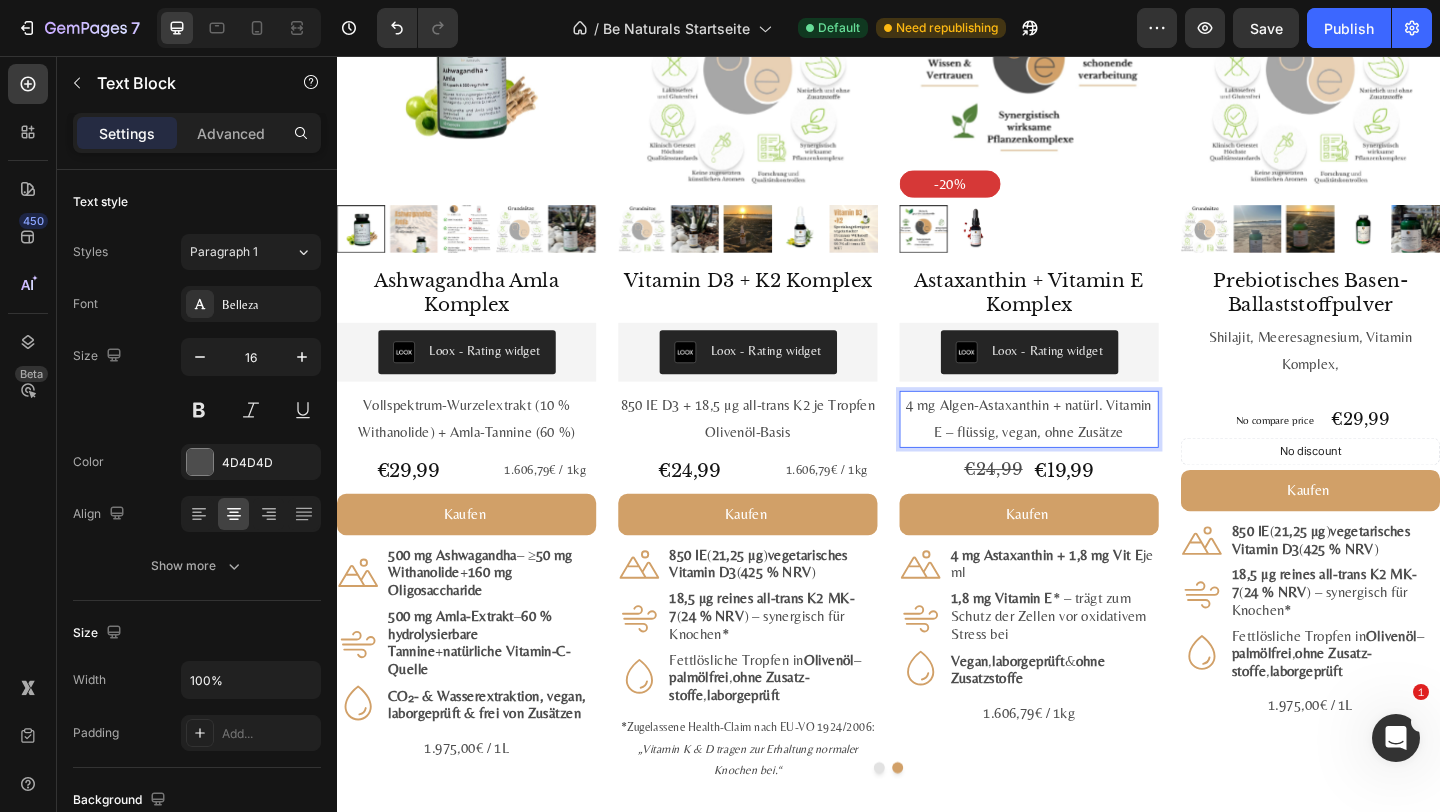 click on "4 mg Algen-Astaxanthin + natürl. Vitamin E – flüssig, vegan, ohne Zusätze" at bounding box center (1090, 451) 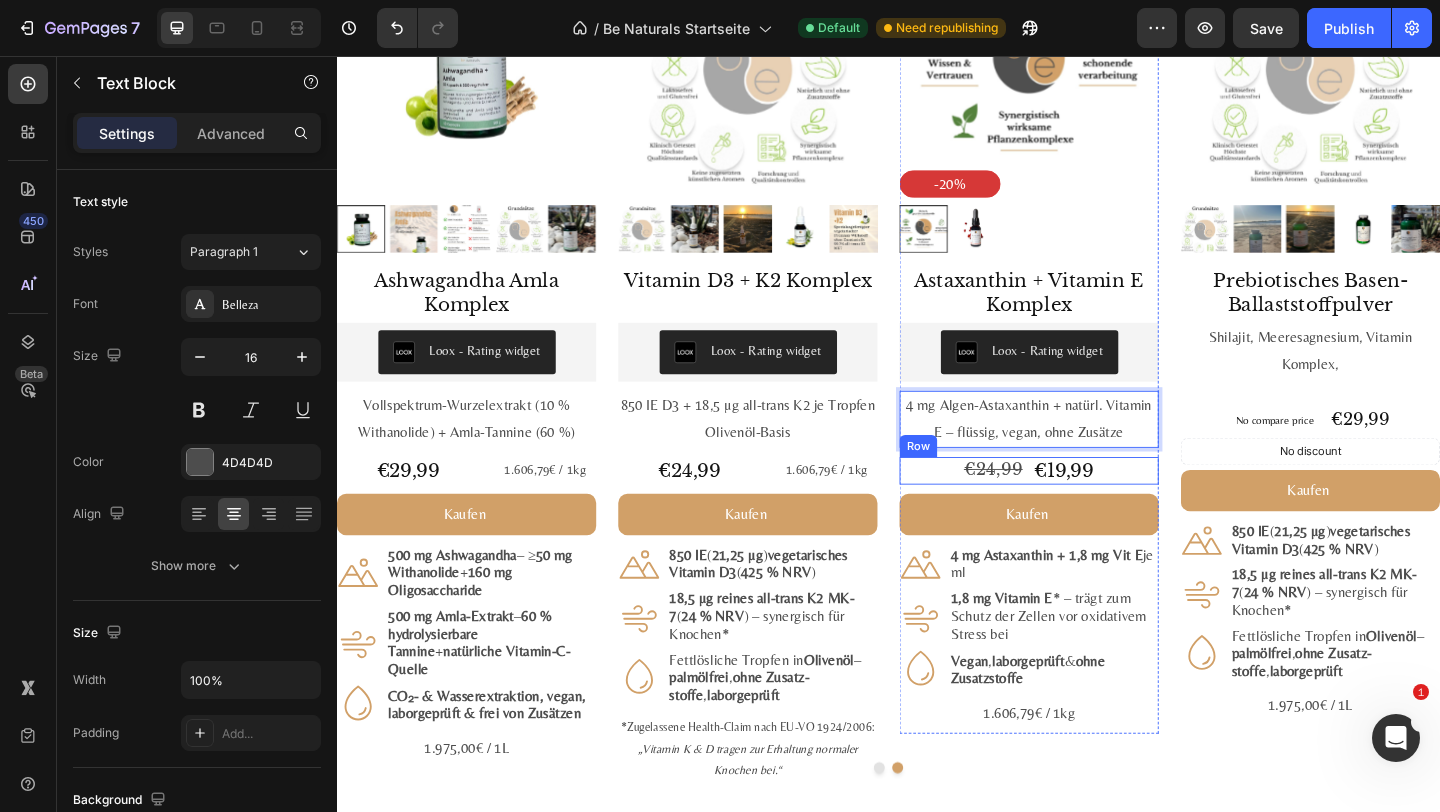 click on "€24,99 Product Price Product Price €19,99 Product Price Product Price Row" at bounding box center (1090, 507) 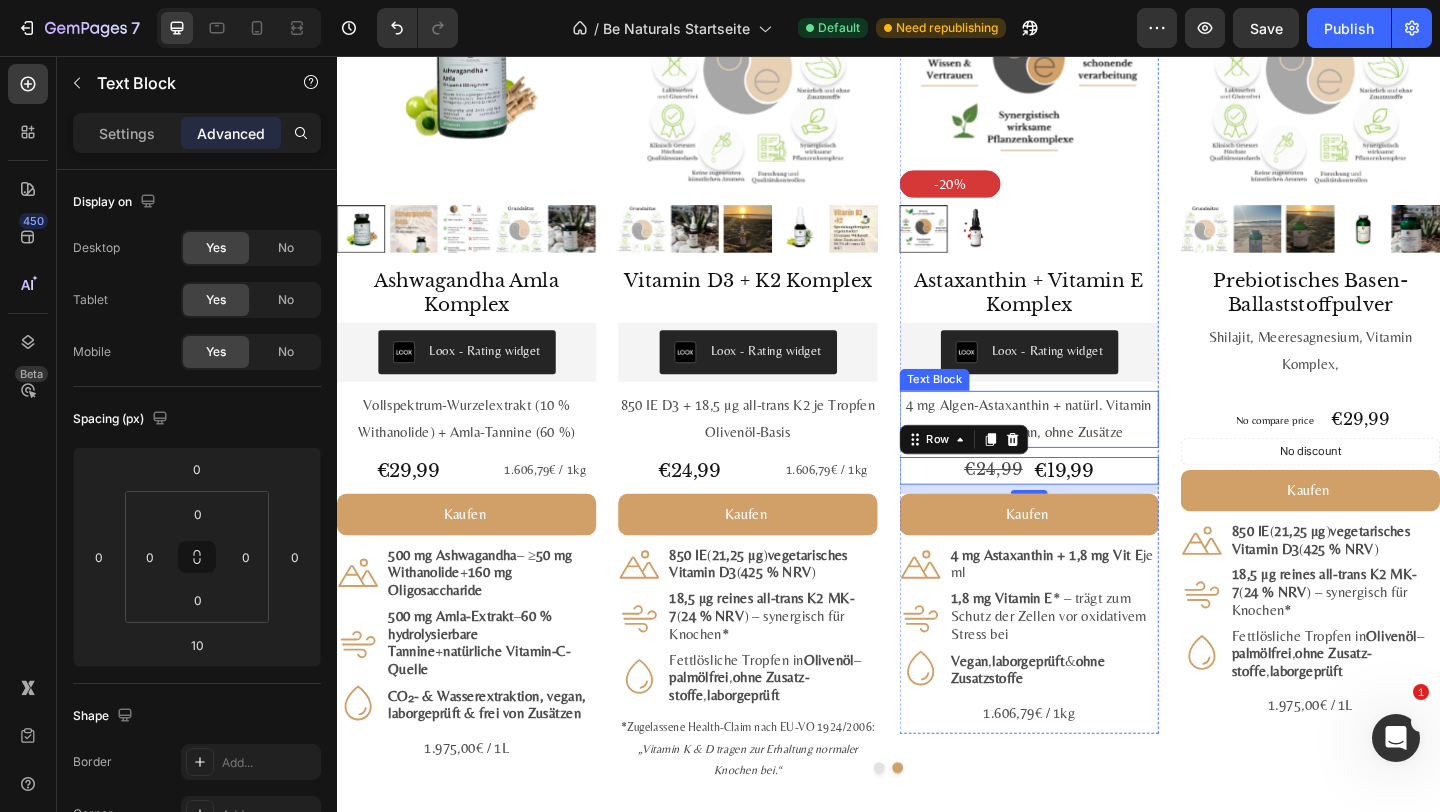 click on "4 mg Algen-Astaxanthin + natürl. Vitamin E – flüssig, vegan, ohne Zusätze" at bounding box center [1090, 451] 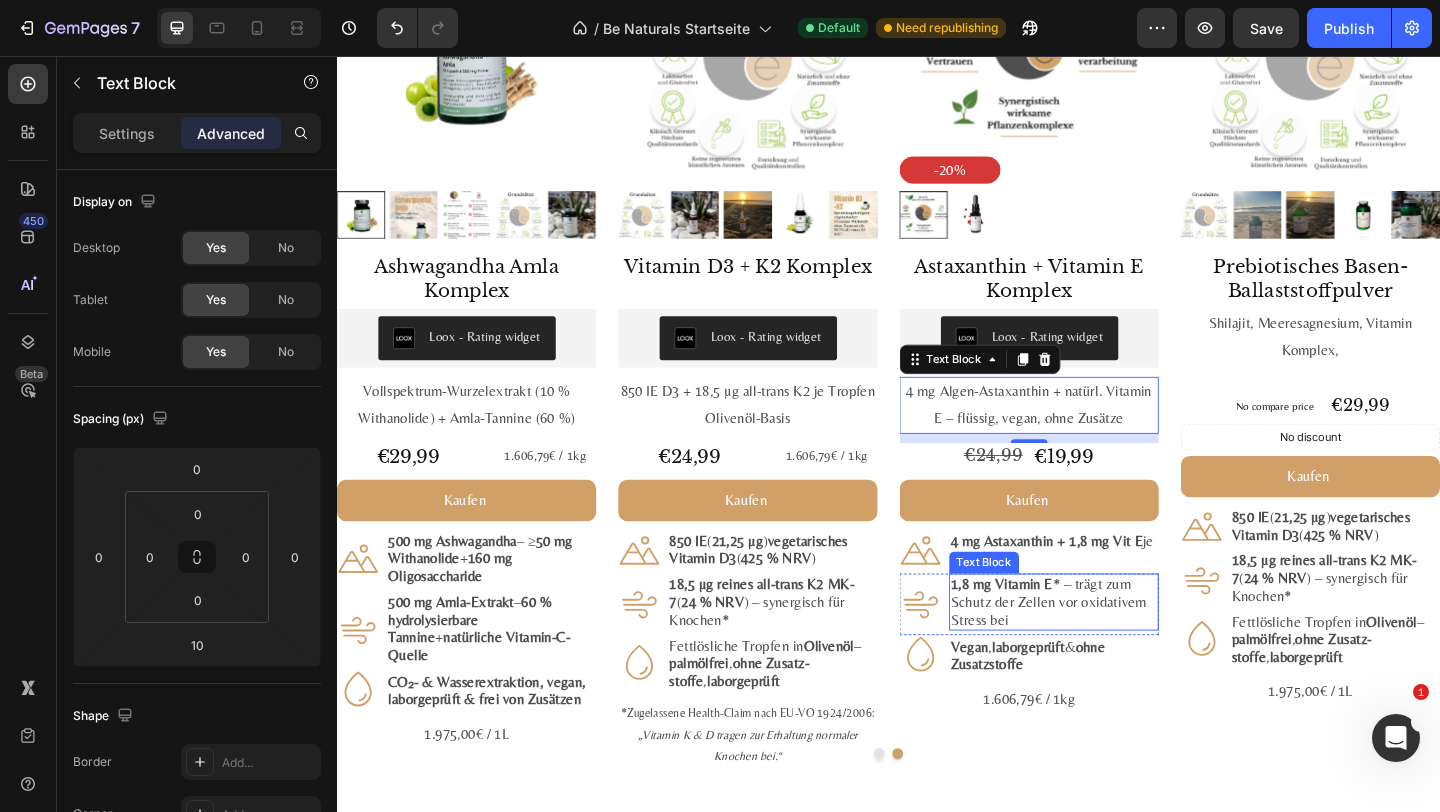 scroll, scrollTop: 2363, scrollLeft: 0, axis: vertical 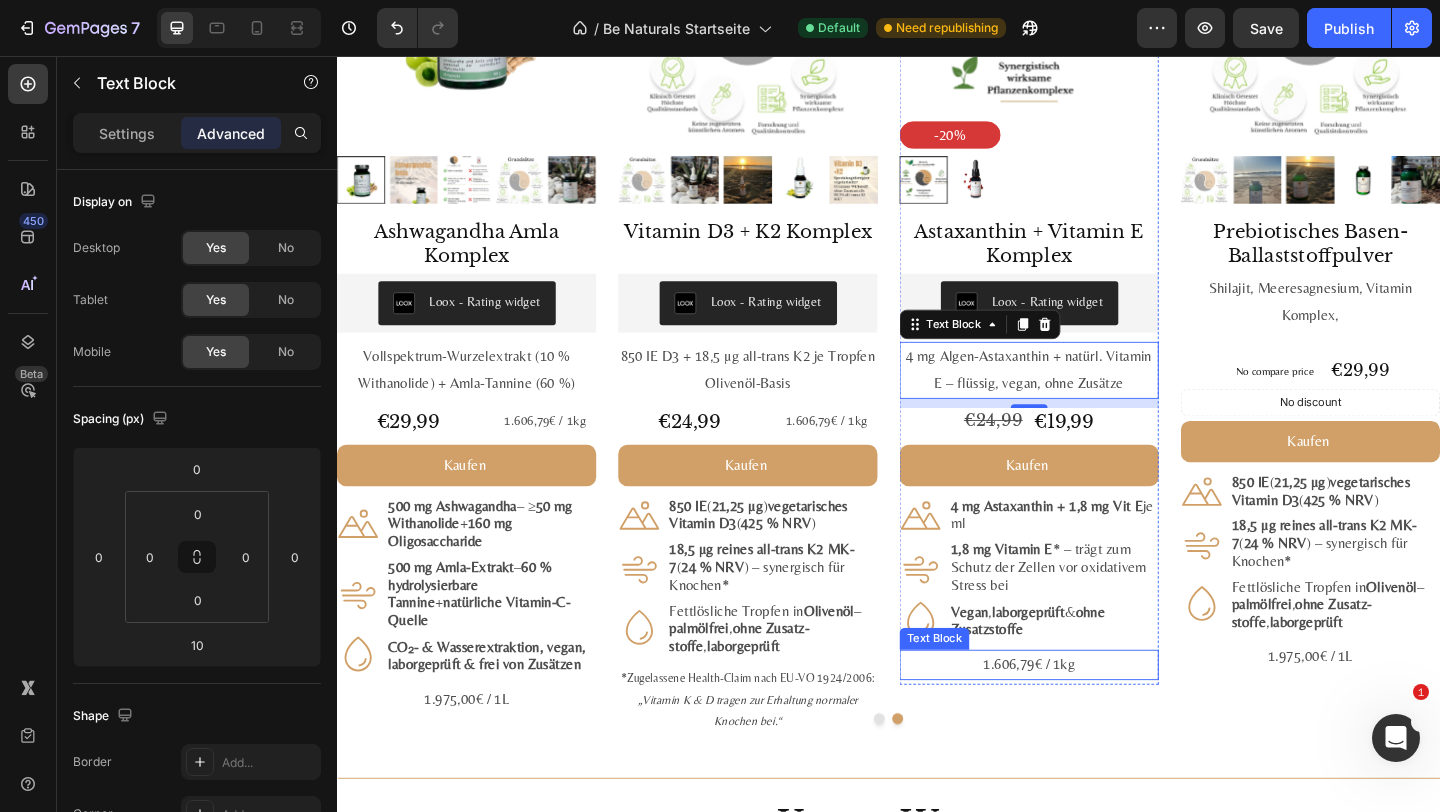 click on "1.606,79€ / 1kg" at bounding box center [1090, 718] 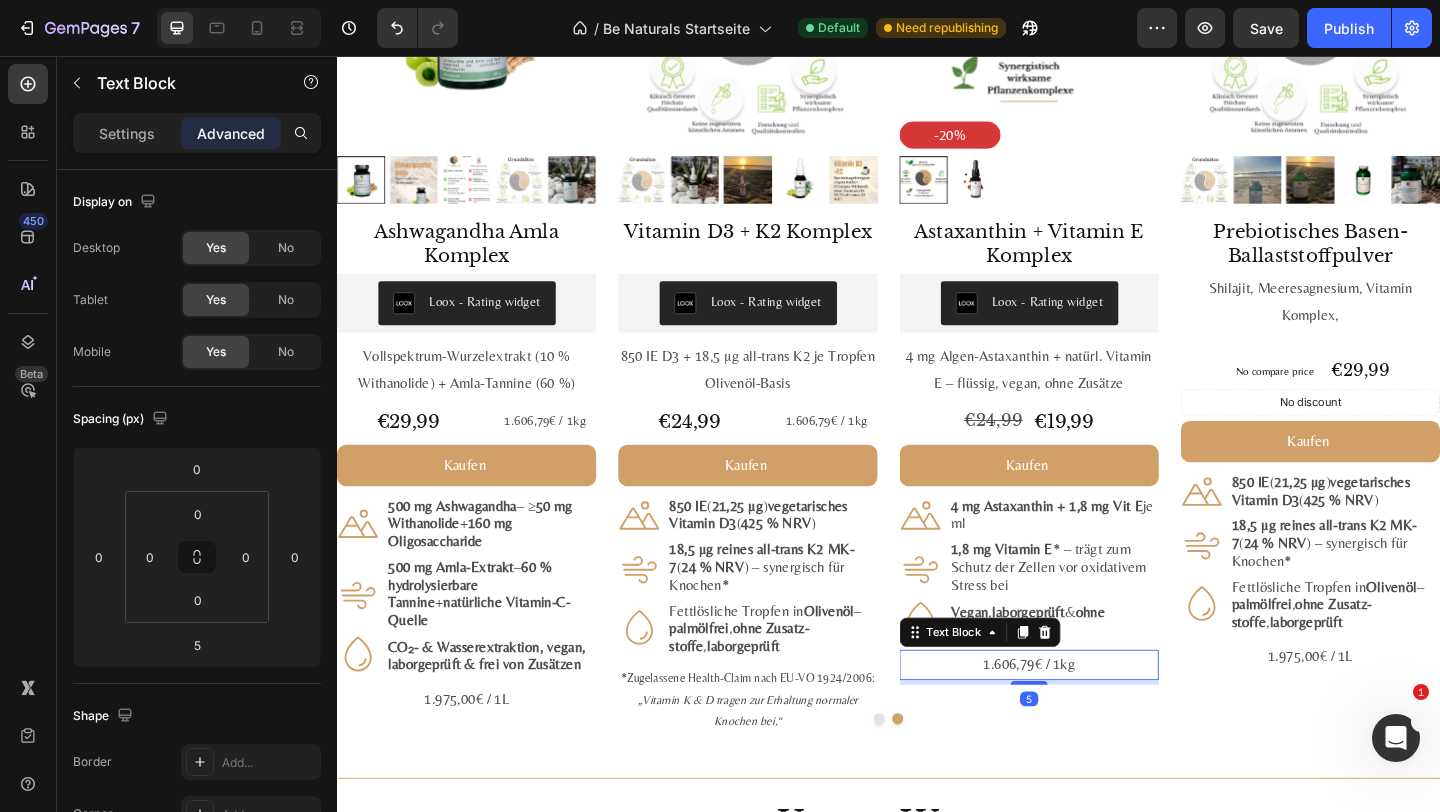 click on "1.606,79€ / 1kg" at bounding box center (1090, 718) 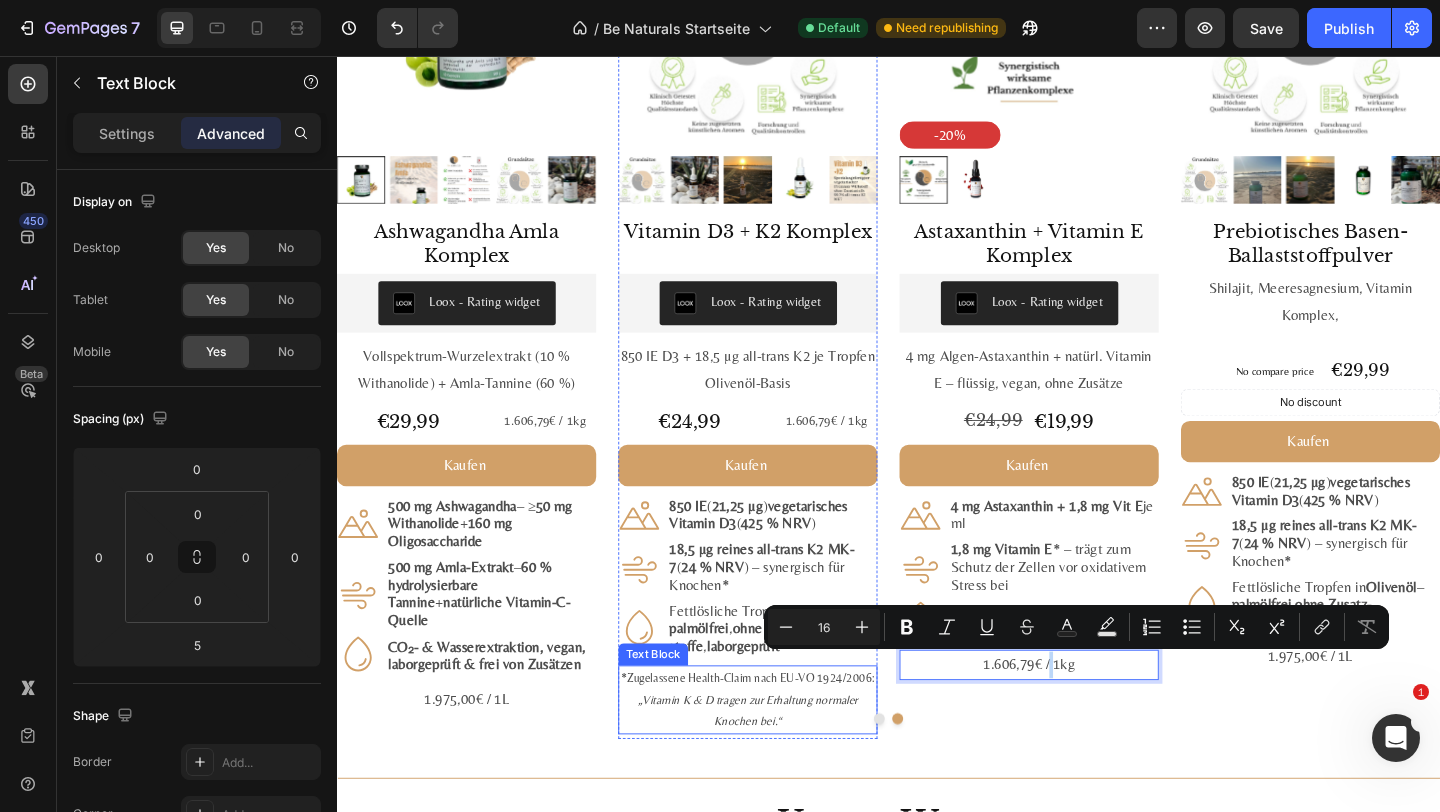 click on "*Zugelassene Health-Claim nach EU-VO 1924/2006:  „Vitamin K & D tragen zur Erhaltung normaler Knochen bei.“" at bounding box center [784, 756] 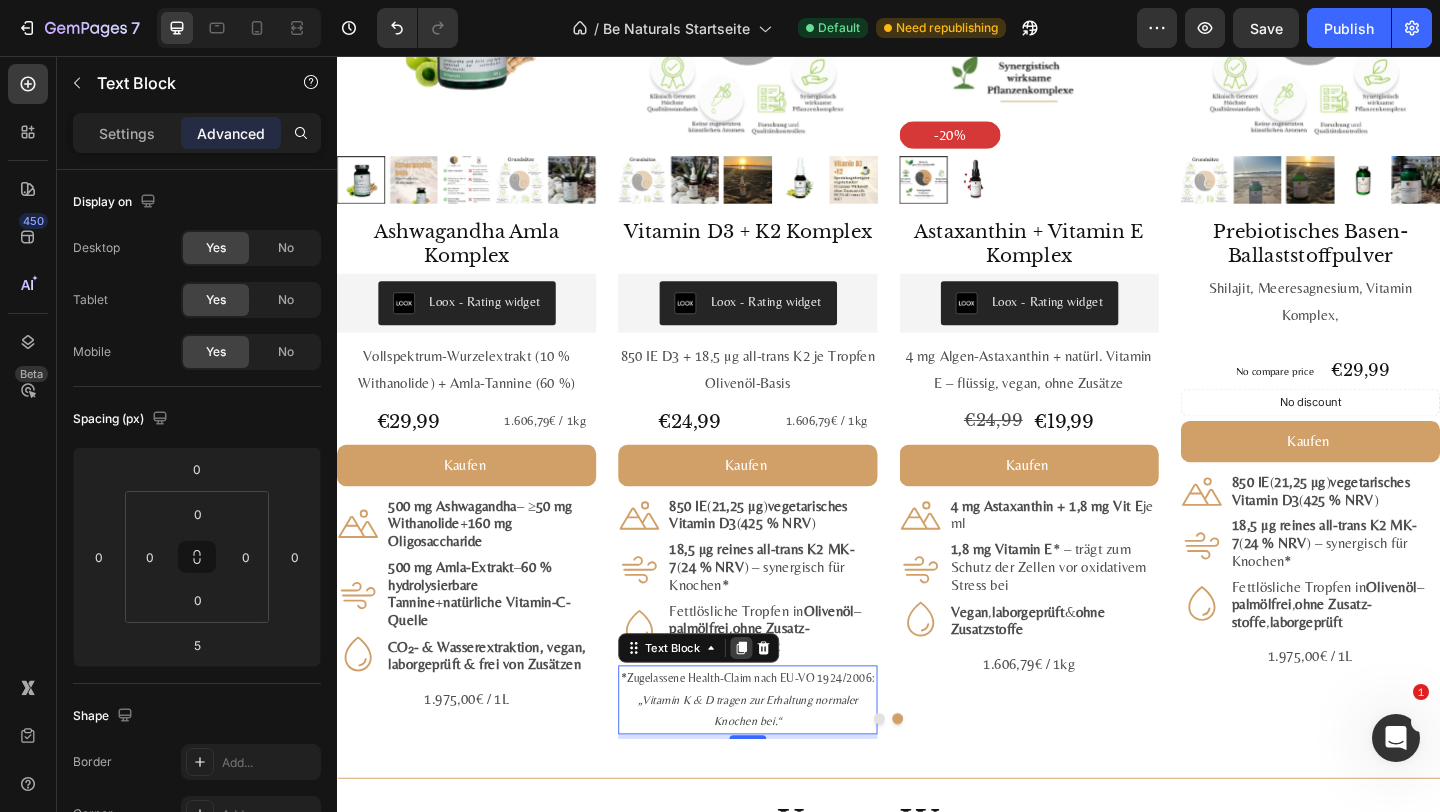 click 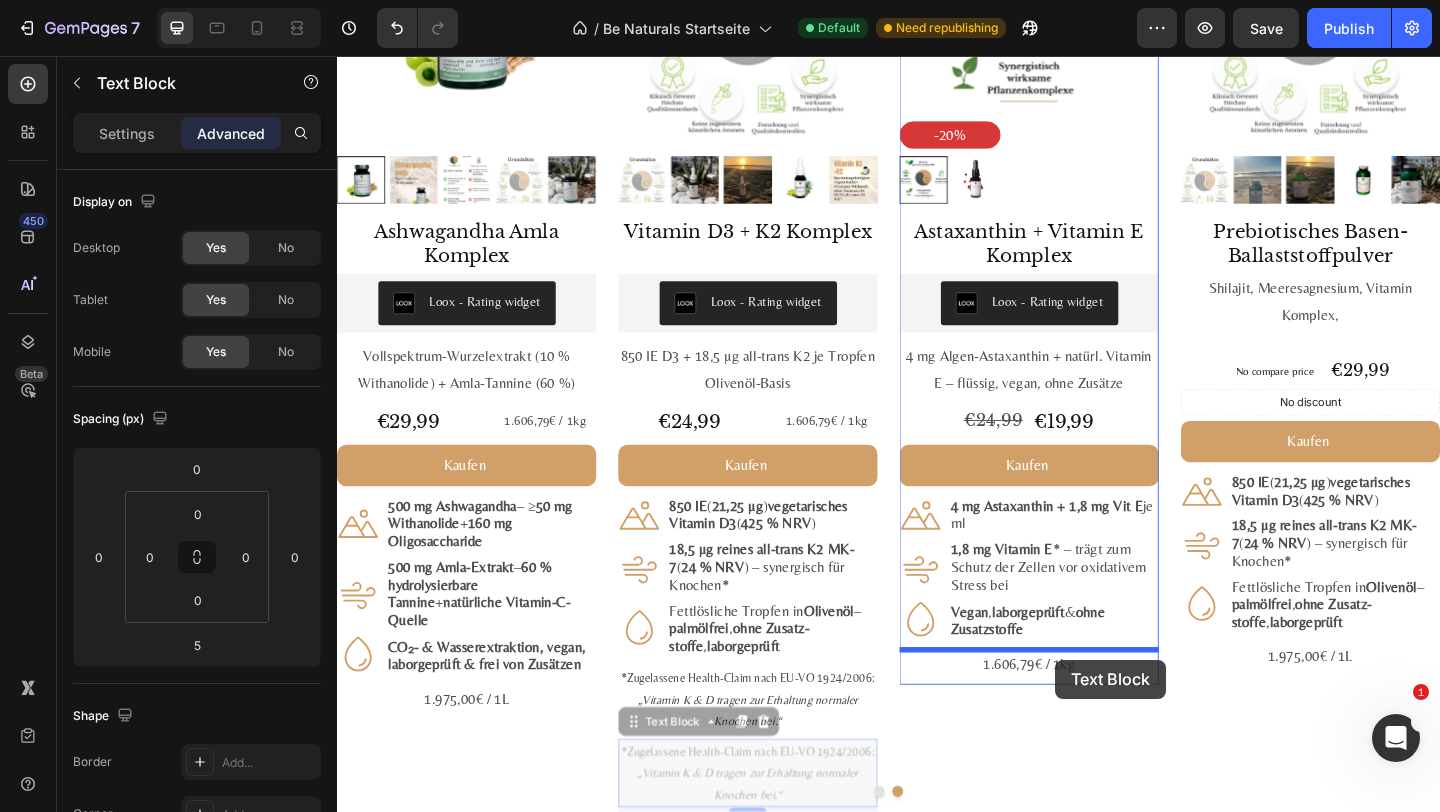 drag, startPoint x: 710, startPoint y: 792, endPoint x: 1117, endPoint y: 712, distance: 414.7879 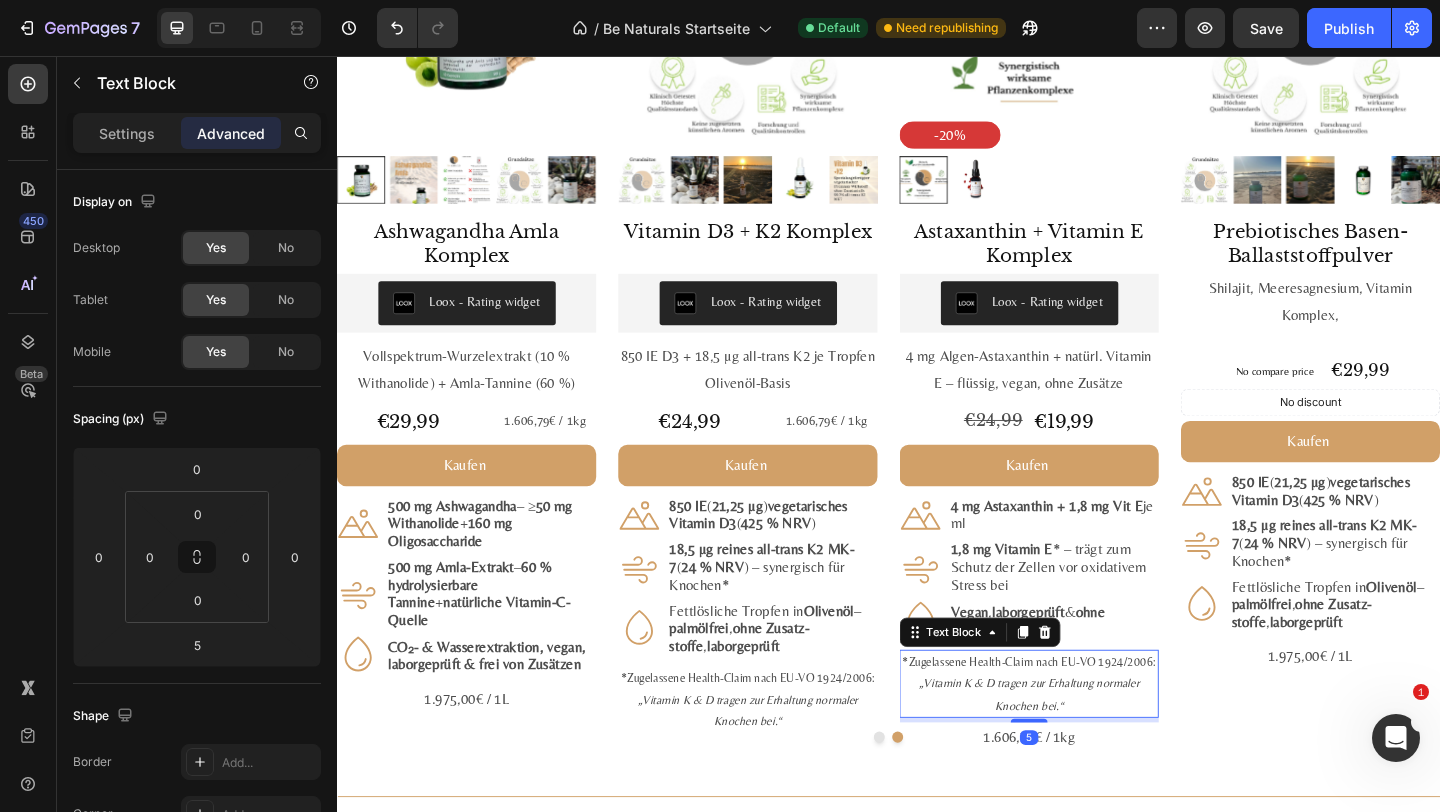 click on "„Vitamin K & D tragen zur Erhaltung normaler Knochen bei.“" at bounding box center [1090, 750] 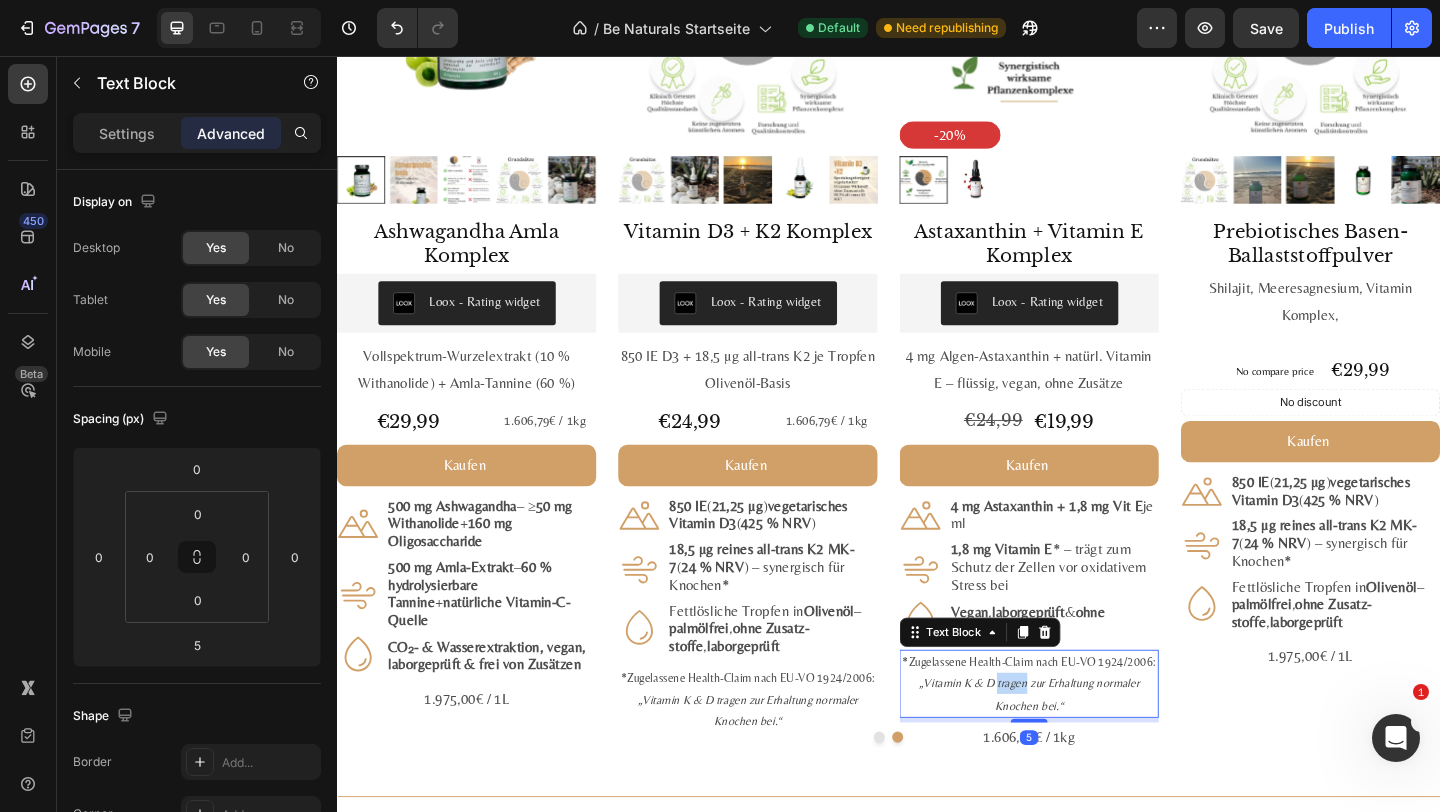 click on "„Vitamin K & D tragen zur Erhaltung normaler Knochen bei.“" at bounding box center [1090, 750] 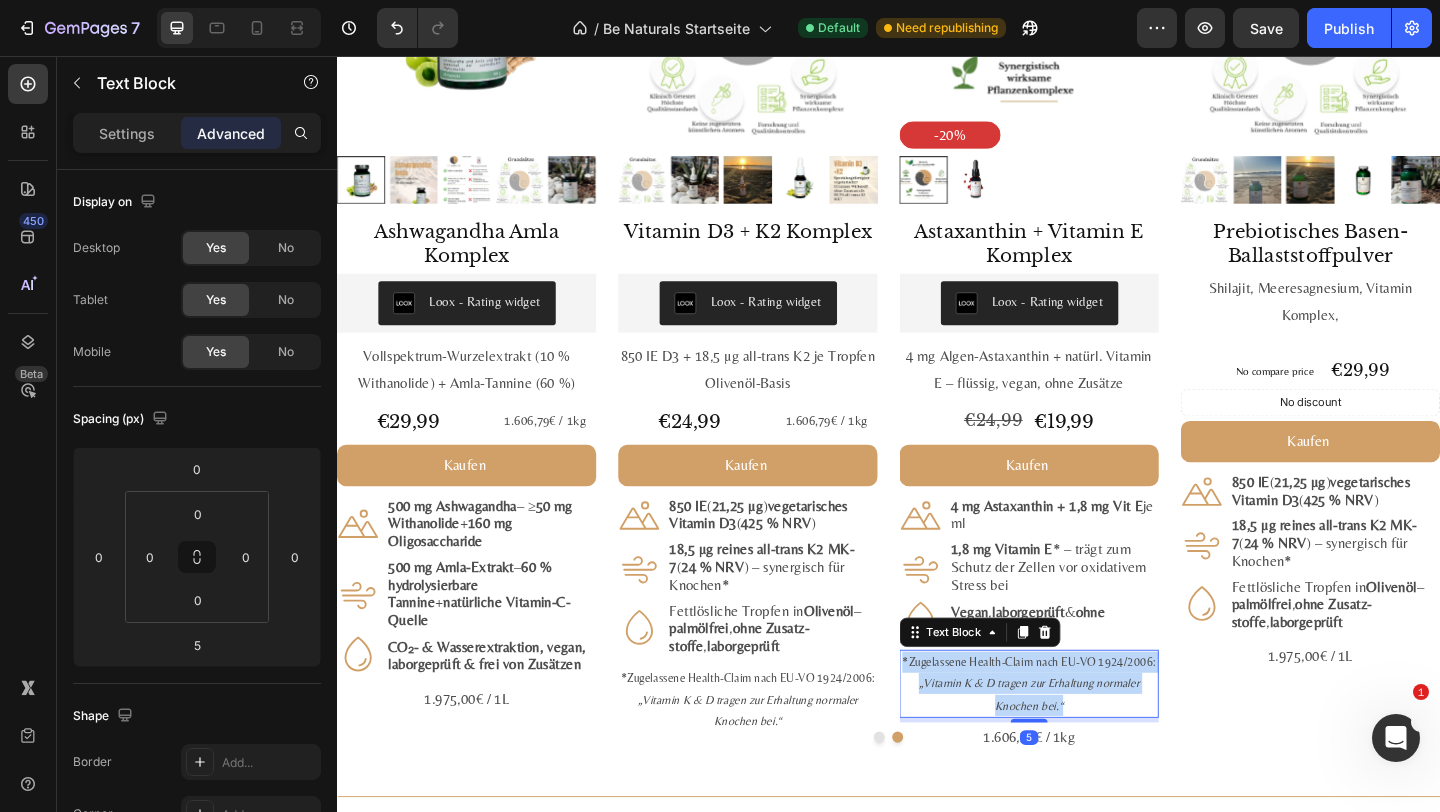 click on "„Vitamin K & D tragen zur Erhaltung normaler Knochen bei.“" at bounding box center (1090, 750) 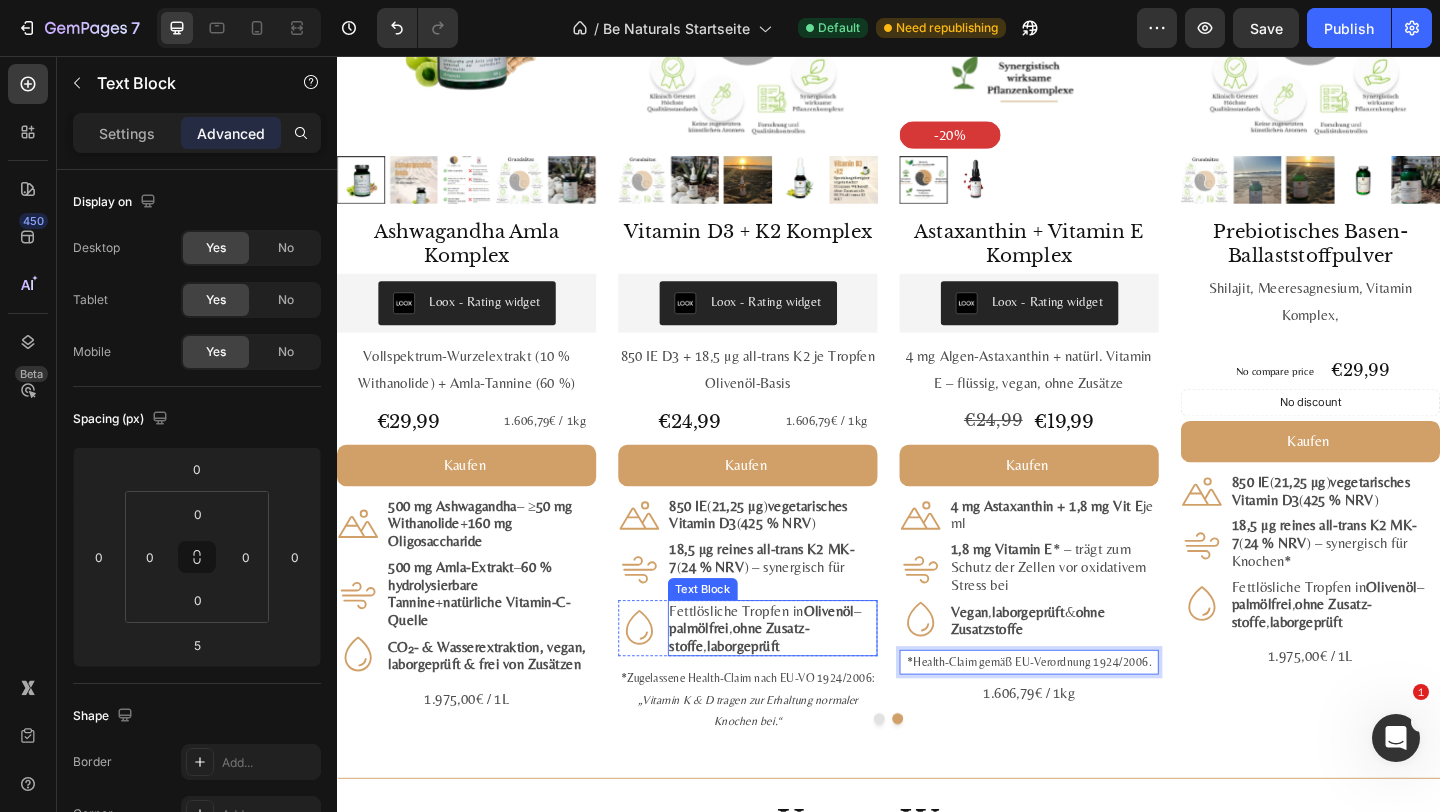 click on "ohne Zusatz­stoffe" at bounding box center (775, 688) 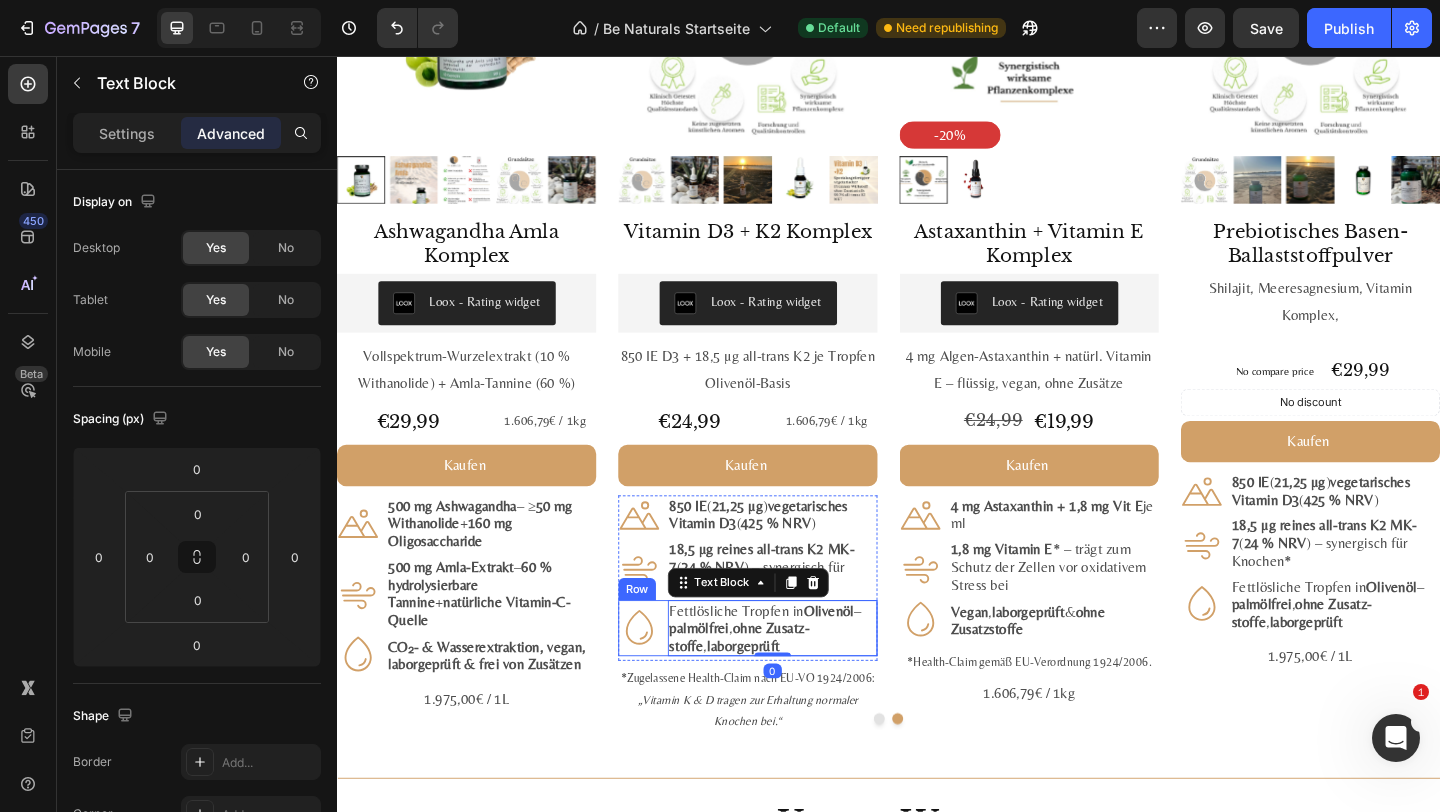 click on "Icon 850 IE  ( 21,25 µg )  vegetarisches Vitamin D3  ( 425 % NRV ) Text Block Row
Icon 18,5 µg reines all-trans K2 MK-7  ( 24 % NRV ) – synergisch für Knochen* Text Block Row
Icon Fettlösliche Tropfen in  Olivenöl  –  palmölfrei ,  ohne Zusatz­stoffe ,  labor­geprüft Text Block   0 Row" at bounding box center (784, 624) 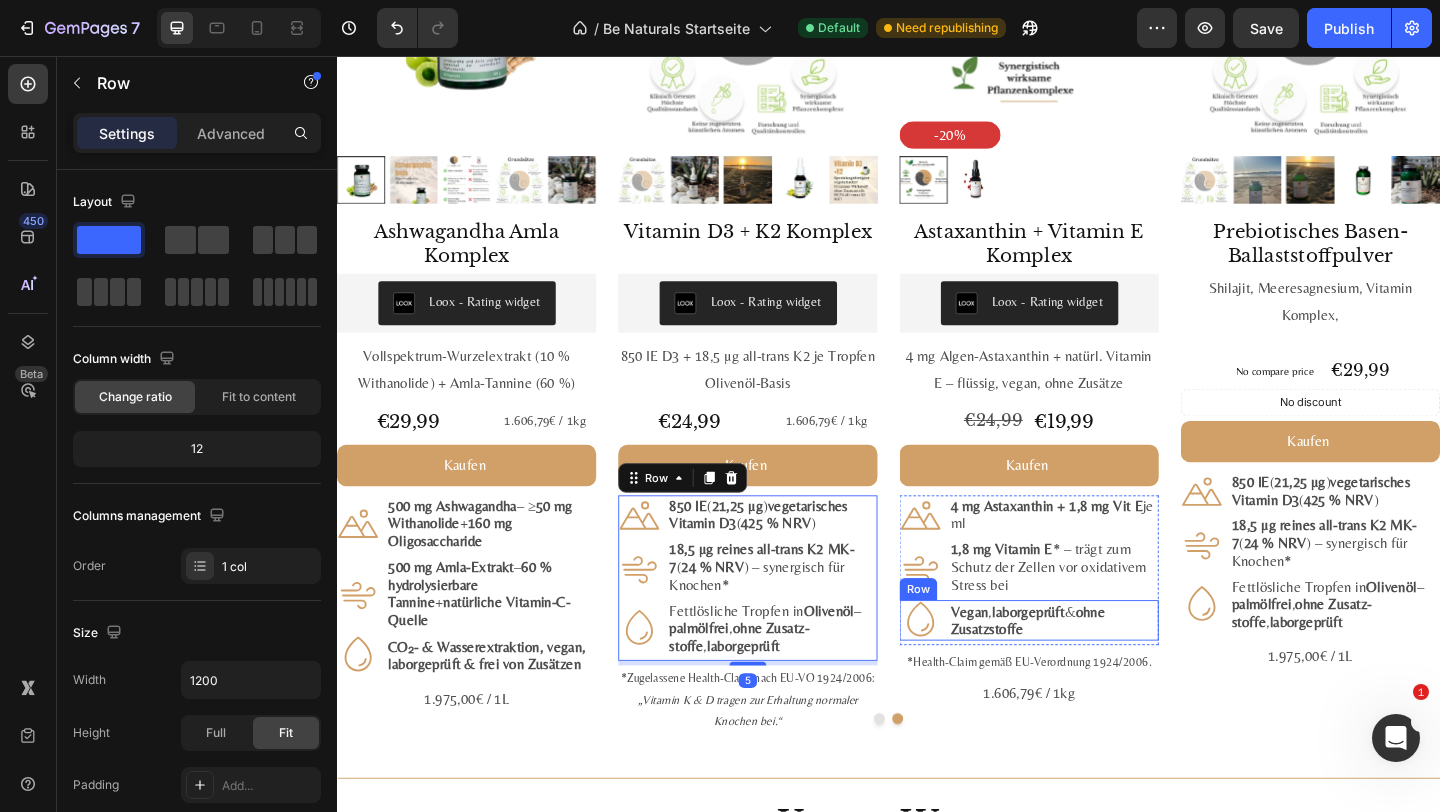 click on "Icon Vegan ,  labor­geprüft  &  ohne Zusatzstoffe Text Block Row" at bounding box center (1090, 670) 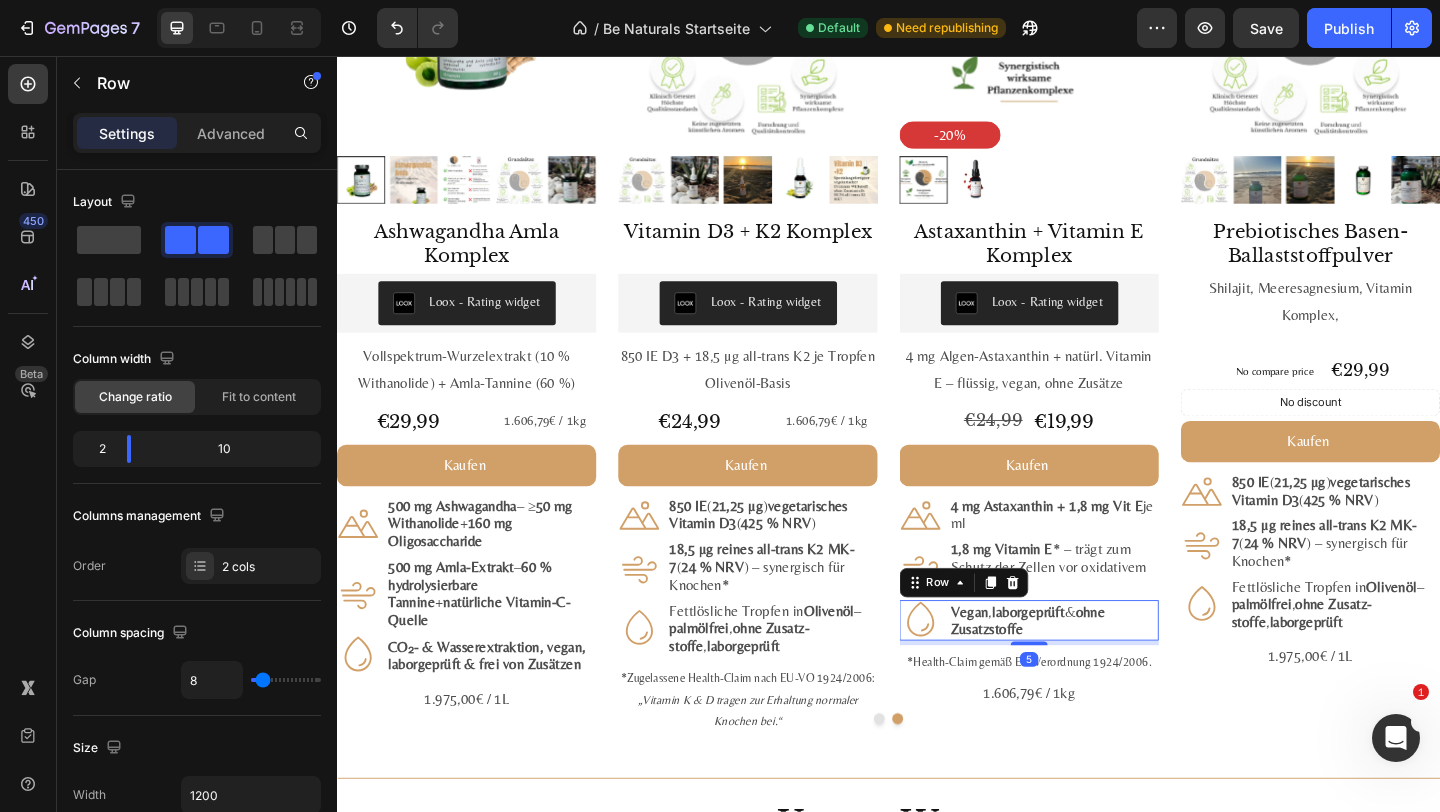 click on "Row" at bounding box center (1019, 629) 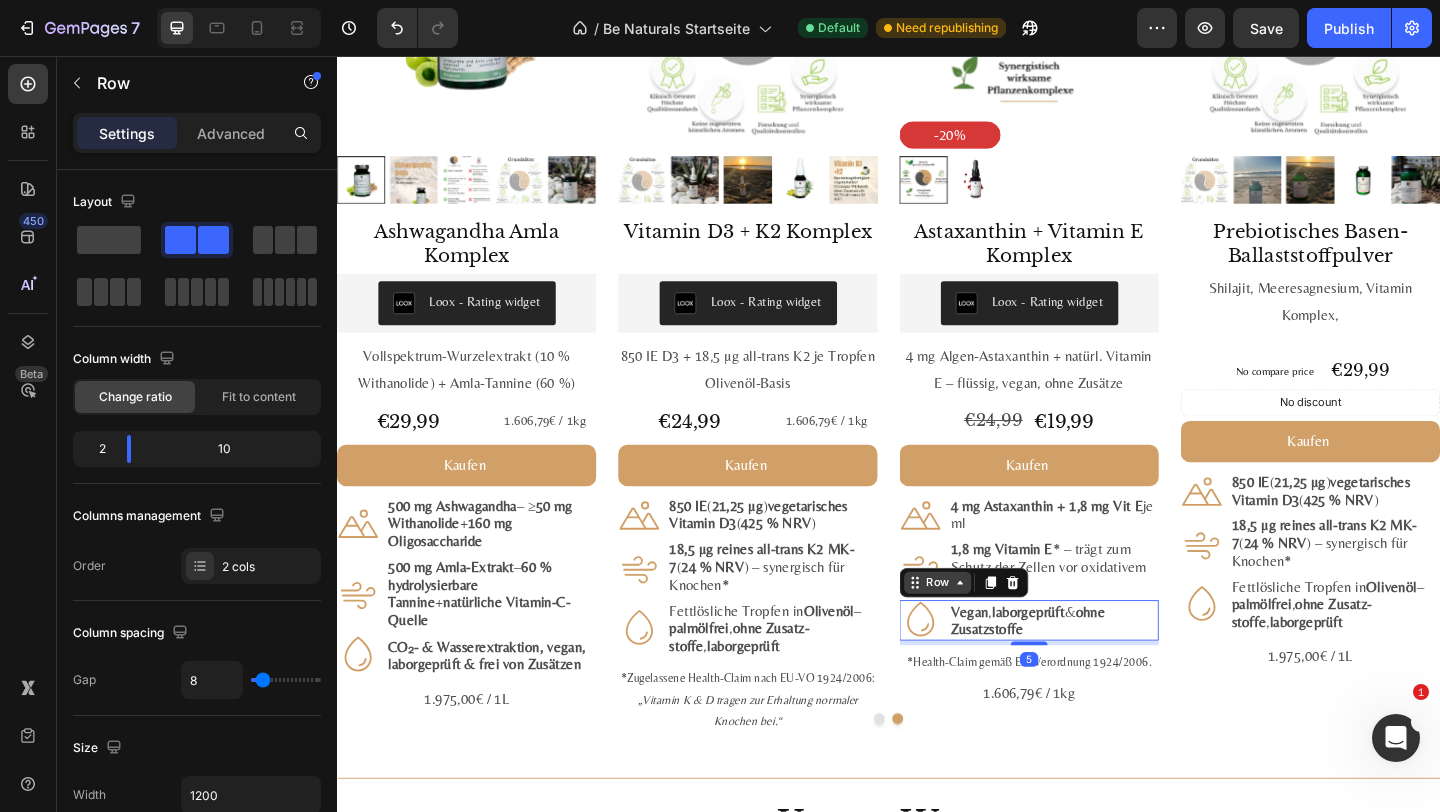 click on "Row" at bounding box center (990, 629) 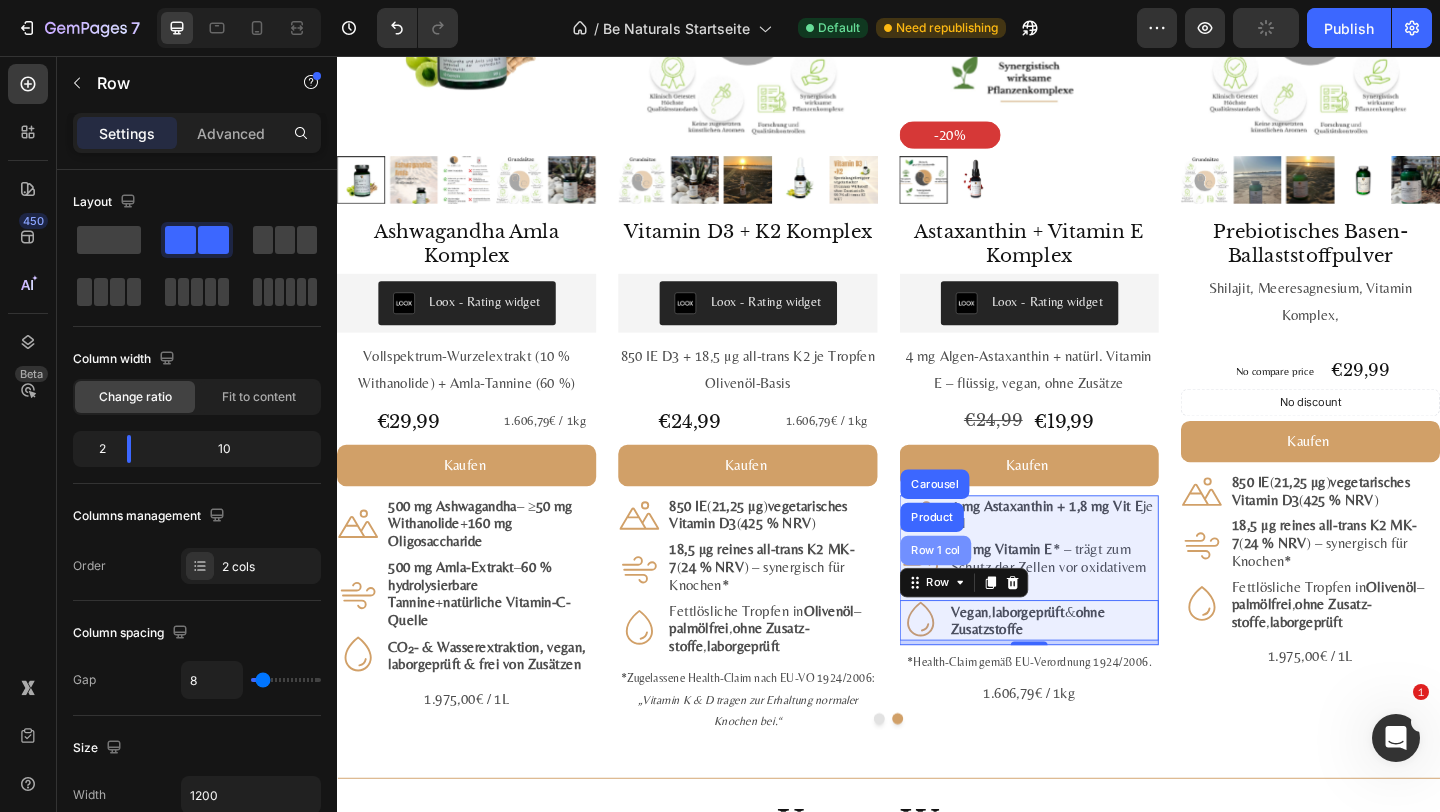click on "Row 1 col" at bounding box center [988, 594] 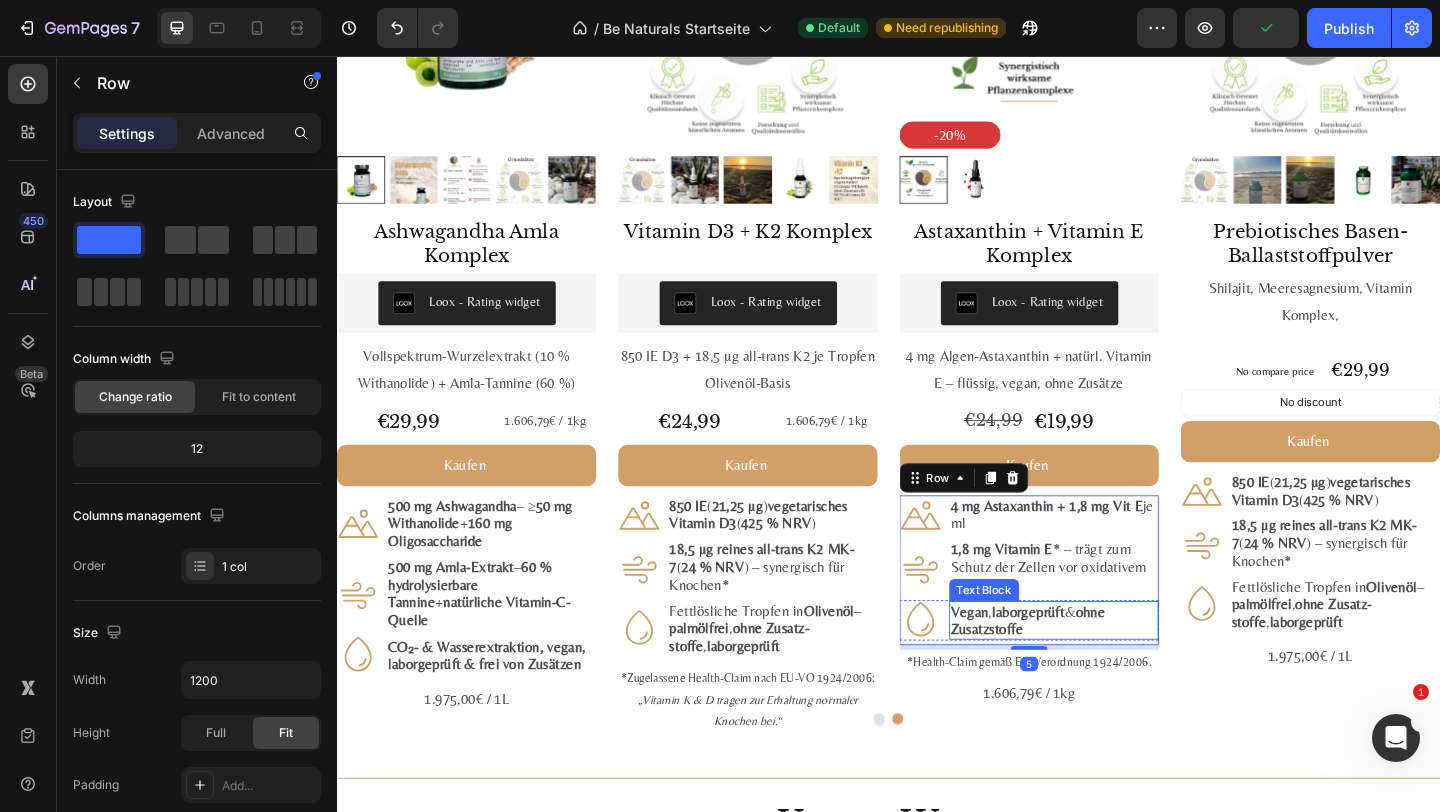 click on "ohne Zusatzstoffe" at bounding box center (1089, 670) 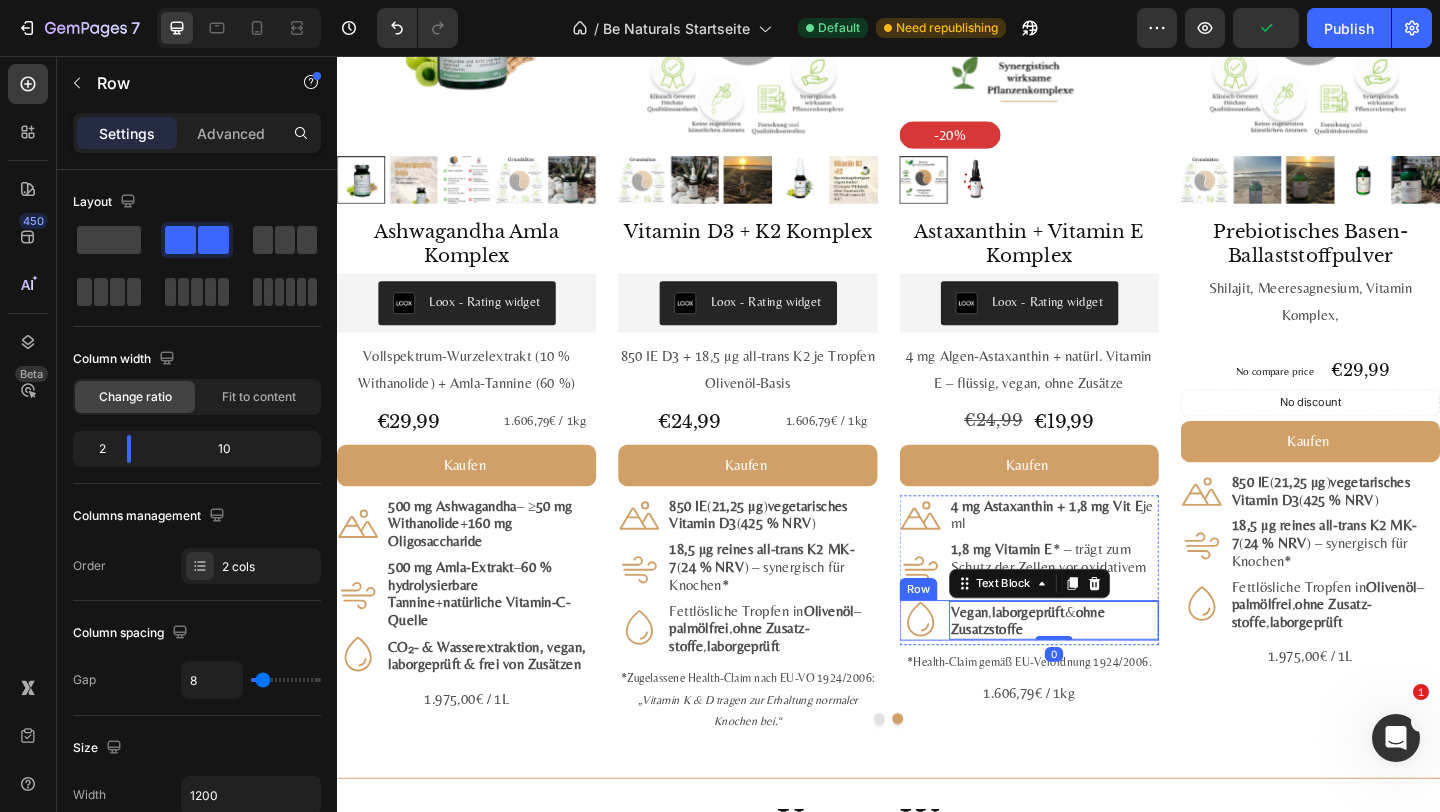 click on "Icon Vegan ,  labor­geprüft  &  ohne Zusatzstoffe Text Block   0 Row" at bounding box center (1090, 670) 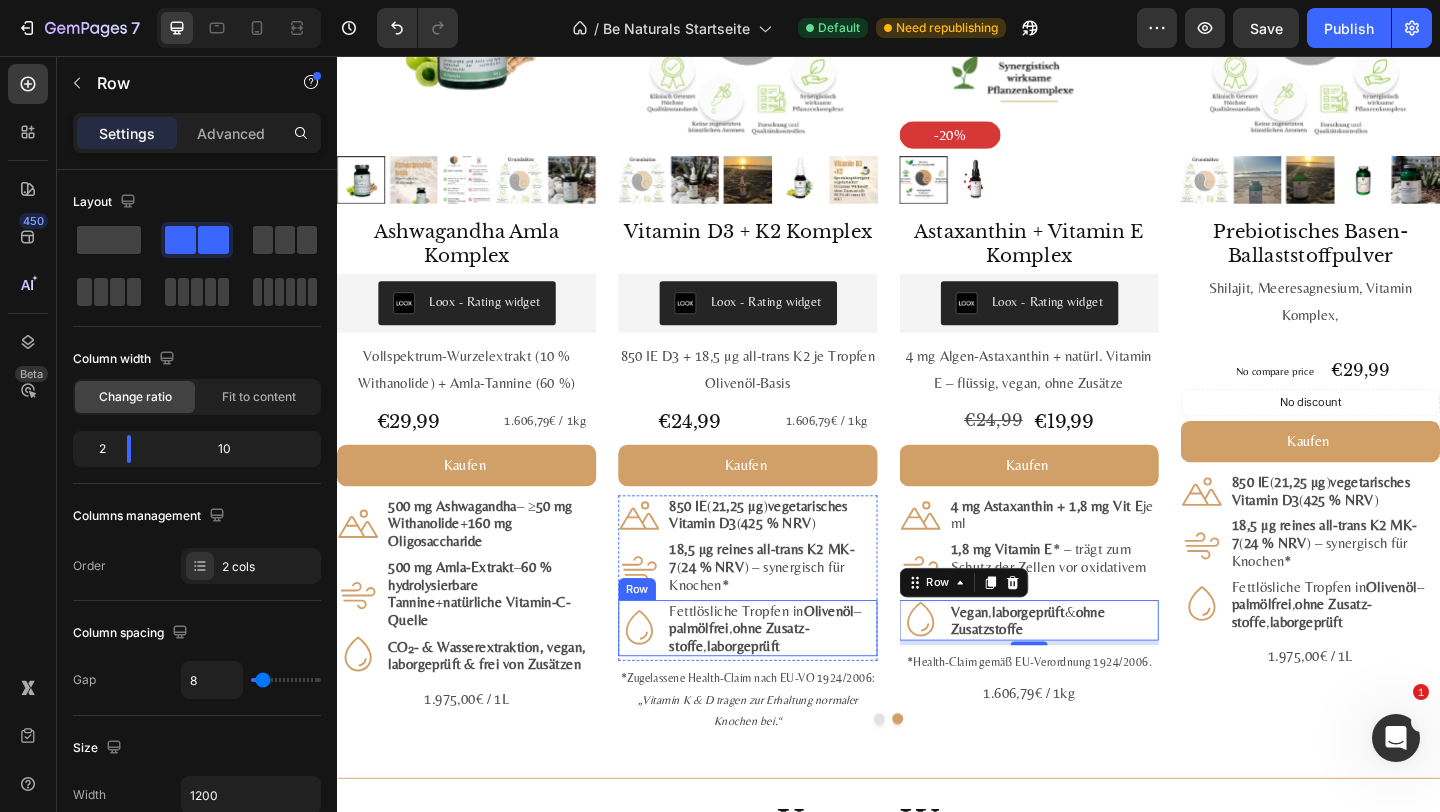 click on "Icon Fettlösliche Tropfen in  Olivenöl  –  palmölfrei ,  ohne Zusatz­stoffe ,  labor­geprüft Text Block Row" at bounding box center [784, 679] 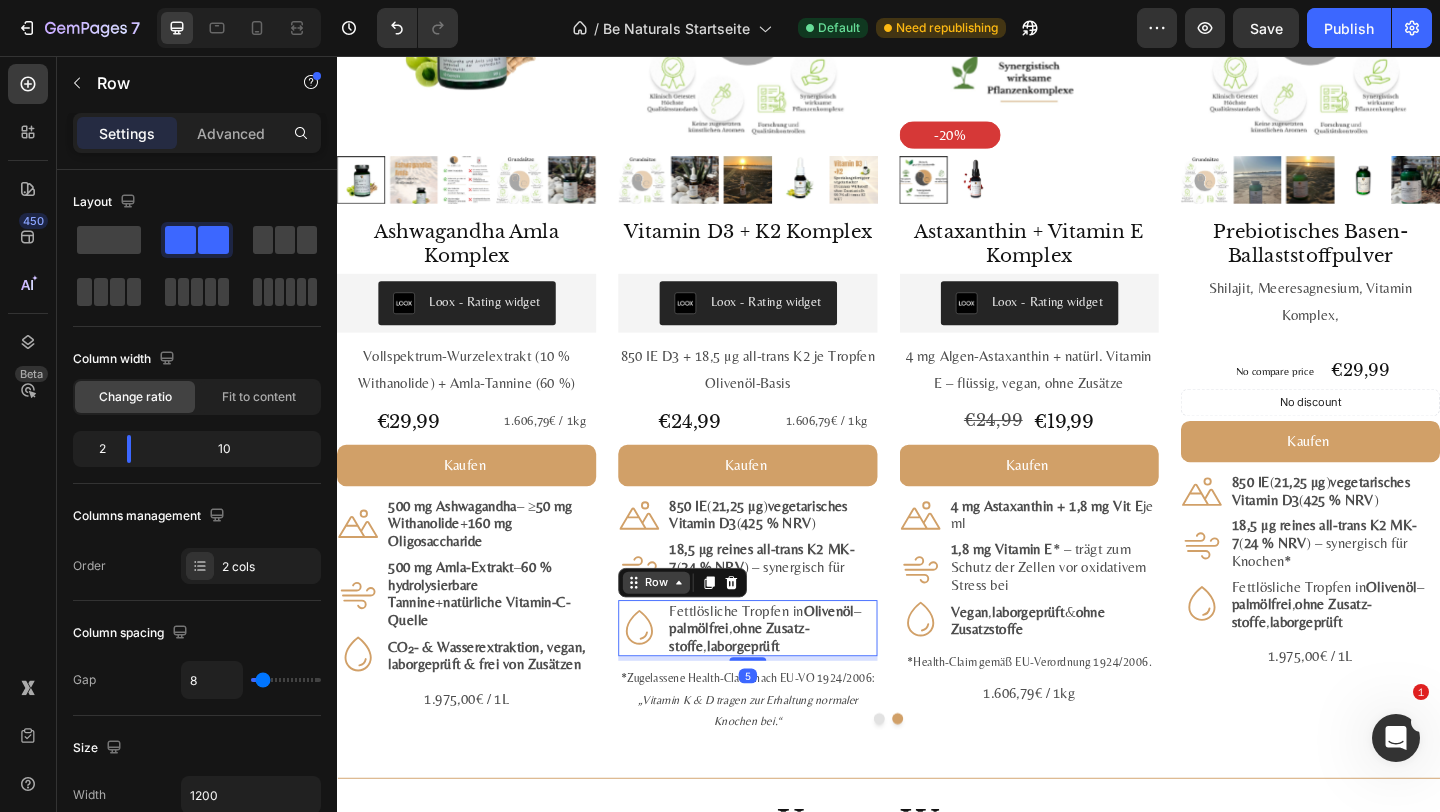 click on "Row" at bounding box center [684, 629] 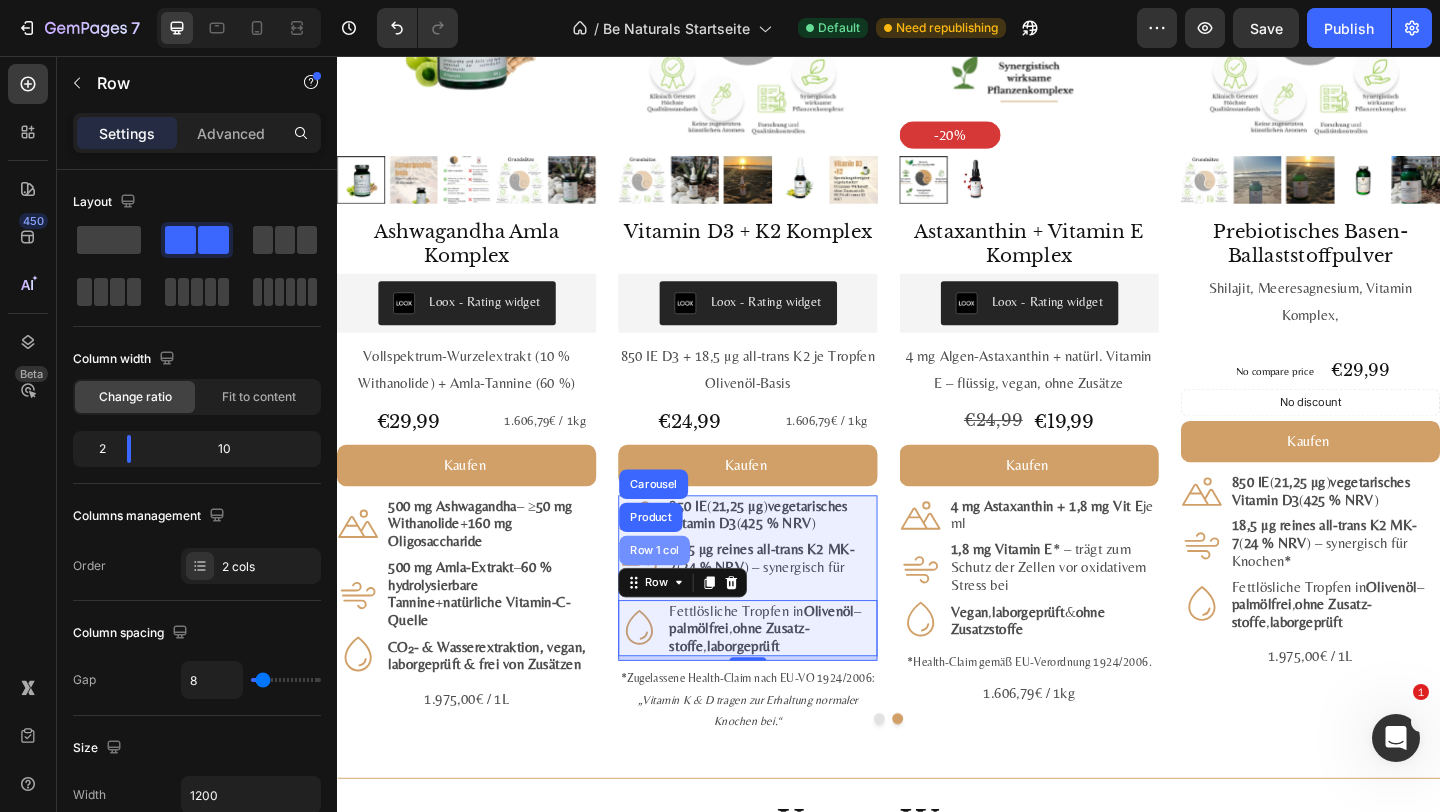 click on "Row 1 col" at bounding box center (682, 594) 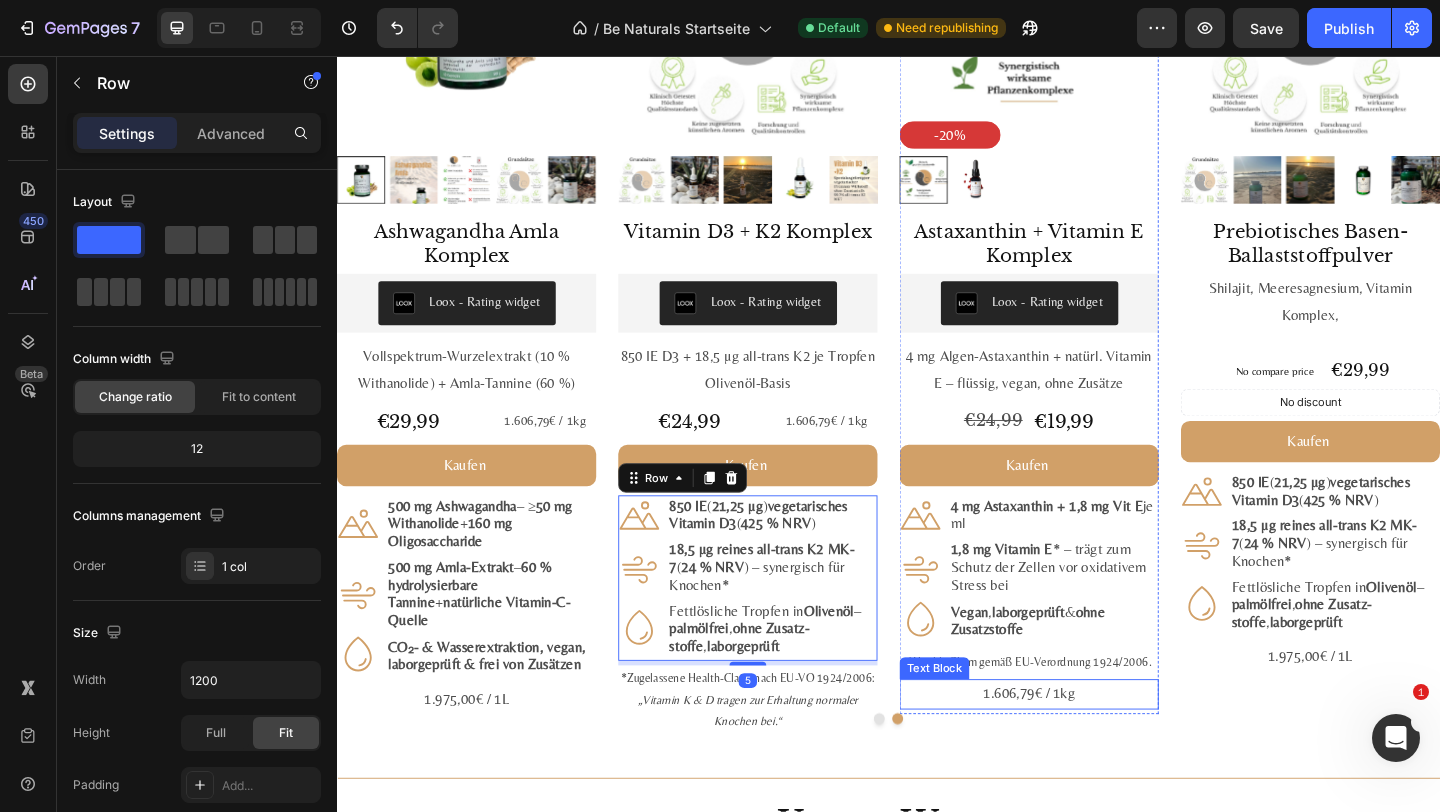 click on "Text Block" at bounding box center [987, 722] 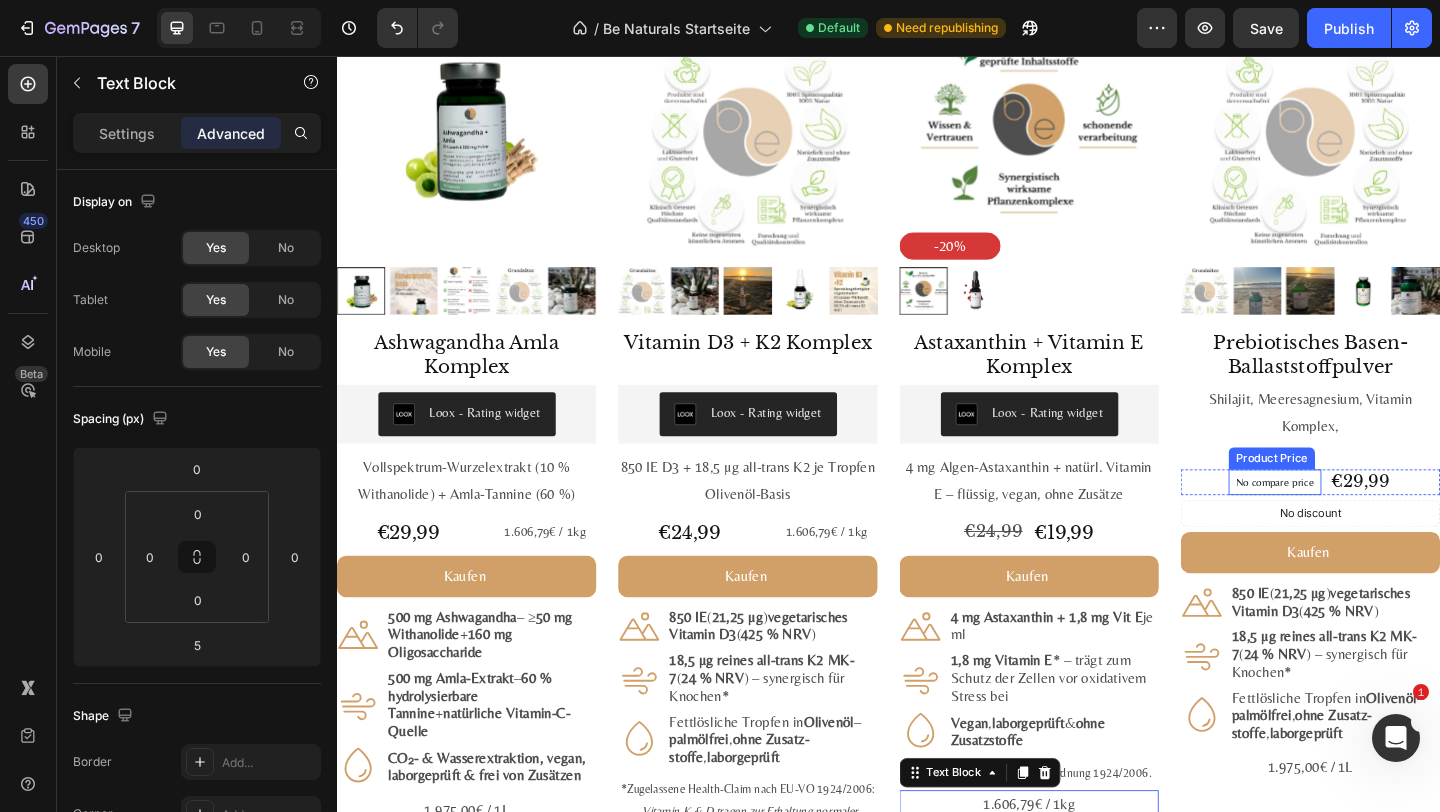 scroll, scrollTop: 2229, scrollLeft: 0, axis: vertical 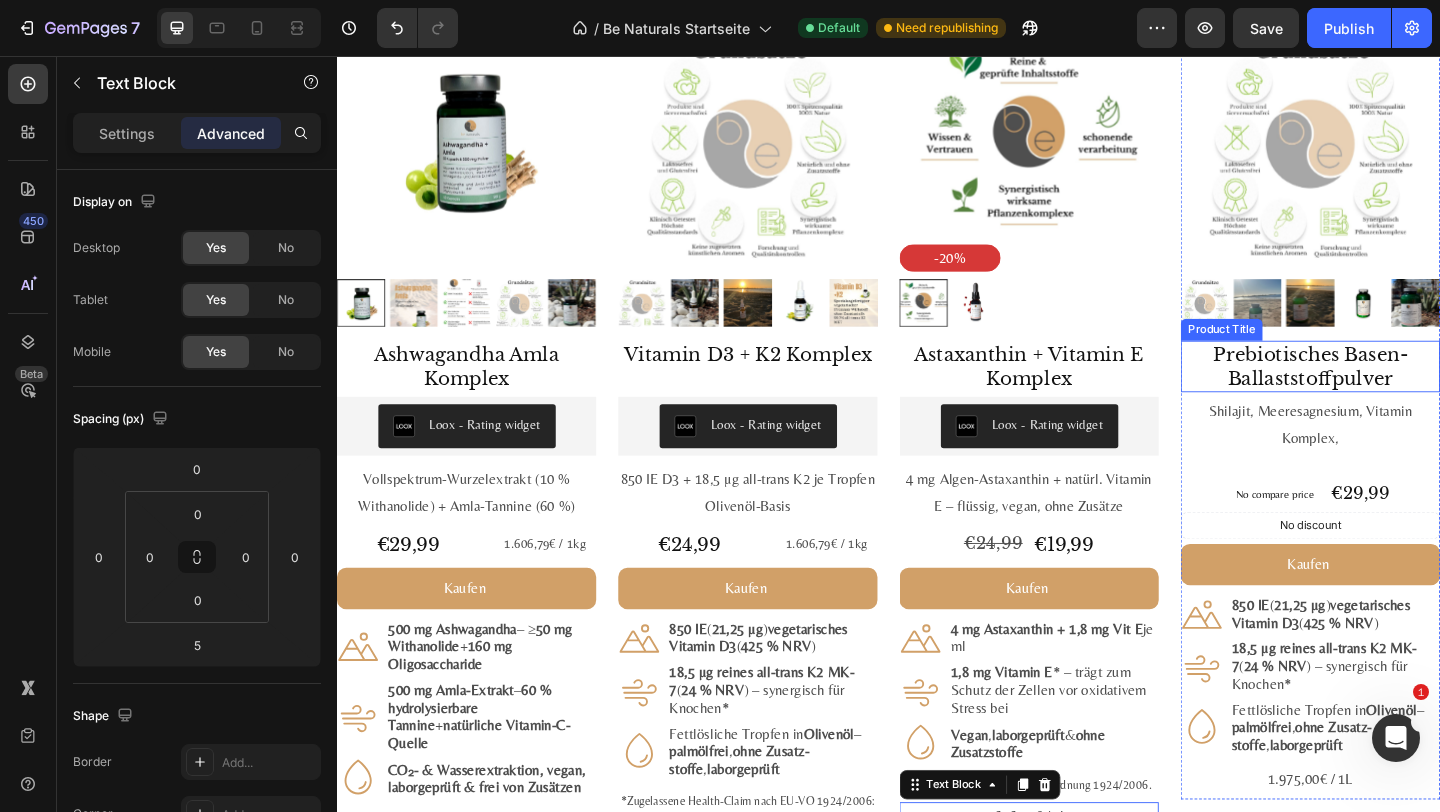click on "Shilajit, Meeresagnesium, Vitamin Komplex," at bounding box center (1396, 458) 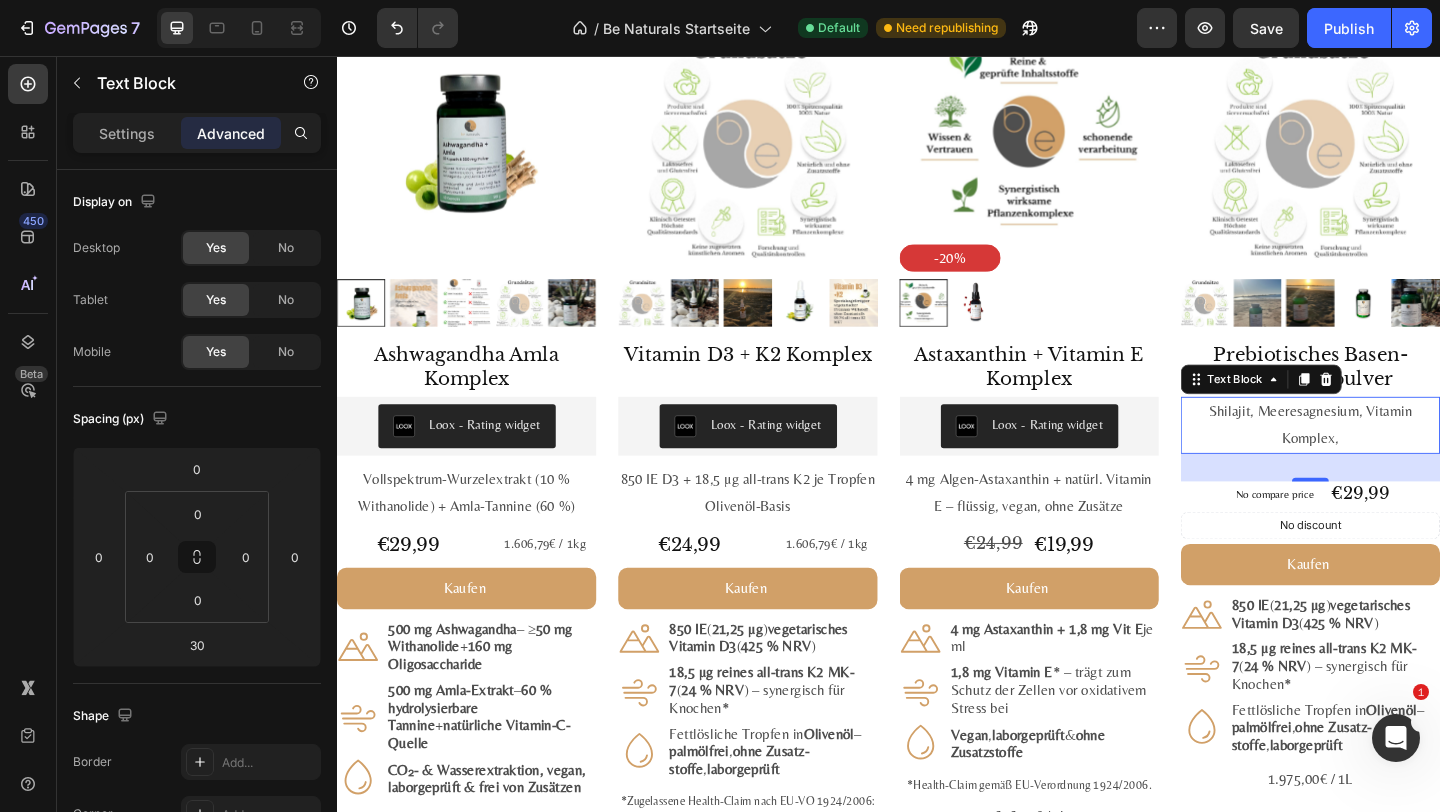 click on "Shilajit, Meeresagnesium, Vitamin Komplex," at bounding box center (1396, 458) 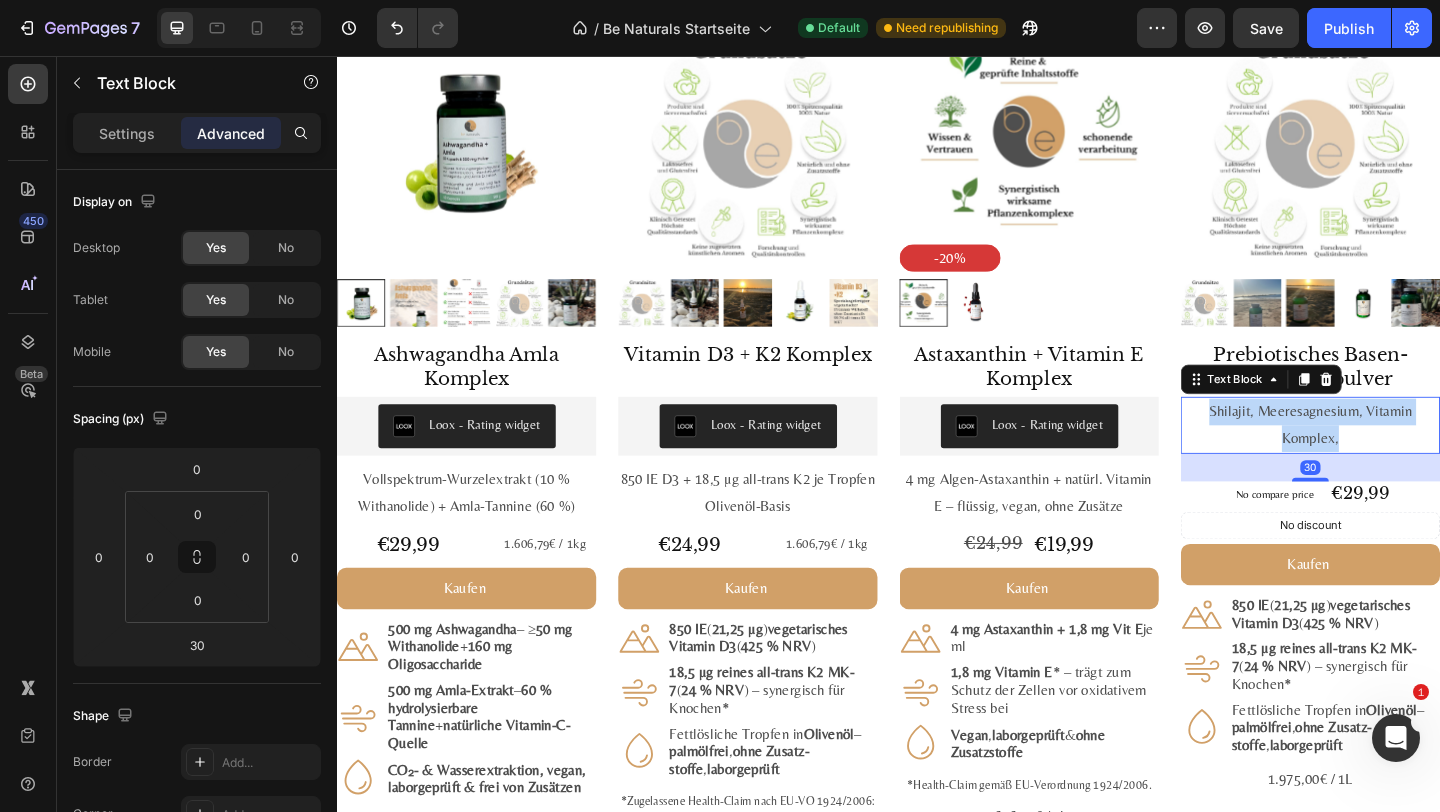 click on "Shilajit, Meeresagnesium, Vitamin Komplex," at bounding box center (1396, 458) 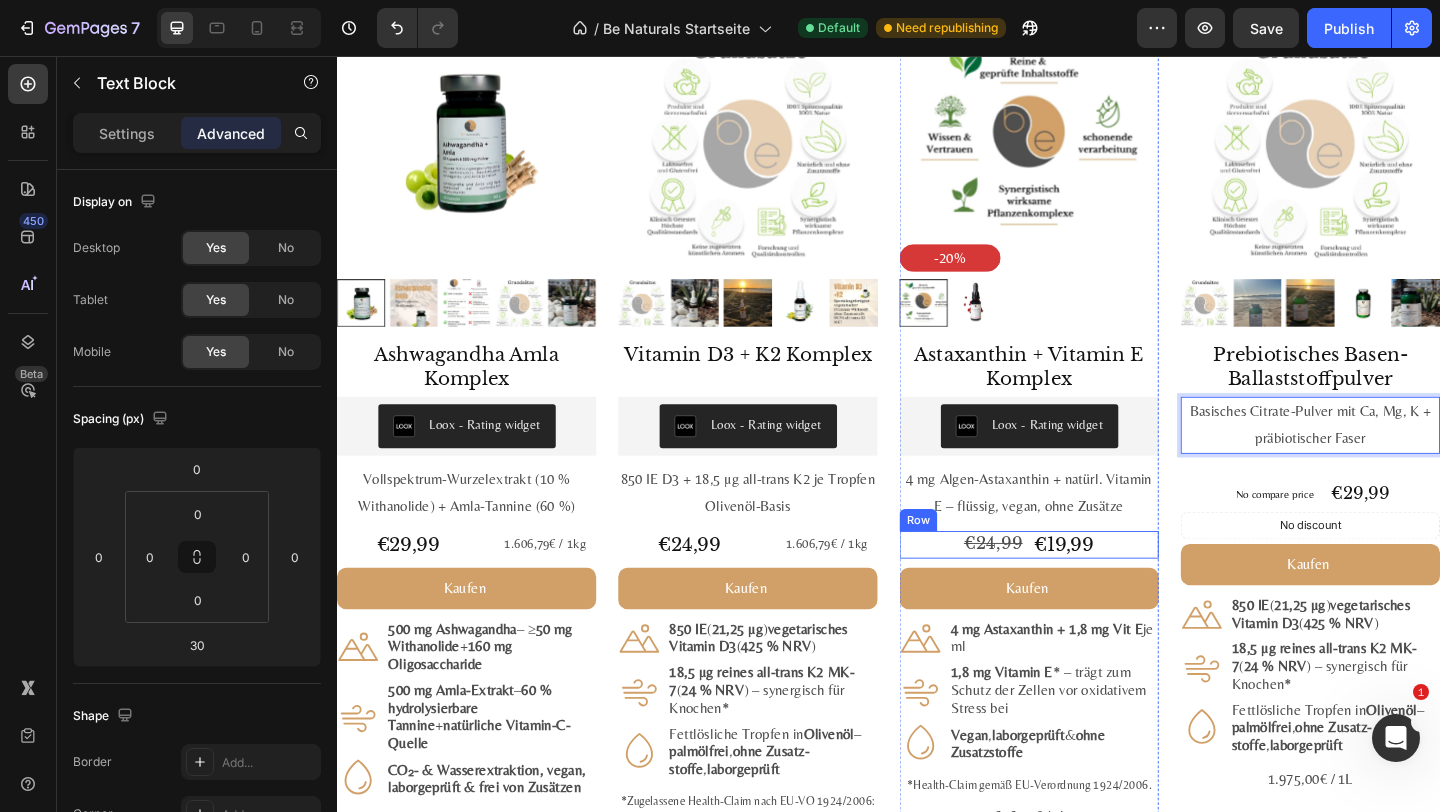 click on "€24,99 Product Price Product Price €19,99 Product Price Product Price Row" at bounding box center [1090, 588] 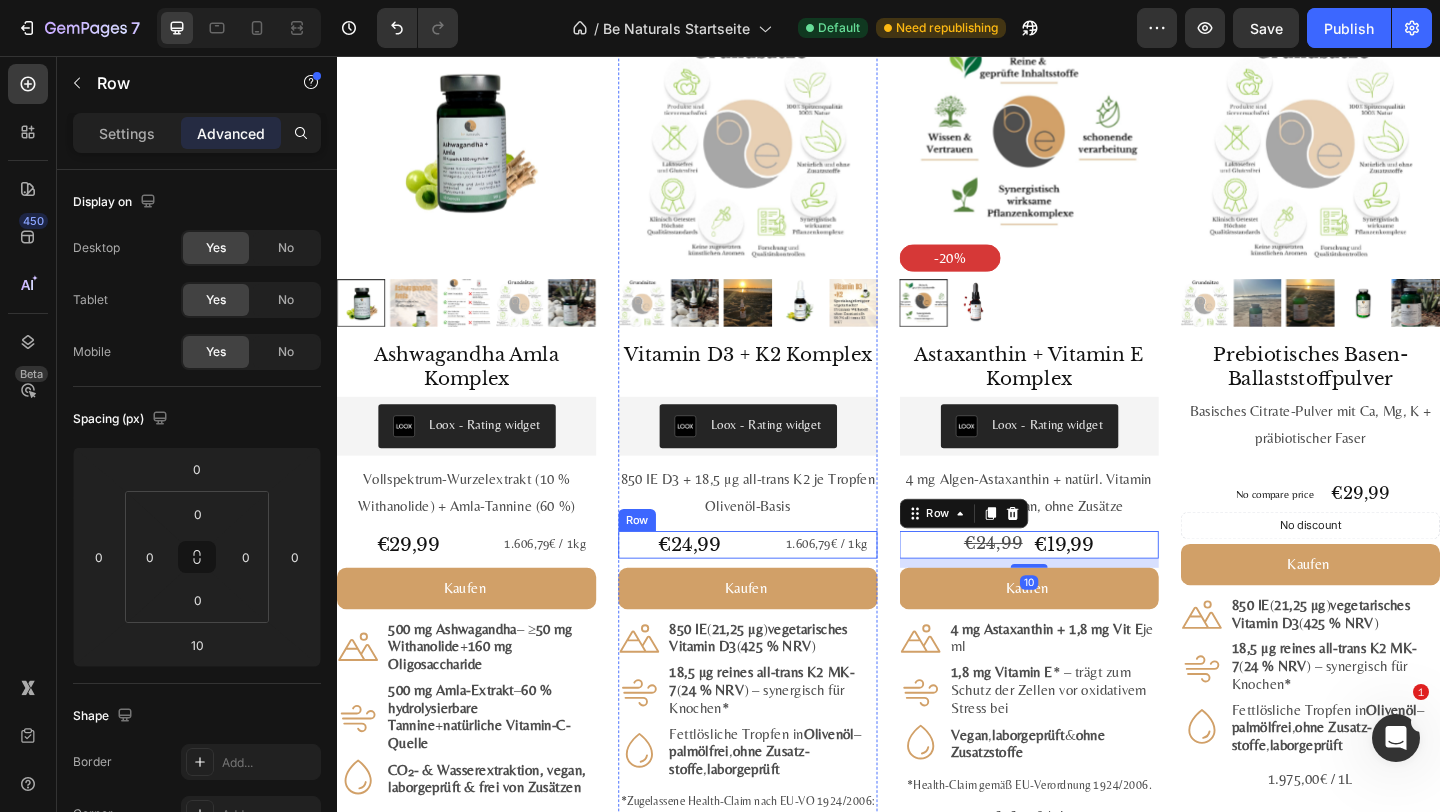 click on "€24,99 Product Price Product Price 1.606,79€ / 1kg Text Block Row" at bounding box center (784, 588) 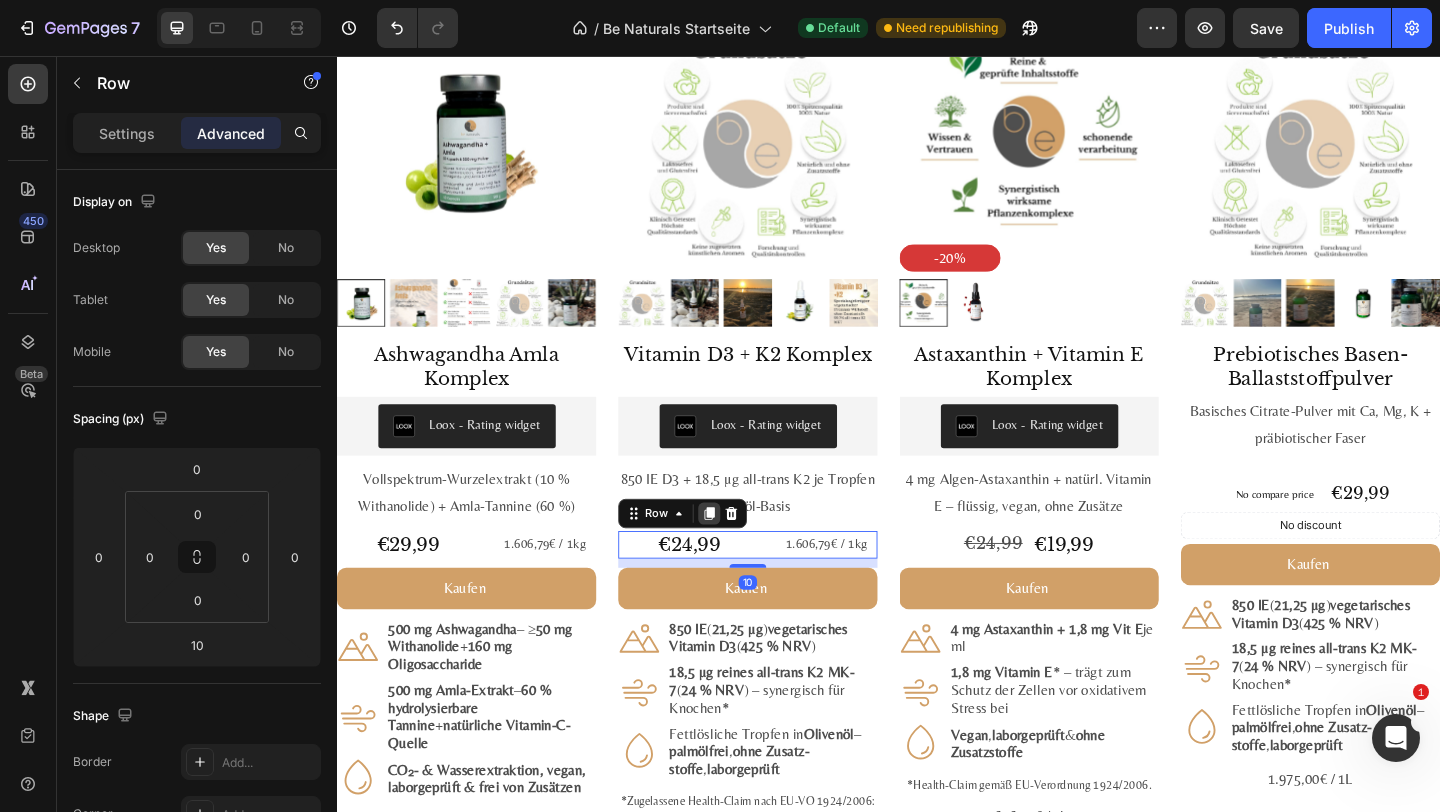 click 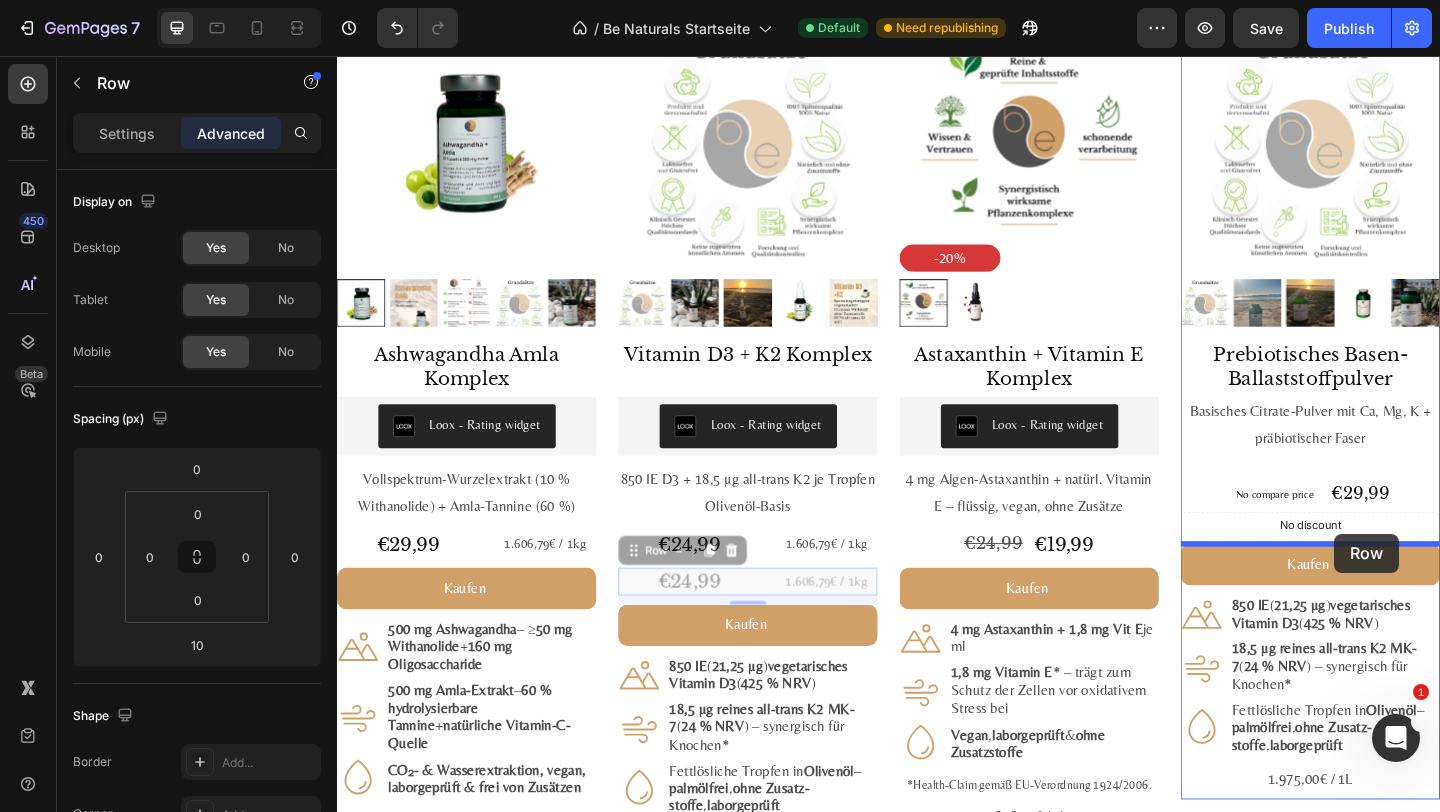 drag, startPoint x: 698, startPoint y: 595, endPoint x: 1422, endPoint y: 576, distance: 724.24927 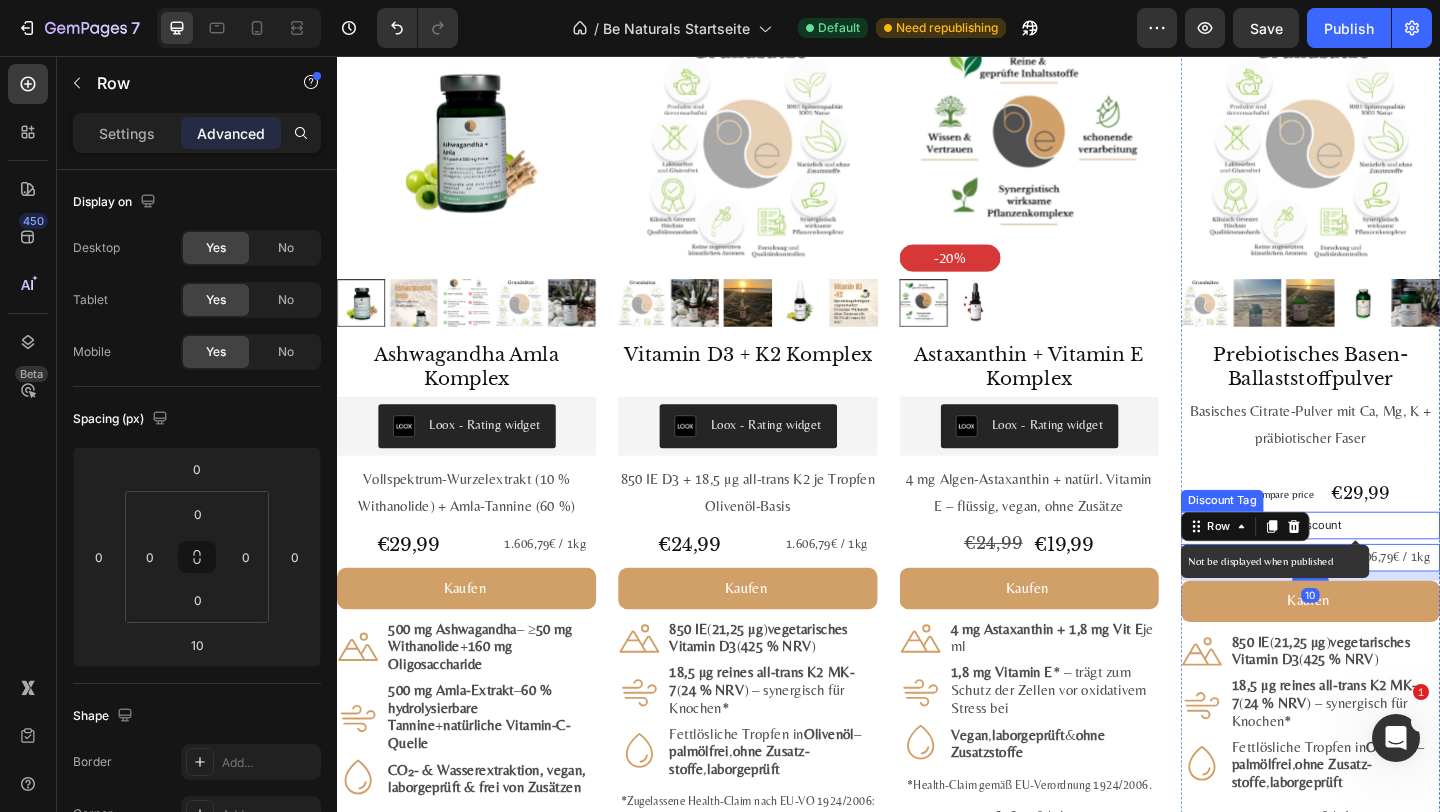 click on "No discount" at bounding box center (1396, 567) 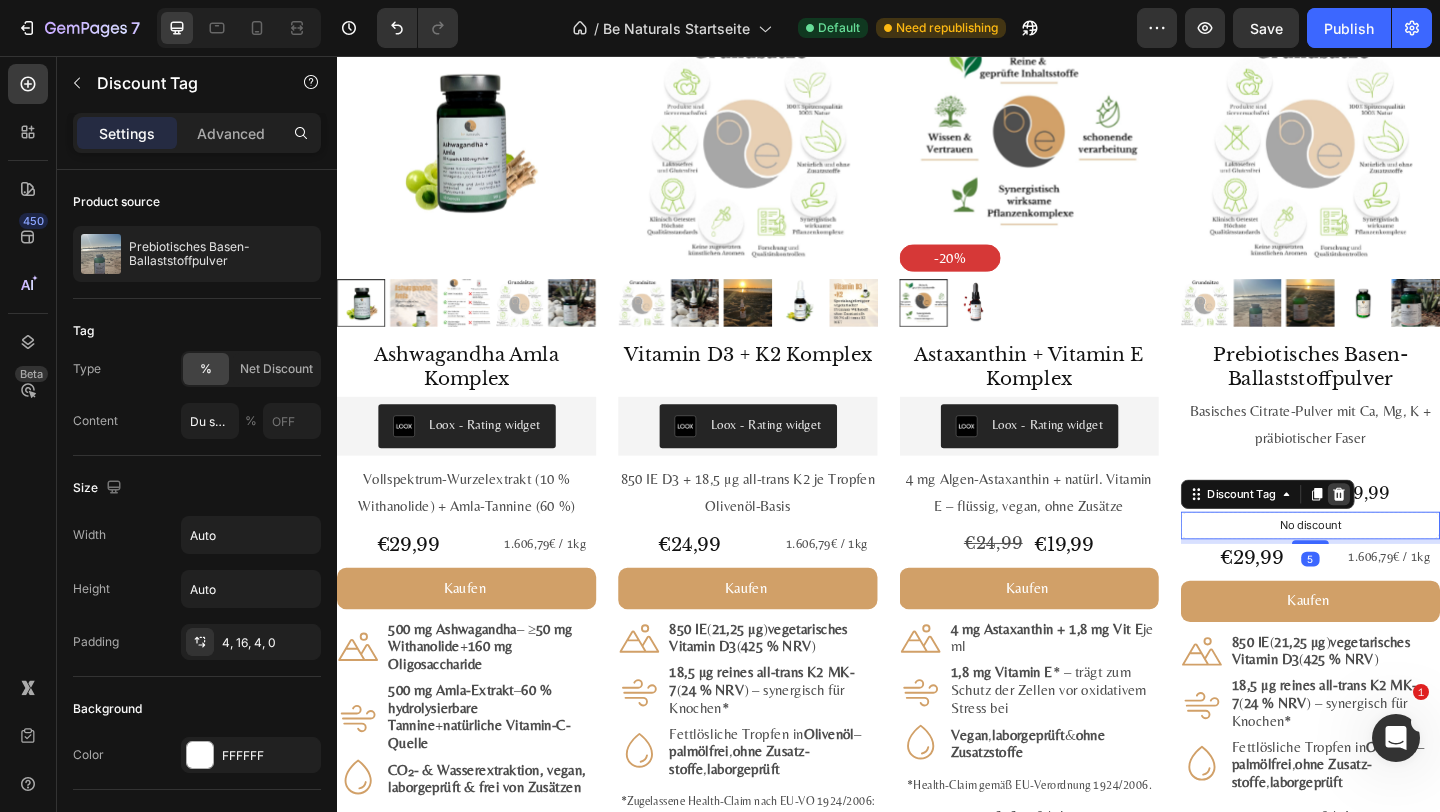 click 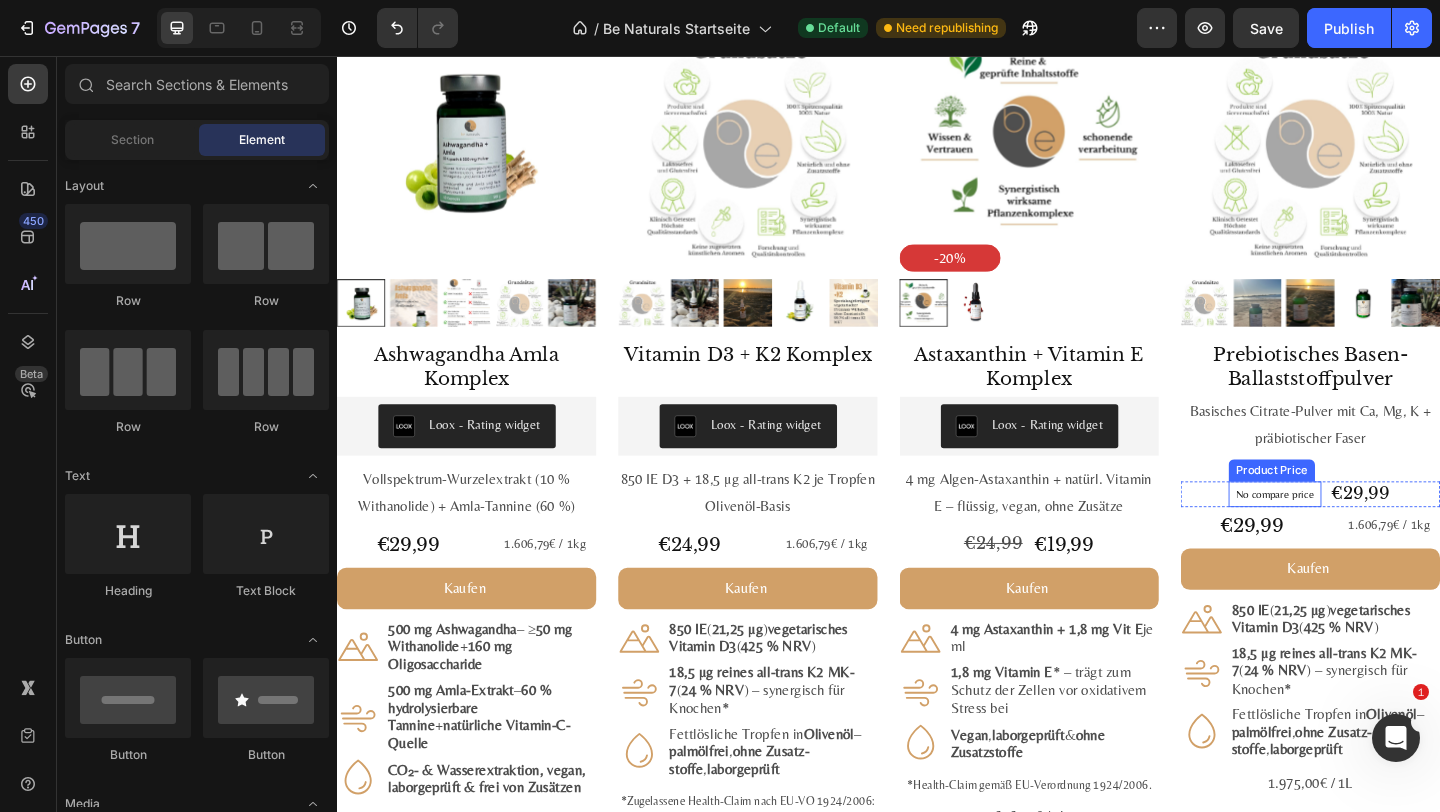 click on "No compare price Product Price €29,99 Product Price Product Price Row" at bounding box center [1396, 533] 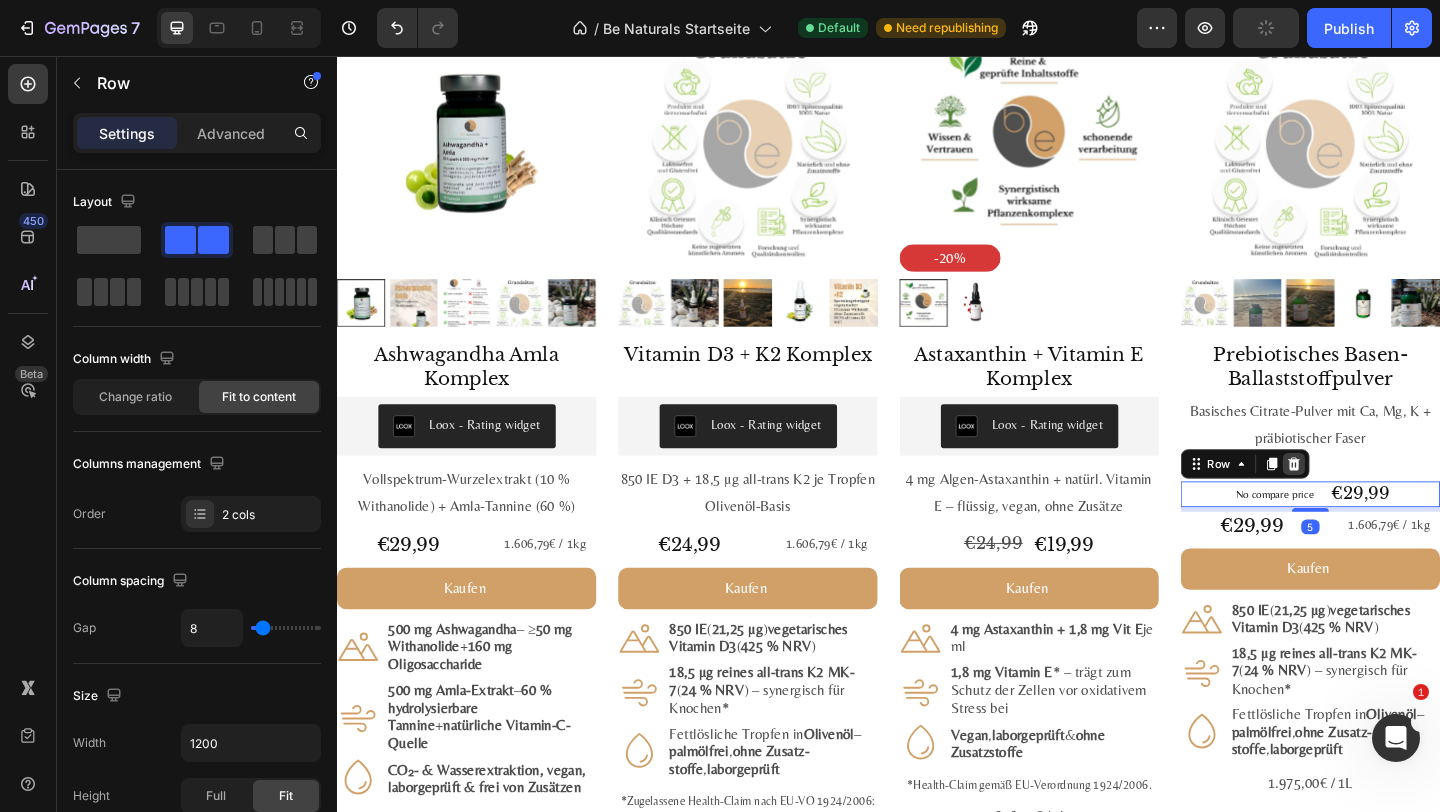 click 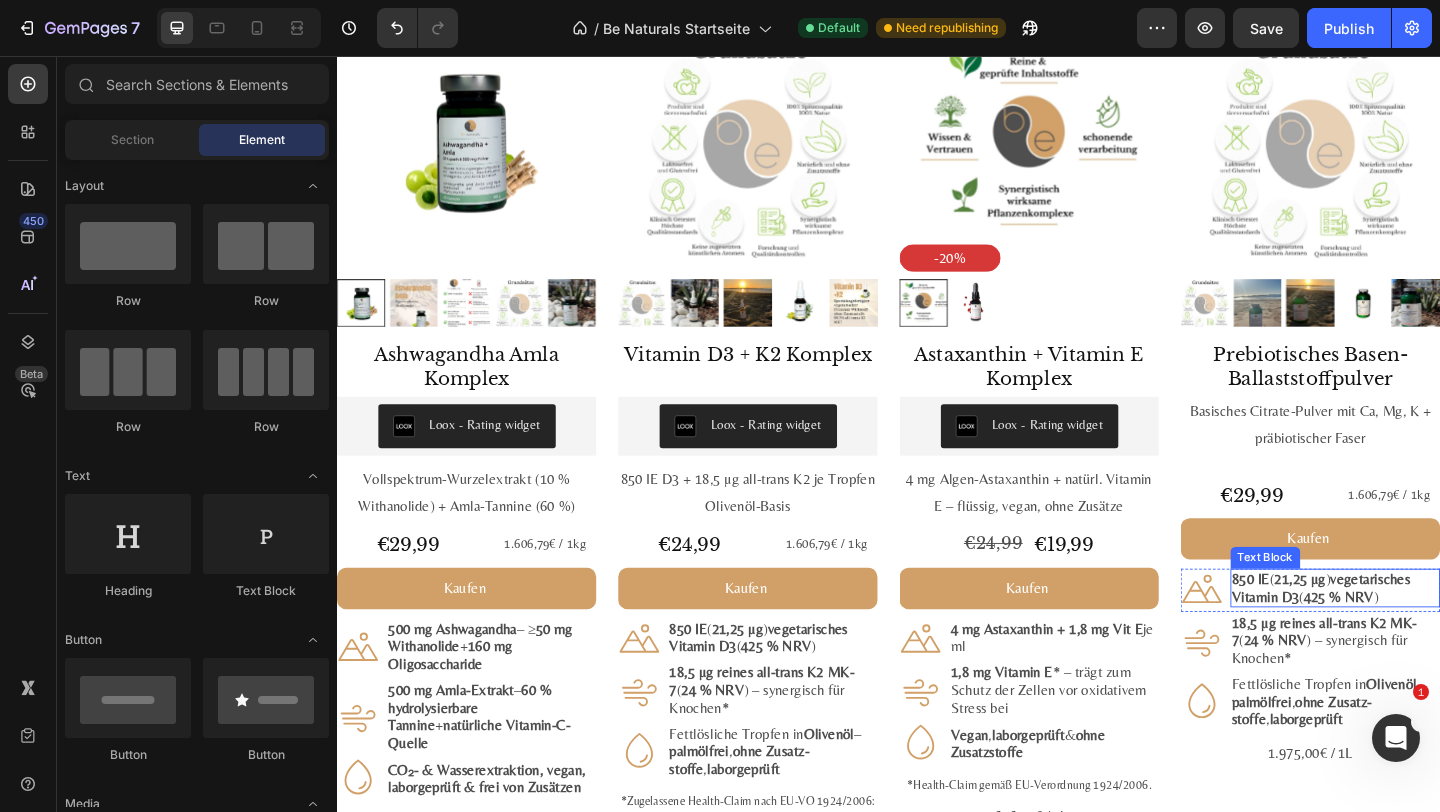 click on "21,25 µg" at bounding box center [1385, 625] 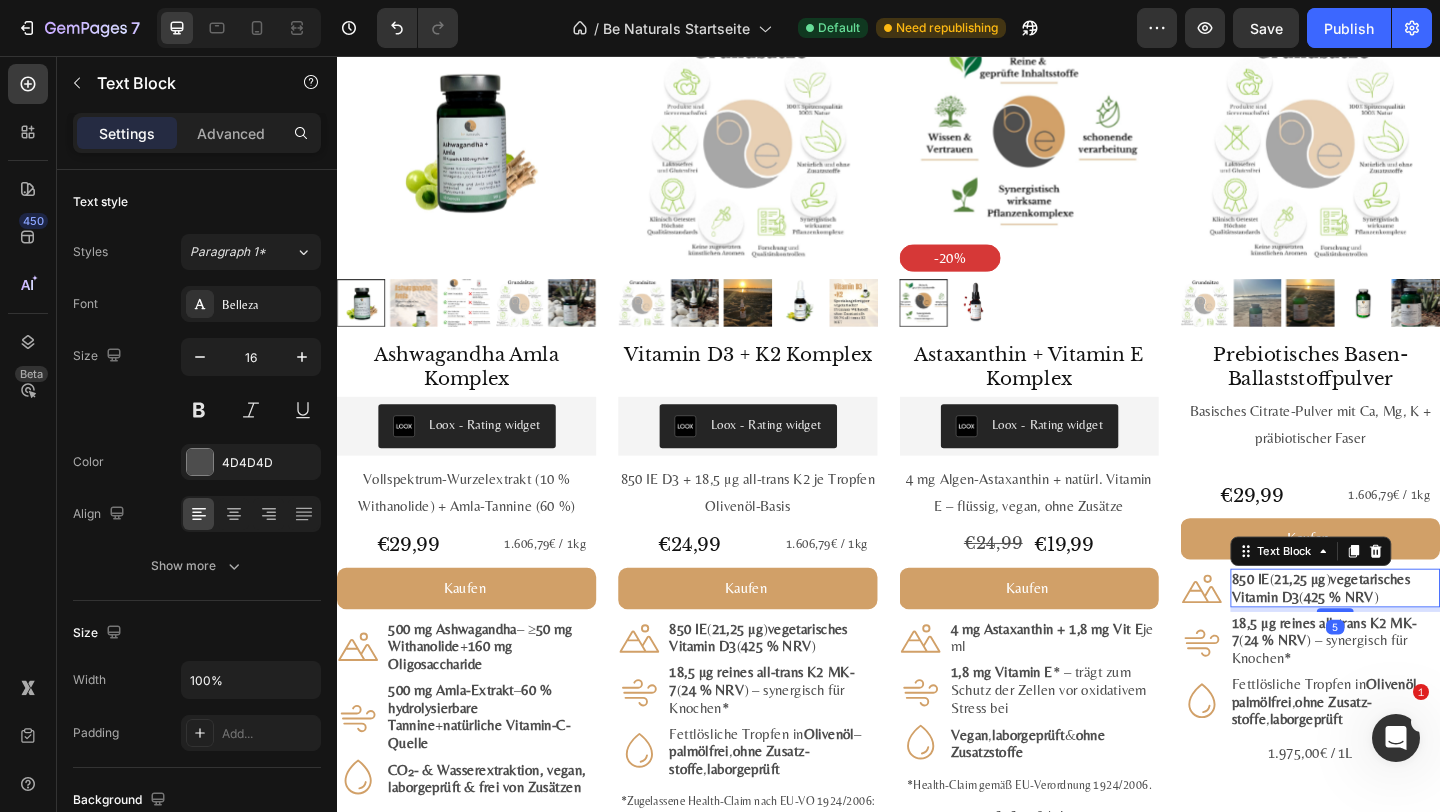 click on "21,25 µg" at bounding box center [1385, 625] 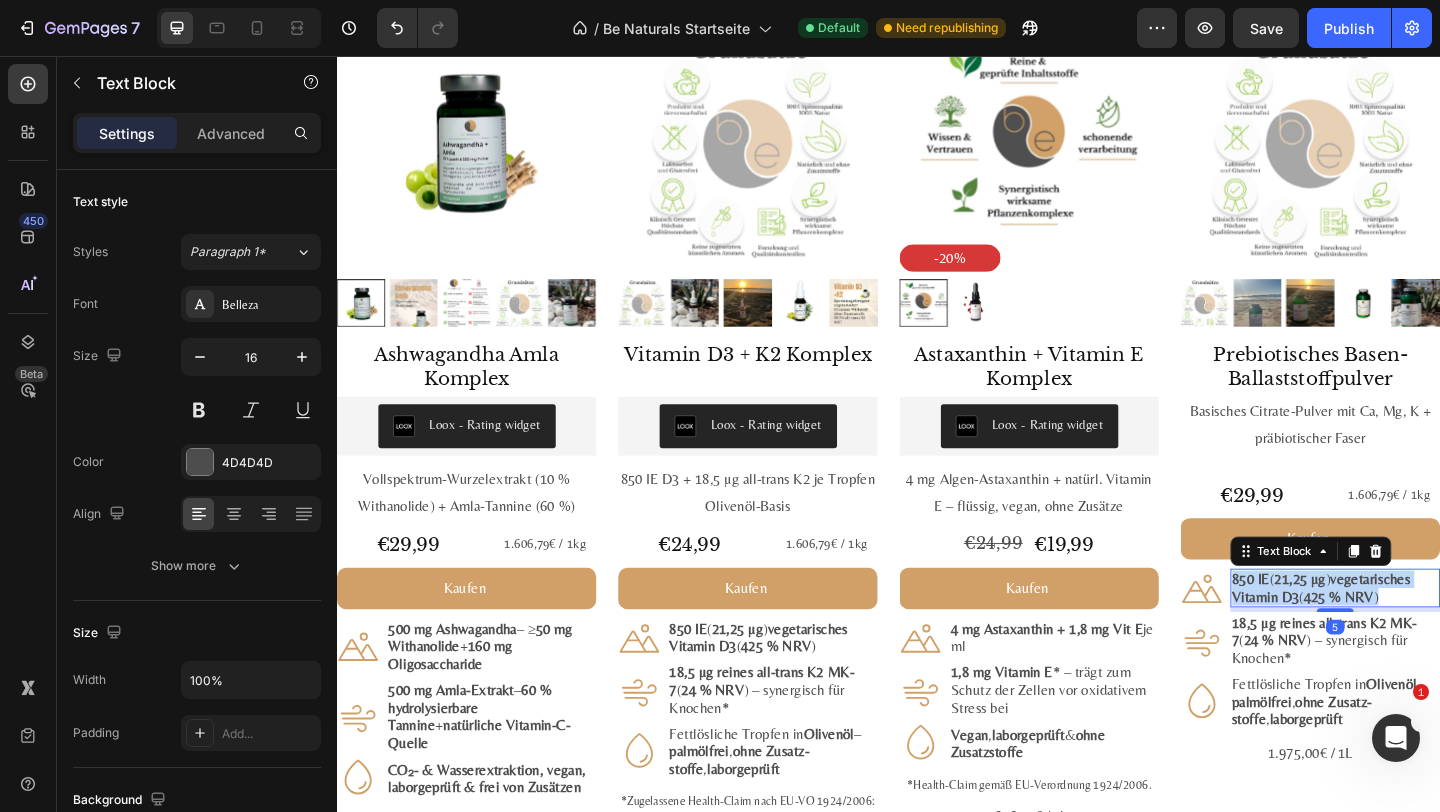 click on "21,25 µg" at bounding box center [1385, 625] 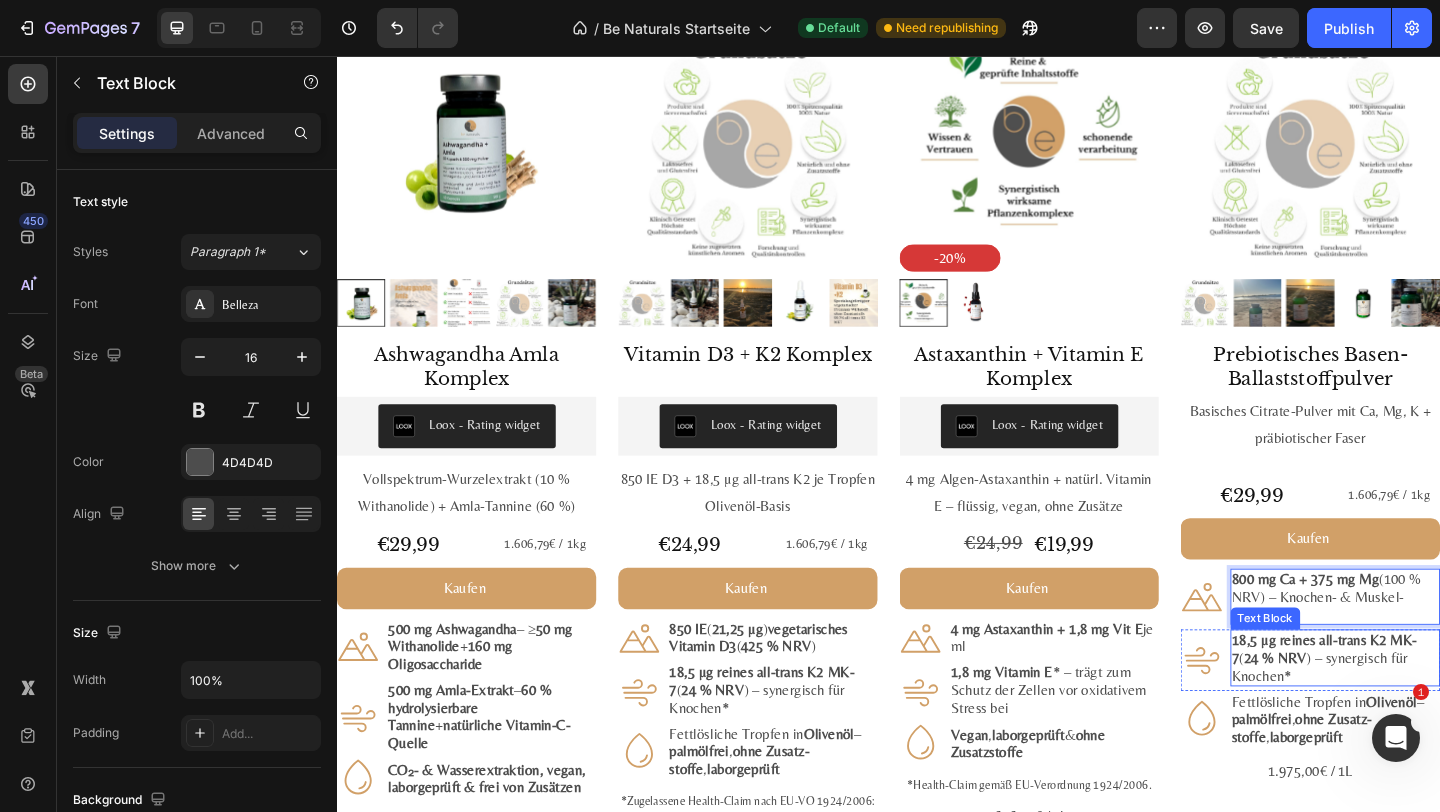 click on "18,5 µg reines all-trans K2 MK-7" at bounding box center (1411, 701) 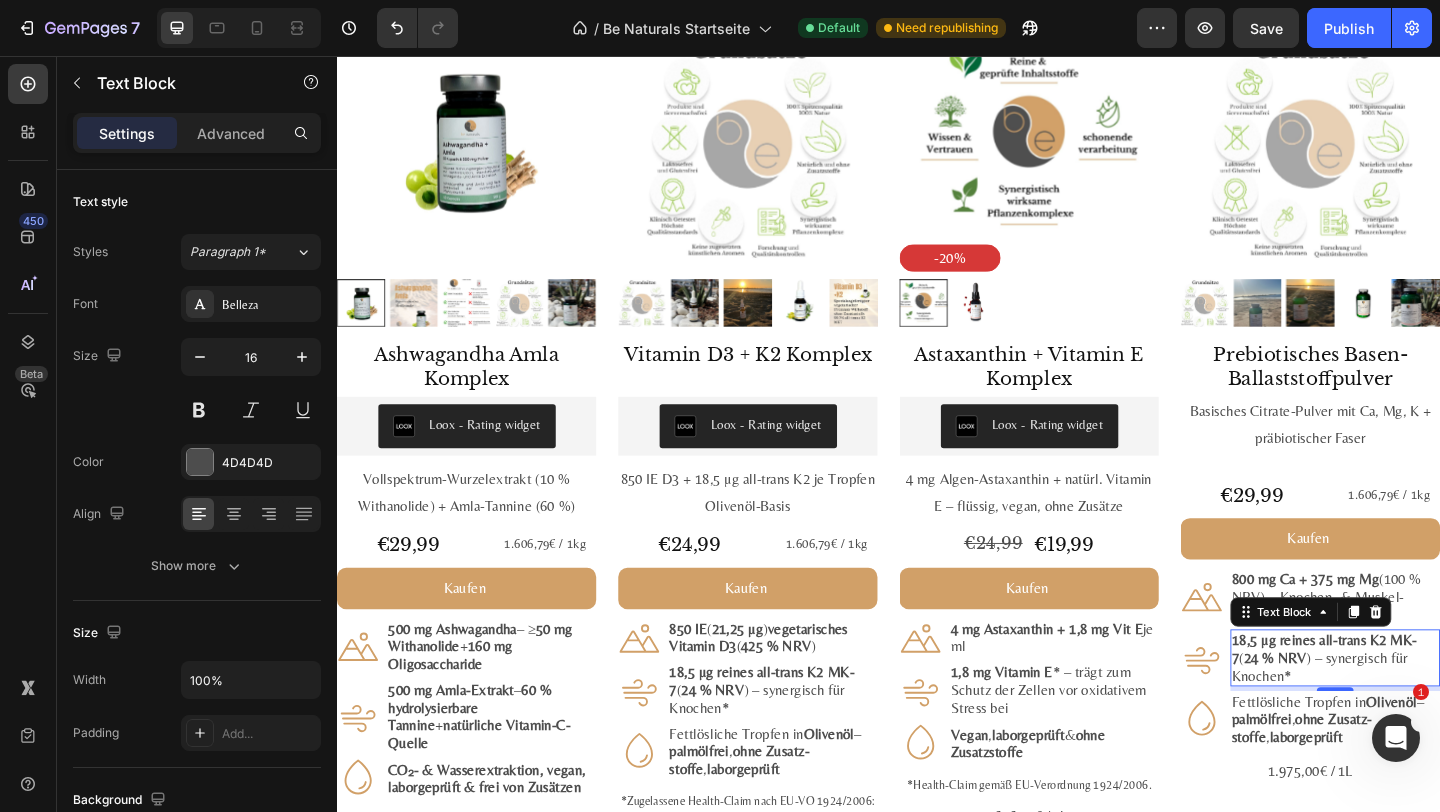 click on "18,5 µg reines all-trans K2 MK-7" at bounding box center (1411, 701) 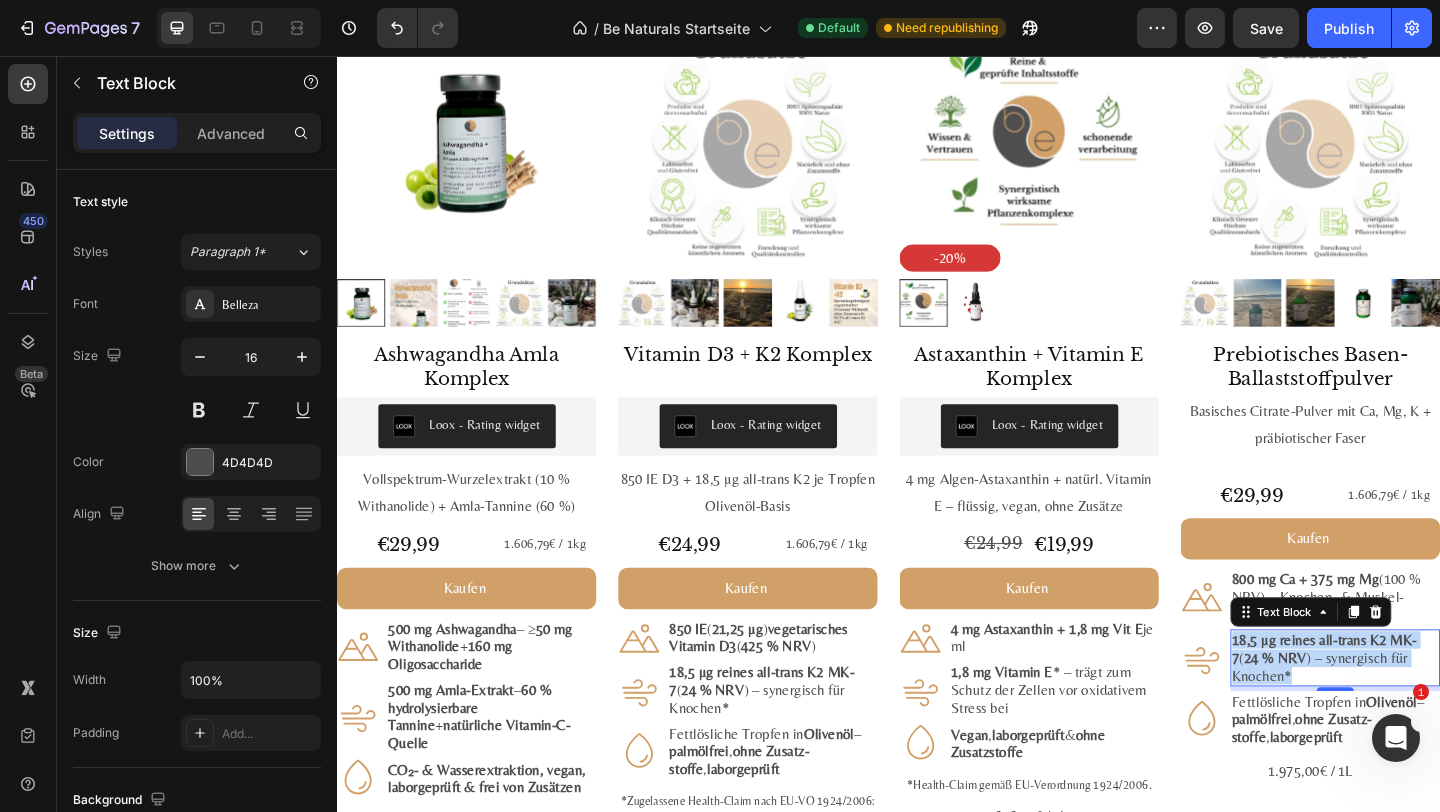 click on "18,5 µg reines all-trans K2 MK-7" at bounding box center (1411, 701) 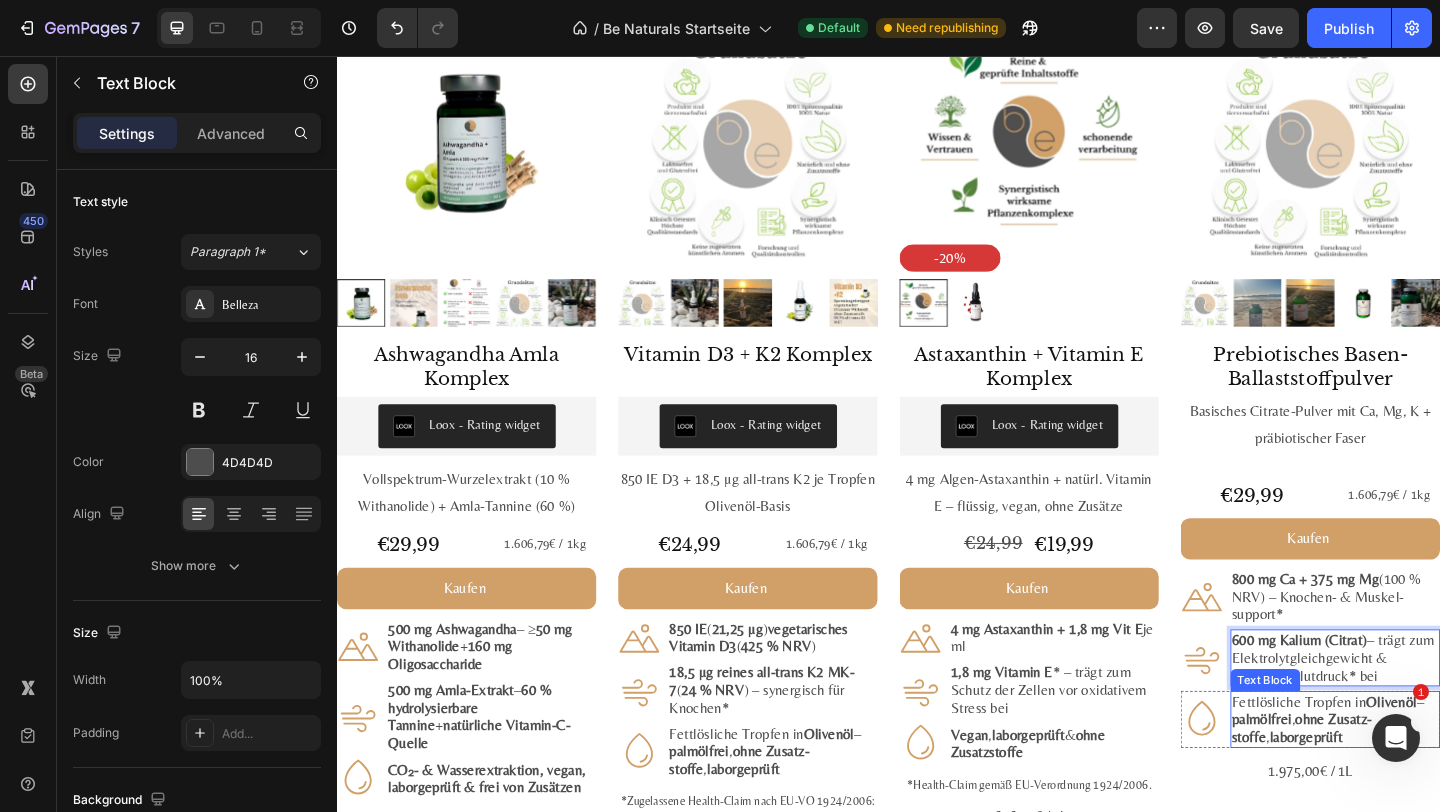 click on "Fettlösliche Tropfen in  Olivenöl  –  palmölfrei ,  ohne Zusatz­stoffe ,  labor­geprüft" at bounding box center (1423, 778) 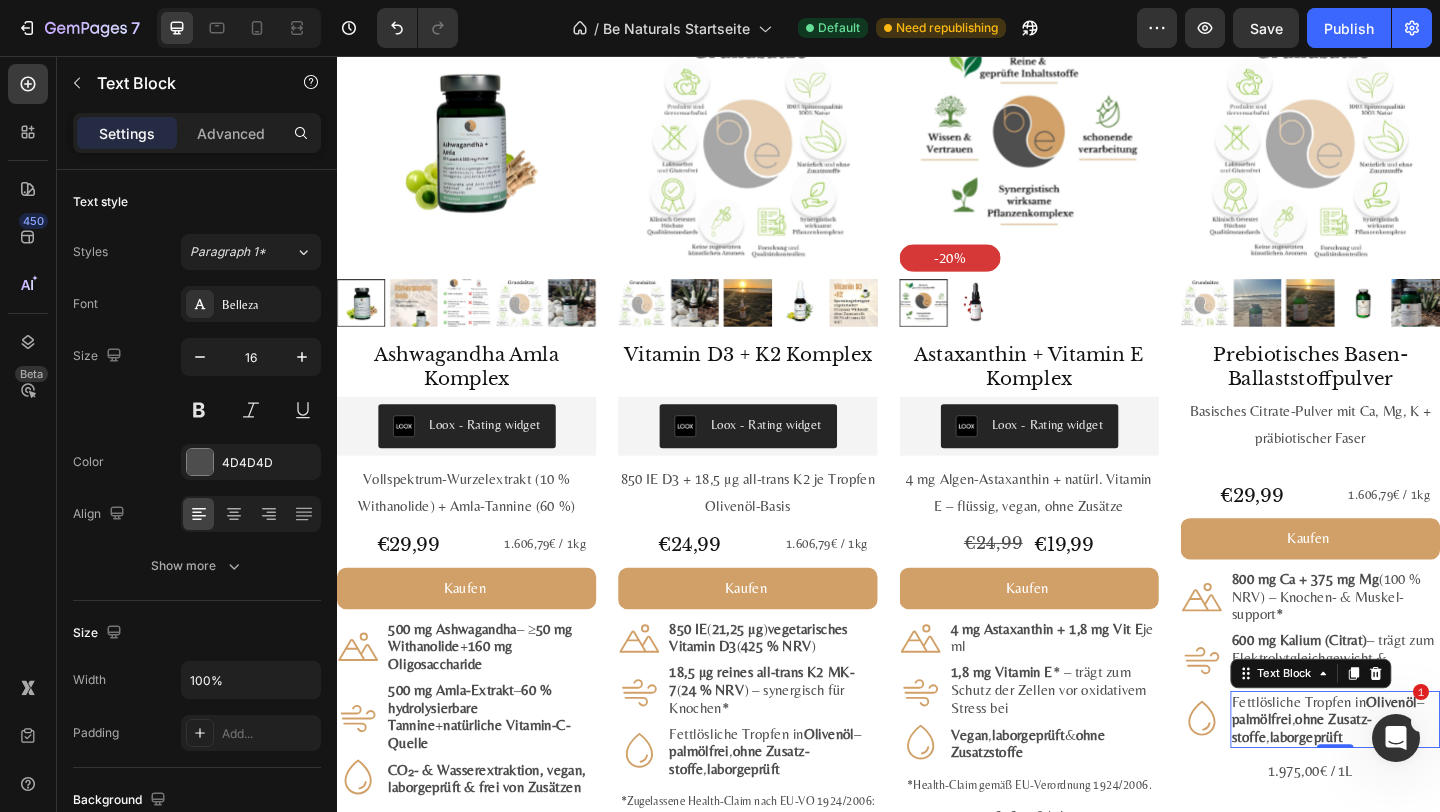 click on "Fettlösliche Tropfen in  Olivenöl  –  palmölfrei ,  ohne Zusatz­stoffe ,  labor­geprüft" at bounding box center [1423, 778] 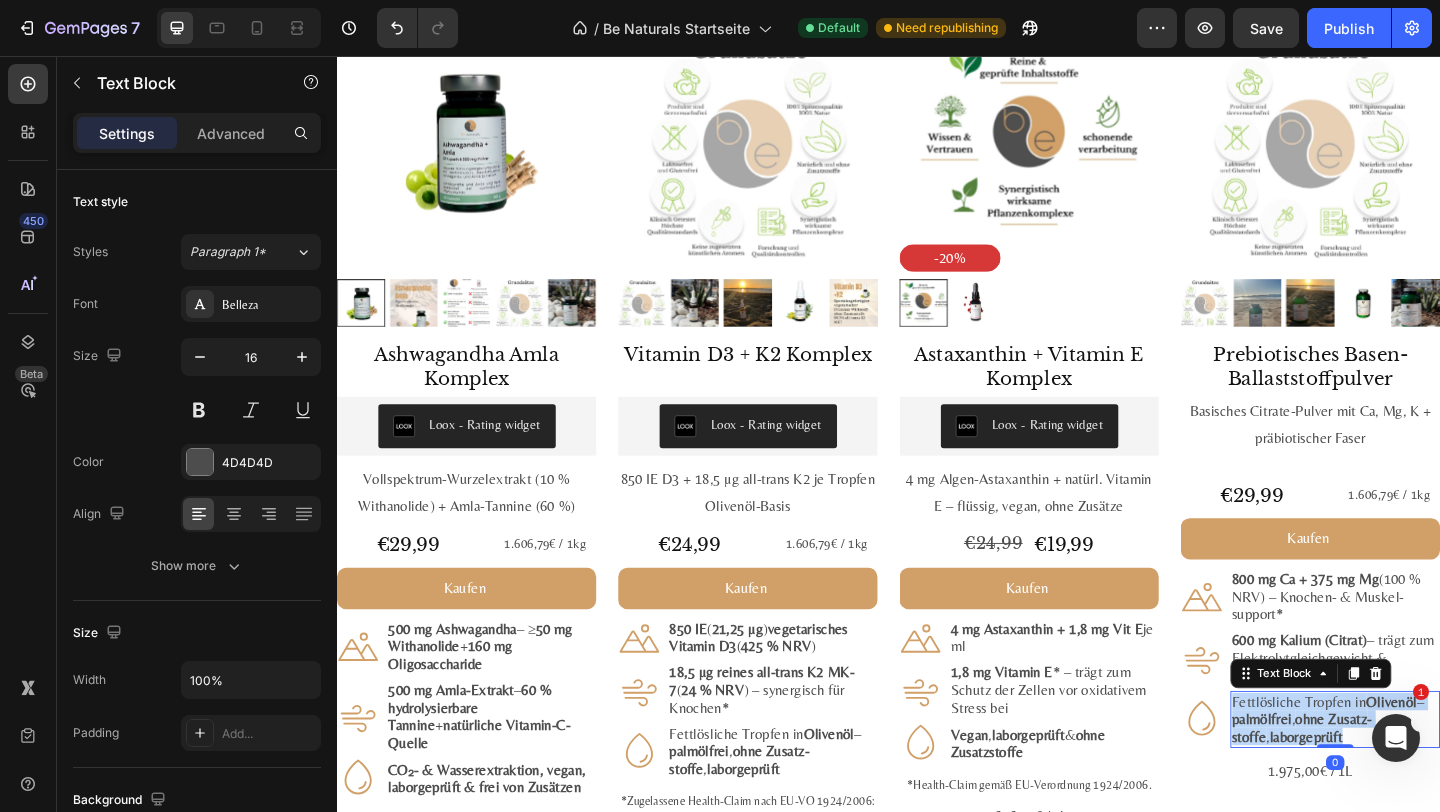 click on "Fettlösliche Tropfen in  Olivenöl  –  palmölfrei ,  ohne Zusatz­stoffe ,  labor­geprüft" at bounding box center [1423, 778] 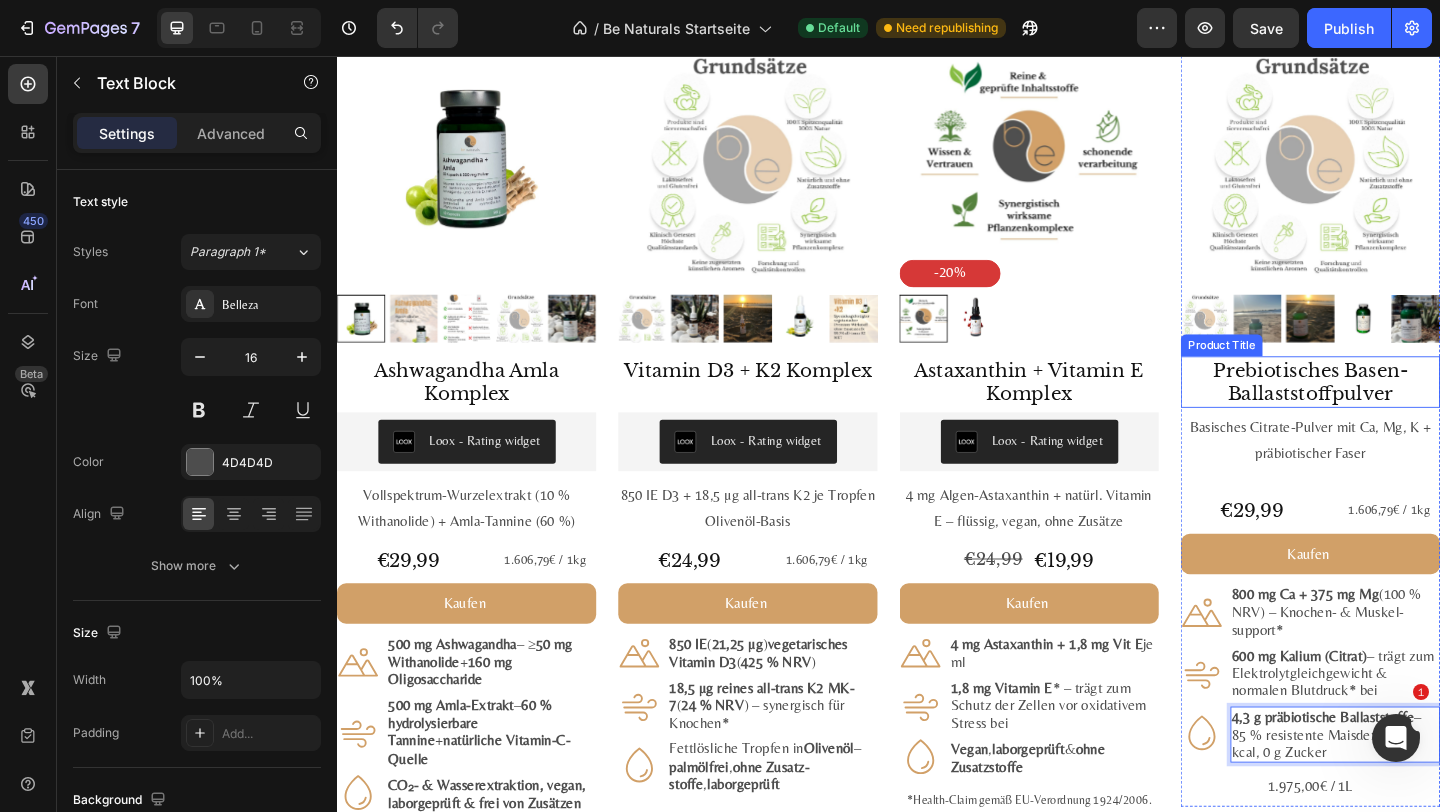 scroll, scrollTop: 1942, scrollLeft: 0, axis: vertical 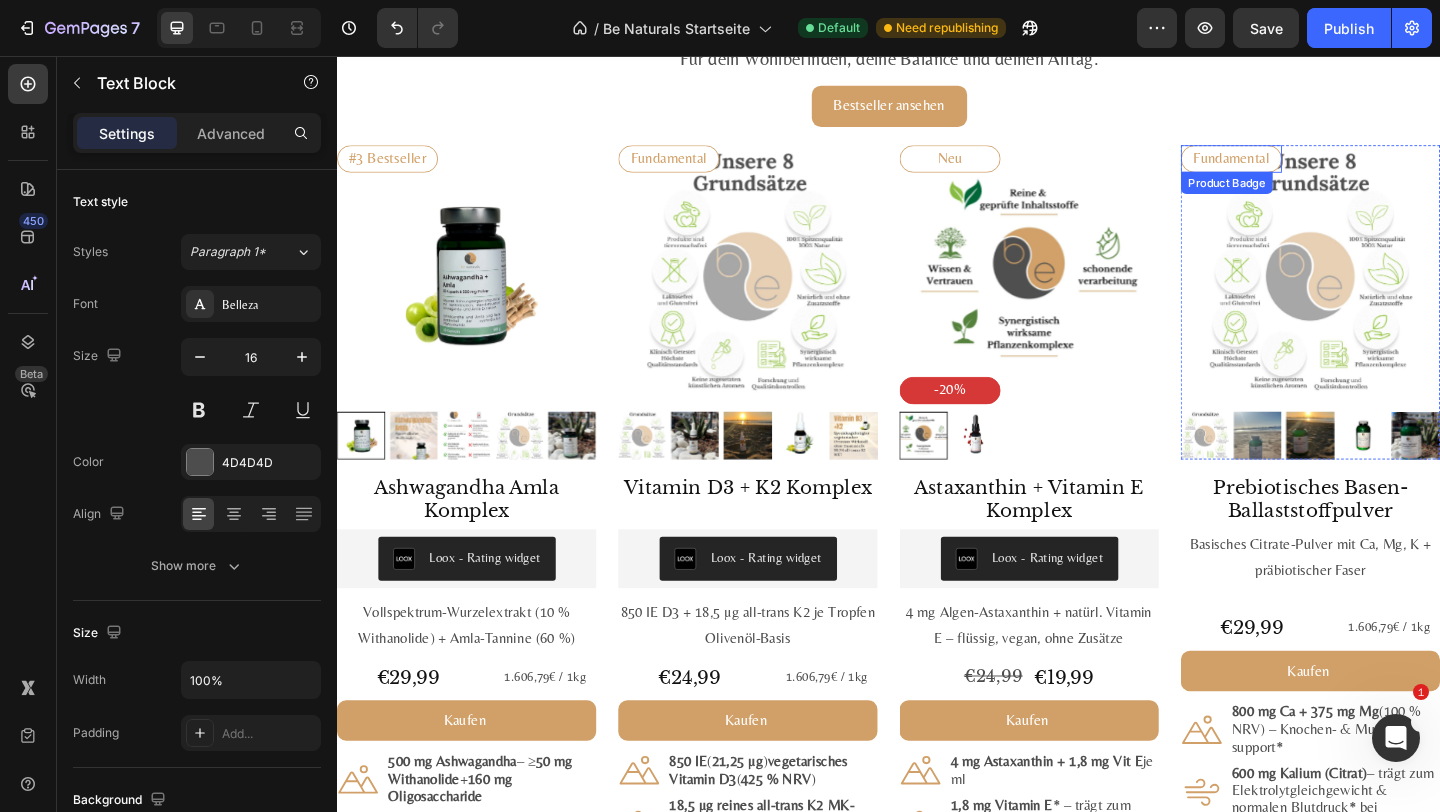 click on "Fundamental" at bounding box center (1310, 167) 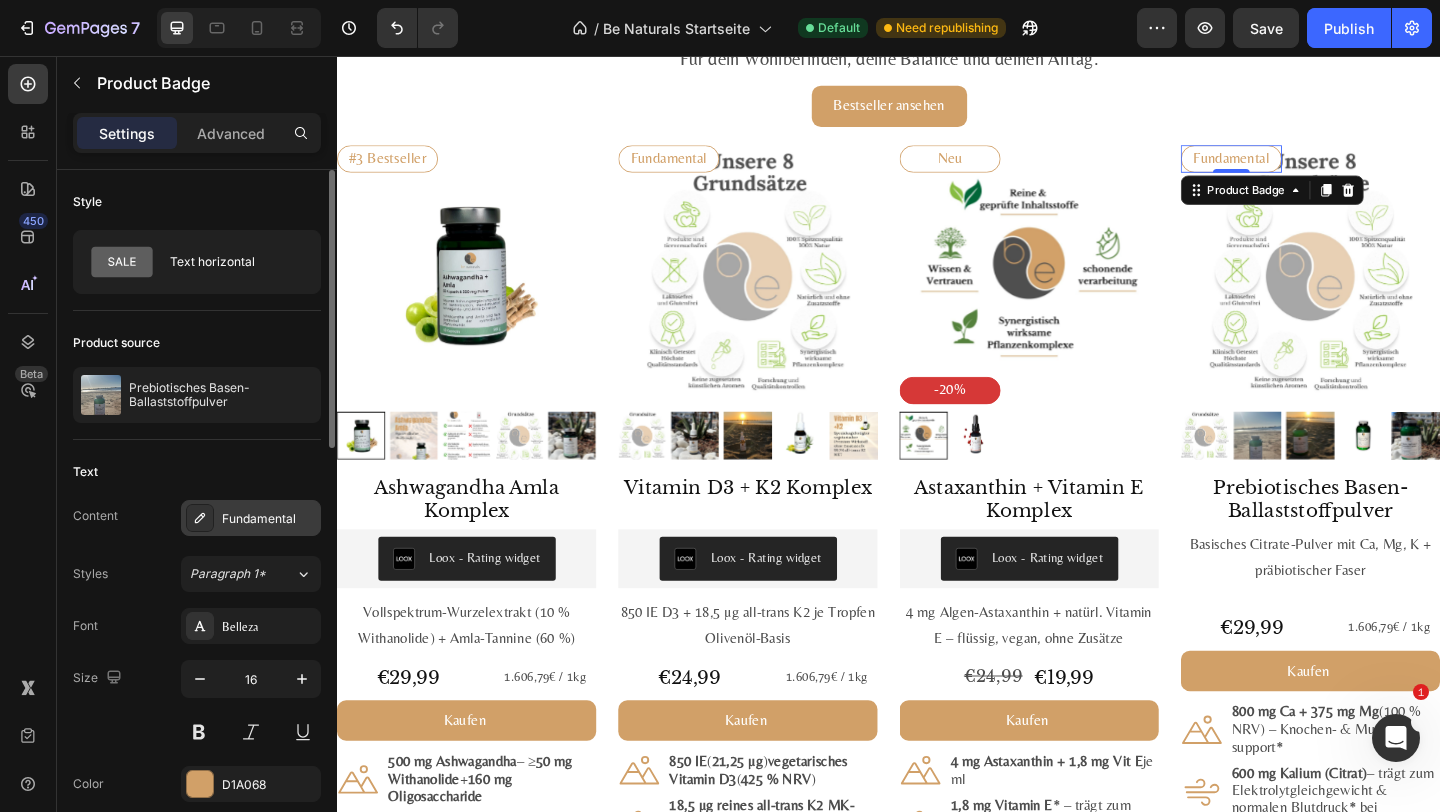 click on "Fundamental" at bounding box center [269, 519] 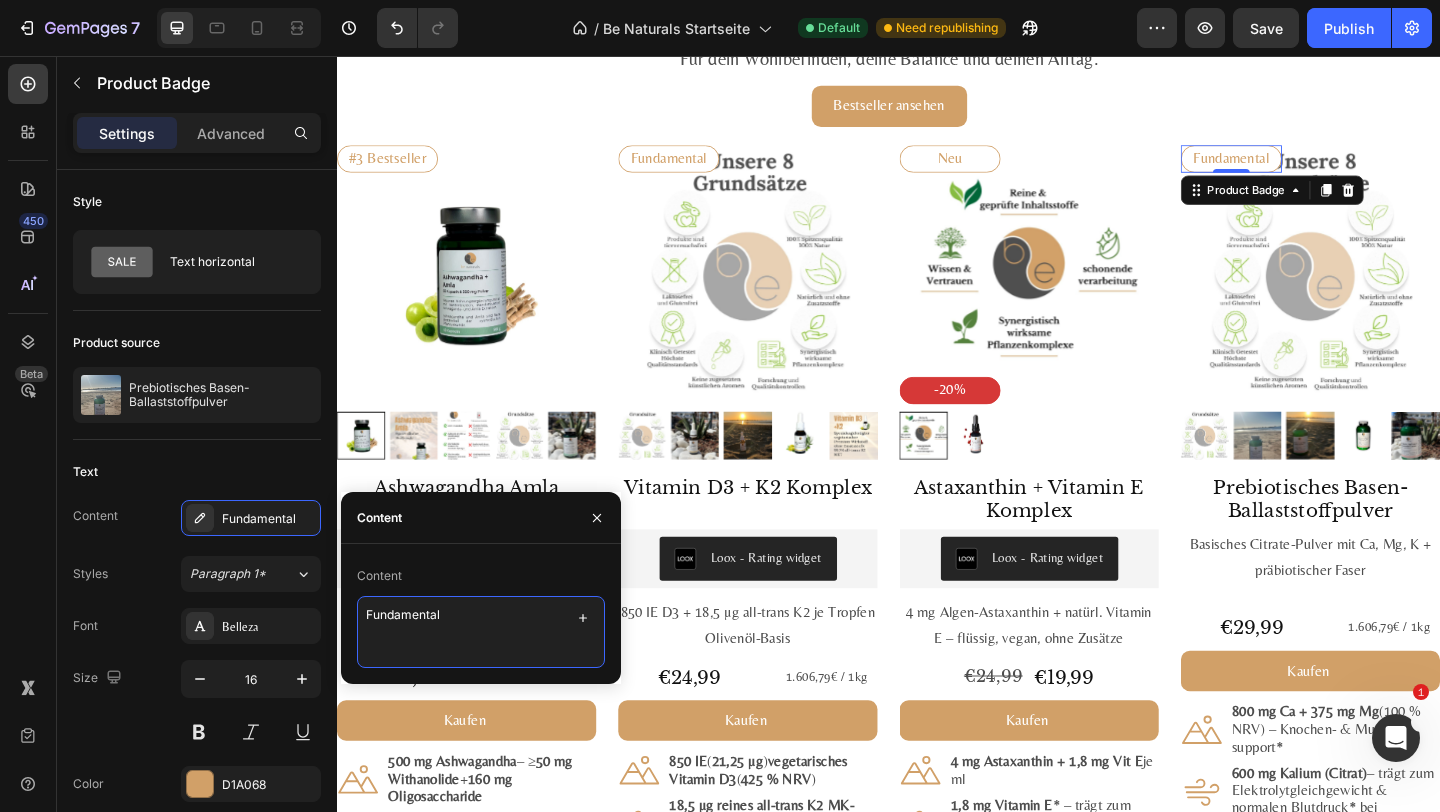 click on "Fundamental" at bounding box center [481, 632] 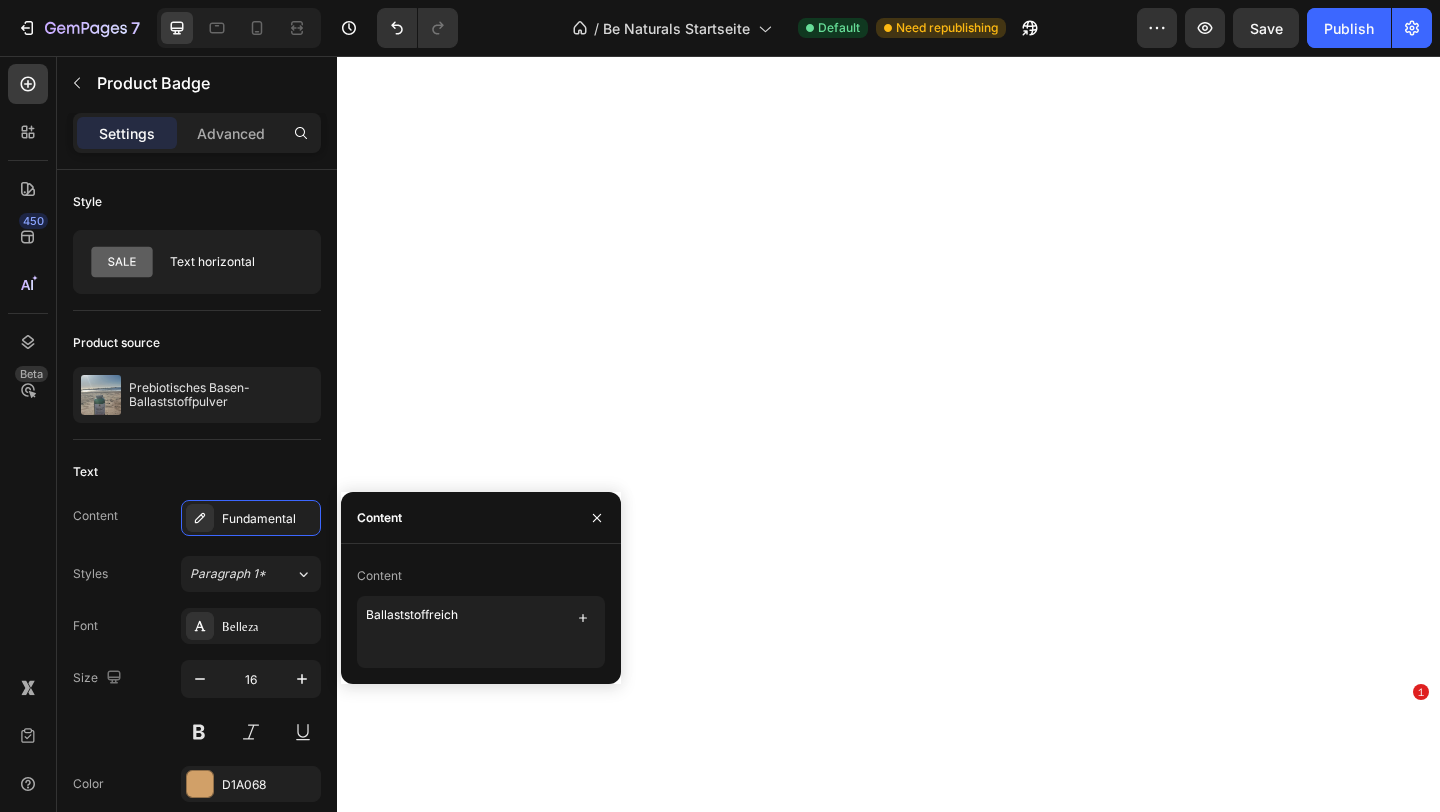 scroll, scrollTop: 0, scrollLeft: 0, axis: both 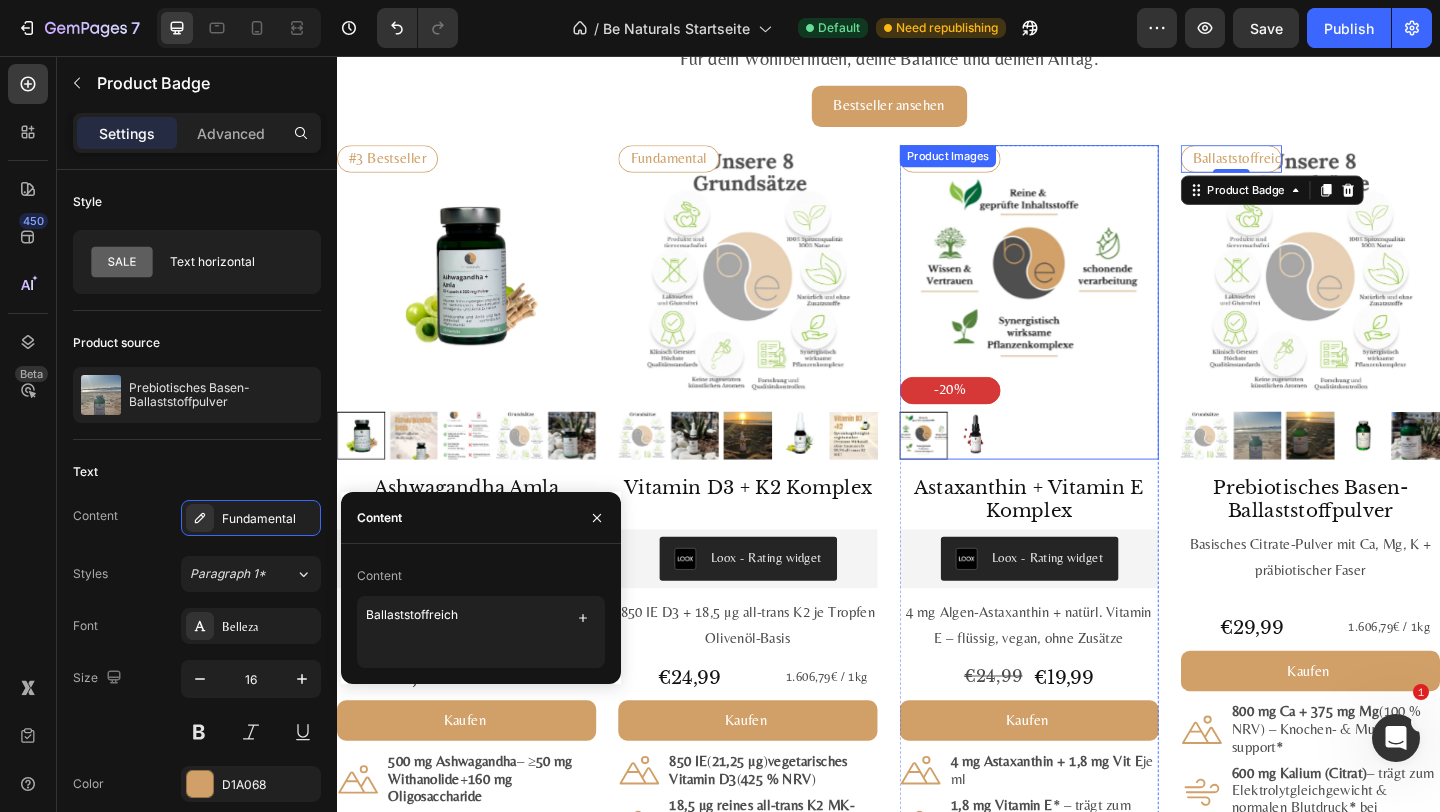 click on "Bestseller ansehen Button" at bounding box center (937, 110) 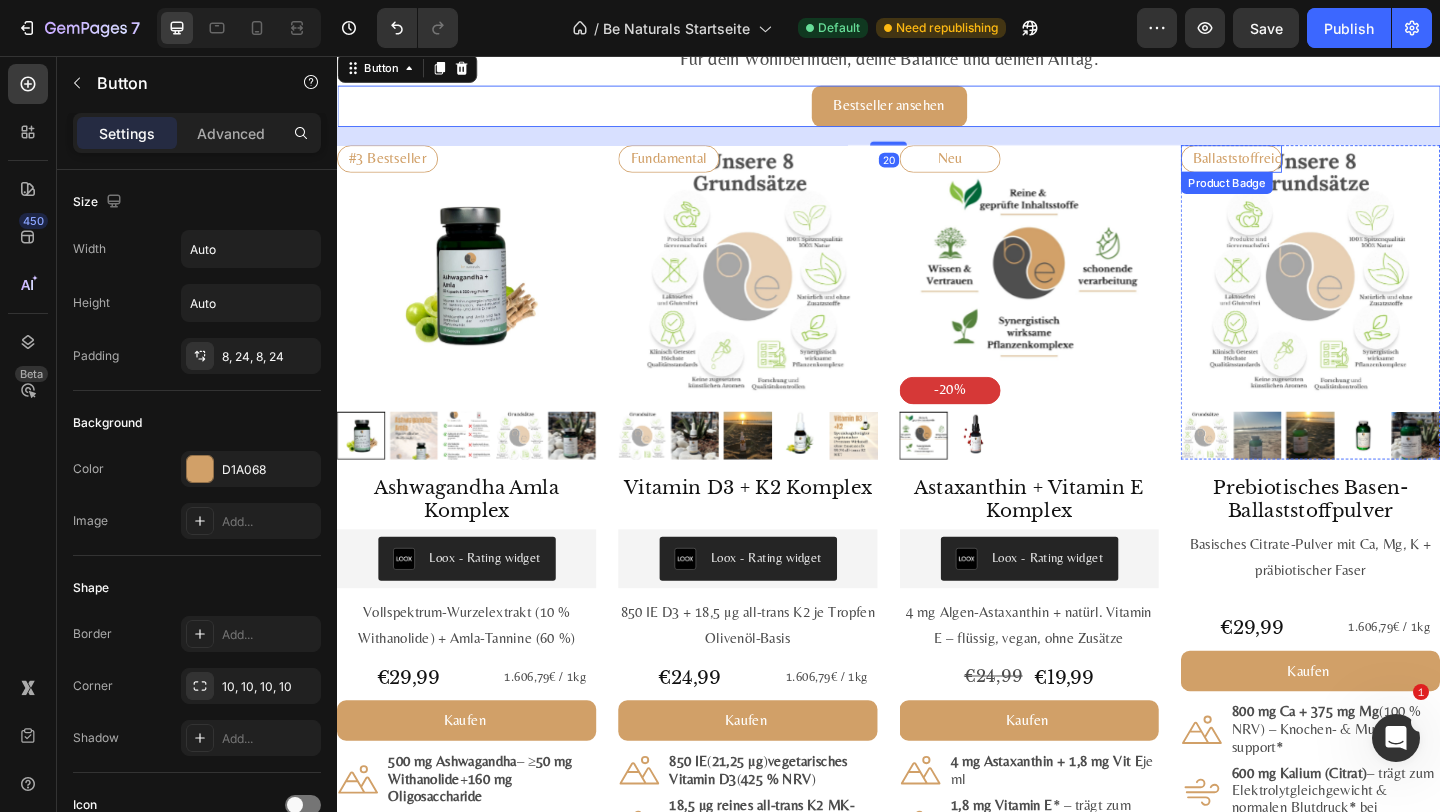 click on "Ballaststoffreich" at bounding box center (1310, 167) 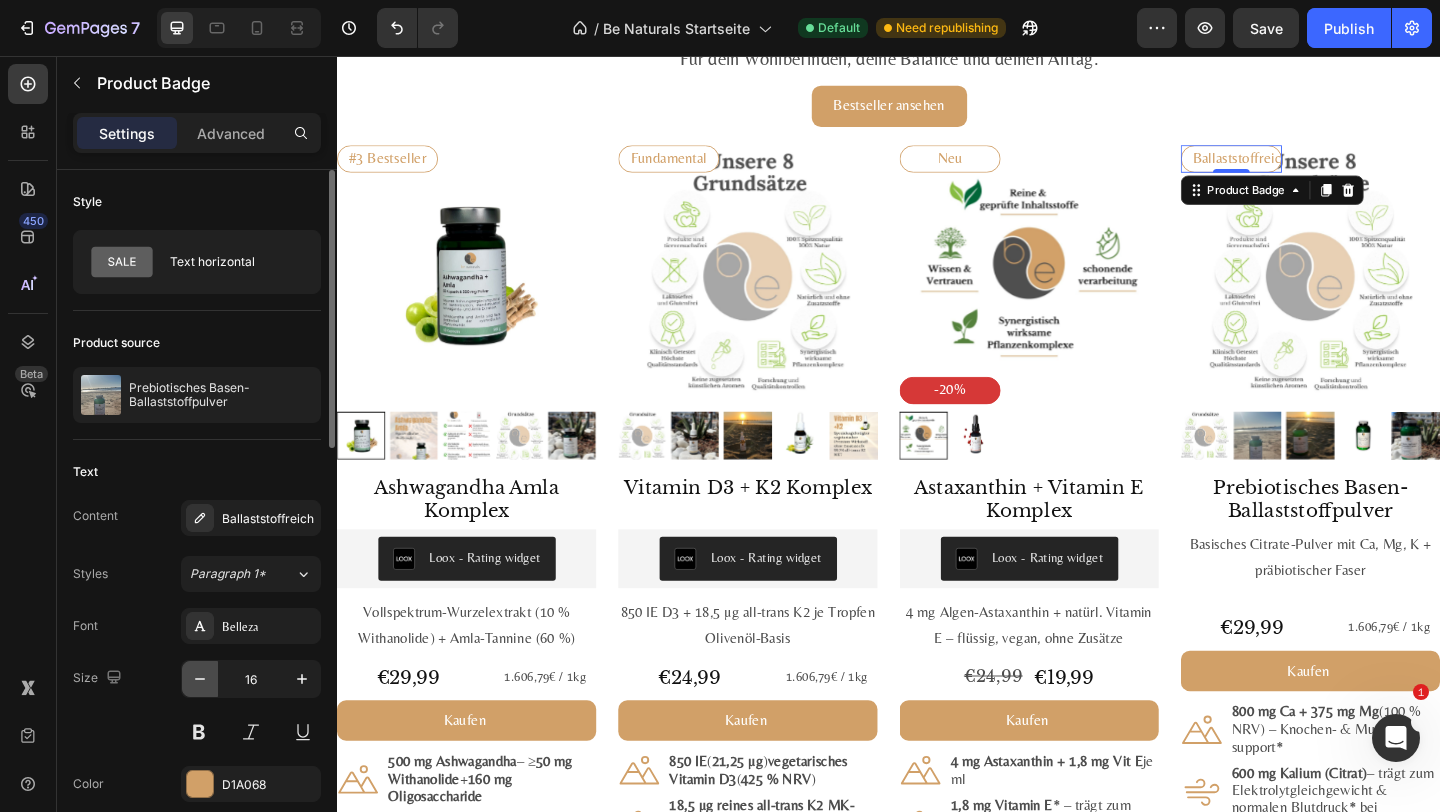 click at bounding box center (200, 679) 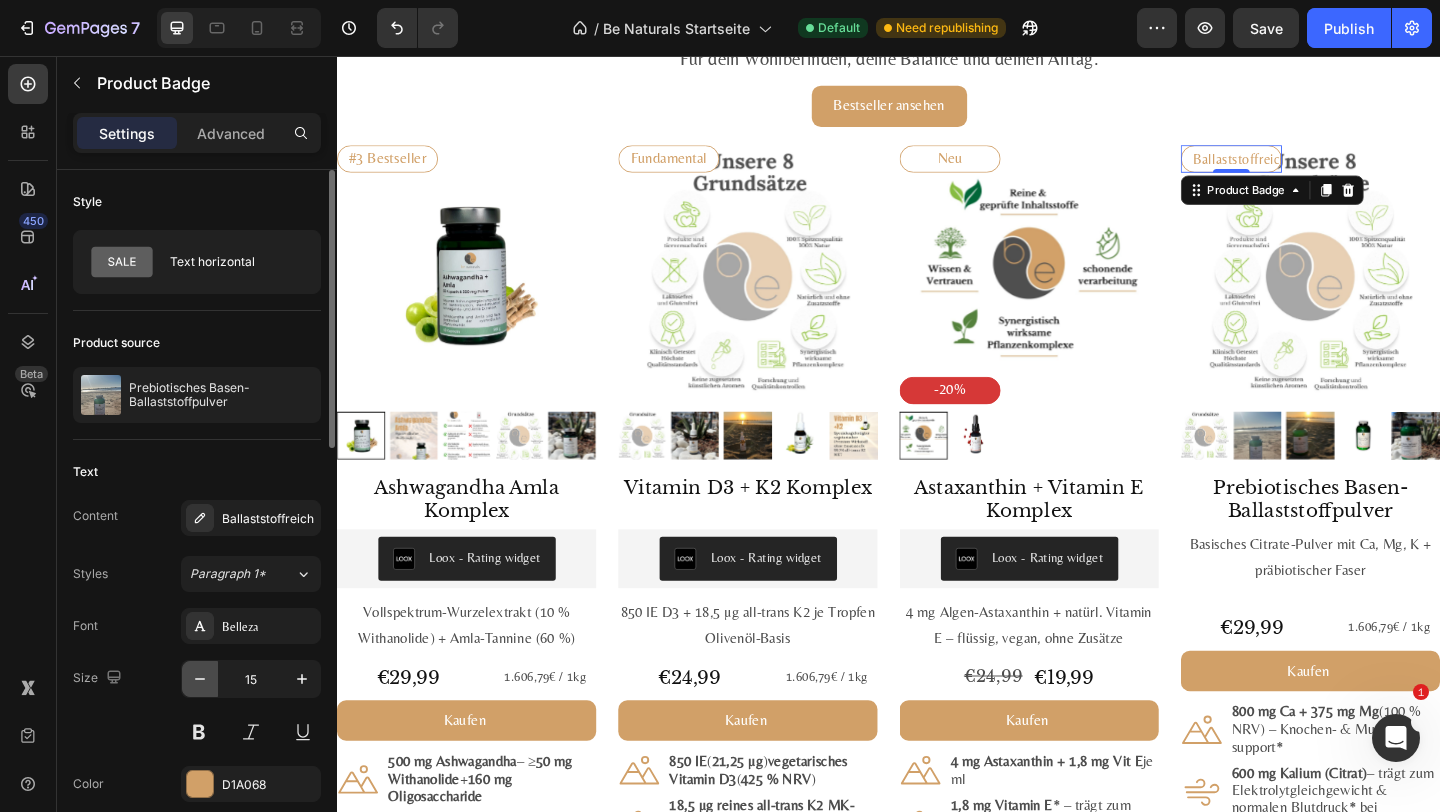 click at bounding box center [200, 679] 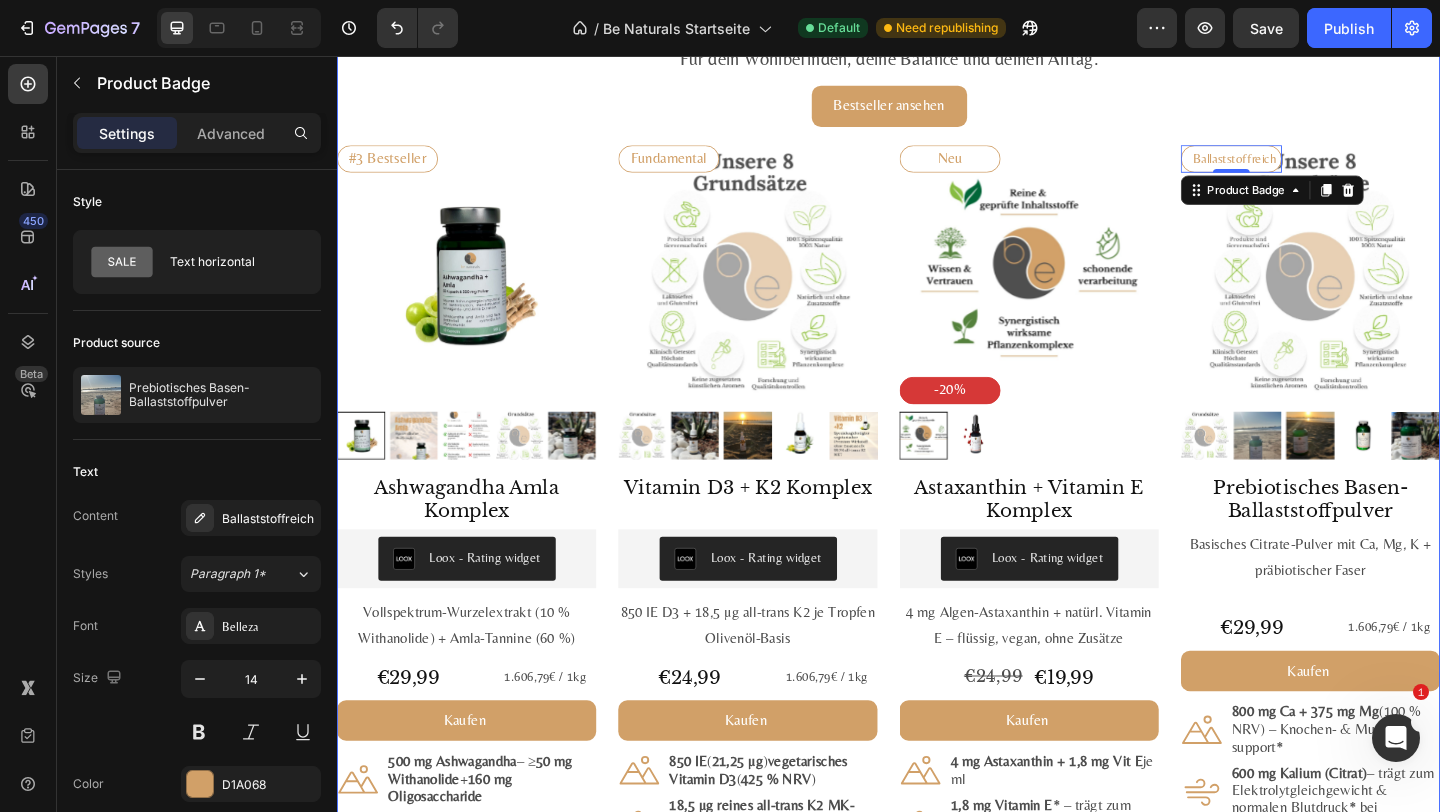 click on "Bestseller ansehen Button" at bounding box center [937, 110] 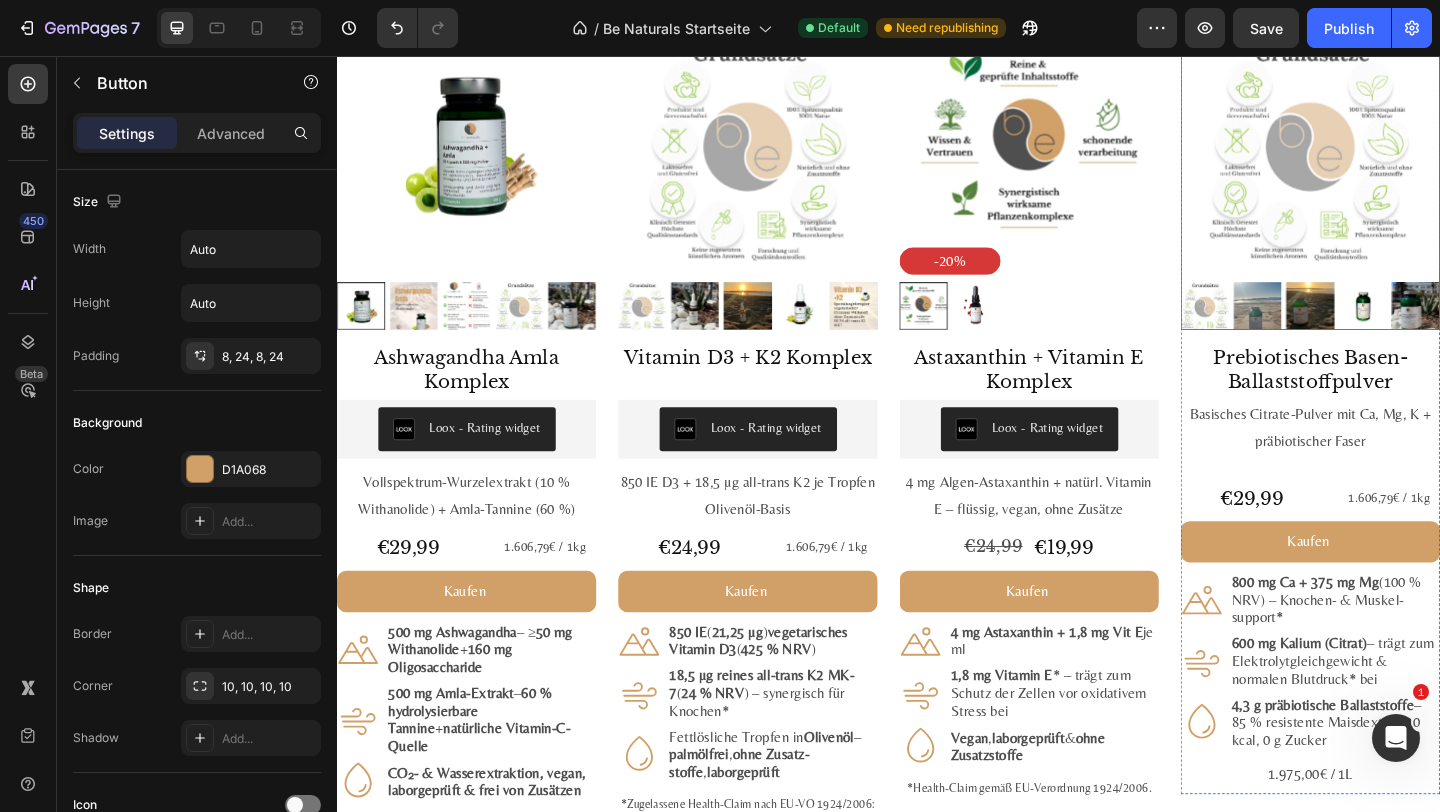 scroll, scrollTop: 2230, scrollLeft: 0, axis: vertical 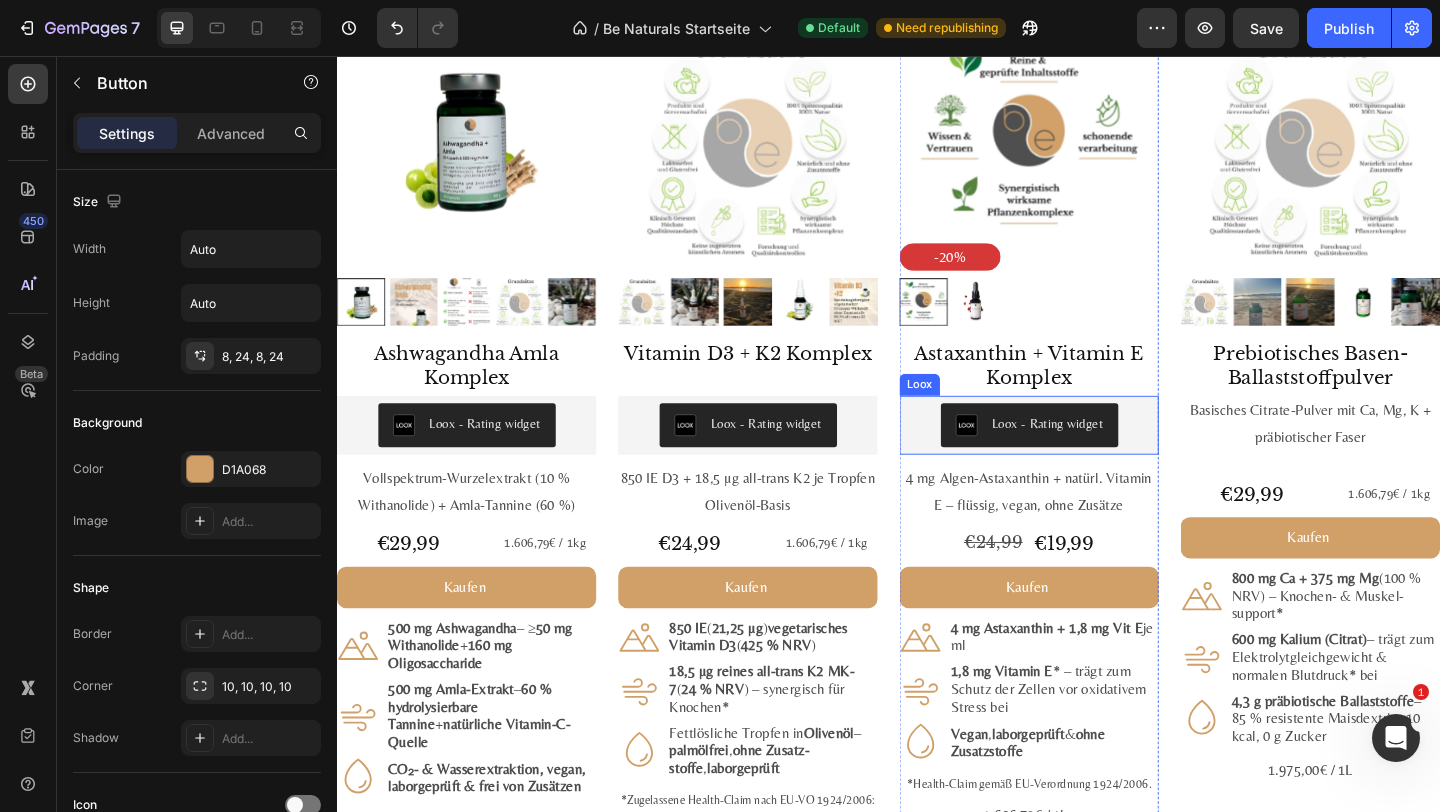 click on "Loox - Rating widget" at bounding box center [1110, 456] 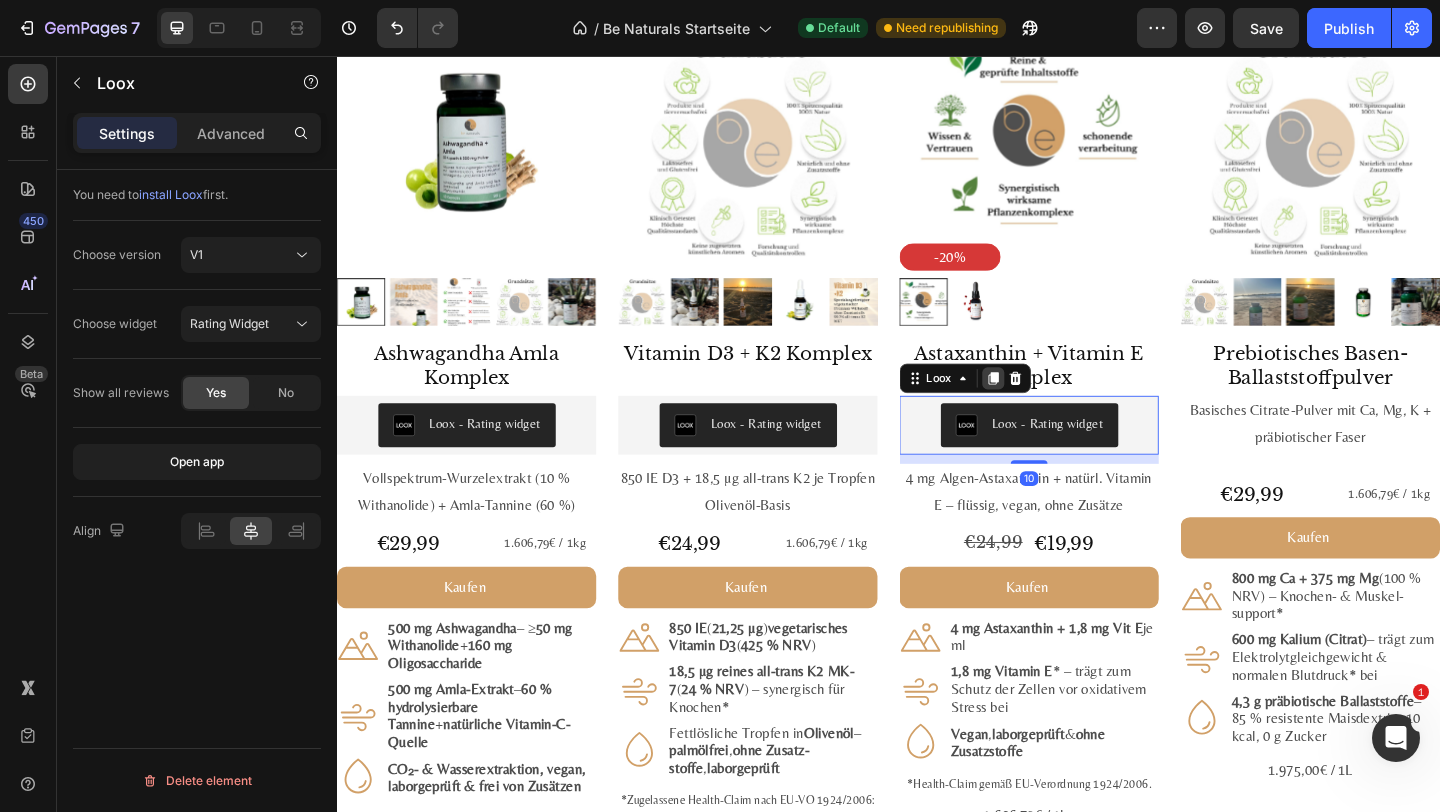 click 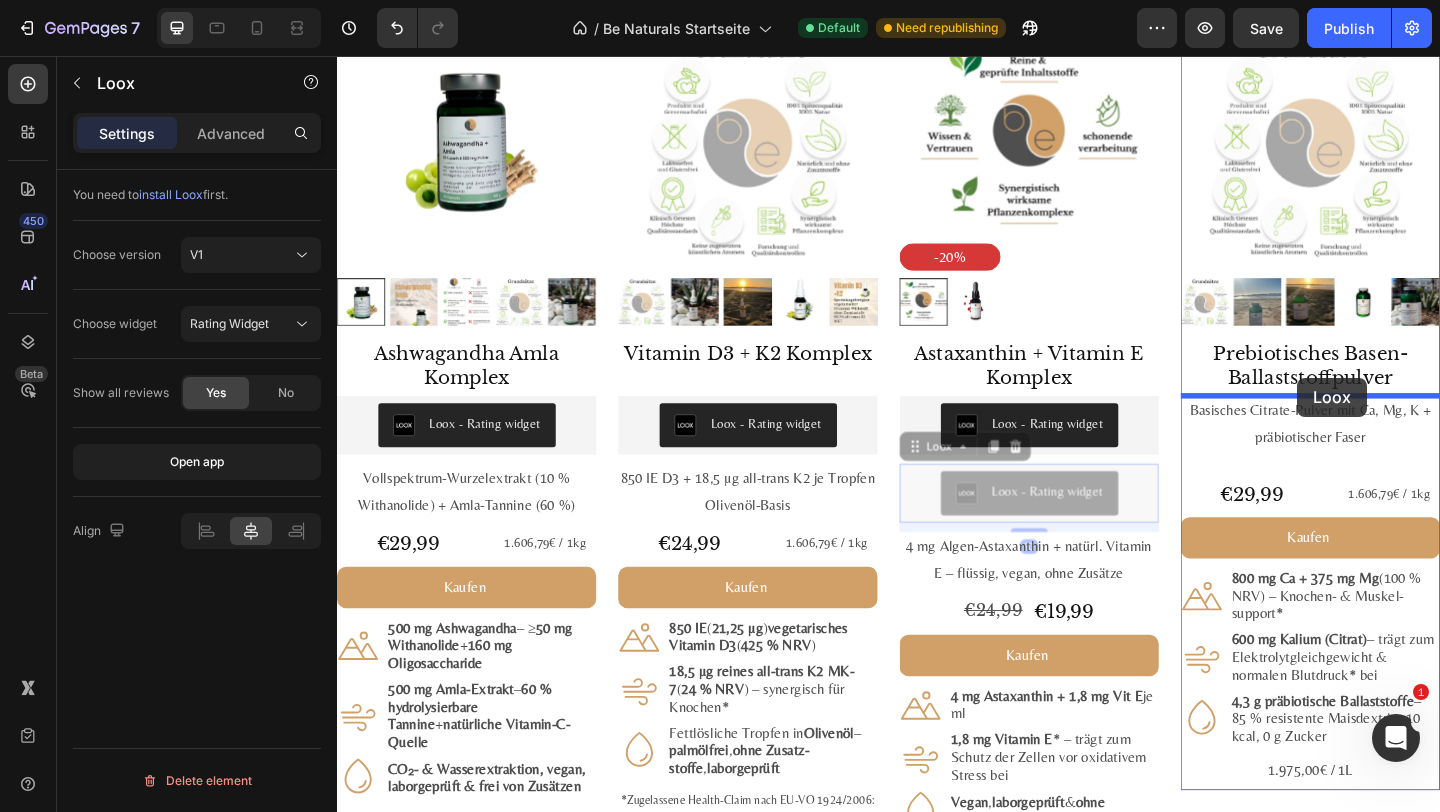 drag, startPoint x: 989, startPoint y: 478, endPoint x: 1381, endPoint y: 406, distance: 398.5574 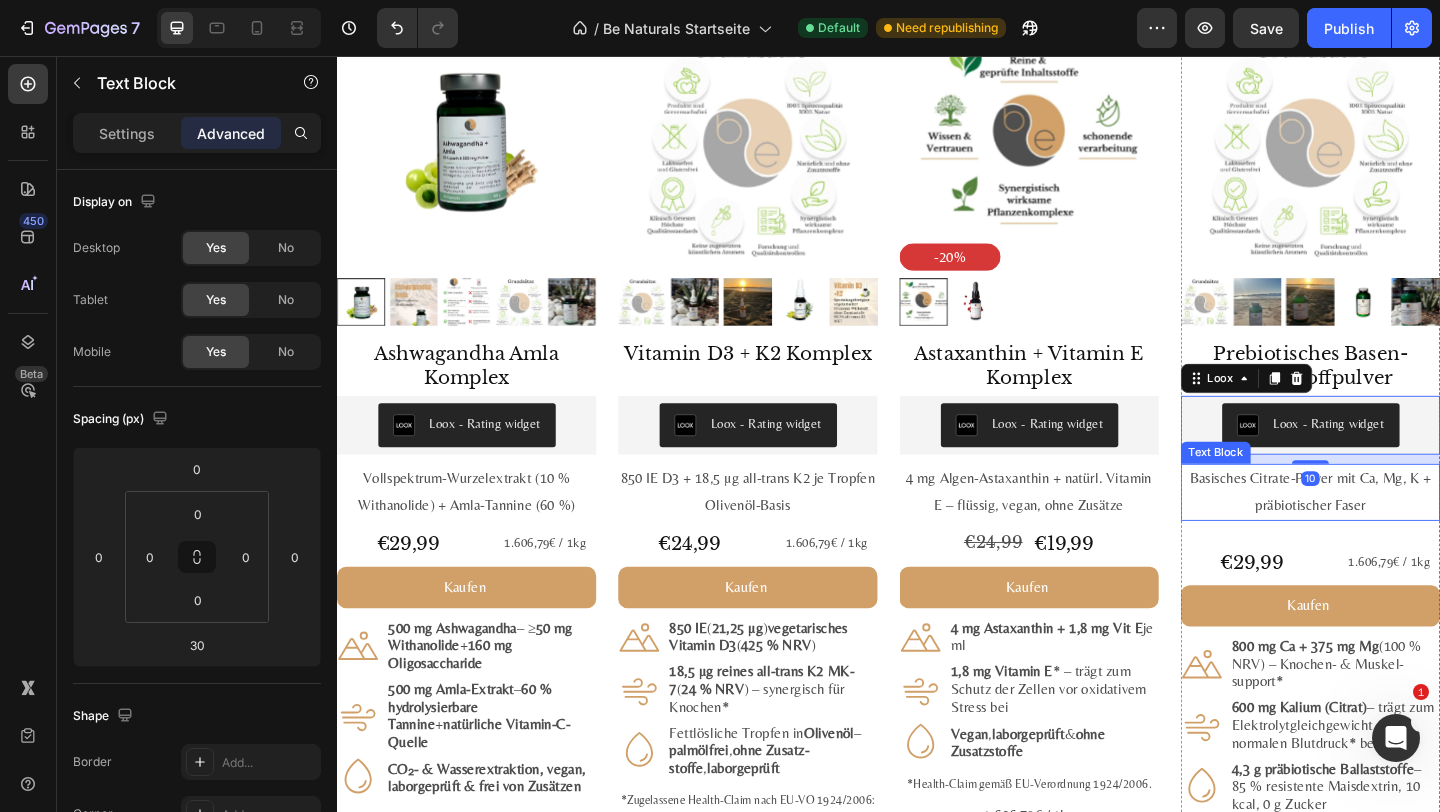click on "Basisches Citrate-Pulver mit Ca, Mg, K + präbiotischer Faser" at bounding box center [1396, 531] 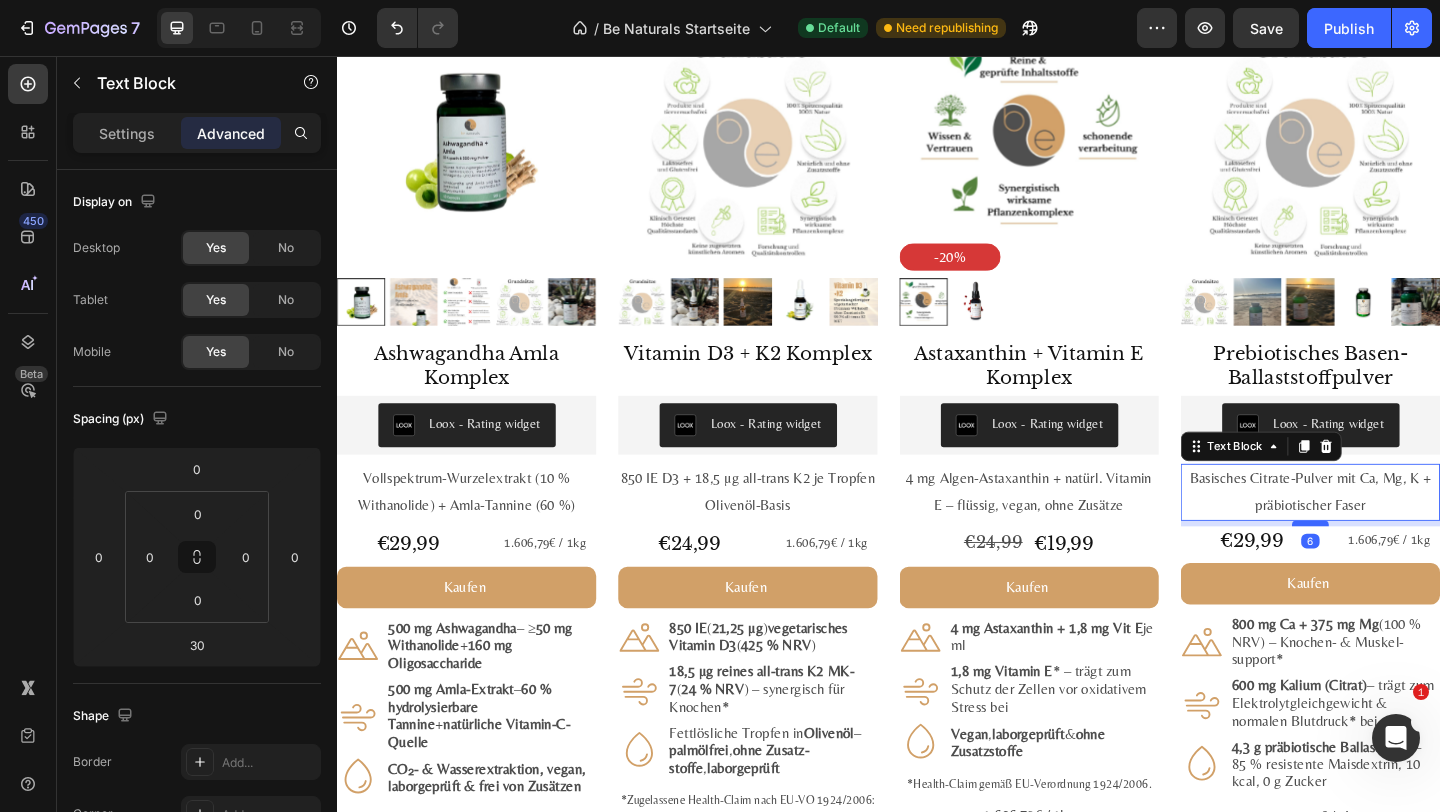 drag, startPoint x: 1406, startPoint y: 587, endPoint x: 1409, endPoint y: 563, distance: 24.186773 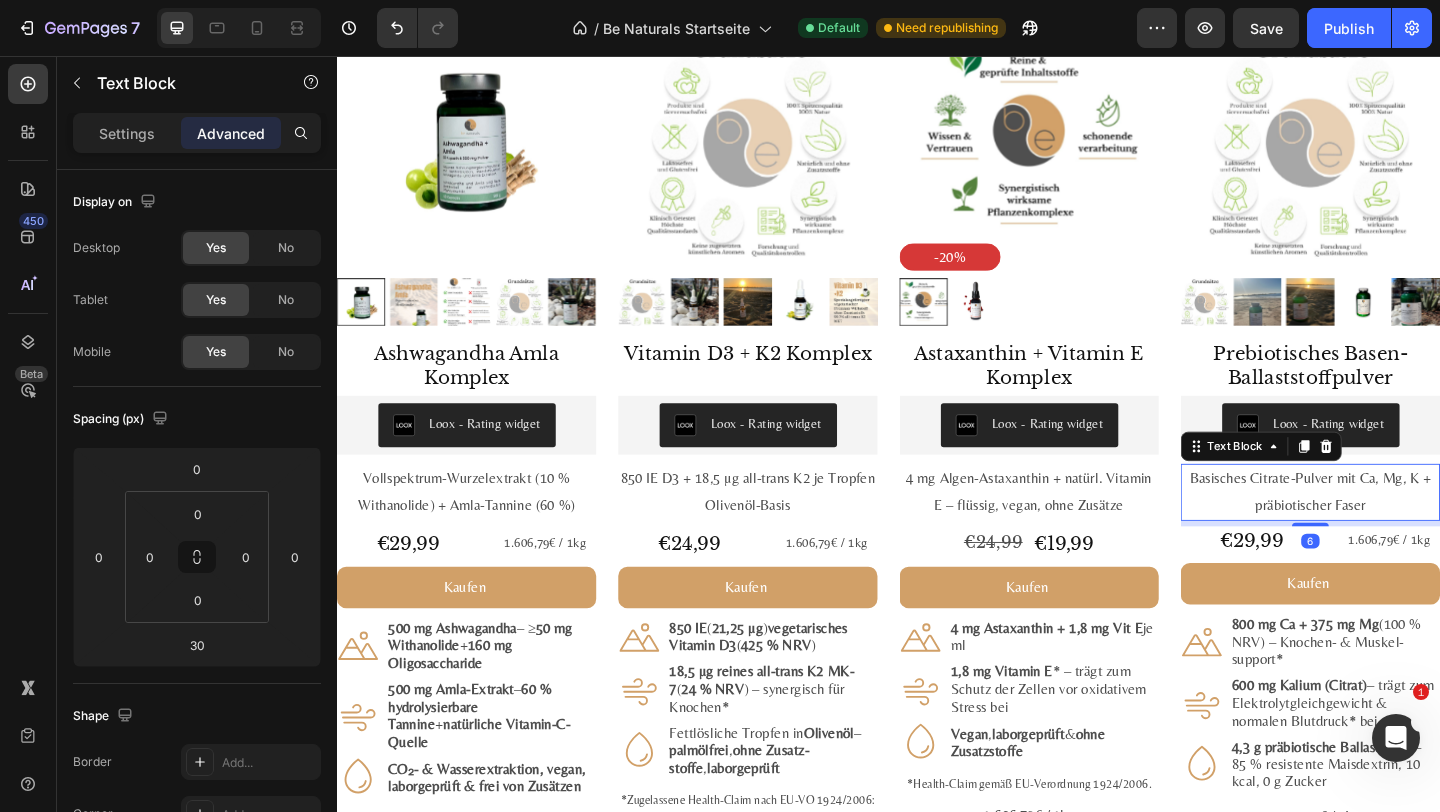 type on "6" 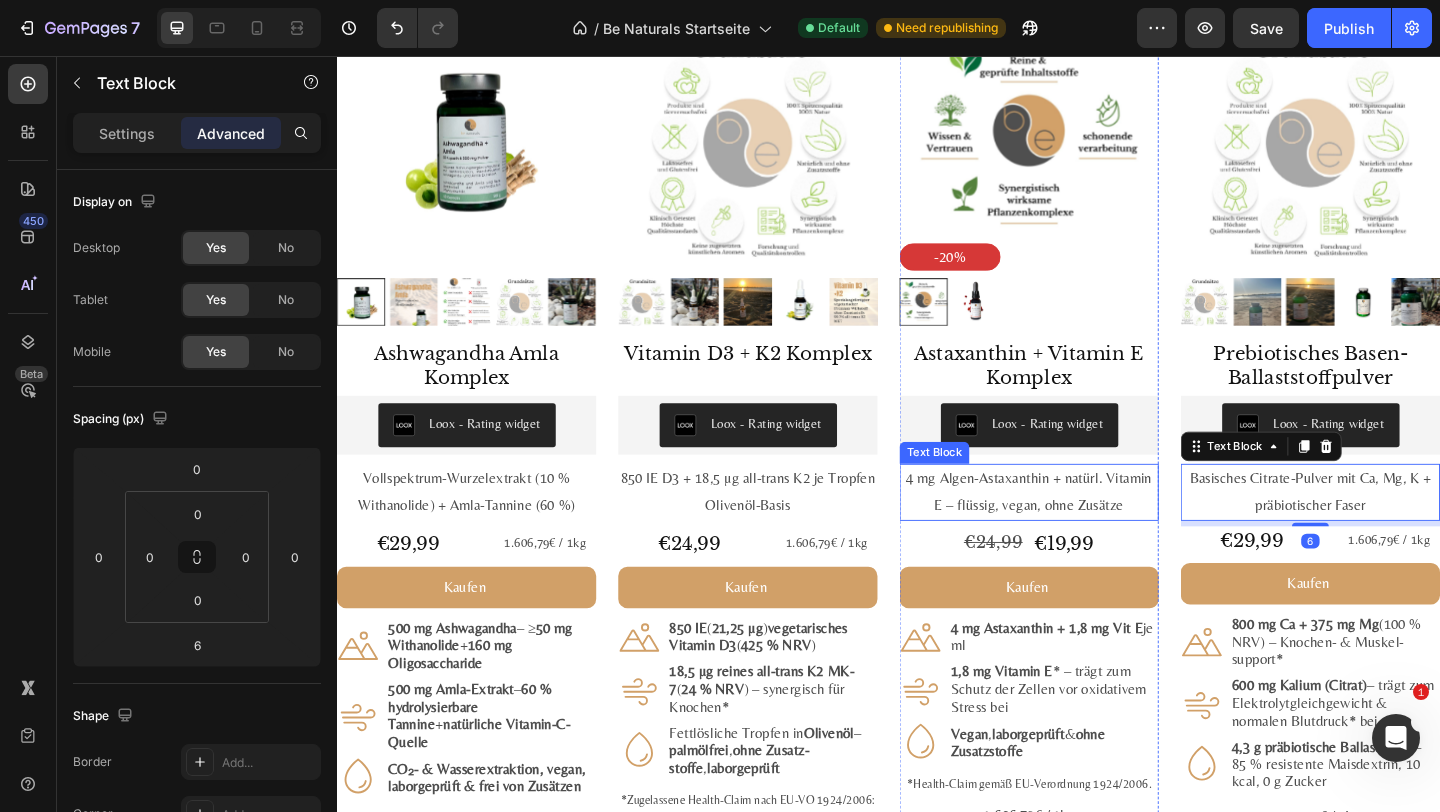 click on "4 mg Algen-Astaxanthin + natürl. Vitamin E – flüssig, vegan, ohne Zusätze" at bounding box center [1090, 531] 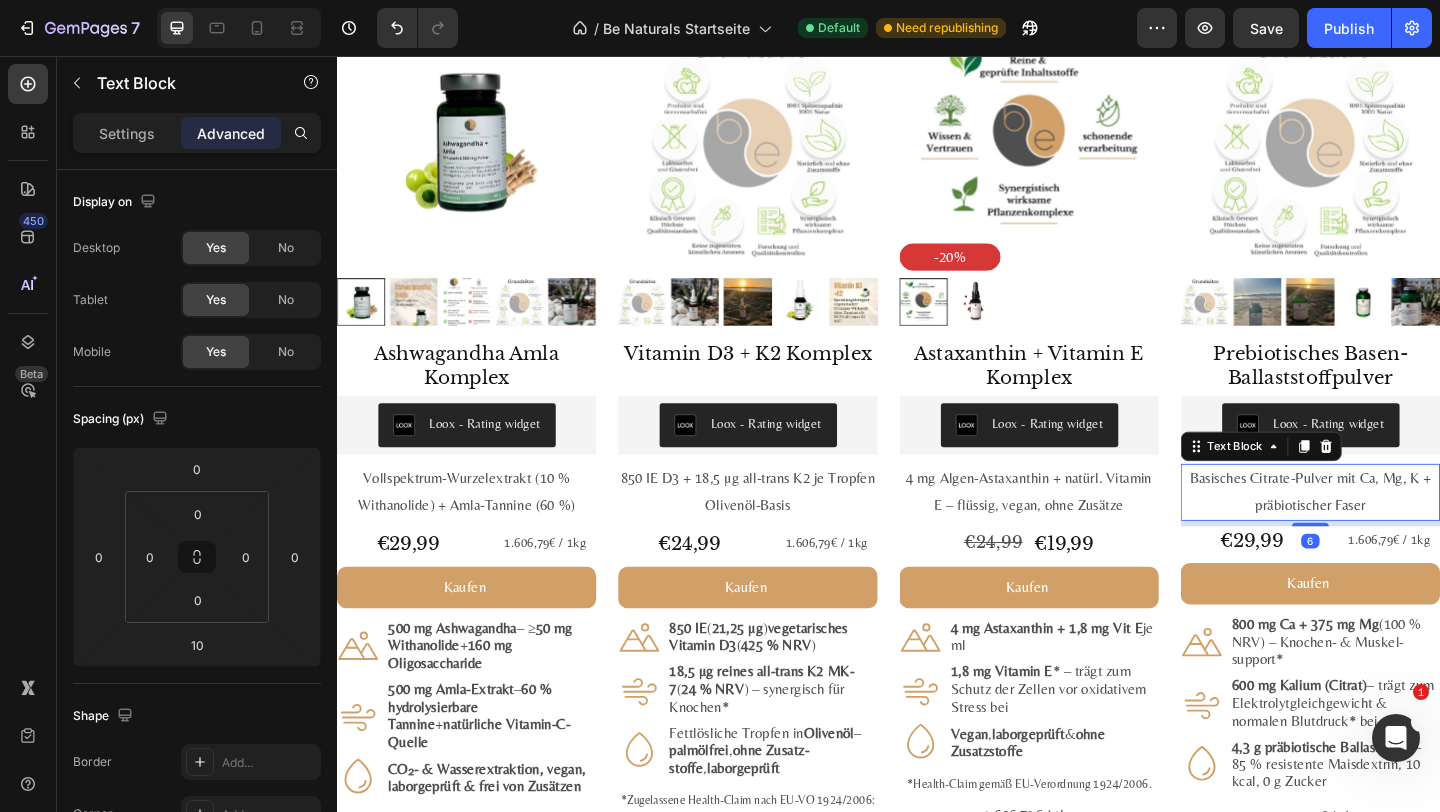 click on "Basisches Citrate-Pulver mit Ca, Mg, K + präbiotischer Faser" at bounding box center [1396, 531] 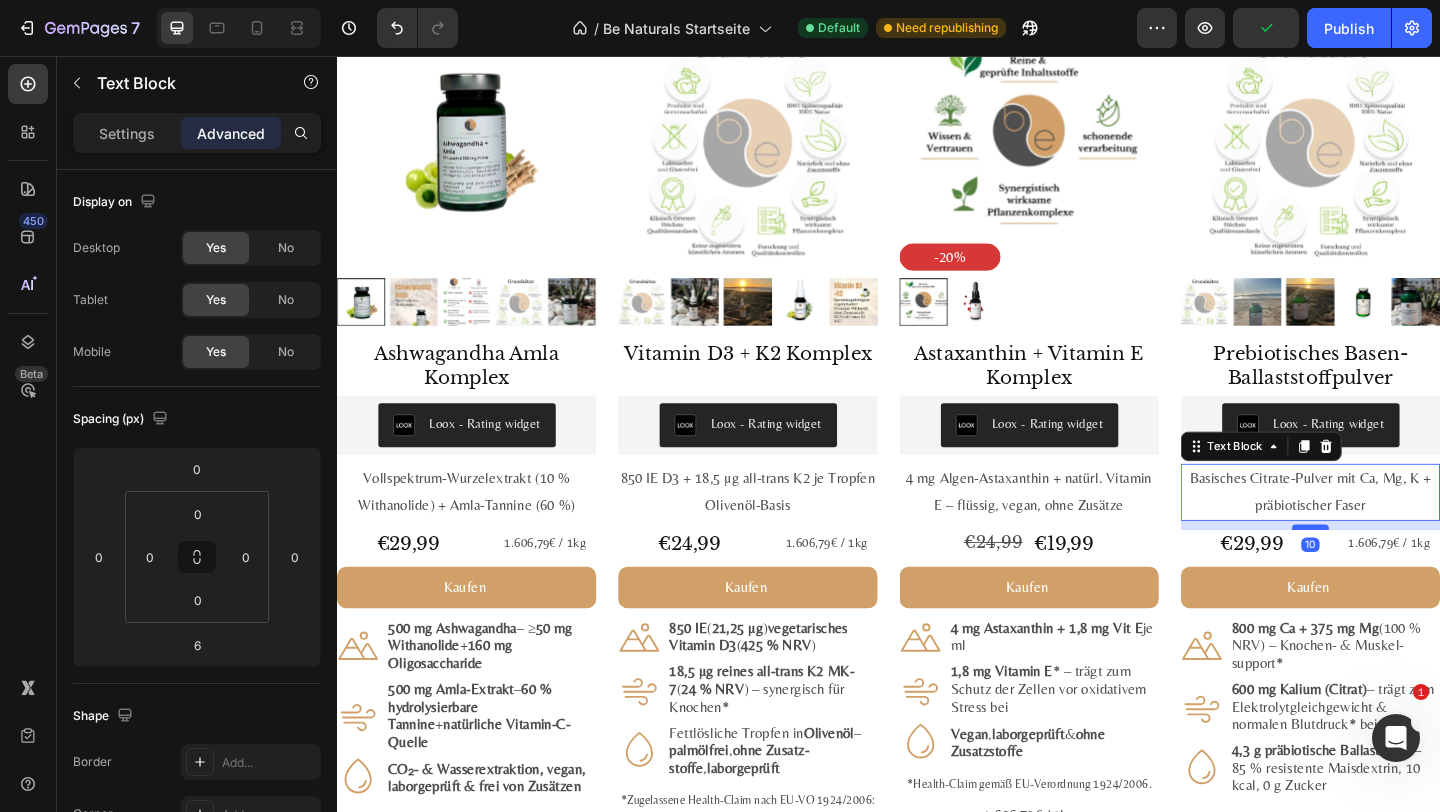 click at bounding box center (1396, 569) 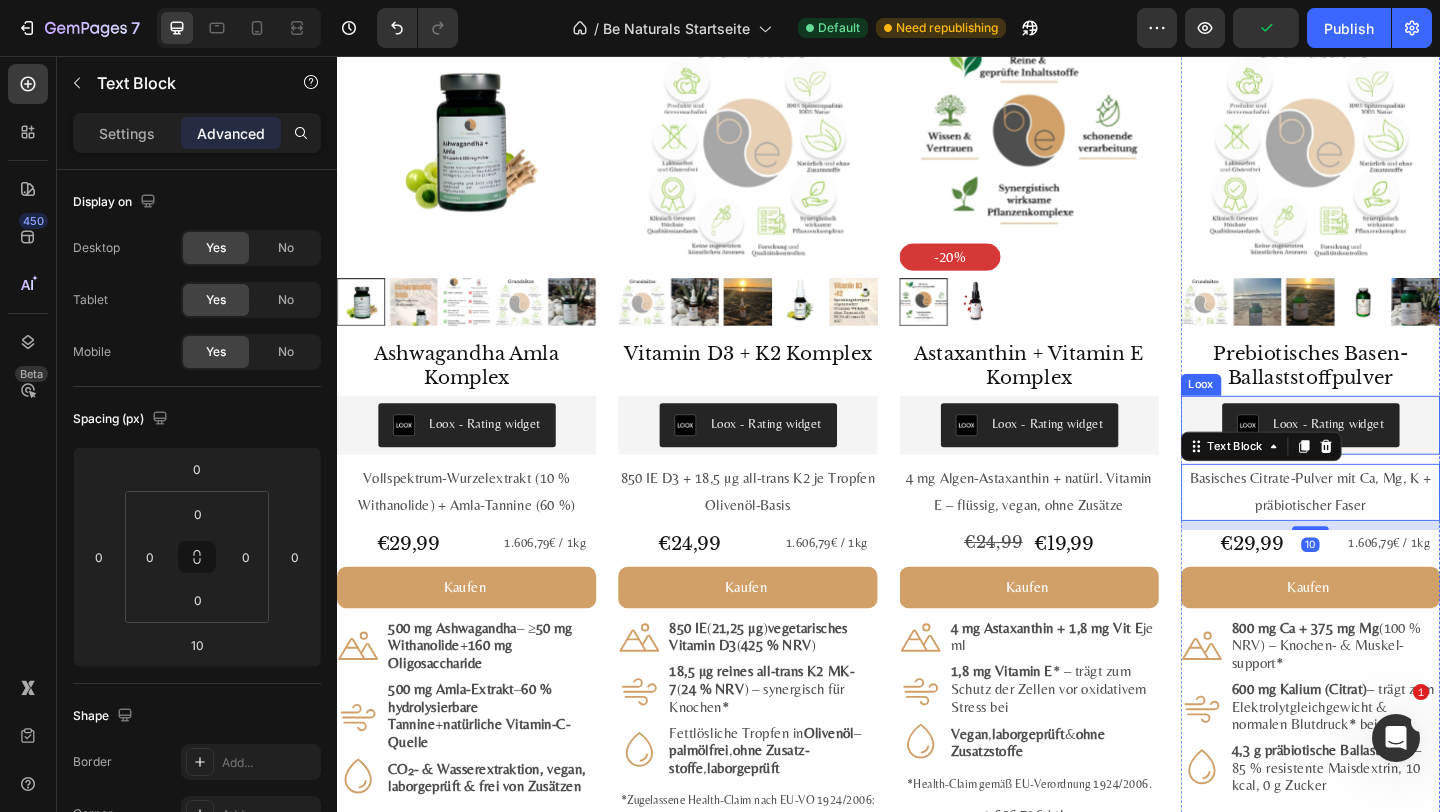 click on "Prebiotisches Basen-Ballaststoffpulver" at bounding box center [1396, 393] 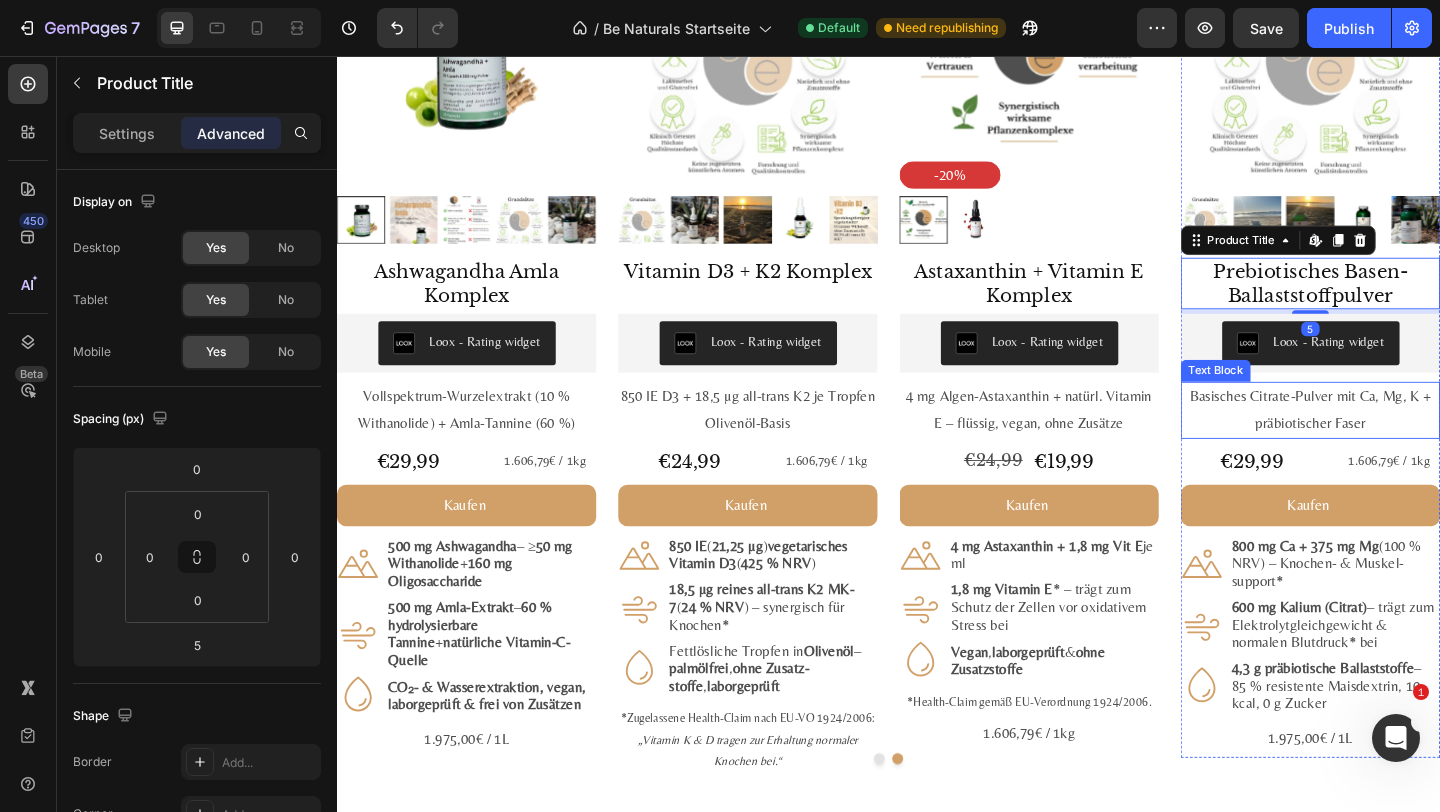 scroll, scrollTop: 2350, scrollLeft: 0, axis: vertical 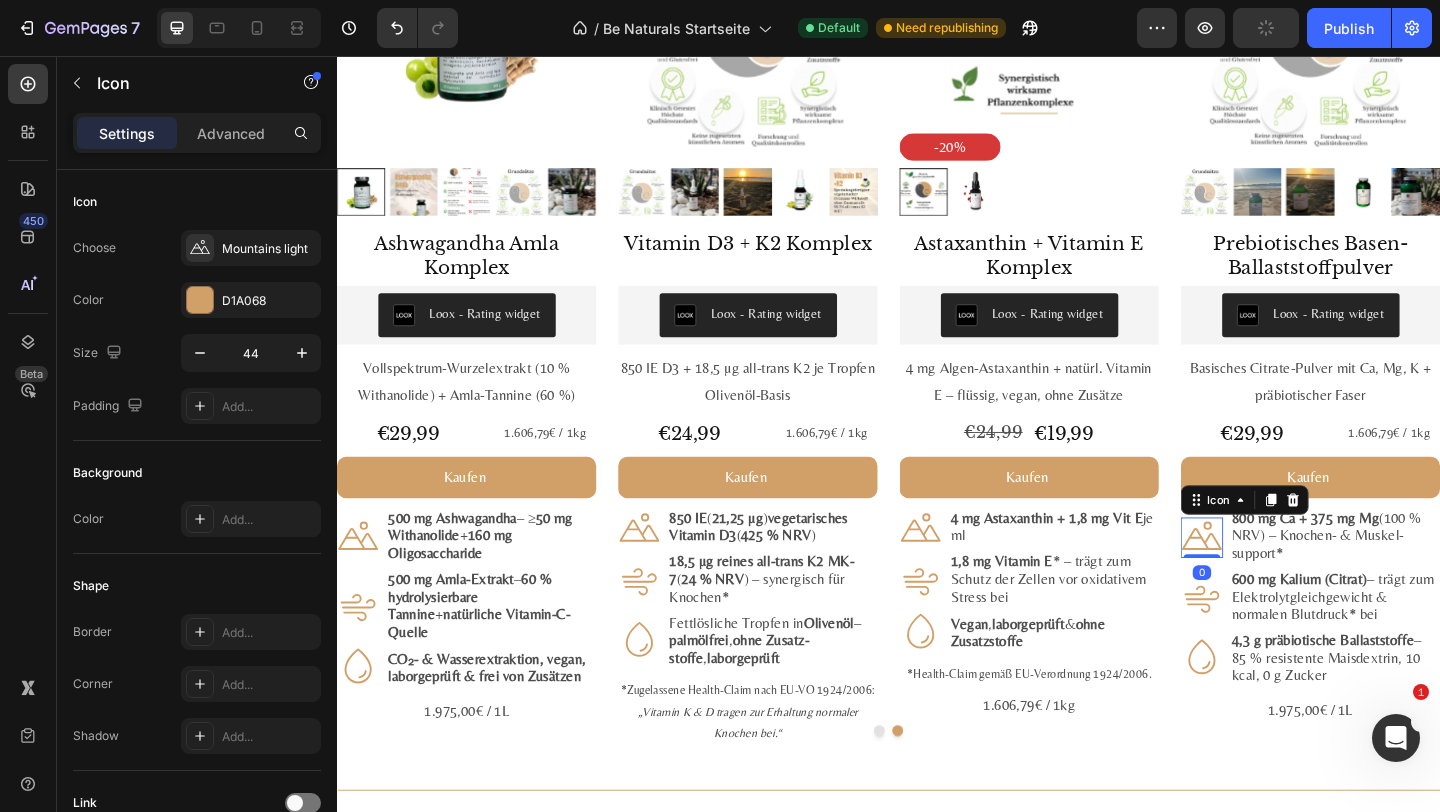 click 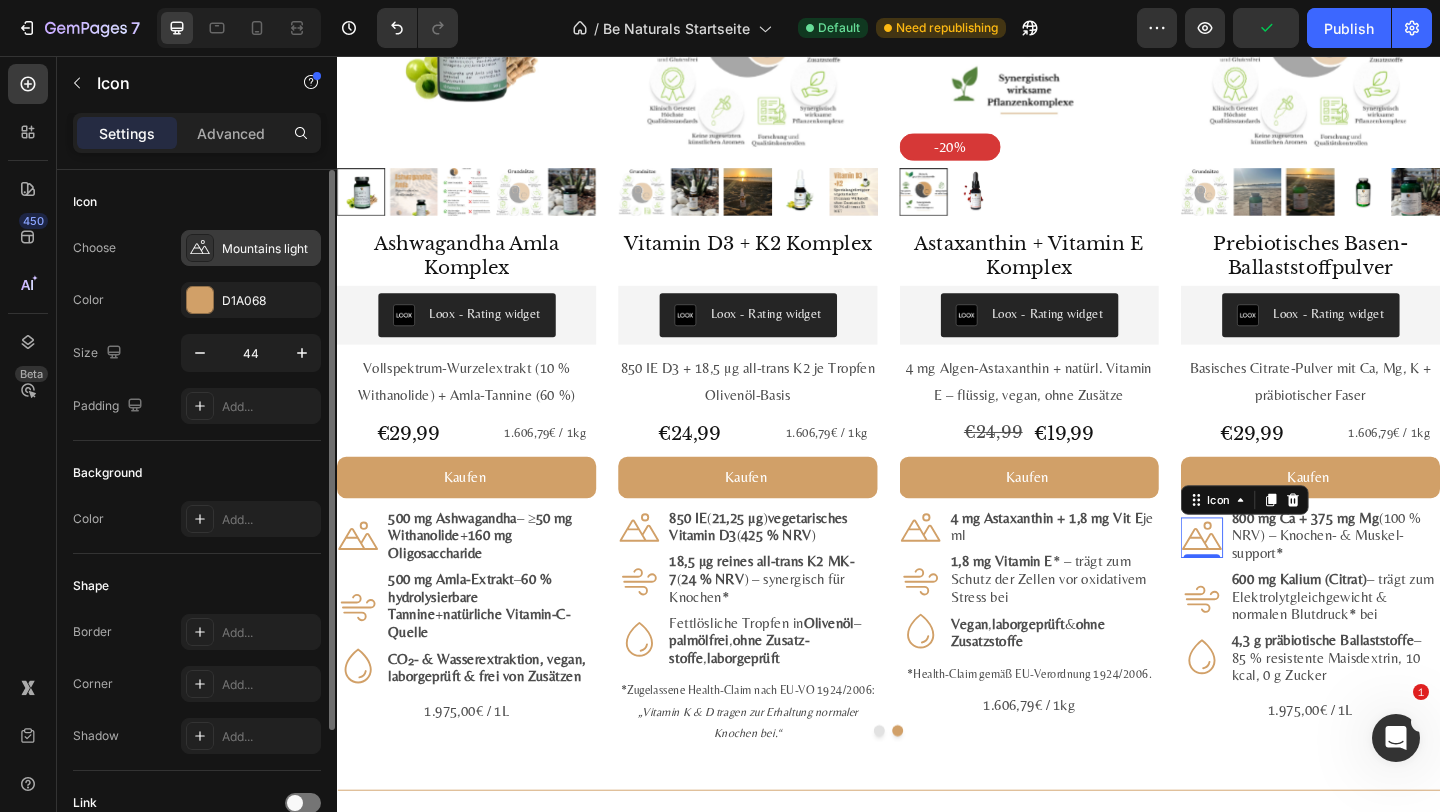 click on "Mountains light" at bounding box center [269, 249] 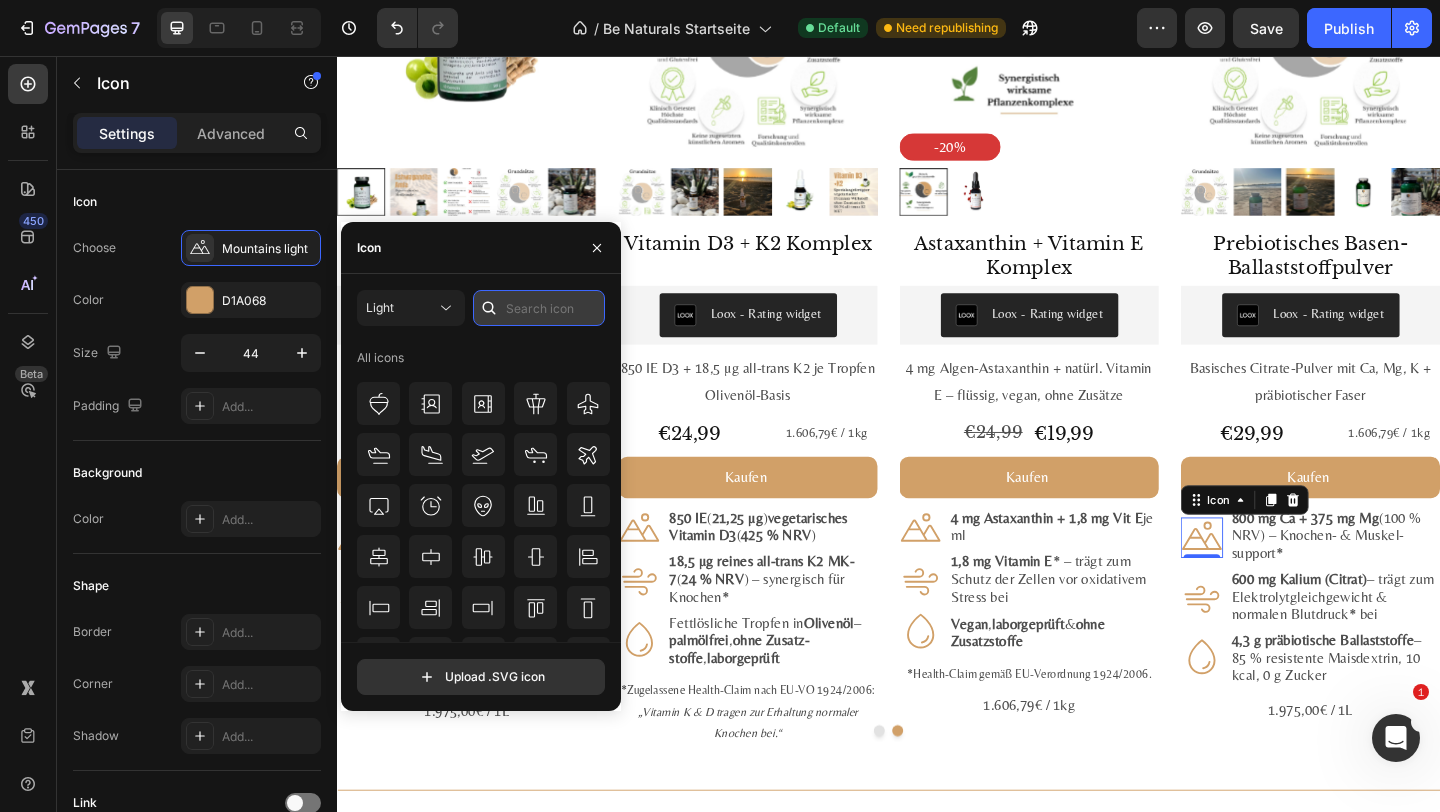click at bounding box center (539, 308) 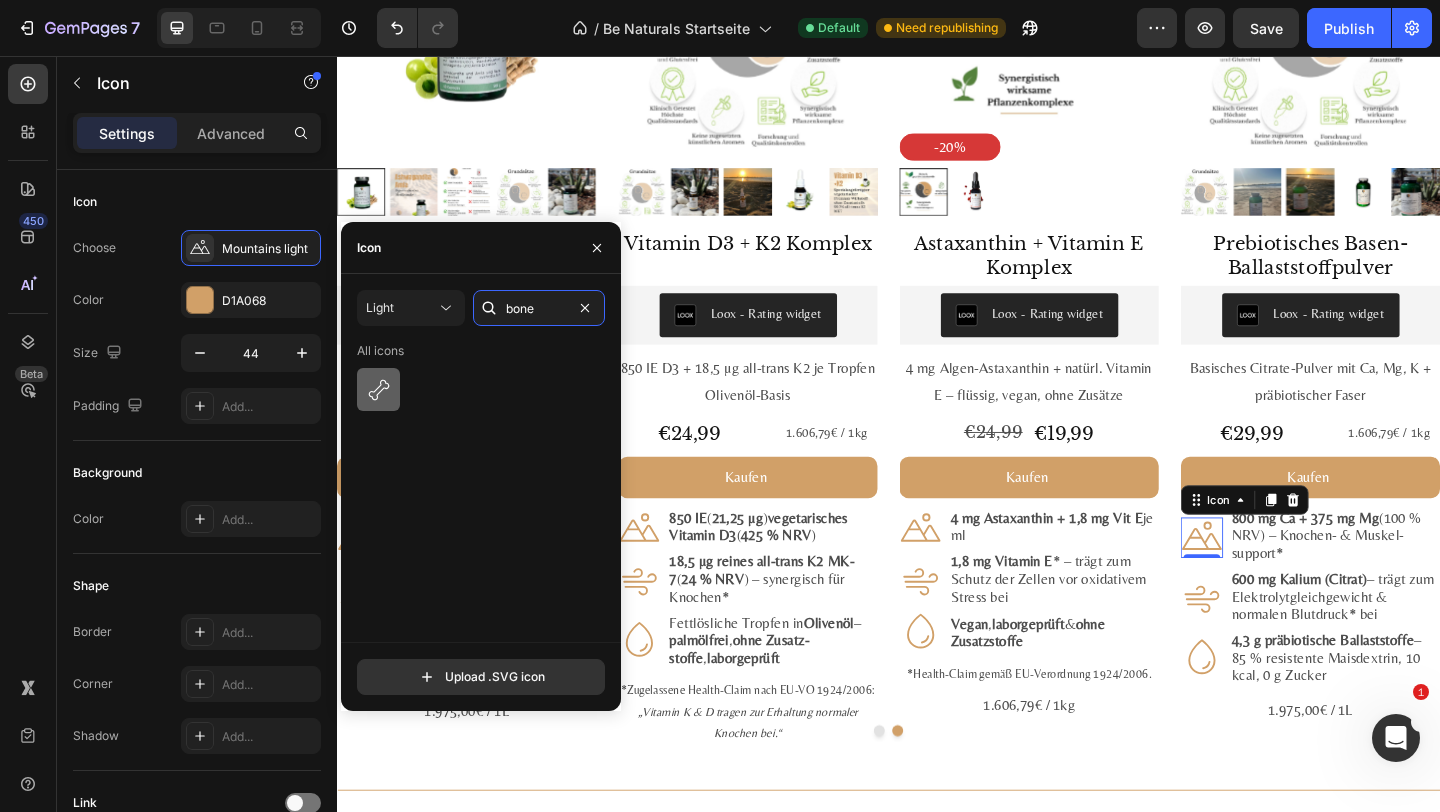 type on "bone" 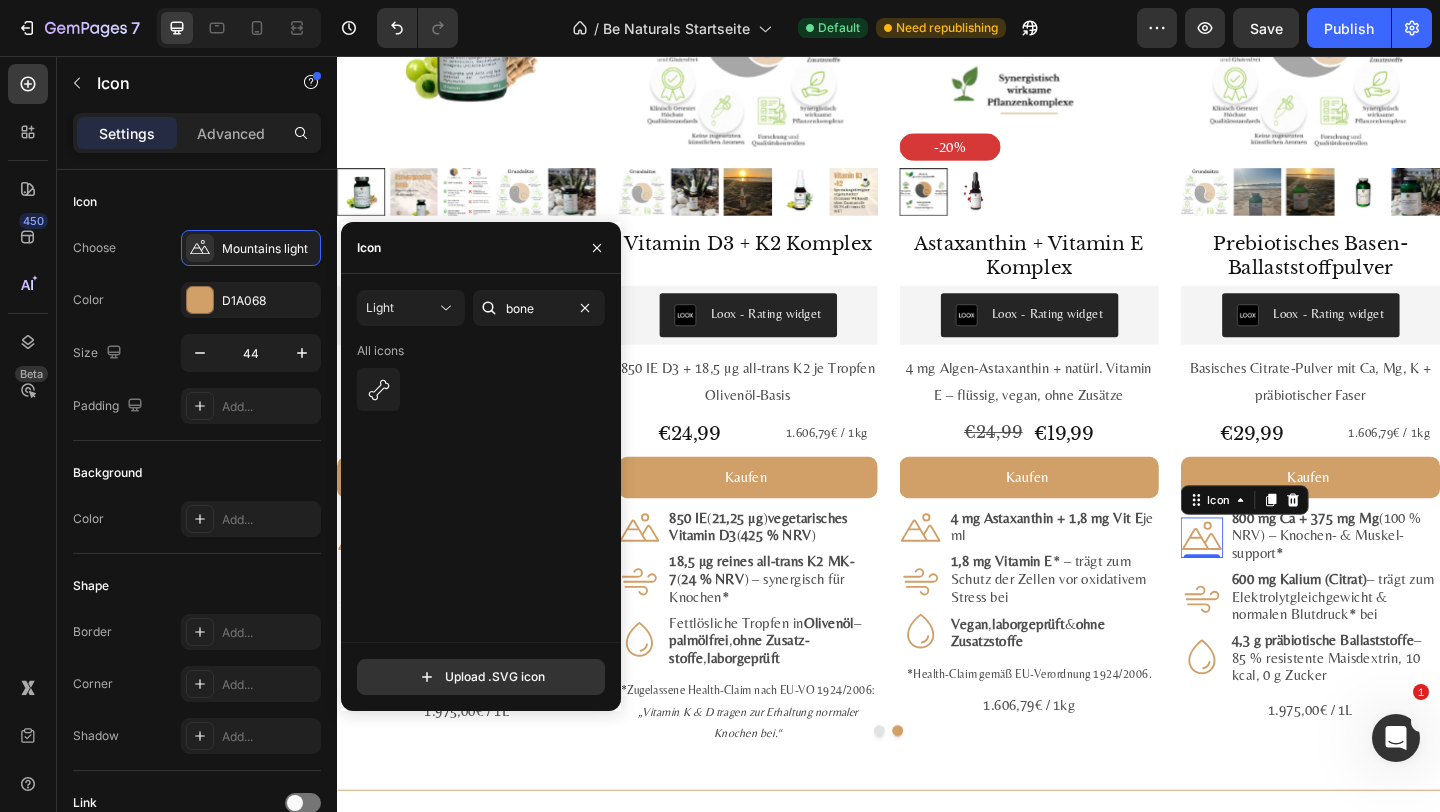 drag, startPoint x: 390, startPoint y: 390, endPoint x: 494, endPoint y: 403, distance: 104.80935 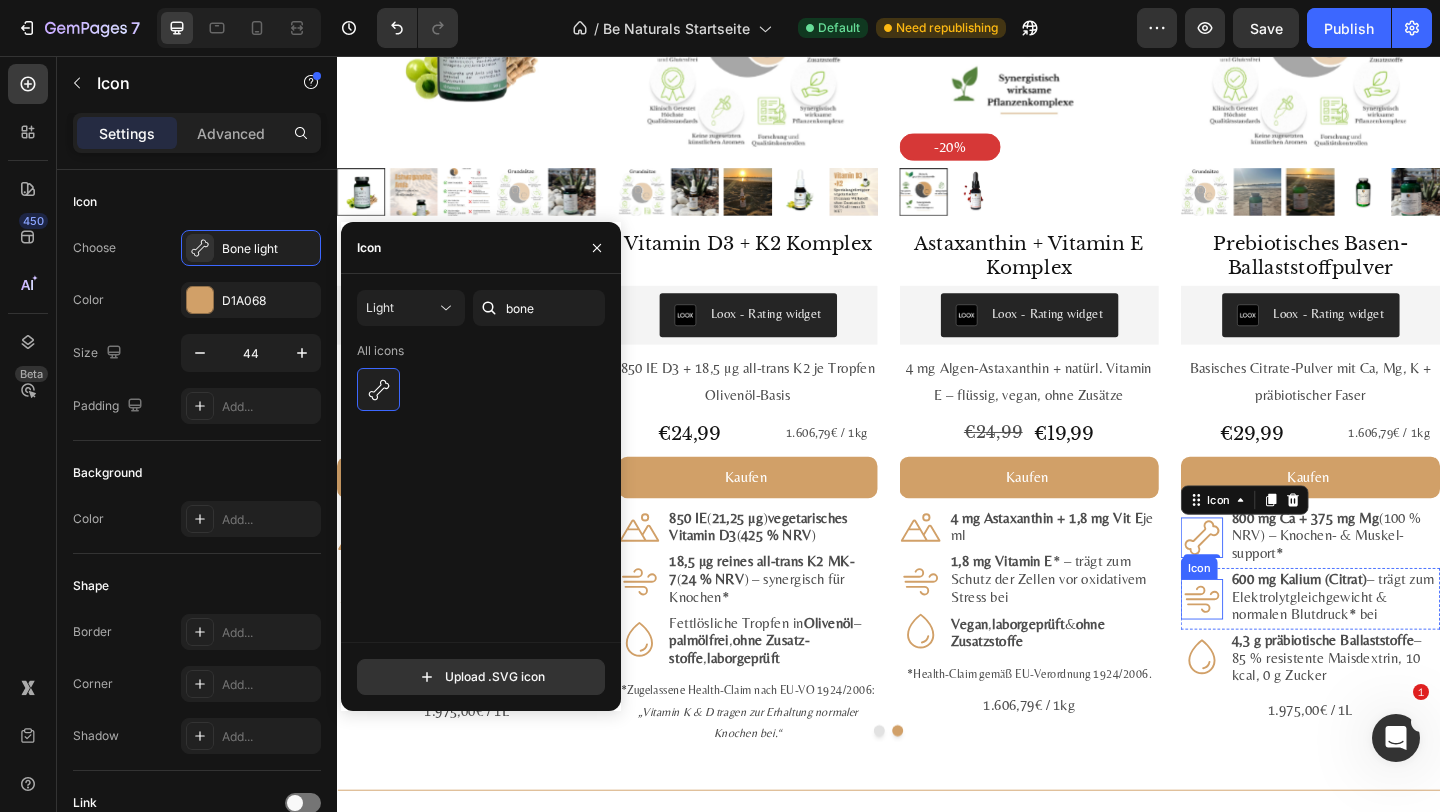 click 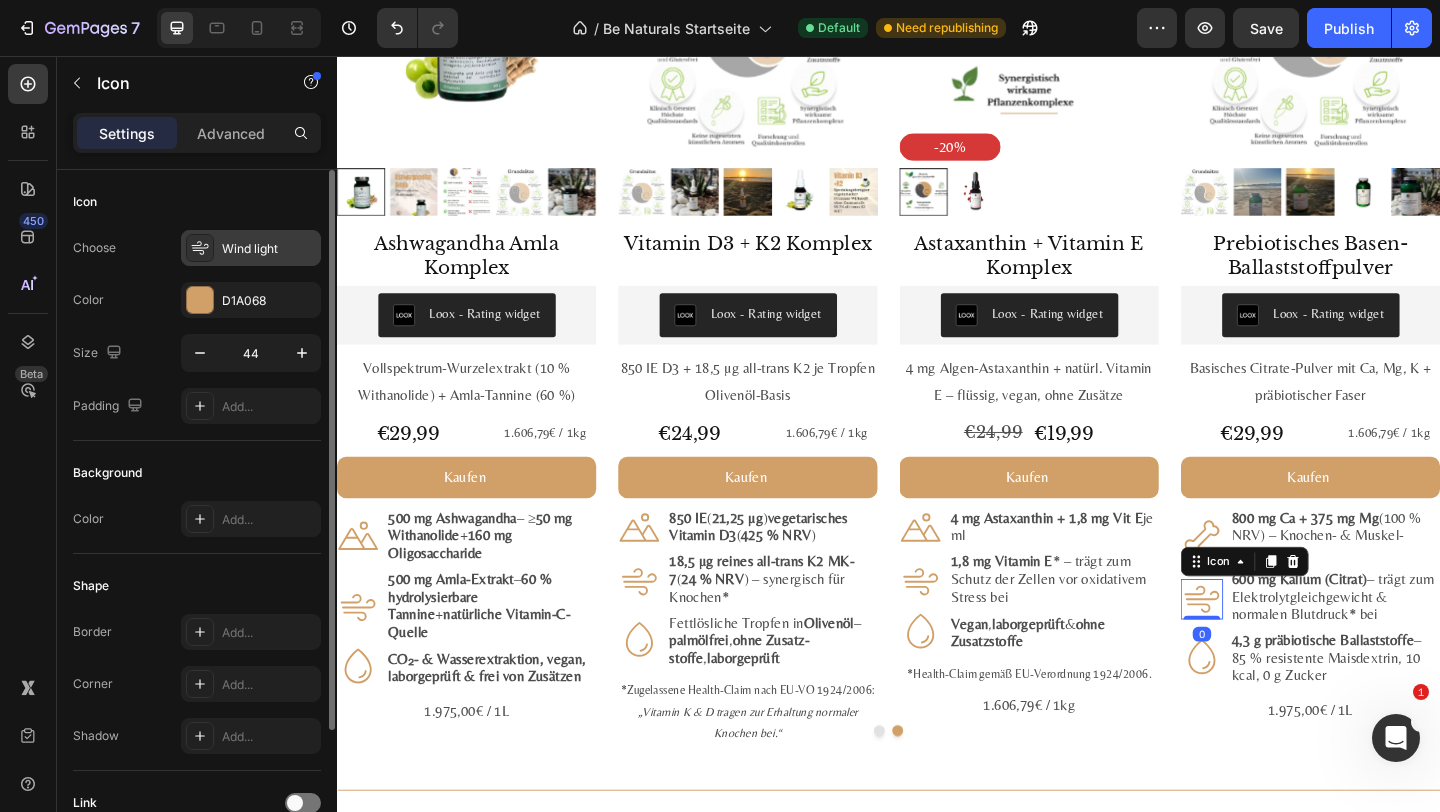 click on "Wind light" at bounding box center [269, 249] 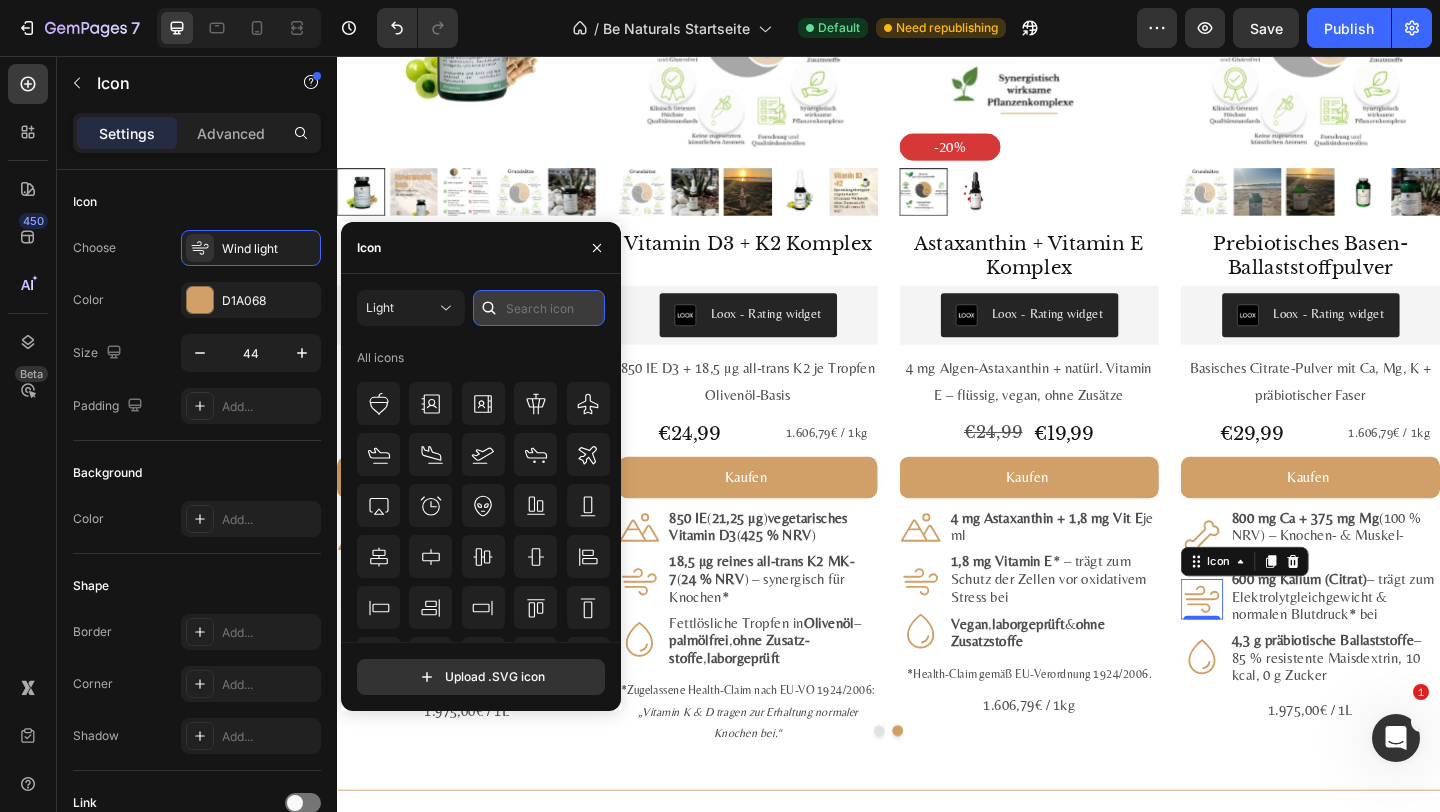 click at bounding box center (539, 308) 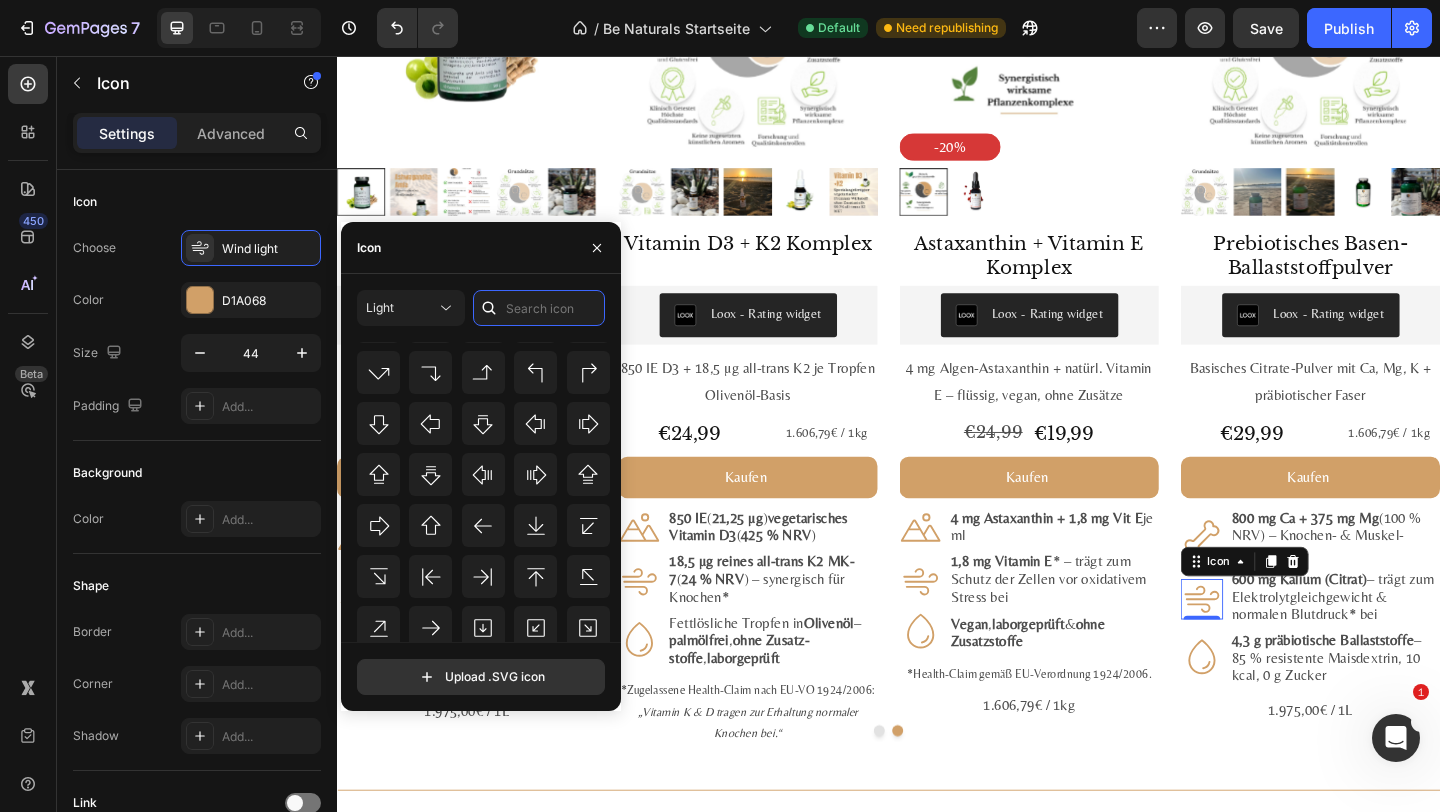 scroll, scrollTop: 650, scrollLeft: 0, axis: vertical 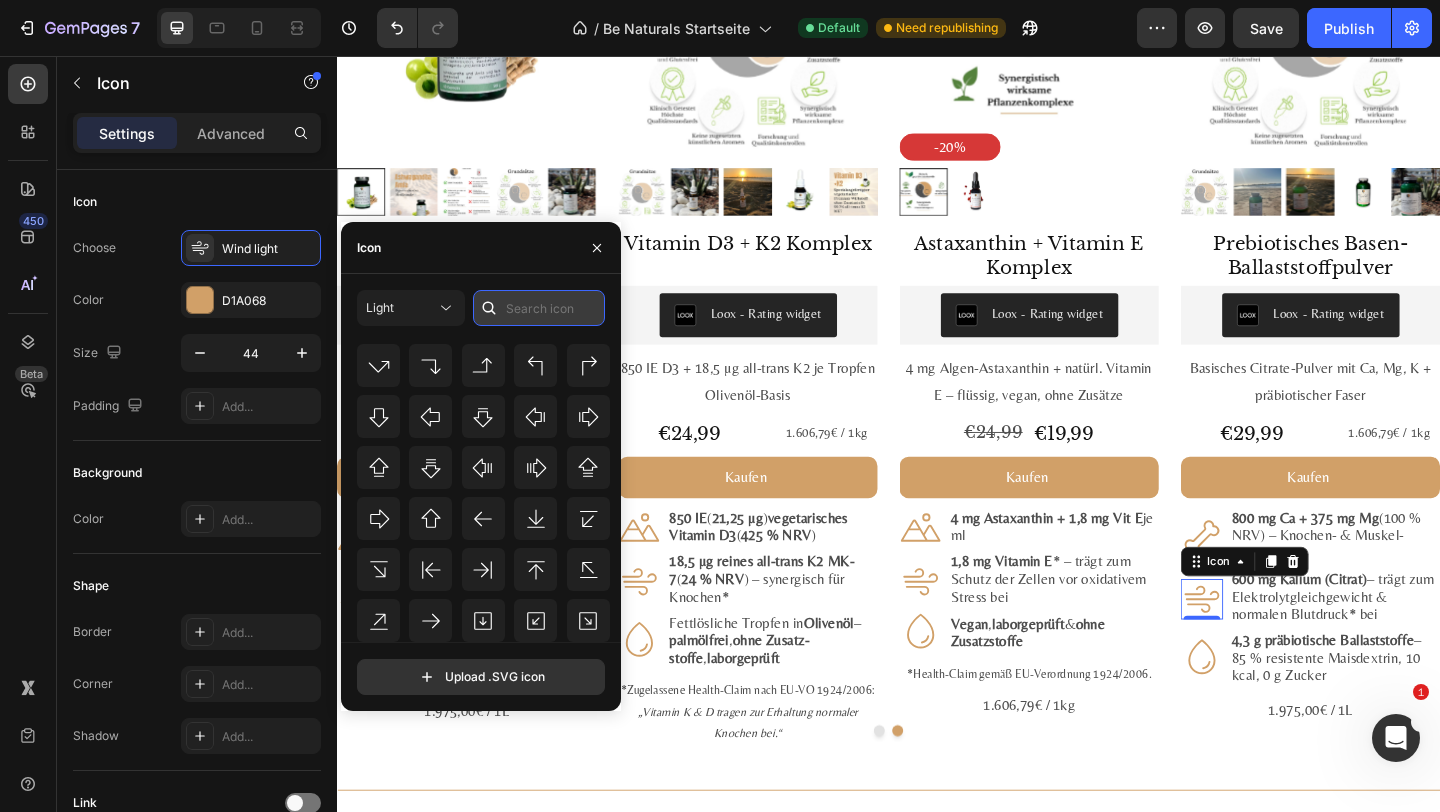 click at bounding box center [539, 308] 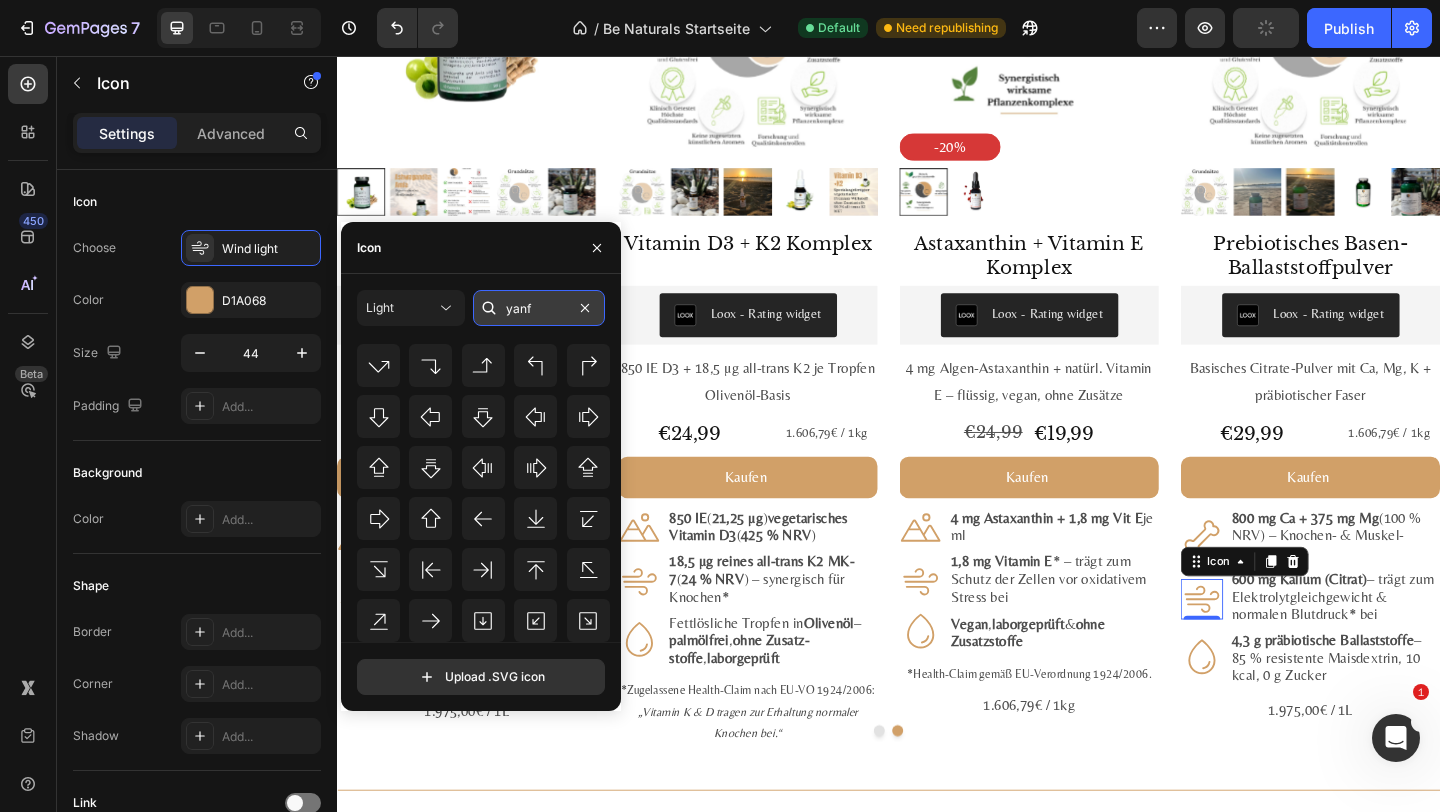 scroll, scrollTop: 0, scrollLeft: 0, axis: both 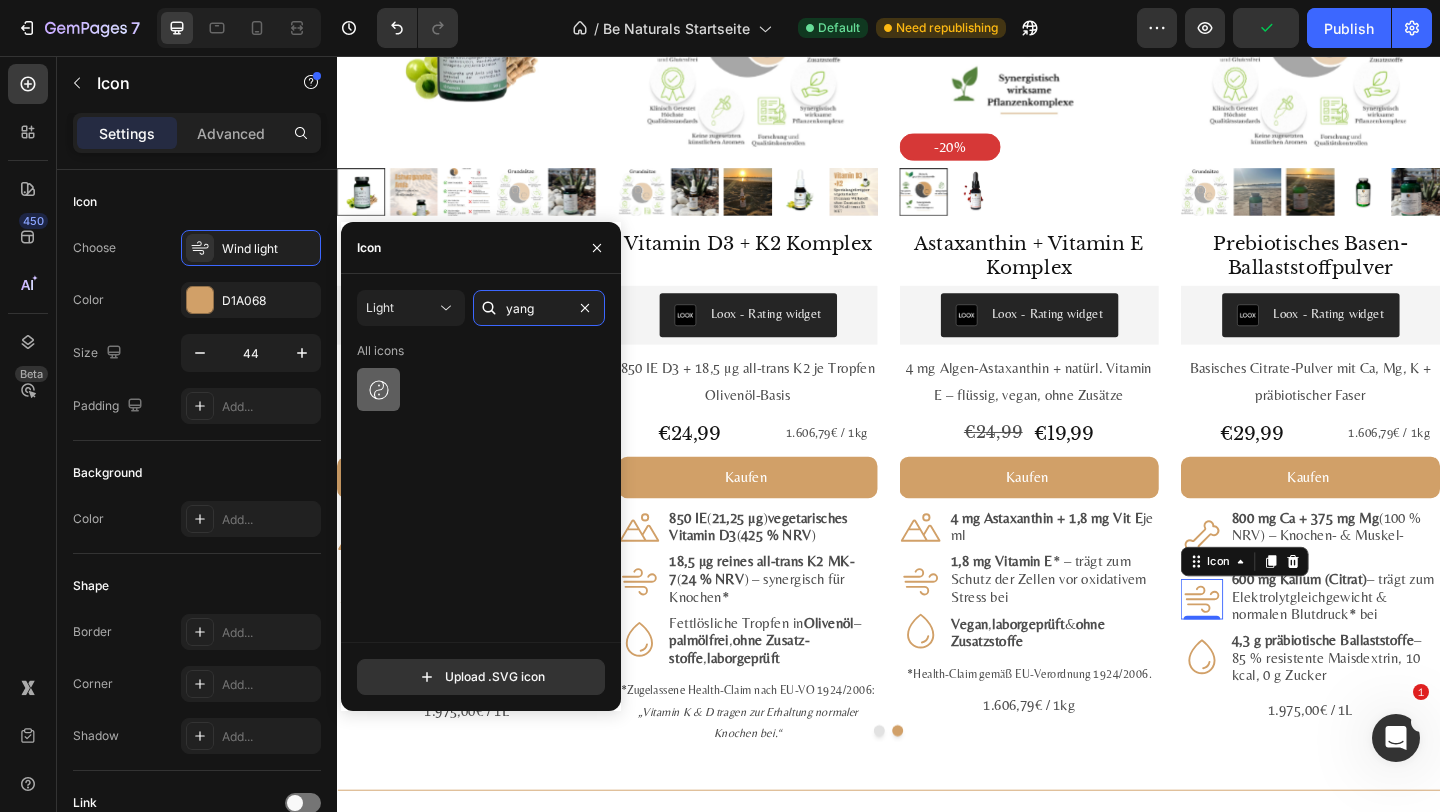 type on "yang" 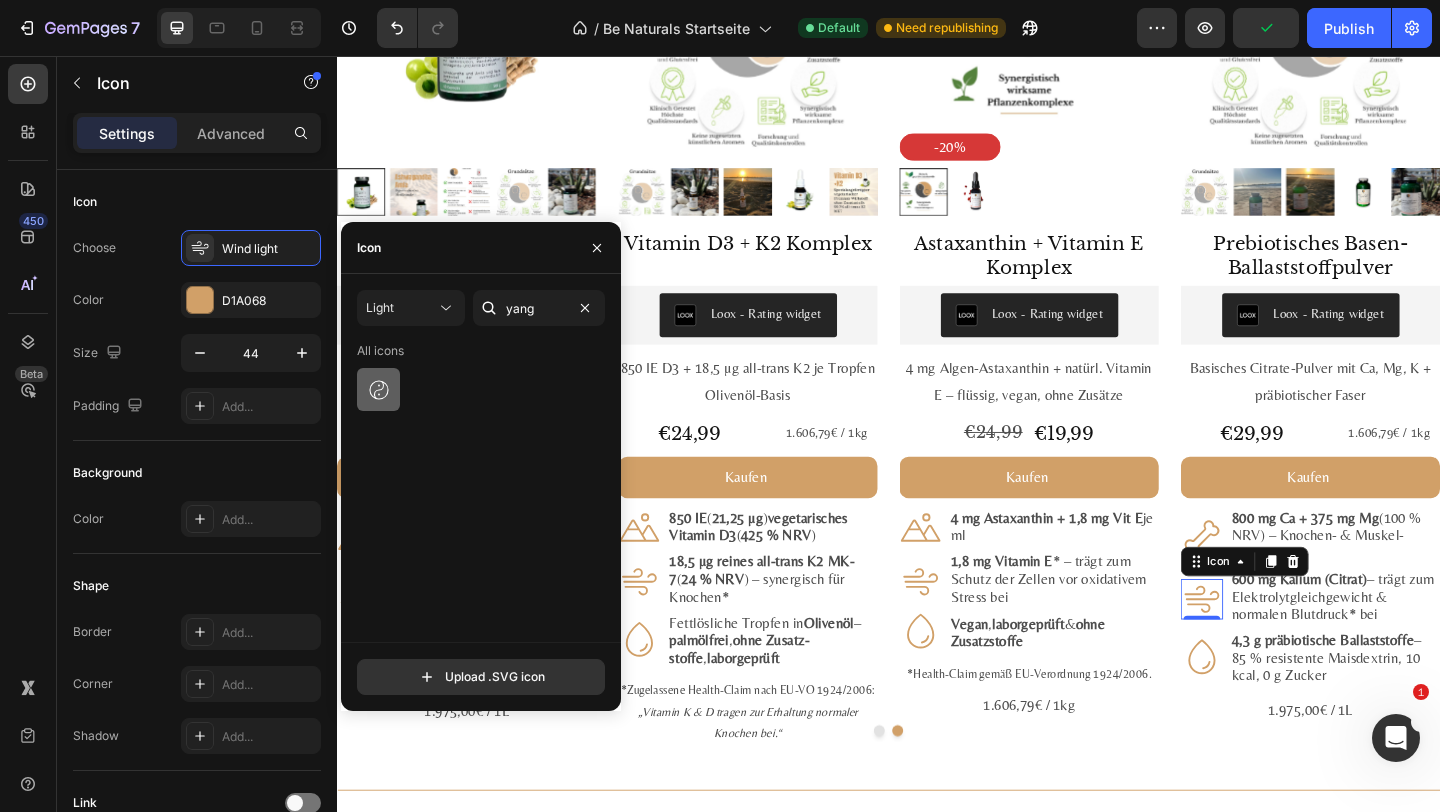 click 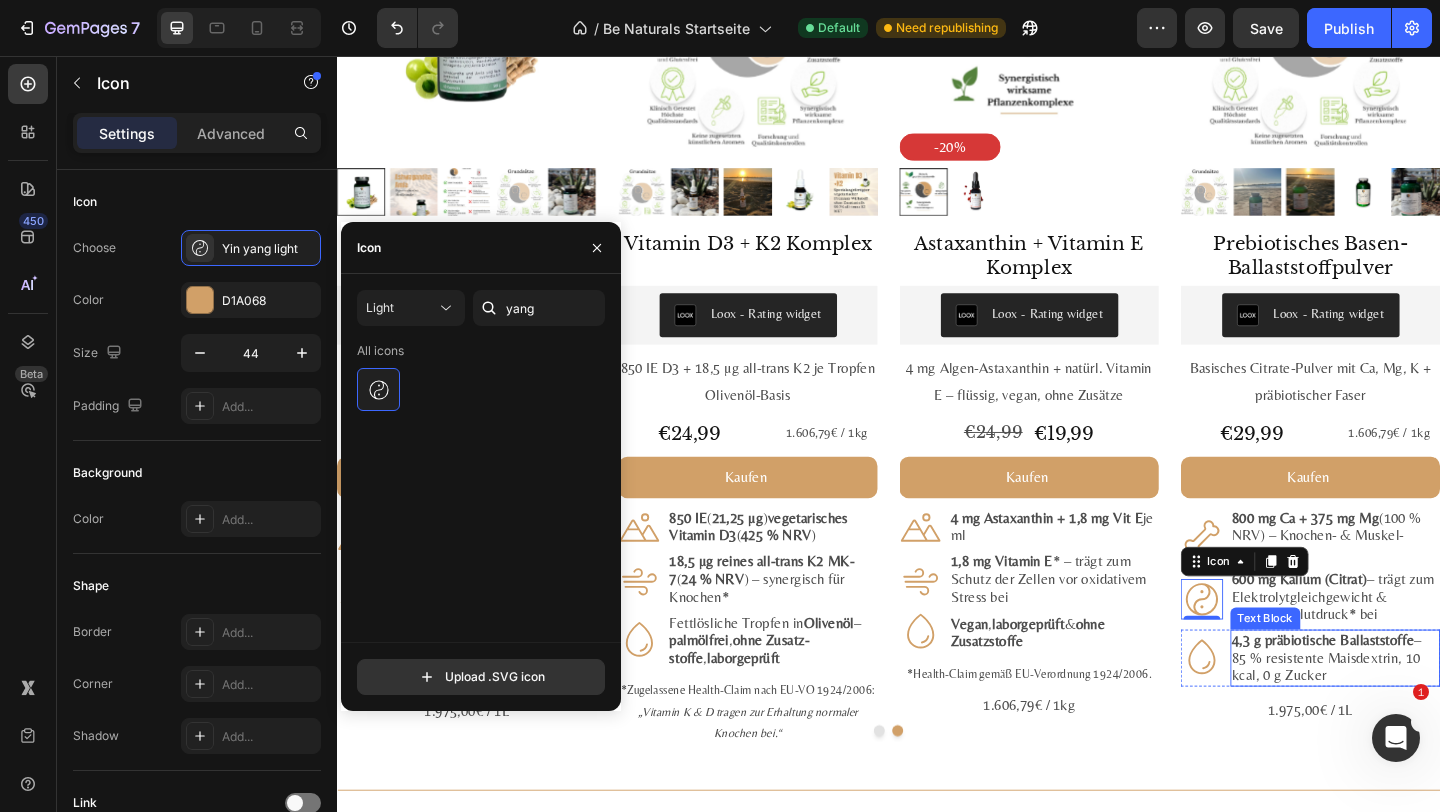 click 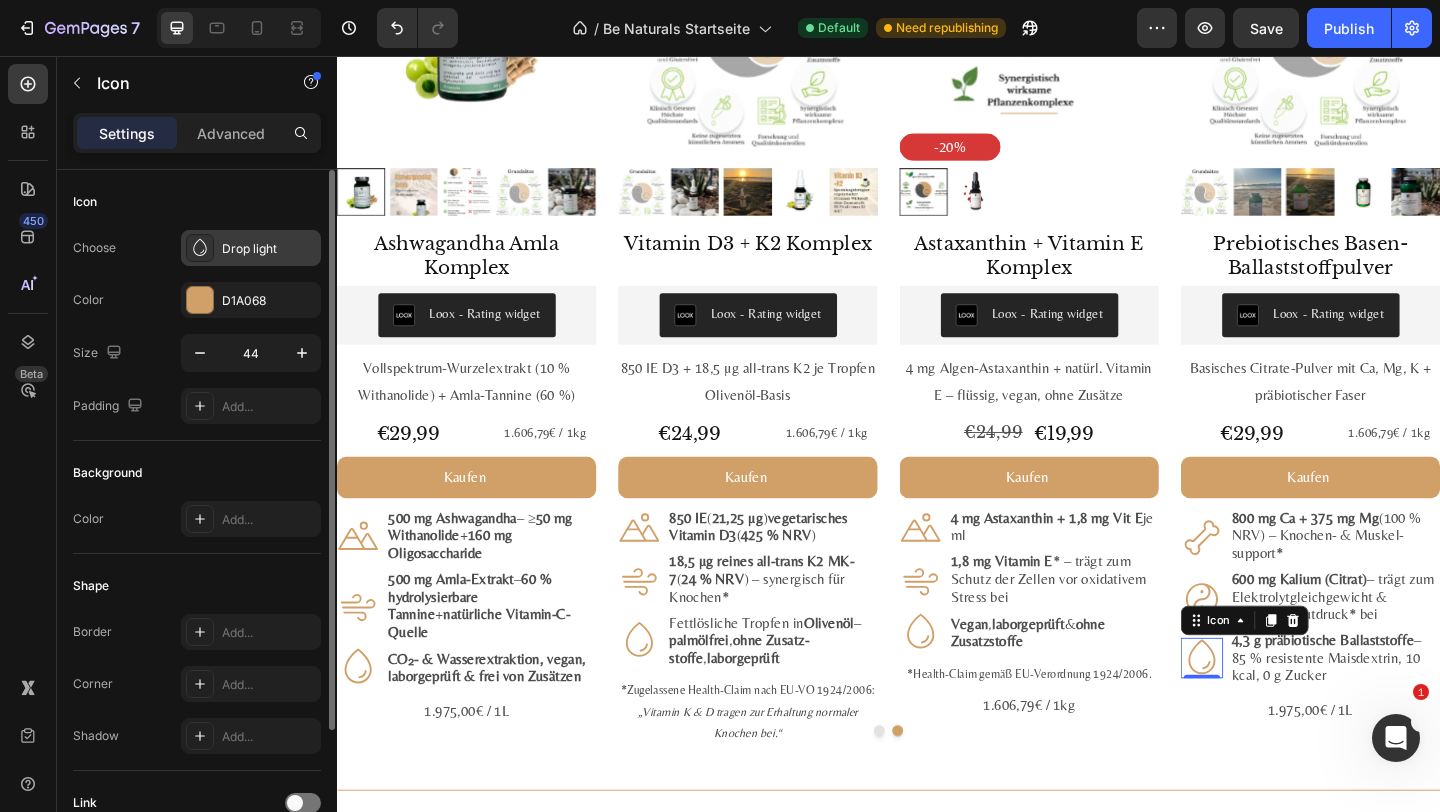 click on "Drop light" at bounding box center (251, 248) 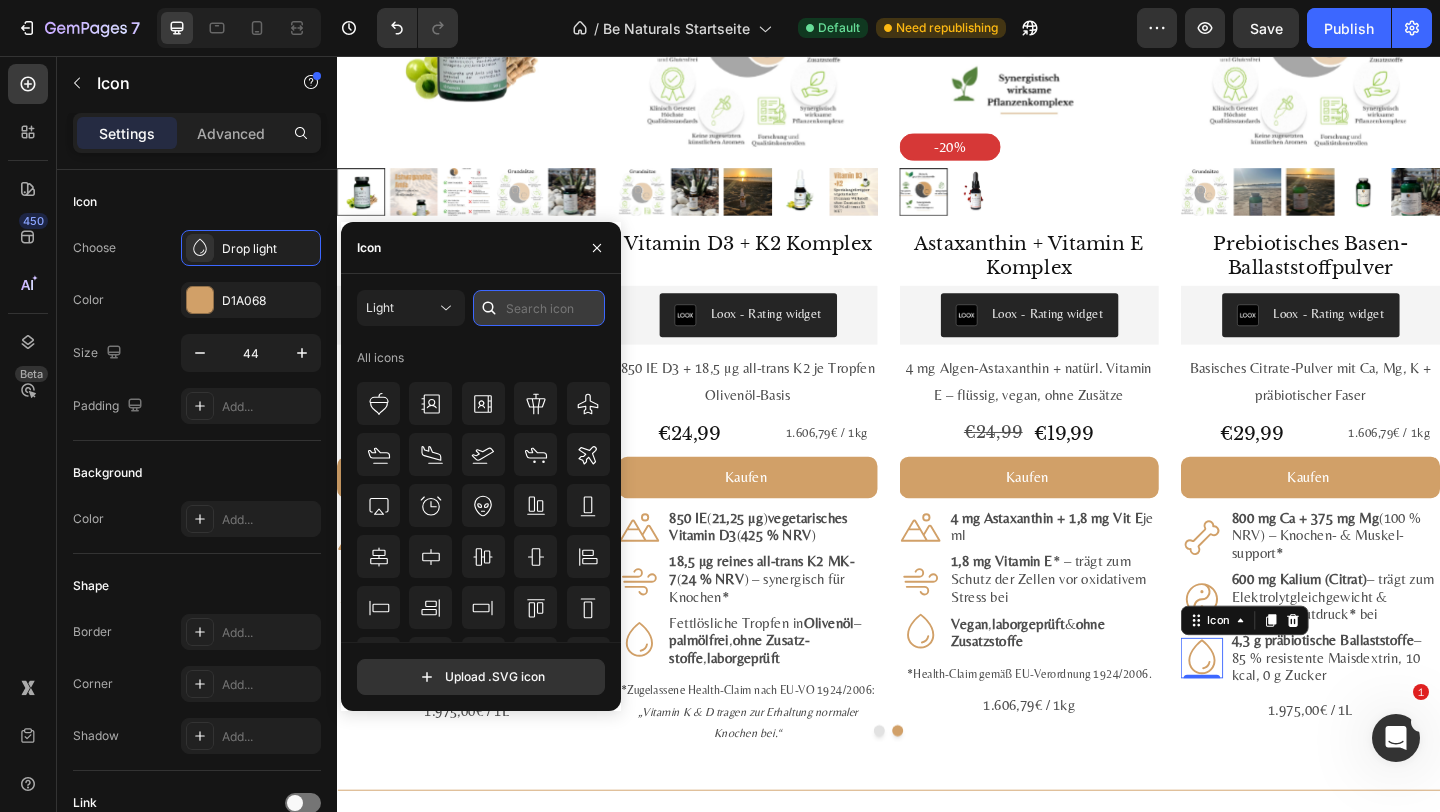 click at bounding box center [539, 308] 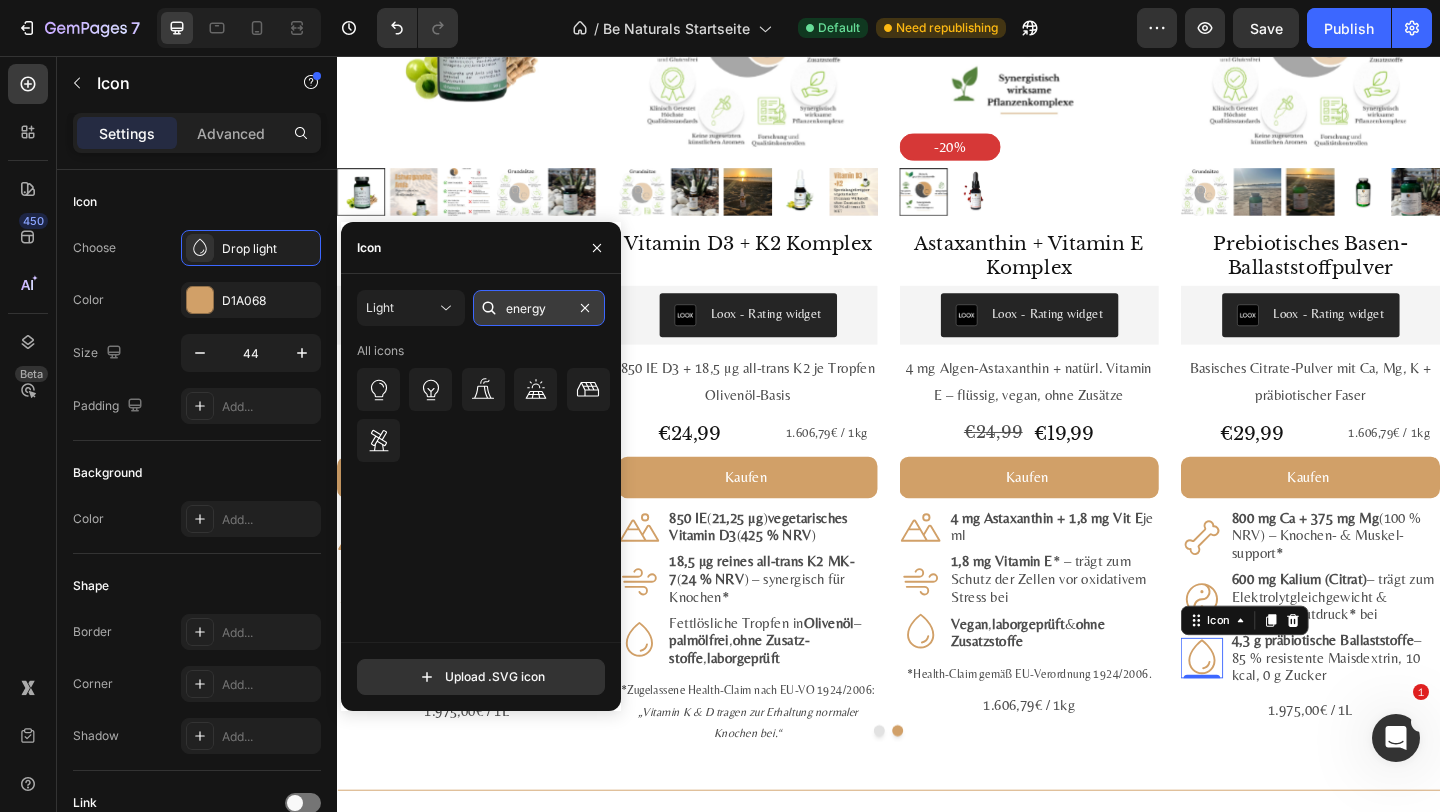 click on "energy" at bounding box center (539, 308) 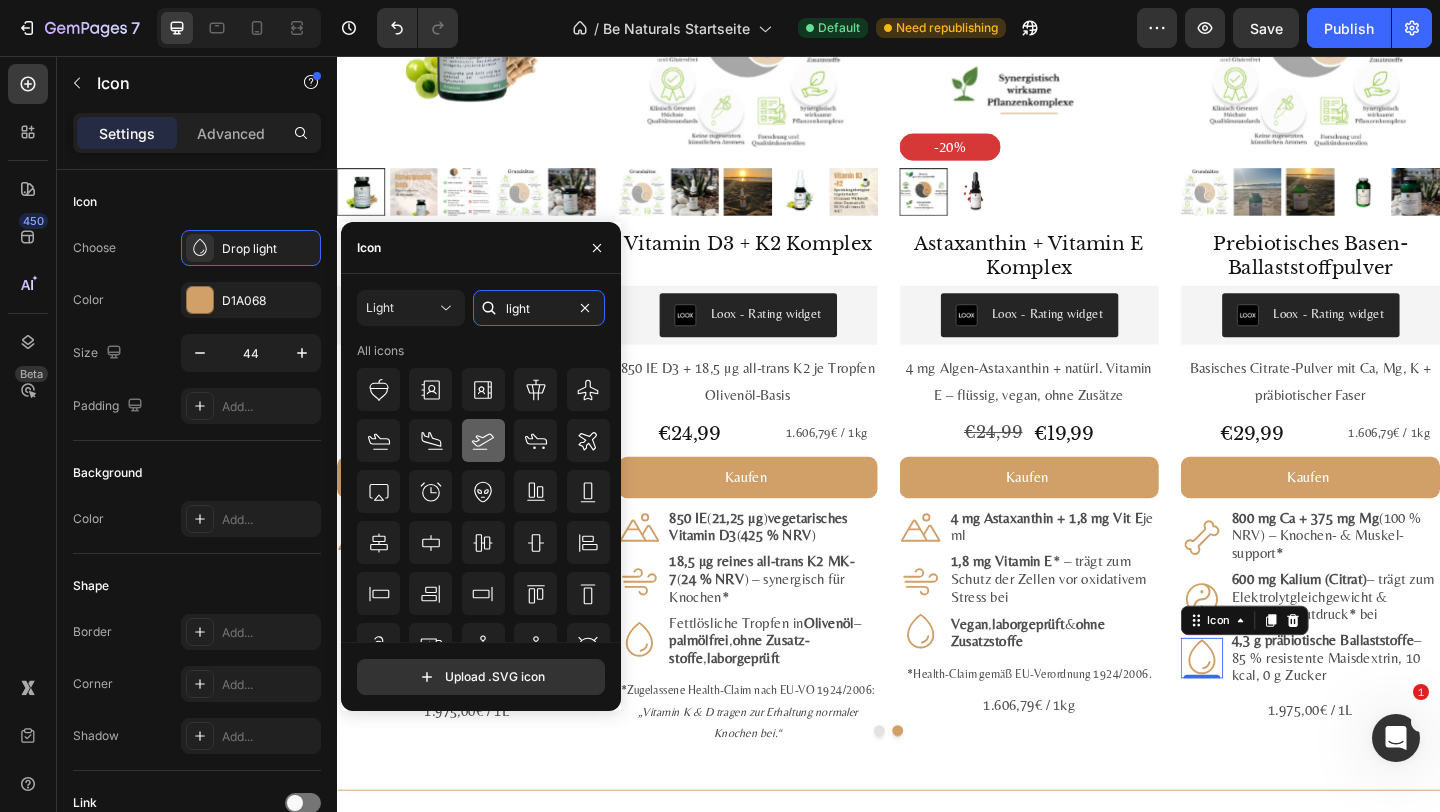 scroll, scrollTop: 220, scrollLeft: 0, axis: vertical 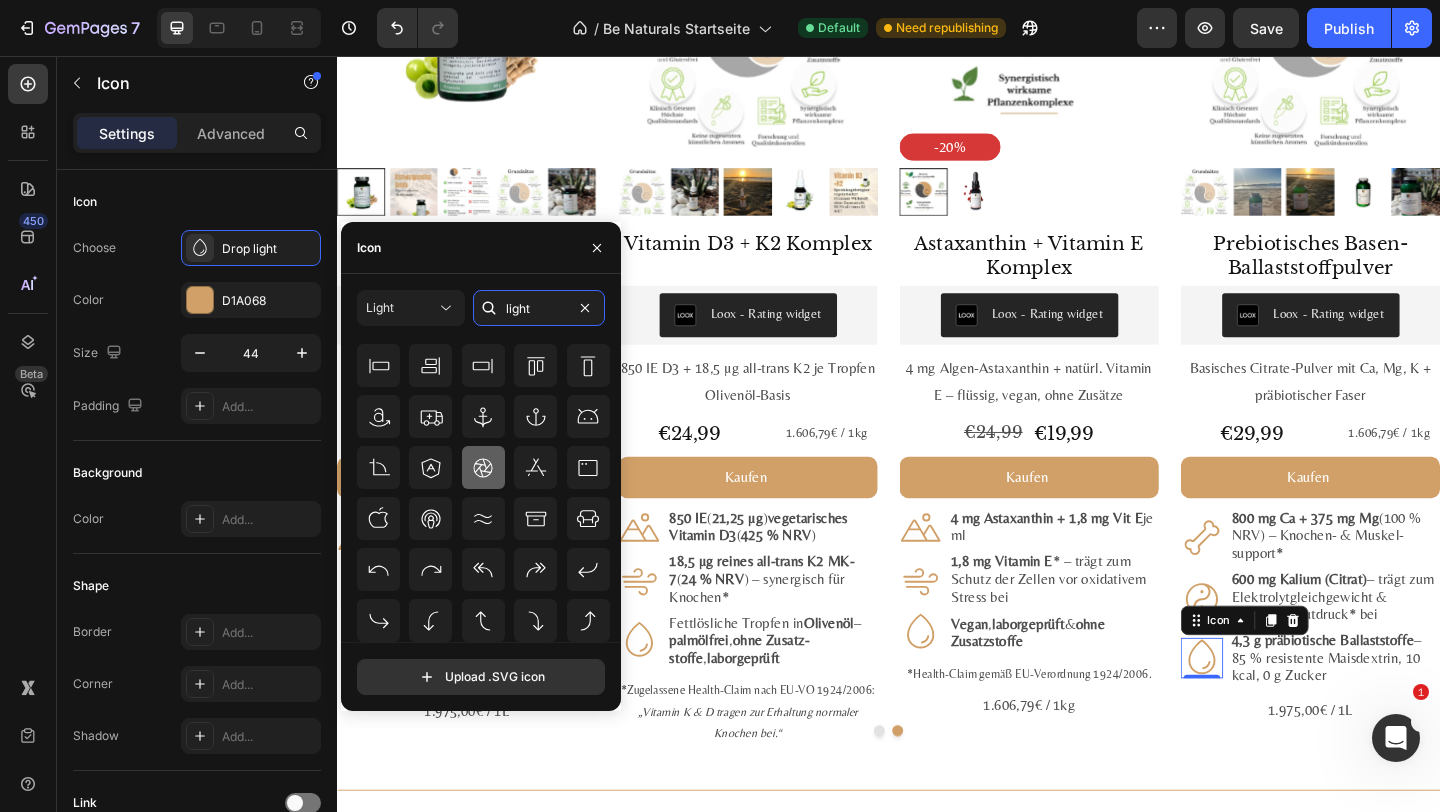 type on "light" 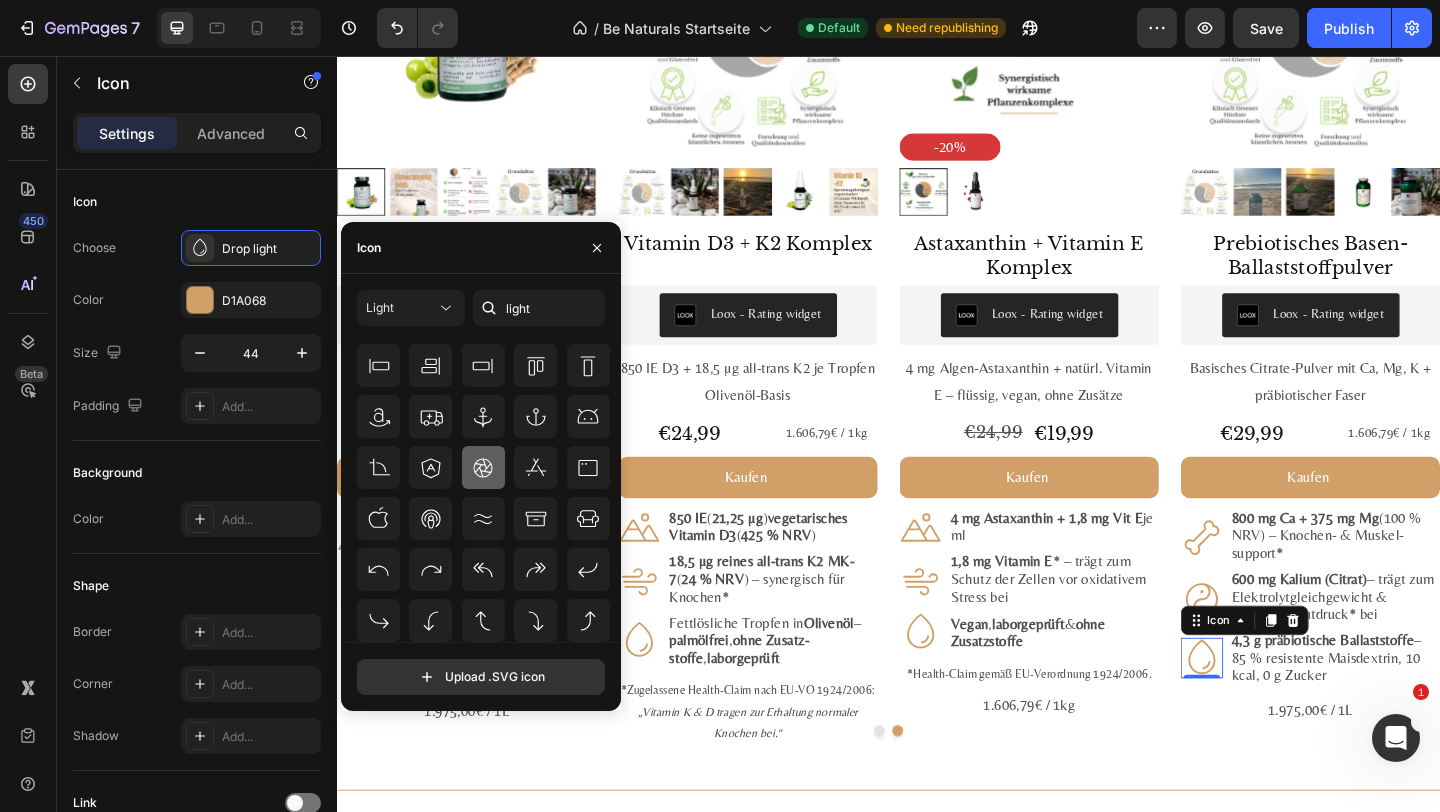 click 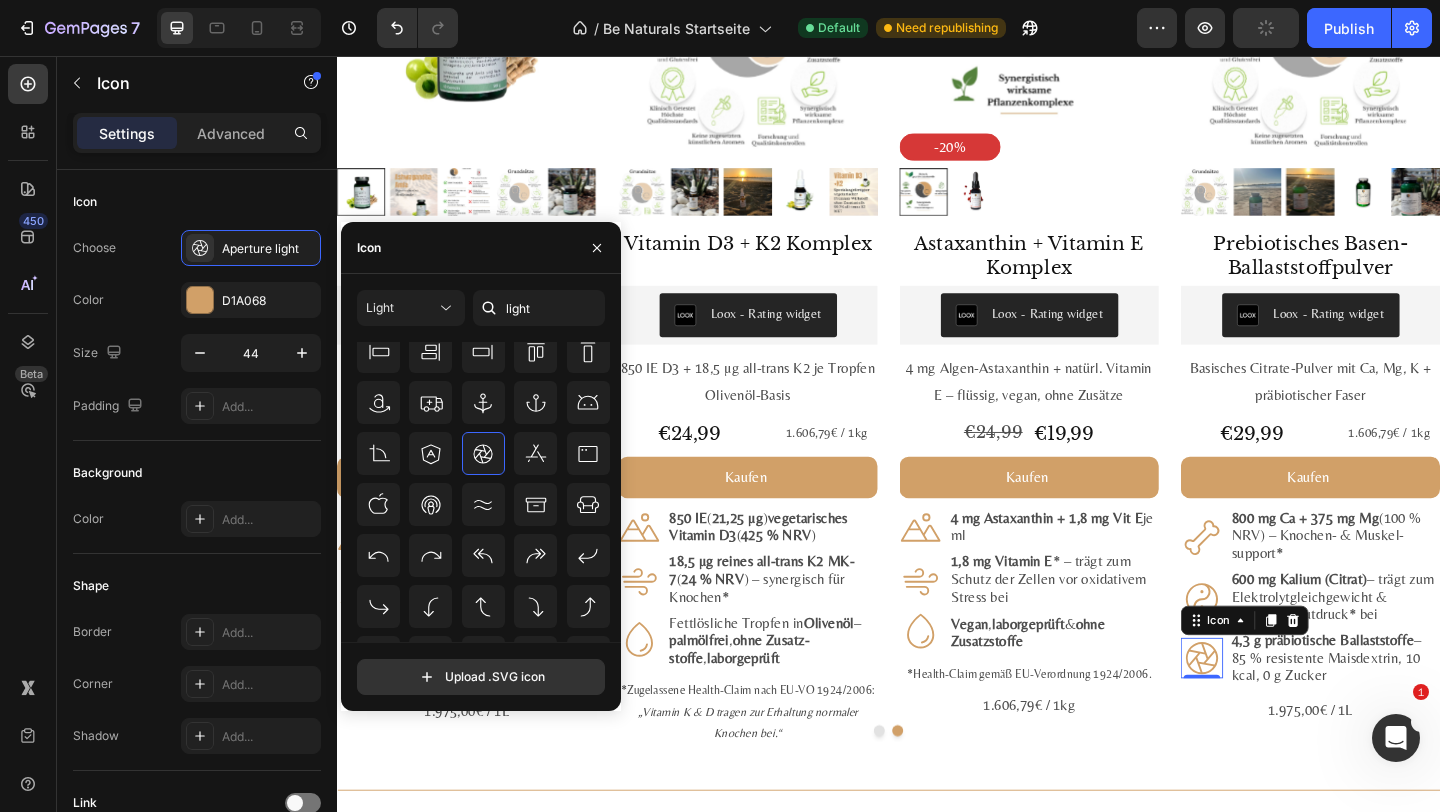 scroll, scrollTop: 279, scrollLeft: 0, axis: vertical 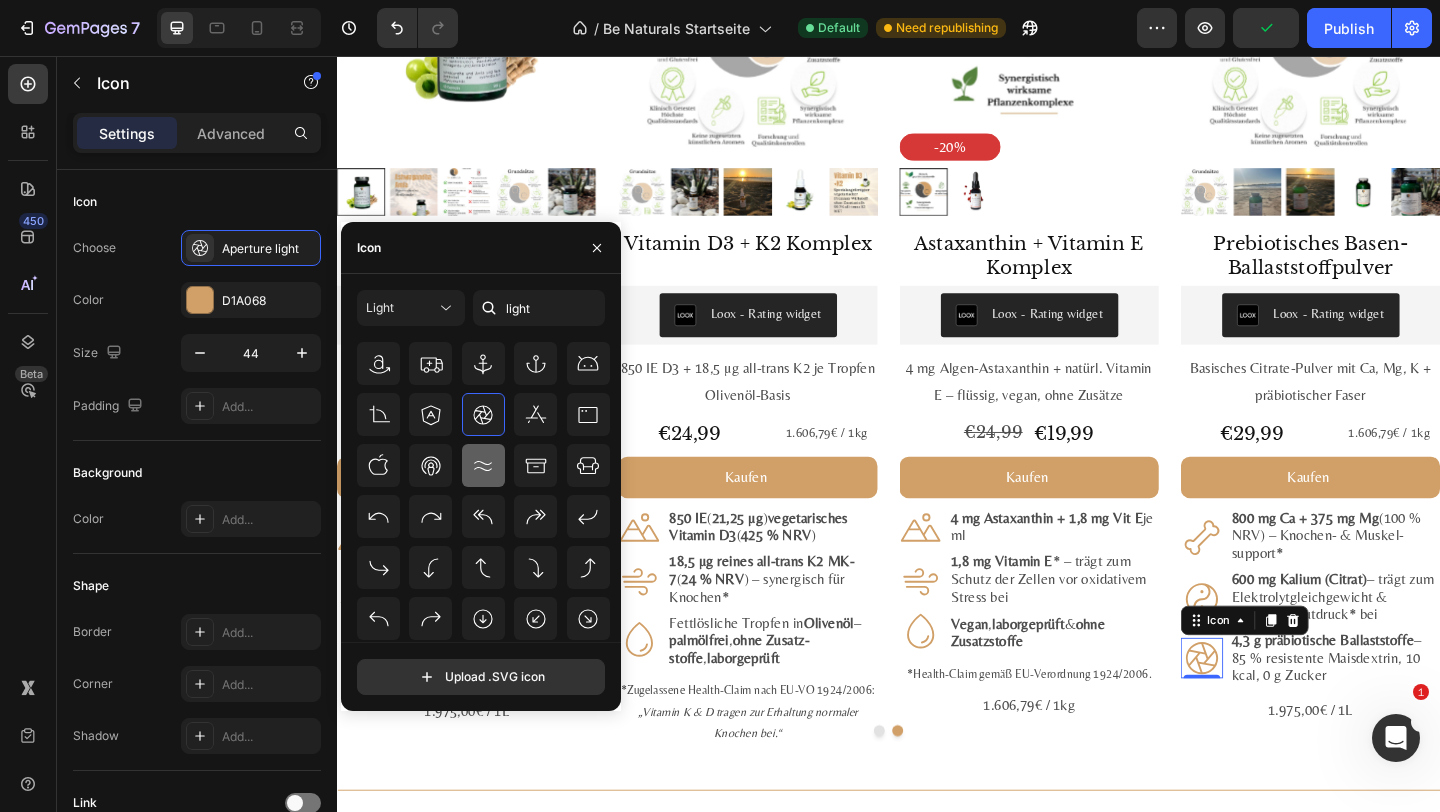 click 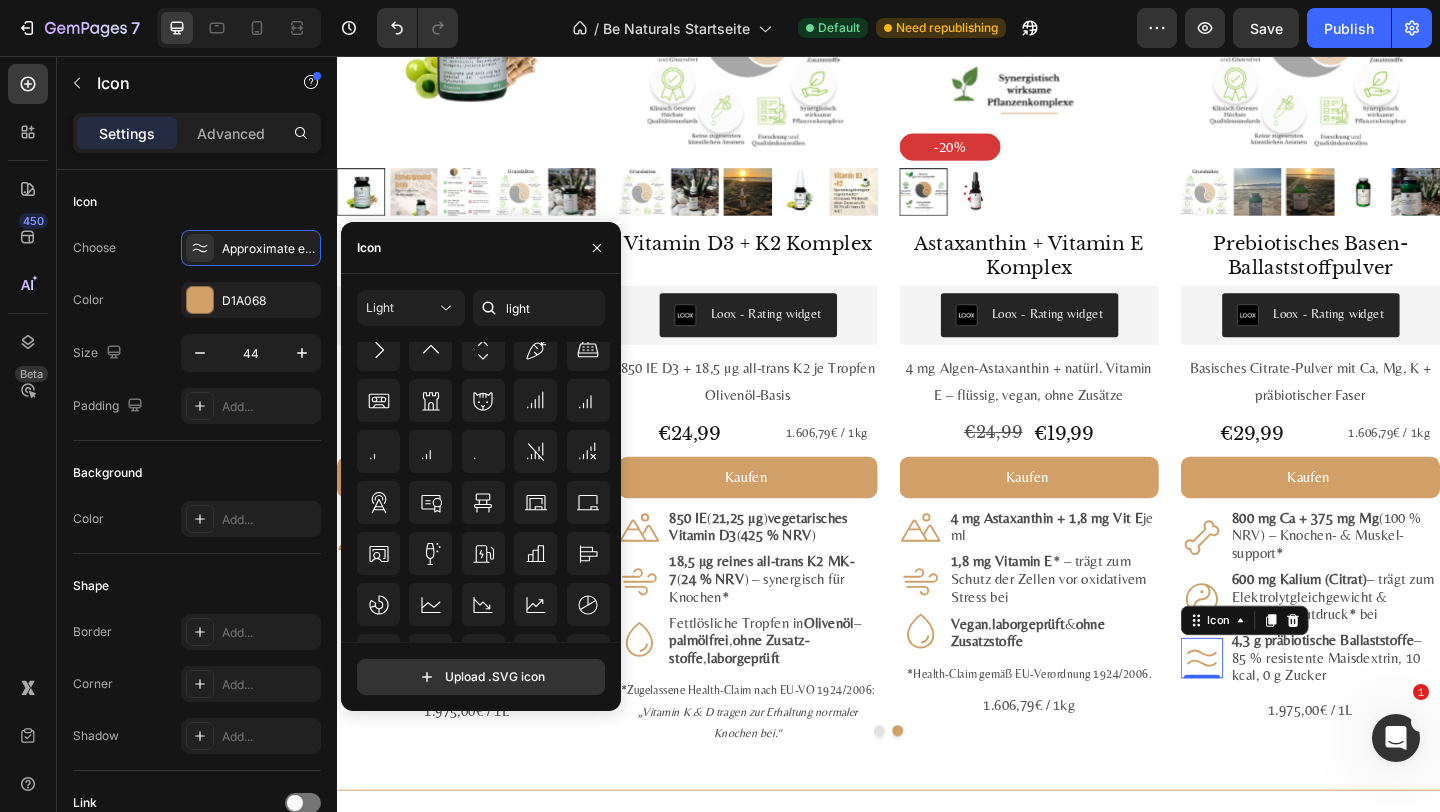 scroll, scrollTop: 2800, scrollLeft: 0, axis: vertical 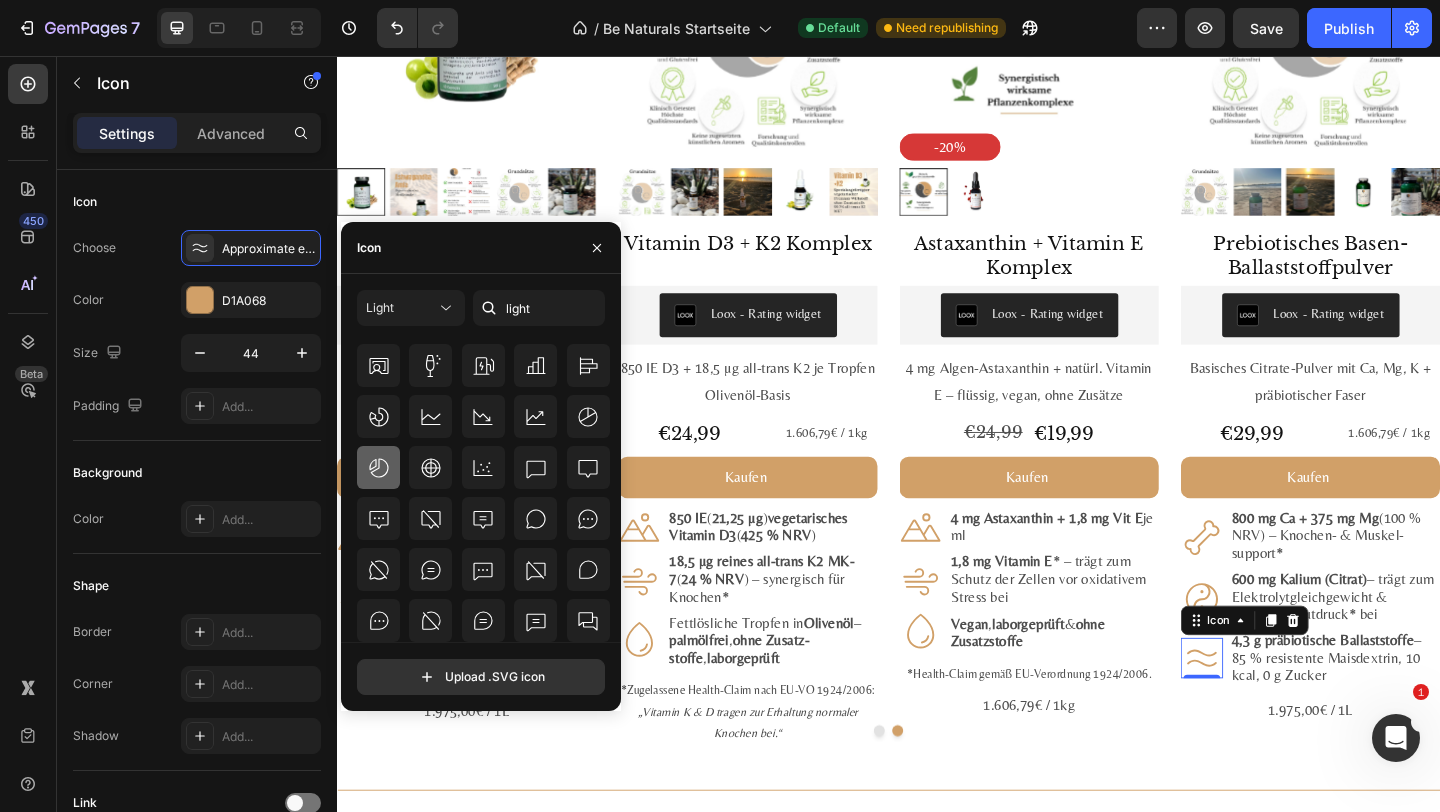 click 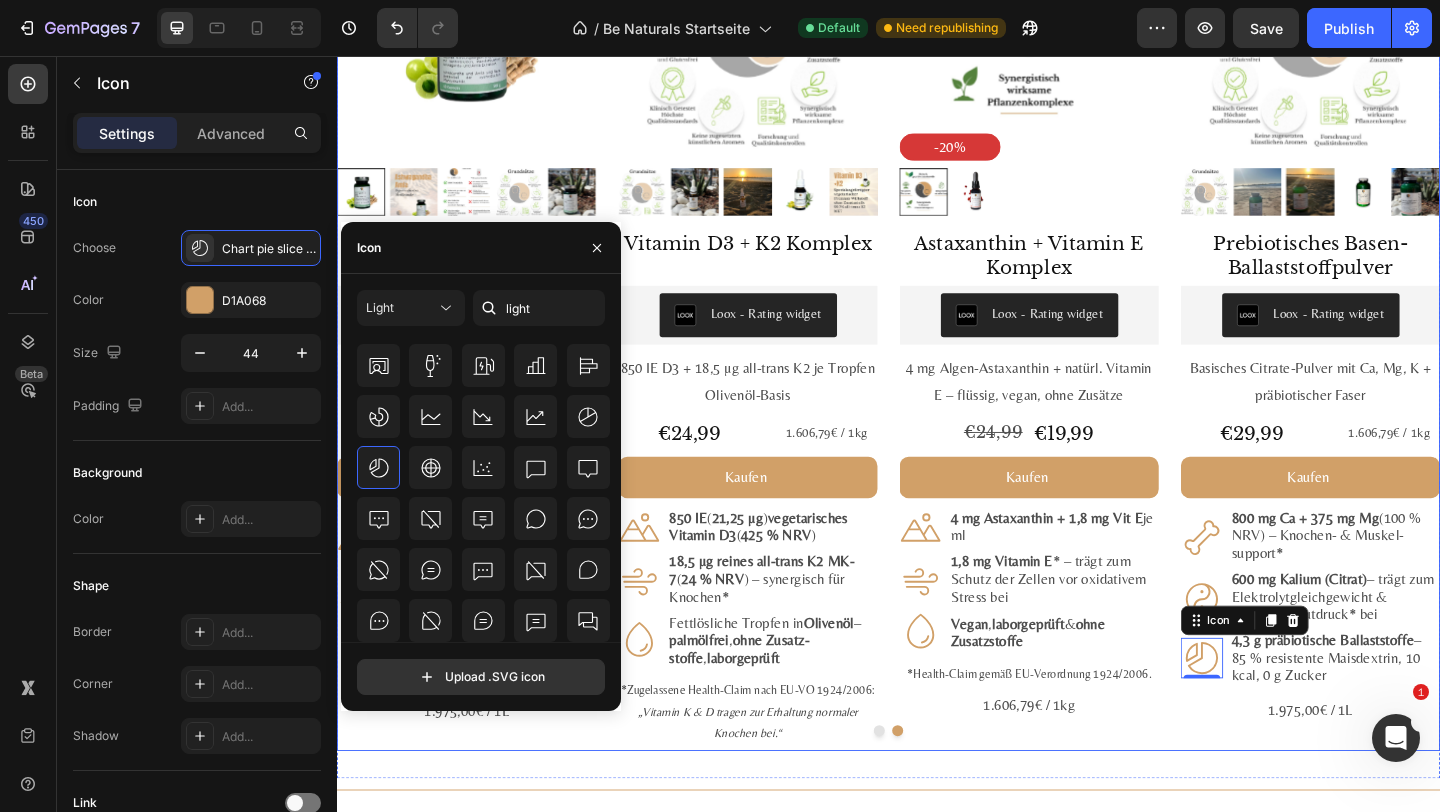 click on "#1 Bestseller Product Badge Product Images Astaxanthin, Lutein, Zeaxanthin Komplex Product Title Loox - Rating widget Loox Natürlicher Carotinoid-Komplex in Olivenöl, ohne Zusätze Text Block €29,99 Product Price Product Price 1.975,00€ / 1L Text Block Row Kaufen Add to Cart
Icon 8 mg Astaxanthin  +  20 mg Lutein  +  1 mg Zeaxanthin  je ml Text Block Row
Icon Fettlöslich :  hohe Bioverfügbarkeit  mit  Oliven - &  Zitronenöl Text Block Row
Icon Vegan, labor­geprüft & ohne Zusatz­stoffe Text Block Row Row 1.975,00€ / 1L Text Block Product #2 Bestseller Product Badge Product Images Mumijo MG Komplex Product Title Loox - Rating widget Loox Himalaya-Shilajit + Meeres­magnesium + 13 Pflanzen­vitamine Text Block €39,99 Product Price Product Price 1.606,79€ / 1kg Text Block Row Kaufen Add to Cart
Icon 200 mg Himalaya-Shilajit reich an Fulvin­säuren Text Block Row
Icon 76 % NRV Magnesium – trägt zu   bei* Row Icon" at bounding box center (937, 350) 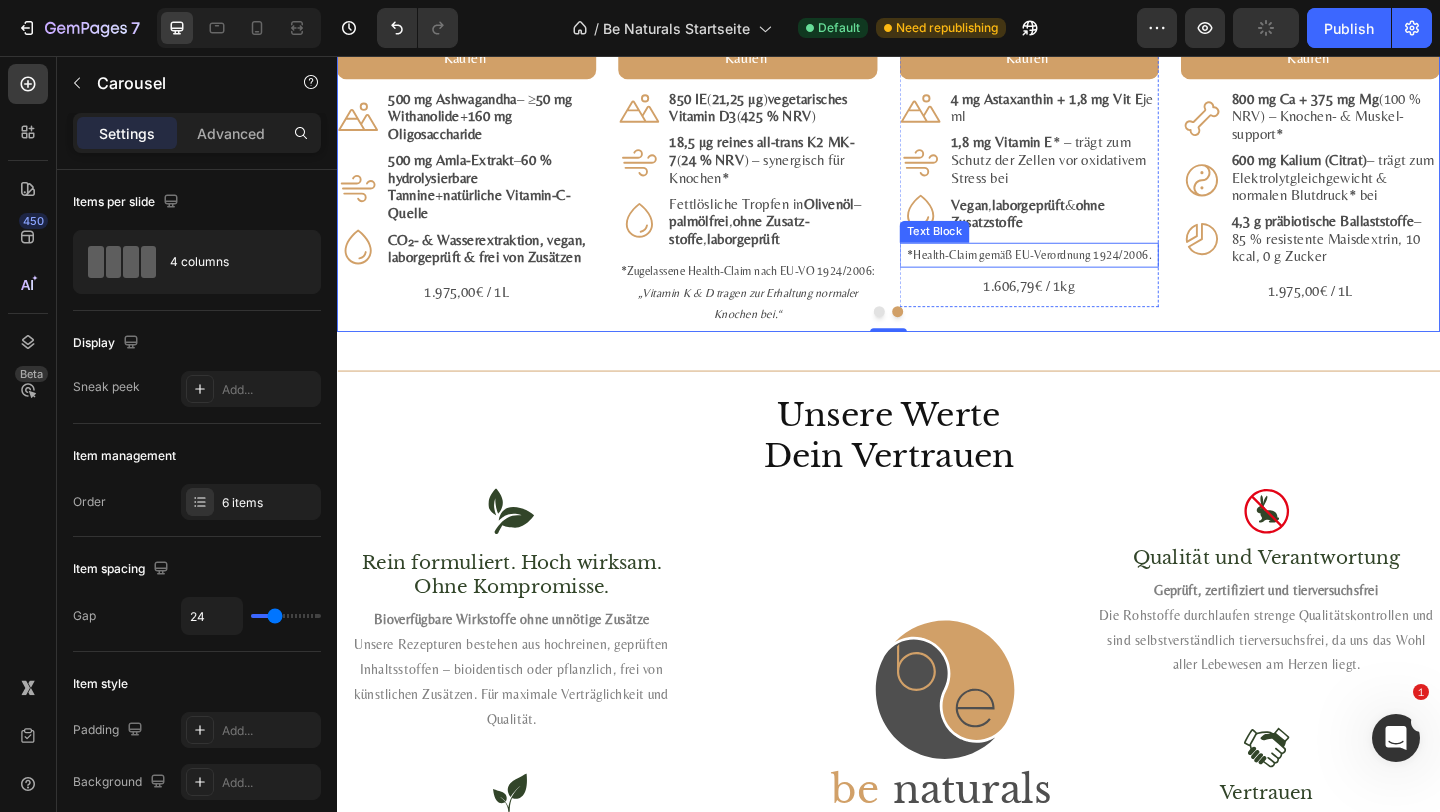 scroll, scrollTop: 2695, scrollLeft: 0, axis: vertical 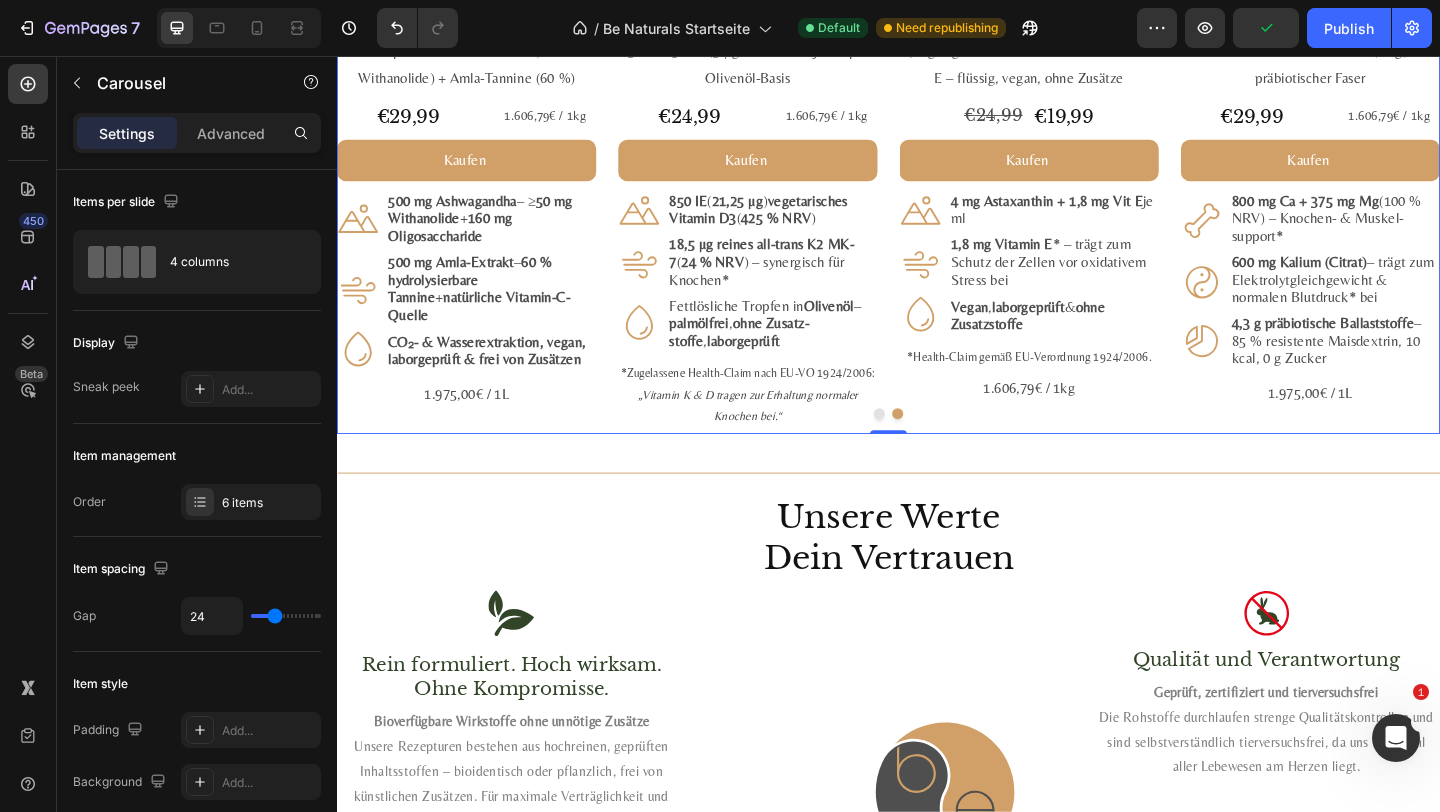 click on "1.975,00€ / 1L" at bounding box center (1396, 423) 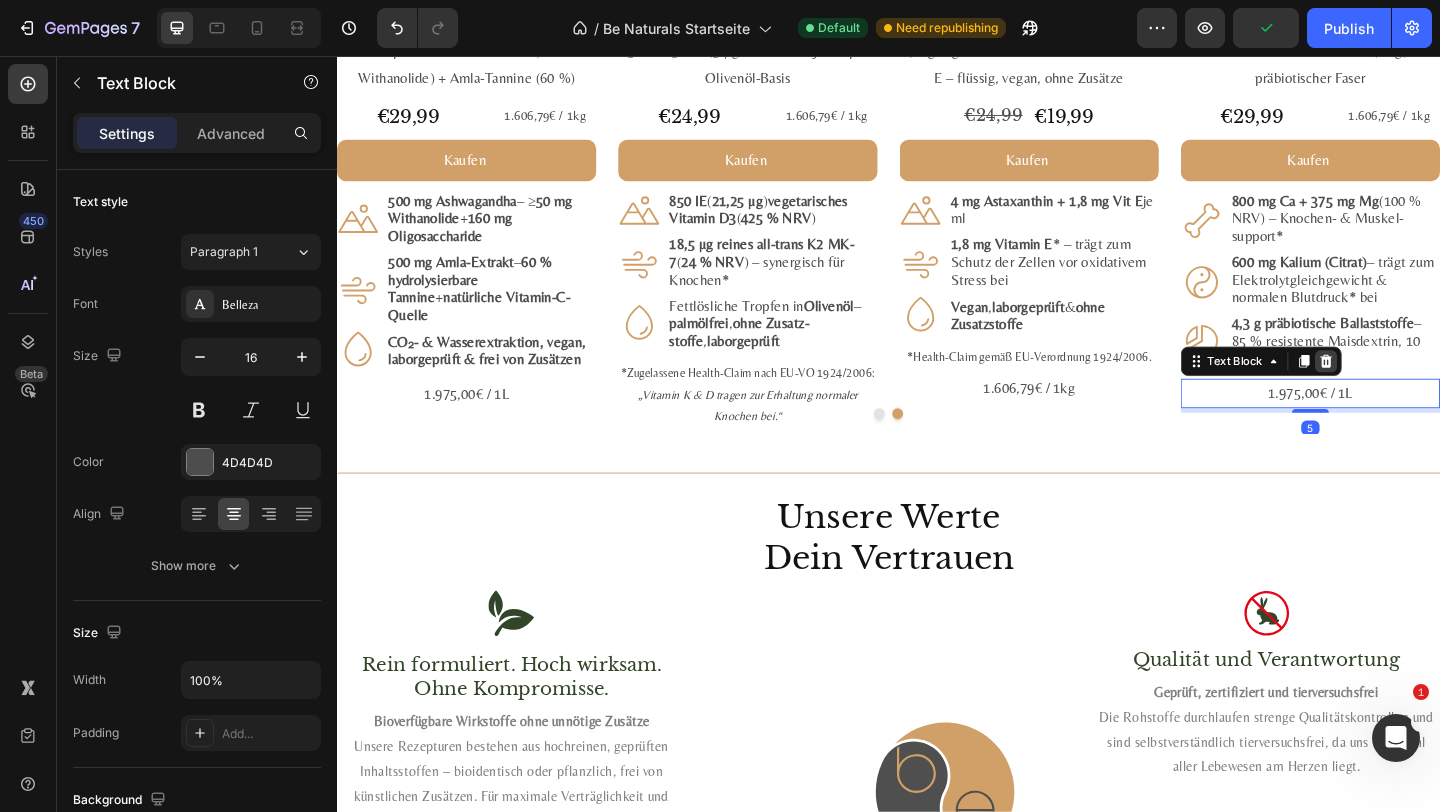 click 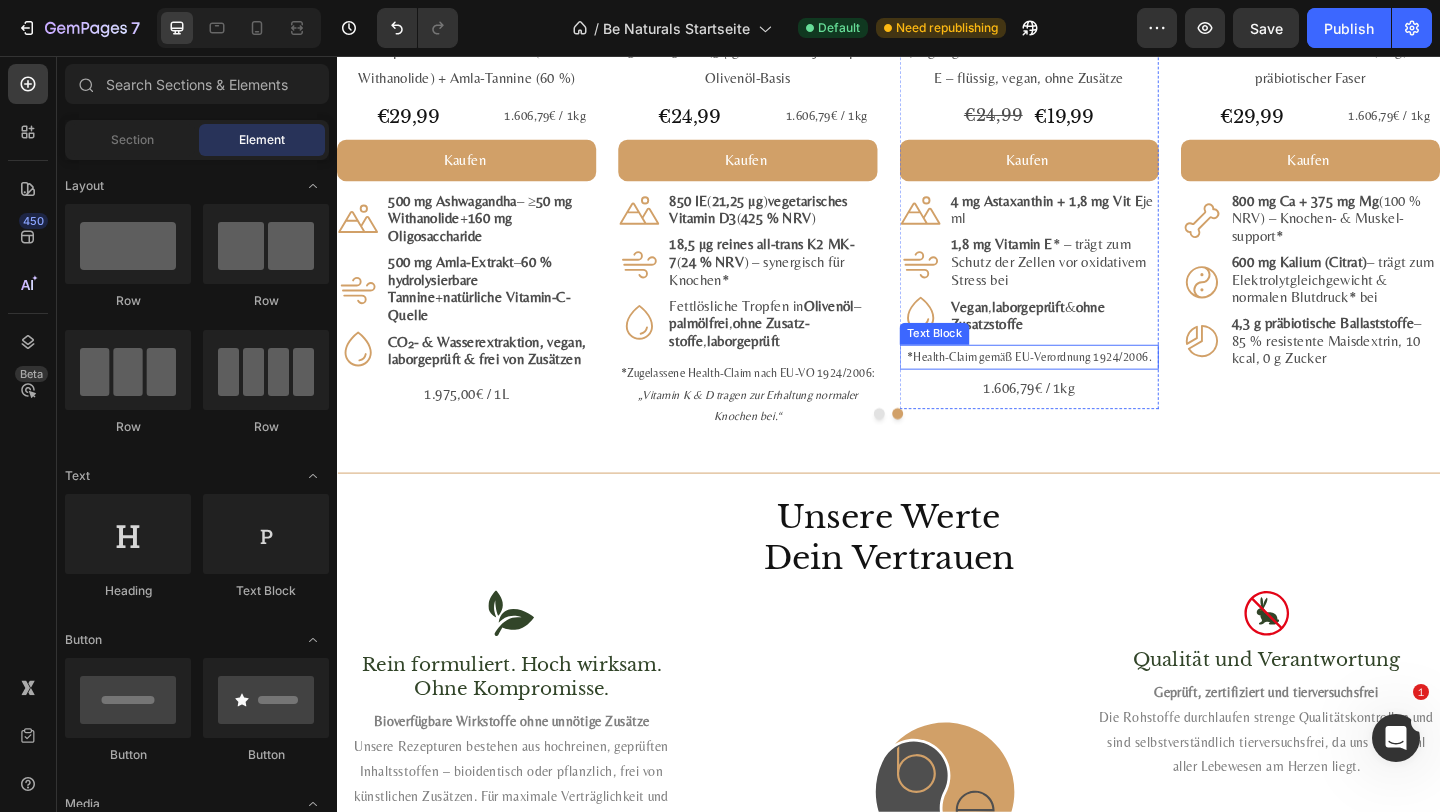 click on "*Health-Claim gemäß EU-Verordnung 1924/2006." 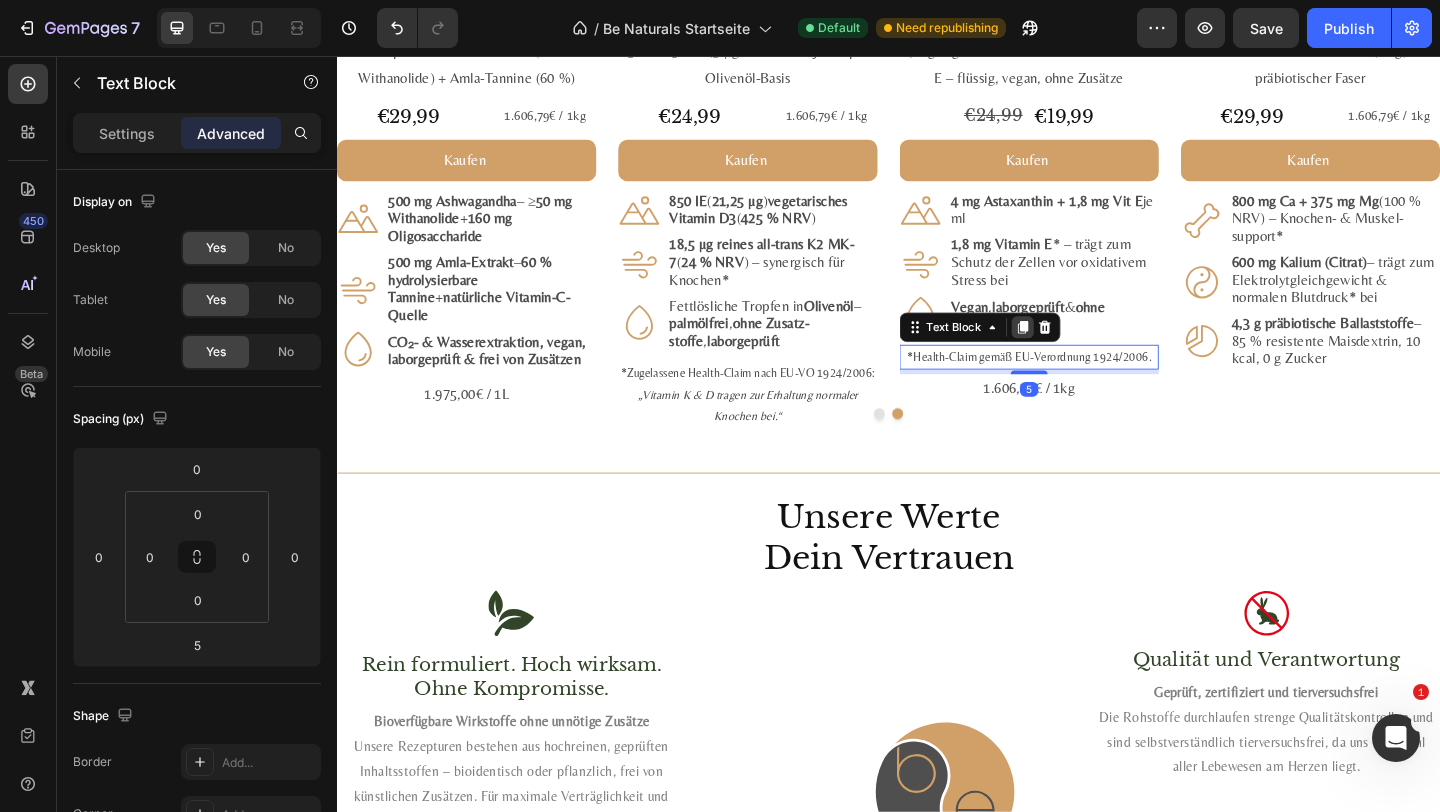 click 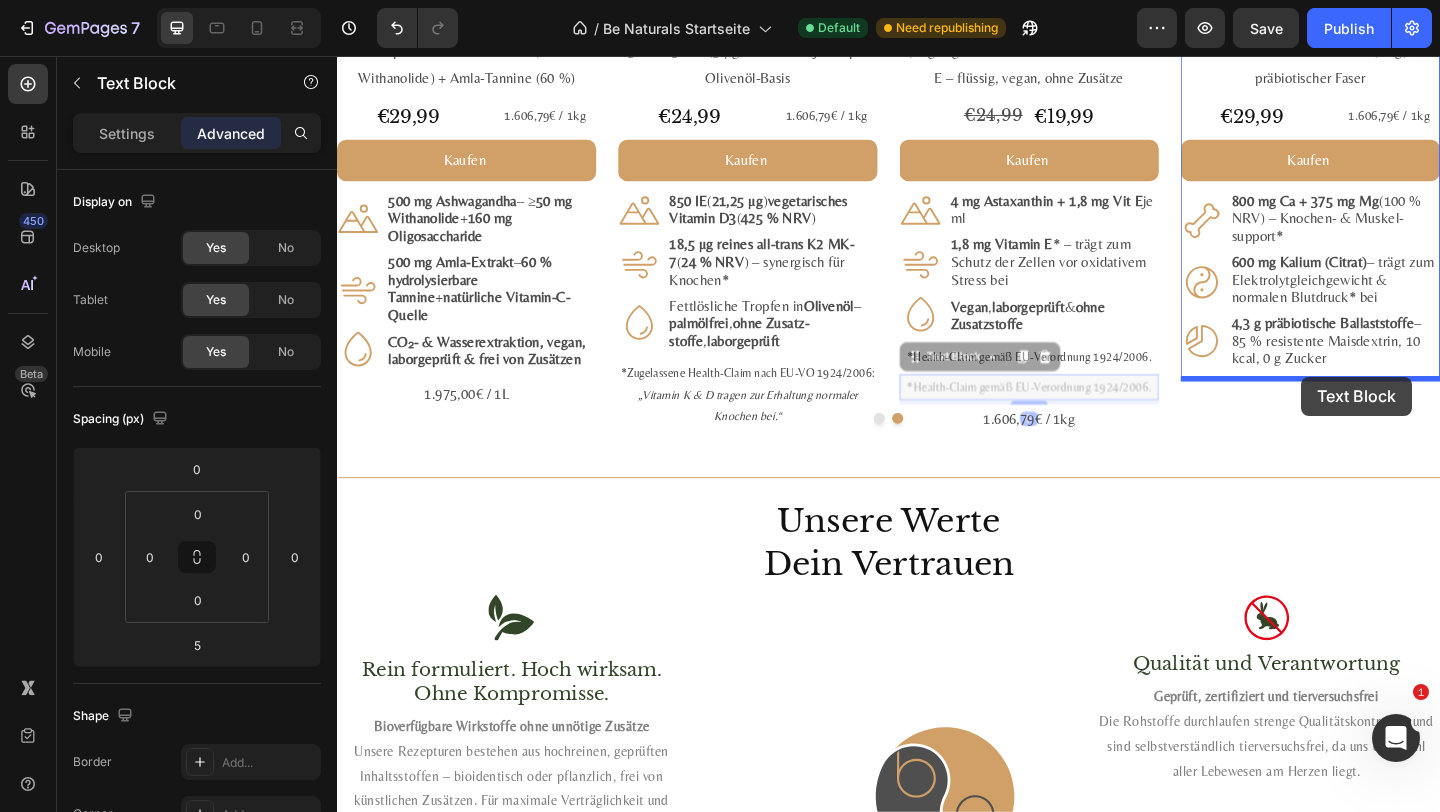 drag, startPoint x: 680, startPoint y: 323, endPoint x: 1049, endPoint y: 349, distance: 369.91486 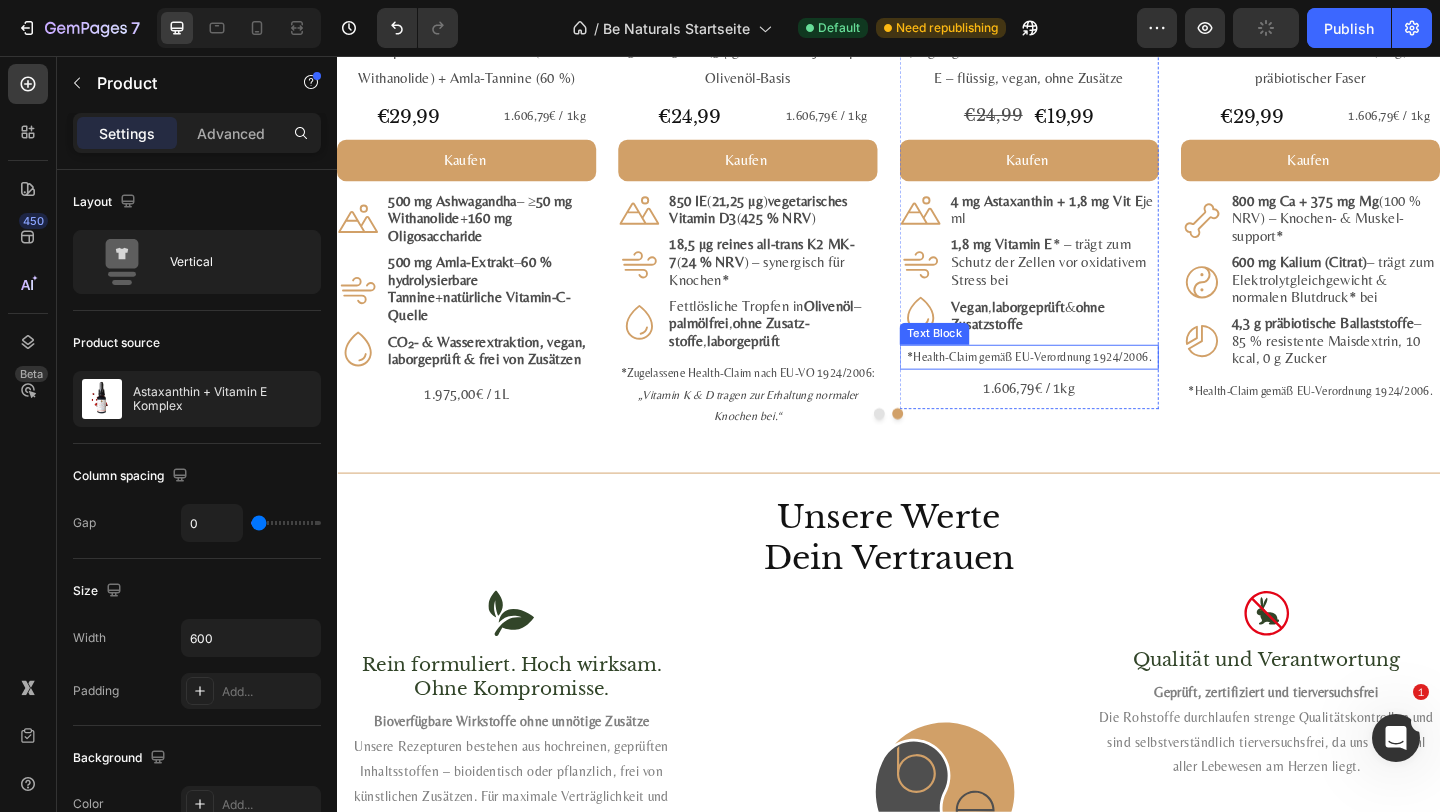 click on "*Health-Claim gemäß EU-Verordnung 1924/2006." 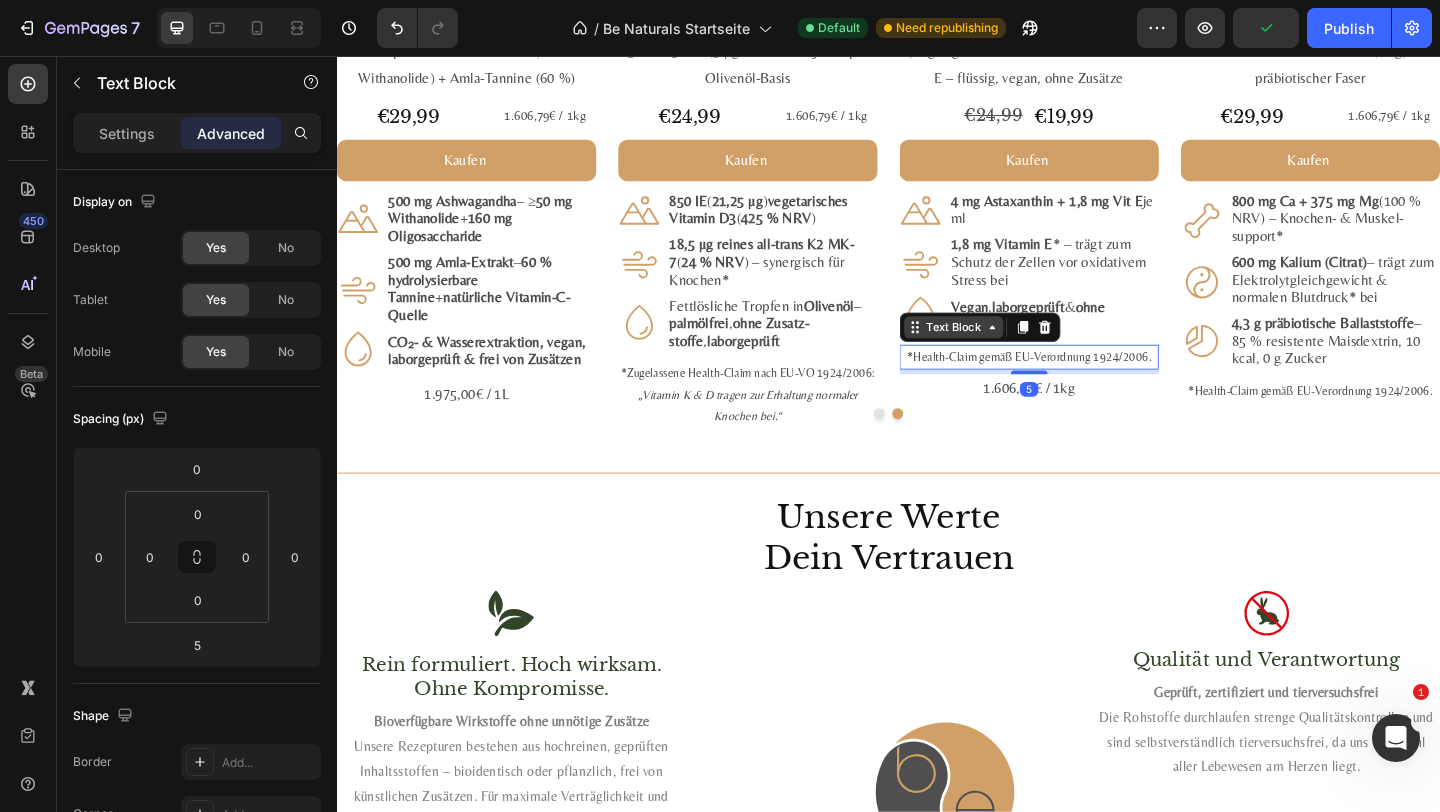 click on "Text Block" 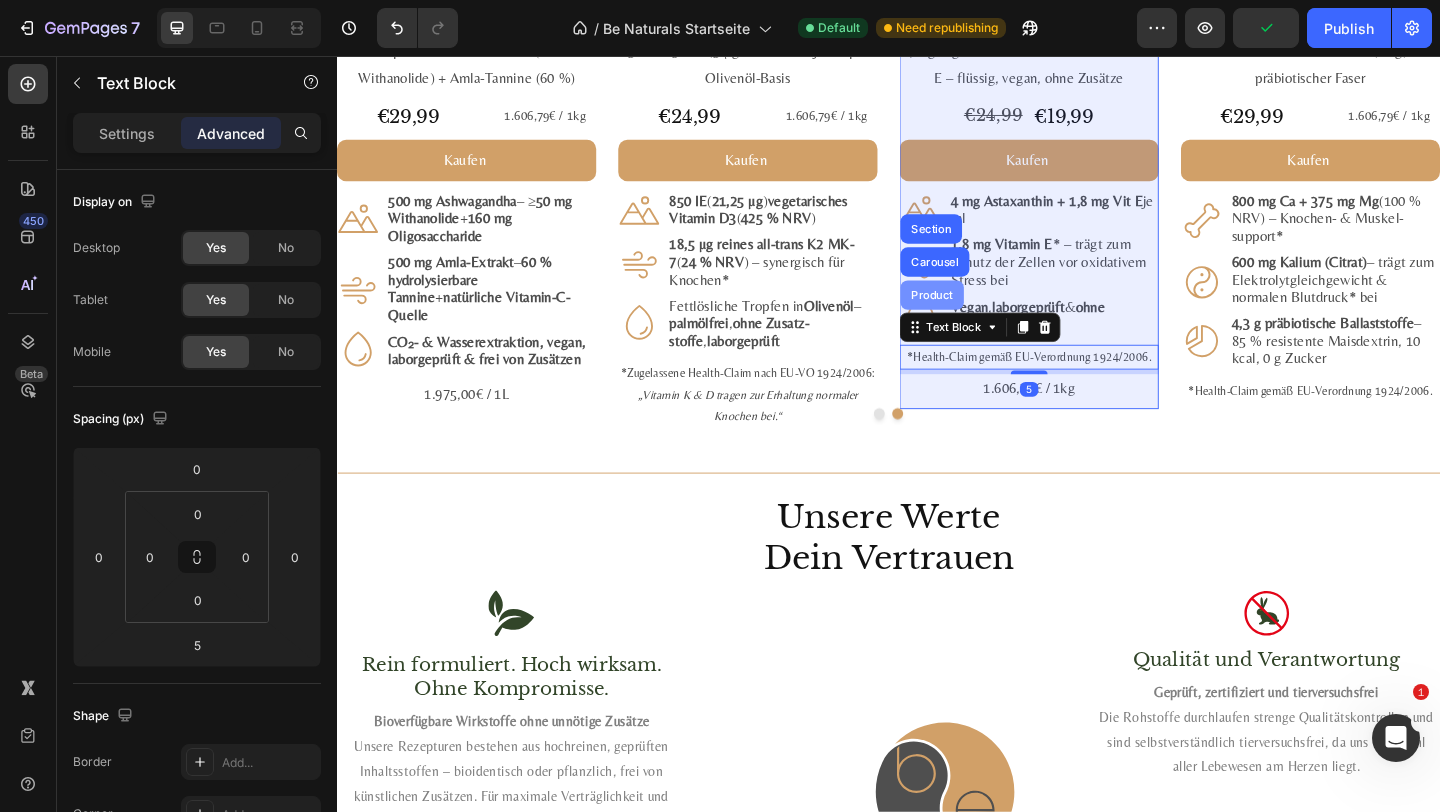 click on "Product" 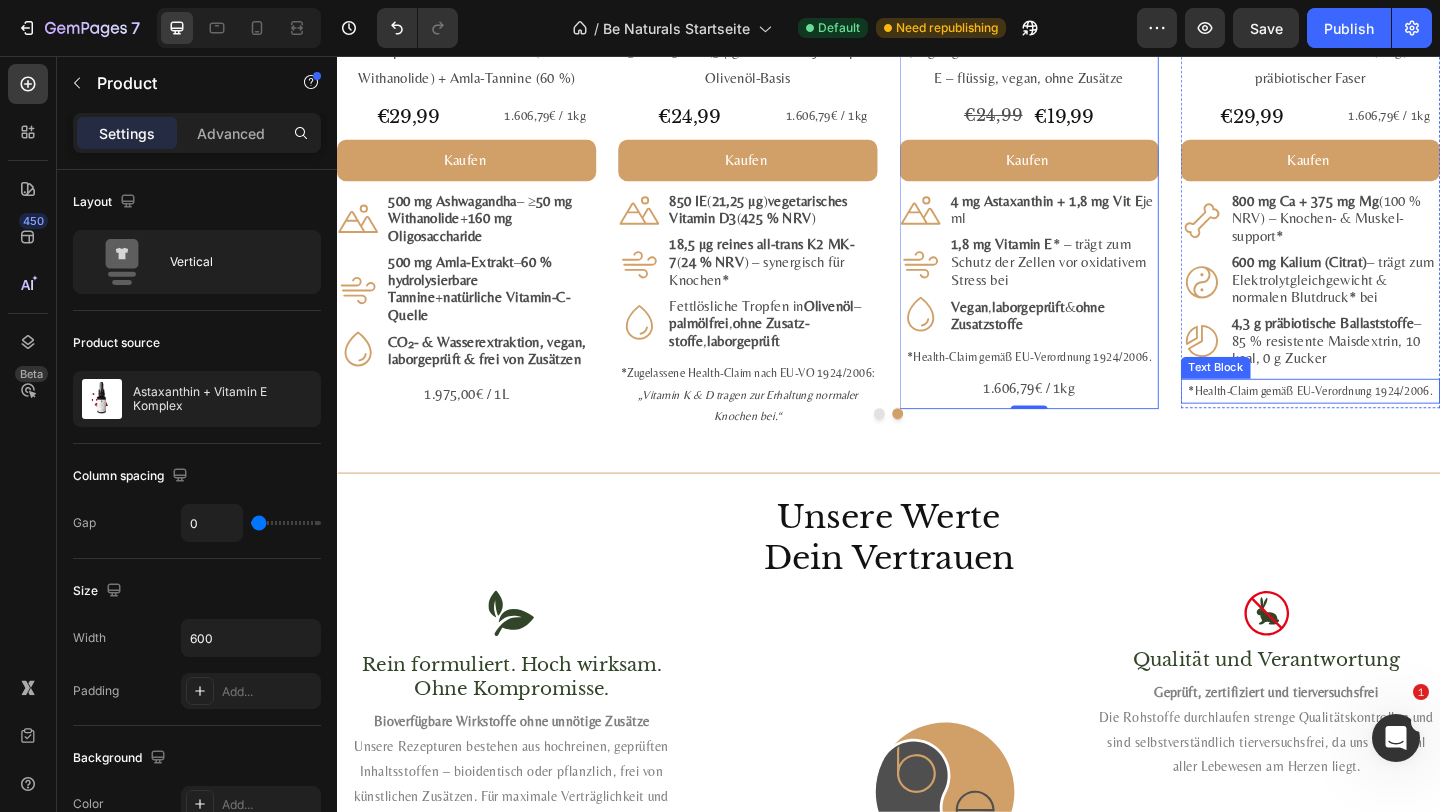 click on "*Health-Claim gemäß EU-Verordnung 1924/2006." 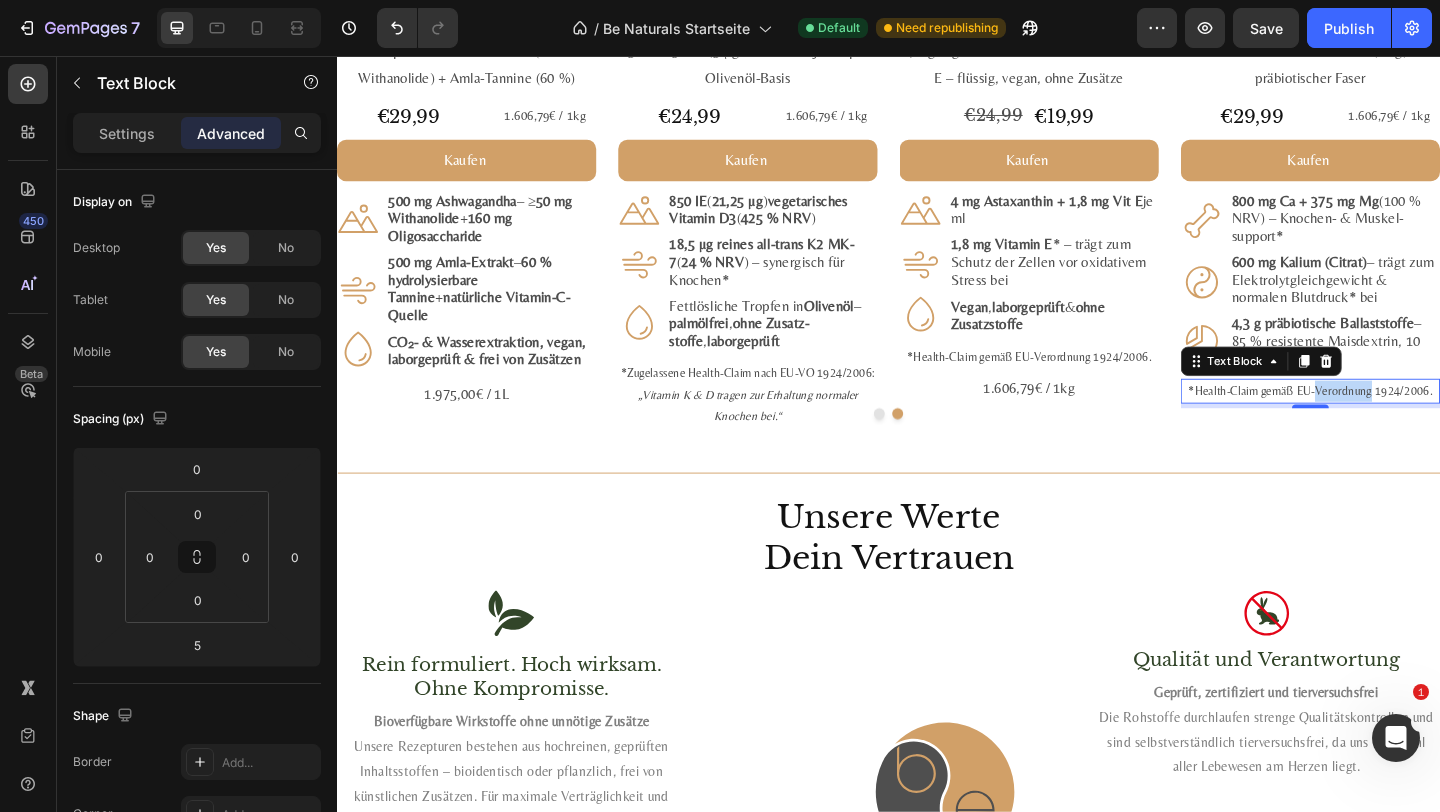 click on "*Health-Claim gemäß EU-Verordnung 1924/2006." 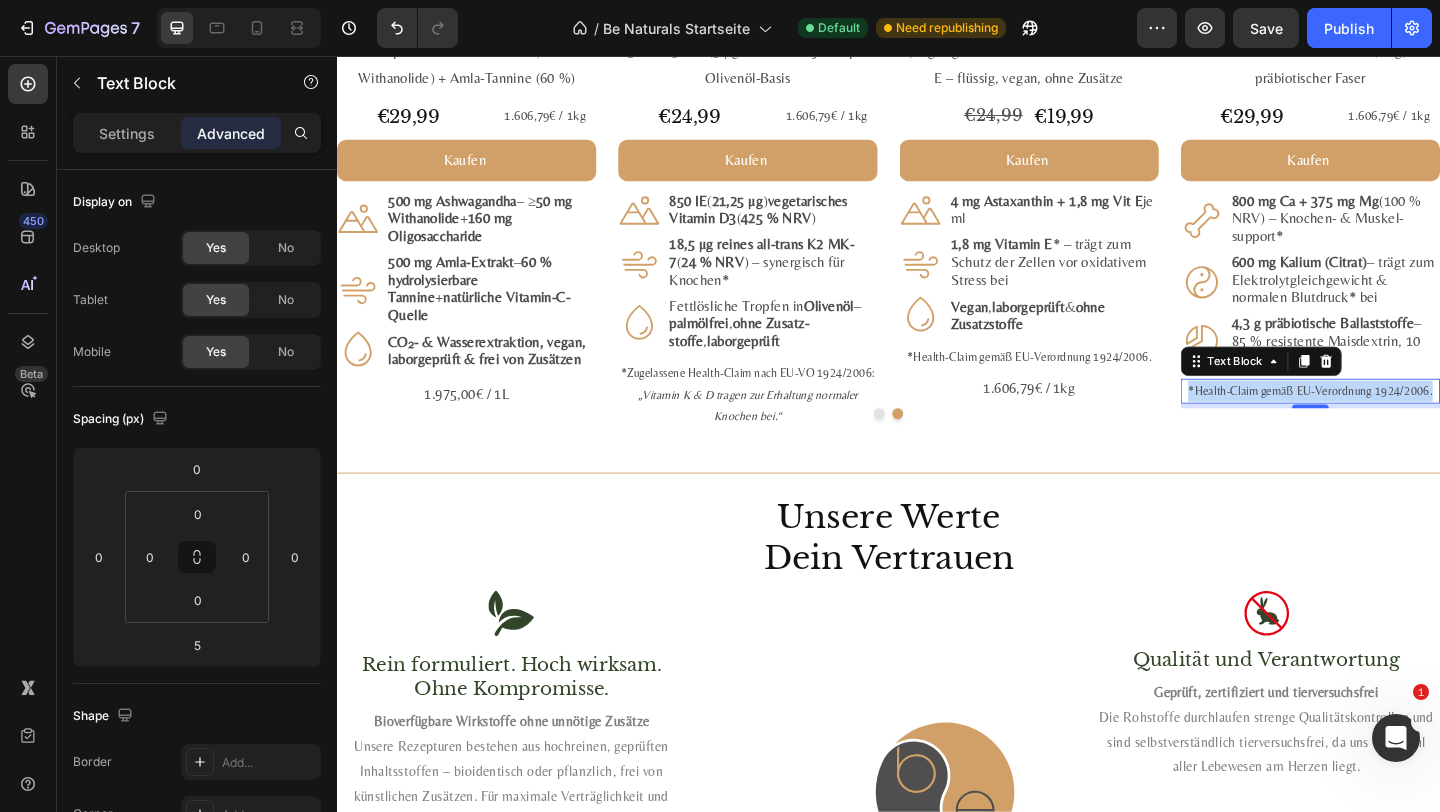 click on "*Health-Claim gemäß EU-Verordnung 1924/2006." 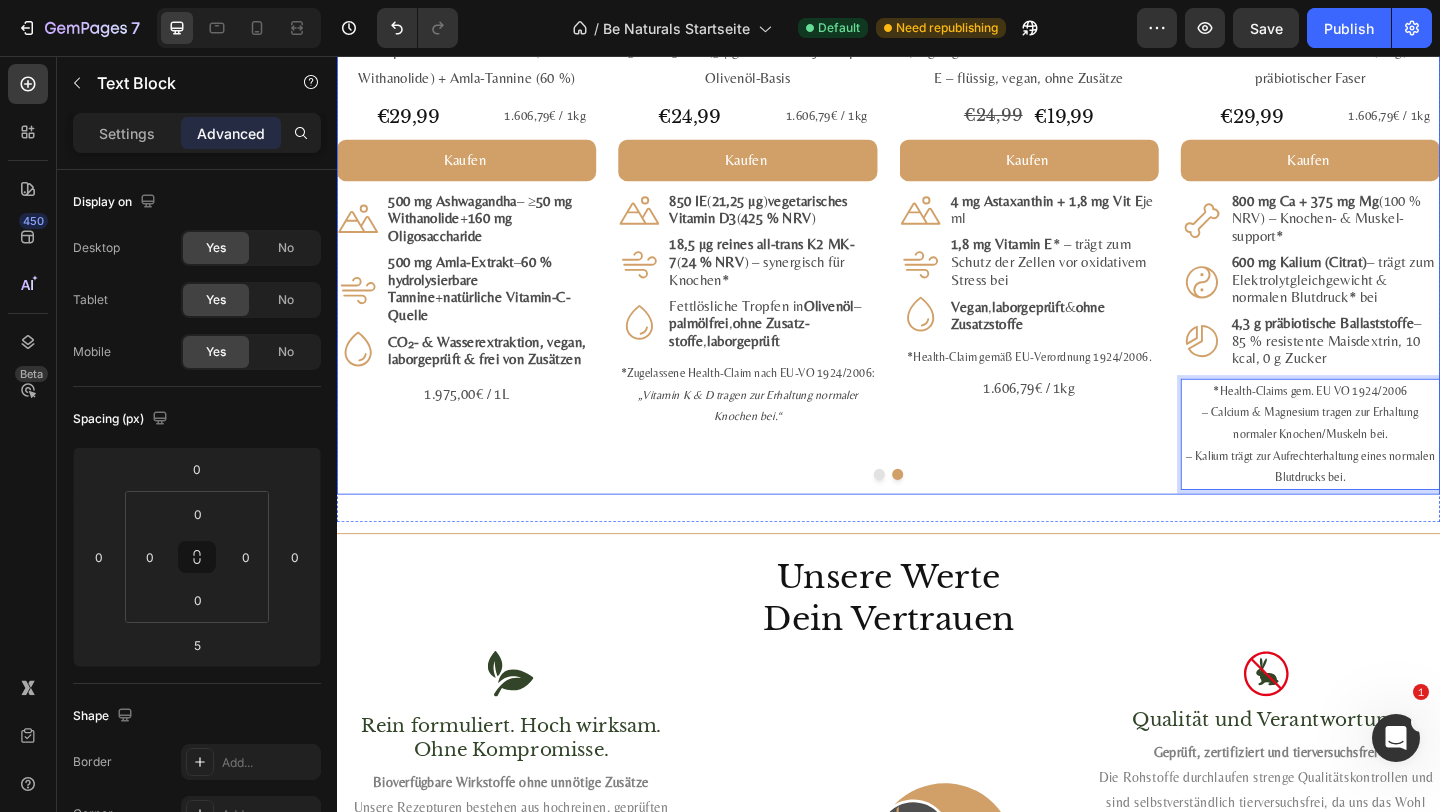 click 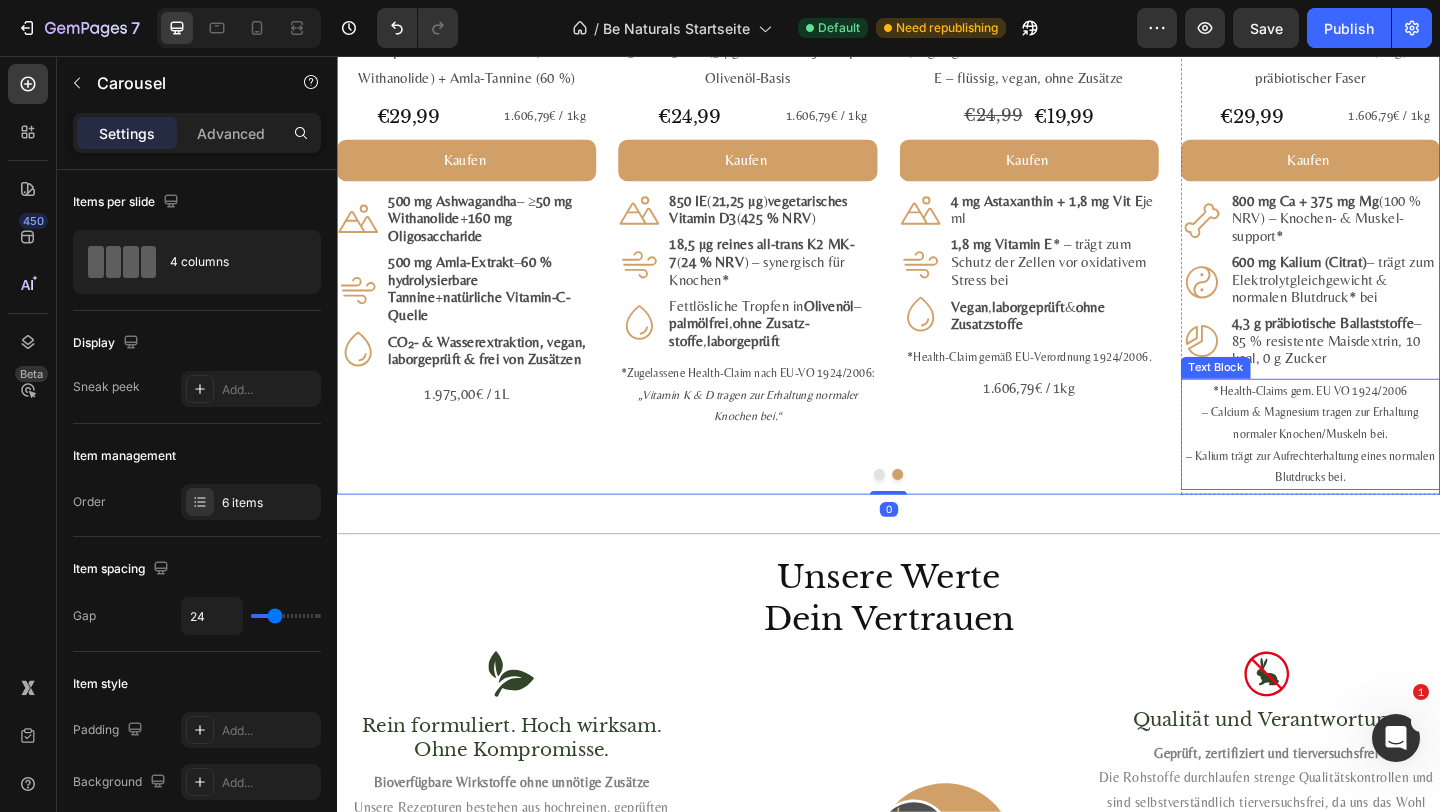 click on "*Health-Claims gem. EU VO 1924/2006 – Calcium & Magnesium tragen zur Erhaltung normaler Knochen/Muskeln bei. – Kalium trägt zur Aufrechterhaltung eines normalen Blut­drucks bei." 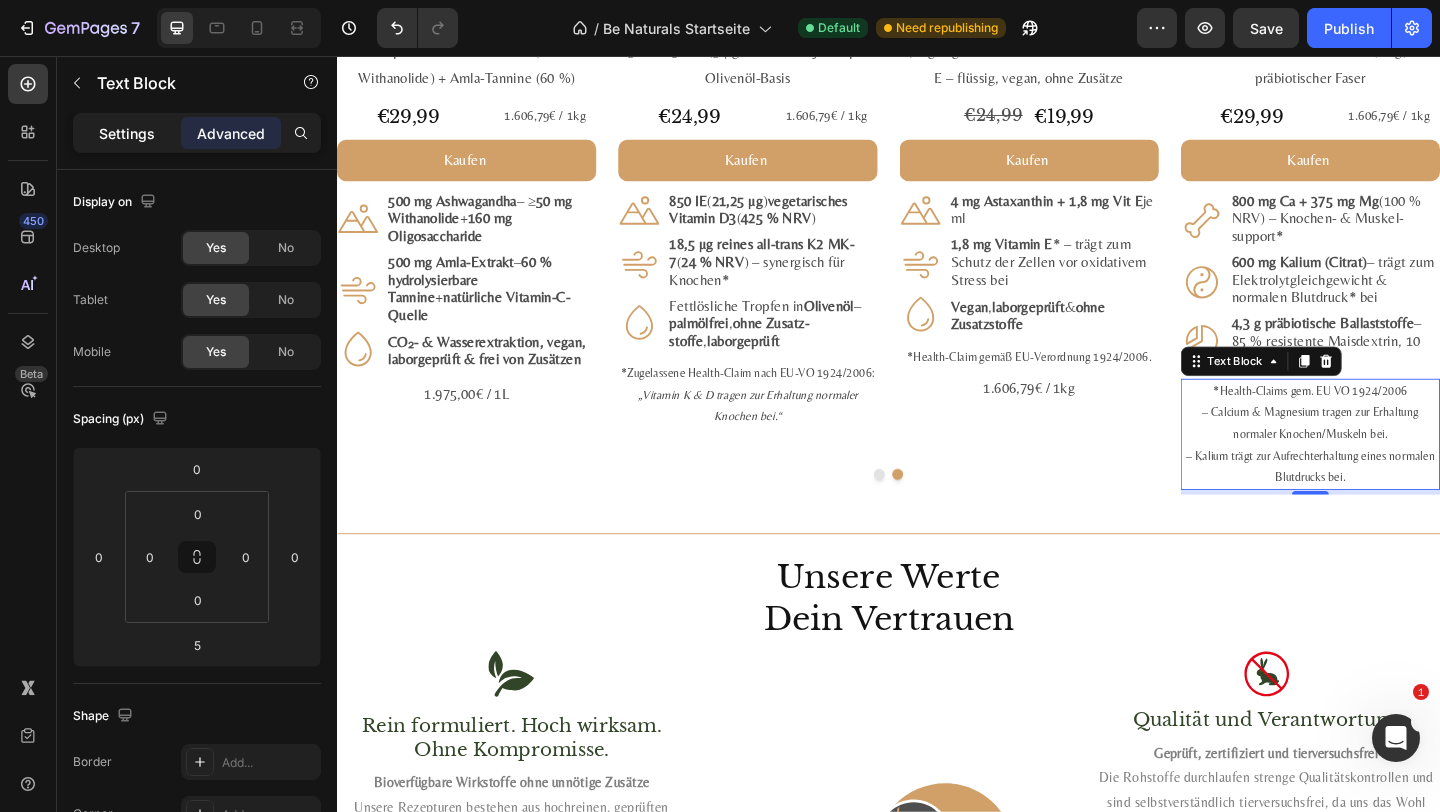 click on "Settings" 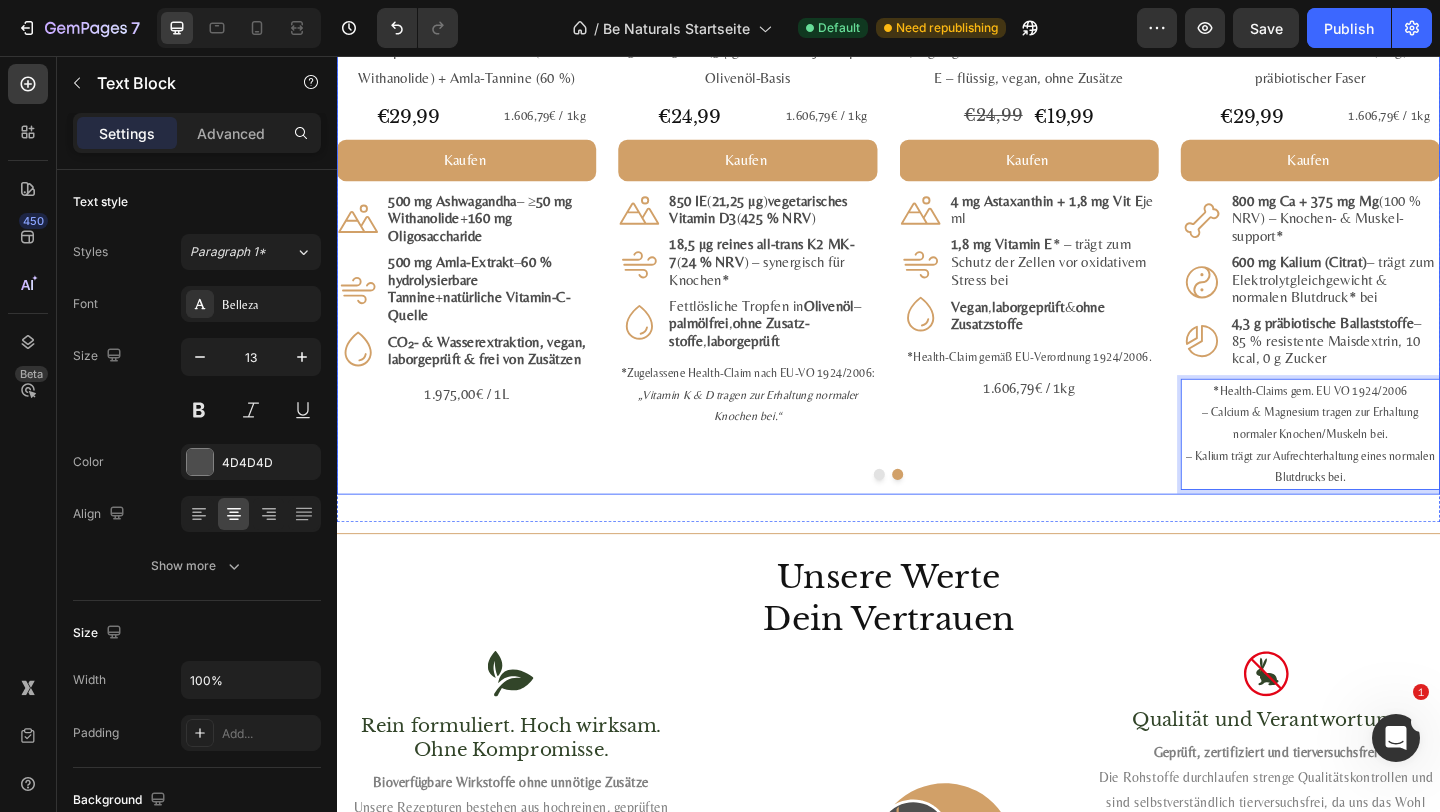 click on "Neu Product Badge -20% Product Badge Product Images Astaxanthin + Vitamin E Komplex Product Title Loox - Rating widget Loox 4 mg Algen-Astaxanthin + natürl. Vitamin E – flüssig, vegan, ohne Zusätze Text Block €24,99 Product Price Product Price €19,99 Product Price Product Price Row Kaufen Add to Cart
Icon 4 mg Astaxanthin + 1,8 mg Vit E  je ml Text Block Row
Icon 1,8 mg Vitamin E * – trägt zum Schutz der Zellen vor oxidativem Stress bei Text Block Row
Icon Vegan ,  labor­geprüft  &  ohne Zusatzstoffe Text Block Row Row *Health-Claim gemäß EU-Verordnung 1924/2006. Text Block 1.606,79€ / 1kg Text Block Product" 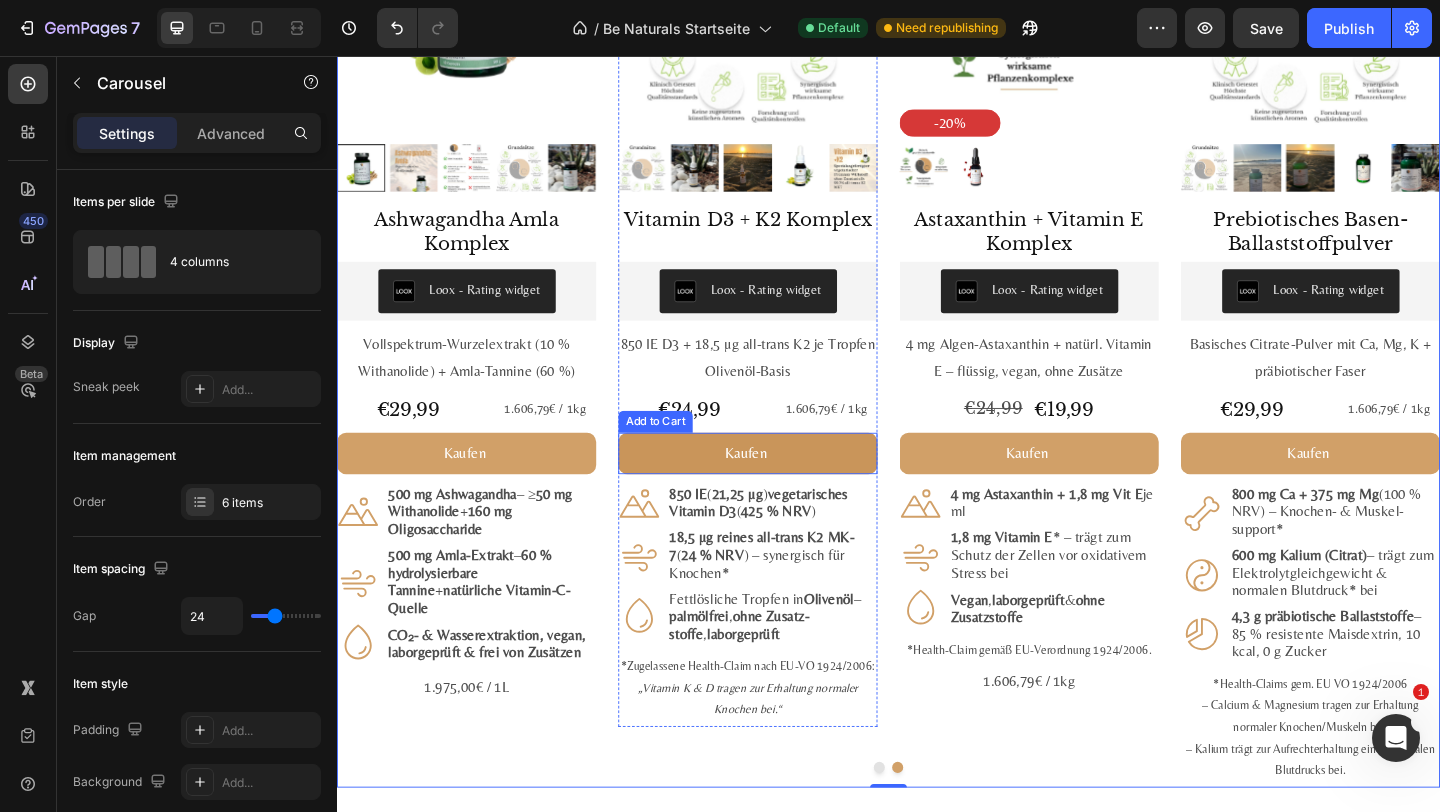 scroll, scrollTop: 2439, scrollLeft: 0, axis: vertical 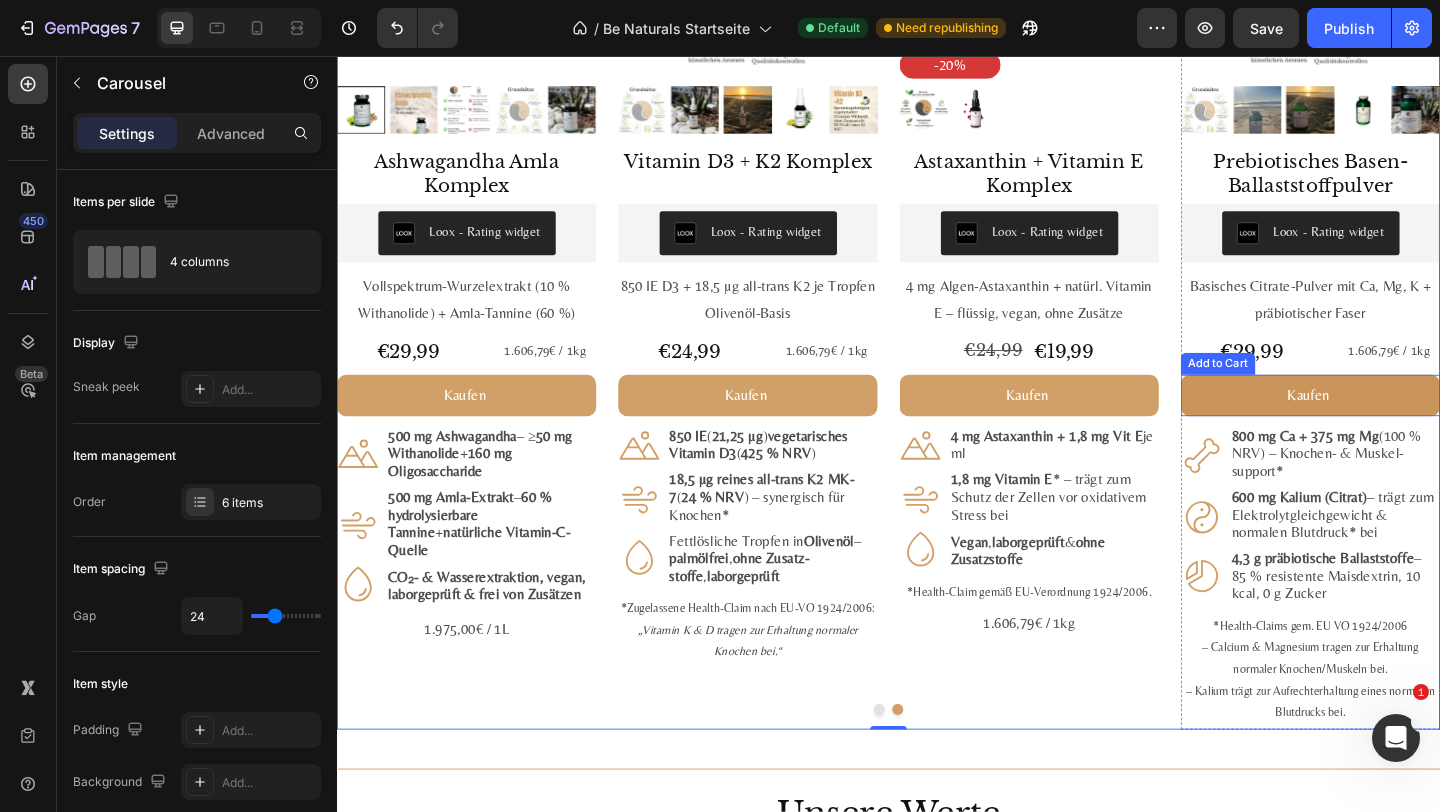 click on "Kaufen" 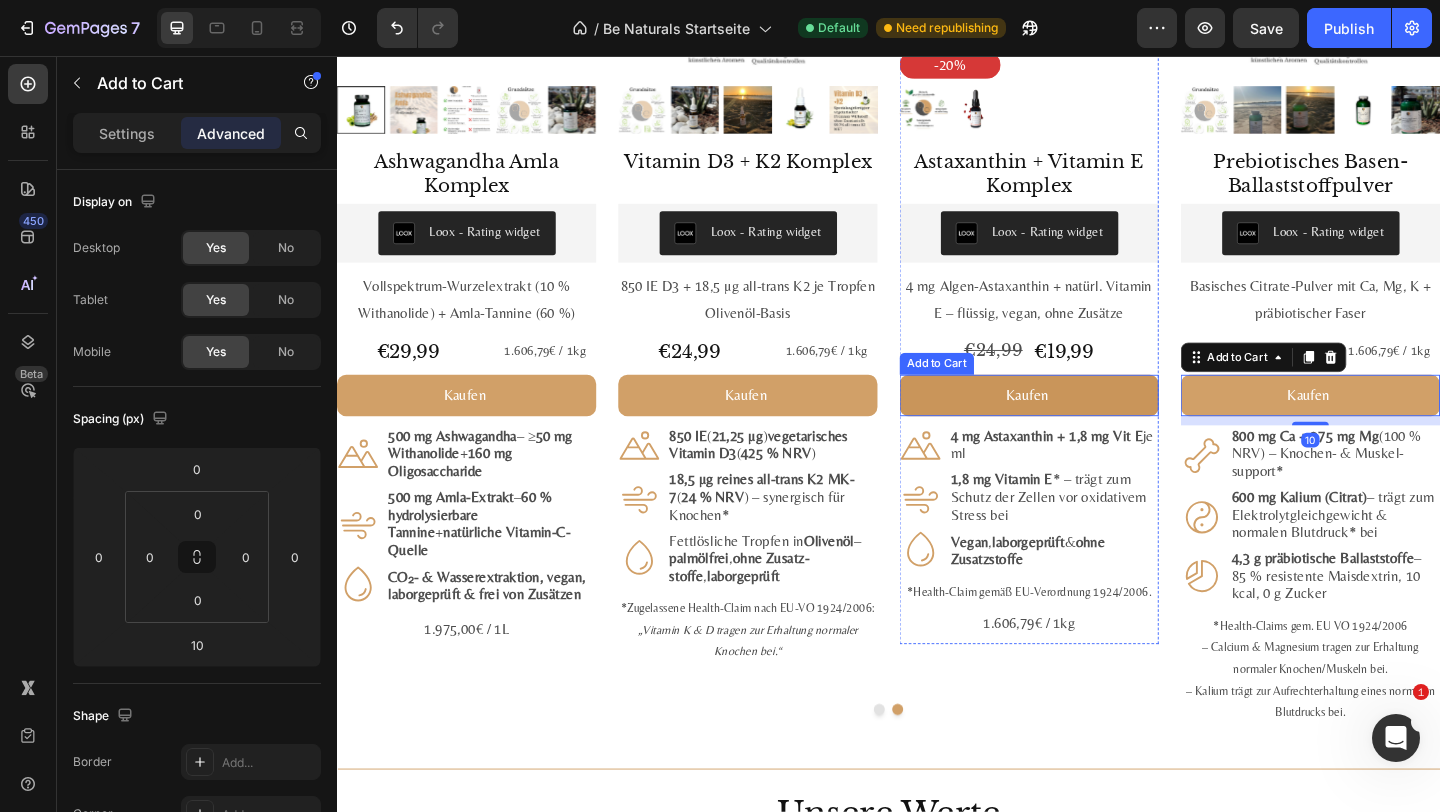 click on "Kaufen" 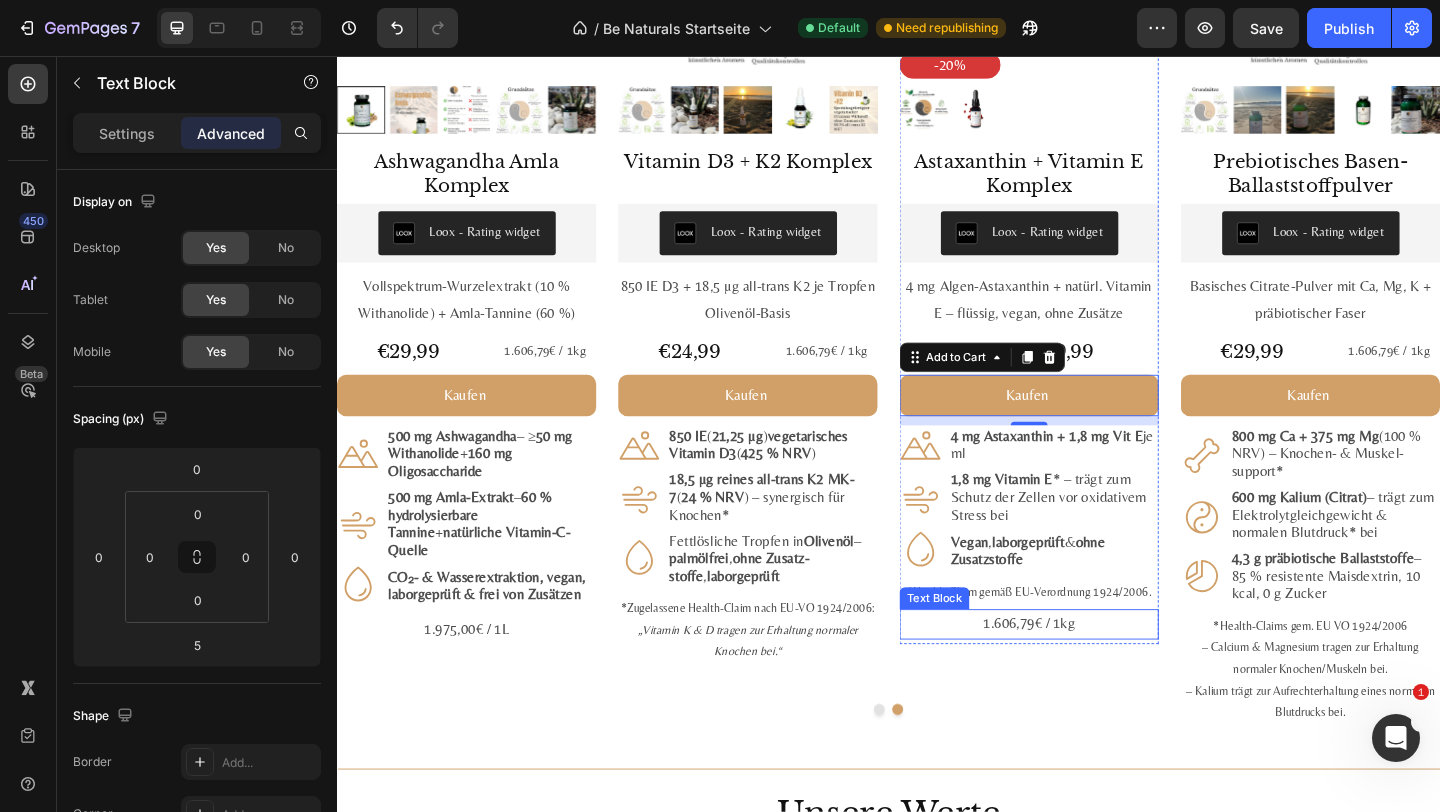 click on "1.606,79€ / 1kg" 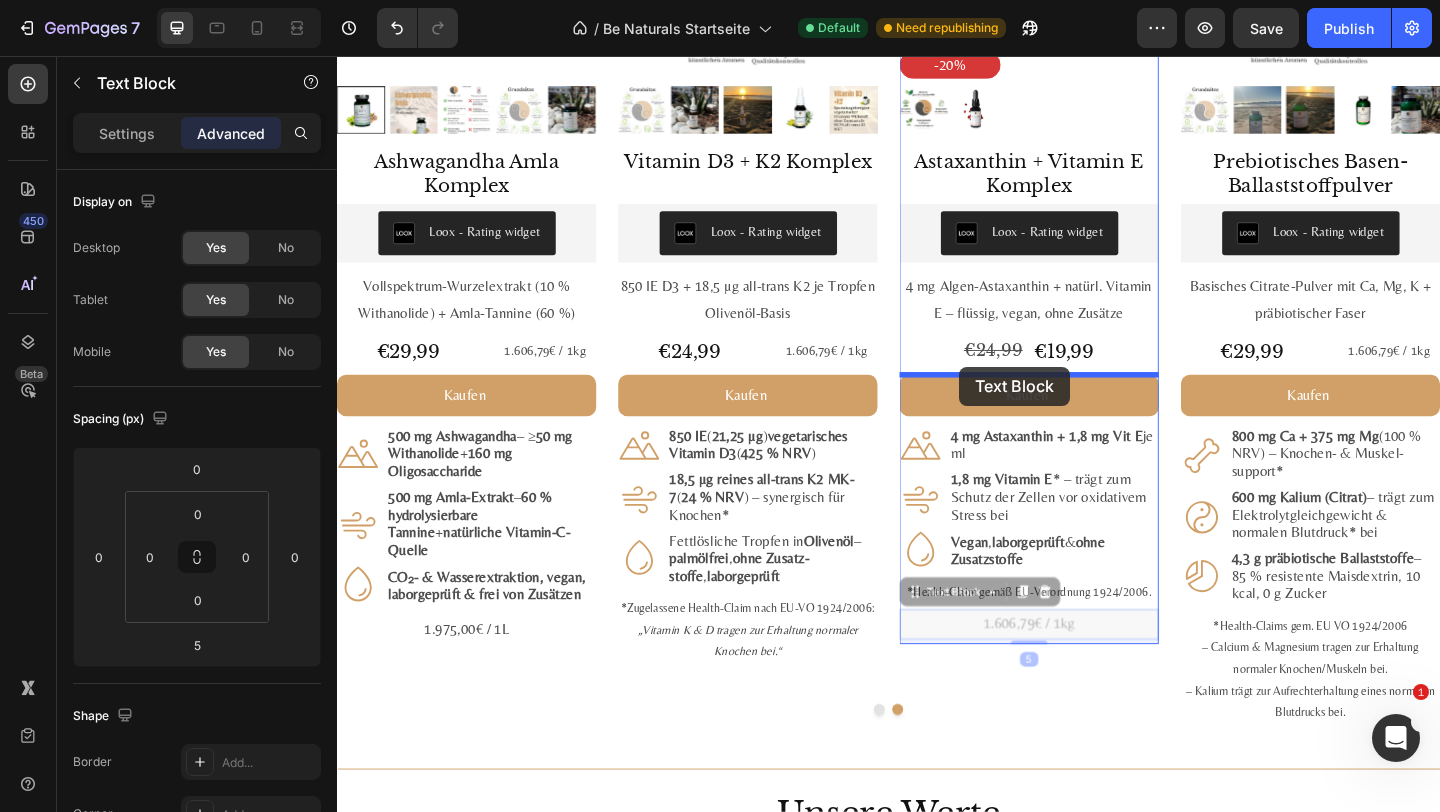 drag, startPoint x: 675, startPoint y: 574, endPoint x: 677, endPoint y: 338, distance: 236.00847 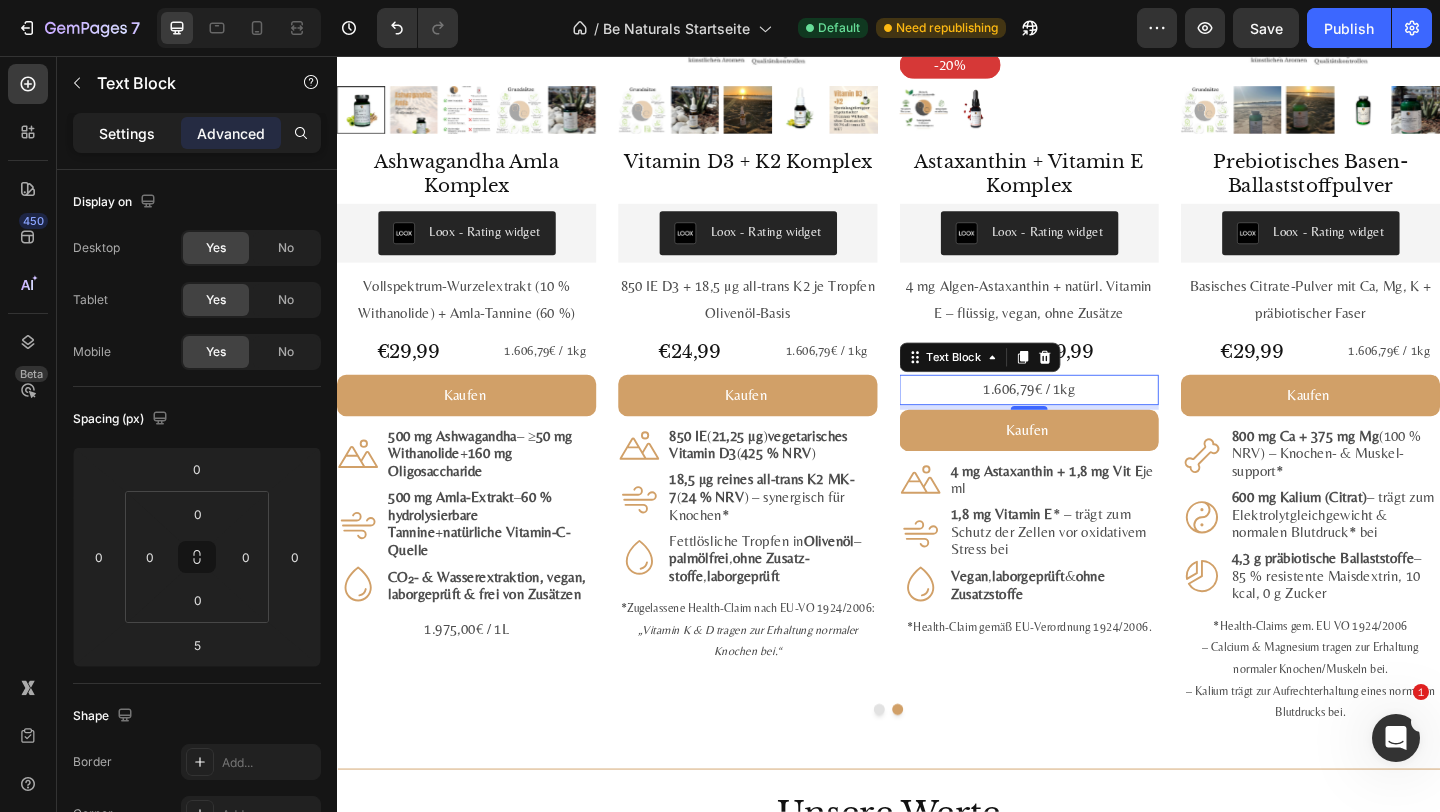 click on "Settings" 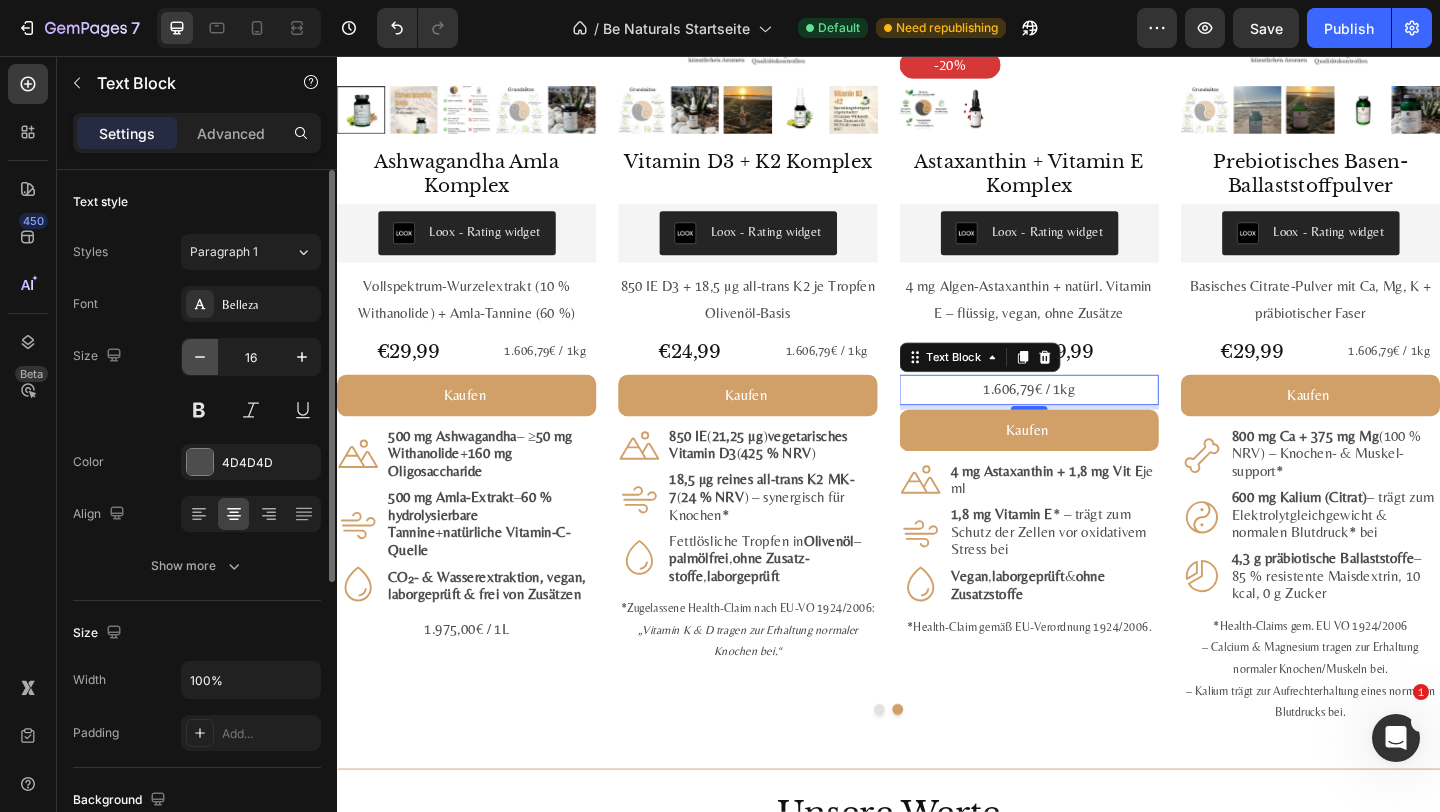 click 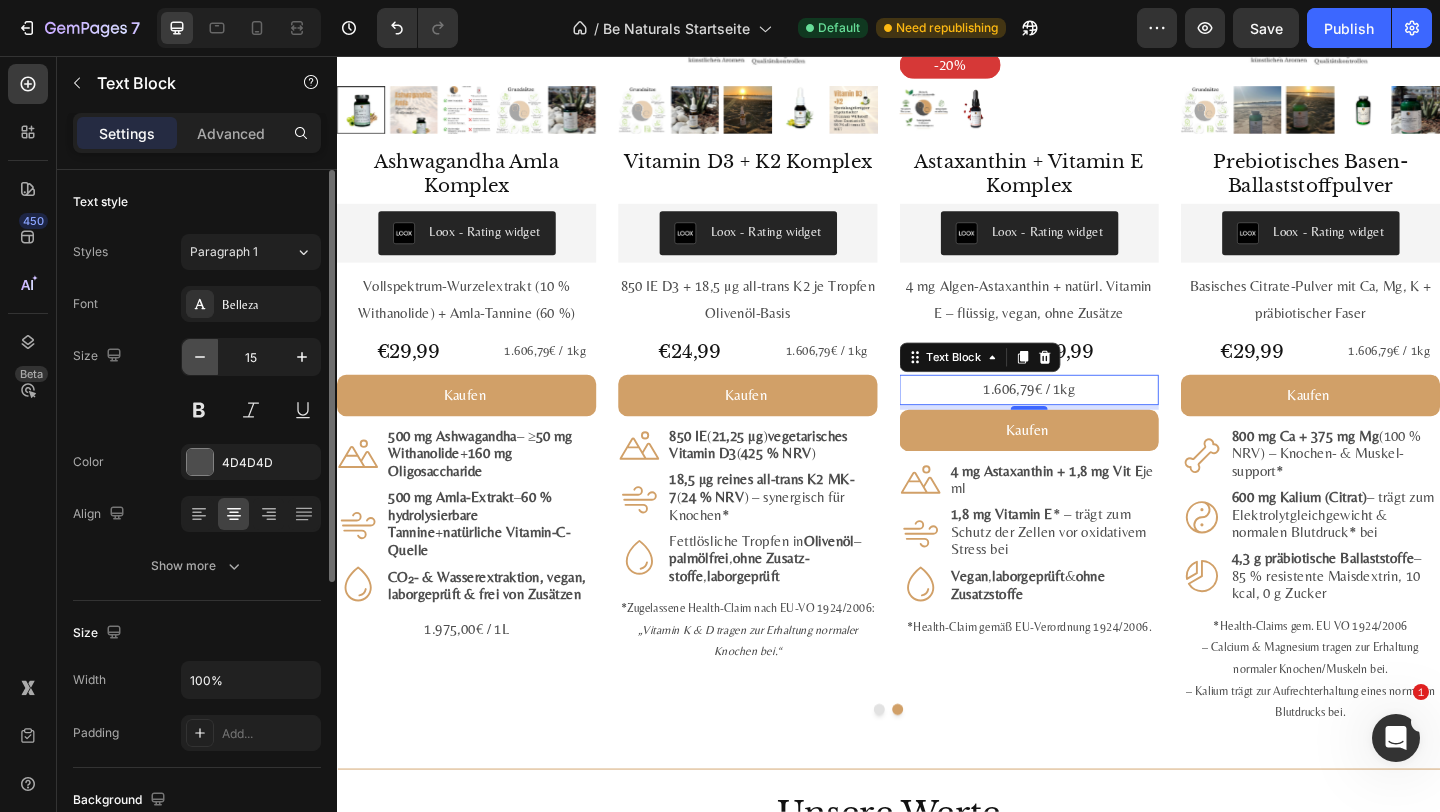 click 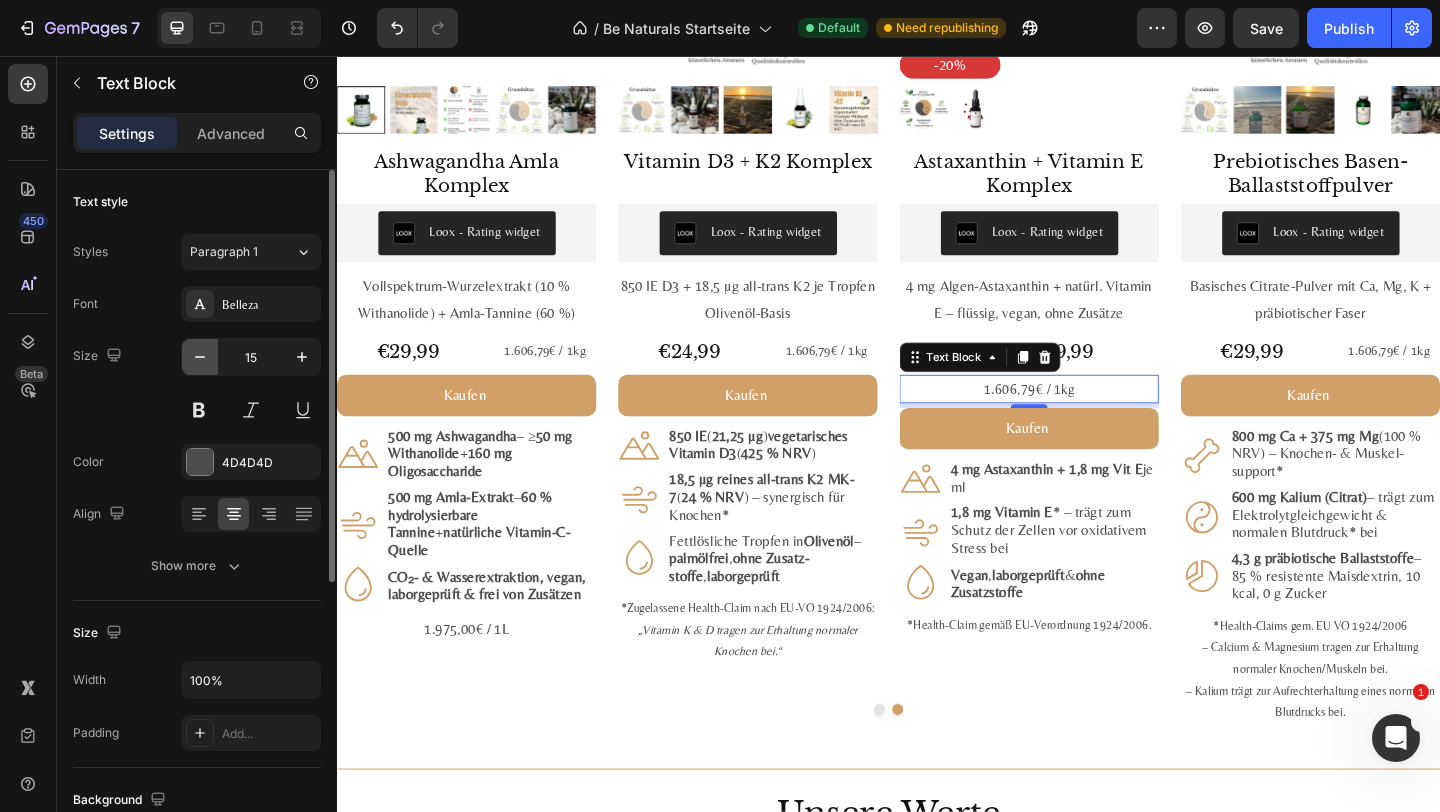 type on "14" 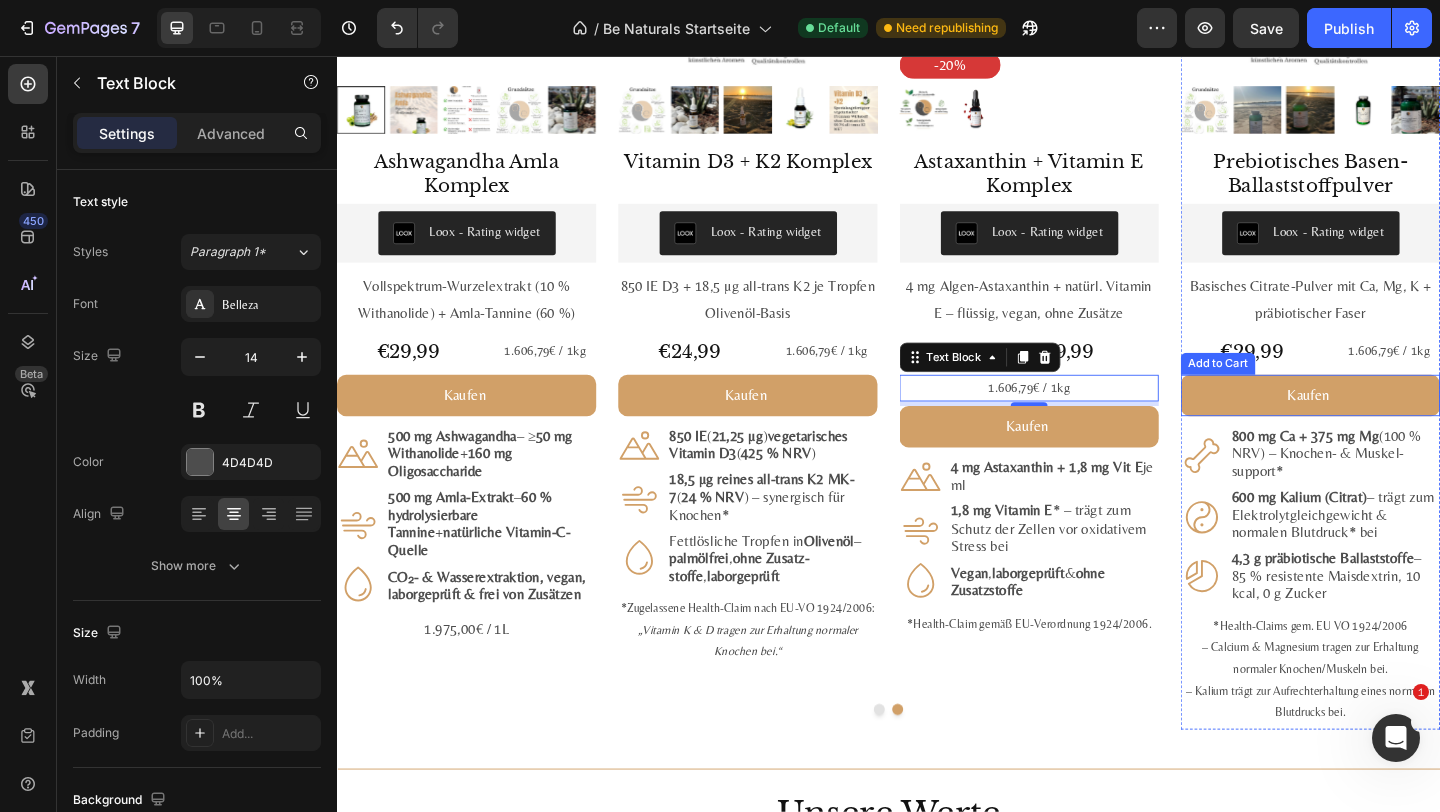 click on "#1 Bestseller Product Badge Product Images Astaxanthin, Lutein, Zeaxanthin Komplex Product Title Loox - Rating widget Loox Natürlicher Carotinoid-Komplex in Olivenöl, ohne Zusätze Text Block €29,99 Product Price Product Price 1.975,00€ / 1L Text Block Row Kaufen Add to Cart
Icon 8 mg Astaxanthin  +  20 mg Lutein  +  1 mg Zeaxanthin  je ml Text Block Row
Icon Fettlöslich :  hohe Bioverfügbarkeit  mit  Oliven - &  Zitronenöl Text Block Row
Icon Vegan, labor­geprüft & ohne Zusatz­stoffe Text Block Row Row 1.975,00€ / 1L Text Block Product #2 Bestseller Product Badge Product Images Mumijo MG Komplex Product Title Loox - Rating widget Loox Himalaya-Shilajit + Meeres­magnesium + 13 Pflanzen­vitamine Text Block €39,99 Product Price Product Price 1.606,79€ / 1kg Text Block Row Kaufen Add to Cart
Icon 200 mg Himalaya-Shilajit reich an Fulvin­säuren Text Block Row
Icon 76 % NRV Magnesium – trägt zu   bei* Row Icon" 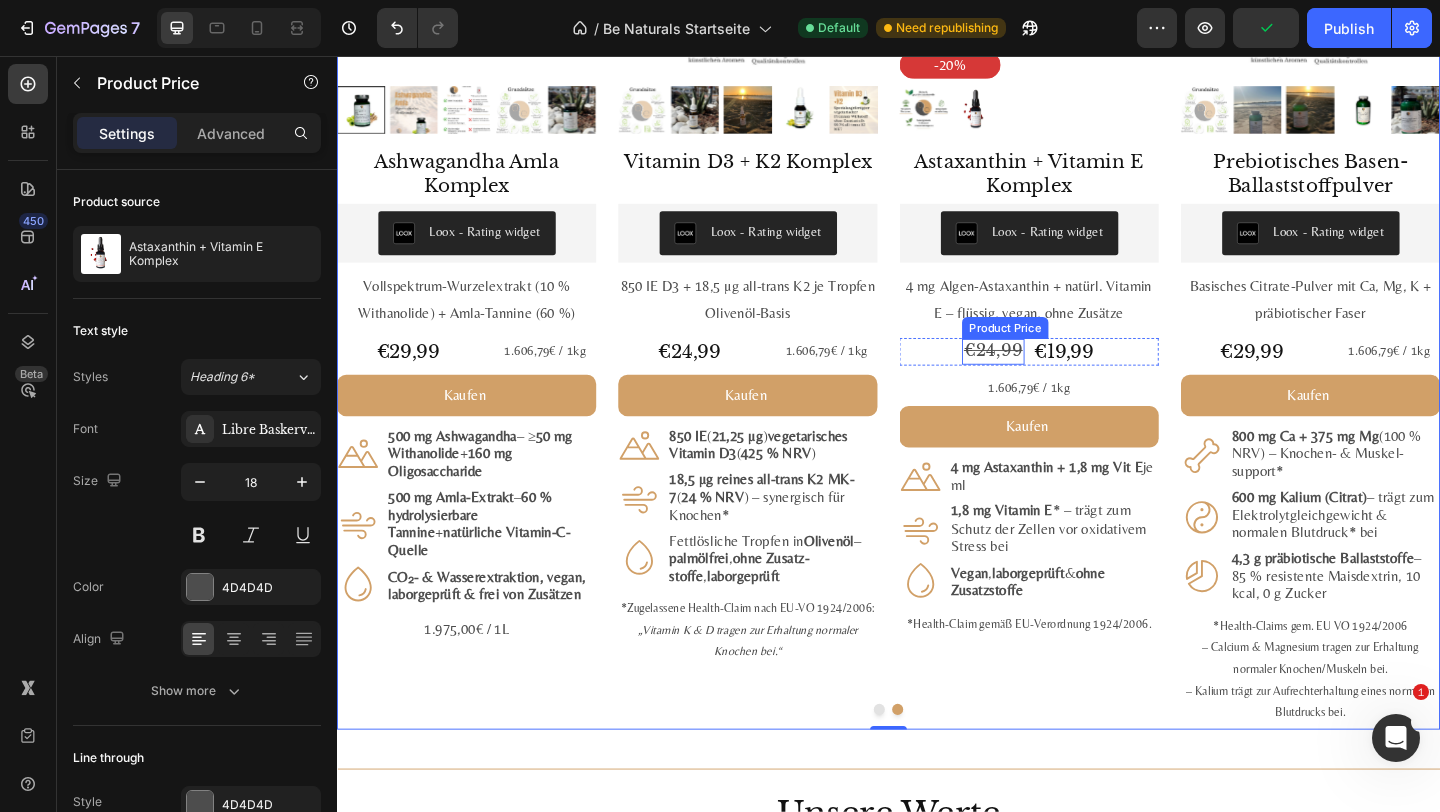 click on "€24,99" 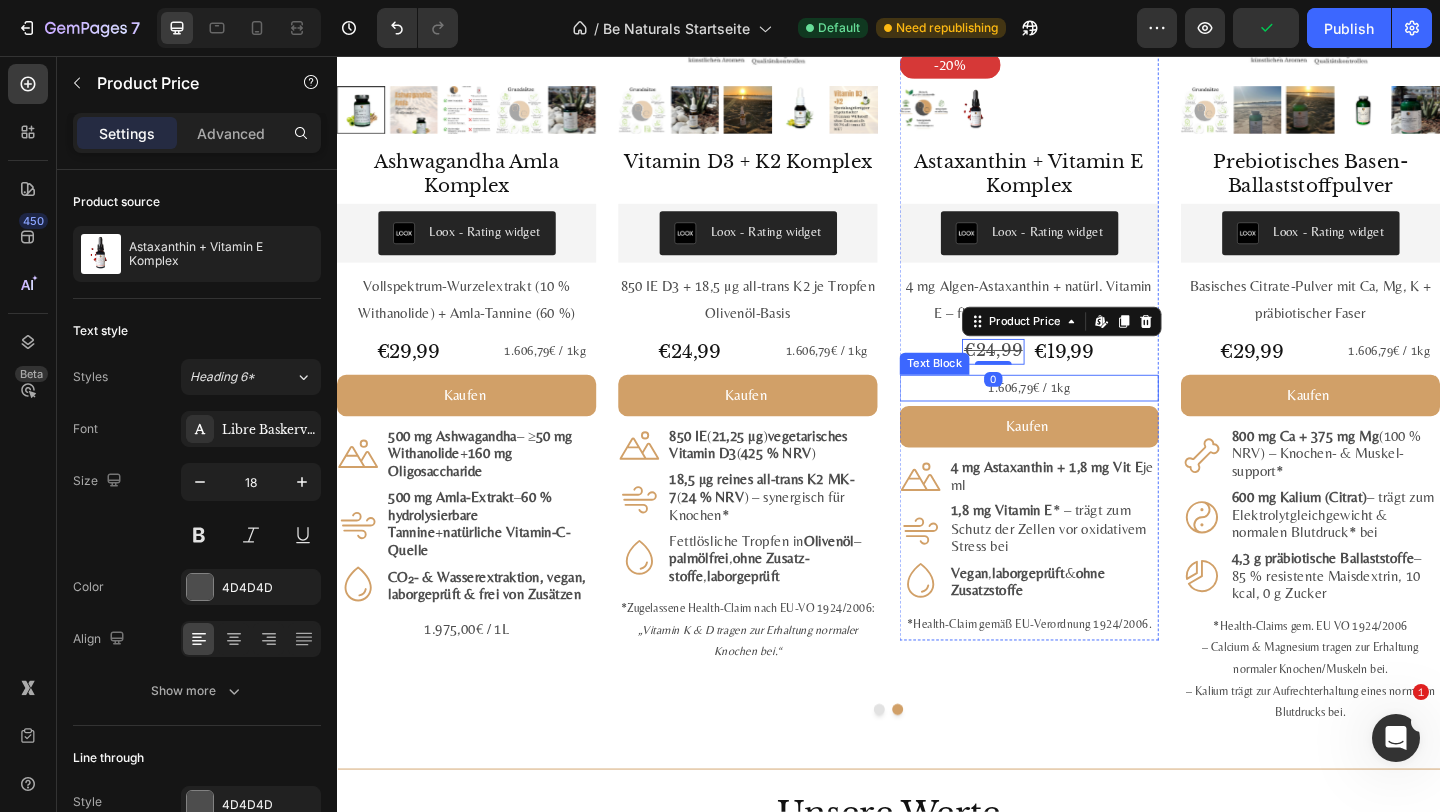 click on "1.606,79€ / 1kg" 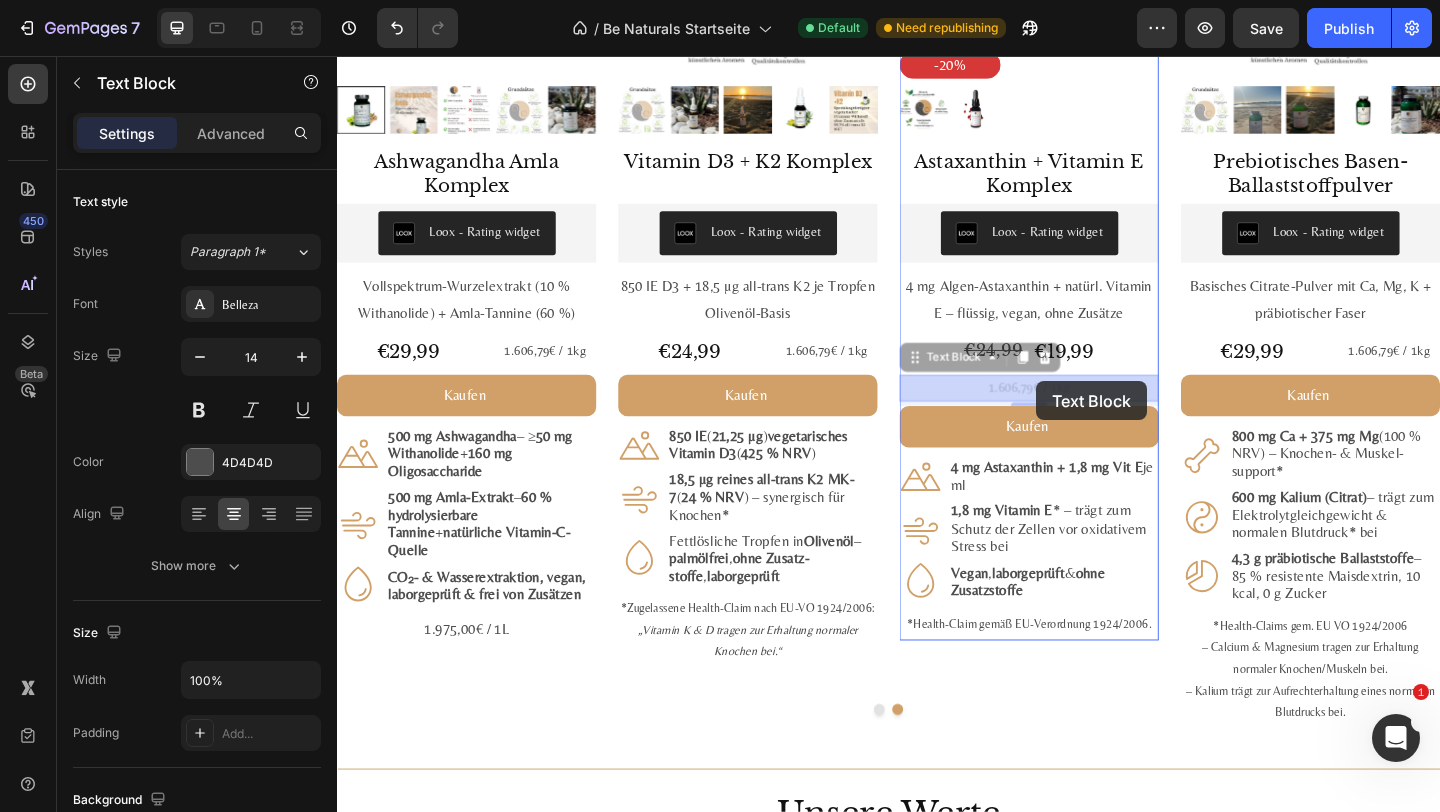 drag, startPoint x: 685, startPoint y: 335, endPoint x: 761, endPoint y: 354, distance: 78.339005 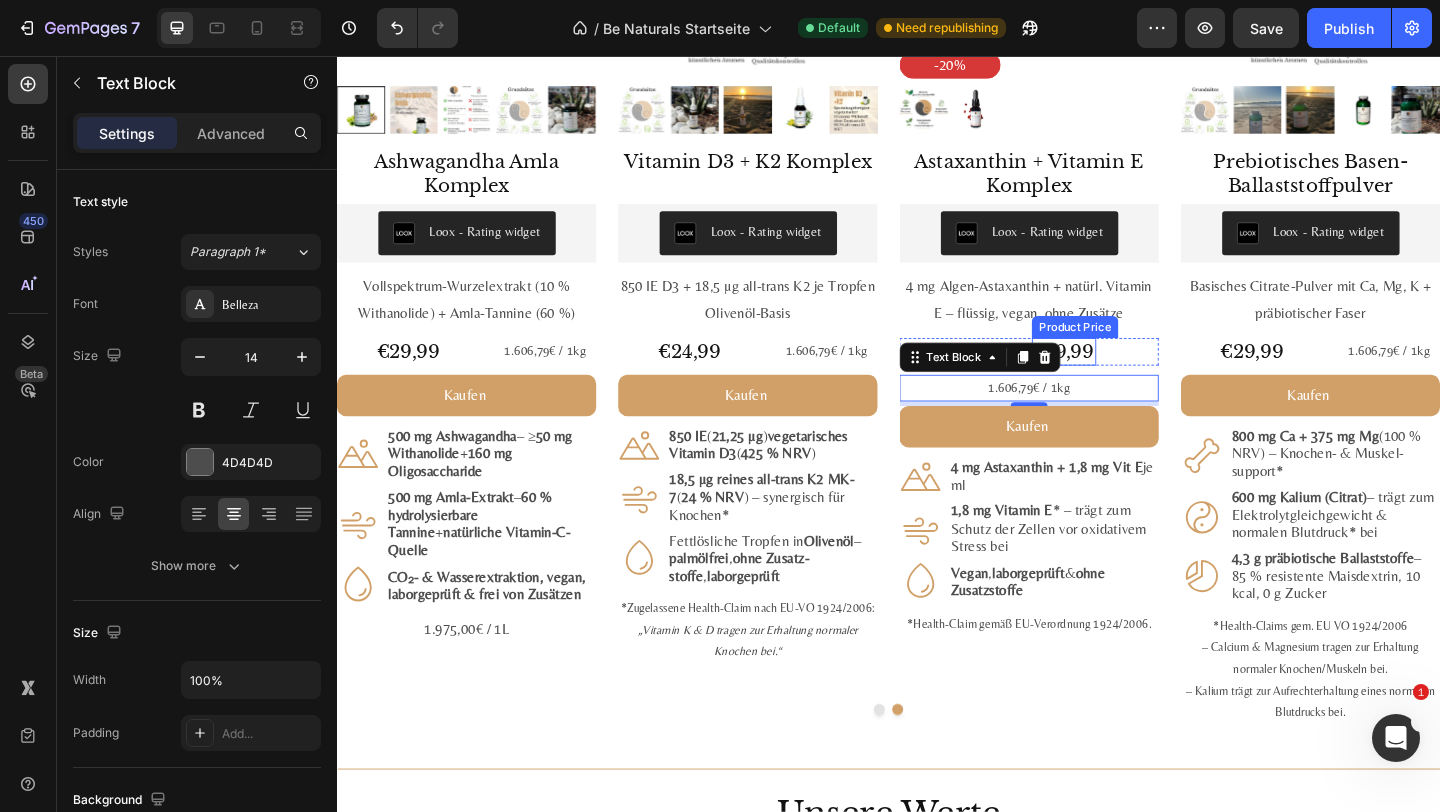 click on "€19,99" 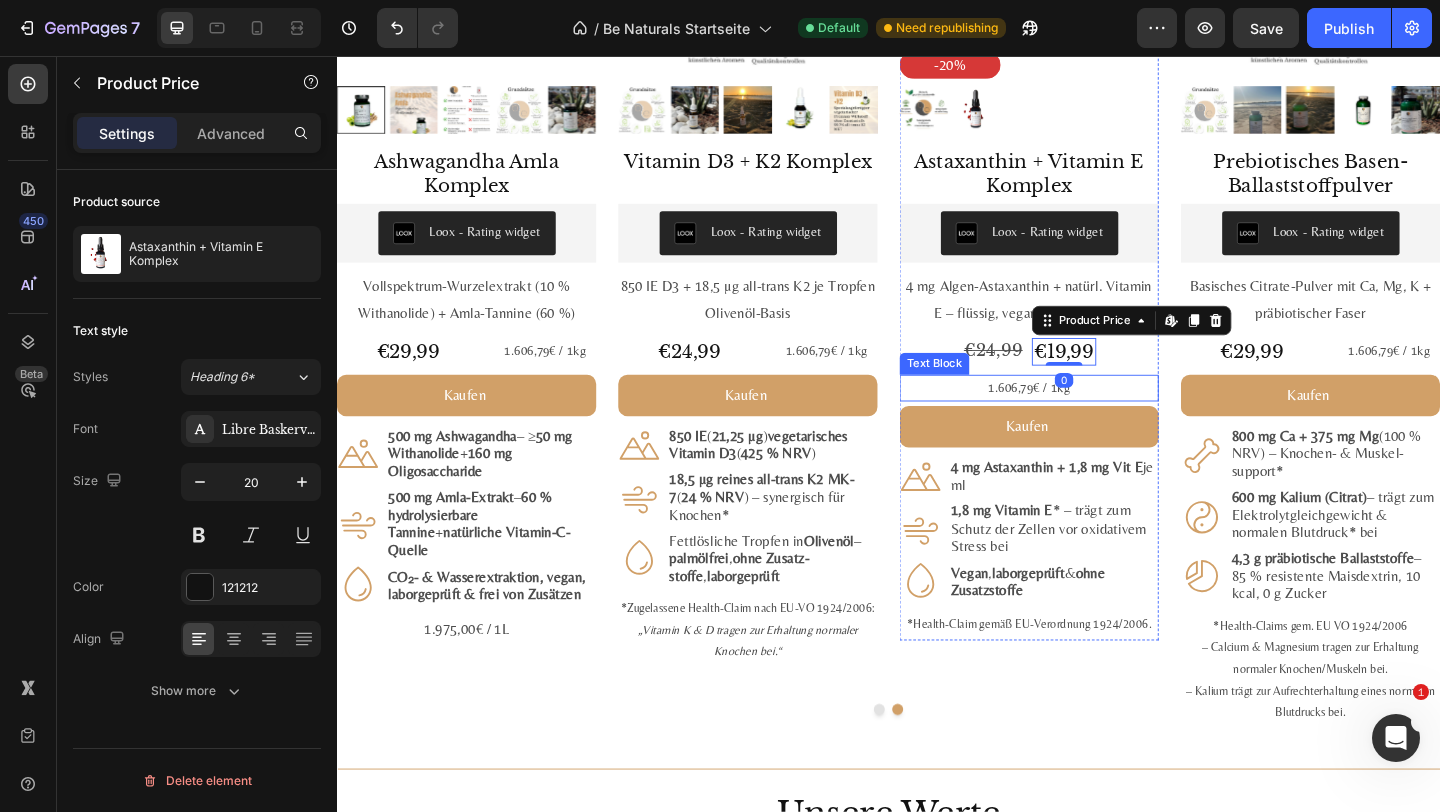 click on "1.606,79€ / 1kg" 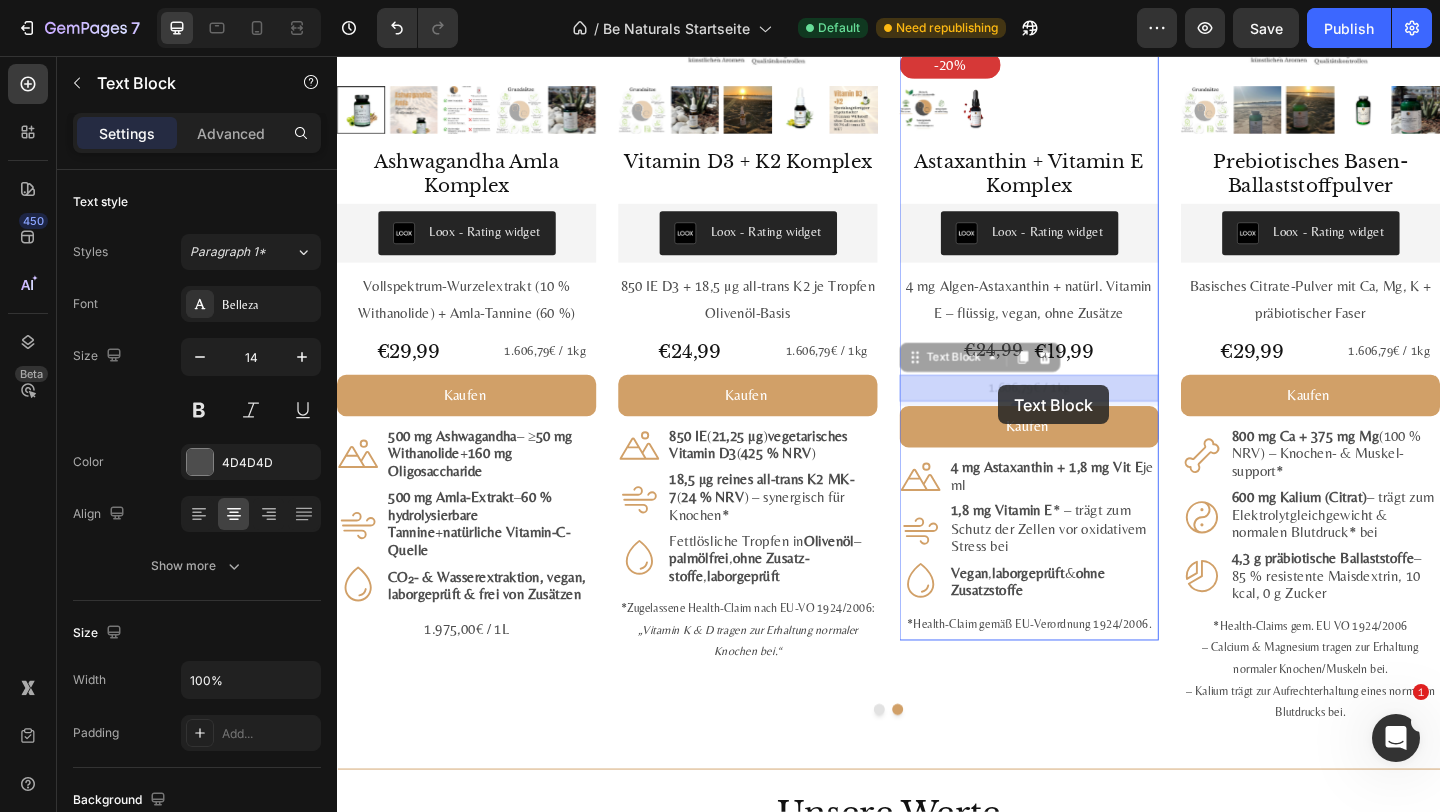 drag, startPoint x: 691, startPoint y: 330, endPoint x: 719, endPoint y: 358, distance: 39.59798 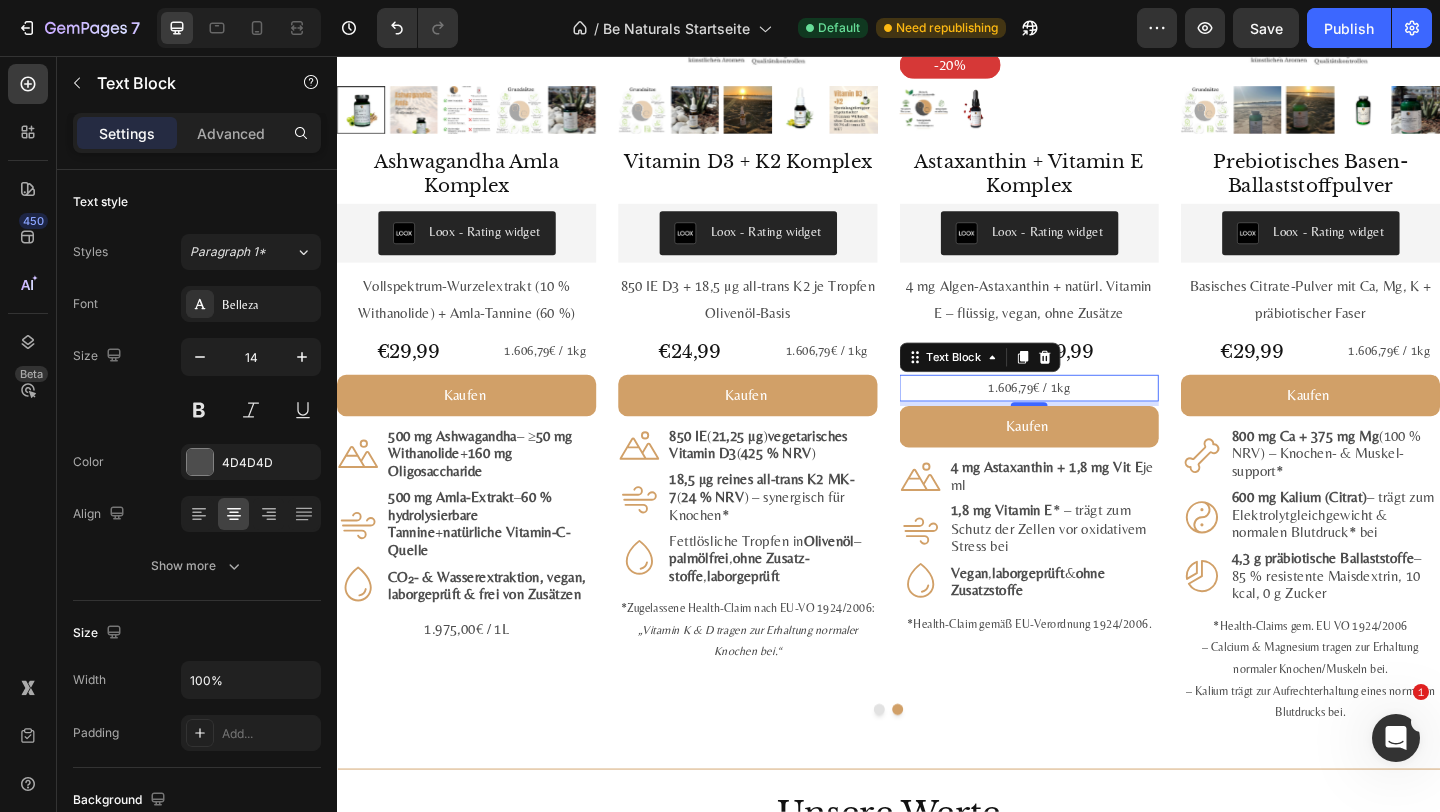 click on "1.606,79€ / 1kg" 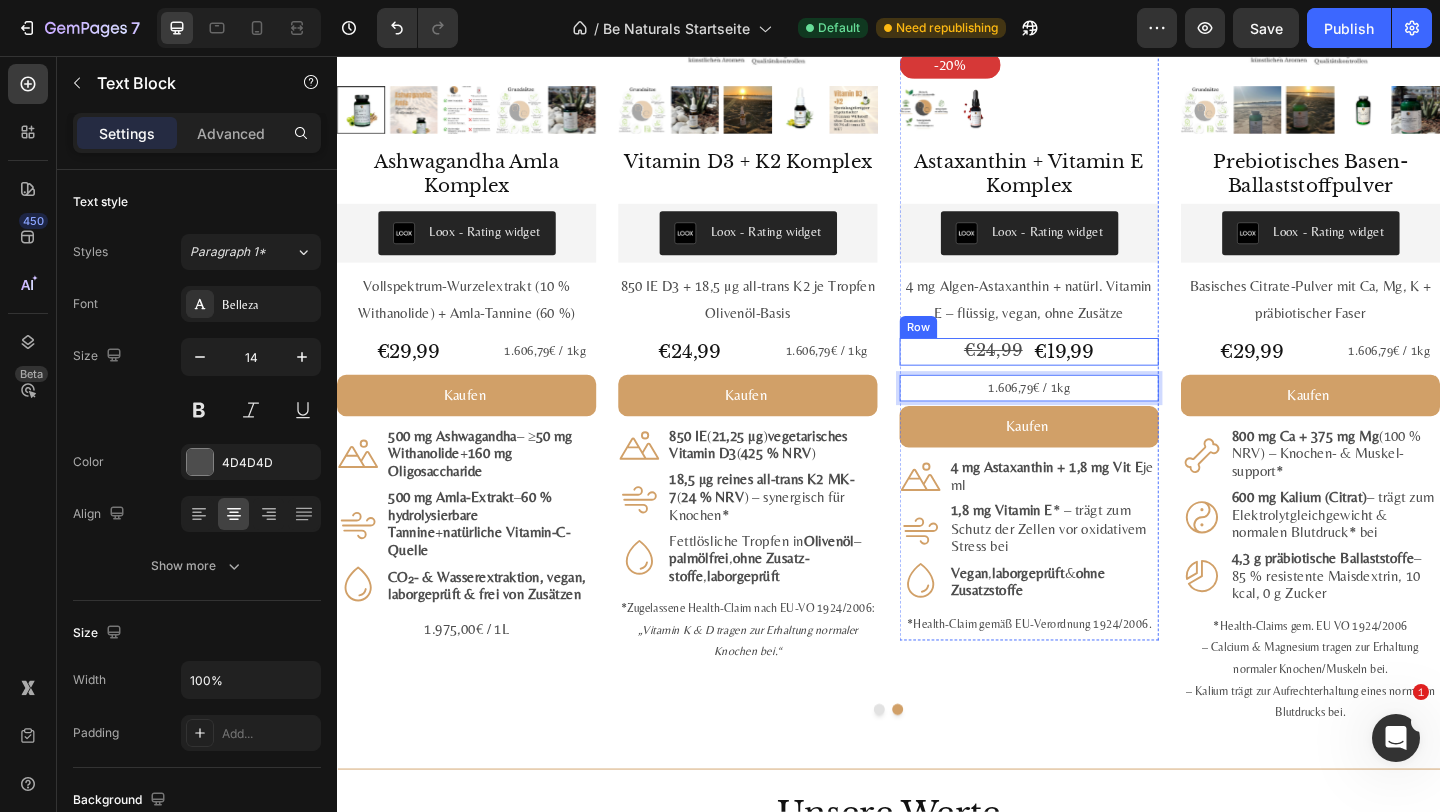click on "#1 Bestseller Product Badge Product Images Astaxanthin, Lutein, Zeaxanthin Komplex Product Title Loox - Rating widget Loox Natürlicher Carotinoid-Komplex in Olivenöl, ohne Zusätze Text Block €29,99 Product Price Product Price 1.975,00€ / 1L Text Block Row Kaufen Add to Cart
Icon 8 mg Astaxanthin  +  20 mg Lutein  +  1 mg Zeaxanthin  je ml Text Block Row
Icon Fettlöslich :  hohe Bioverfügbarkeit  mit  Oliven - &  Zitronenöl Text Block Row
Icon Vegan, labor­geprüft & ohne Zusatz­stoffe Text Block Row Row 1.975,00€ / 1L Text Block Product #2 Bestseller Product Badge Product Images Mumijo MG Komplex Product Title Loox - Rating widget Loox Himalaya-Shilajit + Meeres­magnesium + 13 Pflanzen­vitamine Text Block €39,99 Product Price Product Price 1.606,79€ / 1kg Text Block Row Kaufen Add to Cart
Icon 200 mg Himalaya-Shilajit reich an Fulvin­säuren Text Block Row
Icon 76 % NRV Magnesium – trägt zu   bei* Row Icon" 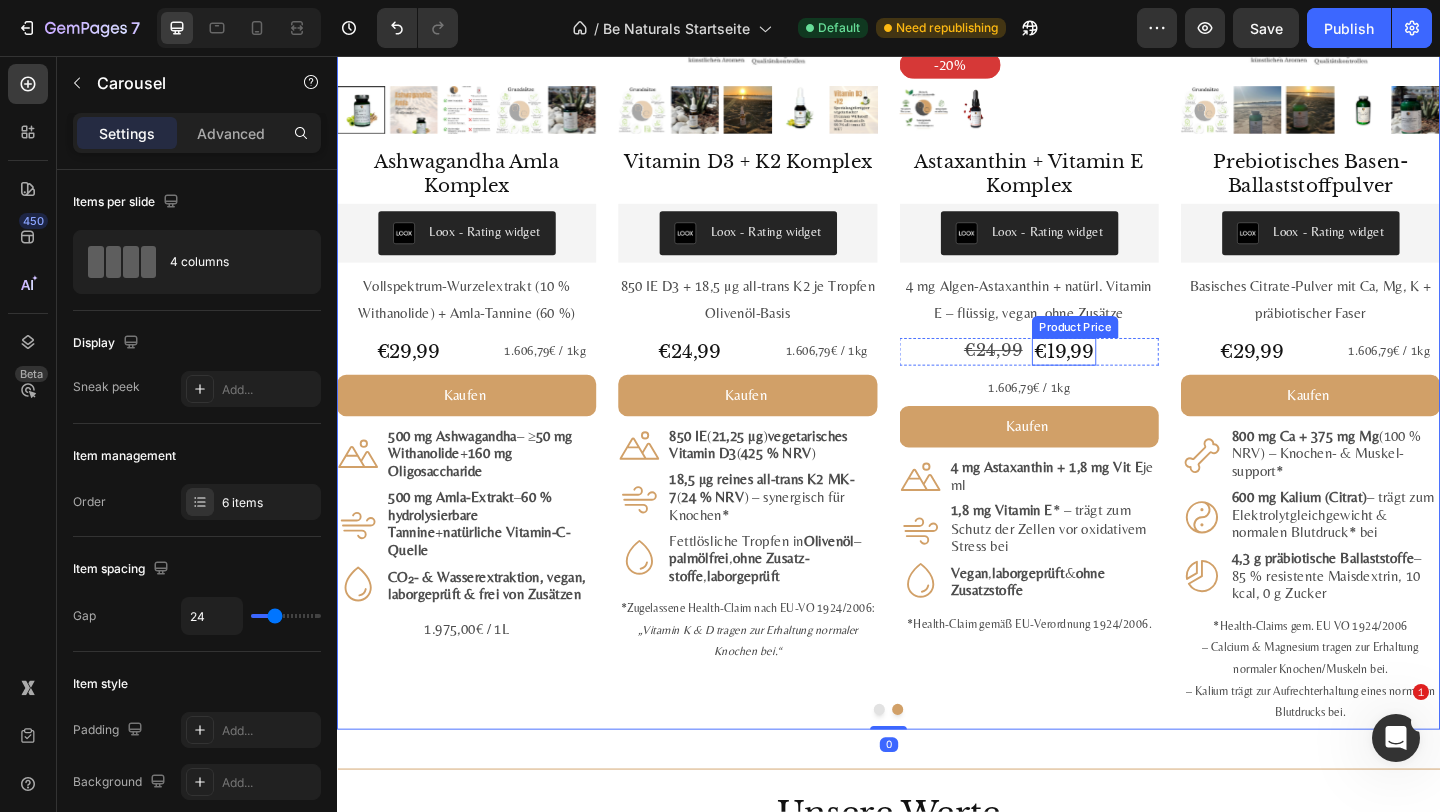 click on "€19,99" 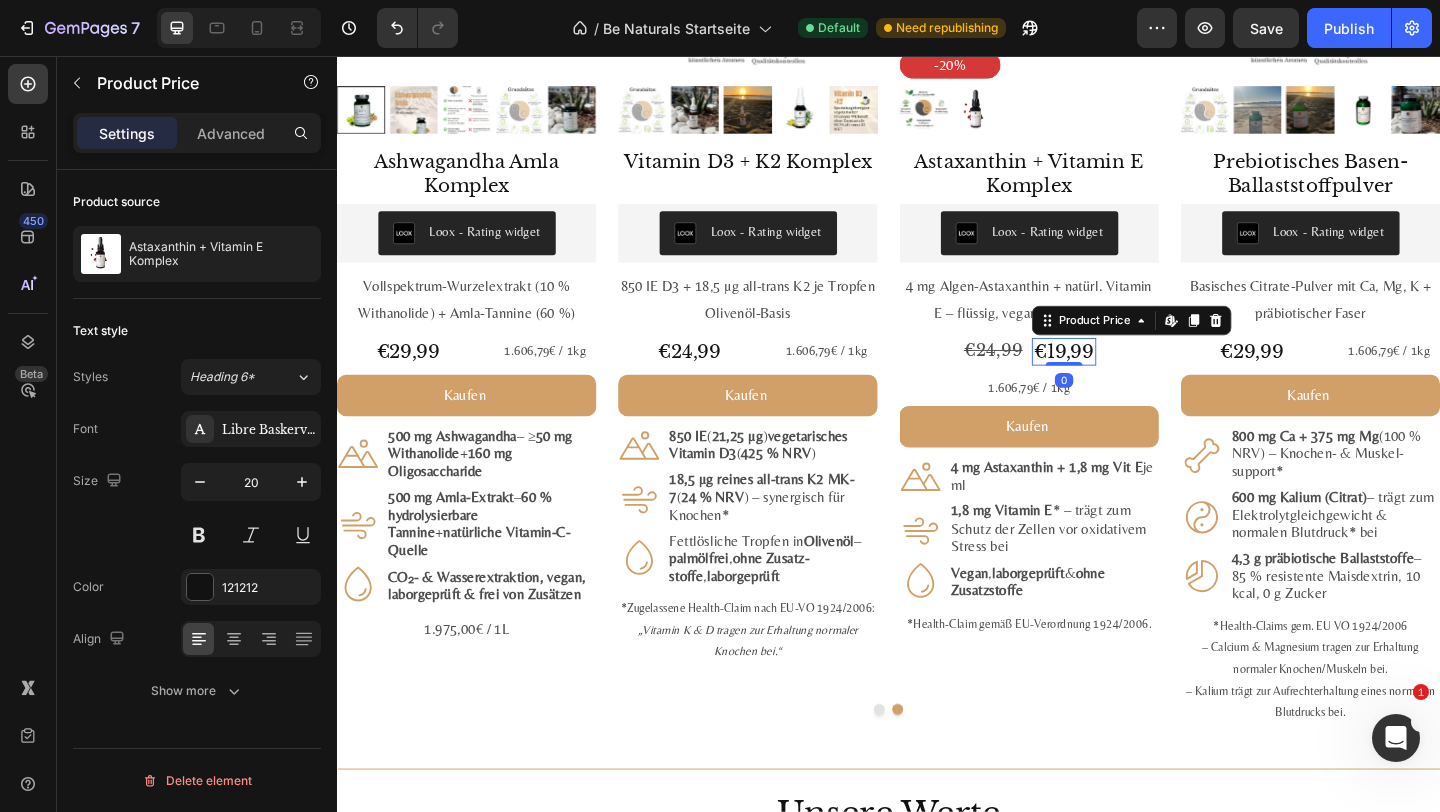 click on "€24,99 Product Price Product Price €19,99 Product Price   Edit content in Shopify 0 Product Price   Edit content in Shopify 0 Row" 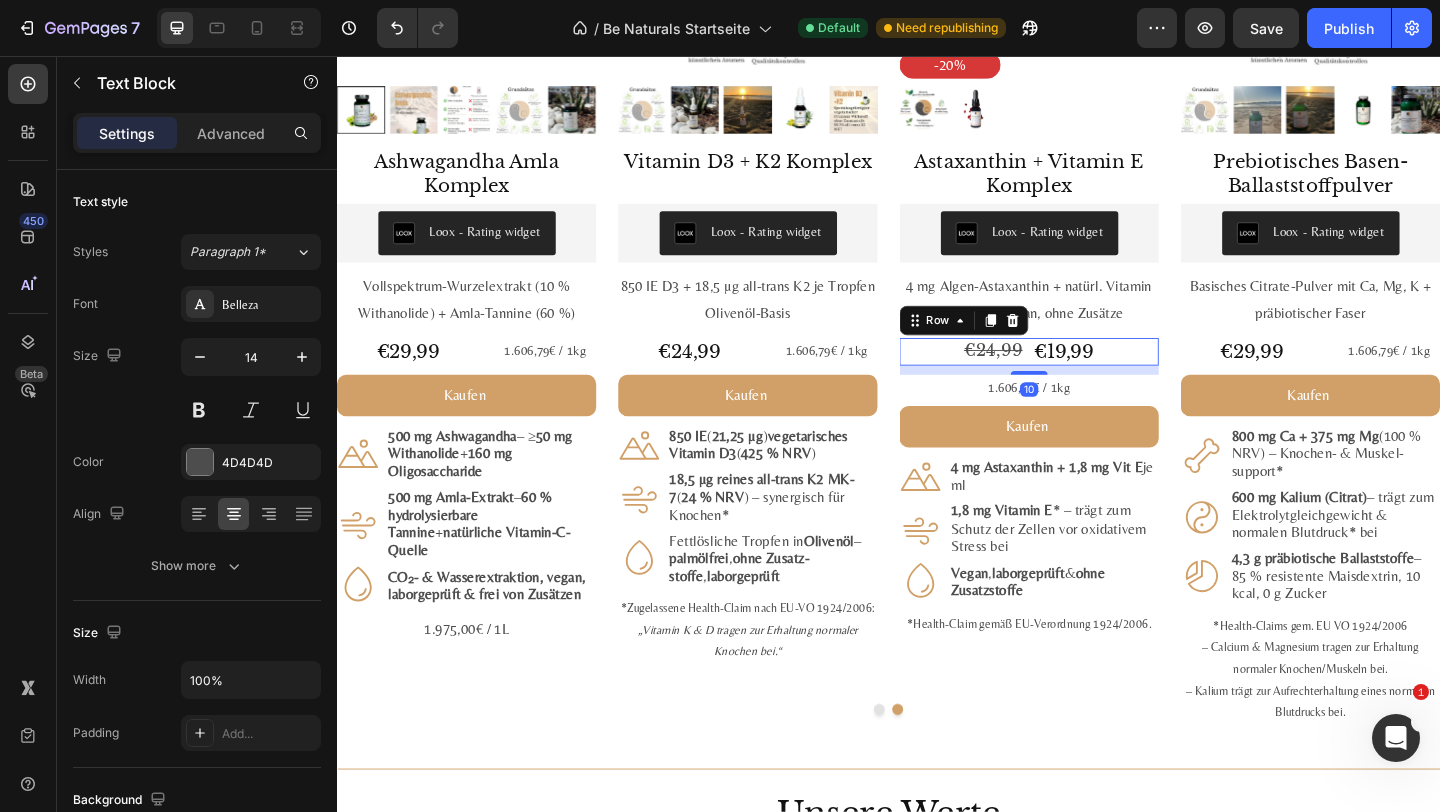 click on "1.606,79€ / 1kg" 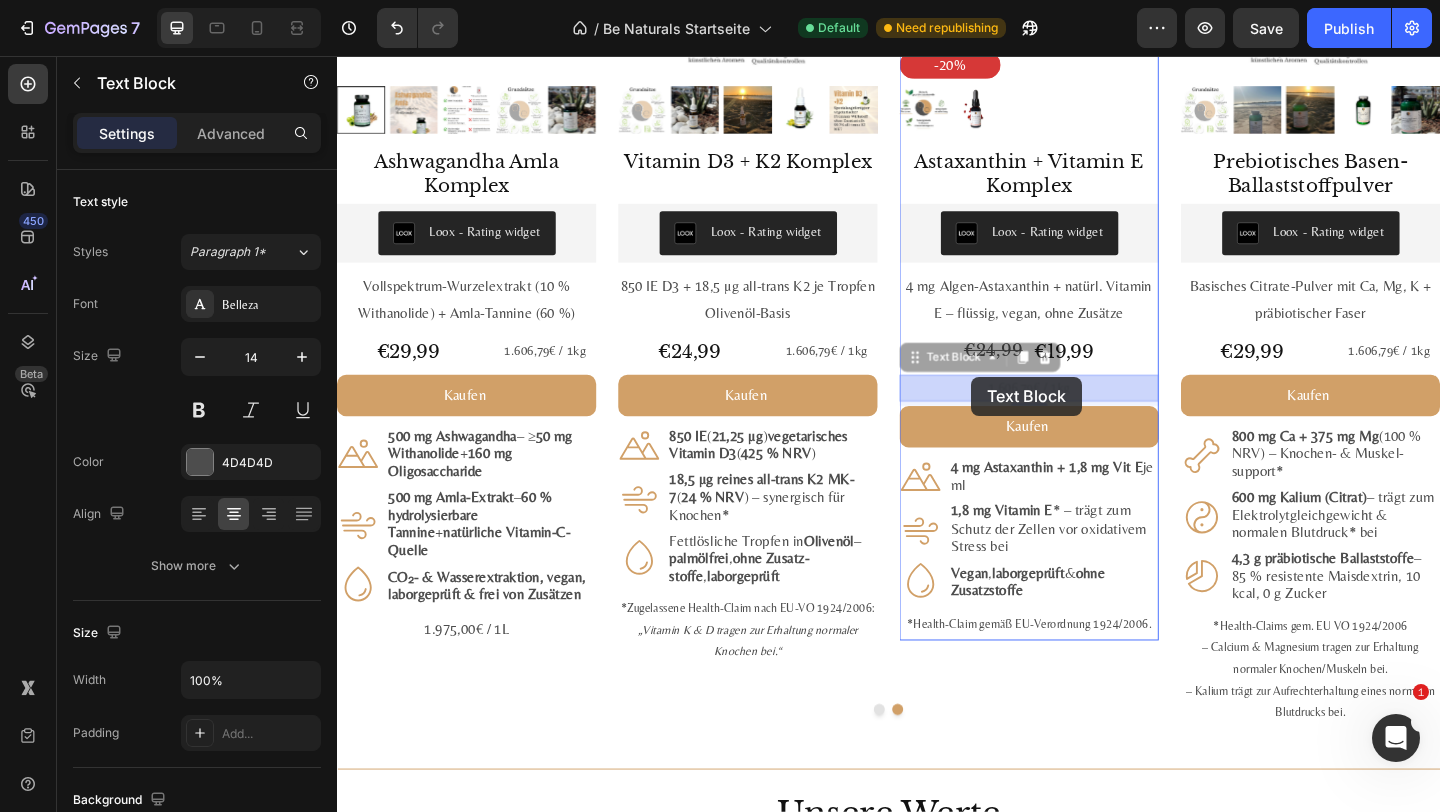 drag, startPoint x: 686, startPoint y: 328, endPoint x: 690, endPoint y: 349, distance: 21.377558 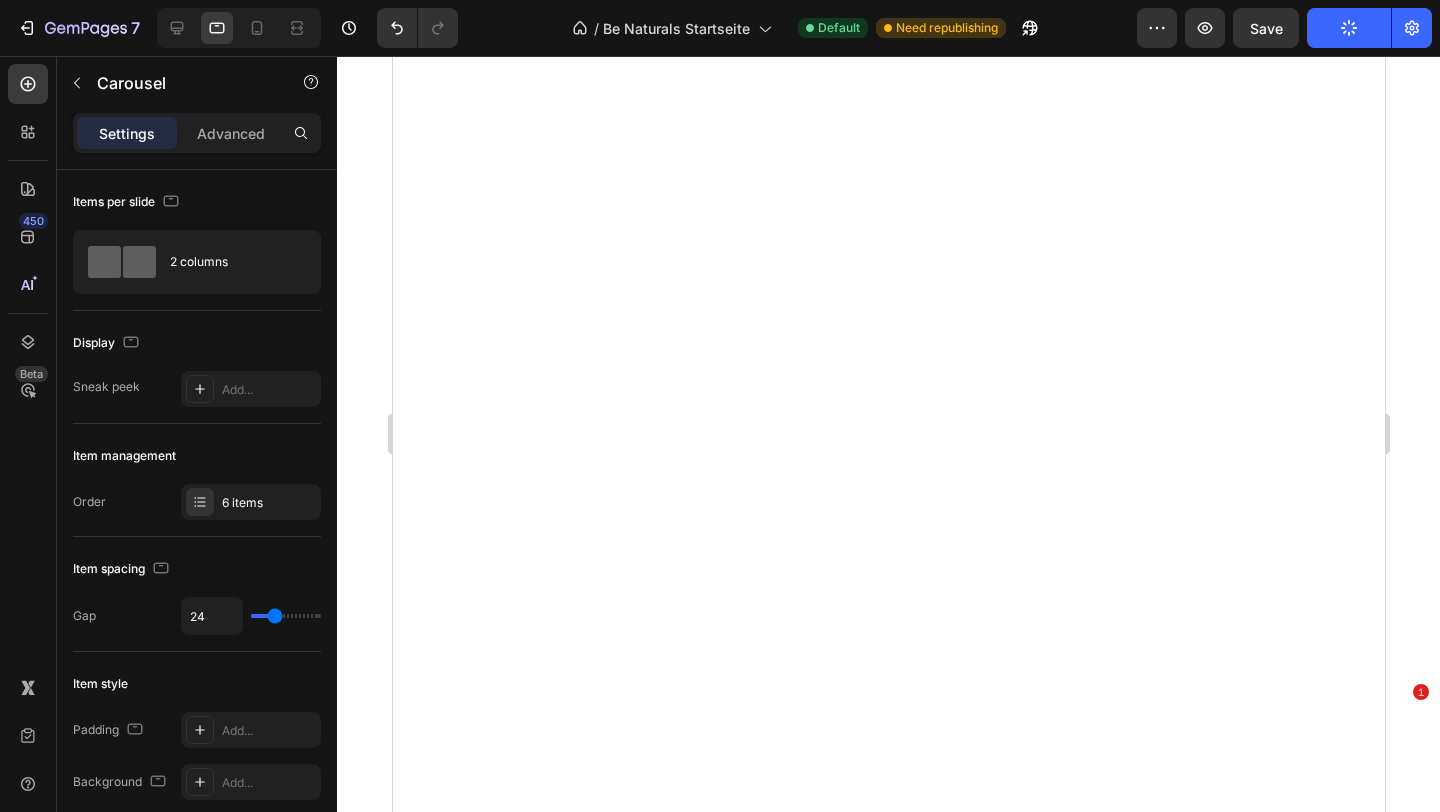scroll, scrollTop: 0, scrollLeft: 0, axis: both 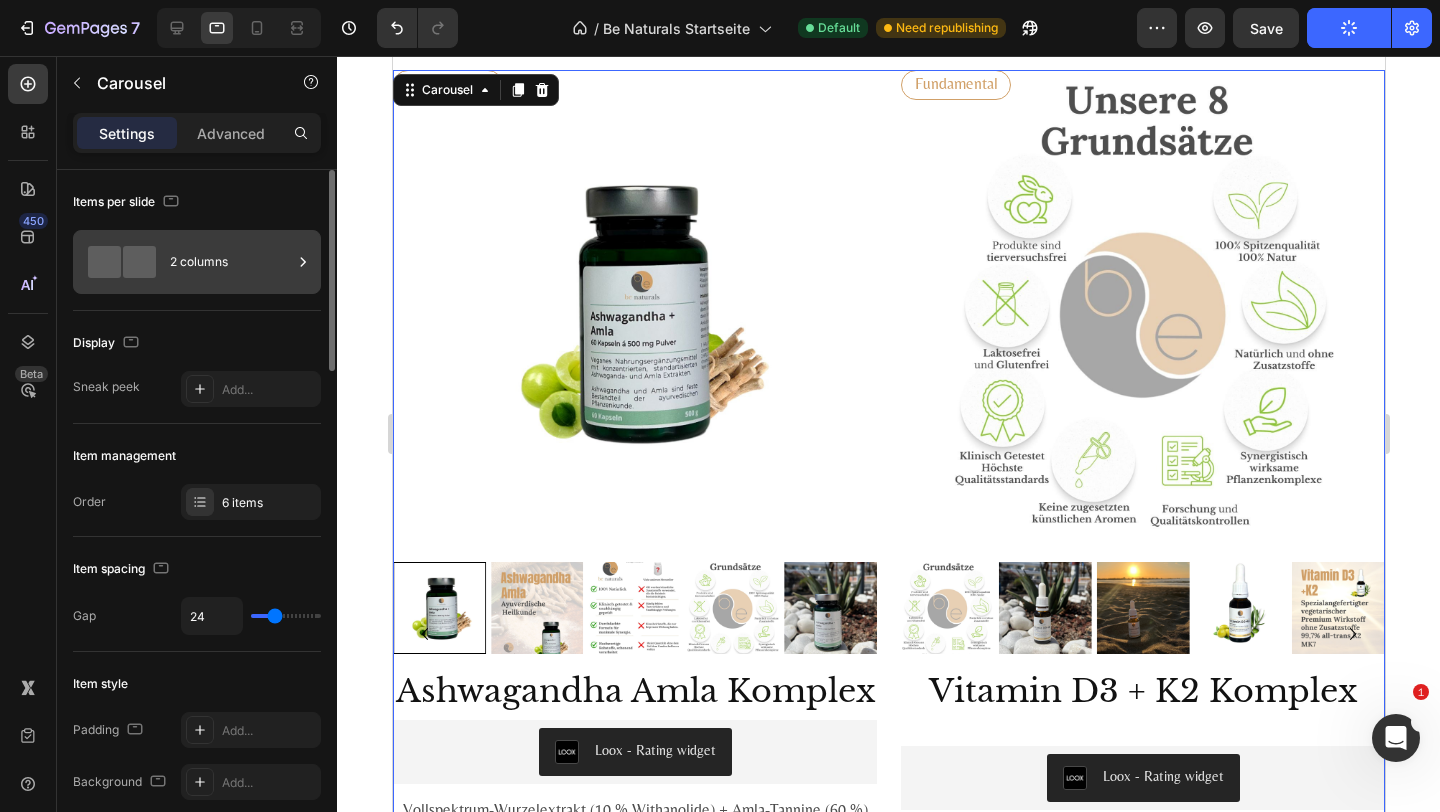 click on "2 columns" at bounding box center (231, 262) 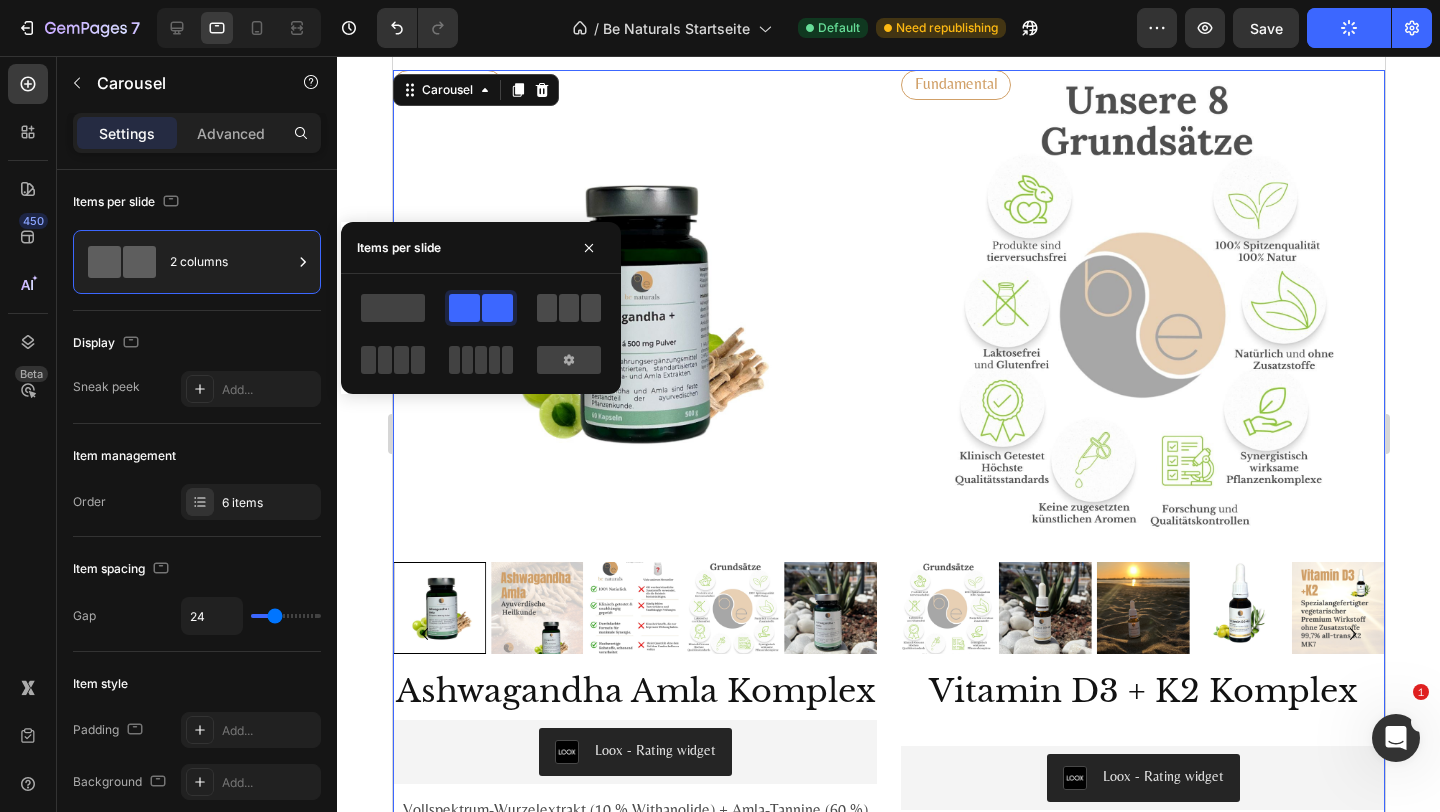 click 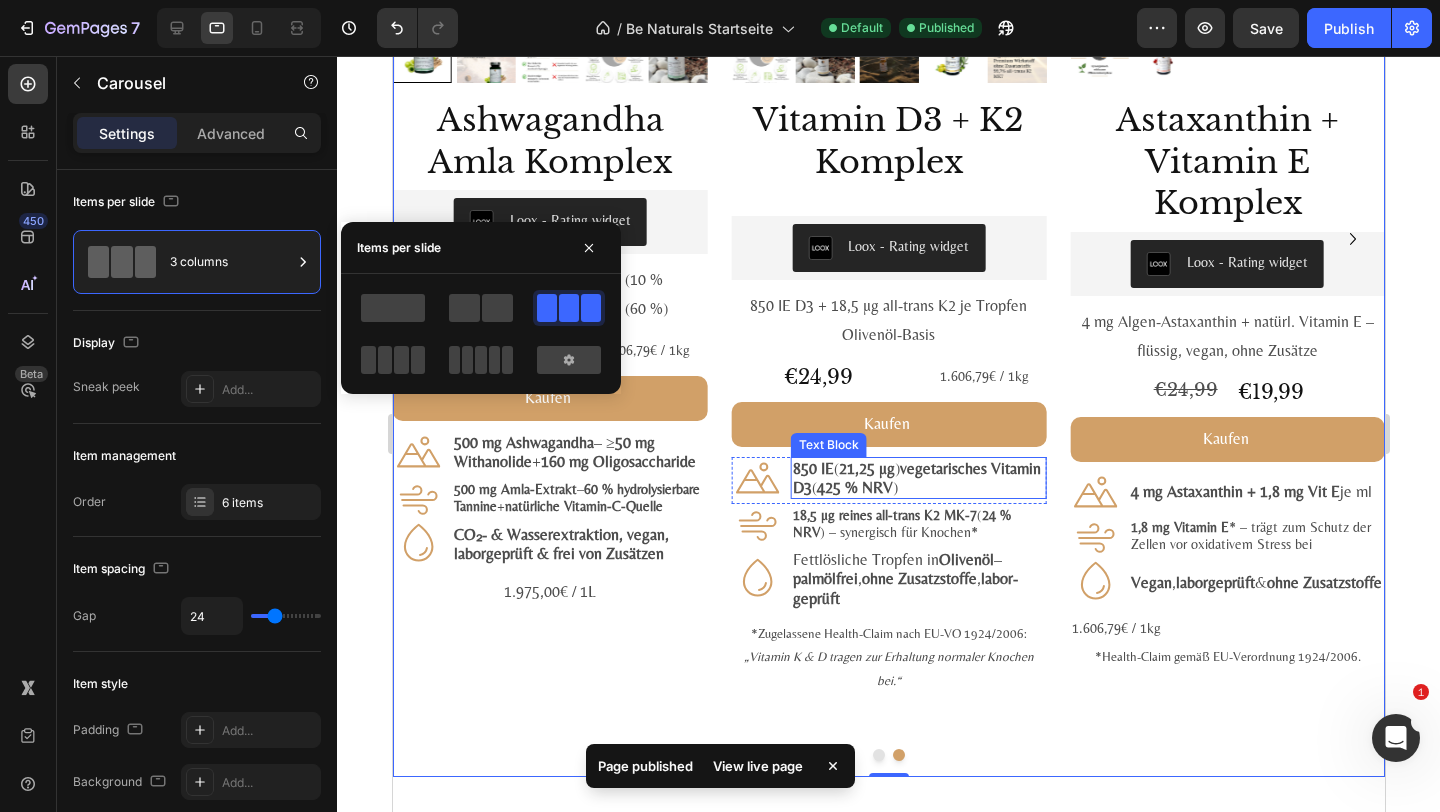 scroll, scrollTop: 2420, scrollLeft: 0, axis: vertical 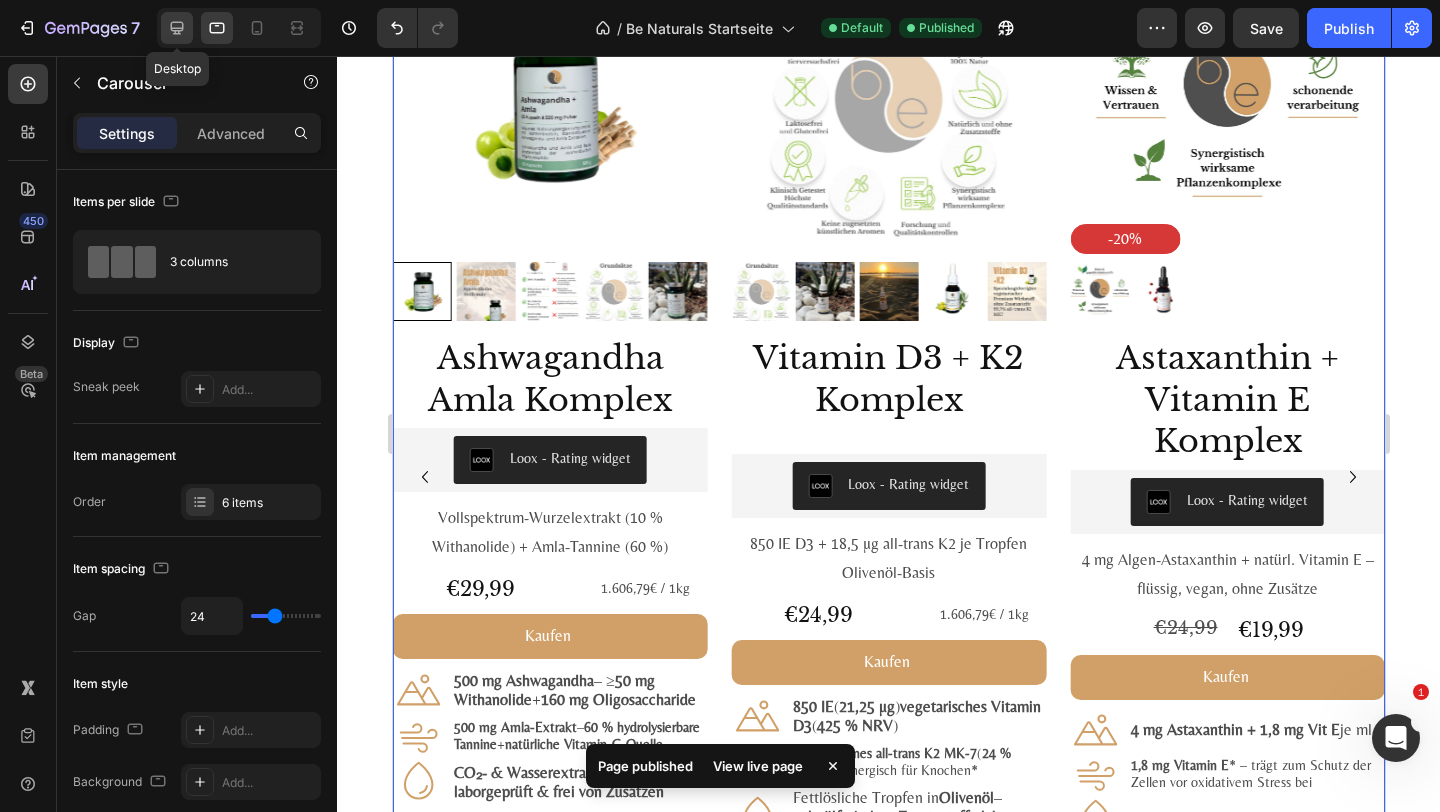 click 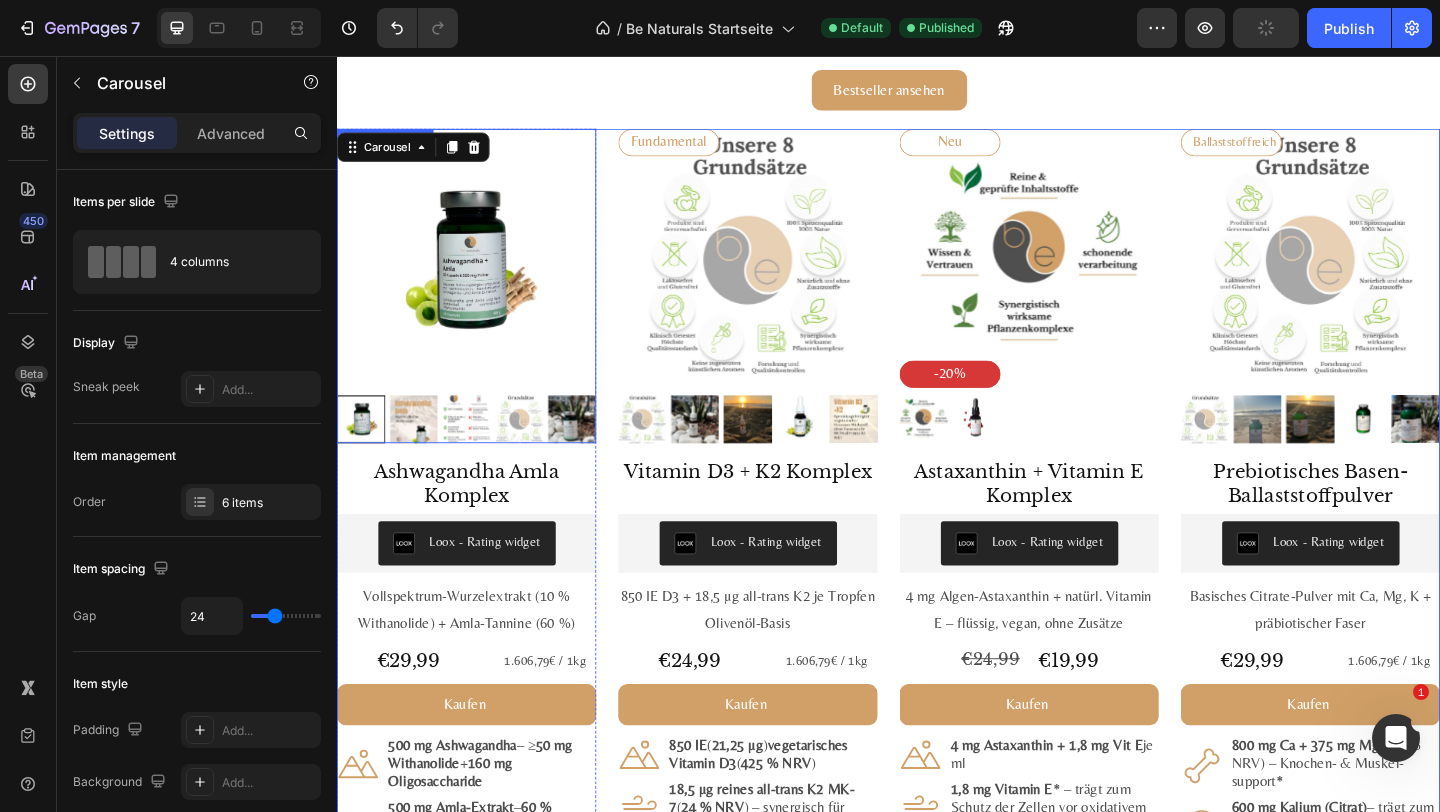 scroll, scrollTop: 2149, scrollLeft: 0, axis: vertical 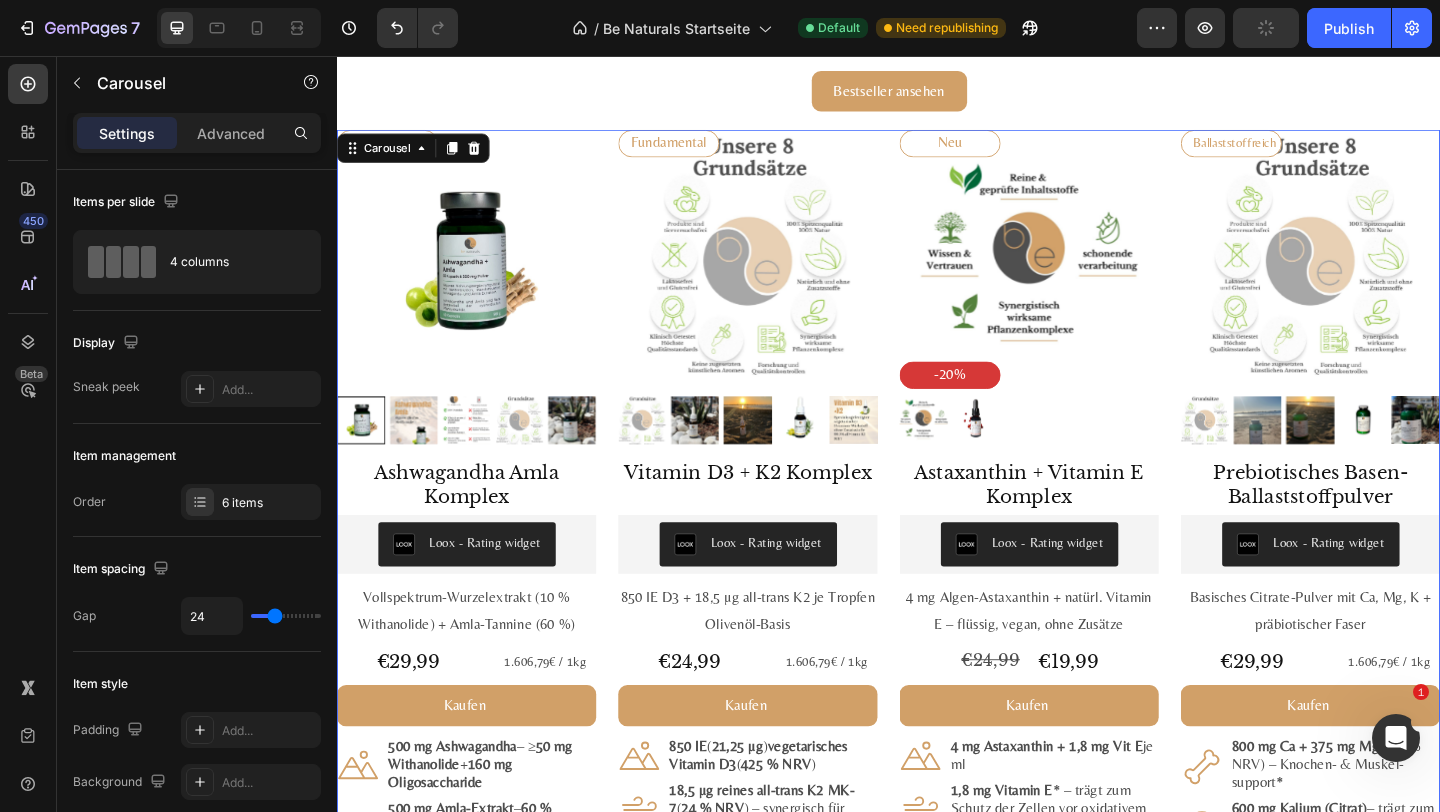 click on "7  Version history  /  Be Naturals Startseite Default Need republishing Preview  Publish" 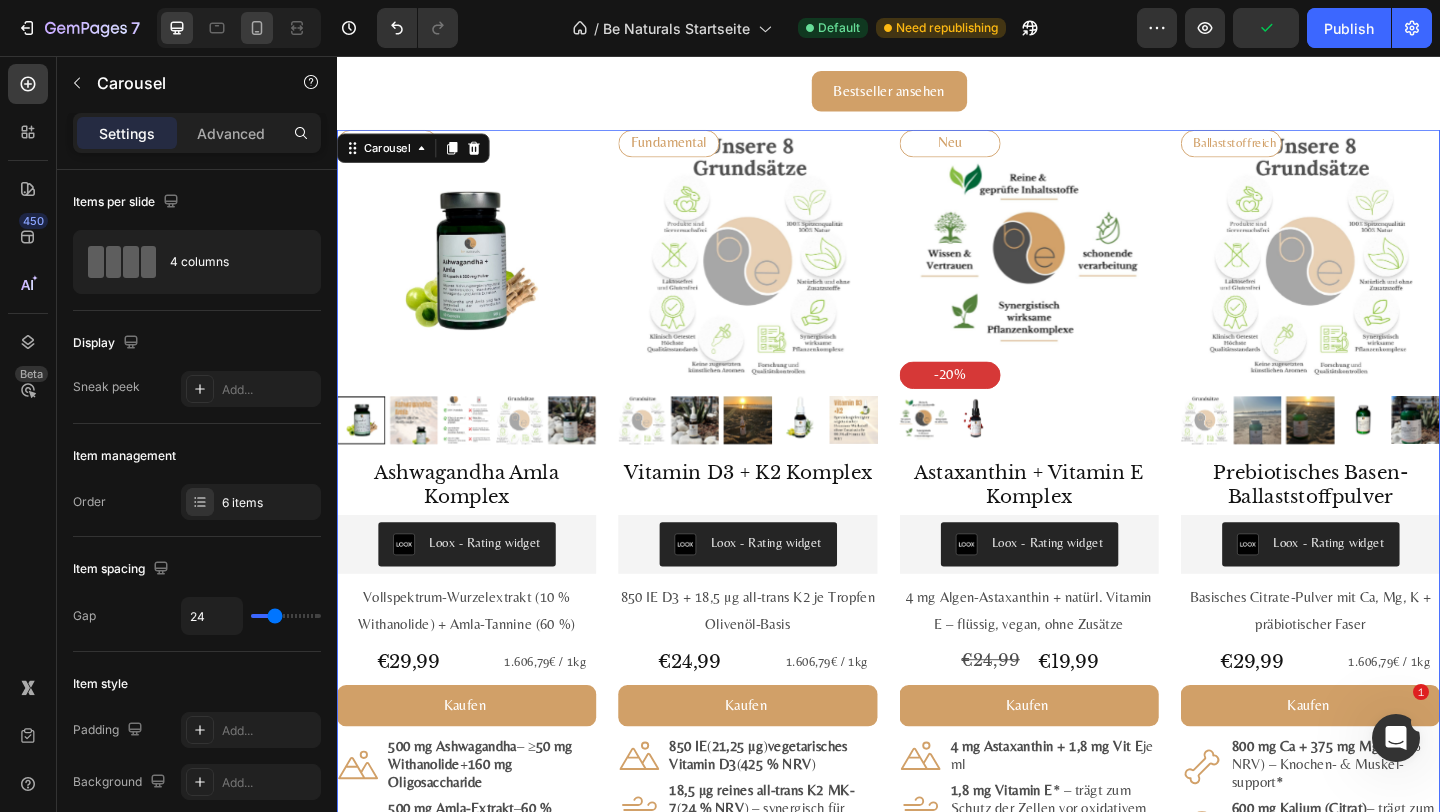 click 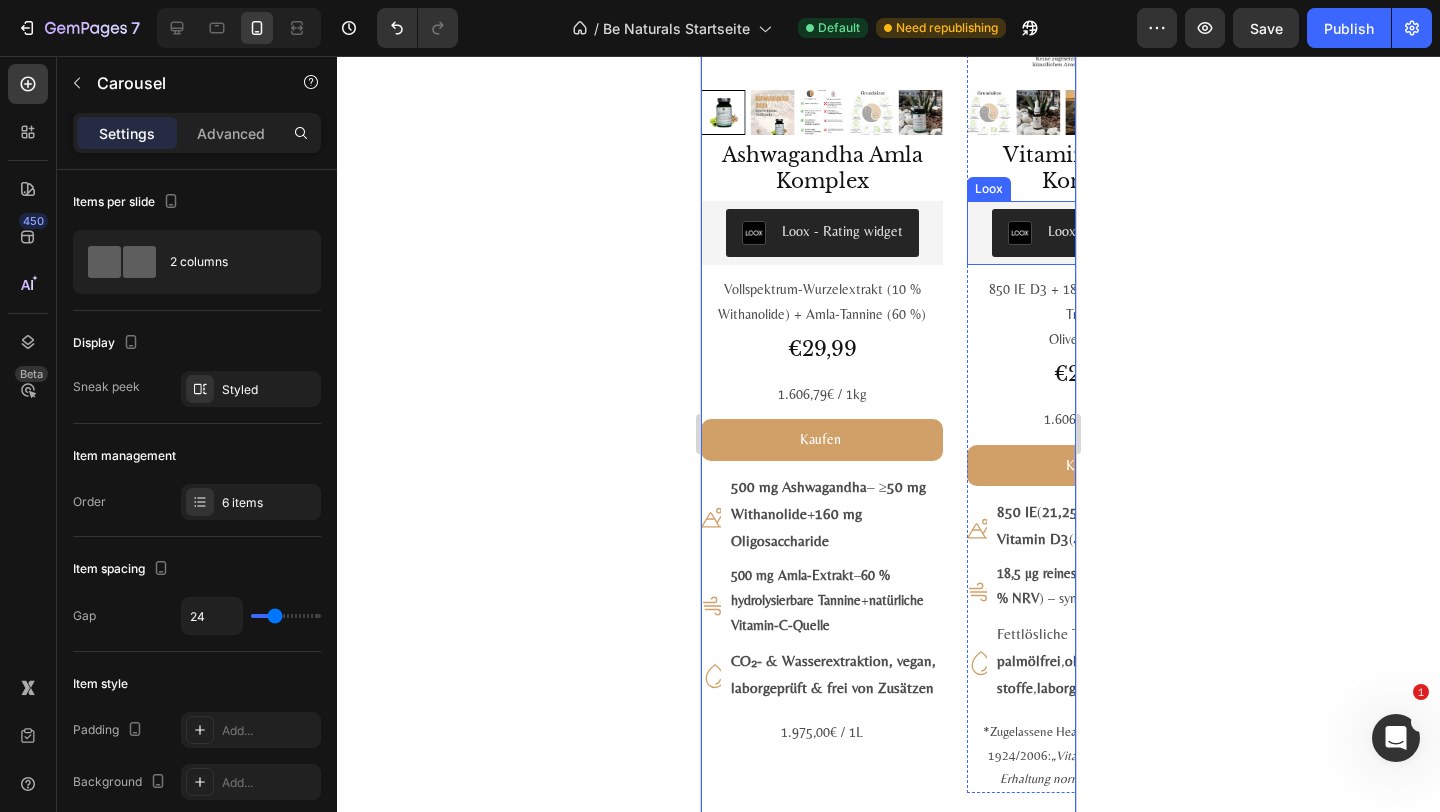 scroll, scrollTop: 2468, scrollLeft: 0, axis: vertical 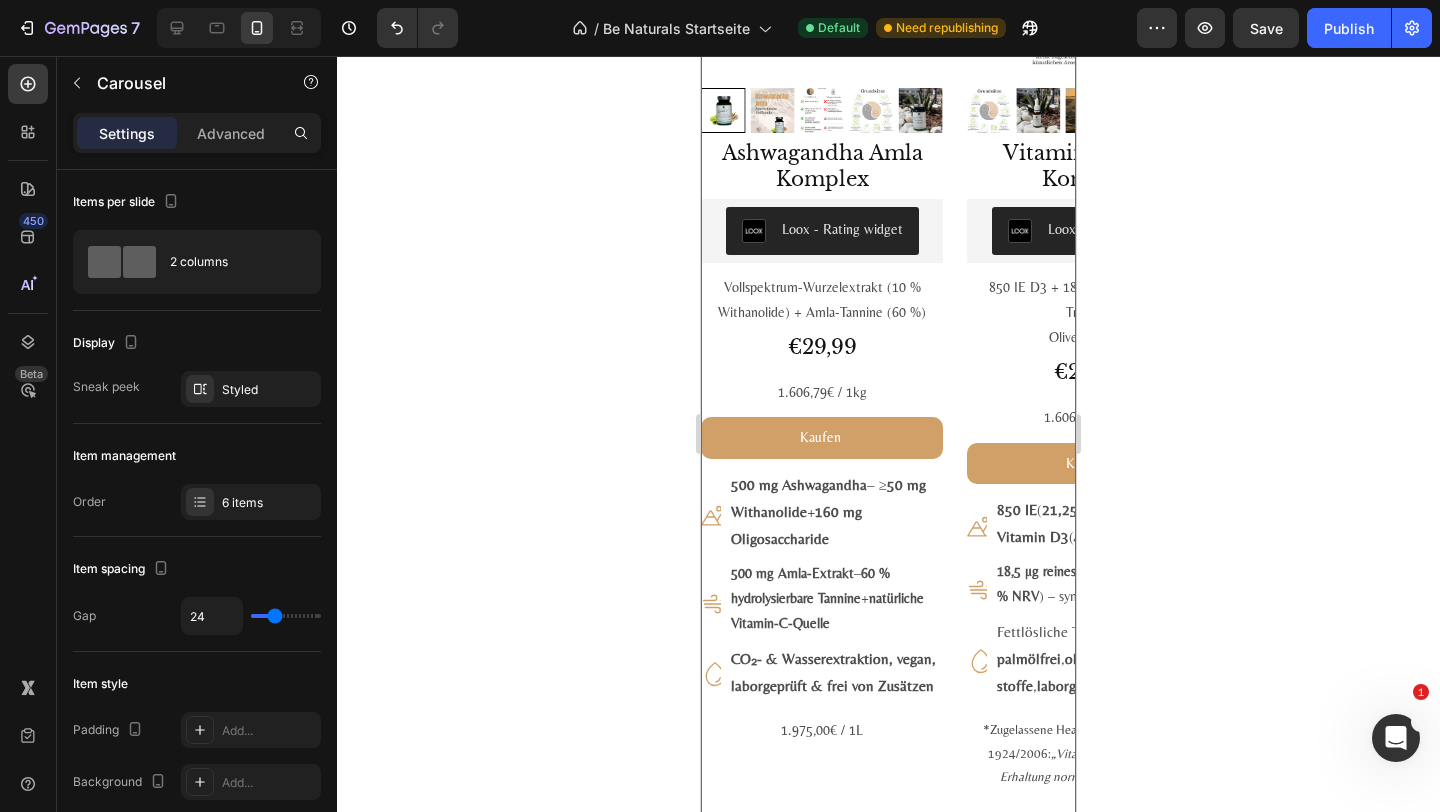 click on "#1 Bestseller Product Badge Product Images Astaxanthin, Lutein, Zeaxanthin Komplex Product Title Loox - Rating widget Loox Natürlicher Carotinoid-Komplex in Olivenöl, ohne Zusätze Text Block €29,99 Product Price Product Price 1.975,00€ / 1L Text Block Row Kaufen Add to Cart
Icon 8 mg Astaxanthin  +  20 mg Lutein  +  1 mg Zeaxanthin  je ml Text Block Row
Icon Fettlöslich :  hohe Bioverfügbarkeit  mit  Oliven - &  Zitronenöl Text Block Row
Icon Vegan, labor­geprüft & ohne Zusatz­stoffe Text Block Row Row 1.975,00€ / 1L Text Block Product #2 Bestseller Product Badge Product Images Mumijo MG Komplex Product Title Loox - Rating widget Loox Himalaya-Shilajit + Meeres­magnesium + 13 Pflanzen­vitamine Text Block €39,99 Product Price Product Price 1.606,79€ / 1kg Text Block Row Kaufen Add to Cart
Icon 200 mg Himalaya-Shilajit reich an Fulvin­säuren Text Block Row
Icon 76 % NRV Magnesium – trägt zu   bei* Row Icon" at bounding box center [888, 351] 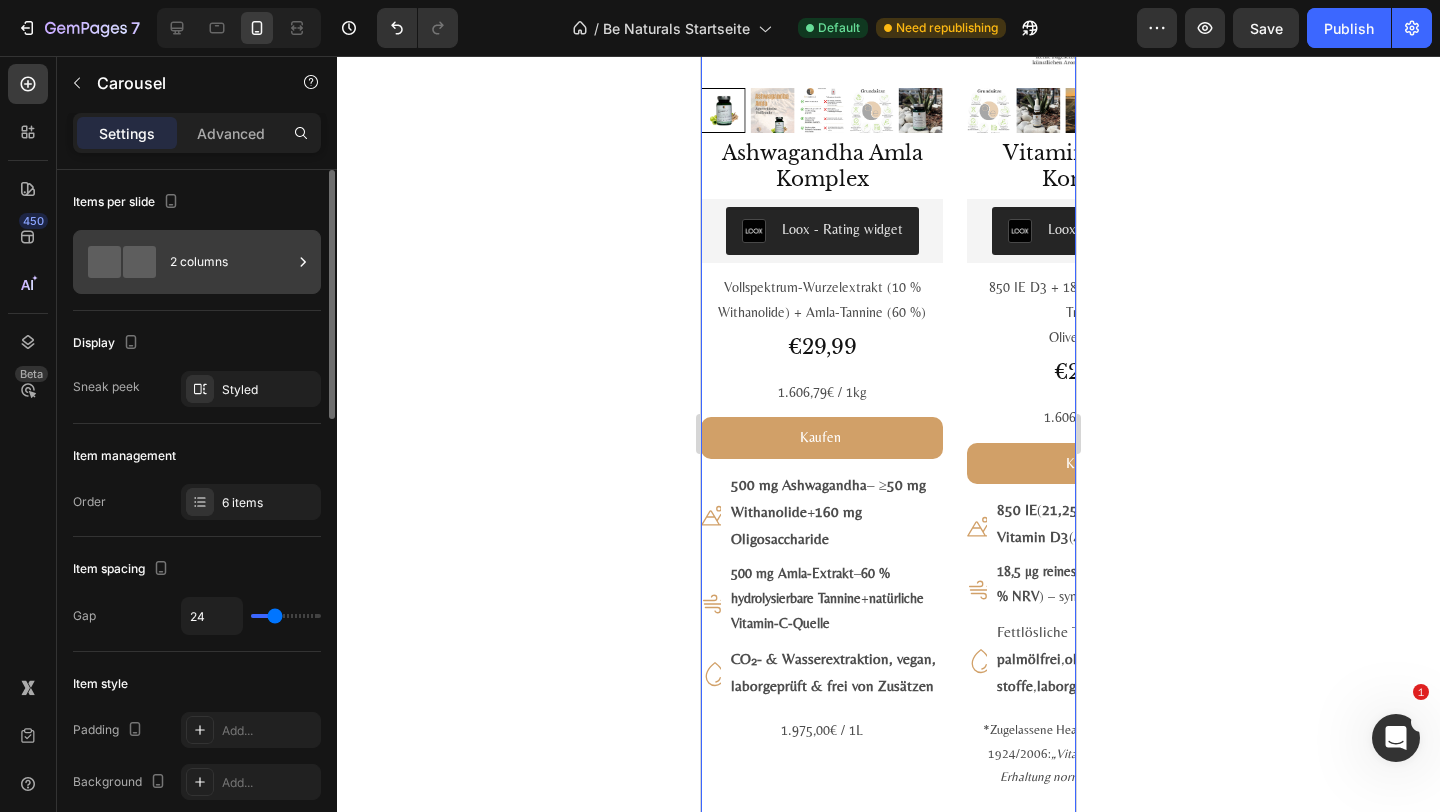 click on "2 columns" at bounding box center [231, 262] 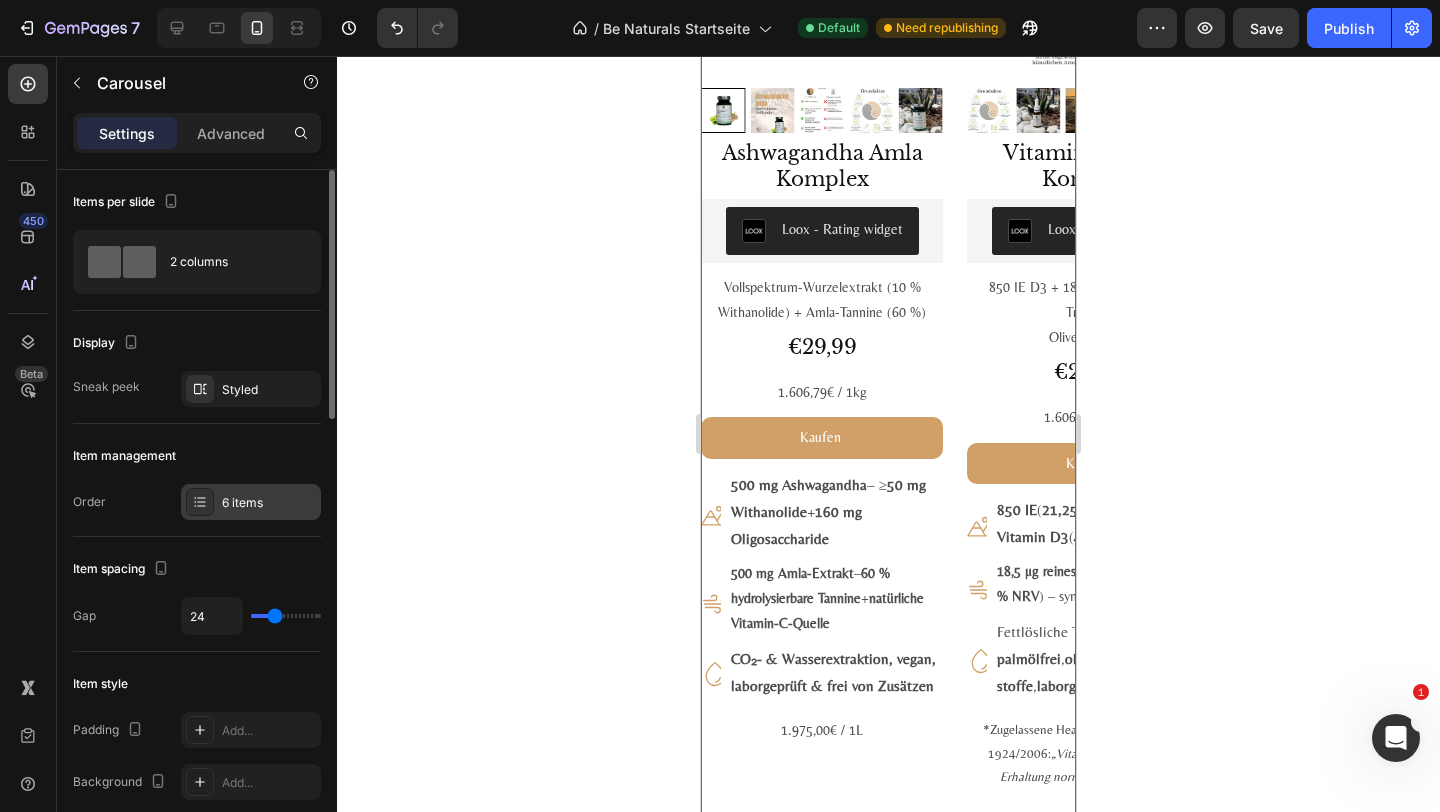 click on "6 items" at bounding box center [251, 502] 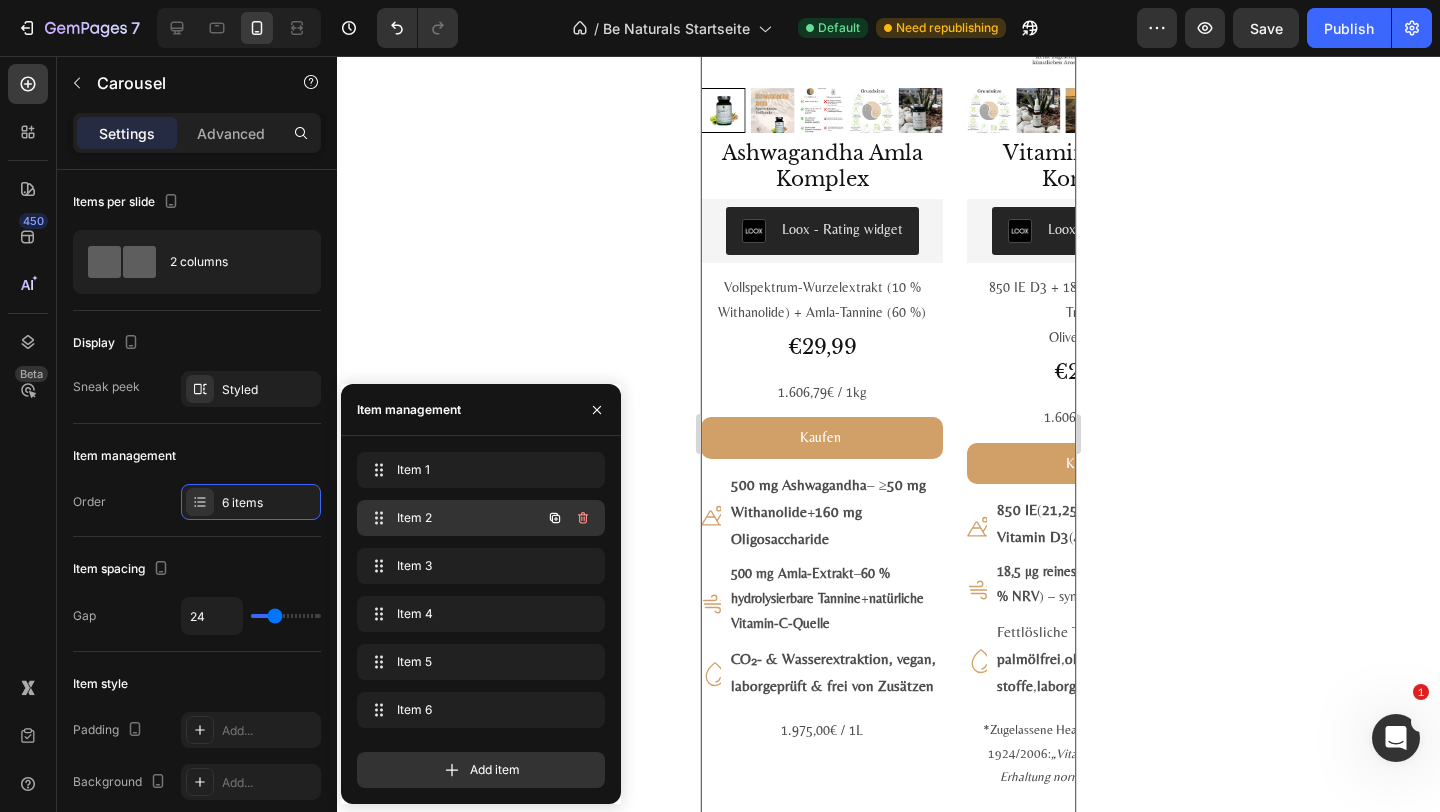 click on "Item 2" at bounding box center [453, 518] 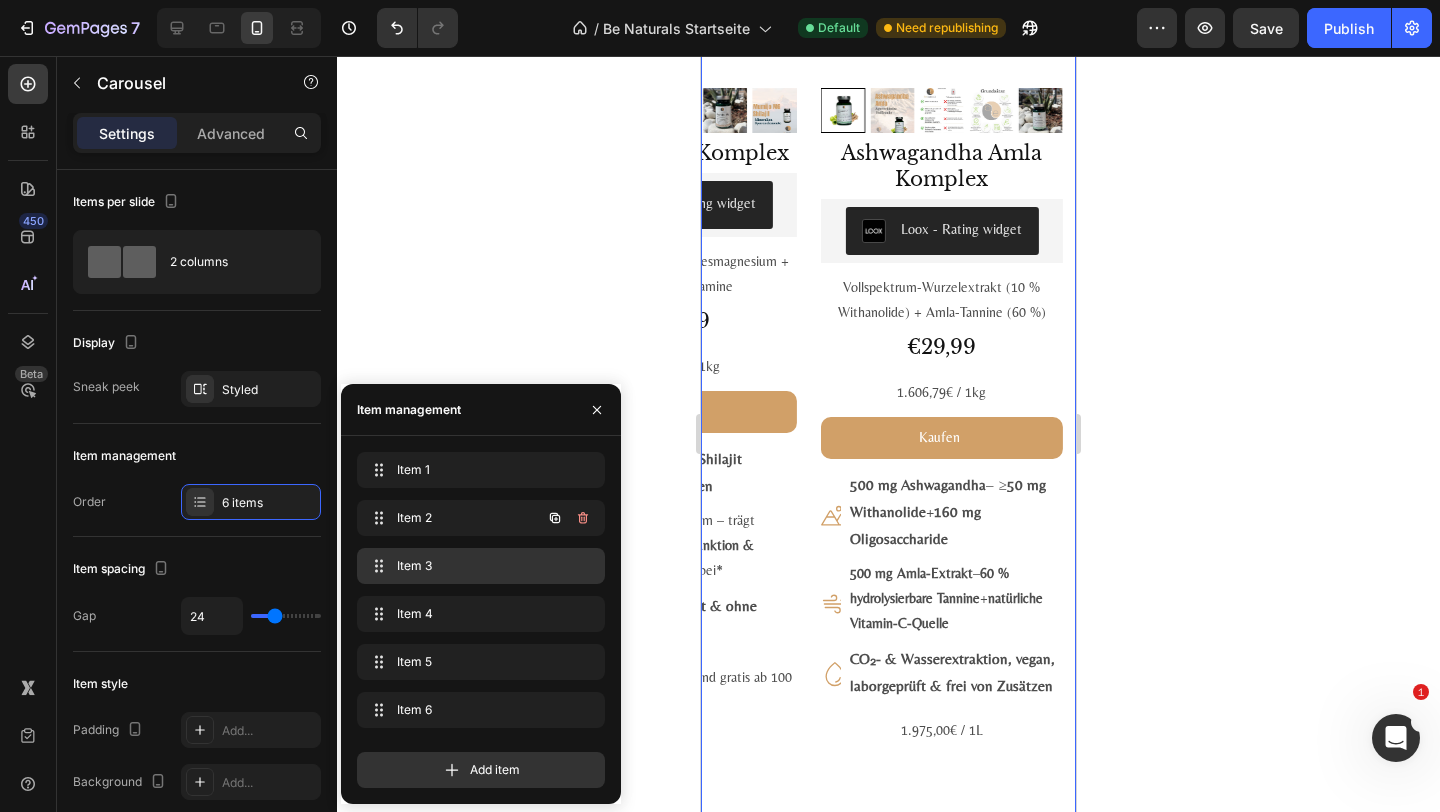 click on "Item 3" at bounding box center (477, 566) 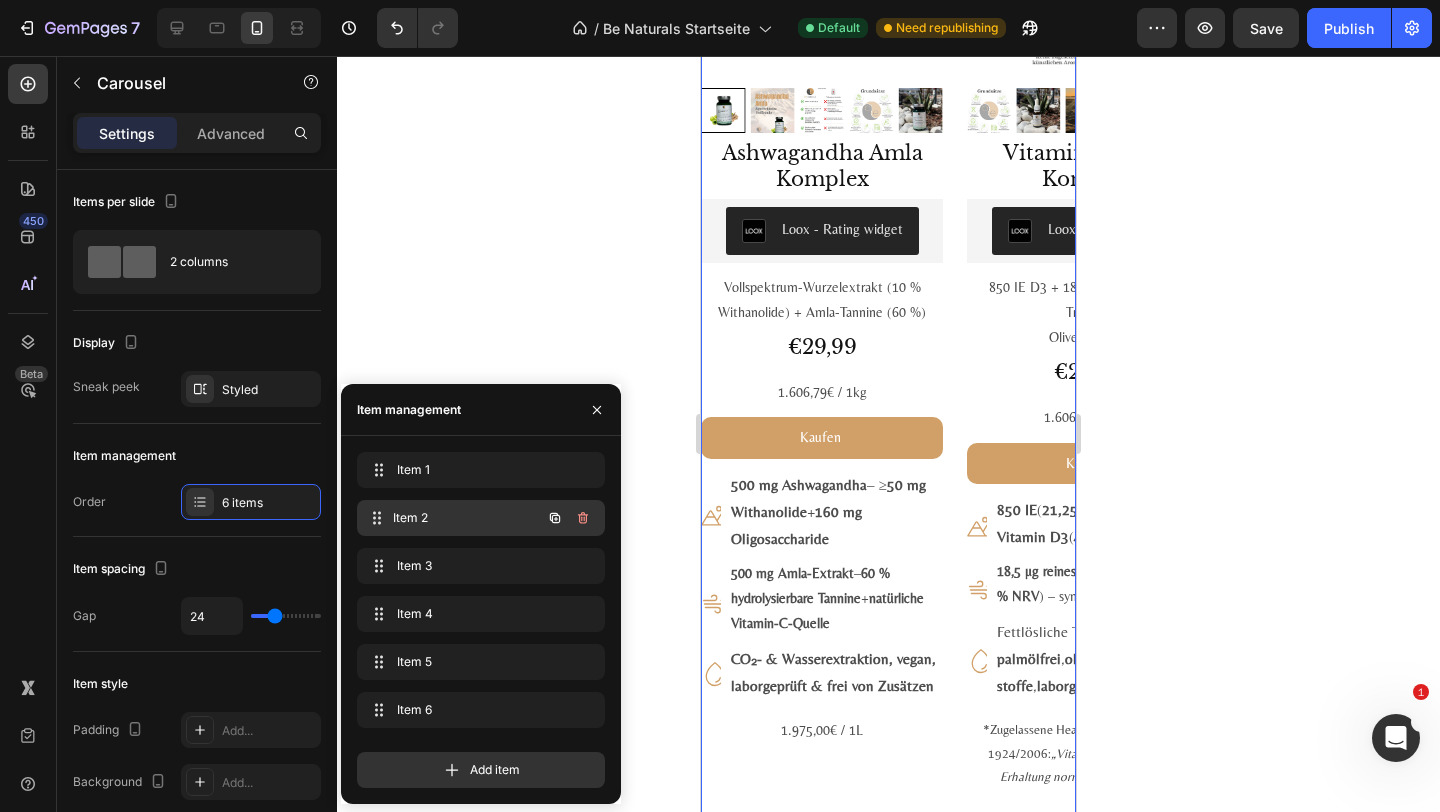 click on "Item 2" at bounding box center (467, 518) 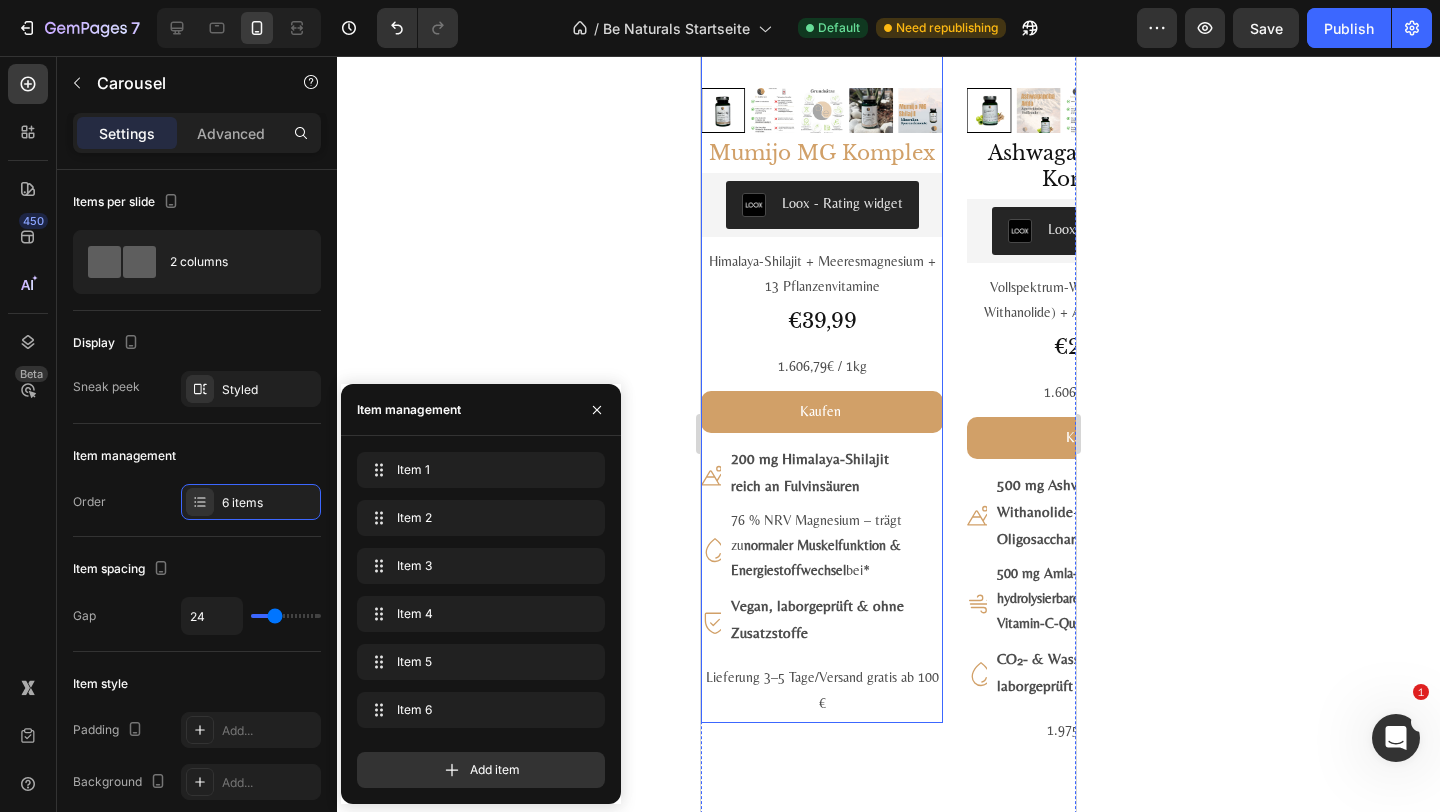 click on "Mumijo MG Komplex" at bounding box center (822, 153) 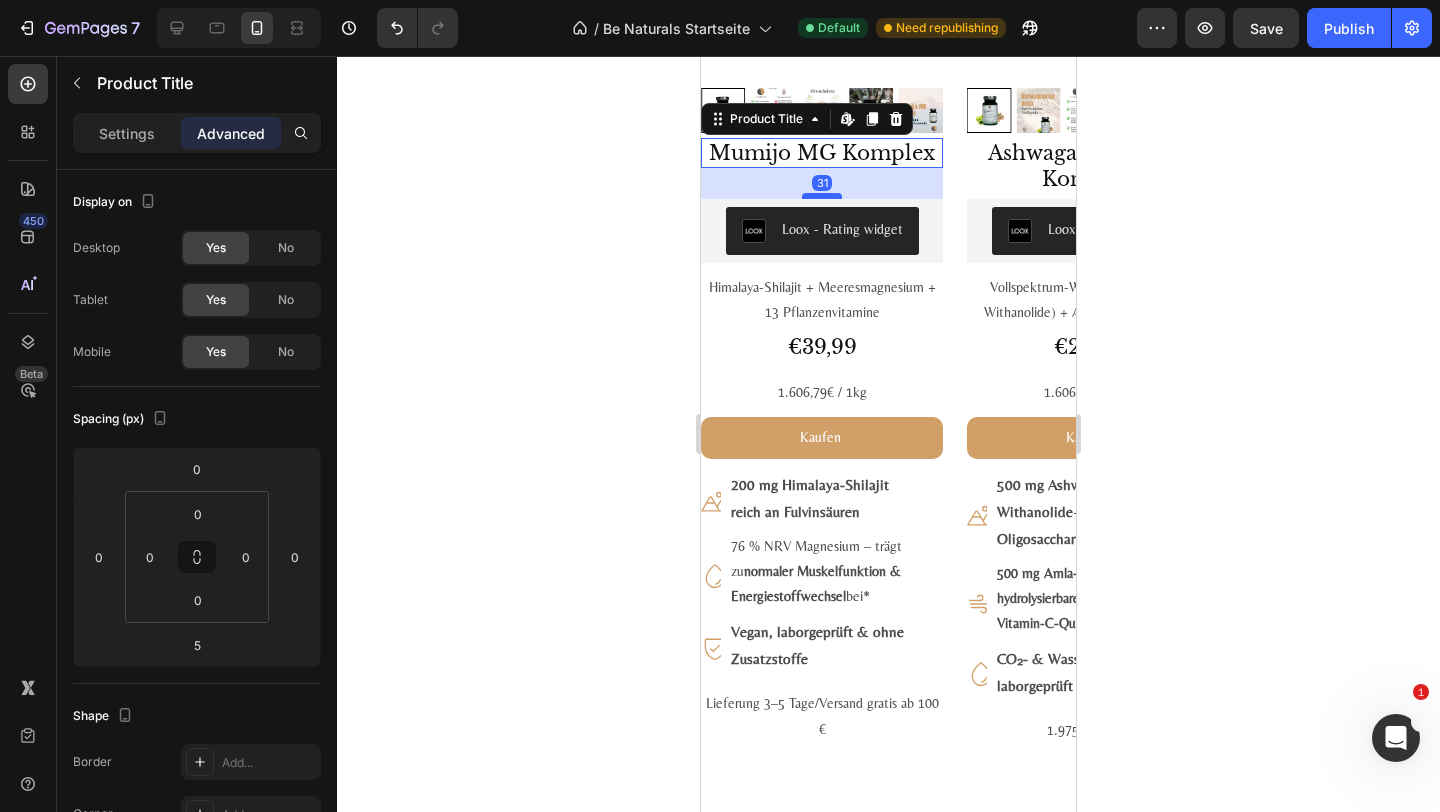 drag, startPoint x: 824, startPoint y: 169, endPoint x: 823, endPoint y: 195, distance: 26.019224 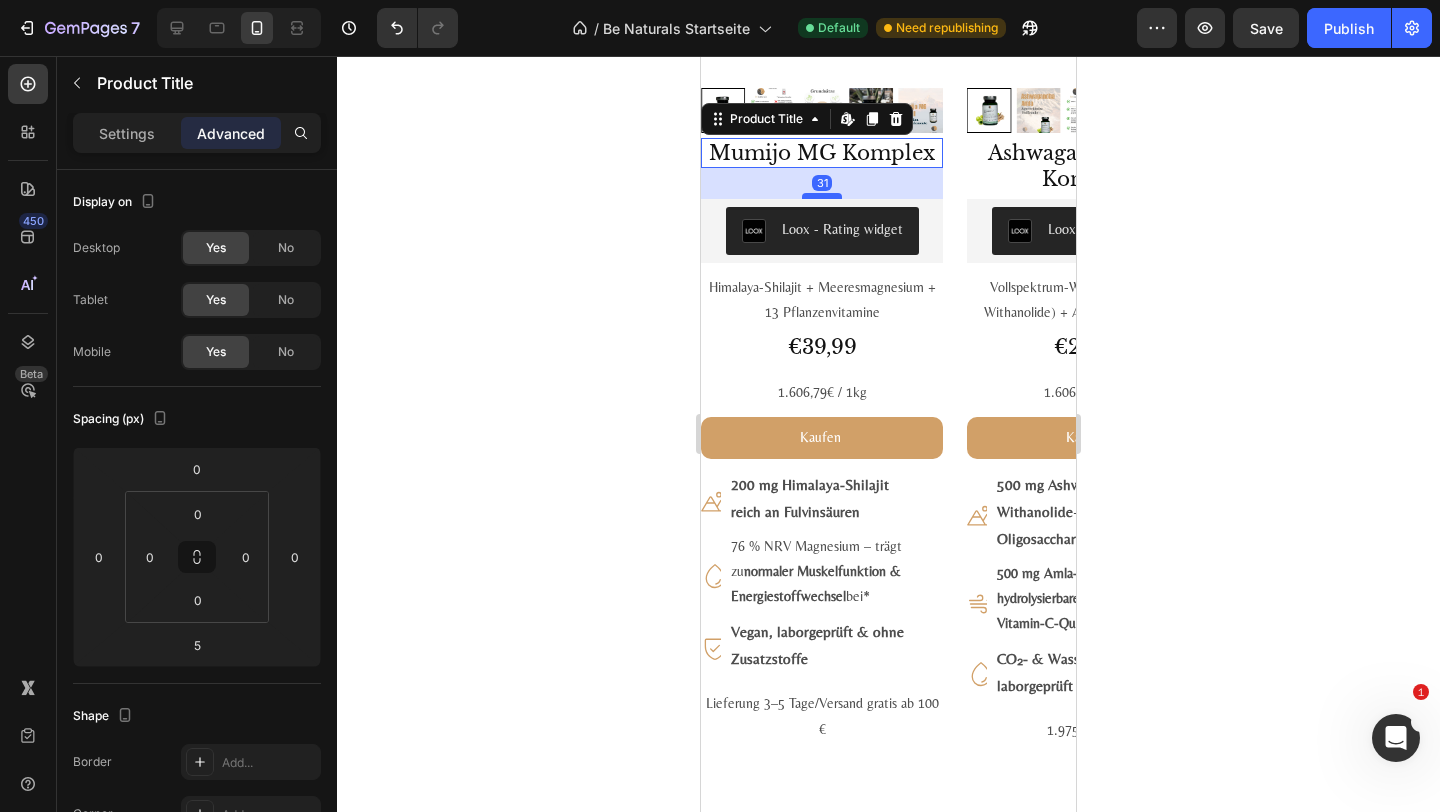 click at bounding box center [822, 196] 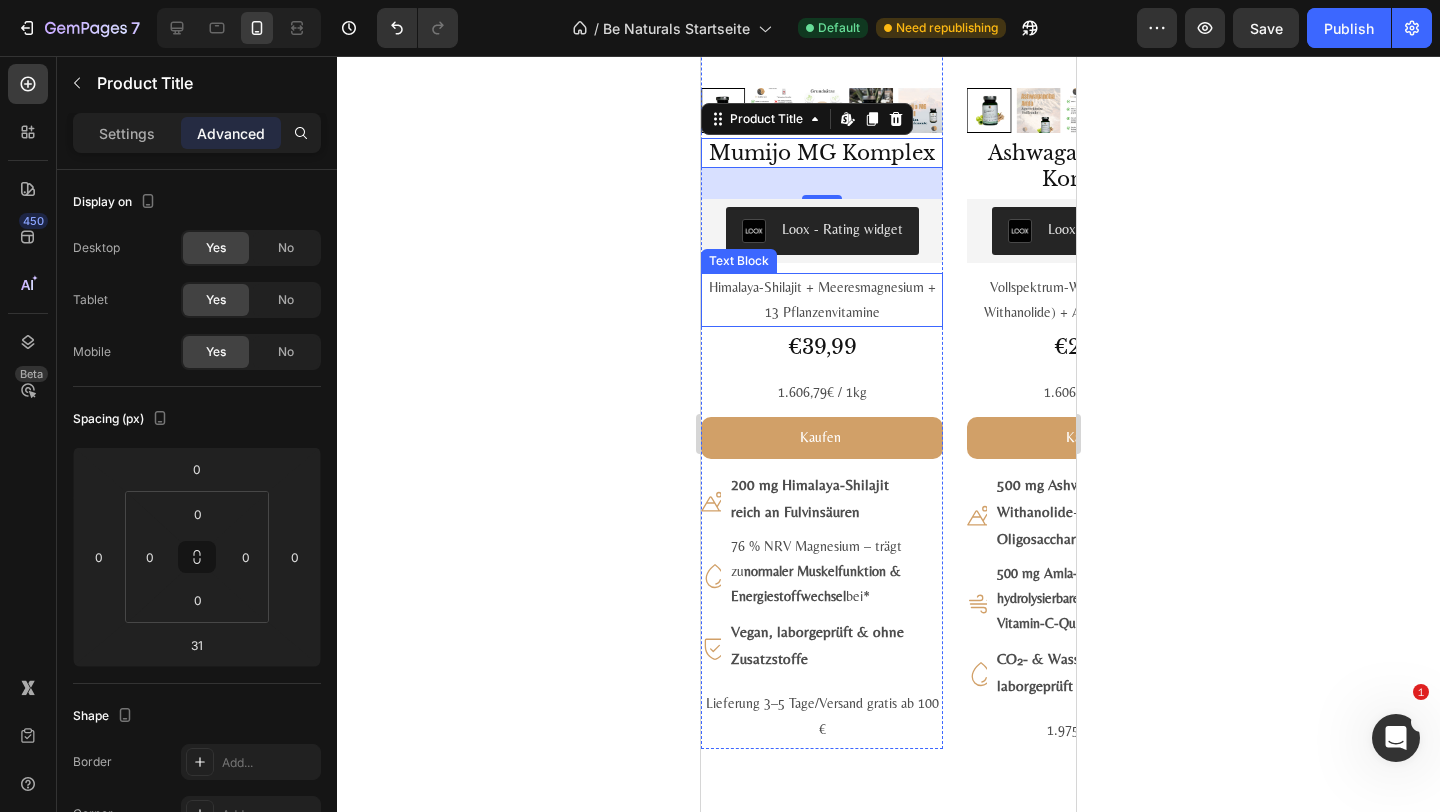 click on "Himalaya-Shilajit + Meeres­magnesium + 13 Pflanzen­vitamine" at bounding box center (822, 300) 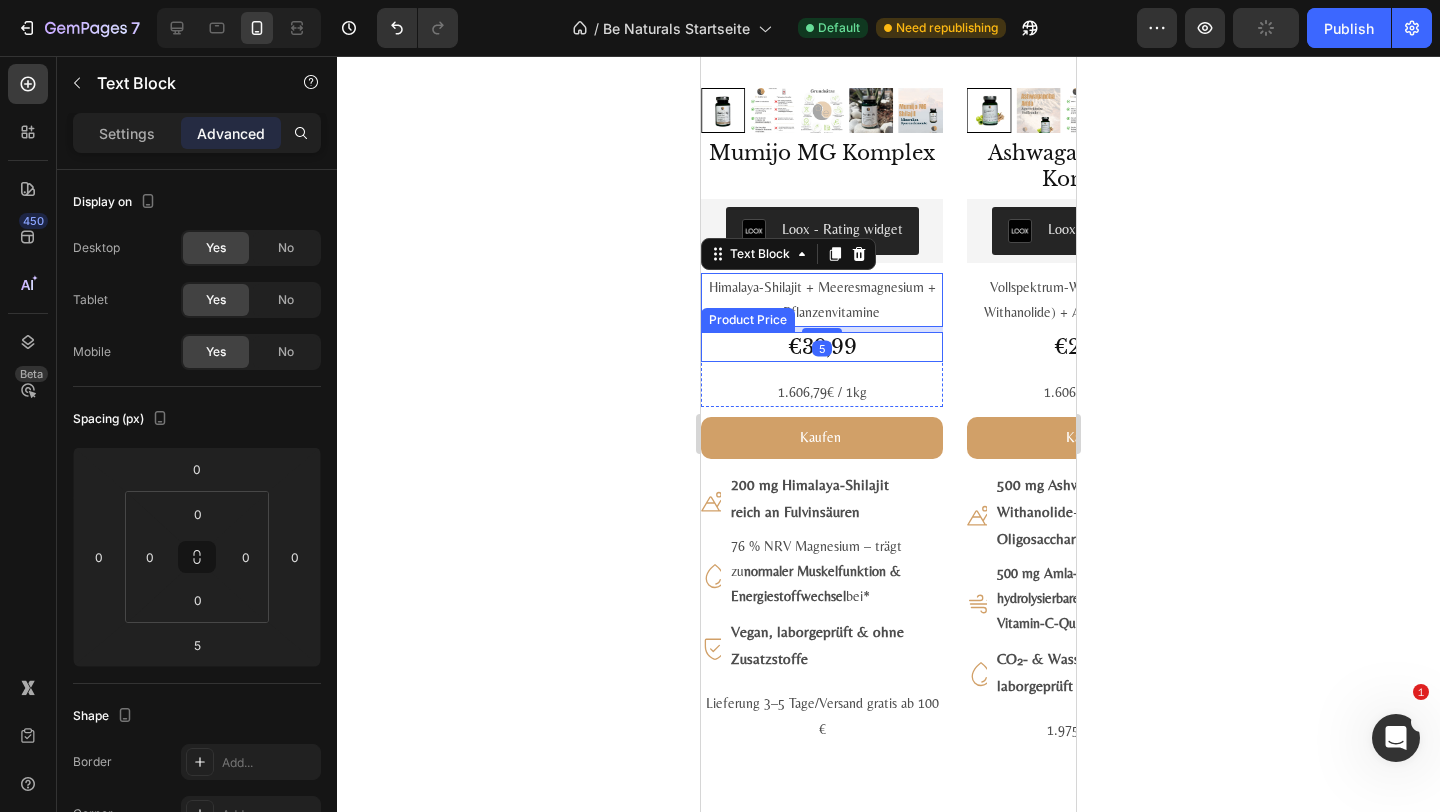 click on "€39,99" at bounding box center (822, 347) 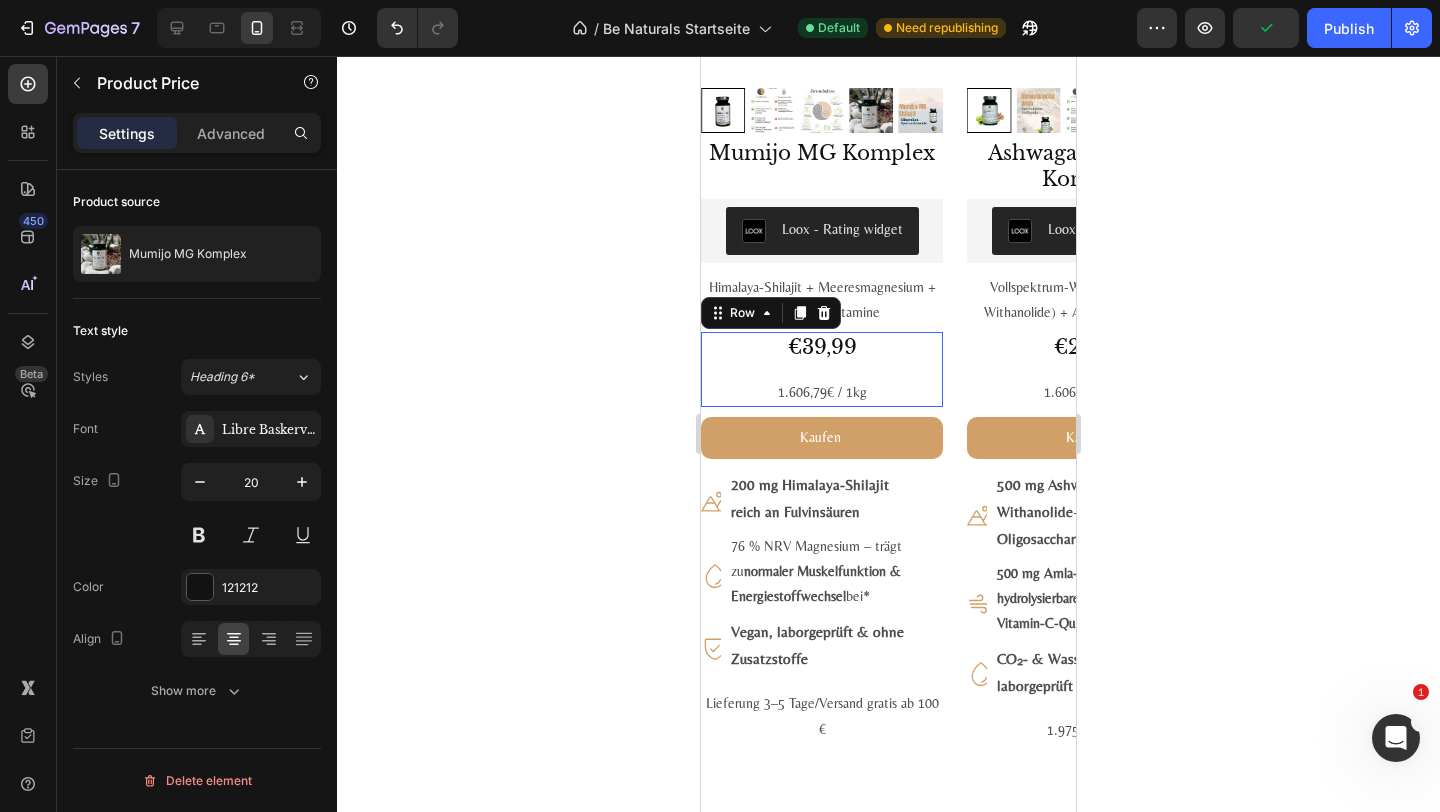 click on "€39,99 Product Price Product Price 1.606,79€ / 1kg Text Block Row   0" at bounding box center (822, 369) 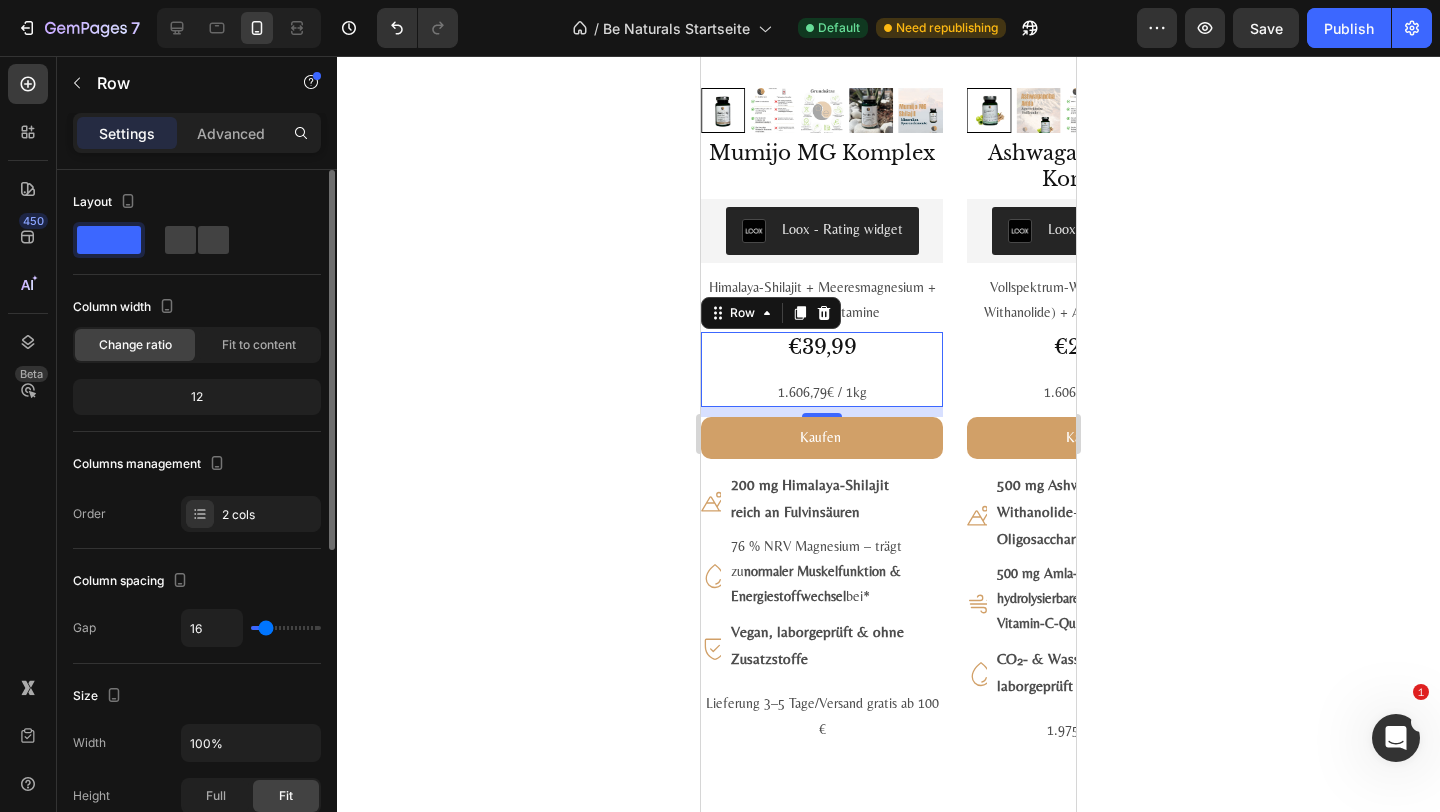 click on "Layout" at bounding box center [197, 222] 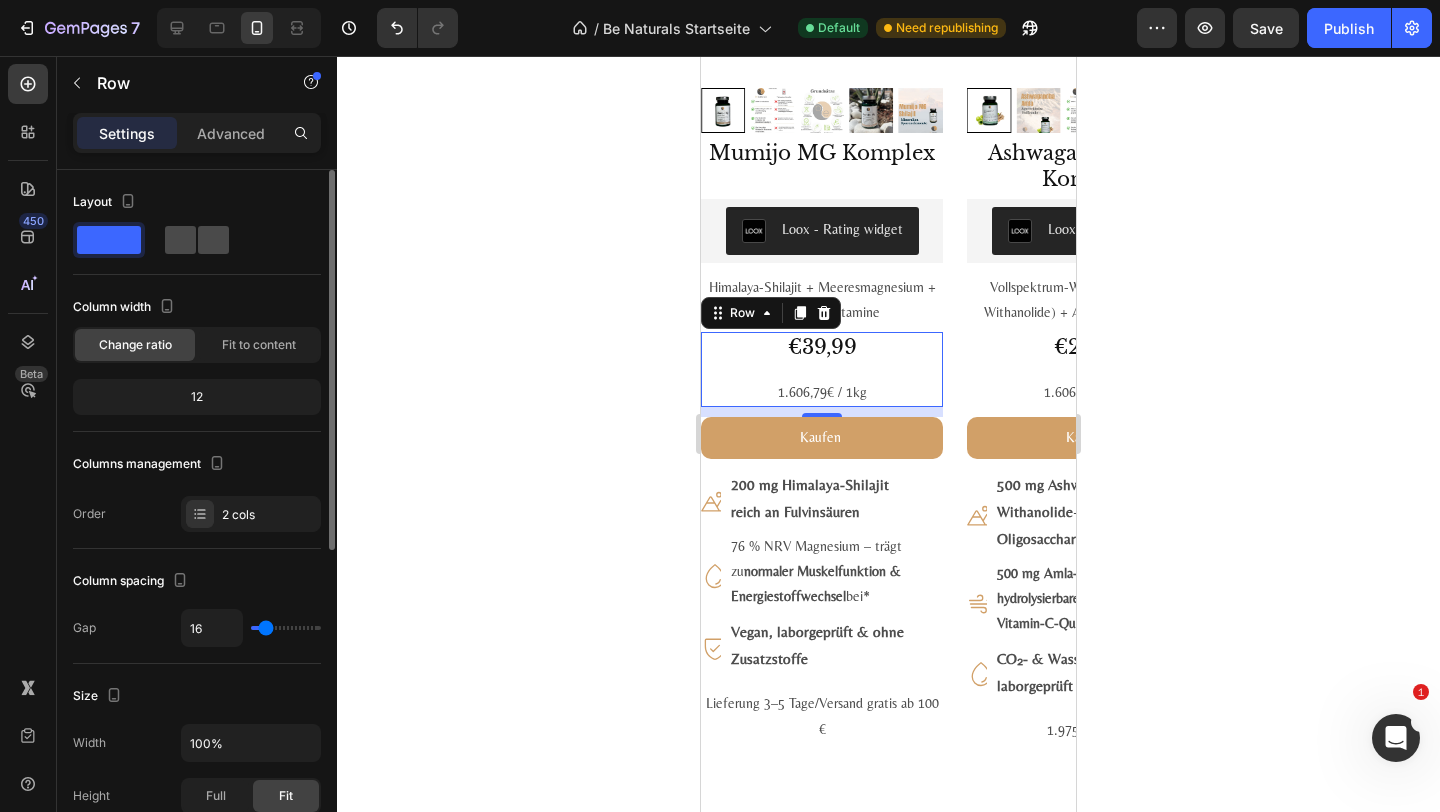 click 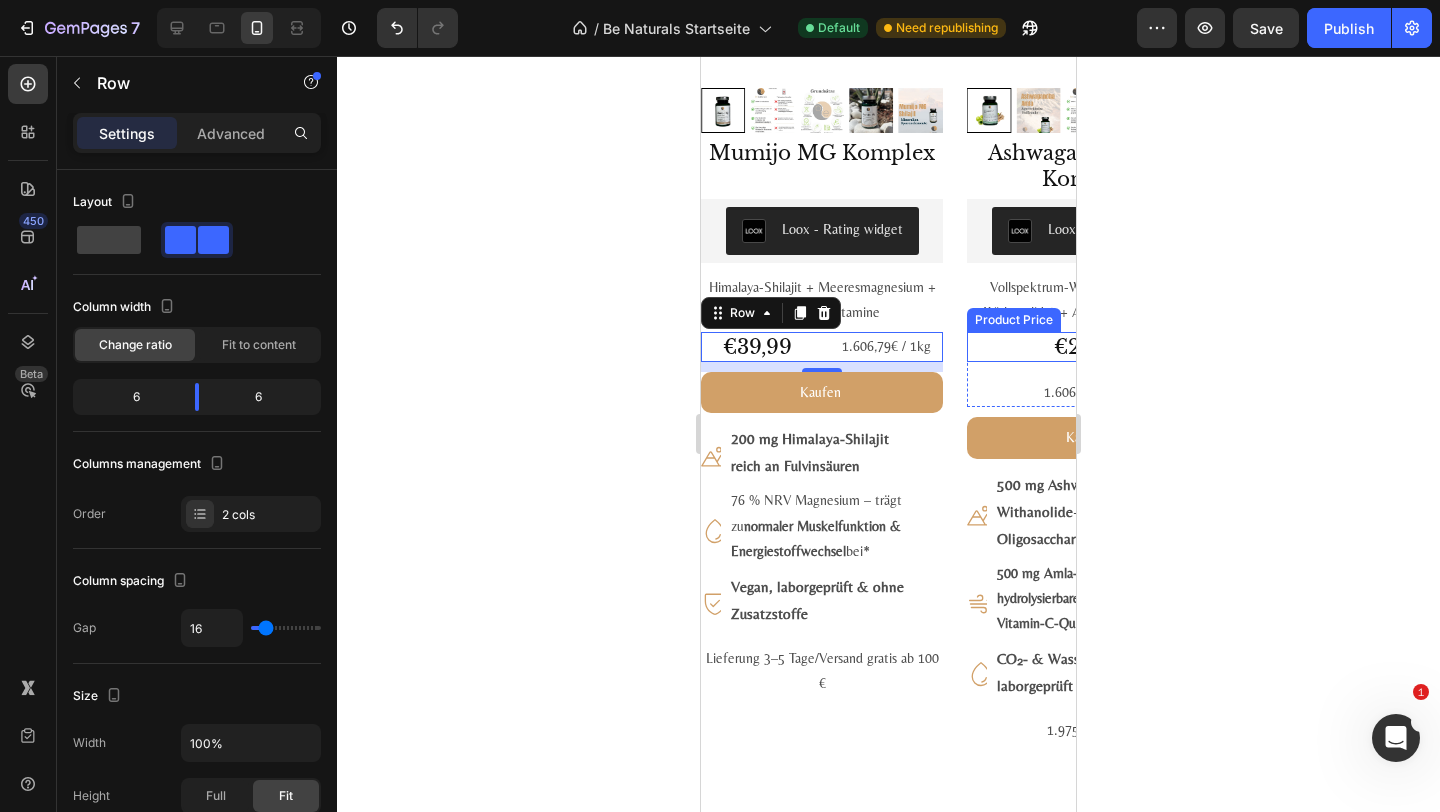 click on "€29,99" at bounding box center [1088, 347] 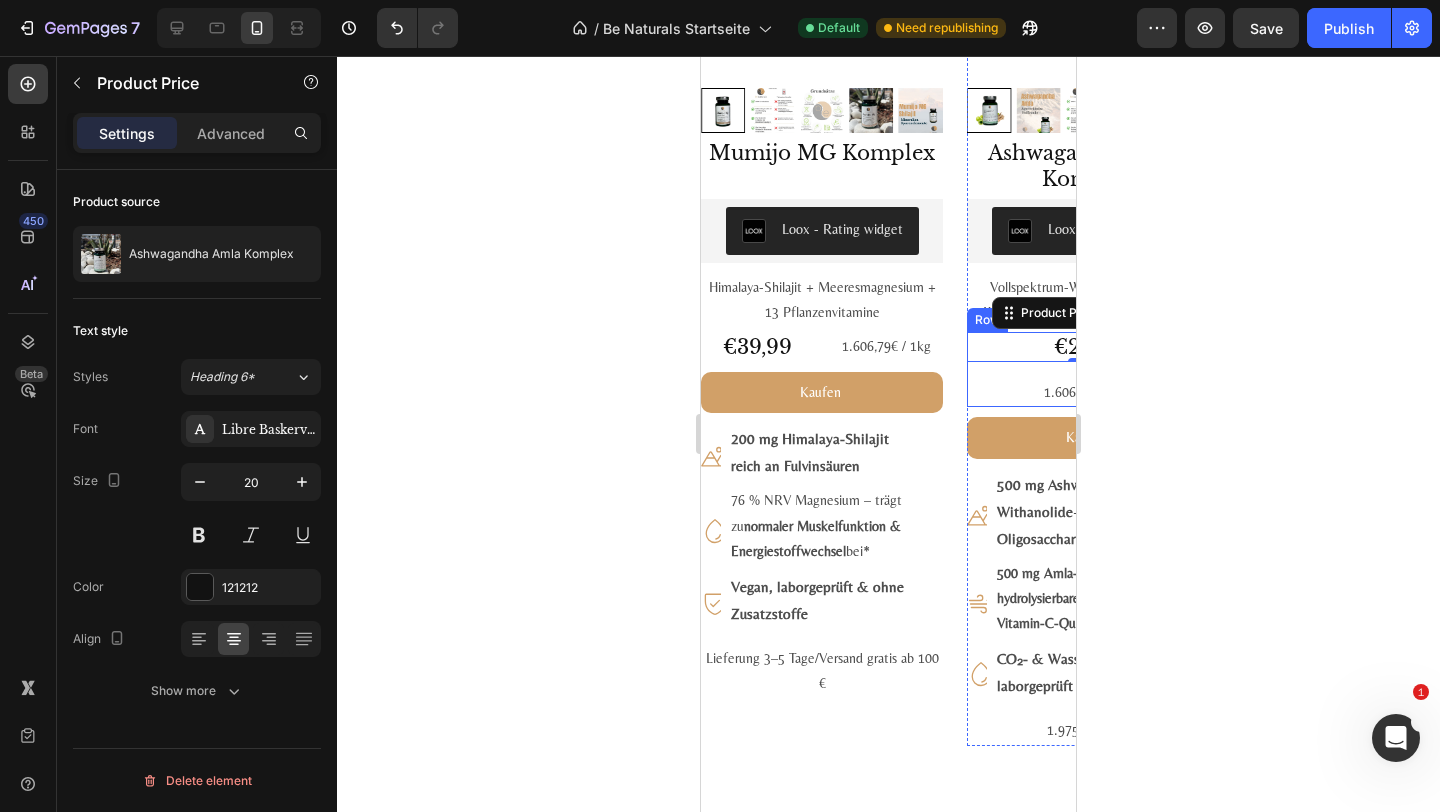 click on "€29,99 Product Price   Edit content in Shopify 0 Product Price   Edit content in Shopify 0 1.606,79€ / 1kg Text Block Row" at bounding box center (1088, 369) 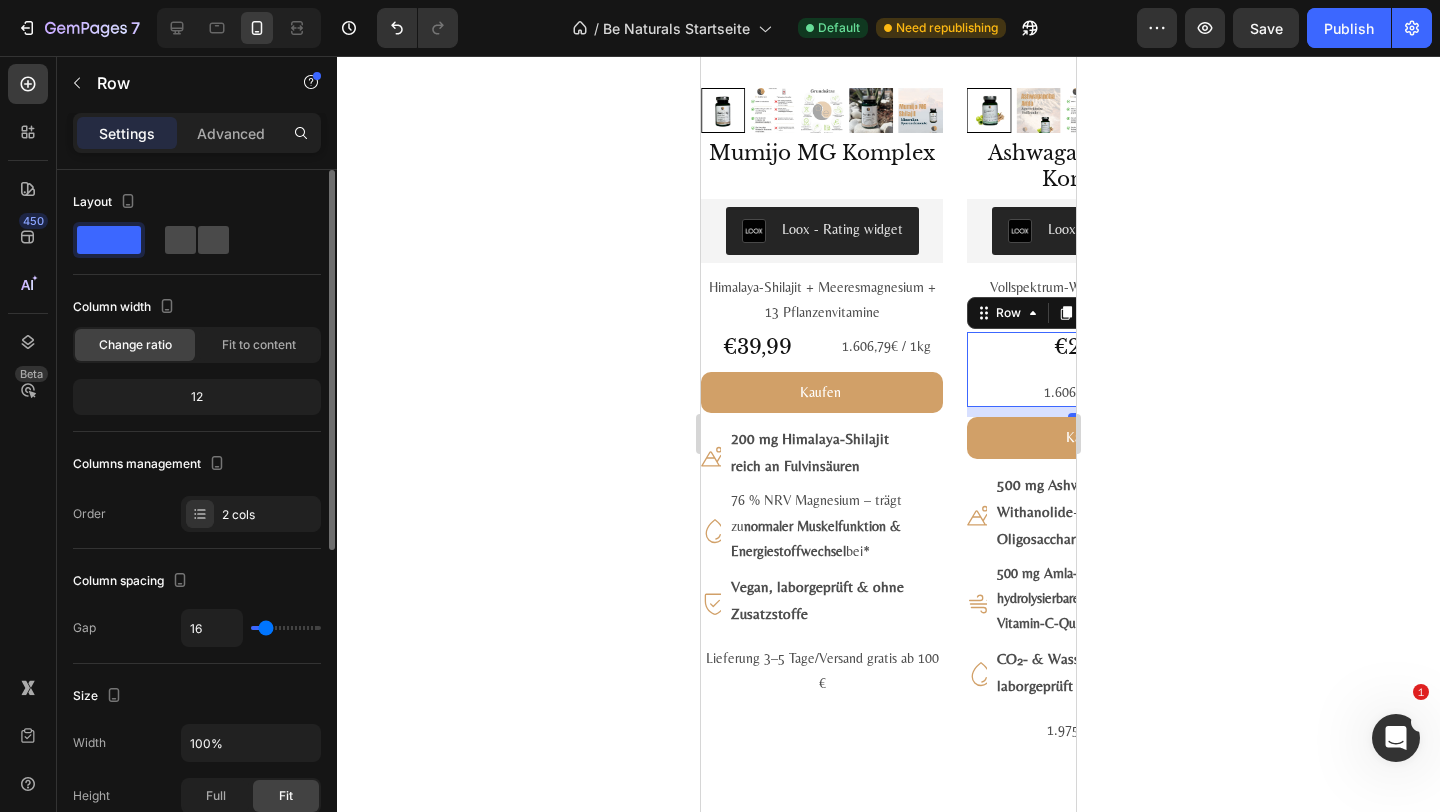 click 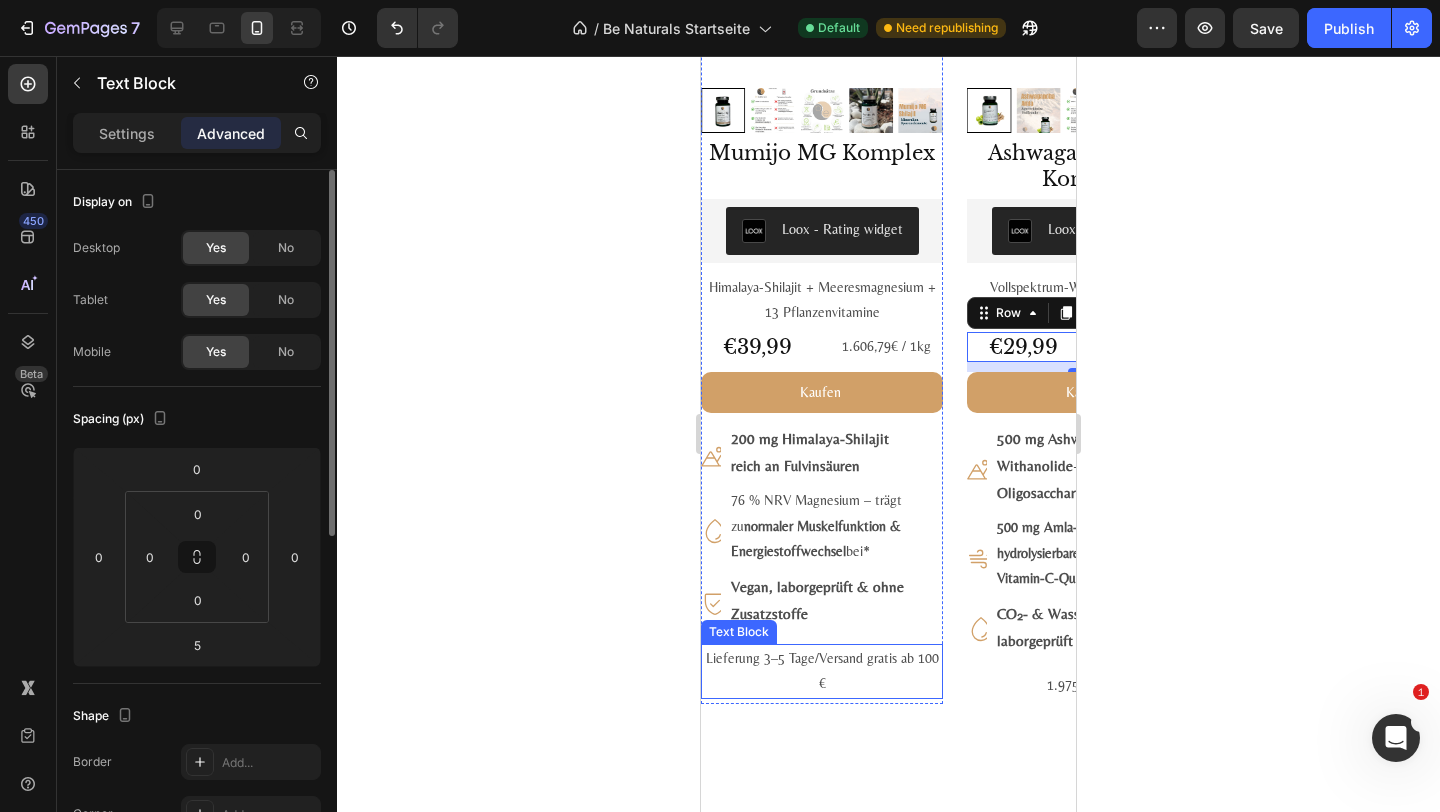 click on "Lieferung 3–5 Tage/Versand gratis ab 100 €" at bounding box center (822, 671) 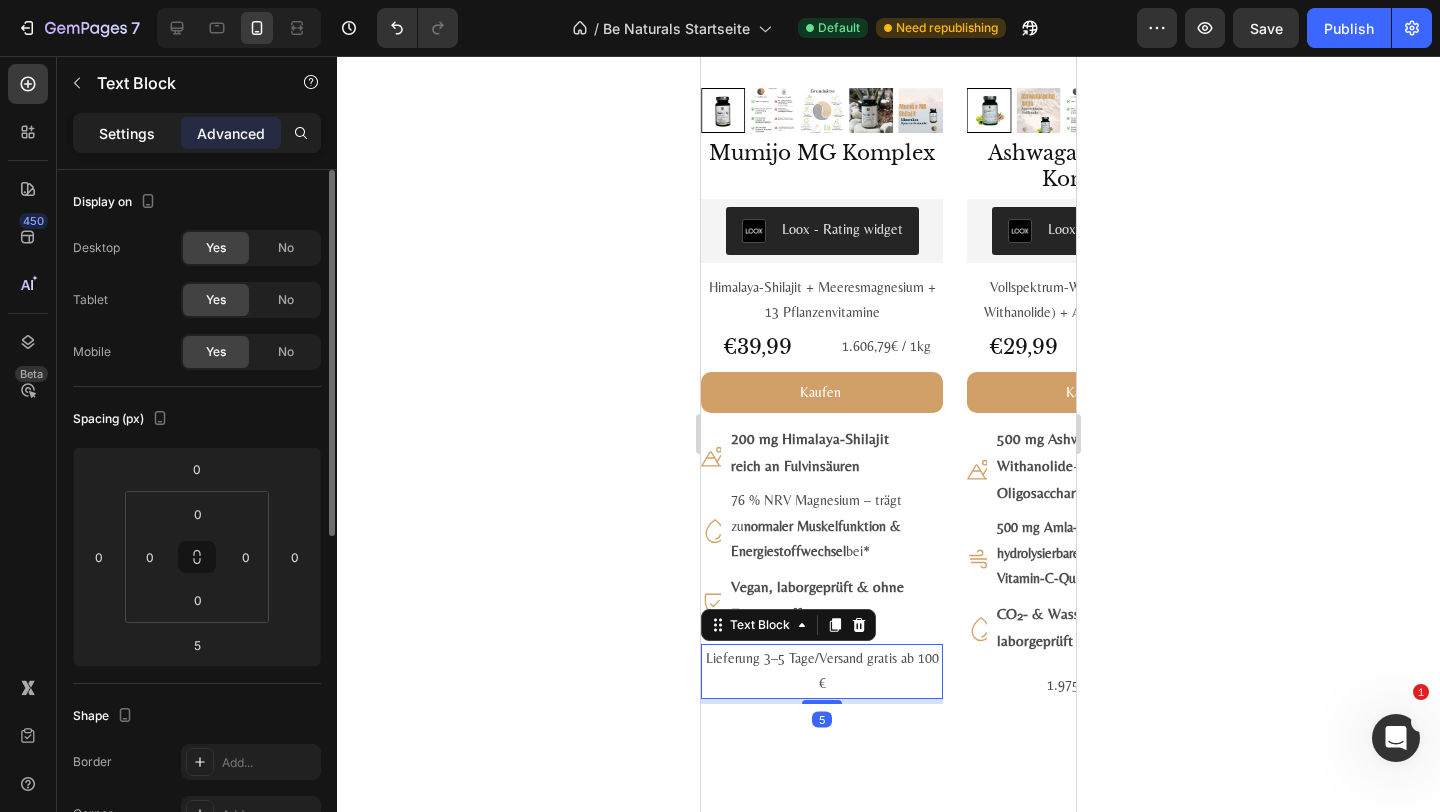 click on "Settings" at bounding box center [127, 133] 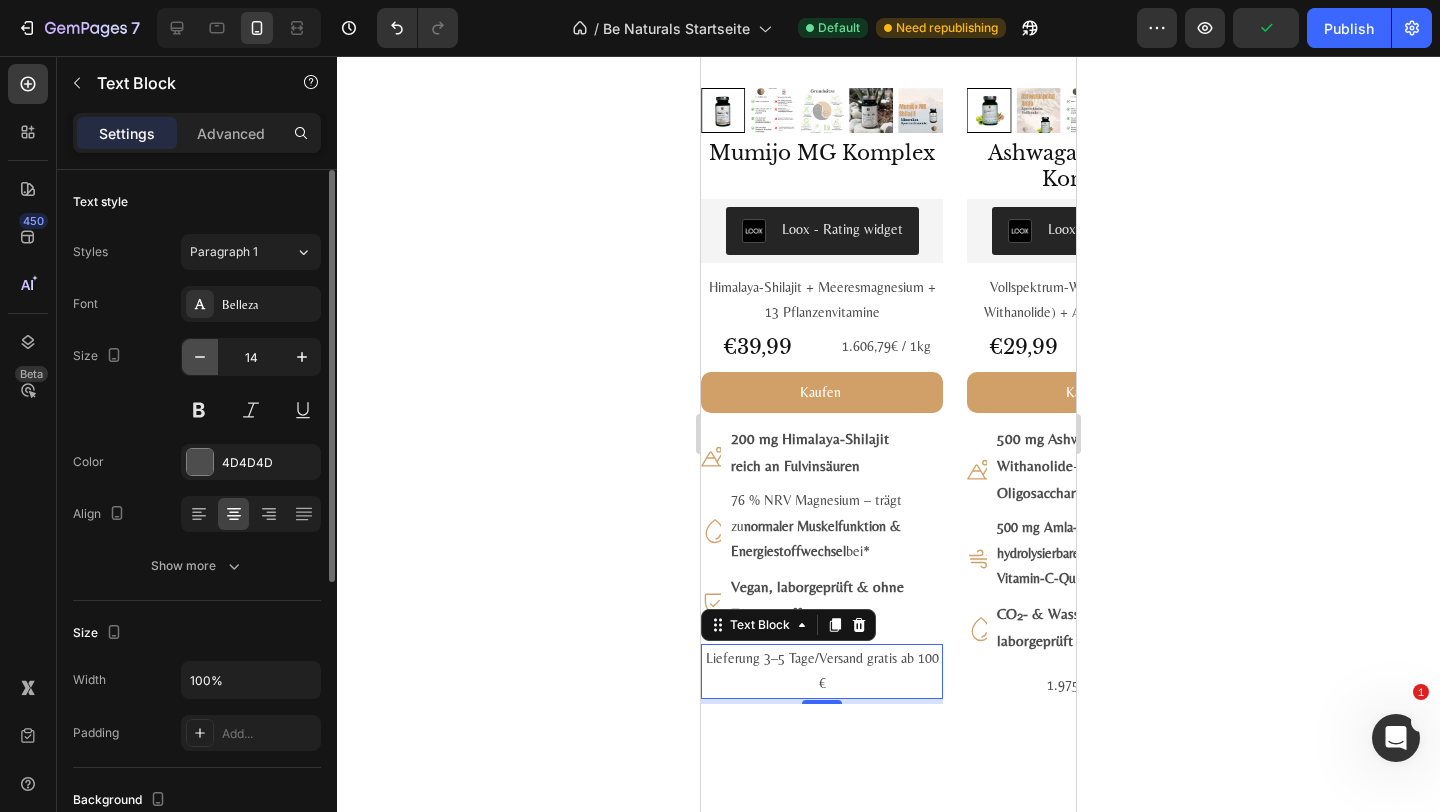click 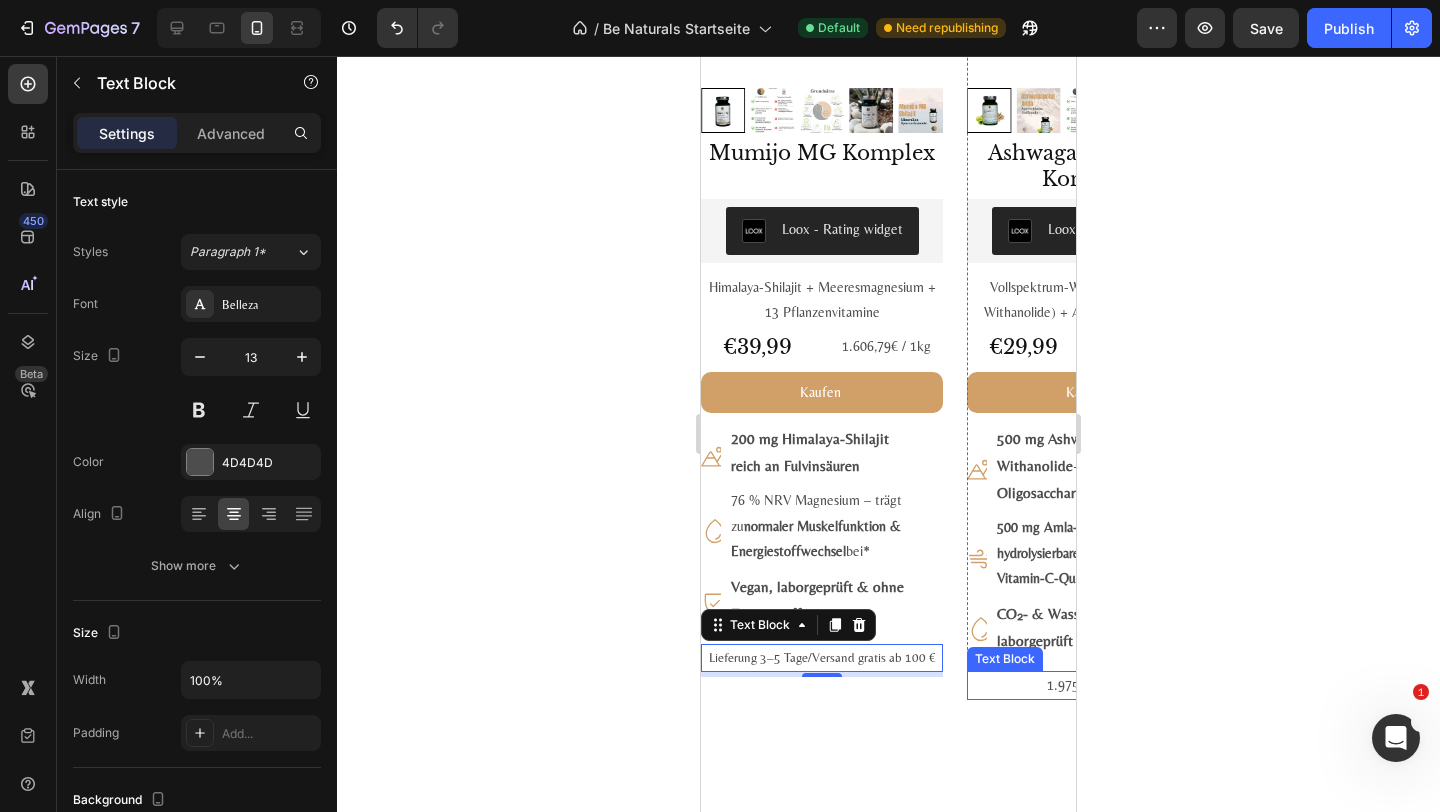 click on "1.975,00€ / 1L" at bounding box center [1088, 685] 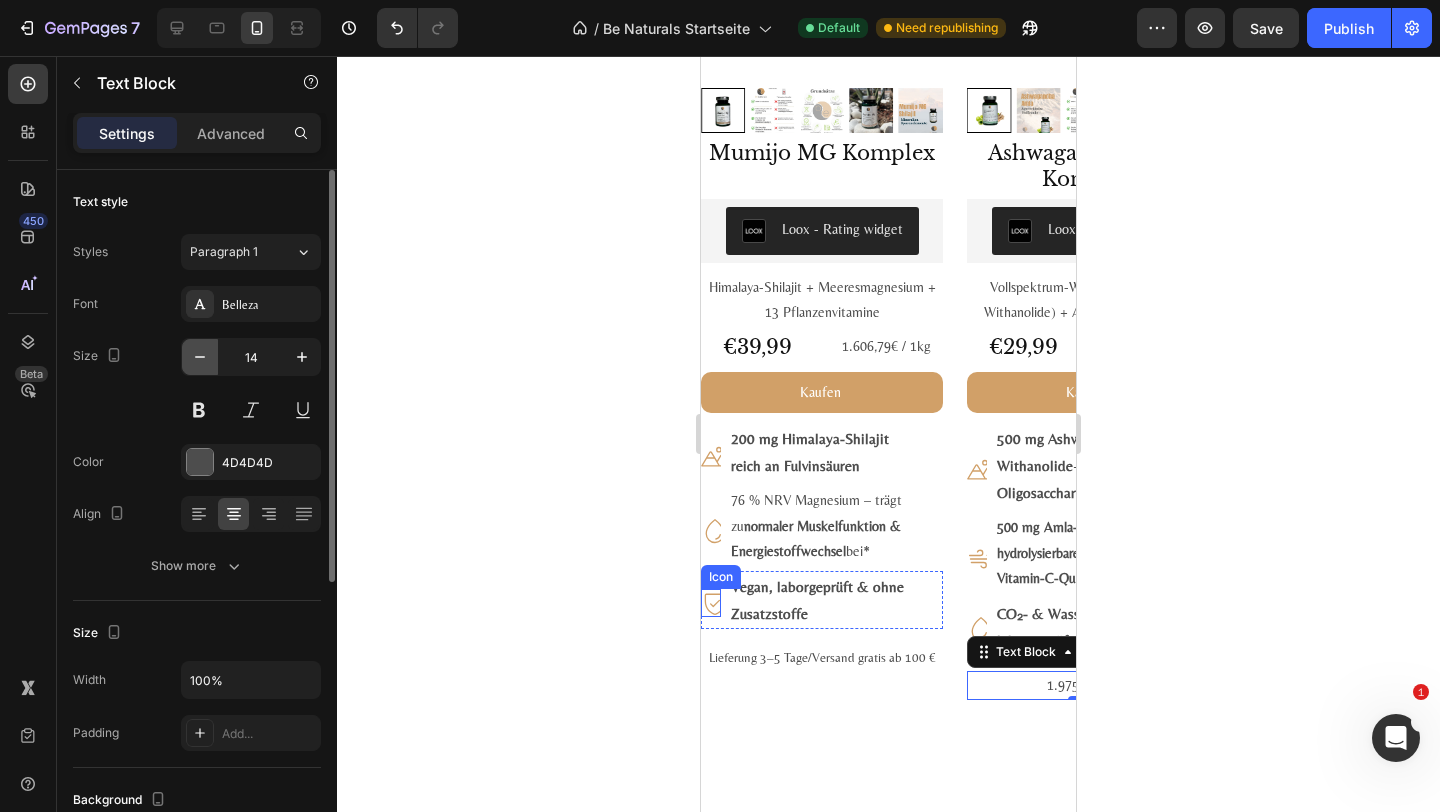 click 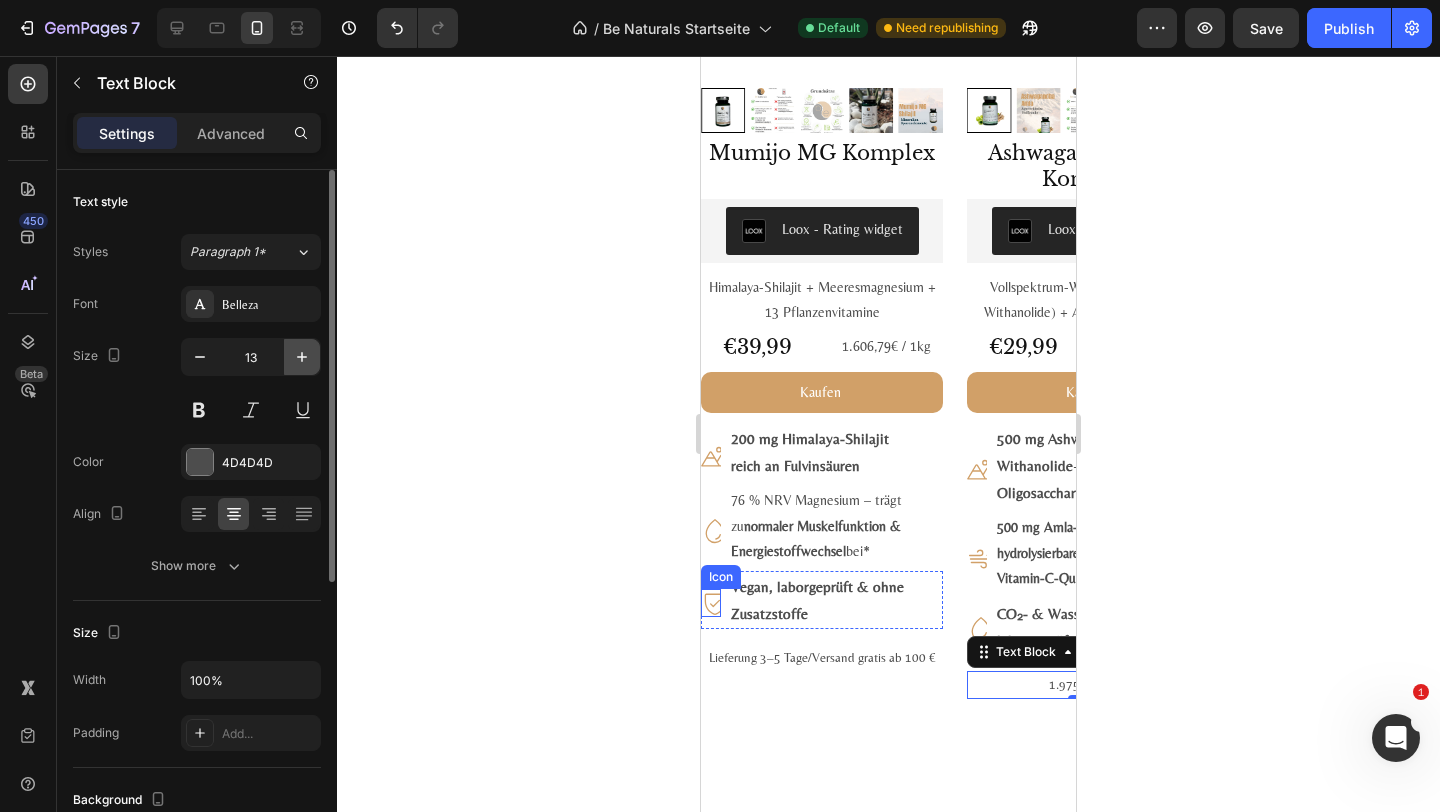 click 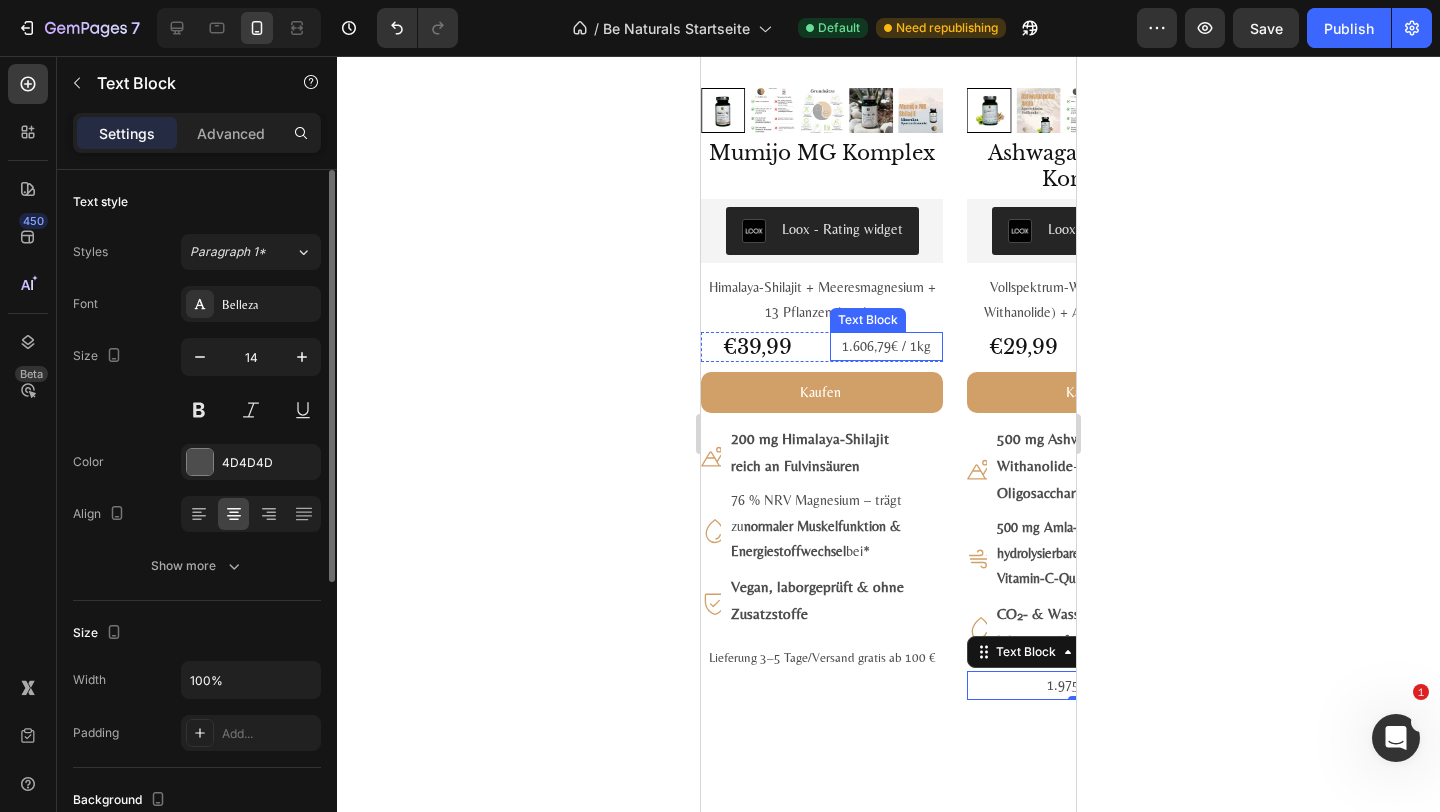 click on "1.606,79€ / 1kg" at bounding box center [886, 346] 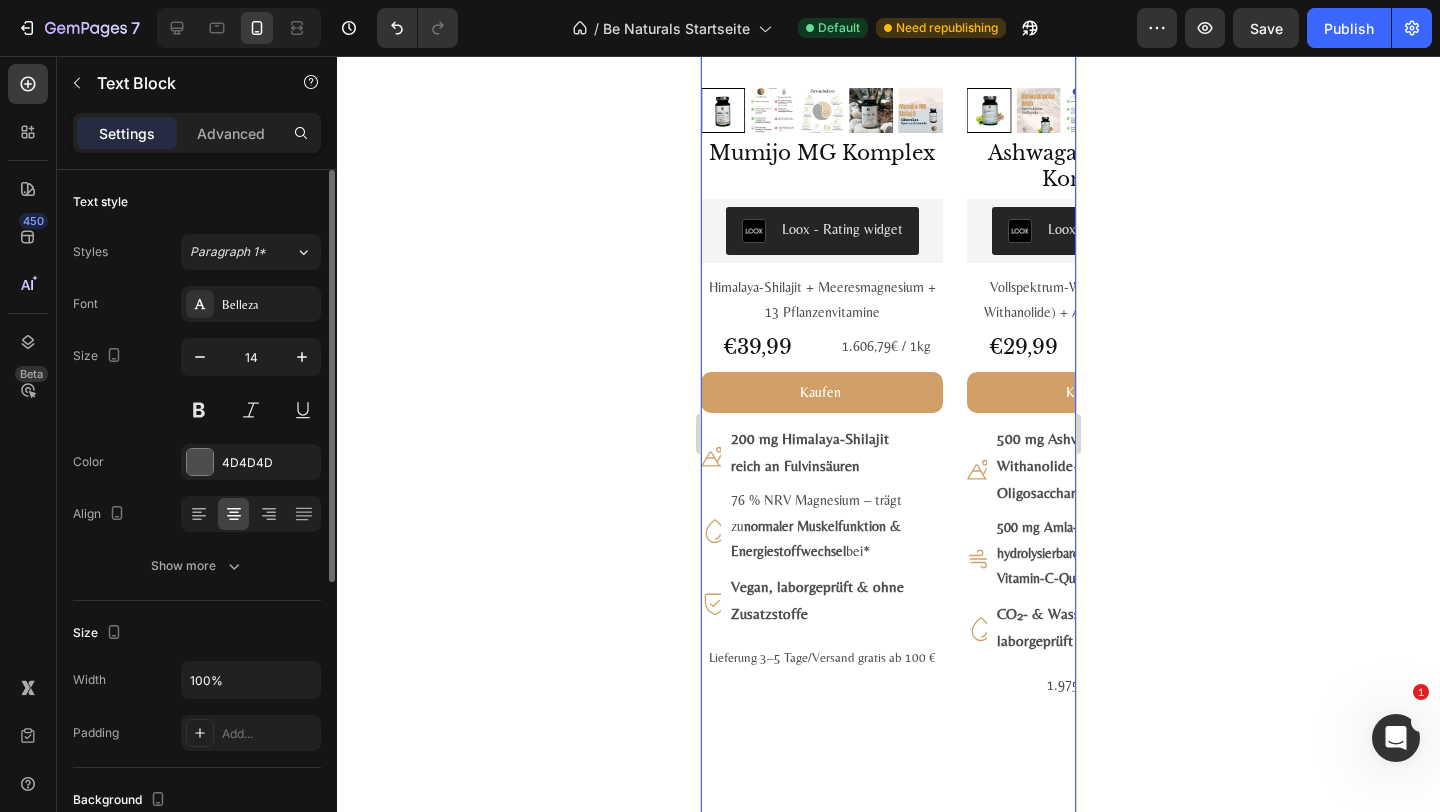 click on "#1 Bestseller Product Badge Product Images Astaxanthin, Lutein, Zeaxanthin Komplex Product Title Loox - Rating widget Loox Natürlicher Carotinoid-Komplex in Olivenöl, ohne Zusätze Text Block €29,99 Product Price Product Price 1.975,00€ / 1L Text Block Row Kaufen Add to Cart
Icon 8 mg Astaxanthin  +  20 mg Lutein  +  1 mg Zeaxanthin  je ml Text Block Row
Icon Fettlöslich :  hohe Bioverfügbarkeit  mit  Oliven - &  Zitronenöl Text Block Row
Icon Vegan, labor­geprüft & ohne Zusatz­stoffe Text Block Row Row 1.975,00€ / 1L Text Block Product #2 Bestseller Product Badge Product Images Mumijo MG Komplex Product Title Loox - Rating widget Loox Himalaya-Shilajit + Meeres­magnesium + 13 Pflanzen­vitamine Text Block €39,99 Product Price Product Price 1.606,79€ / 1kg Text Block Row Kaufen Add to Cart
Icon 200 mg Himalaya-Shilajit reich an Fulvin­säuren Text Block Row
Icon 76 % NRV Magnesium – trägt zu   bei* Row Icon" at bounding box center (888, 351) 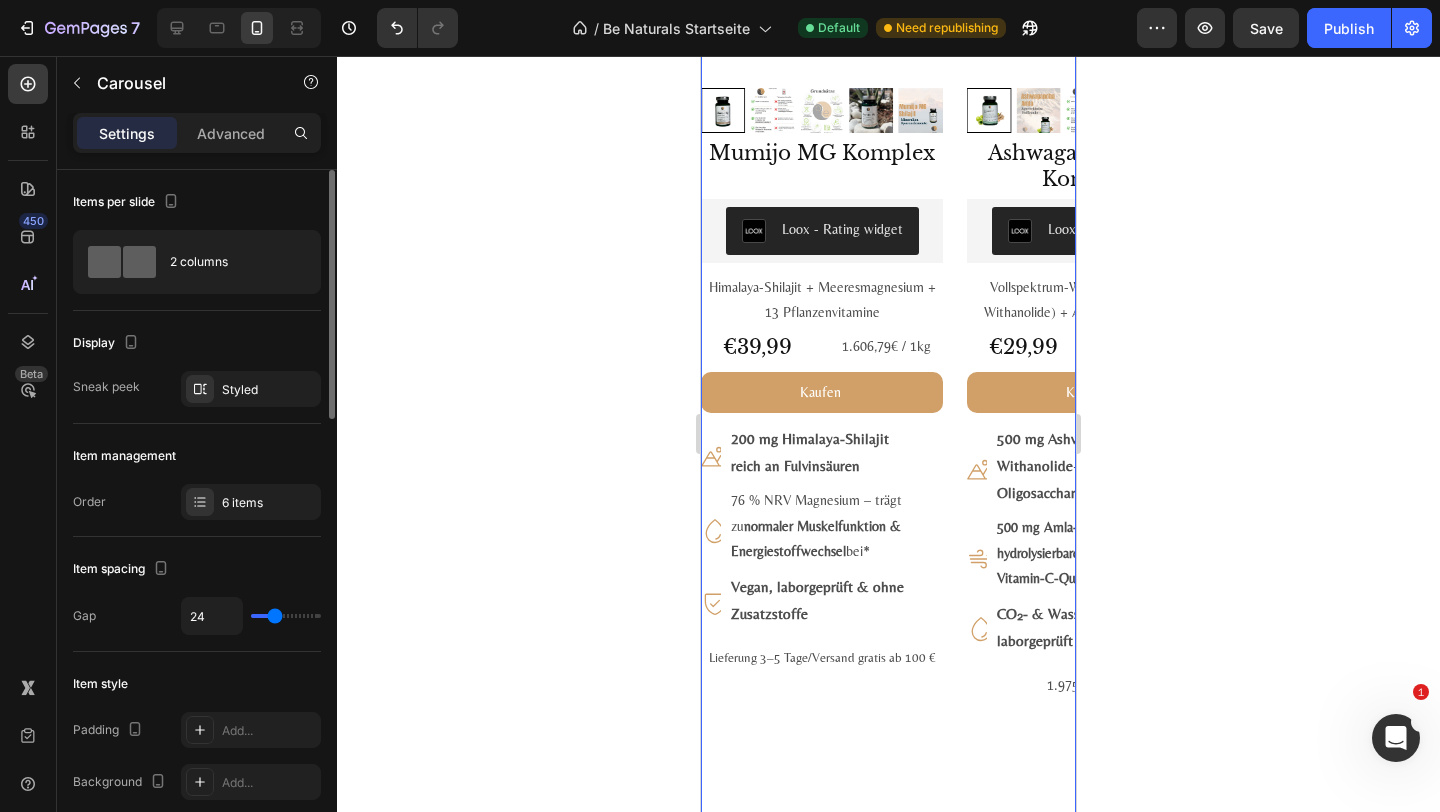 click on "#1 Bestseller Product Badge Product Images Astaxanthin, Lutein, Zeaxanthin Komplex Product Title Loox - Rating widget Loox Natürlicher Carotinoid-Komplex in Olivenöl, ohne Zusätze Text Block €29,99 Product Price Product Price 1.975,00€ / 1L Text Block Row Kaufen Add to Cart
Icon 8 mg Astaxanthin  +  20 mg Lutein  +  1 mg Zeaxanthin  je ml Text Block Row
Icon Fettlöslich :  hohe Bioverfügbarkeit  mit  Oliven - &  Zitronenöl Text Block Row
Icon Vegan, labor­geprüft & ohne Zusatz­stoffe Text Block Row Row 1.975,00€ / 1L Text Block Product #2 Bestseller Product Badge Product Images Mumijo MG Komplex Product Title Loox - Rating widget Loox Himalaya-Shilajit + Meeres­magnesium + 13 Pflanzen­vitamine Text Block €39,99 Product Price Product Price 1.606,79€ / 1kg Text Block Row Kaufen Add to Cart
Icon 200 mg Himalaya-Shilajit reich an Fulvin­säuren Text Block Row
Icon 76 % NRV Magnesium – trägt zu   bei* Row Icon" at bounding box center (888, 351) 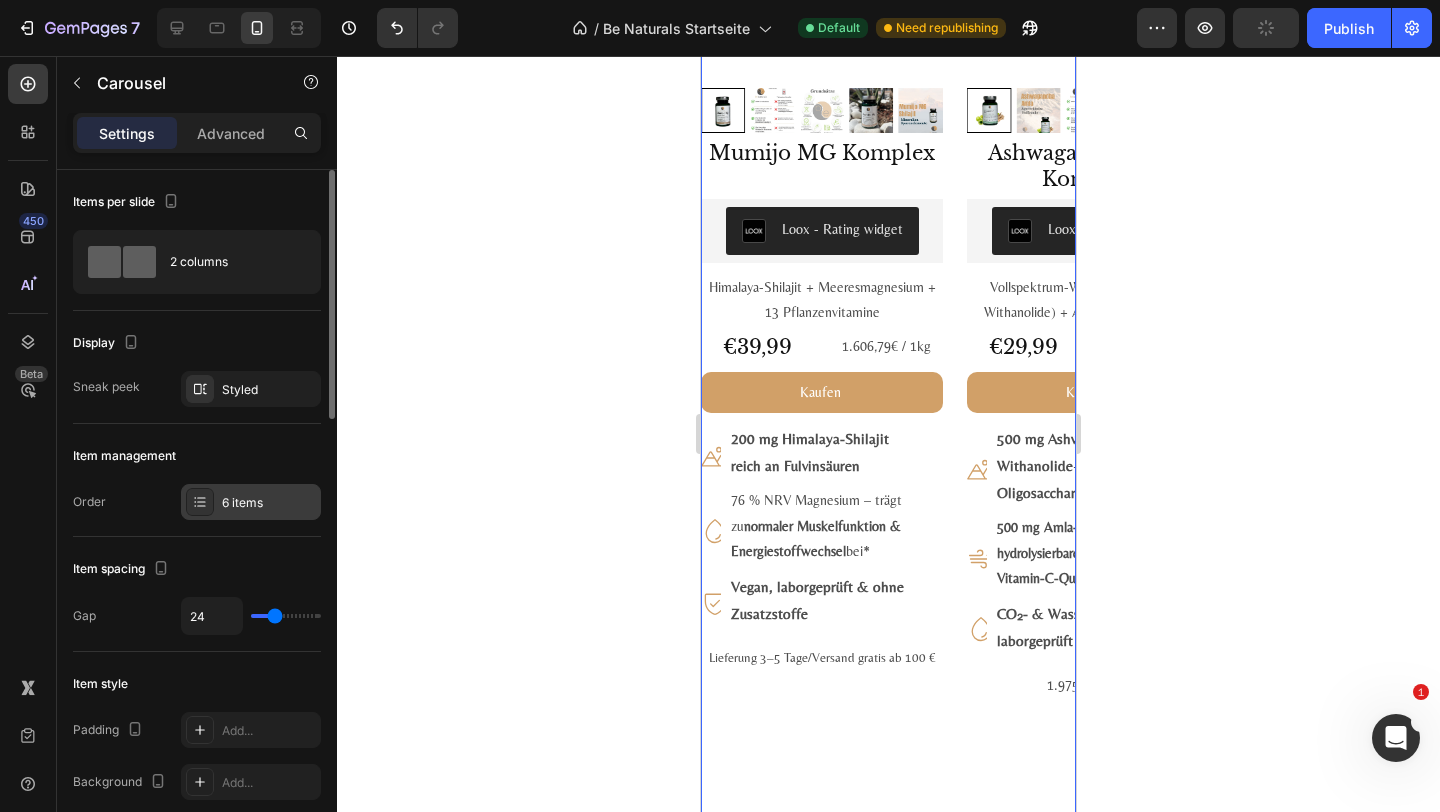 click on "6 items" at bounding box center [269, 503] 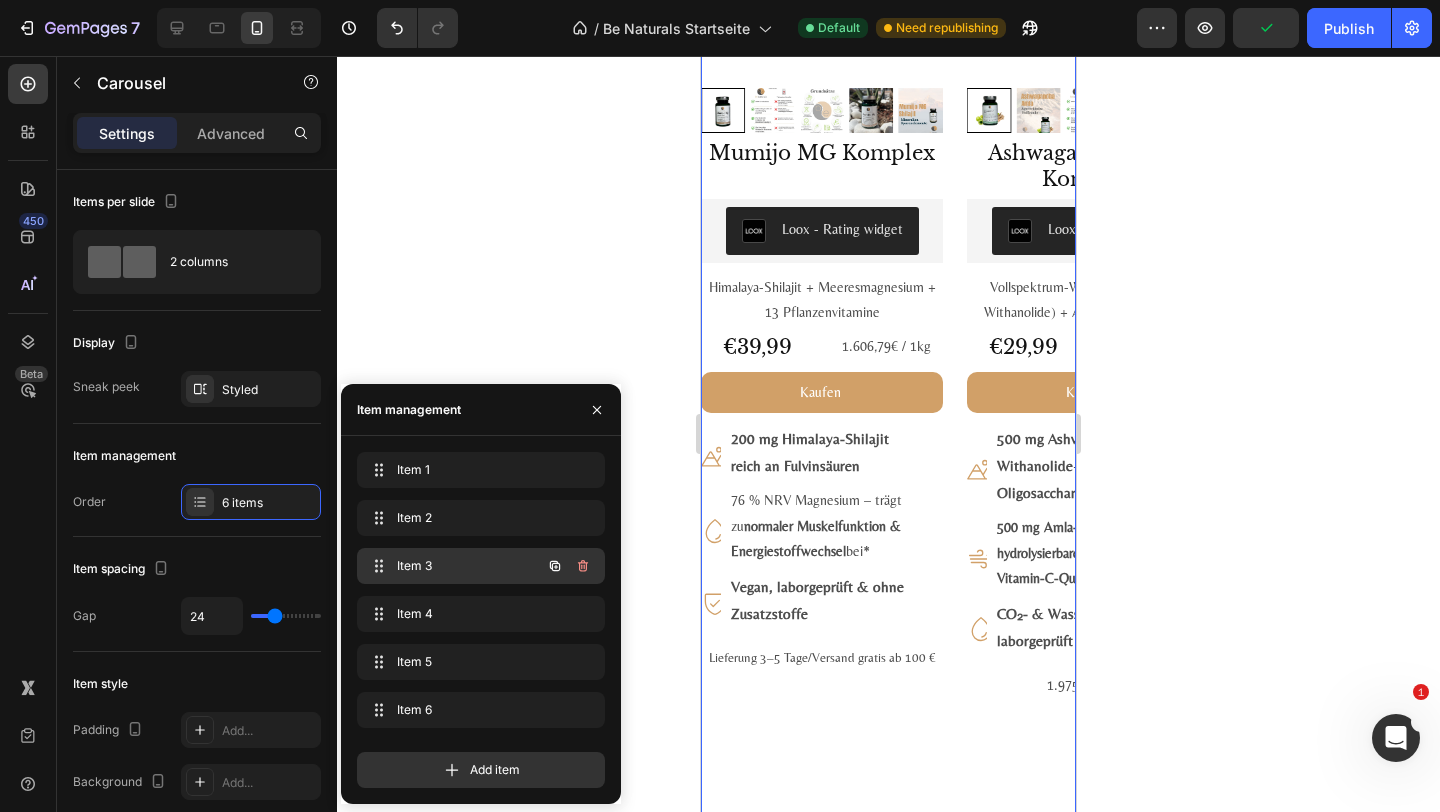 click on "Item 3" at bounding box center (453, 566) 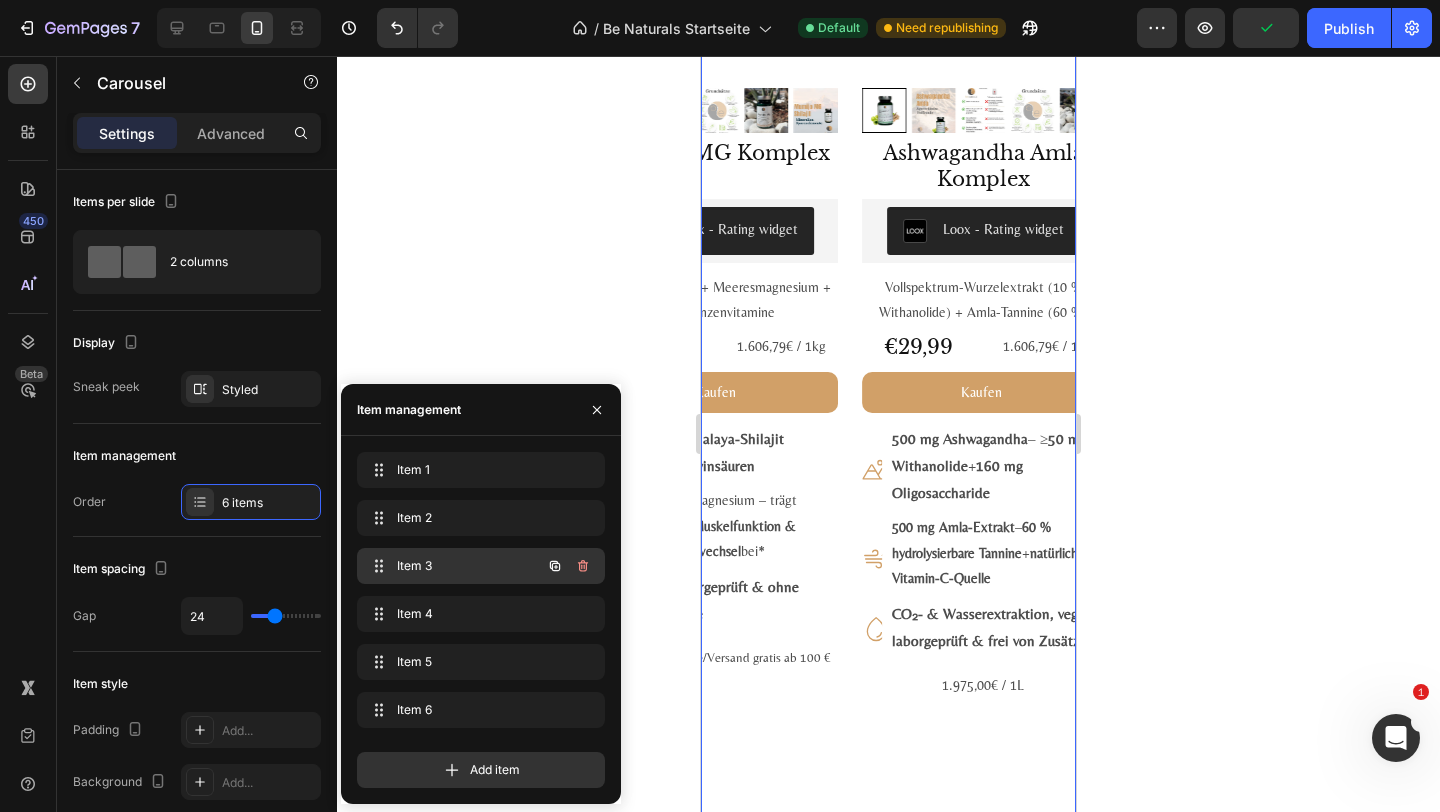 click on "Item 3" at bounding box center [453, 566] 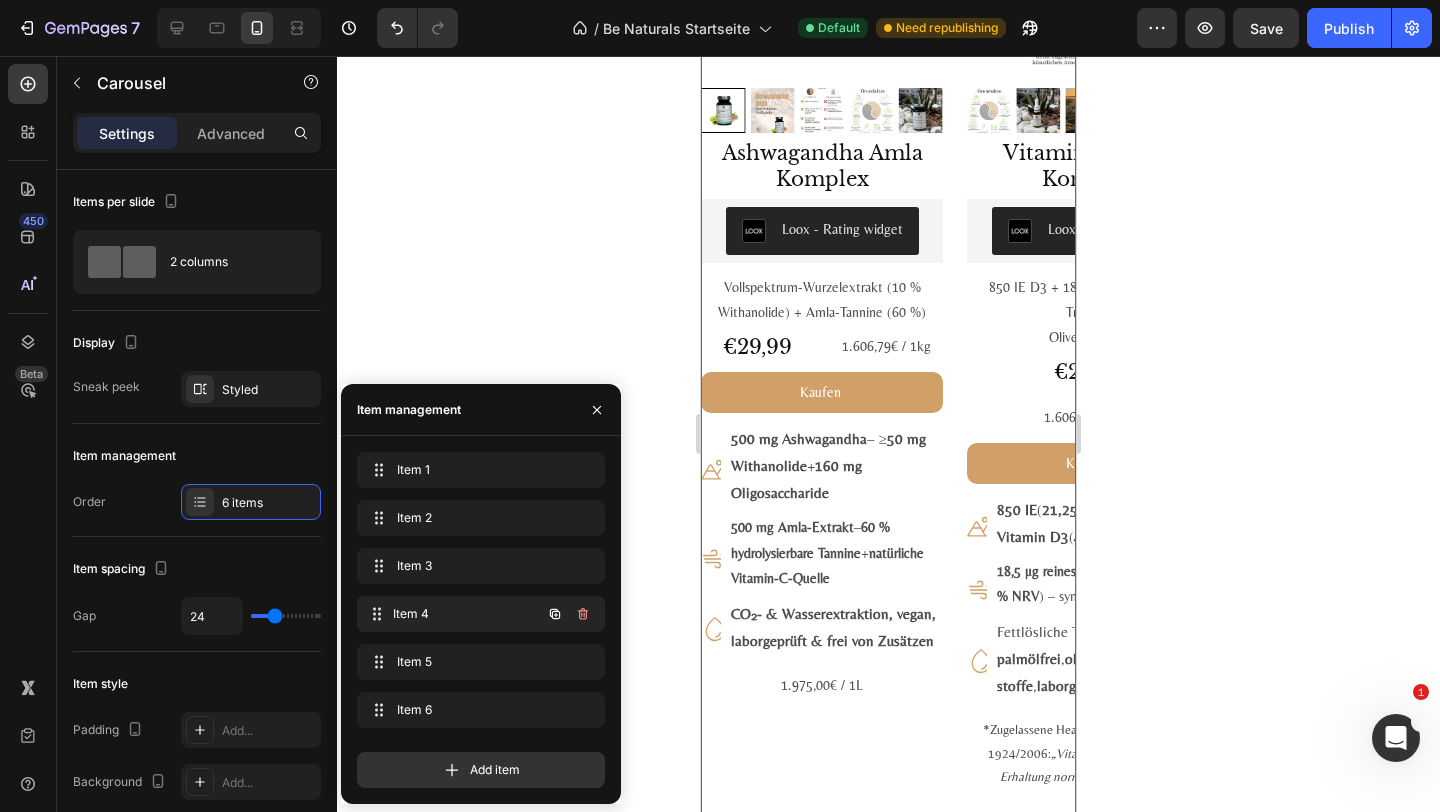 click on "Item 4 Item 4" at bounding box center (481, 614) 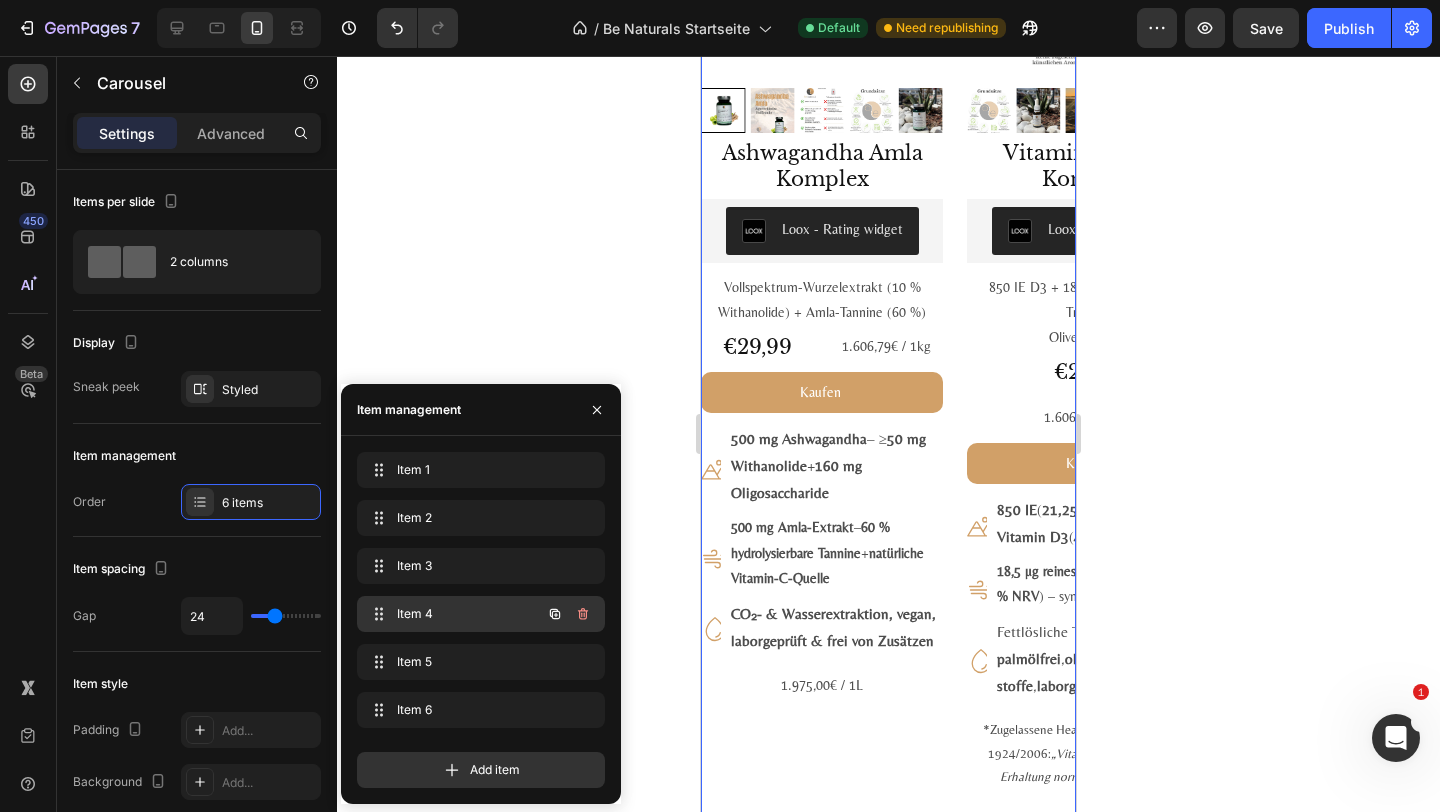 click on "Item 4" at bounding box center [453, 614] 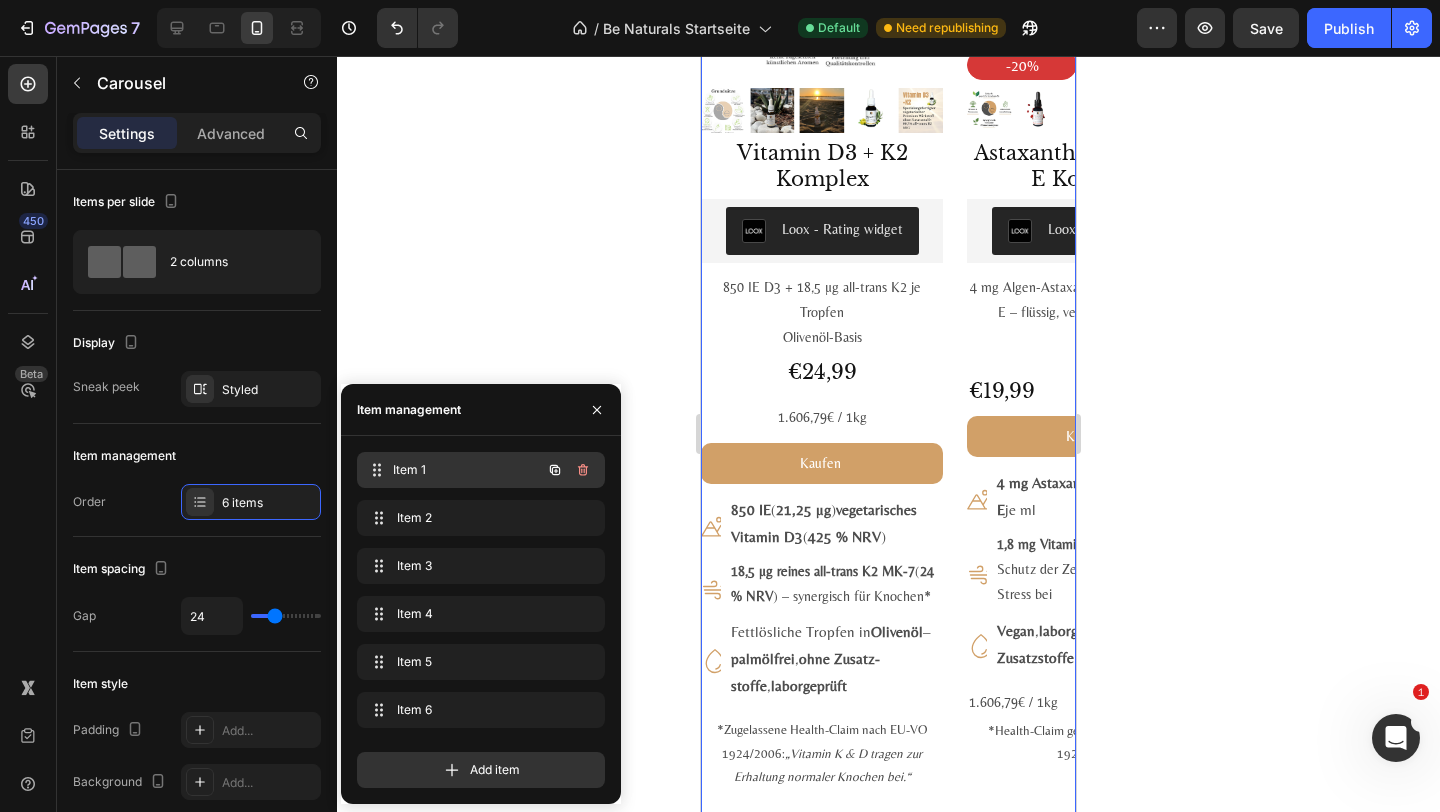 click on "Item 1" at bounding box center (467, 470) 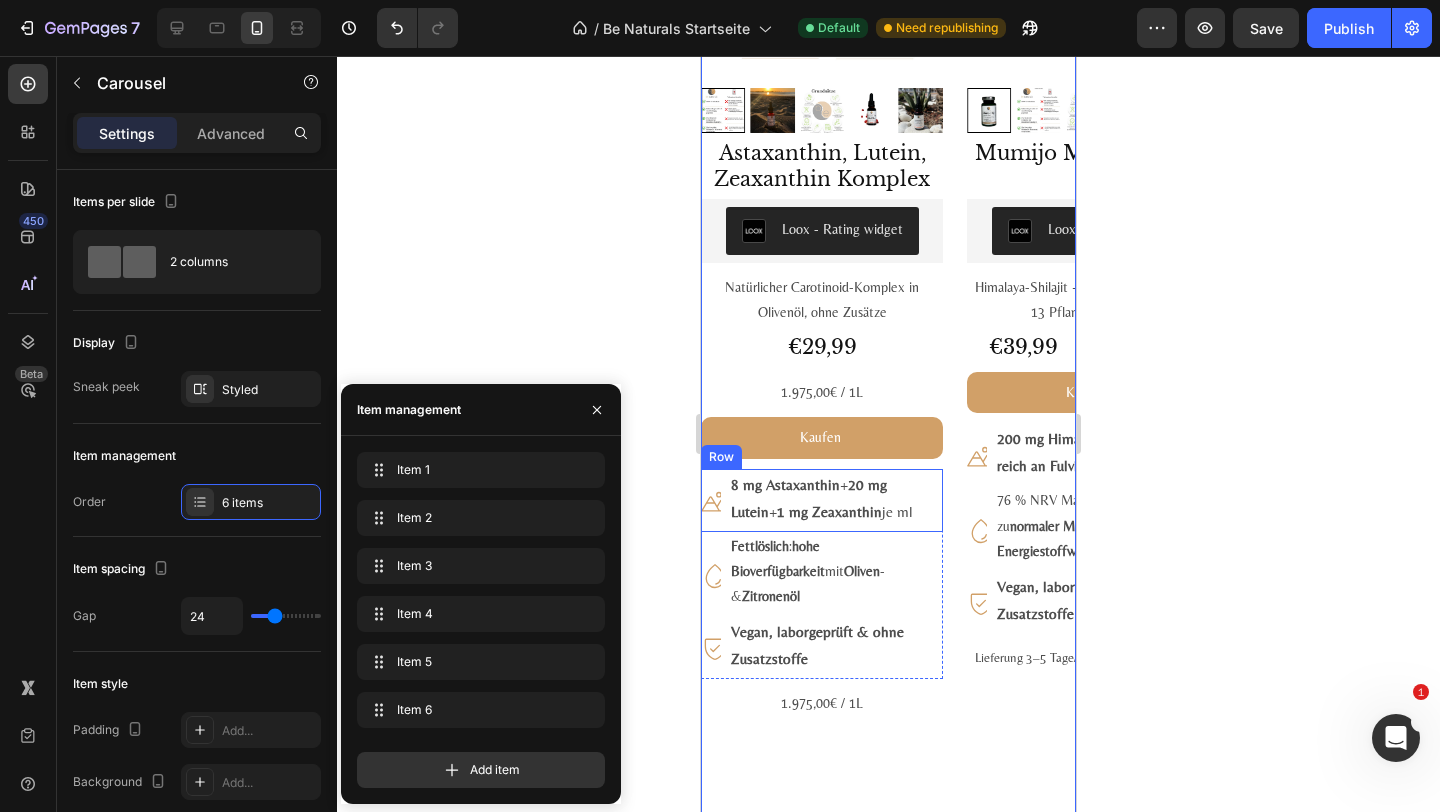 click on "Icon 8 mg Astaxanthin  +  20 mg Lutein  +  1 mg Zeaxanthin  je ml Text Block Row" at bounding box center [822, 500] 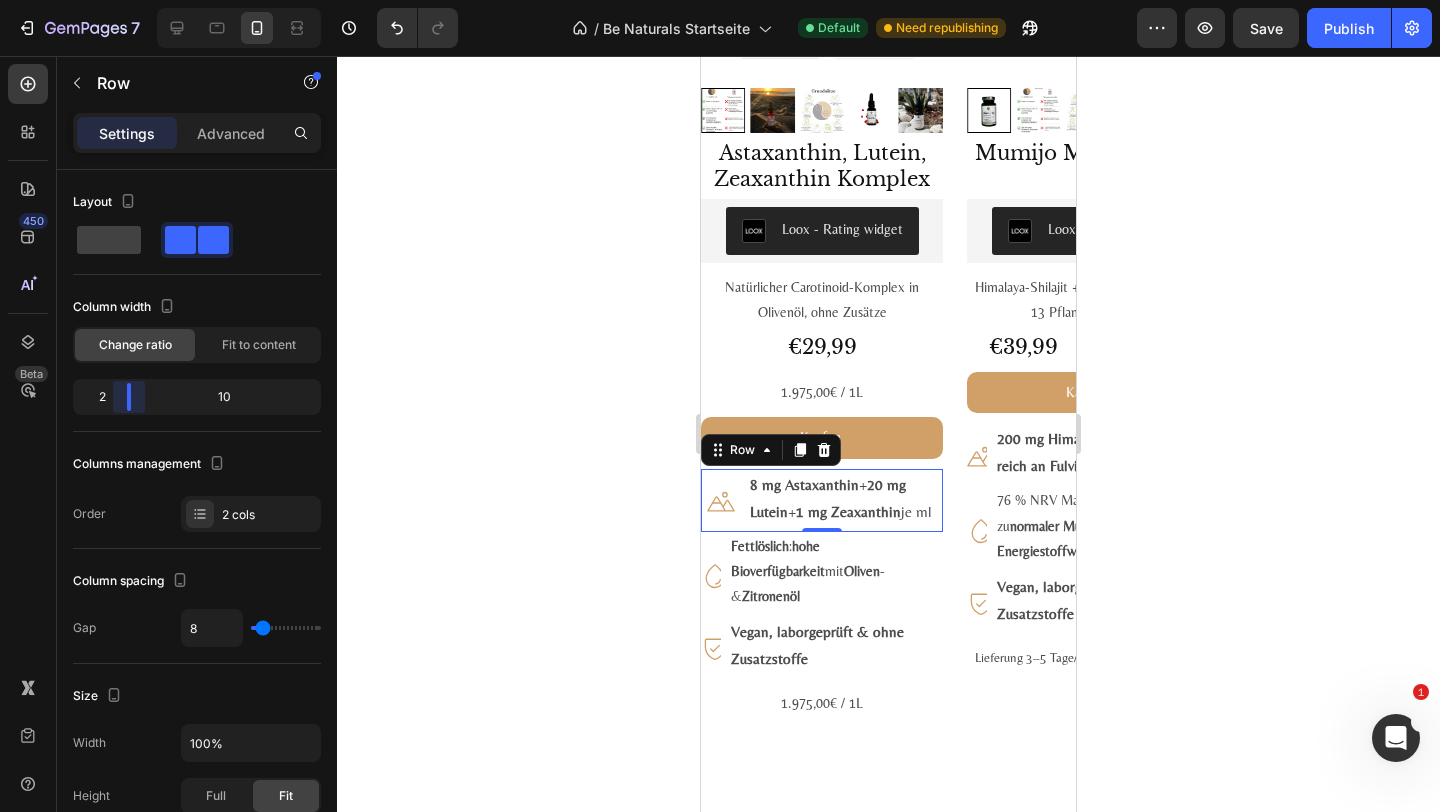 drag, startPoint x: 119, startPoint y: 395, endPoint x: 109, endPoint y: 399, distance: 10.770329 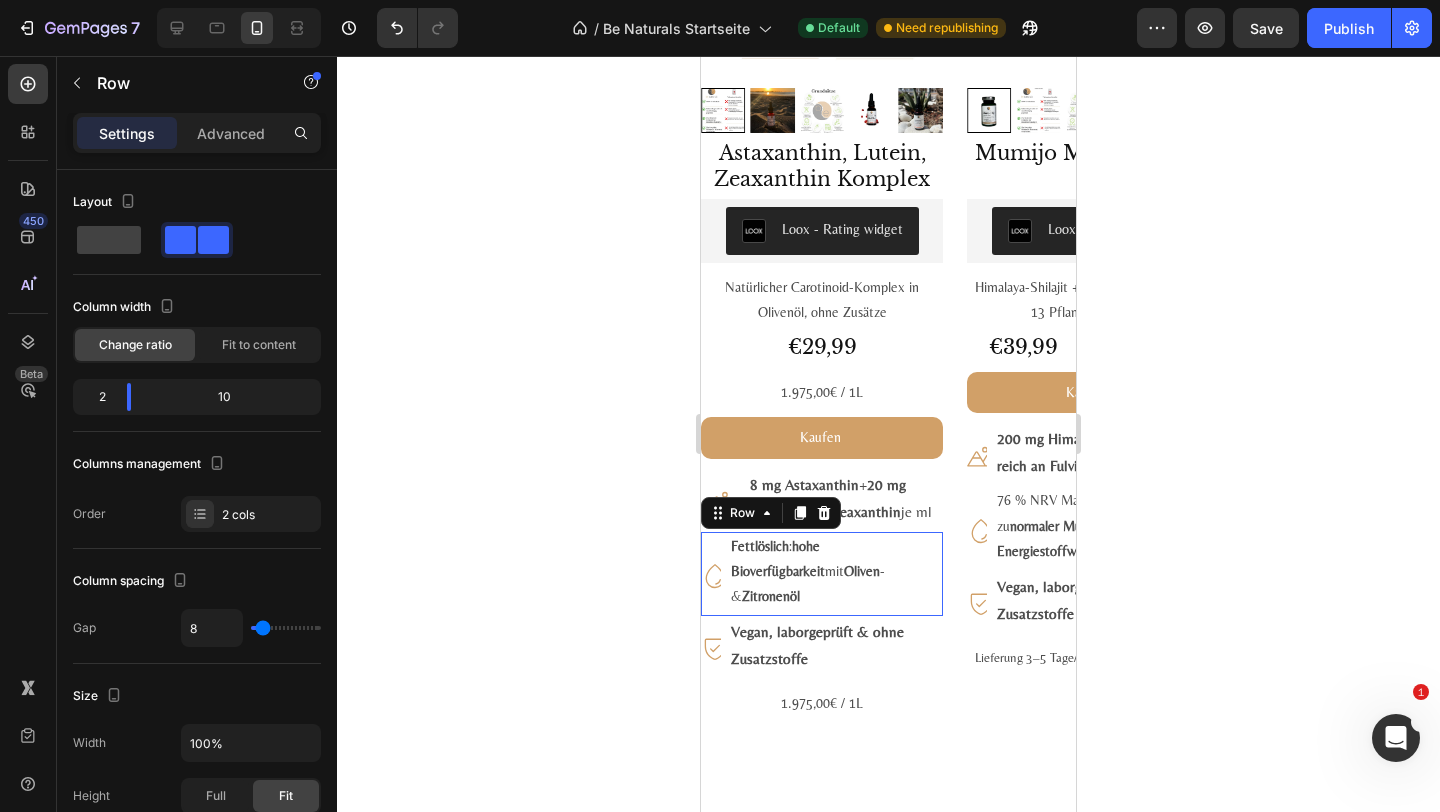 click on "Icon Fettlöslich :  hohe Bioverfügbarkeit  mit  Oliven - &  Zitronenöl Text Block Row   0" at bounding box center [822, 574] 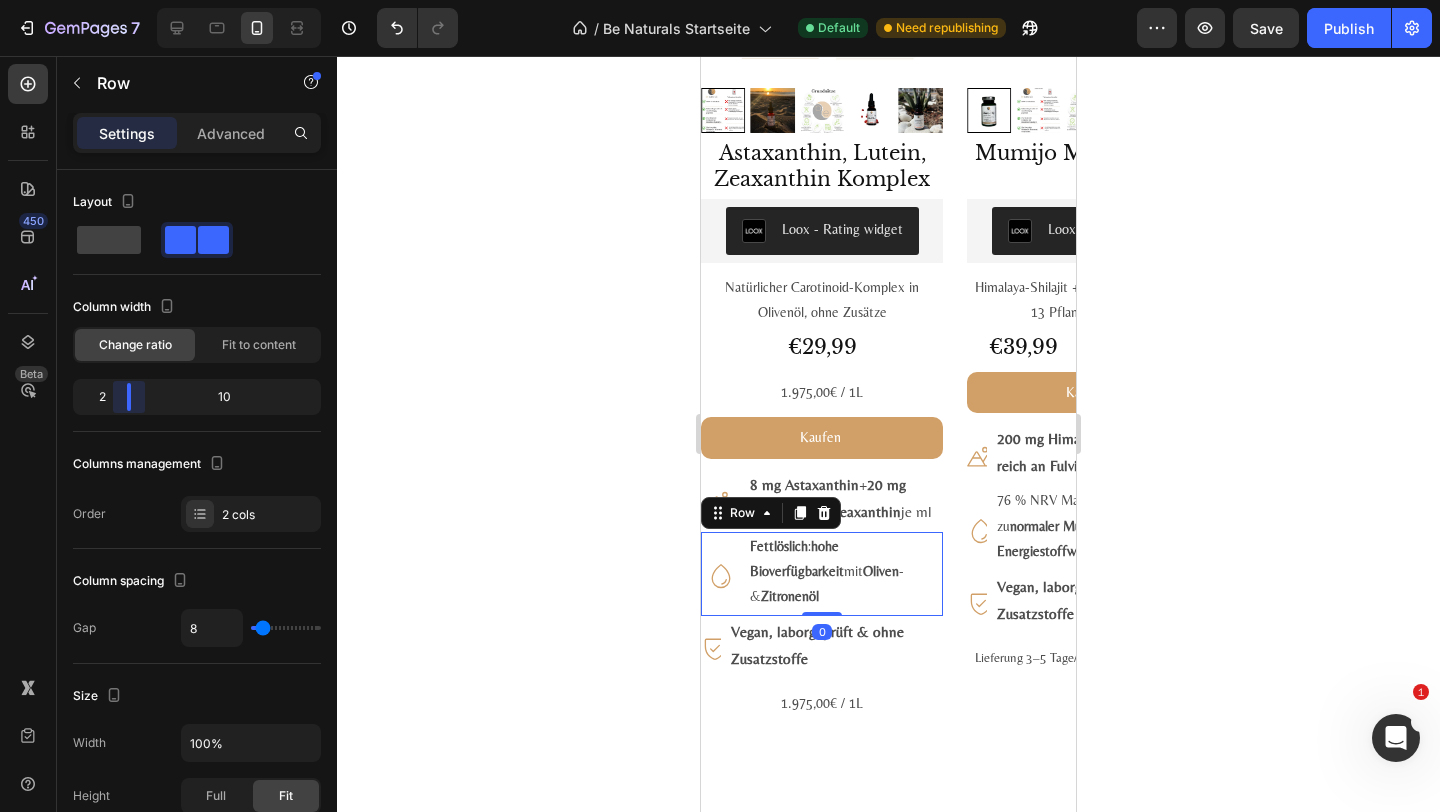 click on "7  Version history  /  Be Naturals Startseite Default Need republishing Preview  Save   Publish  450 Beta Sections(18) Elements(83) Section Element Hero Section Product Detail Brands Trusted Badges Guarantee Product Breakdown How to use Testimonials Compare Bundle FAQs Social Proof Brand Story Product List Collection Blog List Contact Sticky Add to Cart Custom Footer Browse Library 450 Layout
Row
Row
Row
Row Text
Heading
Text Block Button
Button
Button Media
Image
Image" at bounding box center (720, 0) 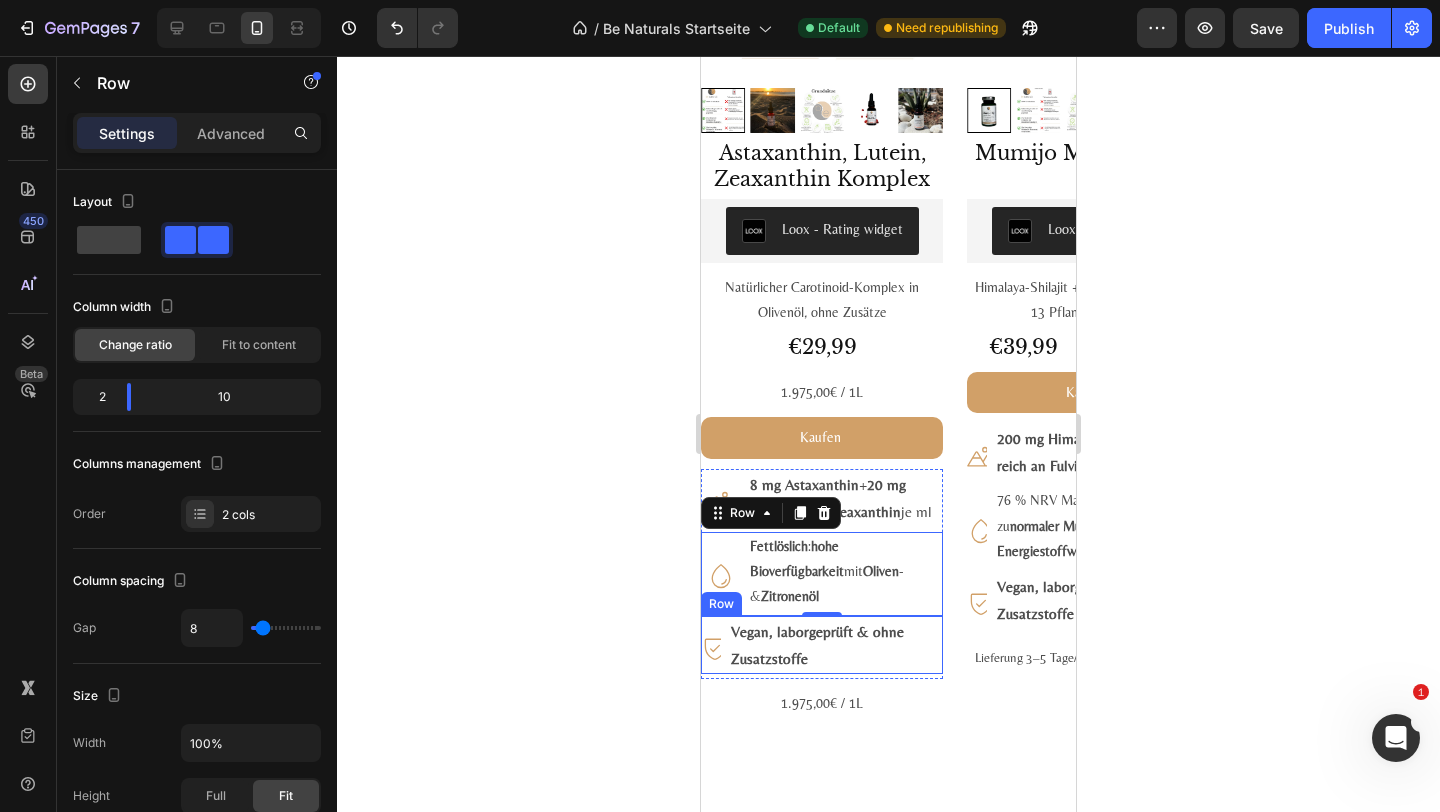 click on "Icon Vegan, labor­geprüft & ohne Zusatz­stoffe Text Block Row" at bounding box center [822, 645] 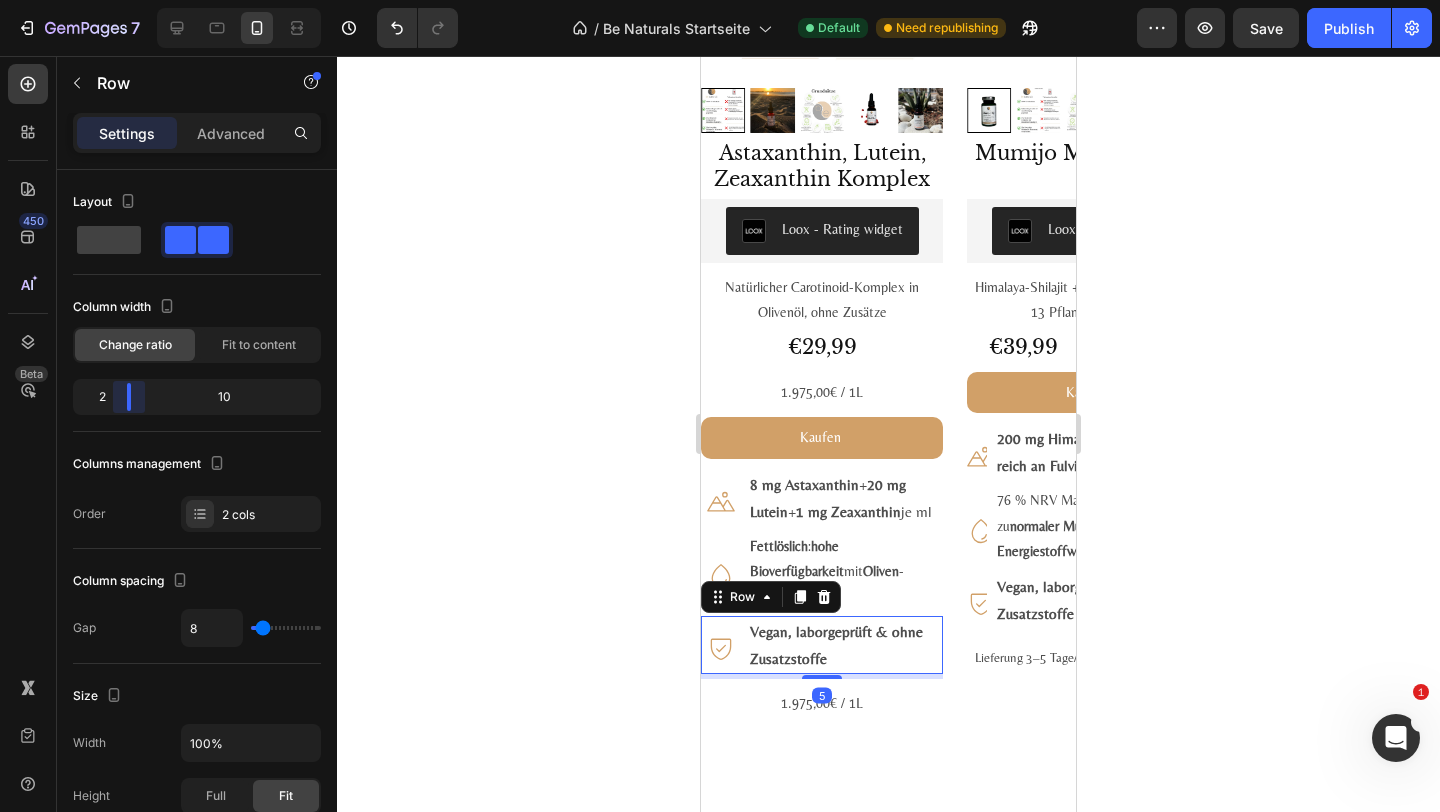 click on "7  Version history  /  Be Naturals Startseite Default Need republishing Preview  Save   Publish  450 Beta Sections(18) Elements(83) Section Element Hero Section Product Detail Brands Trusted Badges Guarantee Product Breakdown How to use Testimonials Compare Bundle FAQs Social Proof Brand Story Product List Collection Blog List Contact Sticky Add to Cart Custom Footer Browse Library 450 Layout
Row
Row
Row
Row Text
Heading
Text Block Button
Button
Button Media
Image
Image" at bounding box center [720, 0] 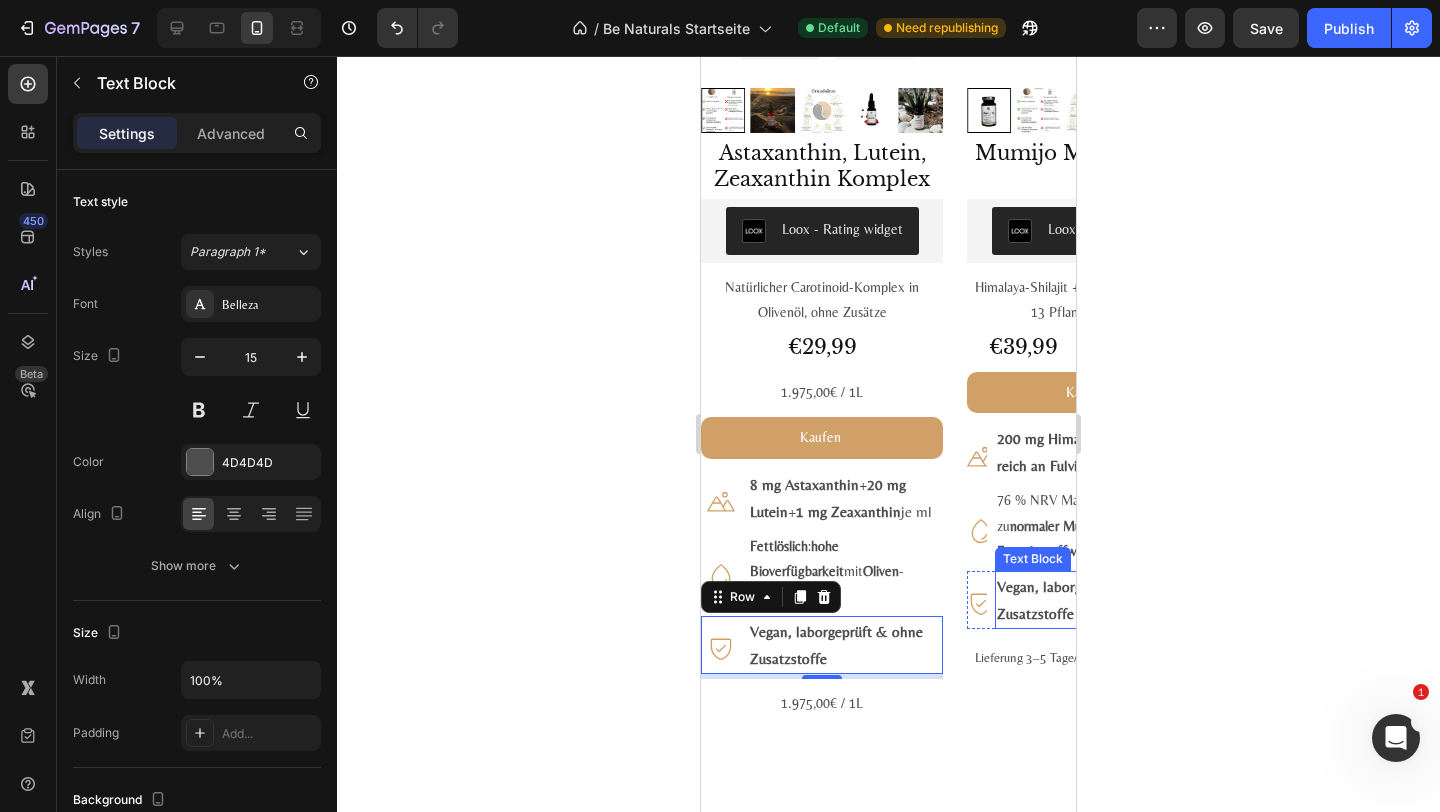 click on "Vegan, labor­geprüft & ohne Zusatz­stoffe" at bounding box center (1083, 600) 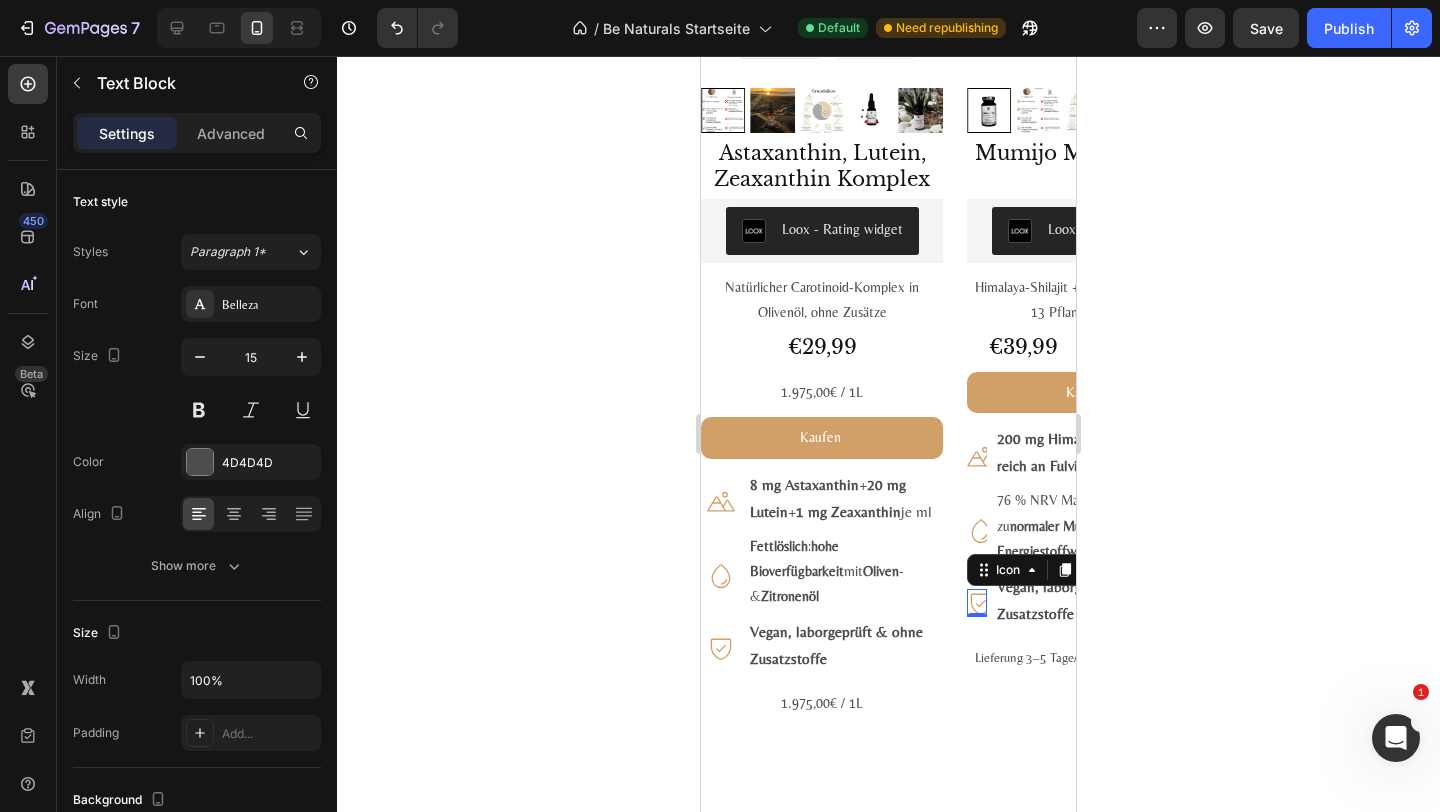 click on "Icon   0" at bounding box center (977, 603) 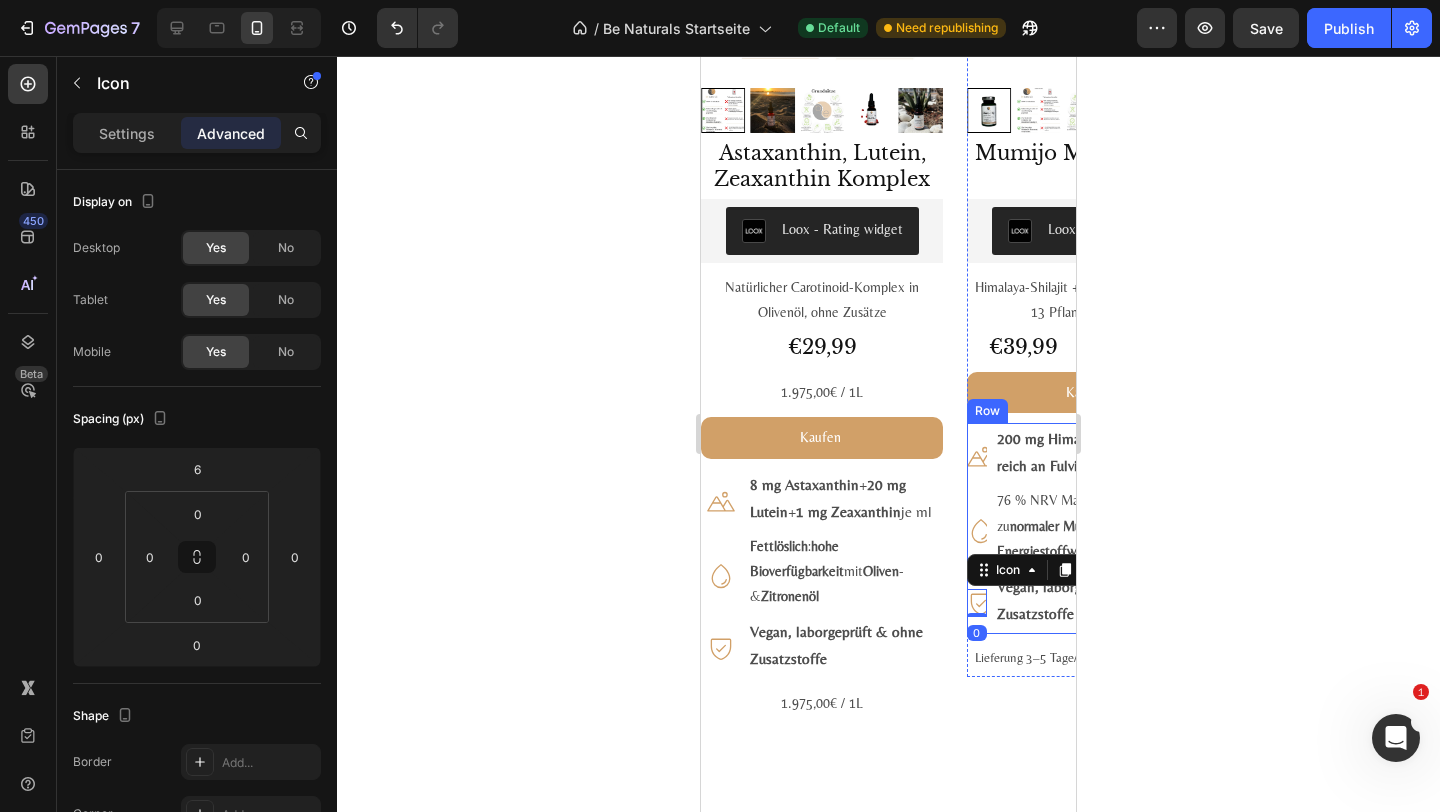 click on "Icon 200 mg Himalaya-Shilajit reich an Fulvin­säuren Text Block Row
Icon 76 % NRV Magnesium – trägt zu  normaler Muskel­funktion & Energie­stoff­wechsel  bei* Text Block Row
Icon   0 Vegan, labor­geprüft & ohne Zusatz­stoffe Text Block Row" at bounding box center [1088, 528] 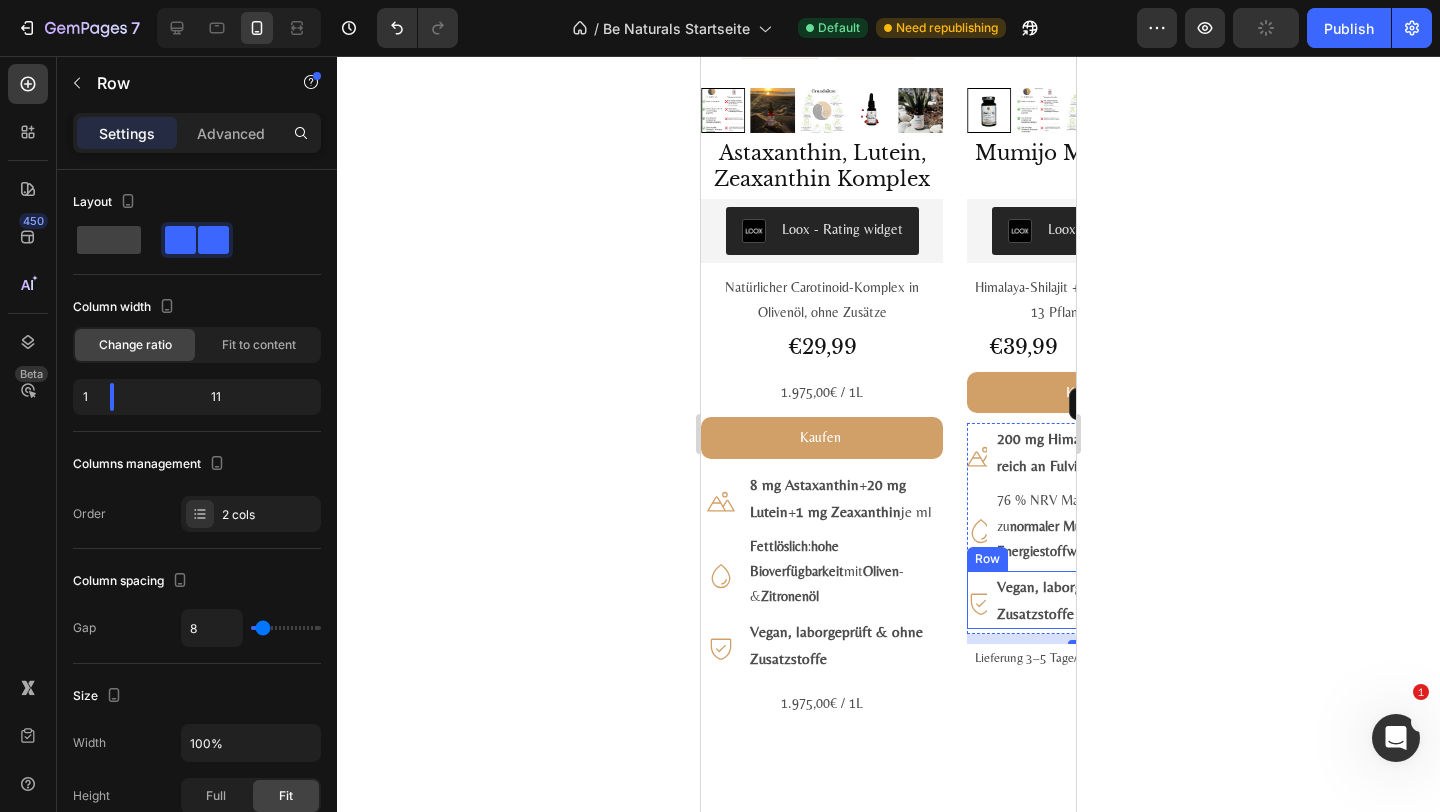 click on "Icon Vegan, labor­geprüft & ohne Zusatz­stoffe Text Block Row" at bounding box center [1088, 600] 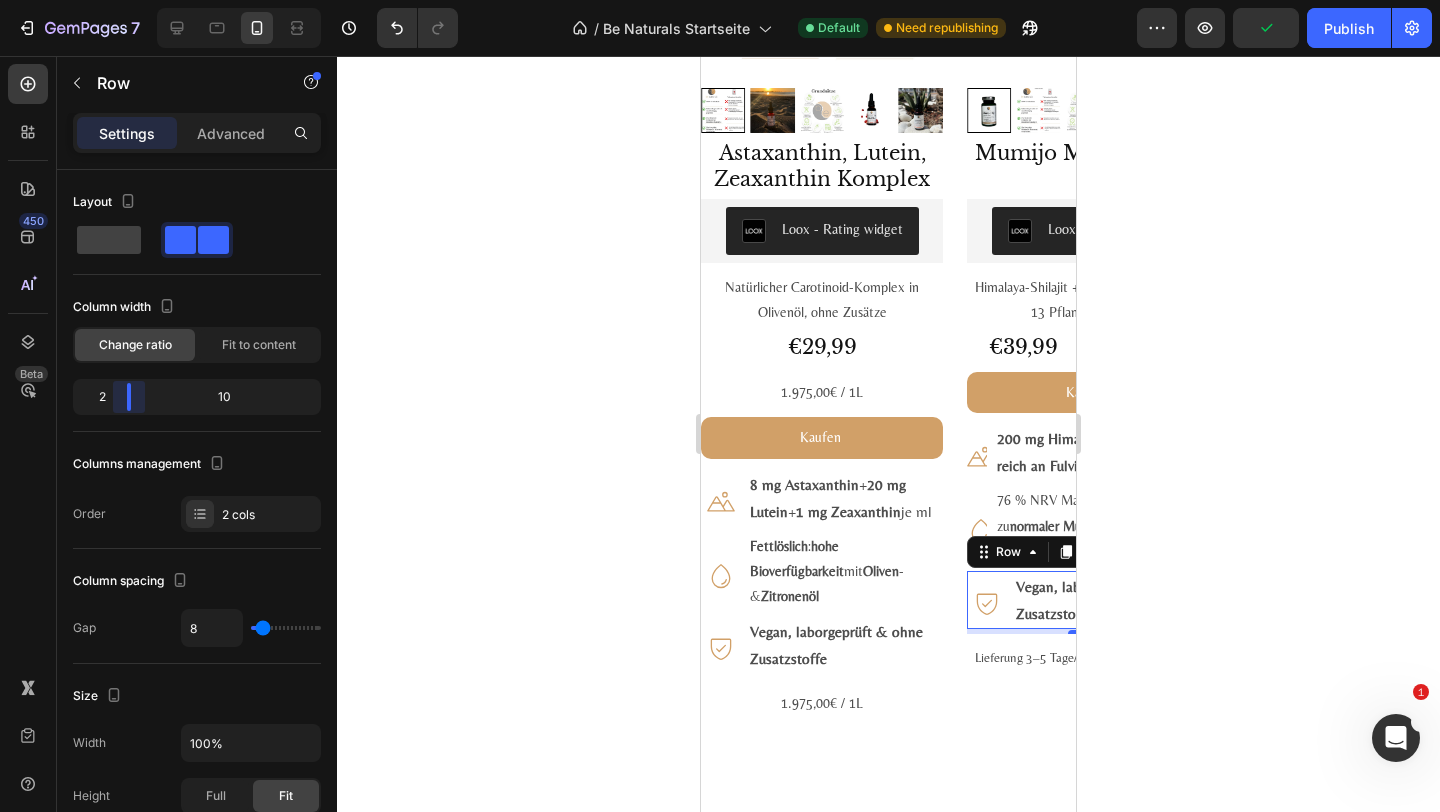 drag, startPoint x: 122, startPoint y: 393, endPoint x: 110, endPoint y: 393, distance: 12 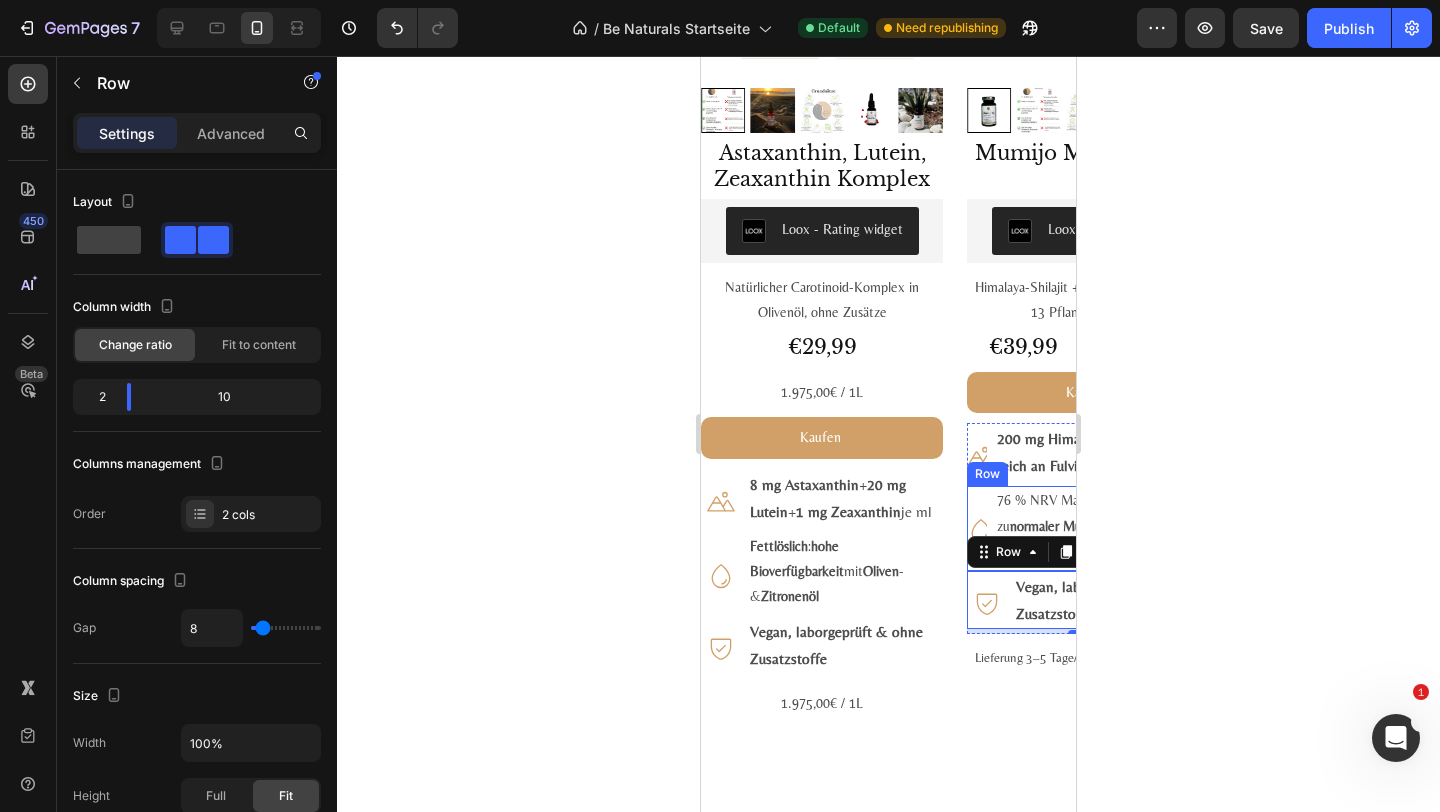 click on "Icon 76 % NRV Magnesium – trägt zu  normaler Muskel­funktion & Energie­stoff­wechsel  bei* Text Block Row" at bounding box center (1088, 528) 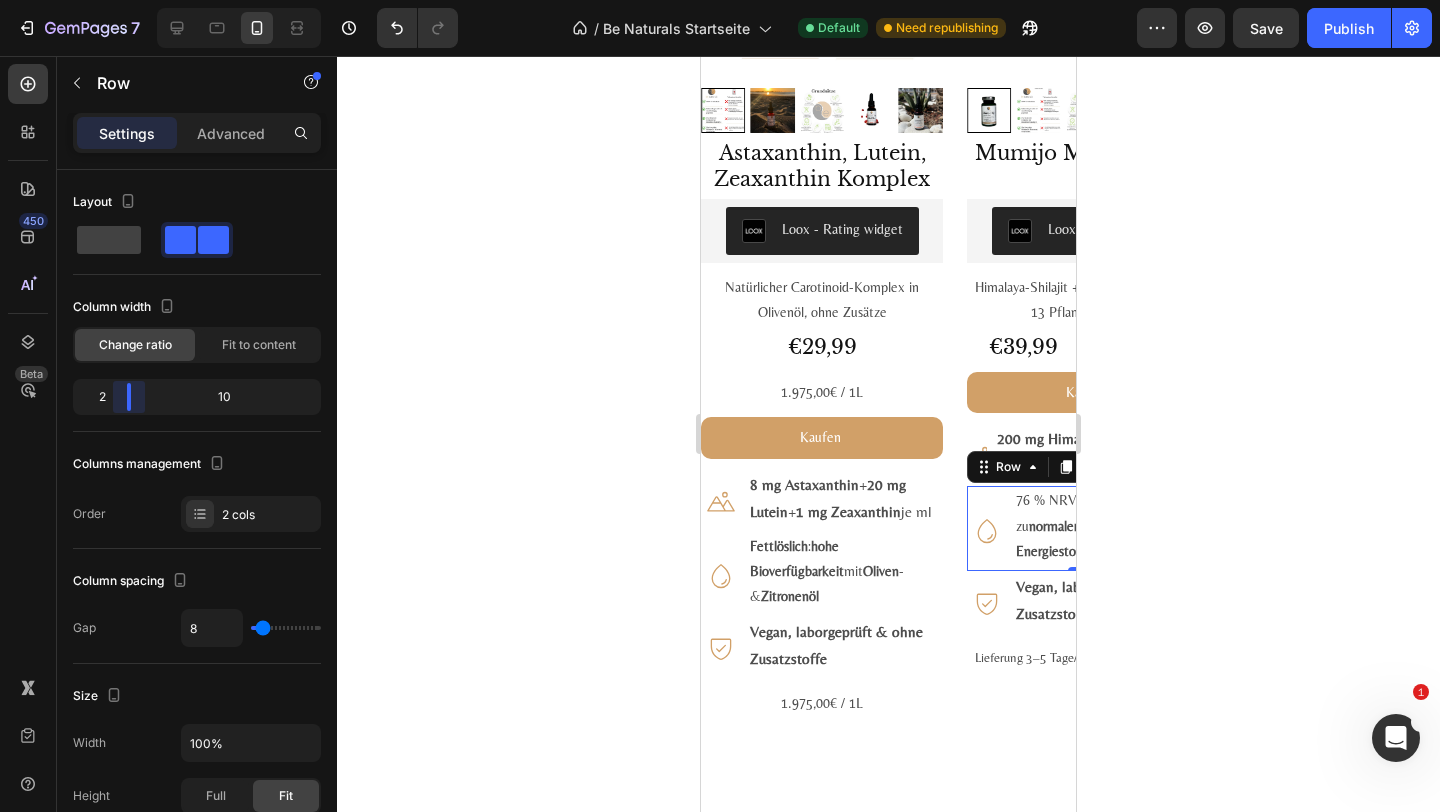 click on "7  Version history  /  Be Naturals Startseite Default Need republishing Preview  Save   Publish  450 Beta Sections(18) Elements(83) Section Element Hero Section Product Detail Brands Trusted Badges Guarantee Product Breakdown How to use Testimonials Compare Bundle FAQs Social Proof Brand Story Product List Collection Blog List Contact Sticky Add to Cart Custom Footer Browse Library 450 Layout
Row
Row
Row
Row Text
Heading
Text Block Button
Button
Button Media
Image
Image" at bounding box center (720, 0) 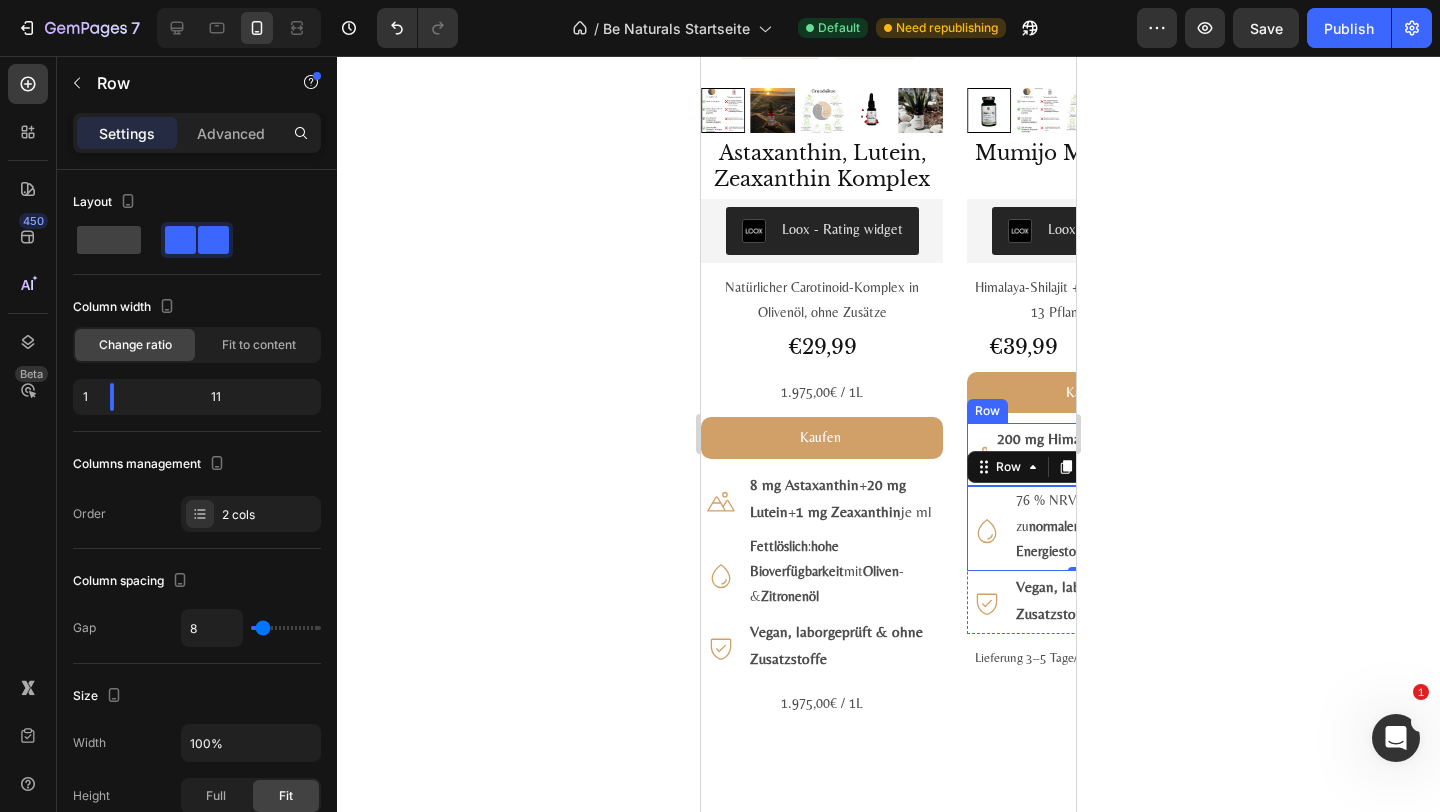 click on "Icon 200 mg Himalaya-Shilajit reich an Fulvin­säuren Text Block Row" at bounding box center [1088, 454] 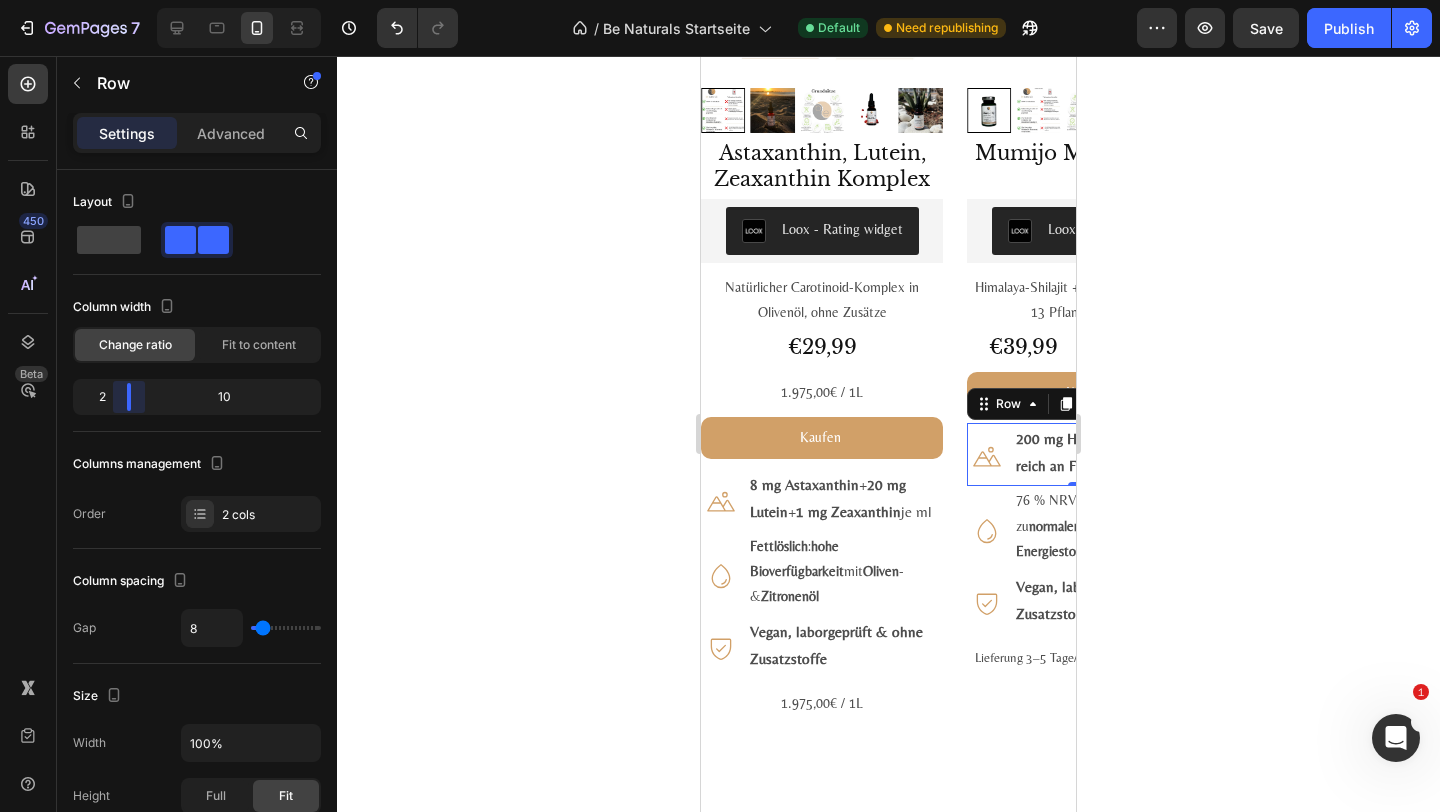 click on "7  Version history  /  Be Naturals Startseite Default Need republishing Preview  Save   Publish  450 Beta Sections(18) Elements(83) Section Element Hero Section Product Detail Brands Trusted Badges Guarantee Product Breakdown How to use Testimonials Compare Bundle FAQs Social Proof Brand Story Product List Collection Blog List Contact Sticky Add to Cart Custom Footer Browse Library 450 Layout
Row
Row
Row
Row Text
Heading
Text Block Button
Button
Button Media
Image
Image" at bounding box center (720, 0) 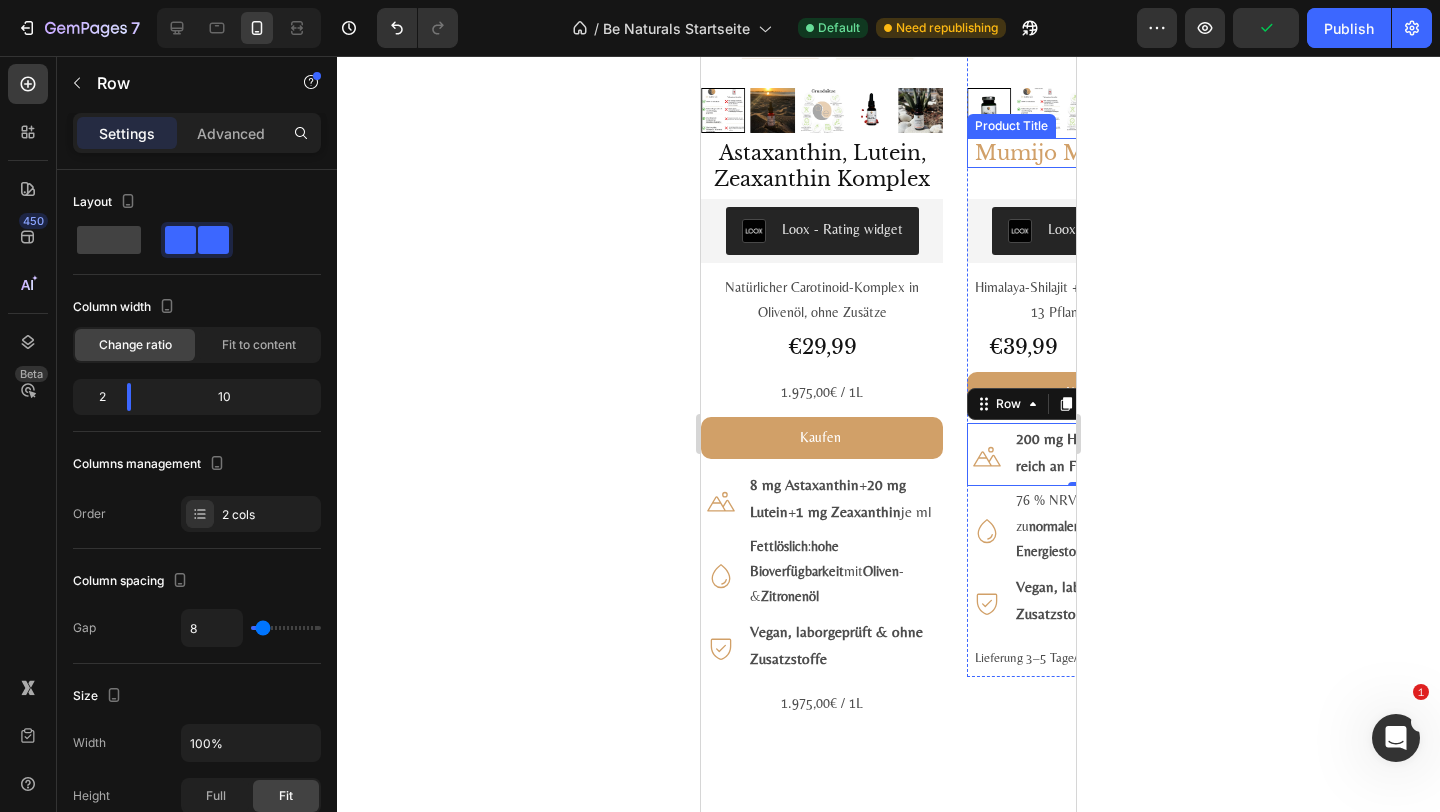 click on "Mumijo MG Komplex" at bounding box center (1088, 153) 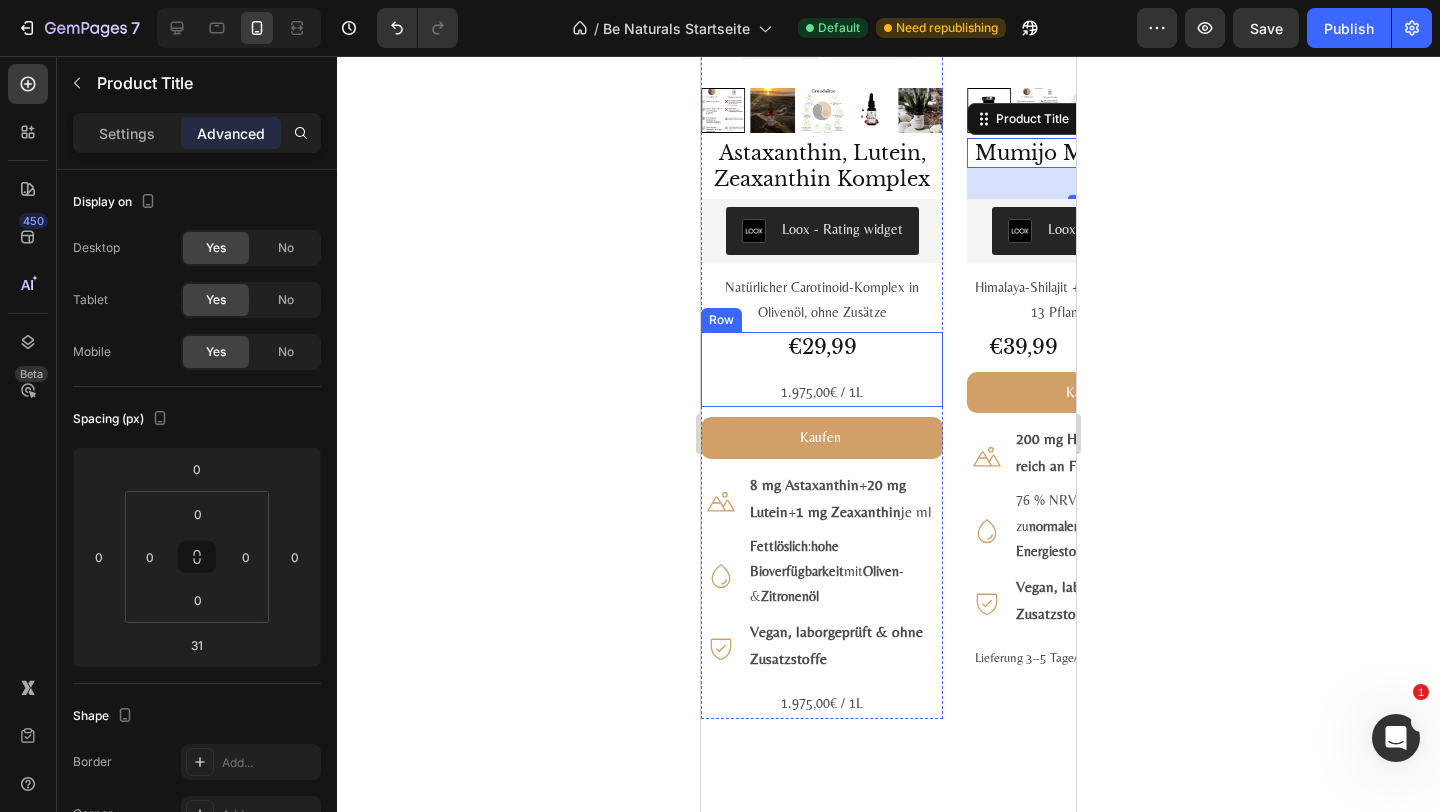 click on "€29,99 Product Price Product Price 1.975,00€ / 1L Text Block Row" at bounding box center (822, 369) 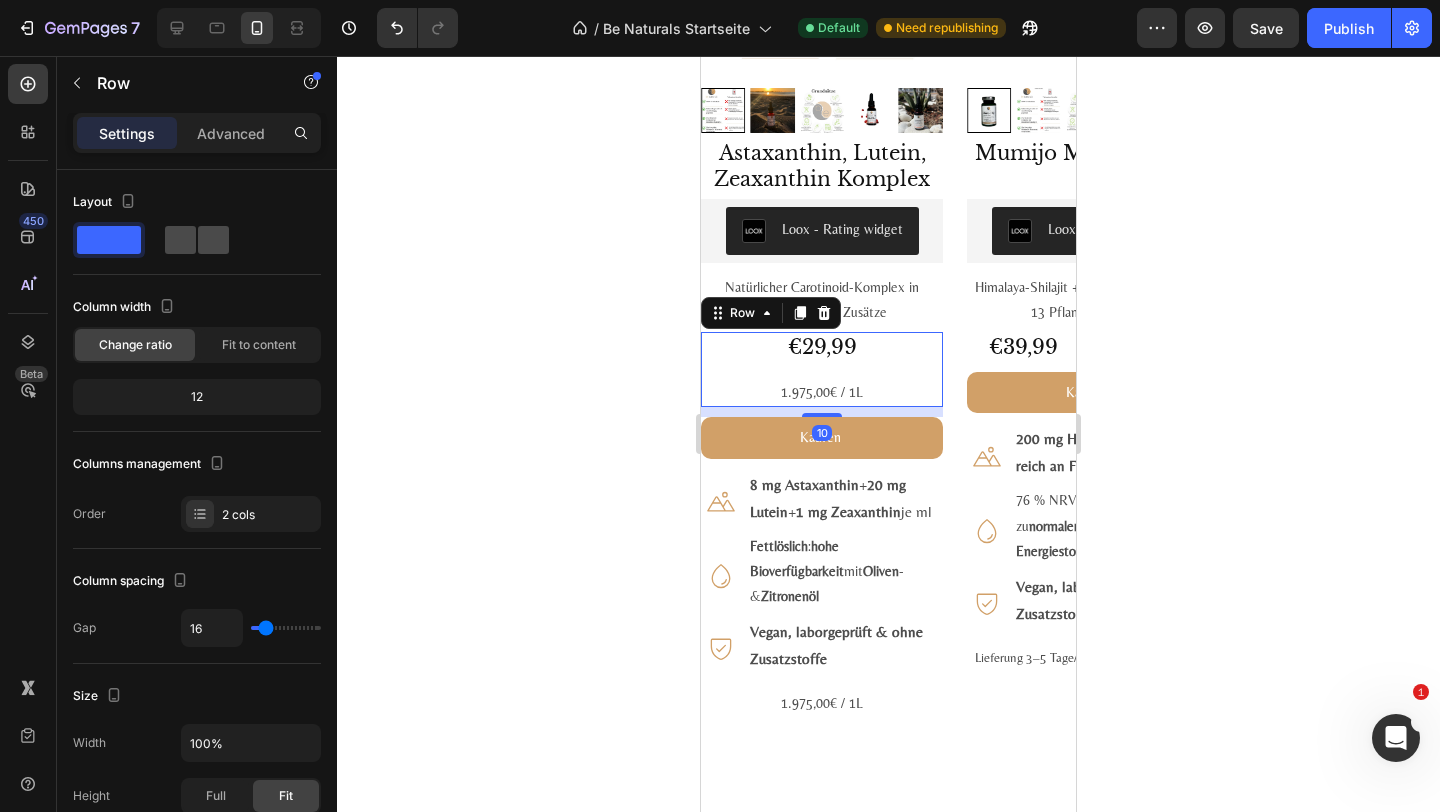 click 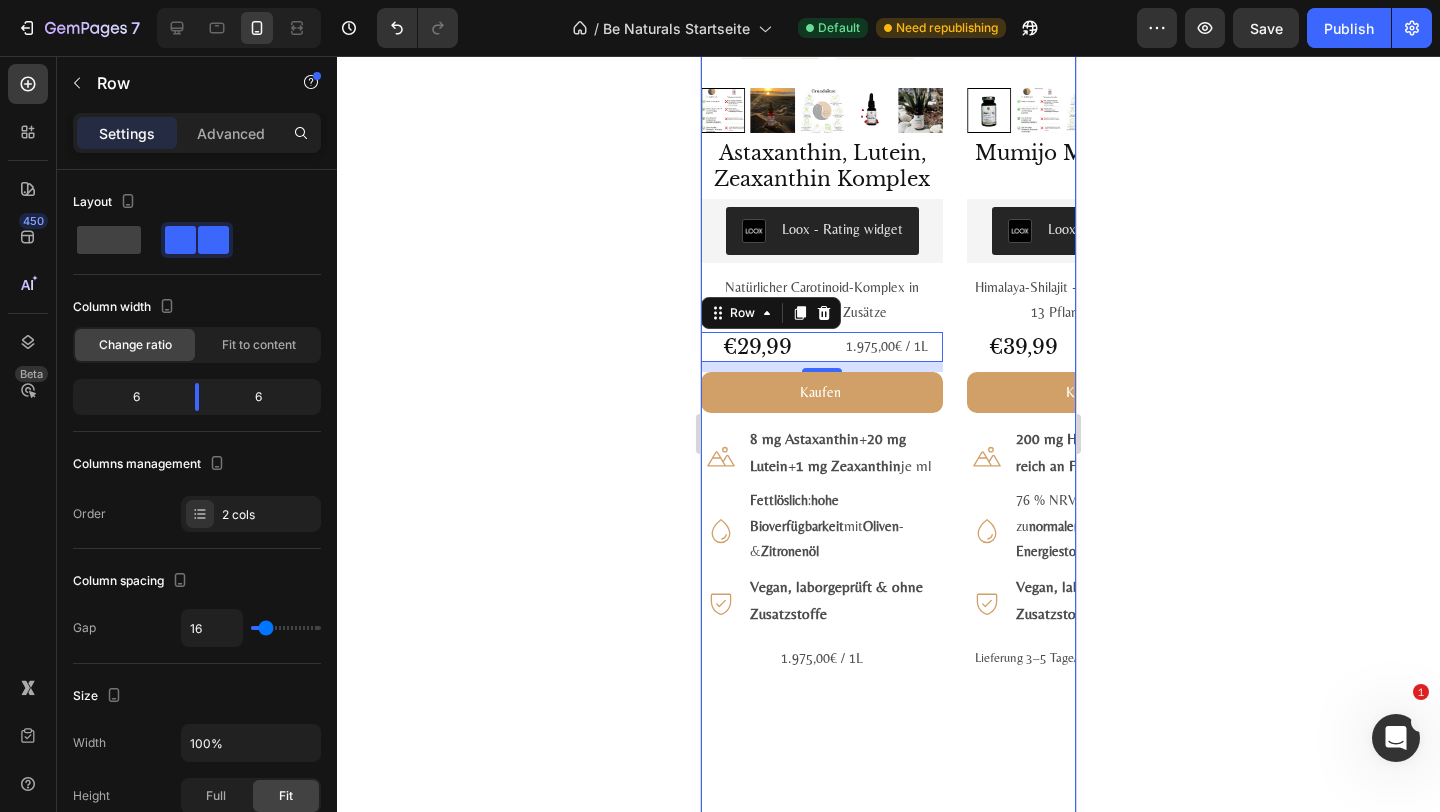 click on "#1 Bestseller Product Badge Product Images Astaxanthin, Lutein, Zeaxanthin Komplex Product Title Loox - Rating widget Loox Natürlicher Carotinoid-Komplex in Olivenöl, ohne Zusätze Text Block €29,99 Product Price Product Price 1.975,00€ / 1L Text Block Row   10 Kaufen Add to Cart
Icon 8 mg Astaxanthin  +  20 mg Lutein  +  1 mg Zeaxanthin  je ml Text Block Row
Icon Fettlöslich :  hohe Bioverfügbarkeit  mit  Oliven - &  Zitronenöl Text Block Row
Icon Vegan, labor­geprüft & ohne Zusatz­stoffe Text Block Row Row 1.975,00€ / 1L Text Block Product #2 Bestseller Product Badge Product Images Mumijo MG Komplex Product Title Loox - Rating widget Loox Himalaya-Shilajit + Meeres­magnesium + 13 Pflanzen­vitamine Text Block €39,99 Product Price Product Price 1.606,79€ / 1kg Text Block Row Kaufen Add to Cart
Icon 200 mg Himalaya-Shilajit reich an Fulvin­säuren Text Block Row
Icon 76 % NRV Magnesium – trägt zu   bei* Row" at bounding box center (888, 351) 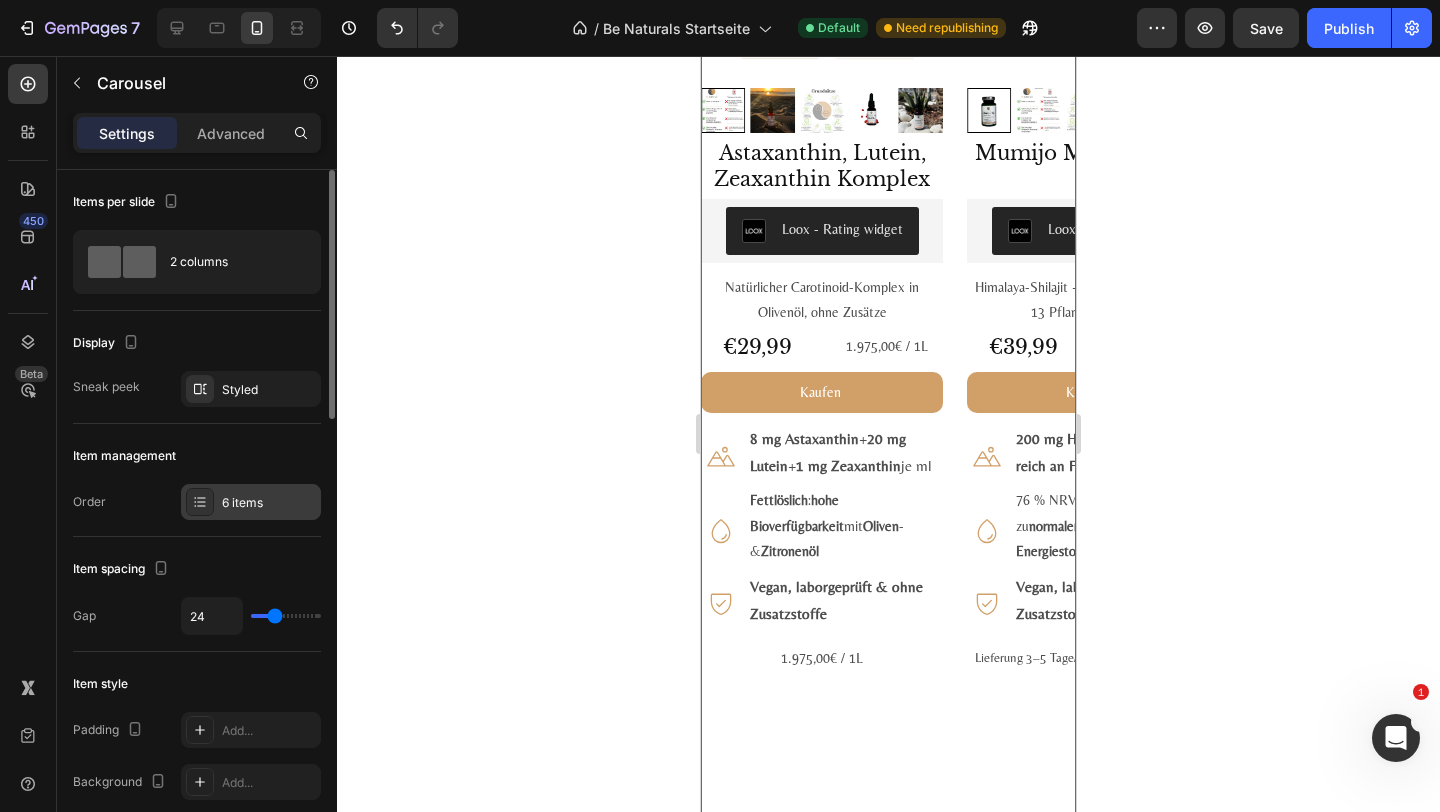 click on "6 items" at bounding box center (251, 502) 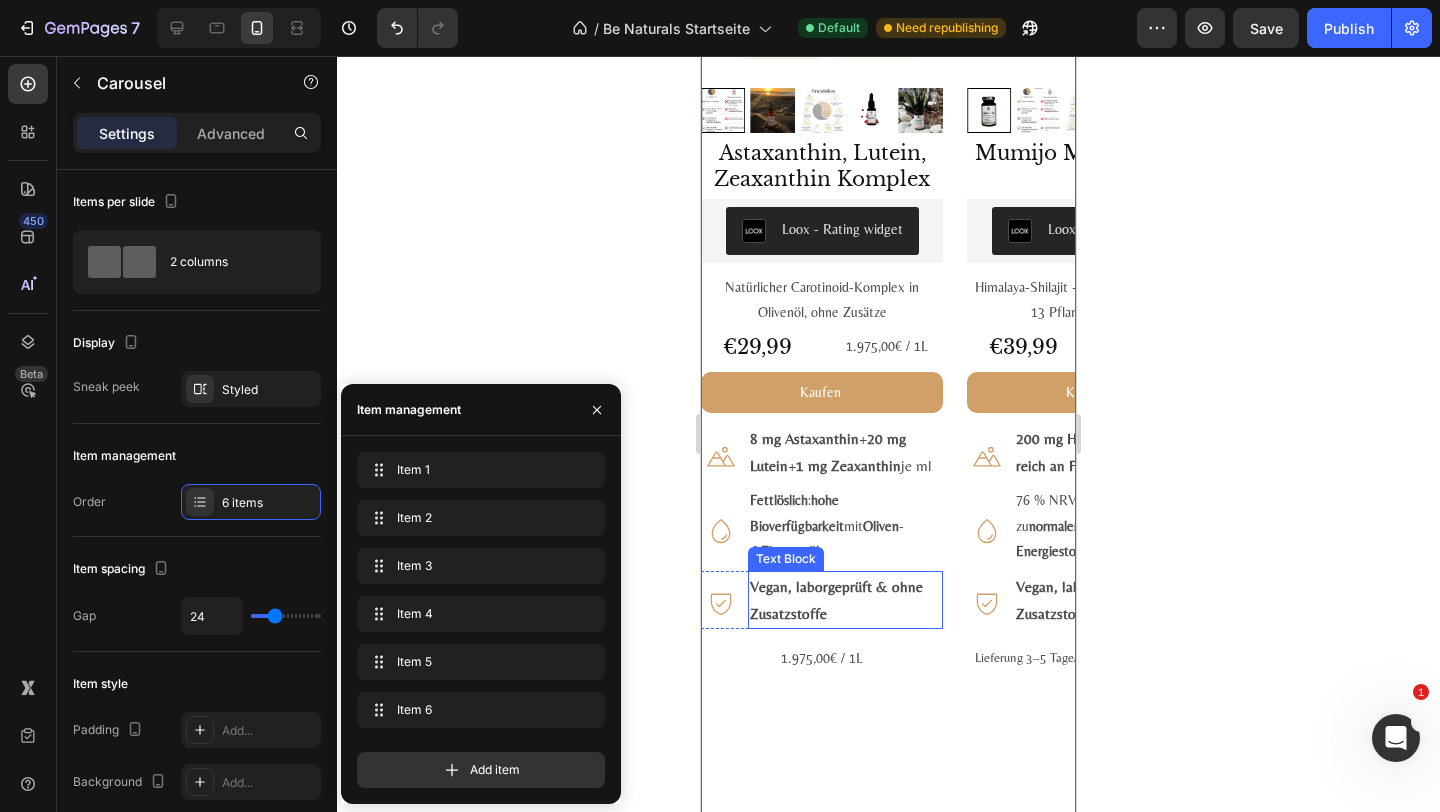 click on "Vegan, labor­geprüft & ohne Zusatz­stoffe" at bounding box center [836, 600] 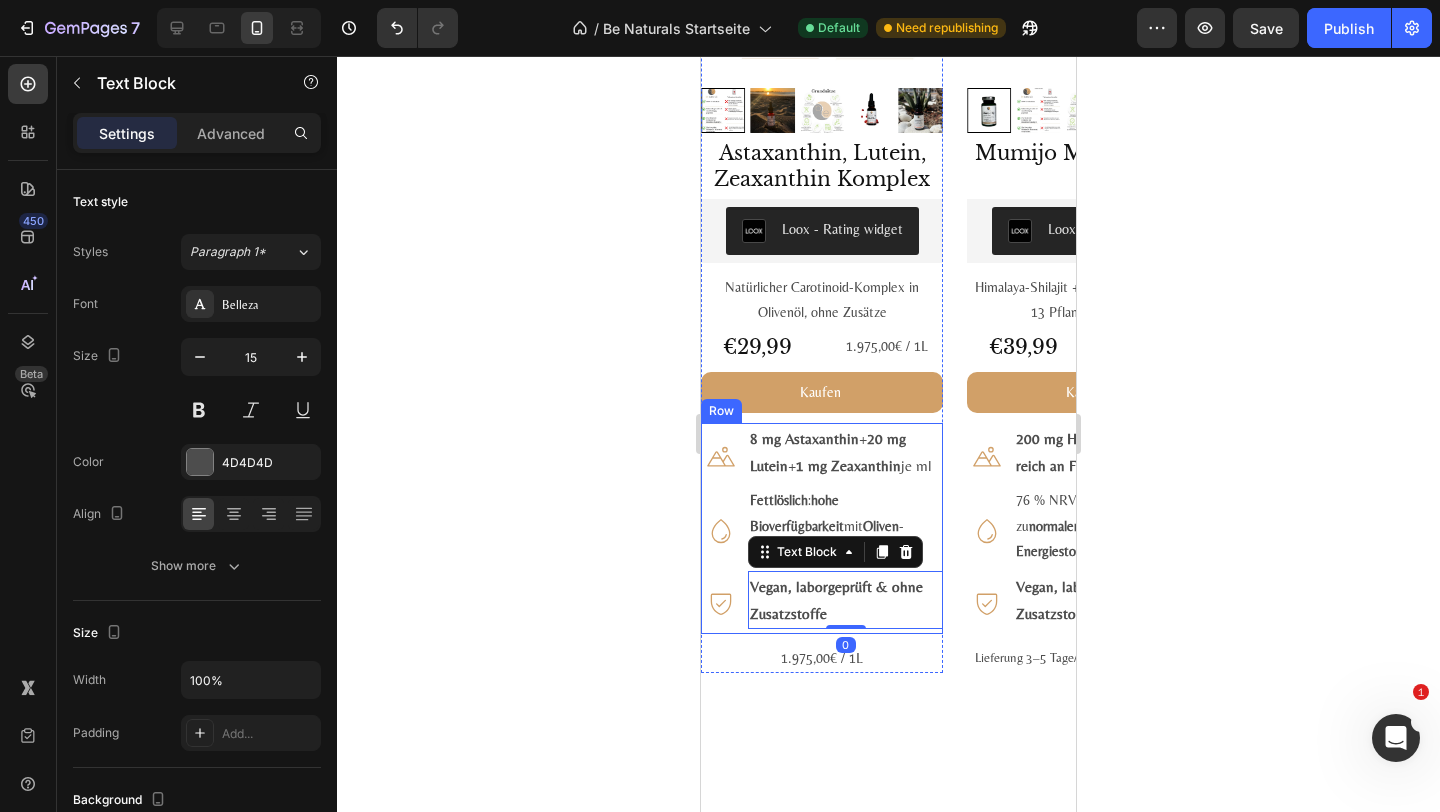 click on "Astaxanthin, Lutein, Zeaxanthin Komplex Product Title Loox - Rating widget Loox Natürlicher Carotinoid-Komplex in Olivenöl, ohne Zusätze Text Block €29,99 Product Price Product Price 1.975,00€ / 1L Text Block Row Kaufen Add to Cart
Icon 8 mg Astaxanthin  +  20 mg Lutein  +  1 mg Zeaxanthin  je ml Text Block Row
Icon Fettlöslich :  hohe Bioverfügbarkeit  mit  Oliven - &  Zitronenöl Text Block Row
Icon Vegan, labor­geprüft & ohne Zusatz­stoffe Text Block   0 Row Row 1.975,00€ / 1L Text Block" at bounding box center [822, 405] 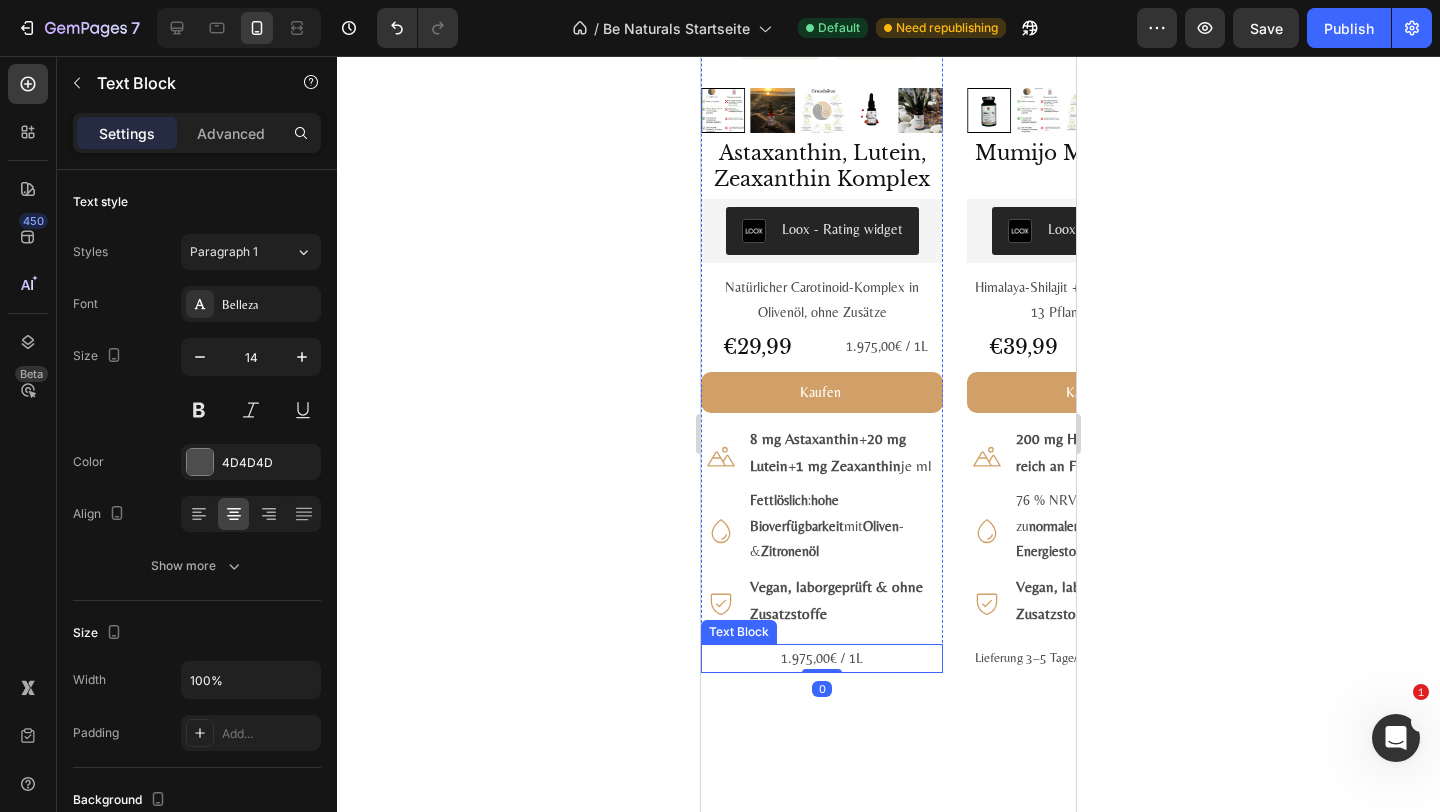 click on "1.975,00€ / 1L" at bounding box center (822, 658) 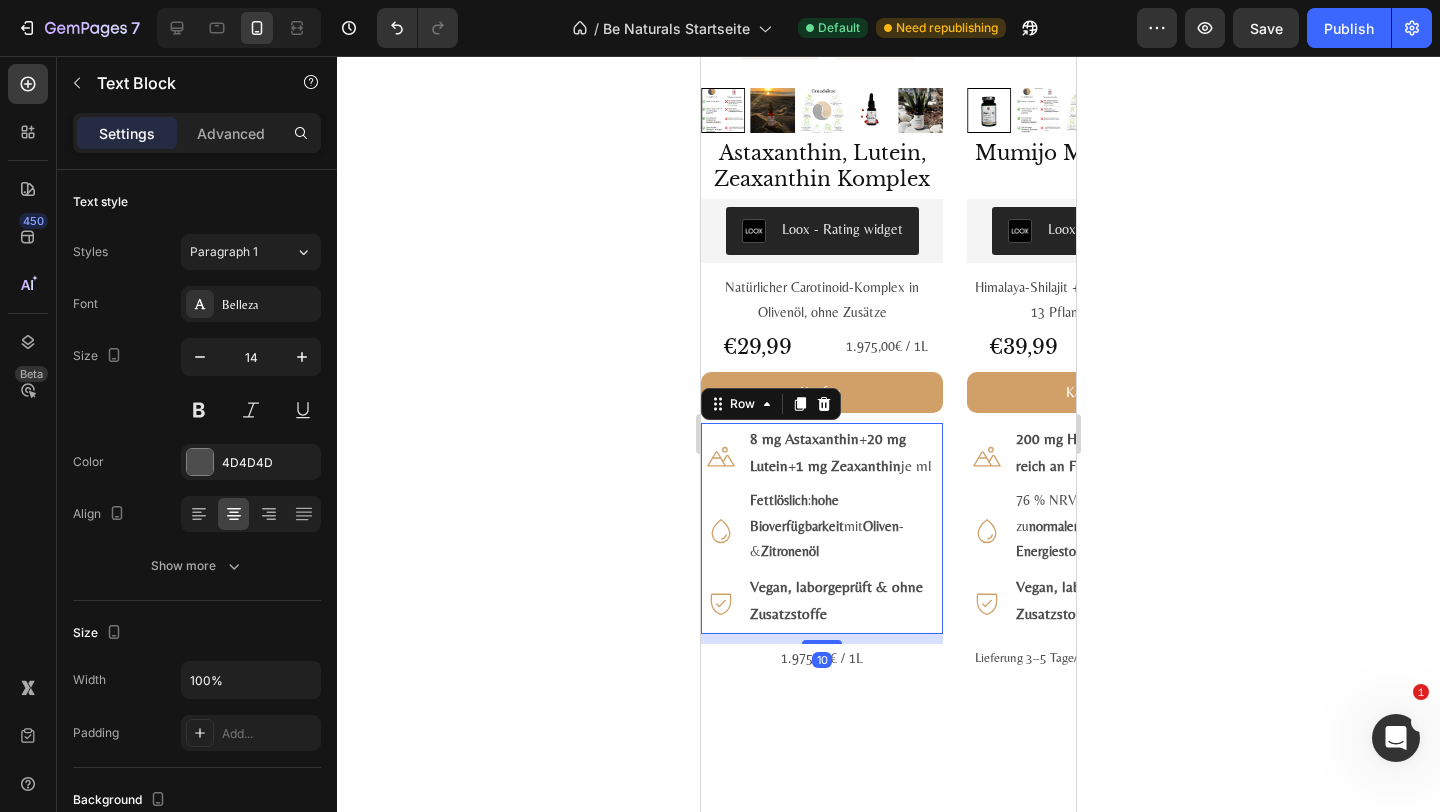 click on "Icon 8 mg Astaxanthin  +  20 mg Lutein  +  1 mg Zeaxanthin  je ml Text Block Row
Icon Fettlöslich :  hohe Bioverfügbarkeit  mit  Oliven - &  Zitronenöl Text Block Row
Icon Vegan, labor­geprüft & ohne Zusatz­stoffe Text Block Row" at bounding box center [822, 528] 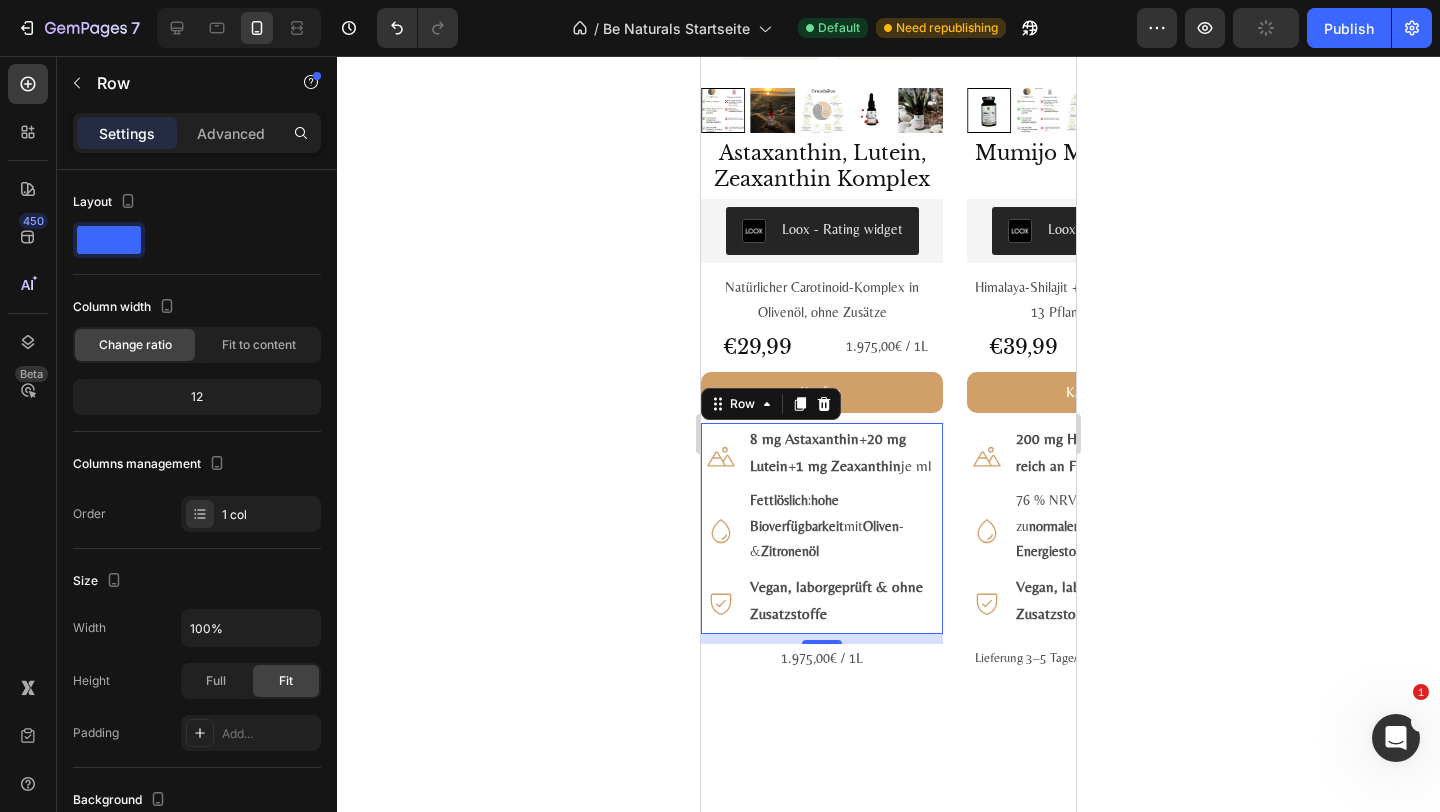 click on "10" at bounding box center (822, 639) 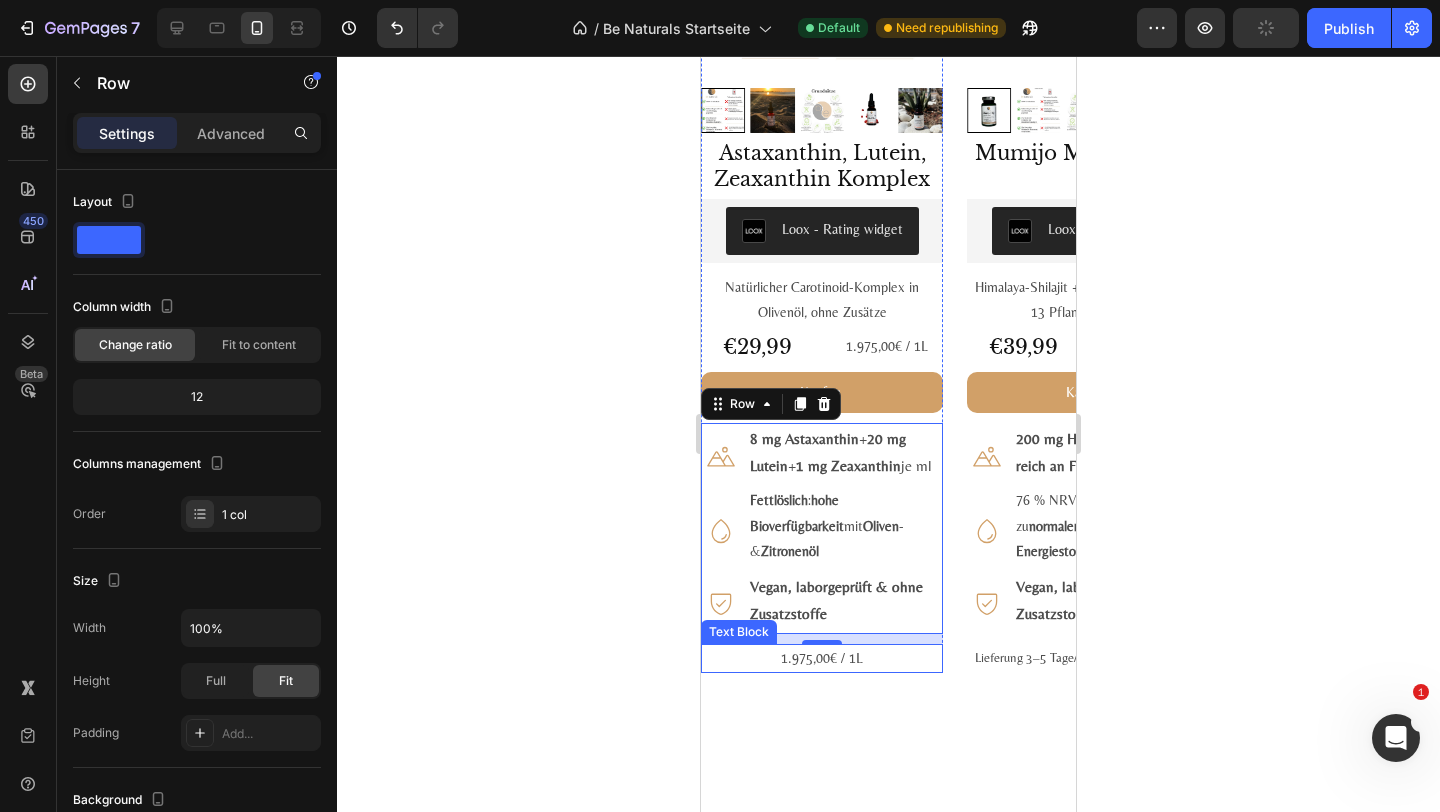 click on "1.975,00€ / 1L" at bounding box center [822, 658] 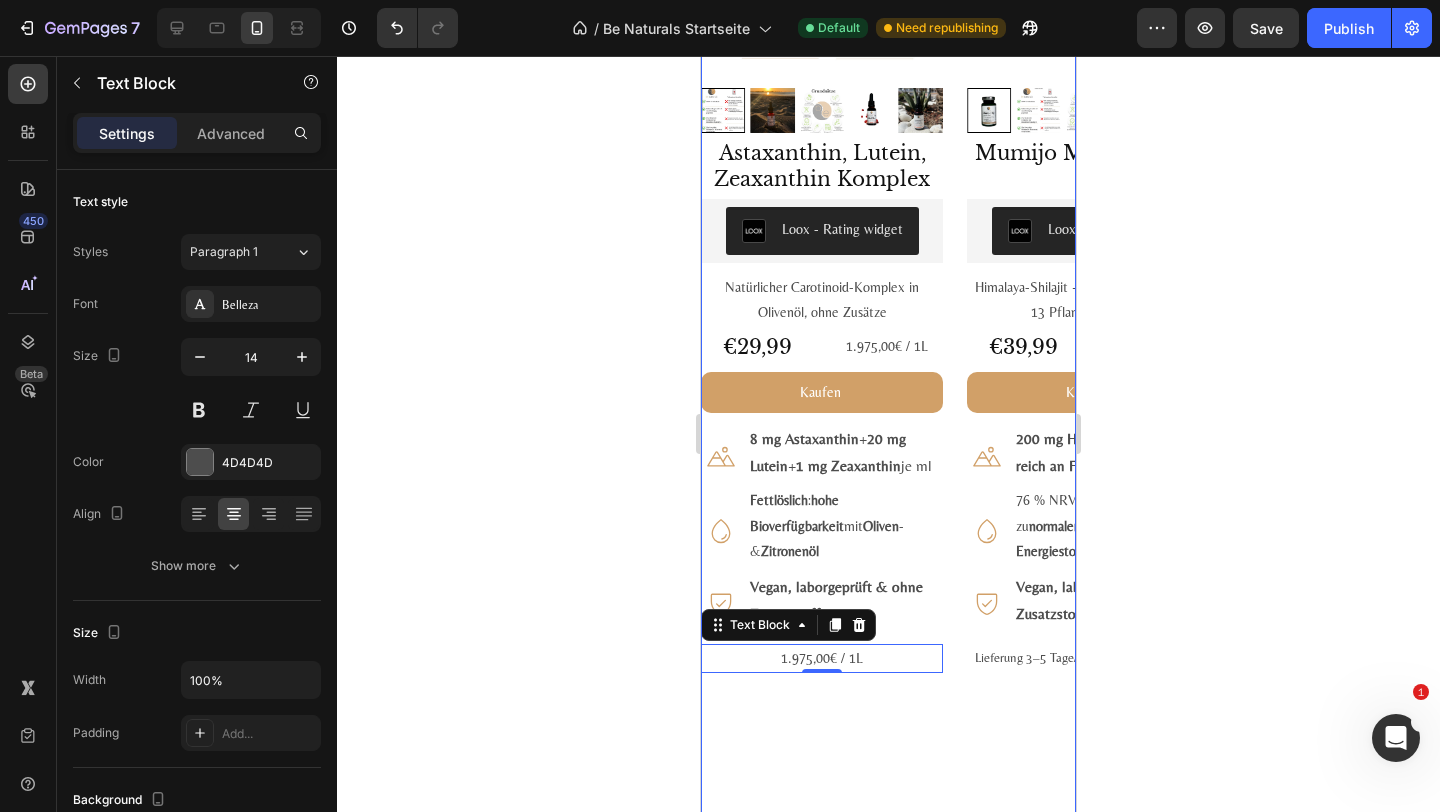 click on "#1 Bestseller Product Badge Product Images Astaxanthin, Lutein, Zeaxanthin Komplex Product Title Loox - Rating widget Loox Natürlicher Carotinoid-Komplex in Olivenöl, ohne Zusätze Text Block €29,99 Product Price Product Price 1.975,00€ / 1L Text Block Row Kaufen Add to Cart
Icon 8 mg Astaxanthin  +  20 mg Lutein  +  1 mg Zeaxanthin  je ml Text Block Row
Icon Fettlöslich :  hohe Bioverfügbarkeit  mit  Oliven - &  Zitronenöl Text Block Row
Icon Vegan, labor­geprüft & ohne Zusatz­stoffe Text Block Row Row 1.975,00€ / 1L Text Block   0 Product #2 Bestseller Product Badge Product Images Mumijo MG Komplex Product Title Loox - Rating widget Loox Himalaya-Shilajit + Meeres­magnesium + 13 Pflanzen­vitamine Text Block €39,99 Product Price Product Price 1.606,79€ / 1kg Text Block Row Kaufen Add to Cart
Icon 200 mg Himalaya-Shilajit reich an Fulvin­säuren Text Block Row
Icon 76 % NRV Magnesium – trägt zu   bei* Row )" at bounding box center [888, 351] 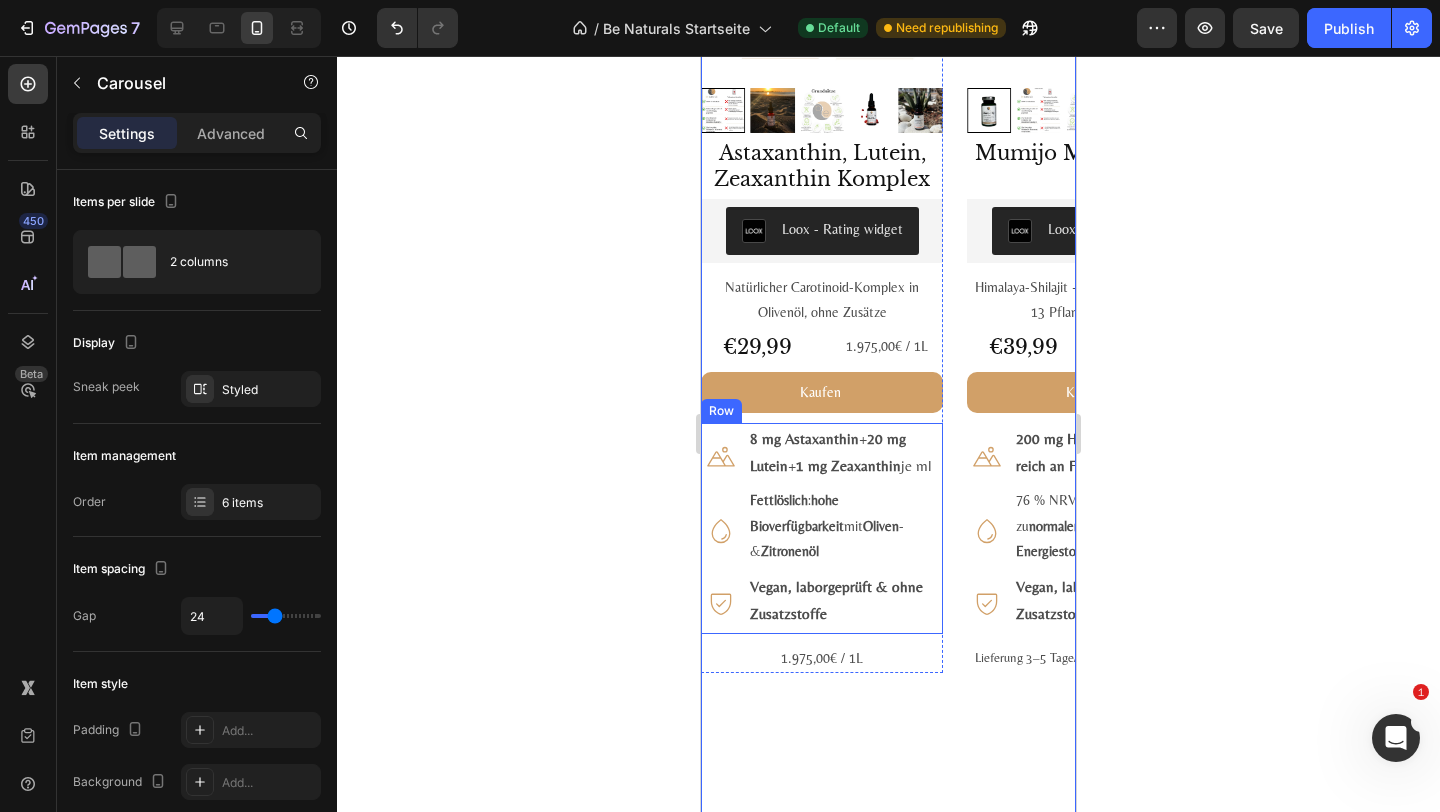 click on "Icon 8 mg Astaxanthin  +  20 mg Lutein  +  1 mg Zeaxanthin  je ml Text Block Row
Icon Fettlöslich :  hohe Bioverfügbarkeit  mit  Oliven - &  Zitronenöl Text Block Row
Icon Vegan, labor­geprüft & ohne Zusatz­stoffe Text Block Row" at bounding box center (822, 528) 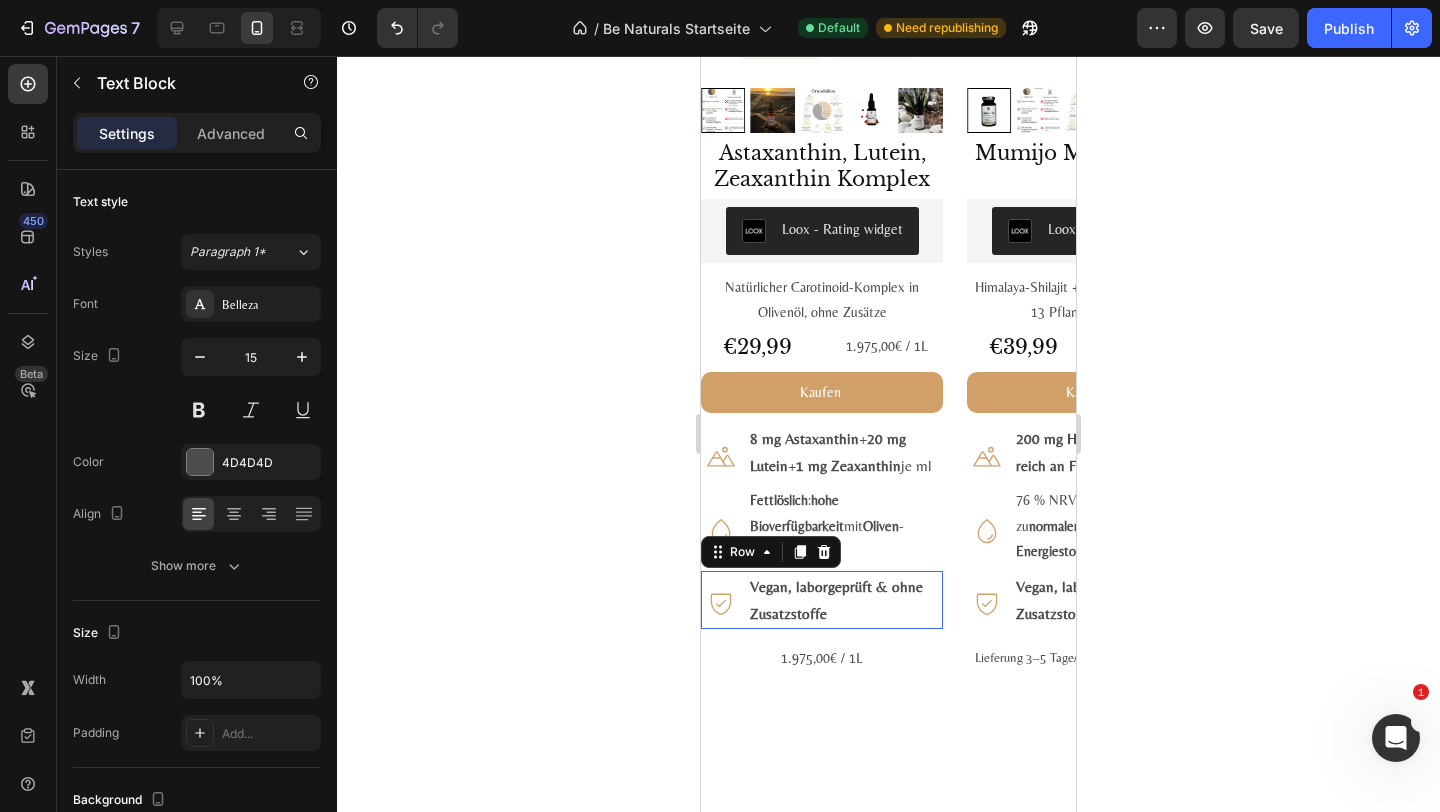 click on "Icon Vegan, labor­geprüft & ohne Zusatz­stoffe Text Block Row   0" at bounding box center (822, 600) 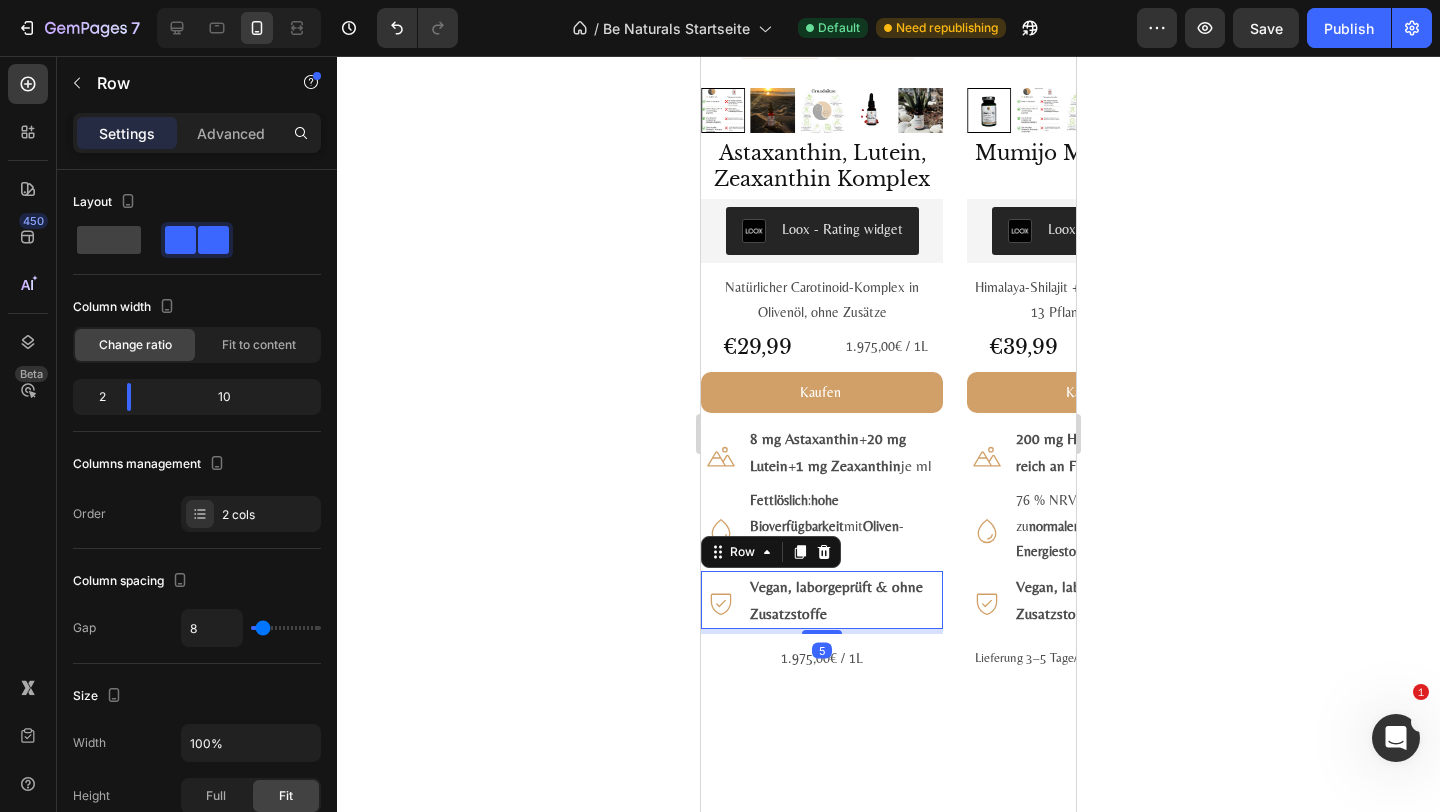 click on "5" at bounding box center [822, 631] 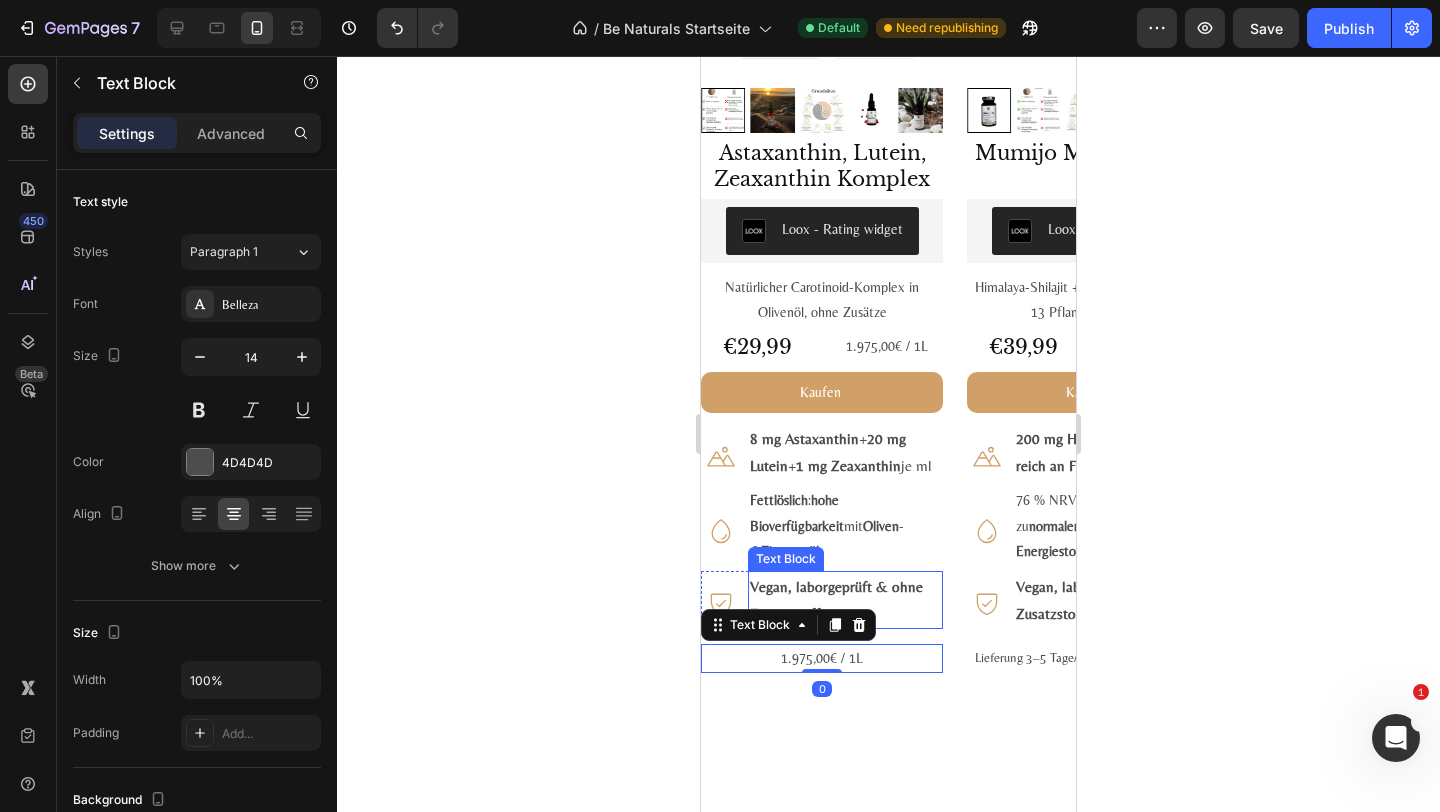 click on "Text Block" at bounding box center (786, 559) 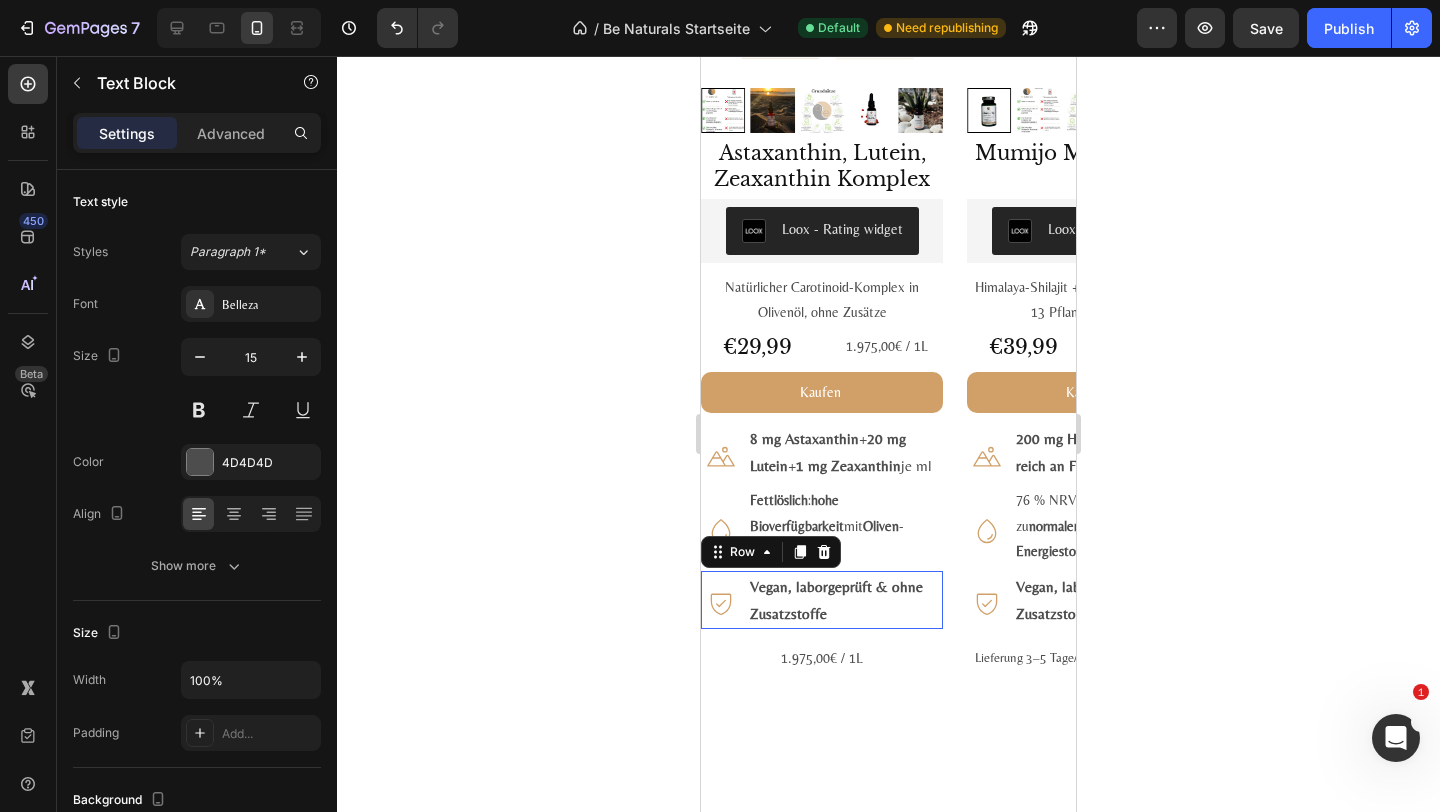 click on "Icon" at bounding box center (720, 600) 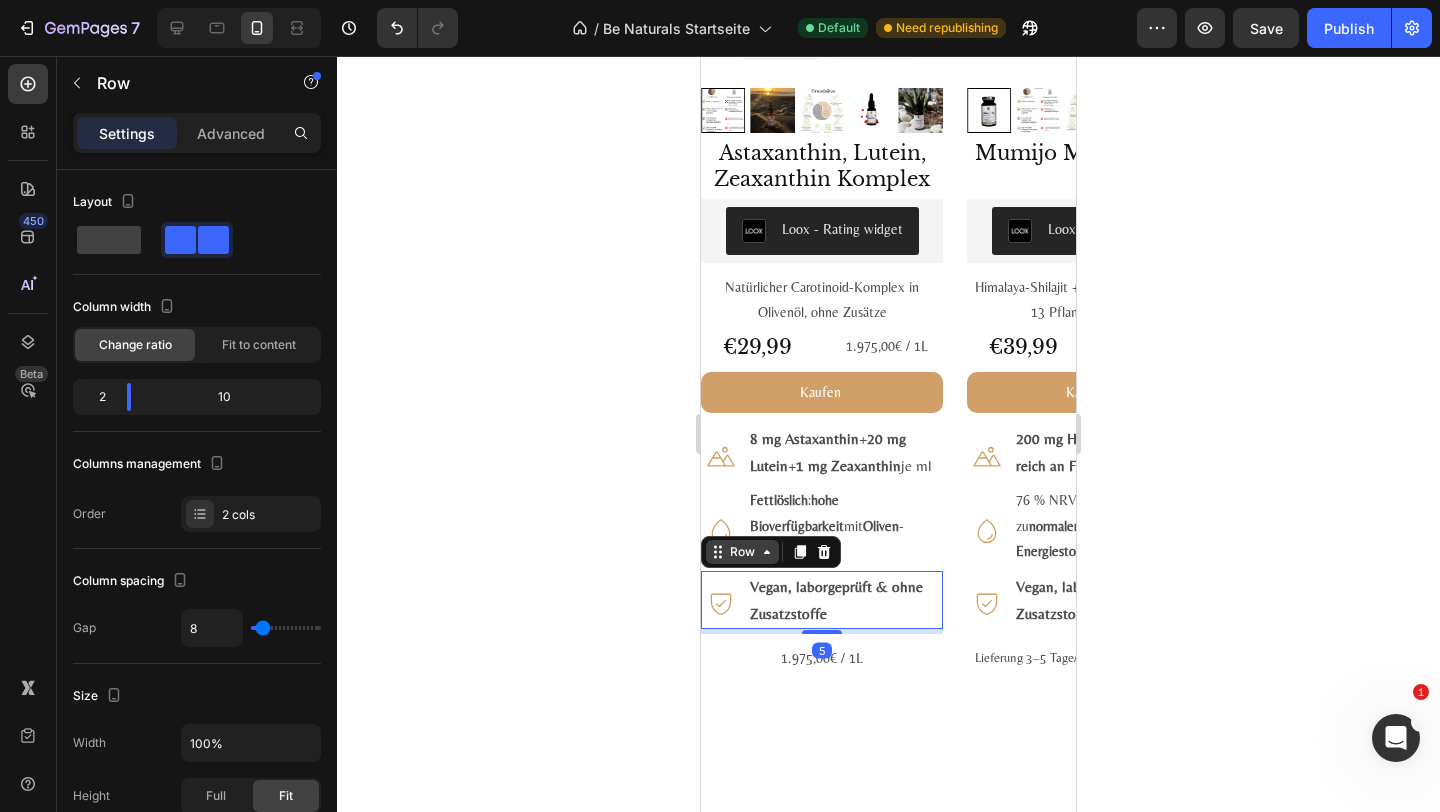 click 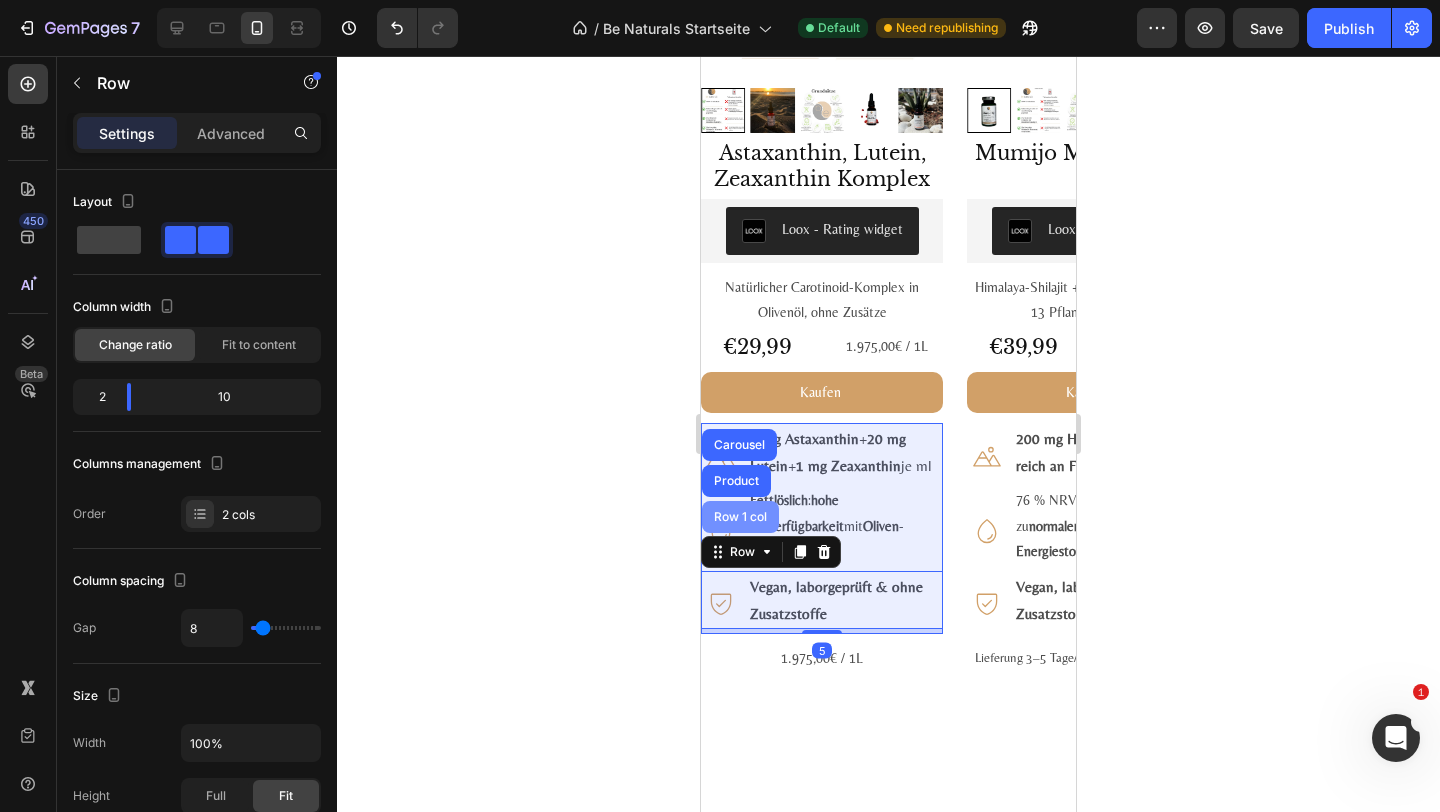 click on "Row 1 col" at bounding box center (740, 517) 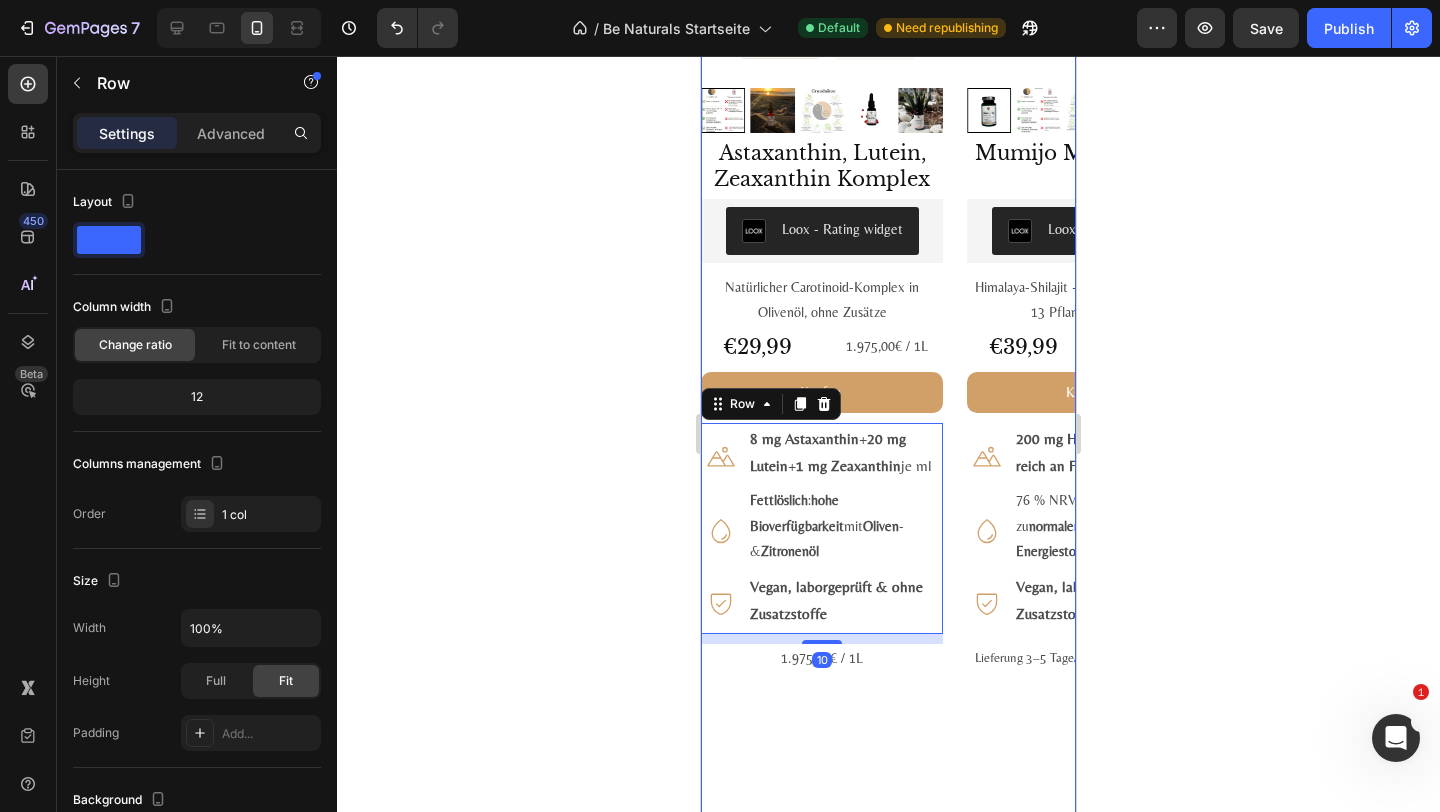click on "#1 Bestseller Product Badge Product Images Astaxanthin, Lutein, Zeaxanthin Komplex Product Title Loox - Rating widget Loox Natürlicher Carotinoid-Komplex in Olivenöl, ohne Zusätze Text Block €29,99 Product Price Product Price 1.975,00€ / 1L Text Block Row Kaufen Add to Cart
Icon 8 mg Astaxanthin  +  20 mg Lutein  +  1 mg Zeaxanthin  je ml Text Block Row
Icon Fettlöslich :  hohe Bioverfügbarkeit  mit  Oliven - &  Zitronenöl Text Block Row
Icon Vegan, labor­geprüft & ohne Zusatz­stoffe Text Block Row Row   10 1.975,00€ / 1L Text Block Product" at bounding box center [822, 351] 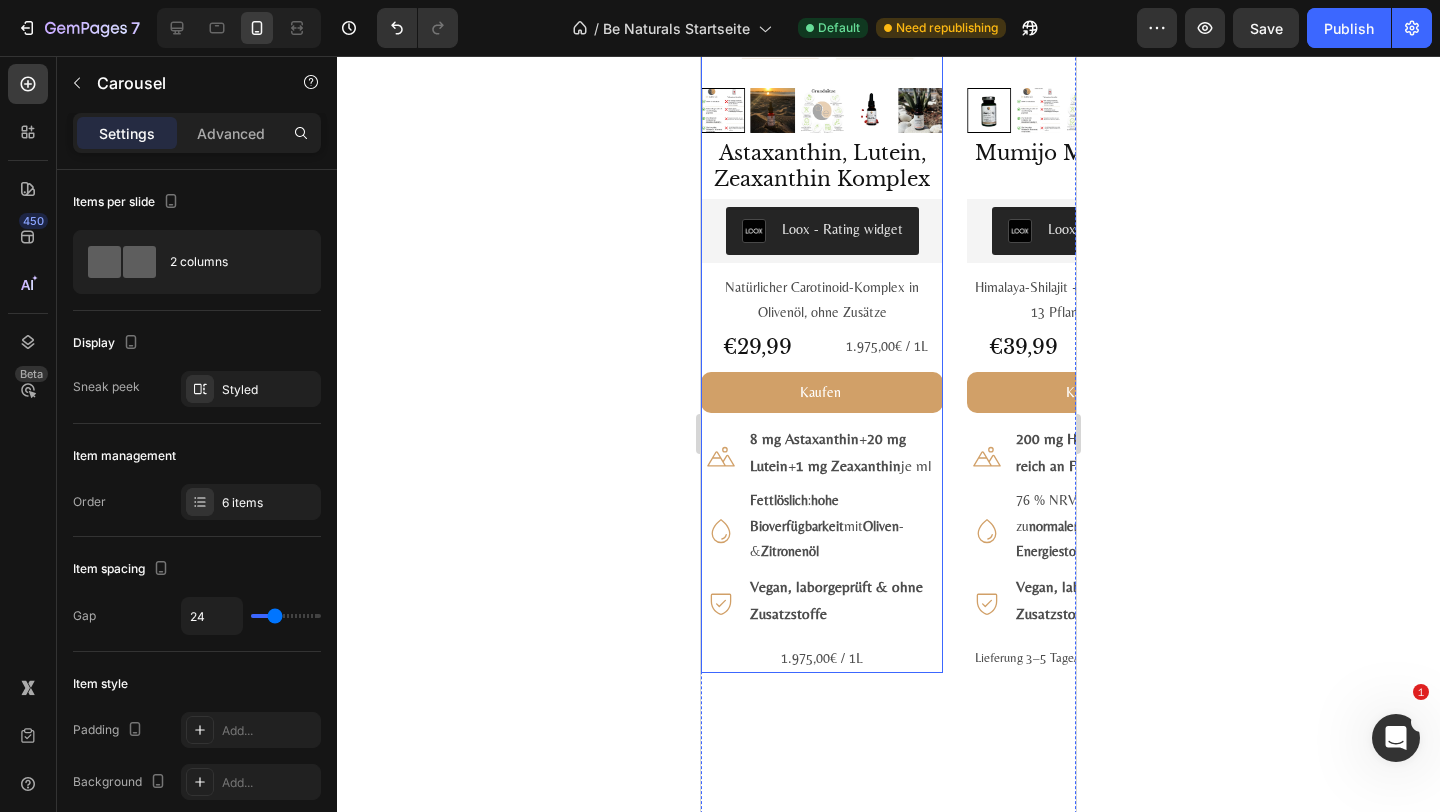 click on "Icon 8 mg Astaxanthin  +  20 mg Lutein  +  1 mg Zeaxanthin  je ml Text Block Row
Icon Fettlöslich :  hohe Bioverfügbarkeit  mit  Oliven - &  Zitronenöl Text Block Row
Icon Vegan, labor­geprüft & ohne Zusatz­stoffe Text Block Row" at bounding box center (822, 528) 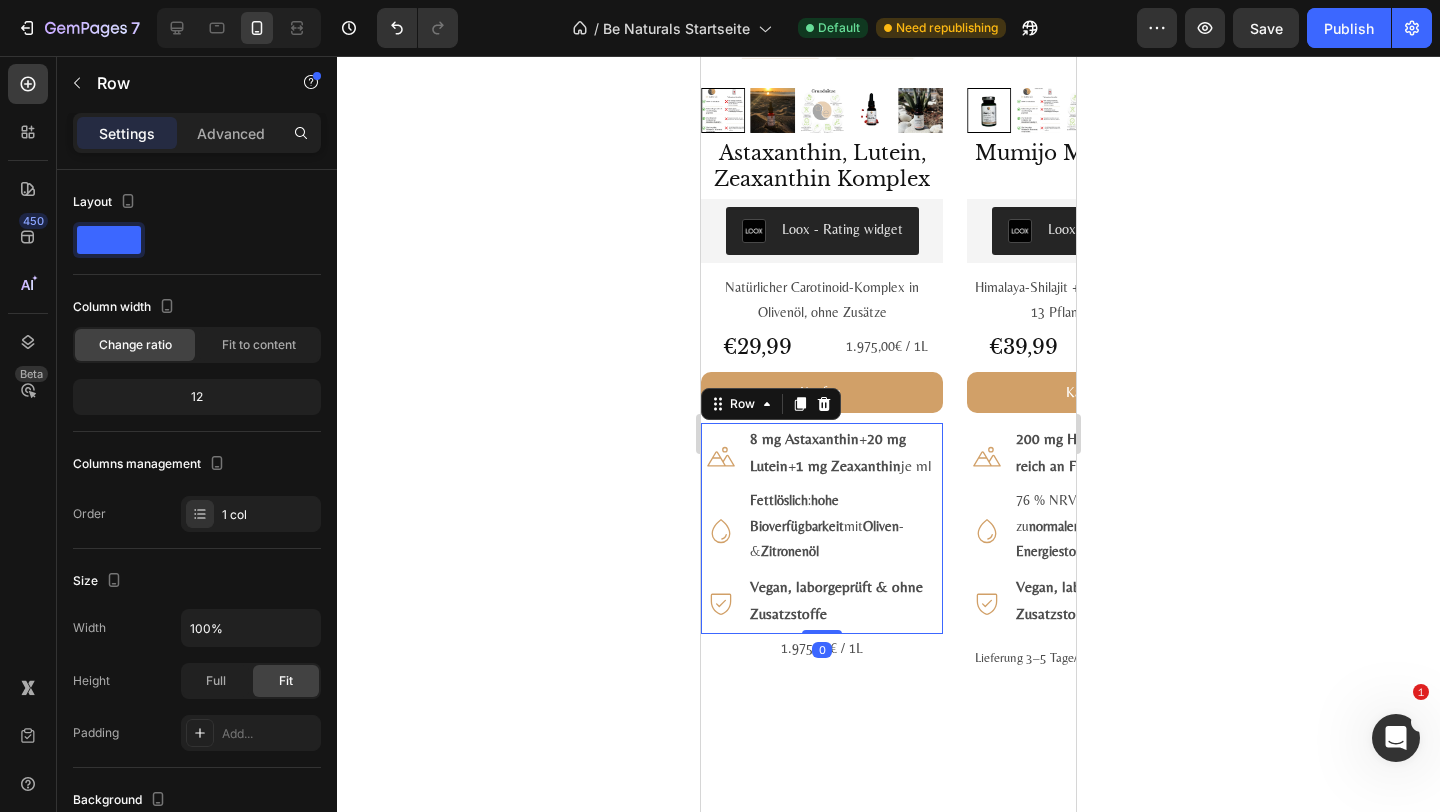 drag, startPoint x: 824, startPoint y: 617, endPoint x: 858, endPoint y: 585, distance: 46.69047 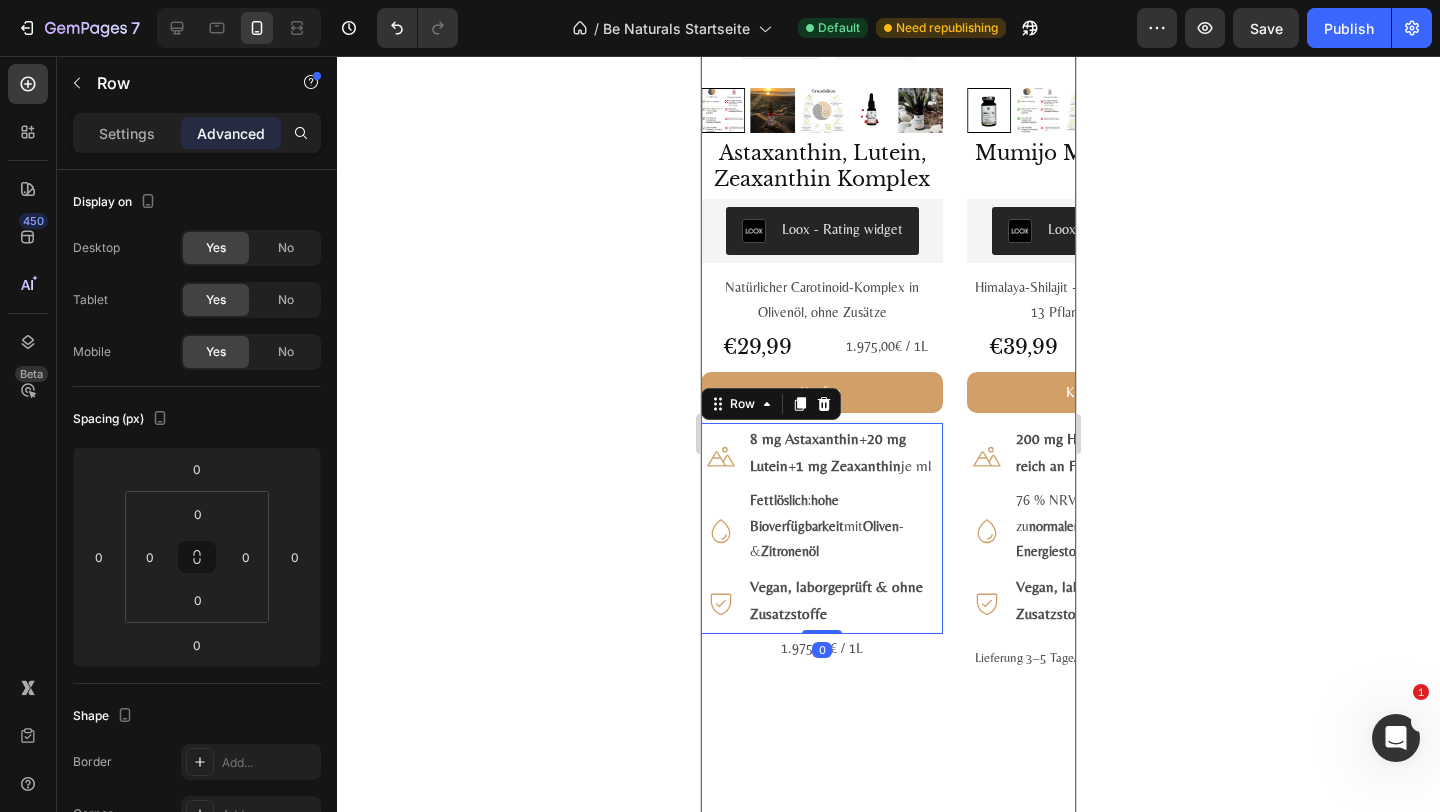 click on "#1 Bestseller Product Badge Product Images Astaxanthin, Lutein, Zeaxanthin Komplex Product Title Loox - Rating widget Loox Natürlicher Carotinoid-Komplex in Olivenöl, ohne Zusätze Text Block €29,99 Product Price Product Price 1.975,00€ / 1L Text Block Row Kaufen Add to Cart
Icon 8 mg Astaxanthin  +  20 mg Lutein  +  1 mg Zeaxanthin  je ml Text Block Row
Icon Fettlöslich :  hohe Bioverfügbarkeit  mit  Oliven - &  Zitronenöl Text Block Row
Icon Vegan, labor­geprüft & ohne Zusatz­stoffe Text Block Row Row   0 1.975,00€ / 1L Text Block Product" at bounding box center (822, 351) 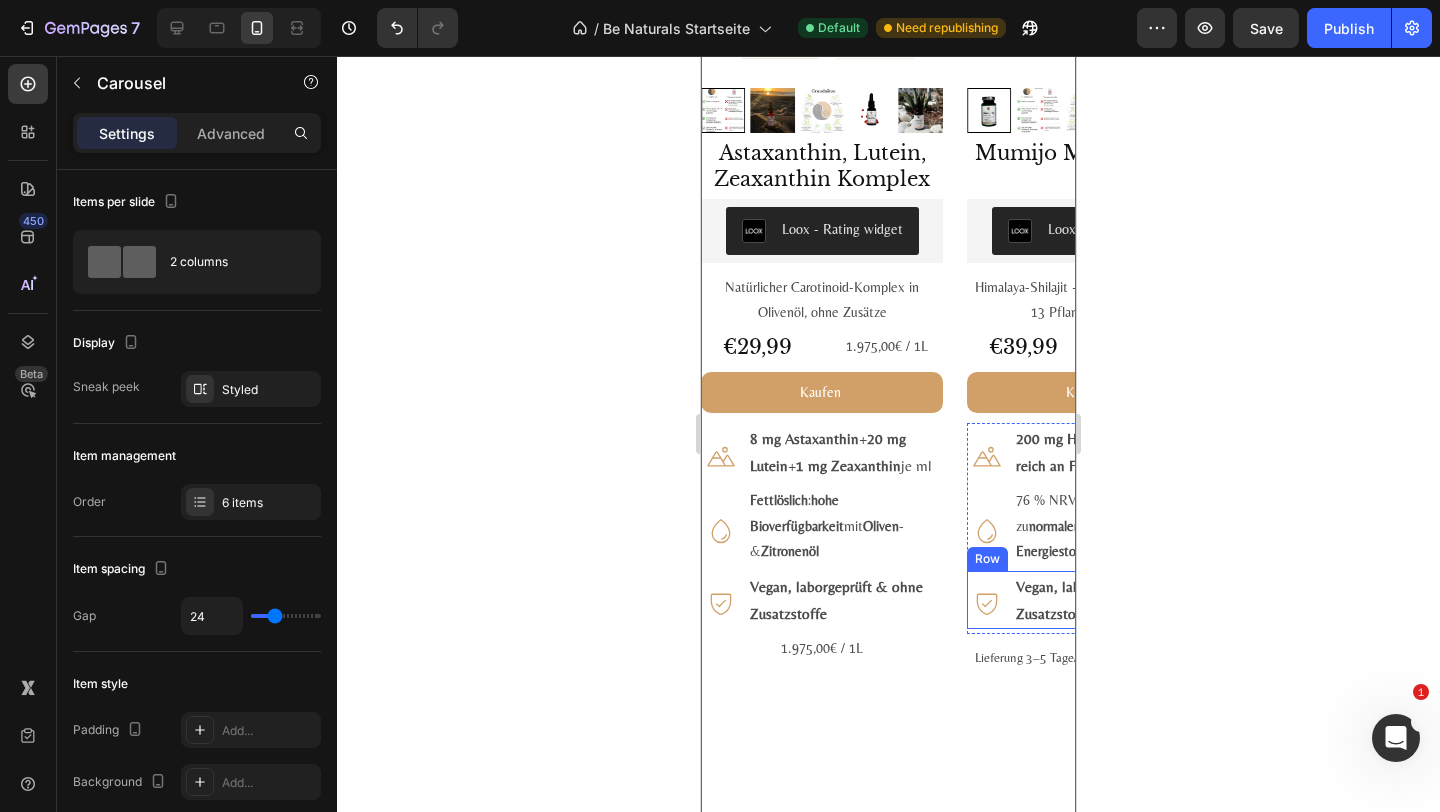click on "Icon" at bounding box center [986, 600] 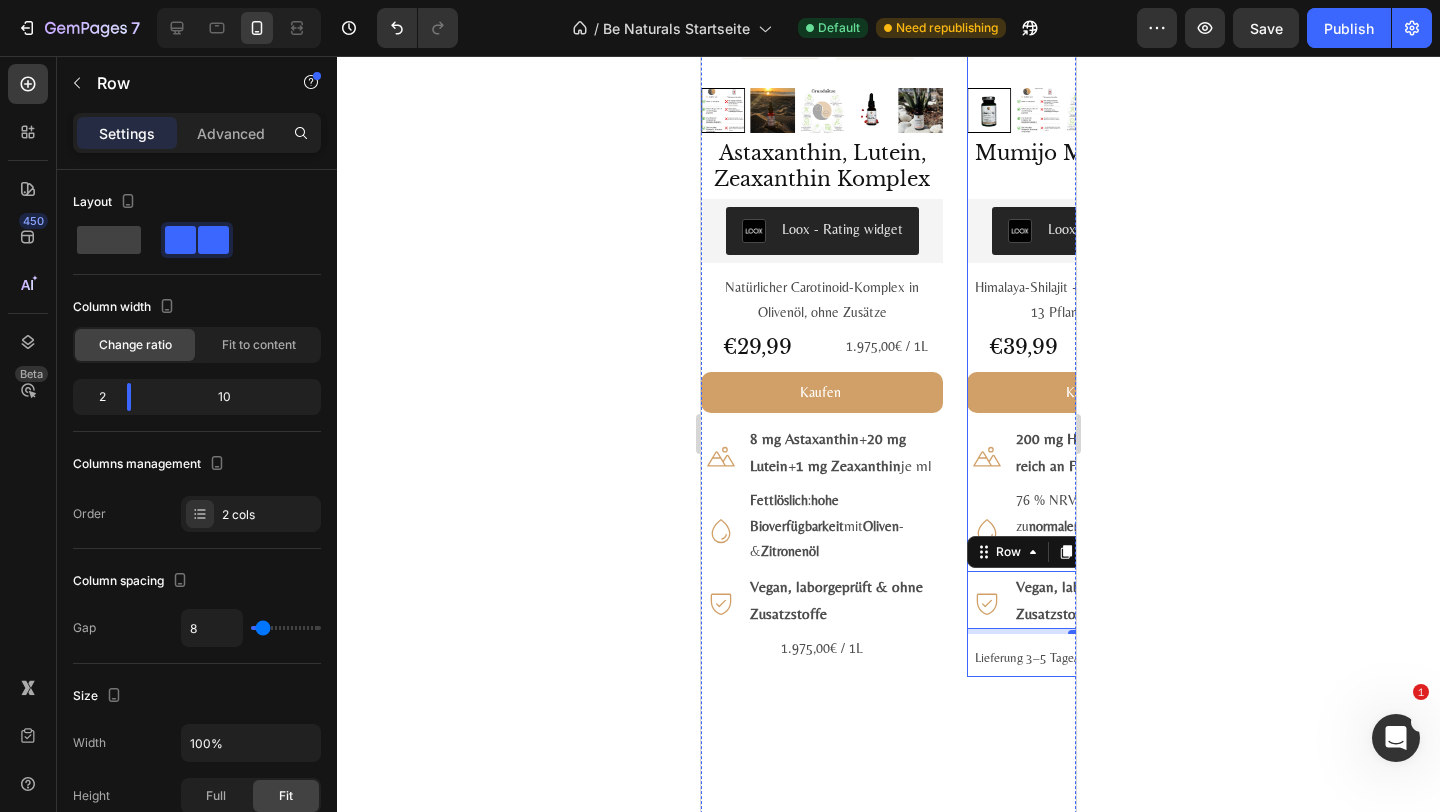 click on "Mumijo MG Komplex Product Title Loox - Rating widget Loox Himalaya-Shilajit + Meeres­magnesium + 13 Pflanzen­vitamine Text Block €39,99 Product Price Product Price 1.606,79€ / 1kg Text Block Row Kaufen Add to Cart
Icon 200 mg Himalaya-Shilajit reich an Fulvin­säuren Text Block Row
Icon 76 % NRV Magnesium – trägt zu  normaler Muskel­funktion & Energie­stoff­wechsel  bei* Text Block Row
Icon Vegan, labor­geprüft & ohne Zusatz­stoffe Text Block Row   5 Row Lieferung 3–5 Tage/Versand gratis ab 100 € Text Block" at bounding box center [1088, 407] 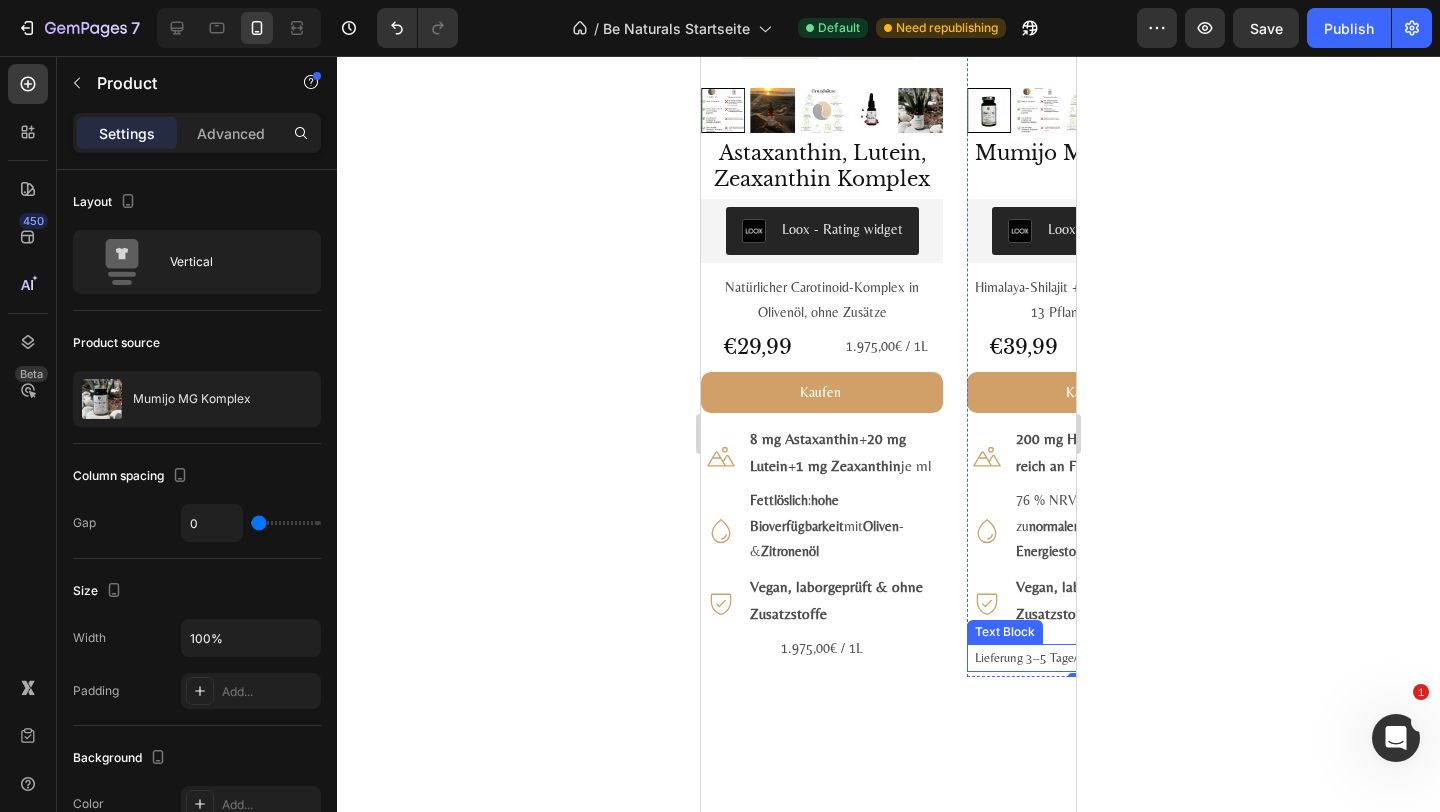 click on "Text Block" at bounding box center (1005, 632) 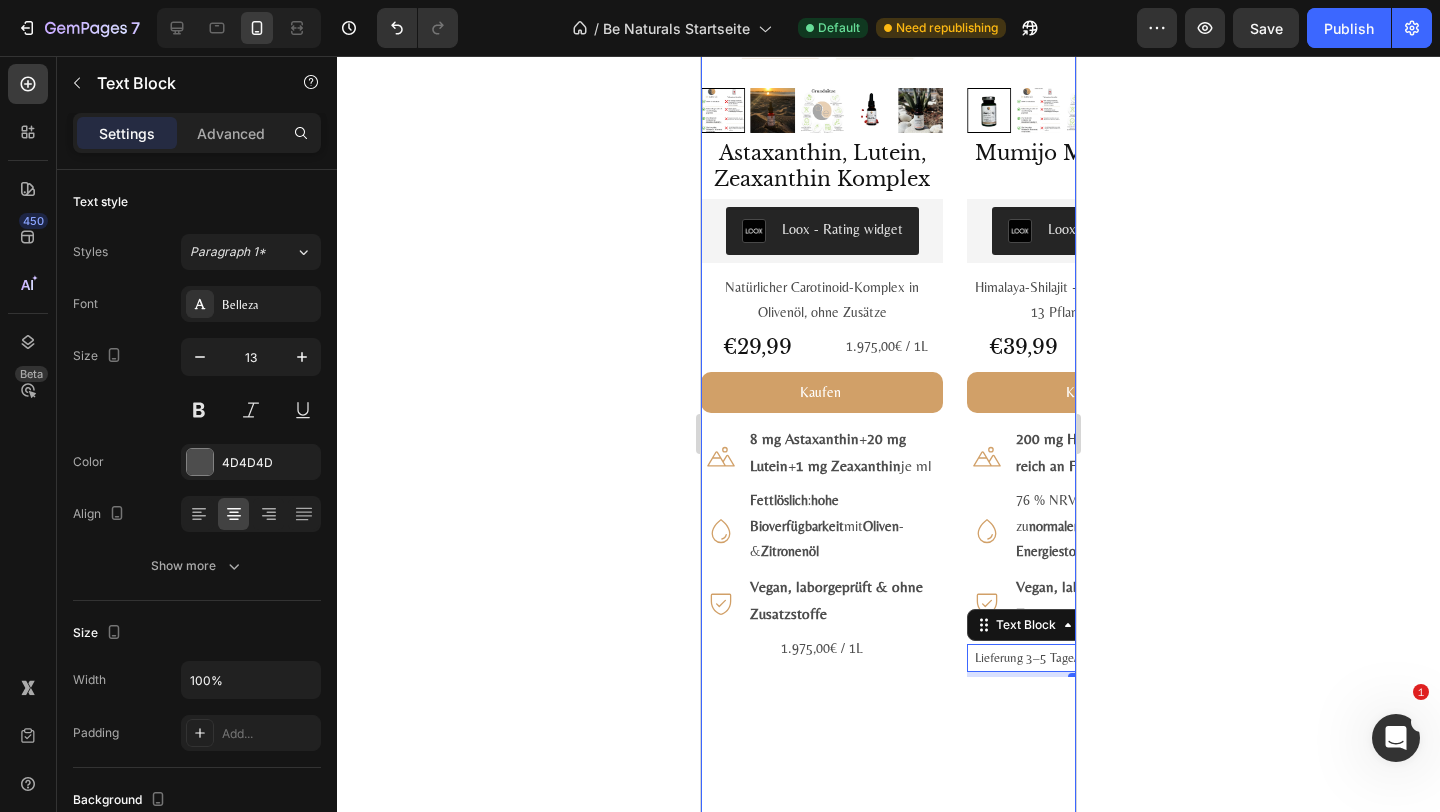 click on "Icon 8 mg Astaxanthin  +  20 mg Lutein  +  1 mg Zeaxanthin  je ml Text Block Row
Icon Fettlöslich :  hohe Bioverfügbarkeit  mit  Oliven - &  Zitronenöl Text Block Row
Icon Vegan, labor­geprüft & ohne Zusatz­stoffe Text Block Row" at bounding box center (822, 528) 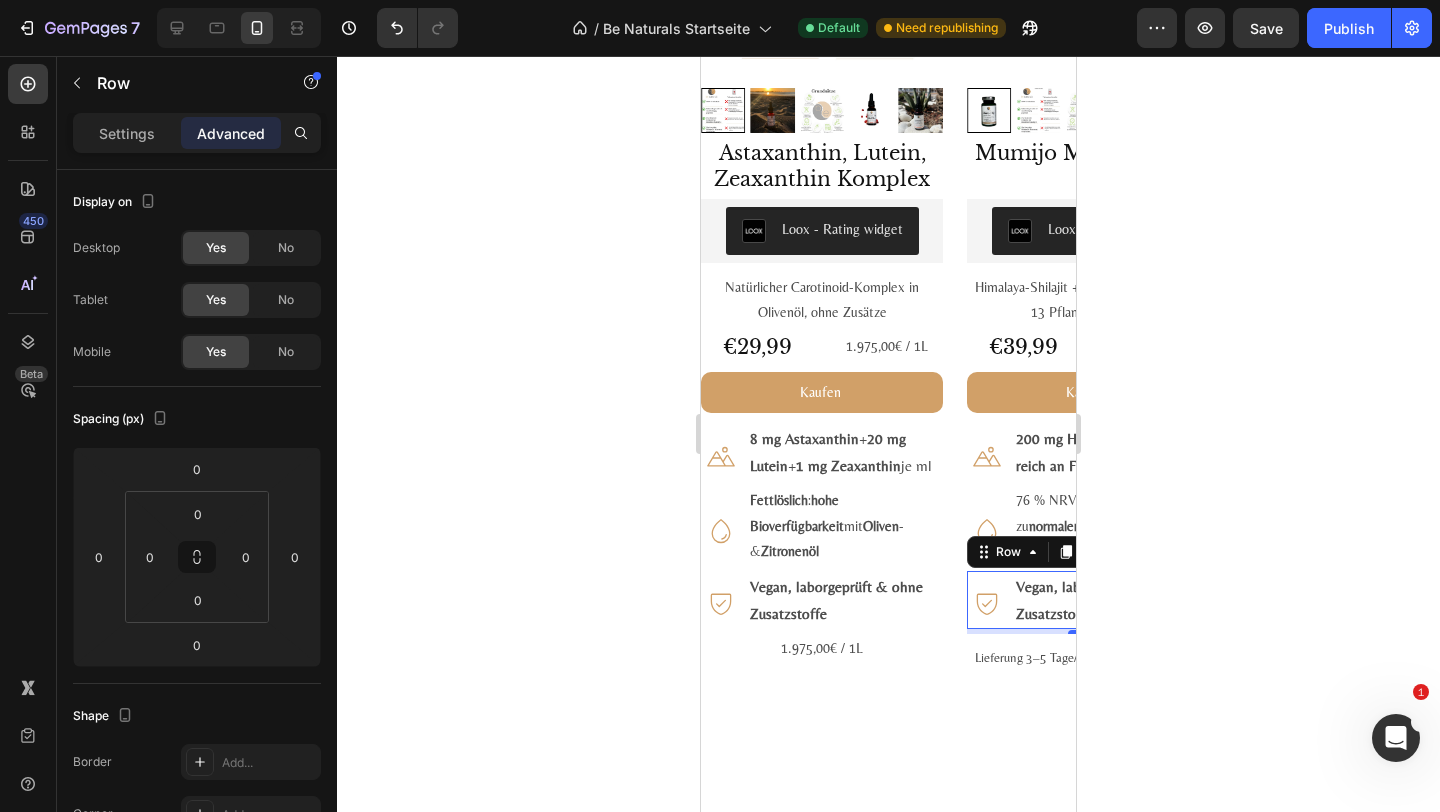 click on "Icon" at bounding box center (986, 600) 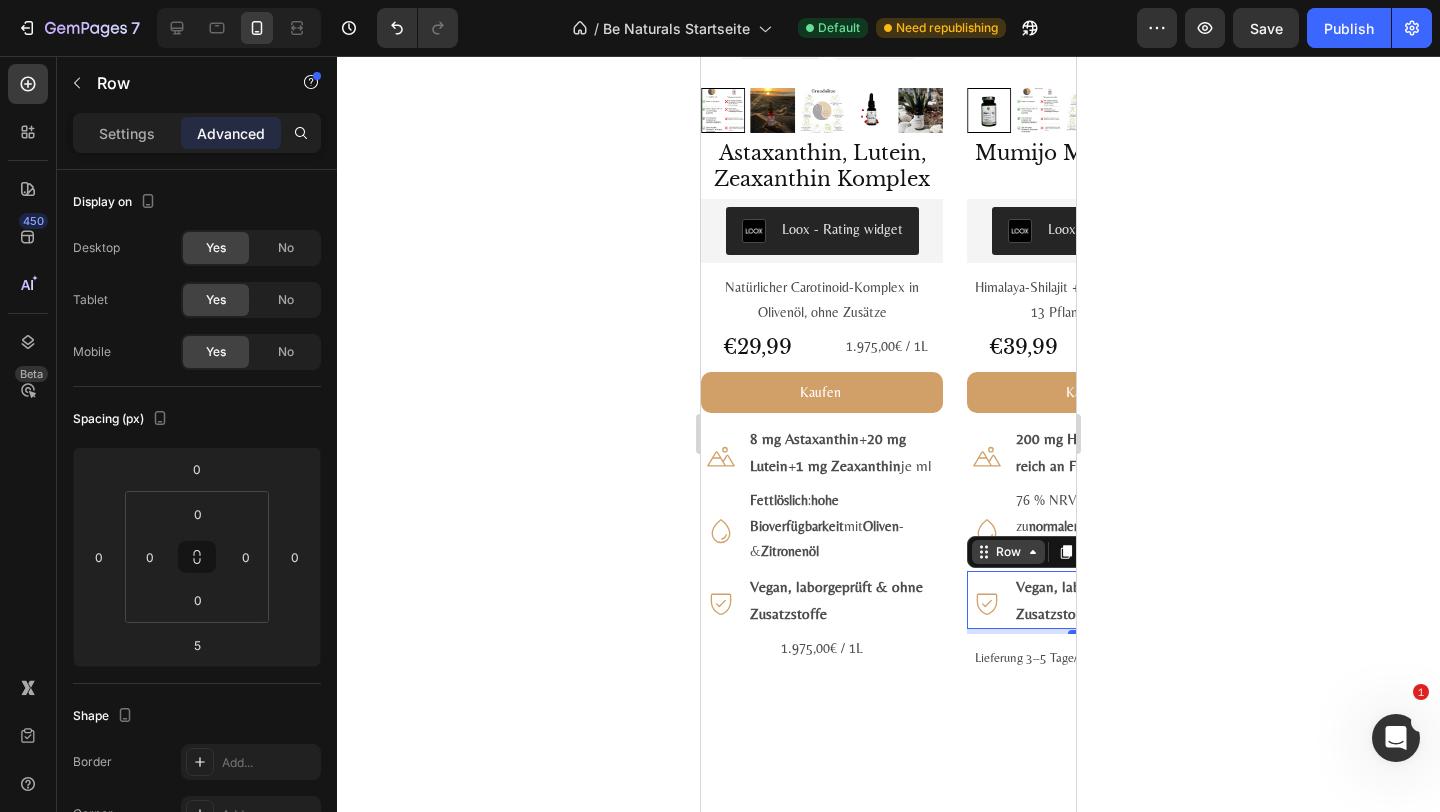 click on "Row" at bounding box center [1008, 552] 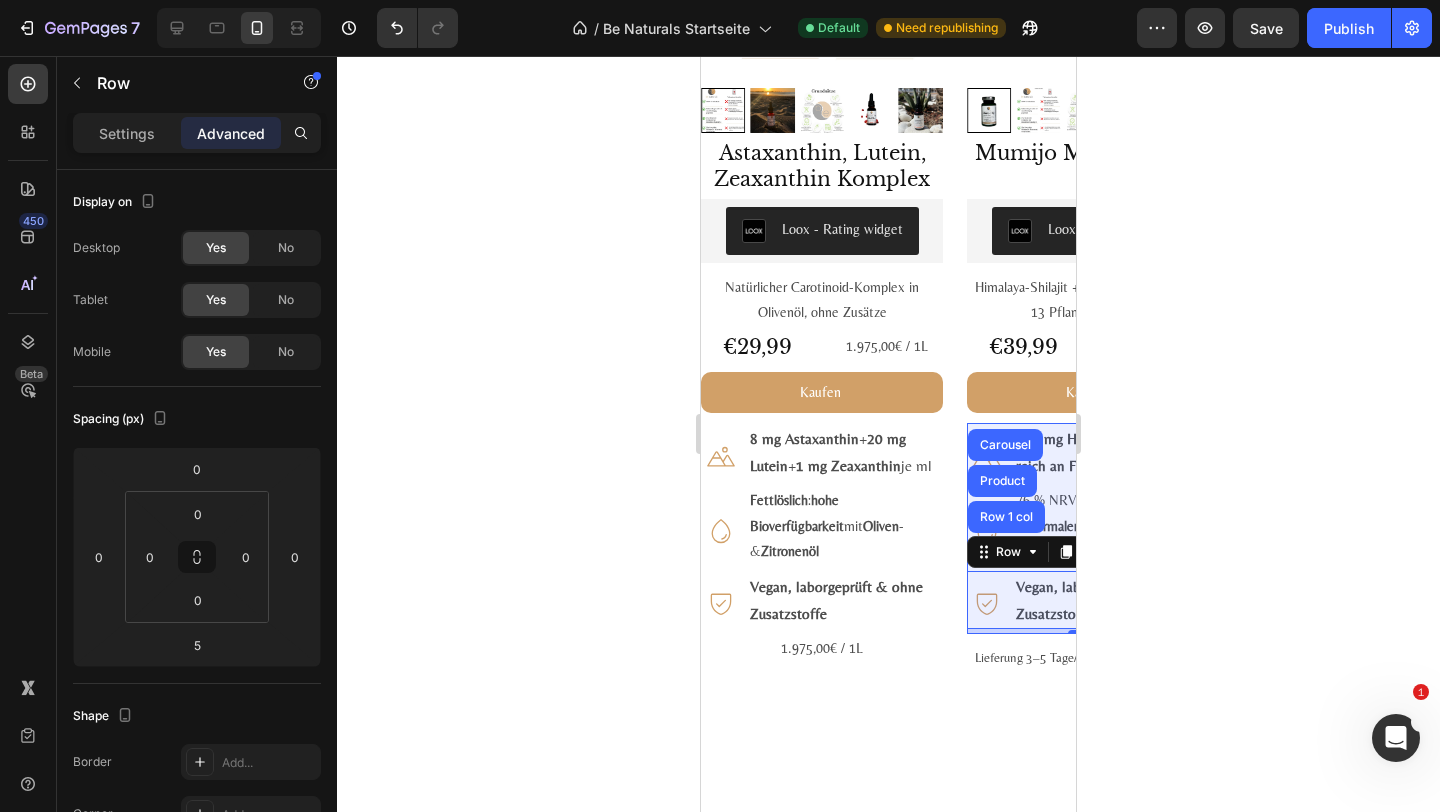click on "Row 1 col" at bounding box center [1006, 517] 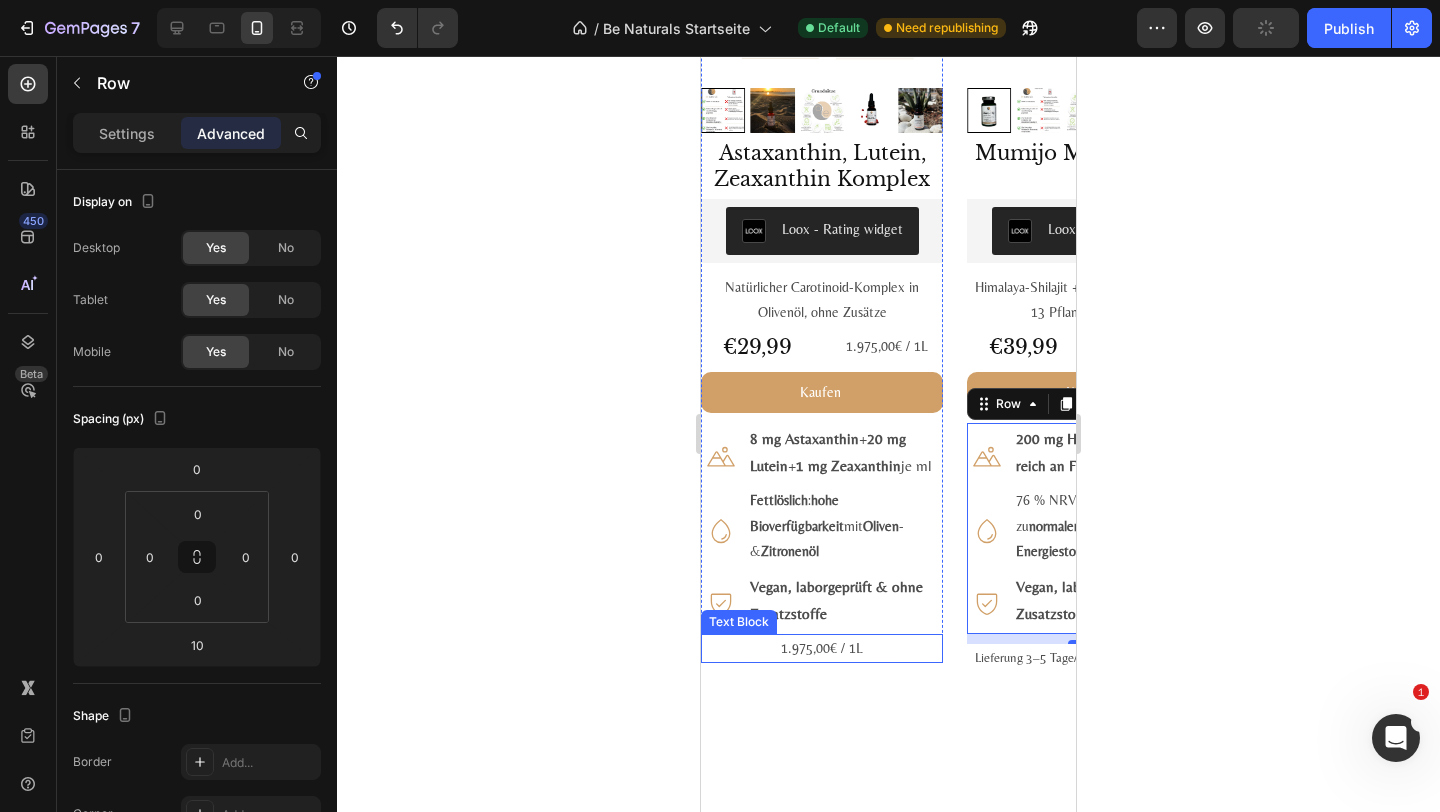 click on "1.975,00€ / 1L" at bounding box center (822, 648) 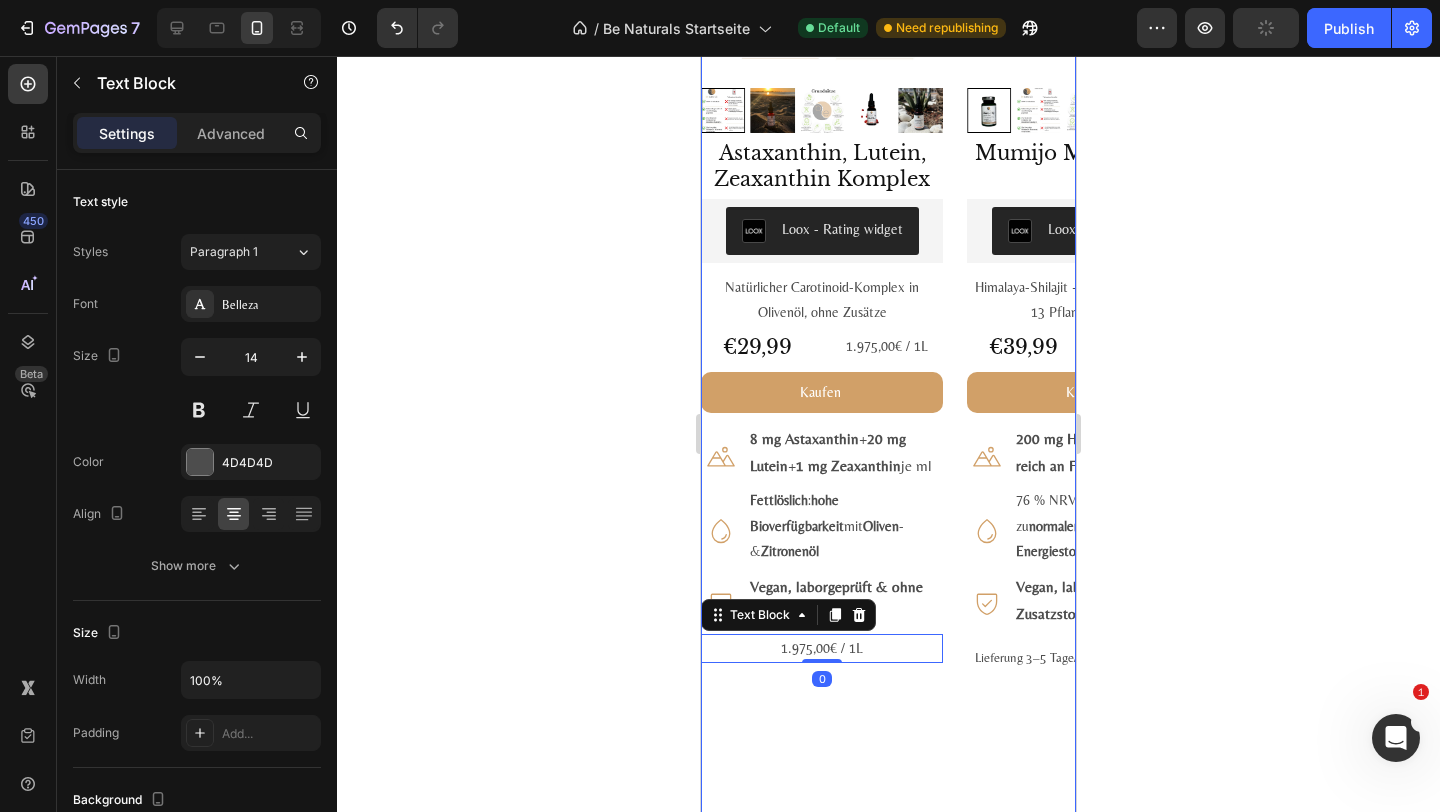 click on "#1 Bestseller Product Badge Product Images Astaxanthin, Lutein, Zeaxanthin Komplex Product Title Loox - Rating widget Loox Natürlicher Carotinoid-Komplex in Olivenöl, ohne Zusätze Text Block €29,99 Product Price Product Price 1.975,00€ / 1L Text Block Row Kaufen Add to Cart
Icon 8 mg Astaxanthin  +  20 mg Lutein  +  1 mg Zeaxanthin  je ml Text Block Row
Icon Fettlöslich :  hohe Bioverfügbarkeit  mit  Oliven - &  Zitronenöl Text Block Row
Icon Vegan, labor­geprüft & ohne Zusatz­stoffe Text Block Row Row 1.975,00€ / 1L Text Block   0 Product #2 Bestseller Product Badge Product Images Mumijo MG Komplex Product Title Loox - Rating widget Loox Himalaya-Shilajit + Meeres­magnesium + 13 Pflanzen­vitamine Text Block €39,99 Product Price Product Price 1.606,79€ / 1kg Text Block Row Kaufen Add to Cart
Icon 200 mg Himalaya-Shilajit reich an Fulvin­säuren Text Block Row
Icon 76 % NRV Magnesium – trägt zu   bei* Row )" at bounding box center (888, 351) 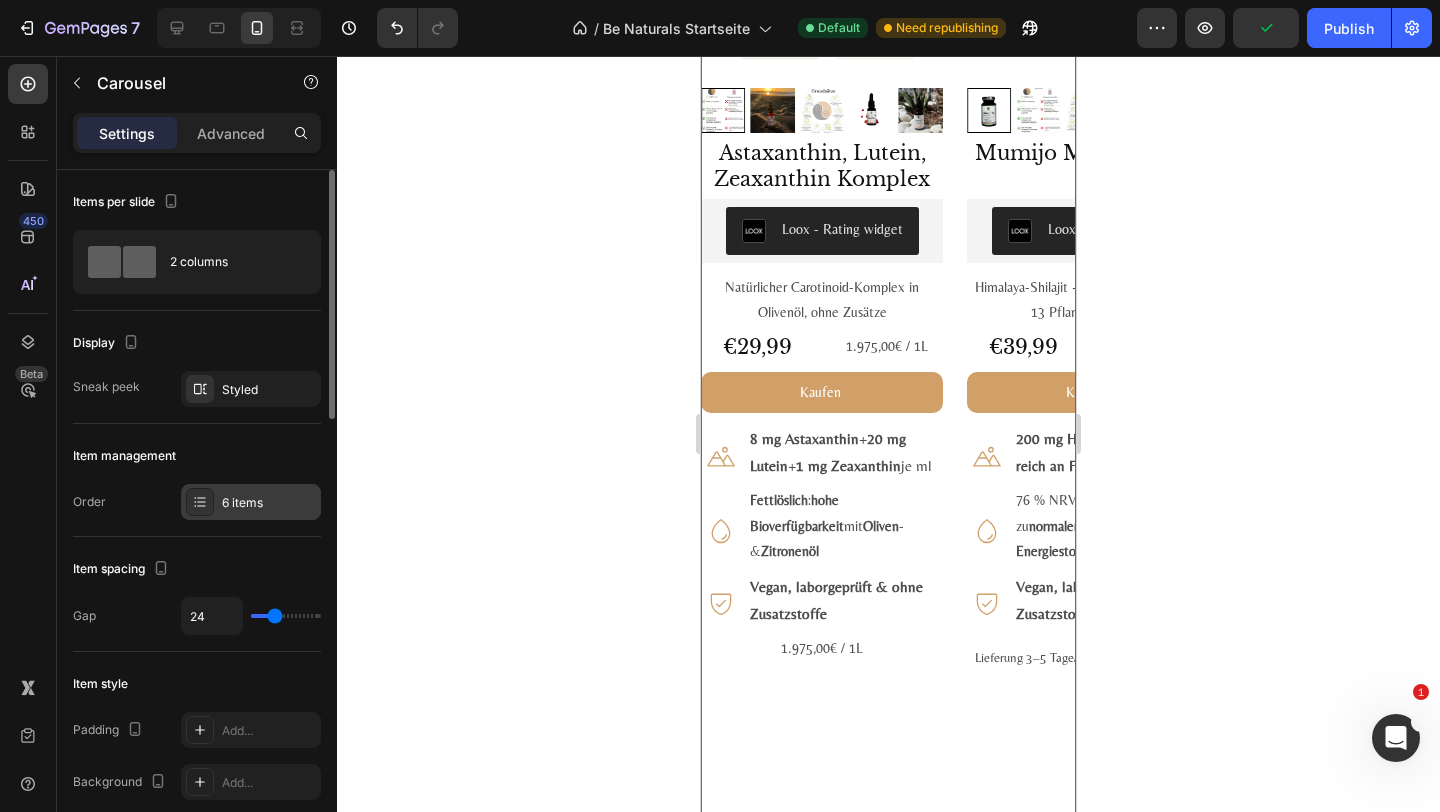 click on "6 items" at bounding box center [251, 502] 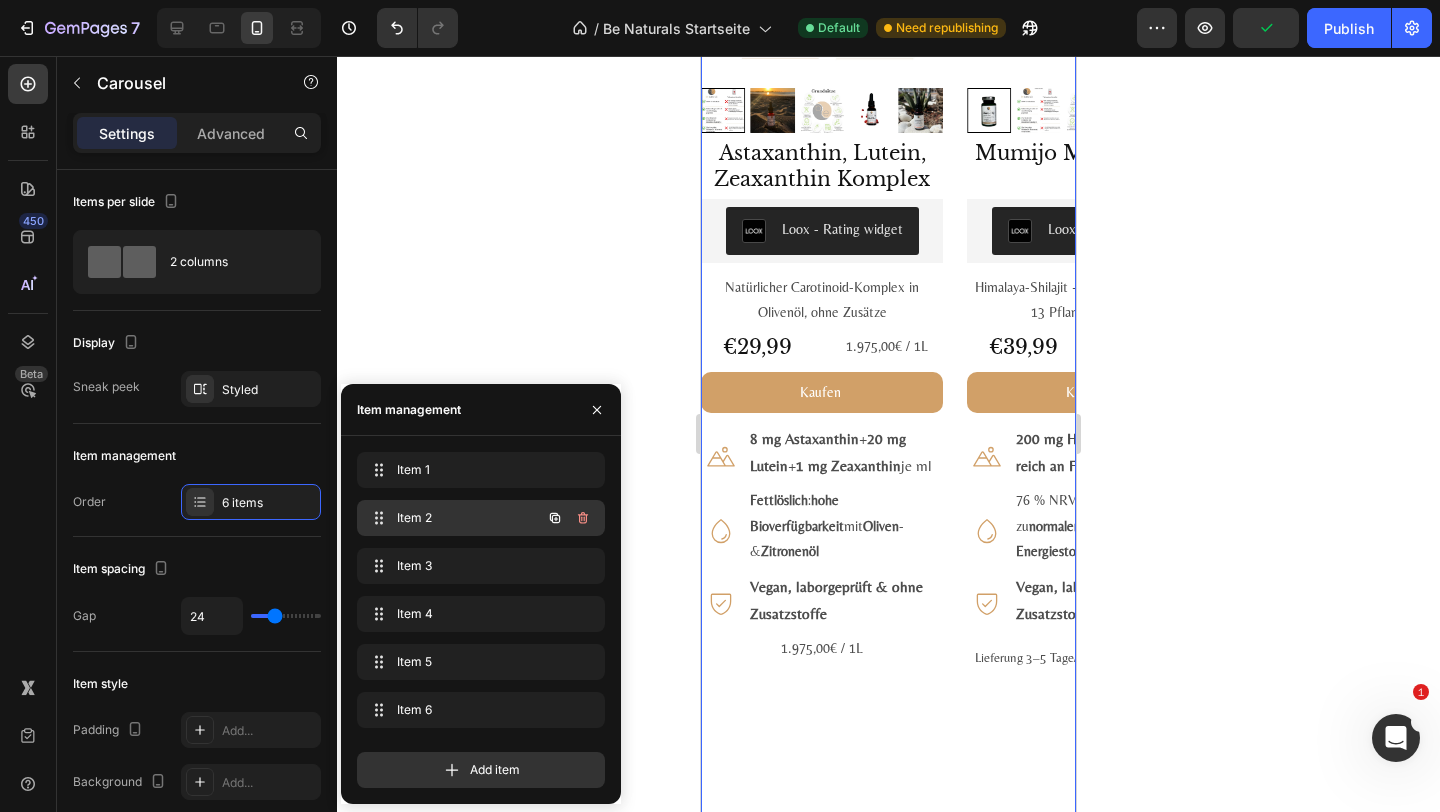 click on "Item 2" at bounding box center (453, 518) 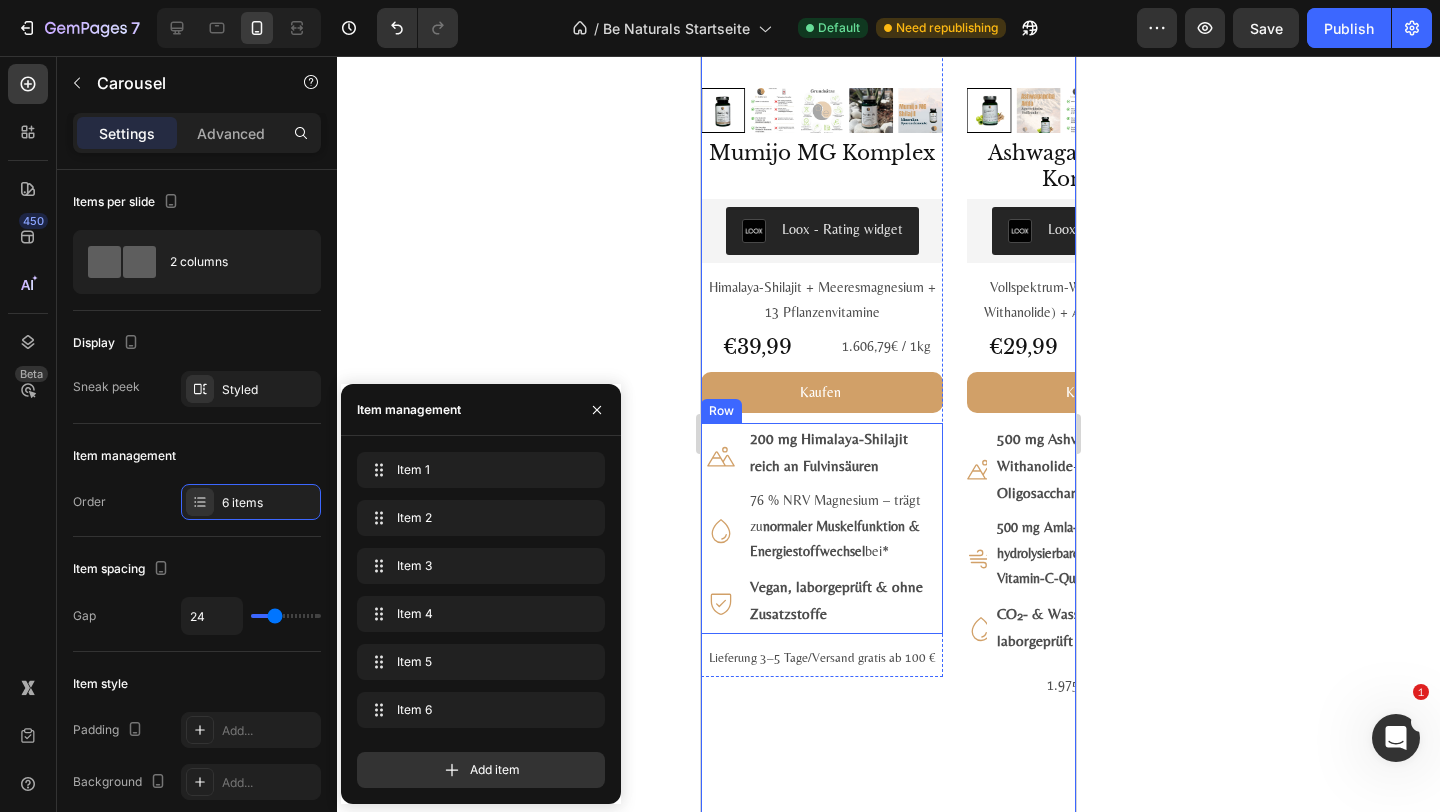 click on "Icon 200 mg Himalaya-Shilajit reich an Fulvin­säuren Text Block Row
Icon 76 % NRV Magnesium – trägt zu  normaler Muskel­funktion & Energie­stoff­wechsel  bei* Text Block Row
Icon Vegan, labor­geprüft & ohne Zusatz­stoffe Text Block Row" at bounding box center (822, 528) 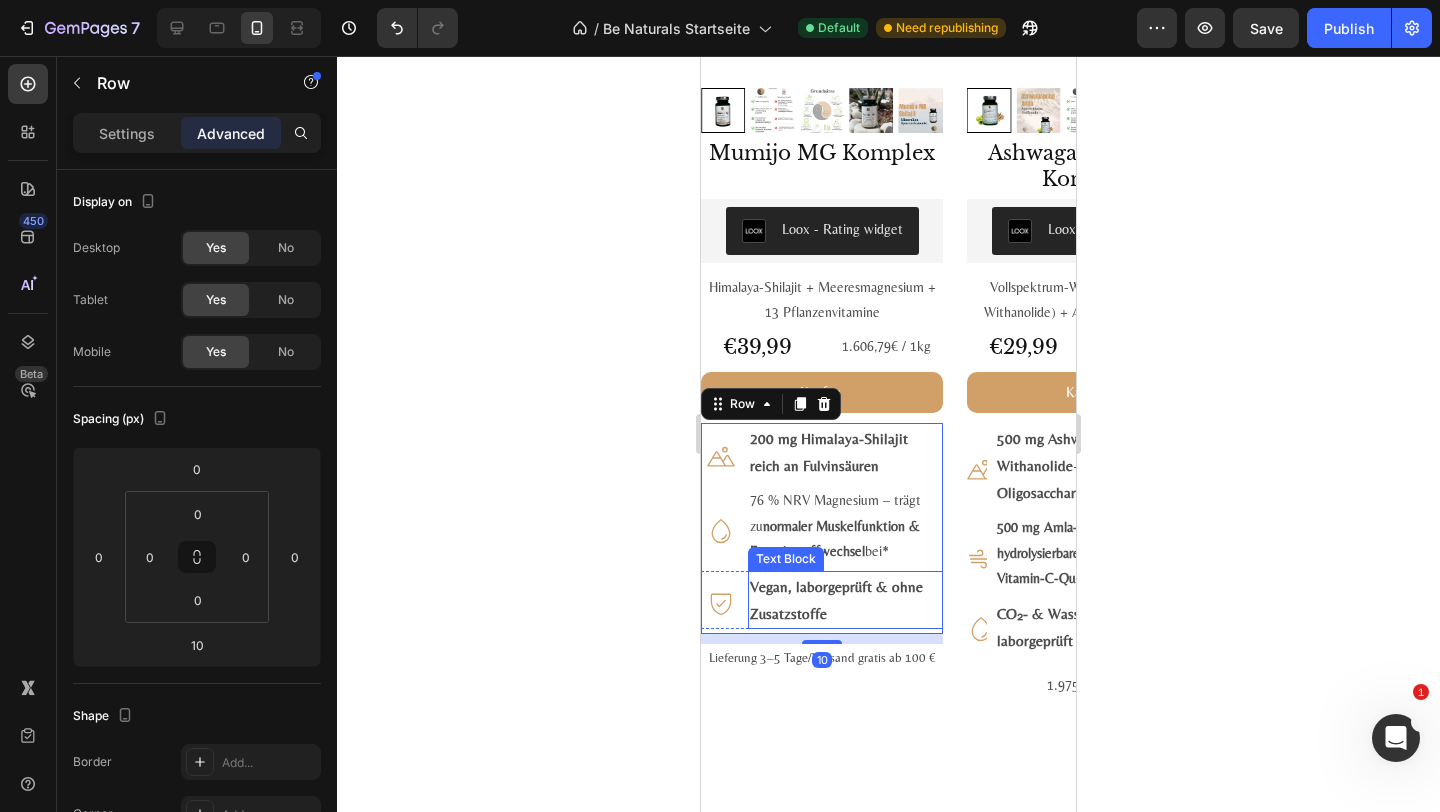 drag, startPoint x: 823, startPoint y: 641, endPoint x: 821, endPoint y: 555, distance: 86.023254 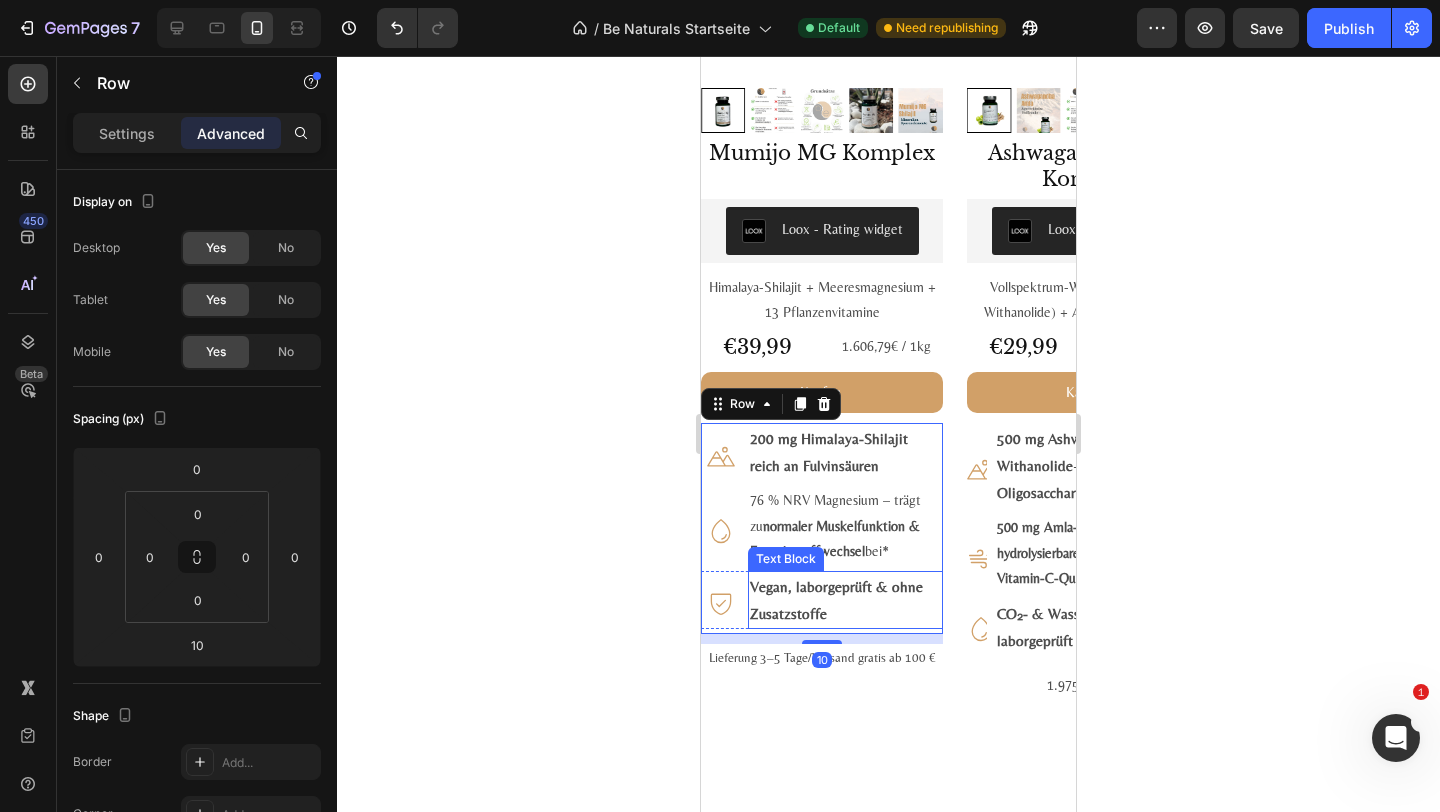 click on "Icon 200 mg Himalaya-Shilajit reich an Fulvin­säuren Text Block Row
Icon 76 % NRV Magnesium – trägt zu  normaler Muskel­funktion & Energie­stoff­wechsel  bei* Text Block Row
Icon Vegan, labor­geprüft & ohne Zusatz­stoffe Text Block Row Row   10" at bounding box center (822, 528) 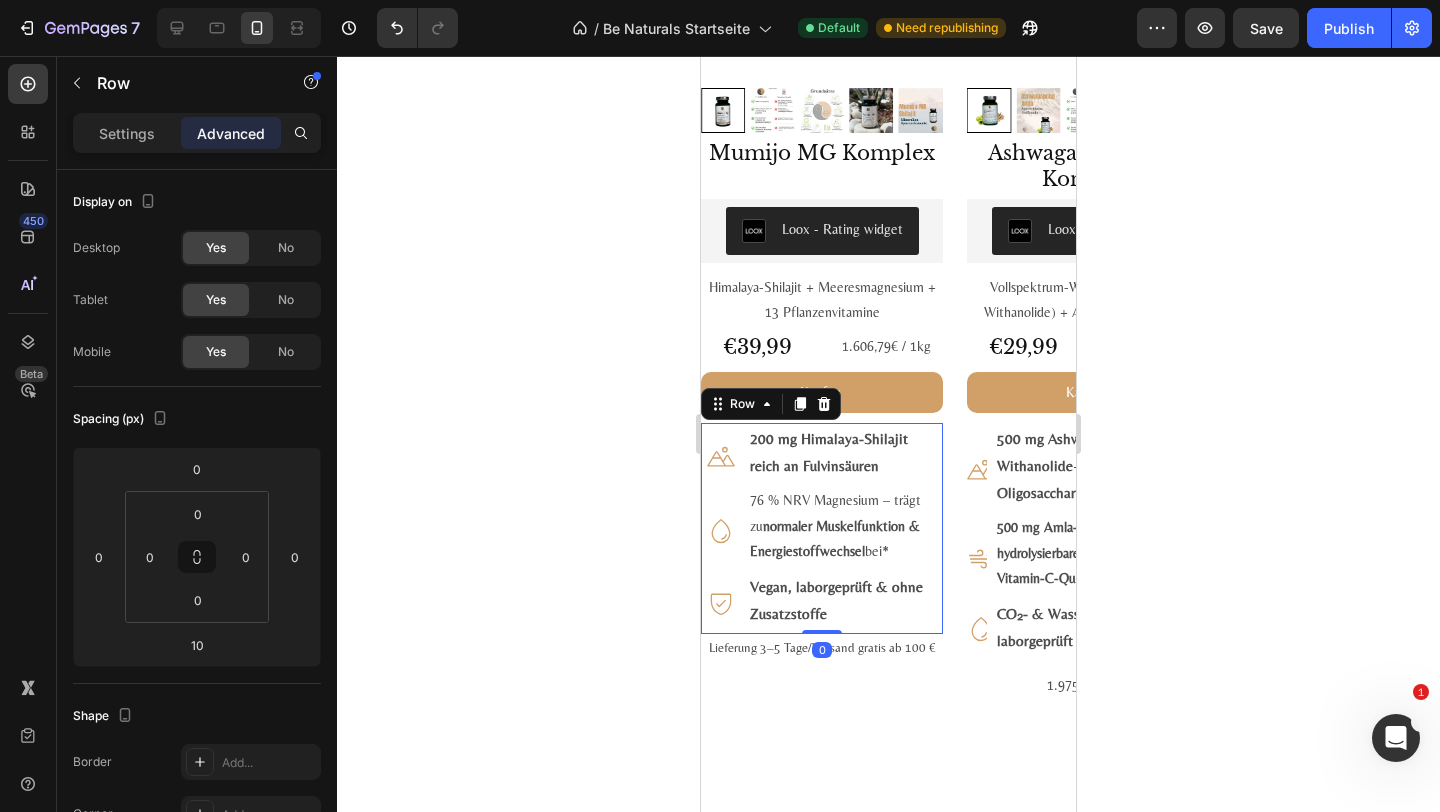 drag, startPoint x: 828, startPoint y: 638, endPoint x: 832, endPoint y: 512, distance: 126.06348 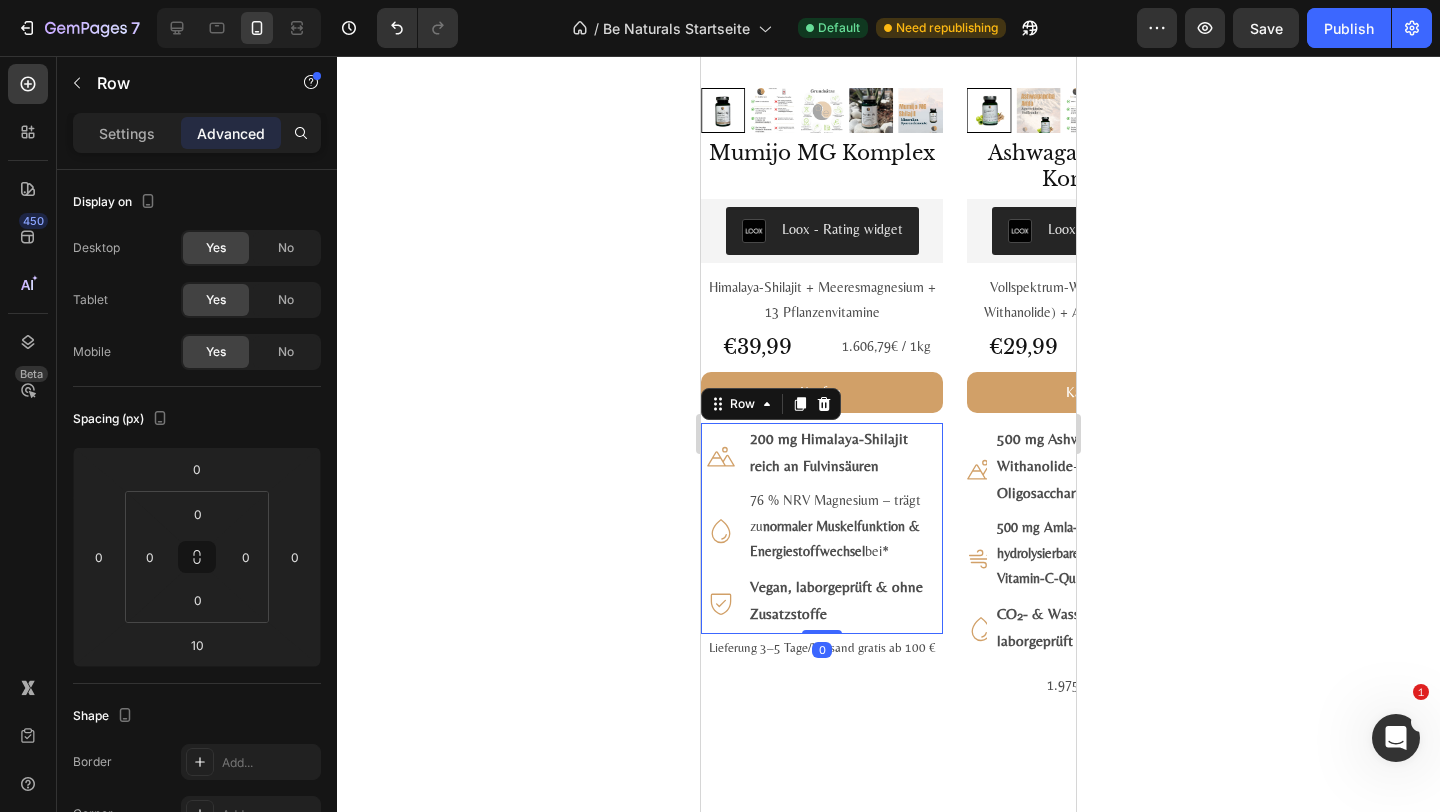 click on "Icon 200 mg Himalaya-Shilajit reich an Fulvin­säuren Text Block Row
Icon 76 % NRV Magnesium – trägt zu  normaler Muskel­funktion & Energie­stoff­wechsel  bei* Text Block Row
Icon Vegan, labor­geprüft & ohne Zusatz­stoffe Text Block Row Row   0" at bounding box center (822, 528) 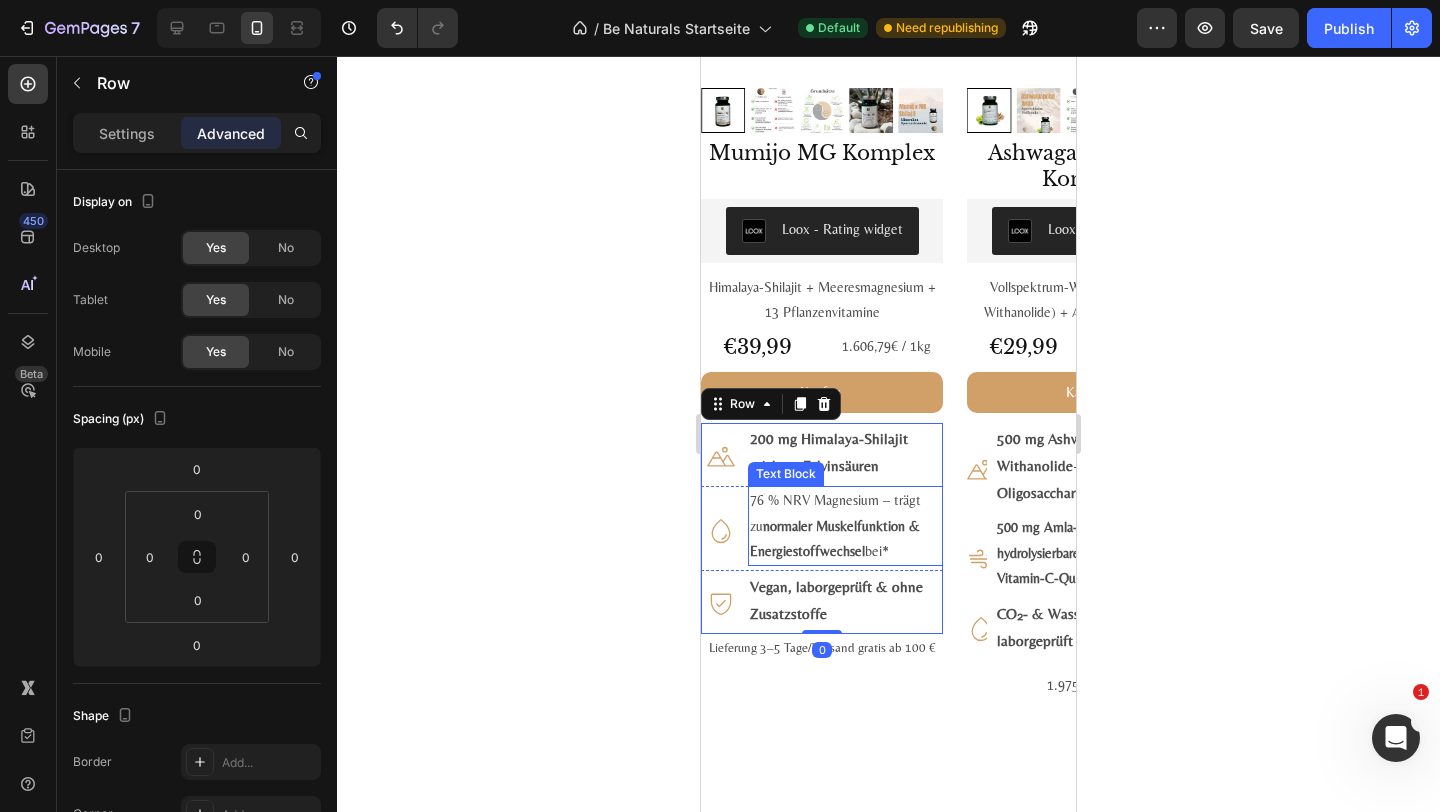 click on "76 % NRV Magnesium – trägt zu  normaler Muskel­funktion & Energie­stoff­wechsel  bei*" at bounding box center [845, 526] 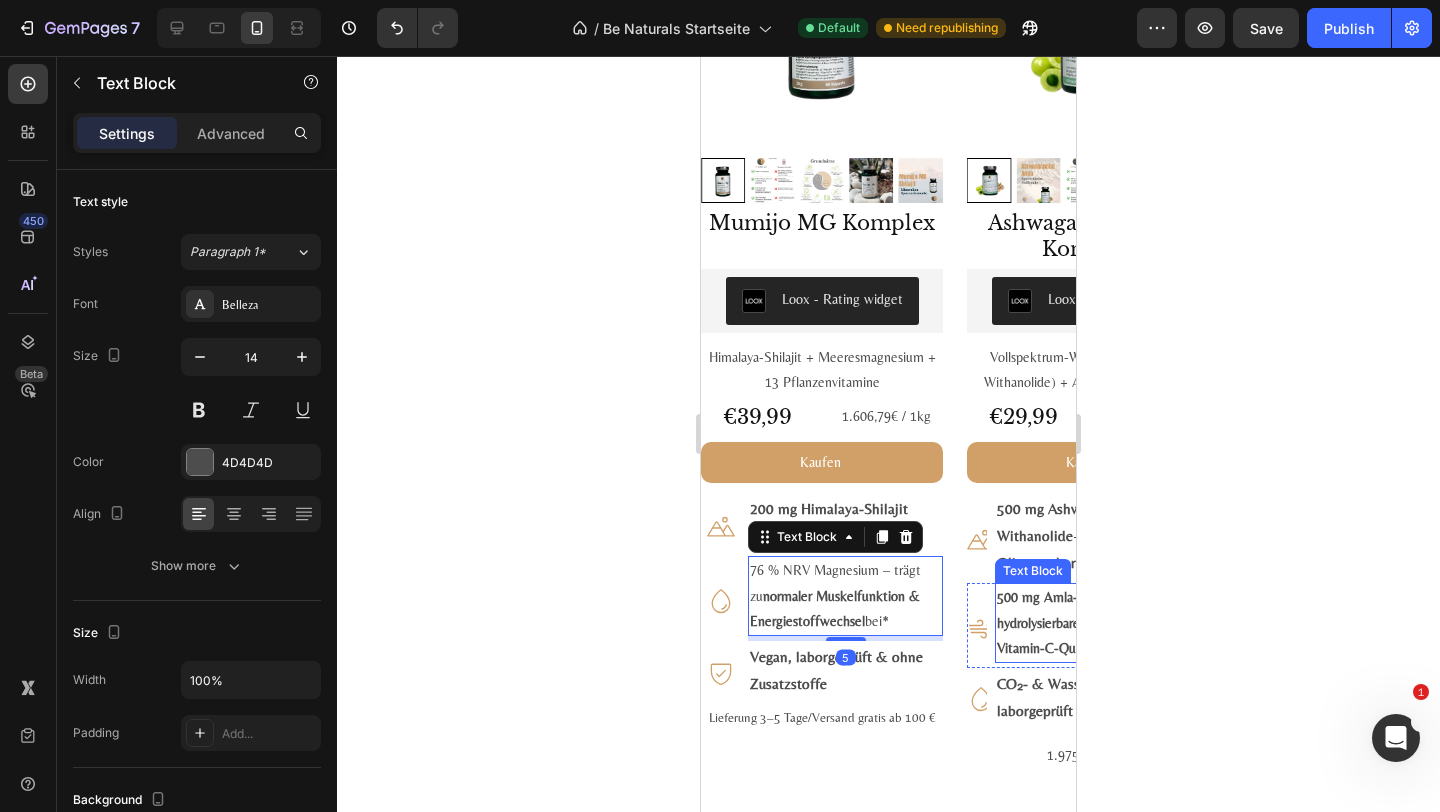 scroll, scrollTop: 2395, scrollLeft: 0, axis: vertical 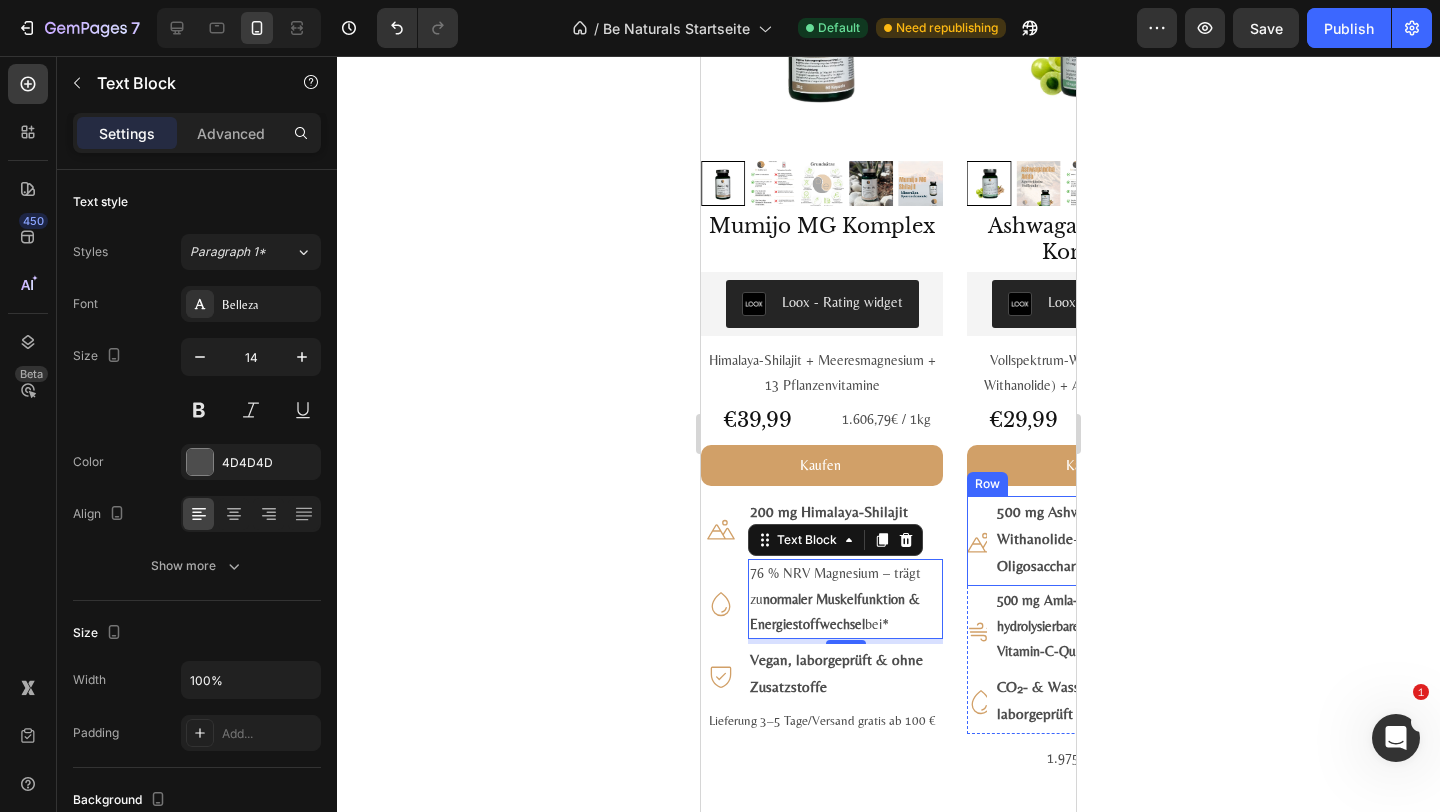 click on "Icon 500 mg Ashwagandha  – ≥  50 mg Withanolide  +  160 mg Oligosaccharide Text Block Row" at bounding box center [1088, 541] 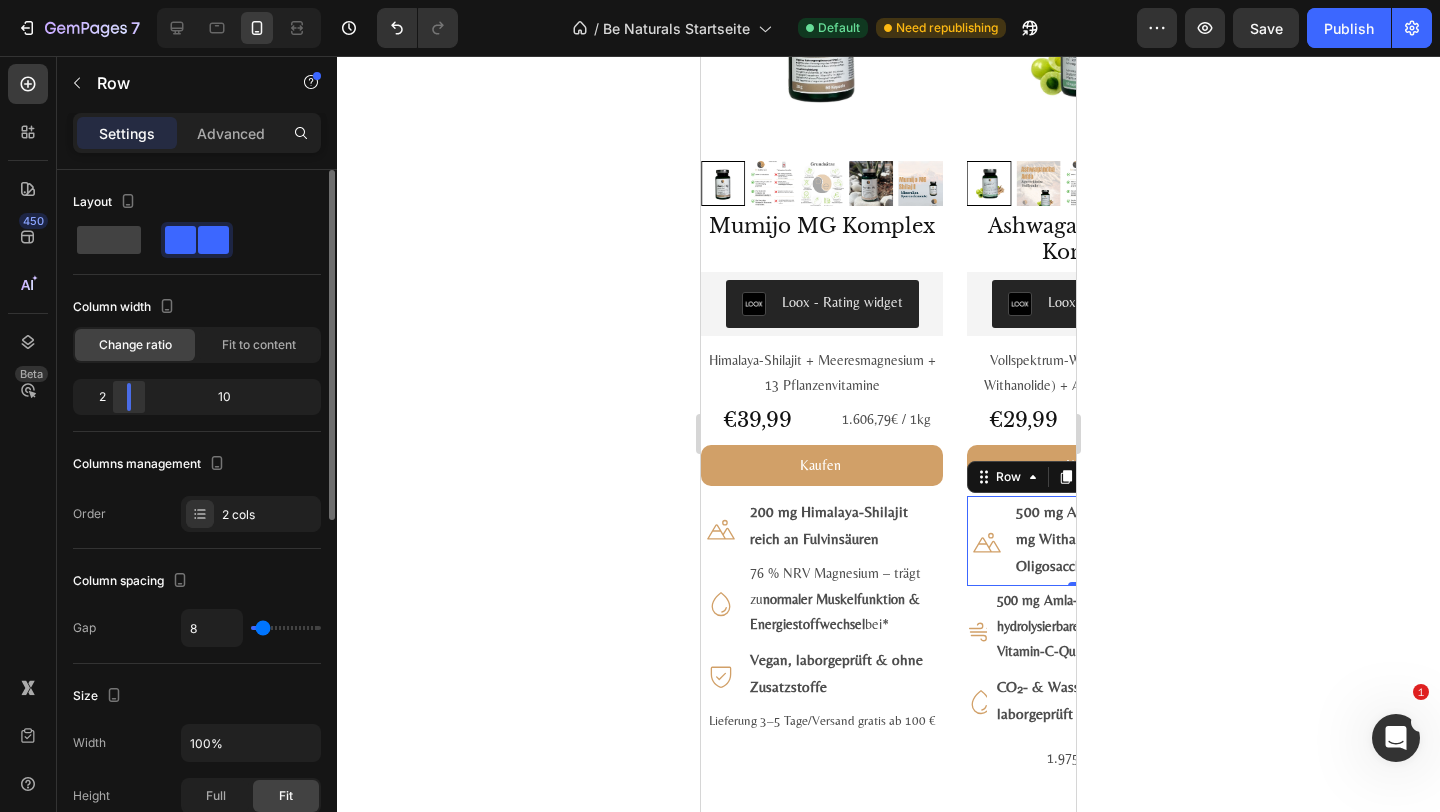 click on "7  Version history  /  Be Naturals Startseite Default Need republishing Preview  Save   Publish  450 Beta Sections(18) Elements(83) Section Element Hero Section Product Detail Brands Trusted Badges Guarantee Product Breakdown How to use Testimonials Compare Bundle FAQs Social Proof Brand Story Product List Collection Blog List Contact Sticky Add to Cart Custom Footer Browse Library 450 Layout
Row
Row
Row
Row Text
Heading
Text Block Button
Button
Button Media
Image
Image" at bounding box center [720, 0] 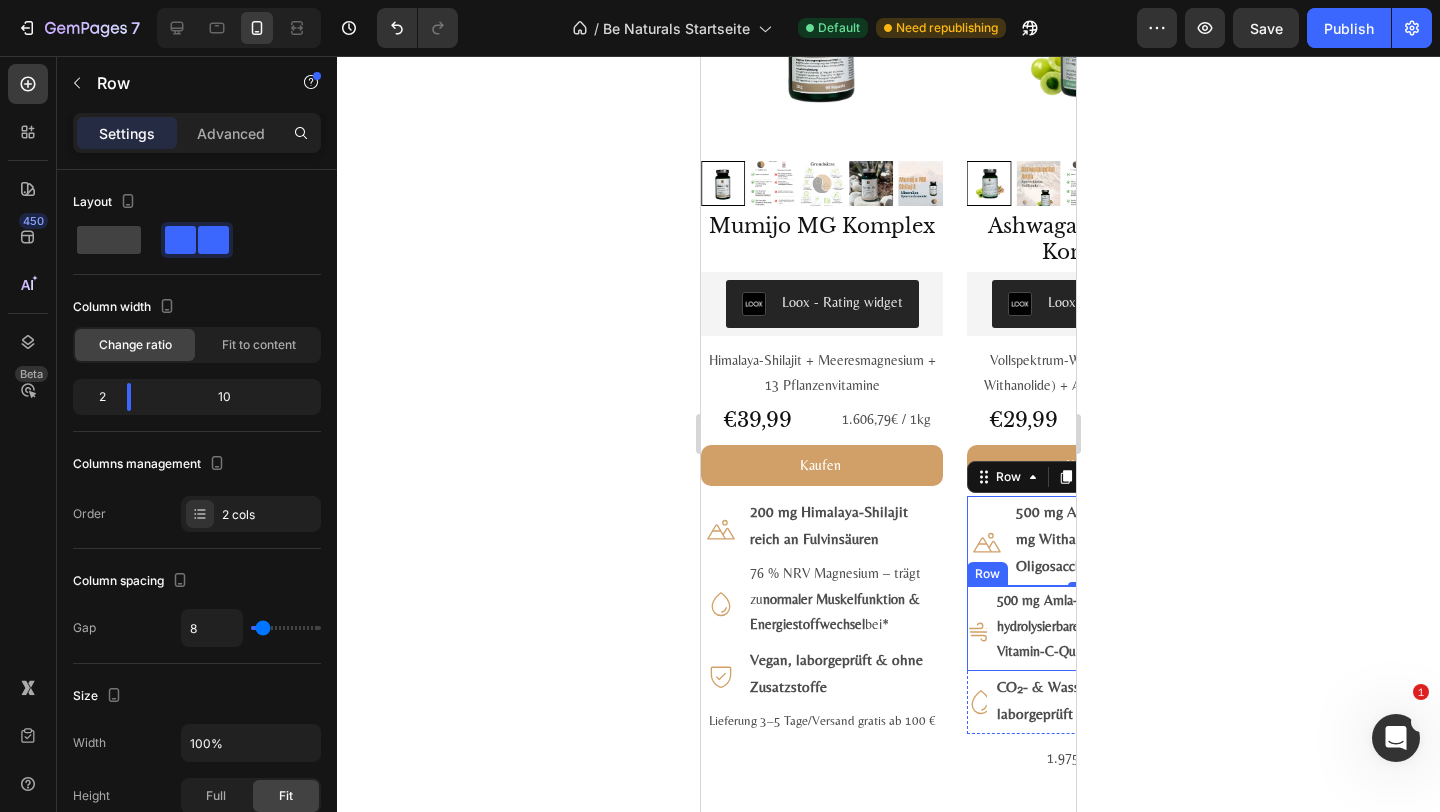 click on "Icon 500 mg Amla-Extrakt  –  60 % hydrolysierbare Tannine  +  natürliche Vitamin-C-Quelle Text Block Row" at bounding box center (1088, 628) 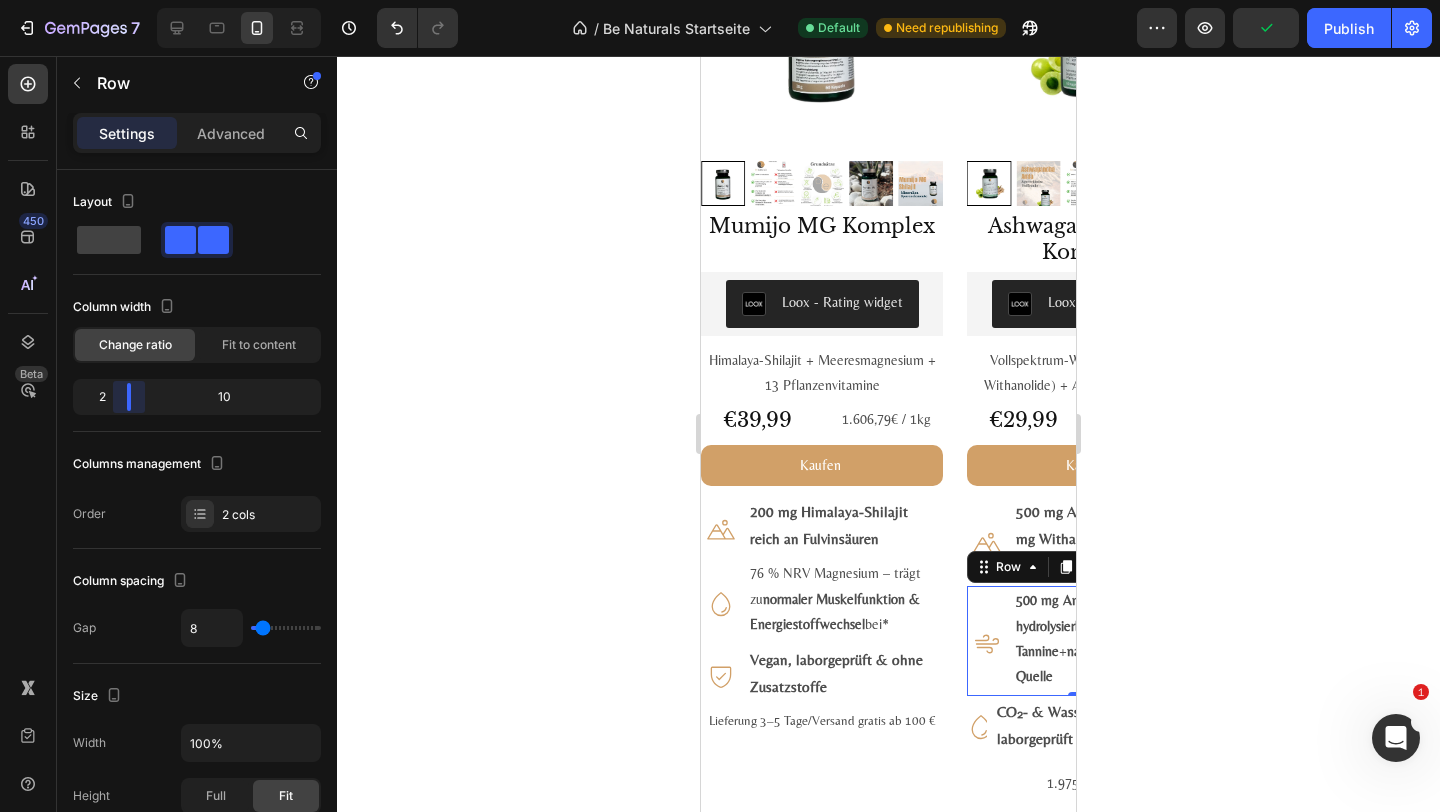 click on "7  Version history  /  Be Naturals Startseite Default Need republishing Preview  Publish  450 Beta Sections(18) Elements(83) Section Element Hero Section Product Detail Brands Trusted Badges Guarantee Product Breakdown How to use Testimonials Compare Bundle FAQs Social Proof Brand Story Product List Collection Blog List Contact Sticky Add to Cart Custom Footer Browse Library 450 Layout
Row
Row
Row
Row Text
Heading
Text Block Button
Button
Button Media
Image
Image" at bounding box center (720, 0) 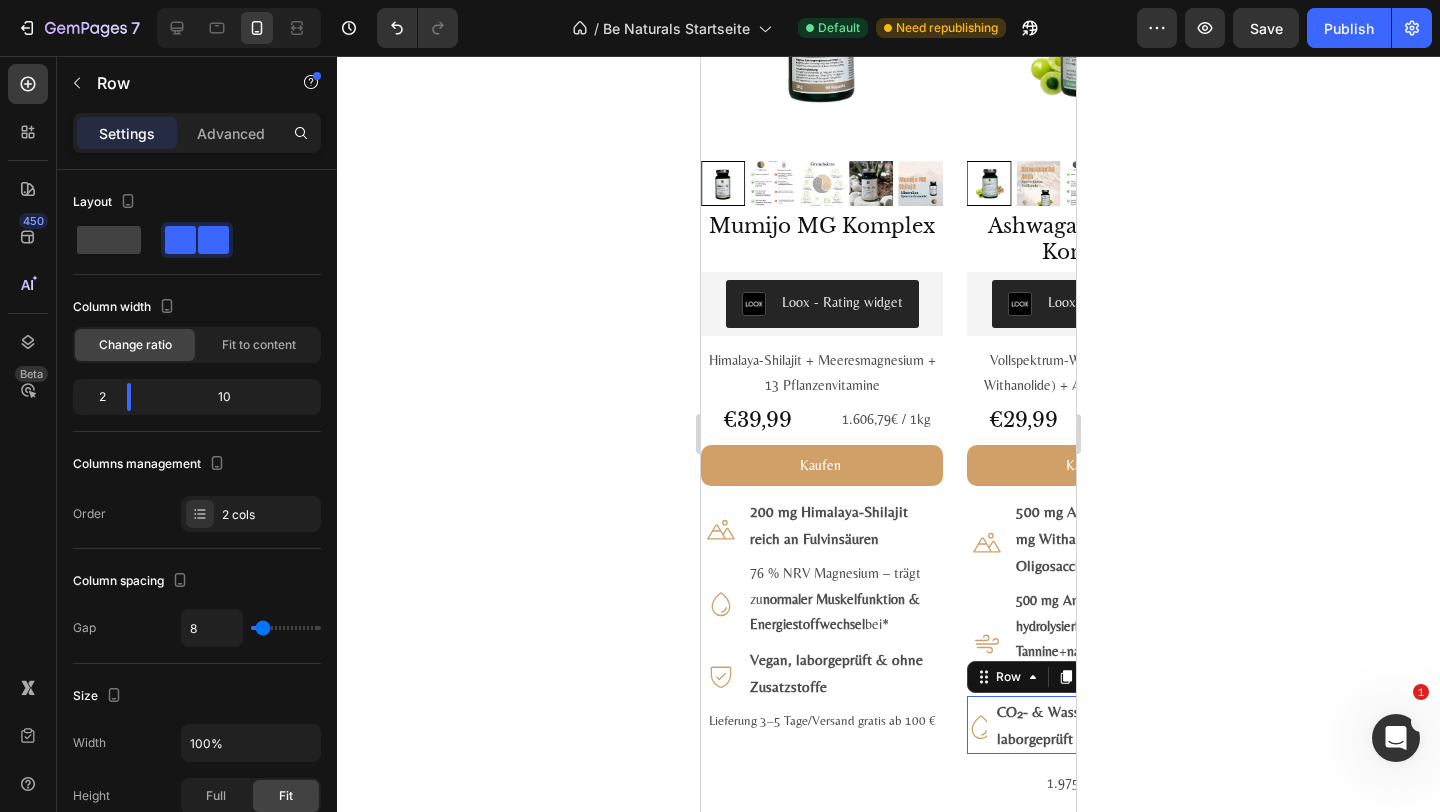 click on "Icon CO₂- & Wasserextraktion, vegan, labor­geprüft & frei von Zusätzen Text Block Row   0" at bounding box center [1088, 725] 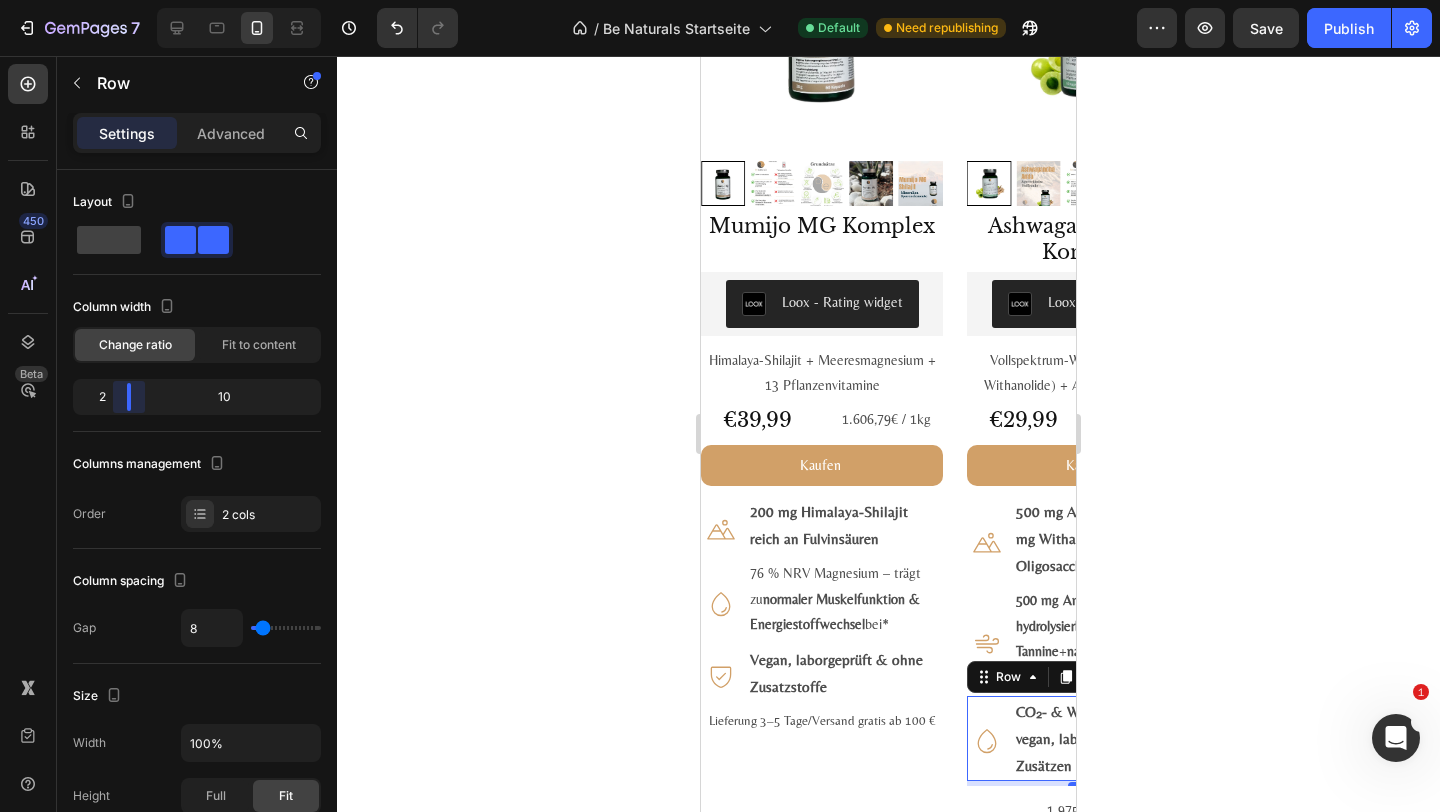 click on "7  Version history  /  Be Naturals Startseite Default Need republishing Preview  Save   Publish  450 Beta Sections(18) Elements(83) Section Element Hero Section Product Detail Brands Trusted Badges Guarantee Product Breakdown How to use Testimonials Compare Bundle FAQs Social Proof Brand Story Product List Collection Blog List Contact Sticky Add to Cart Custom Footer Browse Library 450 Layout
Row
Row
Row
Row Text
Heading
Text Block Button
Button
Button Media
Image
Image" at bounding box center (720, 0) 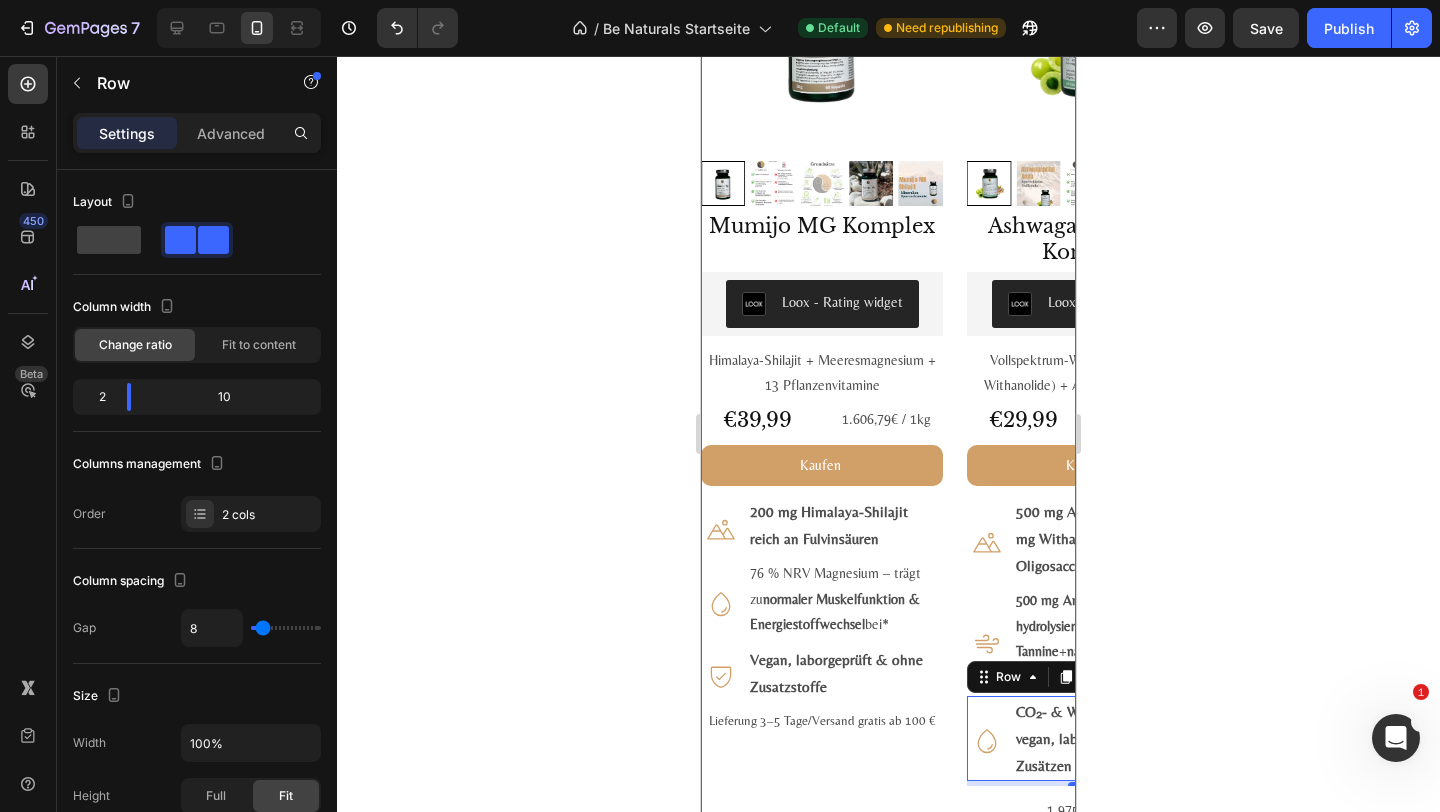 click on "#1 Bestseller Product Badge Product Images Astaxanthin, Lutein, Zeaxanthin Komplex Product Title Loox - Rating widget Loox Natürlicher Carotinoid-Komplex in Olivenöl, ohne Zusätze Text Block €29,99 Product Price Product Price 1.975,00€ / 1L Text Block Row Kaufen Add to Cart
Icon 8 mg Astaxanthin  +  20 mg Lutein  +  1 mg Zeaxanthin  je ml Text Block Row
Icon Fettlöslich :  hohe Bioverfügbarkeit  mit  Oliven - &  Zitronenöl Text Block Row
Icon Vegan, labor­geprüft & ohne Zusatz­stoffe Text Block Row Row 1.975,00€ / 1L Text Block Product #2 Bestseller Product Badge Product Images Mumijo MG Komplex Product Title Loox - Rating widget Loox Himalaya-Shilajit + Meeres­magnesium + 13 Pflanzen­vitamine Text Block €39,99 Product Price Product Price 1.606,79€ / 1kg Text Block Row Kaufen Add to Cart
Icon 200 mg Himalaya-Shilajit reich an Fulvin­säuren Text Block Row
Icon 76 % NRV Magnesium – trägt zu   bei* Row Icon" at bounding box center (888, 424) 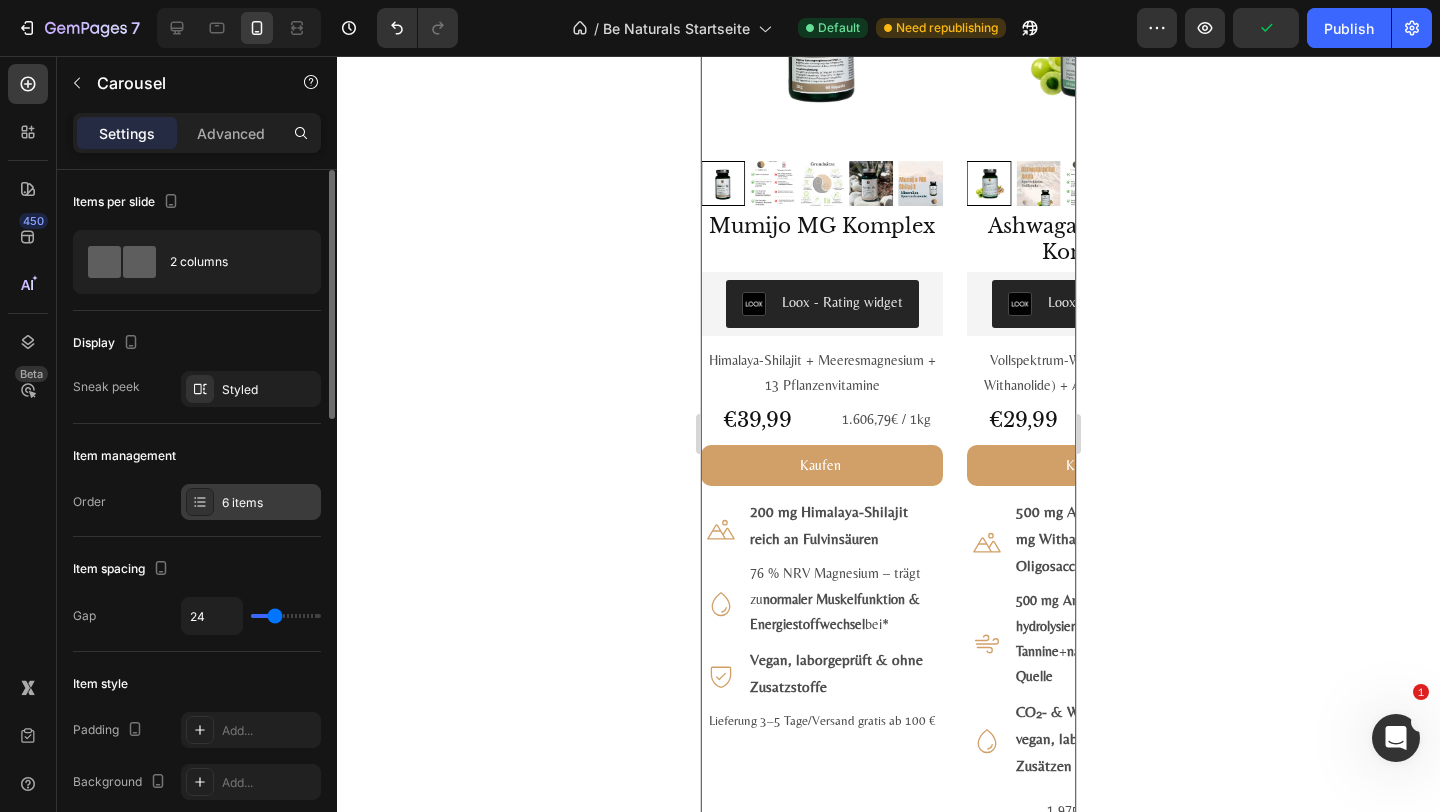click on "6 items" at bounding box center (269, 503) 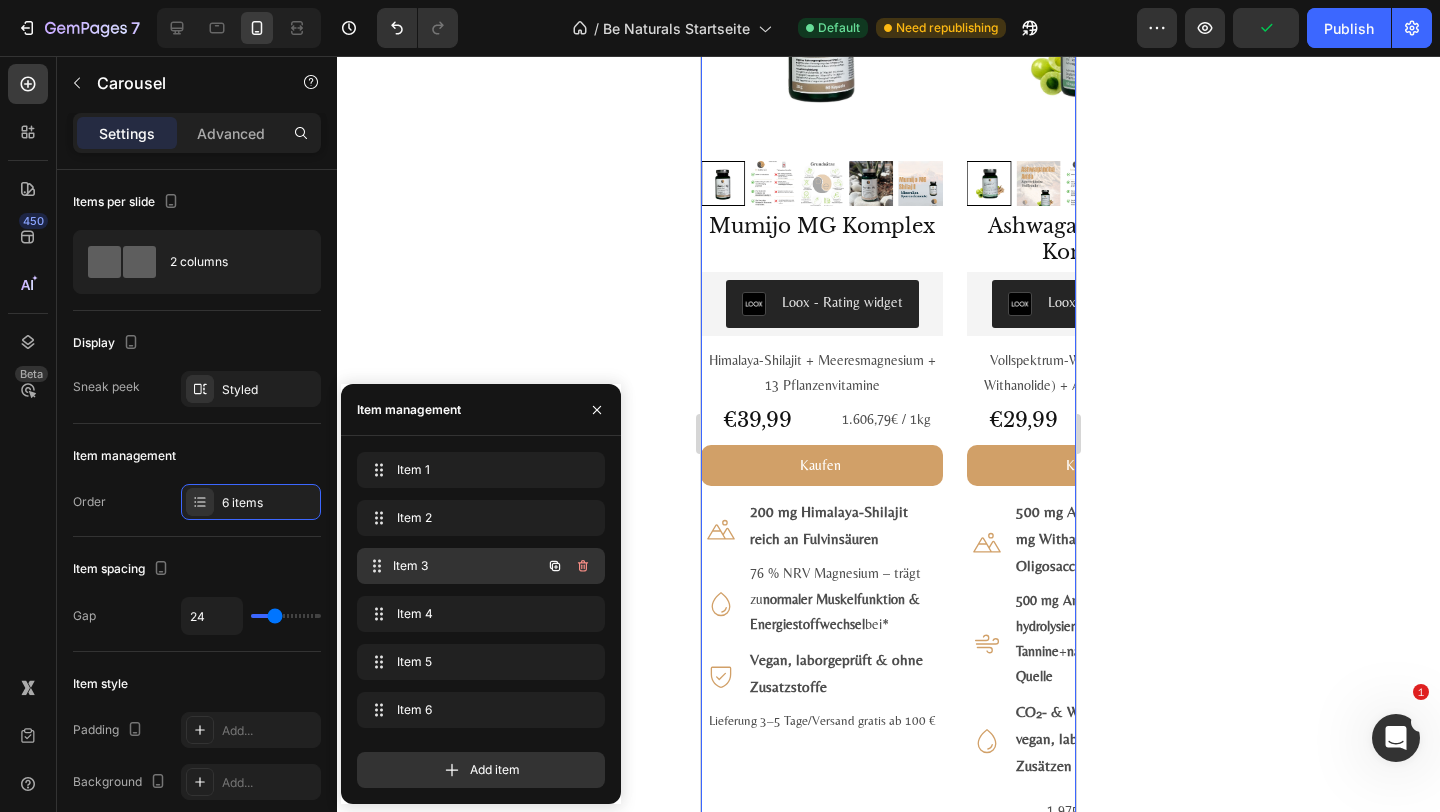 click on "Item 3" at bounding box center [467, 566] 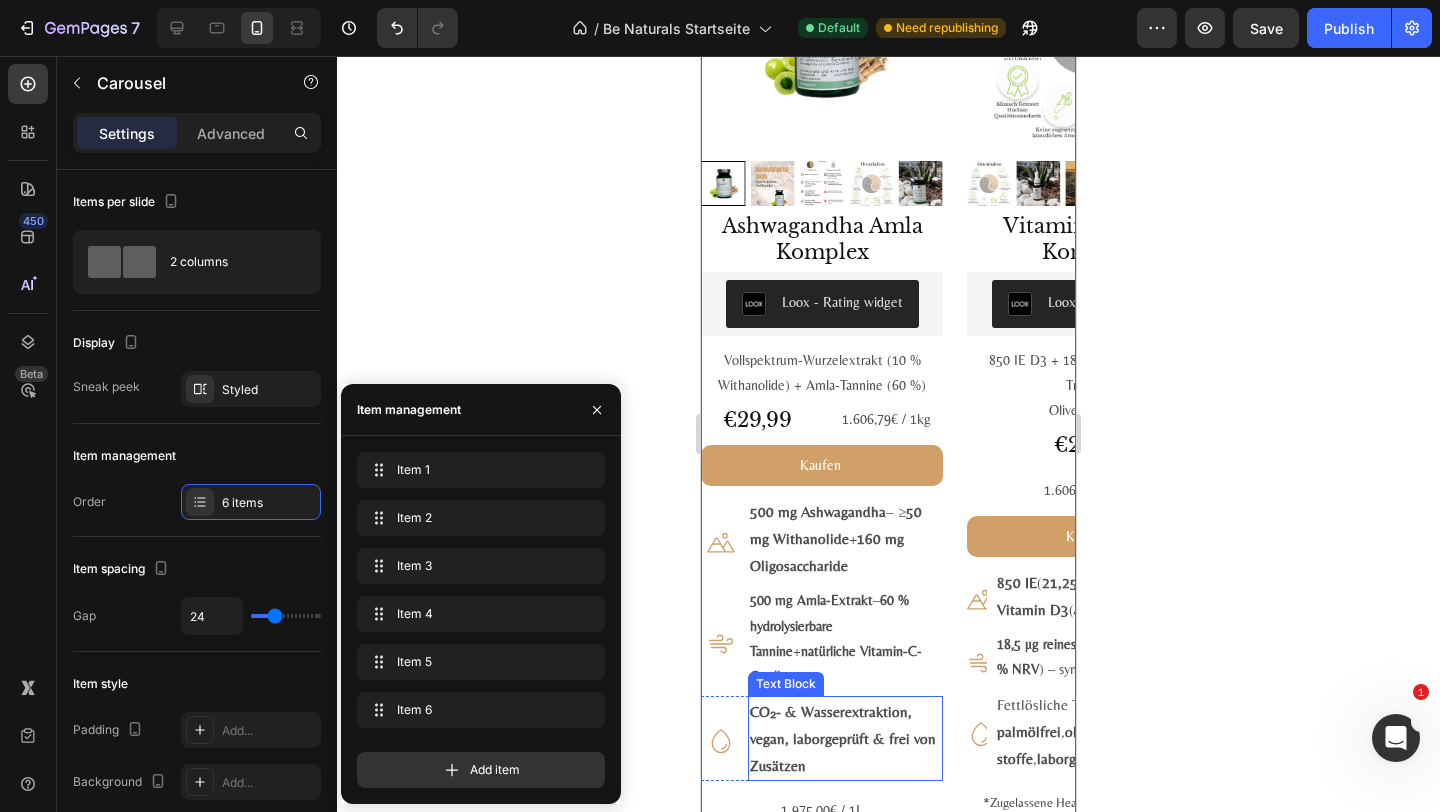 click on "CO₂- & Wasserextraktion, vegan, labor­geprüft & frei von Zusätzen" at bounding box center [845, 738] 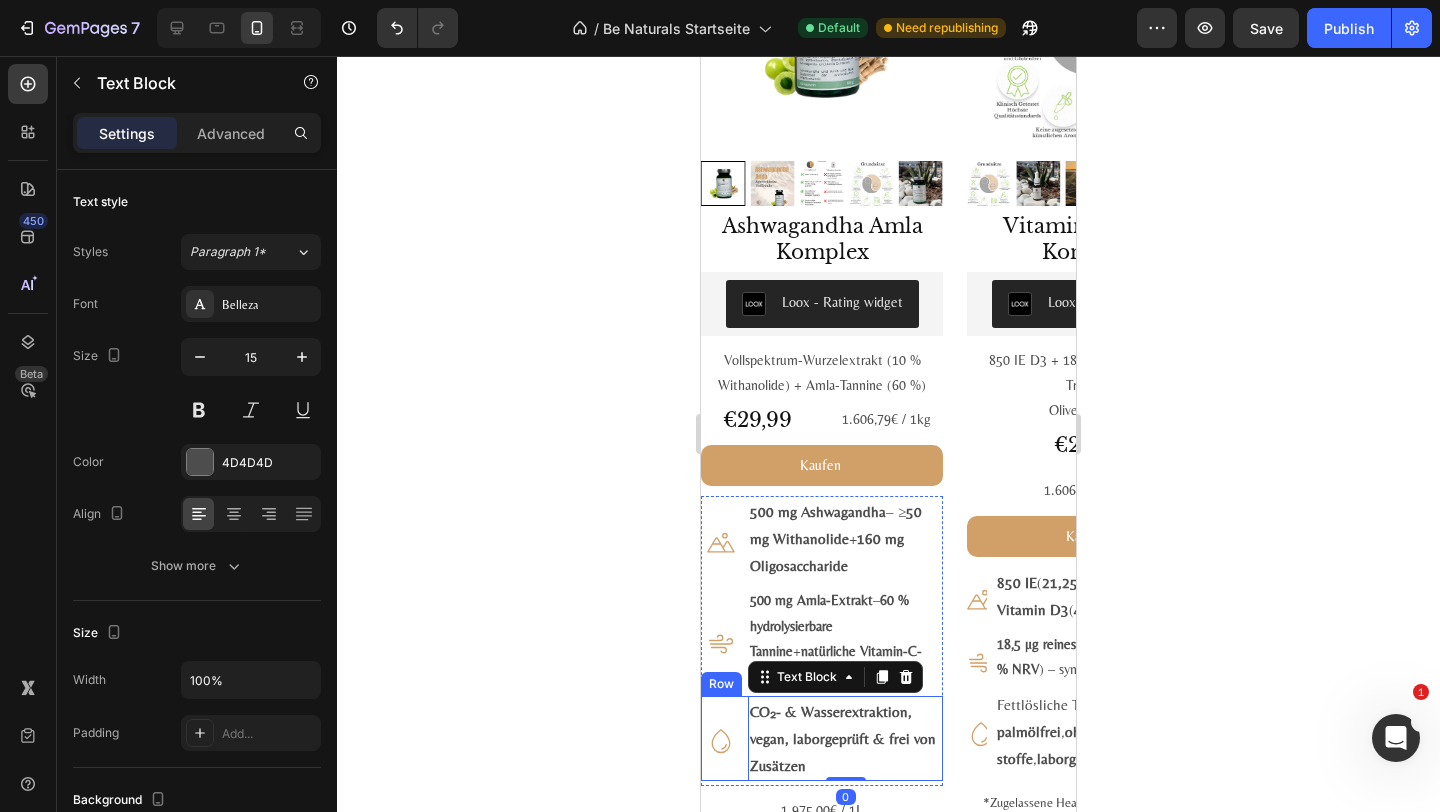 click on "Icon" at bounding box center [720, 738] 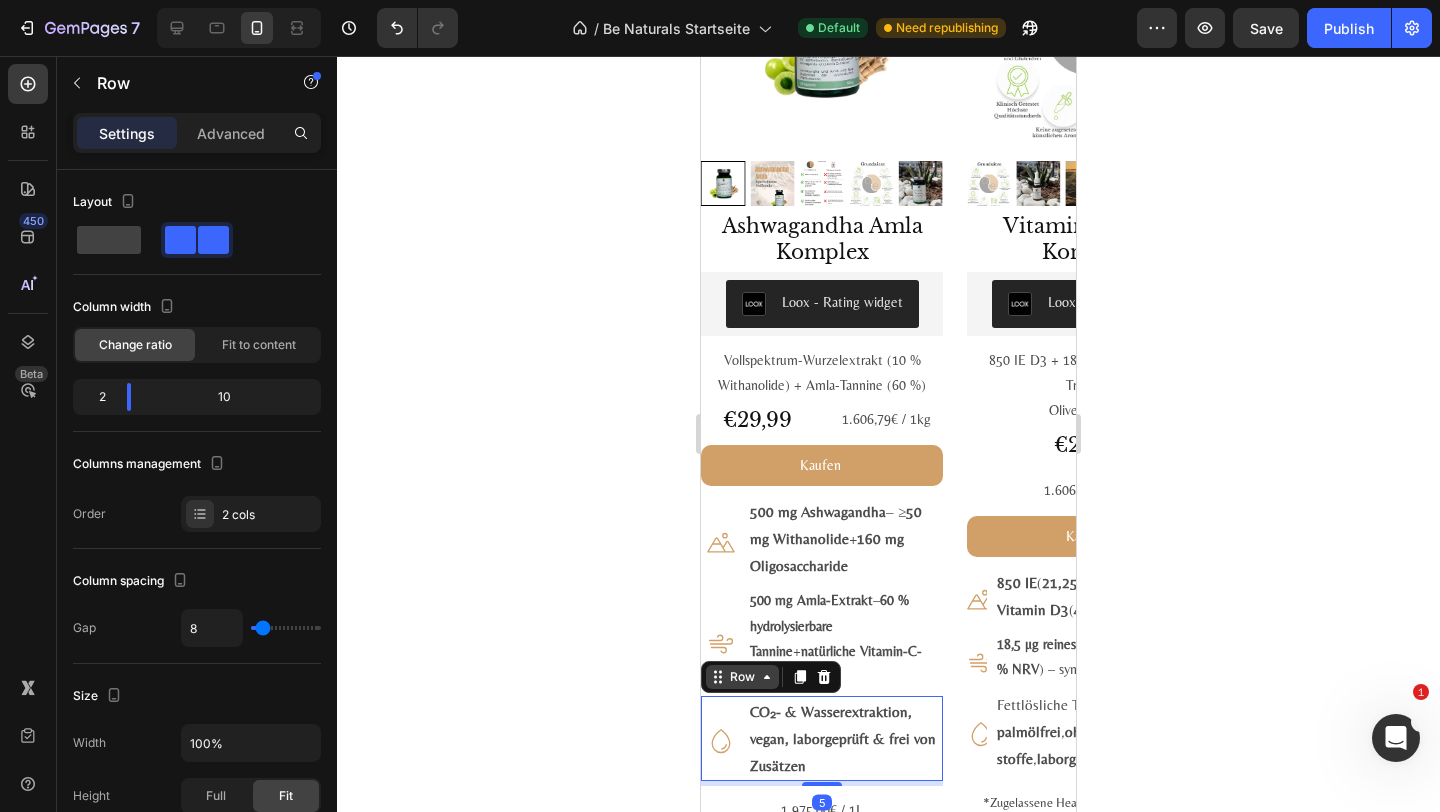click on "Row" at bounding box center (742, 677) 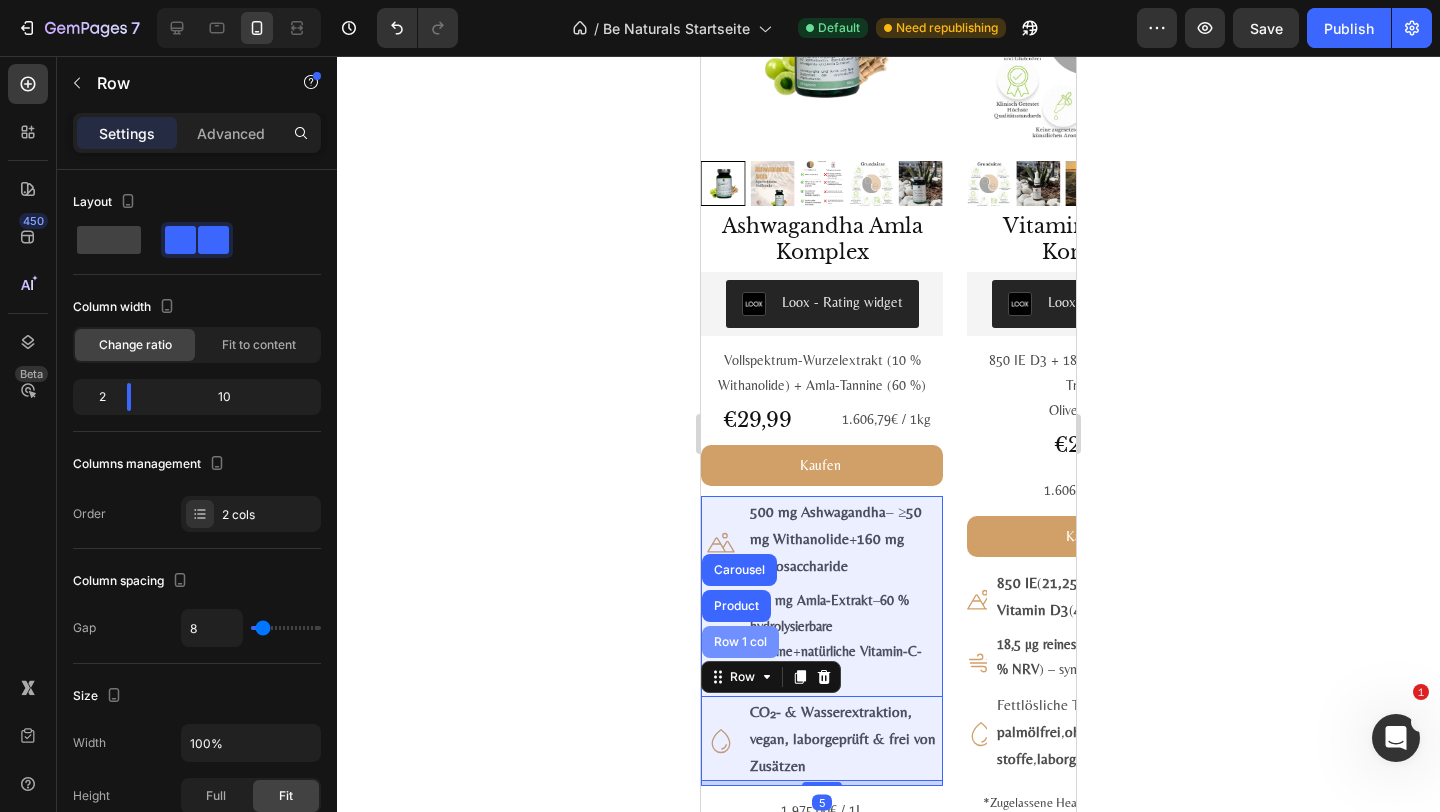 click on "Row 1 col" at bounding box center [740, 642] 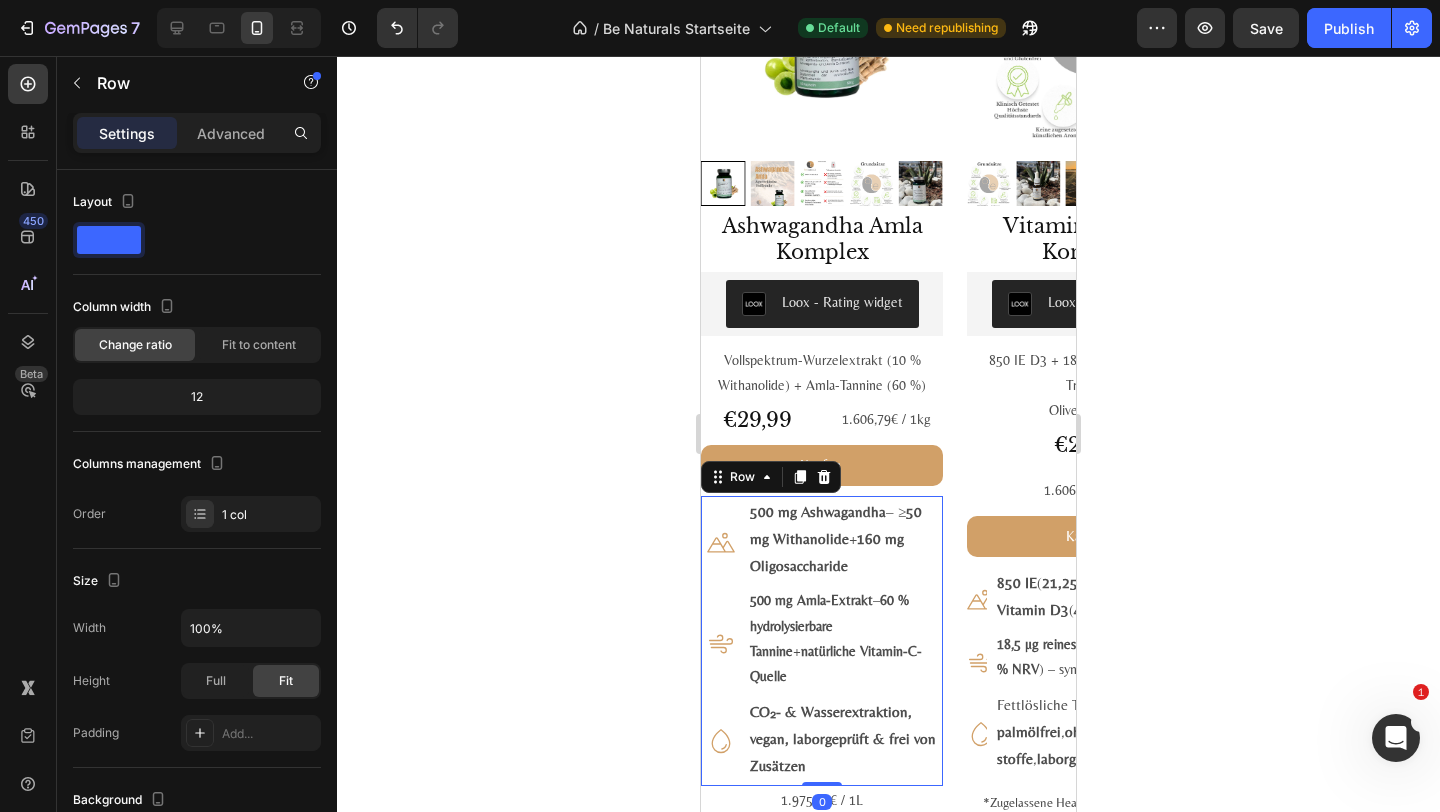 drag, startPoint x: 834, startPoint y: 769, endPoint x: 870, endPoint y: 601, distance: 171.81386 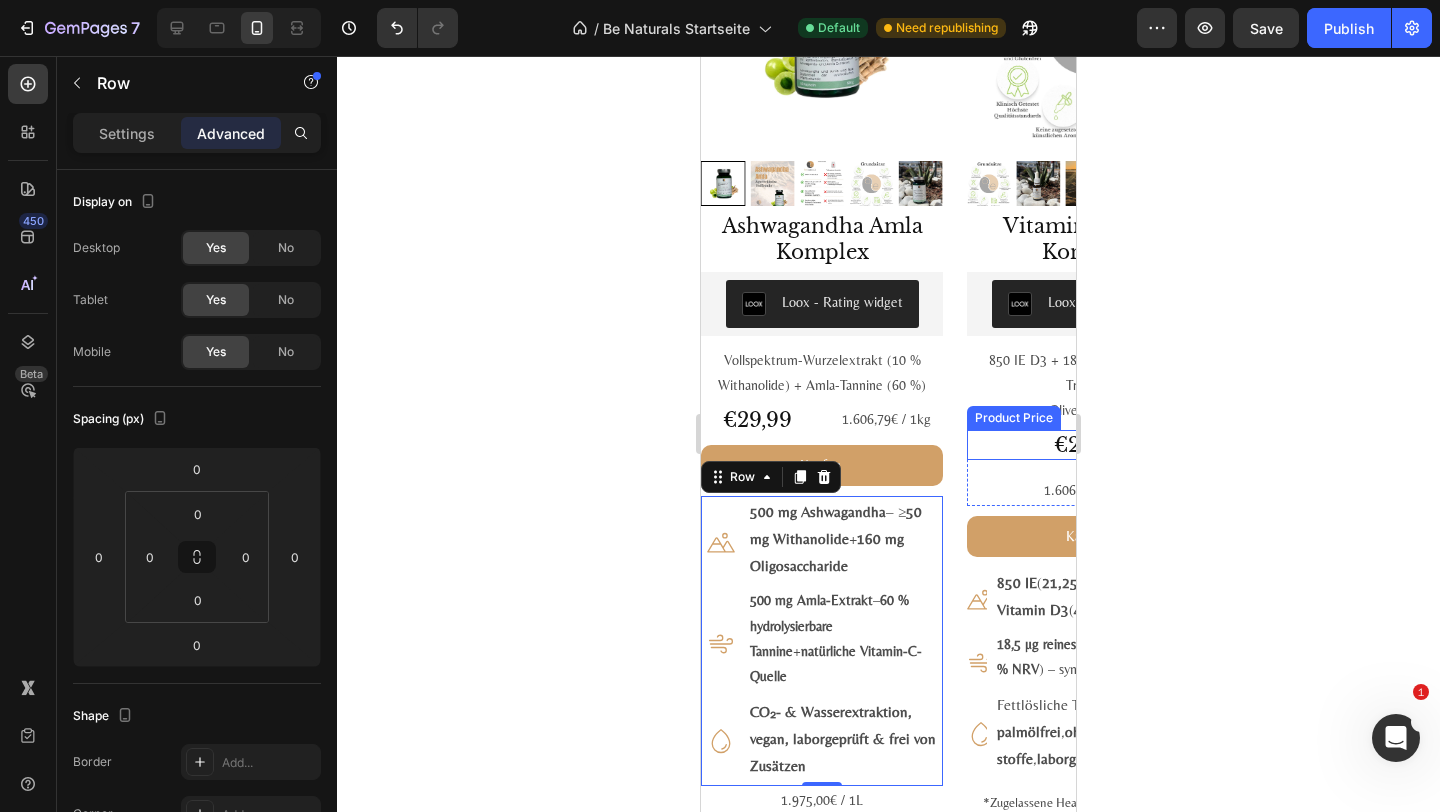 click on "€24,99" at bounding box center [1088, 445] 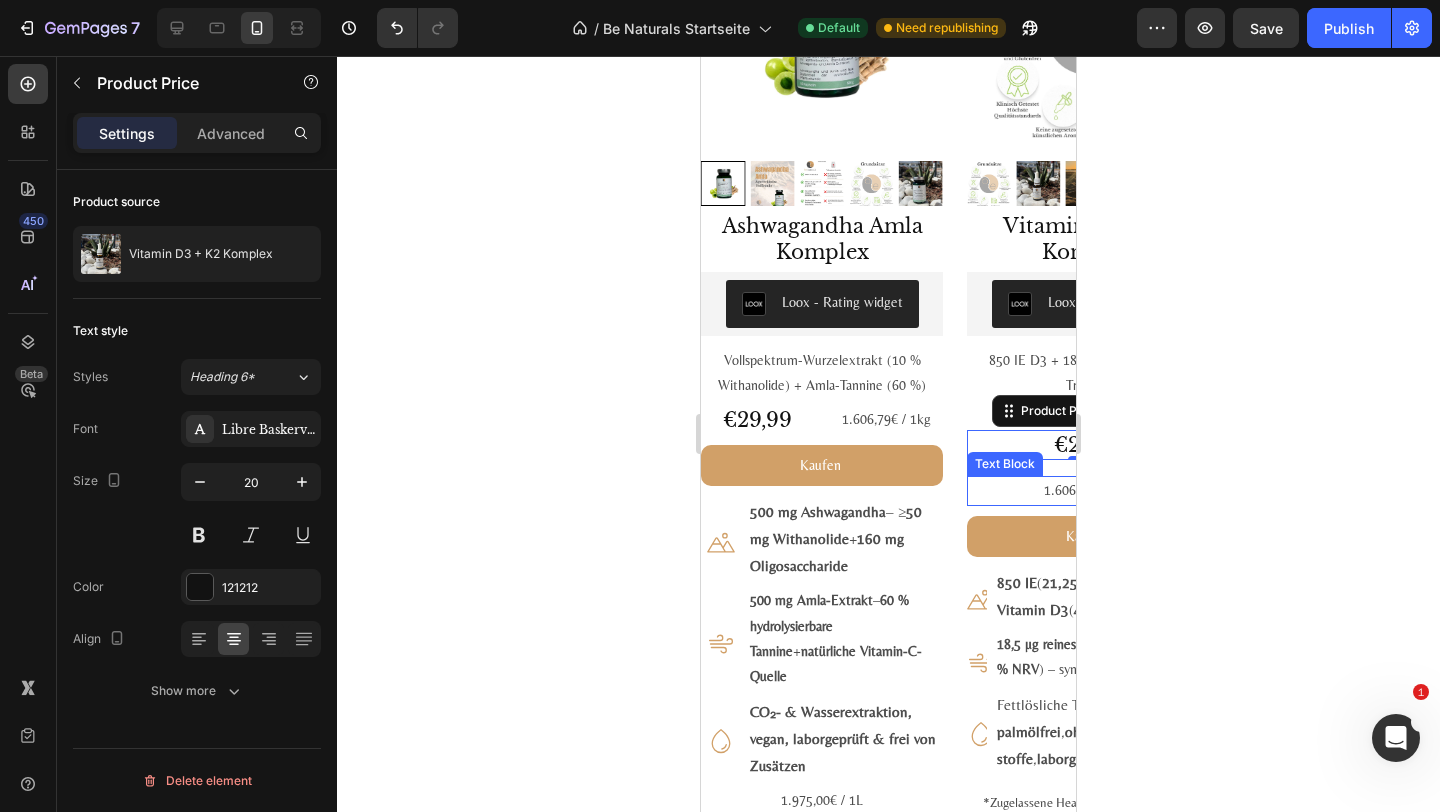 click on "1.606,79€ / 1kg" at bounding box center [1088, 490] 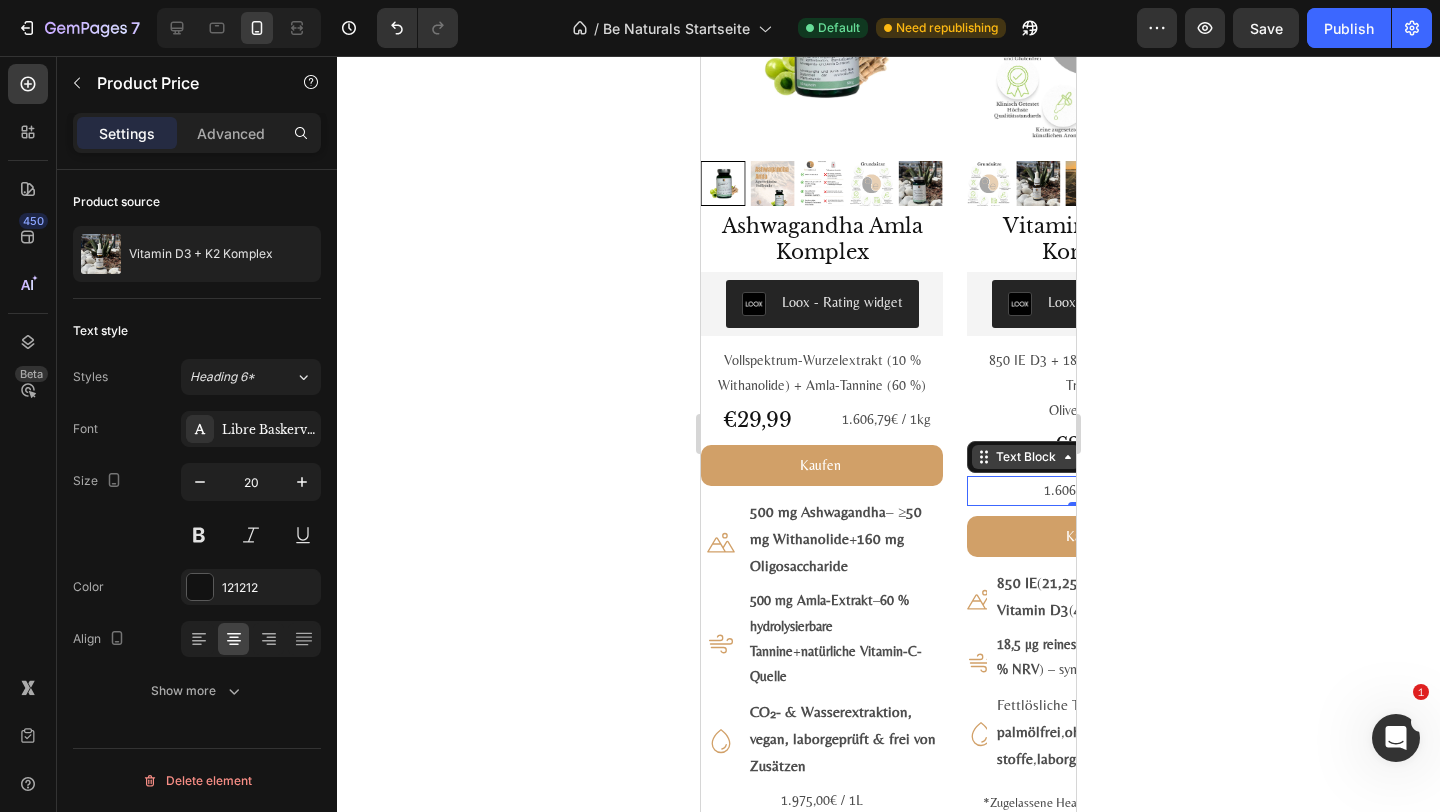click on "Text Block" at bounding box center (1026, 457) 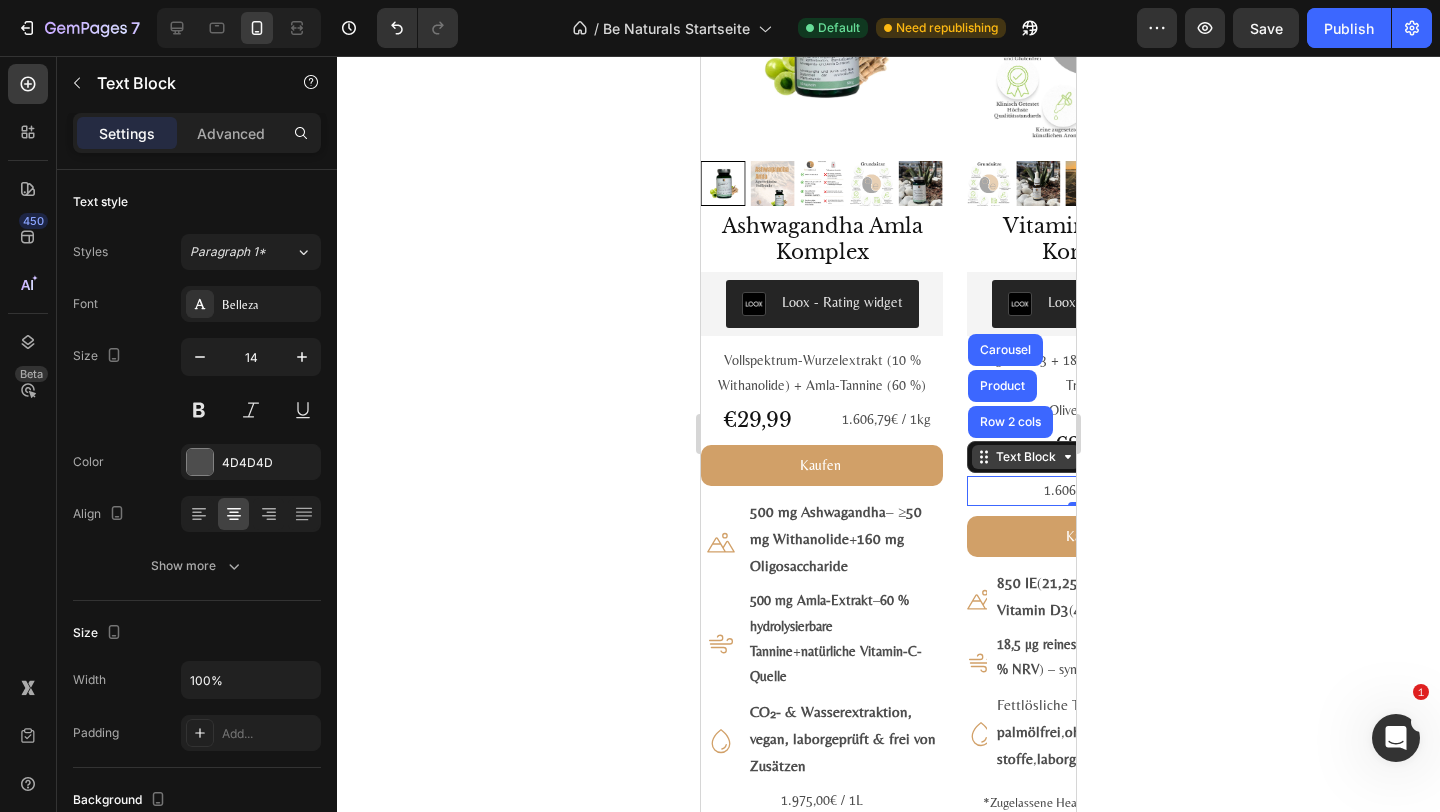 click on "Text Block" at bounding box center (1026, 457) 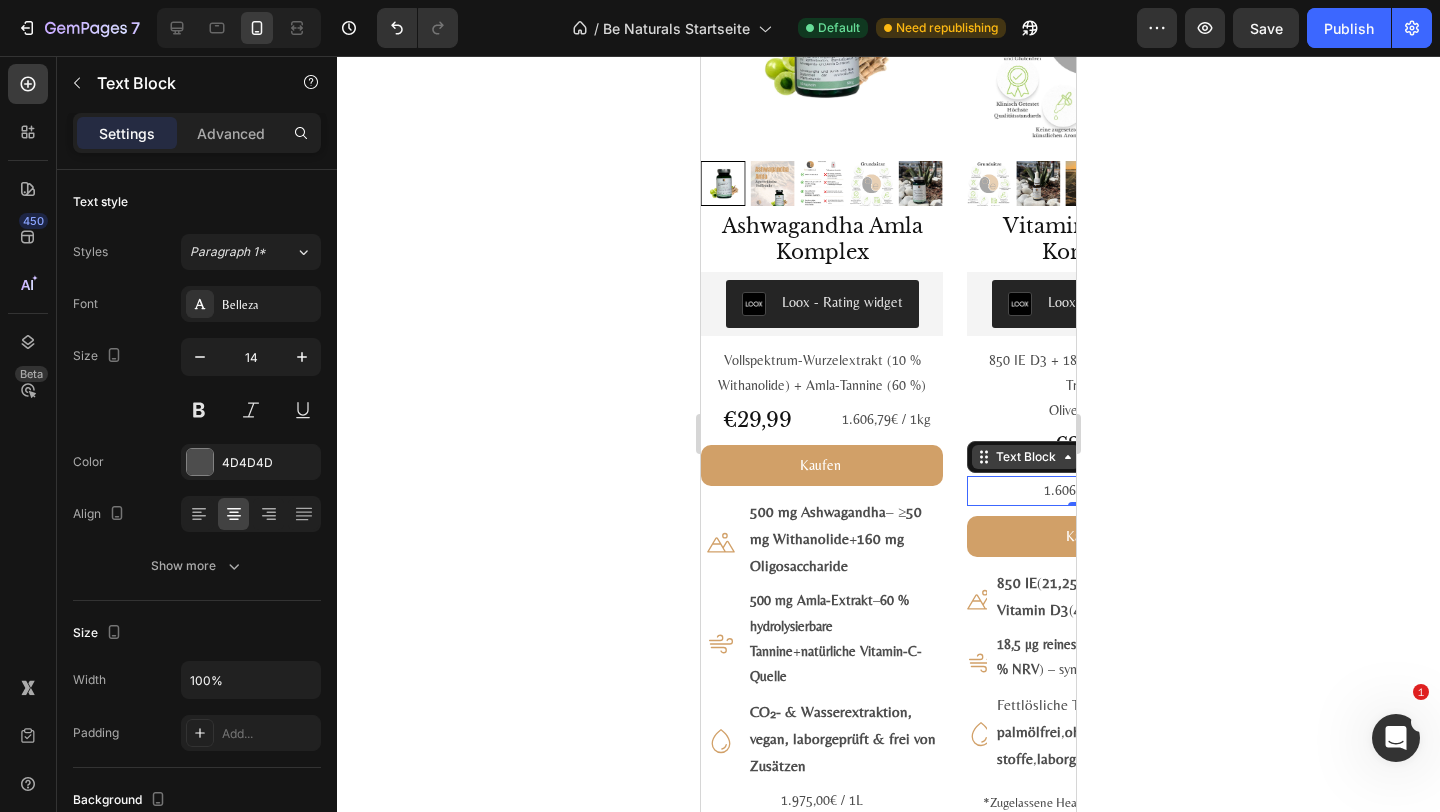 click on "Text Block" at bounding box center (1026, 457) 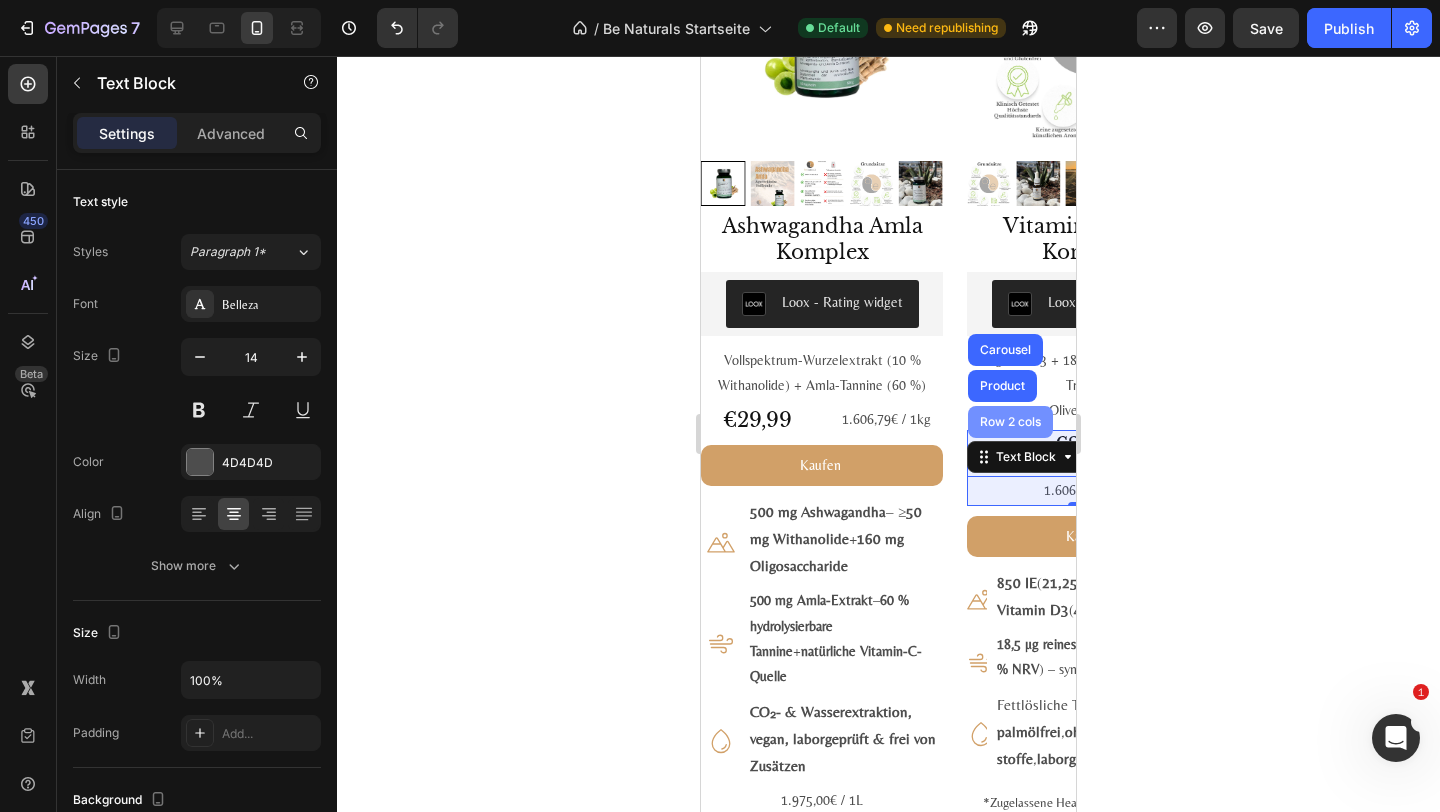 click on "Row 2 cols" at bounding box center (1010, 422) 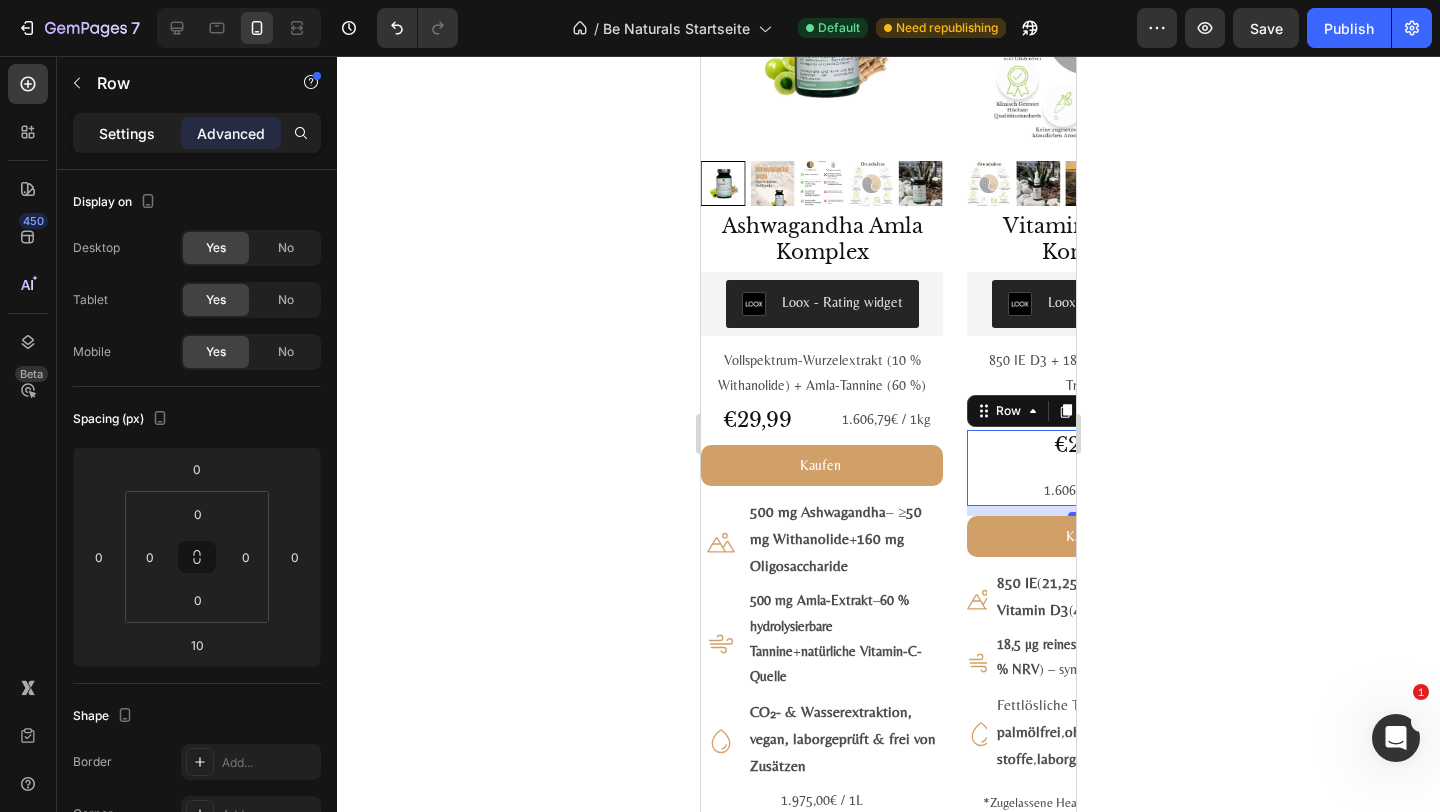 click on "Settings" at bounding box center (127, 133) 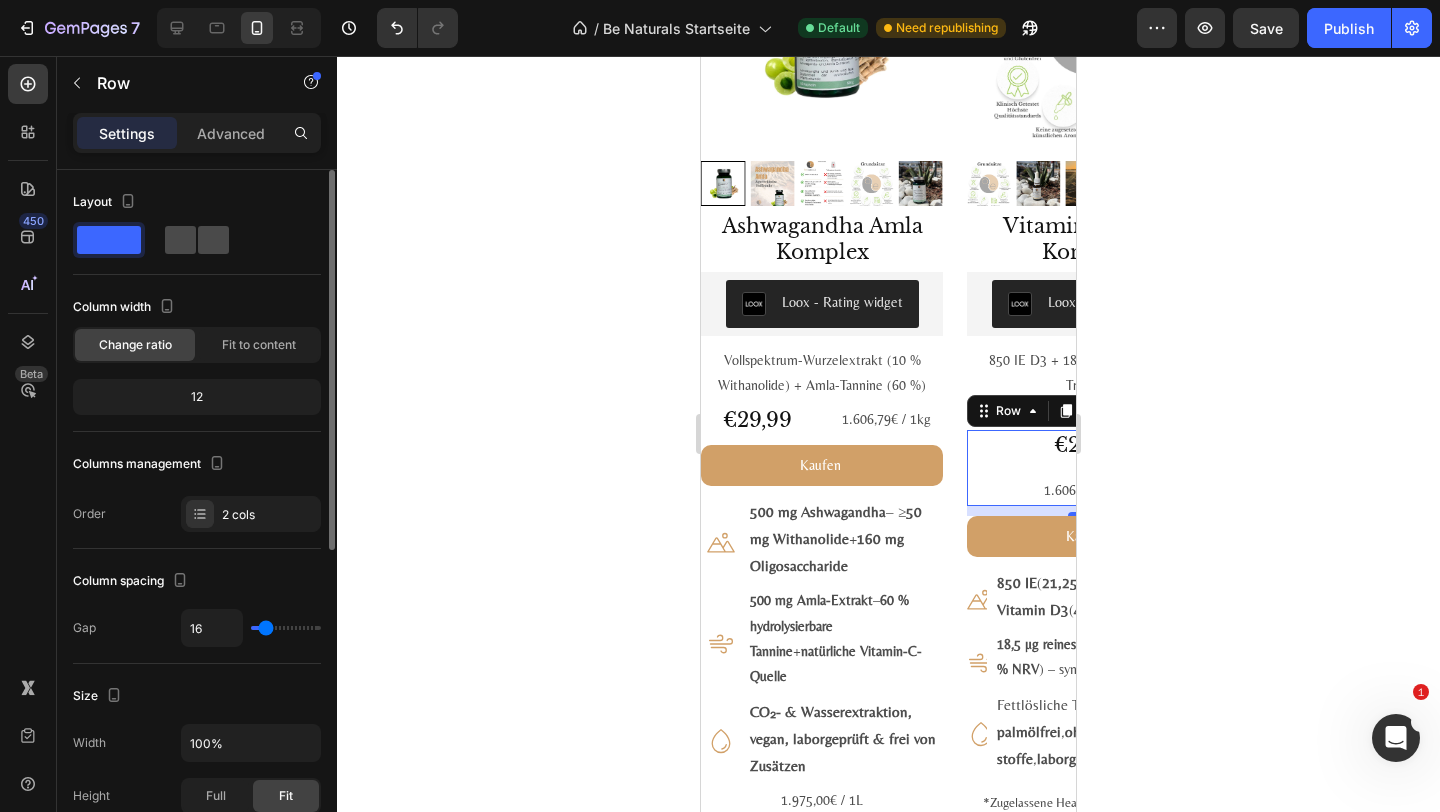 click at bounding box center [197, 240] 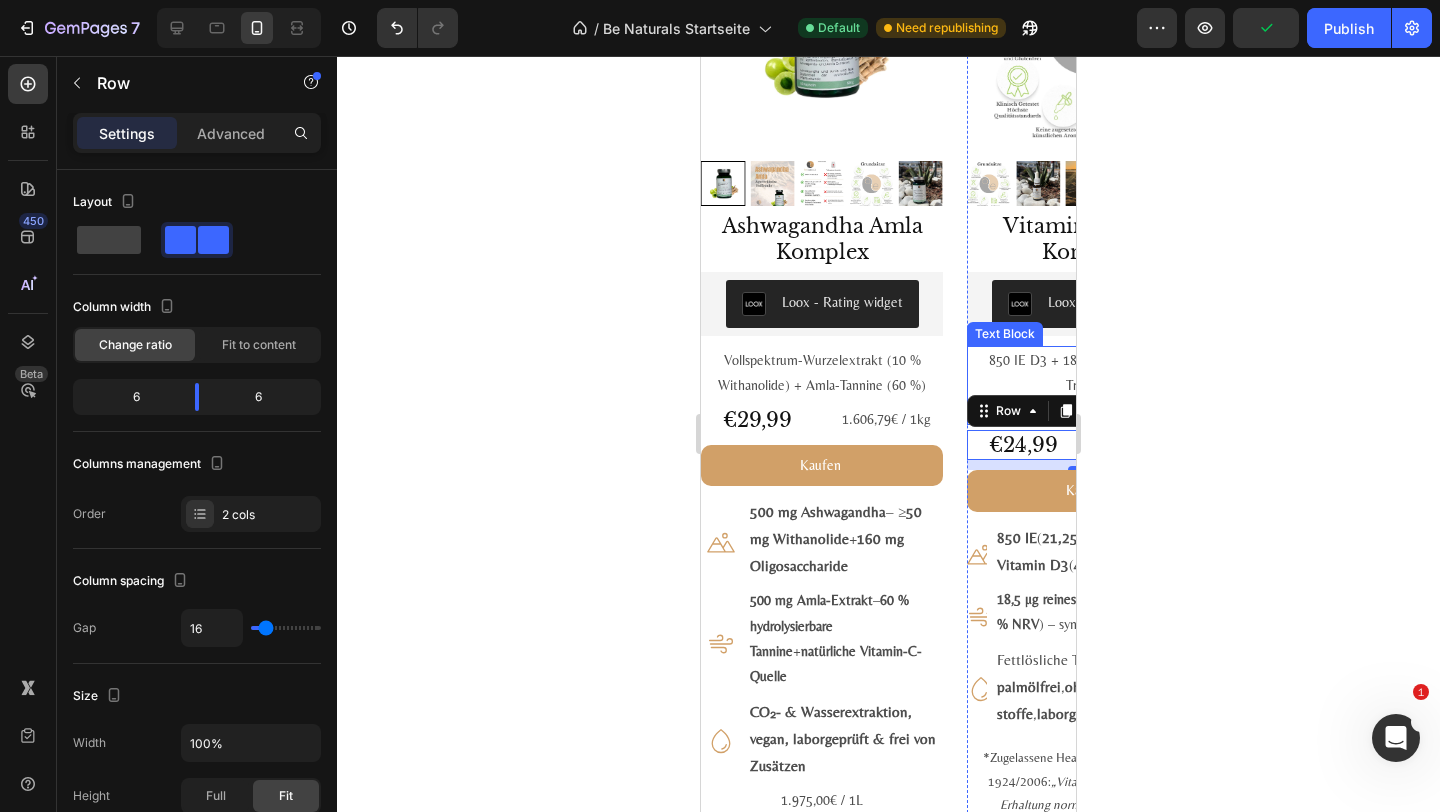 click on "Text Block" at bounding box center (1005, 334) 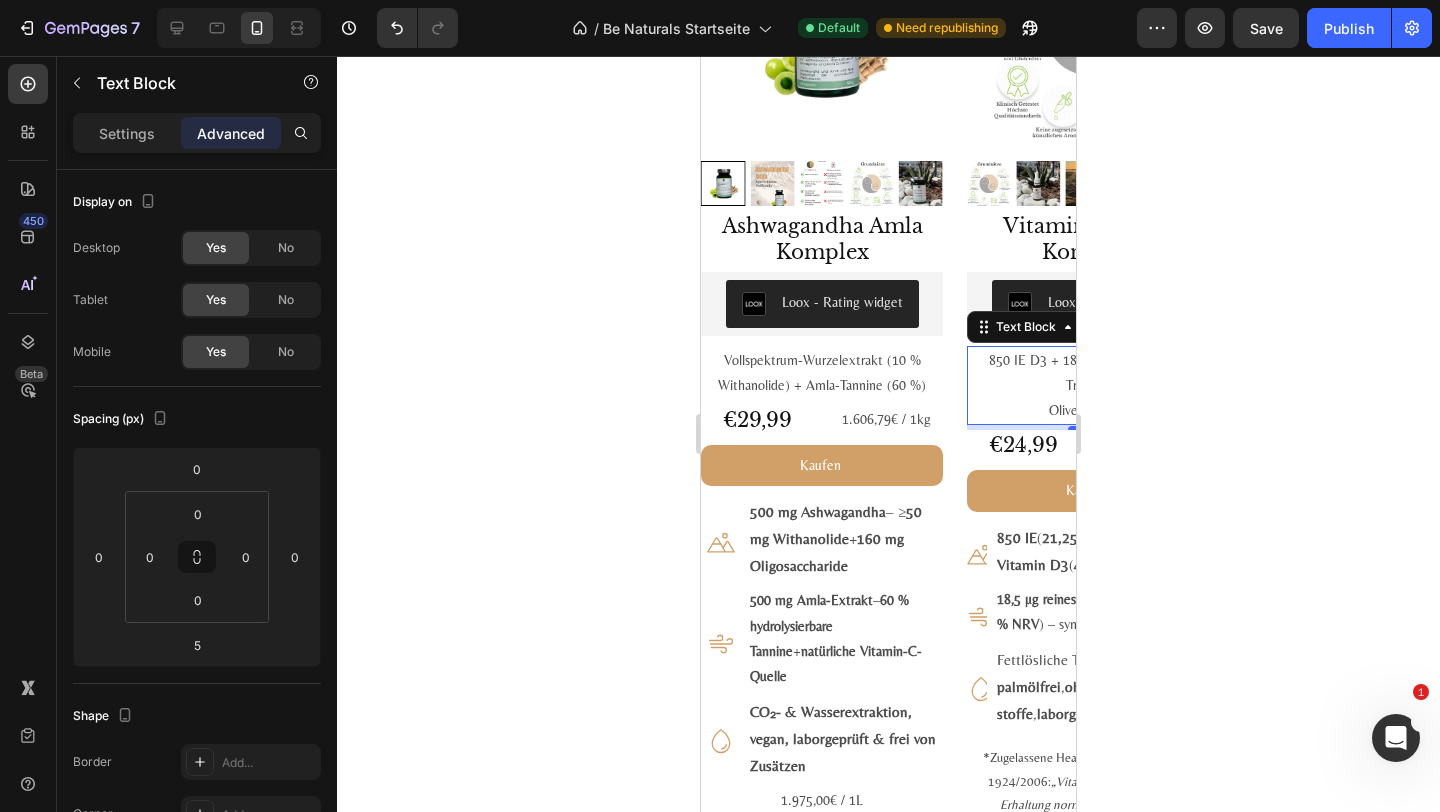 click on "850 IE D3 + 18,5 µg all-trans K2 je Tropfen" at bounding box center (1088, 373) 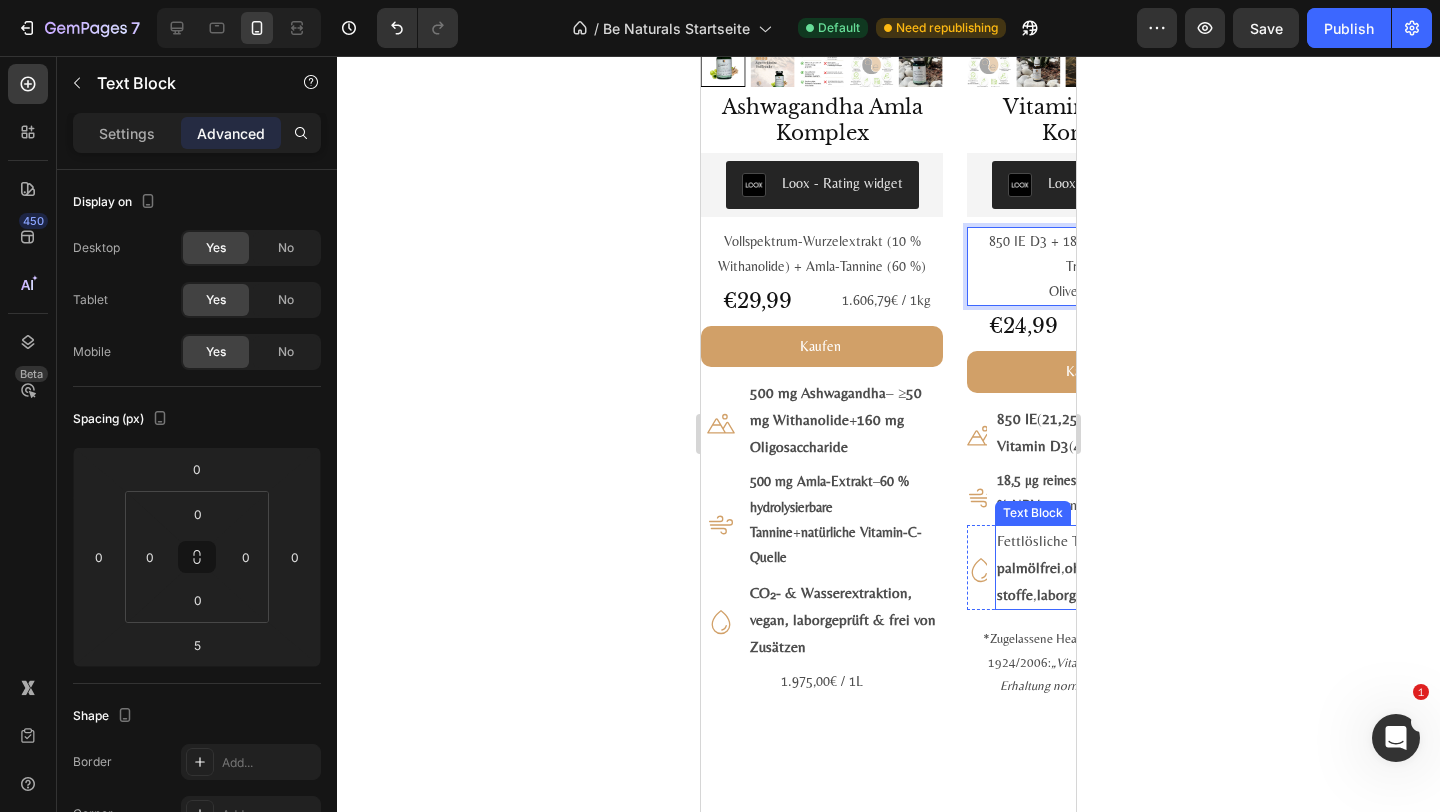 scroll, scrollTop: 2517, scrollLeft: 0, axis: vertical 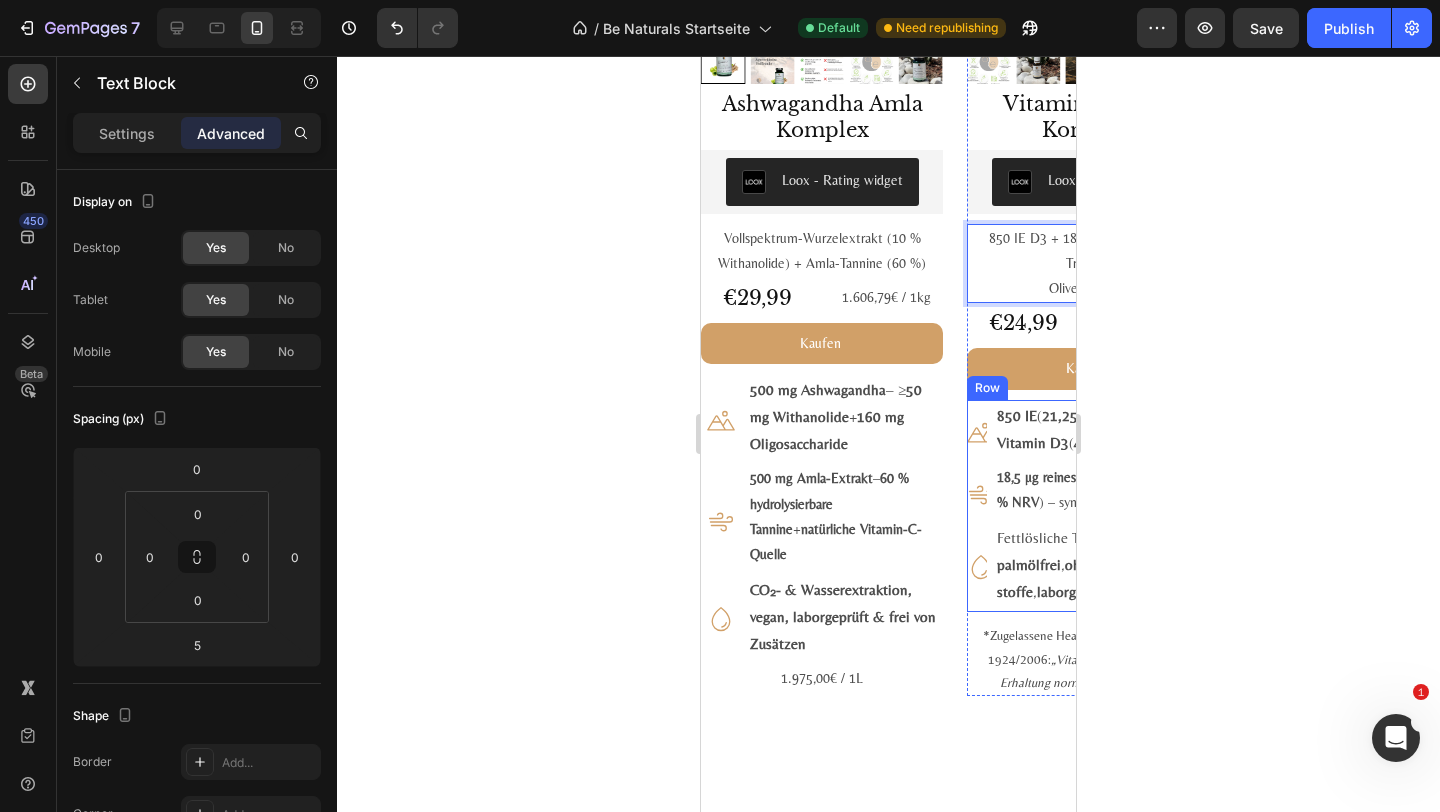 click on "Icon 850 IE  ( 21,25 µg )  vegetarisches Vitamin D3  ( 425 % NRV ) Text Block Row
Icon 18,5 µg reines all-trans K2 MK-7  ( 24 % NRV ) – synergisch für Knochen* Text Block Row
Icon Fettlösliche Tropfen in  Olivenöl  –  palmölfrei ,  ohne Zusatz­stoffe ,  labor­geprüft Text Block Row" at bounding box center [1088, 506] 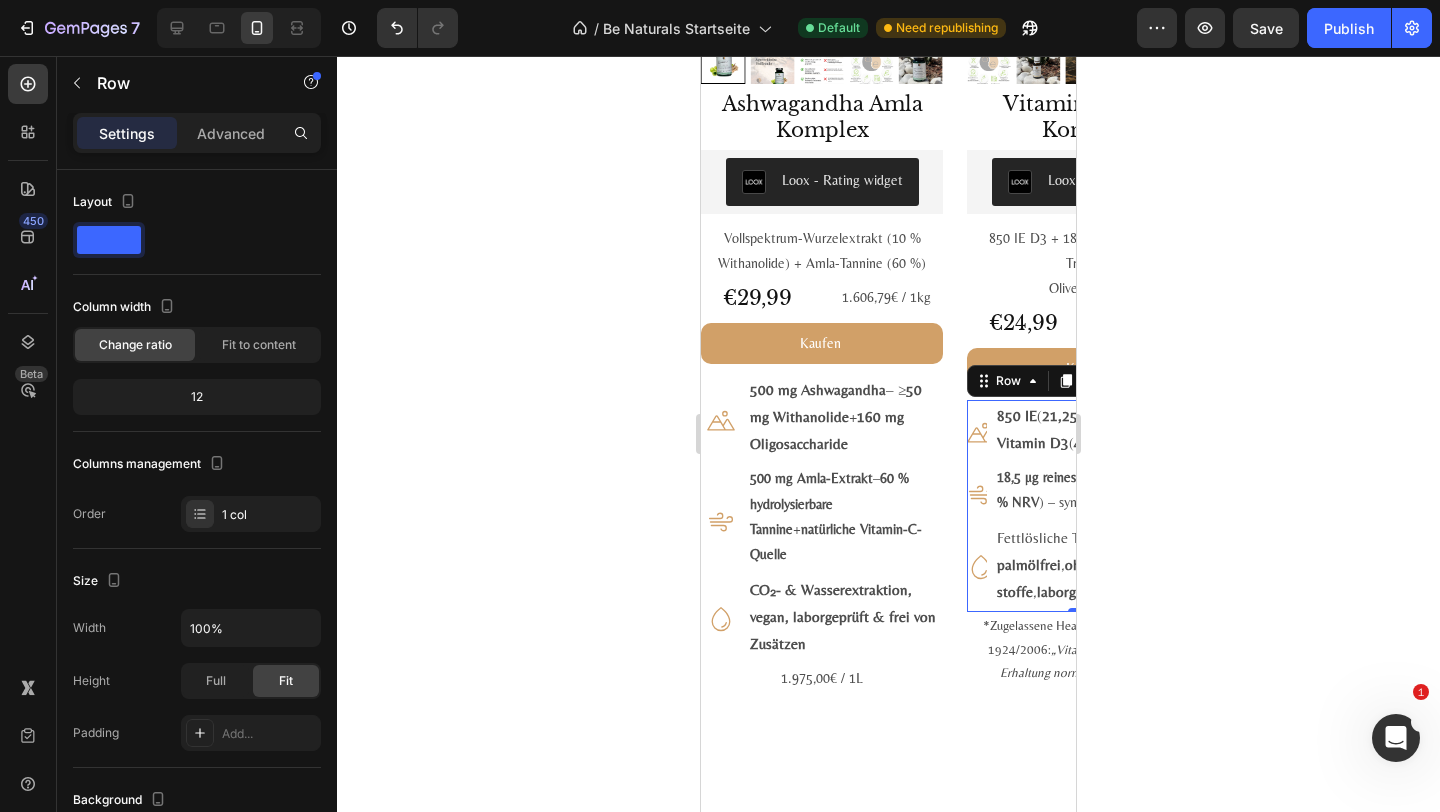 drag, startPoint x: 1069, startPoint y: 619, endPoint x: 1068, endPoint y: 587, distance: 32.01562 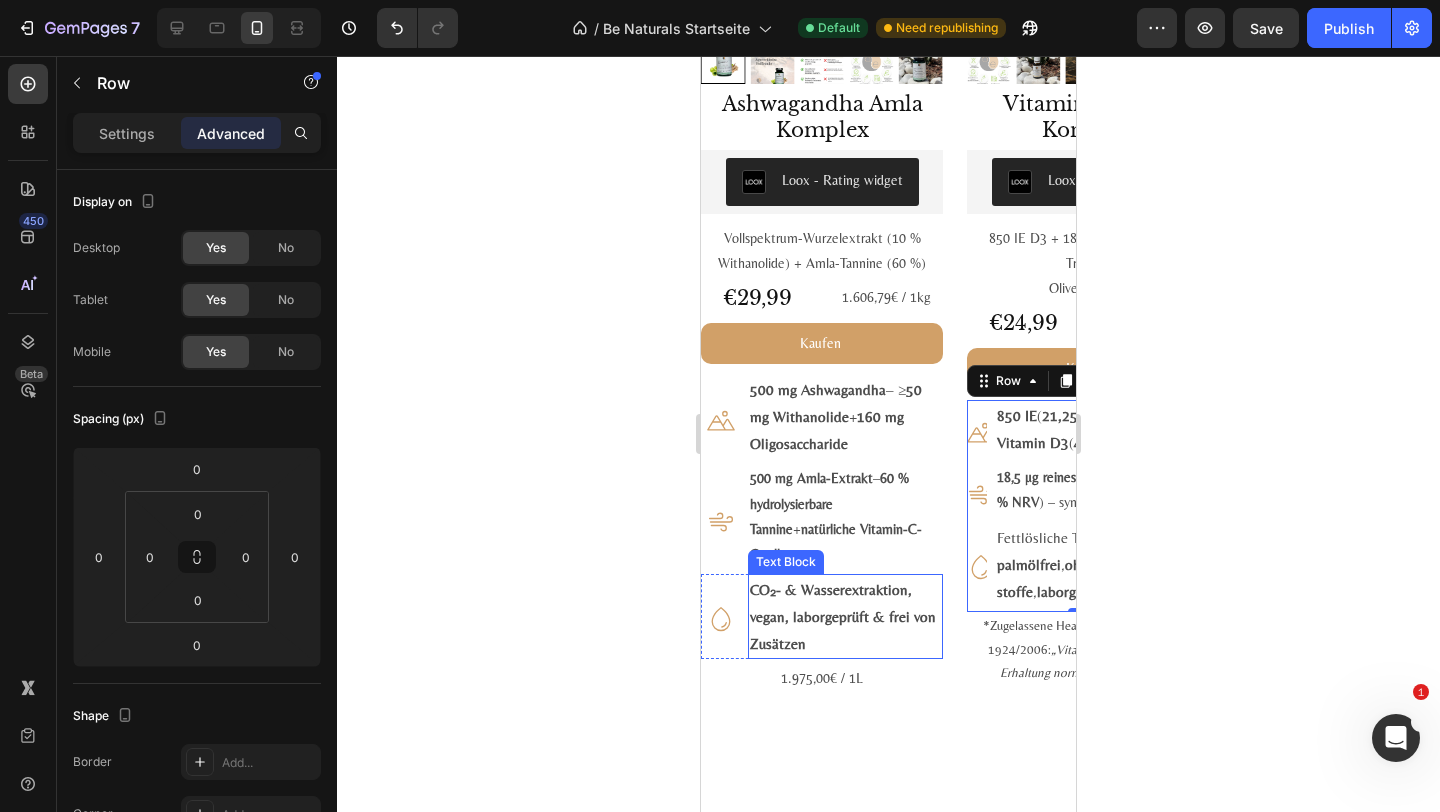 click on "CO₂- & Wasserextraktion, vegan, labor­geprüft & frei von Zusätzen" at bounding box center (845, 616) 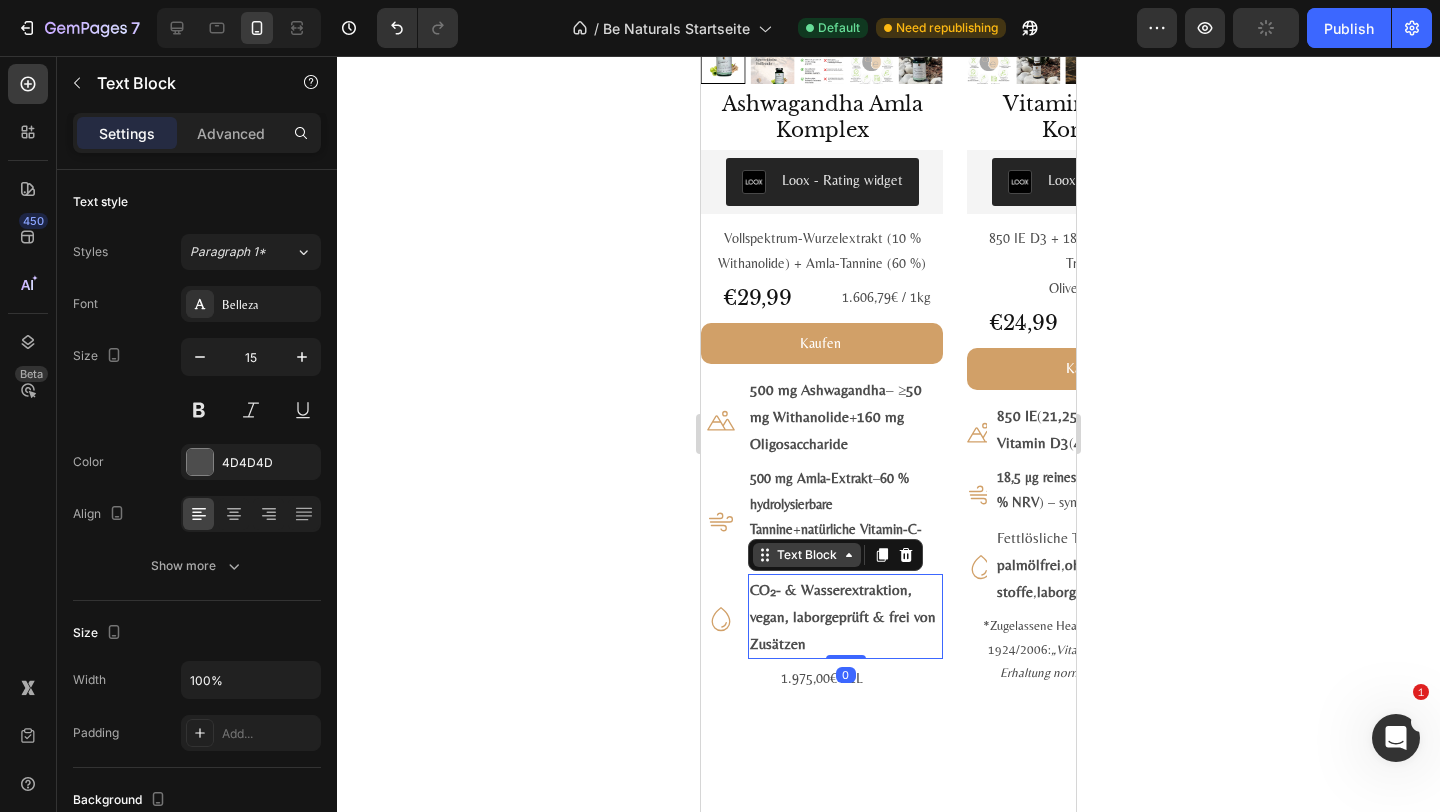 click on "Text Block" at bounding box center [807, 555] 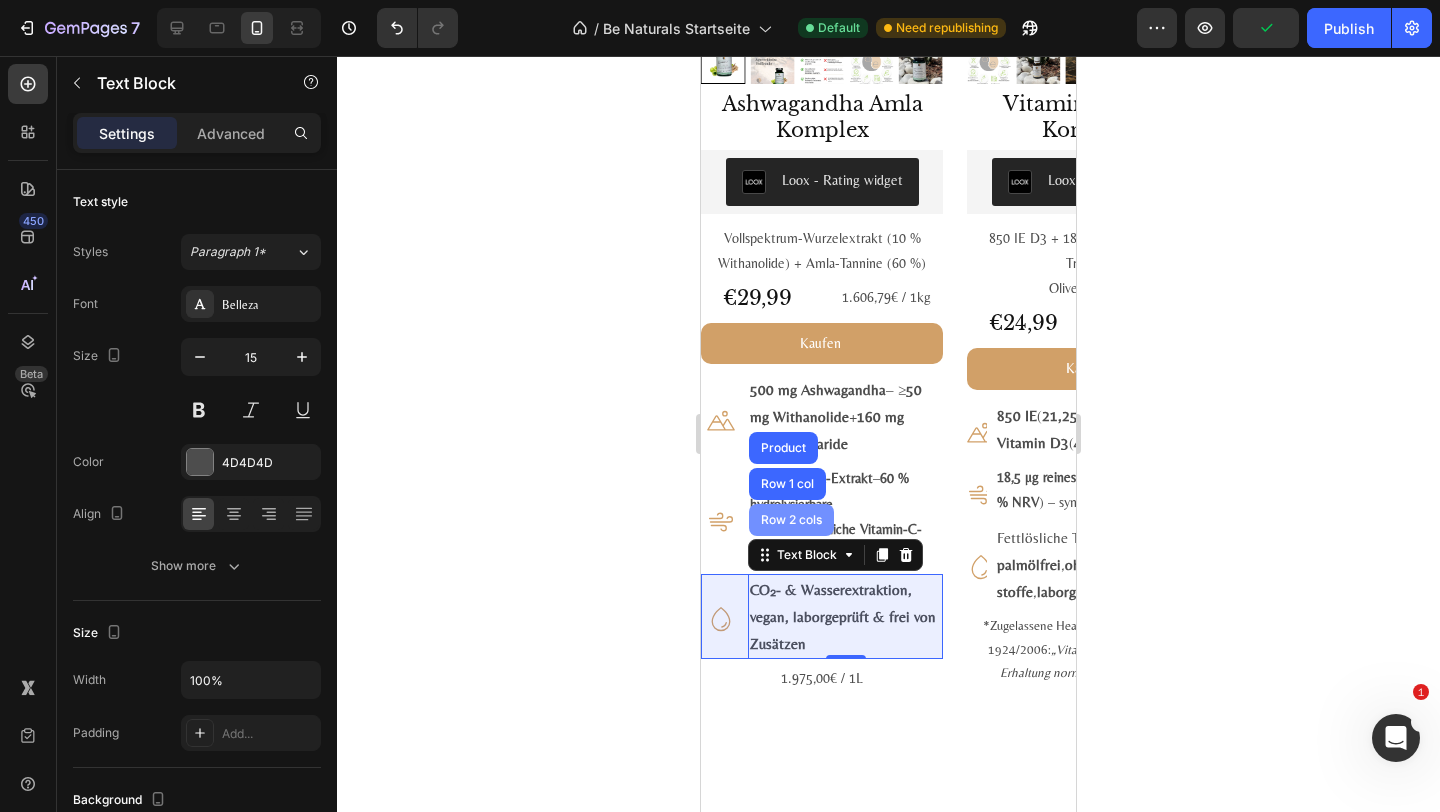 click on "Row 2 cols" at bounding box center (791, 520) 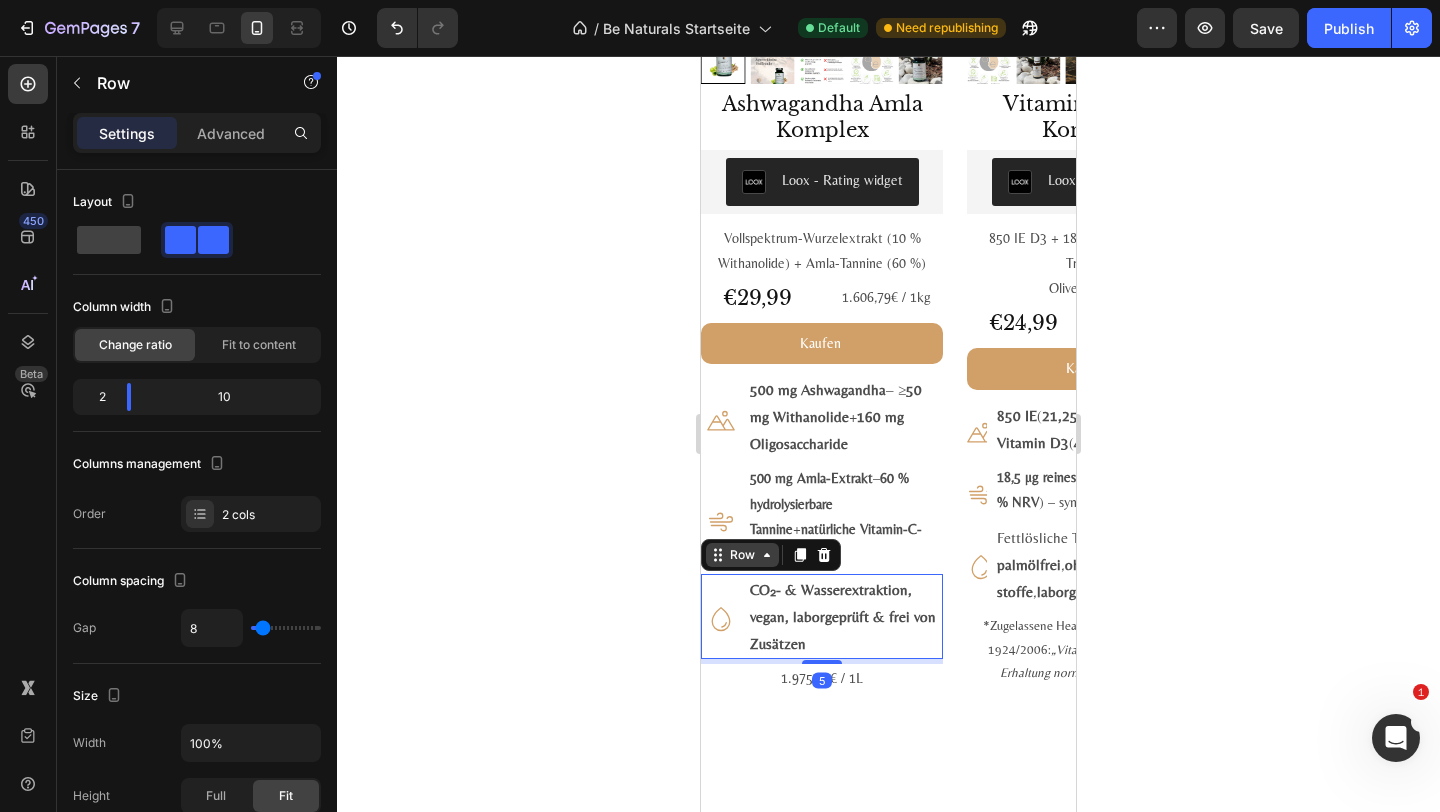 click on "Row" at bounding box center (742, 555) 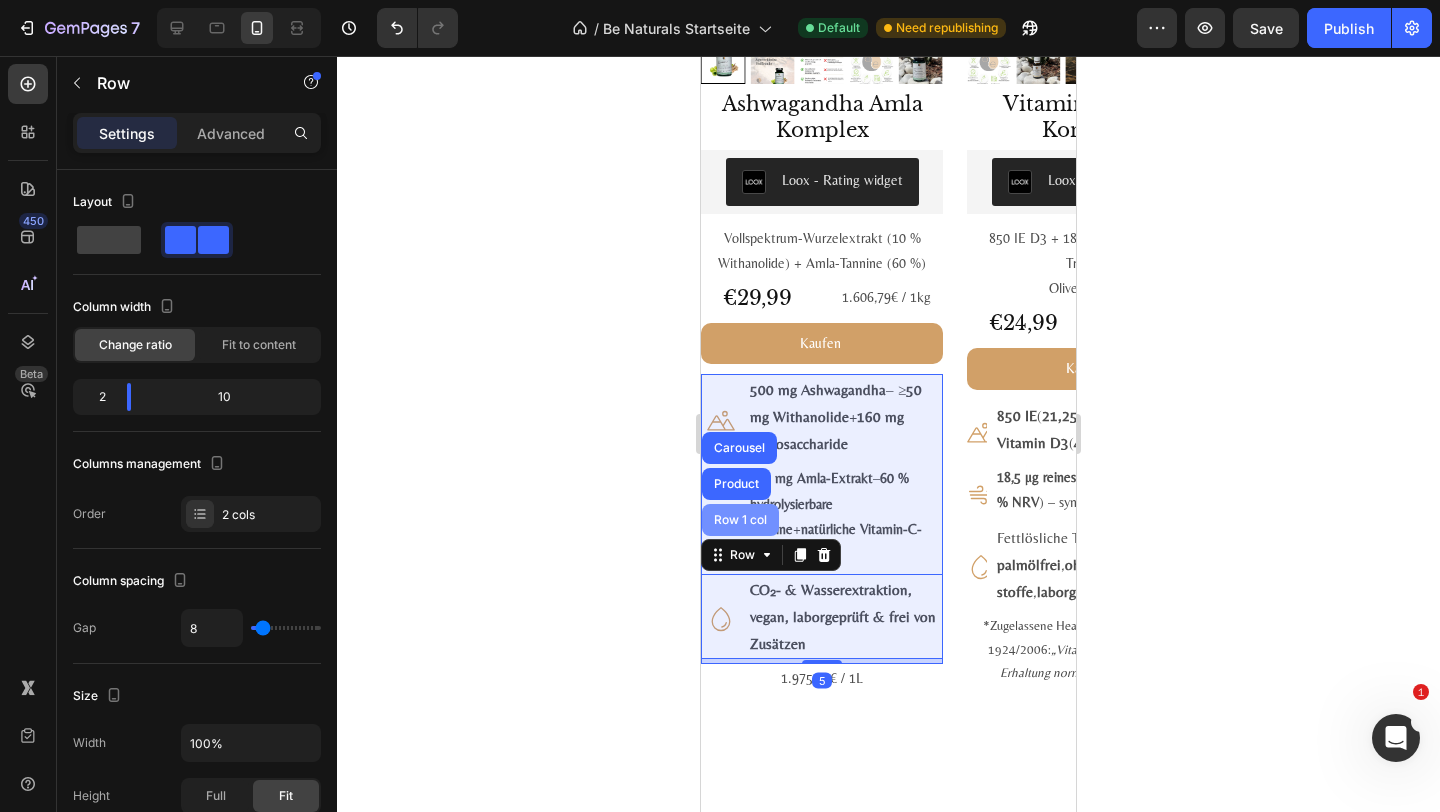 click on "Row 1 col" at bounding box center (740, 520) 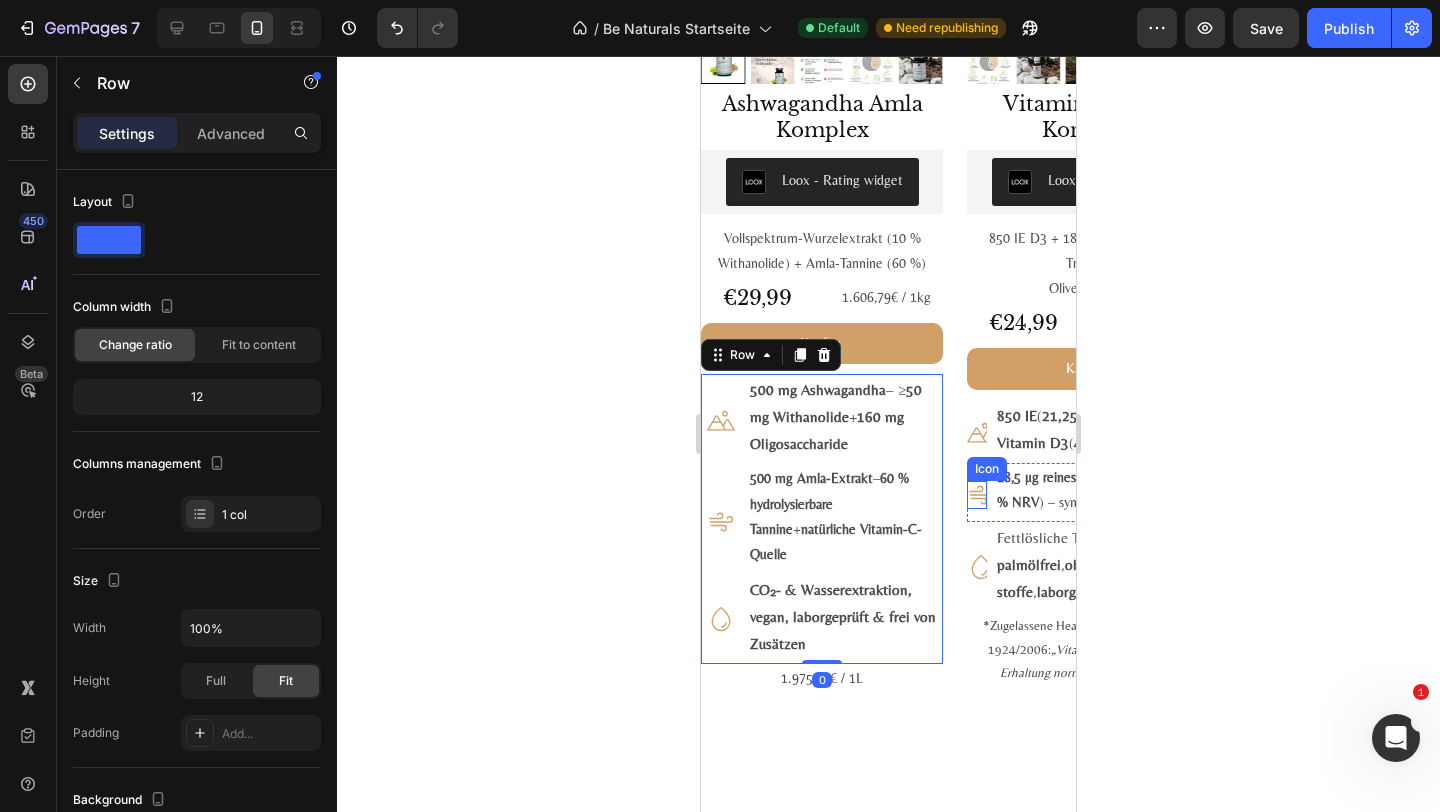 scroll, scrollTop: 2438, scrollLeft: 0, axis: vertical 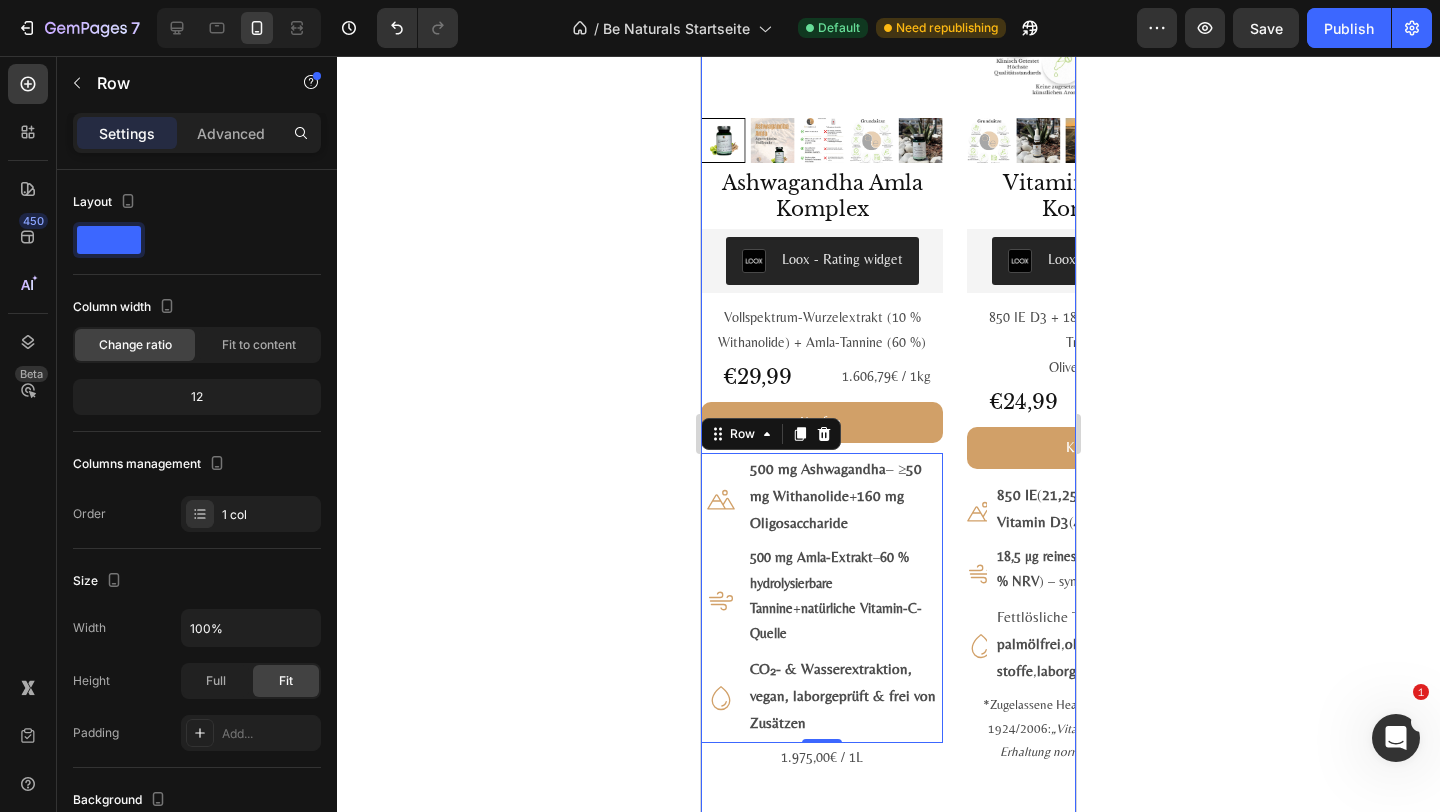 click on "#1 Bestseller Product Badge Product Images Astaxanthin, Lutein, Zeaxanthin Komplex Product Title Loox - Rating widget Loox Natürlicher Carotinoid-Komplex in Olivenöl, ohne Zusätze Text Block €29,99 Product Price Product Price 1.975,00€ / 1L Text Block Row Kaufen Add to Cart
Icon 8 mg Astaxanthin  +  20 mg Lutein  +  1 mg Zeaxanthin  je ml Text Block Row
Icon Fettlöslich :  hohe Bioverfügbarkeit  mit  Oliven - &  Zitronenöl Text Block Row
Icon Vegan, labor­geprüft & ohne Zusatz­stoffe Text Block Row Row 1.975,00€ / 1L Text Block Product #2 Bestseller Product Badge Product Images Mumijo MG Komplex Product Title Loox - Rating widget Loox Himalaya-Shilajit + Meeres­magnesium + 13 Pflanzen­vitamine Text Block €39,99 Product Price Product Price 1.606,79€ / 1kg Text Block Row Kaufen Add to Cart
Icon 200 mg Himalaya-Shilajit reich an Fulvin­säuren Text Block Row
Icon 76 % NRV Magnesium – trägt zu   bei* Row Icon" at bounding box center [888, 381] 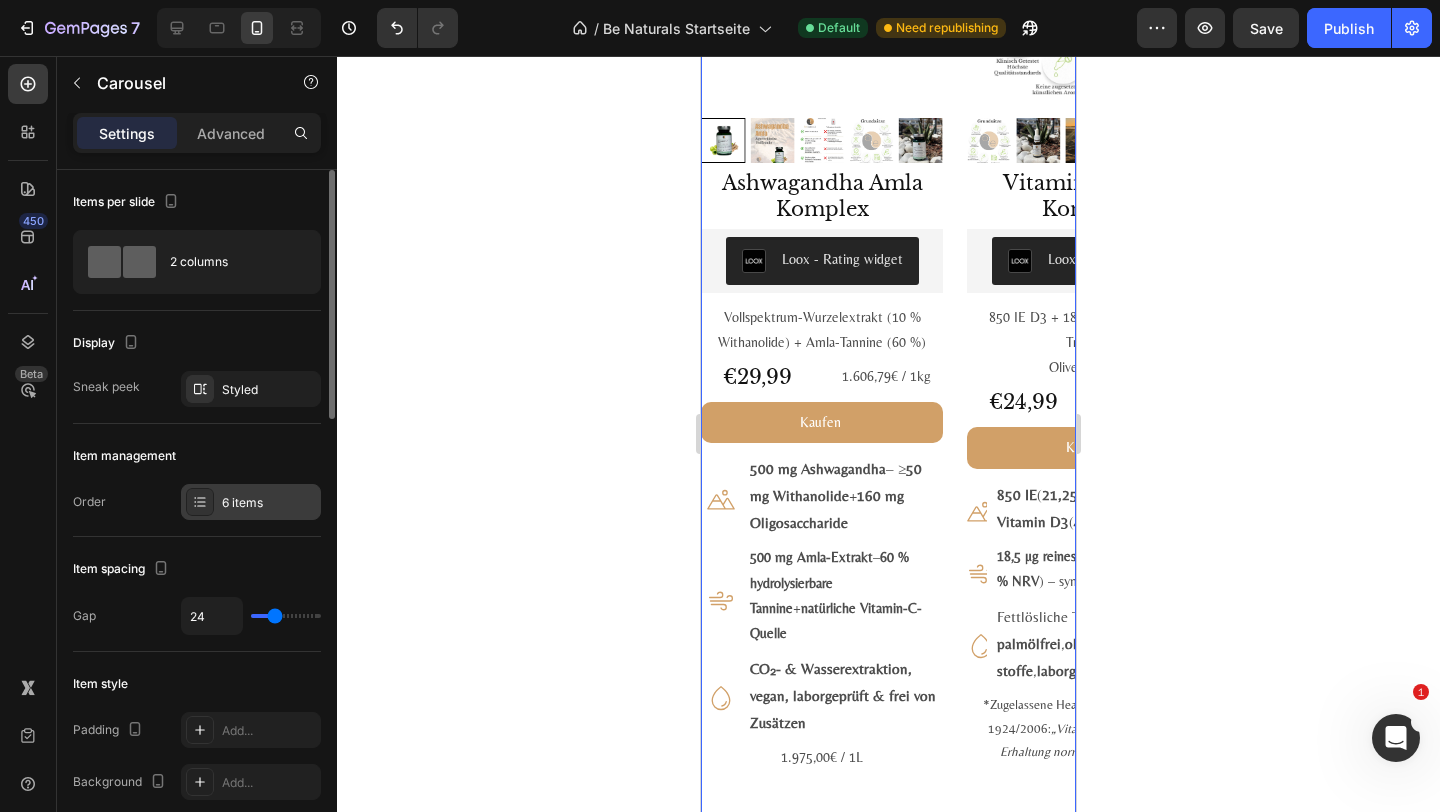 click on "6 items" at bounding box center [269, 503] 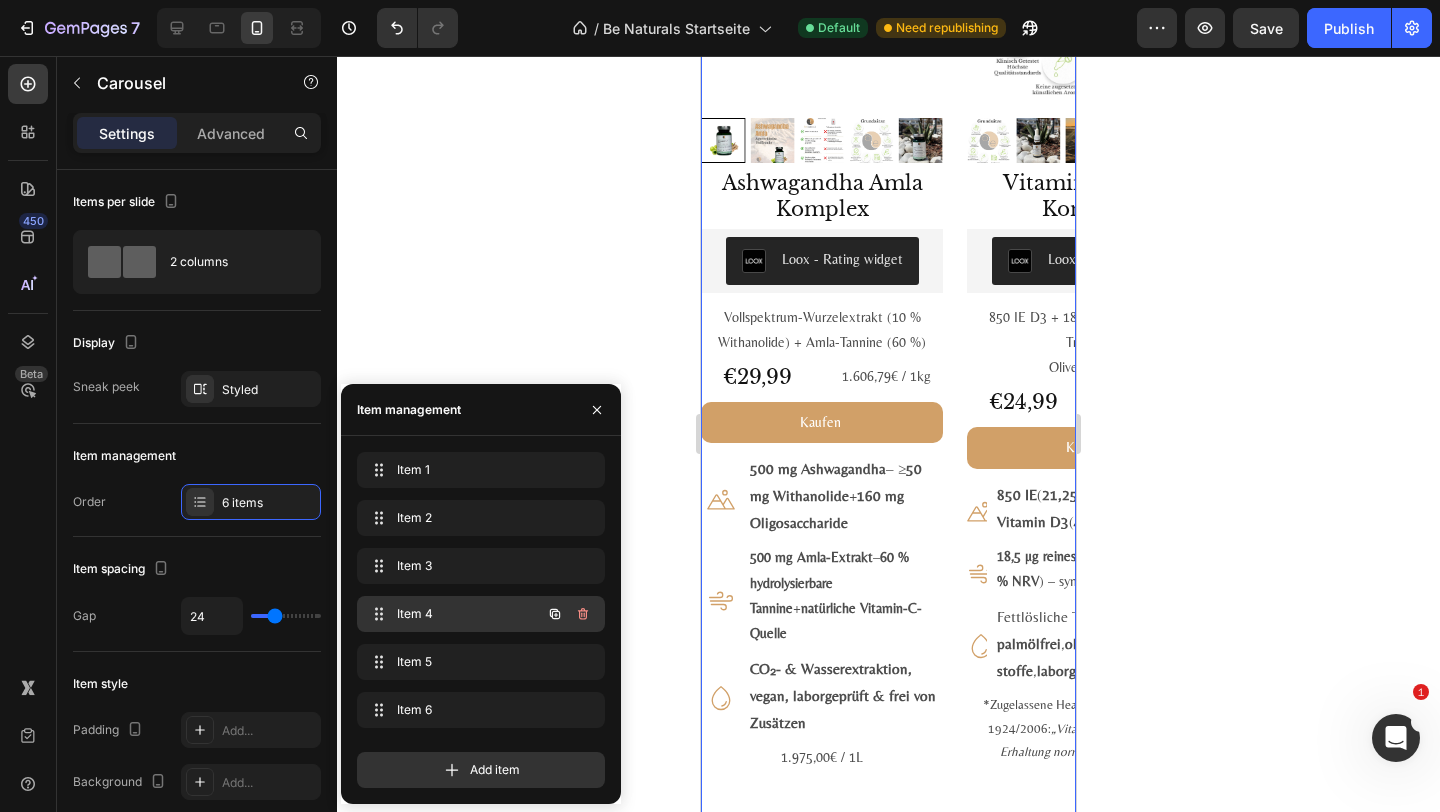 click on "Item 4" at bounding box center (453, 614) 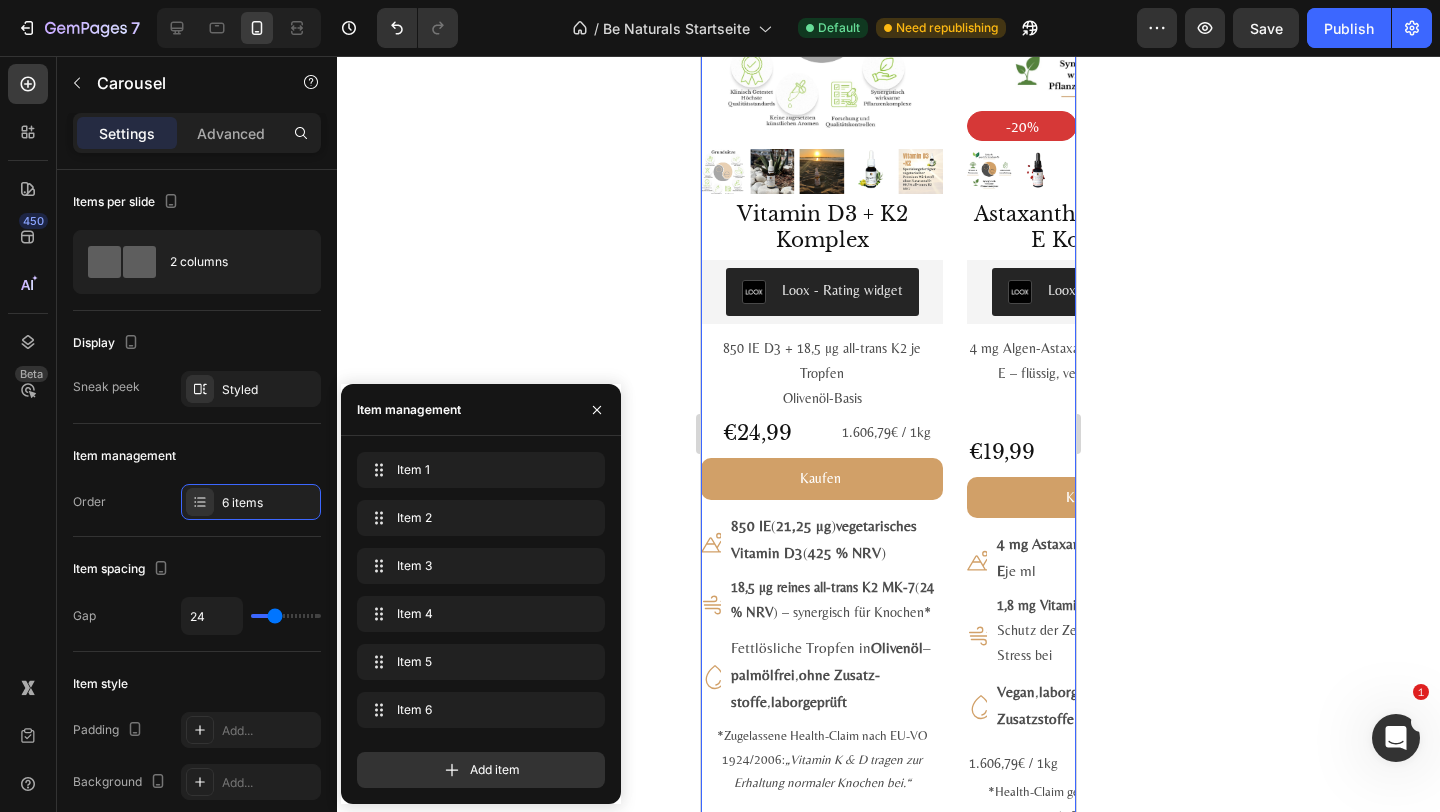 scroll, scrollTop: 2406, scrollLeft: 0, axis: vertical 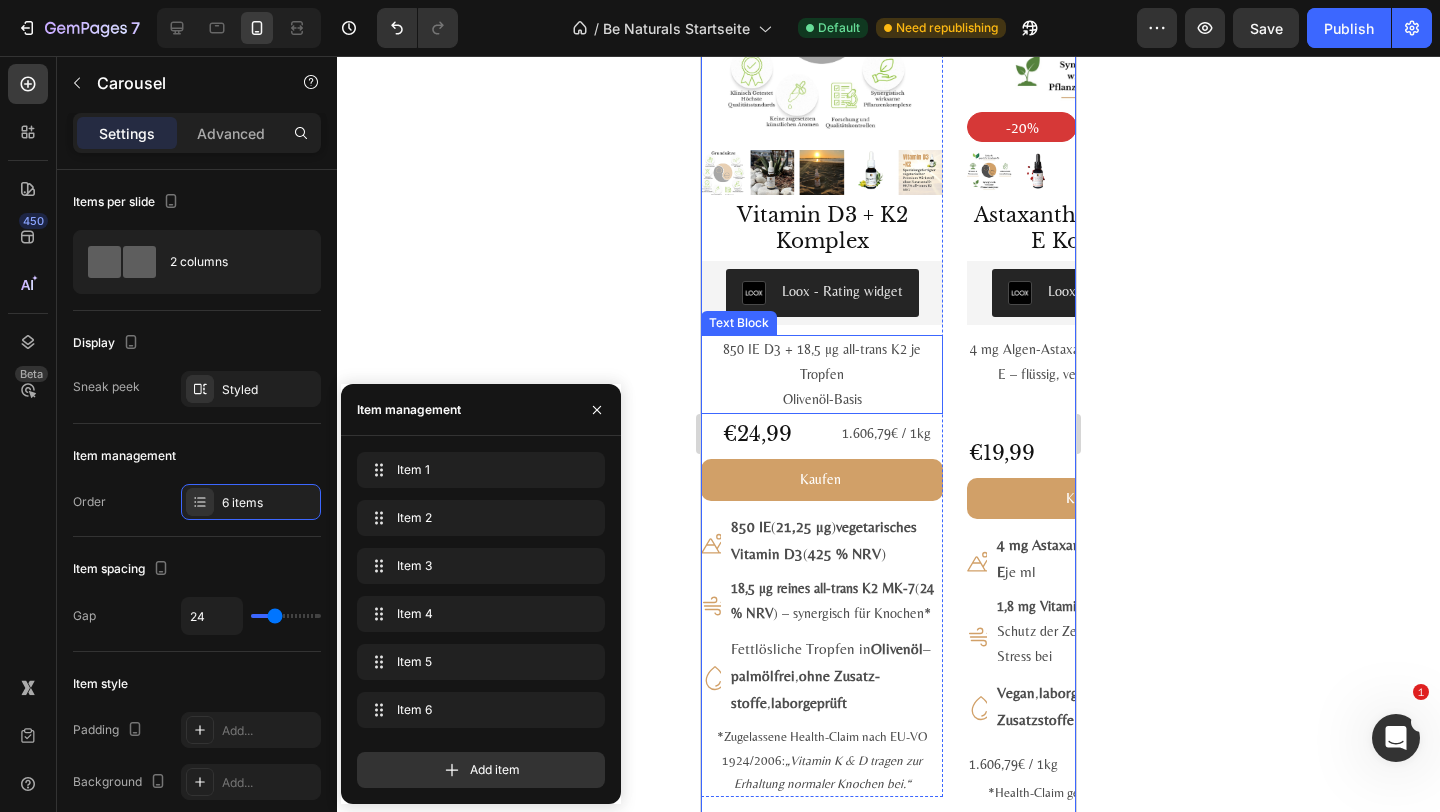 click on "850 IE D3 + 18,5 µg all-trans K2 je Tropfen" at bounding box center [822, 362] 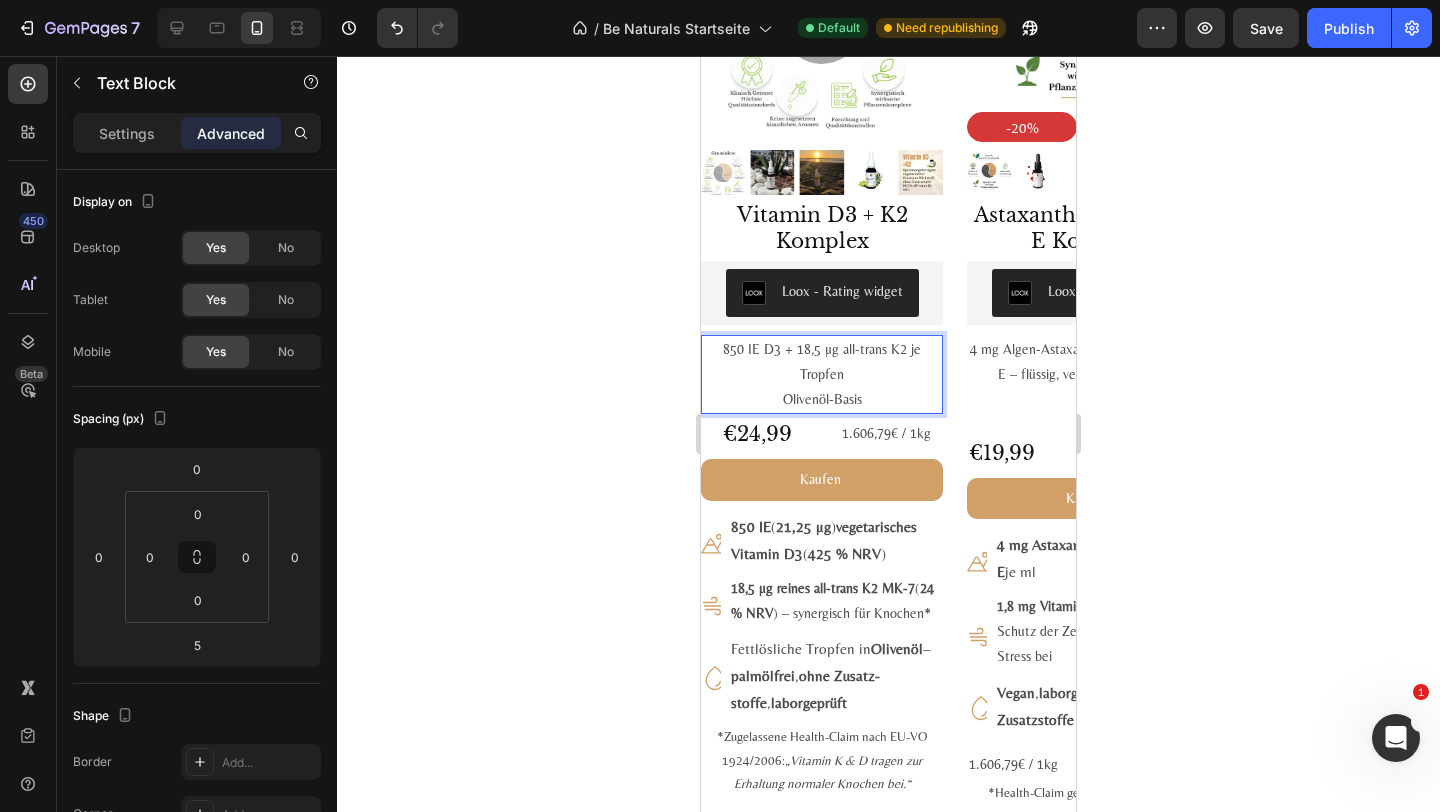 click on "Olivenöl-Basis" at bounding box center [822, 399] 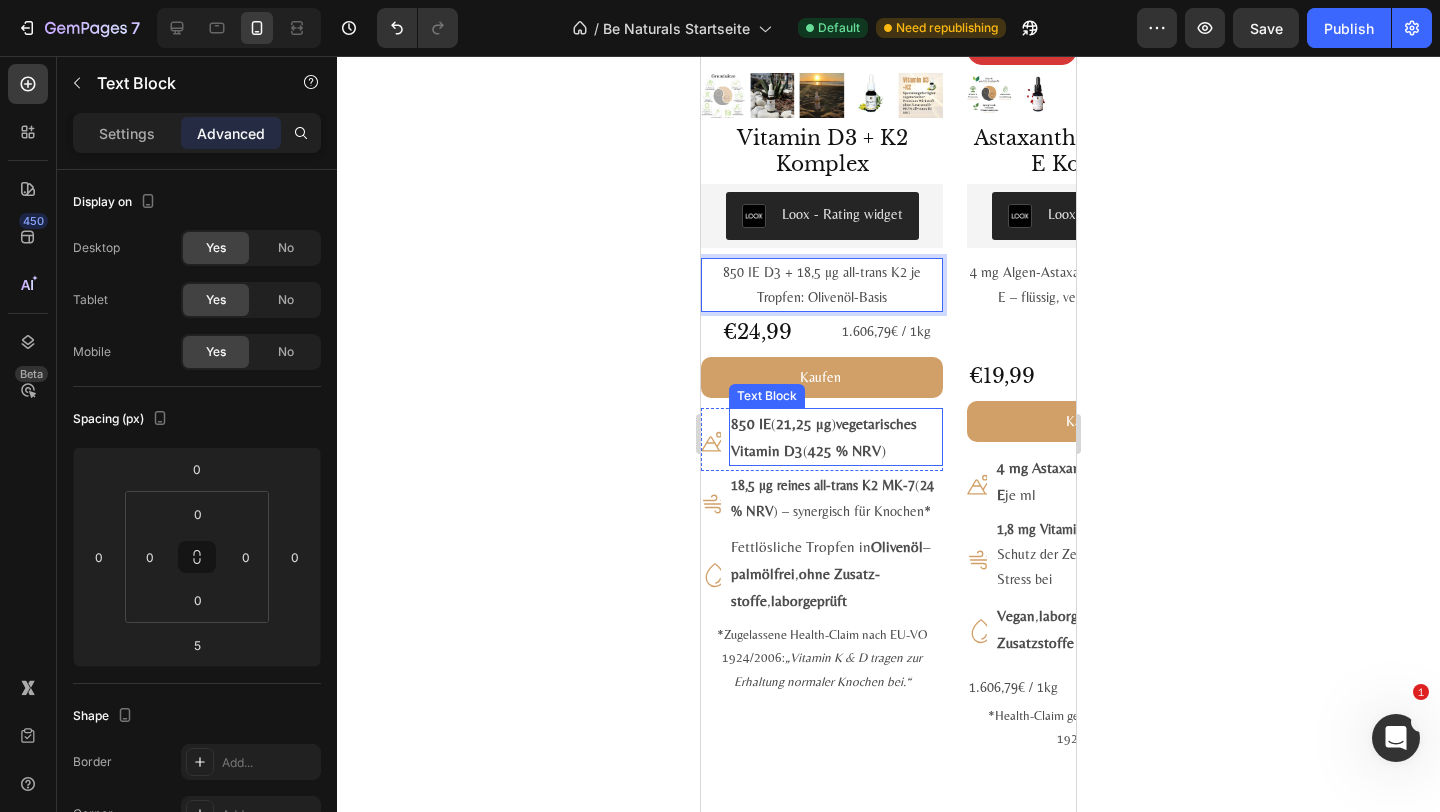 scroll, scrollTop: 2500, scrollLeft: 0, axis: vertical 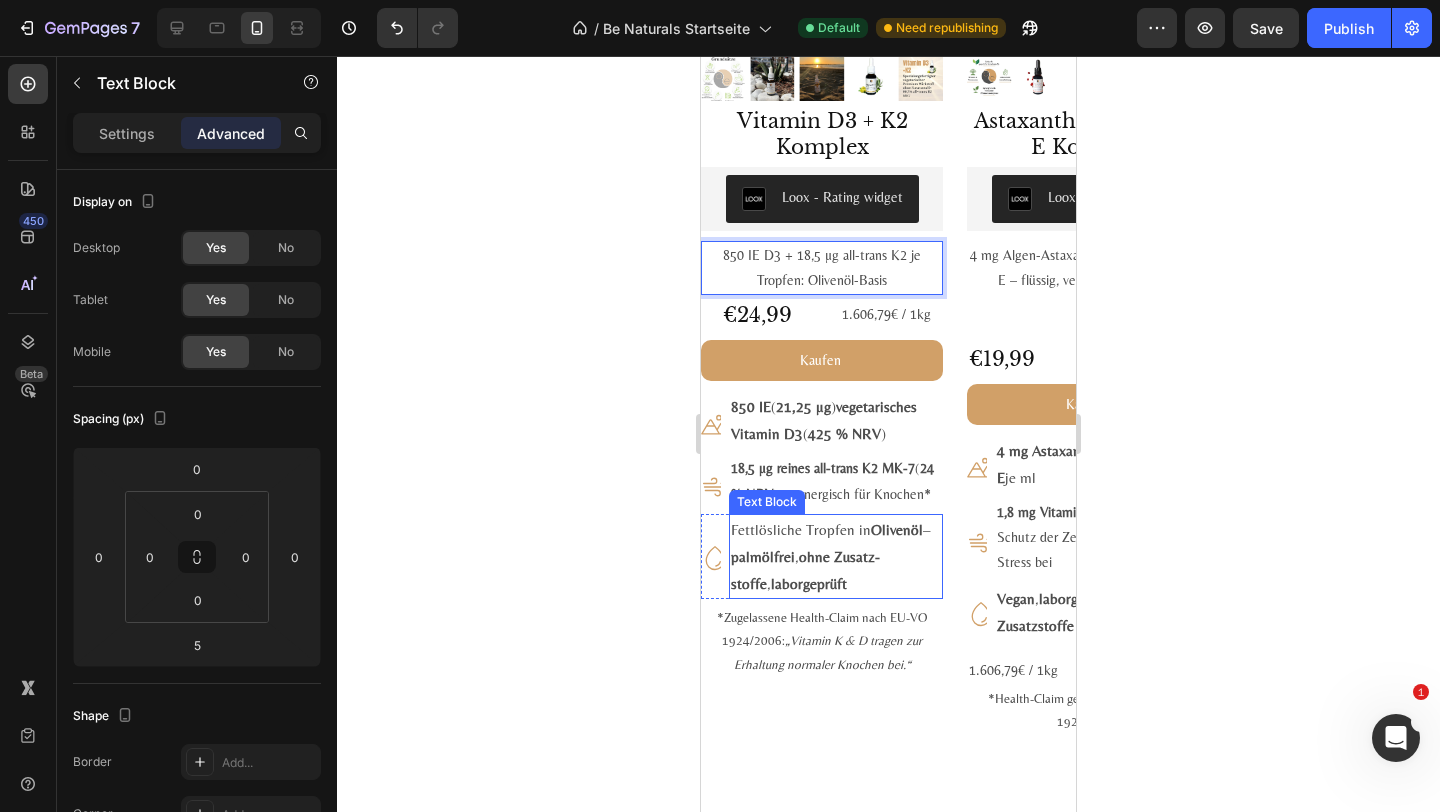 click on "Fettlösliche Tropfen in  Olivenöl  –  palmölfrei ,  ohne Zusatz­stoffe ,  labor­geprüft" at bounding box center [836, 556] 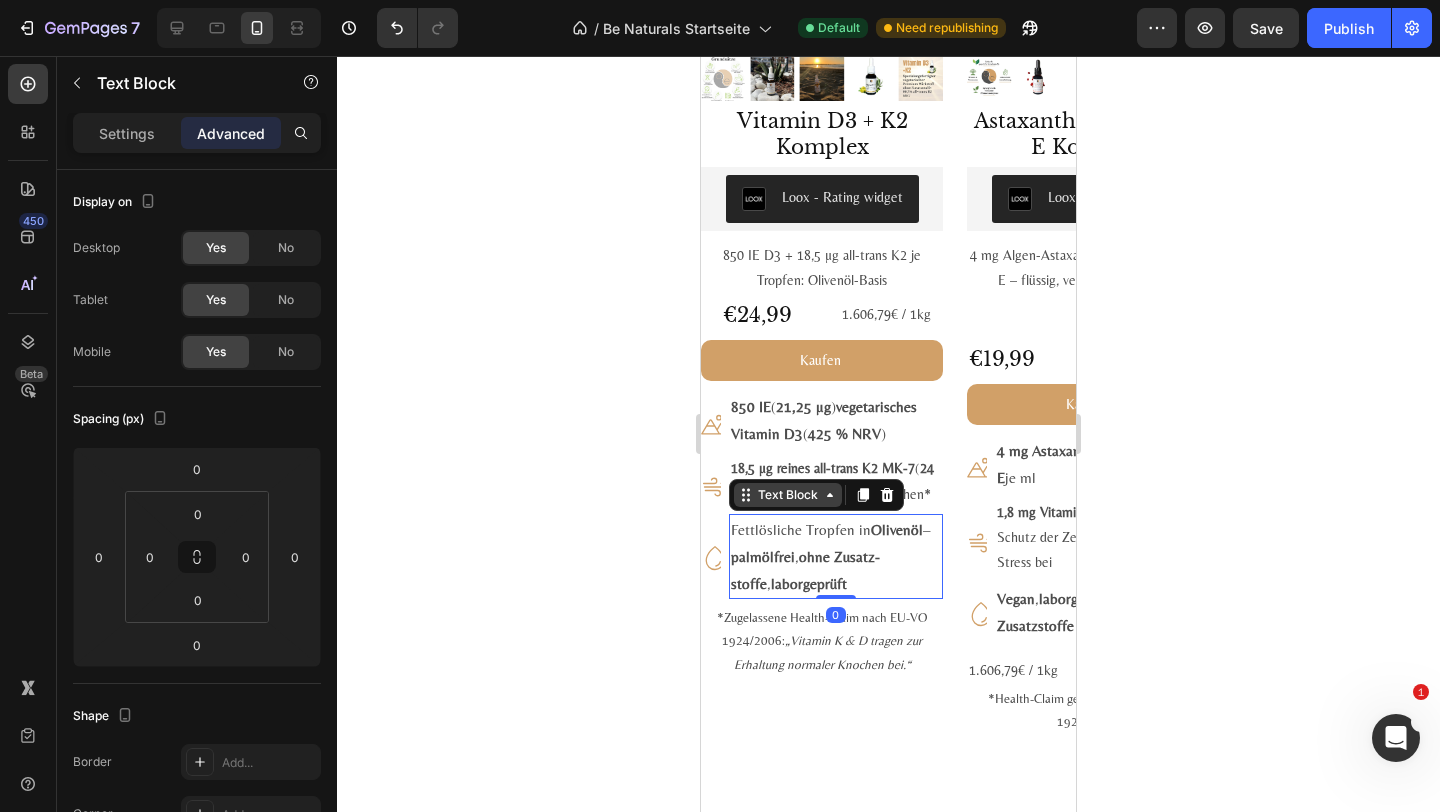 click on "Text Block" at bounding box center (788, 495) 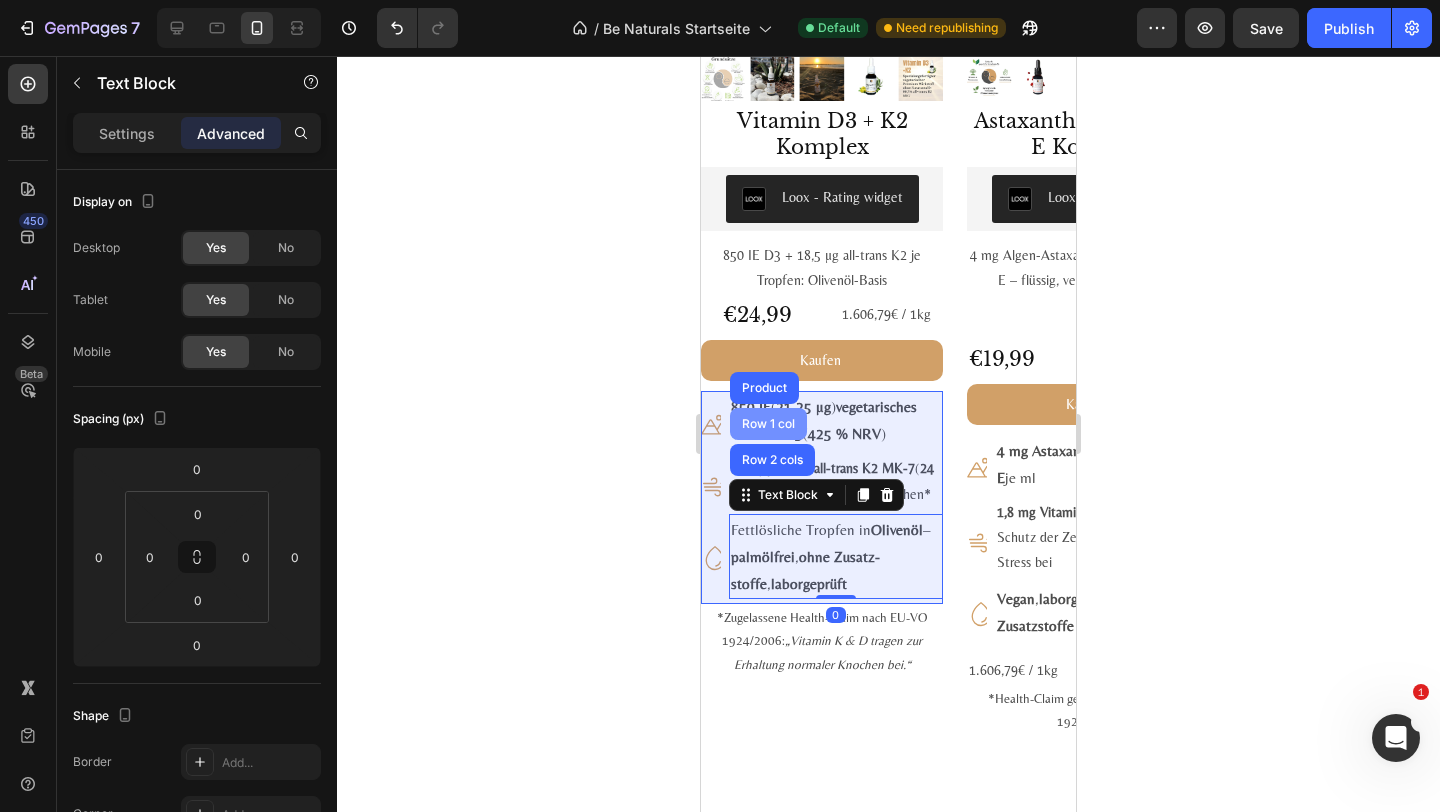 click on "Row 1 col" at bounding box center [768, 424] 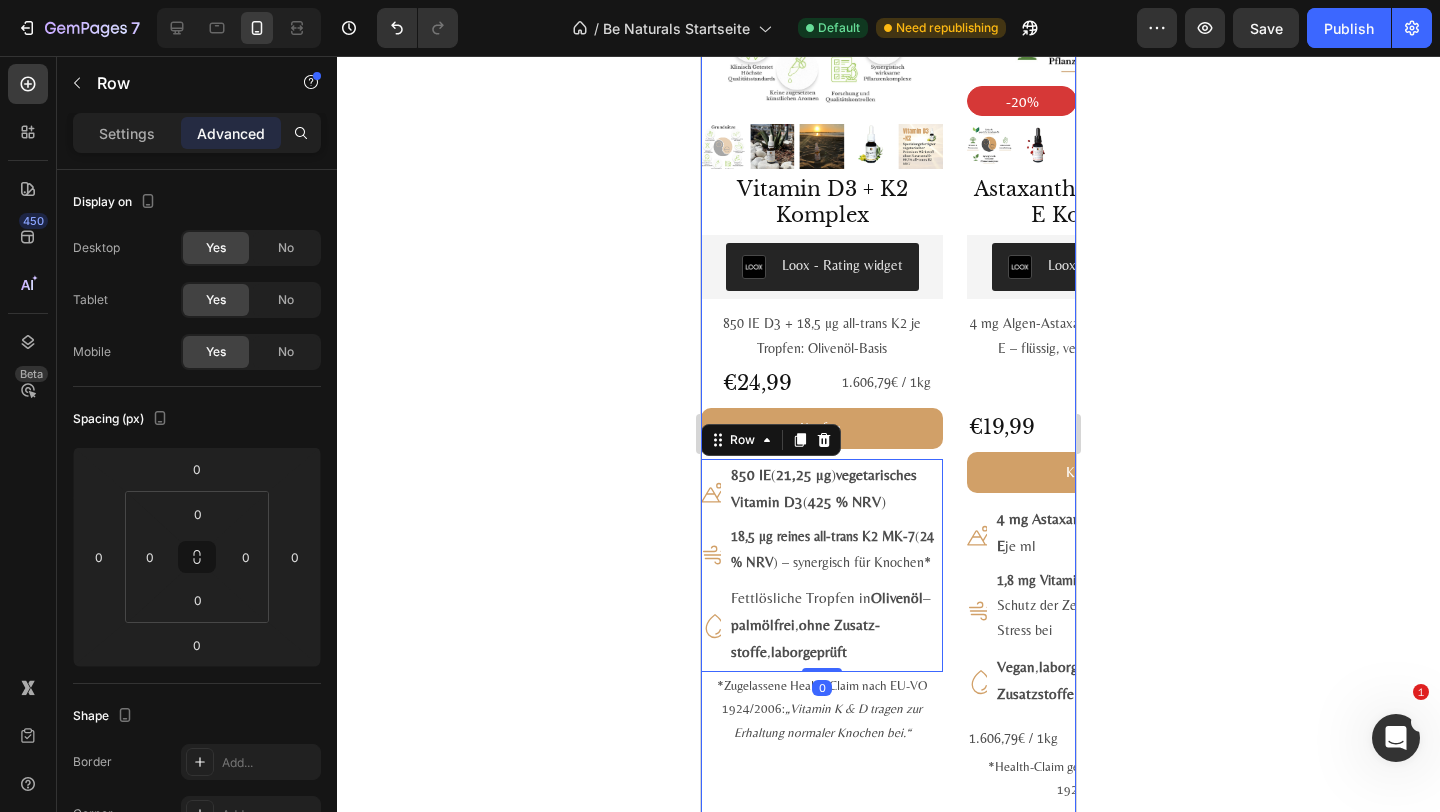 scroll, scrollTop: 2427, scrollLeft: 0, axis: vertical 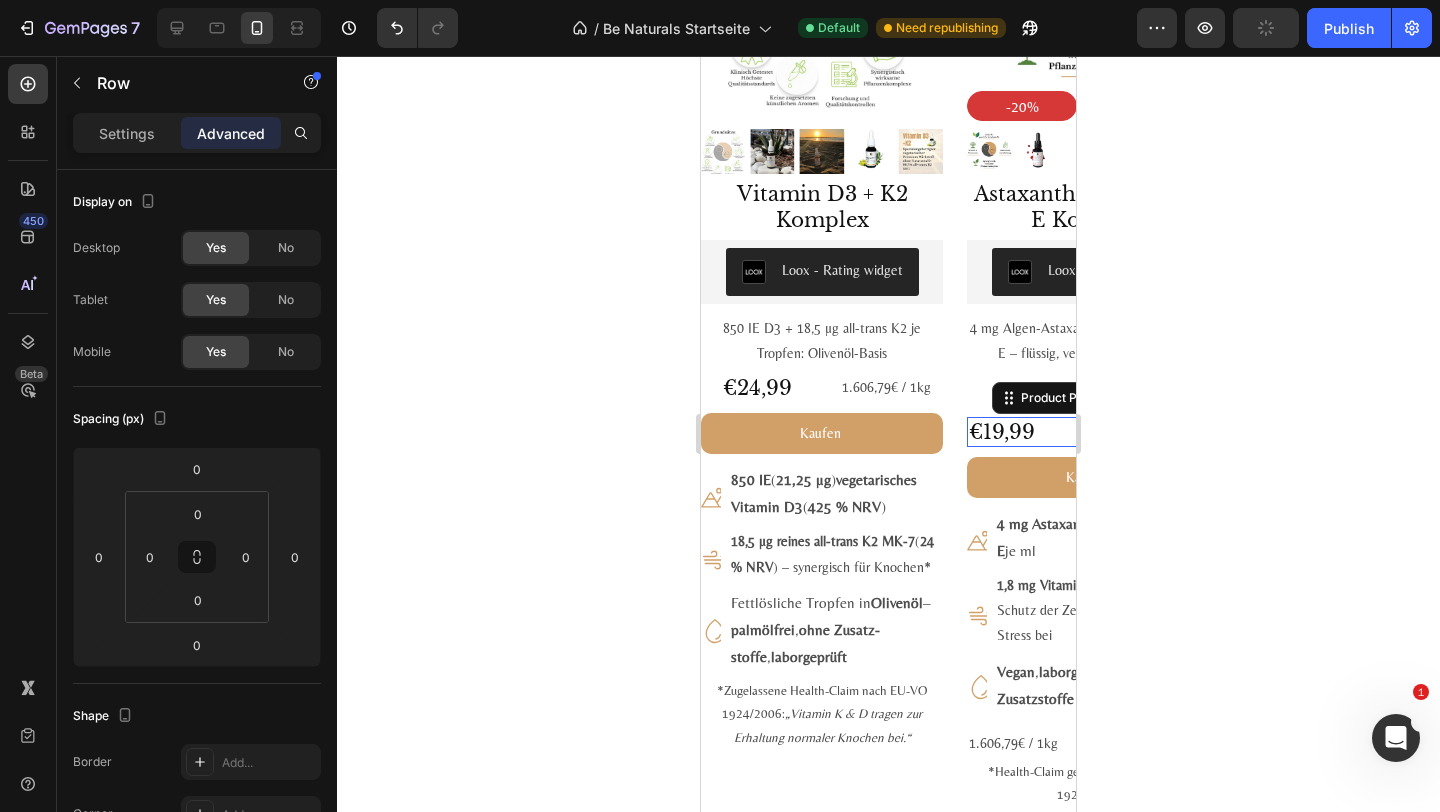 click on "€19,99" at bounding box center [1088, 432] 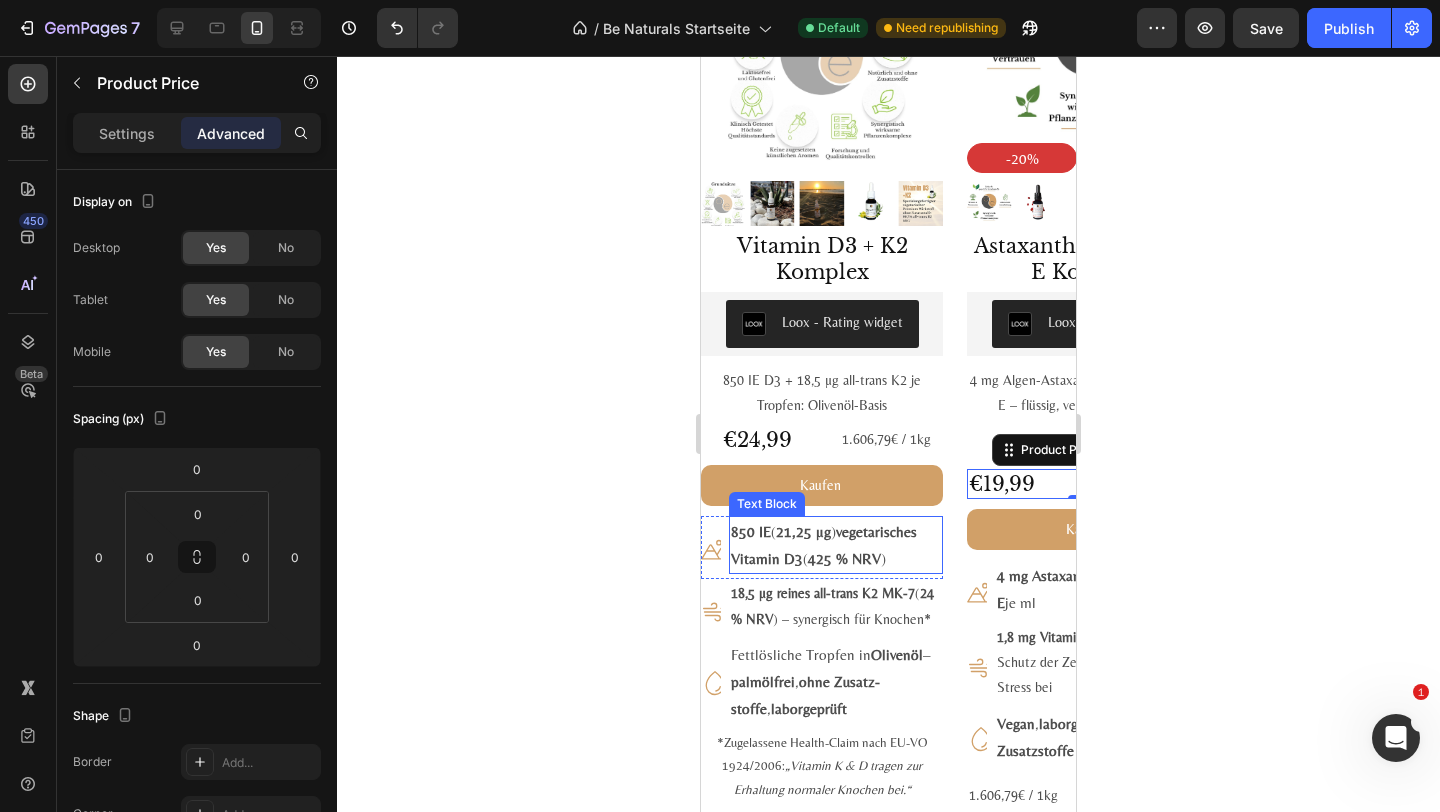 scroll, scrollTop: 2432, scrollLeft: 0, axis: vertical 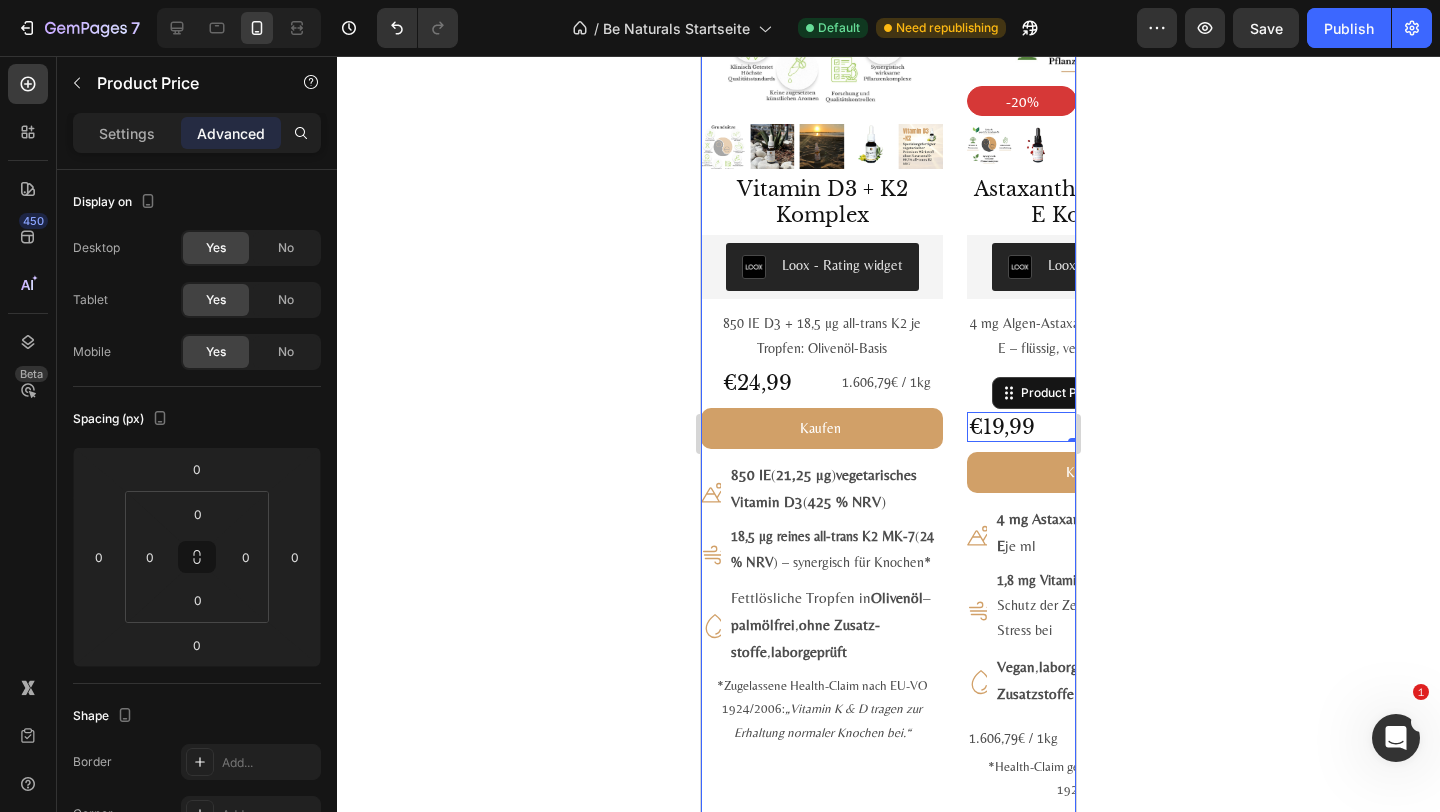 click on "#1 Bestseller Product Badge Product Images Astaxanthin, Lutein, Zeaxanthin Komplex Product Title Loox - Rating widget Loox Natürlicher Carotinoid-Komplex in Olivenöl, ohne Zusätze Text Block €29,99 Product Price Product Price 1.975,00€ / 1L Text Block Row Kaufen Add to Cart
Icon 8 mg Astaxanthin  +  20 mg Lutein  +  1 mg Zeaxanthin  je ml Text Block Row
Icon Fettlöslich :  hohe Bioverfügbarkeit  mit  Oliven - &  Zitronenöl Text Block Row
Icon Vegan, labor­geprüft & ohne Zusatz­stoffe Text Block Row Row 1.975,00€ / 1L Text Block Product #2 Bestseller Product Badge Product Images Mumijo MG Komplex Product Title Loox - Rating widget Loox Himalaya-Shilajit + Meeres­magnesium + 13 Pflanzen­vitamine Text Block €39,99 Product Price Product Price 1.606,79€ / 1kg Text Block Row Kaufen Add to Cart
Icon 200 mg Himalaya-Shilajit reich an Fulvin­säuren Text Block Row
Icon 76 % NRV Magnesium – trägt zu   bei* Row Icon" at bounding box center (888, 387) 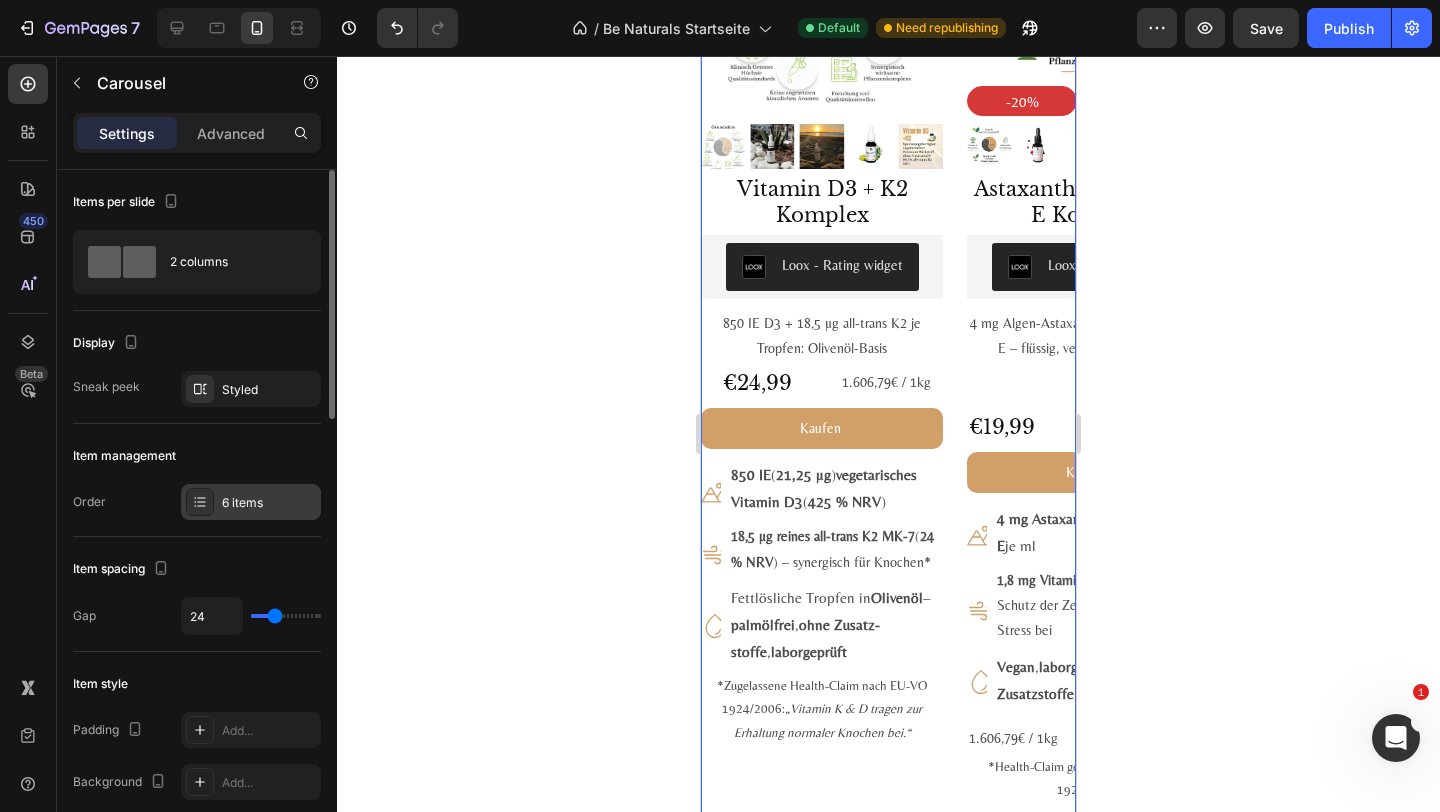 click on "6 items" at bounding box center (251, 502) 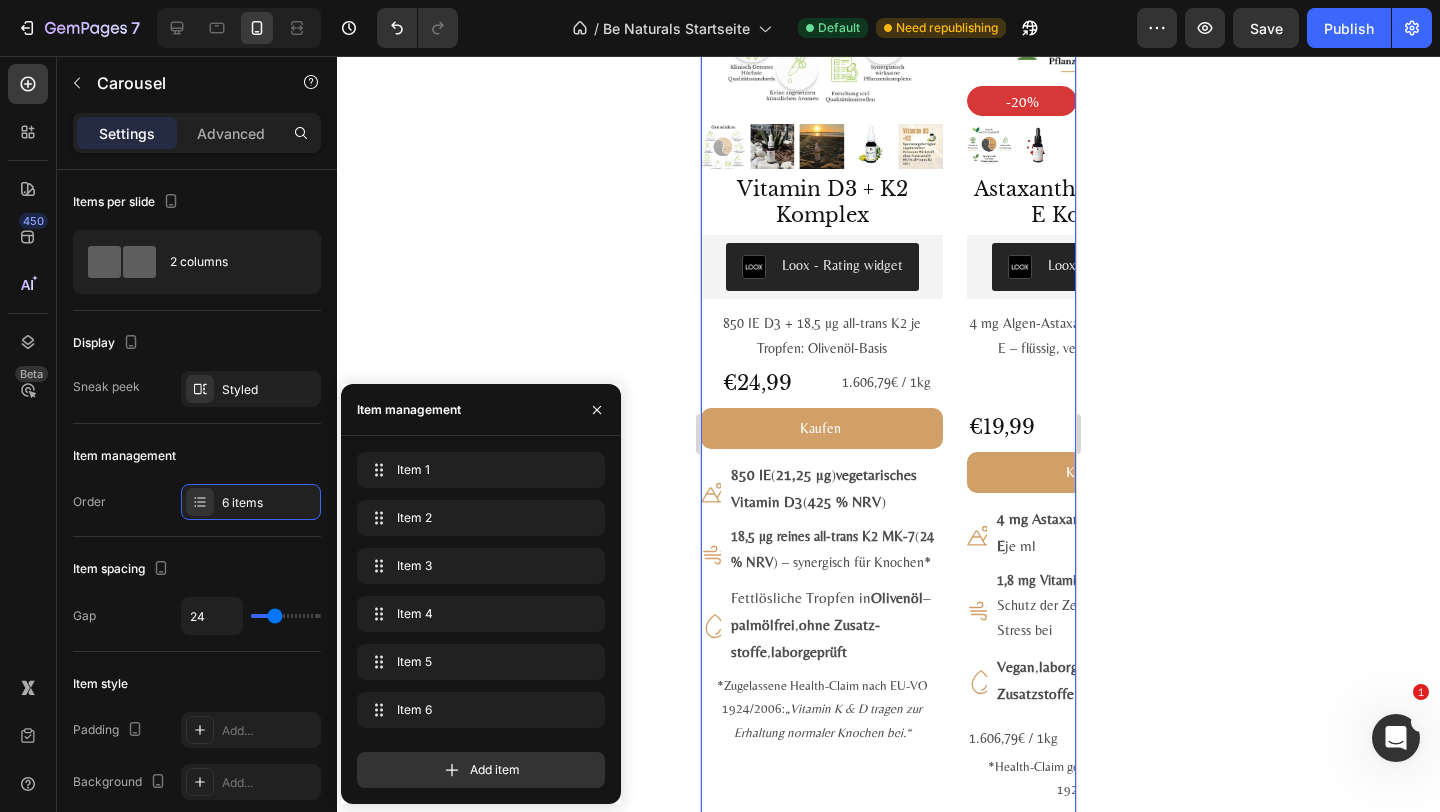 click on "Item 1 Item 1 Item 2 Item 2 Item 3 Item 3 Item 4 Item 4 Item 5 Item 5 Item 6 Item 6" at bounding box center [481, 594] 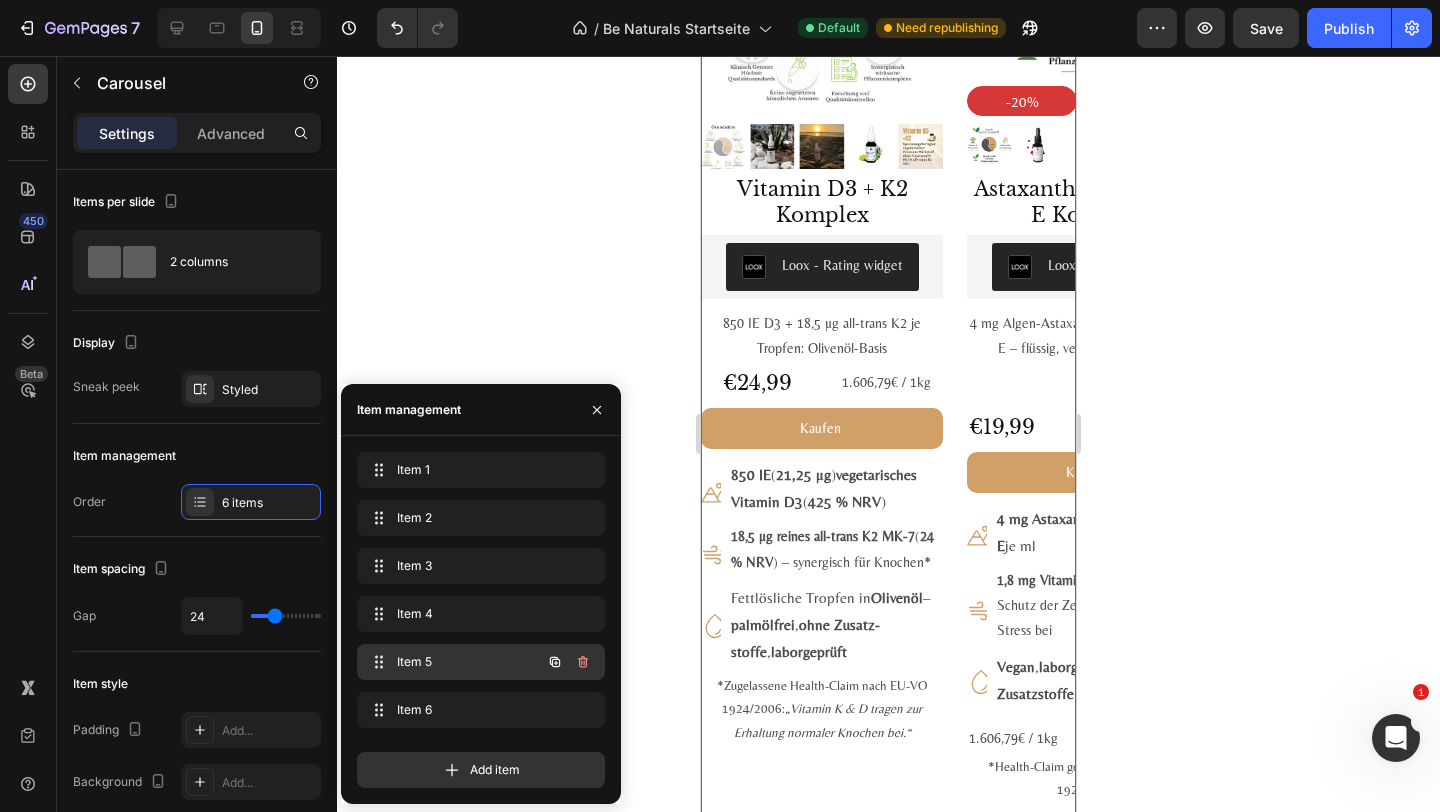 click on "Item 5 Item 5" at bounding box center (481, 662) 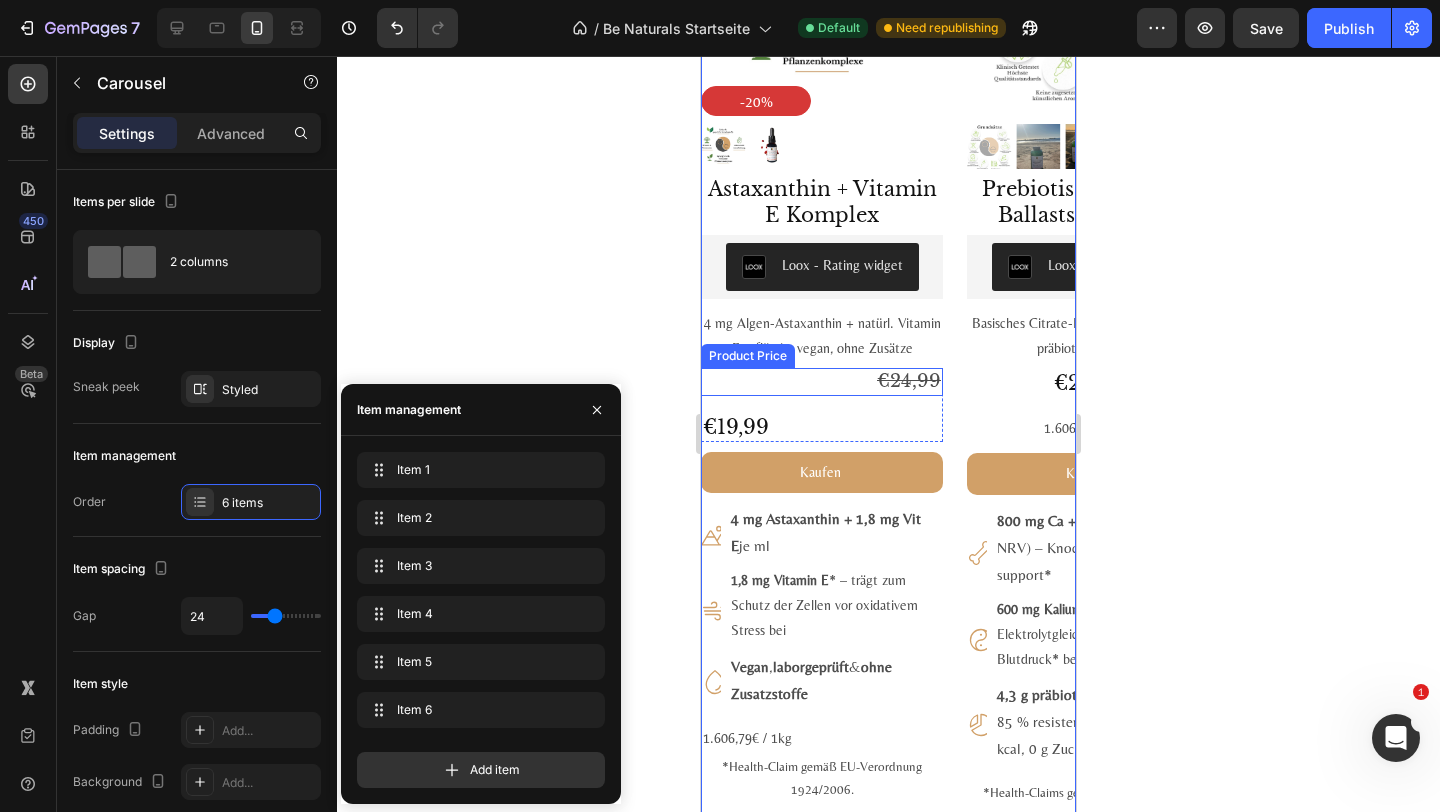 click on "€24,99" at bounding box center (822, 381) 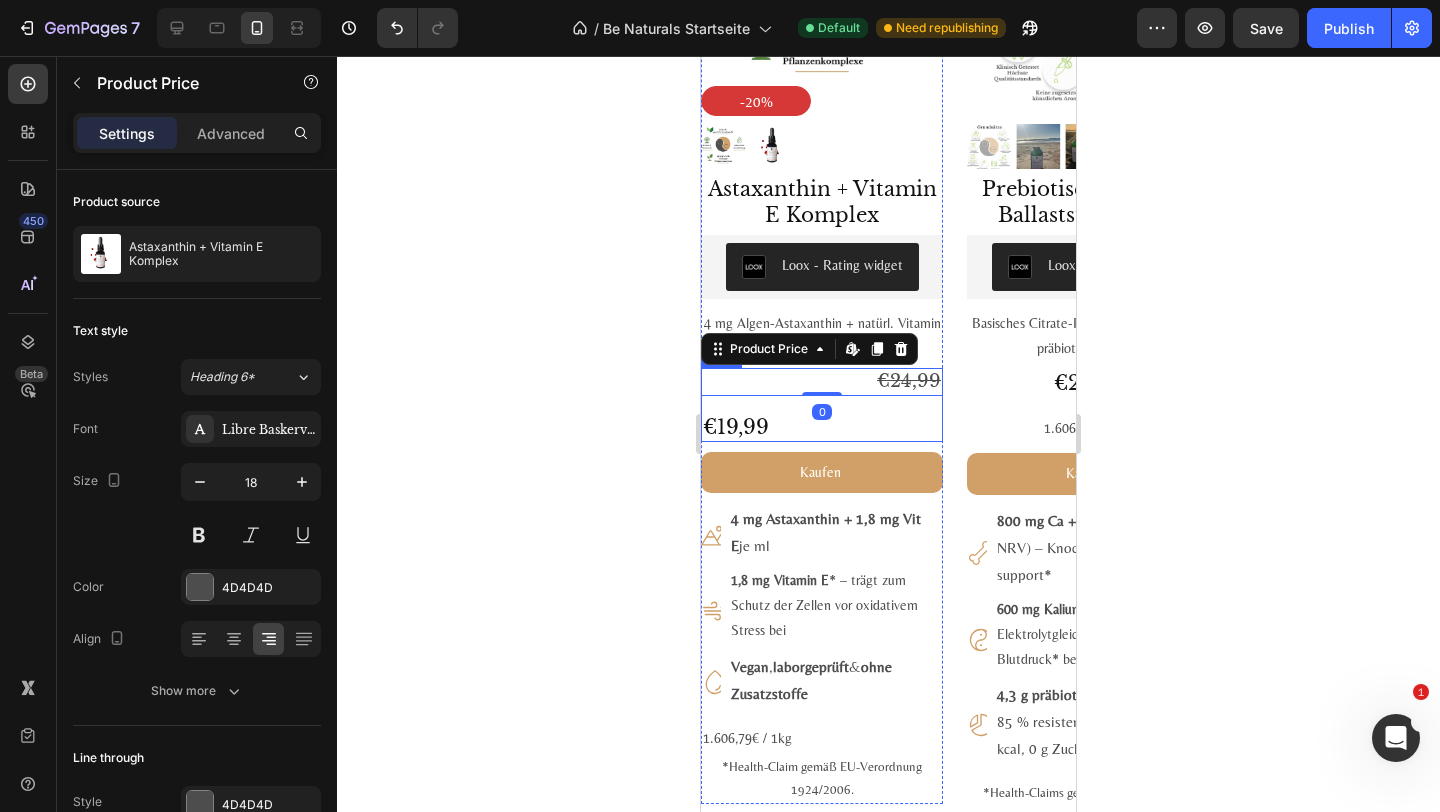 click on "€24,99 Product Price   Edit content in Shopify 0 Product Price   Edit content in Shopify 0 €19,99 Product Price Product Price Row" at bounding box center [822, 404] 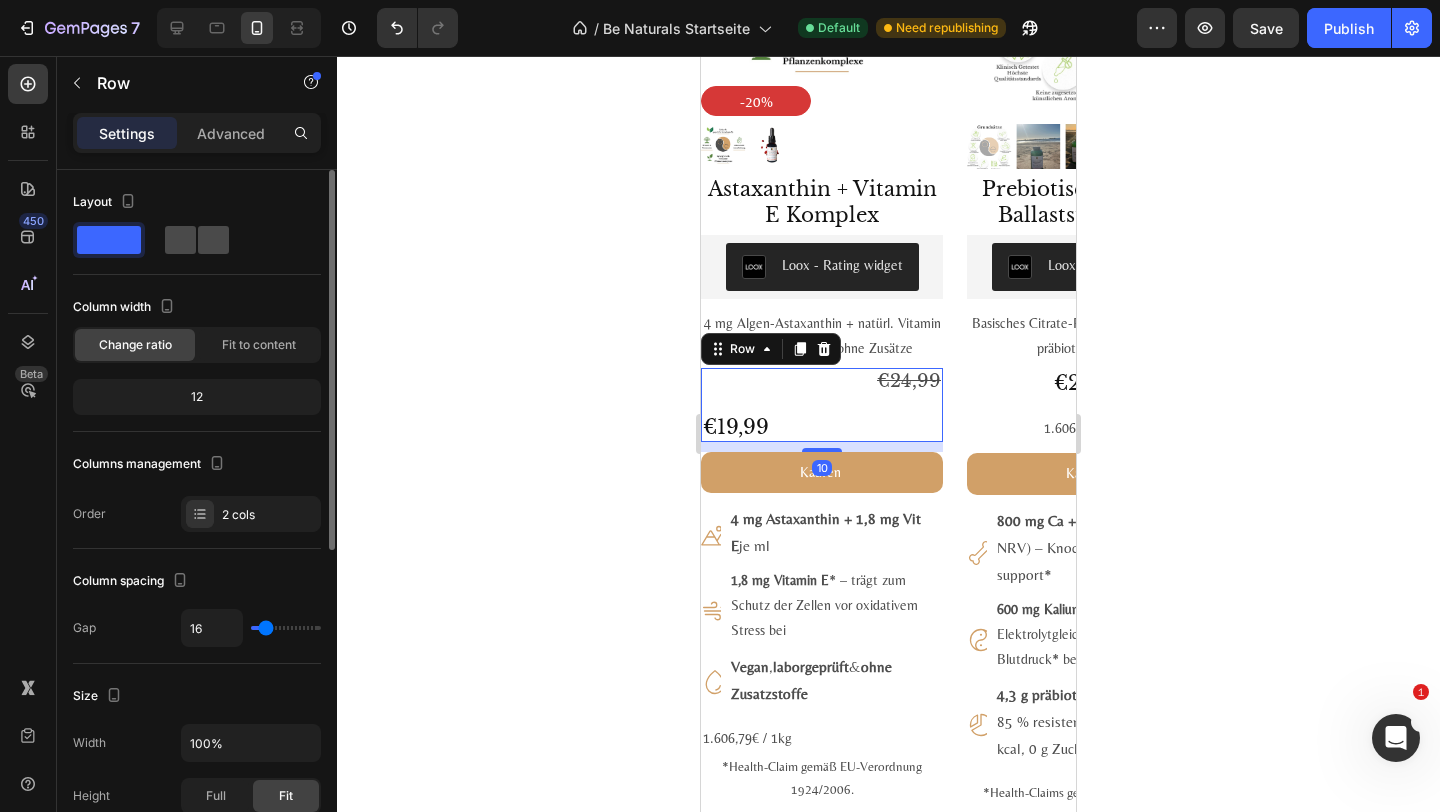 click 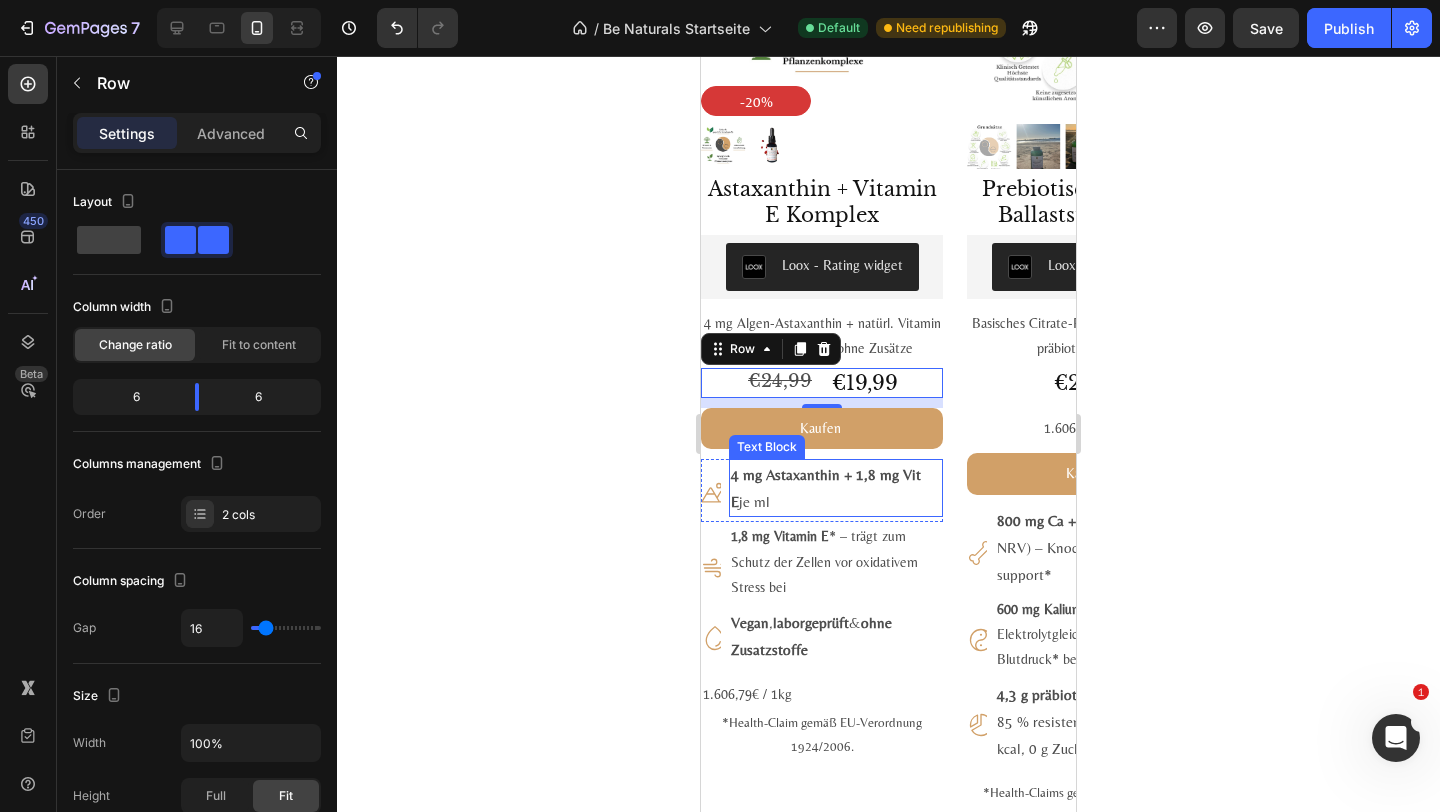 click on "4 mg Astaxanthin + 1,8 mg Vit E  je ml" at bounding box center [836, 488] 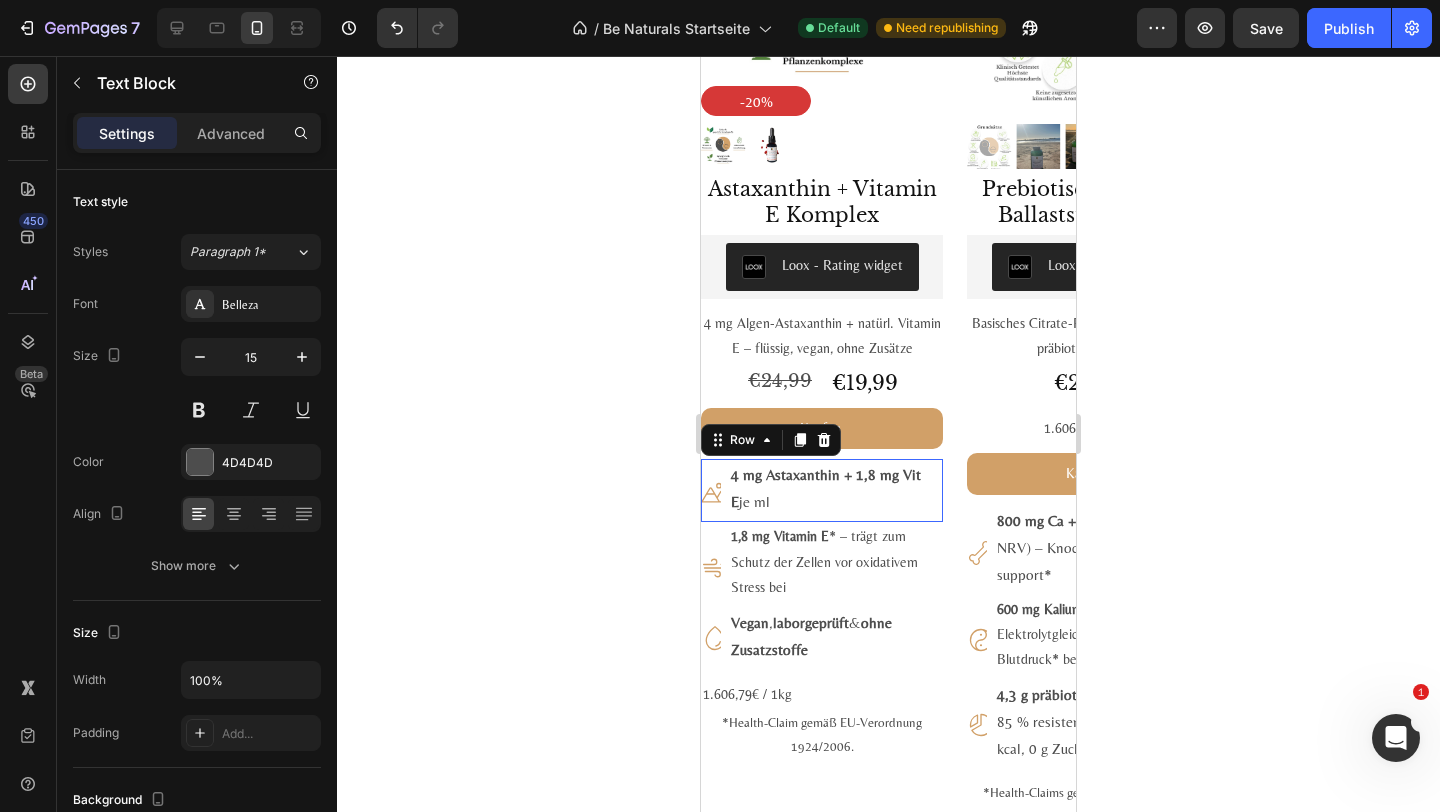 click on "Icon" at bounding box center (711, 490) 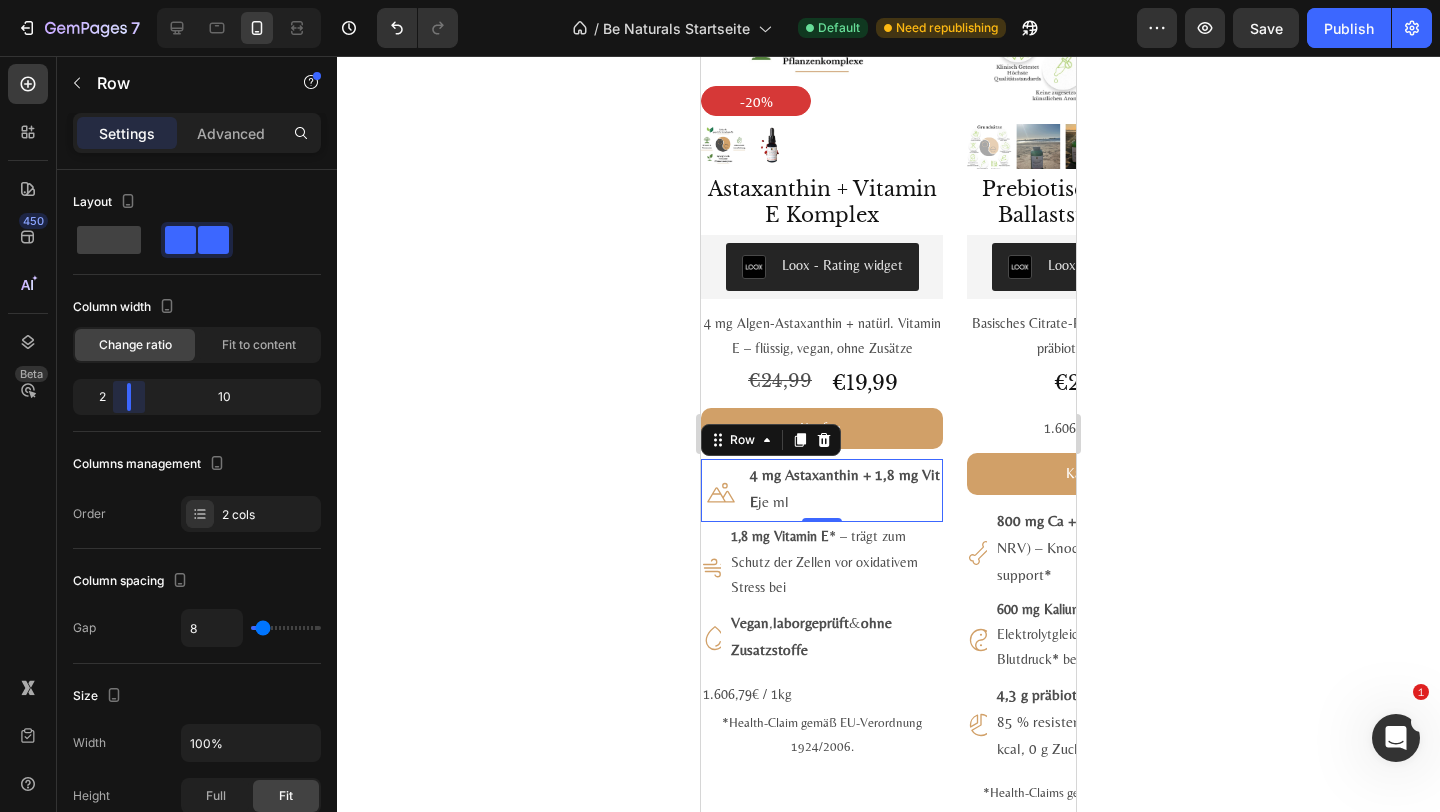 click on "7  Version history  /  Be Naturals Startseite Default Need republishing Preview  Save   Publish  450 Beta Sections(18) Elements(83) Section Element Hero Section Product Detail Brands Trusted Badges Guarantee Product Breakdown How to use Testimonials Compare Bundle FAQs Social Proof Brand Story Product List Collection Blog List Contact Sticky Add to Cart Custom Footer Browse Library 450 Layout
Row
Row
Row
Row Text
Heading
Text Block Button
Button
Button Media
Image
Image" at bounding box center [720, 0] 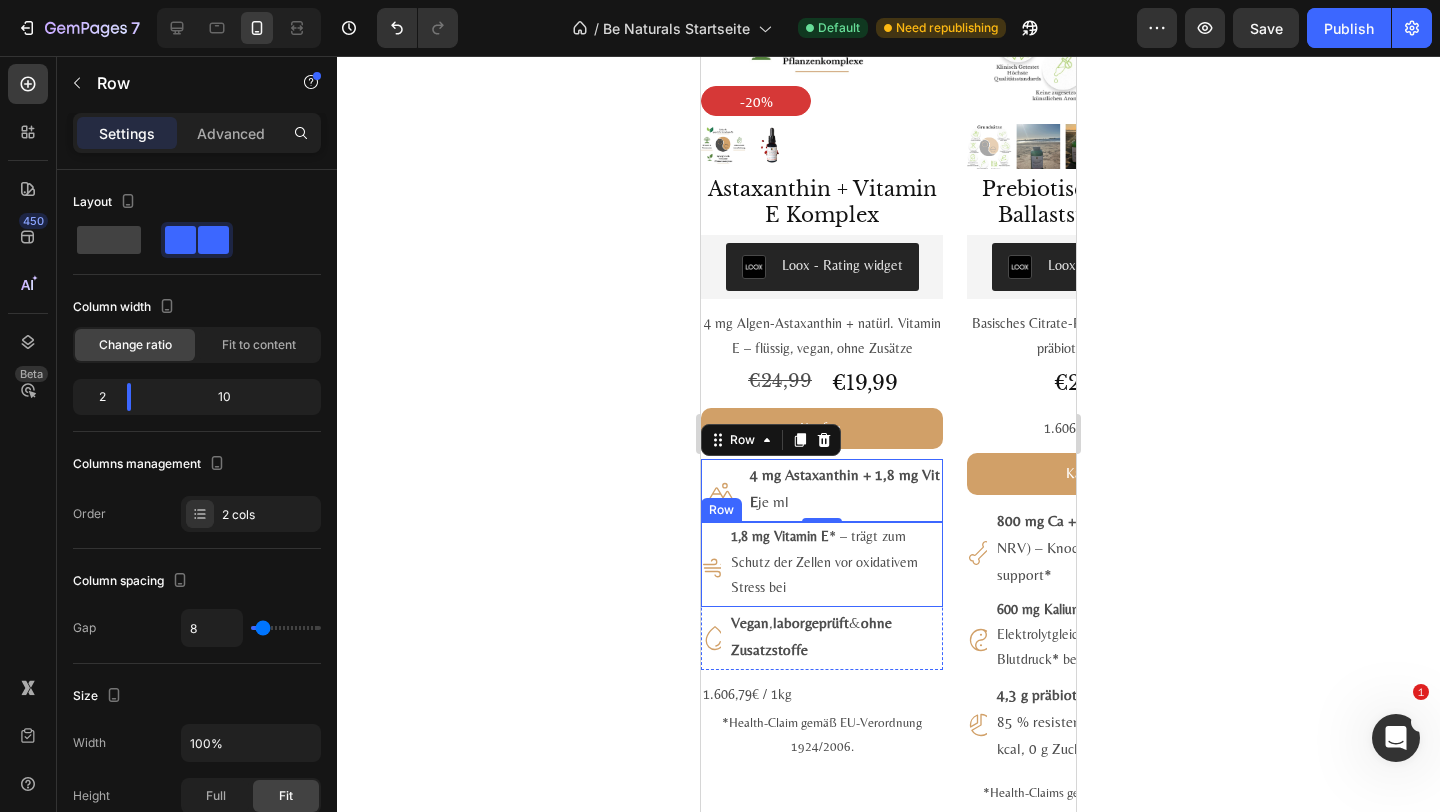 click on "Icon 1,8 mg Vitamin E * – trägt zum Schutz der Zellen vor oxidativem Stress bei Text Block Row" at bounding box center [822, 564] 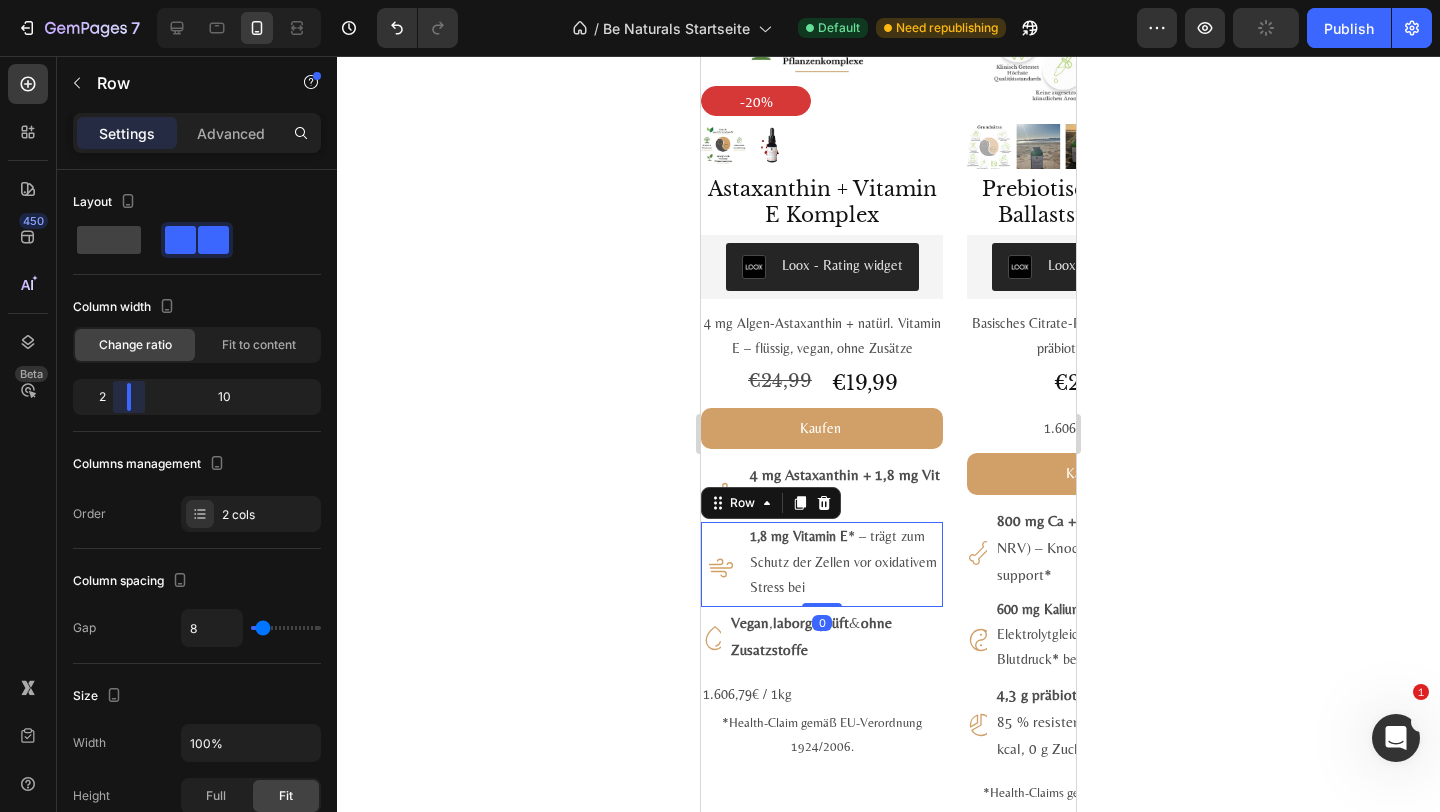 click on "7  Version history  /  Be Naturals Startseite Default Need republishing Preview  Publish  450 Beta Sections(18) Elements(83) Section Element Hero Section Product Detail Brands Trusted Badges Guarantee Product Breakdown How to use Testimonials Compare Bundle FAQs Social Proof Brand Story Product List Collection Blog List Contact Sticky Add to Cart Custom Footer Browse Library 450 Layout
Row
Row
Row
Row Text
Heading
Text Block Button
Button
Button Media
Image
Image" at bounding box center (720, 0) 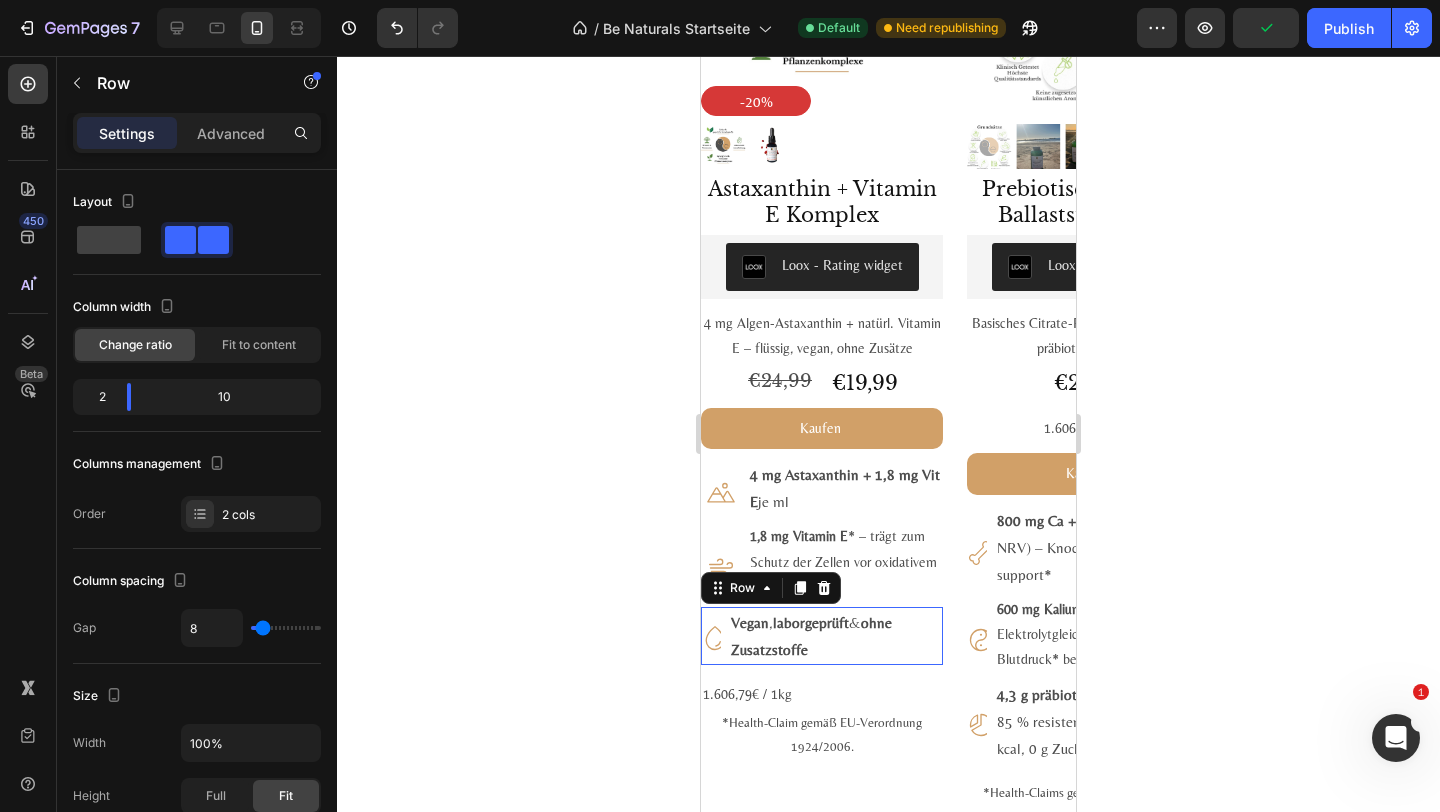 click on "Icon" at bounding box center [711, 636] 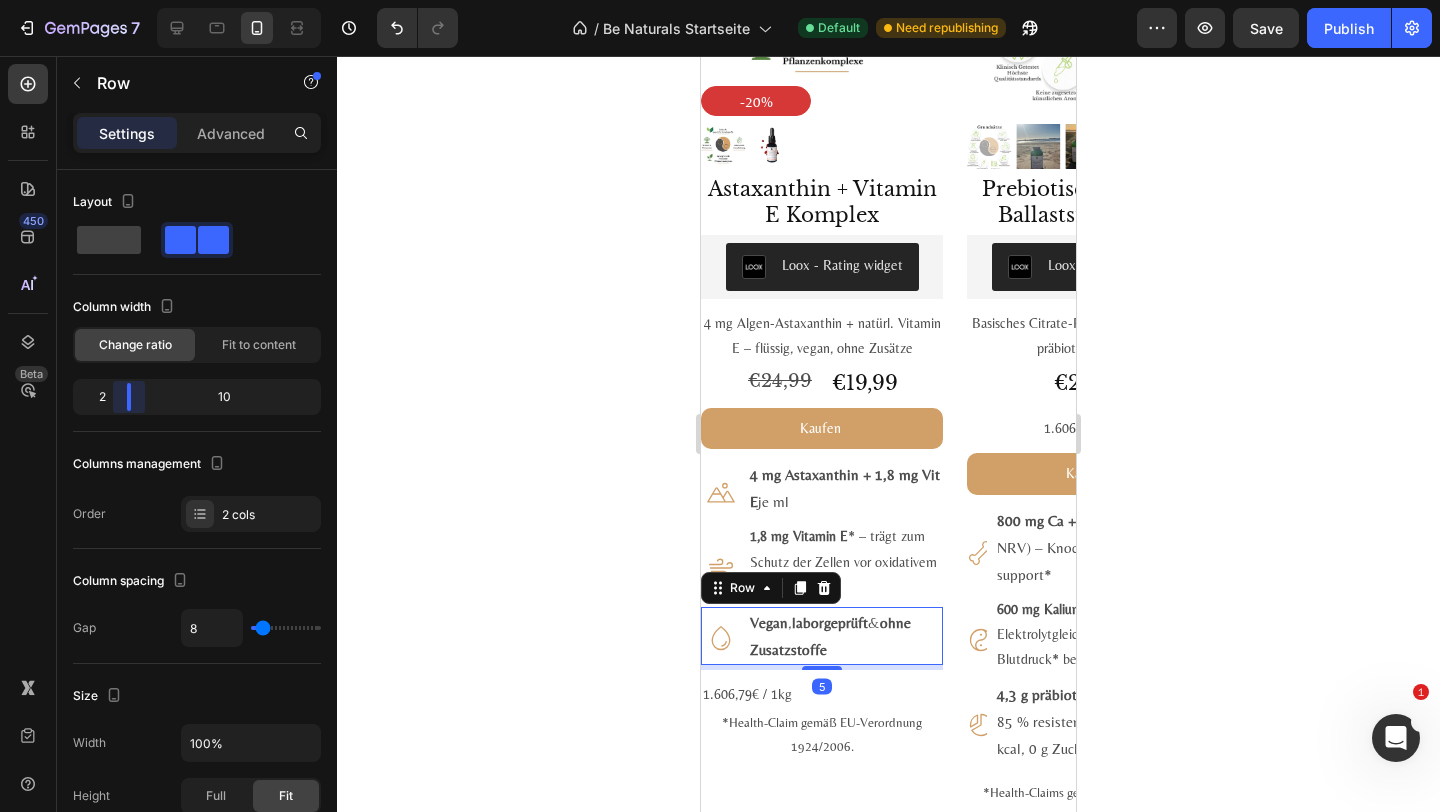 click on "7  Version history  /  Be Naturals Startseite Default Need republishing Preview  Save   Publish  450 Beta Sections(18) Elements(83) Section Element Hero Section Product Detail Brands Trusted Badges Guarantee Product Breakdown How to use Testimonials Compare Bundle FAQs Social Proof Brand Story Product List Collection Blog List Contact Sticky Add to Cart Custom Footer Browse Library 450 Layout
Row
Row
Row
Row Text
Heading
Text Block Button
Button
Button Media
Image
Image" at bounding box center [720, 0] 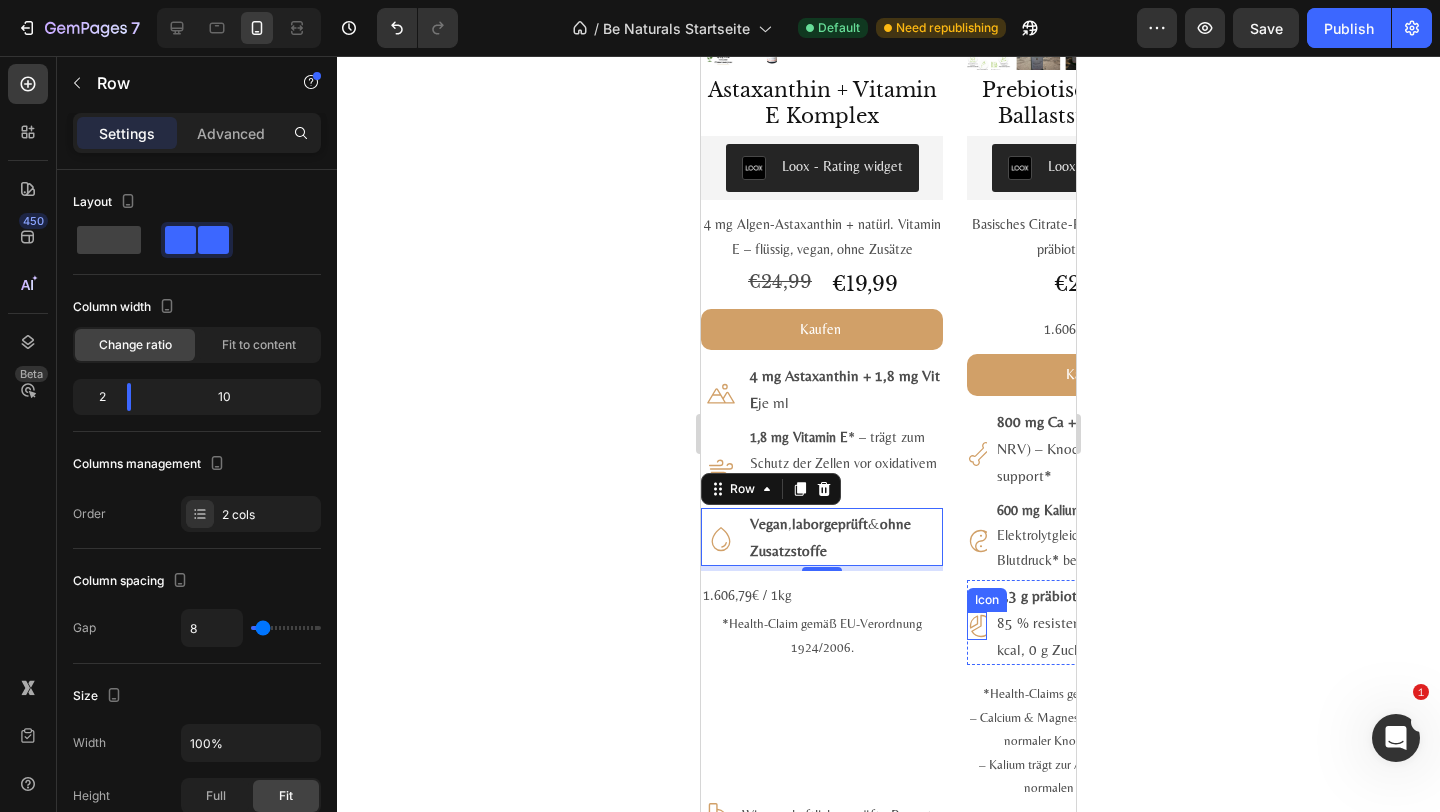 scroll, scrollTop: 2538, scrollLeft: 0, axis: vertical 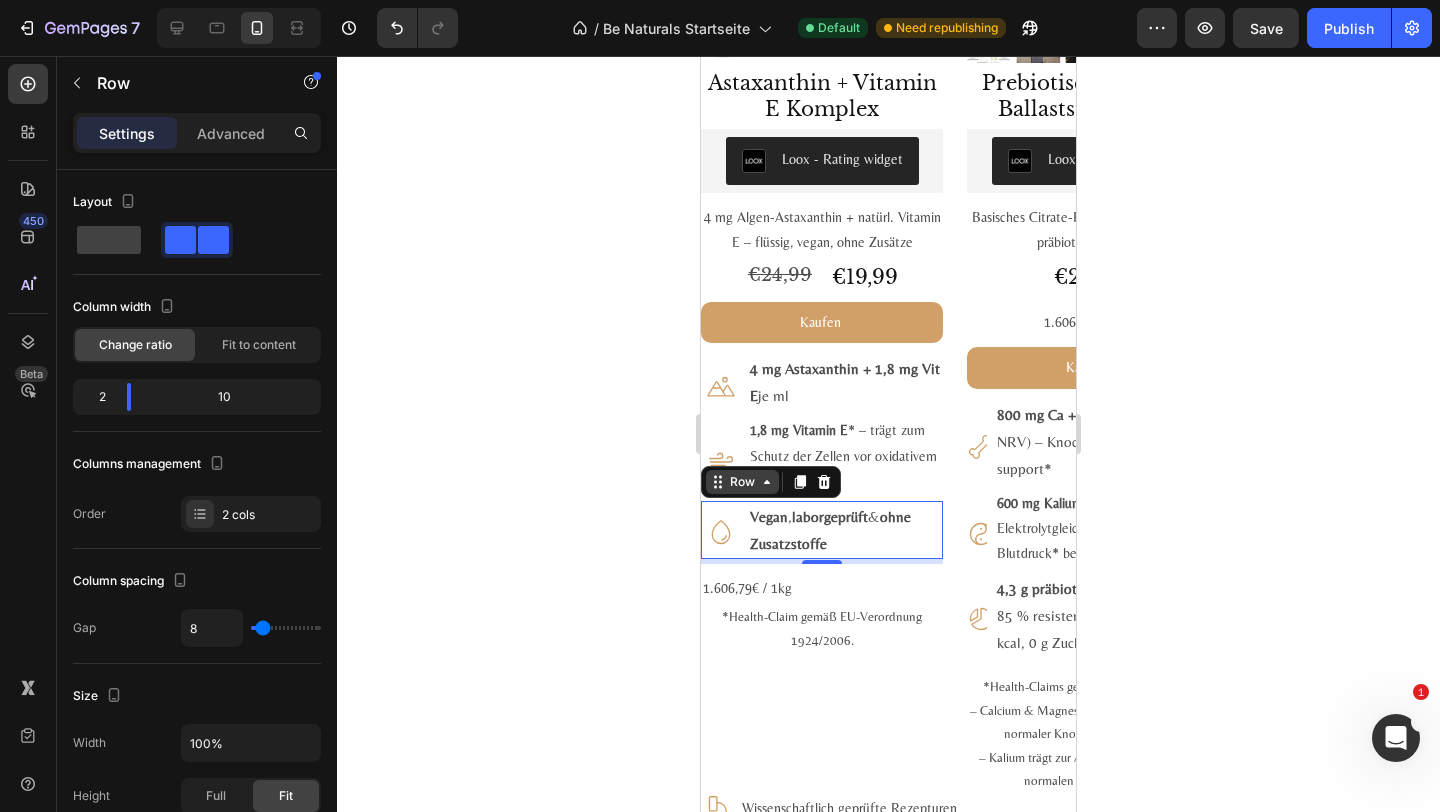 click on "Row" at bounding box center (742, 482) 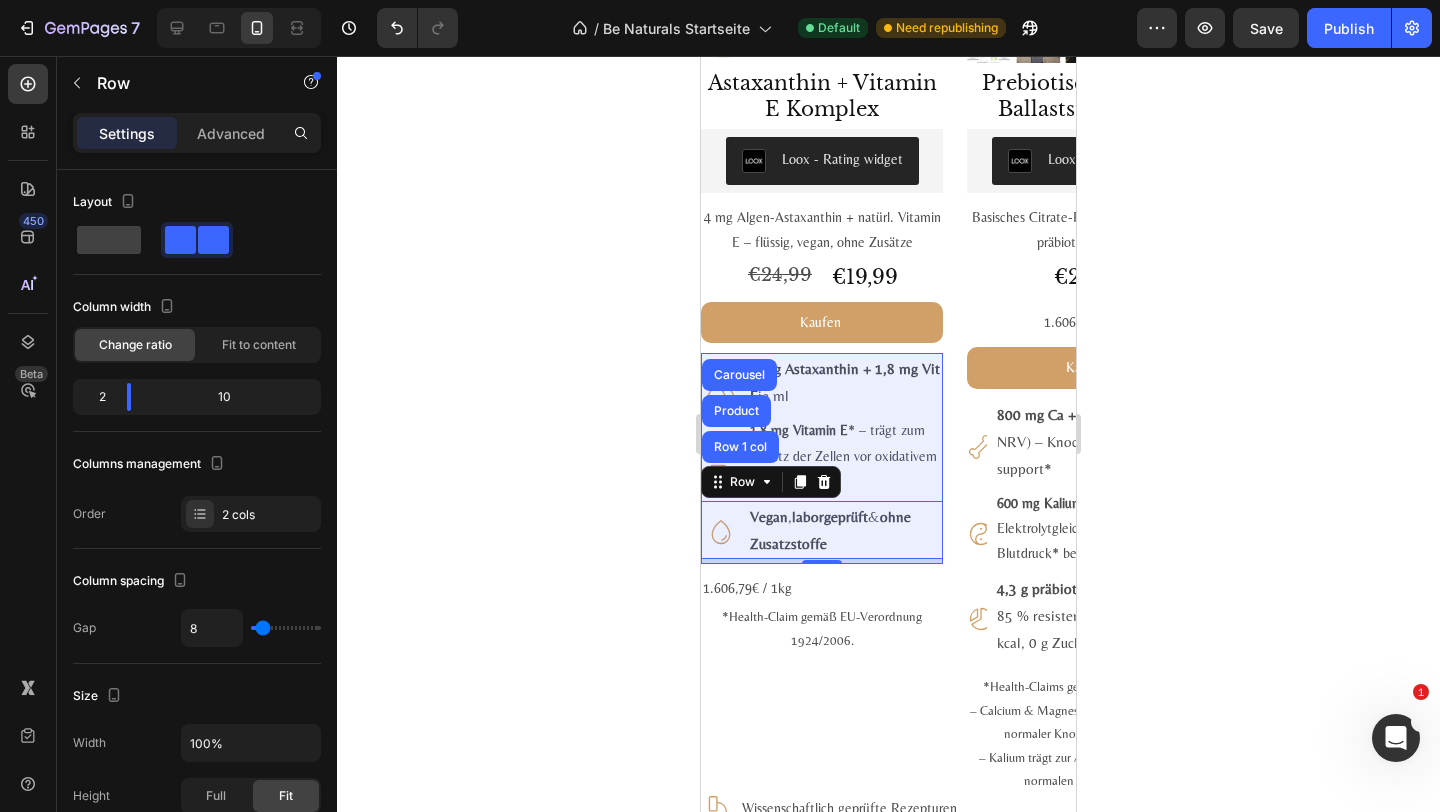 click on "Row 1 col" at bounding box center (740, 447) 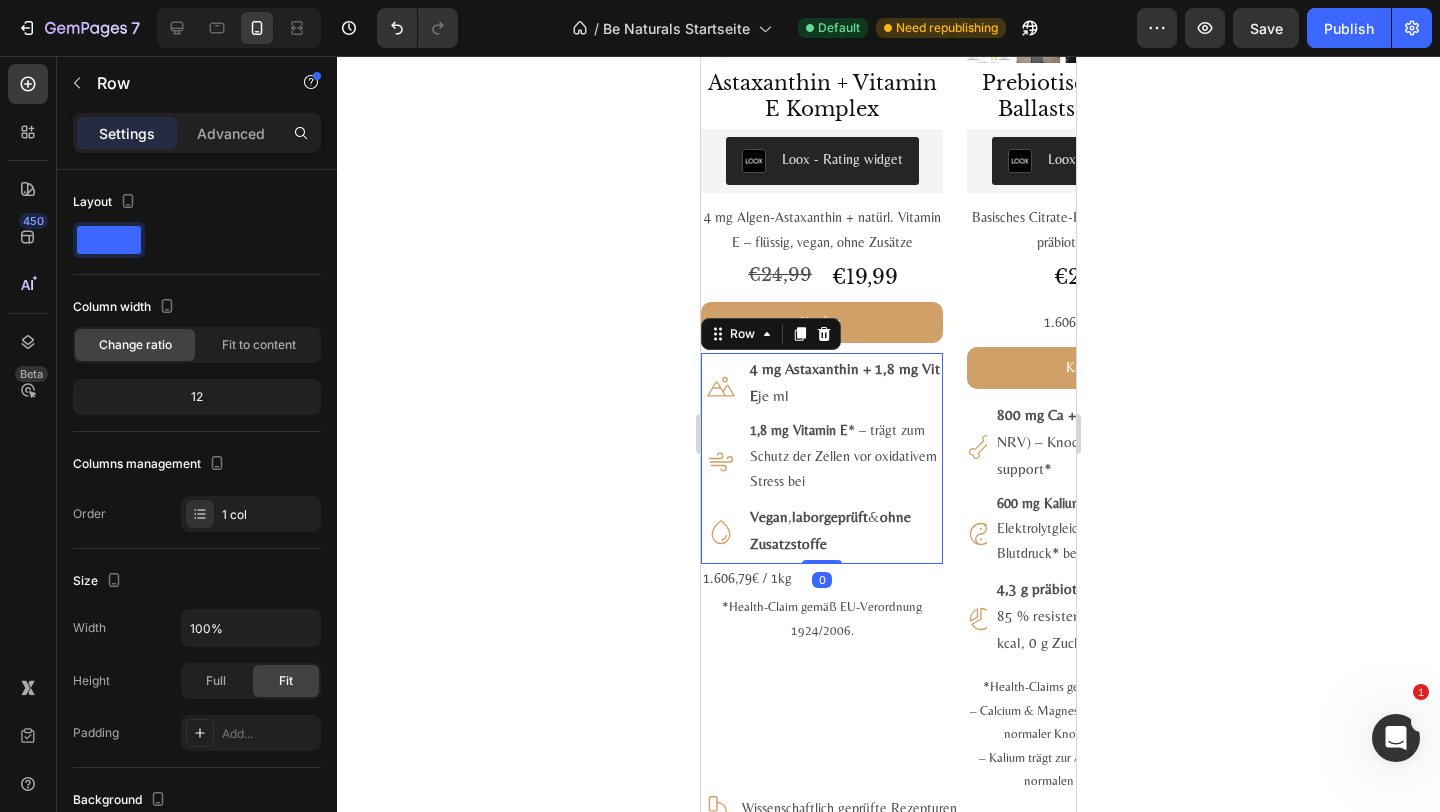 drag, startPoint x: 837, startPoint y: 572, endPoint x: 845, endPoint y: 462, distance: 110.29053 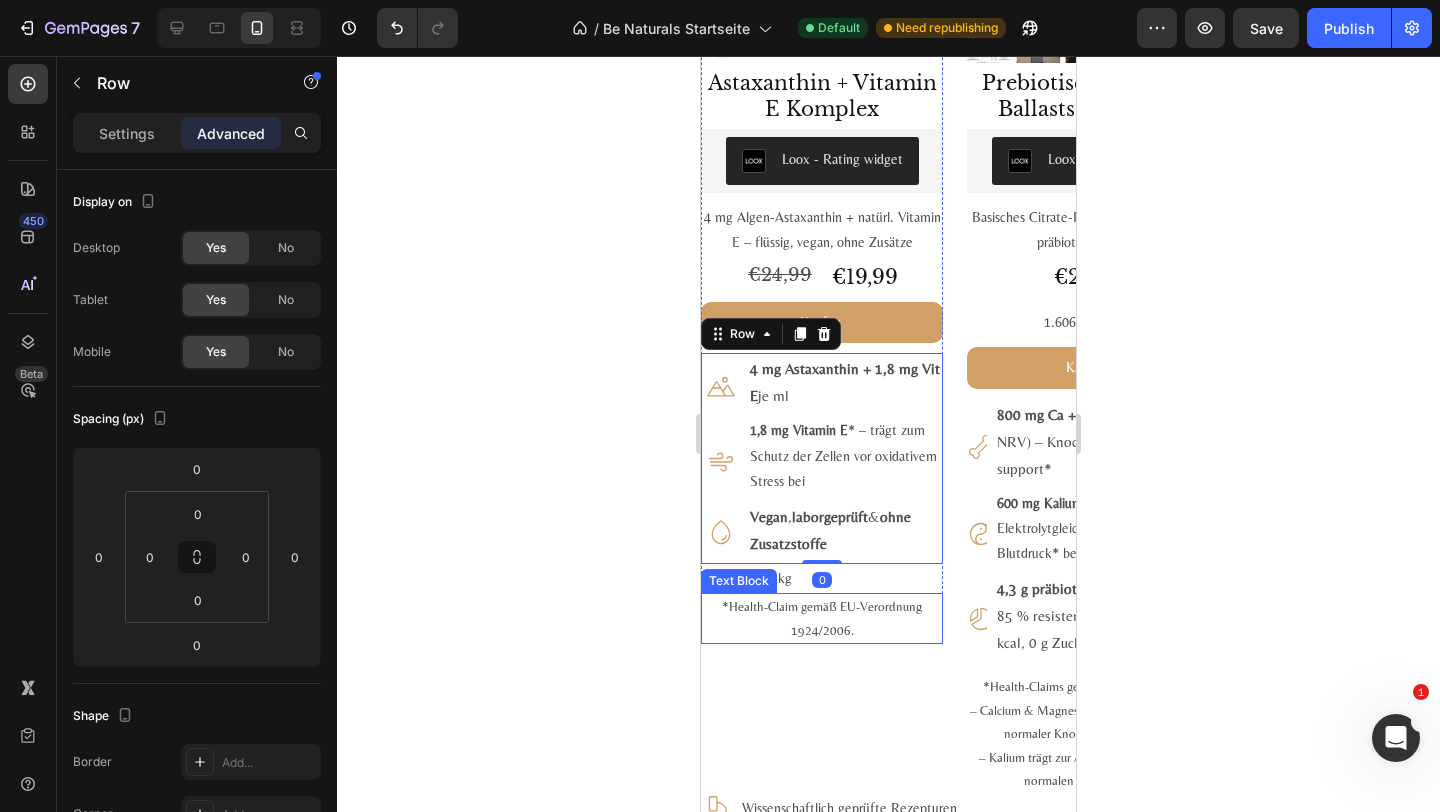 click on "Neu Product Badge -20% Product Badge Product Images Astaxanthin + Vitamin E Komplex Product Title Loox - Rating widget Loox 4 mg Algen-Astaxanthin + natürl. Vitamin E – flüssig, vegan, ohne Zusätze Text Block €24,99 Product Price Product Price €19,99 Product Price Product Price Row Kaufen Add to Cart
Icon 4 mg Astaxanthin + 1,8 mg Vit E  je ml Text Block Row
Icon 1,8 mg Vitamin E * – trägt zum Schutz der Zellen vor oxidativem Stress bei Text Block Row
Icon Vegan ,  labor­geprüft  &  ohne Zusatzstoffe Text Block Row Row   0 1.606,79€ / 1kg Text Block *Health-Claim gemäß EU-Verordnung 1924/2006. Text Block Product" at bounding box center [822, 281] 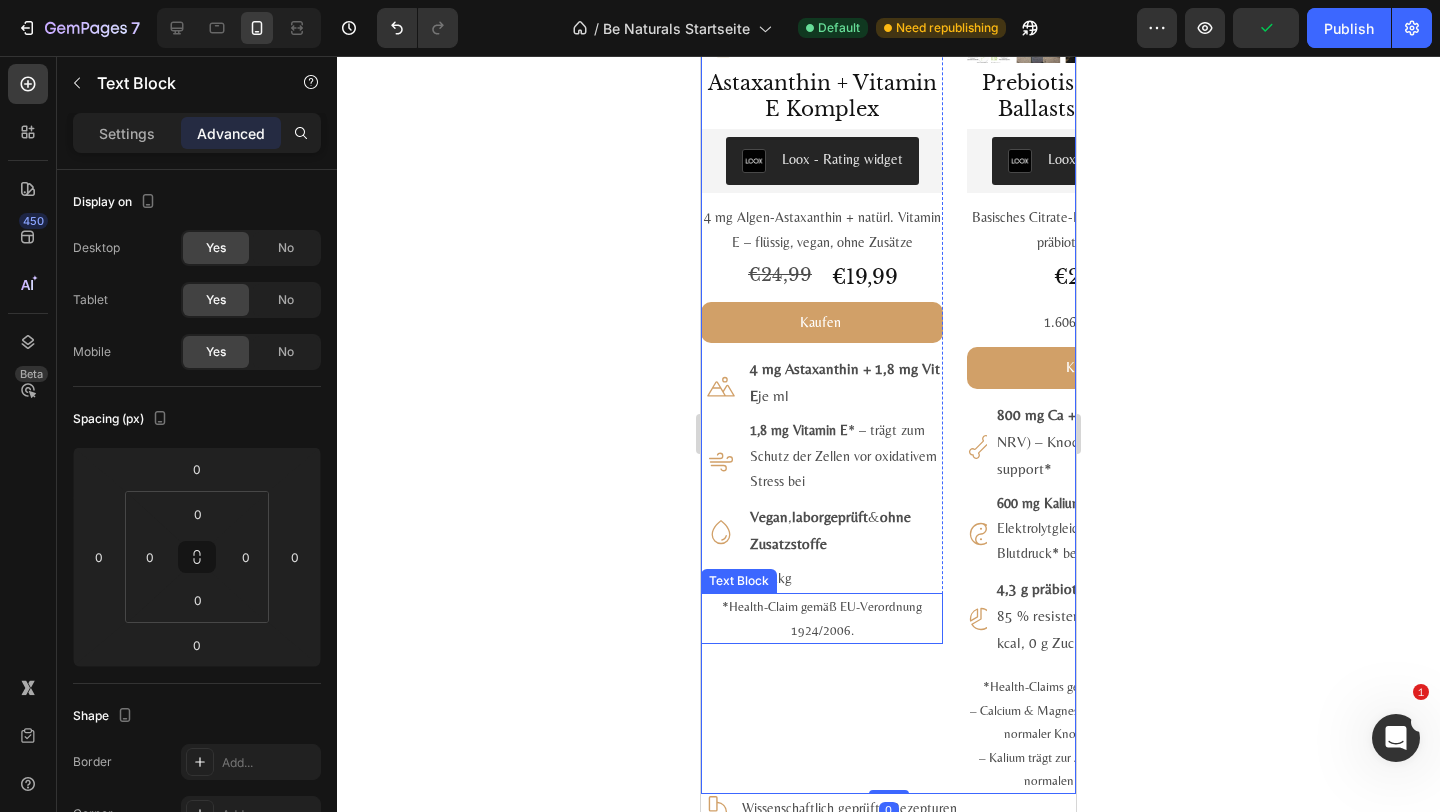 click on "*Health-Claim gemäß EU-Verordnung 1924/2006." at bounding box center (822, 618) 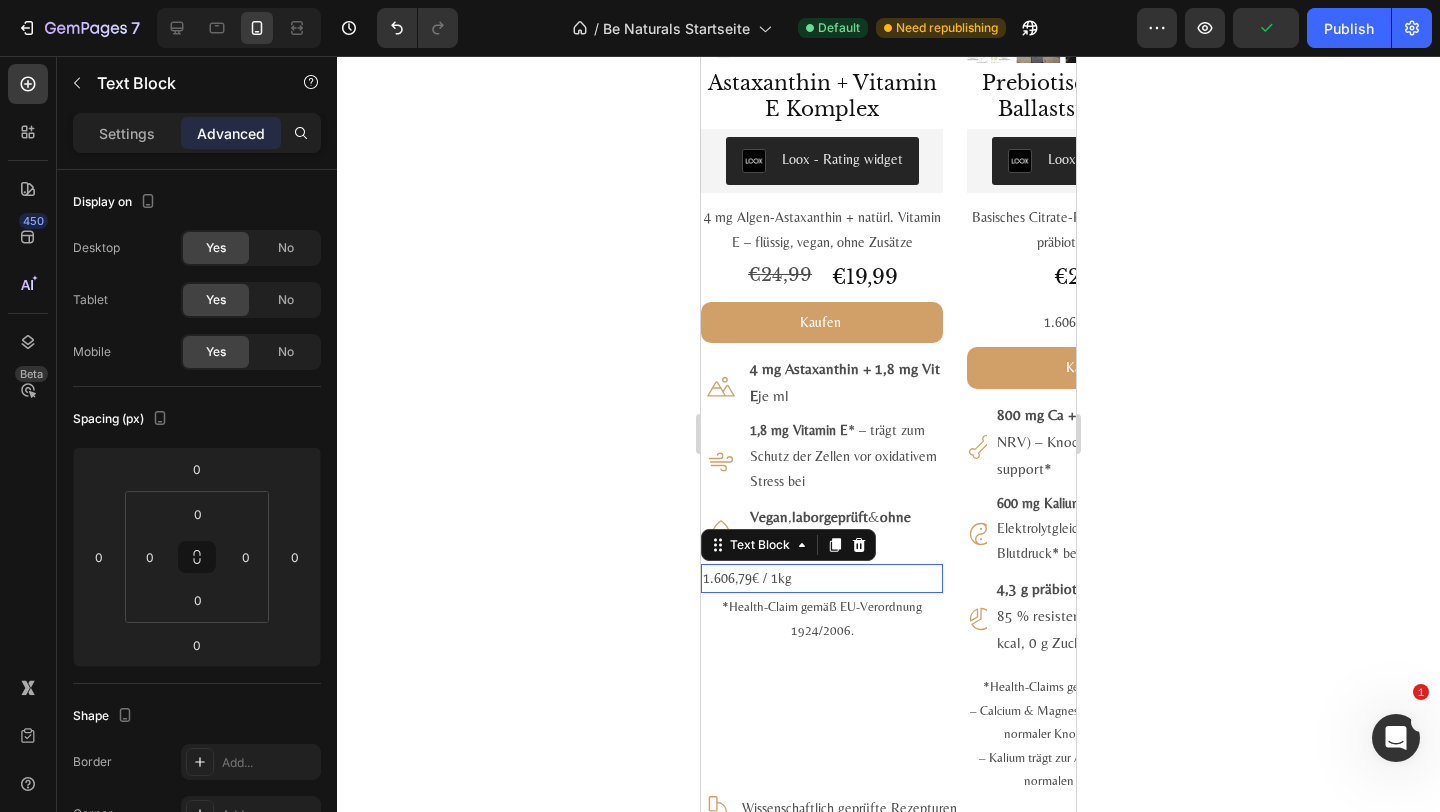 click on "1.606,79€ / 1kg" at bounding box center (822, 578) 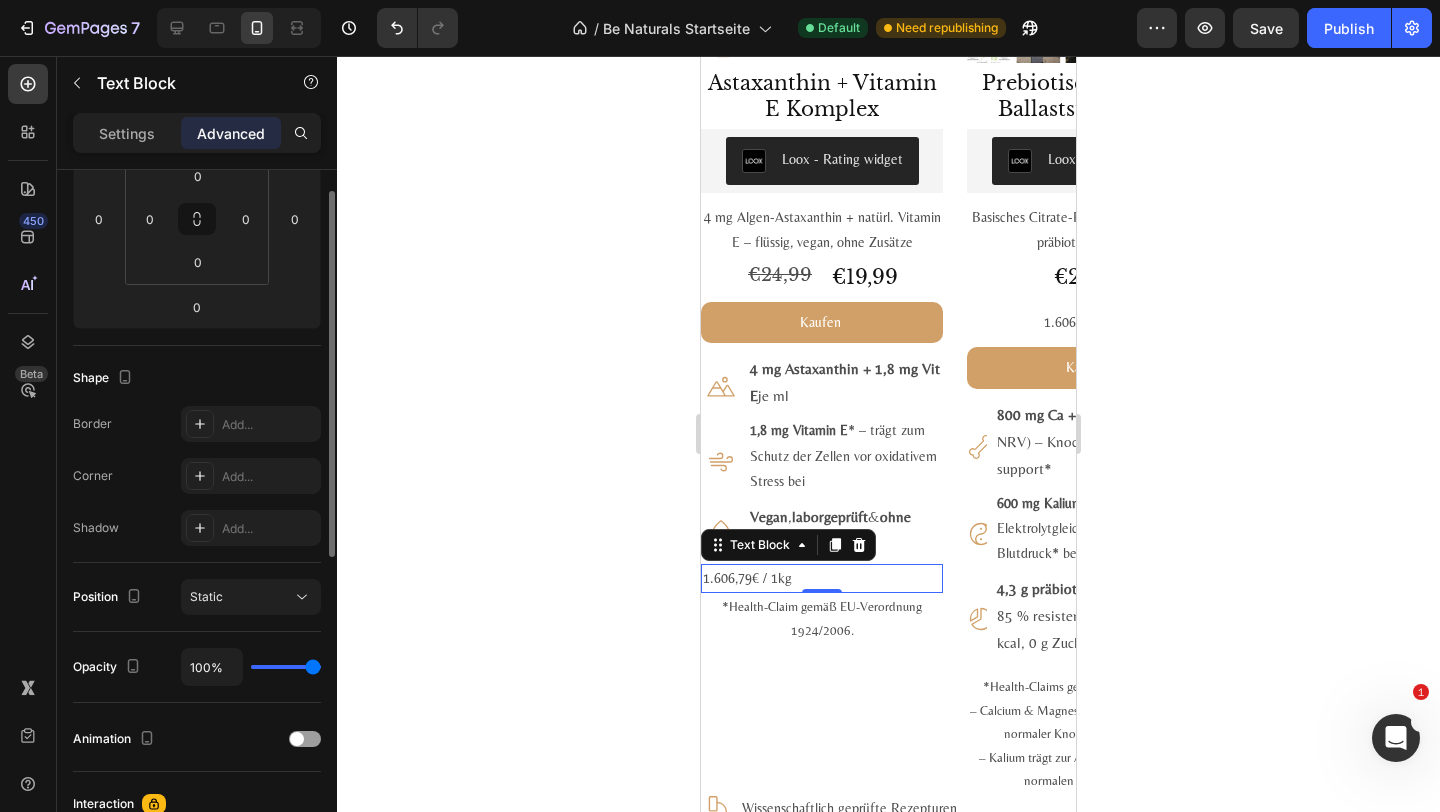 scroll, scrollTop: 0, scrollLeft: 0, axis: both 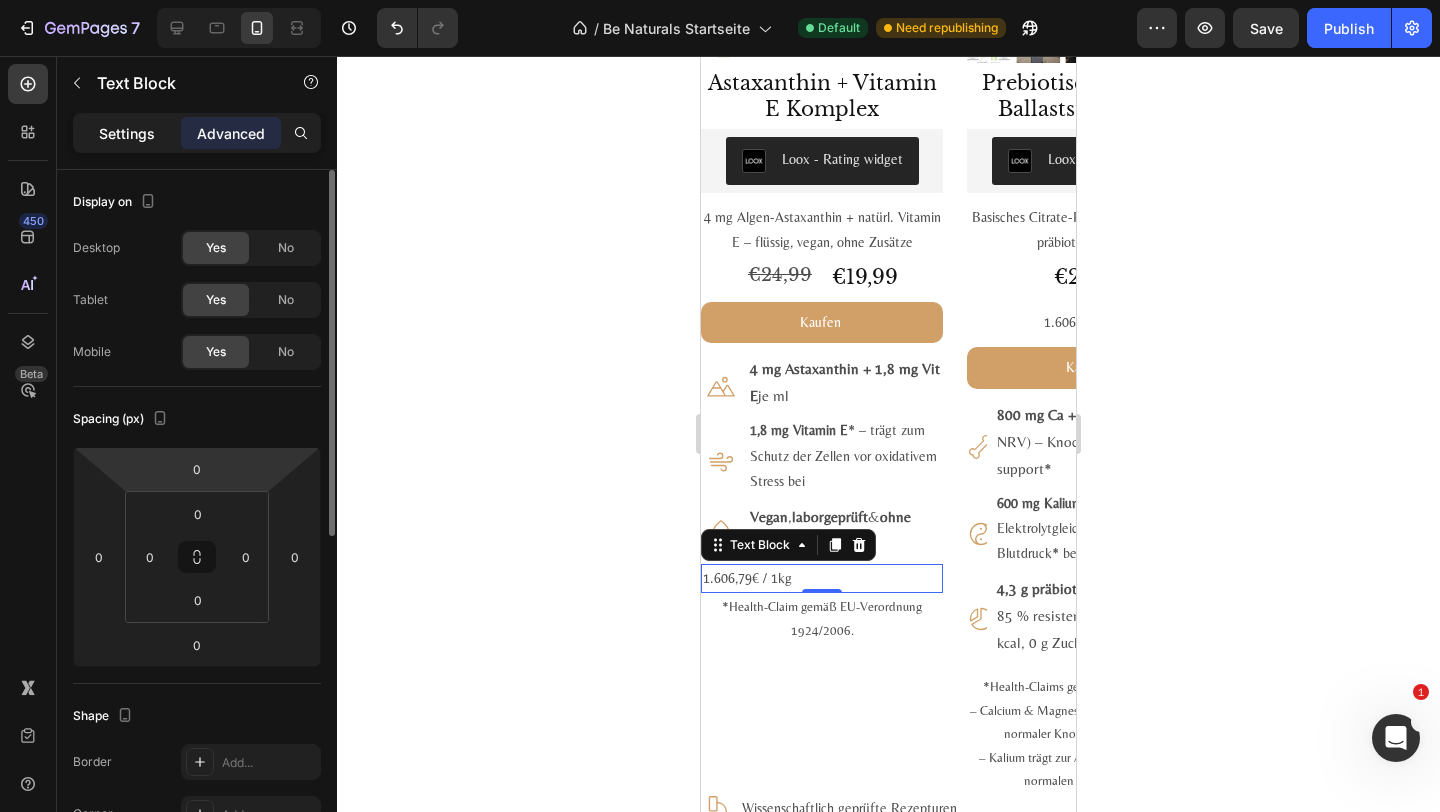 click on "Settings" 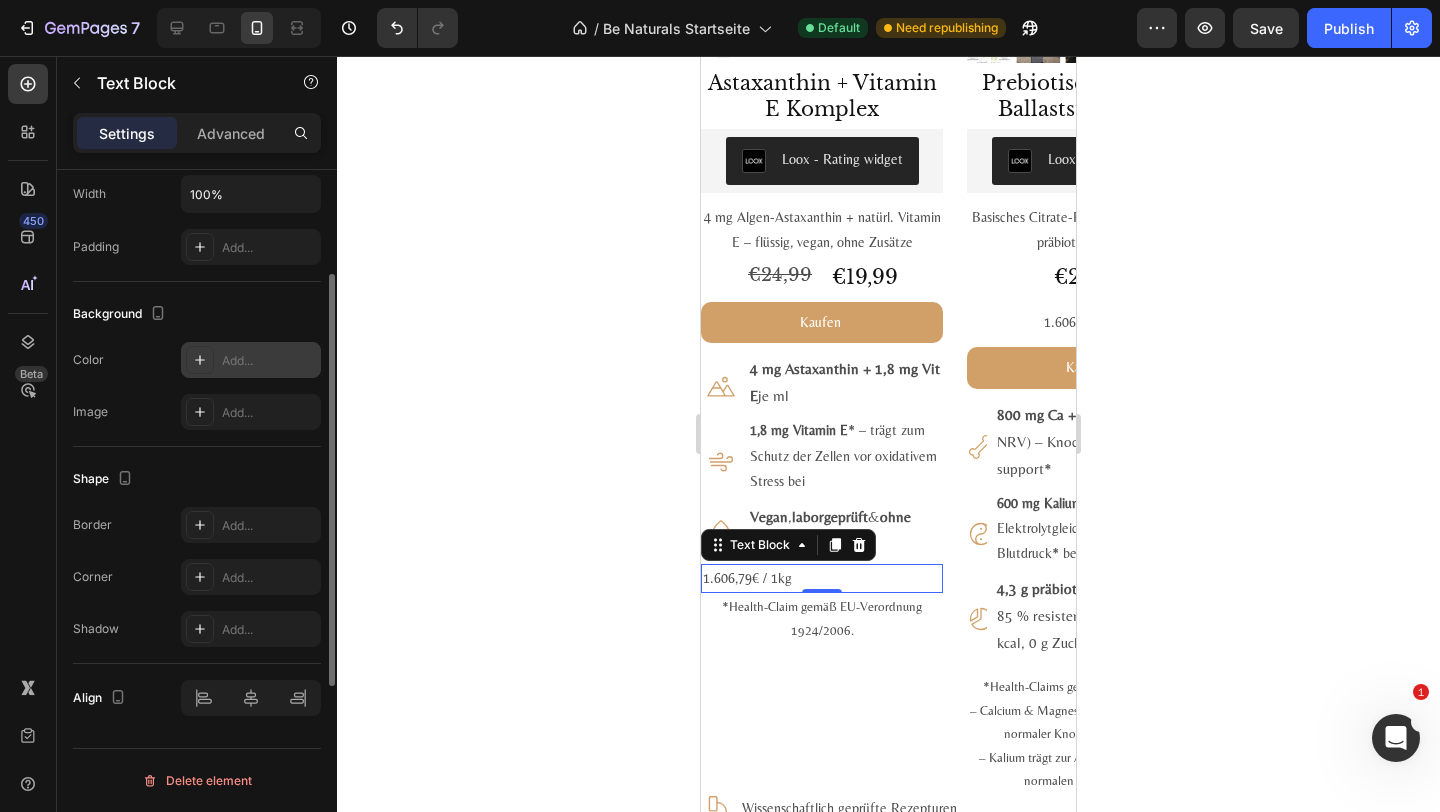 scroll, scrollTop: 0, scrollLeft: 0, axis: both 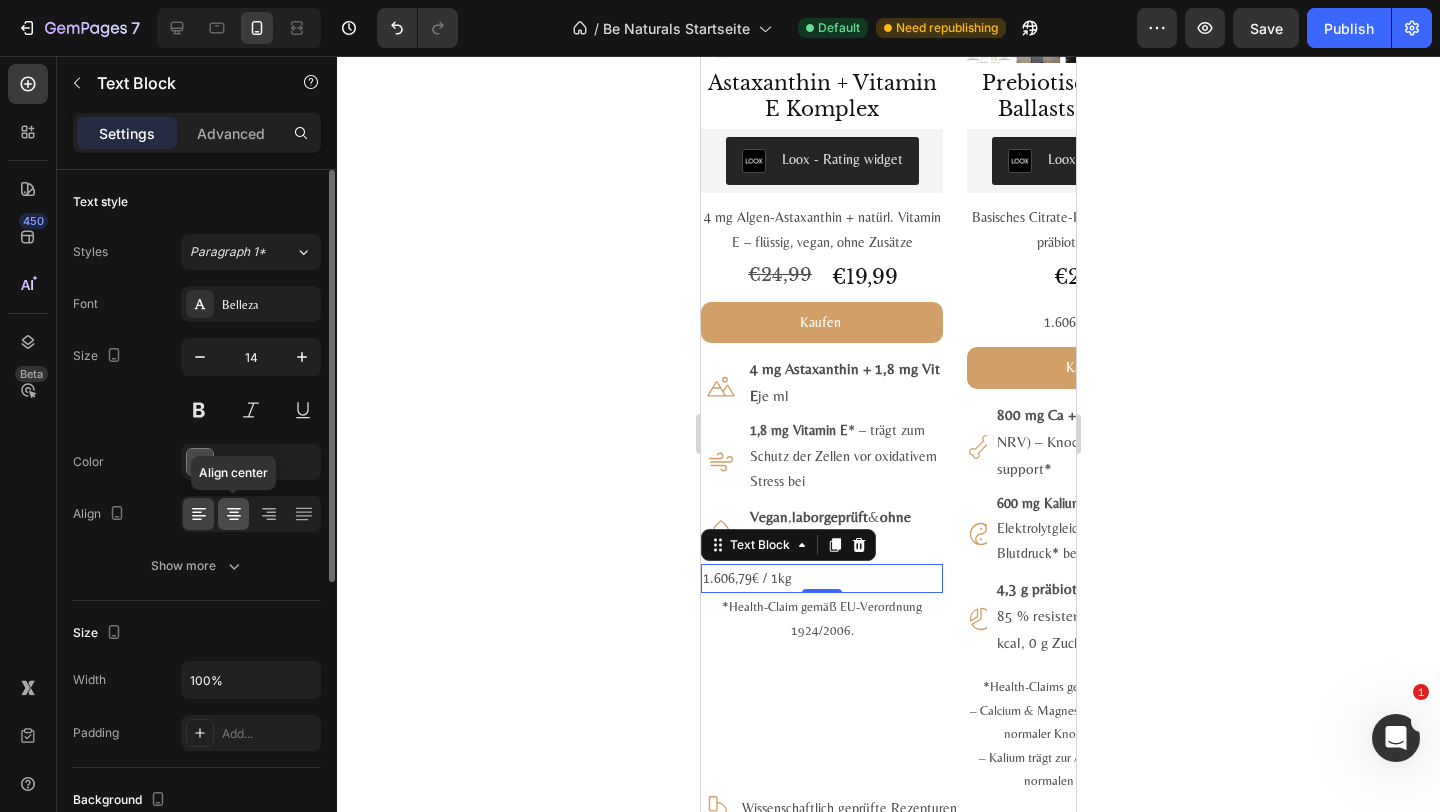 click 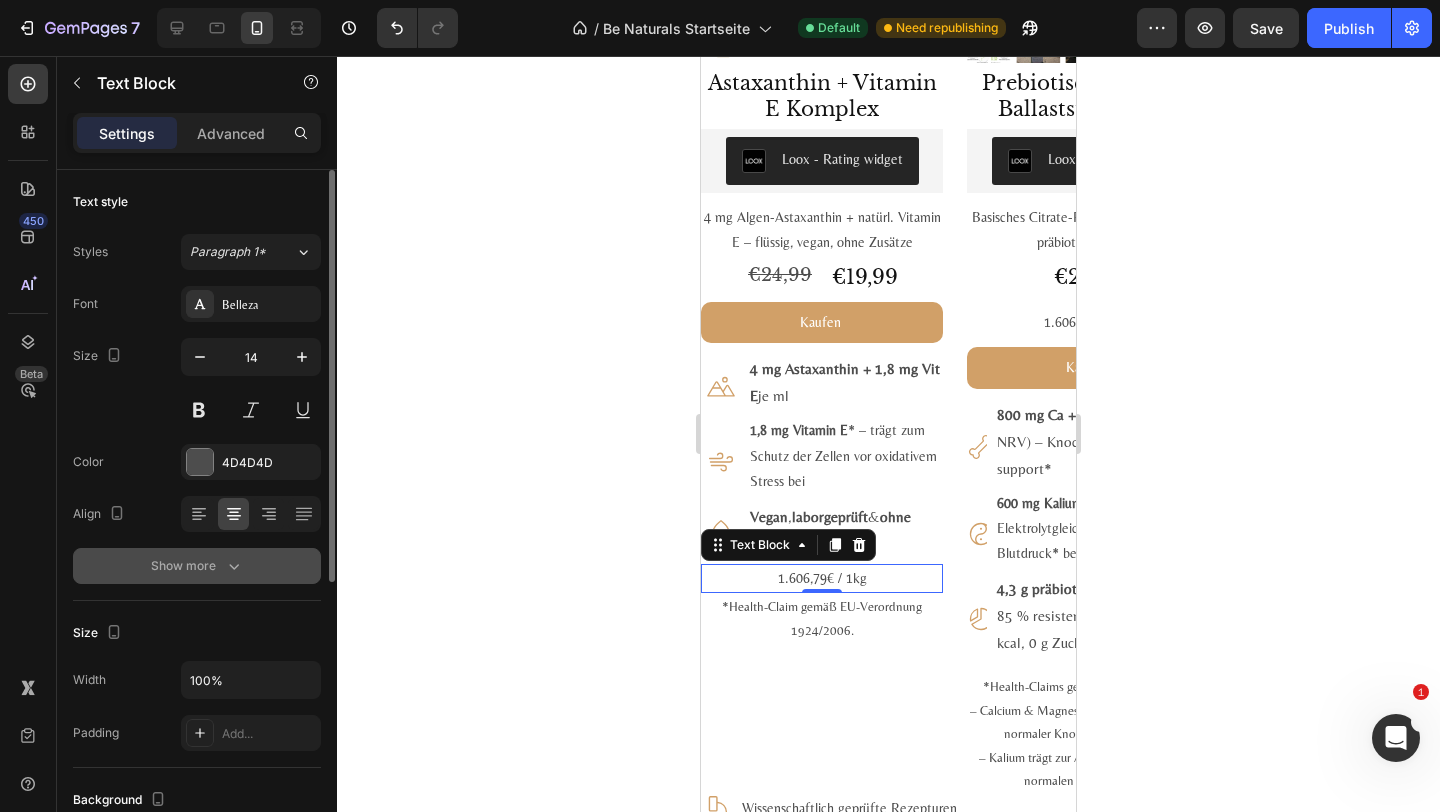 scroll, scrollTop: 486, scrollLeft: 0, axis: vertical 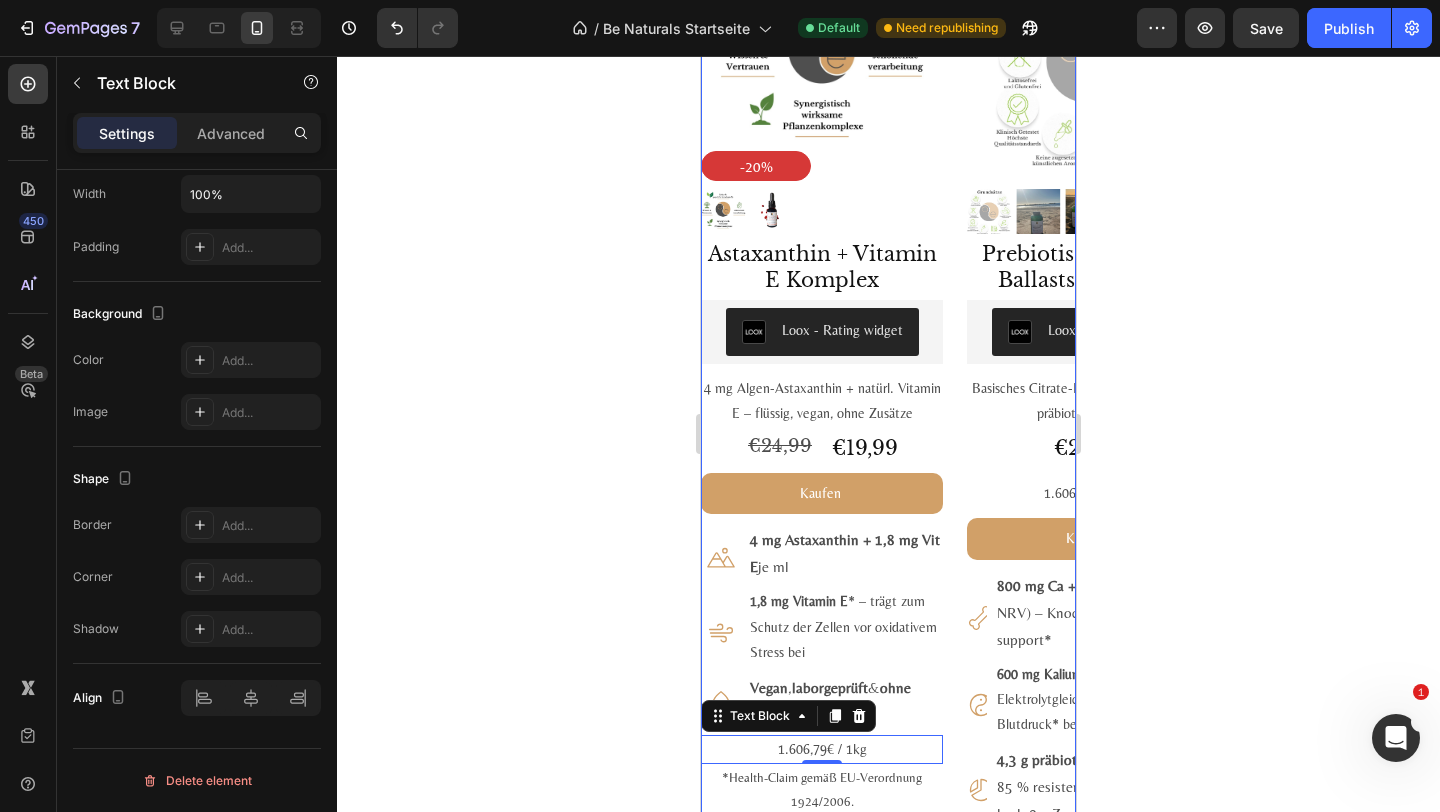 click on "#1 Bestseller Product Badge Product Images Astaxanthin, Lutein, Zeaxanthin Komplex Product Title Loox - Rating widget Loox Natürlicher Carotinoid-Komplex in Olivenöl, ohne Zusätze Text Block €29,99 Product Price Product Price 1.975,00€ / 1L Text Block Row Kaufen Add to Cart
Icon 8 mg Astaxanthin  +  20 mg Lutein  +  1 mg Zeaxanthin  je ml Text Block Row
Icon Fettlöslich :  hohe Bioverfügbarkeit  mit  Oliven - &  Zitronenöl Text Block Row
Icon Vegan, labor­geprüft & ohne Zusatz­stoffe Text Block Row Row 1.975,00€ / 1L Text Block Product #2 Bestseller Product Badge Product Images Mumijo MG Komplex Product Title Loox - Rating widget Loox Himalaya-Shilajit + Meeres­magnesium + 13 Pflanzen­vitamine Text Block €39,99 Product Price Product Price 1.606,79€ / 1kg Text Block Row Kaufen Add to Cart
Icon 200 mg Himalaya-Shilajit reich an Fulvin­säuren Text Block Row
Icon 76 % NRV Magnesium – trägt zu   bei* Row Icon" at bounding box center [888, 452] 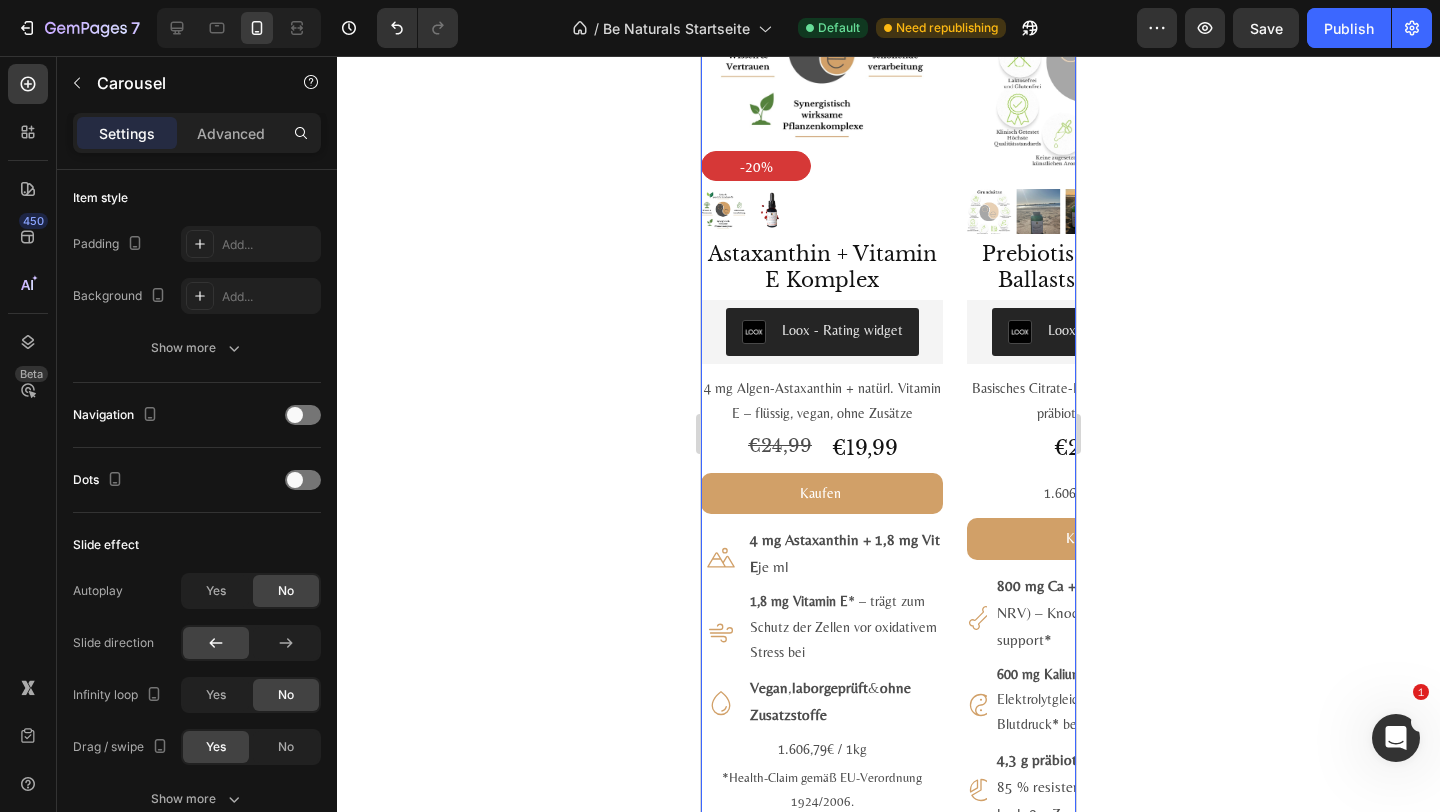 scroll, scrollTop: 0, scrollLeft: 0, axis: both 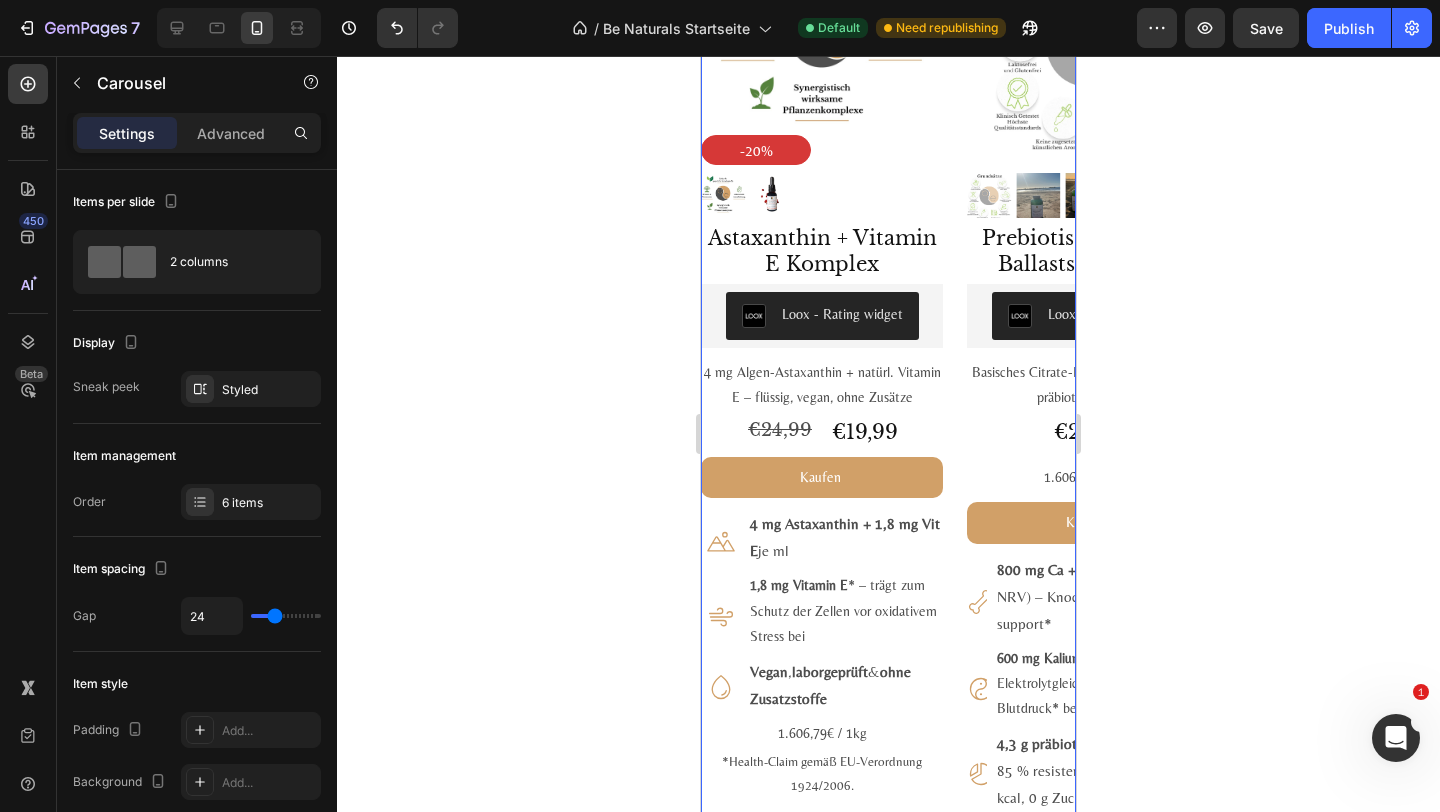 click on "€19,99" at bounding box center (886, 432) 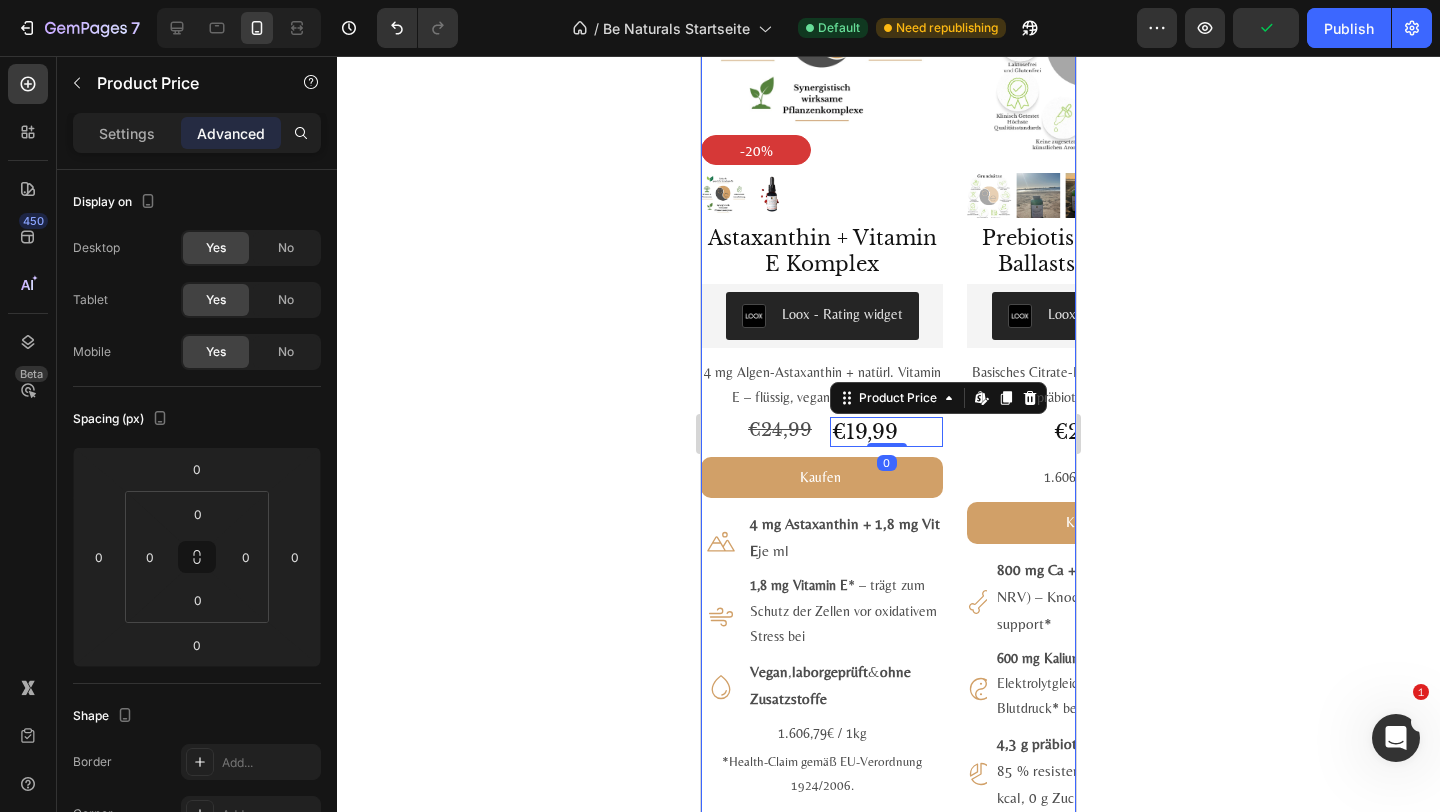 click on "#1 Bestseller Product Badge Product Images Astaxanthin, Lutein, Zeaxanthin Komplex Product Title Loox - Rating widget Loox Natürlicher Carotinoid-Komplex in Olivenöl, ohne Zusätze Text Block €29,99 Product Price Product Price 1.975,00€ / 1L Text Block Row Kaufen Add to Cart
Icon 8 mg Astaxanthin  +  20 mg Lutein  +  1 mg Zeaxanthin  je ml Text Block Row
Icon Fettlöslich :  hohe Bioverfügbarkeit  mit  Oliven - &  Zitronenöl Text Block Row
Icon Vegan, labor­geprüft & ohne Zusatz­stoffe Text Block Row Row 1.975,00€ / 1L Text Block Product #2 Bestseller Product Badge Product Images Mumijo MG Komplex Product Title Loox - Rating widget Loox Himalaya-Shilajit + Meeres­magnesium + 13 Pflanzen­vitamine Text Block €39,99 Product Price Product Price 1.606,79€ / 1kg Text Block Row Kaufen Add to Cart
Icon 200 mg Himalaya-Shilajit reich an Fulvin­säuren Text Block Row
Icon 76 % NRV Magnesium – trägt zu   bei* Row Icon" at bounding box center (888, 436) 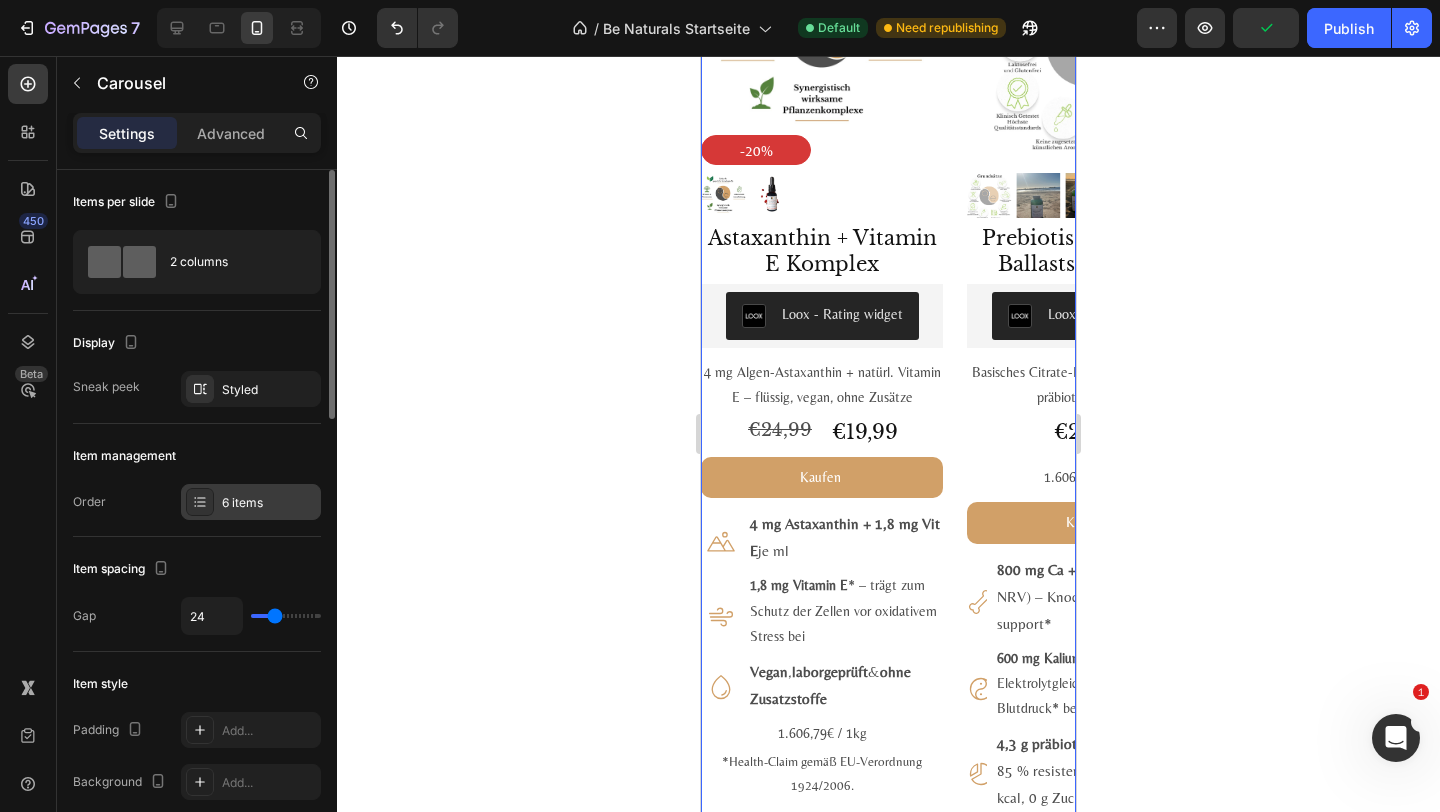 click on "6 items" at bounding box center (269, 503) 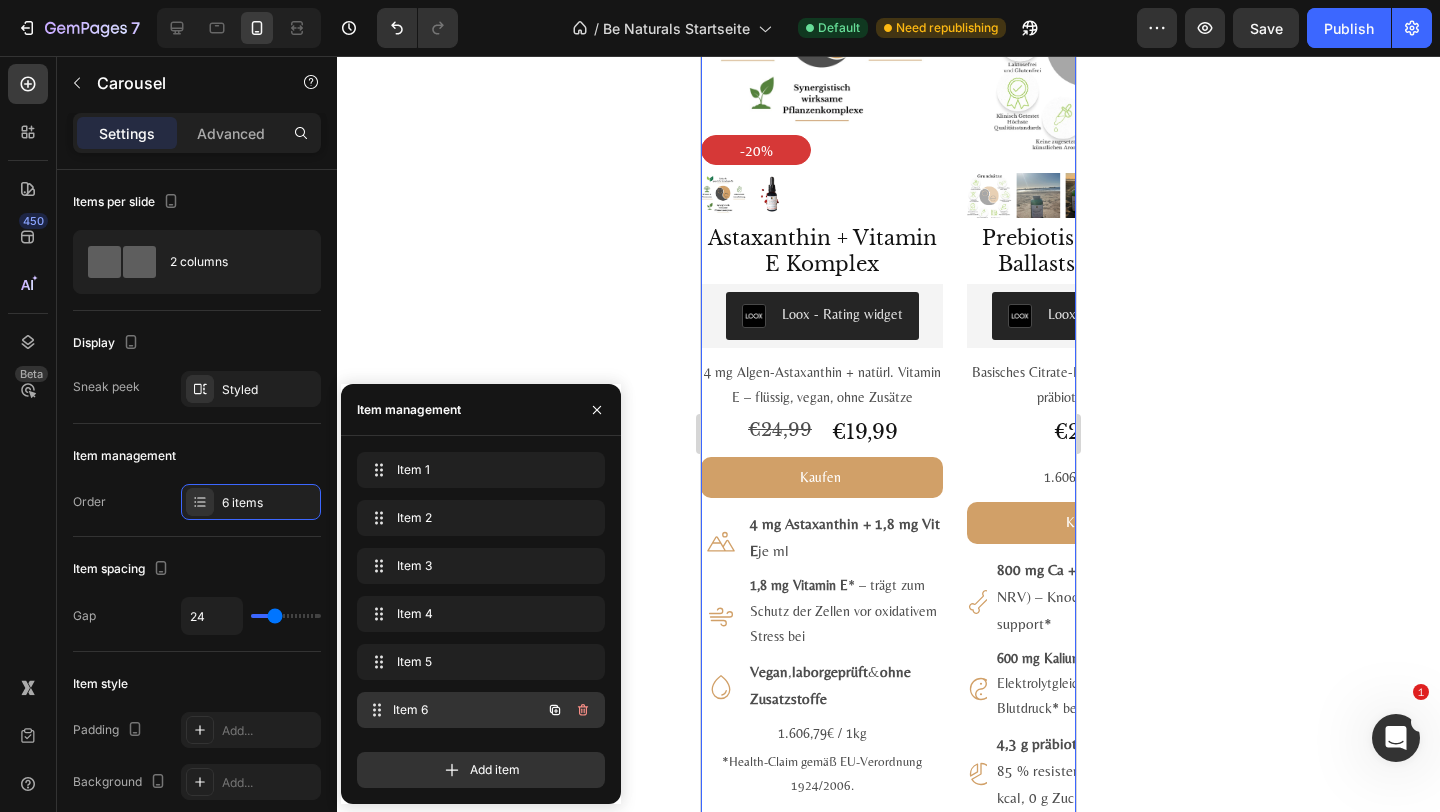 click on "Item 6 Item 6" at bounding box center [453, 710] 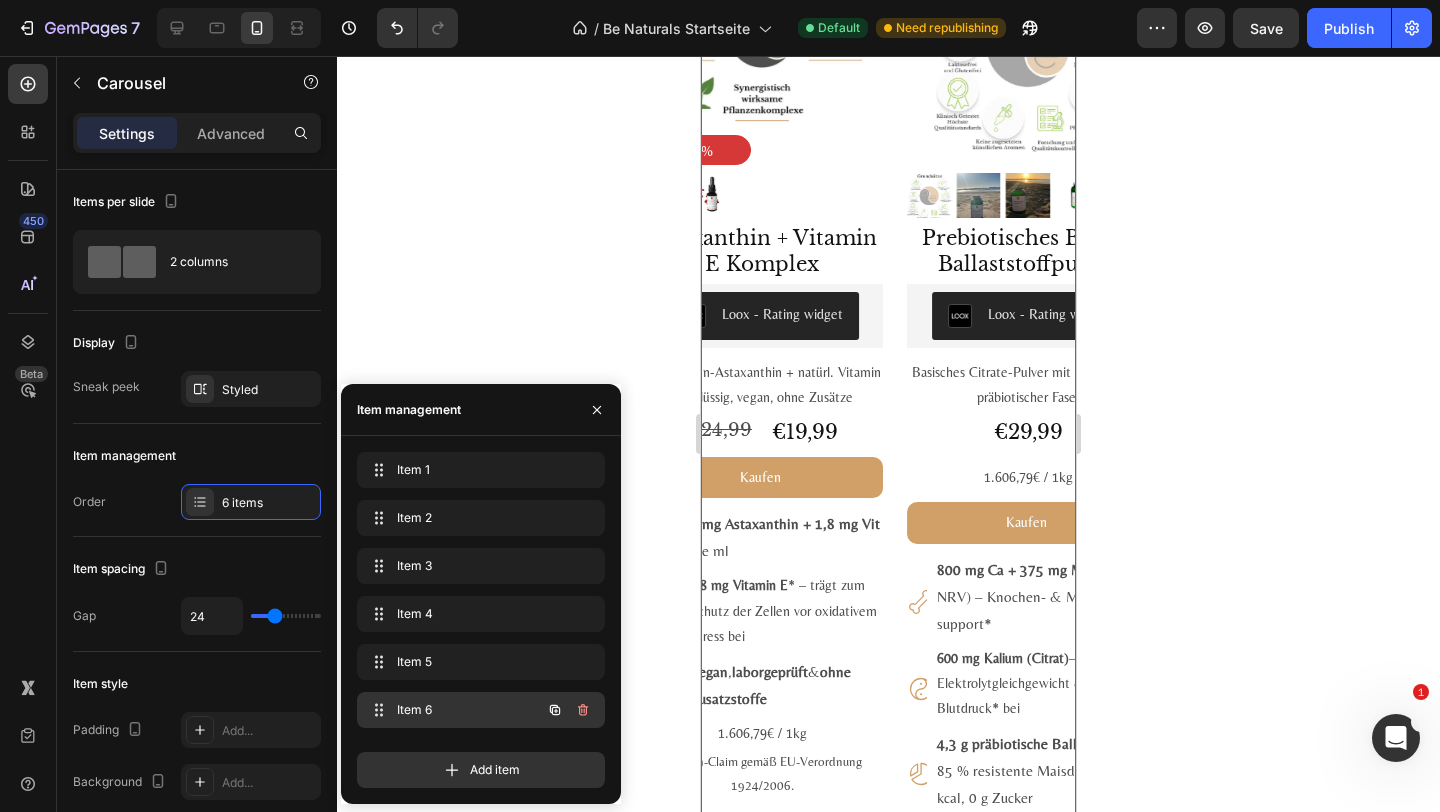 click on "Item 6 Item 6" at bounding box center [453, 710] 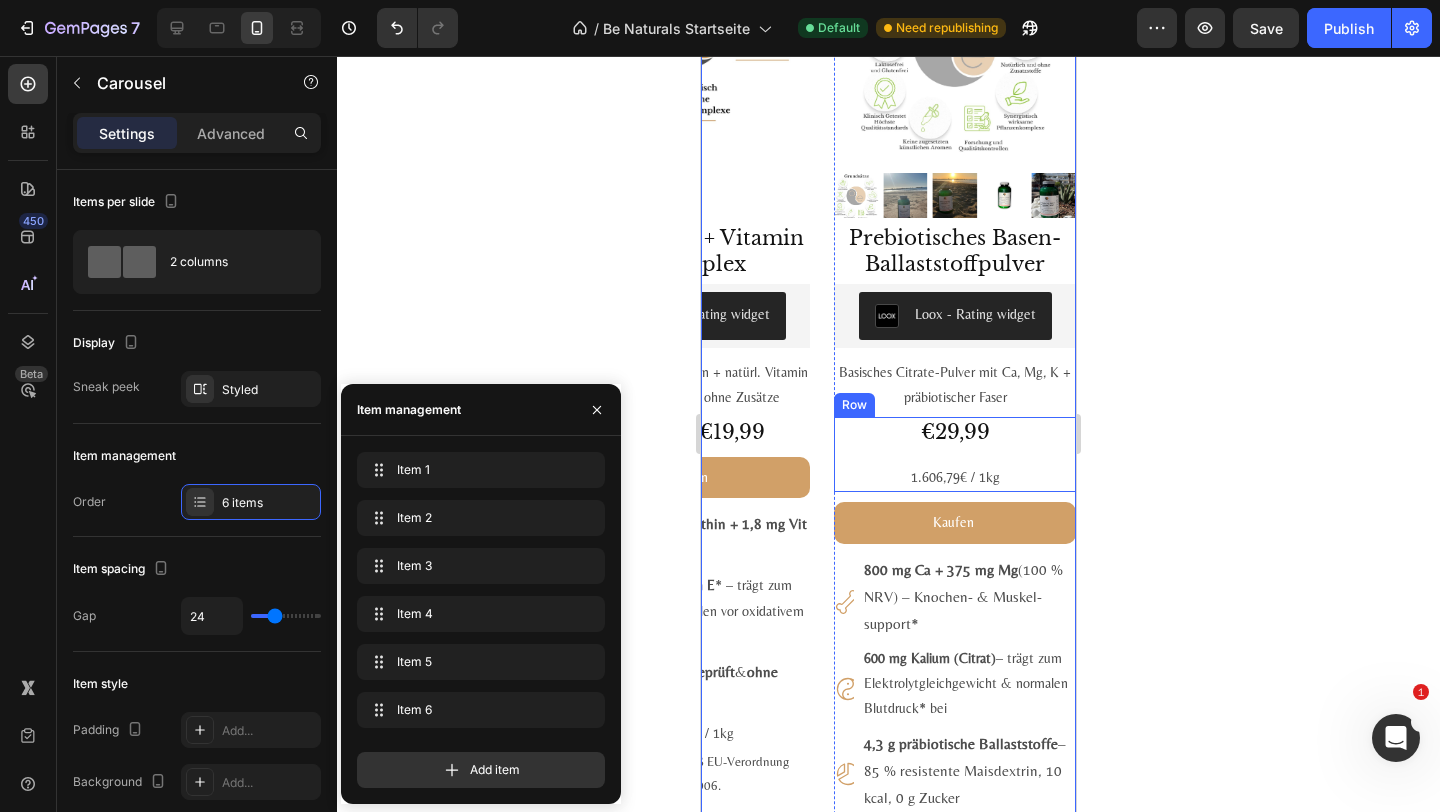 click on "€29,99 Product Price Product Price 1.606,79€ / 1kg Text Block Row" at bounding box center [955, 454] 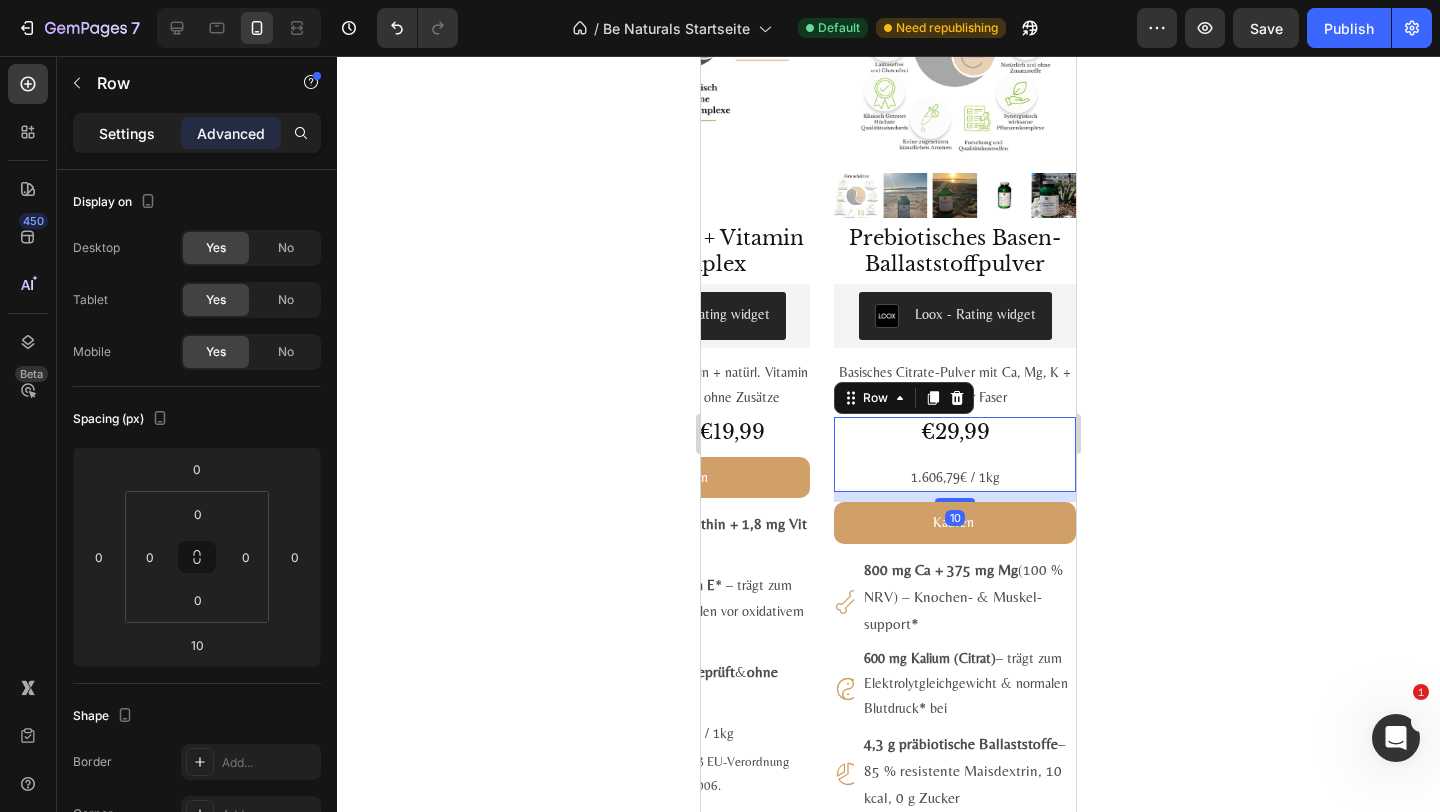 click on "Settings" at bounding box center [127, 133] 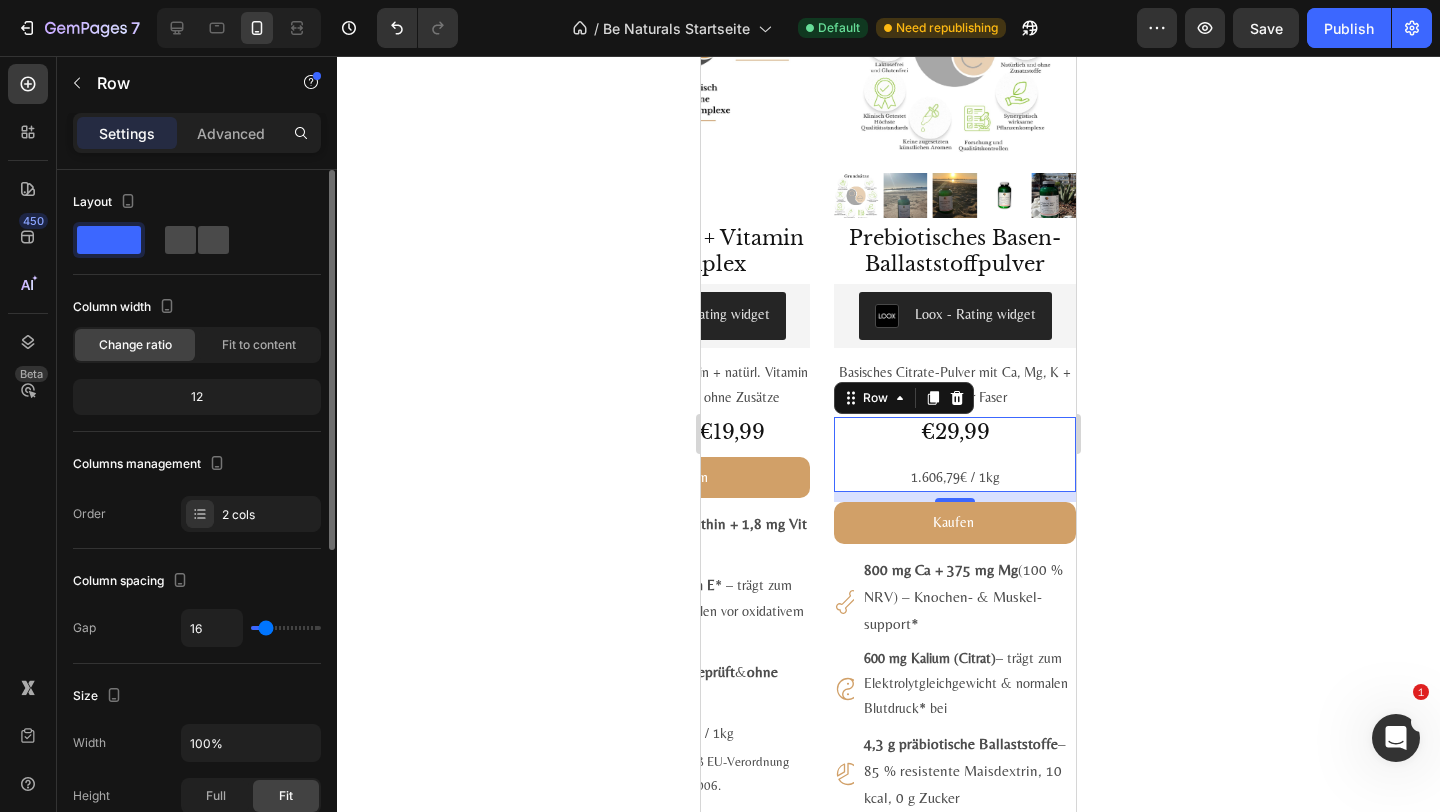 click 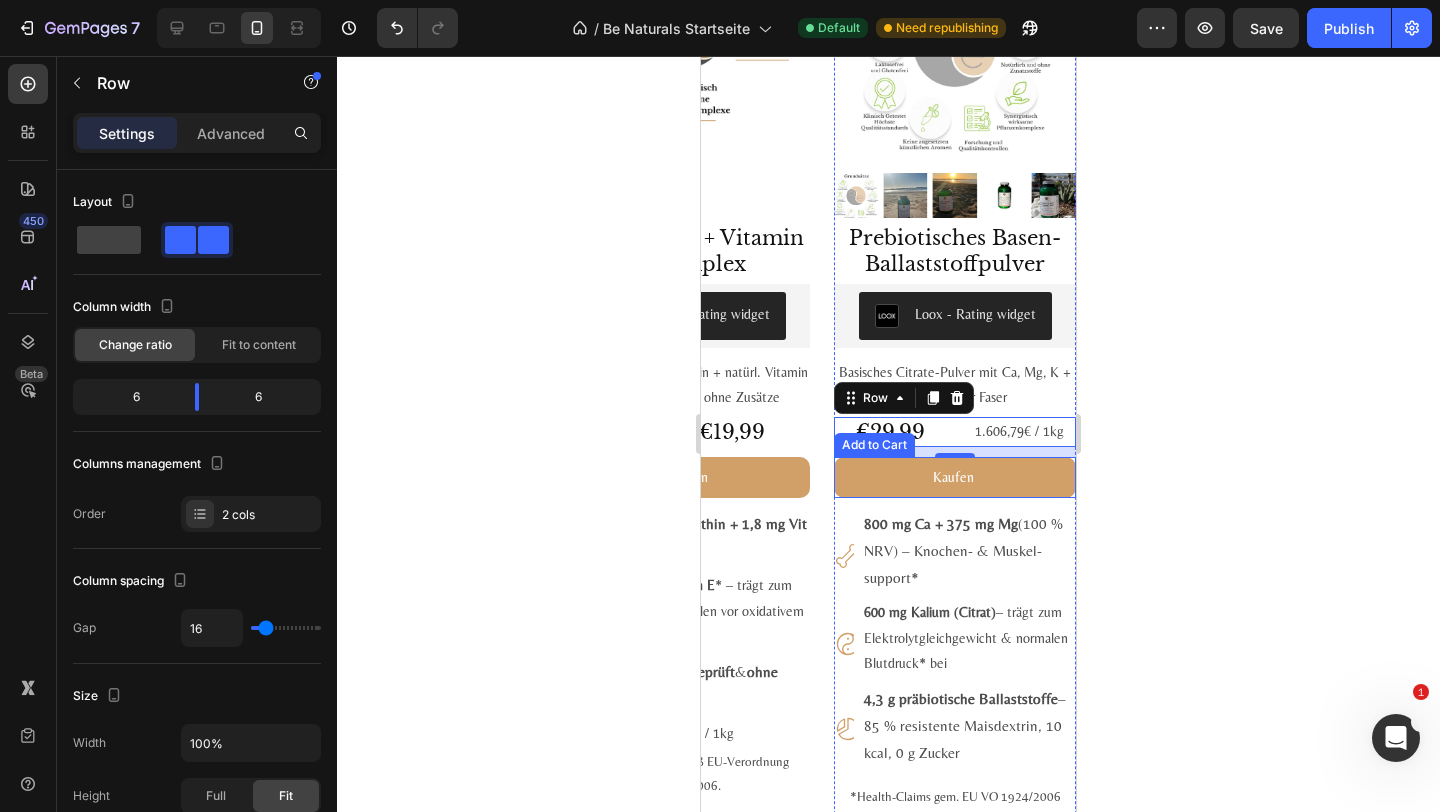click 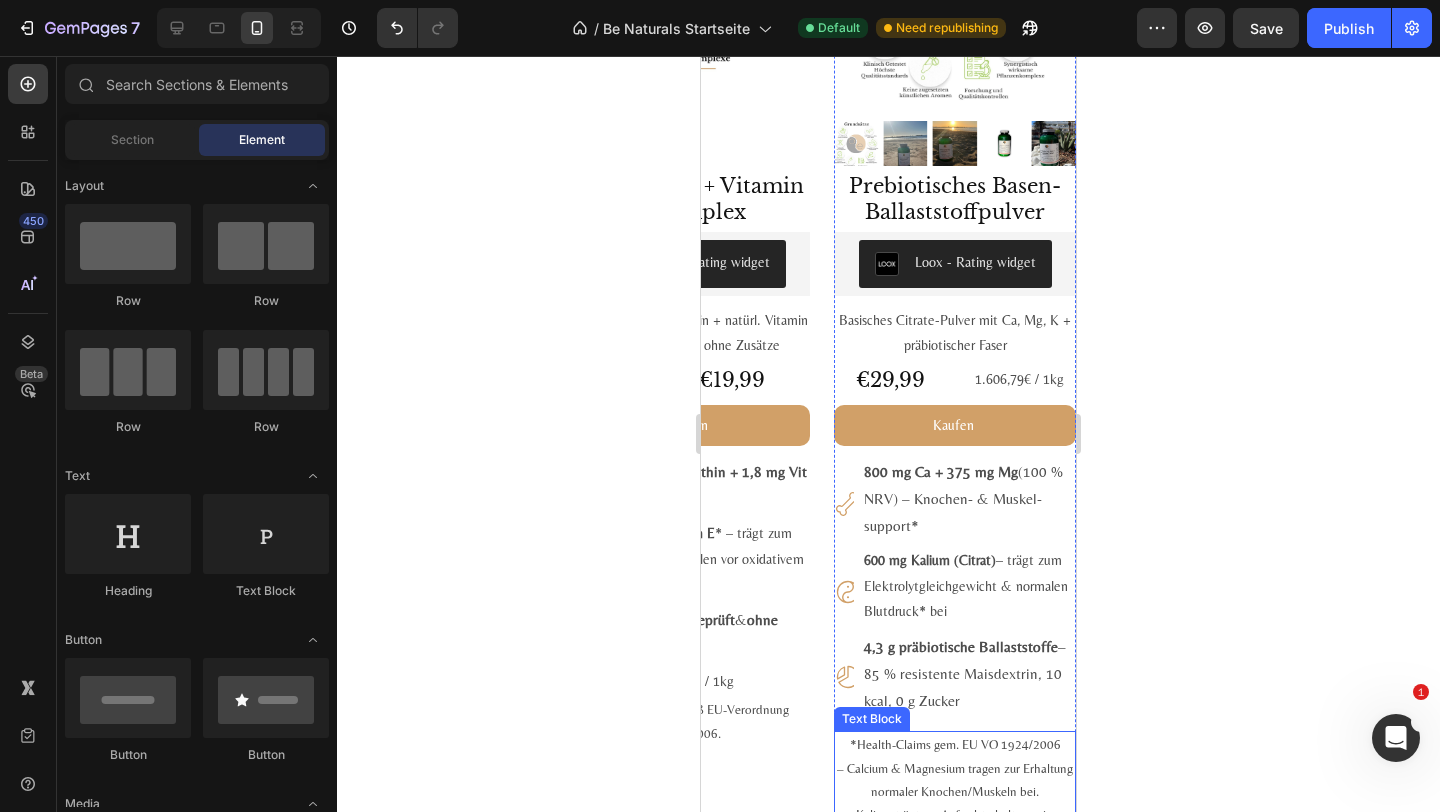 scroll, scrollTop: 2719, scrollLeft: 0, axis: vertical 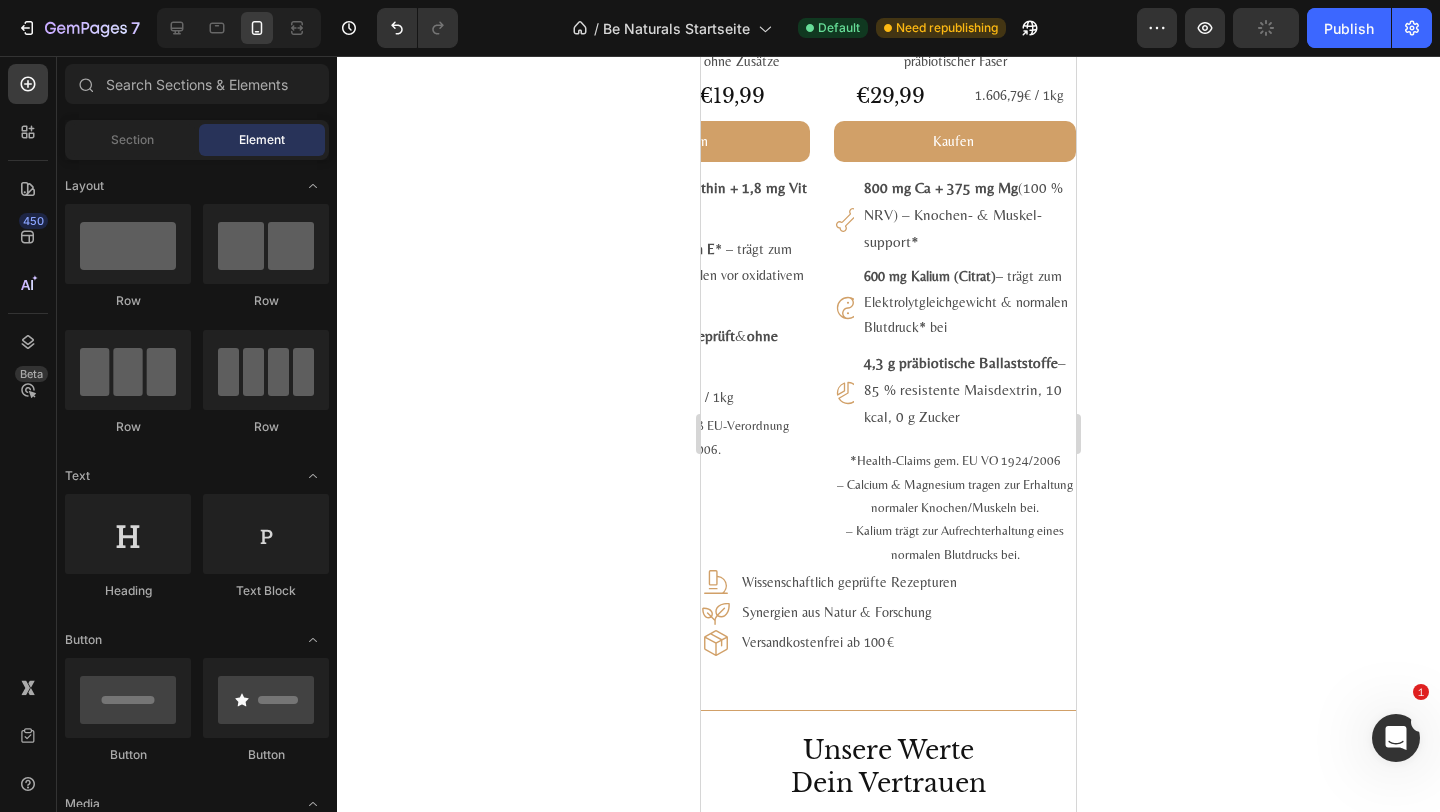 click 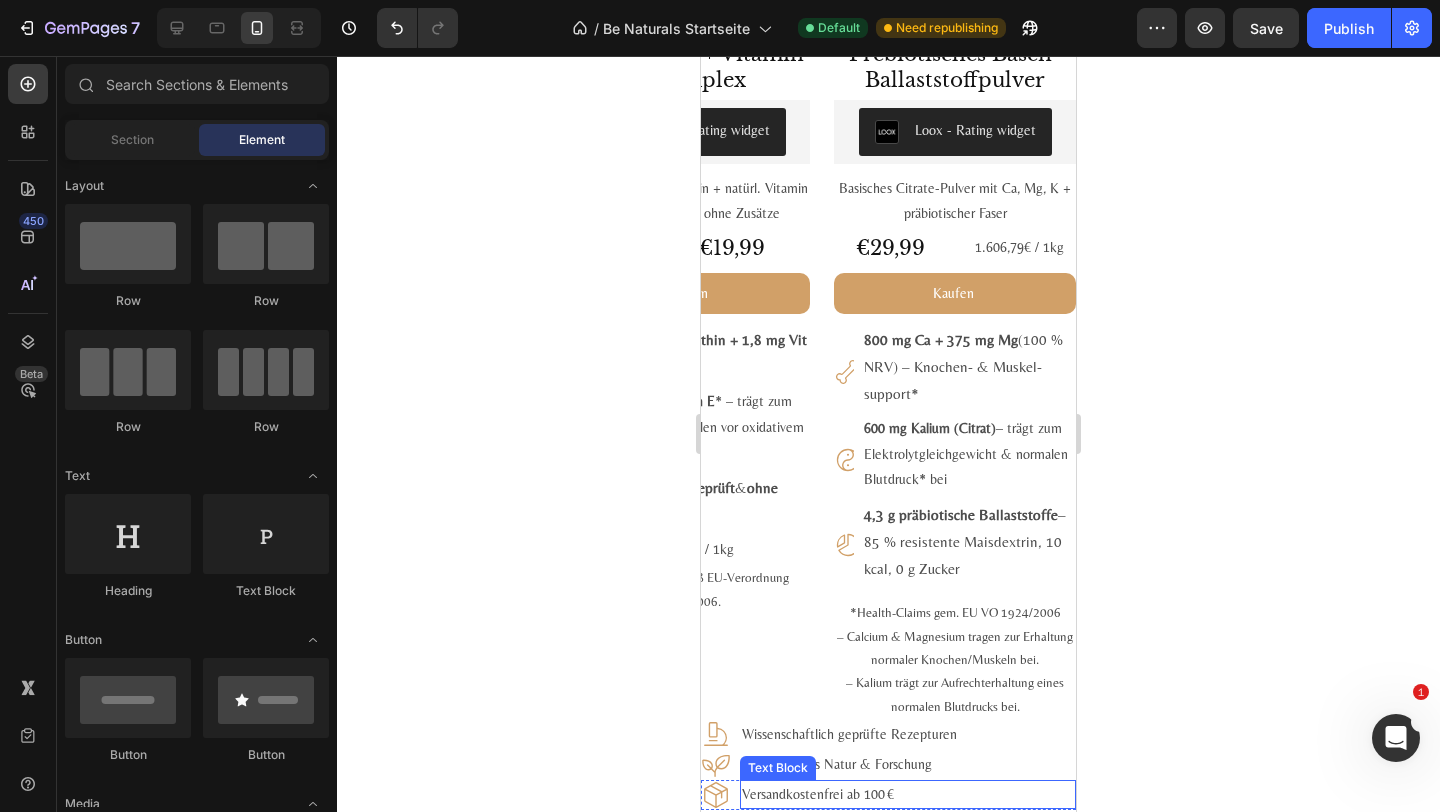 scroll, scrollTop: 2689, scrollLeft: 0, axis: vertical 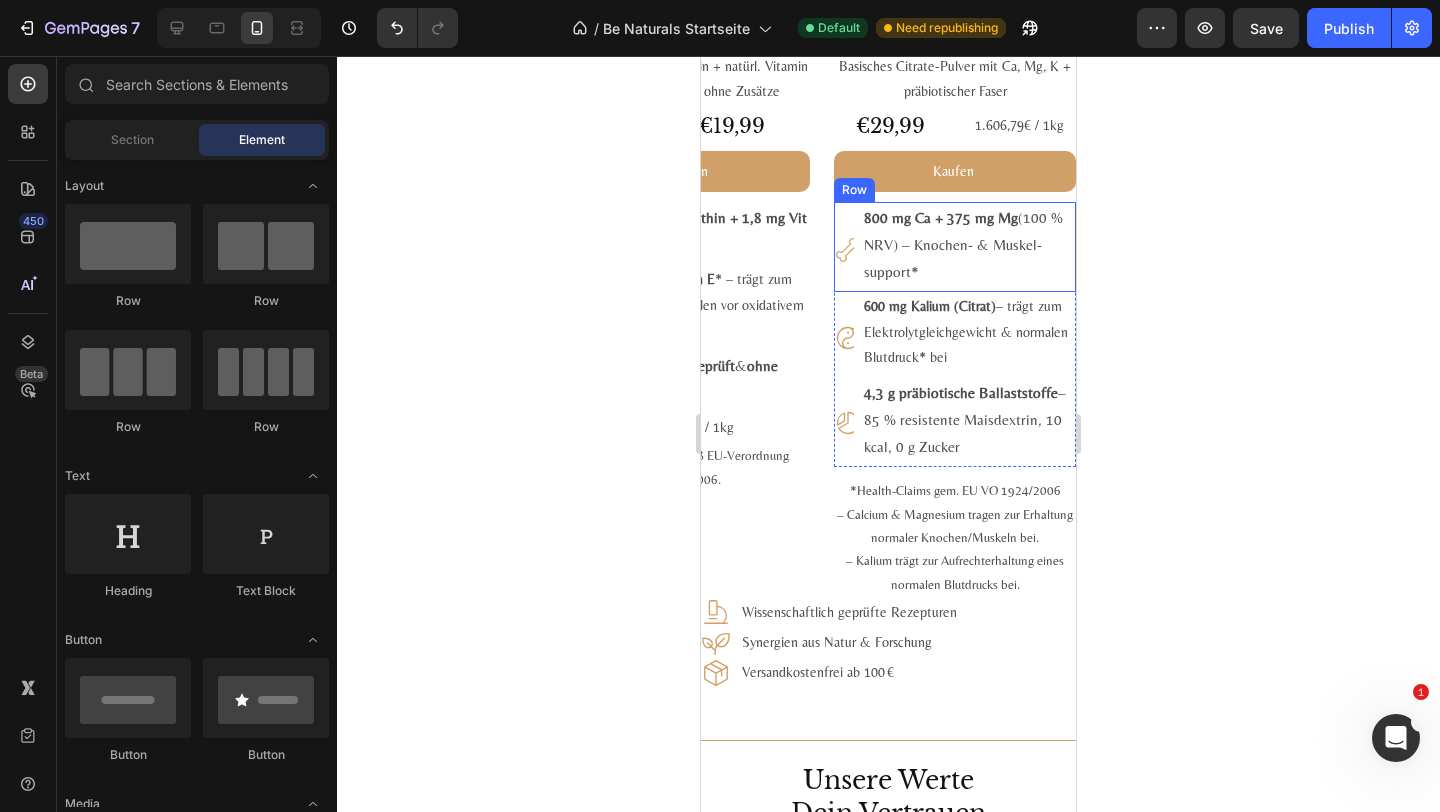 click on "Icon 800 mg Ca + 375 mg Mg  (100 % NRV) – Knochen- & Muskel­support* Text Block Row" at bounding box center (955, 247) 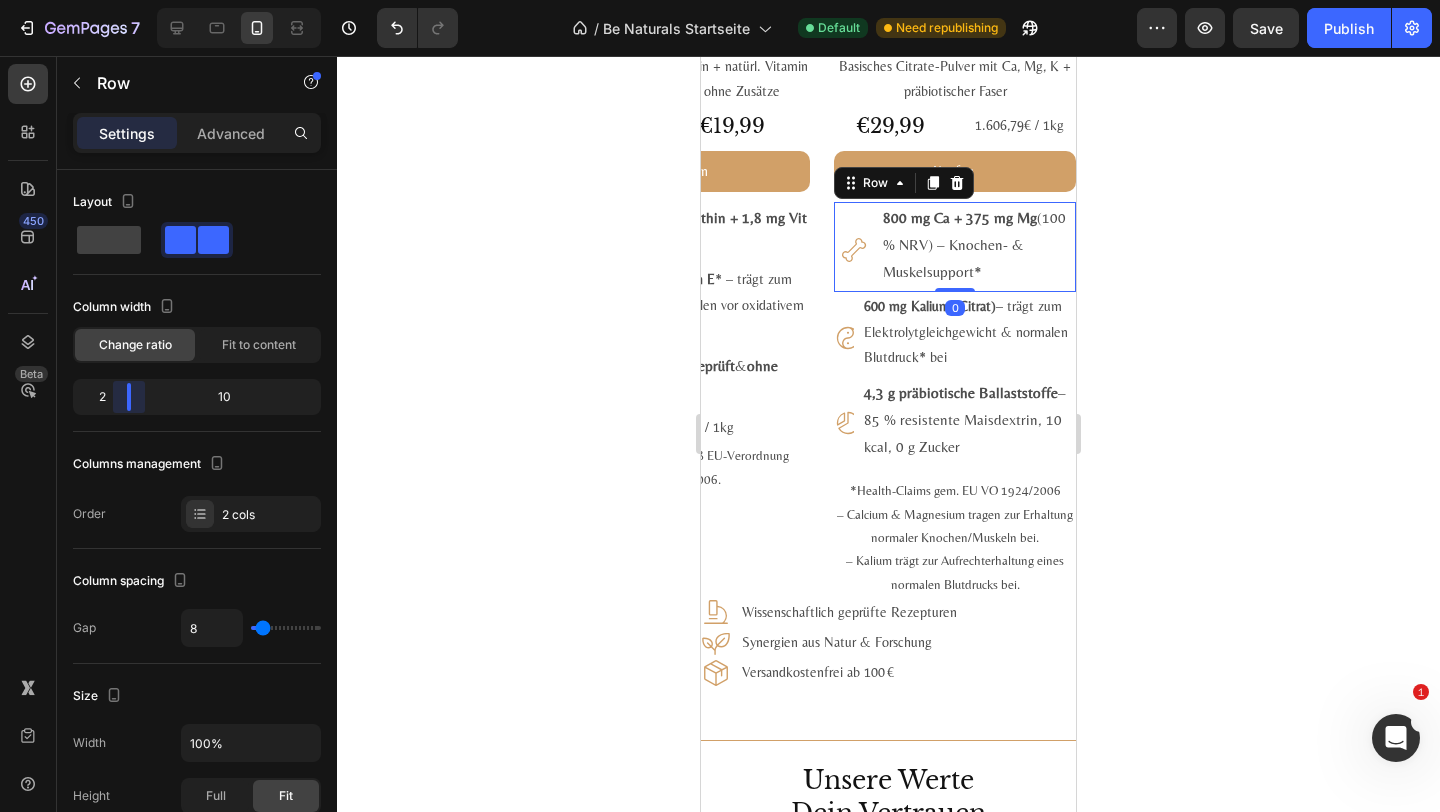 click on "7  Version history  /  Be Naturals Startseite Default Need republishing Preview  Save   Publish  450 Beta Sections(18) Elements(83) Section Element Hero Section Product Detail Brands Trusted Badges Guarantee Product Breakdown How to use Testimonials Compare Bundle FAQs Social Proof Brand Story Product List Collection Blog List Contact Sticky Add to Cart Custom Footer Browse Library 450 Layout
Row
Row
Row
Row Text
Heading
Text Block Button
Button
Button Media
Image
Image" at bounding box center (720, 0) 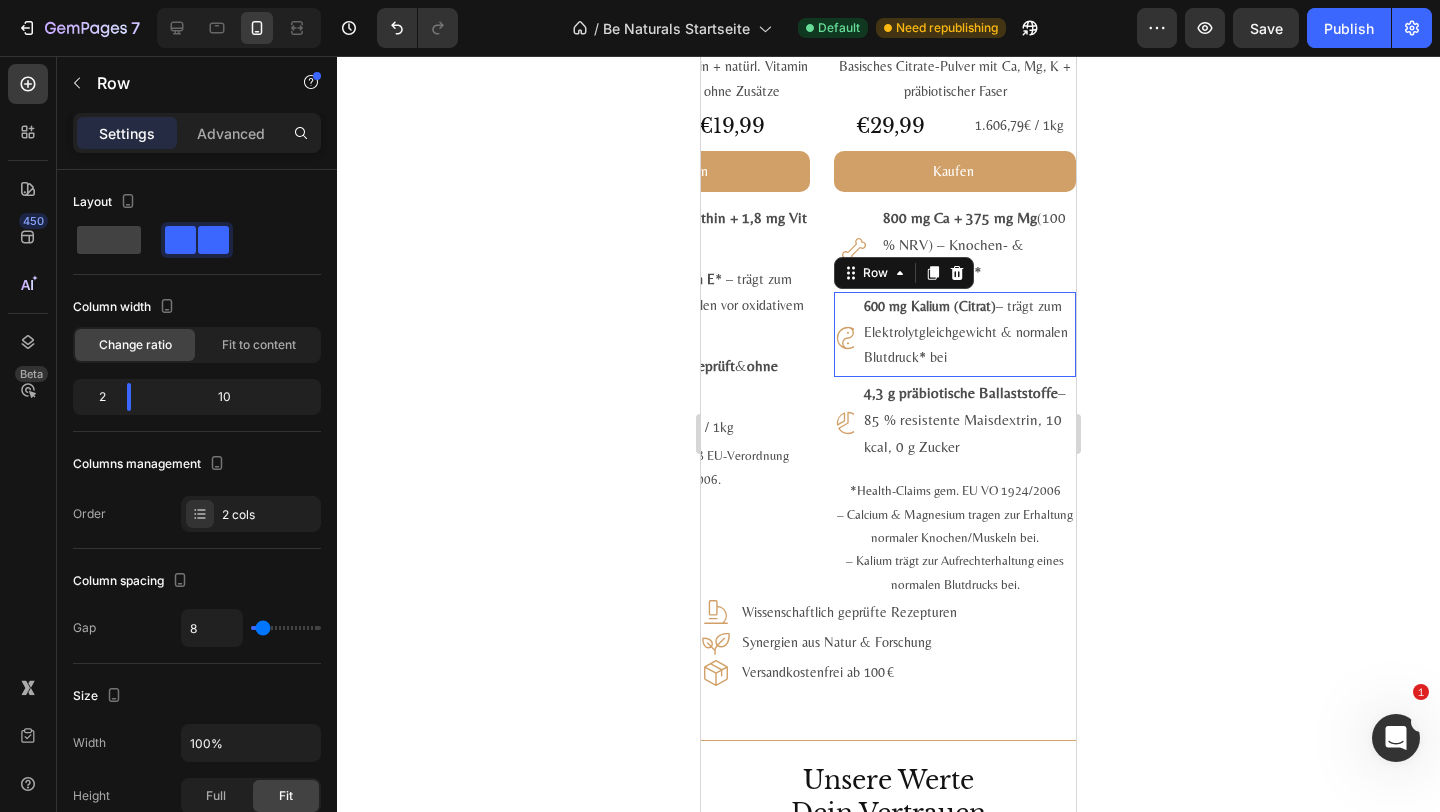 click on "Icon 600 mg Kalium (Citrat)  – trägt zum Elektrolyt­gleich­gewicht & normalen Blut­druck* bei Text Block Row   0" at bounding box center [955, 334] 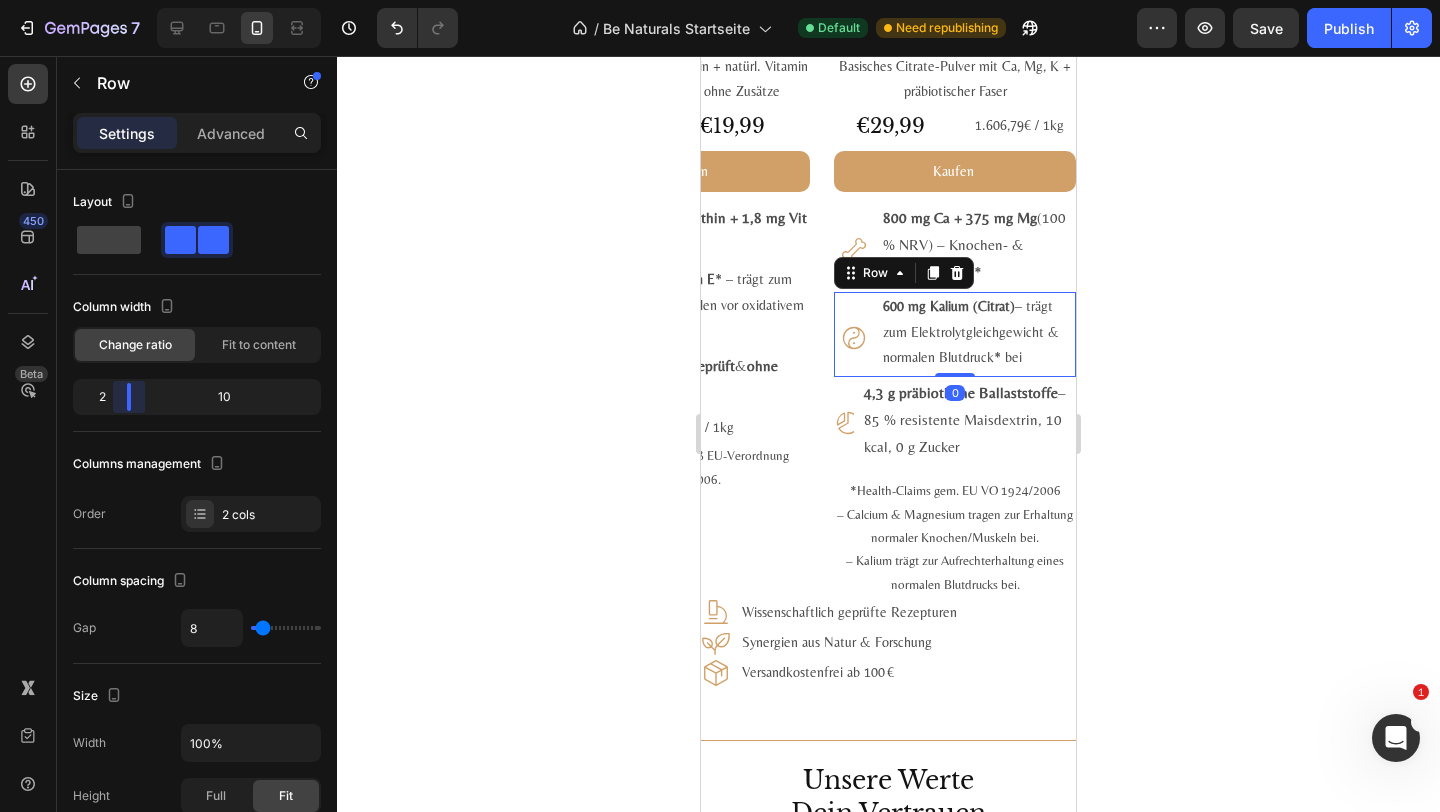 drag, startPoint x: 108, startPoint y: 399, endPoint x: 124, endPoint y: 399, distance: 16 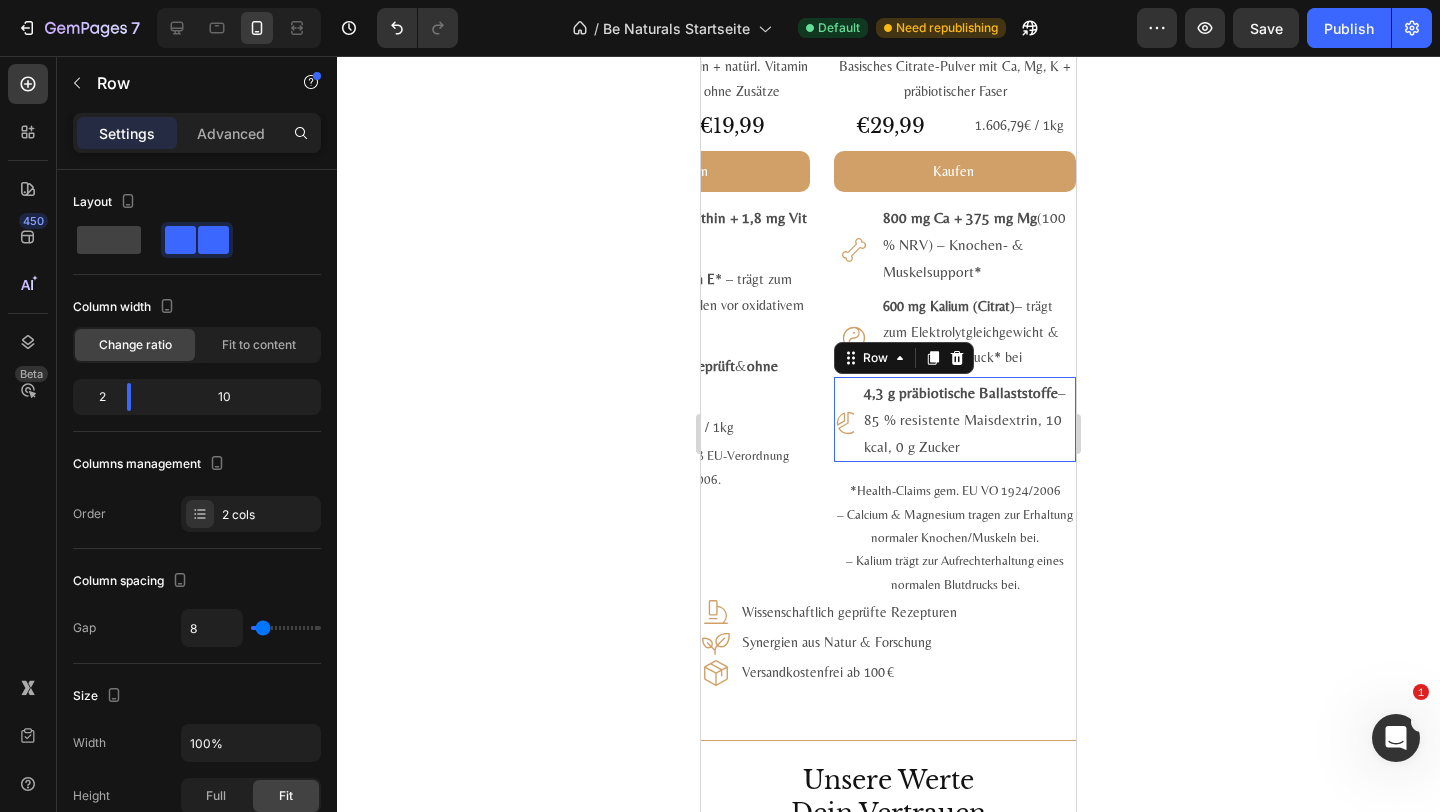click on "Icon" at bounding box center (844, 419) 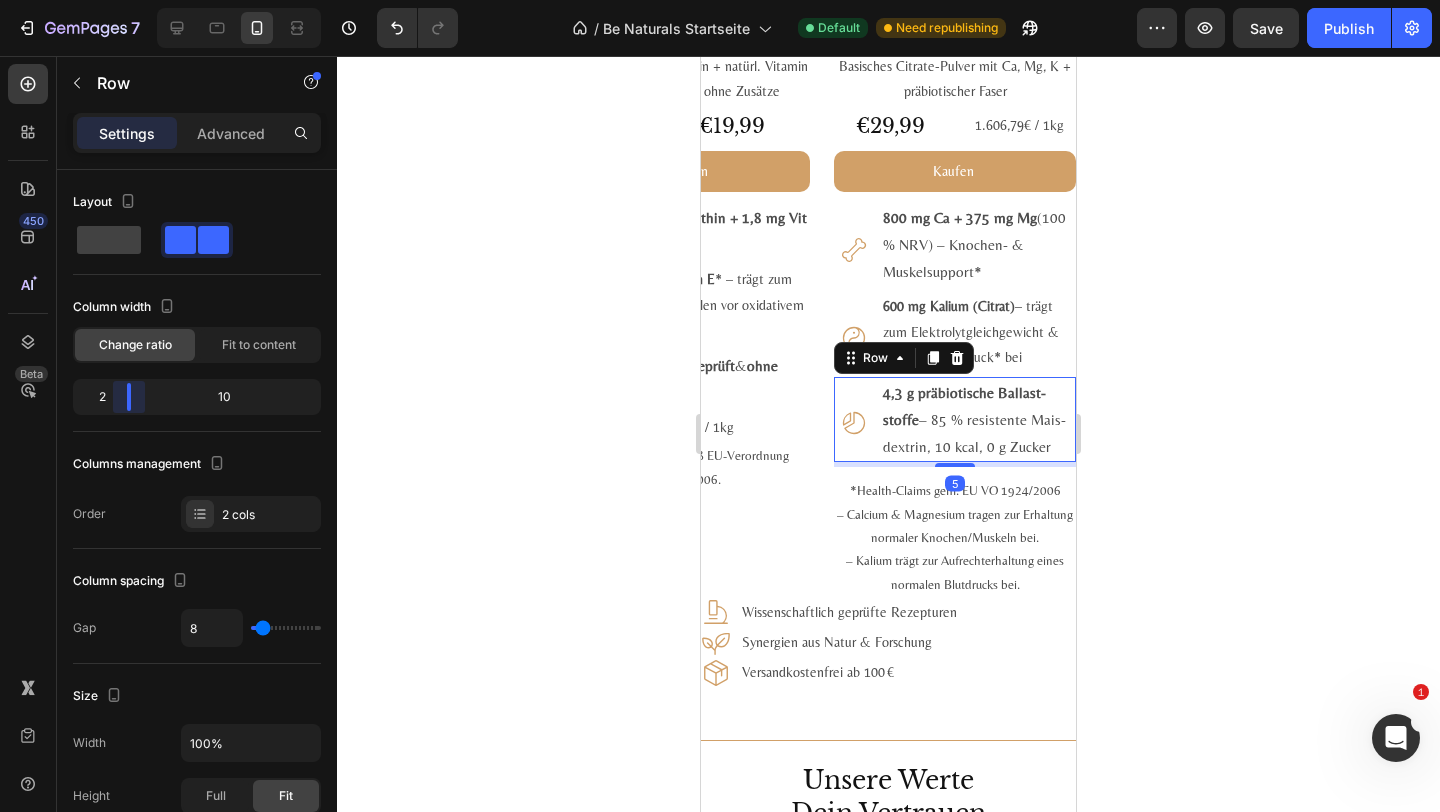 click on "7  Version history  /  Be Naturals Startseite Default Need republishing Preview  Save   Publish  450 Beta Sections(18) Elements(83) Section Element Hero Section Product Detail Brands Trusted Badges Guarantee Product Breakdown How to use Testimonials Compare Bundle FAQs Social Proof Brand Story Product List Collection Blog List Contact Sticky Add to Cart Custom Footer Browse Library 450 Layout
Row
Row
Row
Row Text
Heading
Text Block Button
Button
Button Media
Image
Image" at bounding box center [720, 0] 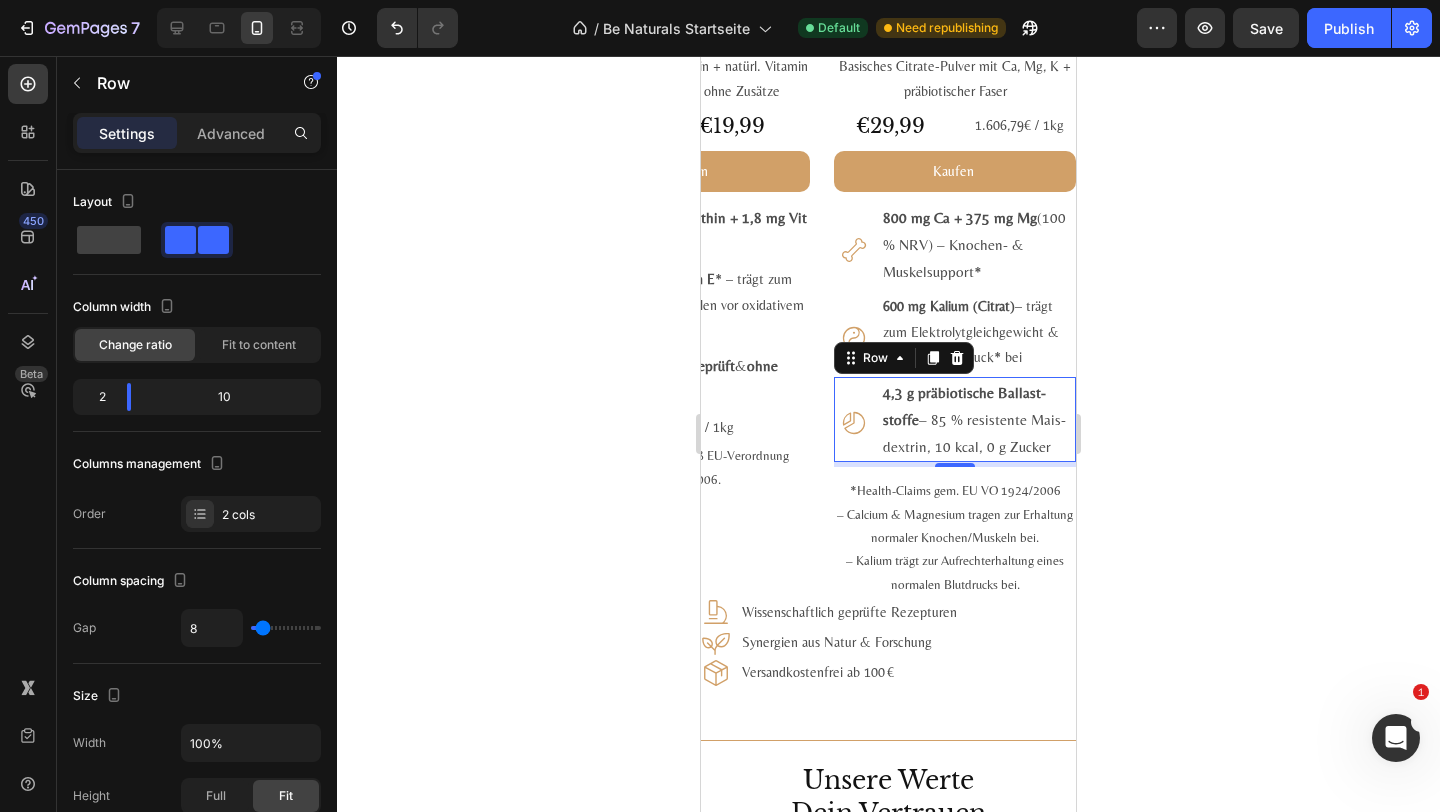 click 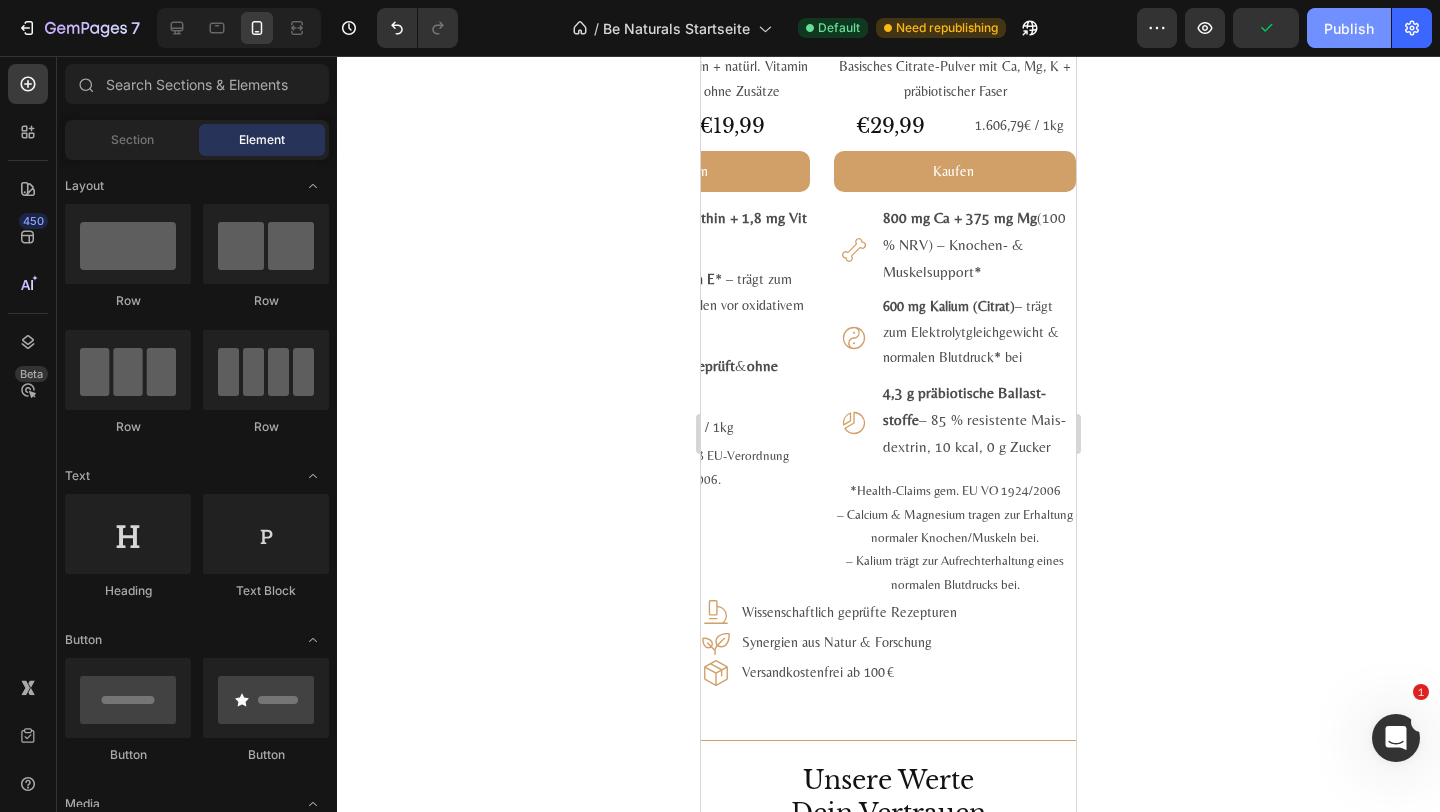 click on "Publish" 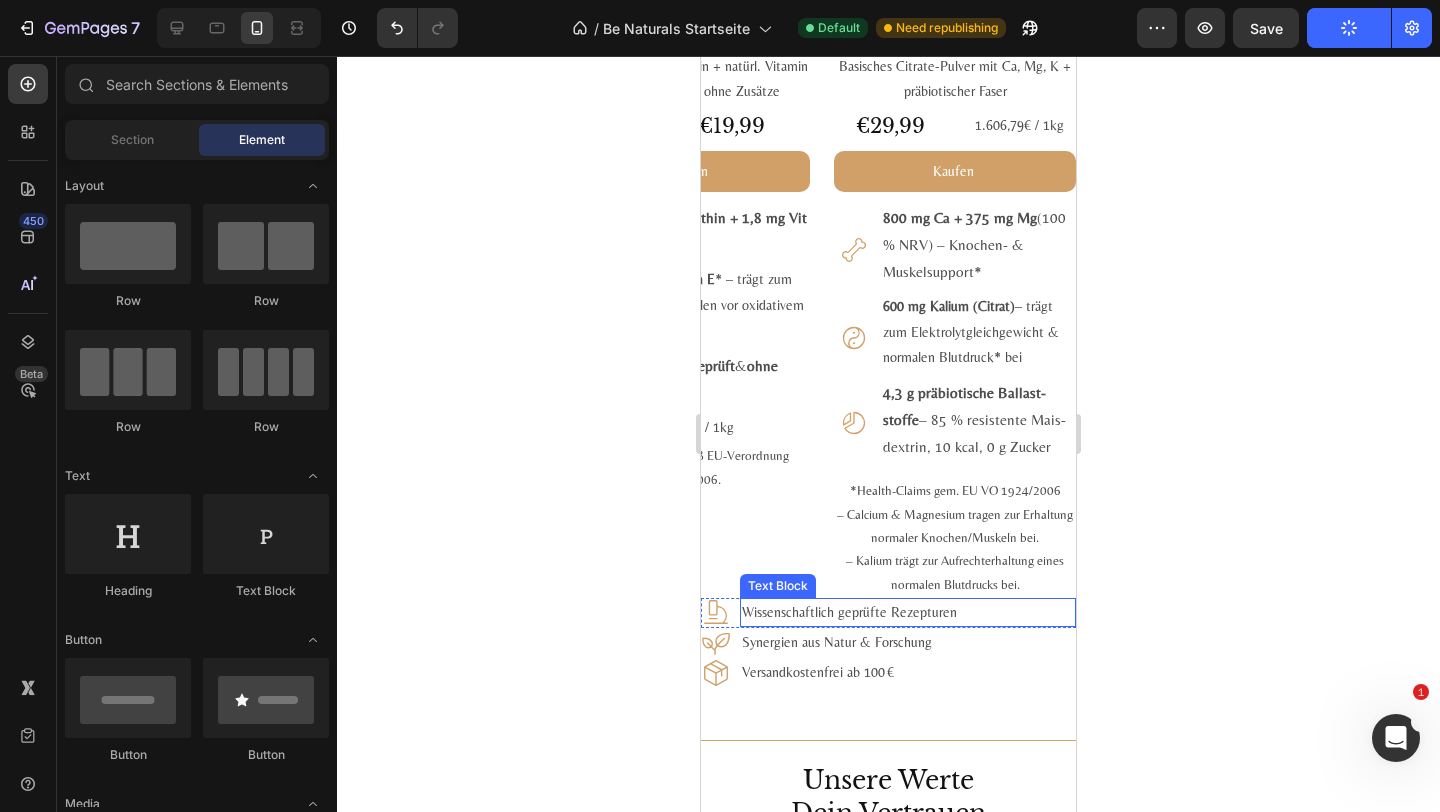 click on "Wissenschaftlich geprüfte Rezepturen" at bounding box center [908, 612] 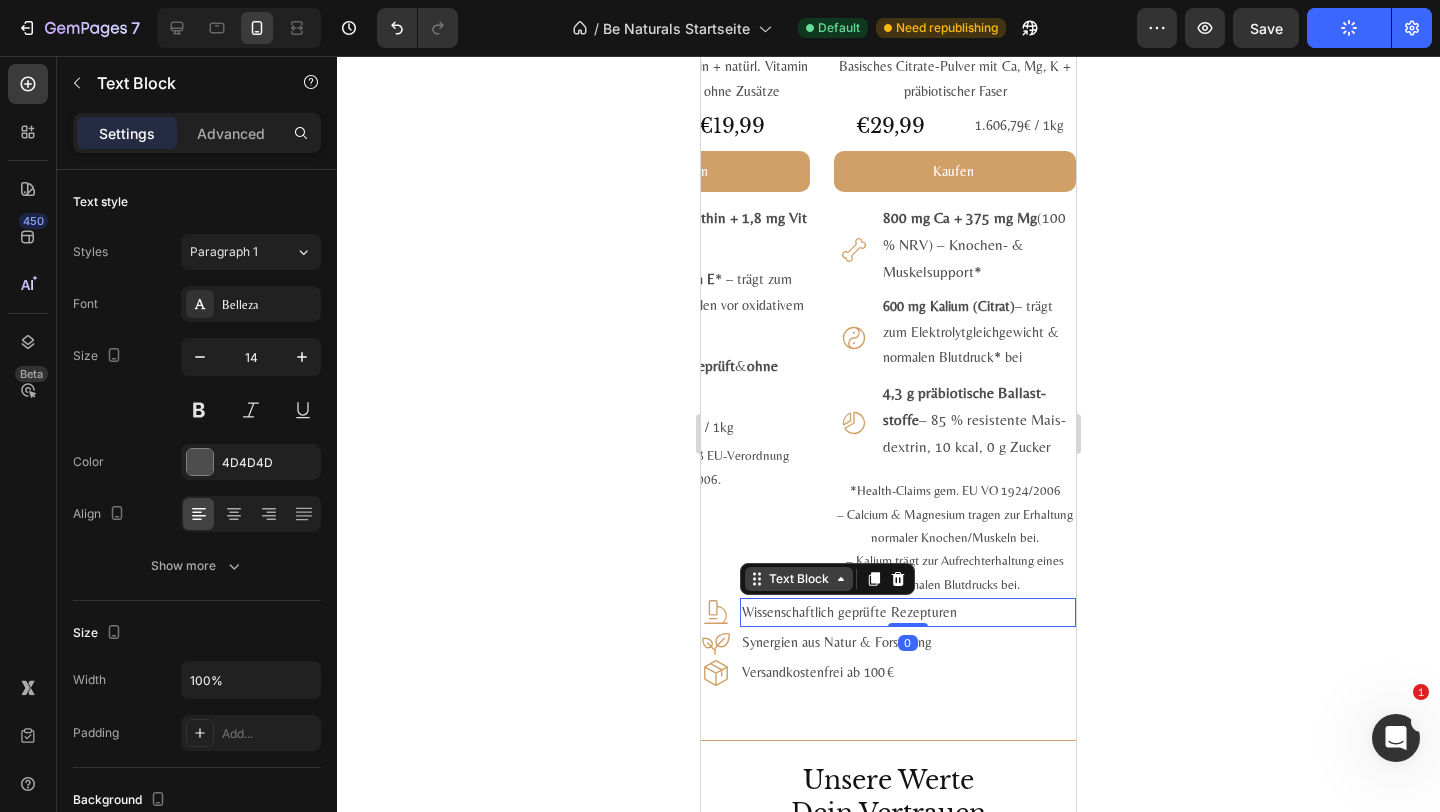 click on "Text Block" at bounding box center (799, 579) 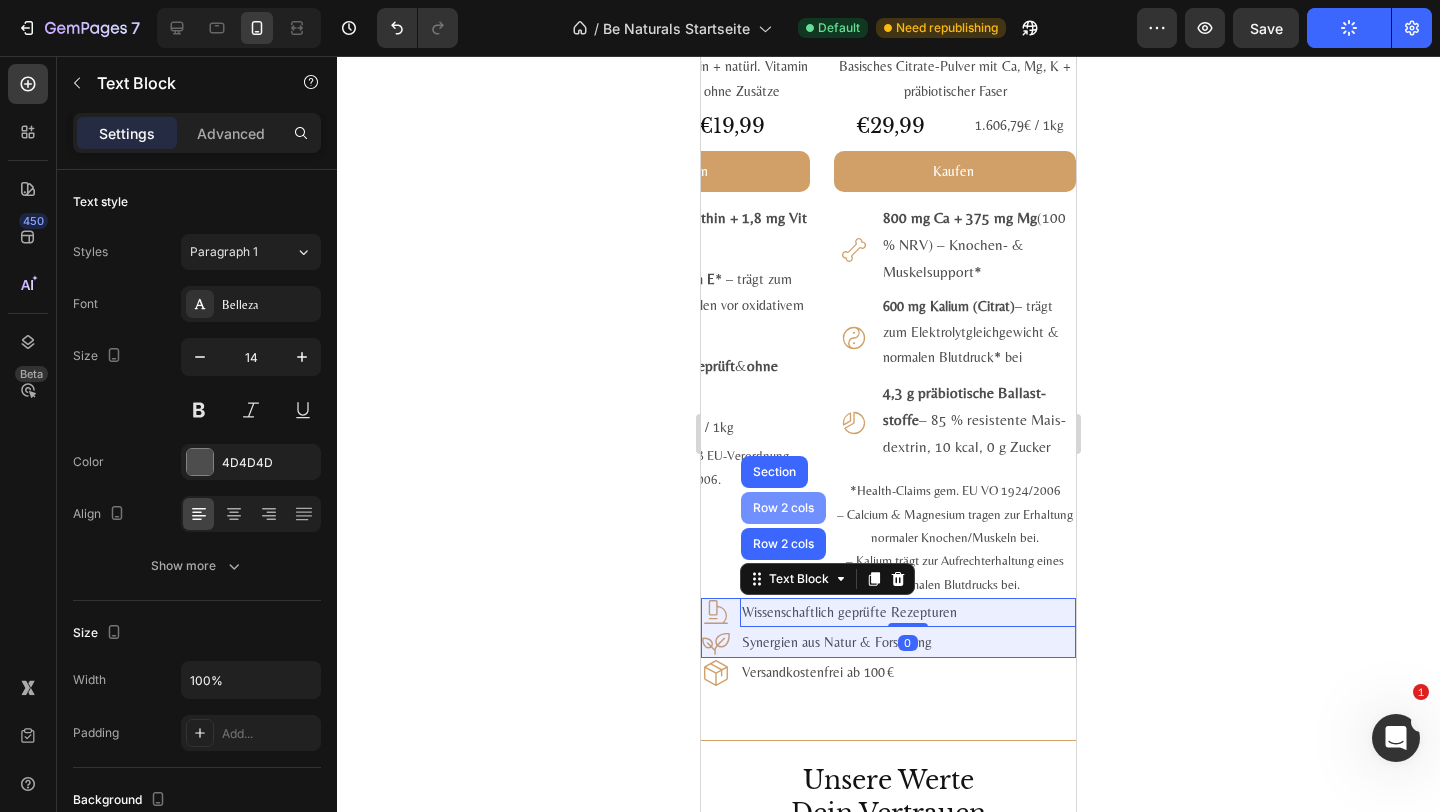click on "Row 2 cols" at bounding box center (783, 508) 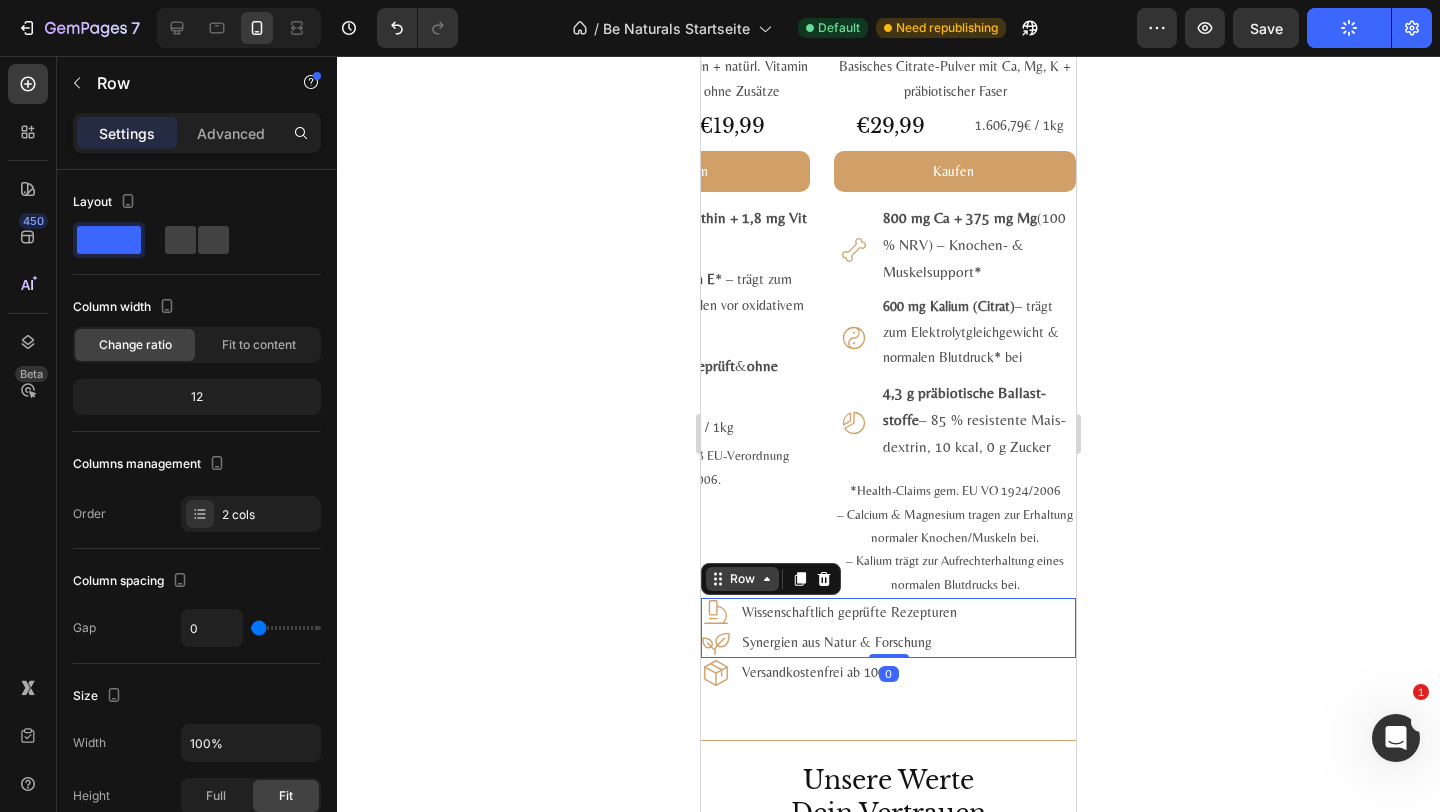 click on "Row" at bounding box center [742, 579] 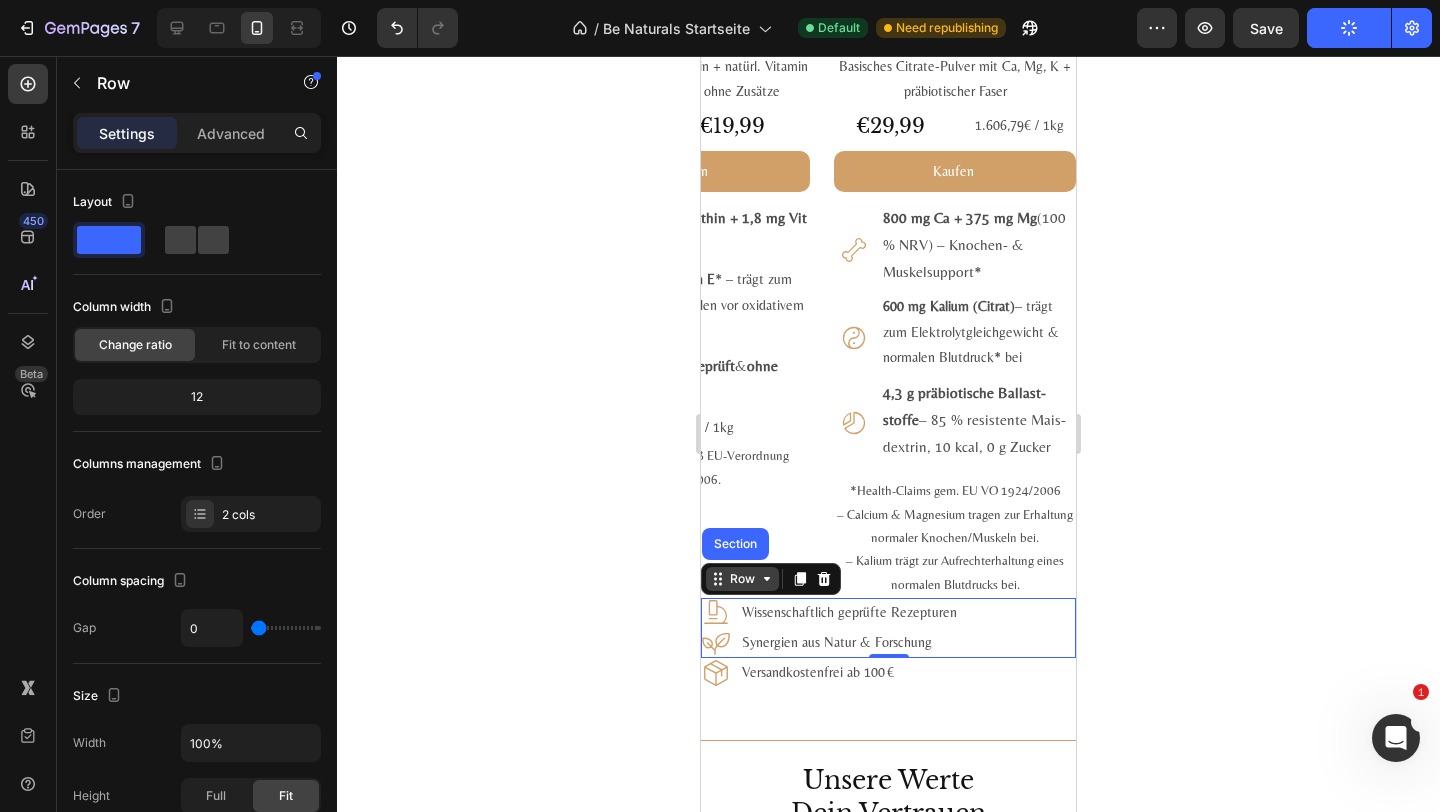 click on "Row" at bounding box center [742, 579] 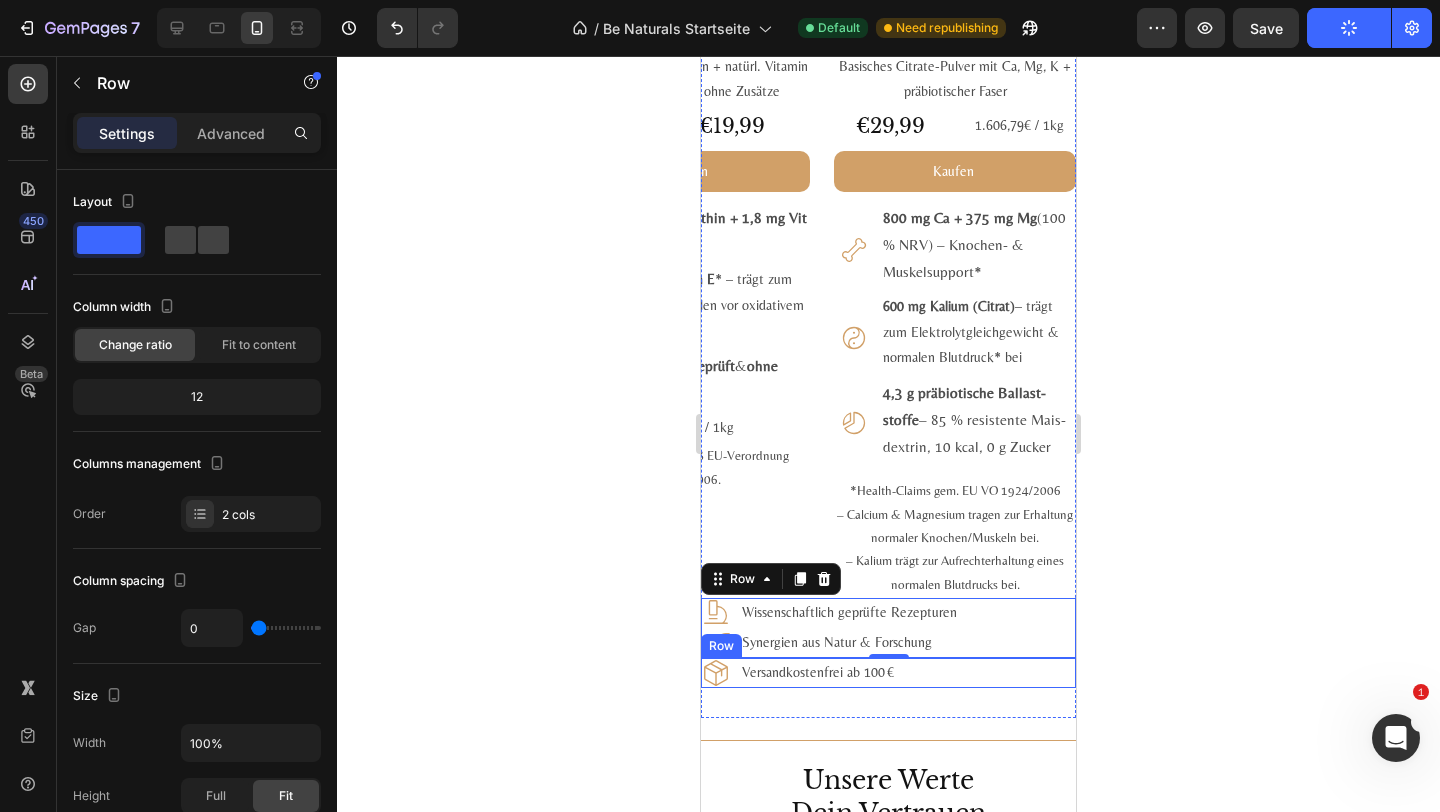 click on "Icon Versandkostenfrei ab 100 € Text Block Row" at bounding box center (888, 673) 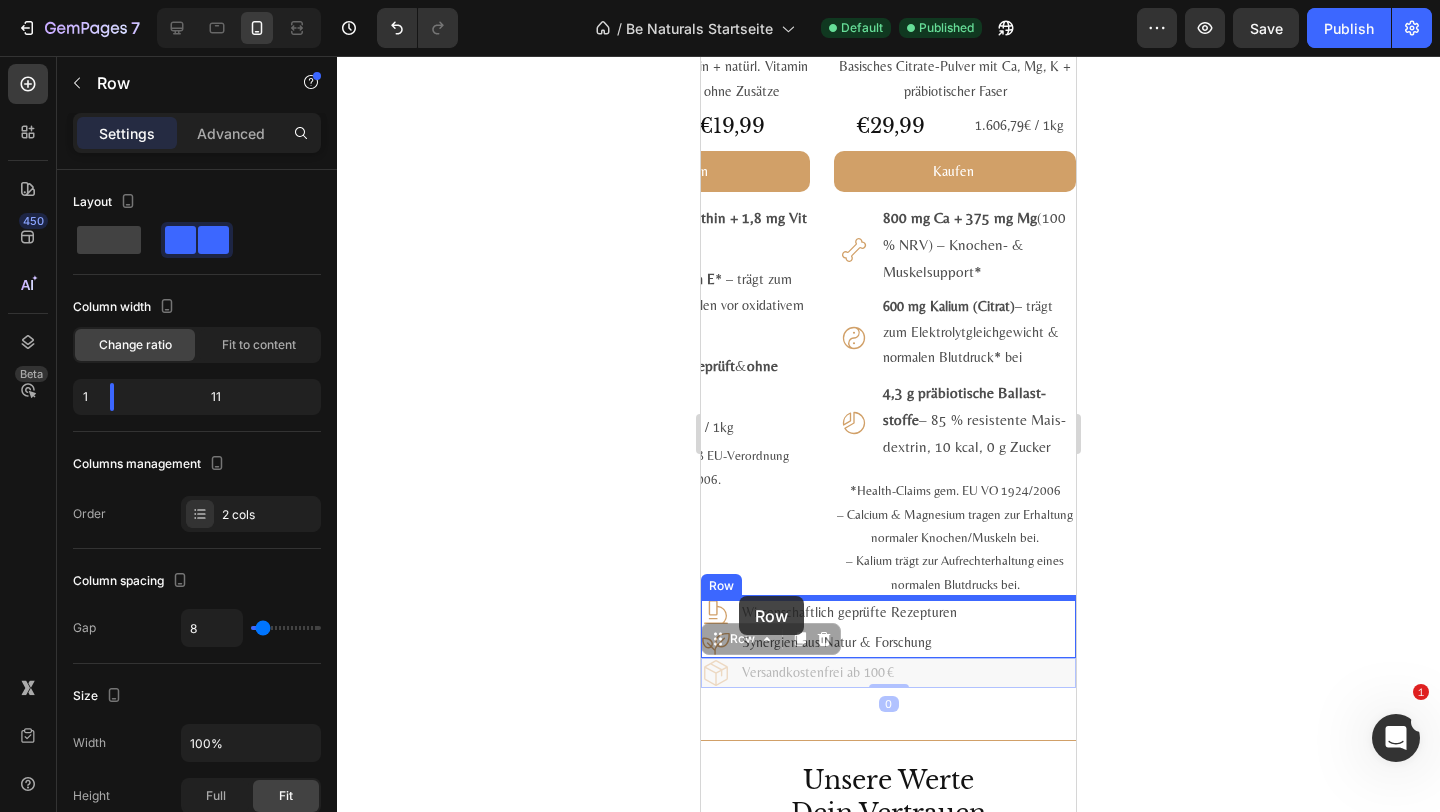drag, startPoint x: 738, startPoint y: 644, endPoint x: 739, endPoint y: 596, distance: 48.010414 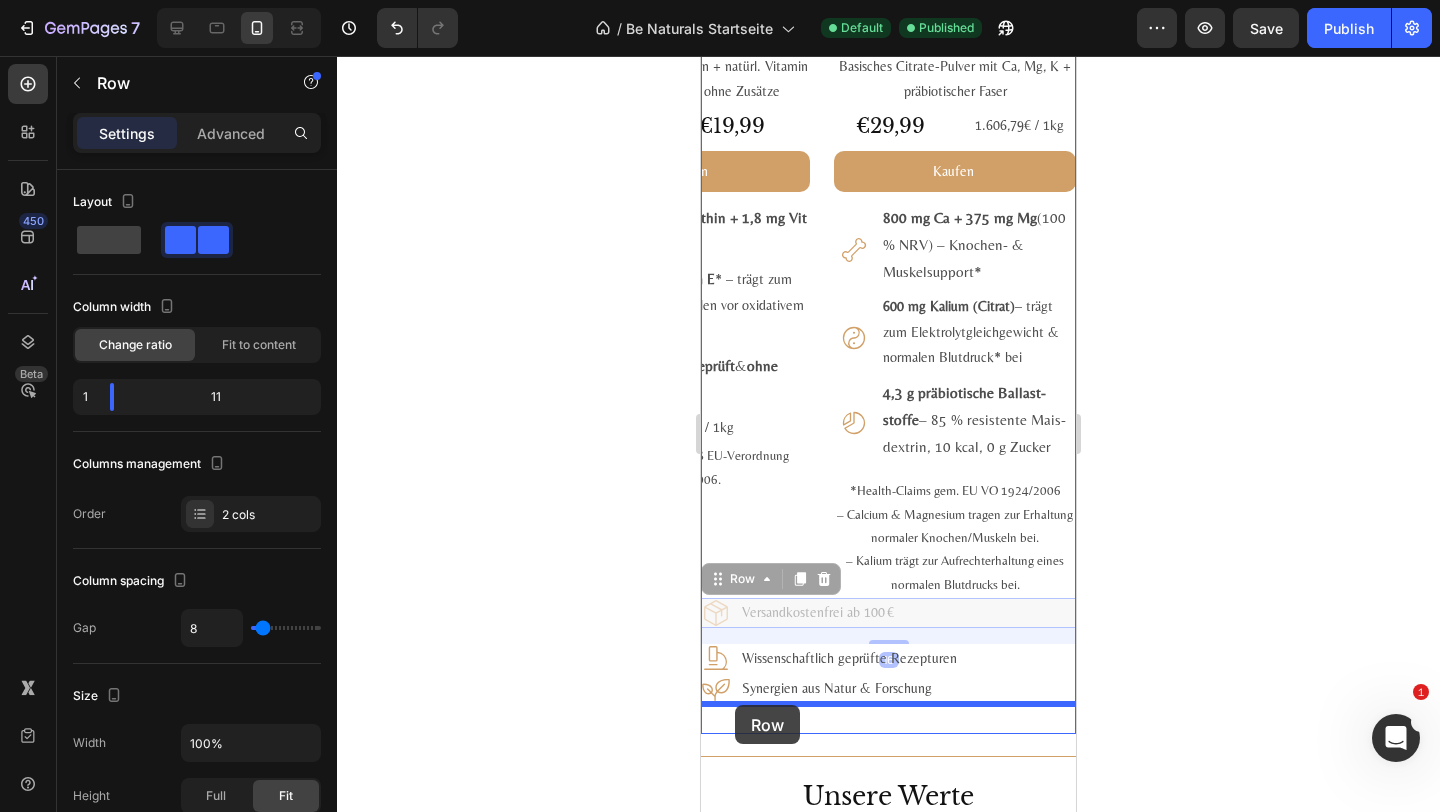 drag, startPoint x: 746, startPoint y: 585, endPoint x: 735, endPoint y: 705, distance: 120.50311 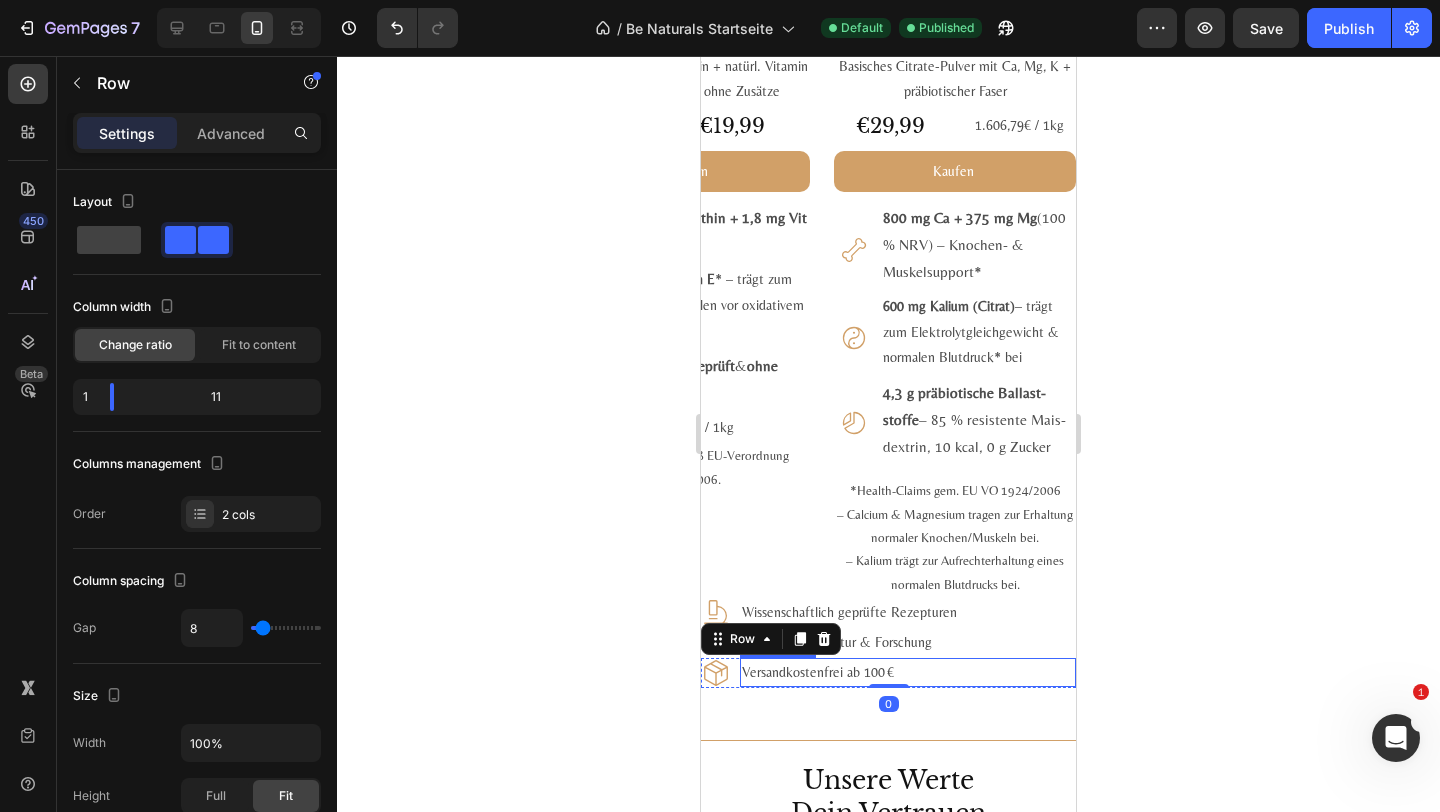 click on "Be Naturals  Favoriten Wirkung trifft Qualität Heading Für dein Wohlbefinden, deine Balance und deinen Alltag. Text Block Bestseller ansehen Button #1 Bestseller Product Badge Product Images Astaxanthin, Lutein, Zeaxanthin Komplex Product Title Loox - Rating widget Loox Natürlicher Carotinoid-Komplex in Olivenöl, ohne Zusätze Text Block €29,99 Product Price Product Price 1.975,00€ / 1L Text Block Row Kaufen Add to Cart
Icon 8 mg Astaxanthin  +  20 mg Lutein  +  1 mg Zeaxanthin  je ml Text Block Row
Icon Fettlöslich :  hohe Bioverfügbarkeit  mit  Oliven - &  Zitronenöl Text Block Row
Icon Vegan, labor­geprüft & ohne Zusatz­stoffe Text Block Row Row 1.975,00€ / 1L Text Block Product #2 Bestseller Product Badge Product Images Mumijo MG Komplex Product Title Loox - Rating widget Loox Himalaya-Shilajit + Meeres­magnesium + 13 Pflanzen­vitamine Text Block €39,99 Product Price Product Price 1.606,79€ / 1kg Text Block Row Kaufen Add to Cart Icon )" at bounding box center [888, 48] 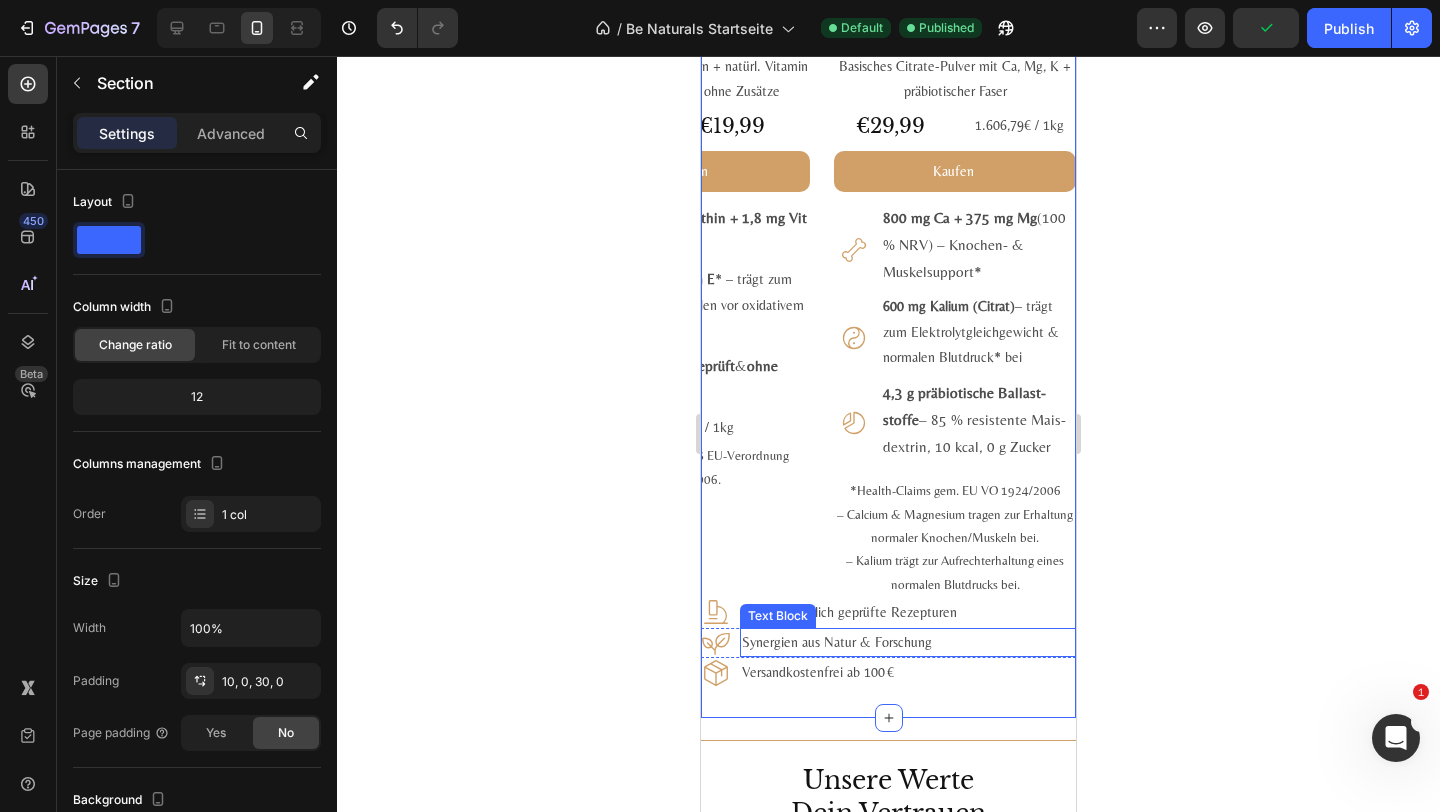 click on "Synergien aus Natur & Forschung" at bounding box center [908, 642] 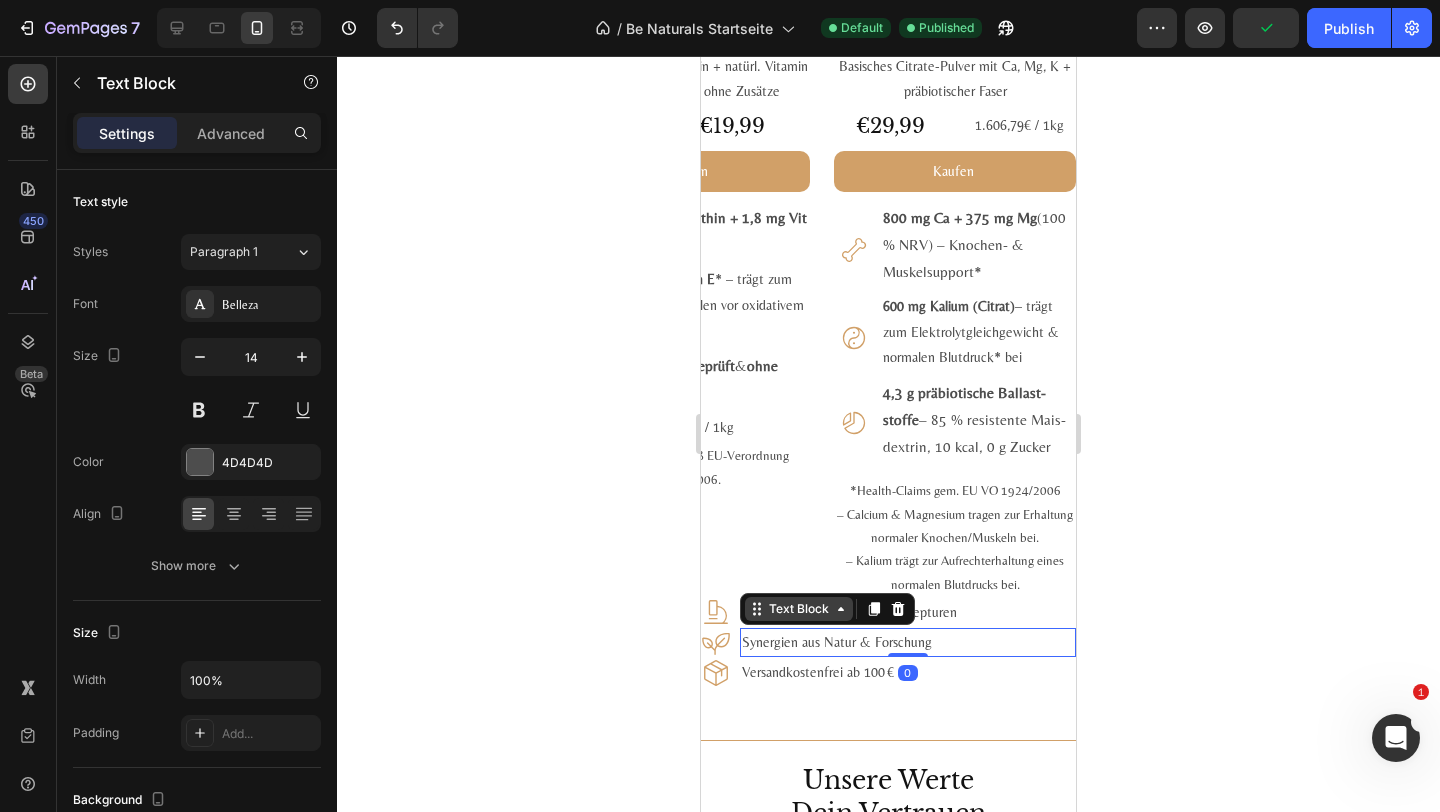 click on "Text Block" at bounding box center (799, 609) 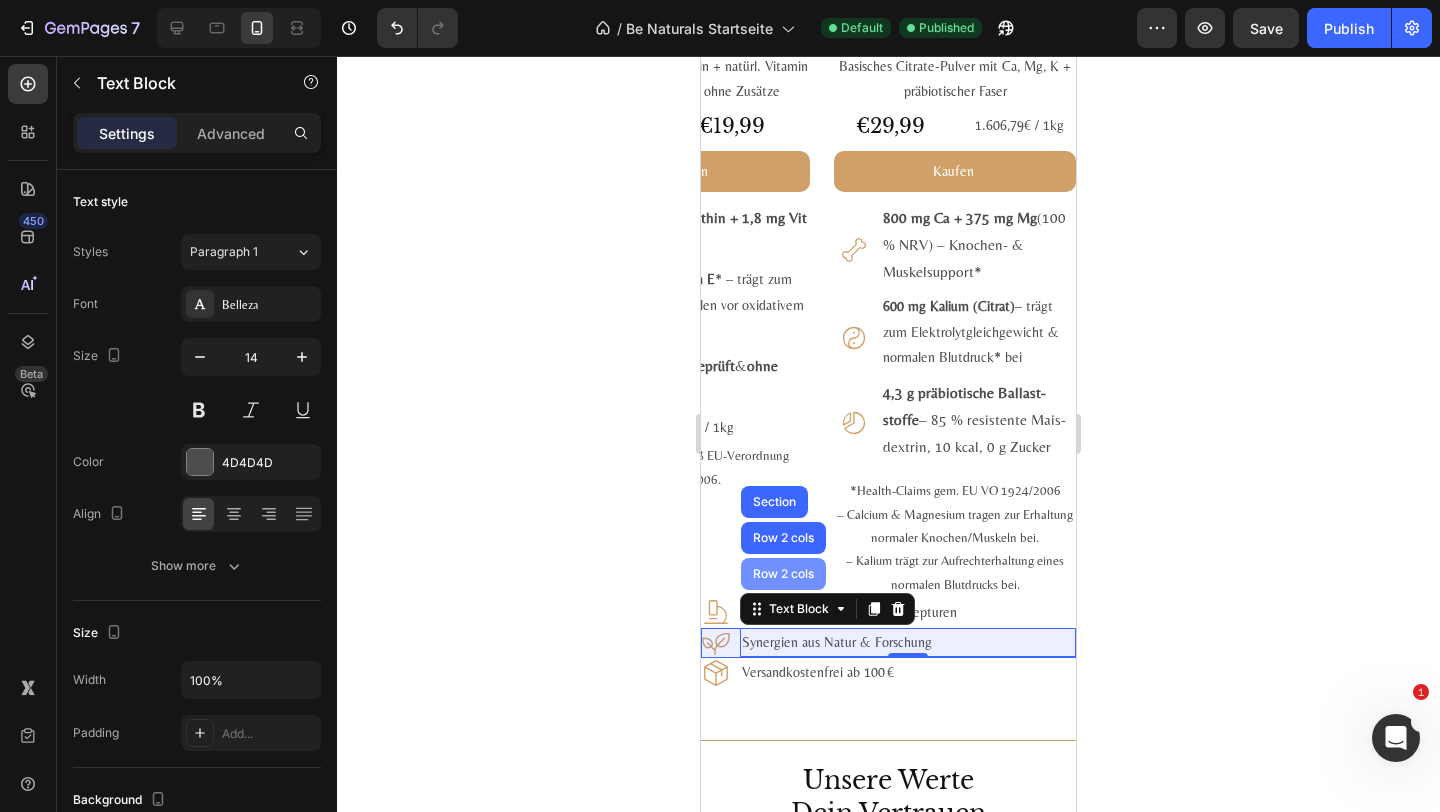 click on "Row 2 cols" at bounding box center (783, 574) 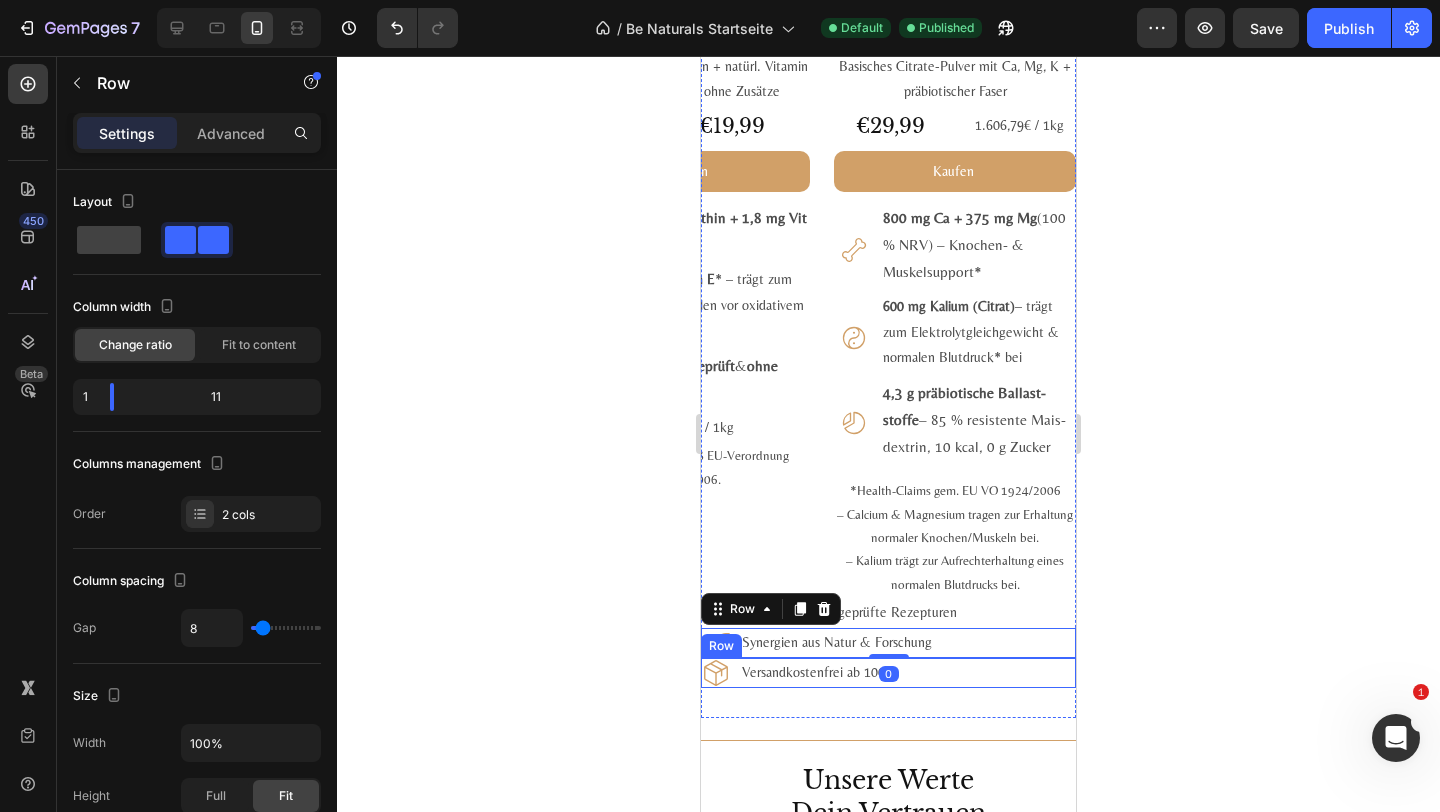 click on "Icon Versandkostenfrei ab 100 € Text Block Row" at bounding box center [888, 673] 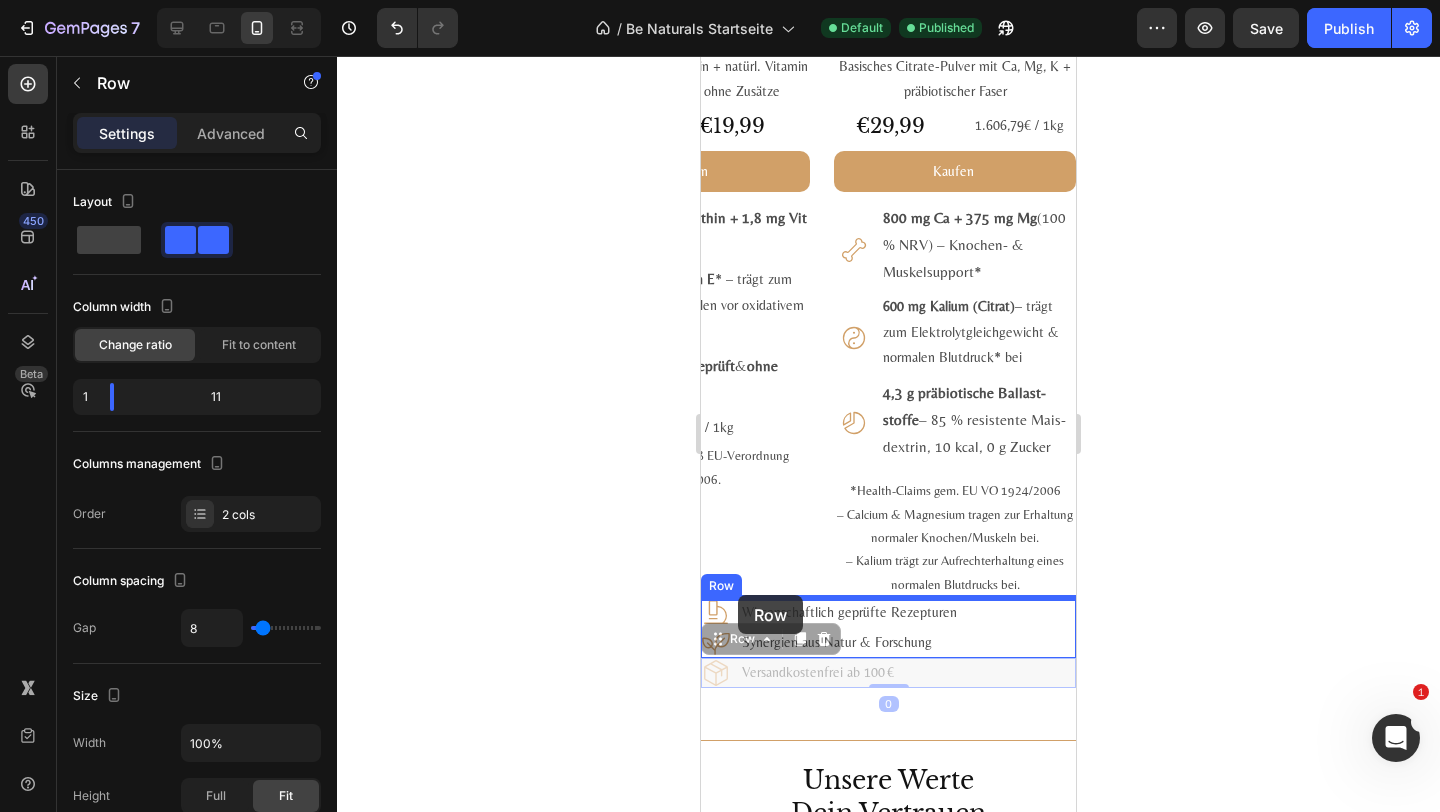 drag, startPoint x: 734, startPoint y: 636, endPoint x: 738, endPoint y: 595, distance: 41.19466 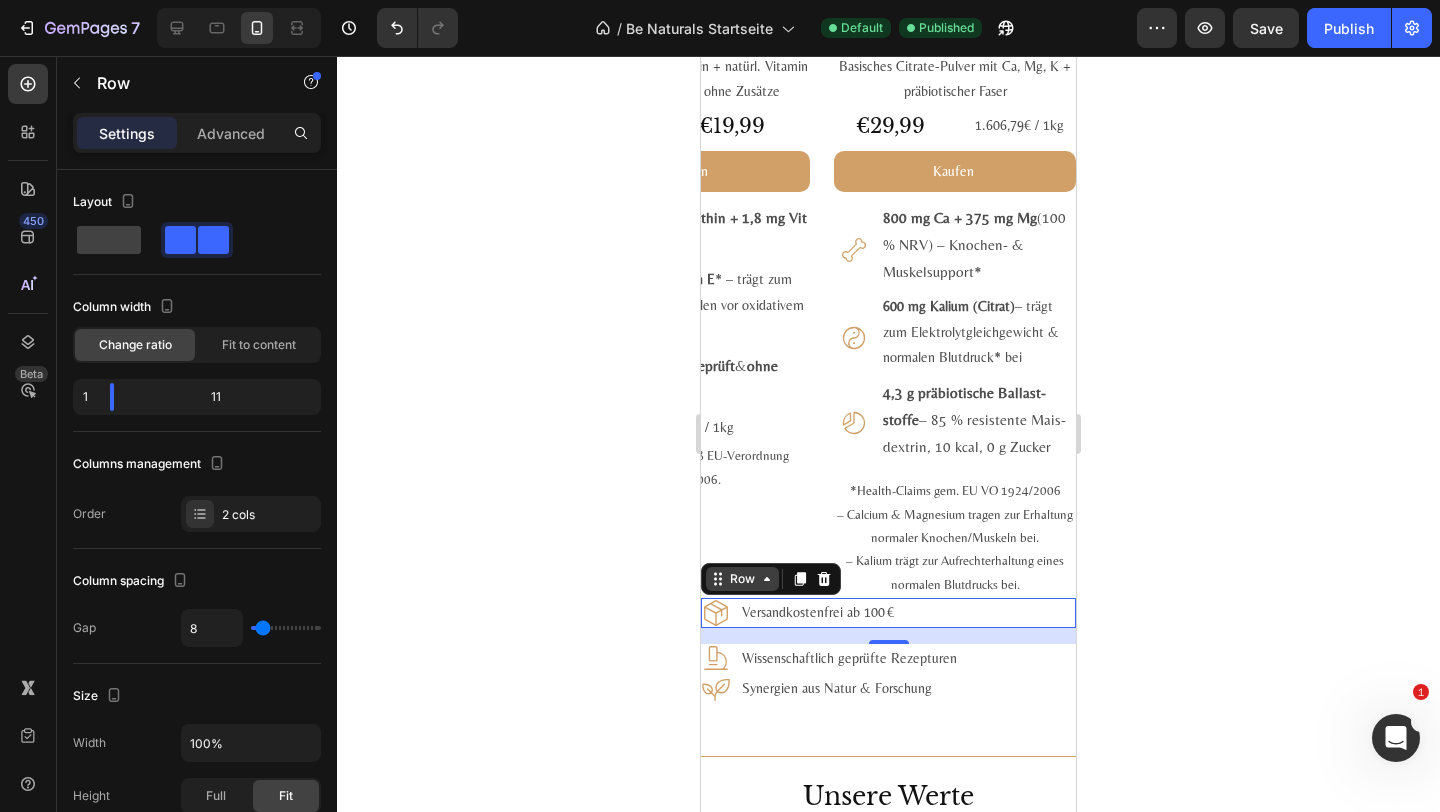 click on "Row" at bounding box center (742, 579) 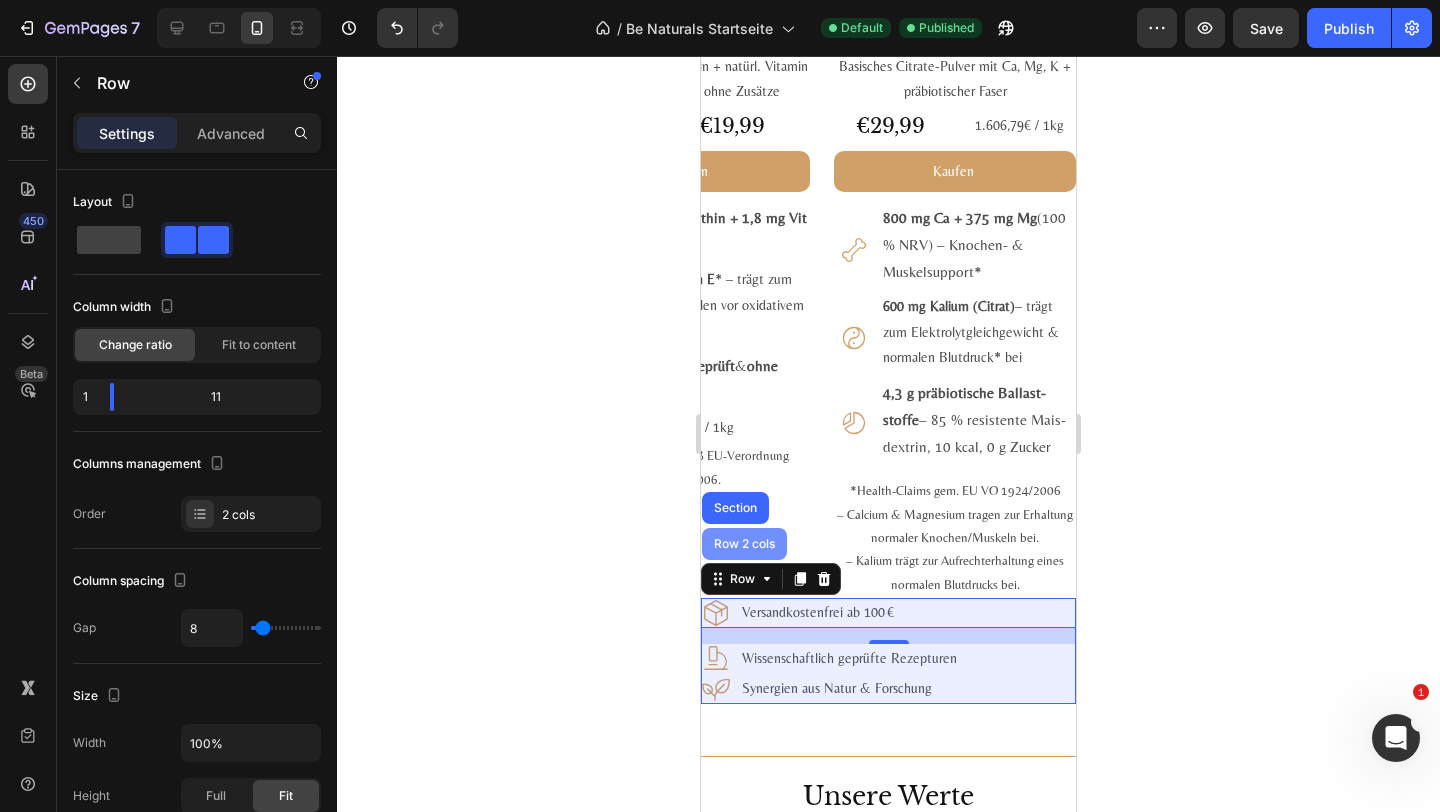 click on "Row 2 cols" at bounding box center [744, 544] 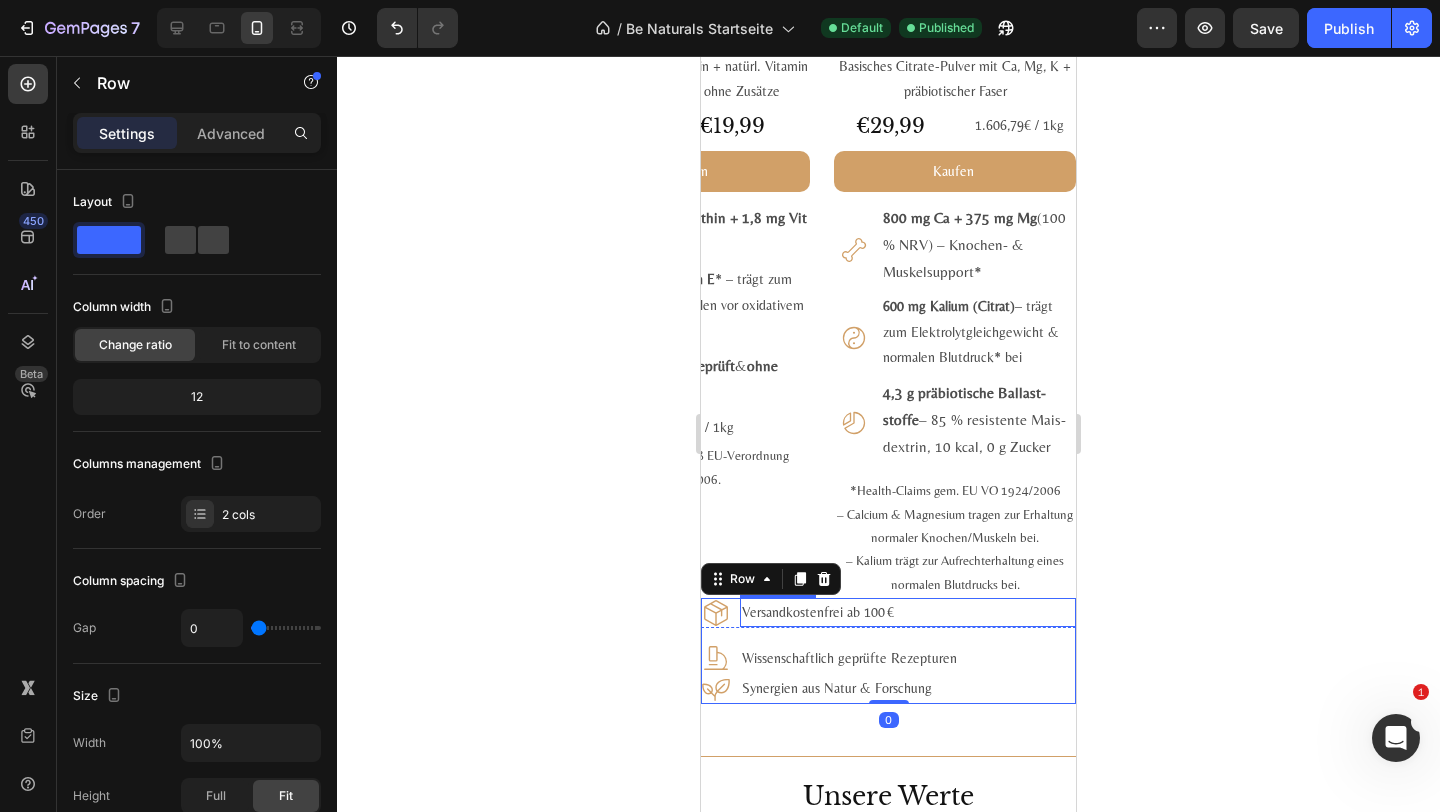 click on "Versandkostenfrei ab 100 €" at bounding box center [908, 612] 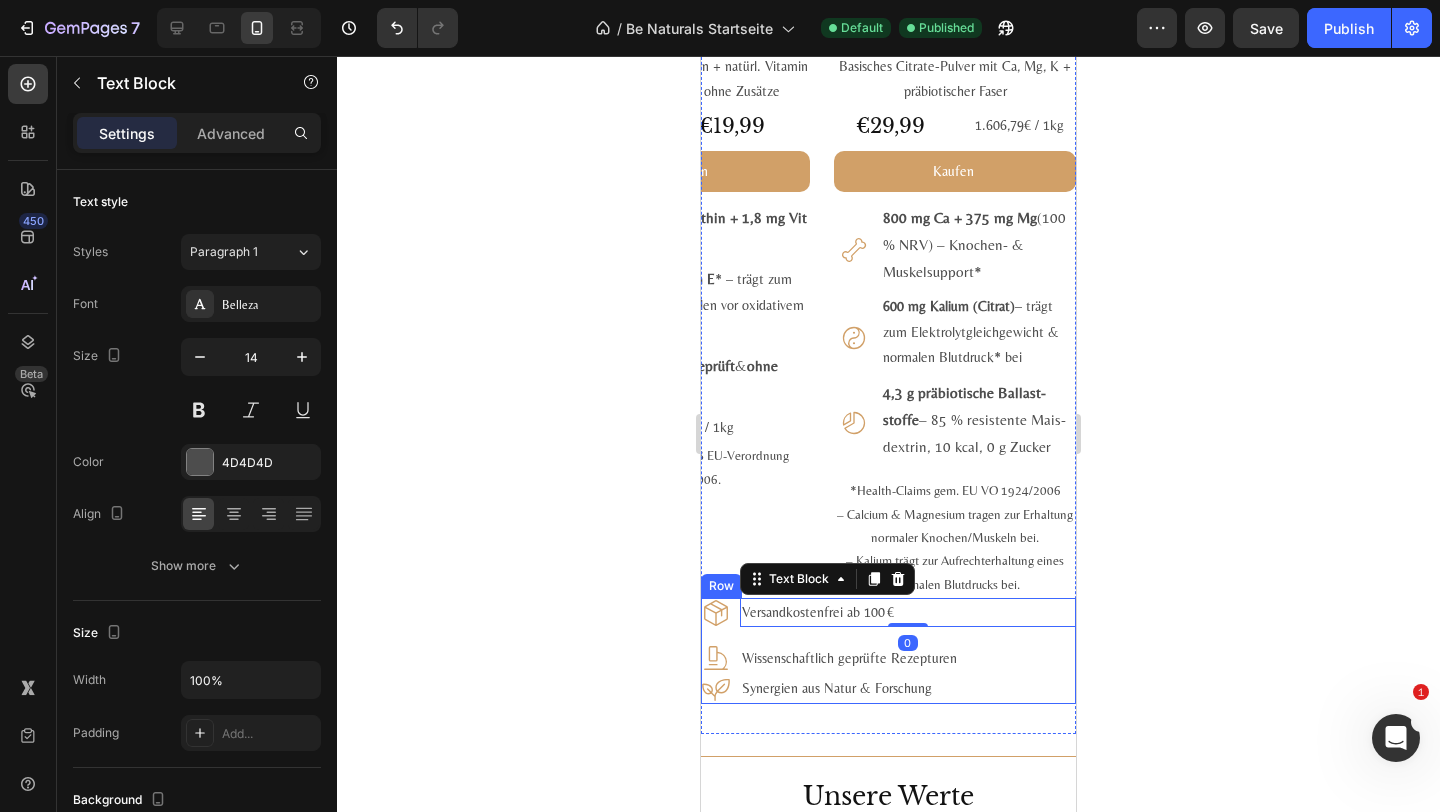 click on "Icon Versandkostenfrei ab 100 € Text Block   0 Row
Icon Wissenschaftlich geprüfte Rezepturen Text Block Row" at bounding box center [888, 636] 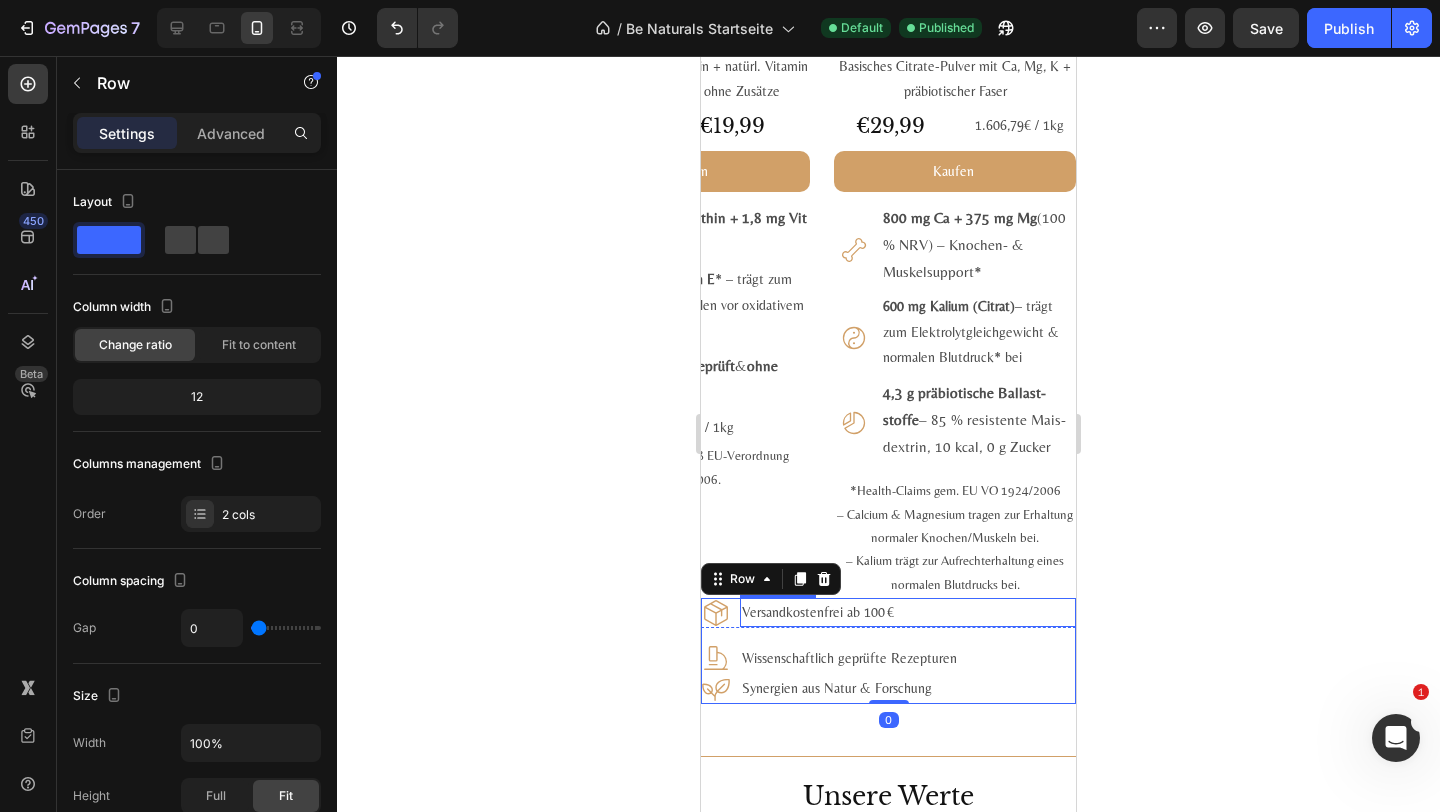 click on "Versandkostenfrei ab 100 €" at bounding box center [908, 612] 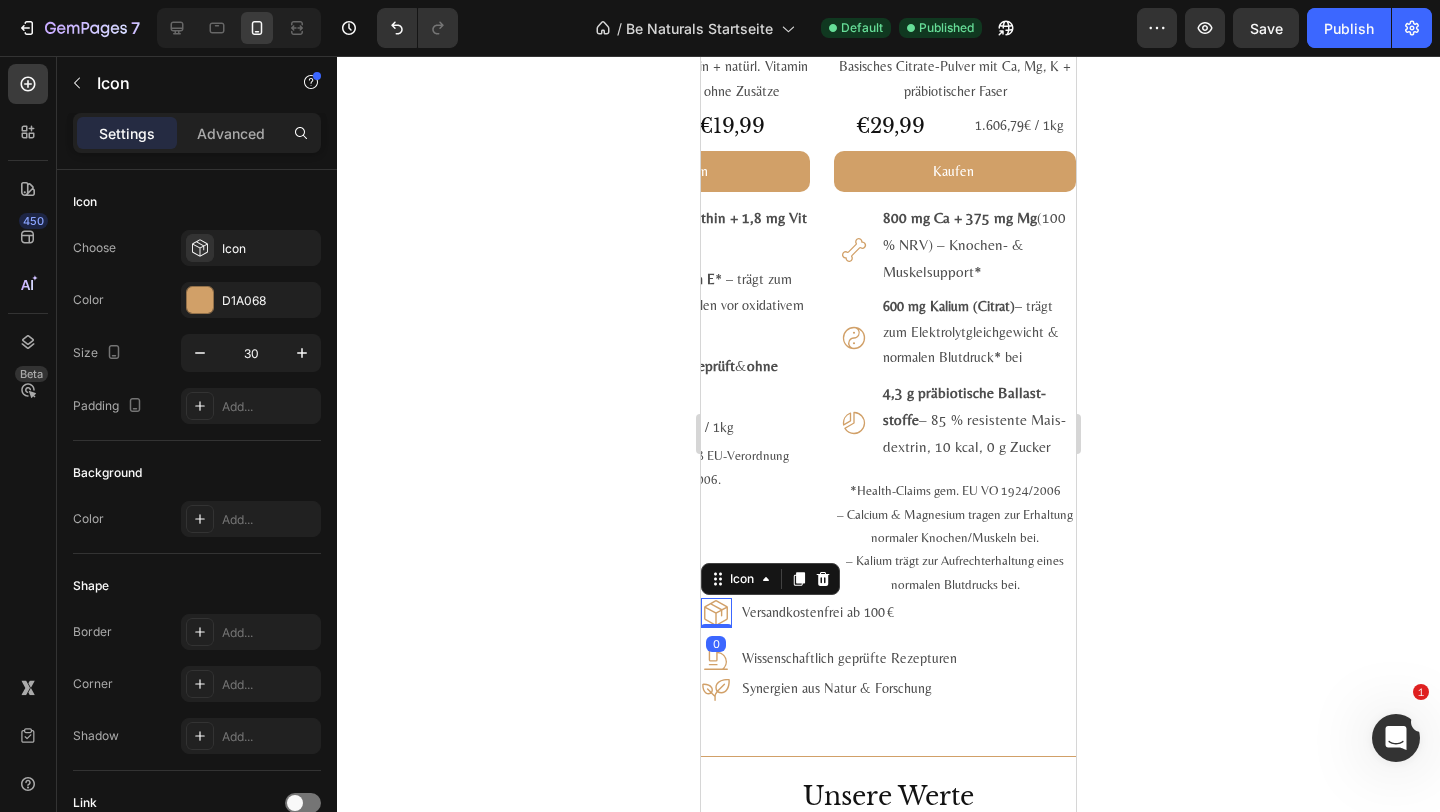 click on "Icon   0" at bounding box center (716, 613) 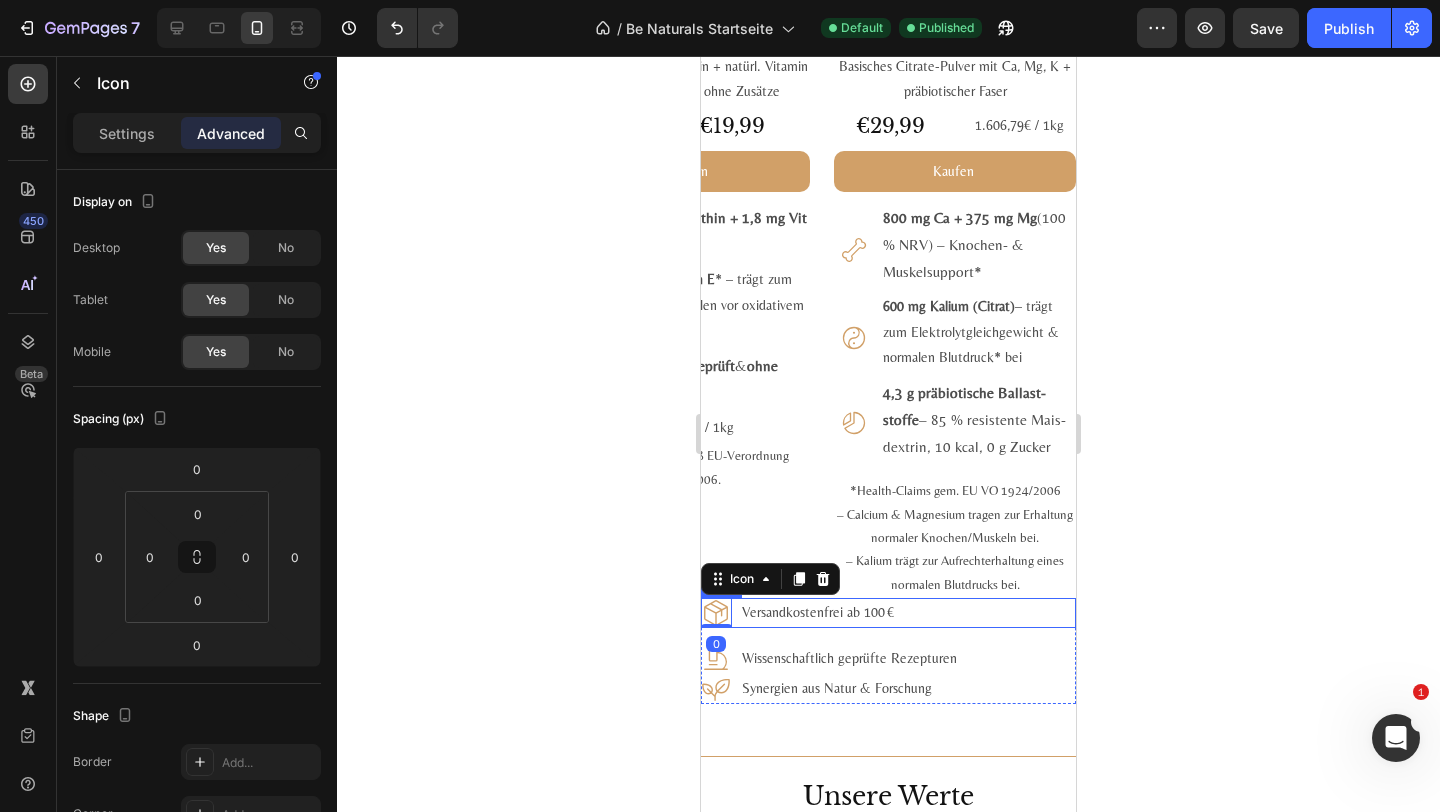 click on "Icon   0 Versandkostenfrei ab 100 € Text Block Row" at bounding box center [888, 613] 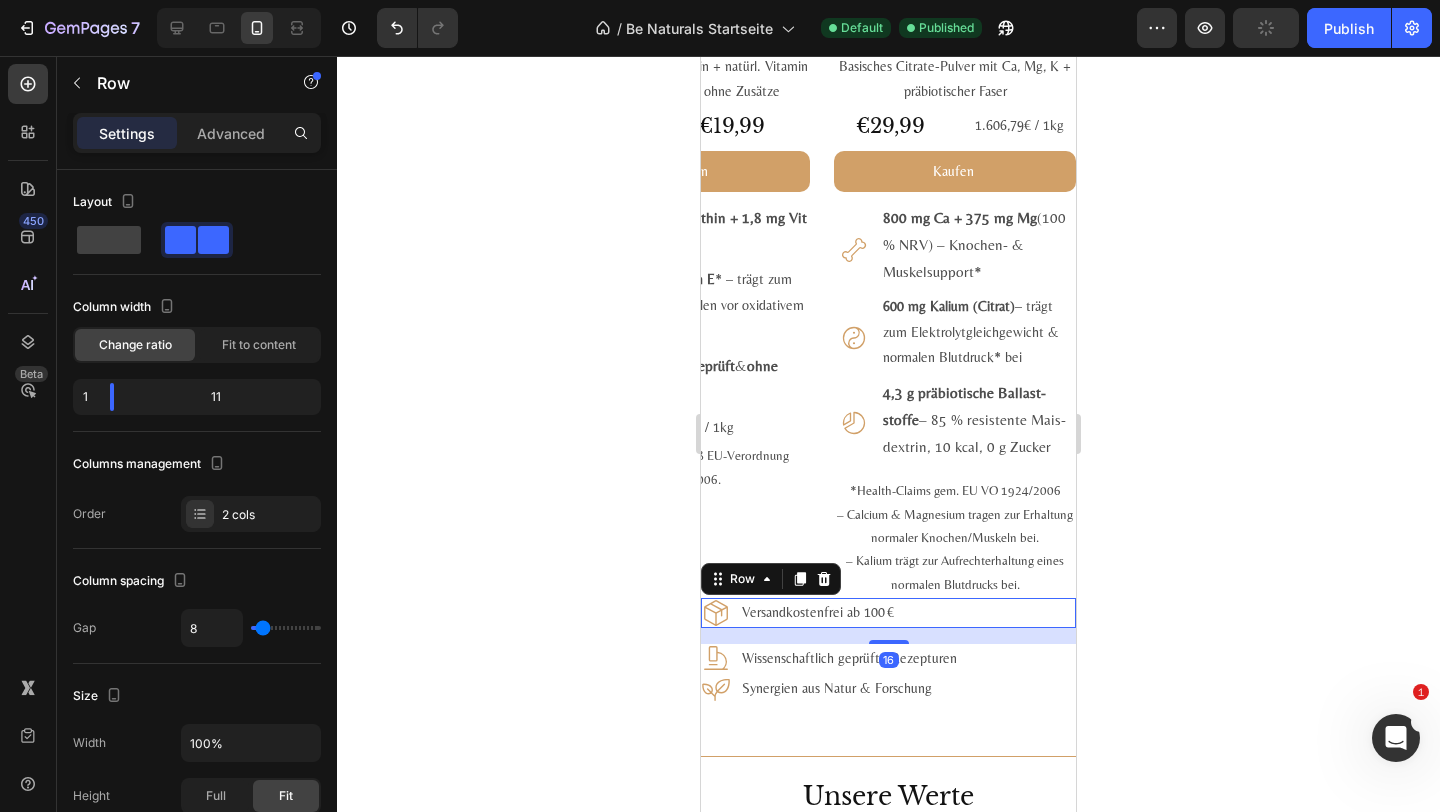 drag, startPoint x: 888, startPoint y: 642, endPoint x: 888, endPoint y: 588, distance: 54 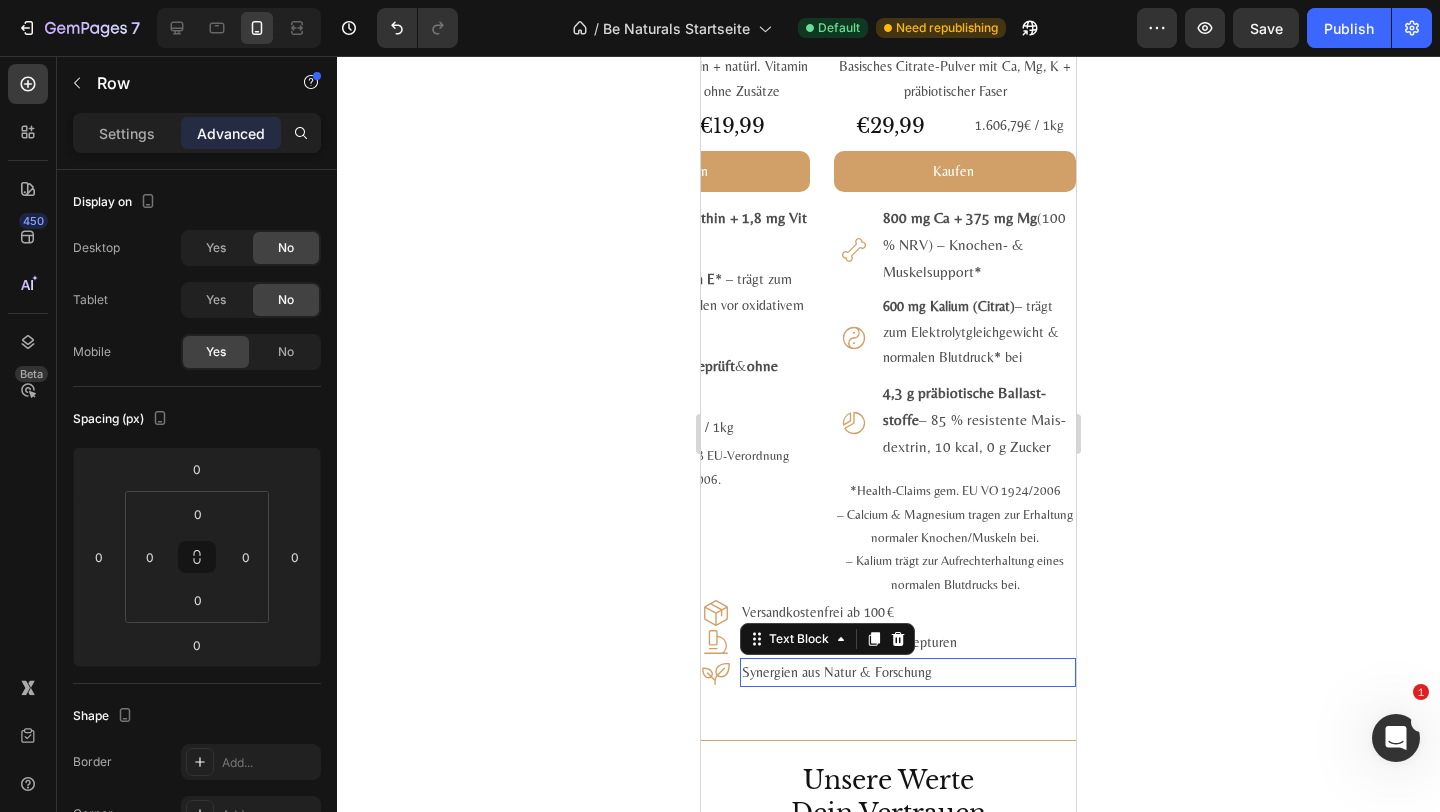 click on "Synergien aus Natur & Forschung" at bounding box center (908, 672) 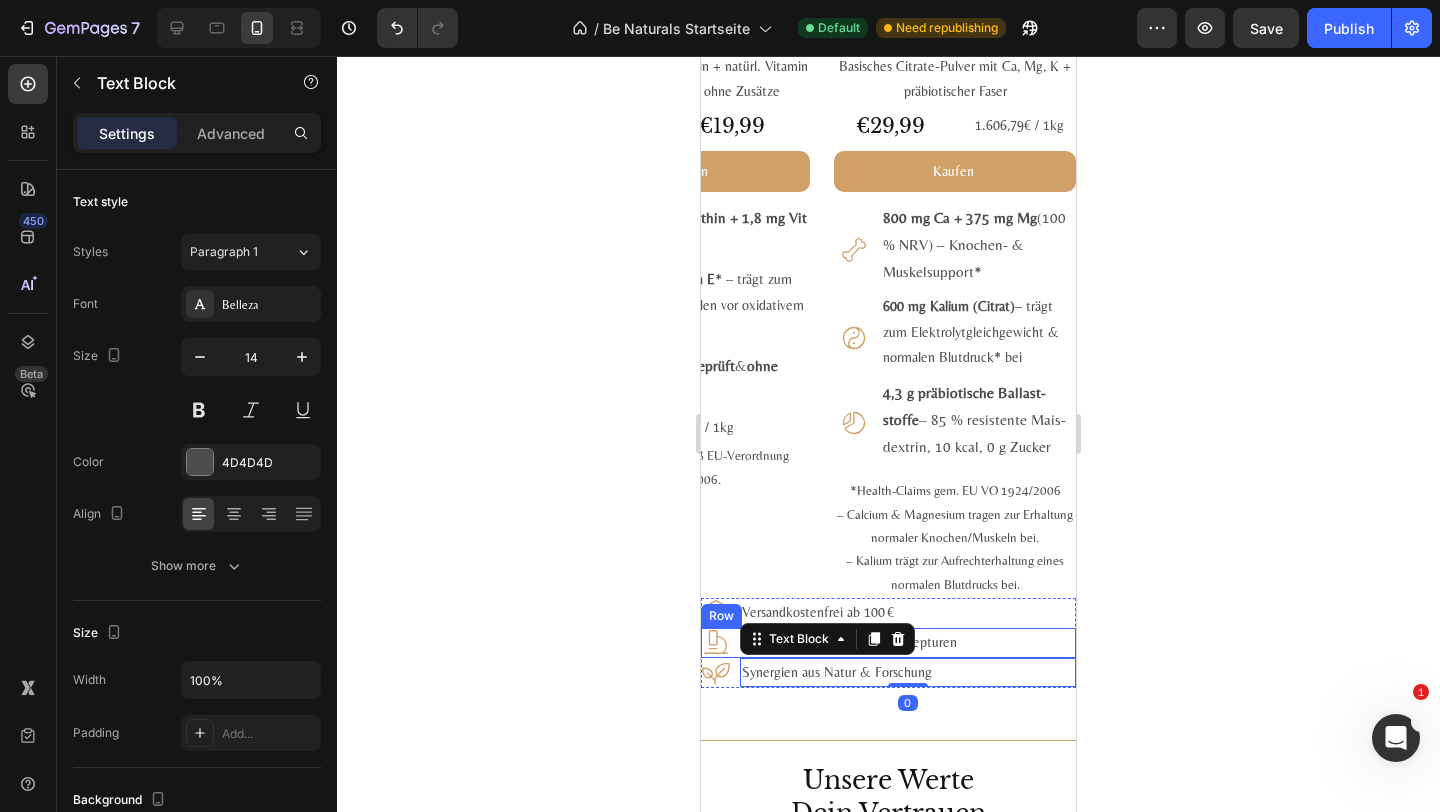 click on "Icon Wissenschaftlich geprüfte Rezepturen Text Block Row" at bounding box center [888, 643] 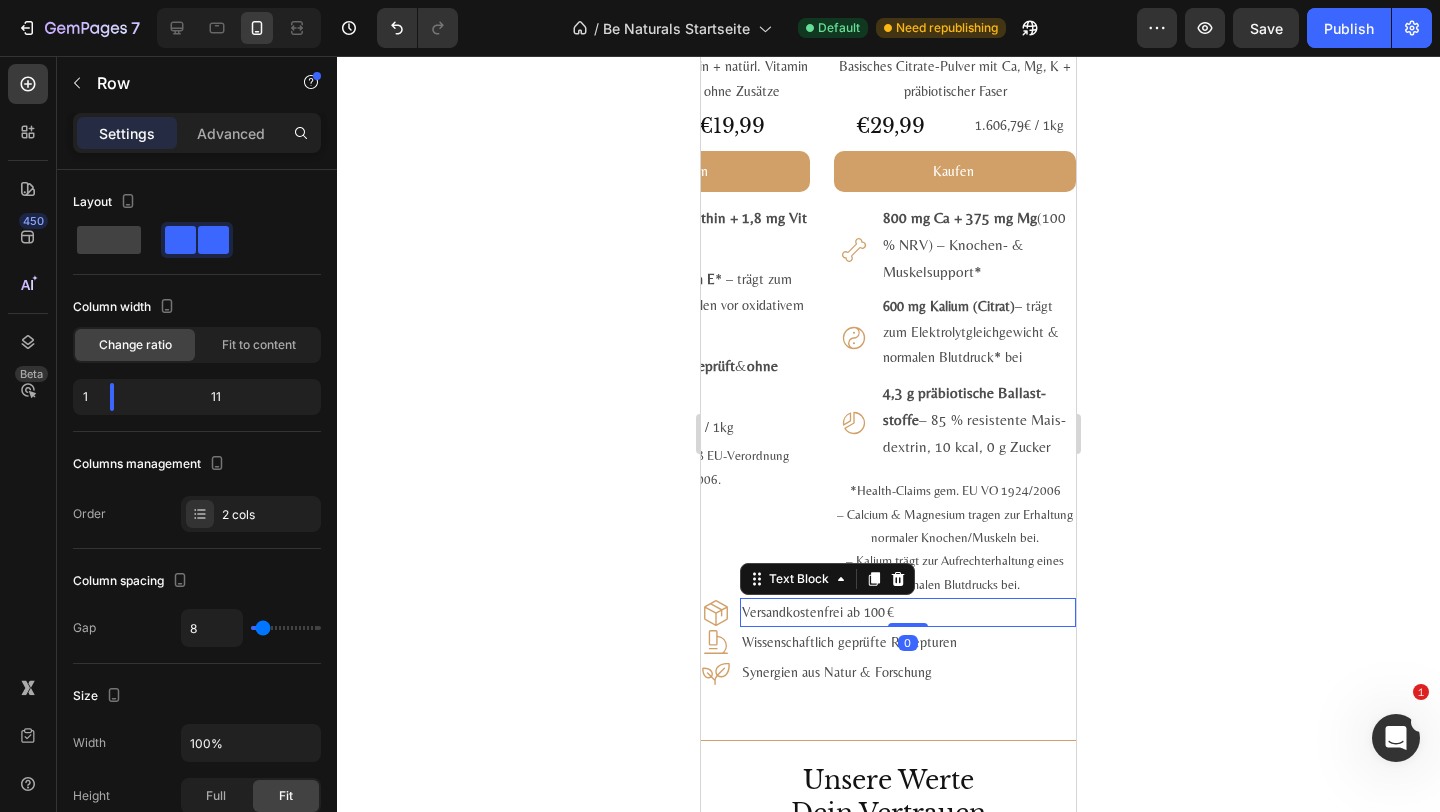 click on "Versandkostenfrei ab 100 €" at bounding box center (908, 612) 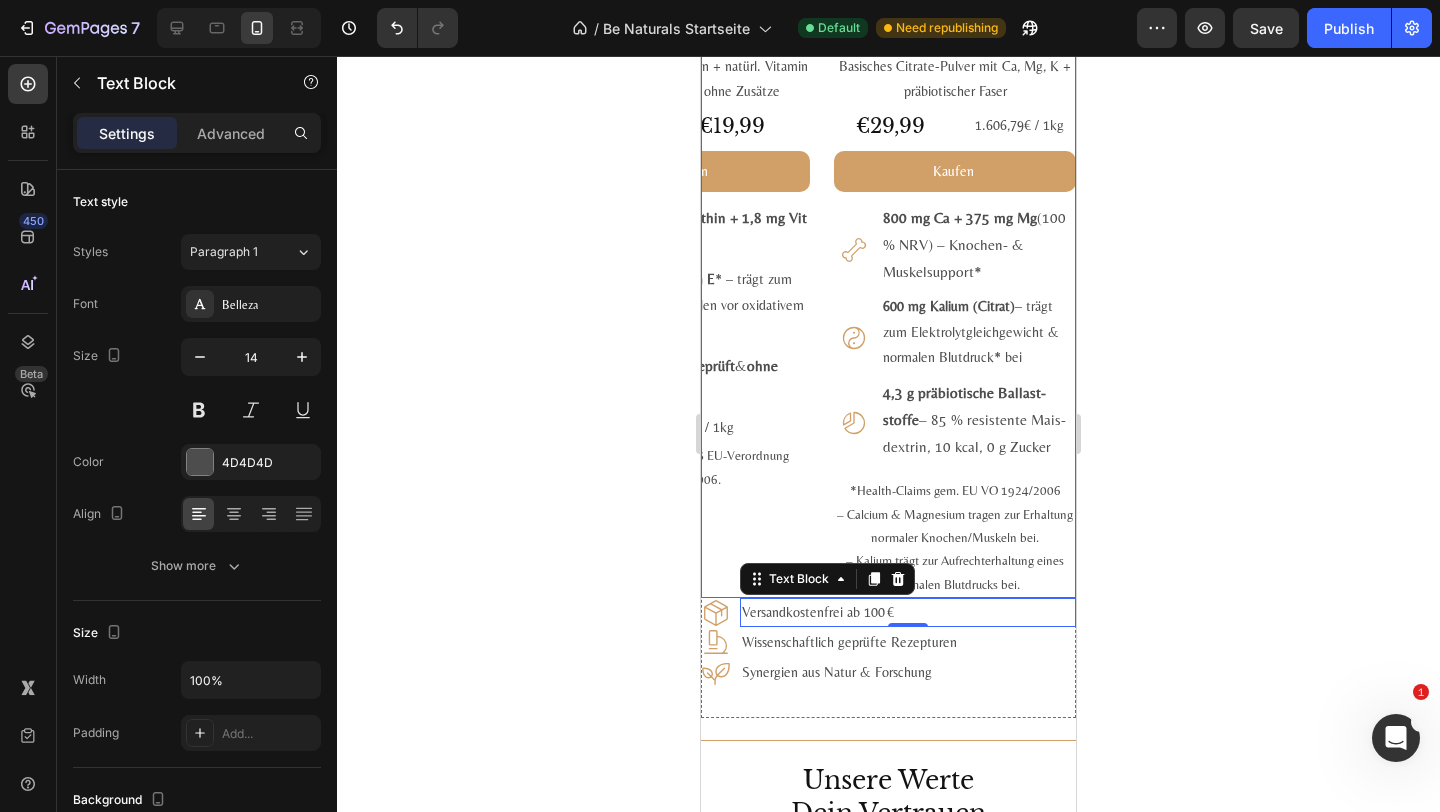 scroll, scrollTop: 2668, scrollLeft: 0, axis: vertical 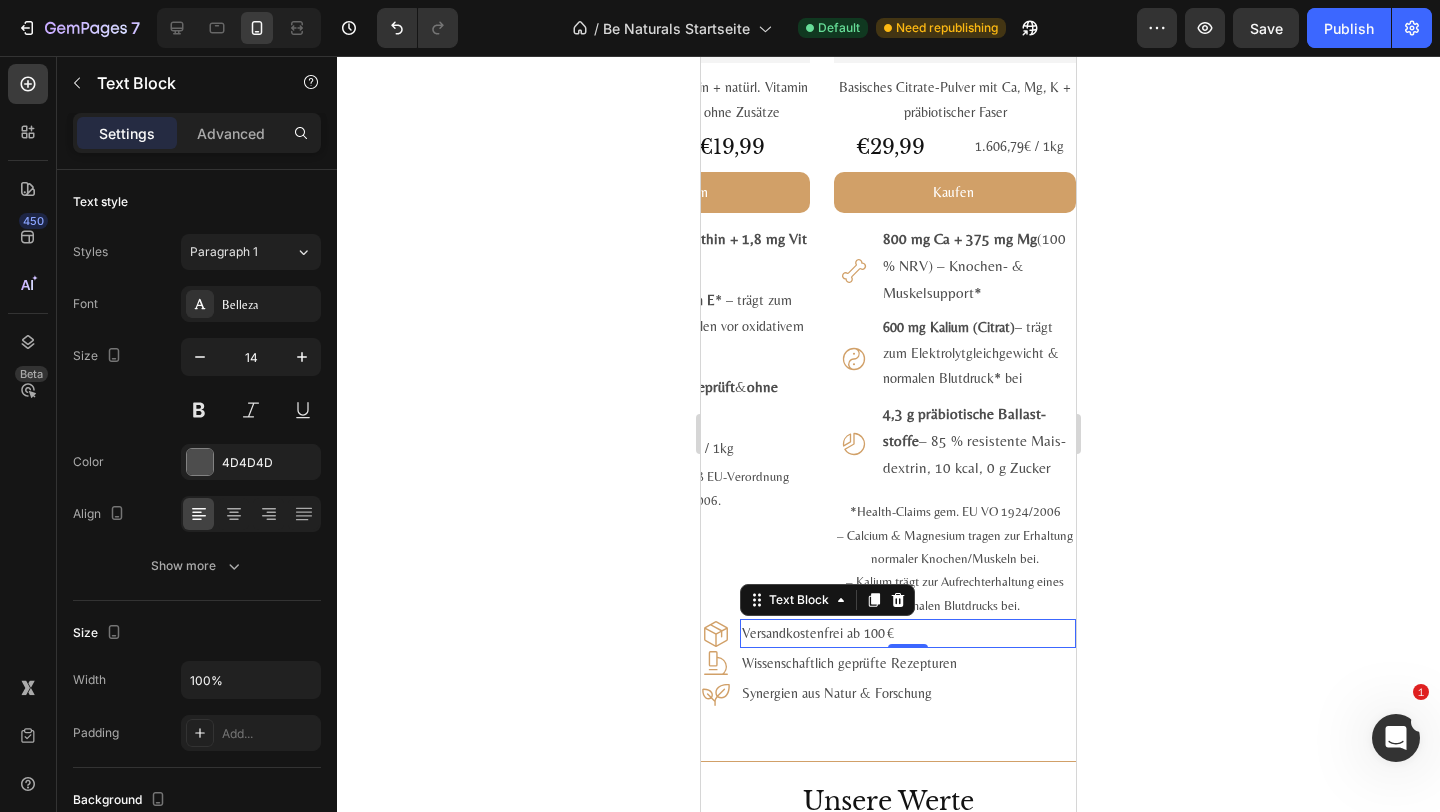 click on "Versandkostenfrei ab 100 €" at bounding box center [908, 633] 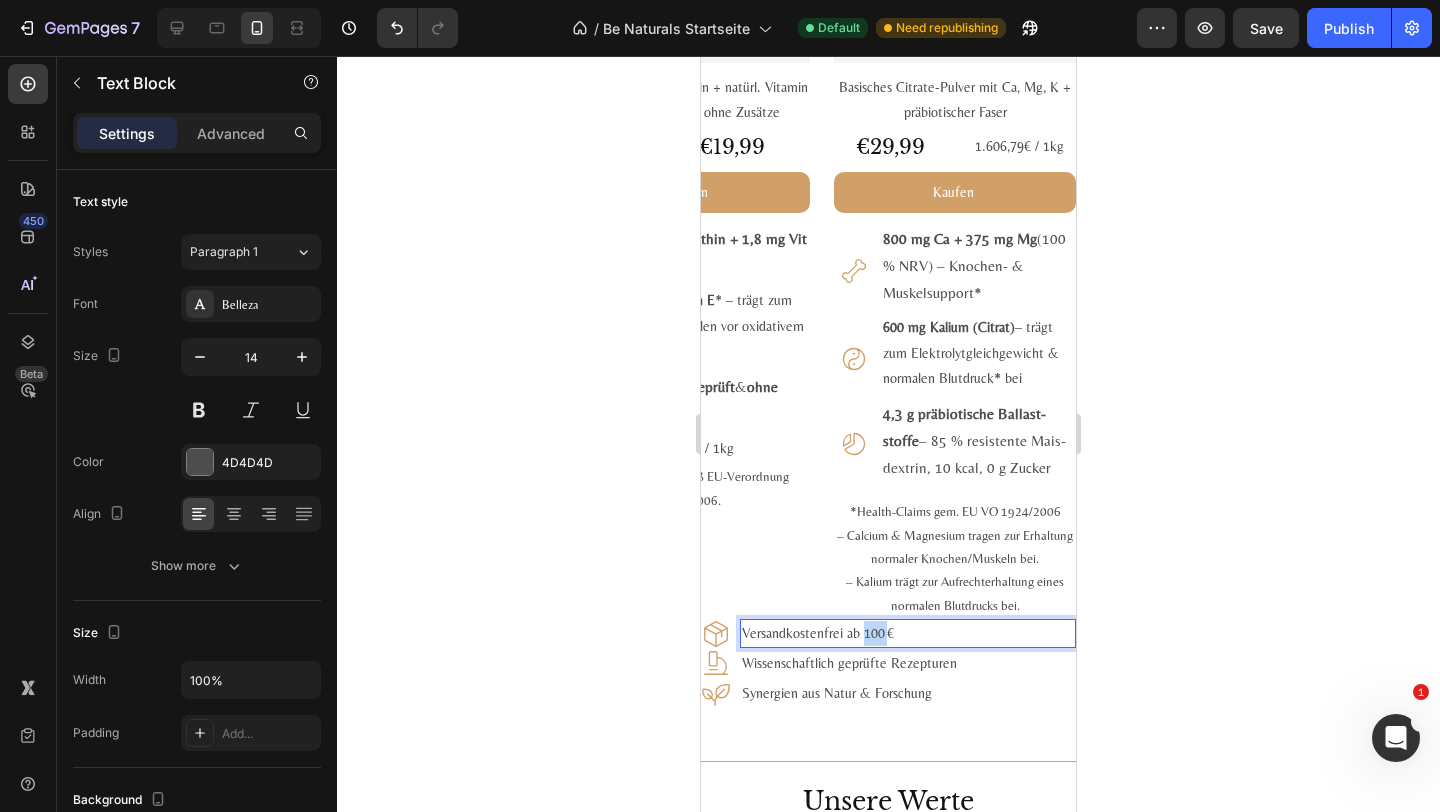 click on "Versandkostenfrei ab 100 €" at bounding box center [908, 633] 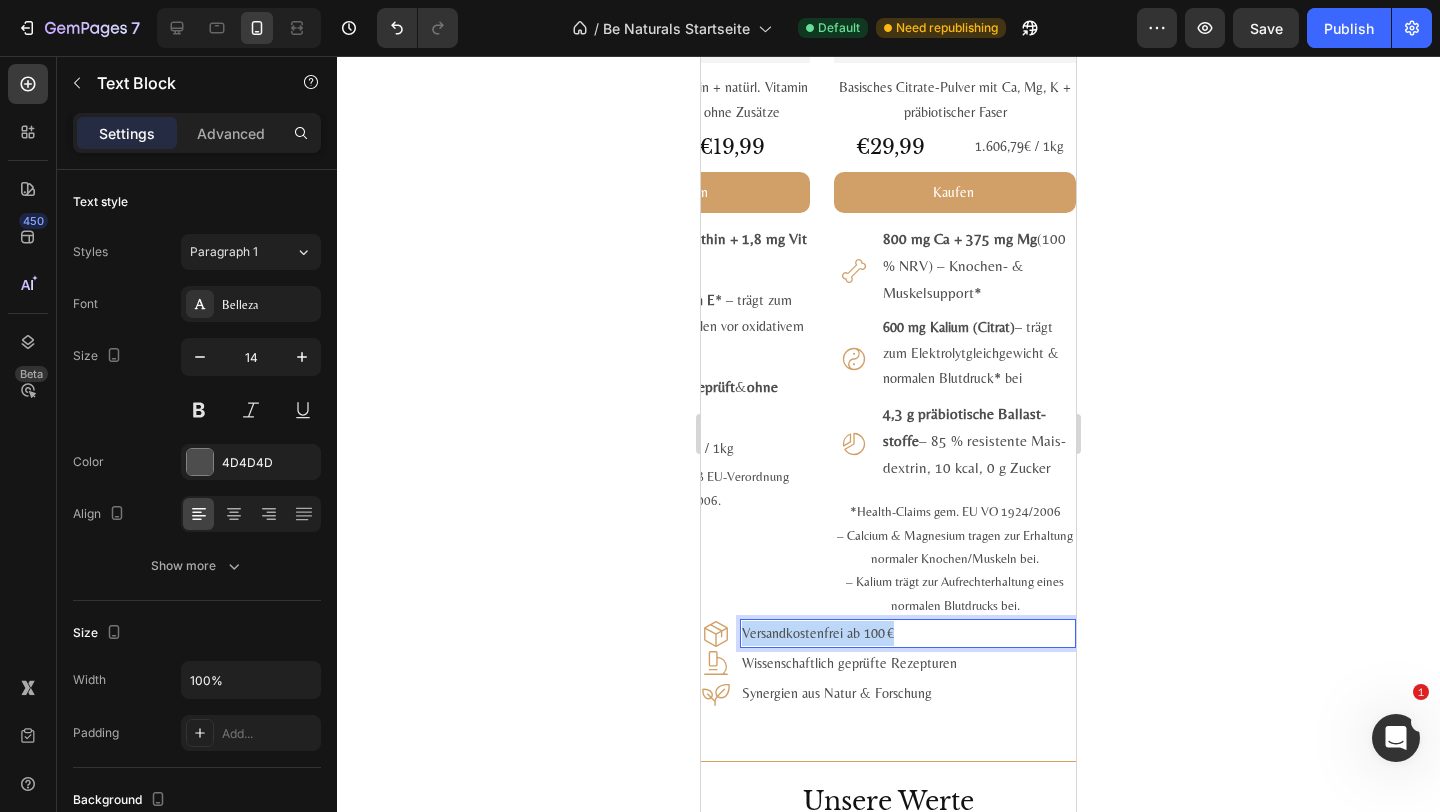 click on "Versandkostenfrei ab 100 €" at bounding box center [908, 633] 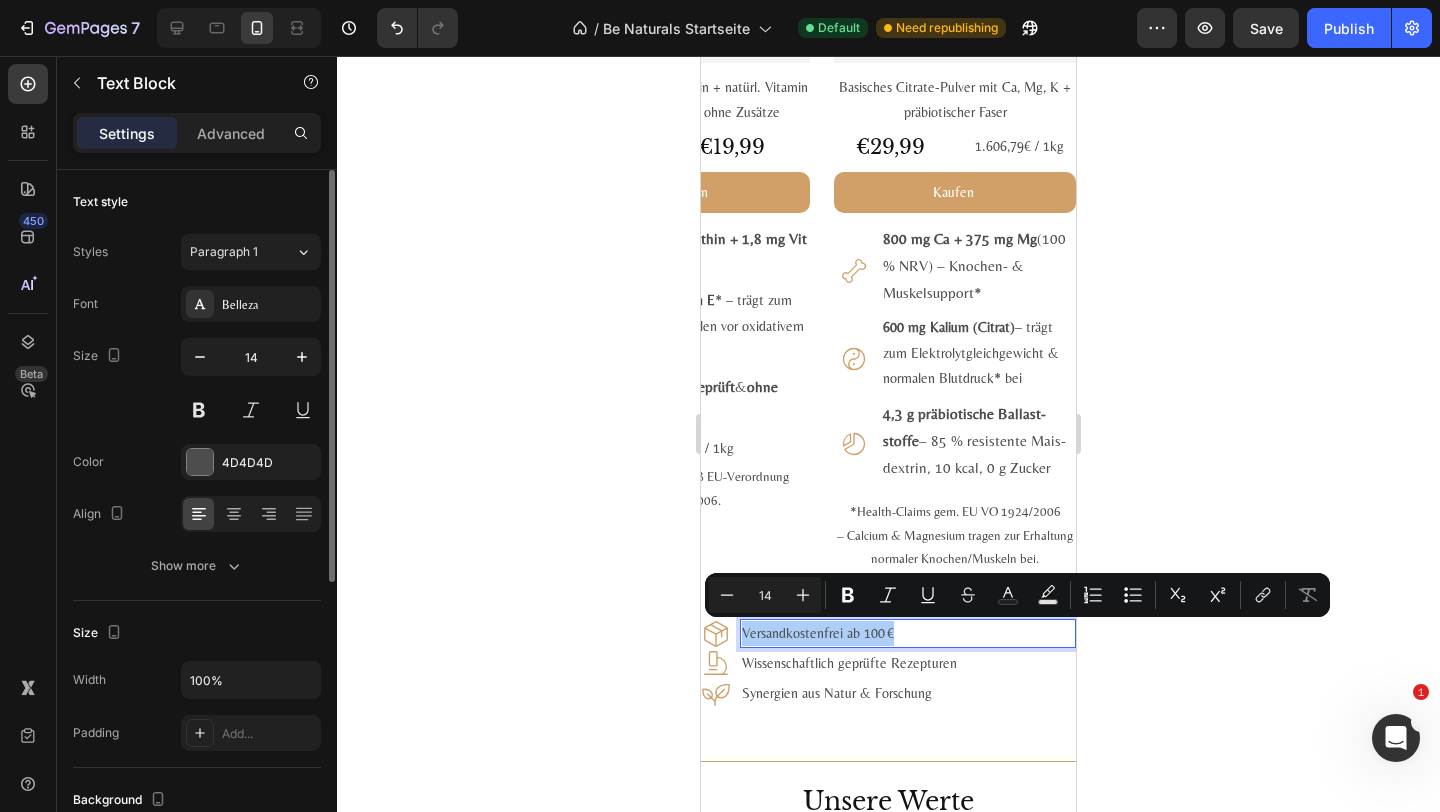 click at bounding box center (199, 410) 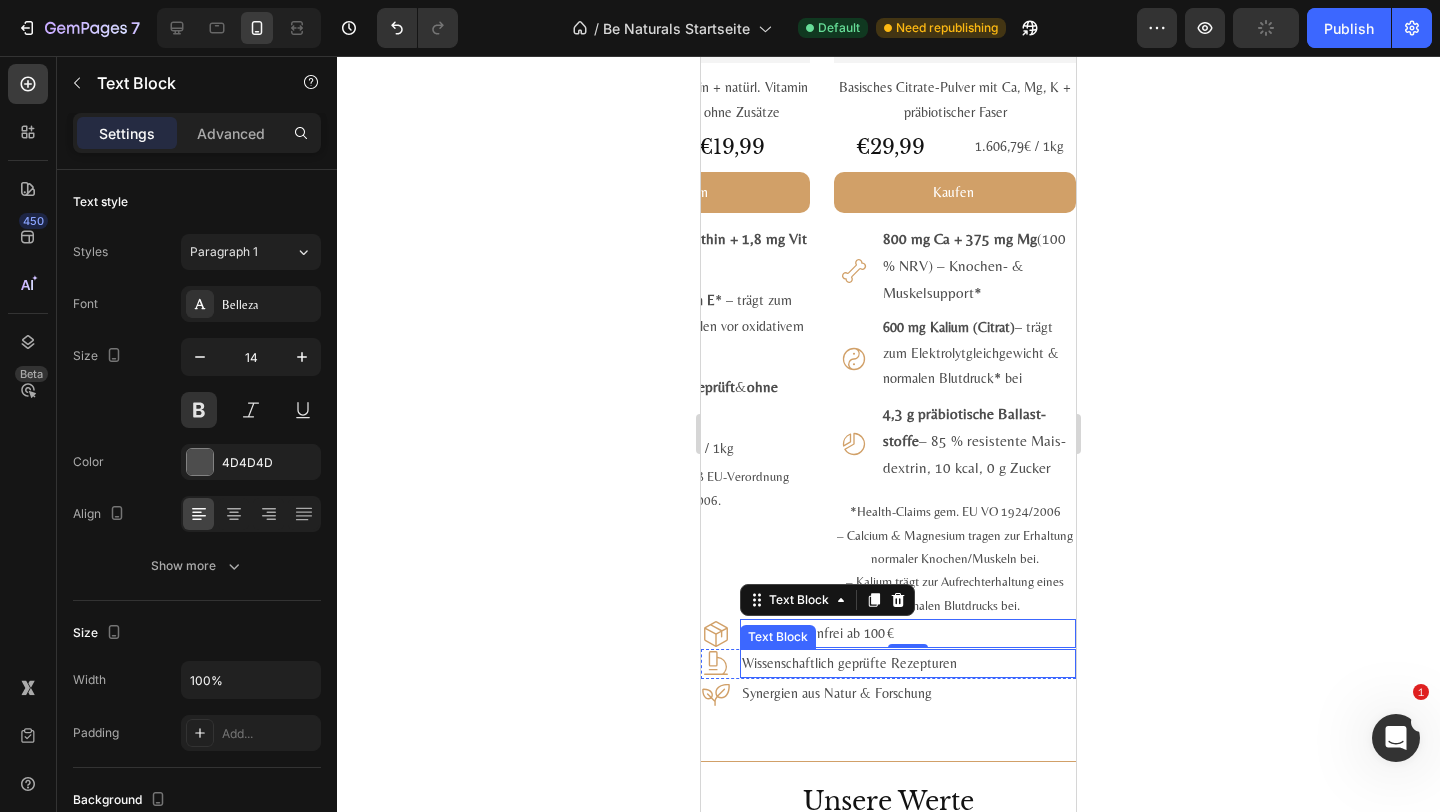 click on "Wissenschaftlich geprüfte Rezepturen" at bounding box center (908, 663) 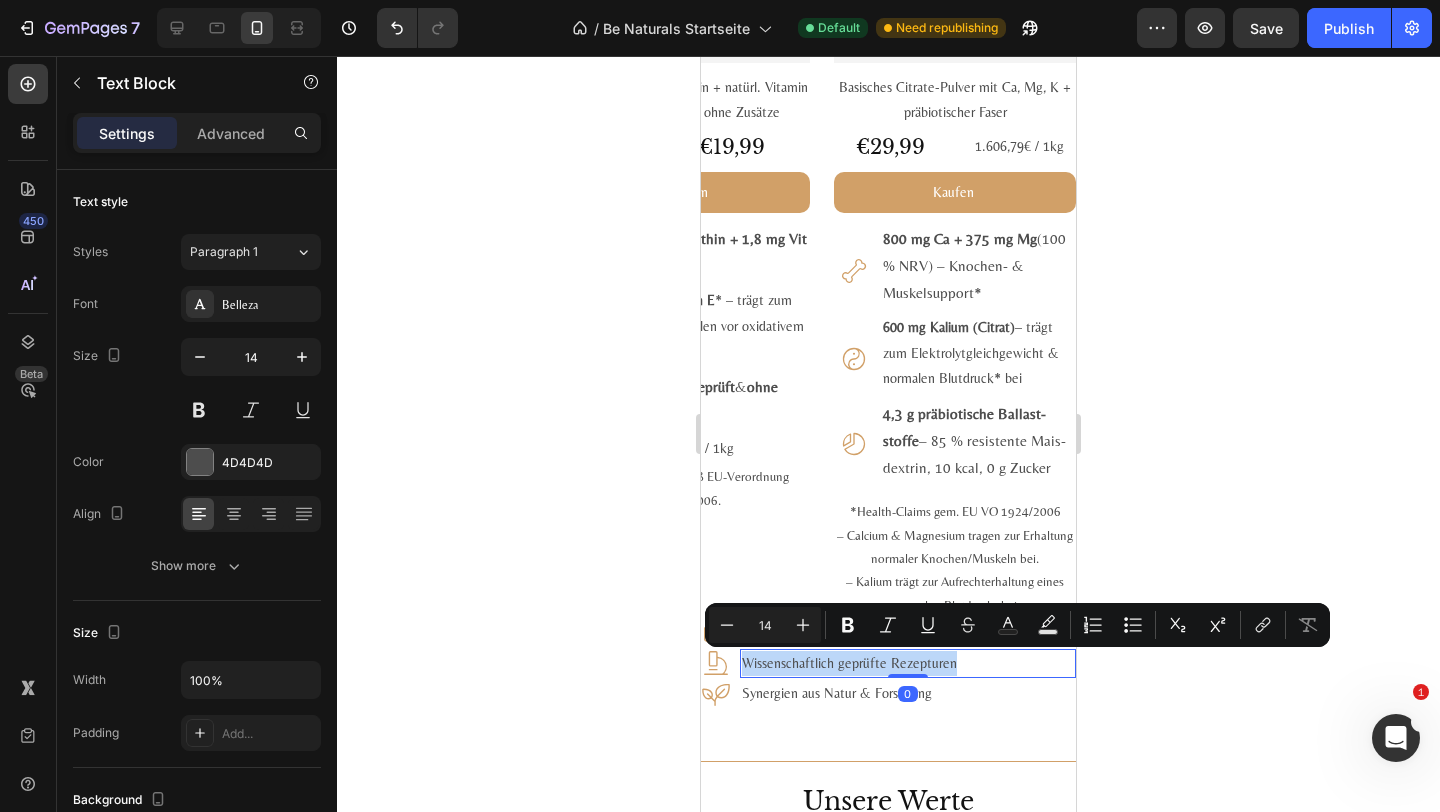 click on "Wissenschaftlich geprüfte Rezepturen" at bounding box center (908, 663) 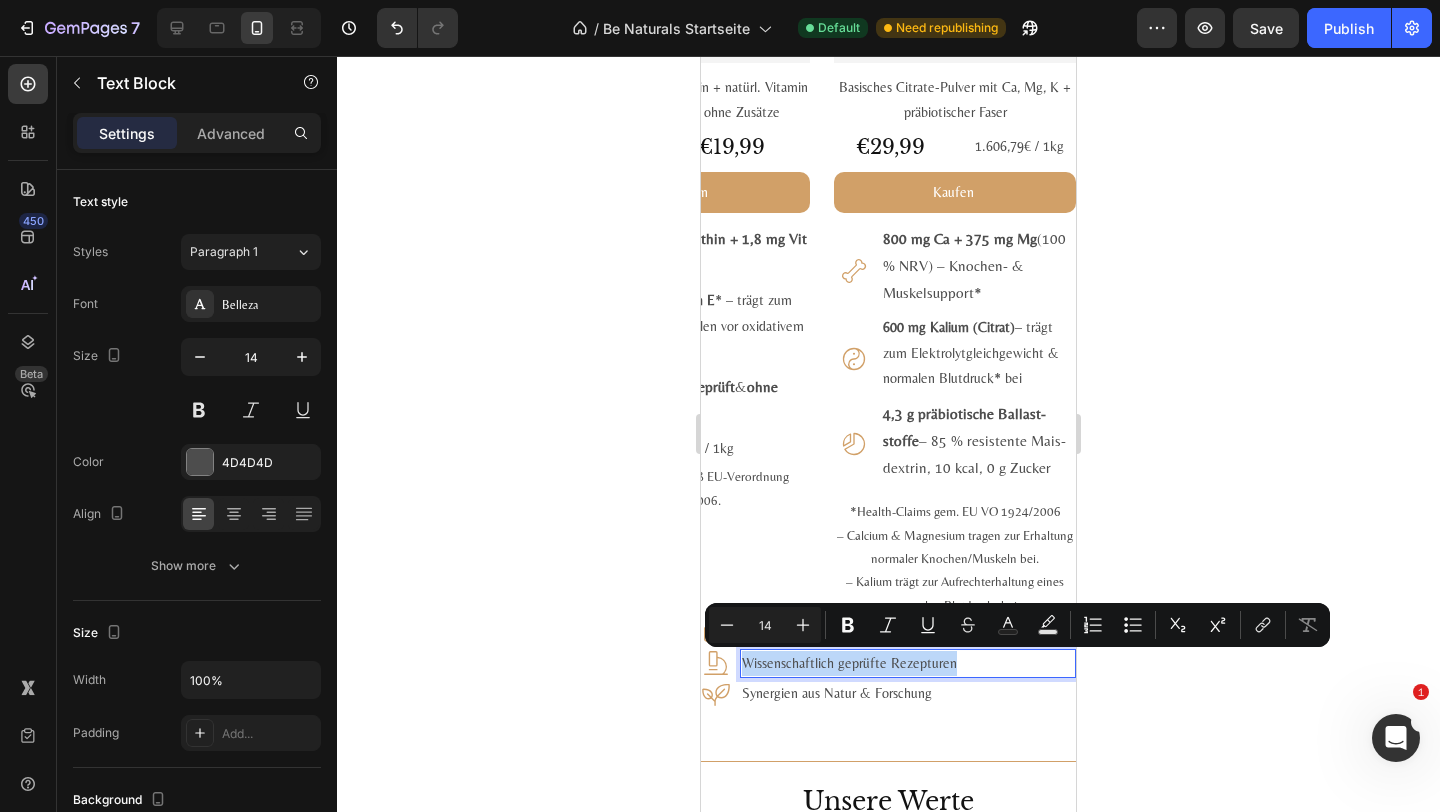 click on "Synergien aus Natur & Forschung" at bounding box center (908, 693) 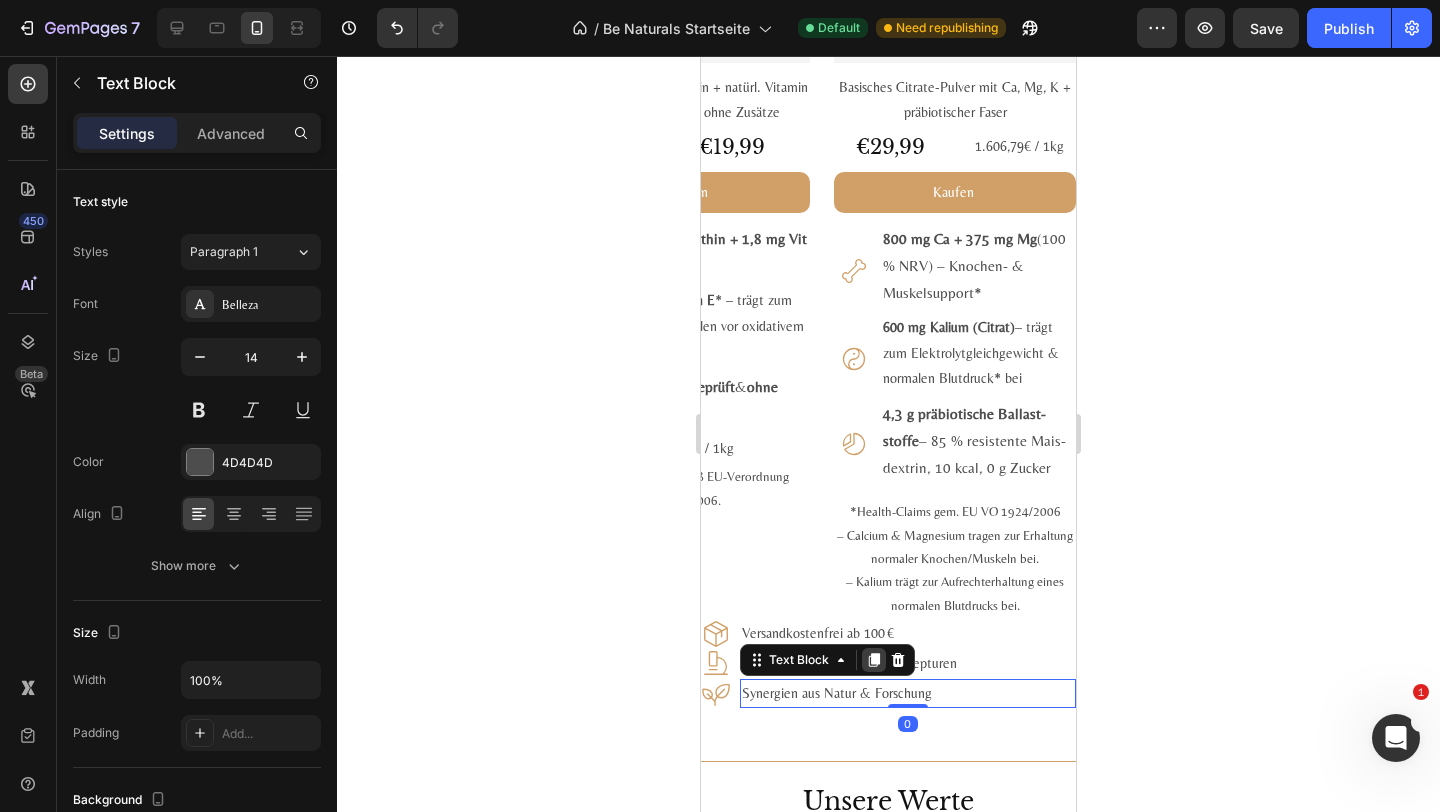 click 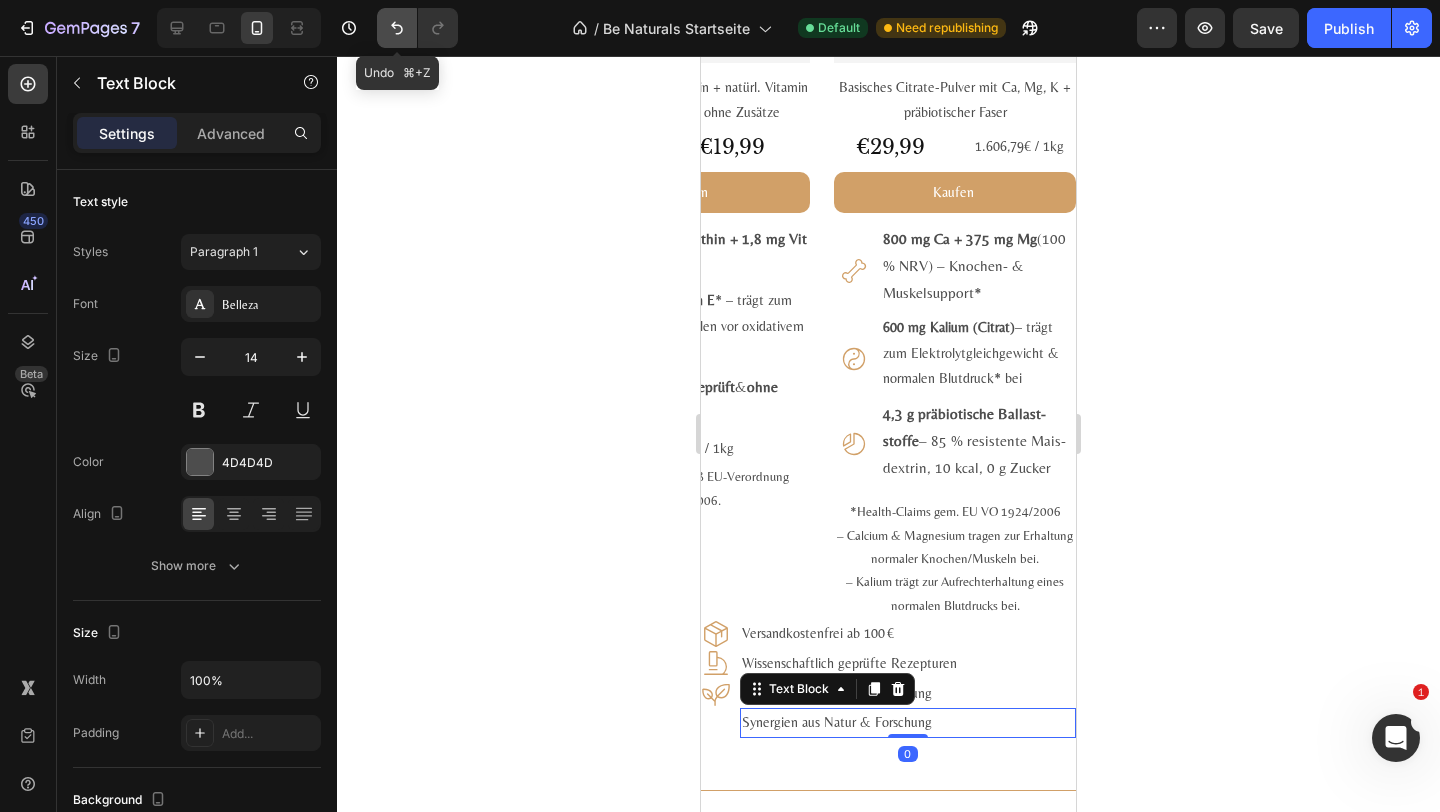 click 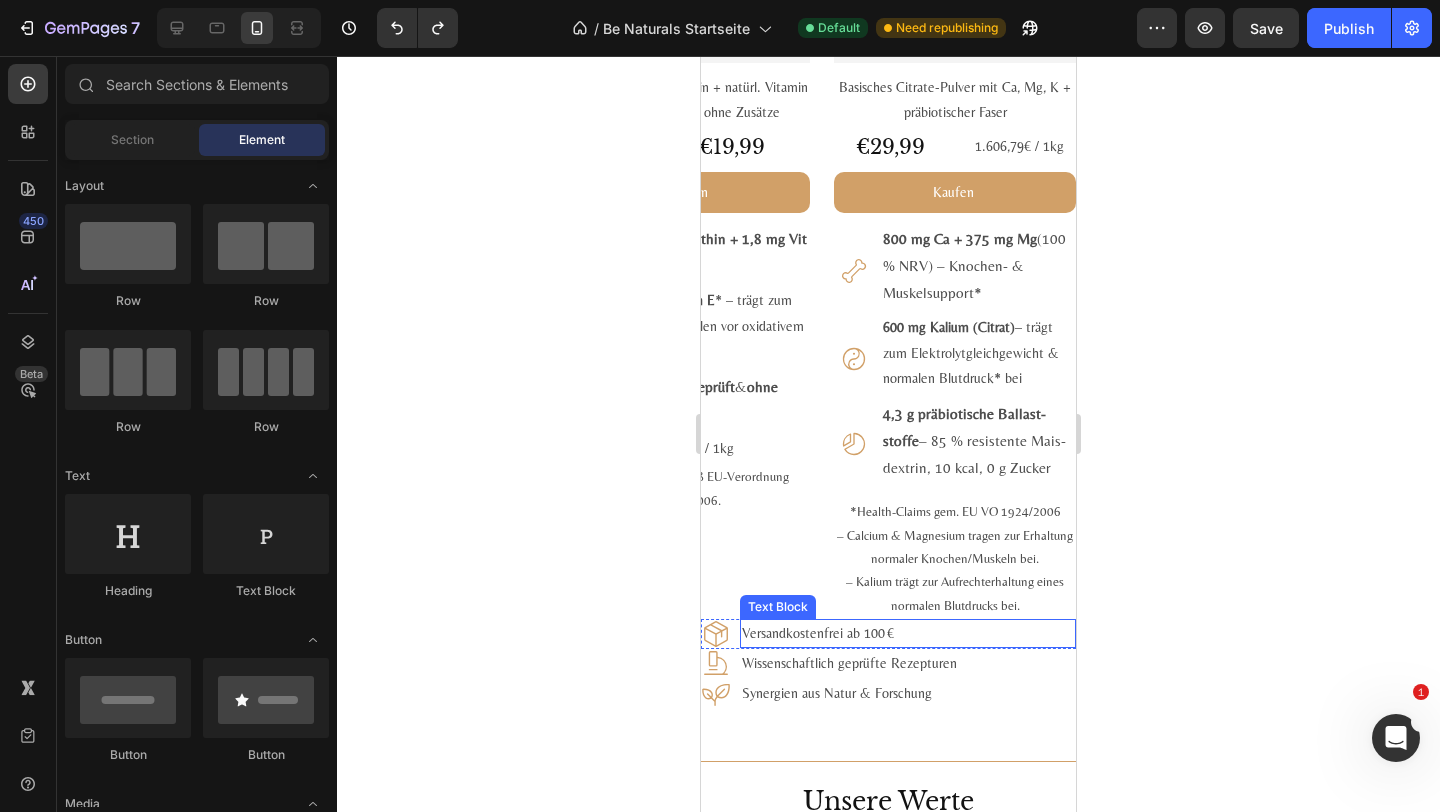 click on "Wissenschaftlich geprüfte Rezepturen" at bounding box center (908, 663) 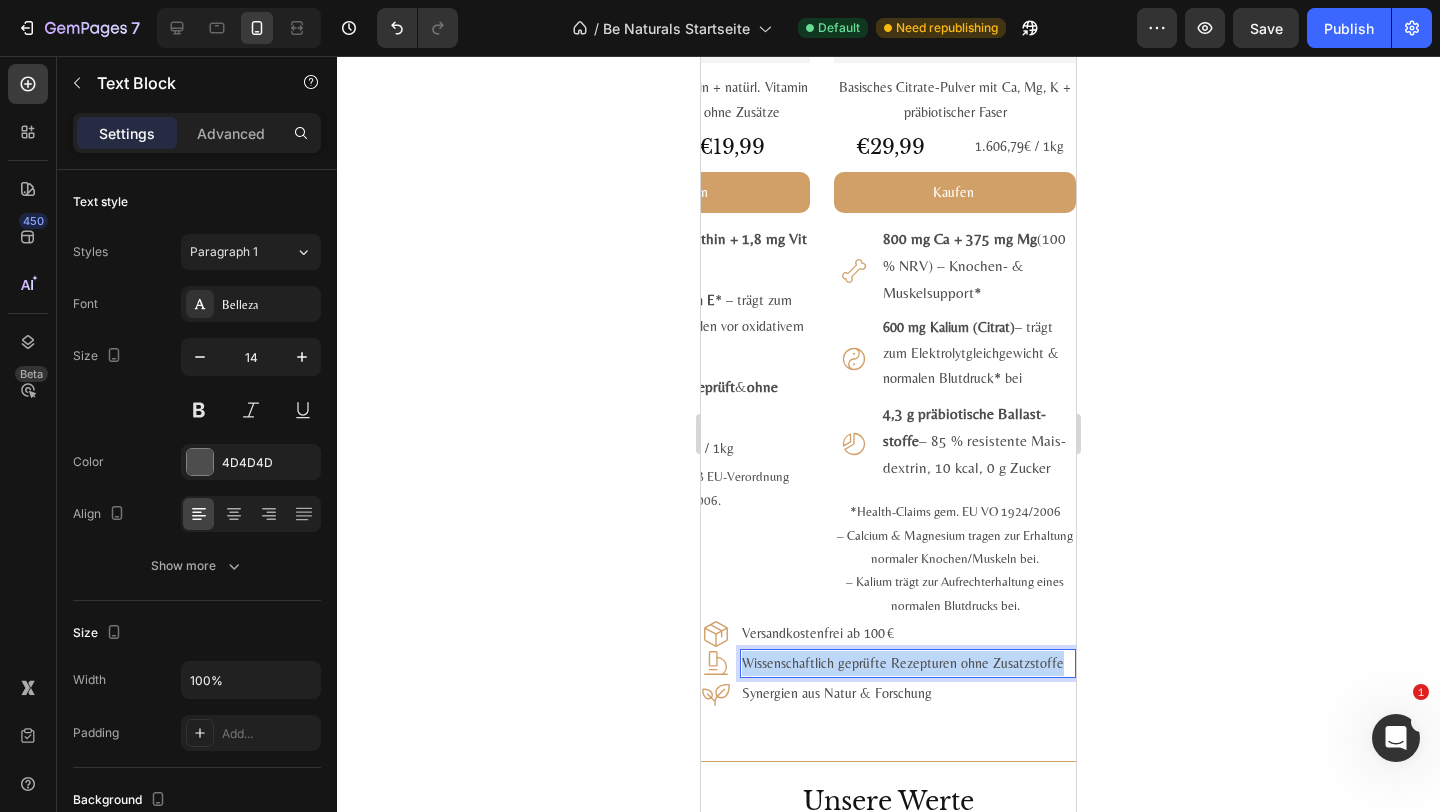 drag, startPoint x: 1057, startPoint y: 661, endPoint x: 732, endPoint y: 663, distance: 325.00616 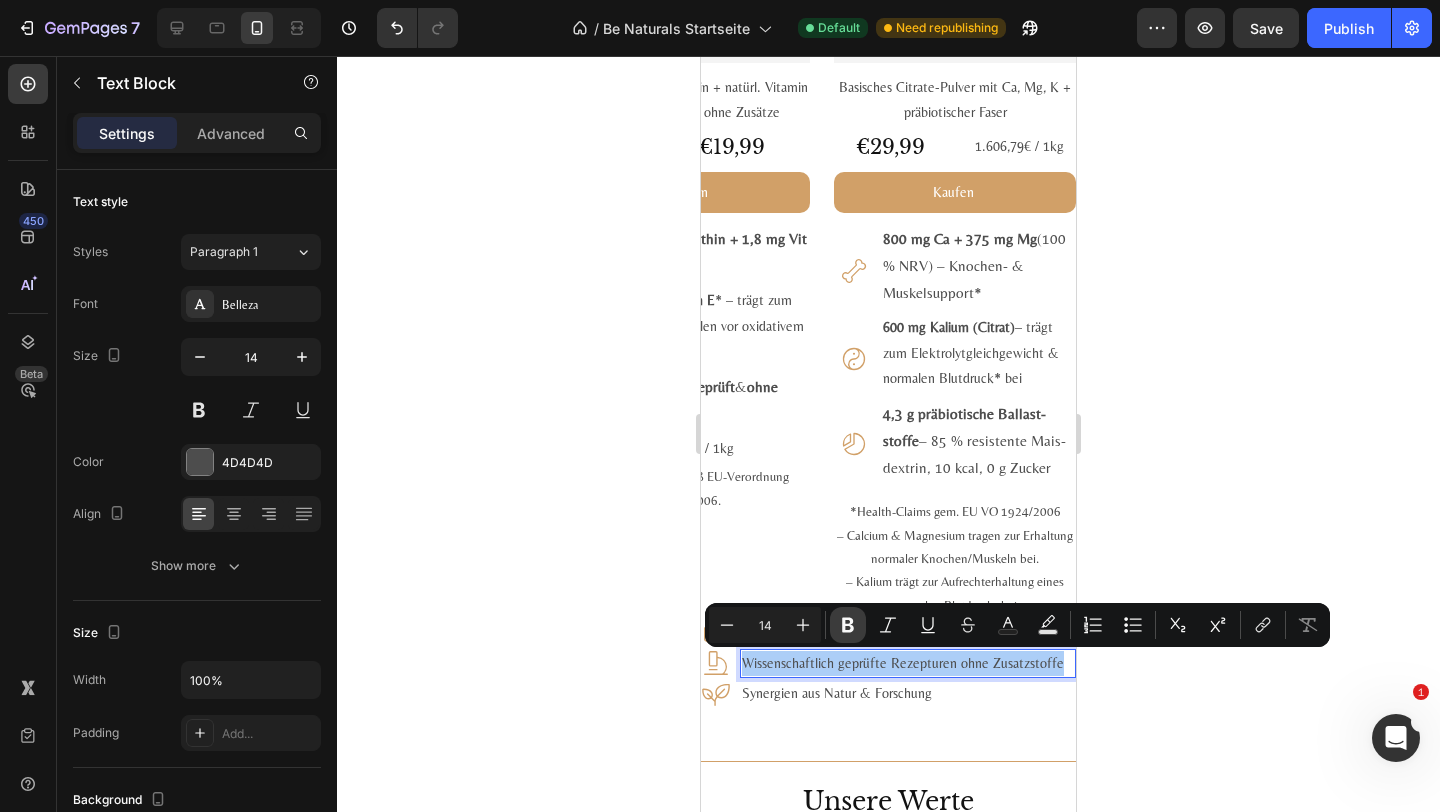 click on "Bold" at bounding box center [848, 625] 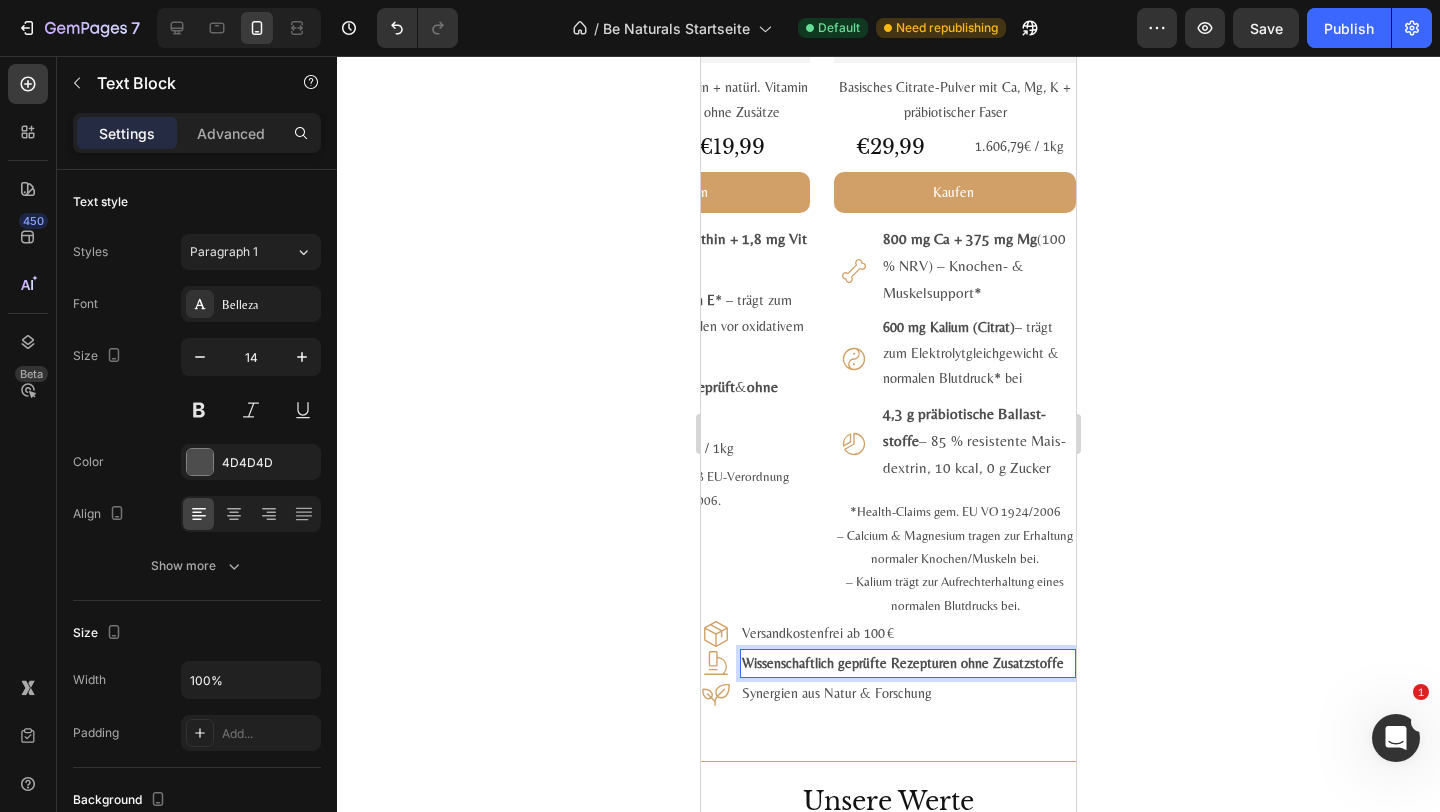 click 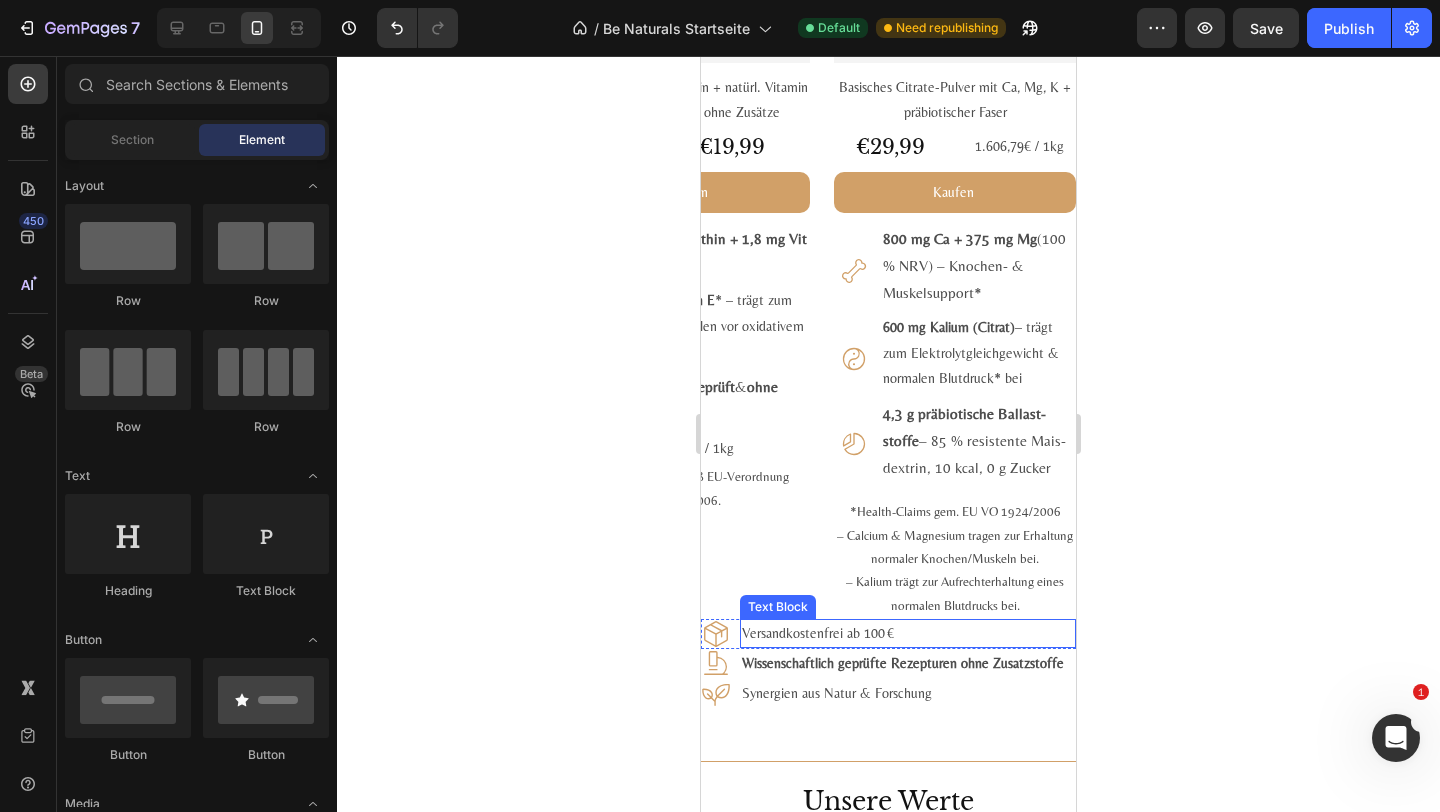 click on "Versandkostenfrei ab 100 €" at bounding box center (908, 633) 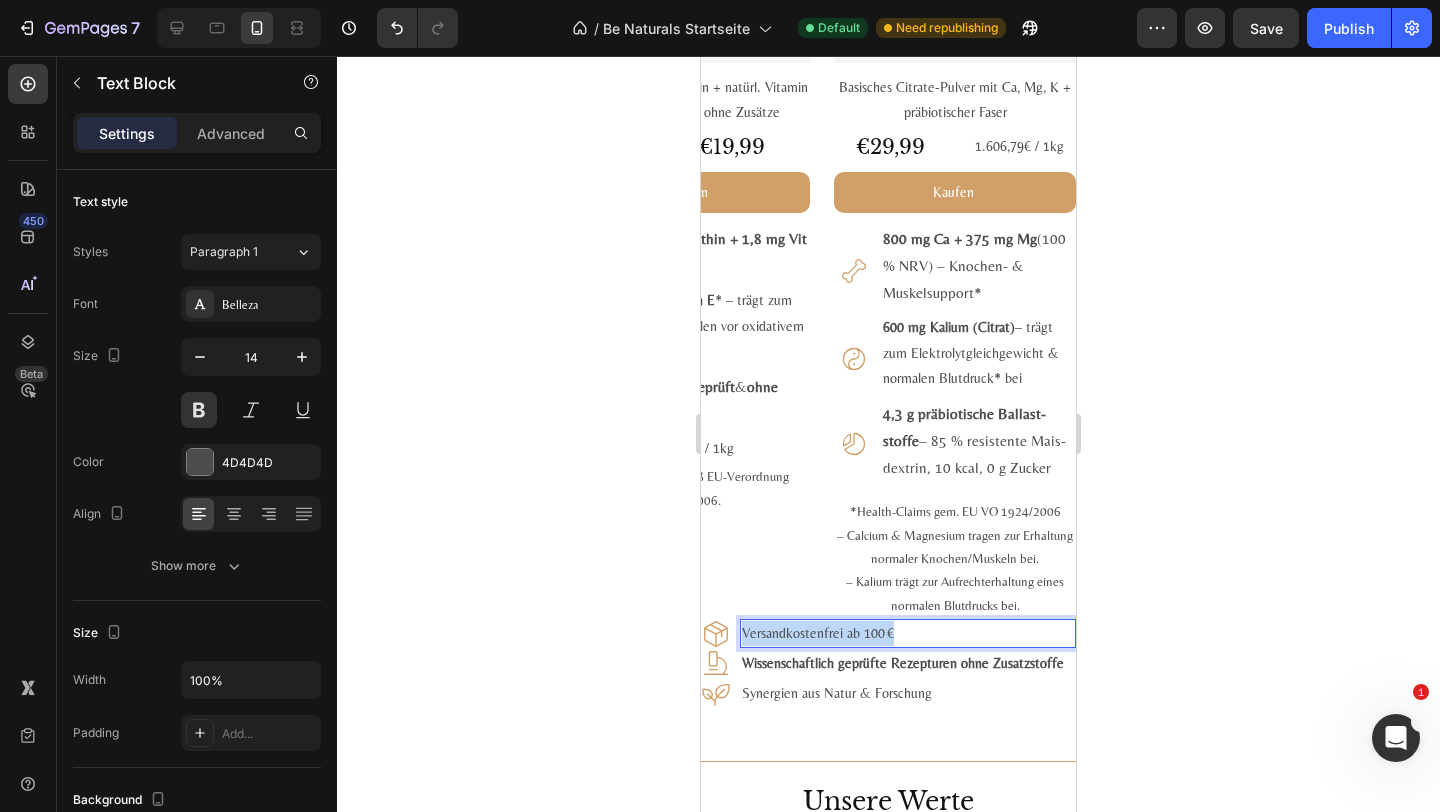 click on "Versandkostenfrei ab 100 €" at bounding box center (908, 633) 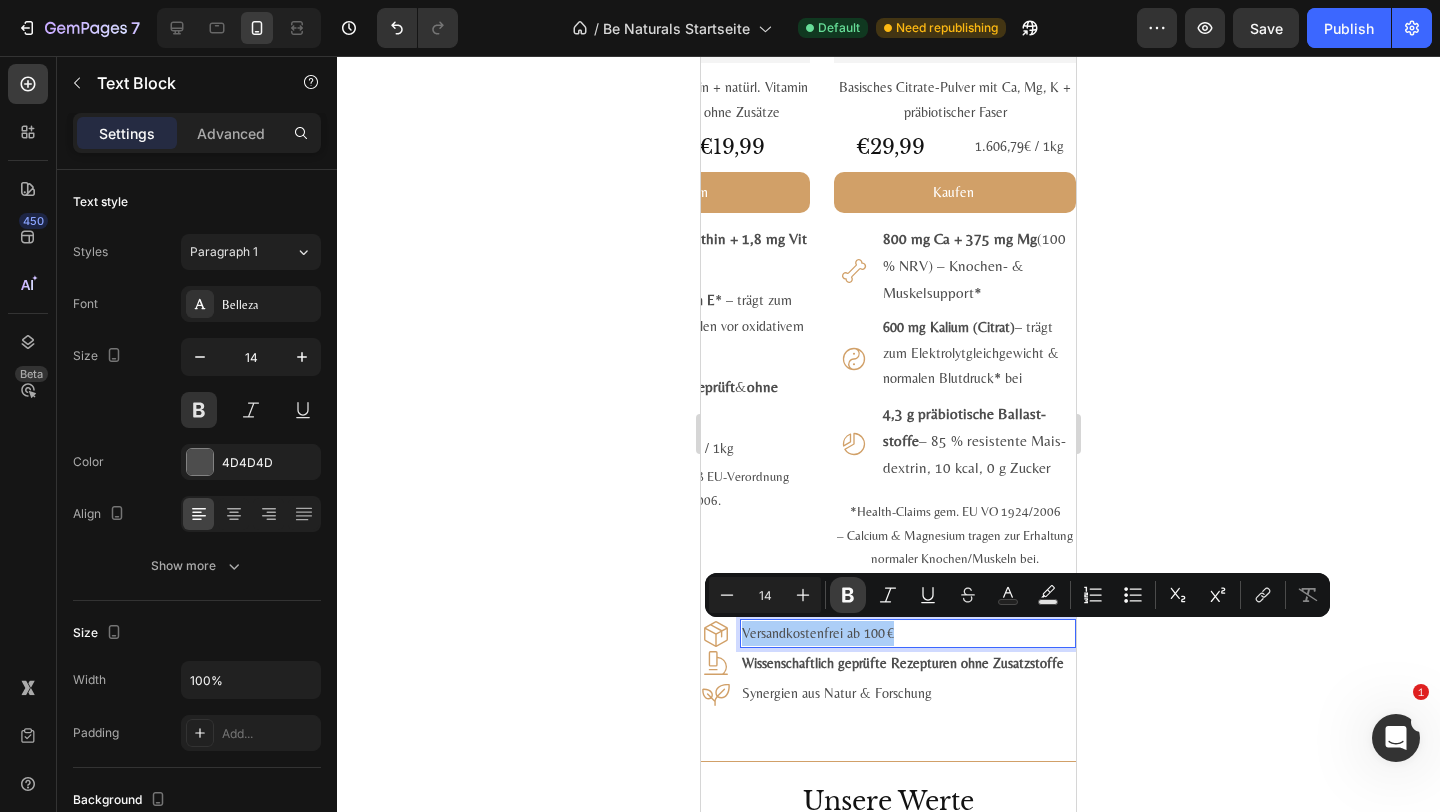 click on "Bold" at bounding box center (848, 595) 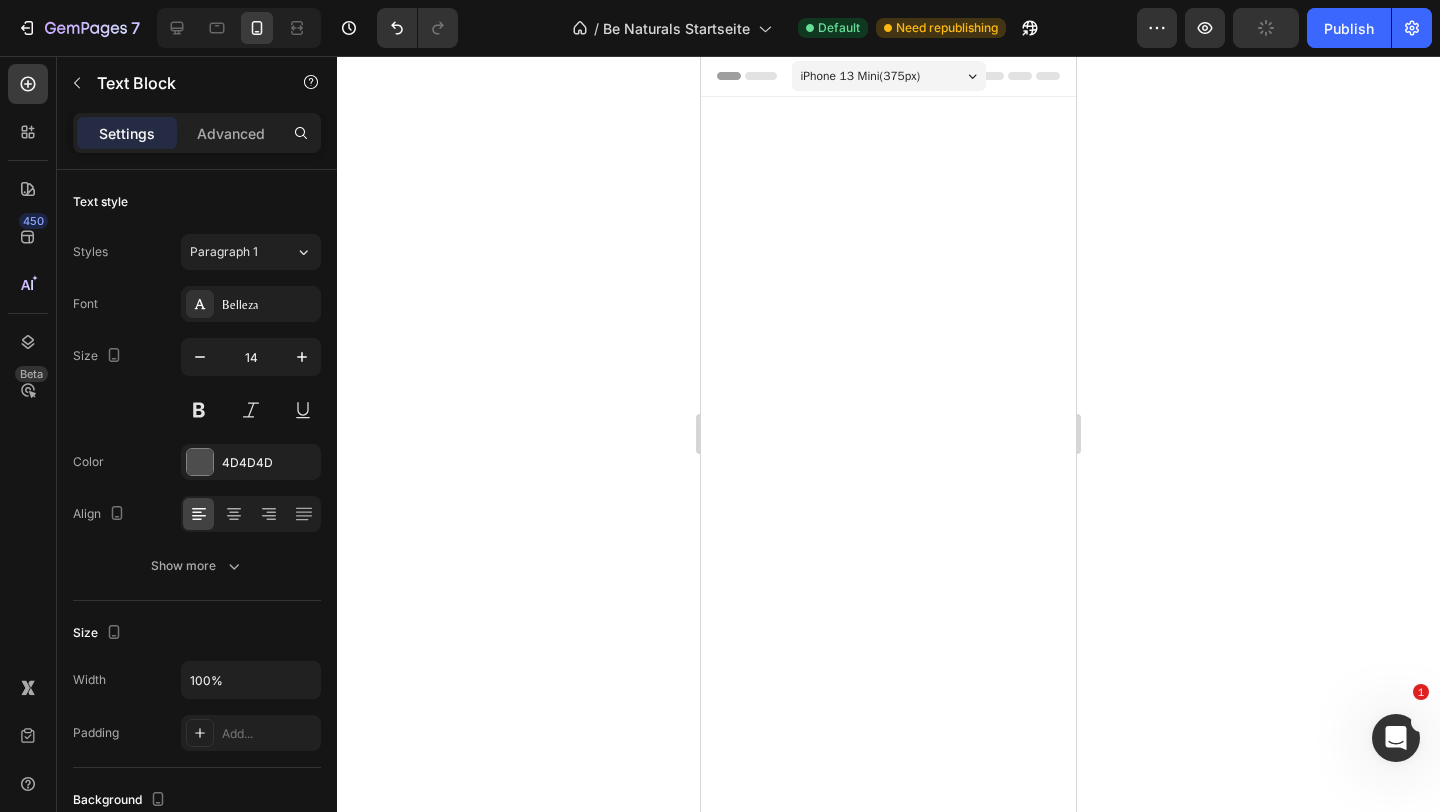 scroll, scrollTop: 2668, scrollLeft: 0, axis: vertical 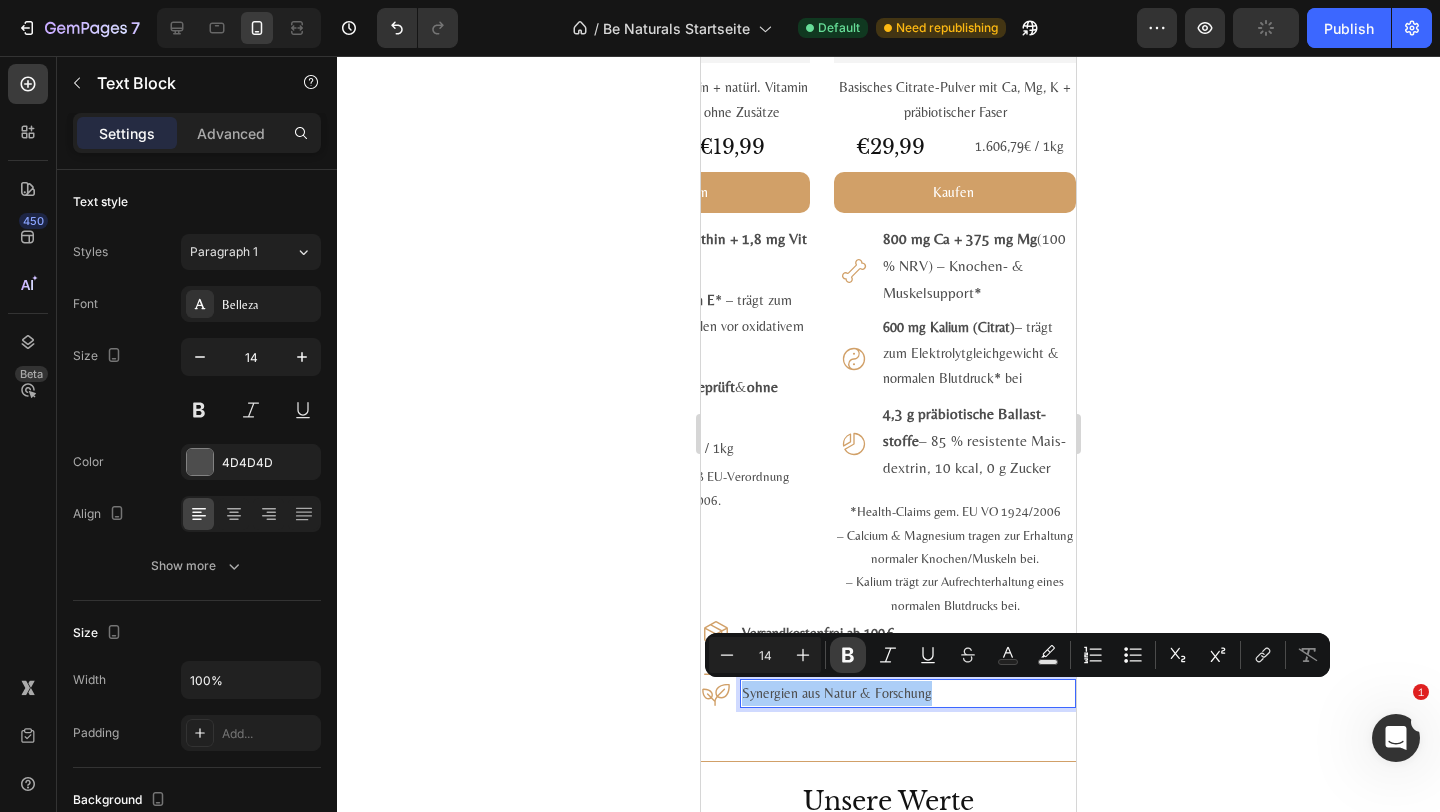 click 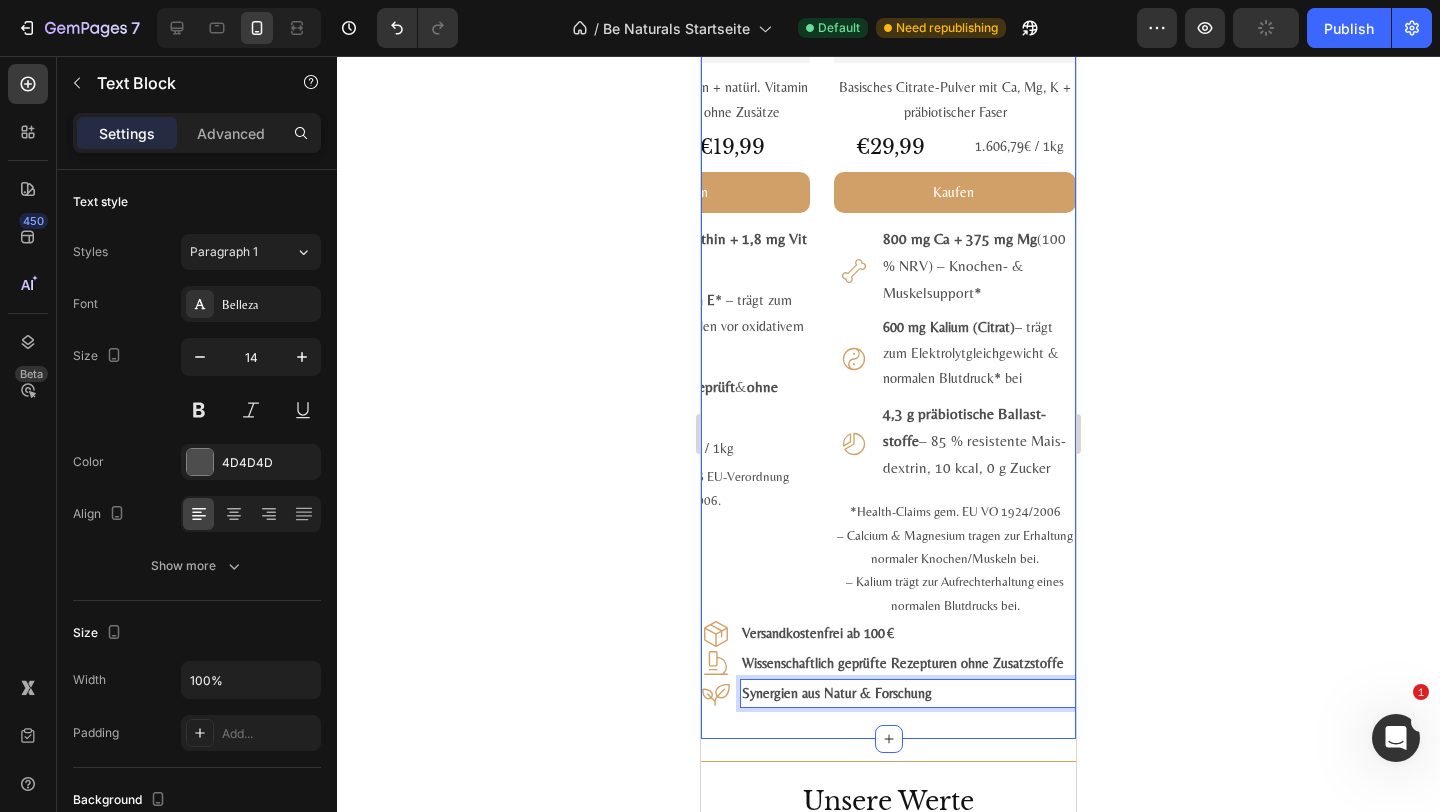 click on "Be Naturals  Favoriten Wirkung trifft Qualität Heading Für dein Wohlbefinden, deine Balance und deinen Alltag. Text Block Bestseller ansehen Button #1 Bestseller Product Badge Product Images Astaxanthin, Lutein, Zeaxanthin Komplex Product Title Loox - Rating widget Loox Natürlicher Carotinoid-Komplex in Olivenöl, ohne Zusätze Text Block €29,99 Product Price Product Price 1.975,00€ / 1L Text Block Row Kaufen Add to Cart
Icon 8 mg Astaxanthin  +  20 mg Lutein  +  1 mg Zeaxanthin  je ml Text Block Row
Icon Fettlöslich :  hohe Bioverfügbarkeit  mit  Oliven - &  Zitronenöl Text Block Row
Icon Vegan, labor­geprüft & ohne Zusatz­stoffe Text Block Row Row 1.975,00€ / 1L Text Block Product #2 Bestseller Product Badge Product Images Mumijo MG Komplex Product Title Loox - Rating widget Loox Himalaya-Shilajit + Meeres­magnesium + 13 Pflanzen­vitamine Text Block €39,99 Product Price Product Price 1.606,79€ / 1kg Text Block Row Kaufen Add to Cart Icon )" at bounding box center [888, 69] 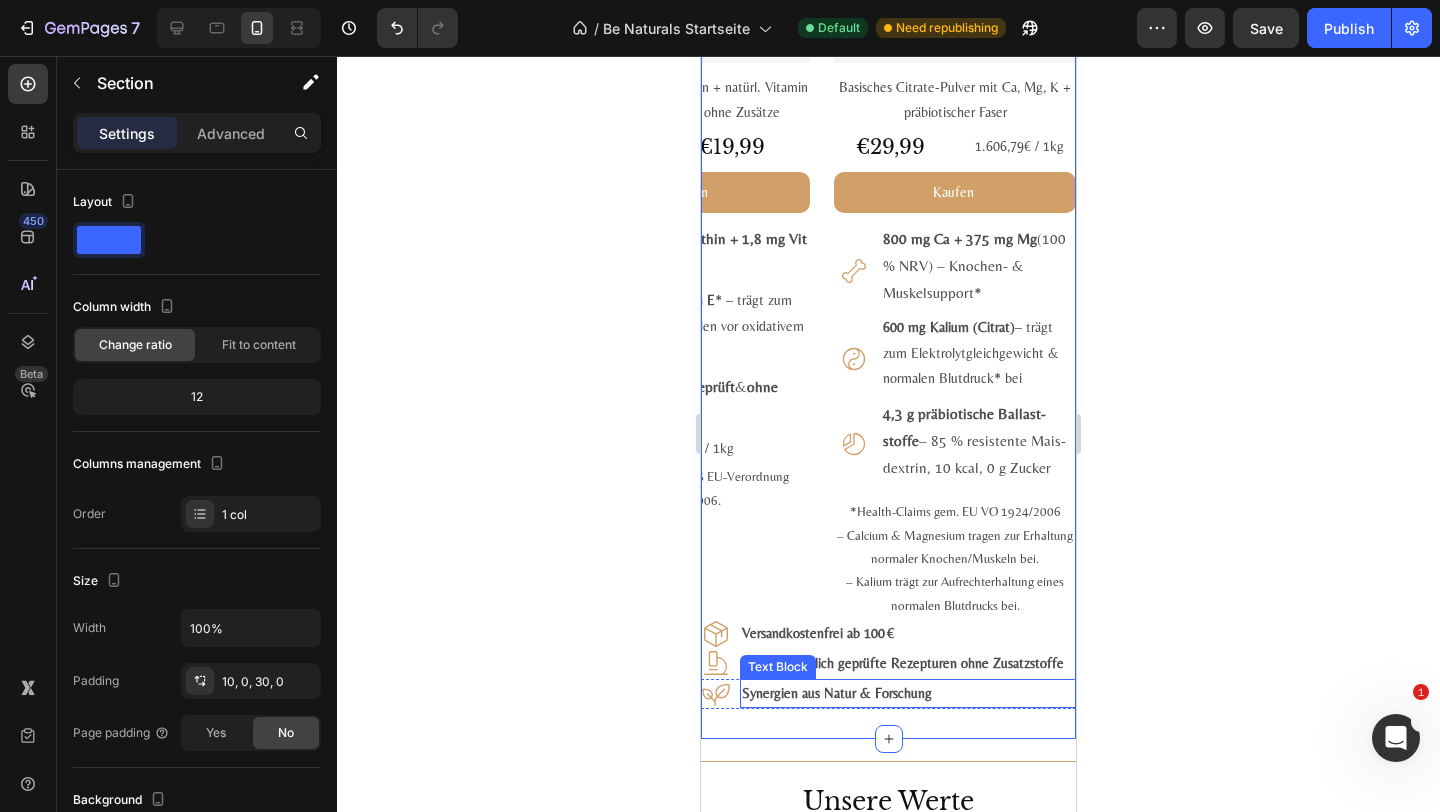 click 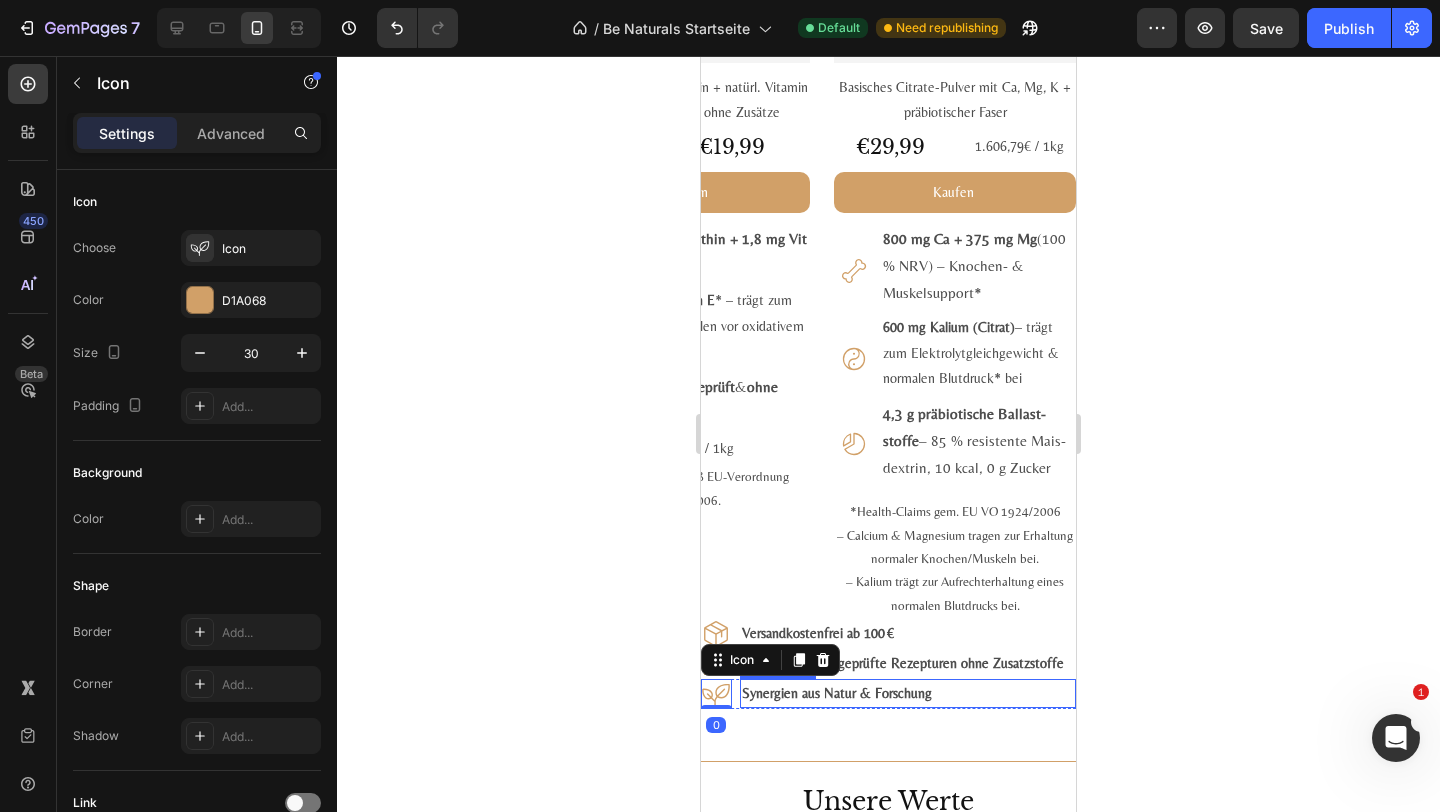 click on "Synergien aus Natur & Forschung" at bounding box center (908, 693) 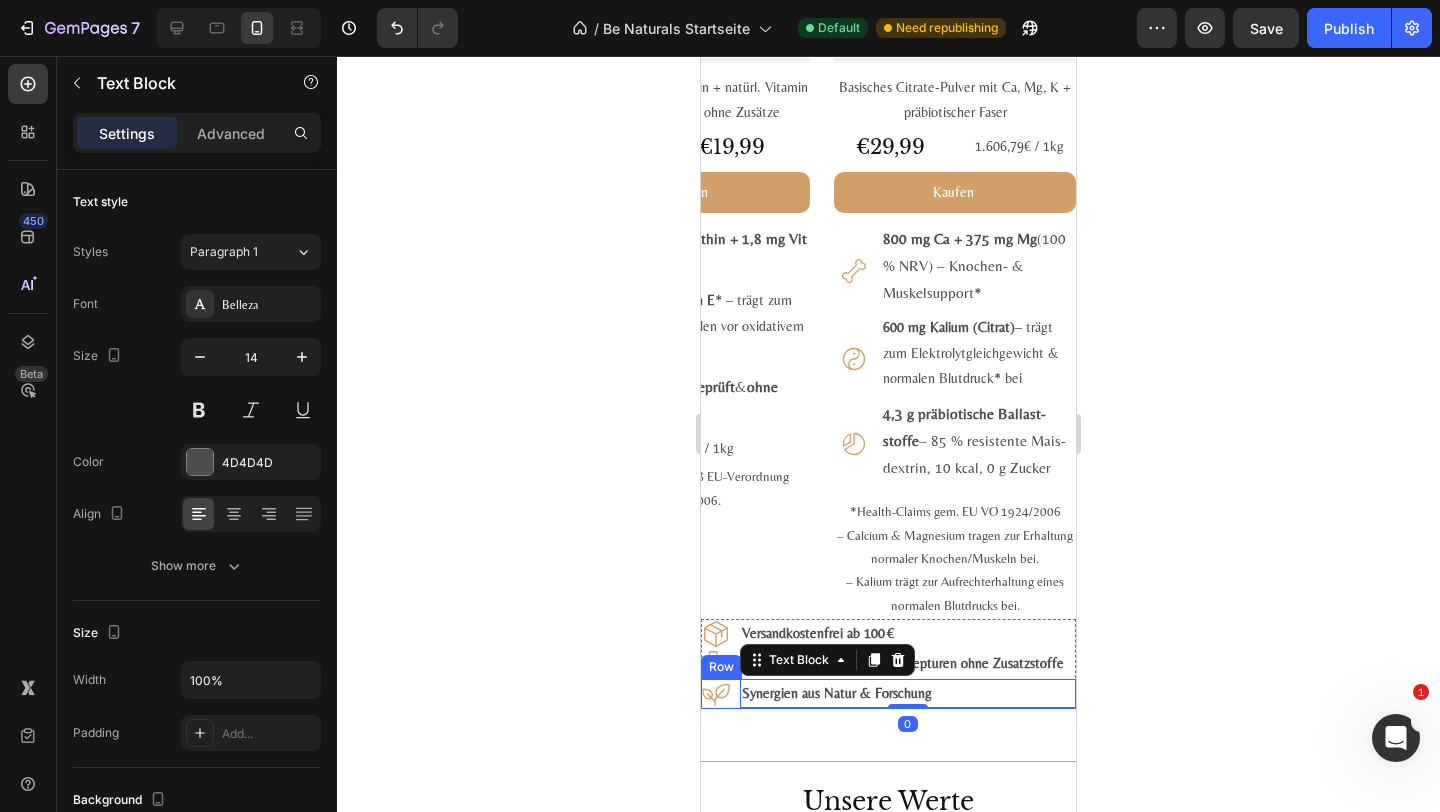 click on "Icon Synergien aus Natur & Forschung Text Block   0 Row" at bounding box center (888, 694) 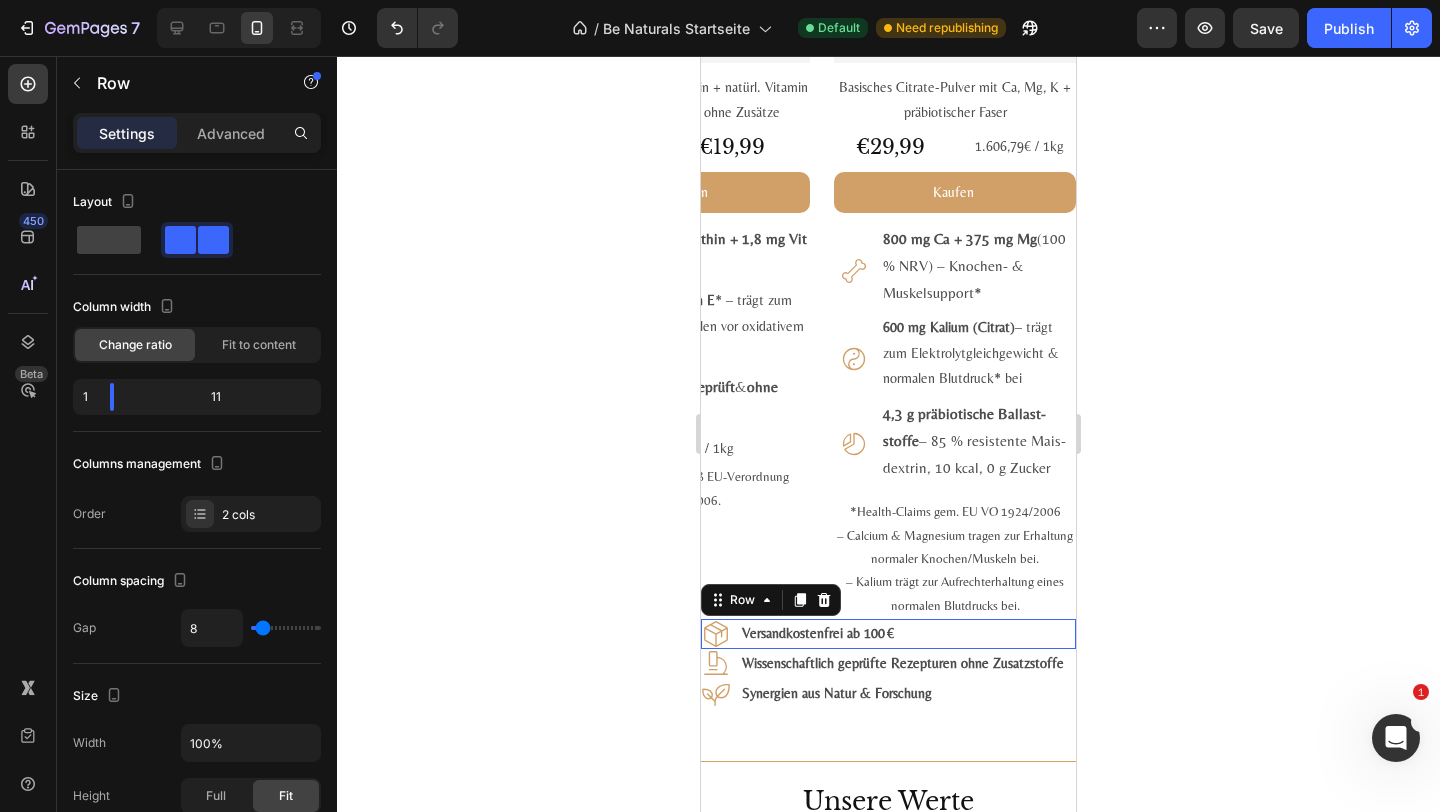 click on "Icon Versandkostenfrei ab 100 € Text Block Row   0" at bounding box center (888, 634) 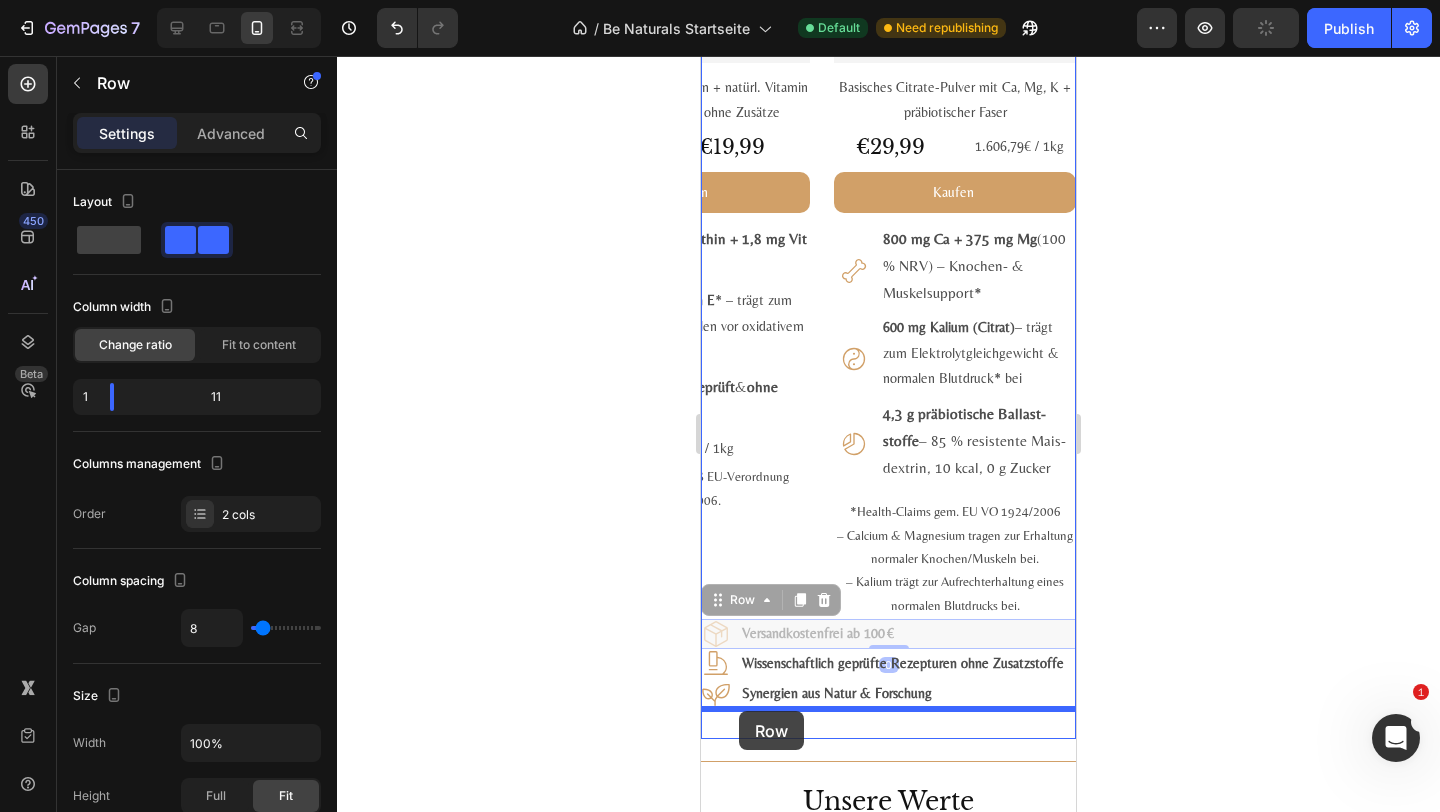 drag, startPoint x: 739, startPoint y: 608, endPoint x: 739, endPoint y: 711, distance: 103 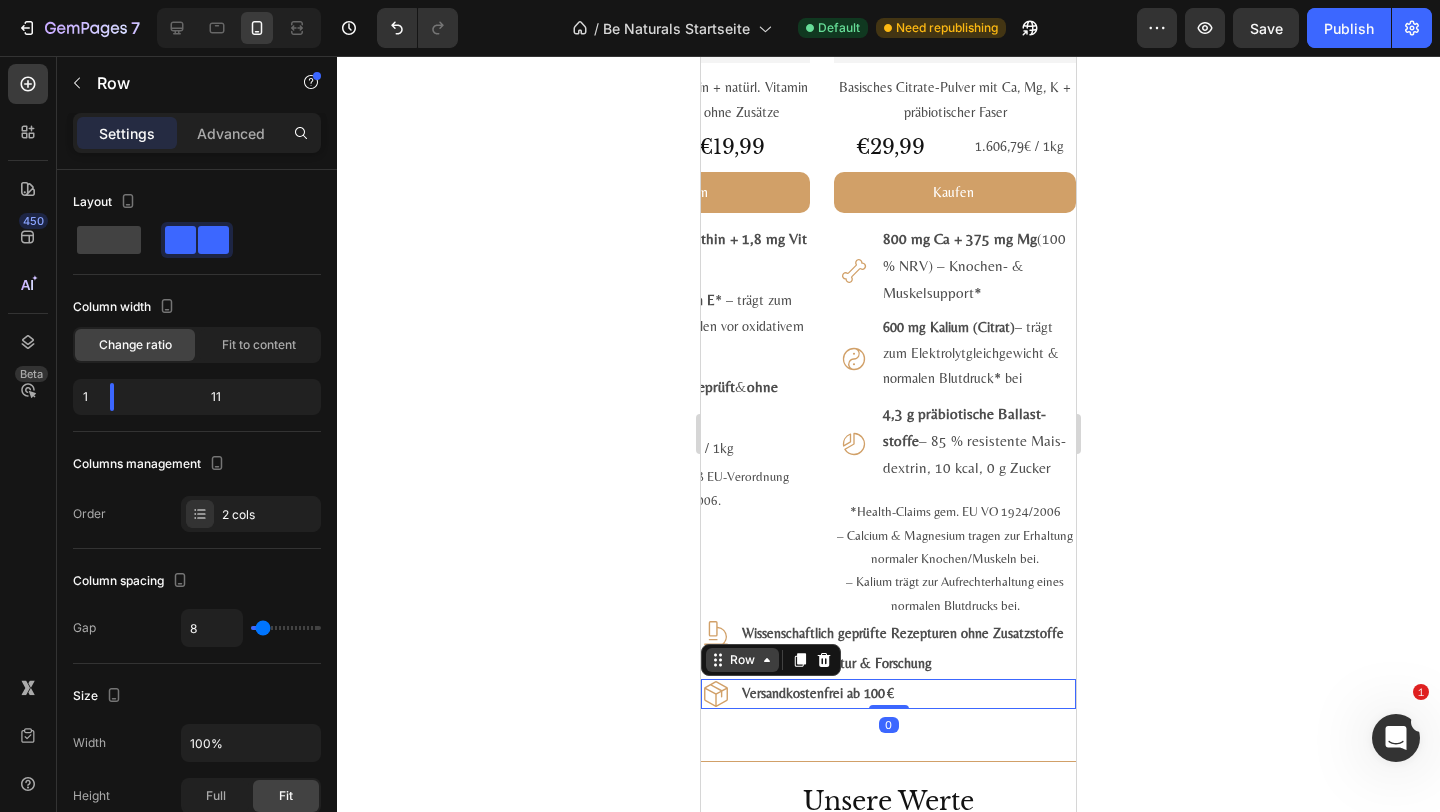 click on "Row" at bounding box center (742, 660) 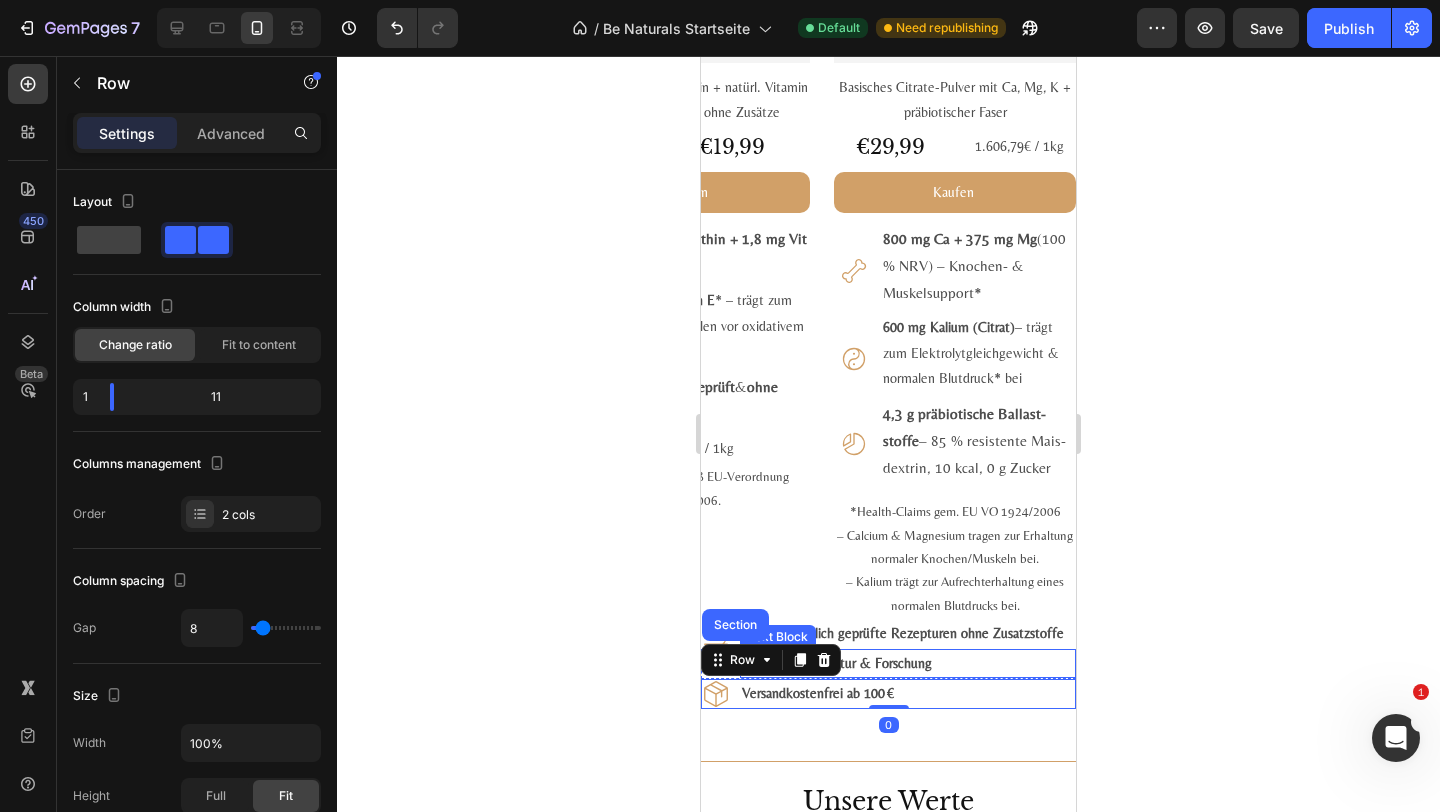 click on "Synergien aus Natur & Forschung" at bounding box center [837, 663] 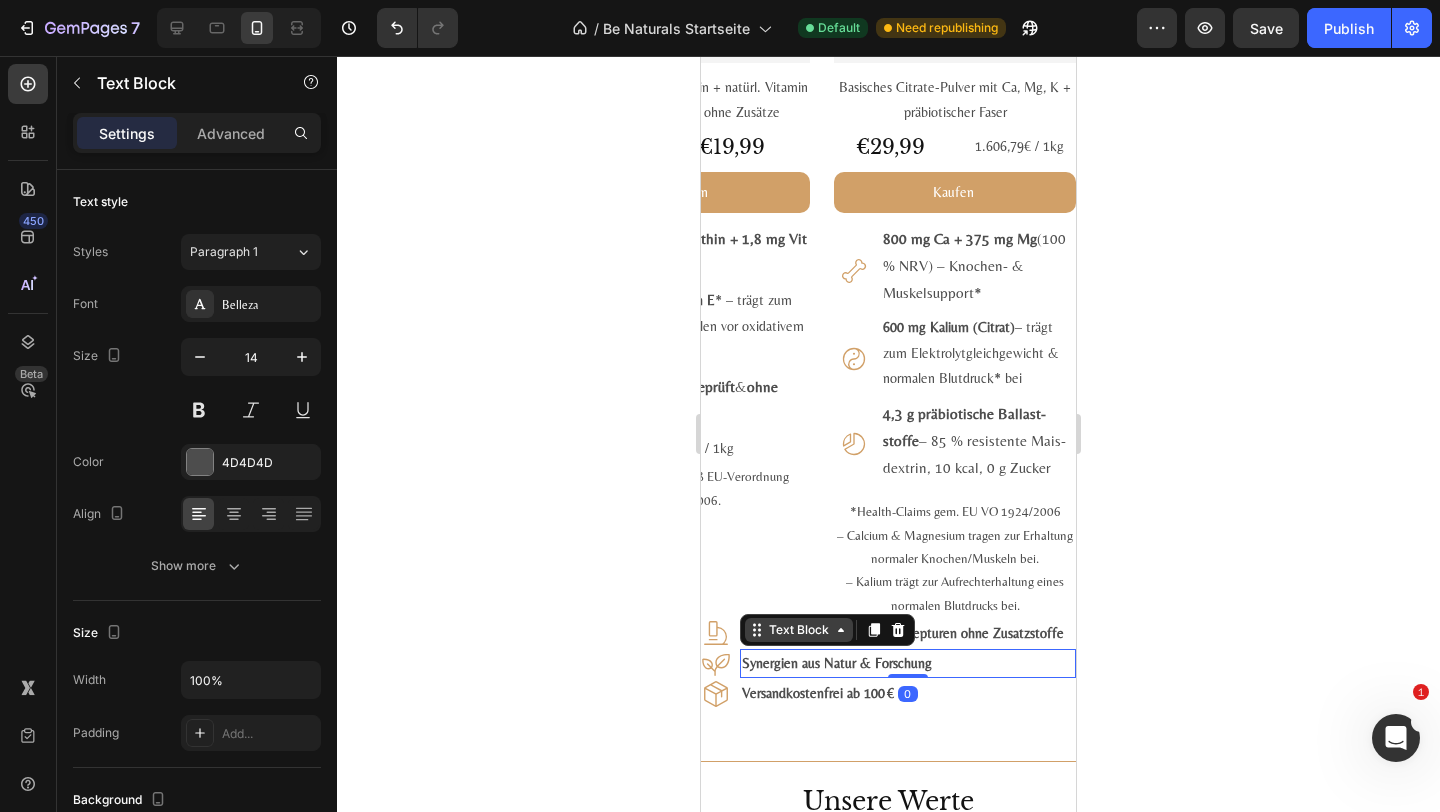 click on "Text Block" at bounding box center (799, 630) 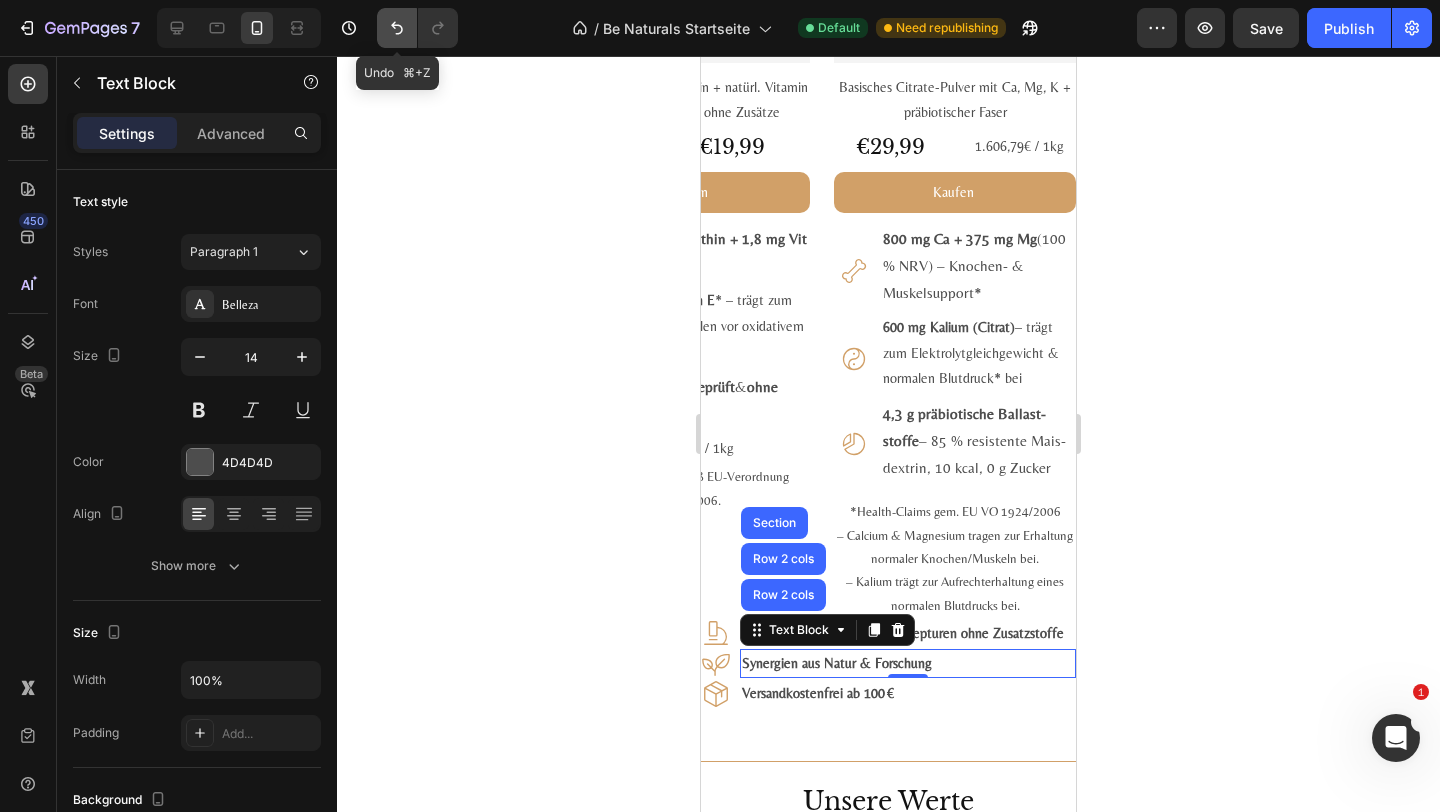 click 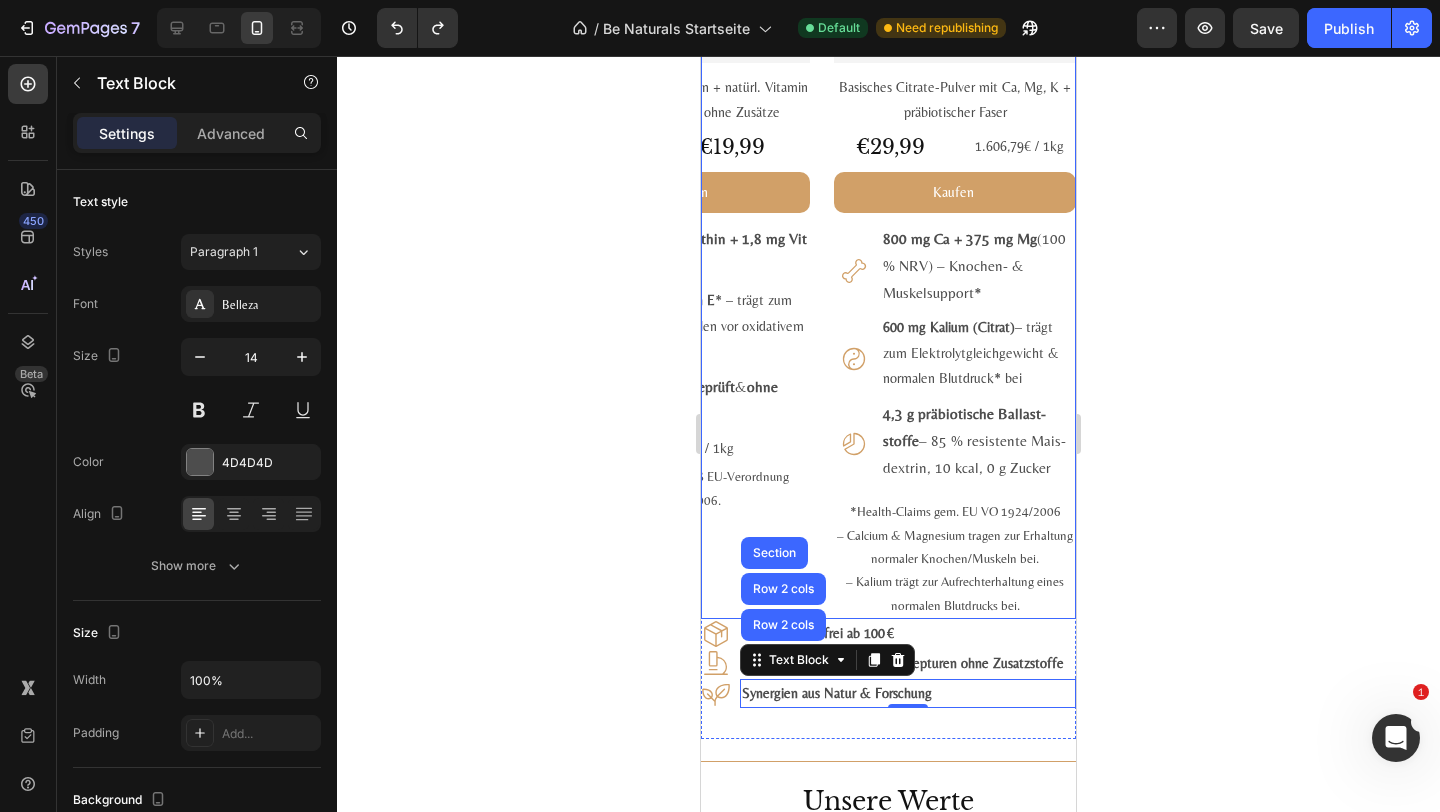 click 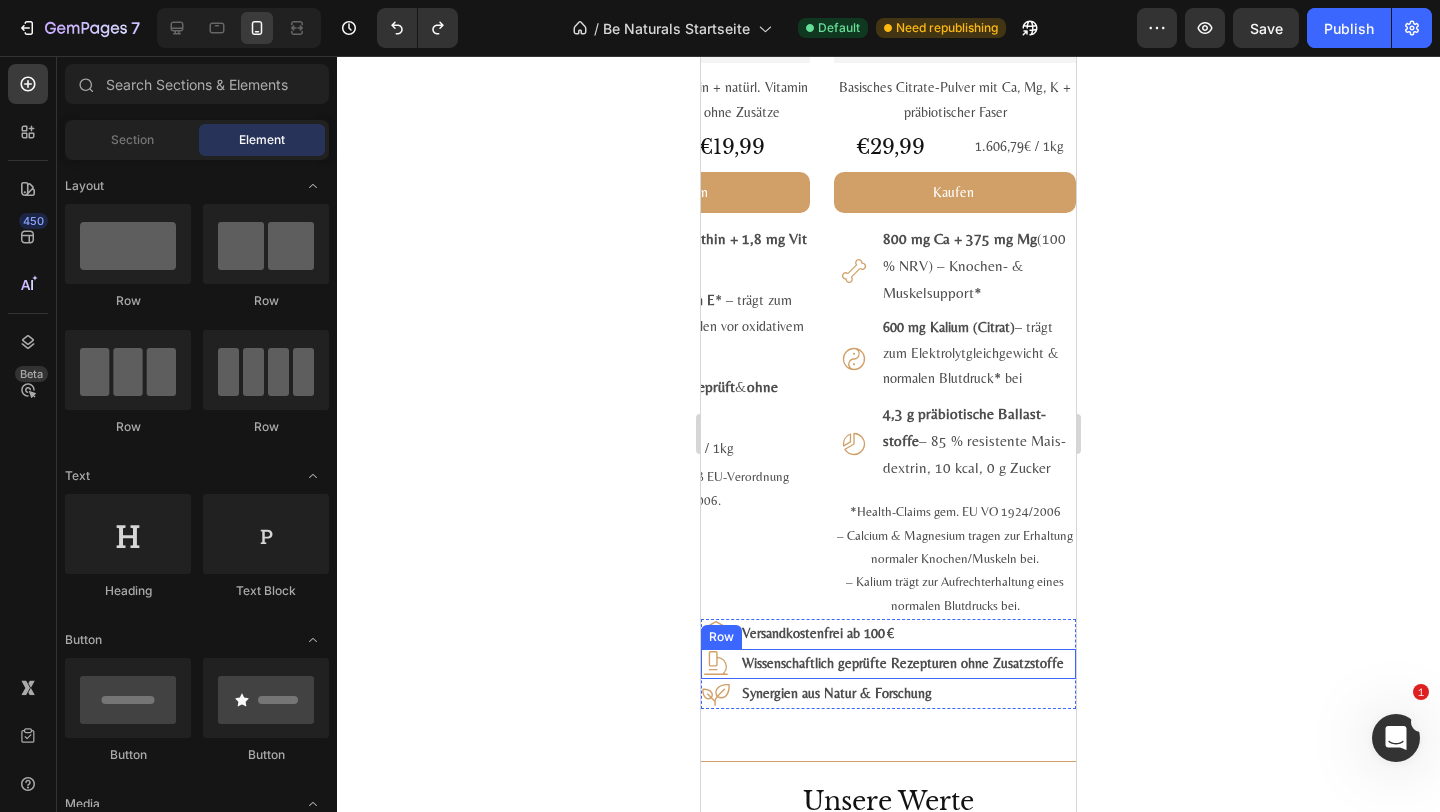 click on "Icon Wissenschaftlich geprüfte Rezepturen ohne Zusatzstoffe Text Block Row" at bounding box center (888, 664) 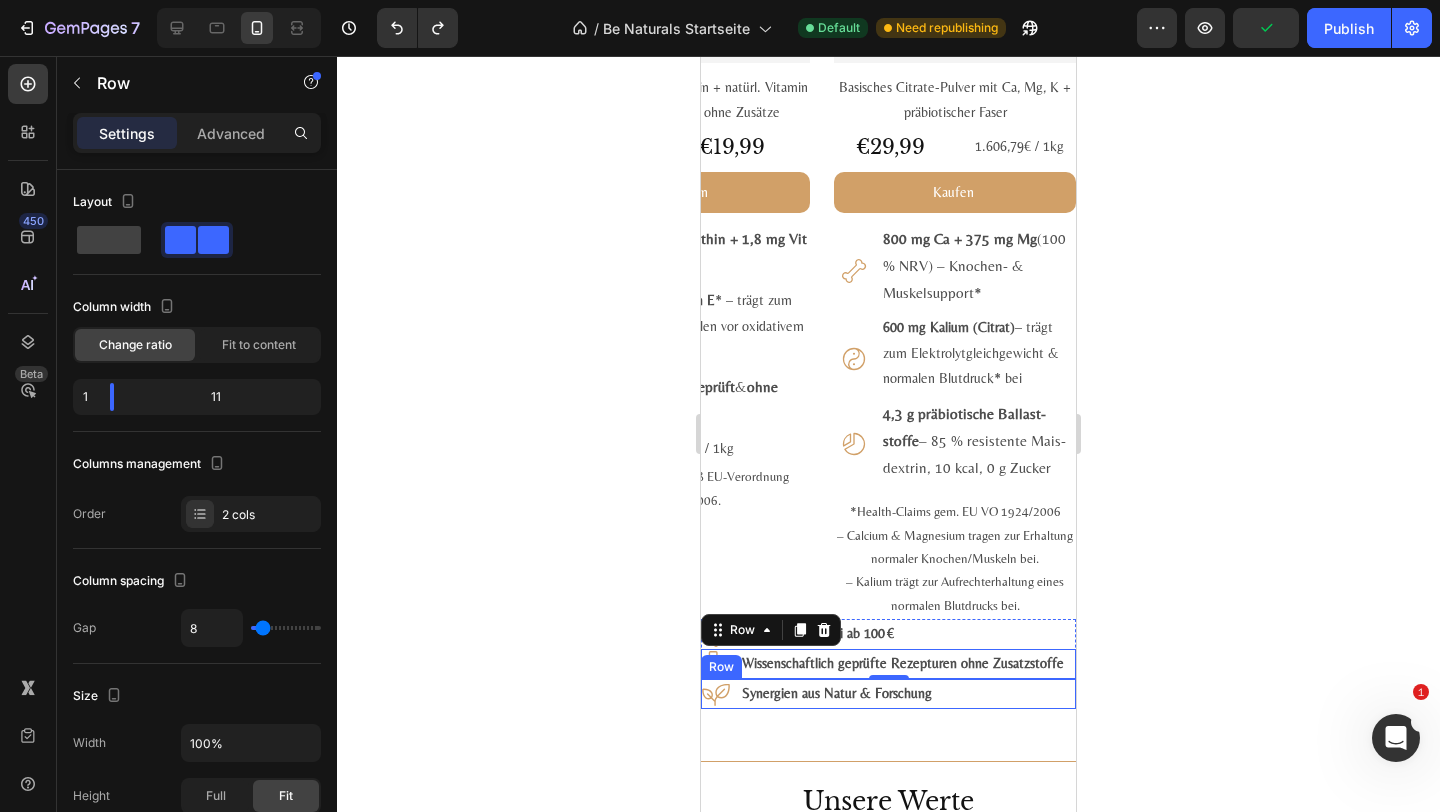 click on "Icon Synergien aus Natur & Forschung Text Block Row" at bounding box center (888, 694) 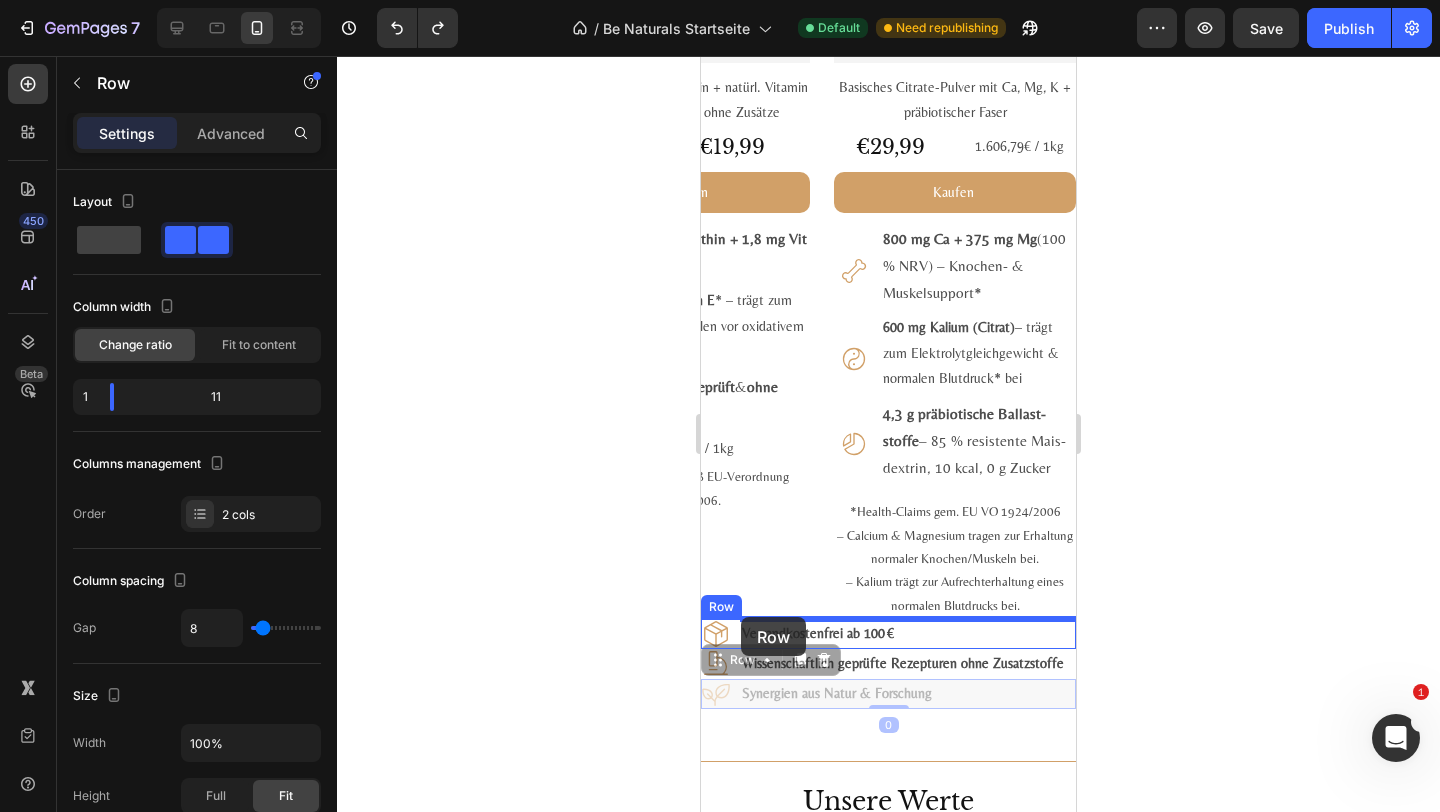 drag, startPoint x: 731, startPoint y: 664, endPoint x: 741, endPoint y: 617, distance: 48.052055 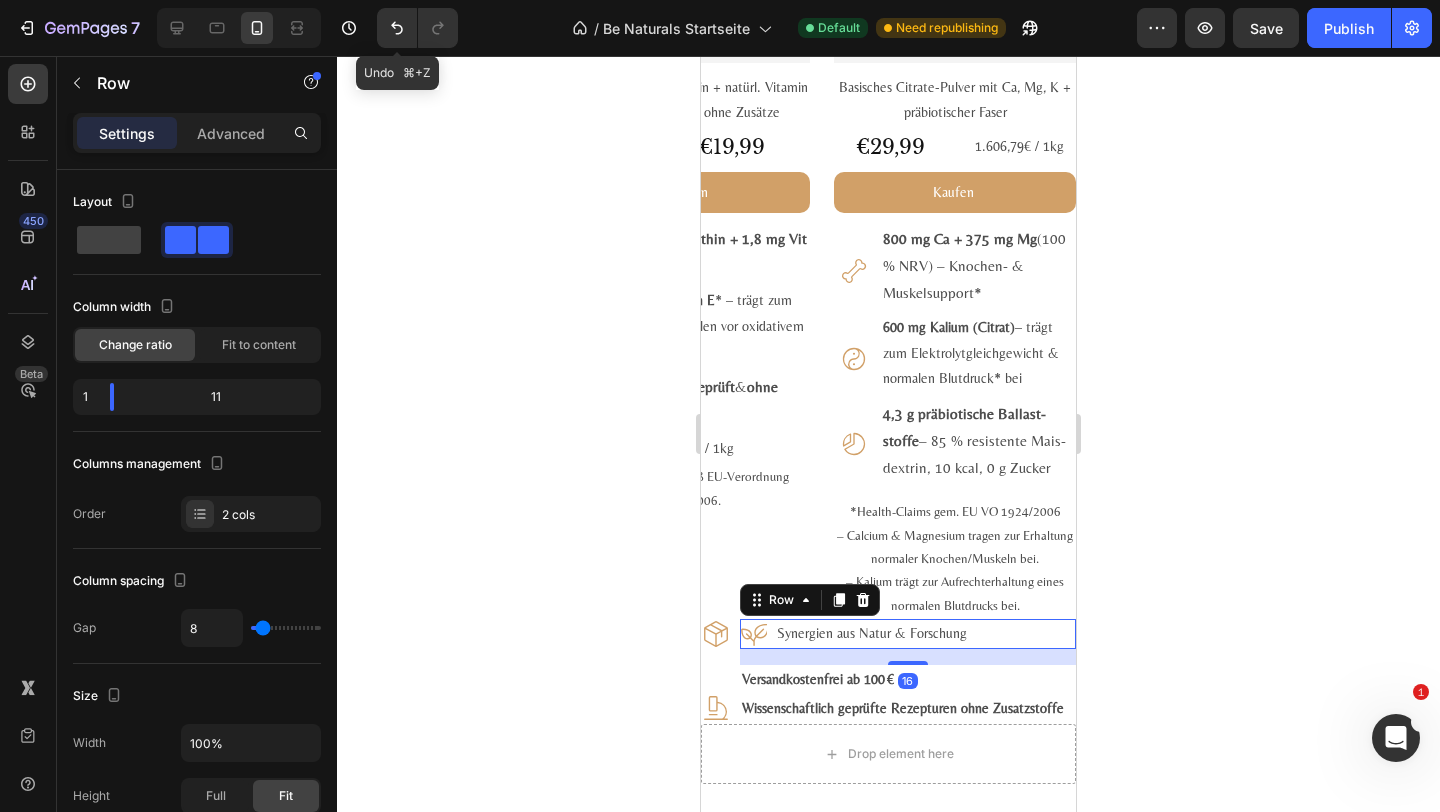 click 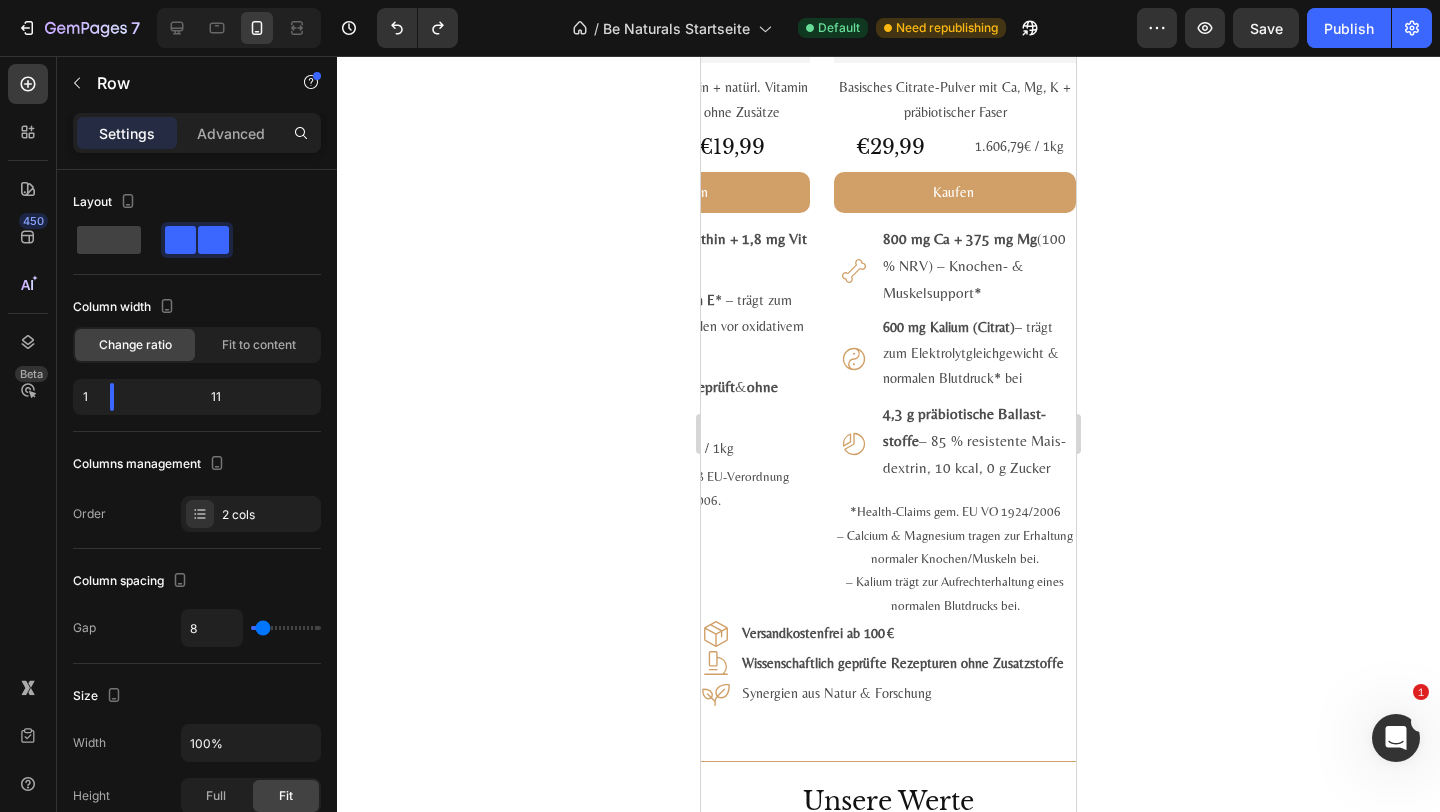 click on "Icon Synergien aus Natur & Forschung Text Block Row" at bounding box center [888, 694] 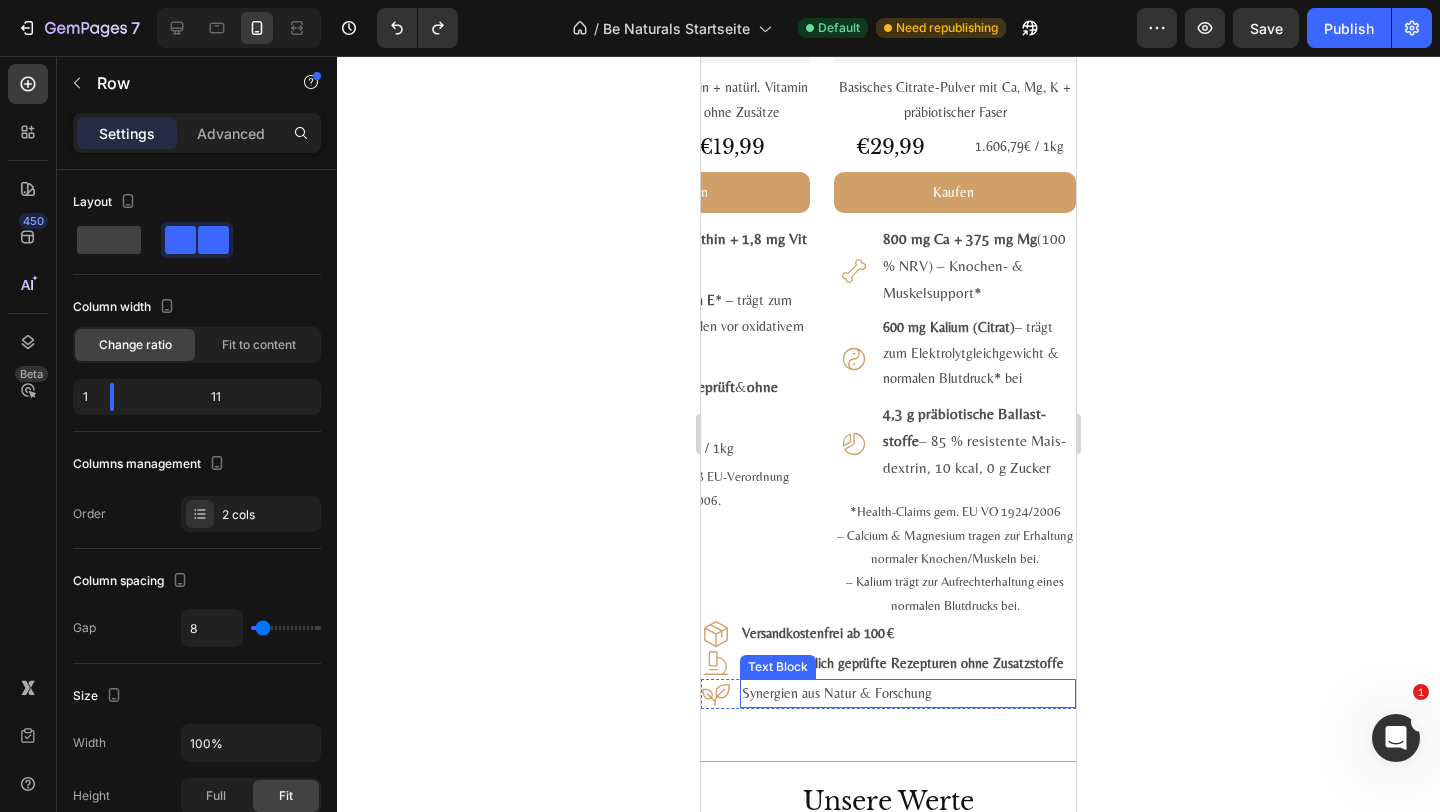 click on "Synergien aus Natur & Forschung" at bounding box center [908, 693] 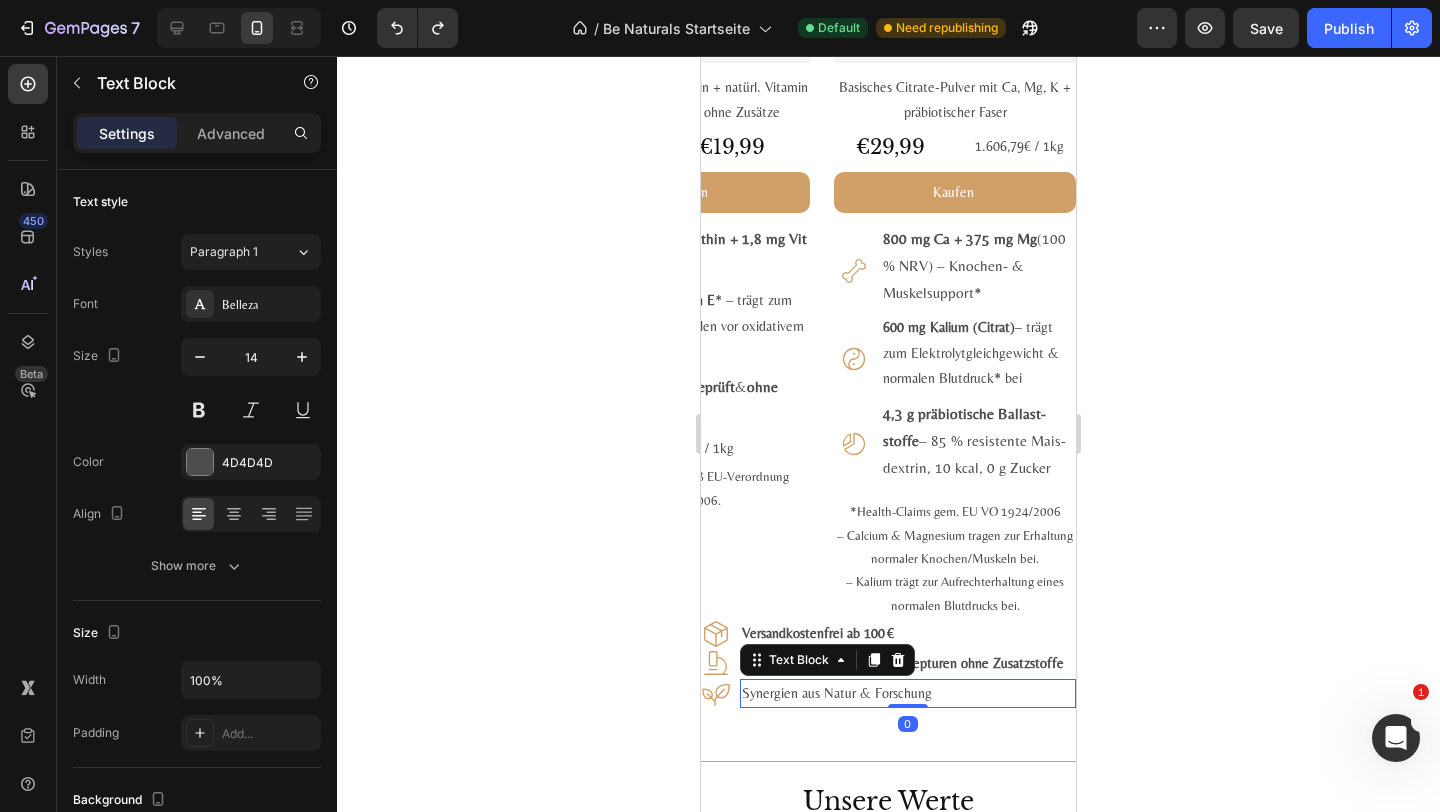 click on "Synergien aus Natur & Forschung" at bounding box center [908, 693] 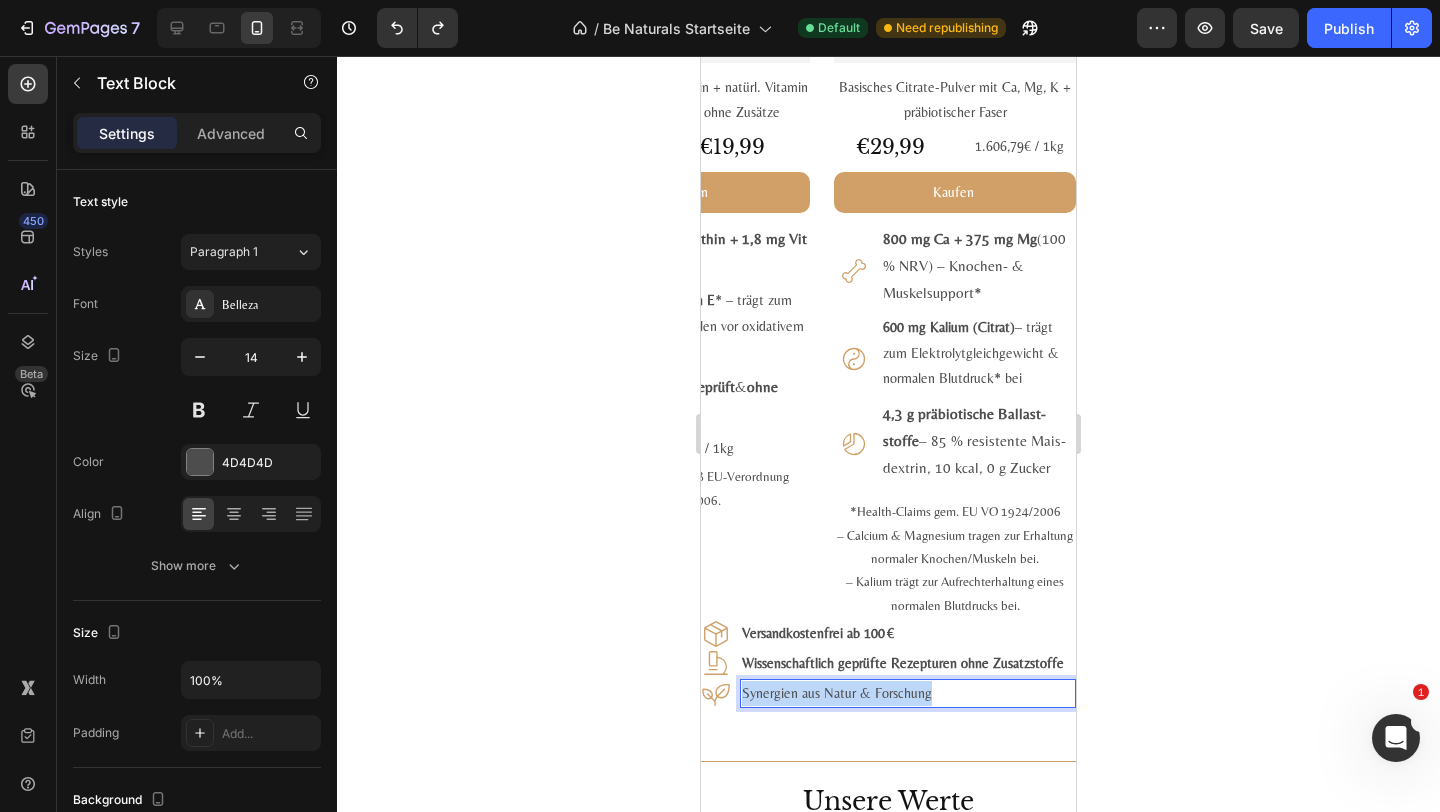 click on "Synergien aus Natur & Forschung" at bounding box center [908, 693] 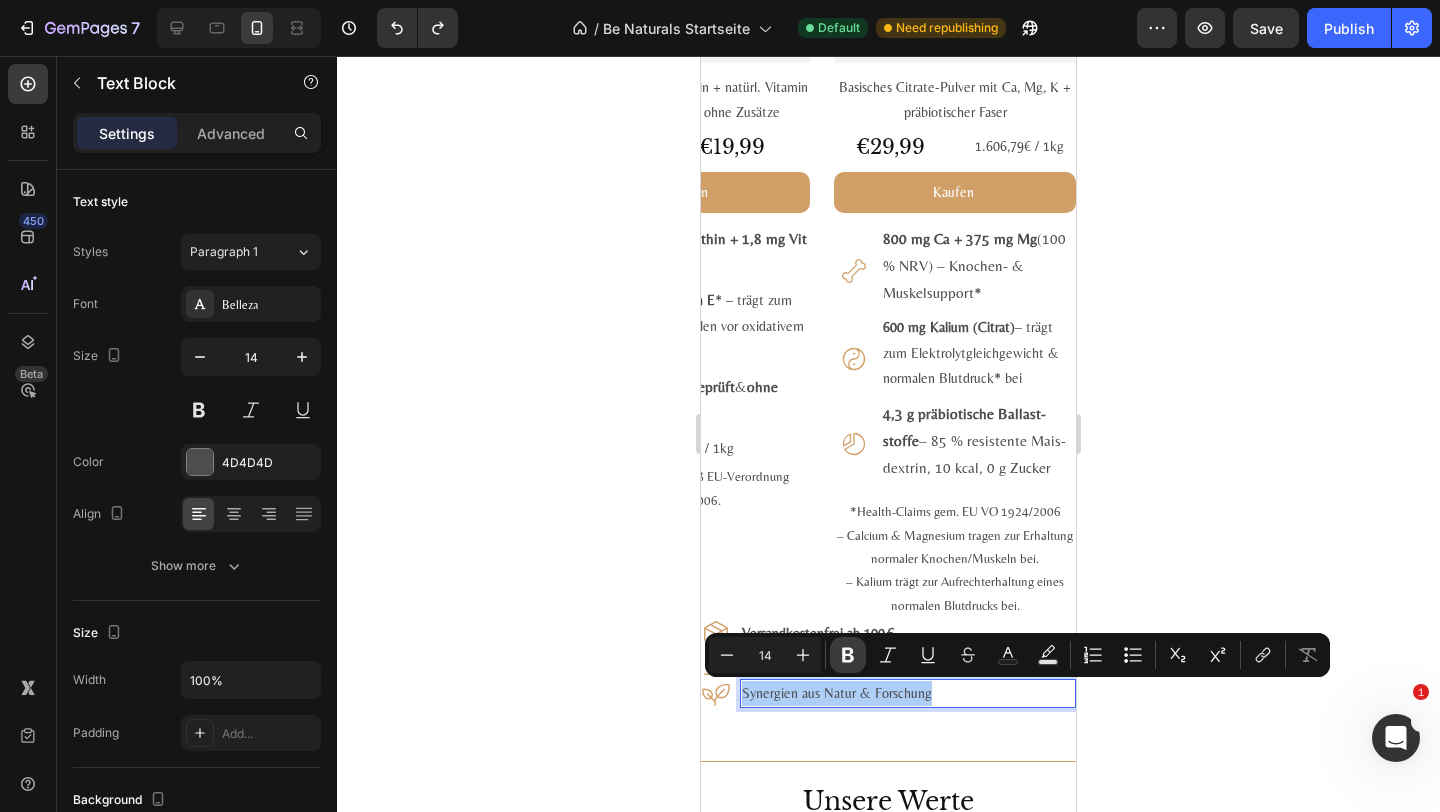 click 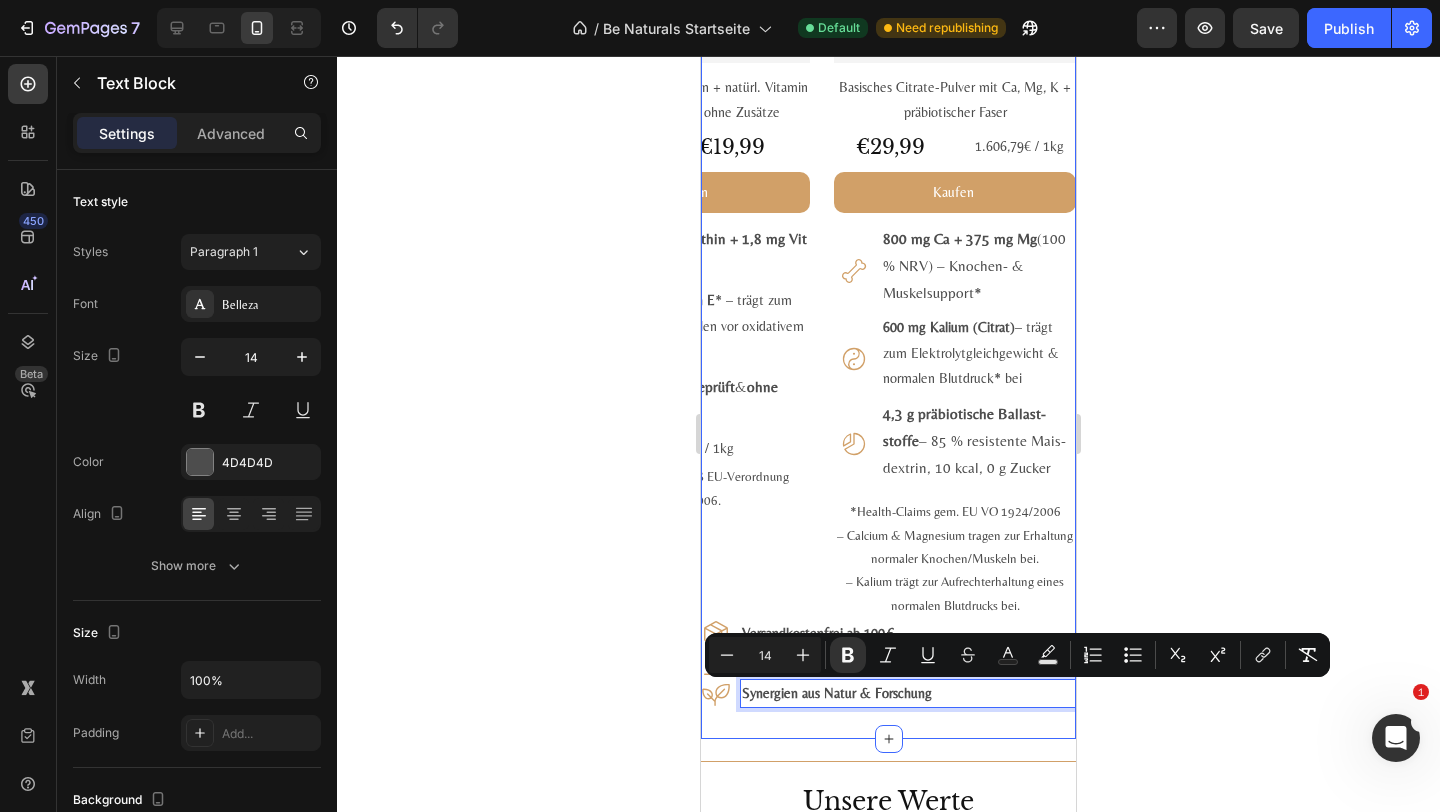 click on "Be Naturals  Favoriten Wirkung trifft Qualität Heading Für dein Wohlbefinden, deine Balance und deinen Alltag. Text Block Bestseller ansehen Button #1 Bestseller Product Badge Product Images Astaxanthin, Lutein, Zeaxanthin Komplex Product Title Loox - Rating widget Loox Natürlicher Carotinoid-Komplex in Olivenöl, ohne Zusätze Text Block €29,99 Product Price Product Price 1.975,00€ / 1L Text Block Row Kaufen Add to Cart
Icon 8 mg Astaxanthin  +  20 mg Lutein  +  1 mg Zeaxanthin  je ml Text Block Row
Icon Fettlöslich :  hohe Bioverfügbarkeit  mit  Oliven - &  Zitronenöl Text Block Row
Icon Vegan, labor­geprüft & ohne Zusatz­stoffe Text Block Row Row 1.975,00€ / 1L Text Block Product #2 Bestseller Product Badge Product Images Mumijo MG Komplex Product Title Loox - Rating widget Loox Himalaya-Shilajit + Meeres­magnesium + 13 Pflanzen­vitamine Text Block €39,99 Product Price Product Price 1.606,79€ / 1kg Text Block Row Kaufen Add to Cart Icon )" at bounding box center [888, 69] 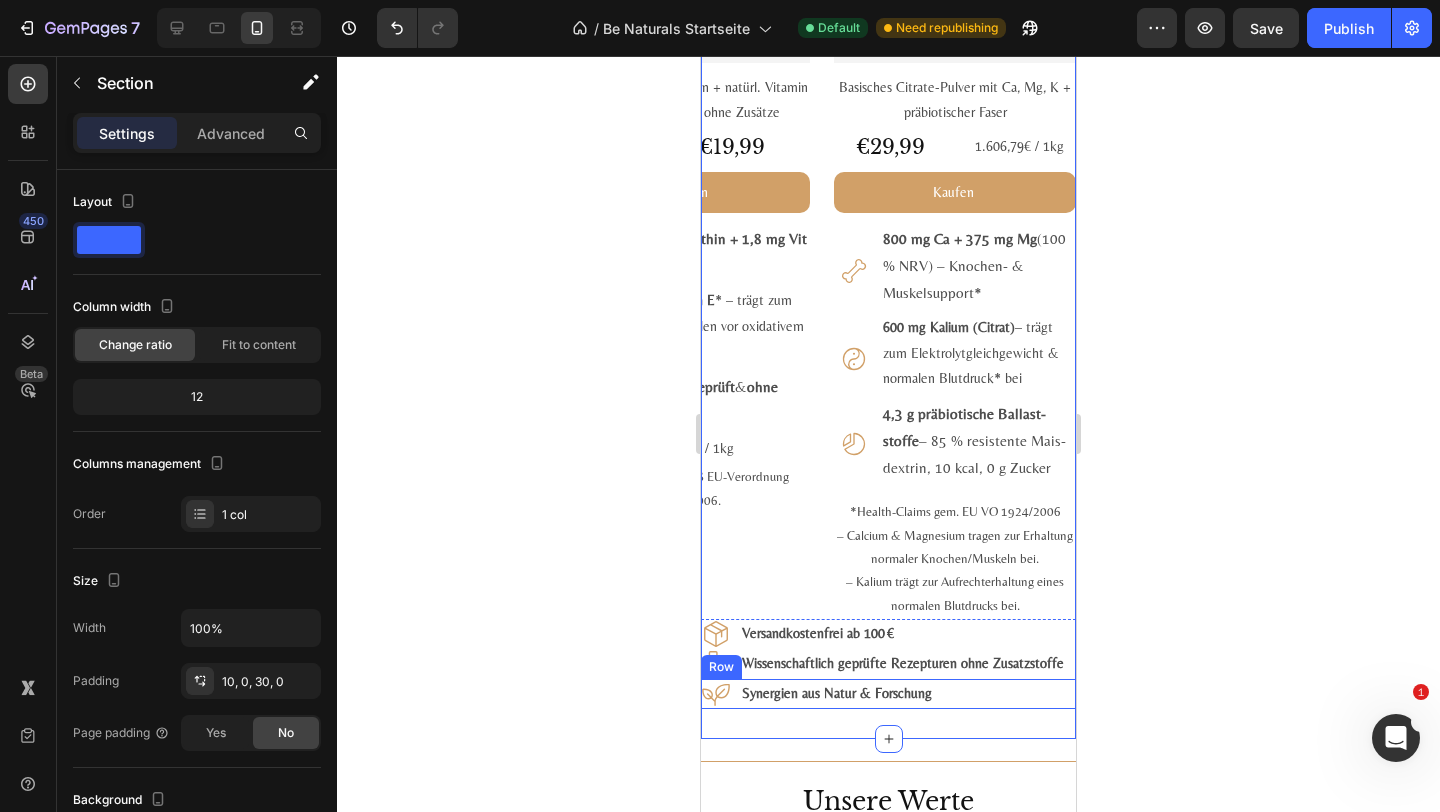 click on "Icon Synergien aus Natur & Forschung Text Block Row" at bounding box center [888, 694] 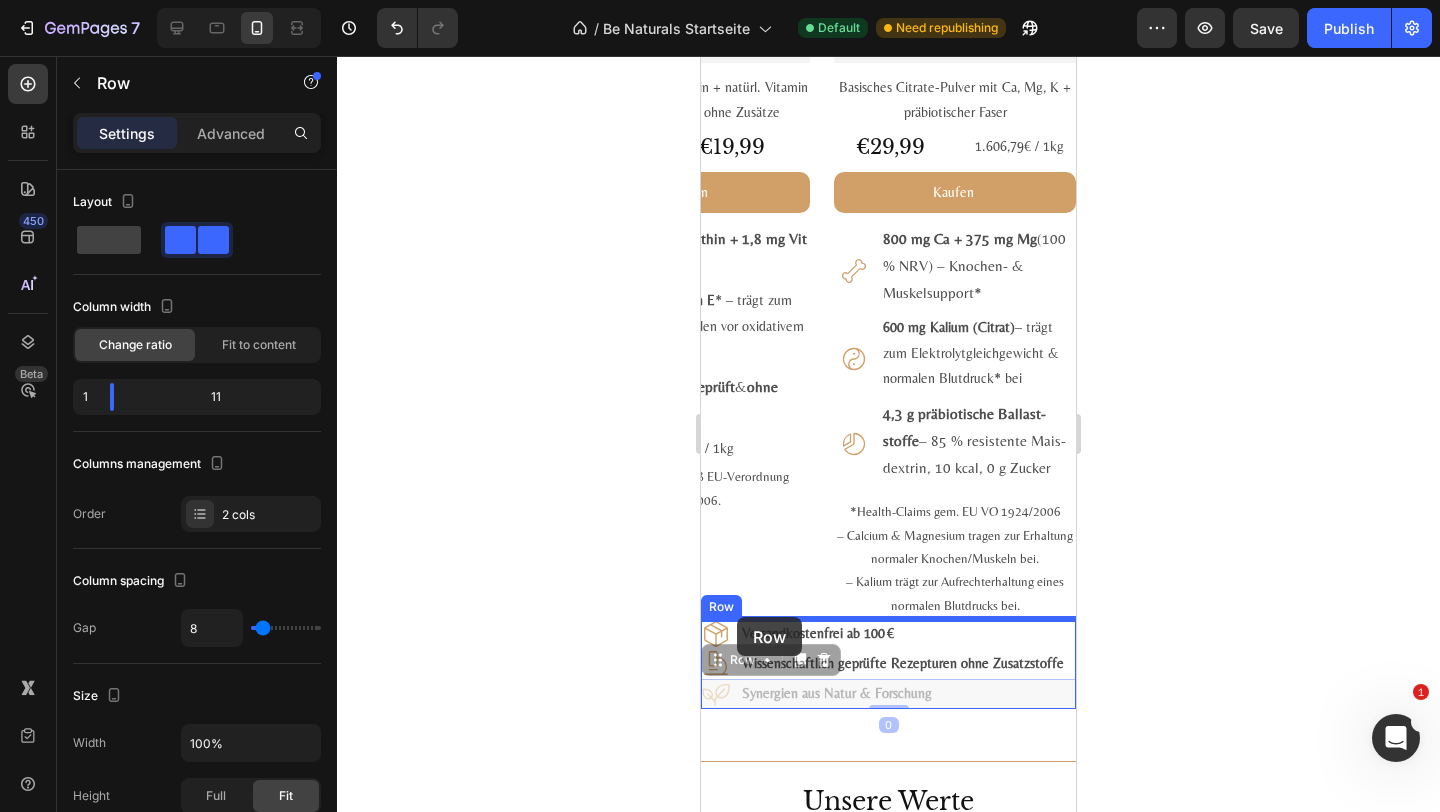 drag, startPoint x: 720, startPoint y: 661, endPoint x: 737, endPoint y: 617, distance: 47.169907 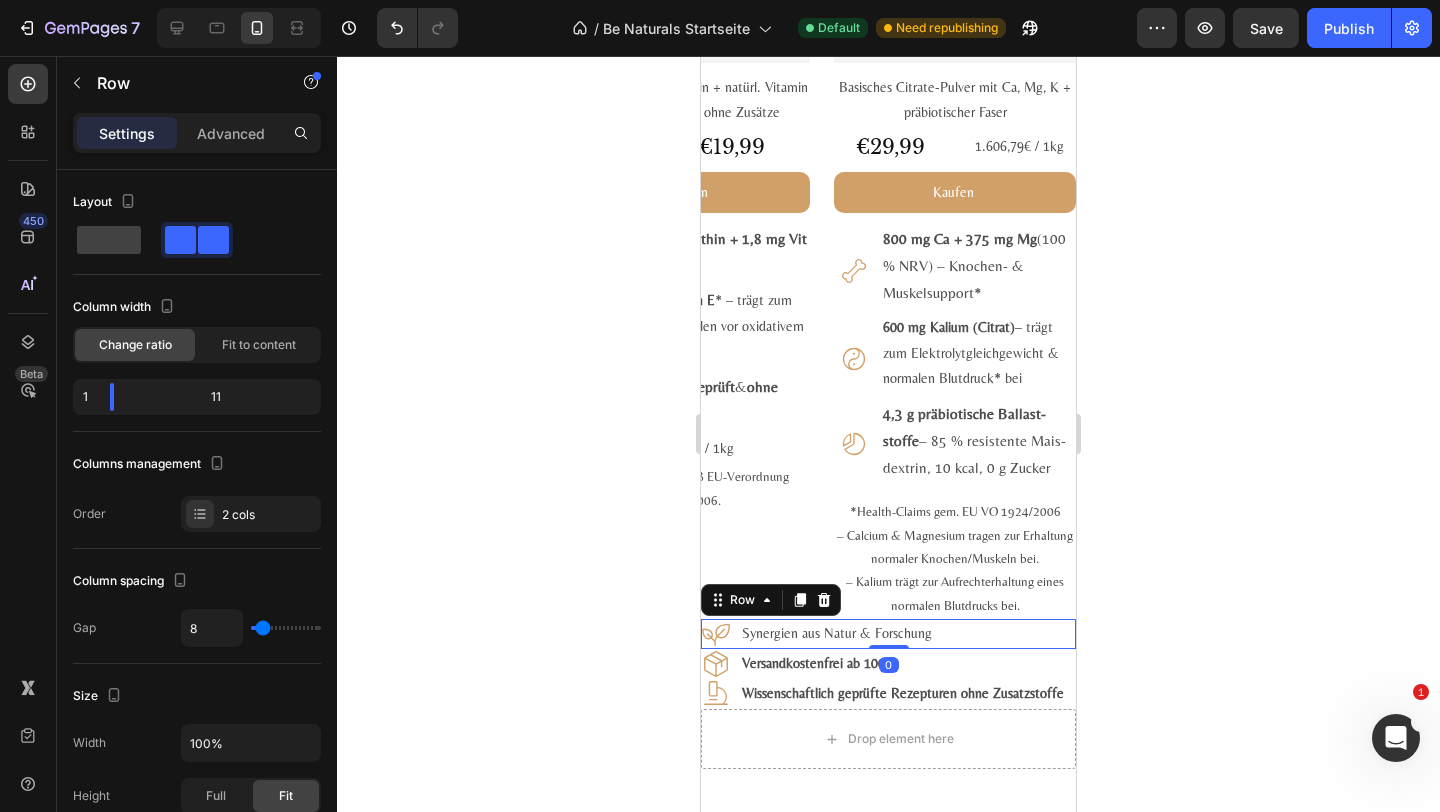 drag, startPoint x: 895, startPoint y: 662, endPoint x: 895, endPoint y: 611, distance: 51 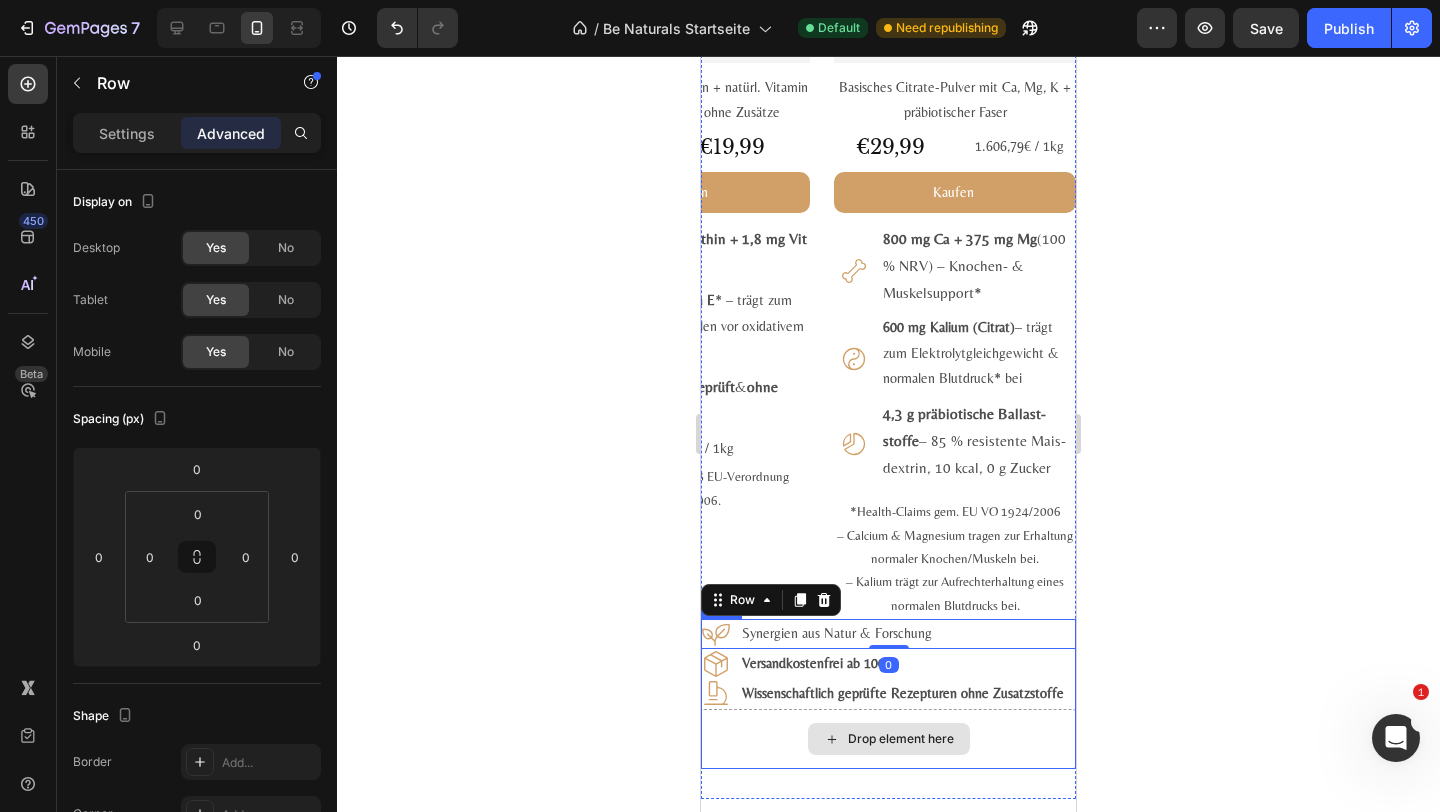 click on "Drop element here" at bounding box center (888, 739) 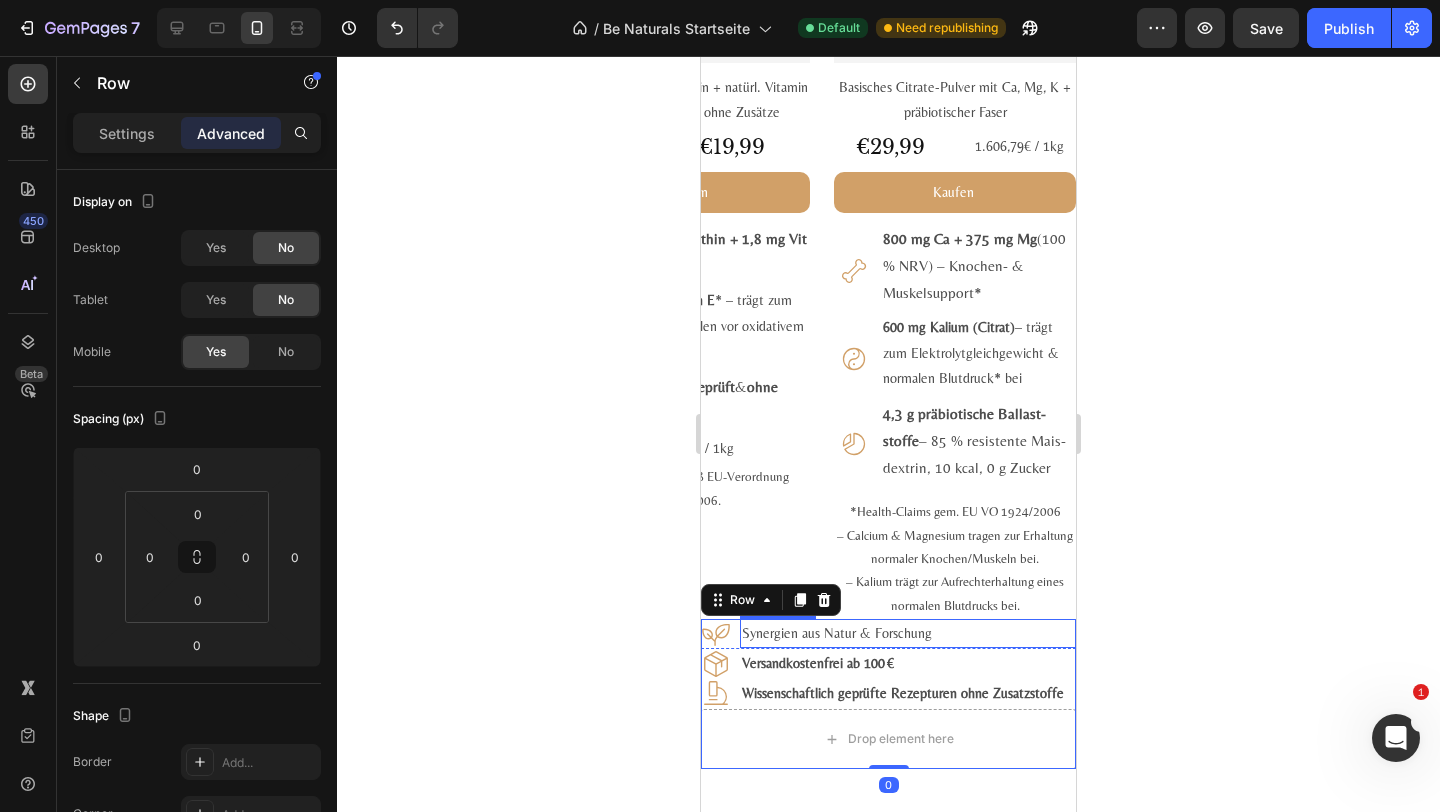 click on "Synergien aus Natur & Forschung" at bounding box center [908, 633] 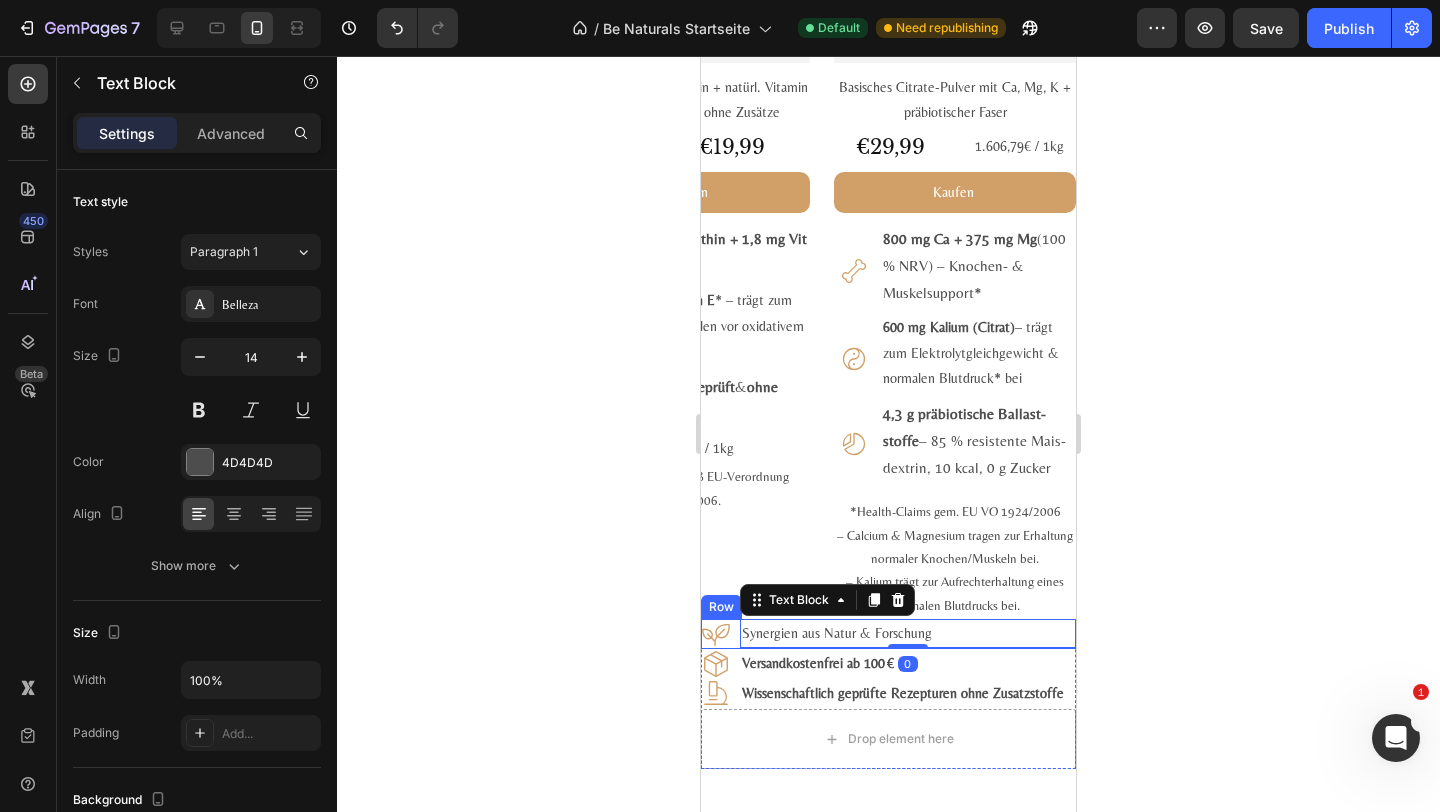 click on "Icon Synergien aus Natur & Forschung Text Block   0 Row" at bounding box center [888, 634] 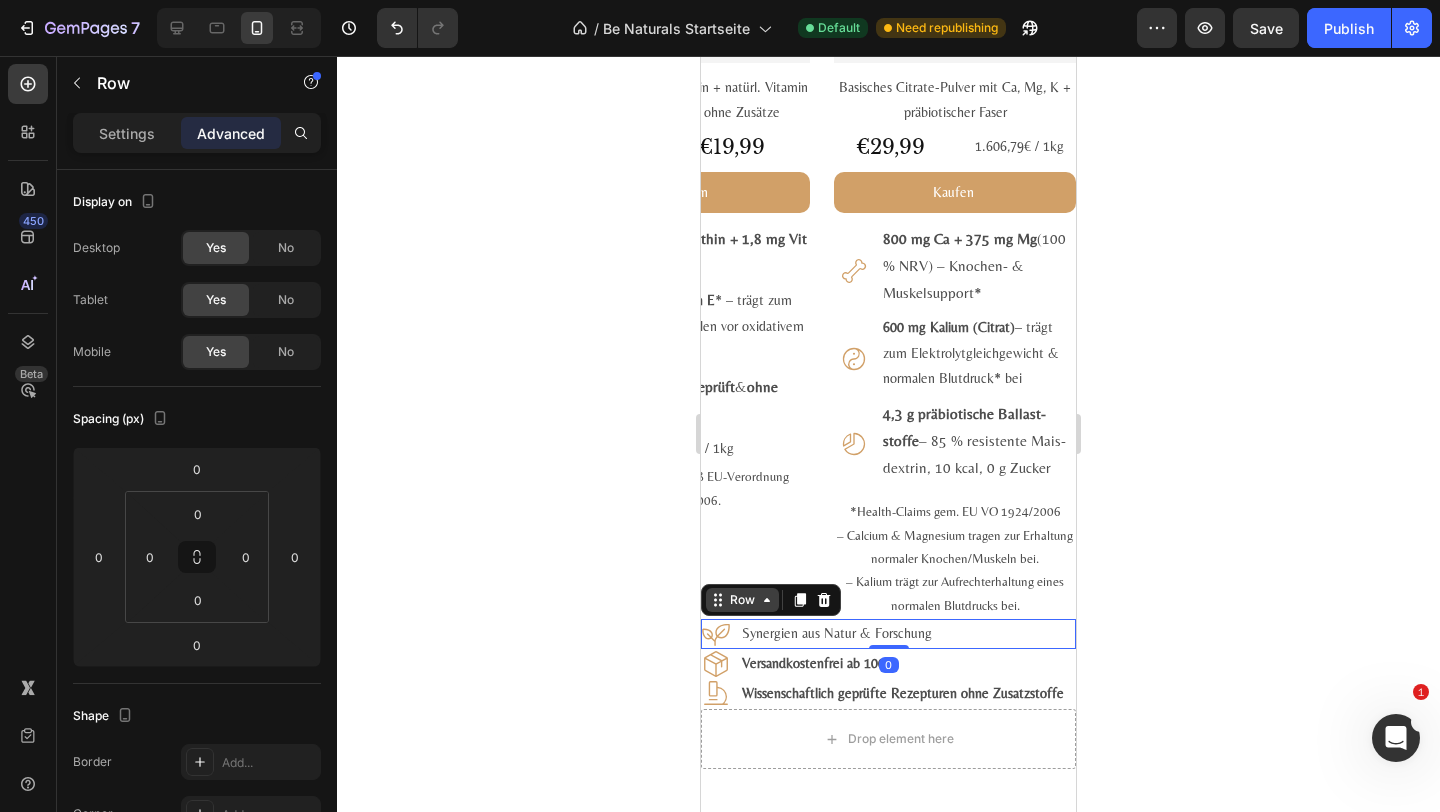 click on "Row" at bounding box center (742, 600) 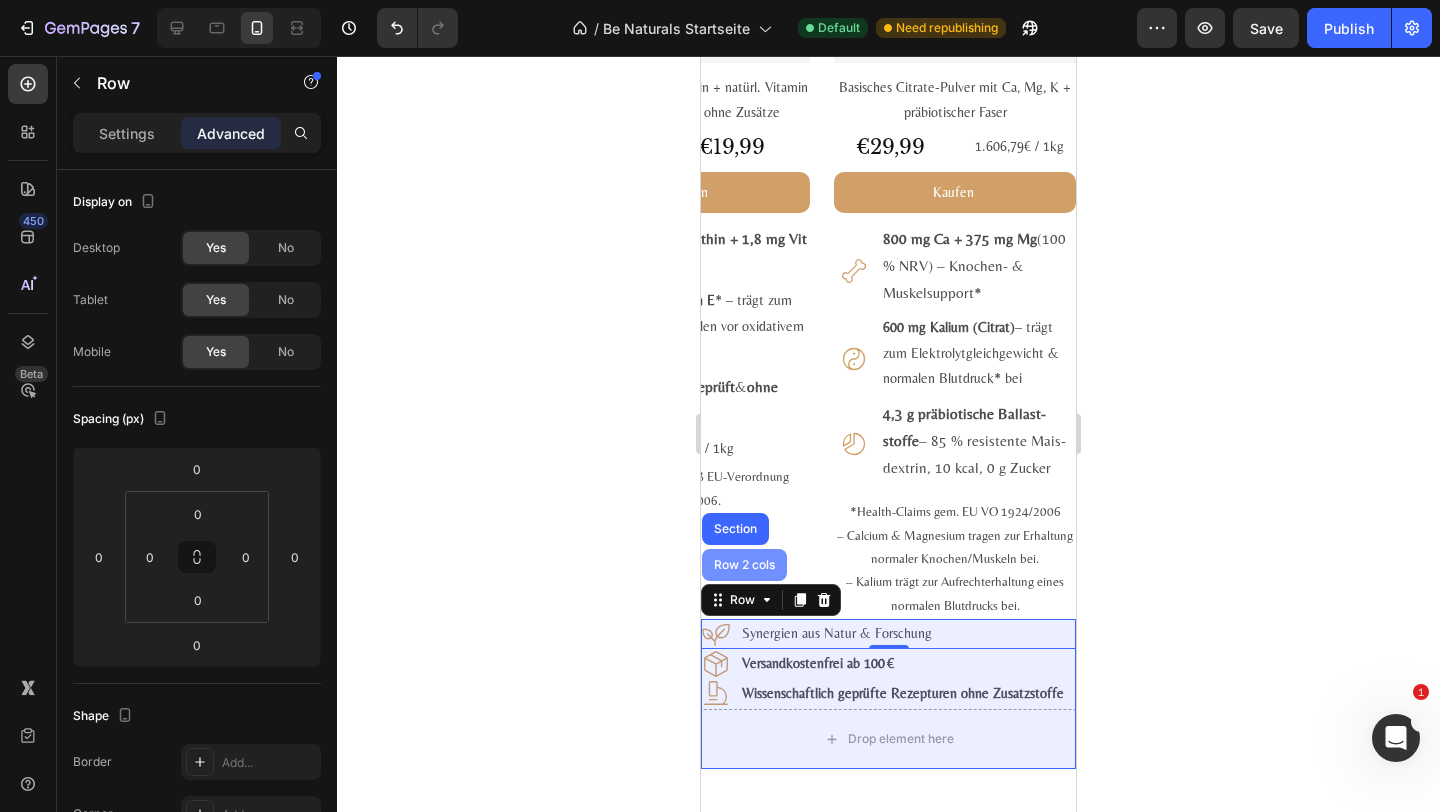 click on "Row 2 cols" at bounding box center (744, 565) 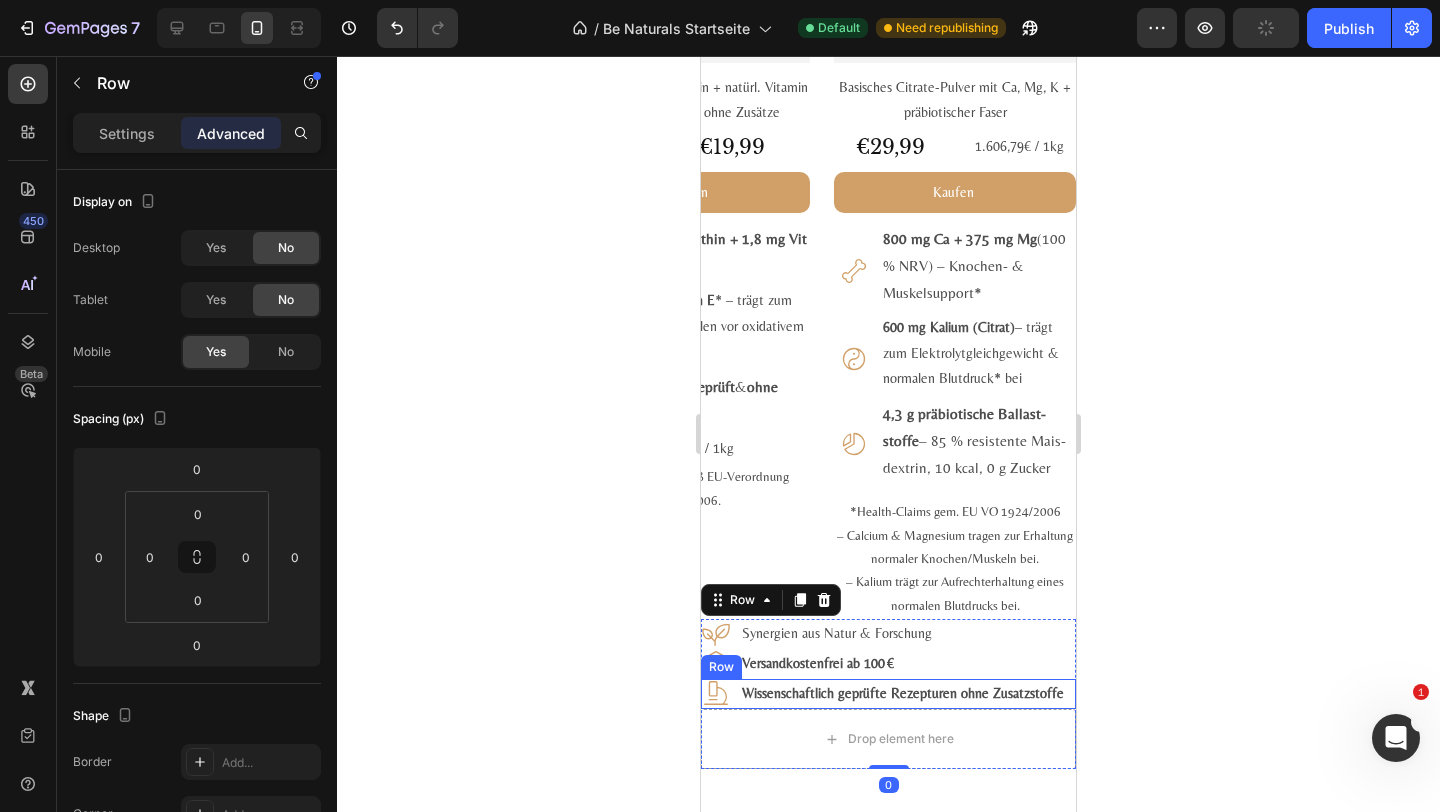 click on "Icon Wissenschaftlich geprüfte Rezepturen ohne Zusatzstoffe Text Block Row" at bounding box center [888, 694] 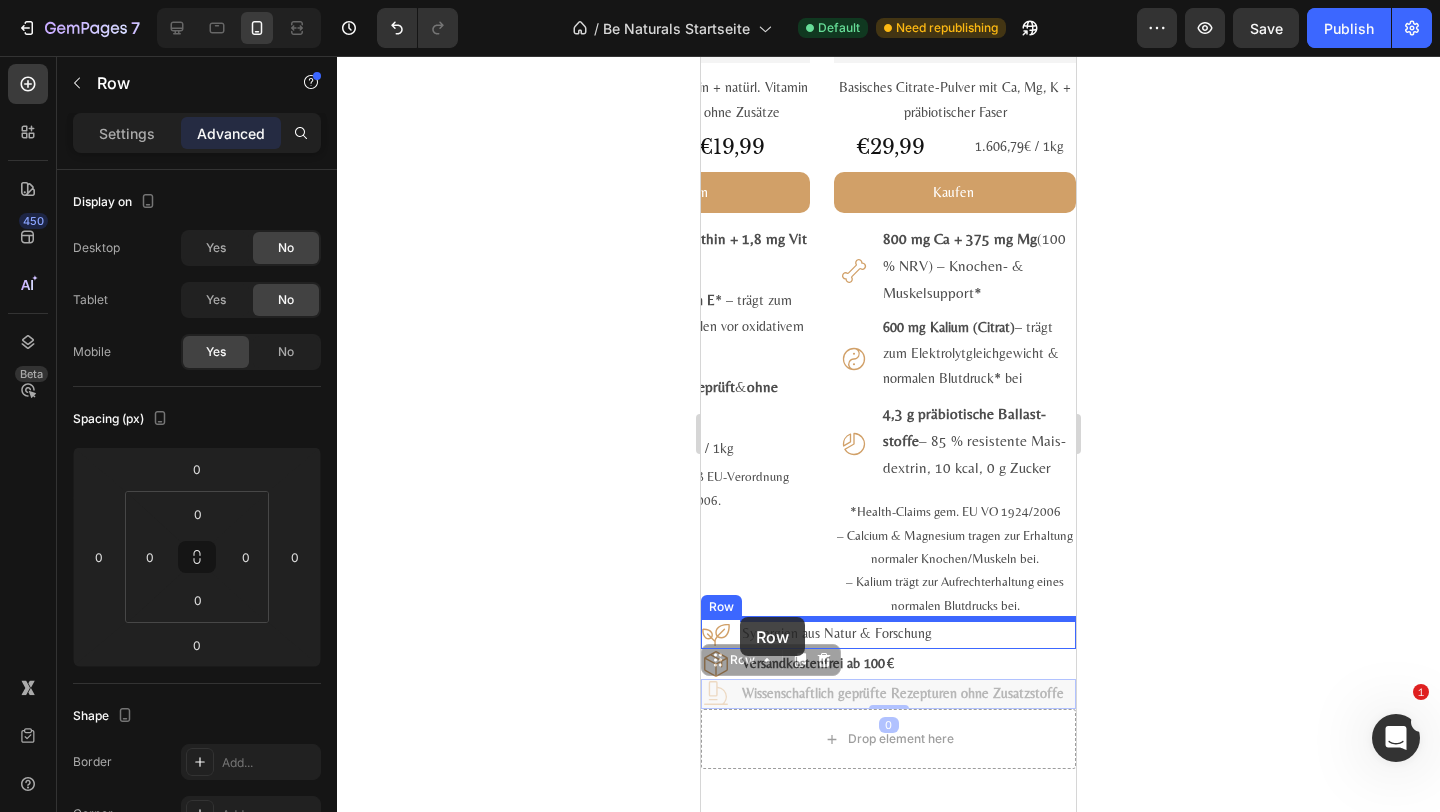 drag, startPoint x: 733, startPoint y: 660, endPoint x: 740, endPoint y: 617, distance: 43.56604 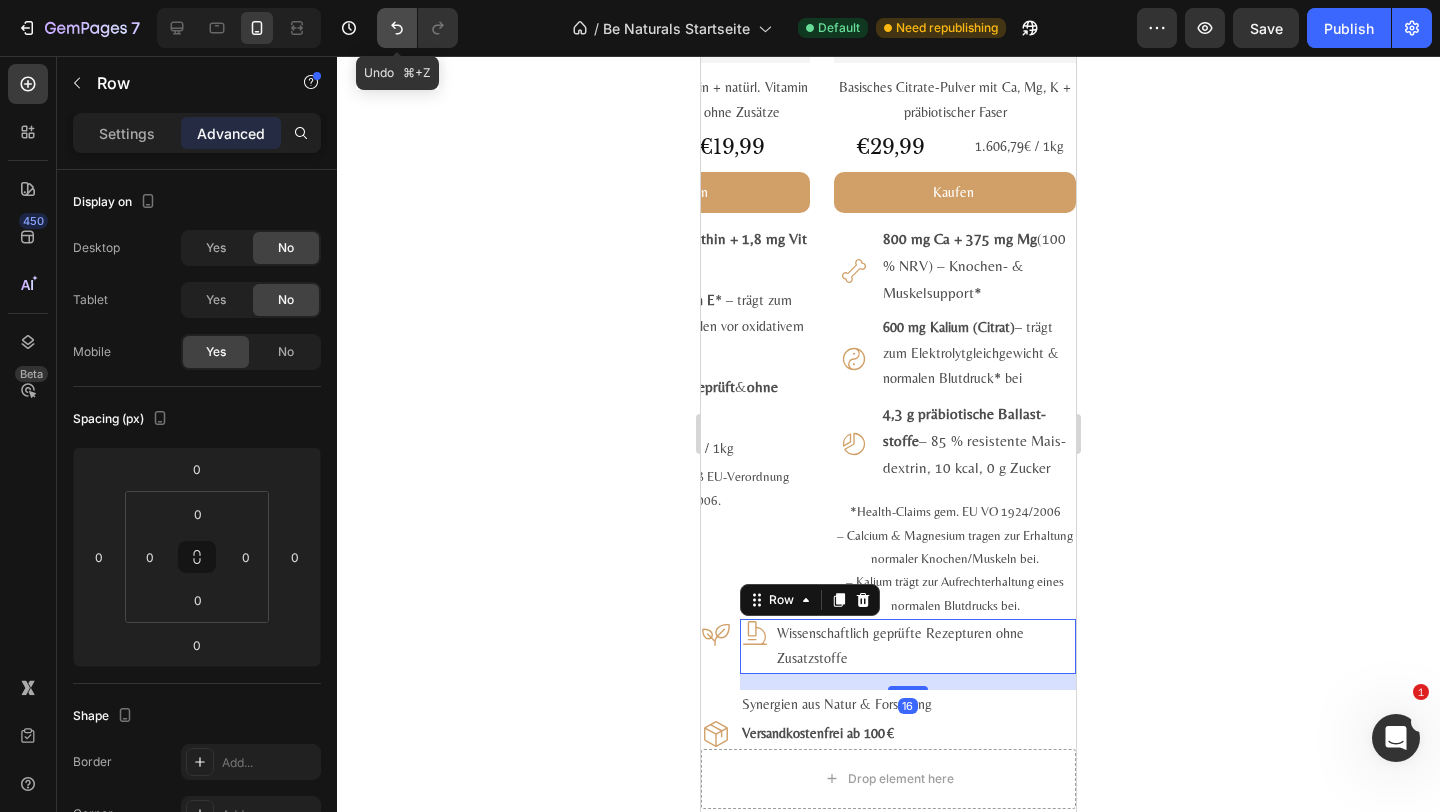 click 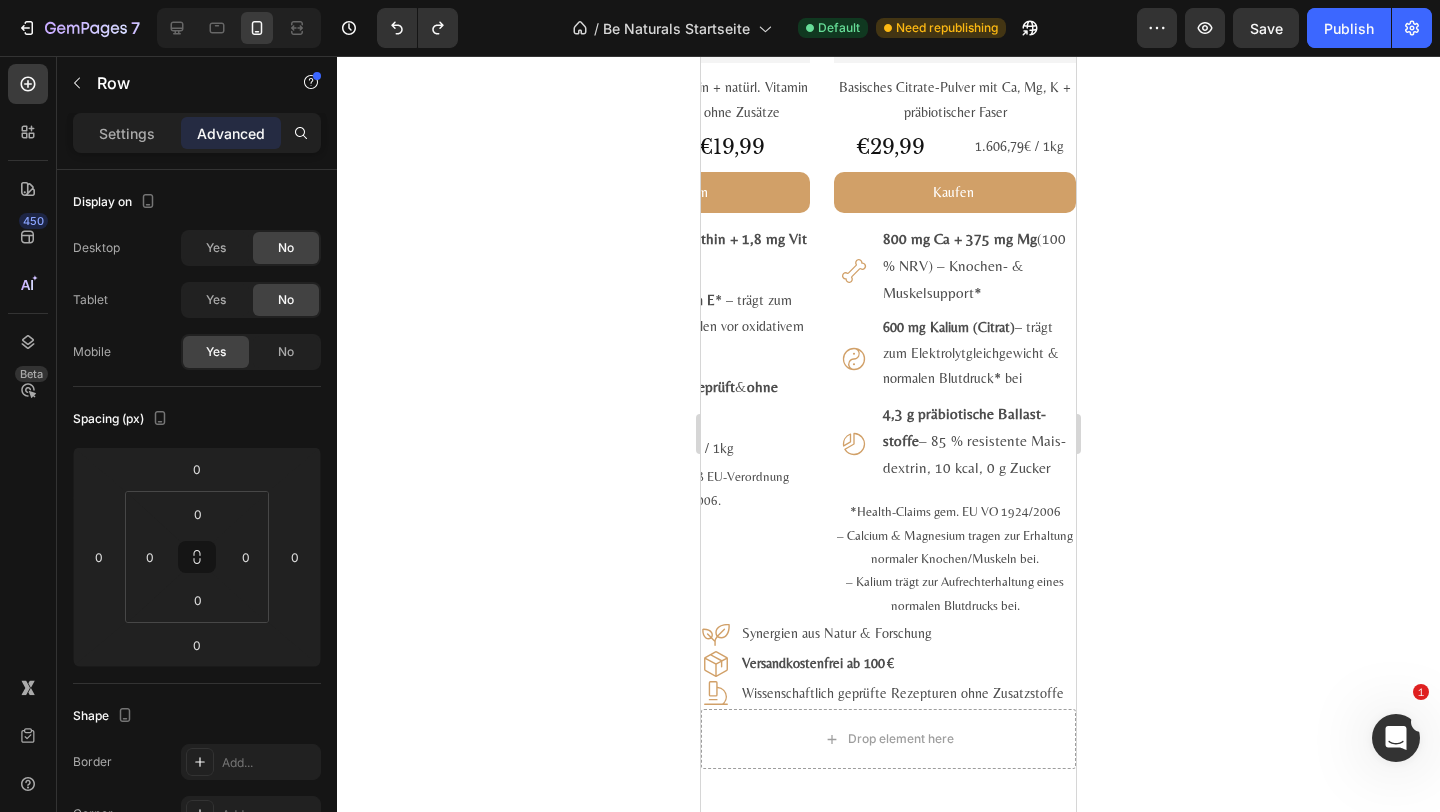 click on "Icon Wissenschaftlich geprüfte Rezepturen ohne Zusatzstoffe Text Block Row" at bounding box center [888, 694] 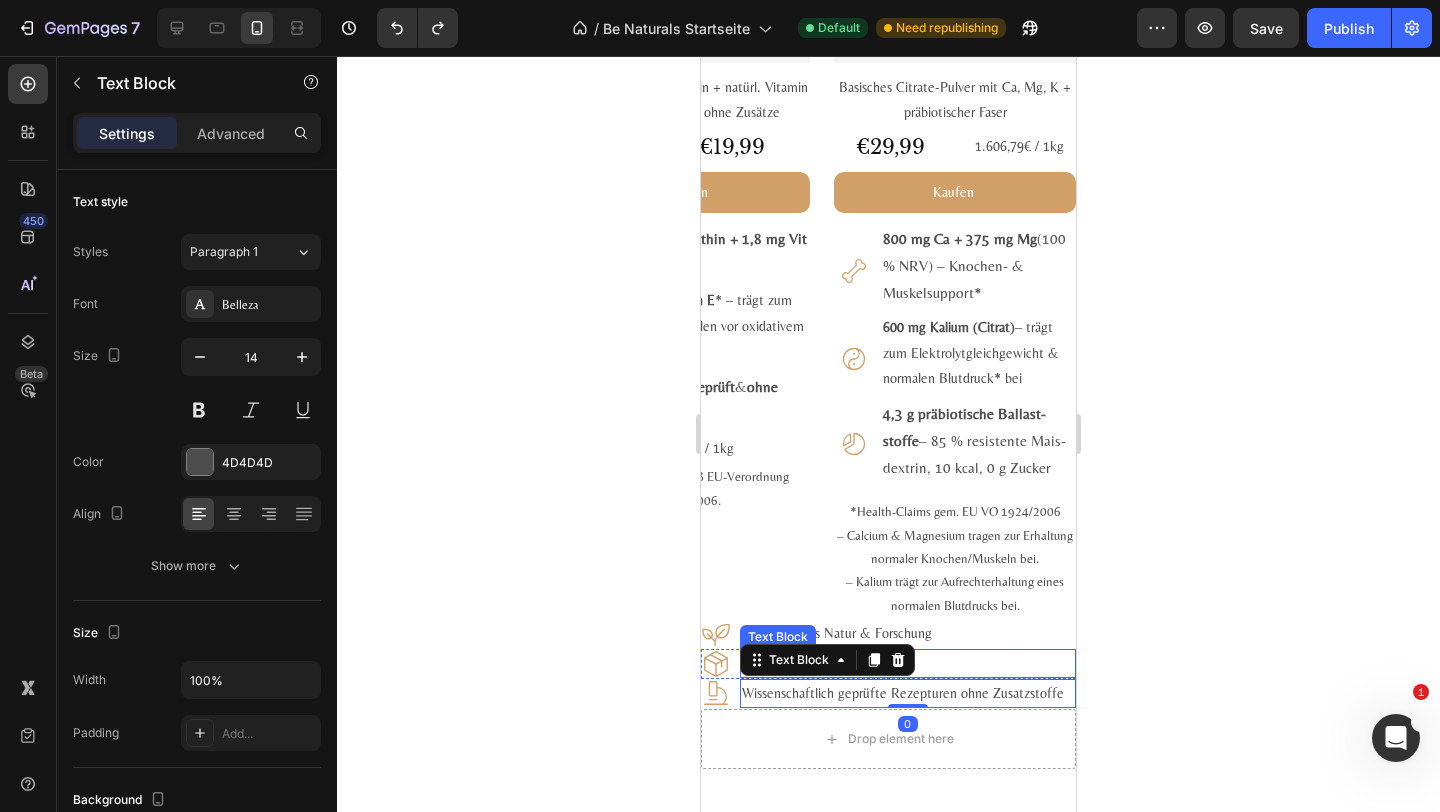 click on "Text Block" at bounding box center [827, 660] 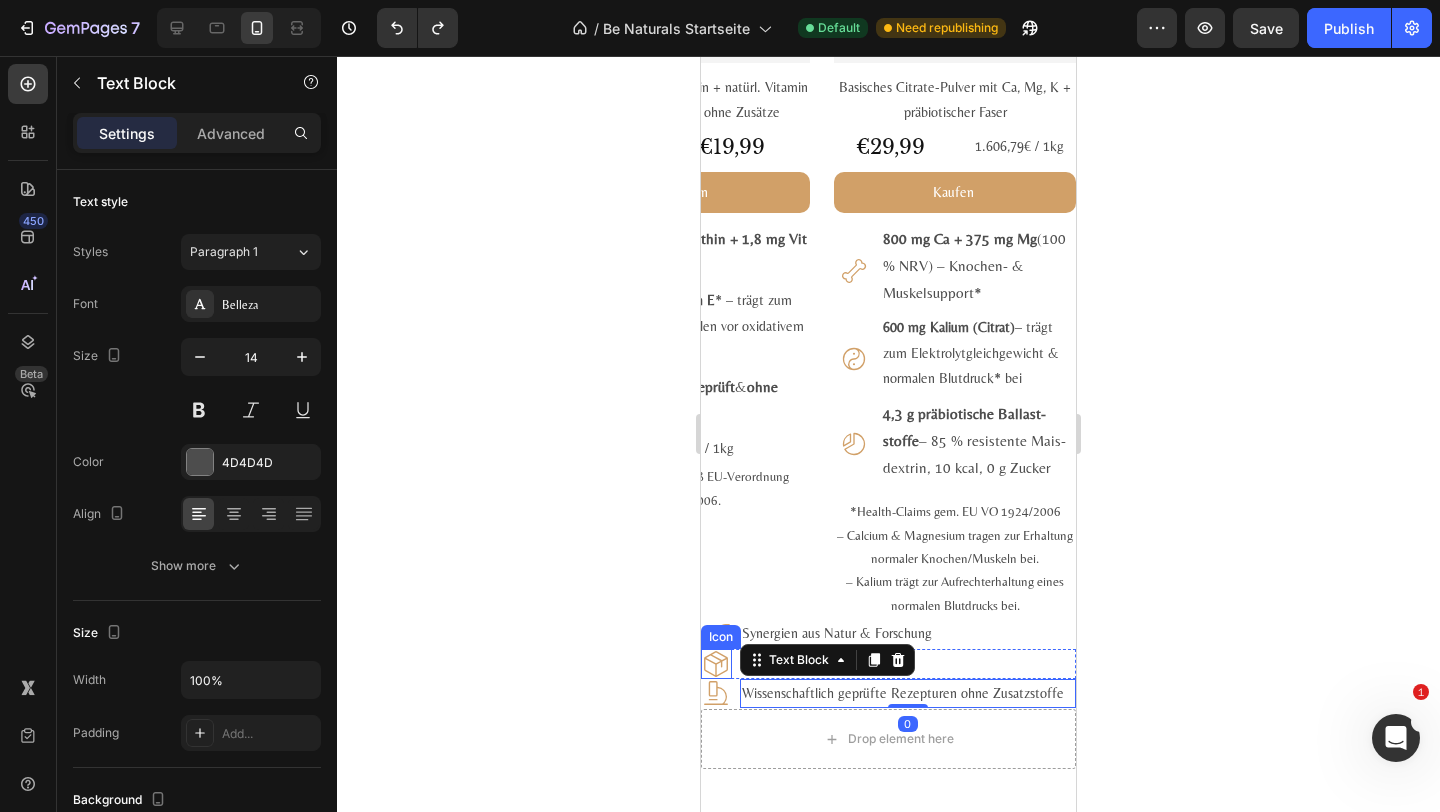 click 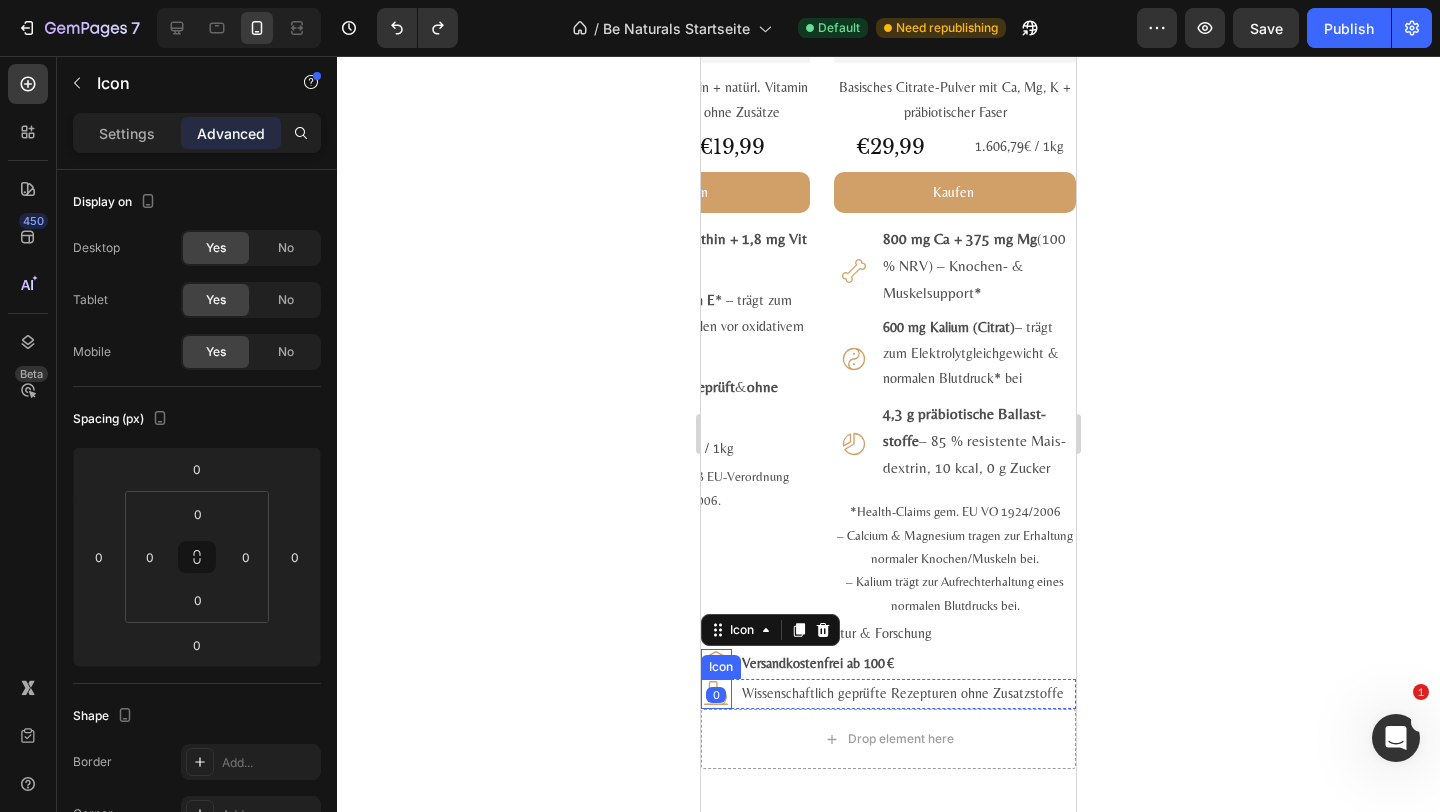 click 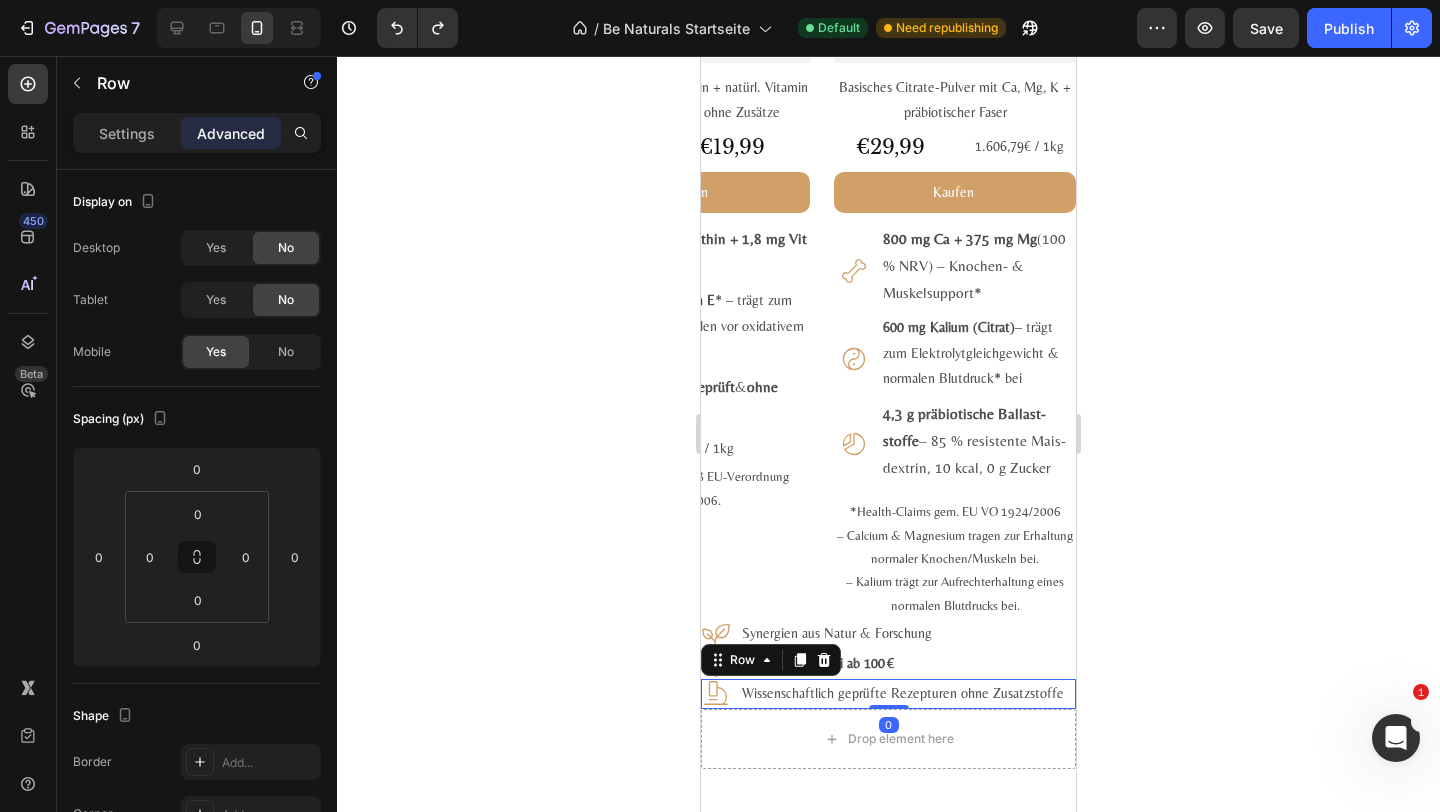 click on "Icon Wissenschaftlich geprüfte Rezepturen ohne Zusatzstoffe Text Block Row   0" at bounding box center [888, 694] 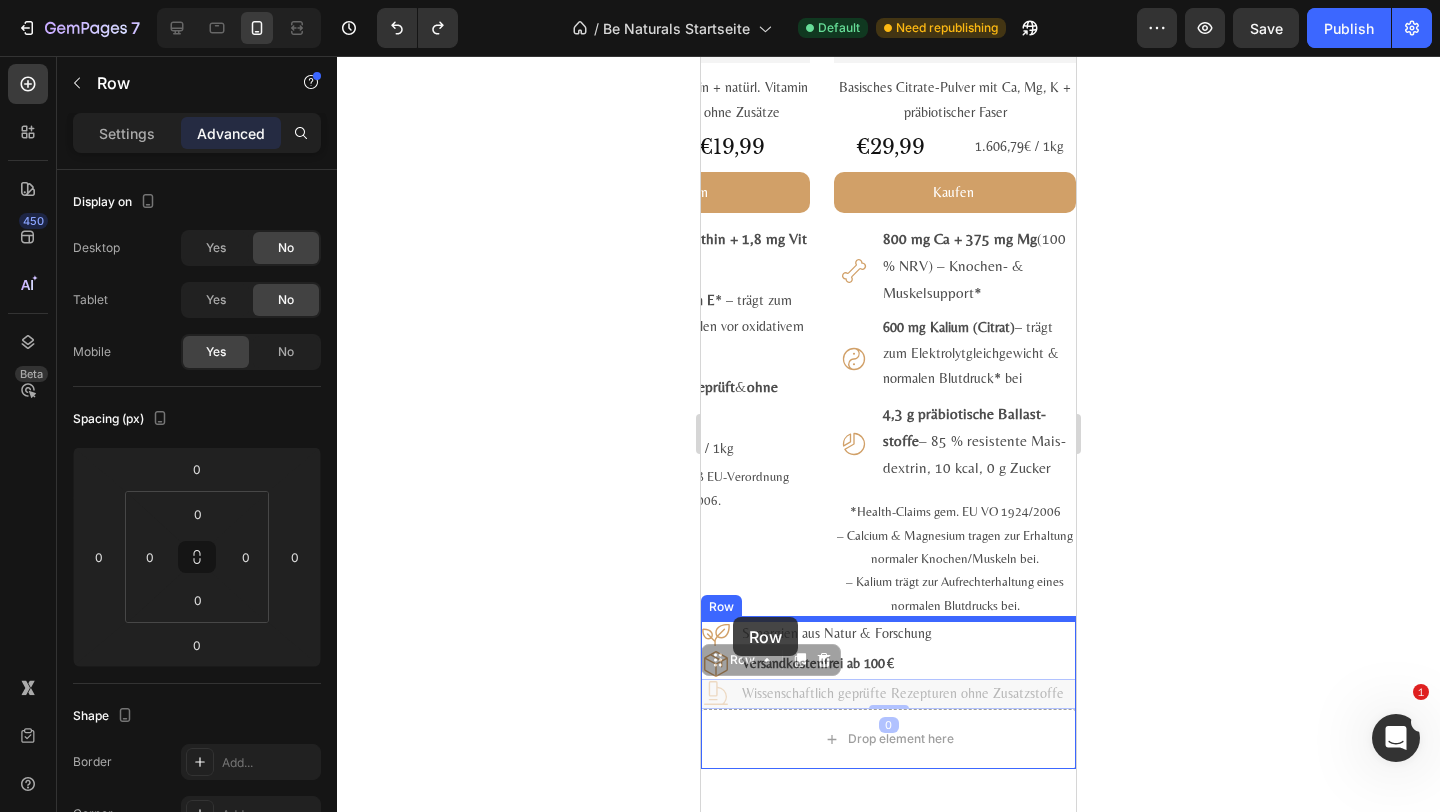 drag, startPoint x: 734, startPoint y: 661, endPoint x: 733, endPoint y: 617, distance: 44.011364 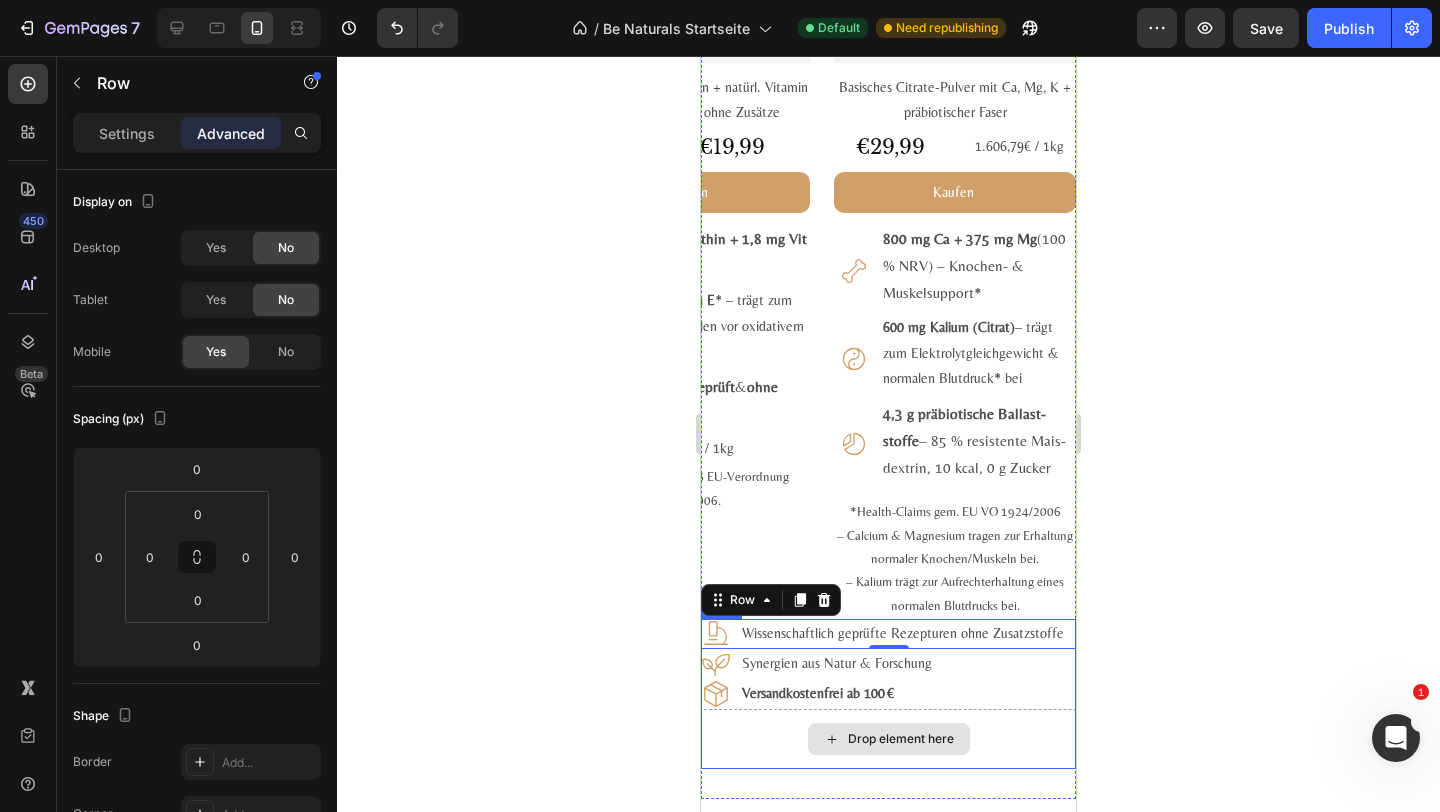 click on "Drop element here" at bounding box center [889, 739] 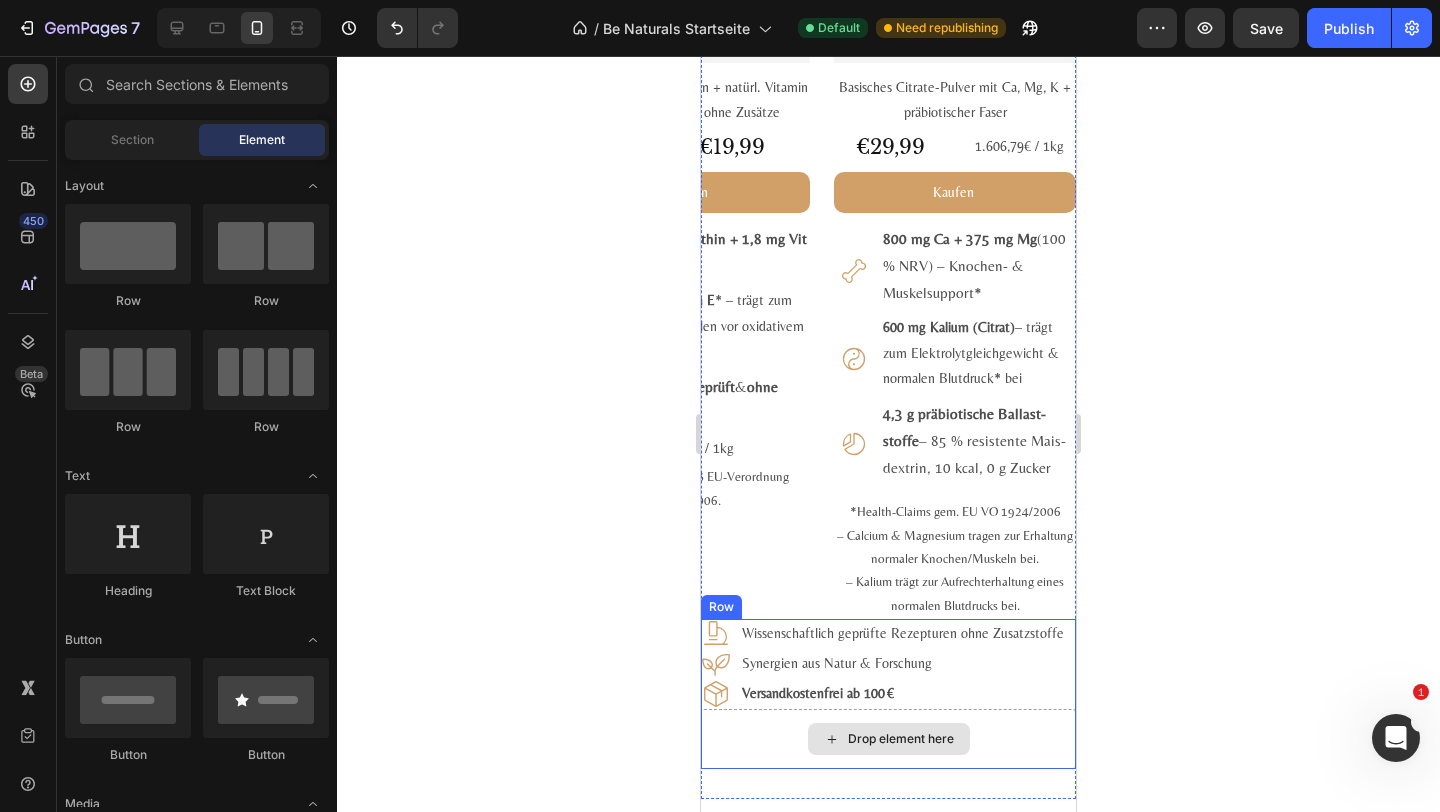 click on "Drop element here" at bounding box center (888, 739) 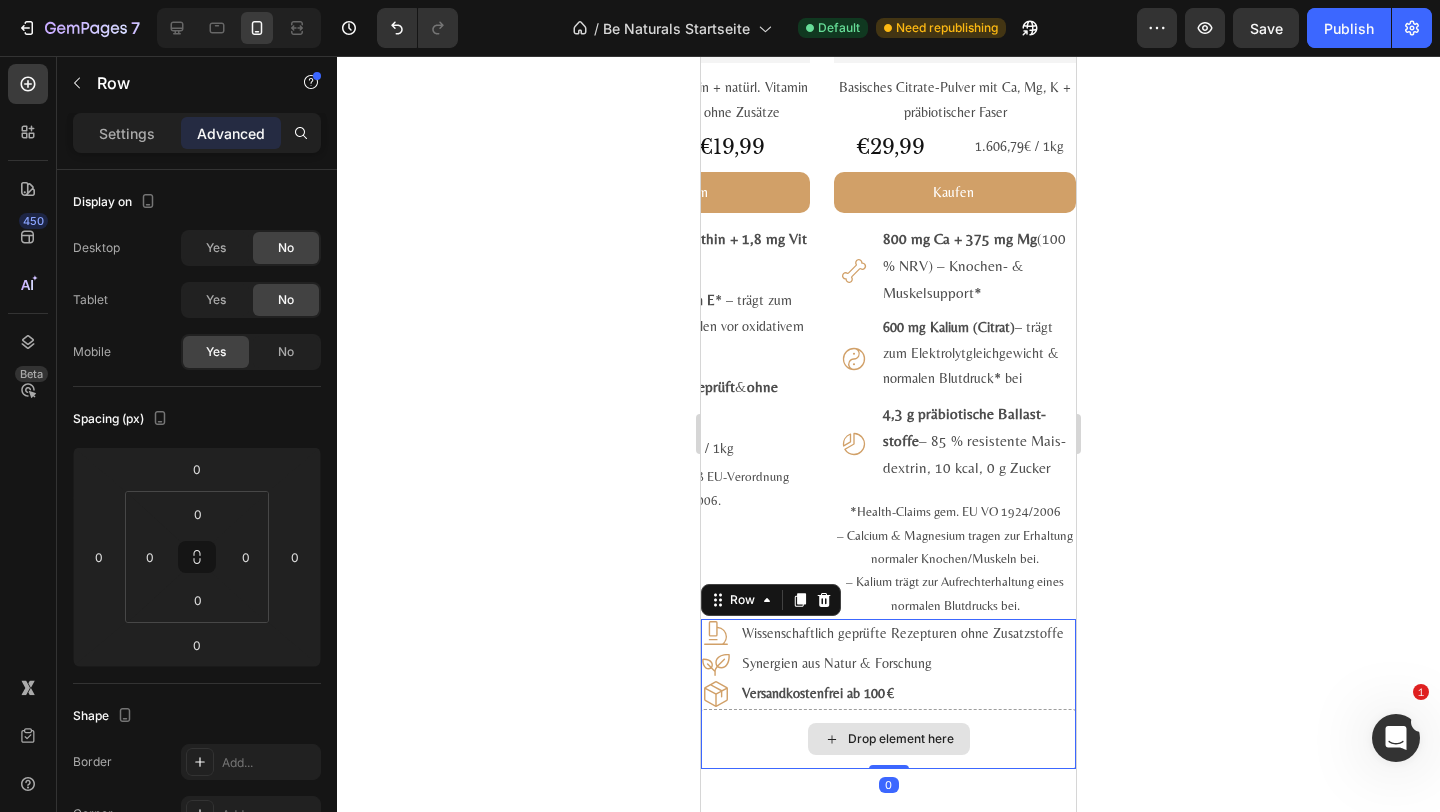 click on "Drop element here" at bounding box center (888, 739) 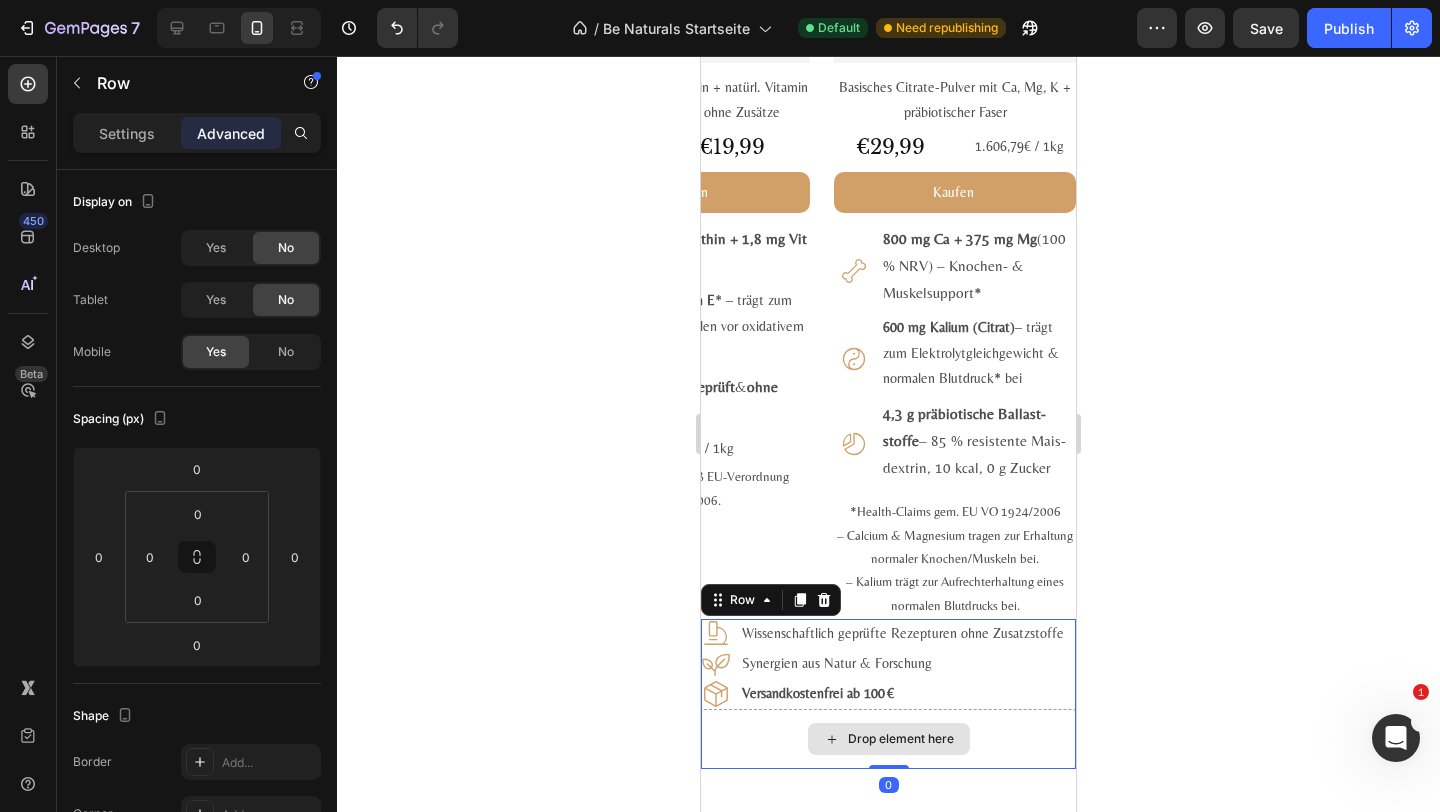 click on "Drop element here" at bounding box center (888, 739) 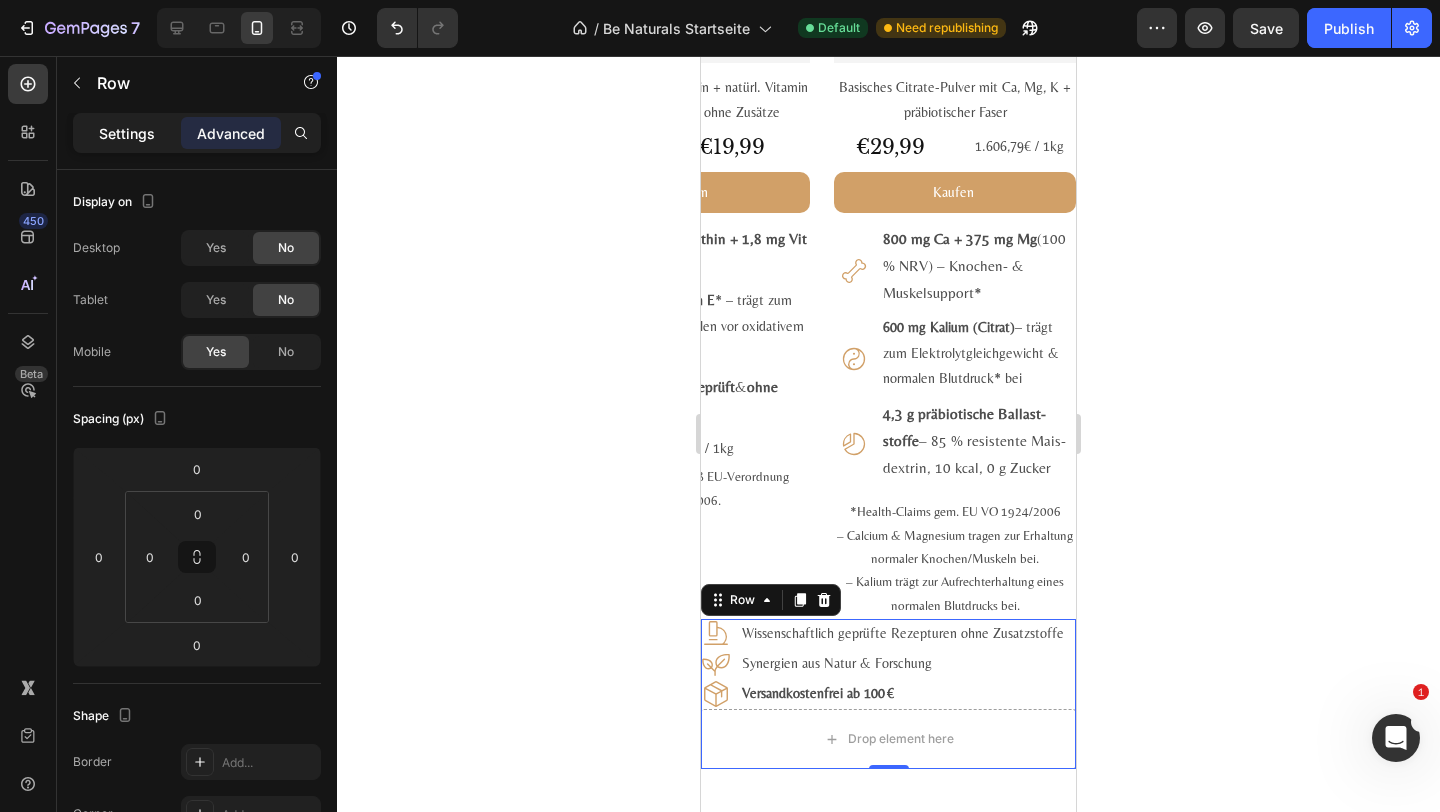 click on "Settings" at bounding box center [127, 133] 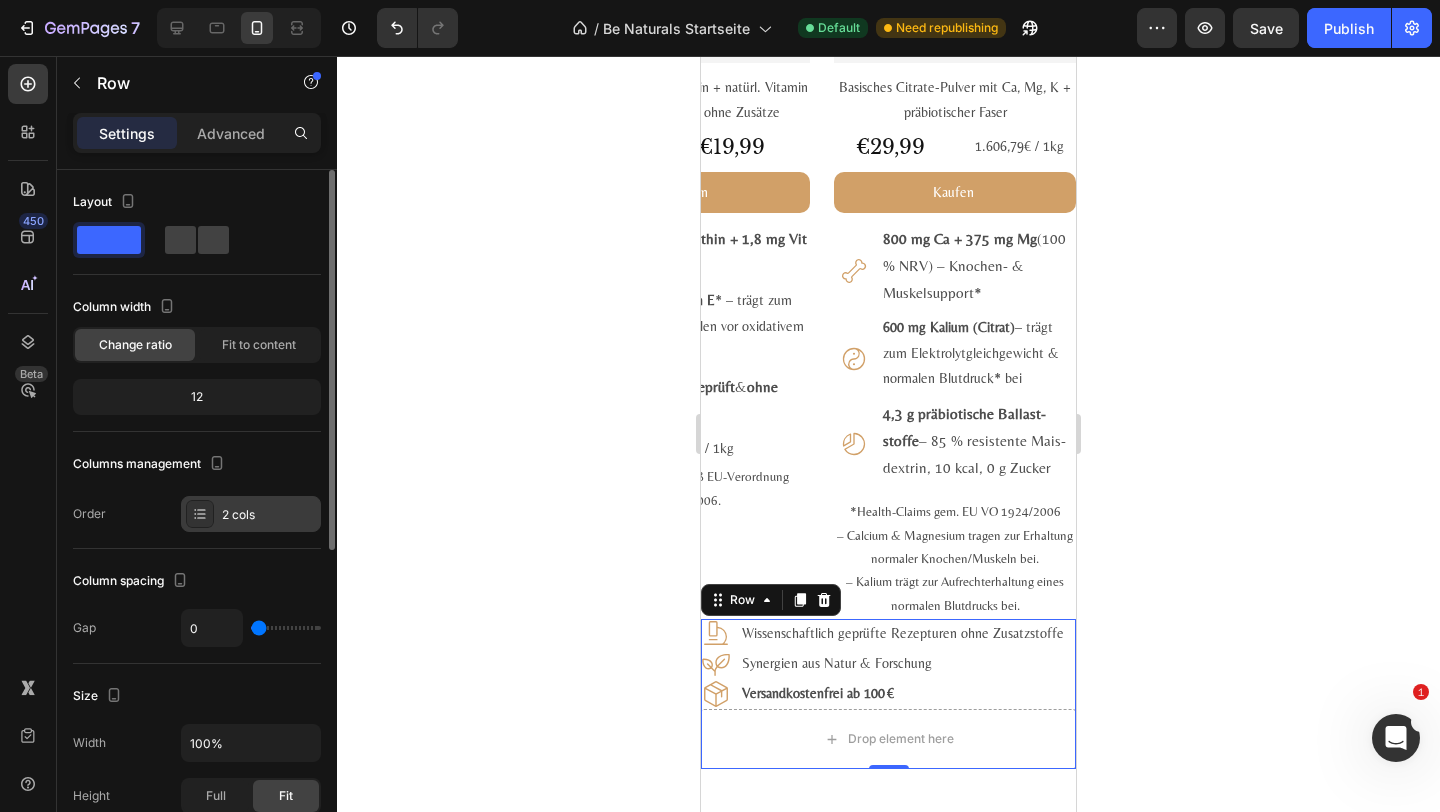 click on "2 cols" at bounding box center [251, 514] 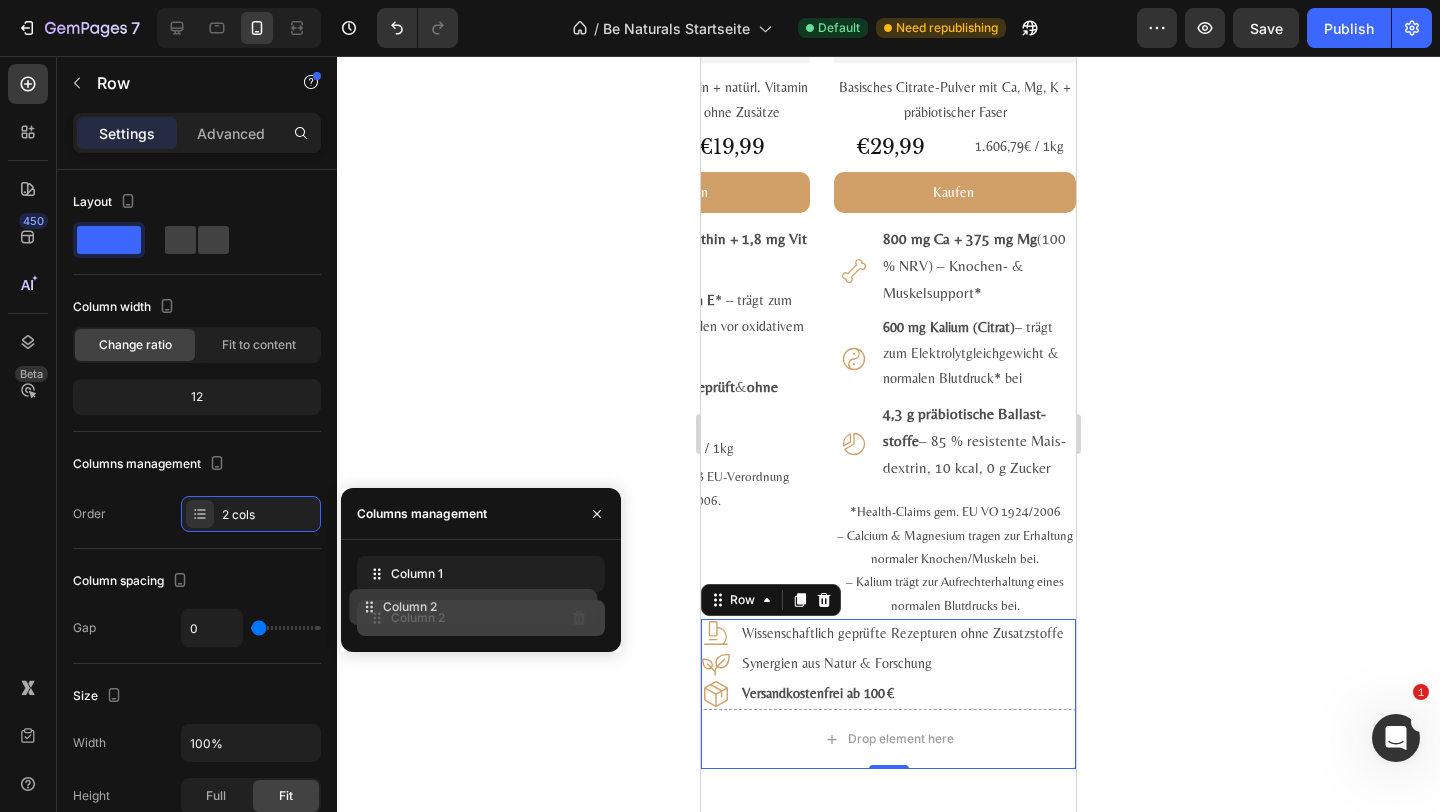 type 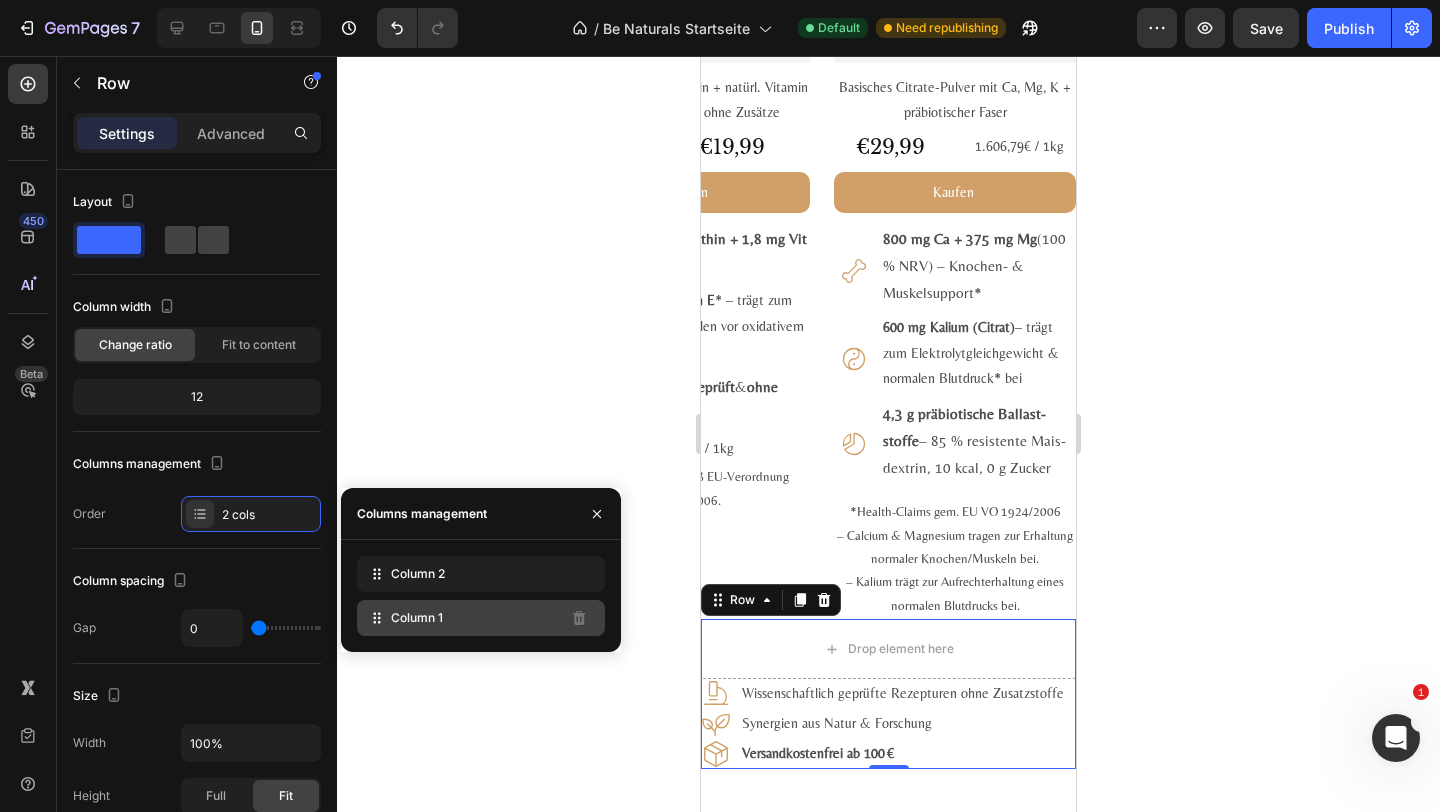 click on "Column 1" 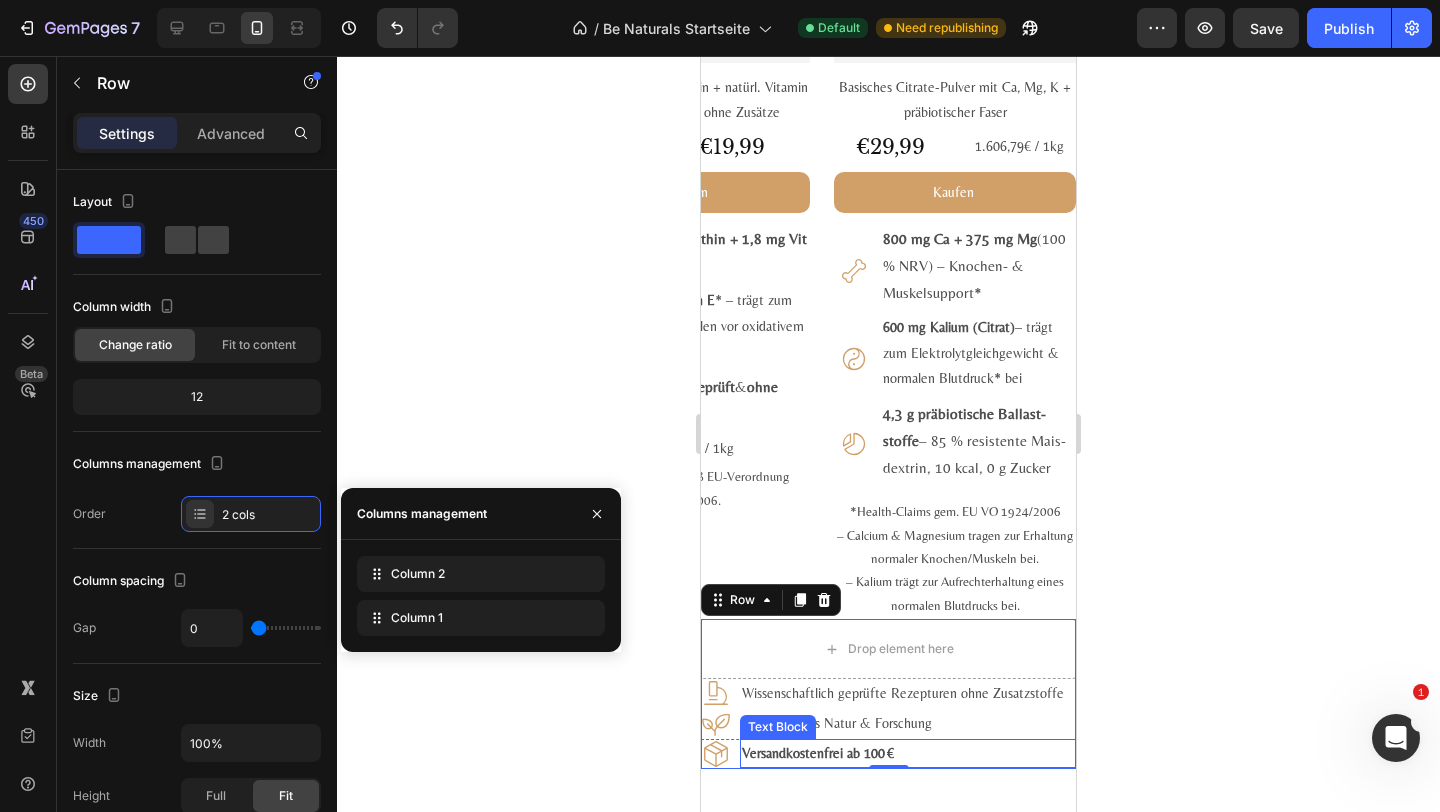 scroll, scrollTop: 2804, scrollLeft: 0, axis: vertical 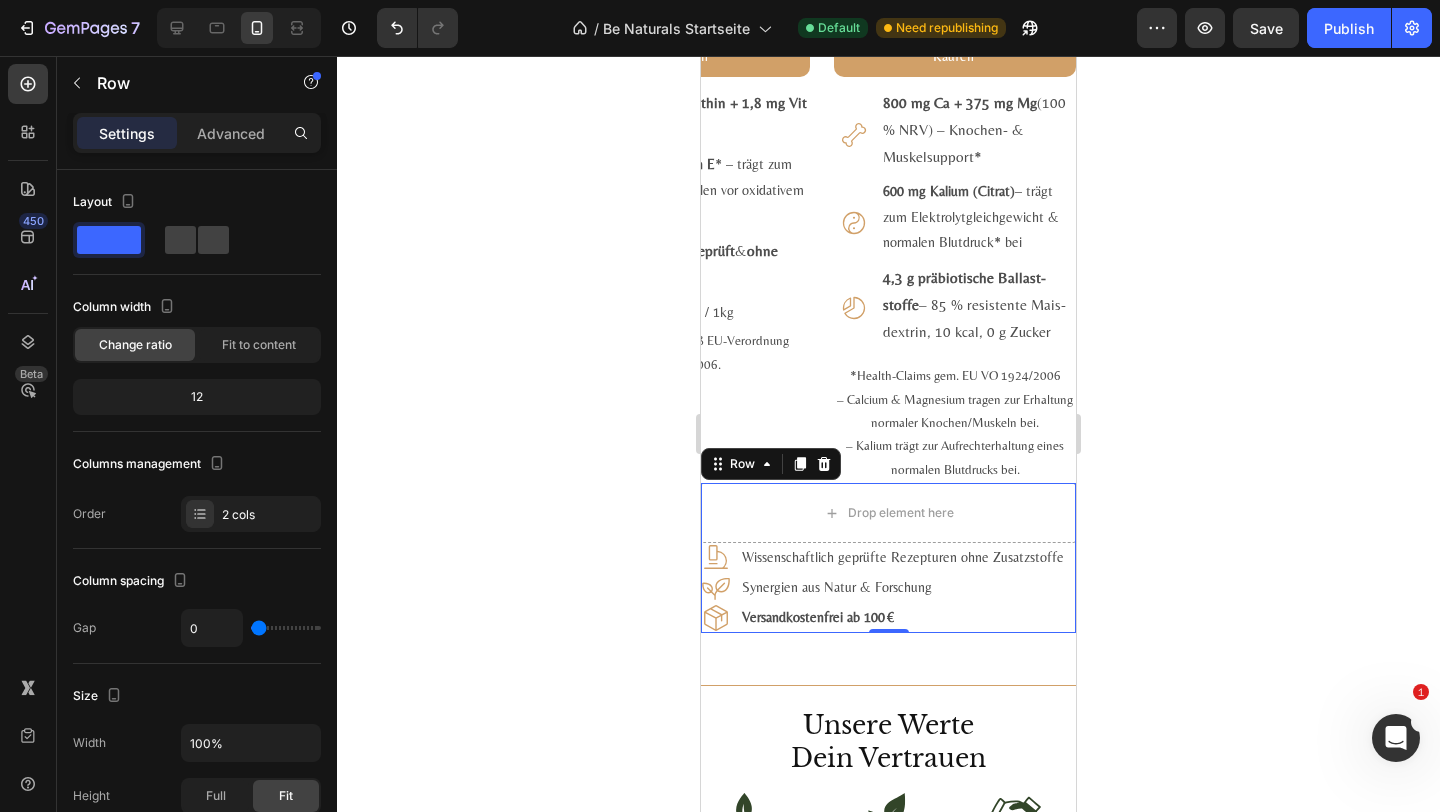 click 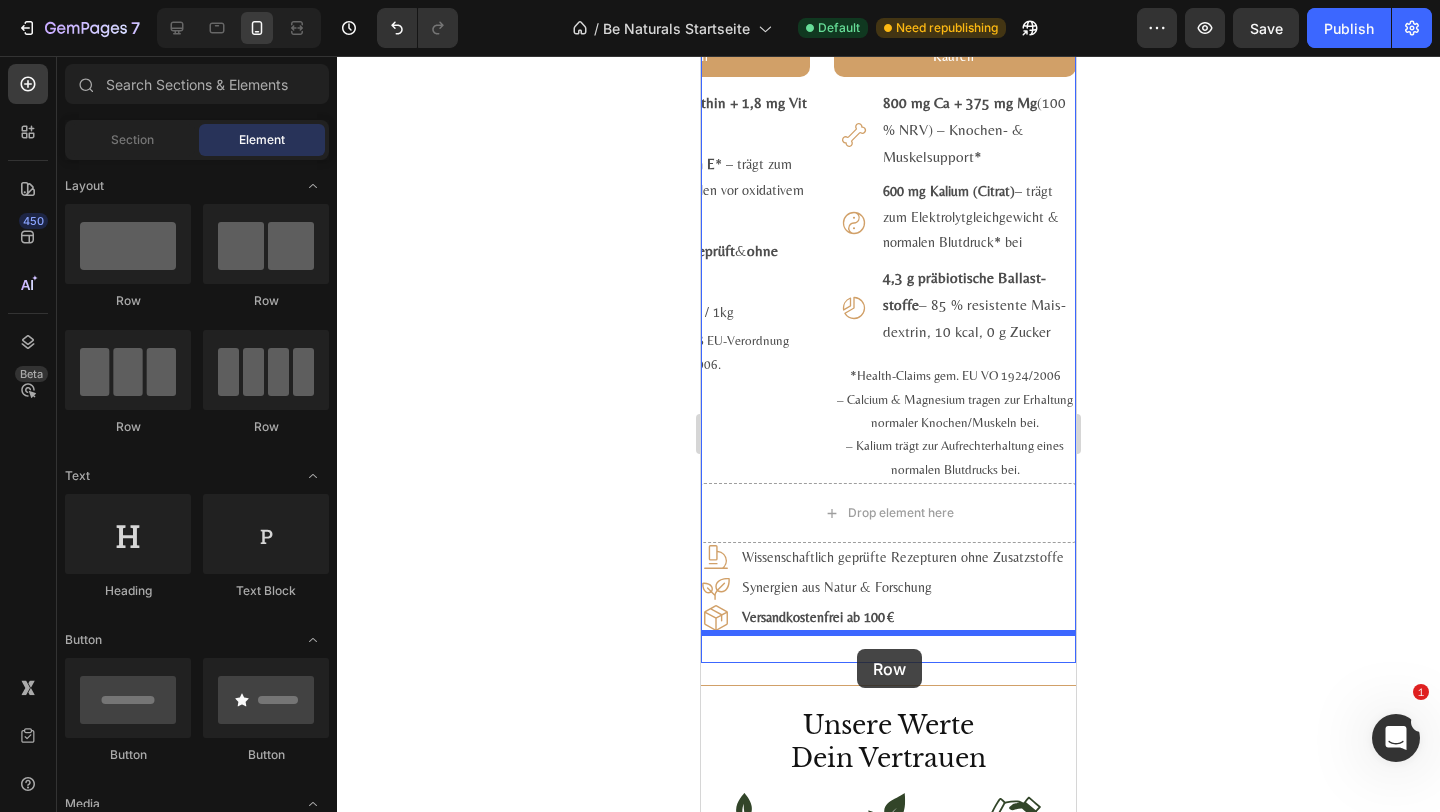 drag, startPoint x: 845, startPoint y: 307, endPoint x: 857, endPoint y: 649, distance: 342.21045 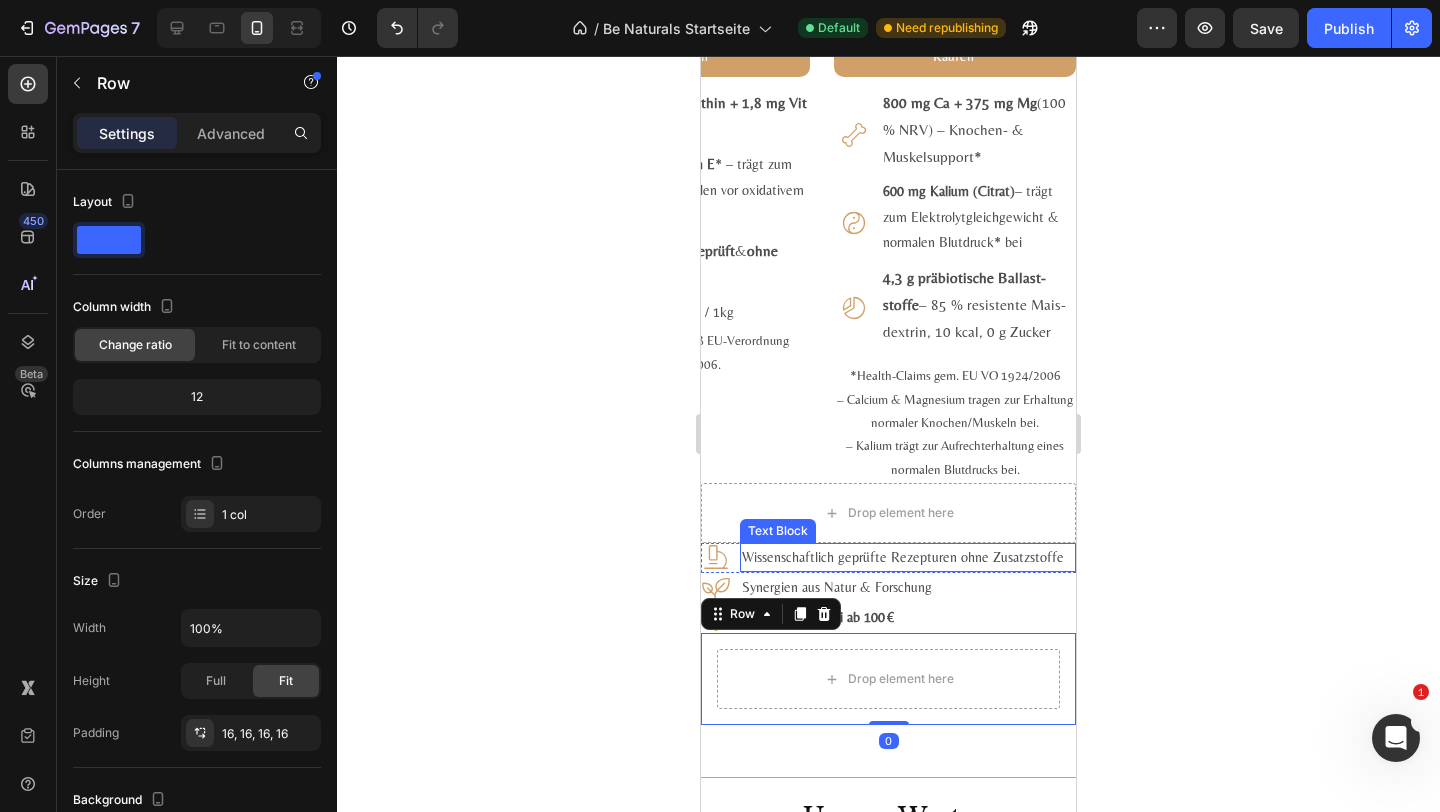 click on "Wissenschaftlich geprüfte Rezepturen ohne Zusatzstoffe" at bounding box center (908, 557) 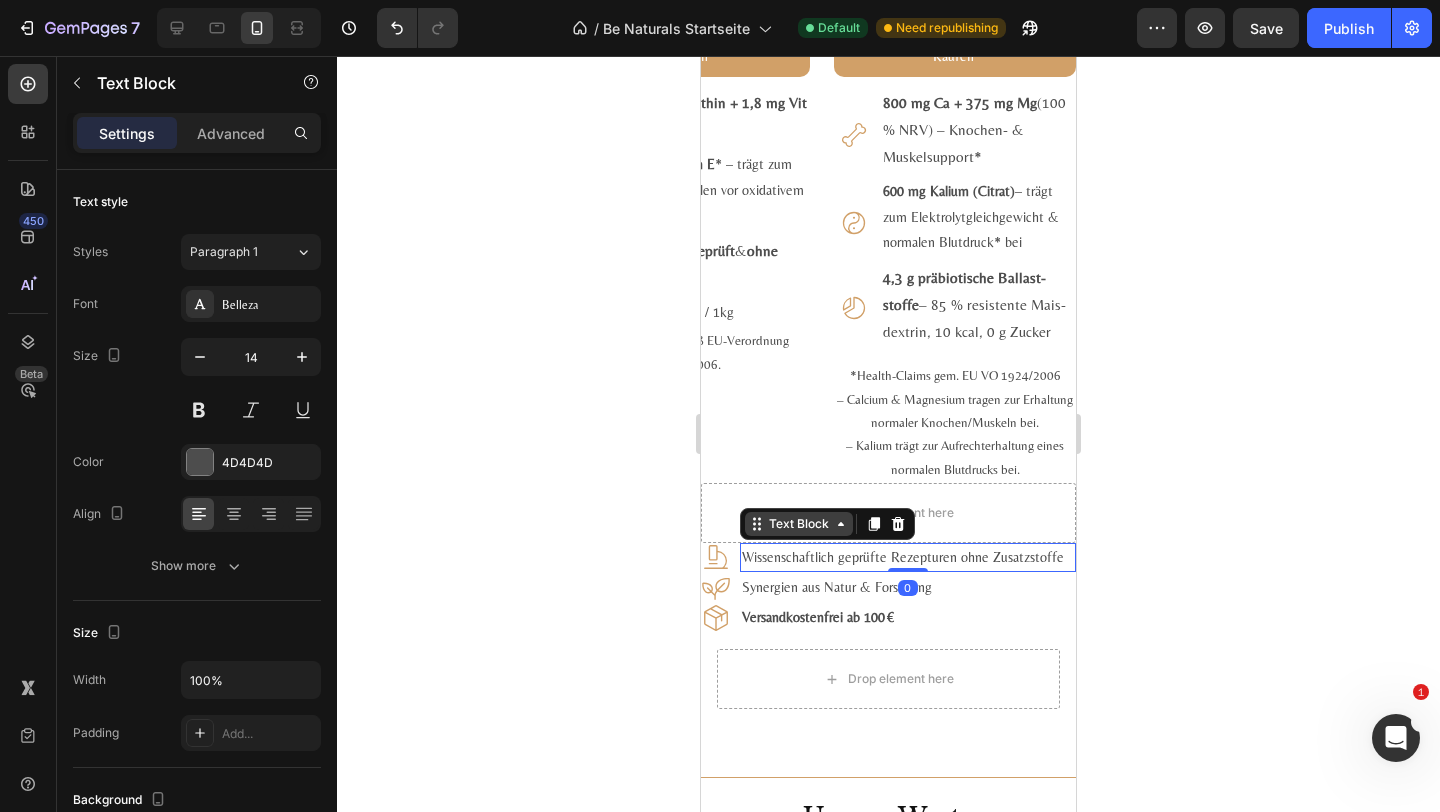 click on "Text Block" at bounding box center [799, 524] 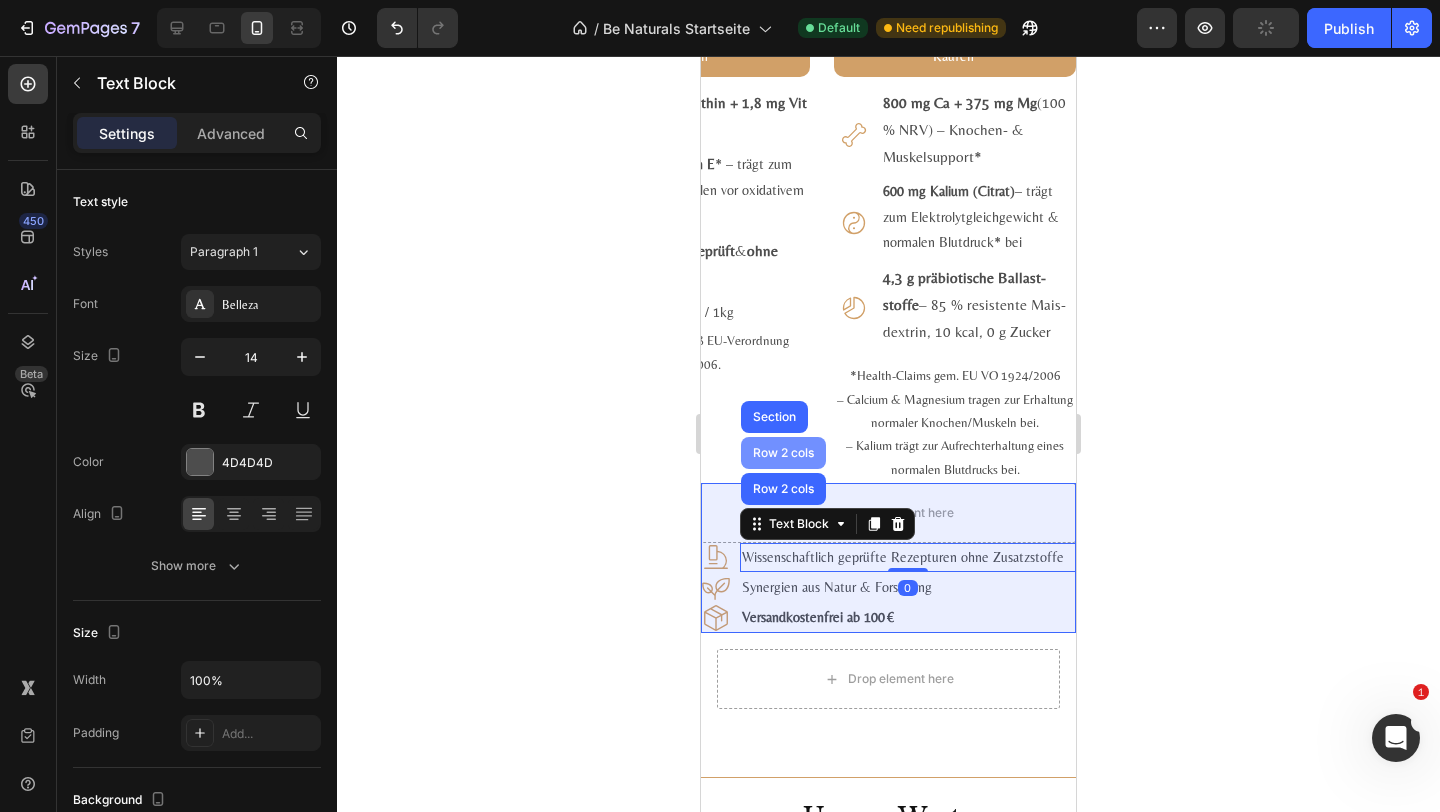 click on "Row 2 cols" at bounding box center [783, 453] 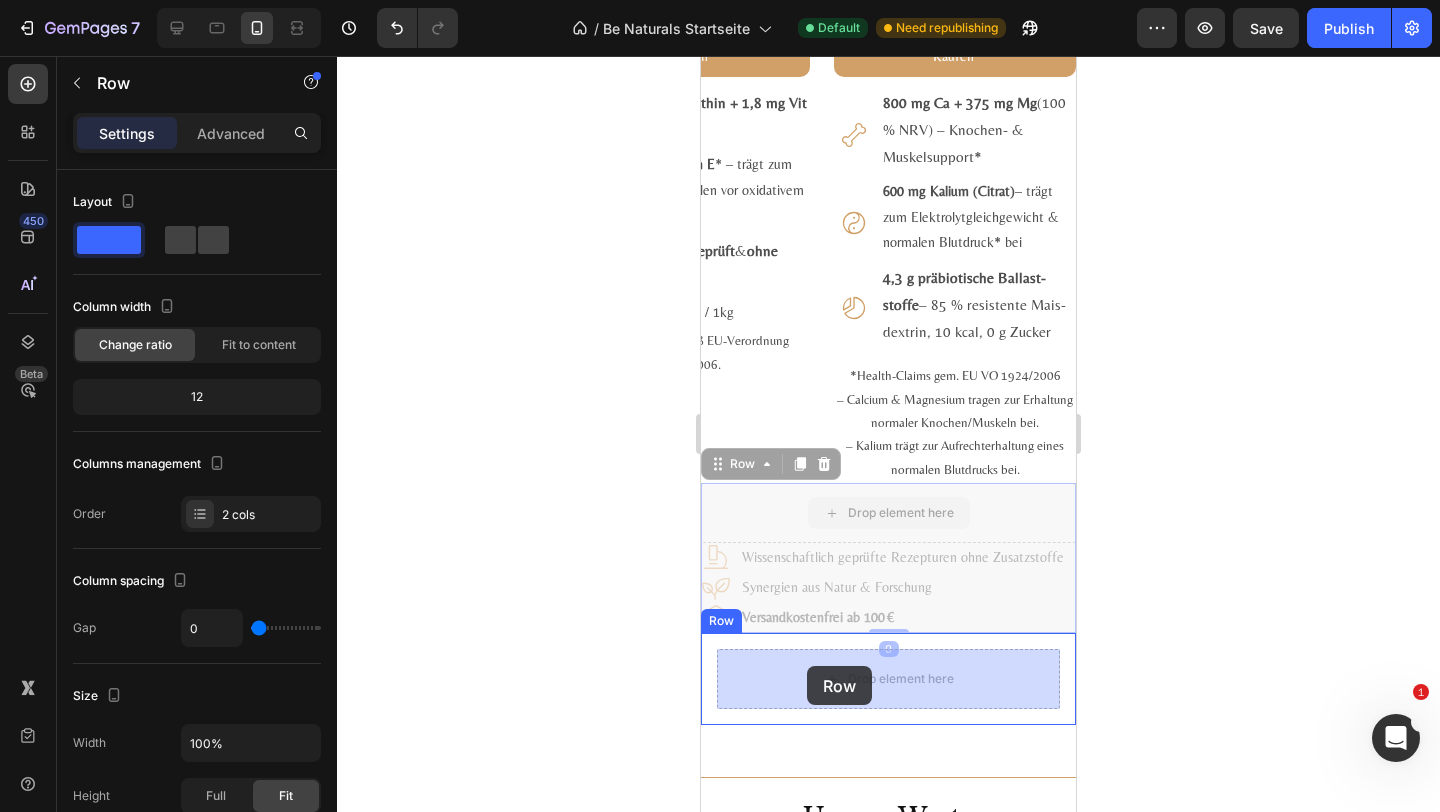 drag, startPoint x: 768, startPoint y: 463, endPoint x: 807, endPoint y: 666, distance: 206.71236 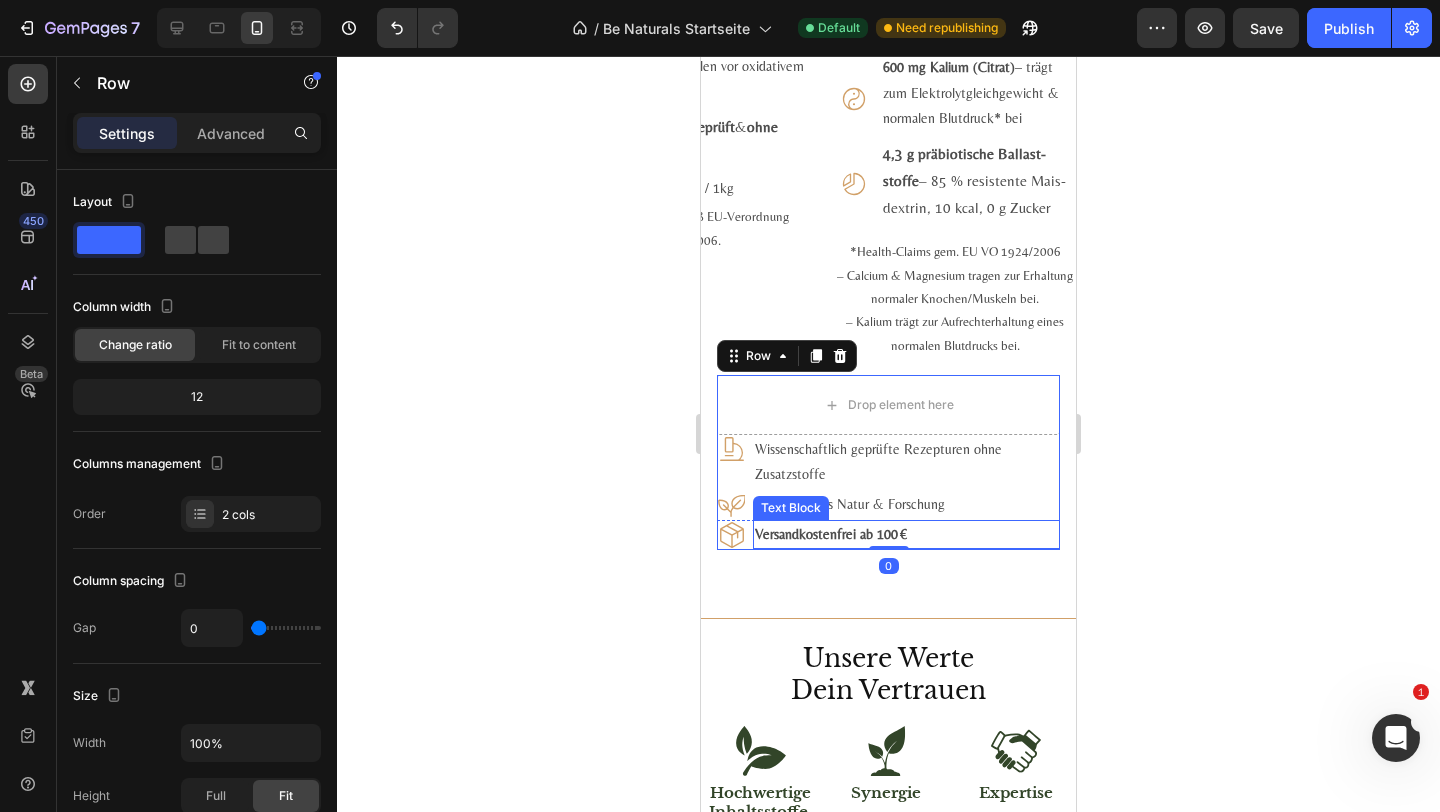 scroll, scrollTop: 2984, scrollLeft: 0, axis: vertical 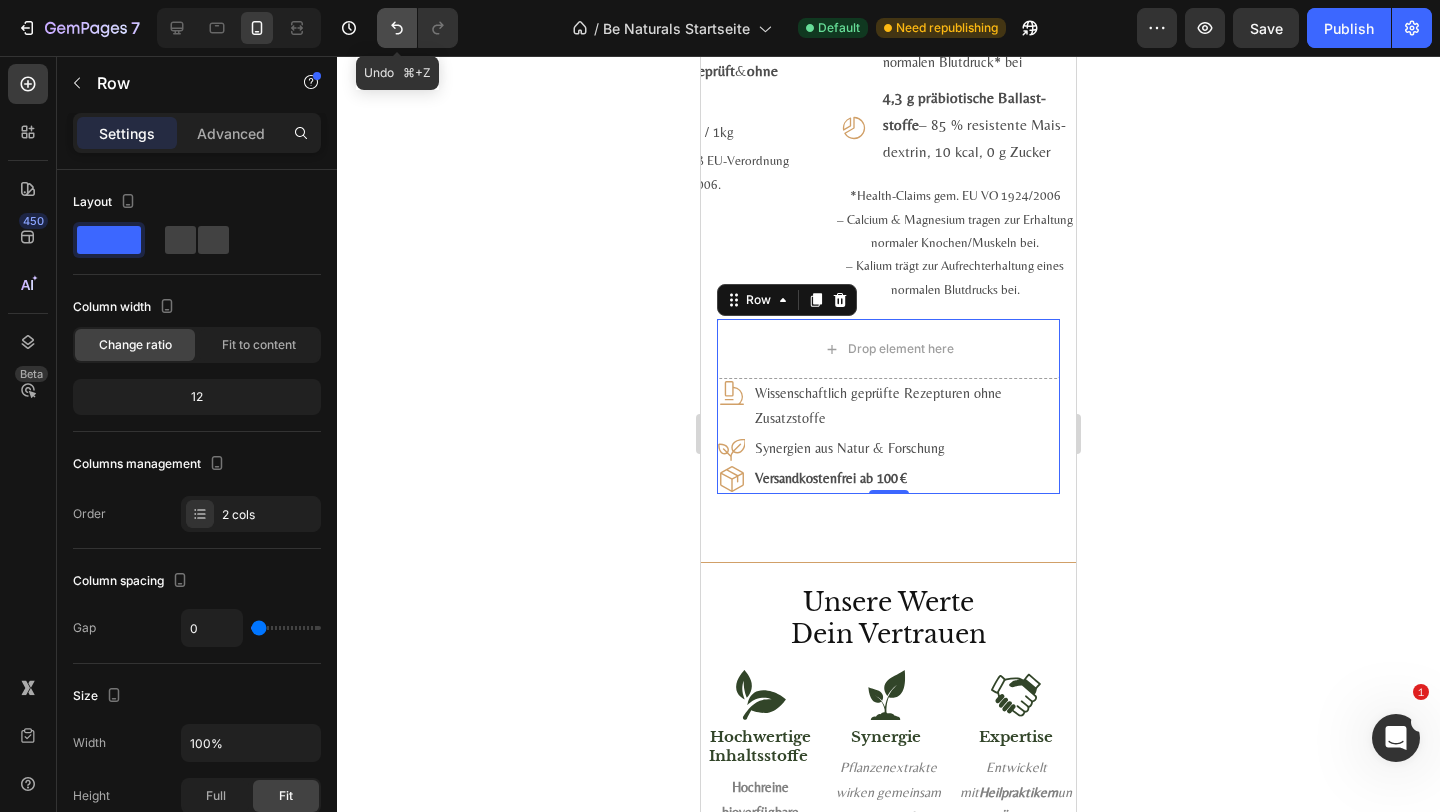click 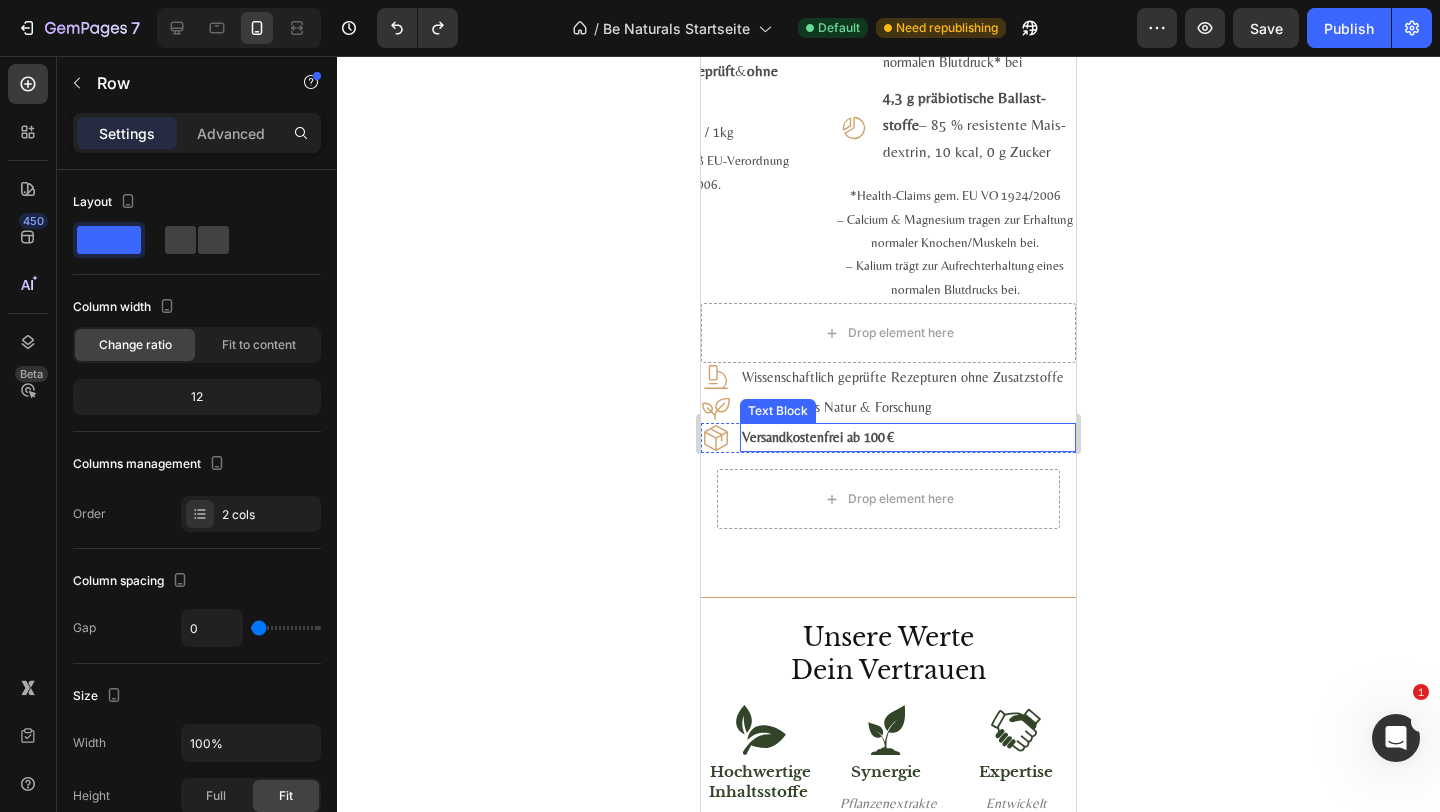 click on "Versandkostenfrei ab 100 €" at bounding box center [908, 437] 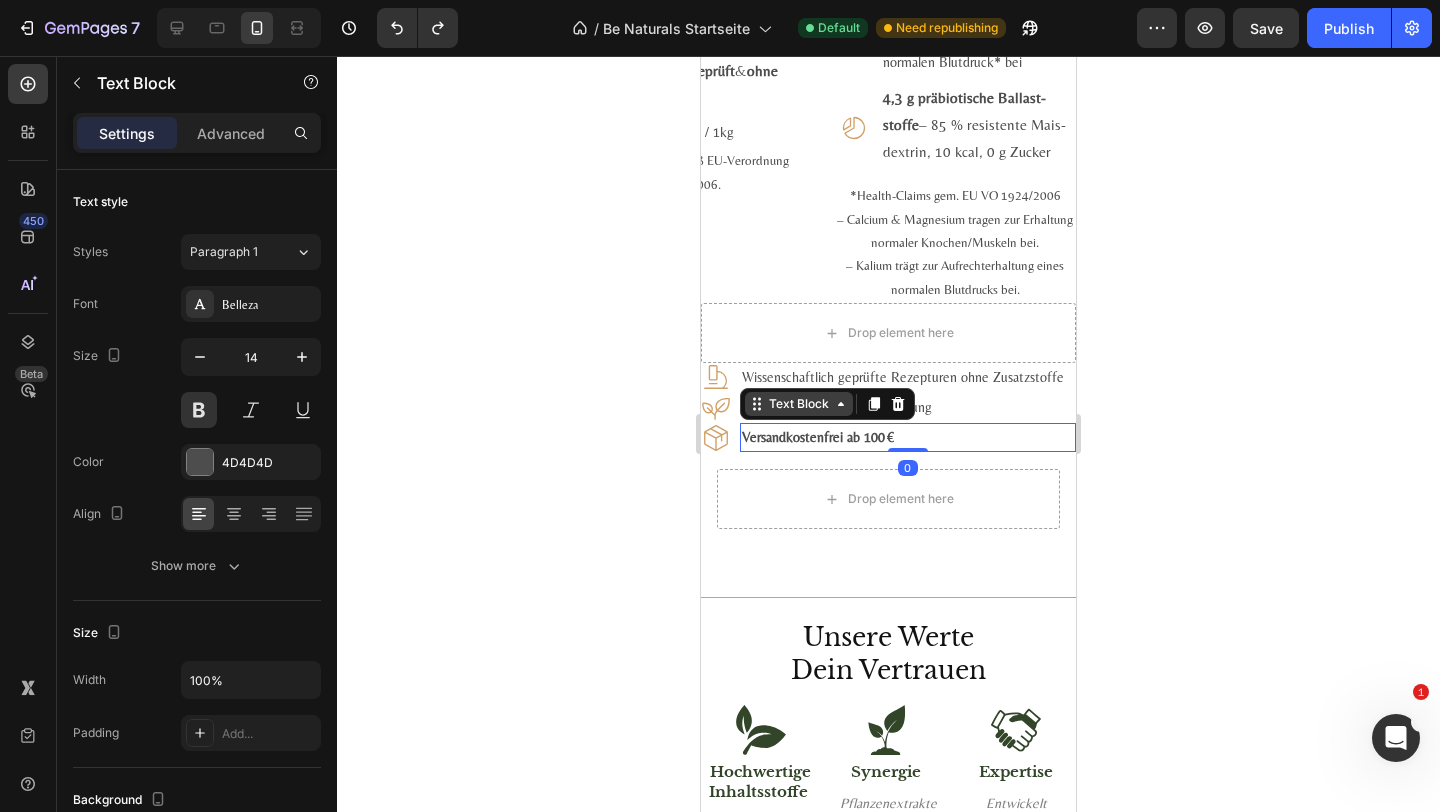 click on "Text Block" at bounding box center [799, 404] 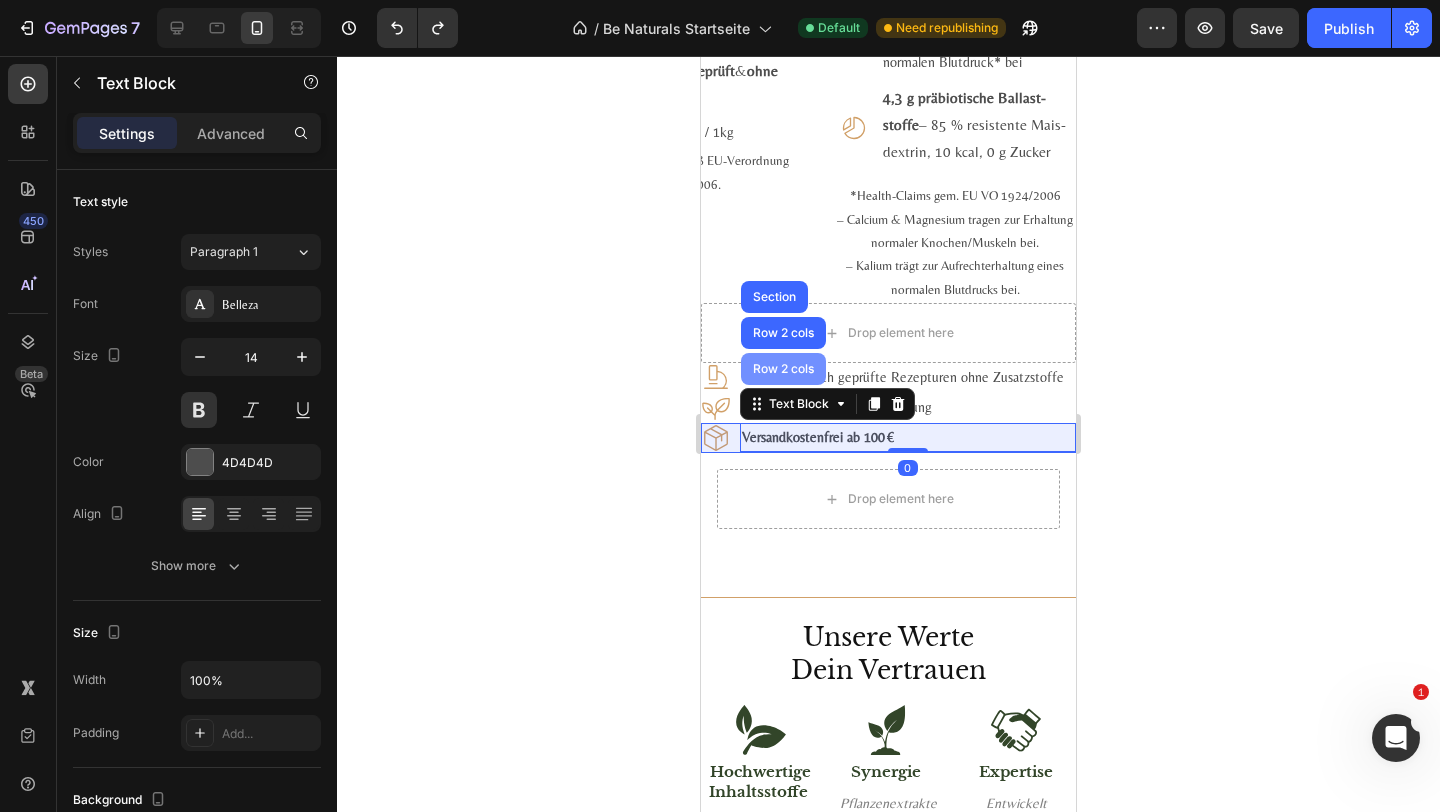 click on "Row 2 cols" at bounding box center [783, 369] 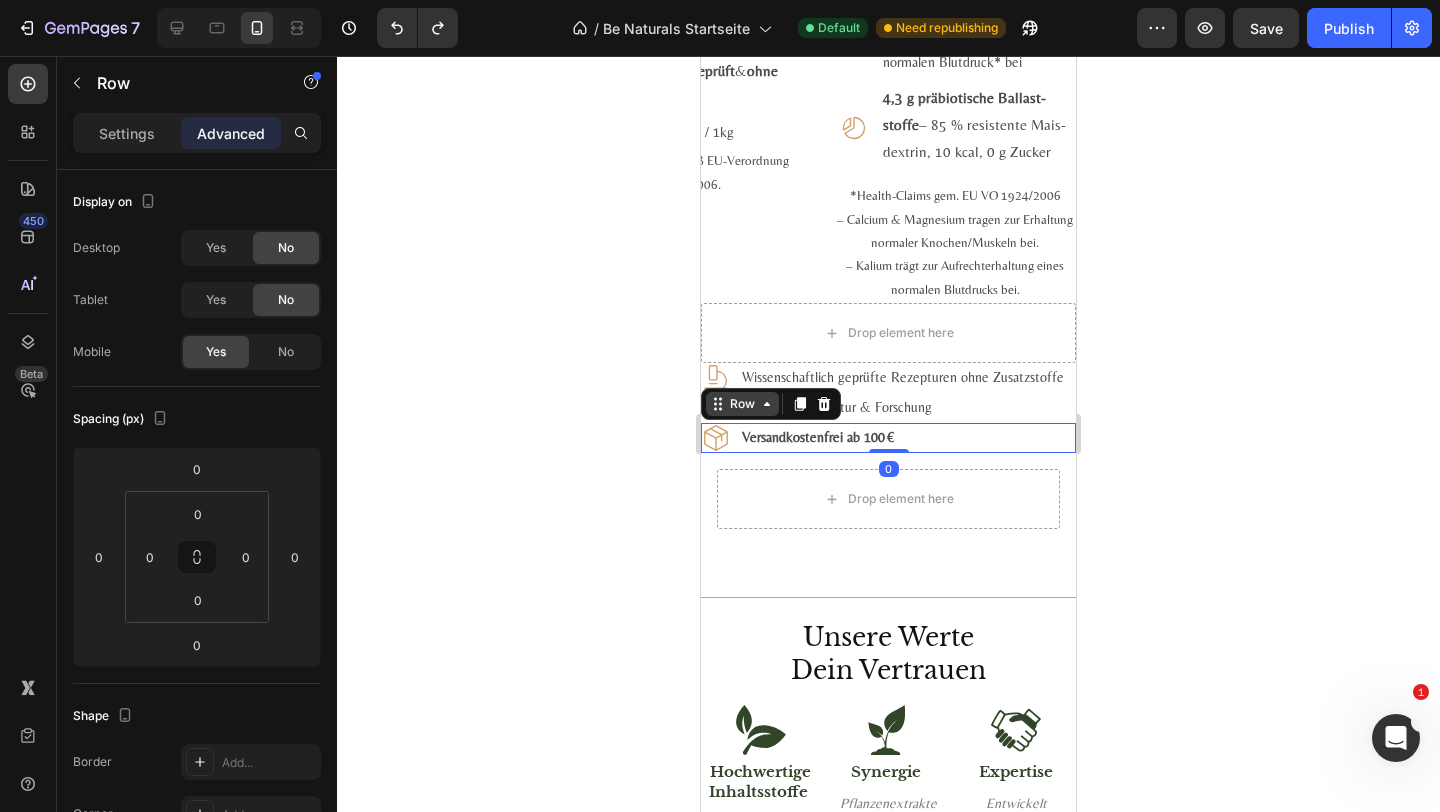click 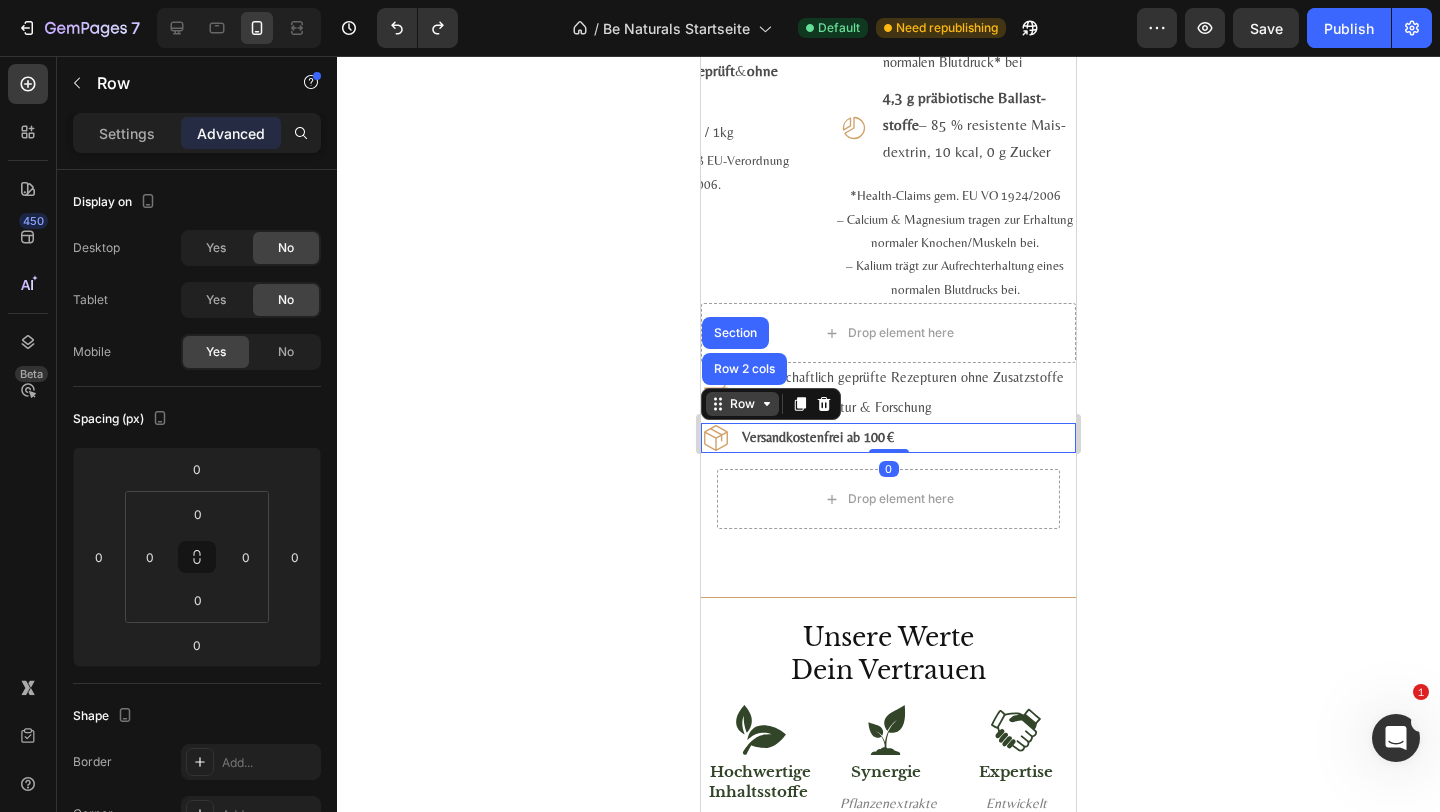 click on "Row" at bounding box center [742, 404] 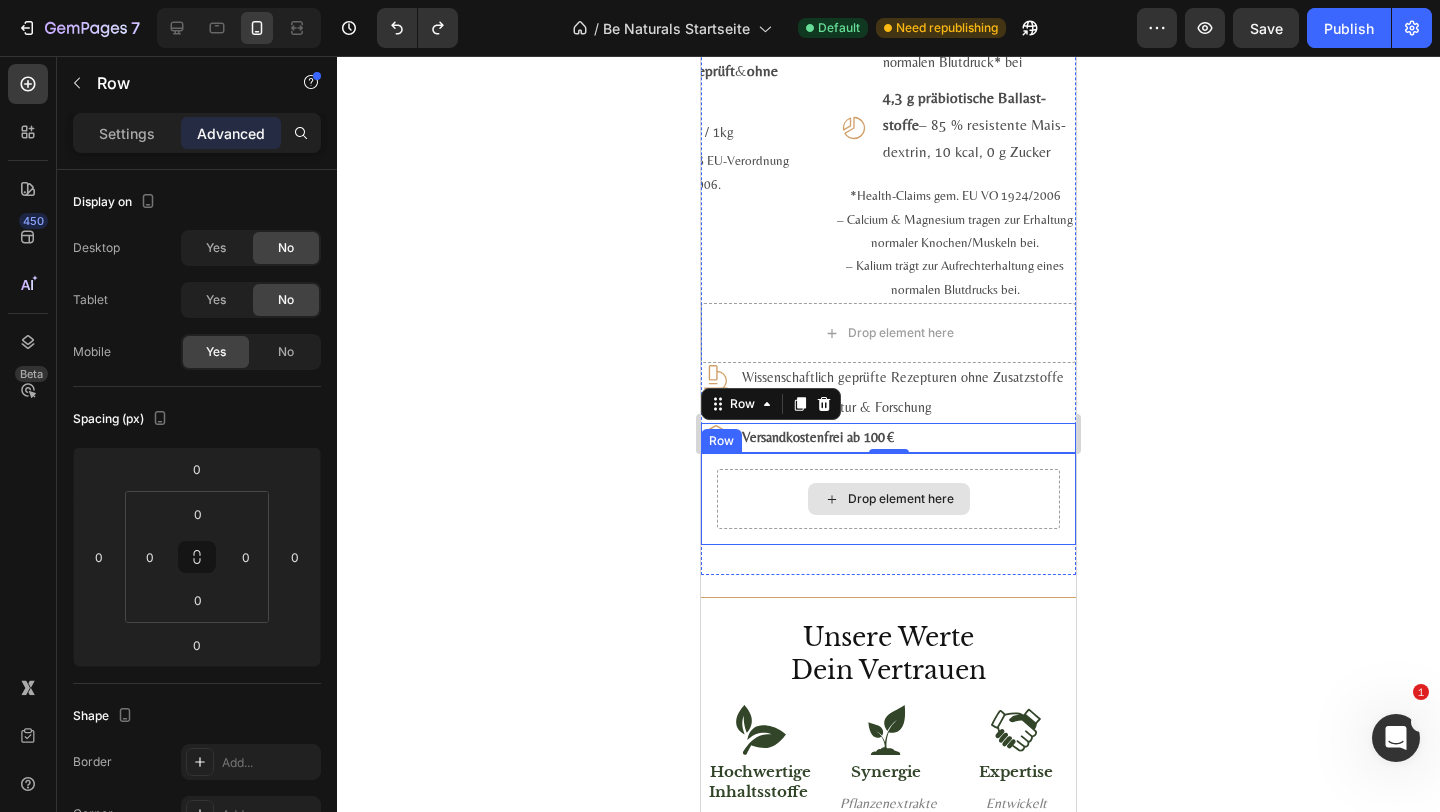 click on "Drop element here" at bounding box center [888, 499] 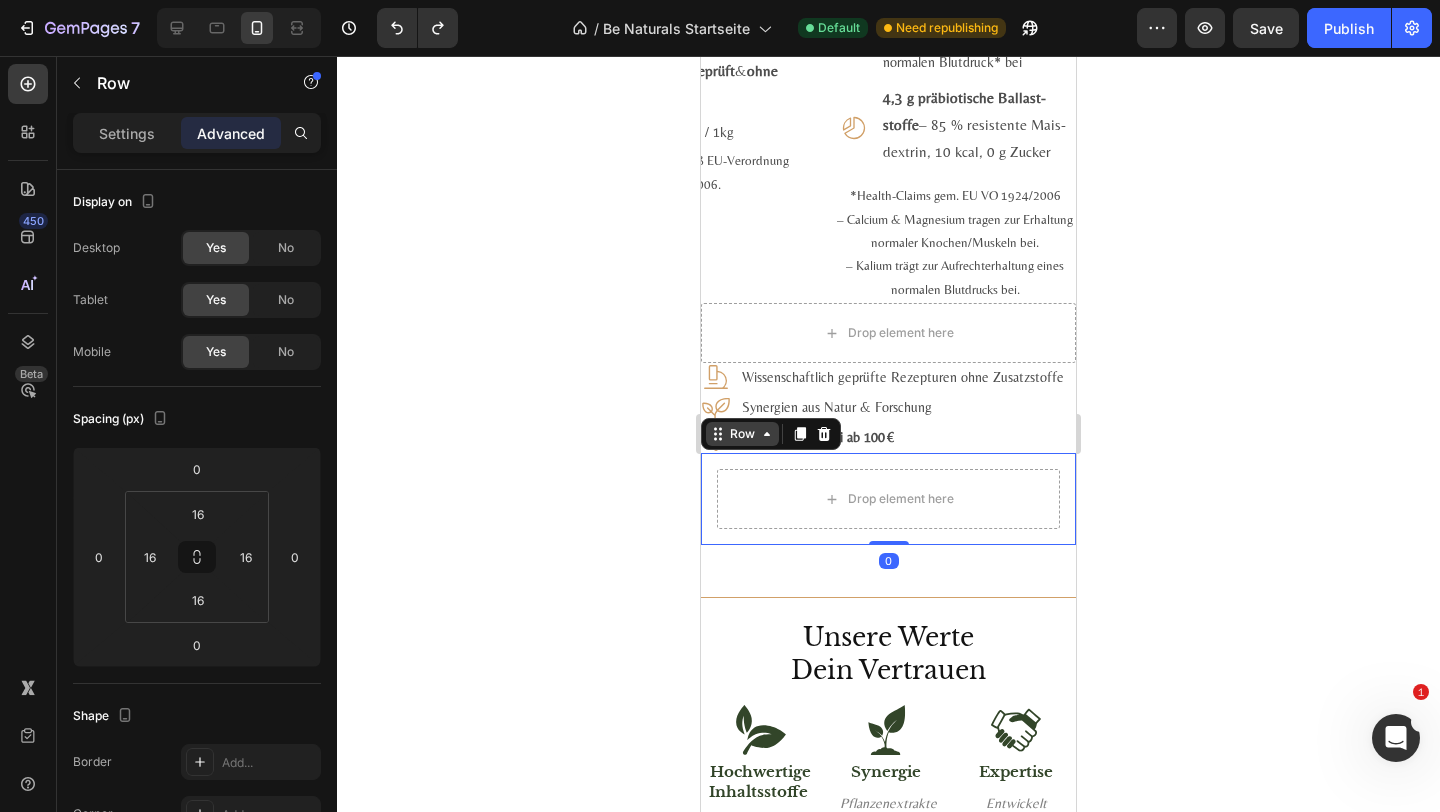 click on "Row" at bounding box center [742, 434] 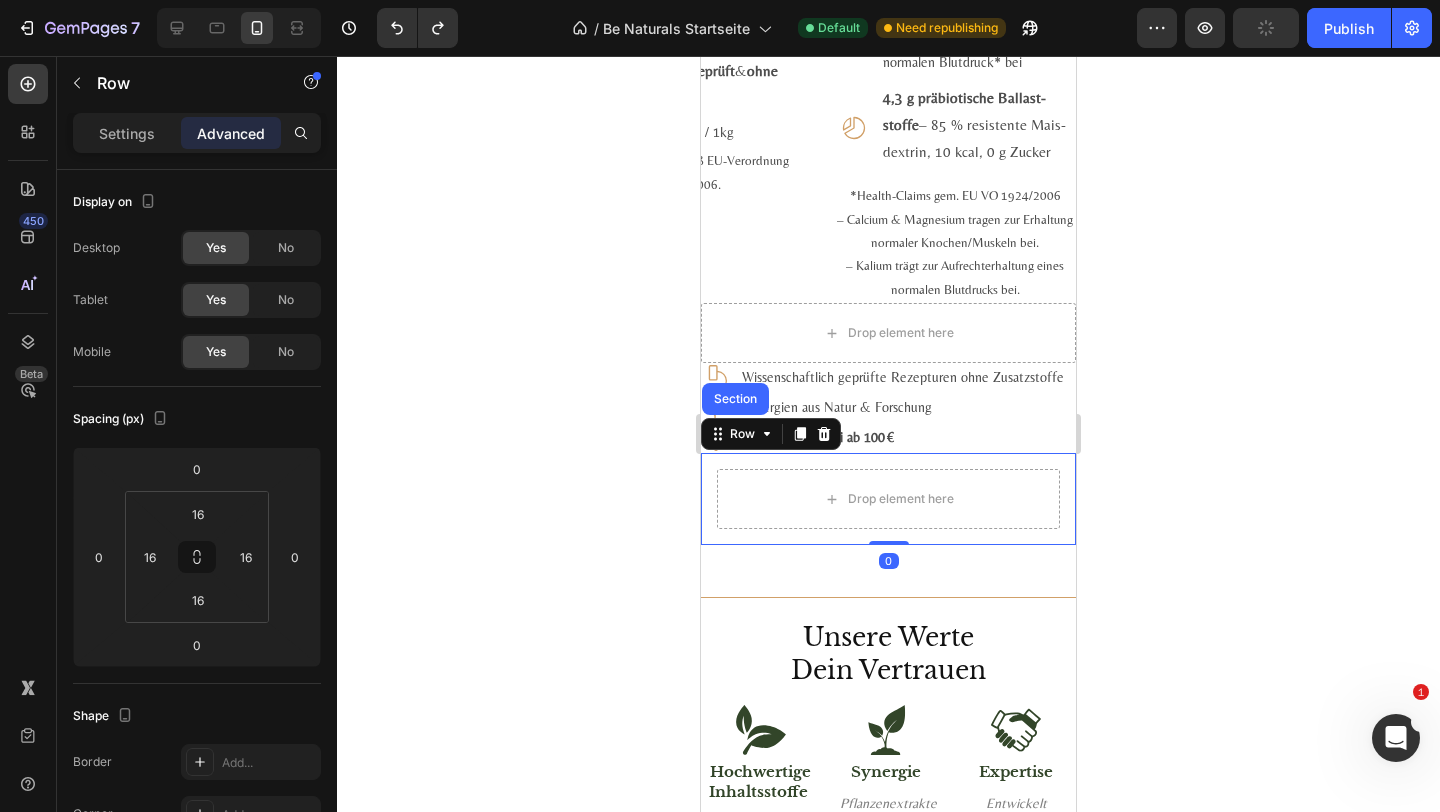click on "Versandkostenfrei ab 100 €" at bounding box center [908, 437] 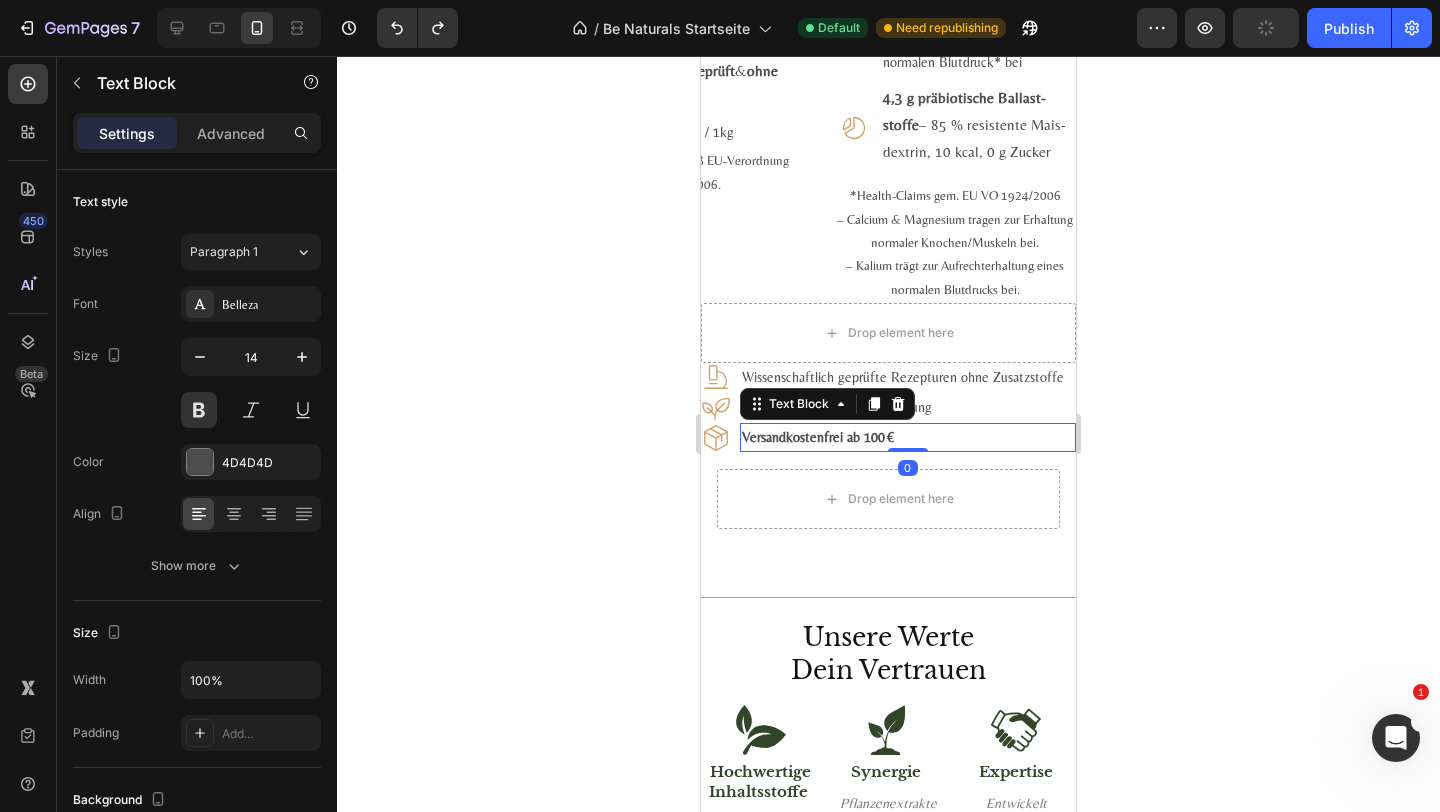 click on "Wissenschaftlich geprüfte Rezepturen ohne Zusatzstoffe" at bounding box center [908, 377] 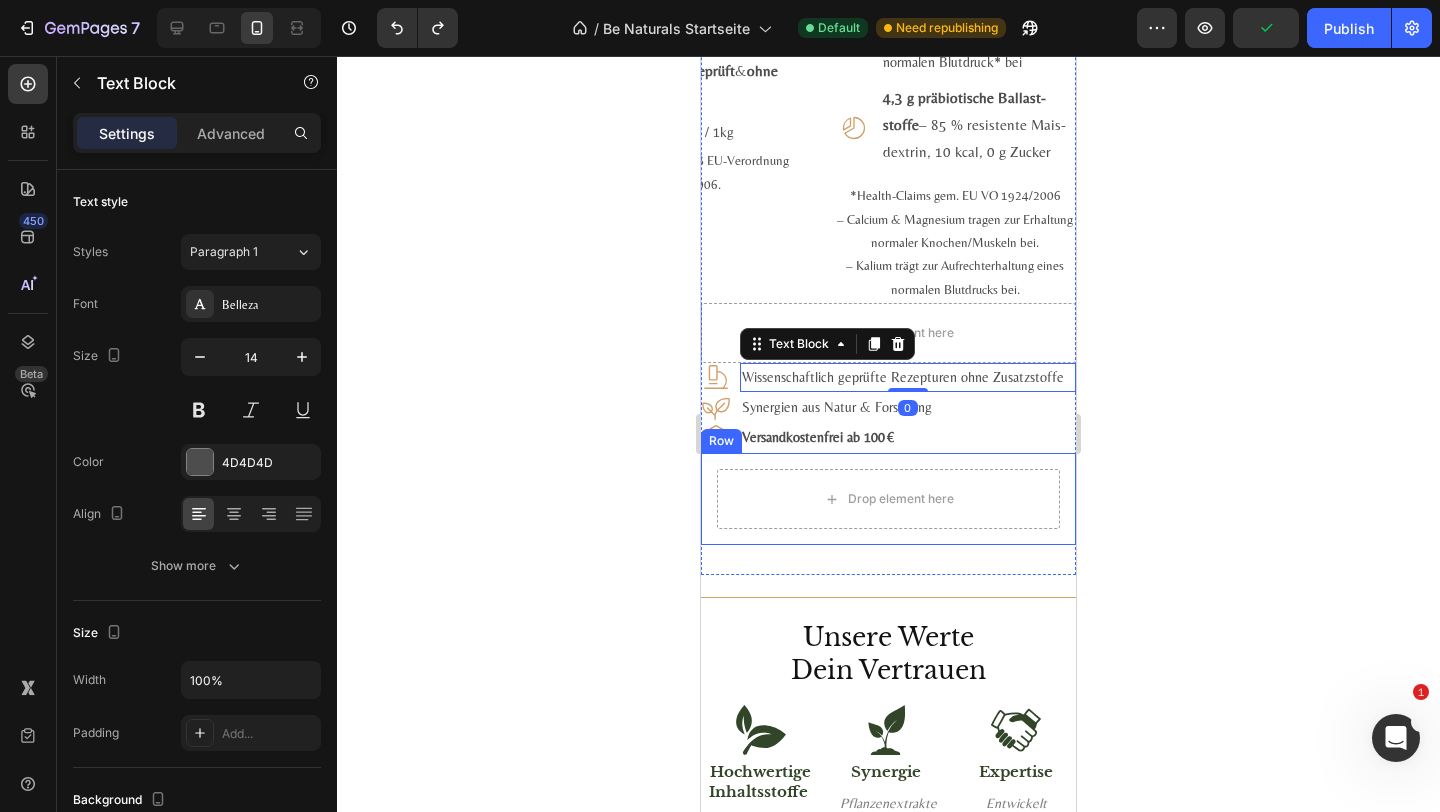 click on "Row" at bounding box center (721, 441) 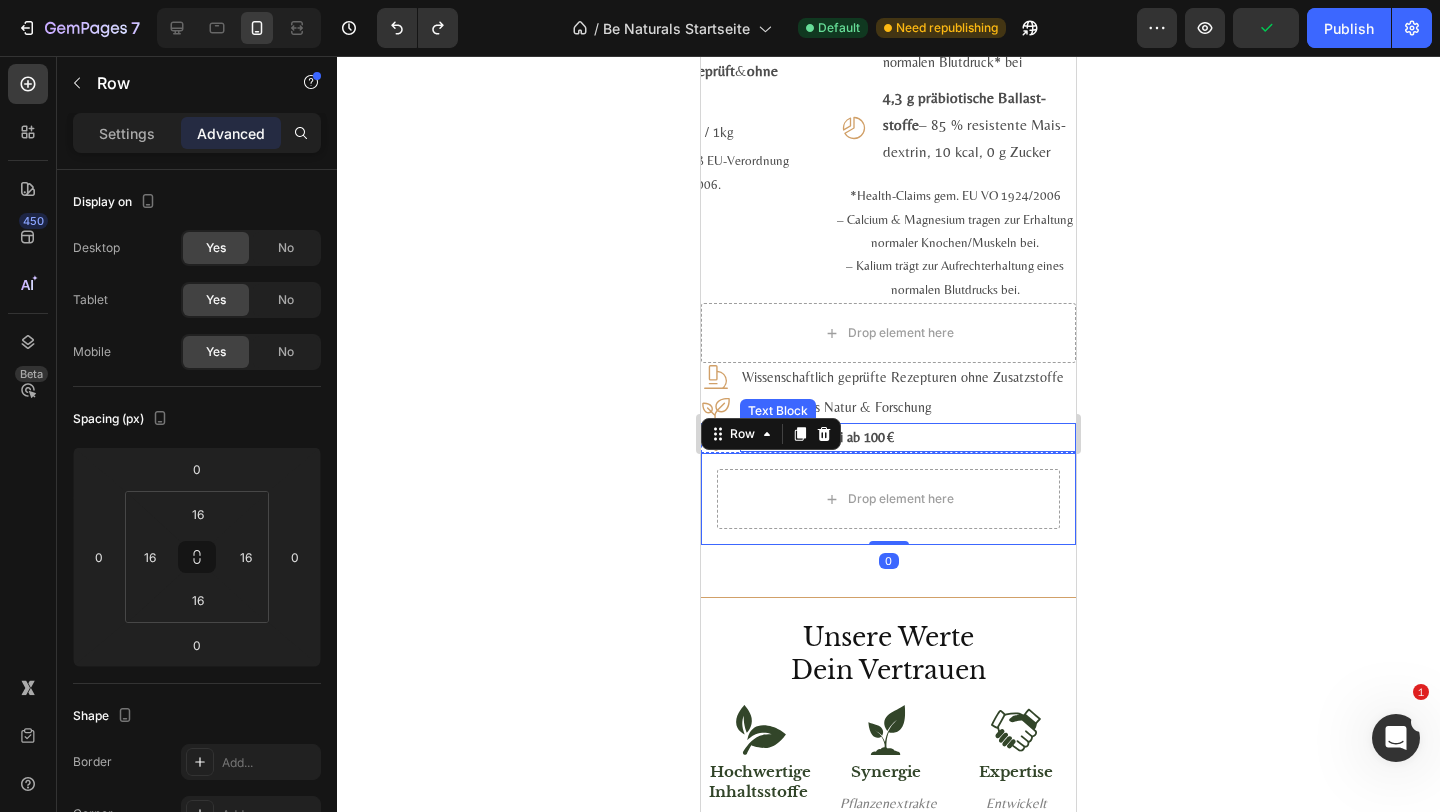click on "Versandkostenfrei ab 100 €" at bounding box center (908, 437) 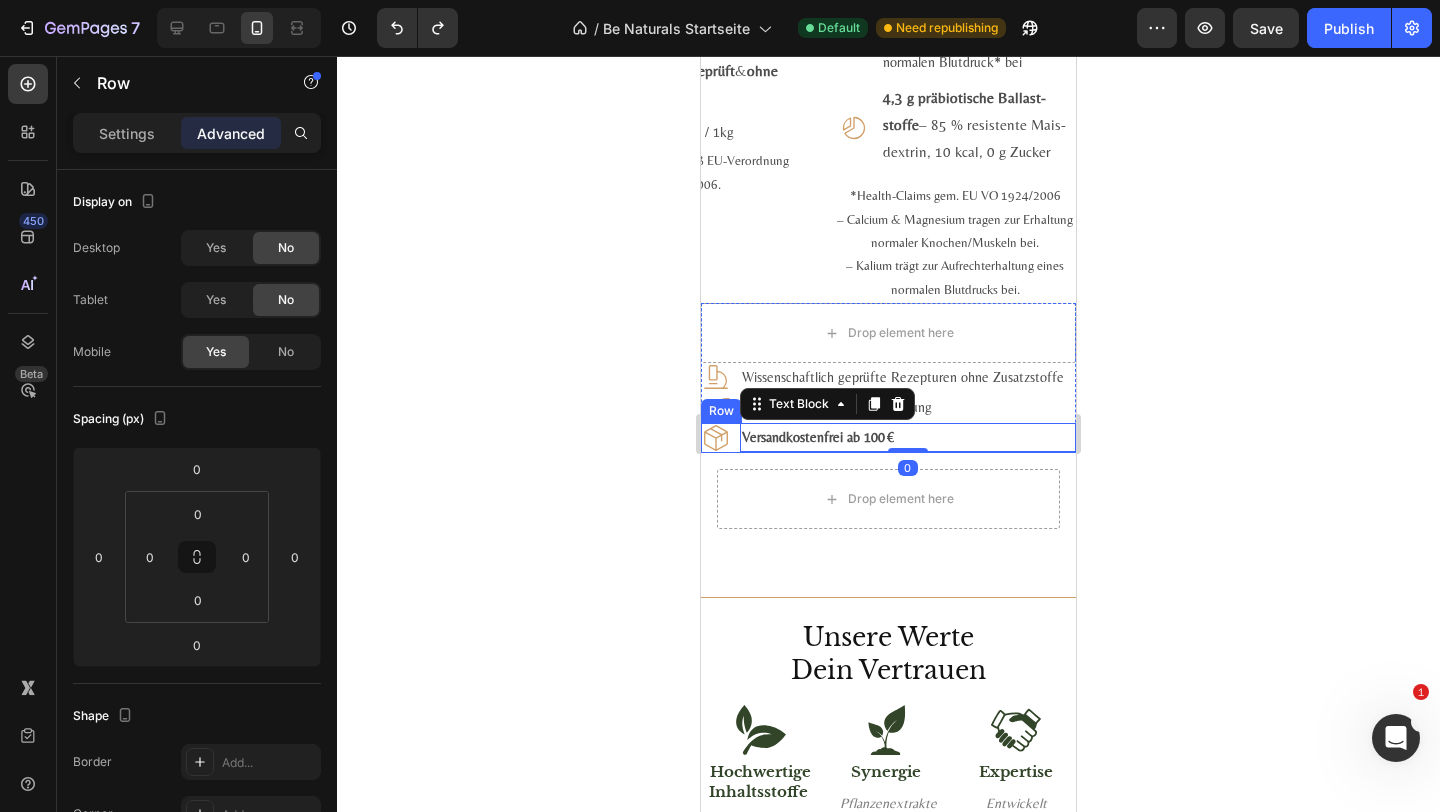 click on "Icon Versandkostenfrei ab 100 € Text Block   0 Row" at bounding box center (888, 438) 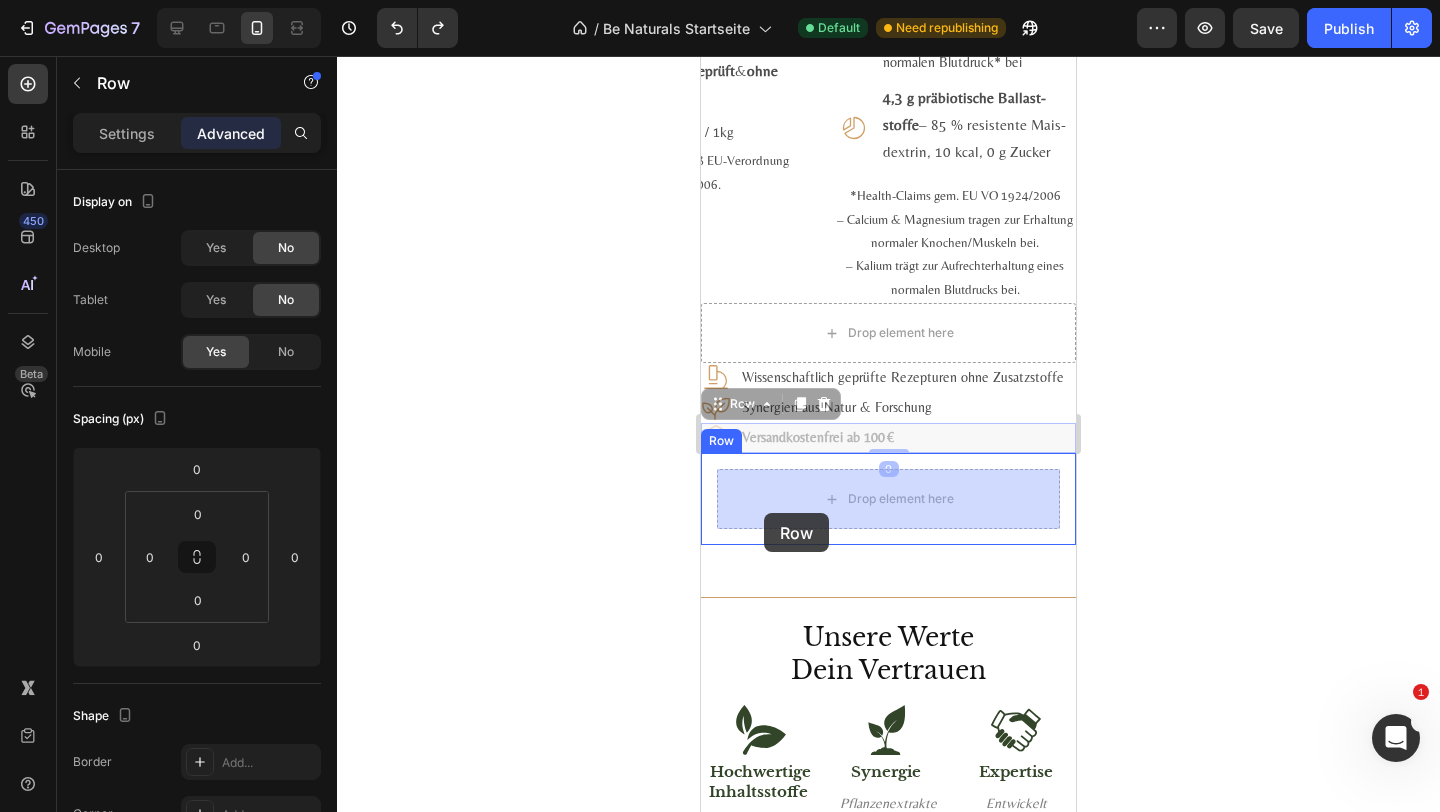 drag, startPoint x: 743, startPoint y: 405, endPoint x: 764, endPoint y: 514, distance: 111.0045 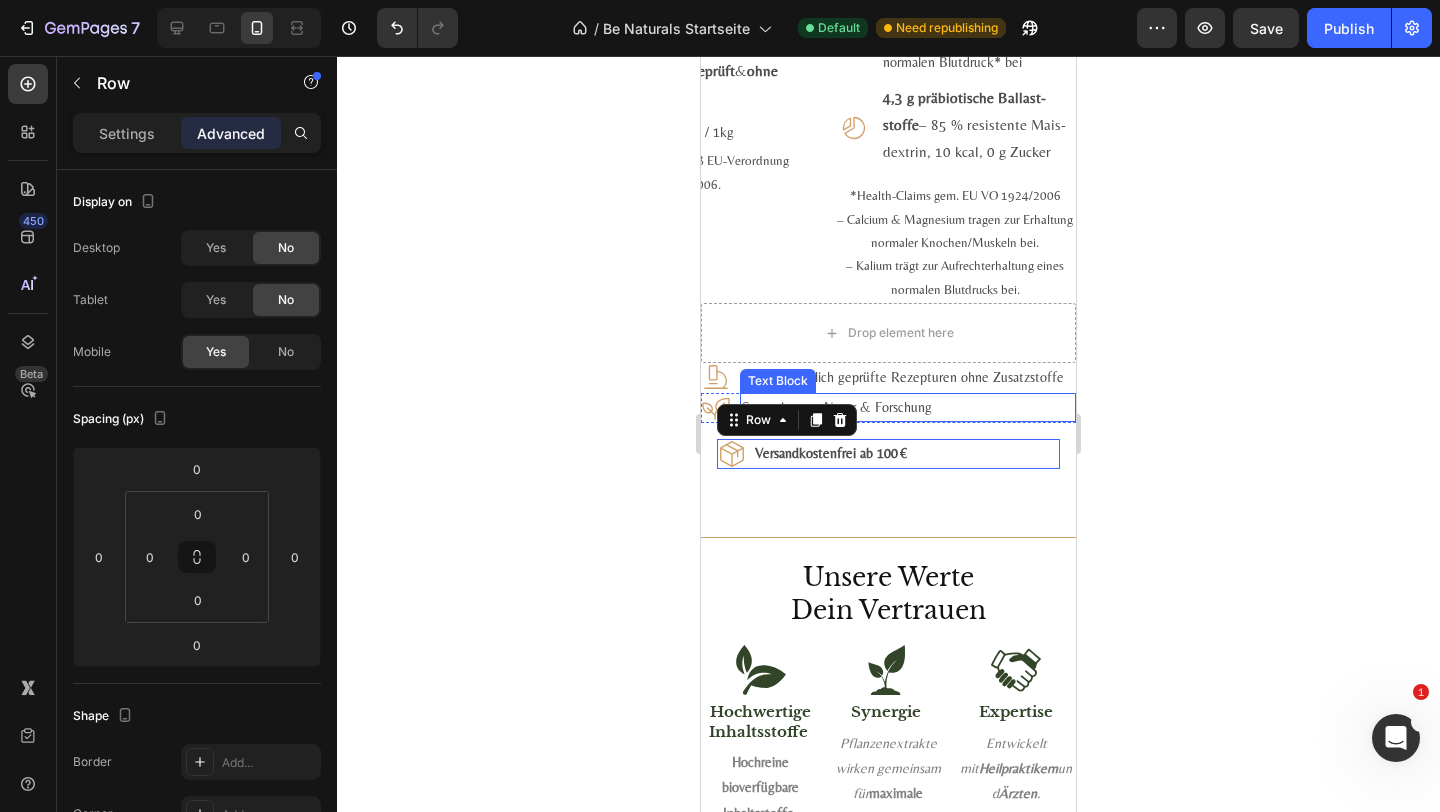 click on "Synergien aus Natur & Forschung" at bounding box center [908, 407] 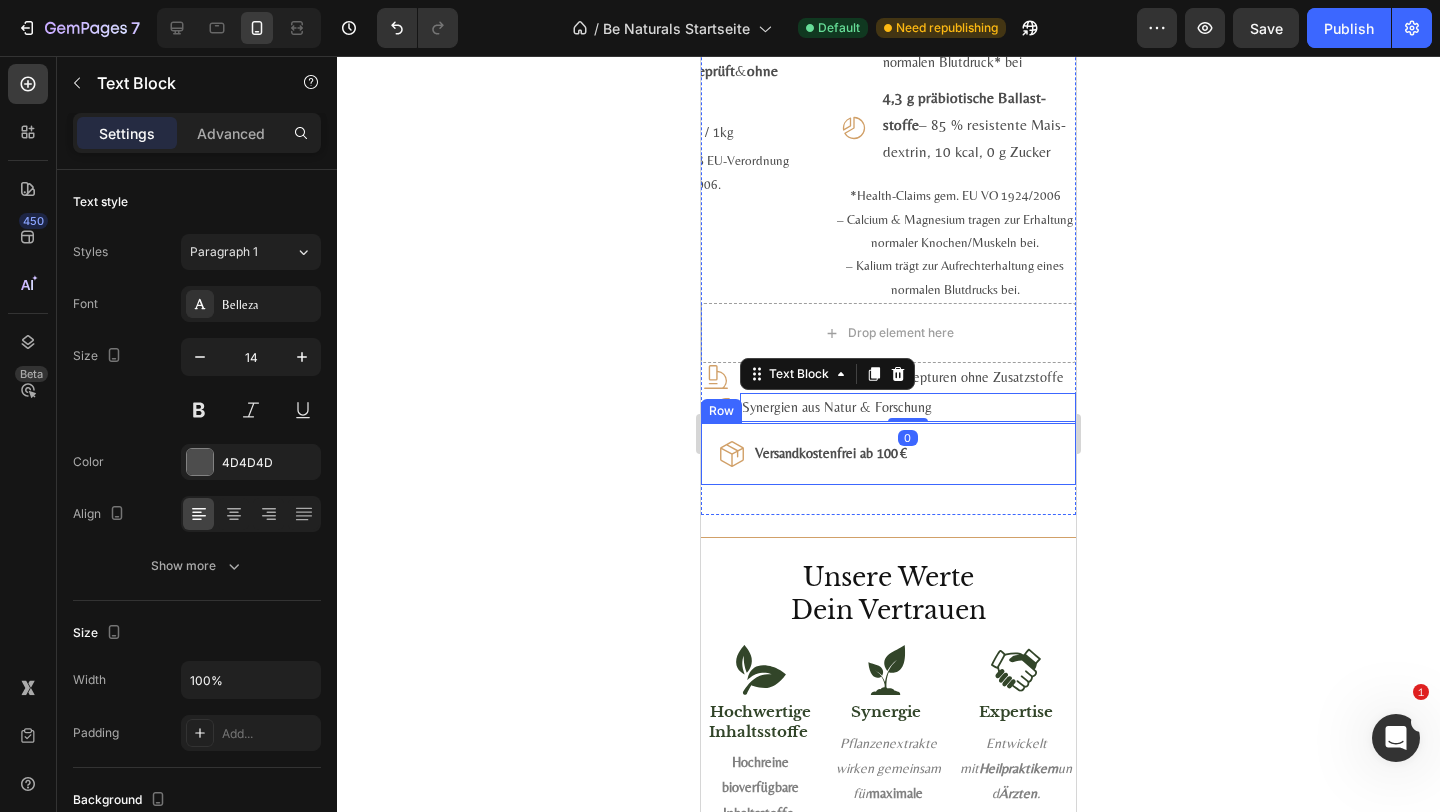 click on "Row" at bounding box center [721, 411] 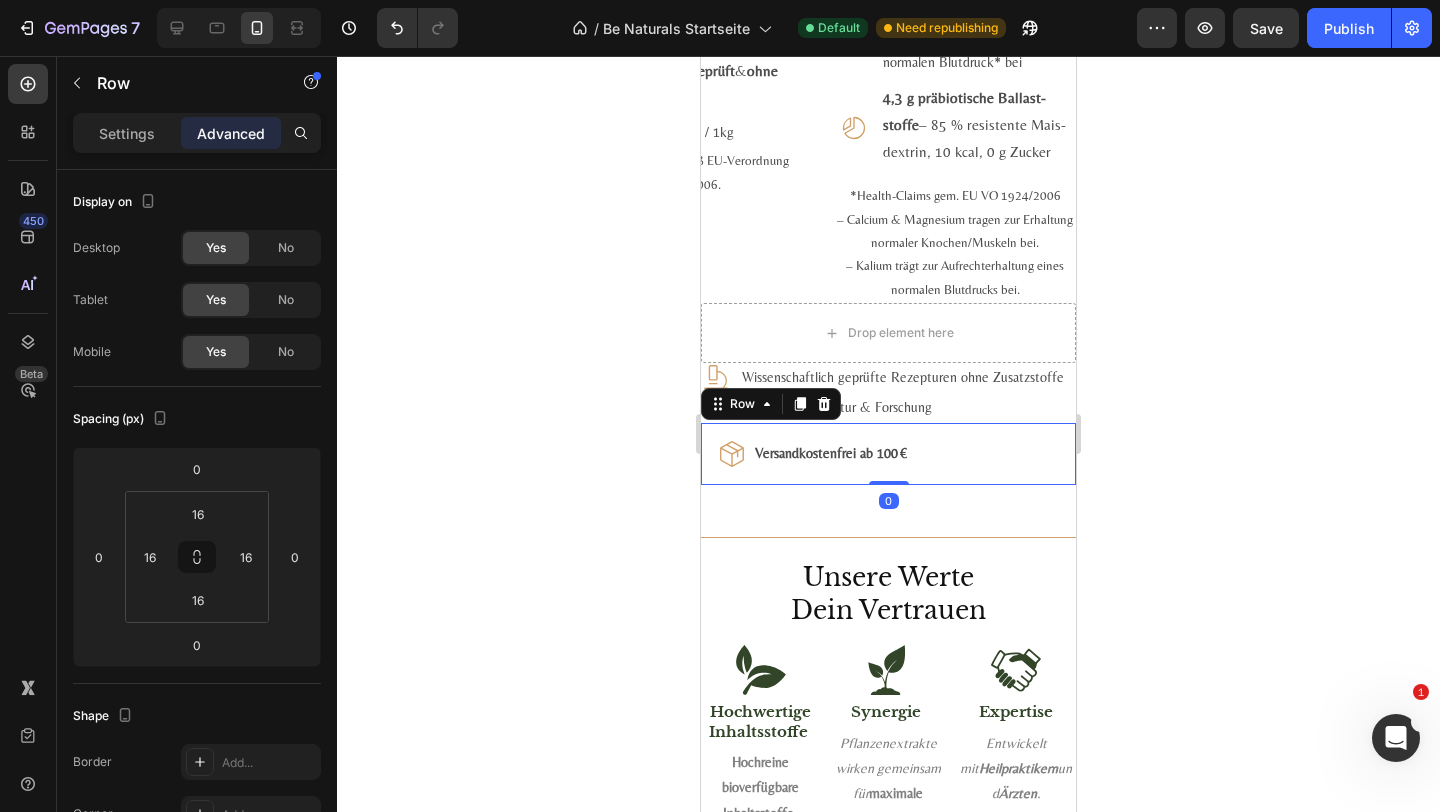 click on "Icon Versandkostenfrei ab 100 € Text Block Row Row   0" at bounding box center [888, 454] 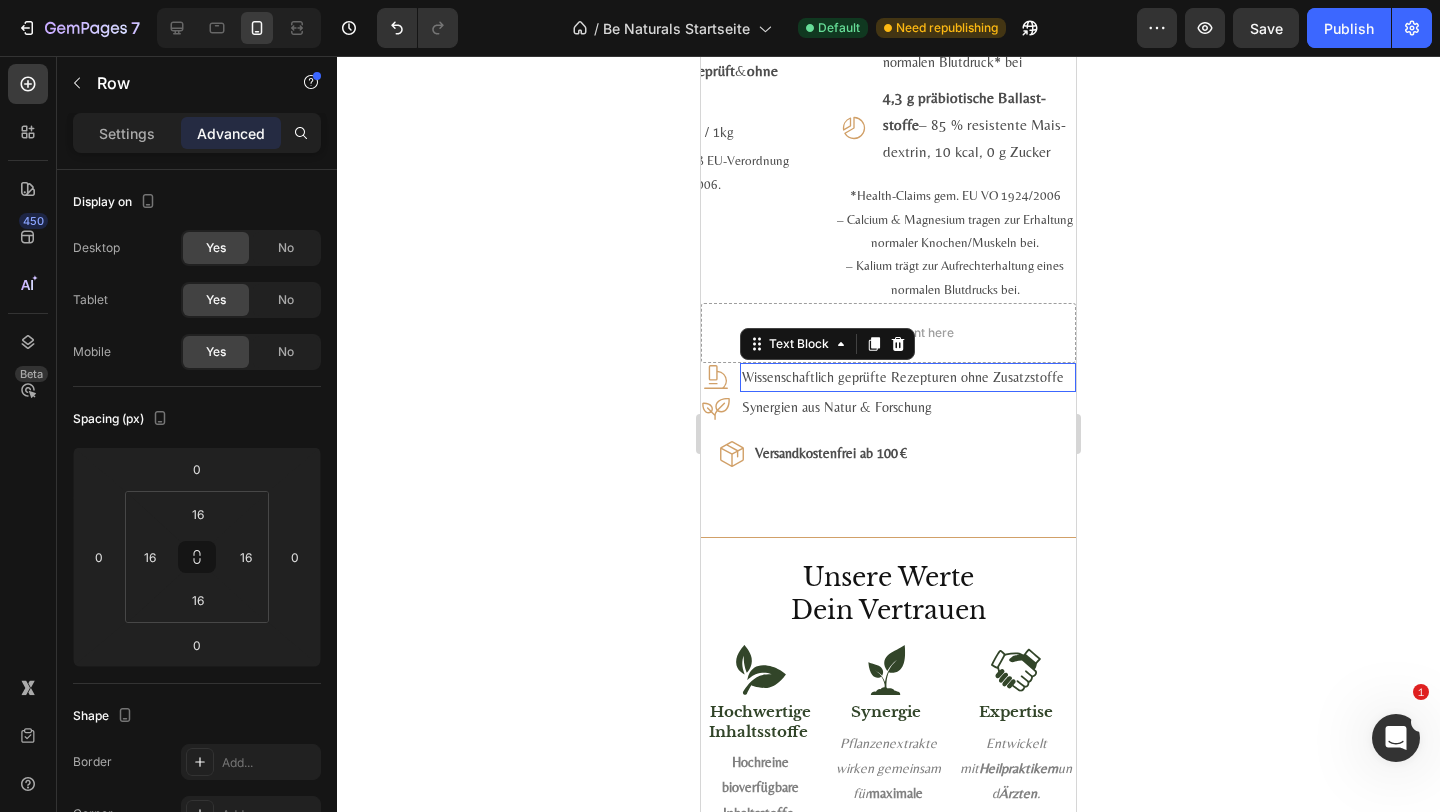 click on "Wissenschaftlich geprüfte Rezepturen ohne Zusatzstoffe" at bounding box center (908, 377) 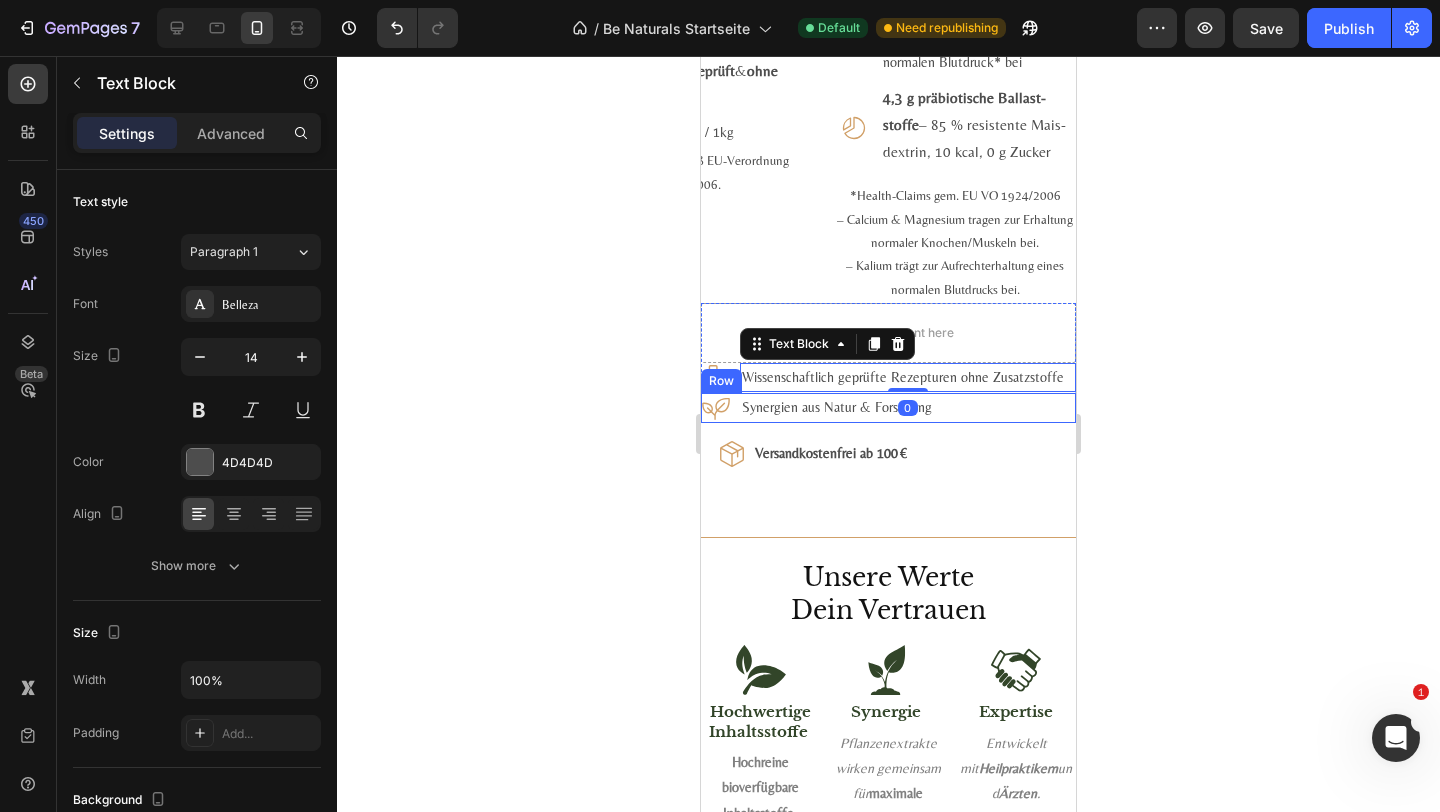 click on "Icon Synergien aus Natur & Forschung Text Block Row" at bounding box center (888, 408) 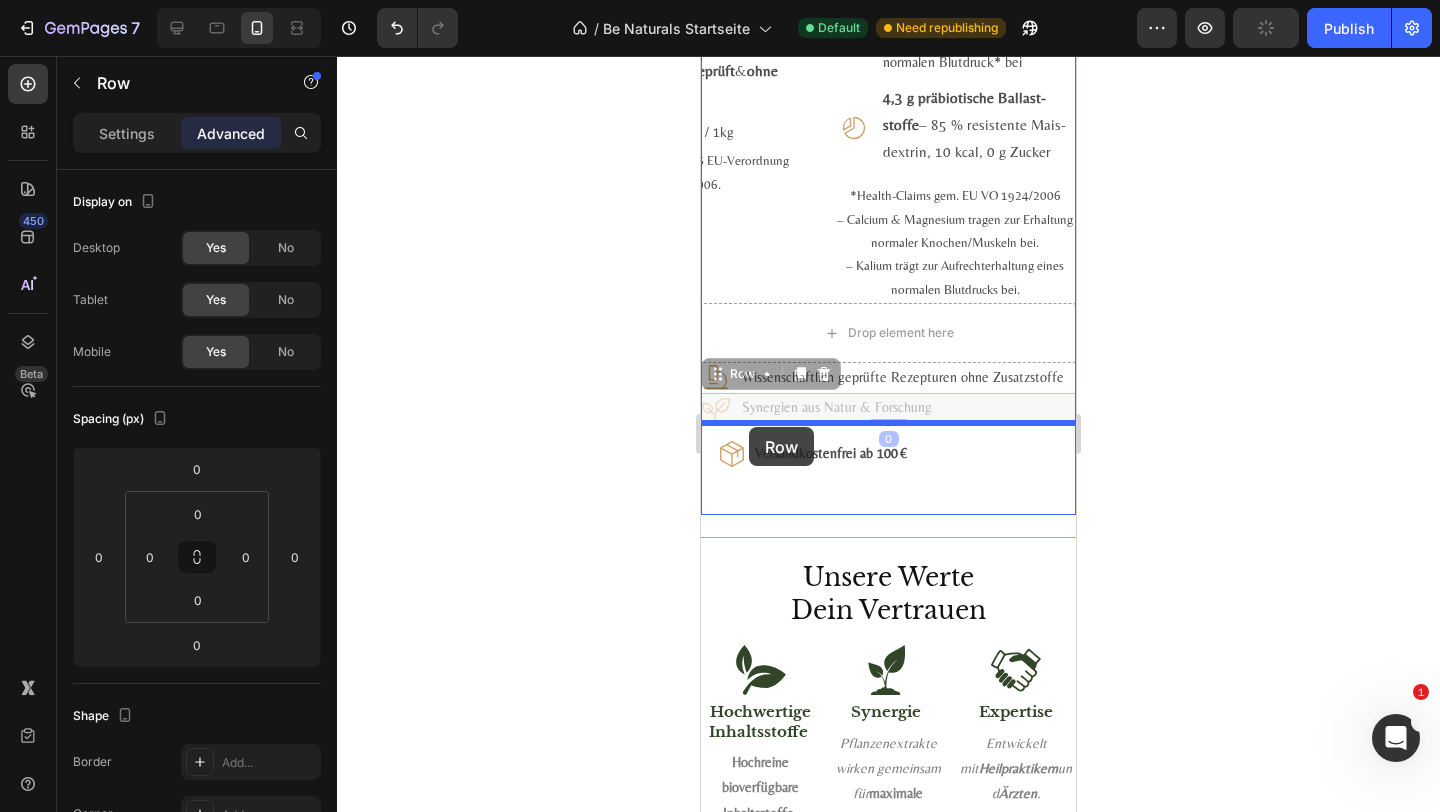 drag, startPoint x: 740, startPoint y: 374, endPoint x: 749, endPoint y: 427, distance: 53.75872 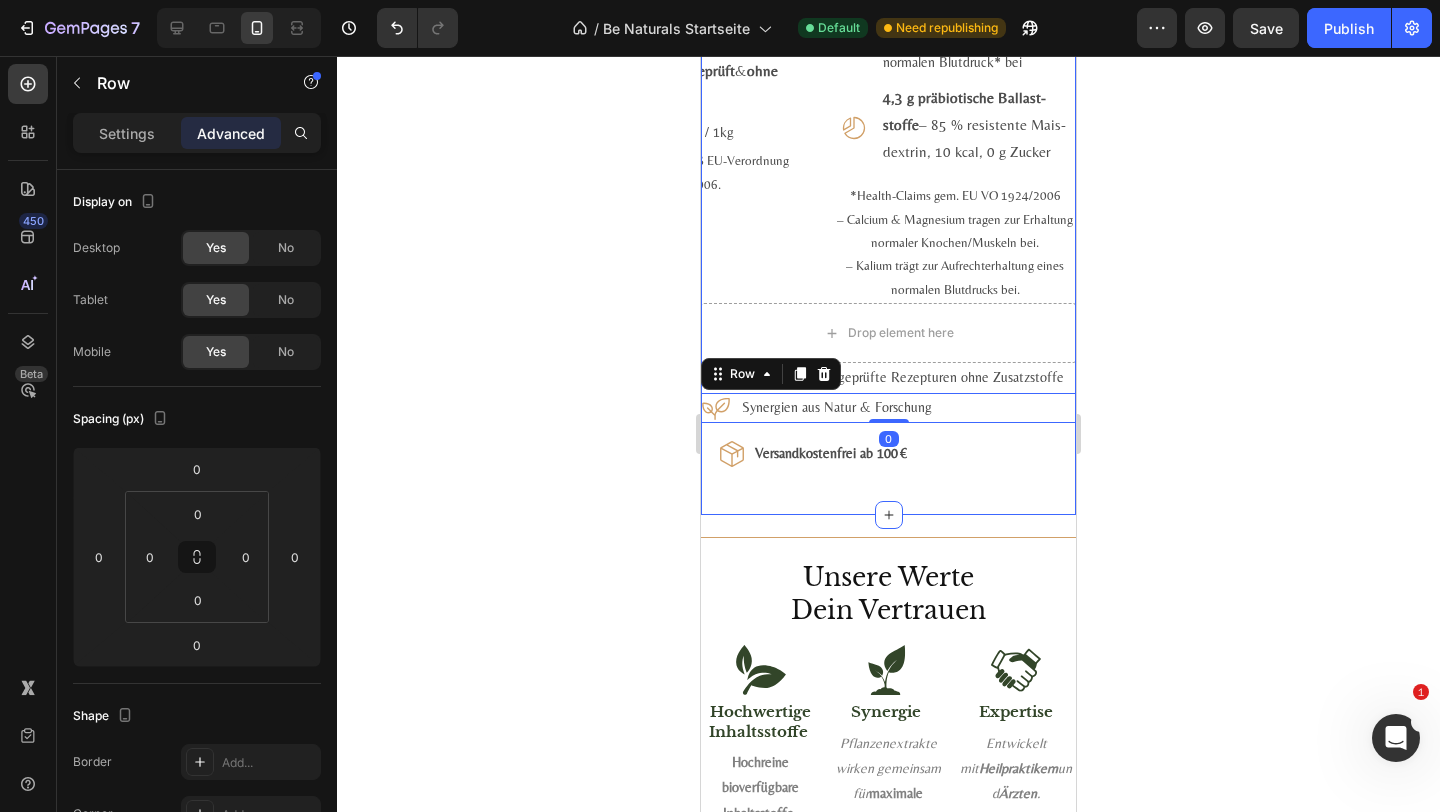 click on "Be Naturals  Favoriten Wirkung trifft Qualität Heading Für dein Wohlbefinden, deine Balance und deinen Alltag. Text Block Bestseller ansehen Button #1 Bestseller Product Badge Product Images Astaxanthin, Lutein, Zeaxanthin Komplex Product Title Loox - Rating widget Loox Natürlicher Carotinoid-Komplex in Olivenöl, ohne Zusätze Text Block €29,99 Product Price Product Price 1.975,00€ / 1L Text Block Row Kaufen Add to Cart
Icon 8 mg Astaxanthin  +  20 mg Lutein  +  1 mg Zeaxanthin  je ml Text Block Row
Icon Fettlöslich :  hohe Bioverfügbarkeit  mit  Oliven - &  Zitronenöl Text Block Row
Icon Vegan, labor­geprüft & ohne Zusatz­stoffe Text Block Row Row 1.975,00€ / 1L Text Block Product #2 Bestseller Product Badge Product Images Mumijo MG Komplex Product Title Loox - Rating widget Loox Himalaya-Shilajit + Meeres­magnesium + 13 Pflanzen­vitamine Text Block €39,99 Product Price Product Price 1.606,79€ / 1kg Text Block Row Kaufen Add to Cart Icon )" at bounding box center (888, -201) 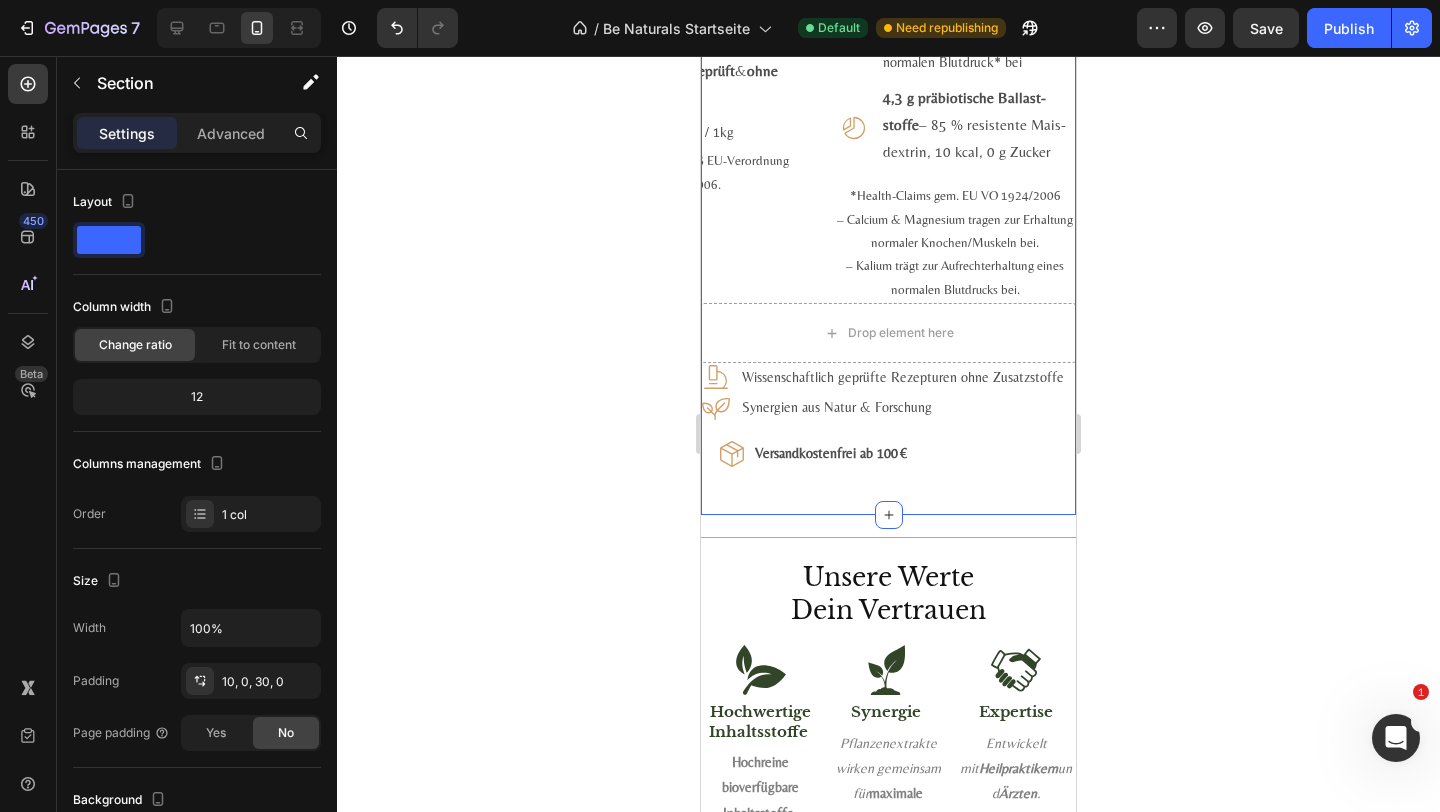 click on "Versandkostenfrei ab 100 €" at bounding box center (906, 453) 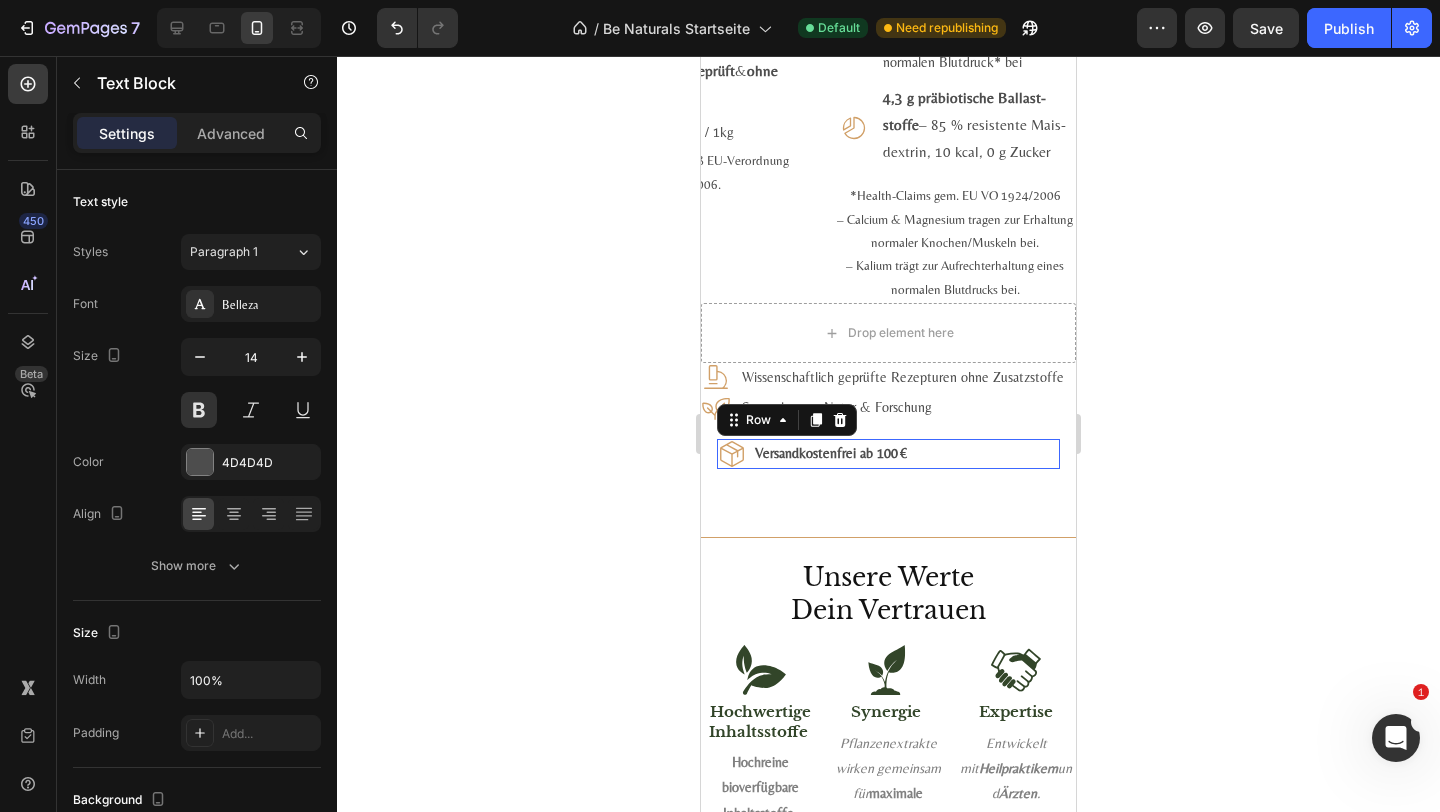 click on "Icon Versandkostenfrei ab 100 € Text Block Row   0" at bounding box center [888, 454] 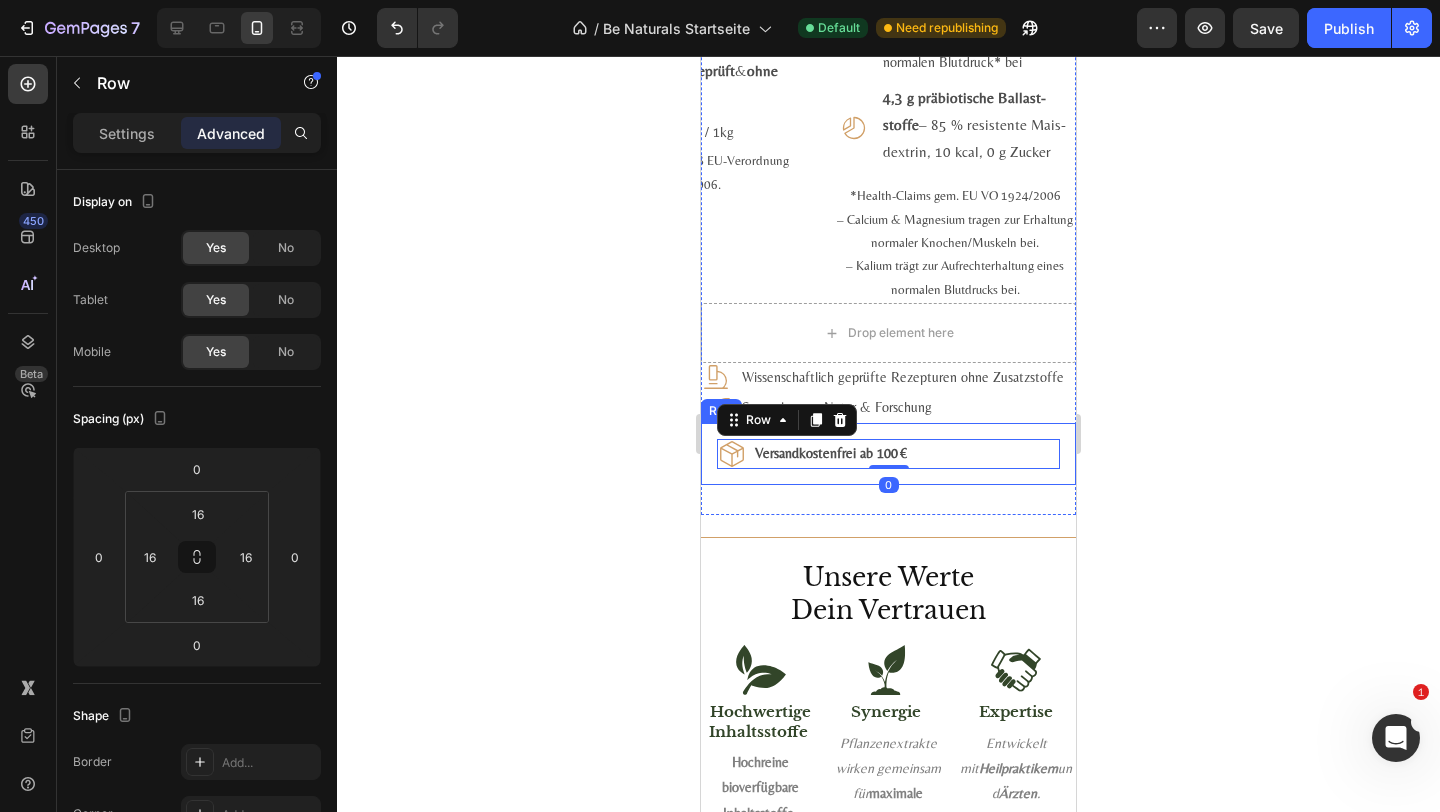 click on "Icon Versandkostenfrei ab 100 € Text Block Row   0 Row" at bounding box center (888, 454) 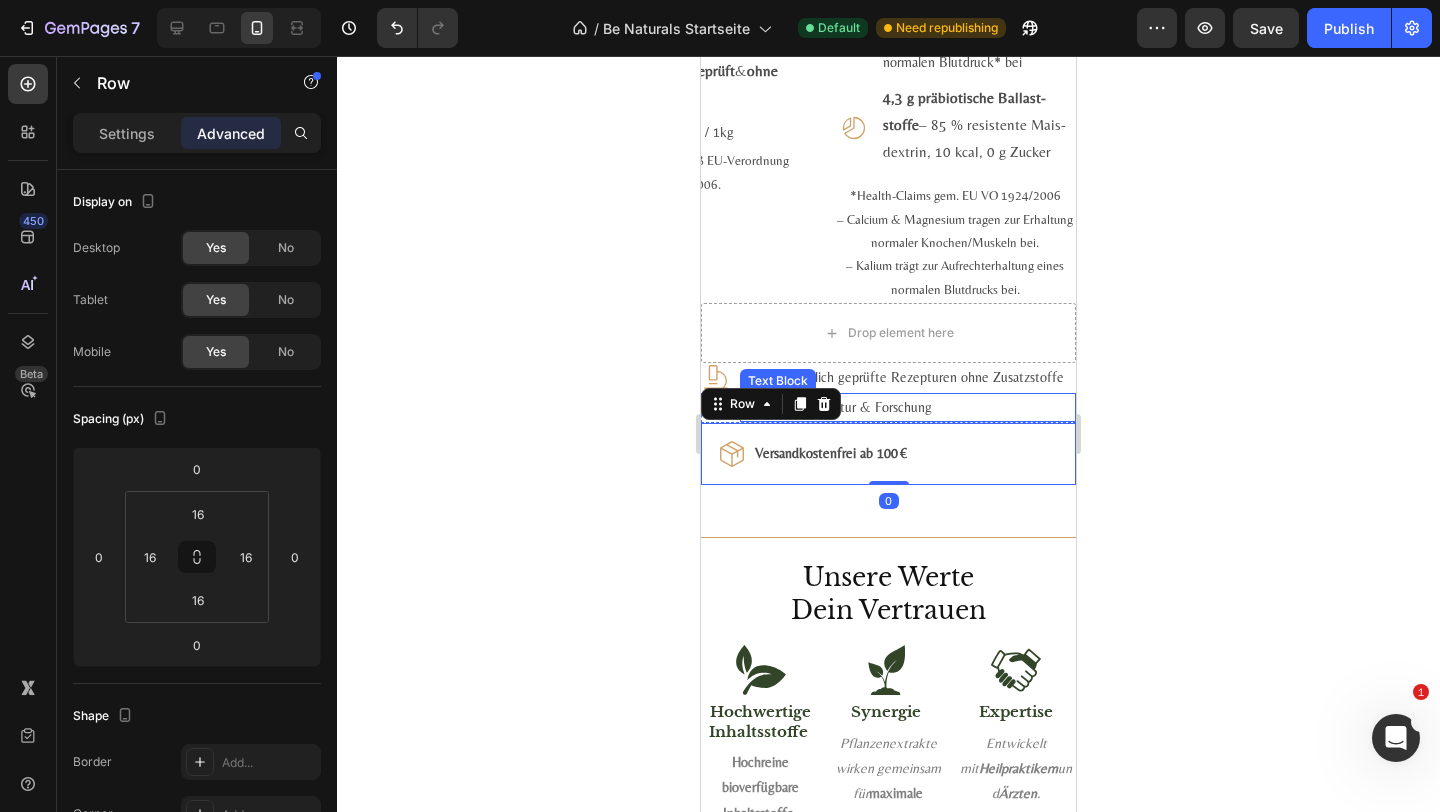 click on "Synergien aus Natur & Forschung" at bounding box center (908, 407) 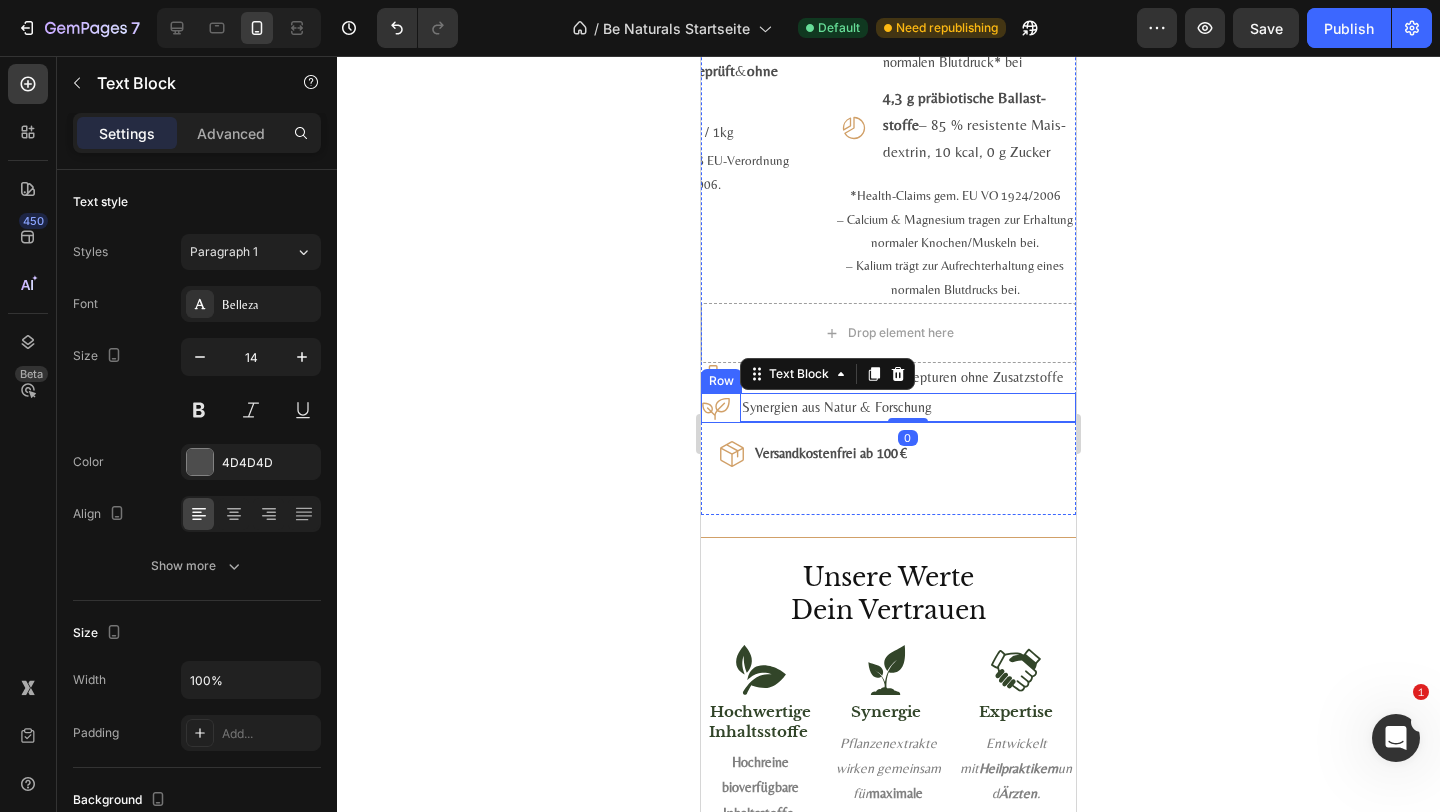 click on "Icon Synergien aus Natur & Forschung Text Block   0 Row" at bounding box center (888, 408) 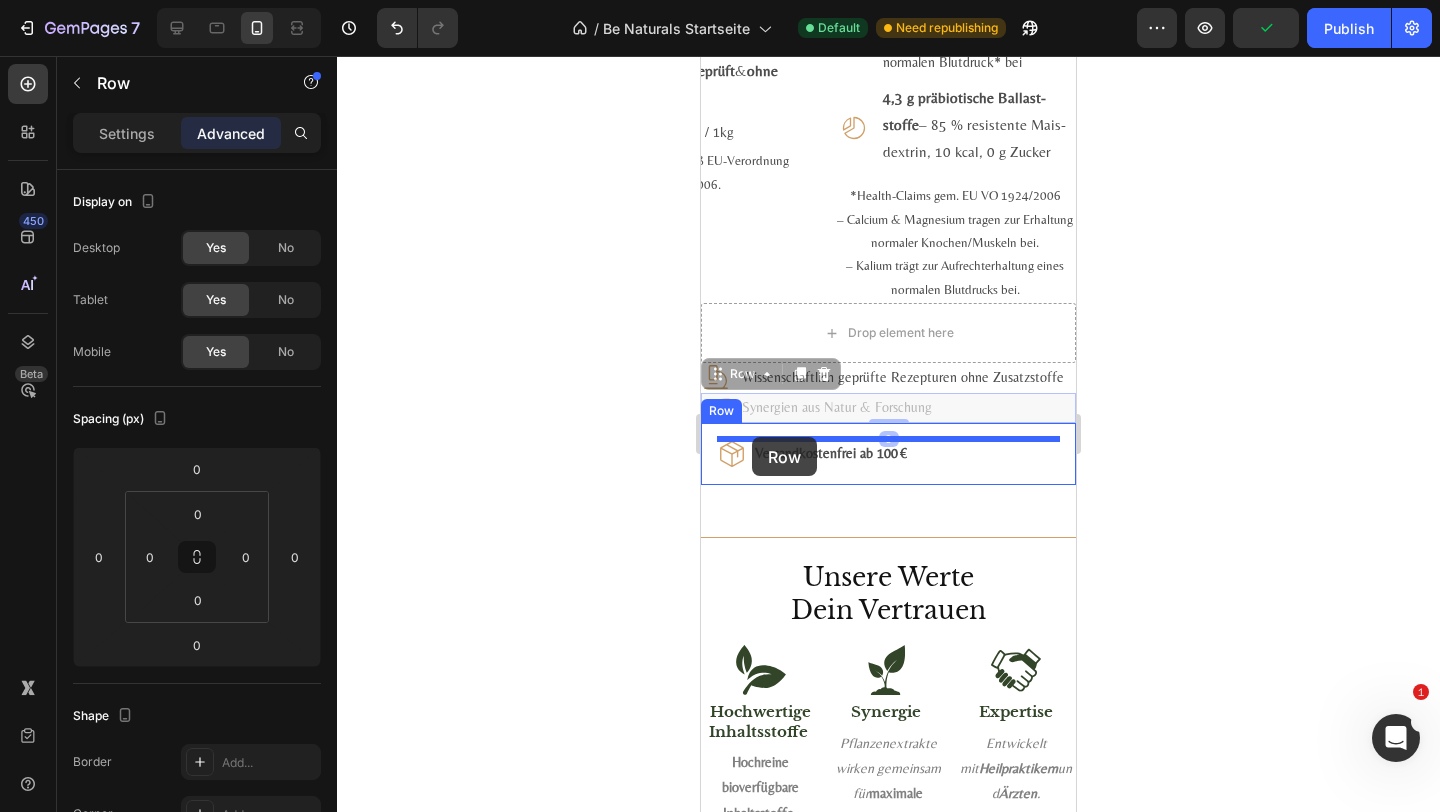 drag, startPoint x: 749, startPoint y: 374, endPoint x: 752, endPoint y: 437, distance: 63.07139 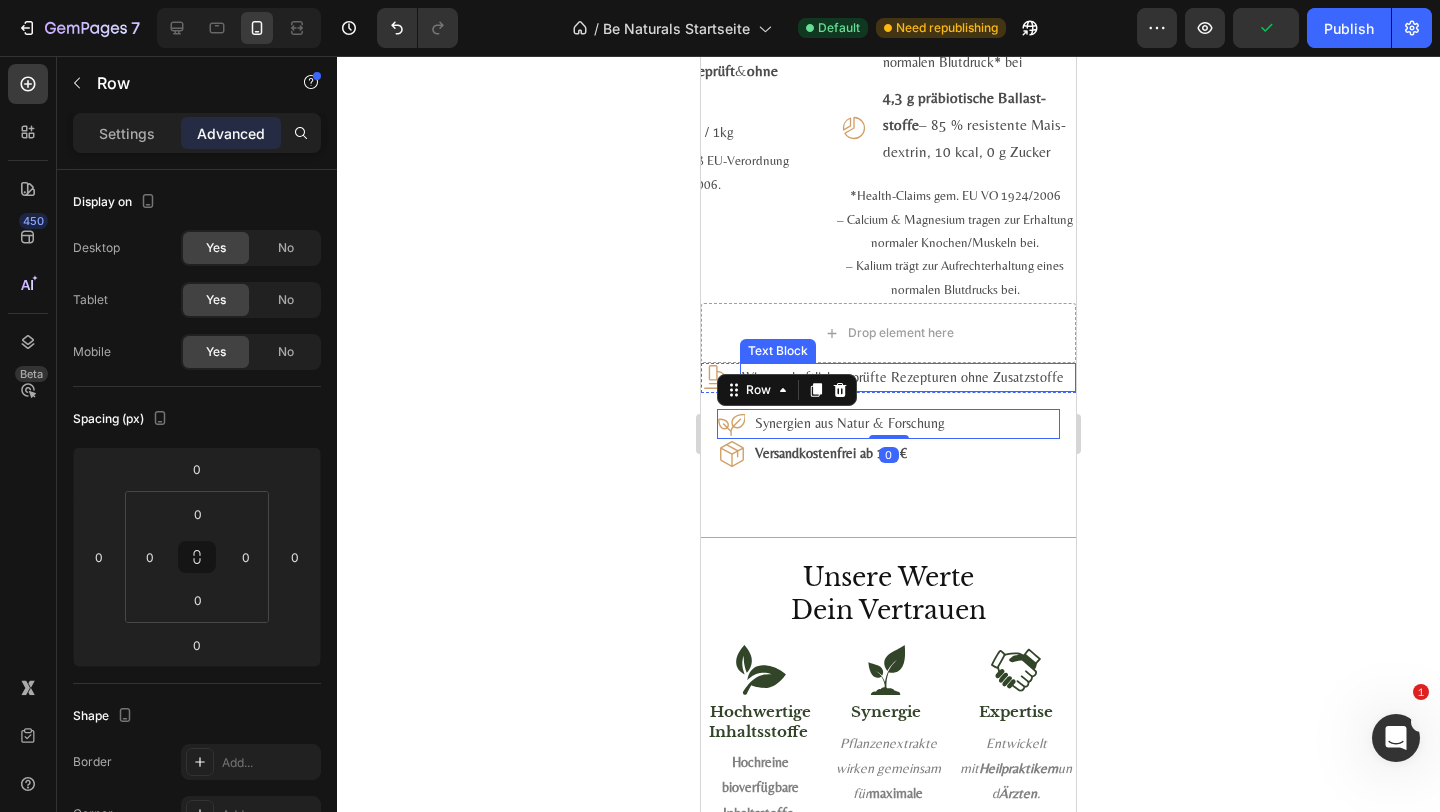 click on "Wissenschaftlich geprüfte Rezepturen ohne Zusatzstoffe" at bounding box center [908, 377] 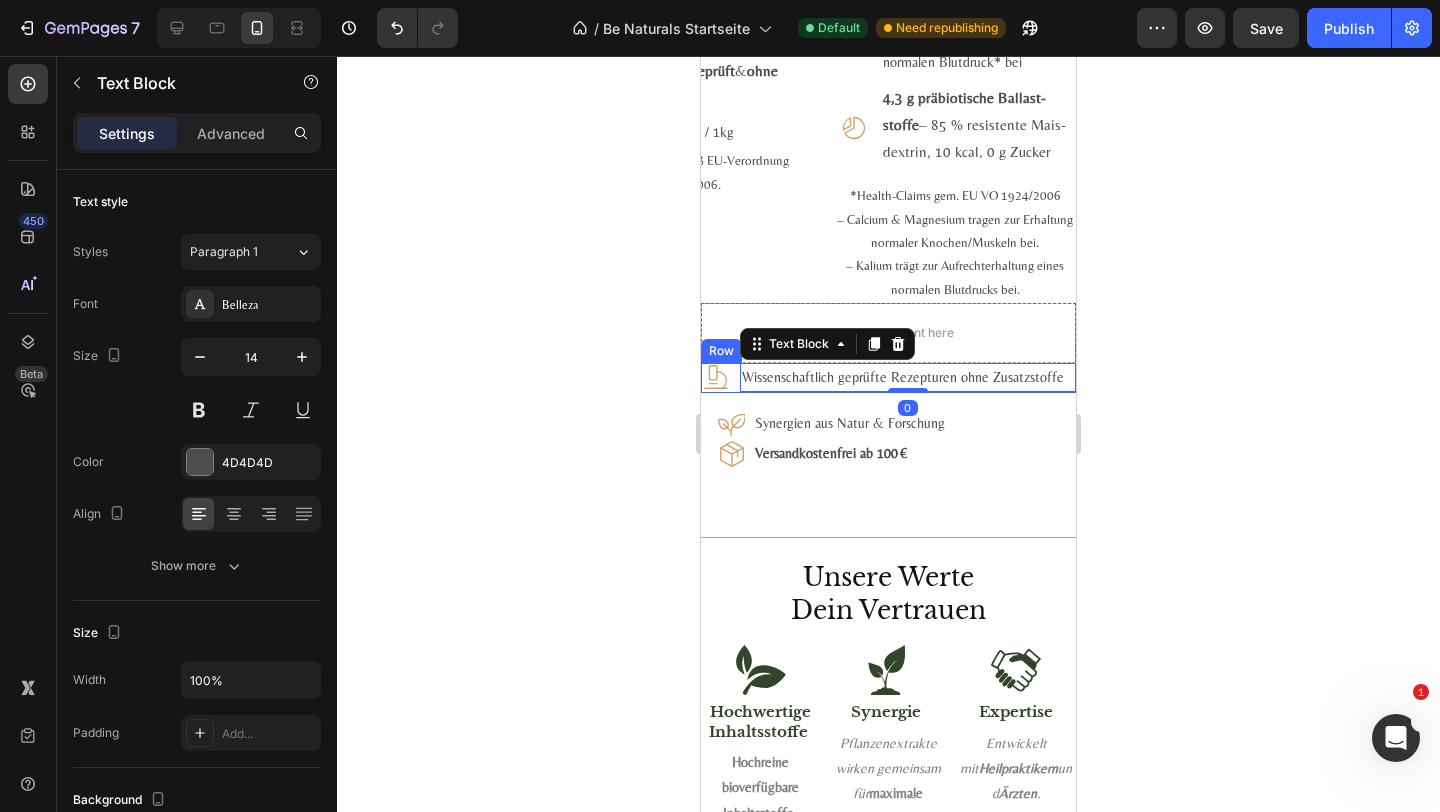 click on "Icon Wissenschaftlich geprüfte Rezepturen ohne Zusatzstoffe Text Block   0 Row" at bounding box center [888, 378] 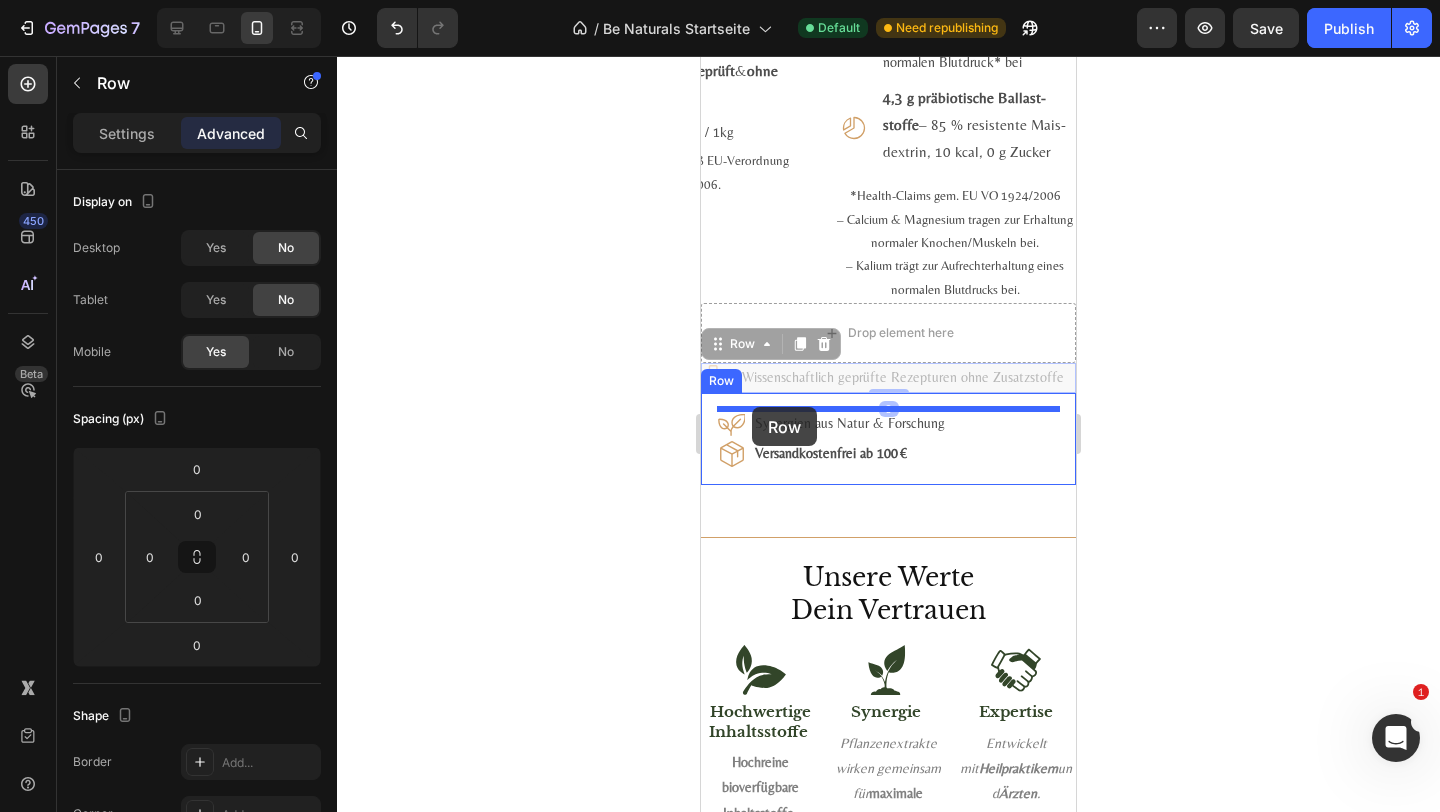 drag, startPoint x: 731, startPoint y: 337, endPoint x: 752, endPoint y: 407, distance: 73.082146 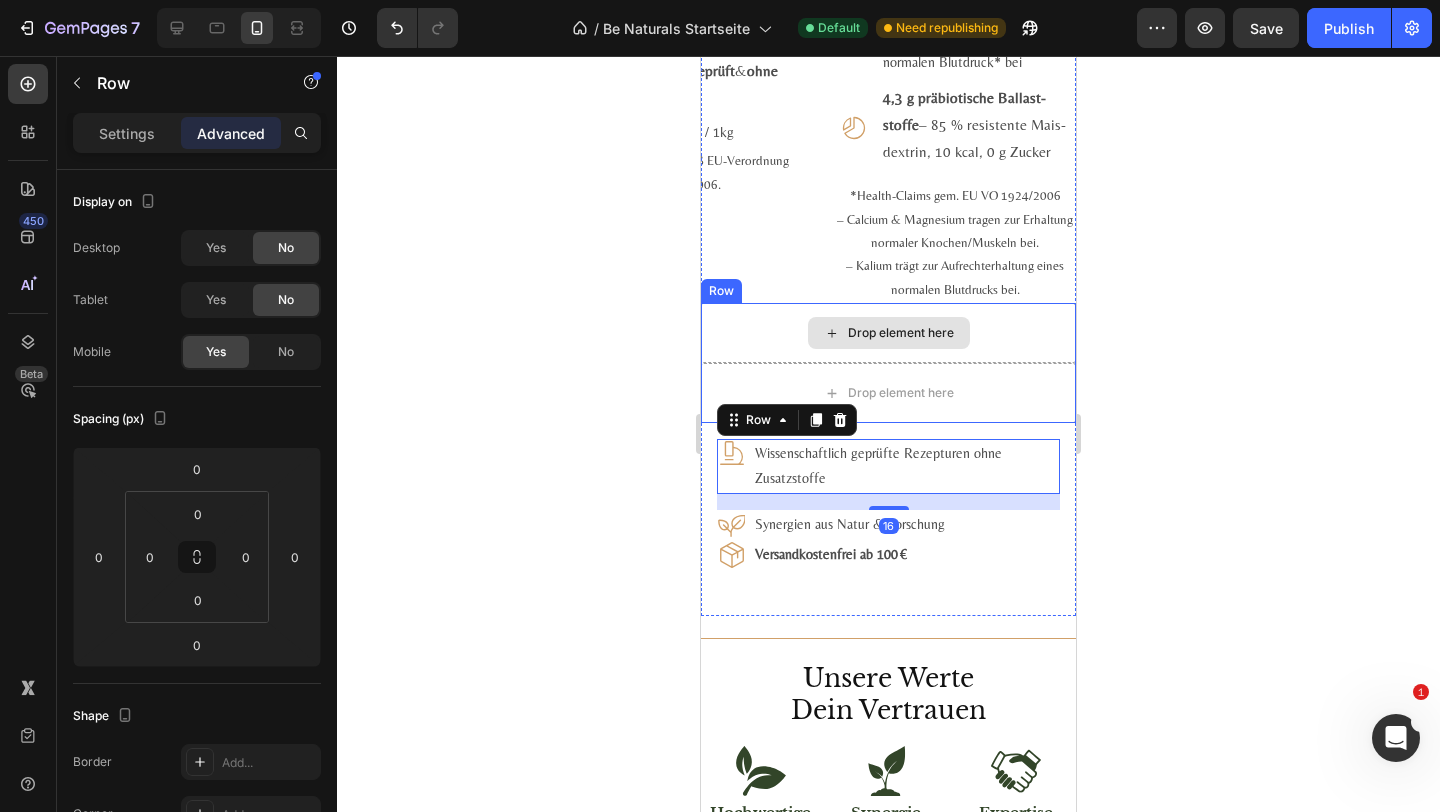 click on "Drop element here" at bounding box center [888, 333] 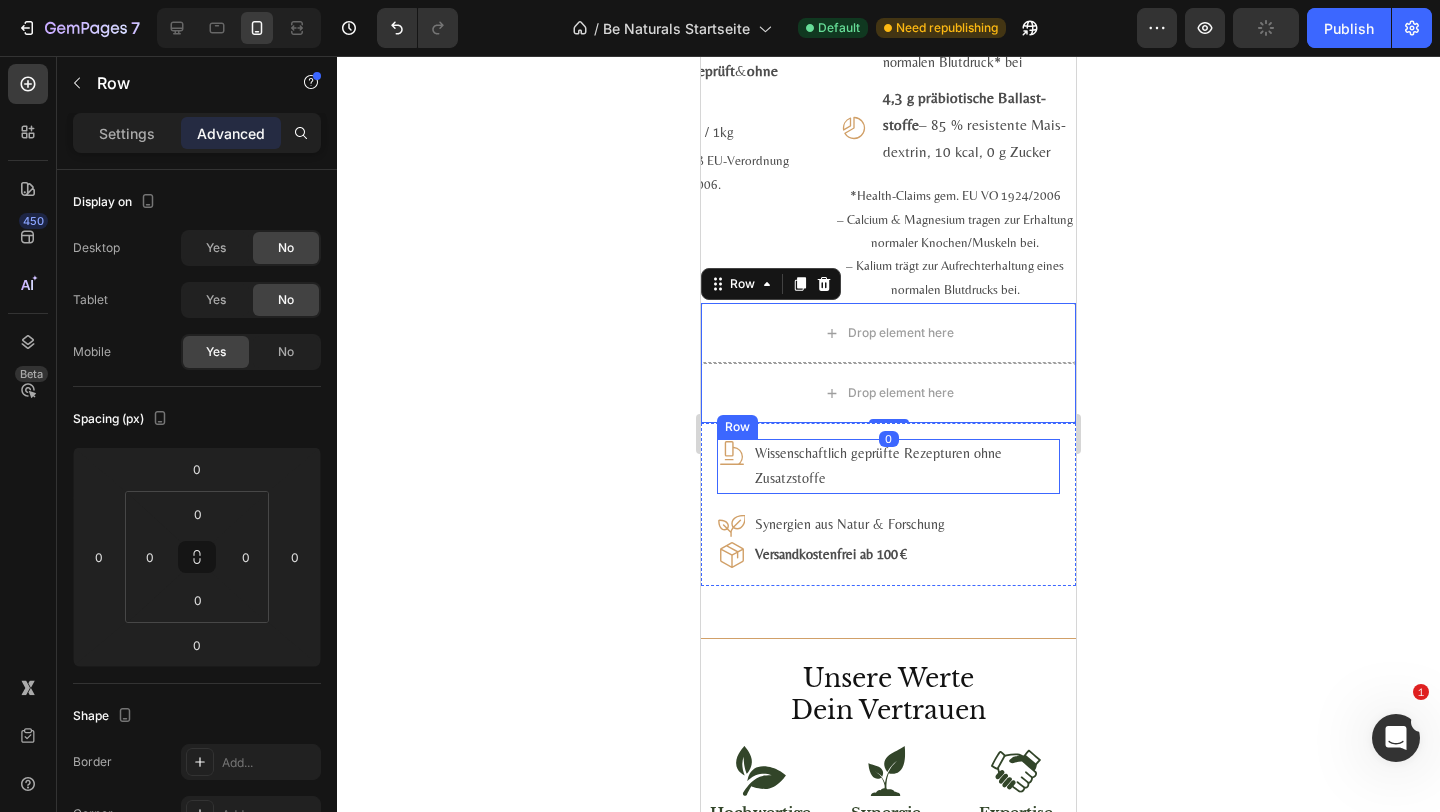 click on "Icon Wissenschaftlich geprüfte Rezepturen ohne Zusatzstoffe Text Block Row" at bounding box center [888, 466] 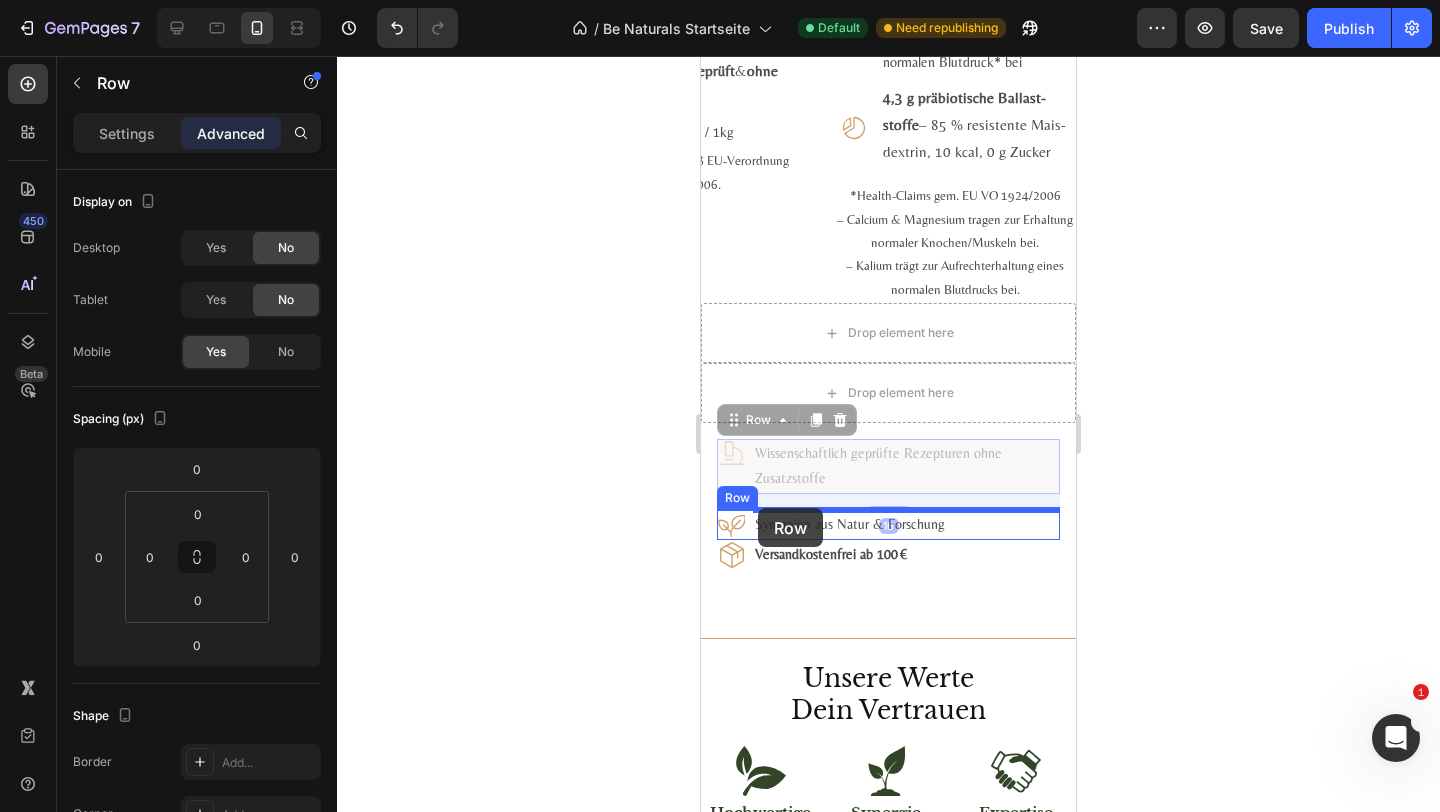 drag, startPoint x: 756, startPoint y: 422, endPoint x: 758, endPoint y: 508, distance: 86.023254 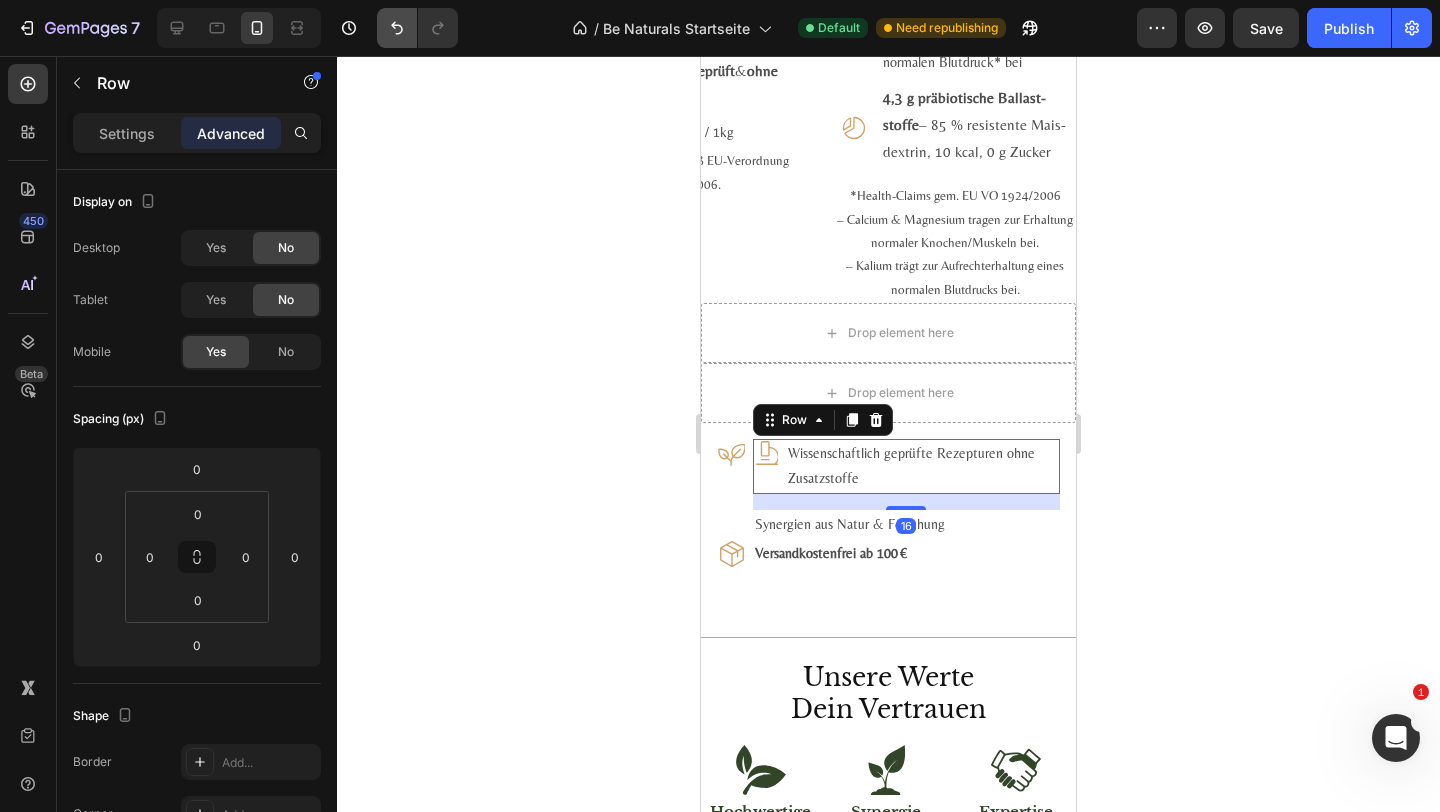 click 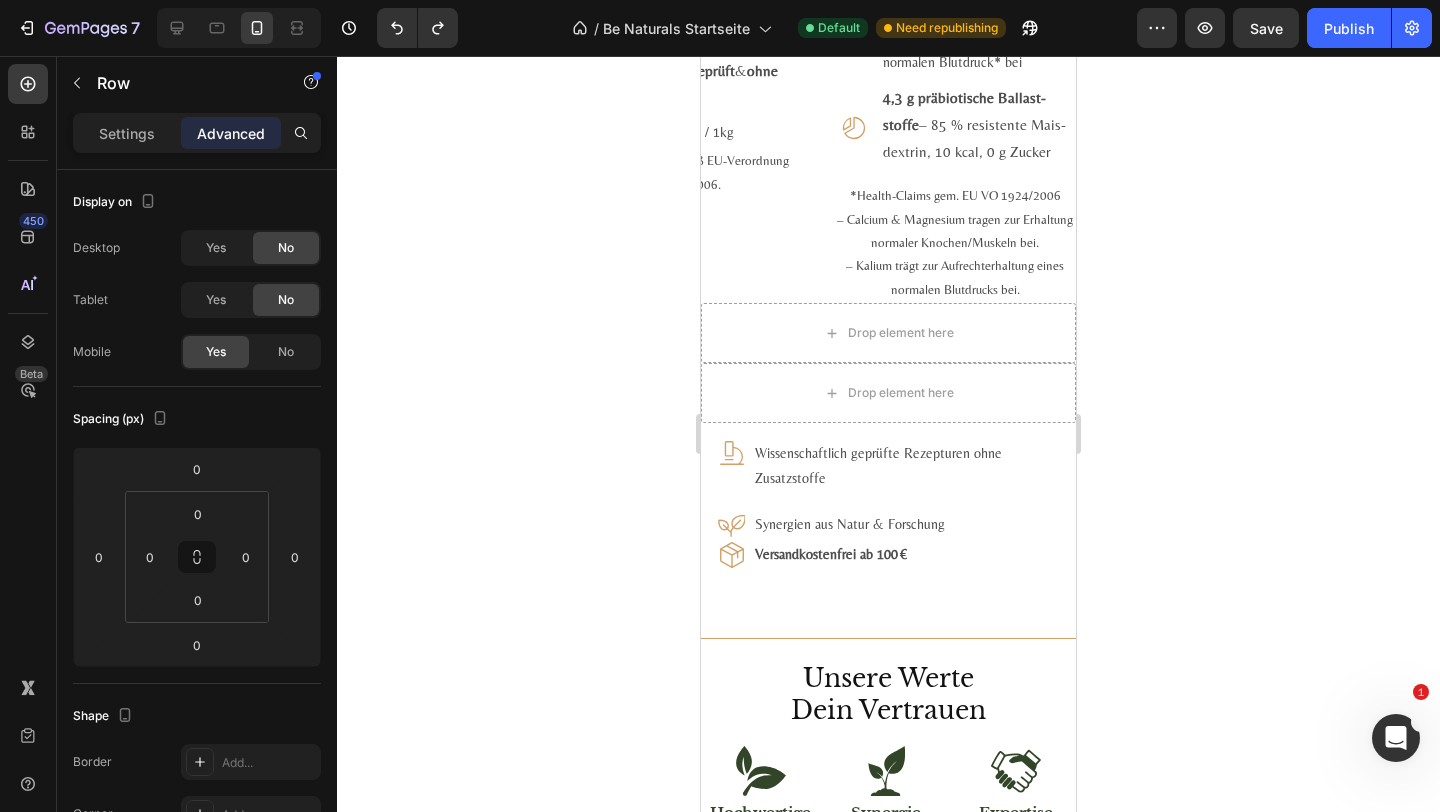 click on "Icon Wissenschaftlich geprüfte Rezepturen ohne Zusatzstoffe Text Block Row" at bounding box center [888, 466] 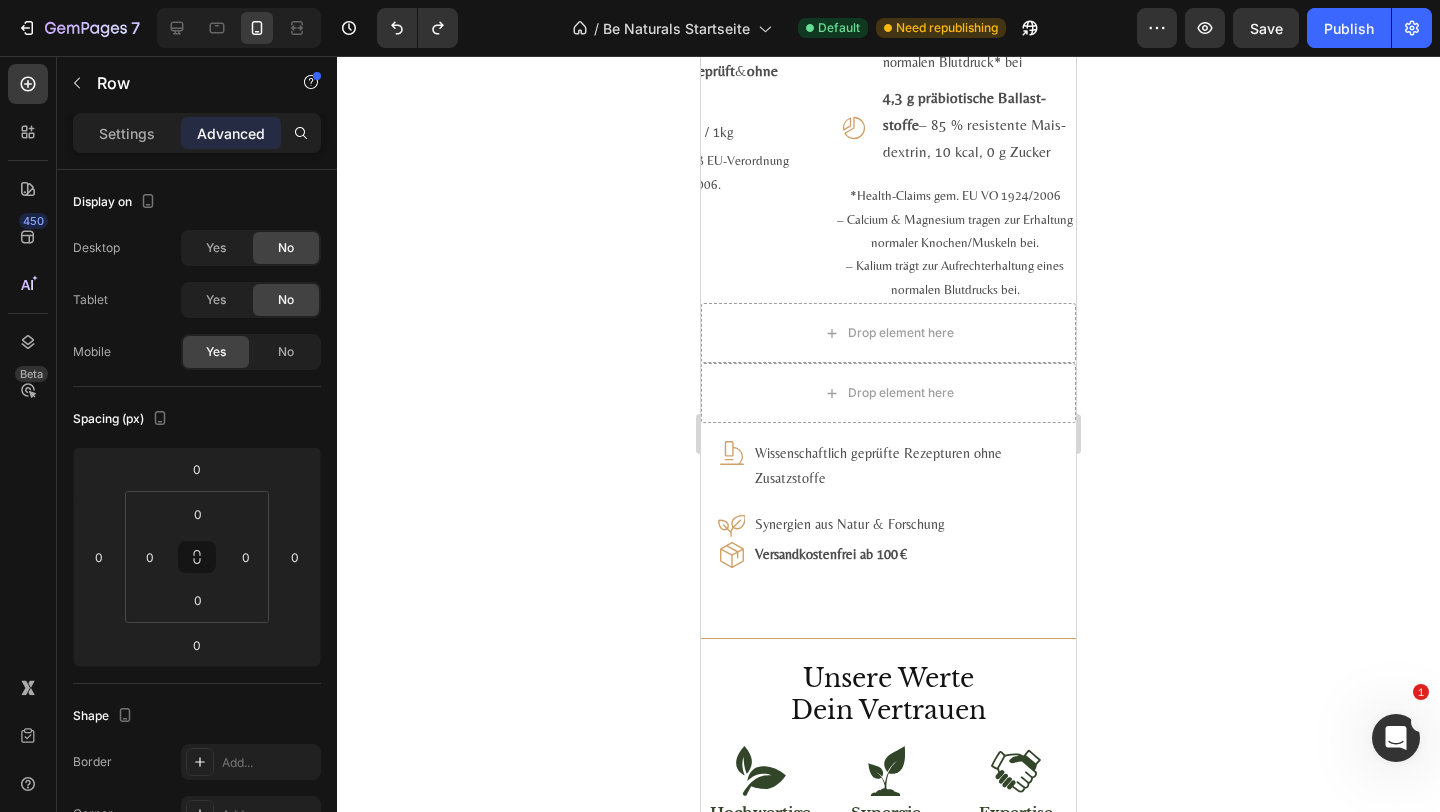 click on "Icon" at bounding box center (731, 466) 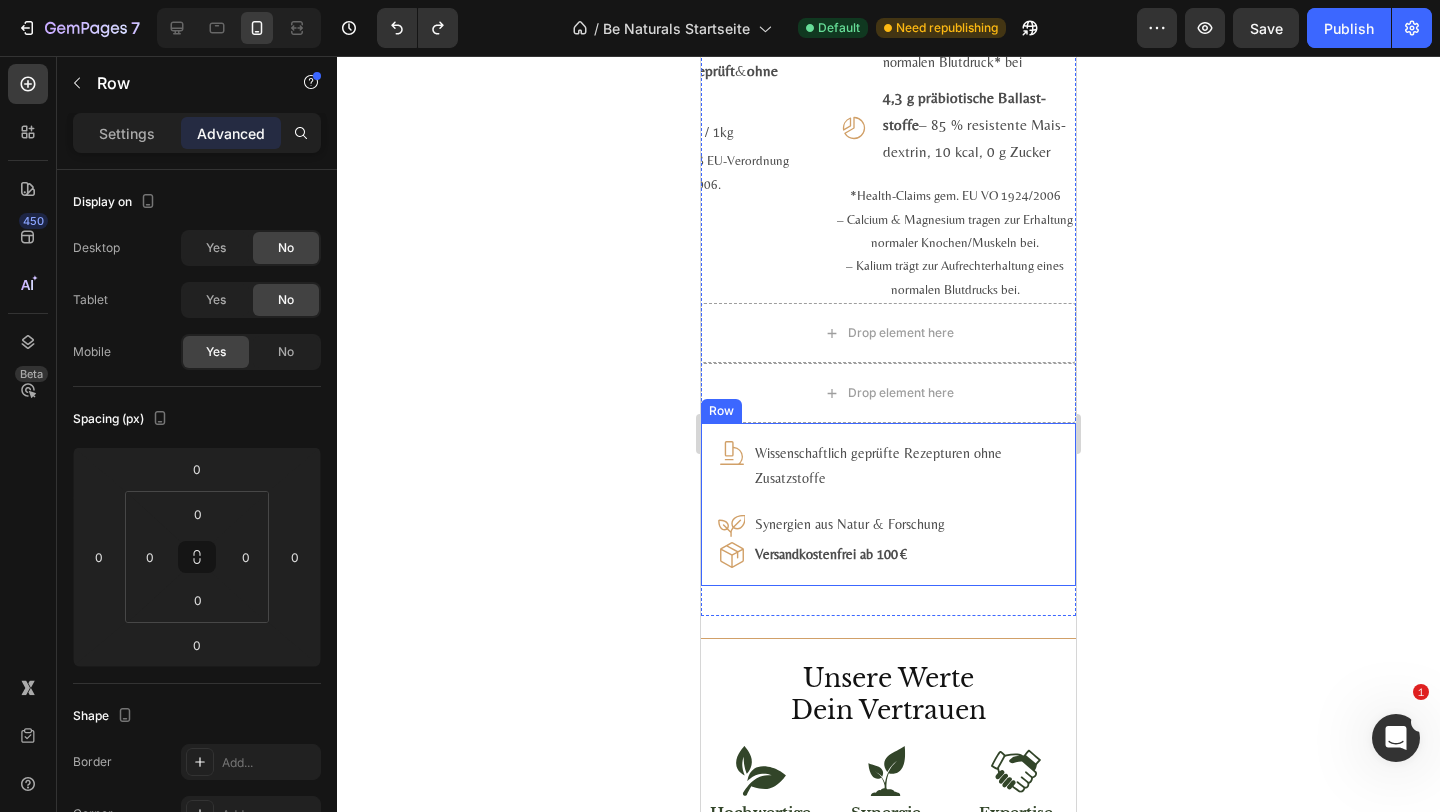 click on "Versandkostenfrei ab 100 €" at bounding box center (831, 554) 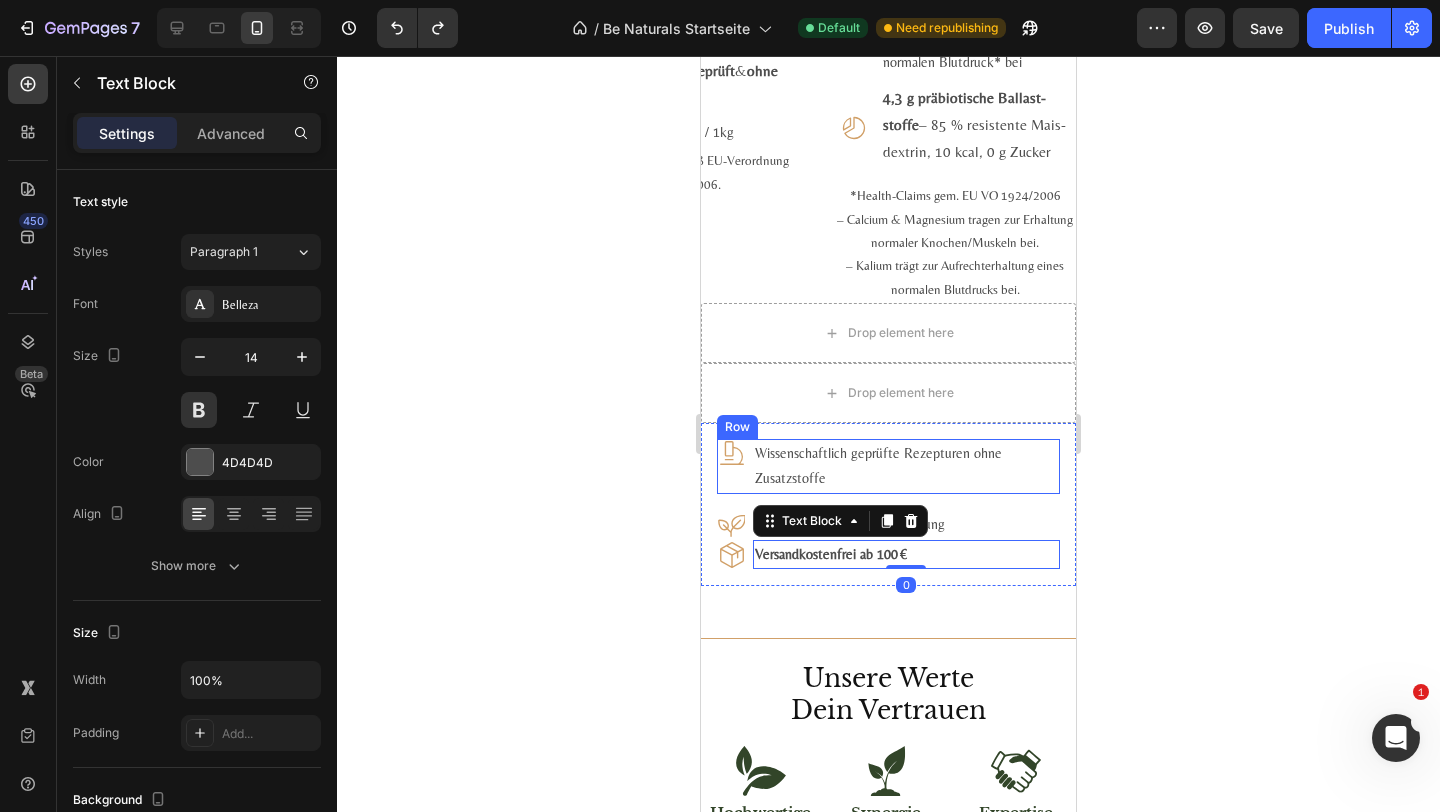 click on "Icon" at bounding box center (731, 466) 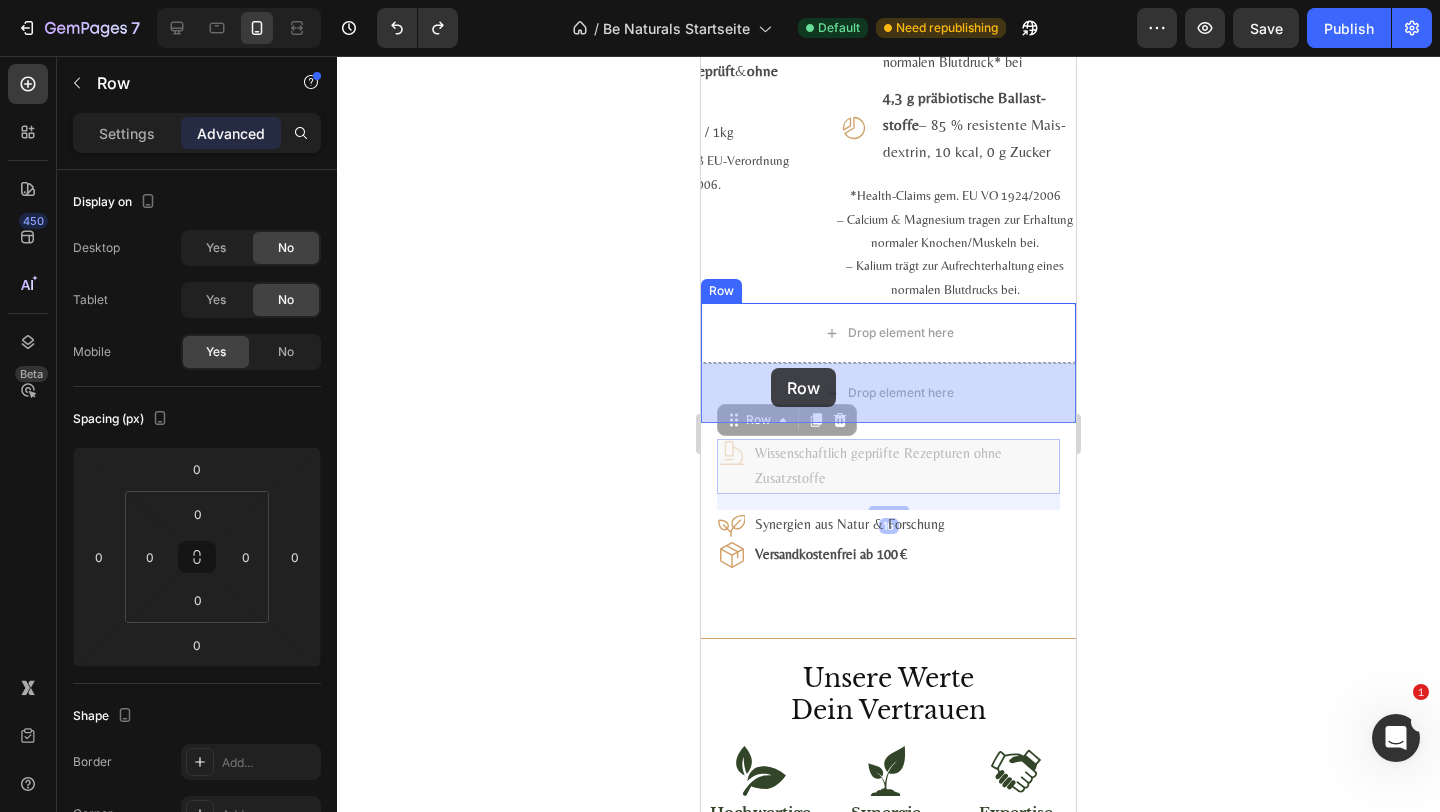 drag, startPoint x: 749, startPoint y: 419, endPoint x: 771, endPoint y: 368, distance: 55.542778 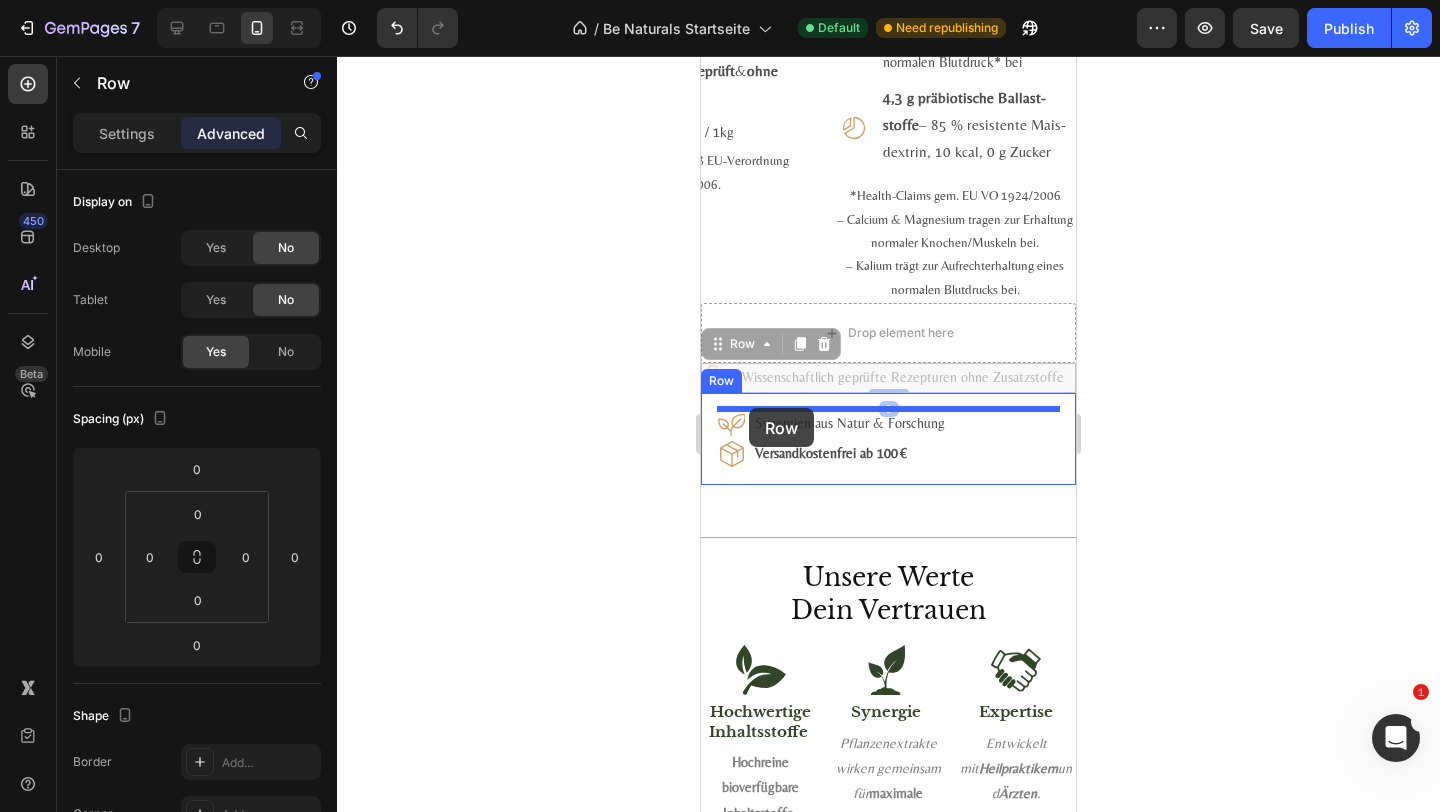 drag, startPoint x: 756, startPoint y: 351, endPoint x: 749, endPoint y: 407, distance: 56.435802 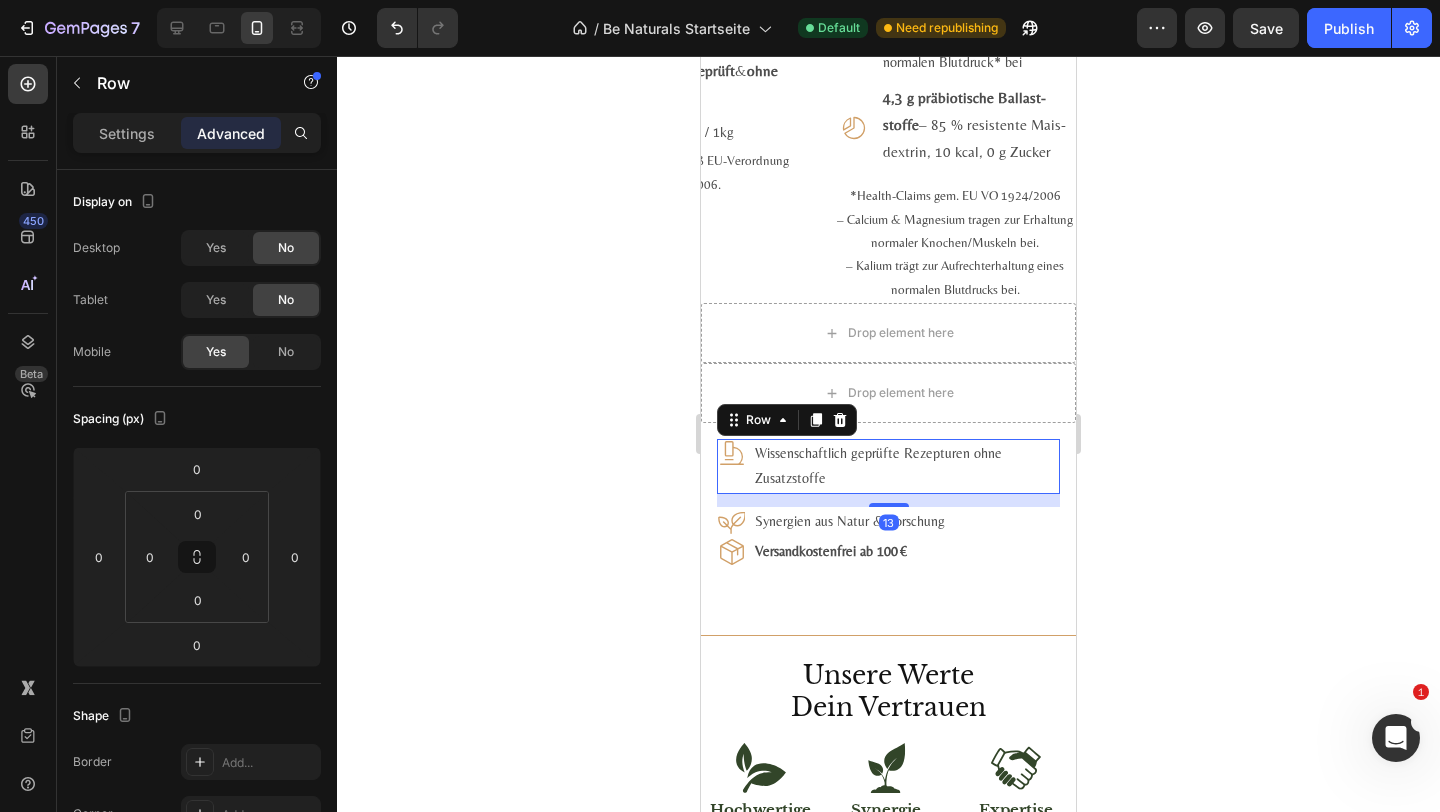 drag, startPoint x: 884, startPoint y: 505, endPoint x: 884, endPoint y: 430, distance: 75 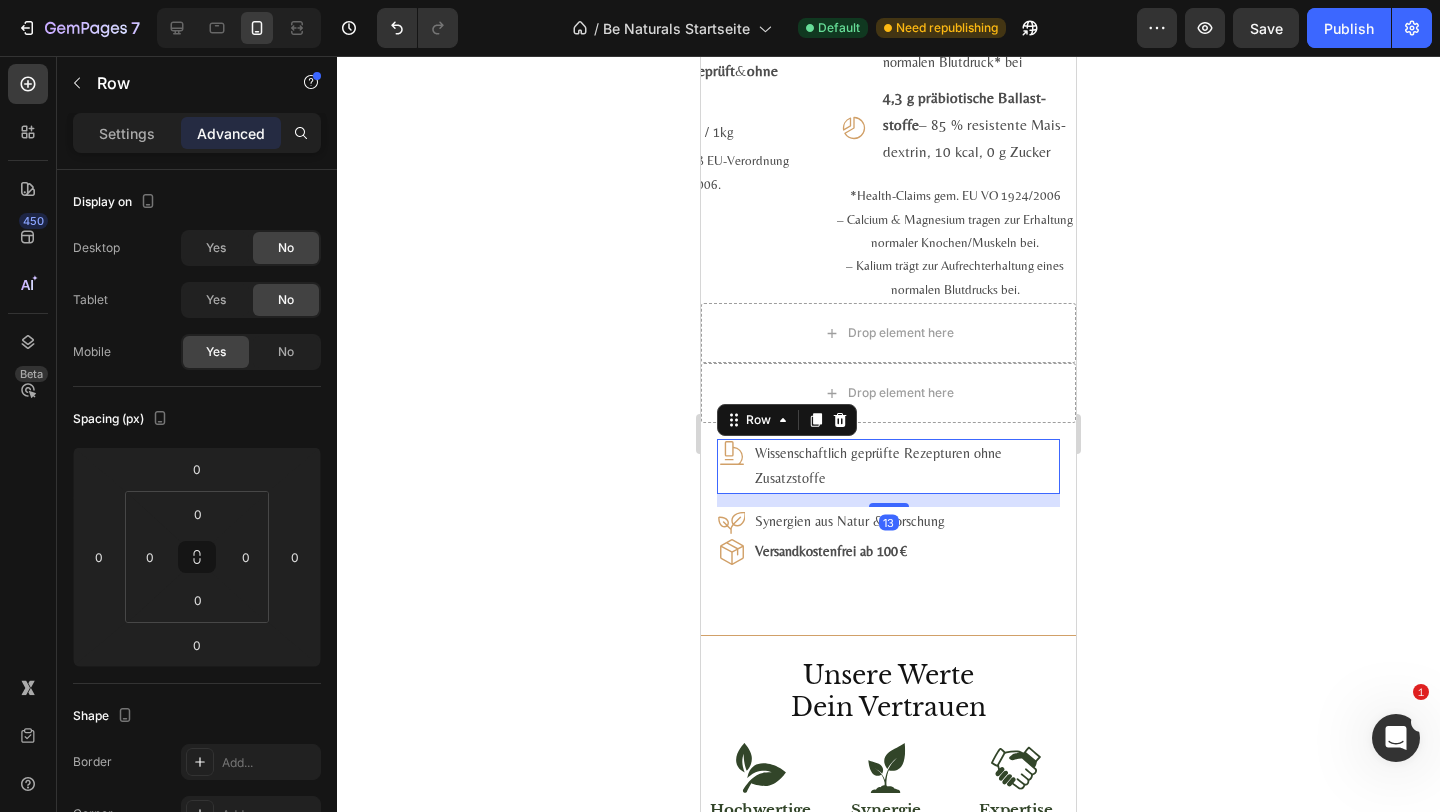 click on "Icon Wissenschaftlich geprüfte Rezepturen ohne Zusatzstoffe Text Block Row   13
Icon Synergien aus Natur & Forschung Text Block Row
Icon Versandkostenfrei ab 100 € Text Block Row Row" at bounding box center (888, 502) 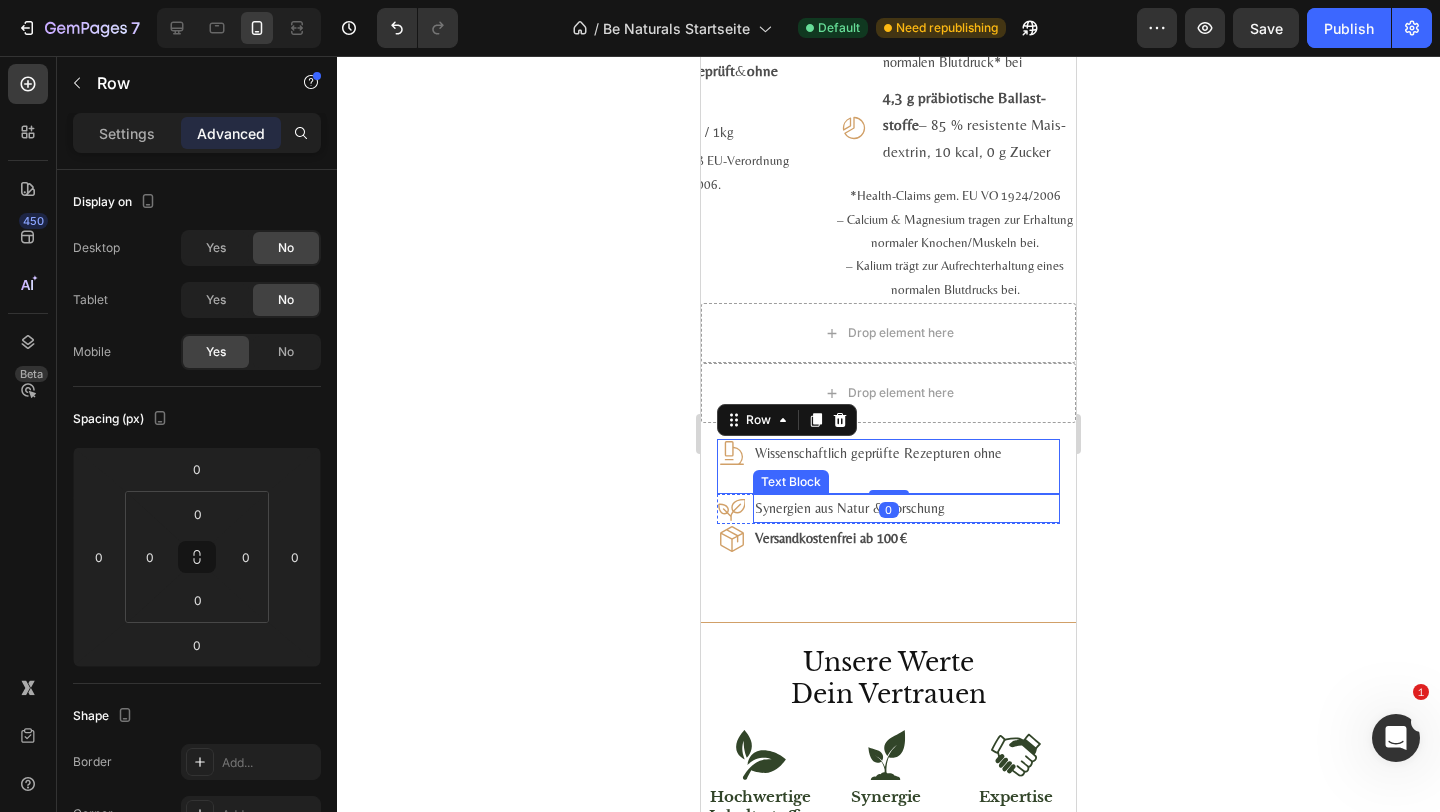 click on "Icon Synergien aus Natur & Forschung Text Block Row" at bounding box center (888, 509) 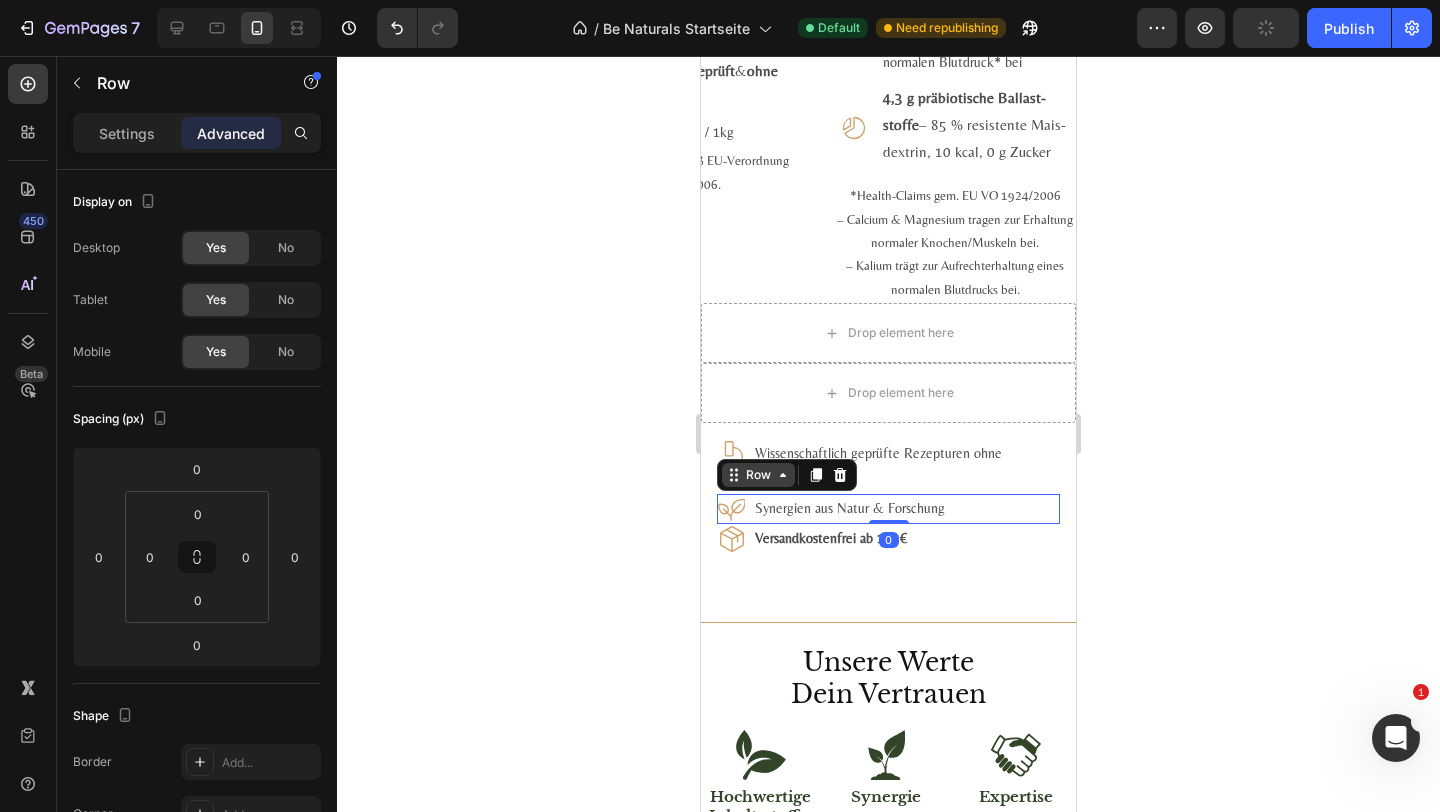 click on "Row" at bounding box center [758, 475] 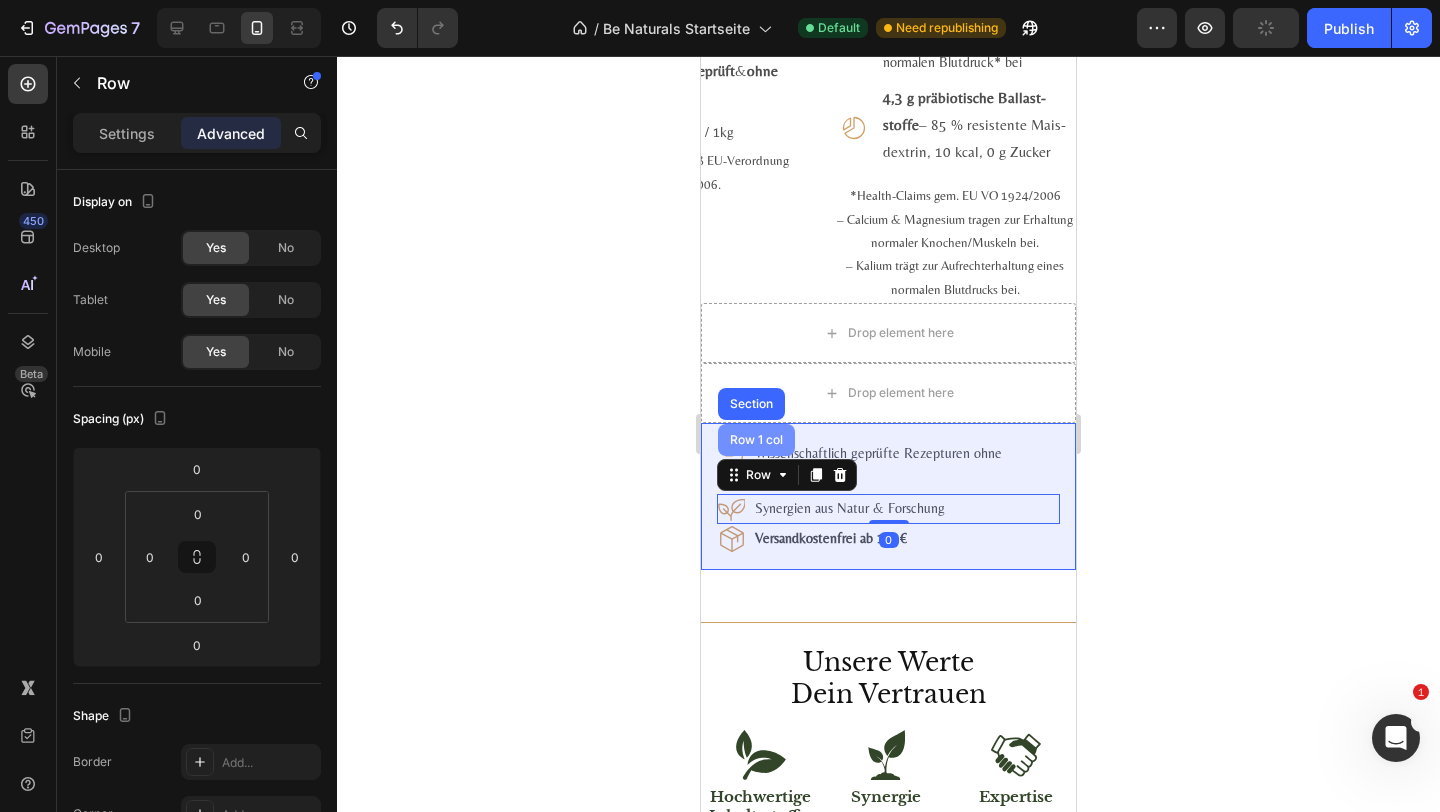 click on "Row 1 col" at bounding box center [756, 440] 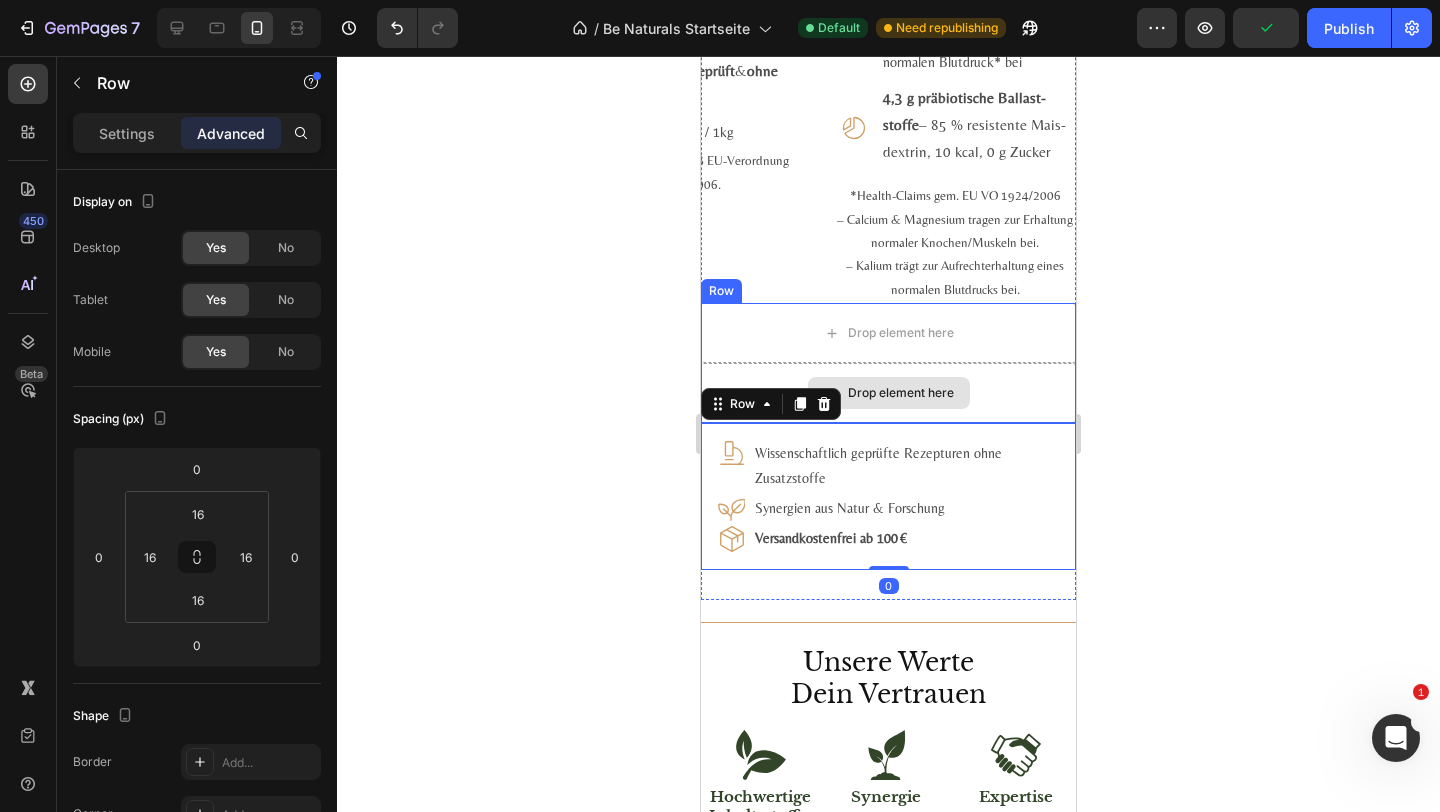 click on "Drop element here" at bounding box center [901, 393] 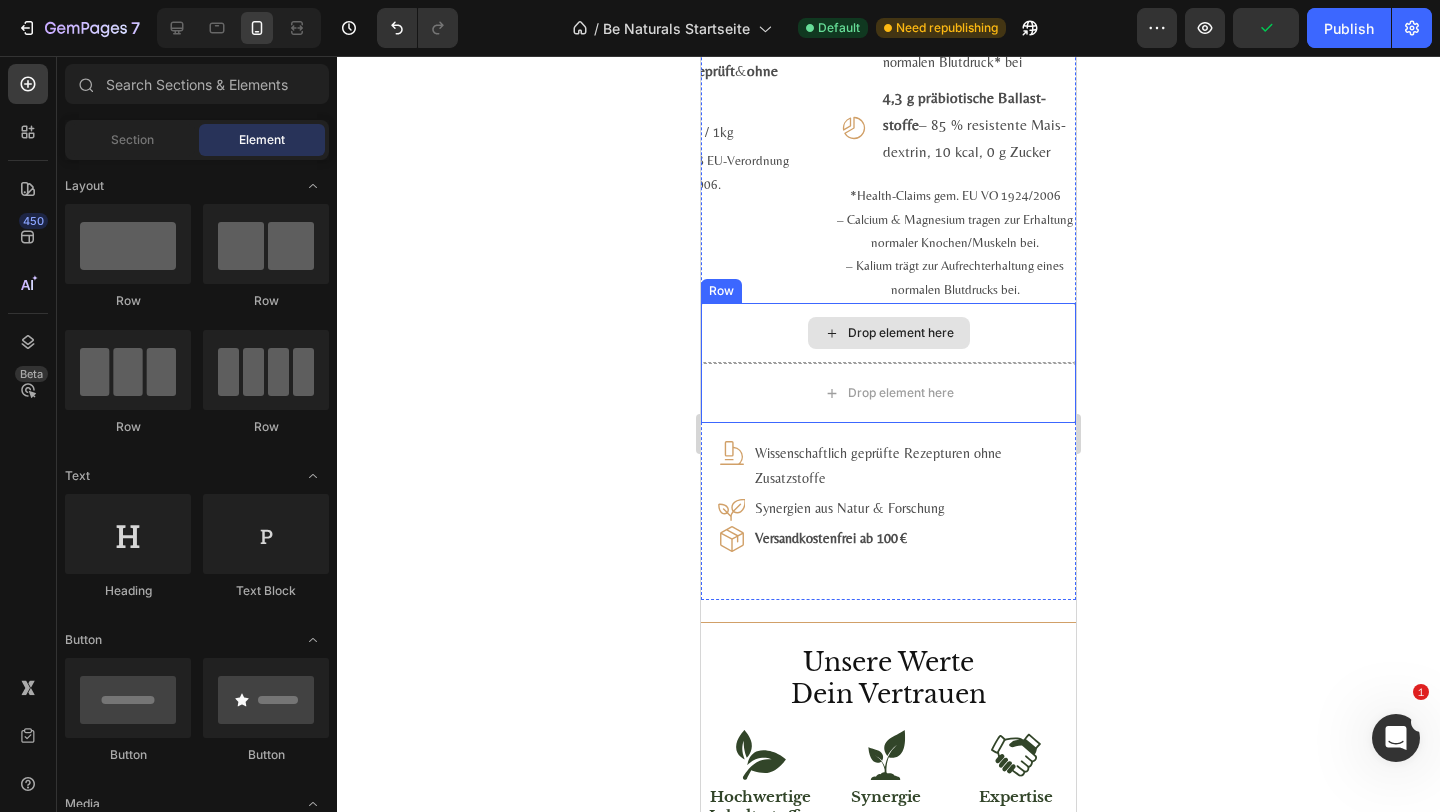click on "Drop element here" at bounding box center [888, 333] 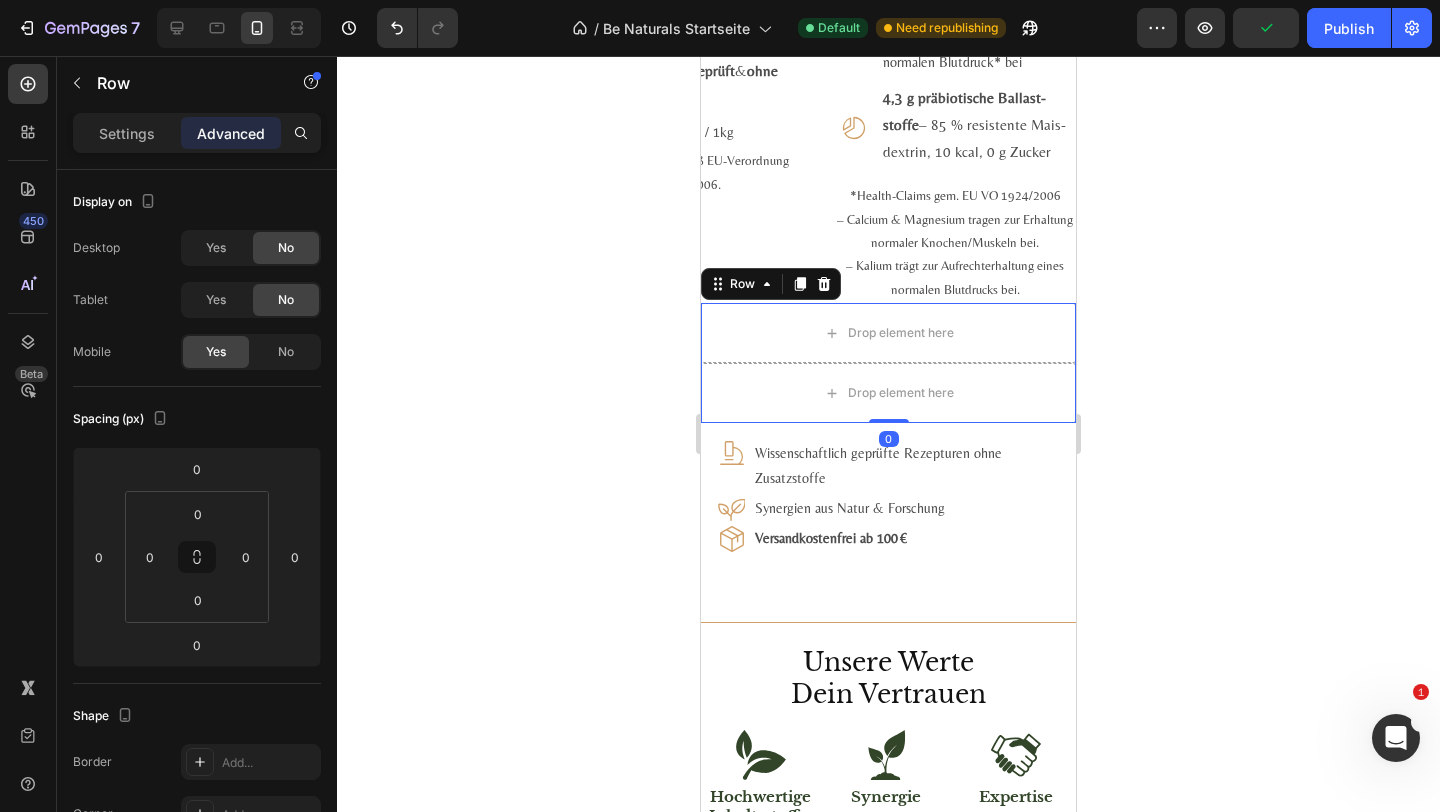 click 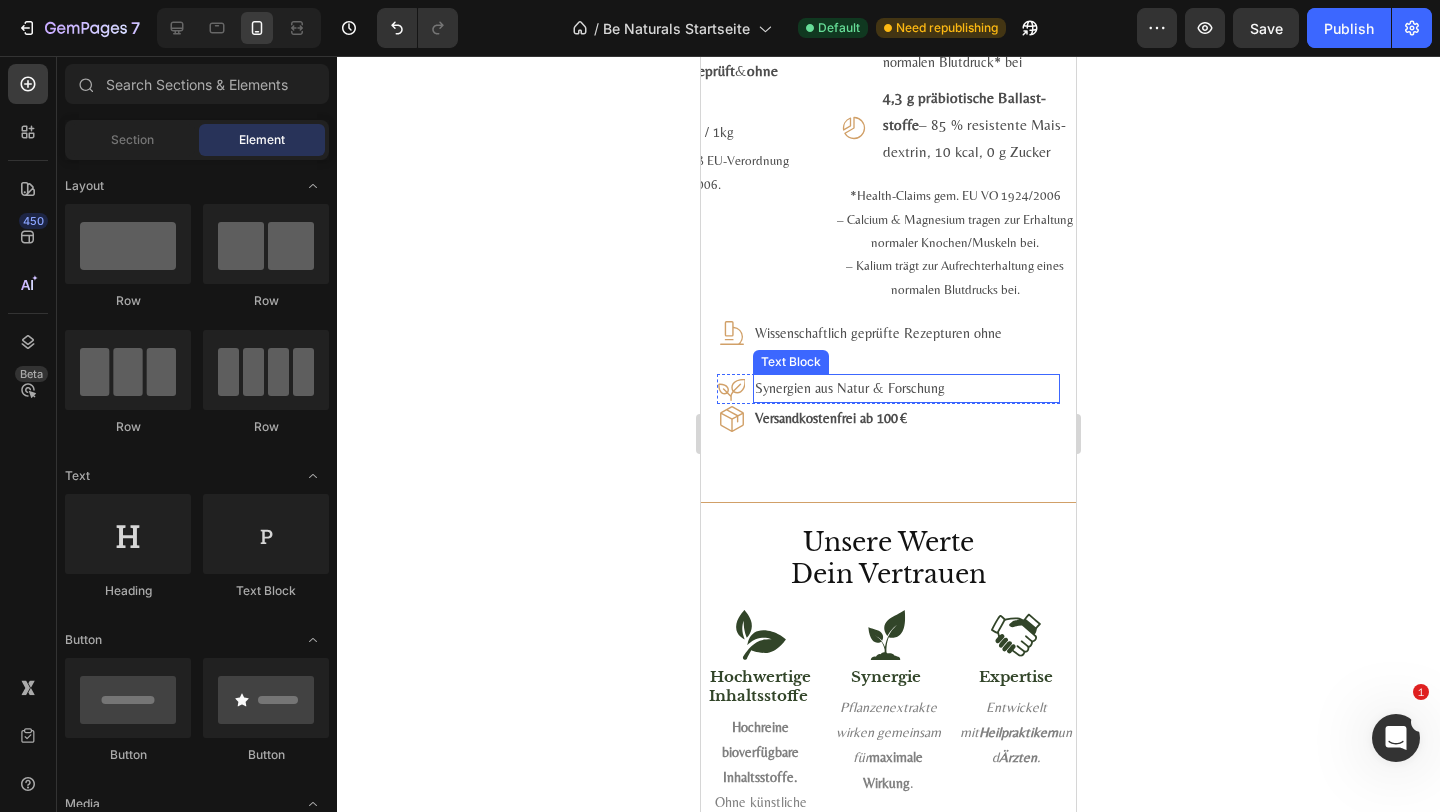 click on "Synergien aus Natur & Forschung" at bounding box center (906, 388) 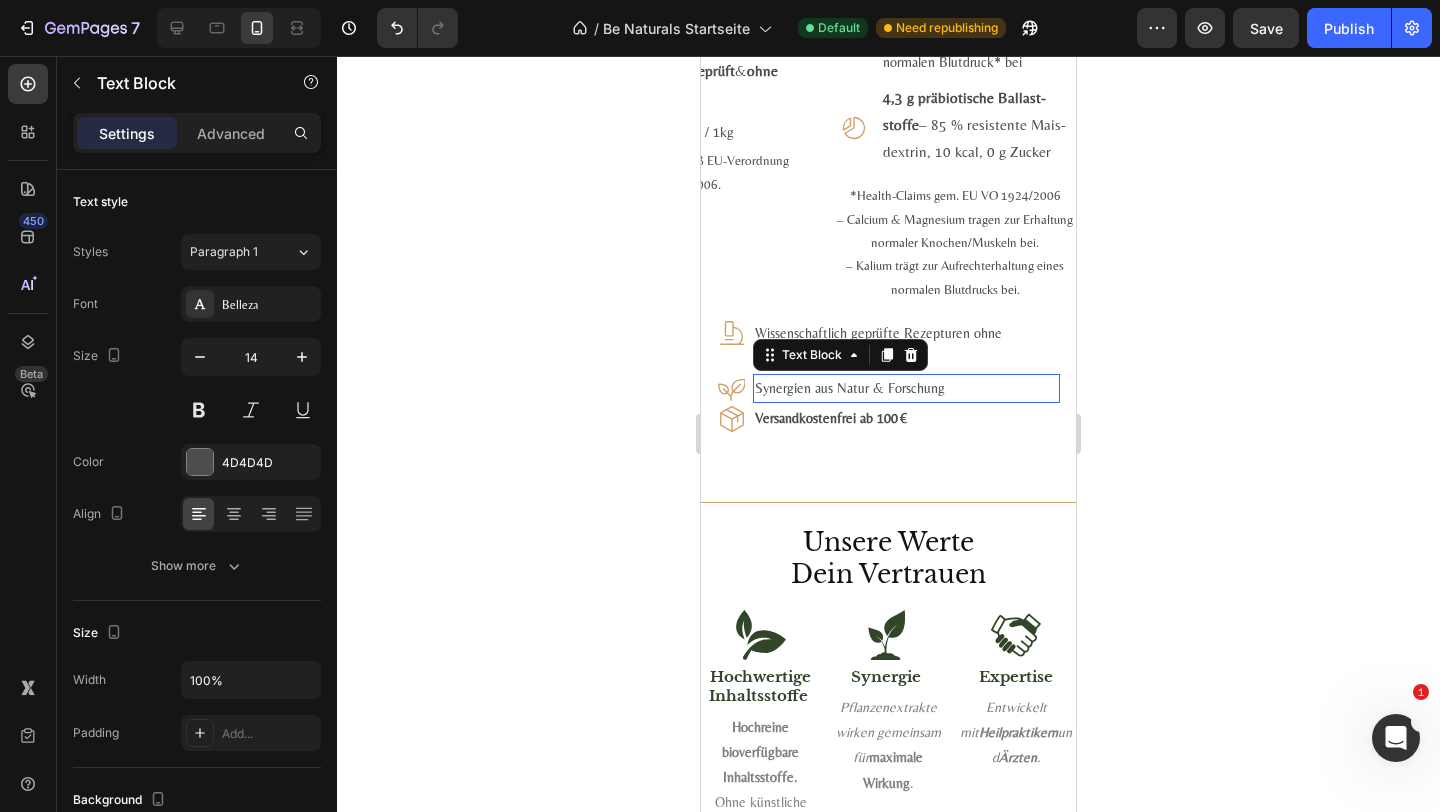 click on "Synergien aus Natur & Forschung" at bounding box center (906, 388) 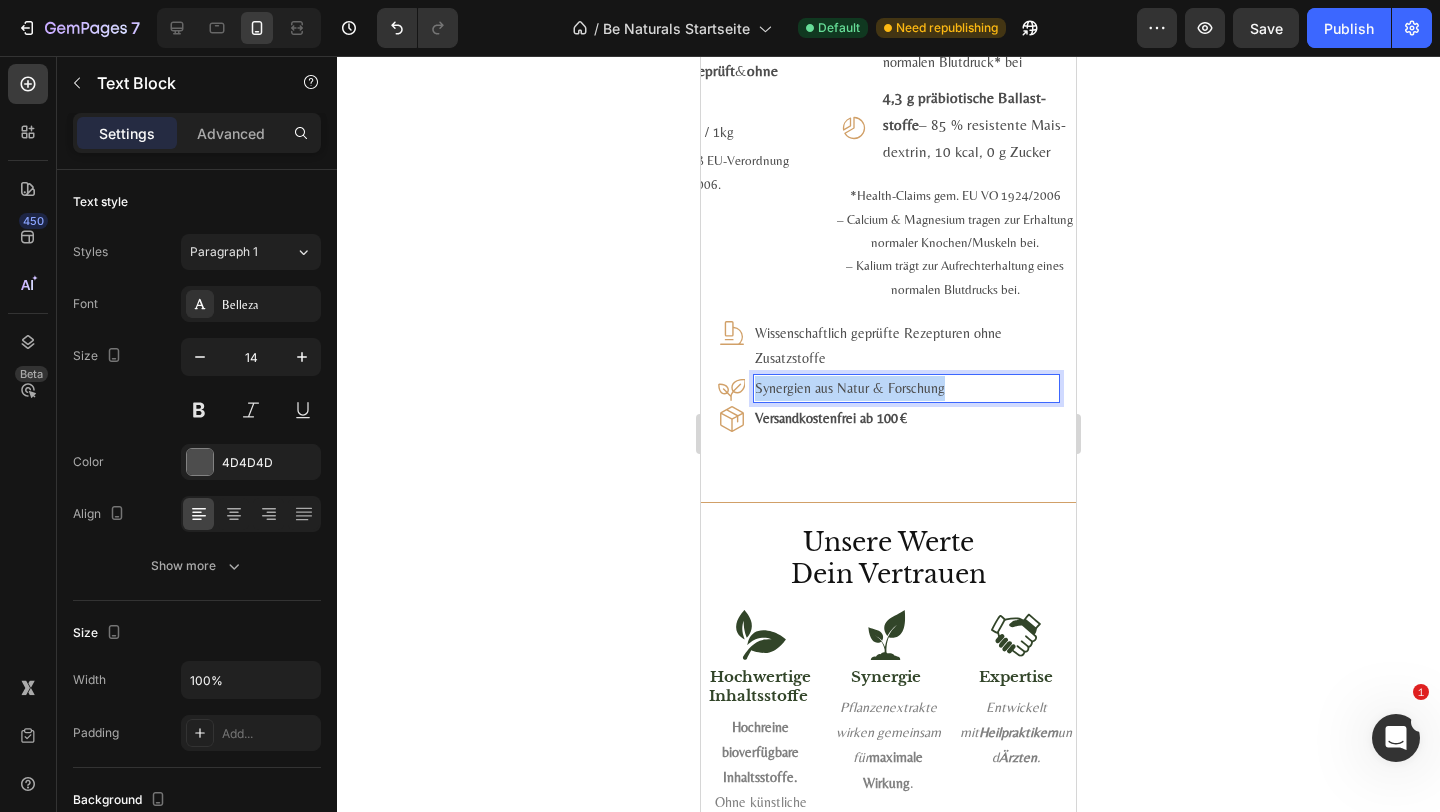 click on "Synergien aus Natur & Forschung" at bounding box center [906, 388] 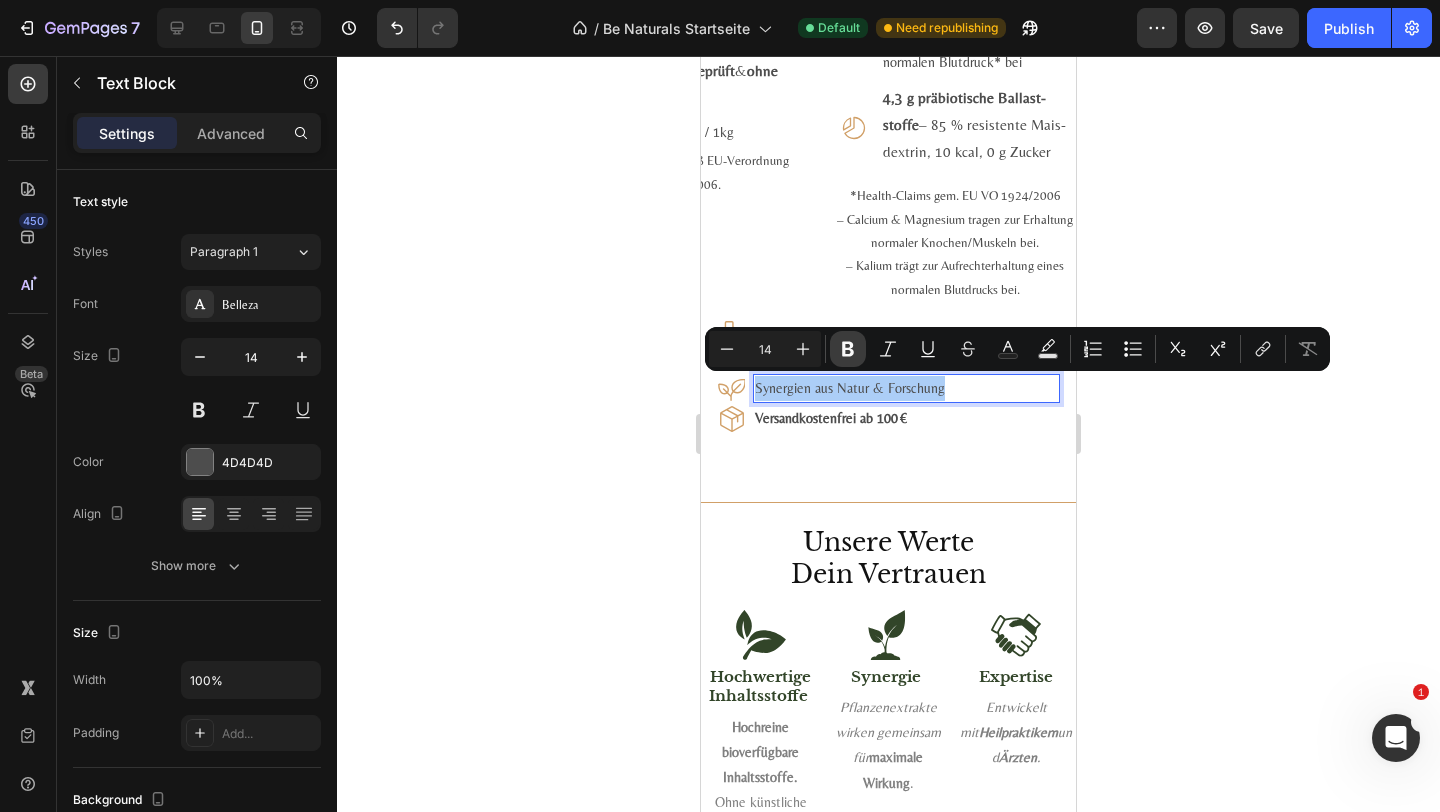 click 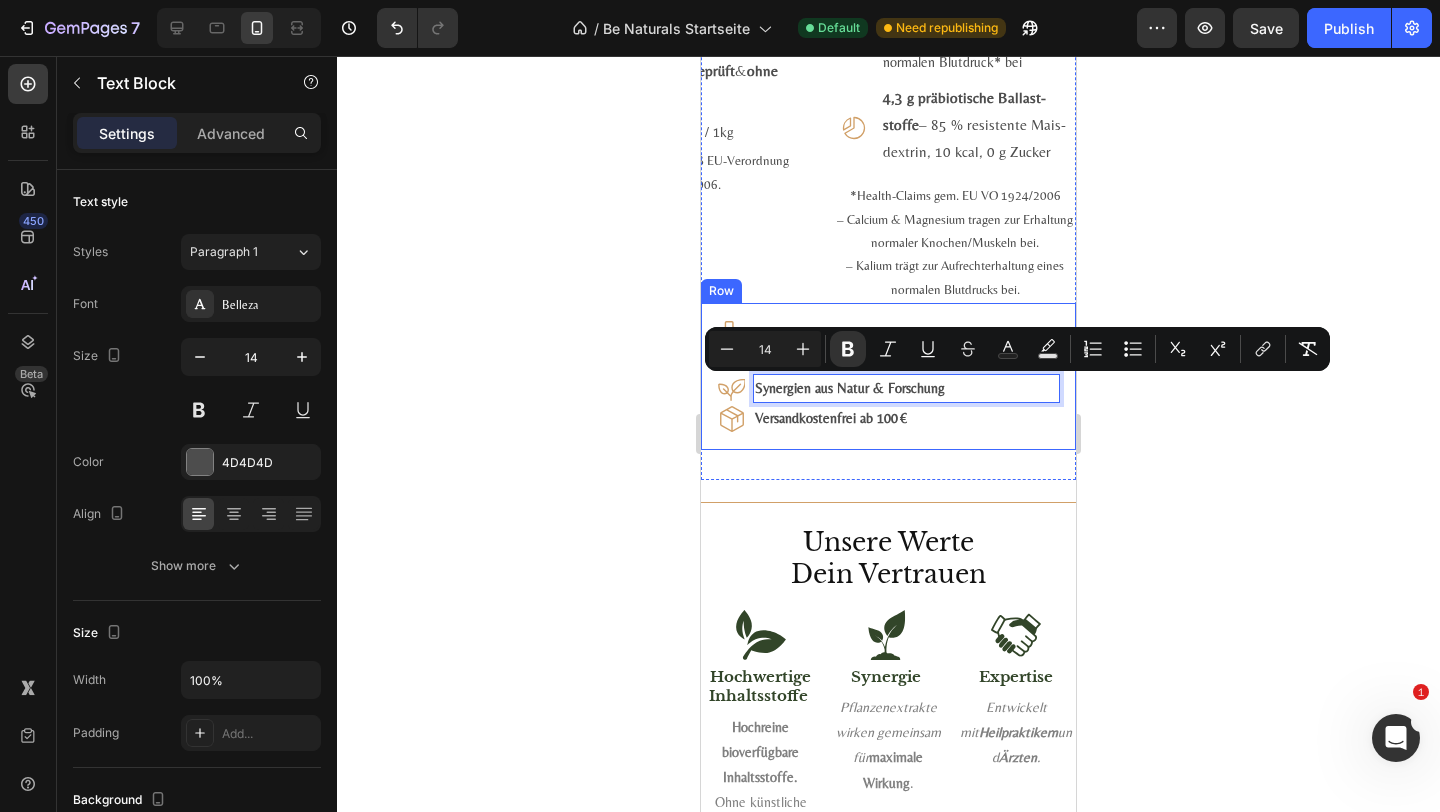 click on "*Health-Claims gem. EU VO 1924/2006 – Calcium & Magnesium tragen zur Erhaltung normaler Knochen/Muskeln bei. – Kalium trägt zur Aufrechterhaltung eines normalen Blut­drucks bei." at bounding box center [955, 242] 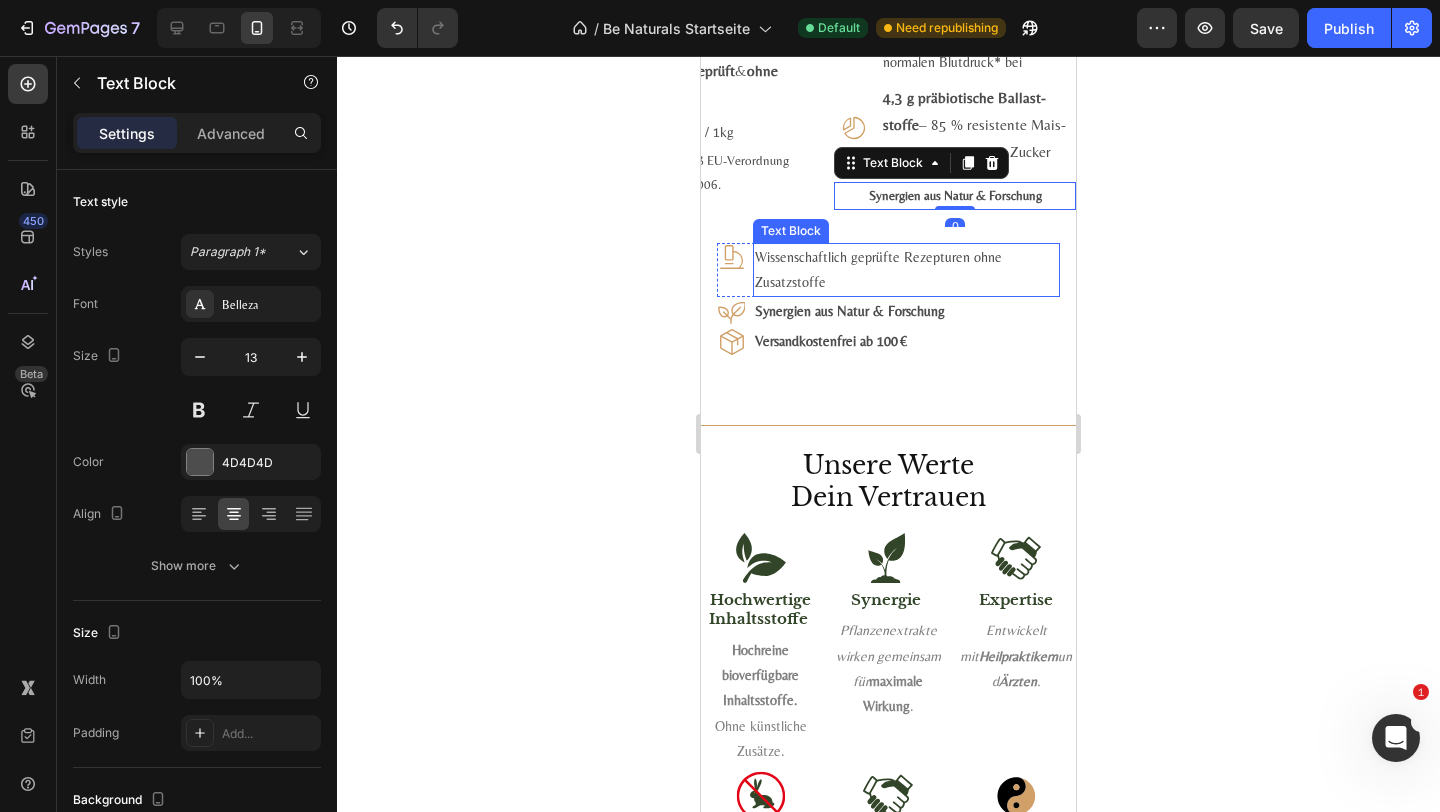 scroll, scrollTop: 2779, scrollLeft: 0, axis: vertical 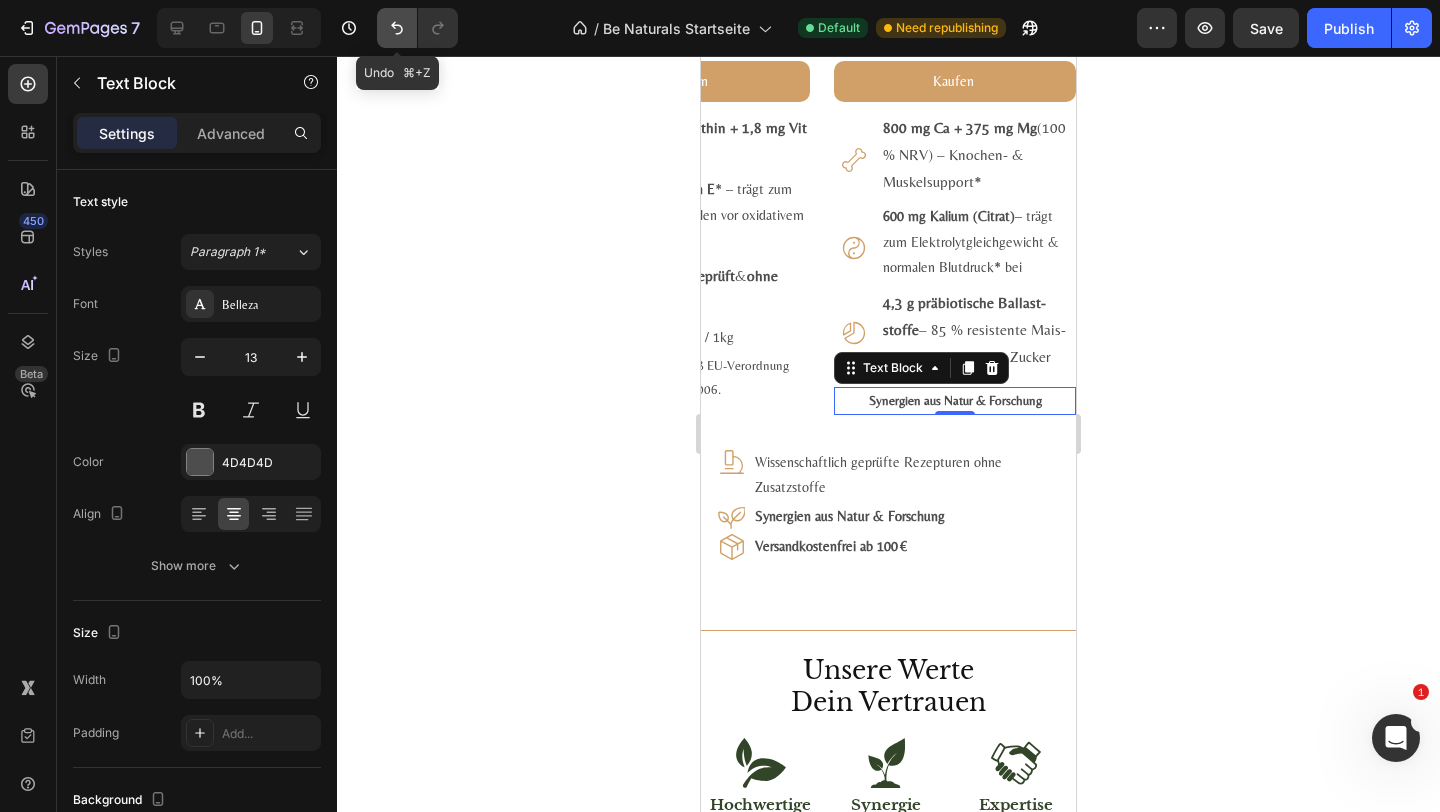 click 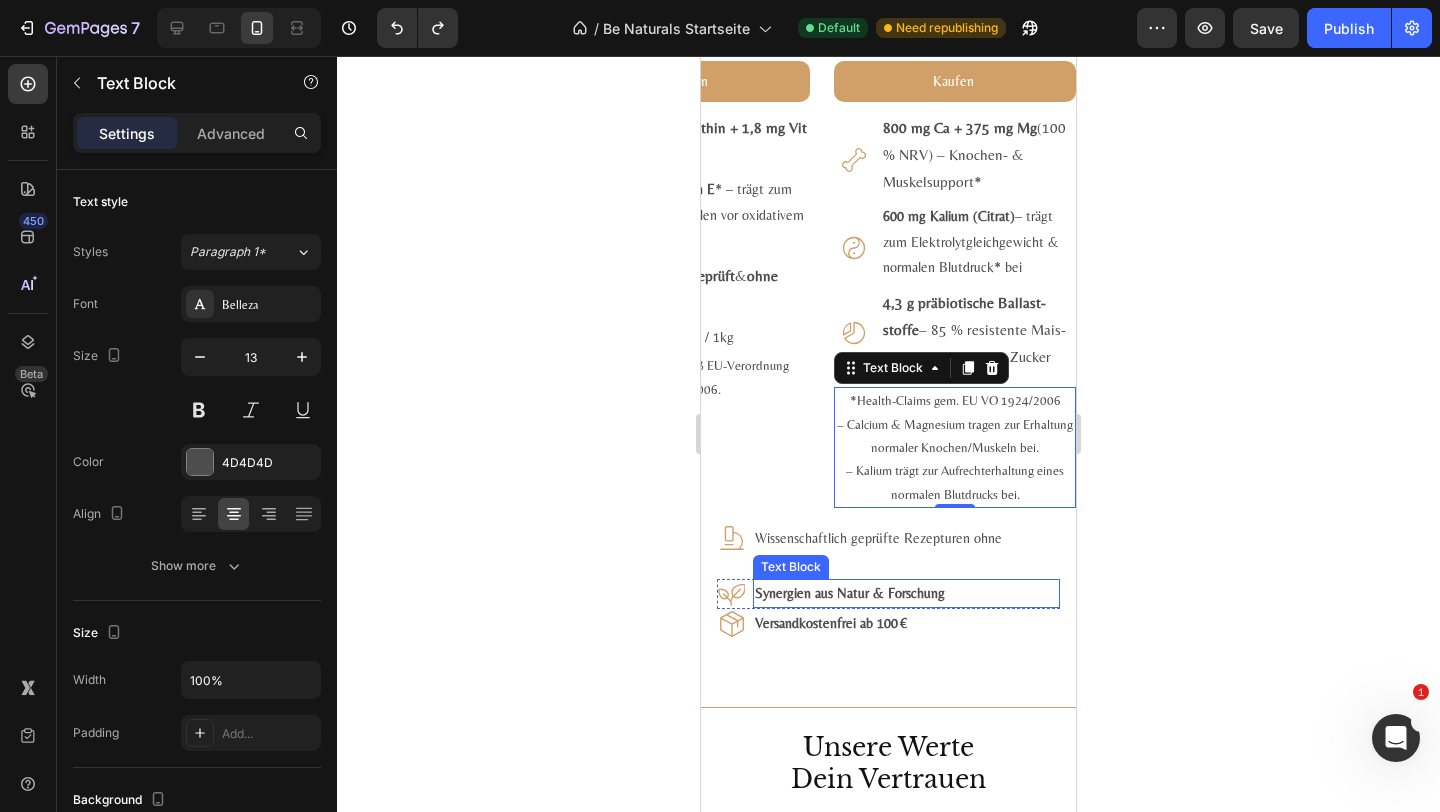 click on "Wissenschaftlich geprüfte Rezepturen ohne Zusatzstoffe" at bounding box center [906, 551] 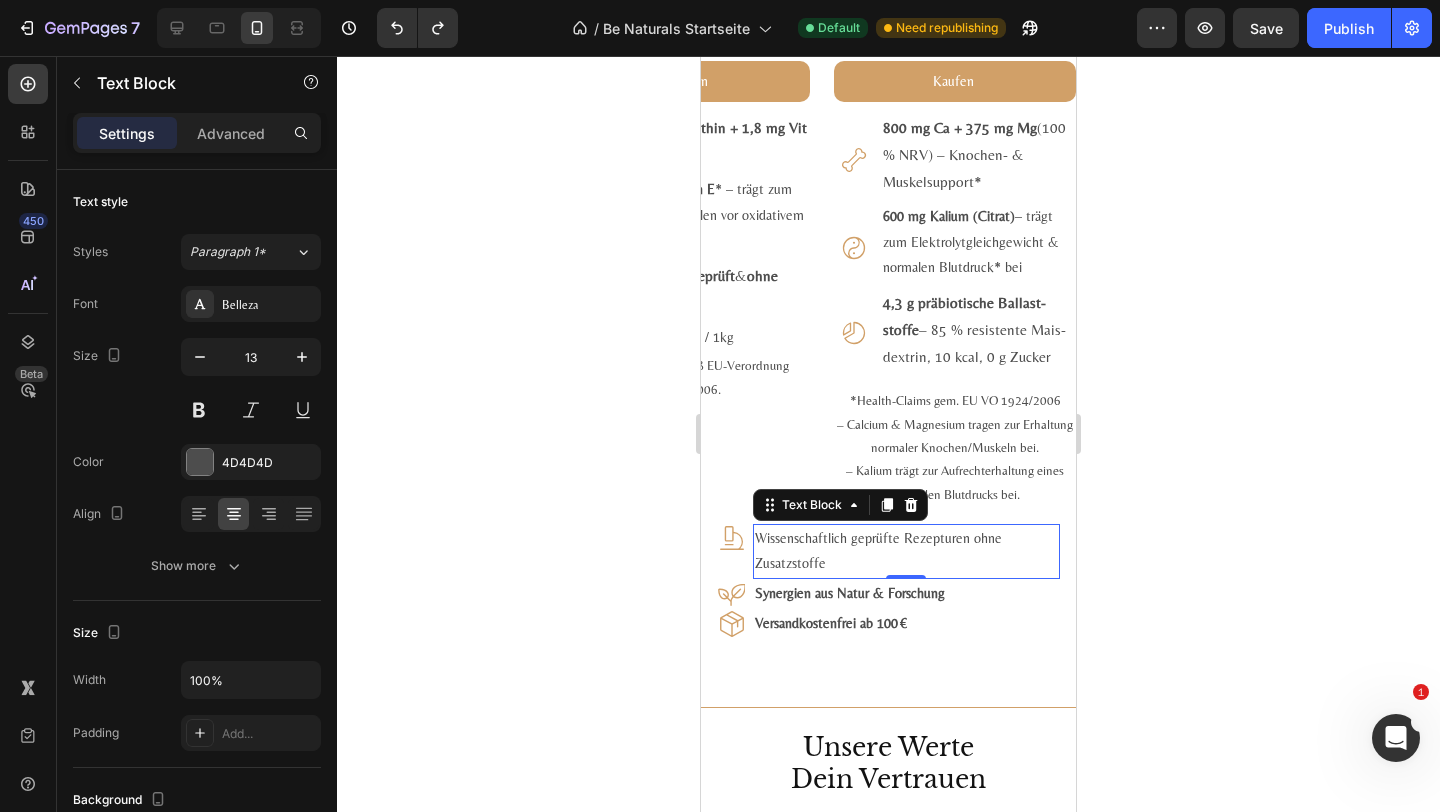 click on "Wissenschaftlich geprüfte Rezepturen ohne Zusatzstoffe" at bounding box center [906, 551] 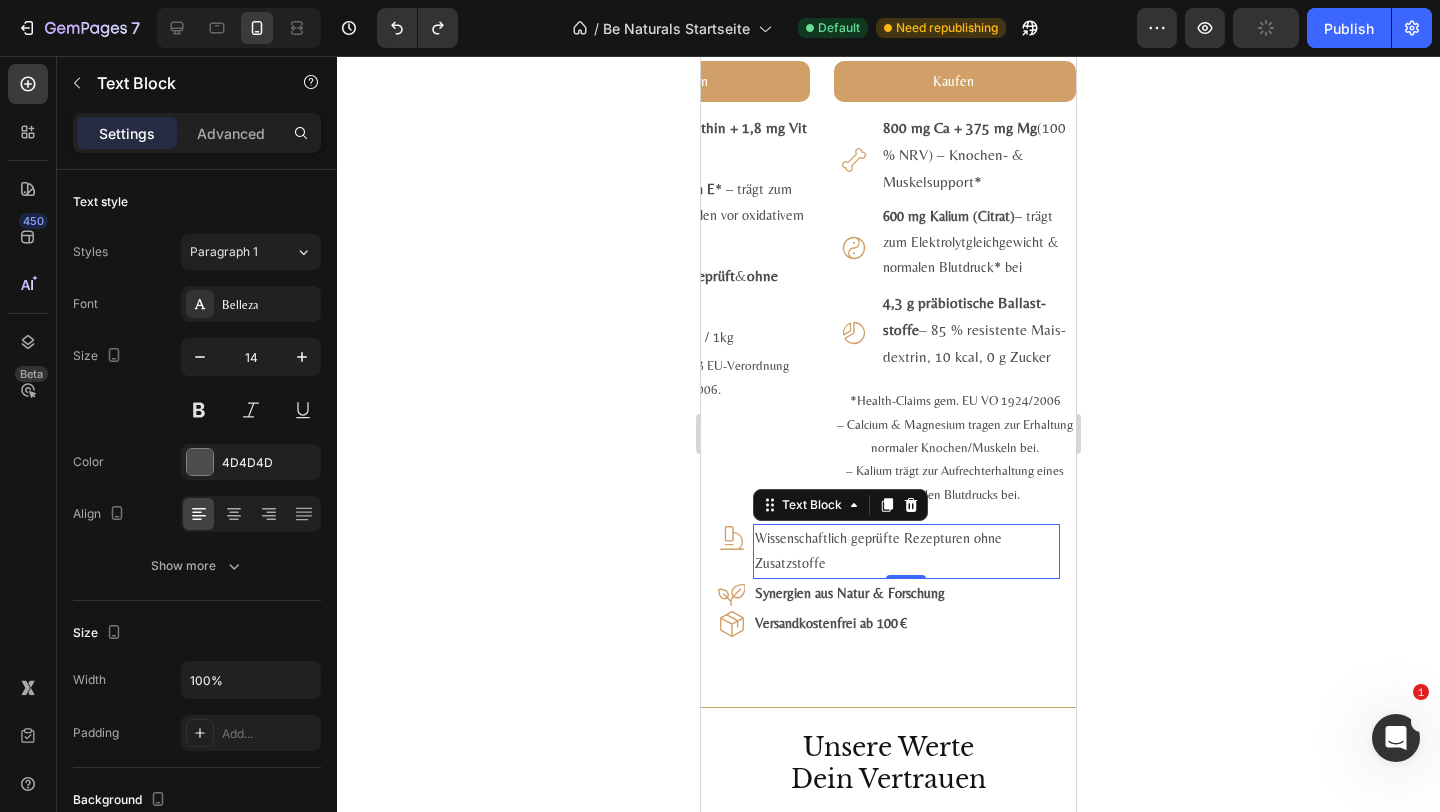 click on "Wissenschaftlich geprüfte Rezepturen ohne Zusatzstoffe" at bounding box center [906, 551] 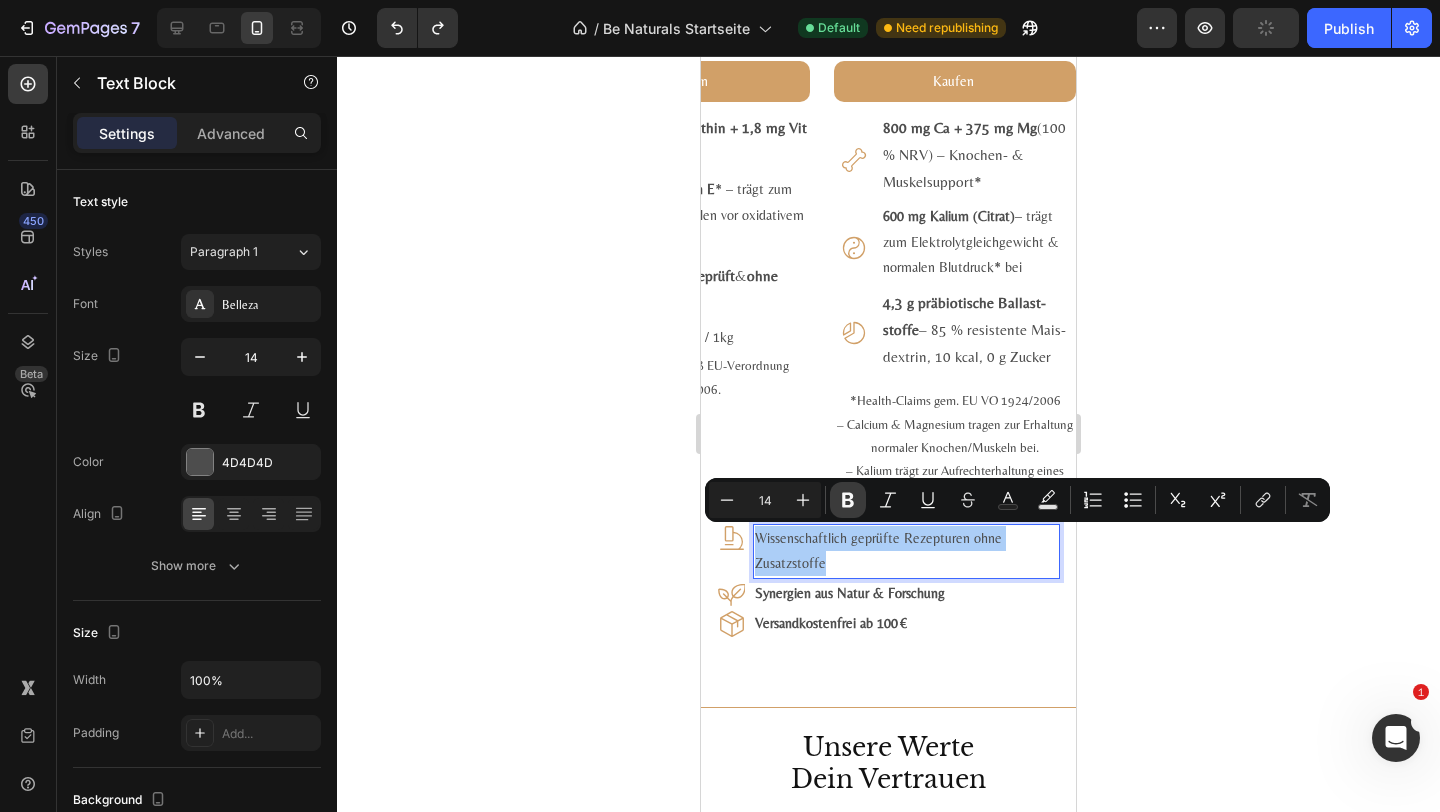 click 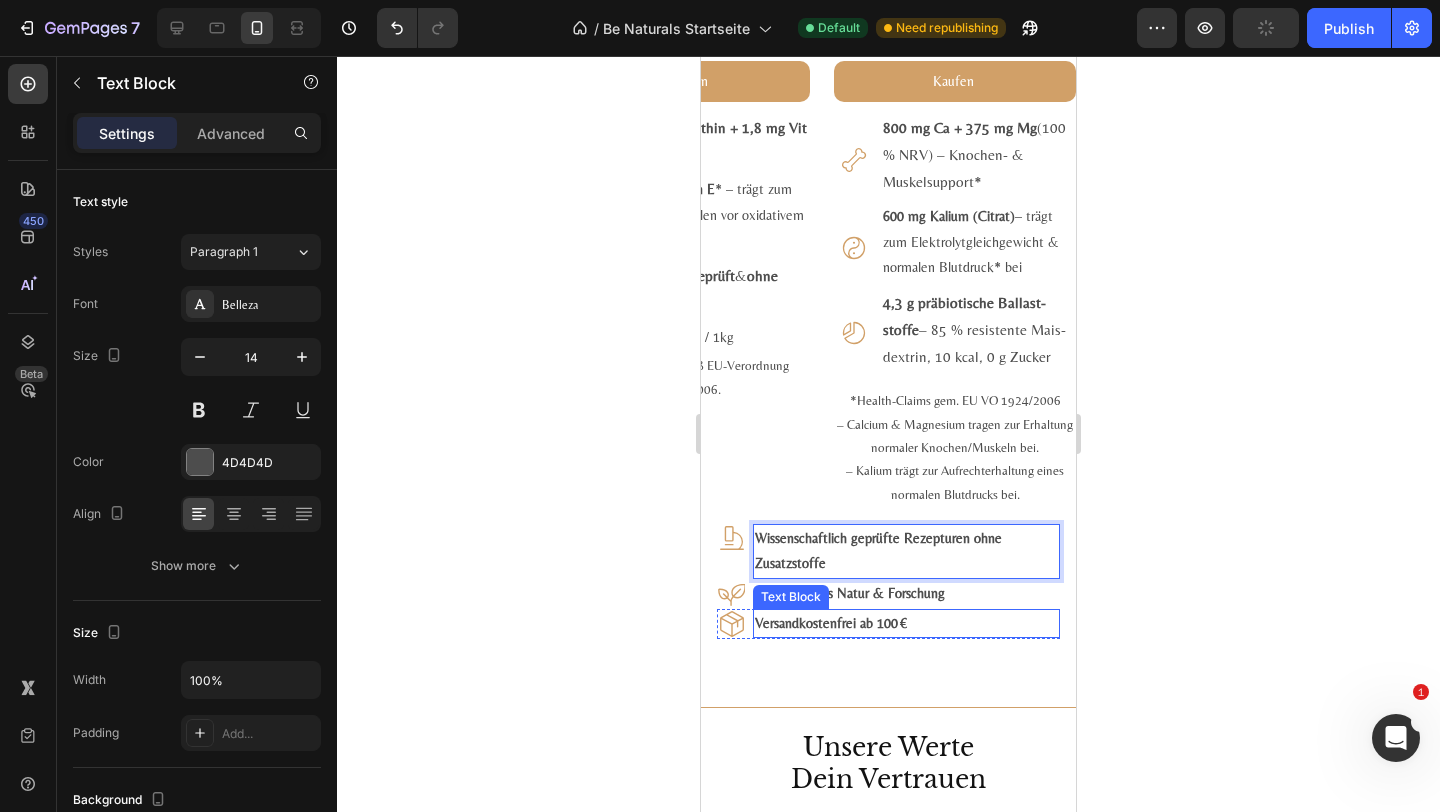 click on "Versandkostenfrei ab 100 €" at bounding box center [831, 623] 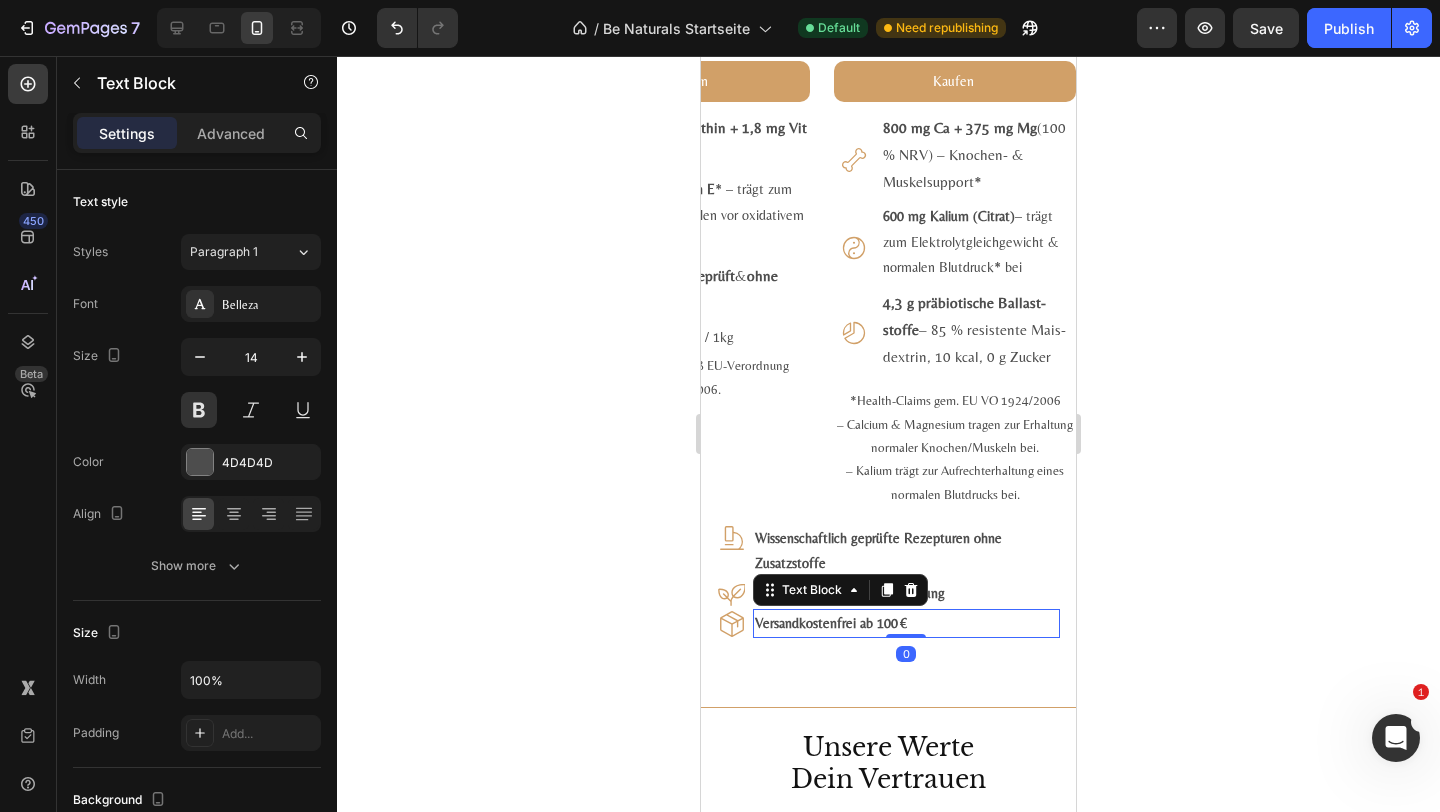 click on "Be Naturals  Favoriten Wirkung trifft Qualität Heading Für dein Wohlbefinden, deine Balance und deinen Alltag. Text Block Bestseller ansehen Button #1 Bestseller Product Badge Product Images Astaxanthin, Lutein, Zeaxanthin Komplex Product Title Loox - Rating widget Loox Natürlicher Carotinoid-Komplex in Olivenöl, ohne Zusätze Text Block €29,99 Product Price Product Price 1.975,00€ / 1L Text Block Row Kaufen Add to Cart
Icon 8 mg Astaxanthin  +  20 mg Lutein  +  1 mg Zeaxanthin  je ml Text Block Row
Icon Fettlöslich :  hohe Bioverfügbarkeit  mit  Oliven - &  Zitronenöl Text Block Row
Icon Vegan, labor­geprüft & ohne Zusatz­stoffe Text Block Row Row 1.975,00€ / 1L Text Block Product #2 Bestseller Product Badge Product Images Mumijo MG Komplex Product Title Loox - Rating widget Loox Himalaya-Shilajit + Meeres­magnesium + 13 Pflanzen­vitamine Text Block €39,99 Product Price Product Price 1.606,79€ / 1kg Text Block Row Kaufen Add to Cart Icon )" at bounding box center (888, -14) 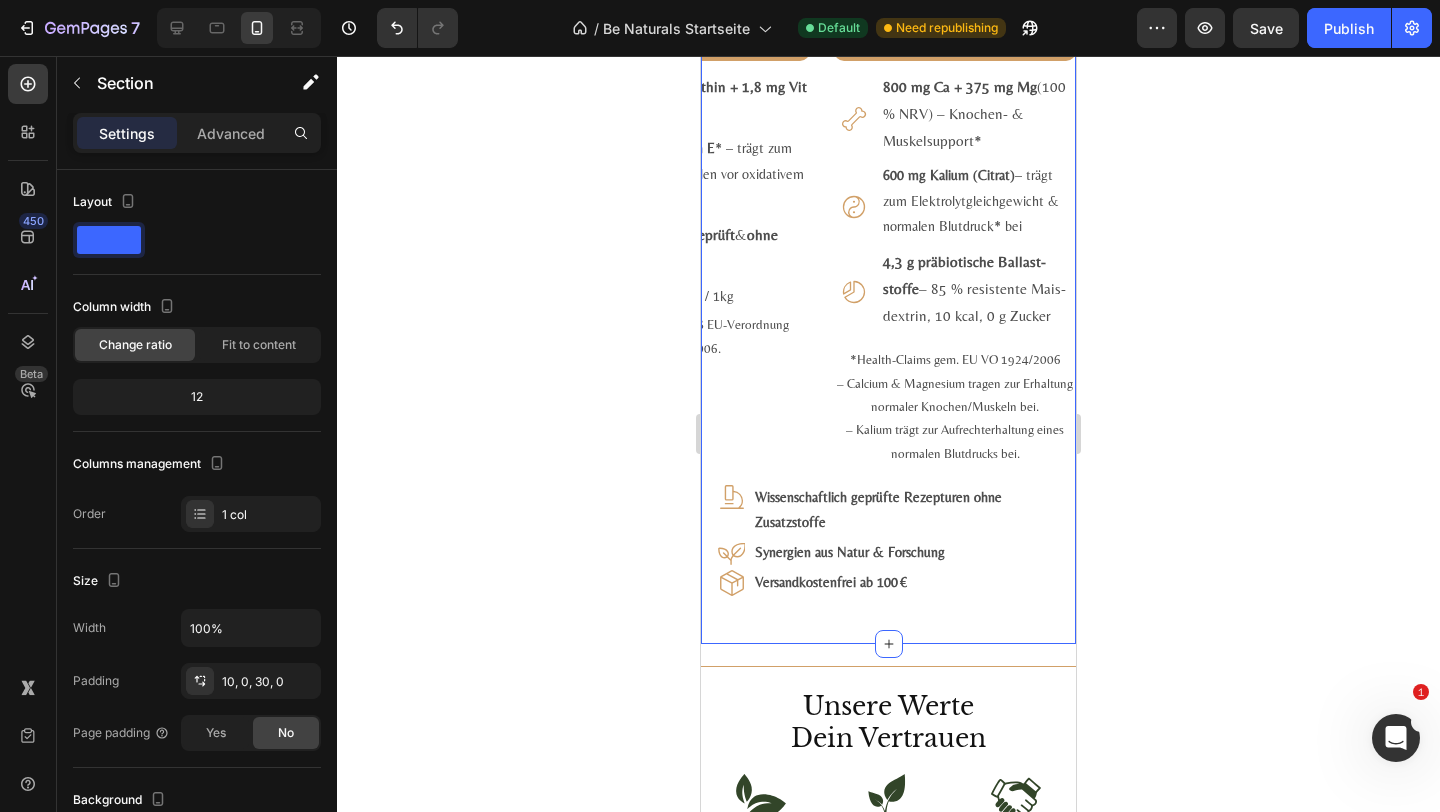scroll, scrollTop: 2842, scrollLeft: 0, axis: vertical 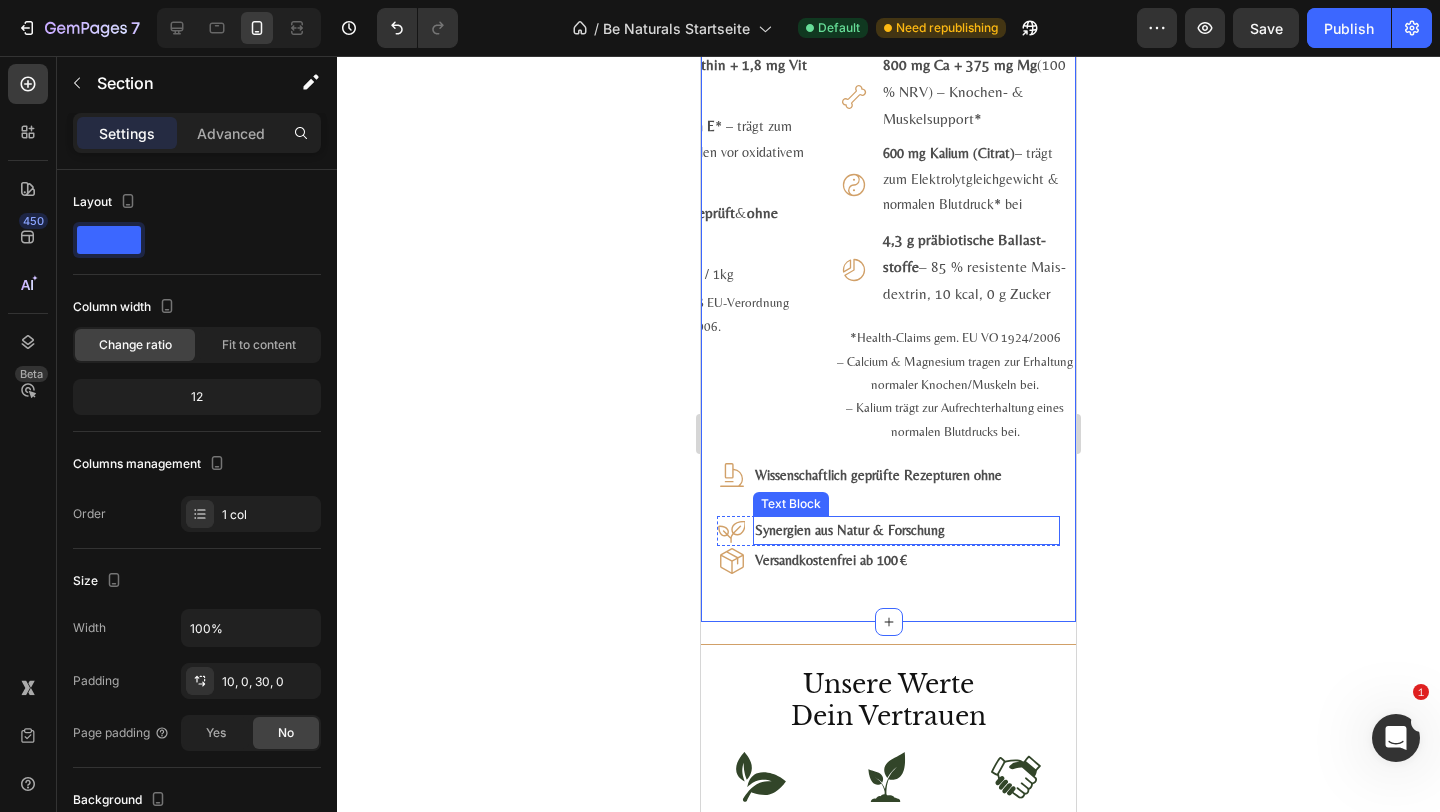 click on "Wissenschaftlich geprüfte Rezepturen ohne Zusatzstoffe" at bounding box center (906, 488) 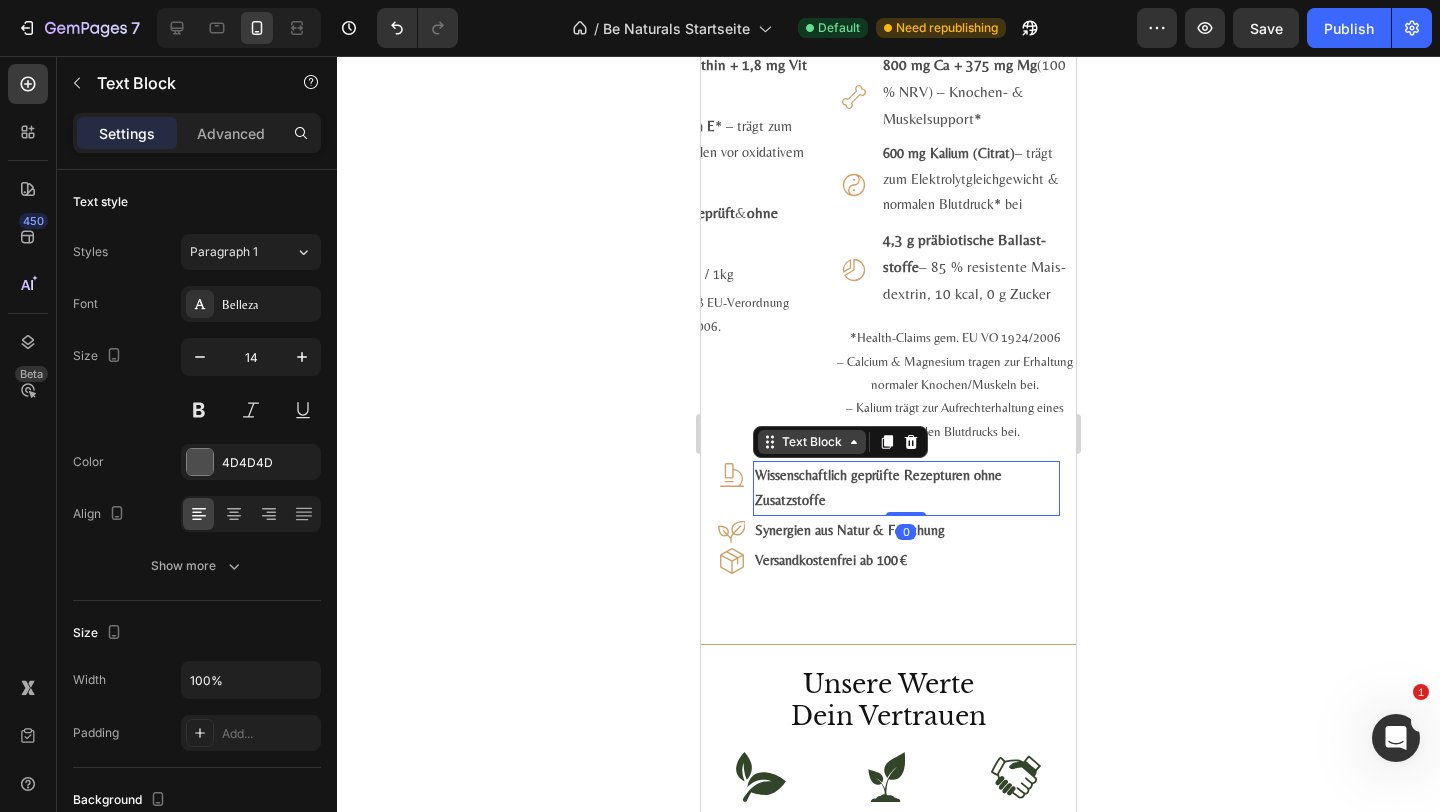 click on "Text Block" at bounding box center [812, 442] 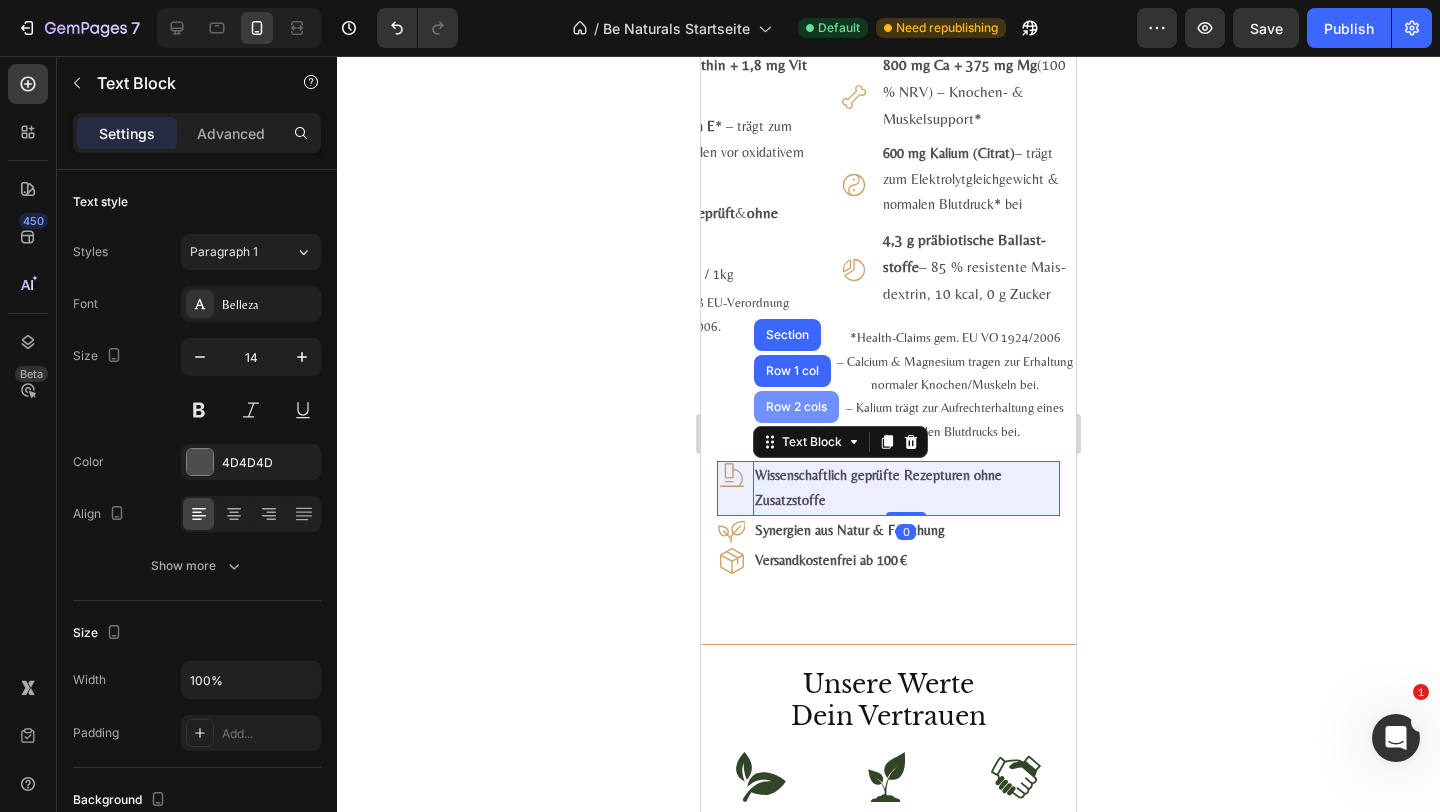 click on "Row 2 cols" at bounding box center (796, 407) 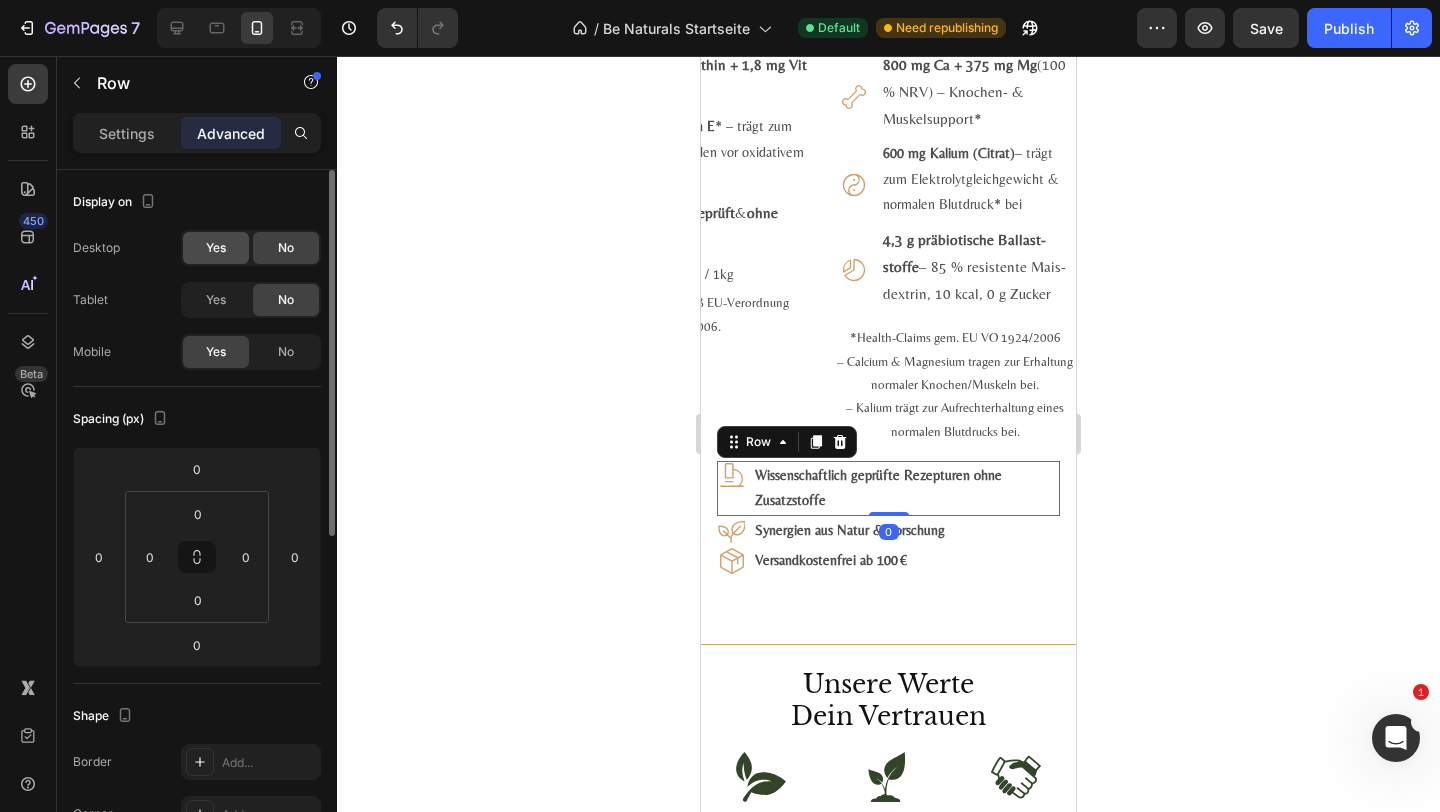 click on "Yes" 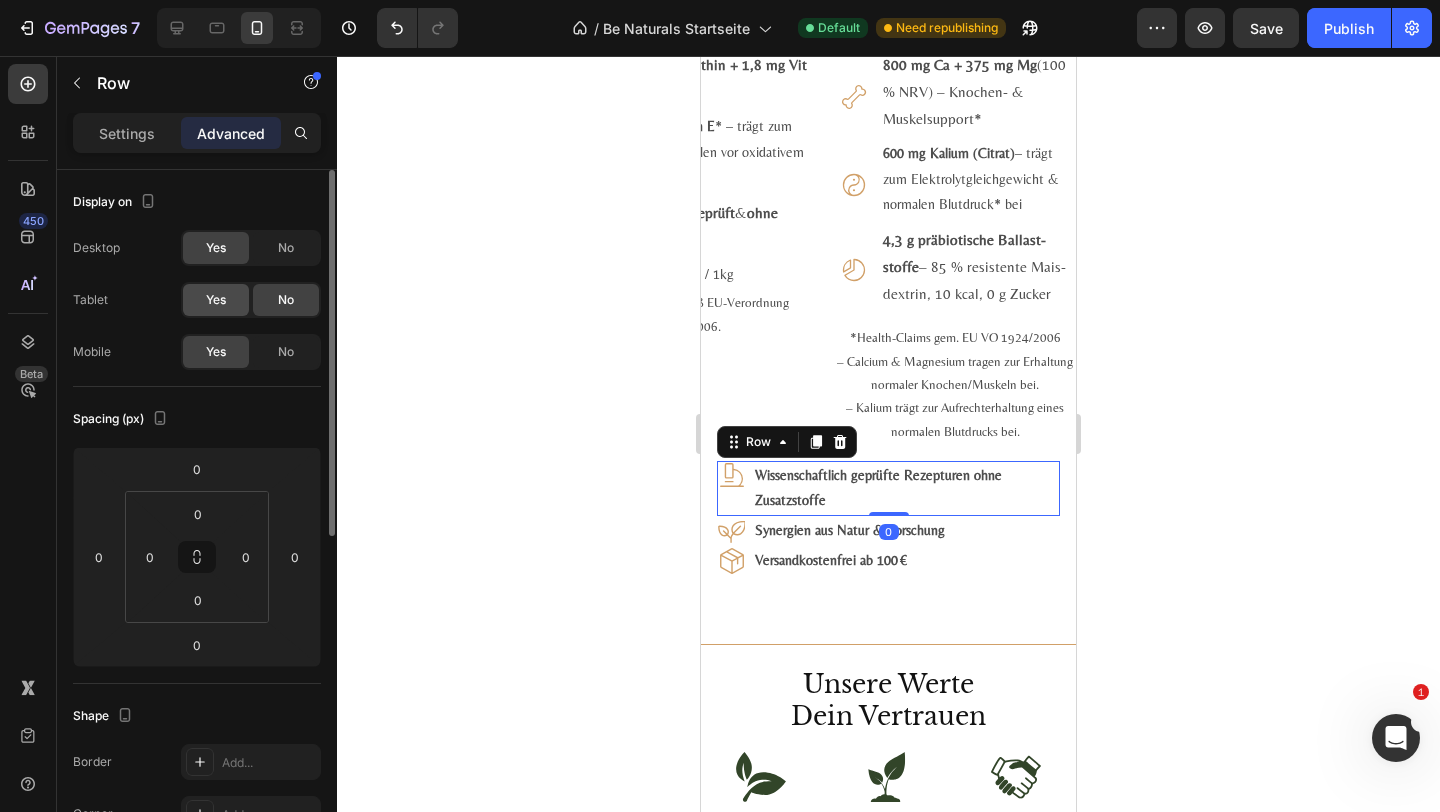 click on "Yes" 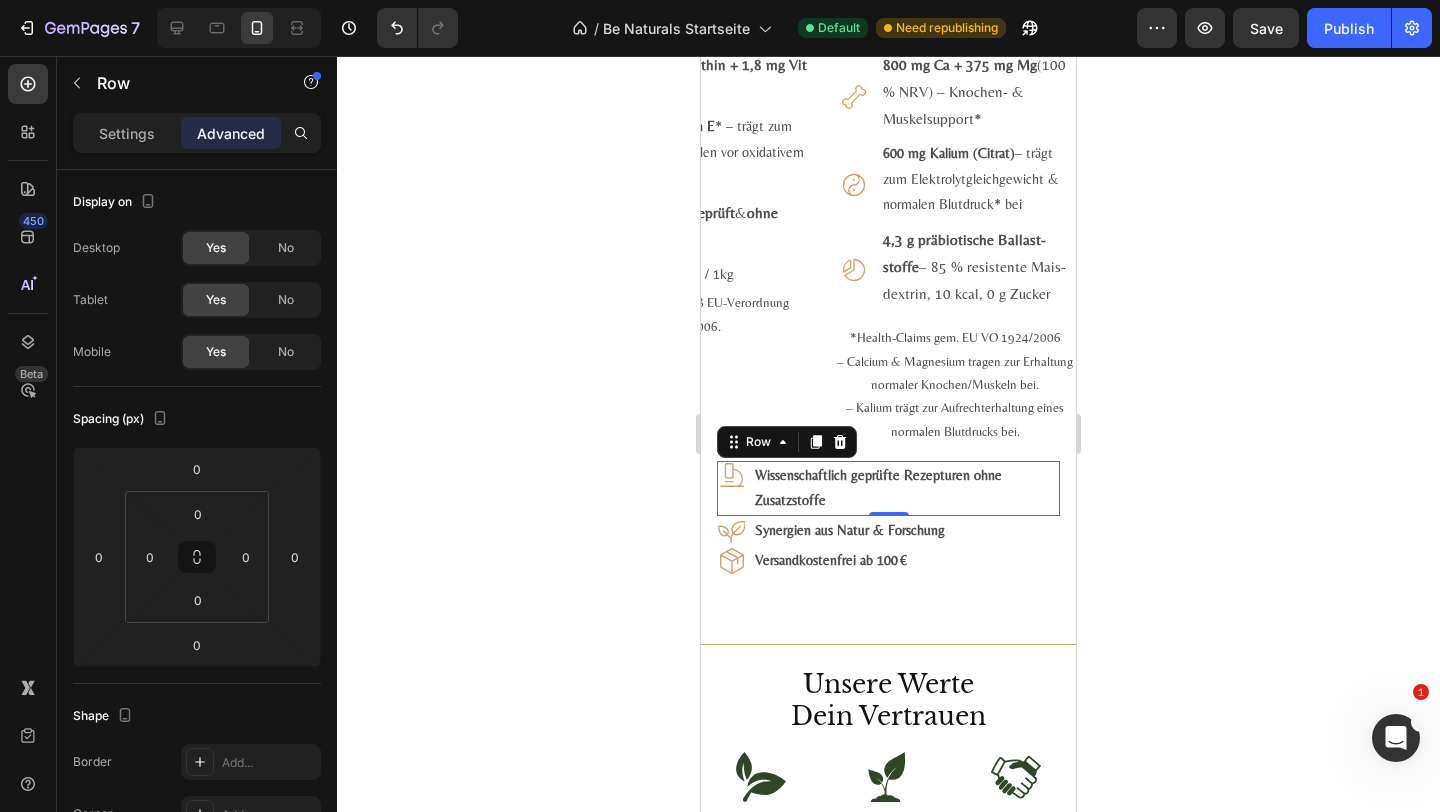 click on "0" at bounding box center [889, 532] 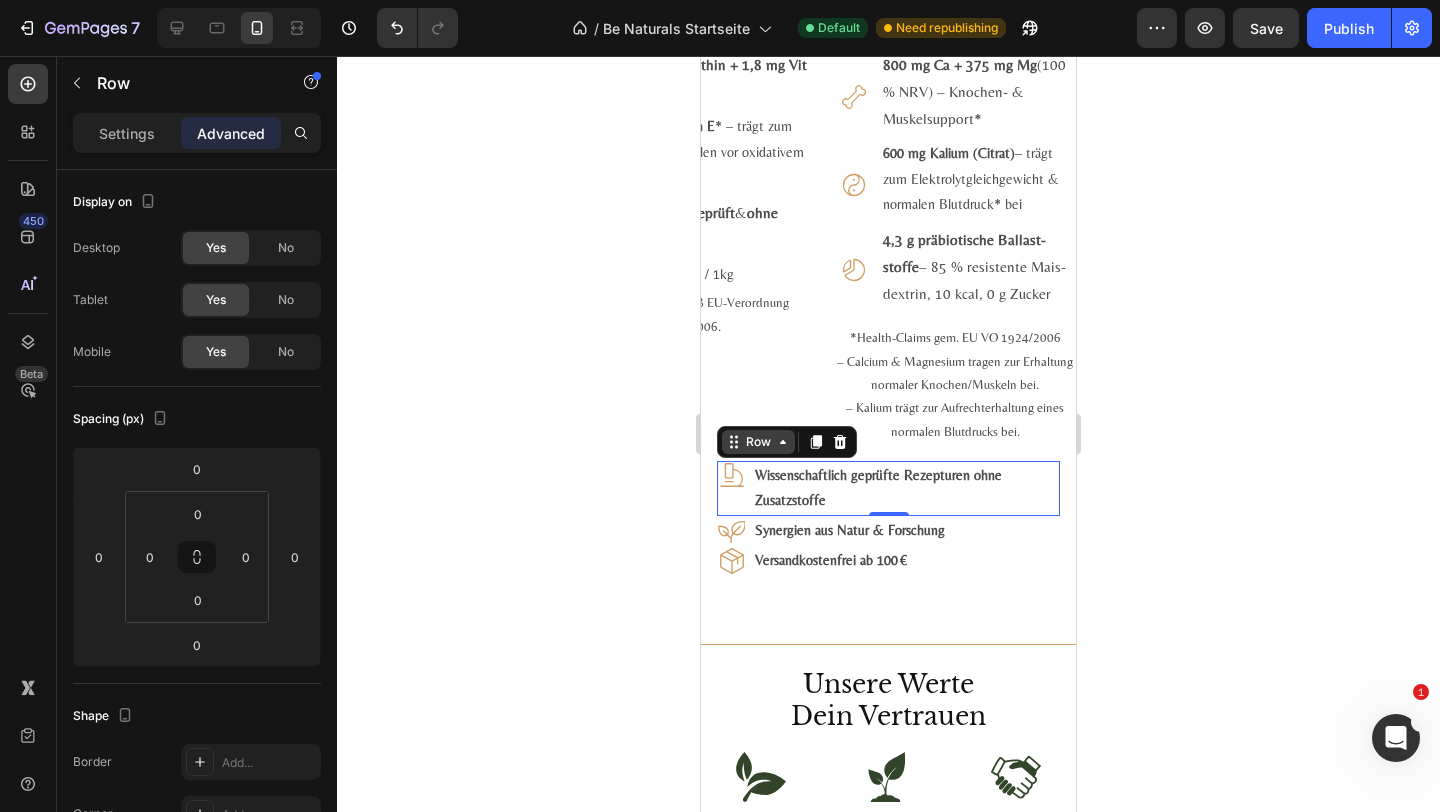 click 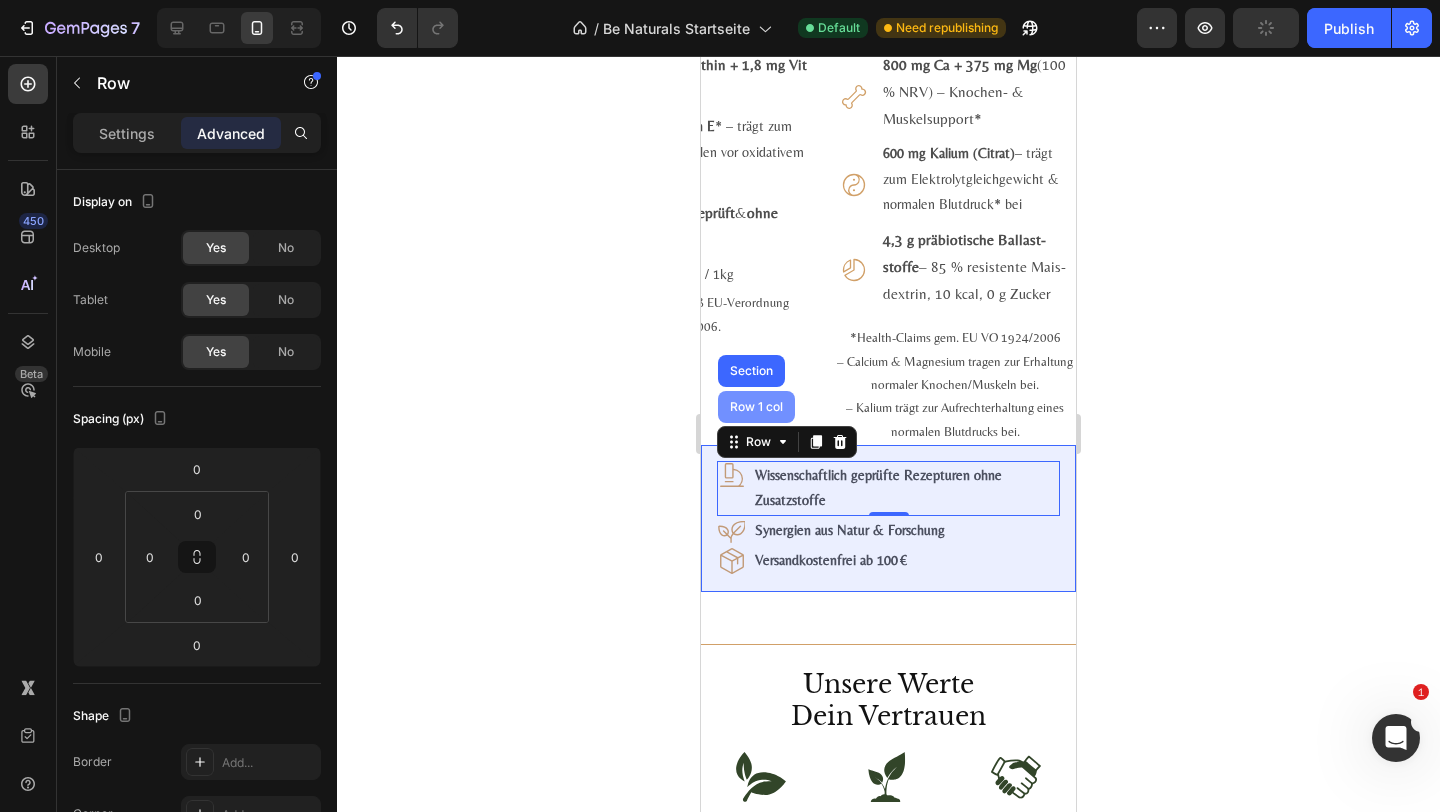 click on "Row 1 col" at bounding box center (756, 407) 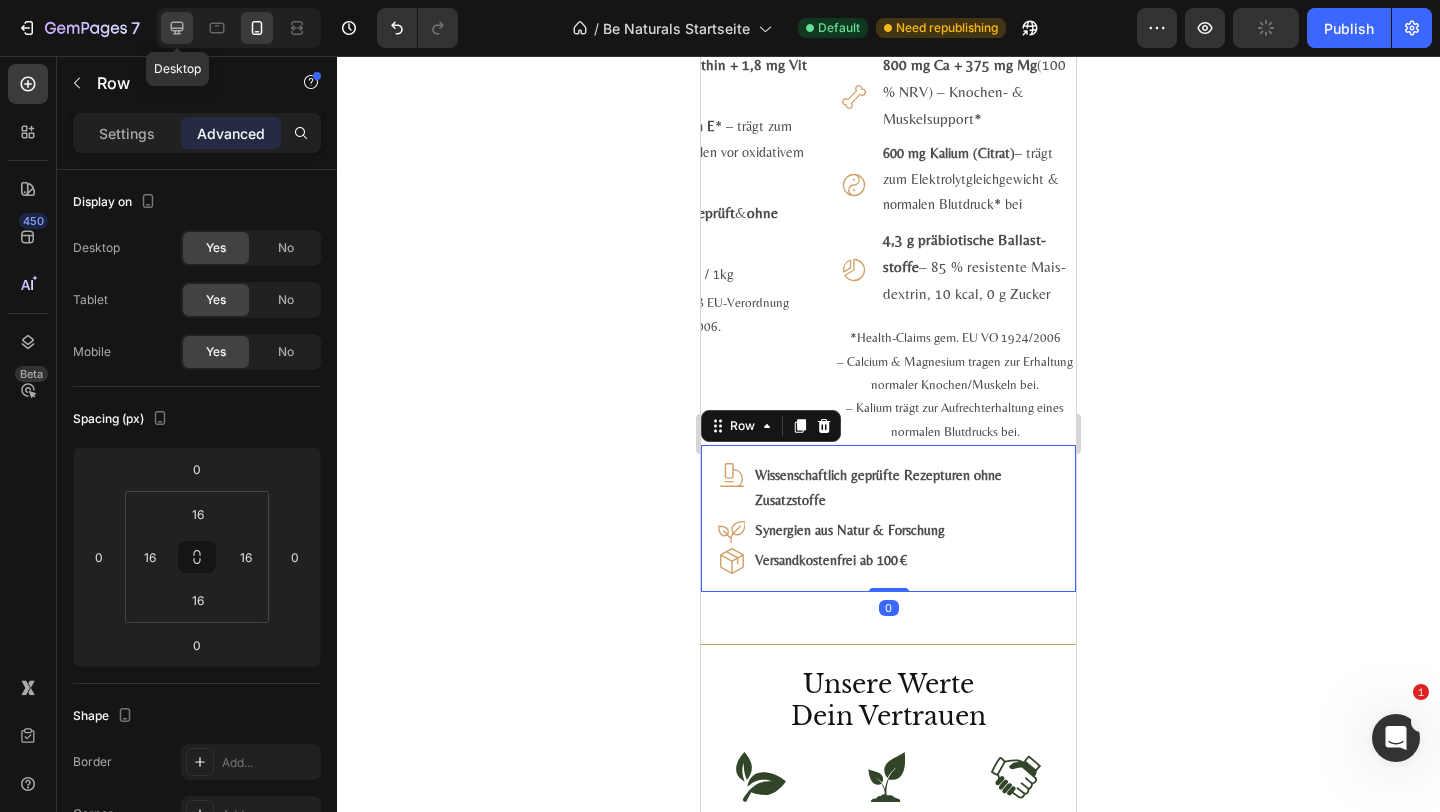 click 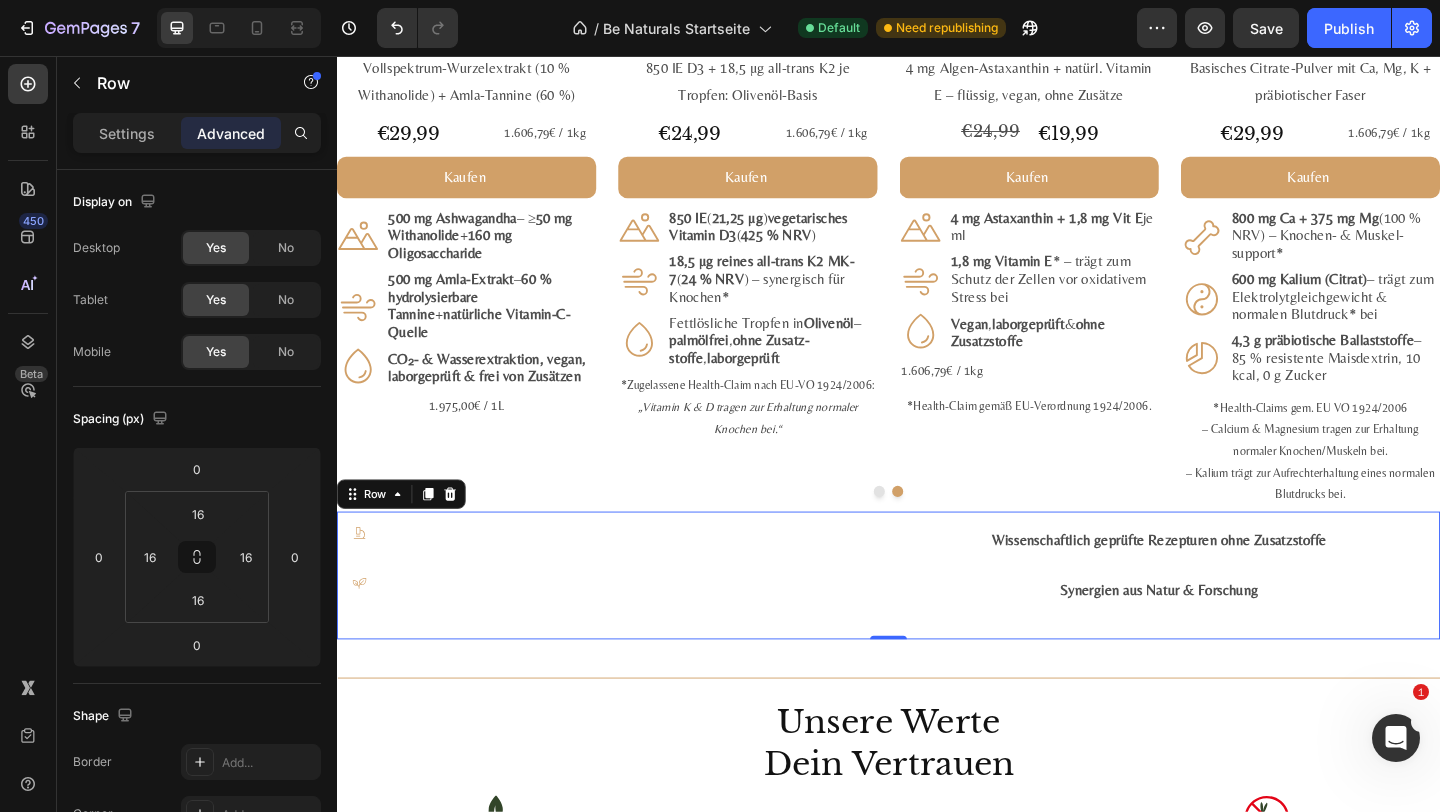 scroll, scrollTop: 2838, scrollLeft: 0, axis: vertical 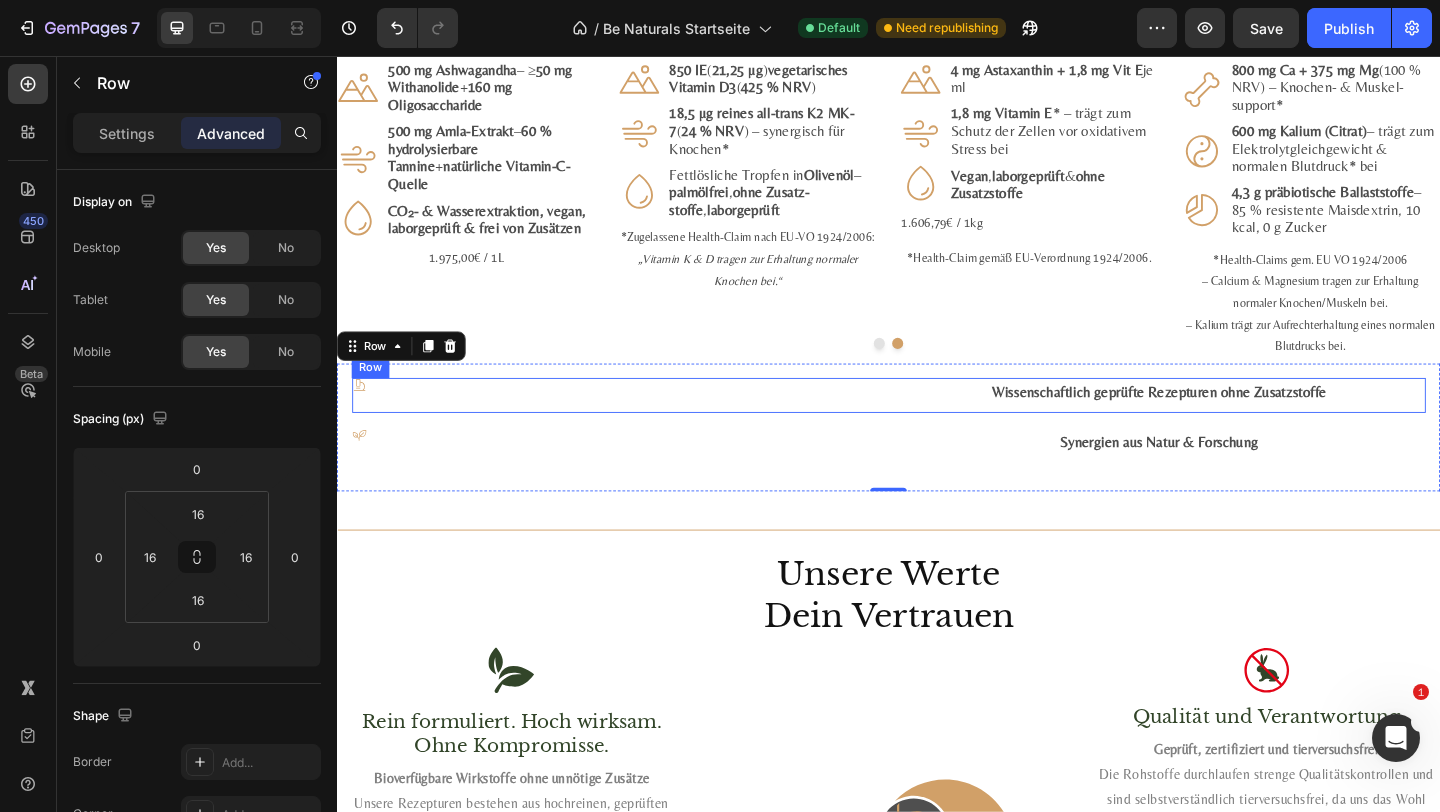 click on "Icon" at bounding box center [643, 425] 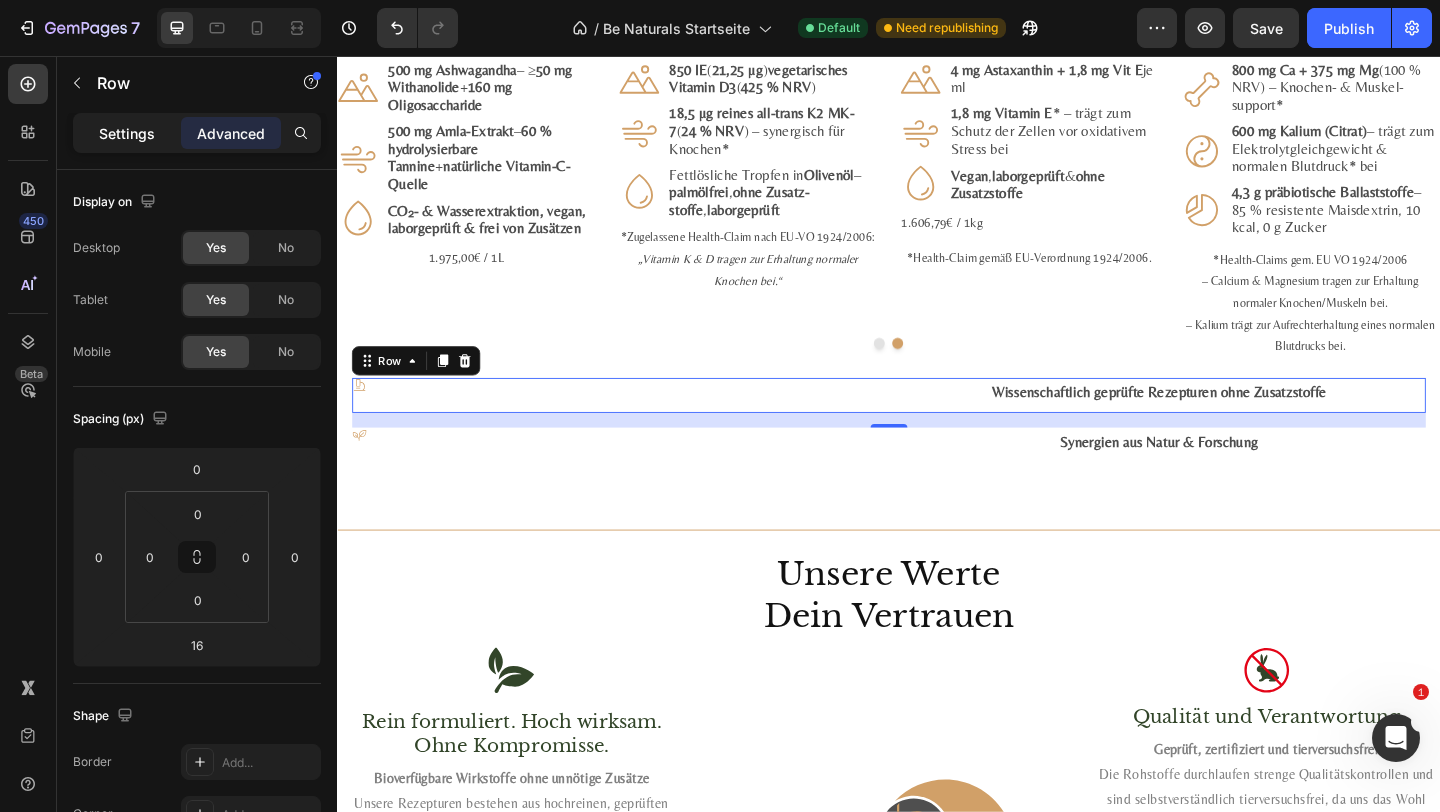 click on "Settings" at bounding box center [127, 133] 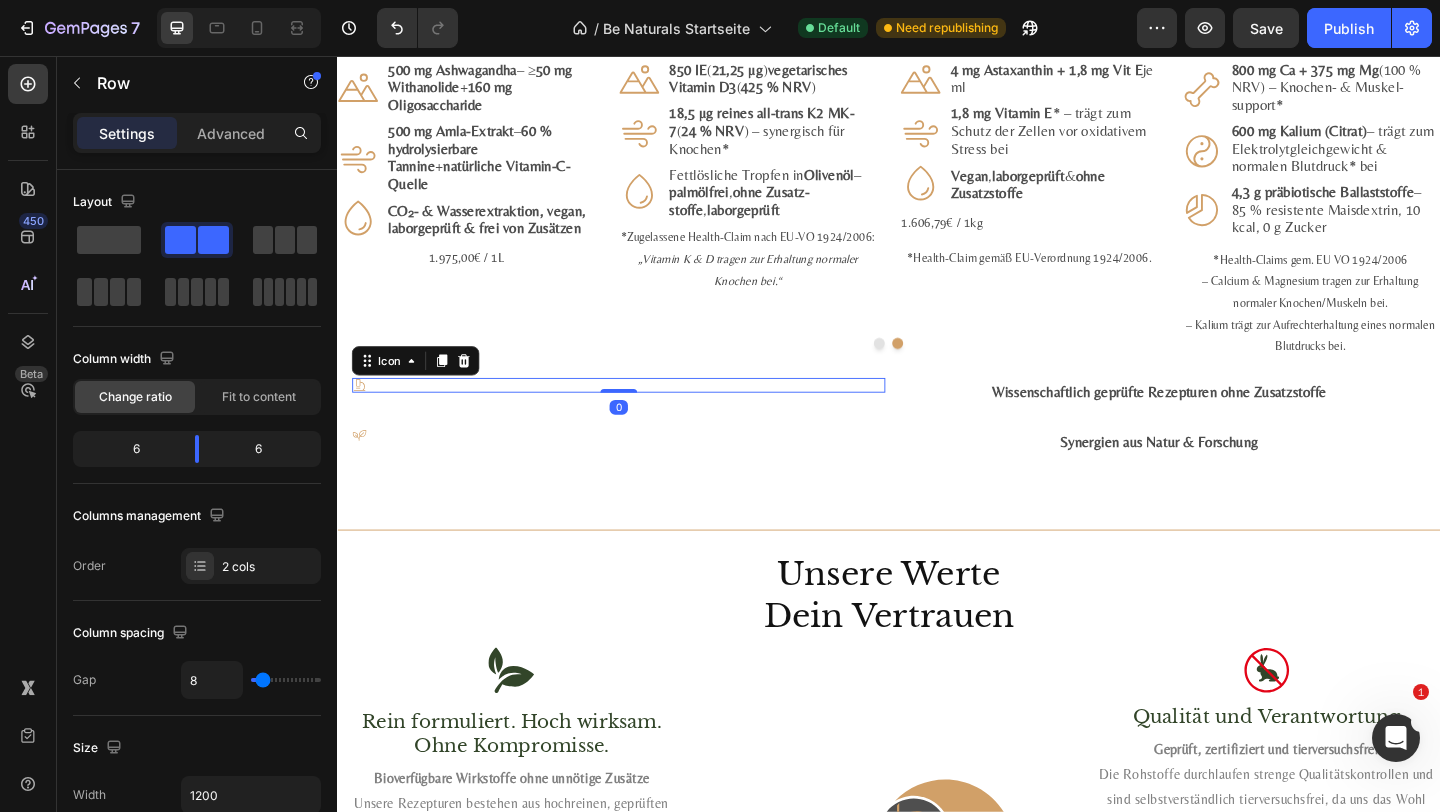 click 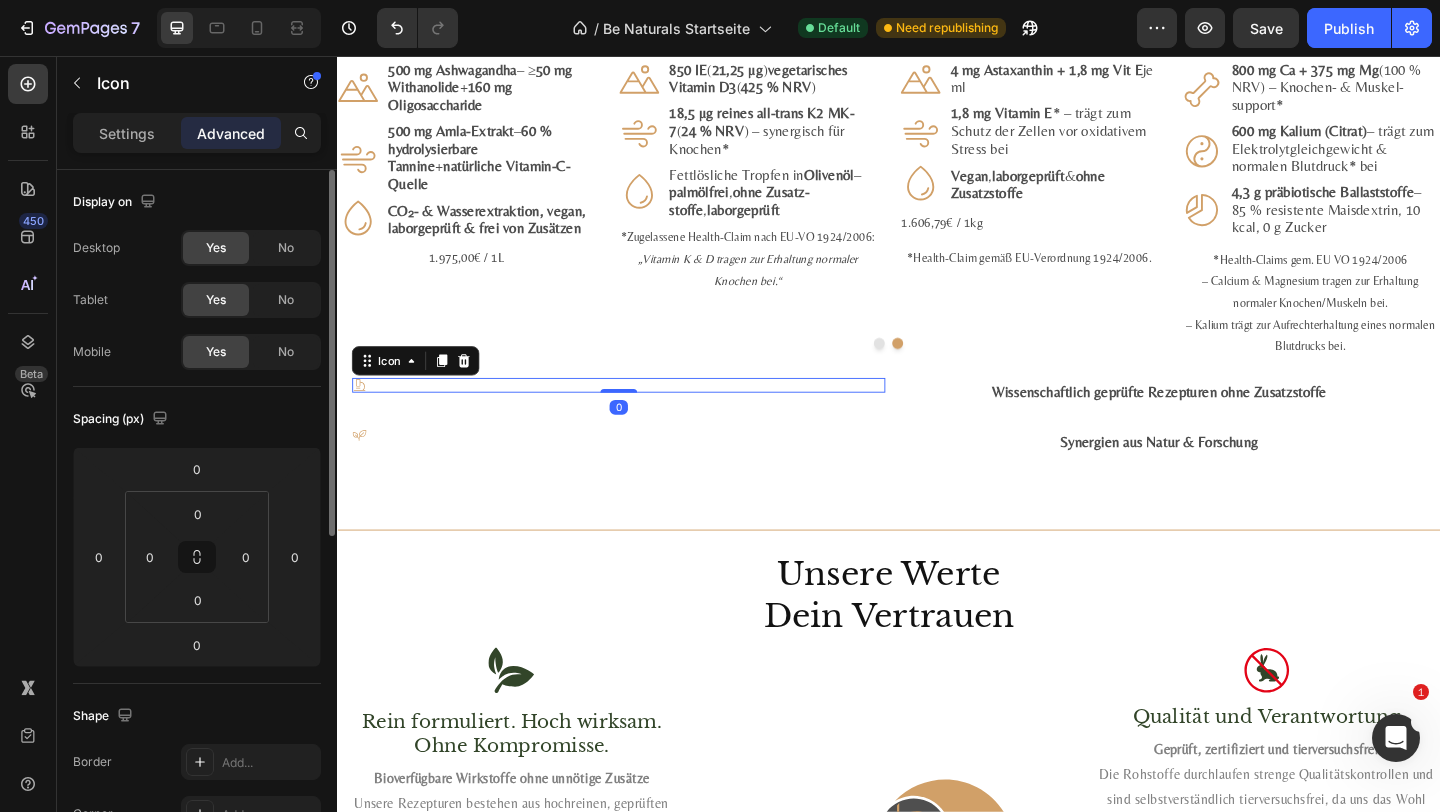 click on "Settings" at bounding box center (127, 133) 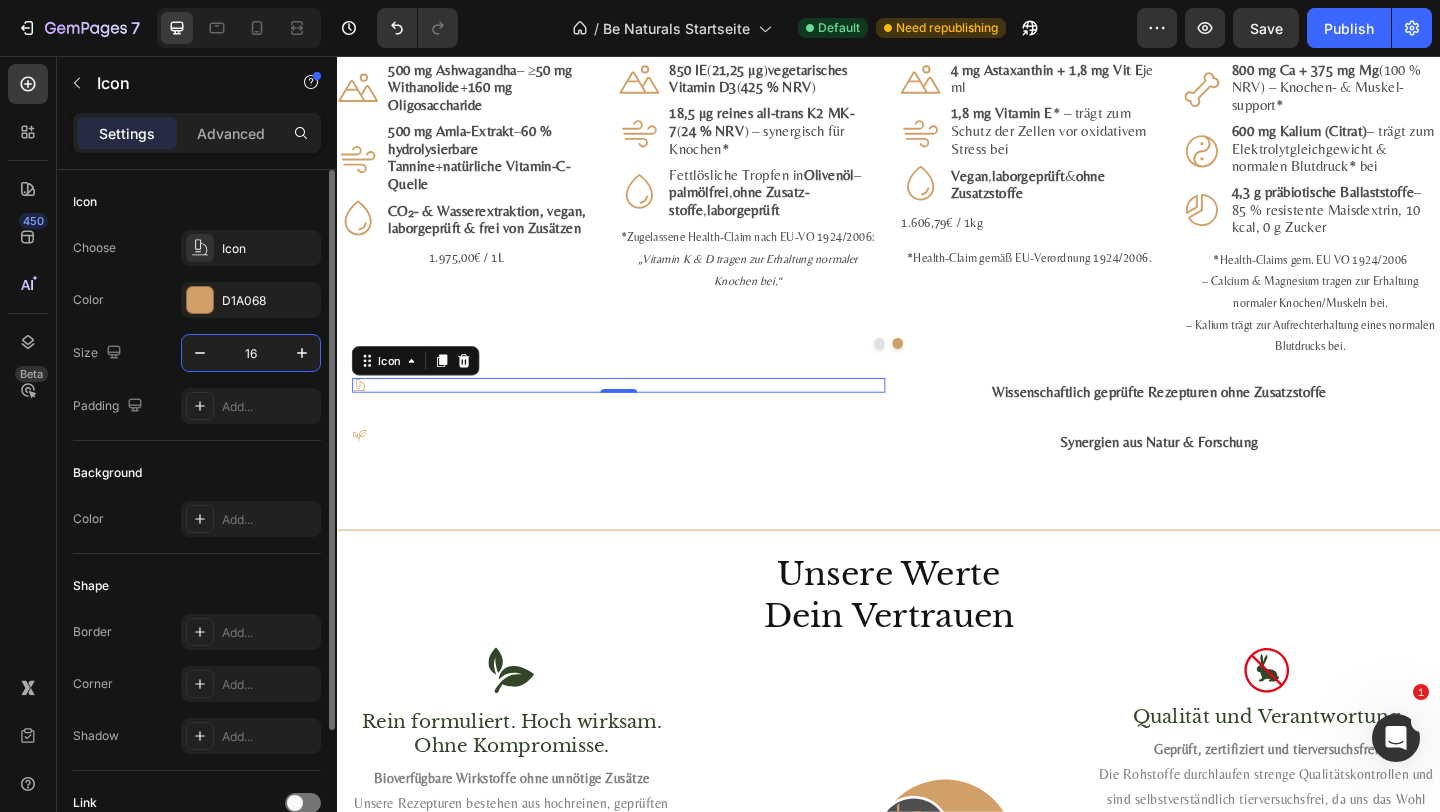 click on "16" at bounding box center (251, 353) 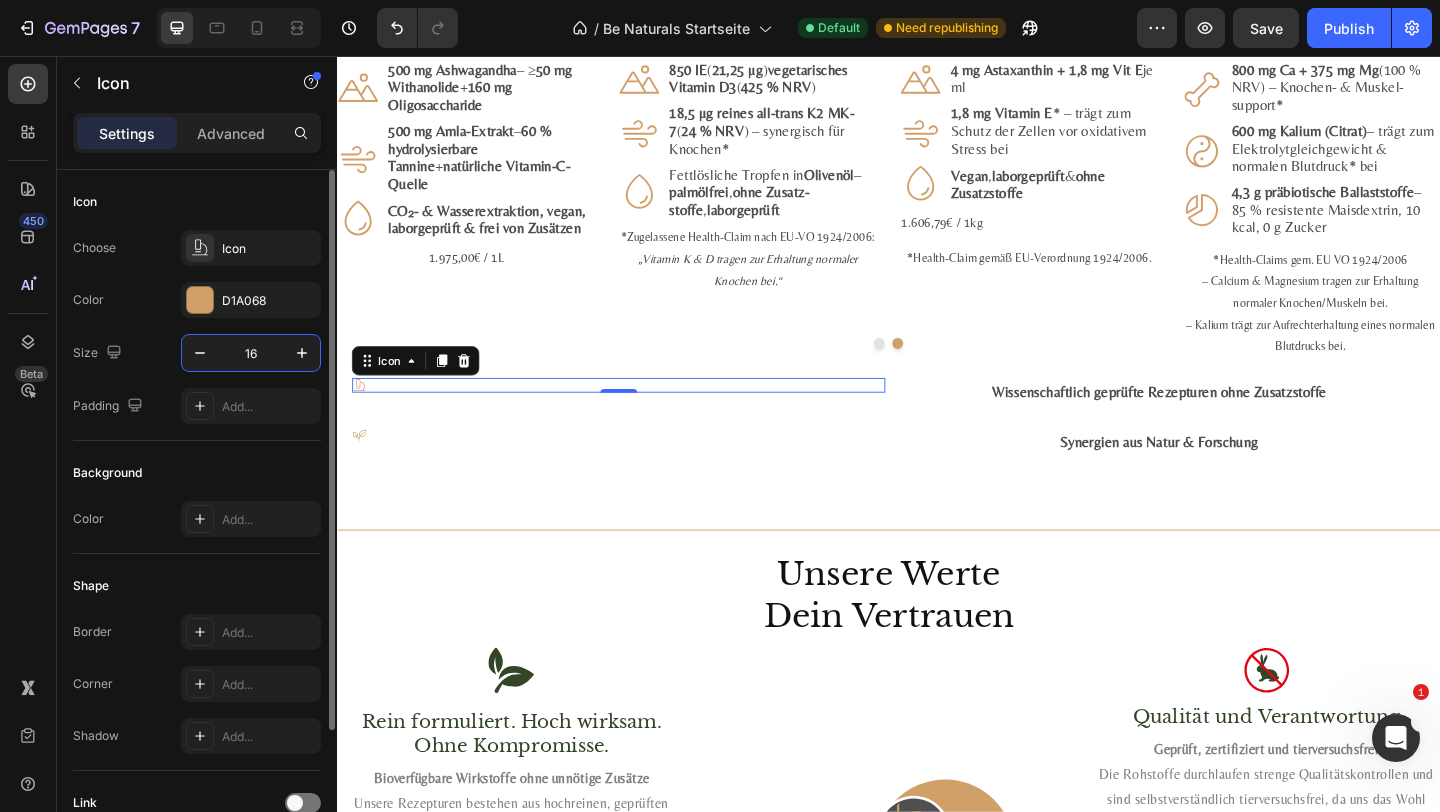 click on "16" at bounding box center (251, 353) 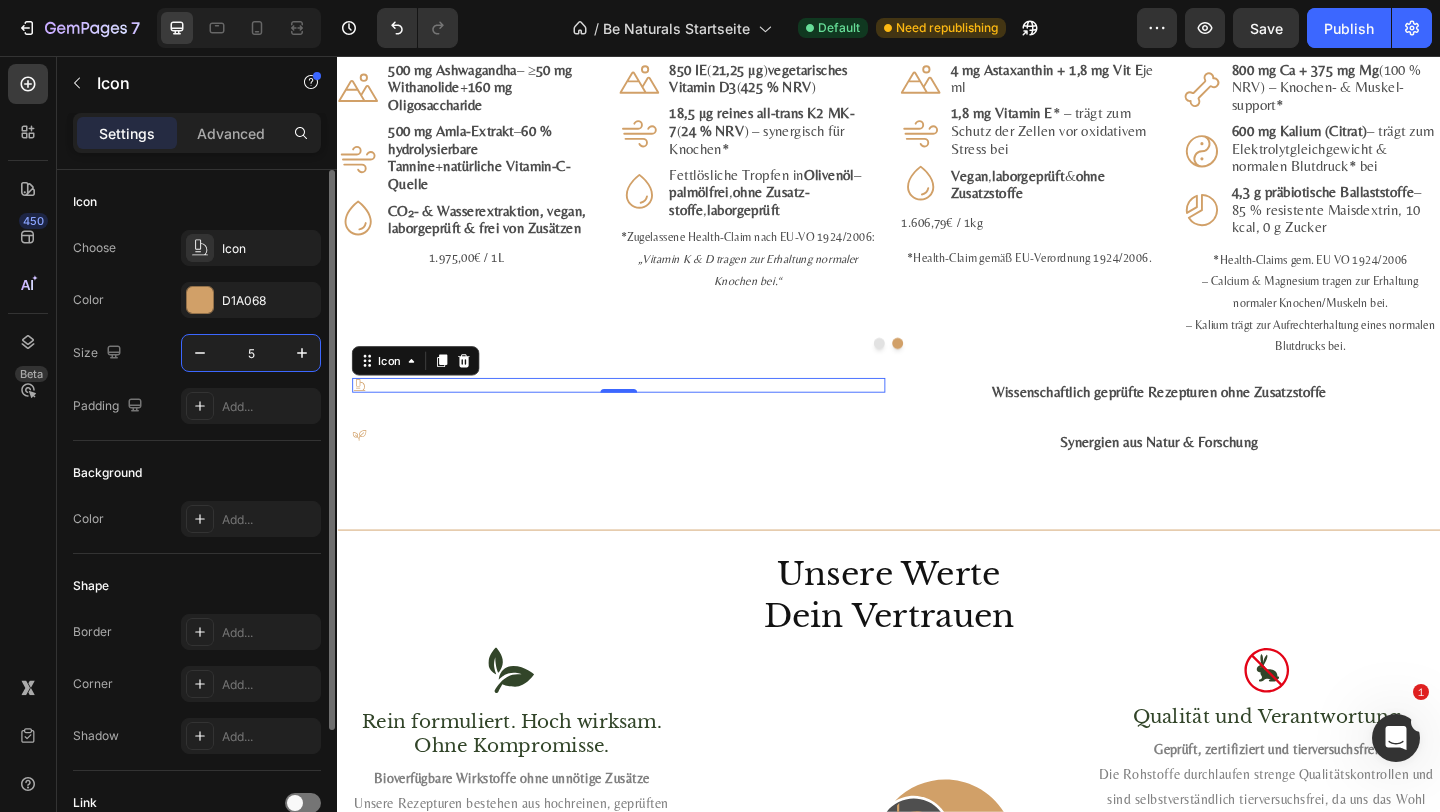 type on "50" 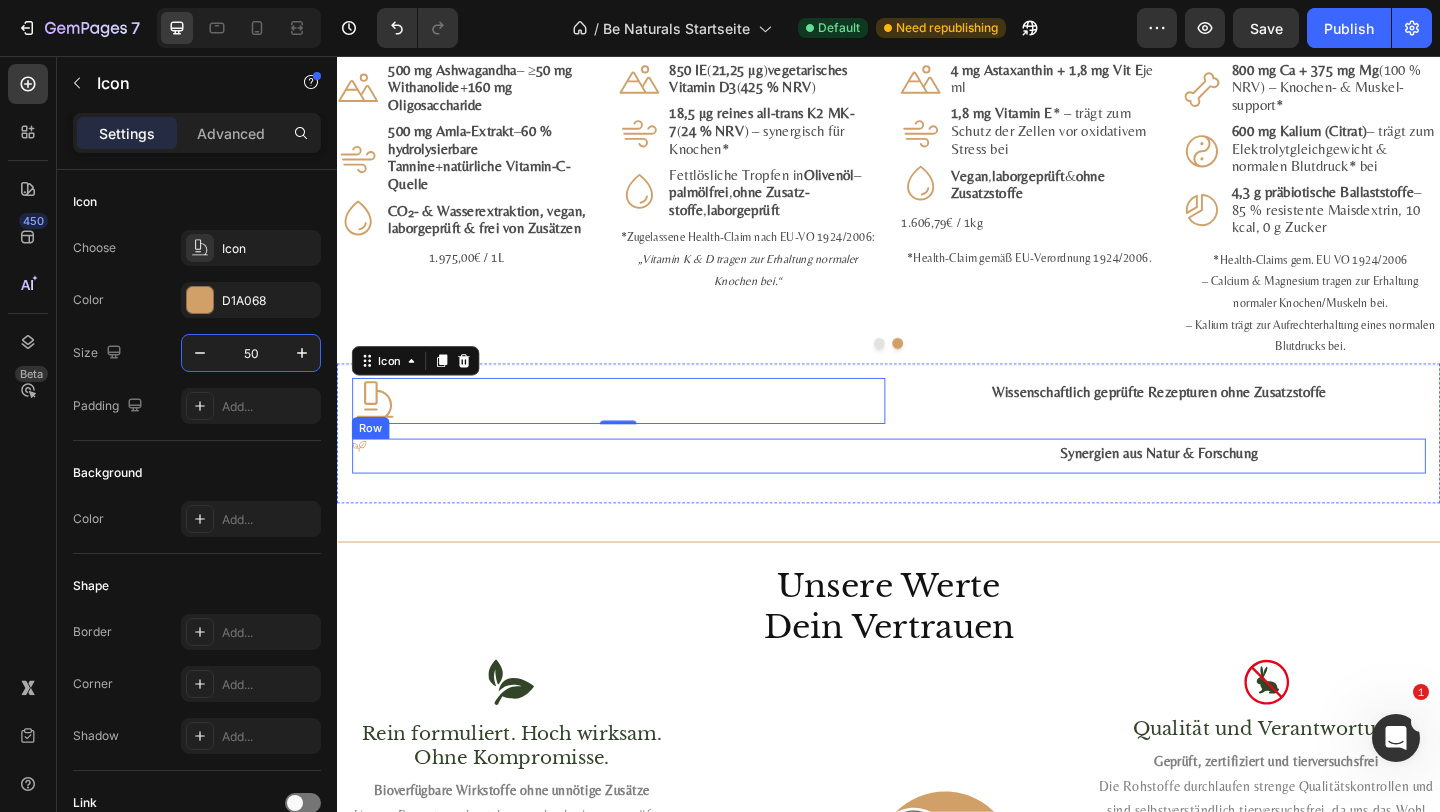 click on "Icon" at bounding box center (643, 491) 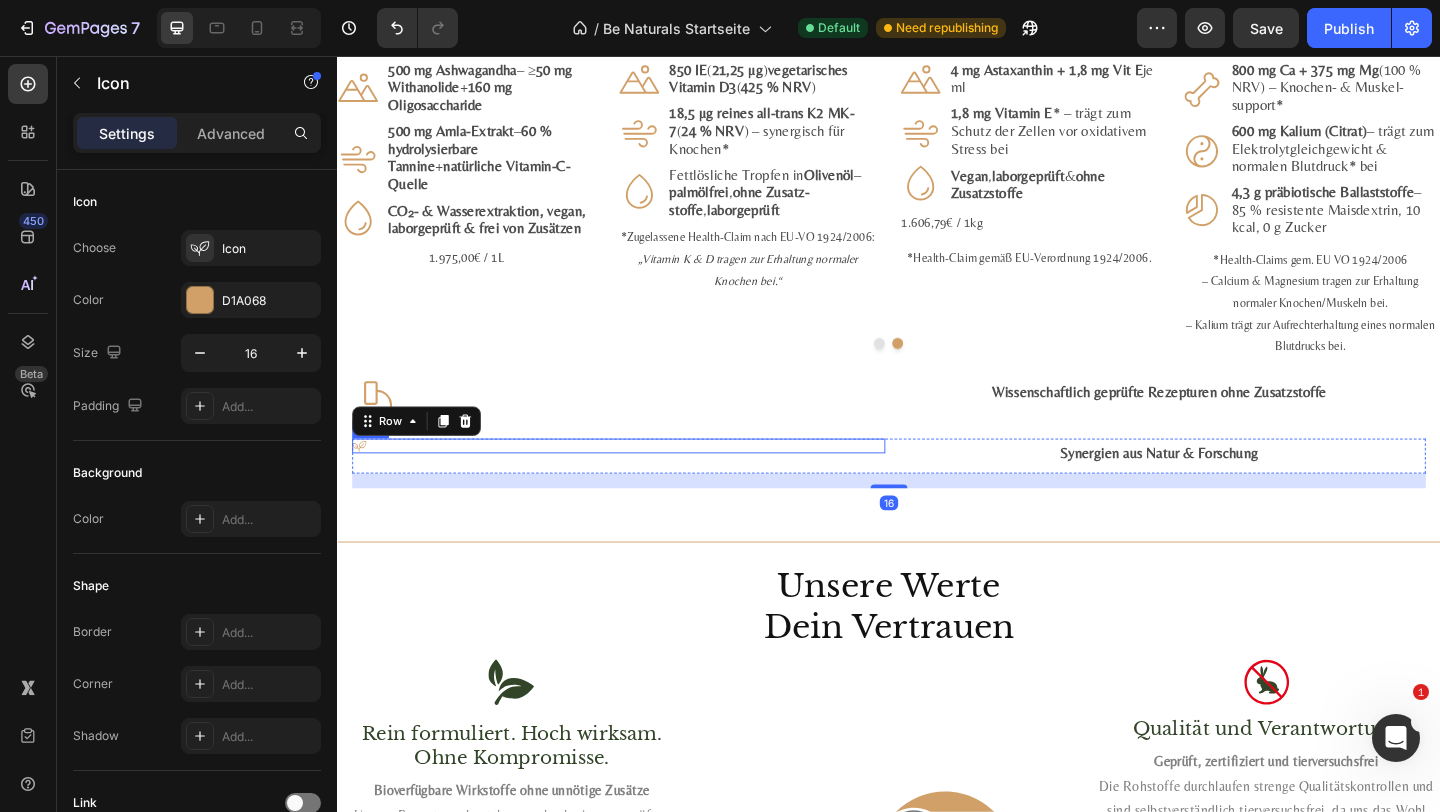 click 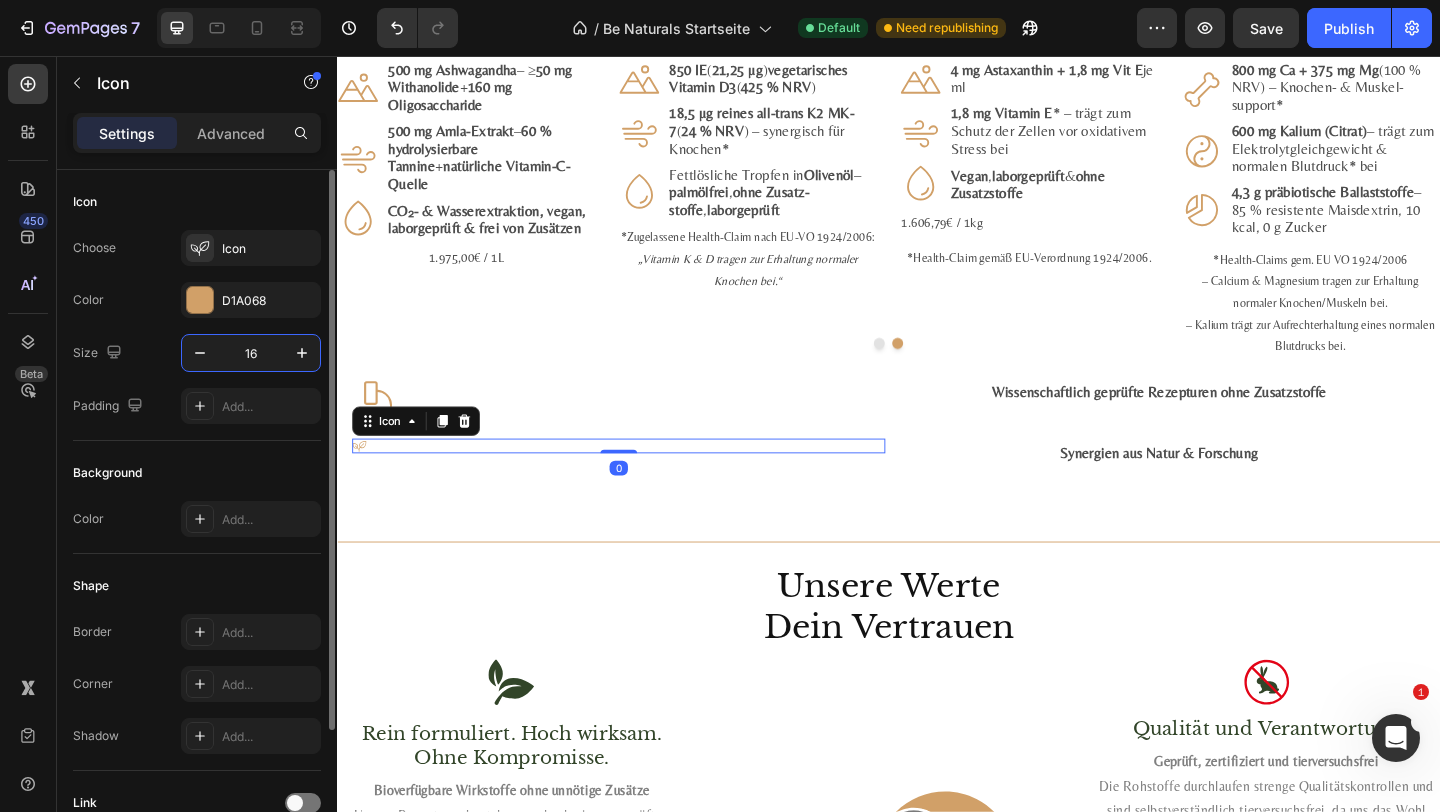 click on "16" at bounding box center [251, 353] 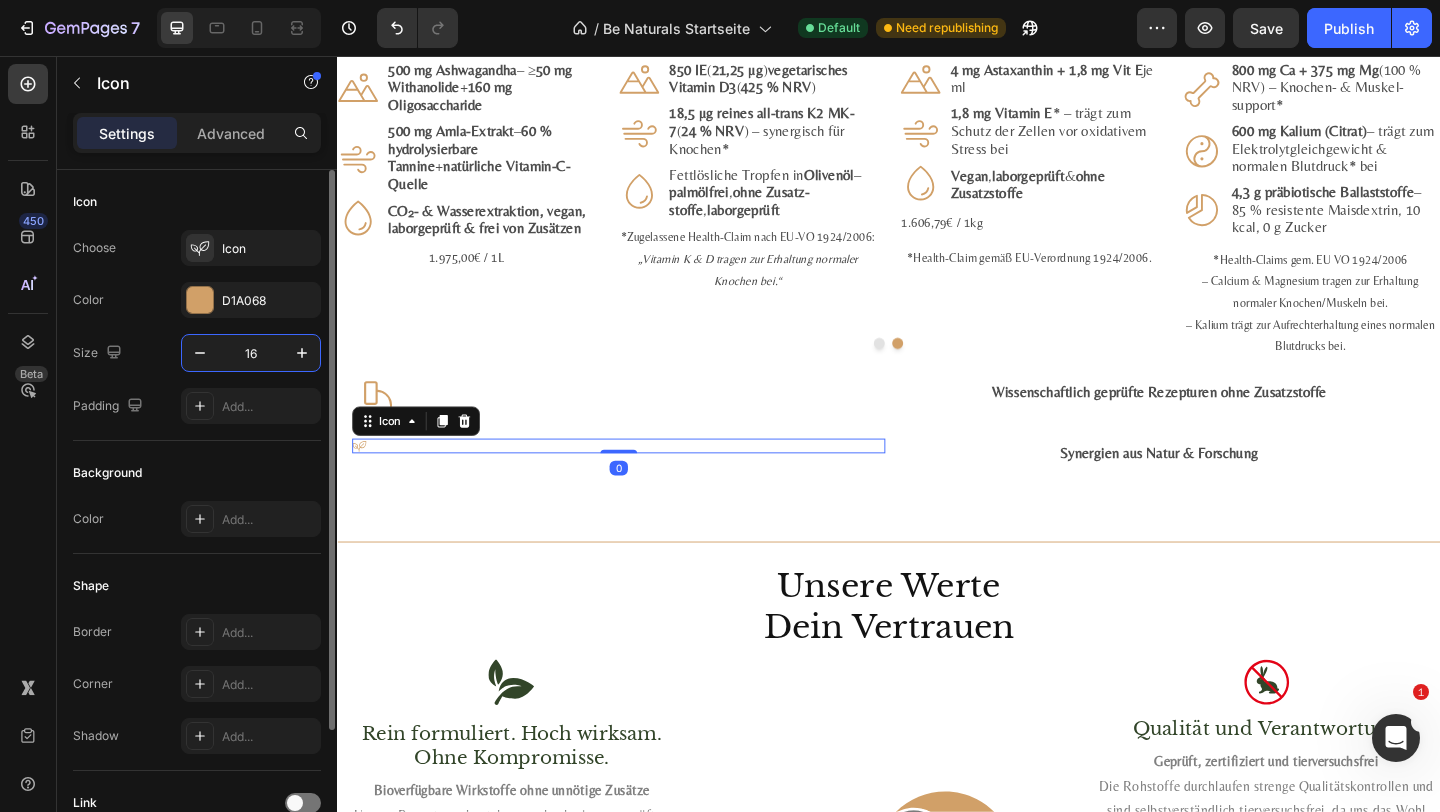 click on "16" at bounding box center [251, 353] 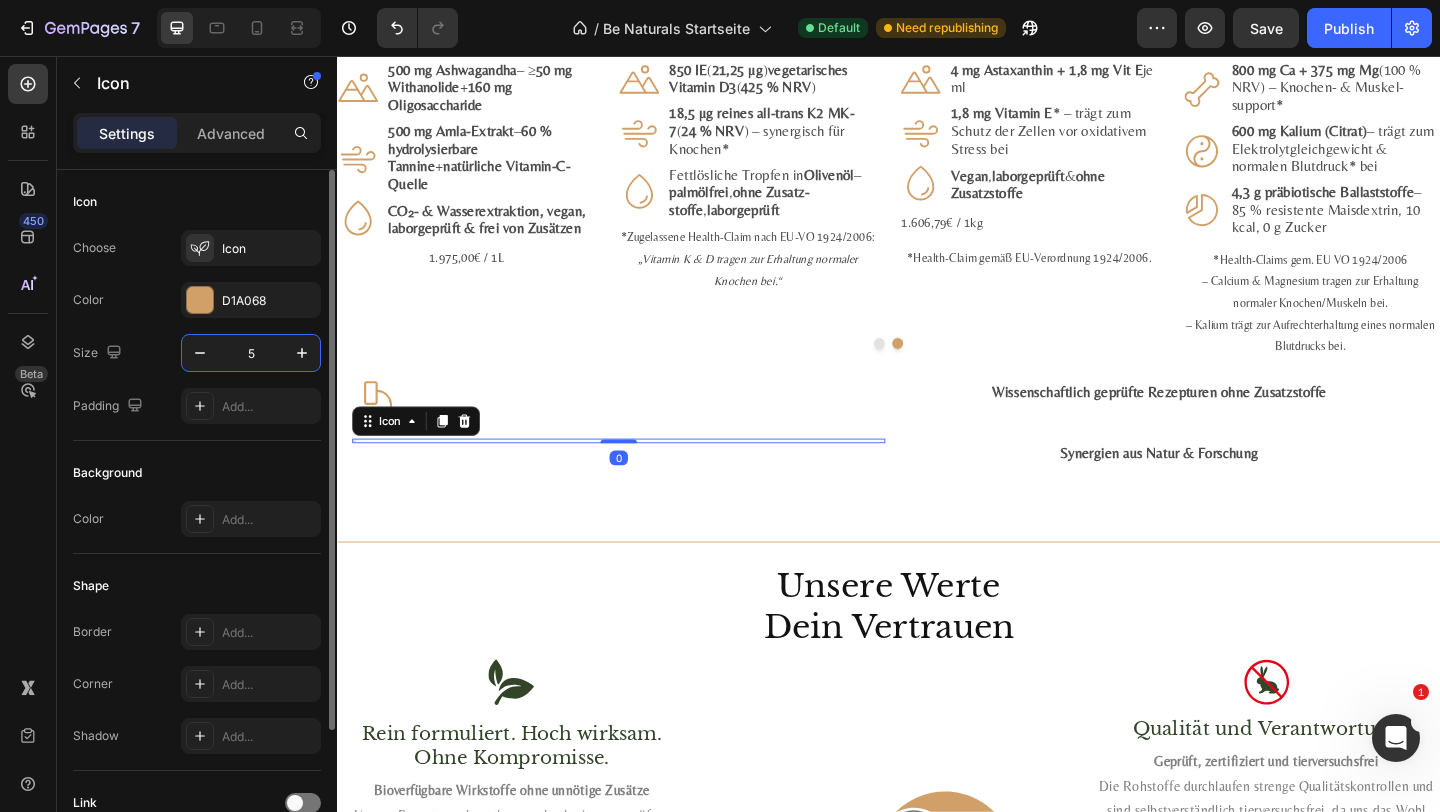 type on "50" 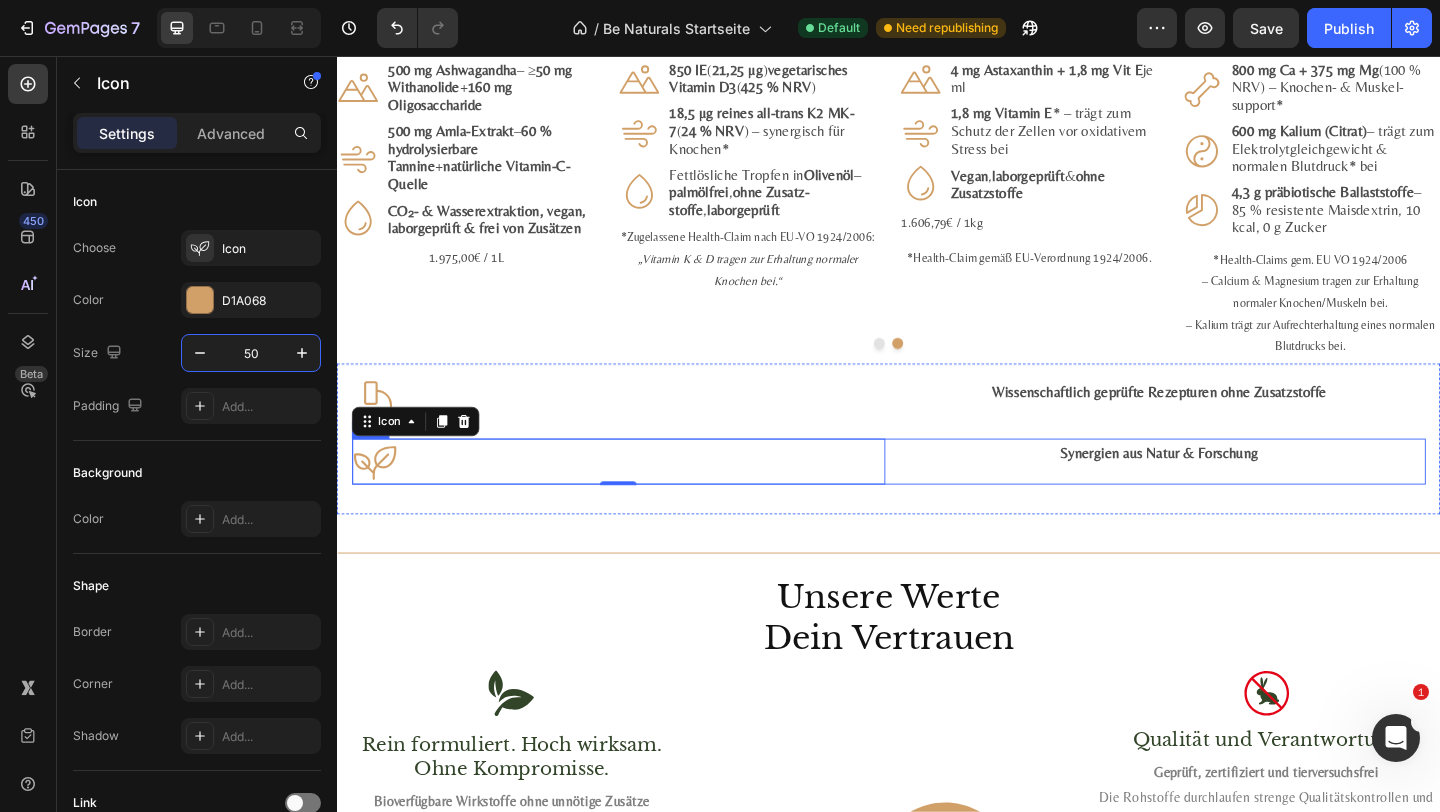 click on "Synergien aus Natur & Forschung Text Block" at bounding box center (1231, 497) 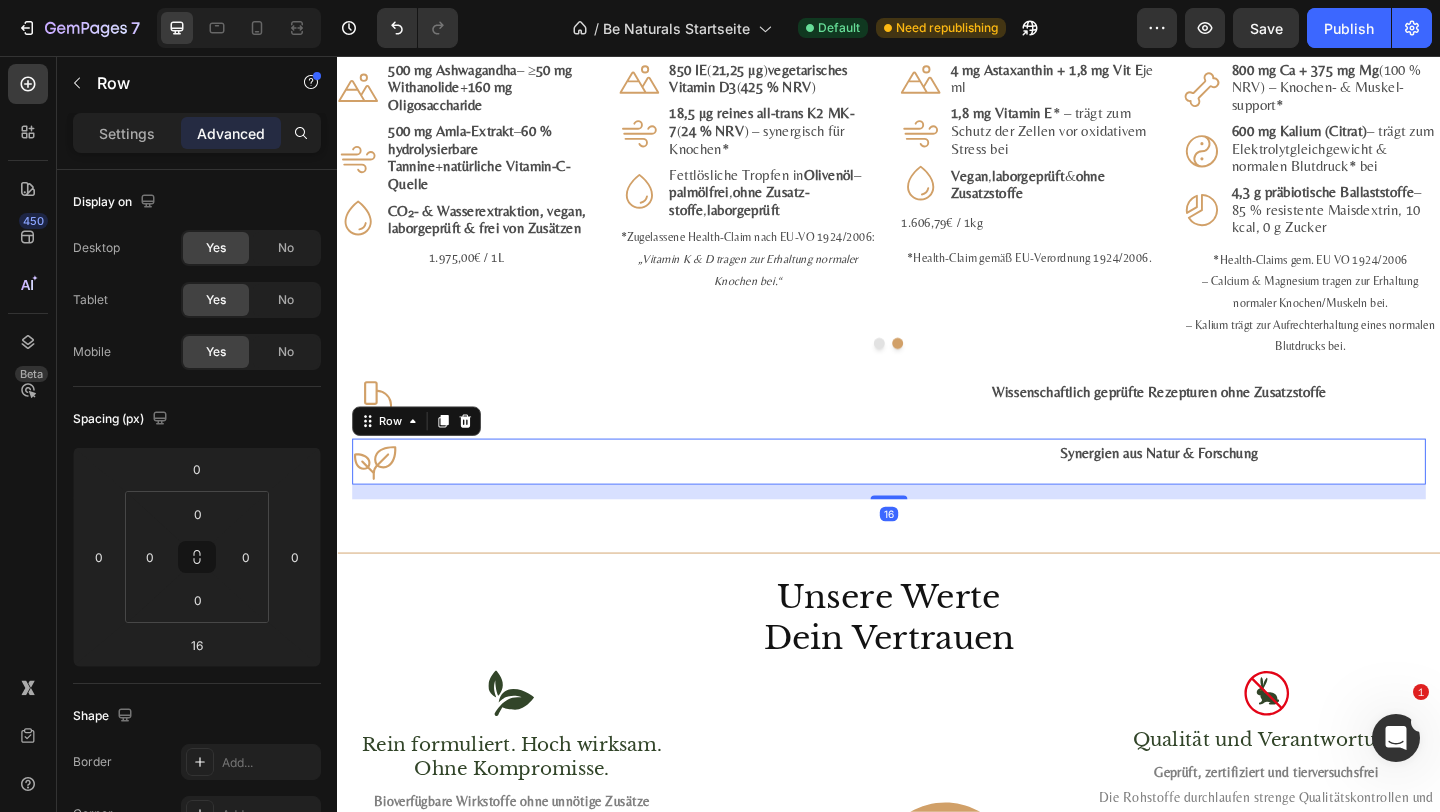click on "Synergien aus Natur & Forschung" at bounding box center (1231, 488) 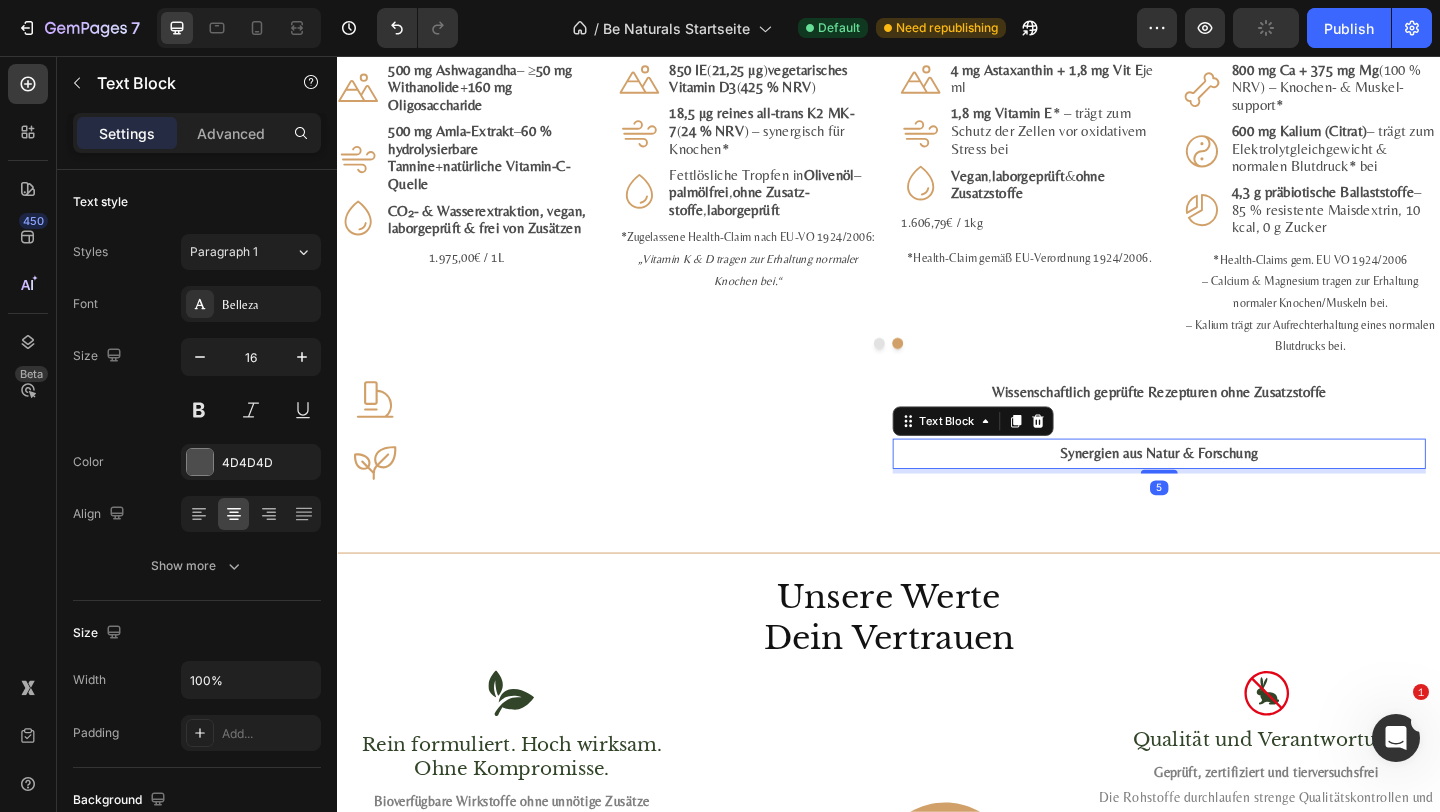 click on "Synergien aus Natur & Forschung Text Block   5" at bounding box center (1231, 497) 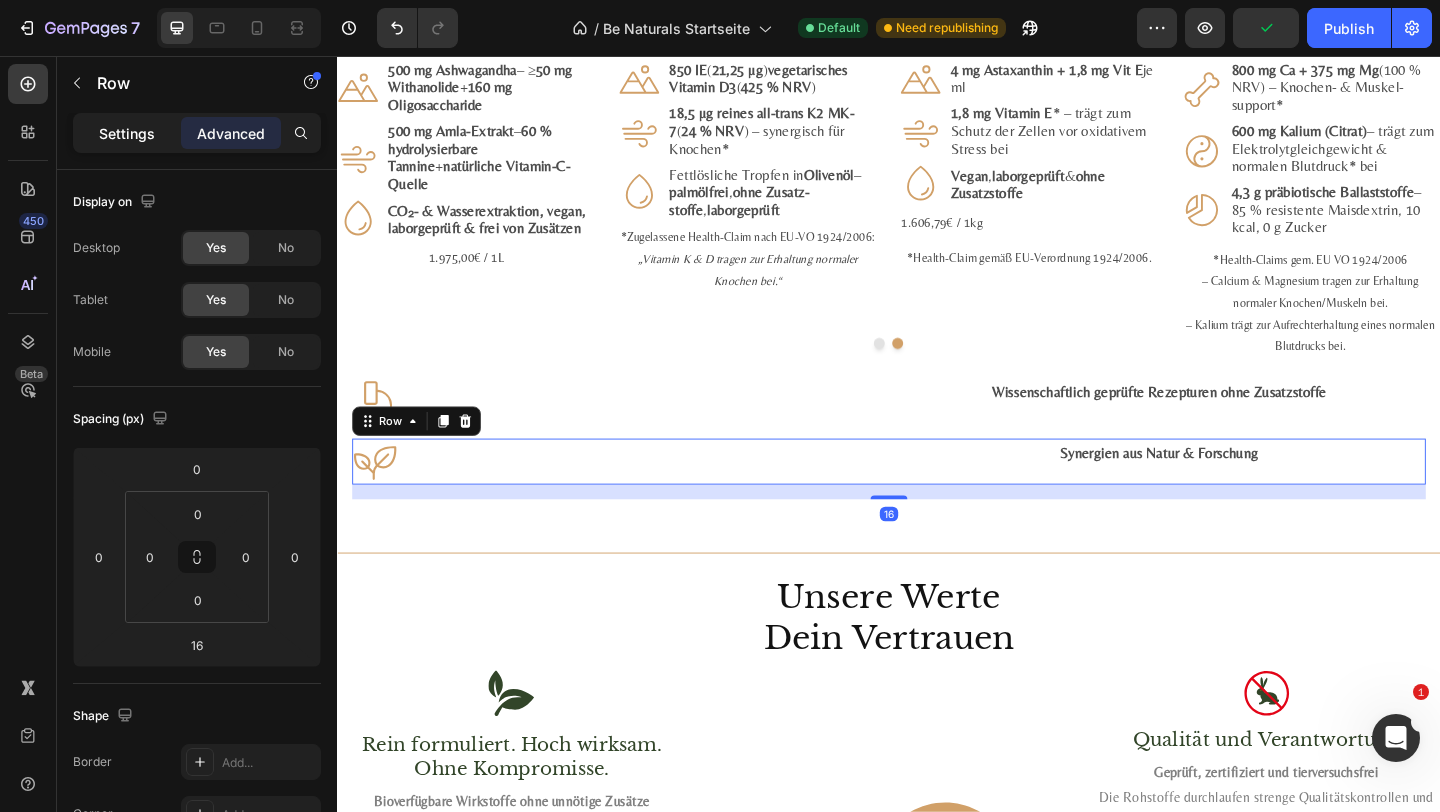click on "Settings" 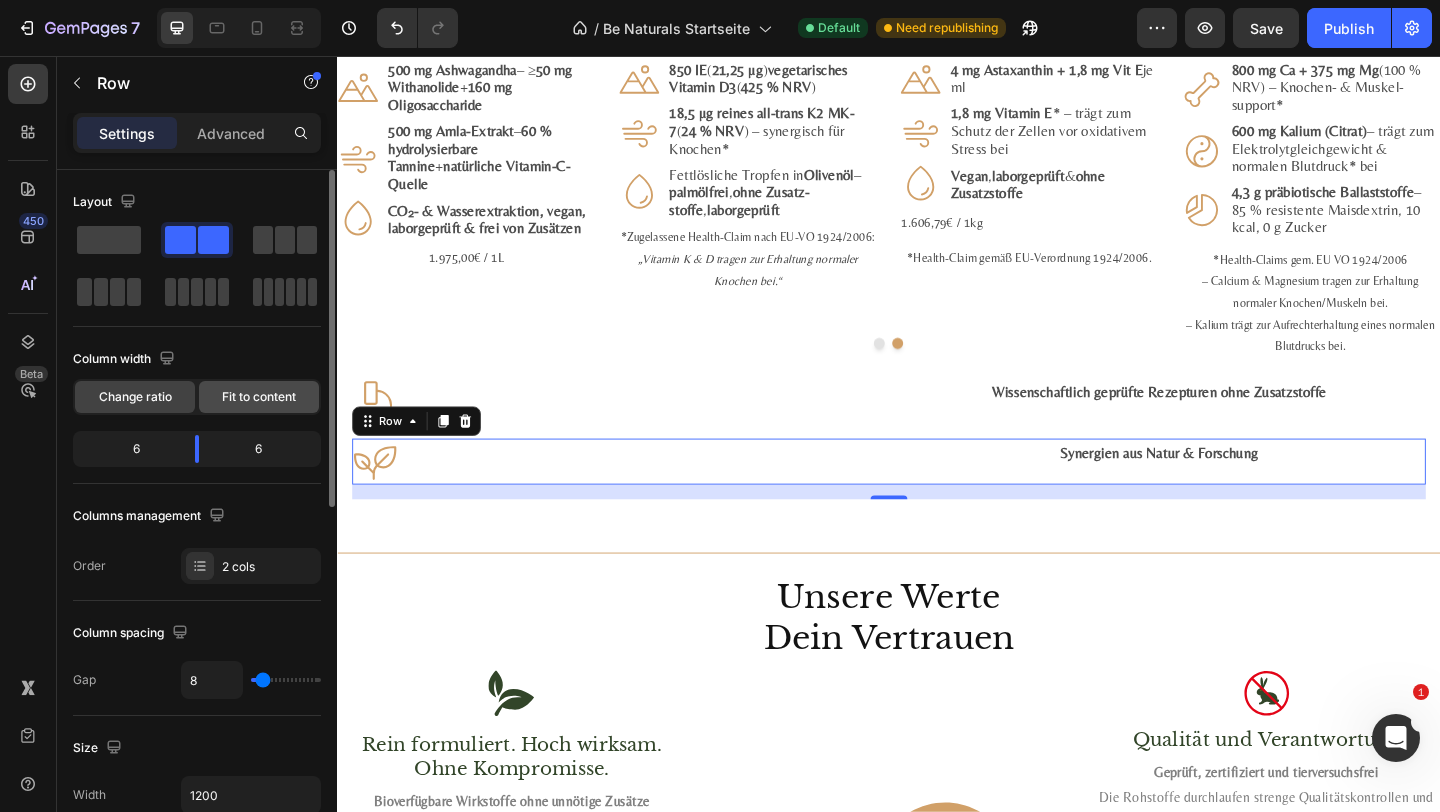 click on "Fit to content" 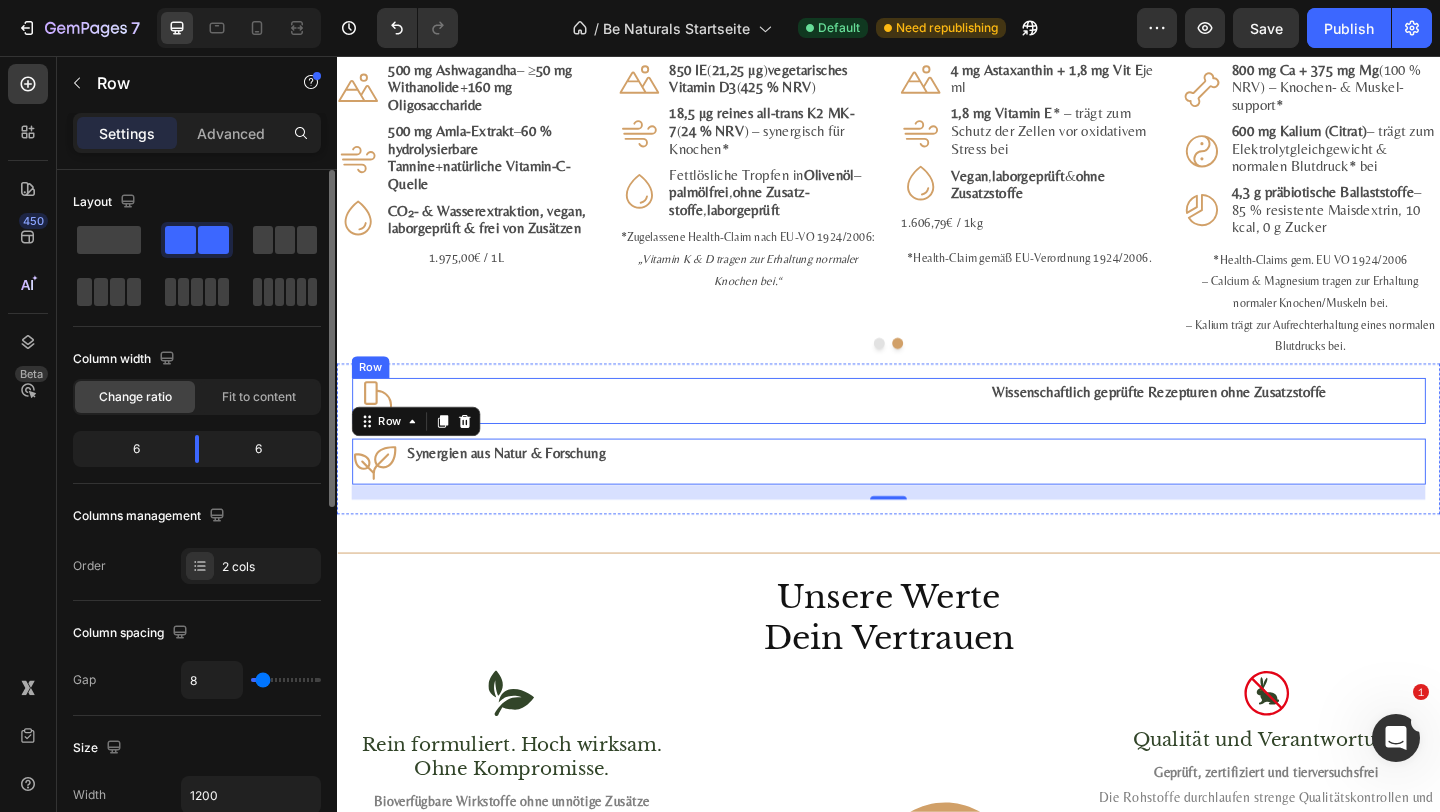 click on "Wissenschaftlich geprüfte Rezepturen ohne Zusatzstoffe Text Block" at bounding box center (1231, 431) 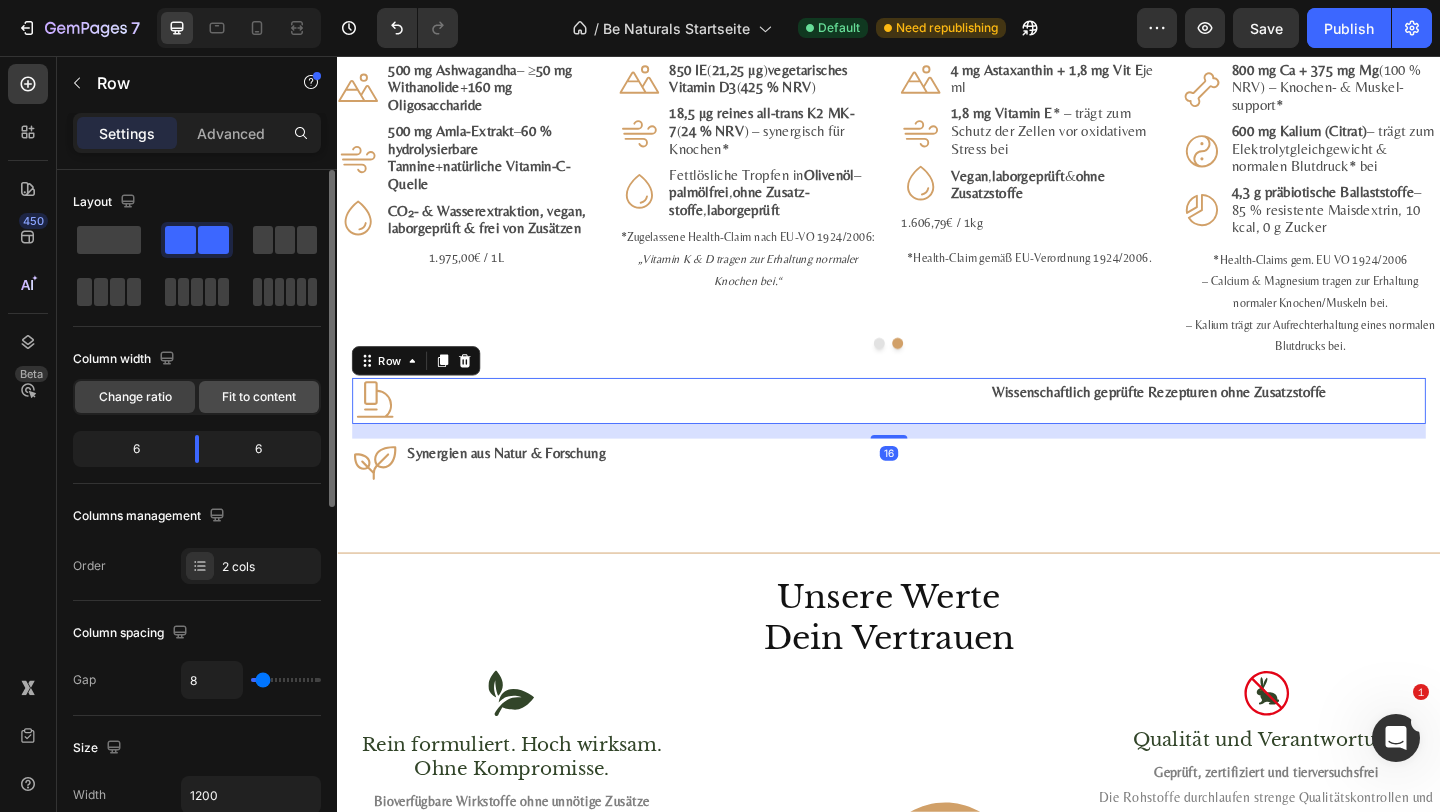click on "Fit to content" 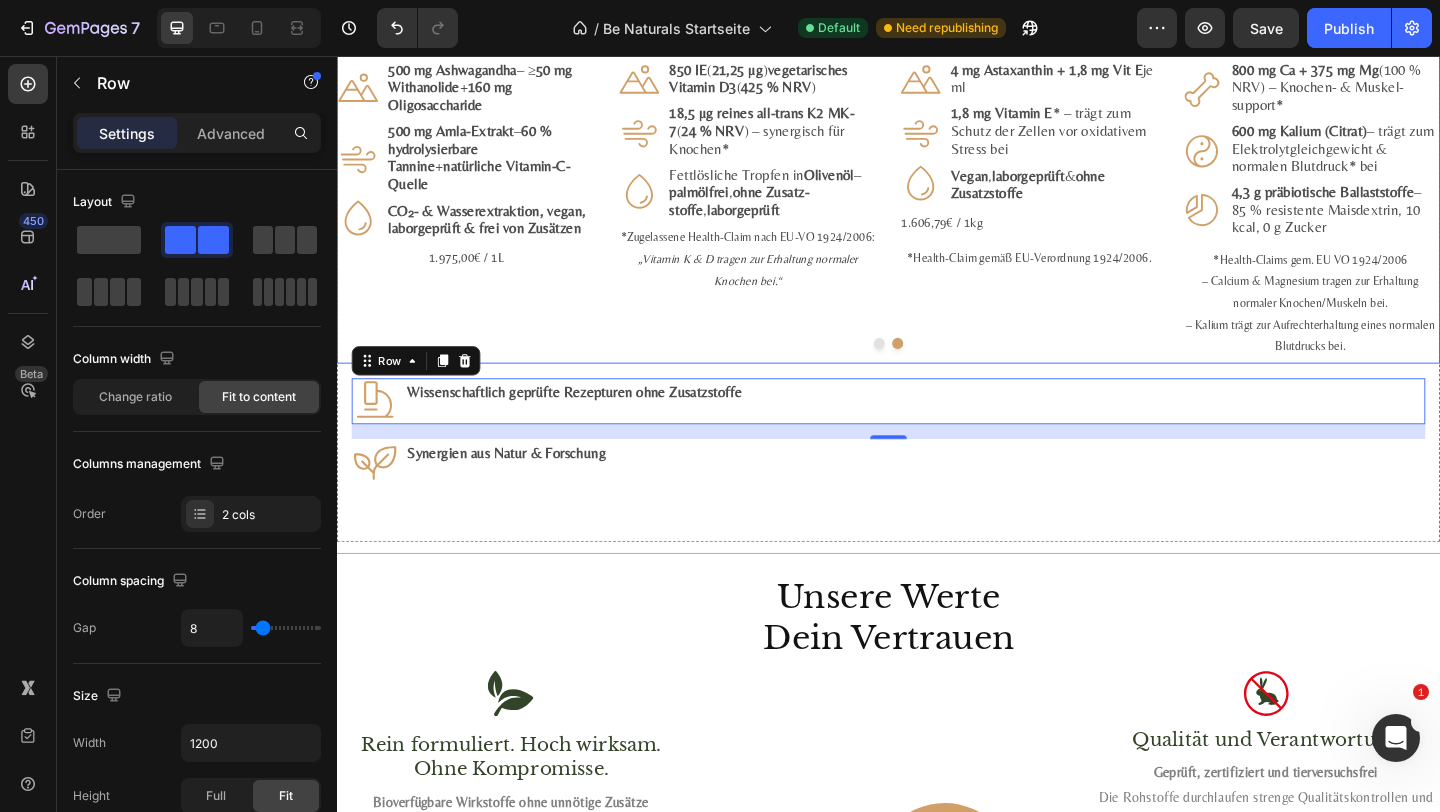 click at bounding box center (937, 368) 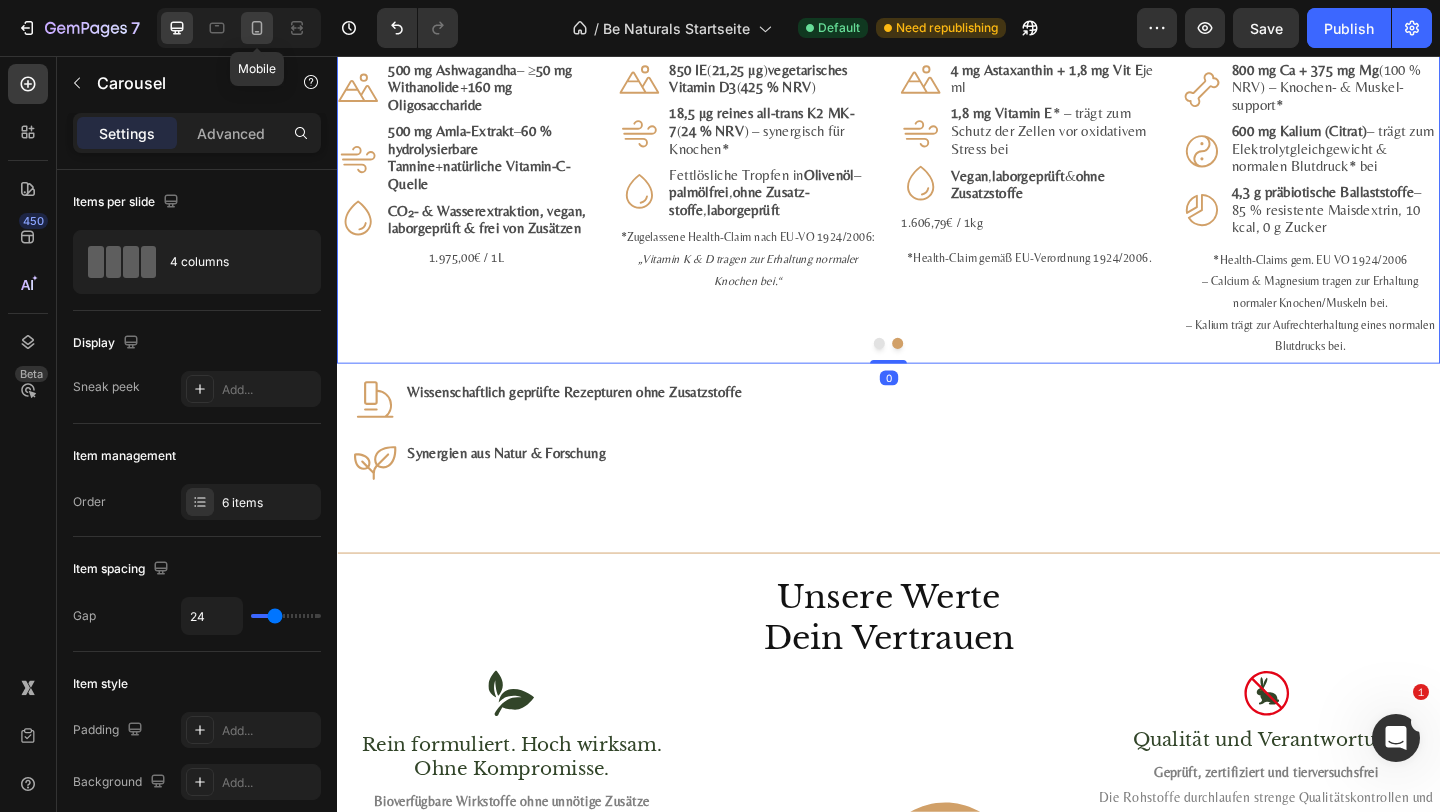 drag, startPoint x: 257, startPoint y: 37, endPoint x: 44, endPoint y: 424, distance: 441.74426 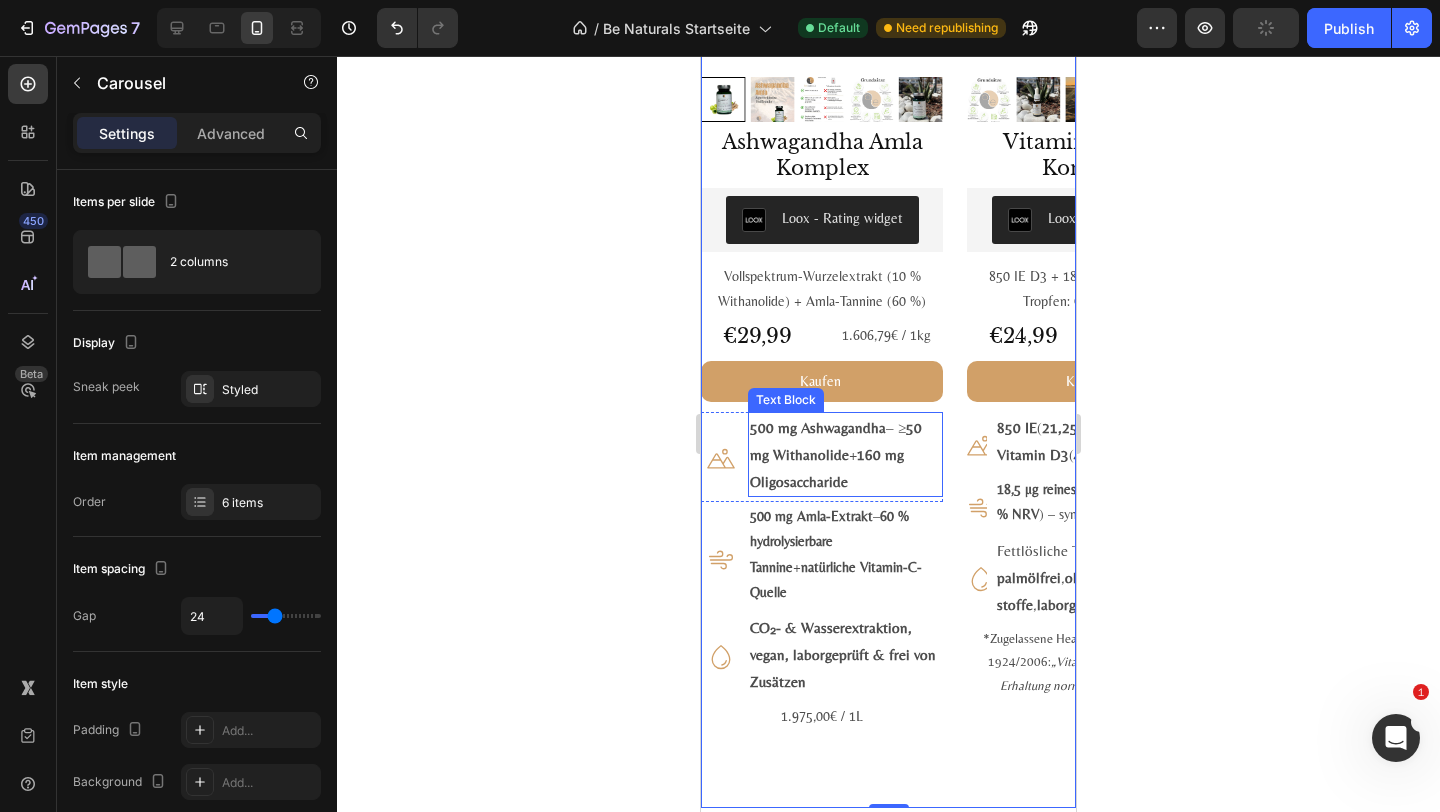 scroll, scrollTop: 2751, scrollLeft: 0, axis: vertical 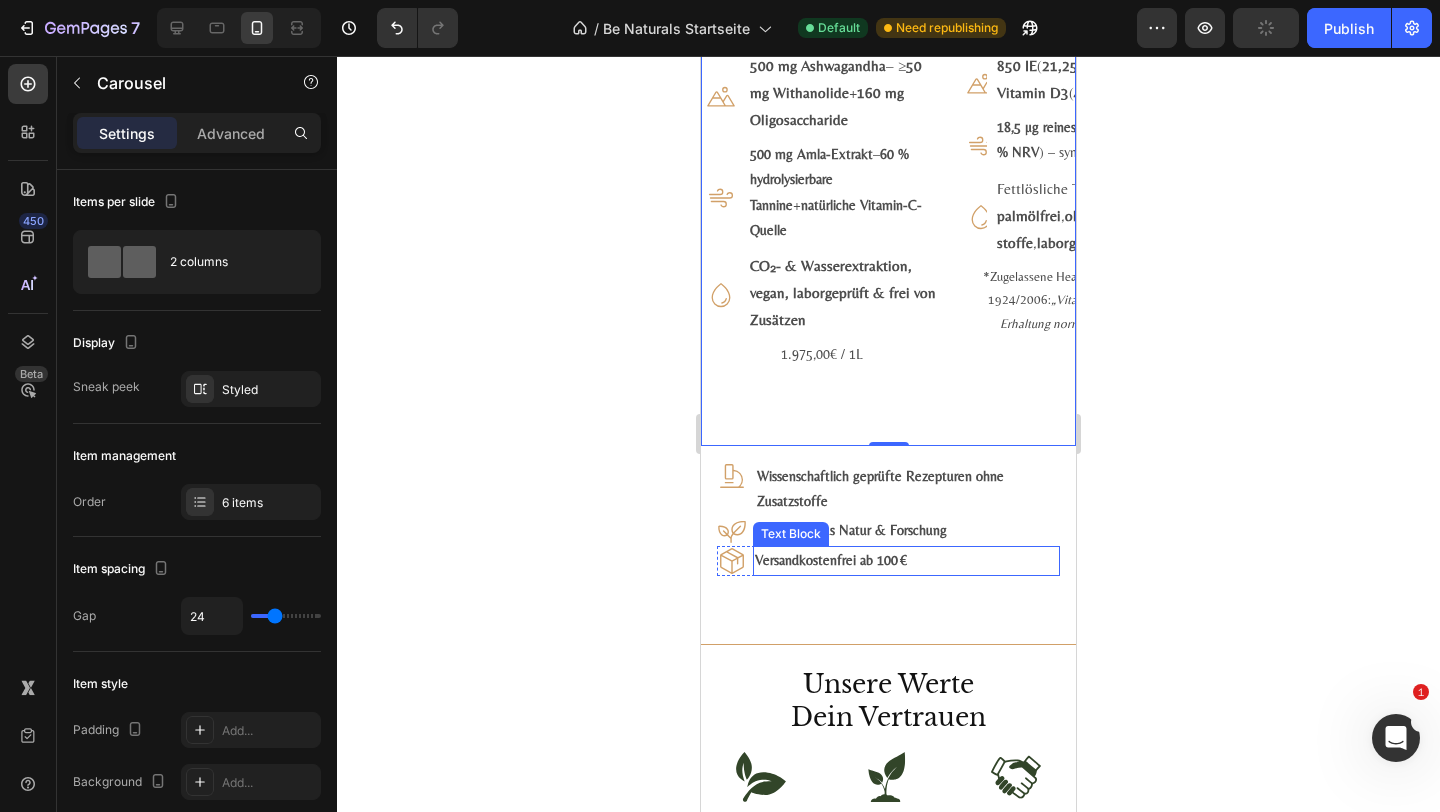 click on "Versandkostenfrei ab 100 €" at bounding box center (831, 560) 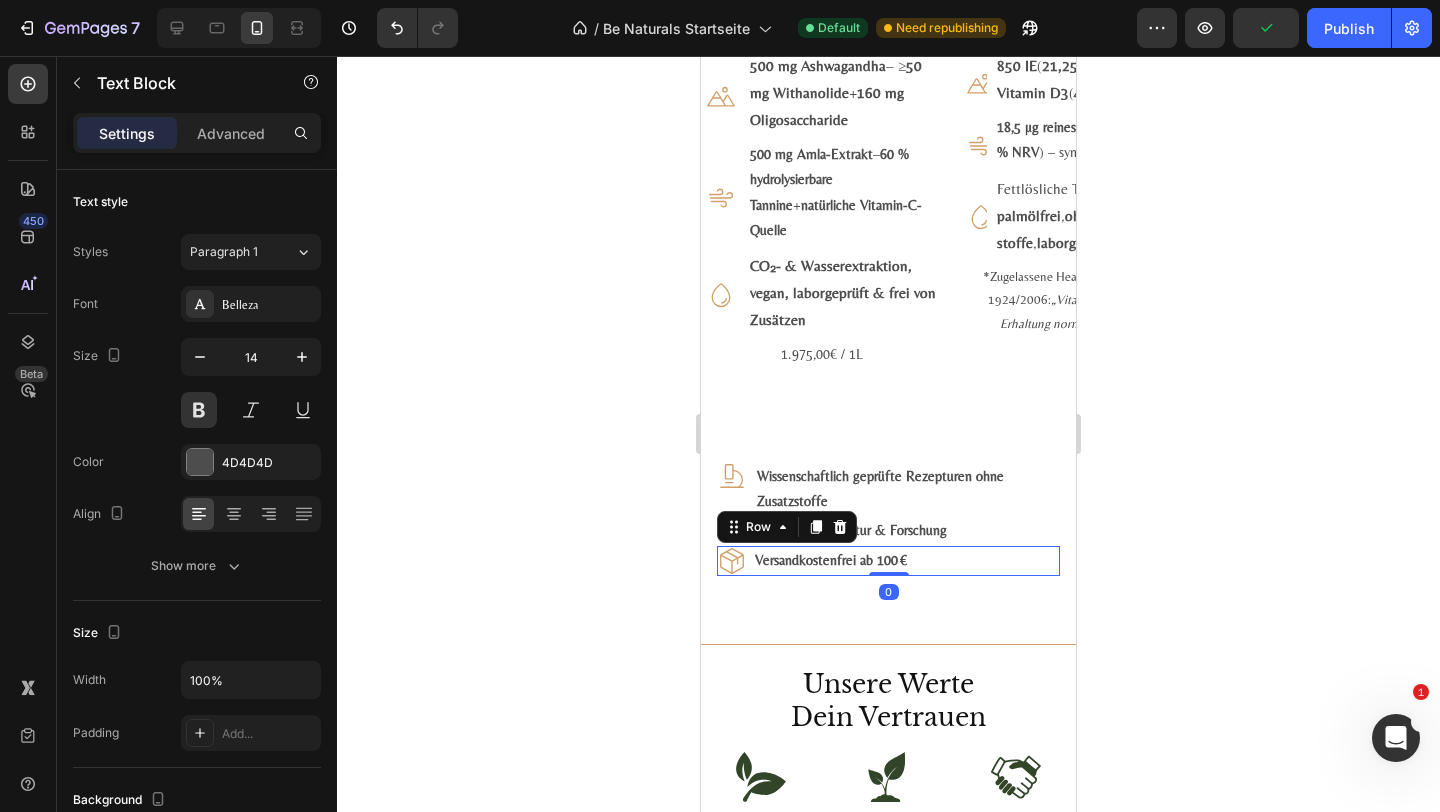 click on "Icon Versandkostenfrei ab 100 € Text Block Row   0" at bounding box center [888, 561] 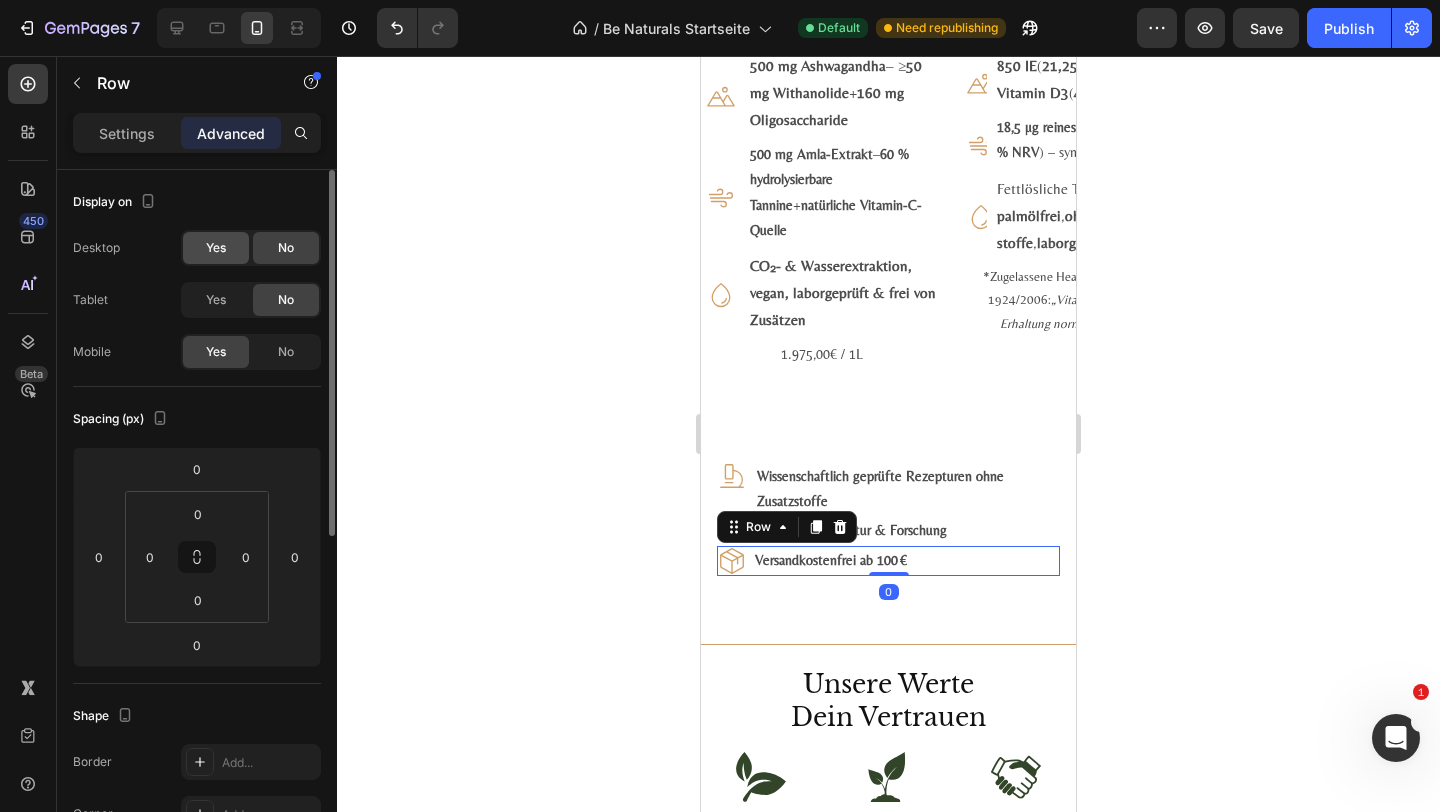 click on "Yes" 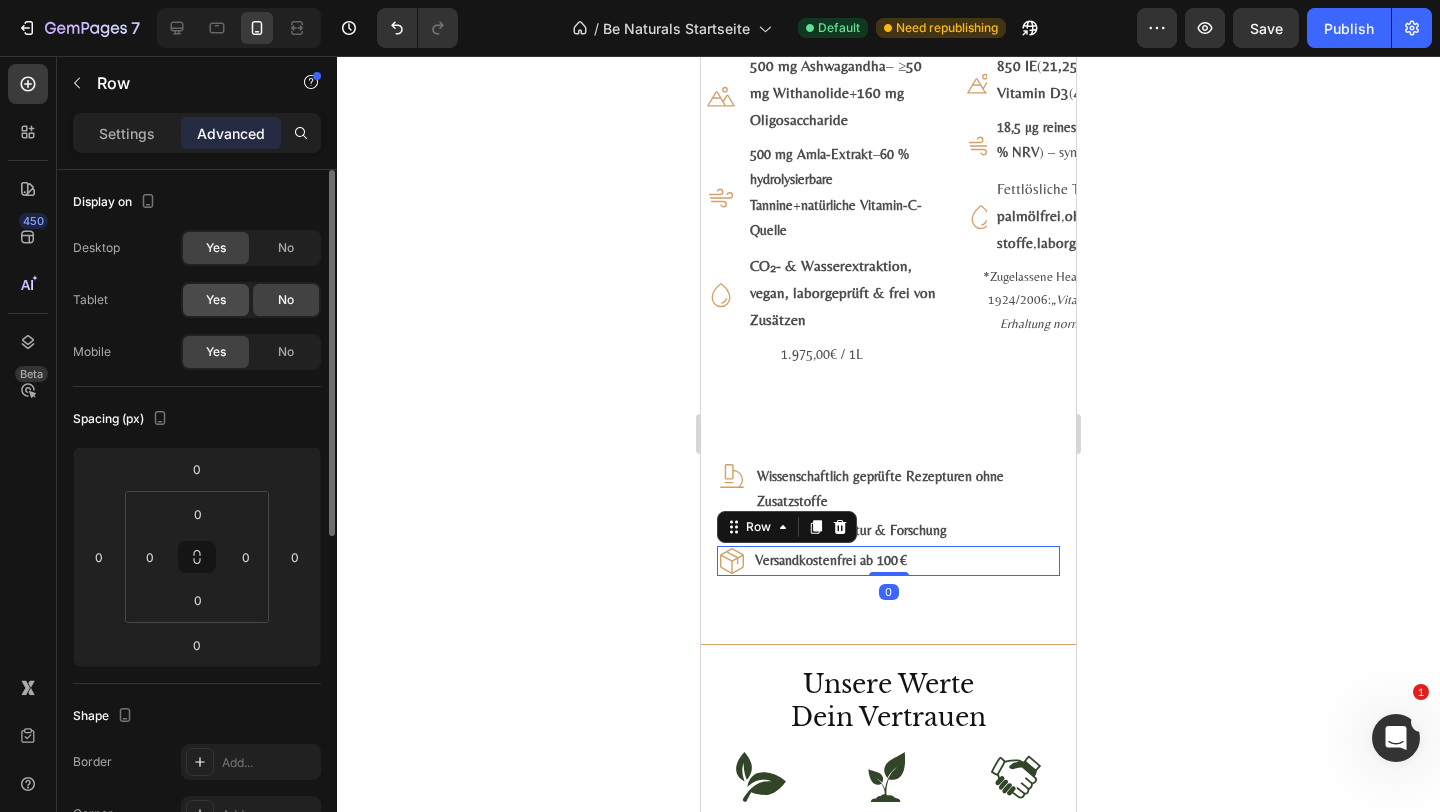 click on "Yes" 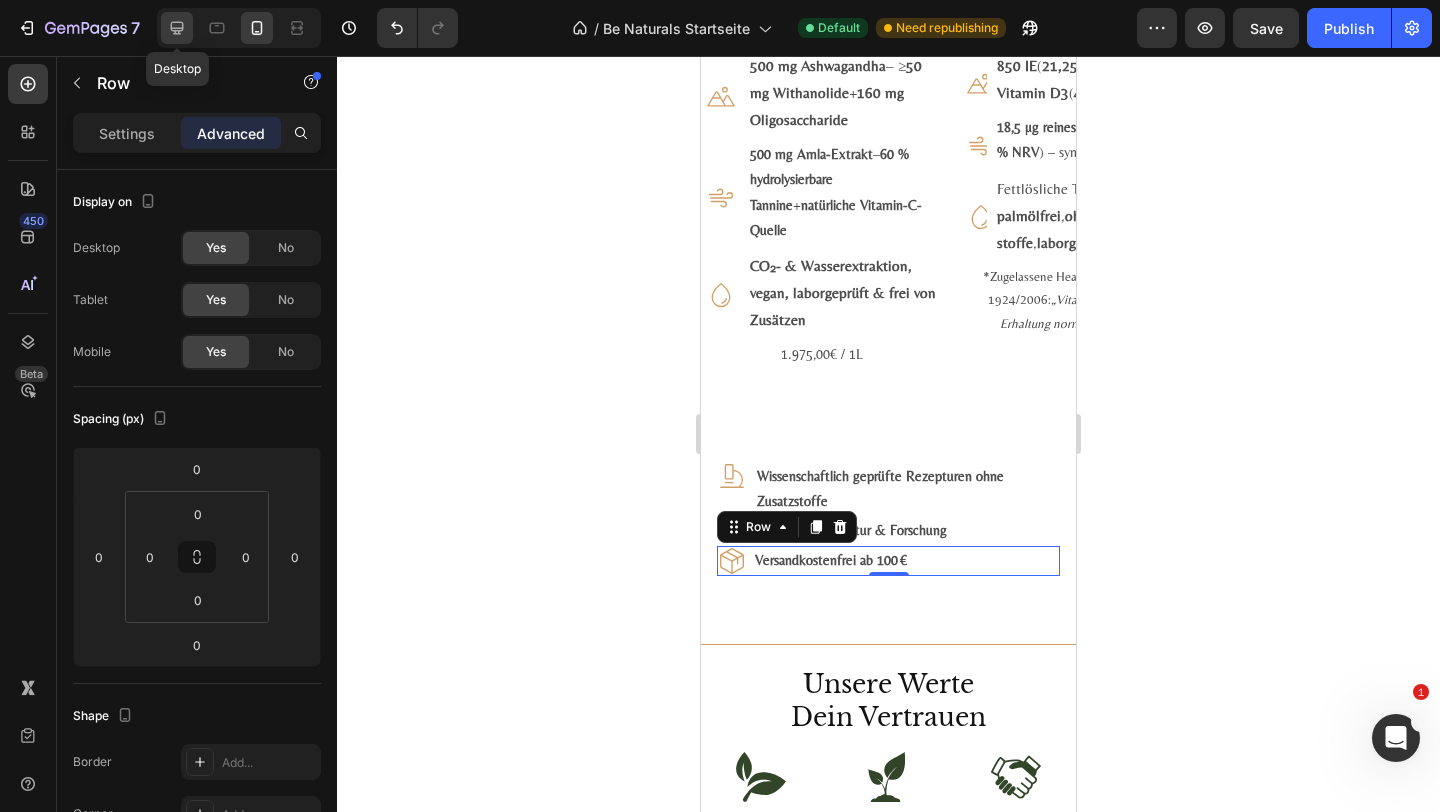 drag, startPoint x: 179, startPoint y: 29, endPoint x: 544, endPoint y: 455, distance: 560.9822 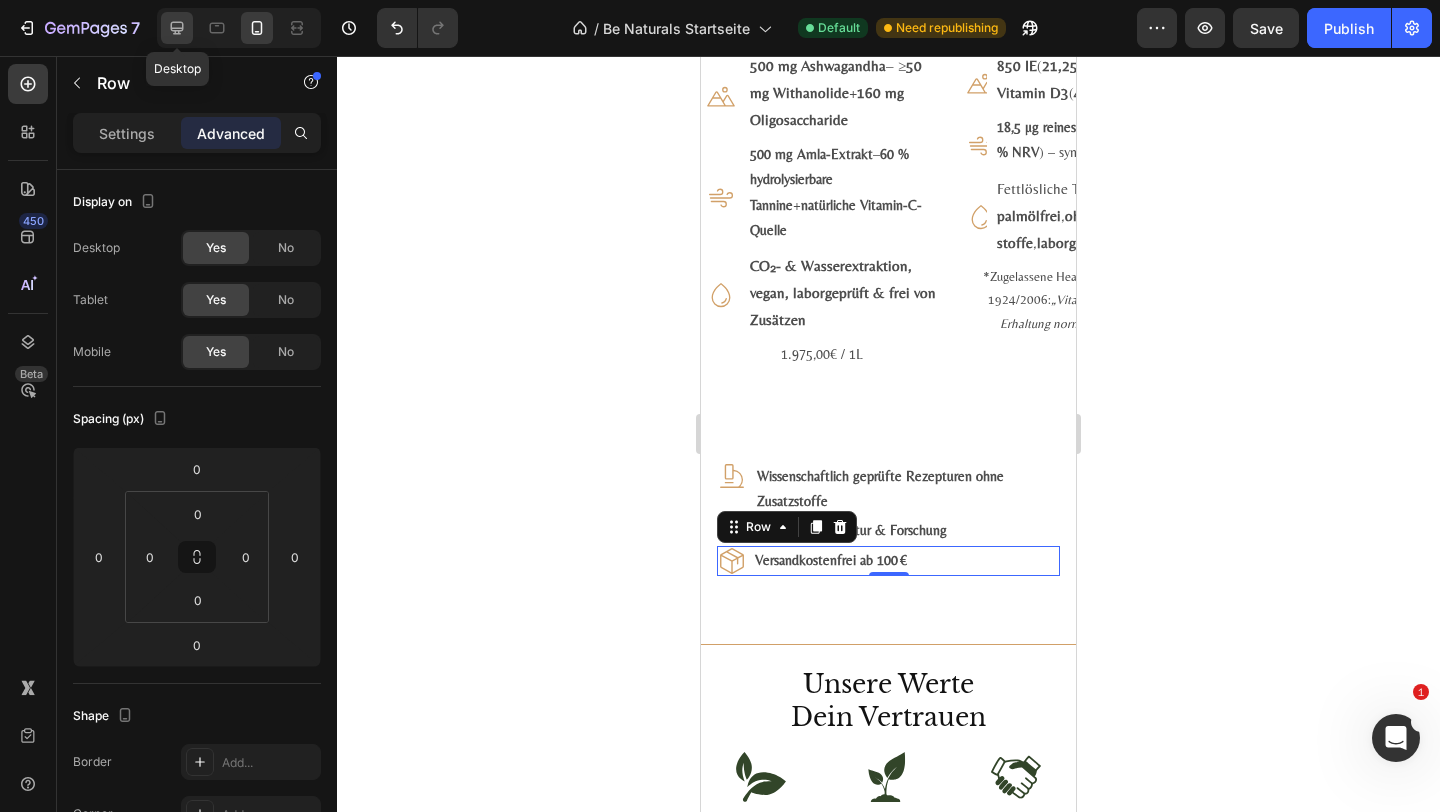 click 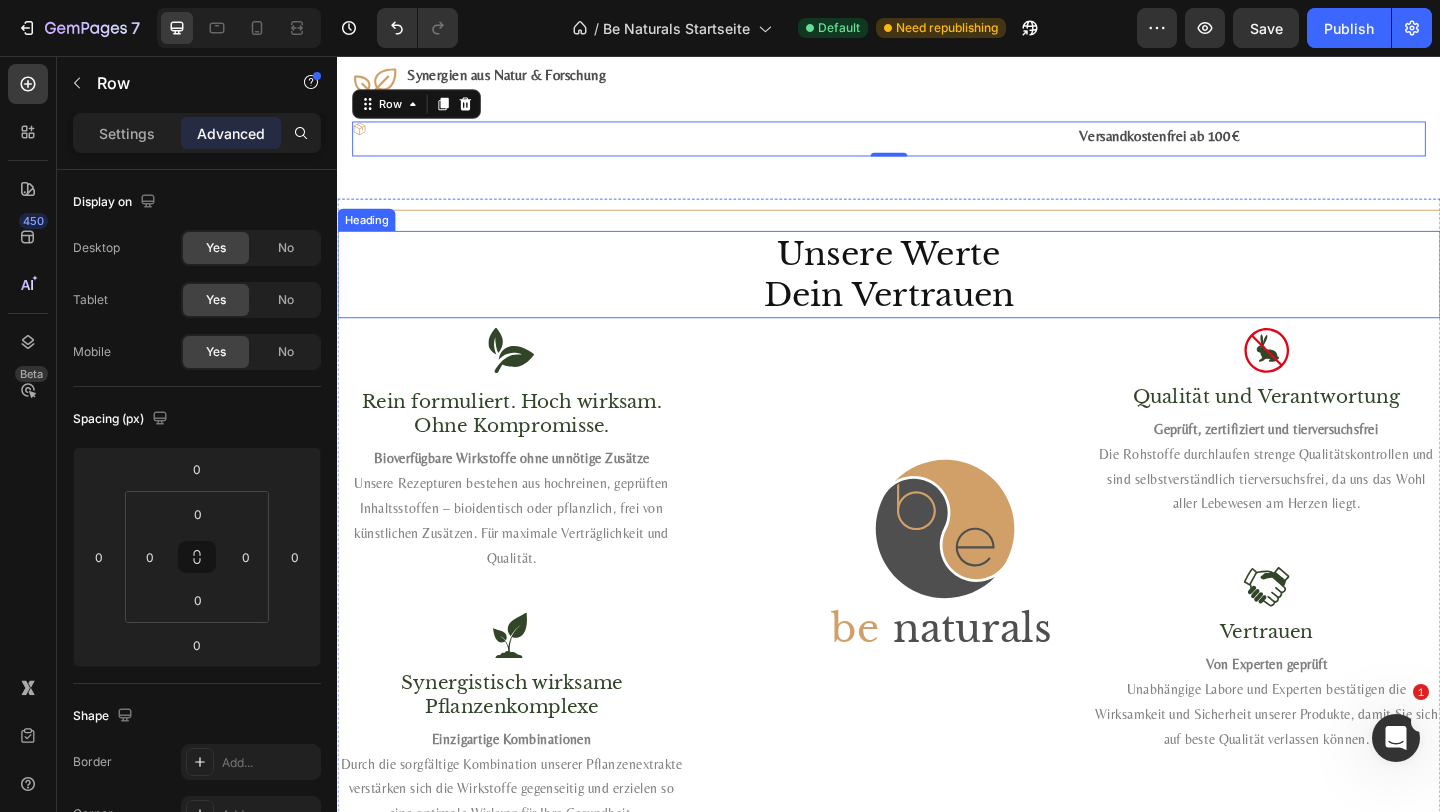 scroll, scrollTop: 3091, scrollLeft: 0, axis: vertical 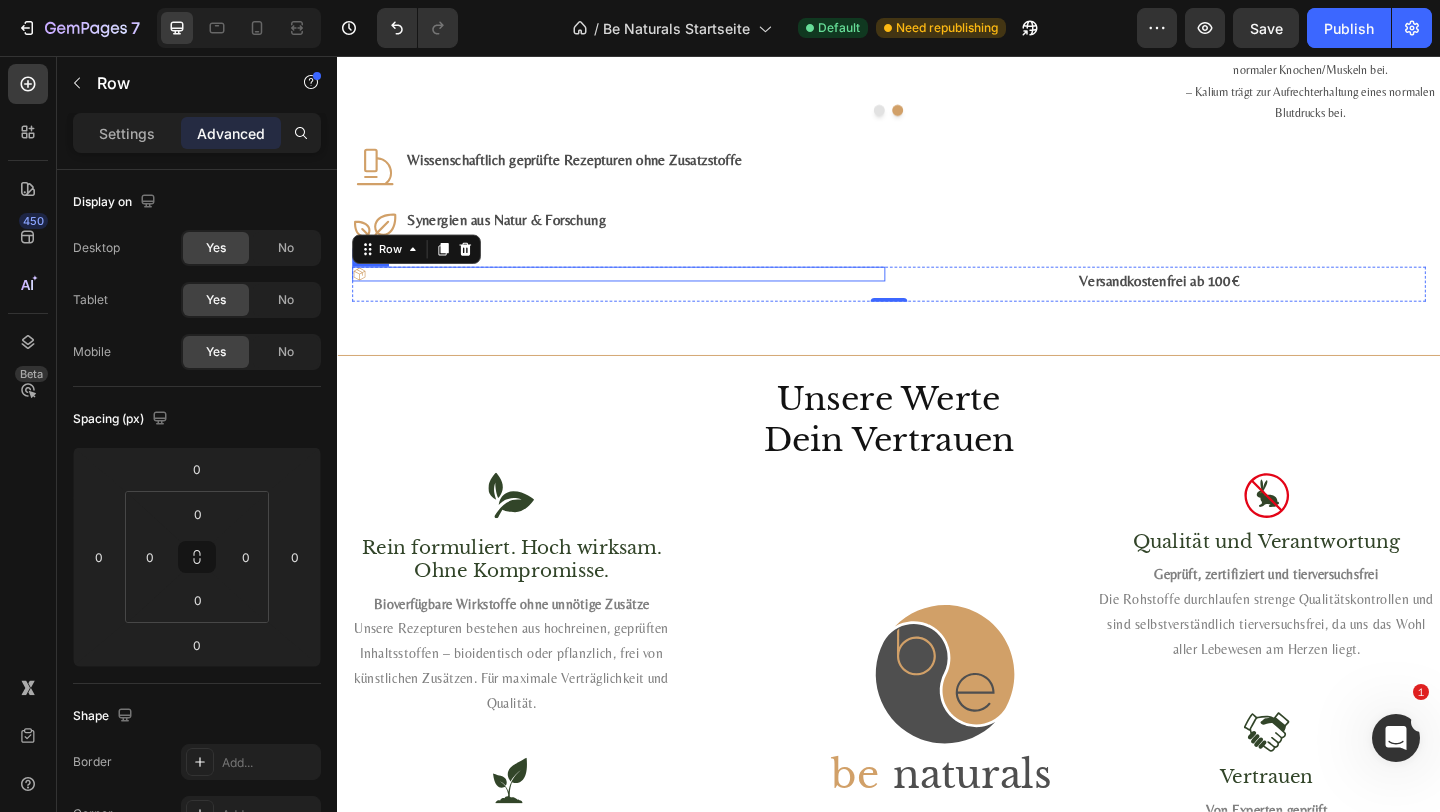 click 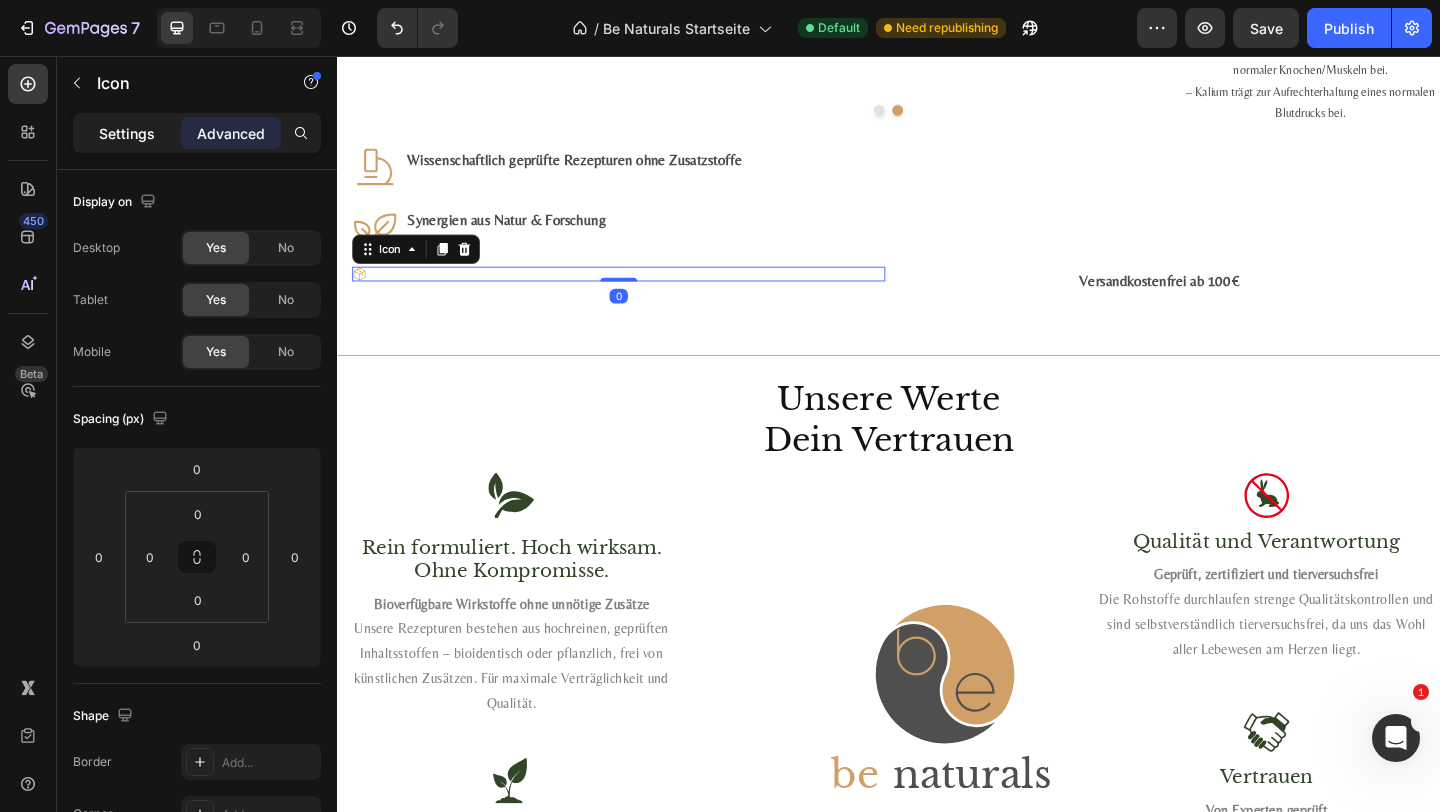 click on "Settings" 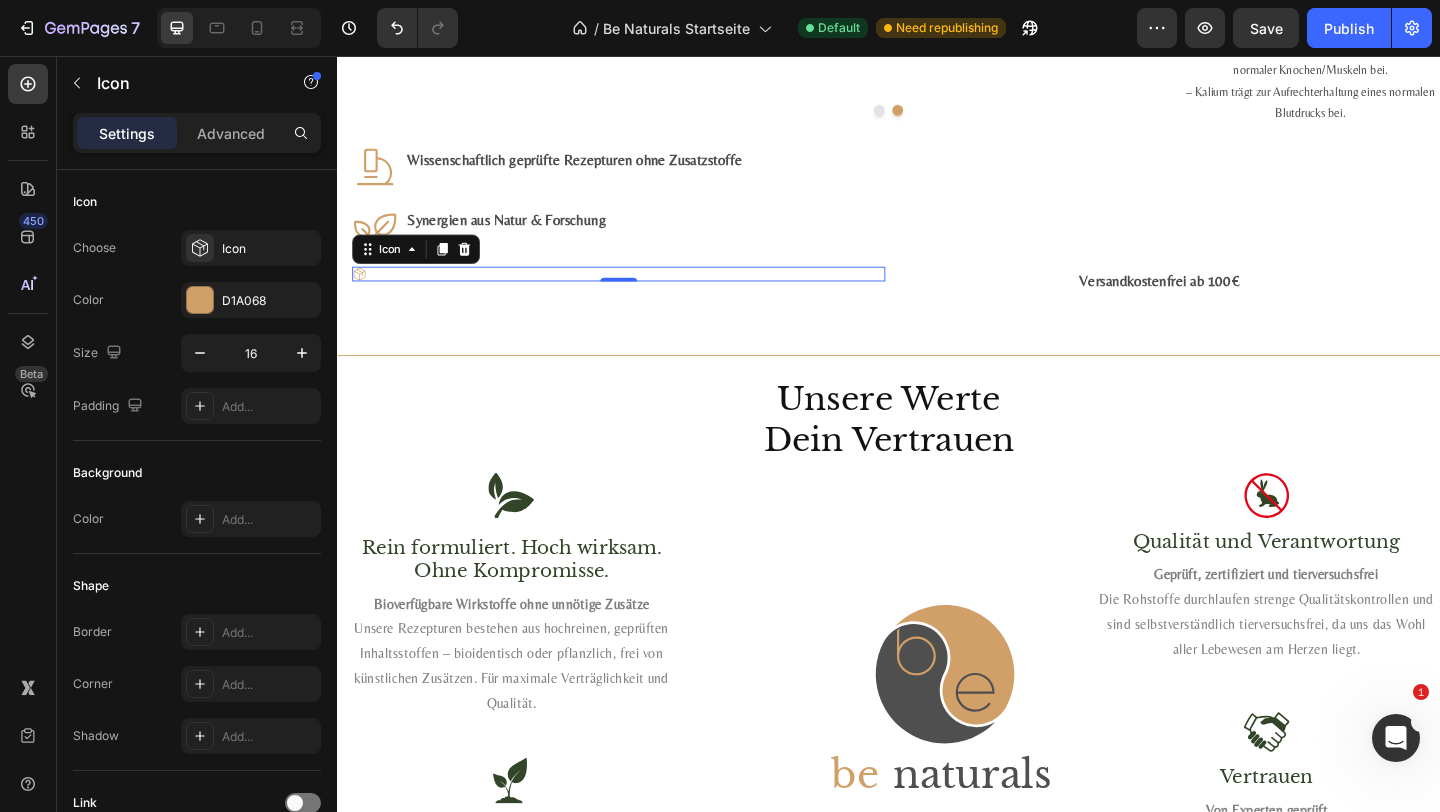 click on "Settings" 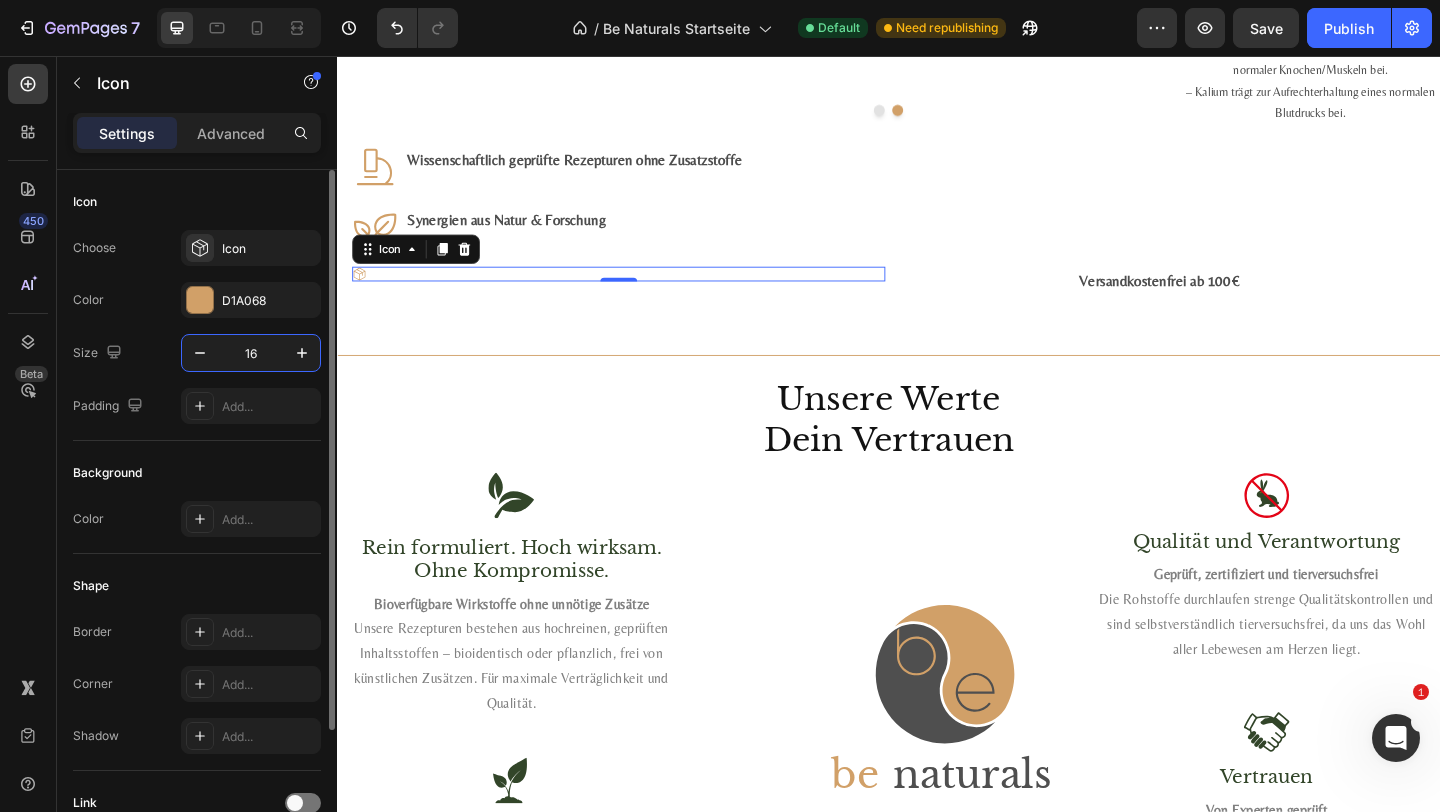 click on "16" at bounding box center (251, 353) 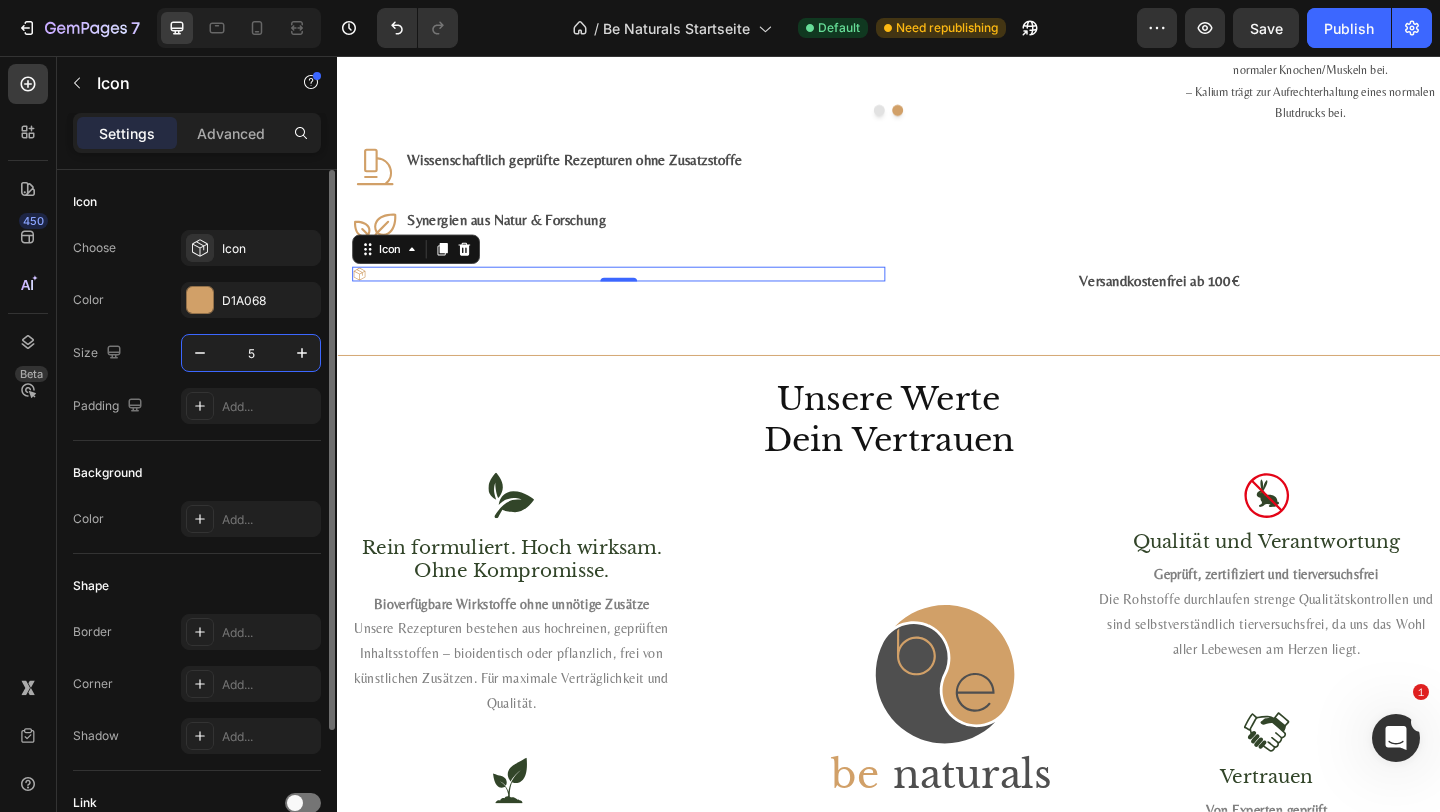 type on "50" 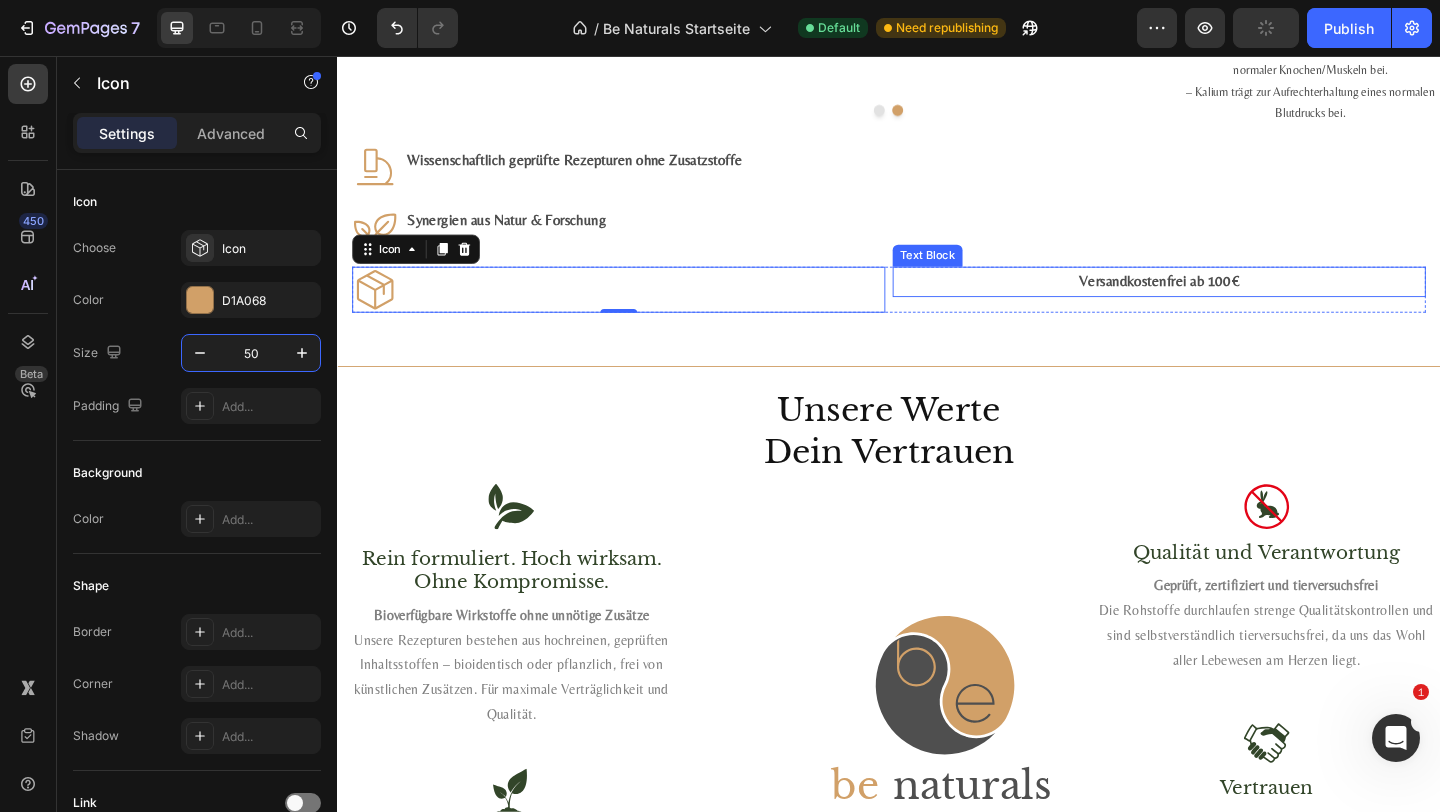 click on "Versandkostenfrei ab 100 €" at bounding box center [1231, 301] 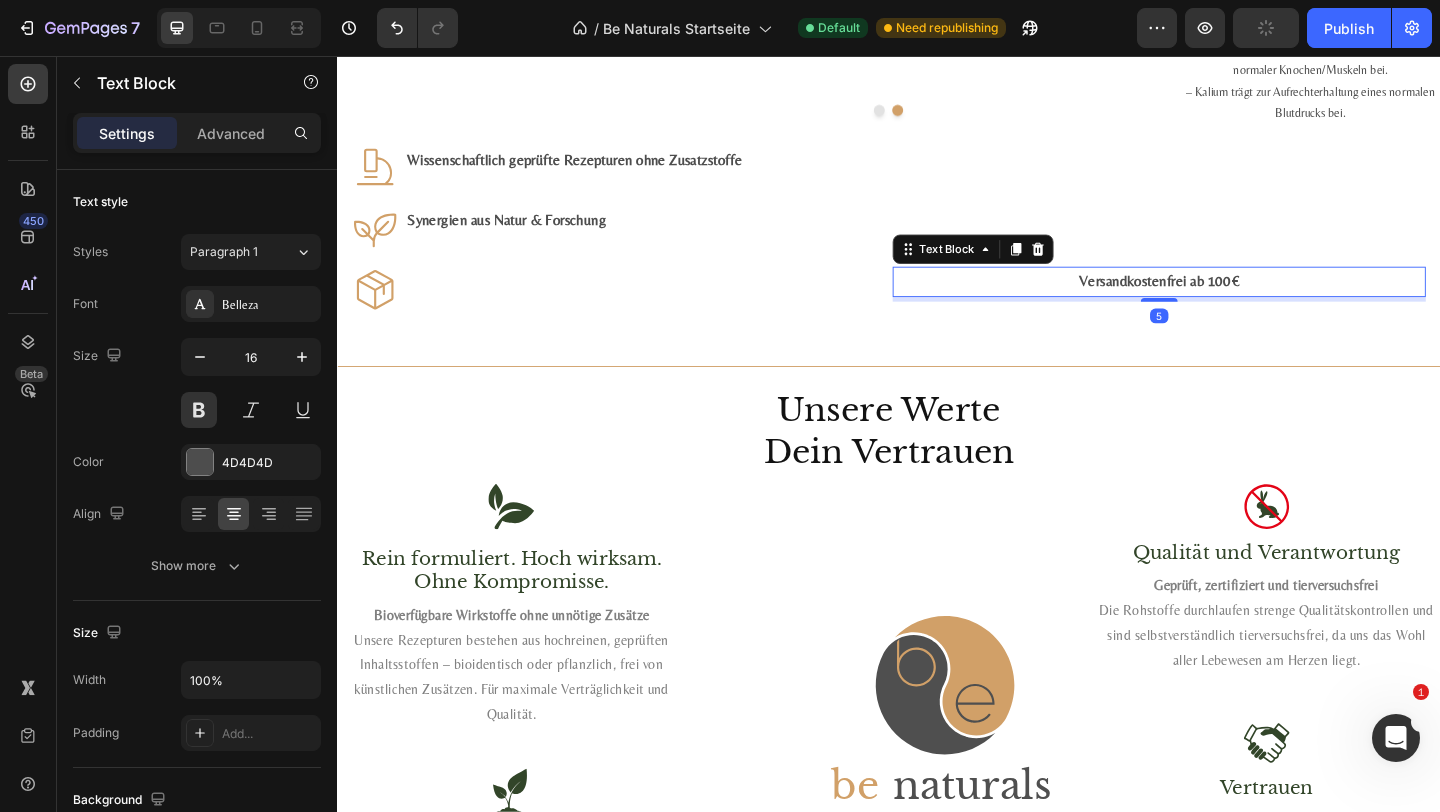 click on "Versandkostenfrei ab 100 €" at bounding box center (1231, 301) 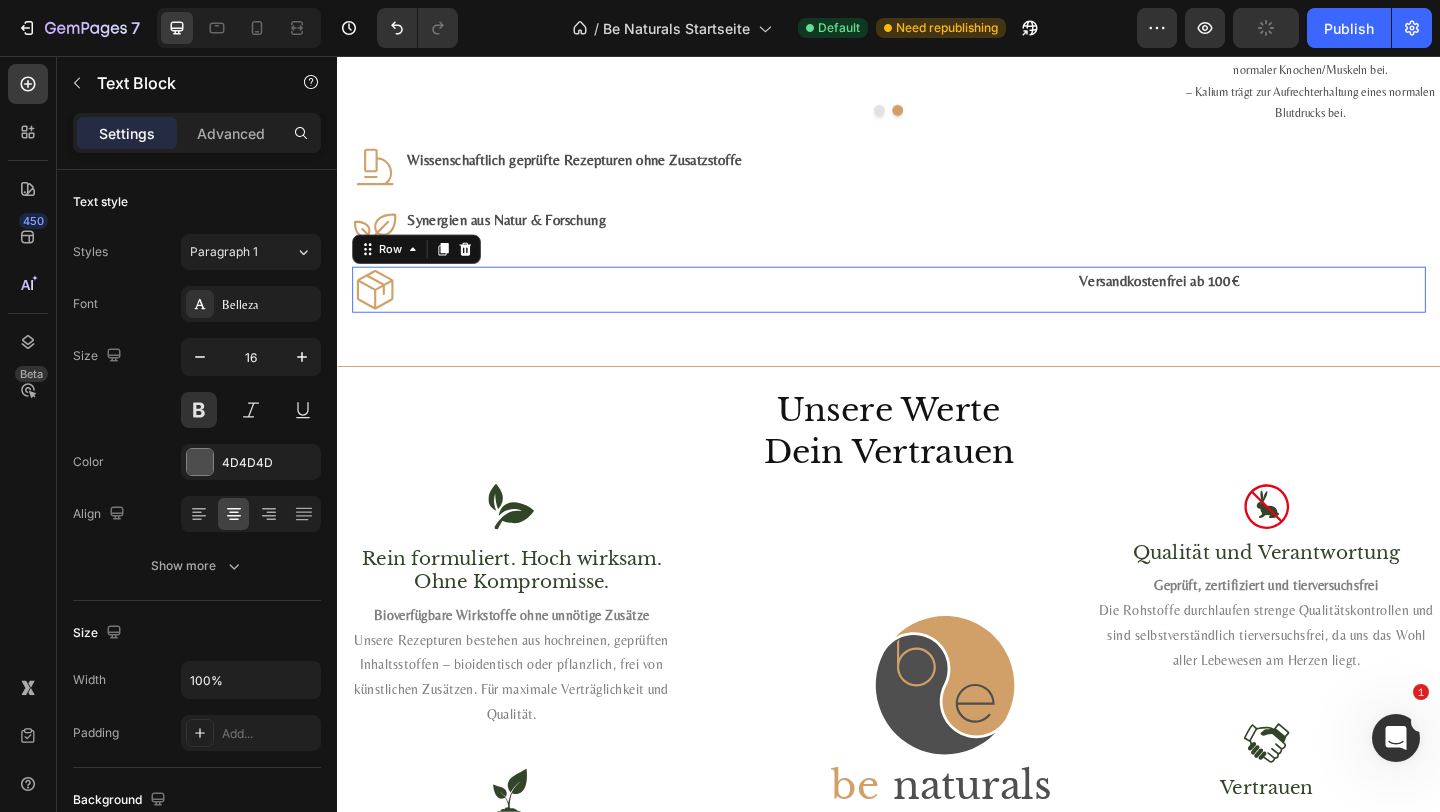 click on "Versandkostenfrei ab 100 € Text Block" at bounding box center (1231, 310) 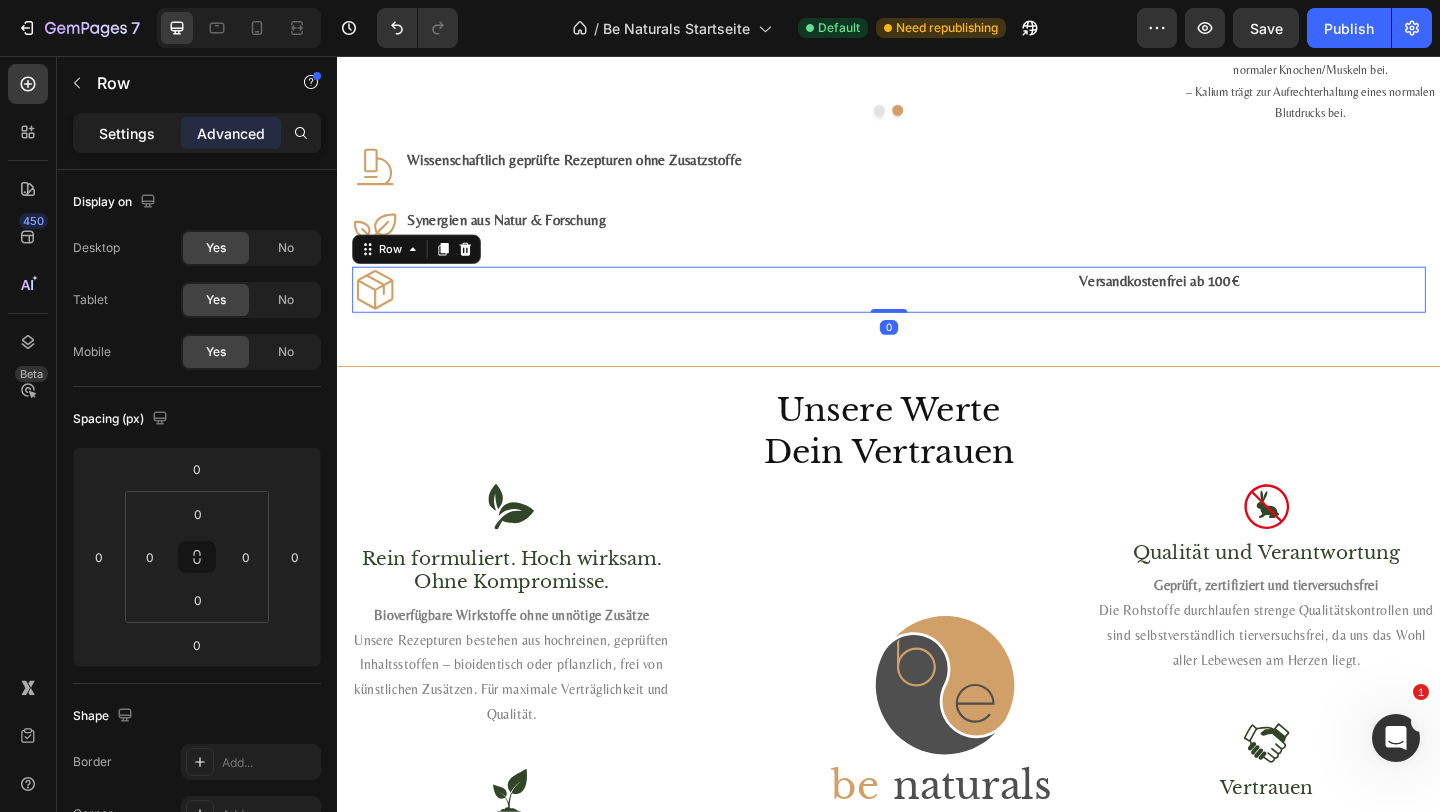 click on "Settings" at bounding box center (127, 133) 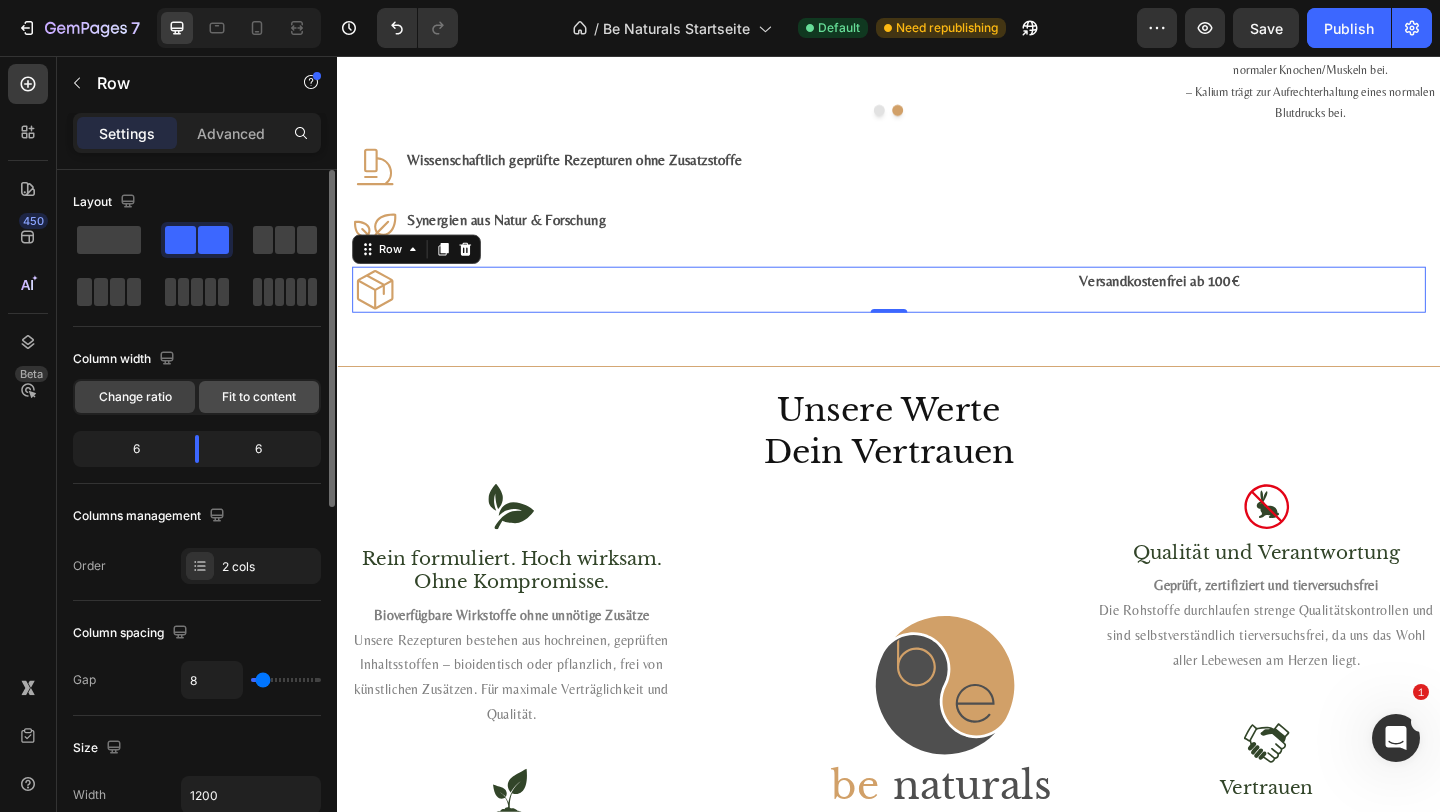click on "Fit to content" 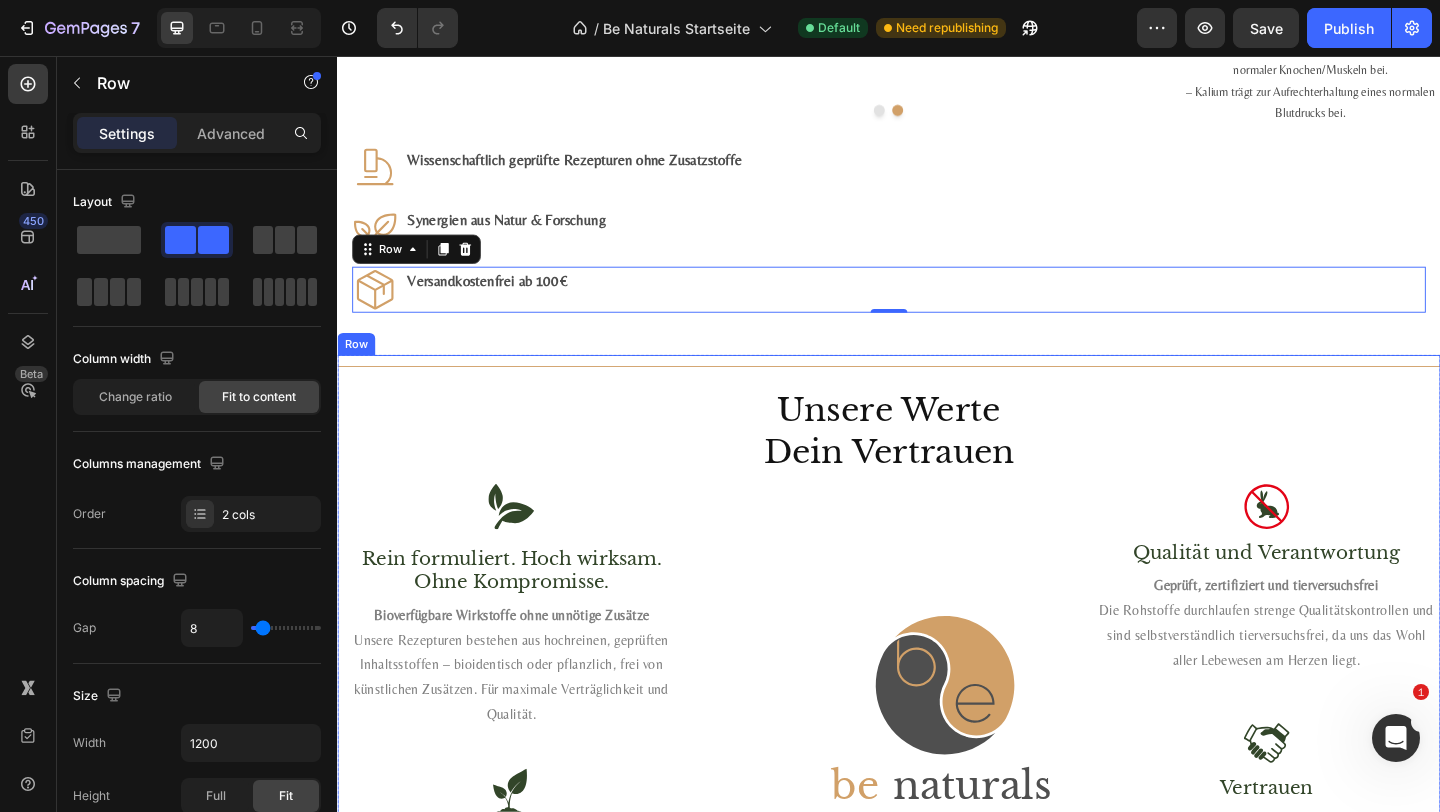 click on "Be Naturals  Favoriten Wirkung trifft Qualität Heading Für dein Wohlbefinden, deine Balance und deinen Alltag. Text Block Bestseller ansehen Button #1 Bestseller Product Badge Product Images Astaxanthin, Lutein, Zeaxanthin Komplex Product Title Loox - Rating widget Loox Natürlicher Carotinoid-Komplex in Olivenöl, ohne Zusätze Text Block €29,99 Product Price Product Price 1.975,00€ / 1L Text Block Row Kaufen Add to Cart
Icon 8 mg Astaxanthin  +  20 mg Lutein  +  1 mg Zeaxanthin  je ml Text Block Row
Icon Fettlöslich :  hohe Bioverfügbarkeit  mit  Oliven - &  Zitronenöl Text Block Row
Icon Vegan, labor­geprüft & ohne Zusatz­stoffe Text Block Row Row 1.975,00€ / 1L Text Block Product #2 Bestseller Product Badge Product Images Mumijo MG Komplex Product Title Loox - Rating widget Loox Himalaya-Shilajit + Meeres­magnesium + 13 Pflanzen­vitamine Text Block €39,99 Product Price Product Price 1.606,79€ / 1kg Text Block Row Kaufen Add to Cart Icon )" at bounding box center [937, -328] 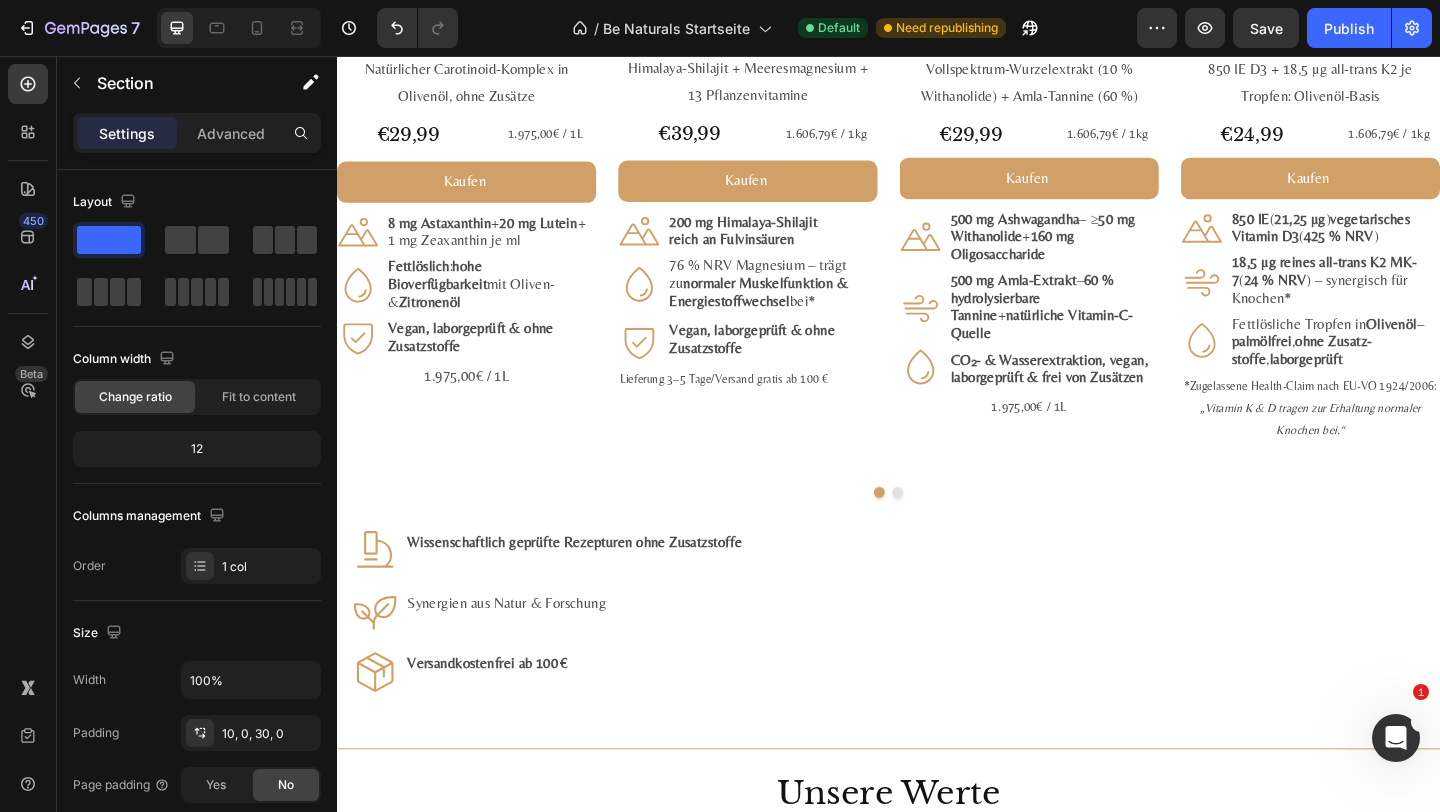 scroll, scrollTop: 2670, scrollLeft: 0, axis: vertical 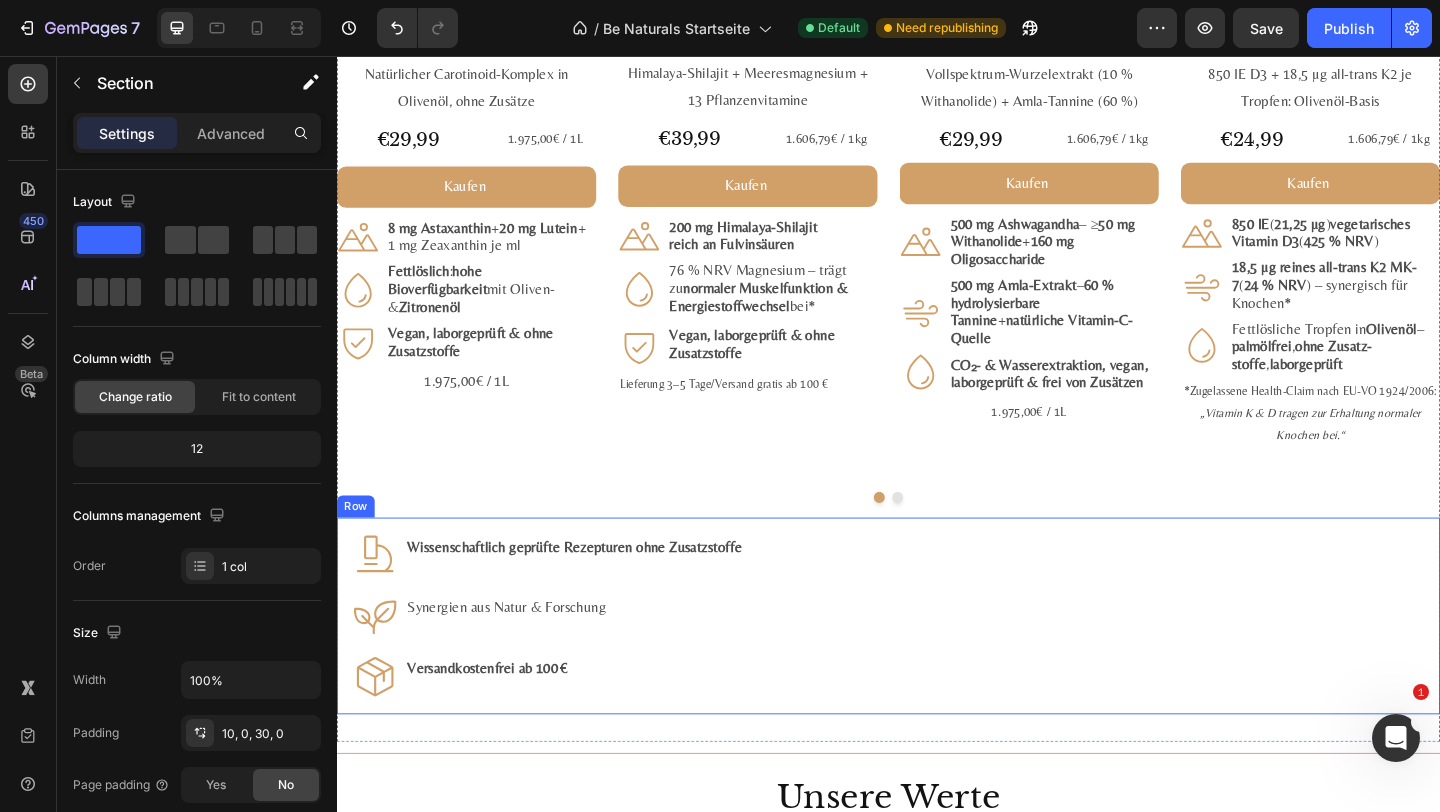 click on "Icon Wissenschaftlich geprüfte Rezepturen ohne Zusatzstoffe Text Block Row
Icon Synergien aus Natur & Forschung Text Block Row
Icon Versandkostenfrei ab 100 € Text Block Row Row" at bounding box center (937, 665) 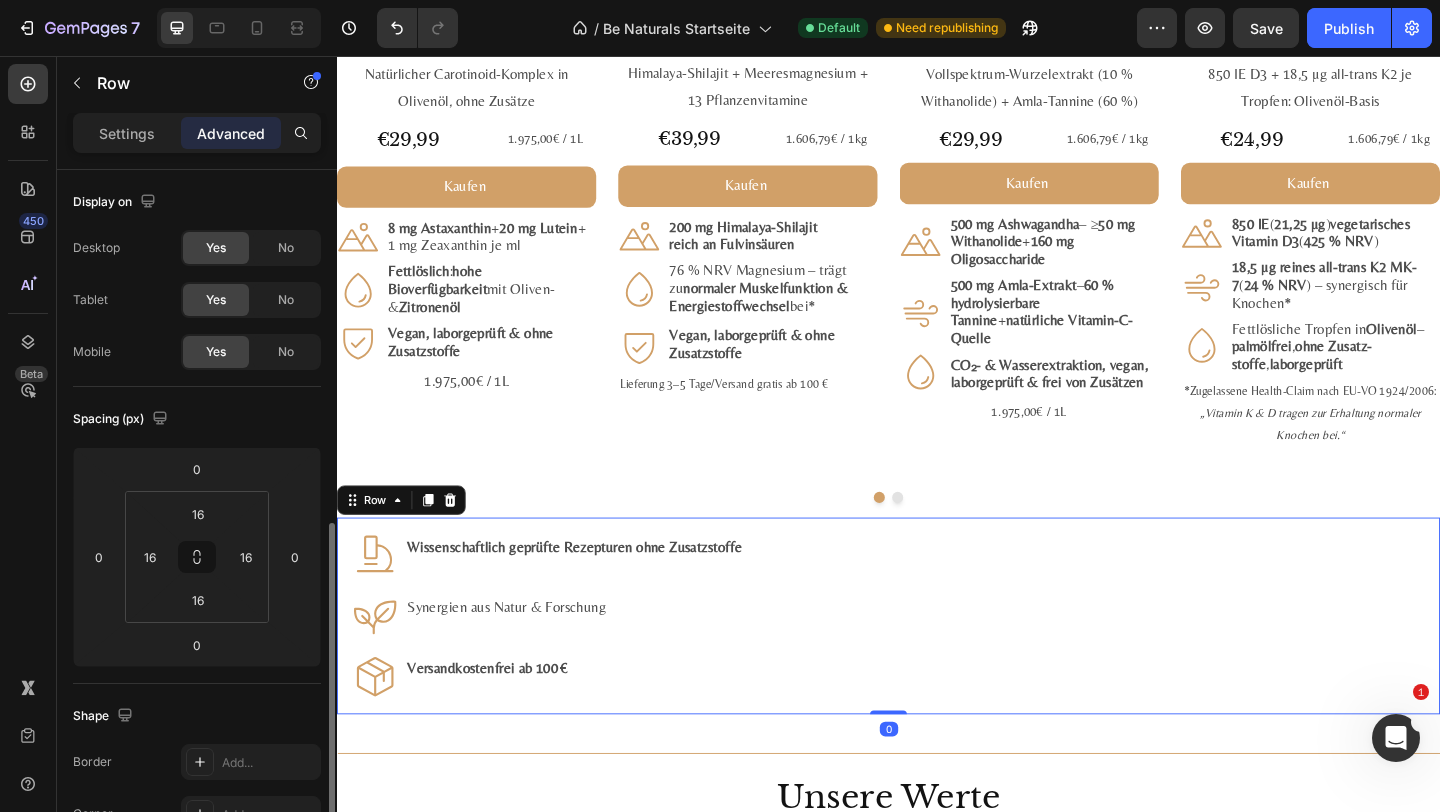 scroll, scrollTop: 635, scrollLeft: 0, axis: vertical 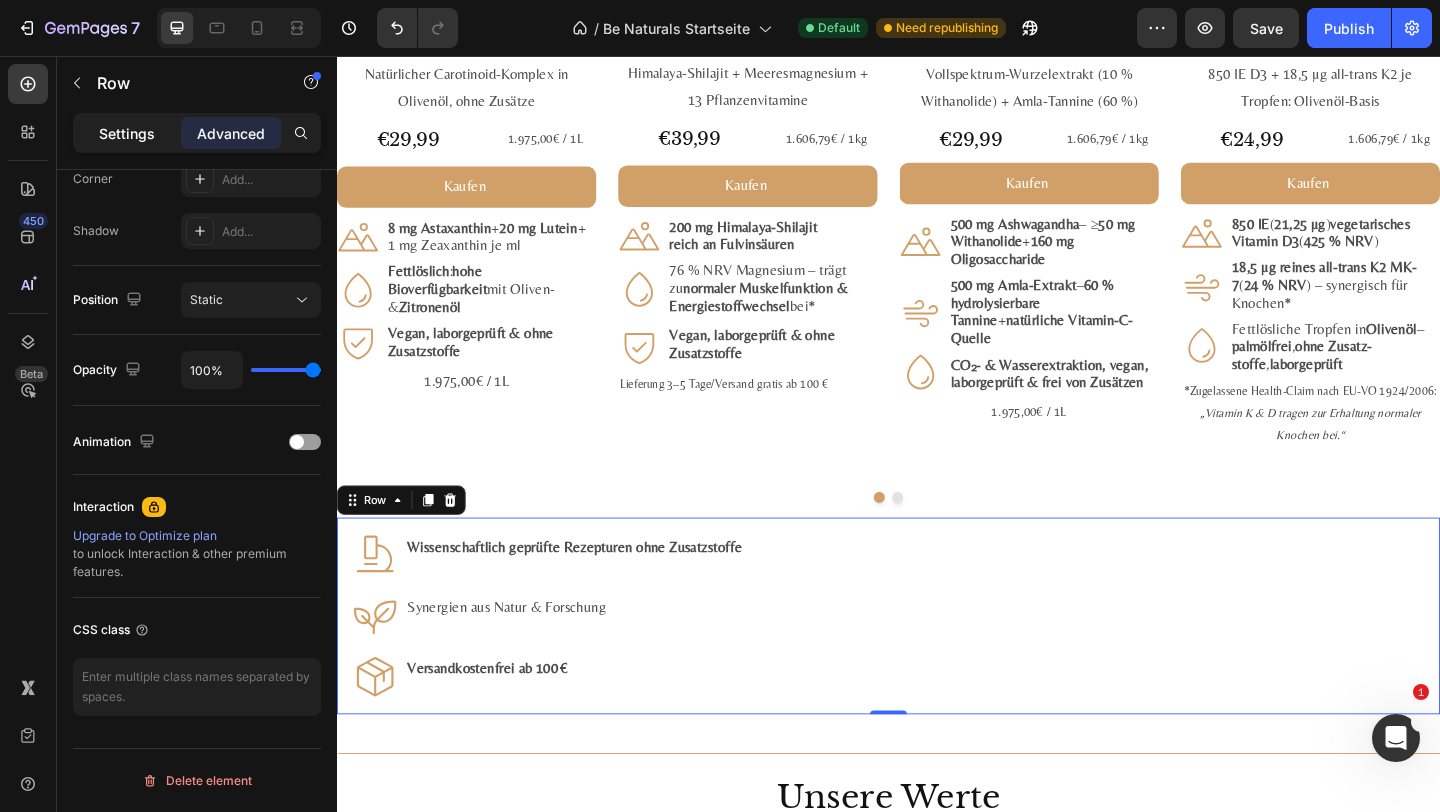 click on "Settings" at bounding box center [127, 133] 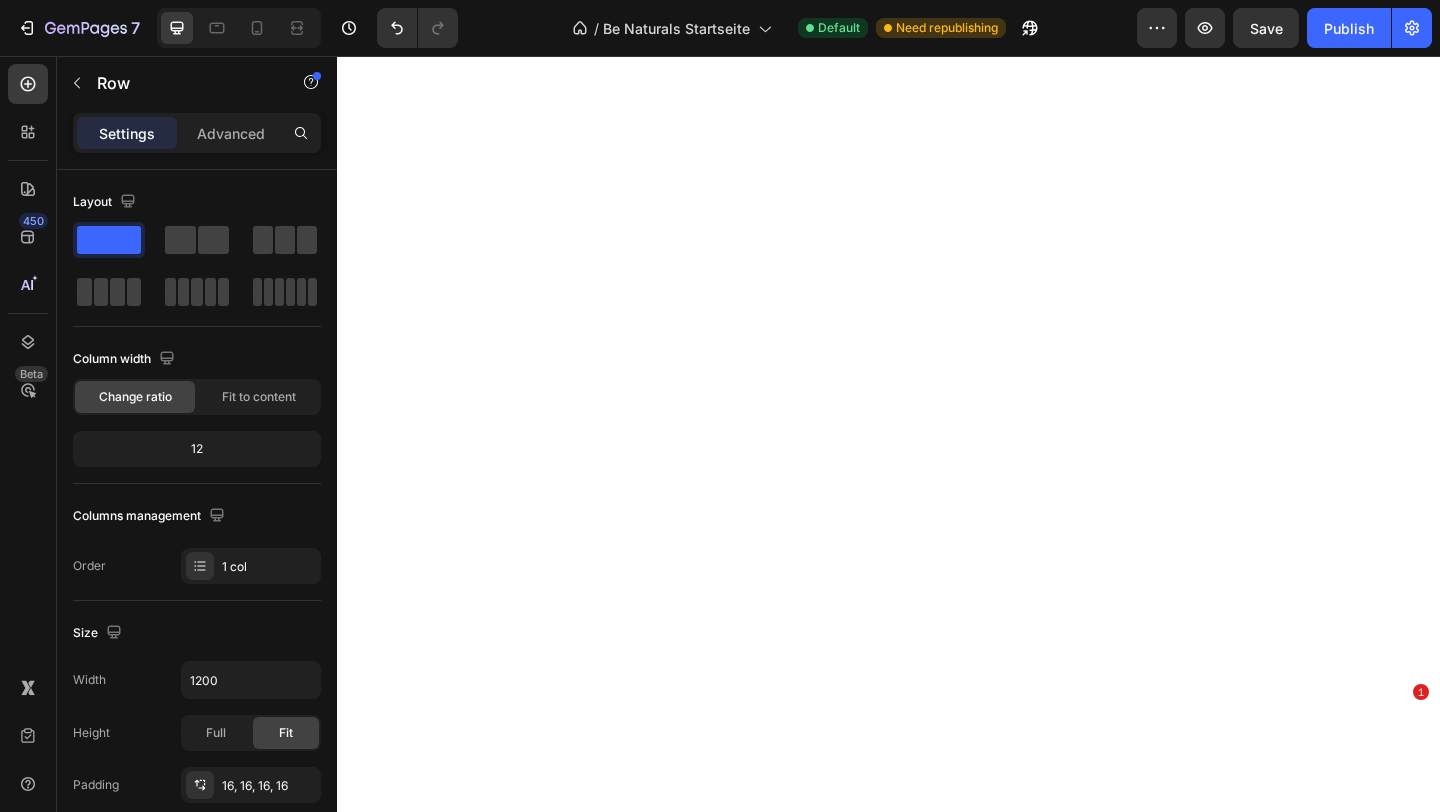 scroll, scrollTop: 0, scrollLeft: 0, axis: both 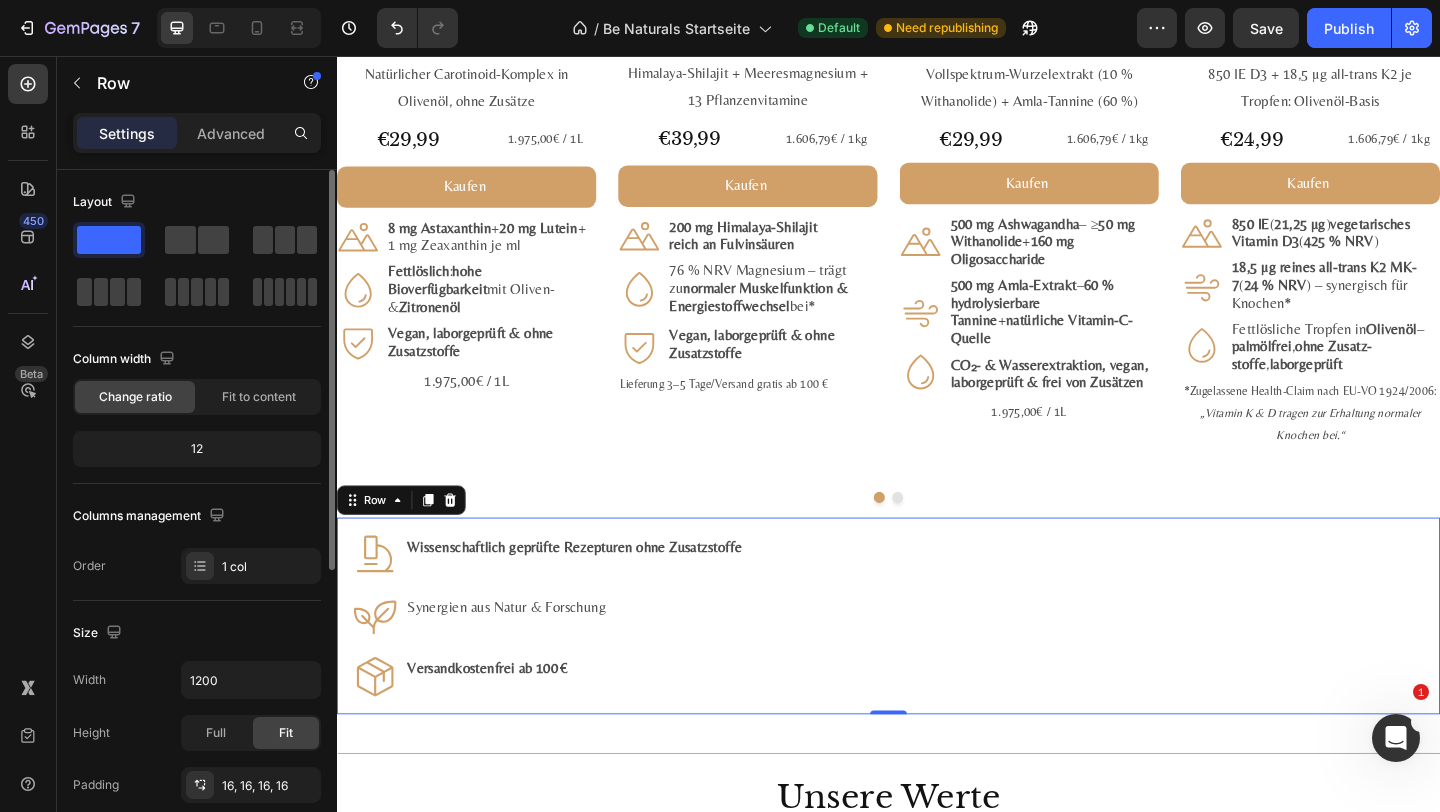 click on "Settings Advanced" at bounding box center [197, 141] 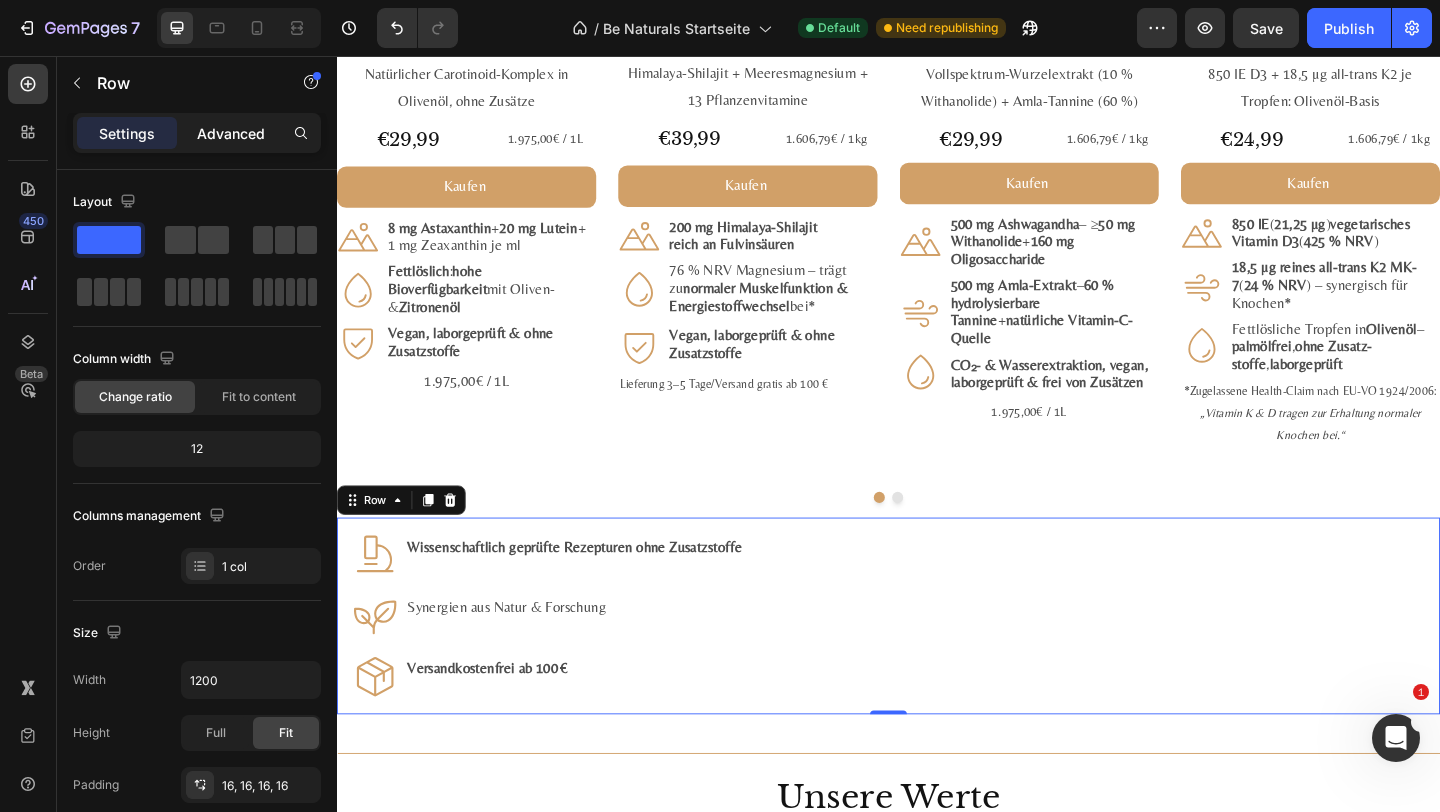 click on "Advanced" at bounding box center (231, 133) 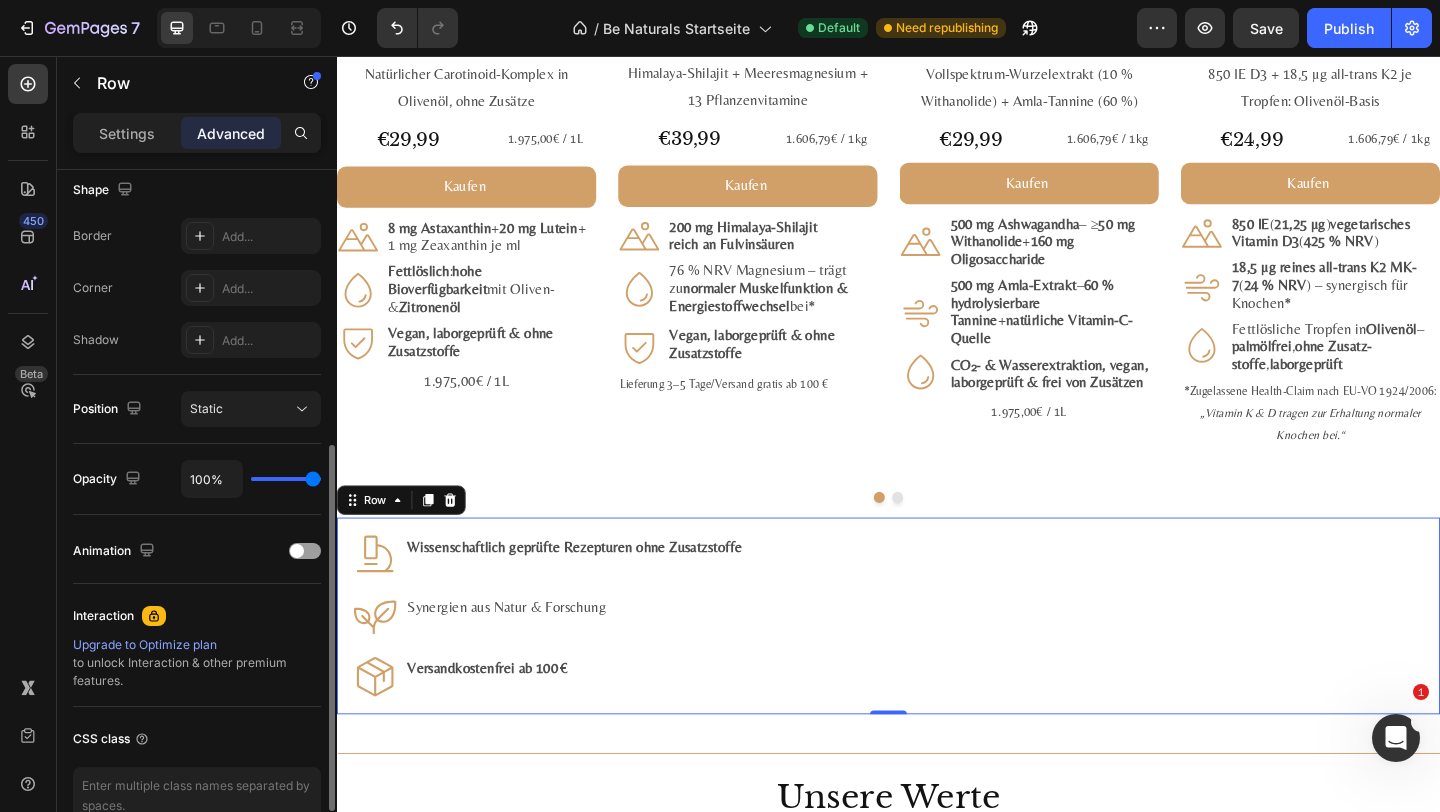 scroll, scrollTop: 635, scrollLeft: 0, axis: vertical 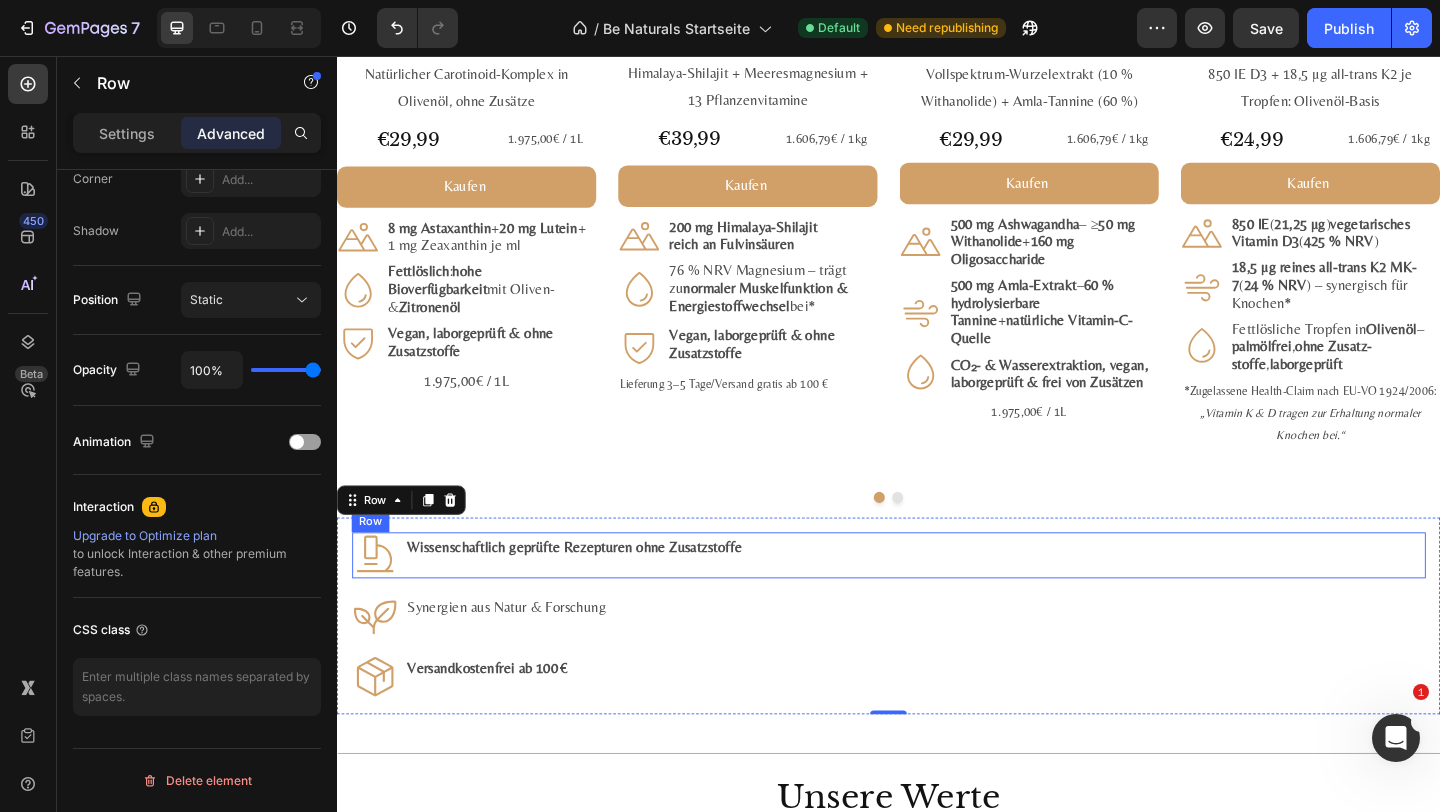 click on "Wissenschaftlich geprüfte Rezepturen ohne Zusatzstoffe Text Block" at bounding box center [595, 599] 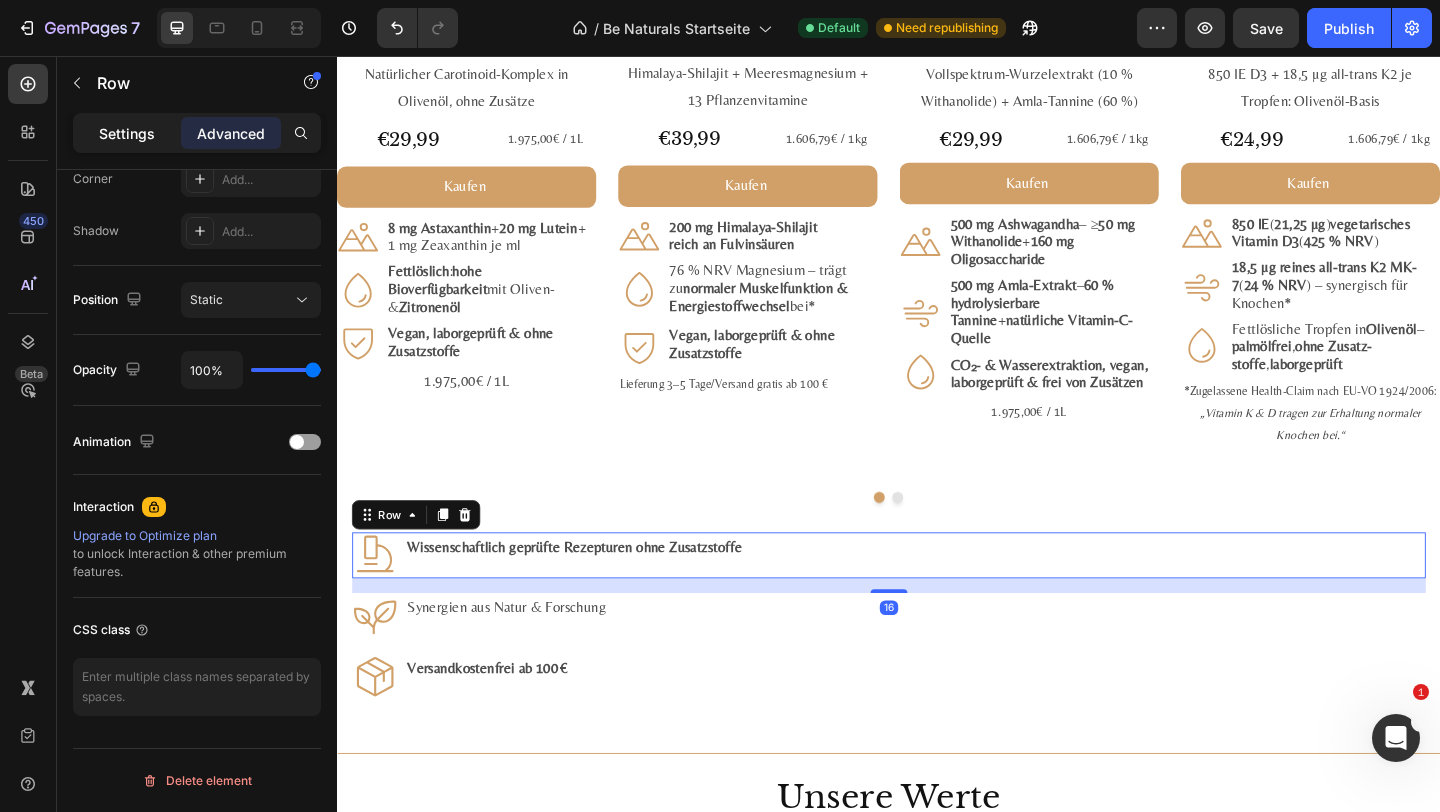 click on "Settings" at bounding box center (127, 133) 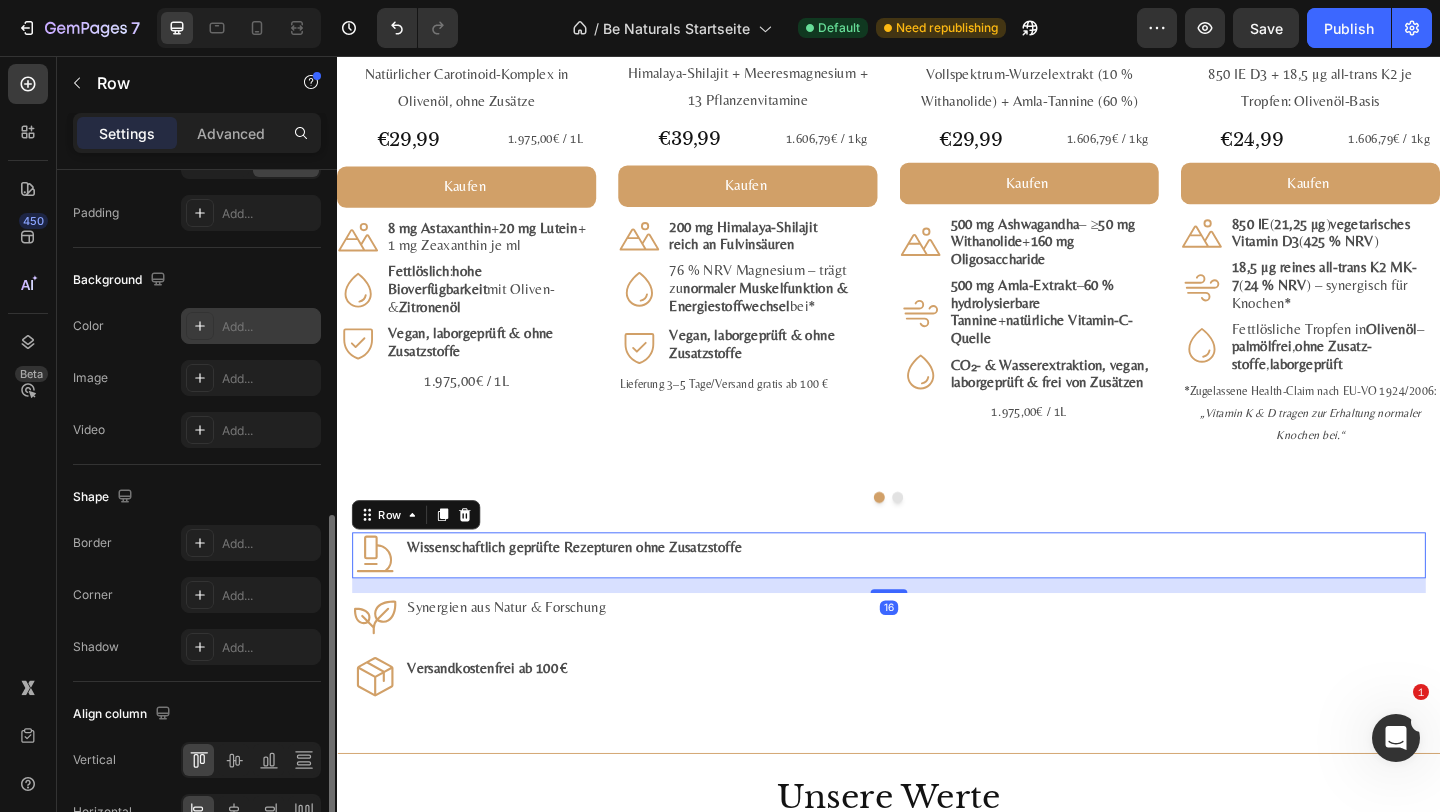 scroll, scrollTop: 749, scrollLeft: 0, axis: vertical 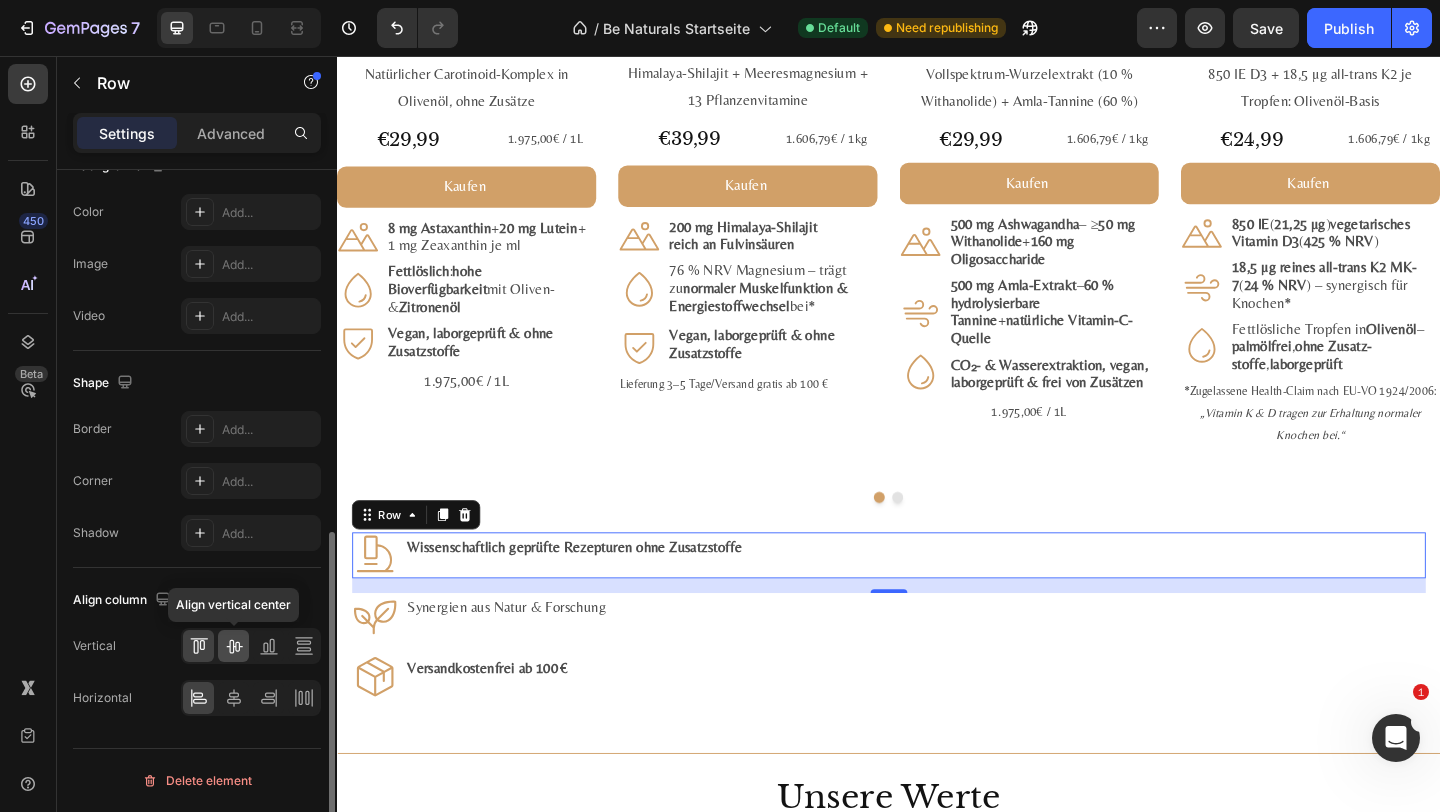 click 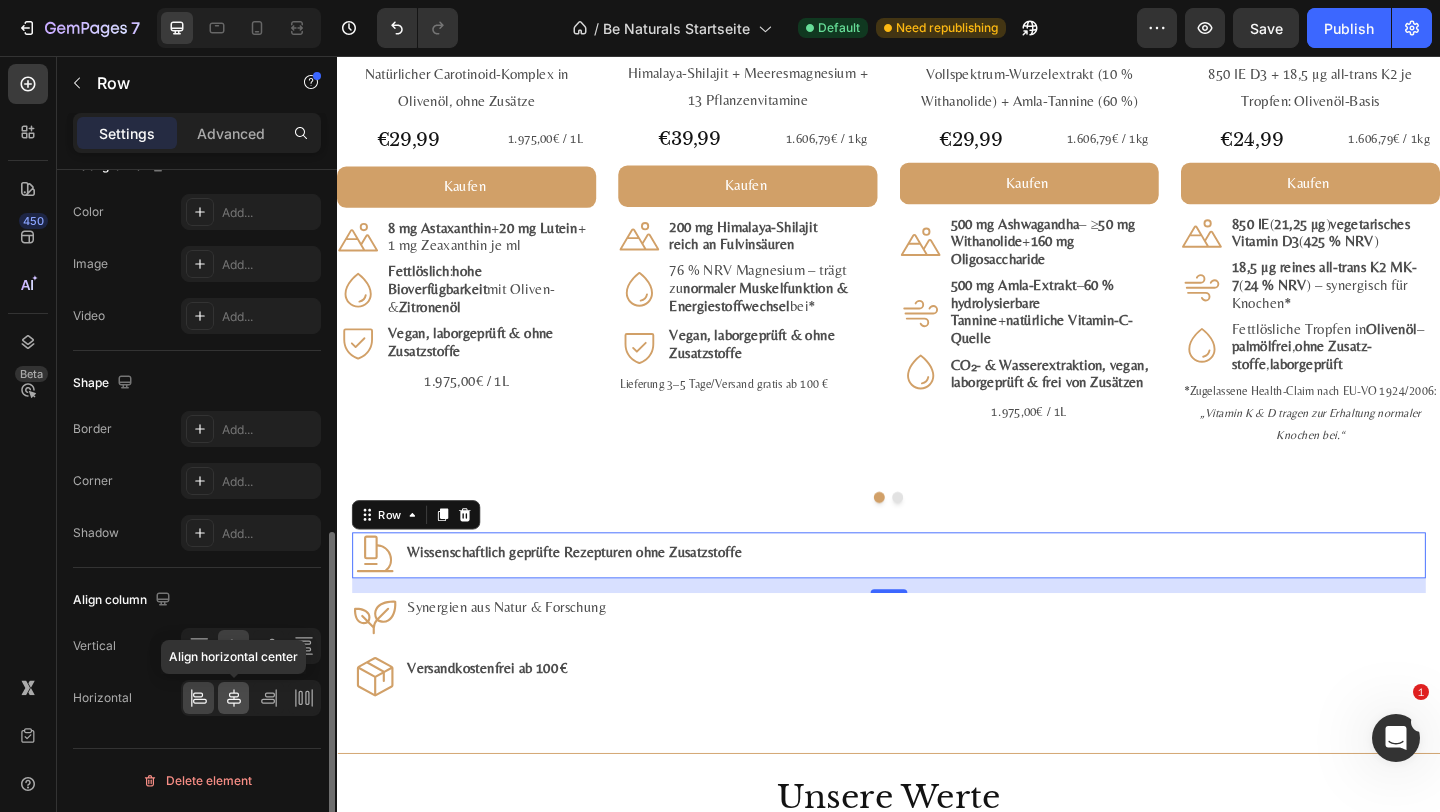 click 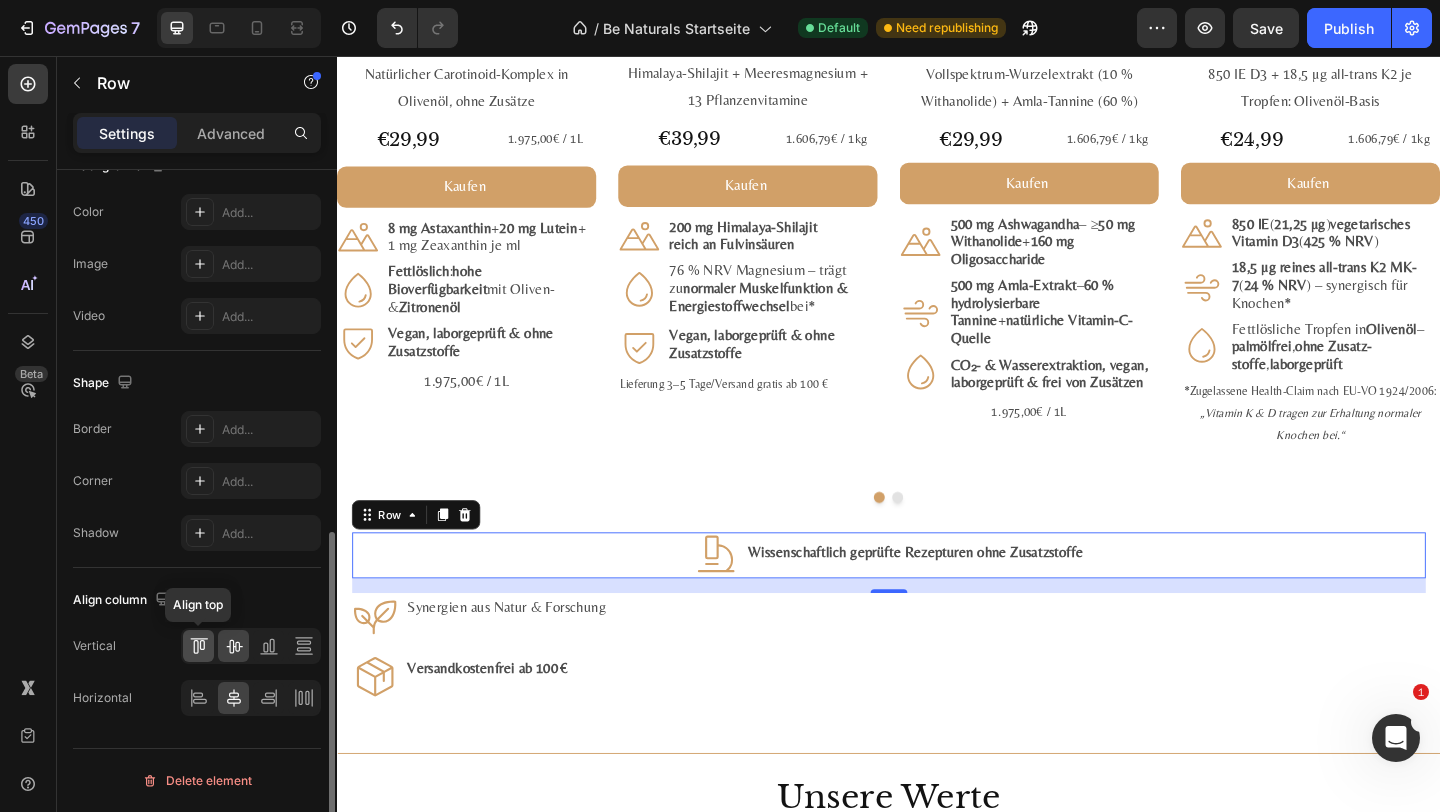click 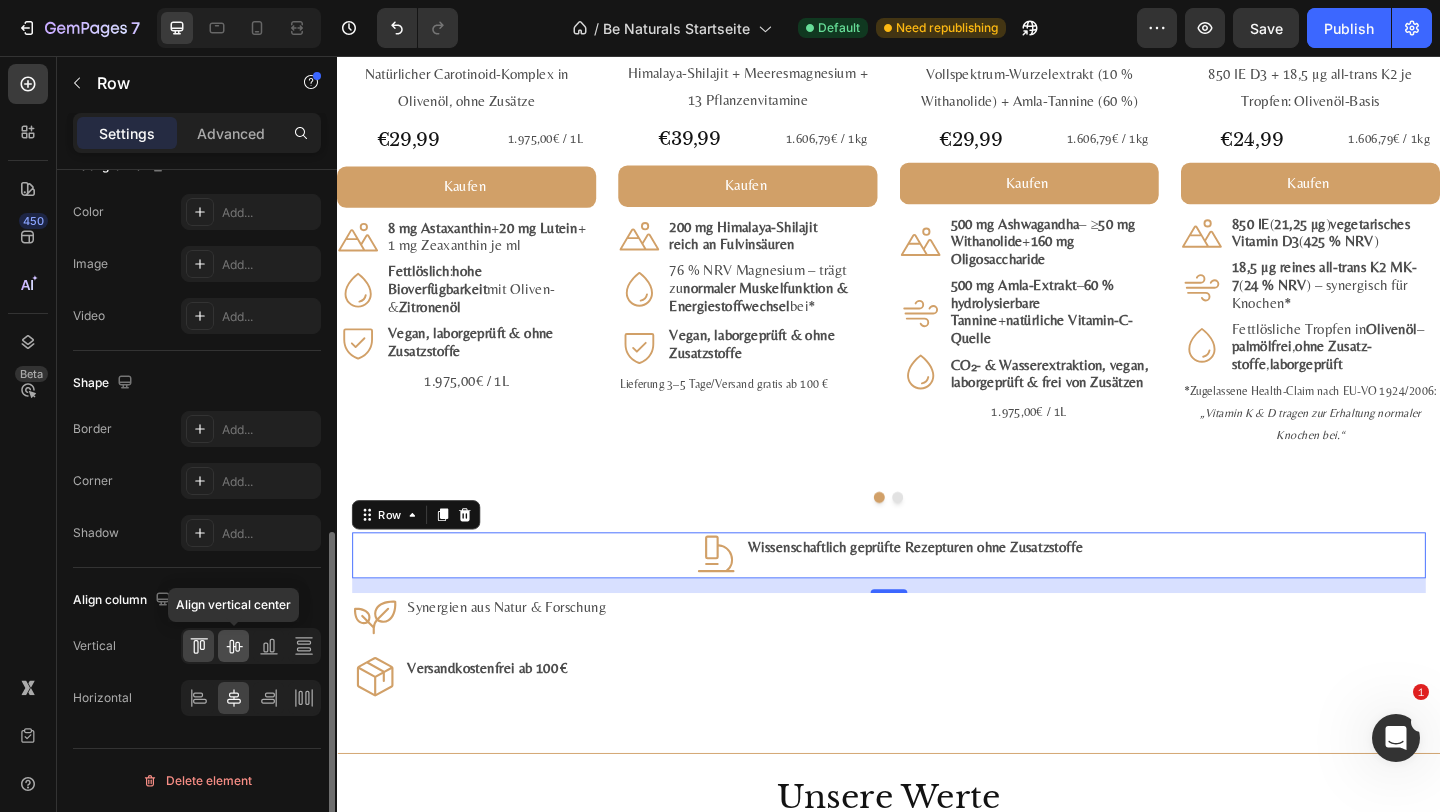 click 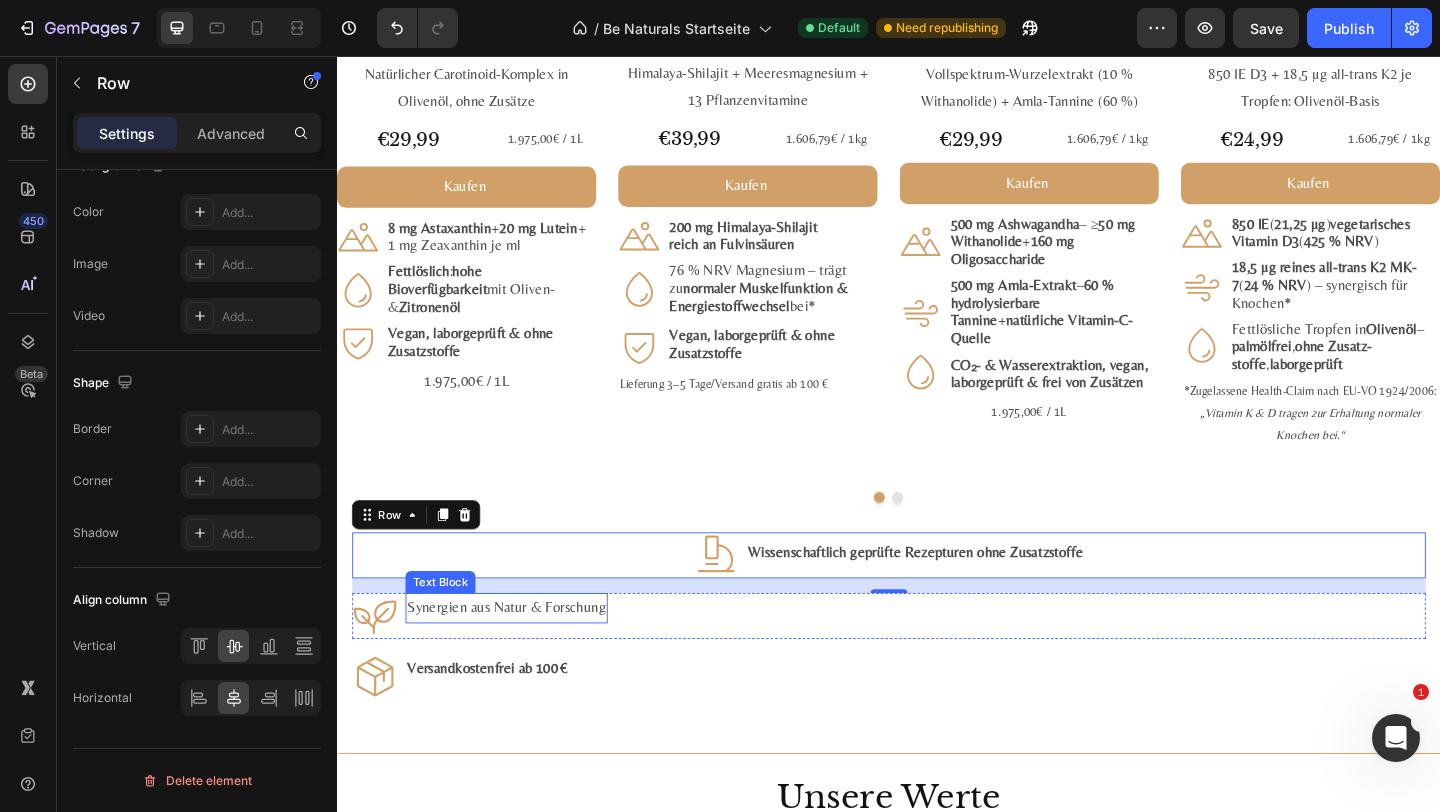 click on "Synergien aus Natur & Forschung" at bounding box center [521, 656] 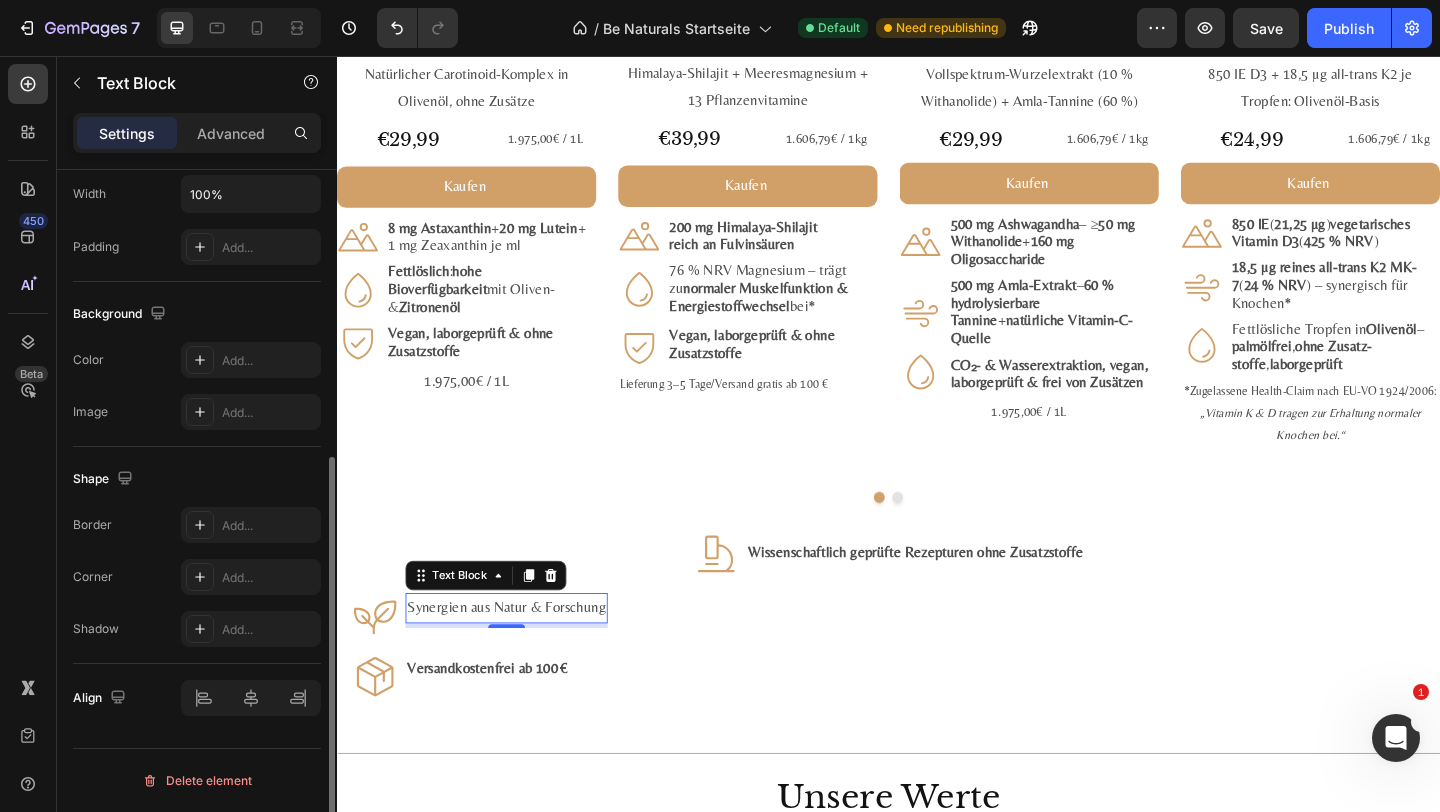 click on "Synergien aus Natur & Forschung" at bounding box center (521, 656) 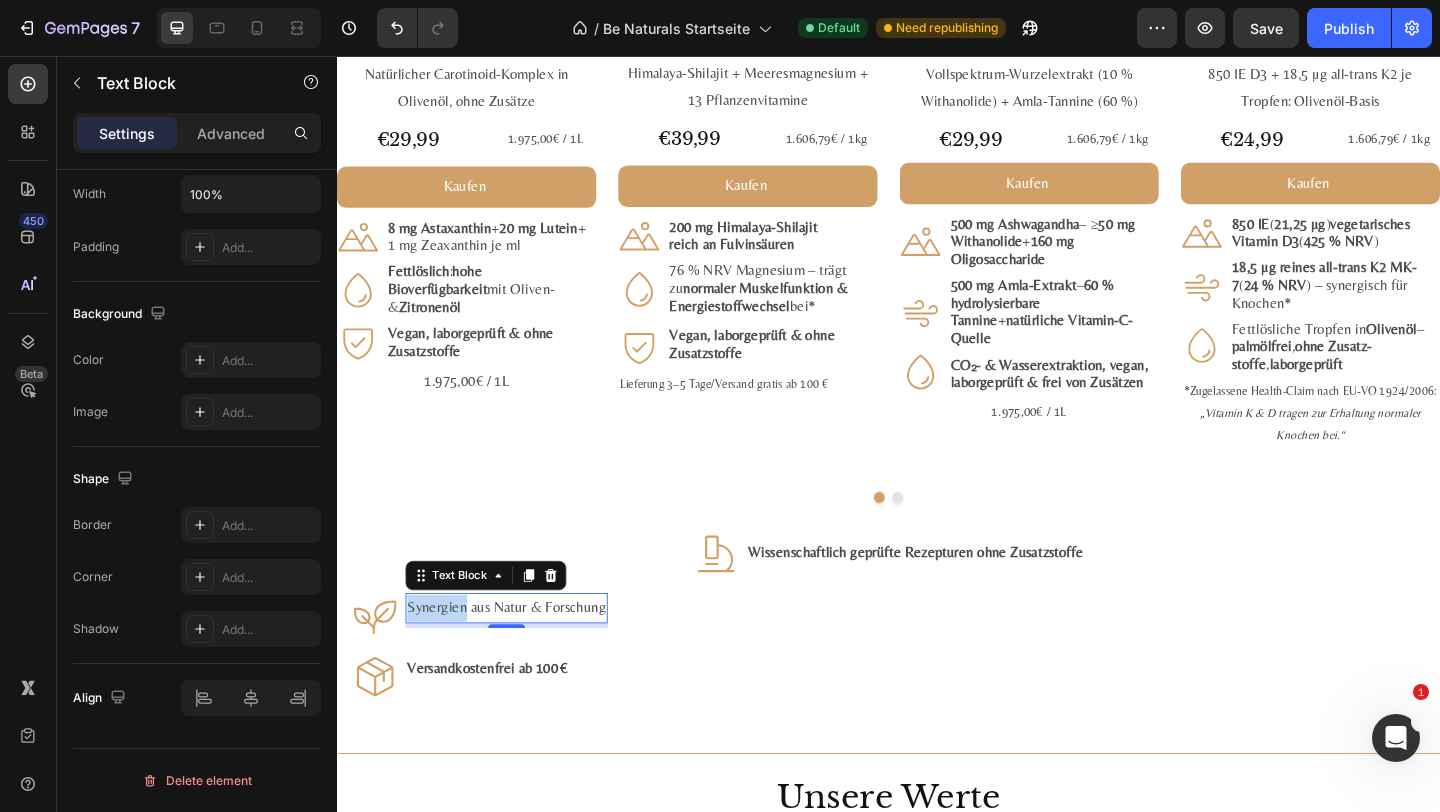 click on "Synergien aus Natur & Forschung" at bounding box center [521, 656] 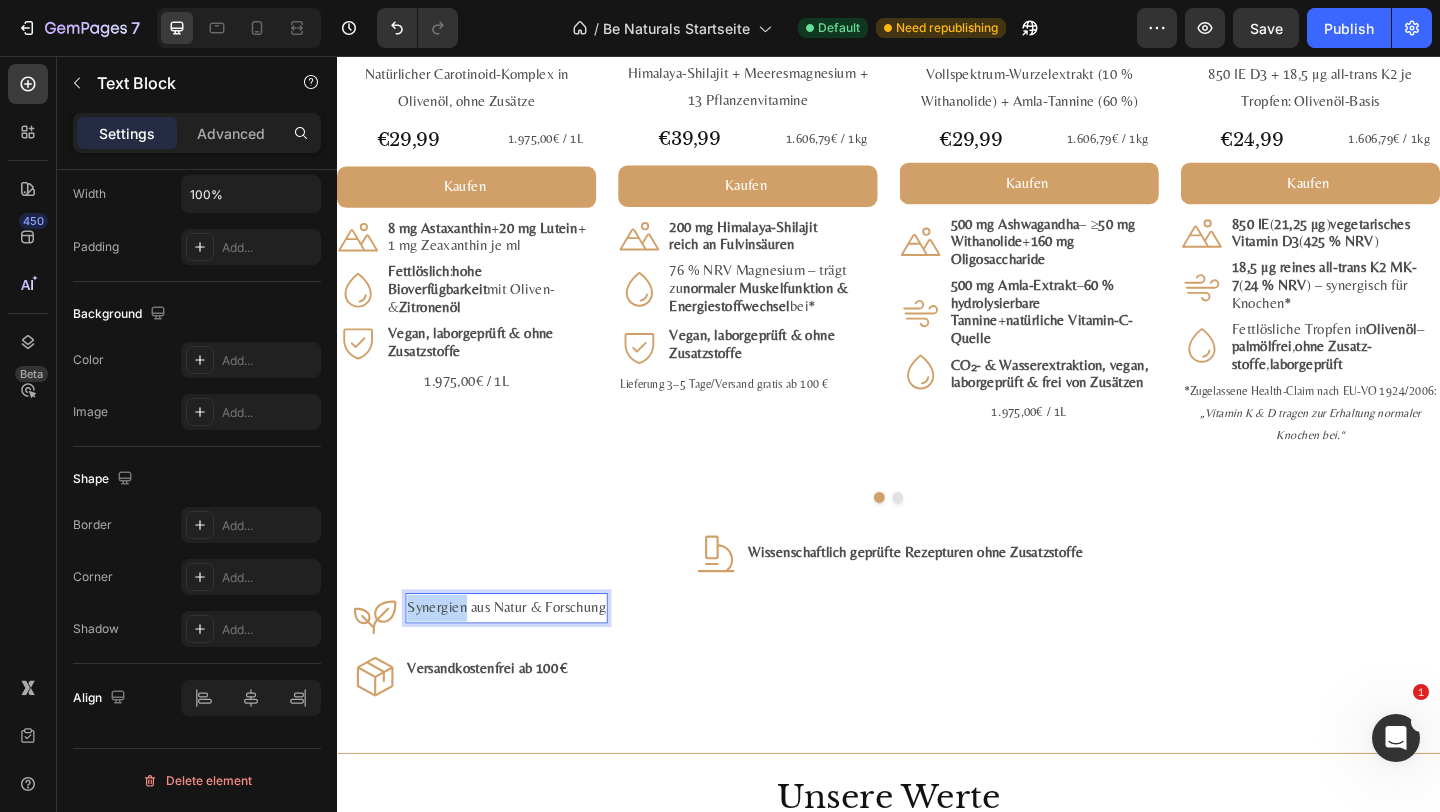 scroll, scrollTop: 0, scrollLeft: 0, axis: both 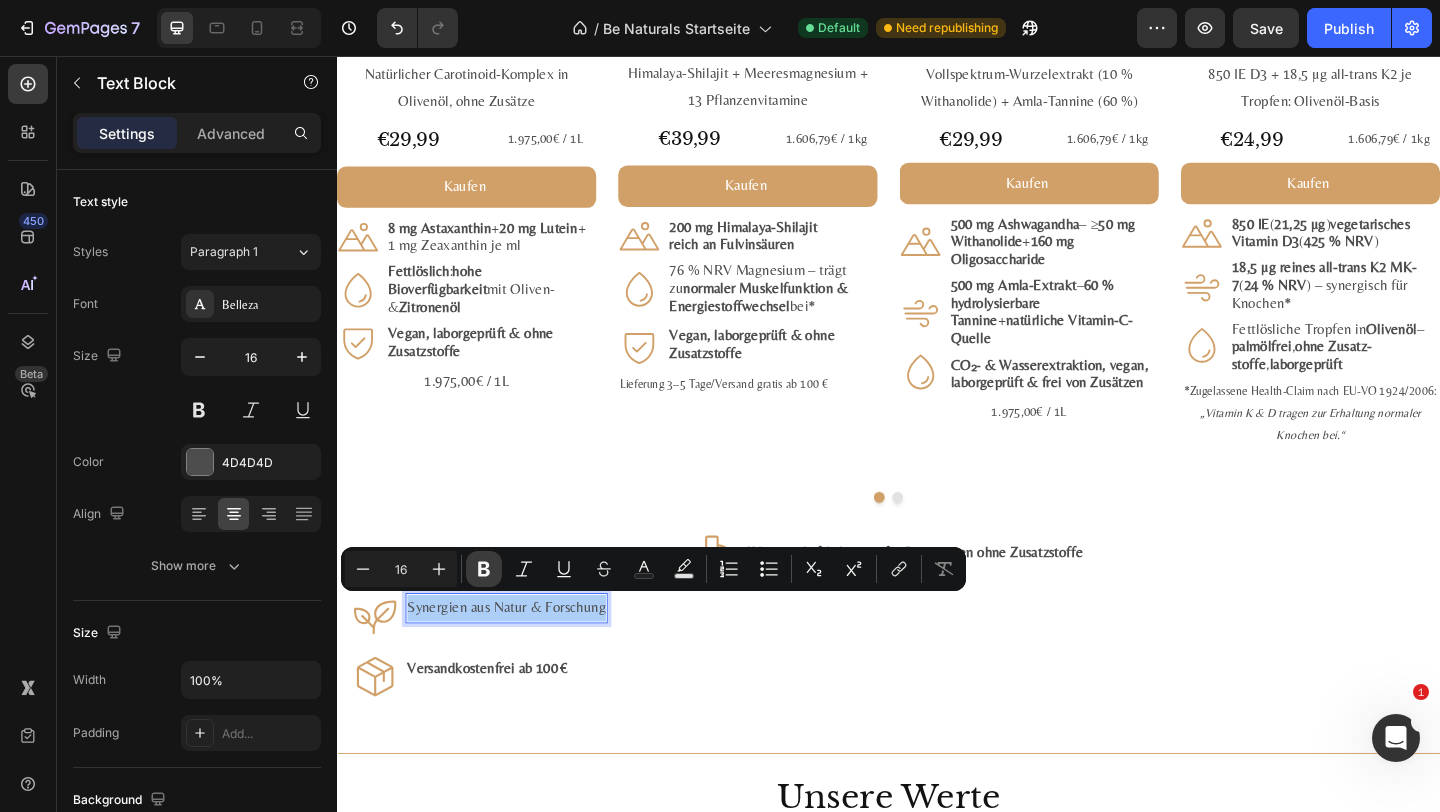 drag, startPoint x: 488, startPoint y: 575, endPoint x: 55, endPoint y: 623, distance: 435.65237 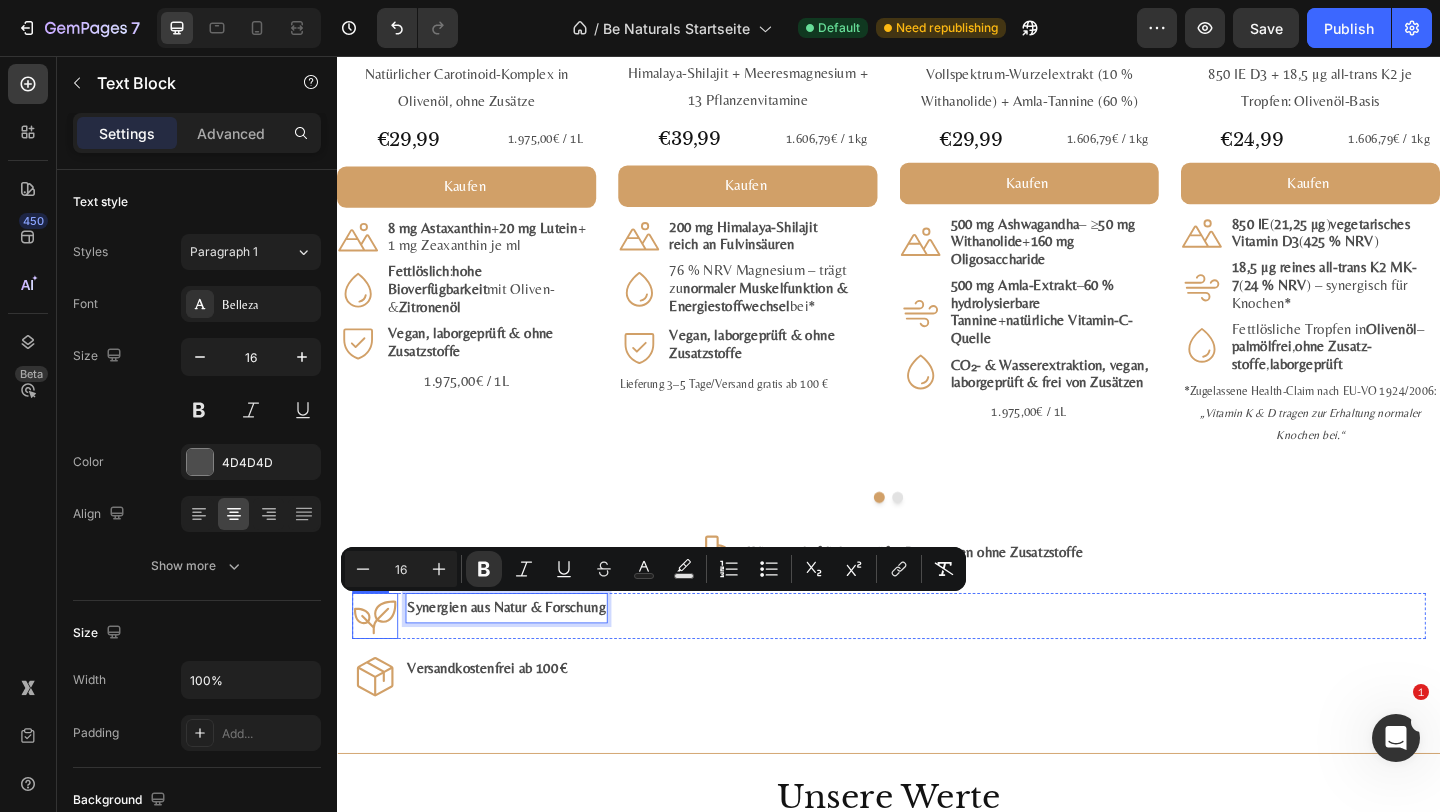 click 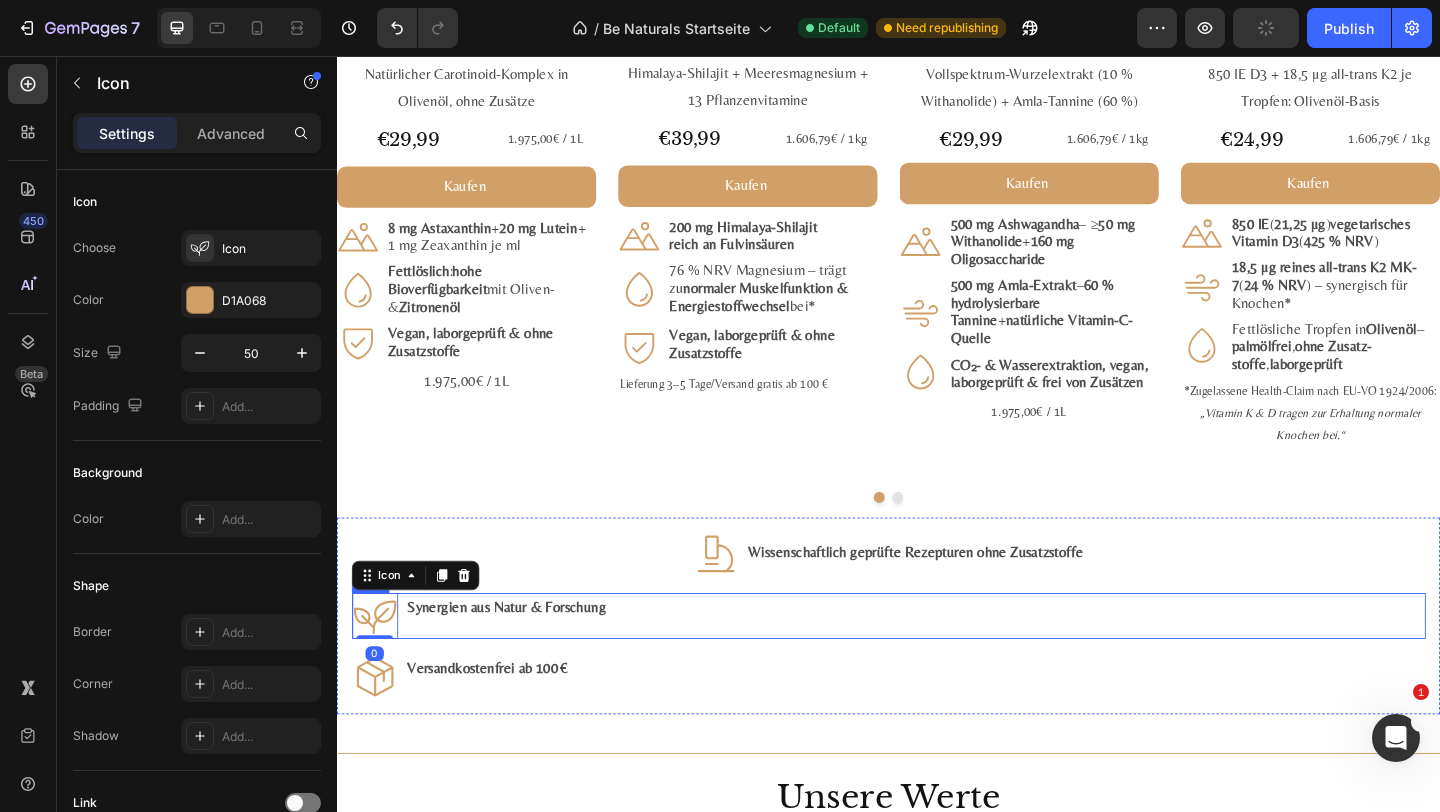click on "Synergien aus Natur & Forschung Text Block" at bounding box center (521, 665) 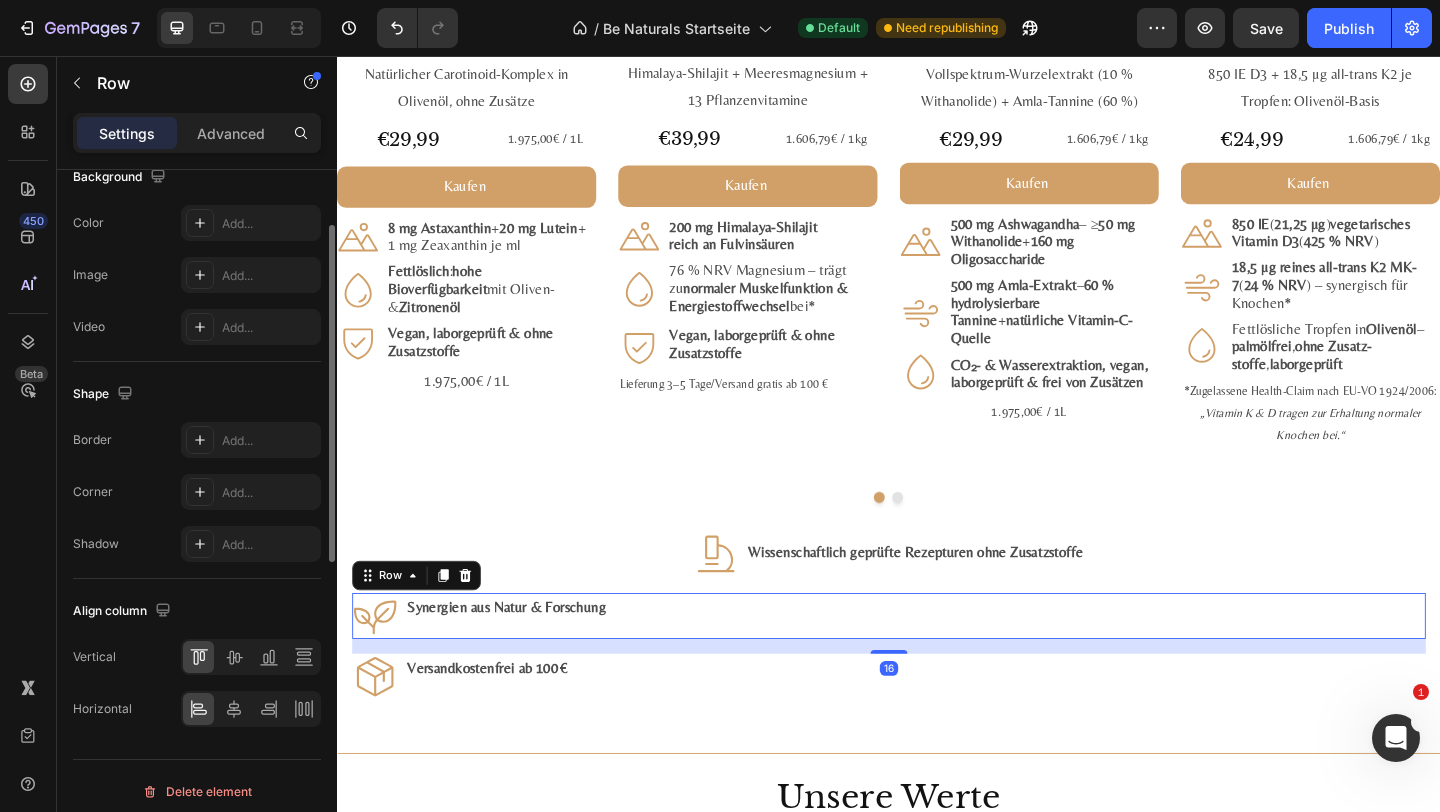 scroll, scrollTop: 749, scrollLeft: 0, axis: vertical 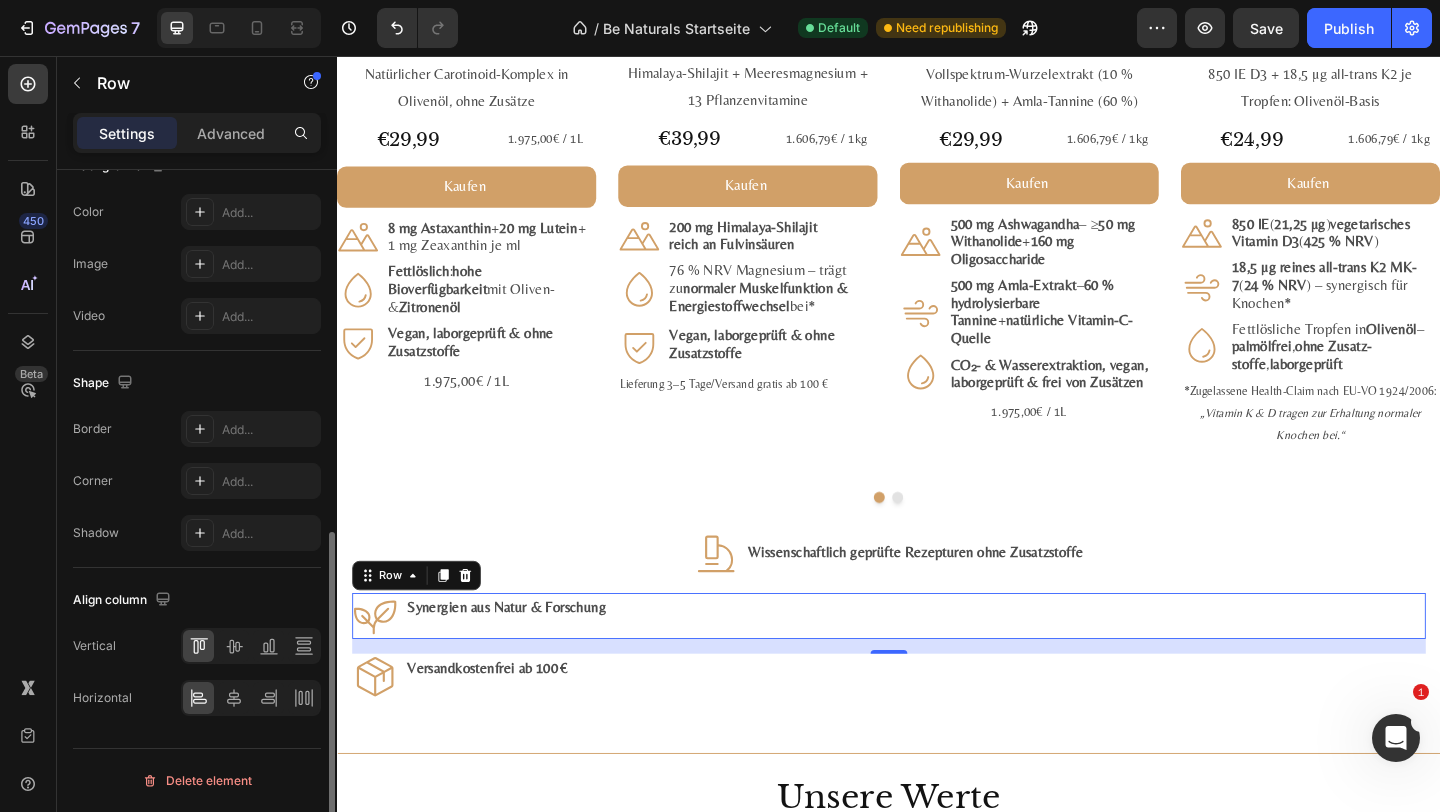 click at bounding box center [251, 646] 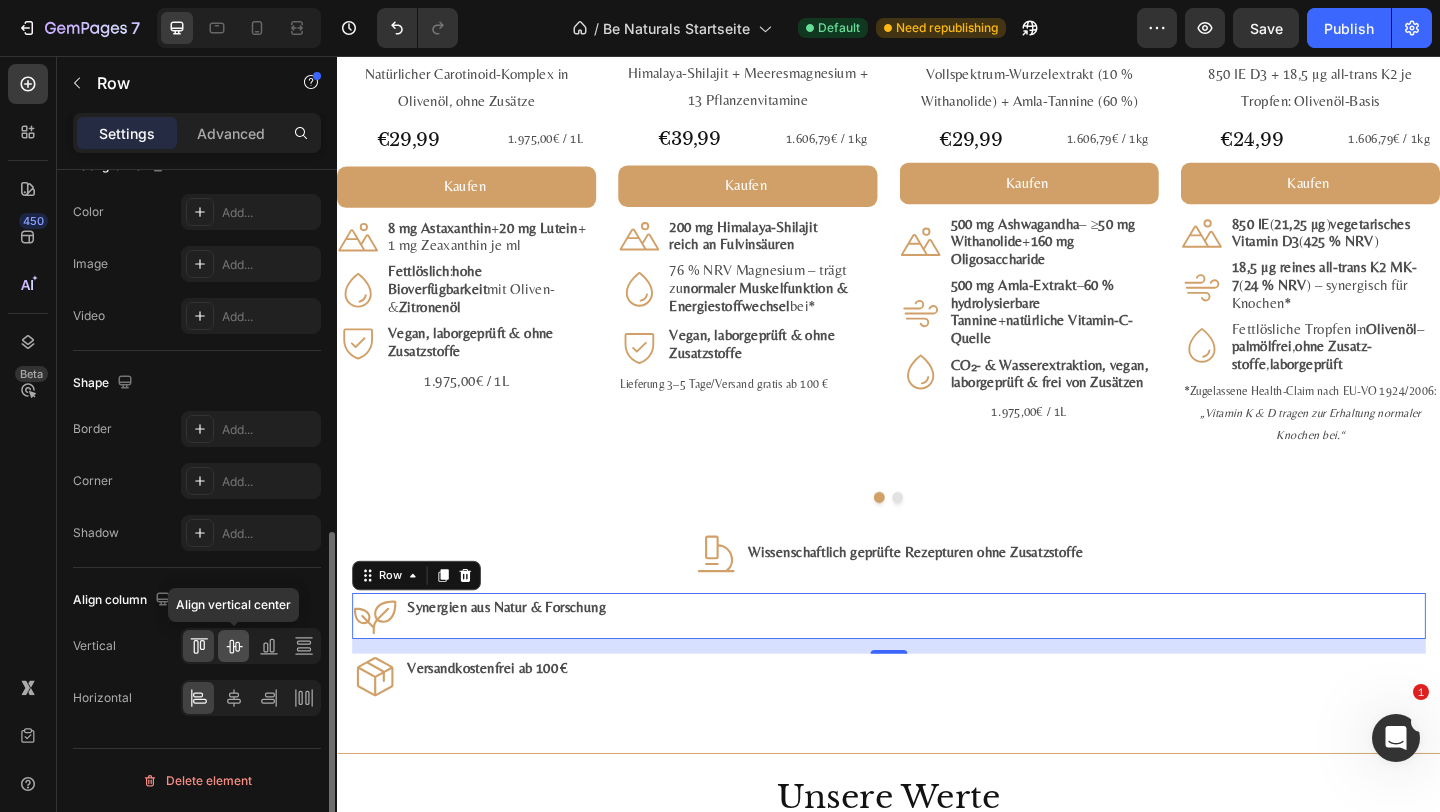 click 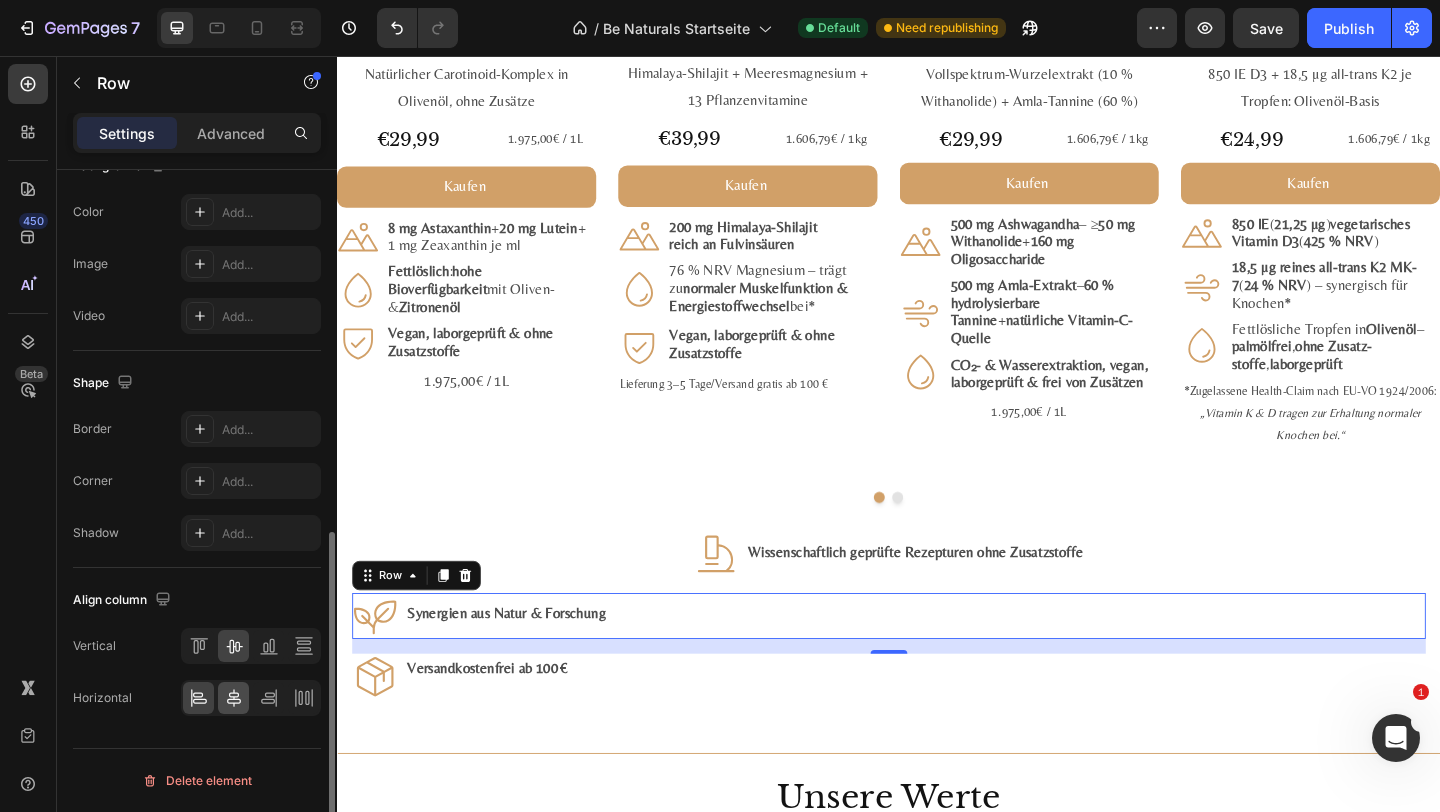 click 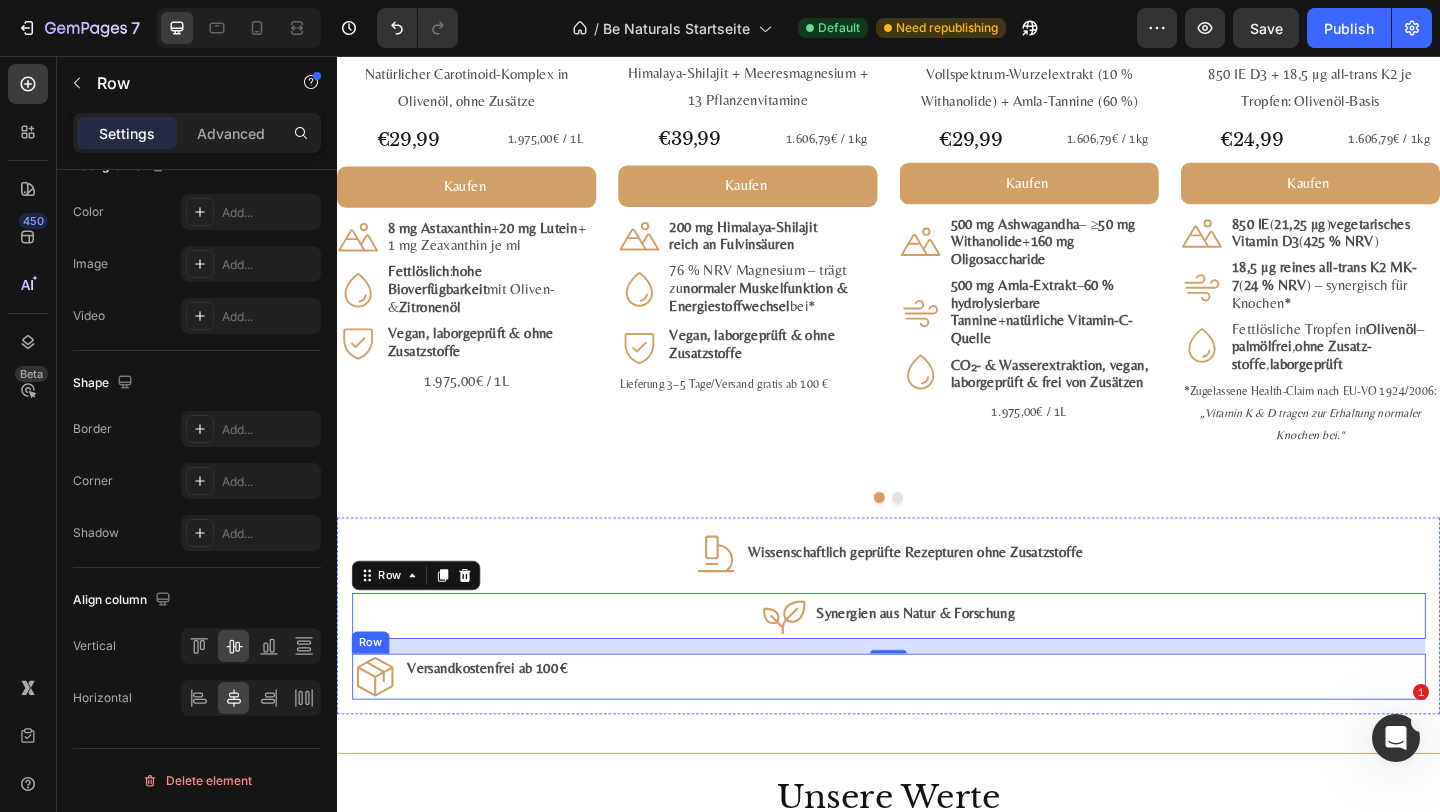 click on "Versandkostenfrei ab 100 € Text Block" at bounding box center [500, 731] 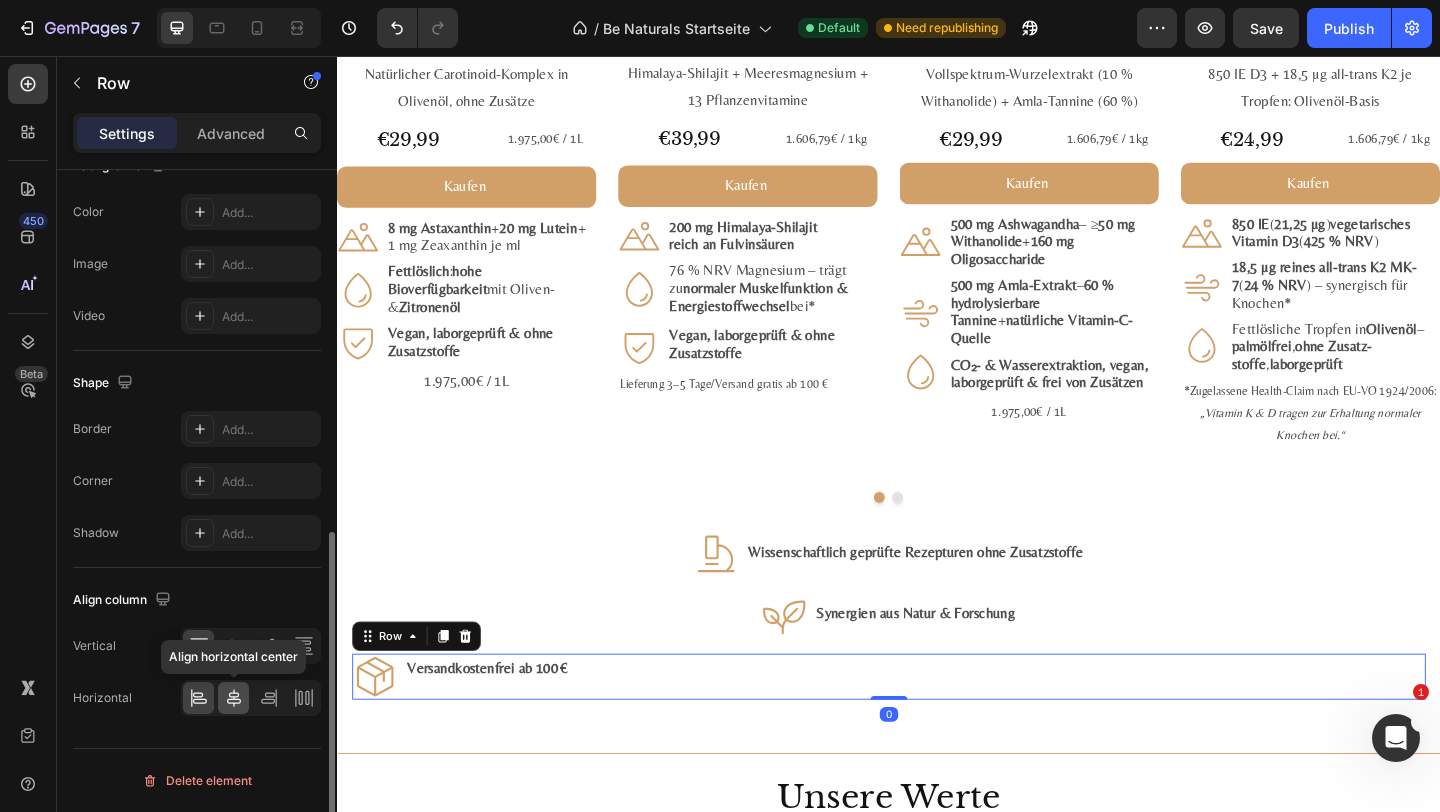 click 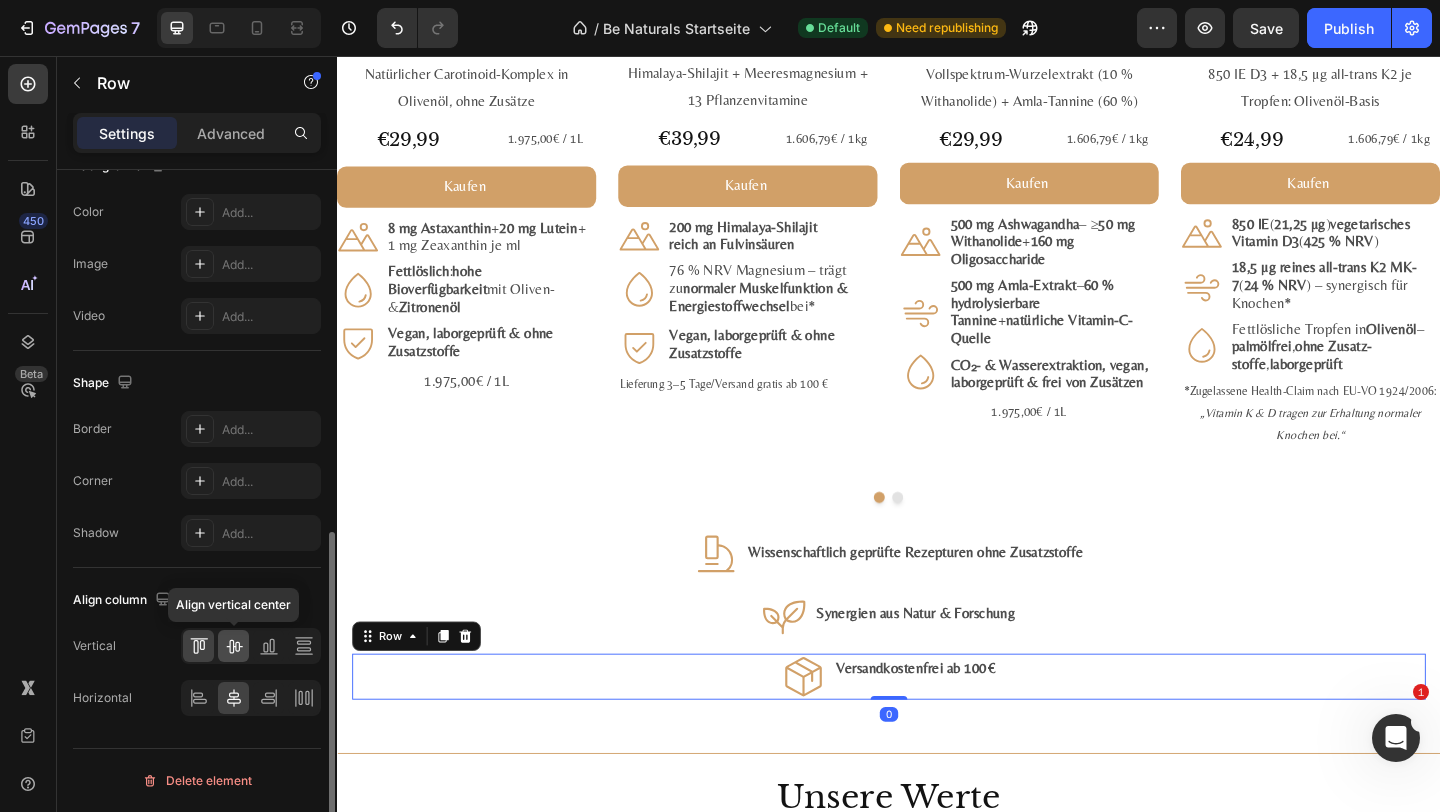 click 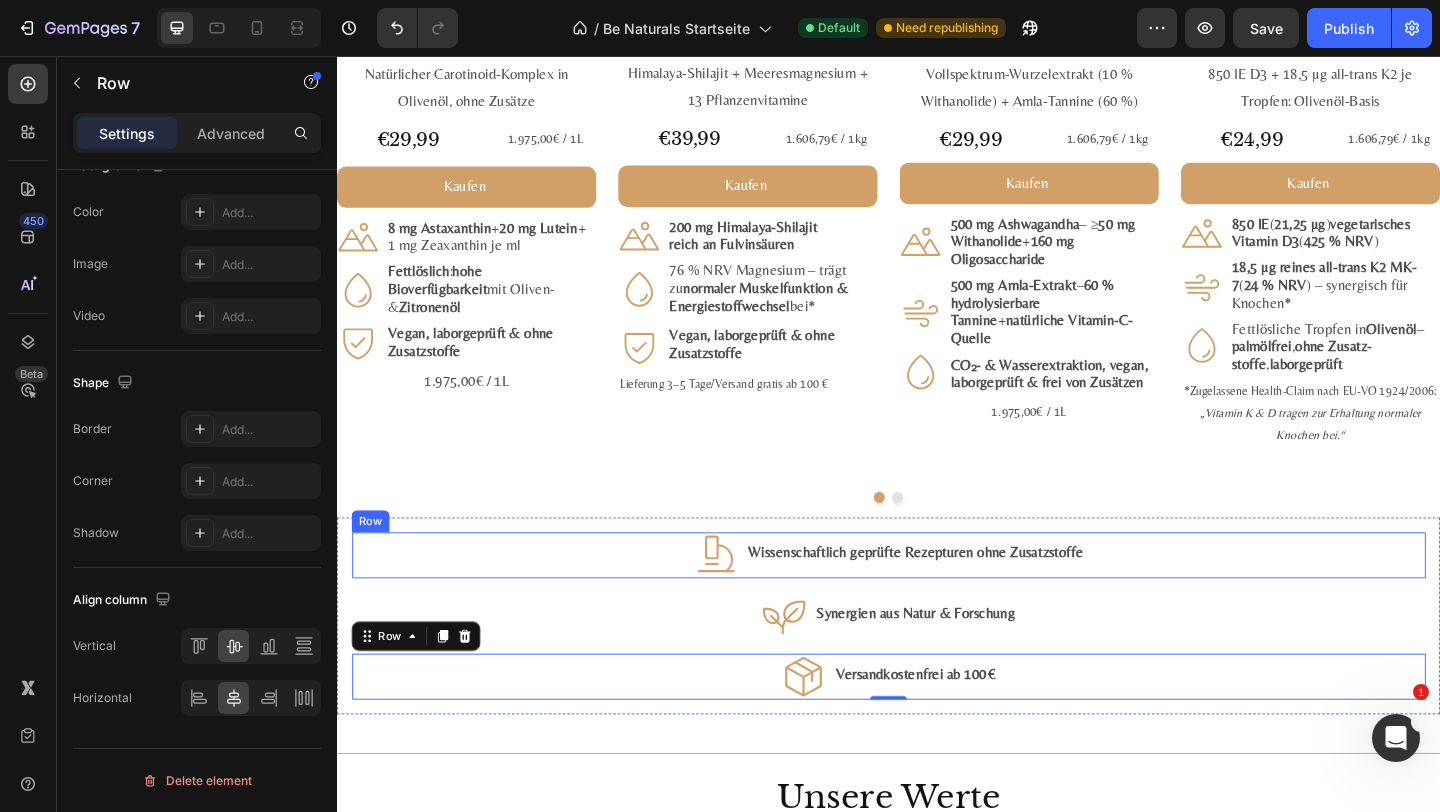 click on "Icon Wissenschaftlich geprüfte Rezepturen ohne Zusatzstoffe Text Block Row" at bounding box center (937, 599) 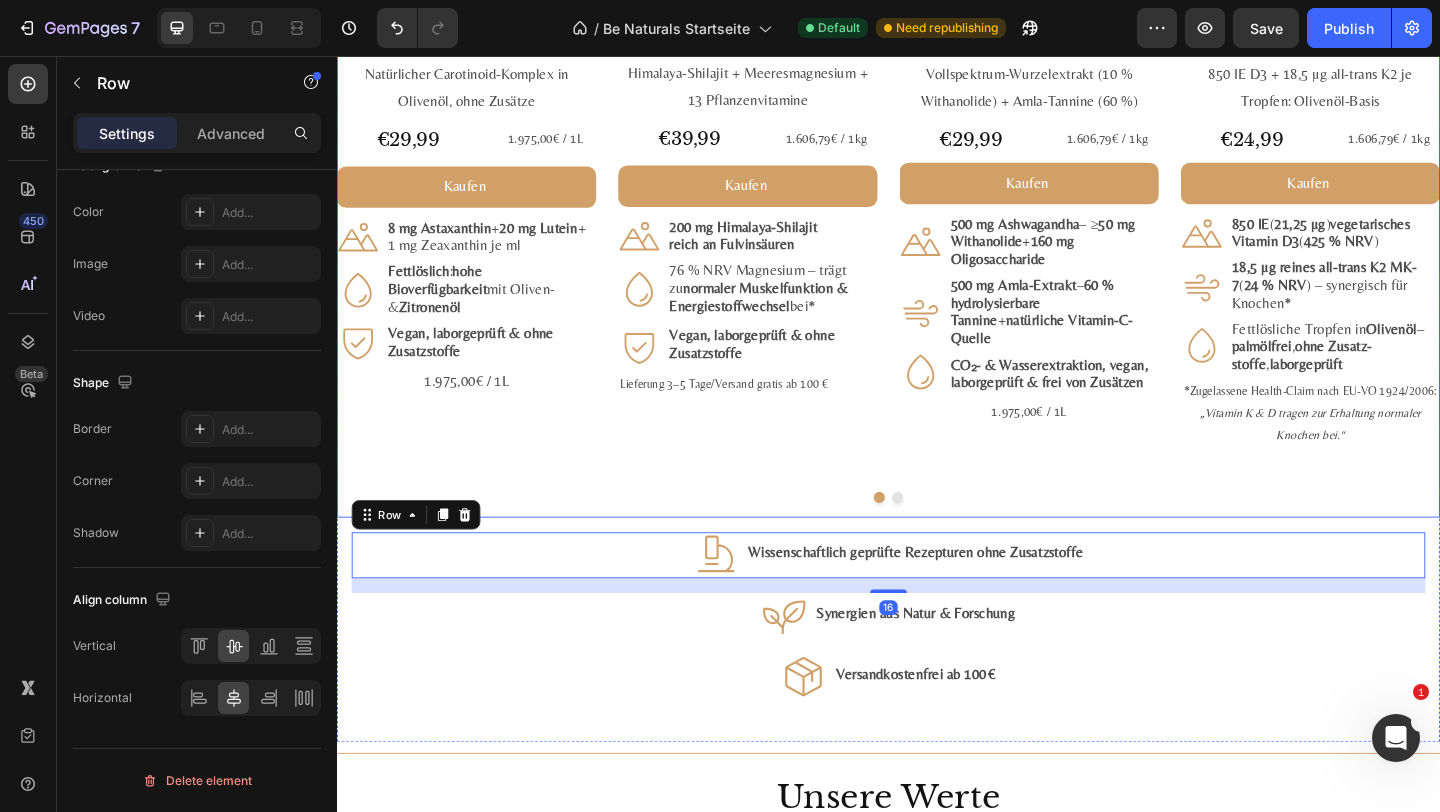 click on "#1 Bestseller Product Badge Product Images Astaxanthin, Lutein, Zeaxanthin Komplex Product Title Loox - Rating widget Loox Natürlicher Carotinoid-Komplex in Olivenöl, ohne Zusätze Text Block €29,99 Product Price Product Price 1.975,00€ / 1L Text Block Row Kaufen Add to Cart
Icon 8 mg Astaxanthin  +  20 mg Lutein  + 1 mg Zeaxanthin je ml Text Block Row
Icon Fettlöslich :  hohe Bioverfügbarkeit  mit Oliven- &  Zitronenöl Text Block Row
Icon Vegan, labor­geprüft & ohne Zusatz­stoffe Text Block Row Row 1.975,00€ / 1L Text Block Product" at bounding box center [478, 63] 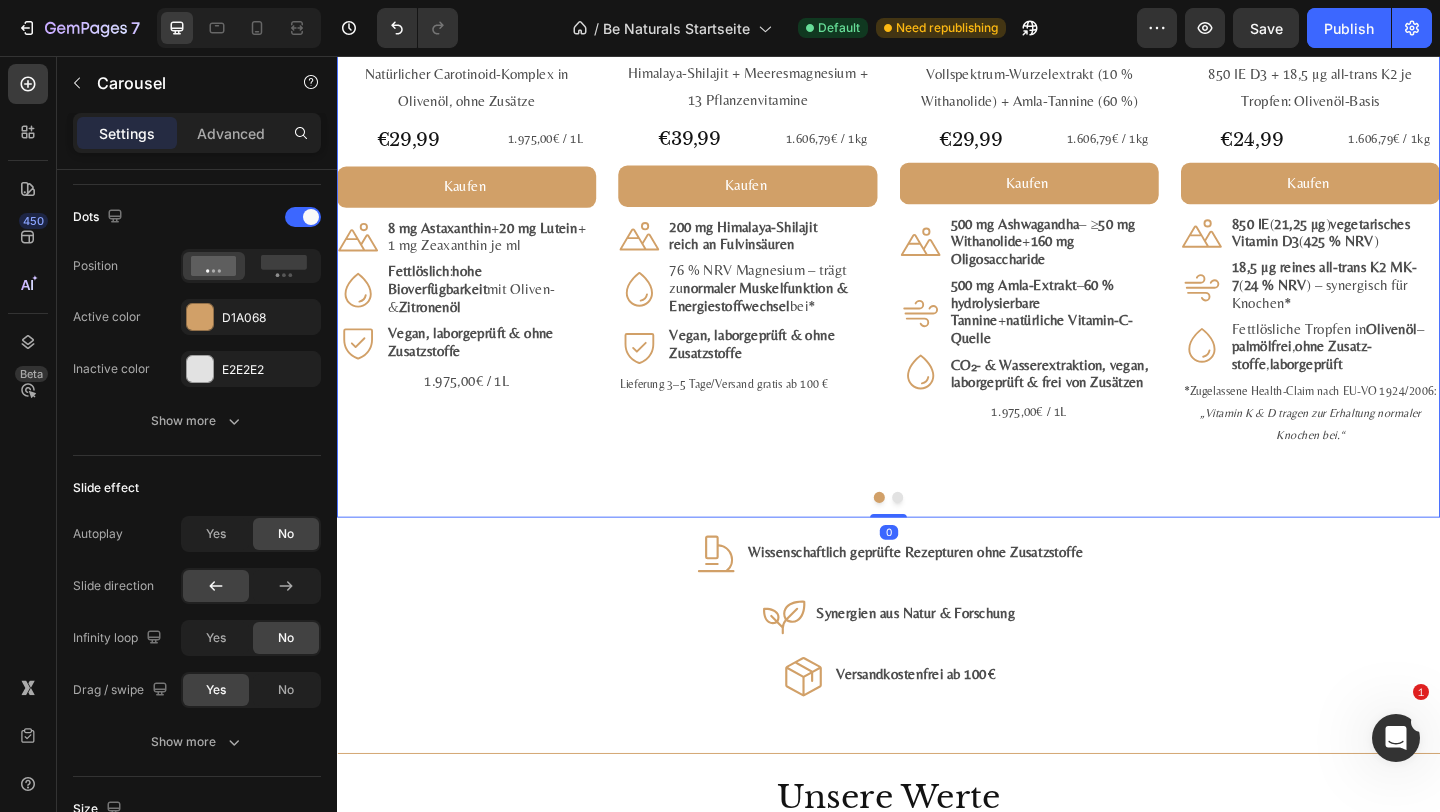 scroll, scrollTop: 0, scrollLeft: 0, axis: both 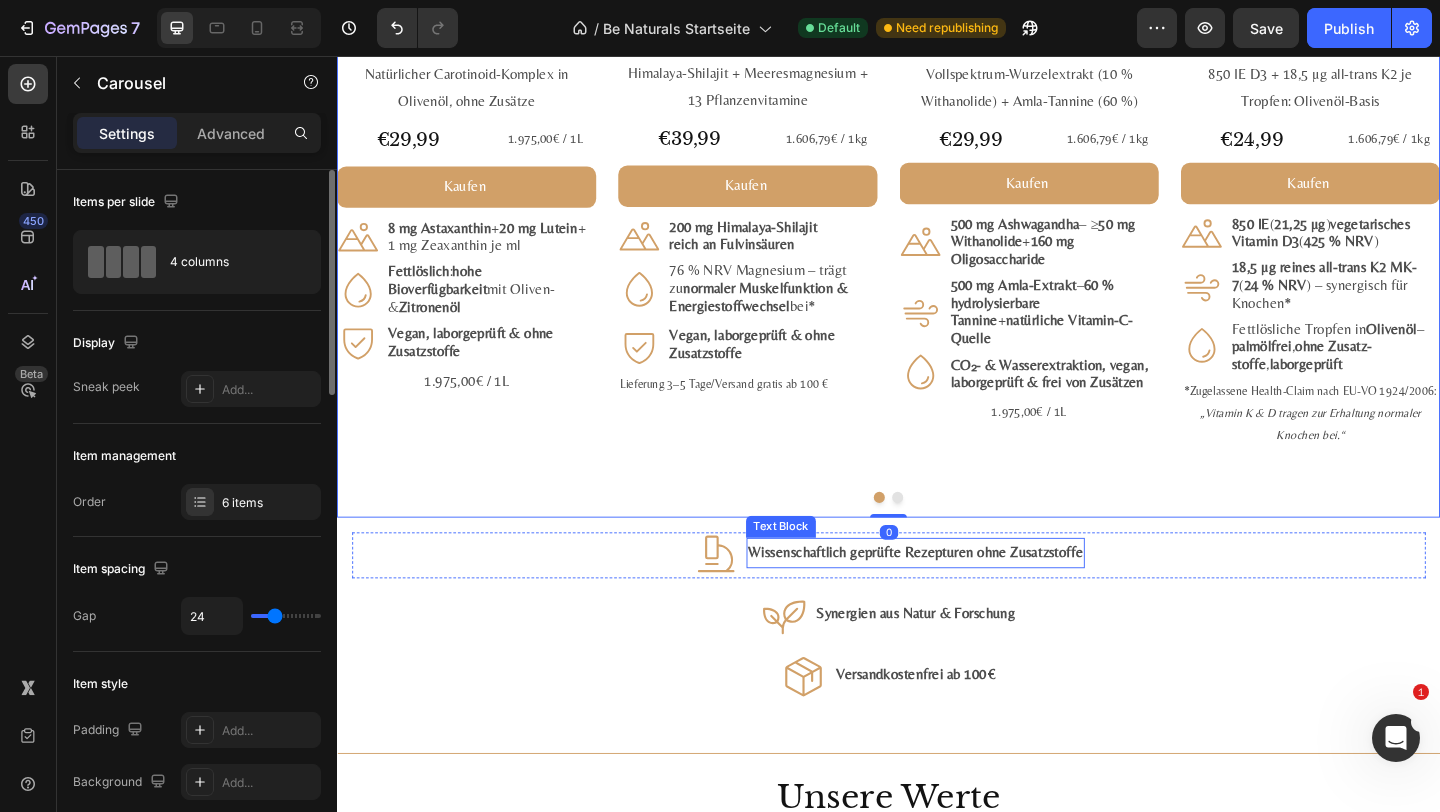 click on "Wissenschaftlich geprüfte Rezepturen ohne Zusatzstoffe" at bounding box center [966, 595] 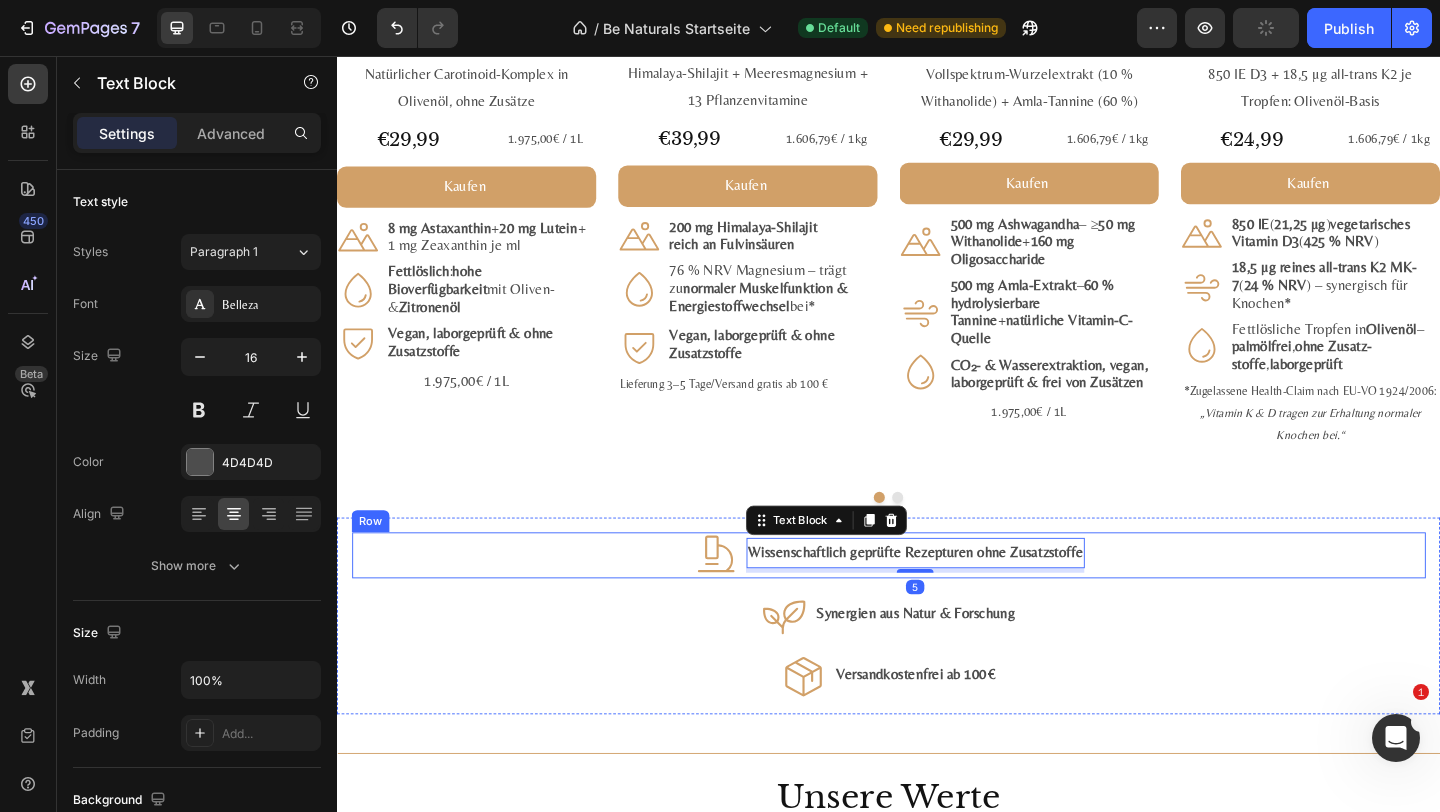 click on "Wissenschaftlich geprüfte Rezepturen ohne Zusatzstoffe Text Block   5" at bounding box center [966, 599] 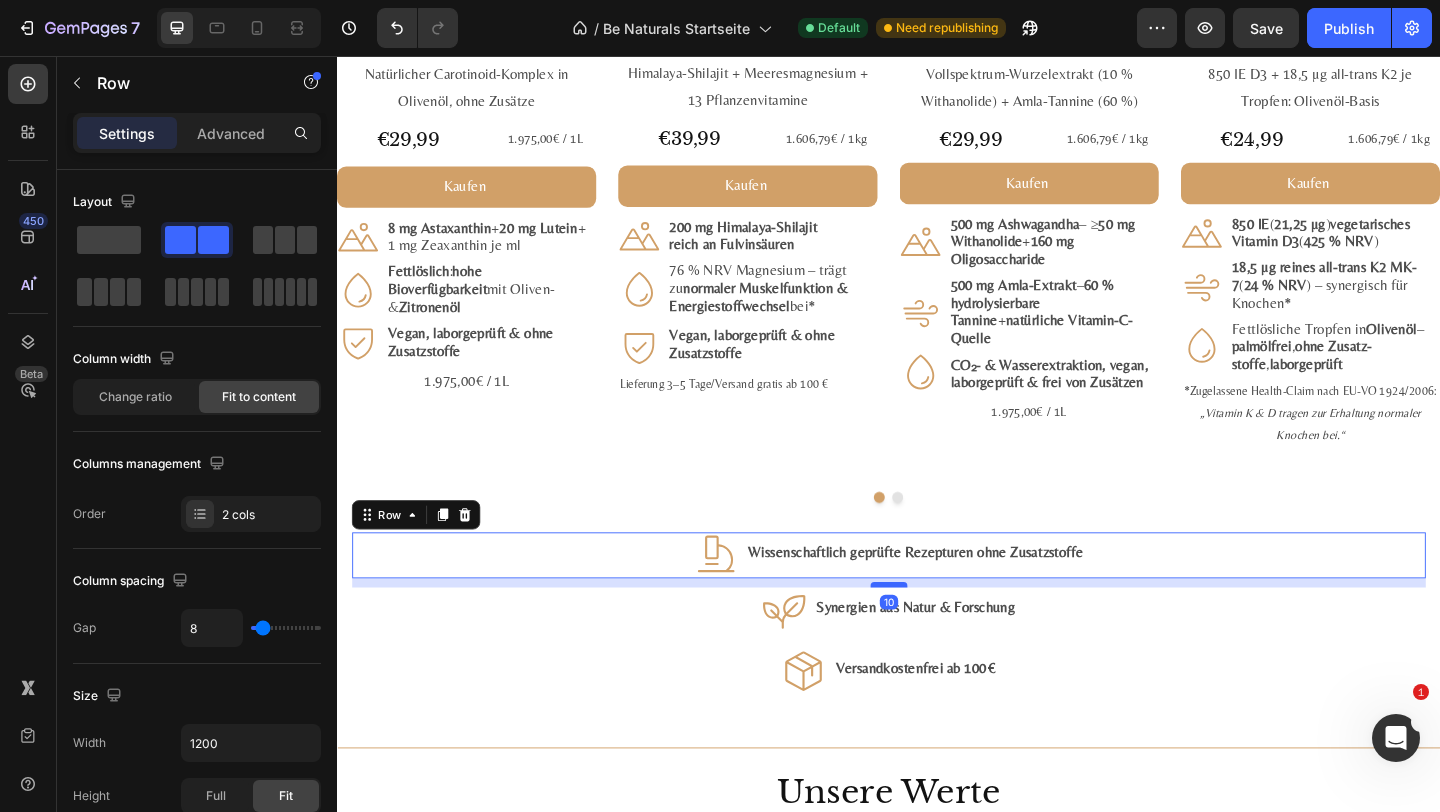 click at bounding box center (937, 631) 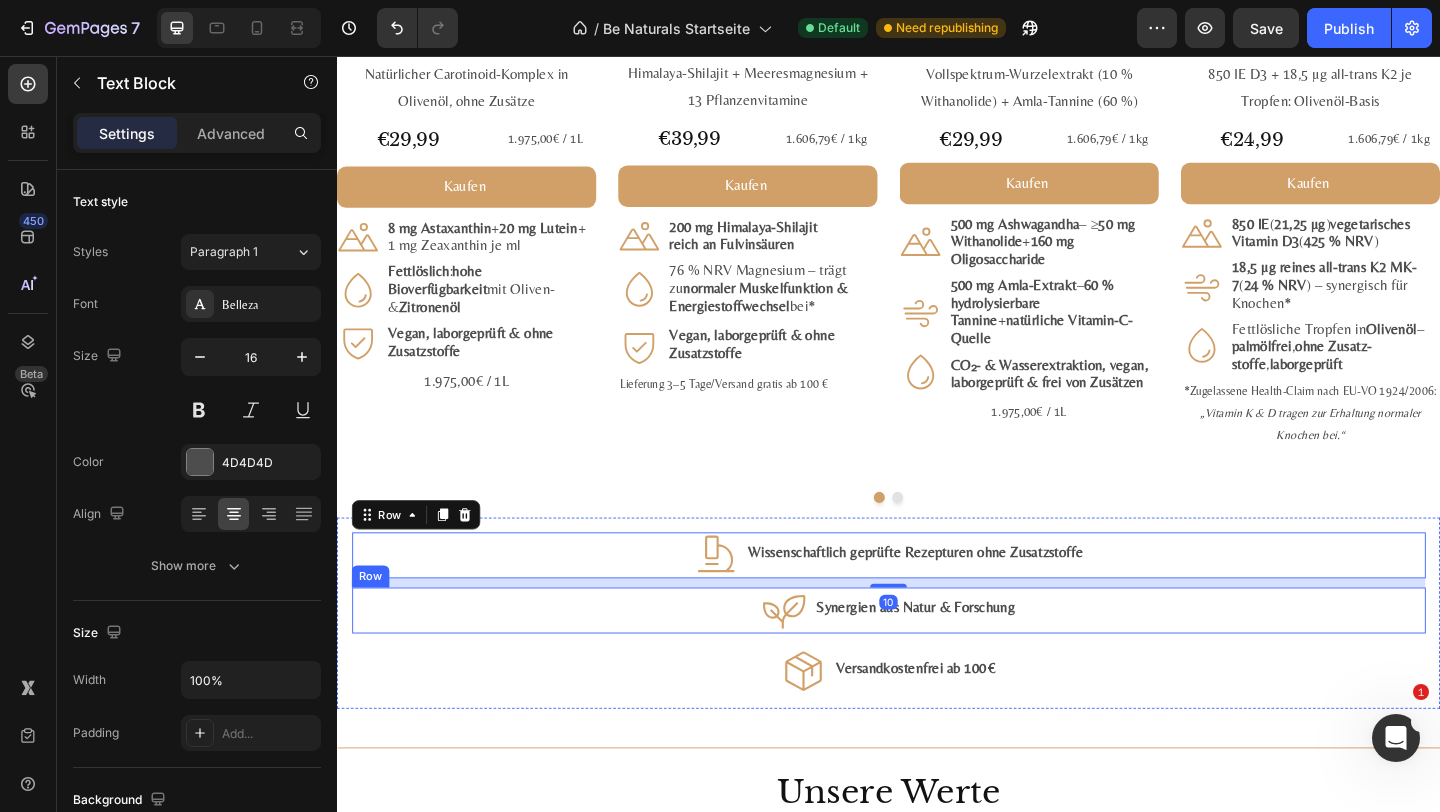click on "Synergien aus Natur & Forschung" at bounding box center (966, 656) 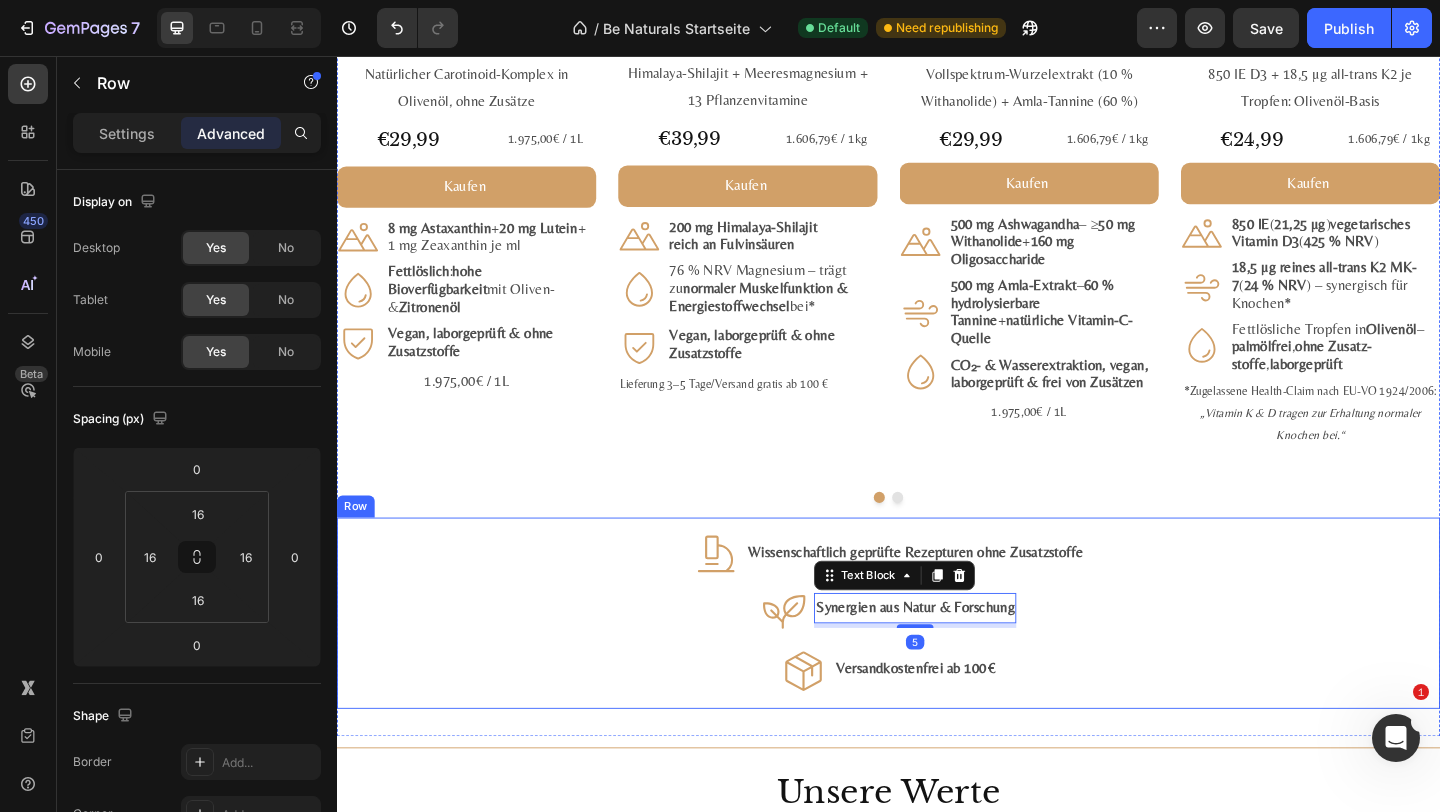 click on "Icon Wissenschaftlich geprüfte Rezepturen ohne Zusatzstoffe Text Block Row
Icon Synergien aus Natur & Forschung Text Block   5 Row
Icon Versandkostenfrei ab 100 € Text Block Row" at bounding box center [937, 662] 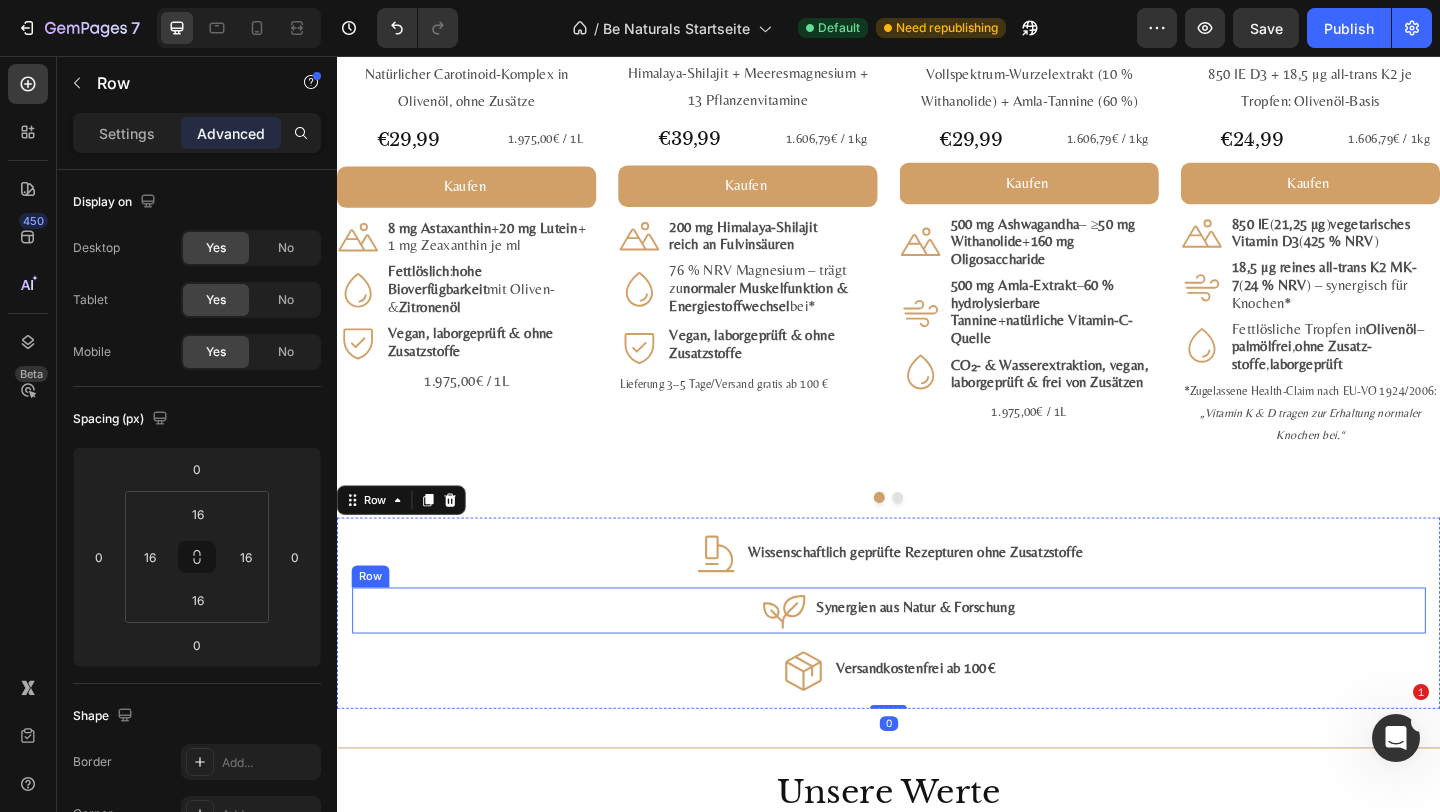 click on "Icon Synergien aus Natur & Forschung Text Block Row" at bounding box center [937, 659] 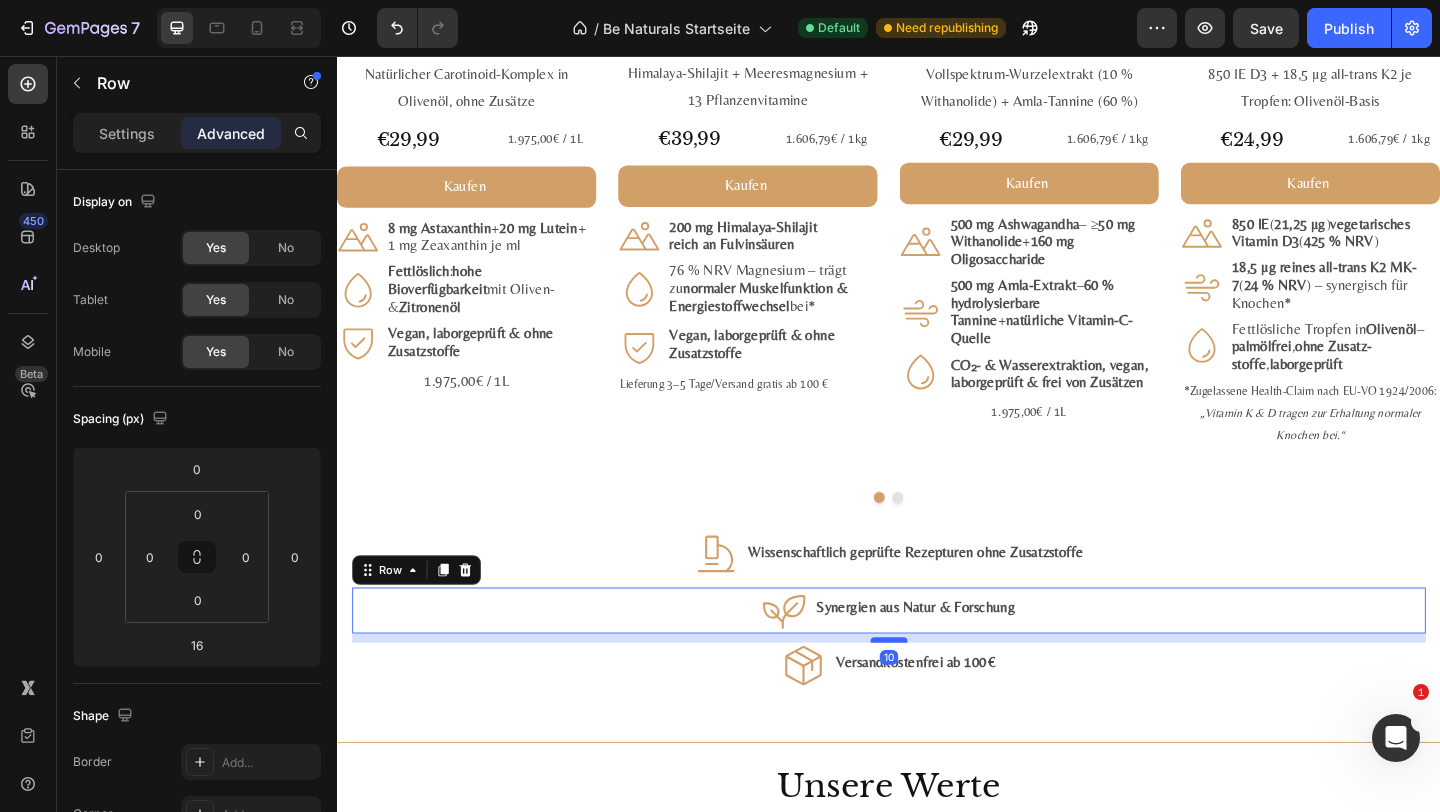 click at bounding box center (937, 691) 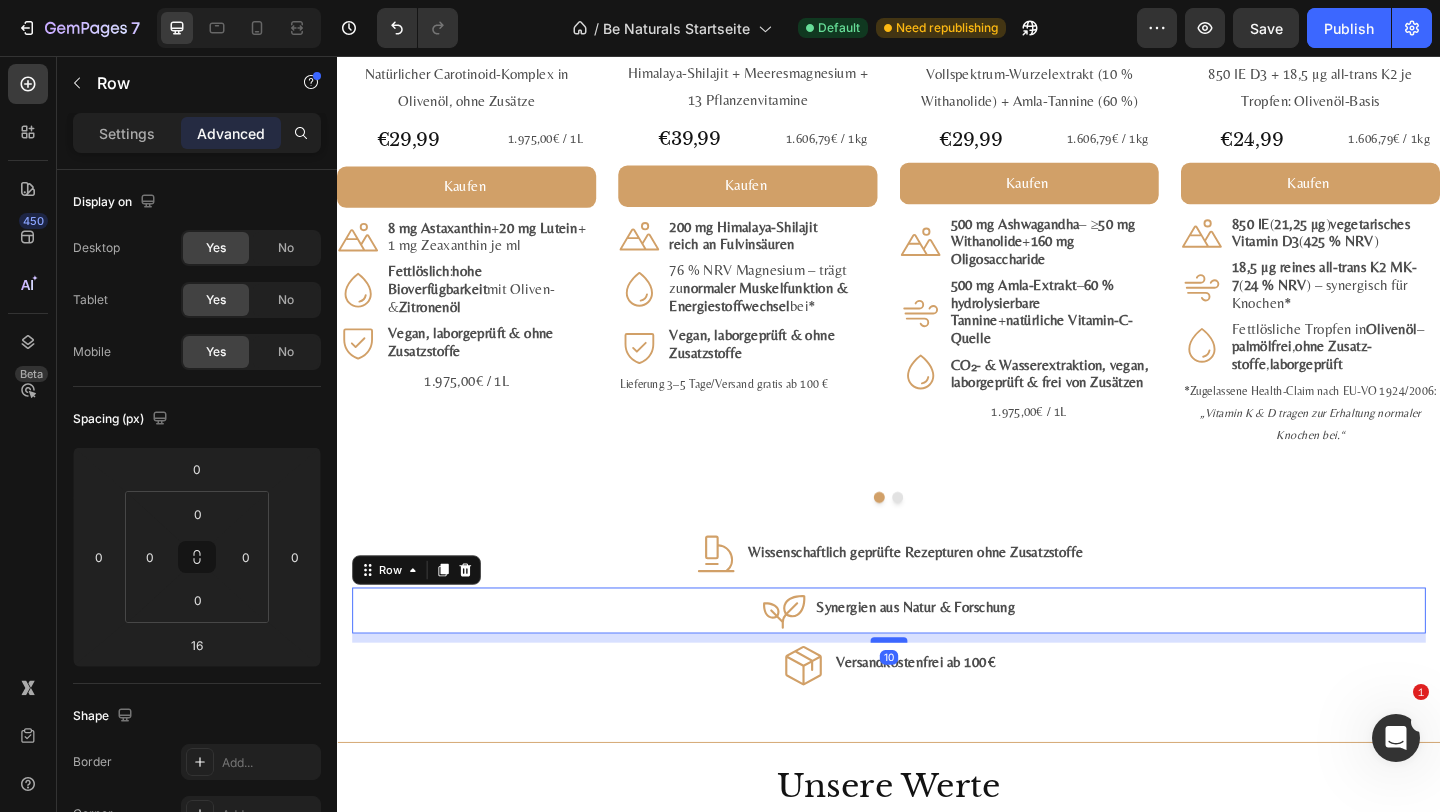 type on "10" 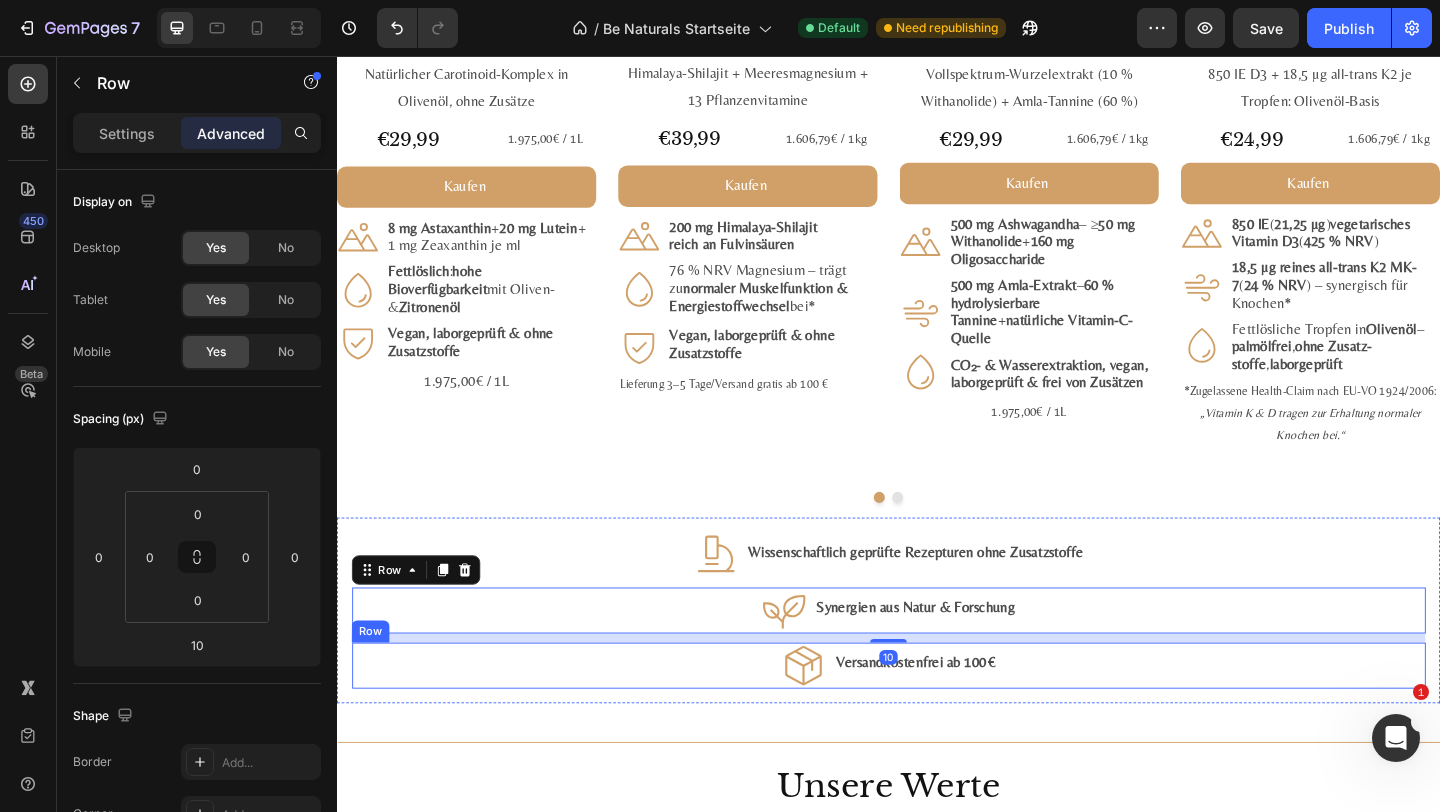 click on "Icon Versandkostenfrei ab 100 € Text Block Row" at bounding box center [937, 719] 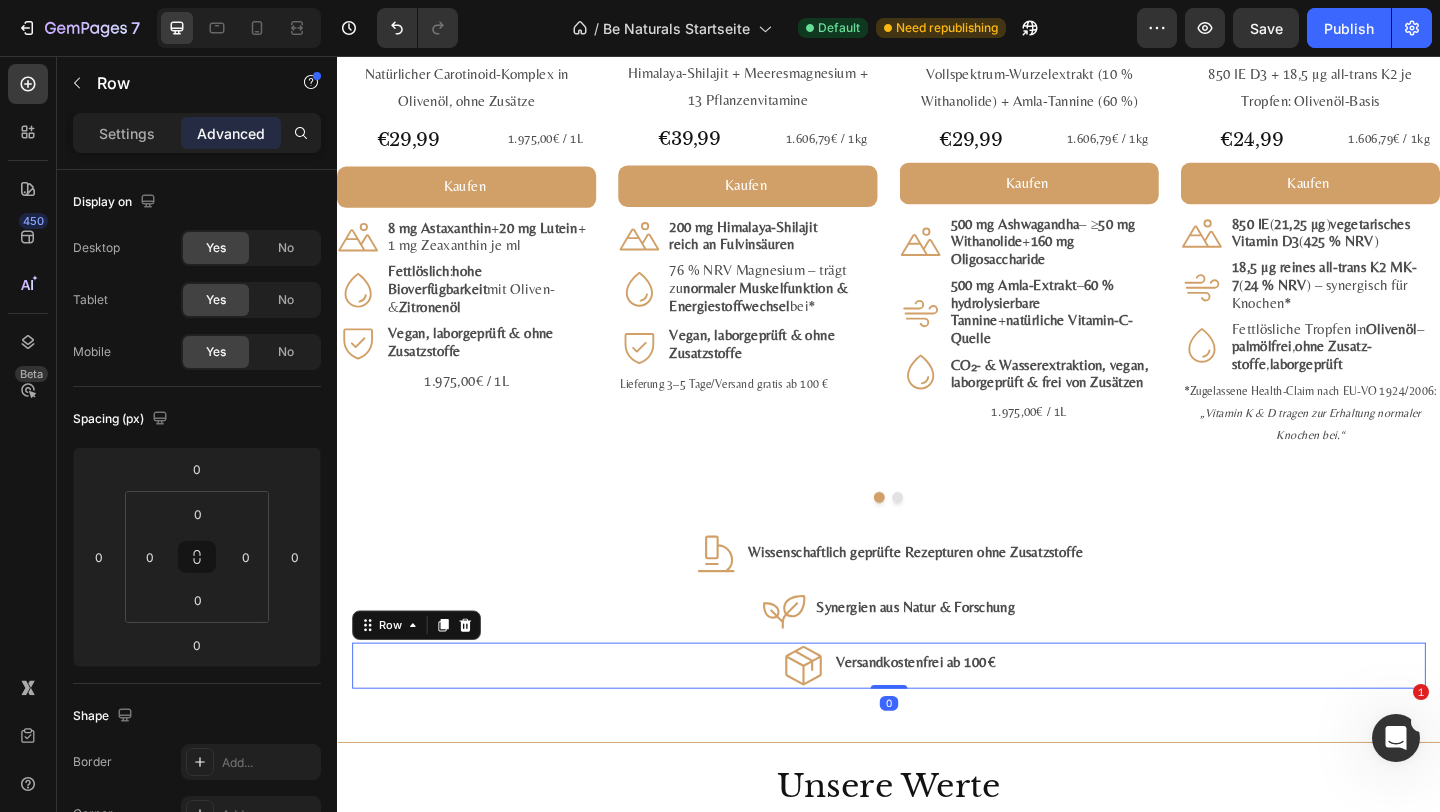 click on "Icon Versandkostenfrei ab 100 € Text Block Row   0" at bounding box center (937, 719) 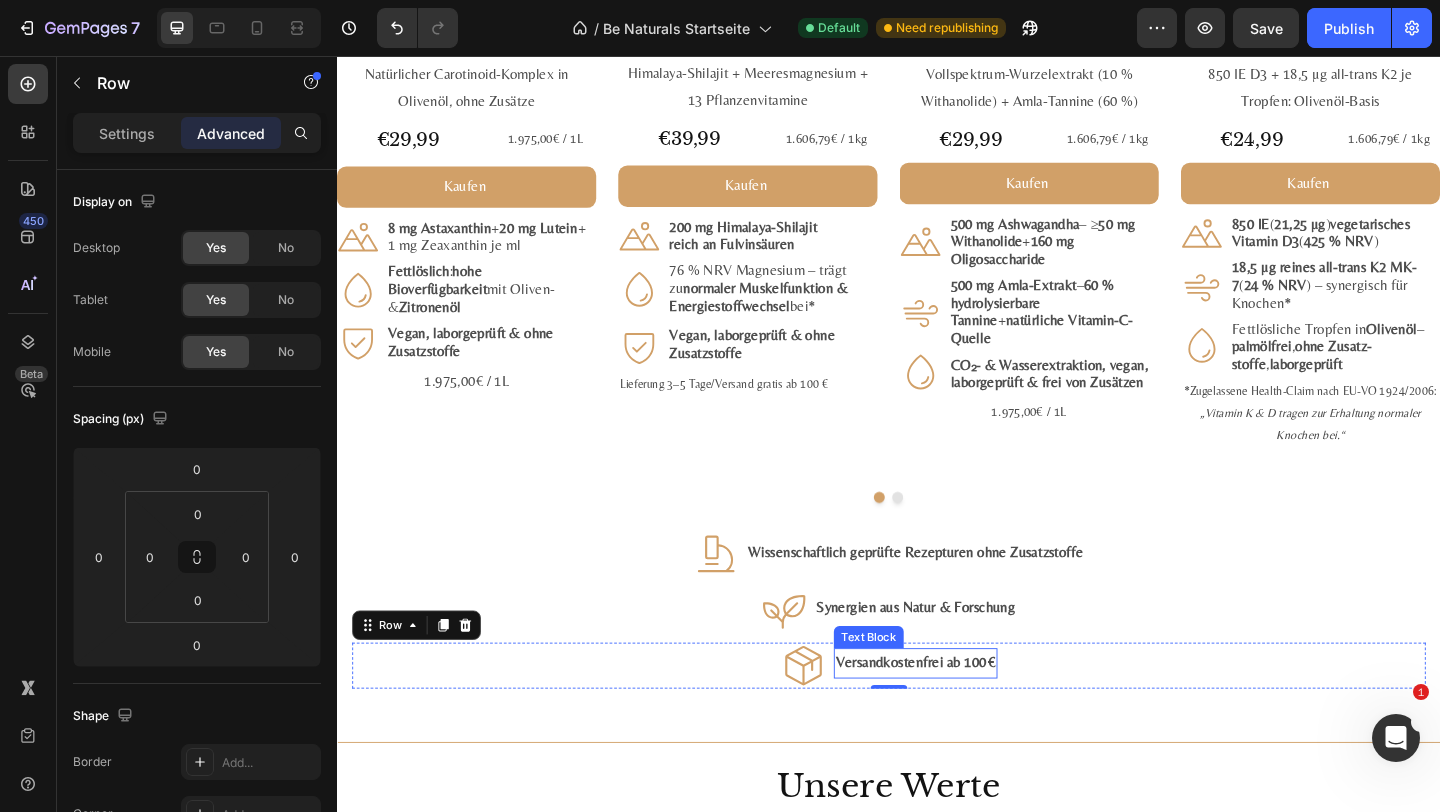 click on "Versandkostenfrei ab 100 €" at bounding box center (966, 715) 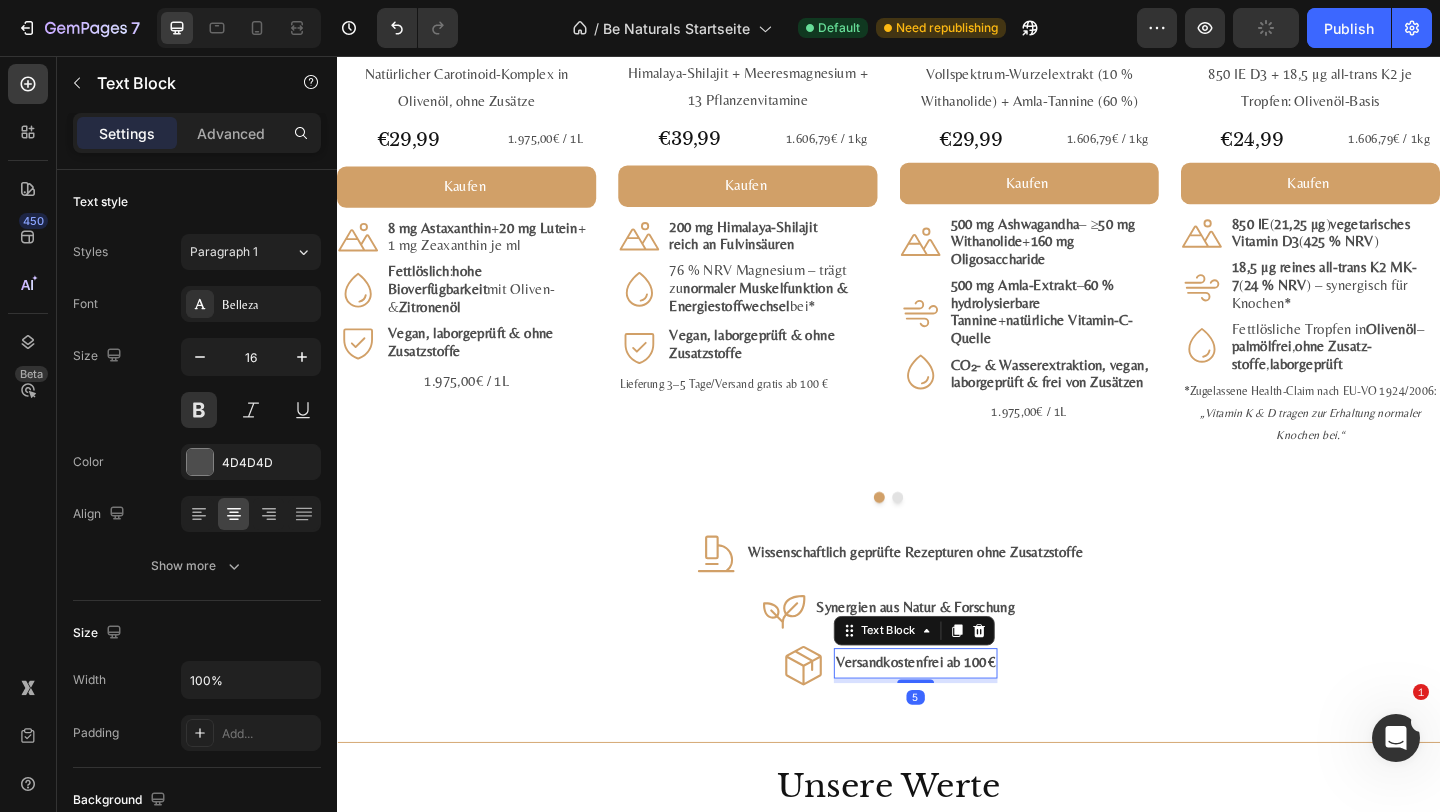 drag, startPoint x: 965, startPoint y: 734, endPoint x: 965, endPoint y: 716, distance: 18 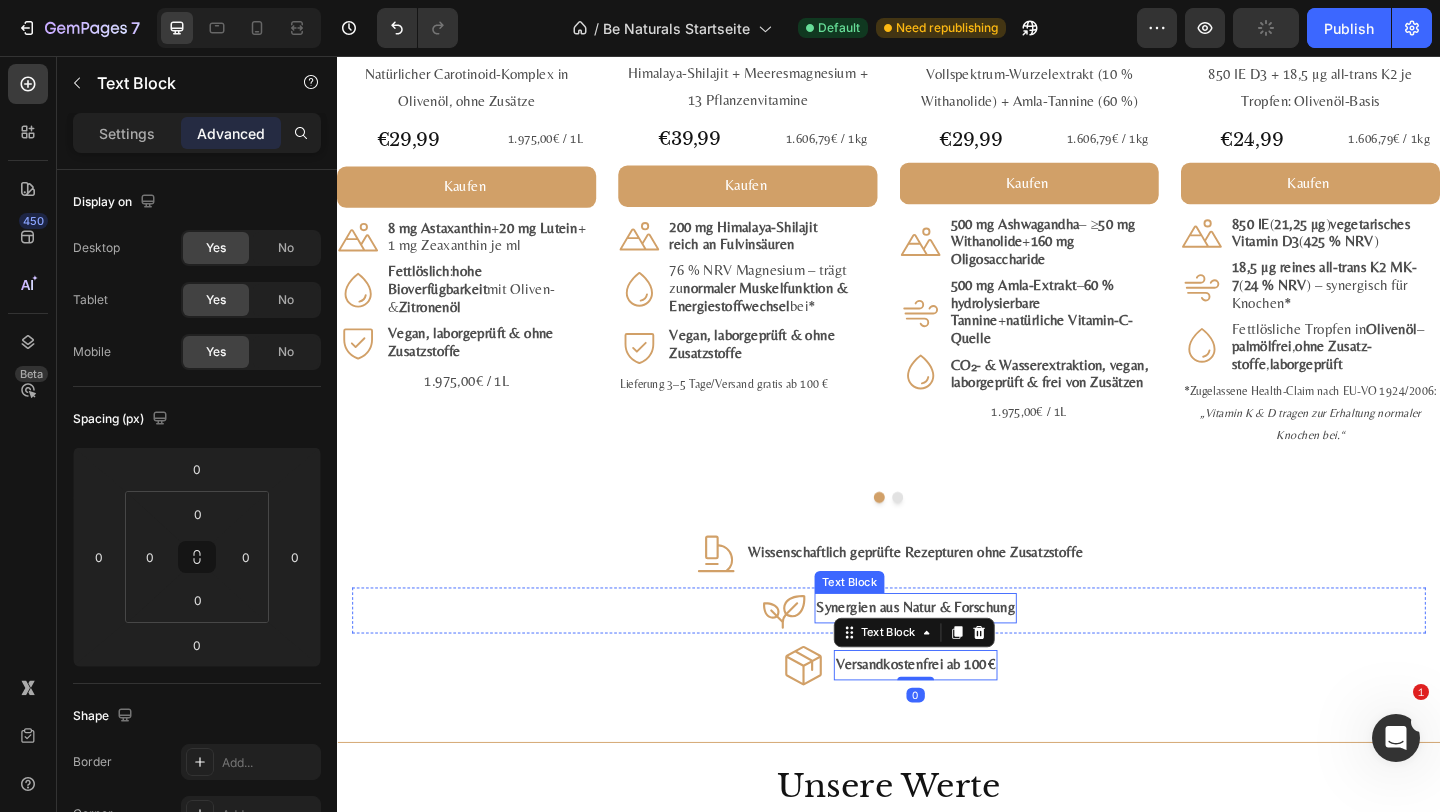 click on "Synergien aus Natur & Forschung" at bounding box center [966, 655] 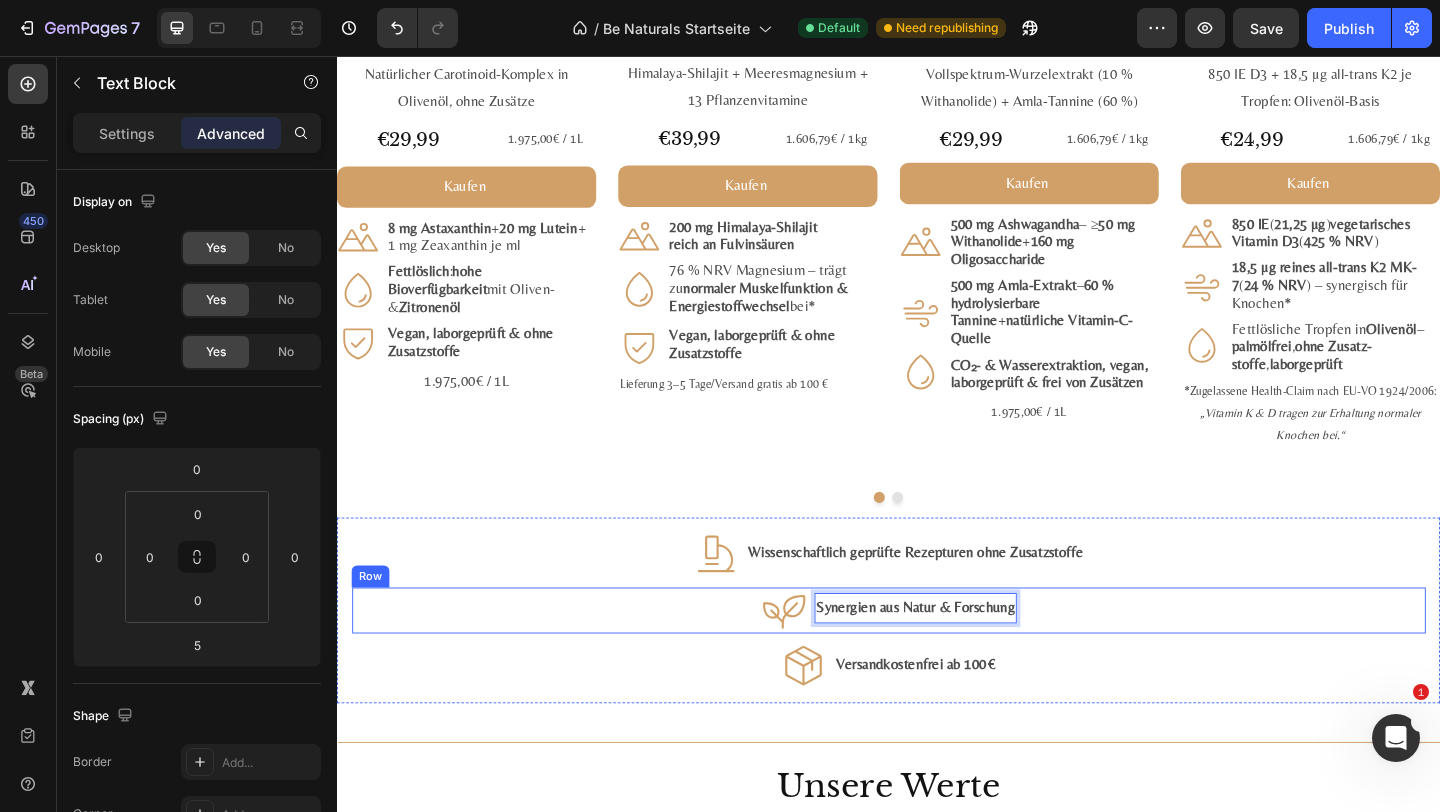 click on "Synergien aus Natur & Forschung Text Block   5" at bounding box center (966, 659) 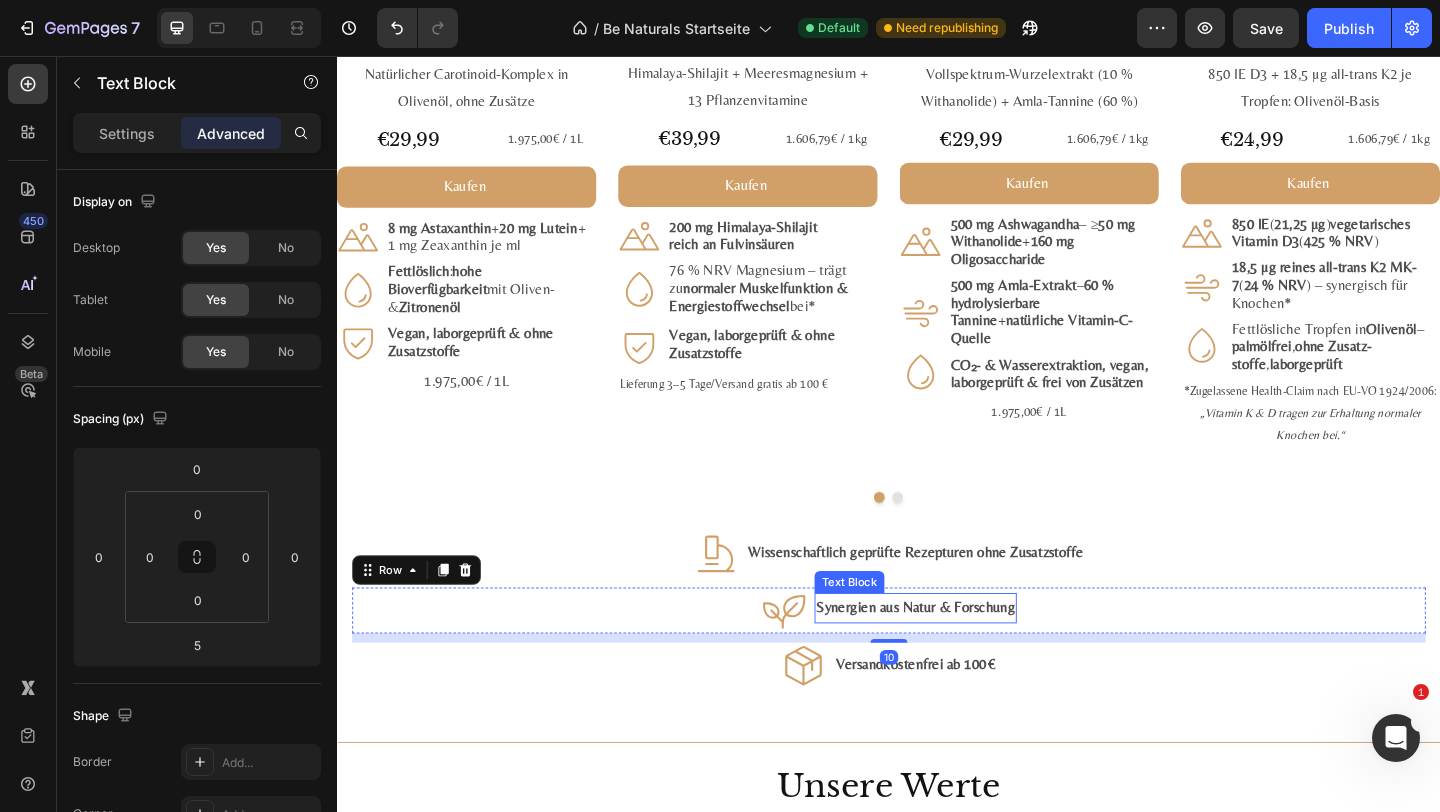 click on "Synergien aus Natur & Forschung" at bounding box center (966, 655) 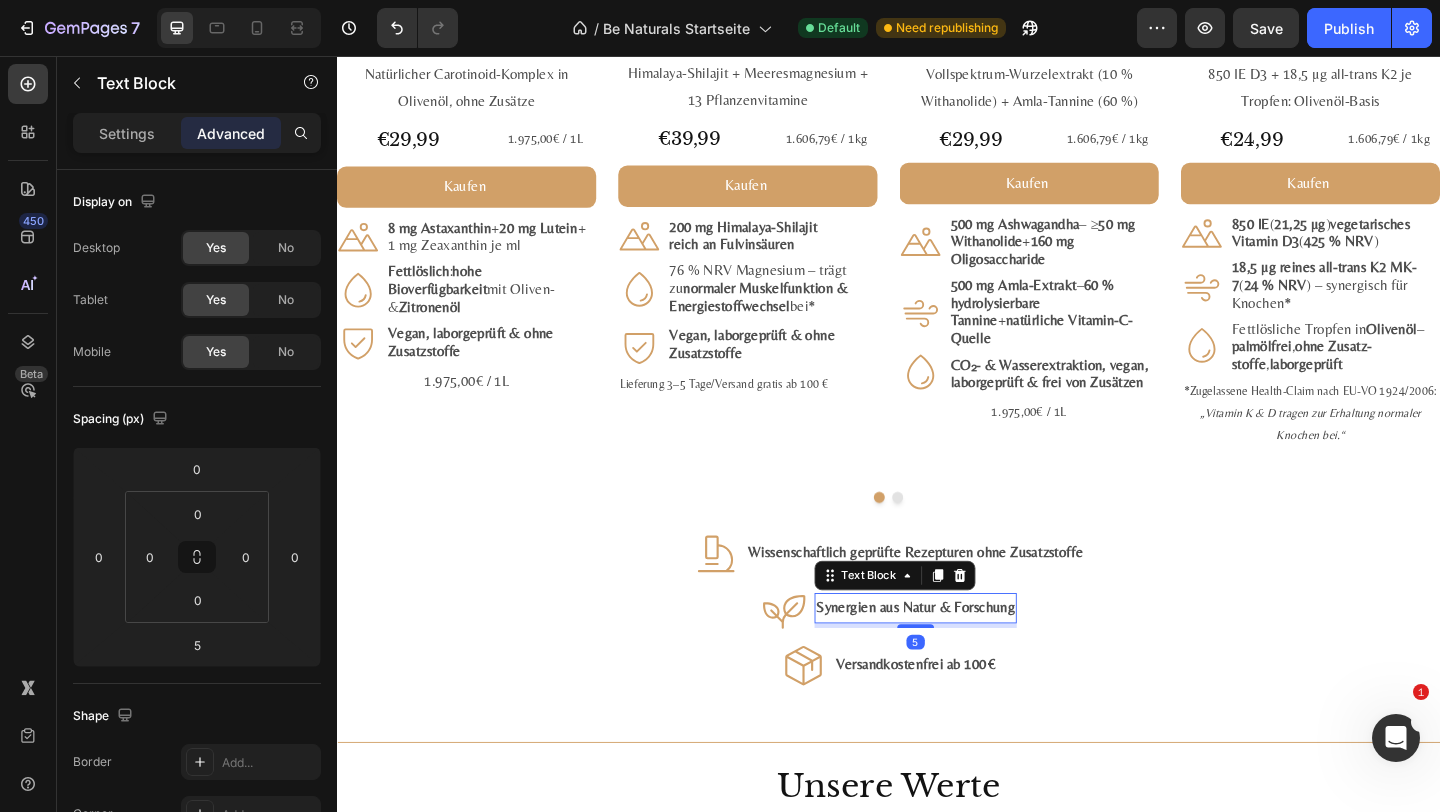 drag, startPoint x: 962, startPoint y: 672, endPoint x: 963, endPoint y: 641, distance: 31.016125 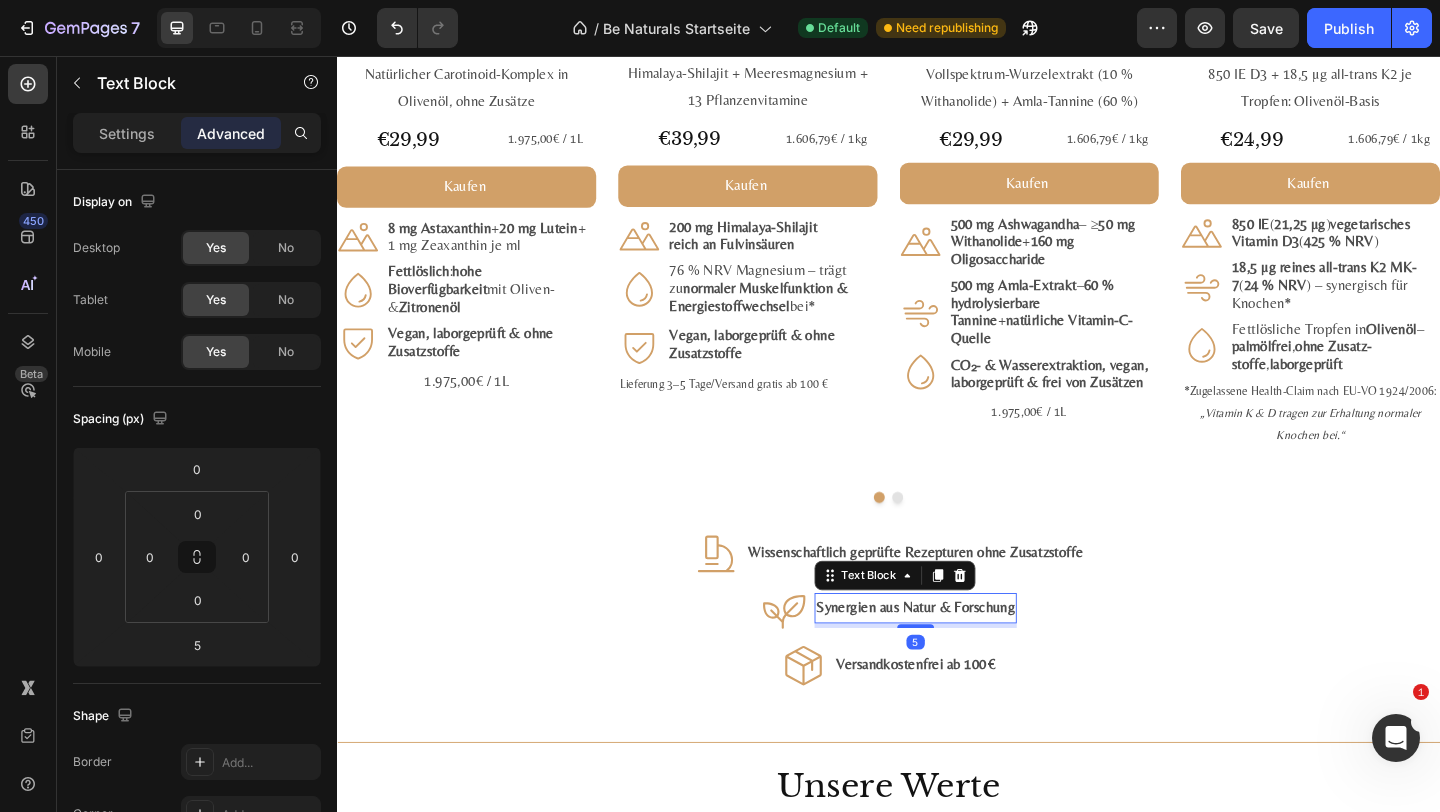 click on "Synergien aus Natur & Forschung Text Block   5" at bounding box center [966, 656] 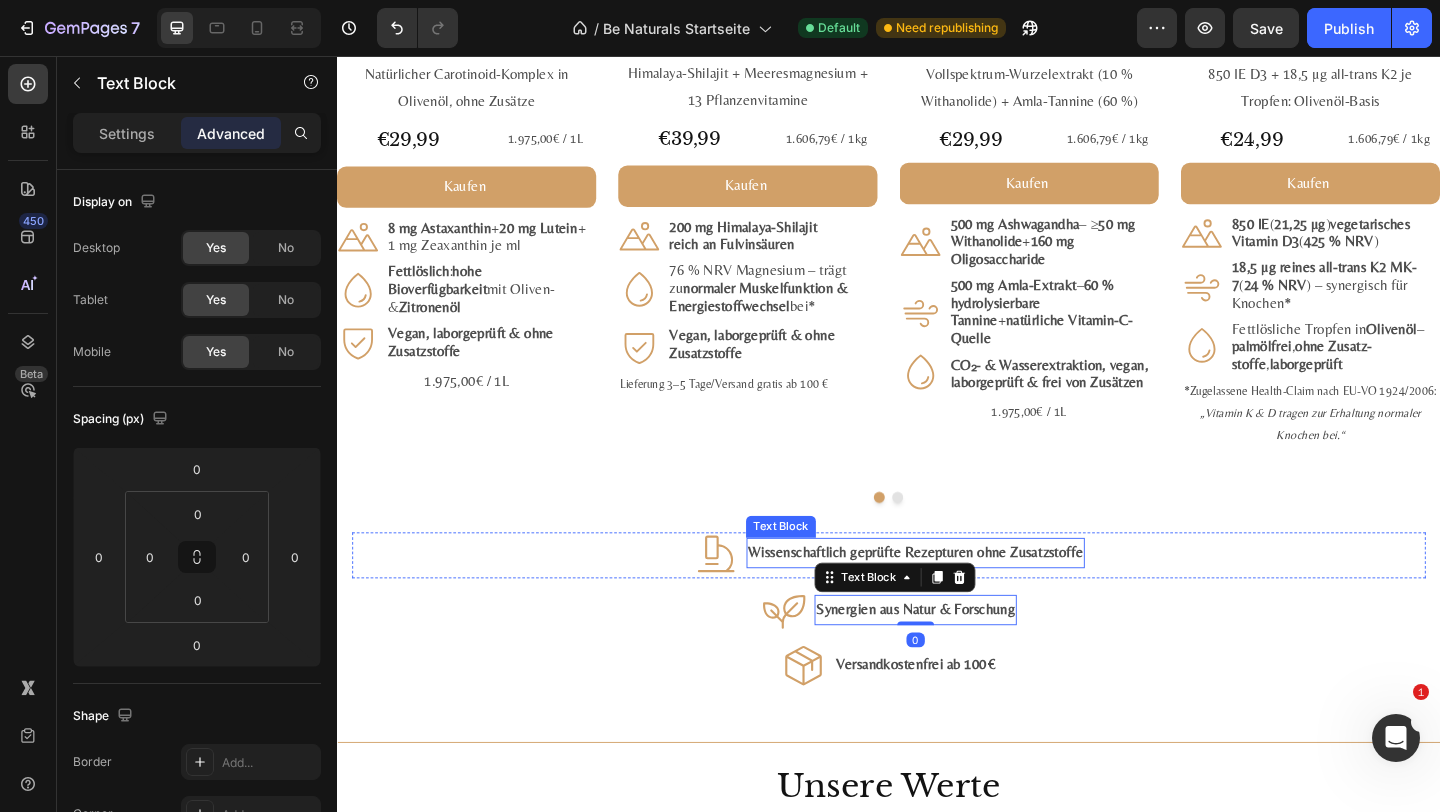 click on "Wissenschaftlich geprüfte Rezepturen ohne Zusatzstoffe" at bounding box center [966, 595] 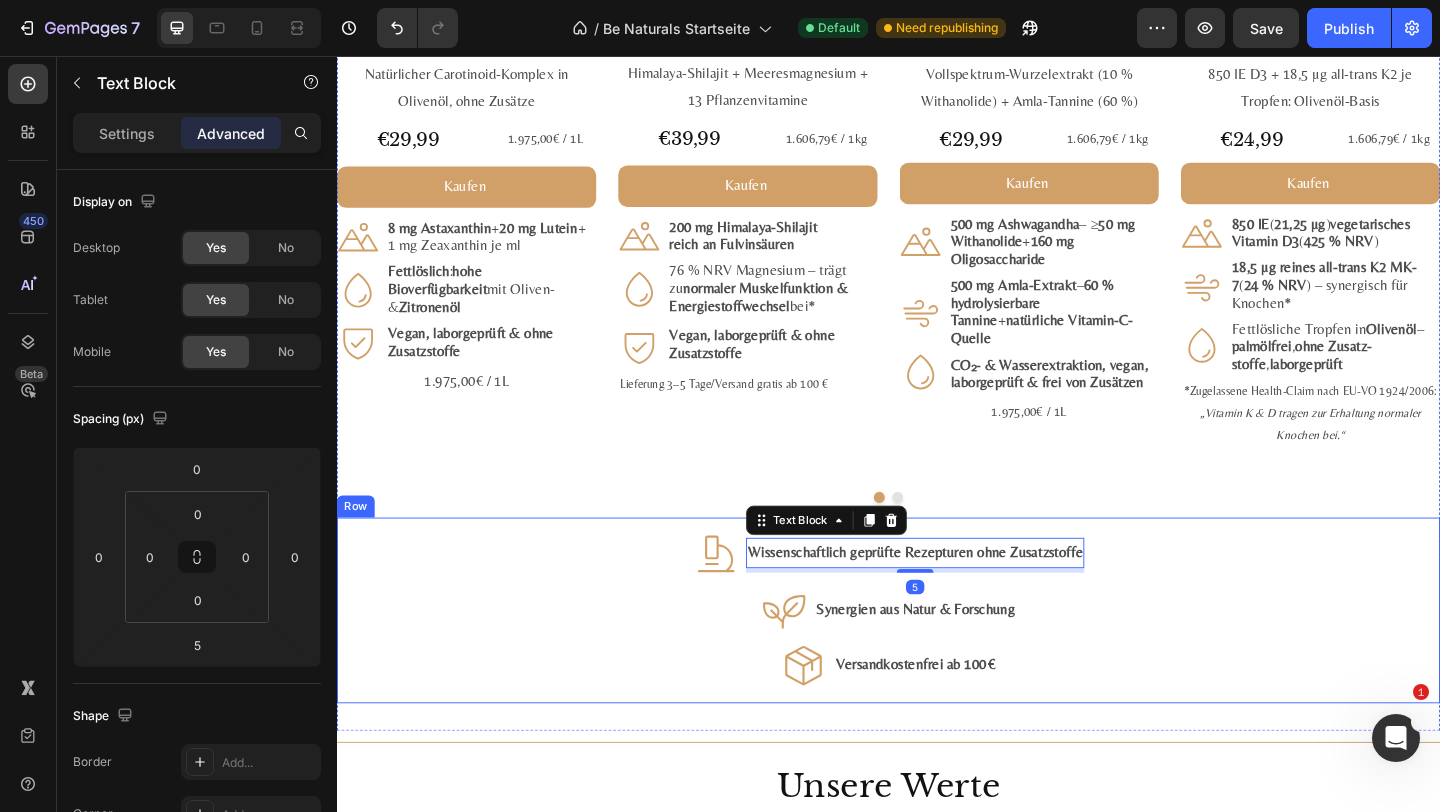 click on "Icon Wissenschaftlich geprüfte Rezepturen ohne Zusatzstoffe Text Block   5 Row
Icon Synergien aus Natur & Forschung Text Block Row
Icon Versandkostenfrei ab 100 € Text Block Row Row" at bounding box center (937, 659) 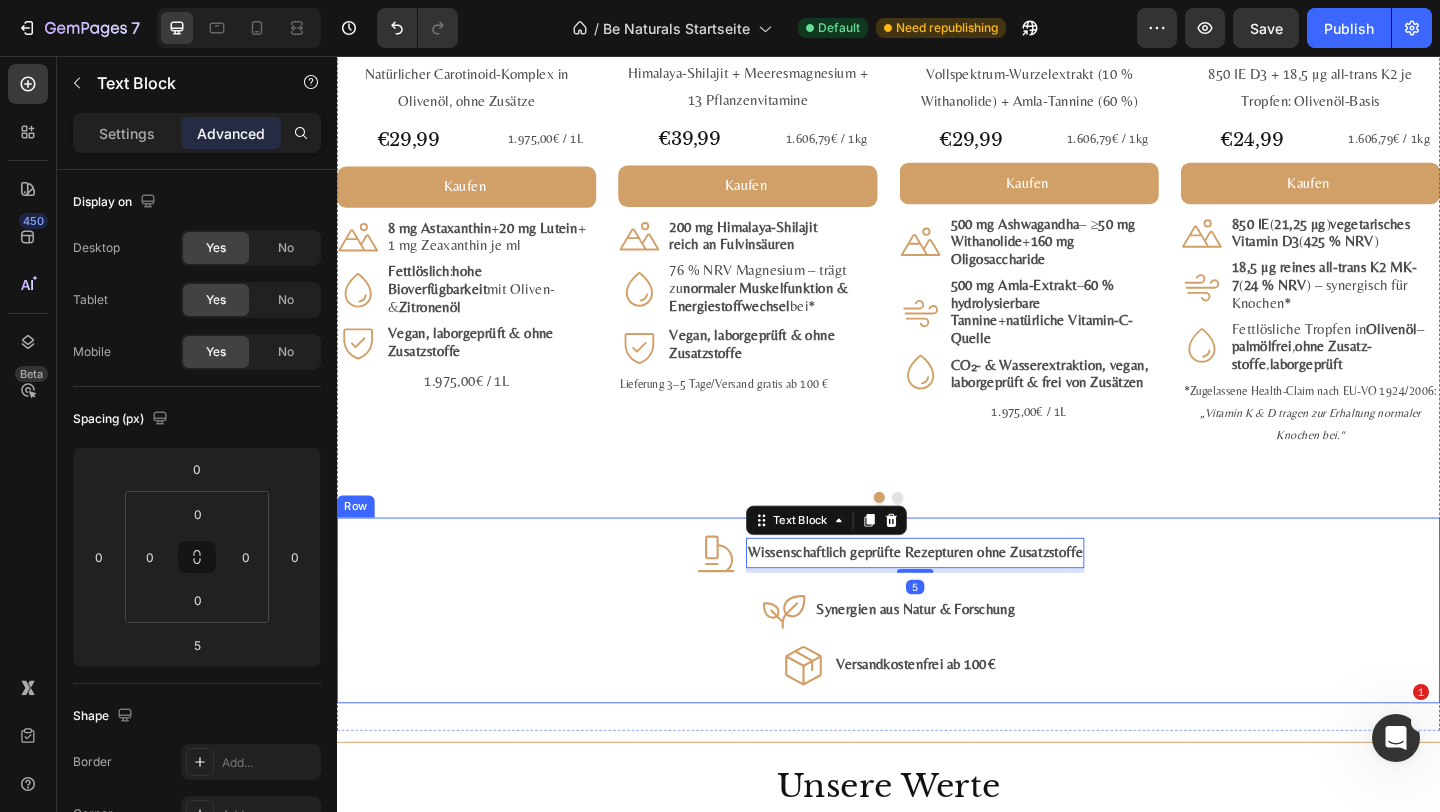 type on "0" 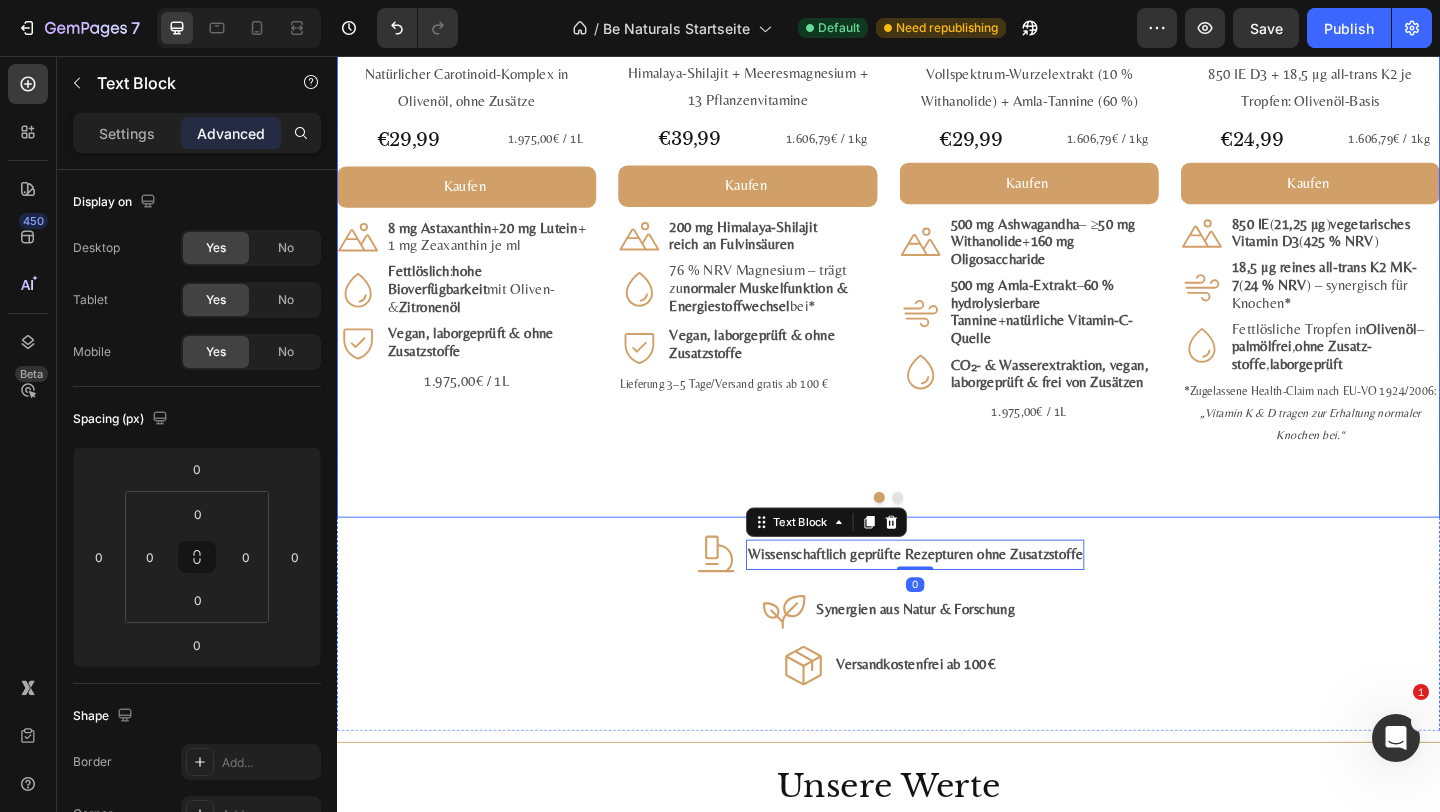 click at bounding box center (937, 536) 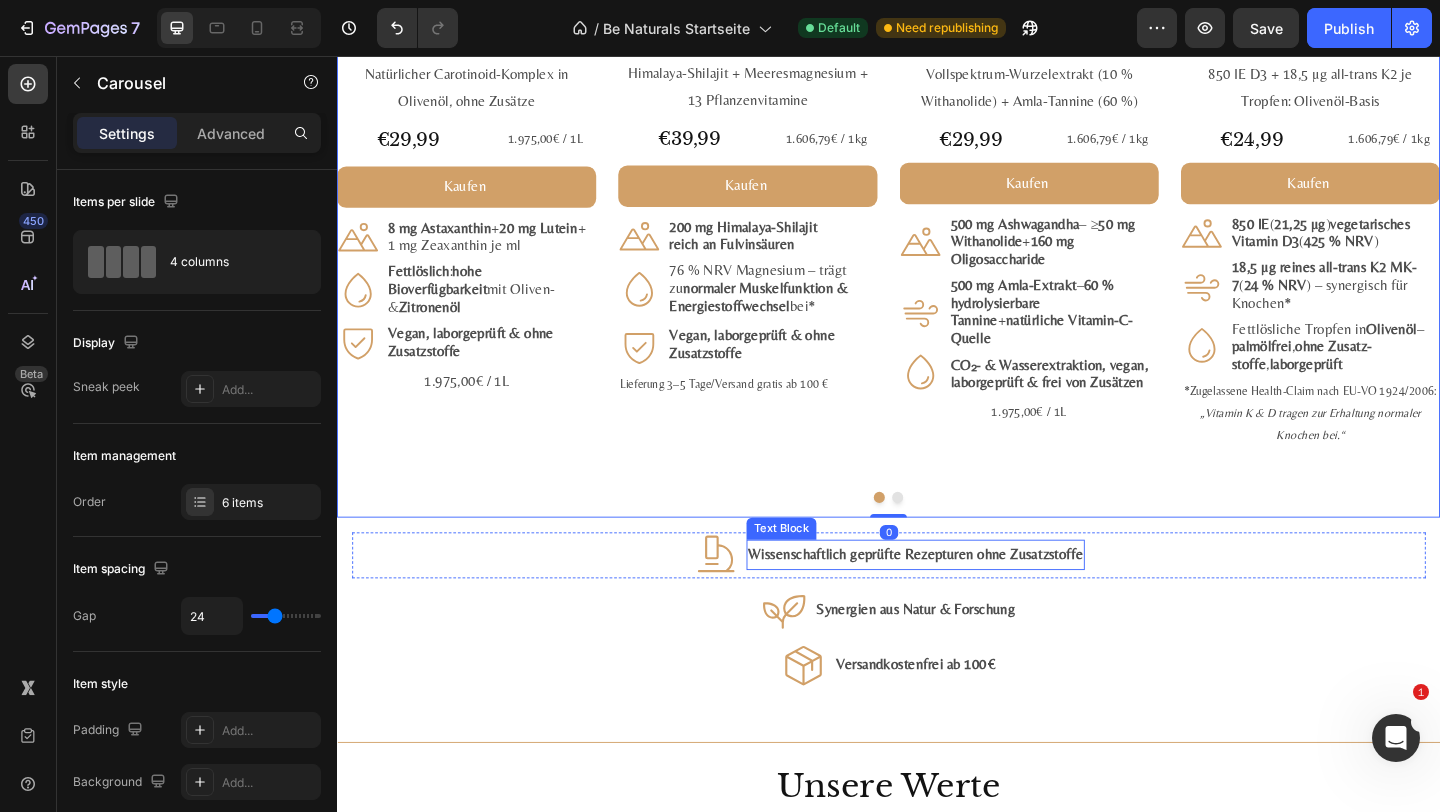 scroll, scrollTop: 2880, scrollLeft: 0, axis: vertical 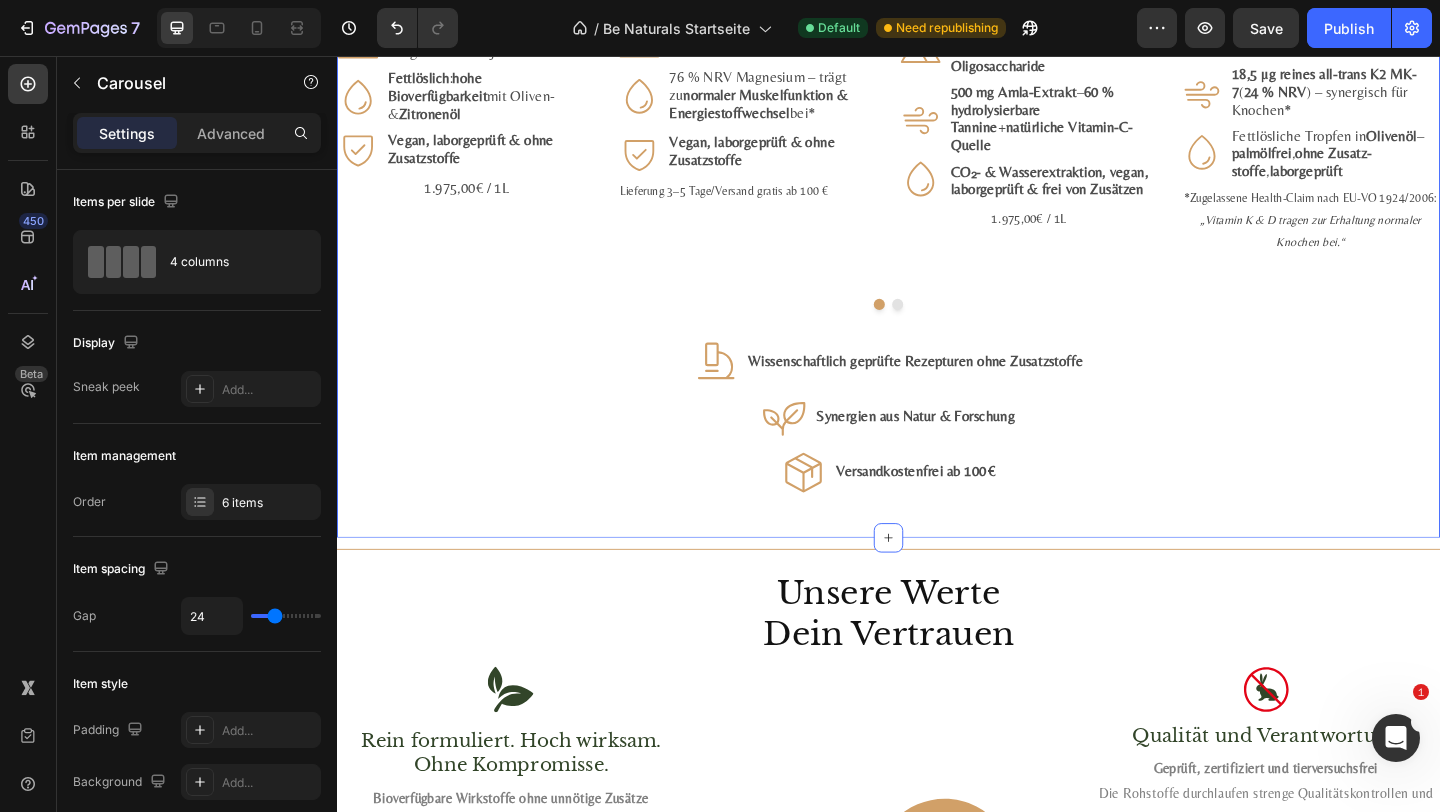 click on "Be Naturals  Favoriten Wirkung trifft Qualität Heading Für dein Wohlbefinden, deine Balance und deinen Alltag. Text Block Bestseller ansehen Button #1 Bestseller Product Badge Product Images Astaxanthin, Lutein, Zeaxanthin Komplex Product Title Loox - Rating widget Loox Natürlicher Carotinoid-Komplex in Olivenöl, ohne Zusätze Text Block €29,99 Product Price Product Price 1.975,00€ / 1L Text Block Row Kaufen Add to Cart
Icon 8 mg Astaxanthin  +  20 mg Lutein  + 1 mg Zeaxanthin je ml Text Block Row
Icon Fettlöslich :  hohe Bioverfügbarkeit  mit Oliven- &  Zitronenöl Text Block Row
Icon Vegan, labor­geprüft & ohne Zusatz­stoffe Text Block Row Row 1.975,00€ / 1L Text Block Product #2 Bestseller Product Badge Product Images Mumijo MG Komplex Product Title Loox - Rating widget Loox Himalaya-Shilajit + Meeres­magnesium + 13 Pflanzen­vitamine Text Block €39,99 Product Price Product Price 1.606,79€ / 1kg Text Block Row Kaufen Add to Cart Icon Row )" at bounding box center [937, -123] 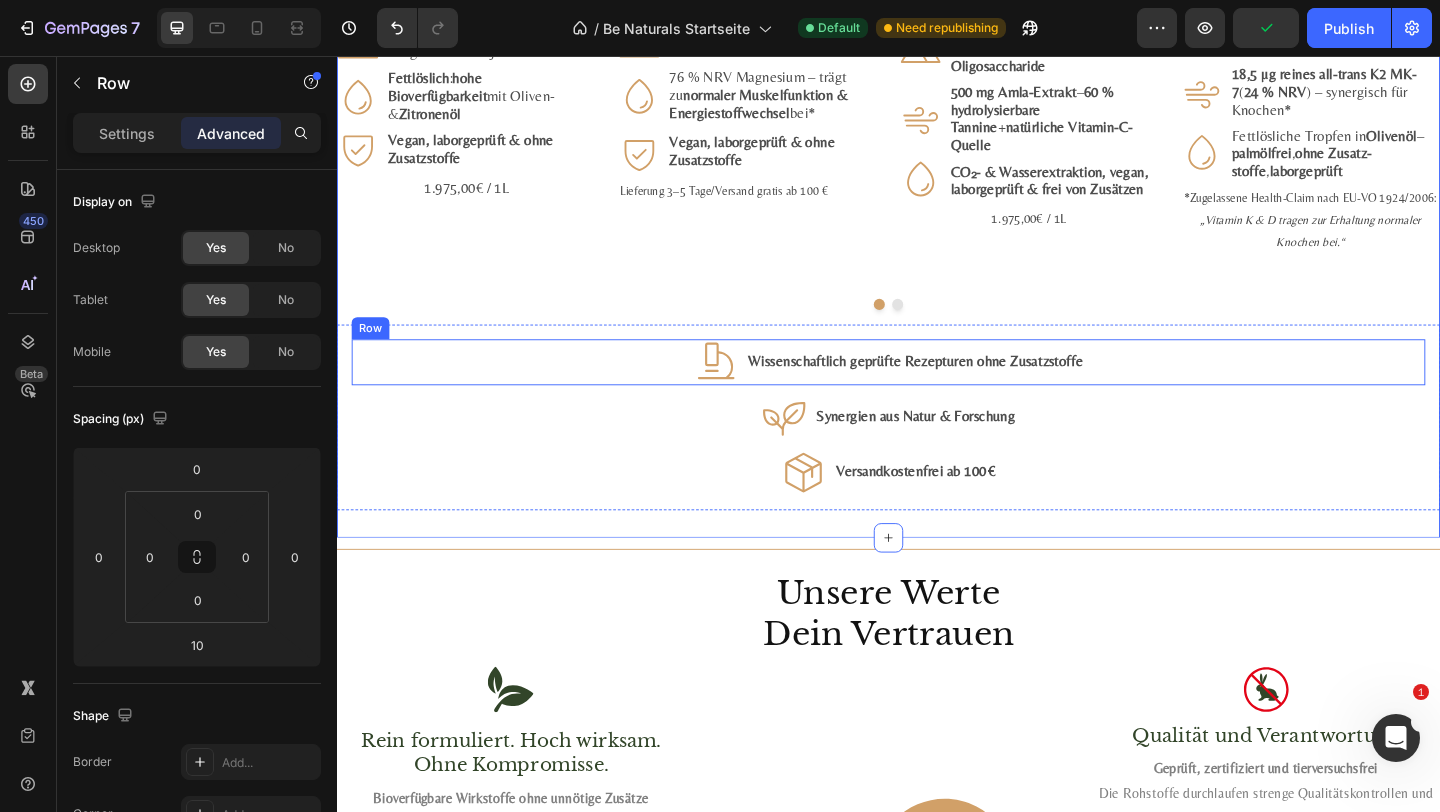click on "Icon Wissenschaftlich geprüfte Rezepturen ohne Zusatzstoffe Text Block Row" at bounding box center (937, 389) 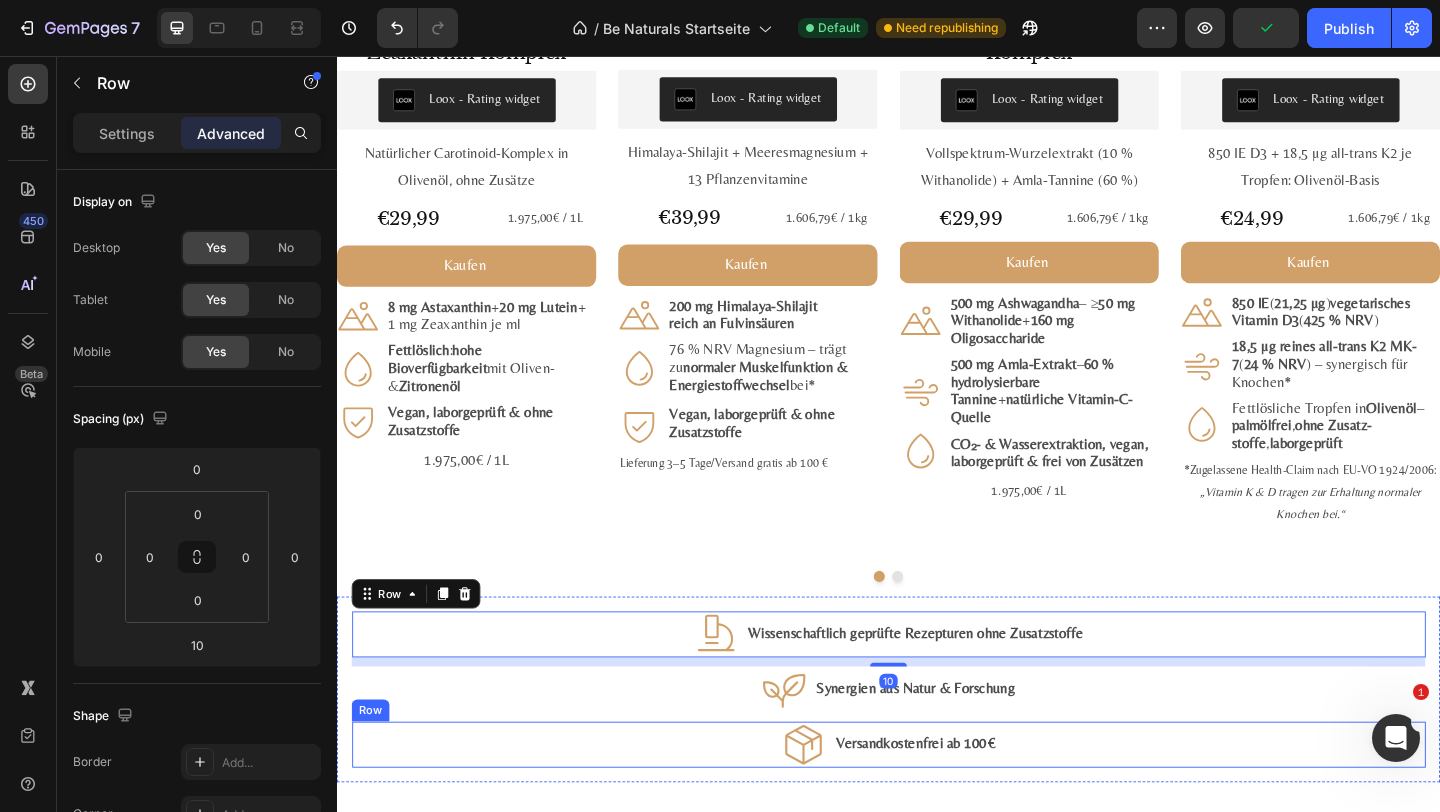 scroll, scrollTop: 2794, scrollLeft: 0, axis: vertical 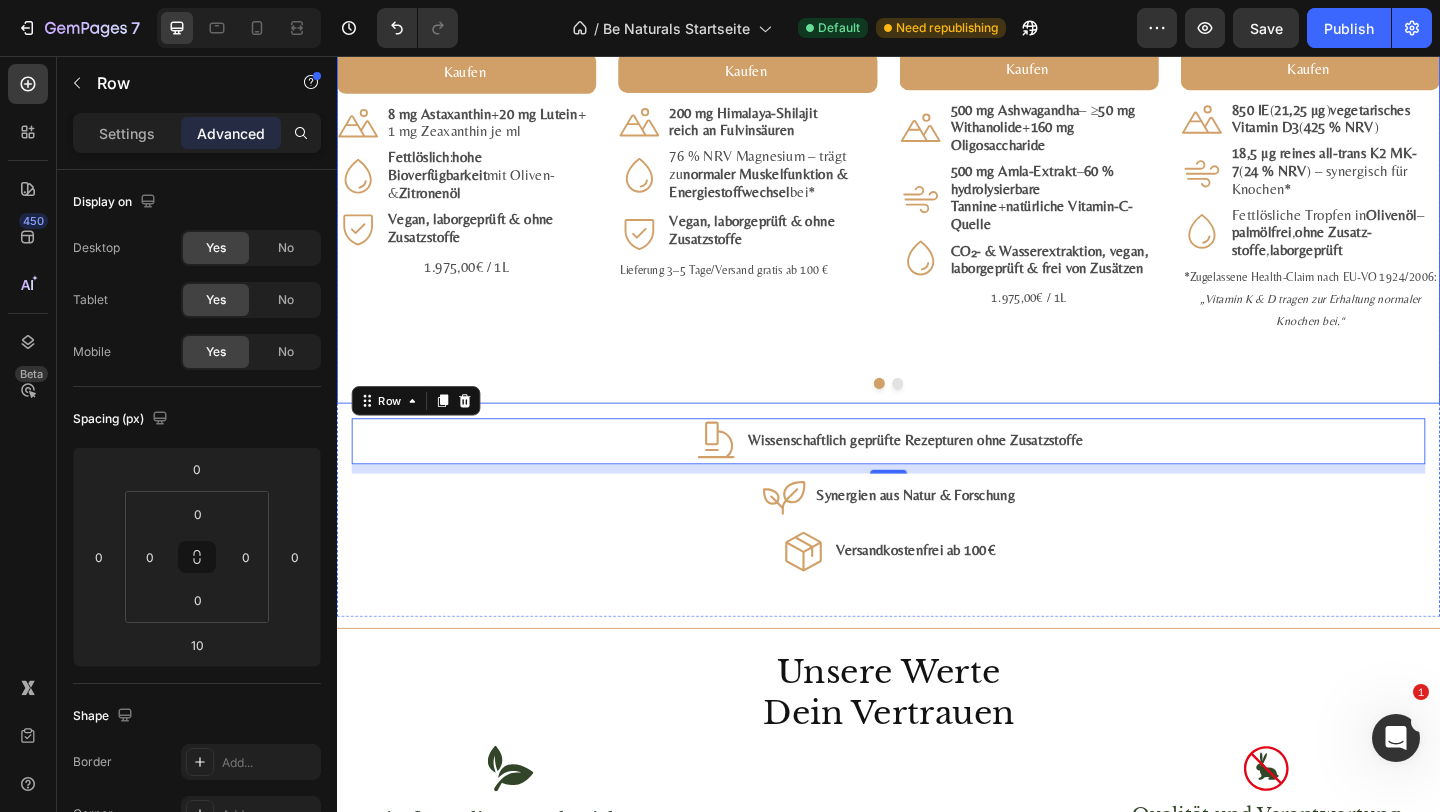 click on "Astaxanthin, Lutein, Zeaxanthin Komplex Product Title Loox - Rating widget Loox Natürlicher Carotinoid-Komplex in Olivenöl, ohne Zusätze Text Block €29,99 Product Price Product Price 1.975,00€ / 1L Text Block Row Kaufen Add to Cart
Icon 8 mg Astaxanthin  +  20 mg Lutein  + 1 mg Zeaxanthin je ml Text Block Row
Icon Fettlöslich :  hohe Bioverfügbarkeit  mit Oliven- &  Zitronenöl Text Block Row
Icon Vegan, labor­geprüft & ohne Zusatz­stoffe Text Block Row Row 1.975,00€ / 1L Text Block Product #2 Bestseller Product Badge Product Images Mumijo MG Komplex Product Title Loox - Rating widget Loox Himalaya-Shilajit + Meeres­magnesium + 13 Pflanzen­vitamine Text Block €39,99 Product Price Product Price 1.606,79€ / 1kg Text Block Row Kaufen Add to Cart
Icon 200 mg Himalaya-Shilajit reich an Fulvin­säuren Text Block Row
Icon 76 % NRV Magnesium – trägt zu   bei* Text Block  (" at bounding box center [937, -61] 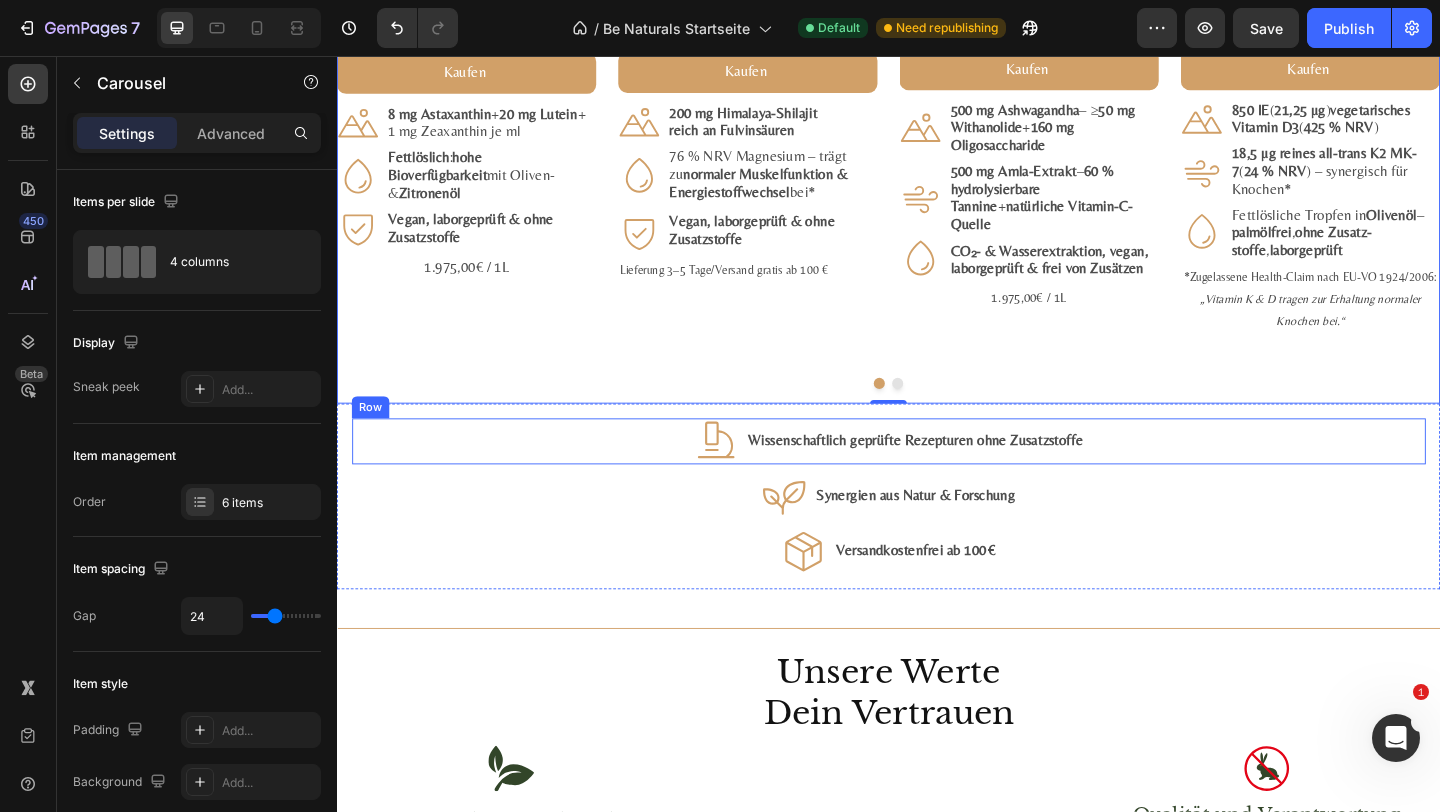 click on "Icon Wissenschaftlich geprüfte Rezepturen ohne Zusatzstoffe Text Block Row" at bounding box center (937, 475) 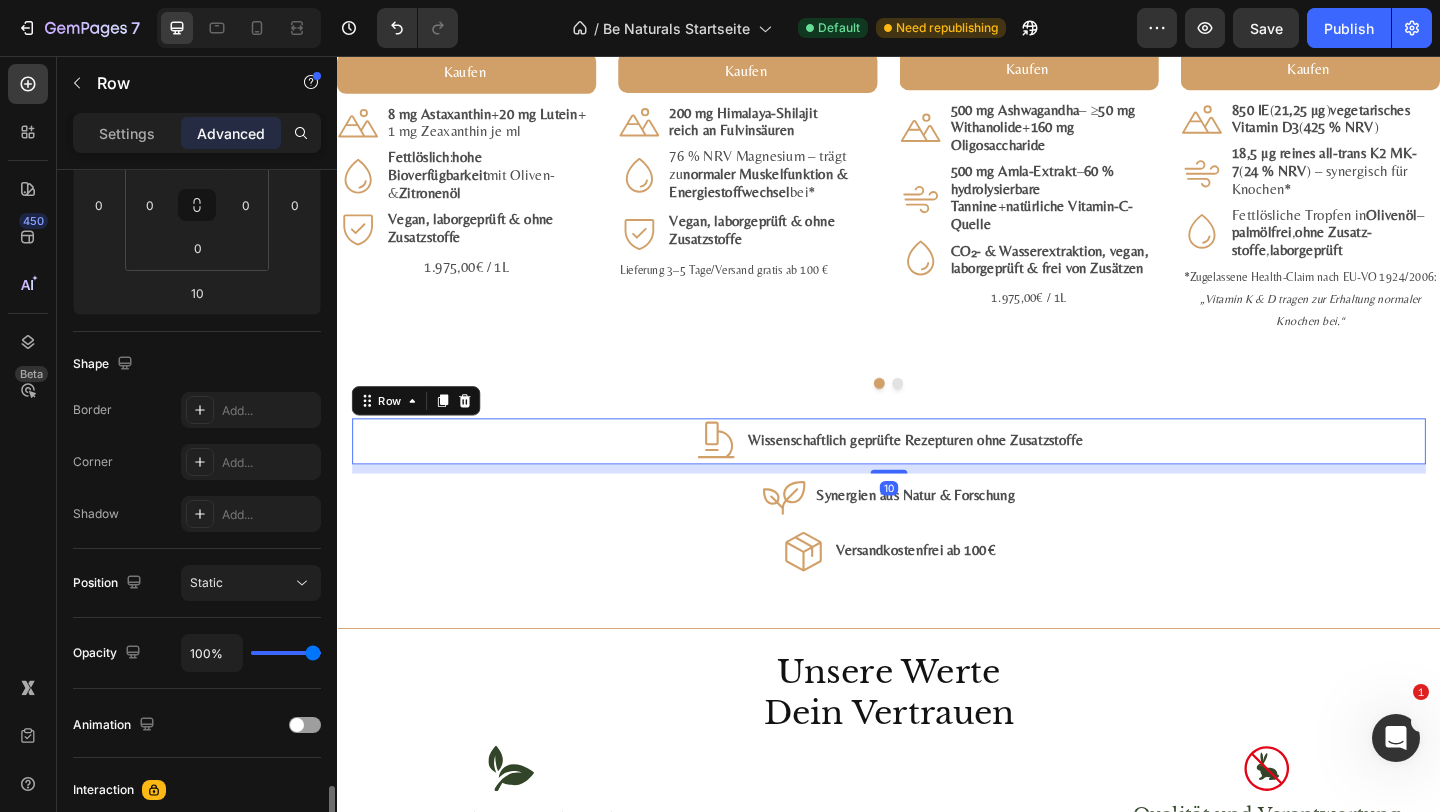 scroll, scrollTop: 635, scrollLeft: 0, axis: vertical 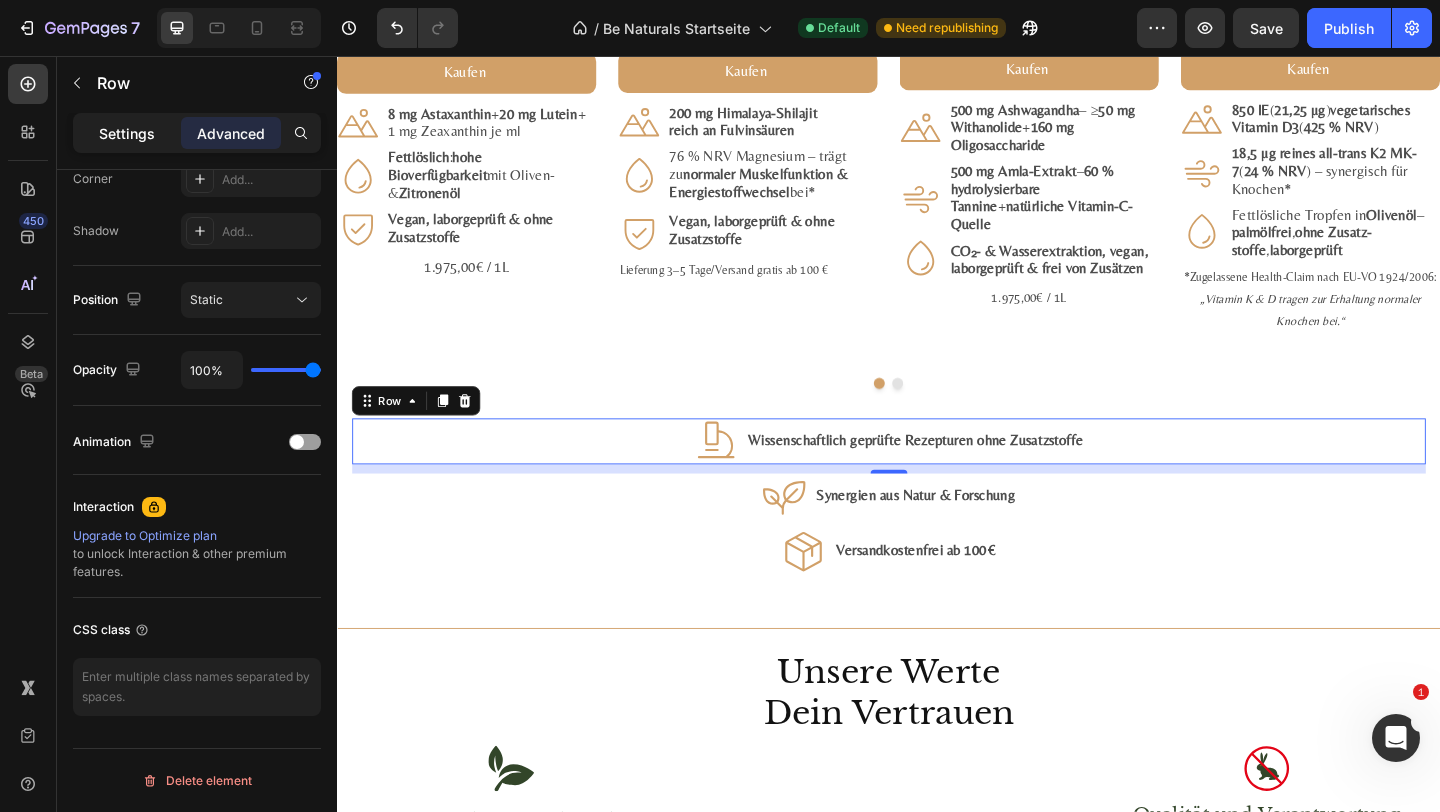click on "Settings" at bounding box center [127, 133] 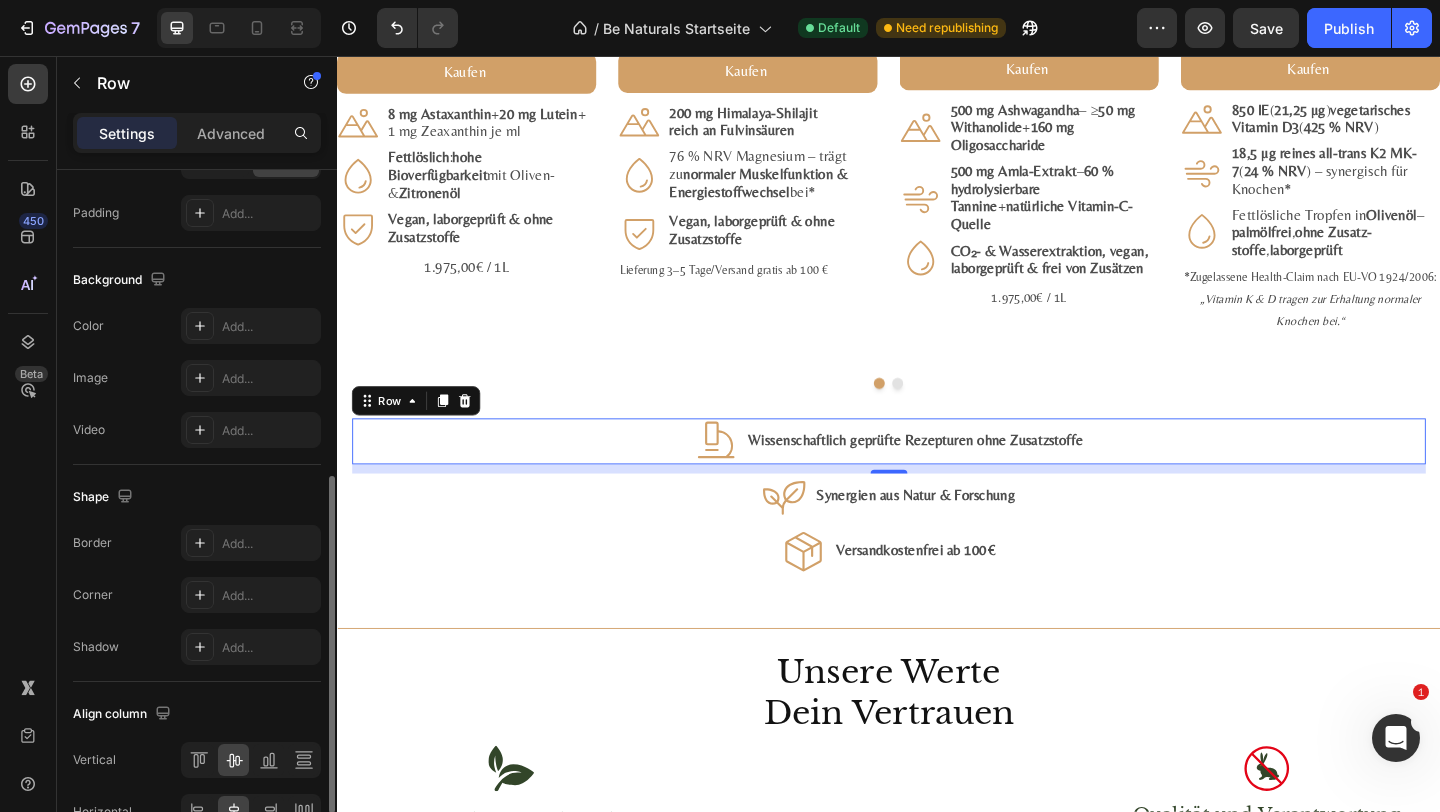 scroll, scrollTop: 749, scrollLeft: 0, axis: vertical 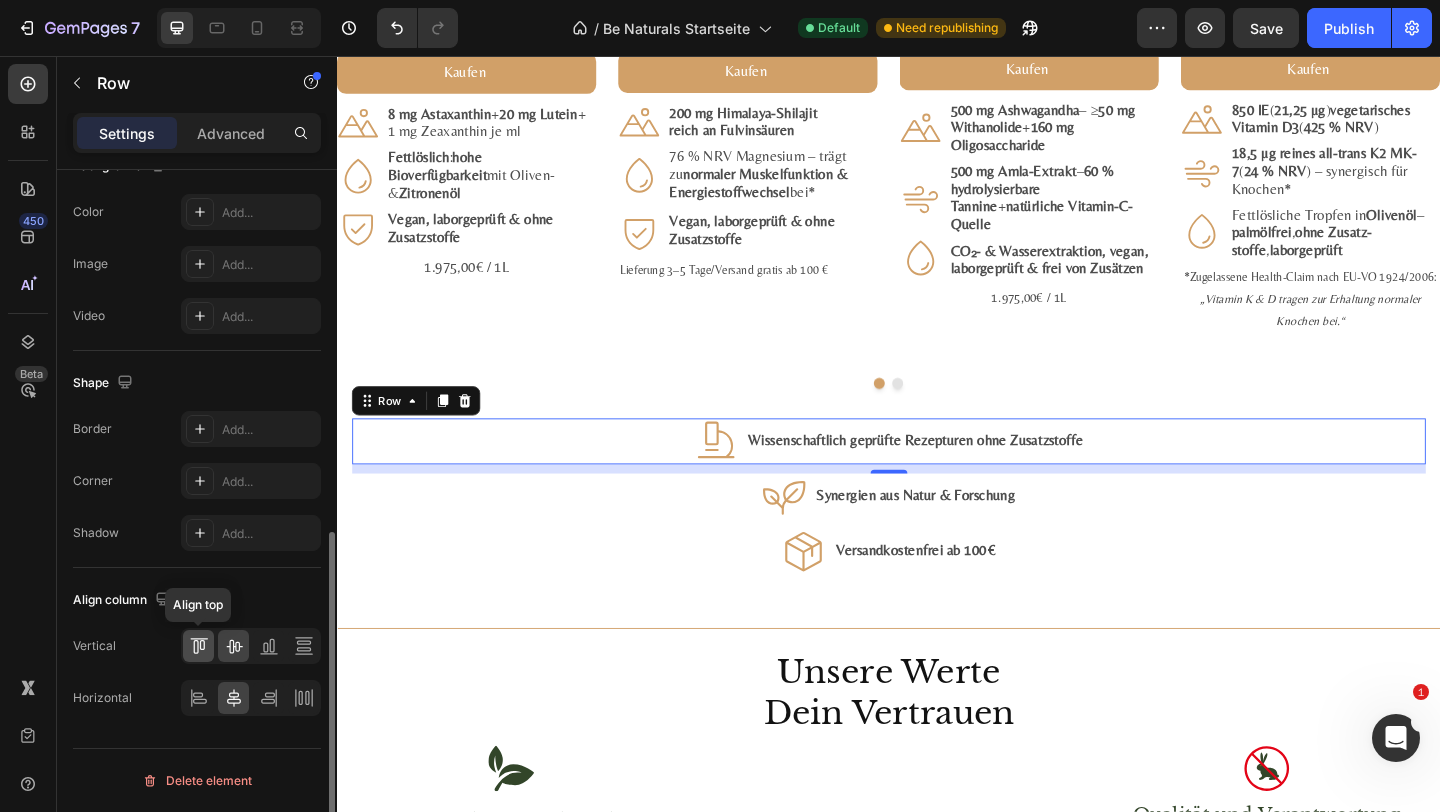 click 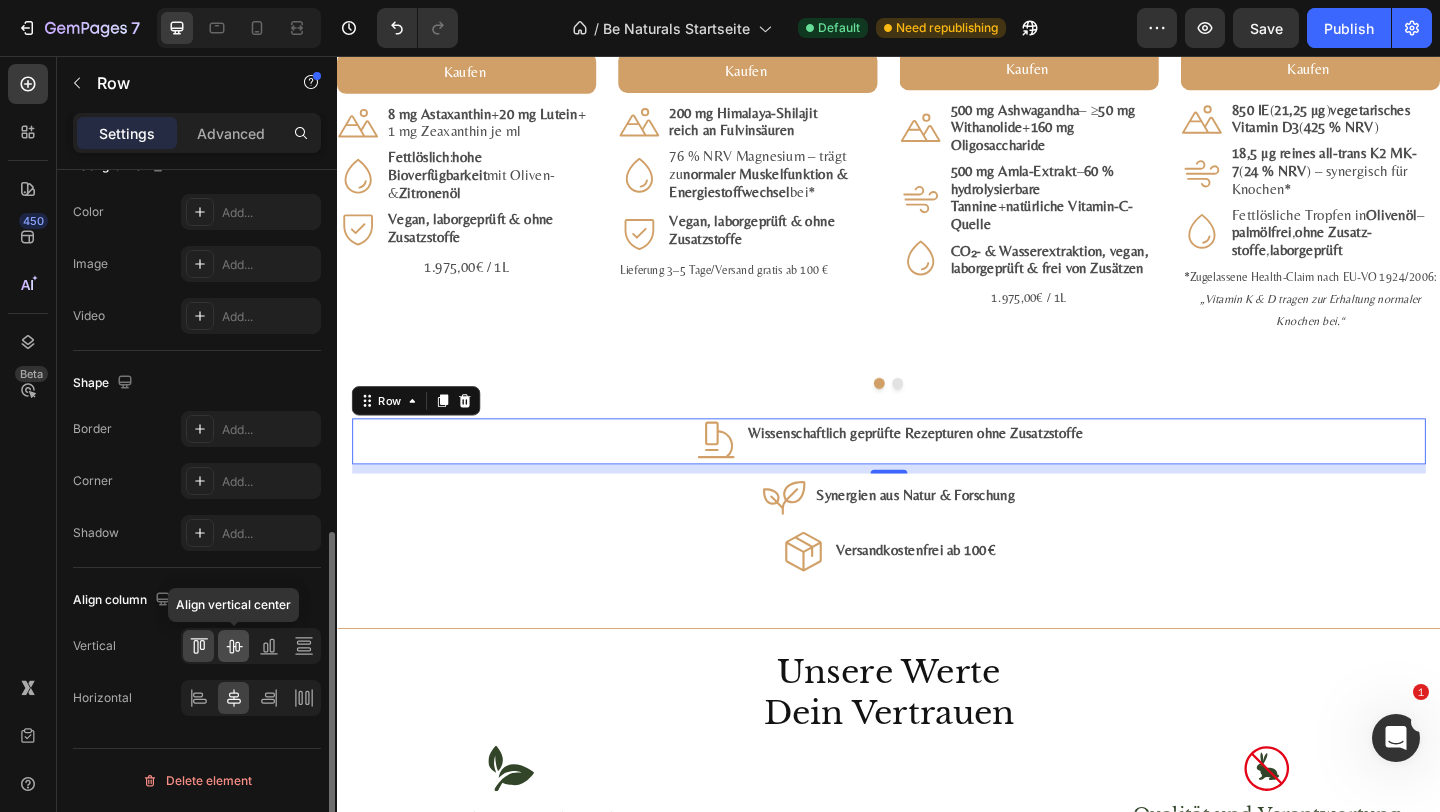 click 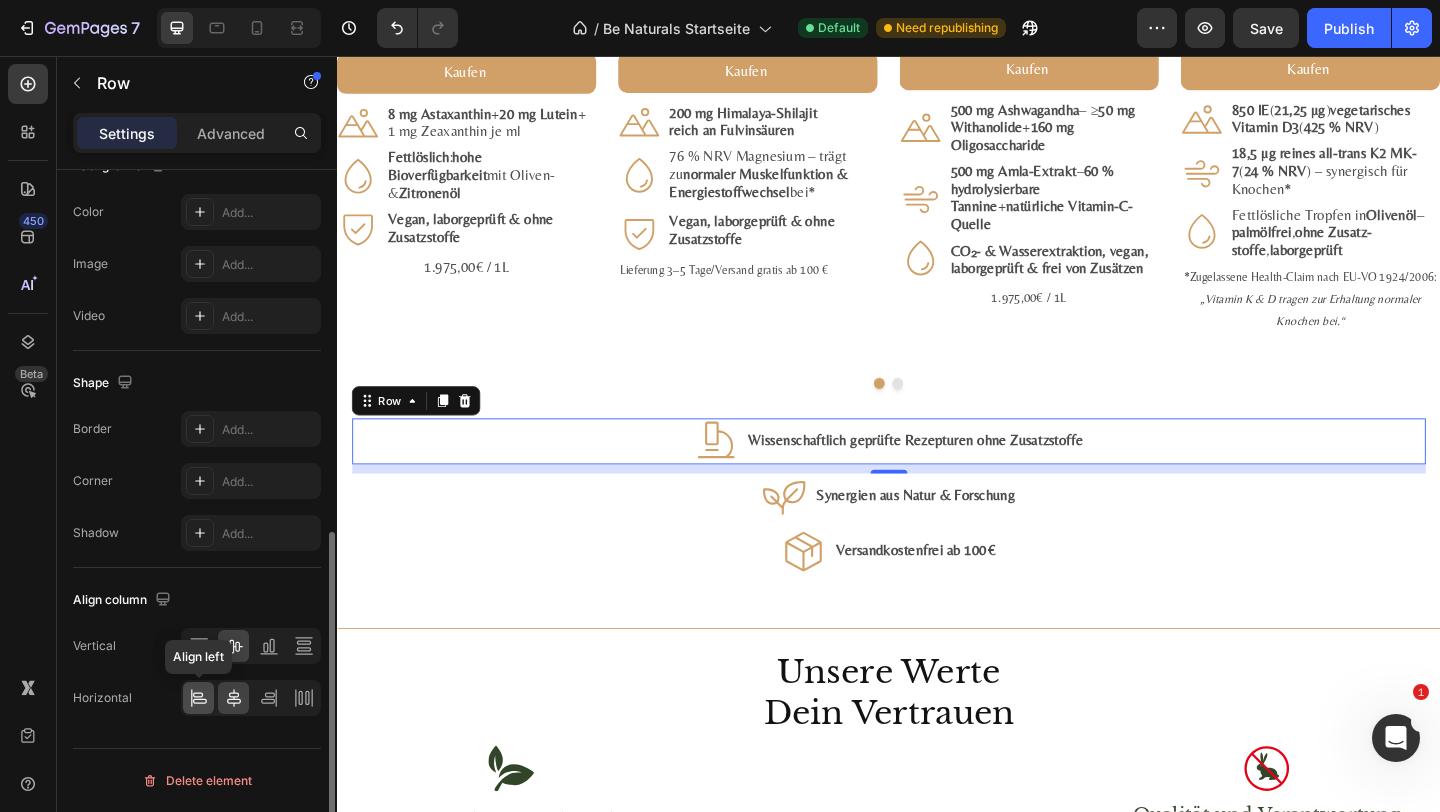 click 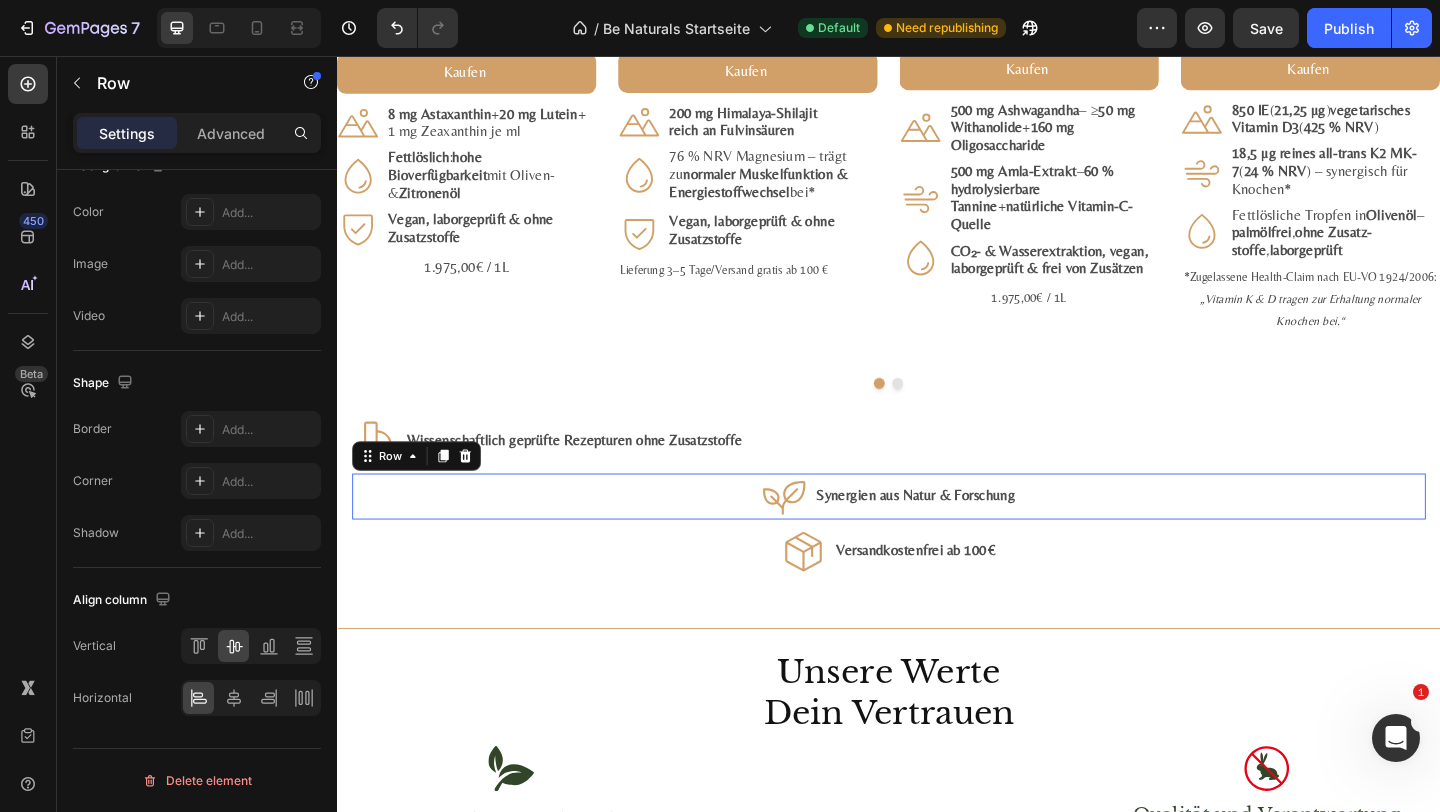 click on "Icon Synergien aus Natur & Forschung Text Block Row   0" at bounding box center [937, 535] 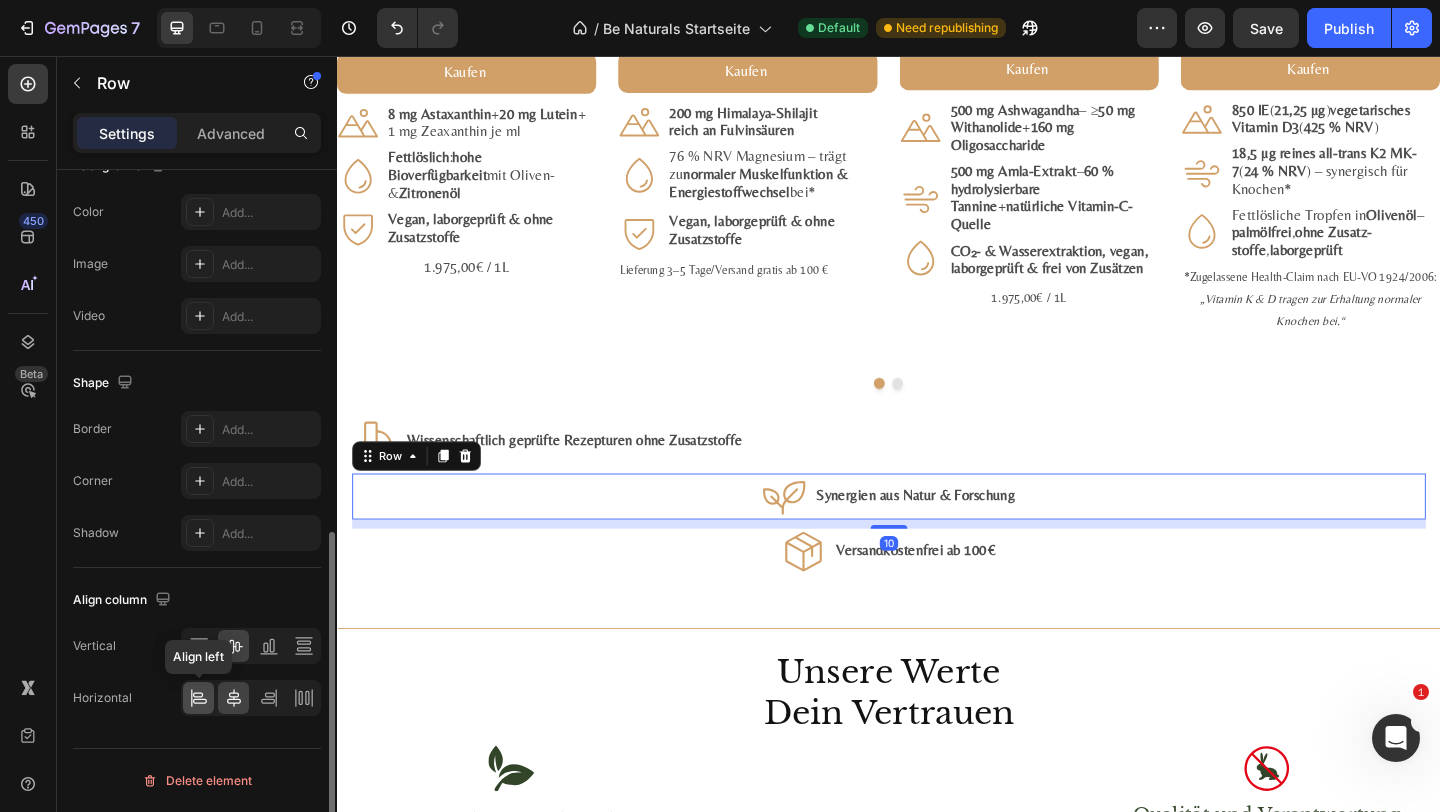 click 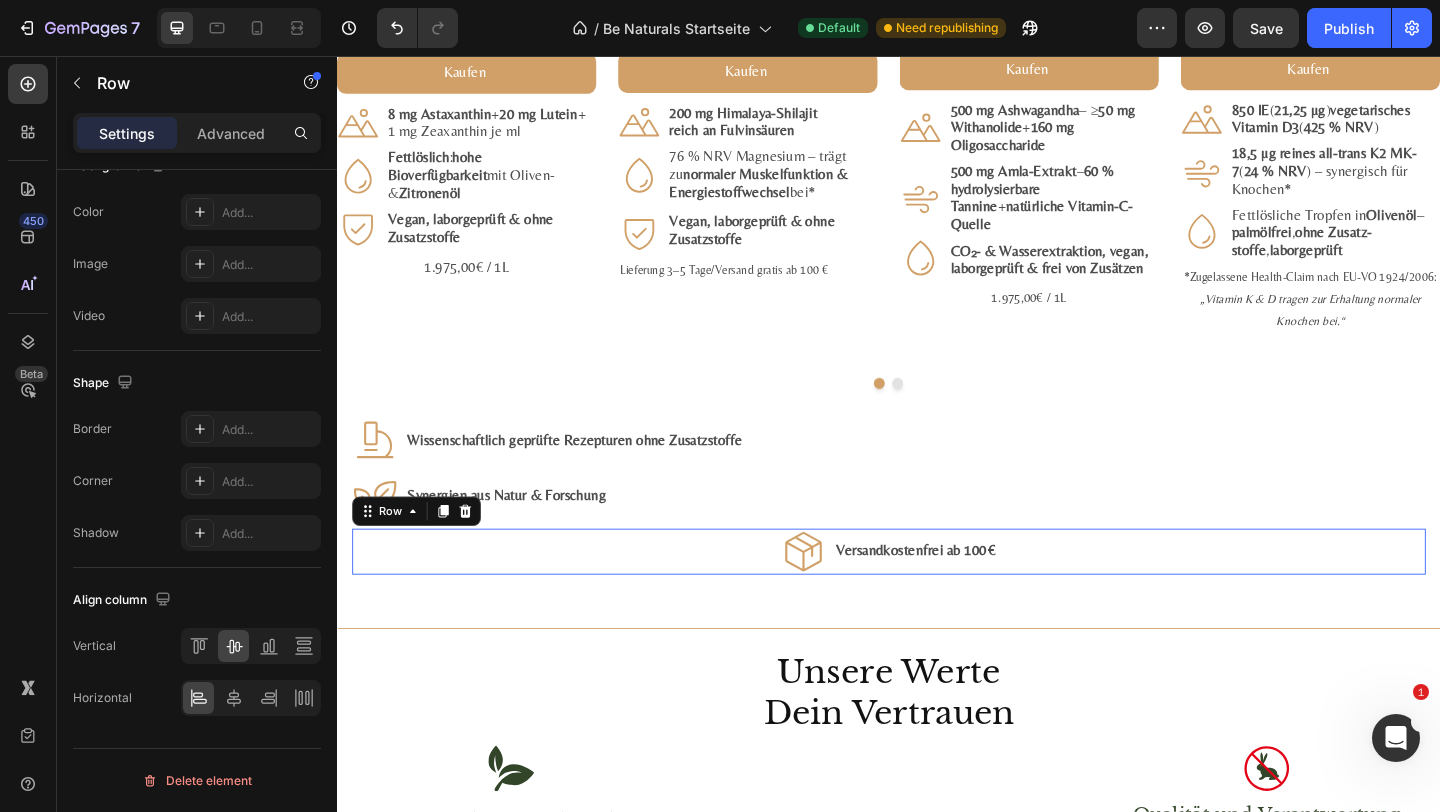click on "Icon Versandkostenfrei ab 100 € Text Block Row   0" at bounding box center [937, 595] 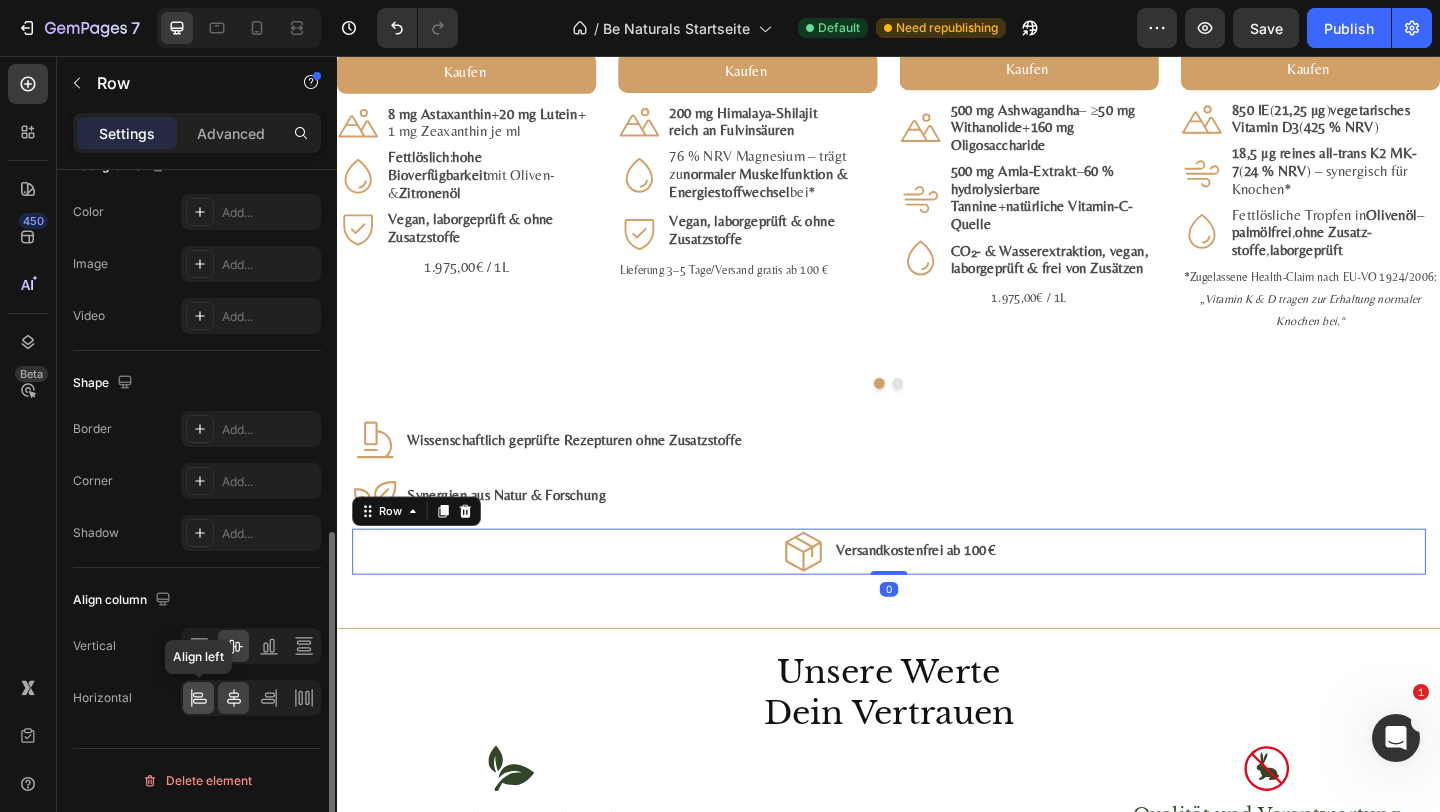 click 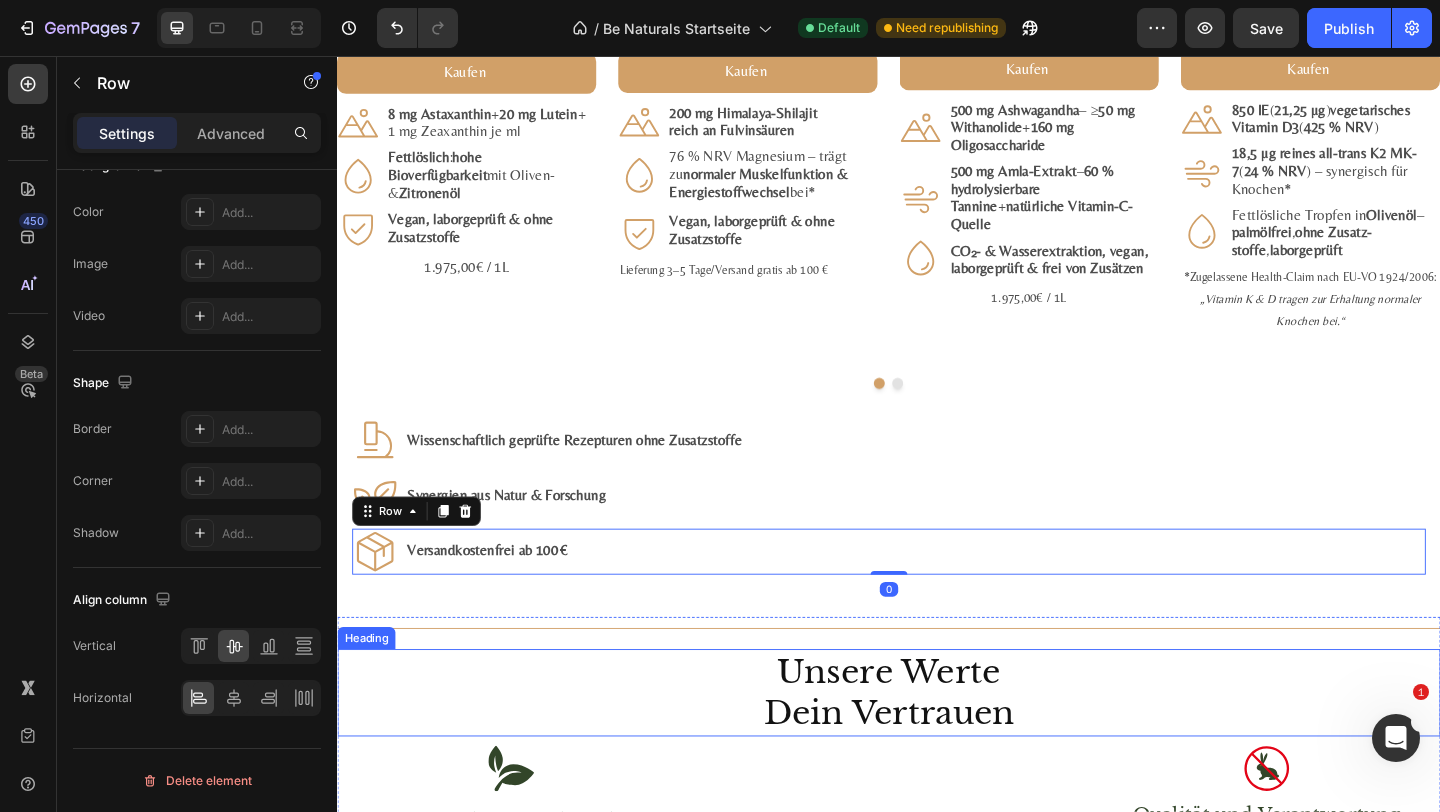 click on "Unsere Werte Dein Vertrauen" at bounding box center (937, 748) 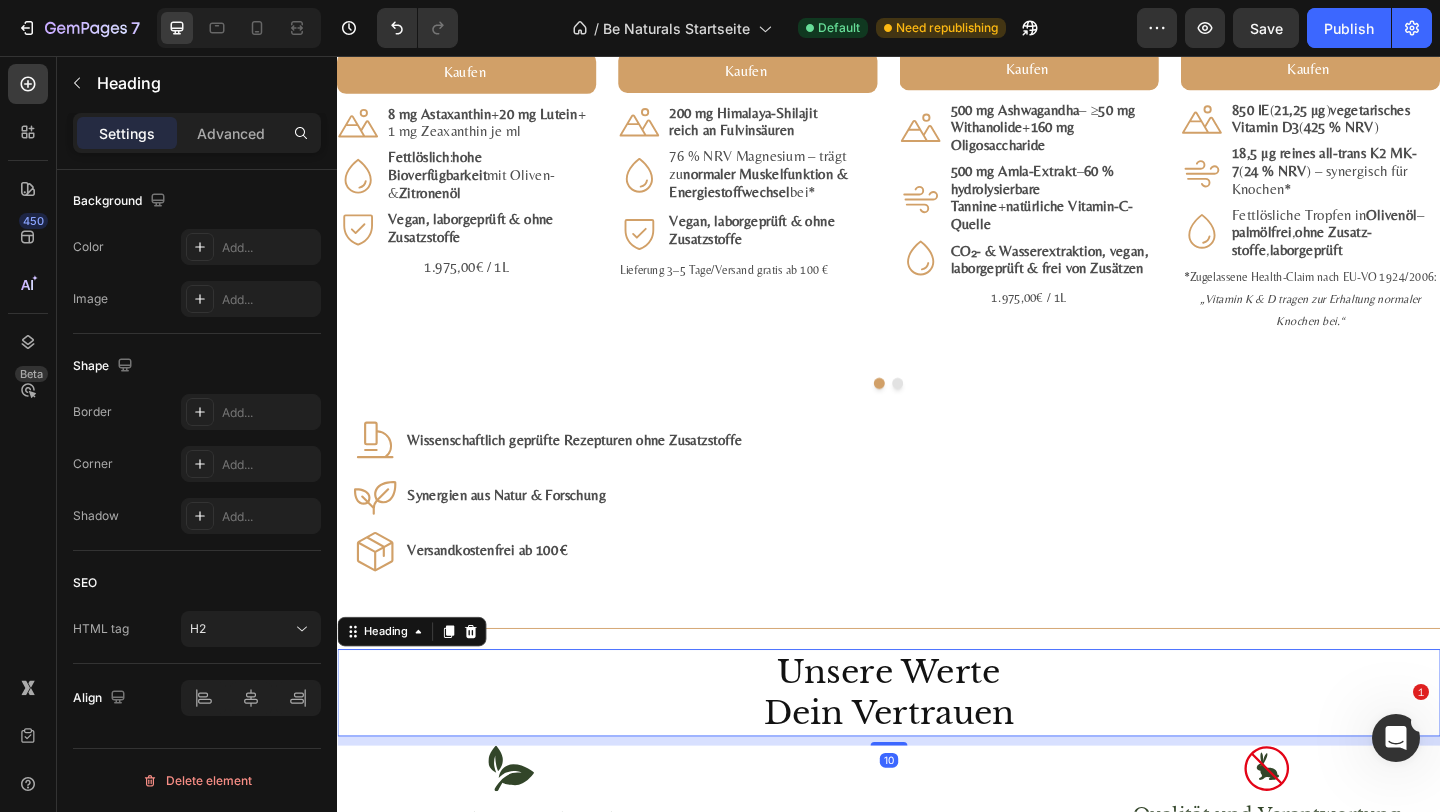 scroll, scrollTop: 0, scrollLeft: 0, axis: both 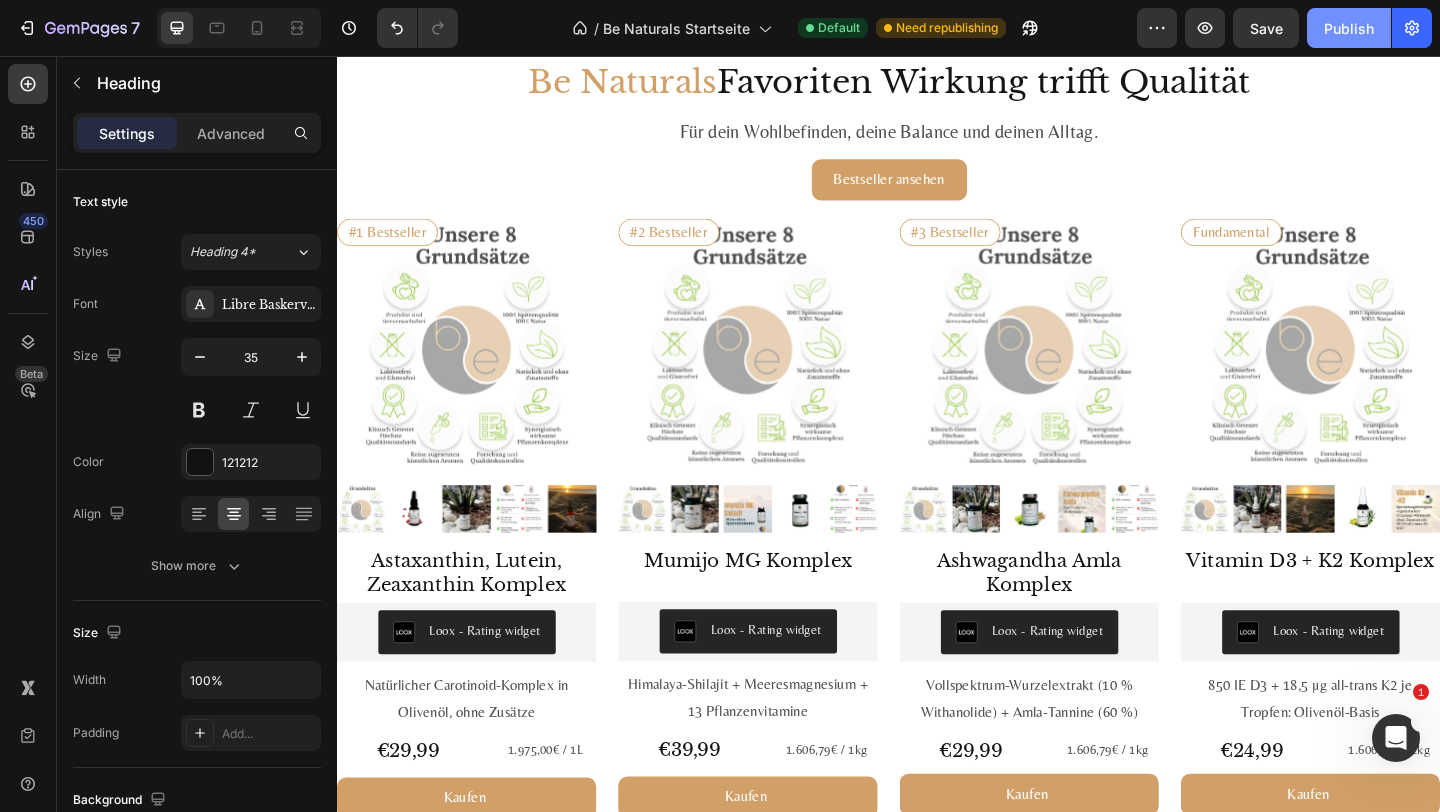 click on "Publish" at bounding box center [1349, 28] 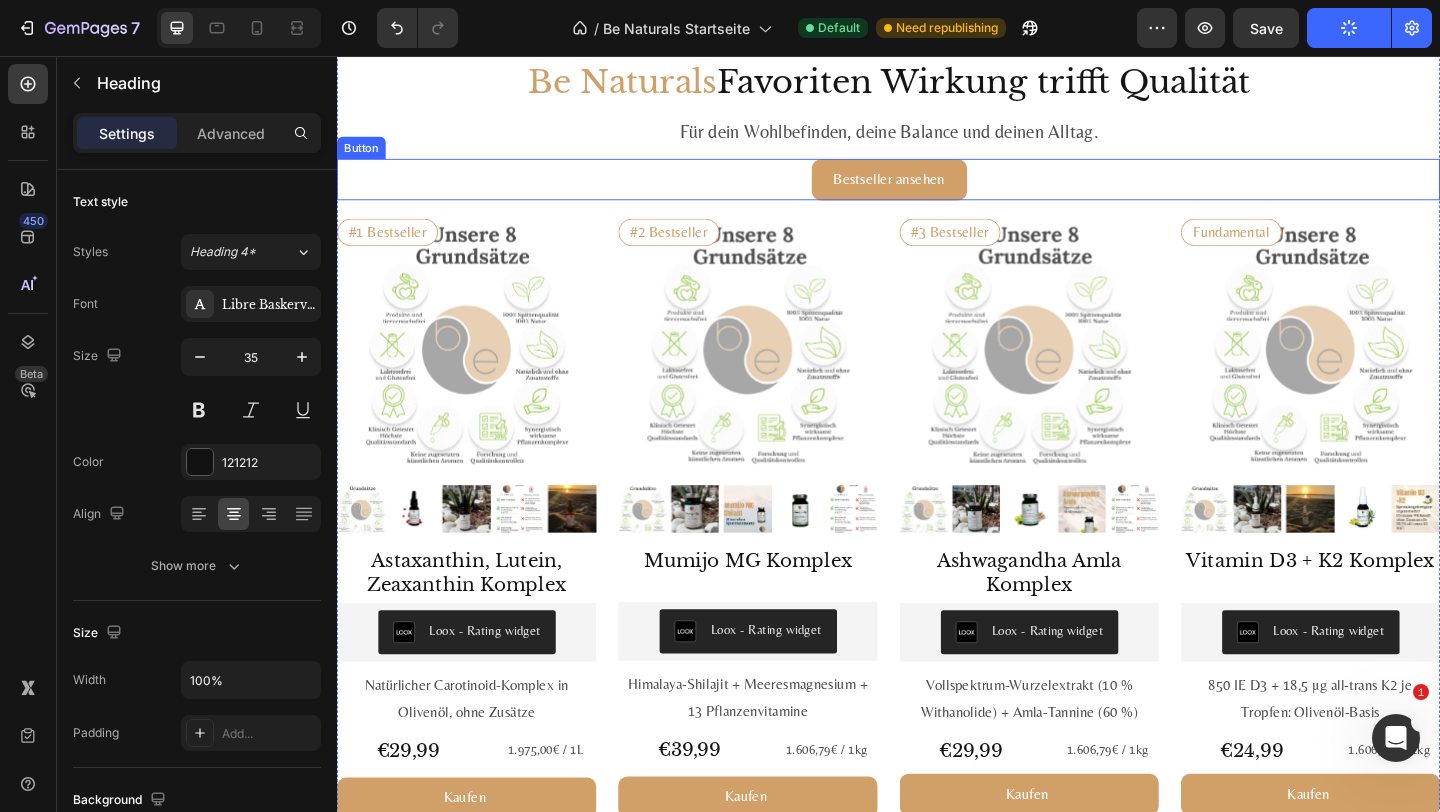 scroll, scrollTop: 2059, scrollLeft: 0, axis: vertical 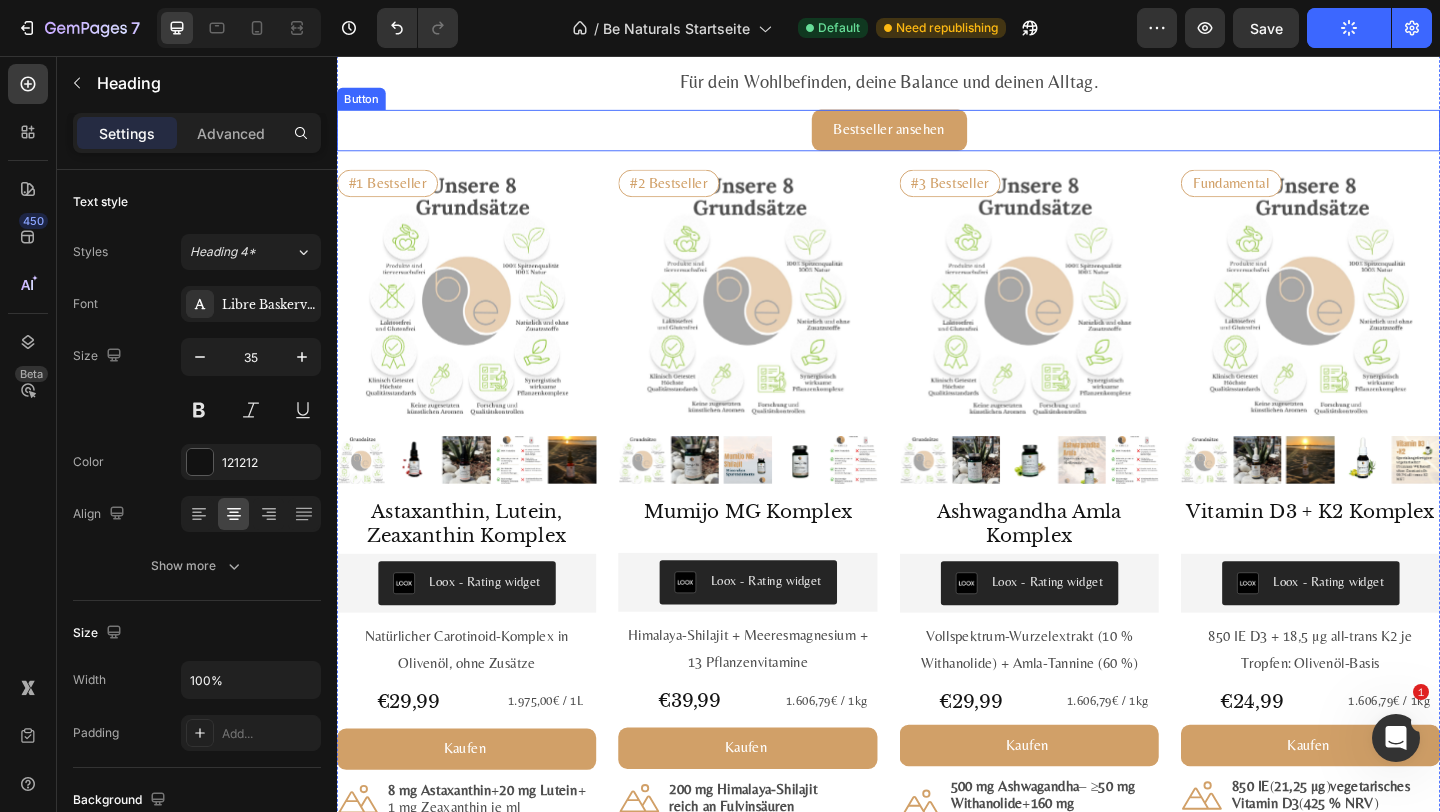 click on "Bestseller ansehen Button" at bounding box center [937, 136] 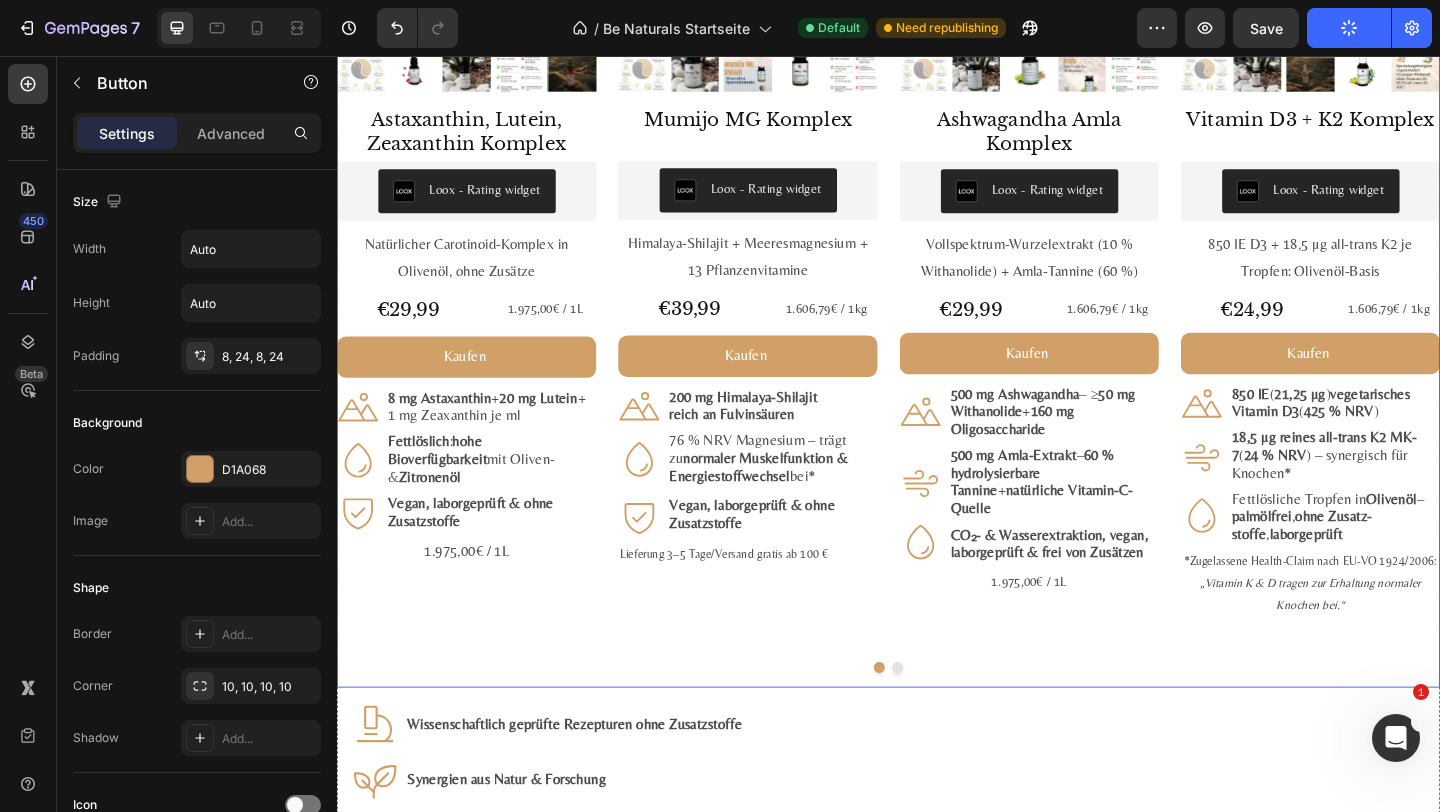 scroll, scrollTop: 2461, scrollLeft: 0, axis: vertical 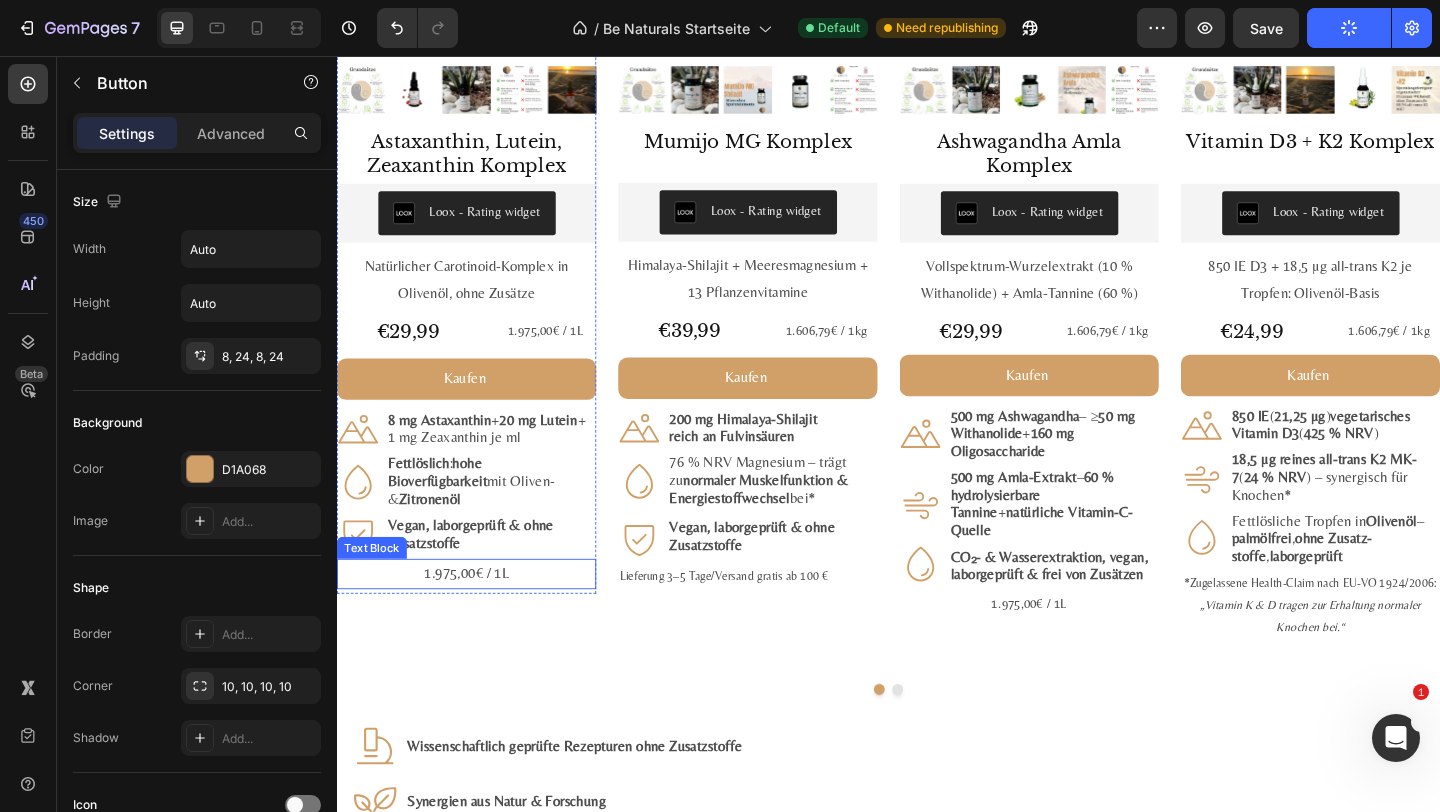 click on "1.975,00€ / 1L" at bounding box center (478, 619) 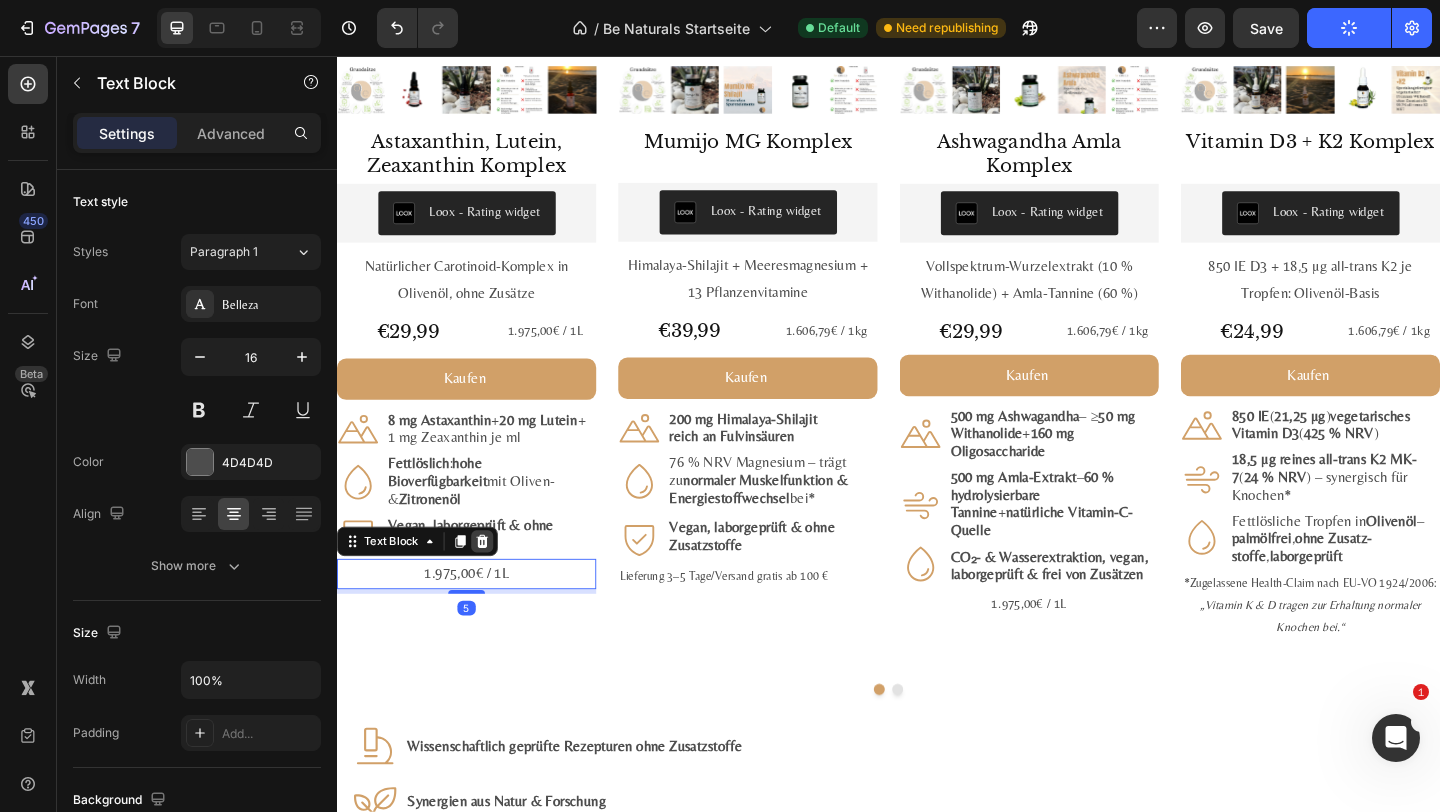 click 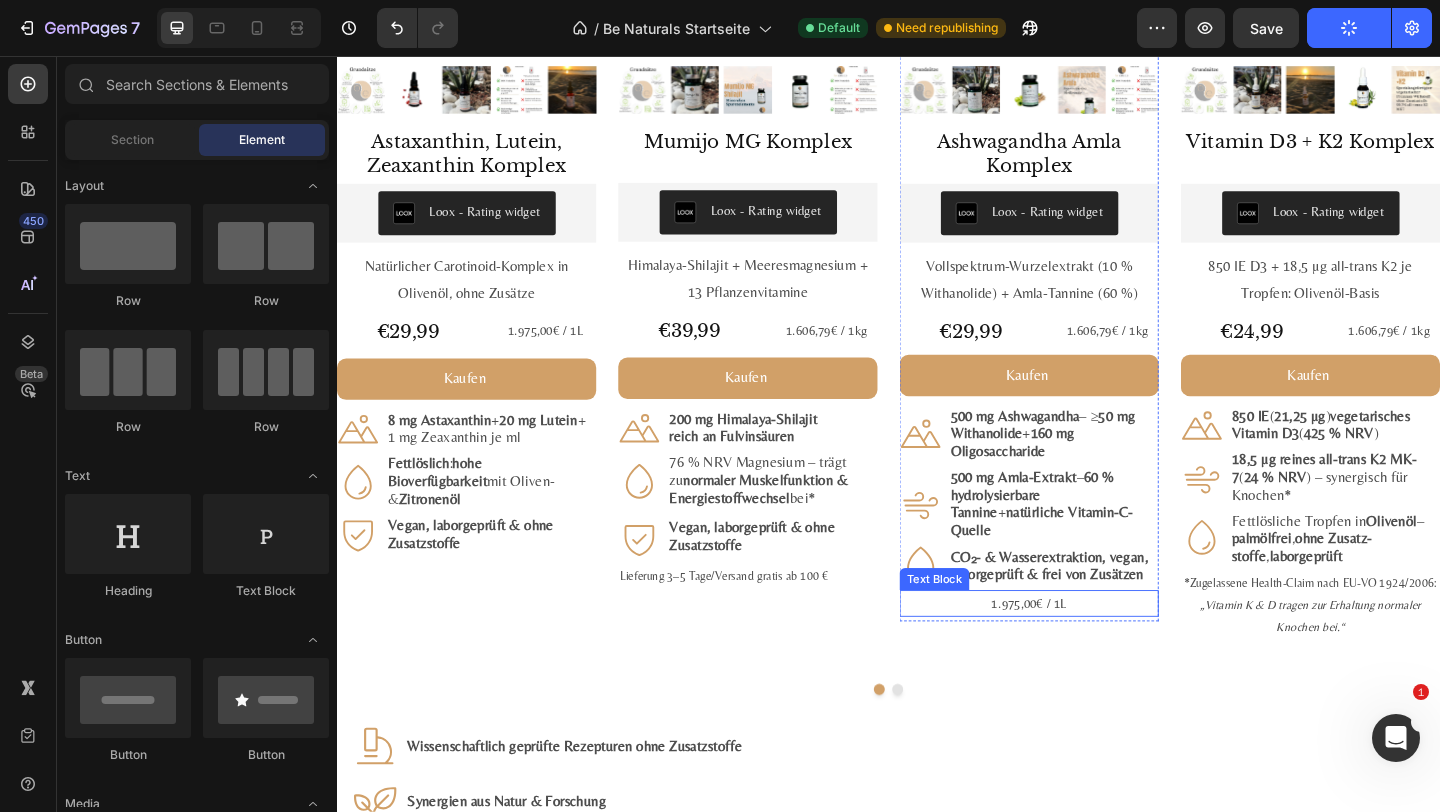 click on "1.975,00€ / 1L" at bounding box center [1090, 651] 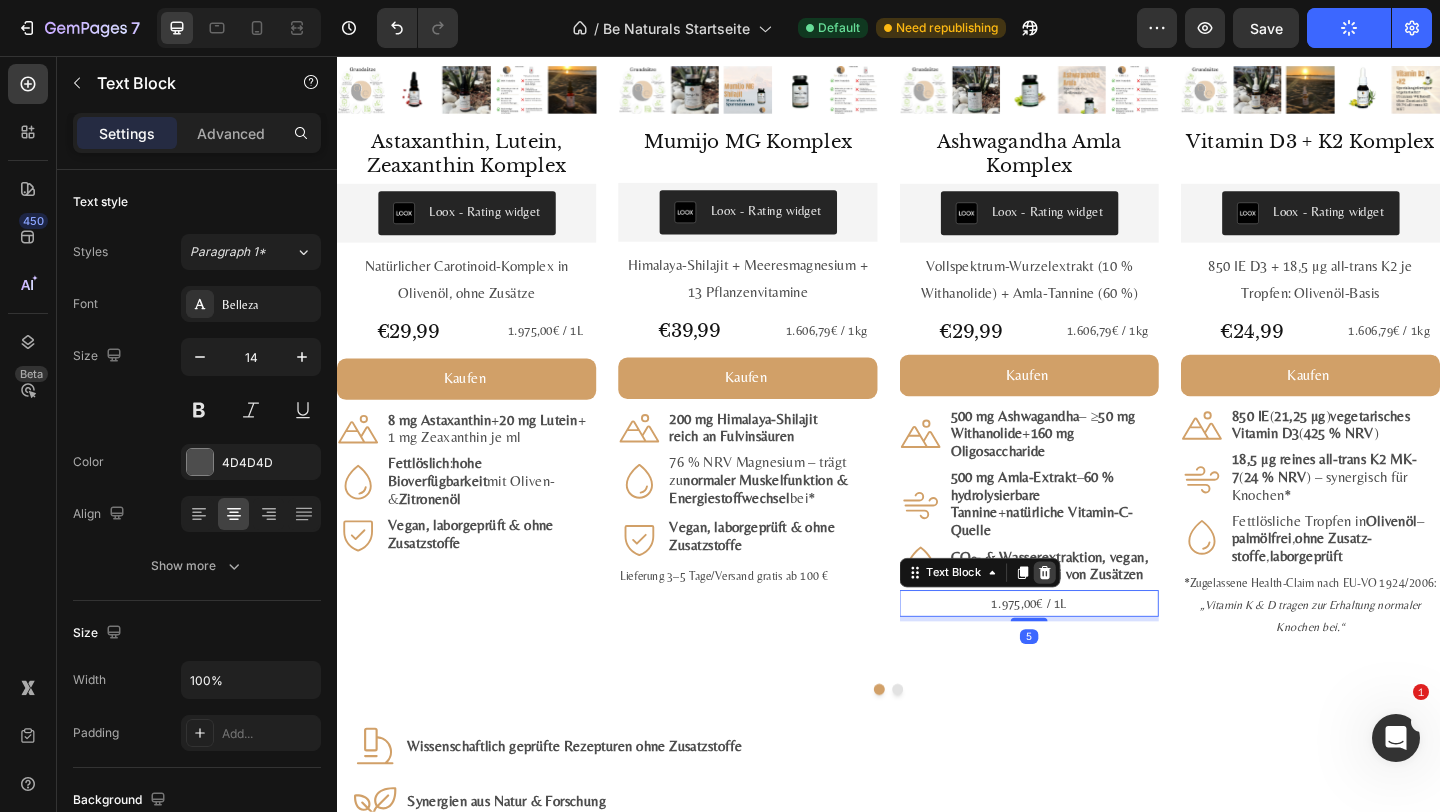 click 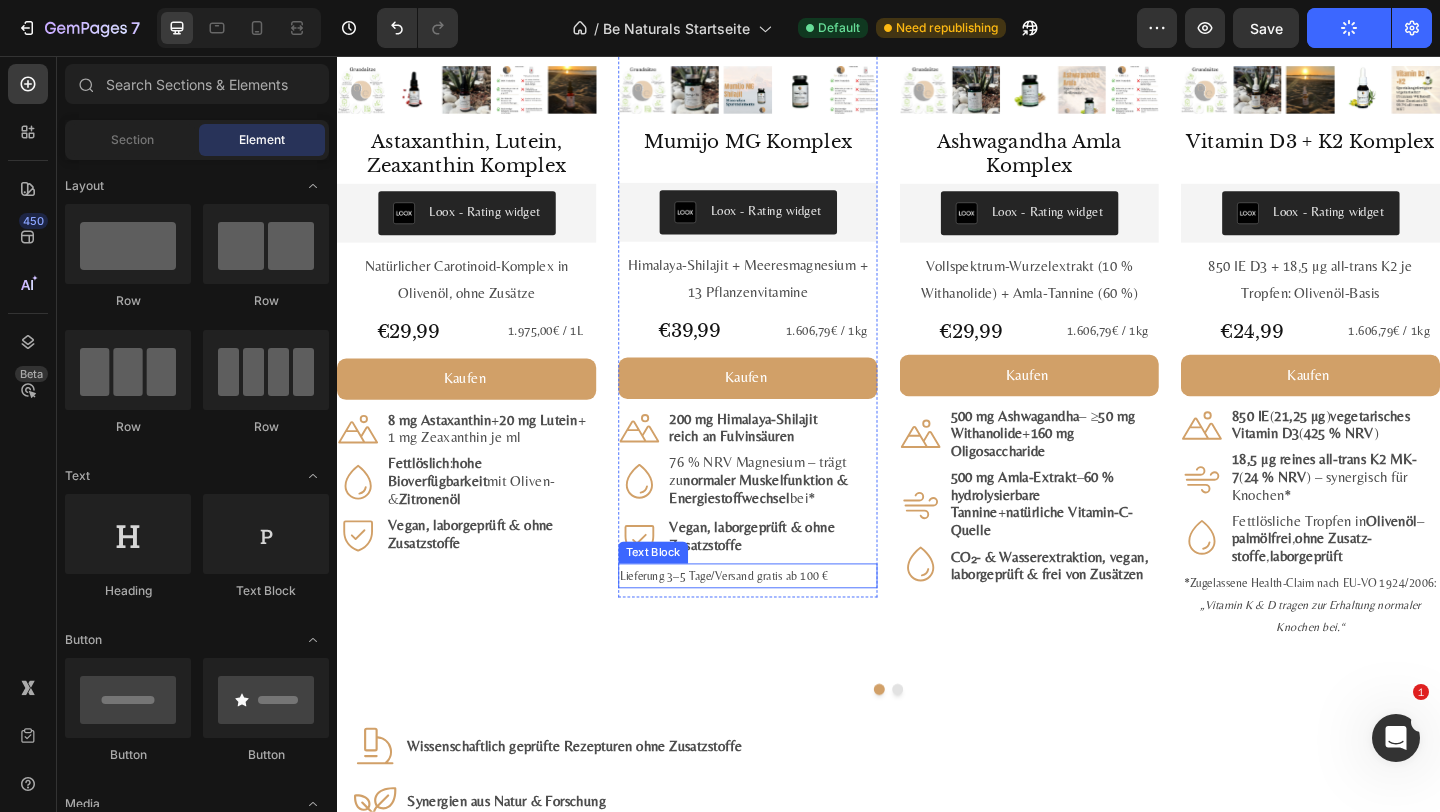 click on "Lieferung 3–5 Tage/Versand gratis ab 100 €" at bounding box center (784, 621) 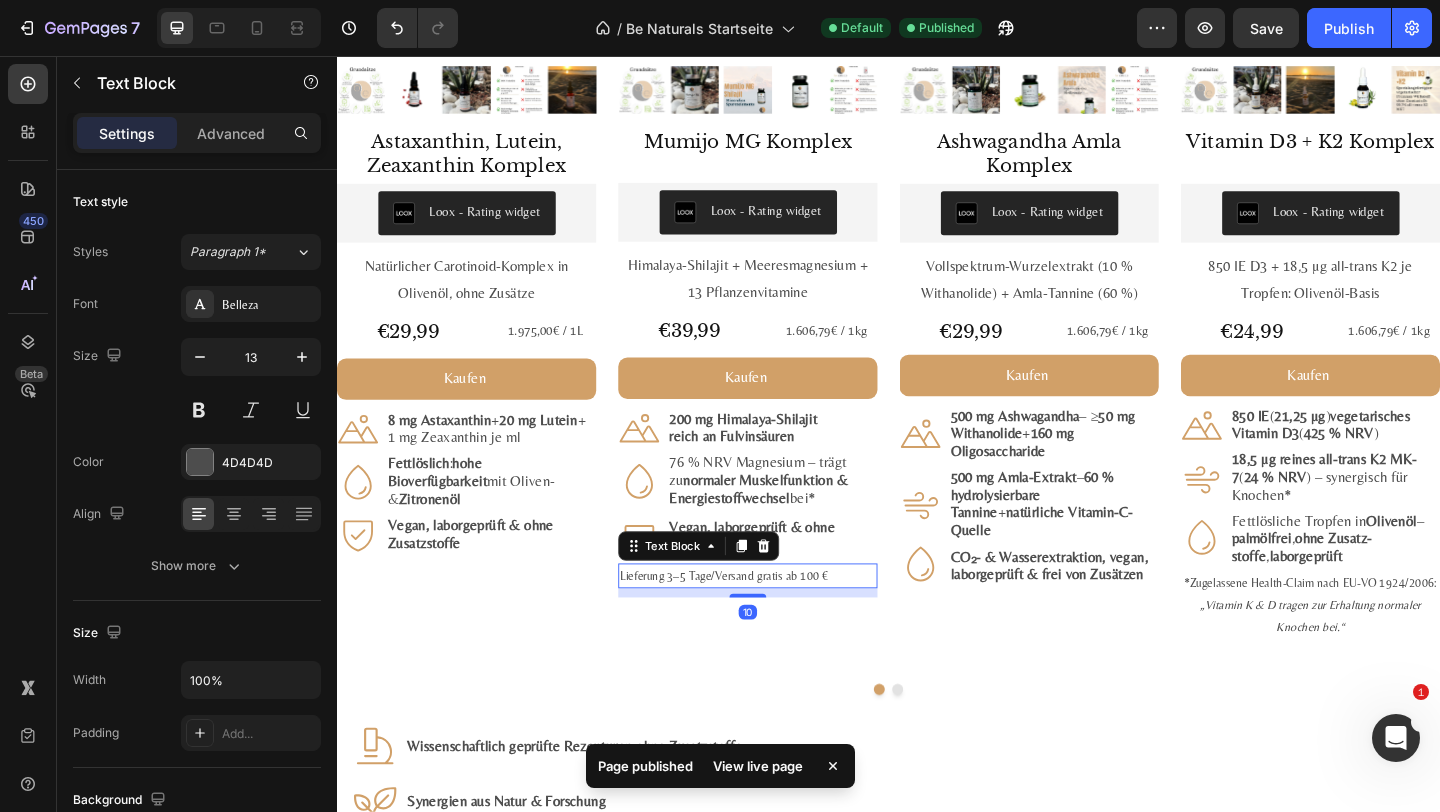 click on "Lieferung 3–5 Tage/Versand gratis ab 100 €" at bounding box center [784, 621] 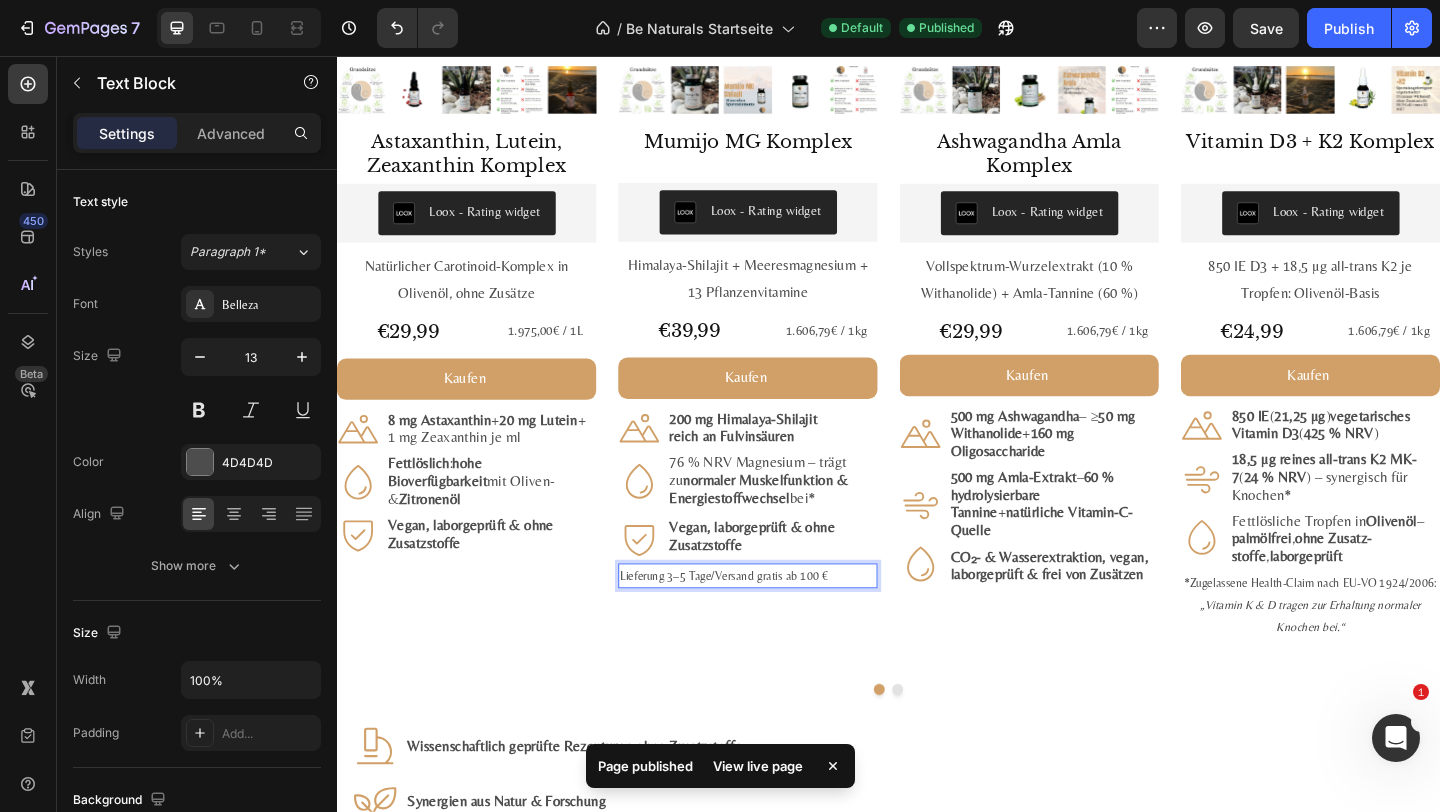 click on "Lieferung 3–5 Tage/Versand gratis ab 100 €" at bounding box center [784, 621] 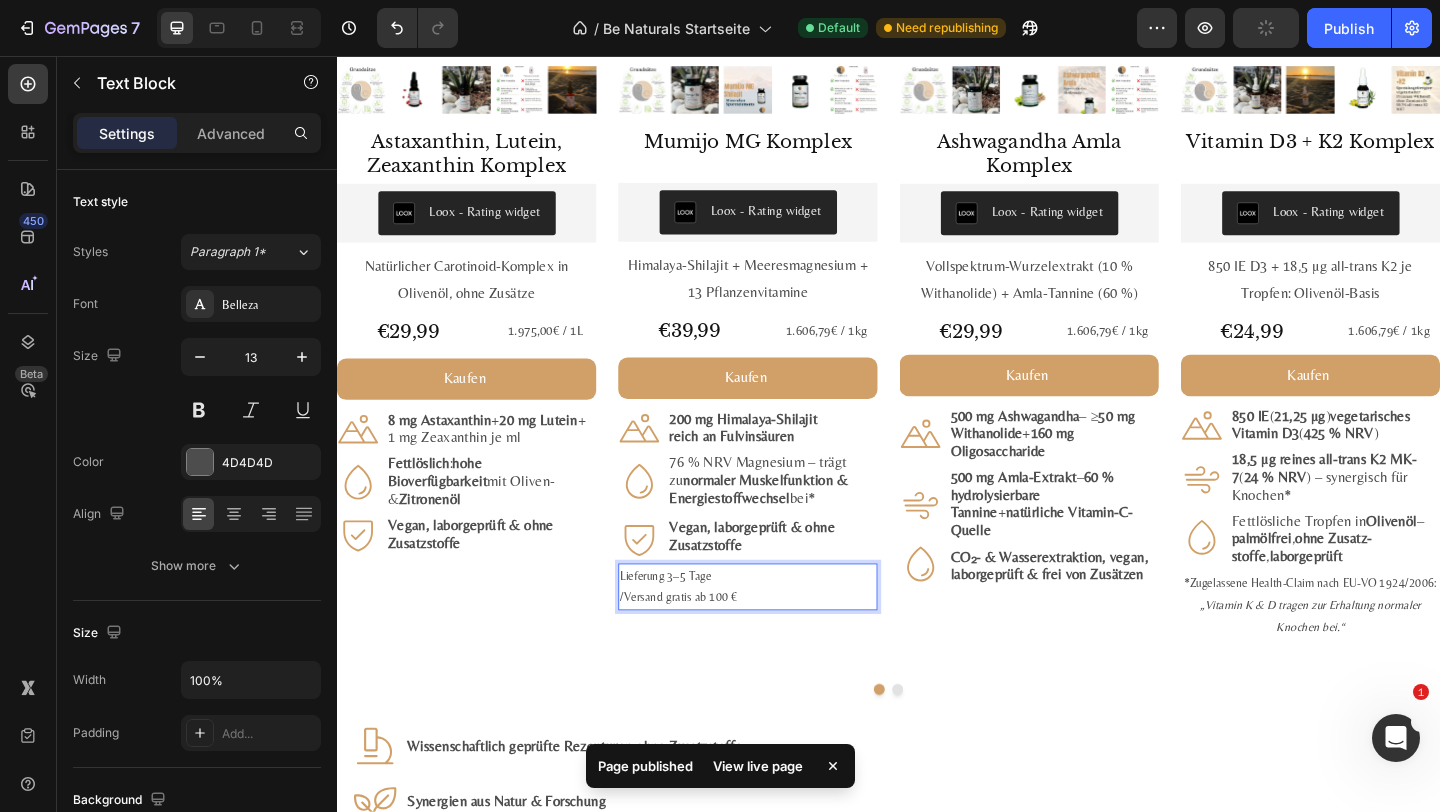click on "/Versand gratis ab 100 €" at bounding box center [784, 644] 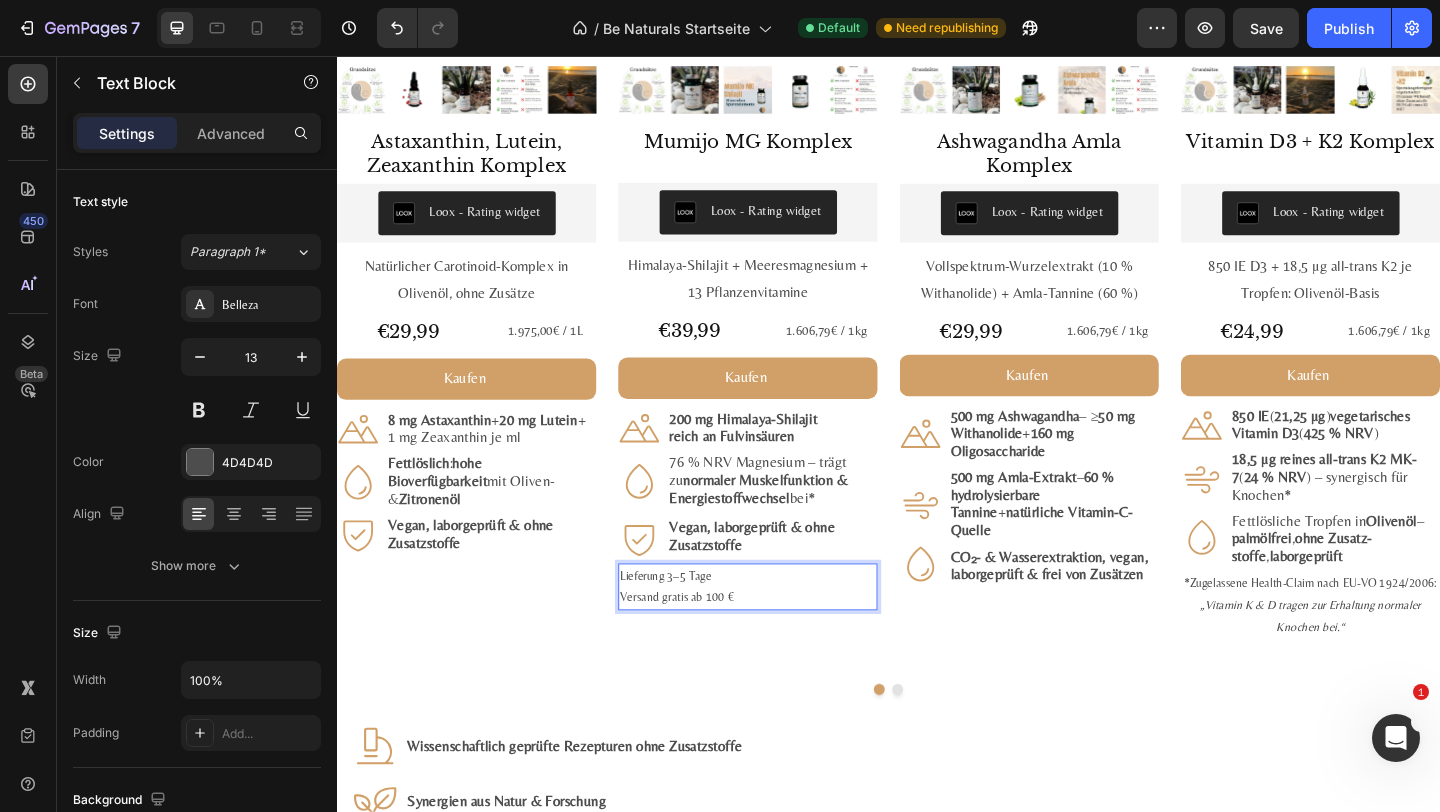 click on "Versand gratis ab 100 €" at bounding box center [784, 644] 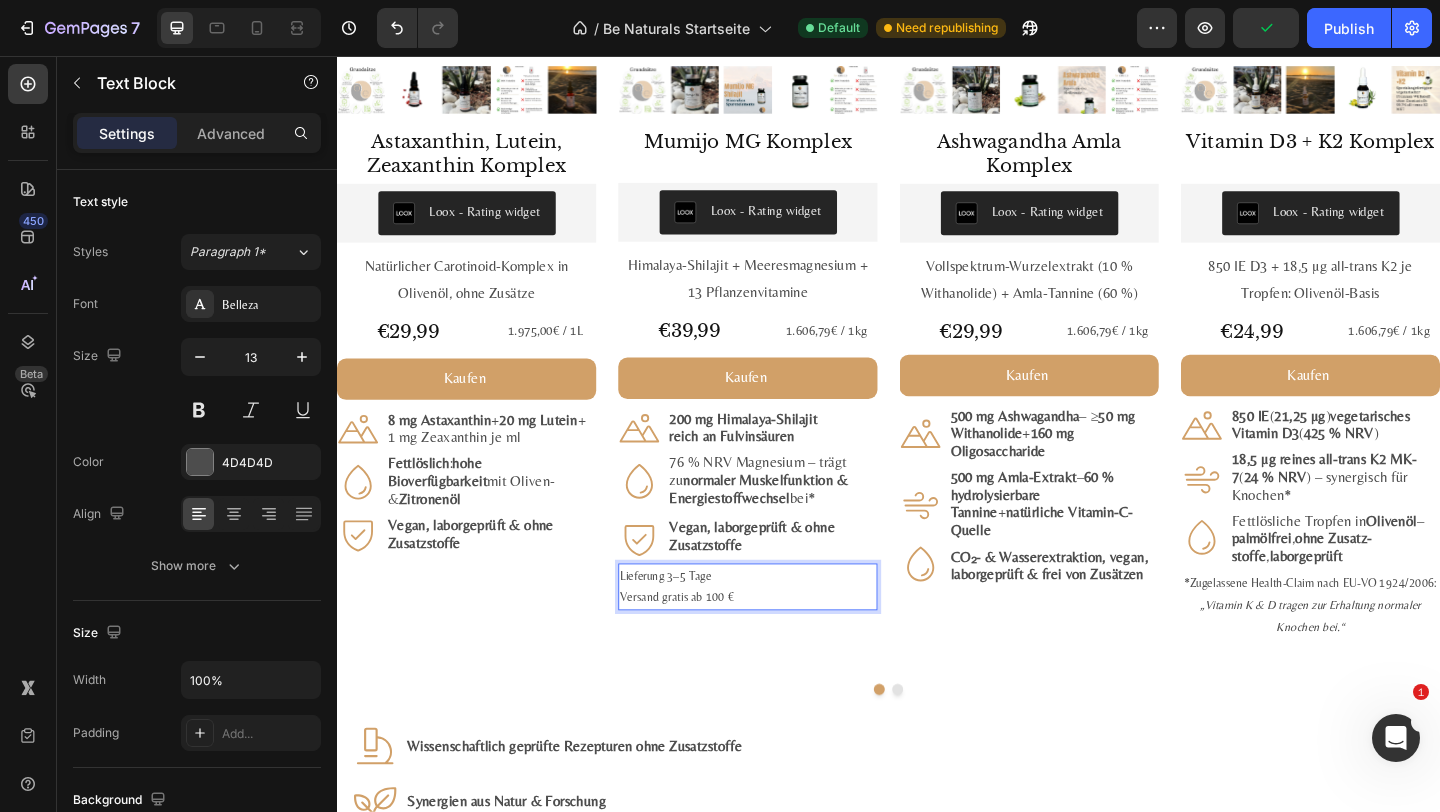 click on "Versand gratis ab 100 €" at bounding box center [784, 644] 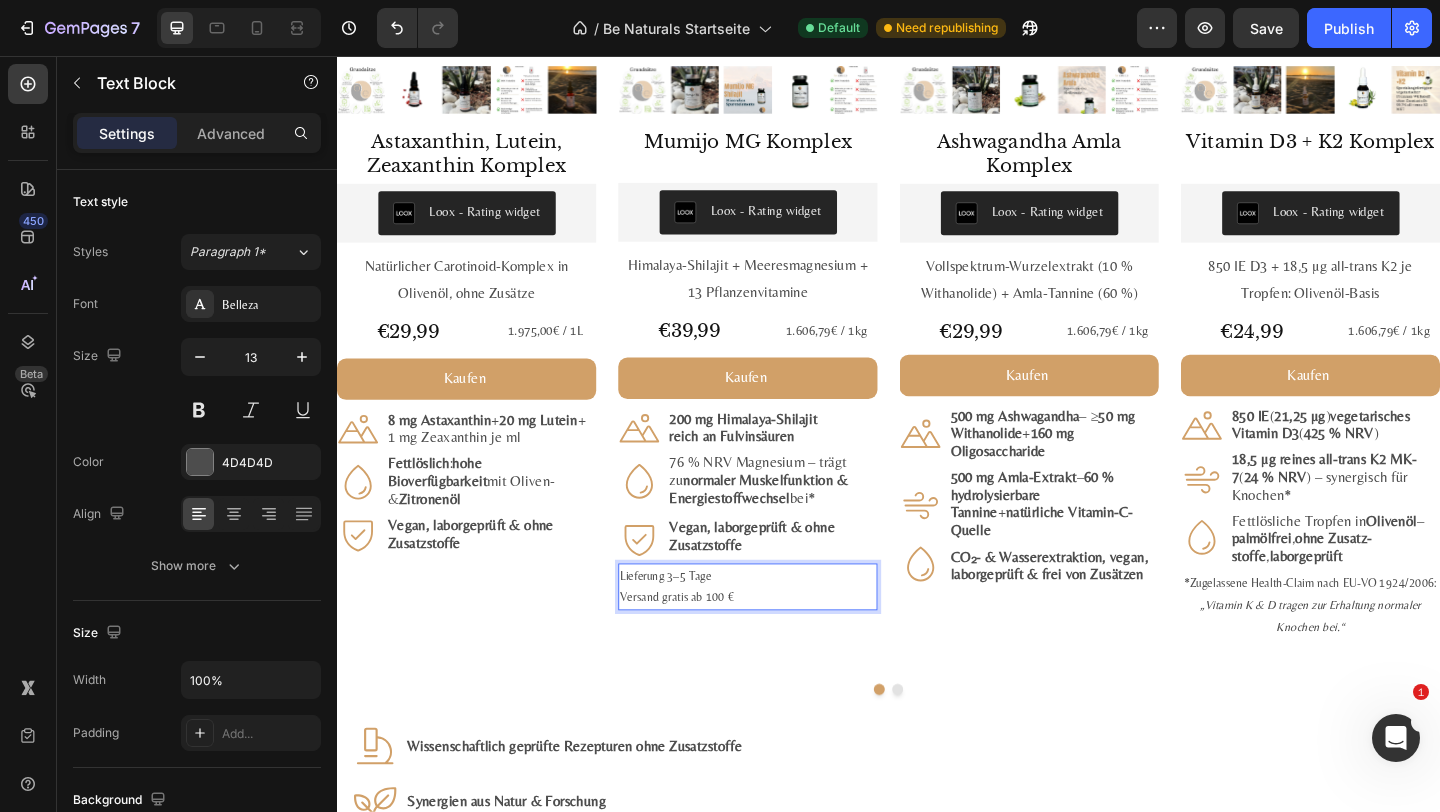 click on "Versand gratis ab 100 €" at bounding box center [784, 644] 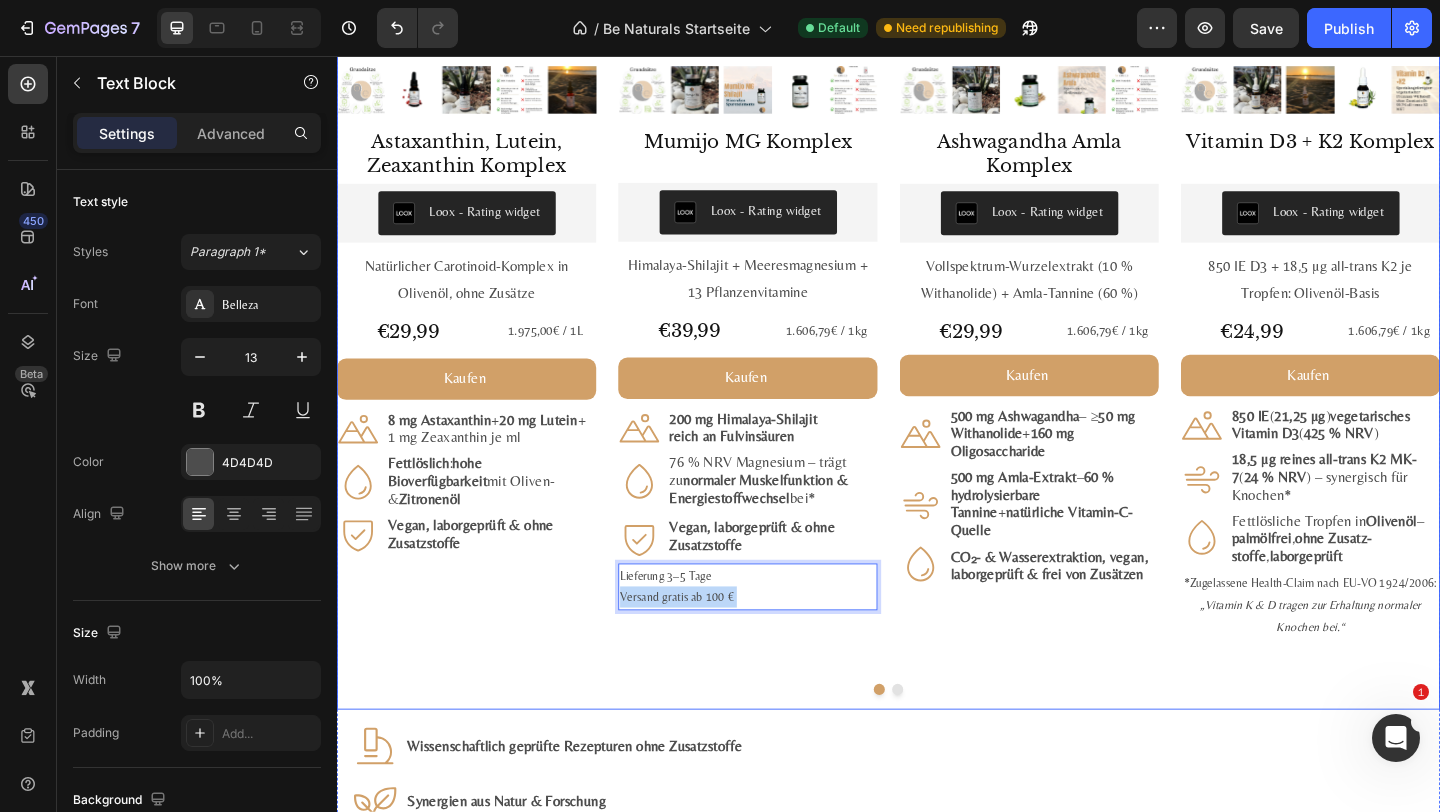drag, startPoint x: 795, startPoint y: 646, endPoint x: 653, endPoint y: 618, distance: 144.73424 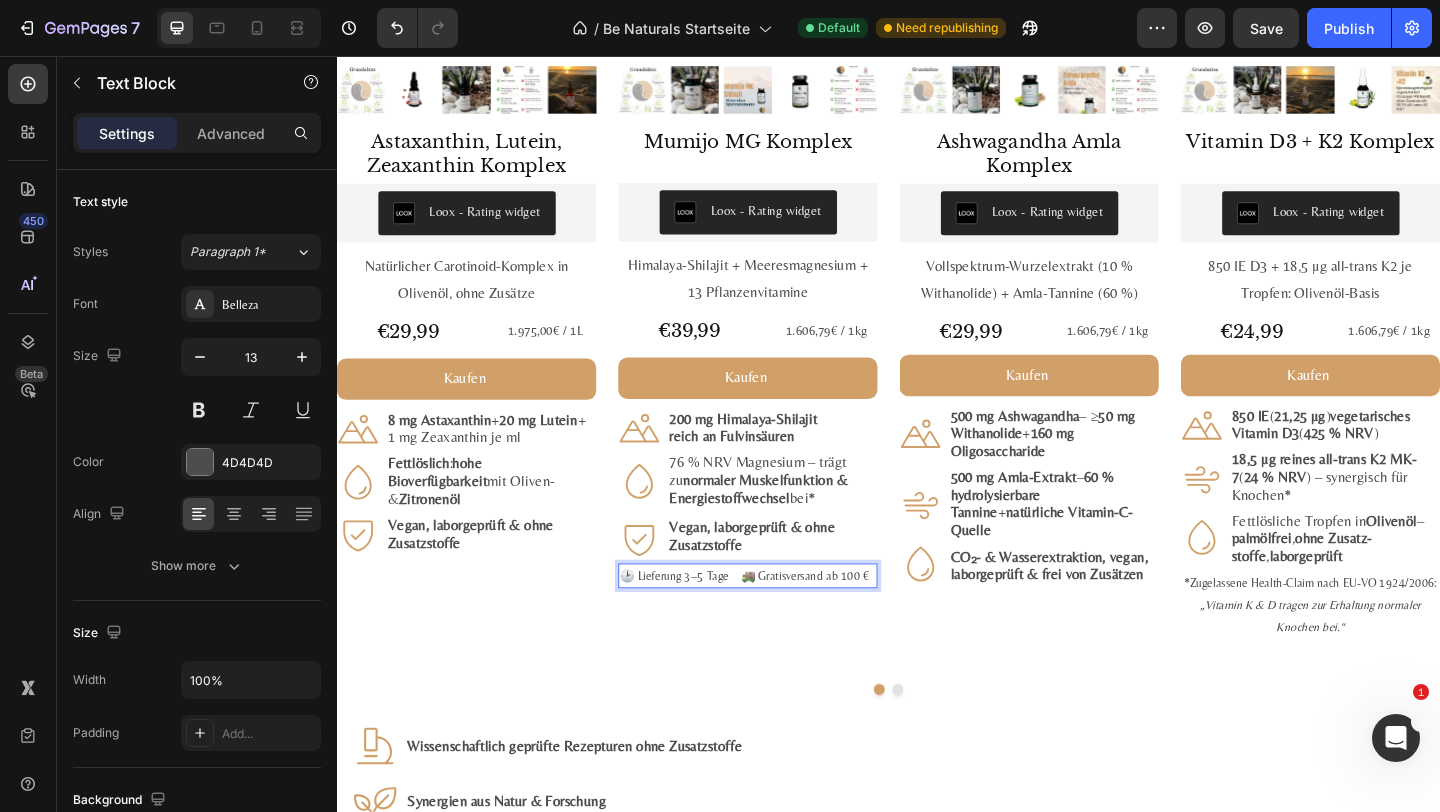 click on "🕑 Lieferung 3–5 Tage 🚚 Gratis­versand ab 100 €" at bounding box center [784, 621] 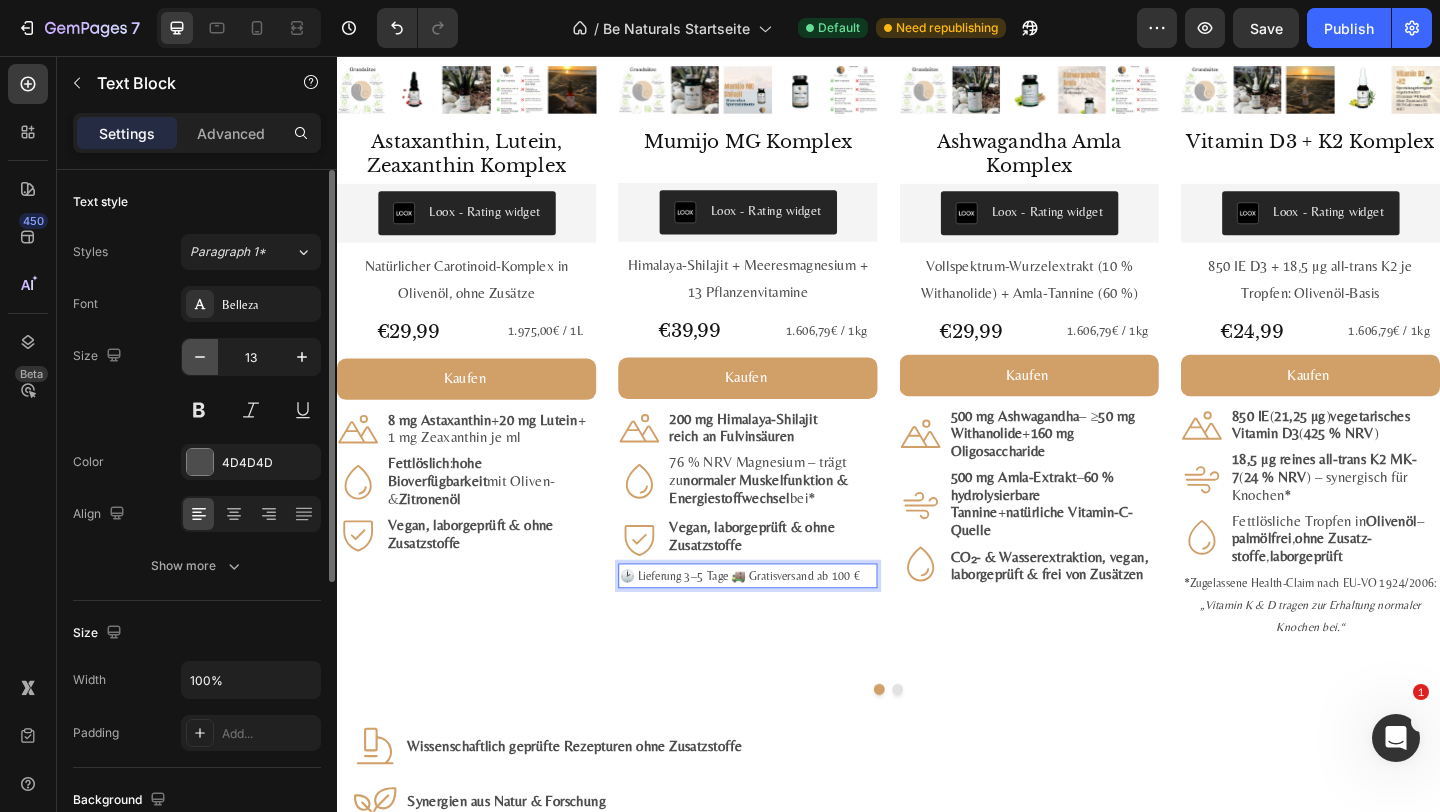 click 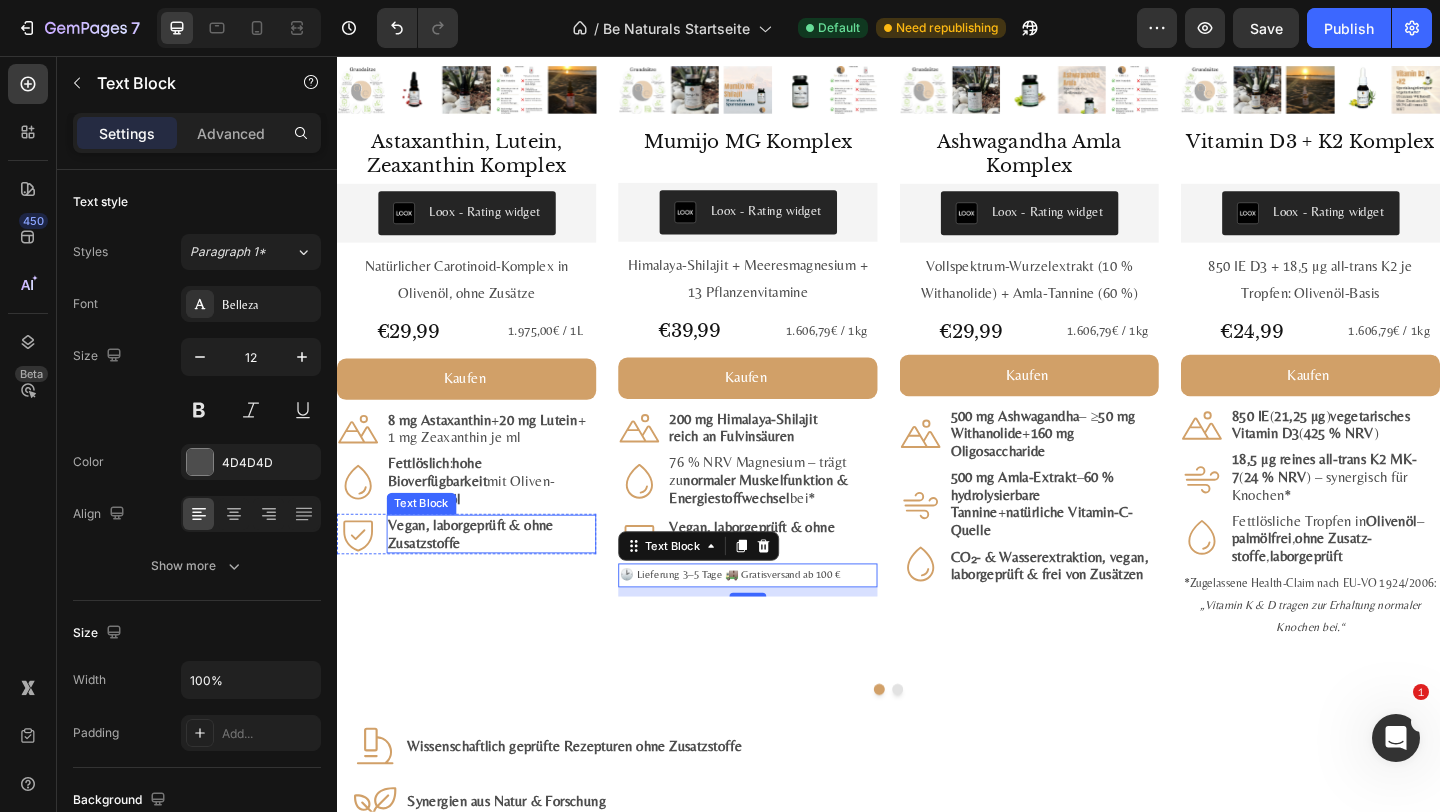 click on "#1 Bestseller Product Badge Product Images Astaxanthin, Lutein, Zeaxanthin Komplex Product Title Loox - Rating widget Loox Natürlicher Carotinoid-Komplex in Olivenöl, ohne Zusätze Text Block €29,99 Product Price Product Price 1.975,00€ / 1L Text Block Row Kaufen Add to Cart
Icon 8 mg Astaxanthin  +  20 mg Lutein  + 1 mg Zeaxanthin je ml Text Block Row
Icon Fettlöslich :  hohe Bioverfügbarkeit  mit Oliven- &  Zitronenöl Text Block Row
Icon Vegan, labor­geprüft & ohne Zusatz­stoffe Text Block Row Row Product" at bounding box center (478, 272) 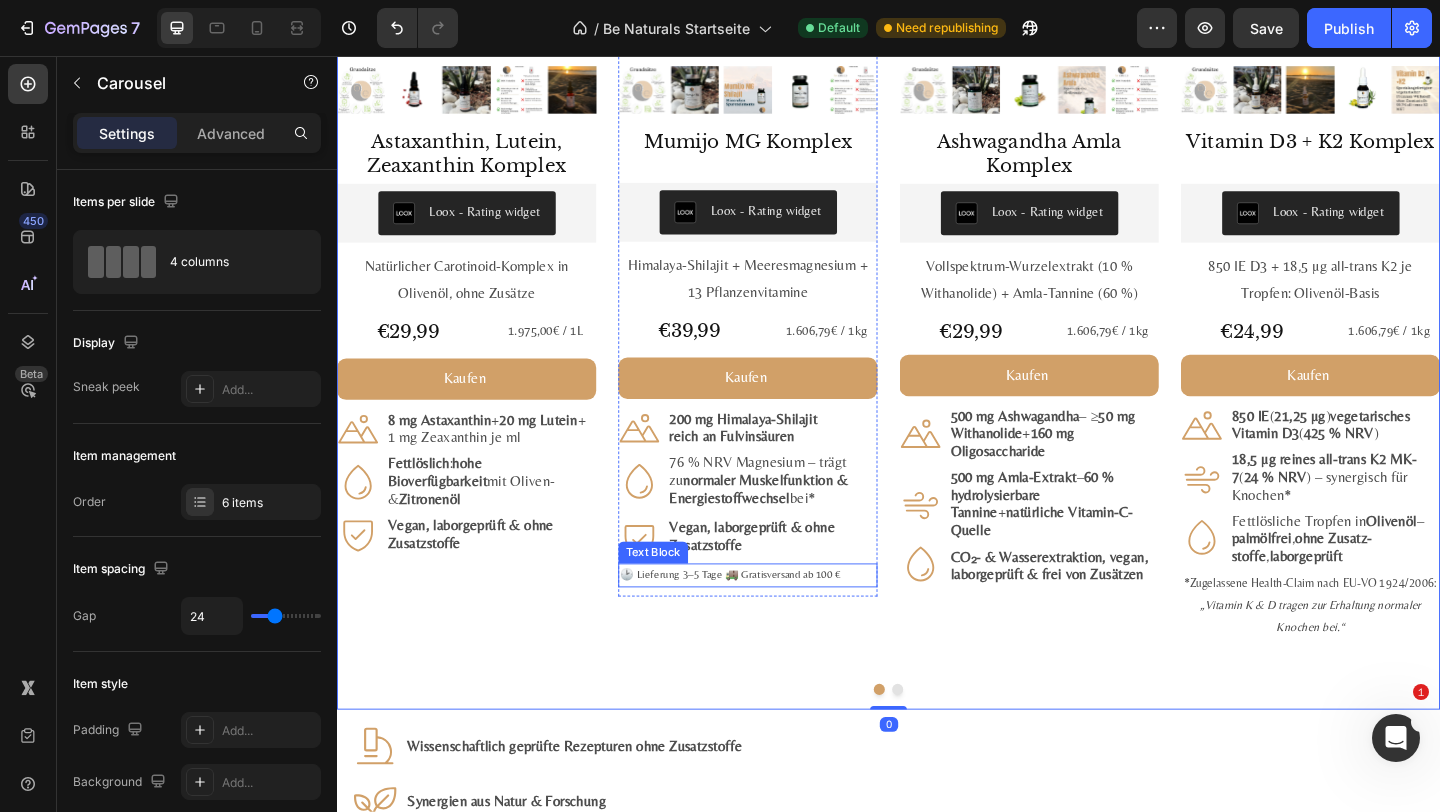click on "🕑 Lieferung 3–5 Tage 🚚 Gratis­versand ab 100 €" at bounding box center [784, 621] 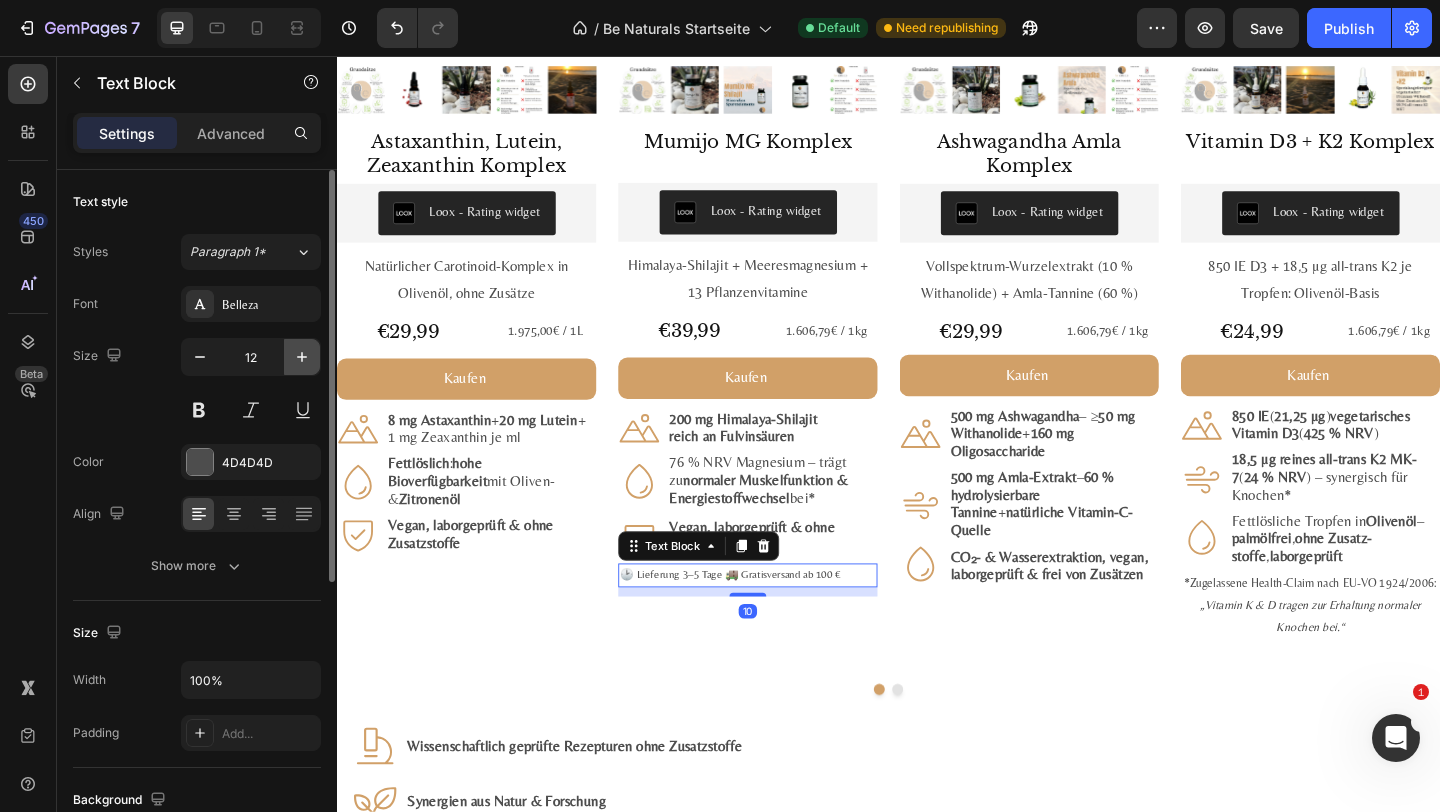 click 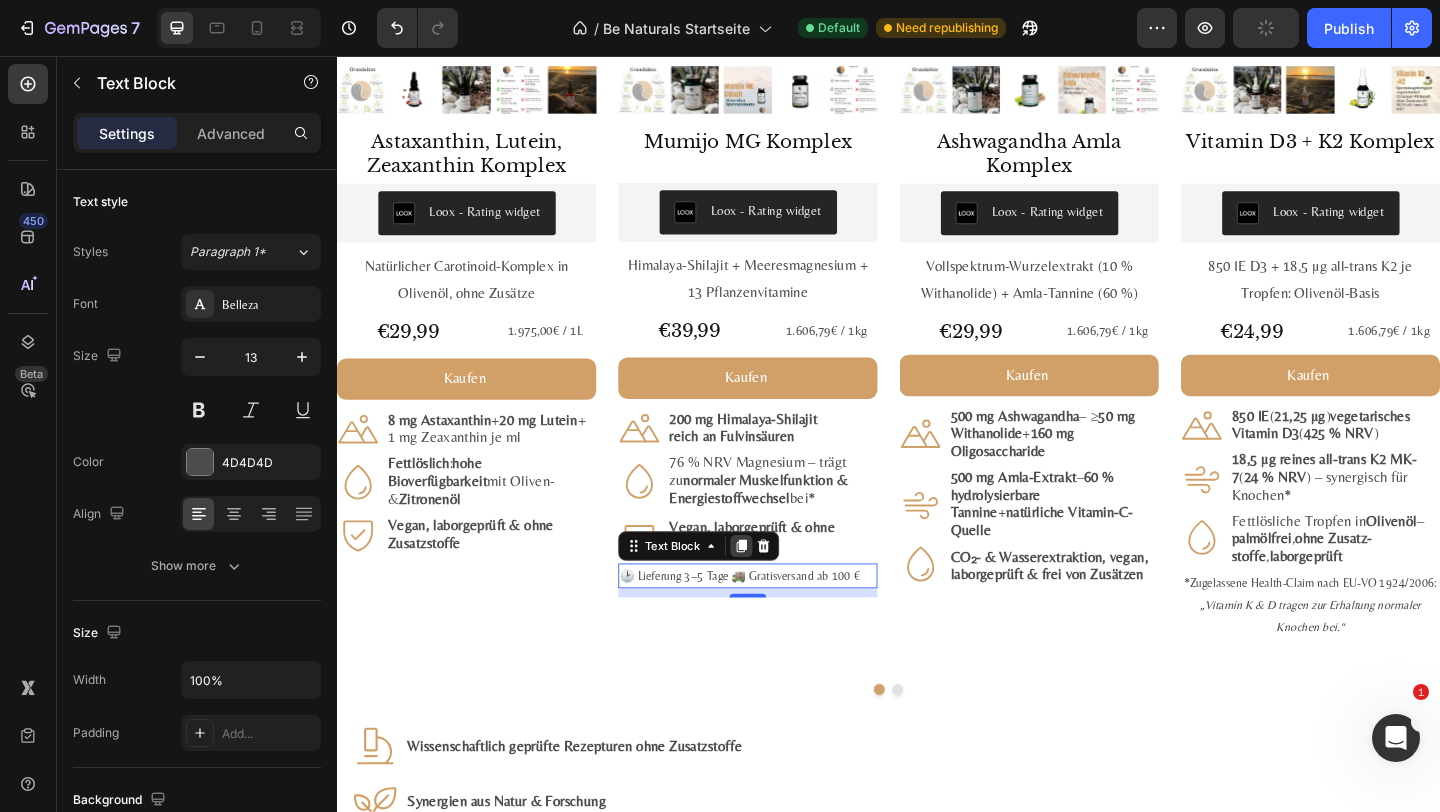 click 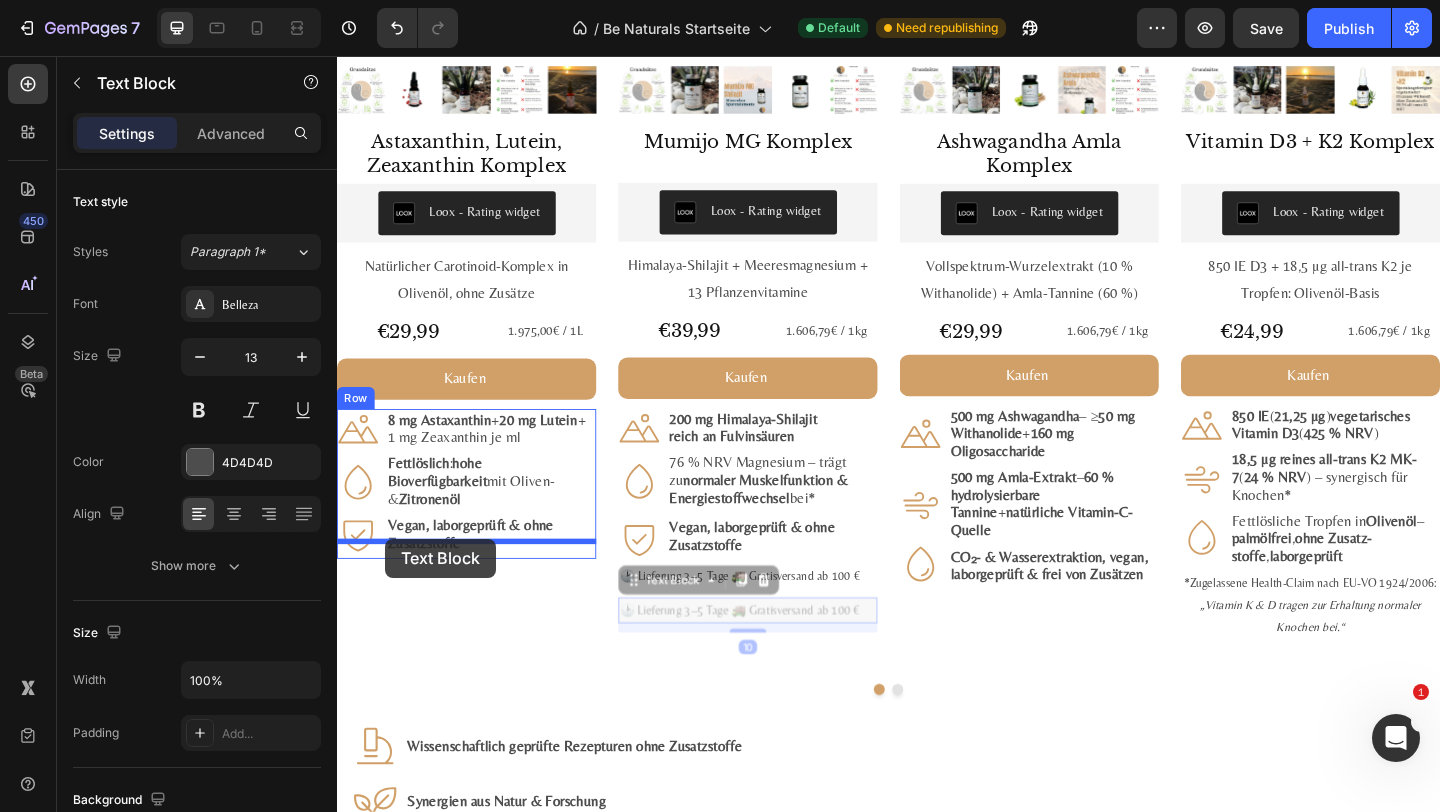 drag, startPoint x: 704, startPoint y: 623, endPoint x: 389, endPoint y: 581, distance: 317.78766 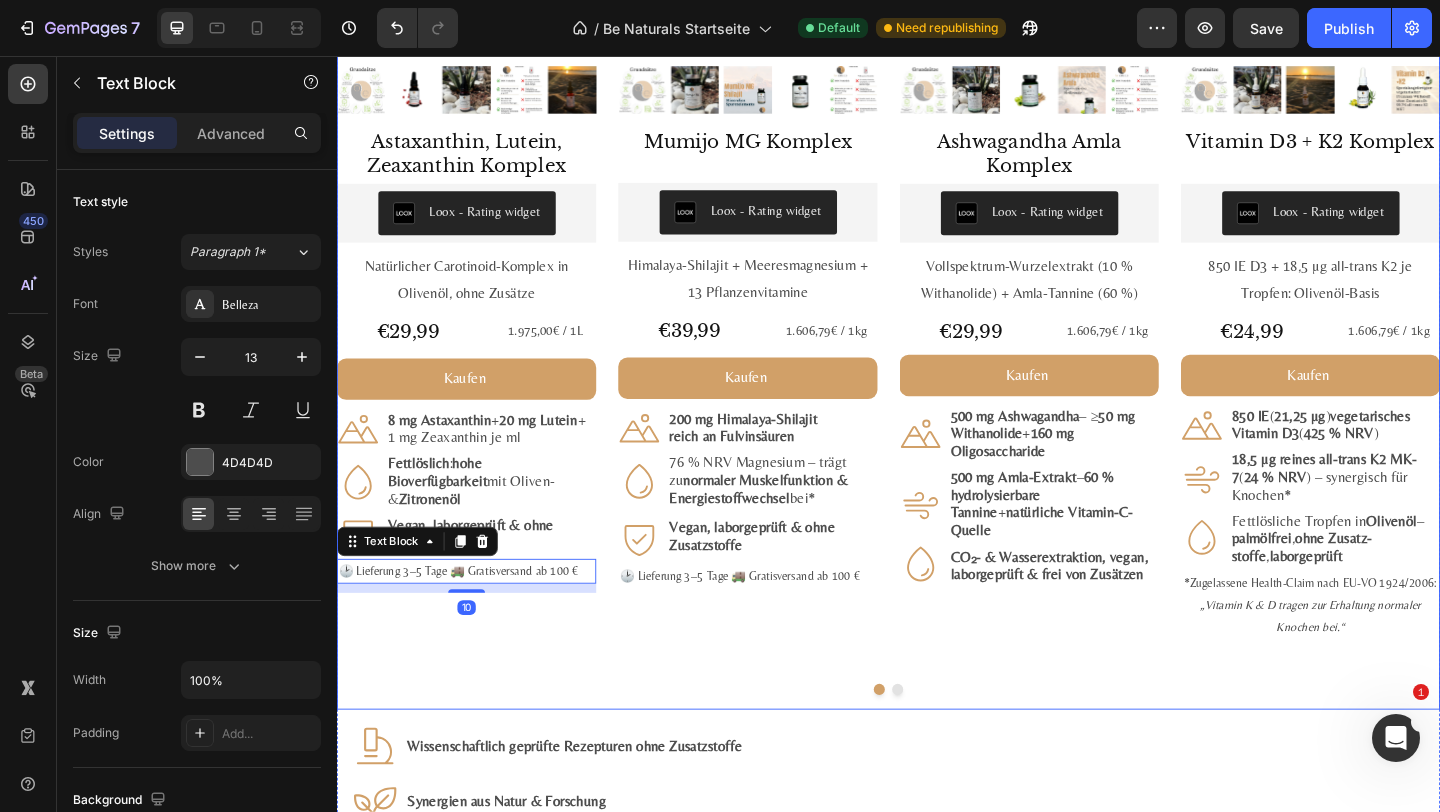 click on "🕑 Lieferung 3–5 Tage 🚚 Gratis­versand ab 100 €" at bounding box center [784, 621] 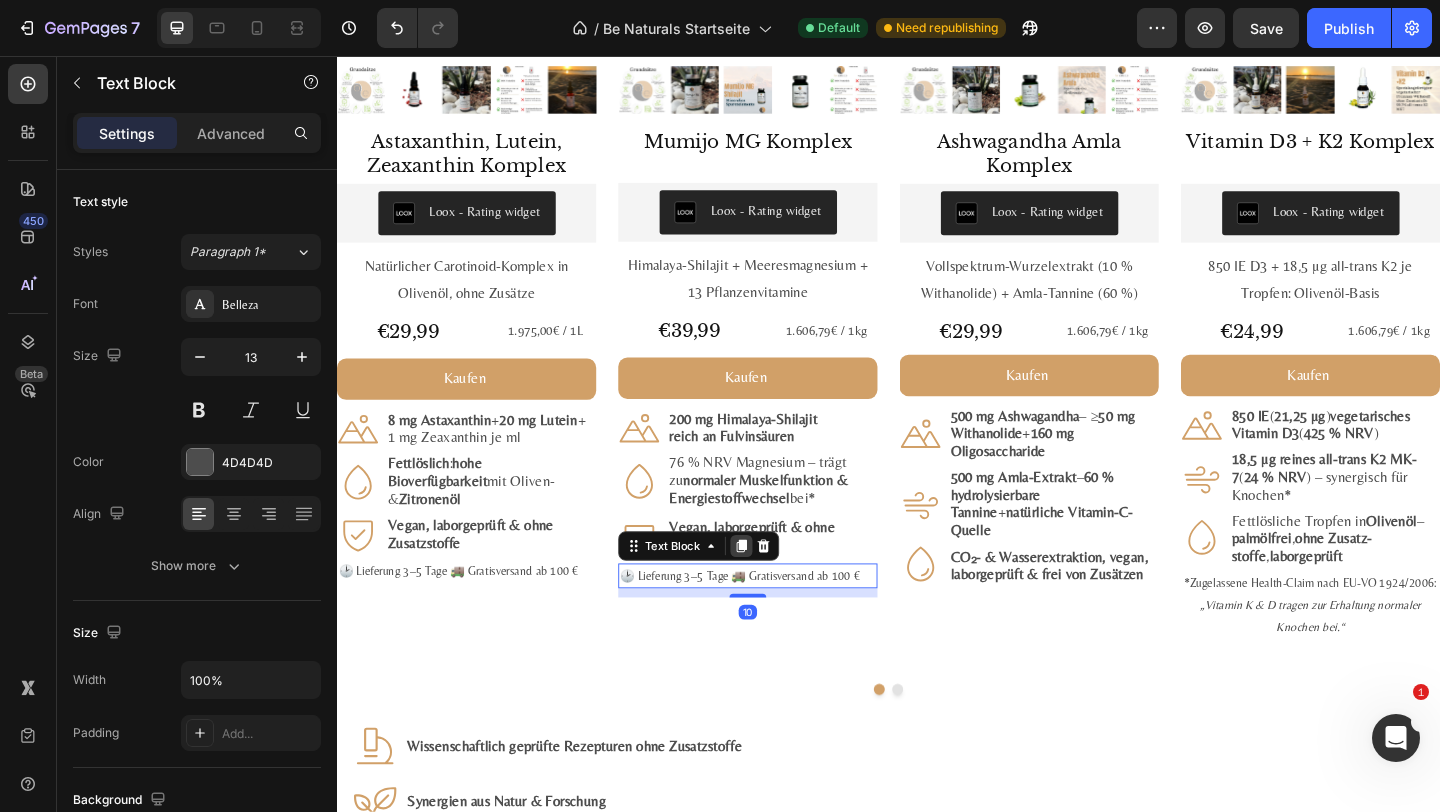 click 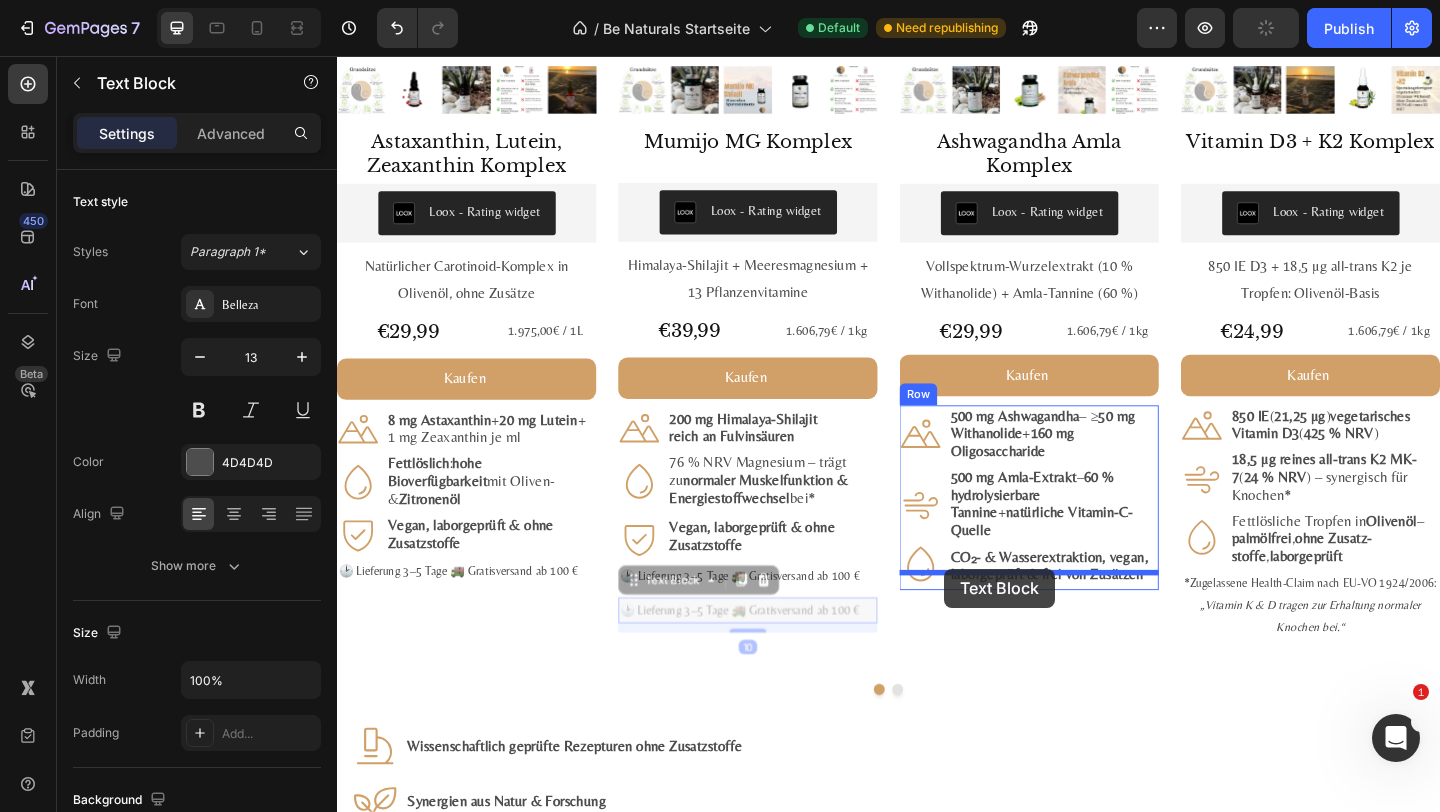 drag, startPoint x: 697, startPoint y: 630, endPoint x: 997, endPoint y: 612, distance: 300.53952 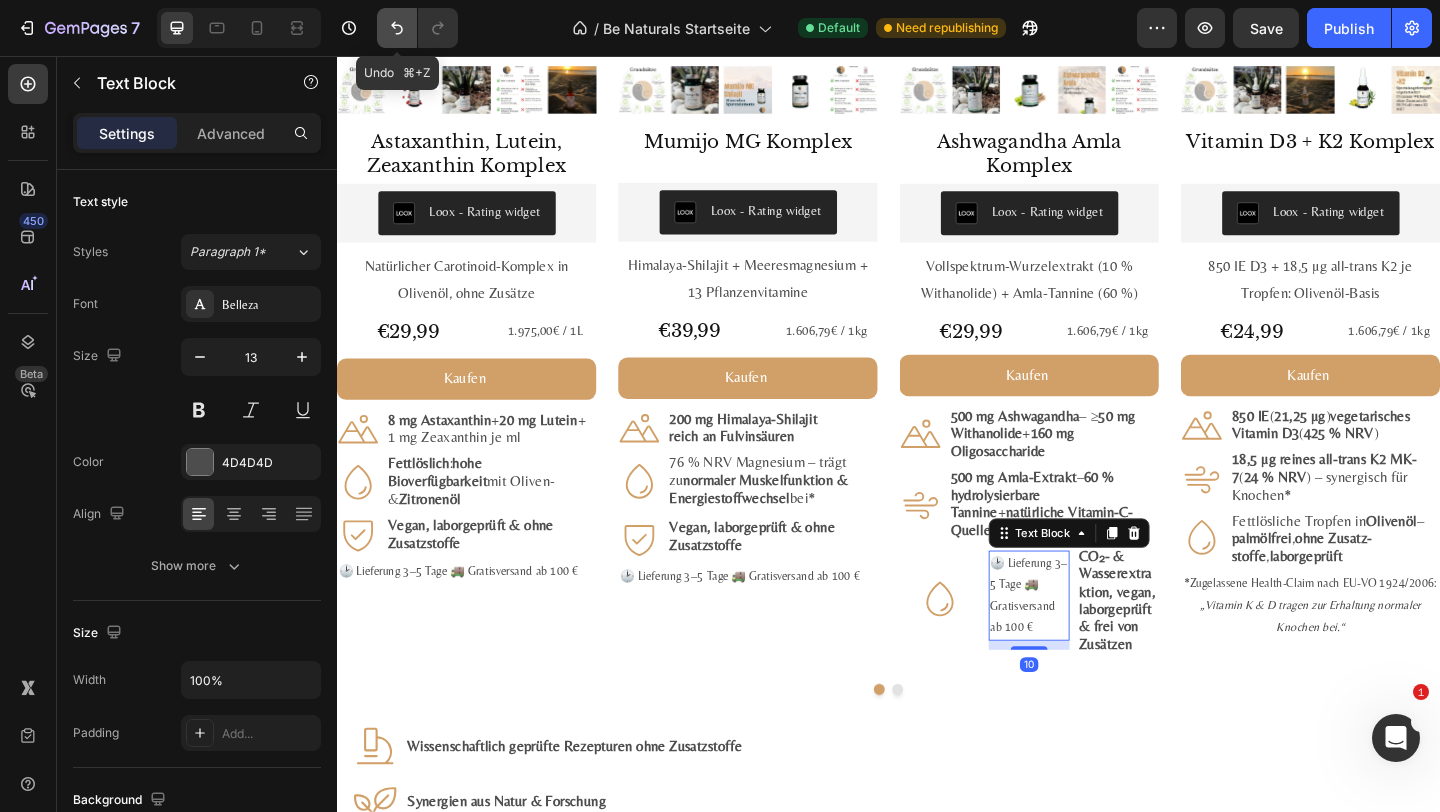 click 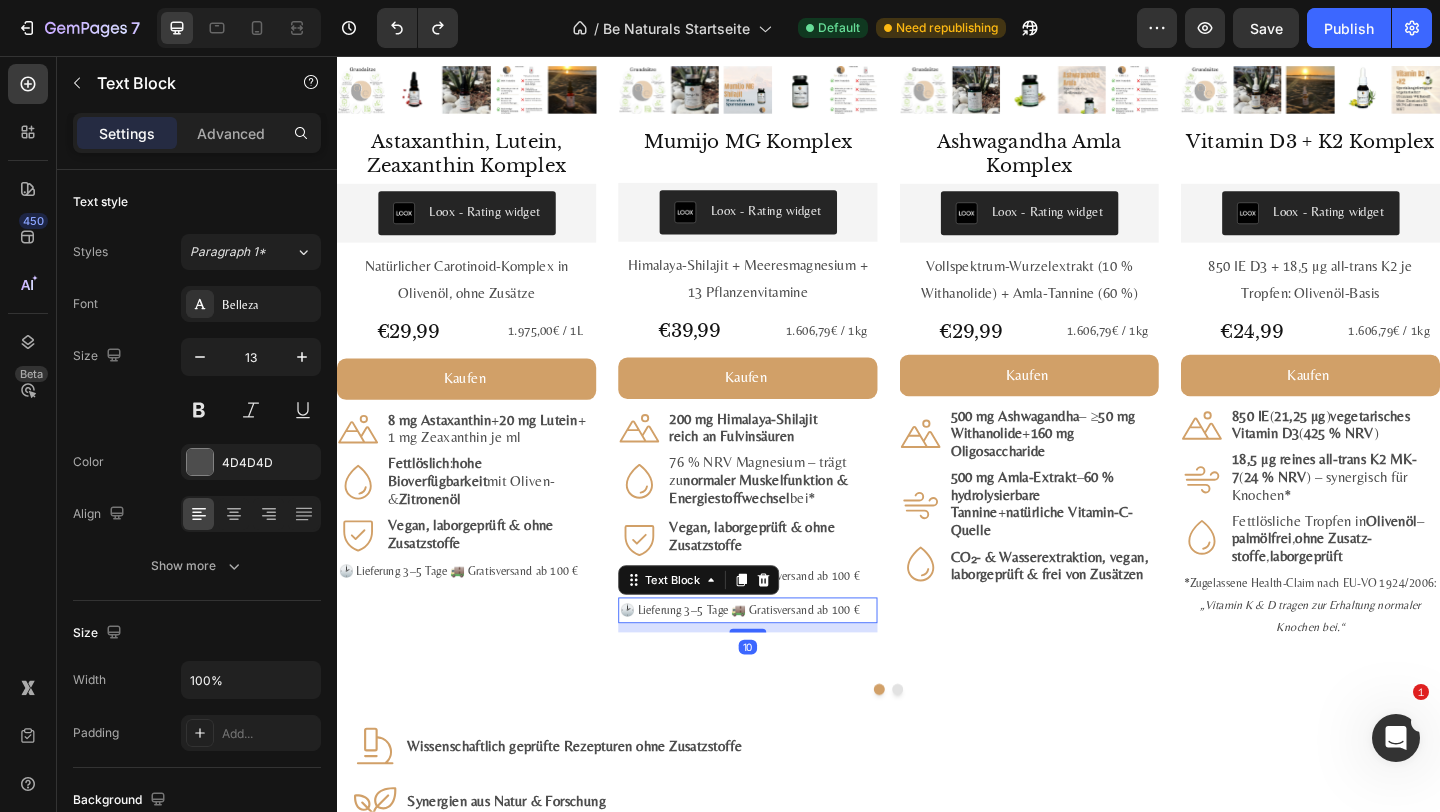 click on "🕑 Lieferung 3–5 Tage 🚚 Gratis­versand ab 100 €" at bounding box center [784, 658] 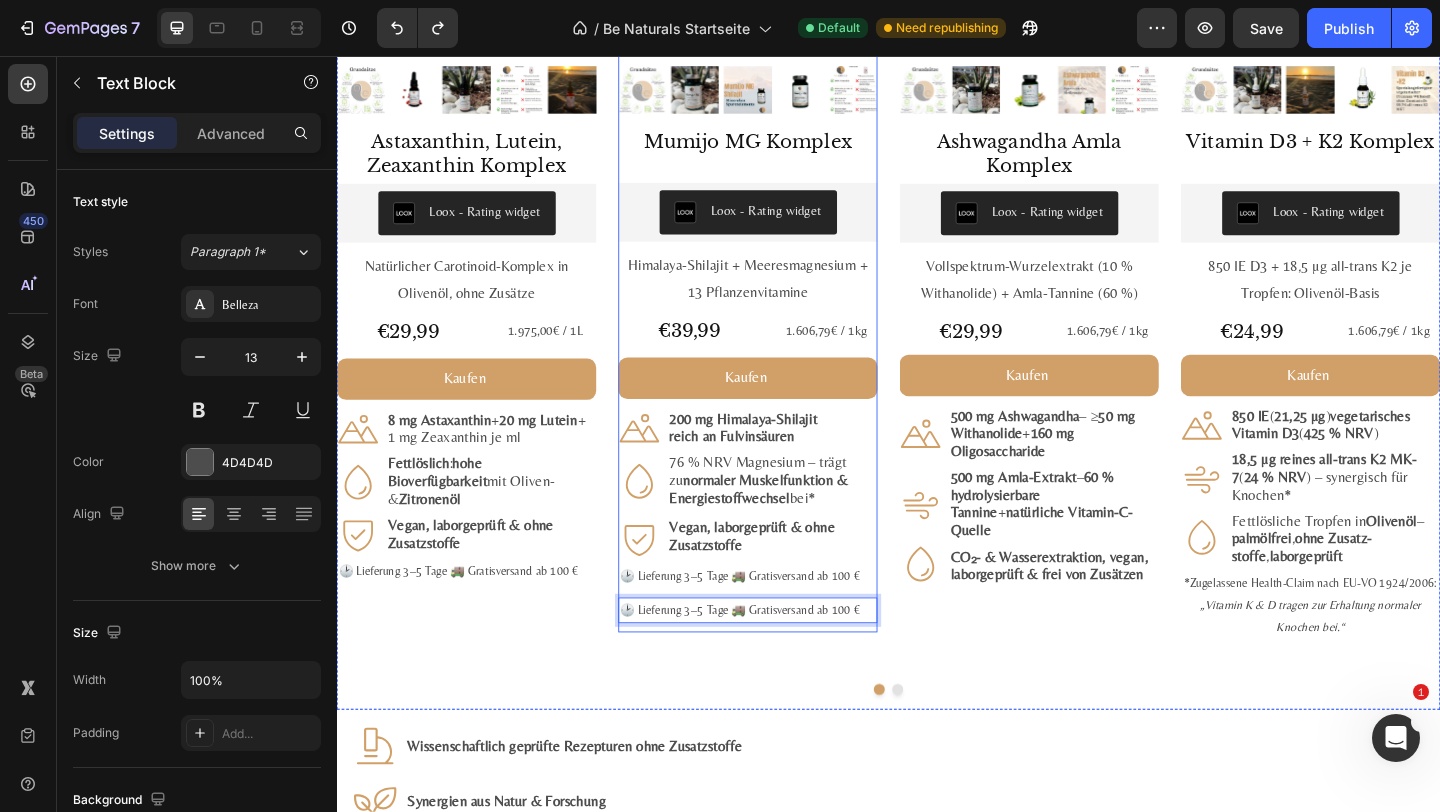 click on "Mumijo MG Komplex Product Title Loox - Rating widget Loox Himalaya-Shilajit + Meeres­magnesium + 13 Pflanzen­vitamine Text Block €39,99 Product Price Product Price 1.606,79€ / 1kg Text Block Row Kaufen Add to Cart
Icon 200 mg Himalaya-Shilajit reich an Fulvin­säuren Text Block Row
Icon 76 % NRV Magnesium – trägt zu  normaler Muskel­funktion & Energie­stoff­wechsel  bei* Text Block Row
Icon Vegan, labor­geprüft & ohne Zusatz­stoffe Text Block Row Row 🕑 Lieferung 3–5 Tage 🚚 Gratis­versand ab 100 € Text Block 🕑 Lieferung 3–5 Tage 🚚 Gratis­versand ab 100 € Text Block   10" at bounding box center (784, 408) 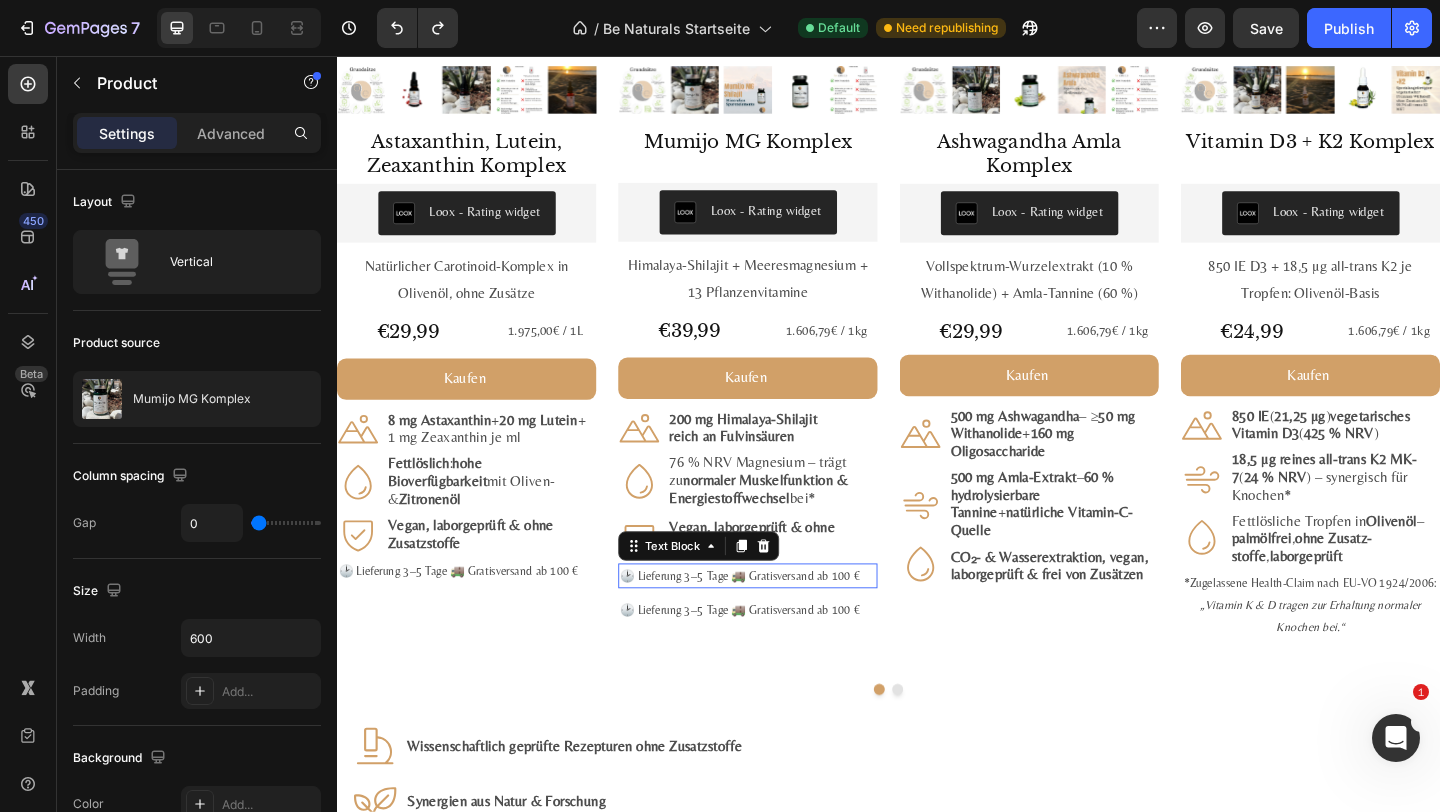 click on "🕑 Lieferung 3–5 Tage 🚚 Gratis­versand ab 100 €" at bounding box center [784, 621] 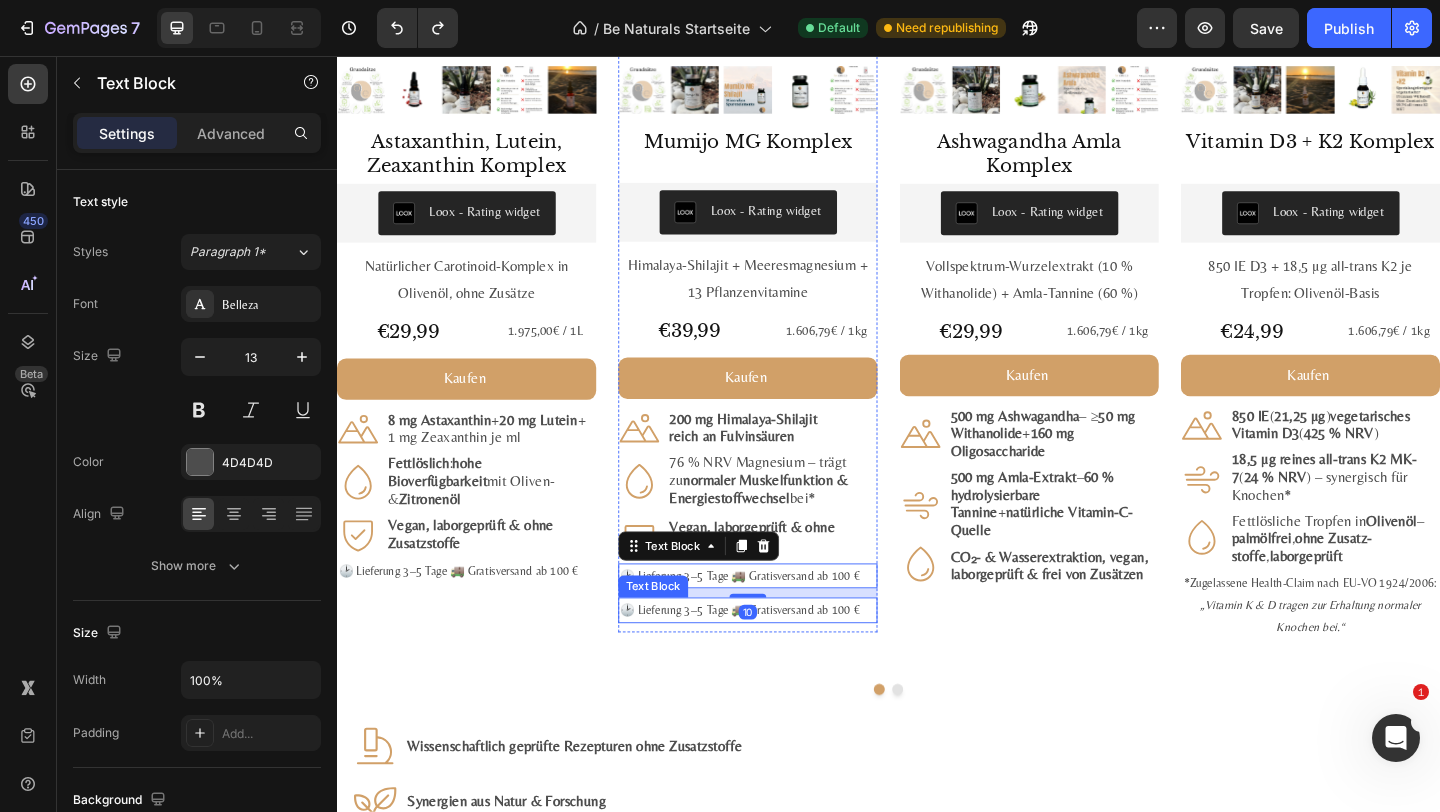 click on "🕑 Lieferung 3–5 Tage 🚚 Gratis­versand ab 100 €" at bounding box center [784, 658] 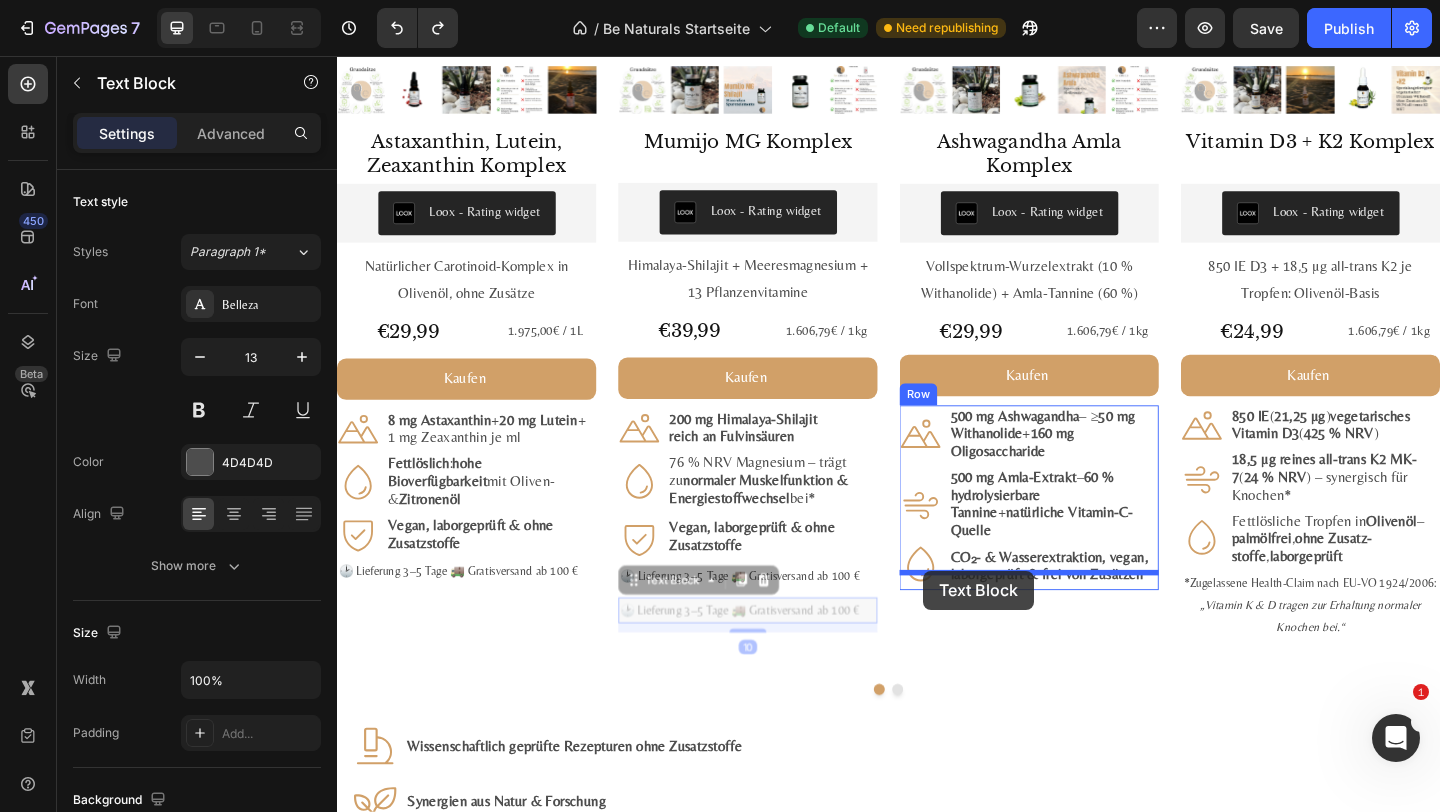 drag, startPoint x: 692, startPoint y: 628, endPoint x: 975, endPoint y: 616, distance: 283.2543 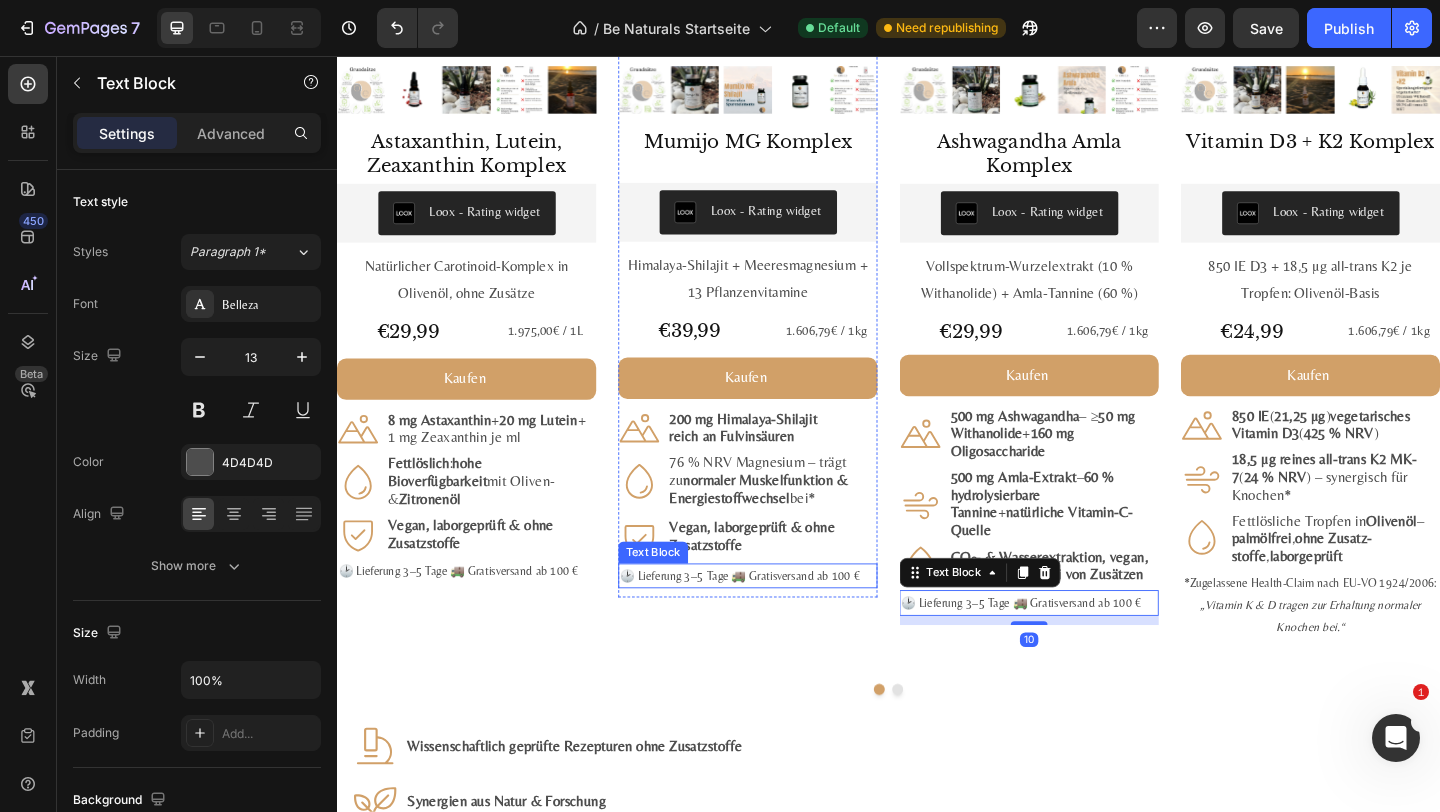 click on "🕑 Lieferung 3–5 Tage 🚚 Gratis­versand ab 100 €" at bounding box center (784, 621) 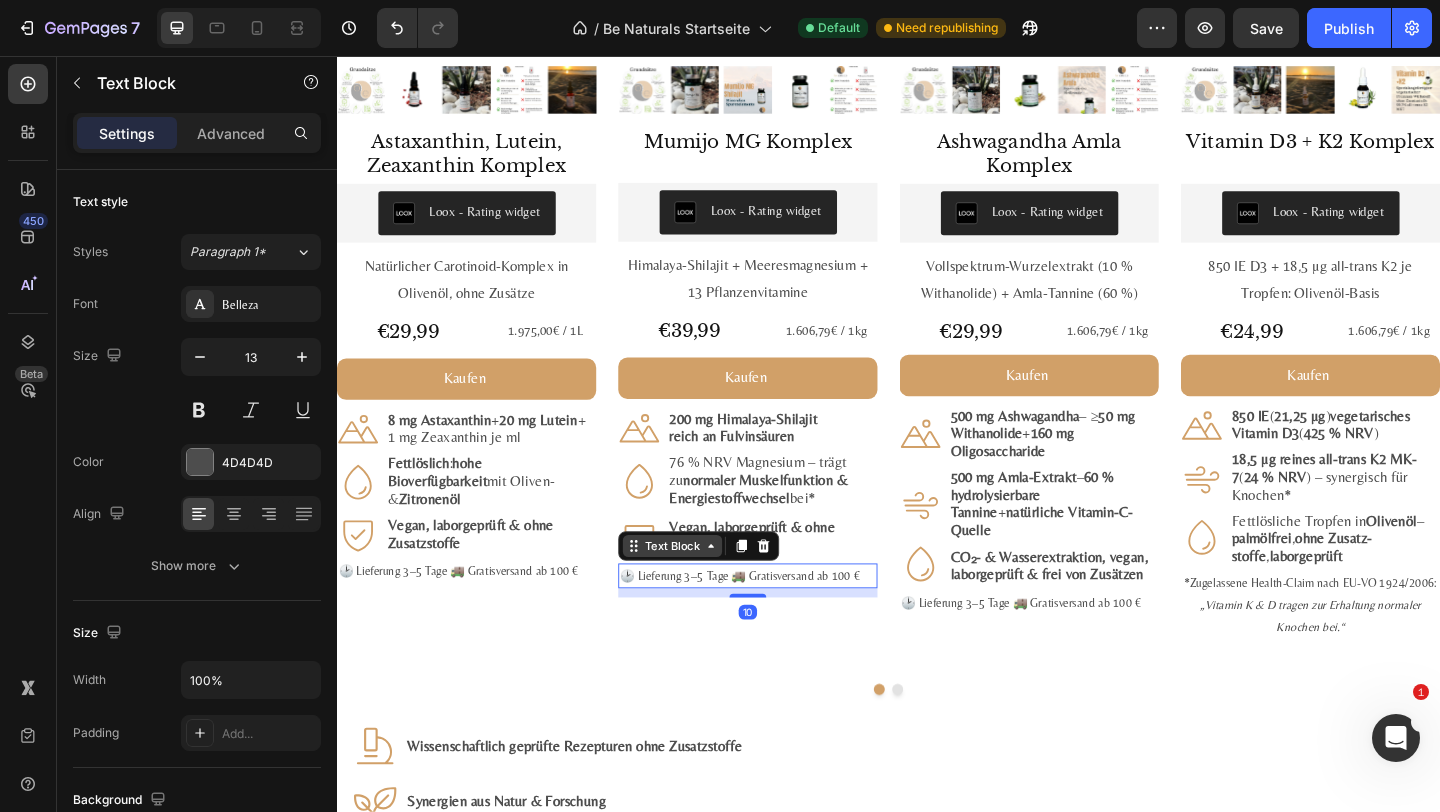 click on "Text Block" at bounding box center (702, 589) 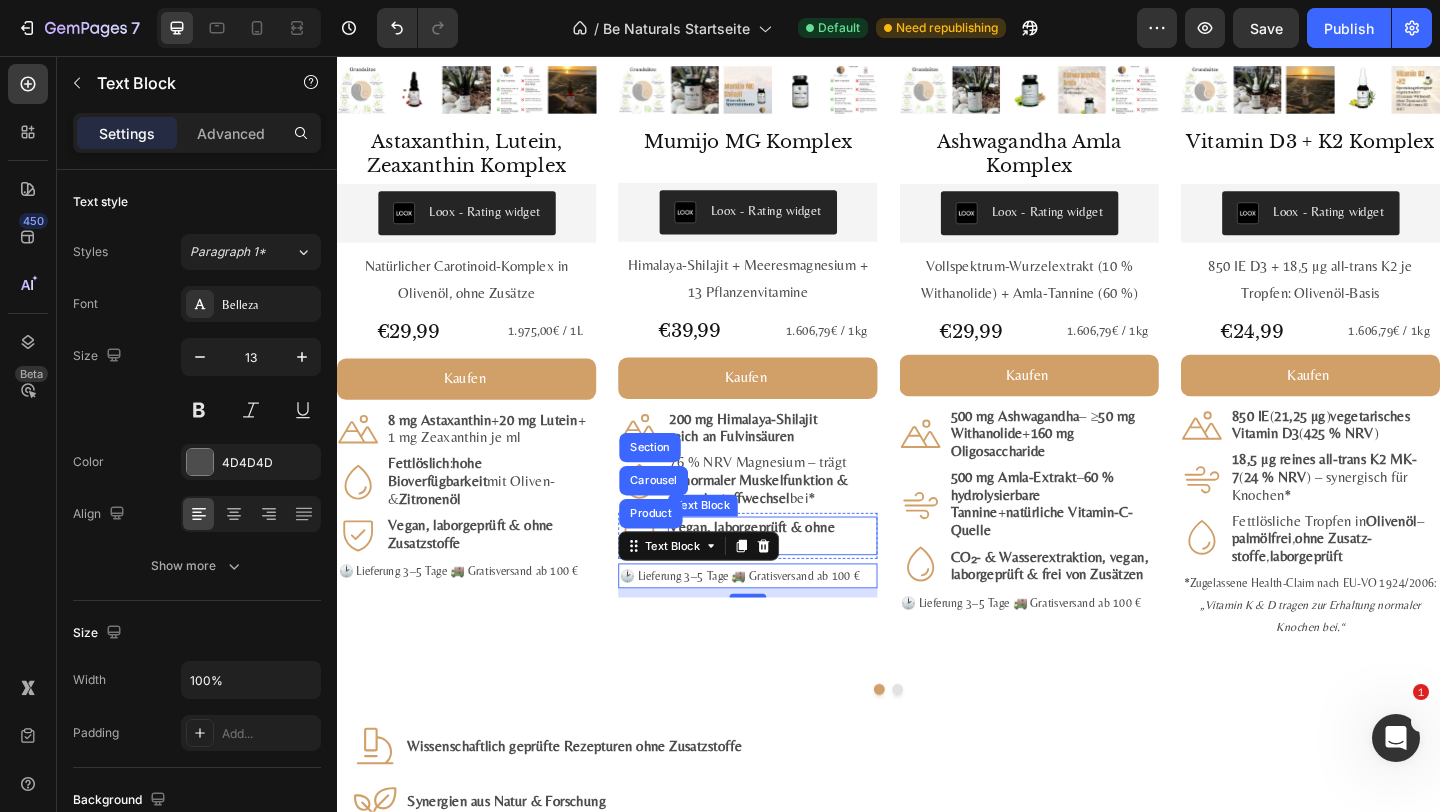 click on "Vegan, labor­geprüft & ohne Zusatz­stoffe" at bounding box center [789, 578] 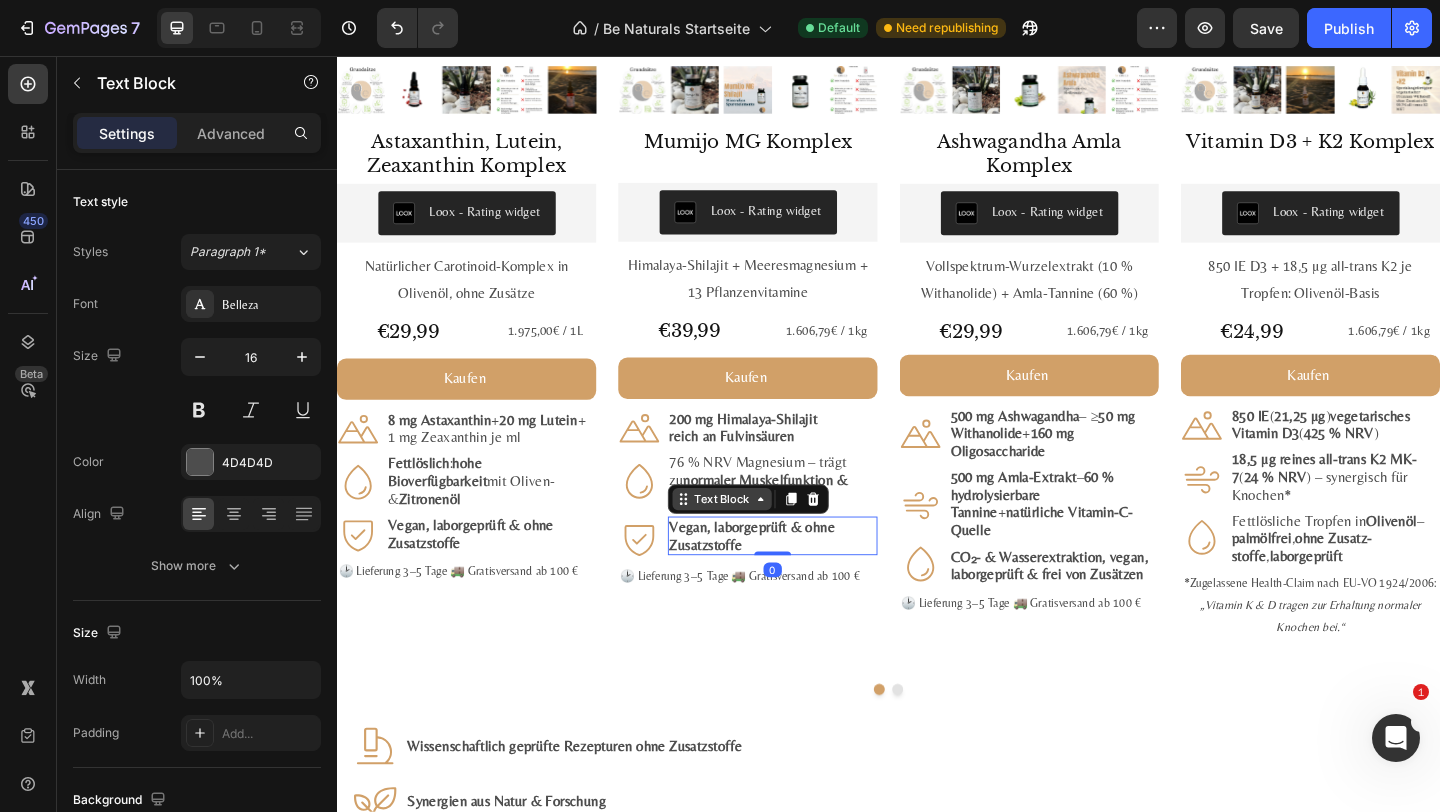 click on "Text Block" at bounding box center [756, 538] 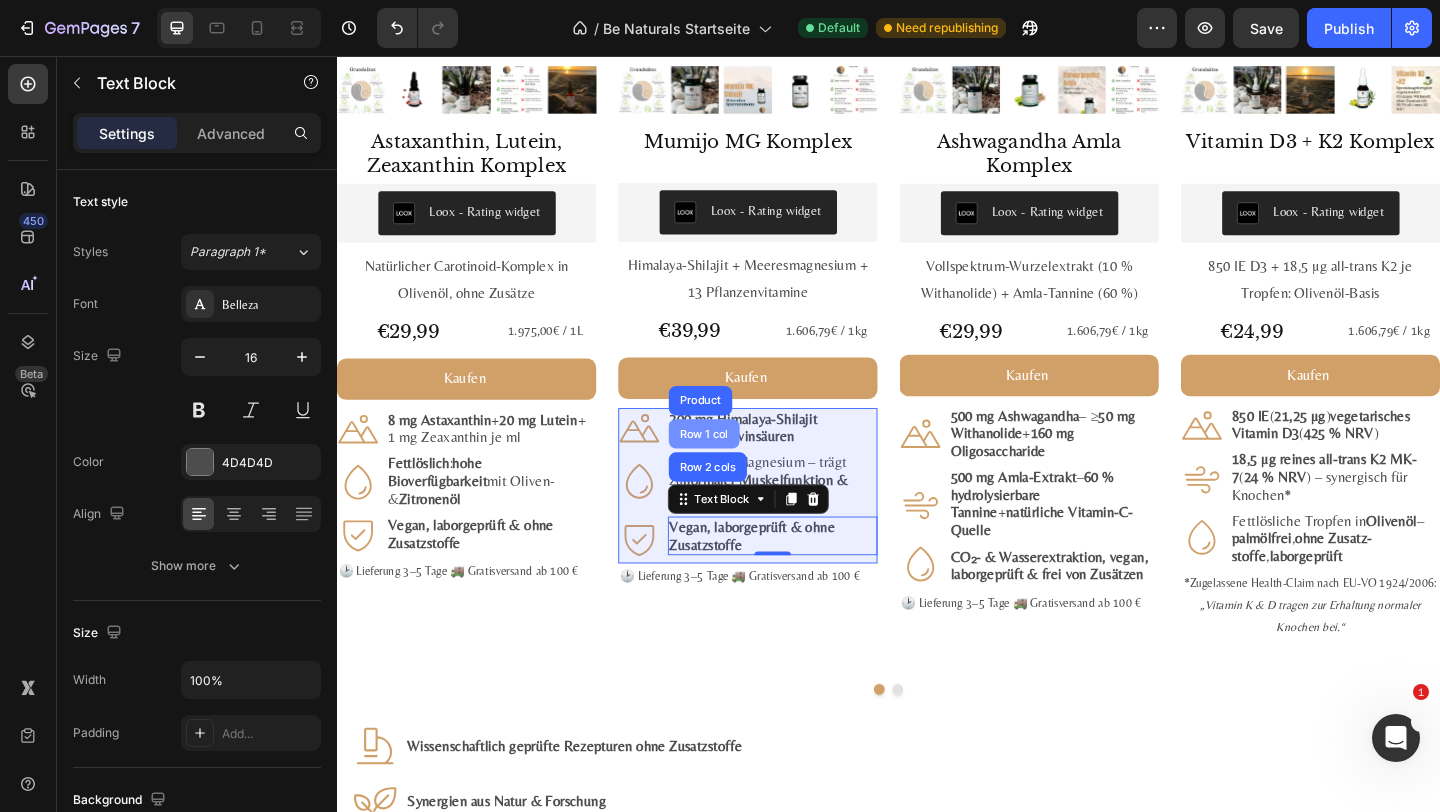 click on "Row 1 col" at bounding box center [736, 467] 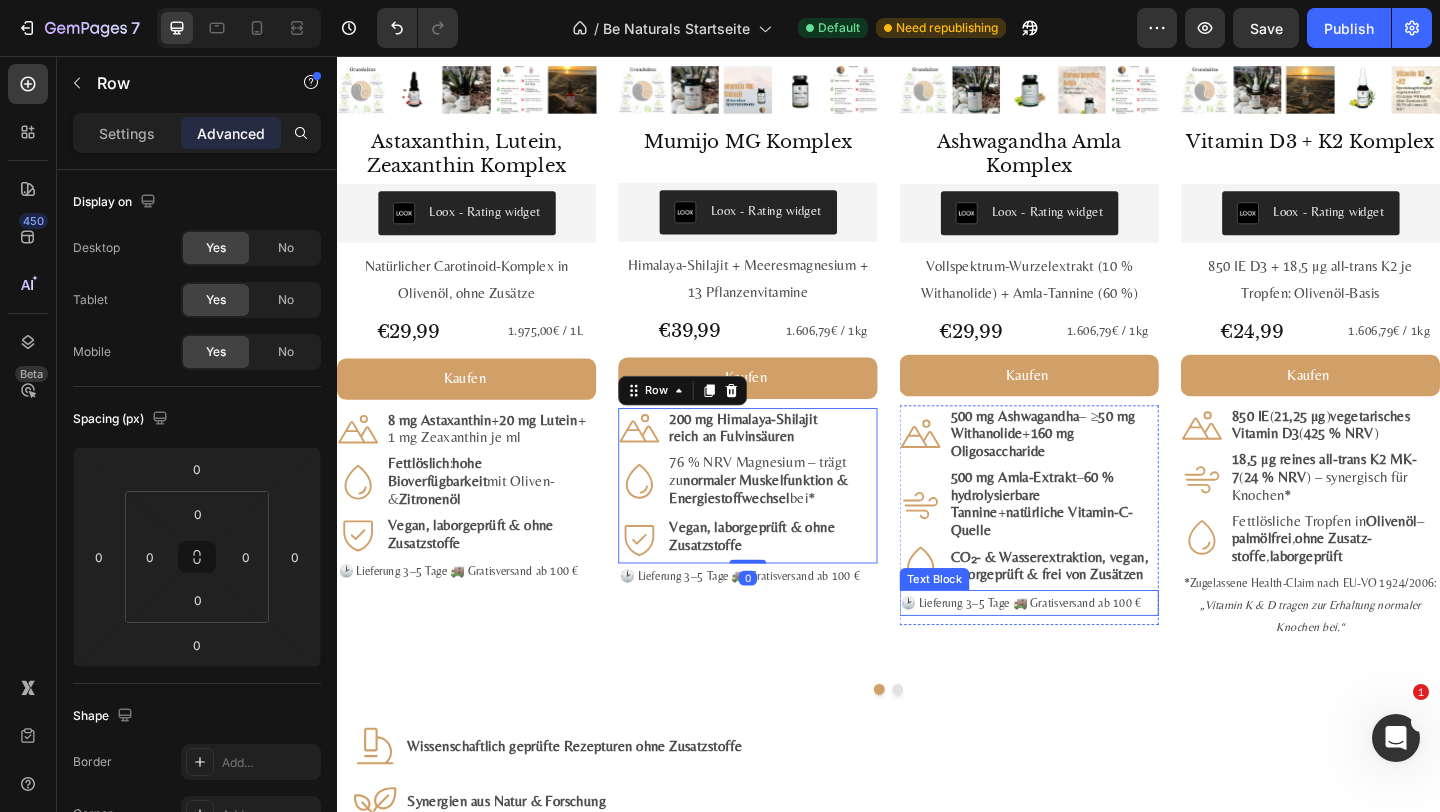 click on "🕑 Lieferung 3–5 Tage 🚚 Gratis­versand ab 100 €" at bounding box center (1090, 650) 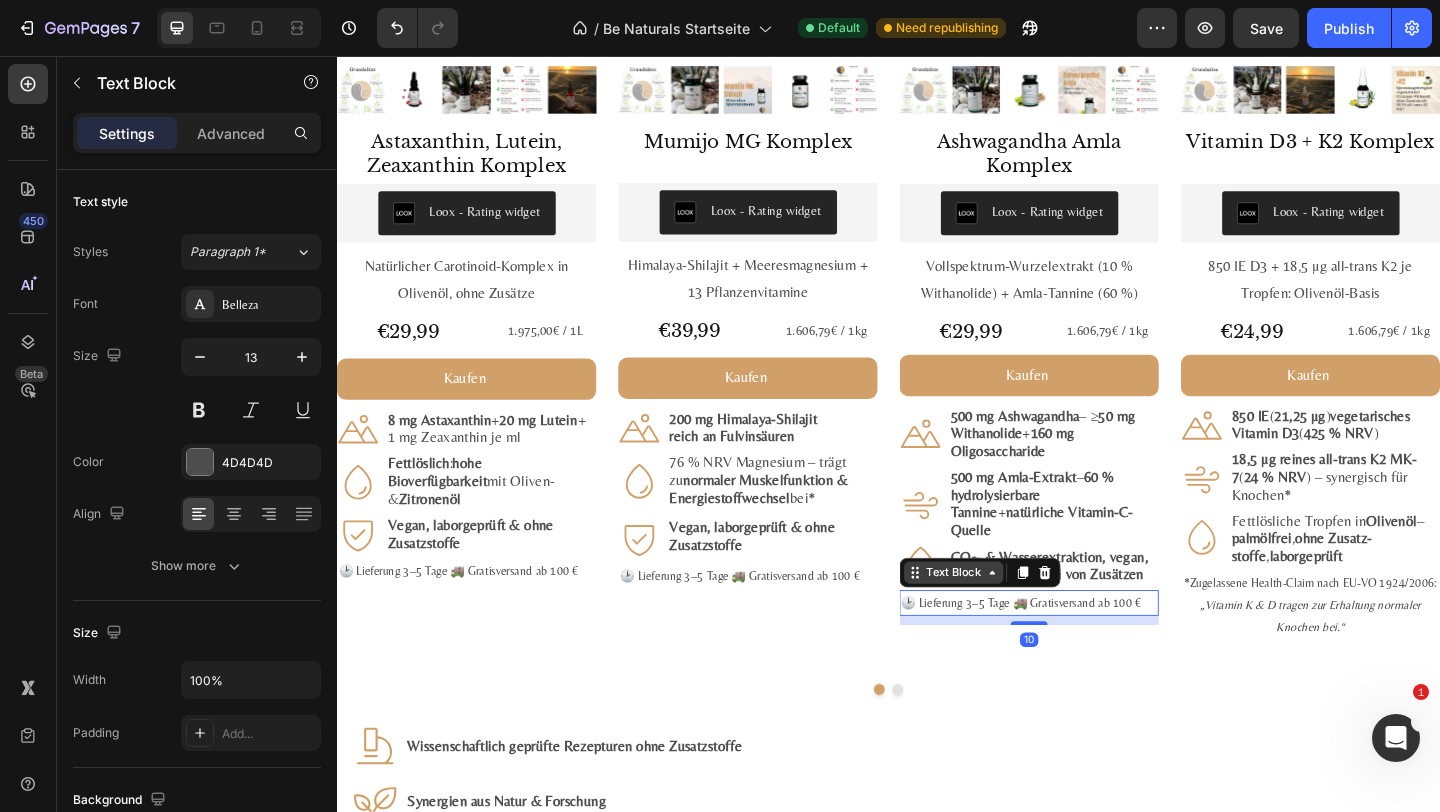 click on "Text Block" at bounding box center [1008, 618] 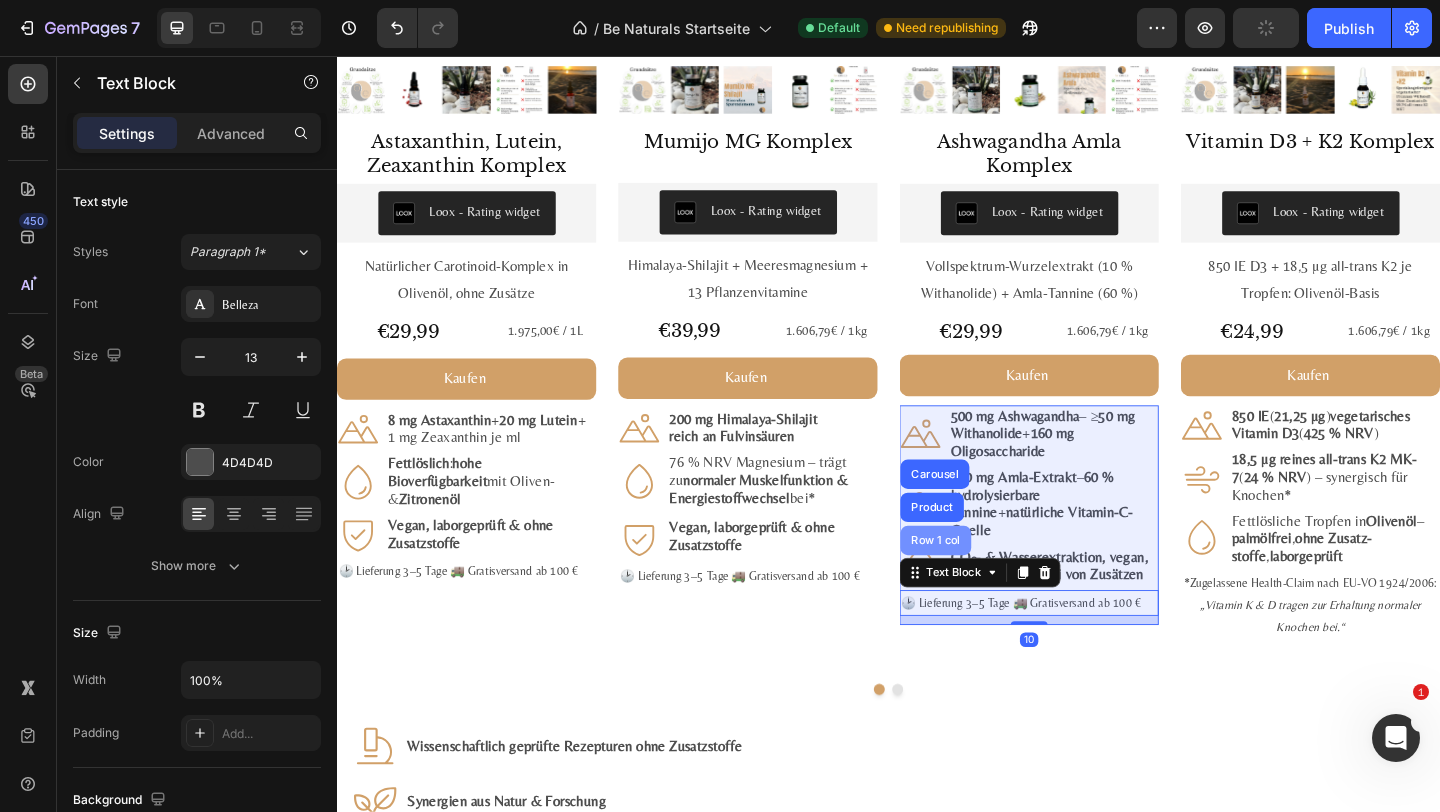 click on "Row 1 col" at bounding box center (988, 583) 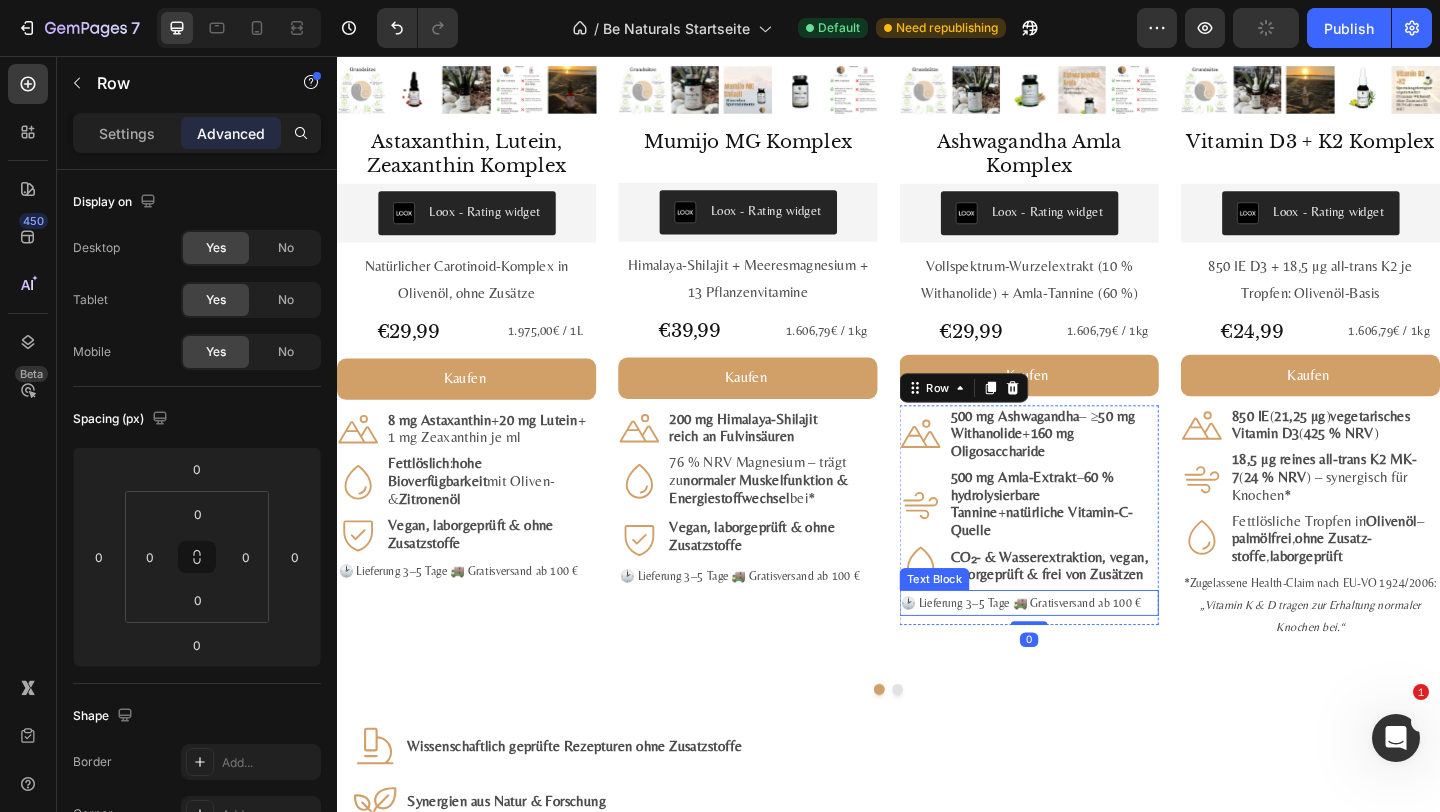 click on "🕑 Lieferung 3–5 Tage 🚚 Gratis­versand ab 100 €" at bounding box center (1090, 650) 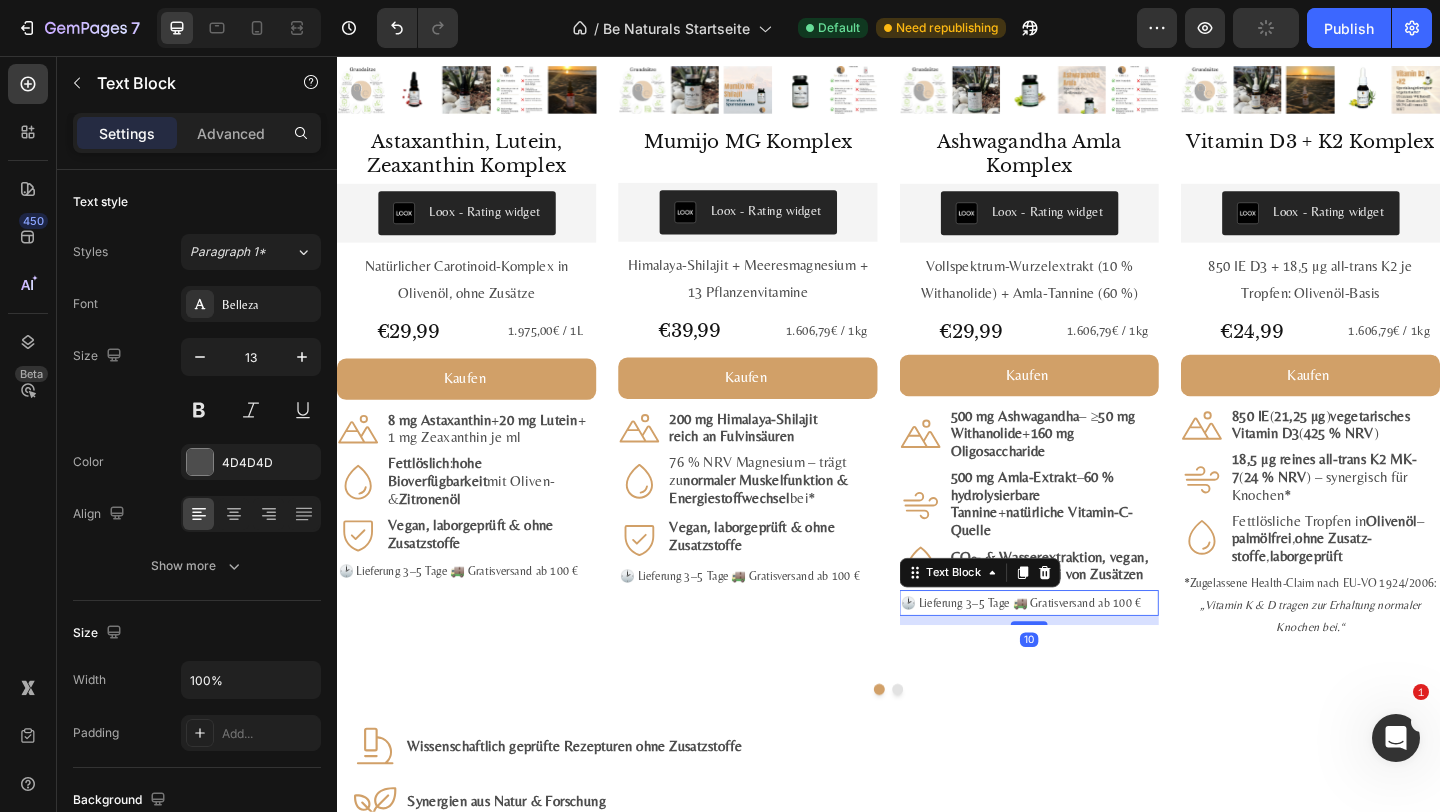 click on "🕑 Lieferung 3–5 Tage 🚚 Gratis­versand ab 100 €" at bounding box center (1090, 650) 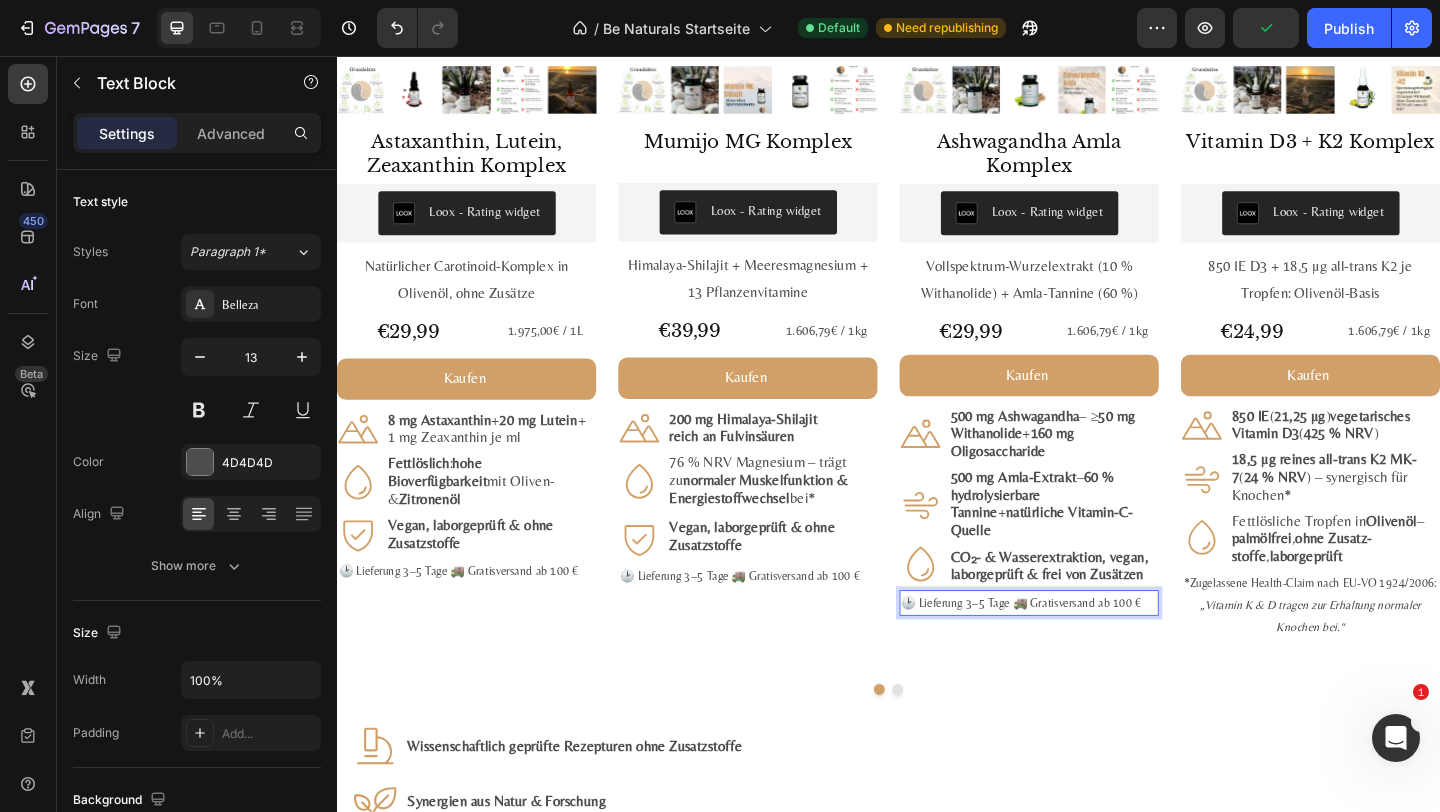 click on "🕑 Lieferung 3–5 Tage 🚚 Gratis­versand ab 100 €" at bounding box center [1090, 650] 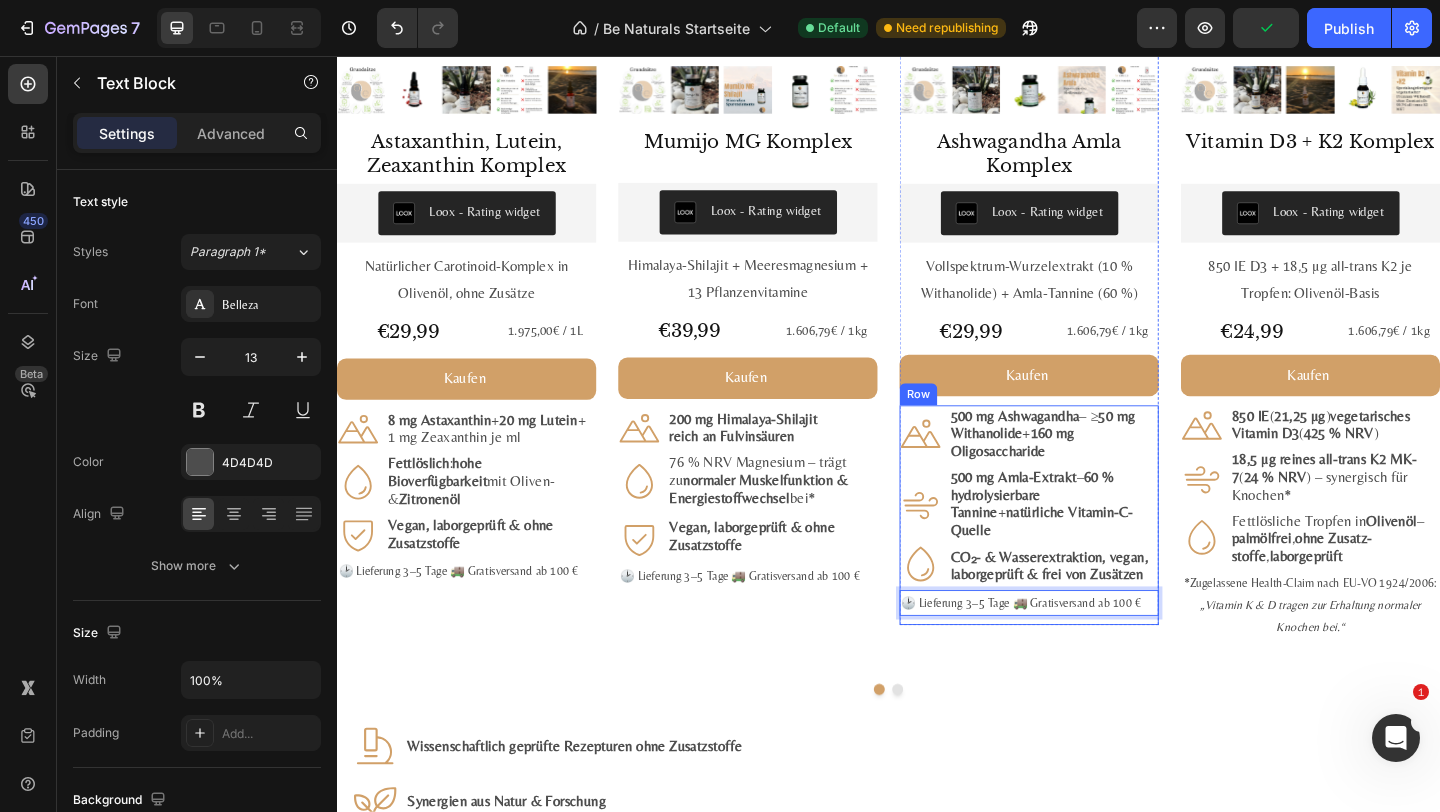 click on "CO₂- & Wasserextraktion, vegan, labor­geprüft & frei von Zusätzen" at bounding box center (1112, 610) 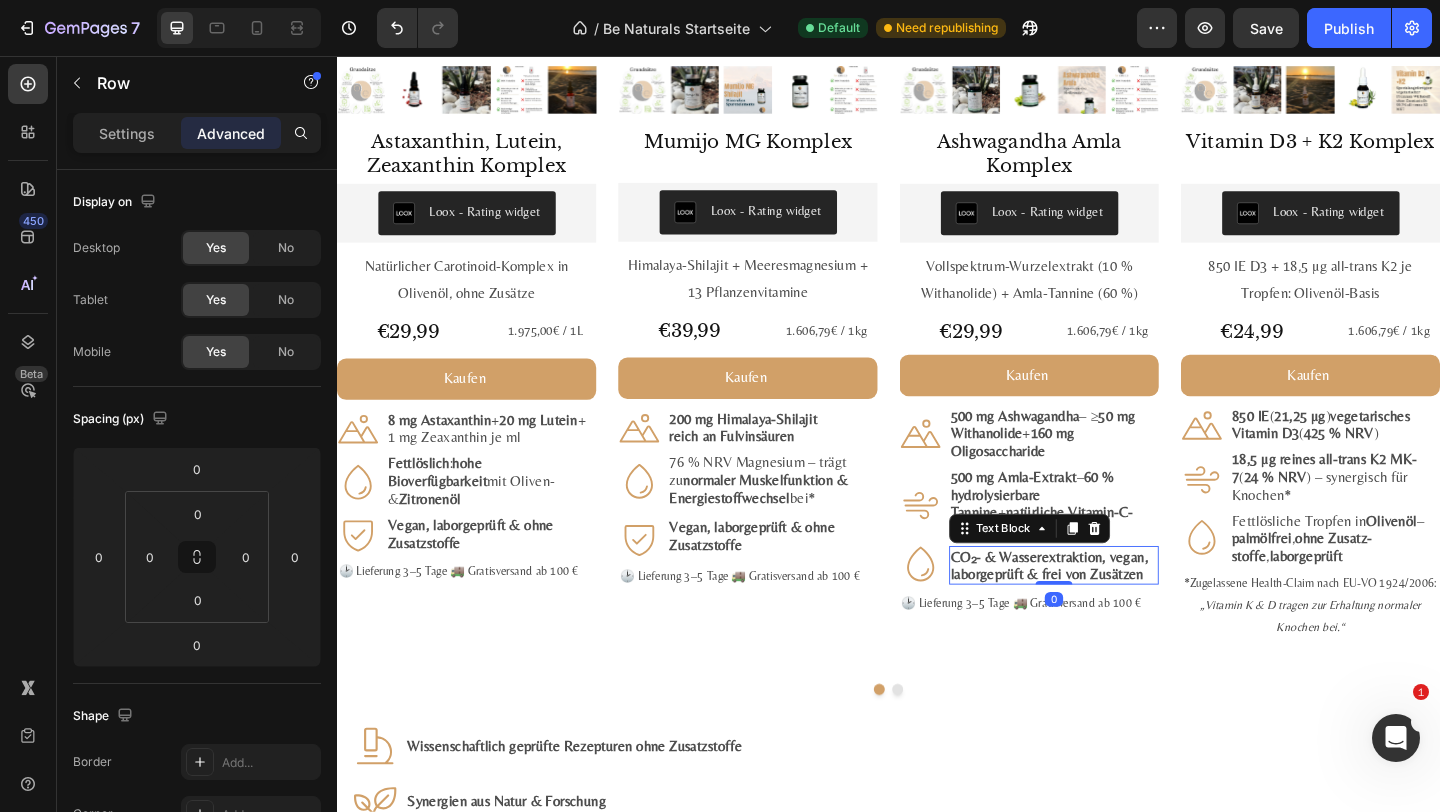 click on "Icon 500 mg Ashwagandha  – ≥  50 mg Withanolide  +  160 mg Oligosaccharide Text Block Row
Icon 500 mg Amla-Extrakt  –  60 % hydrolysierbare Tannine  +  natürliche Vitamin-C-Quelle Text Block Row
Icon CO₂- & Wasserextraktion, vegan, labor­geprüft & frei von Zusätzen Text Block   0 Row 🕑 Lieferung 3–5 Tage 🚚 Gratis­versand ab 100 € Text Block" at bounding box center [1090, 555] 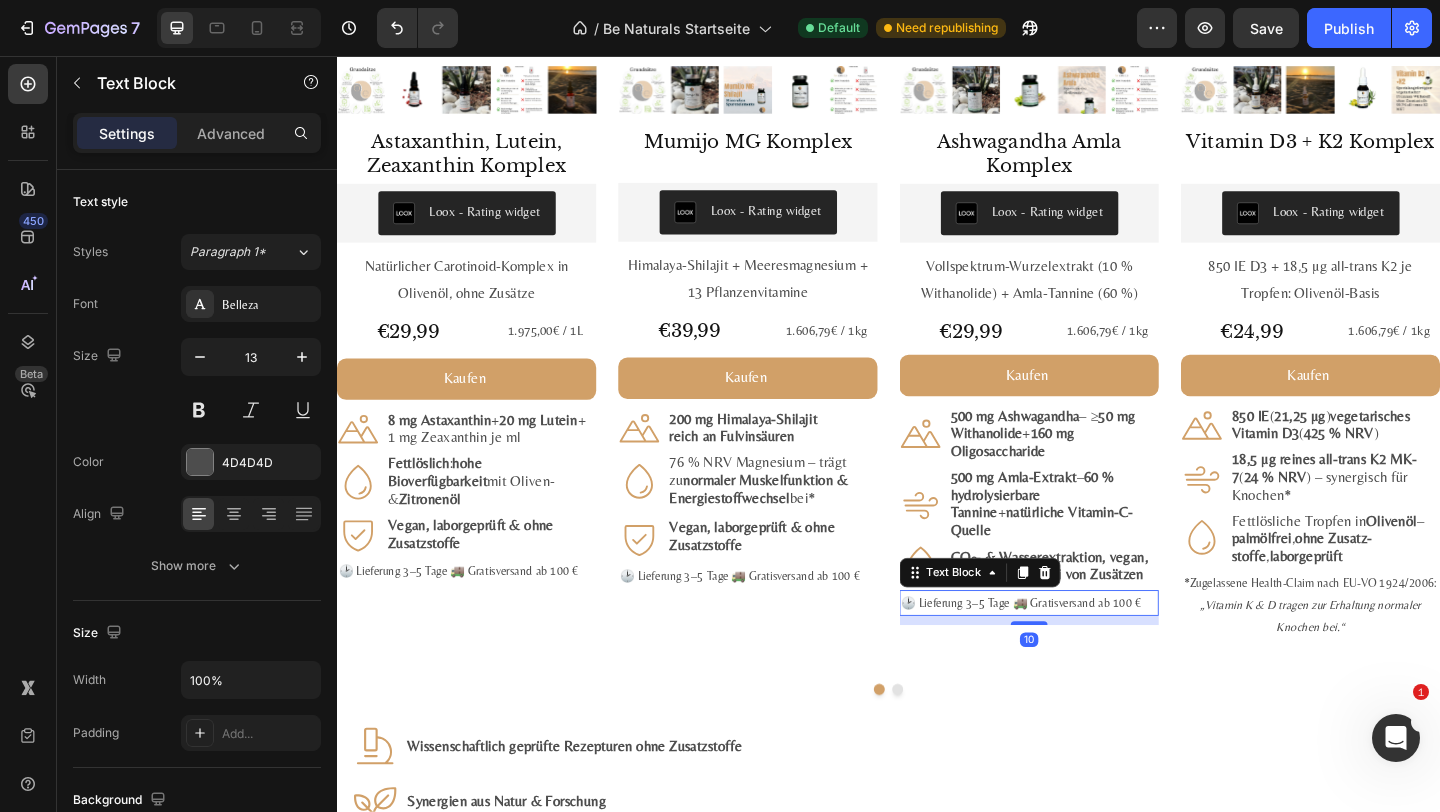 click on "🕑 Lieferung 3–5 Tage 🚚 Gratis­versand ab 100 €" at bounding box center [1090, 650] 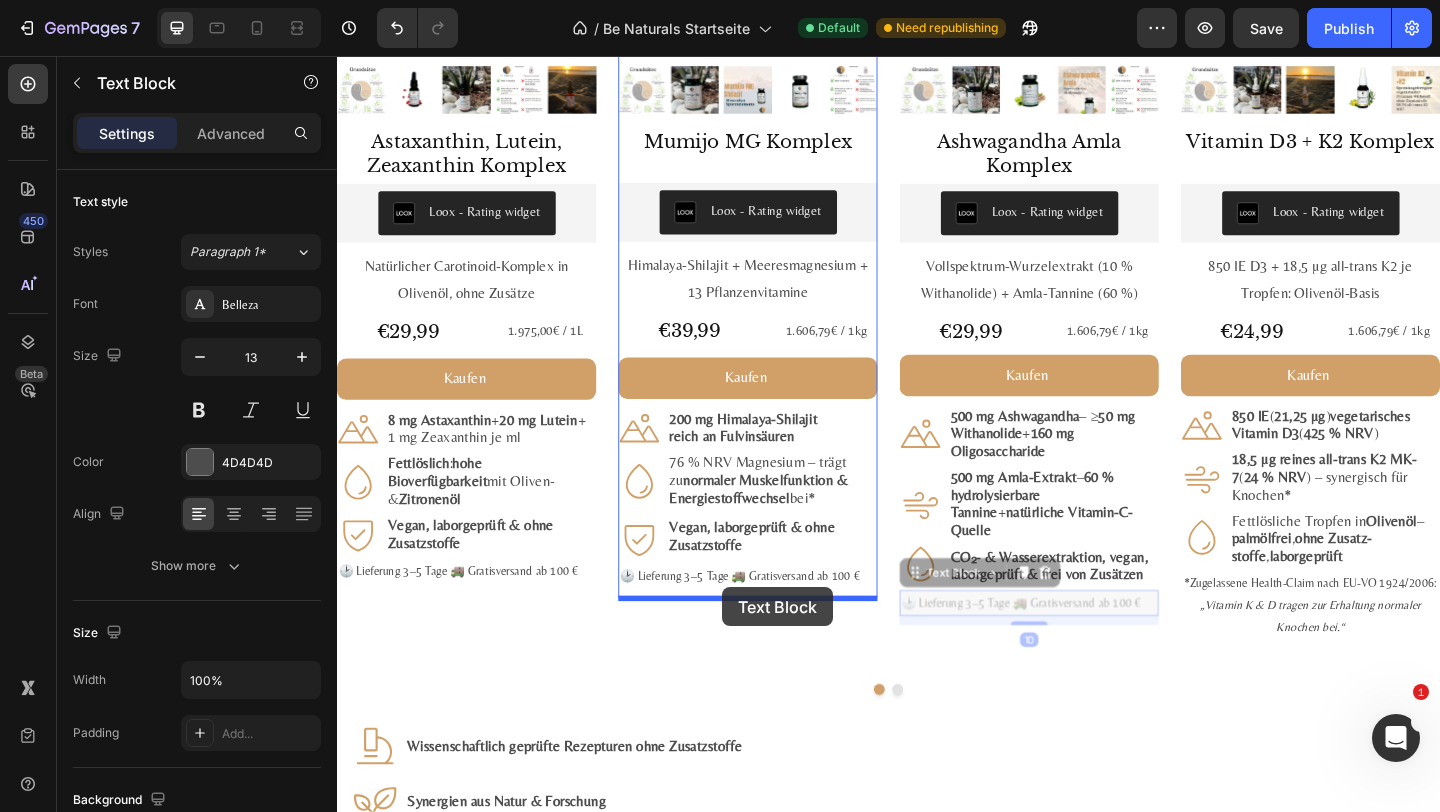 drag, startPoint x: 996, startPoint y: 596, endPoint x: 756, endPoint y: 632, distance: 242.68498 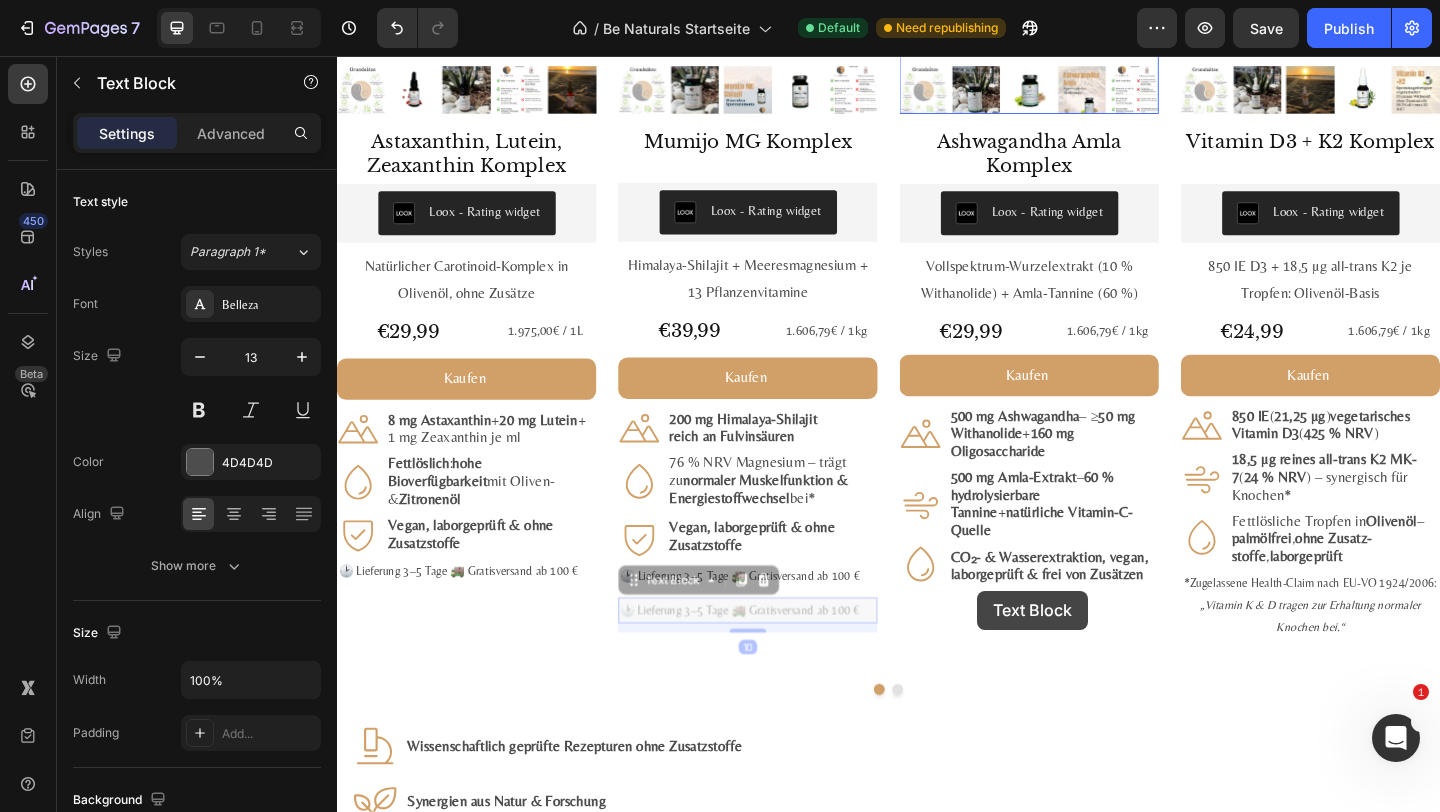 drag, startPoint x: 702, startPoint y: 630, endPoint x: 1033, endPoint y: 637, distance: 331.074 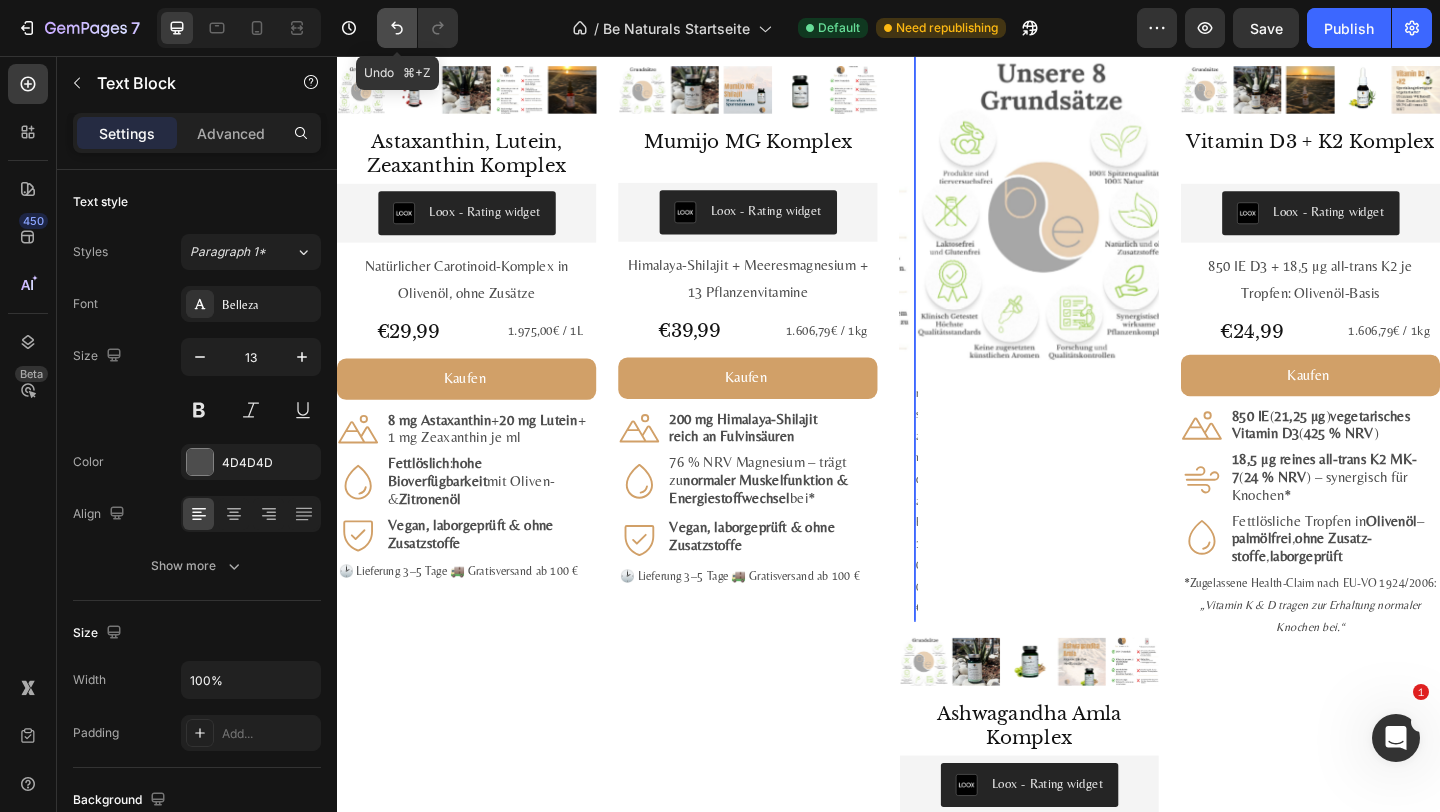 click 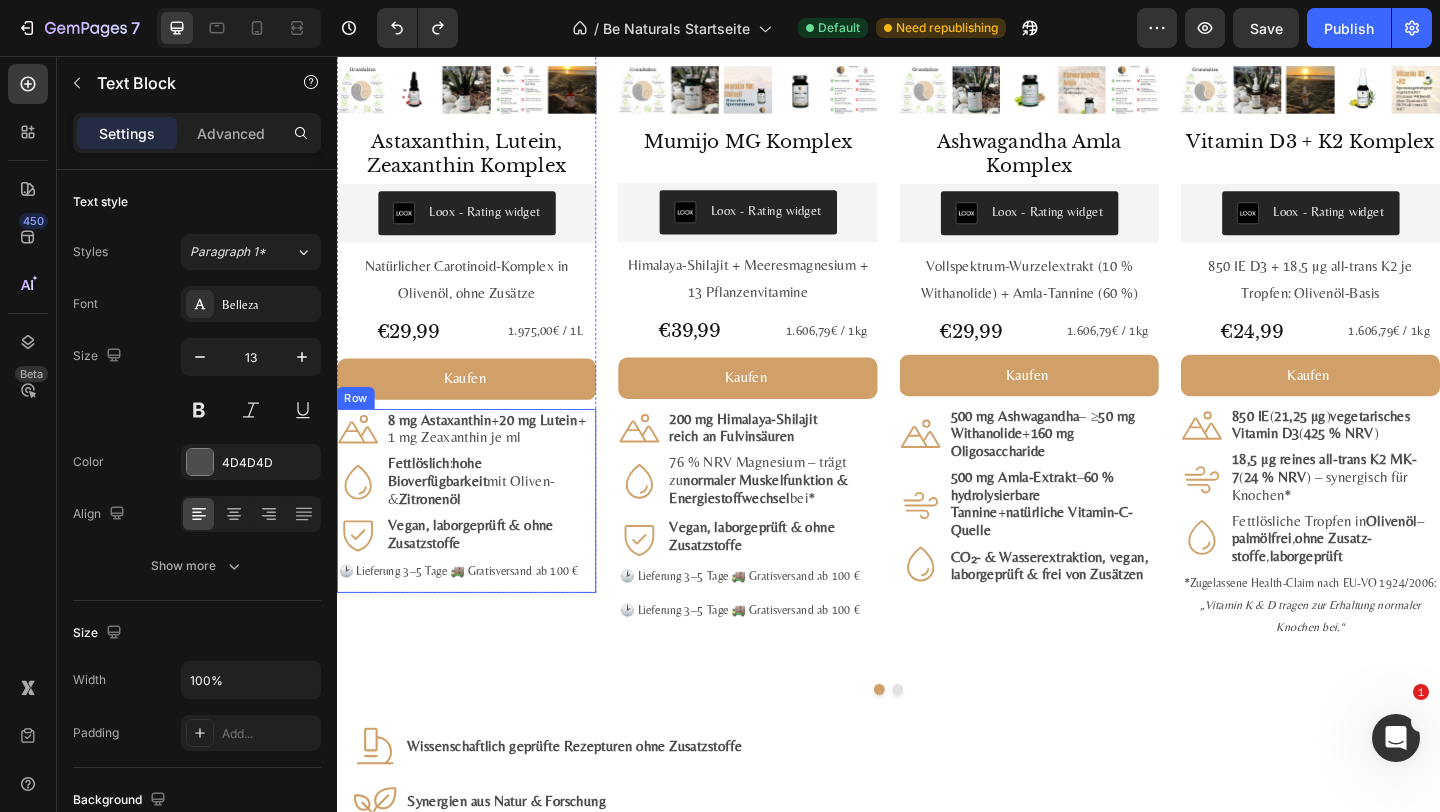 click on "Icon 8 mg Astaxanthin  +  20 mg Lutein  + 1 mg Zeaxanthin je ml Text Block Row
Icon Fettlöslich :  hohe Bioverfügbarkeit  mit Oliven- &  Zitronenöl Text Block Row
Icon Vegan, labor­geprüft & ohne Zusatz­stoffe Text Block Row 🕑 Lieferung 3–5 Tage 🚚 Gratis­versand ab 100 € Text Block" at bounding box center (478, 540) 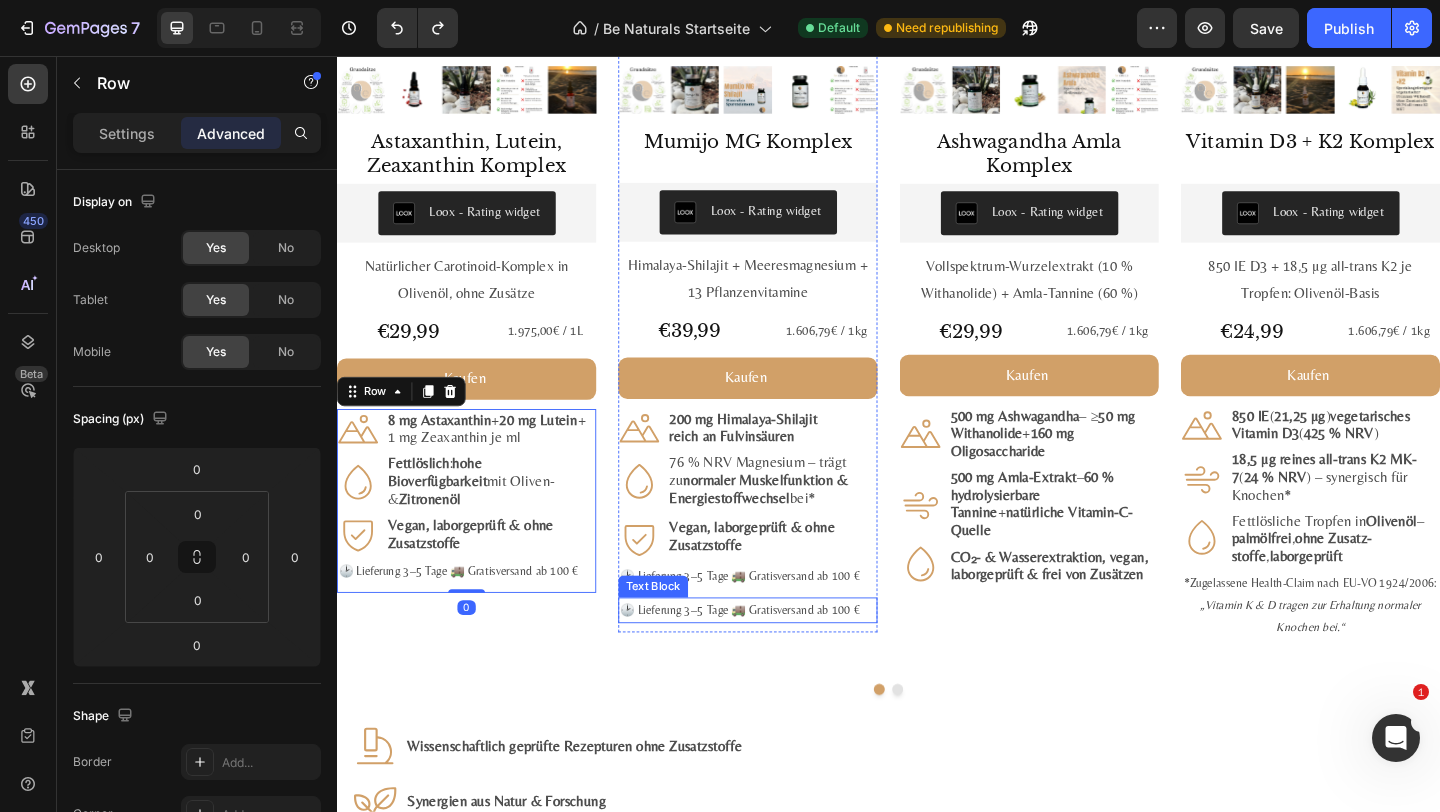 click on "🕑 Lieferung 3–5 Tage 🚚 Gratis­versand ab 100 €" at bounding box center [784, 658] 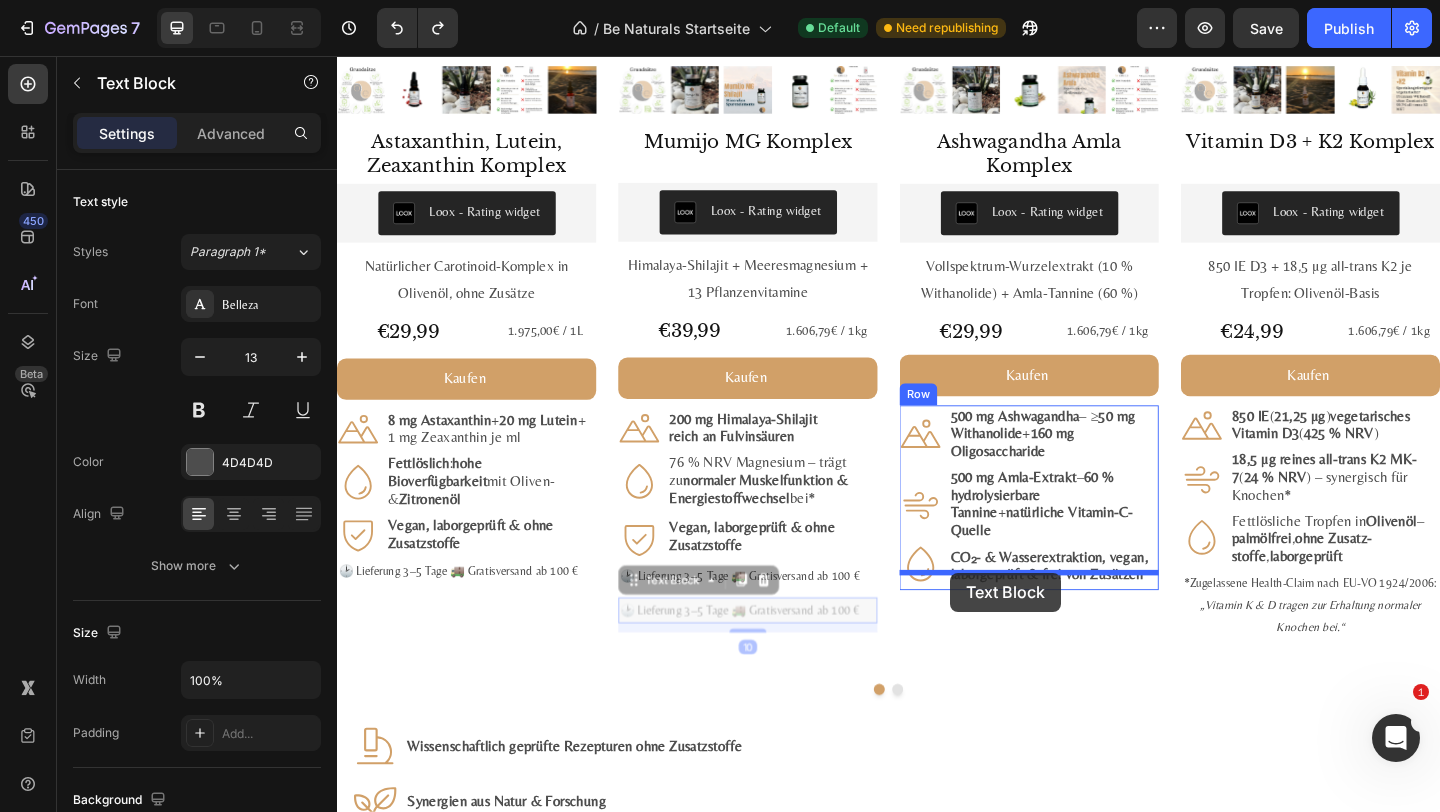 drag, startPoint x: 700, startPoint y: 619, endPoint x: 1004, endPoint y: 618, distance: 304.00165 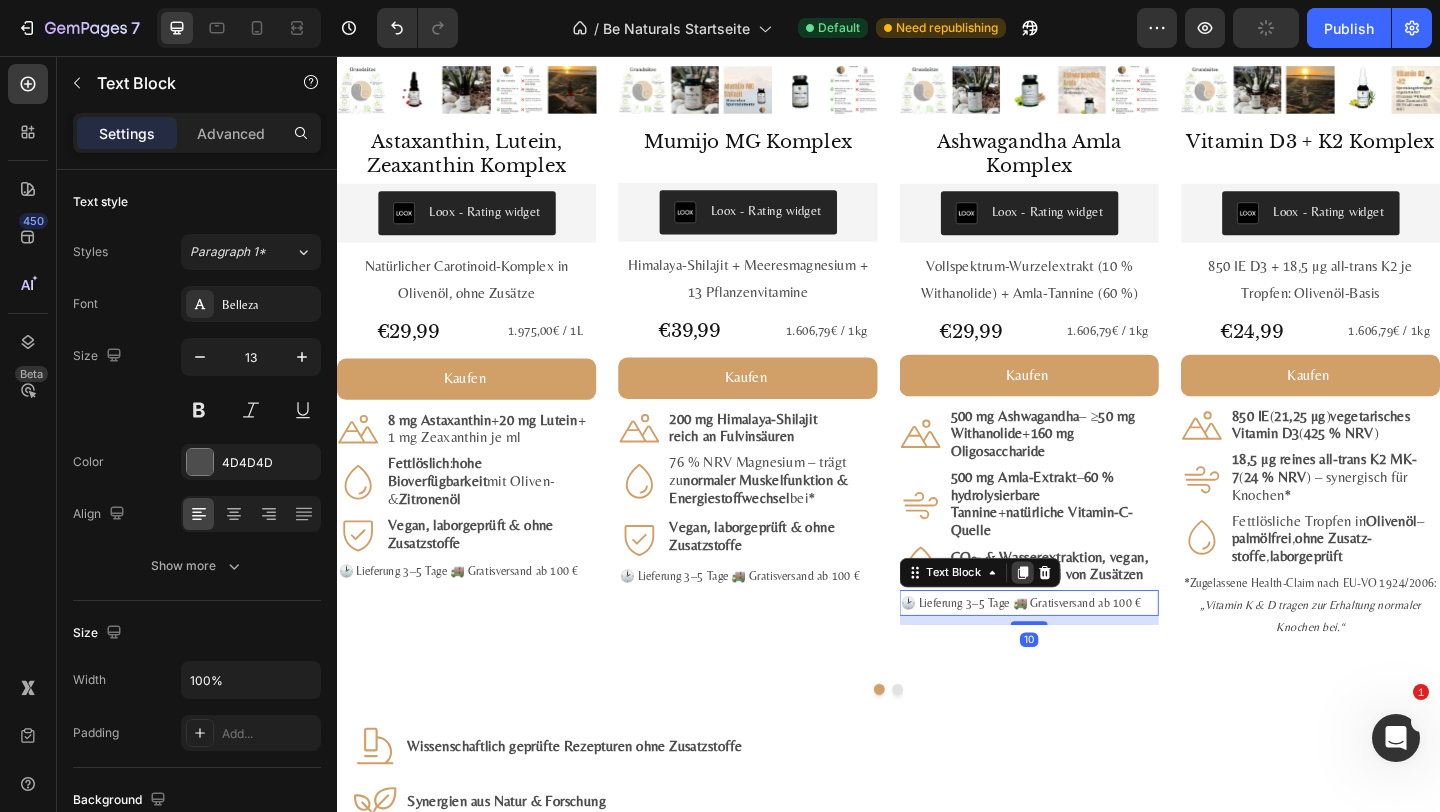 click at bounding box center (1083, 618) 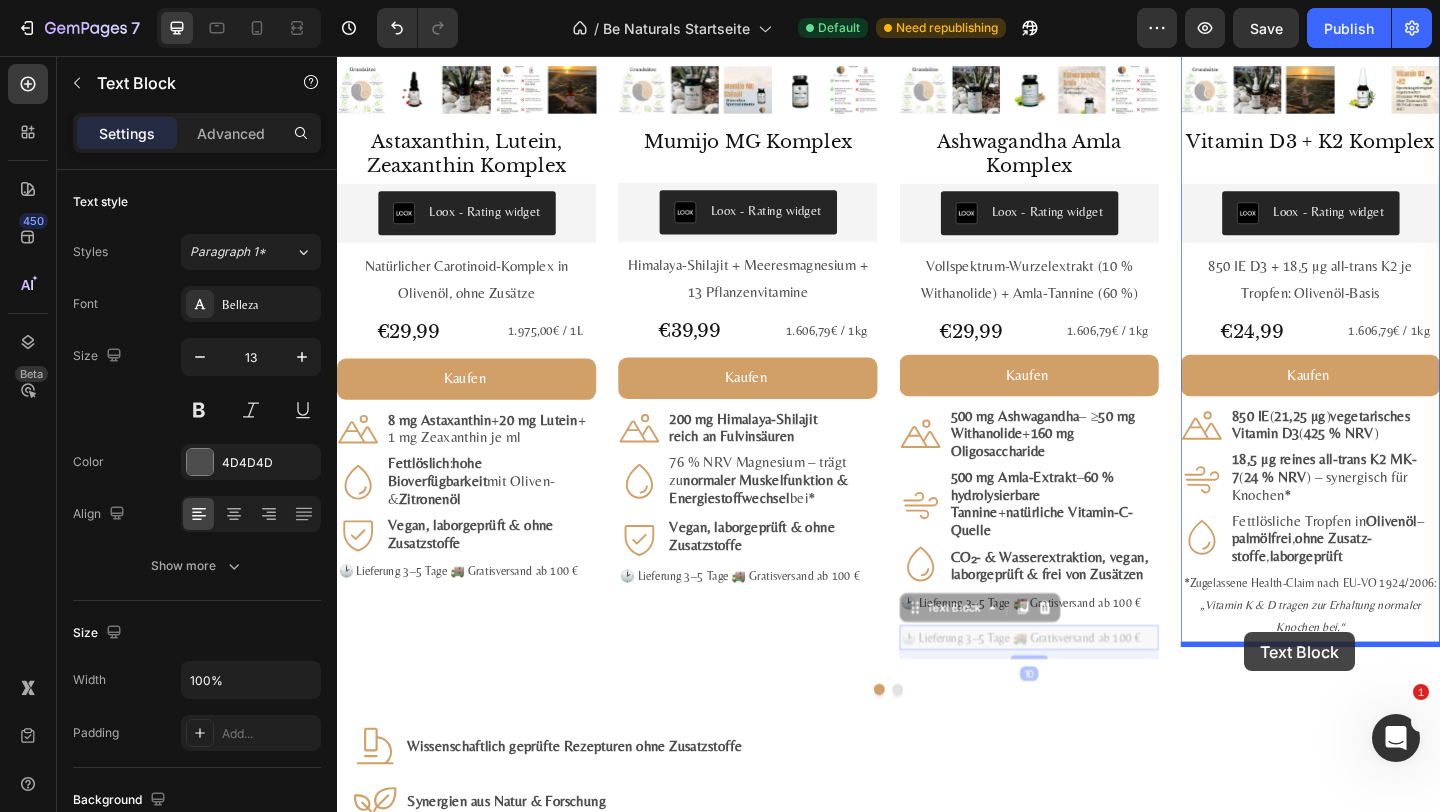 drag, startPoint x: 985, startPoint y: 646, endPoint x: 1321, endPoint y: 683, distance: 338.03107 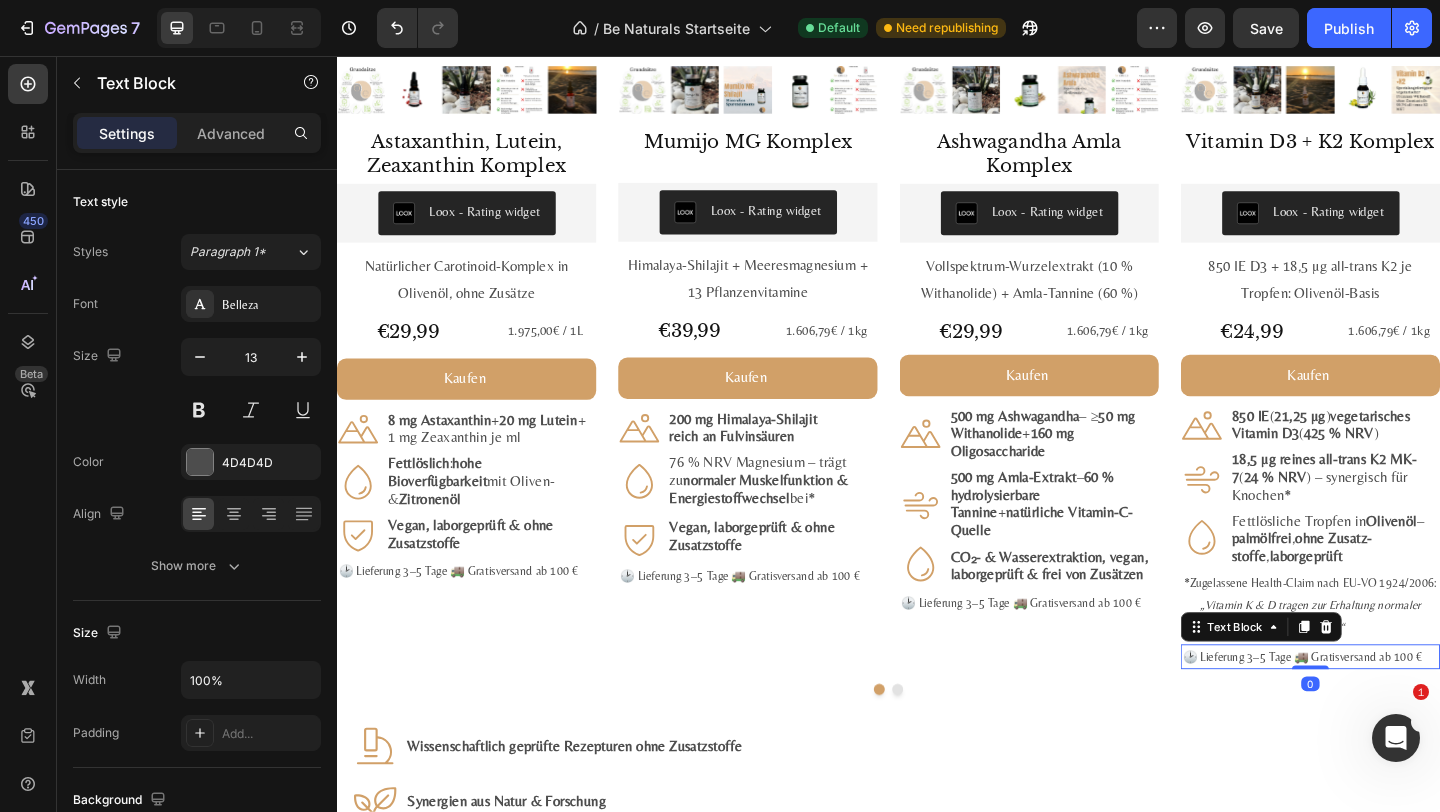 drag, startPoint x: 1408, startPoint y: 732, endPoint x: 1355, endPoint y: 597, distance: 145.03104 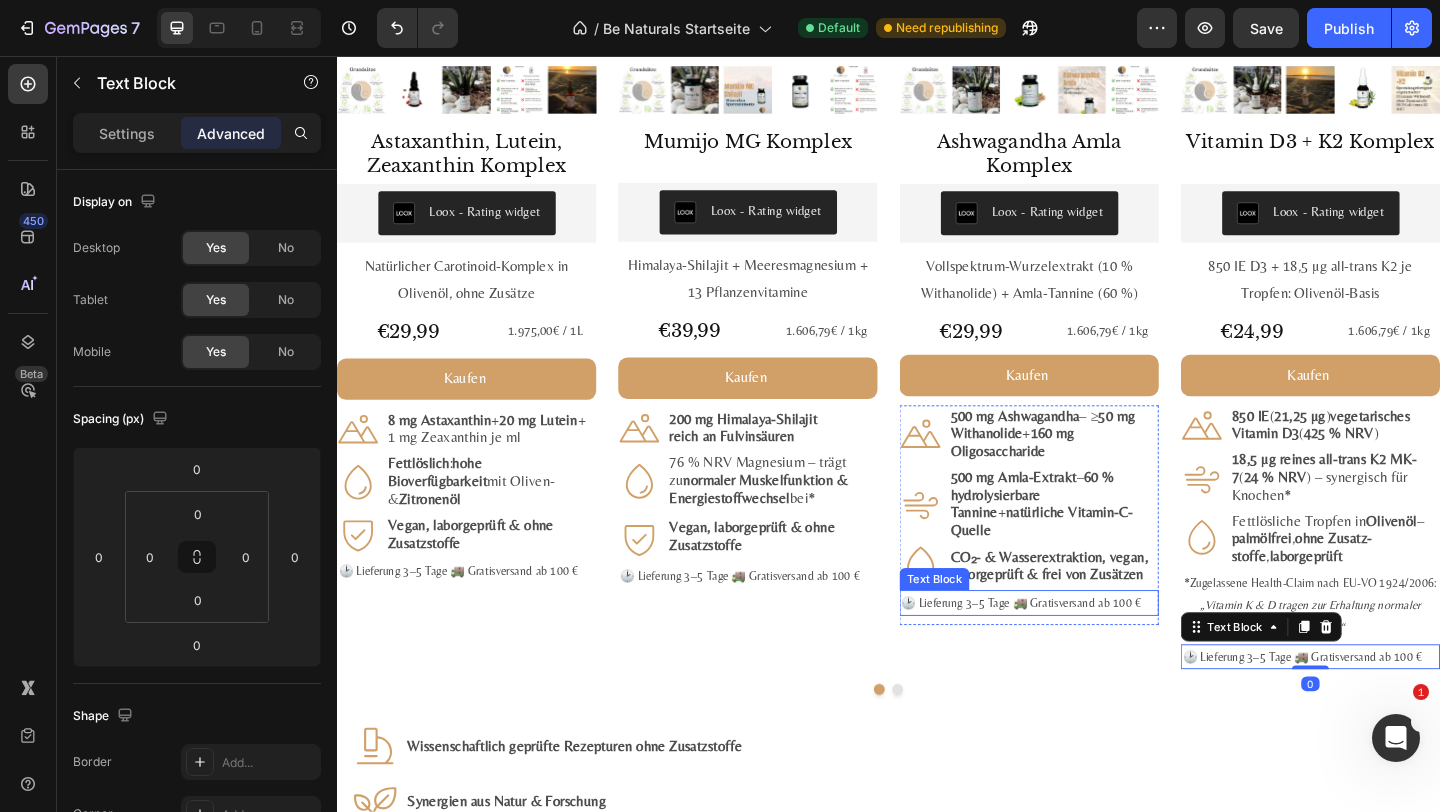 click on "Icon 500 mg Ashwagandha  – ≥  50 mg Withanolide  +  160 mg Oligosaccharide Text Block Row
Icon 500 mg Amla-Extrakt  –  60 % hydrolysierbare Tannine  +  natürliche Vitamin-C-Quelle Text Block Row
Icon CO₂- & Wasserextraktion, vegan, labor­geprüft & frei von Zusätzen Text Block Row 🕑 Lieferung 3–5 Tage 🚚 Gratis­versand ab 100 € Text Block" at bounding box center (1090, 555) 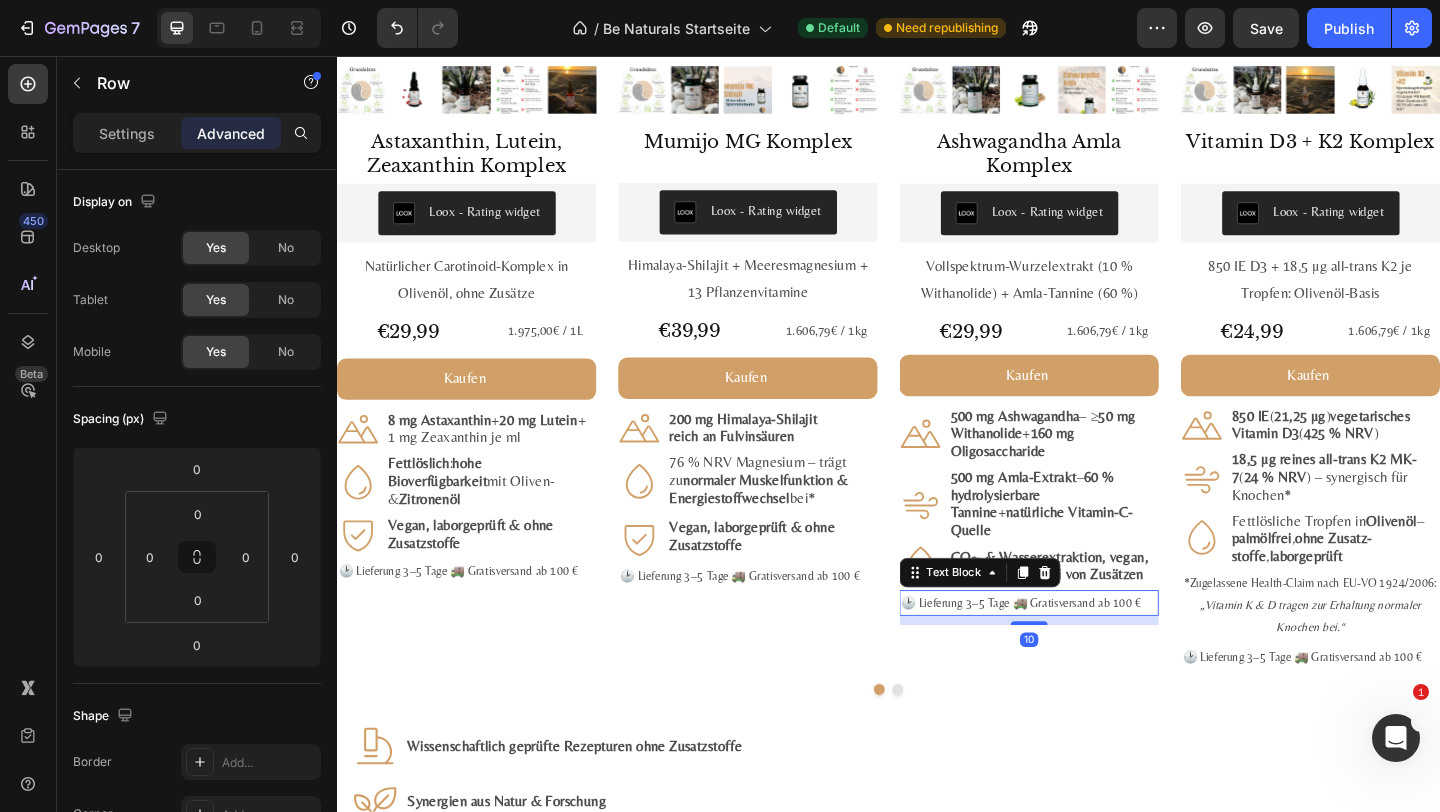 click on "🕑 Lieferung 3–5 Tage 🚚 Gratis­versand ab 100 €" at bounding box center (1090, 650) 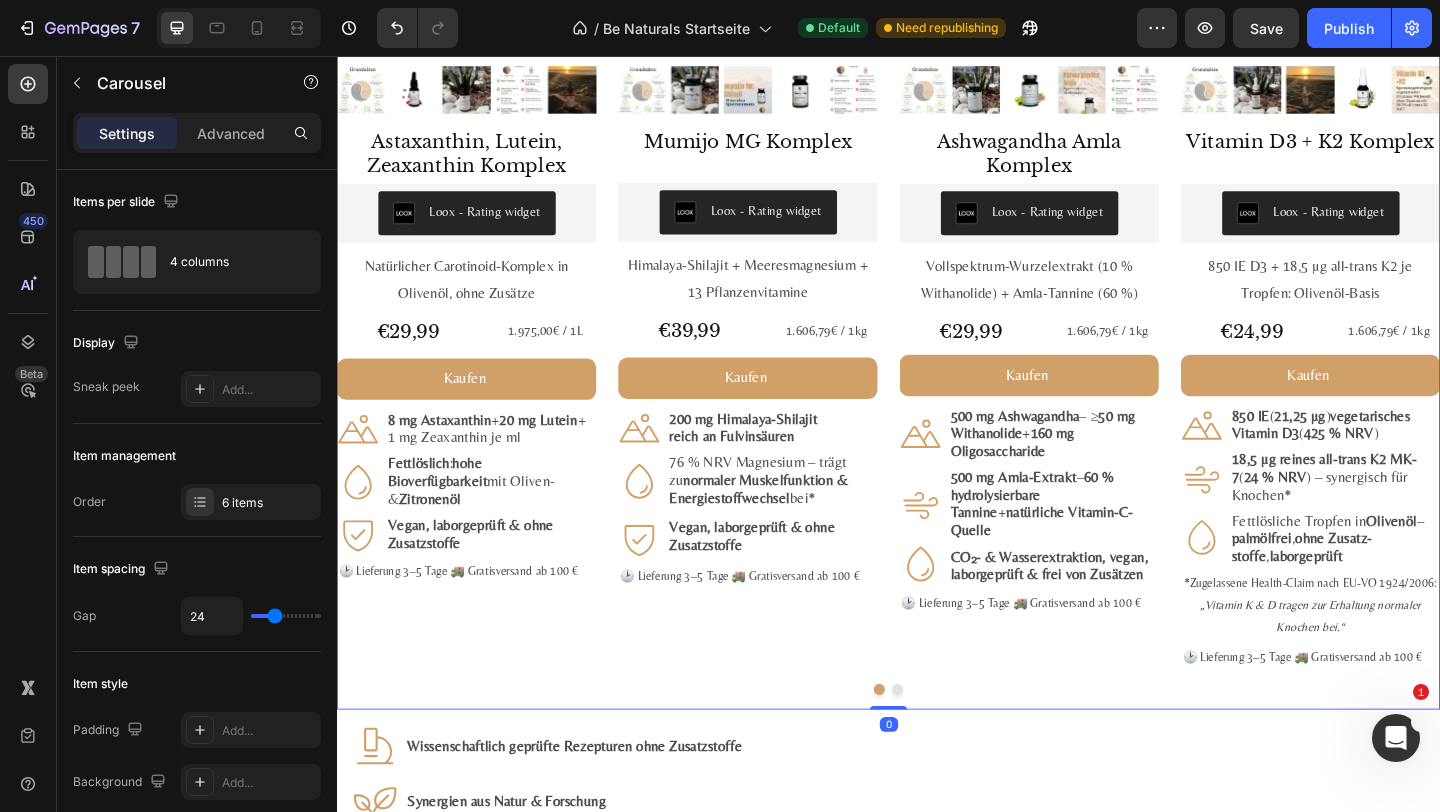 click on "🕑 Lieferung 3–5 Tage 🚚 Gratis­versand ab 100 €" at bounding box center (1090, 650) 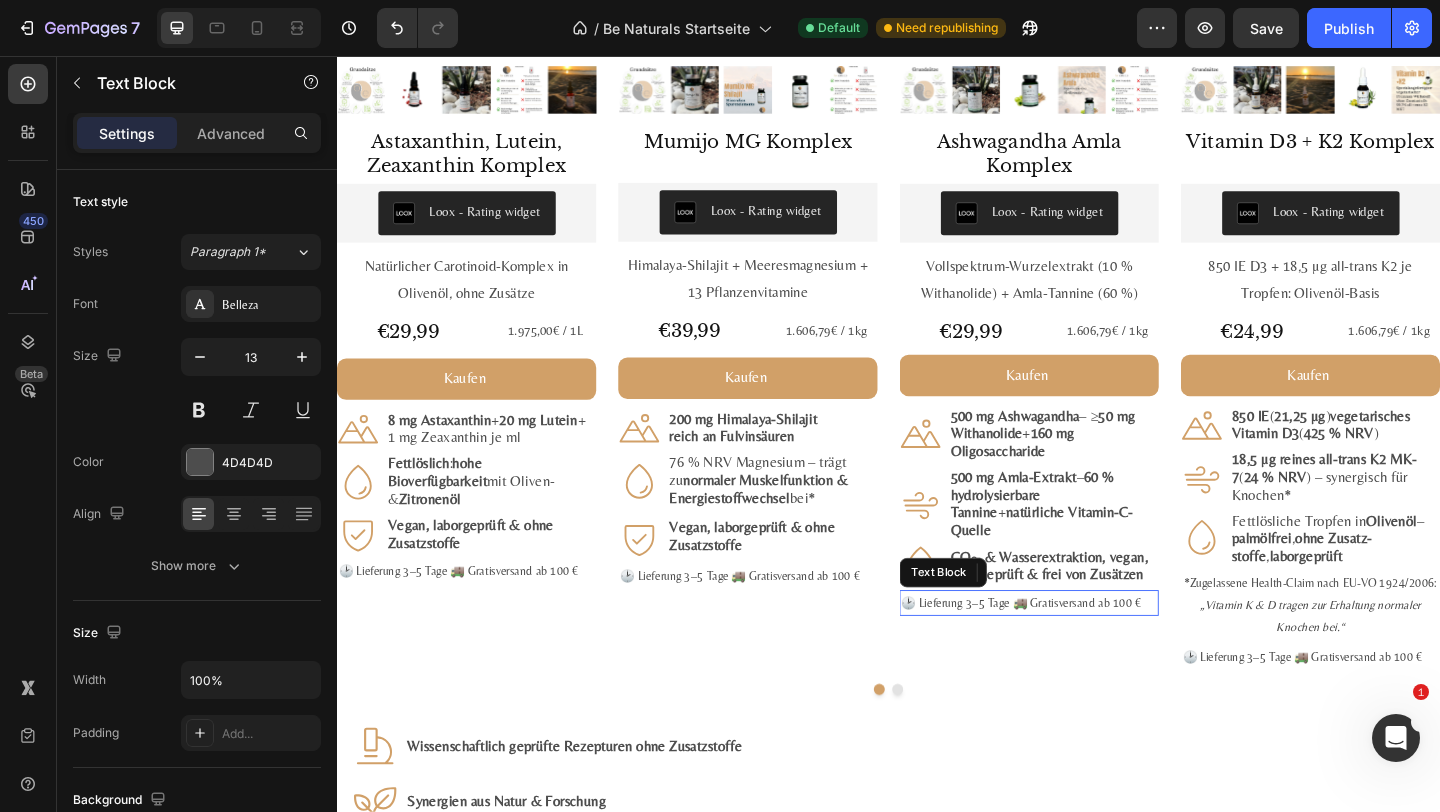 click on "🕑 Lieferung 3–5 Tage 🚚 Gratis­versand ab 100 €" at bounding box center [1090, 650] 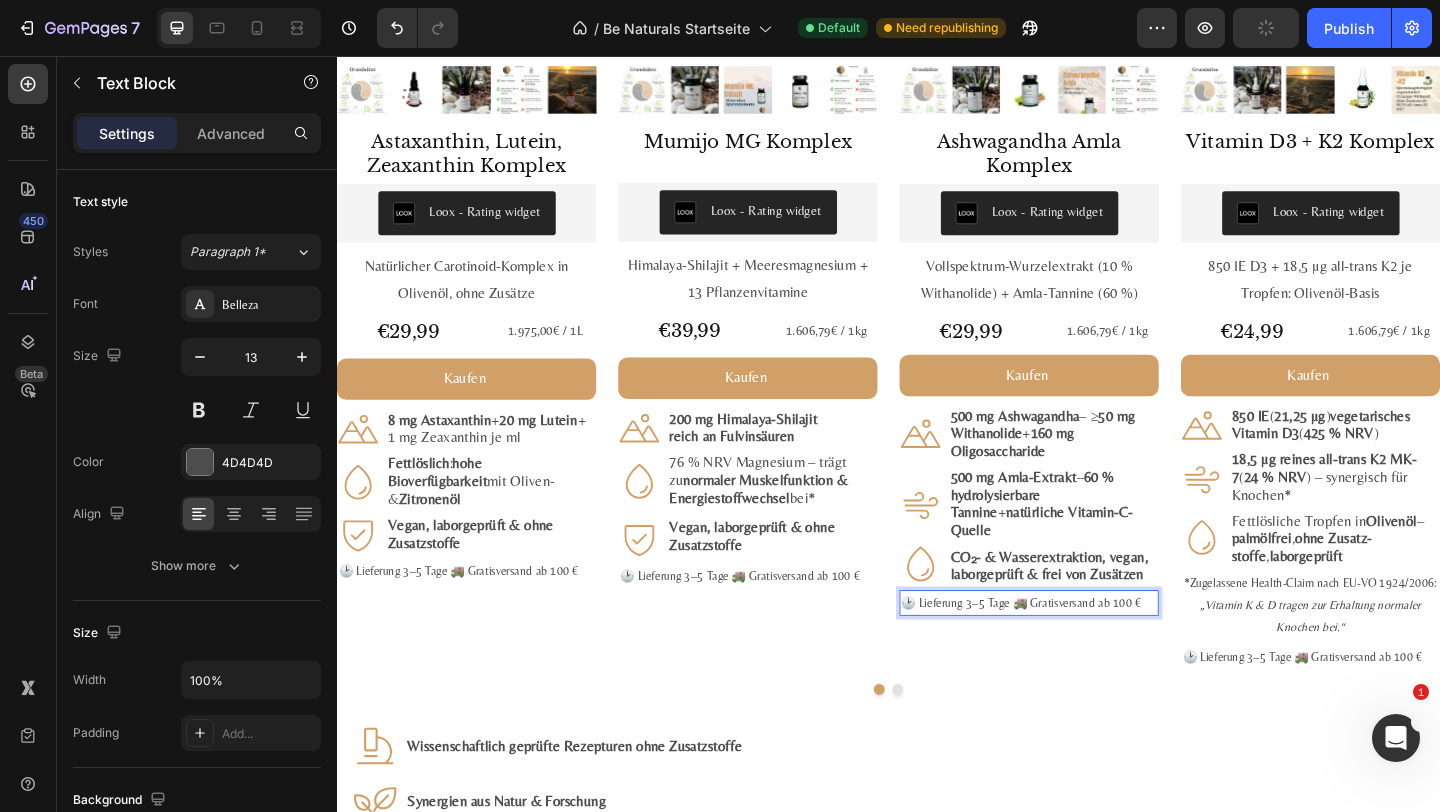 click on "🕑 Lieferung 3–5 Tage 🚚 Gratis­versand ab 100 €" at bounding box center (1090, 650) 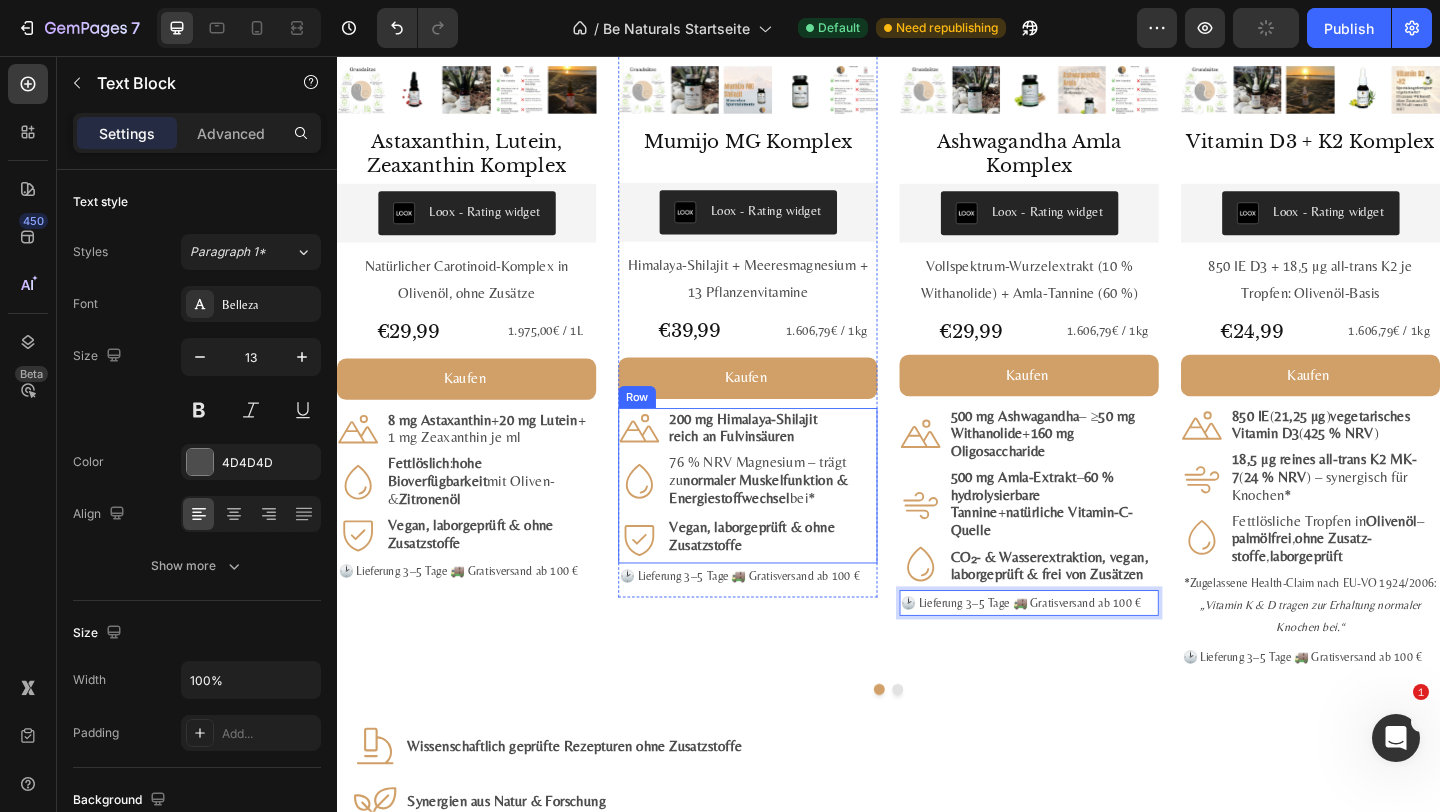 click on "Icon 200 mg Himalaya-Shilajit reich an Fulvin­säuren Text Block Row
Icon 76 % NRV Magnesium – trägt zu  normaler Muskel­funktion & Energie­stoff­wechsel  bei* Text Block Row
Icon Vegan, labor­geprüft & ohne Zusatz­stoffe Text Block Row" at bounding box center [784, 523] 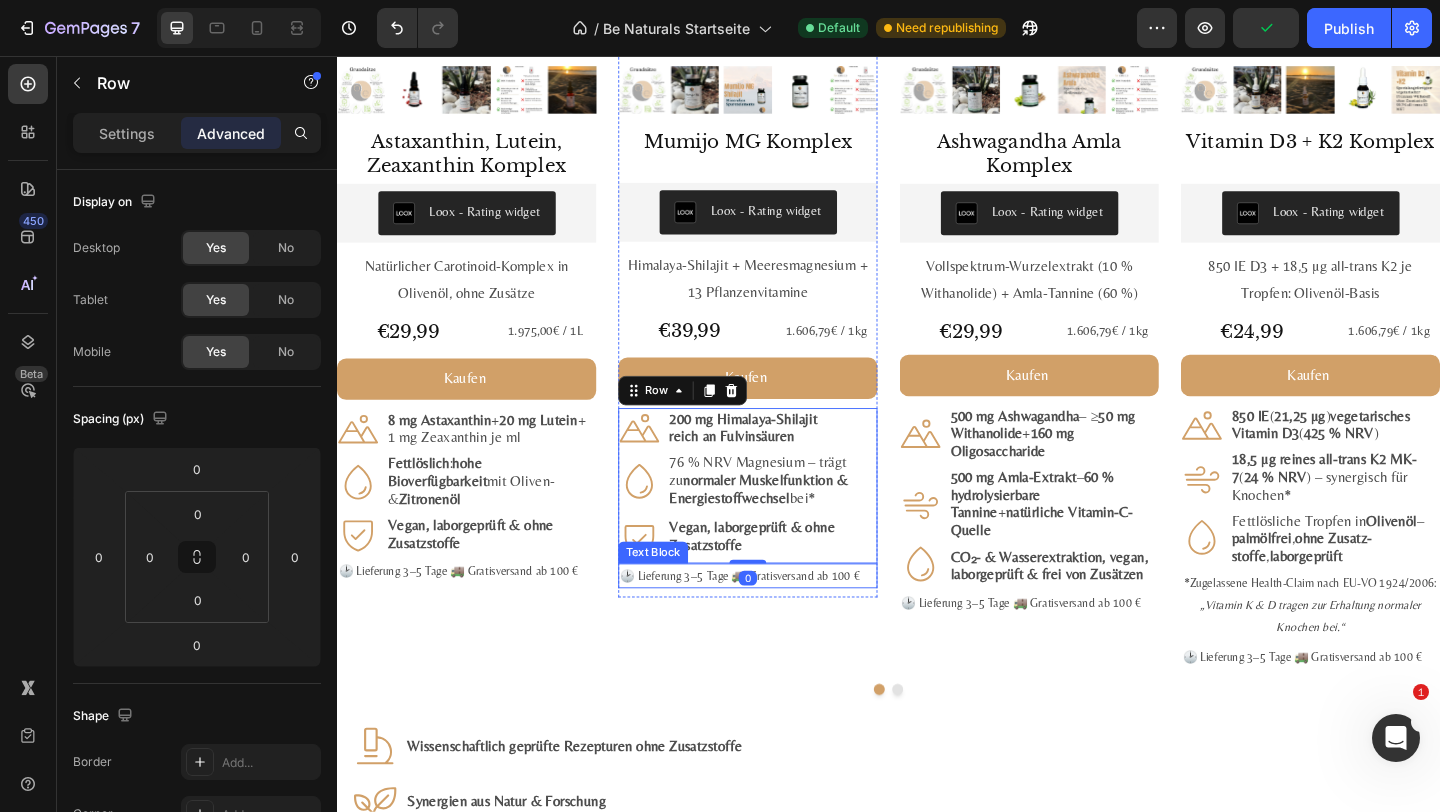 click on "🕑 Lieferung 3–5 Tage 🚚 Gratis­versand ab 100 €" at bounding box center [784, 621] 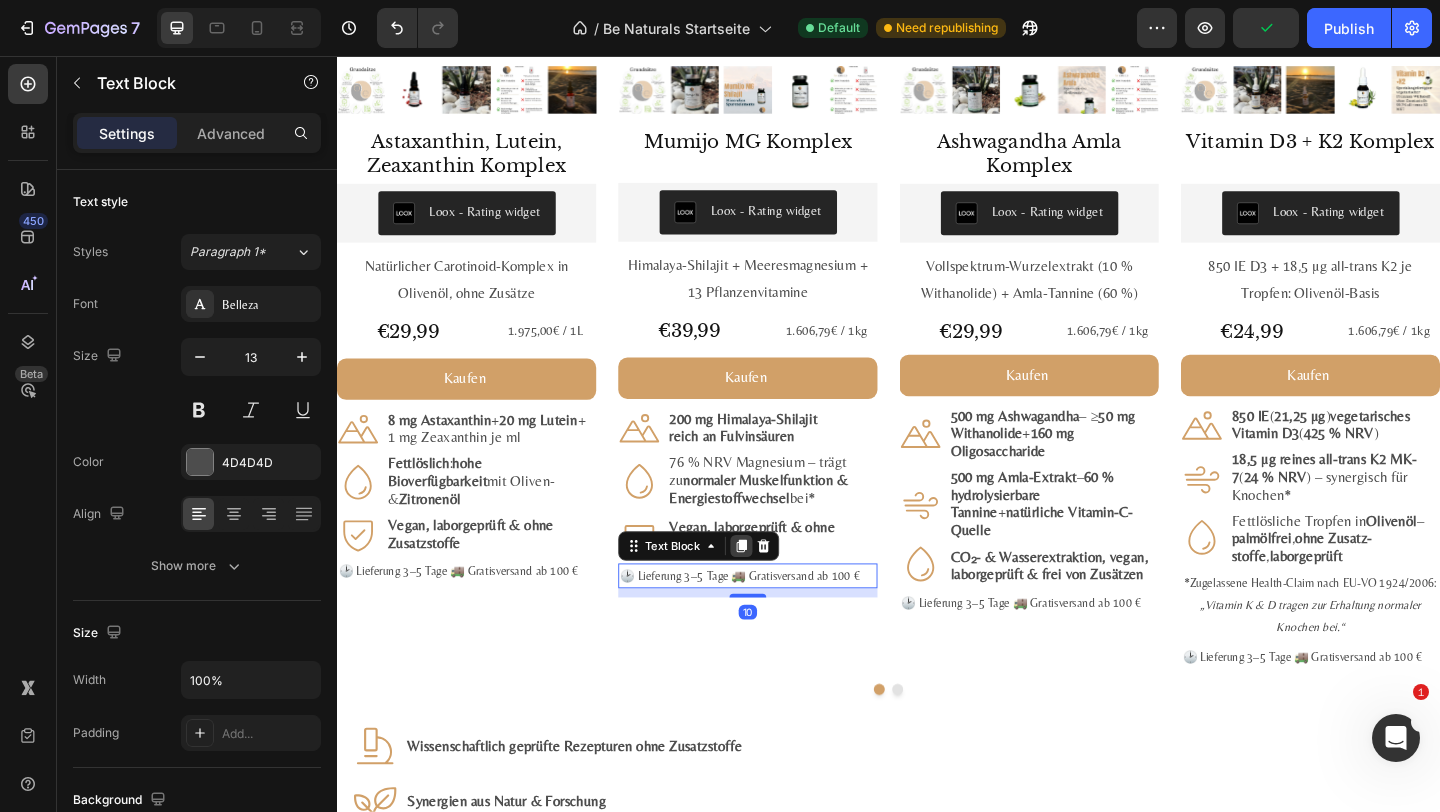 drag, startPoint x: 786, startPoint y: 642, endPoint x: 773, endPoint y: 590, distance: 53.600372 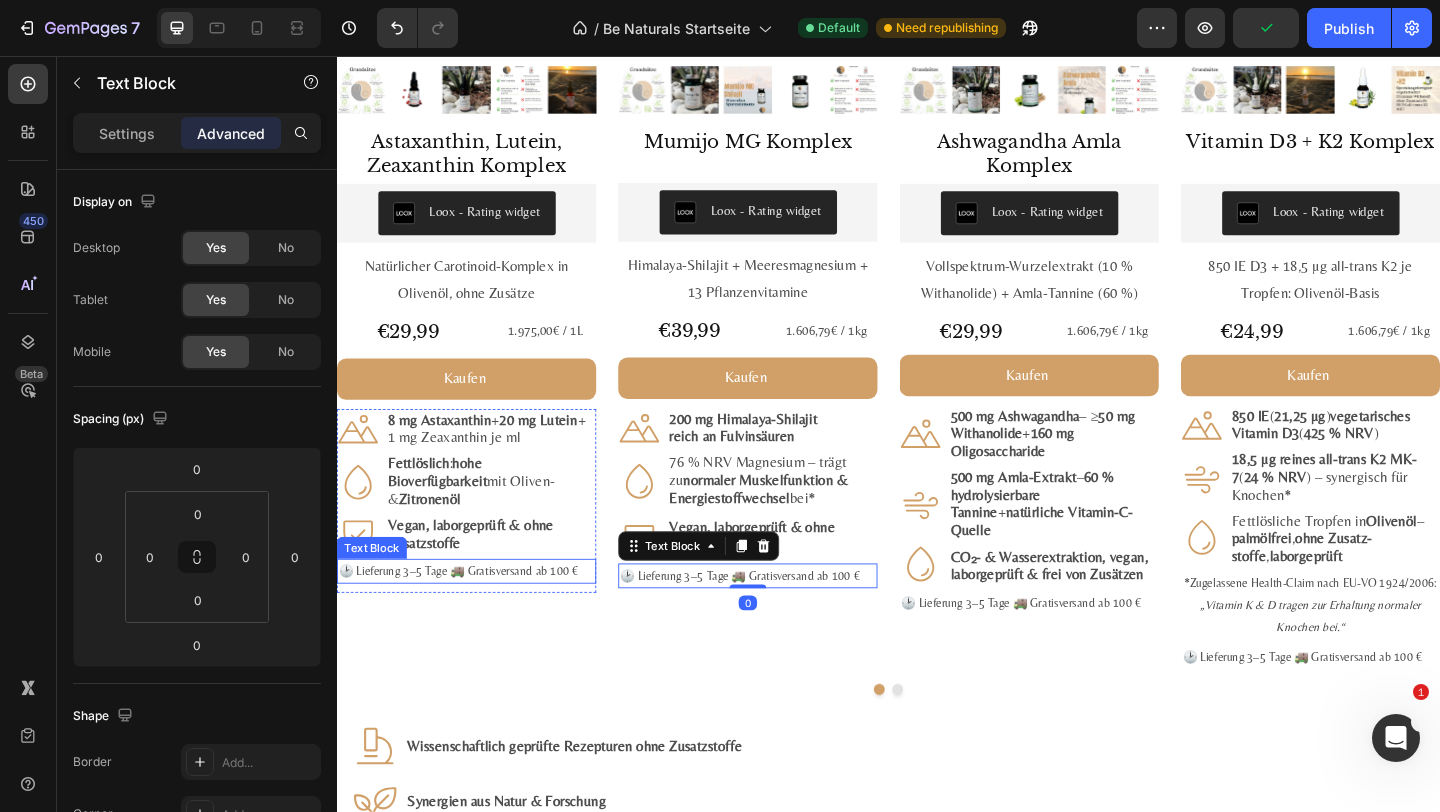click on "🕑 Lieferung 3–5 Tage 🚚 Gratis­versand ab 100 €" at bounding box center (478, 616) 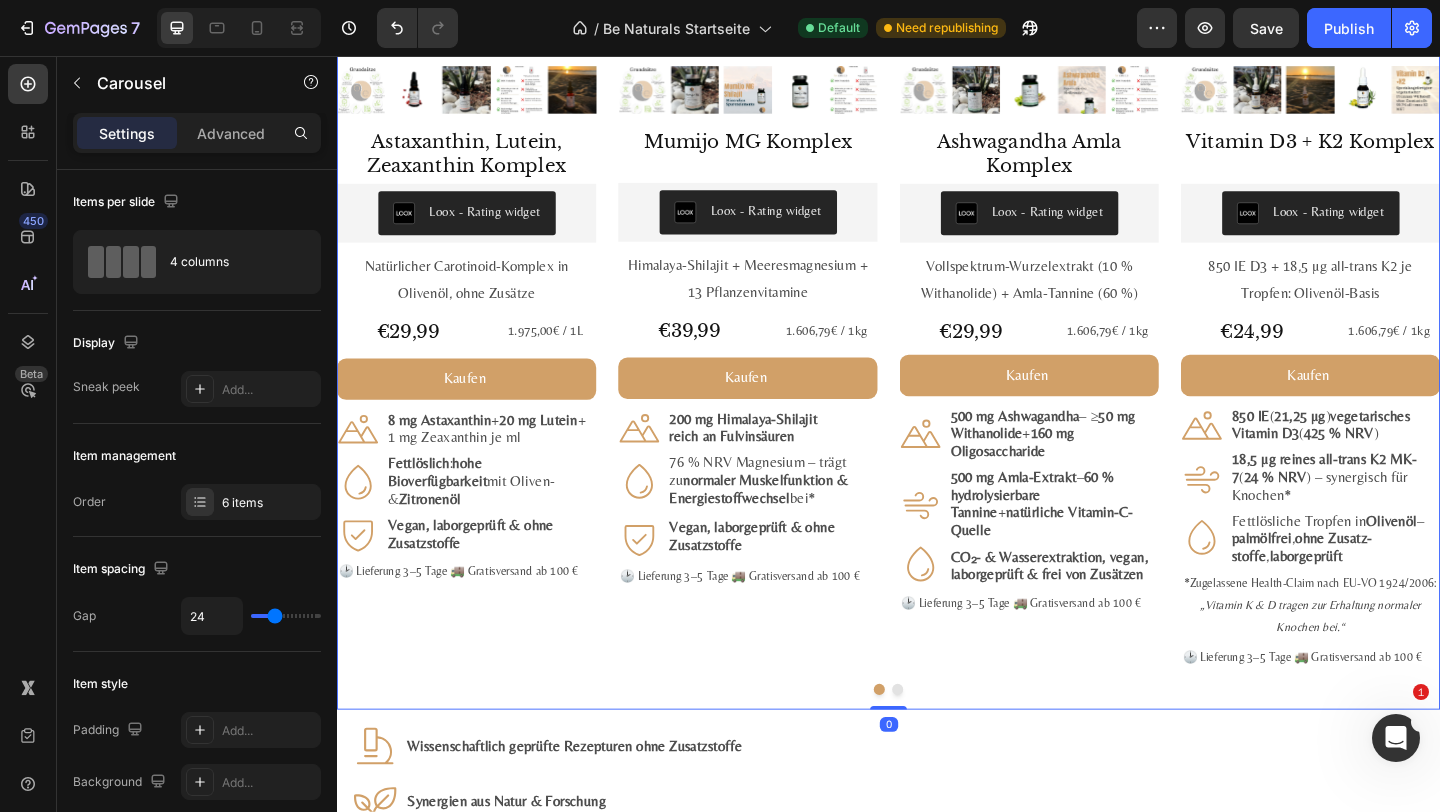 click on "🕑 Lieferung 3–5 Tage 🚚 Gratis­versand ab 100 €" at bounding box center [478, 616] 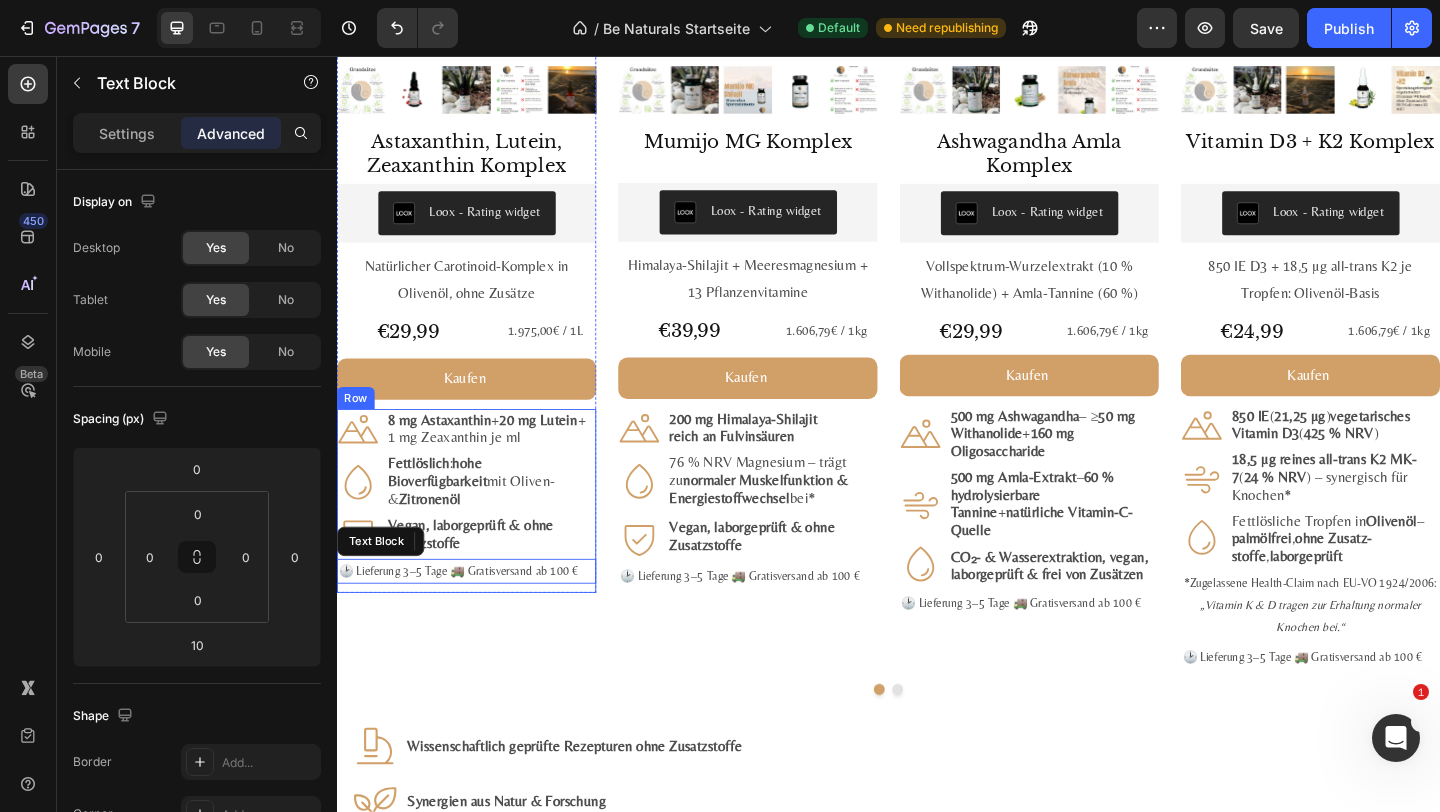 click on "🕑 Lieferung 3–5 Tage 🚚 Gratis­versand ab 100 €" at bounding box center (478, 616) 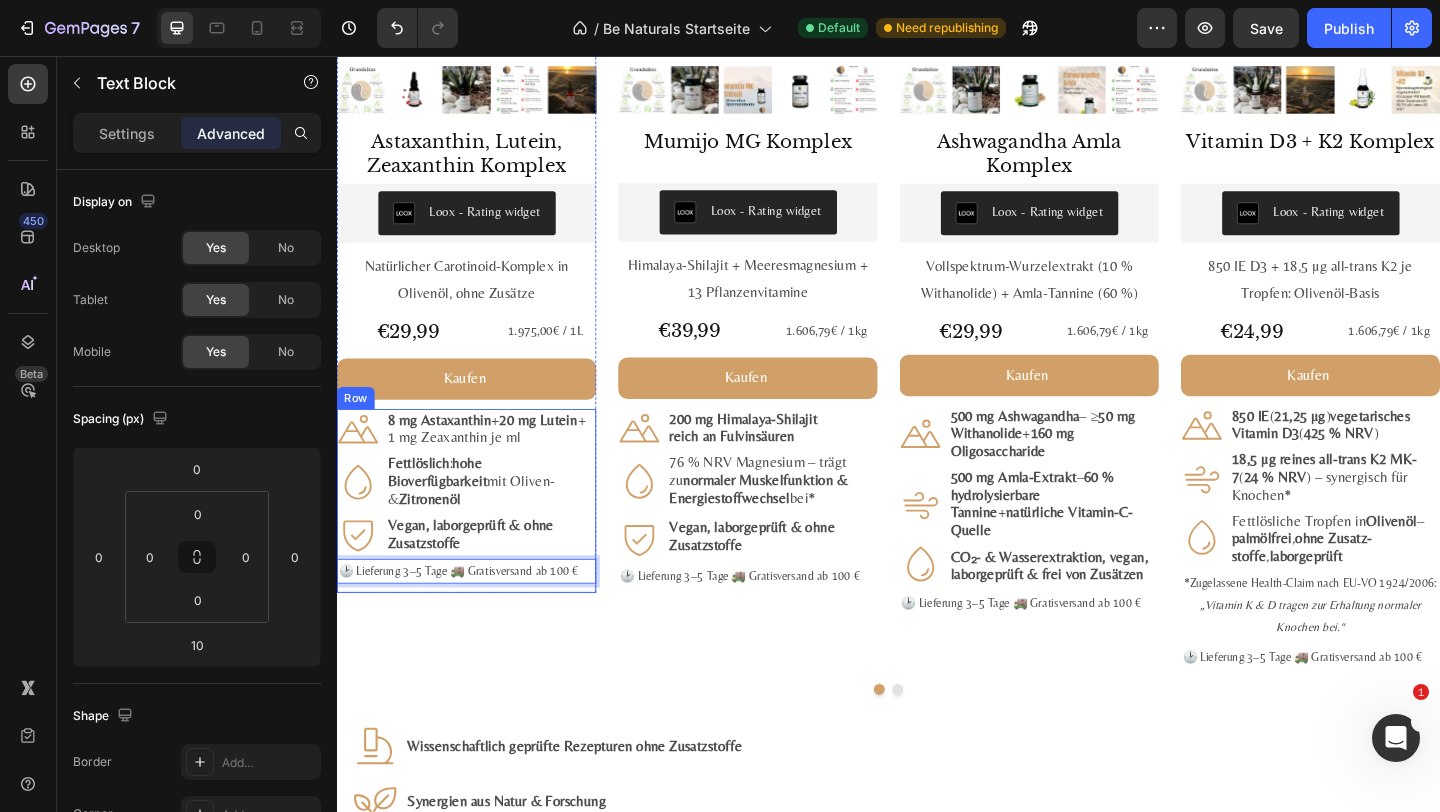 click on "Icon 8 mg Astaxanthin  +  20 mg Lutein  + 1 mg Zeaxanthin je ml Text Block Row
Icon Fettlöslich :  hohe Bioverfügbarkeit  mit Oliven- &  Zitronenöl Text Block Row
Icon Vegan, labor­geprüft & ohne Zusatz­stoffe Text Block Row 🕑 Lieferung 3–5 Tage 🚚 Gratis­versand ab 100 € Text Block   10" at bounding box center (478, 540) 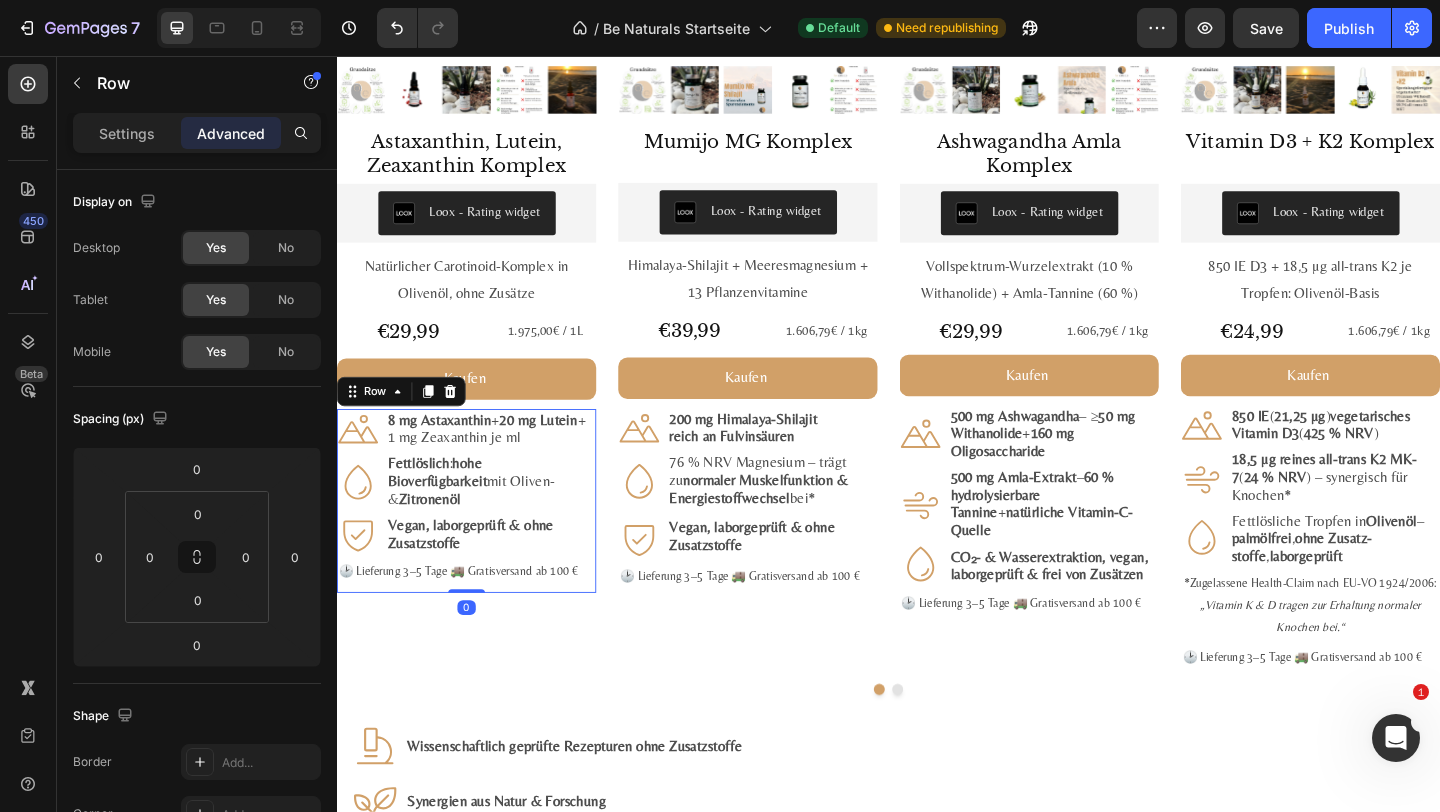 click on "Icon 8 mg Astaxanthin  +  20 mg Lutein  + 1 mg Zeaxanthin je ml Text Block Row
Icon Fettlöslich :  hohe Bioverfügbarkeit  mit Oliven- &  Zitronenöl Text Block Row
Icon Vegan, labor­geprüft & ohne Zusatz­stoffe Text Block Row 🕑 Lieferung 3–5 Tage 🚚 Gratis­versand ab 100 € Text Block" at bounding box center (478, 540) 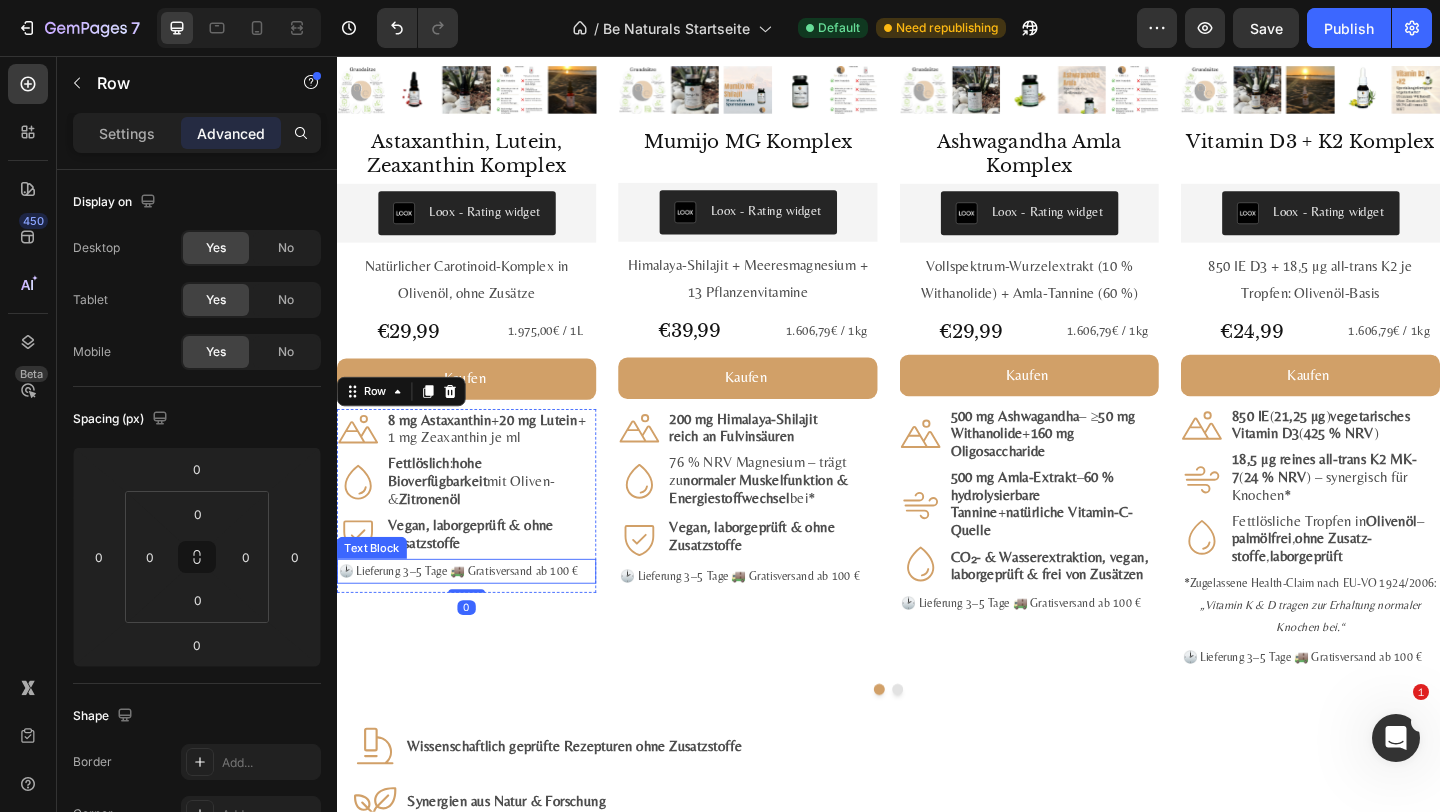 click on "🕑 Lieferung 3–5 Tage 🚚 Gratis­versand ab 100 €" at bounding box center [478, 616] 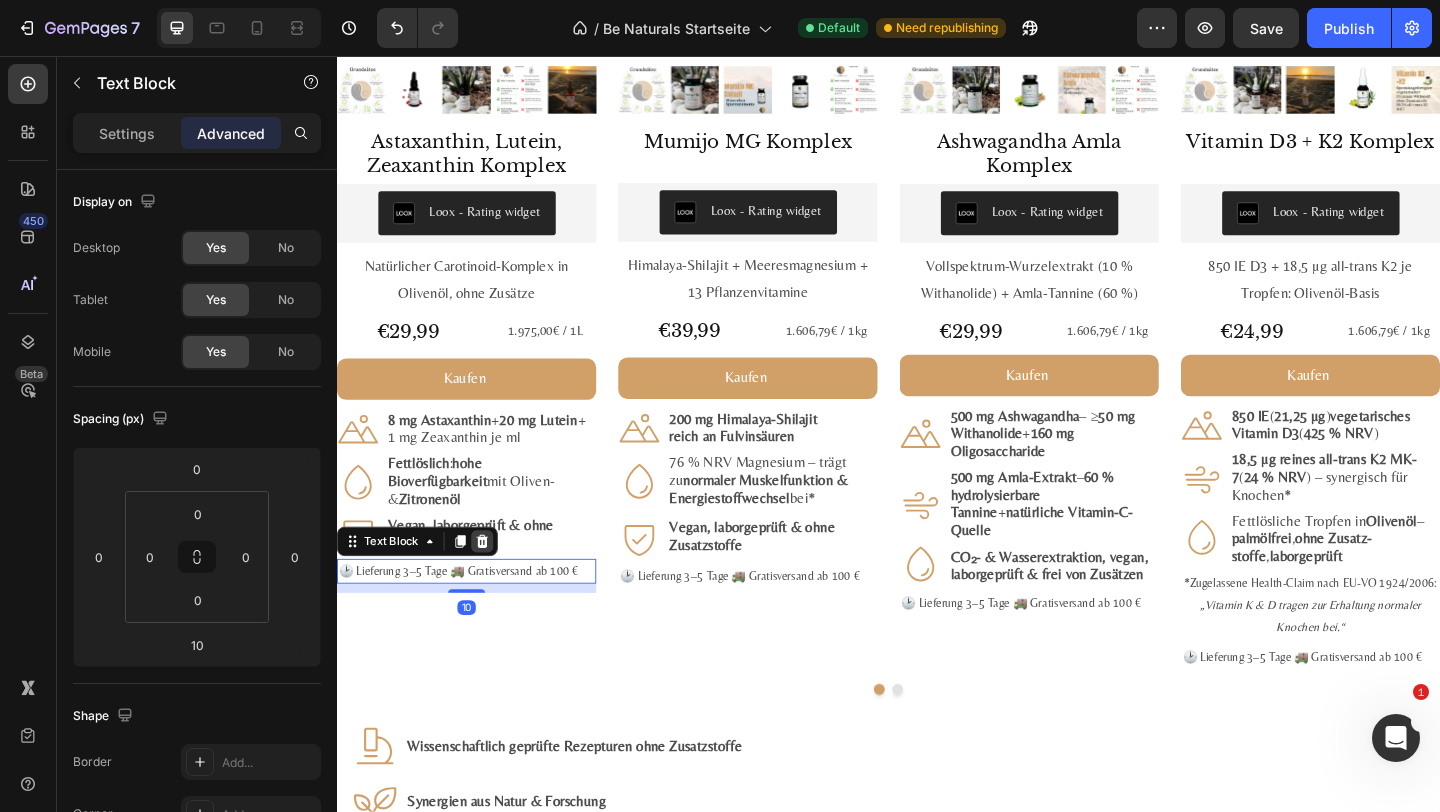 click on "🕑 Lieferung 3–5 Tage 🚚 Gratis­versand ab 100 € Text Block   10" at bounding box center [478, 616] 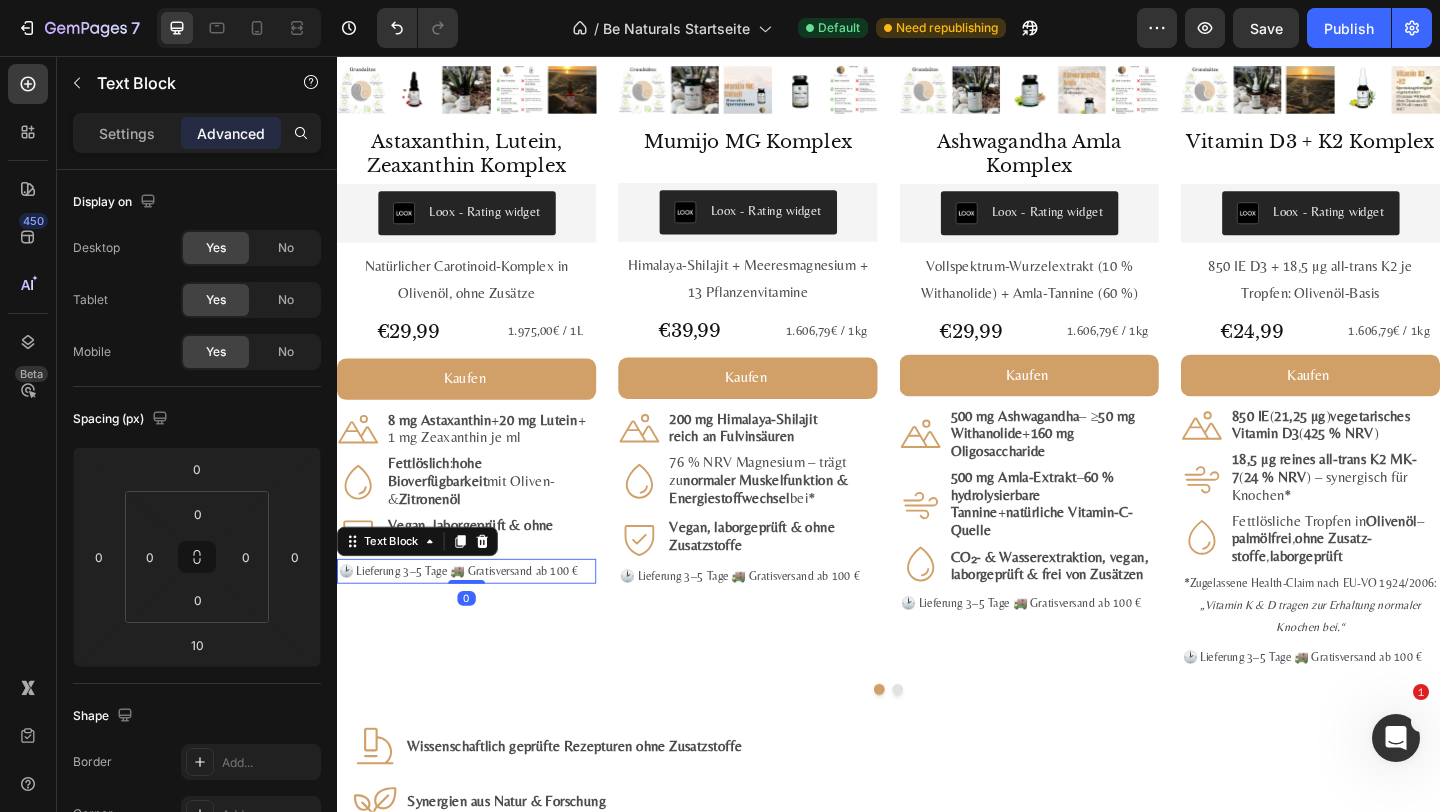 click 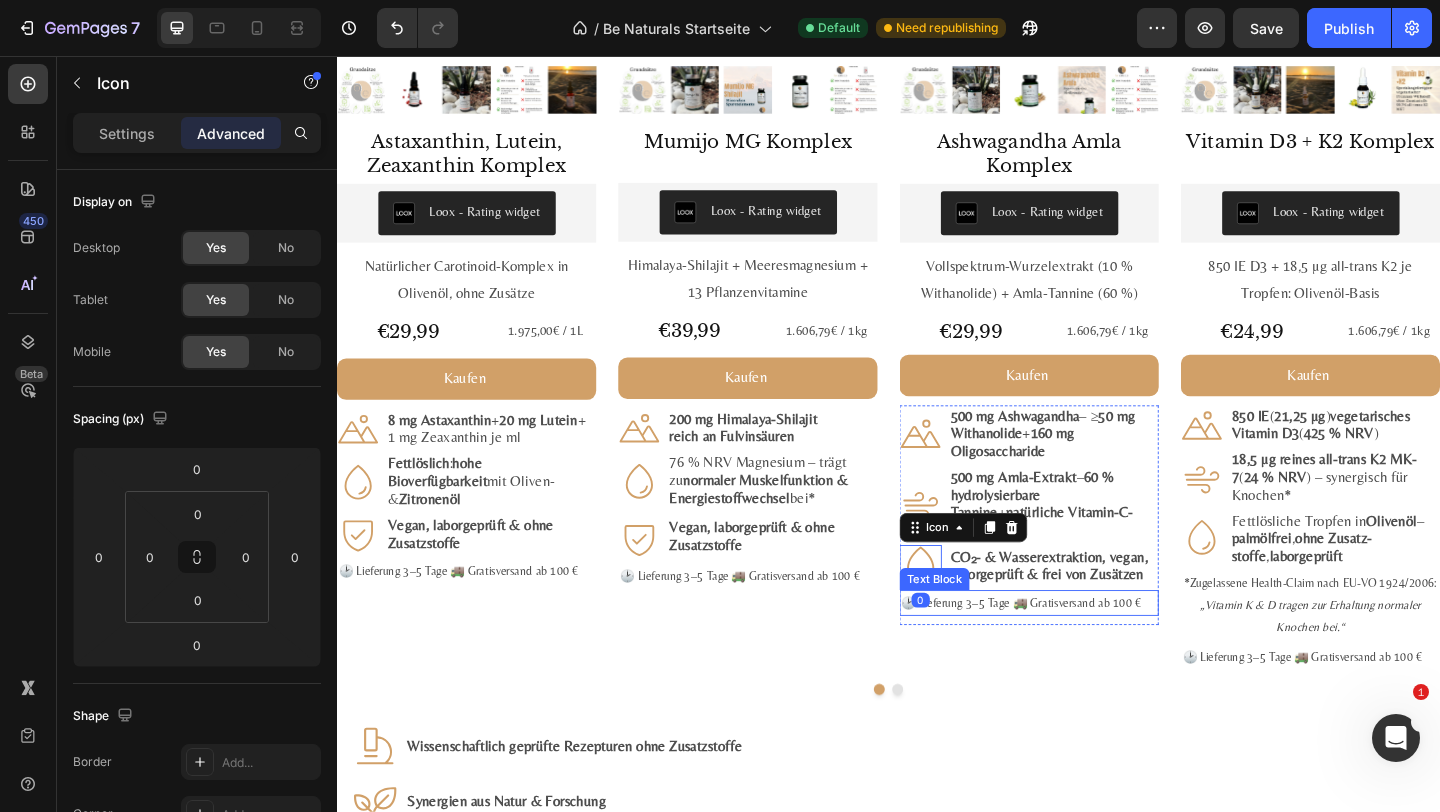 click on "🕑 Lieferung 3–5 Tage 🚚 Gratis­versand ab 100 €" at bounding box center (1090, 650) 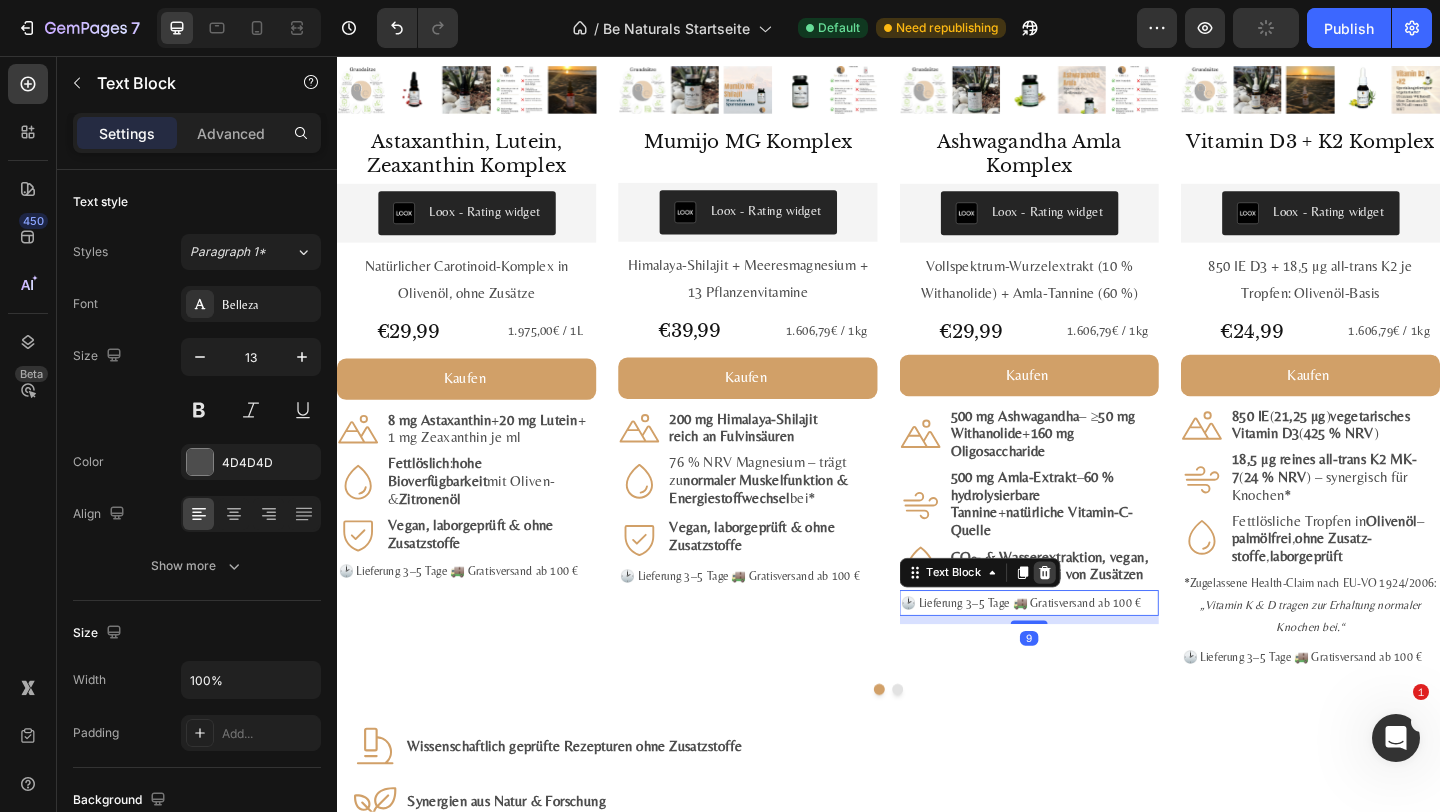 drag, startPoint x: 1103, startPoint y: 654, endPoint x: 1100, endPoint y: 594, distance: 60.074955 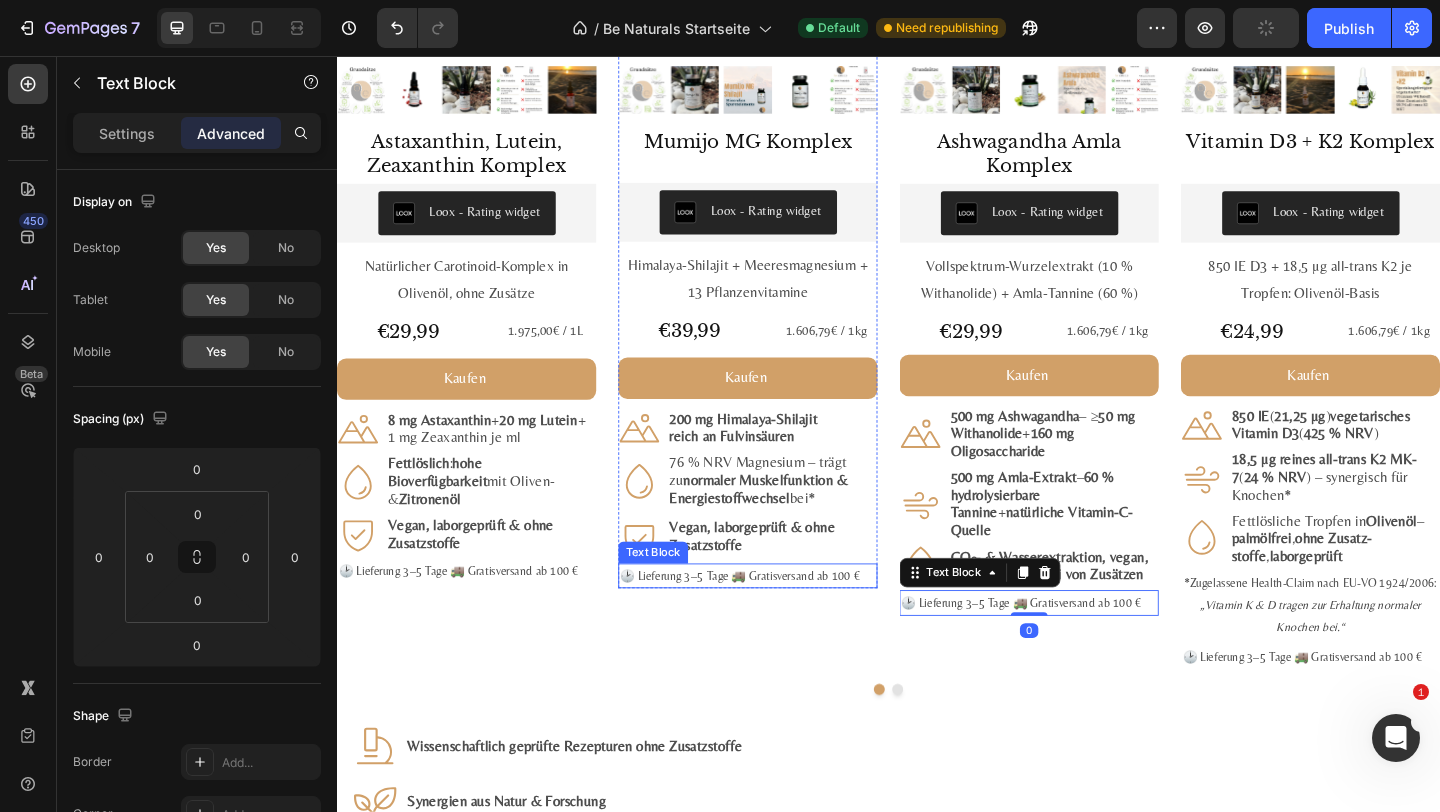 click on "🕑 Lieferung 3–5 Tage 🚚 Gratis­versand ab 100 €" at bounding box center [784, 621] 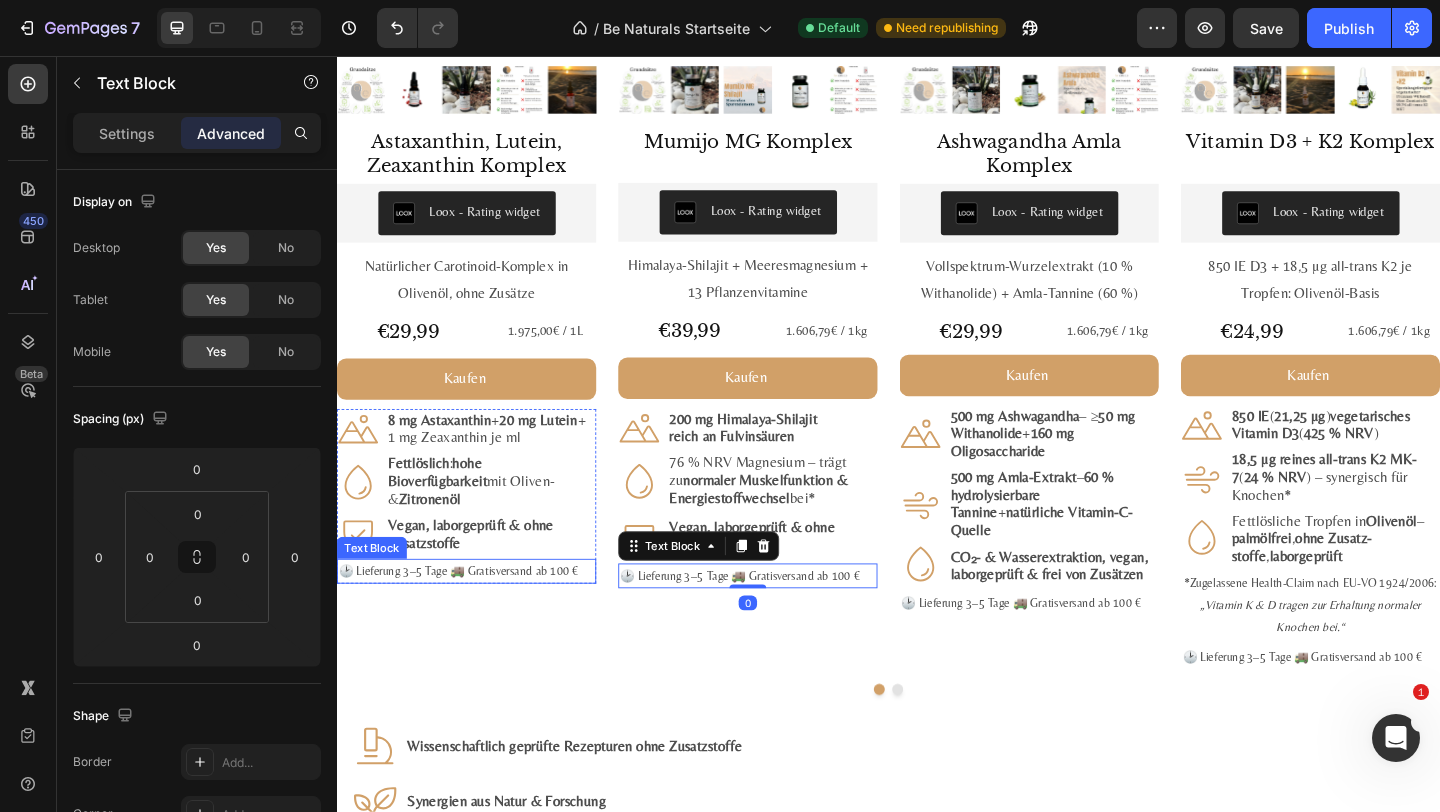 click on "🕑 Lieferung 3–5 Tage 🚚 Gratis­versand ab 100 €" at bounding box center [478, 616] 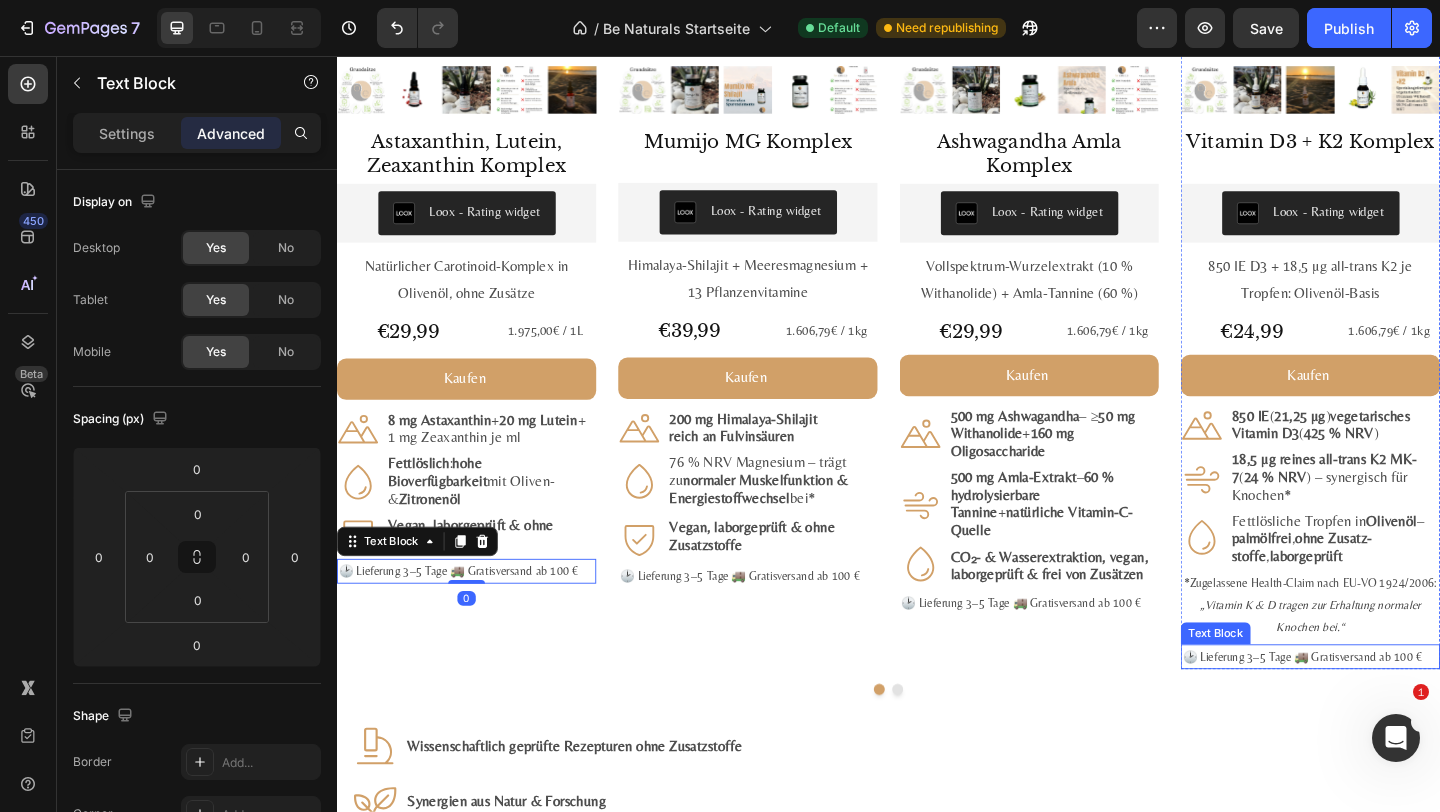 click on "🕑 Lieferung 3–5 Tage 🚚 Gratis­versand ab 100 €" at bounding box center [1396, 709] 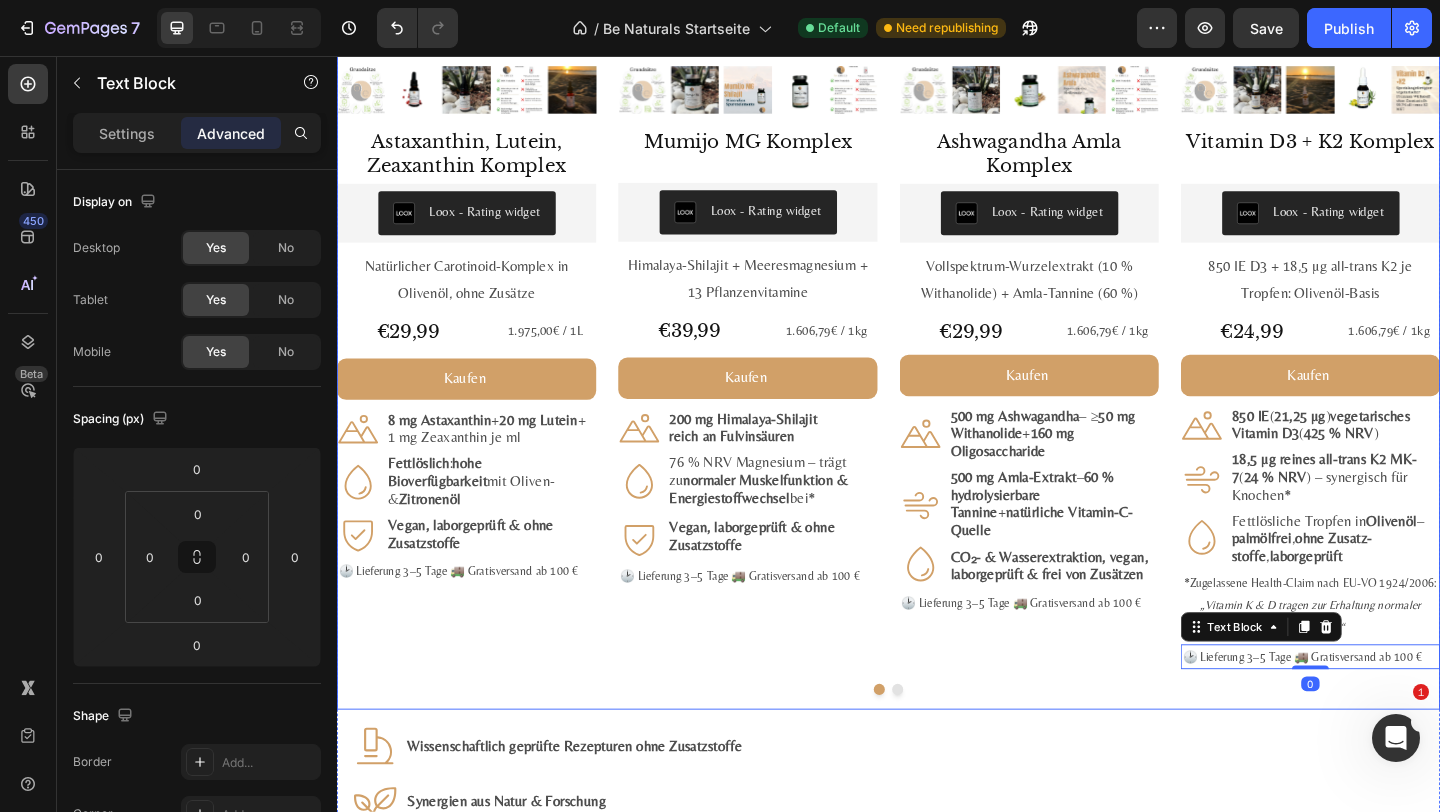 click on "#1 Bestseller Product Badge Product Images Astaxanthin, Lutein, Zeaxanthin Komplex Product Title Loox - Rating widget Loox Natürlicher Carotinoid-Komplex in Olivenöl, ohne Zusätze Text Block €29,99 Product Price Product Price 1.975,00€ / 1L Text Block Row Kaufen Add to Cart
Icon 8 mg Astaxanthin  +  20 mg Lutein  + 1 mg Zeaxanthin je ml Text Block Row
Icon Fettlöslich :  hohe Bioverfügbarkeit  mit Oliven- &  Zitronenöl Text Block Row
Icon Vegan, labor­geprüft & ohne Zusatz­stoffe Text Block Row 🕑 Lieferung 3–5 Tage 🚚 Gratis­versand ab 100 € Text Block Row Product" at bounding box center (478, 272) 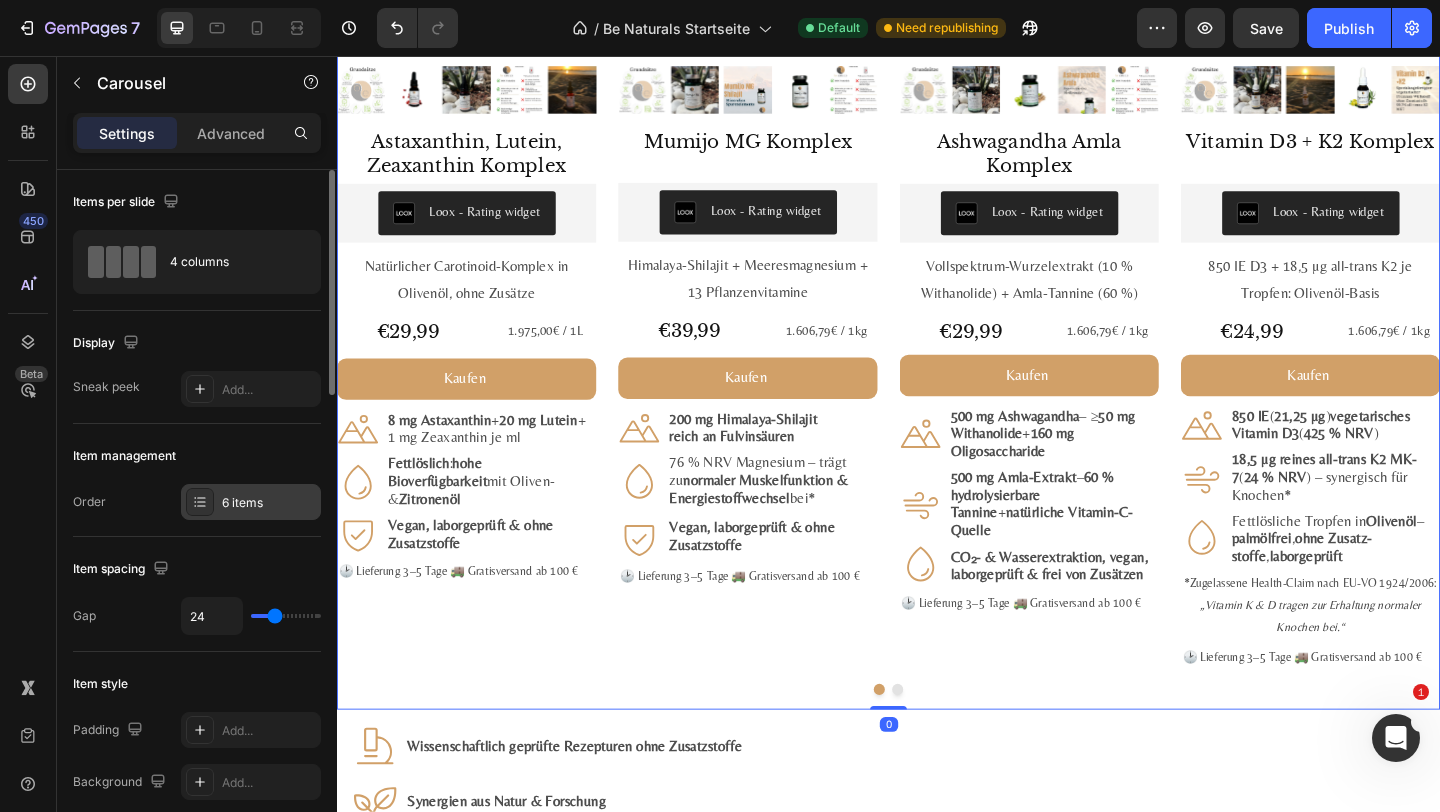 click on "6 items" at bounding box center (251, 502) 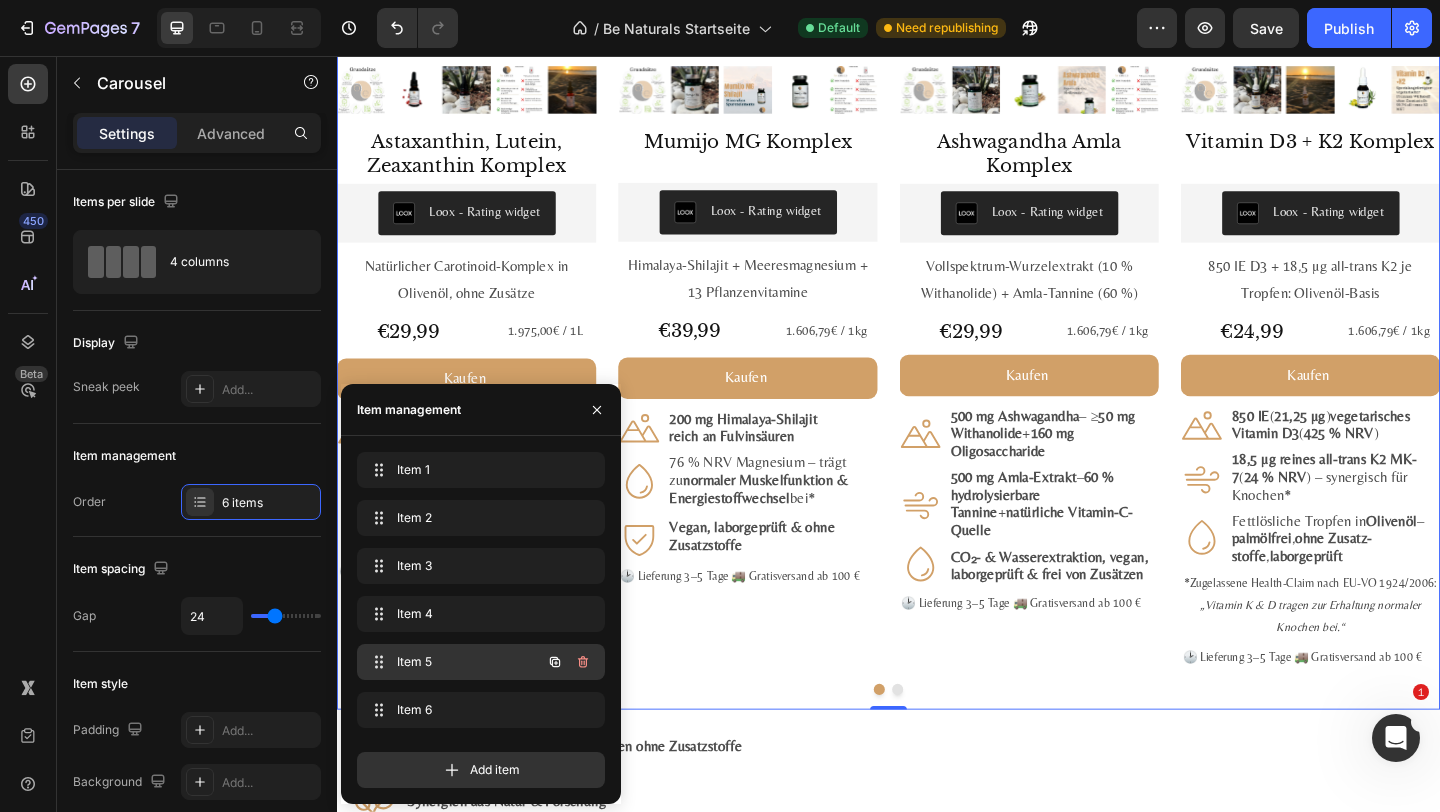 click on "Item 5" at bounding box center (453, 662) 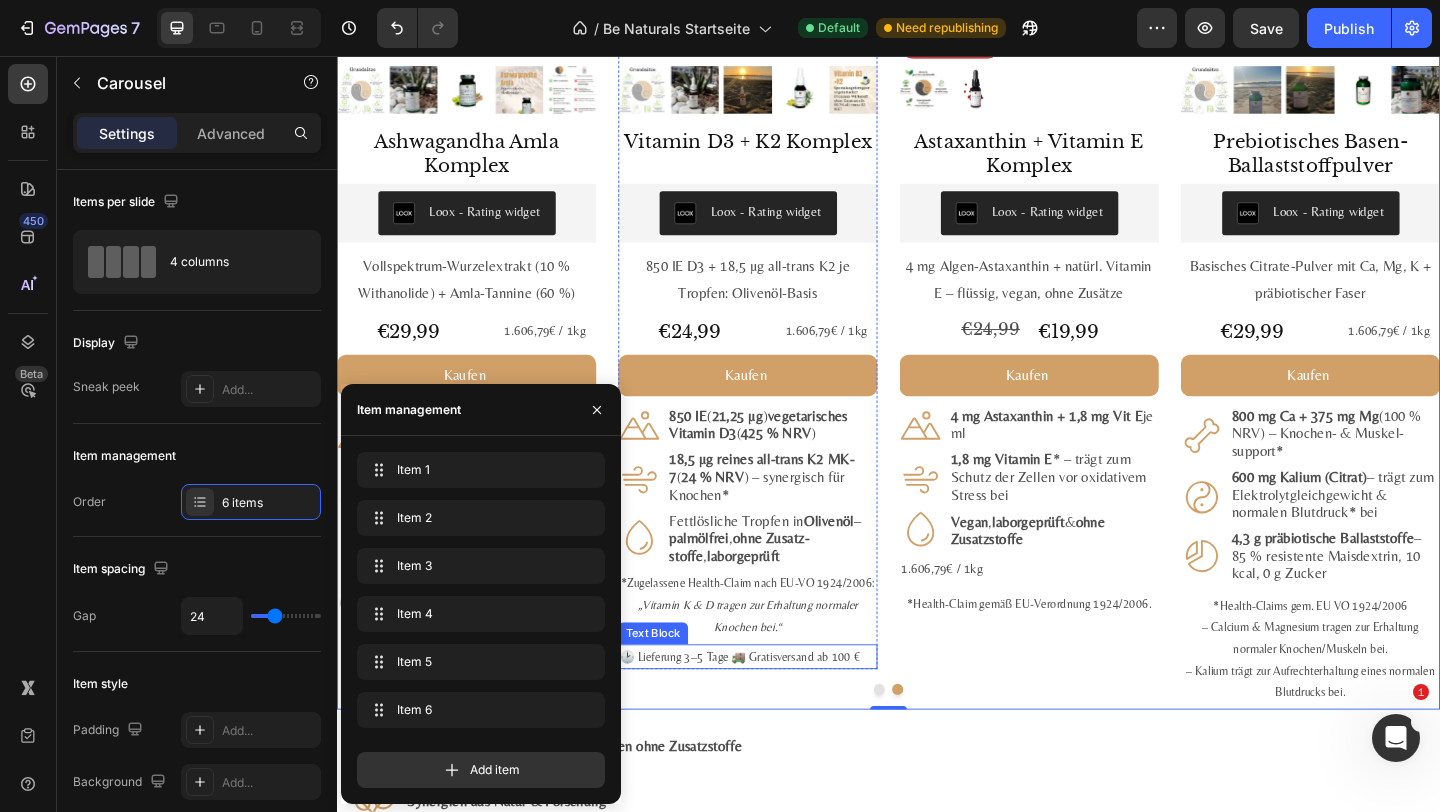 click on "🕑 Lieferung 3–5 Tage 🚚 Gratis­versand ab 100 €" at bounding box center [784, 709] 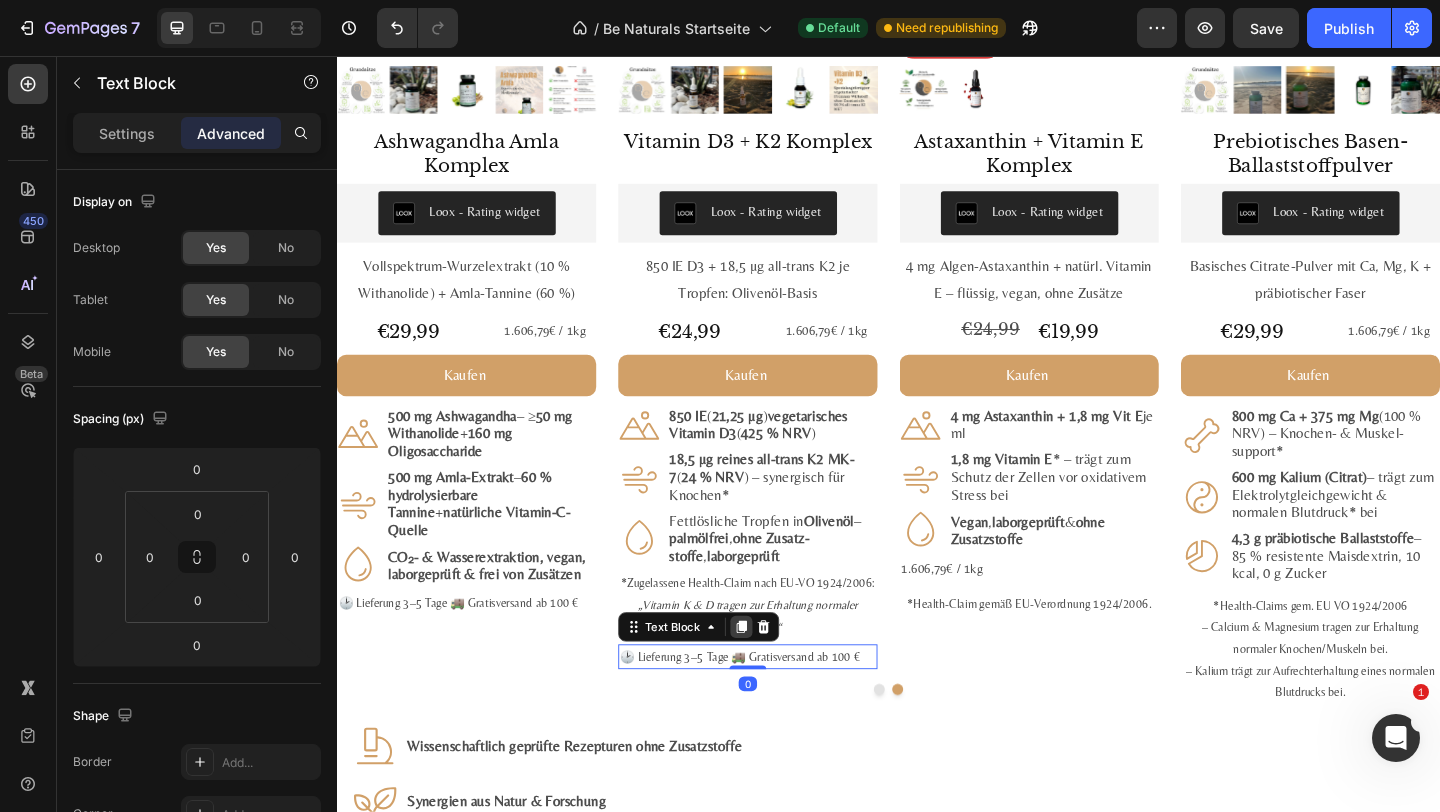 click 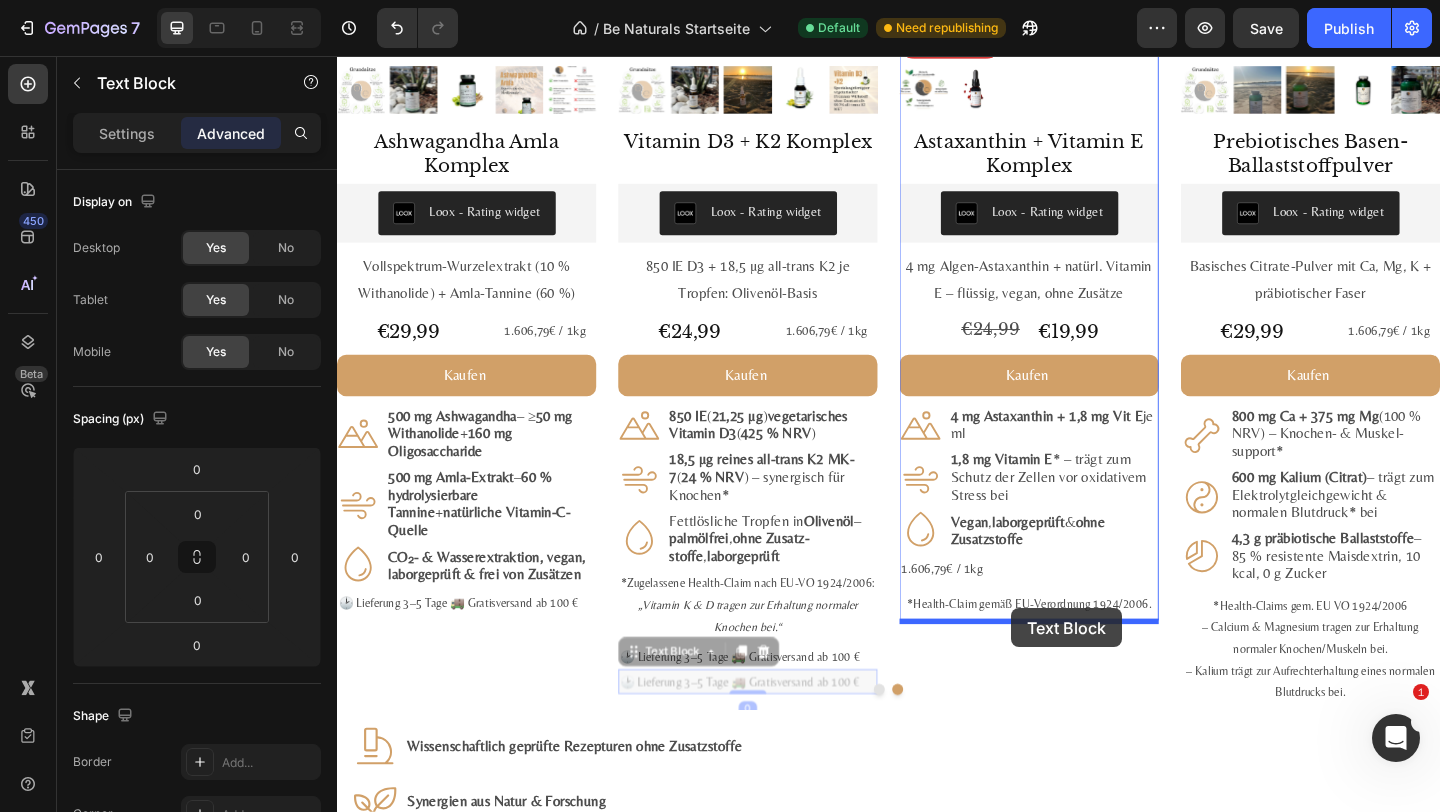 drag, startPoint x: 692, startPoint y: 708, endPoint x: 1070, endPoint y: 657, distance: 381.42496 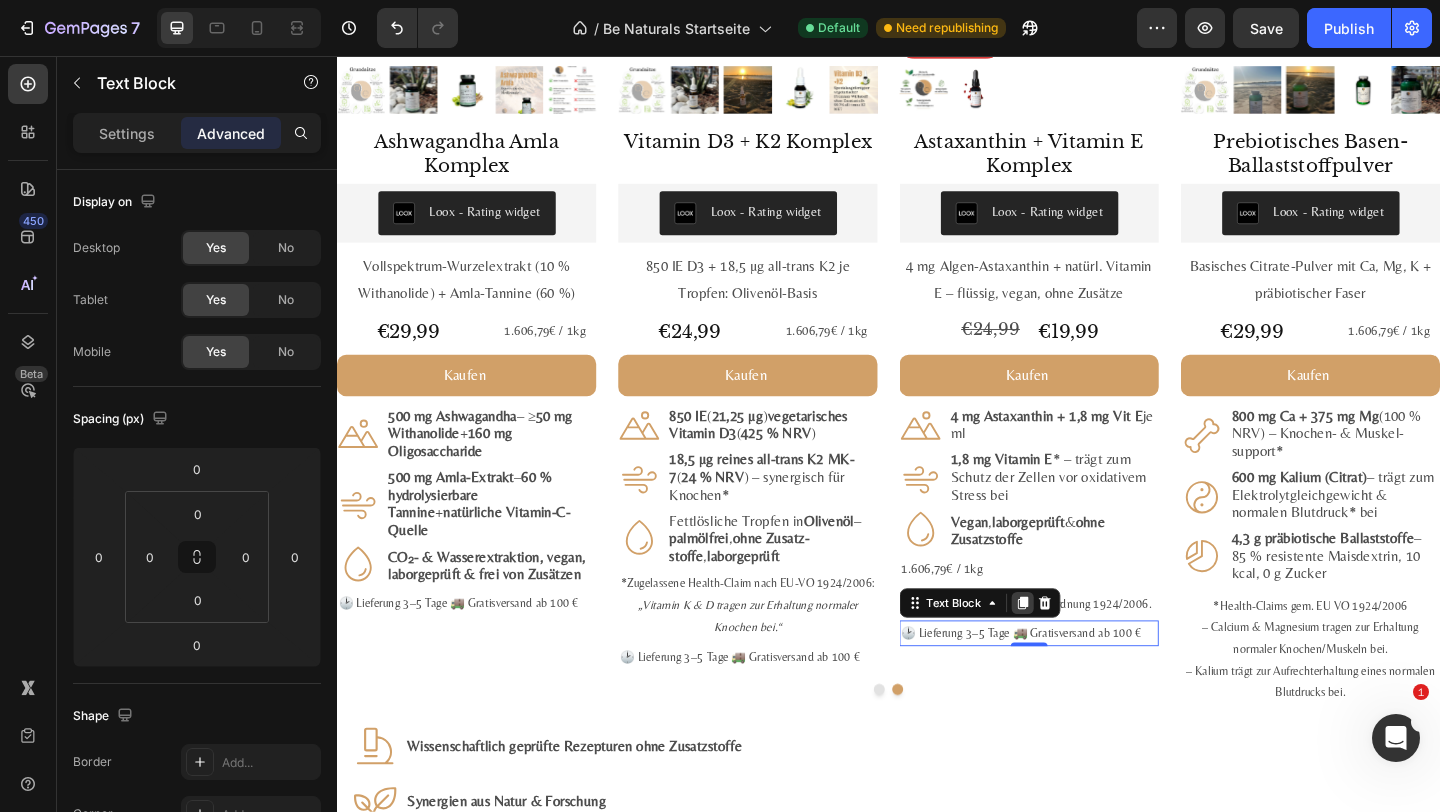 click 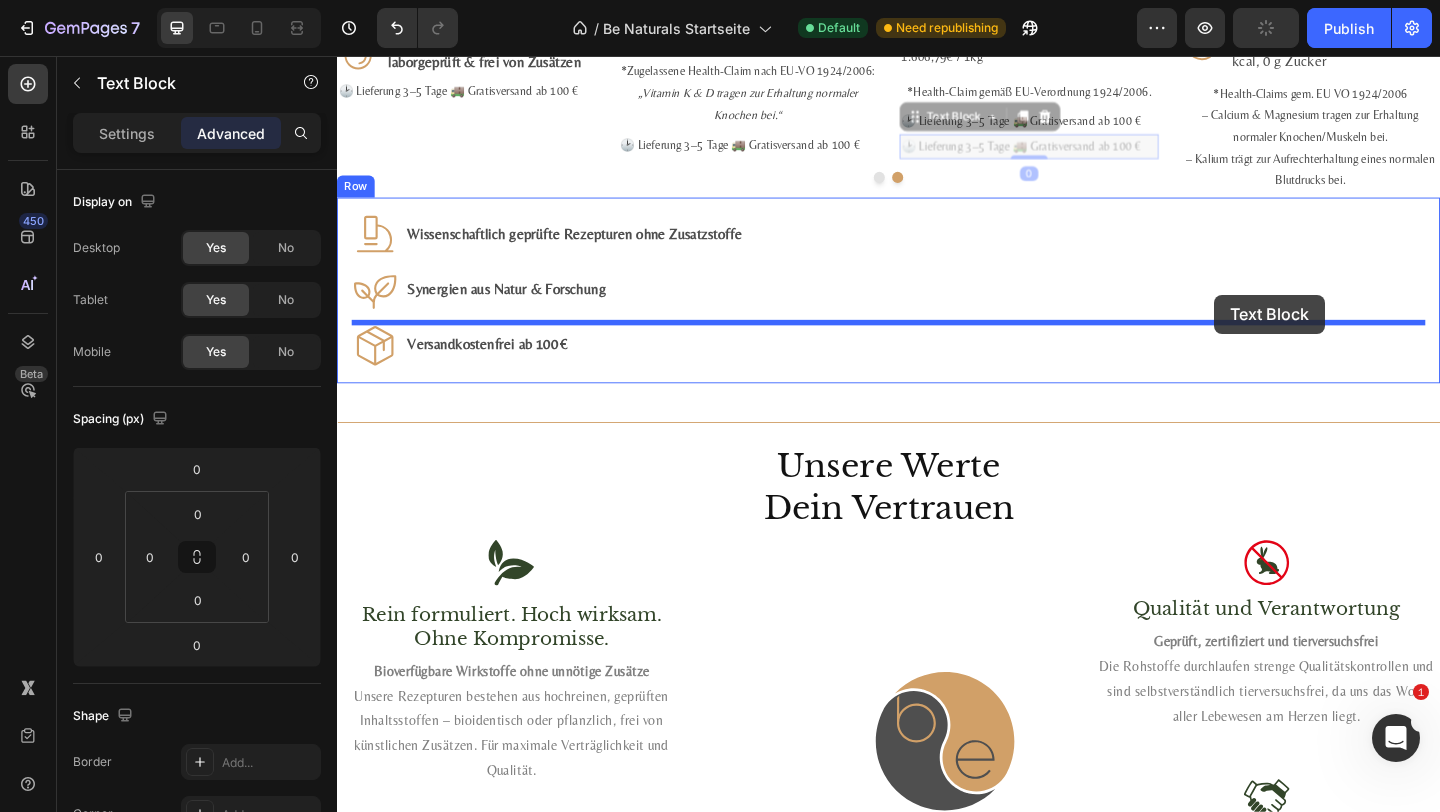 scroll, scrollTop: 3032, scrollLeft: 0, axis: vertical 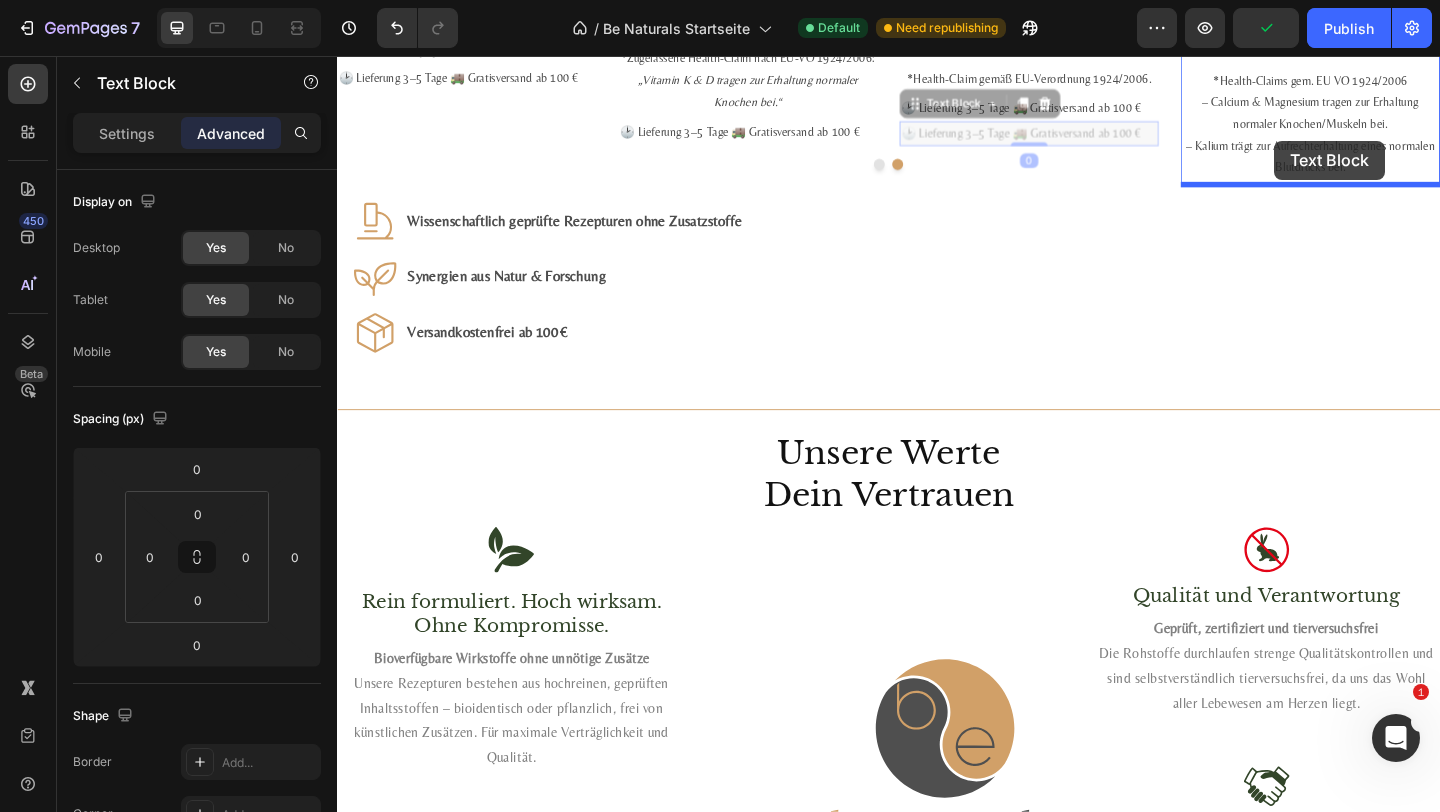 drag, startPoint x: 996, startPoint y: 667, endPoint x: 1356, endPoint y: 146, distance: 633.27795 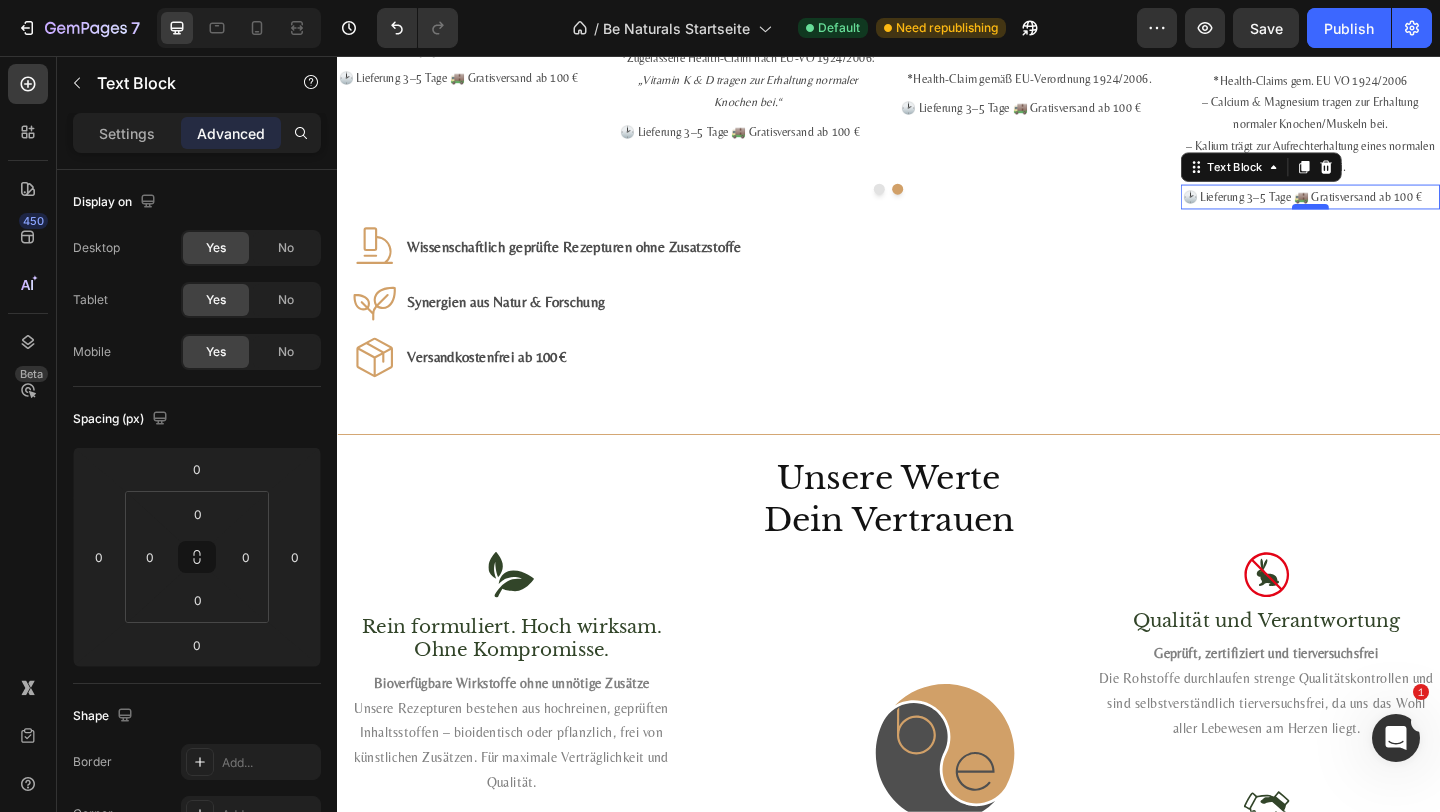 scroll, scrollTop: 2925, scrollLeft: 0, axis: vertical 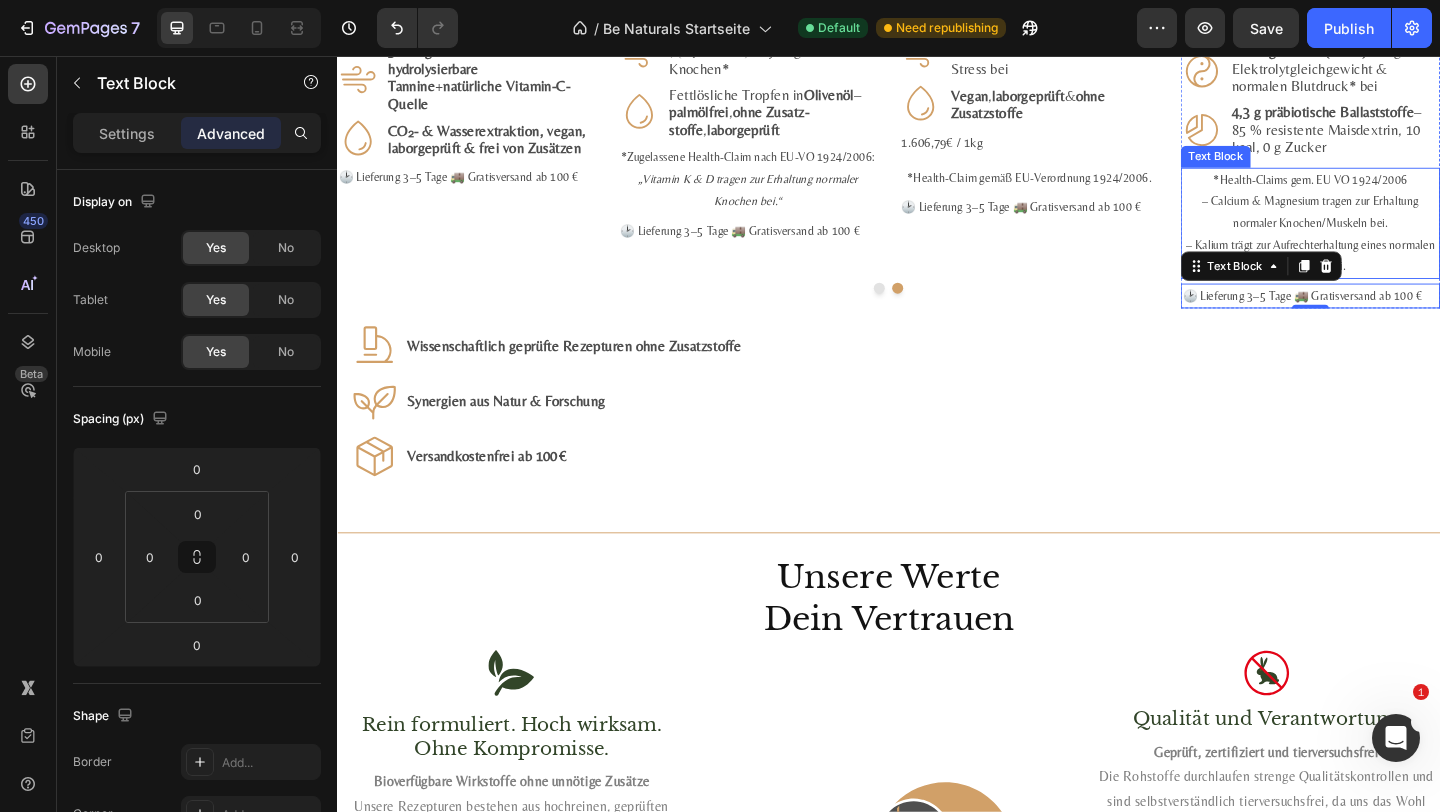 click on "*Health-Claims gem. EU VO 1924/2006 – Calcium & Magnesium tragen zur Erhaltung normaler Knochen/Muskeln bei. – Kalium trägt zur Aufrechterhaltung eines normalen Blut­drucks bei." at bounding box center [1396, 237] 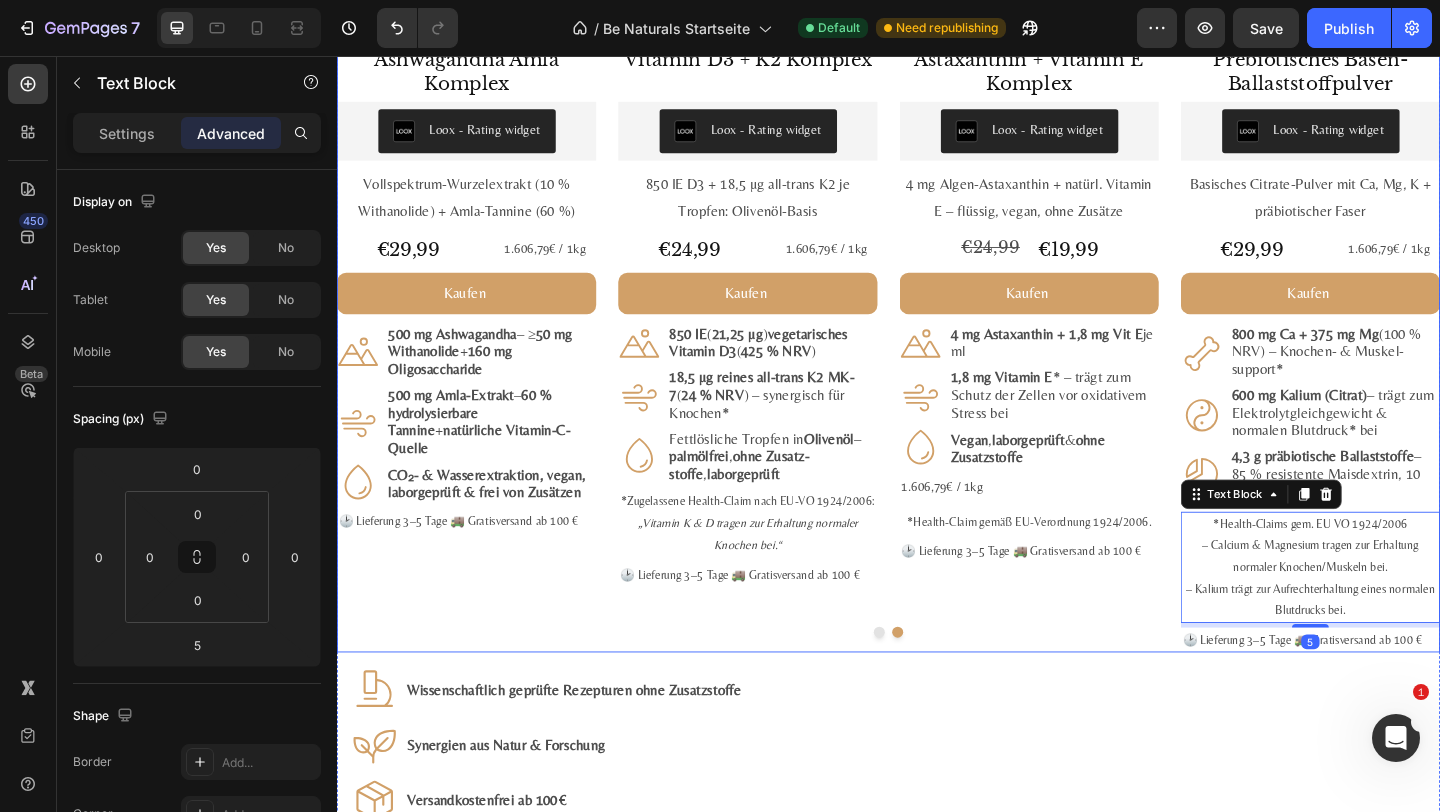 scroll, scrollTop: 2521, scrollLeft: 0, axis: vertical 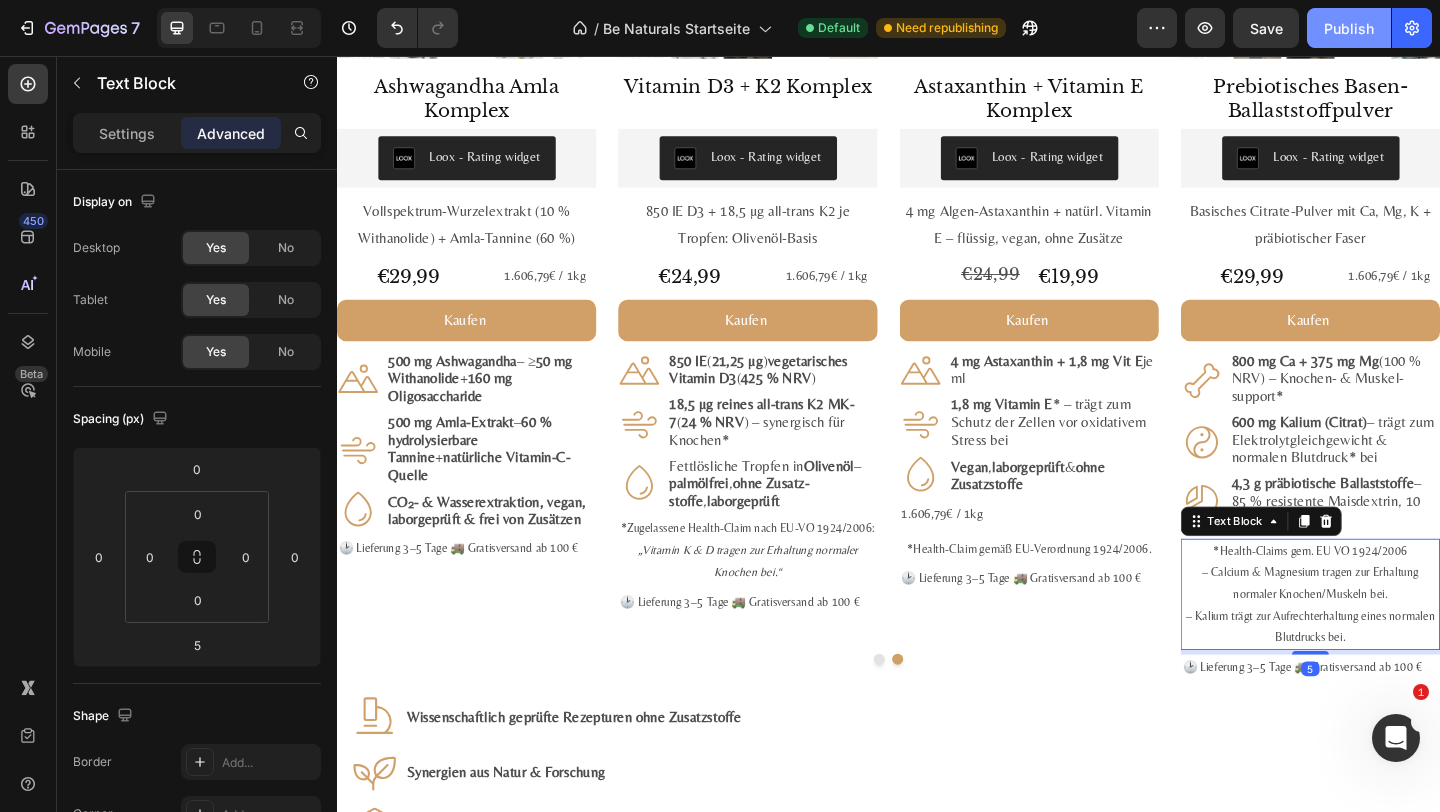 click on "Publish" at bounding box center [1349, 28] 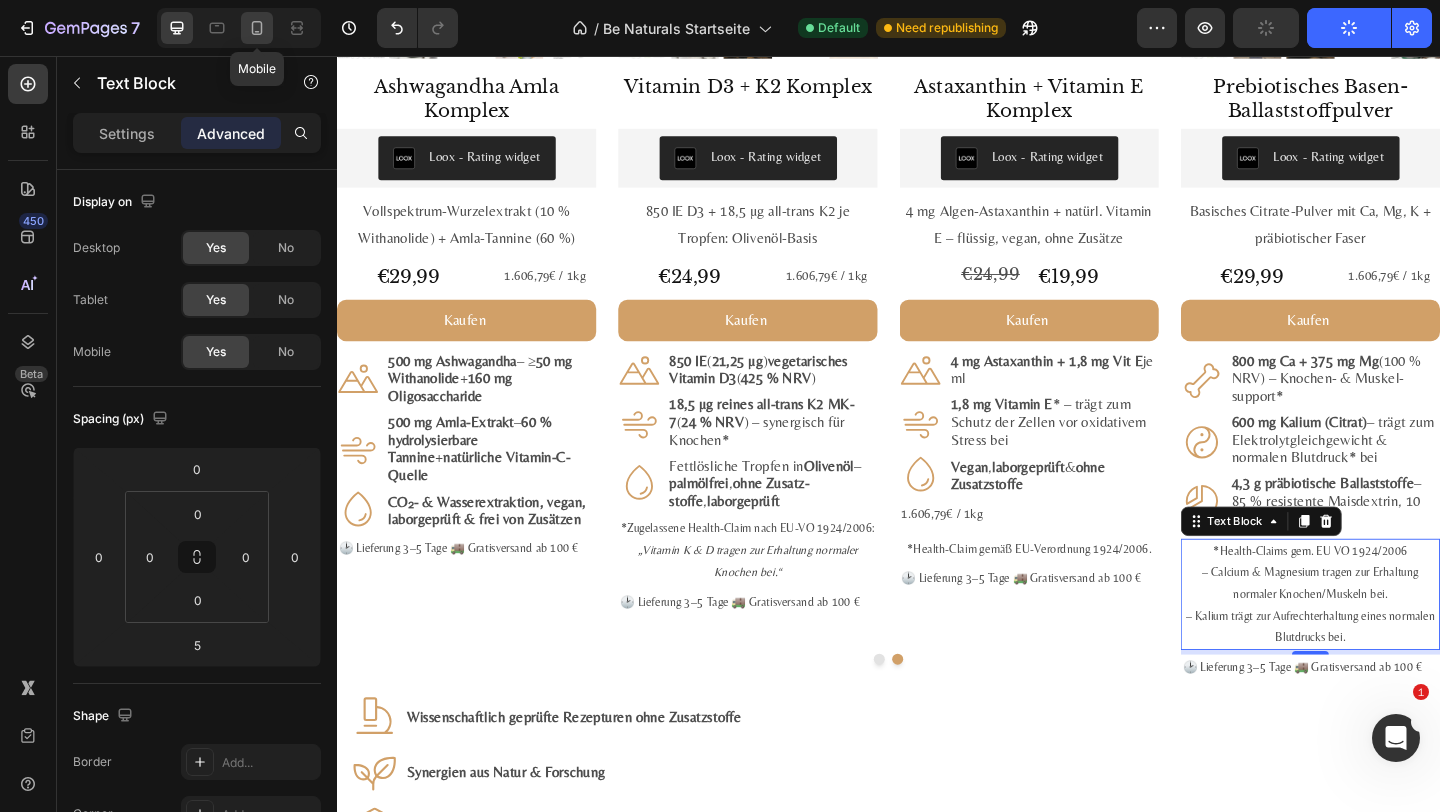 click 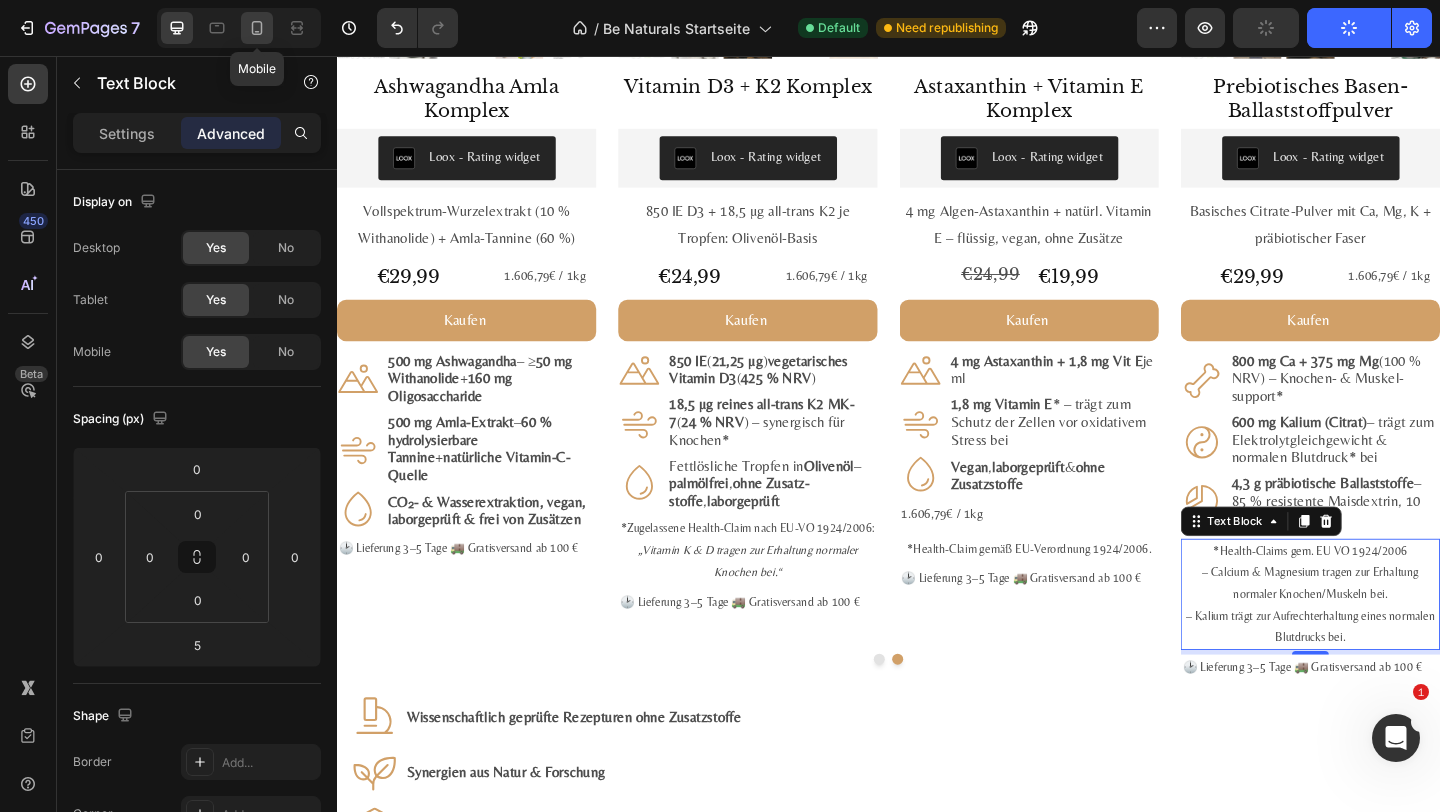 type on "0" 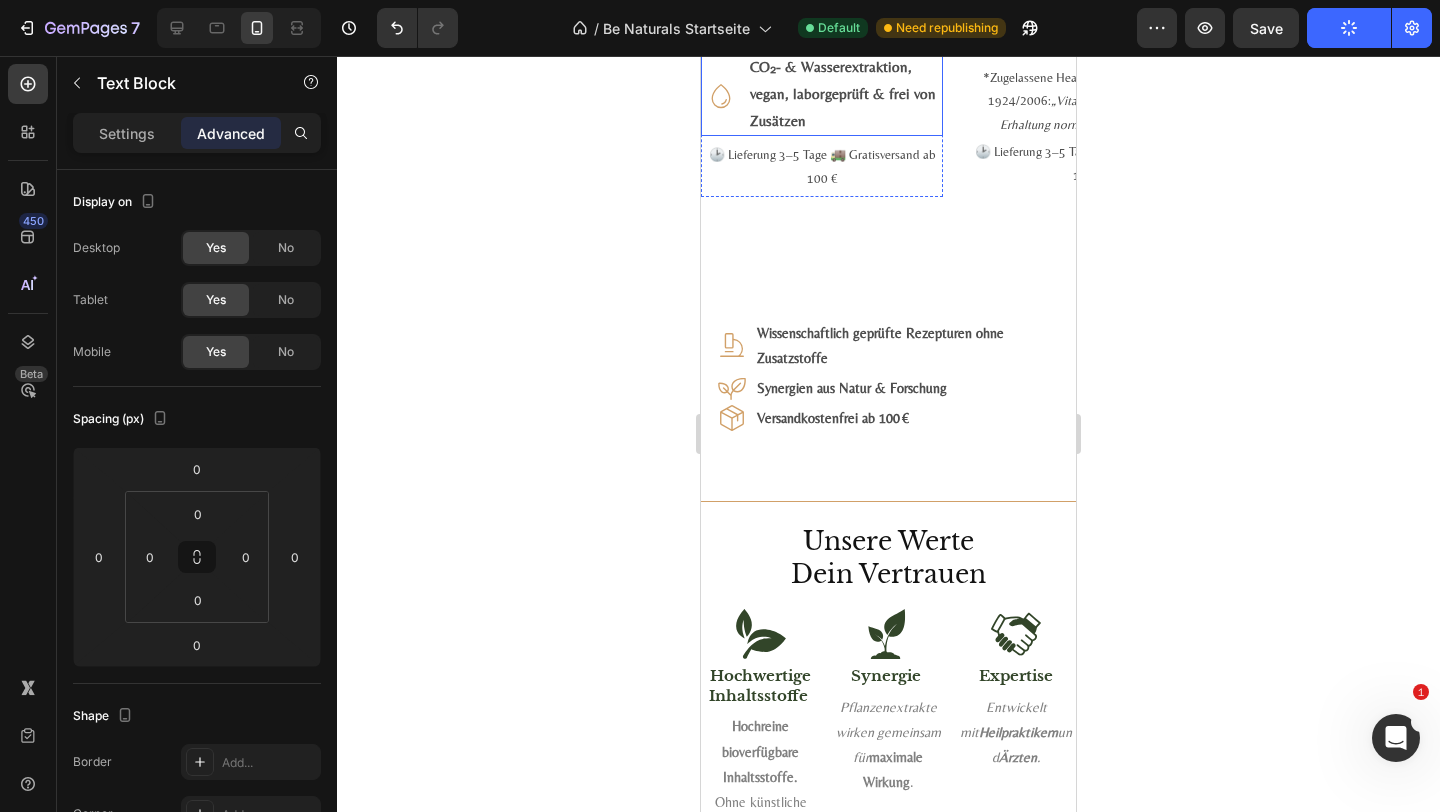 scroll, scrollTop: 2908, scrollLeft: 0, axis: vertical 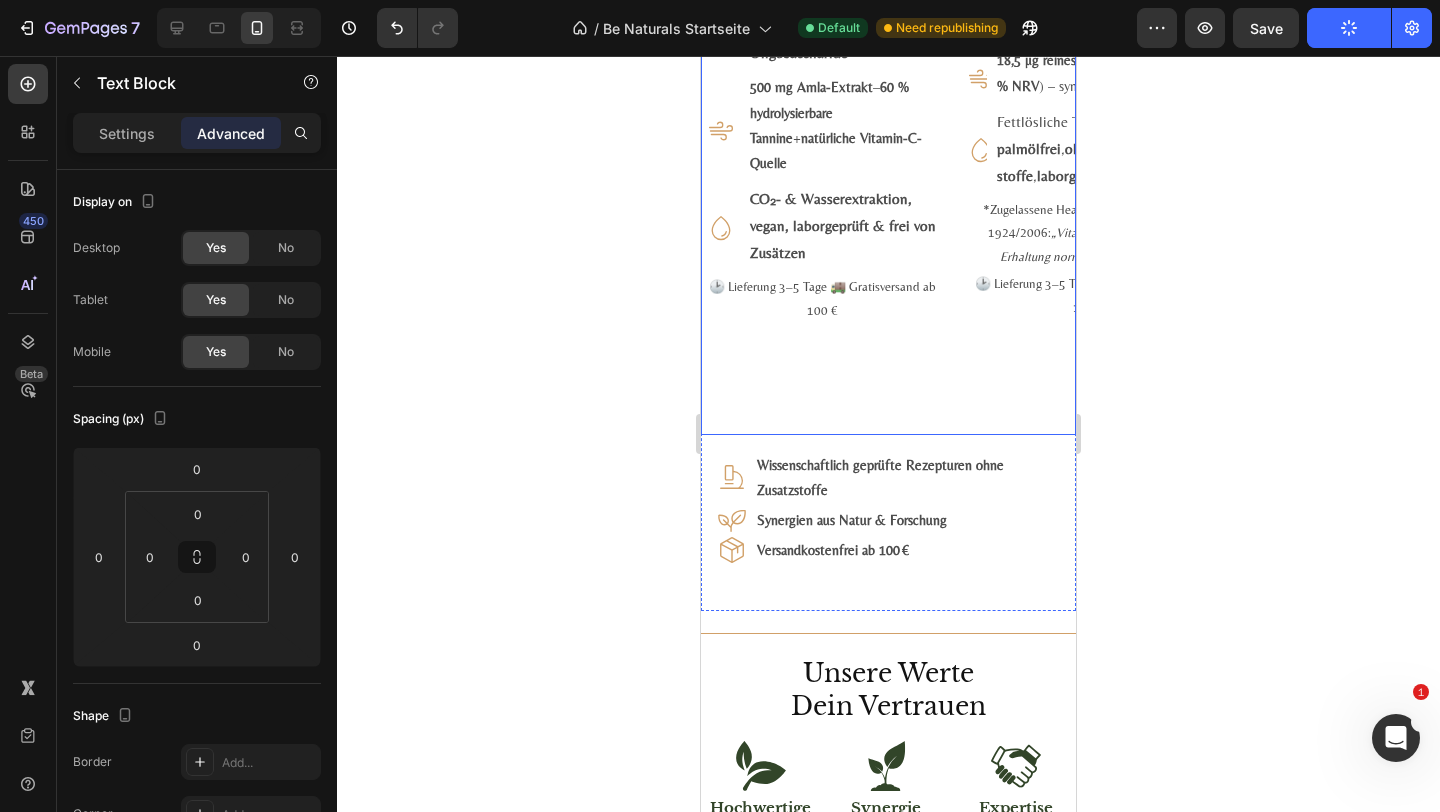 click on "#3 Bestseller Product Badge Product Images Ashwagandha Amla Komplex Product Title Loox - Rating widget Loox Vollspektrum-Wurzelextrakt (10 % Withanolide) + Amla-Tannine (60 %) Text Block €29,99 Product Price Product Price 1.606,79€ / 1kg Text Block Row Kaufen Add to Cart
Icon 500 mg Ashwagandha  – ≥  50 mg Withanolide  +  160 mg Oligosaccharide Text Block Row
Icon 500 mg Amla-Extrakt  –  60 % hydrolysierbare Tannine  +  natürliche Vitamin-C-Quelle Text Block Row
Icon CO₂- & Wasserextraktion, vegan, labor­geprüft & frei von Zusätzen Text Block Row 🕑 Lieferung 3–5 Tage 🚚 Gratis­versand ab 100 € Text Block Row Product" at bounding box center [822, -84] 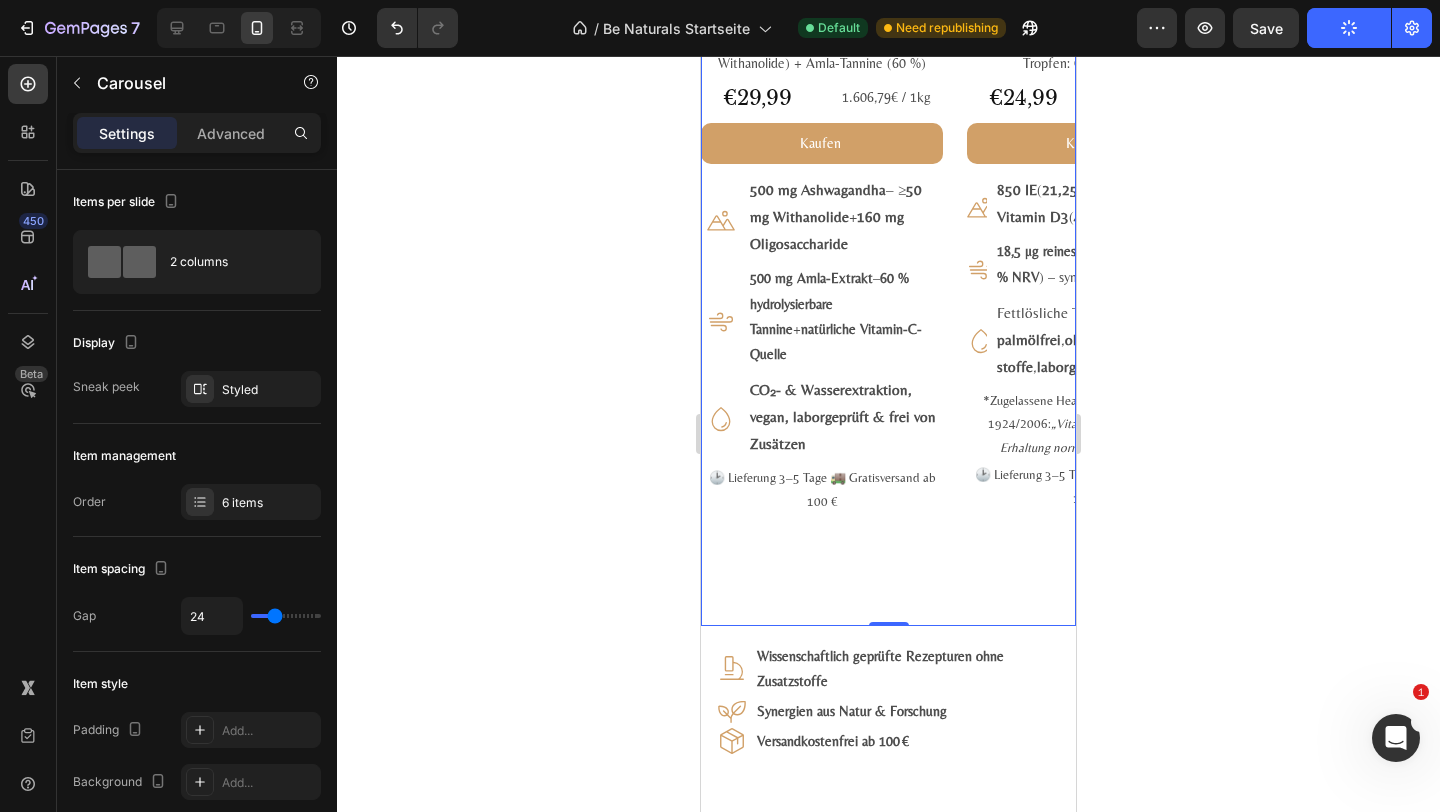 scroll, scrollTop: 2719, scrollLeft: 0, axis: vertical 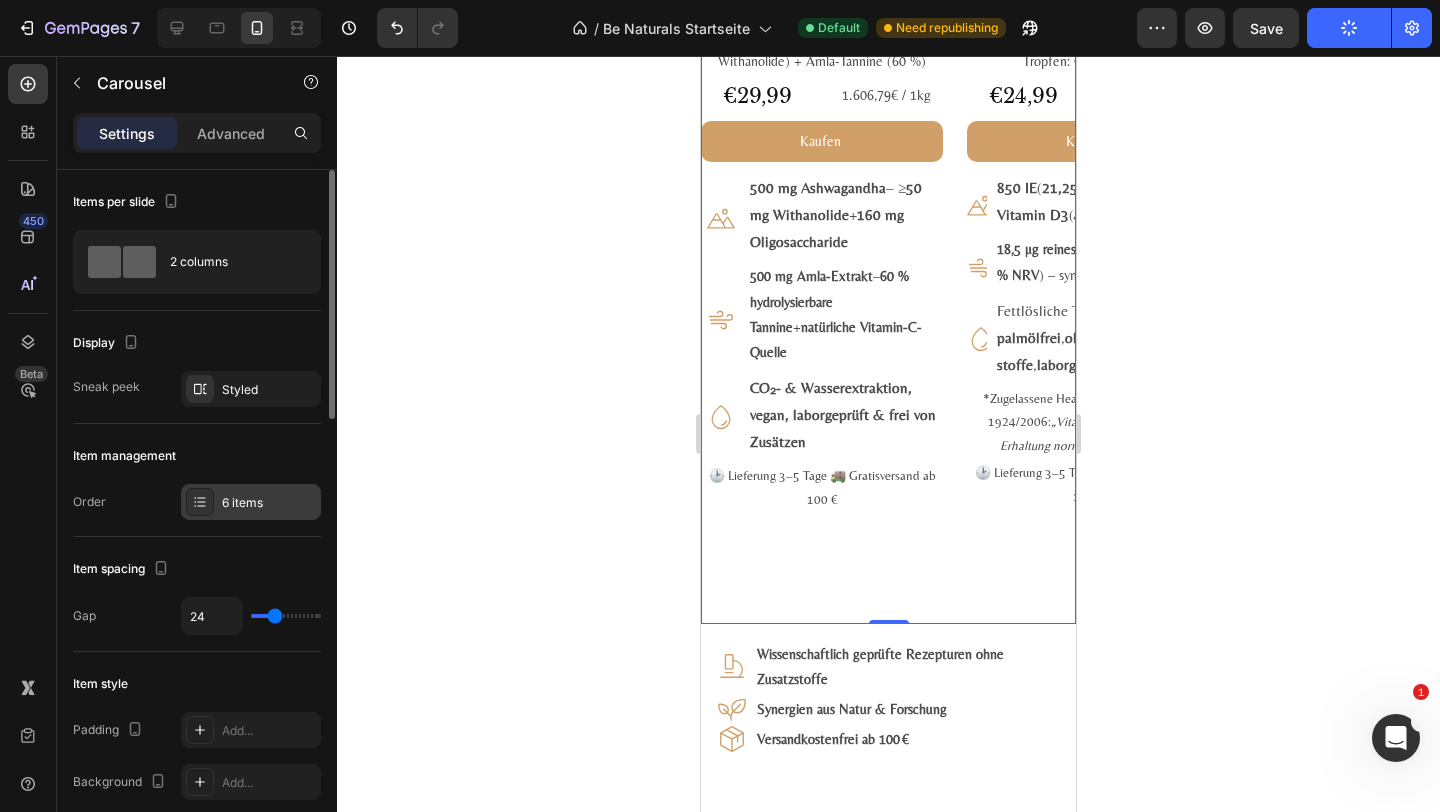 click on "6 items" at bounding box center [251, 502] 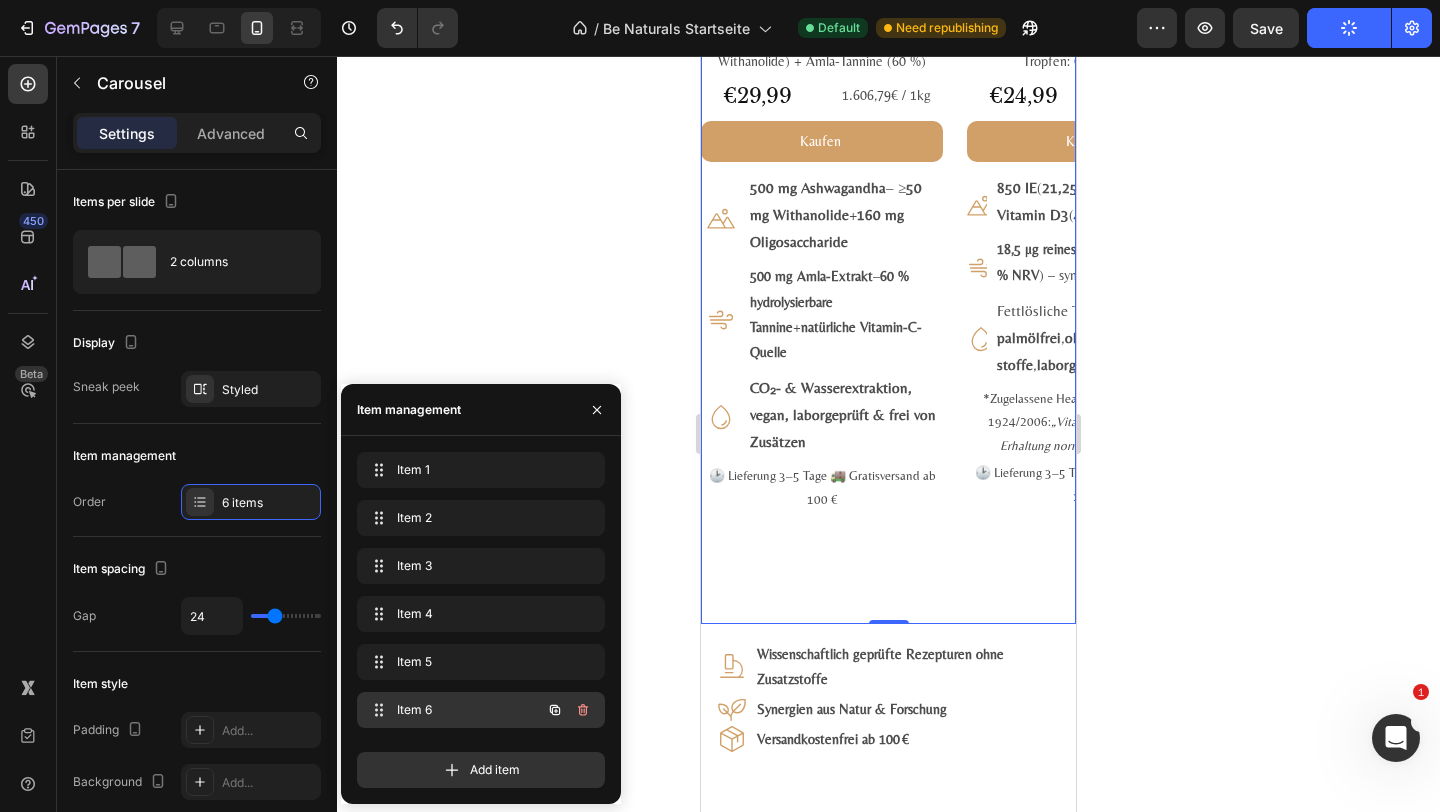click on "Item 6 Item 6" at bounding box center [453, 710] 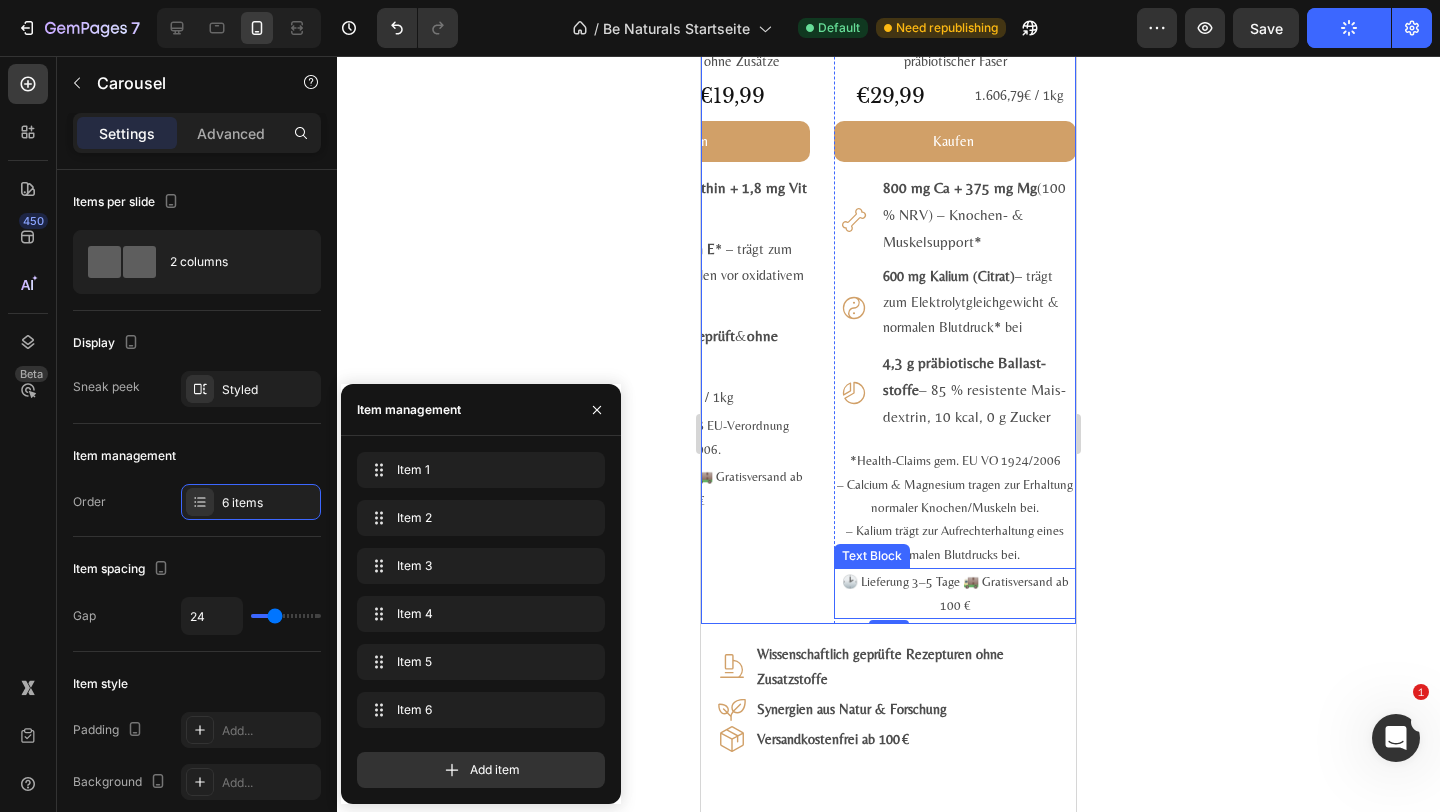 click on "*Health-Claims gem. EU VO 1924/2006 – Calcium & Magnesium tragen zur Erhaltung normaler Knochen/Muskeln bei. – Kalium trägt zur Aufrechterhaltung eines normalen Blut­drucks bei." at bounding box center [955, 507] 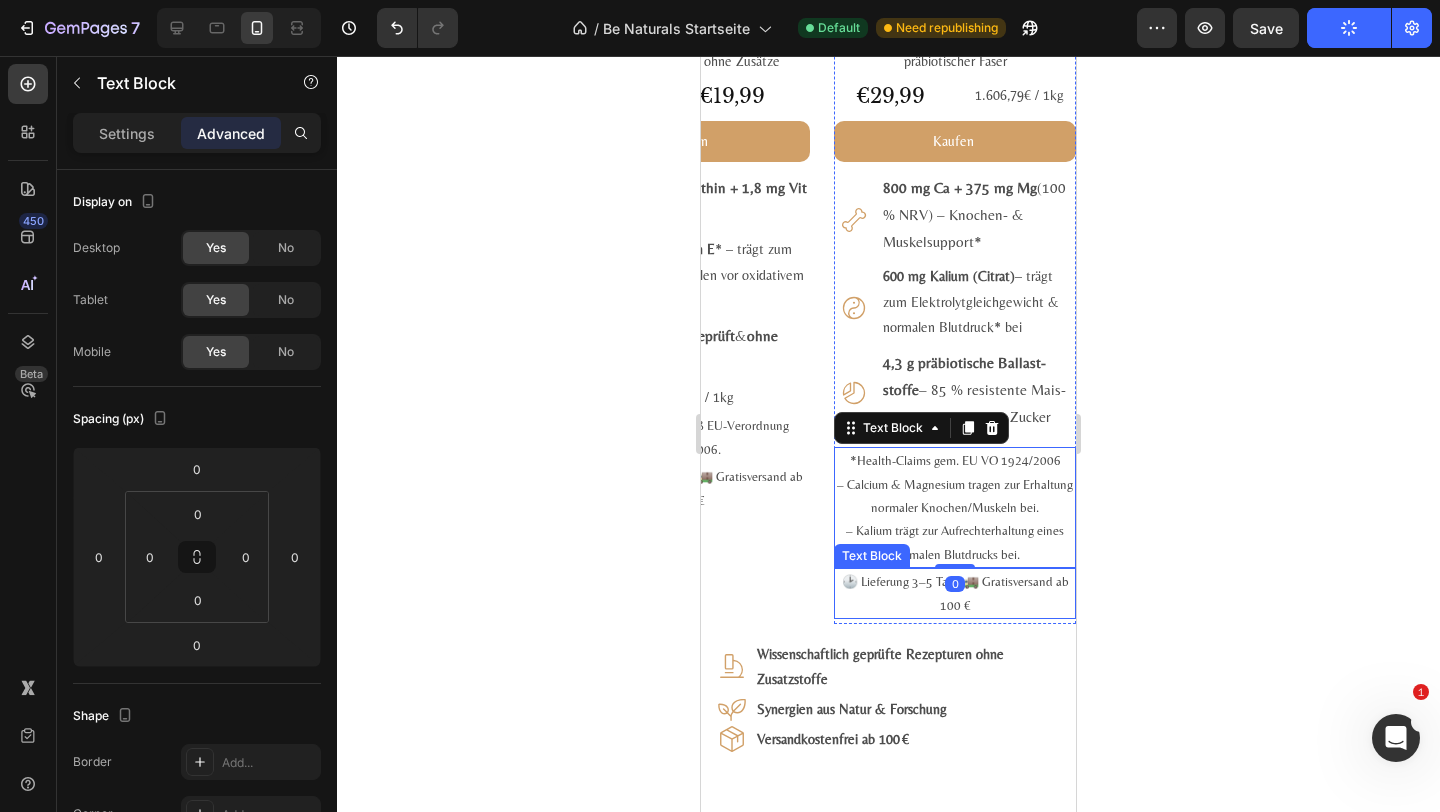 click on "*Health-Claims gem. EU VO 1924/2006 – Calcium & Magnesium tragen zur Erhaltung normaler Knochen/Muskeln bei. – Kalium trägt zur Aufrechterhaltung eines normalen Blut­drucks bei." at bounding box center [955, 507] 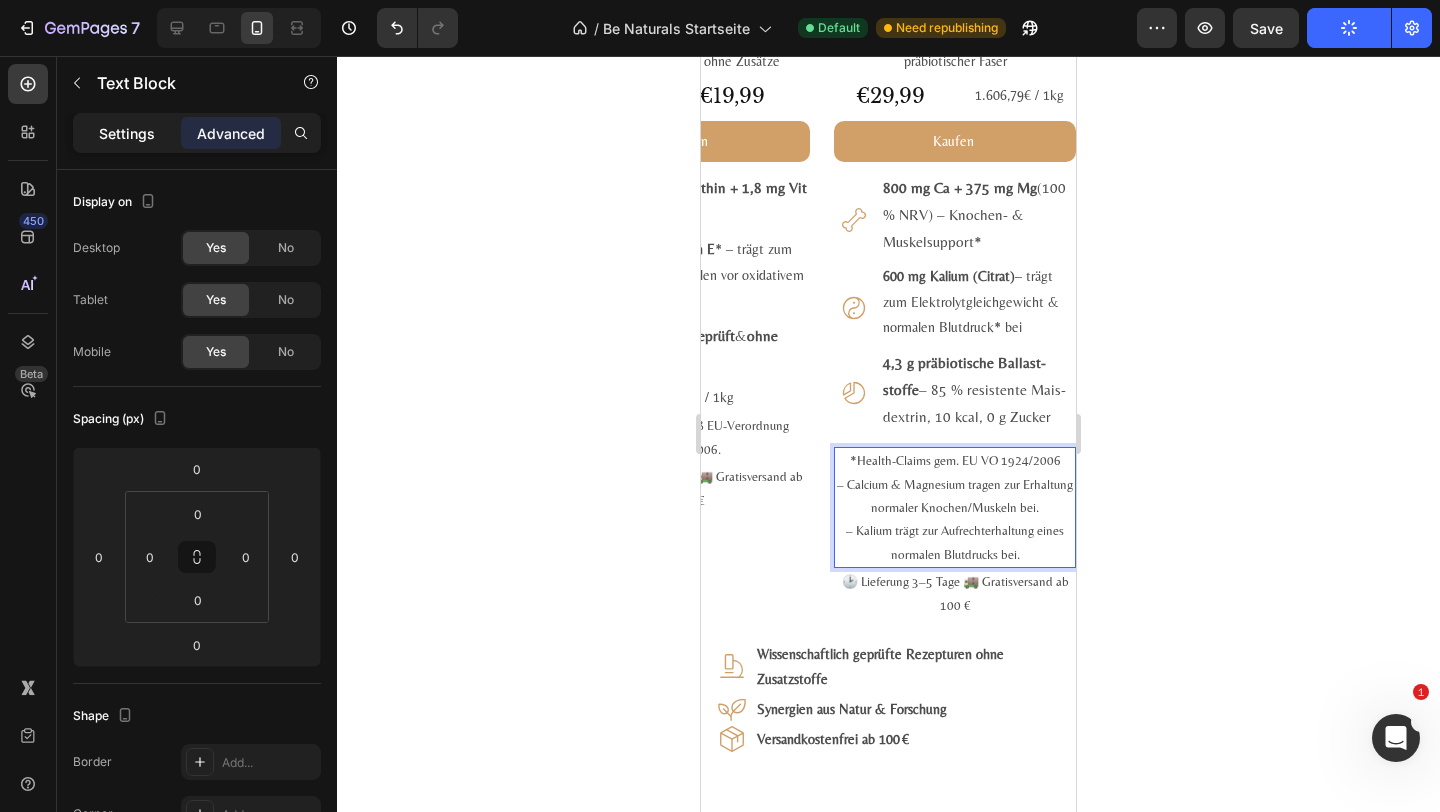 click on "Settings" at bounding box center [127, 133] 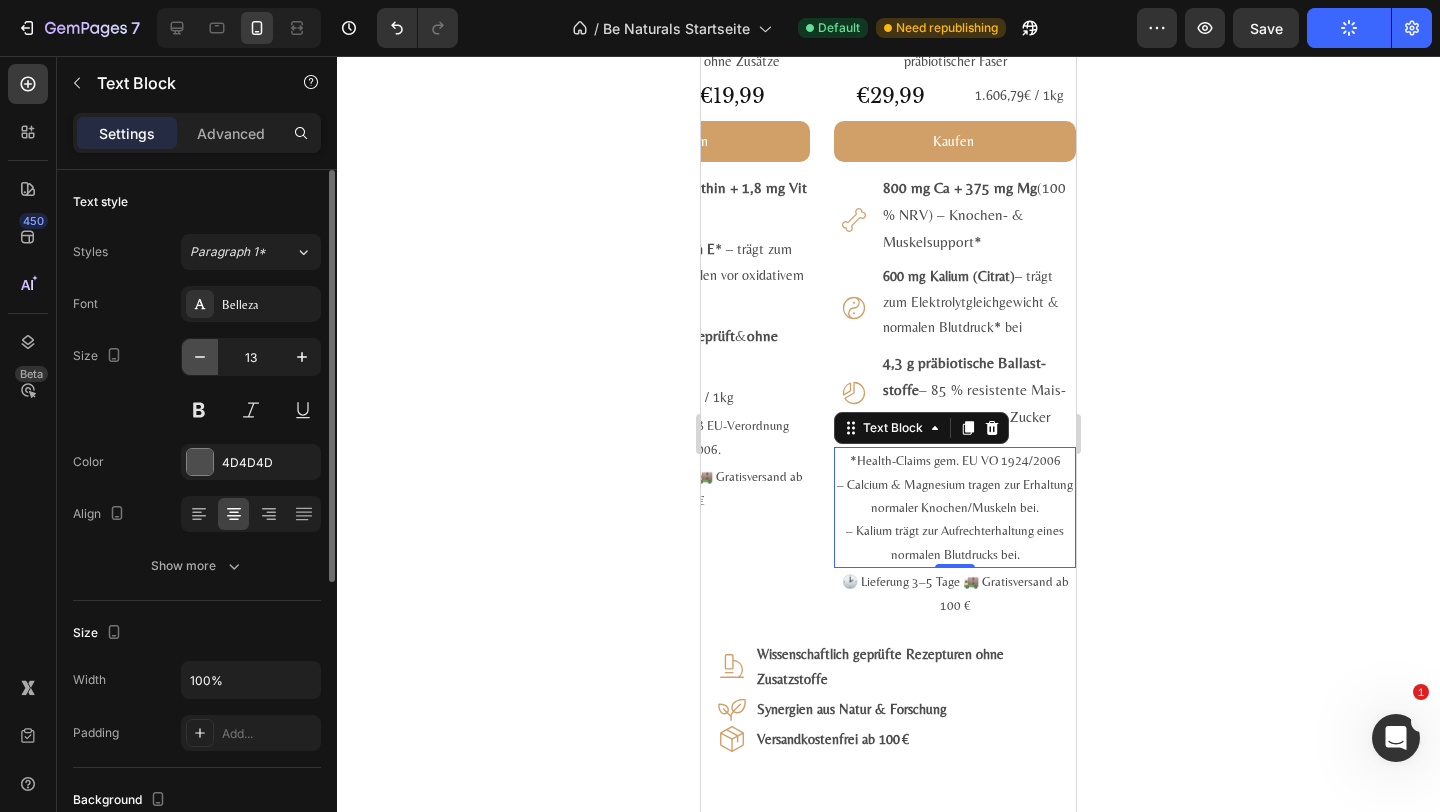 click at bounding box center [200, 357] 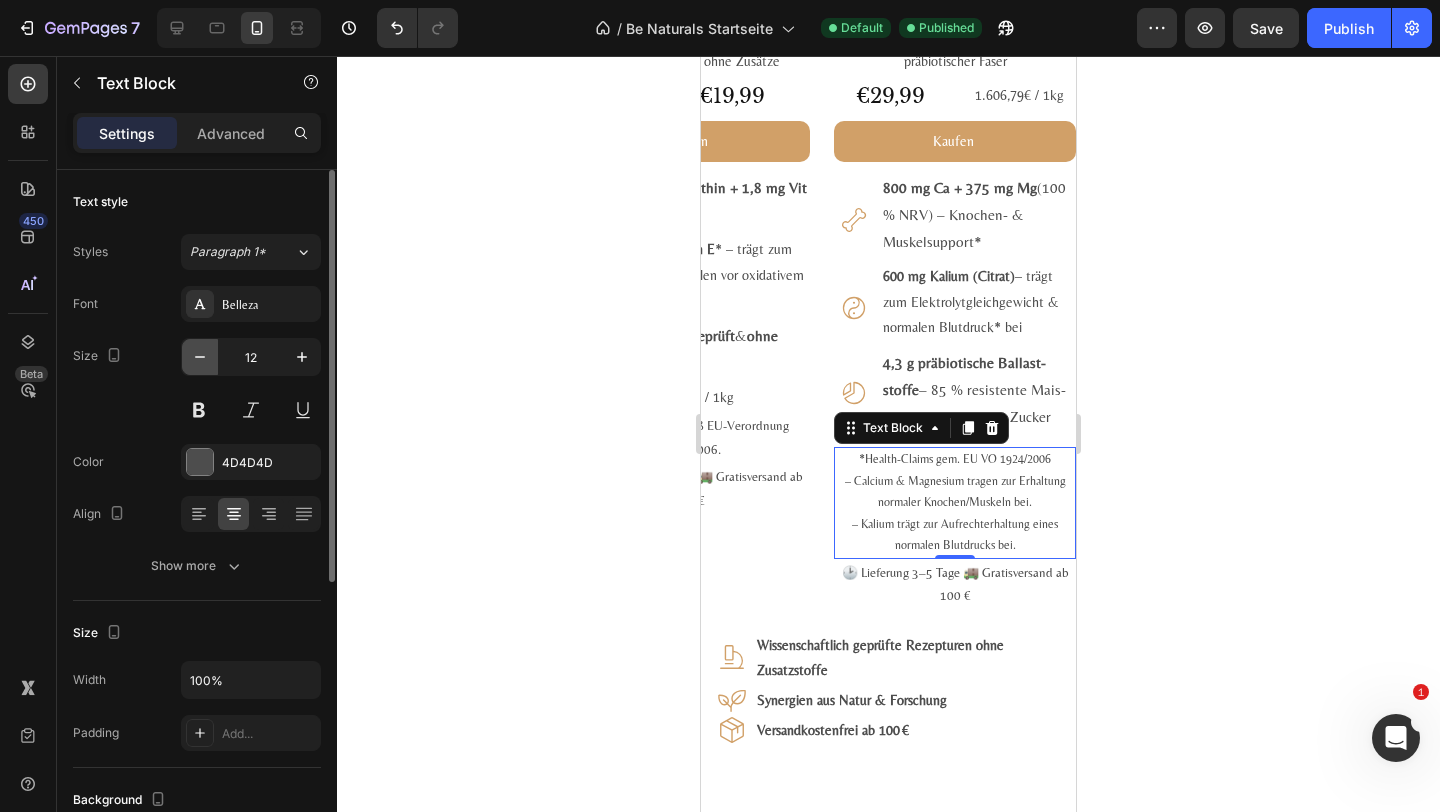 click at bounding box center [200, 357] 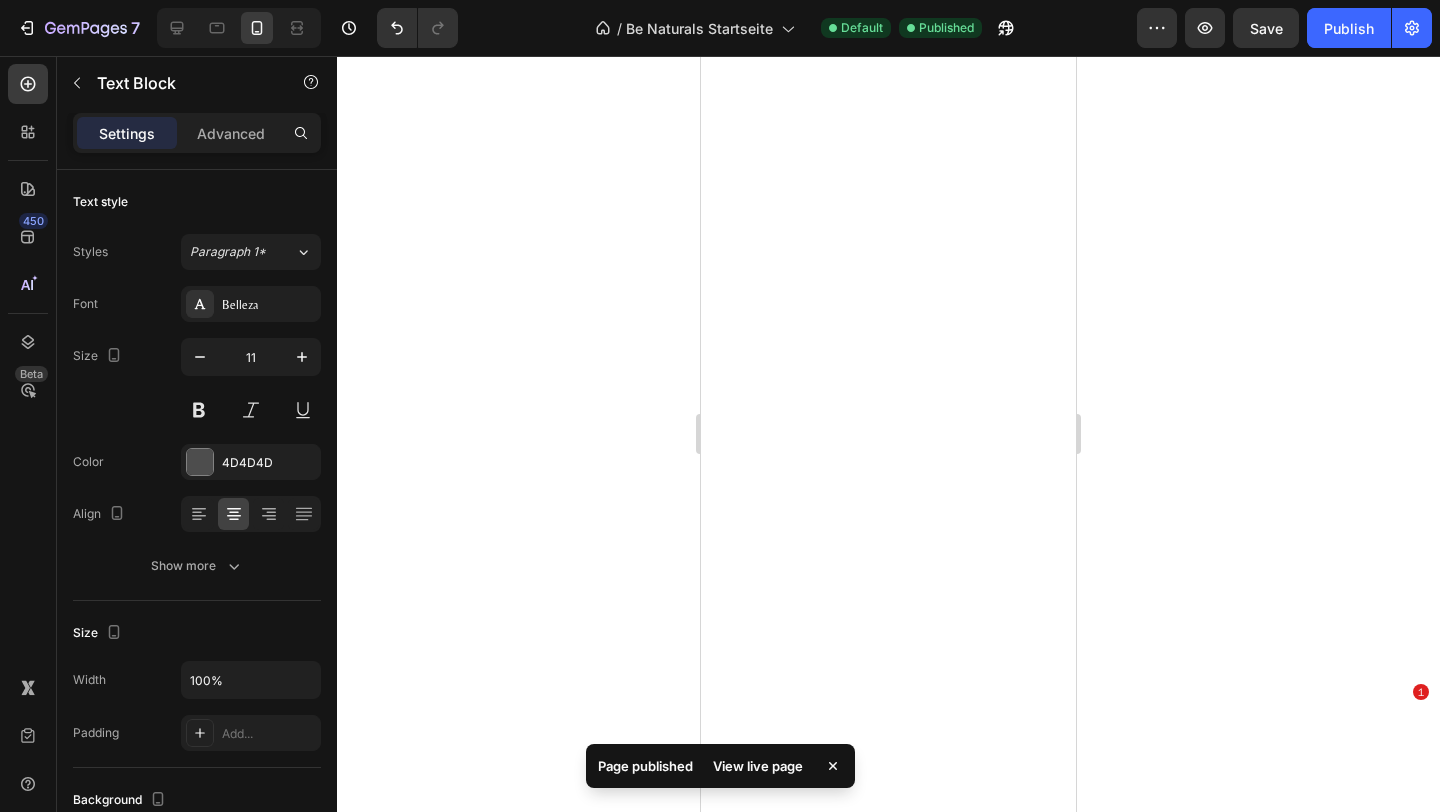 scroll, scrollTop: 0, scrollLeft: 0, axis: both 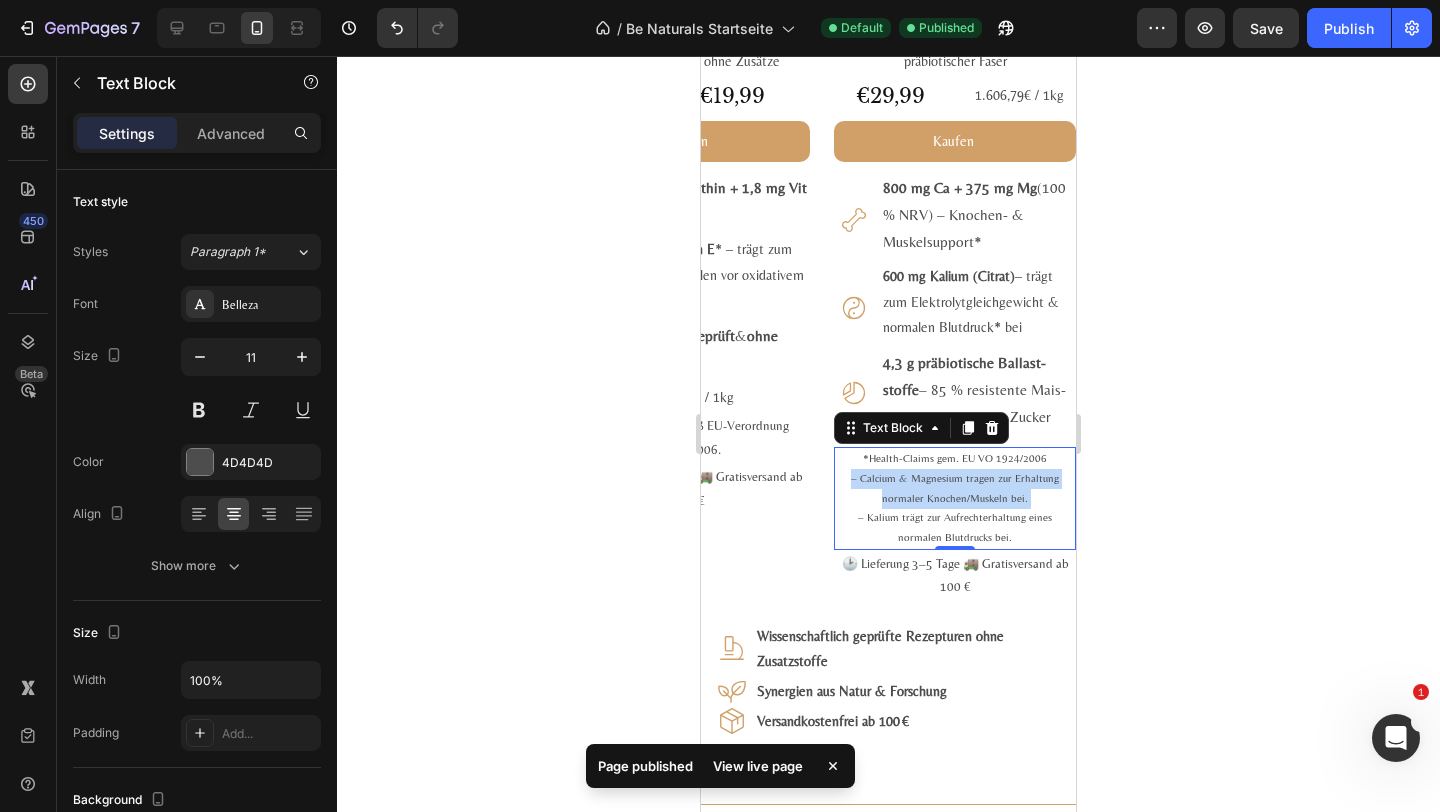 click on "*Health-Claims gem. EU VO 1924/2006 – Calcium & Magnesium tragen zur Erhaltung normaler Knochen/Muskeln bei. – Kalium trägt zur Aufrechterhaltung eines normalen Blut­drucks bei." at bounding box center (955, 498) 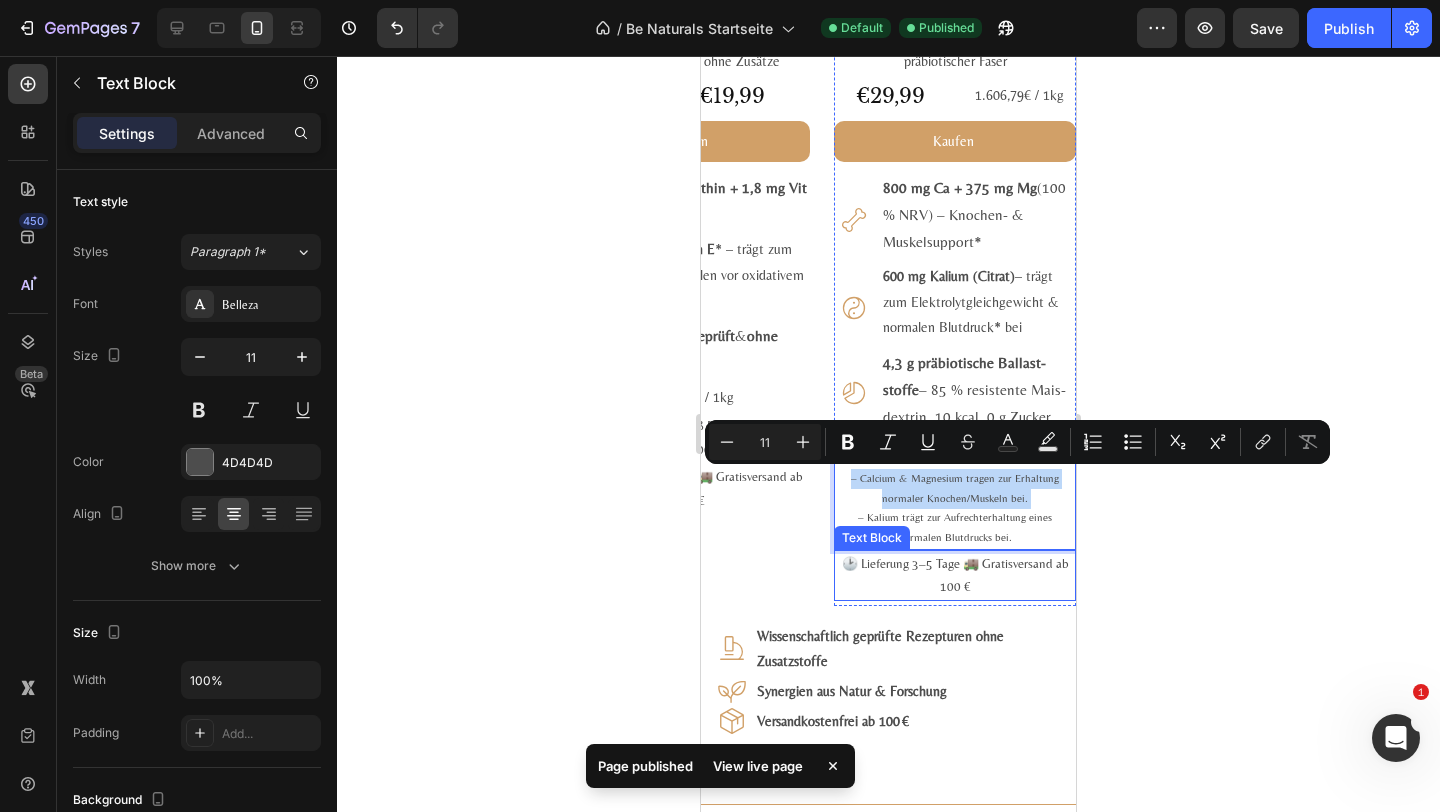click on "🕑 Lieferung 3–5 Tage 🚚 Gratis­versand ab 100 €" at bounding box center (955, 575) 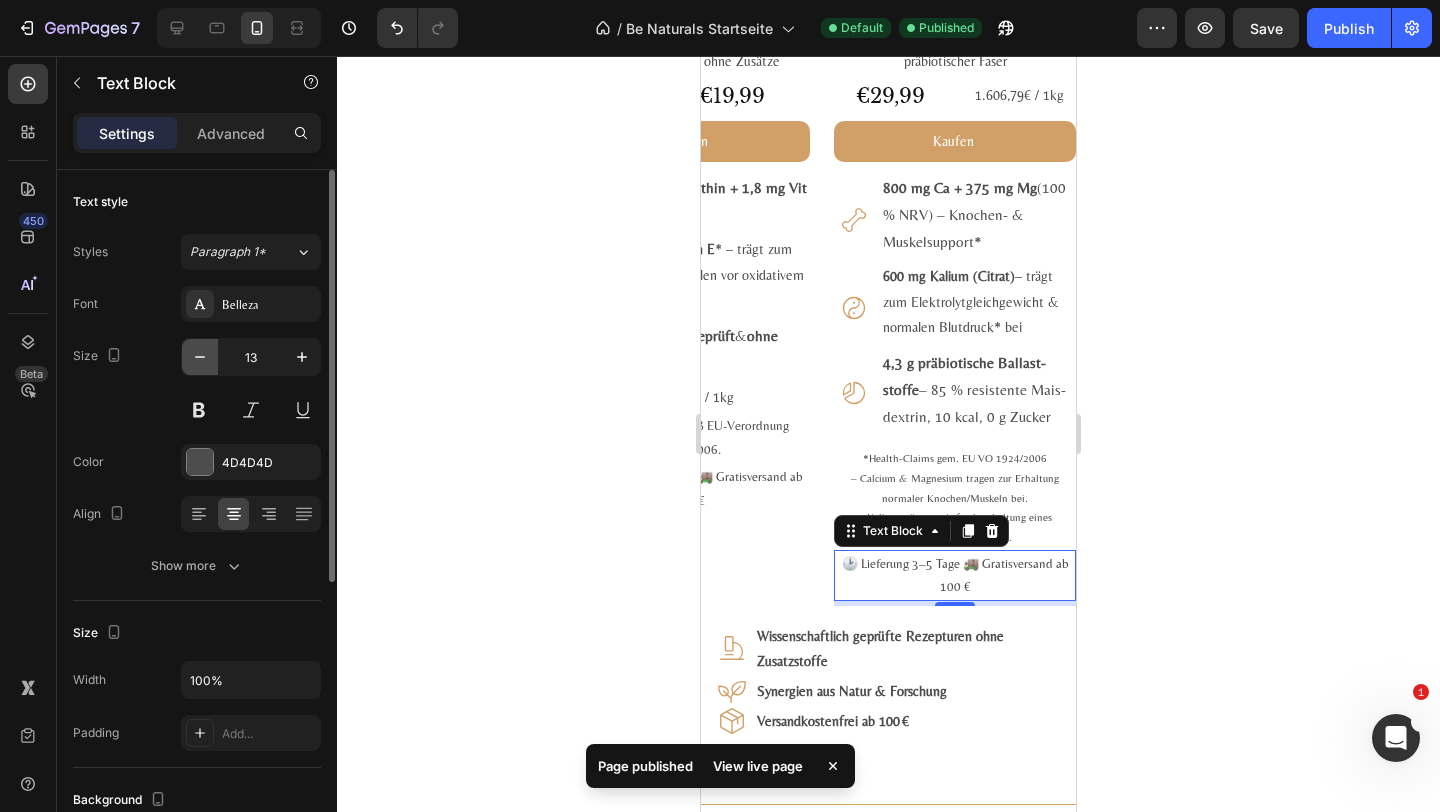 click 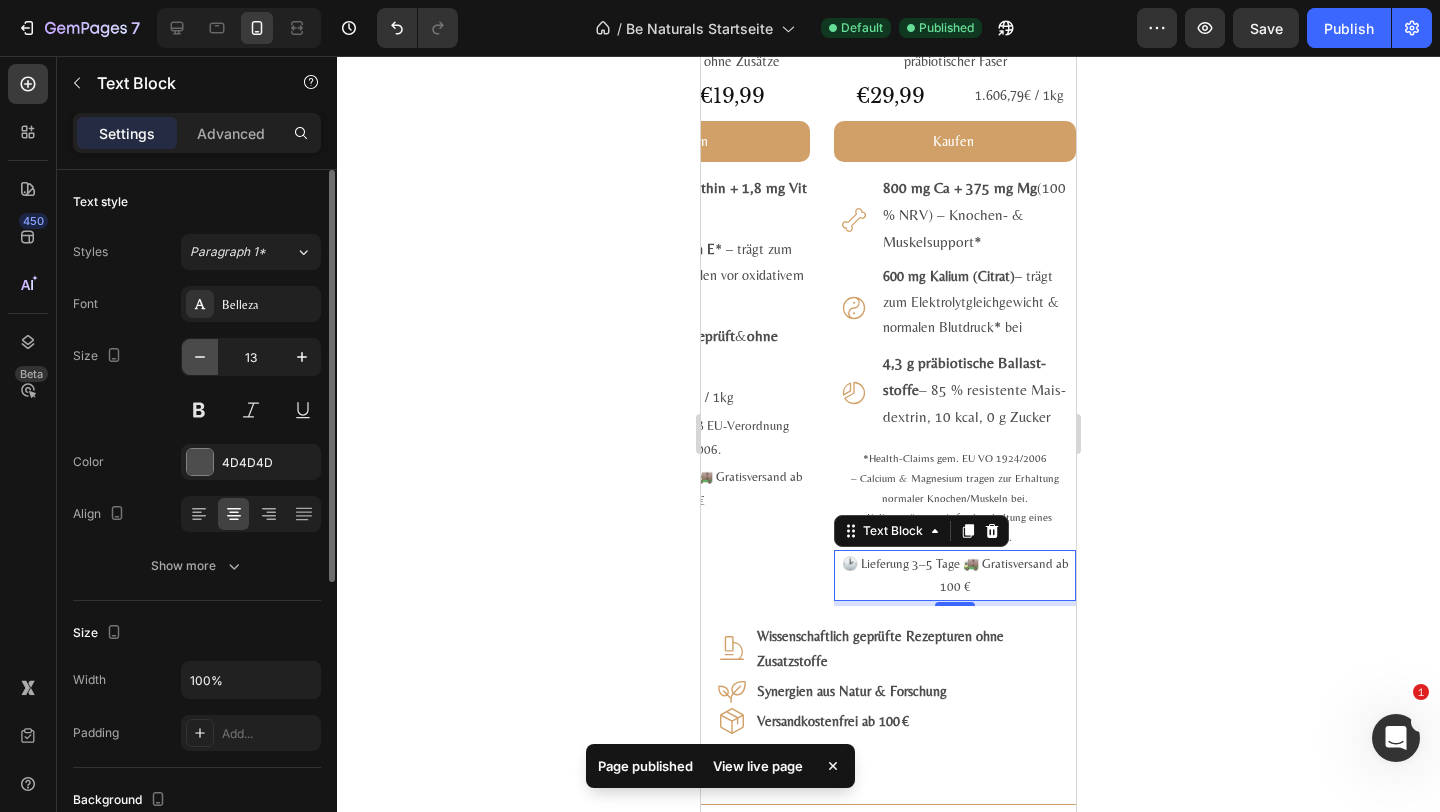 click 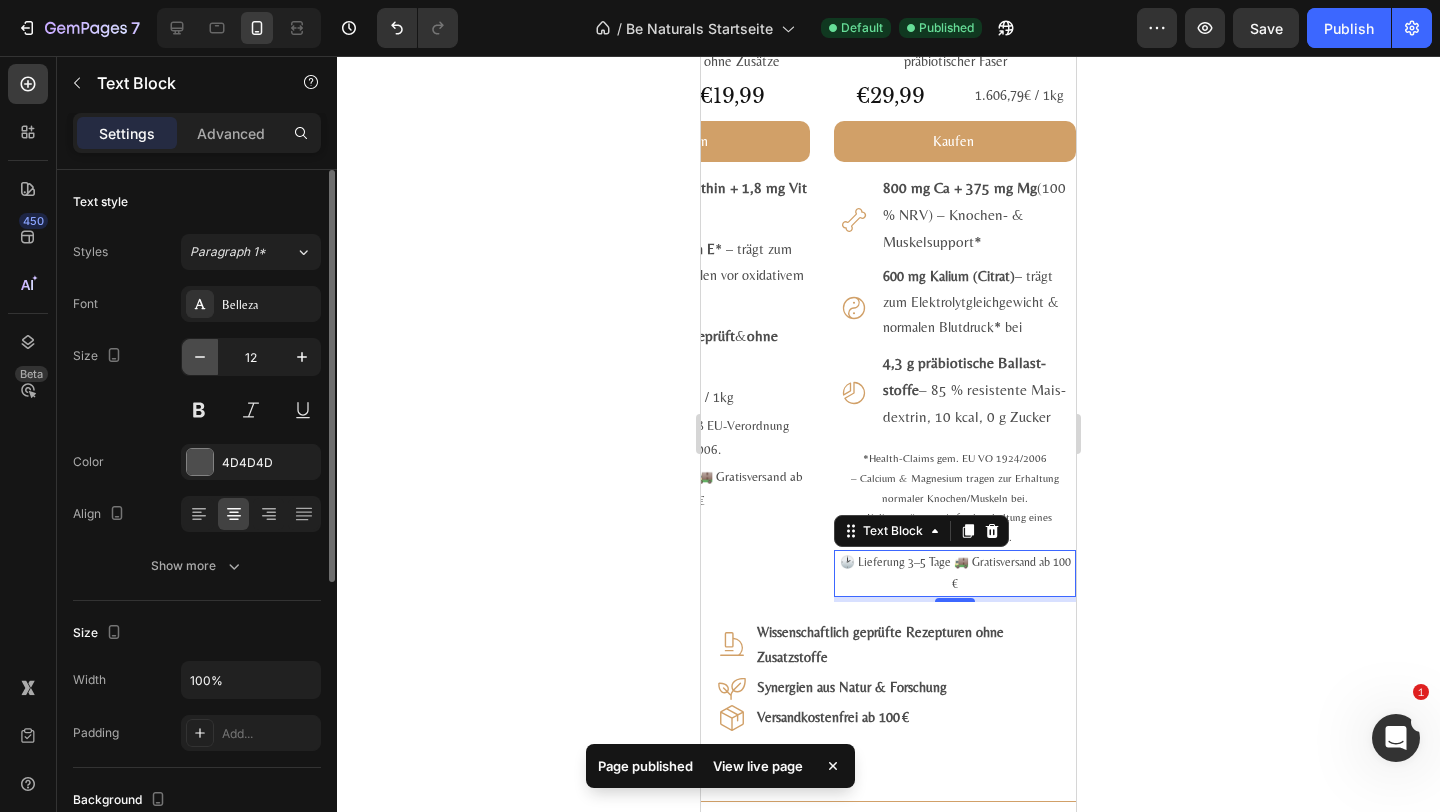type on "11" 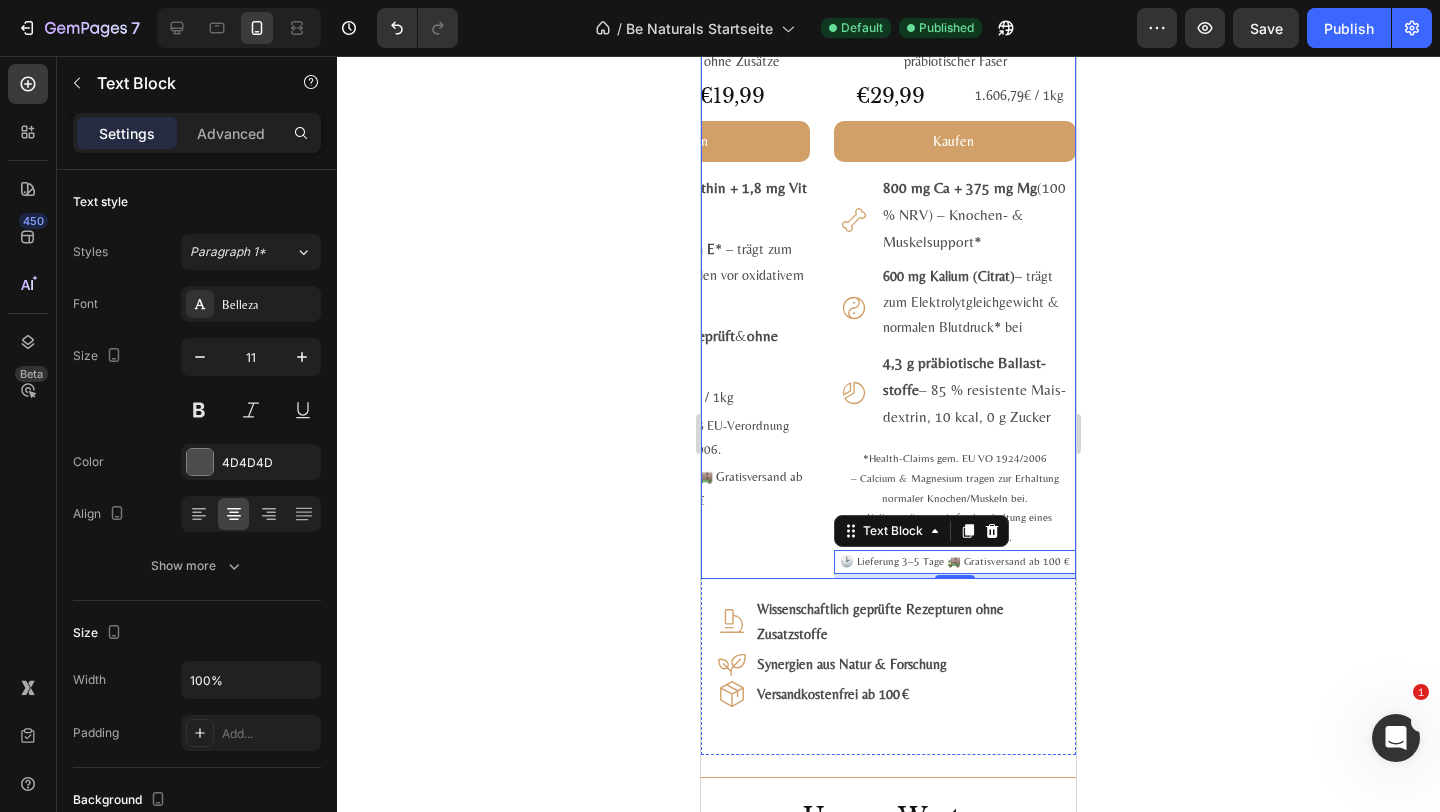click 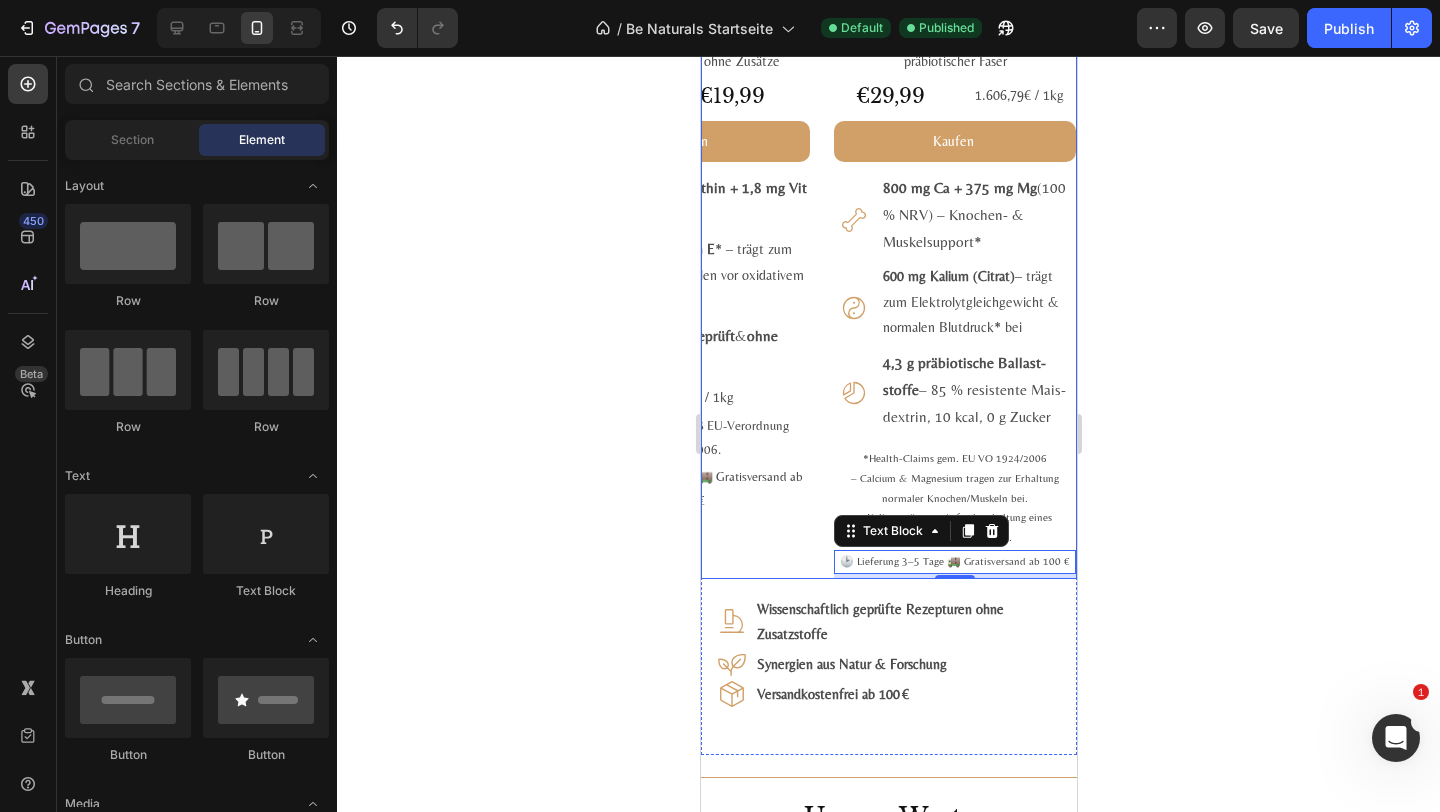 click 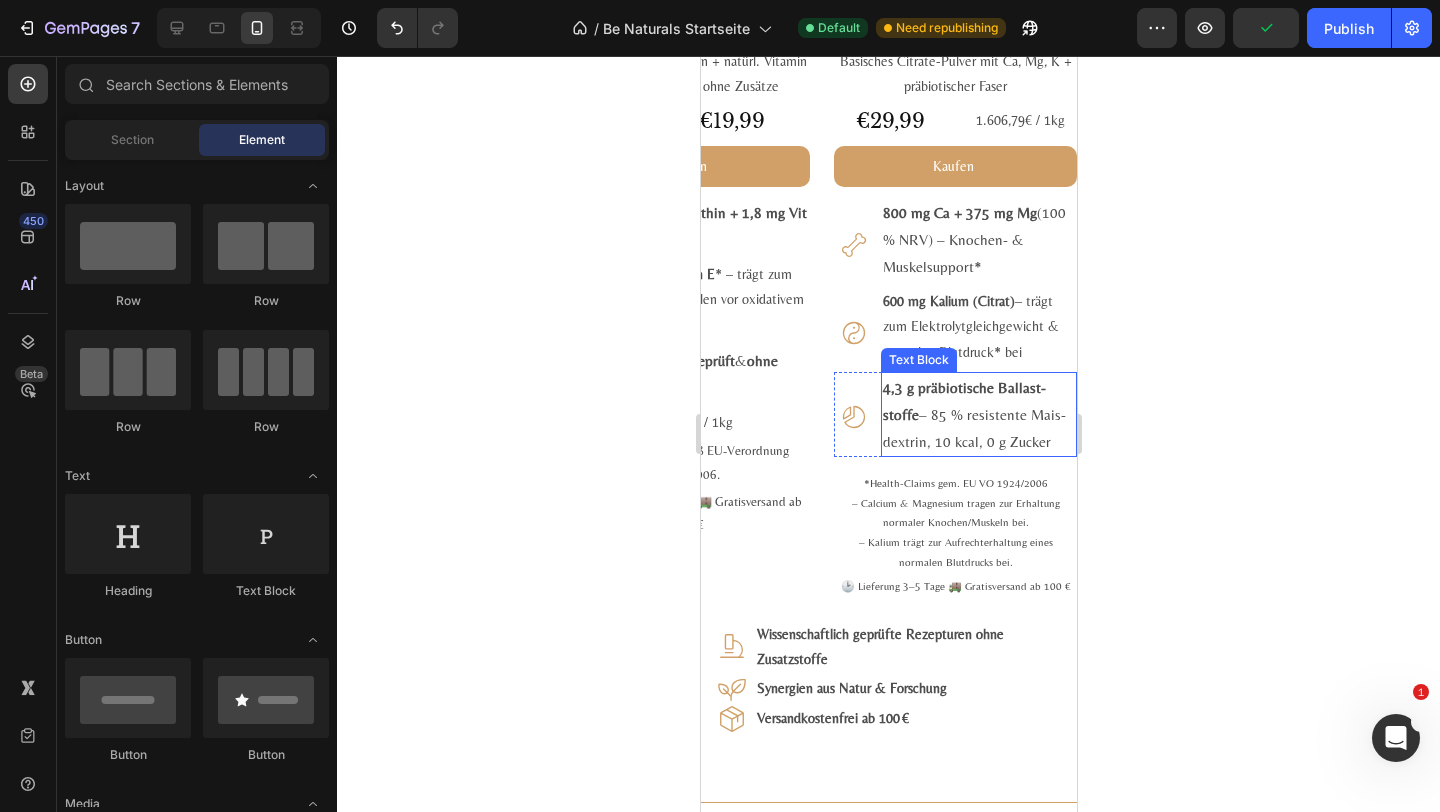scroll, scrollTop: 2697, scrollLeft: 0, axis: vertical 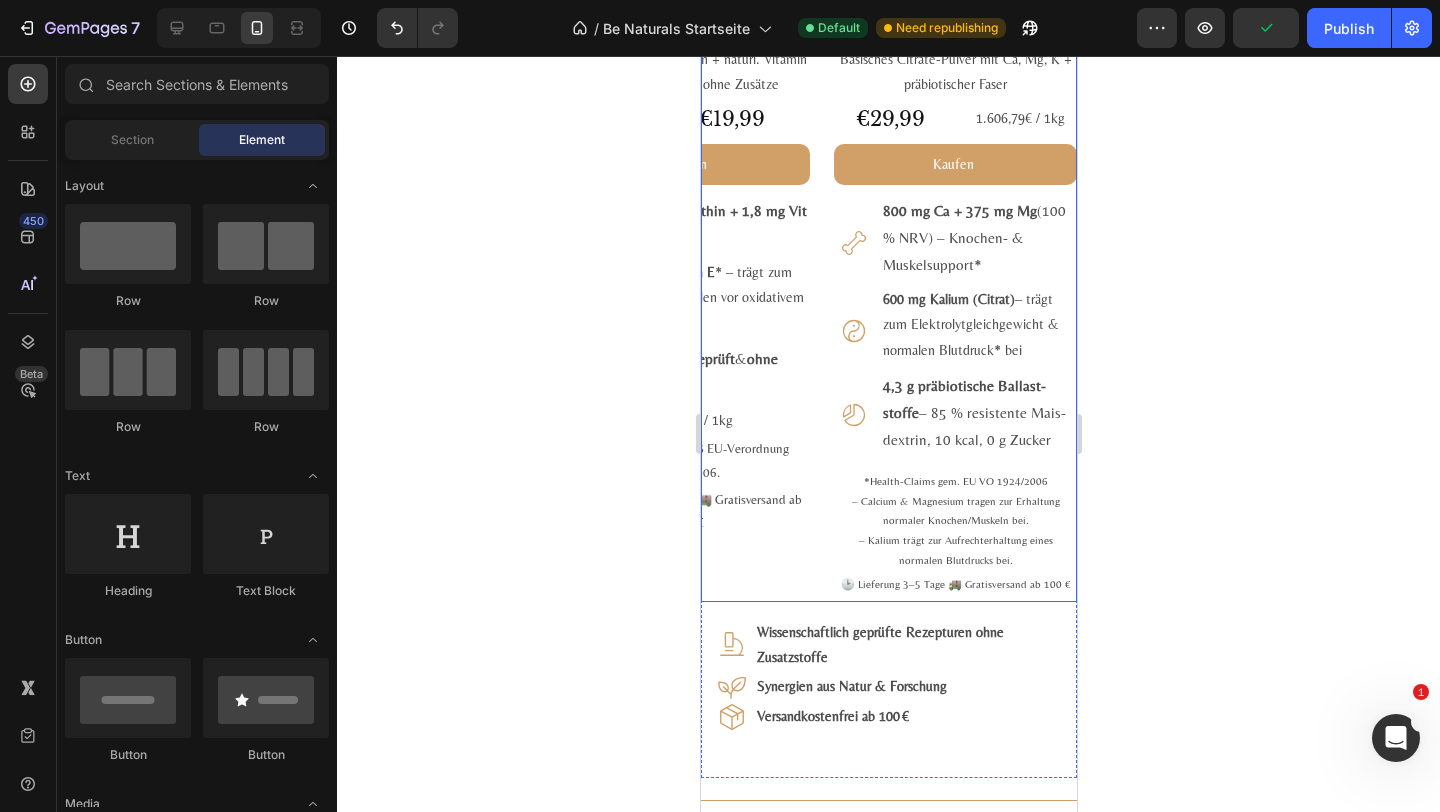 click on "Neu Product Badge -20% Product Badge Product Images Astaxanthin + Vitamin E Komplex Product Title Loox - Rating widget Loox 4 mg Algen-Astaxanthin + natürl. Vitamin E – flüssig, vegan, ohne Zusätze Text Block €24,99 Product Price Product Price €19,99 Product Price Product Price Row Kaufen Add to Cart
Icon 4 mg Astaxanthin + 1,8 mg Vit E  je ml Text Block Row
Icon 1,8 mg Vitamin E * – trägt zum Schutz der Zellen vor oxidativem Stress bei Text Block Row
Icon Vegan ,  labor­geprüft  &  ohne Zusatzstoffe Text Block Row Row 1.606,79€ / 1kg Text Block *Health-Claim gemäß EU-Verordnung 1924/2006. Text Block 🕑 Lieferung 3–5 Tage 🚚 Gratis­versand ab 100 € Text Block Product" at bounding box center (688, 105) 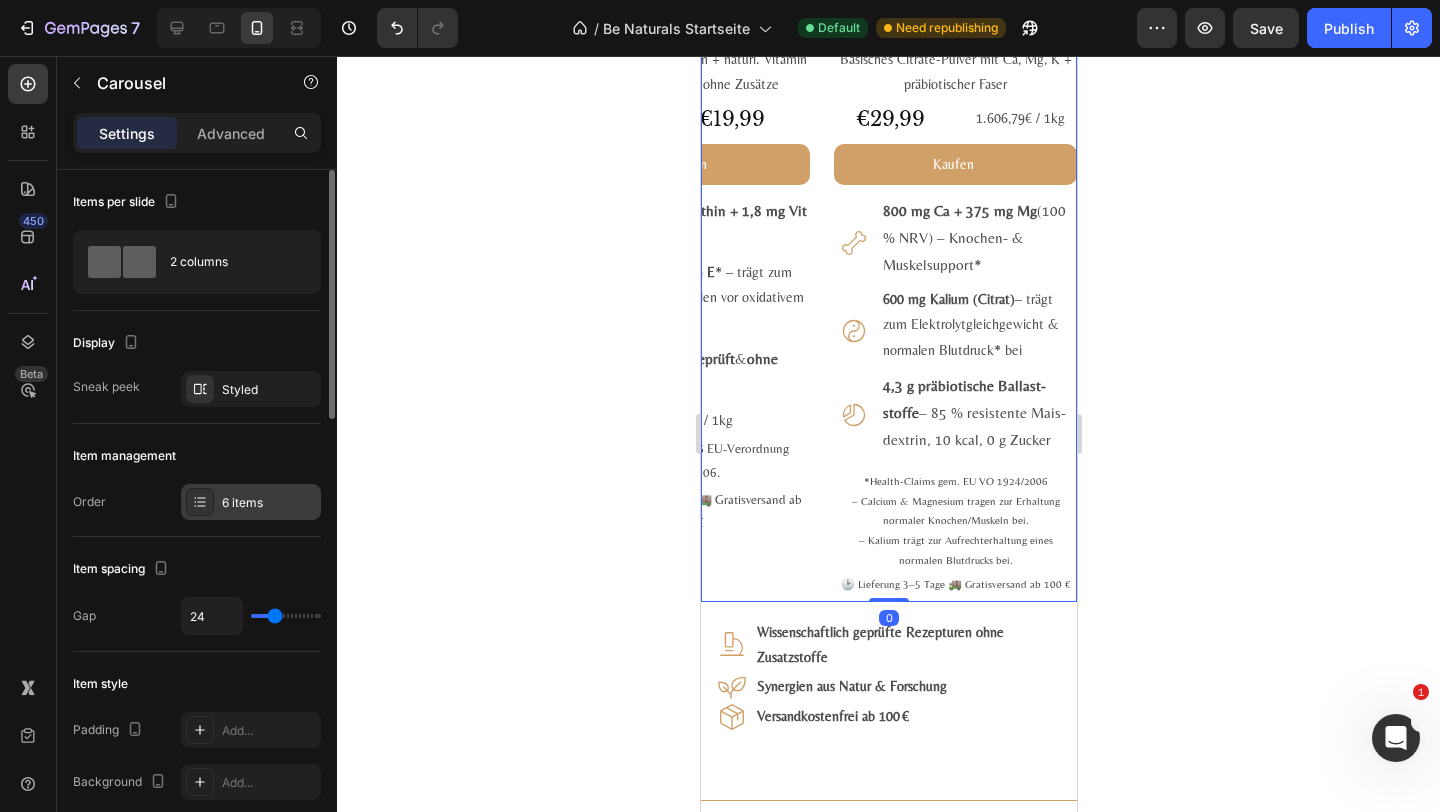 click on "6 items" at bounding box center [269, 503] 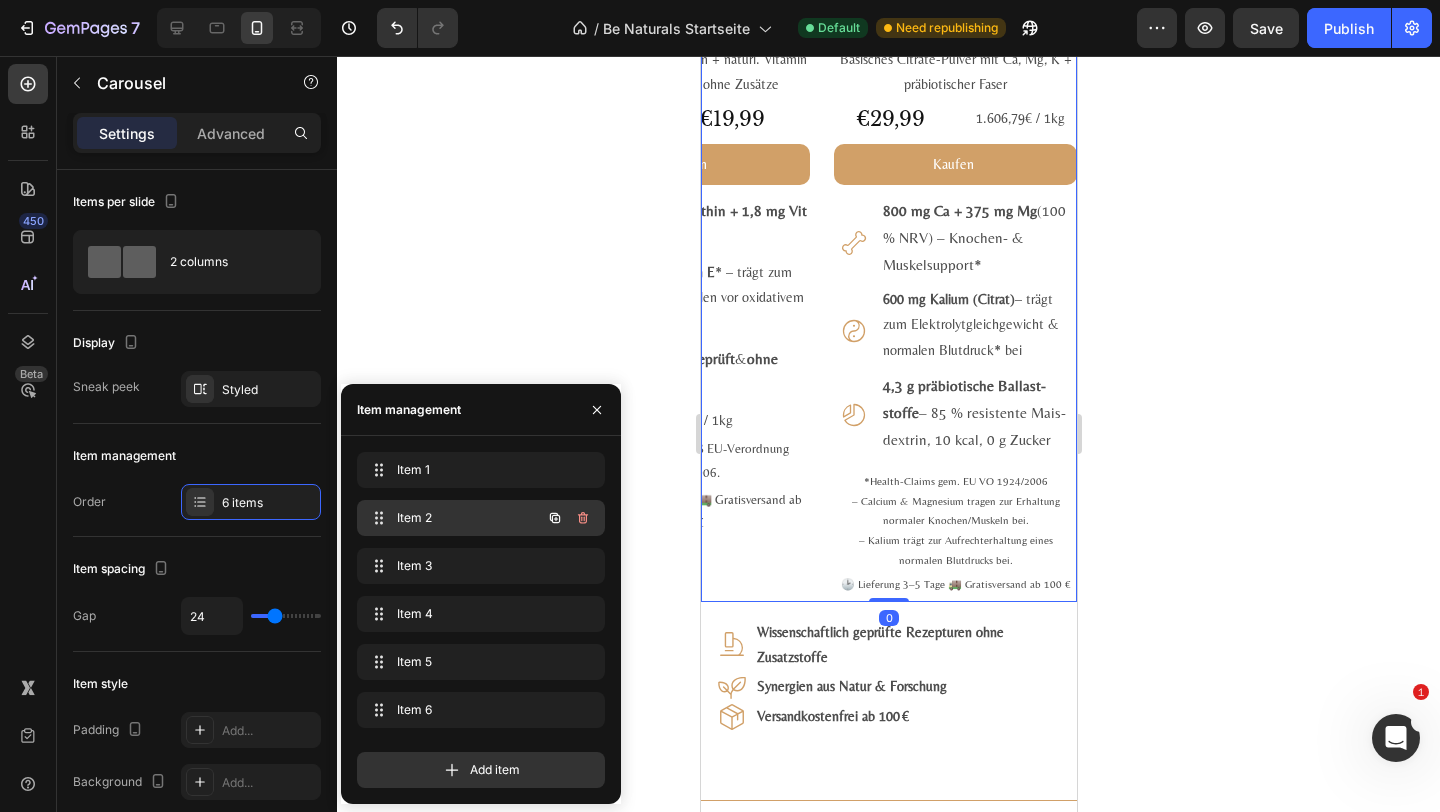 click on "Item 2" at bounding box center (453, 518) 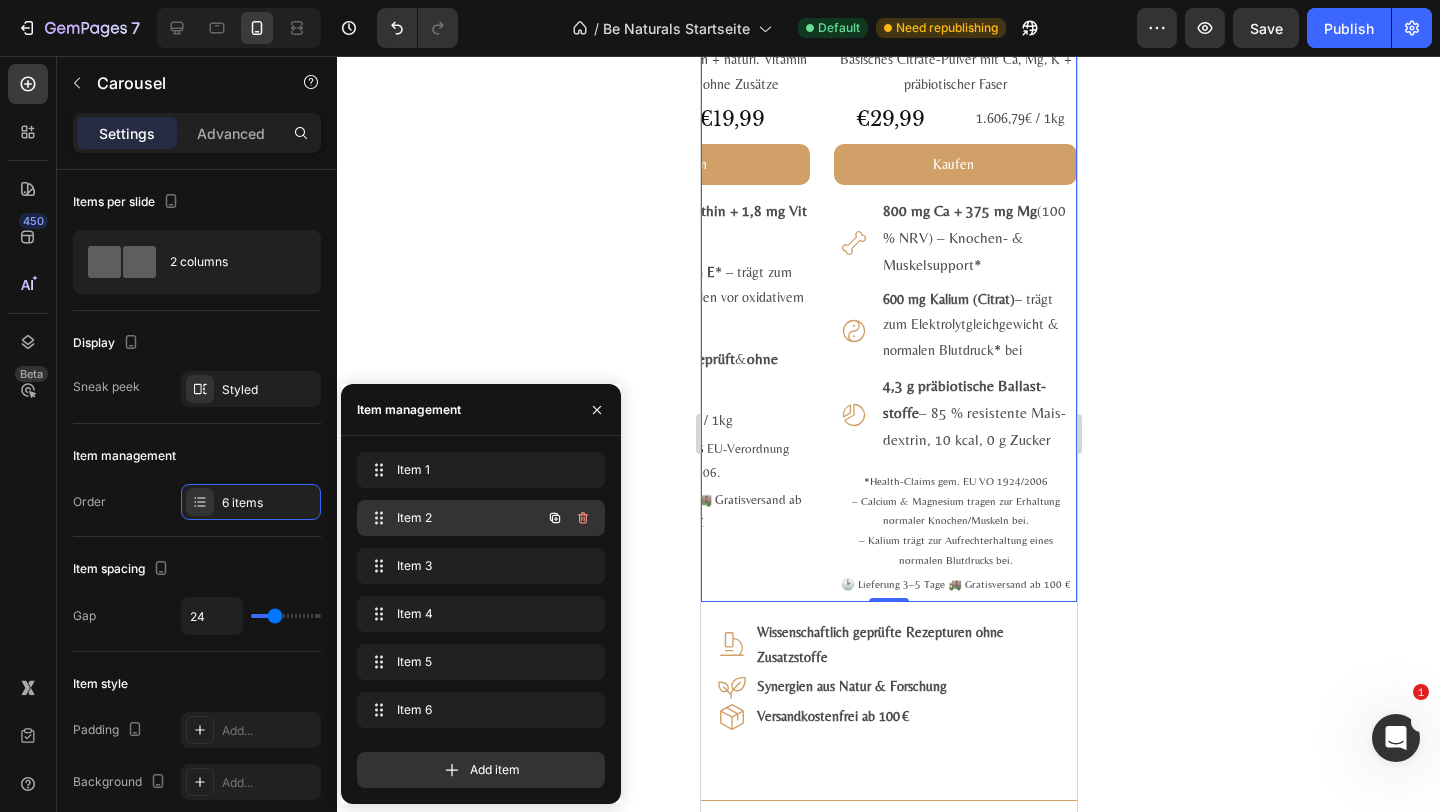 click on "Item 2" at bounding box center [453, 518] 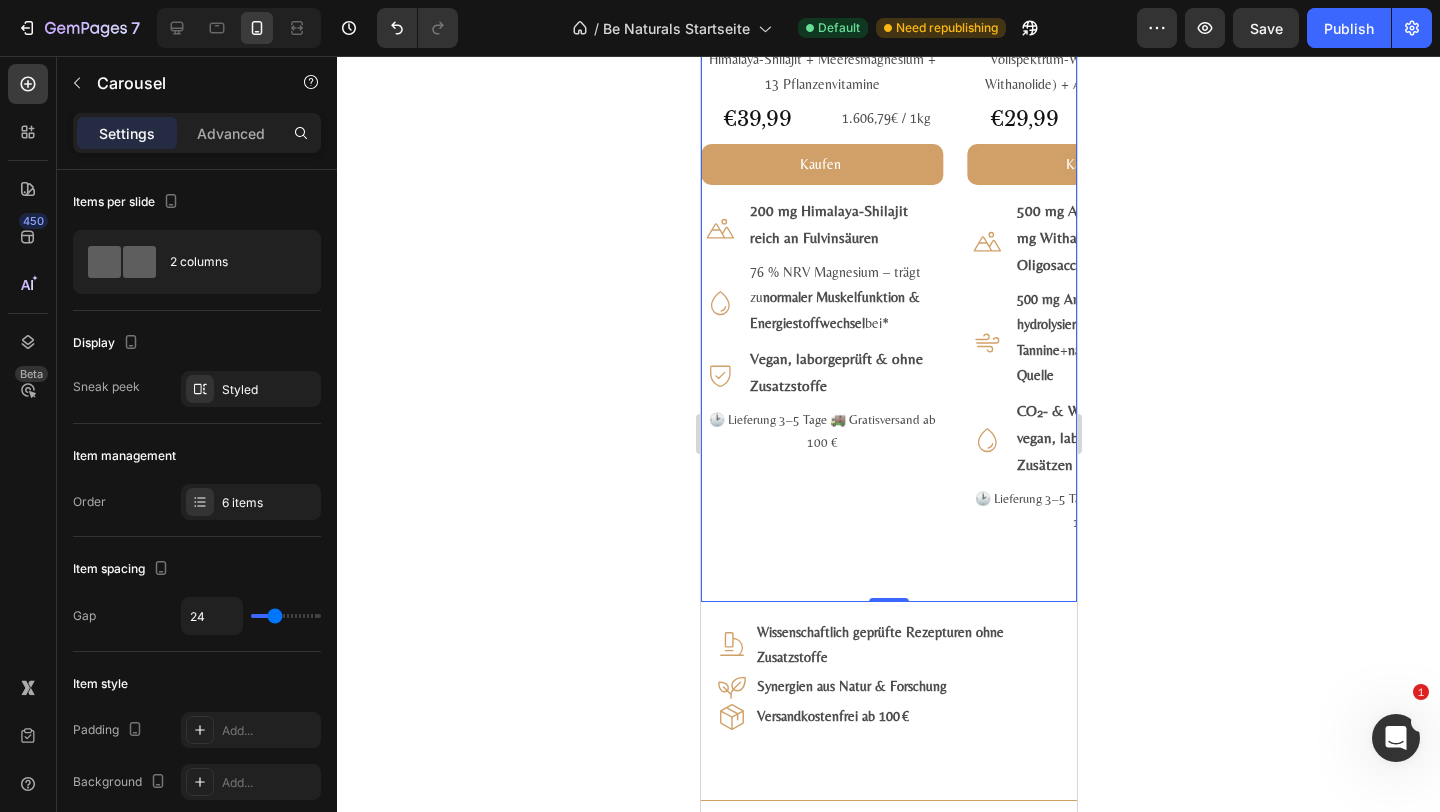 click on "#2 Bestseller Product Badge Product Images Mumijo MG Komplex Product Title Loox - Rating widget Loox Himalaya-Shilajit + Meeres­magnesium + 13 Pflanzen­vitamine Text Block €39,99 Product Price Product Price 1.606,79€ / 1kg Text Block Row Kaufen Add to Cart
Icon 200 mg Himalaya-Shilajit reich an Fulvin­säuren Text Block Row
Icon 76 % NRV Magnesium – trägt zu  normaler Muskel­funktion & Energie­stoff­wechsel  bei* Text Block Row
Icon Vegan, labor­geprüft & ohne Zusatz­stoffe Text Block Row Row 🕑 Lieferung 3–5 Tage 🚚 Gratis­versand ab 100 € Text Block Product" at bounding box center [821, 105] 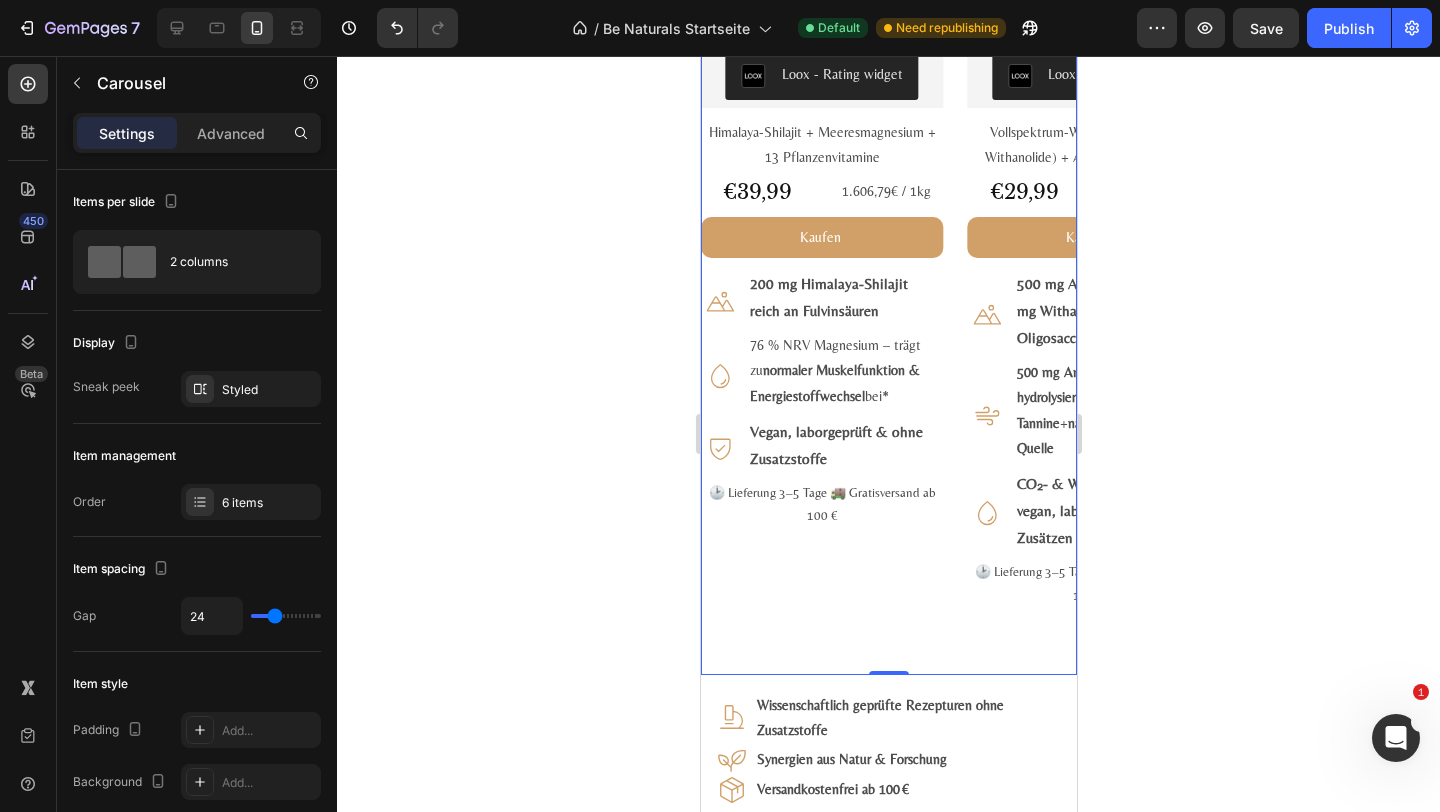 scroll, scrollTop: 2927, scrollLeft: 0, axis: vertical 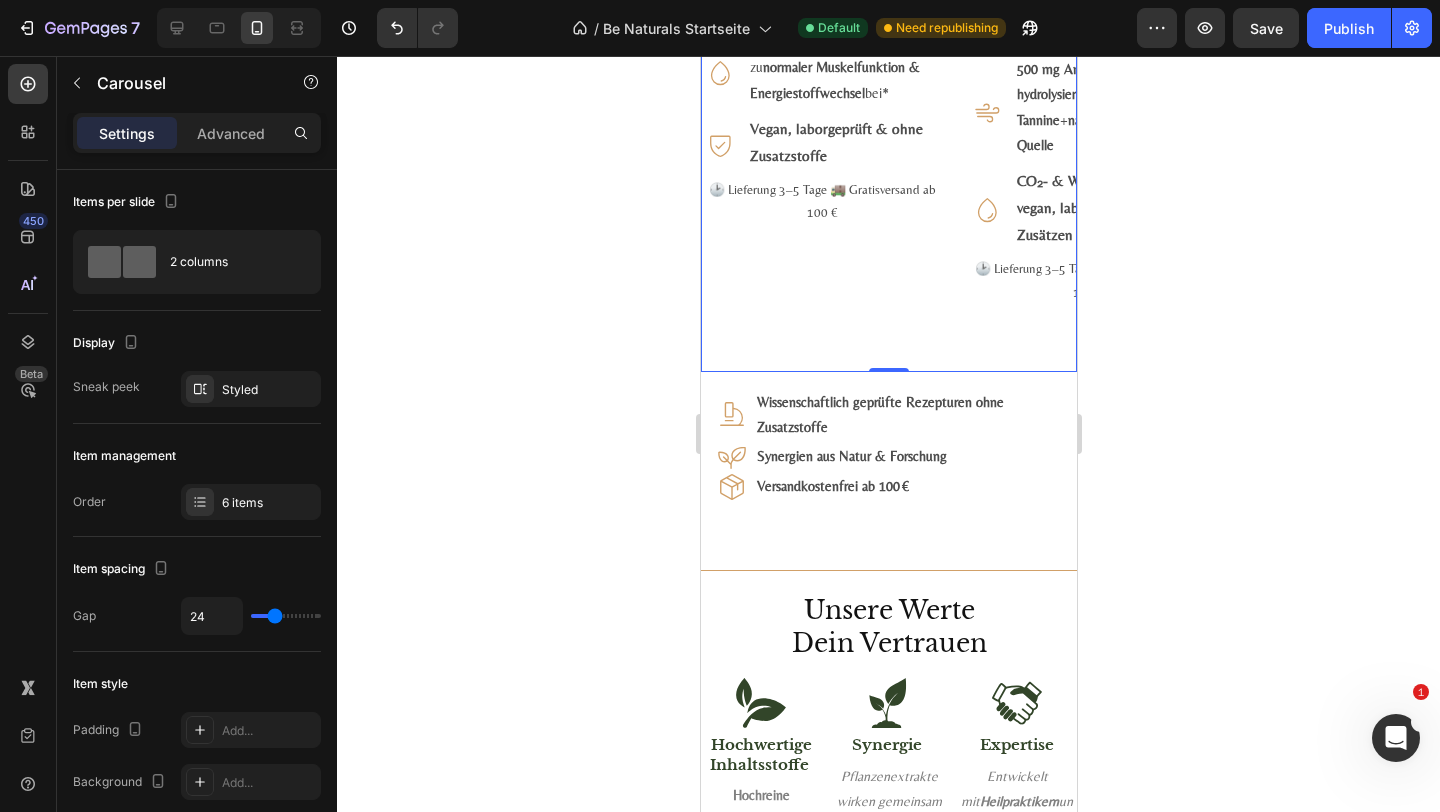 click on "#3 Bestseller Product Badge Product Images Ashwagandha Amla Komplex Product Title Loox - Rating widget Loox Vollspektrum-Wurzelextrakt (10 % Withanolide) + Amla-Tannine (60 %) Text Block €29,99 Product Price Product Price 1.606,79€ / 1kg Text Block Row Kaufen Add to Cart
Icon 500 mg Ashwagandha  – ≥  50 mg Withanolide  +  160 mg Oligosaccharide Text Block Row
Icon 500 mg Amla-Extrakt  –  60 % hydrolysierbare Tannine  +  natürliche Vitamin-C-Quelle Text Block Row
Icon CO₂- & Wasserextraktion, vegan, labor­geprüft & frei von Zusätzen Text Block Row 🕑 Lieferung 3–5 Tage 🚚 Gratis­versand ab 100 € Text Block Row Product" at bounding box center [1088, -125] 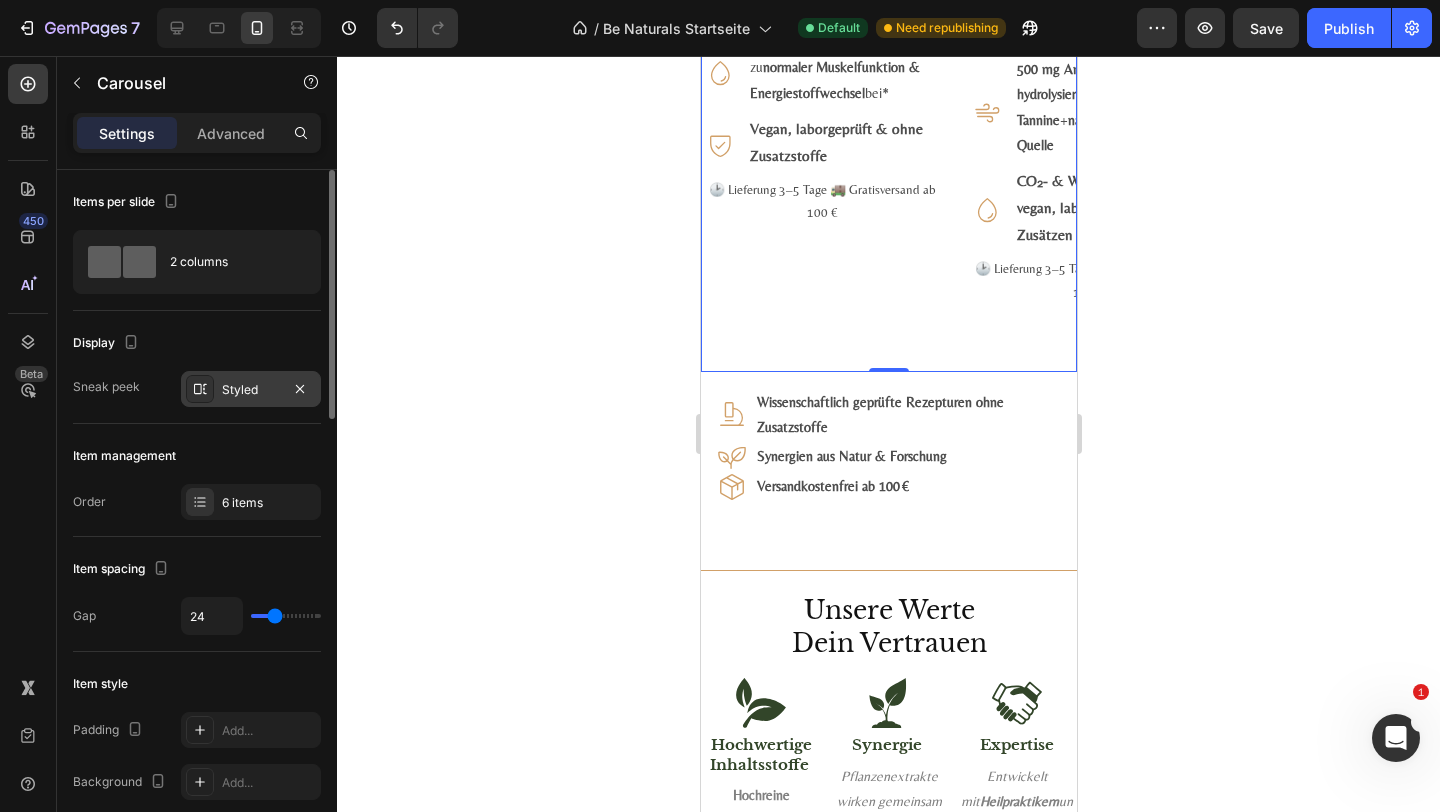 click on "Styled" at bounding box center [251, 390] 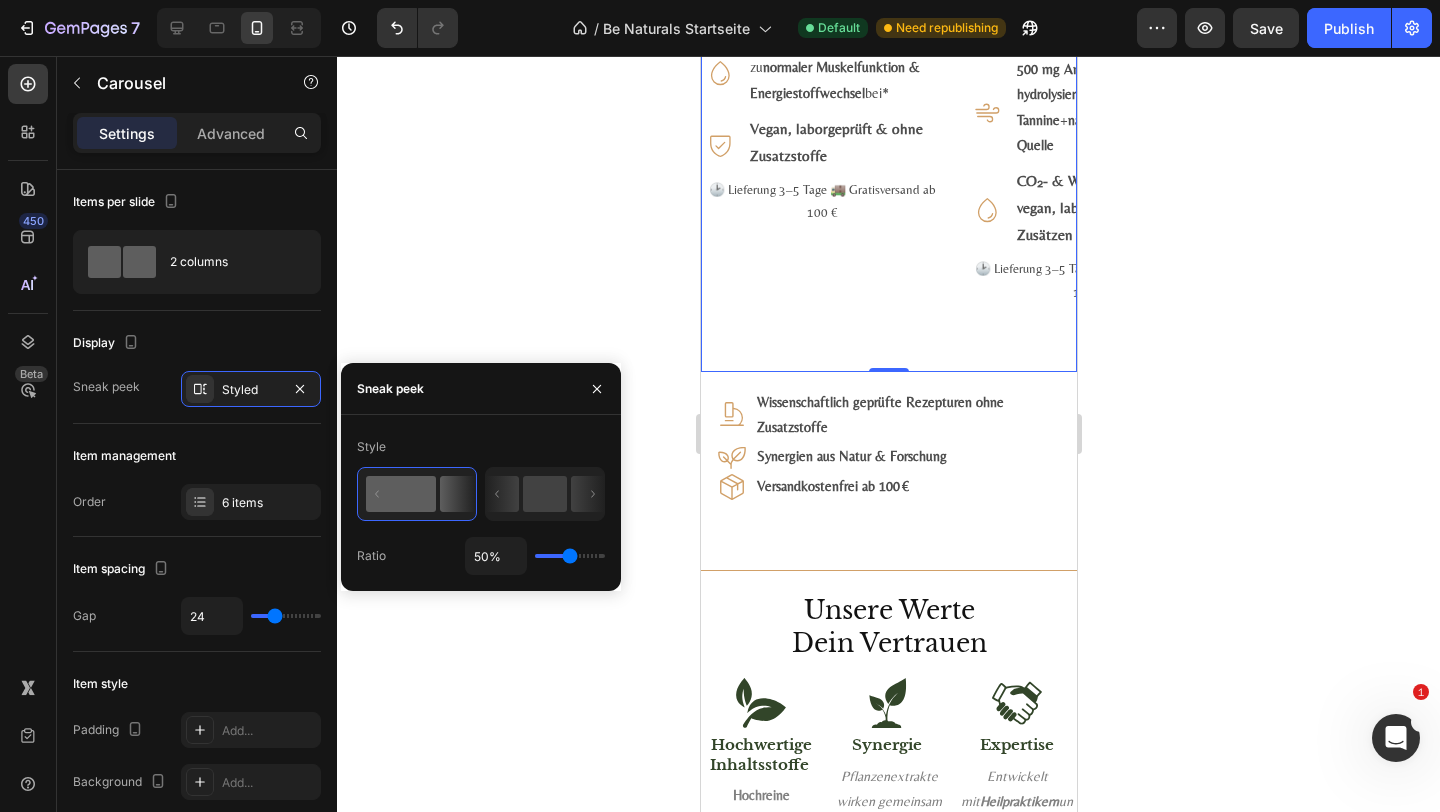 type on "75" 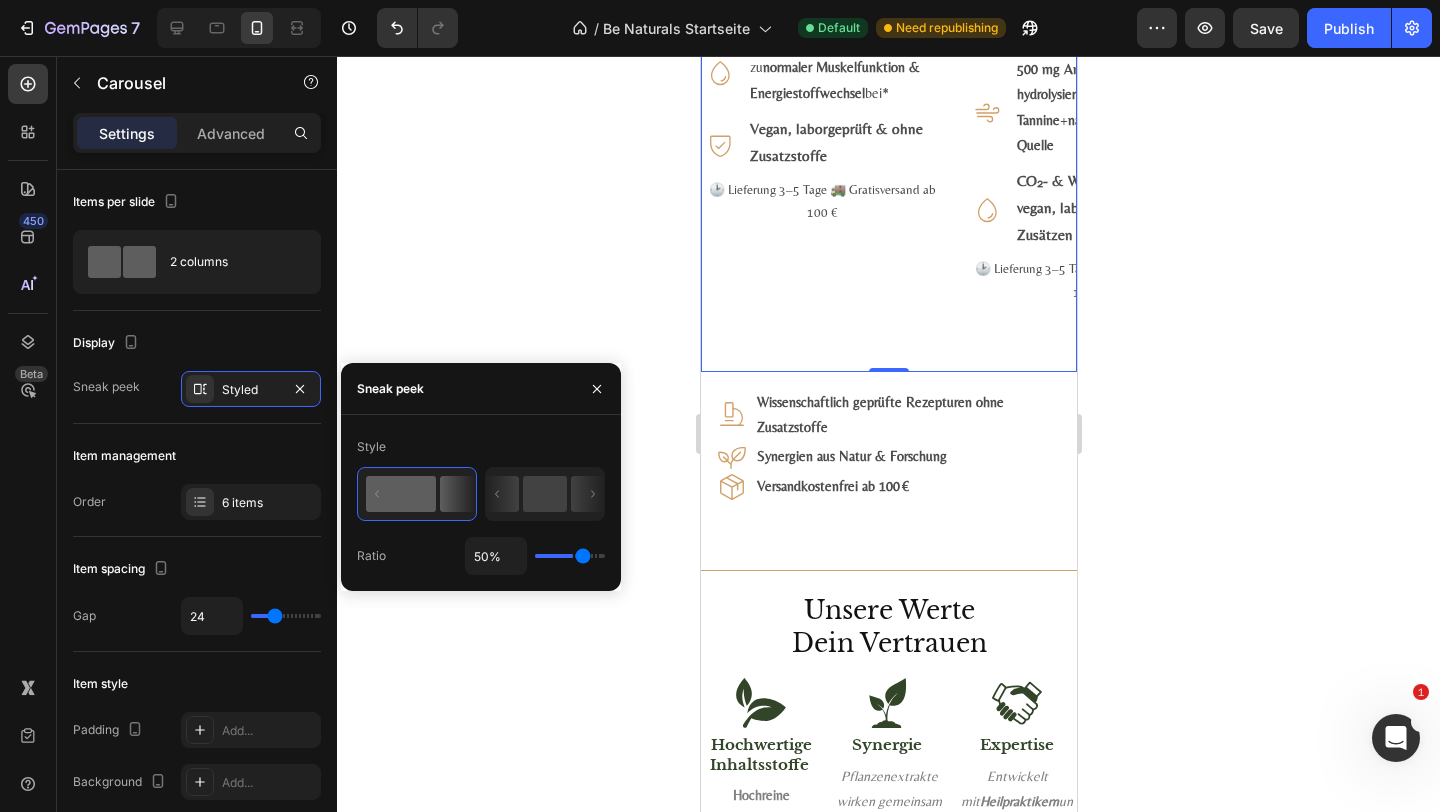 click at bounding box center [570, 556] 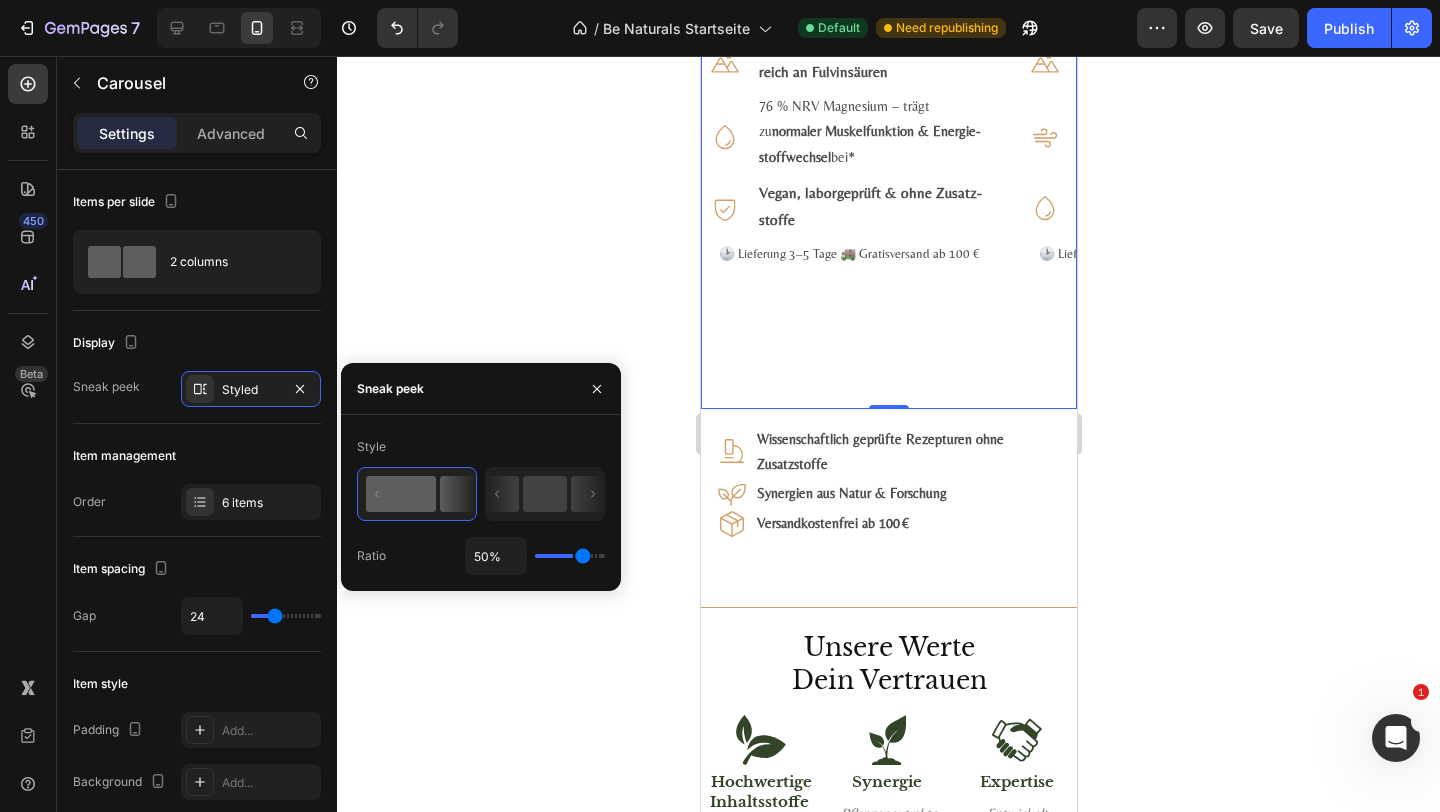 type on "75%" 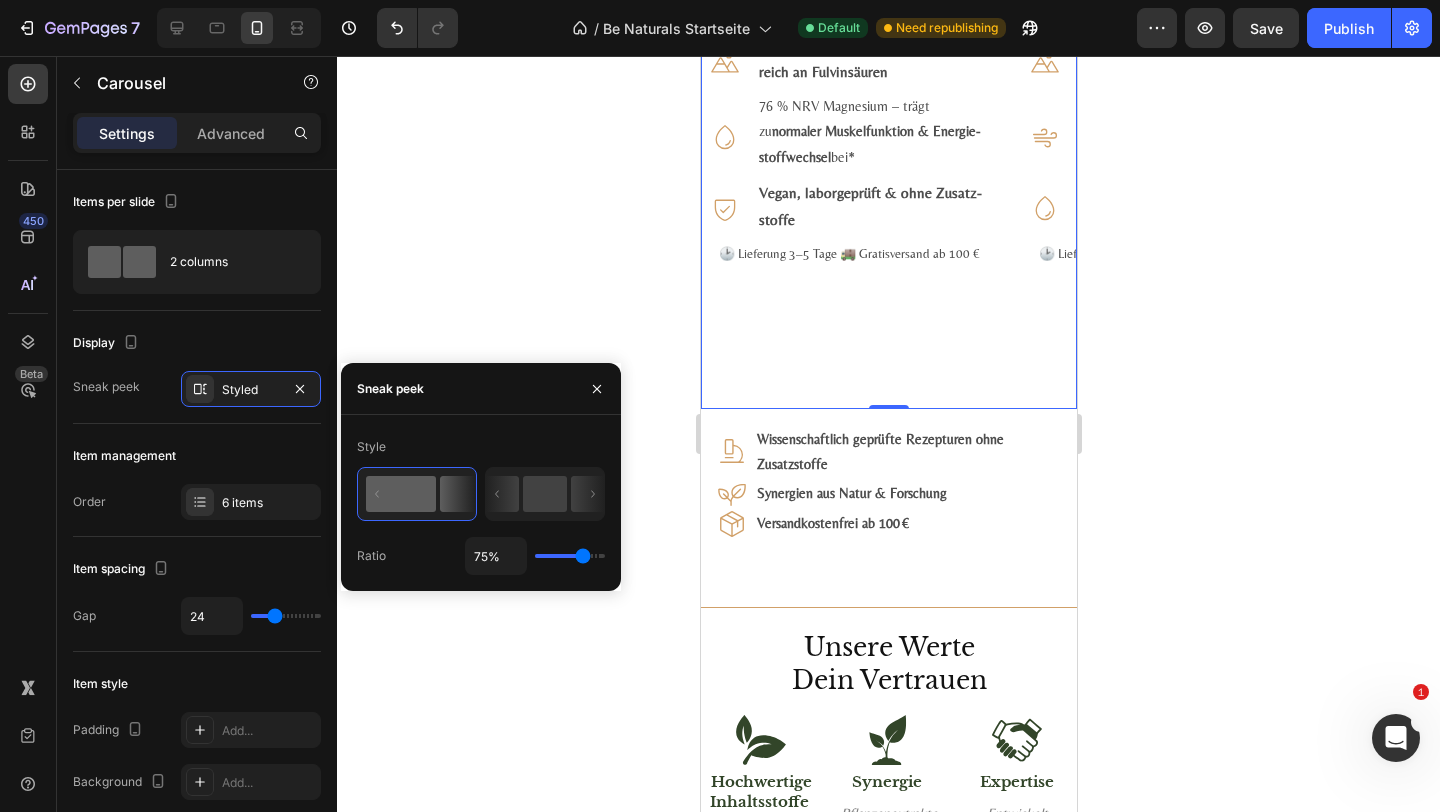scroll, scrollTop: 2676, scrollLeft: 0, axis: vertical 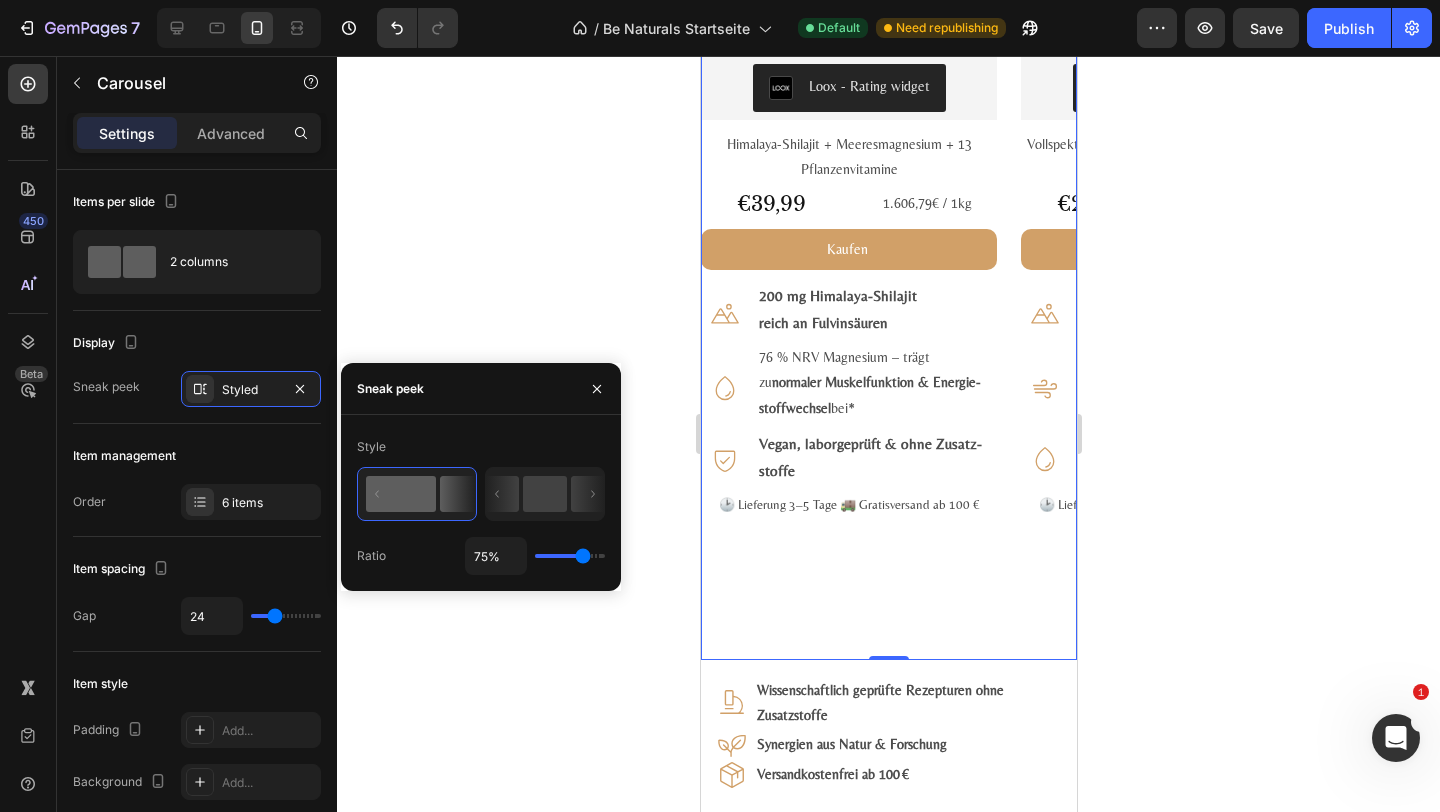 drag, startPoint x: 579, startPoint y: 557, endPoint x: 565, endPoint y: 557, distance: 14 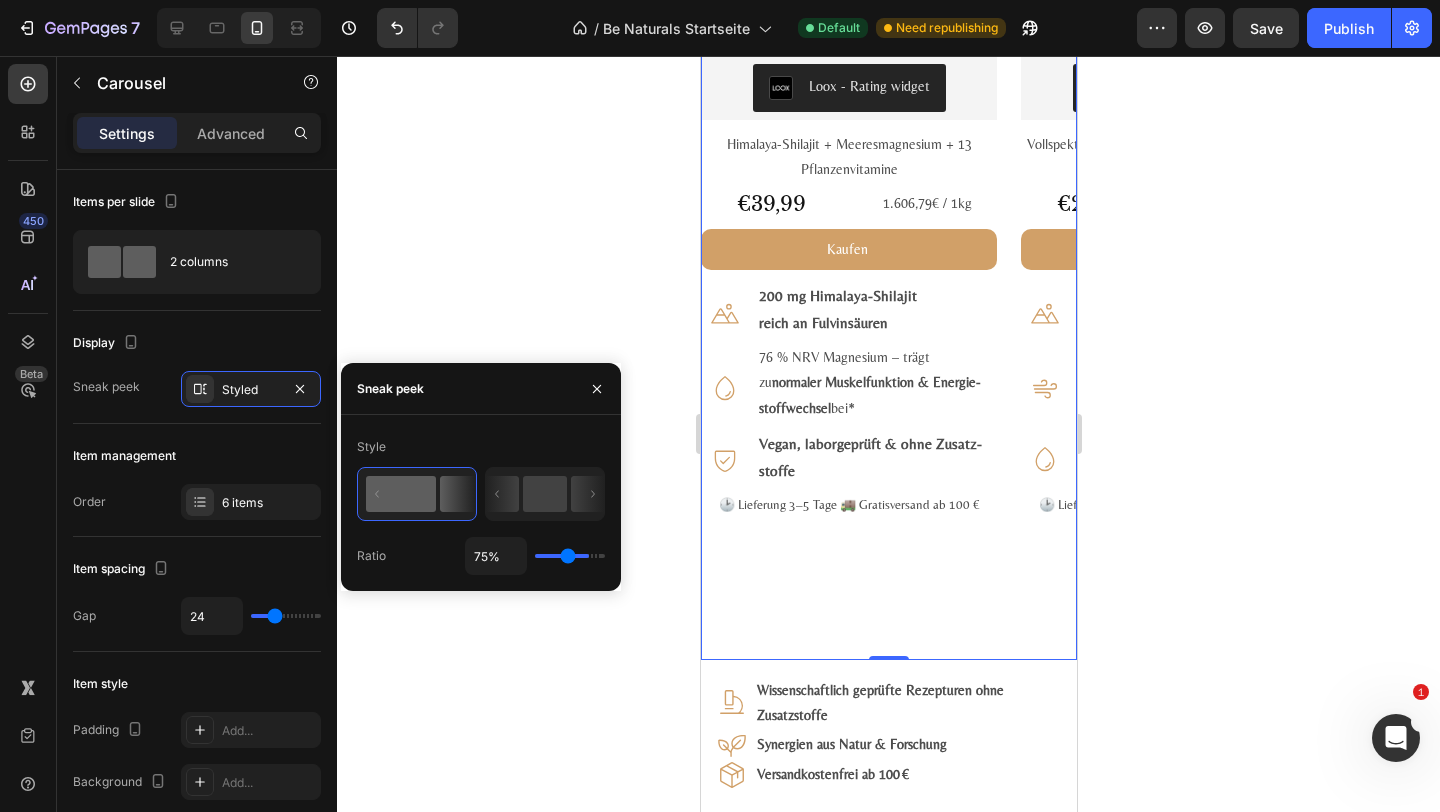 click at bounding box center (570, 556) 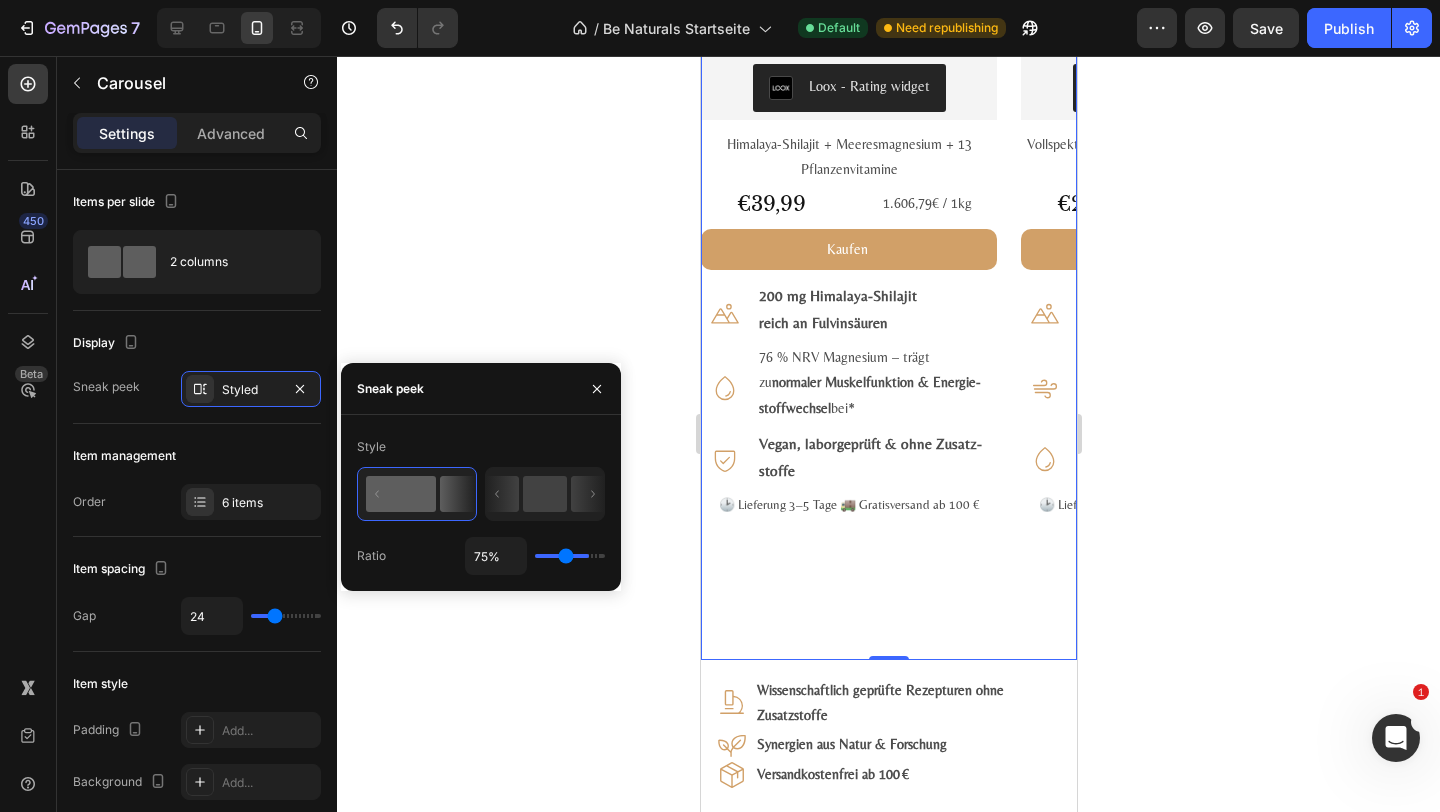 click at bounding box center [570, 556] 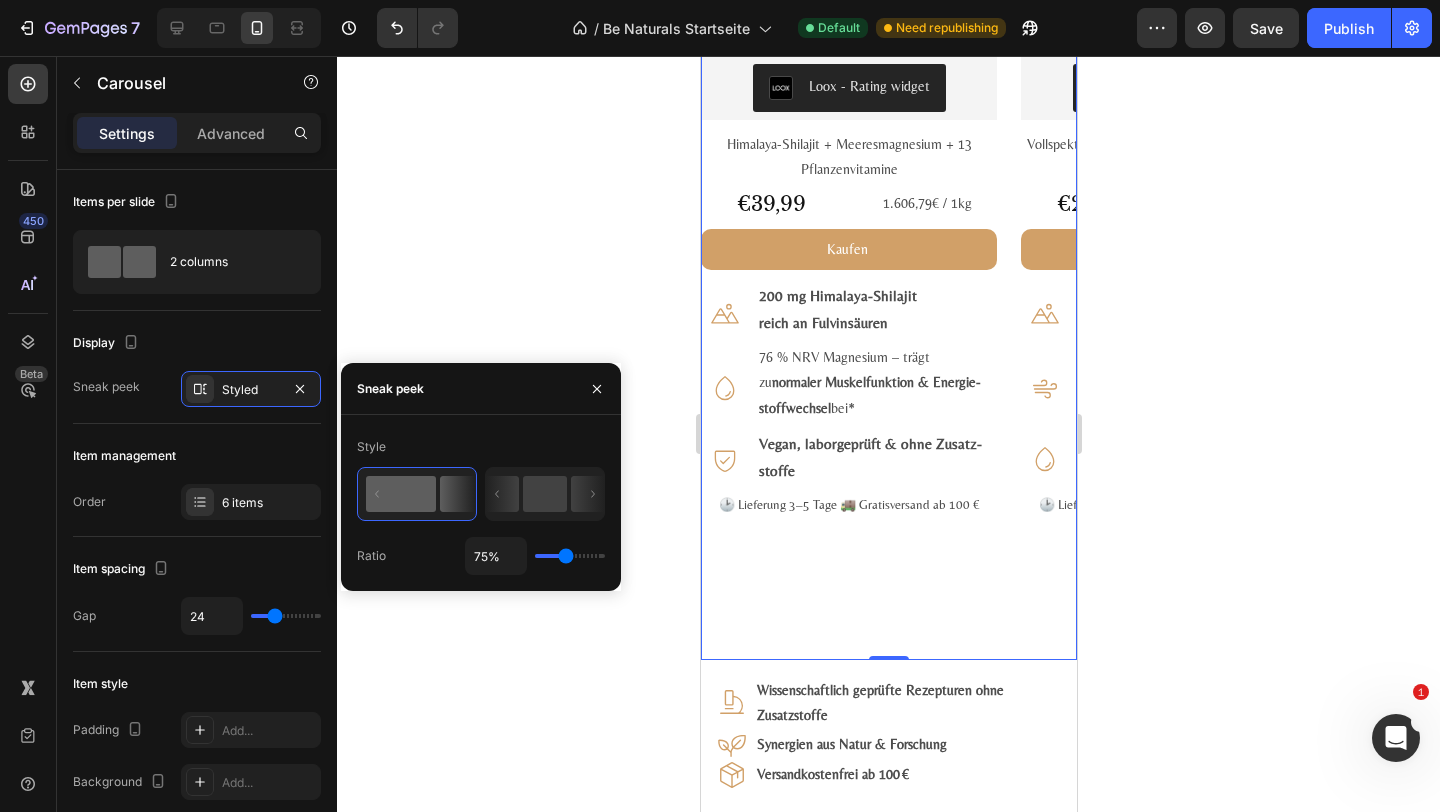 type on "43%" 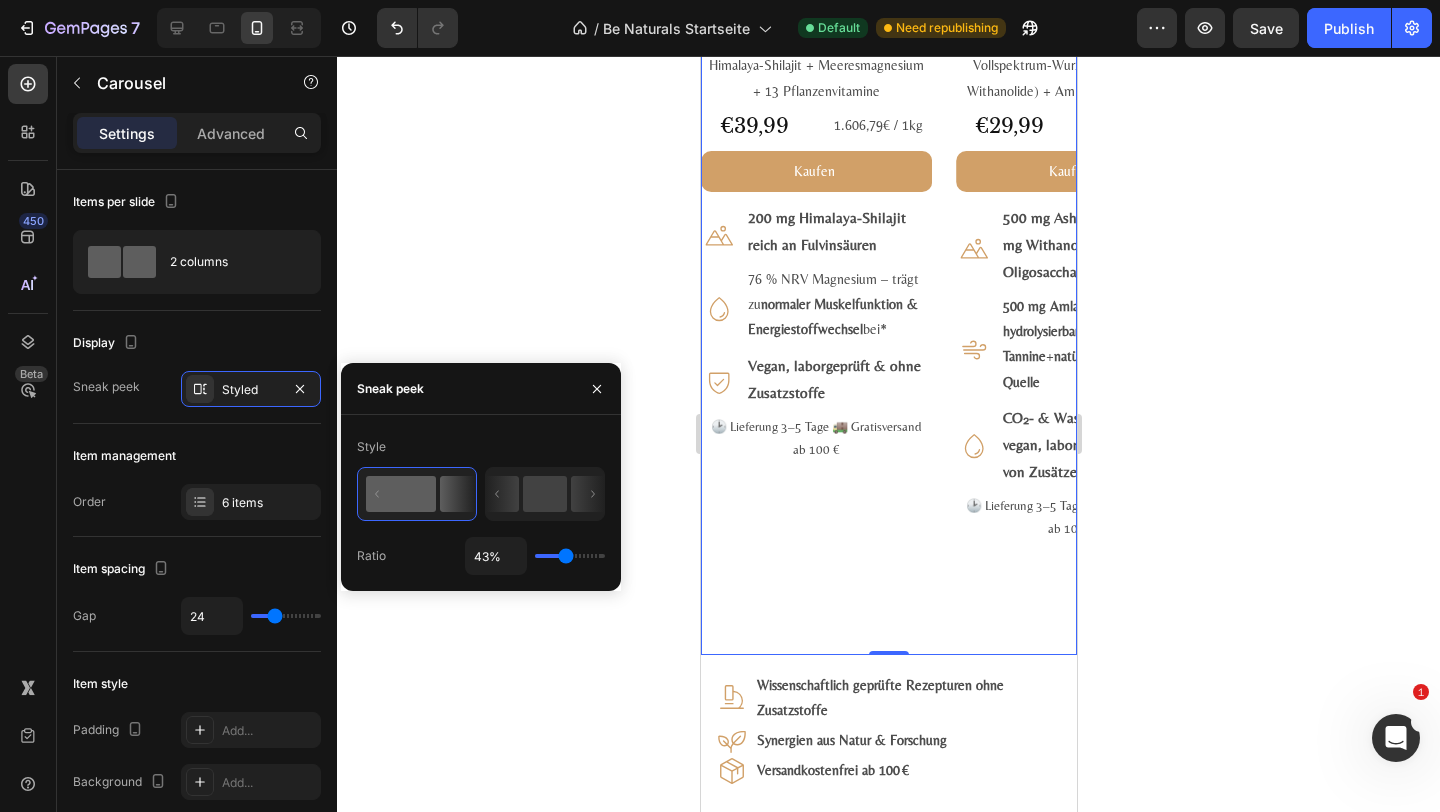 scroll, scrollTop: 2673, scrollLeft: 0, axis: vertical 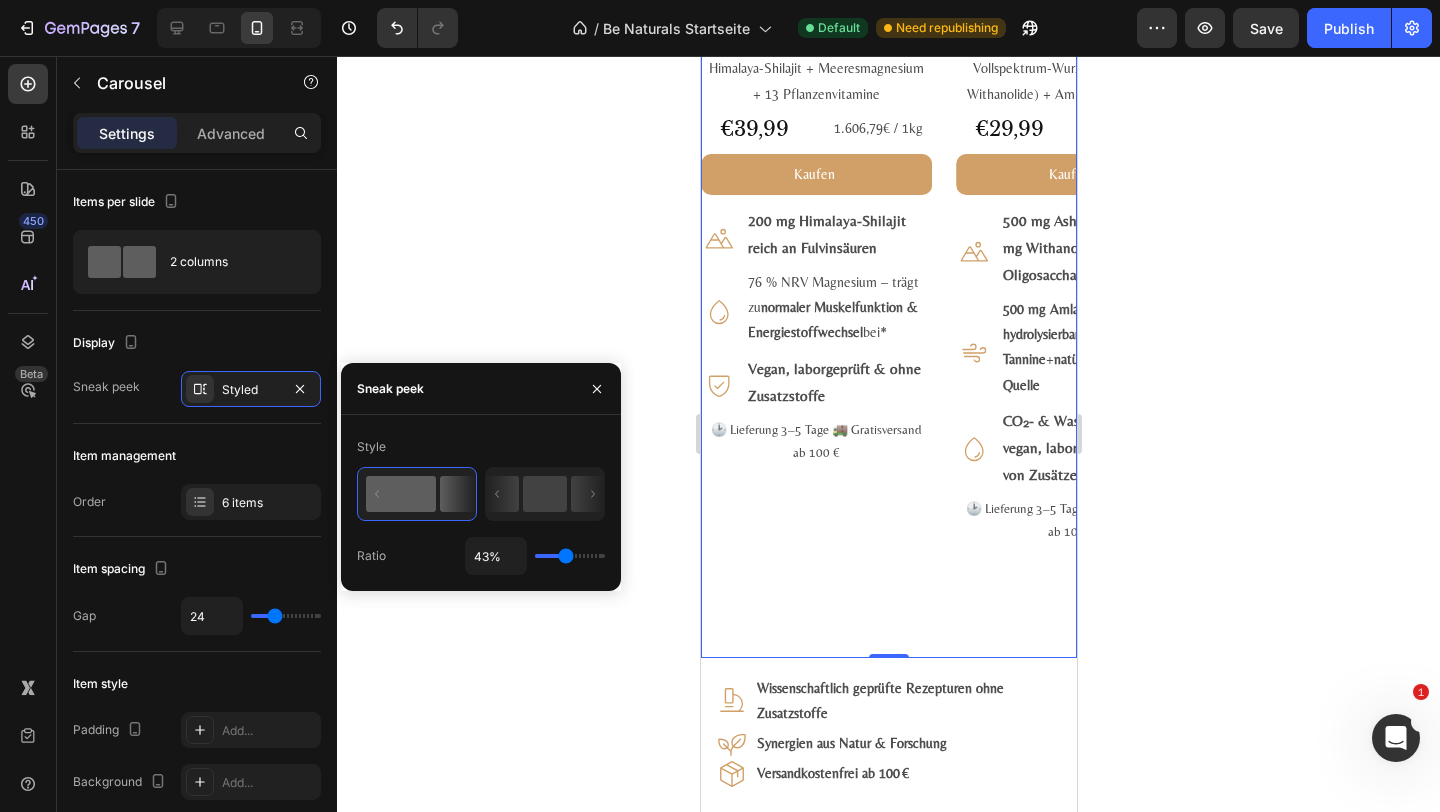 type on "71" 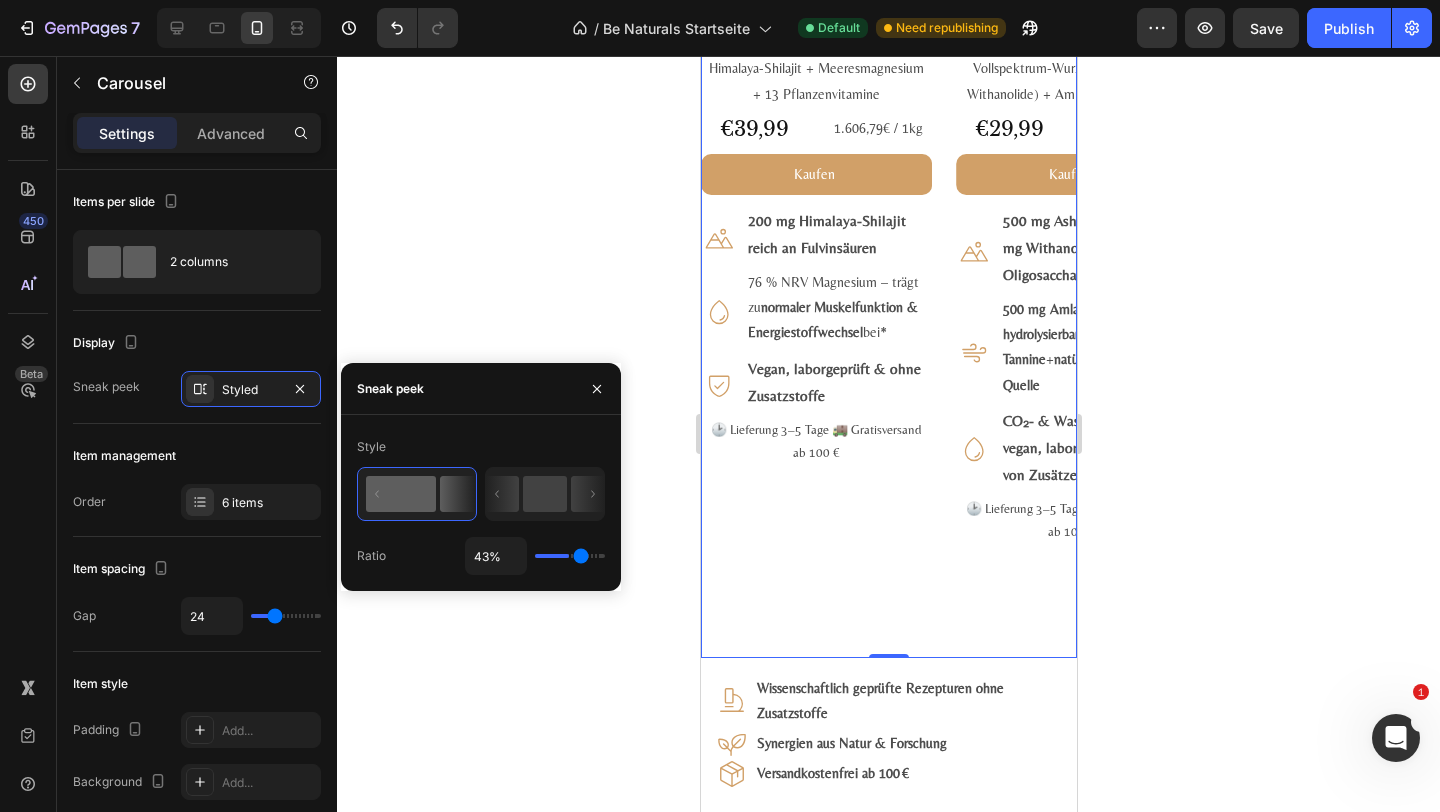 click at bounding box center [570, 556] 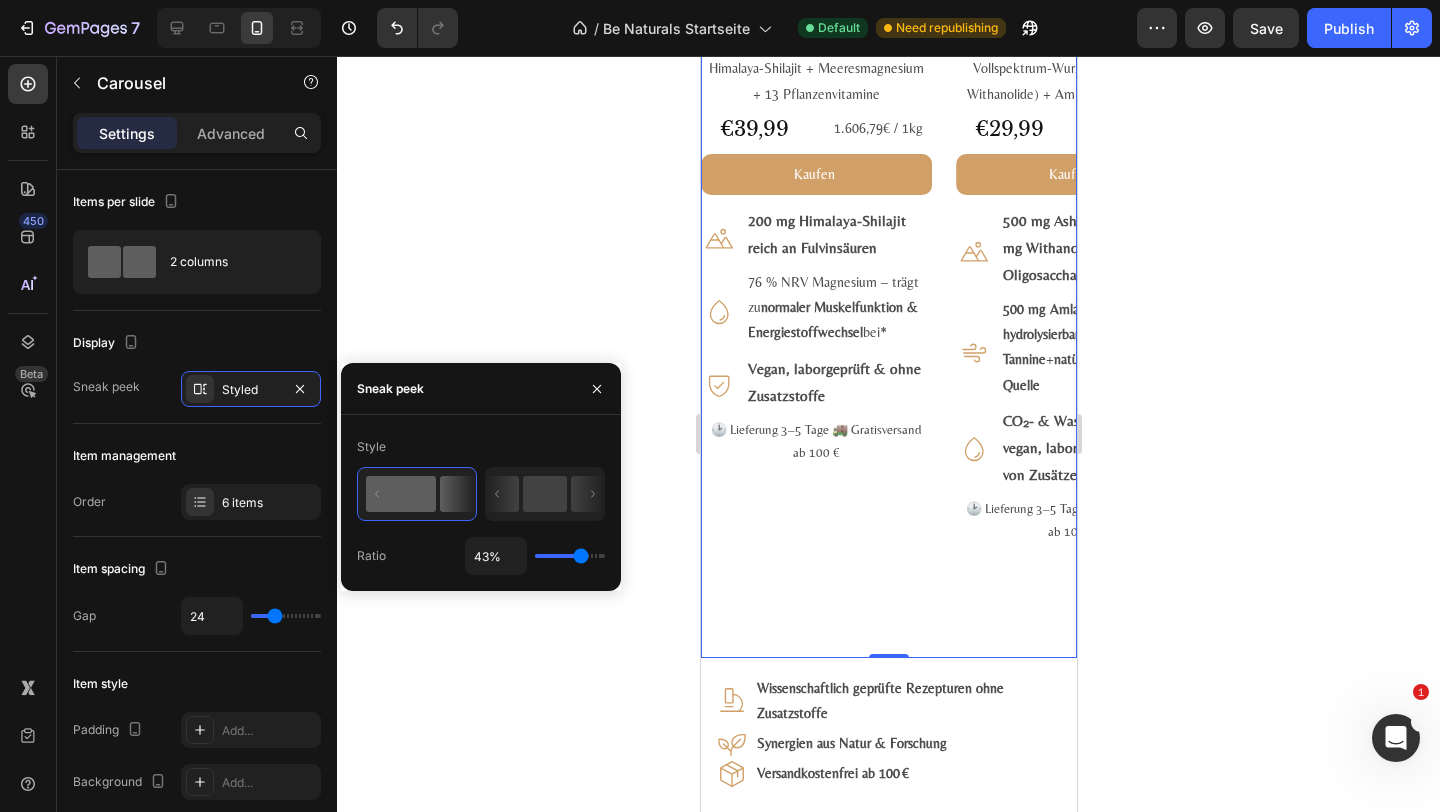 type on "71%" 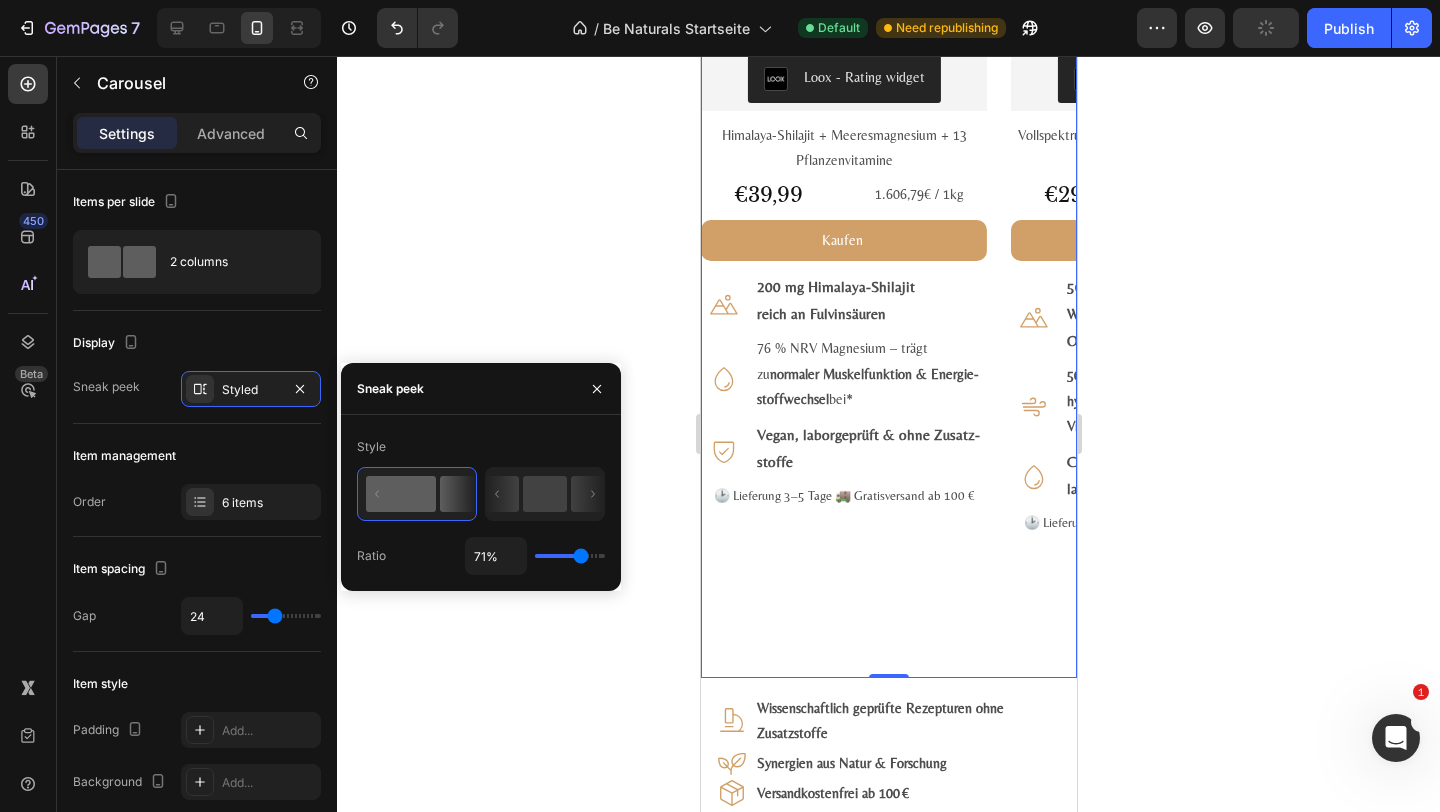 scroll, scrollTop: 2684, scrollLeft: 0, axis: vertical 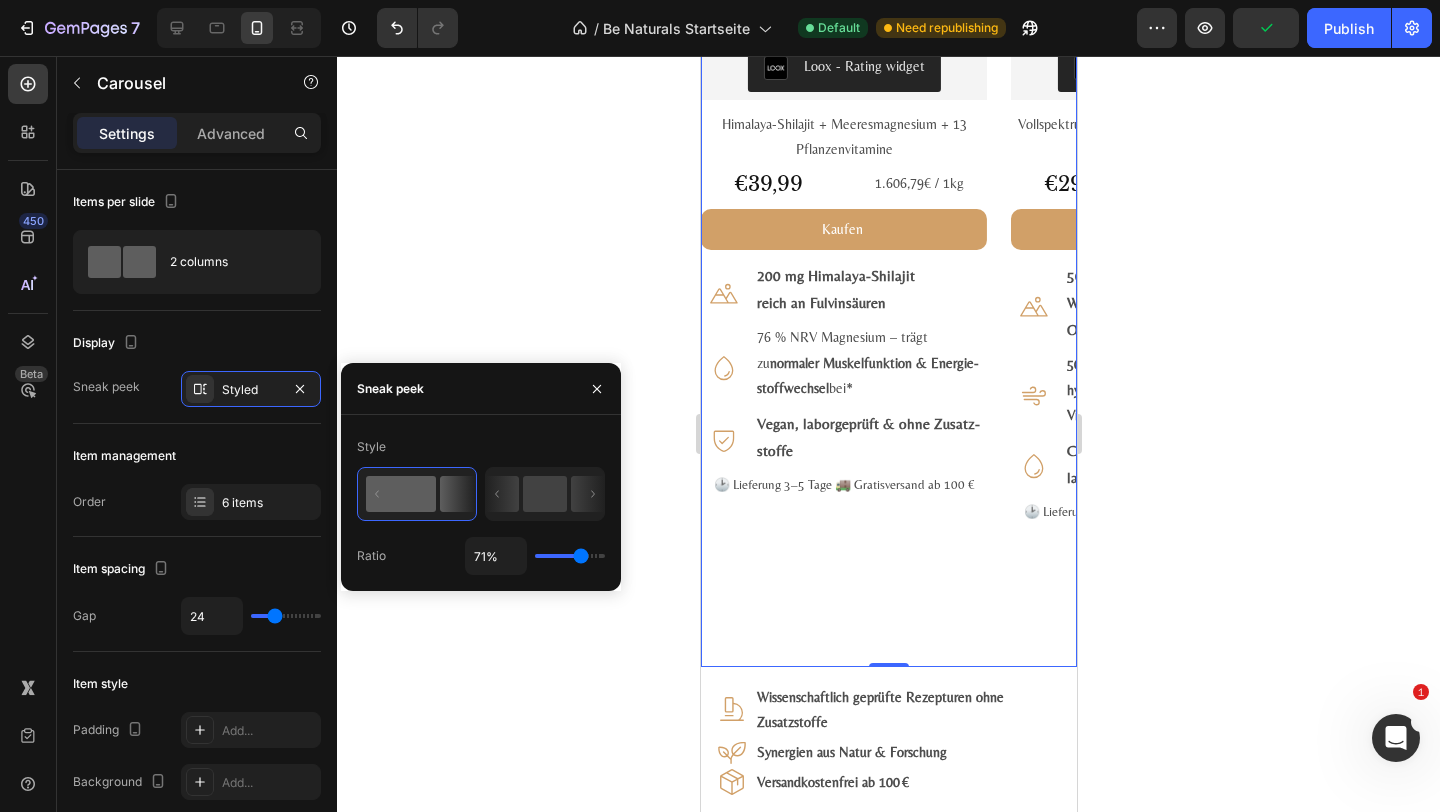 type on "63" 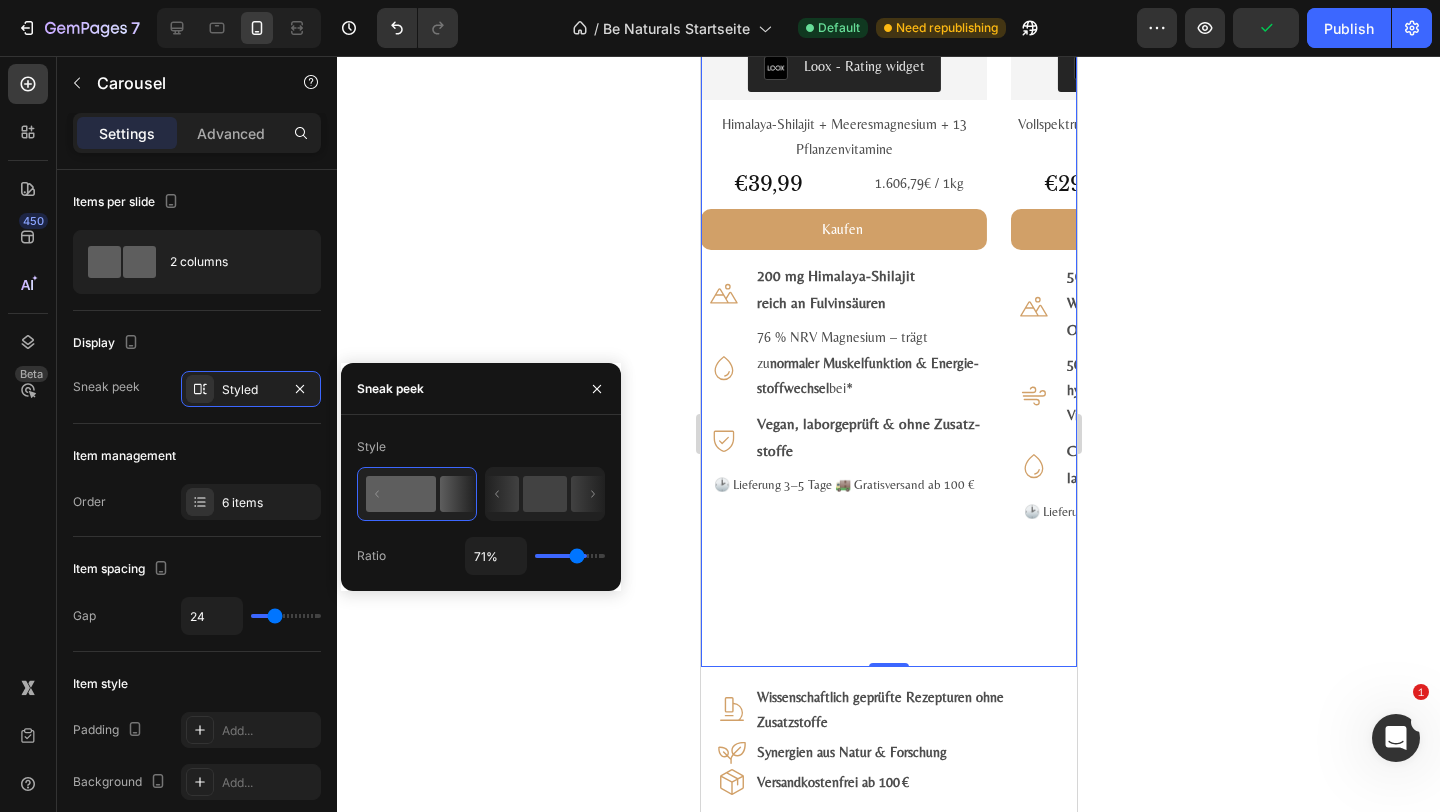 click at bounding box center [570, 556] 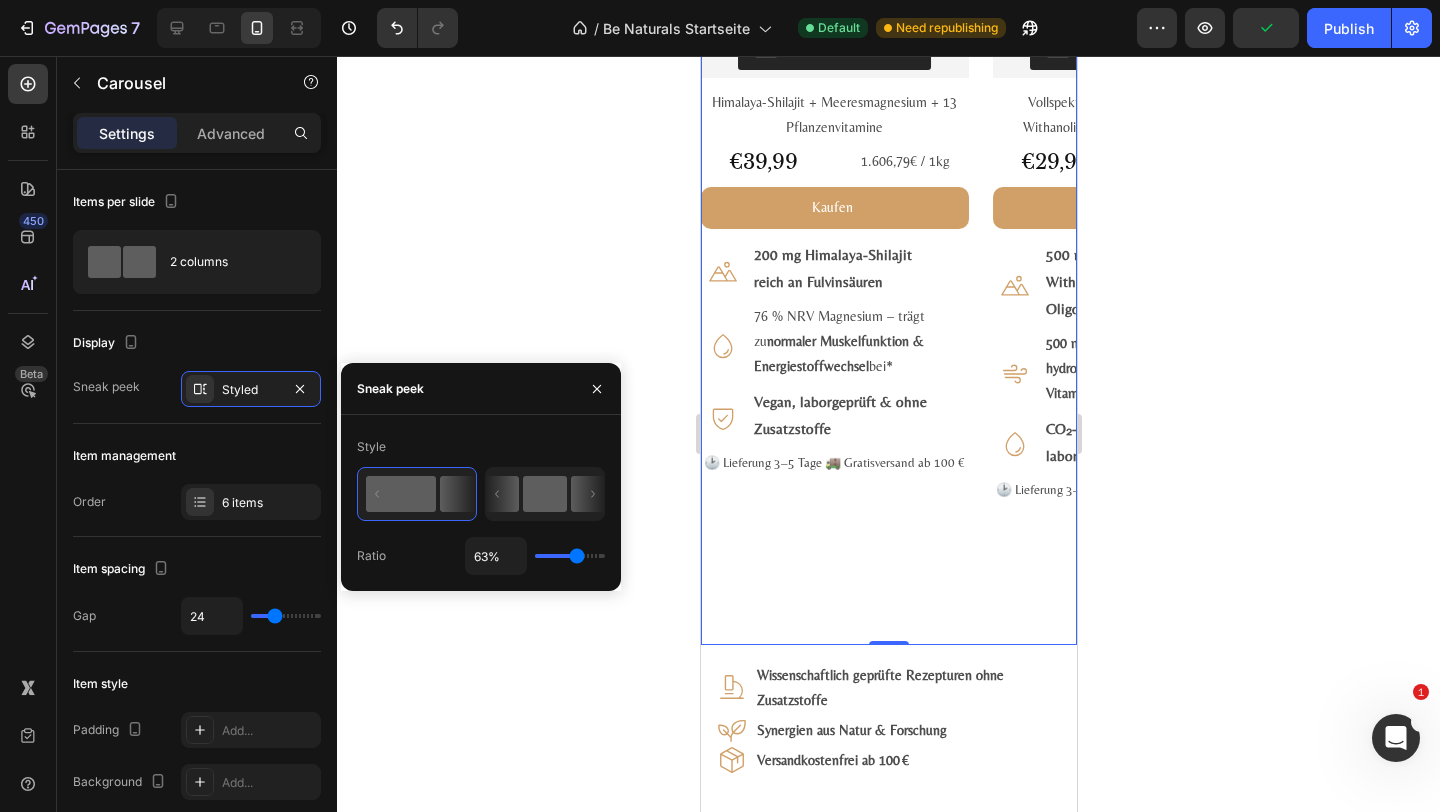 click 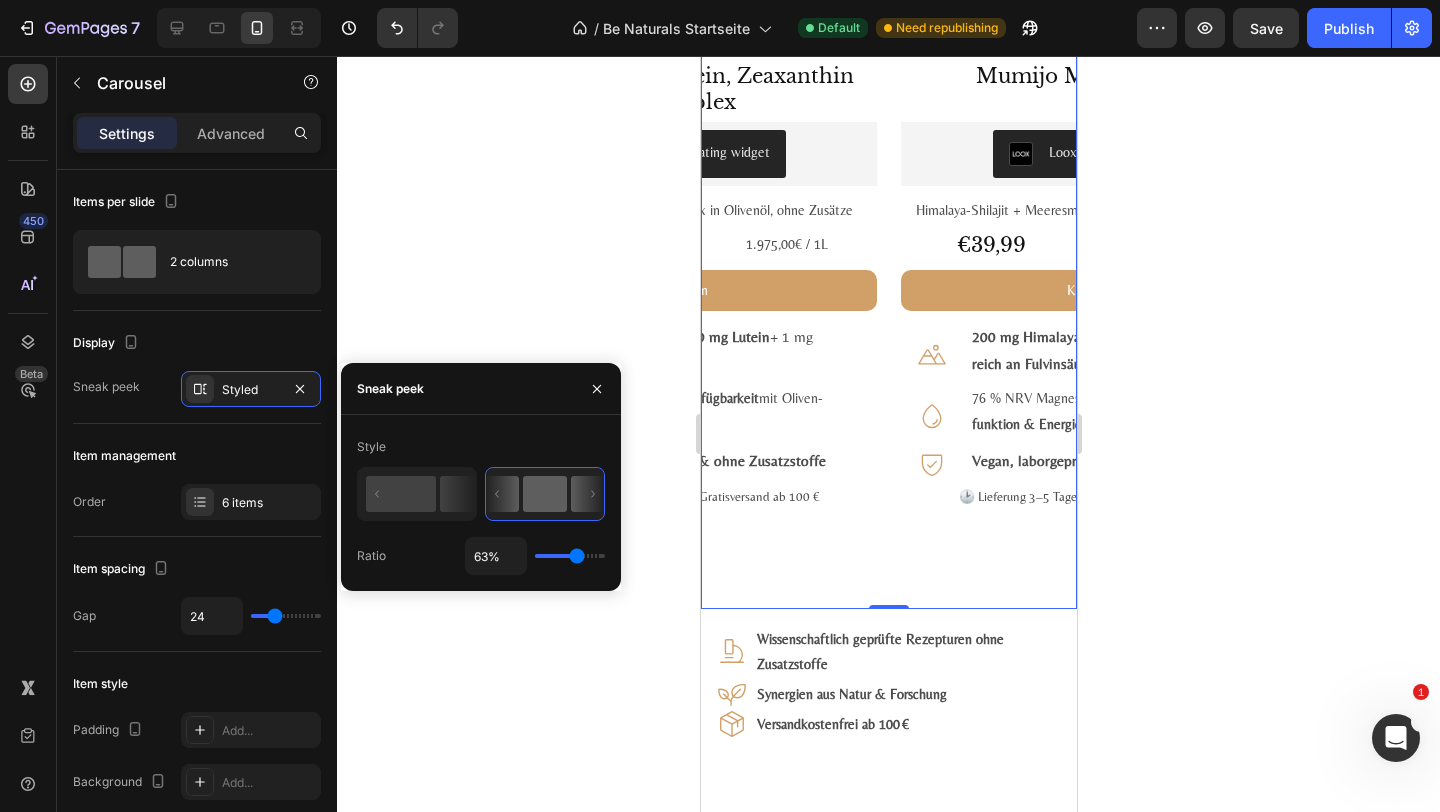 type on "50%" 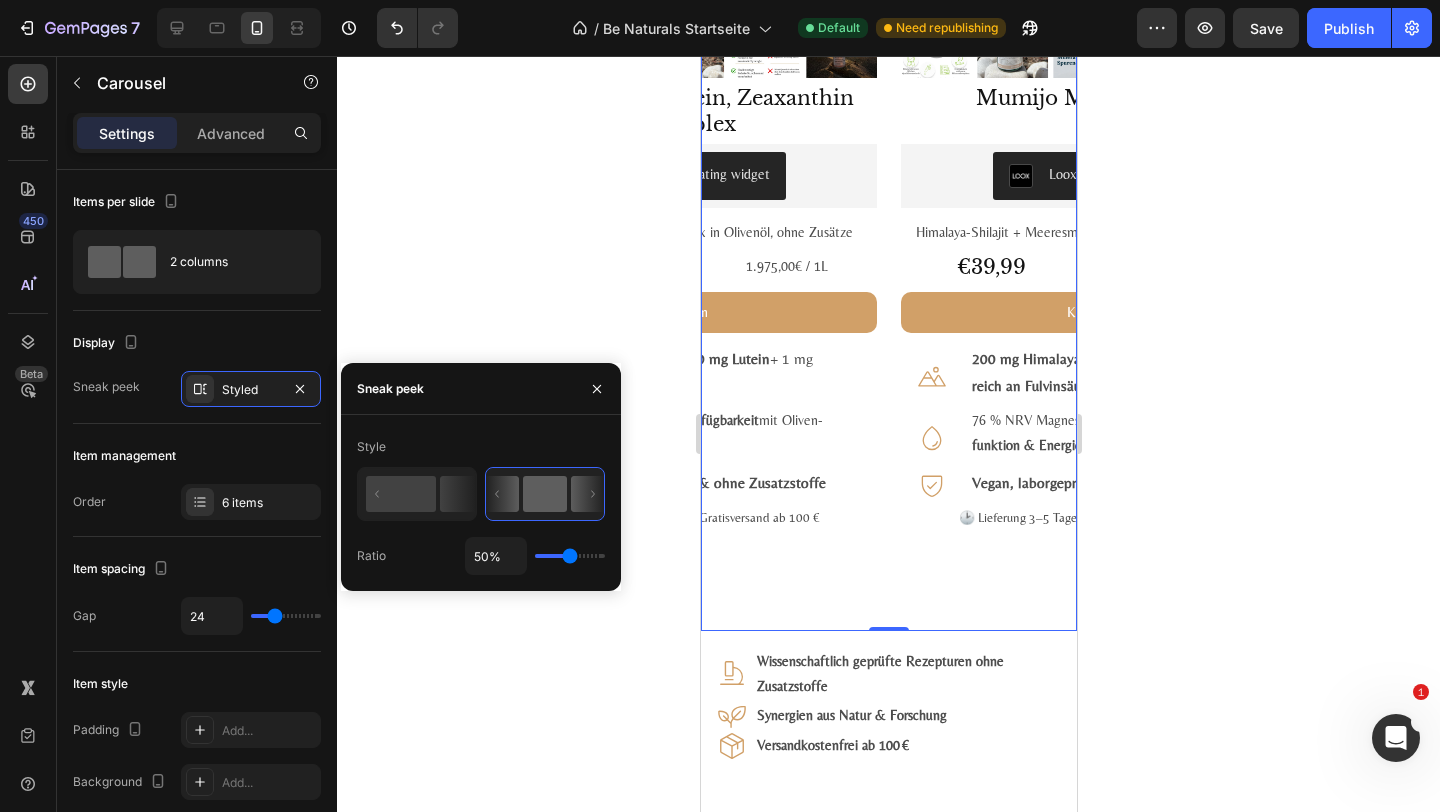 scroll, scrollTop: 2683, scrollLeft: 0, axis: vertical 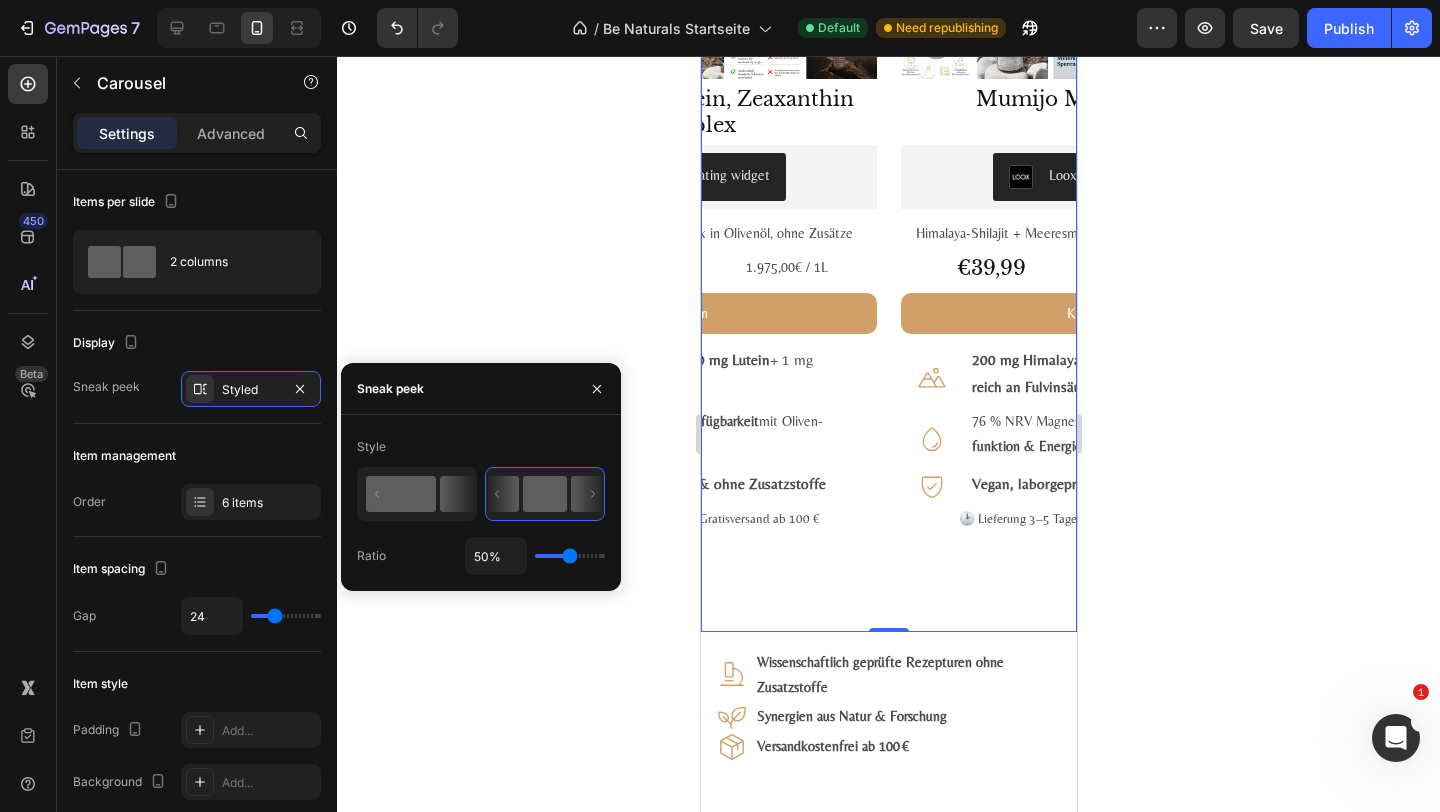 click 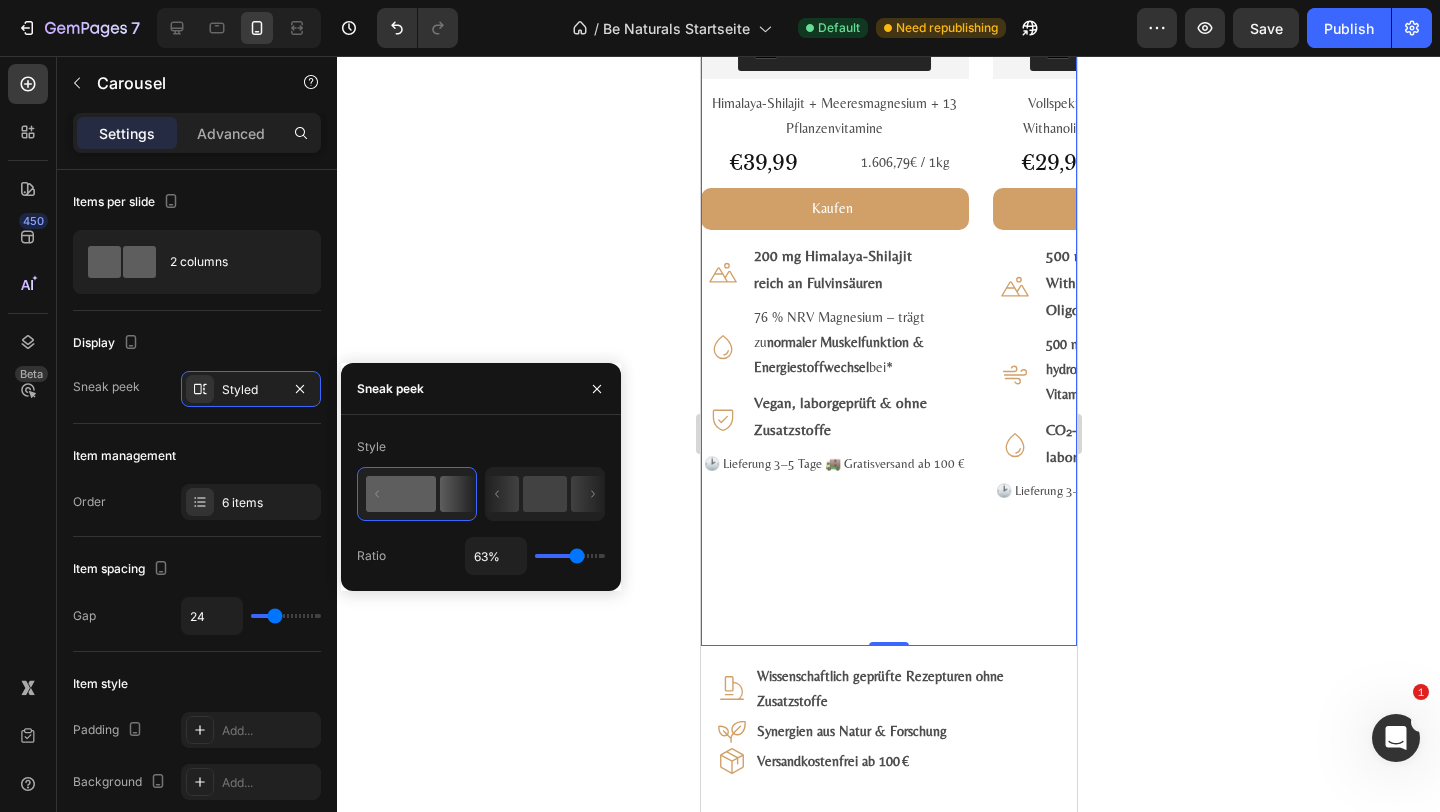 scroll, scrollTop: 2662, scrollLeft: 0, axis: vertical 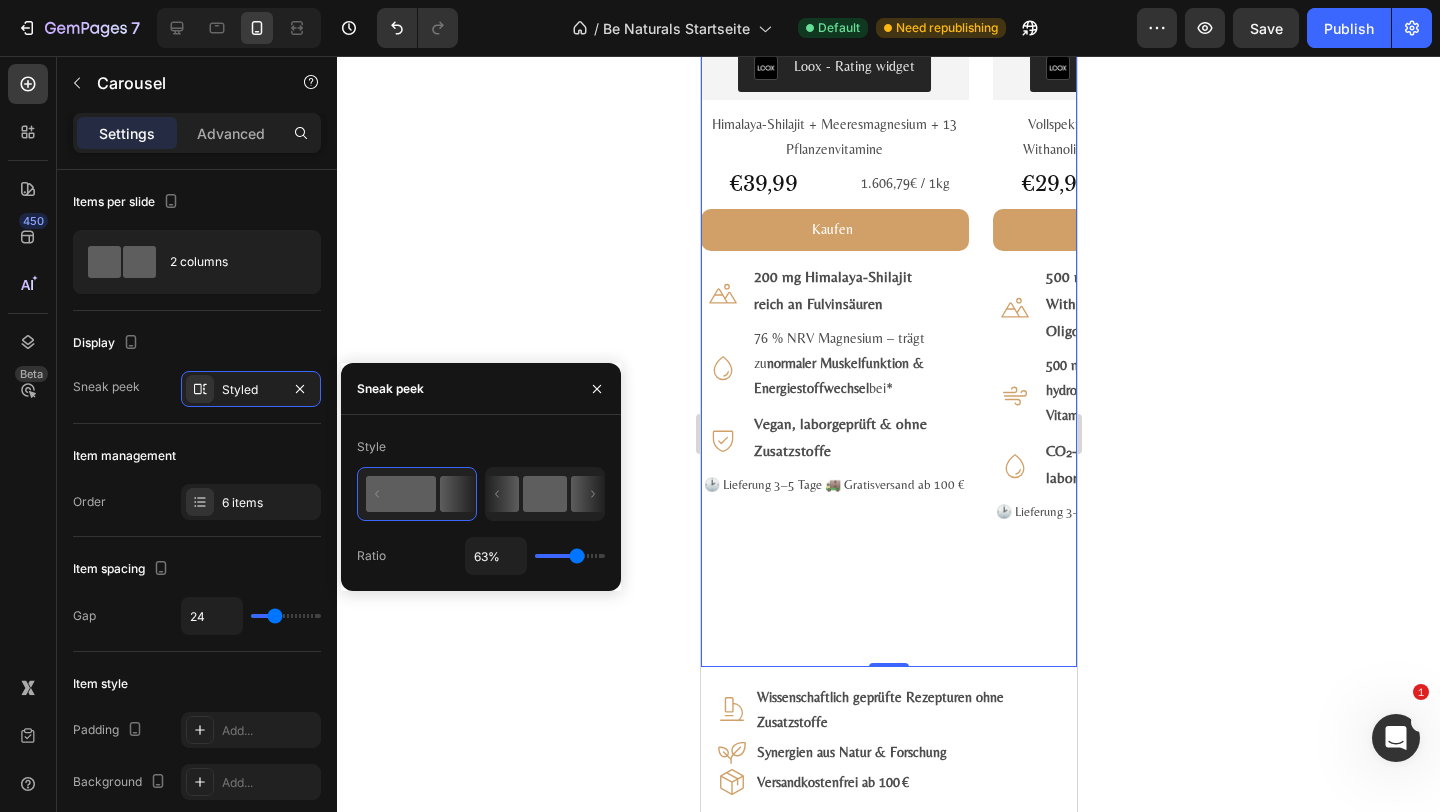 click 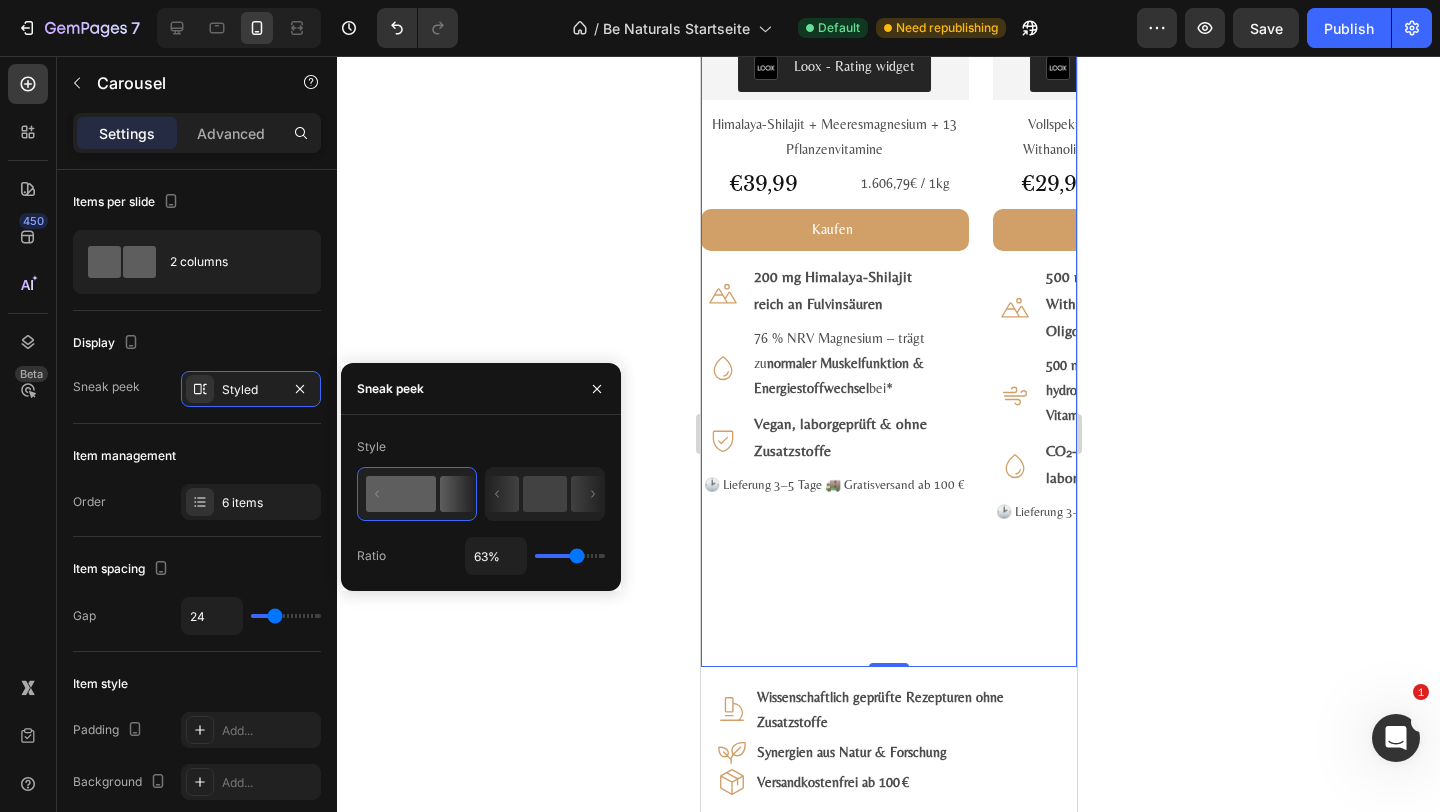 type on "50%" 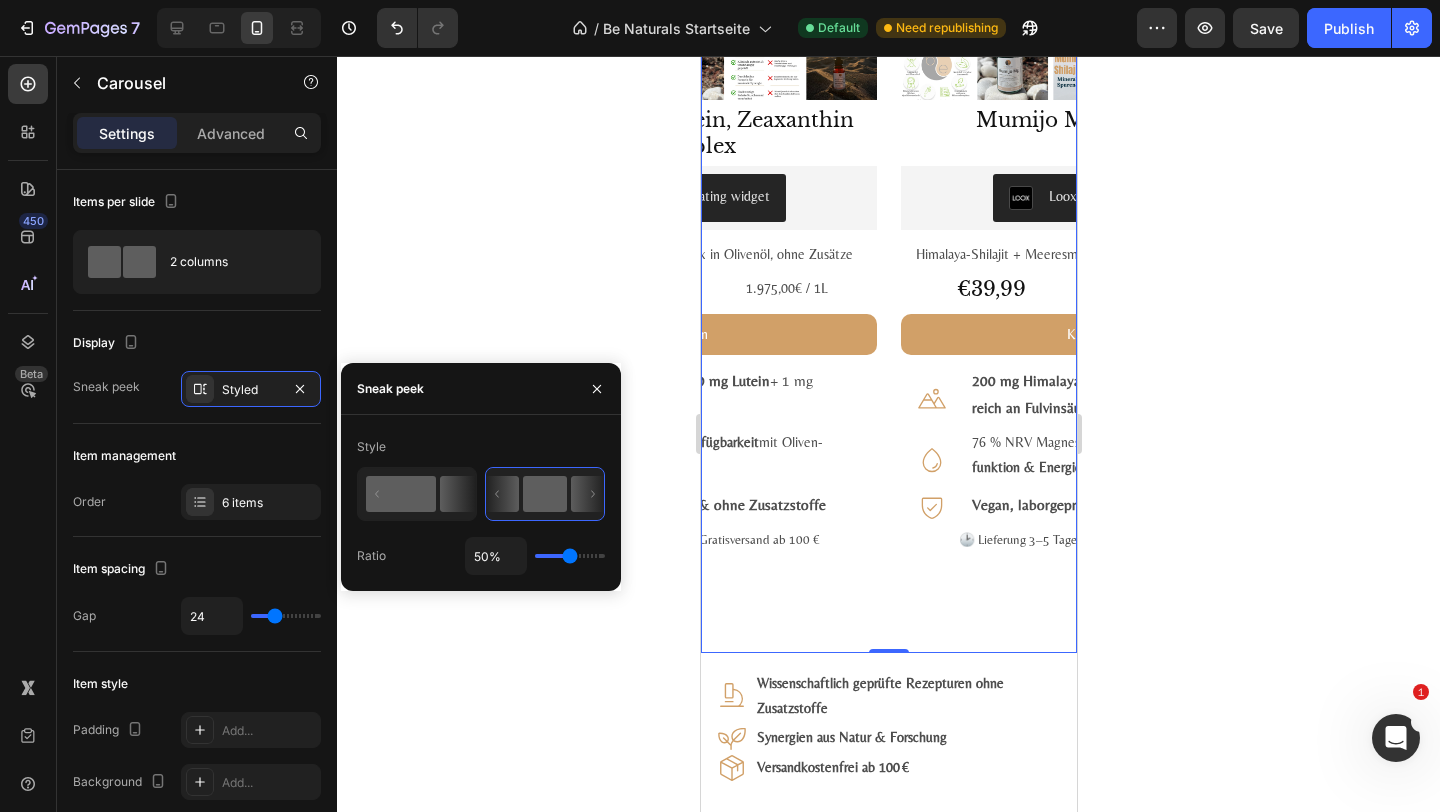 click 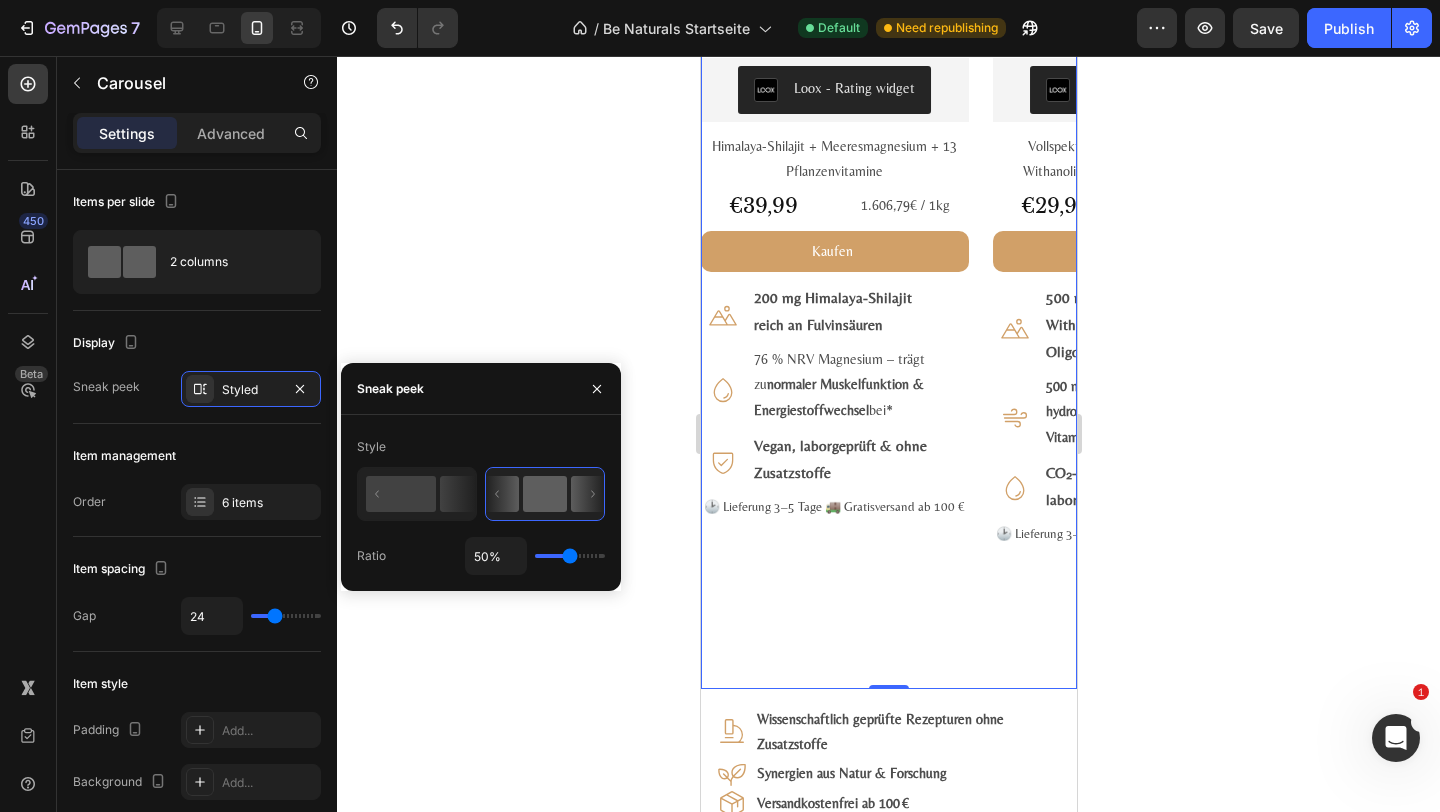 type on "63%" 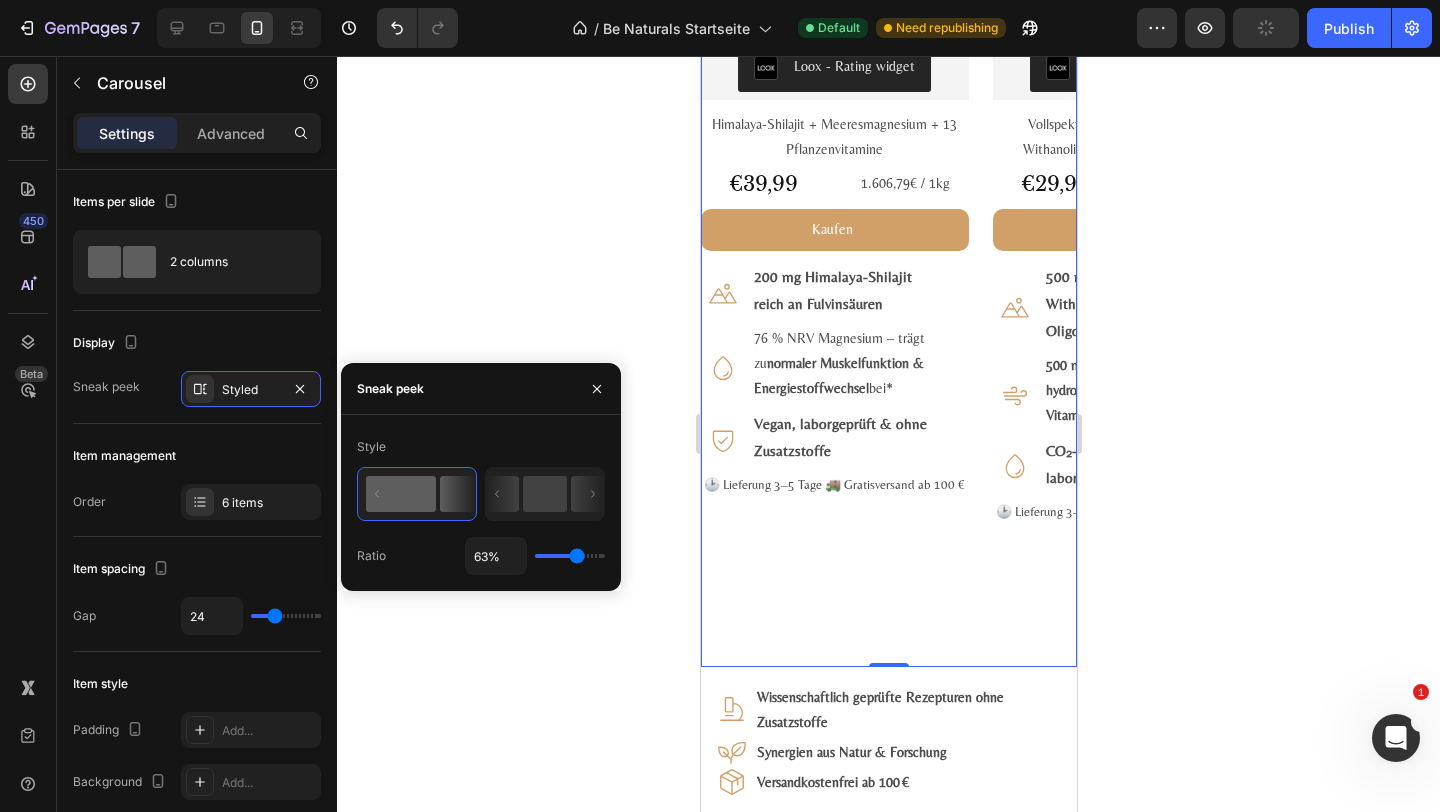 scroll, scrollTop: 2640, scrollLeft: 0, axis: vertical 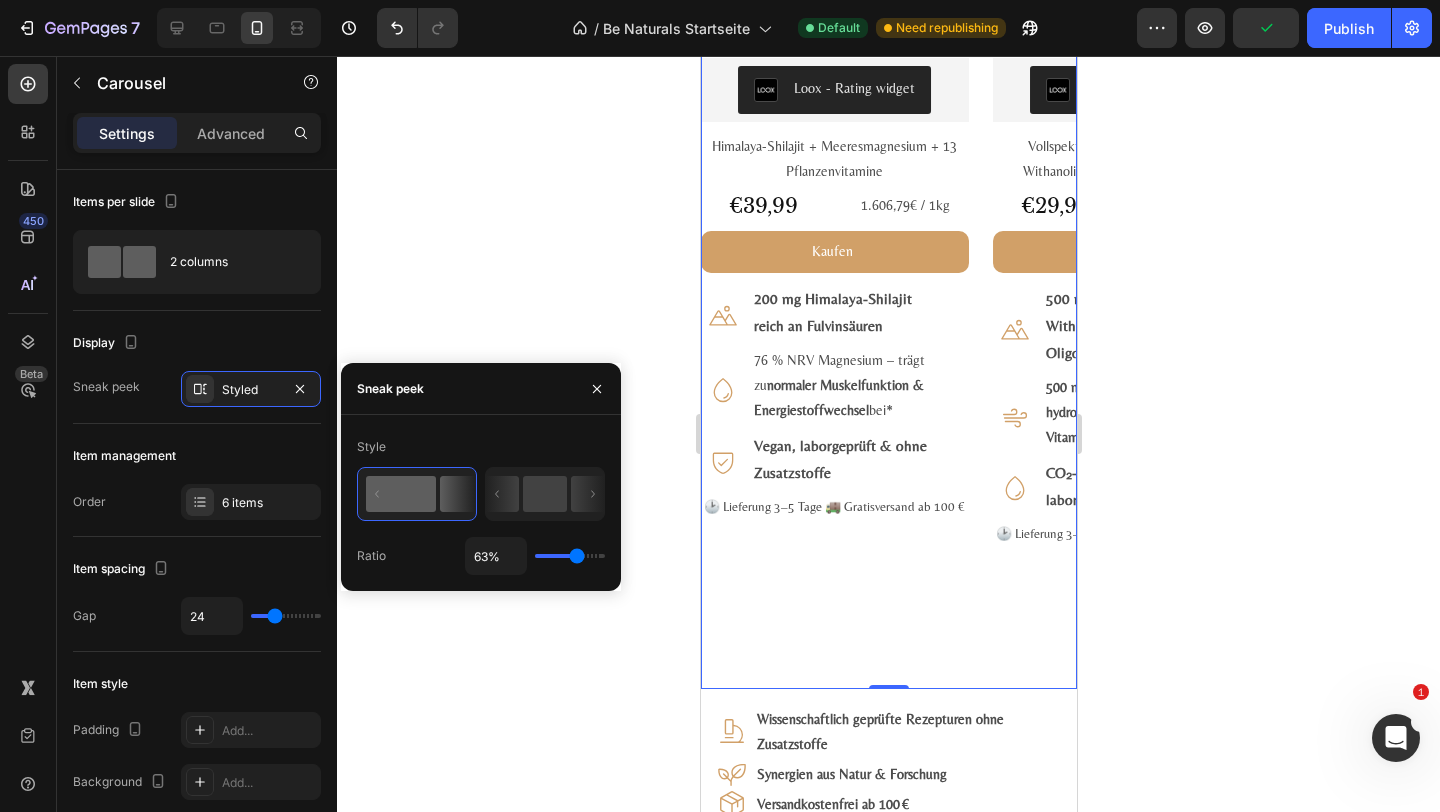 type on "65" 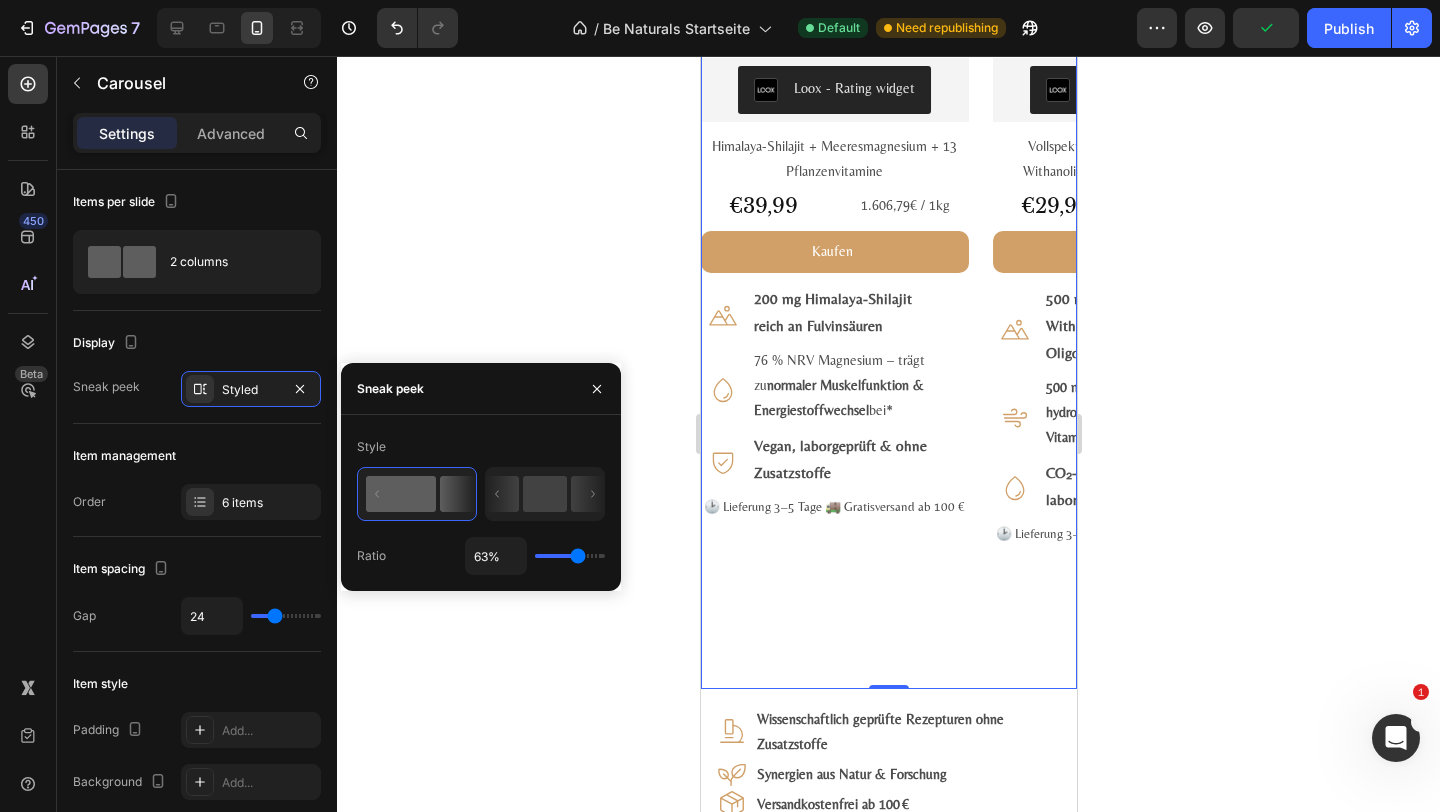 click at bounding box center [570, 556] 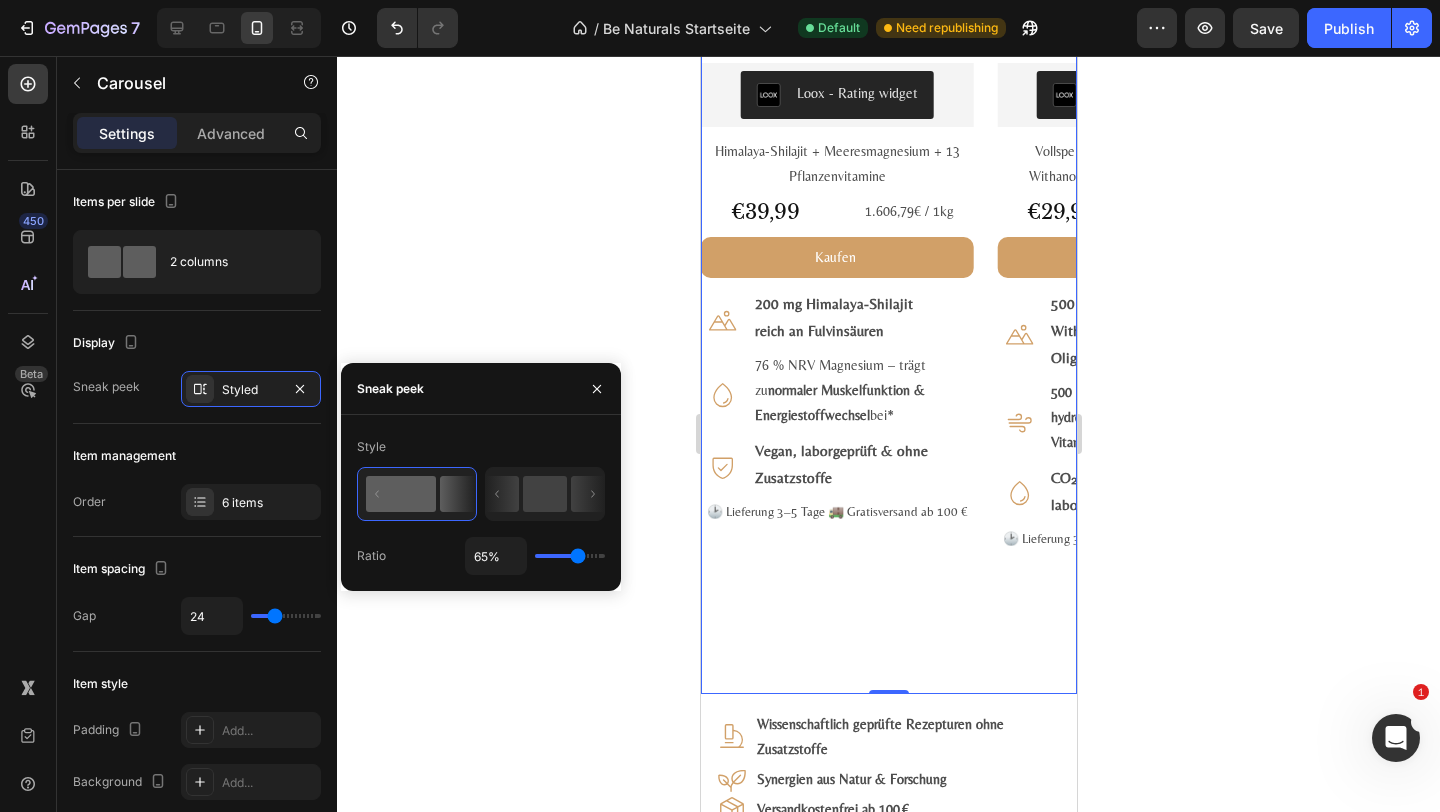 scroll, scrollTop: 2641, scrollLeft: 0, axis: vertical 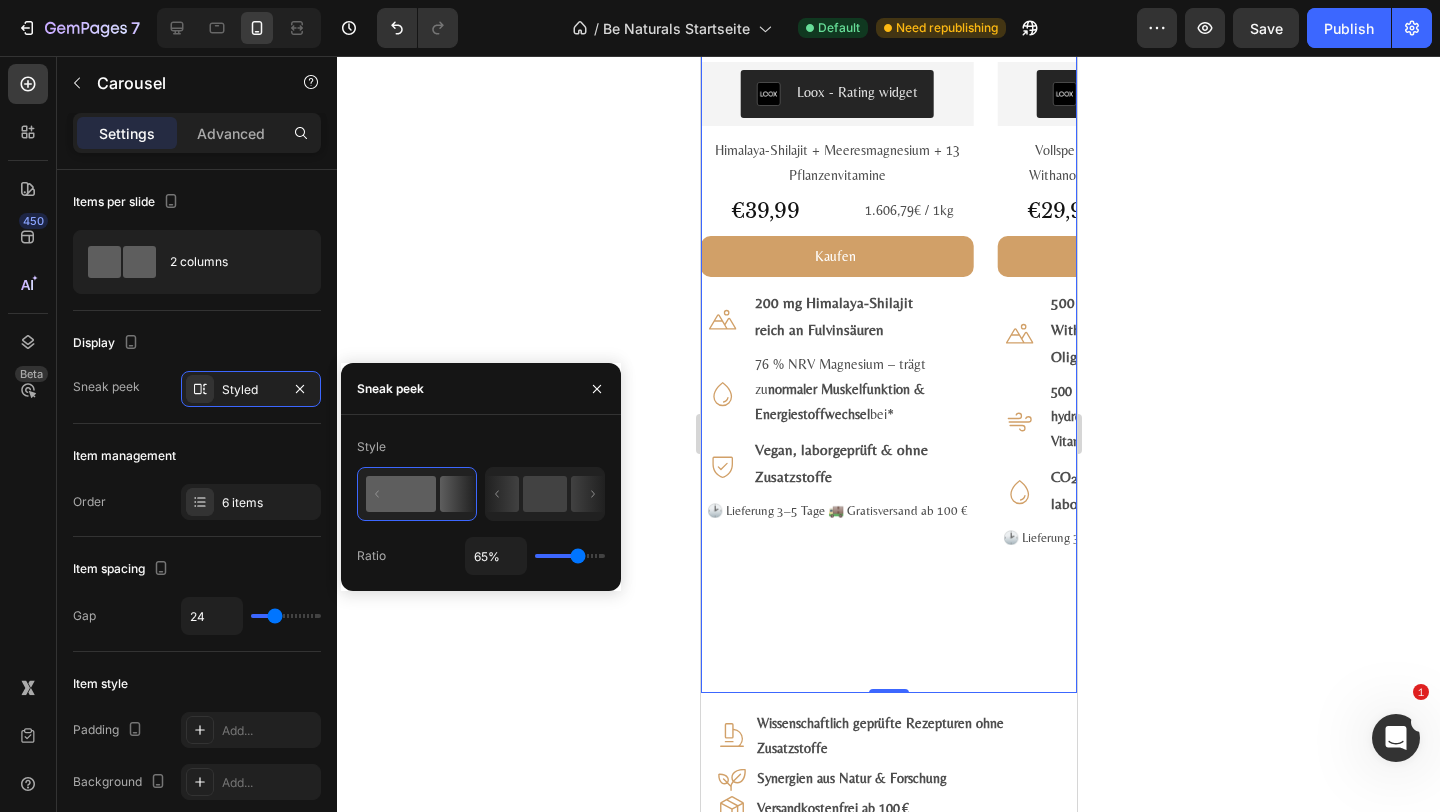 type on "66" 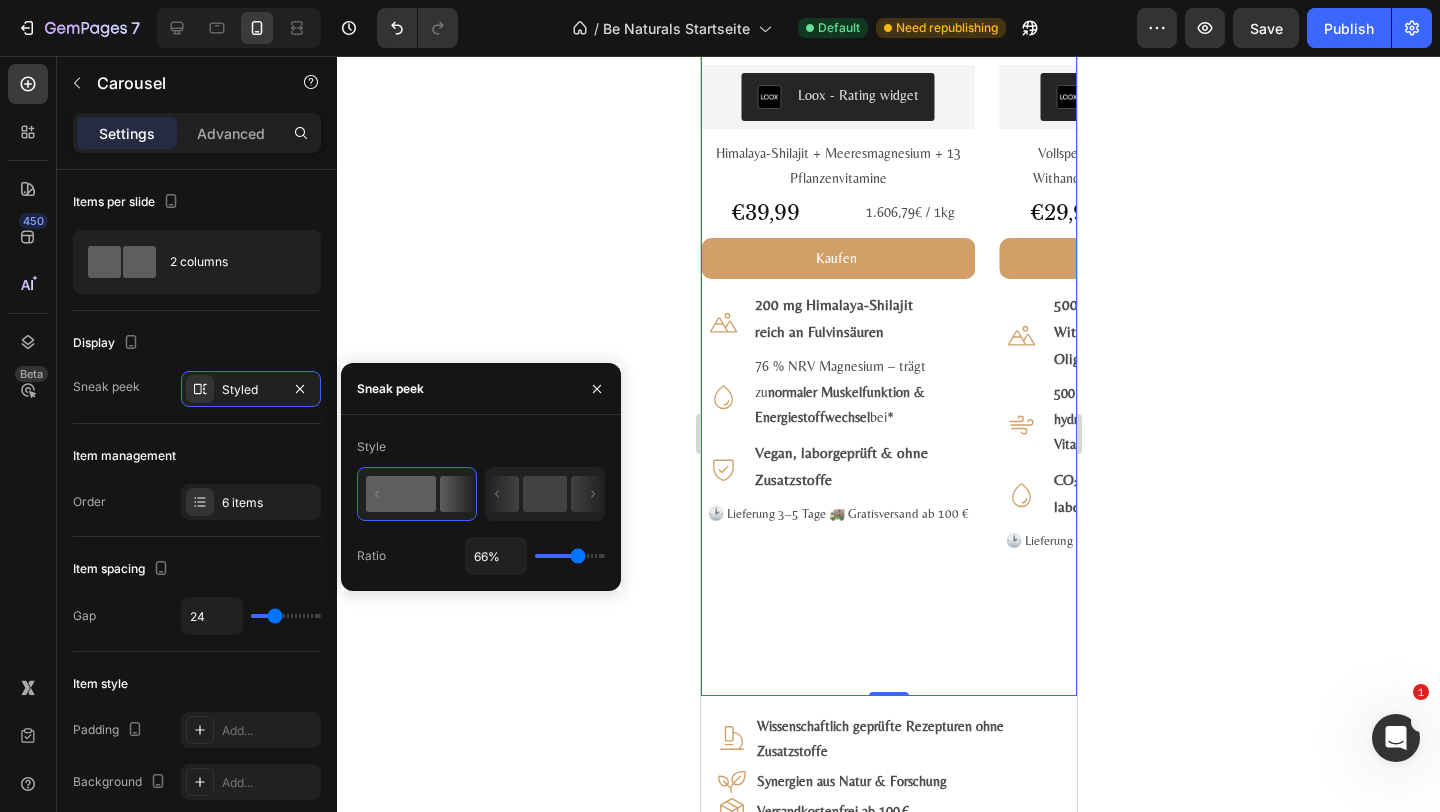 click at bounding box center (570, 556) 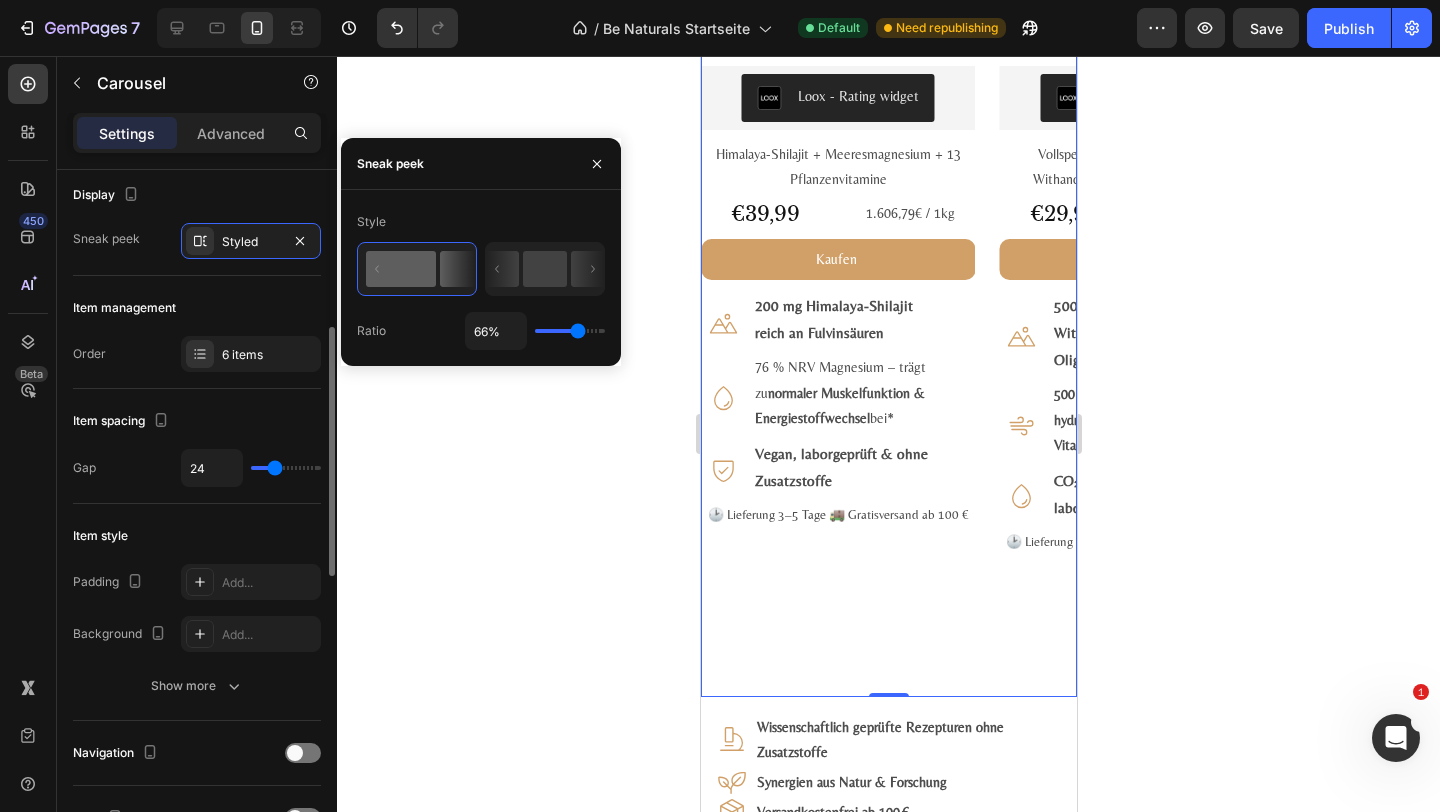 scroll, scrollTop: 225, scrollLeft: 0, axis: vertical 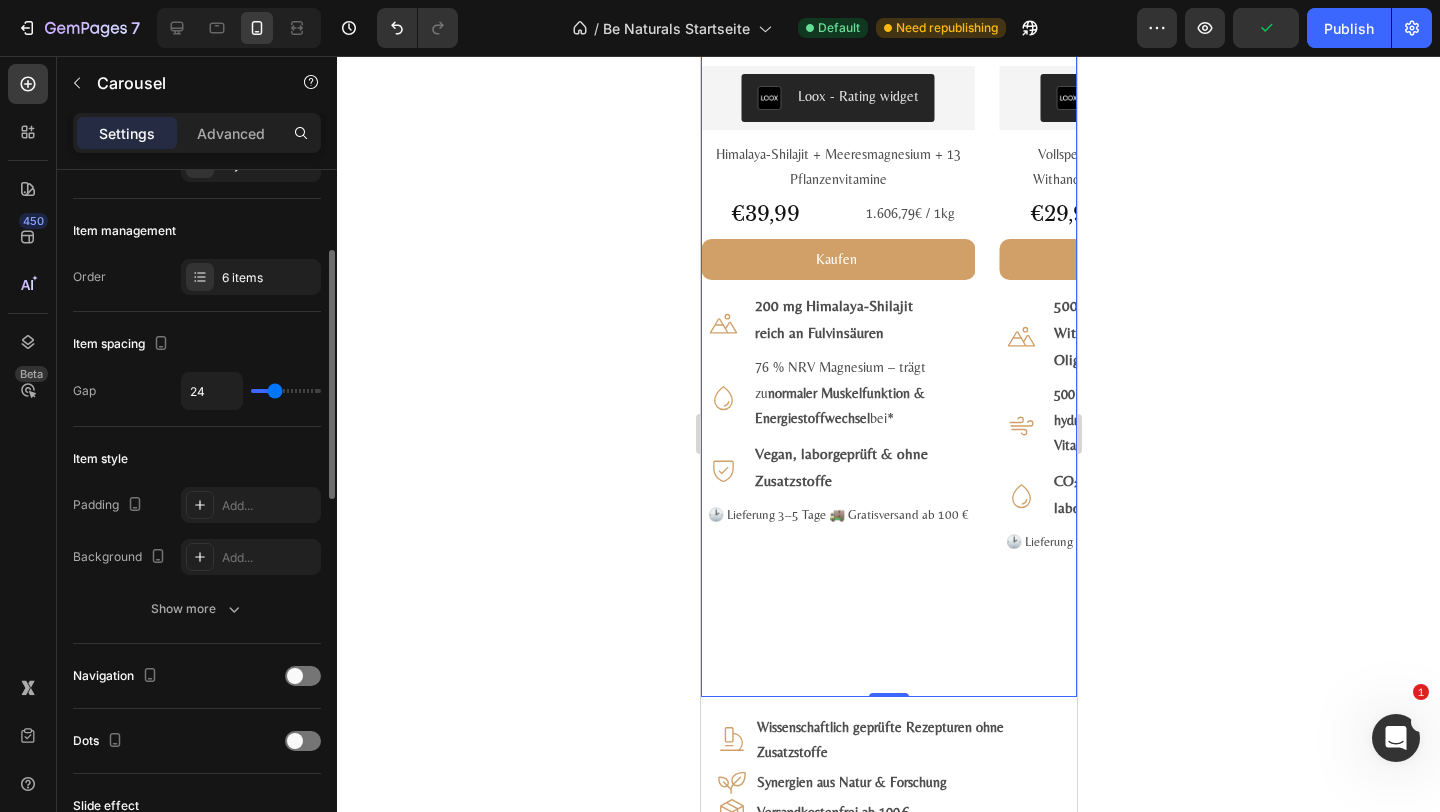 click on "Item style" at bounding box center [197, 459] 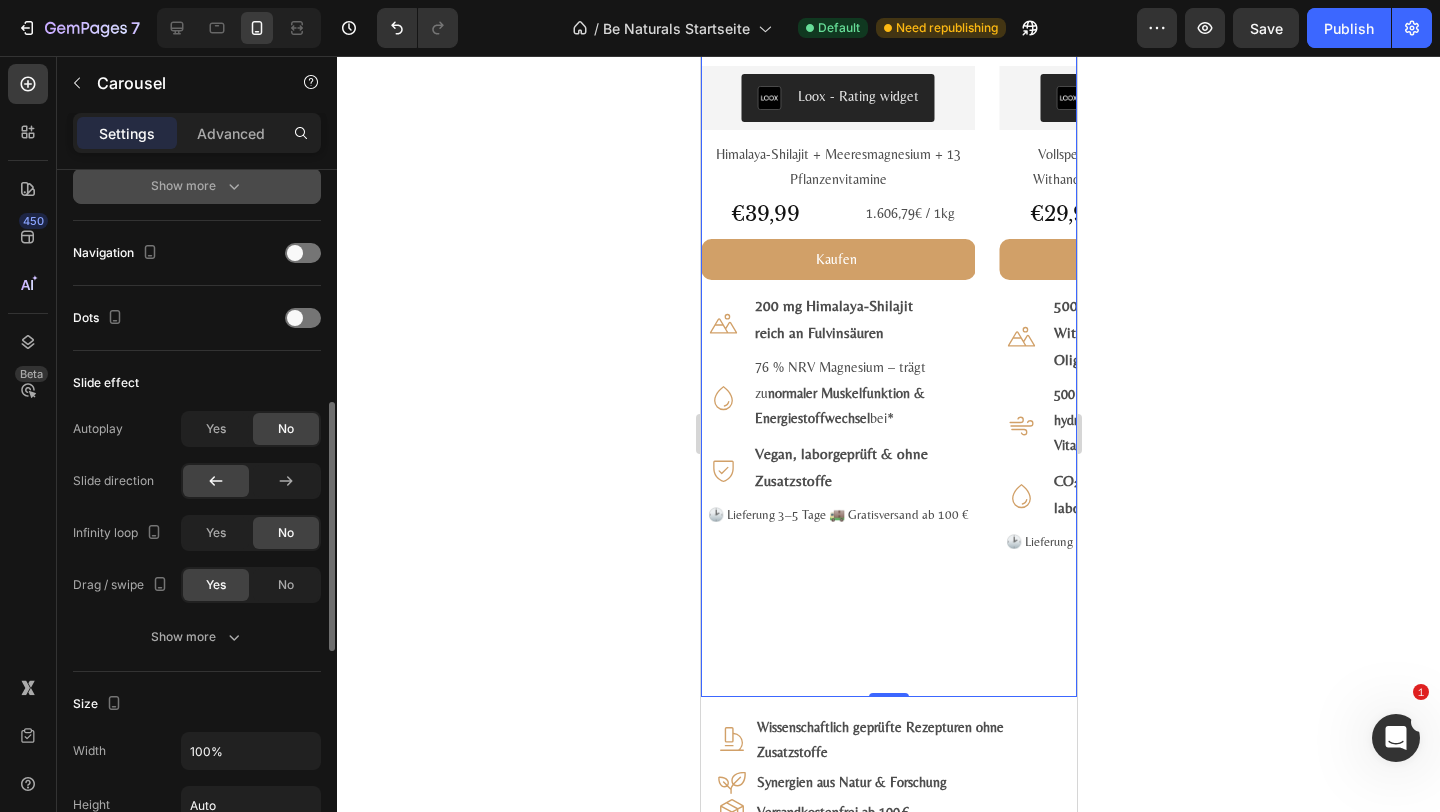 scroll, scrollTop: 652, scrollLeft: 0, axis: vertical 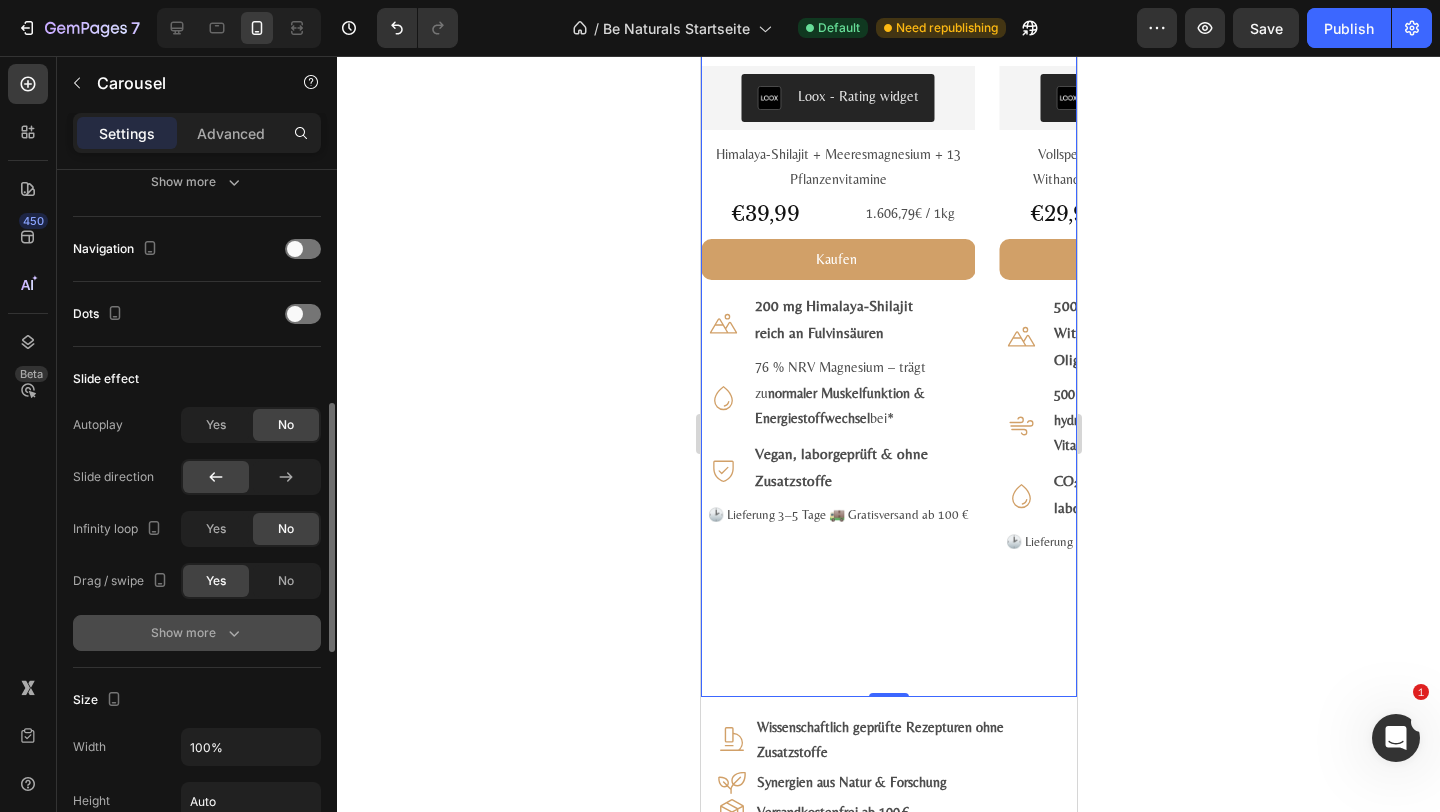 click on "Show more" at bounding box center [197, 633] 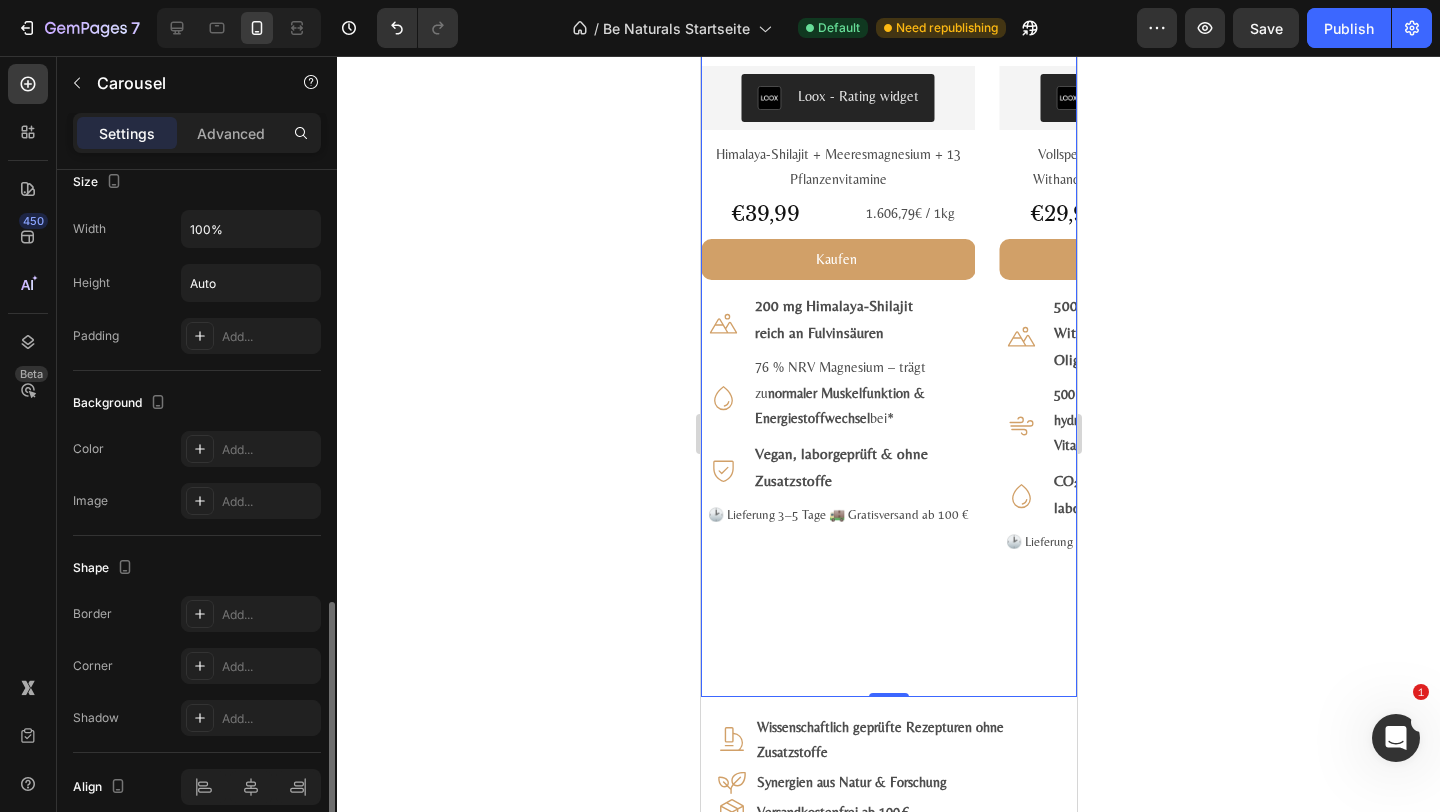 scroll, scrollTop: 1365, scrollLeft: 0, axis: vertical 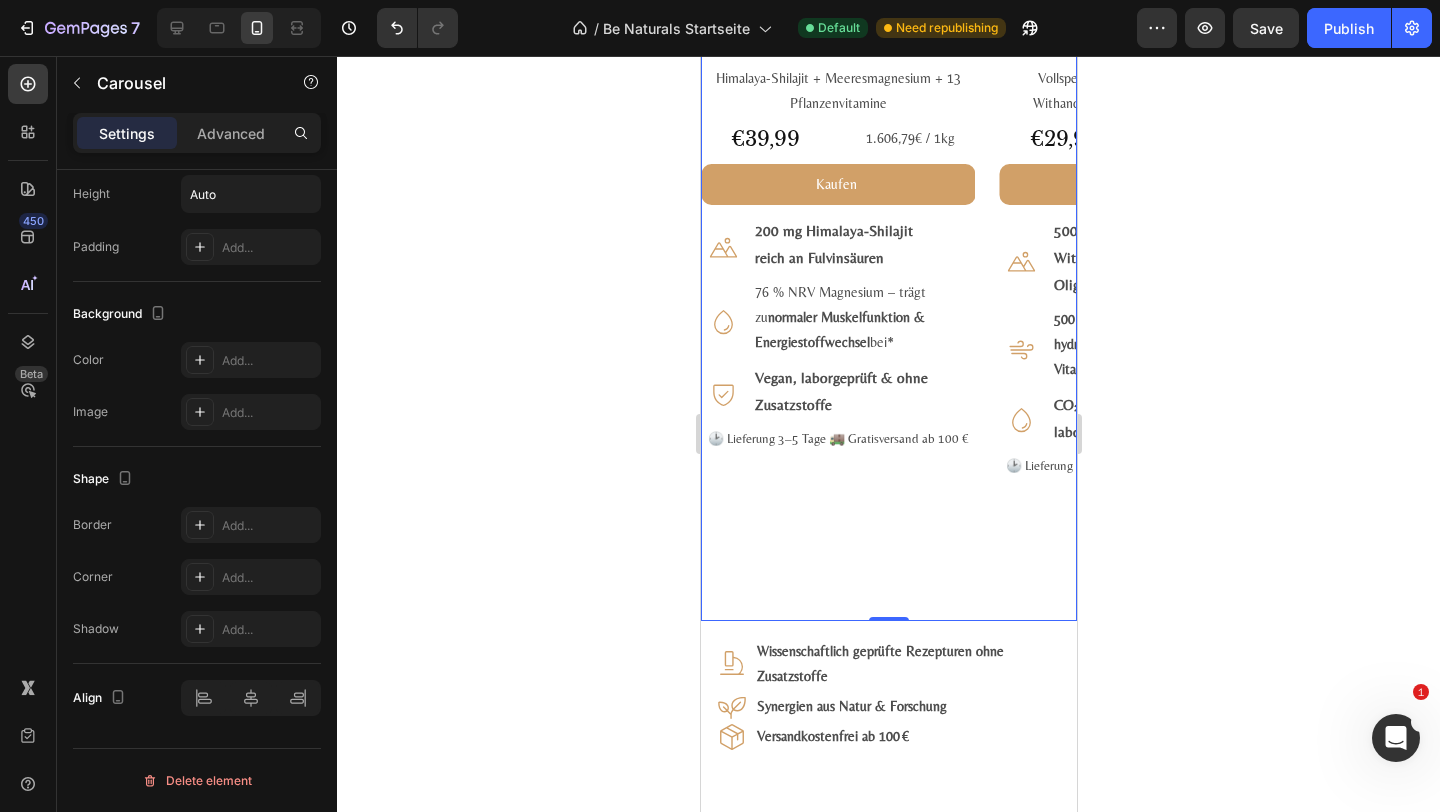 click on "#2 Bestseller Product Badge Product Images Mumijo MG Komplex Product Title Loox - Rating widget Loox Himalaya-Shilajit + Meeres­magnesium + 13 Pflanzen­vitamine Text Block €39,99 Product Price Product Price 1.606,79€ / 1kg Text Block Row Kaufen Add to Cart
Icon 200 mg Himalaya-Shilajit reich an Fulvin­säuren Text Block Row
Icon 76 % NRV Magnesium – trägt zu  normaler Muskel­funktion & Energie­stoff­wechsel  bei* Text Block Row
Icon Vegan, labor­geprüft & ohne Zusatz­stoffe Text Block Row Row 🕑 Lieferung 3–5 Tage 🚚 Gratis­versand ab 100 € Text Block Product" at bounding box center (837, 106) 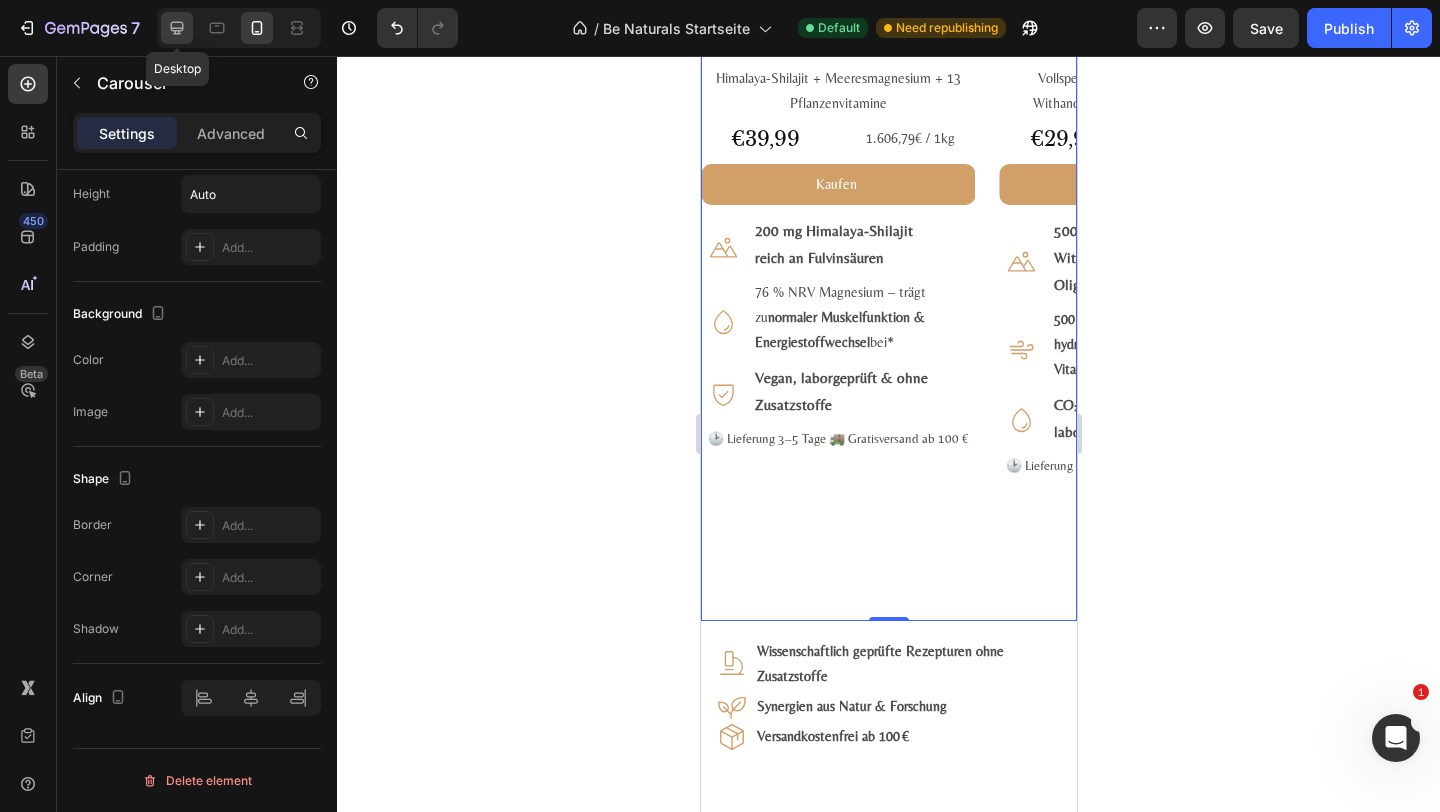 click 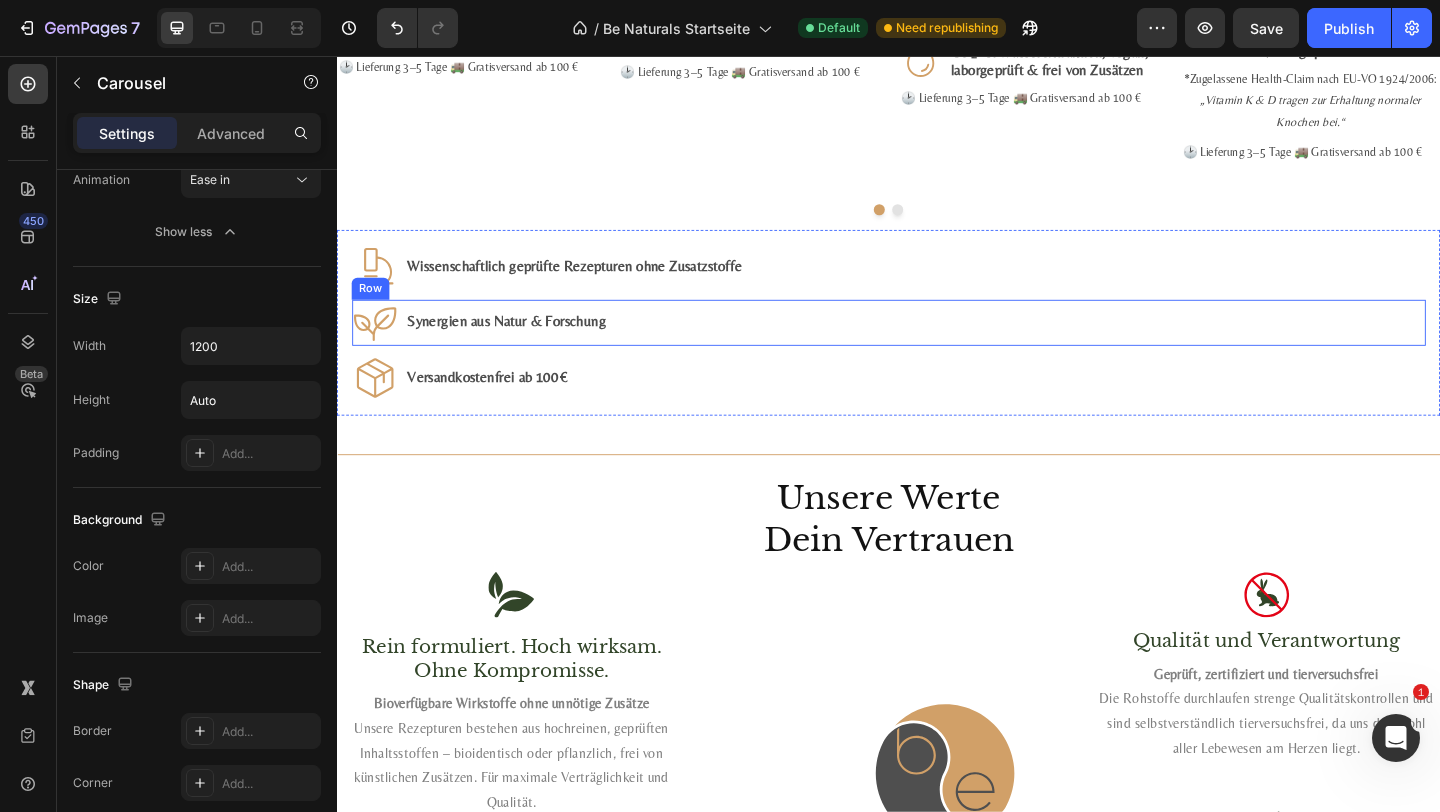 scroll, scrollTop: 3159, scrollLeft: 0, axis: vertical 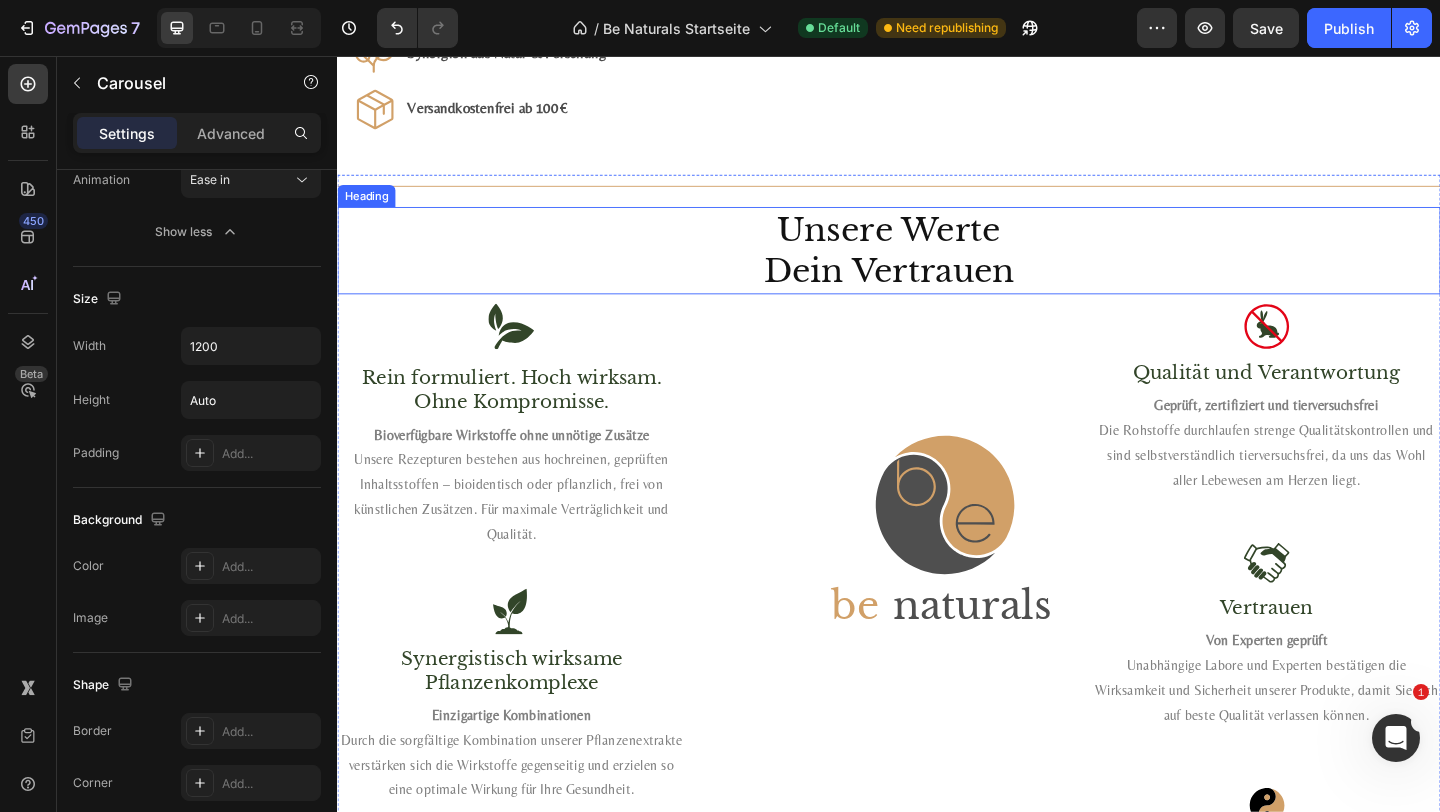 click on "Unsere Werte Dein Vertrauen" at bounding box center (937, 267) 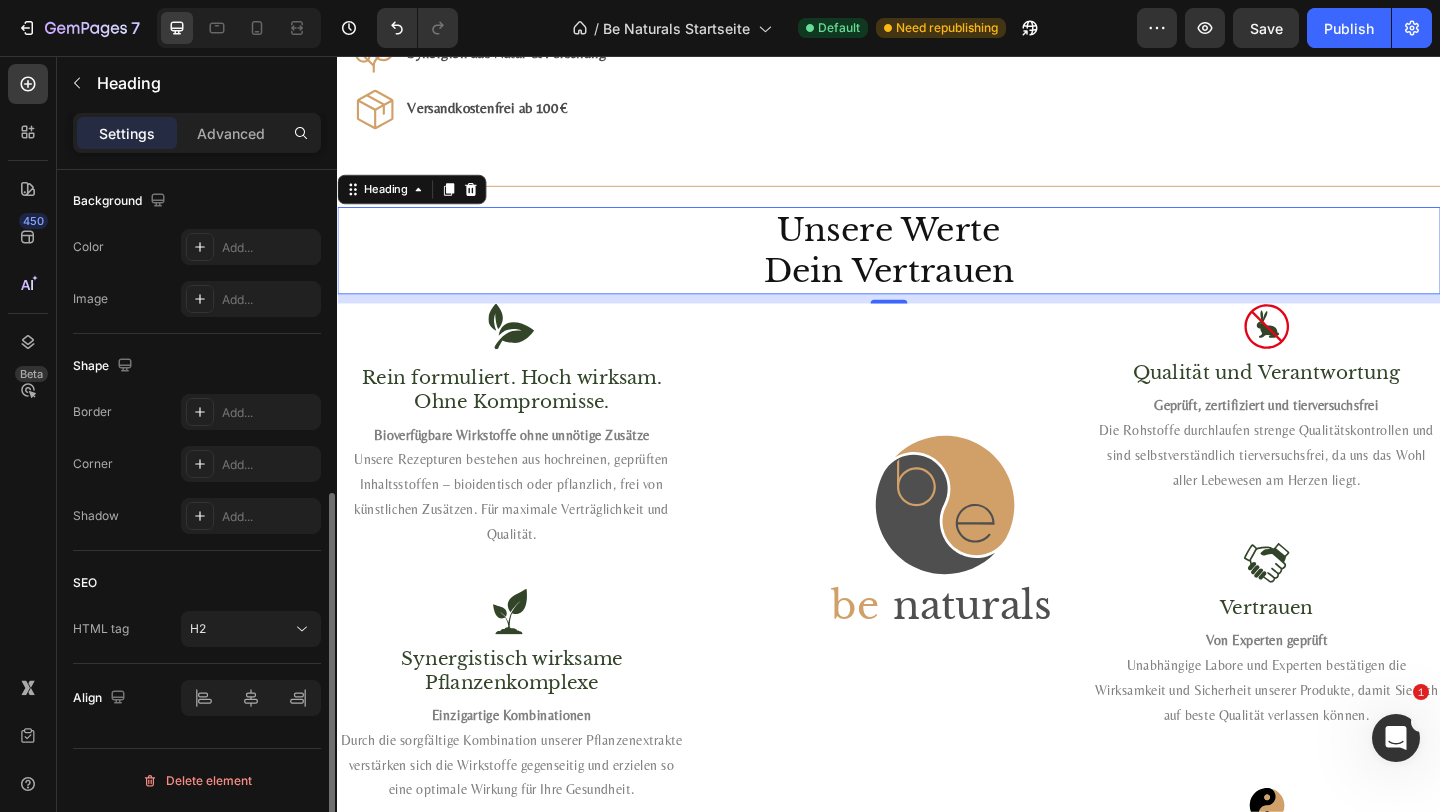 scroll, scrollTop: 0, scrollLeft: 0, axis: both 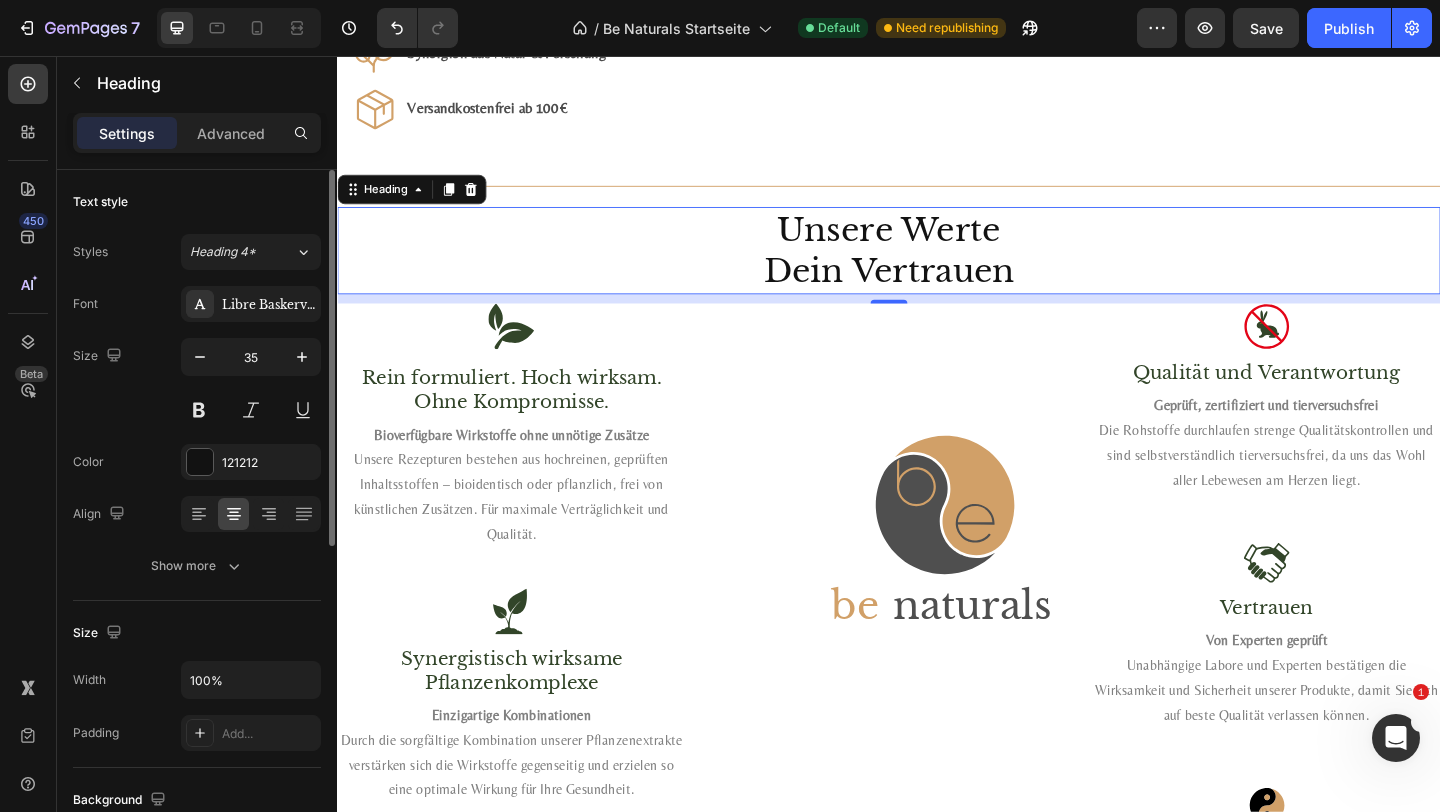 click on "Unsere Werte Dein Vertrauen" at bounding box center [937, 267] 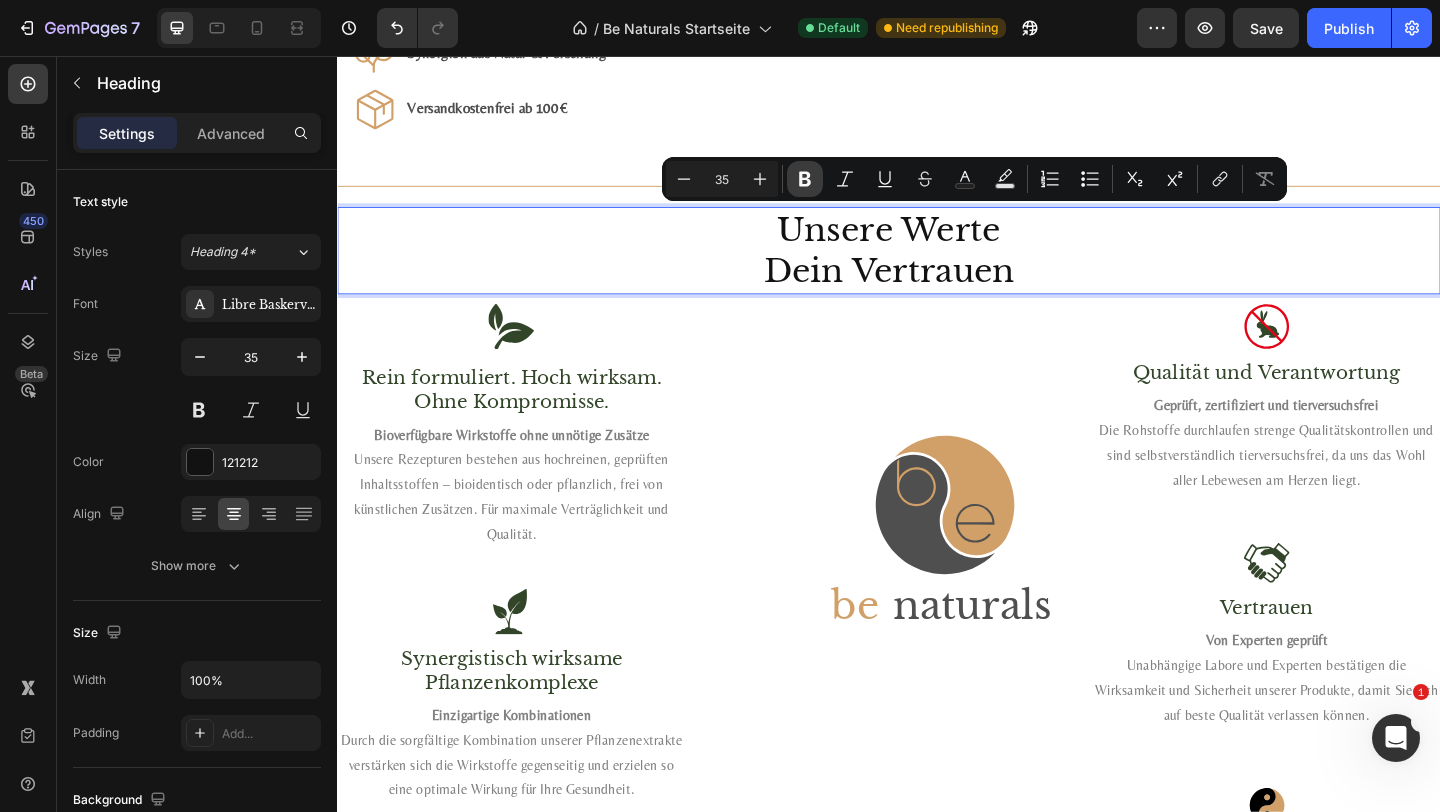 click on "Bold" at bounding box center [805, 179] 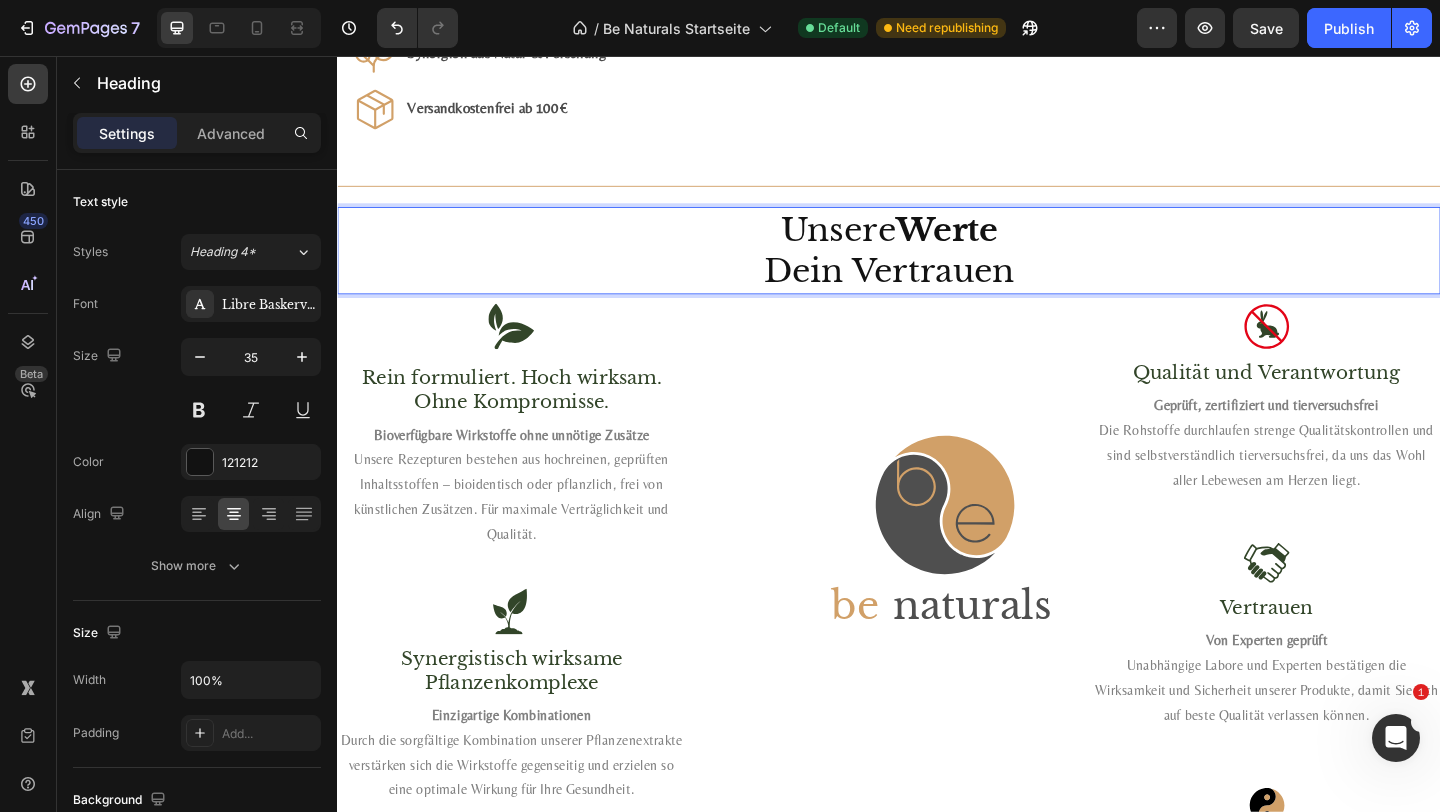click on "Werte" at bounding box center [1000, 244] 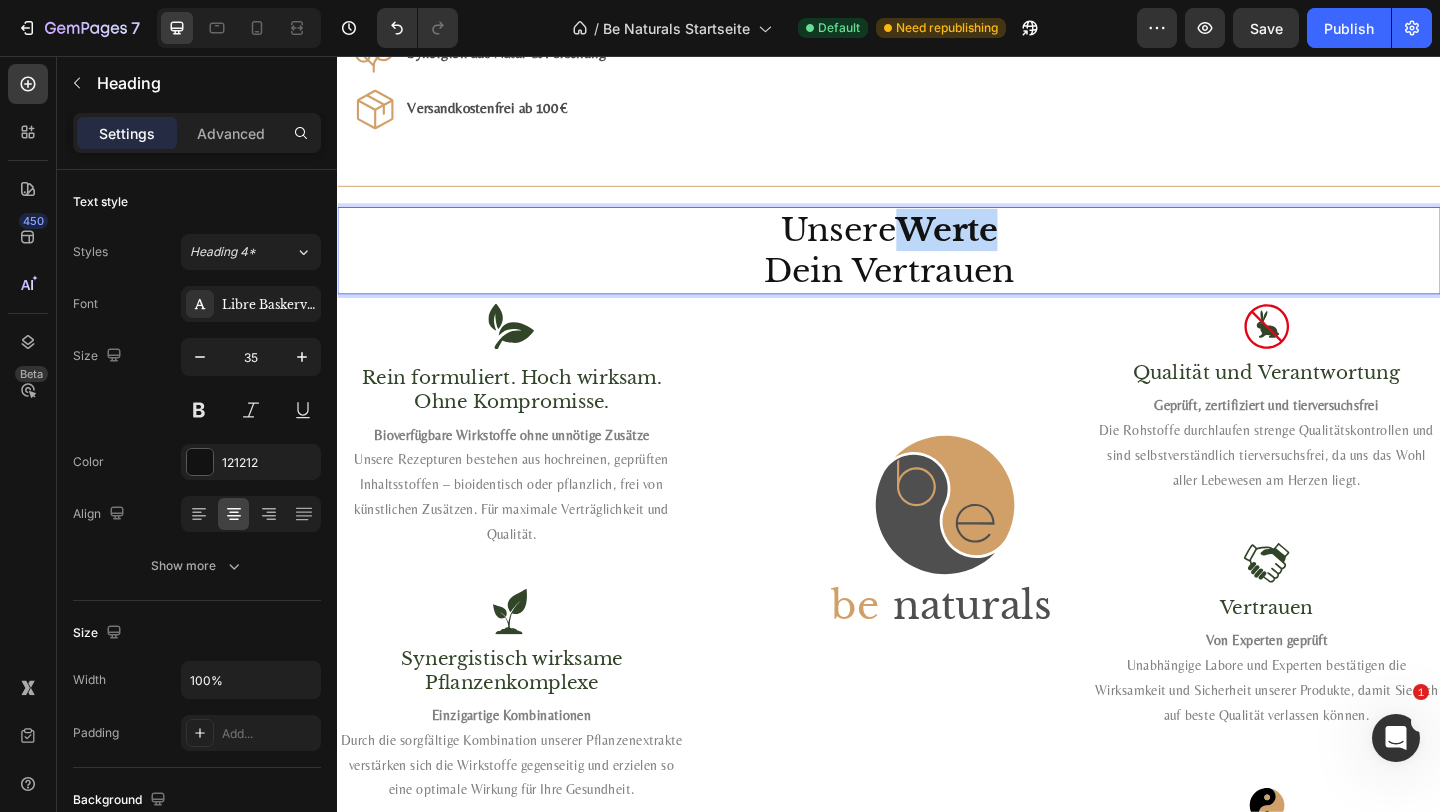 click on "Werte" at bounding box center (1000, 244) 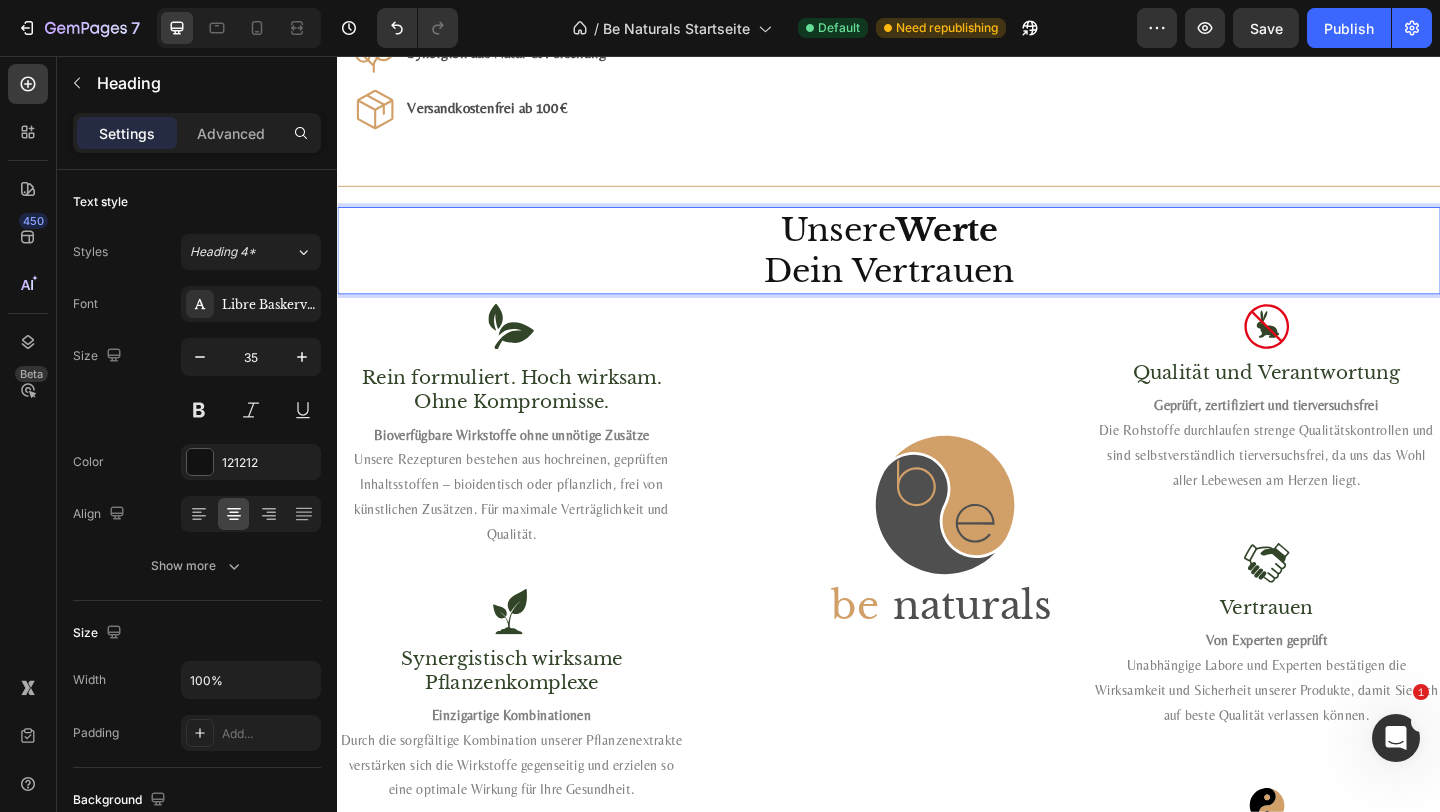 click on "Unsere  Werte Dein Vertrauen" at bounding box center [937, 267] 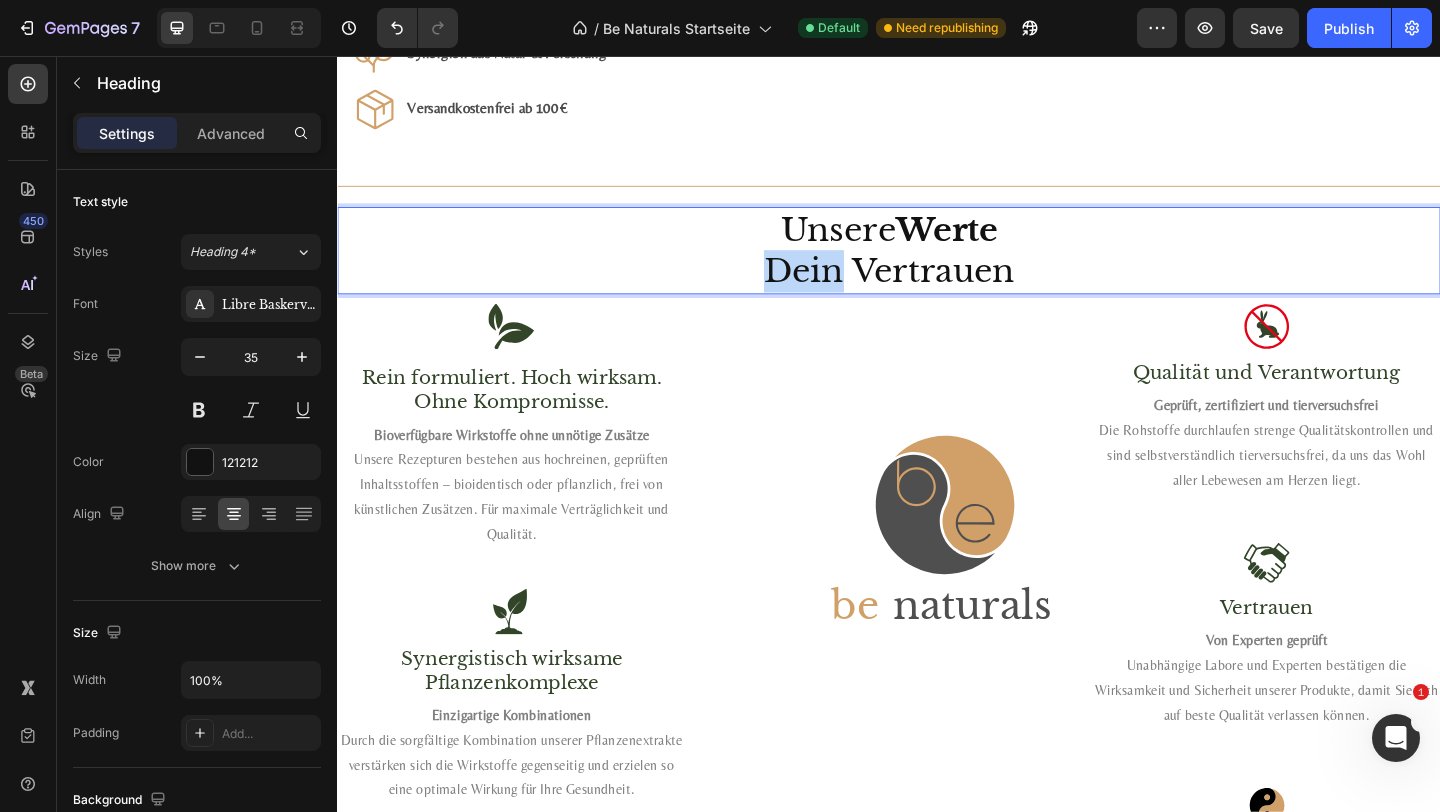 click on "Unsere  Werte Dein Vertrauen" at bounding box center (937, 267) 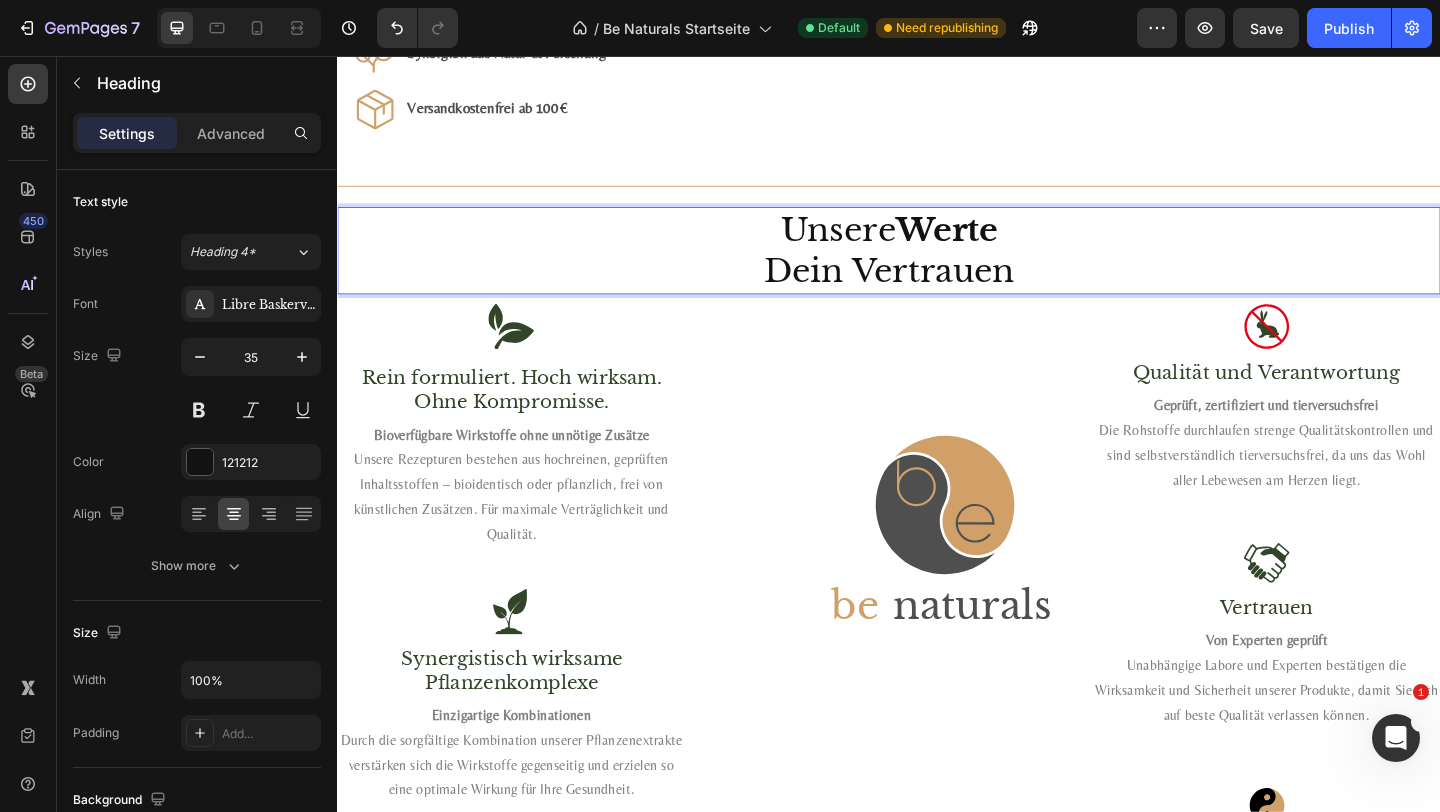 click on "Unsere  Werte Dein Vertrauen" at bounding box center [937, 267] 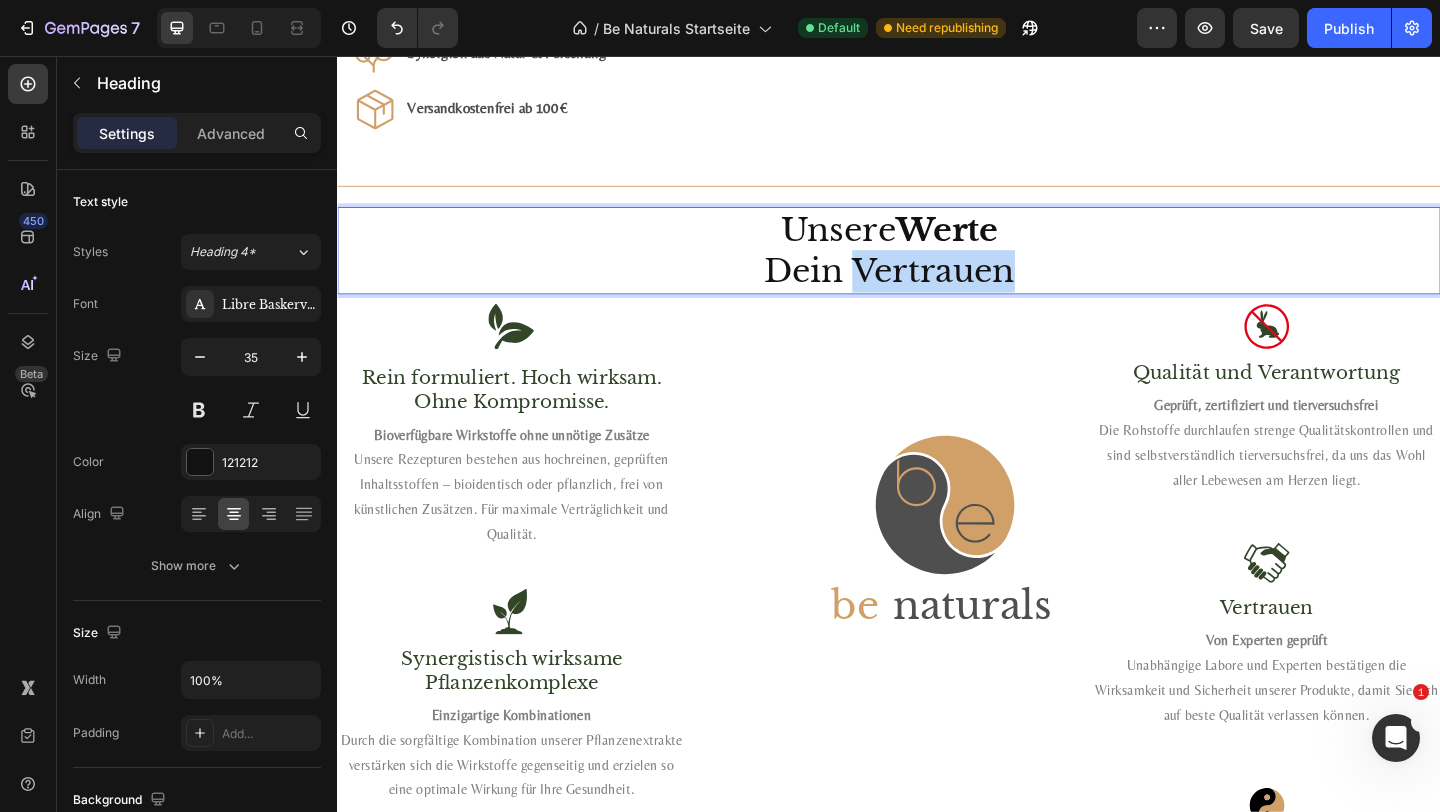 click on "Unsere  Werte Dein Vertrauen" at bounding box center [937, 267] 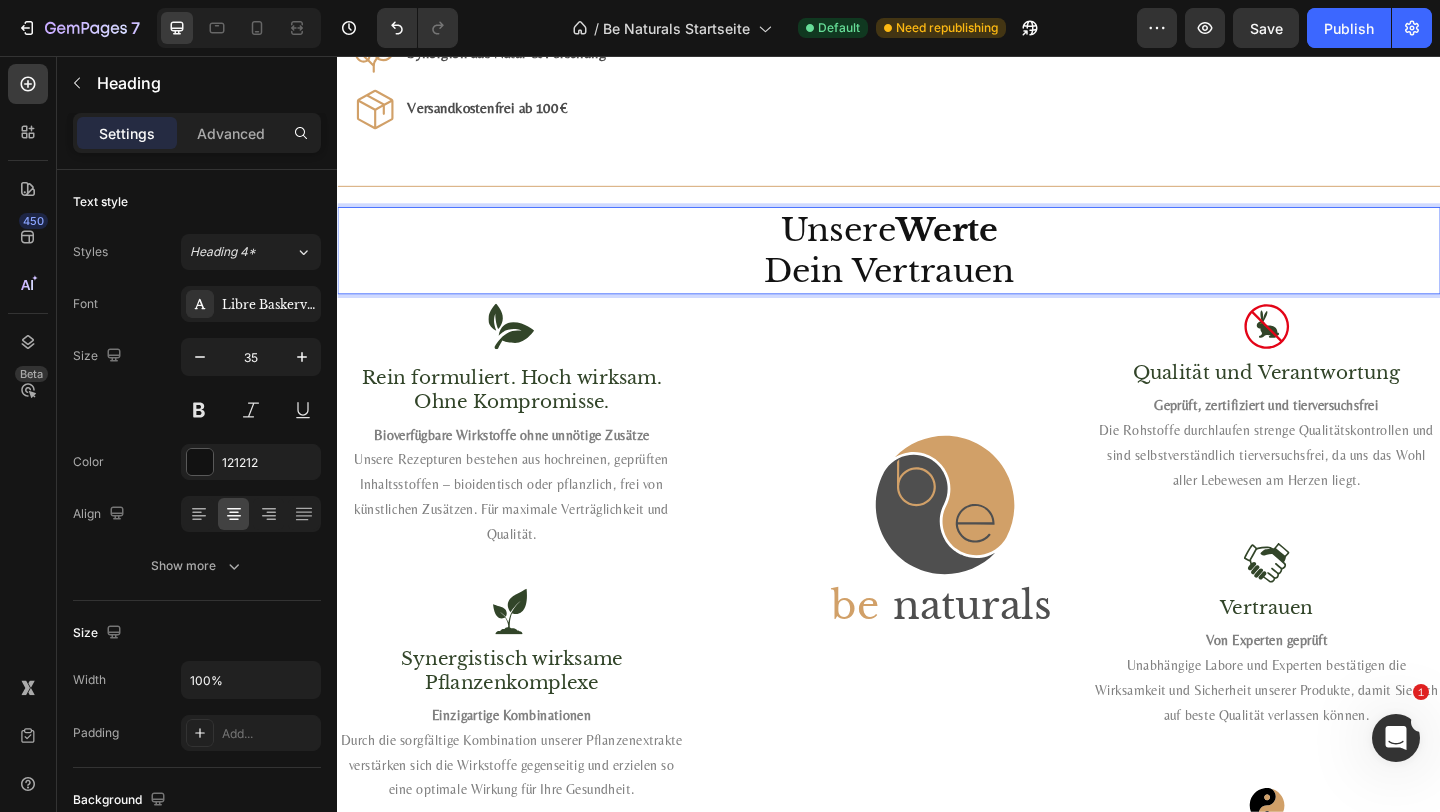 click on "Unsere  Werte Dein Vertrauen" at bounding box center (937, 267) 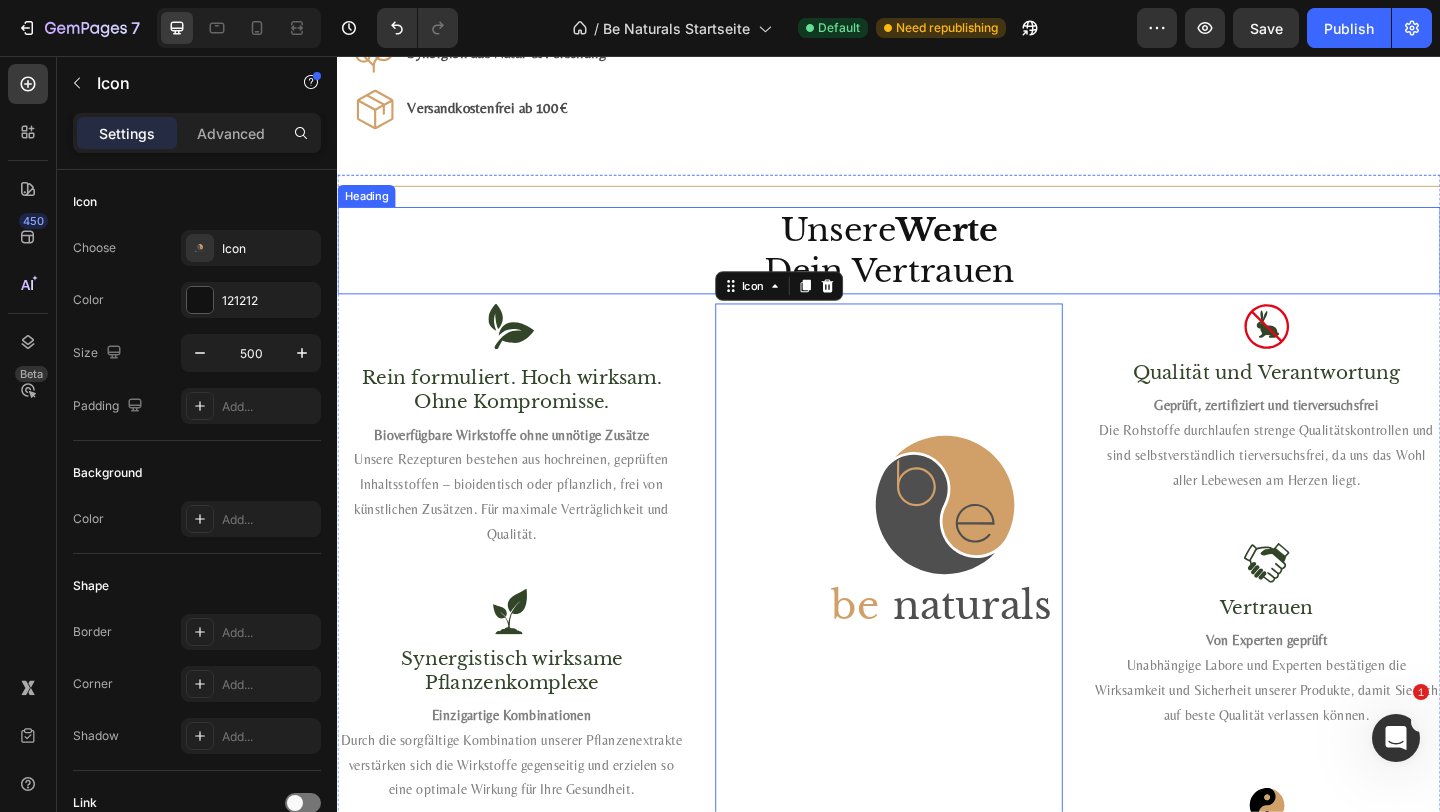 click on "Unsere  Werte Dein Vertrauen" at bounding box center [937, 267] 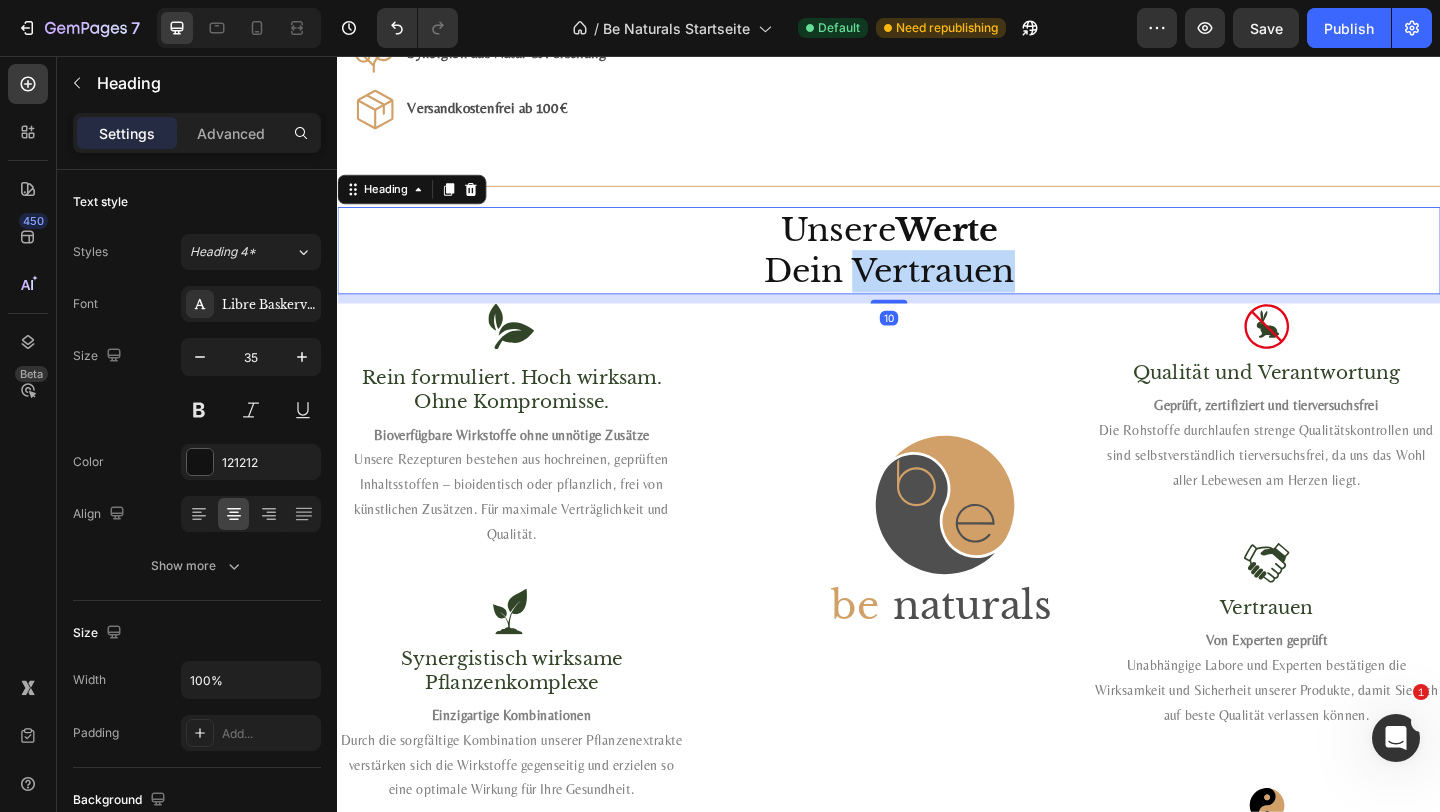 click on "Unsere  Werte Dein Vertrauen" at bounding box center (937, 267) 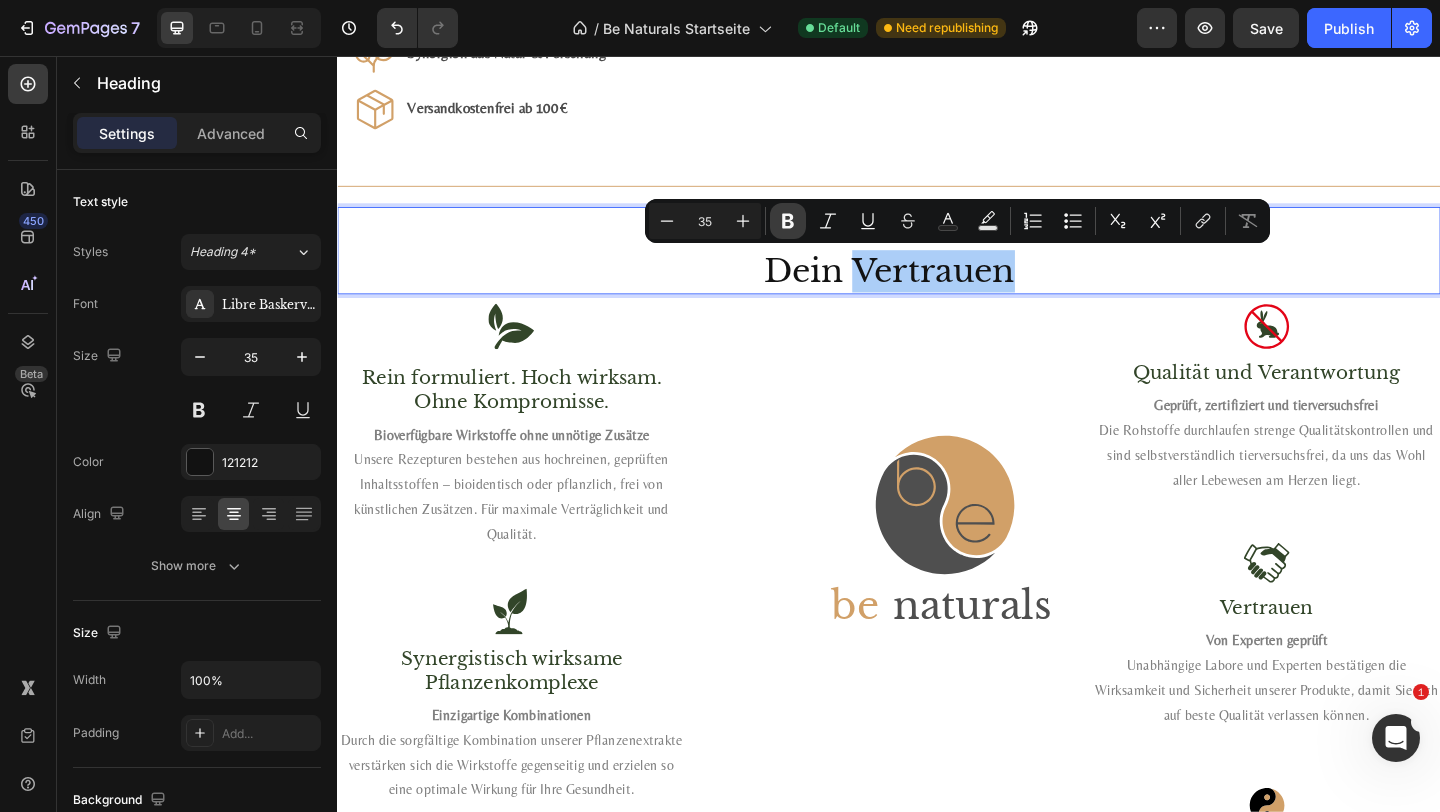 click on "Bold" at bounding box center (788, 221) 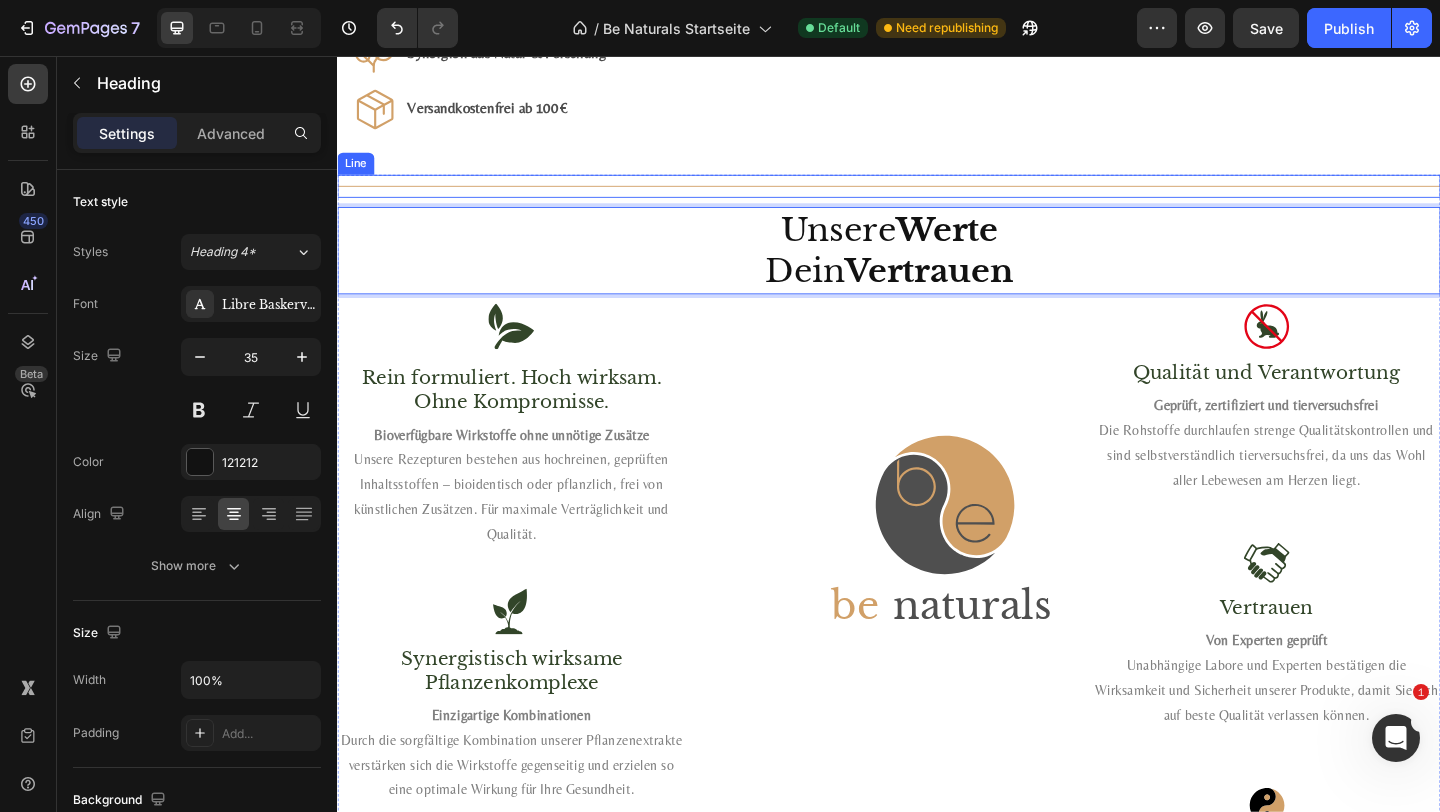 click at bounding box center [937, 197] 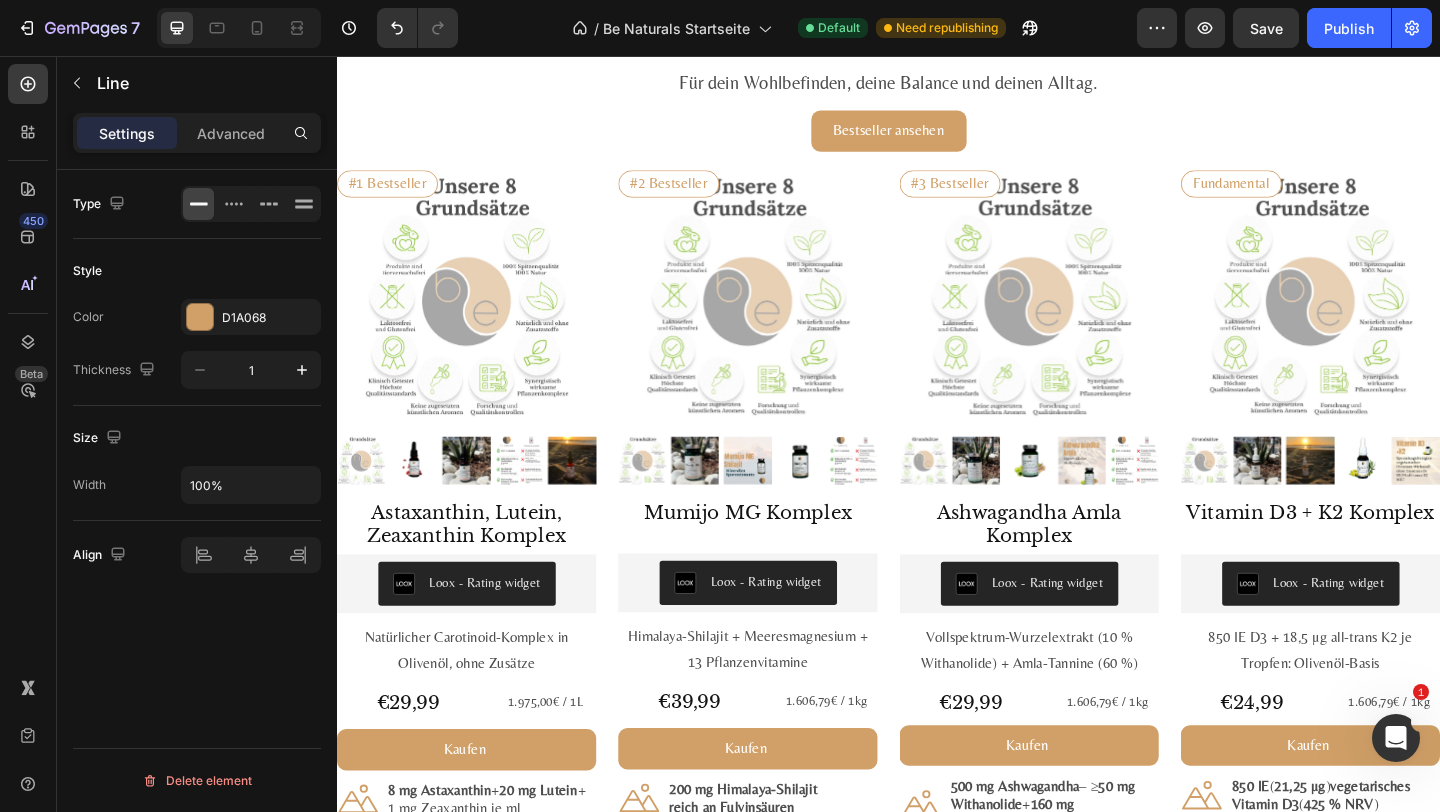 scroll, scrollTop: 1343, scrollLeft: 0, axis: vertical 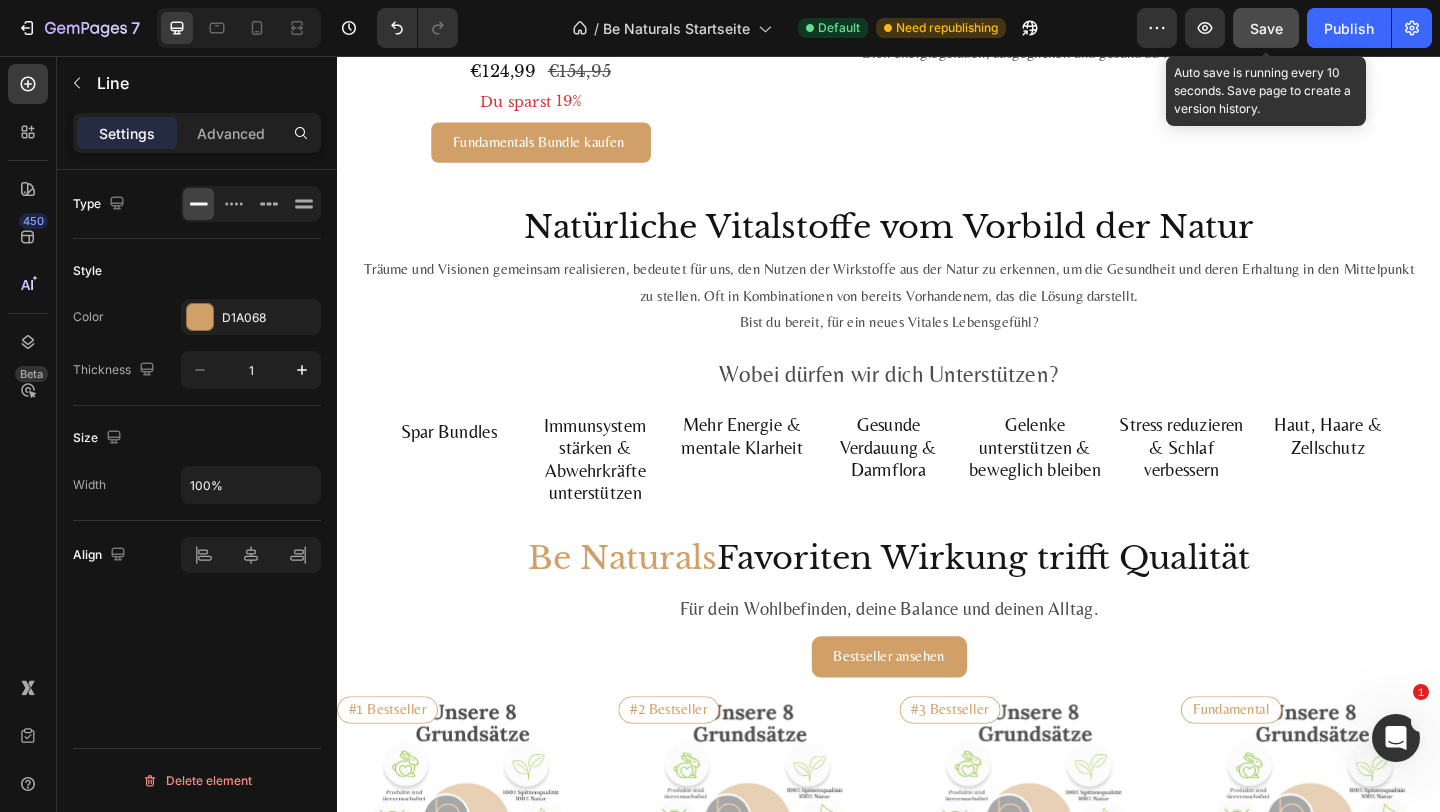 click on "Save" at bounding box center [1266, 28] 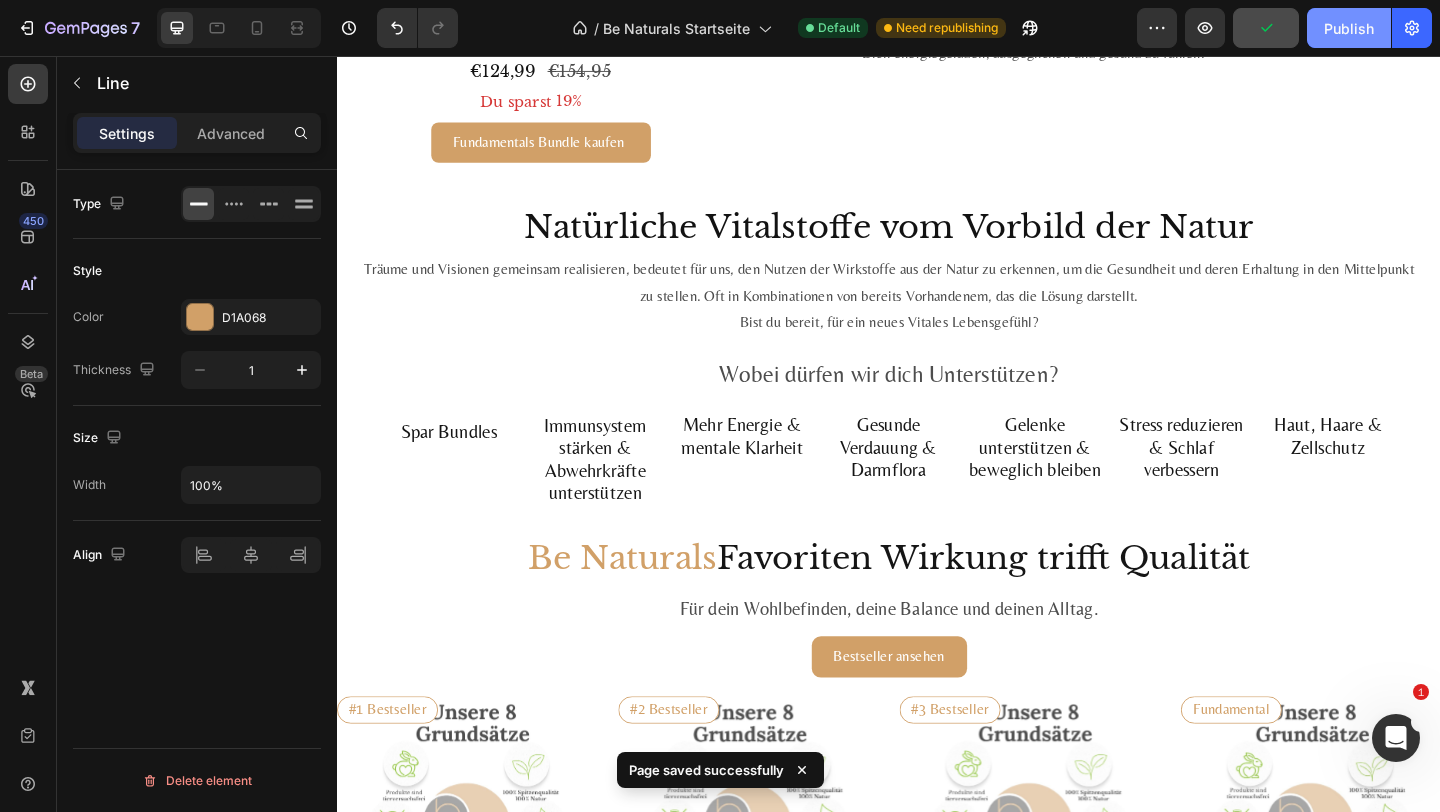 click on "Publish" at bounding box center (1349, 28) 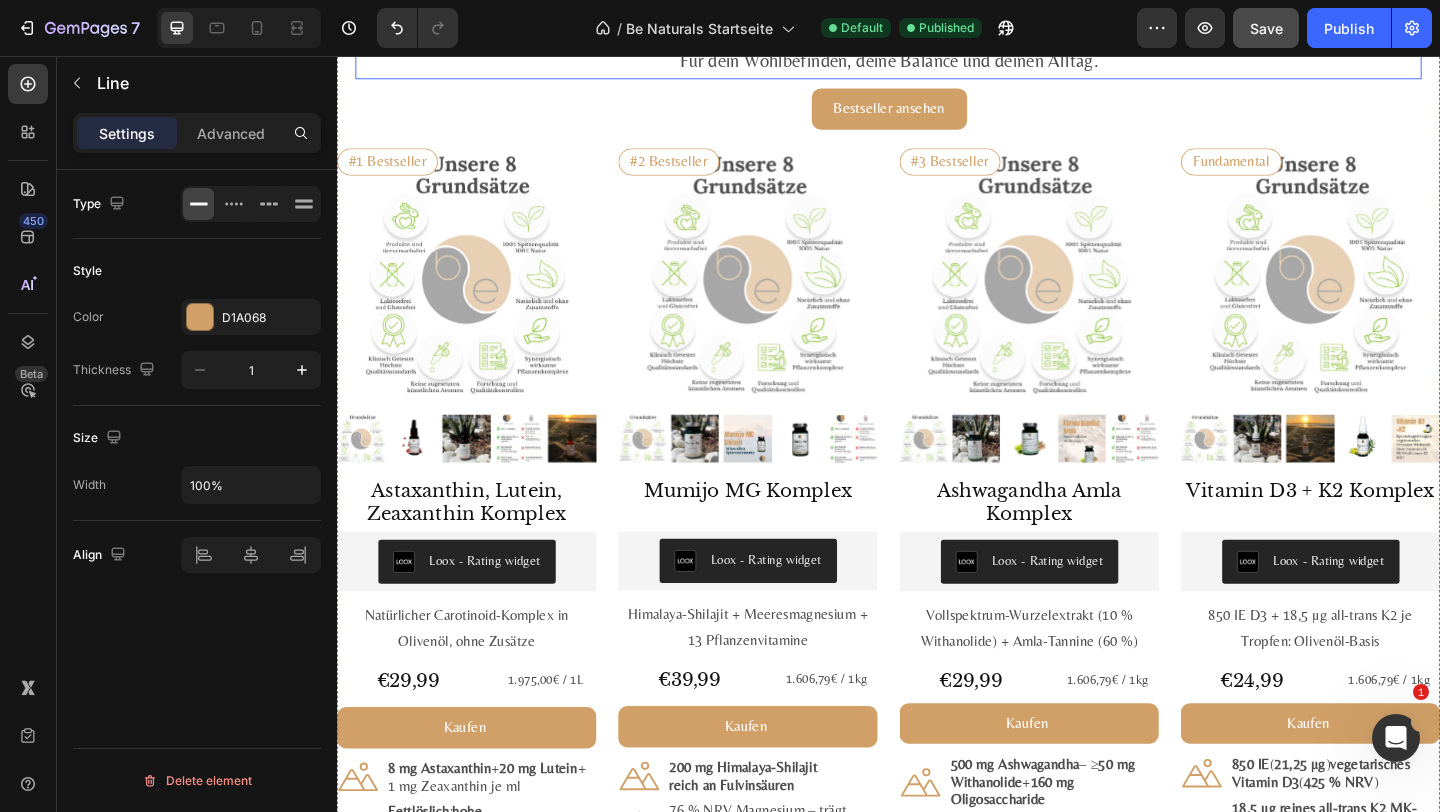 scroll, scrollTop: 1943, scrollLeft: 0, axis: vertical 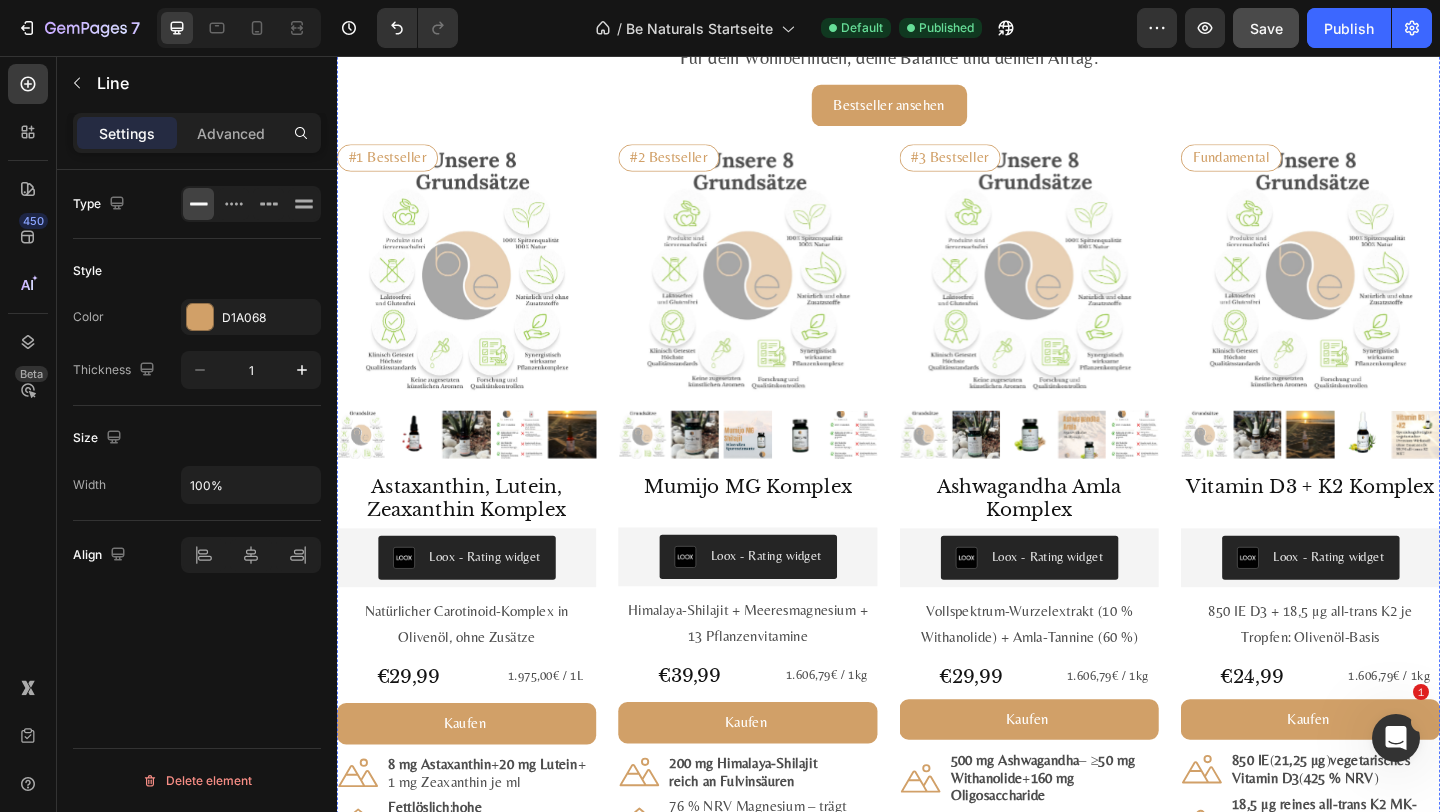 click on "Be Naturals  Favoriten Wirkung trifft Qualität" at bounding box center (937, 2) 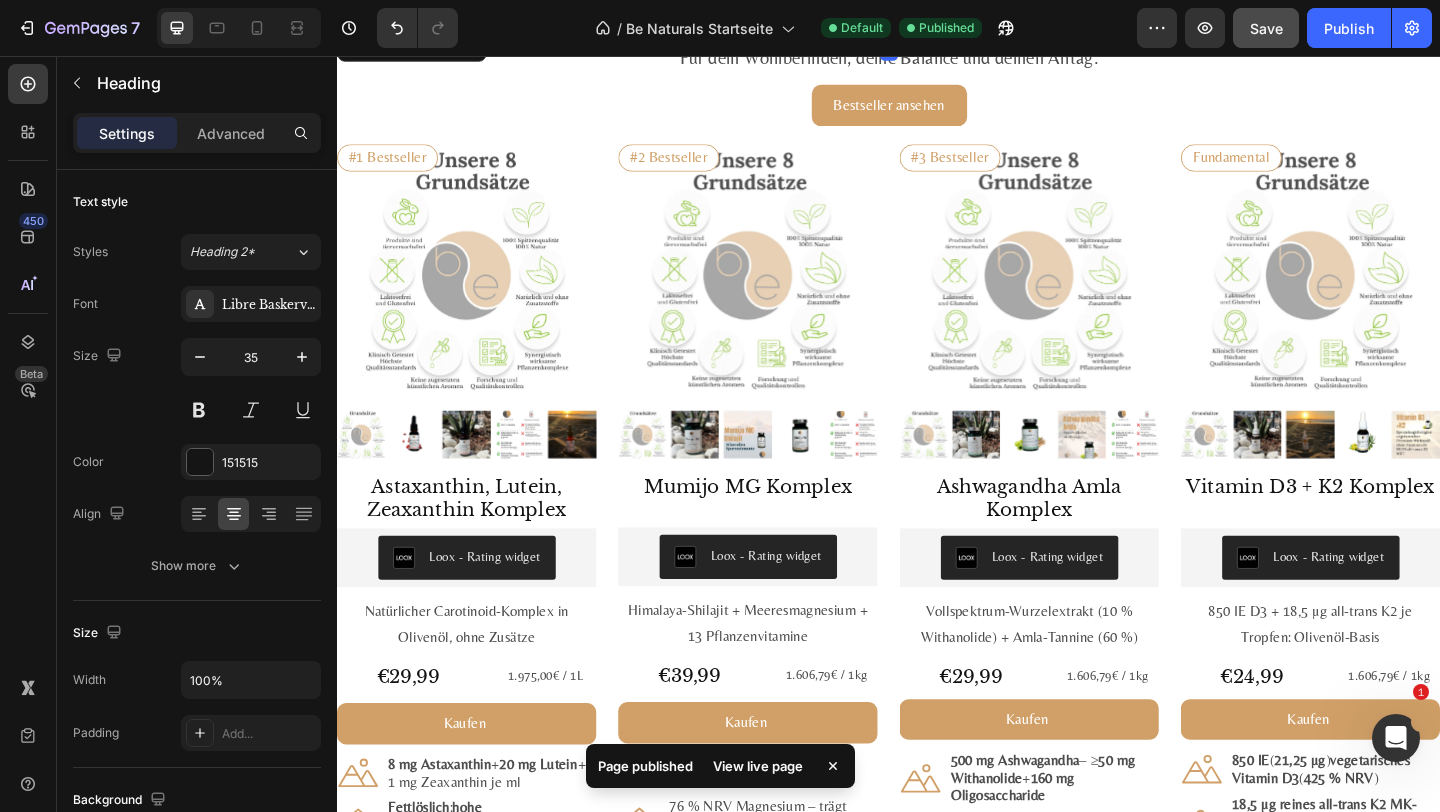 click on "Be Naturals  Favoriten Wirkung trifft Qualität" at bounding box center (937, 2) 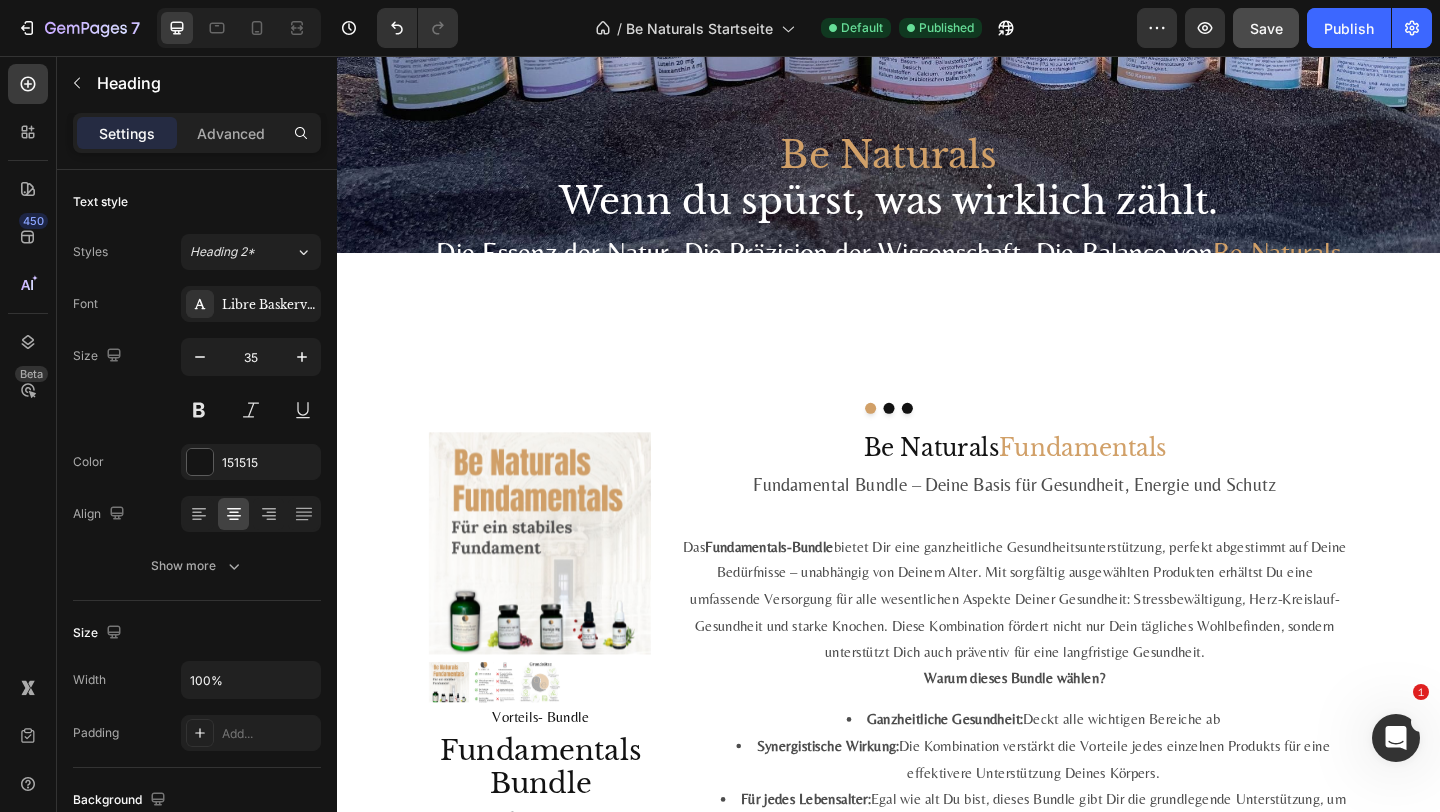scroll, scrollTop: 0, scrollLeft: 0, axis: both 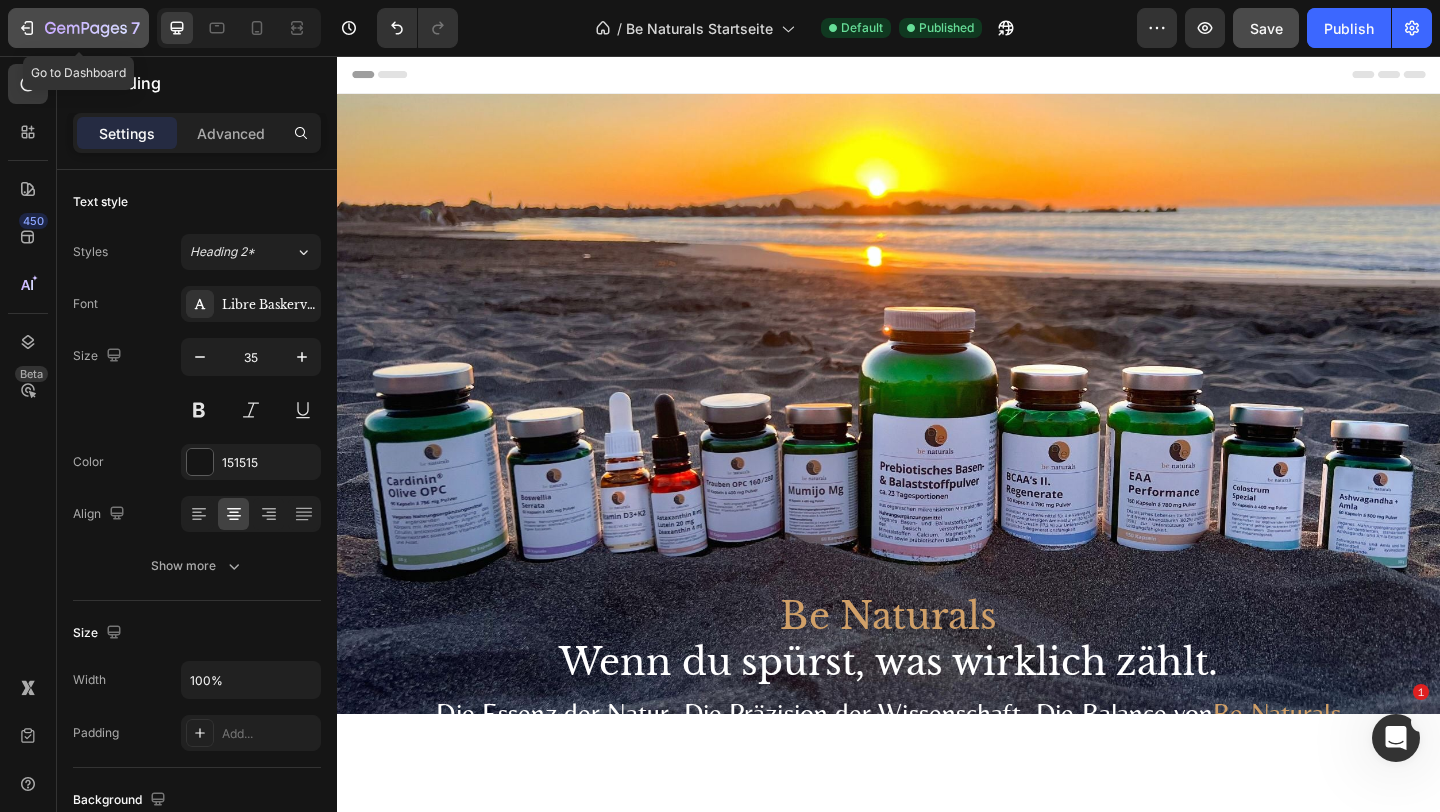 click on "7" 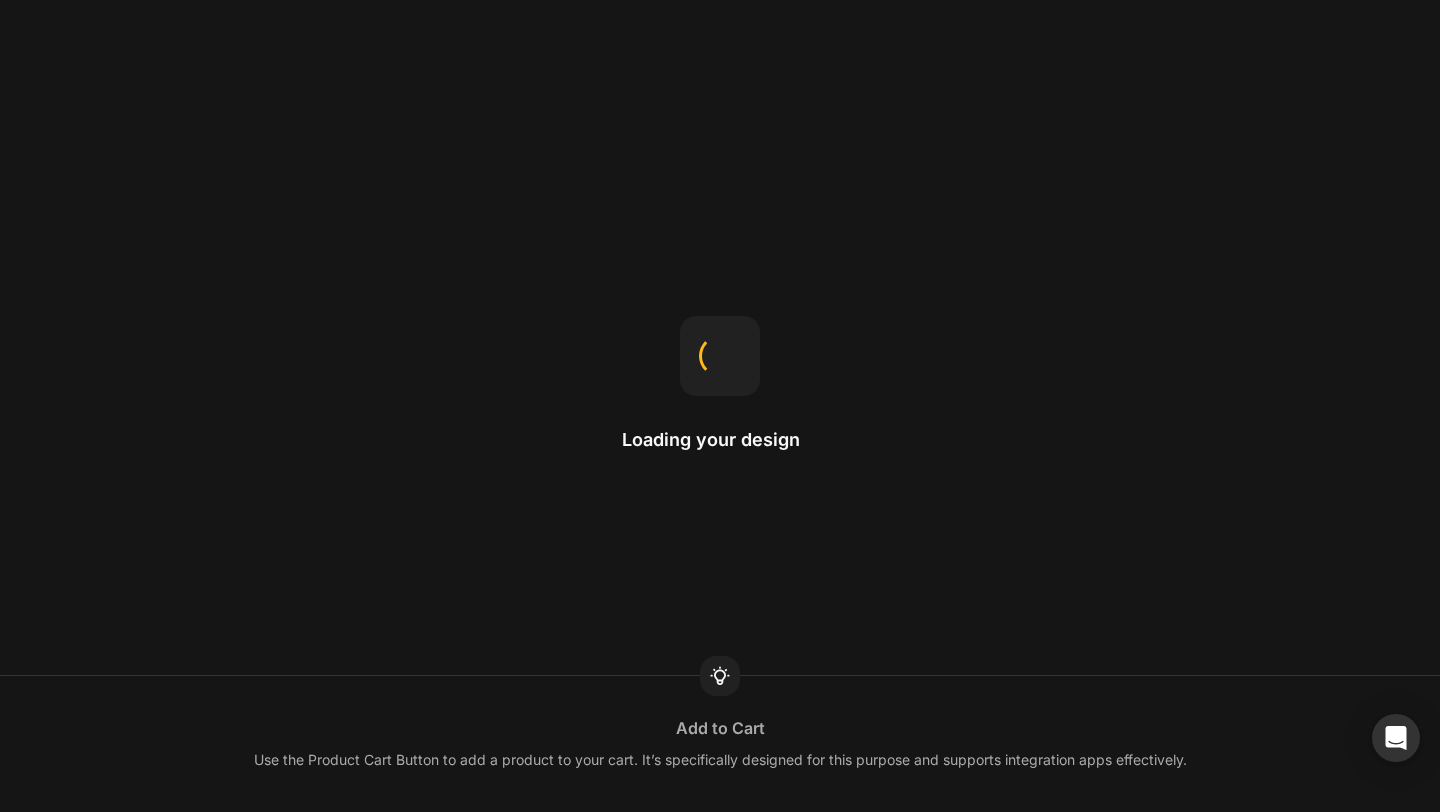 scroll, scrollTop: 0, scrollLeft: 0, axis: both 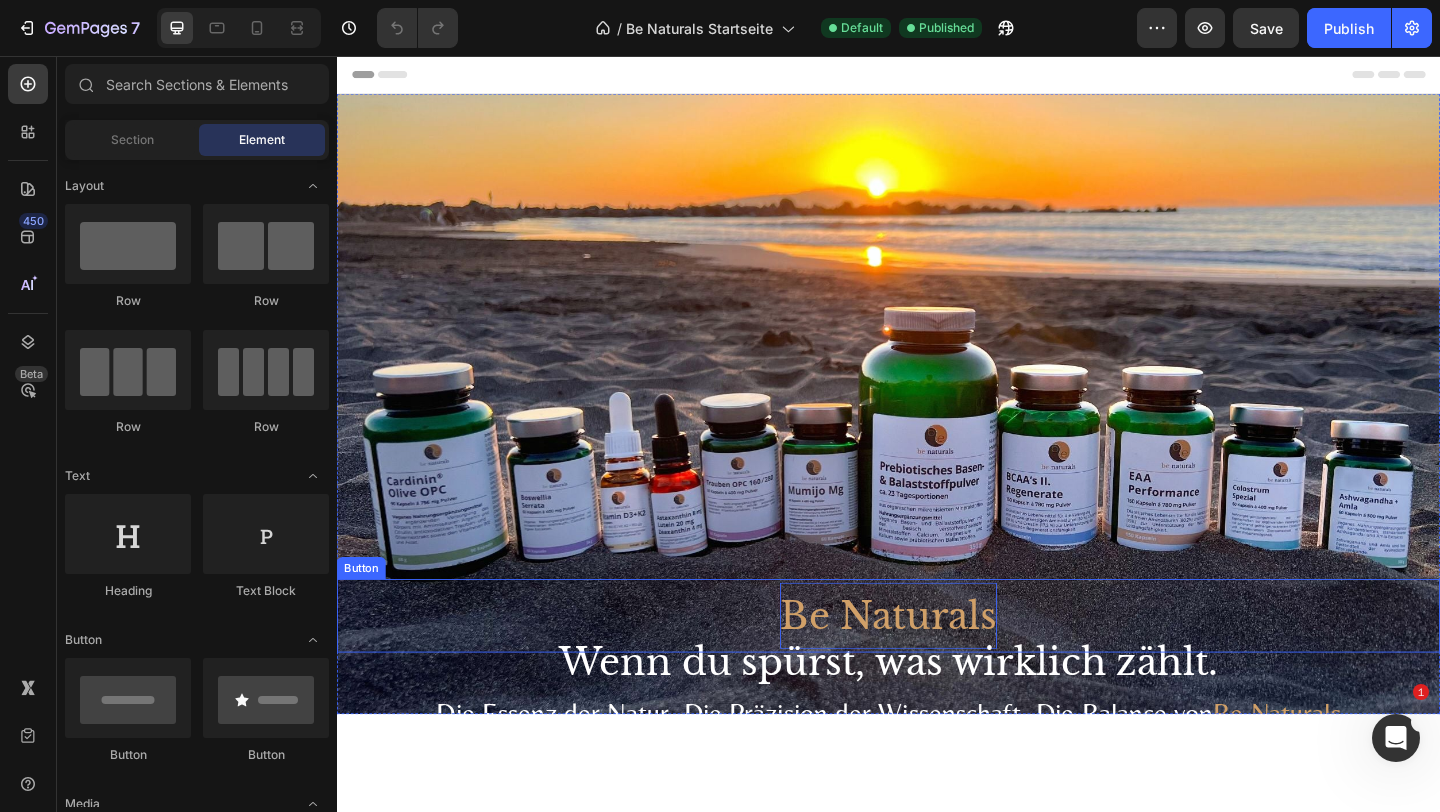 click on "Be Naturals" at bounding box center (937, 665) 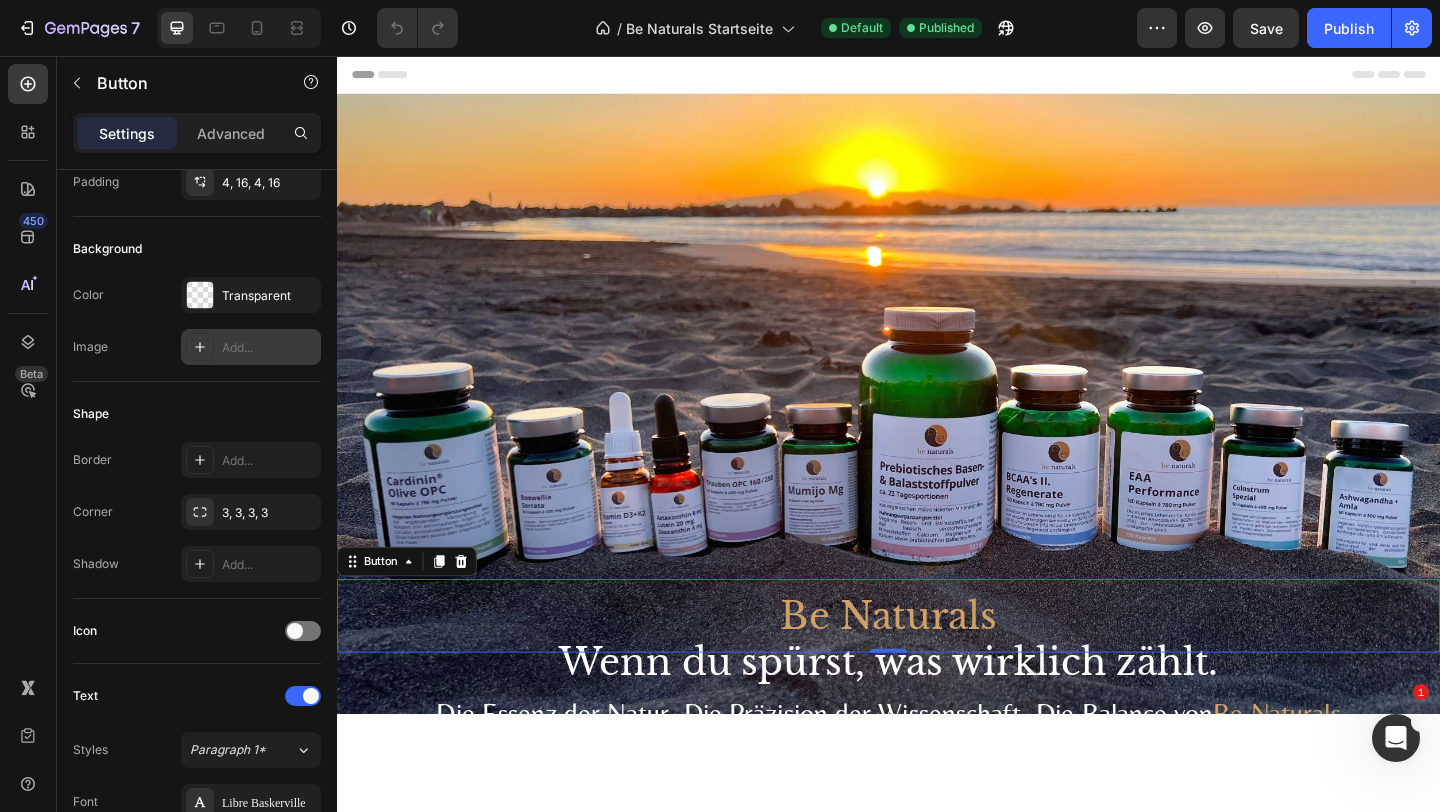 scroll, scrollTop: 637, scrollLeft: 0, axis: vertical 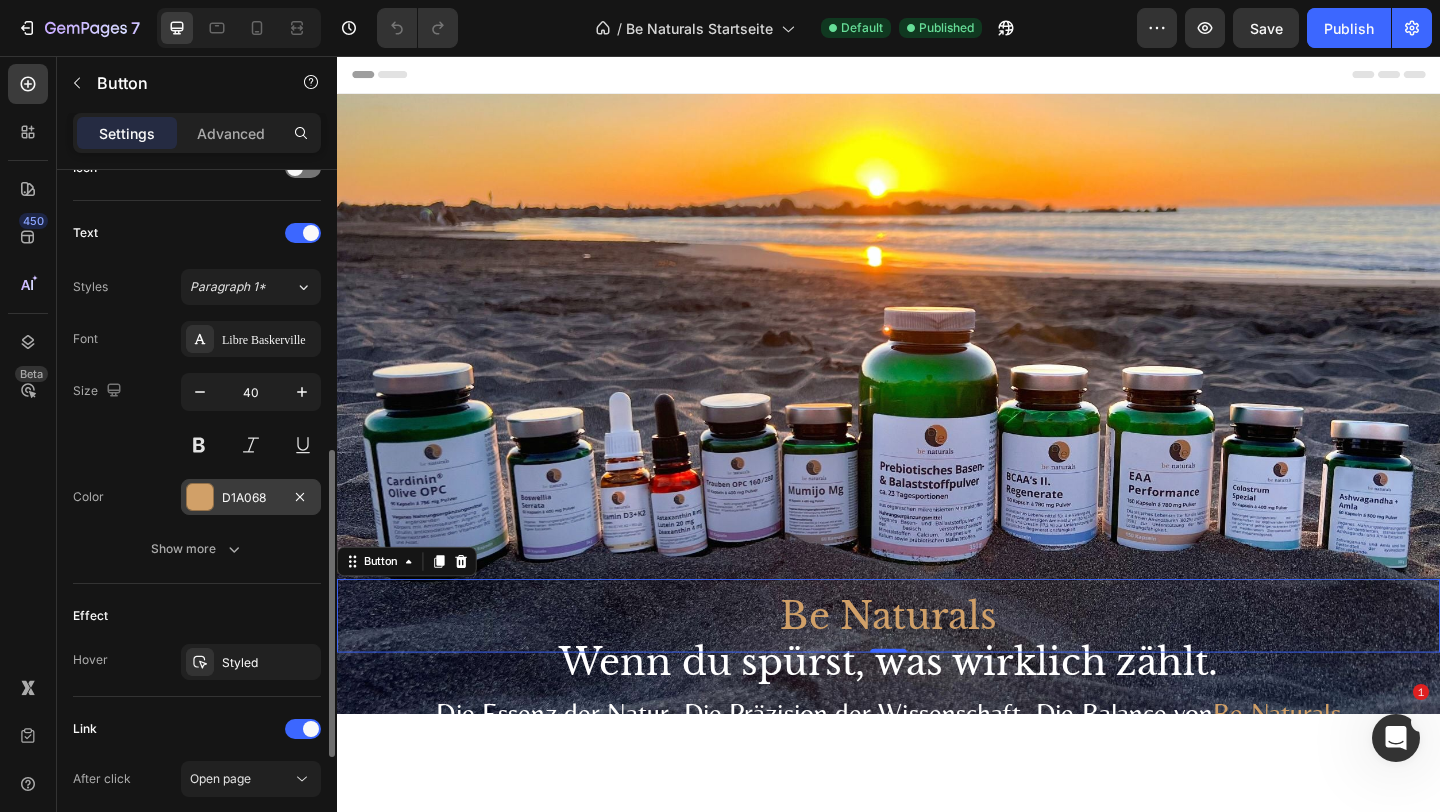 click on "D1A068" at bounding box center (251, 498) 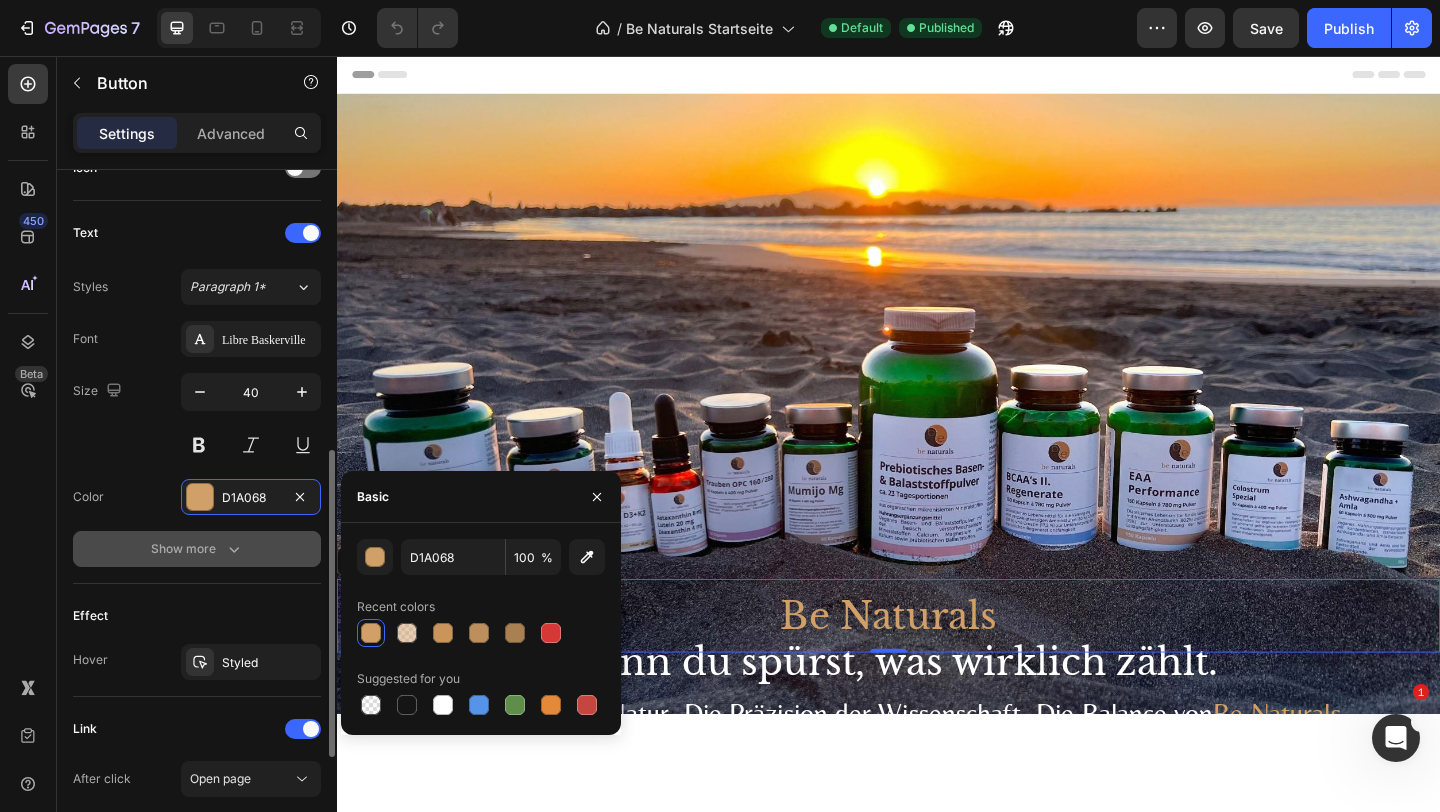 click 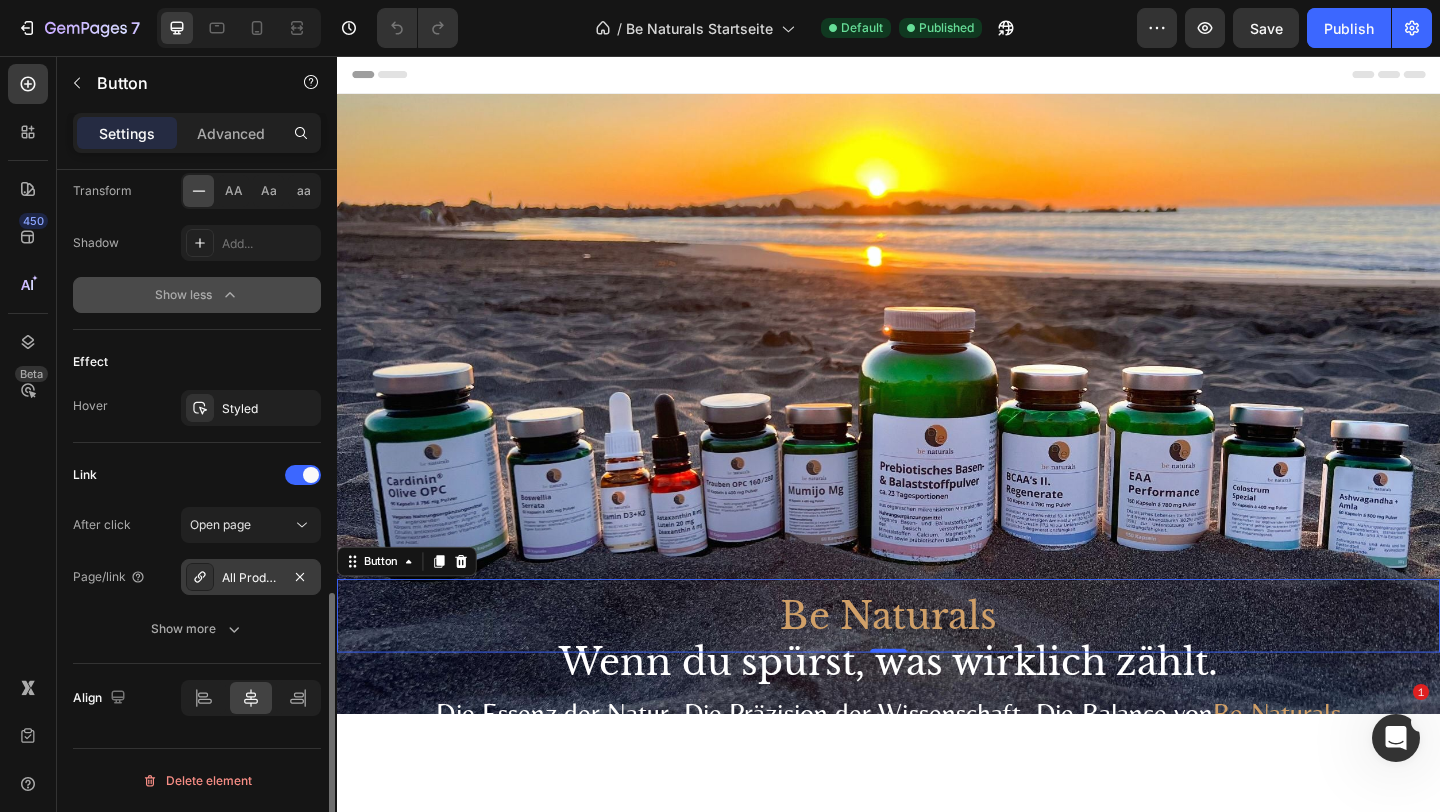 scroll, scrollTop: 1141, scrollLeft: 0, axis: vertical 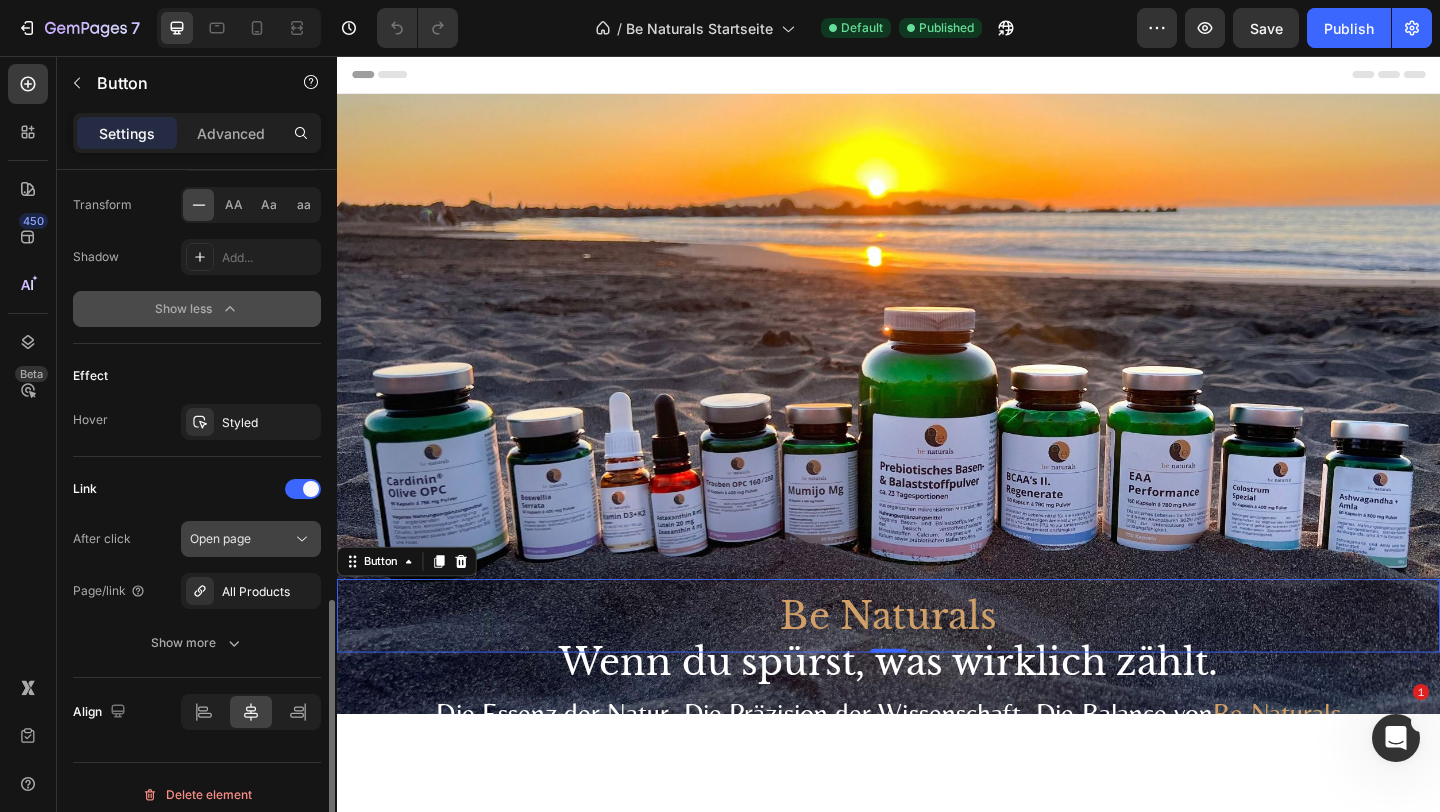 click on "Open page" at bounding box center (220, 538) 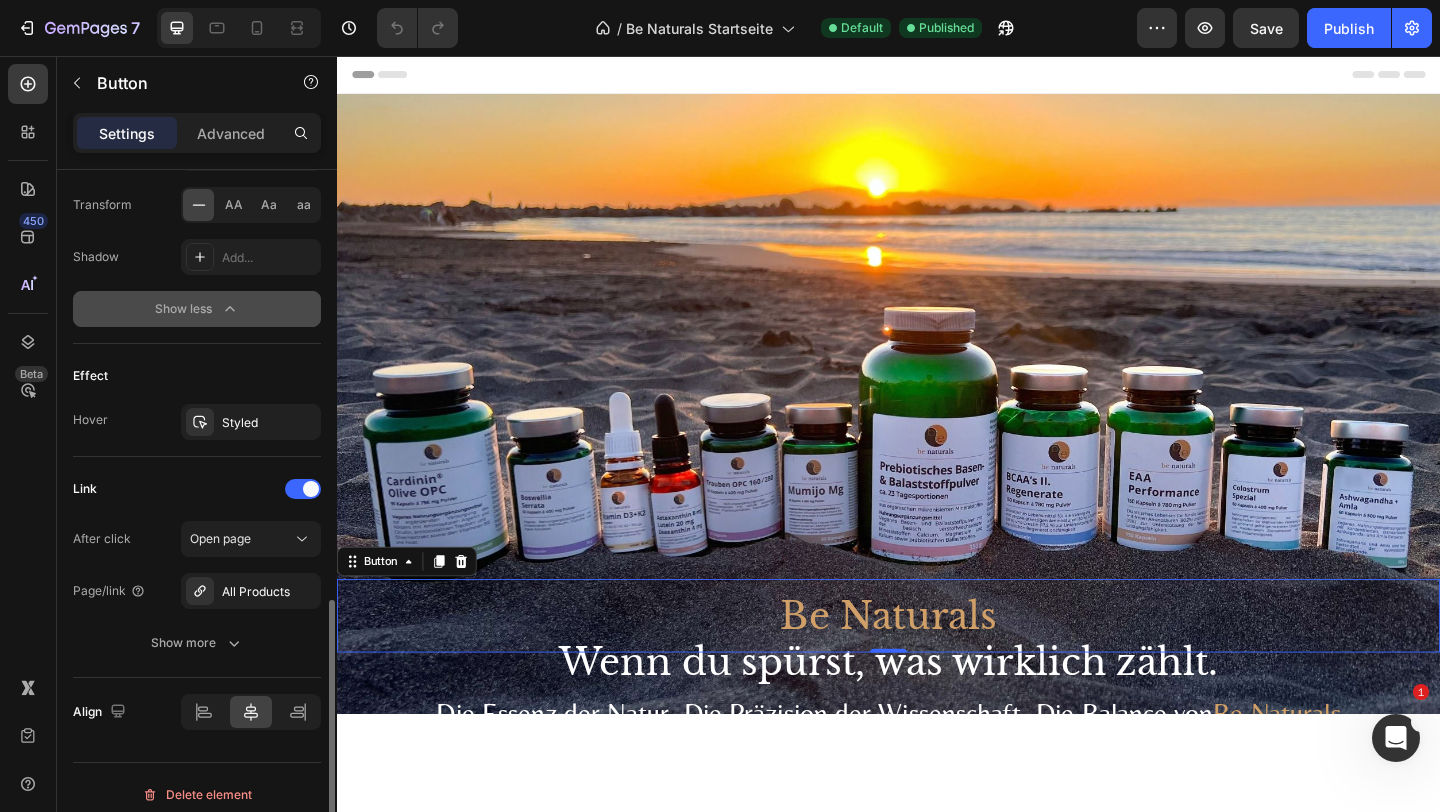 click on "Link" at bounding box center [197, 489] 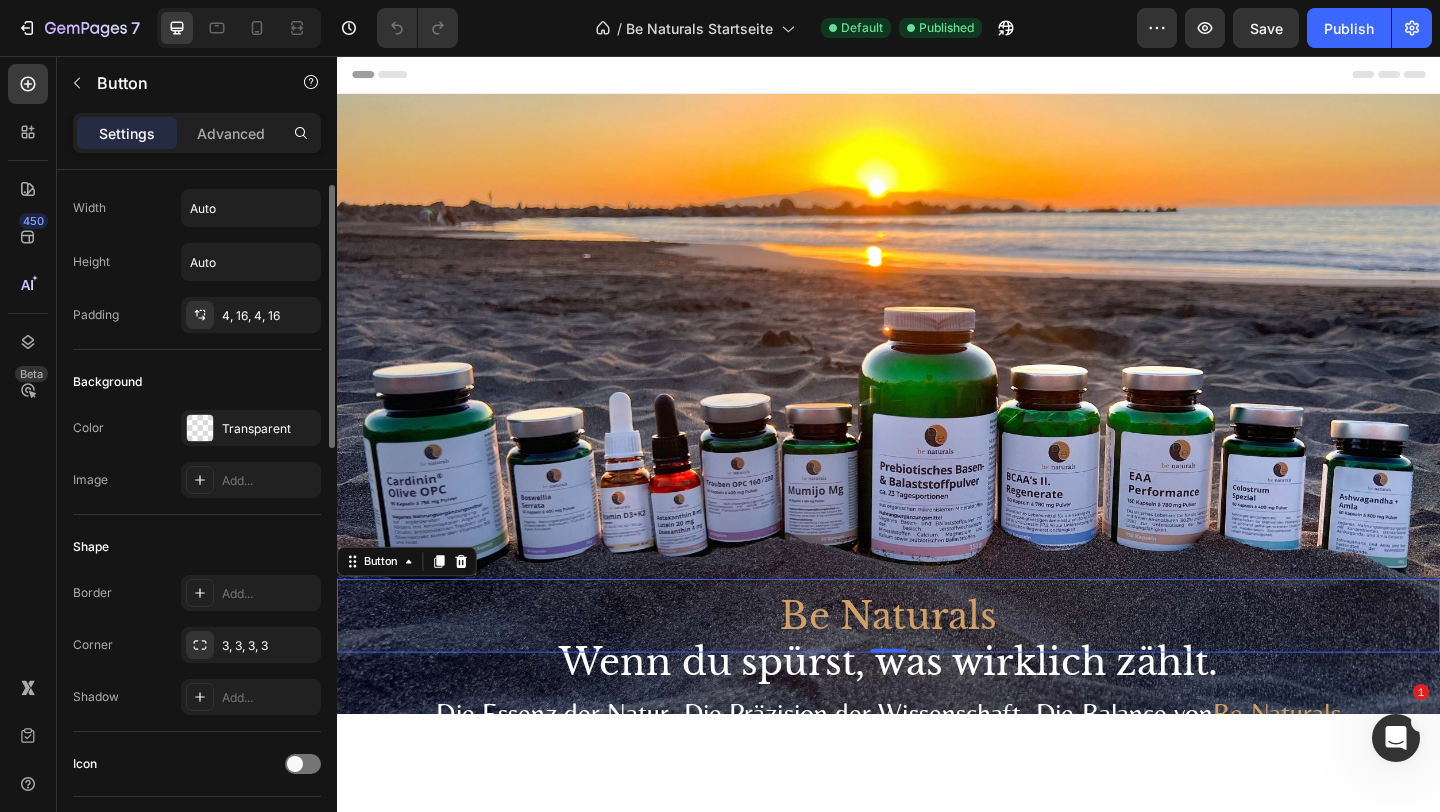 scroll, scrollTop: 0, scrollLeft: 0, axis: both 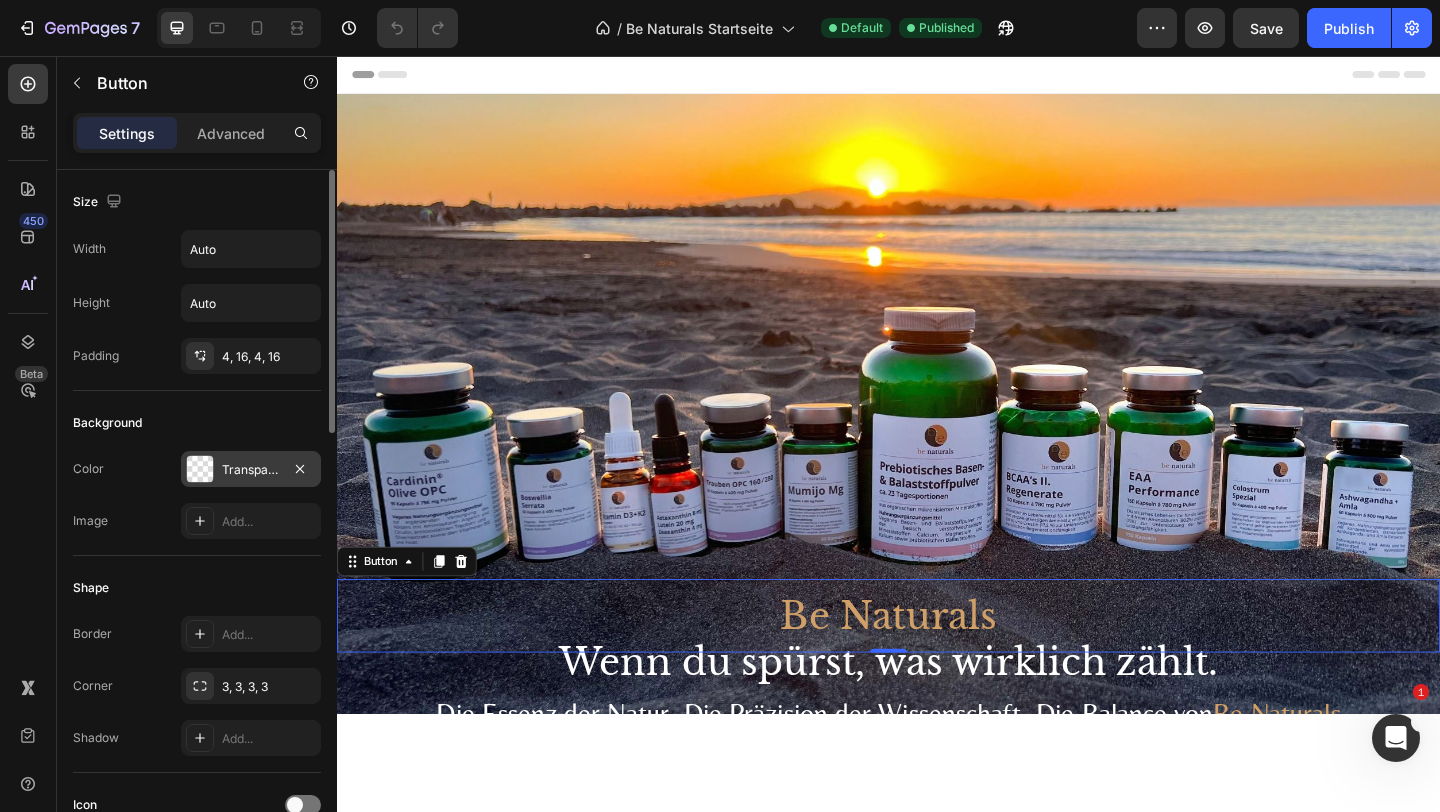 click on "Transparent" at bounding box center [251, 470] 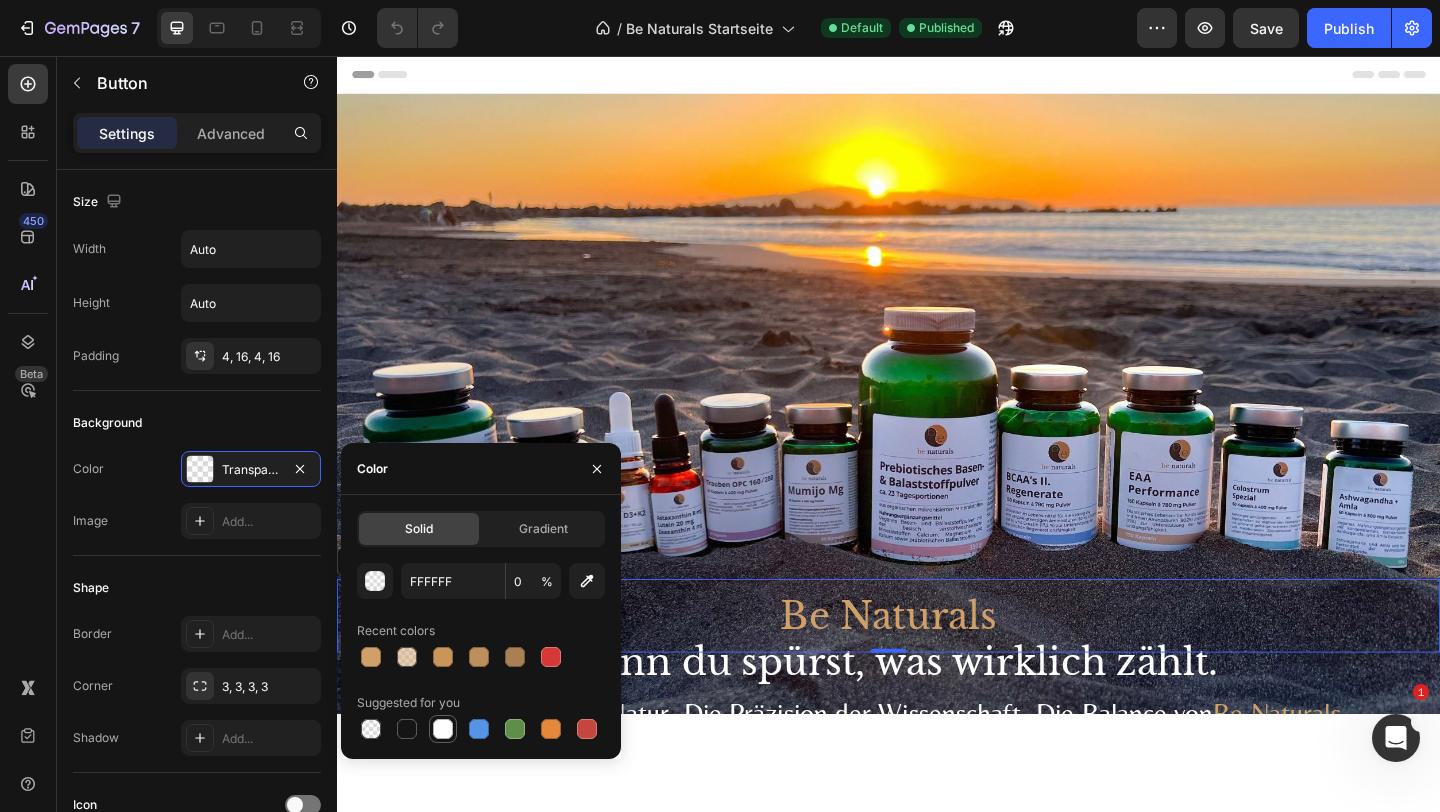 click at bounding box center [443, 729] 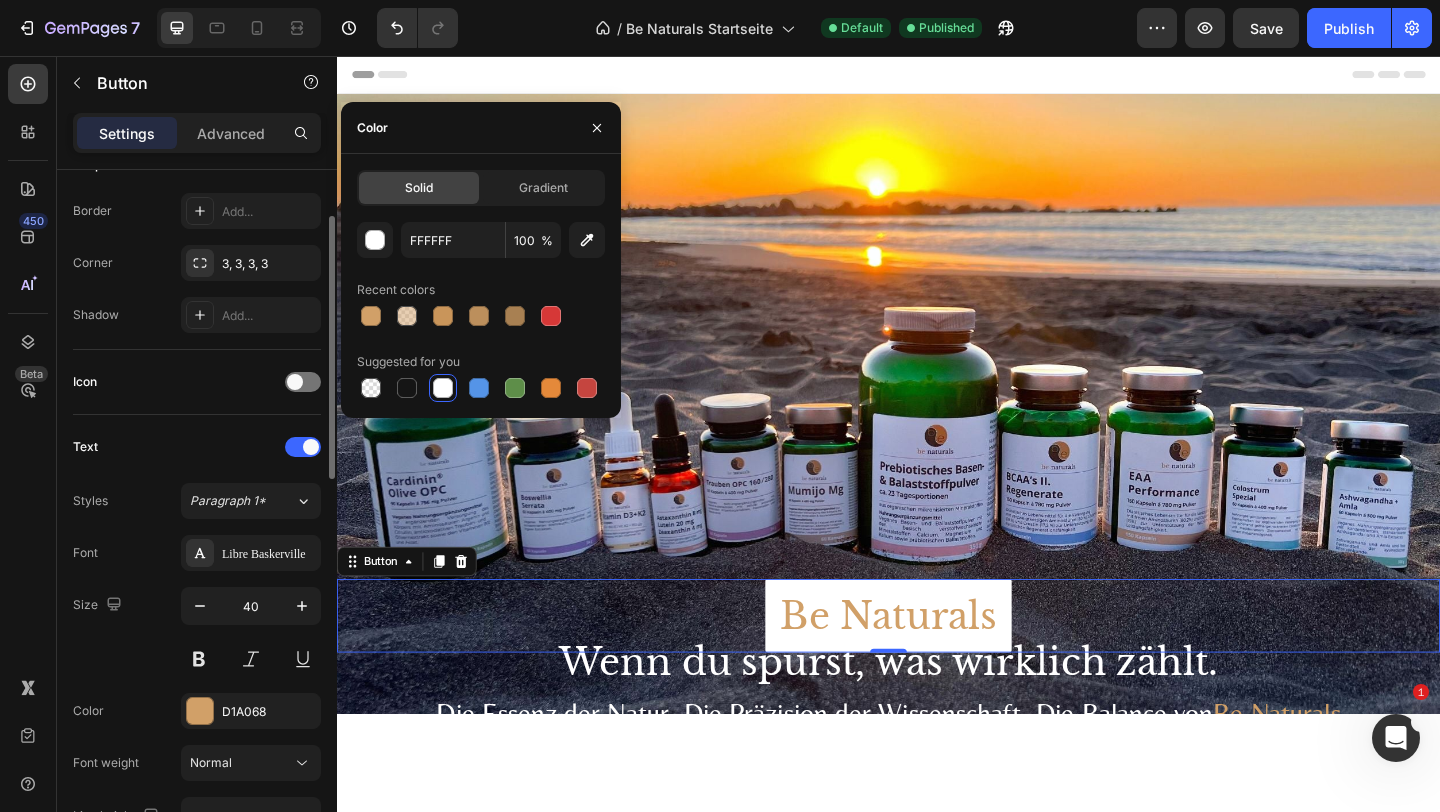 scroll, scrollTop: 197, scrollLeft: 0, axis: vertical 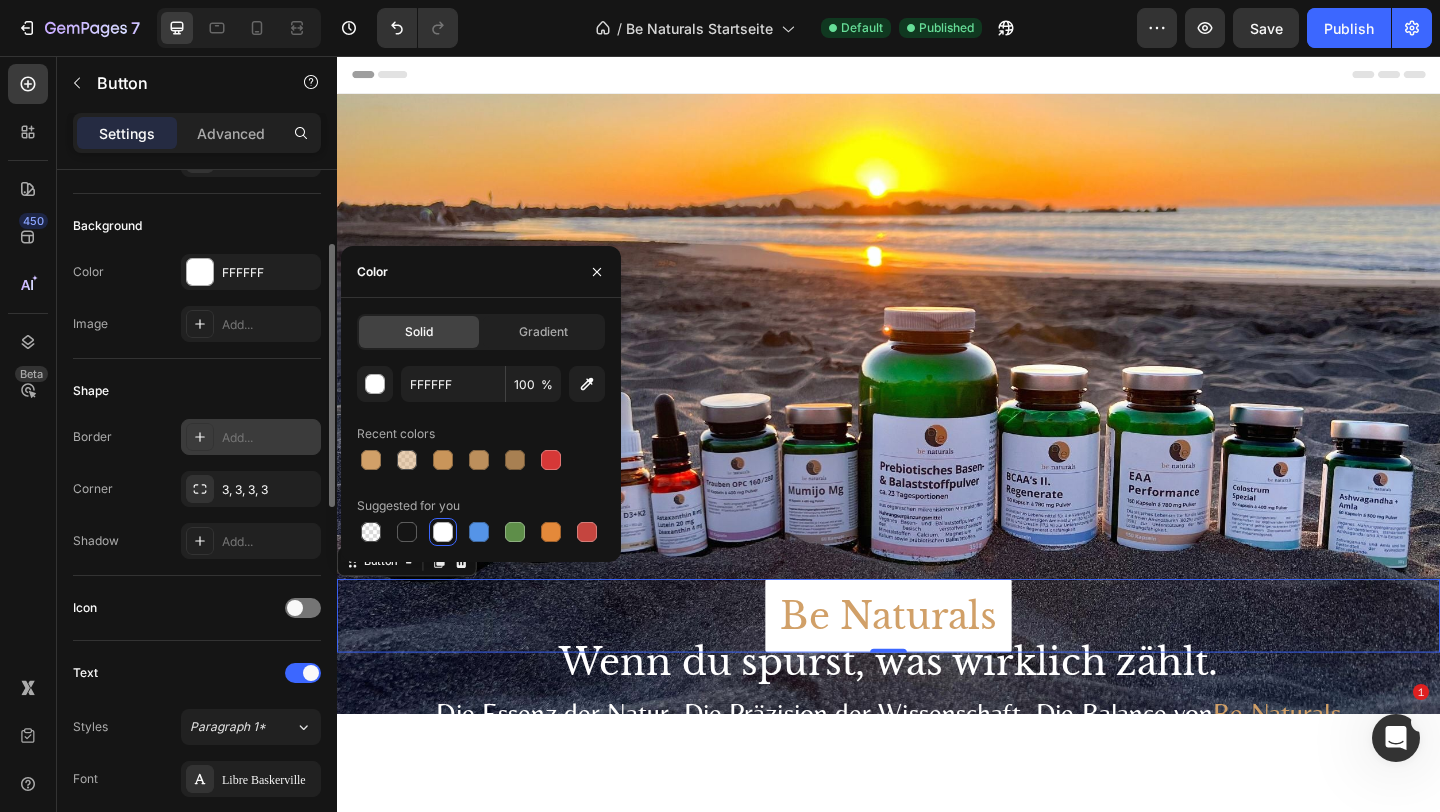 click on "Add..." at bounding box center (251, 437) 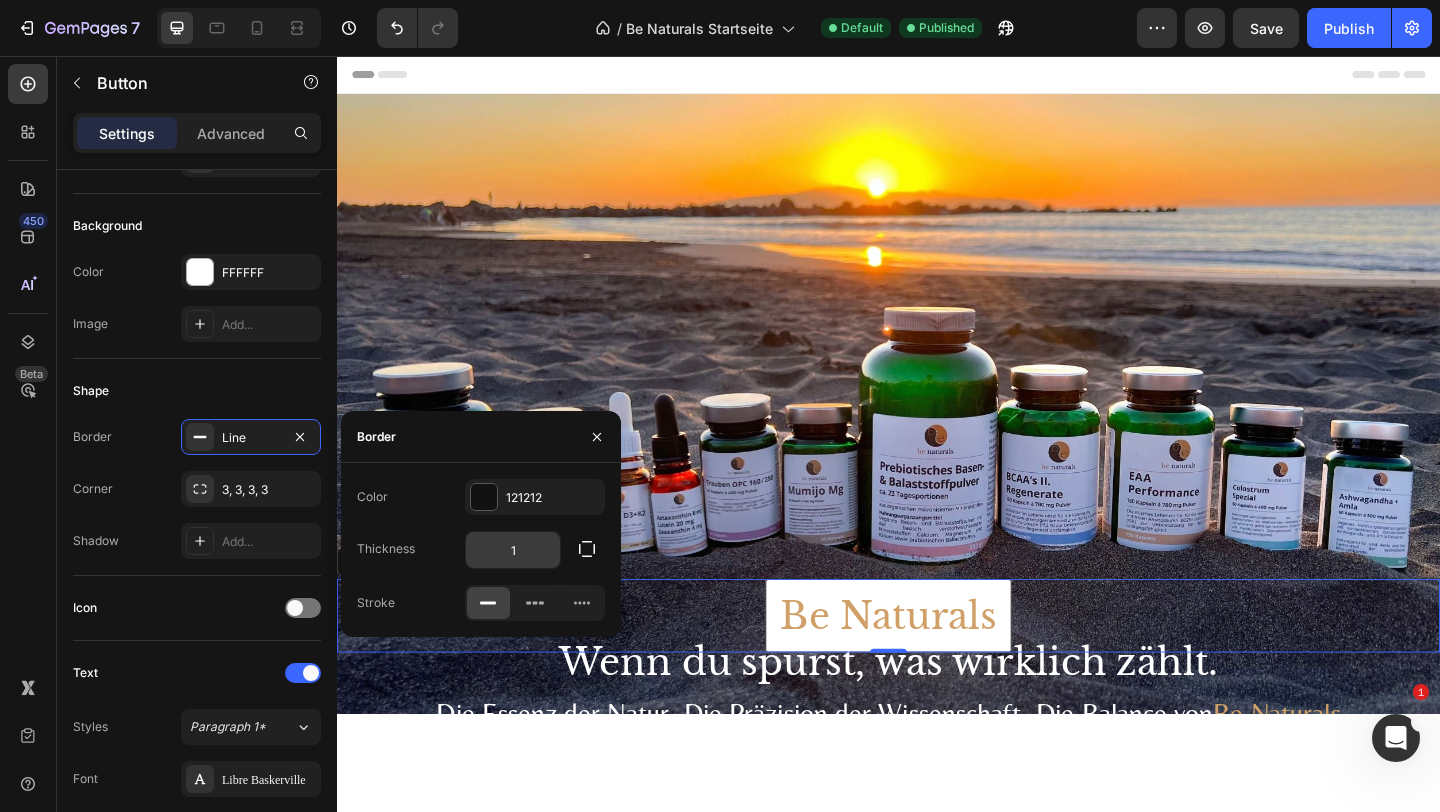click on "1" at bounding box center (513, 550) 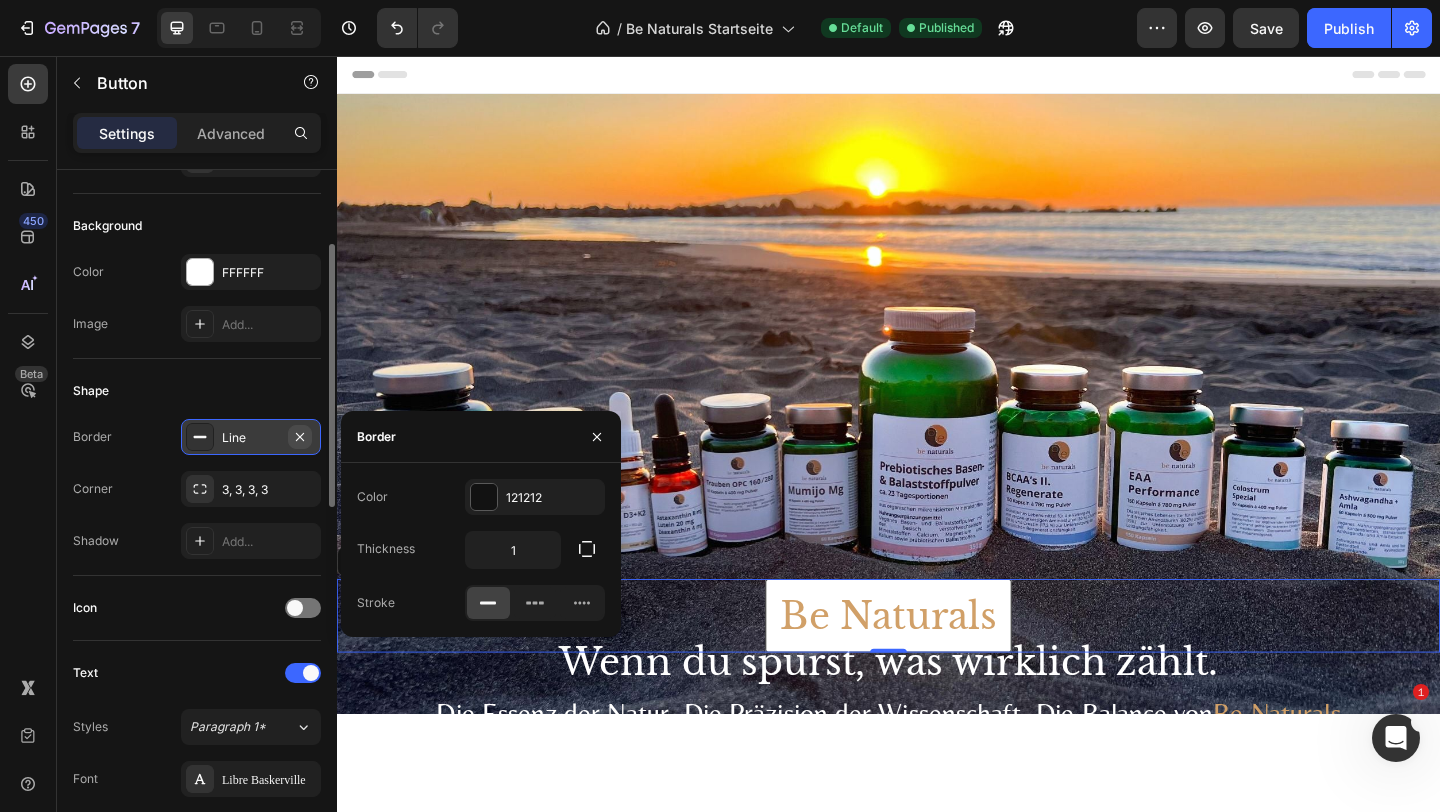 click 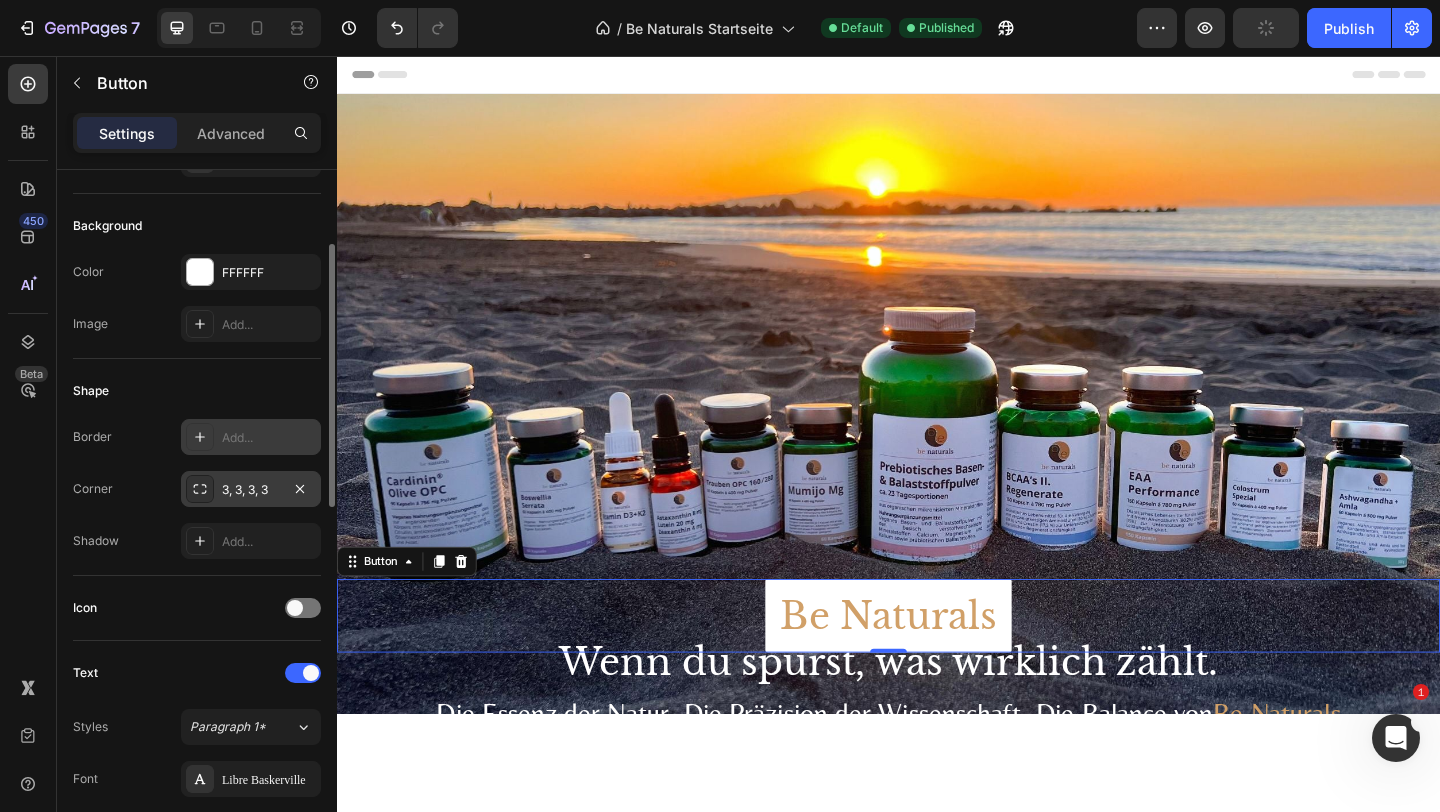 click on "3, 3, 3, 3" at bounding box center (251, 490) 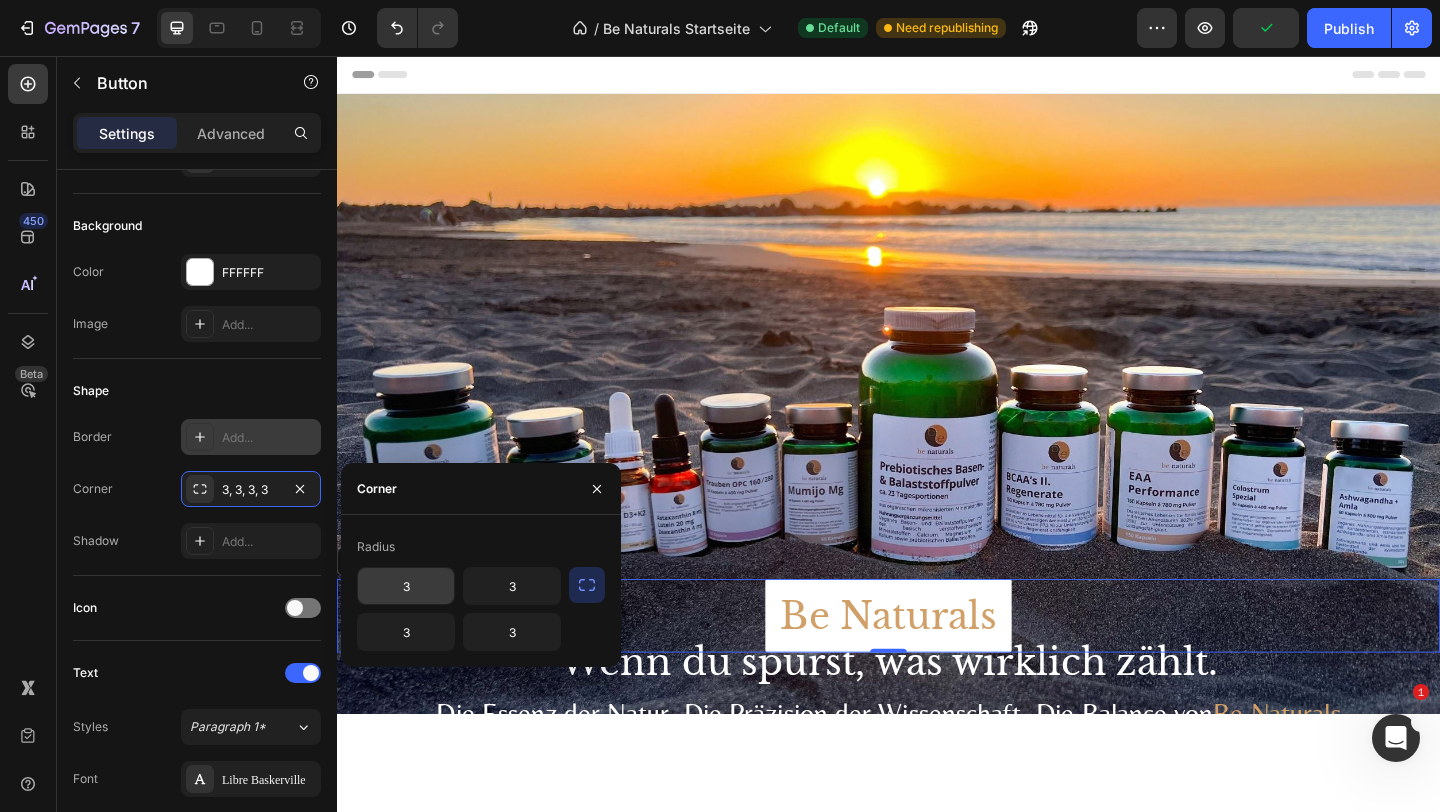 click on "3" at bounding box center [406, 586] 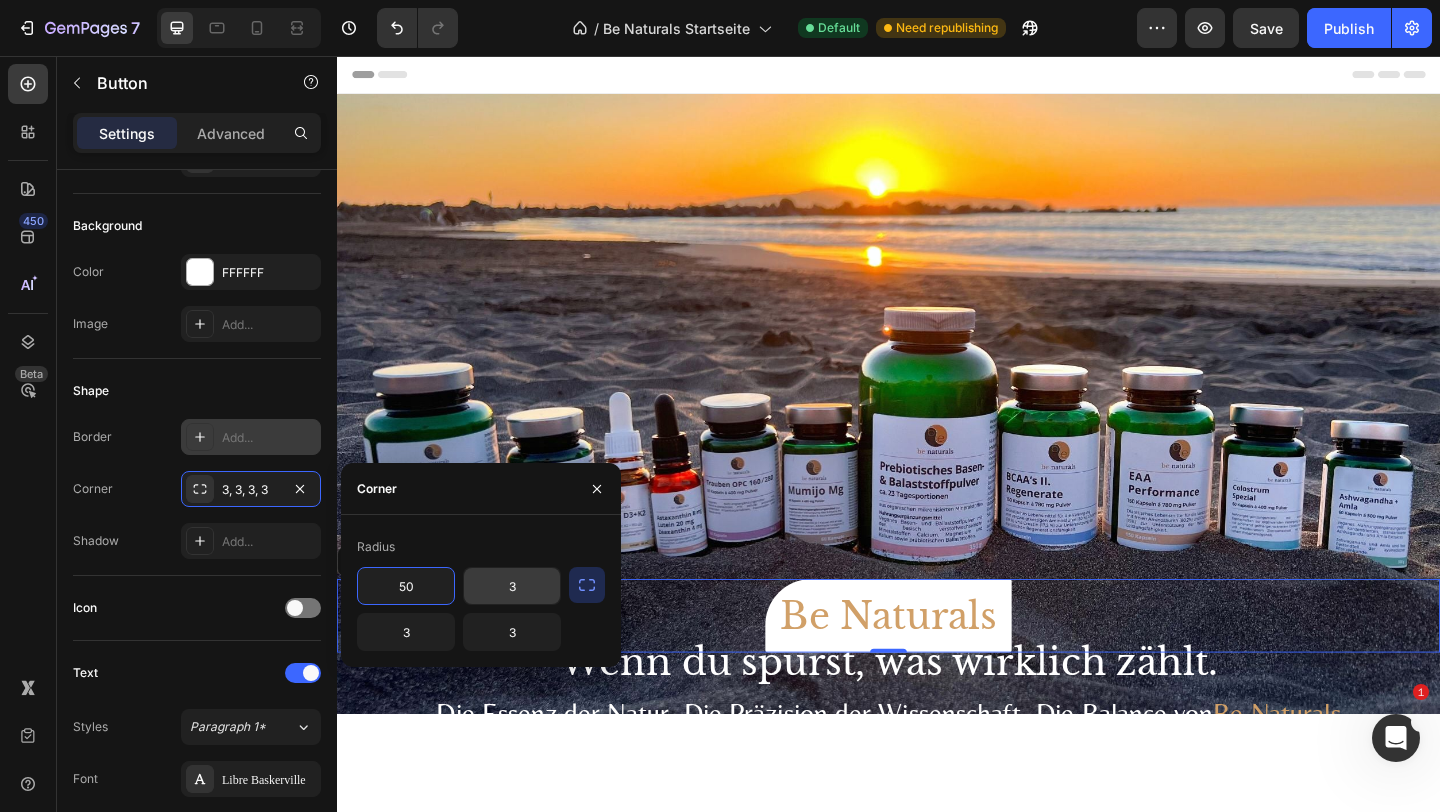 type on "50" 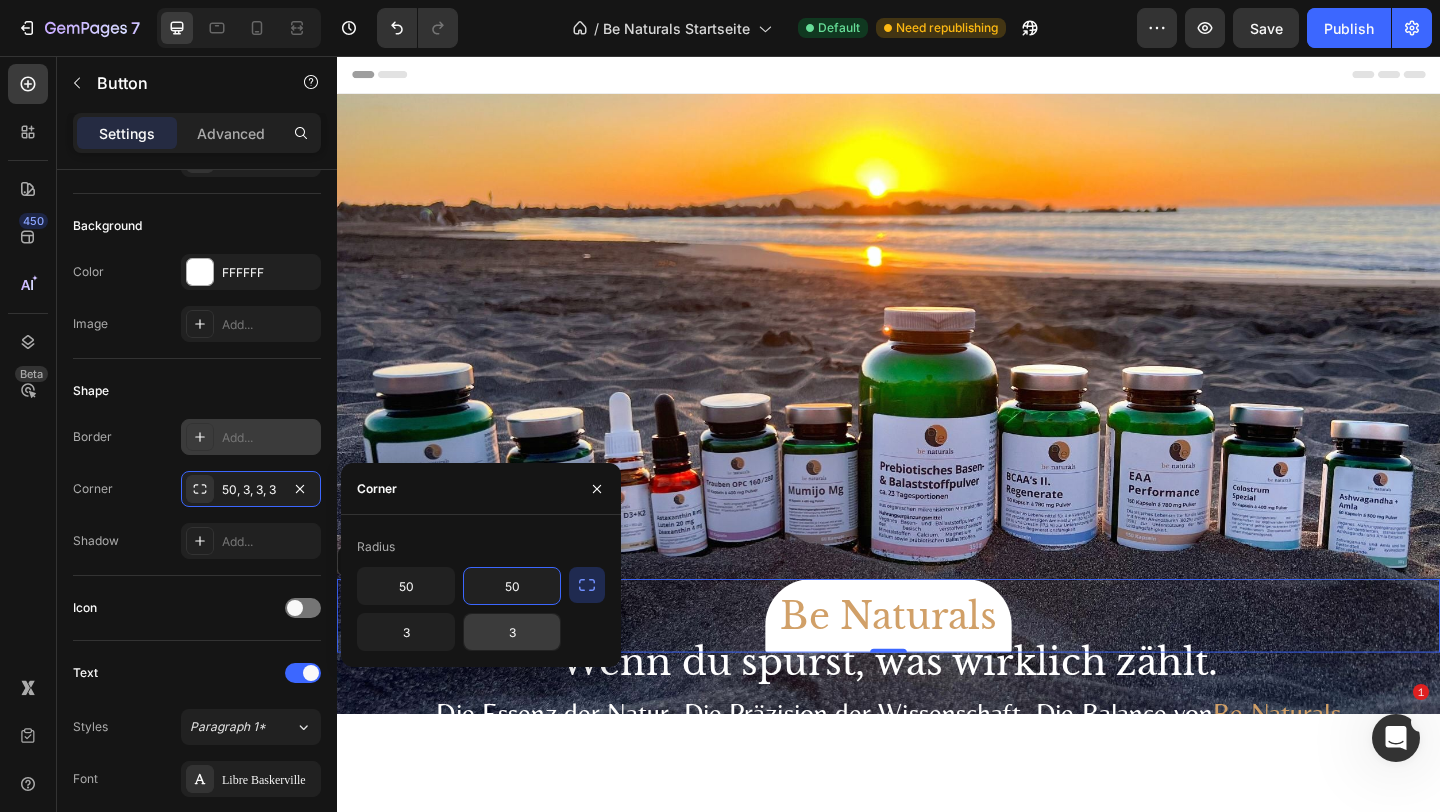type on "50" 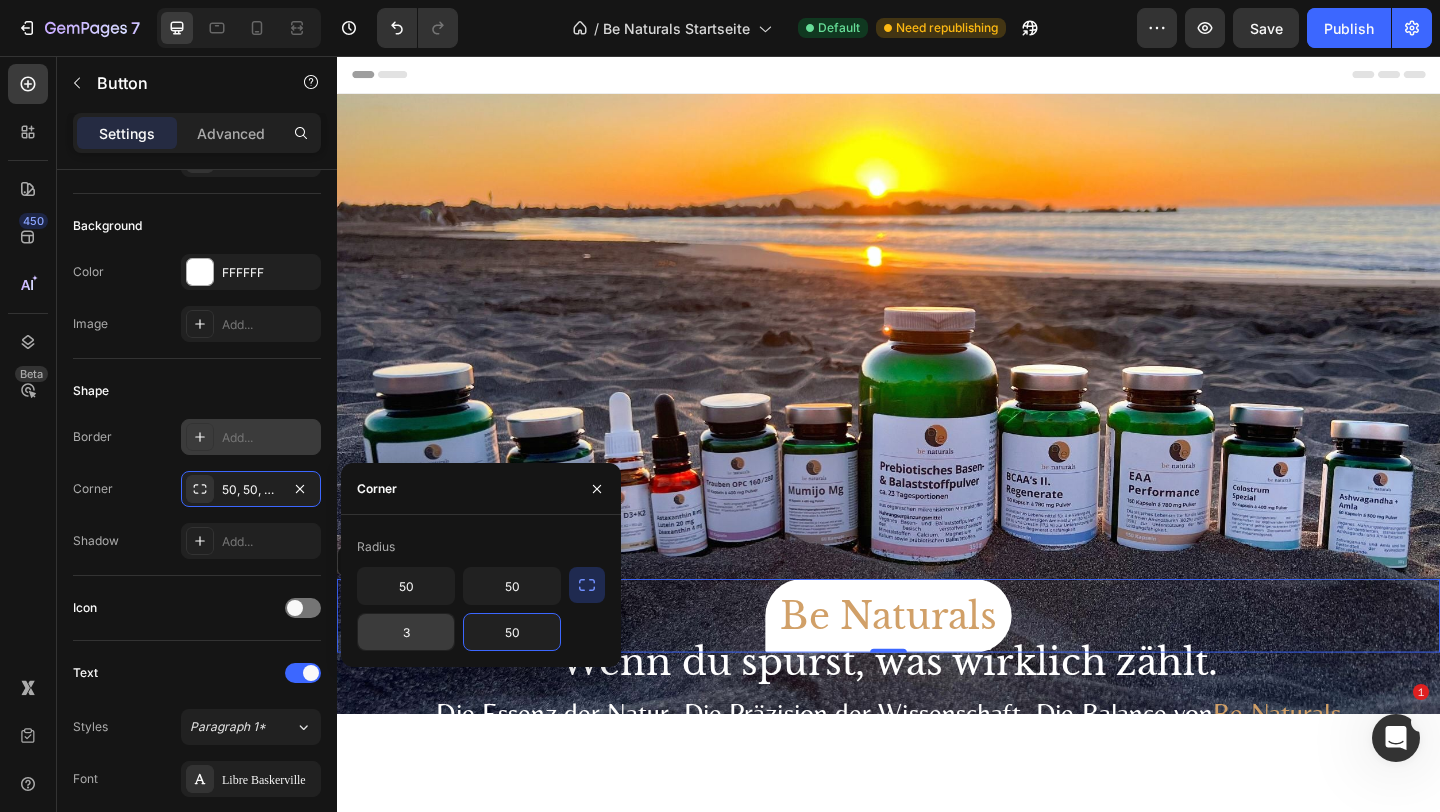 type on "50" 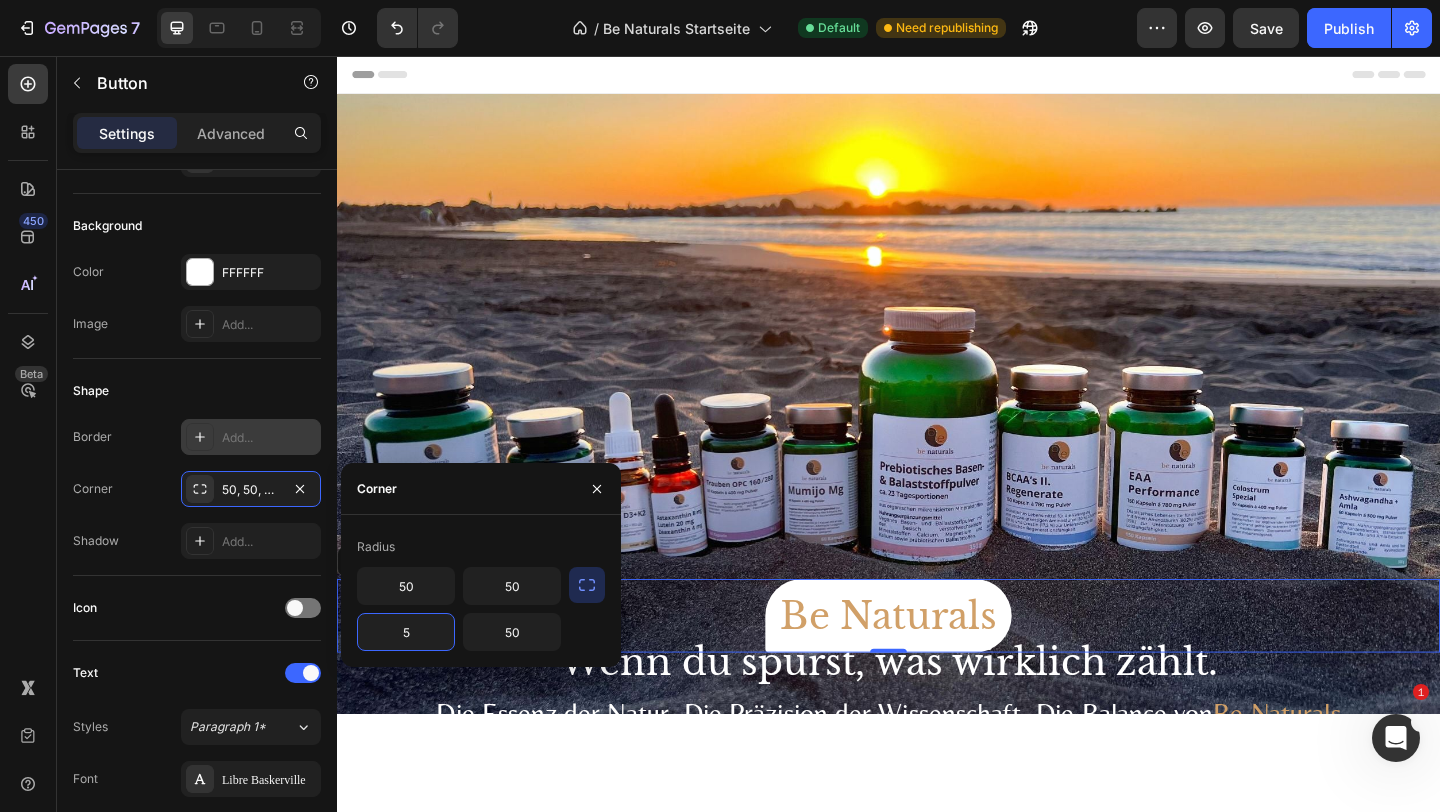 type on "50" 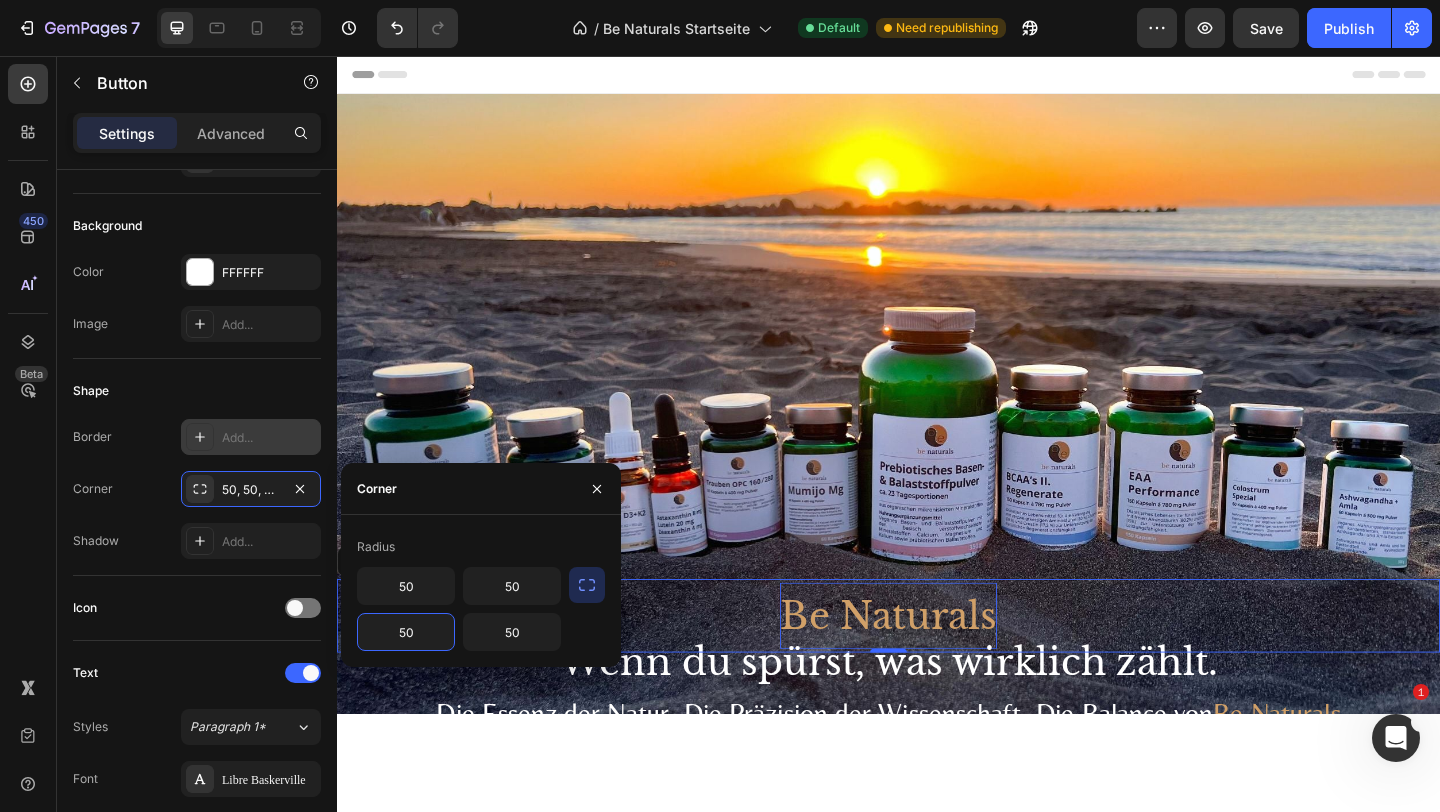 click on "Be Naturals" at bounding box center [937, 665] 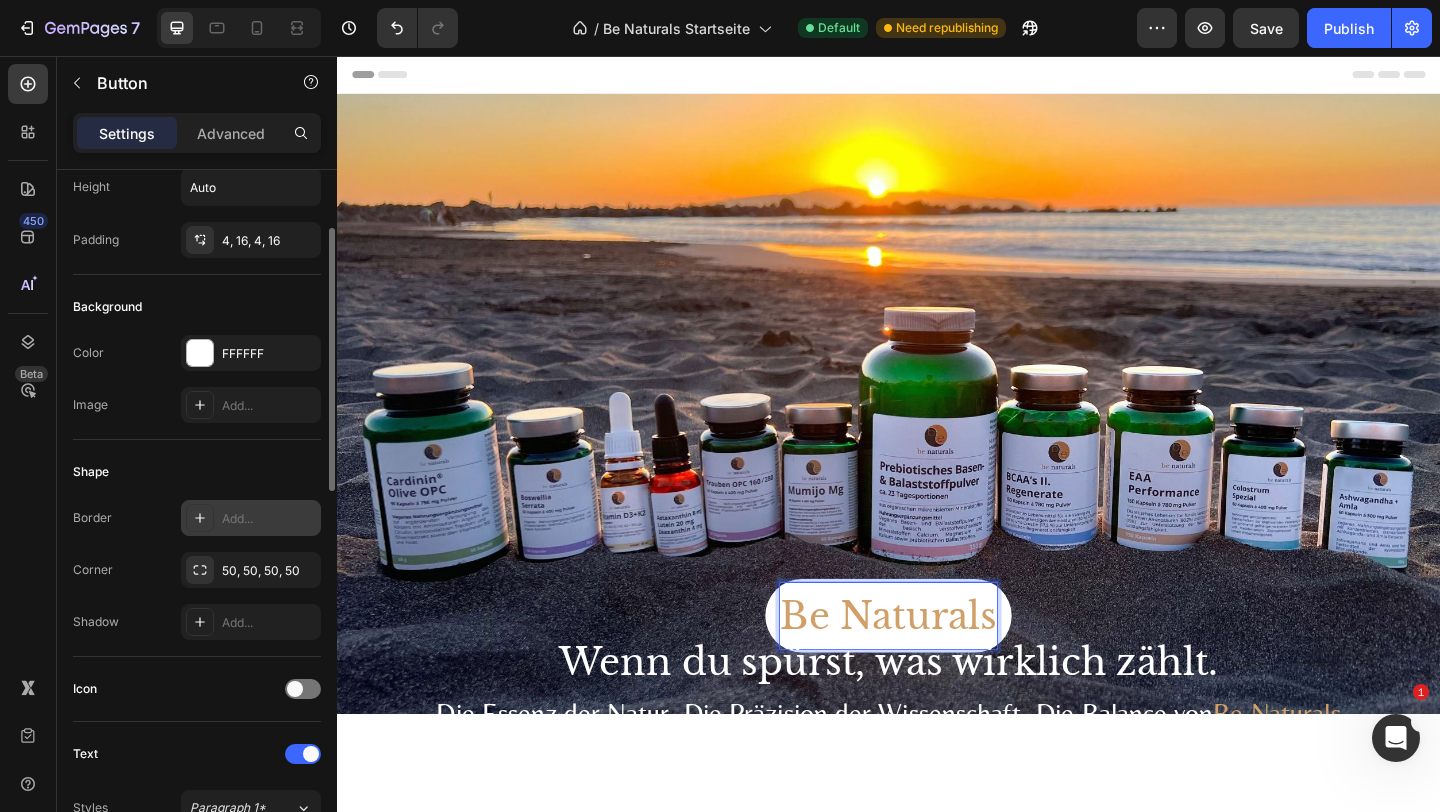 scroll, scrollTop: 0, scrollLeft: 0, axis: both 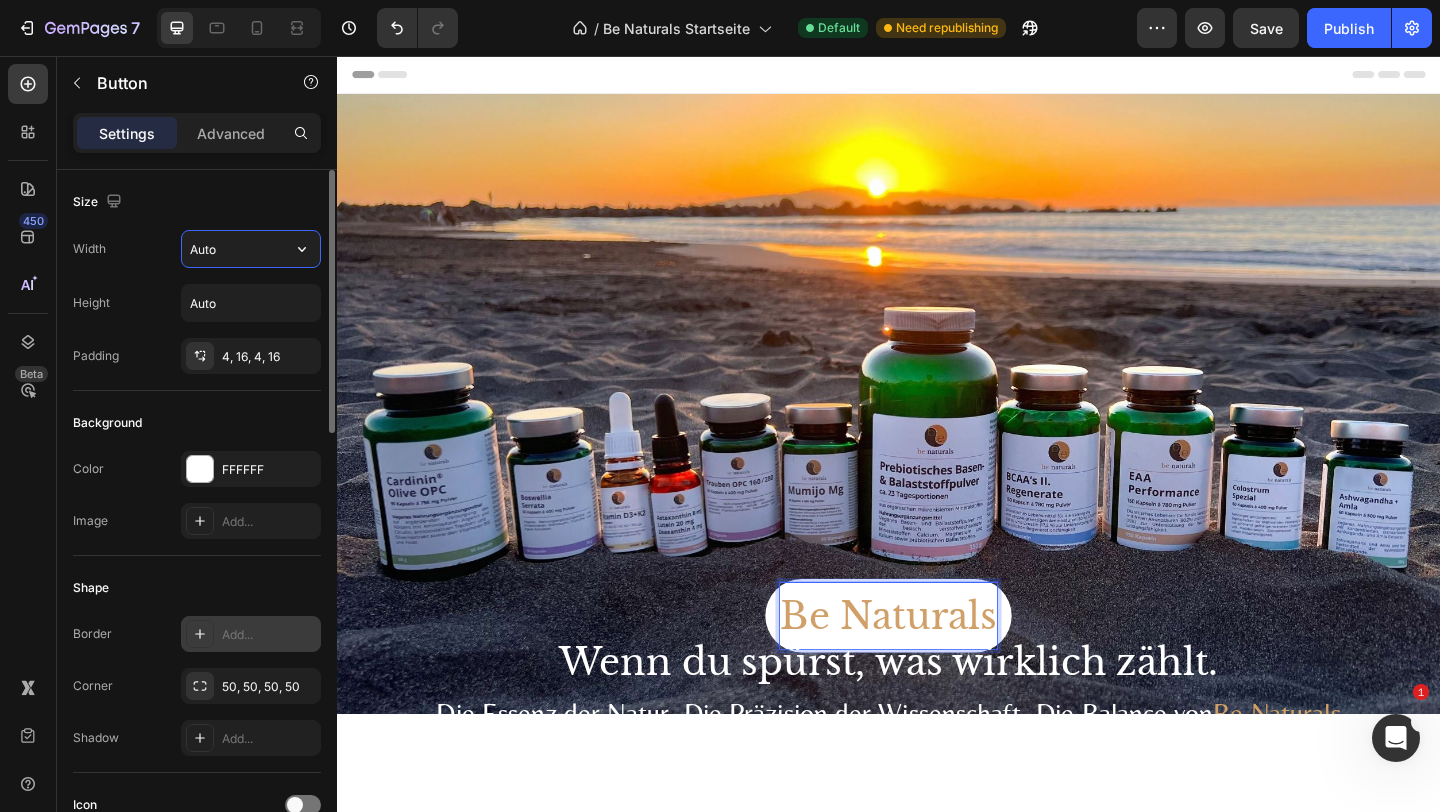 click on "Auto" at bounding box center [251, 249] 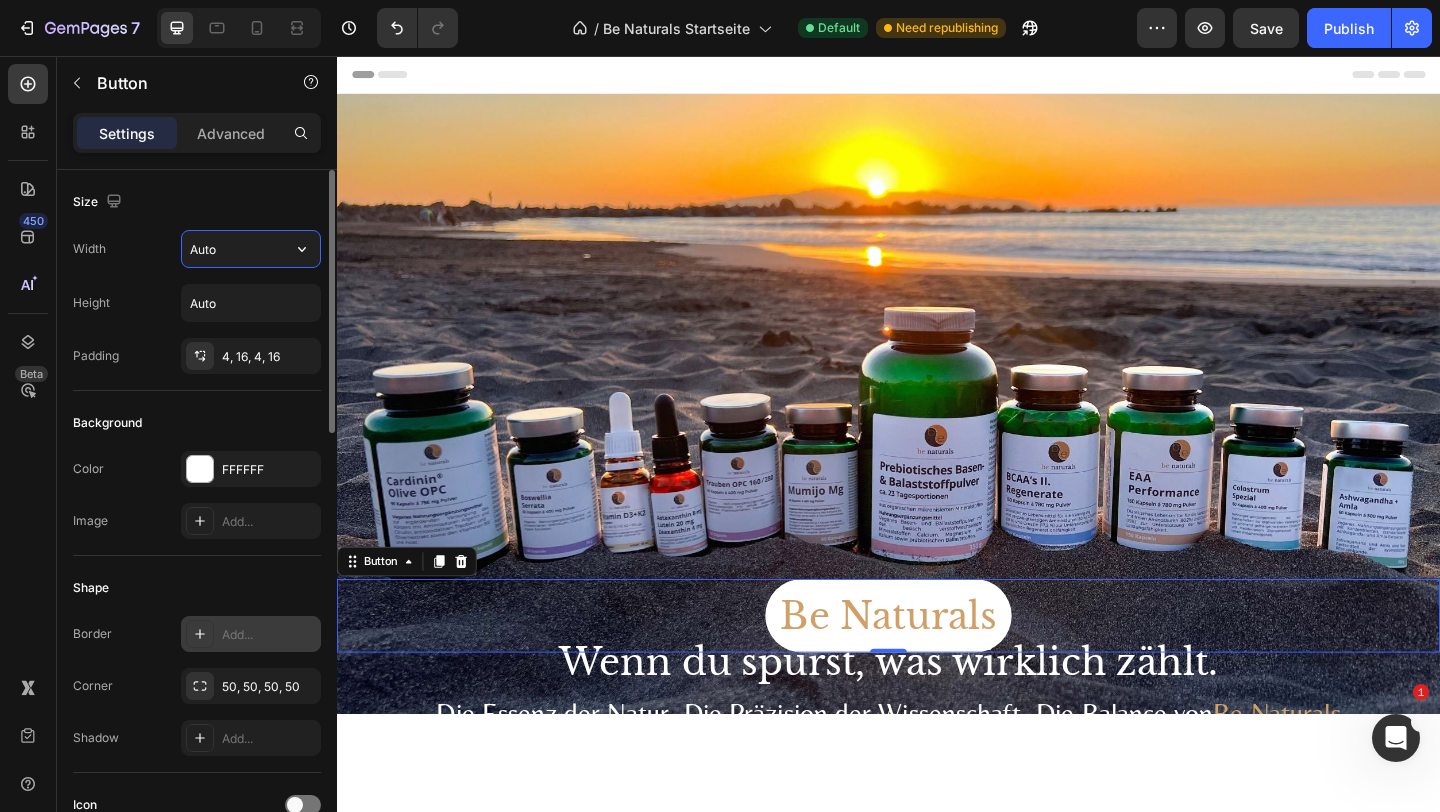 click on "Auto" at bounding box center [251, 249] 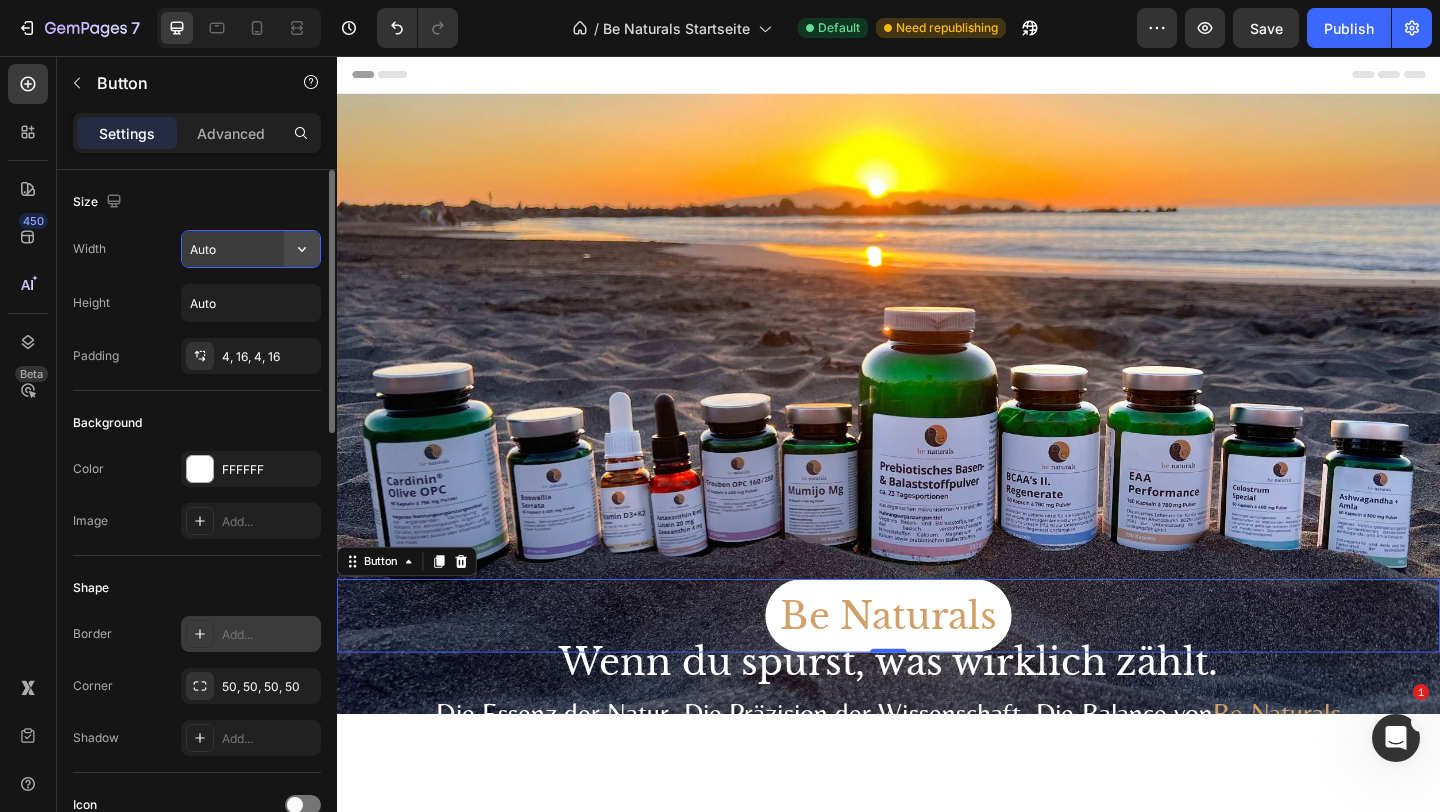 click 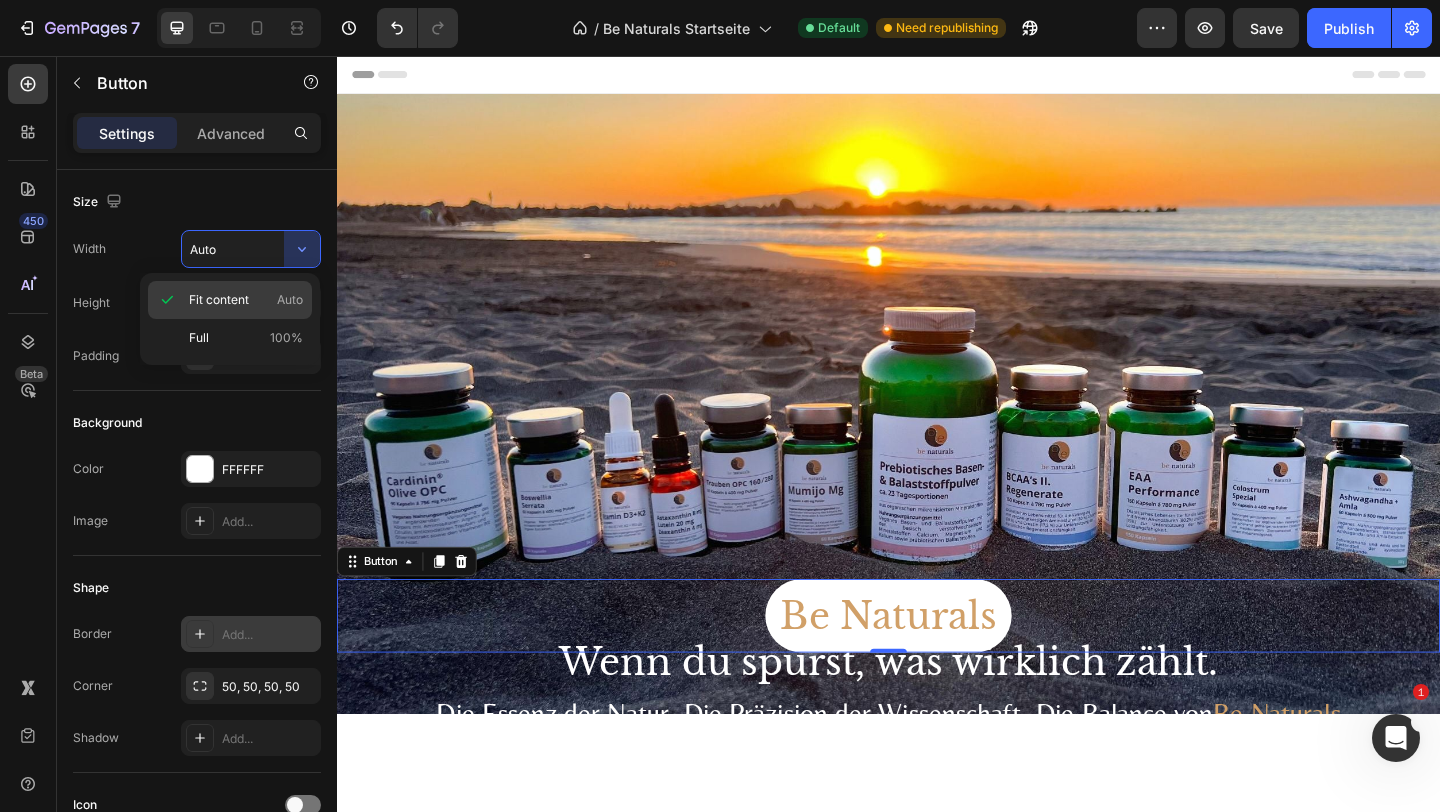 click on "Fit content Auto" 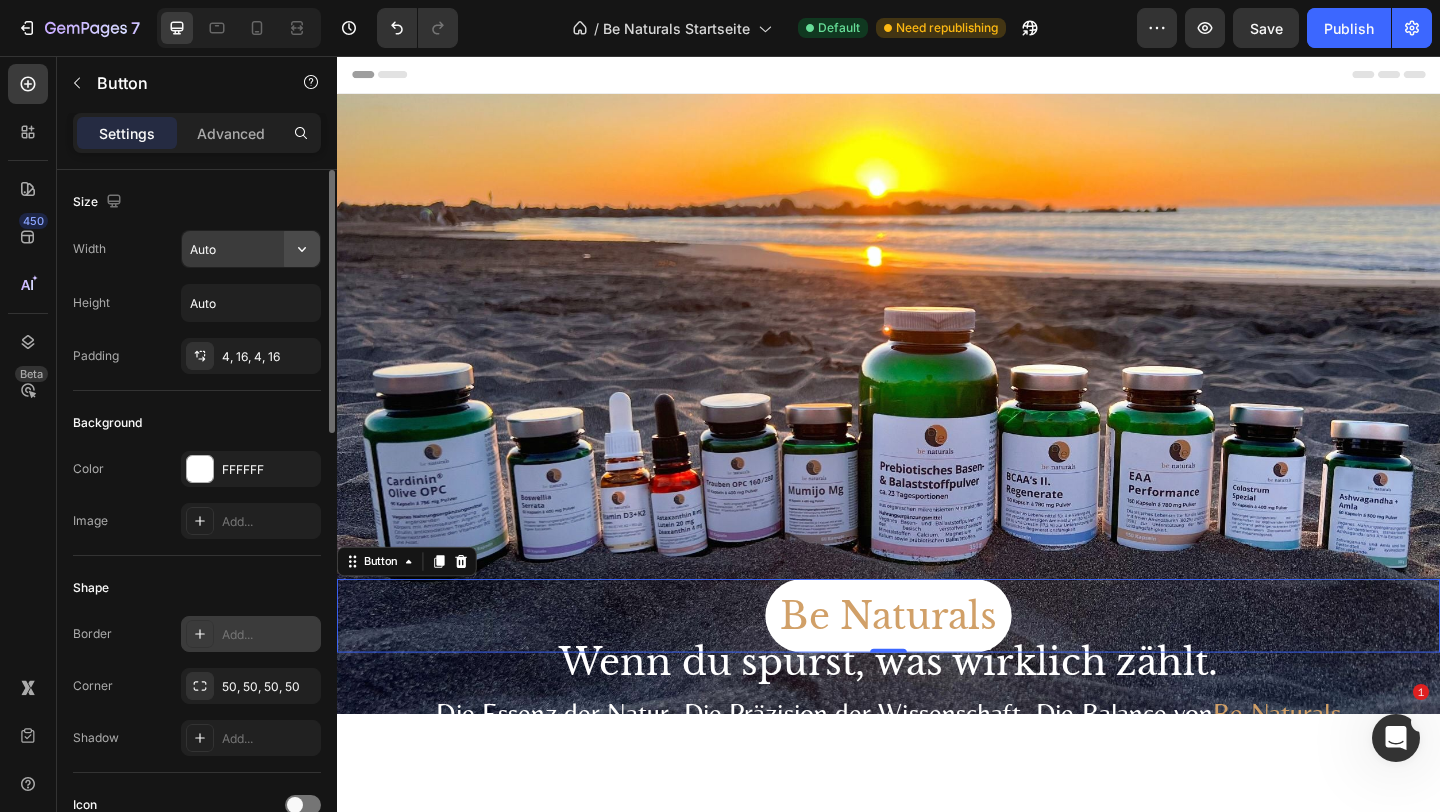 click 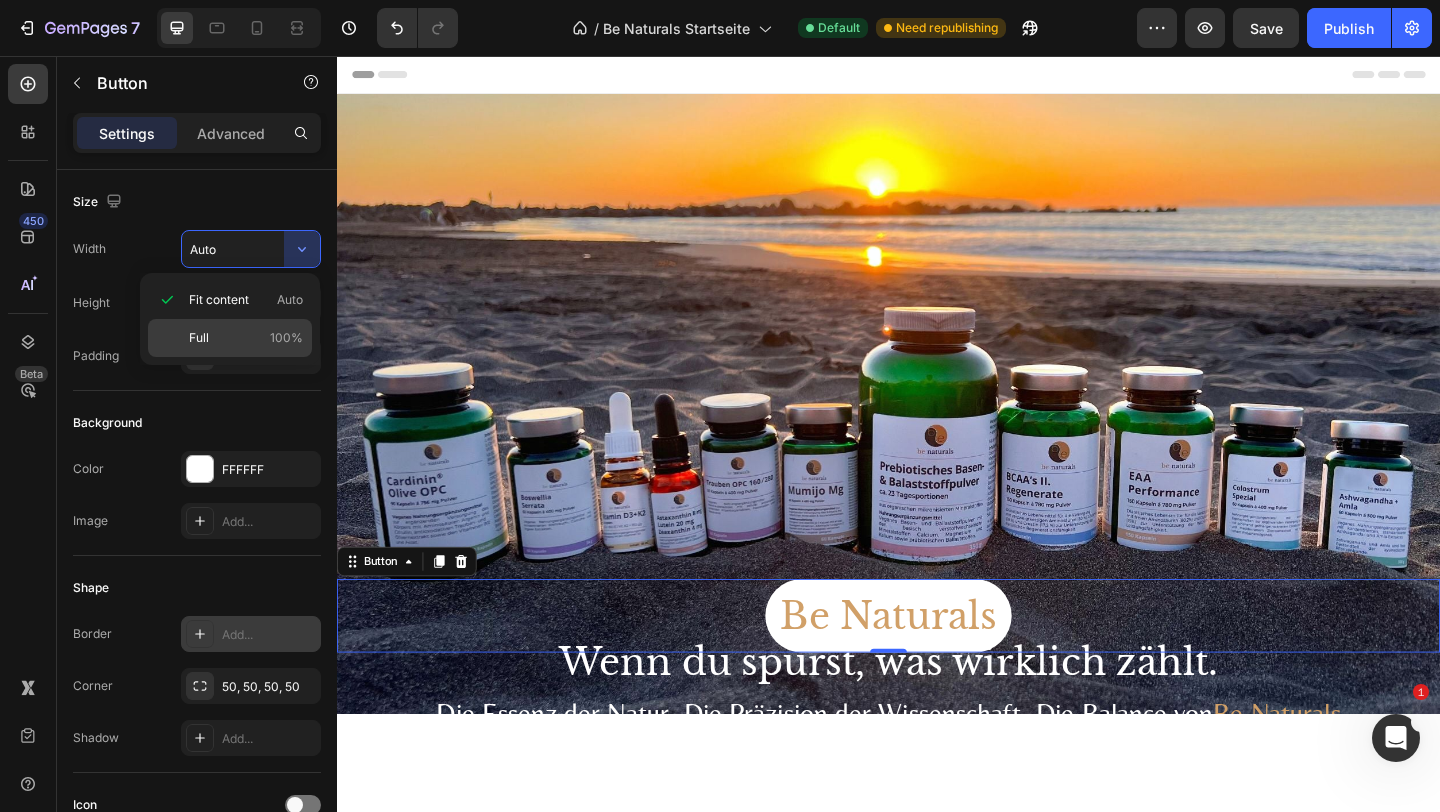 click on "Full 100%" at bounding box center (246, 338) 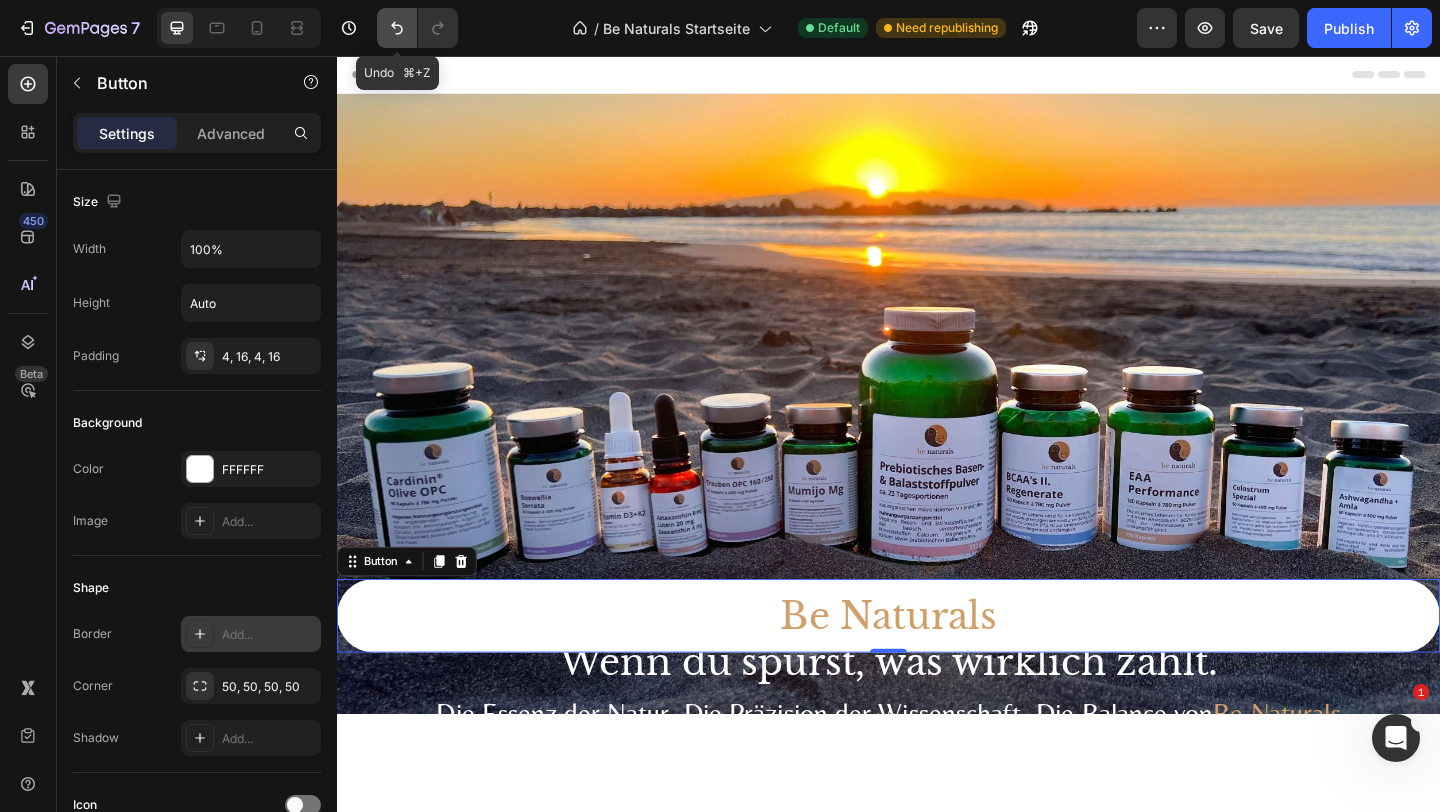 click 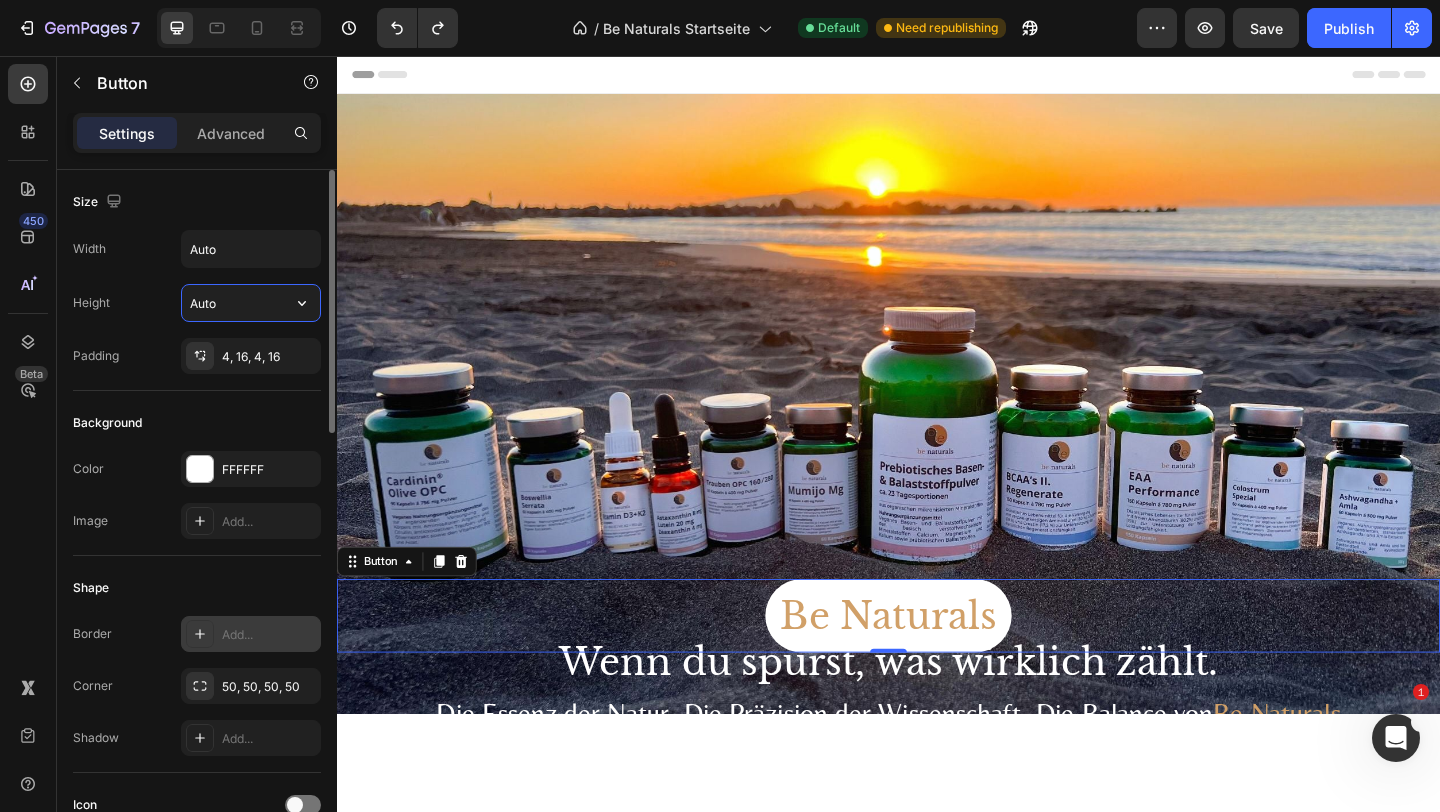 click on "Auto" at bounding box center (251, 303) 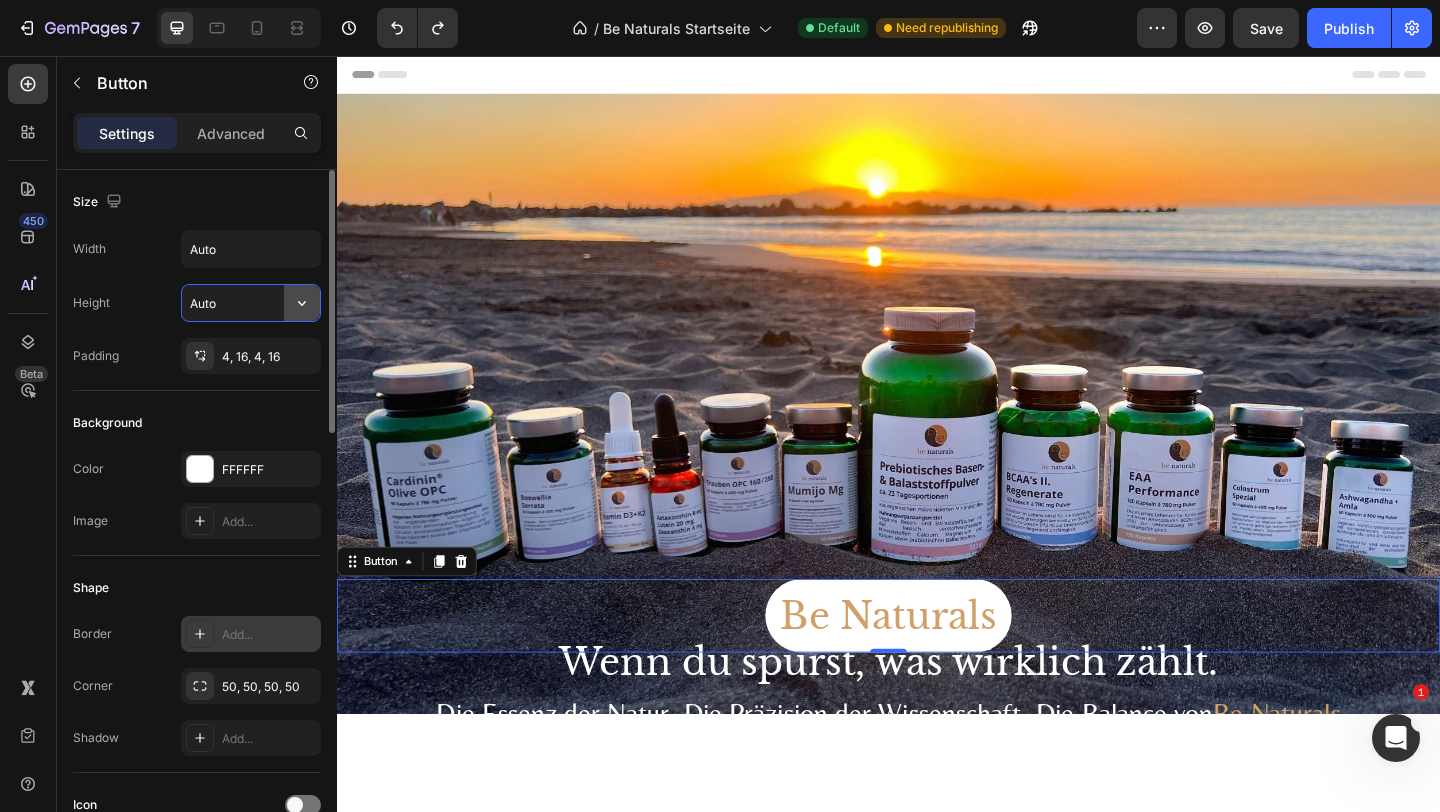 click 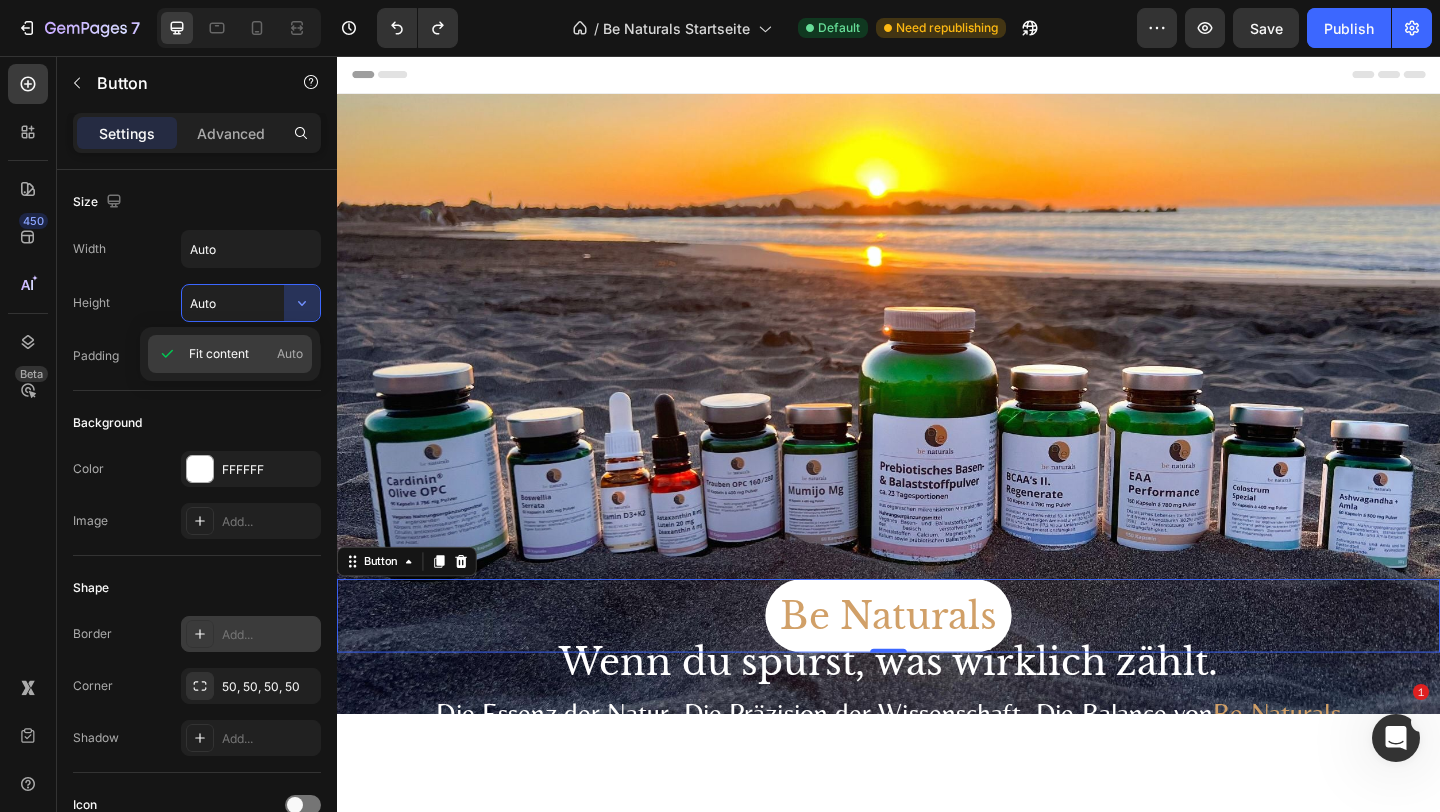 click on "Fit content Auto" at bounding box center (246, 354) 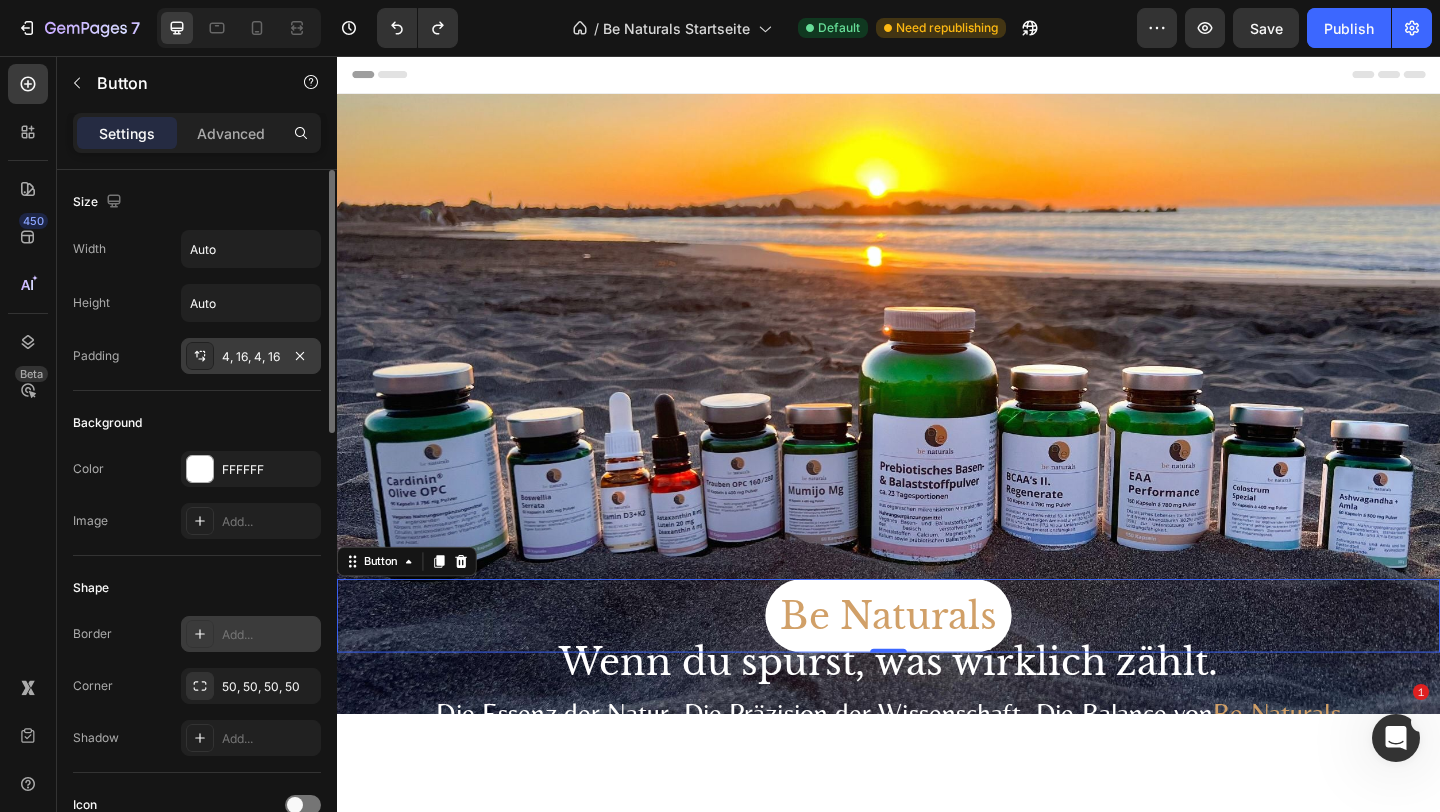 click on "4, 16, 4, 16" at bounding box center (251, 357) 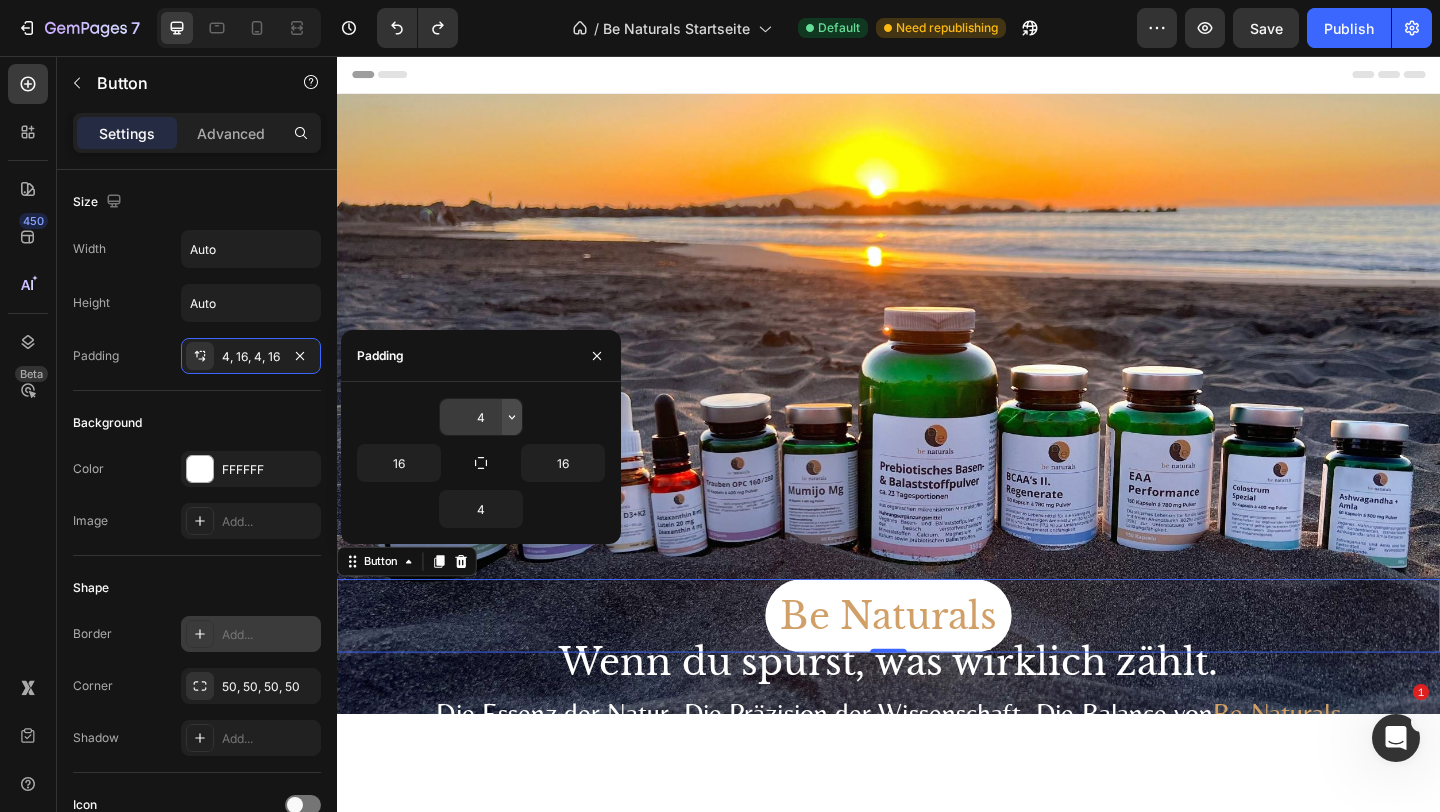 click 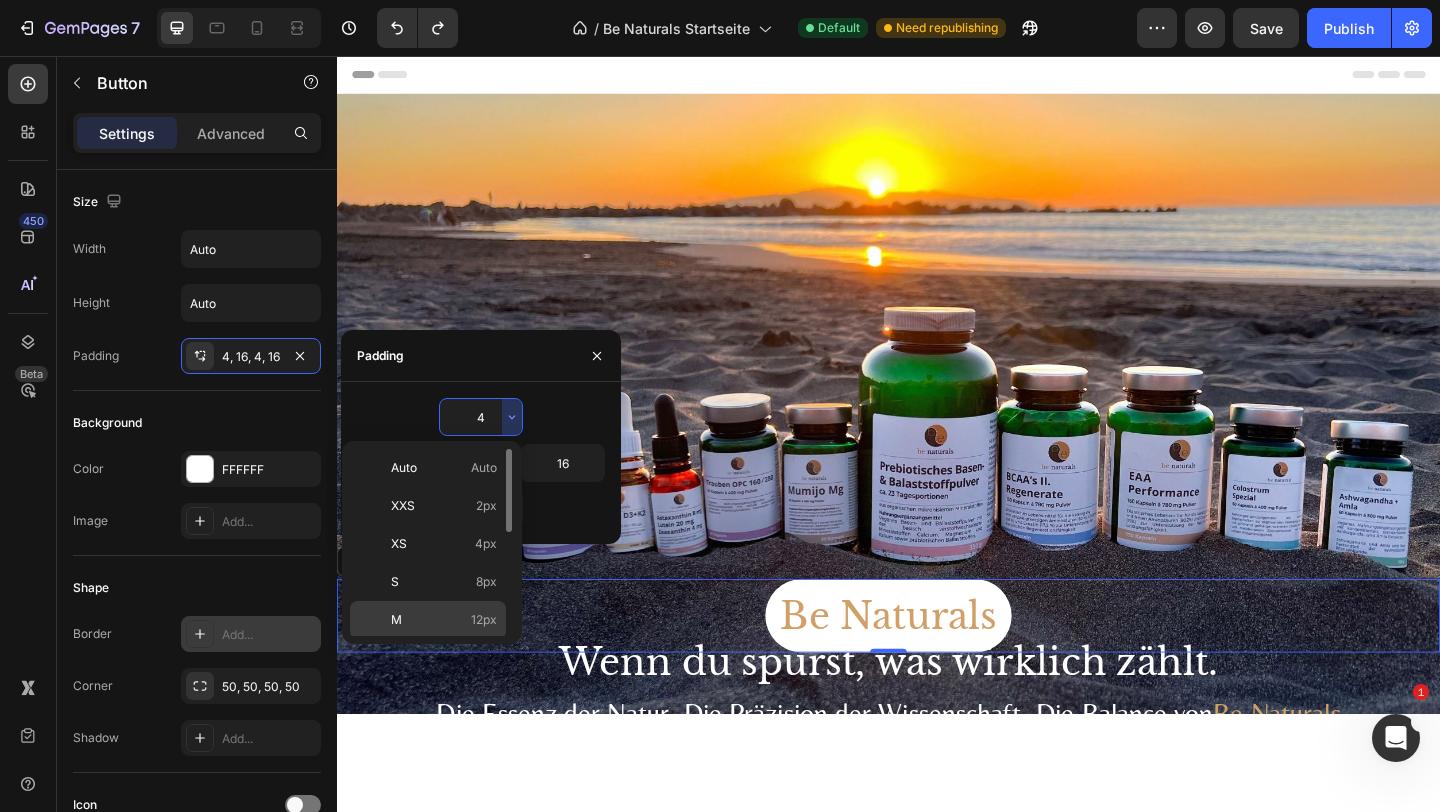 drag, startPoint x: 437, startPoint y: 610, endPoint x: 107, endPoint y: 603, distance: 330.07425 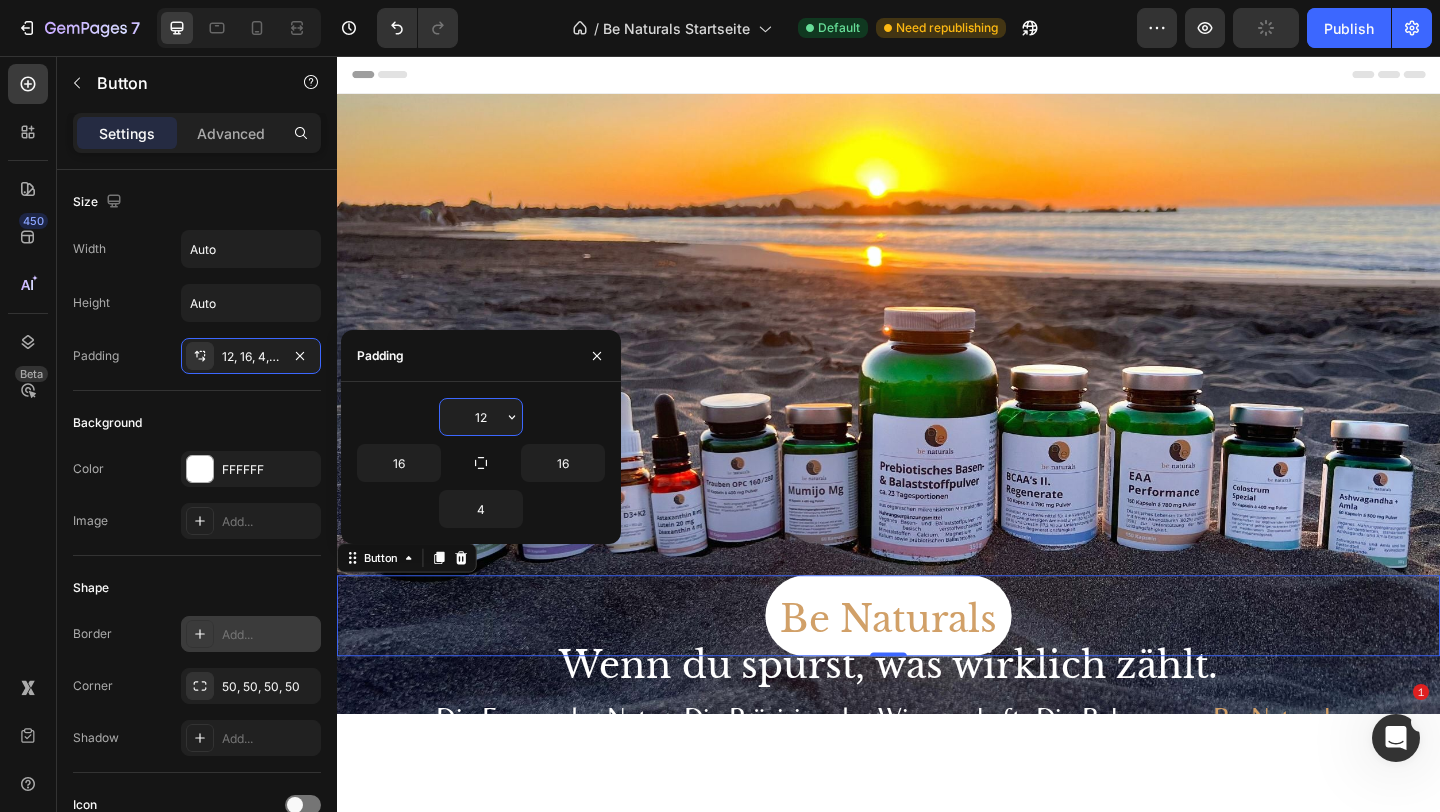 click on "12" at bounding box center (481, 417) 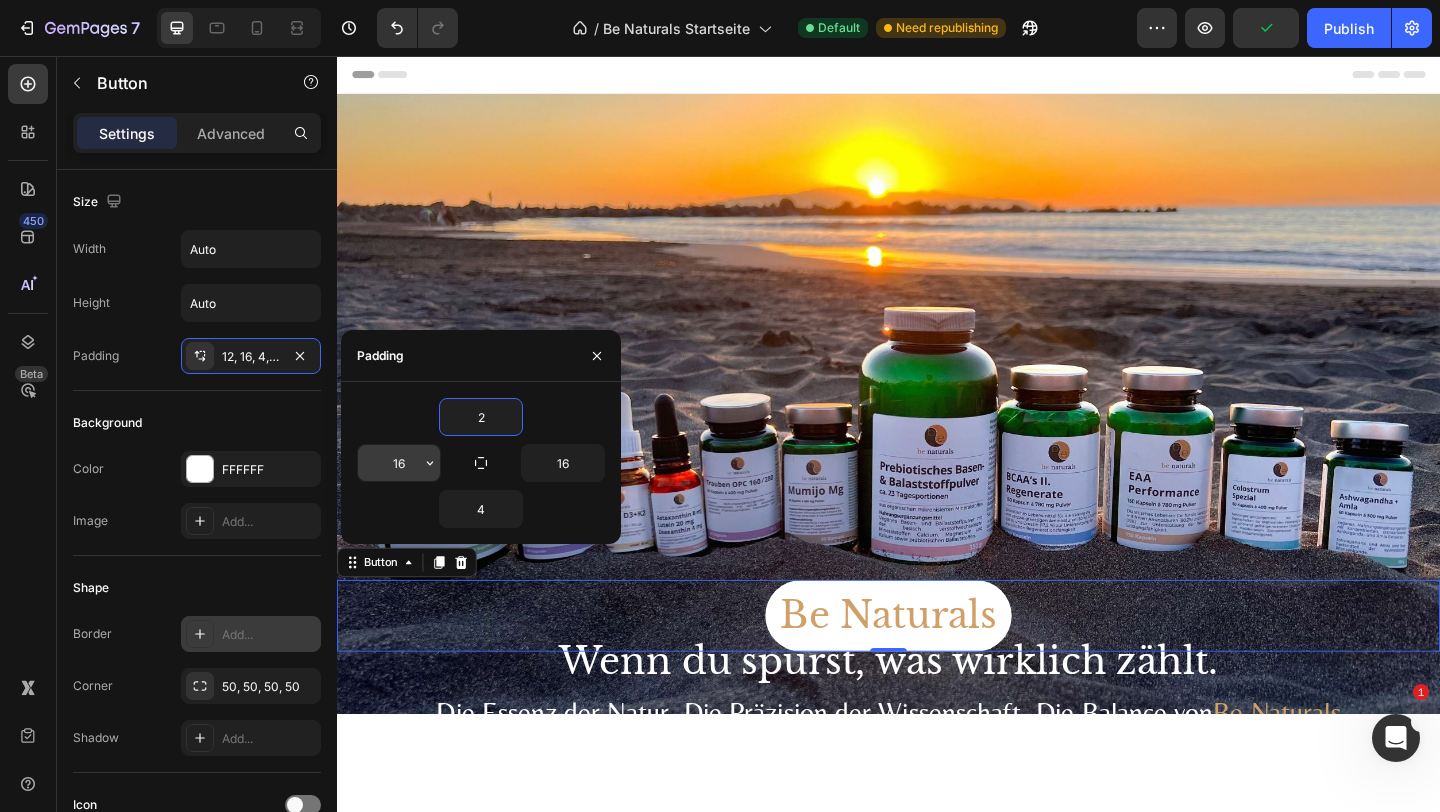 type on "2" 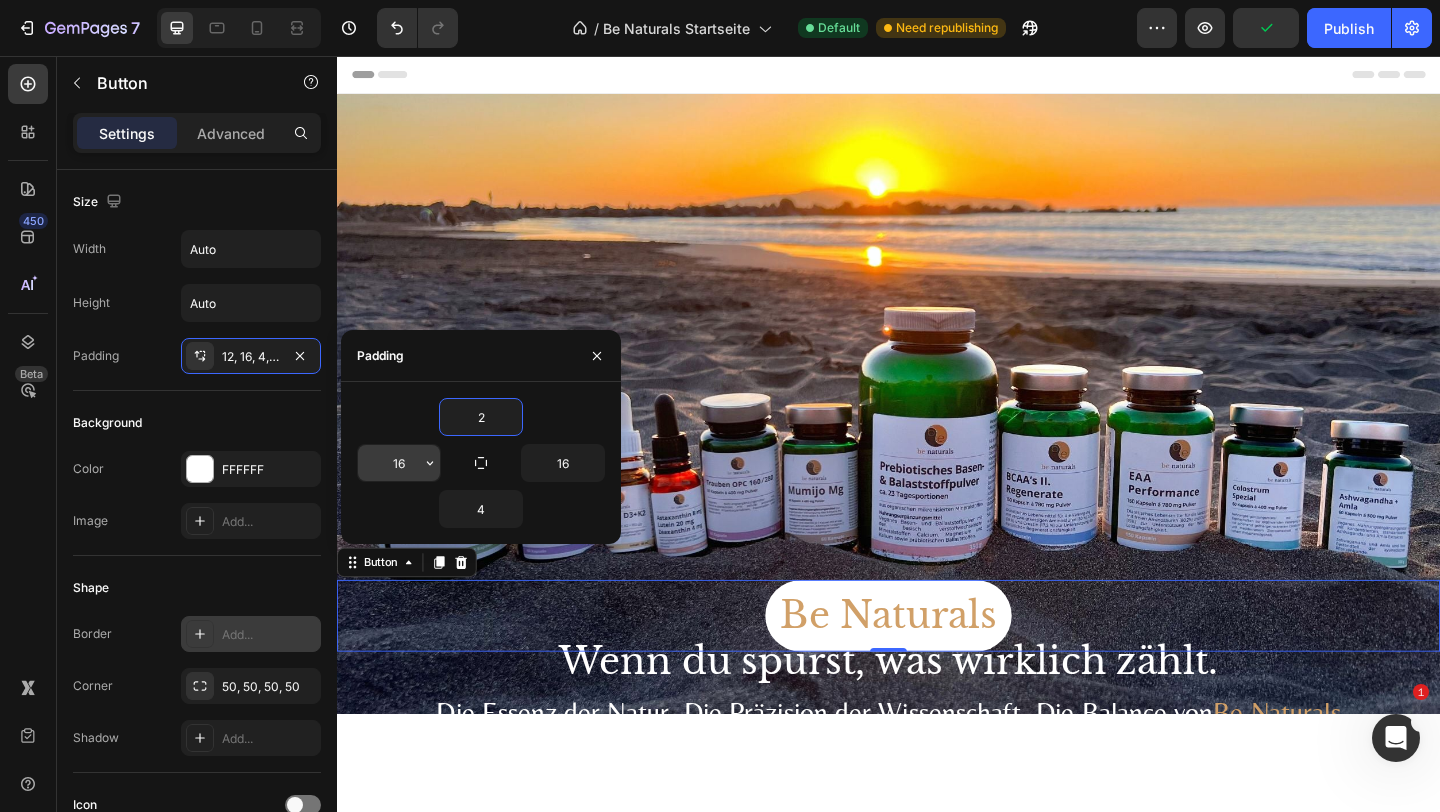 click on "16" at bounding box center [399, 463] 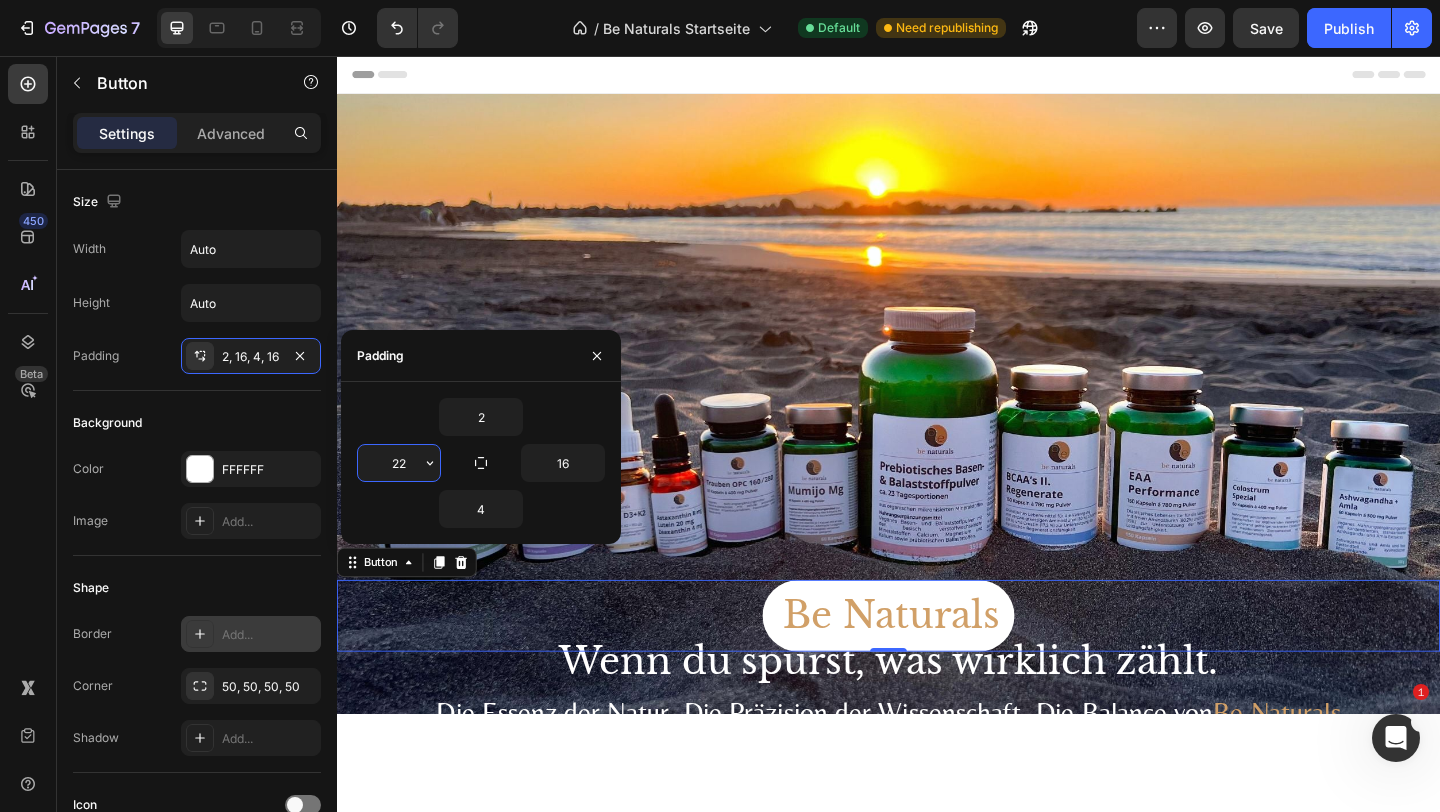 type on "2" 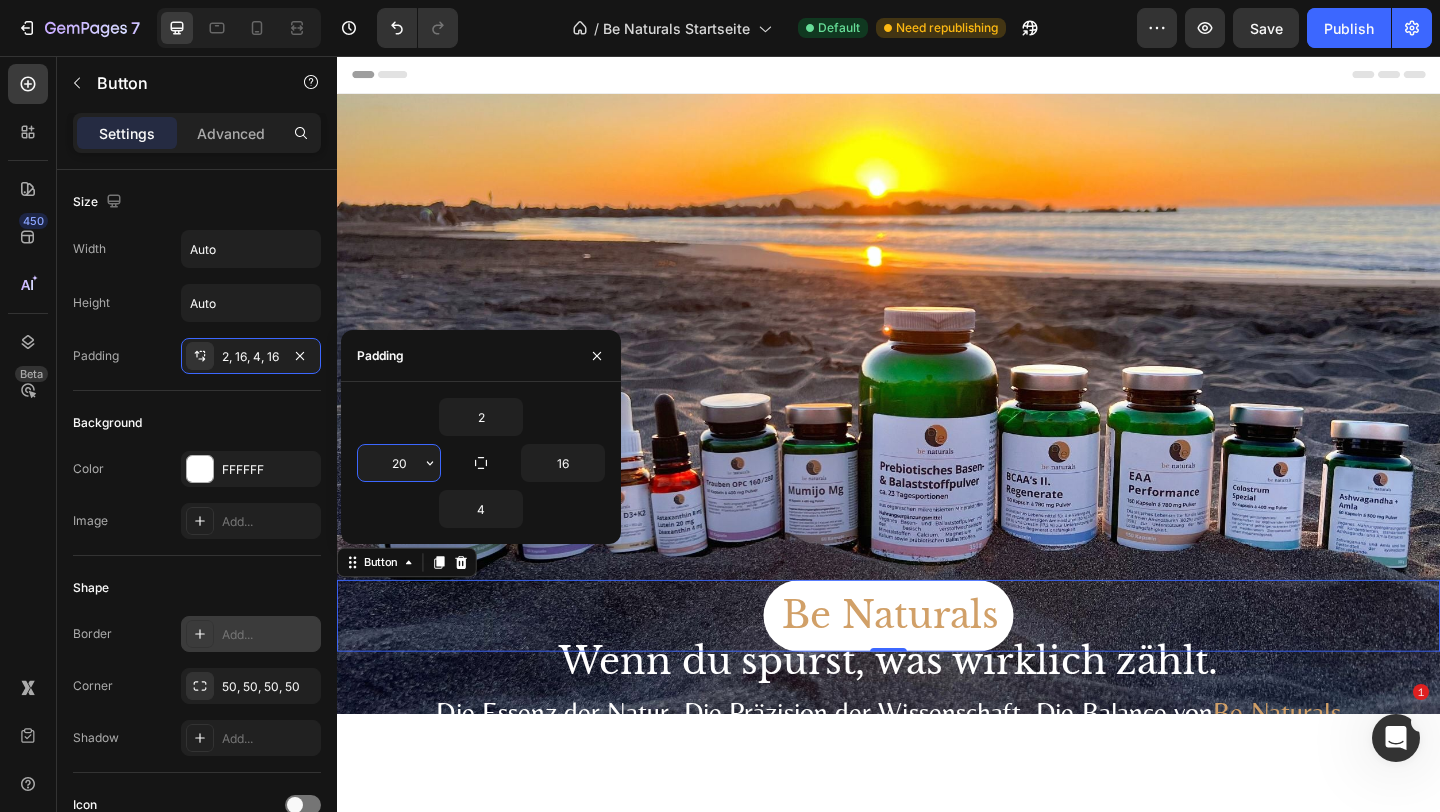 type on "2" 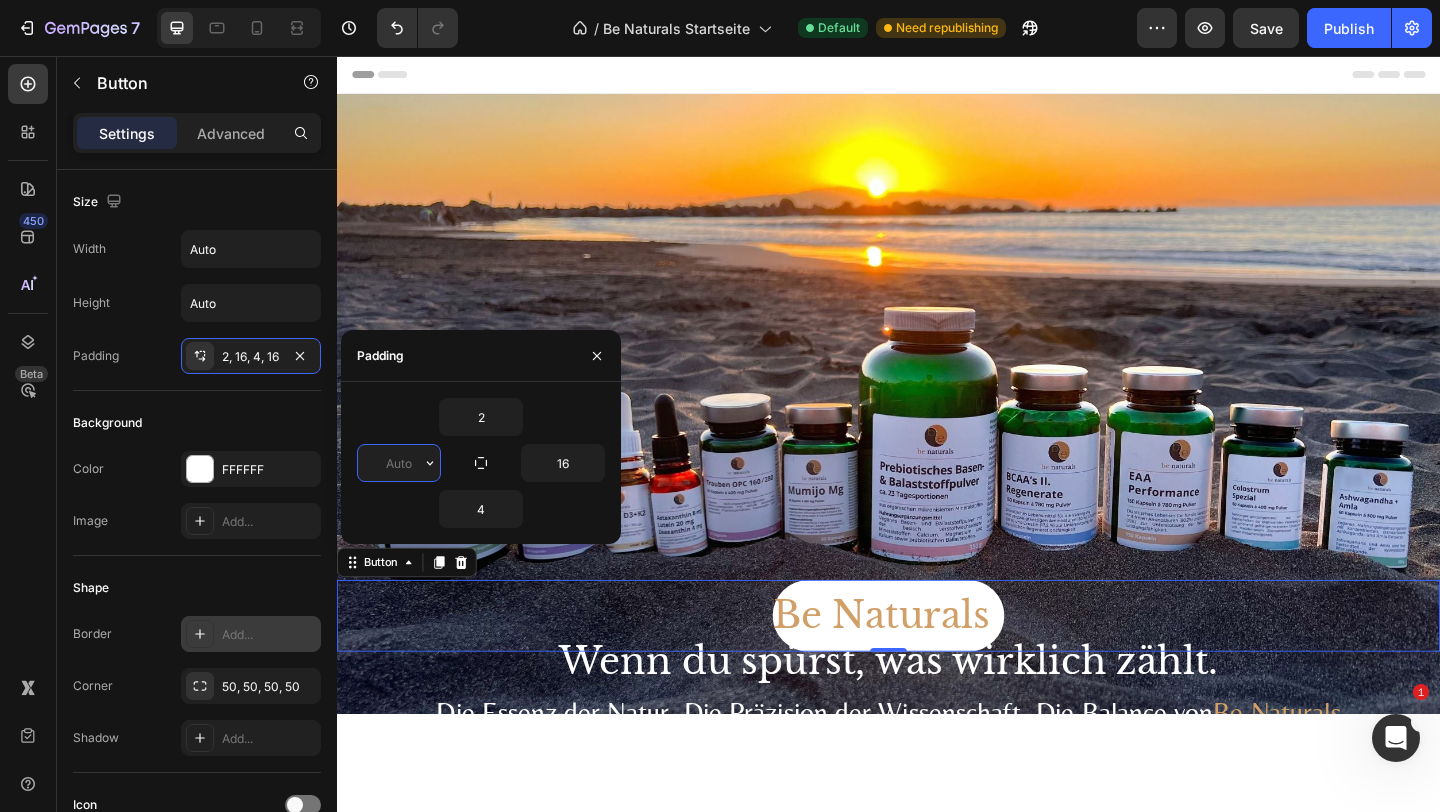 type on "1" 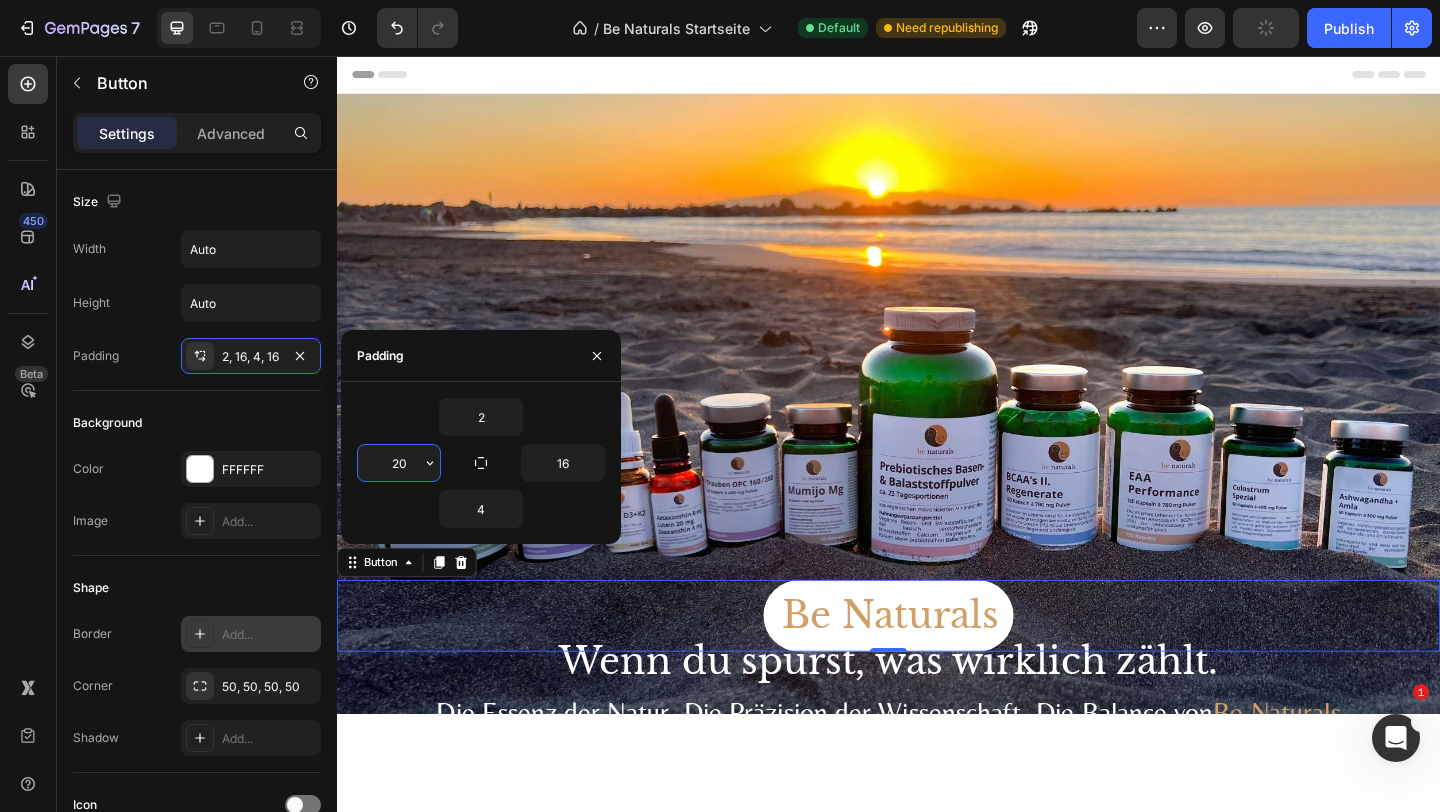 click on "20" at bounding box center [399, 463] 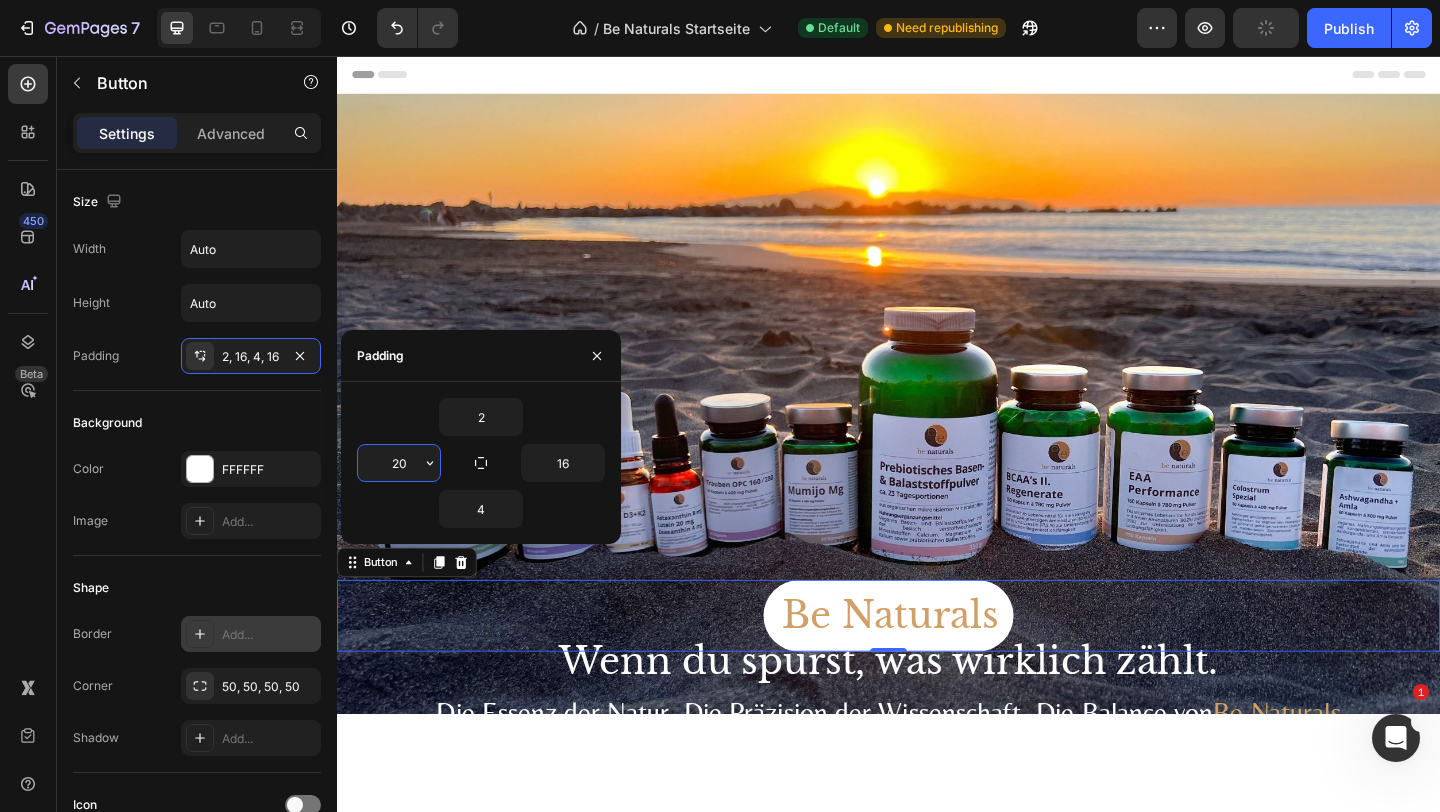 click on "20" at bounding box center [399, 463] 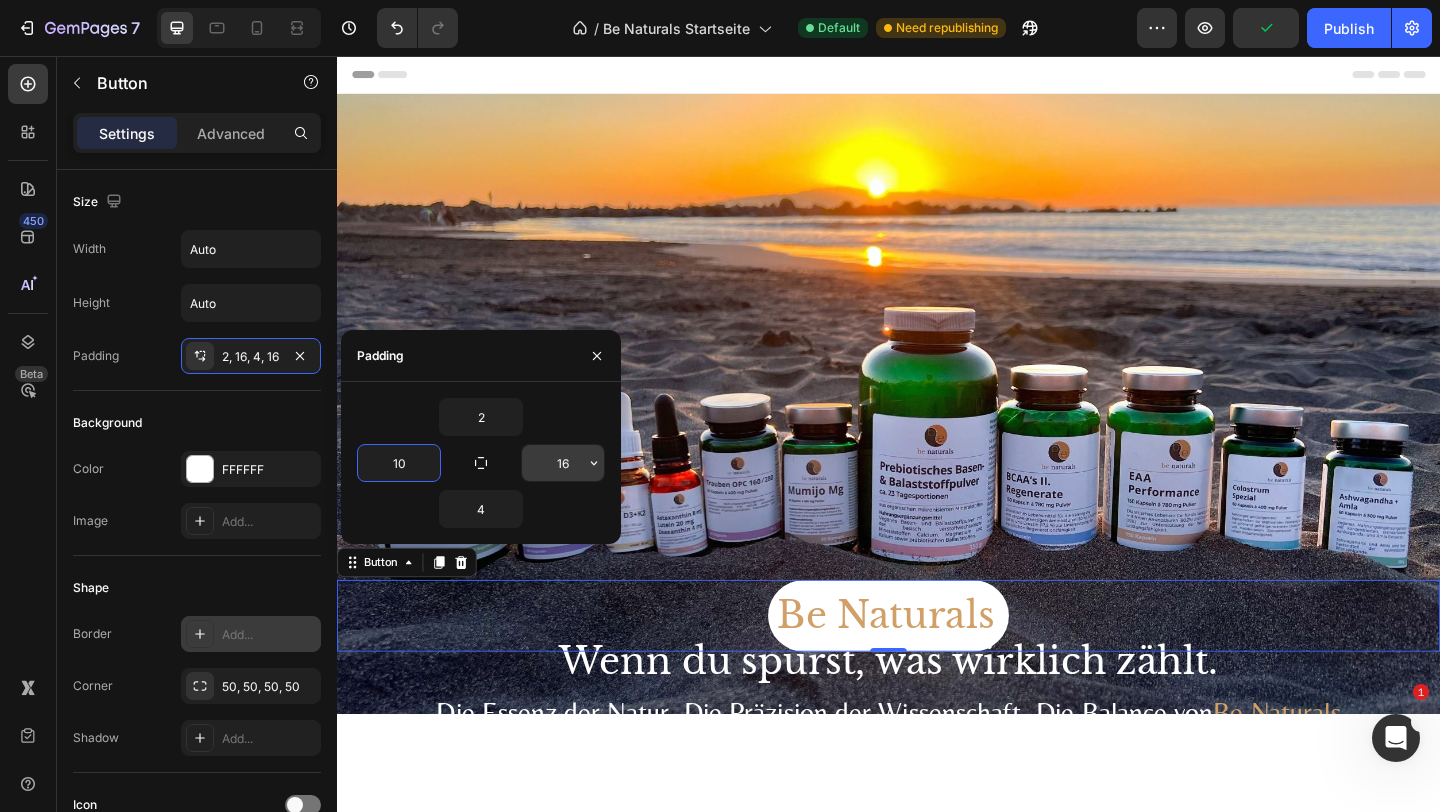 type on "10" 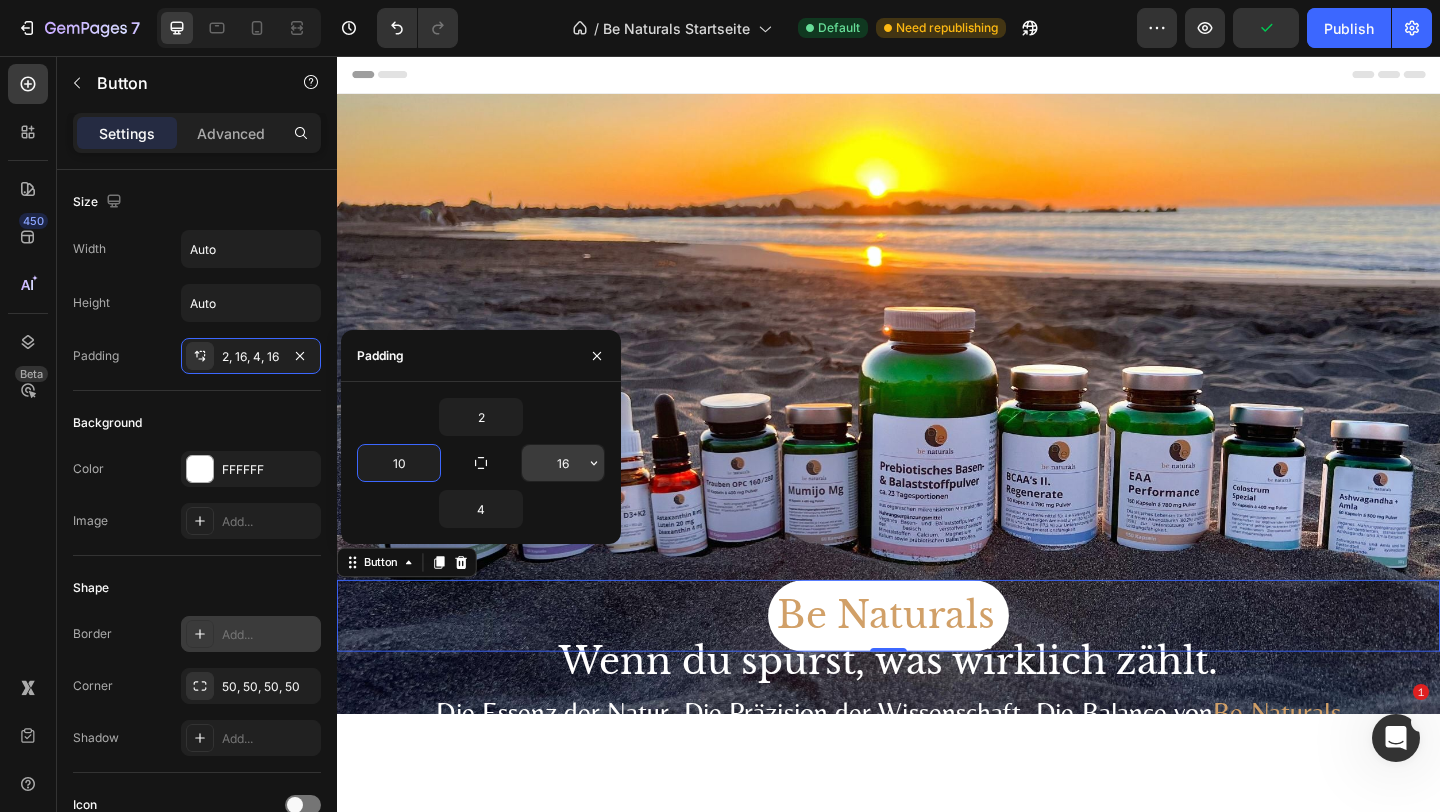click on "16" at bounding box center [563, 463] 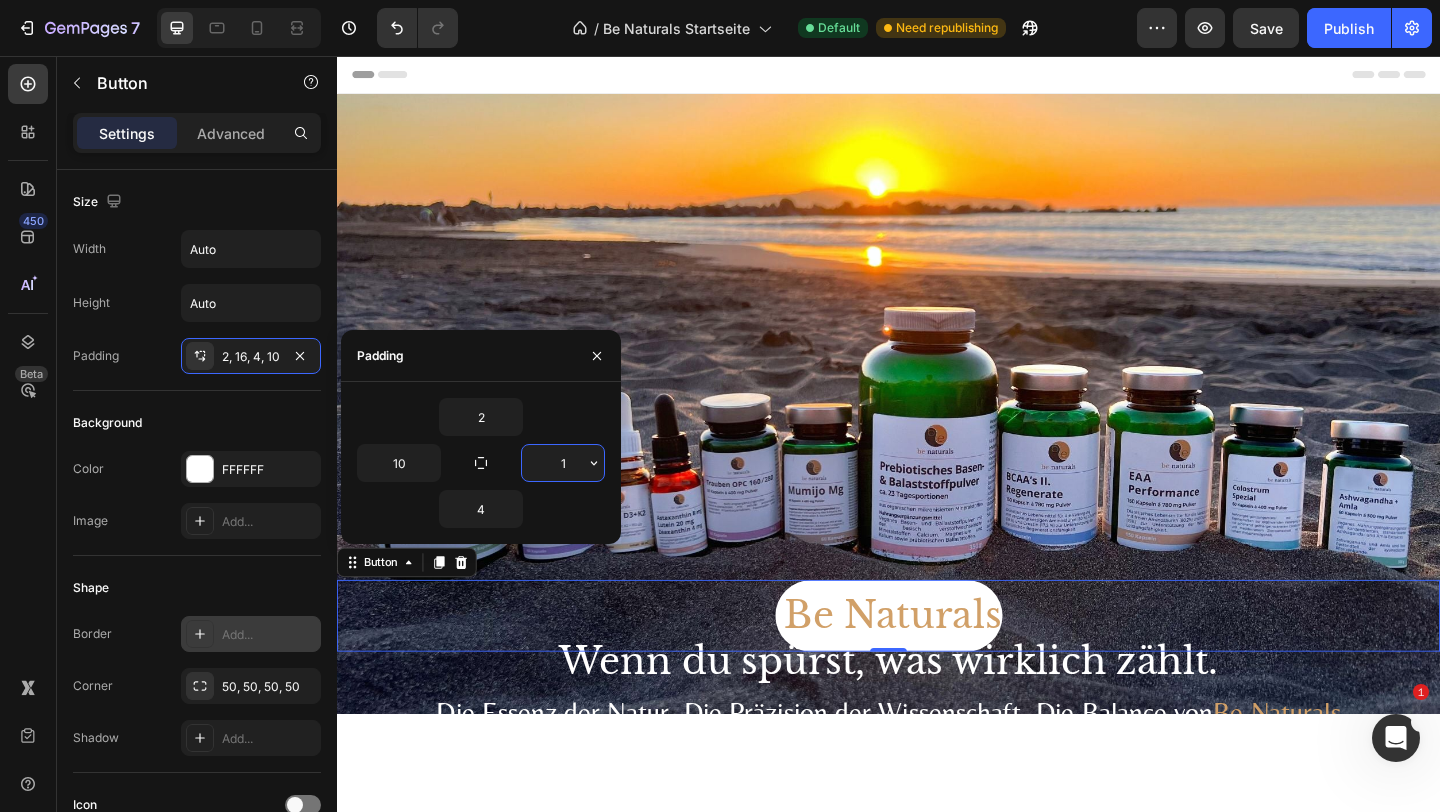 type on "10" 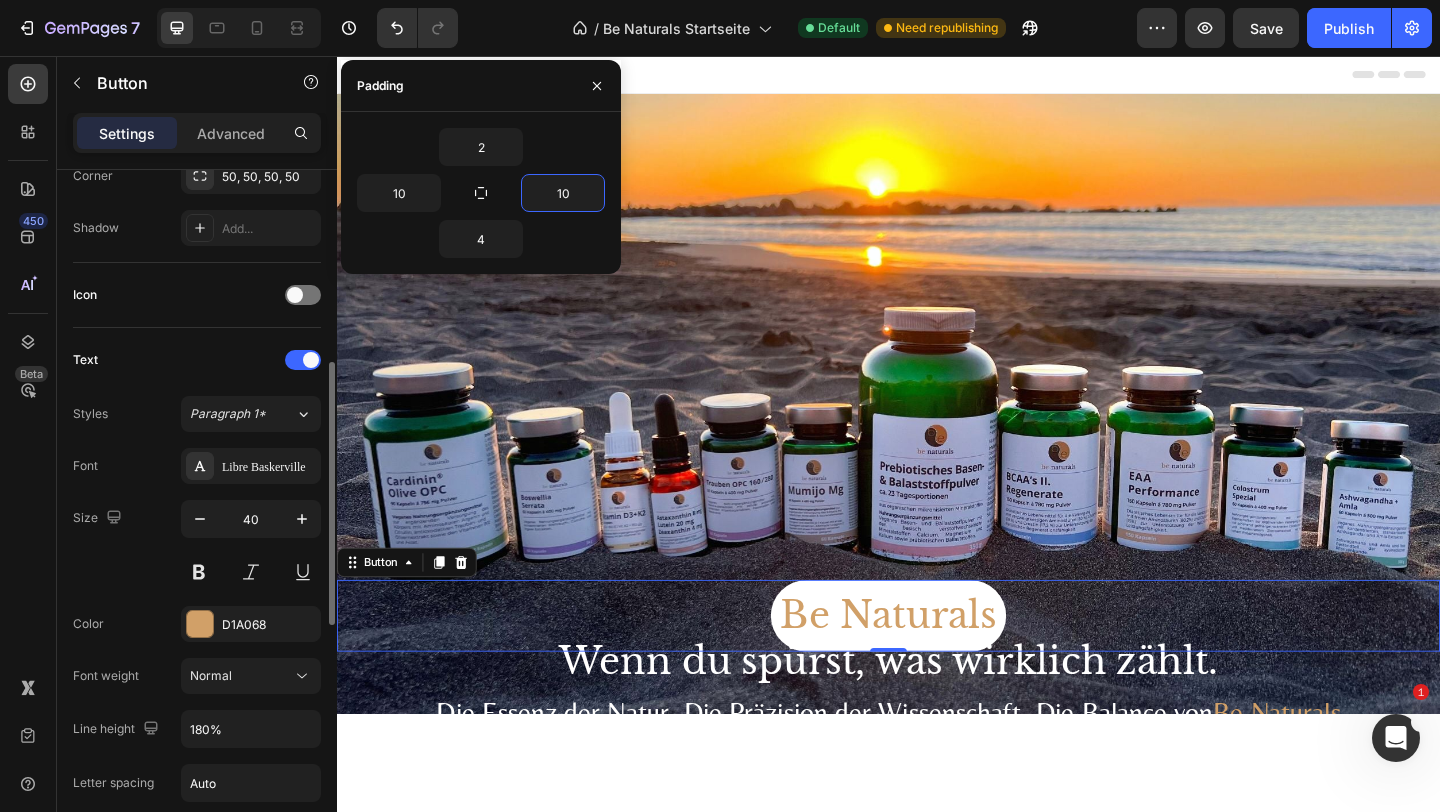 scroll, scrollTop: 653, scrollLeft: 0, axis: vertical 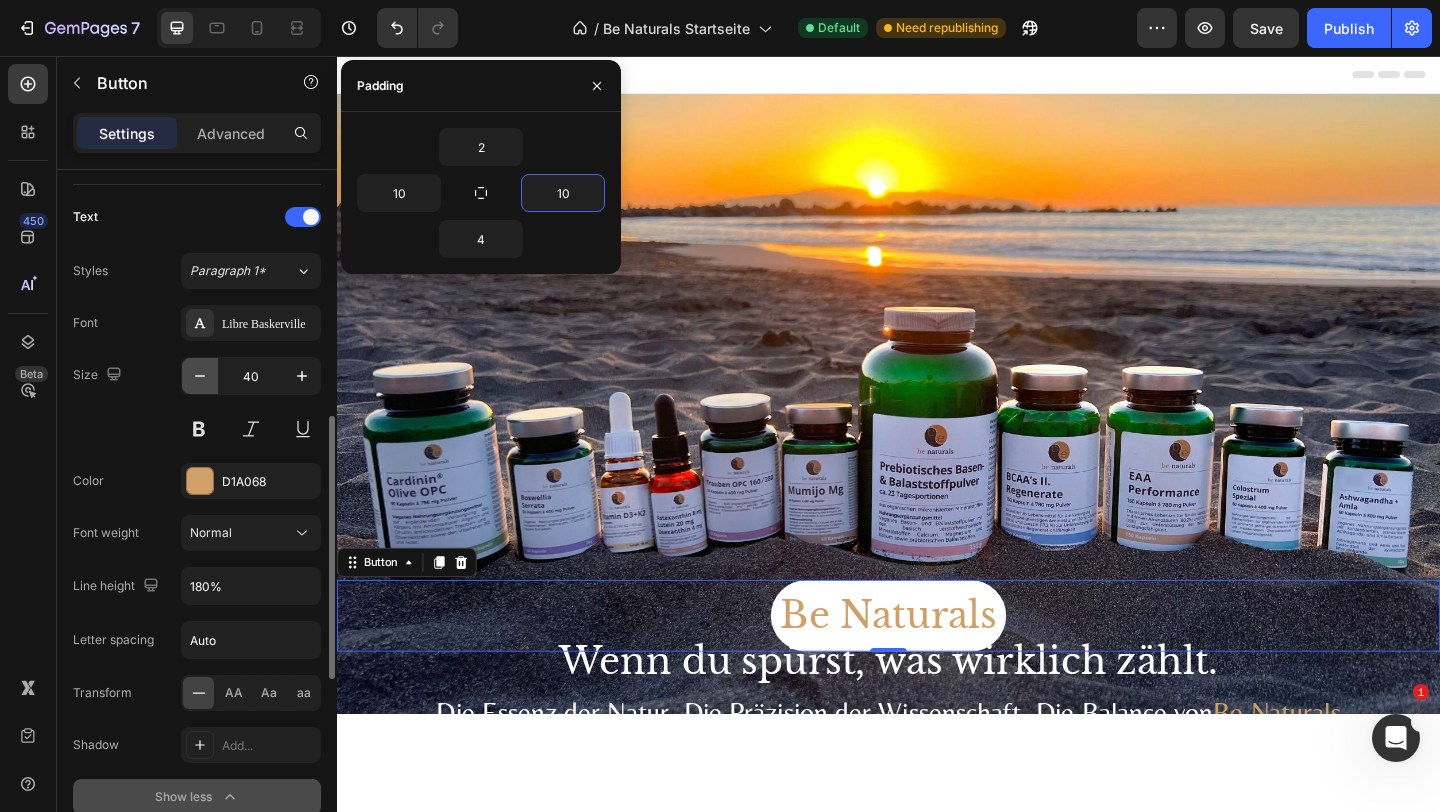 click at bounding box center [200, 376] 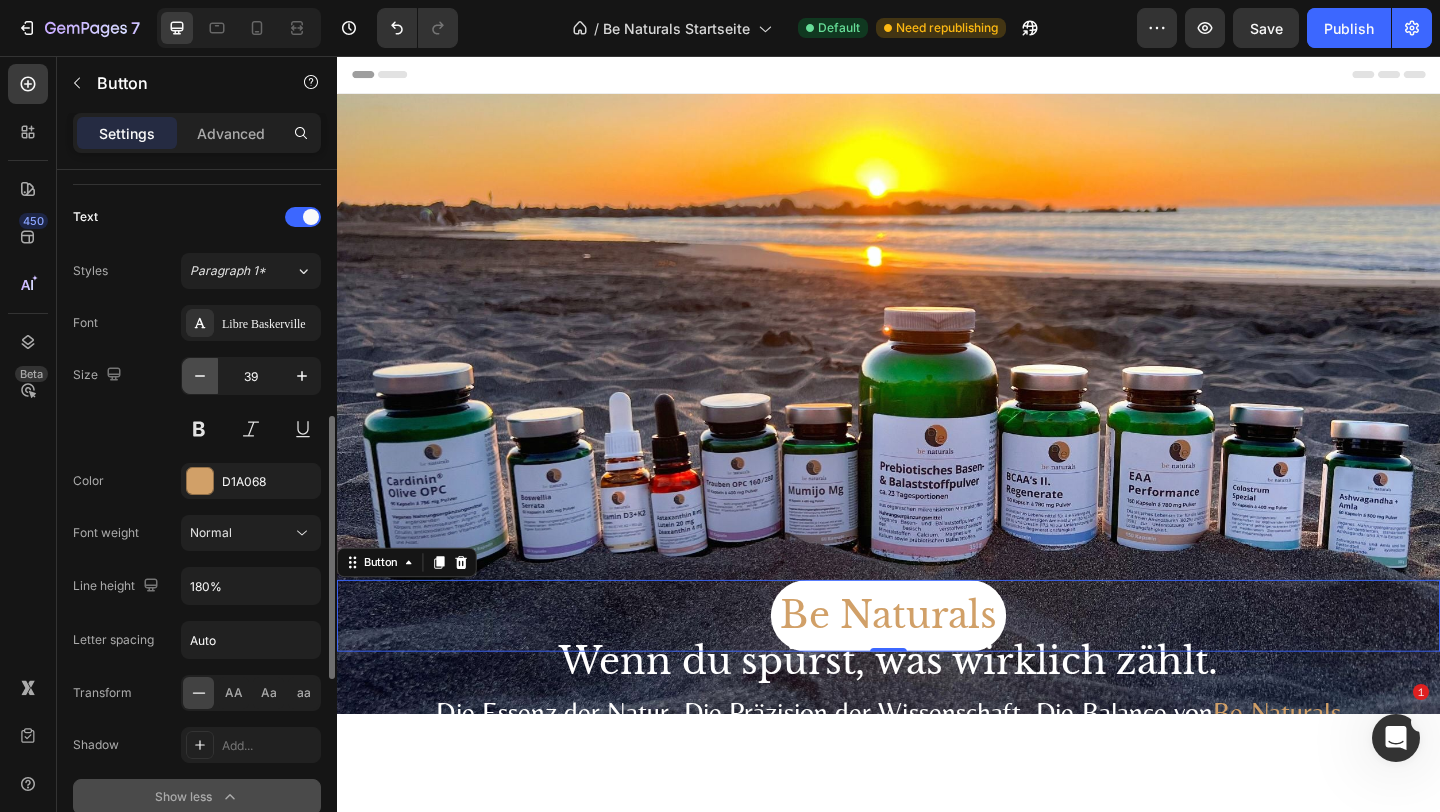 click at bounding box center [200, 376] 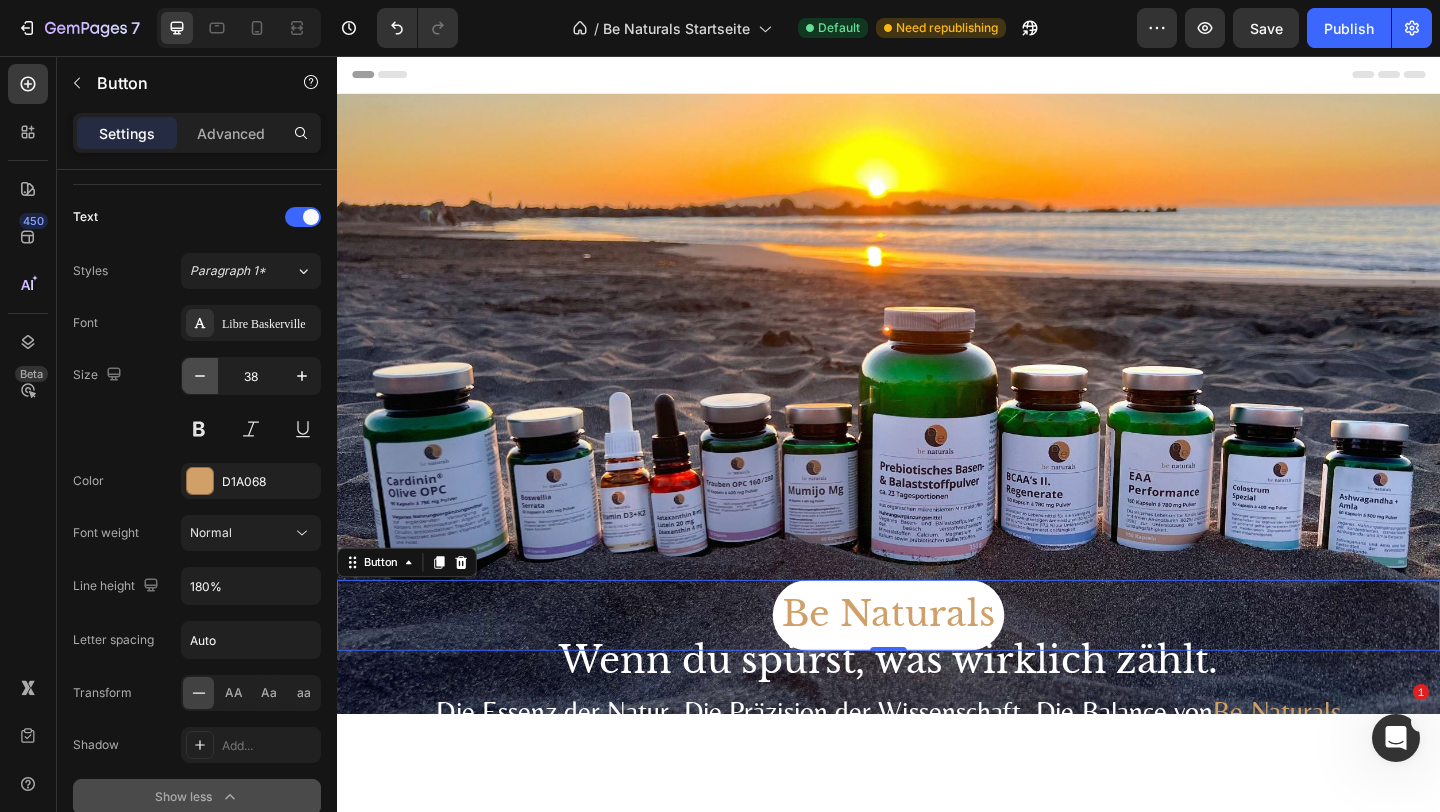click at bounding box center (200, 376) 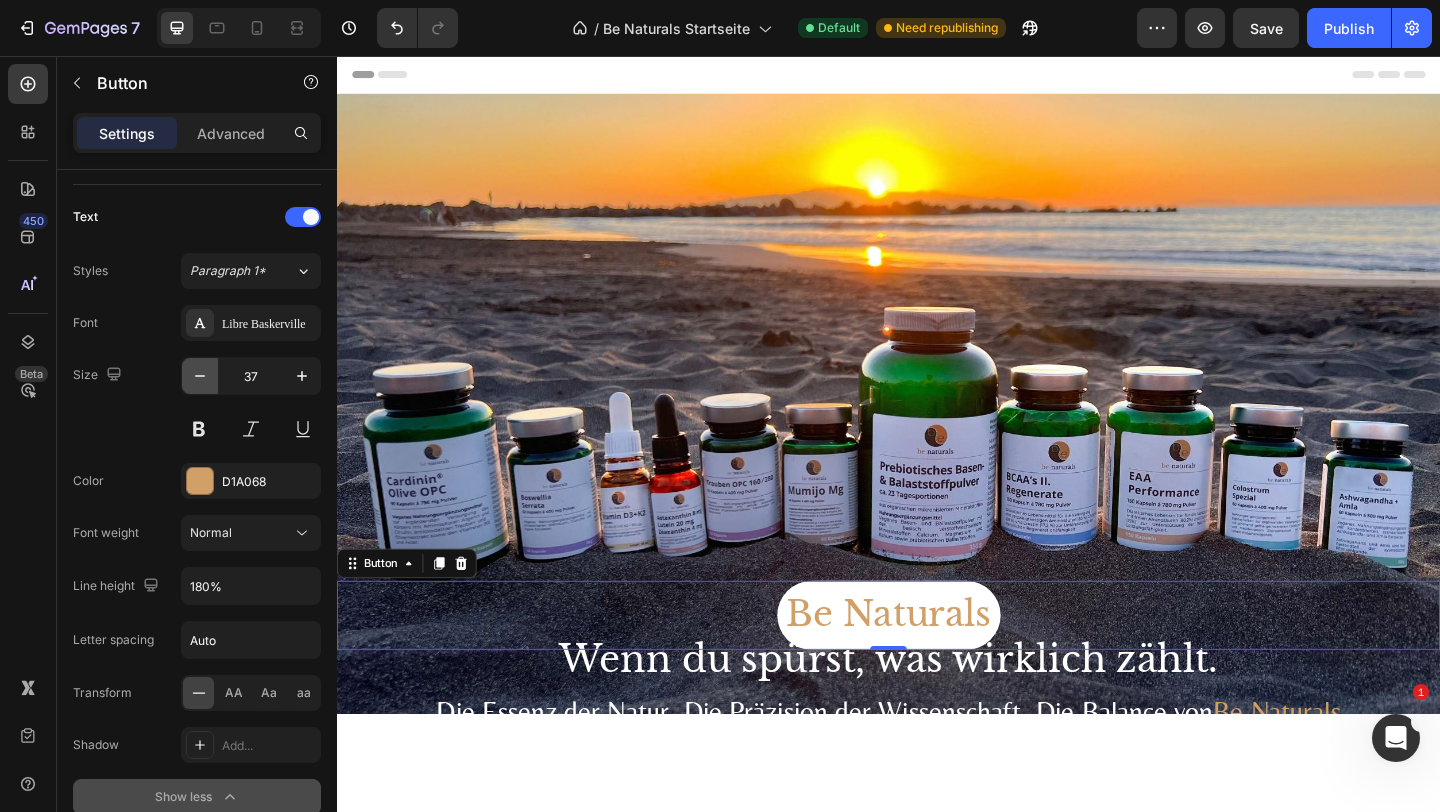 click at bounding box center (200, 376) 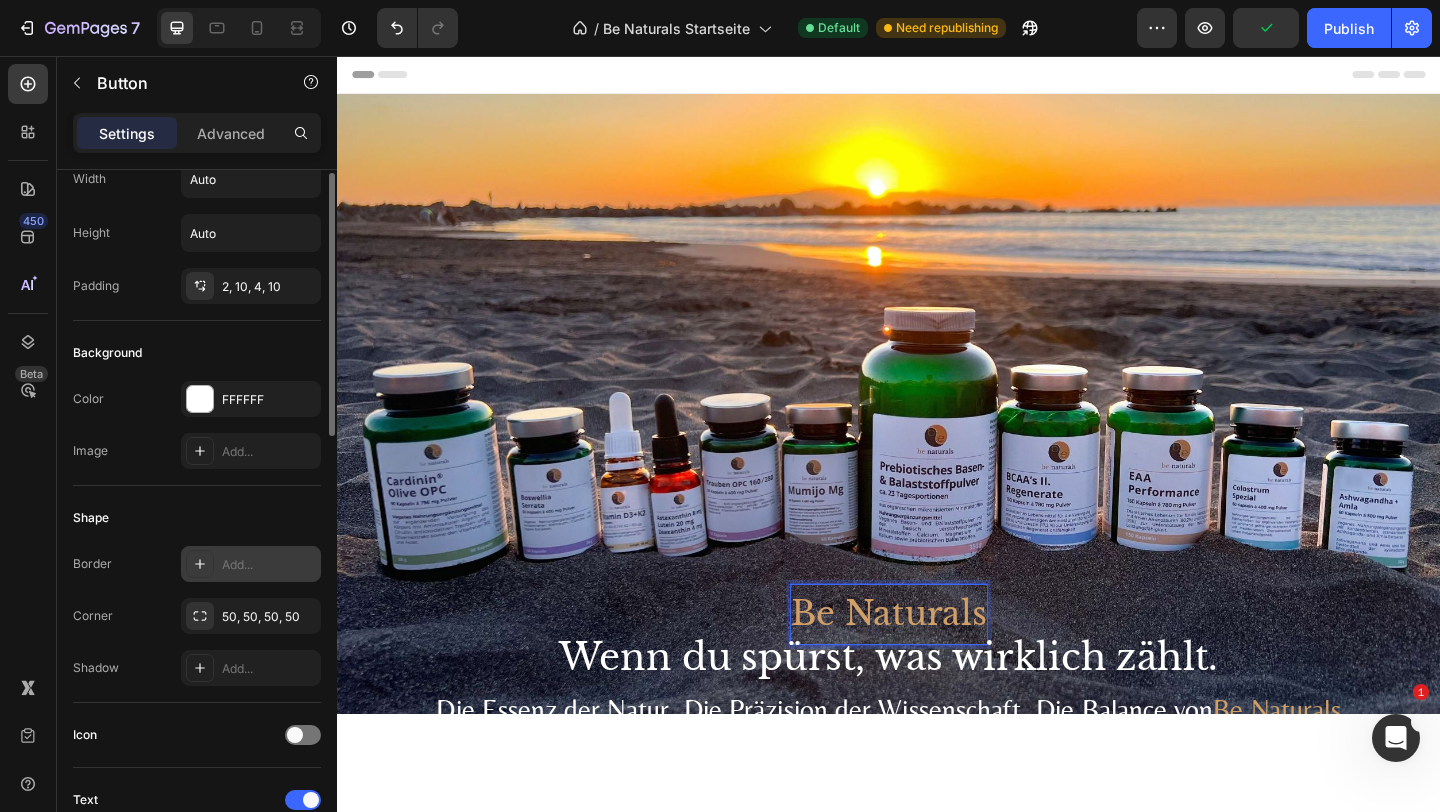 scroll, scrollTop: 0, scrollLeft: 0, axis: both 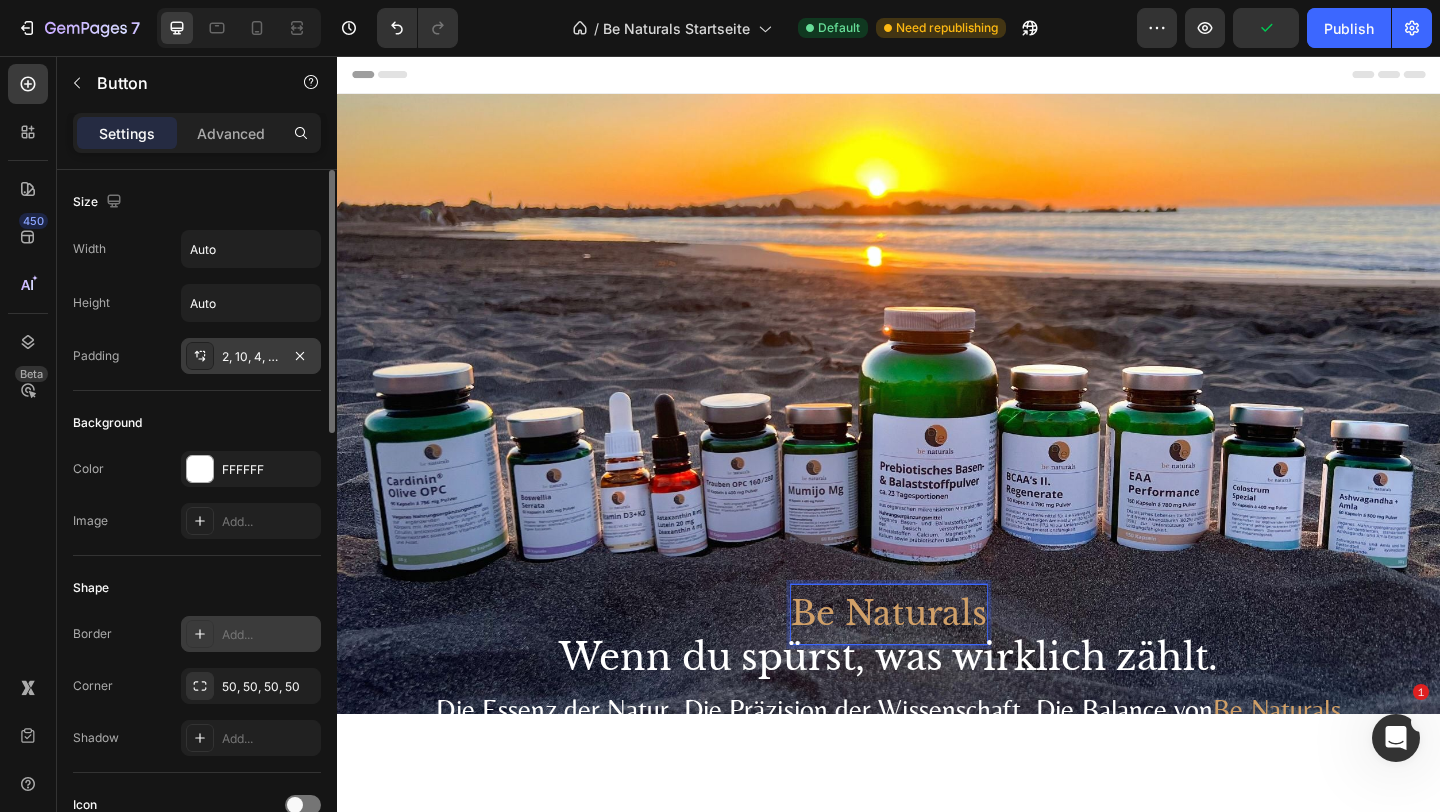 click on "2, 10, 4, 10" at bounding box center [251, 357] 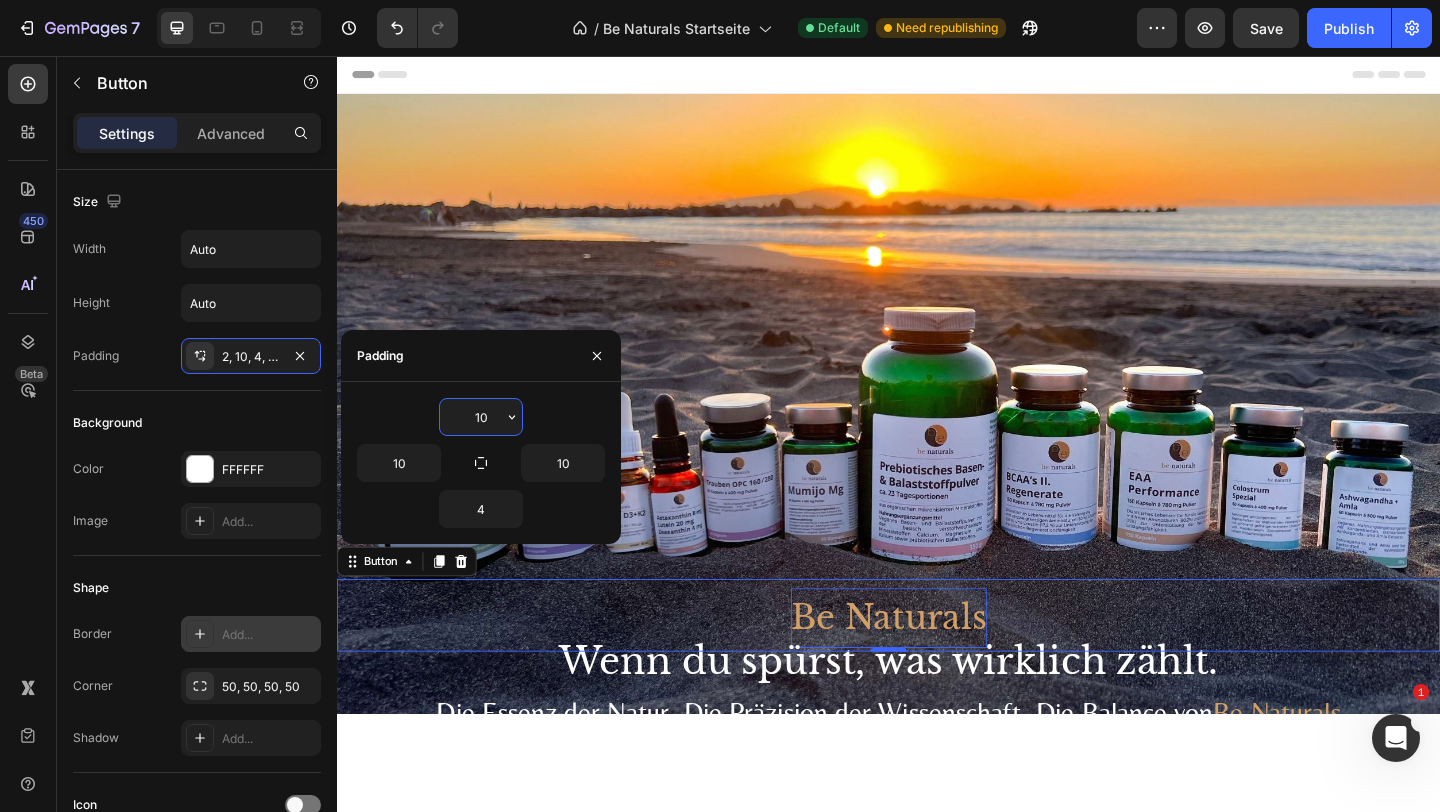 type on "1" 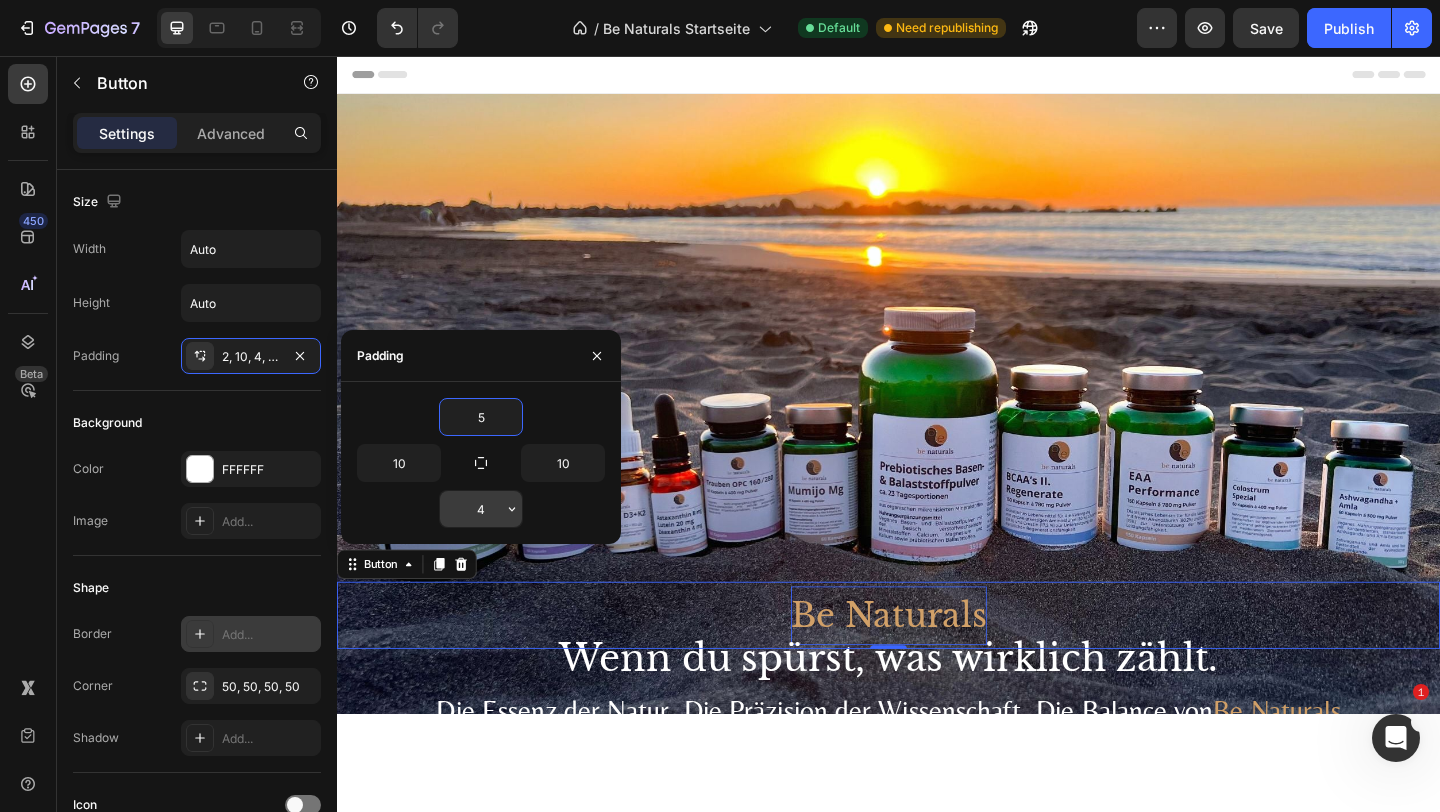type on "5" 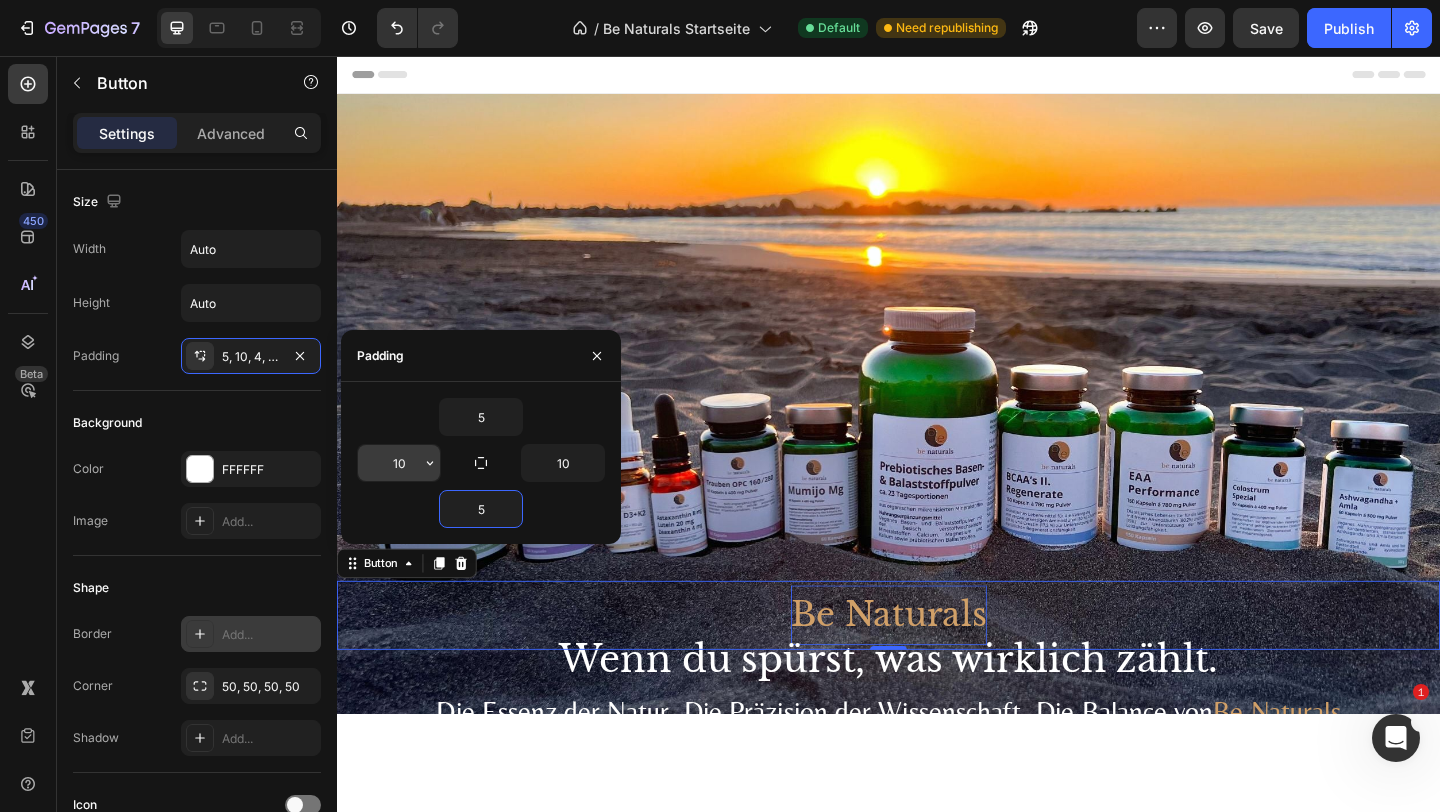 type on "5" 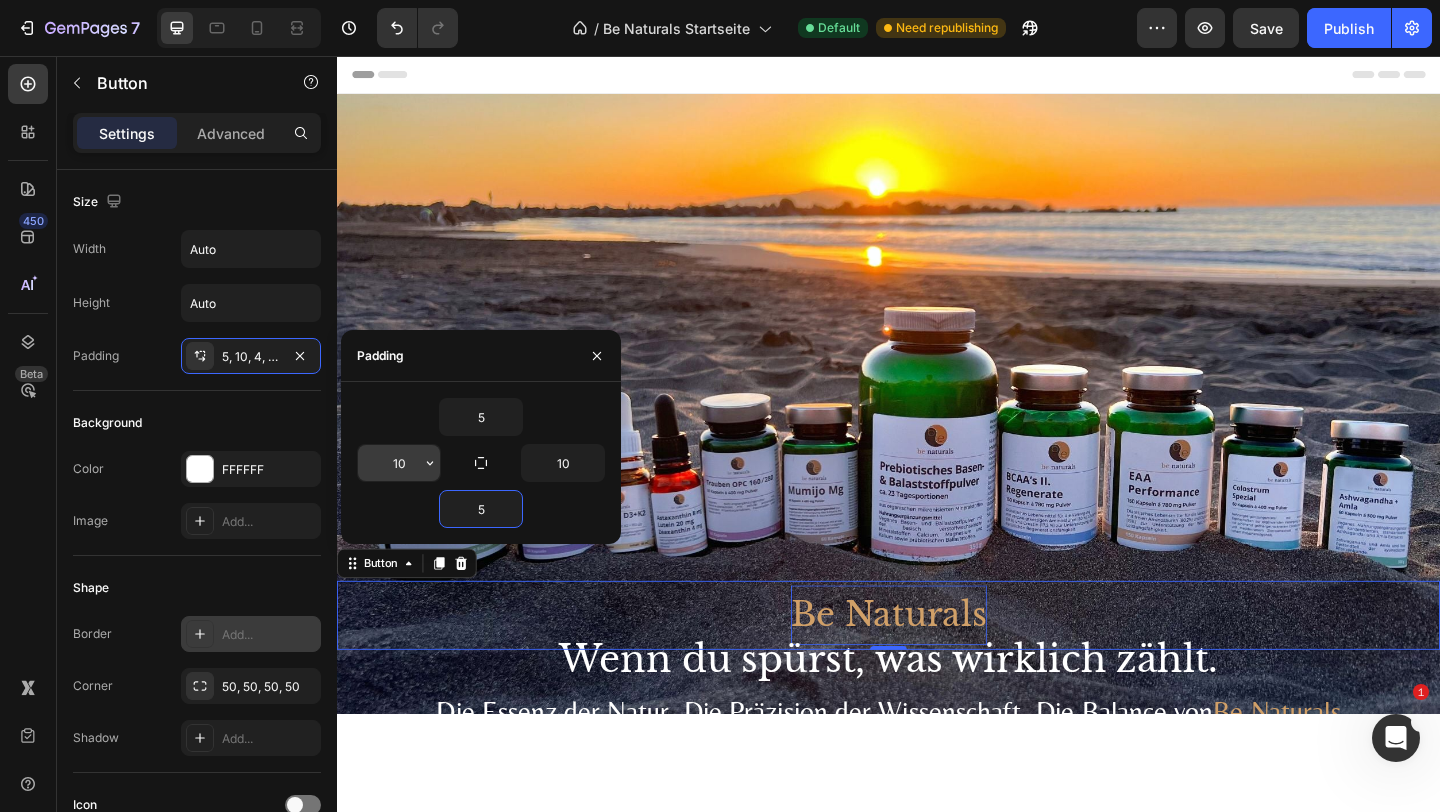 click on "10" at bounding box center [399, 463] 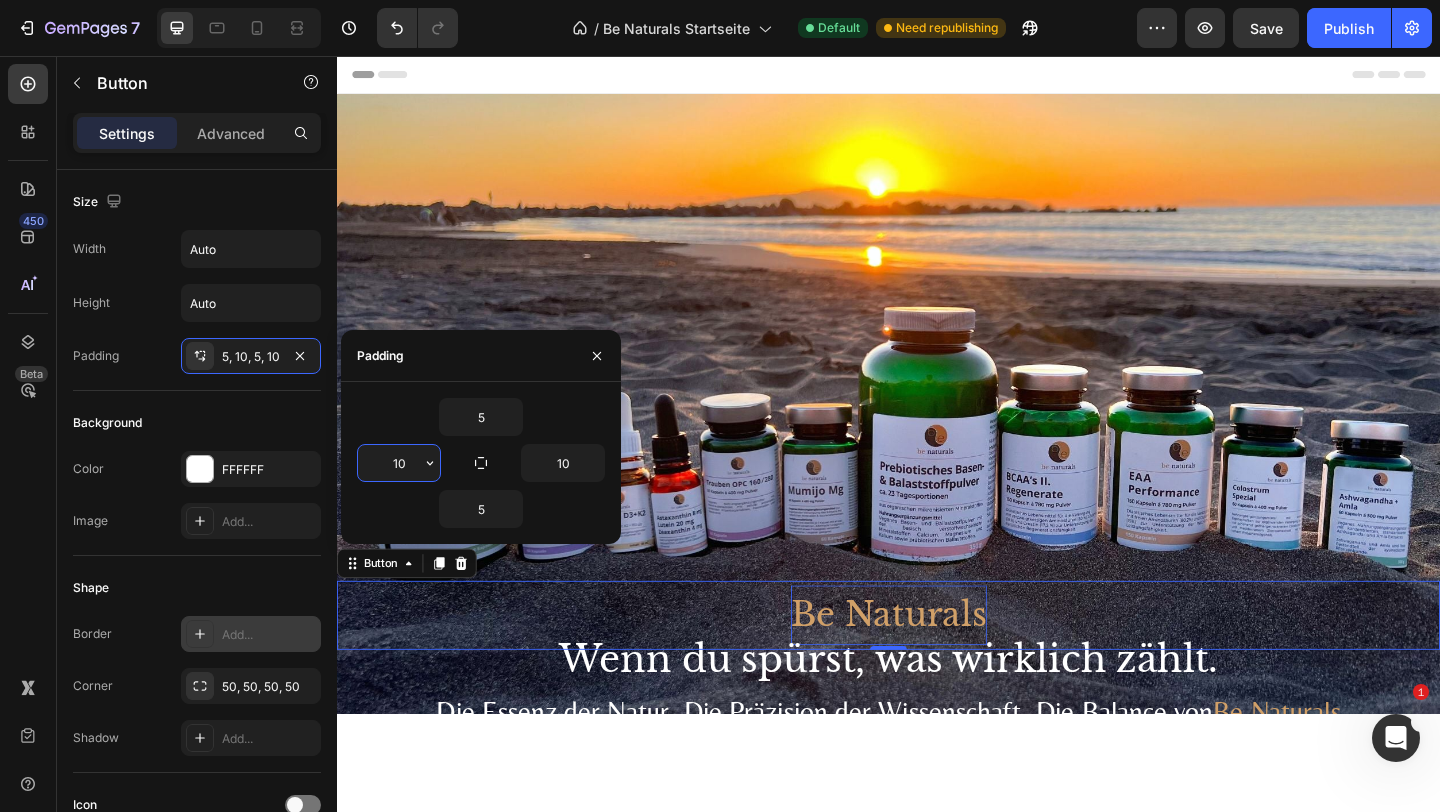 click on "10" at bounding box center [399, 463] 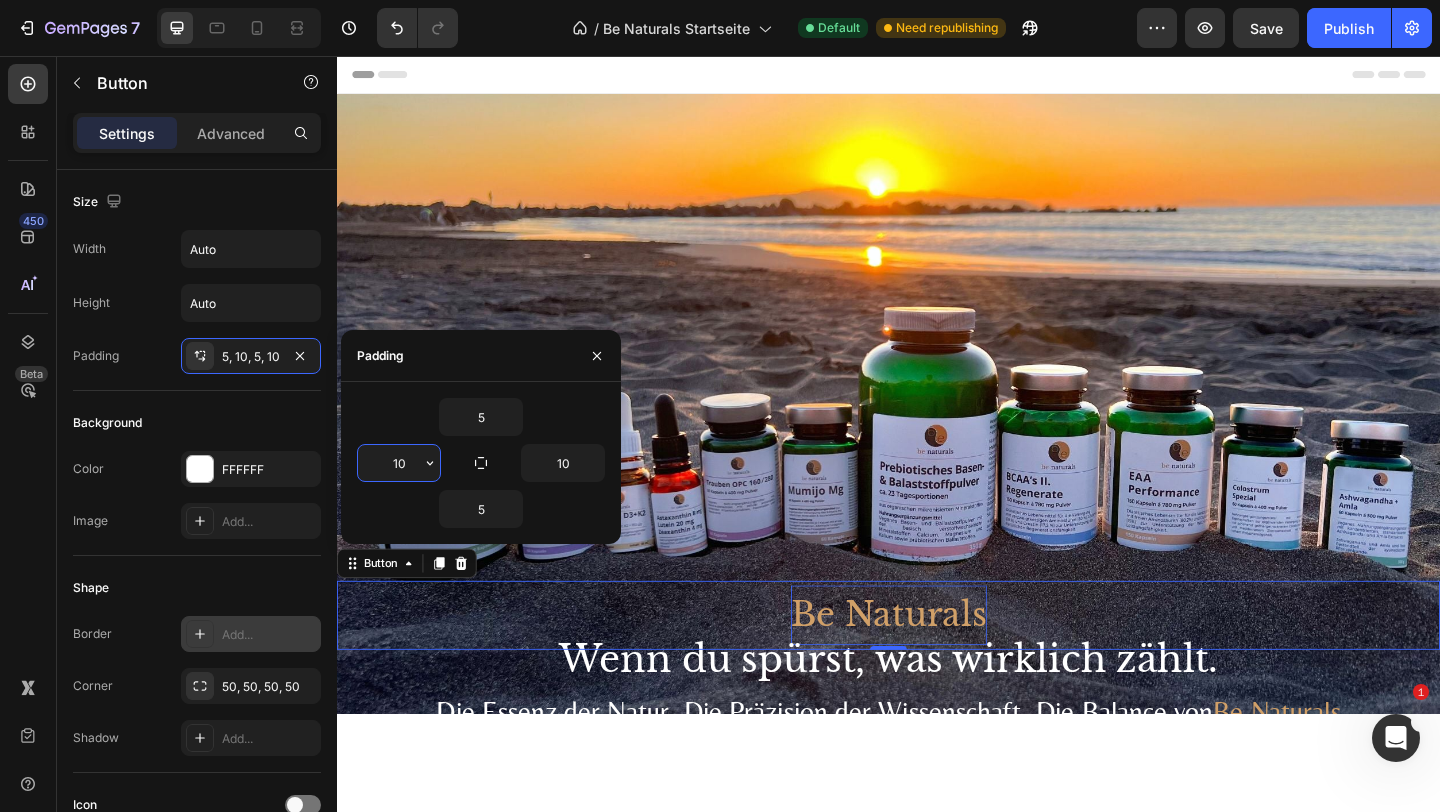 click on "10" at bounding box center [399, 463] 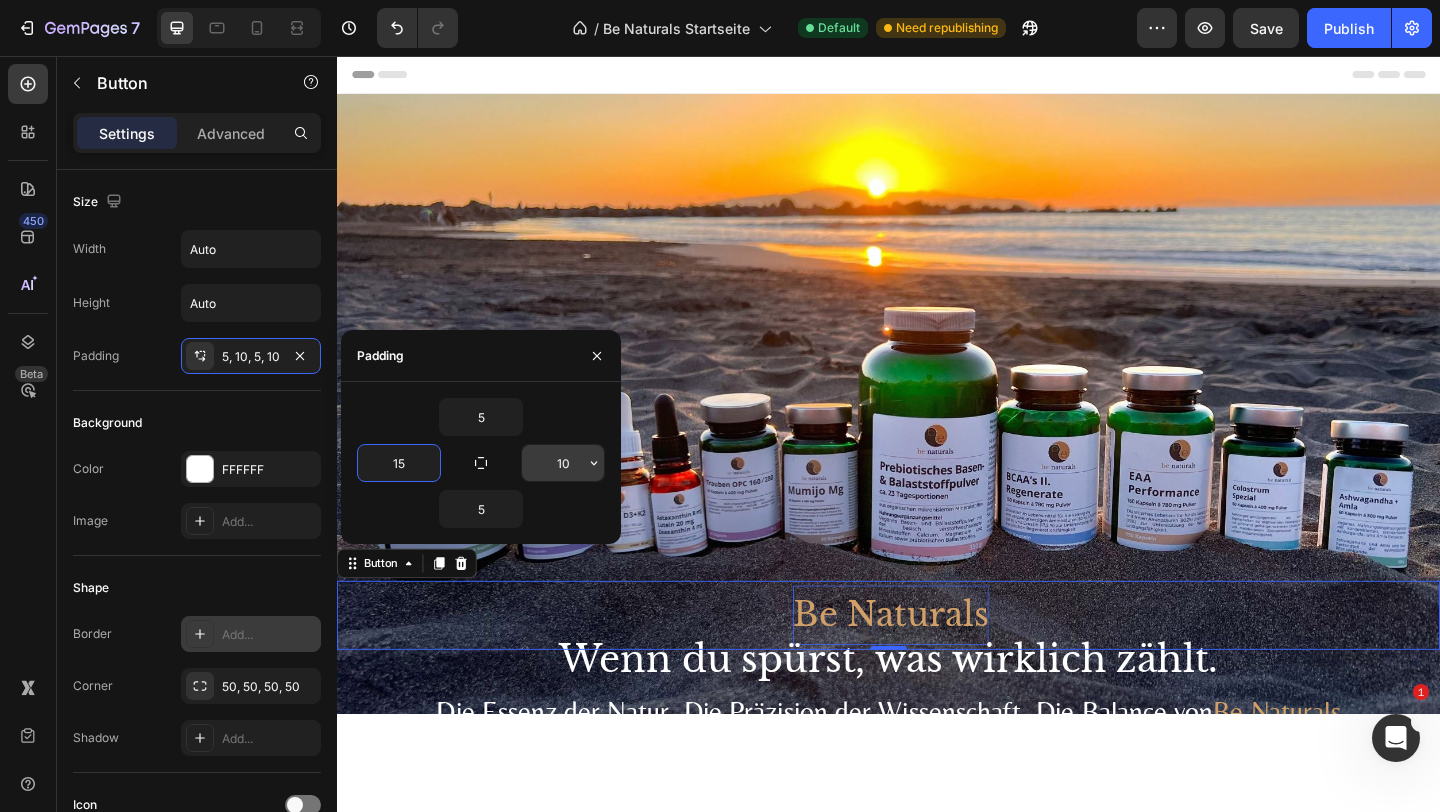 type on "15" 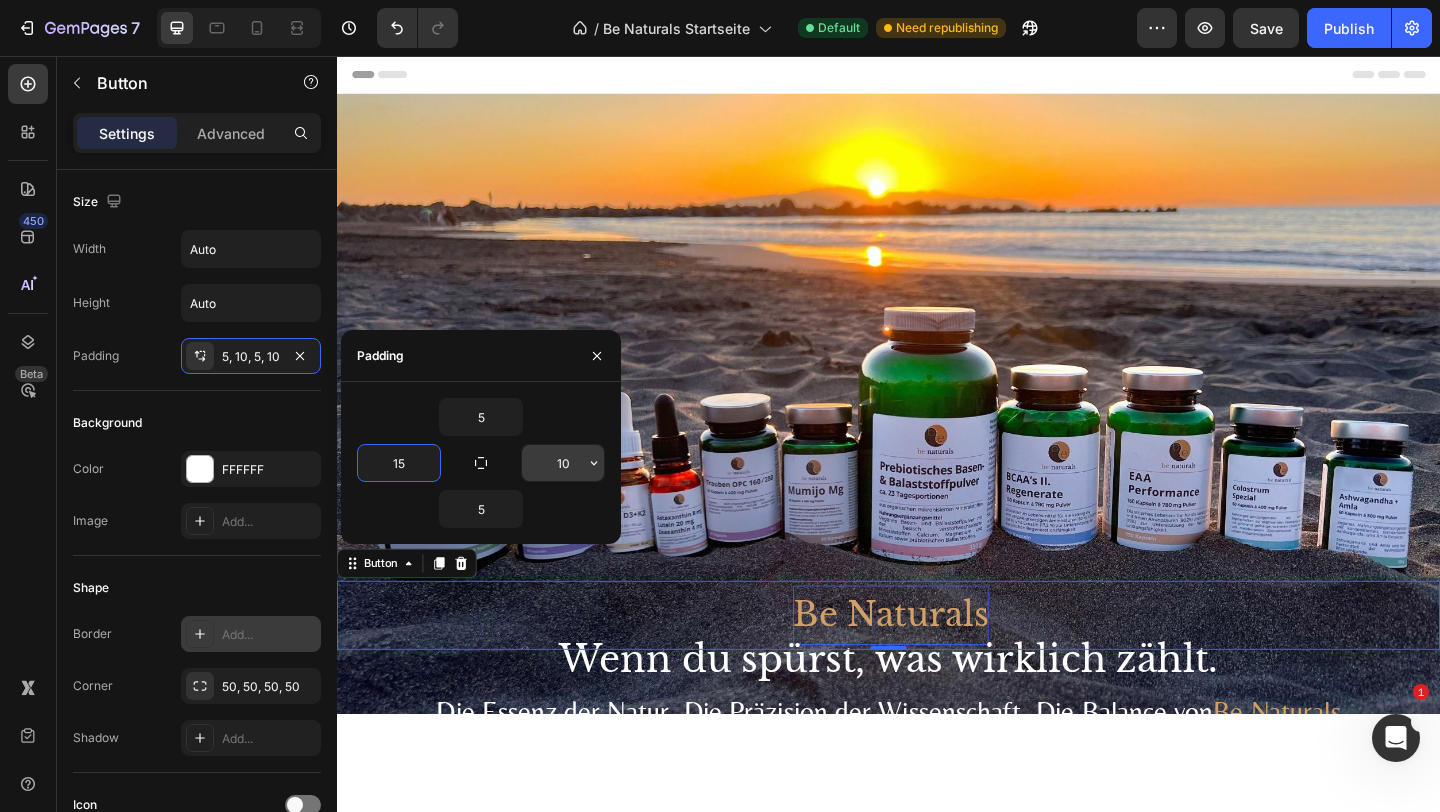 click on "10" at bounding box center [563, 463] 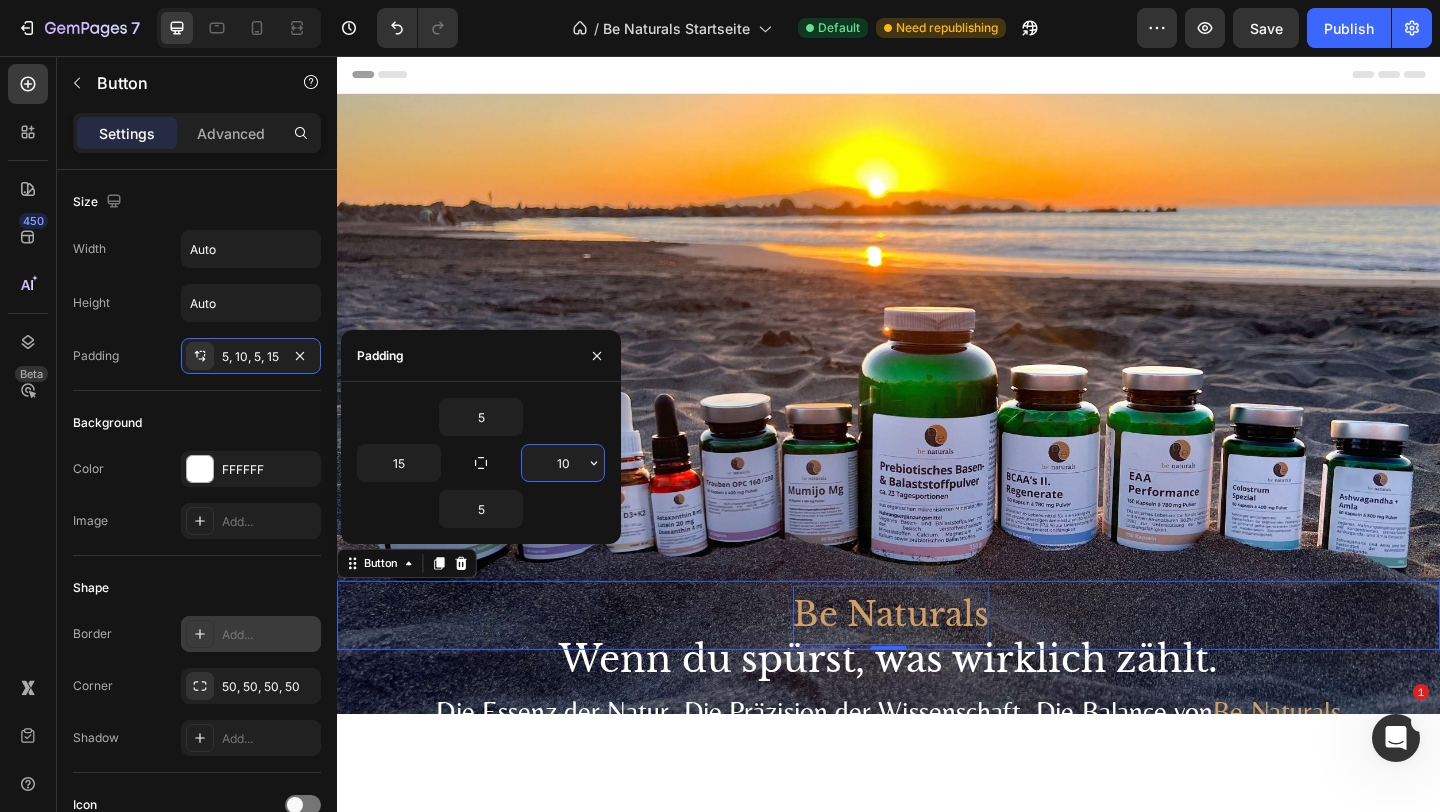 click on "10" at bounding box center (563, 463) 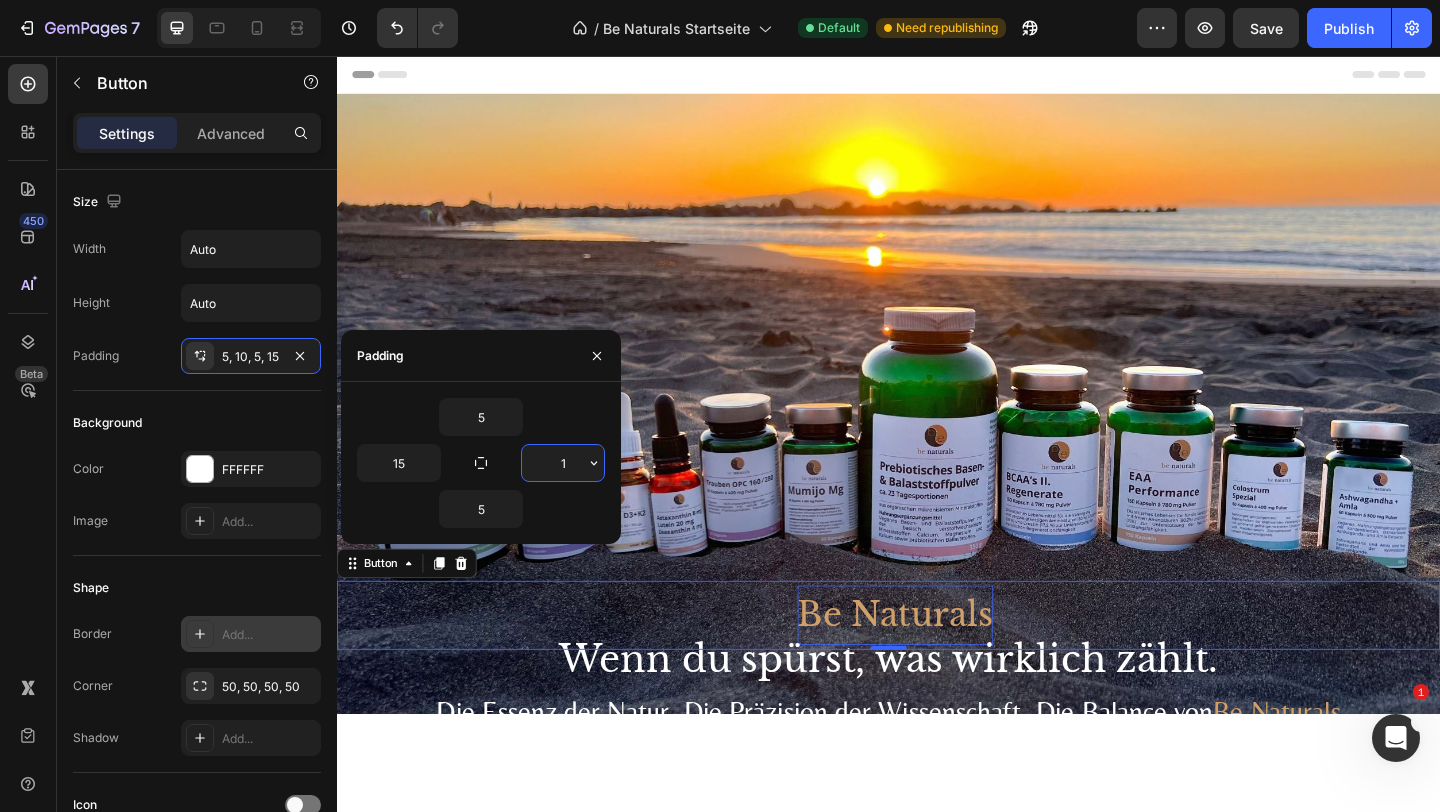 type on "15" 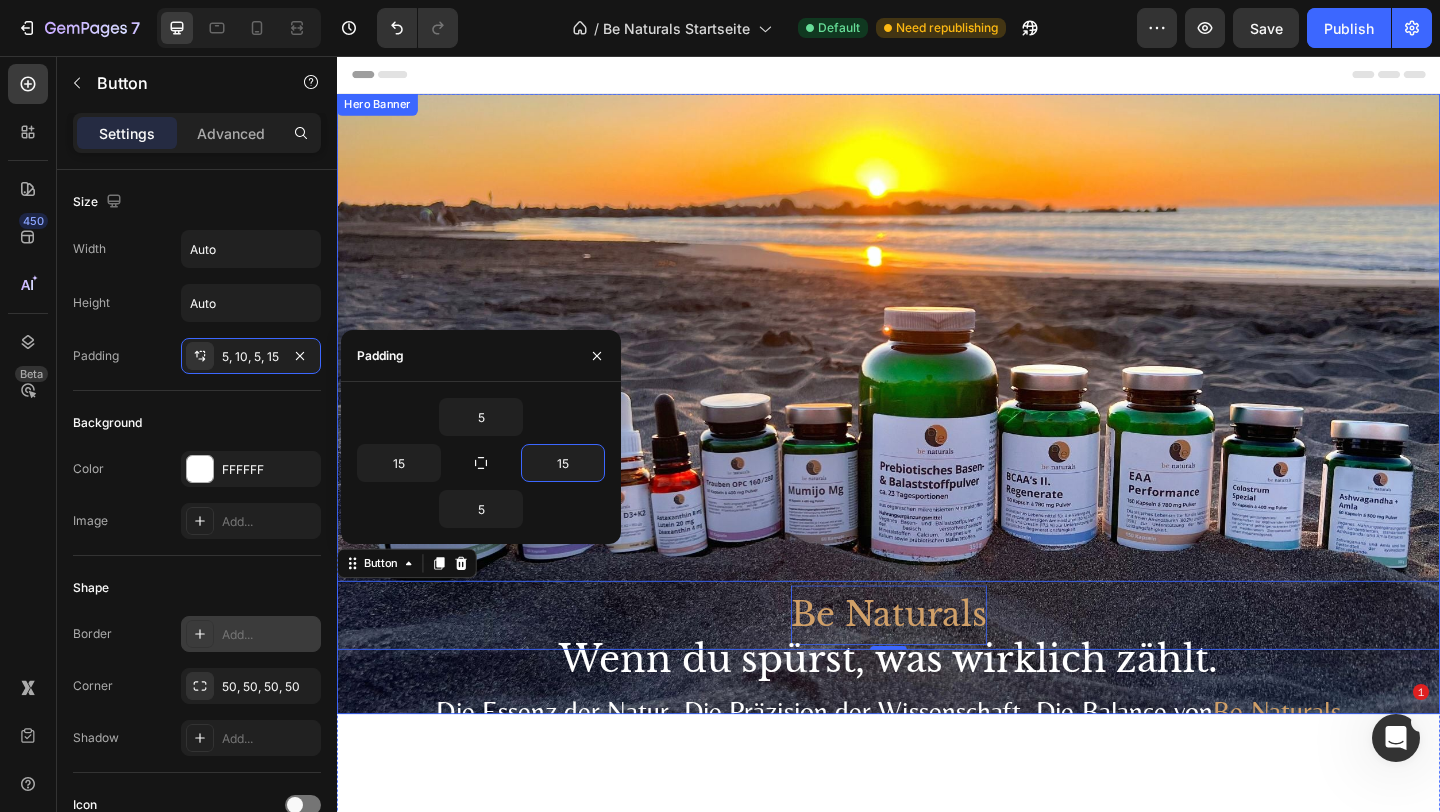 click on "Be Naturals Button   -18" at bounding box center [937, 377] 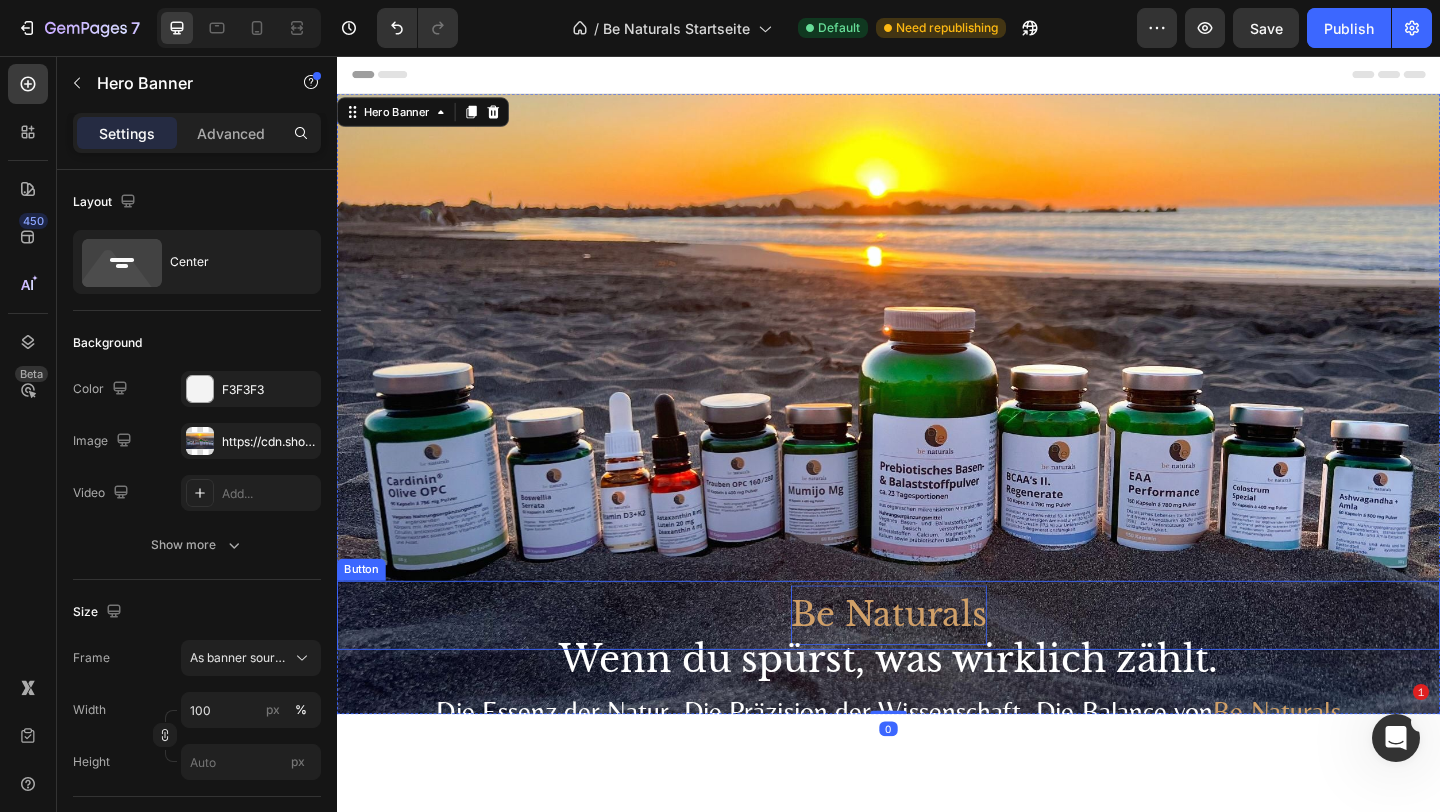 click on "Be Naturals" at bounding box center [937, 664] 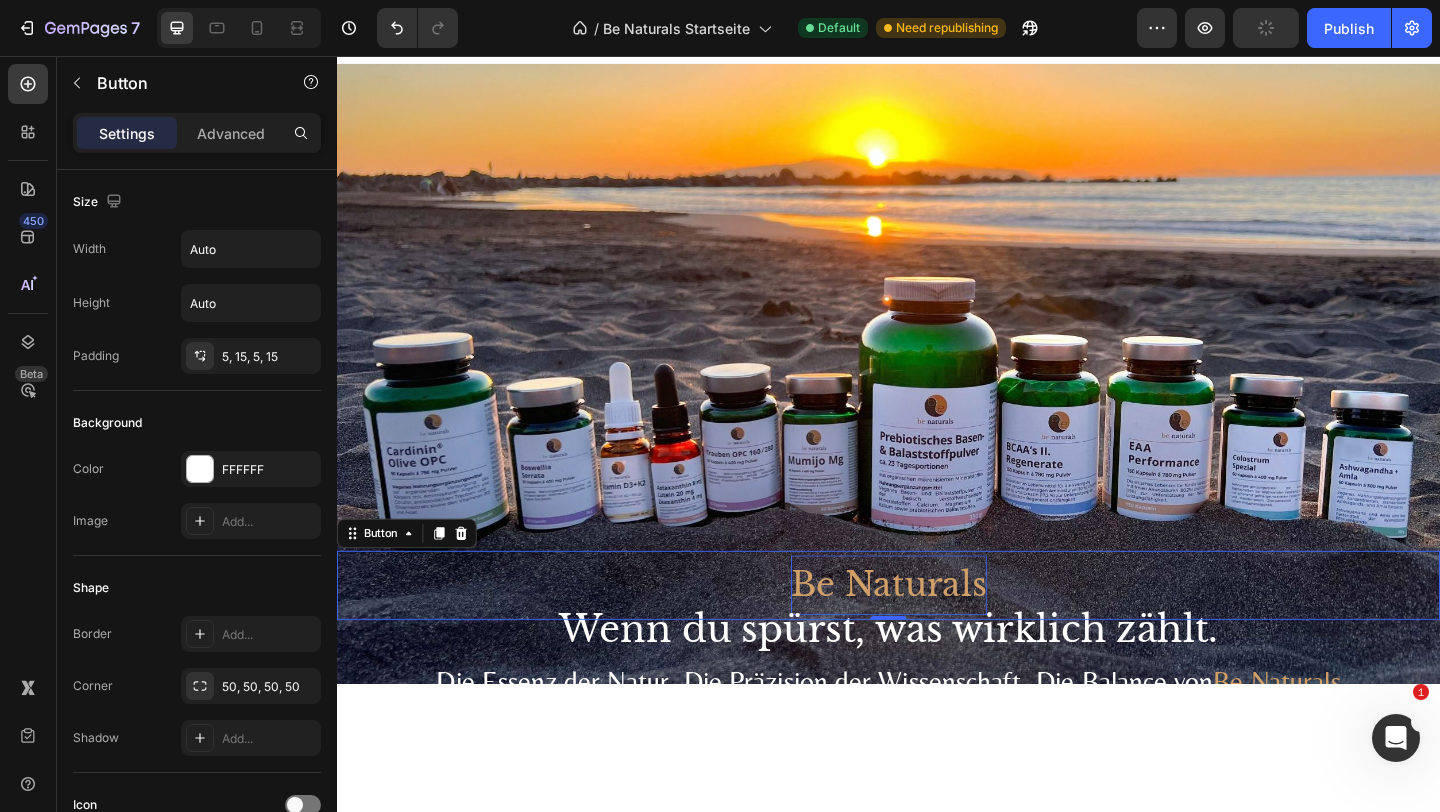 scroll, scrollTop: 110, scrollLeft: 0, axis: vertical 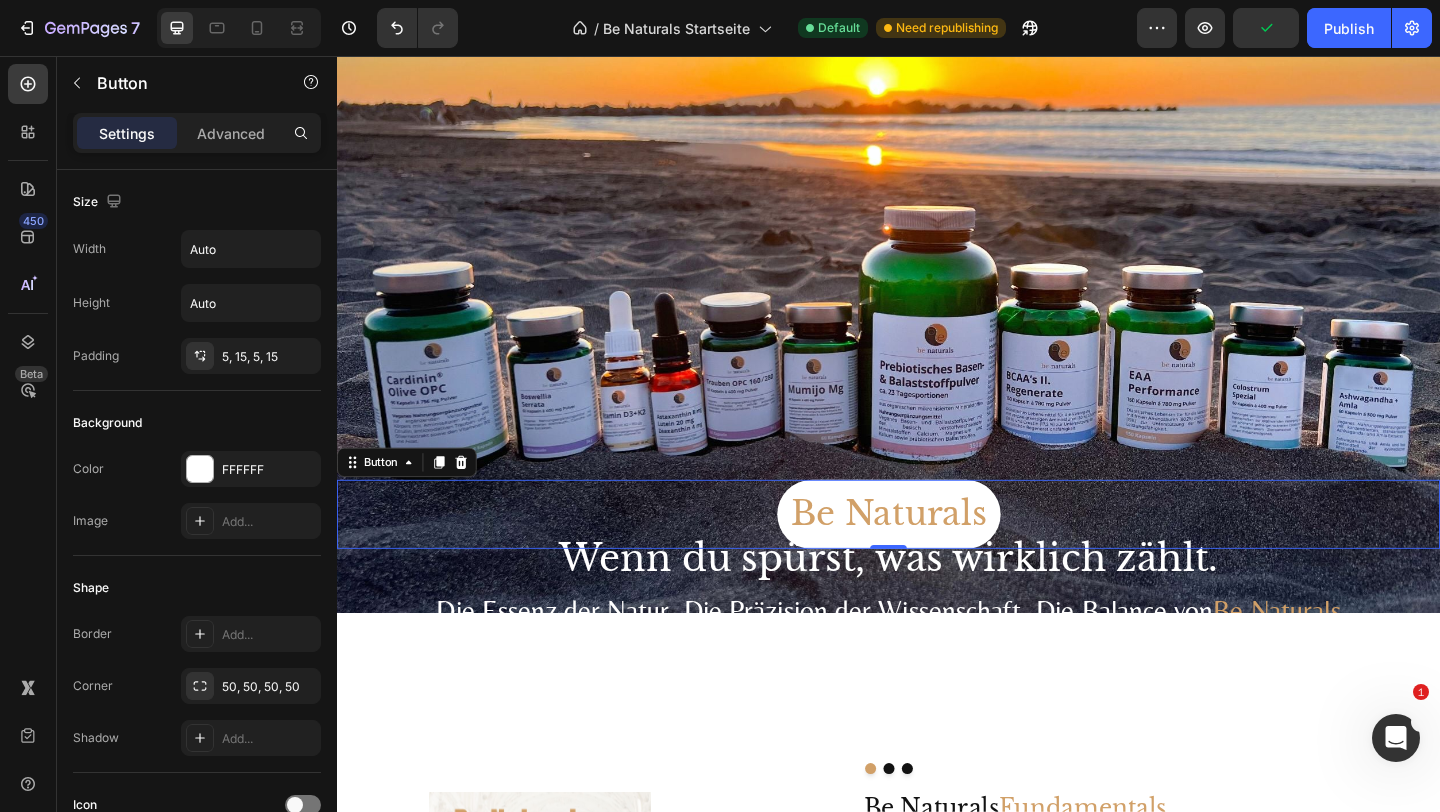 click on "Be Naturals Button   -18" at bounding box center [937, 554] 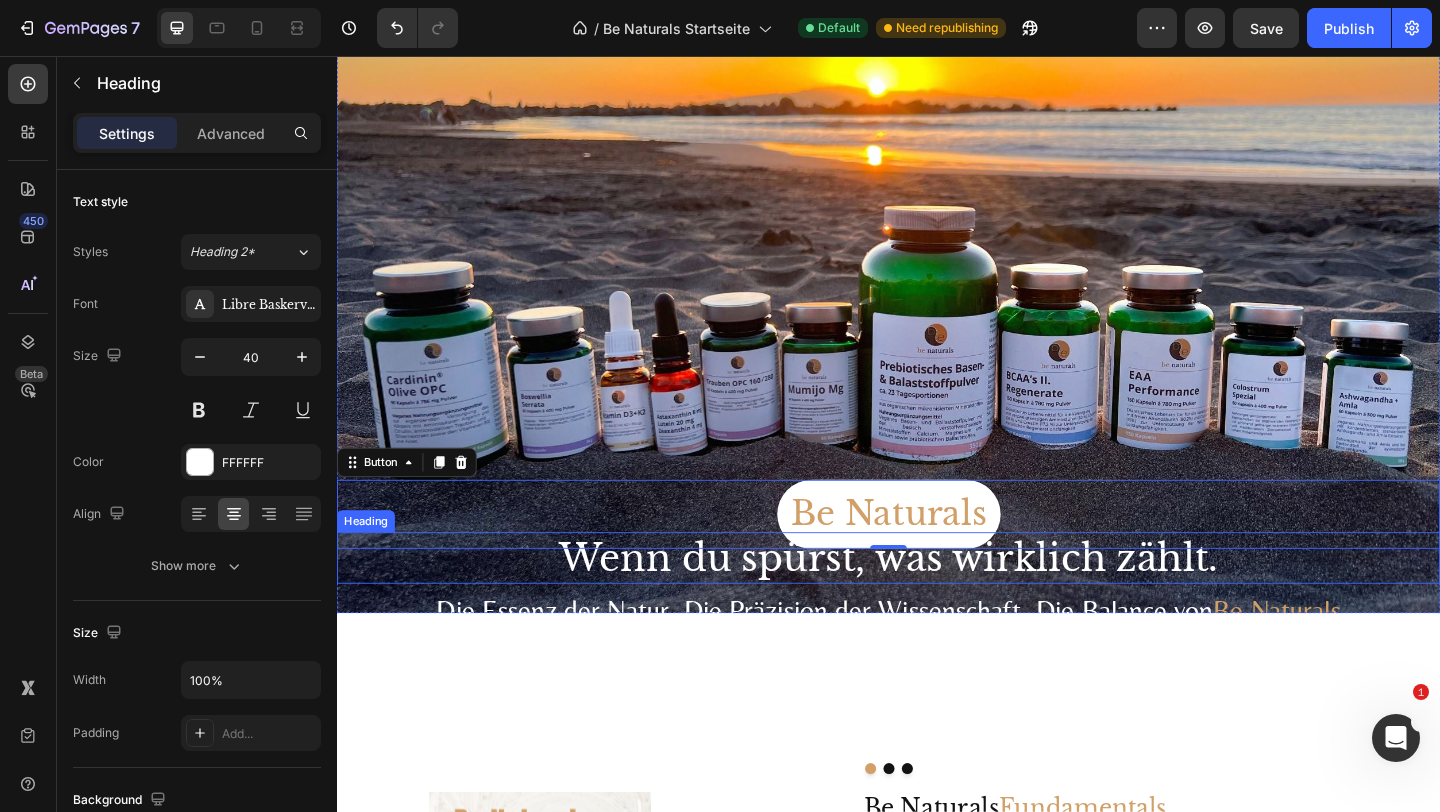 click on "Wenn du spürst, was wirklich zählt." at bounding box center [937, 602] 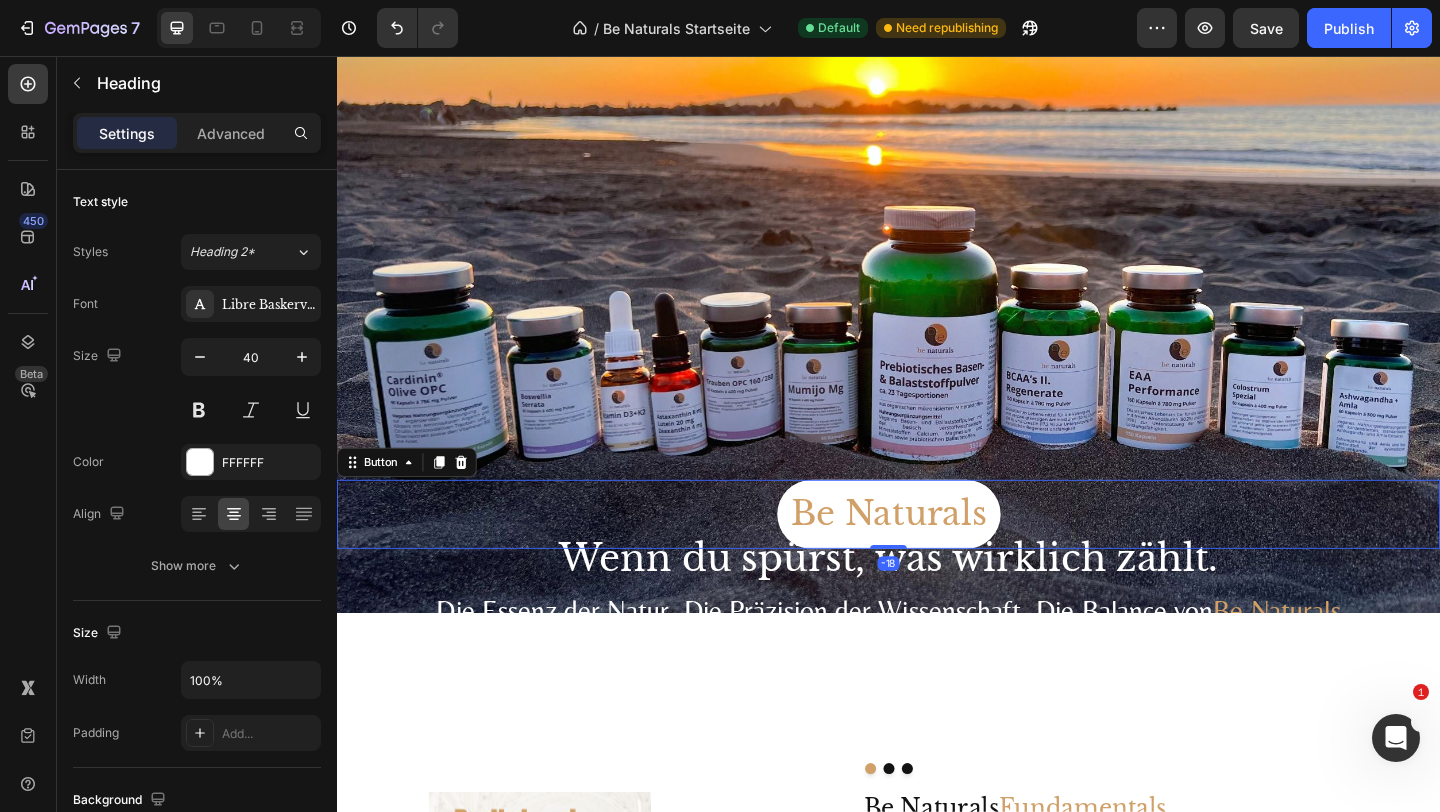 click on "Be Naturals Button   -18" at bounding box center (937, 554) 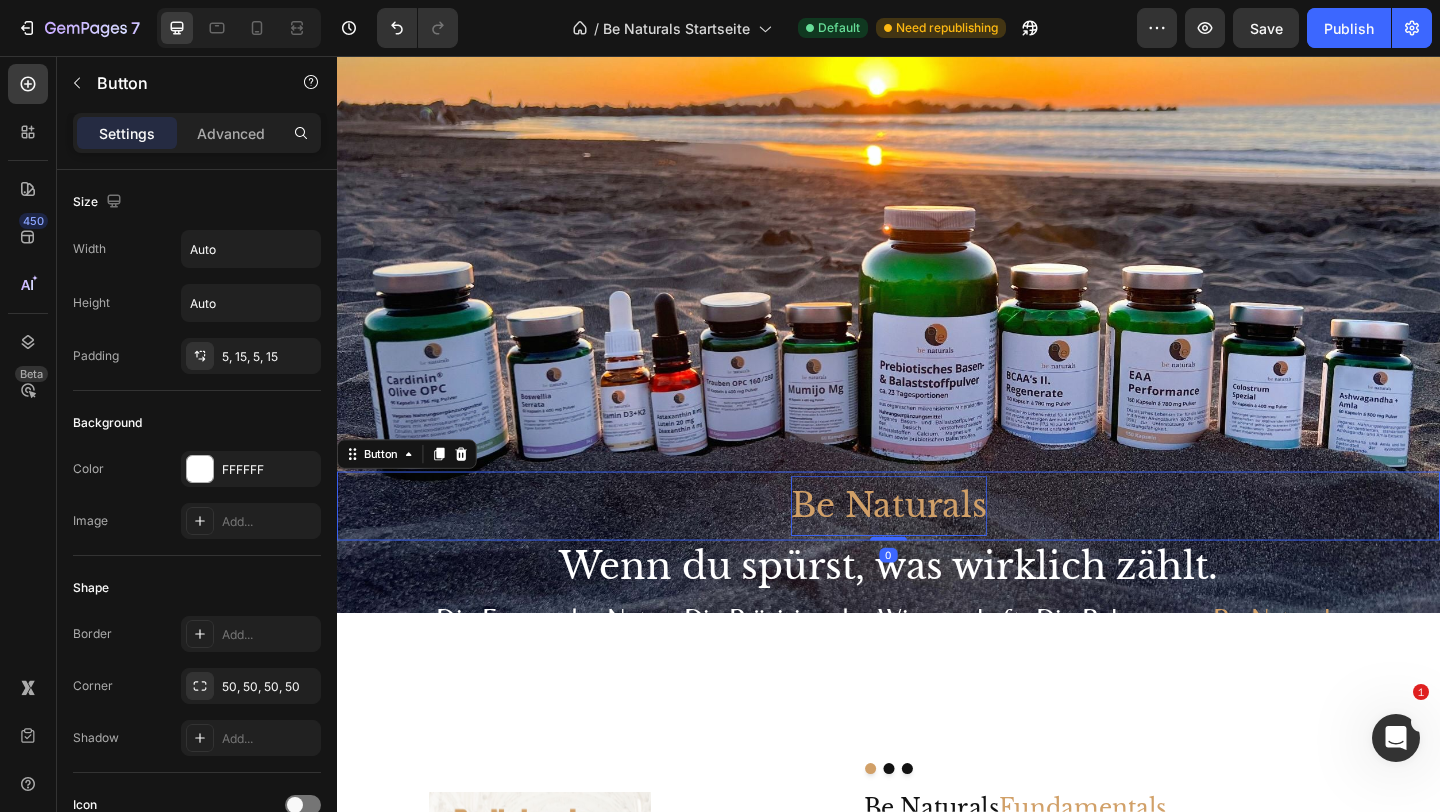 drag, startPoint x: 940, startPoint y: 590, endPoint x: 944, endPoint y: 566, distance: 24.33105 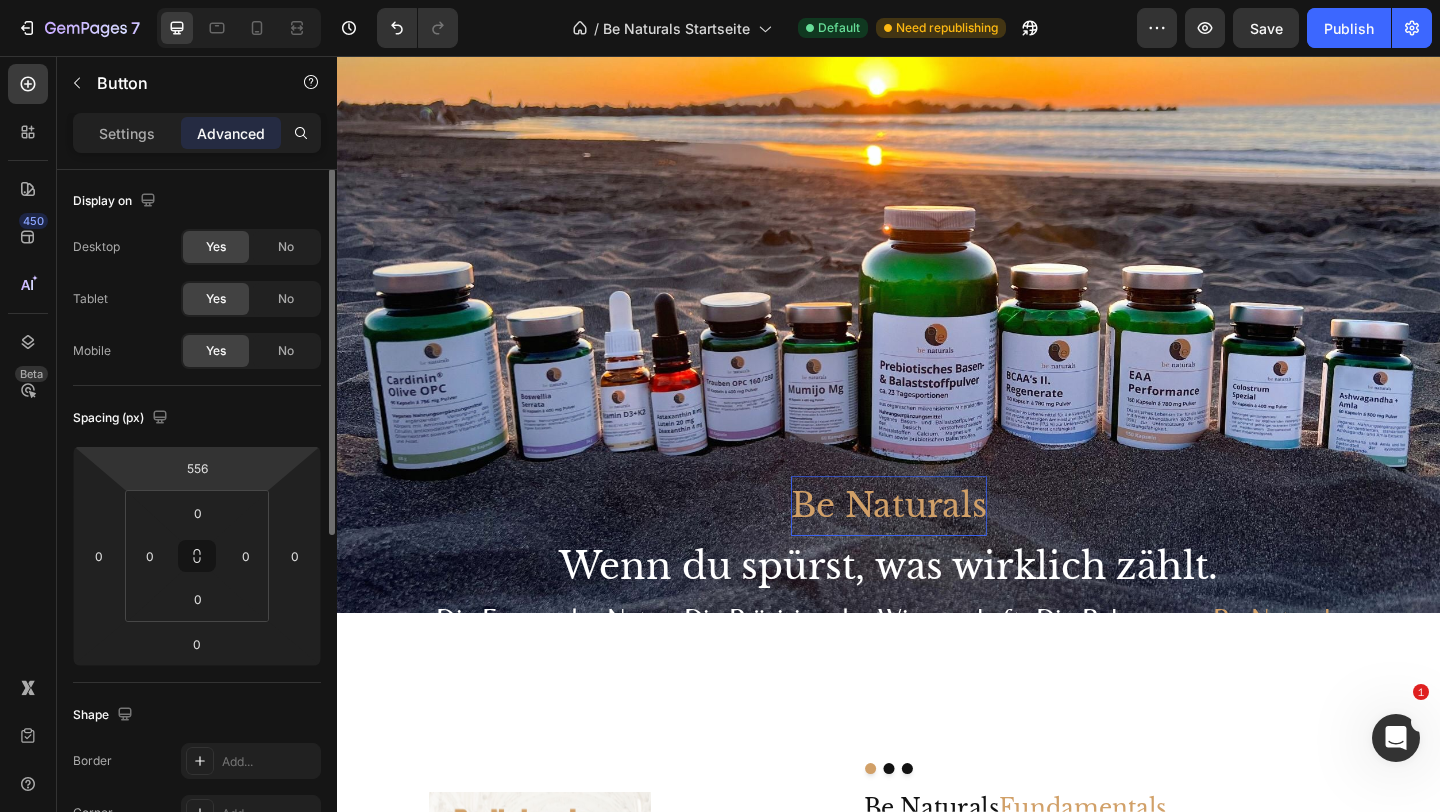 scroll, scrollTop: 0, scrollLeft: 0, axis: both 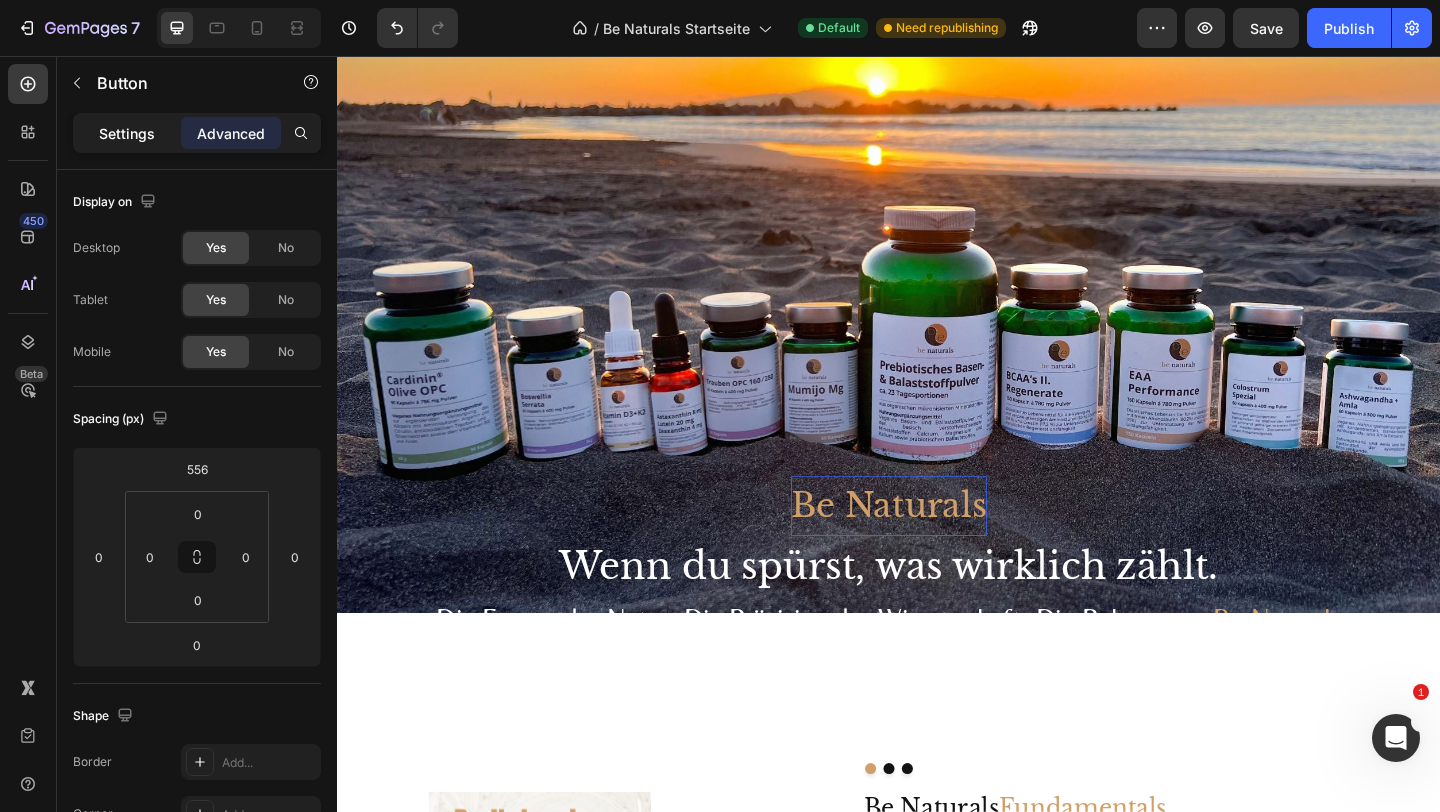 click on "Settings" 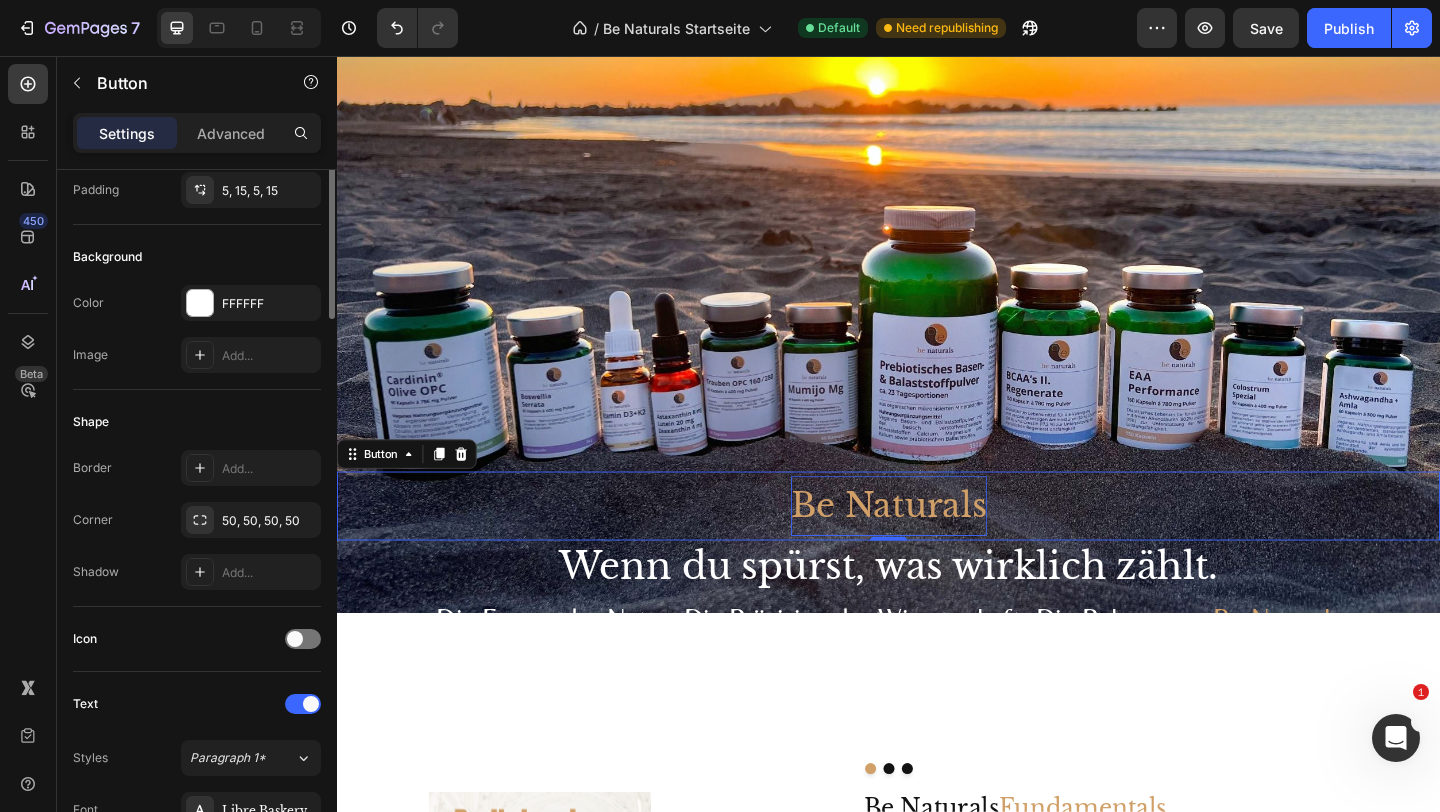 scroll, scrollTop: 6, scrollLeft: 0, axis: vertical 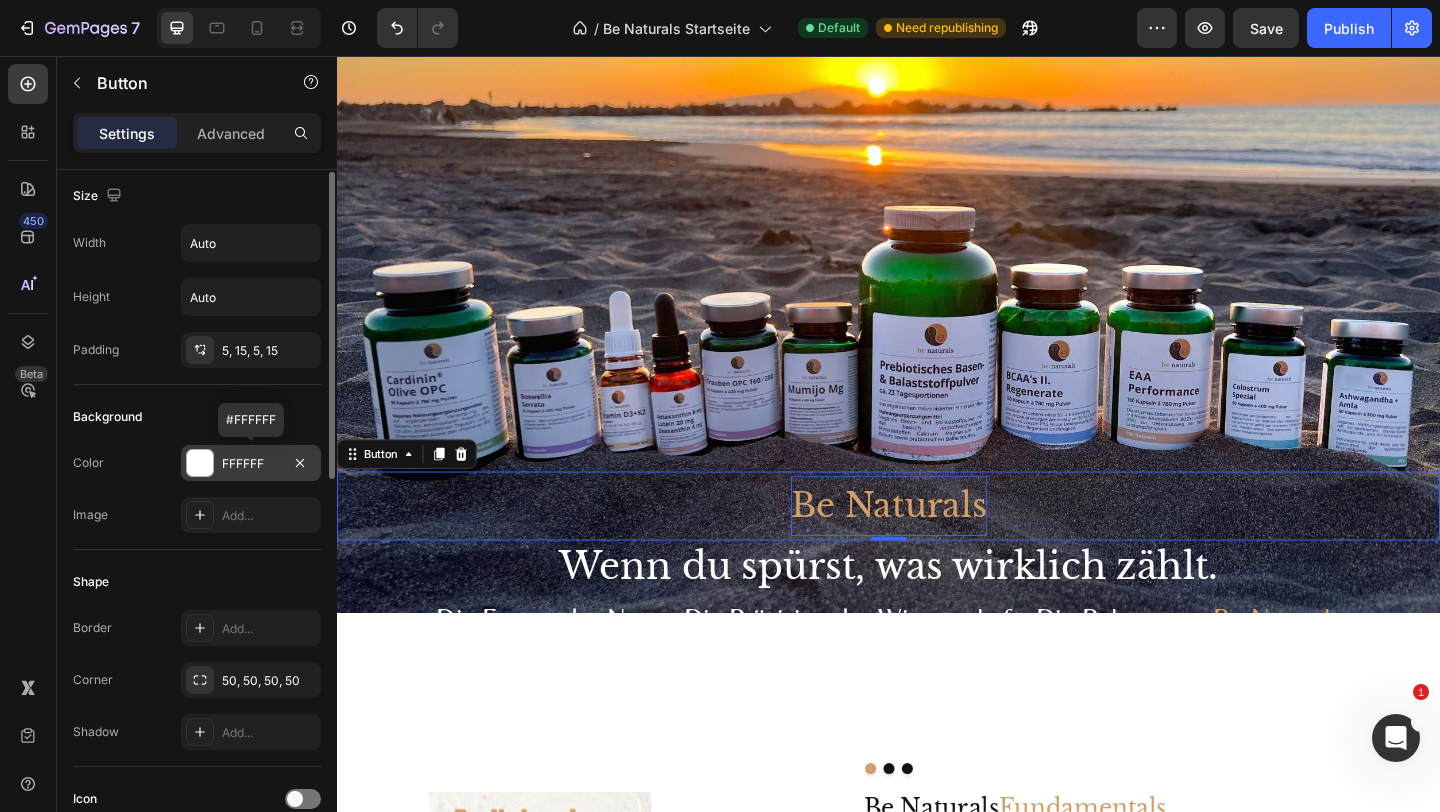 click at bounding box center [200, 463] 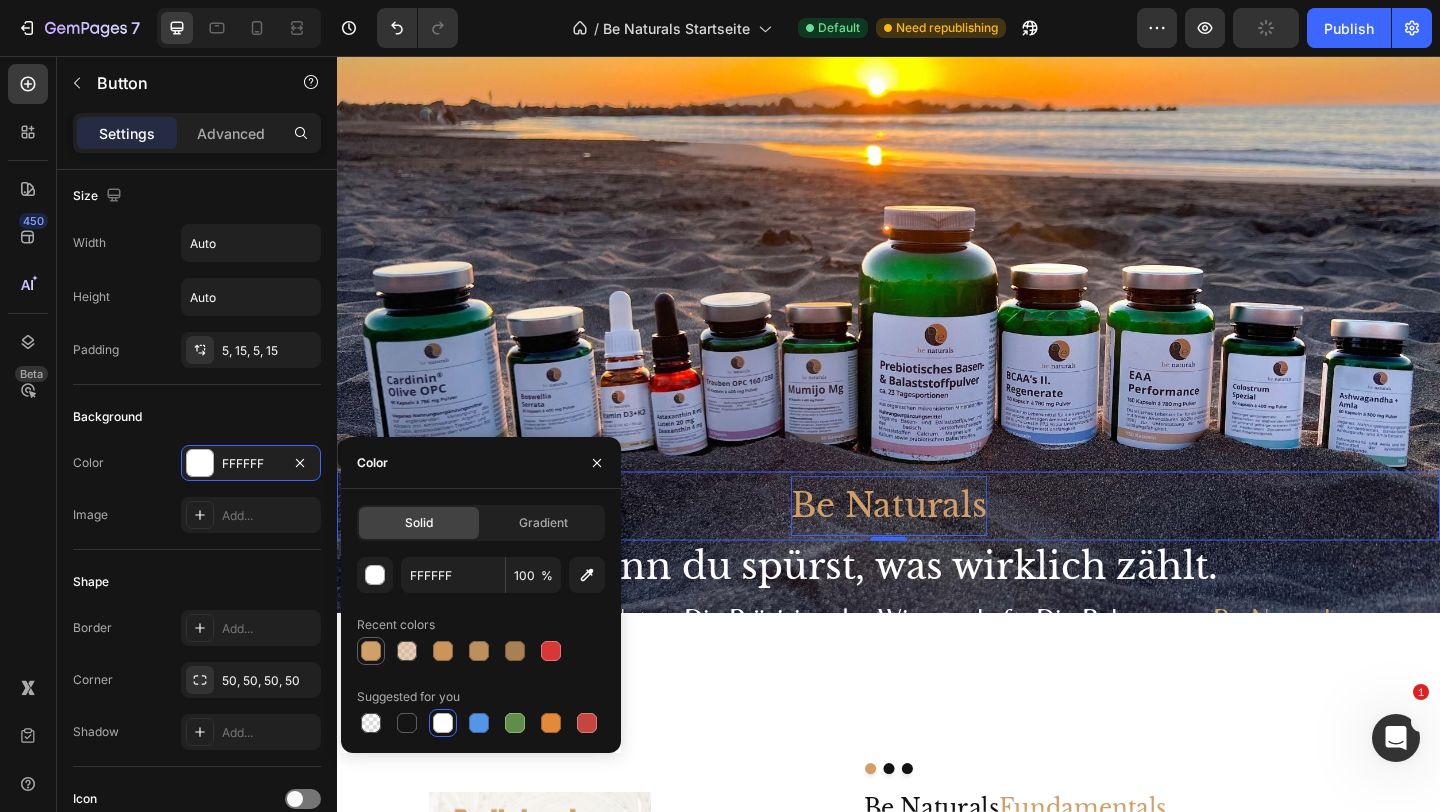 click at bounding box center [371, 651] 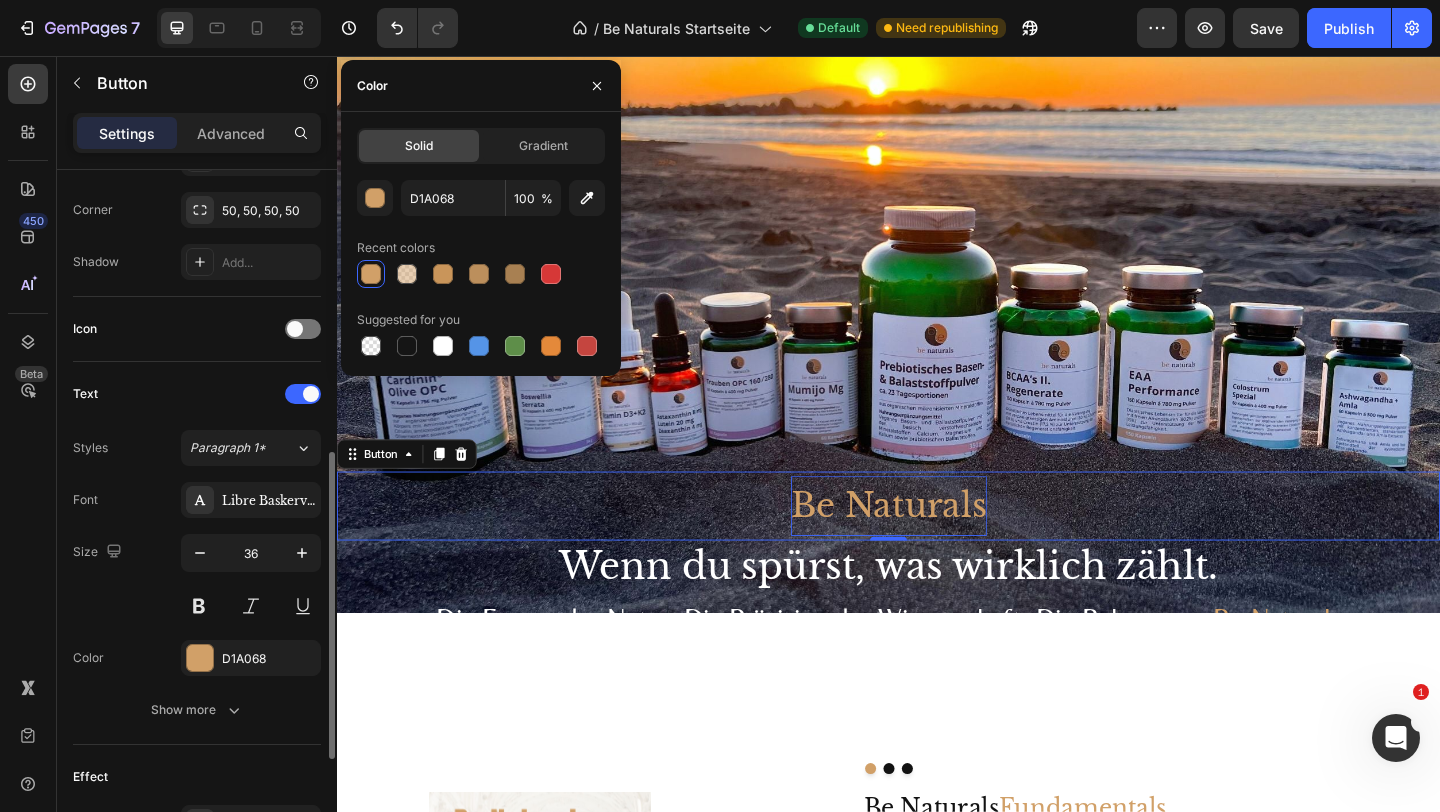 scroll, scrollTop: 527, scrollLeft: 0, axis: vertical 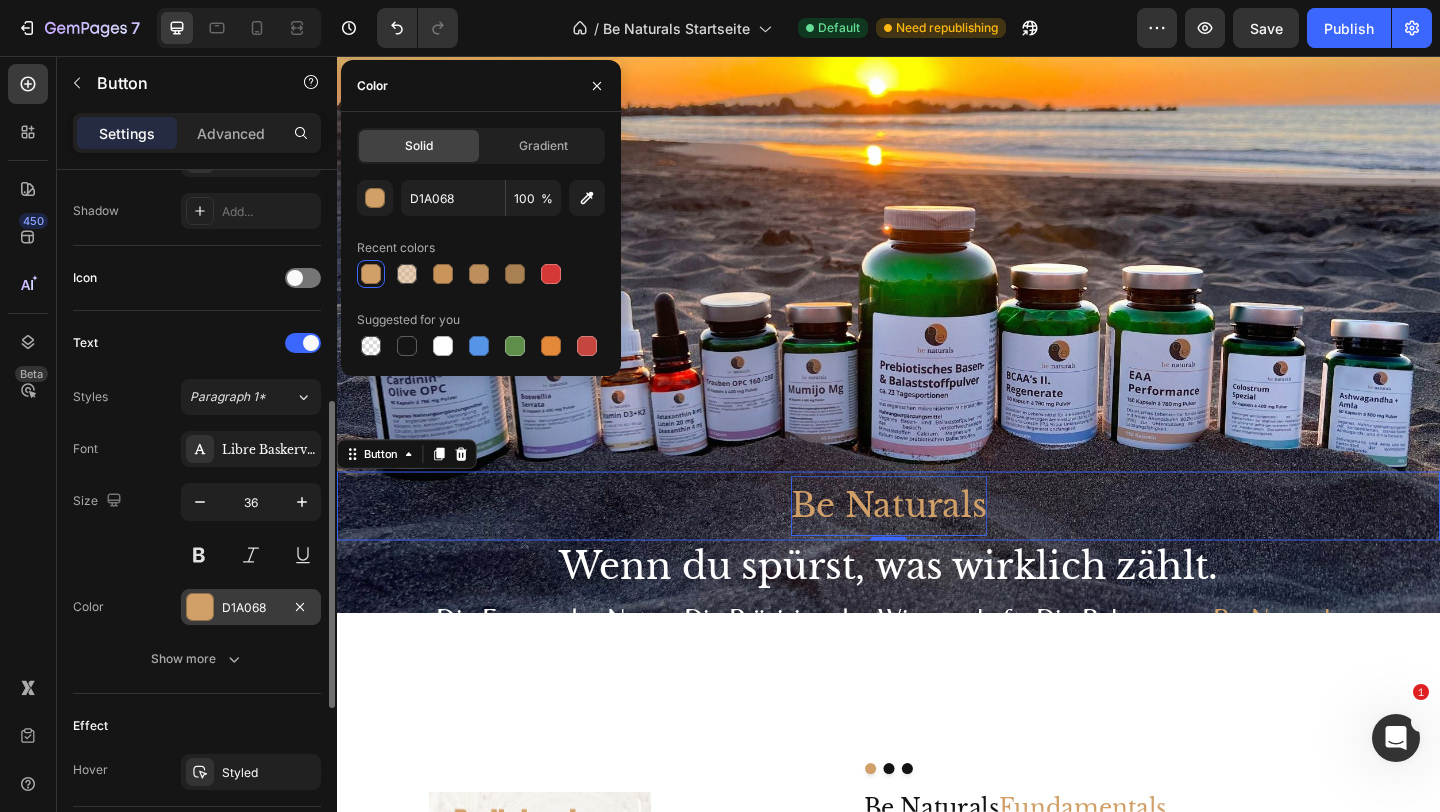 click on "D1A068" at bounding box center (251, 608) 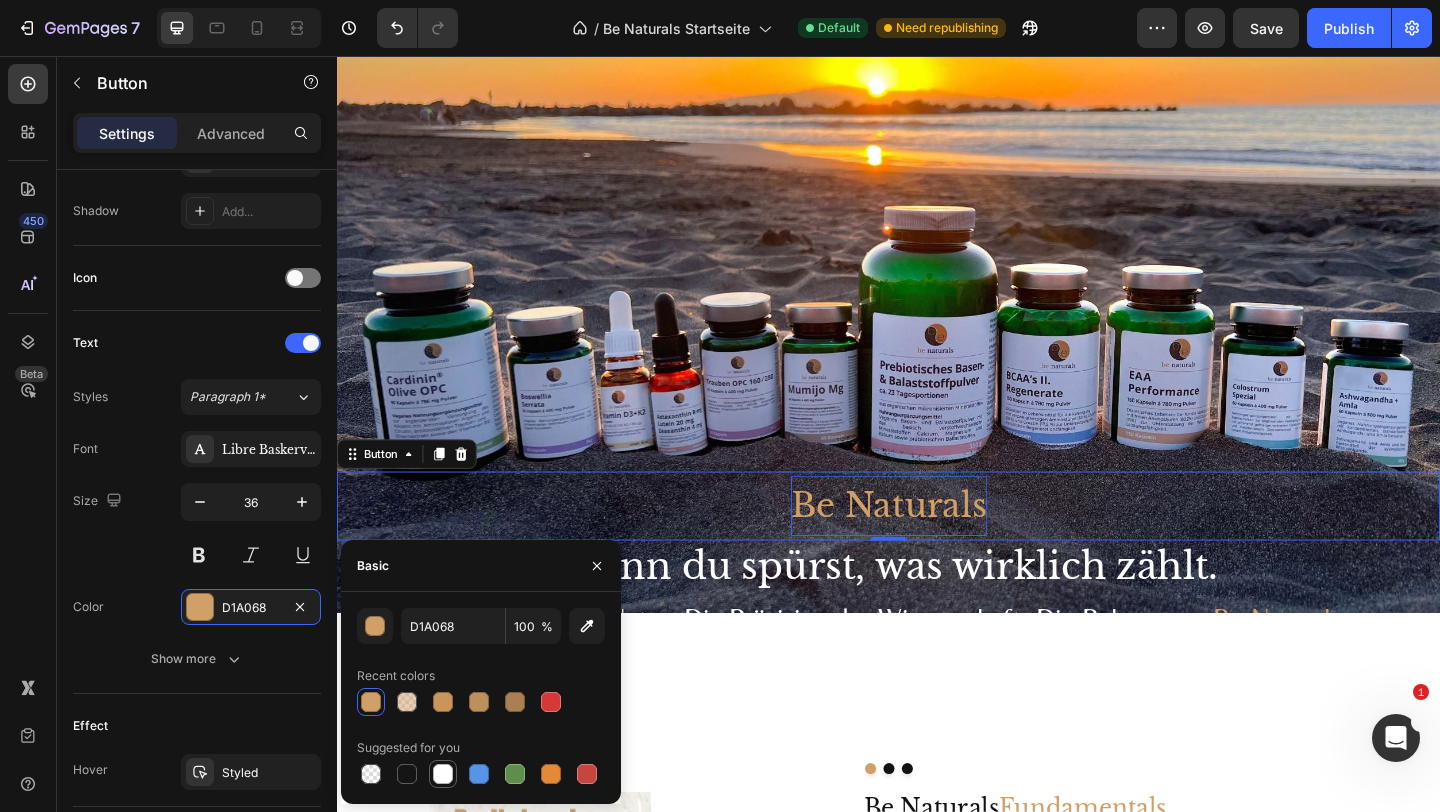 click at bounding box center [443, 774] 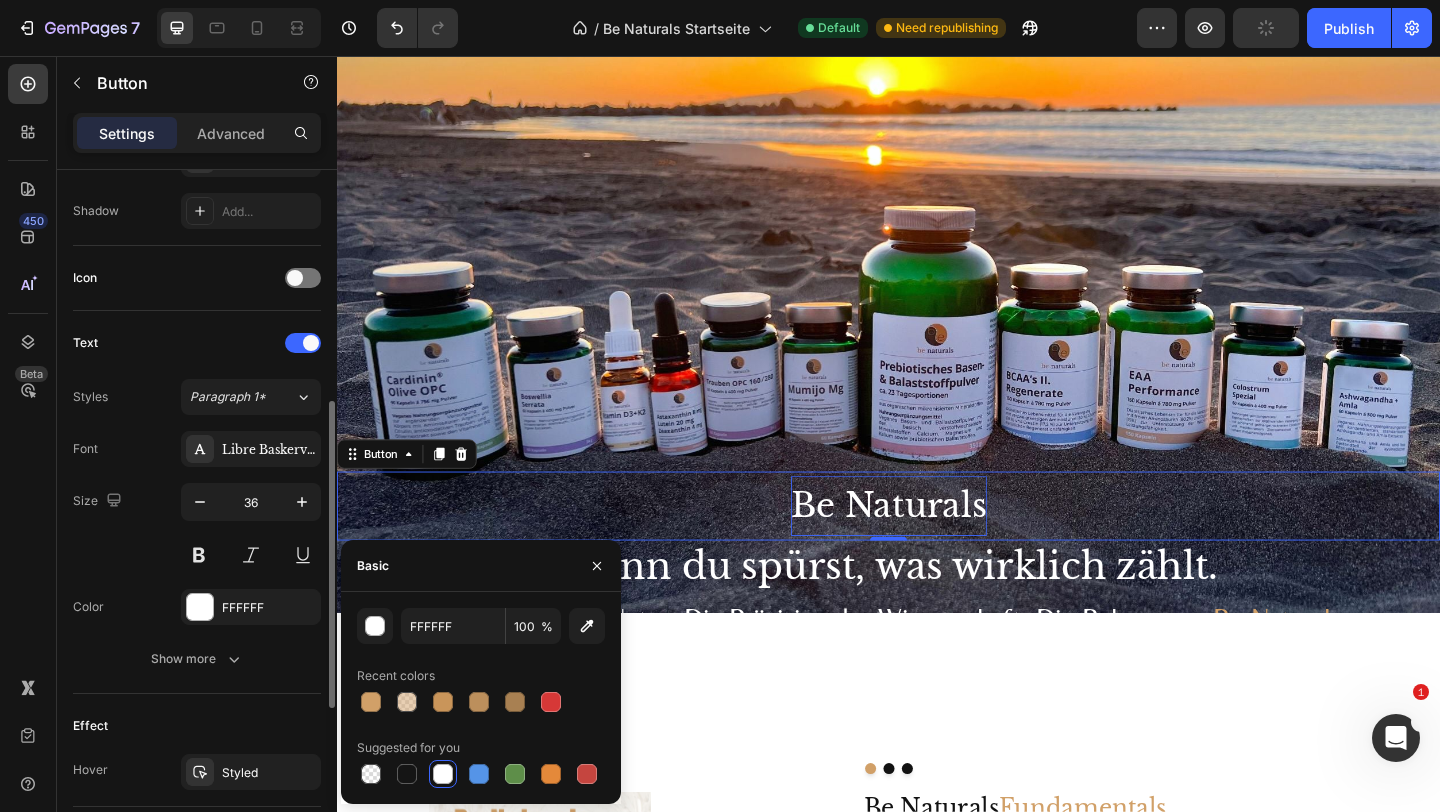click on "Icon" 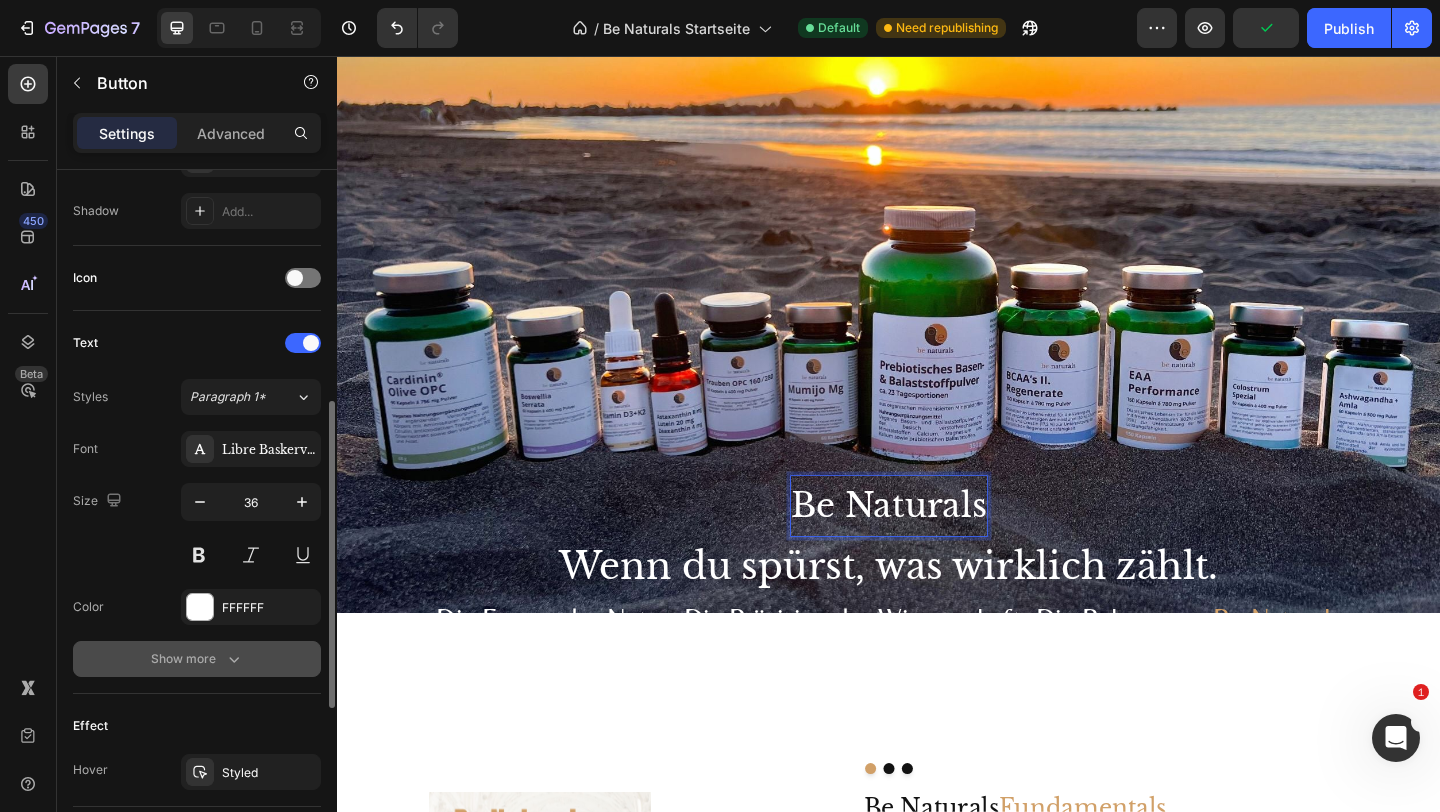 click on "Show more" at bounding box center [197, 659] 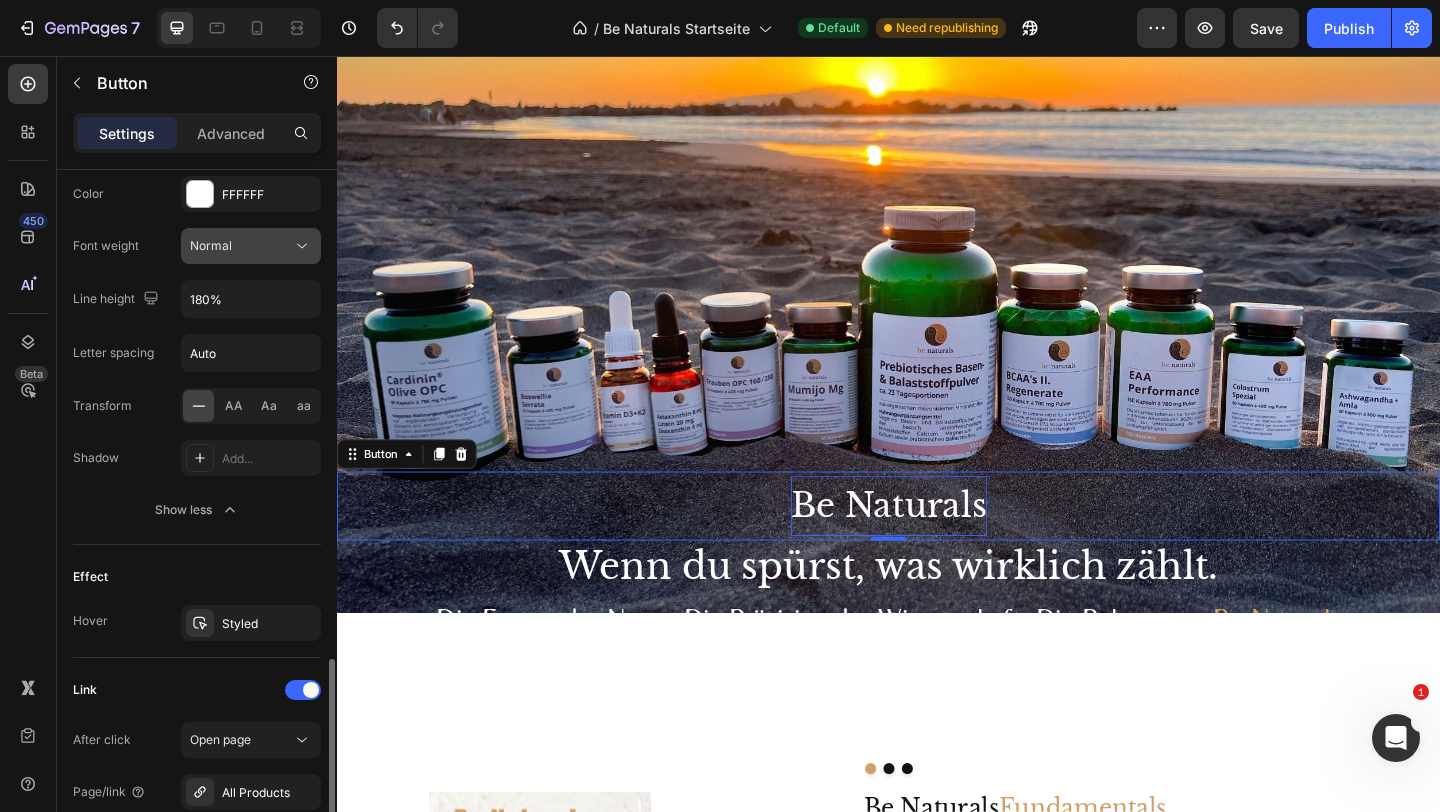 scroll, scrollTop: 1057, scrollLeft: 0, axis: vertical 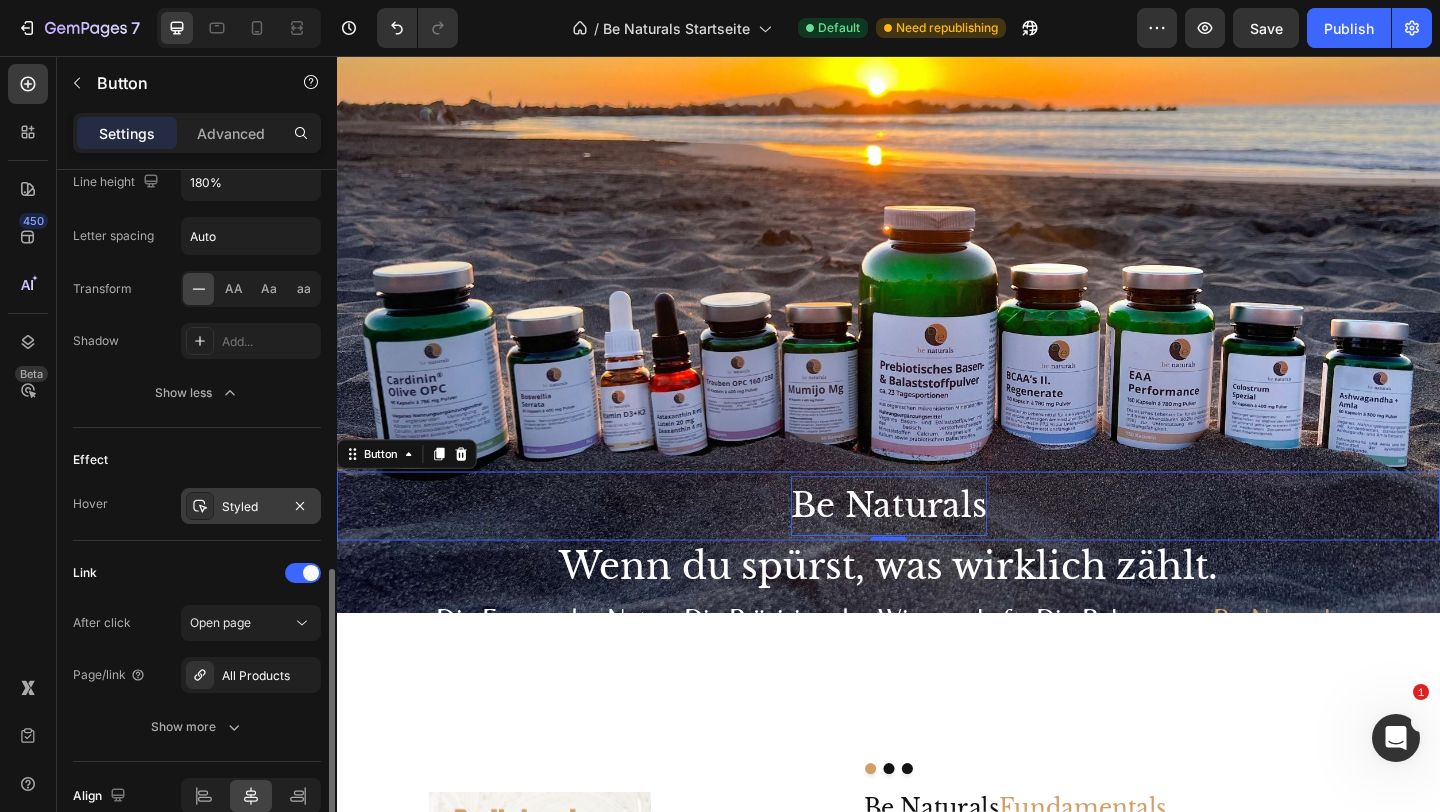 click on "Styled" at bounding box center [251, 507] 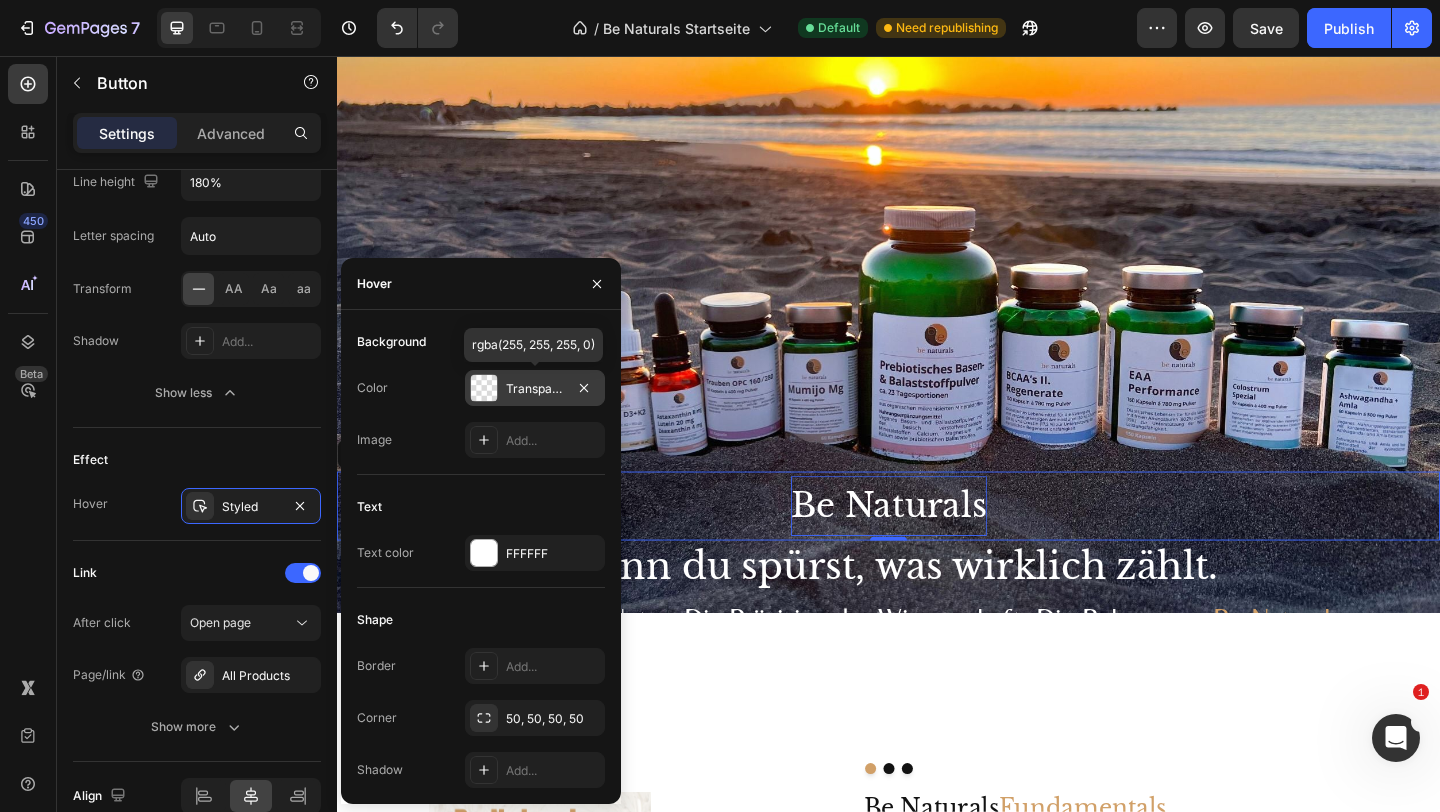 click on "Transparent" at bounding box center (535, 389) 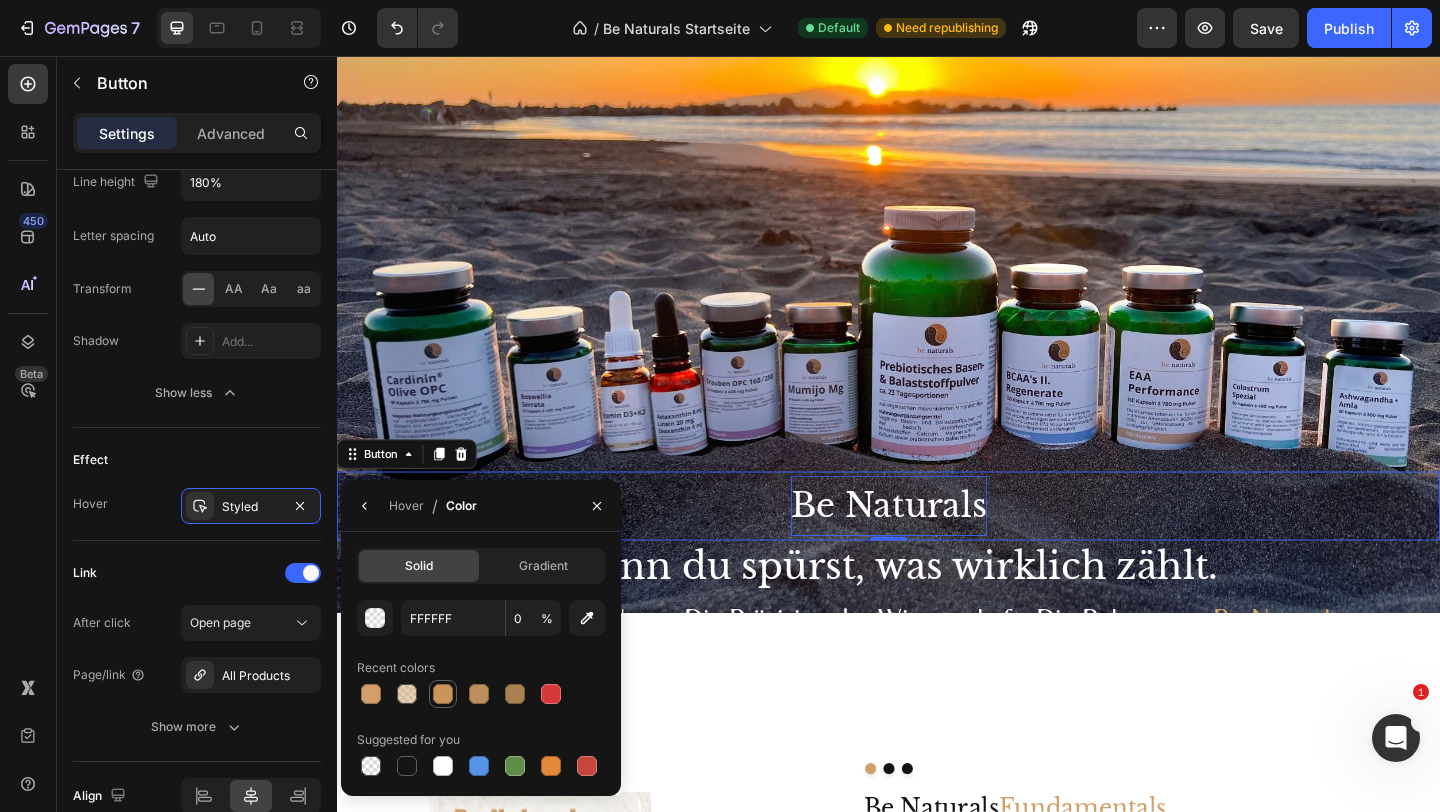 click at bounding box center (443, 694) 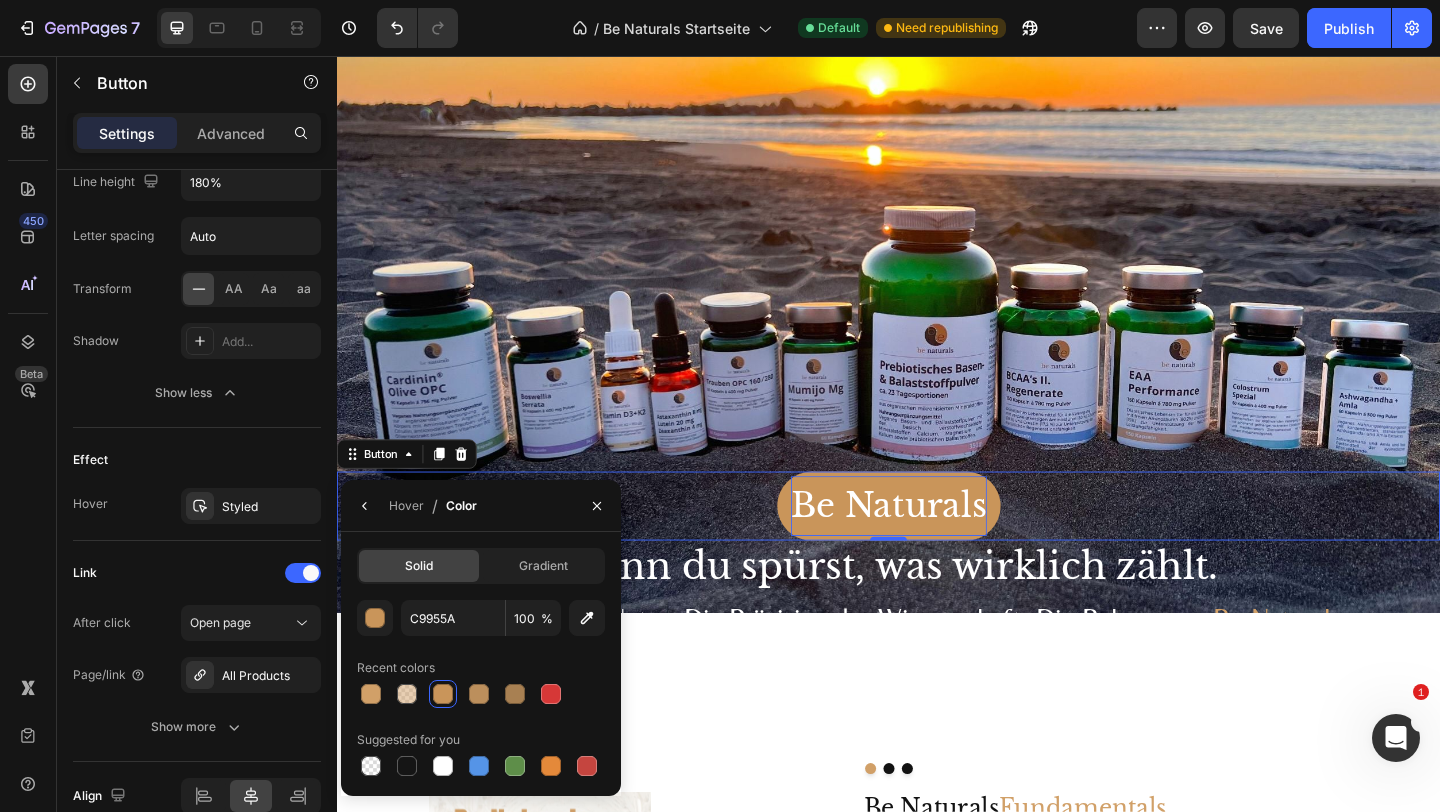 click on "Be Naturals Button   0" at bounding box center [937, 545] 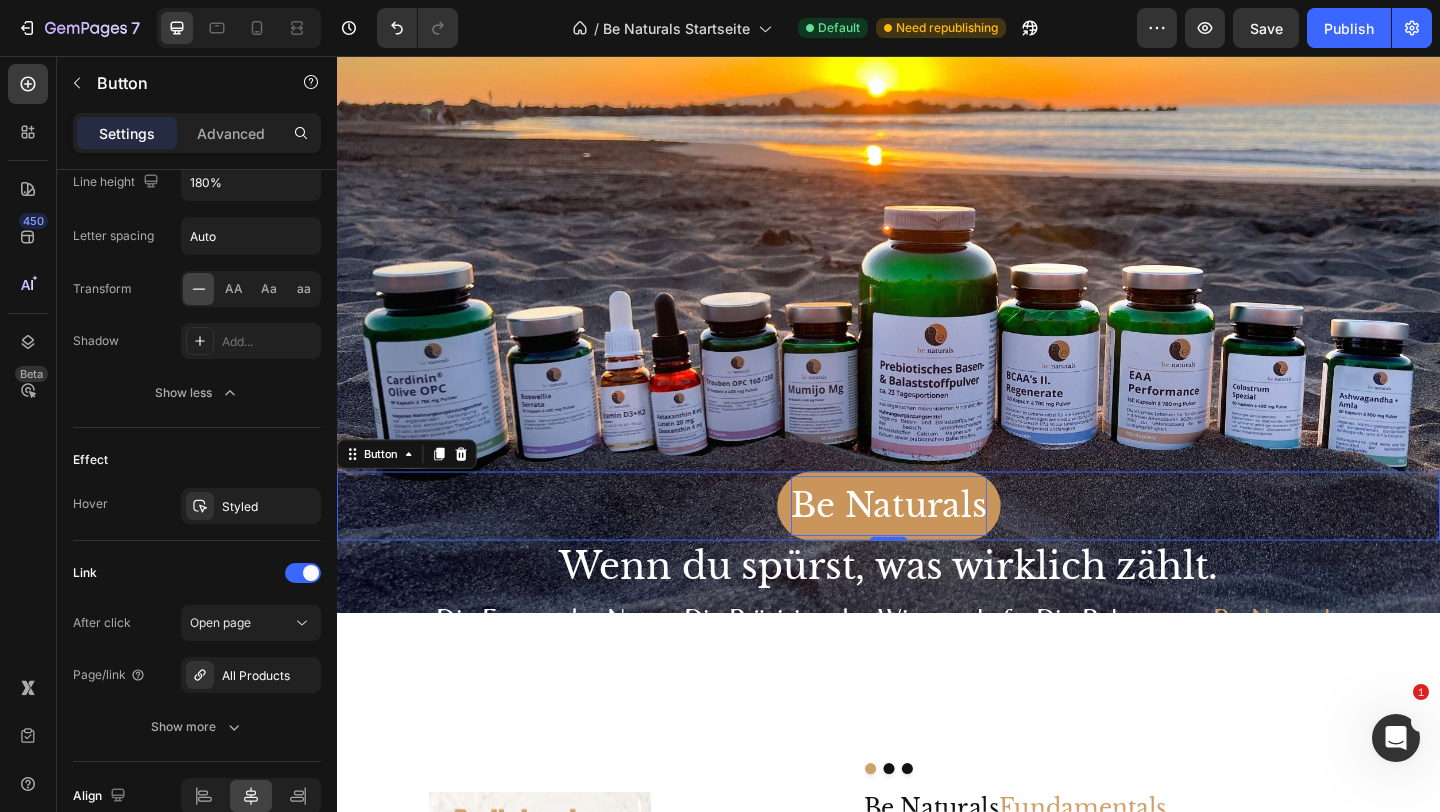 click on "Be Naturals Button   0" at bounding box center [937, 545] 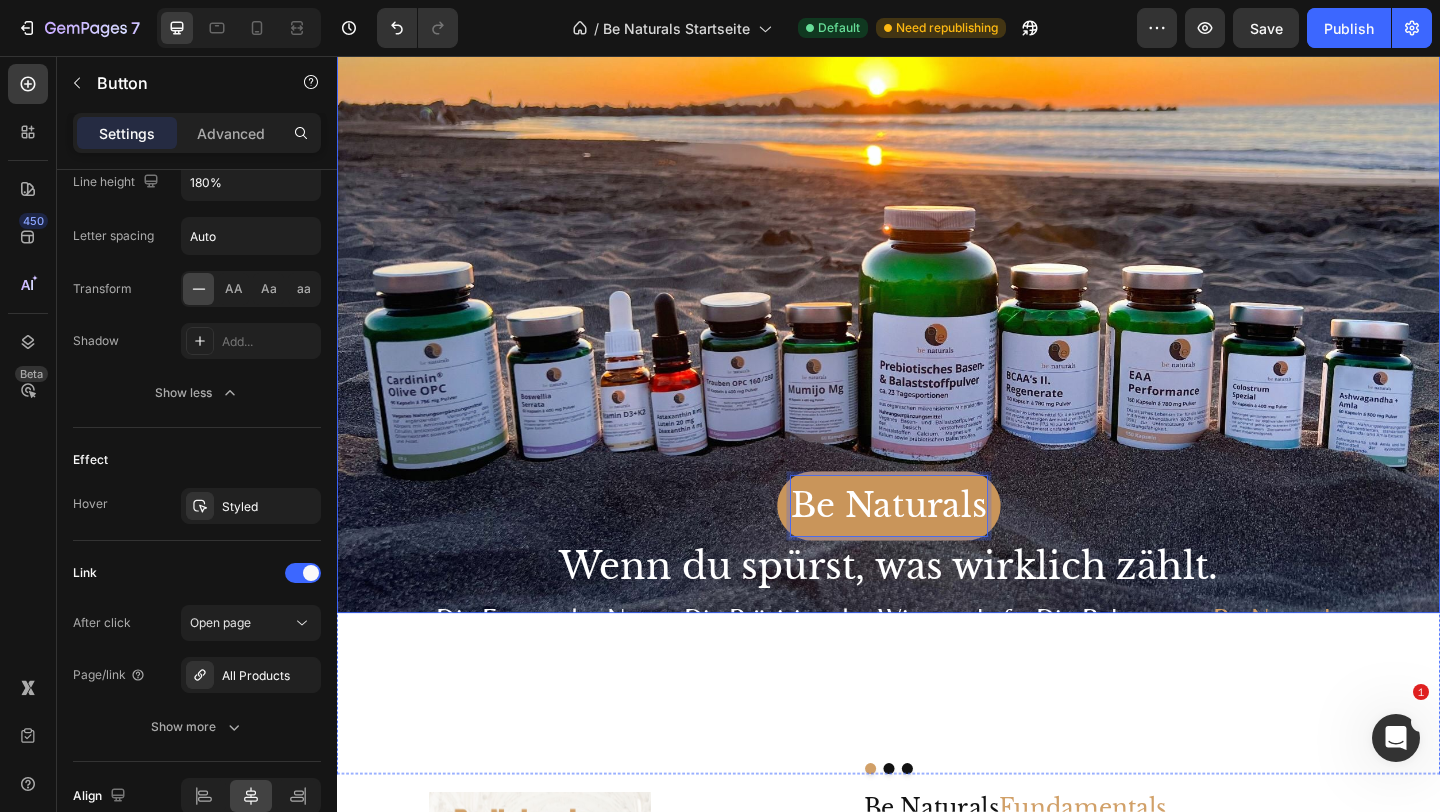 click on "Be Naturals Button   0" at bounding box center (937, 267) 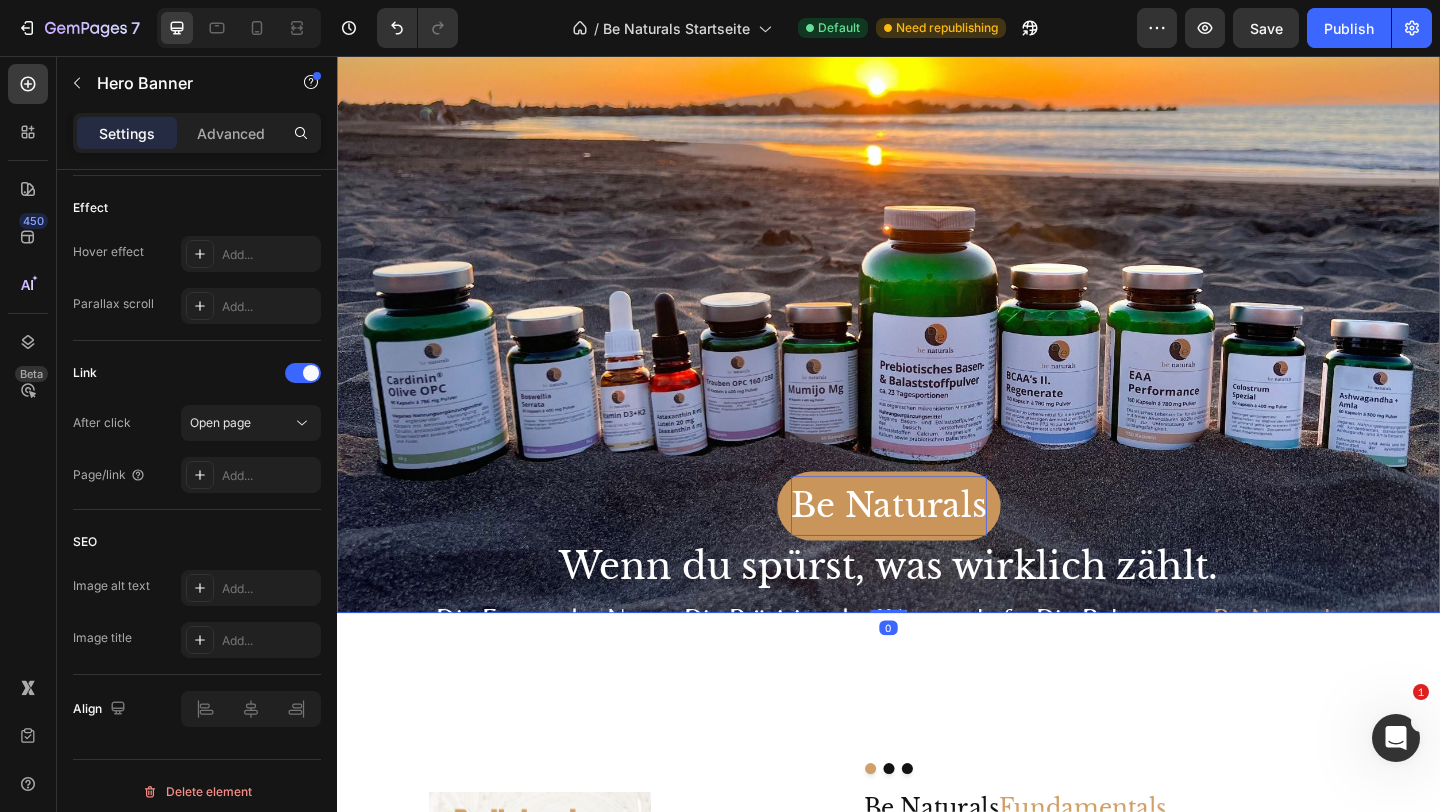 scroll, scrollTop: 0, scrollLeft: 0, axis: both 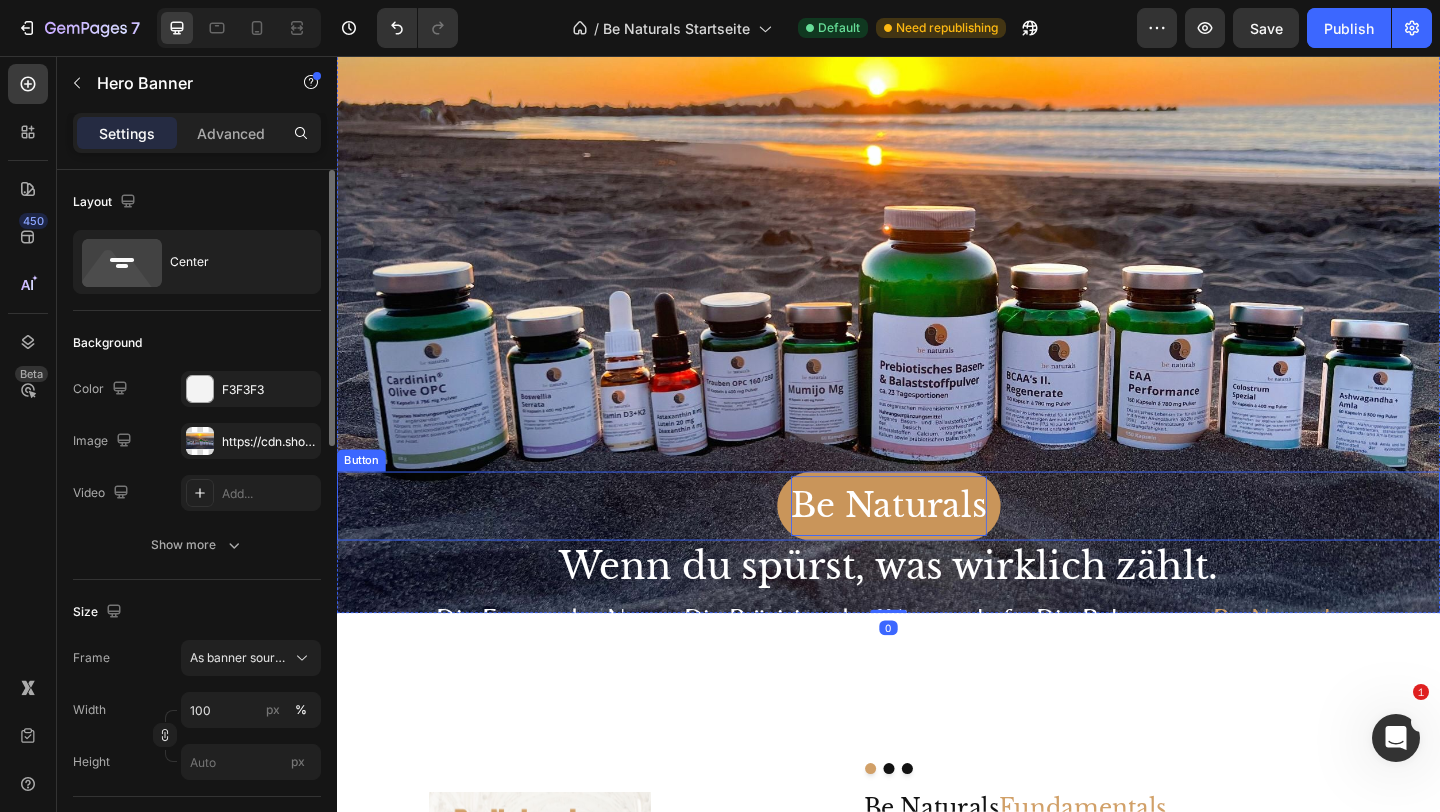 click on "Be Naturals" at bounding box center (937, 545) 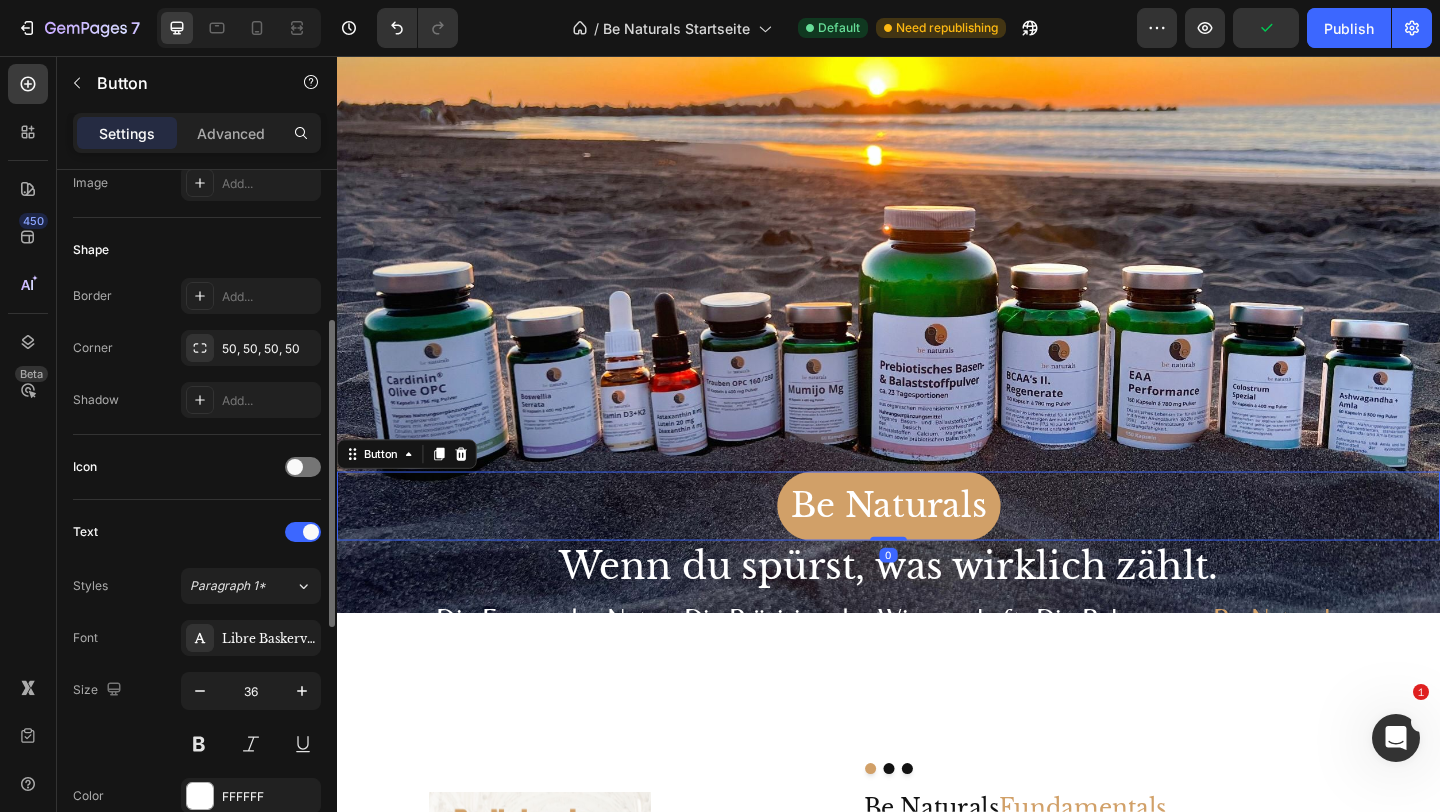 scroll, scrollTop: 712, scrollLeft: 0, axis: vertical 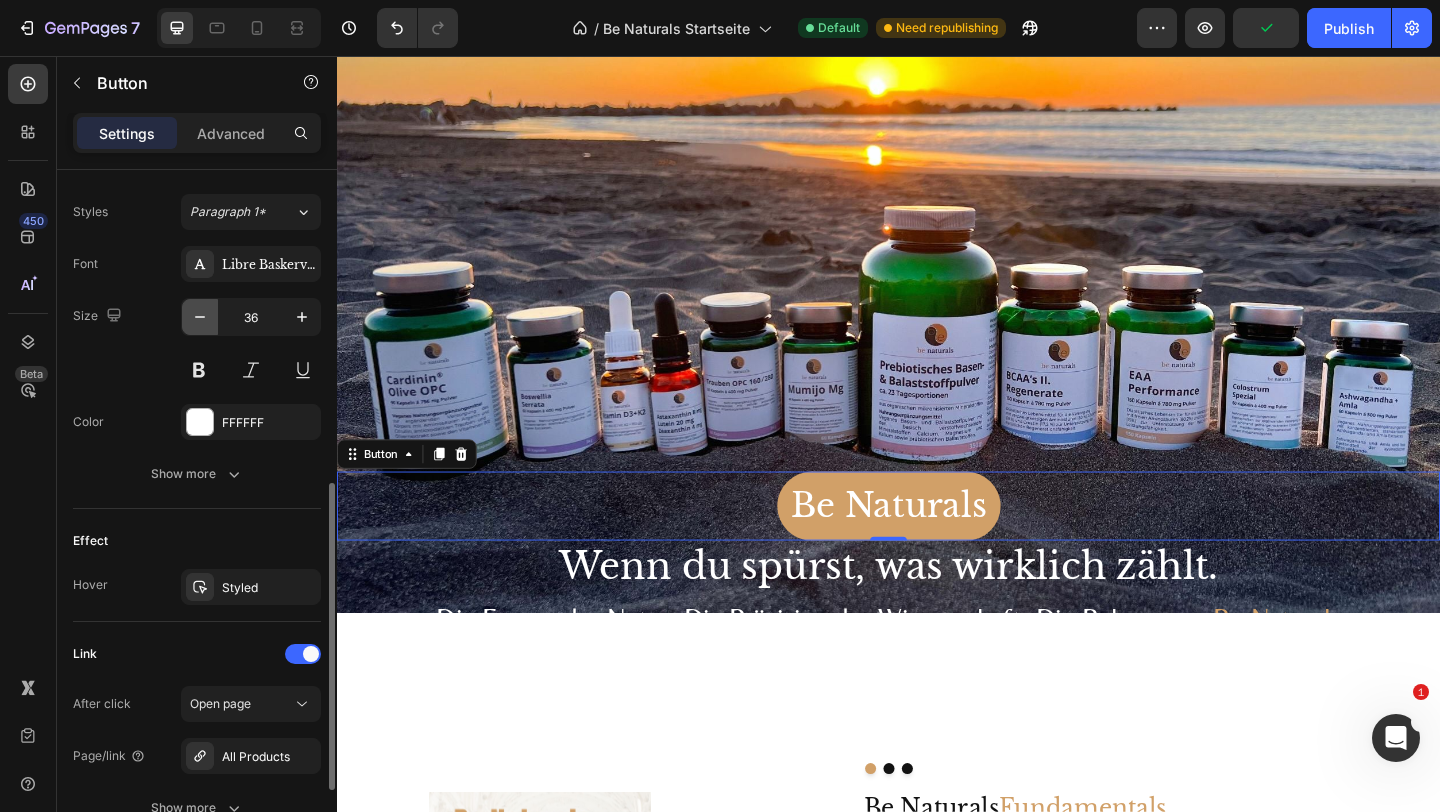 click 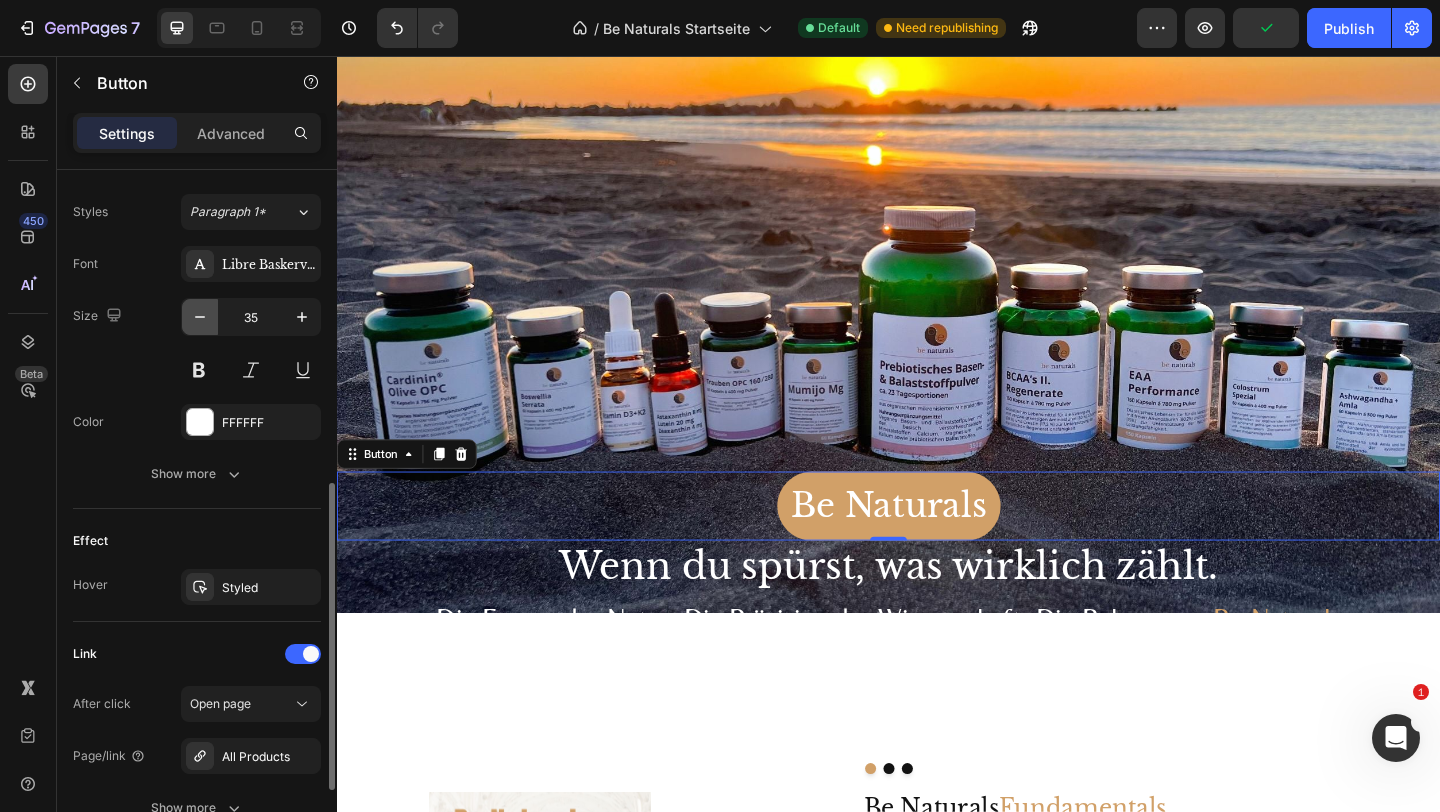 click 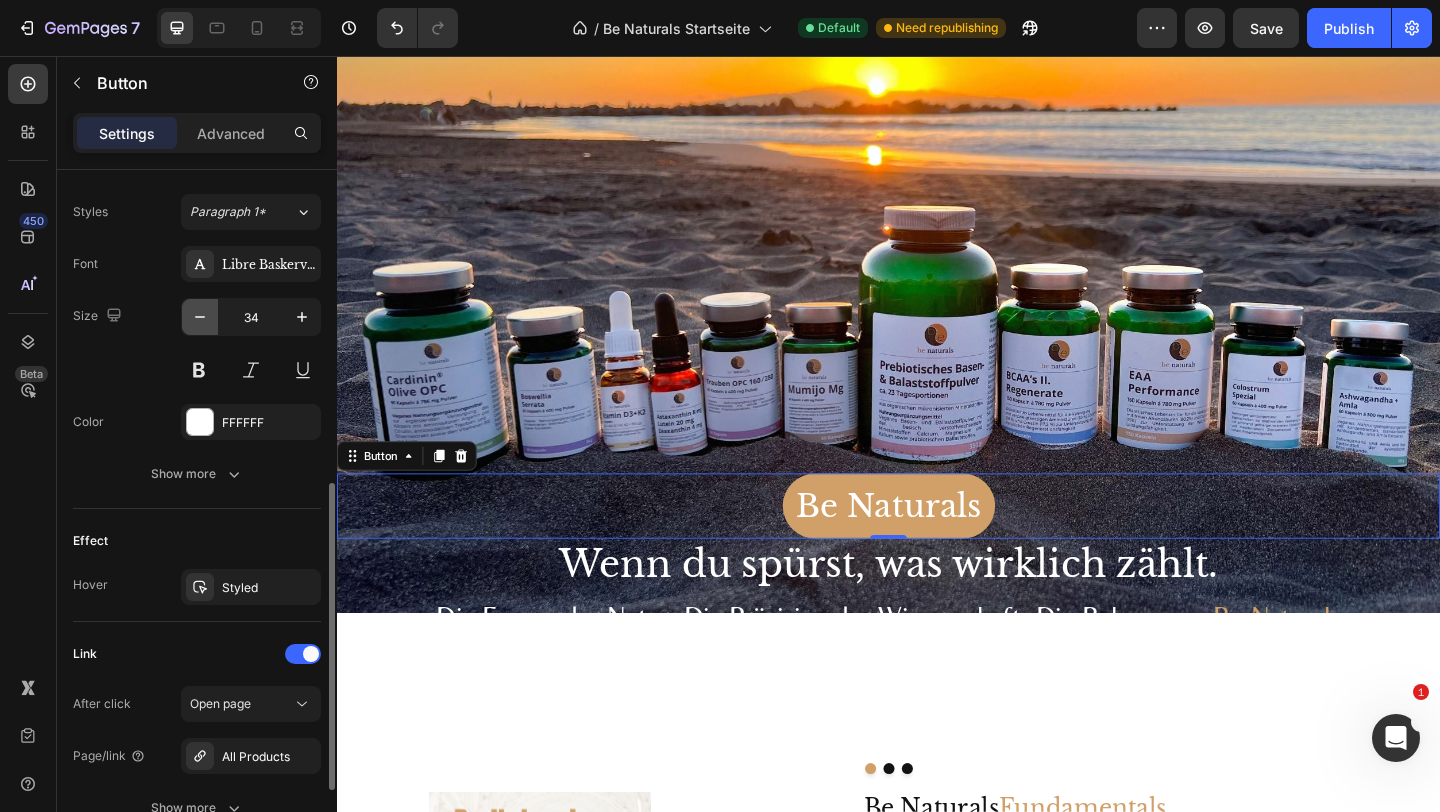 click 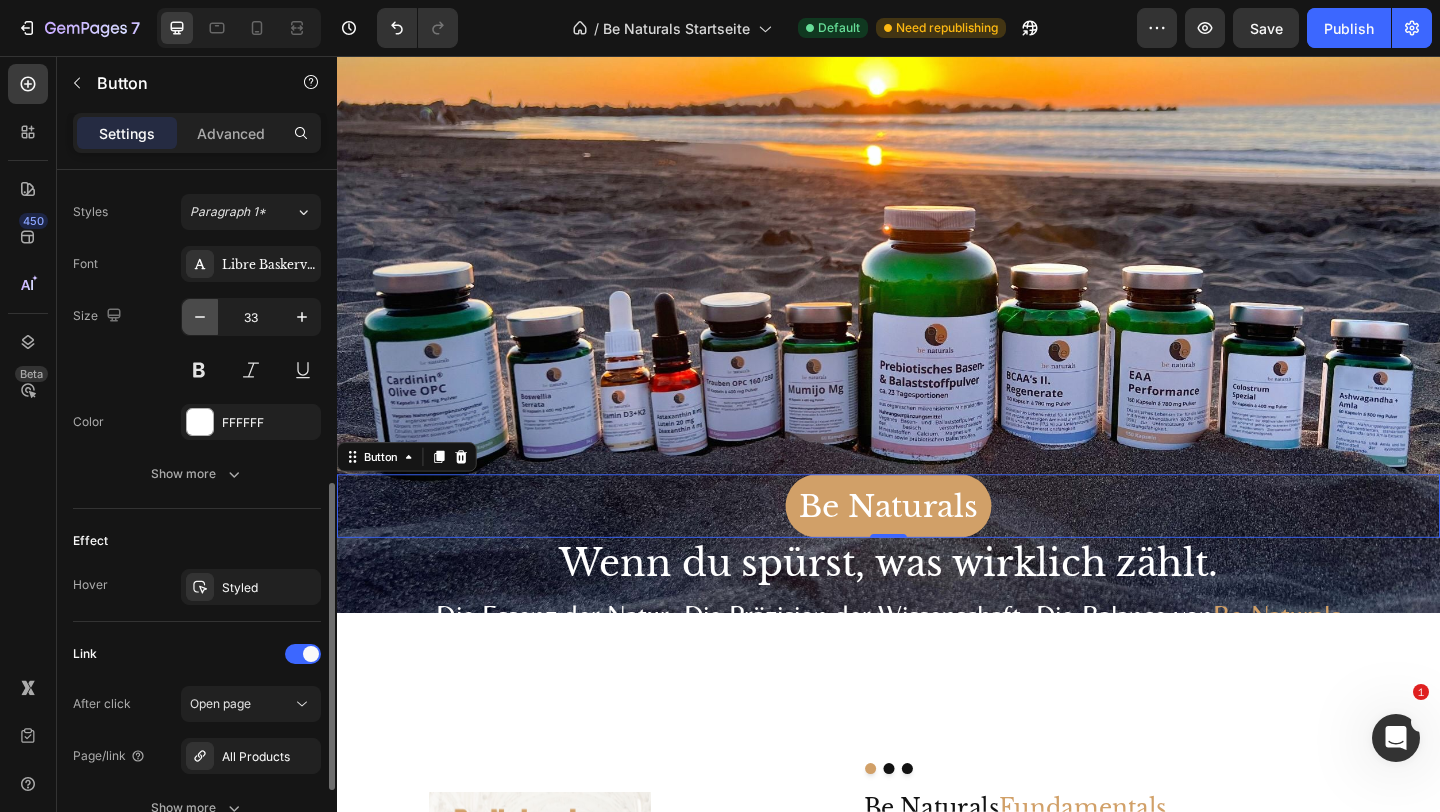 click 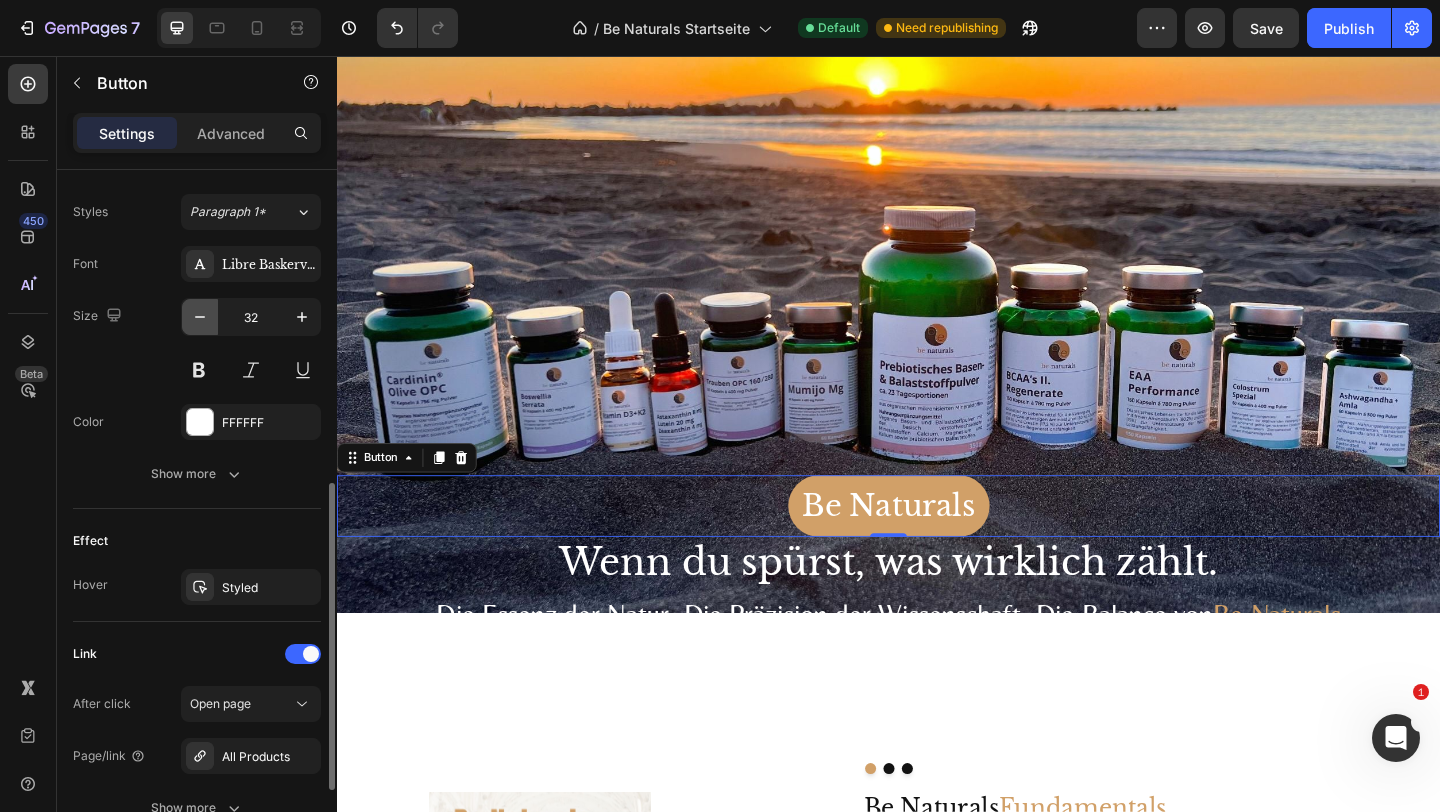 click 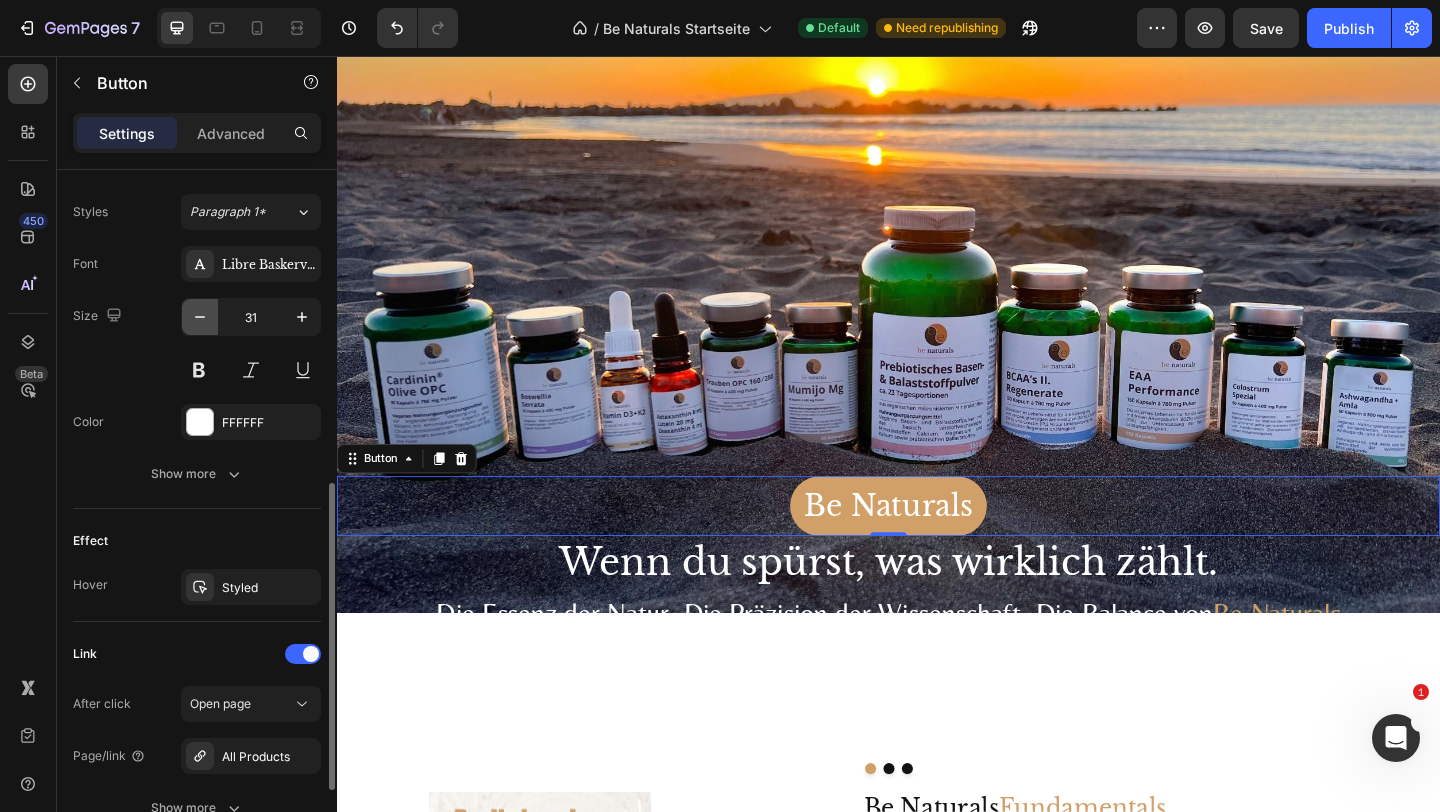click 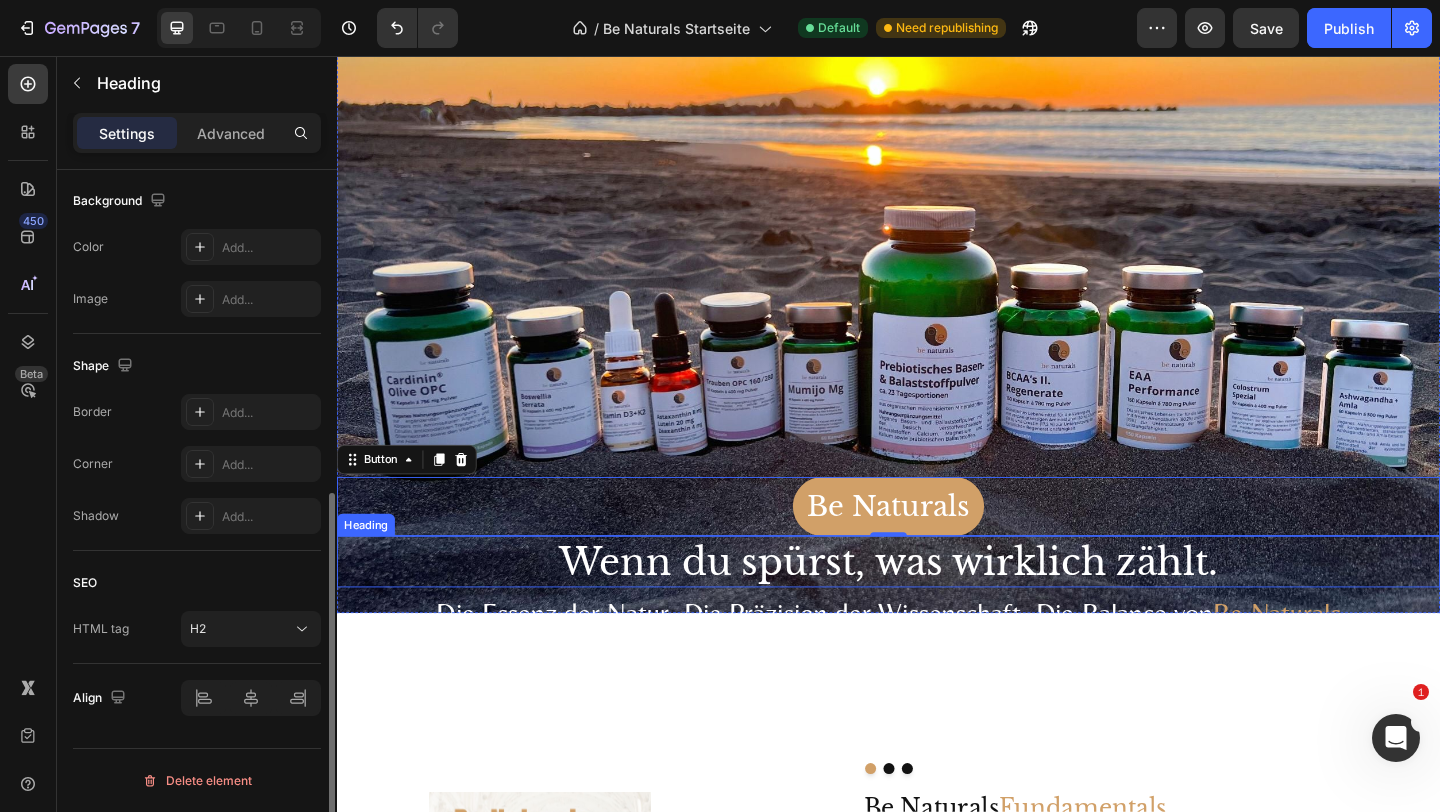 click on "Wenn du spürst, was wirklich zählt." at bounding box center [937, 606] 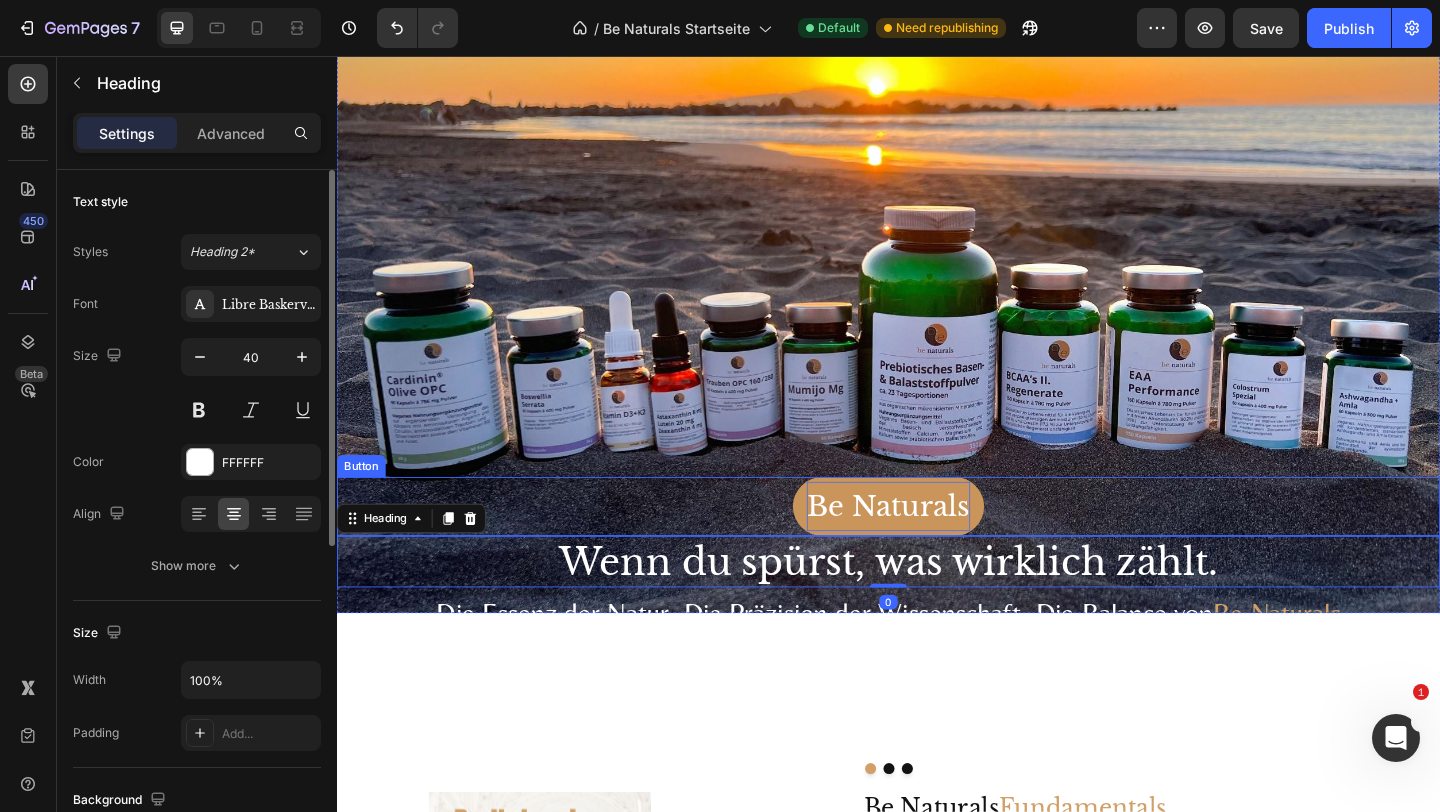 click on "Be Naturals" at bounding box center [937, 546] 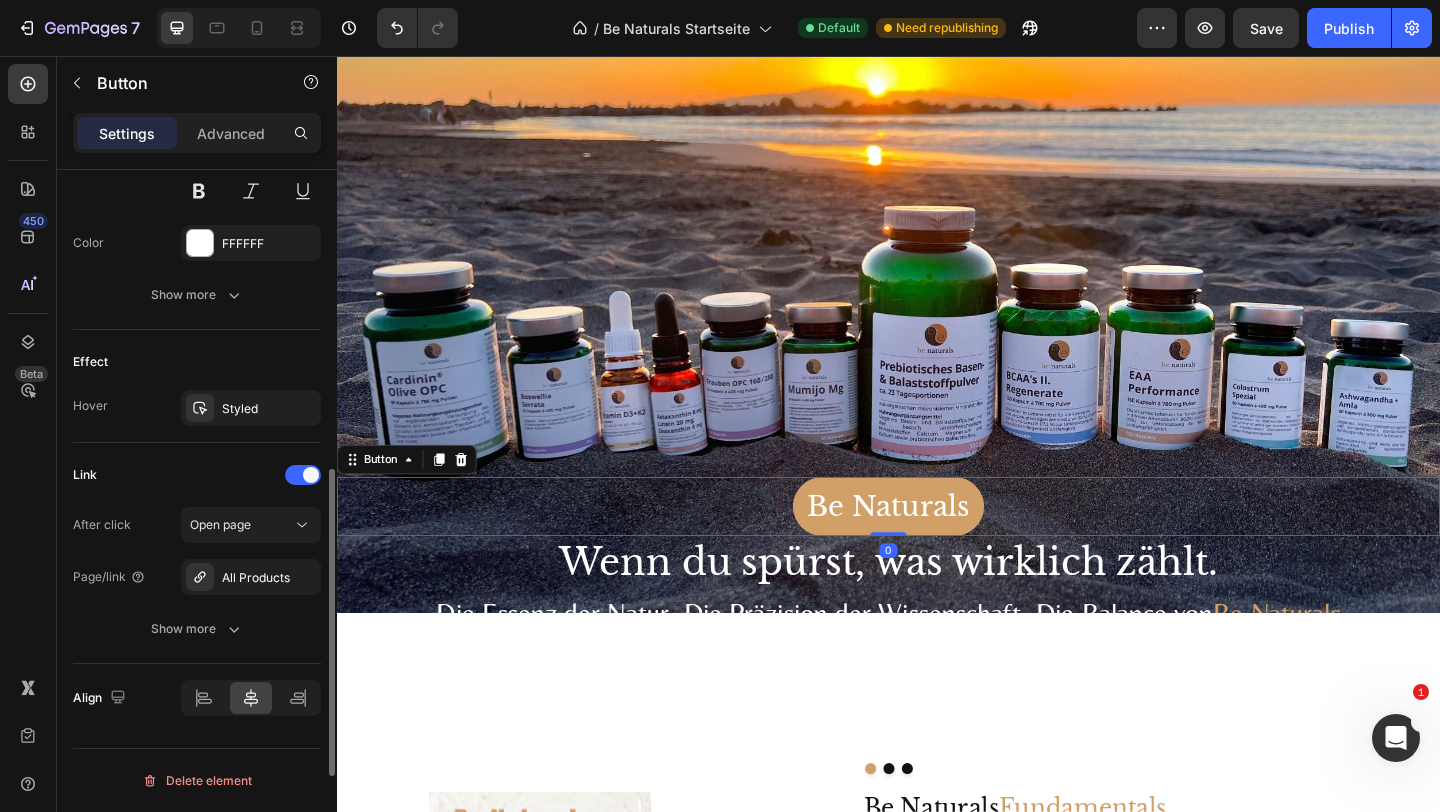 scroll, scrollTop: 709, scrollLeft: 0, axis: vertical 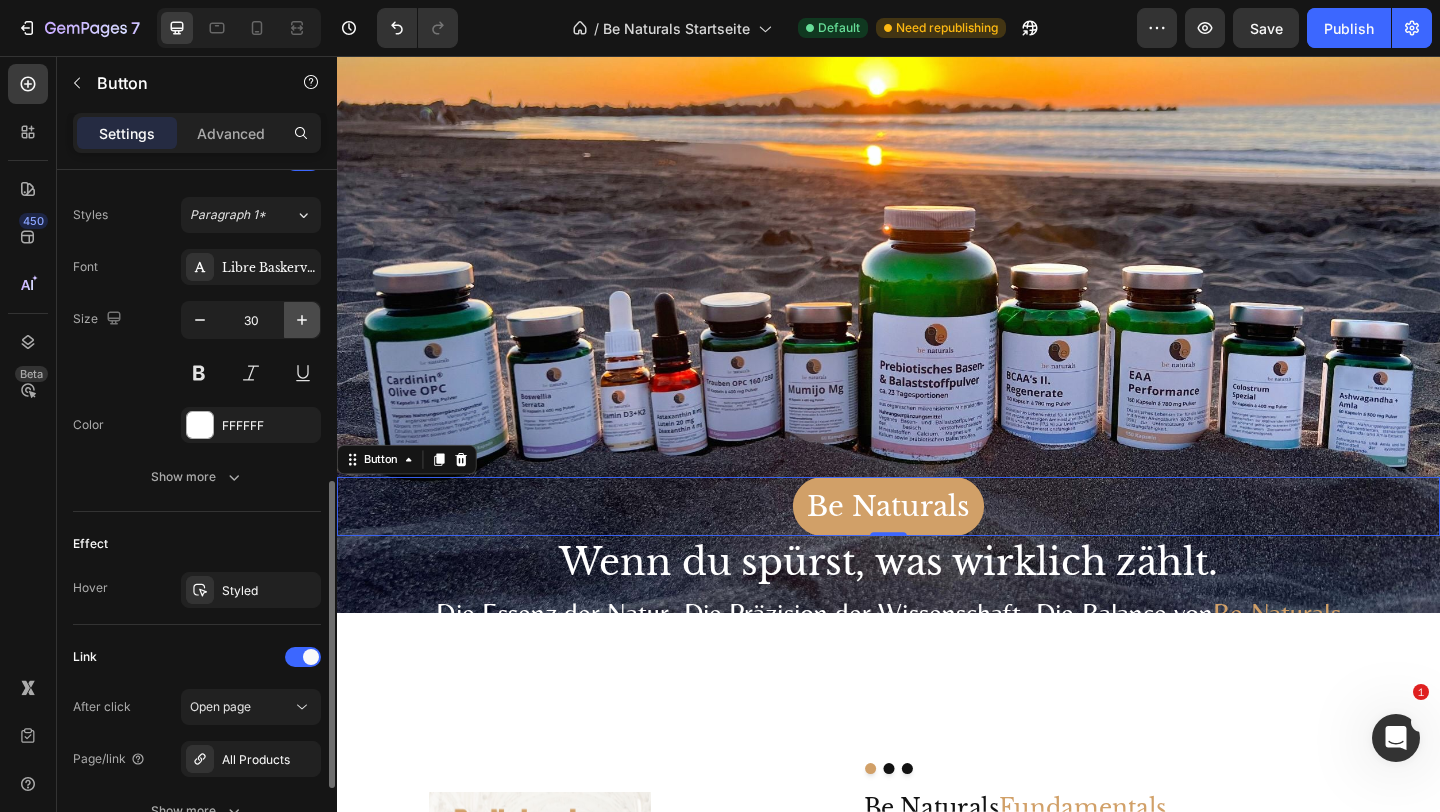 click 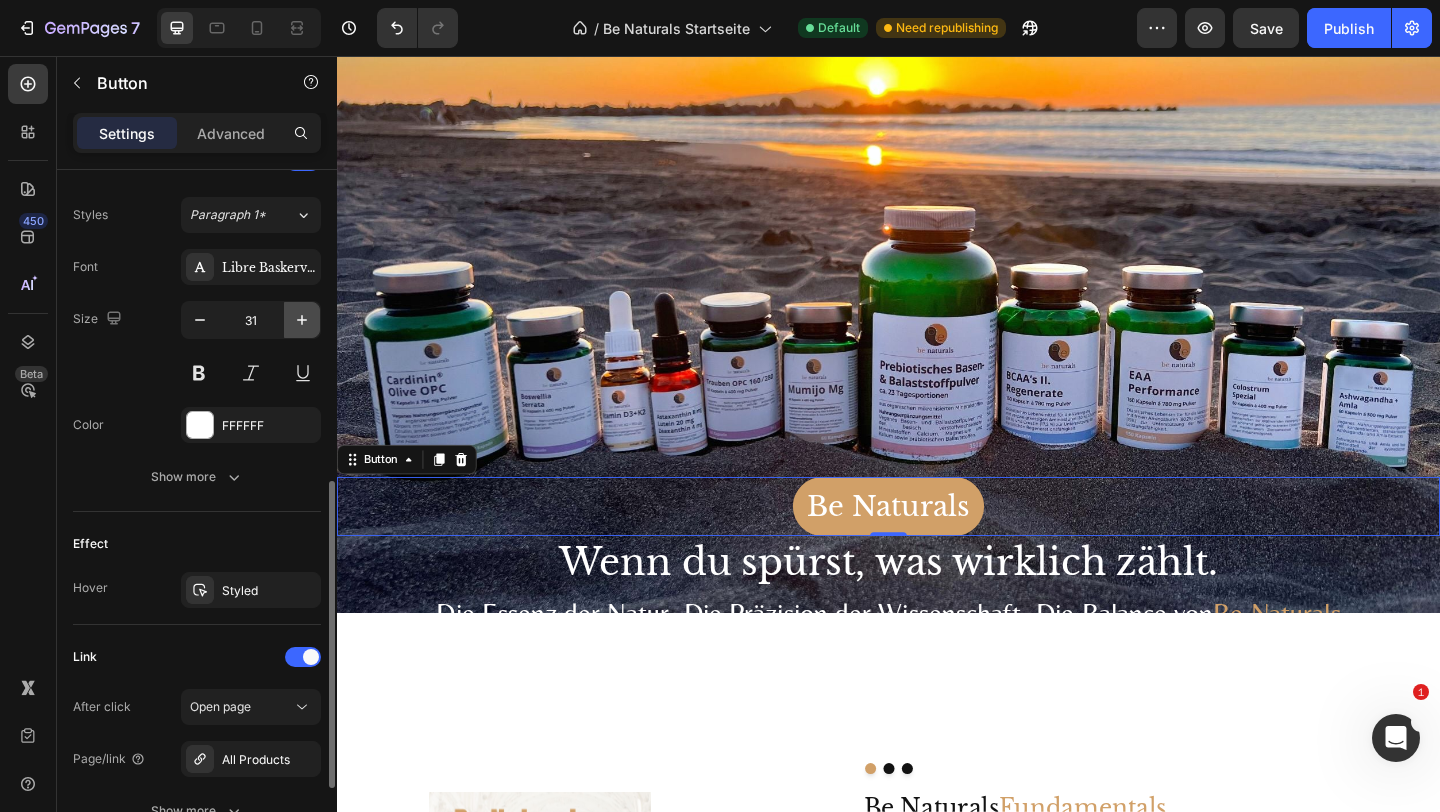 click 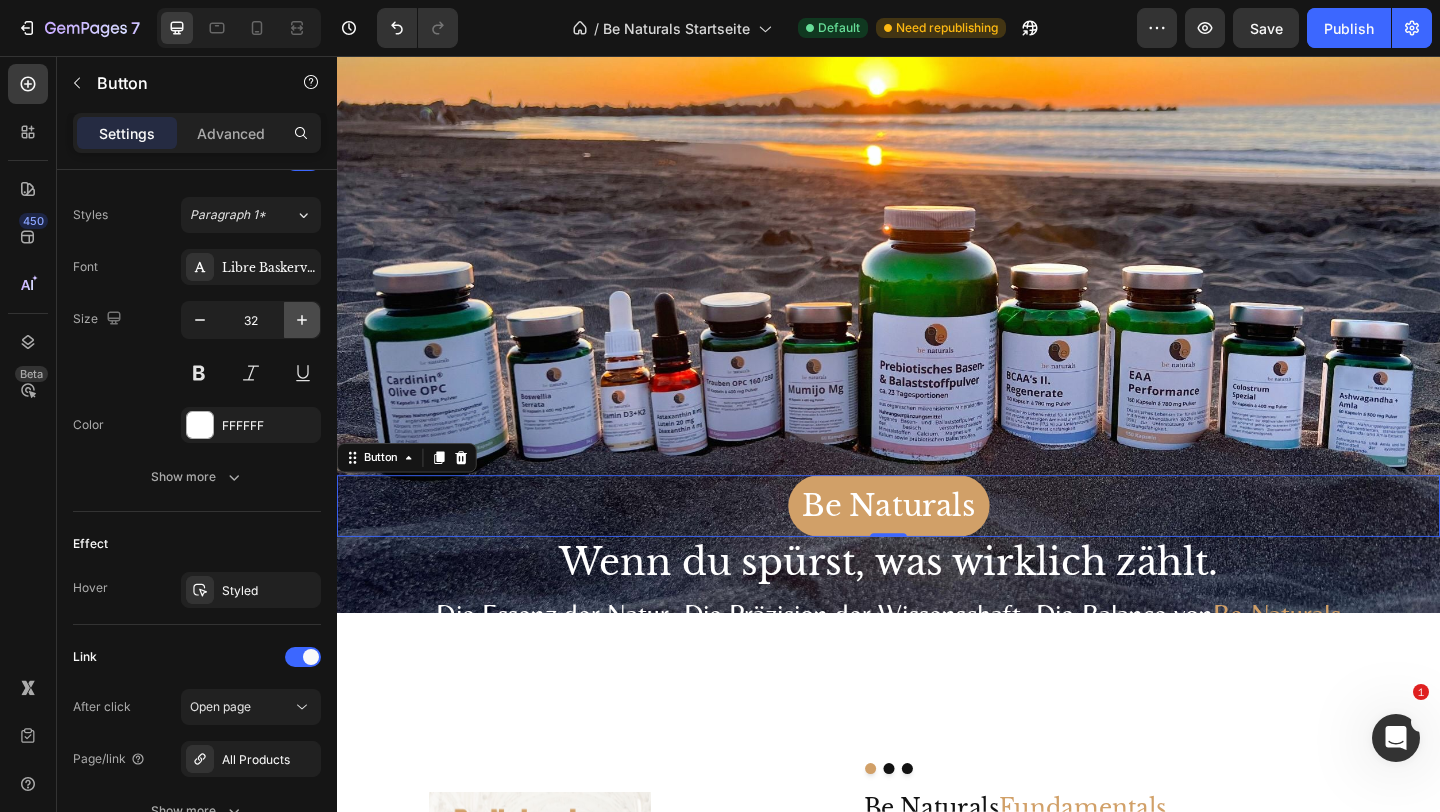 click 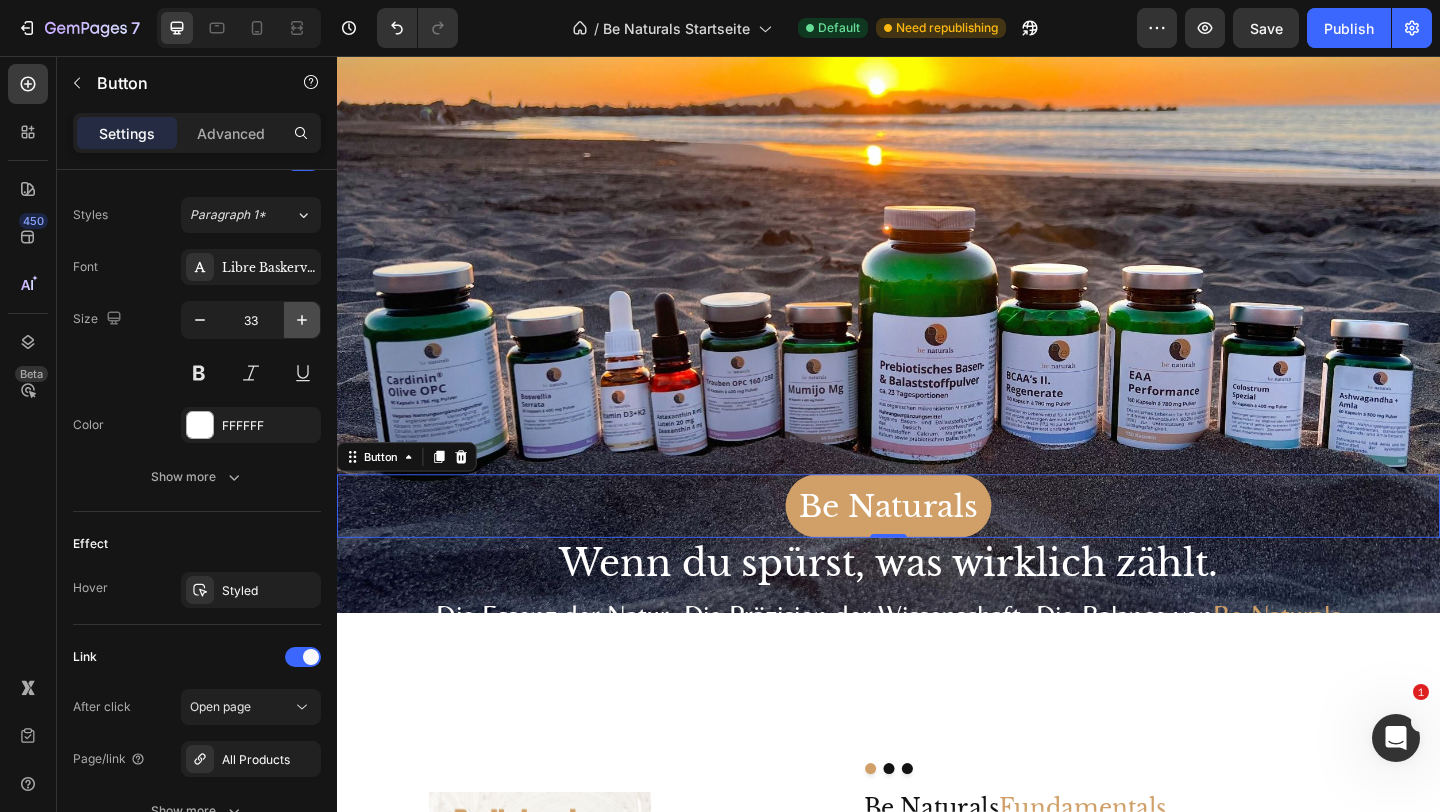 click 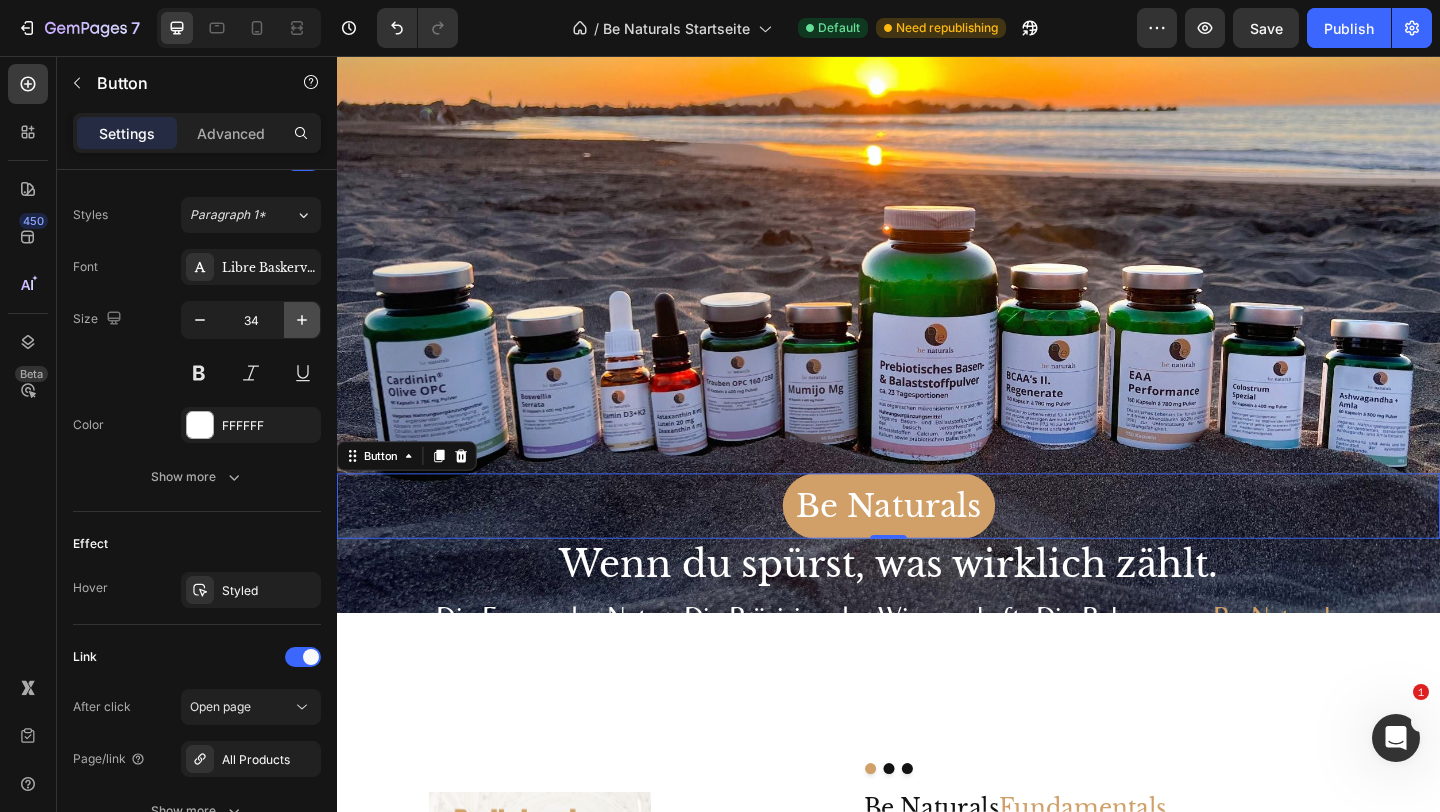 click 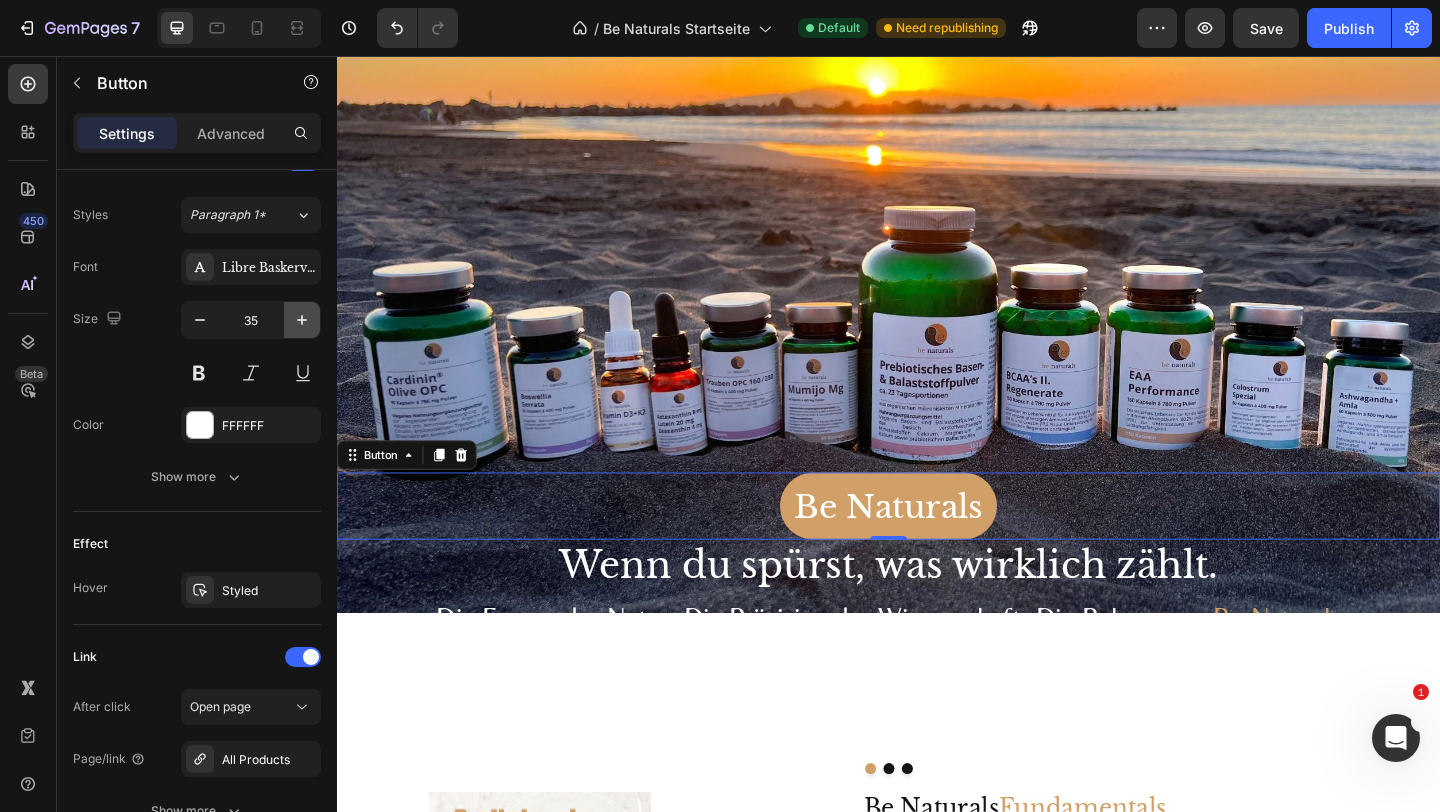 click 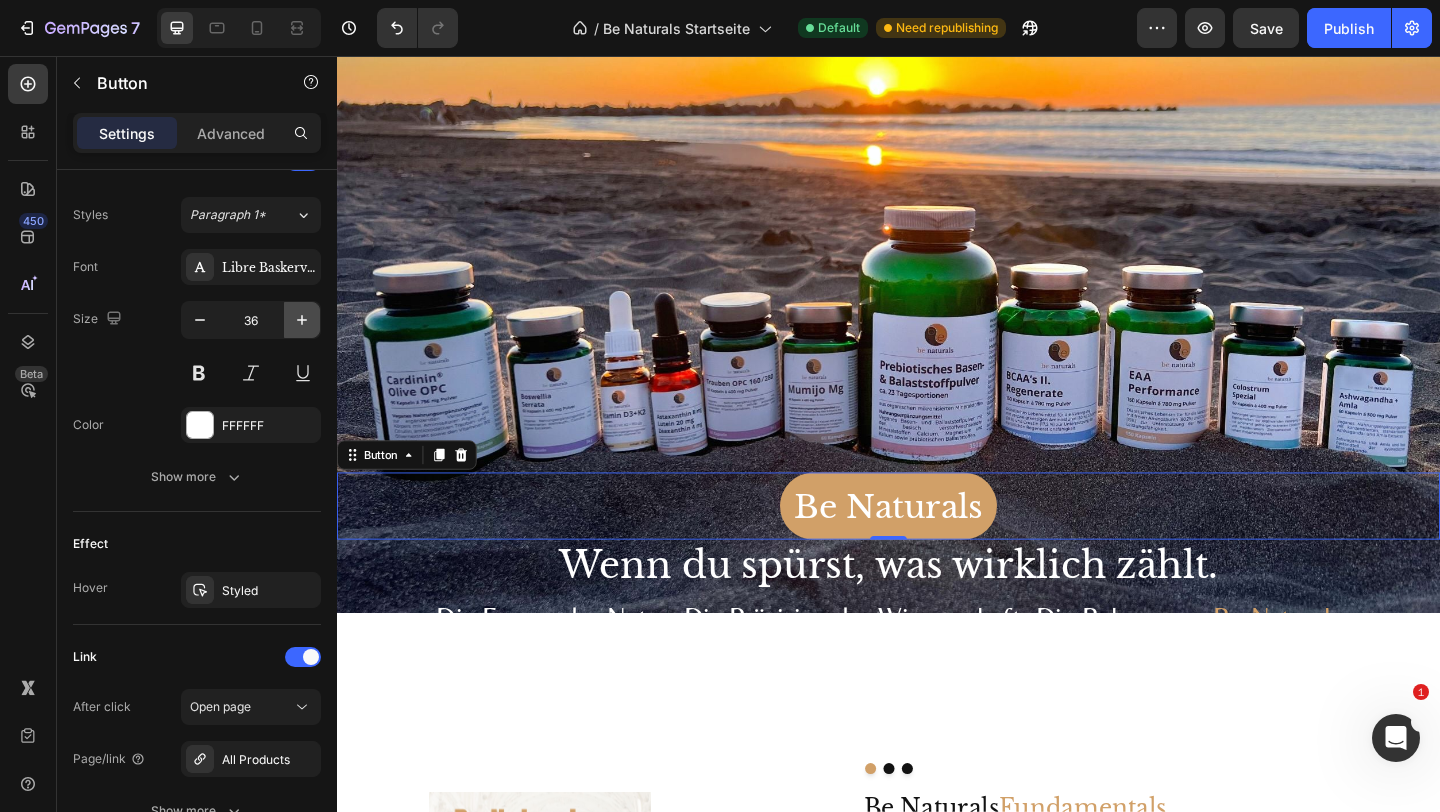 click 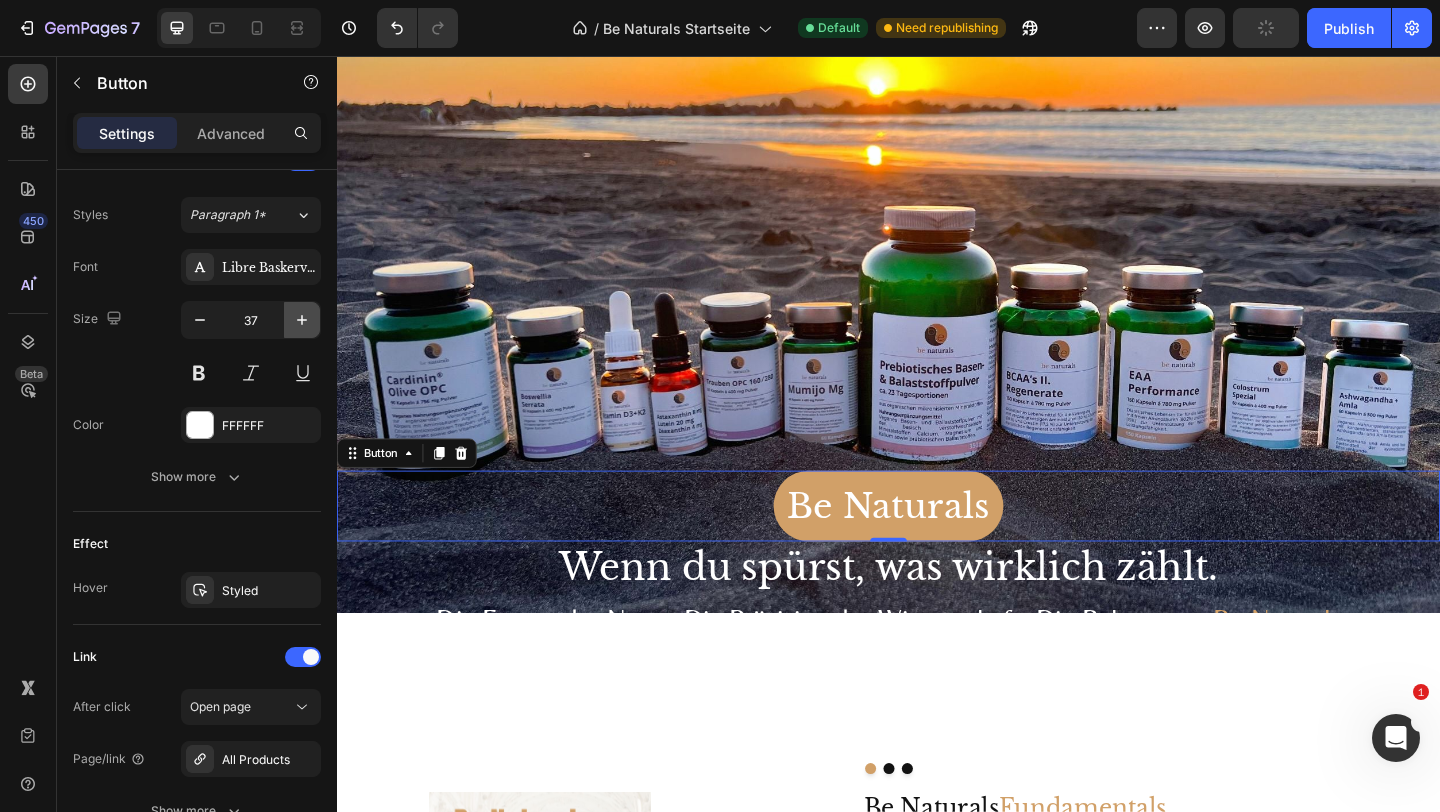 click 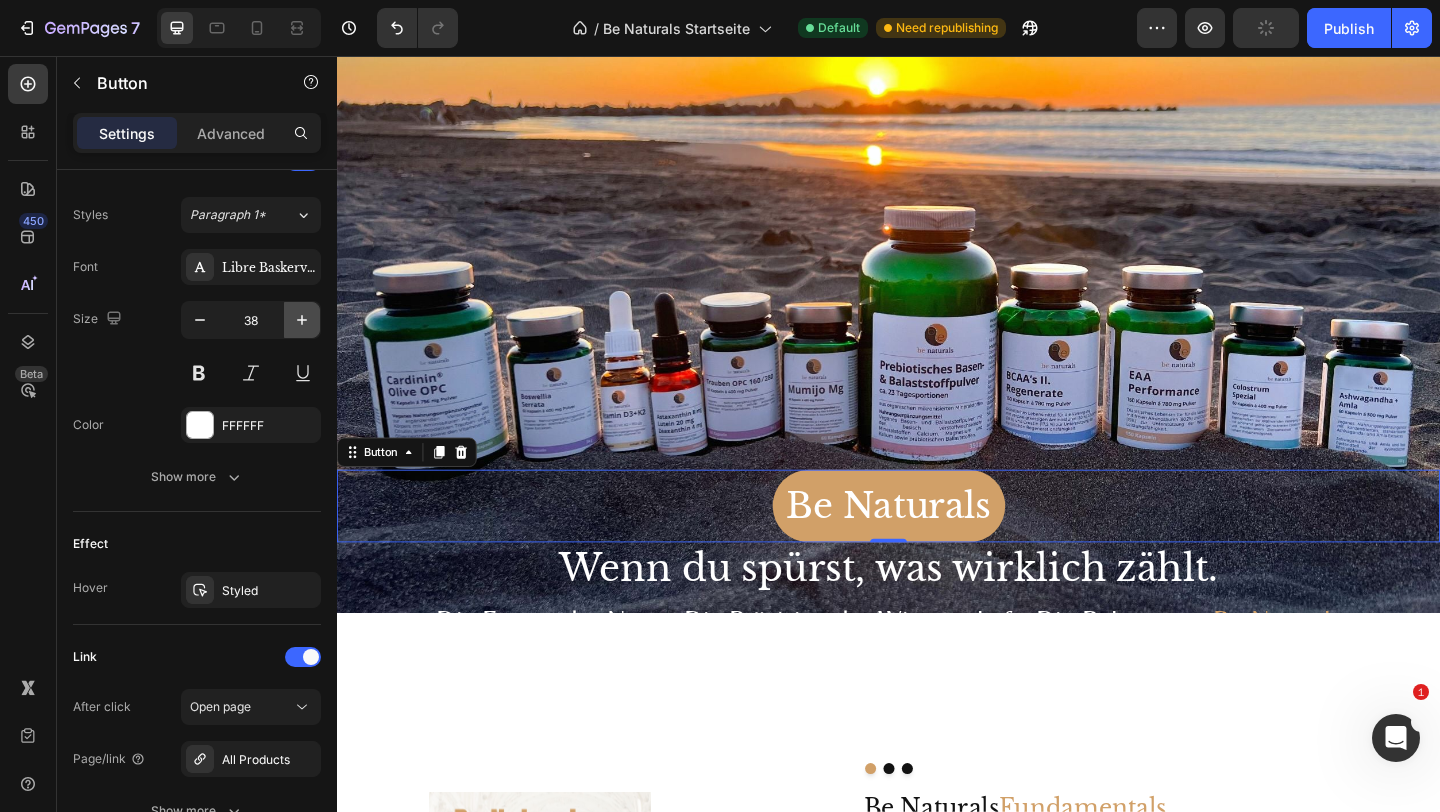 click 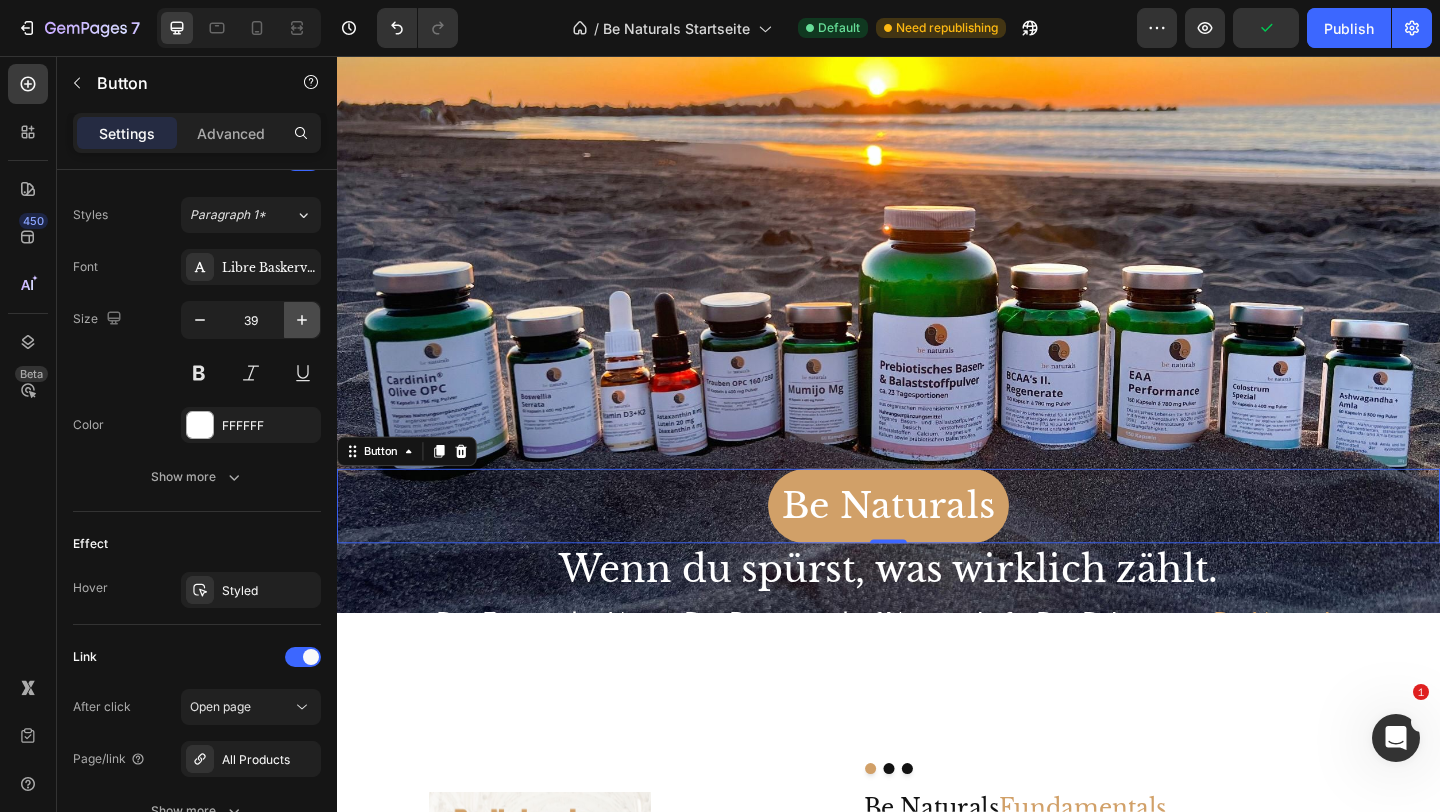 click 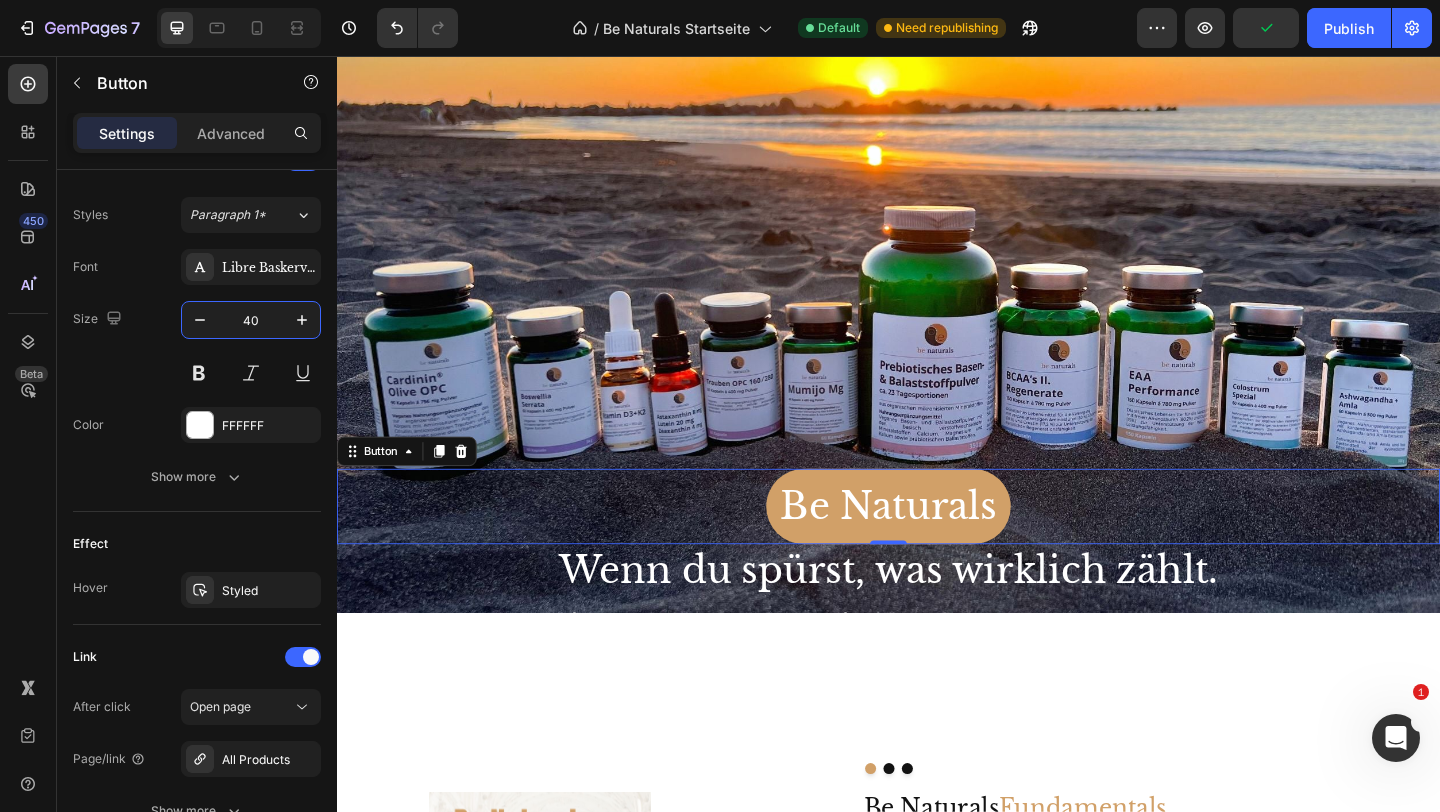 click on "40" at bounding box center (251, 320) 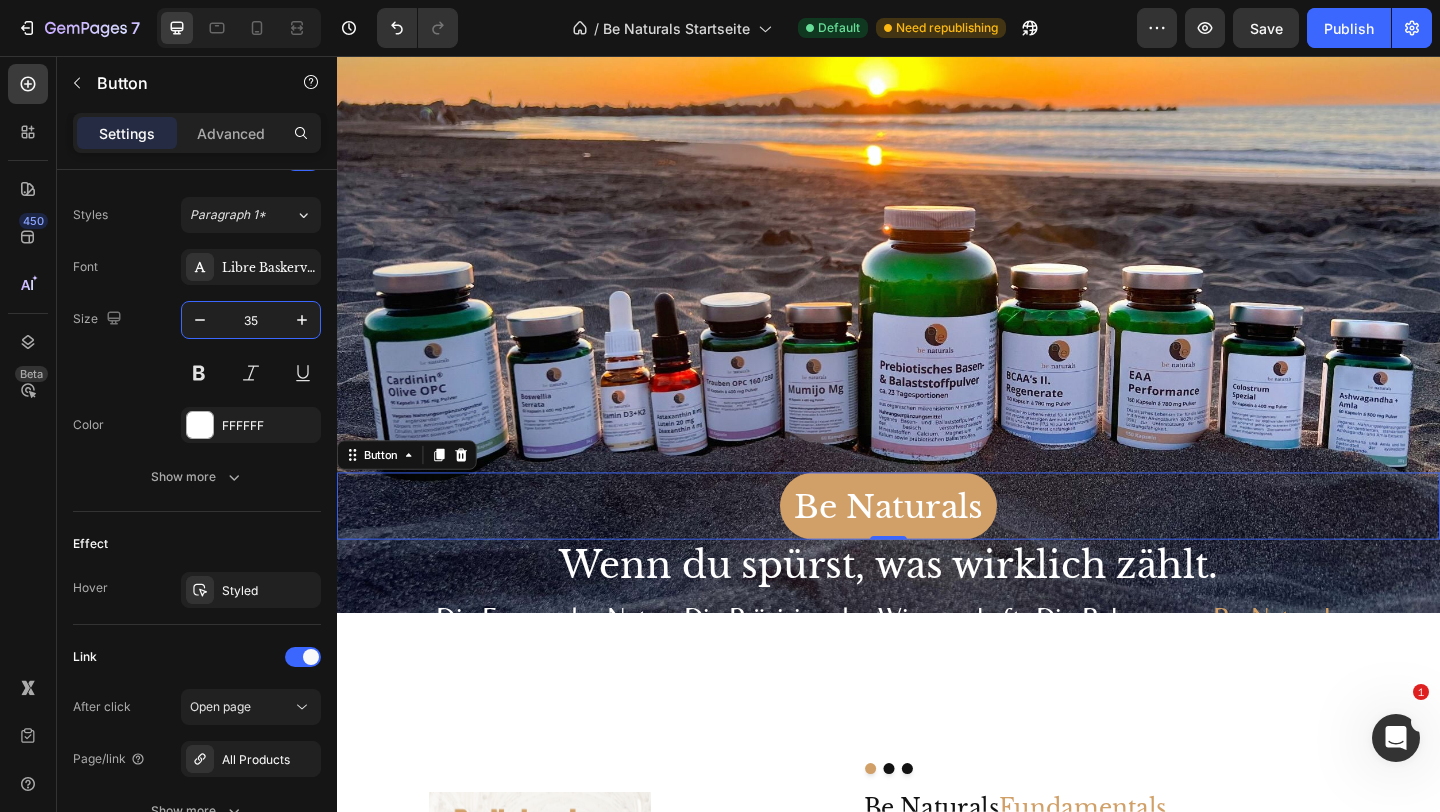 type on "35" 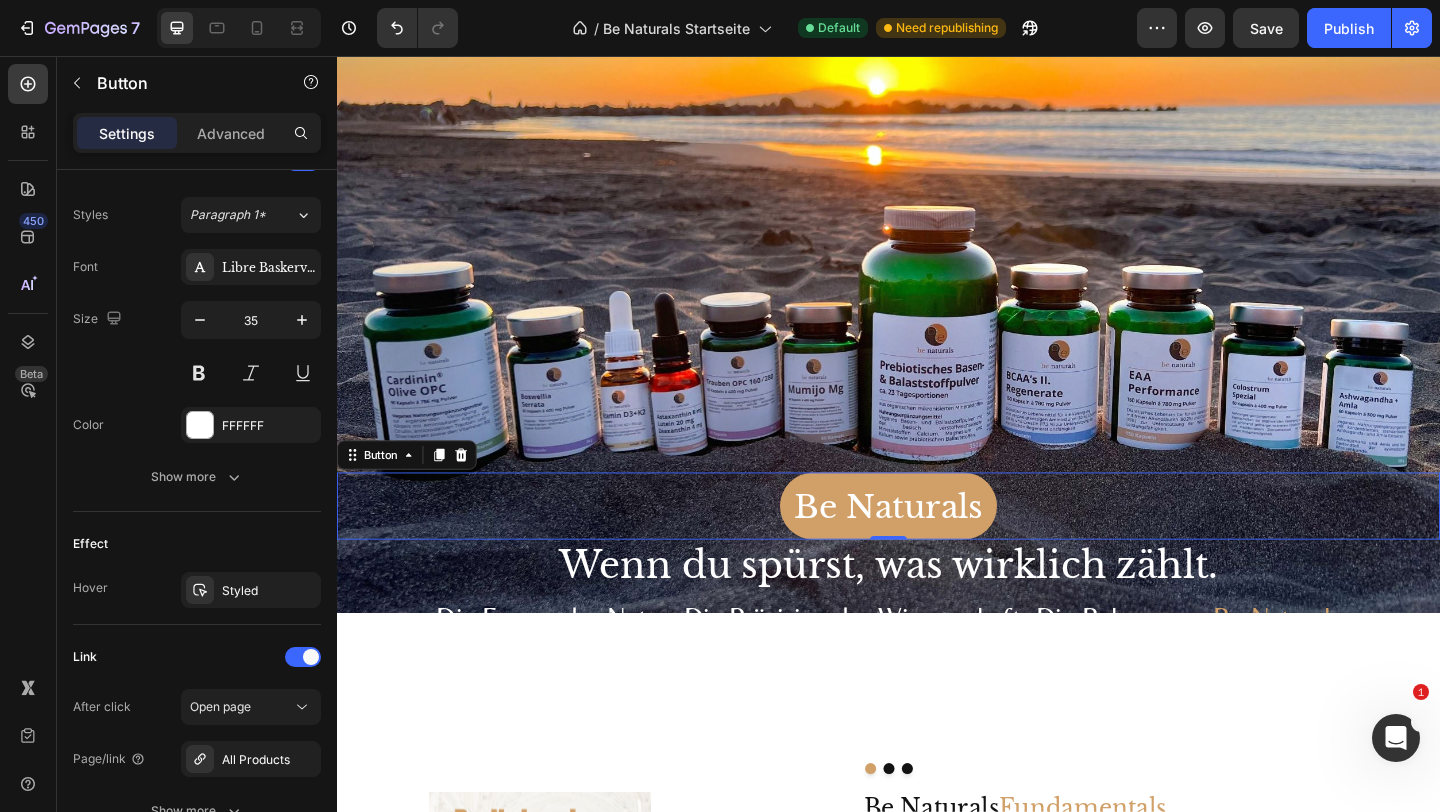 click on "Be Naturals Button   0" at bounding box center (937, 545) 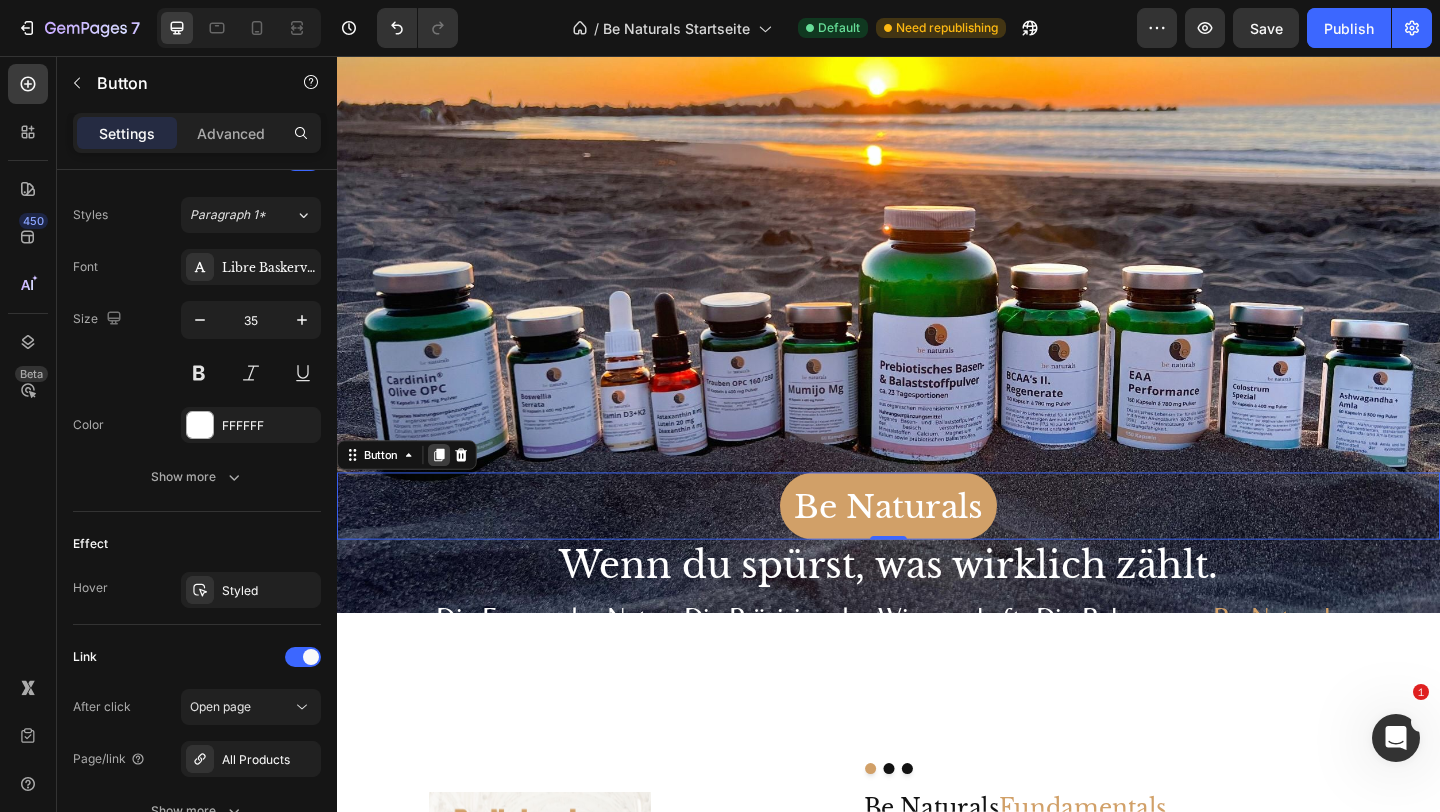 click at bounding box center [448, 490] 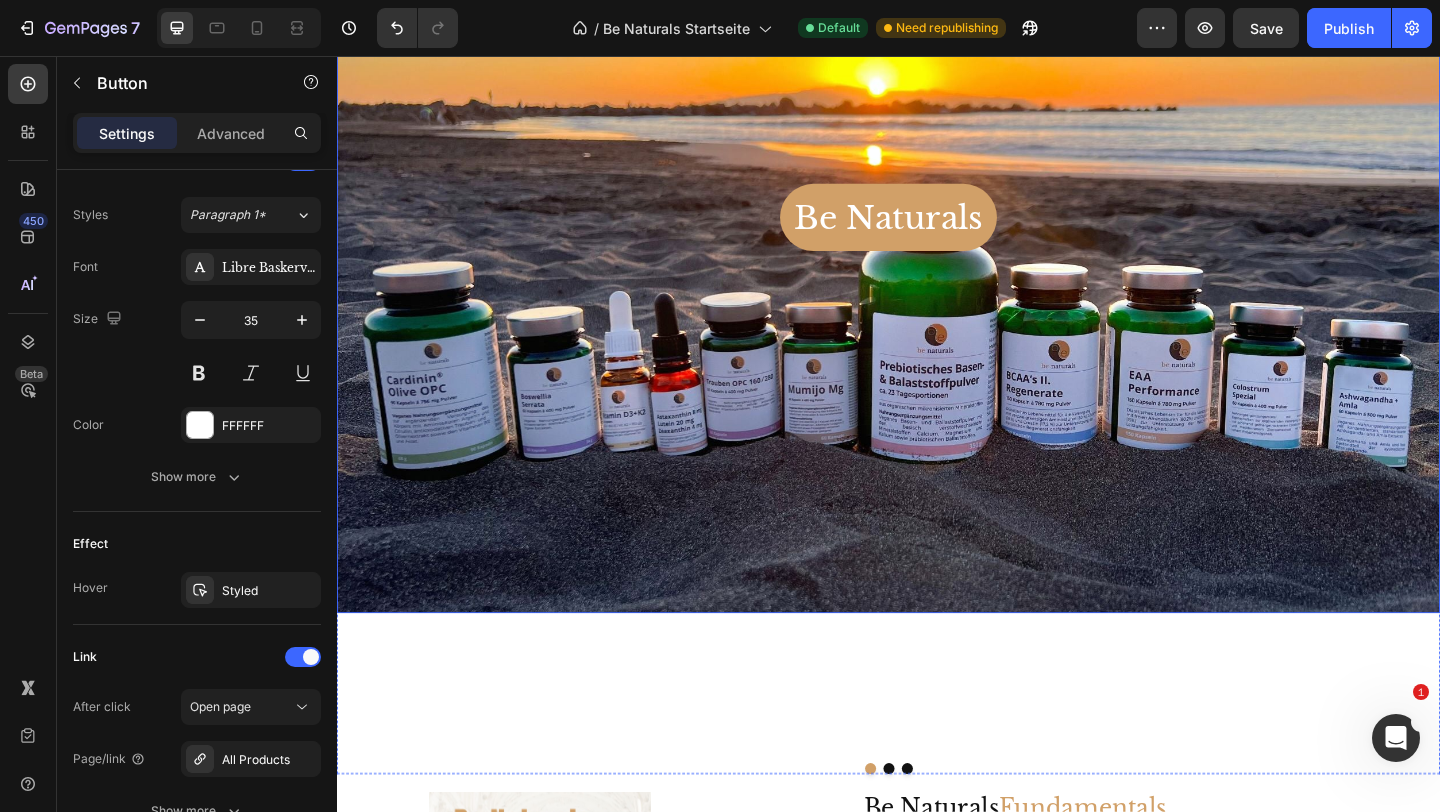 click on "Be Naturals Button   0" at bounding box center [937, 582] 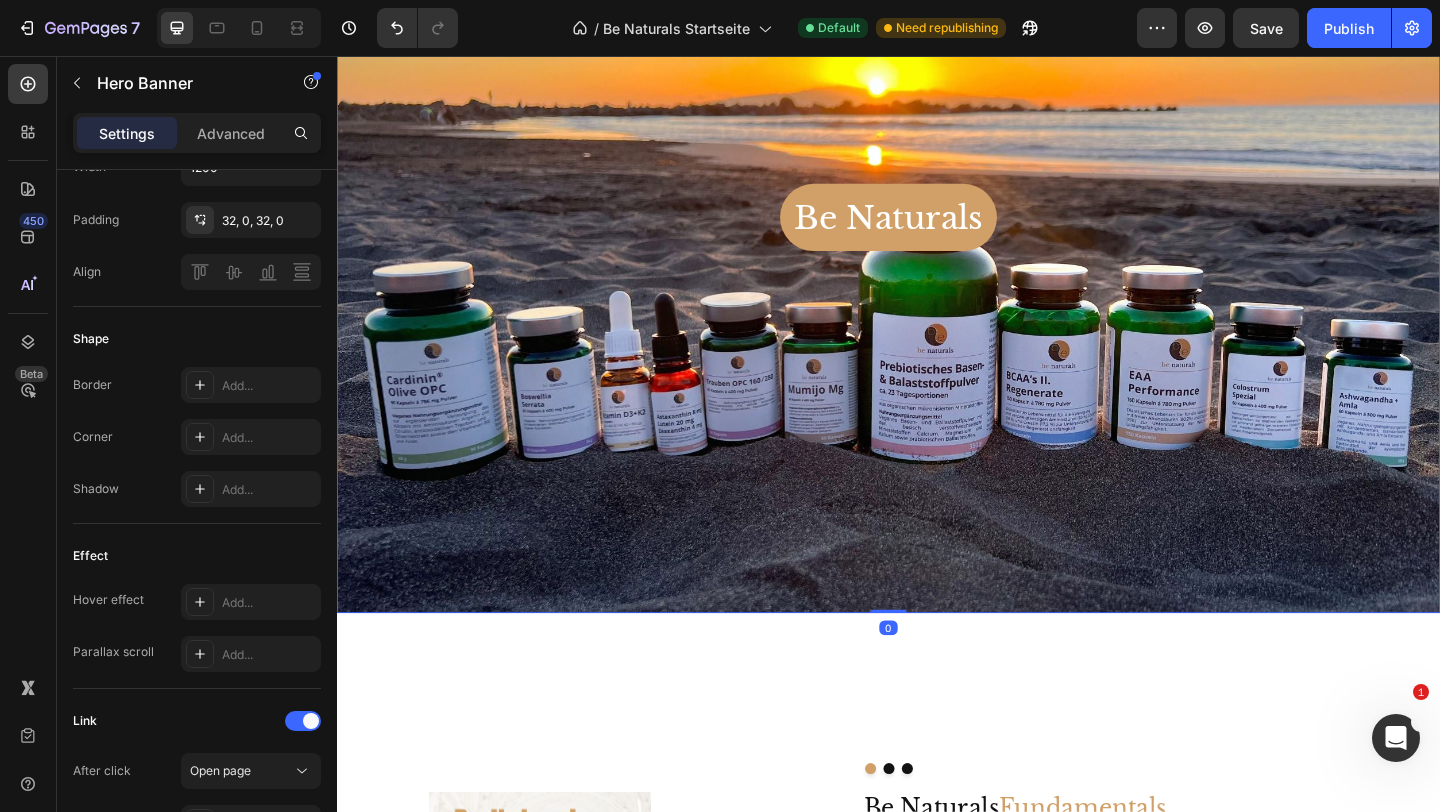 scroll, scrollTop: 0, scrollLeft: 0, axis: both 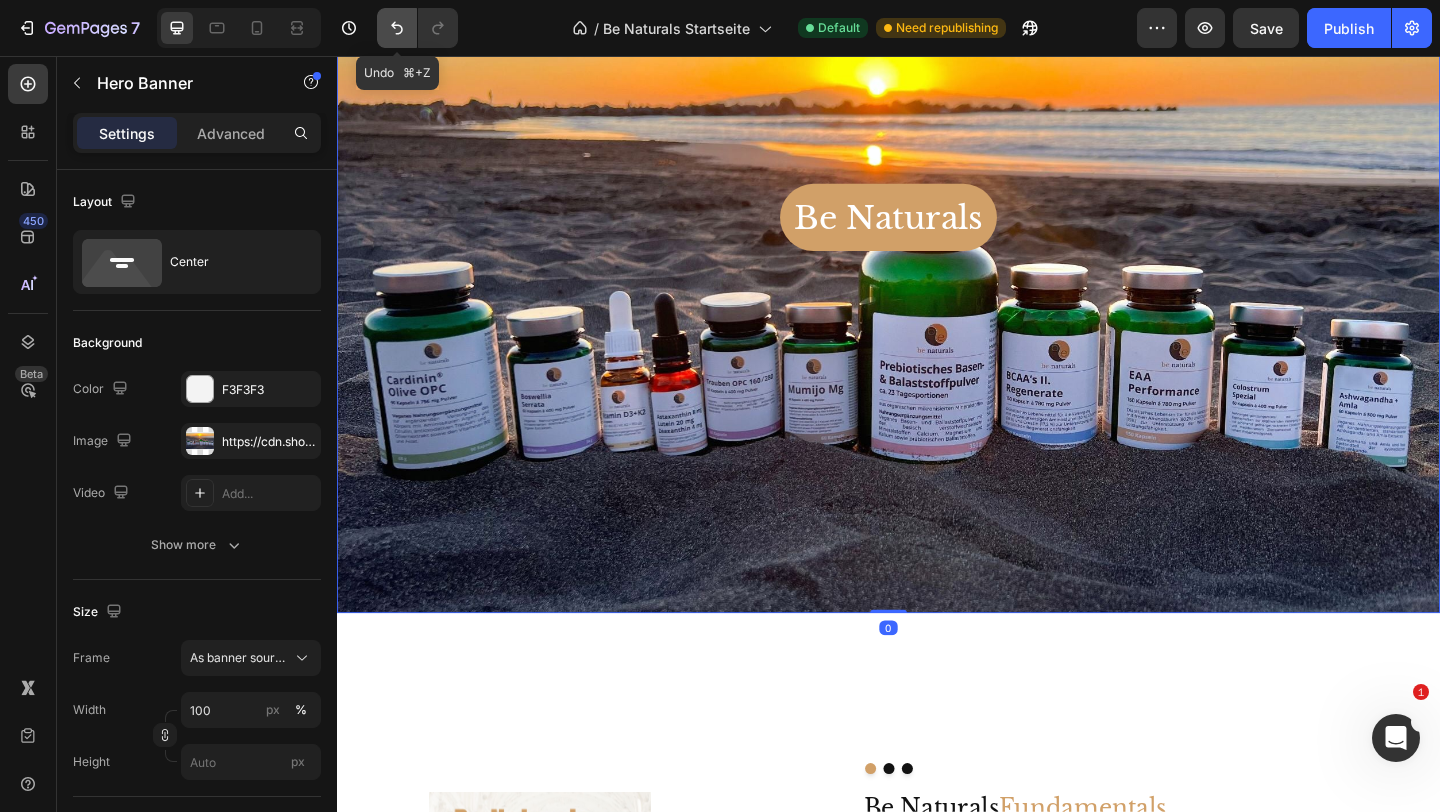click 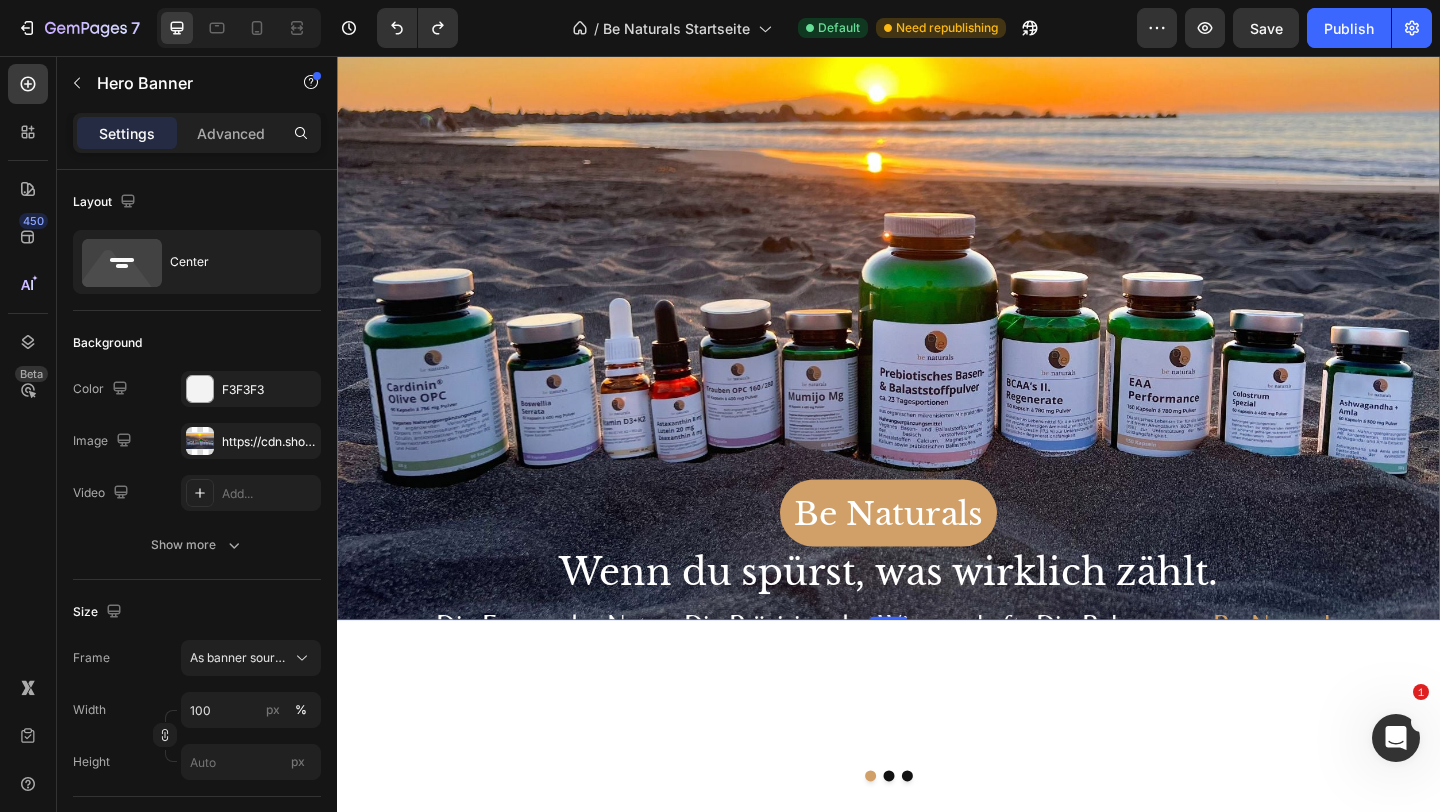 scroll, scrollTop: 0, scrollLeft: 0, axis: both 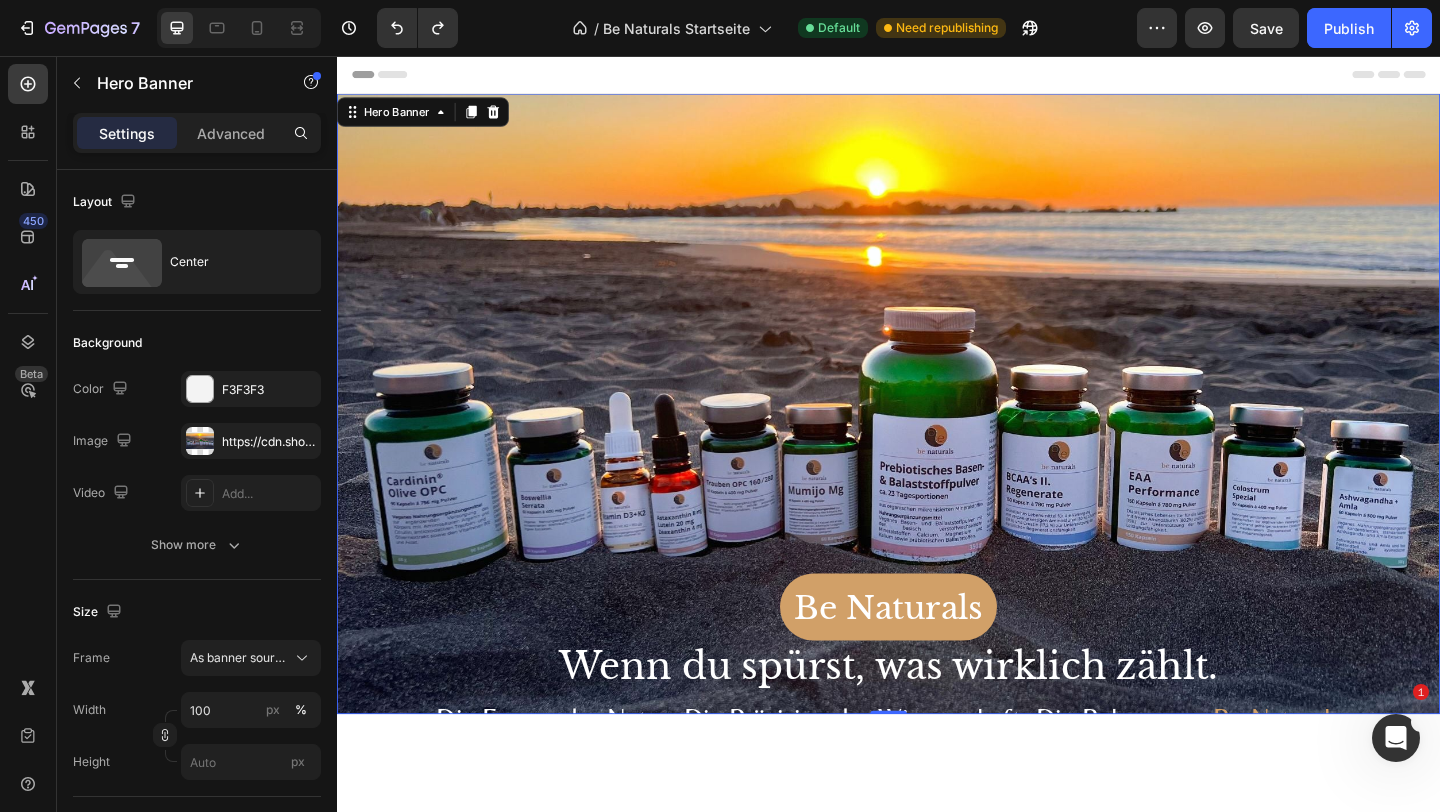 click on "7  Version history  /  Be Naturals Startseite Default Need republishing Preview  Save   Publish" 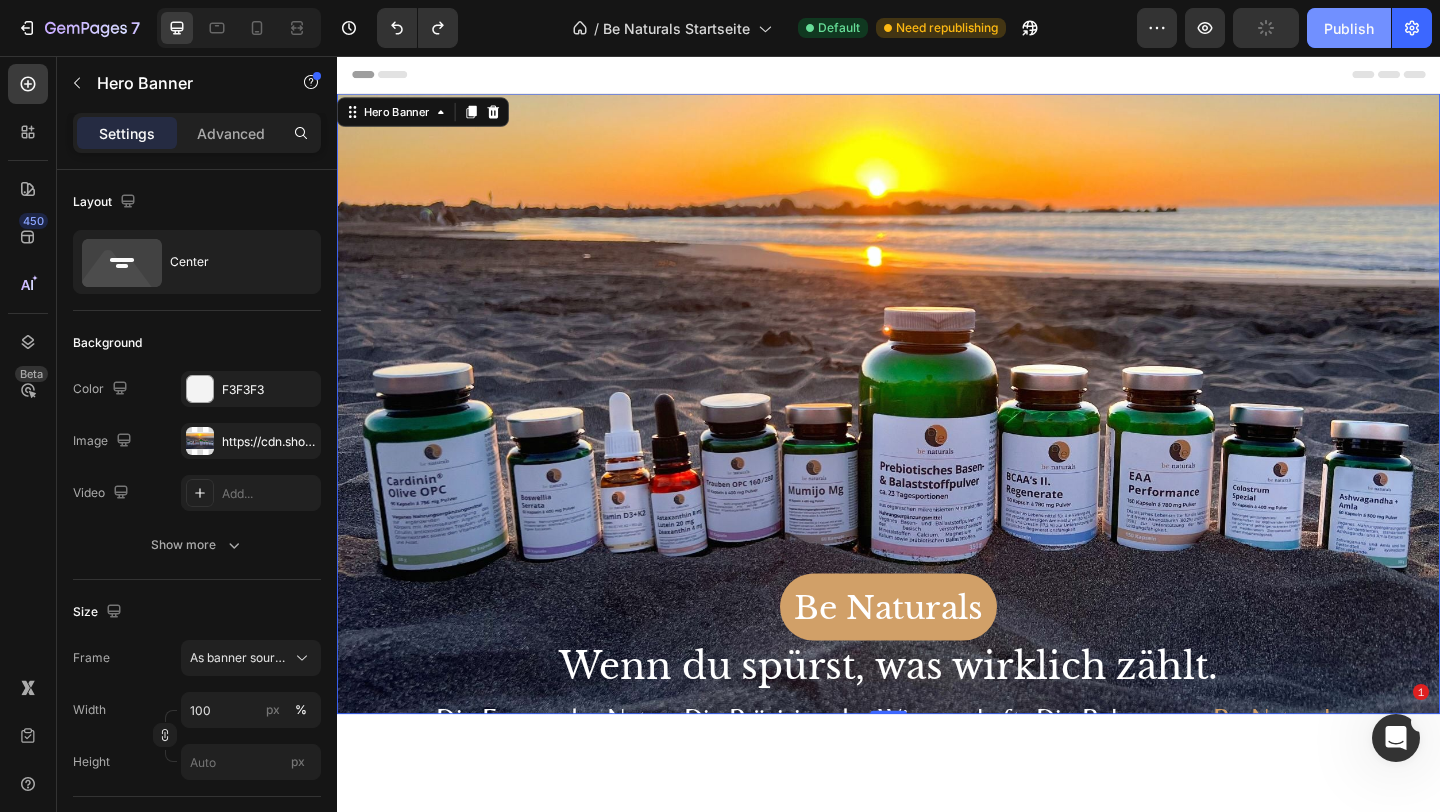 click on "Publish" at bounding box center (1349, 28) 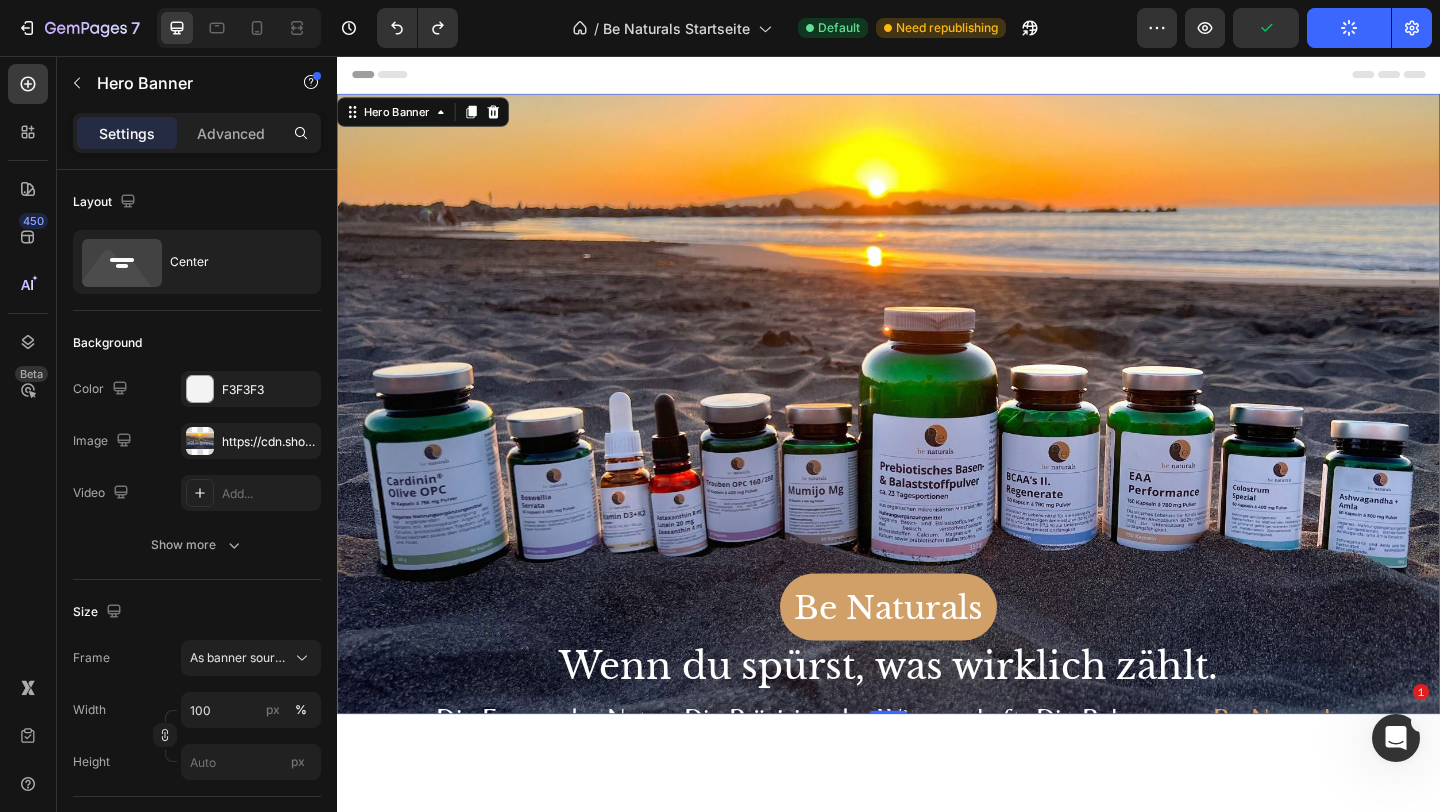 scroll, scrollTop: 315, scrollLeft: 0, axis: vertical 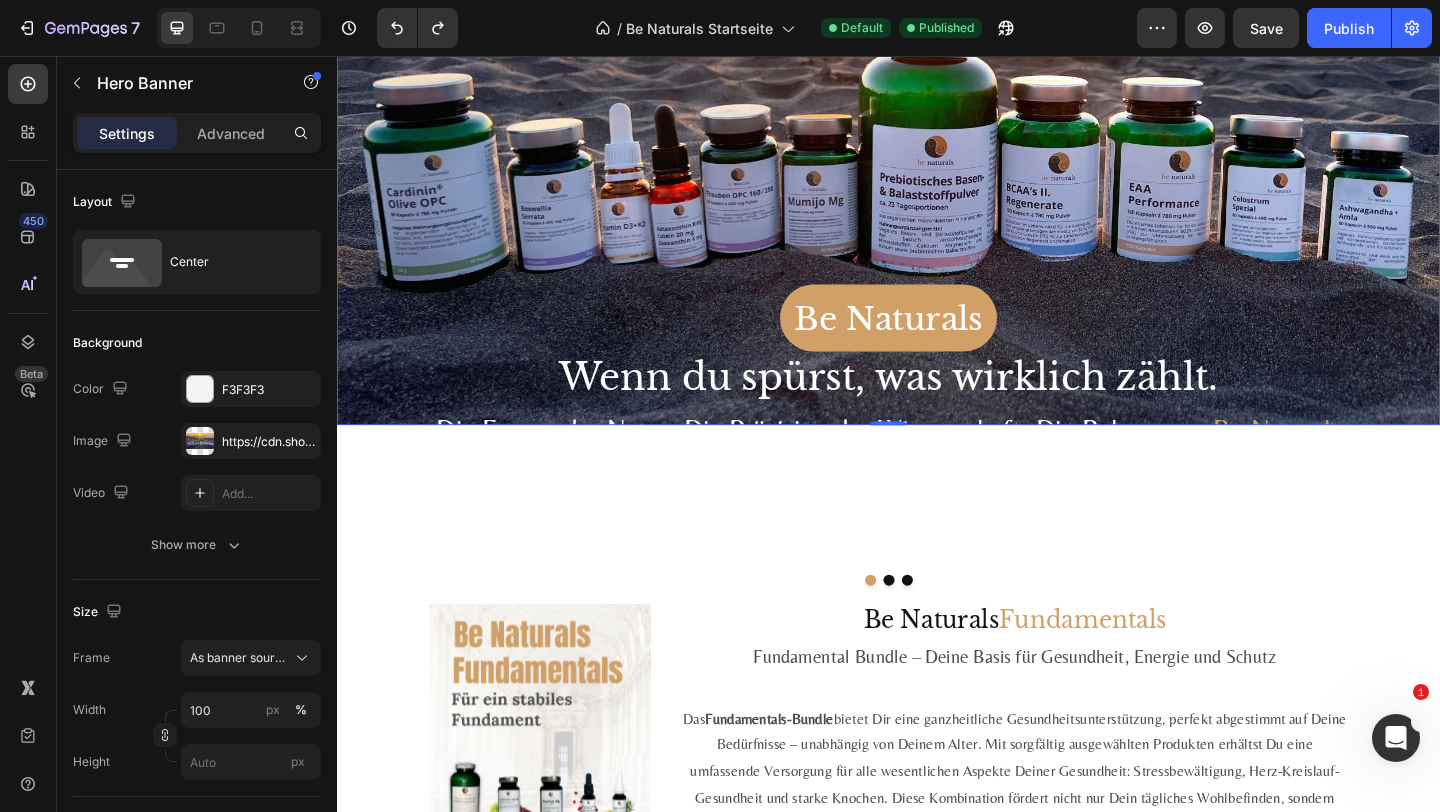 click on "Be Naturals Button" at bounding box center [937, 62] 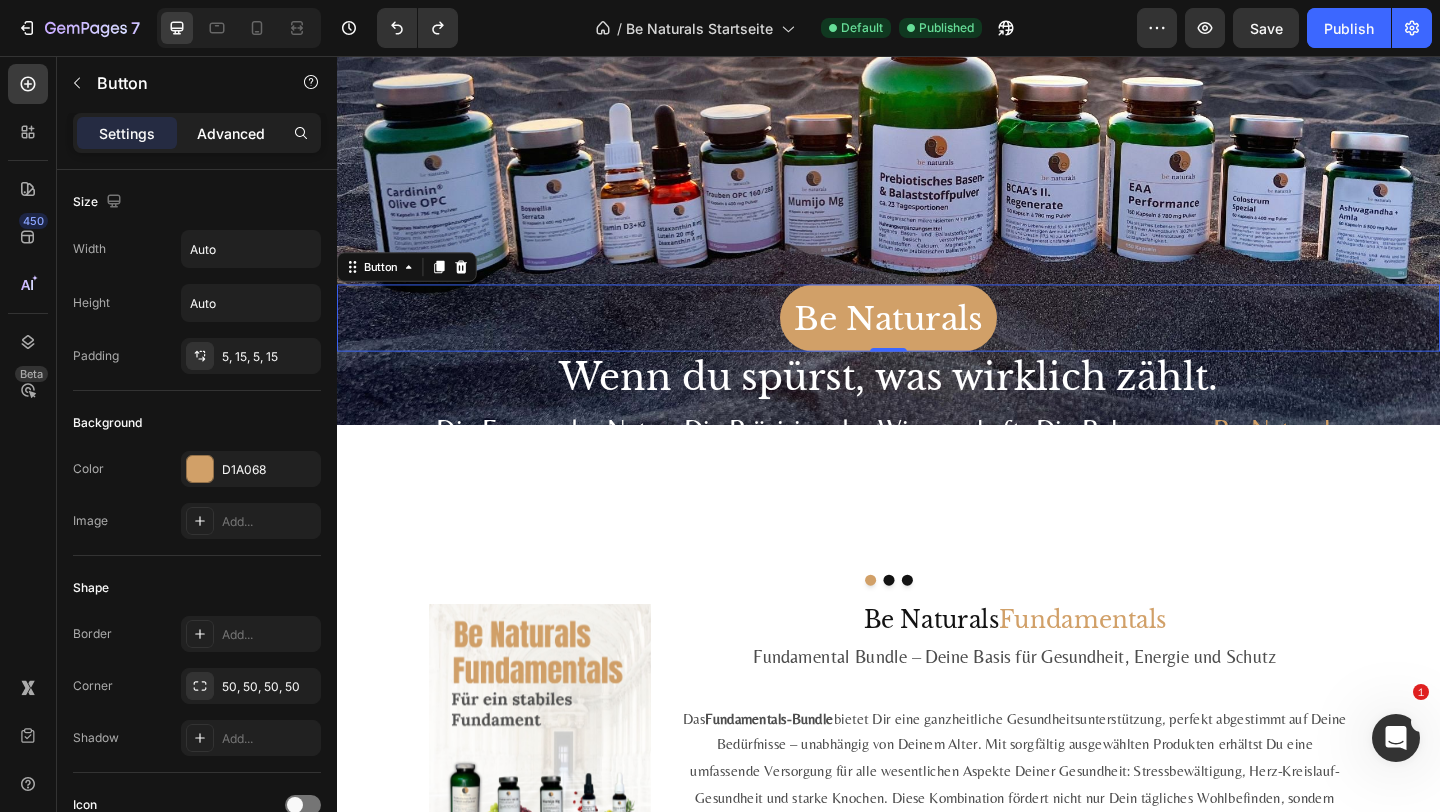 click on "Advanced" at bounding box center [231, 133] 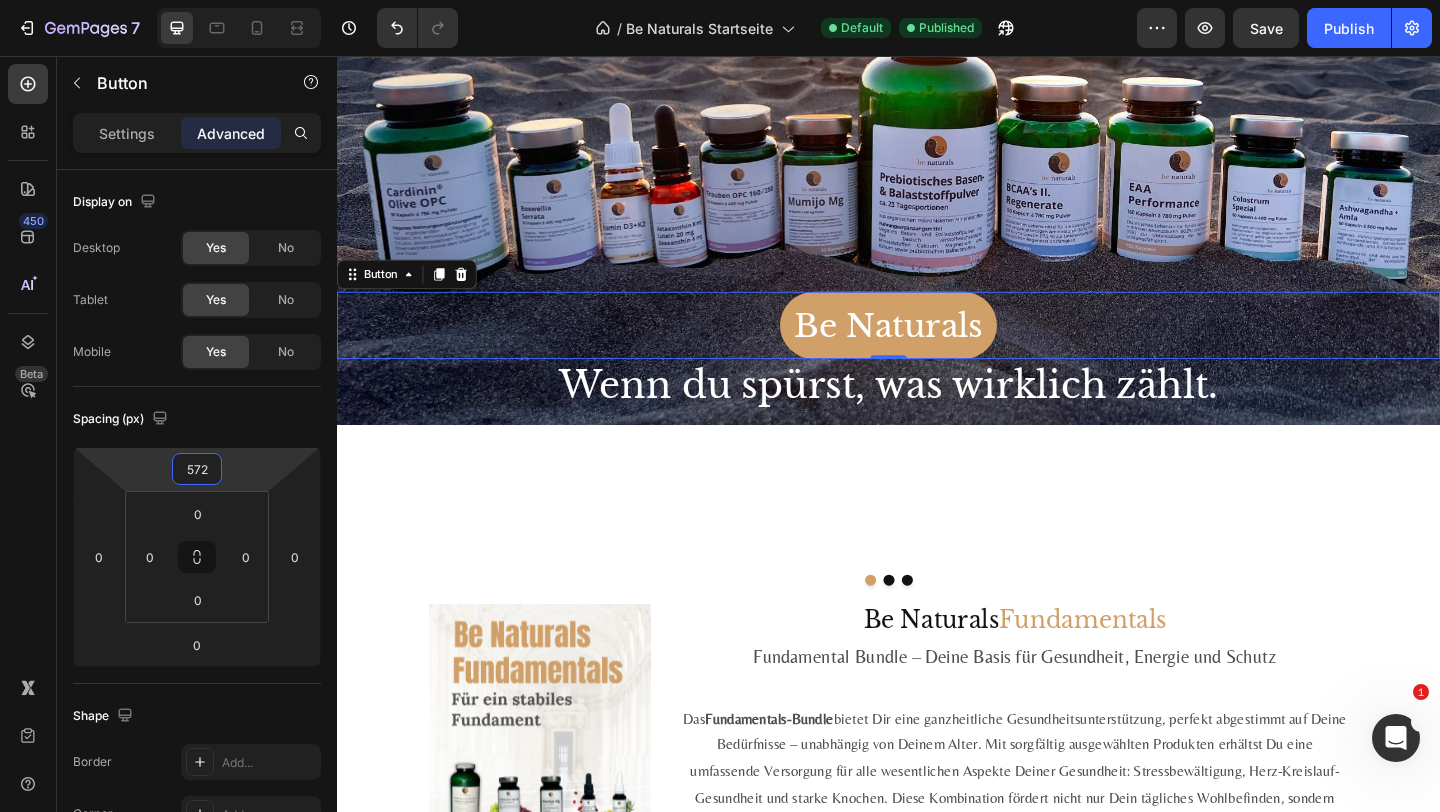 click on "7  Version history  /  Be Naturals Startseite Default Published Preview  Save   Publish  450 Beta Sections(18) Elements(83) Section Element Hero Section Product Detail Brands Trusted Badges Guarantee Product Breakdown How to use Testimonials Compare Bundle FAQs Social Proof Brand Story Product List Collection Blog List Contact Sticky Add to Cart Custom Footer Browse Library 450 Layout
Row
Row
Row
Row Text
Heading
Text Block Button
Button
Button Media
Image
Image
Video" at bounding box center (720, 0) 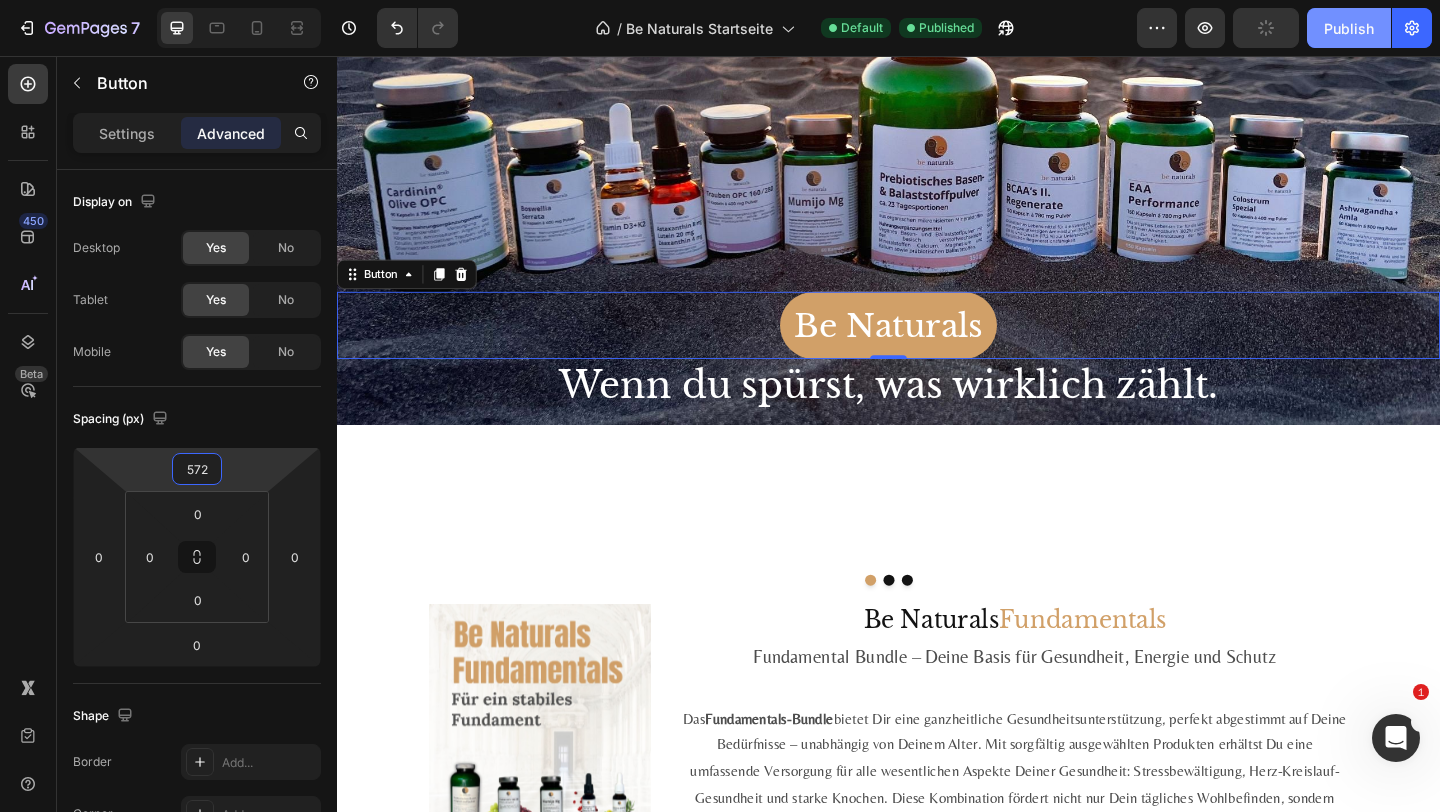 click on "Publish" at bounding box center (1349, 28) 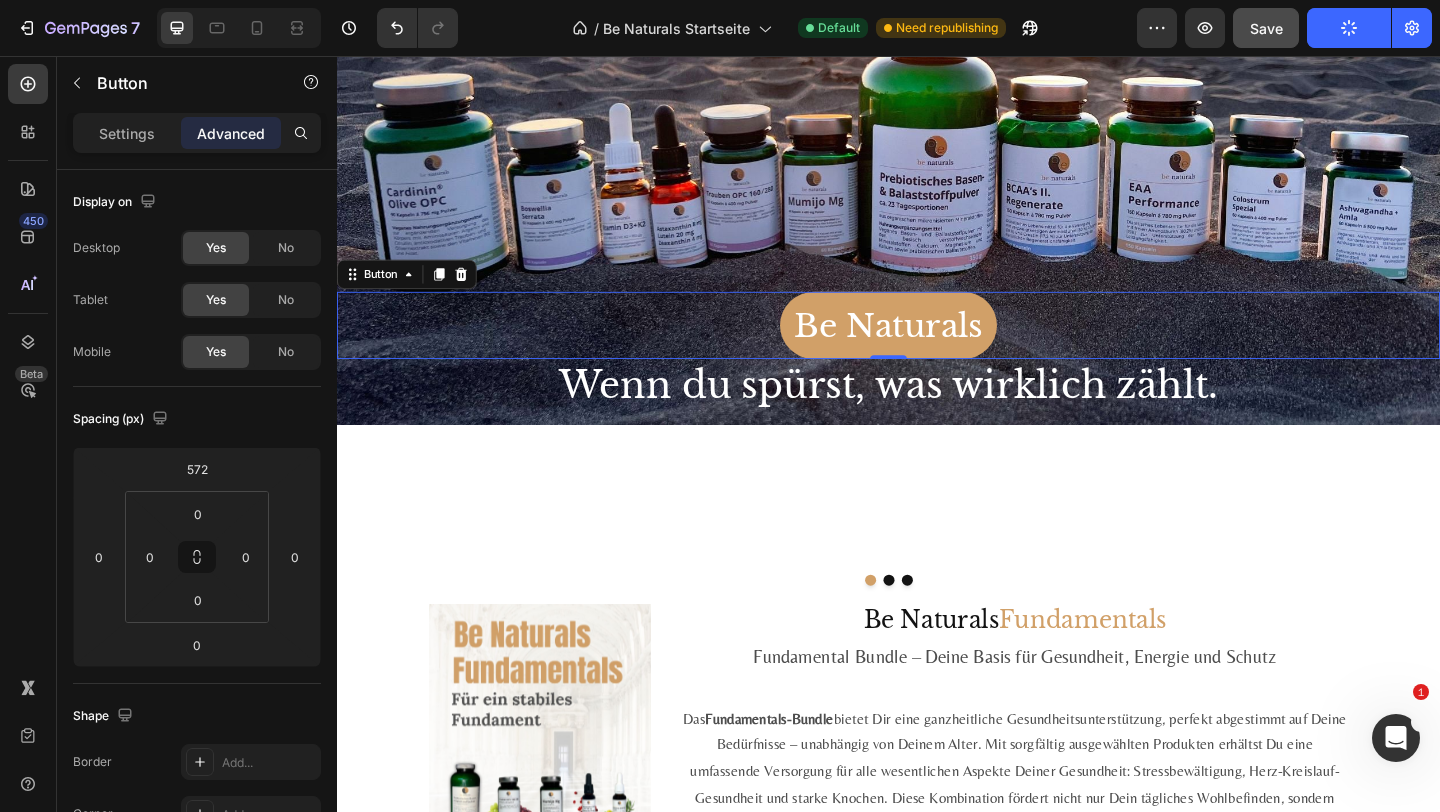 click on "Save" 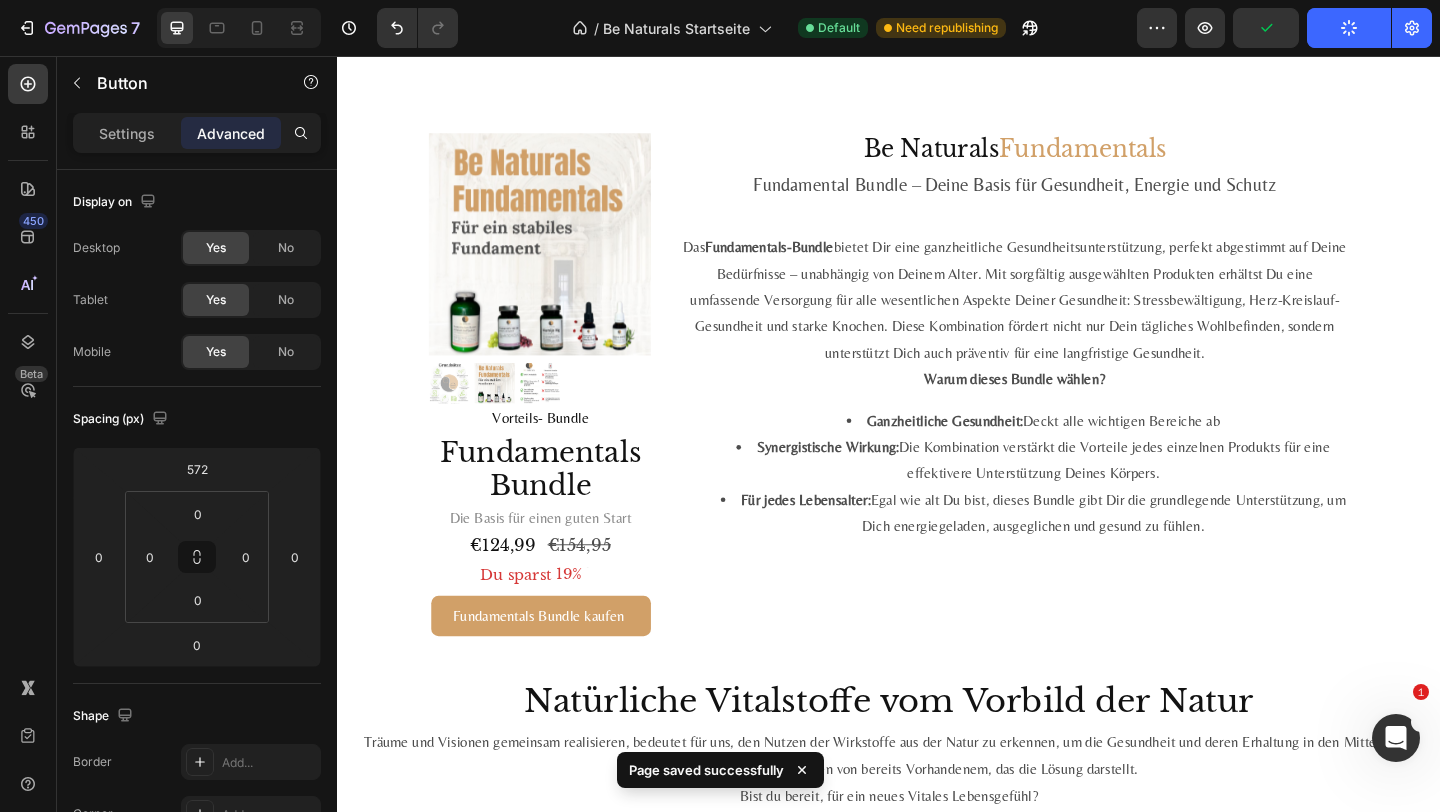 scroll, scrollTop: 473, scrollLeft: 0, axis: vertical 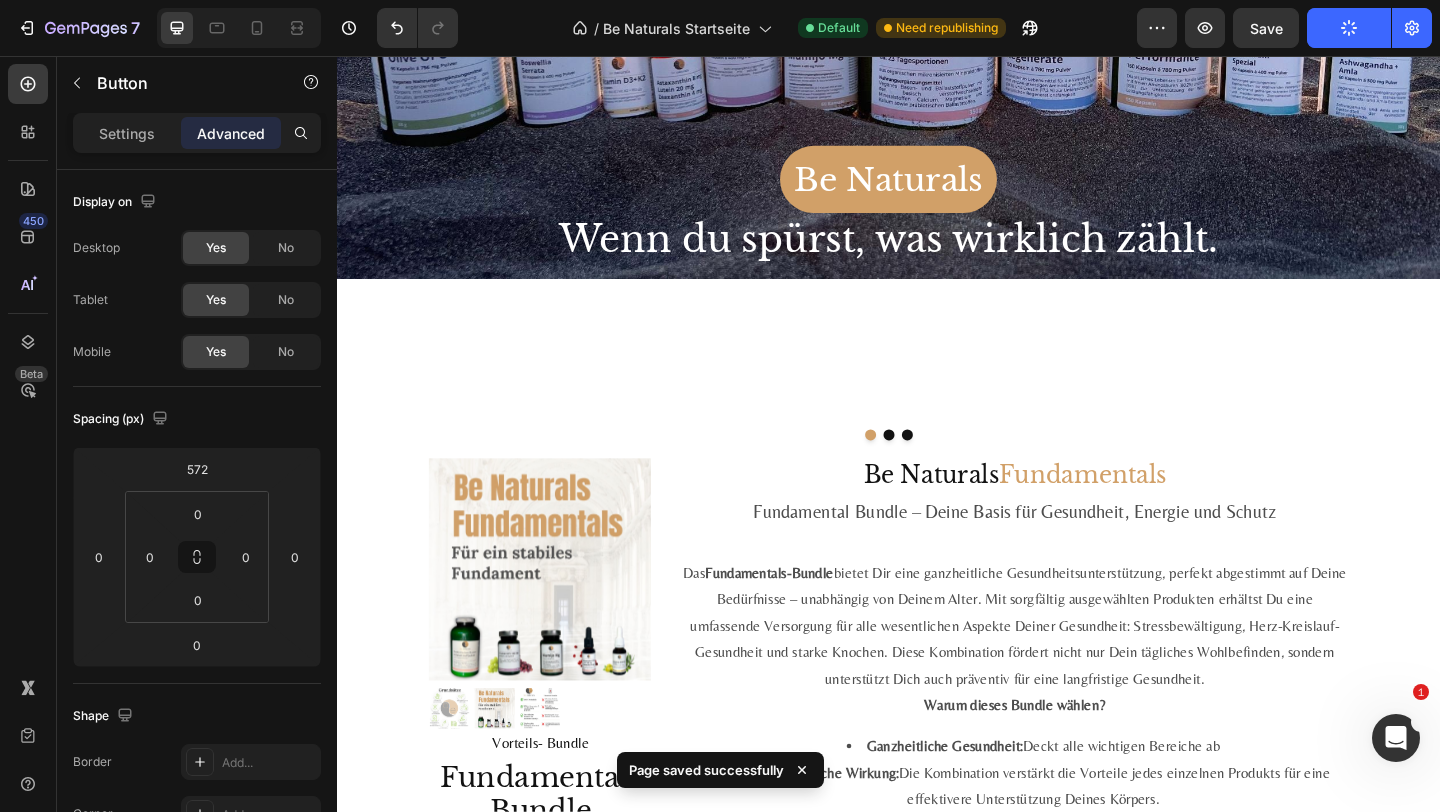 click at bounding box center (239, 28) 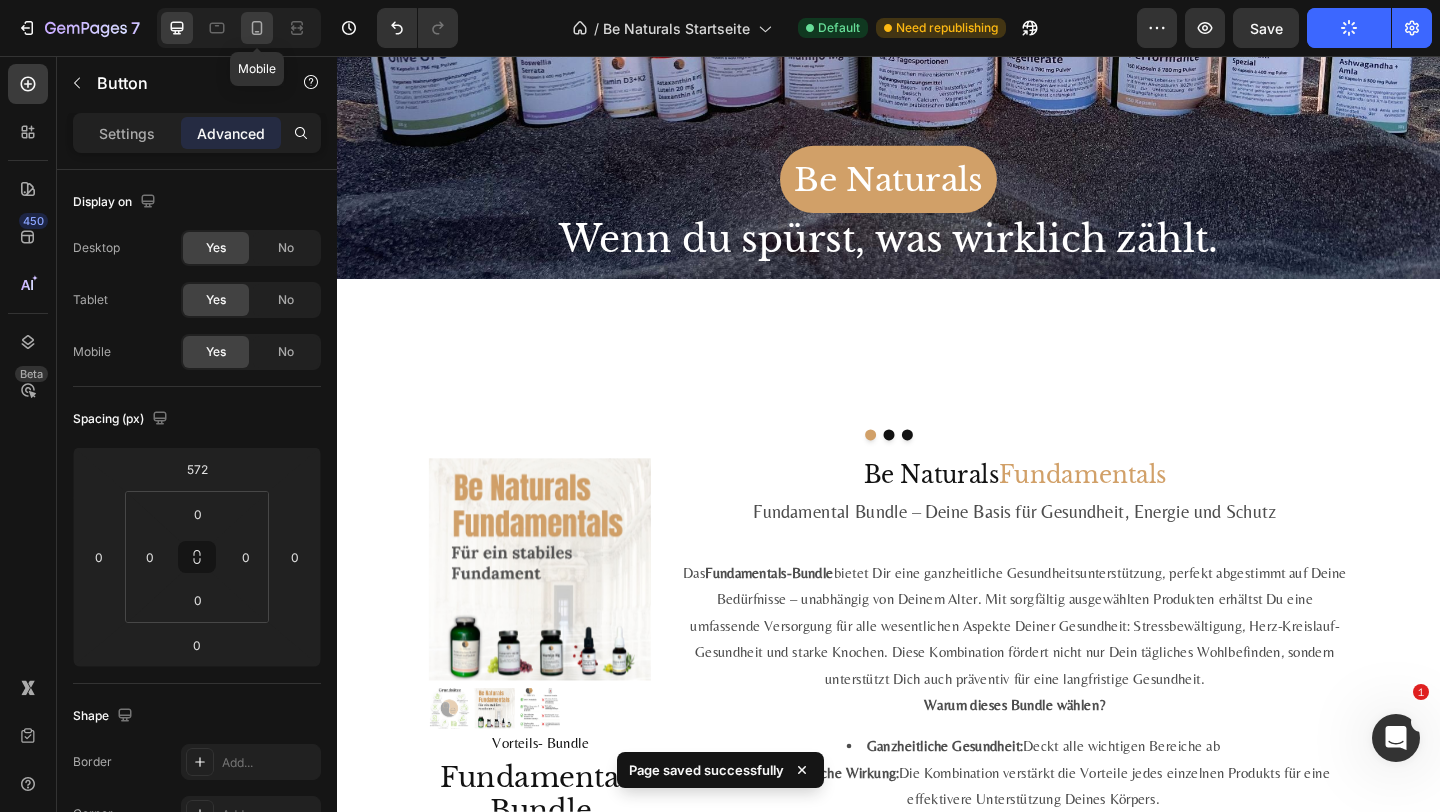 click 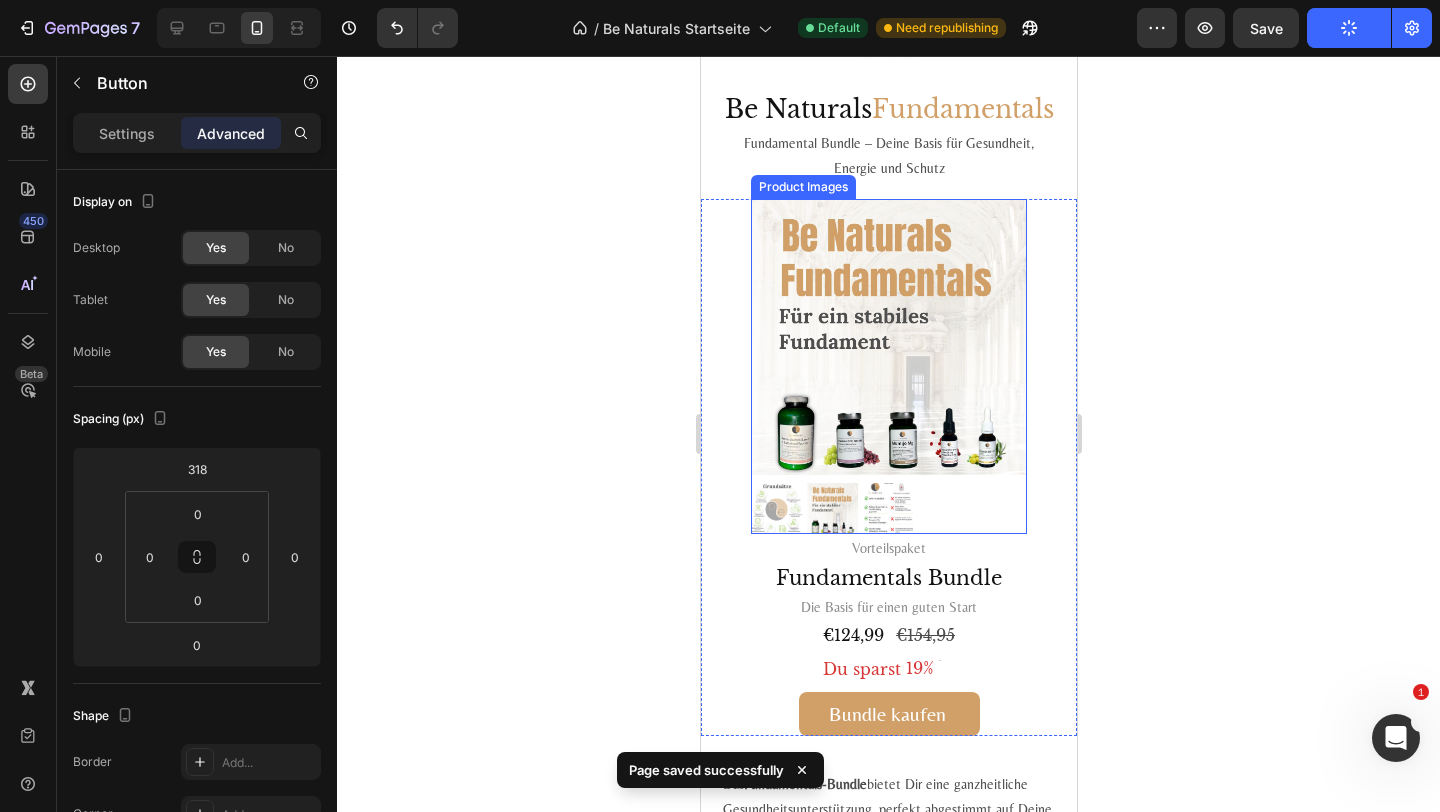 scroll, scrollTop: 0, scrollLeft: 0, axis: both 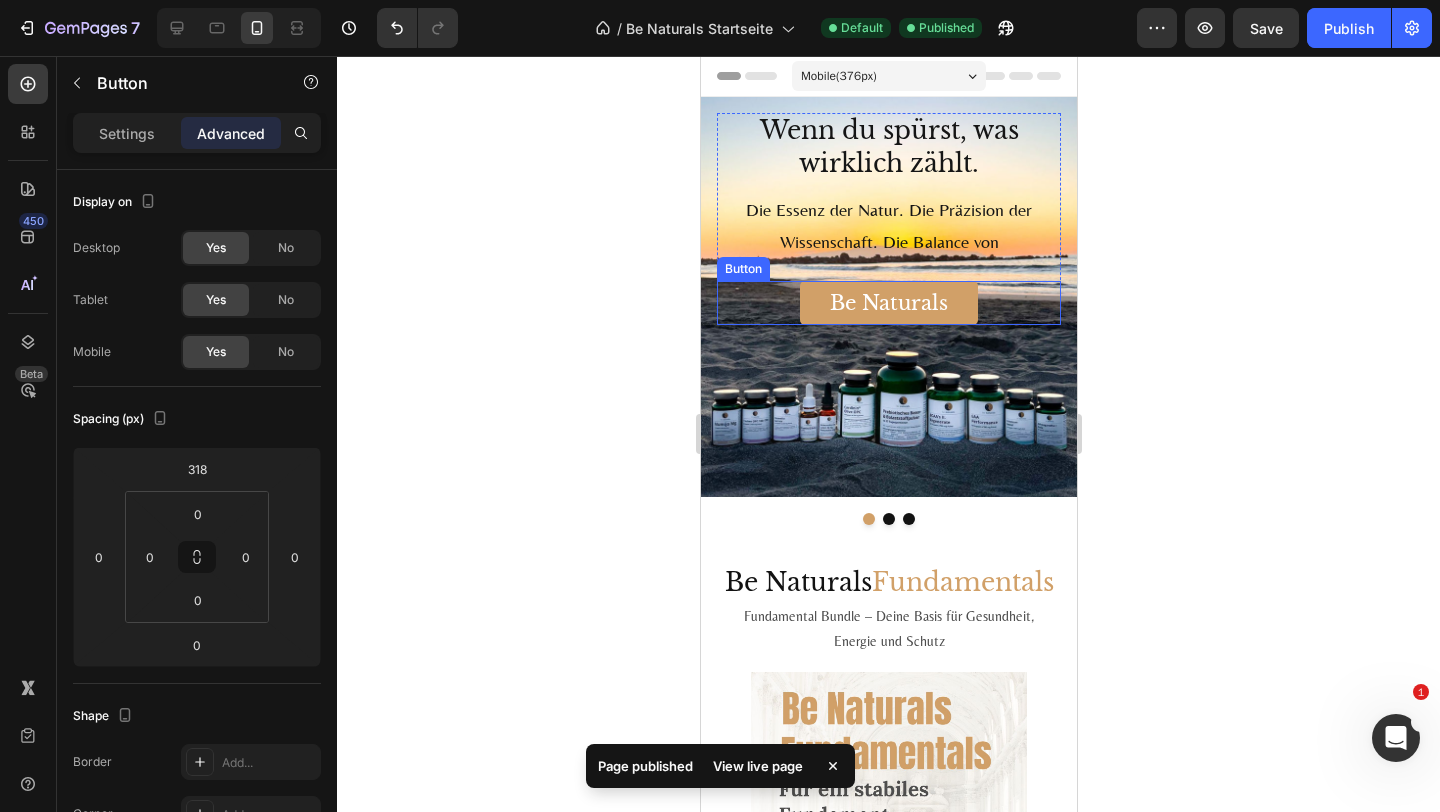 click on "Be Naturals" at bounding box center (888, 303) 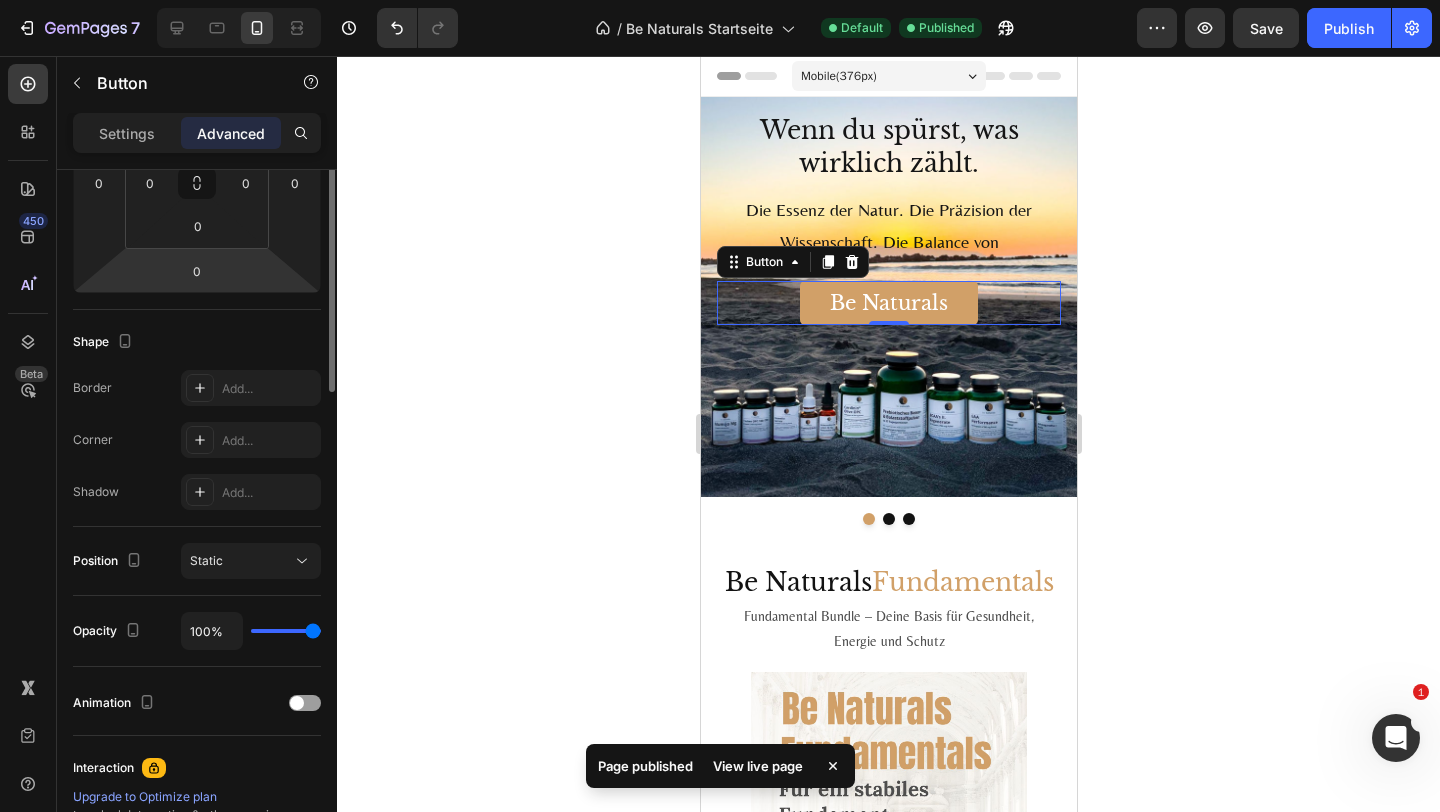 scroll, scrollTop: 0, scrollLeft: 0, axis: both 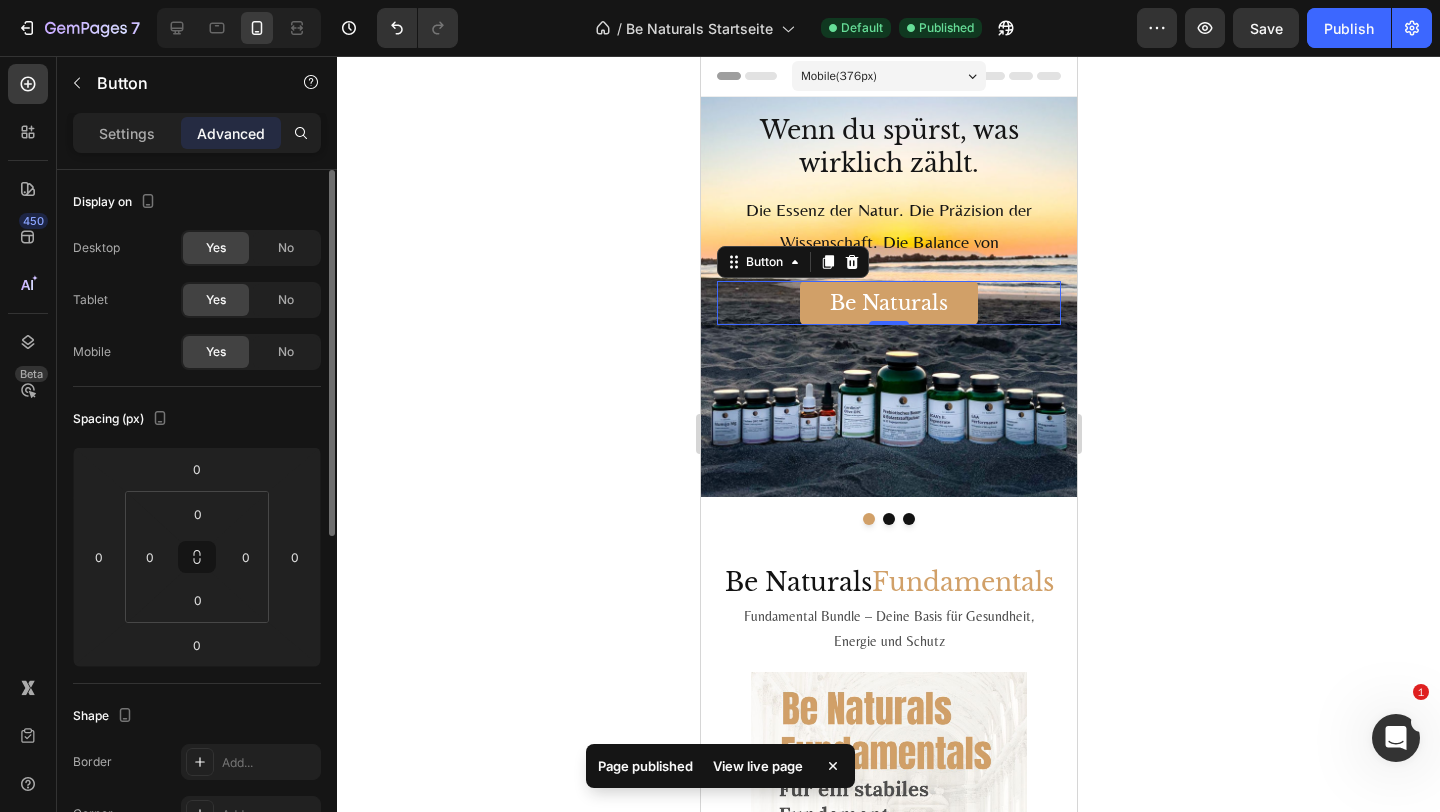 click on "Settings" at bounding box center [127, 133] 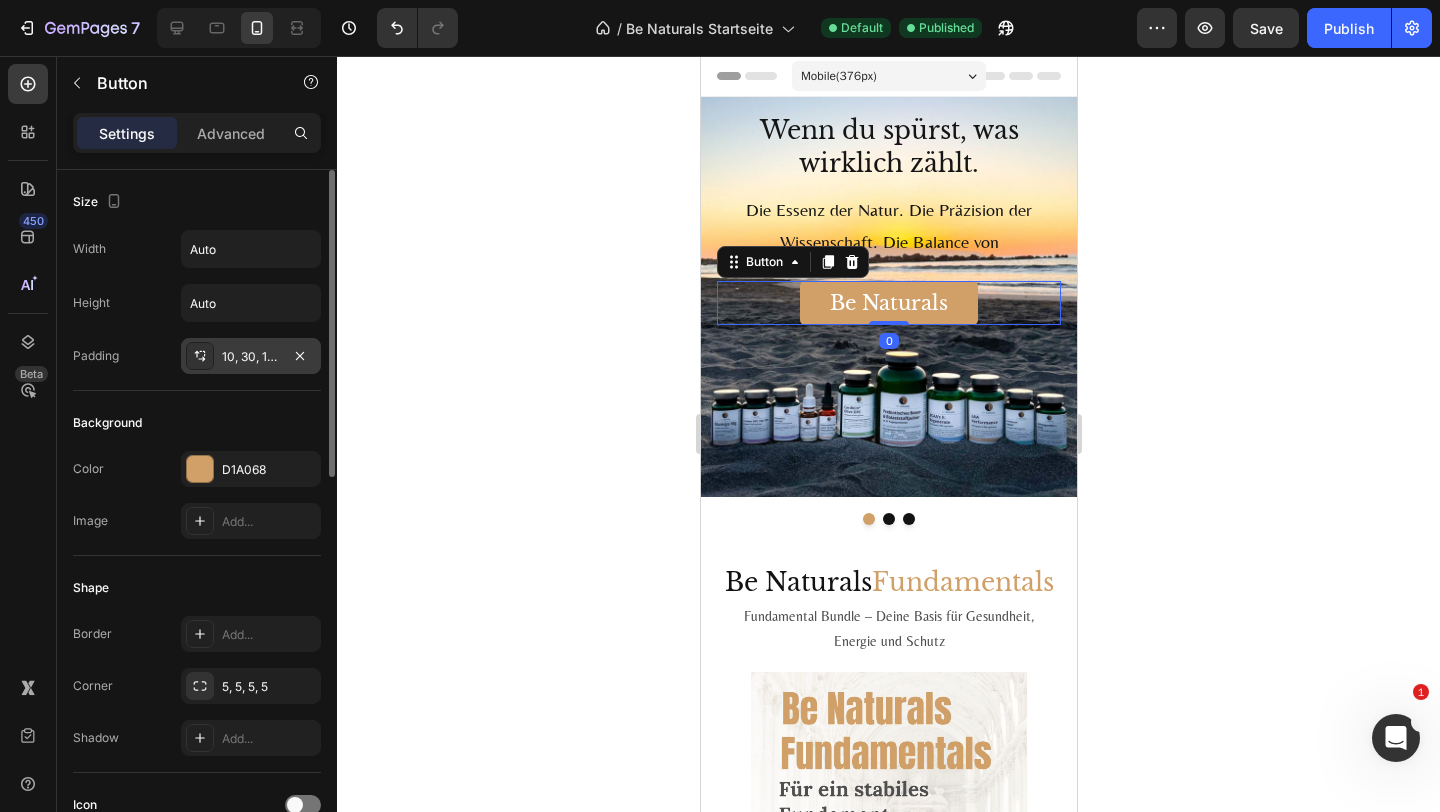 click on "10, 30, 10, 30" at bounding box center (251, 356) 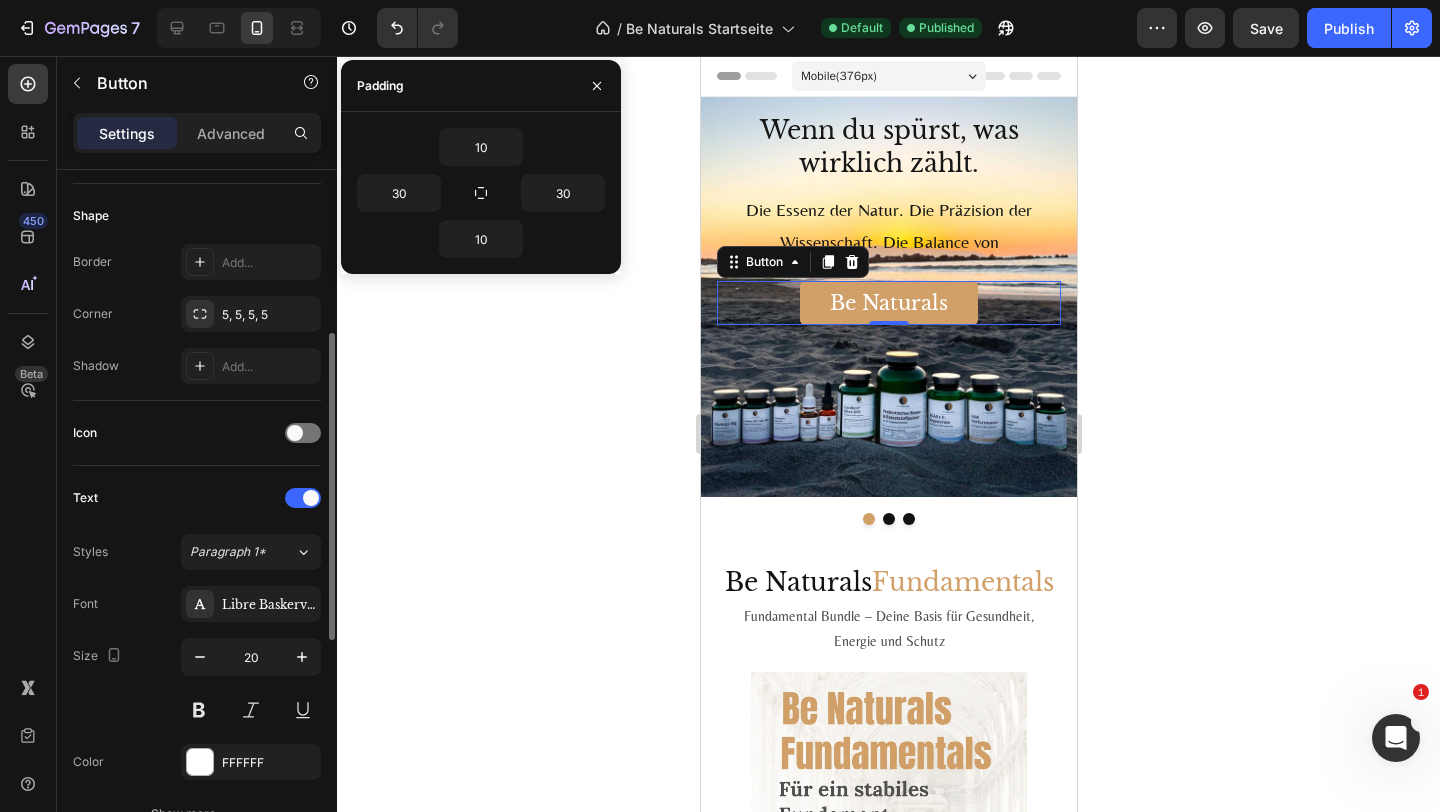 scroll, scrollTop: 379, scrollLeft: 0, axis: vertical 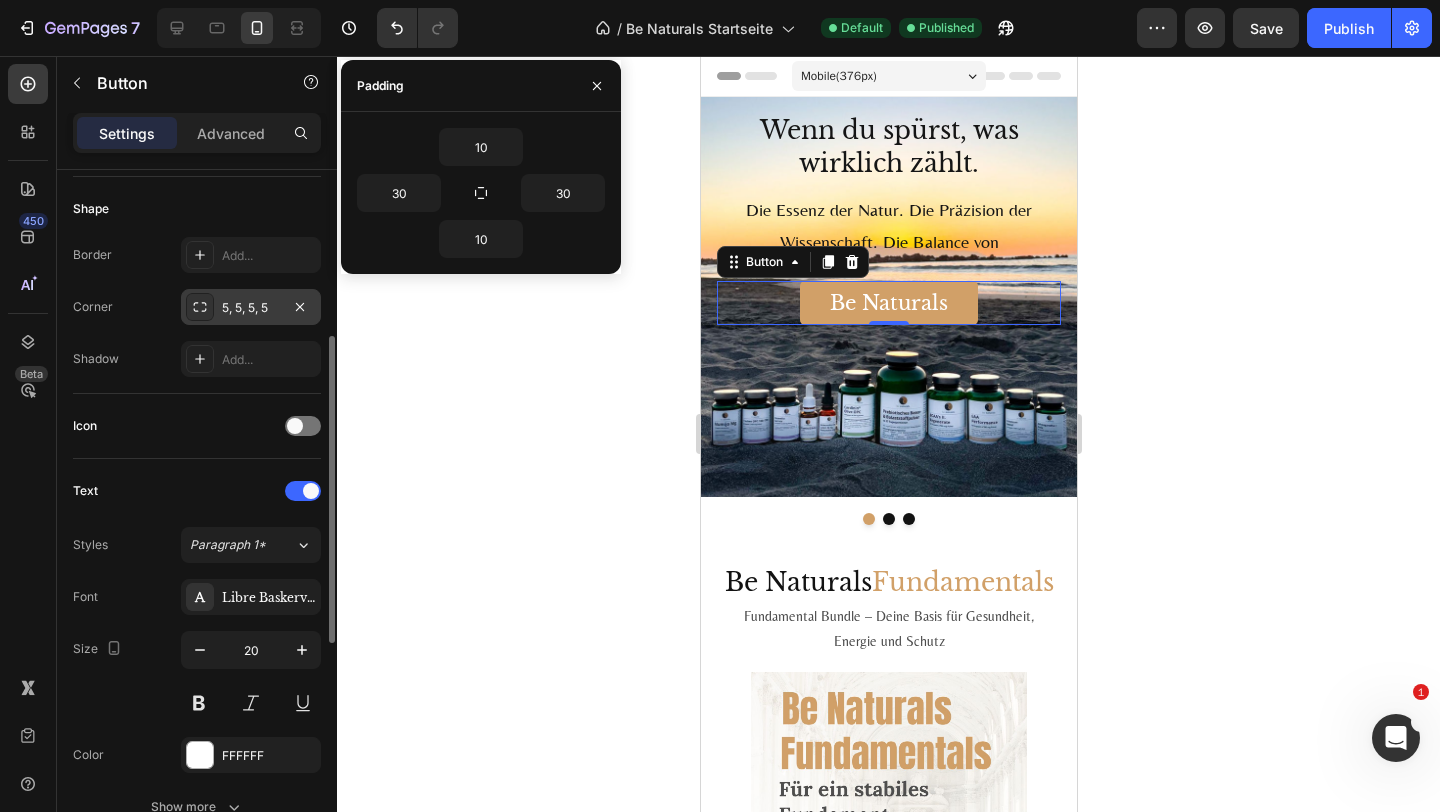 click on "5, 5, 5, 5" at bounding box center (251, 308) 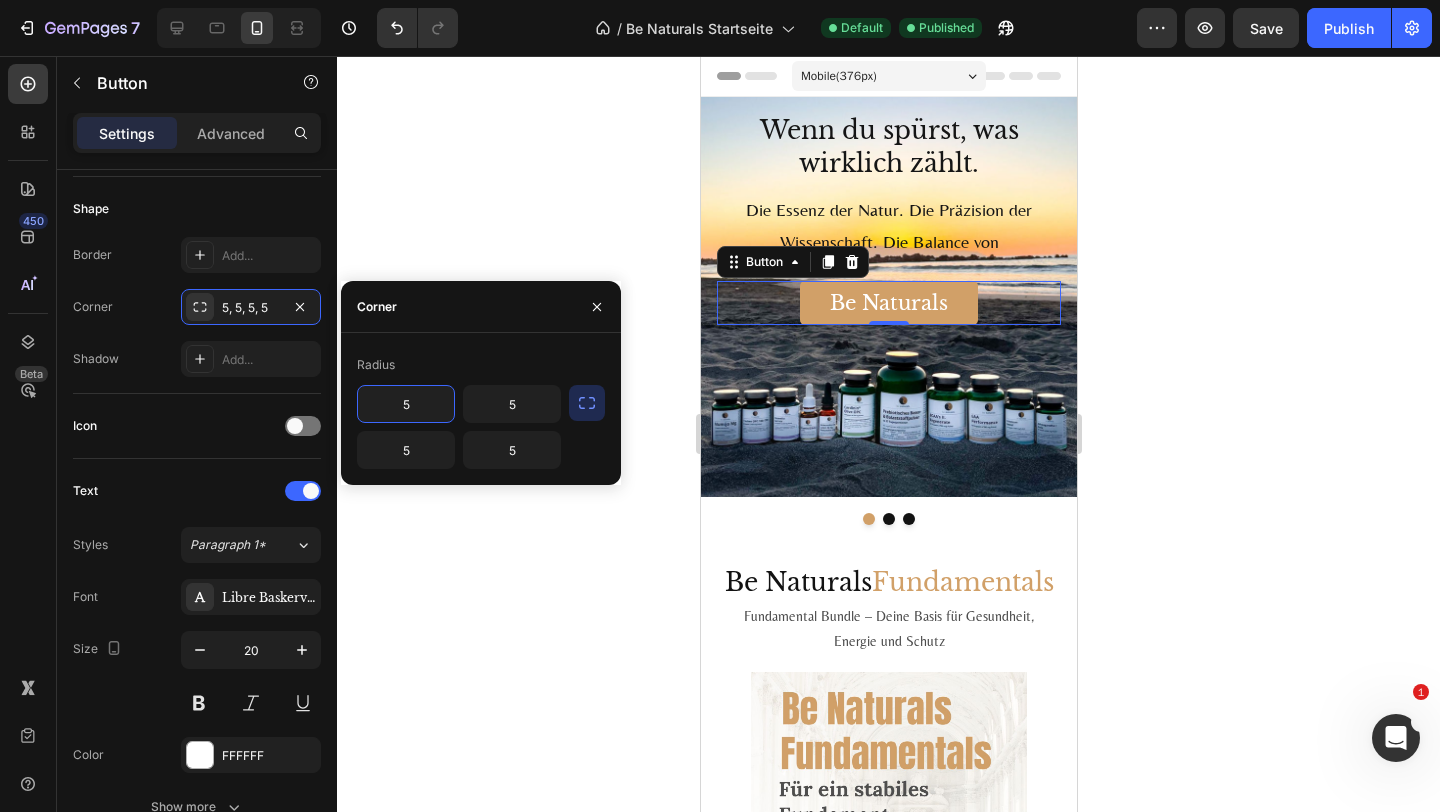 click on "5" at bounding box center (406, 404) 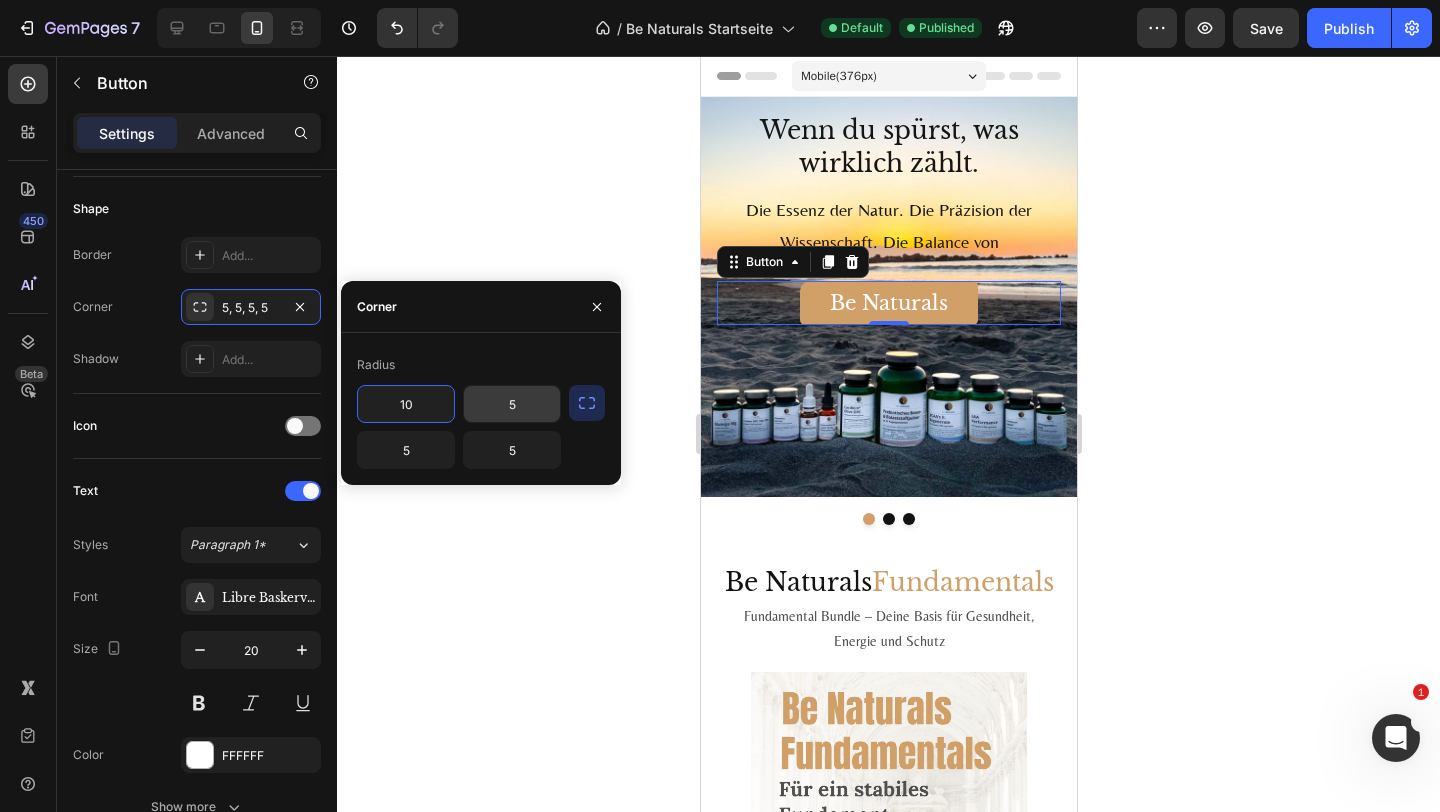 type on "10" 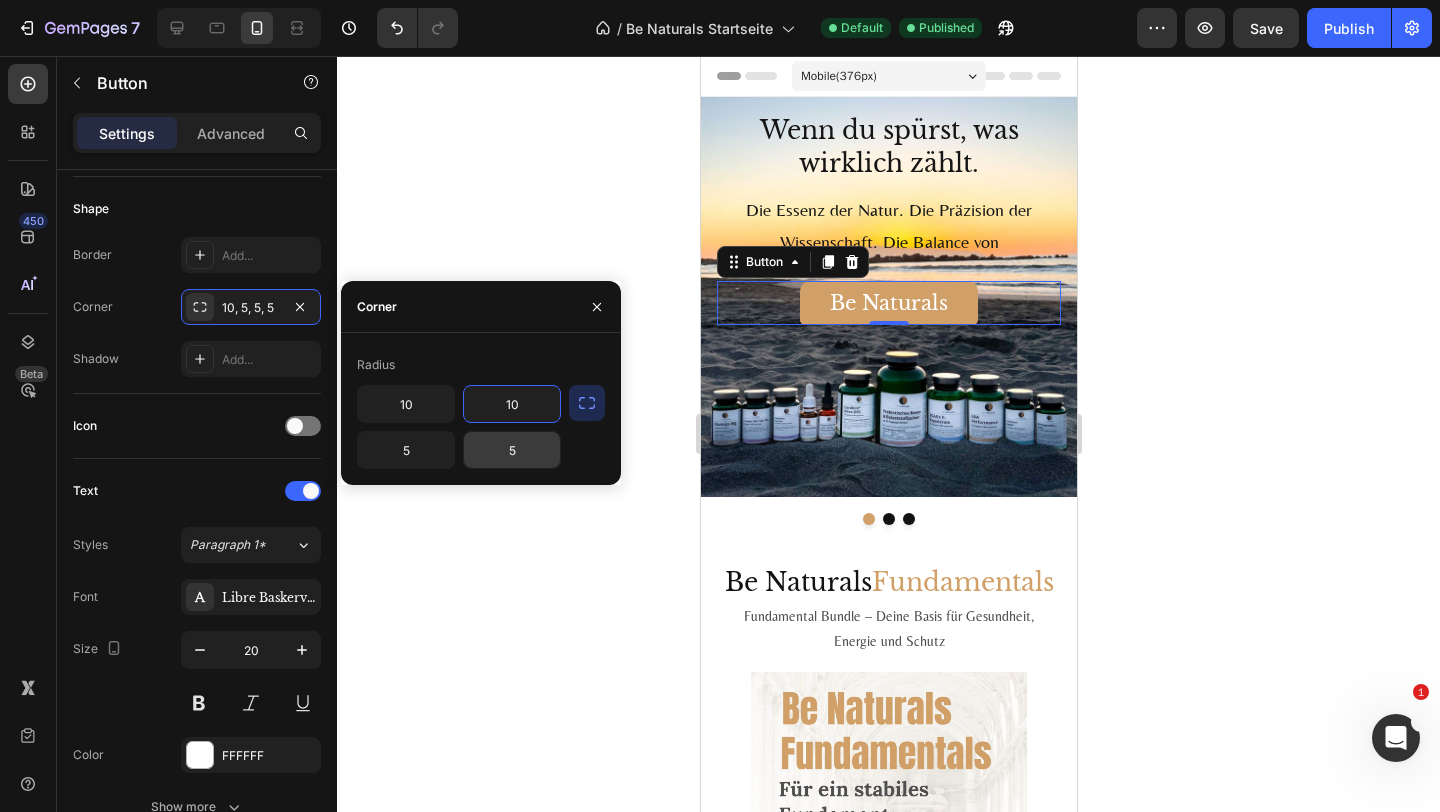 type on "10" 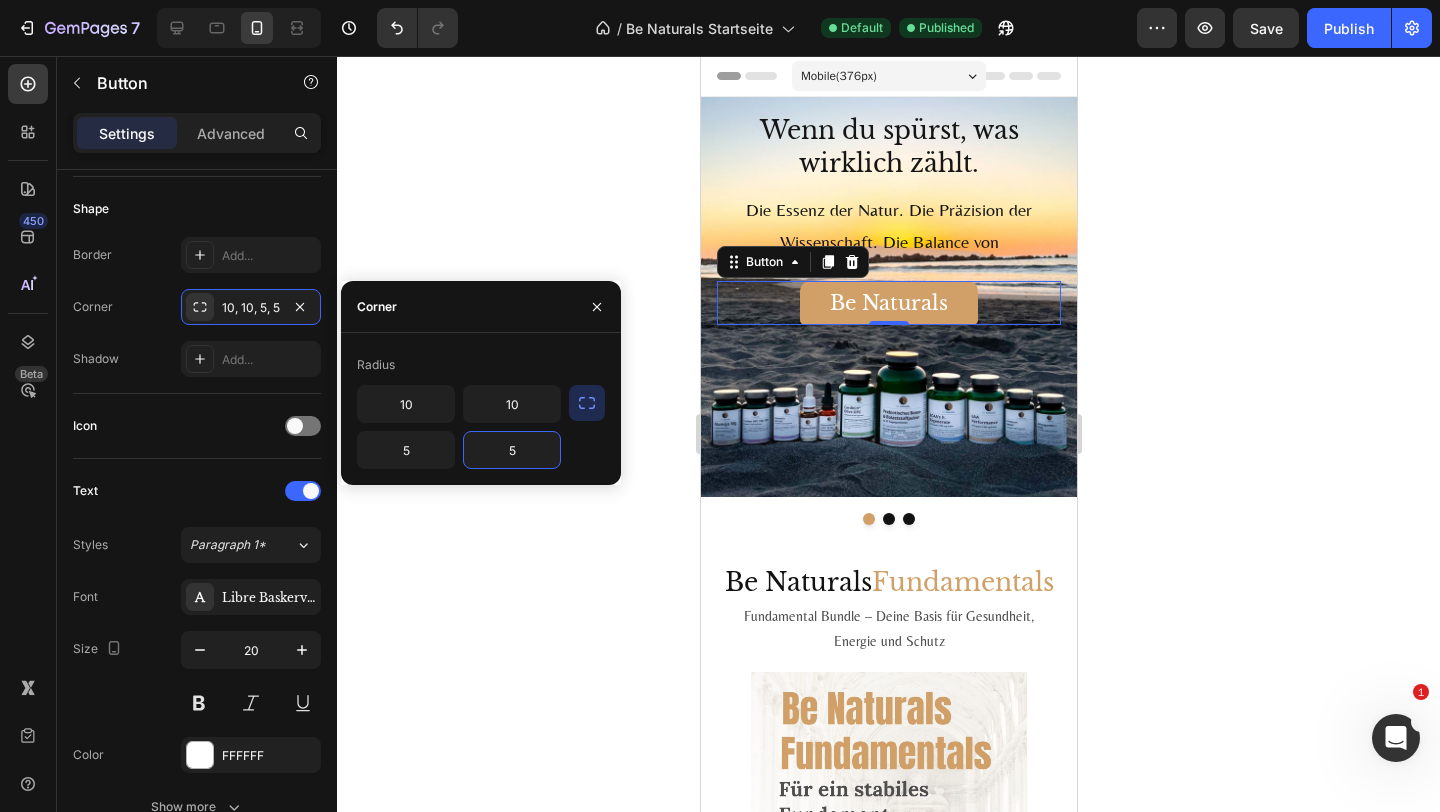click on "5" at bounding box center (512, 450) 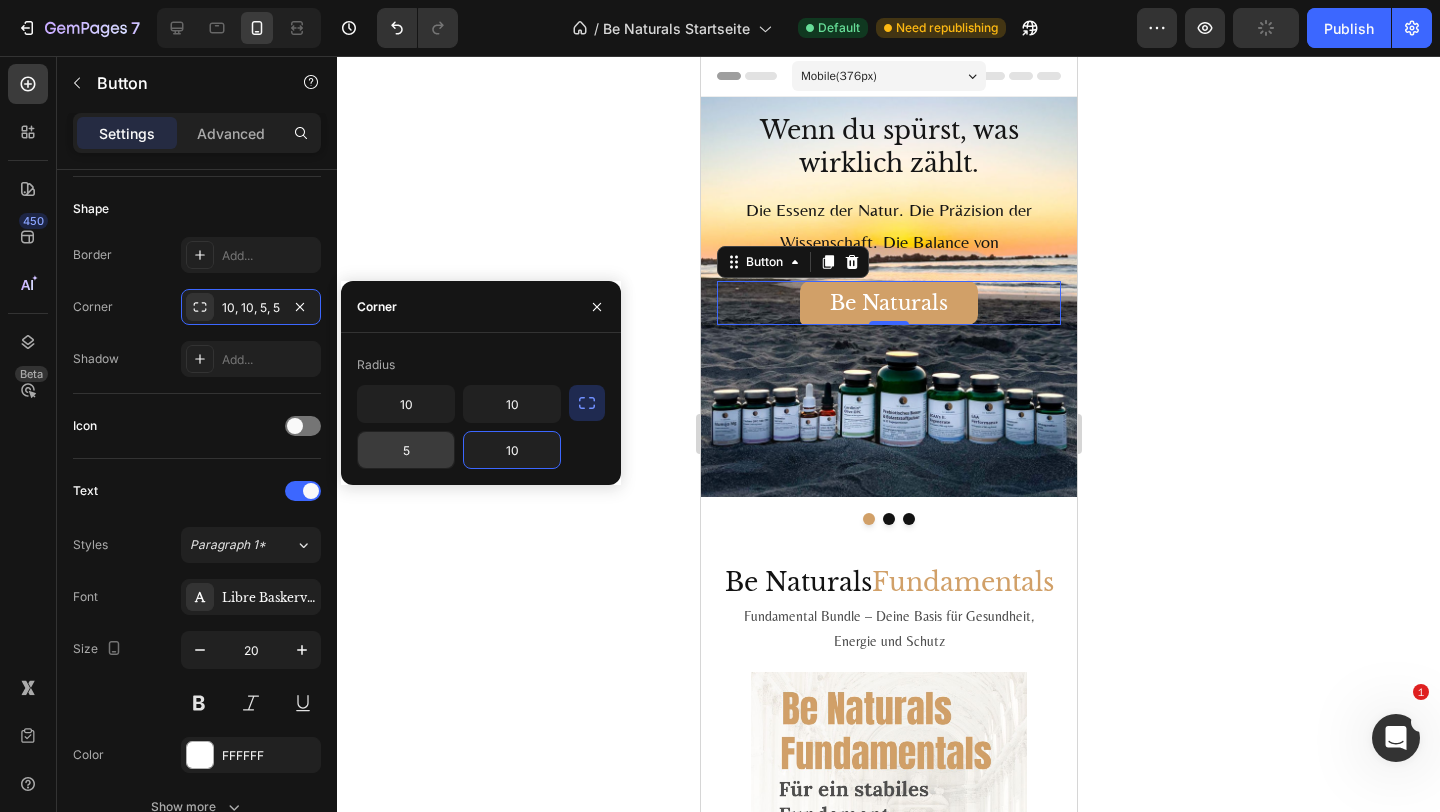 type on "10" 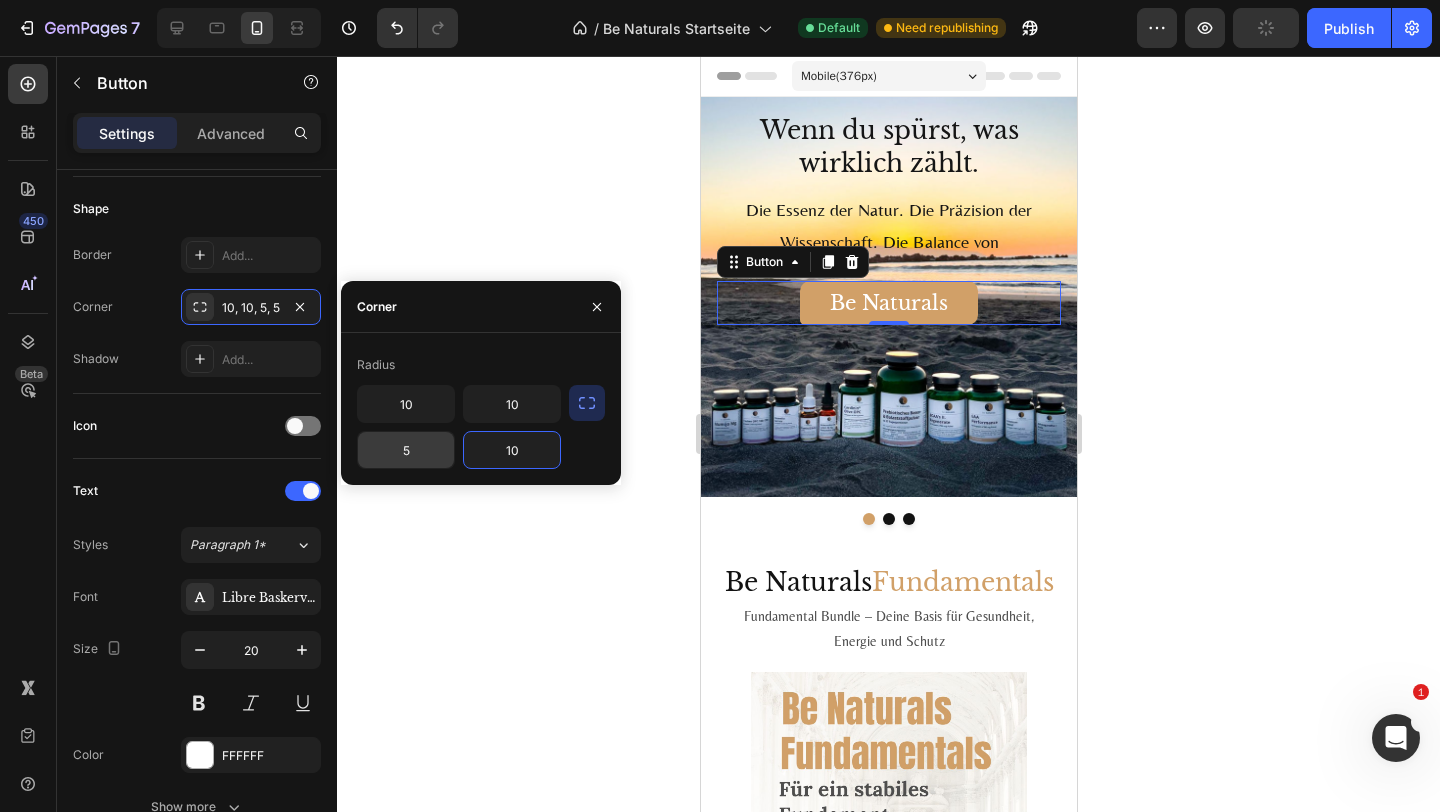 click on "5" at bounding box center [406, 450] 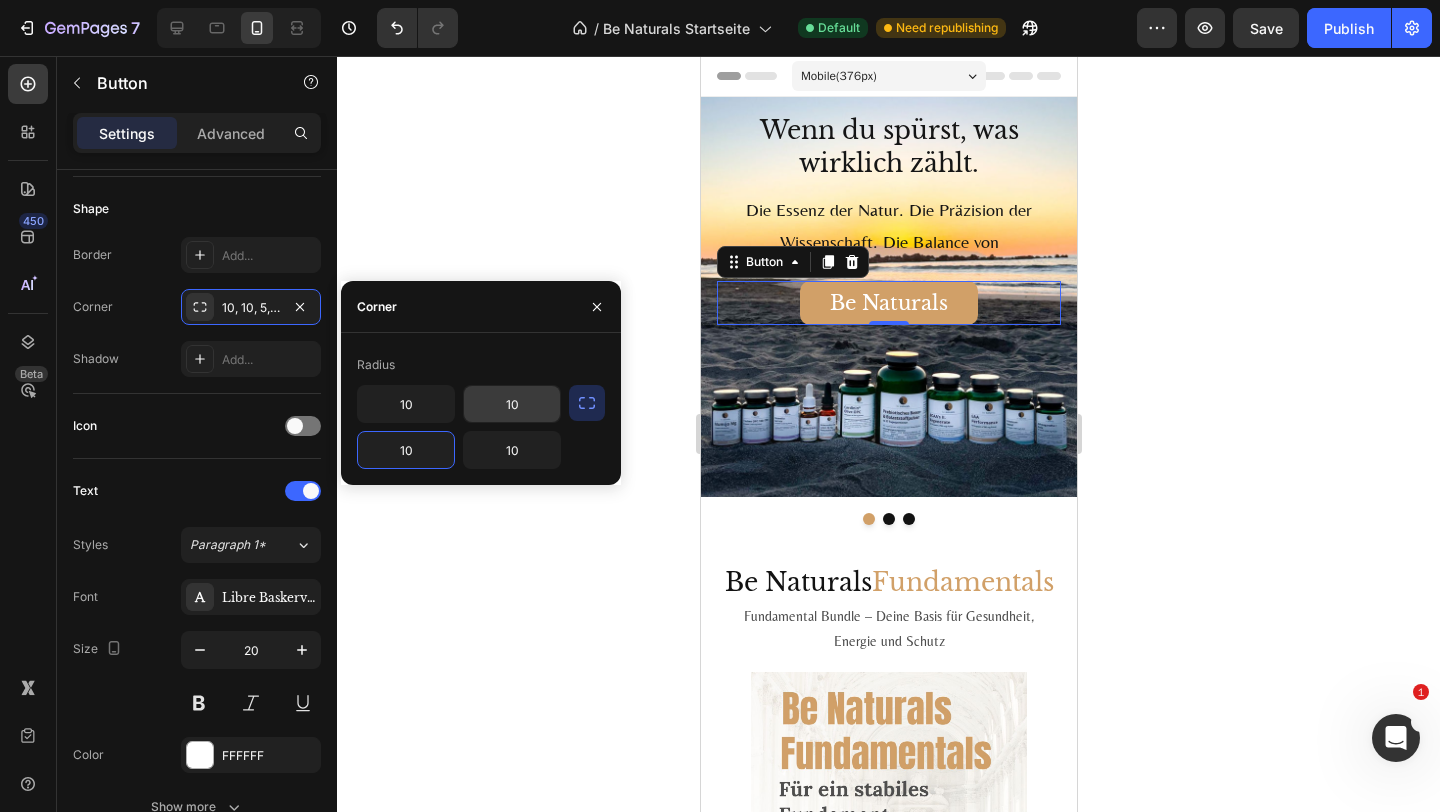 type on "10" 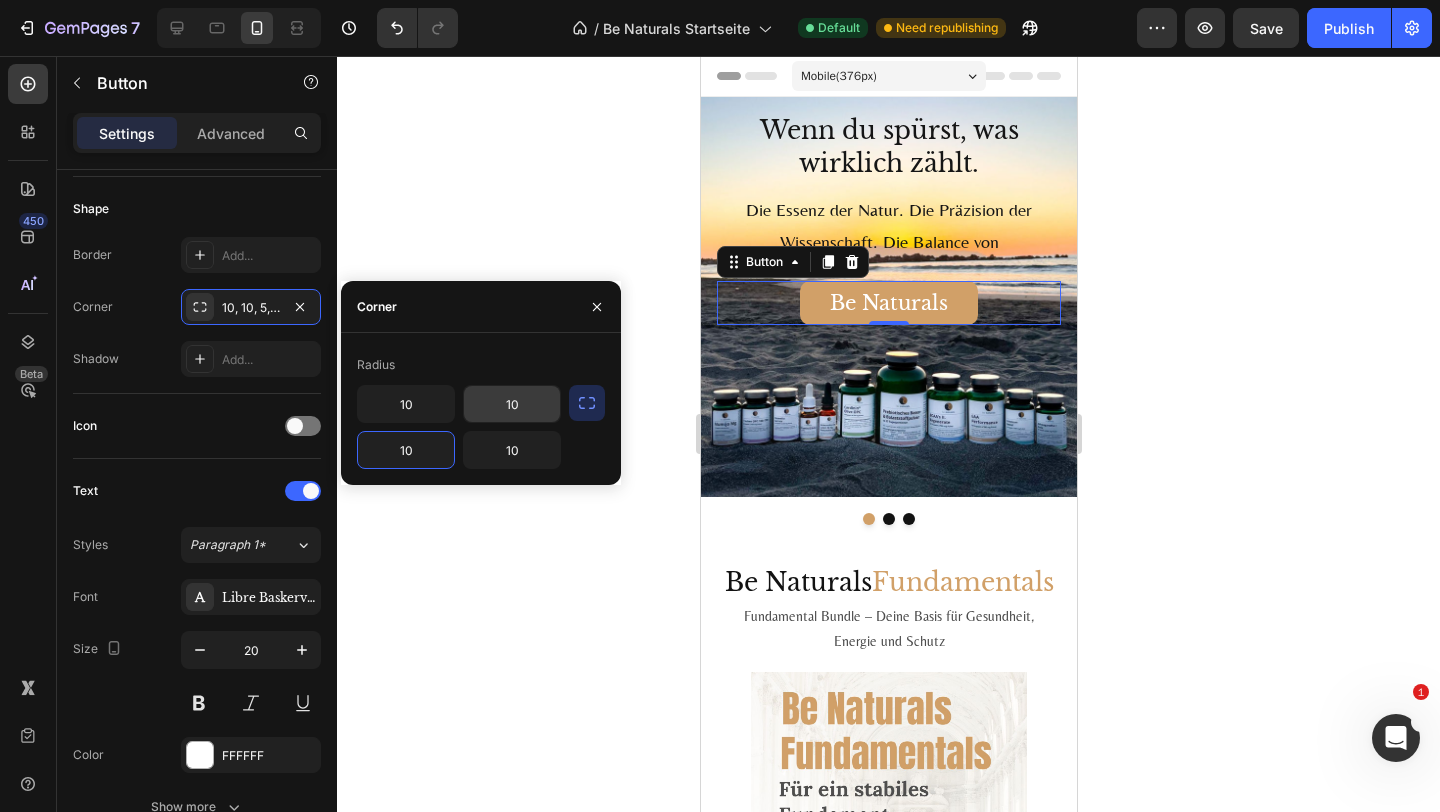 click on "10" at bounding box center [512, 404] 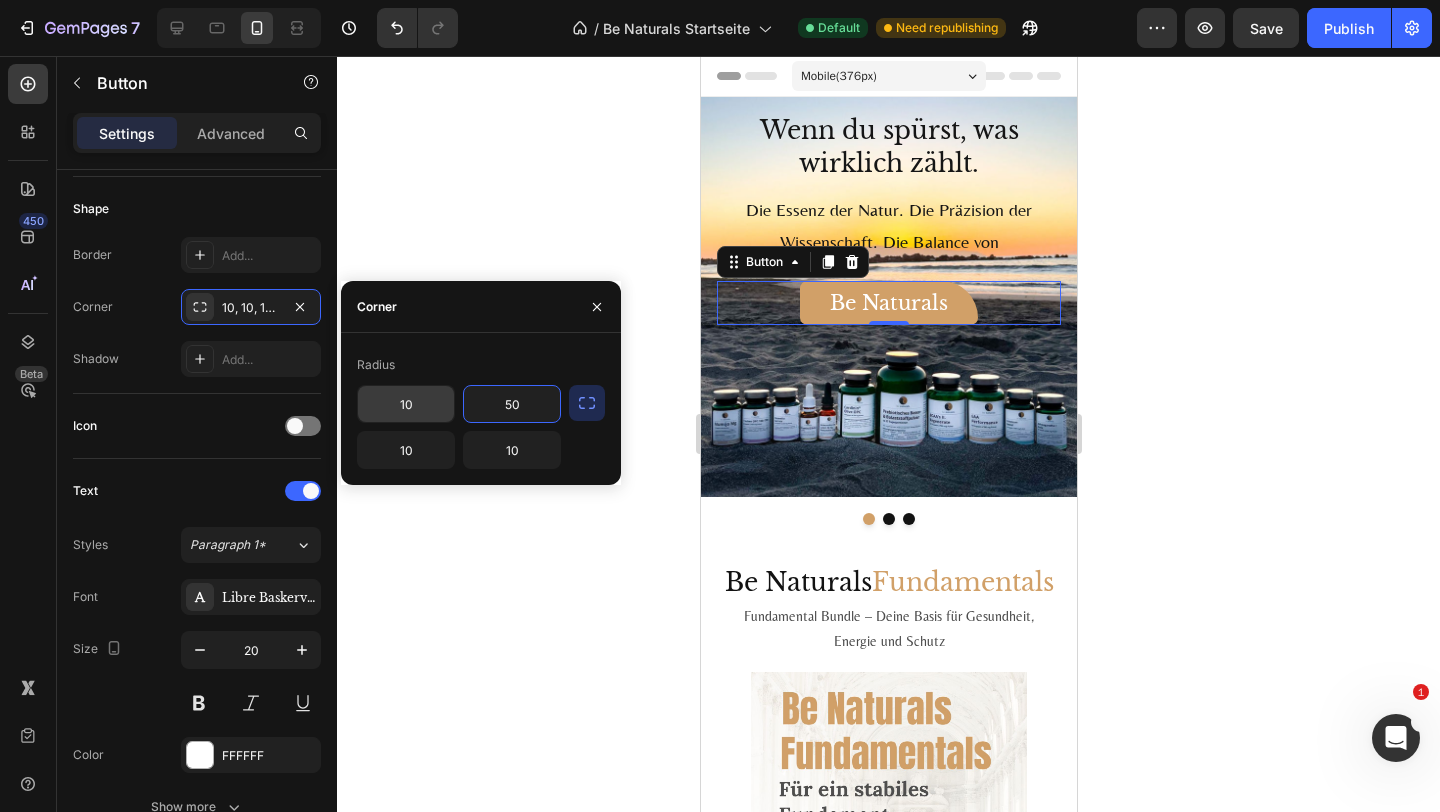 type on "50" 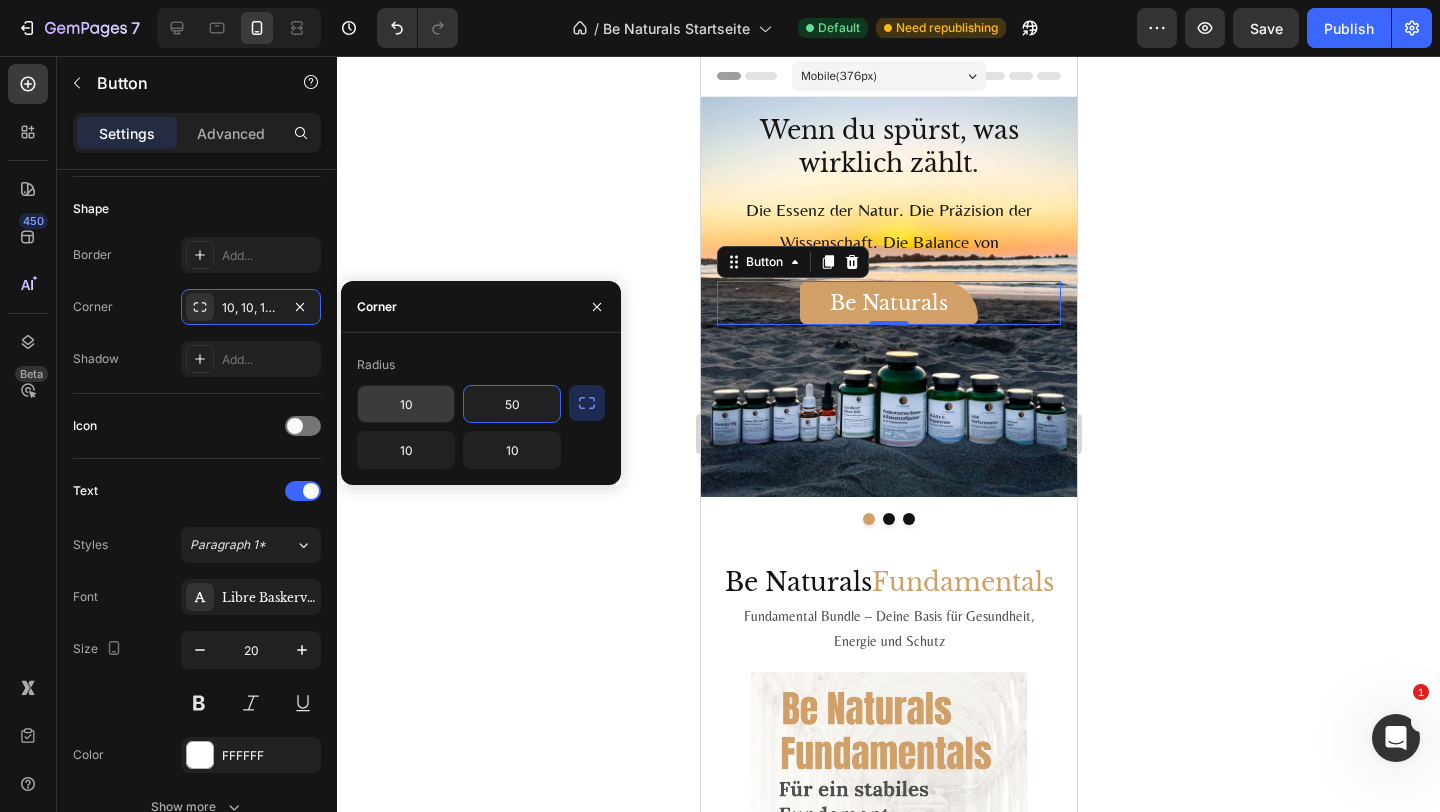 click on "10" at bounding box center (406, 404) 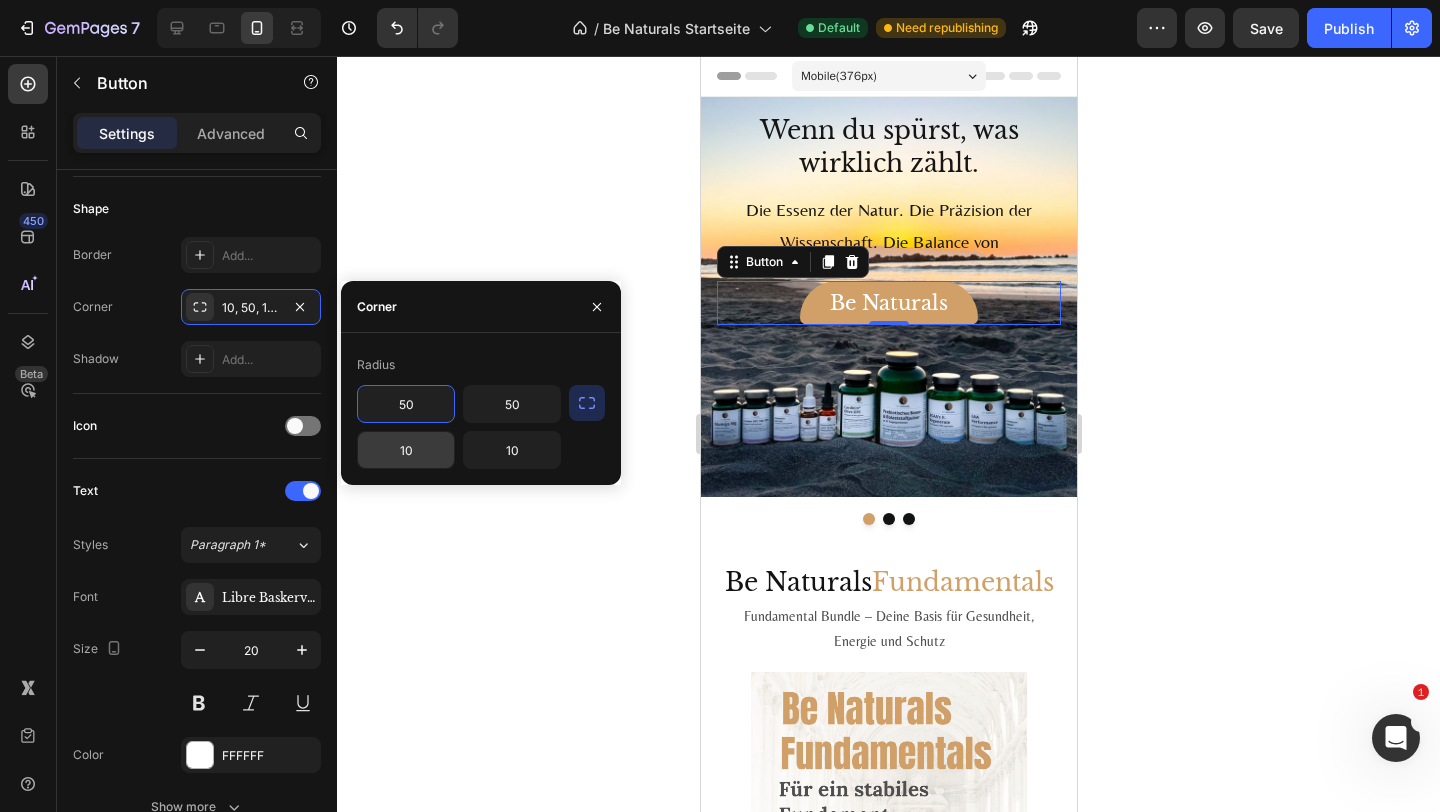 type on "50" 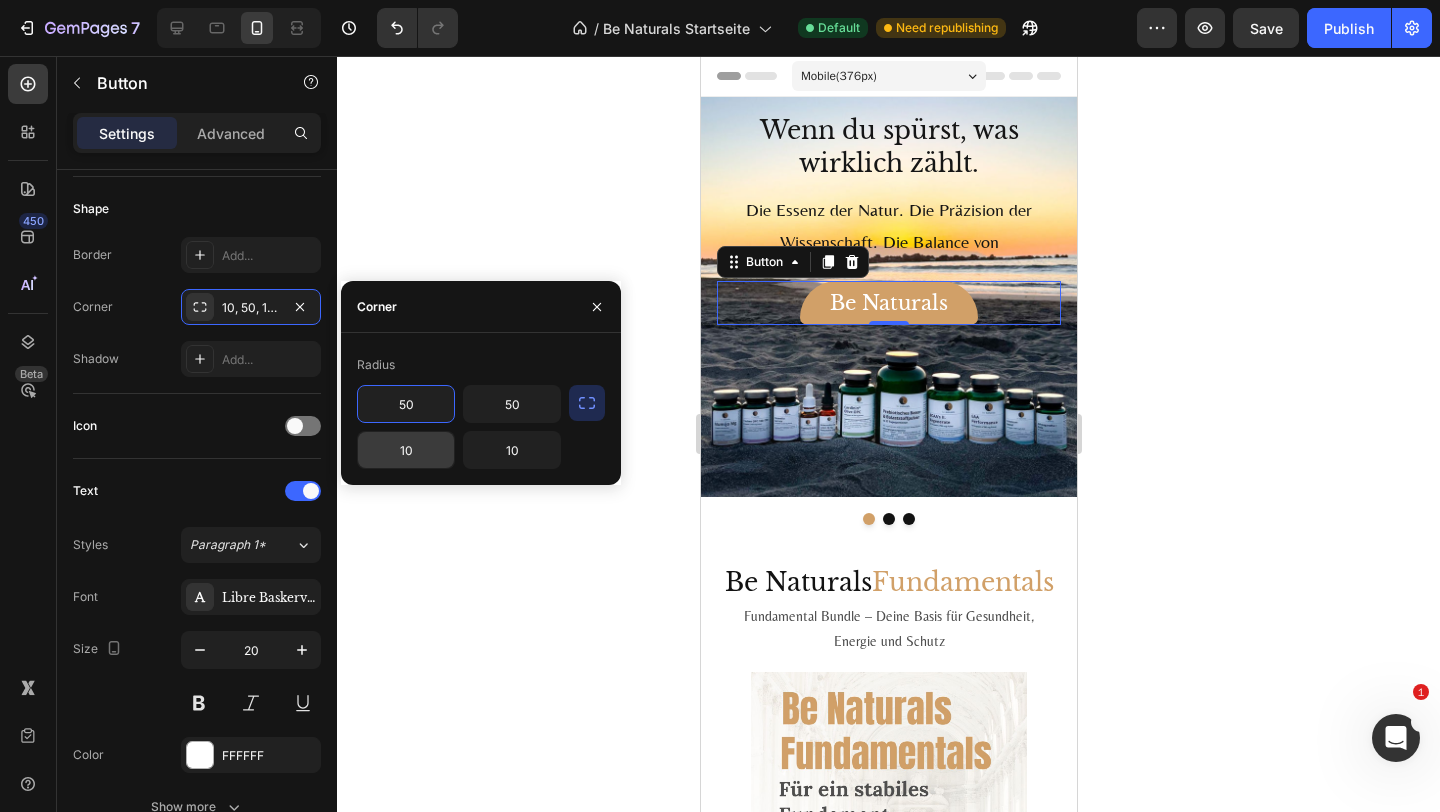 click on "10" at bounding box center (406, 450) 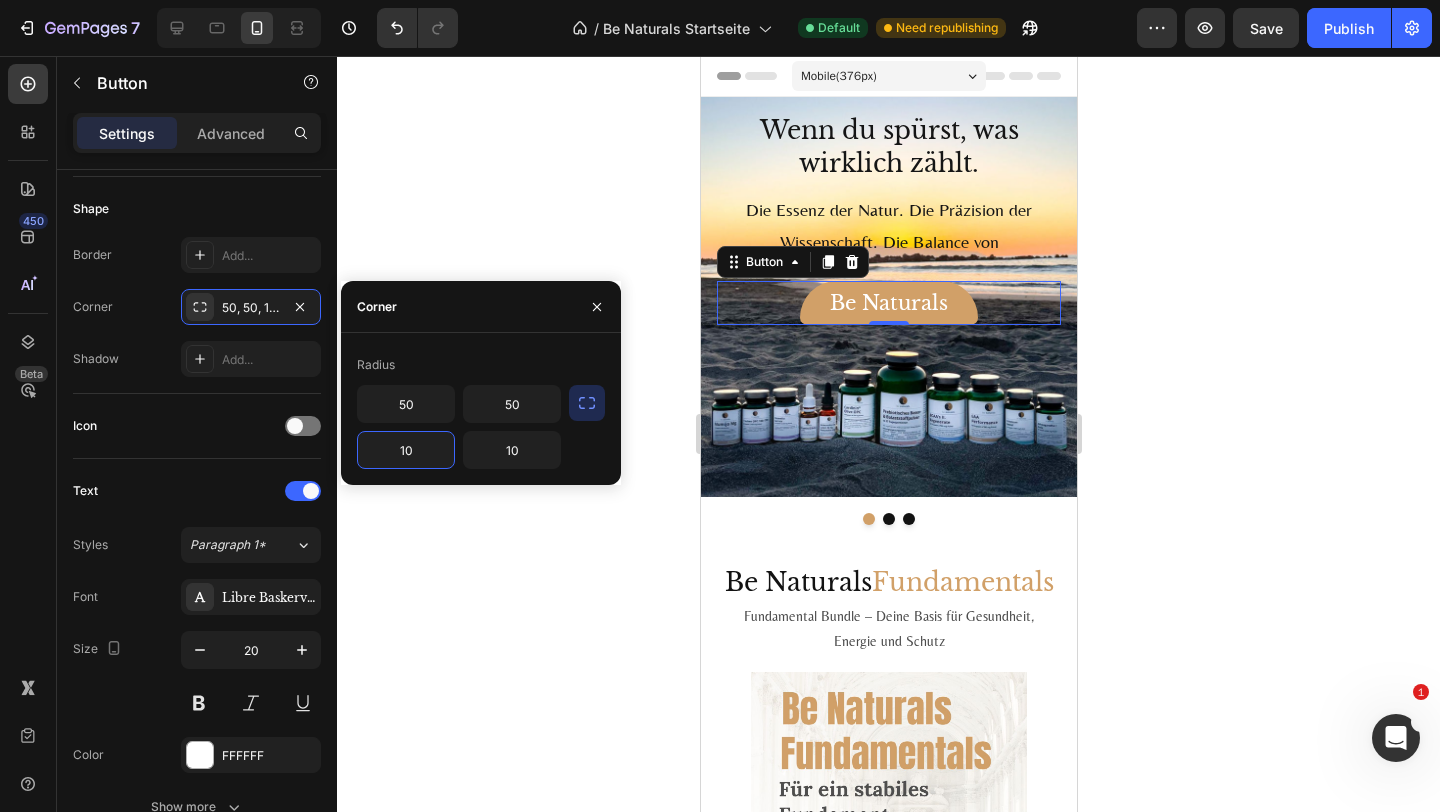 click on "10" at bounding box center [406, 450] 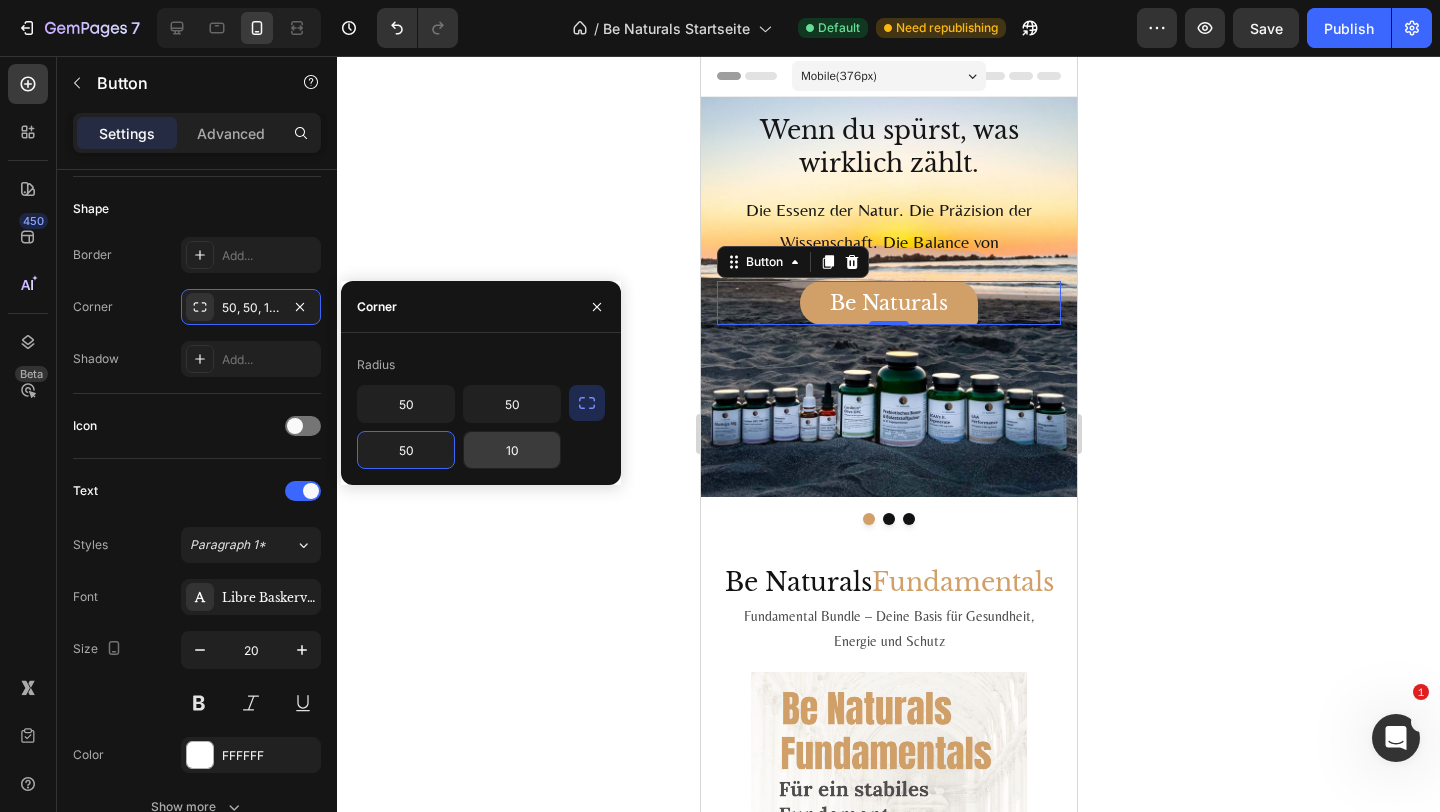type on "50" 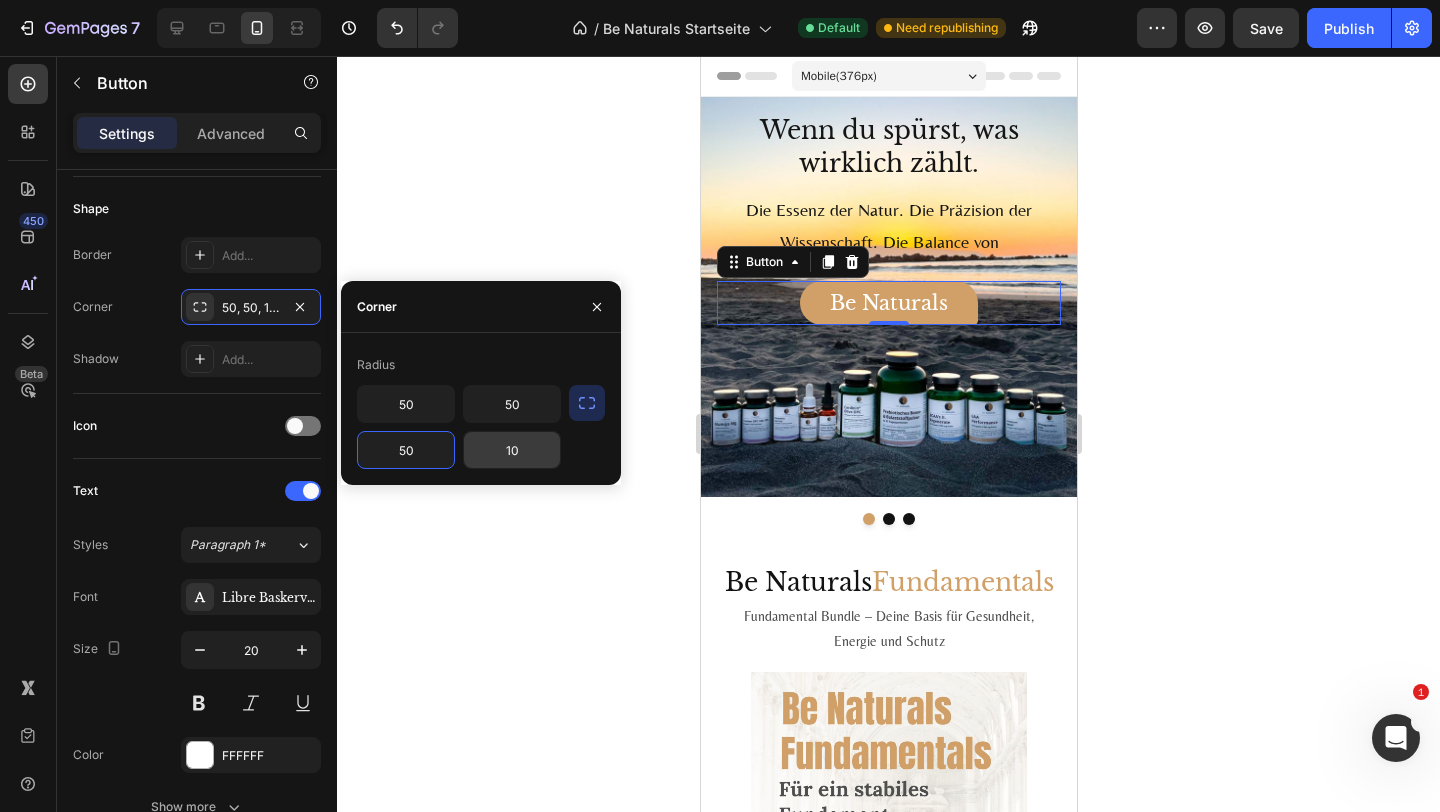 click on "10" at bounding box center [512, 450] 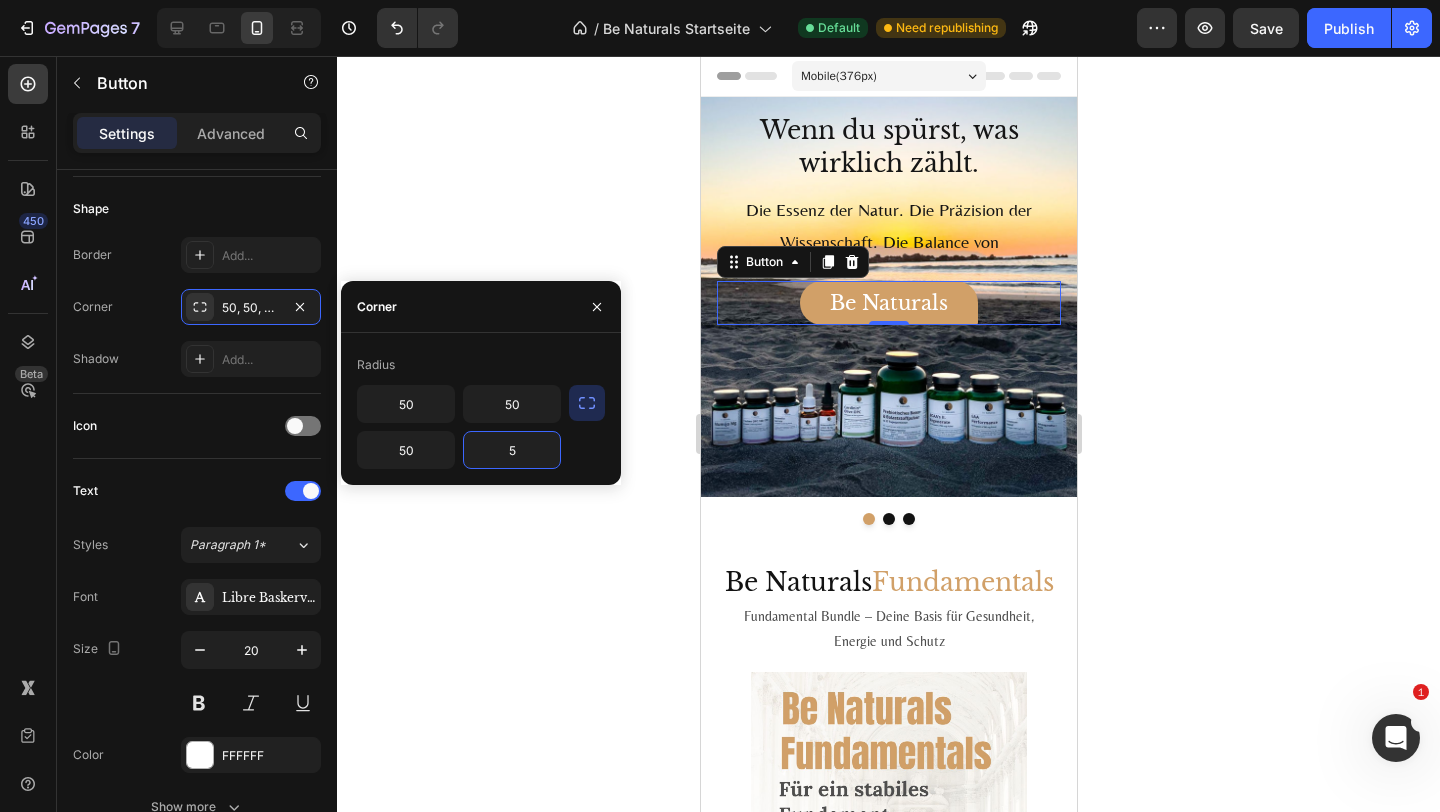 type on "50" 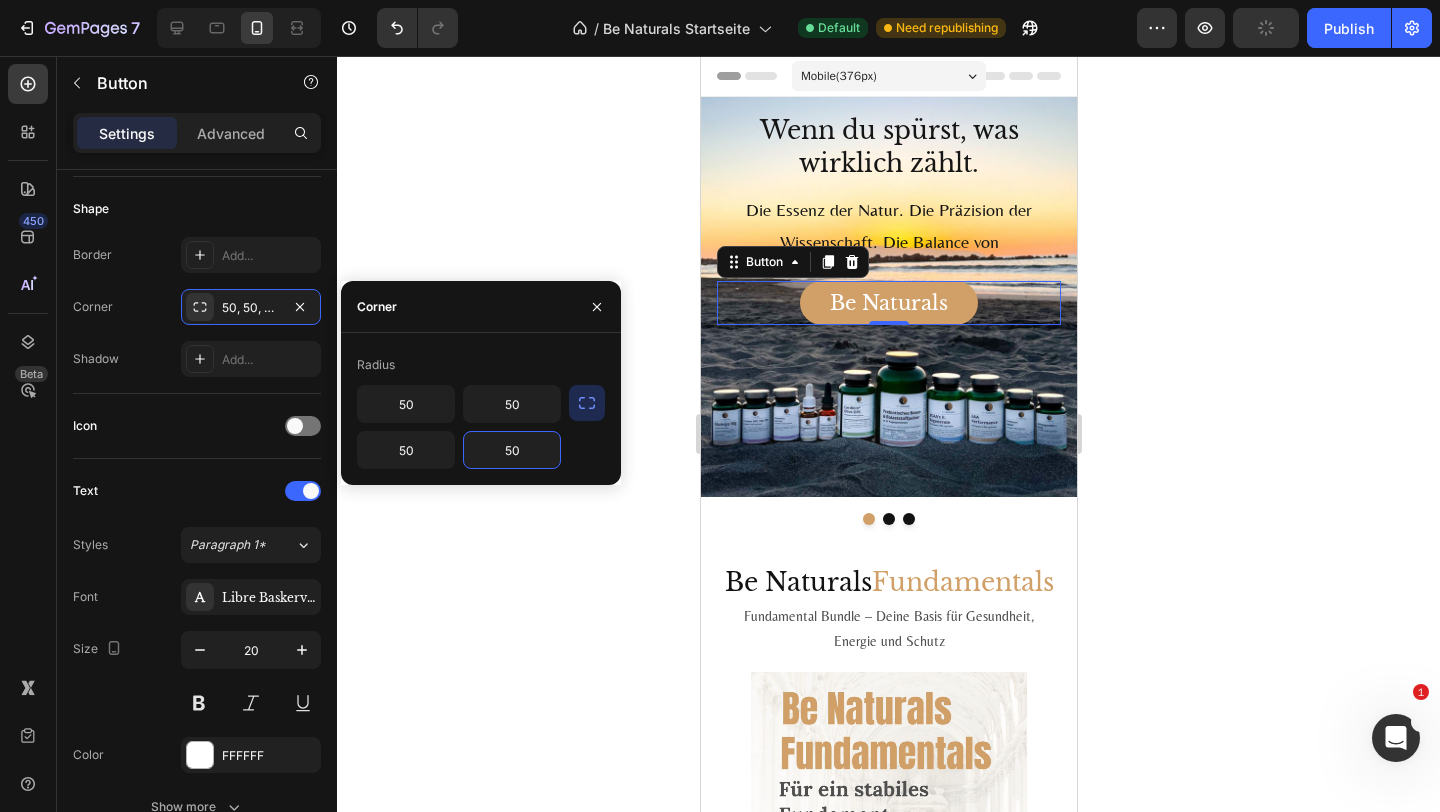 click 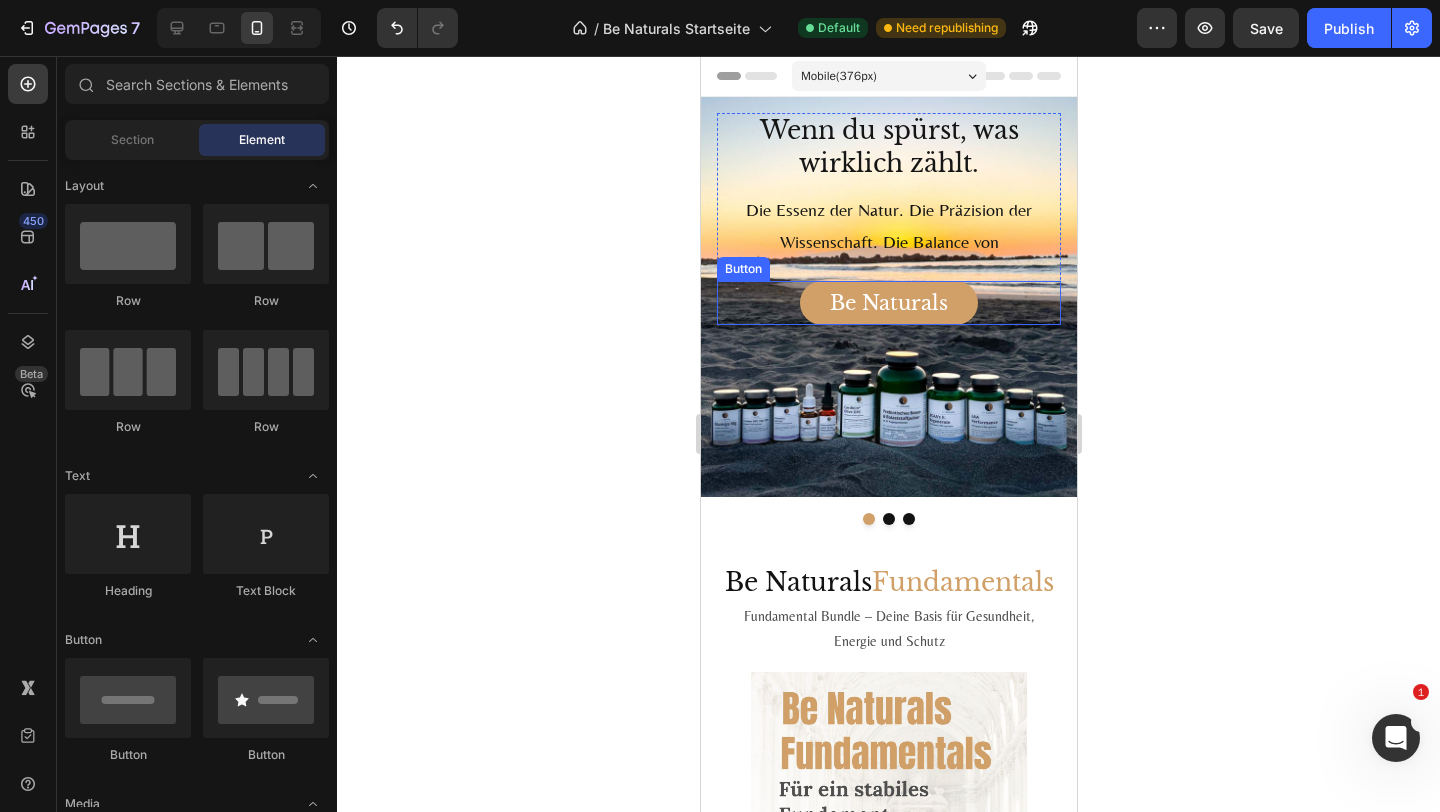 click on "Be Naturals" at bounding box center (888, 303) 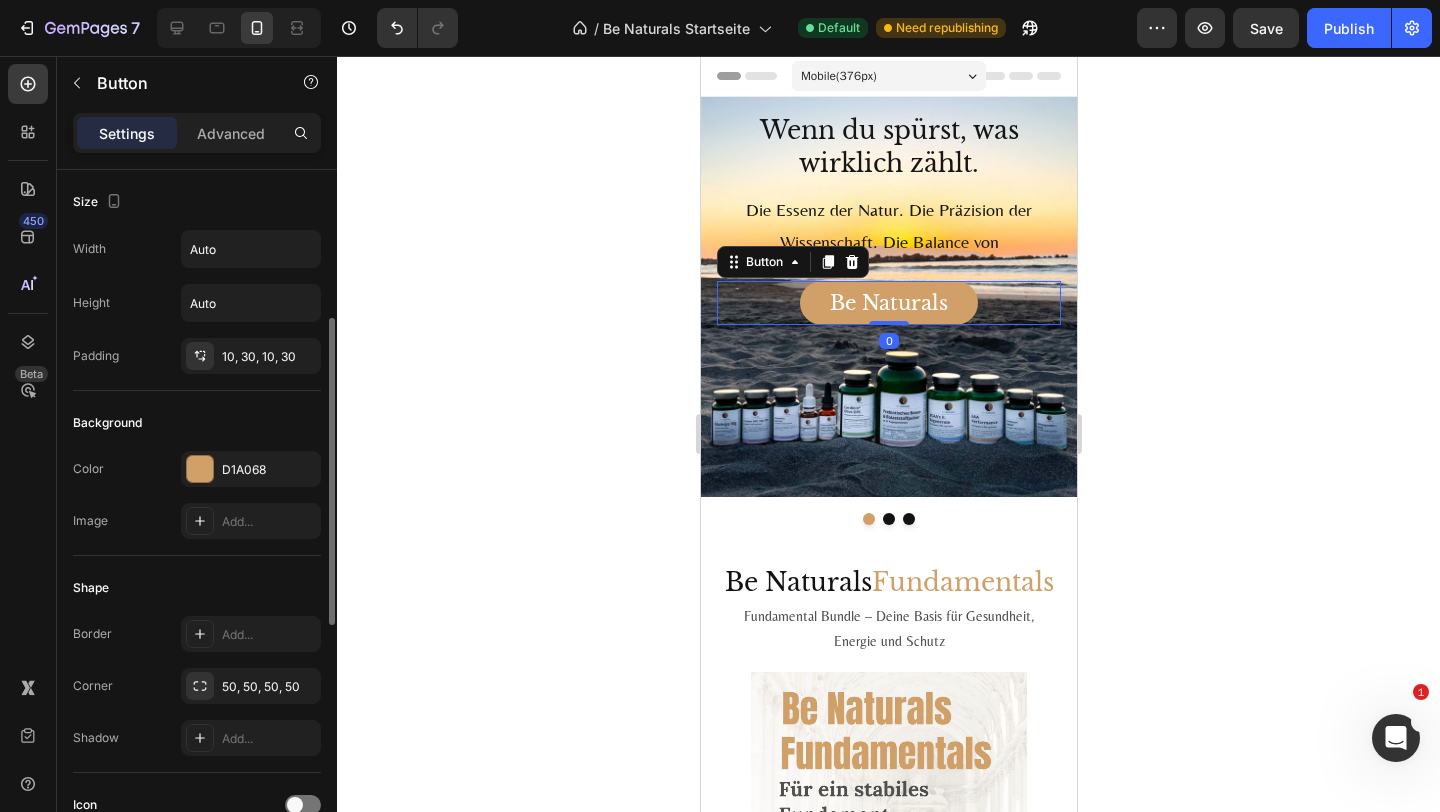 scroll, scrollTop: 261, scrollLeft: 0, axis: vertical 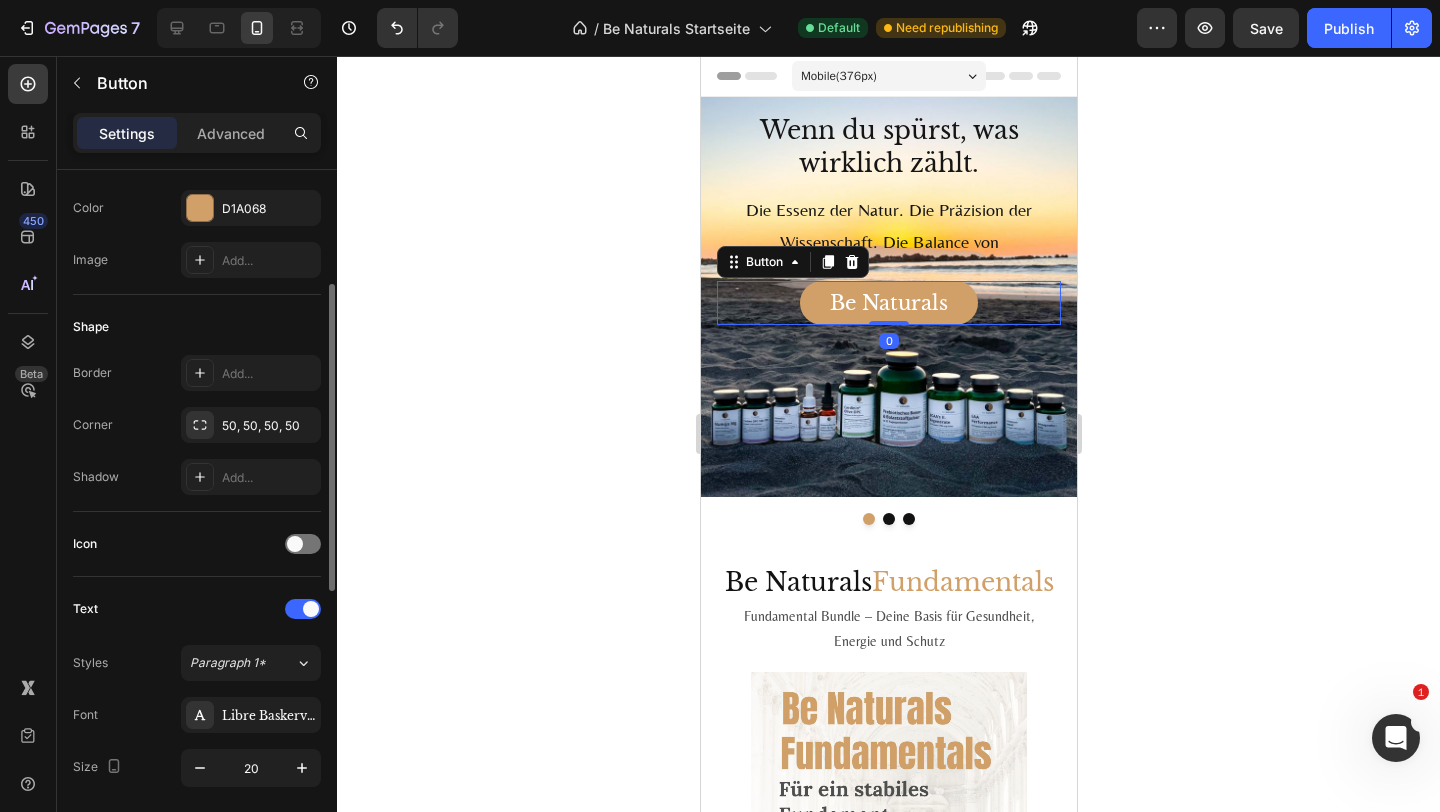 click 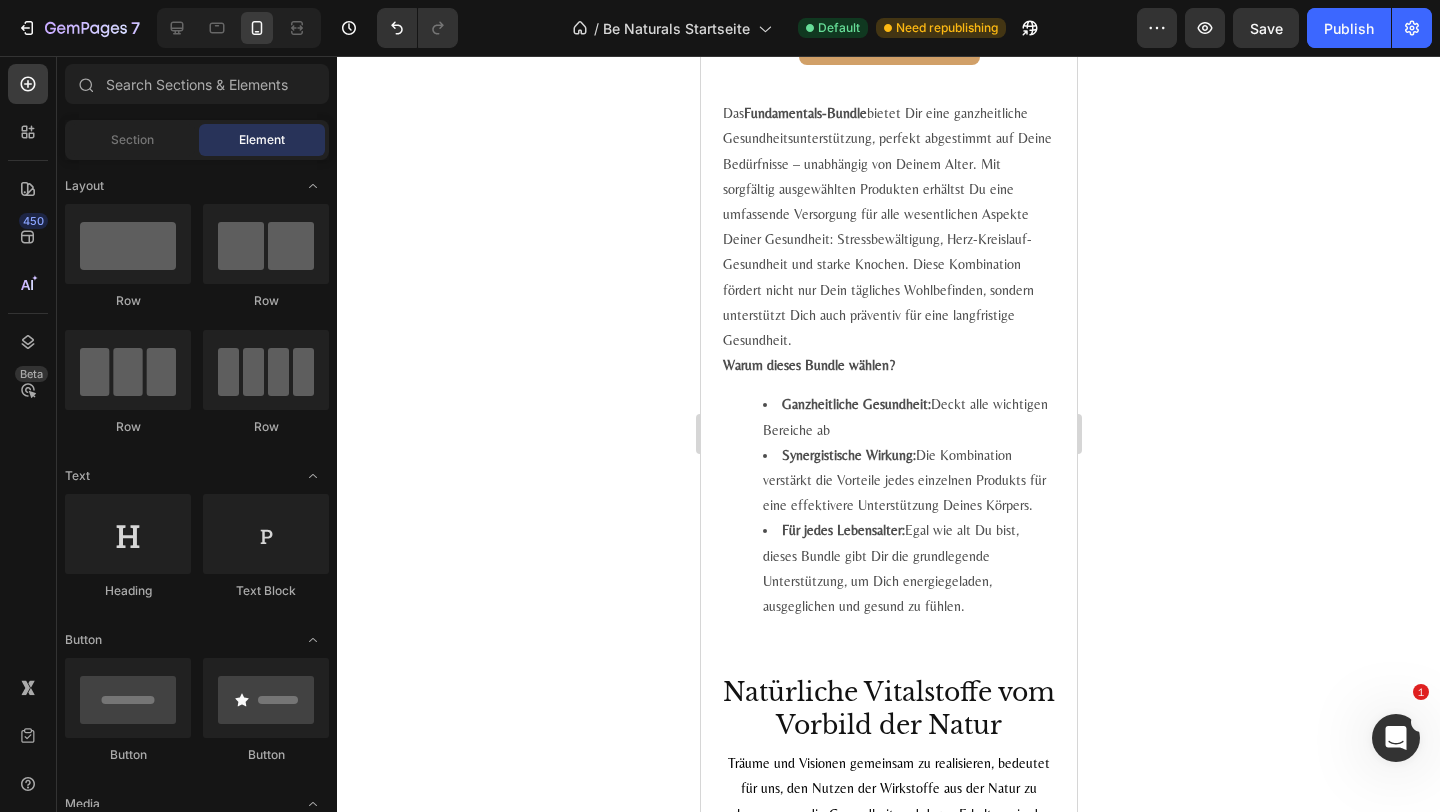 scroll, scrollTop: 984, scrollLeft: 0, axis: vertical 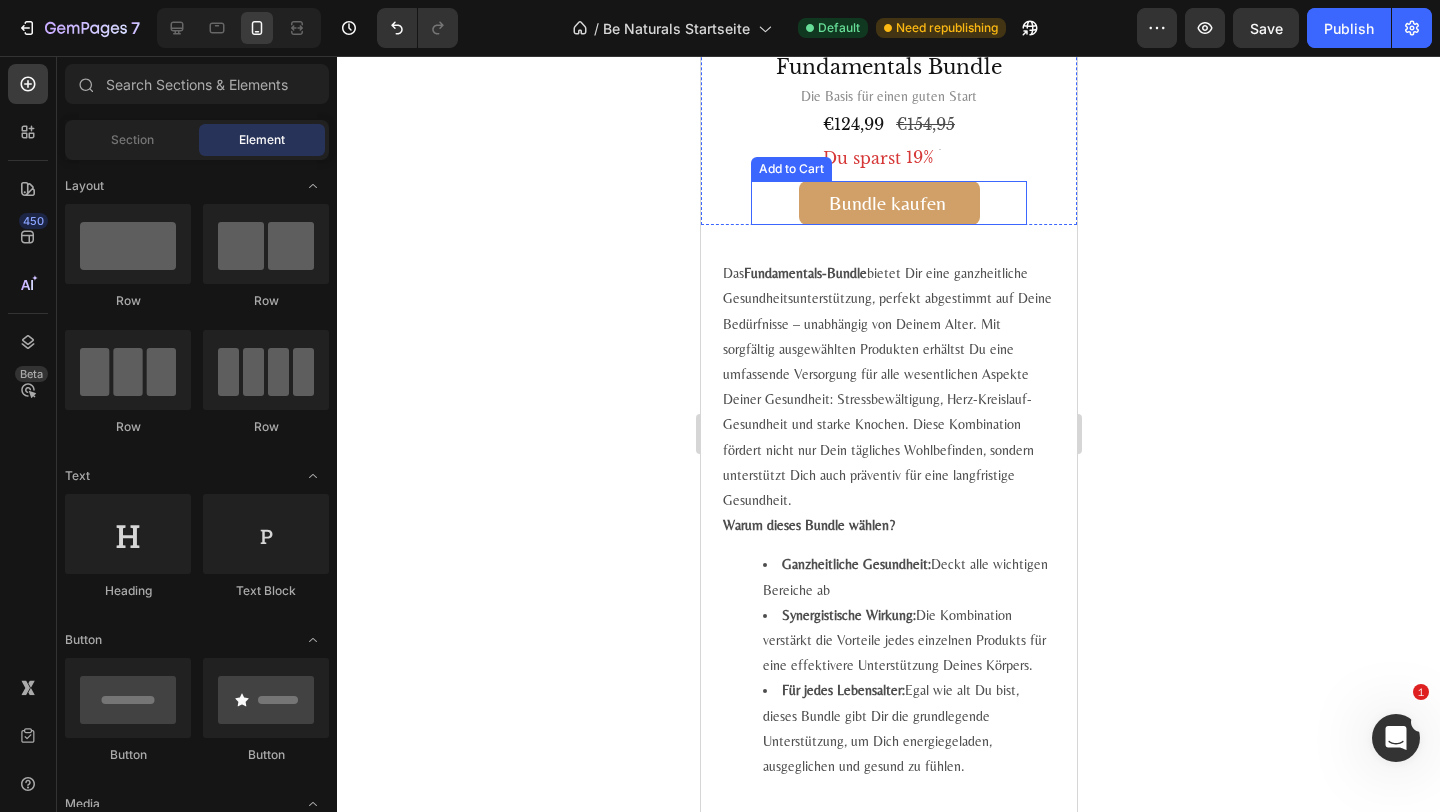 click on "Bundle kaufen Add to Cart" at bounding box center [888, 203] 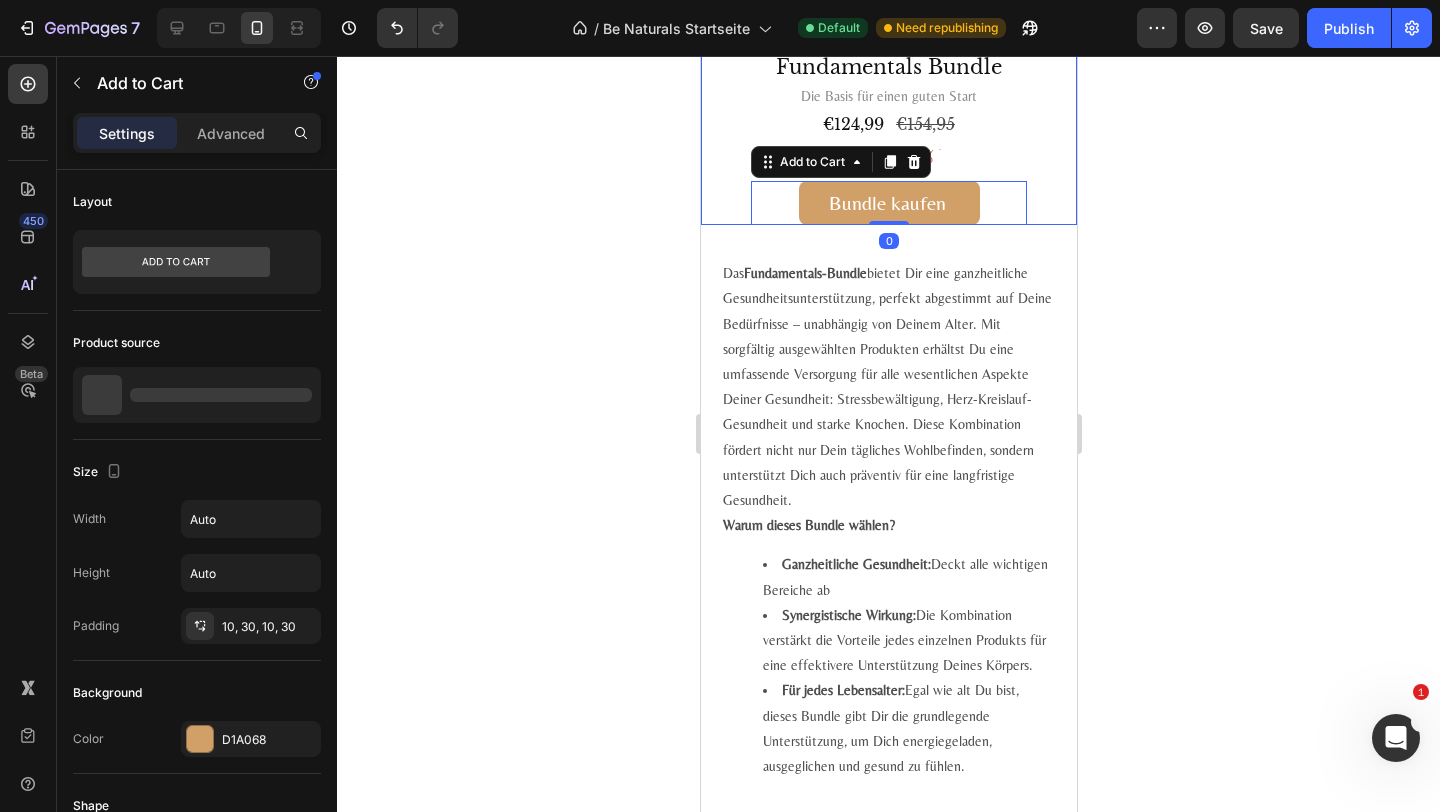 click on "Product Images Vorteilspaket Text block Fundamentals Bundle Product Title Die Basis für einen guten Start Text block €124,99 Price Price €154,95 Price Price Row Du sparst 19% Discount Tag Bundle kaufen Add to Cart   0 Product" at bounding box center (888, -44) 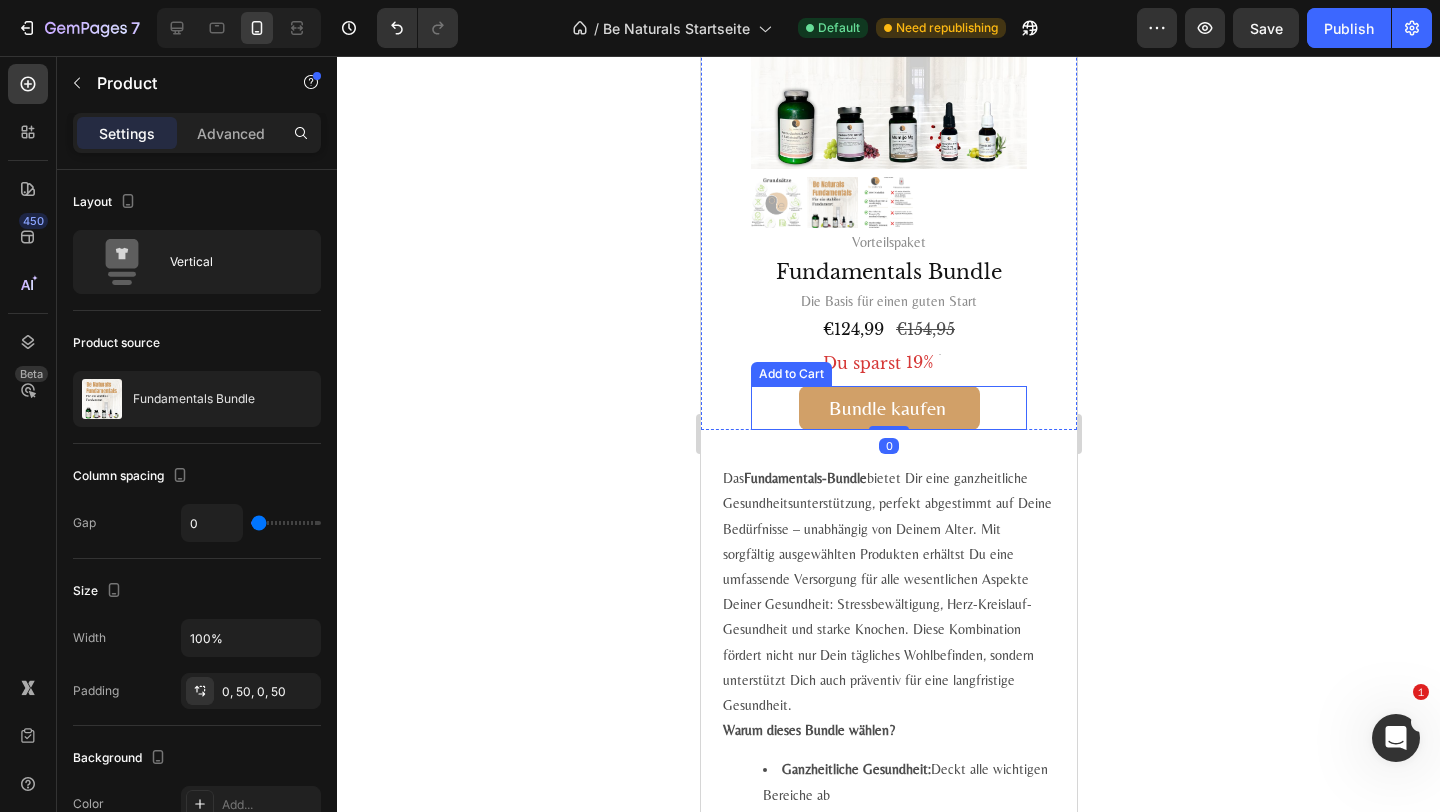 scroll, scrollTop: 710, scrollLeft: 0, axis: vertical 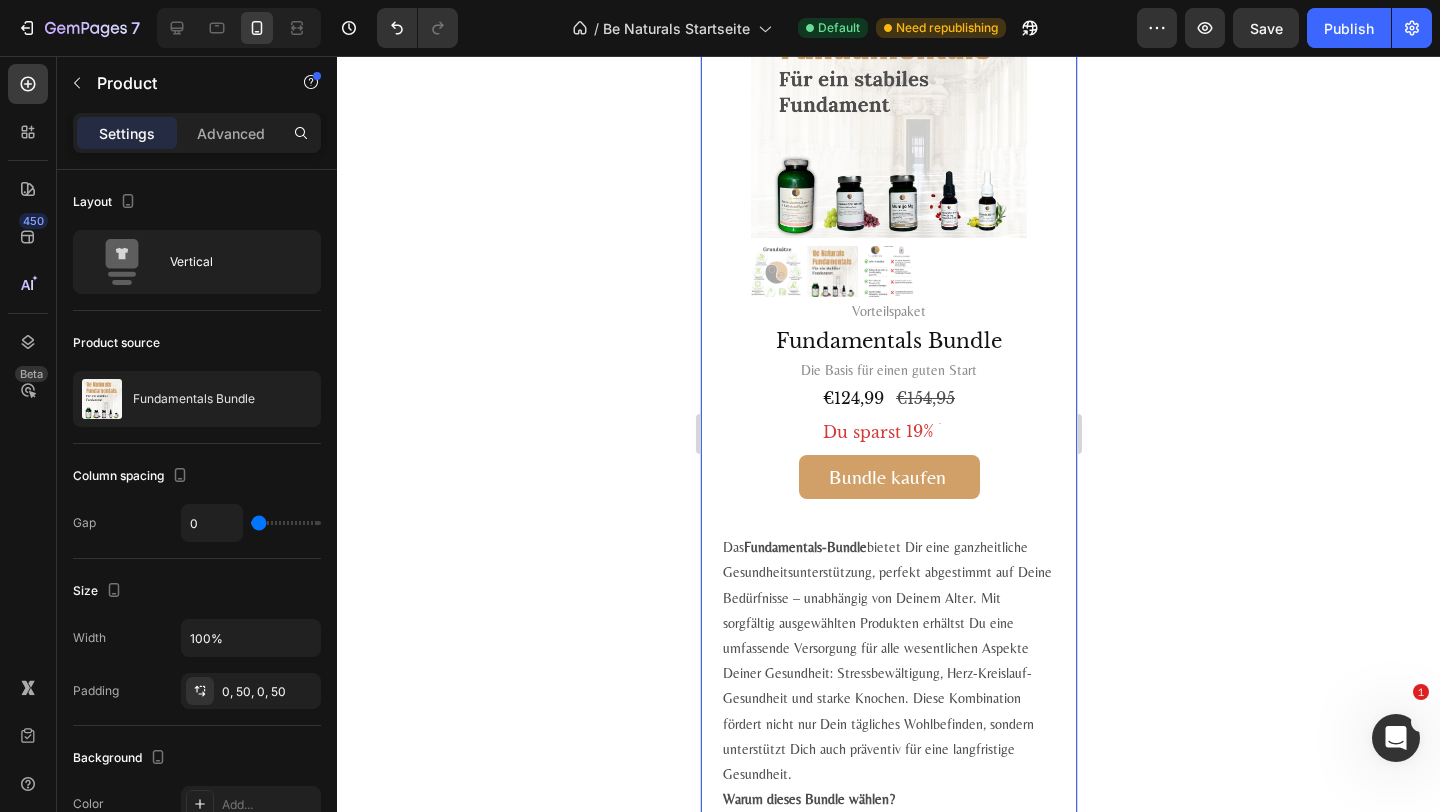 click on "Be Naturals  Fundamentals Heading Fundamental Bundle – Deine Basis für Gesundheit, Energie und Schutz Text block Product Images Vorteilspaket Text block Fundamentals Bundle Product Title Die Basis für einen guten Start Text block €124,99 Price Price €154,95 Price Price Row Du sparst 19% Discount Tag Bundle kaufen Add to Cart Product Row Das  Fundamentals-Bundle  bietet Dir eine ganzheitliche Gesundheitsunterstützung, perfekt abgestimmt auf Deine Bedürfnisse – unabhängig von Deinem Alter. Mit sorgfältig ausgewählten Produkten erhältst Du eine umfassende Versorgung für alle wesentlichen Aspekte Deiner Gesundheit: Stressbewältigung, Herz-Kreislauf-Gesundheit und starke Knochen. Diese Kombination fördert nicht nur Dein tägliches Wohlbefinden, sondern unterstützt Dich auch präventiv für eine langfristige Gesundheit. Warum dieses Bundle wählen? Ganzheitliche Gesundheit:  Deckt alle wichtigen Bereiche ab Synergistische Wirkung: Für jedes Lebensalter: Text block" at bounding box center [888, 462] 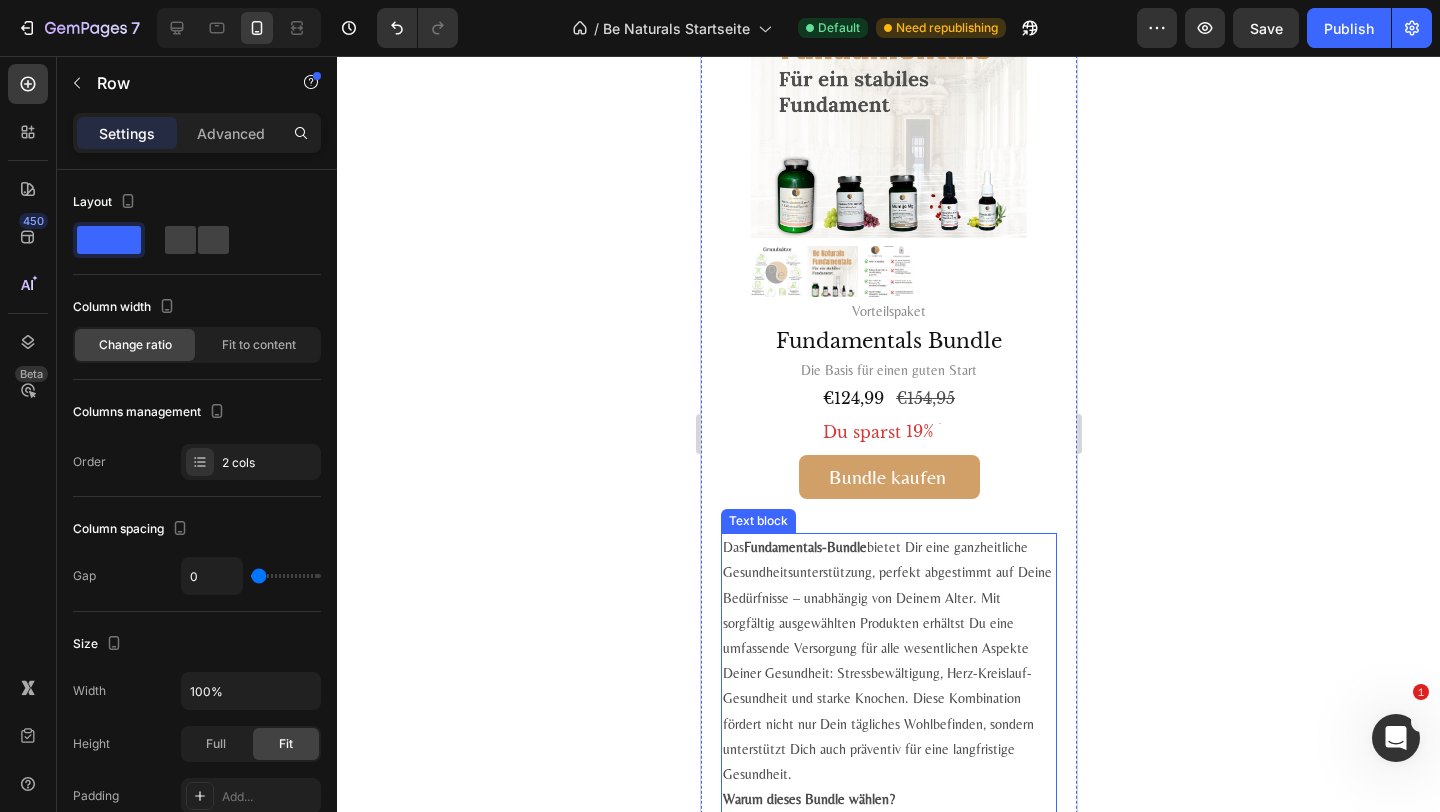 click on "Das  Fundamentals-Bundle  bietet Dir eine ganzheitliche Gesundheitsunterstützung, perfekt abgestimmt auf Deine Bedürfnisse – unabhängig von Deinem Alter. Mit sorgfältig ausgewählten Produkten erhältst Du eine umfassende Versorgung für alle wesentlichen Aspekte Deiner Gesundheit: Stressbewältigung, Herz-Kreislauf-Gesundheit und starke Knochen. Diese Kombination fördert nicht nur Dein tägliches Wohlbefinden, sondern unterstützt Dich auch präventiv für eine langfristige Gesundheit. Warum dieses Bundle wählen? Ganzheitliche Gesundheit:  Deckt alle wichtigen Bereiche ab Synergistische Wirkung:  Die Kombination verstärkt die Vorteile jedes einzelnen Produkts für eine effektivere Unterstützung Deines Körpers. Für jedes Lebensalter:  Egal wie alt Du bist, dieses Bundle gibt Dir die grundlegende Unterstützung, um Dich energiegeladen, ausgeglichen und gesund zu fühlen." at bounding box center [888, 801] 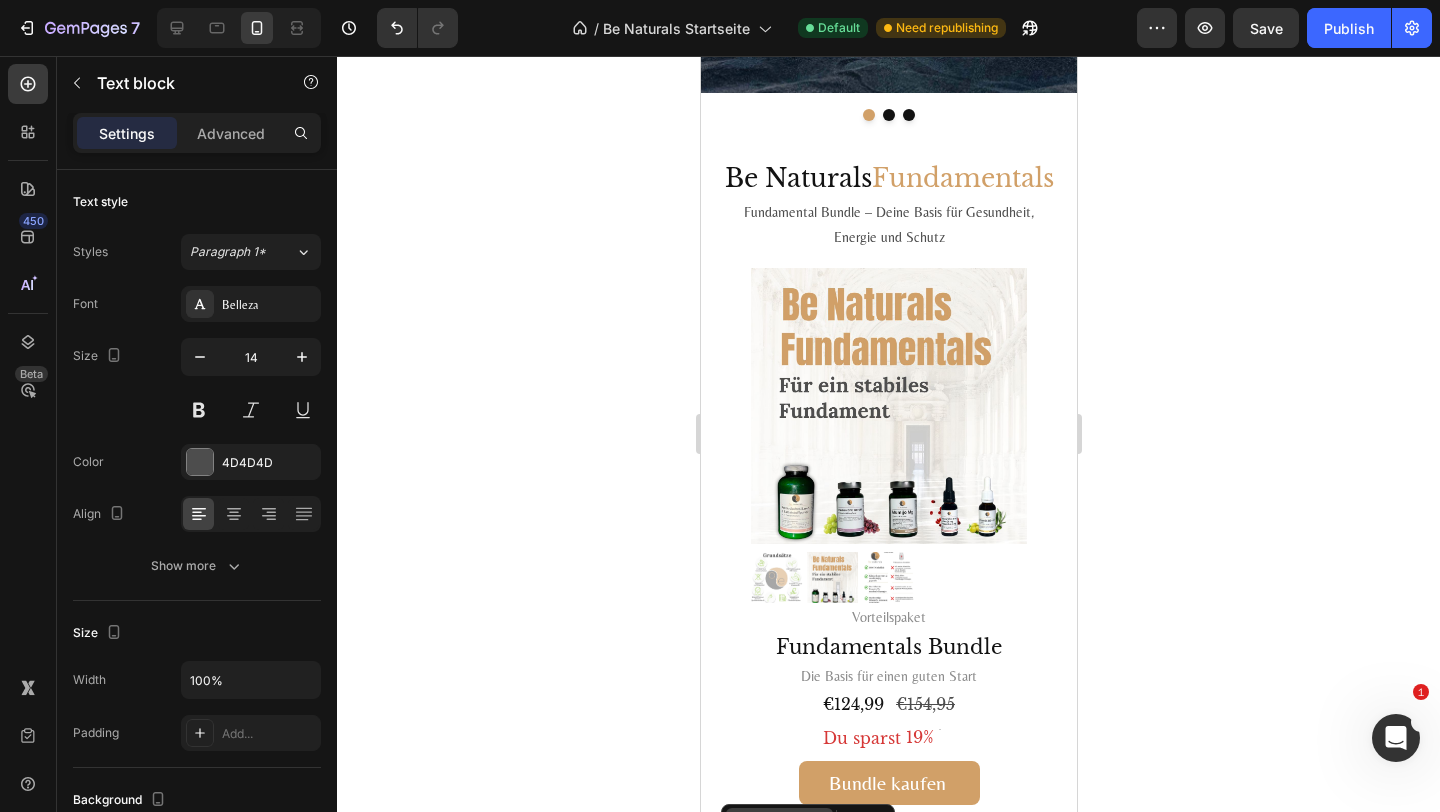 scroll, scrollTop: 556, scrollLeft: 0, axis: vertical 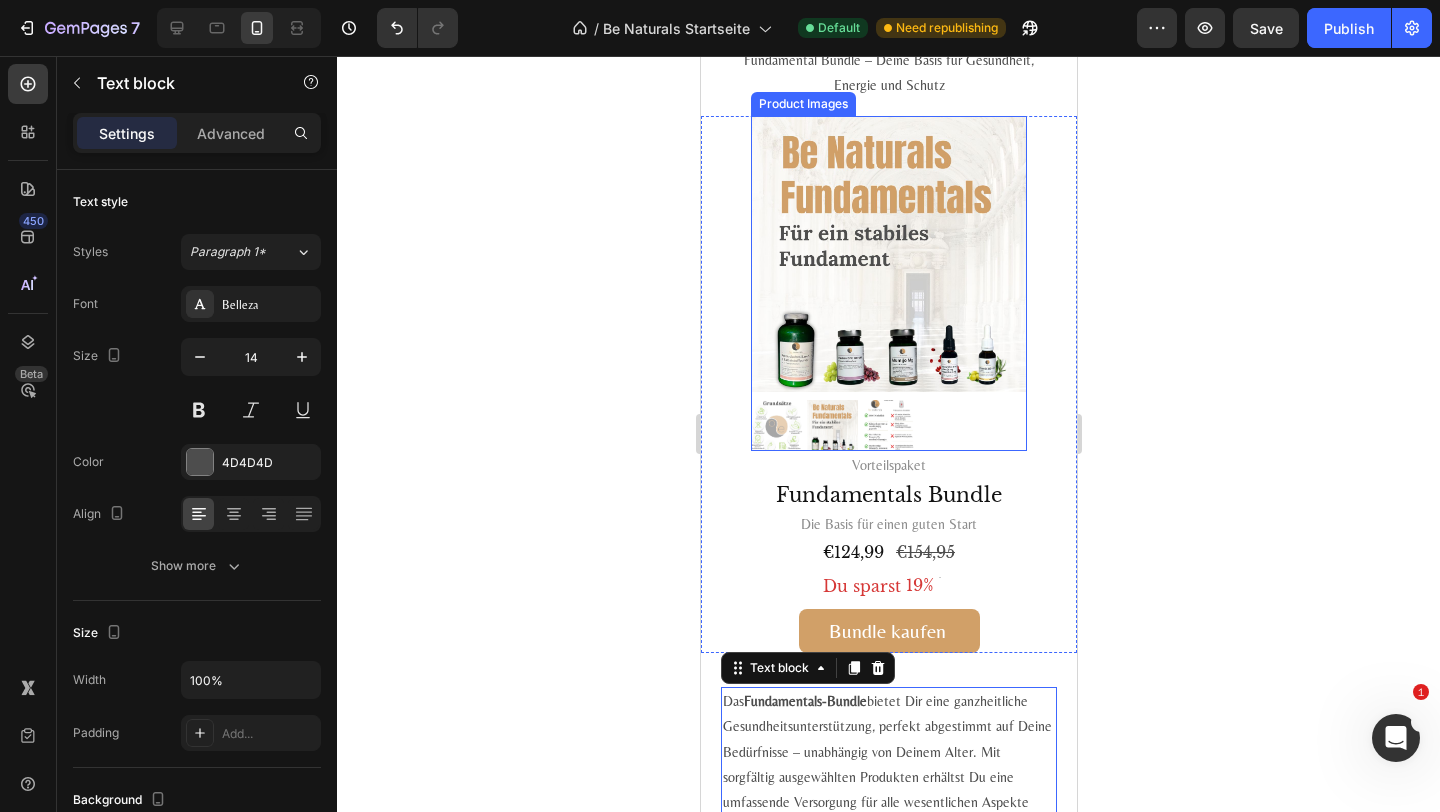 click at bounding box center [888, 254] 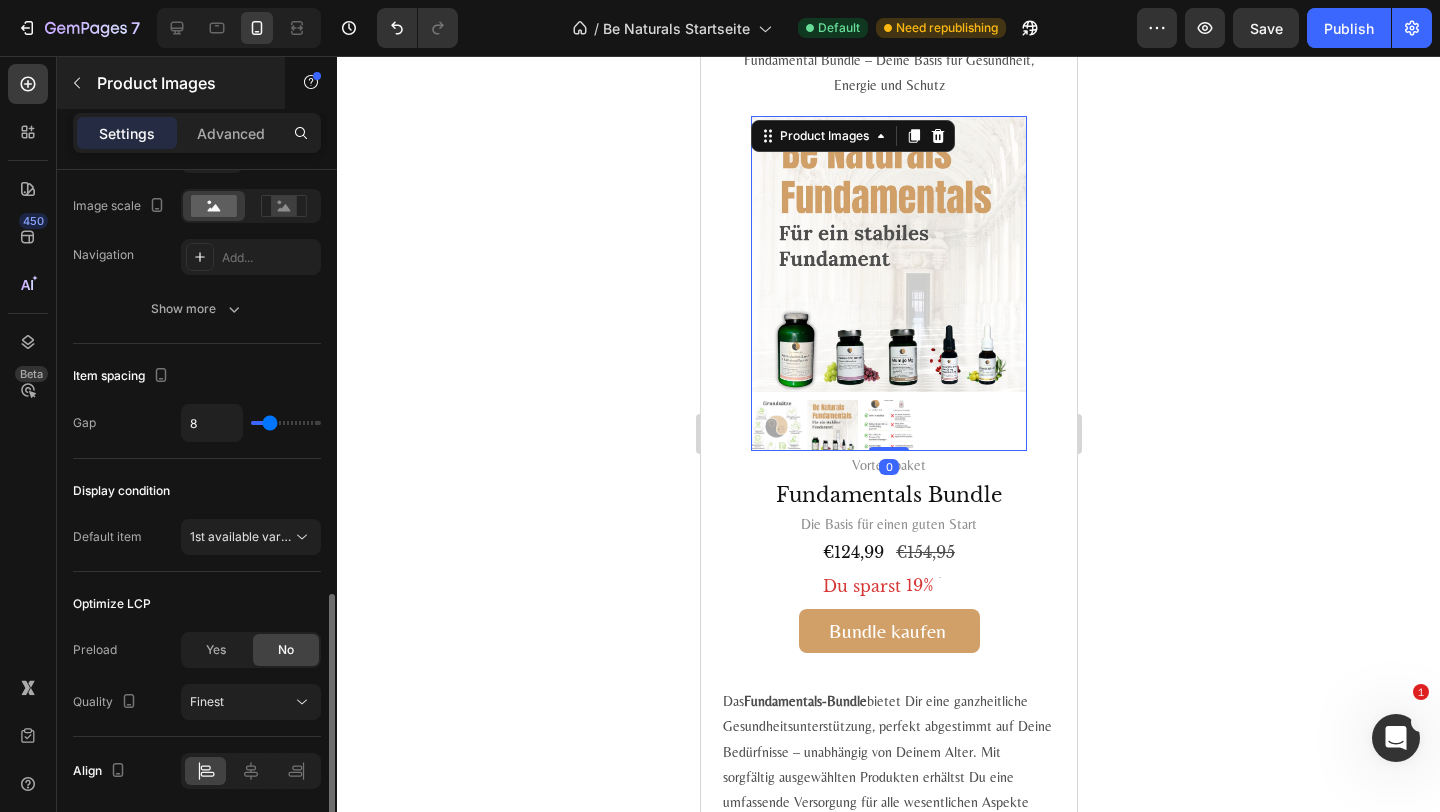 scroll, scrollTop: 972, scrollLeft: 0, axis: vertical 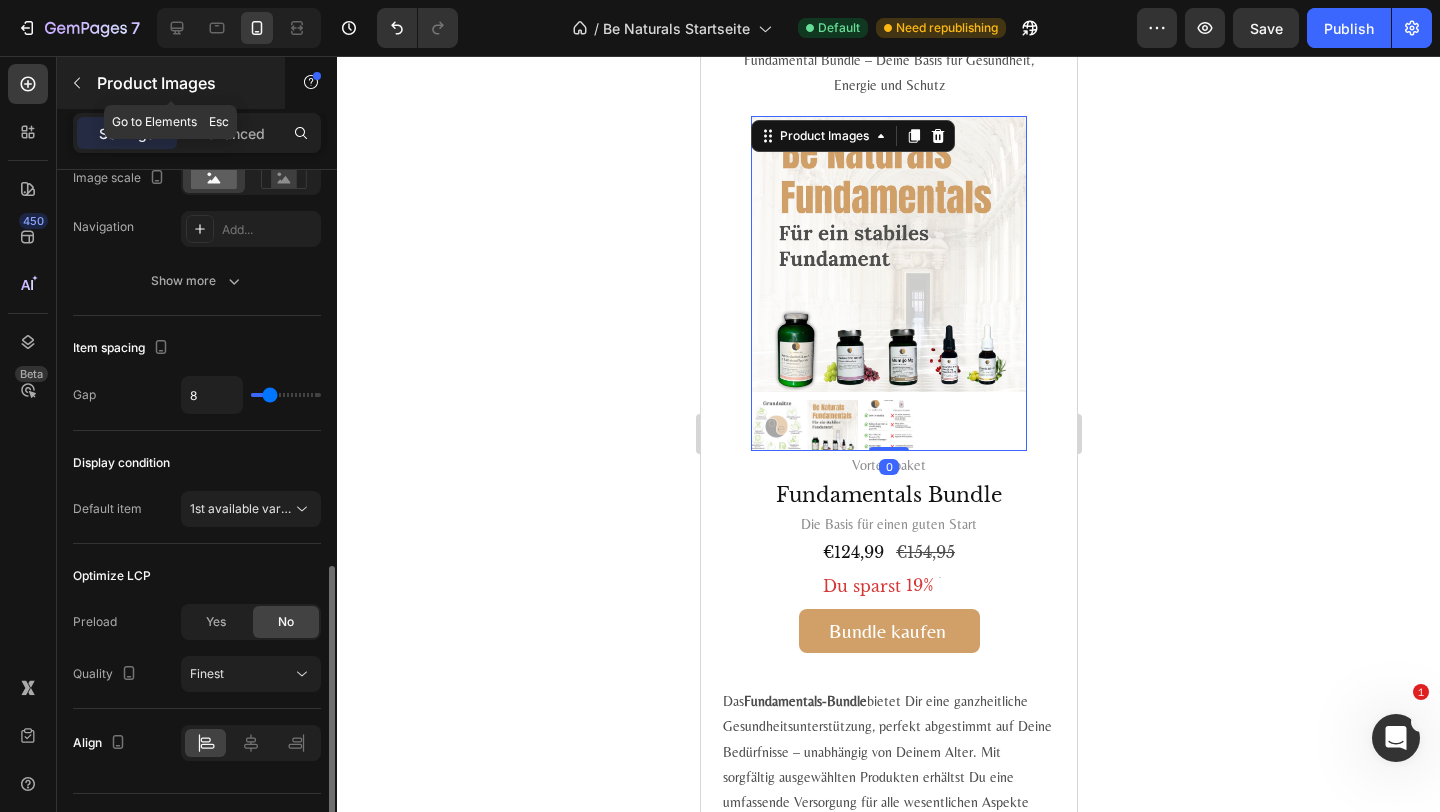 click on "Product Images" at bounding box center (171, 83) 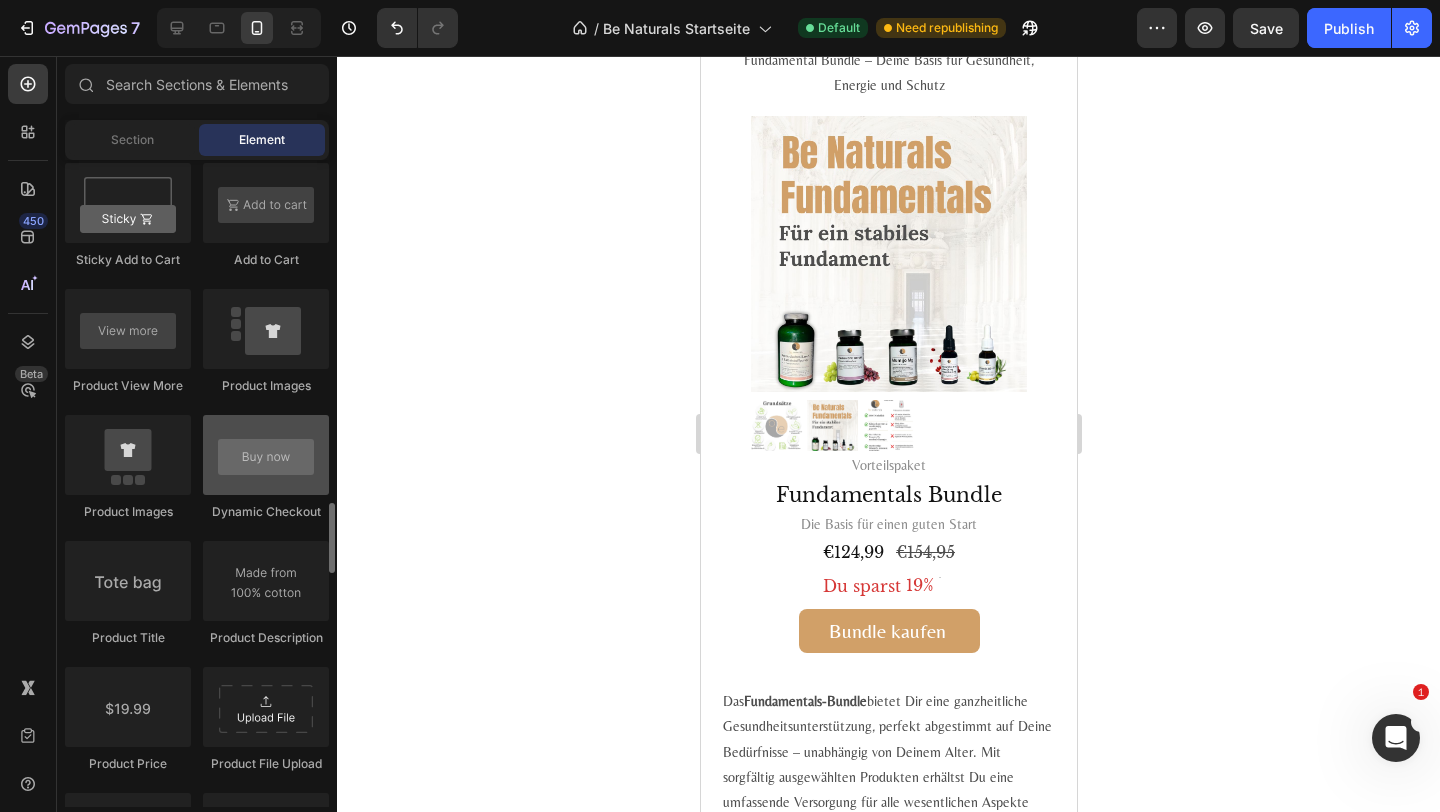 scroll, scrollTop: 2880, scrollLeft: 0, axis: vertical 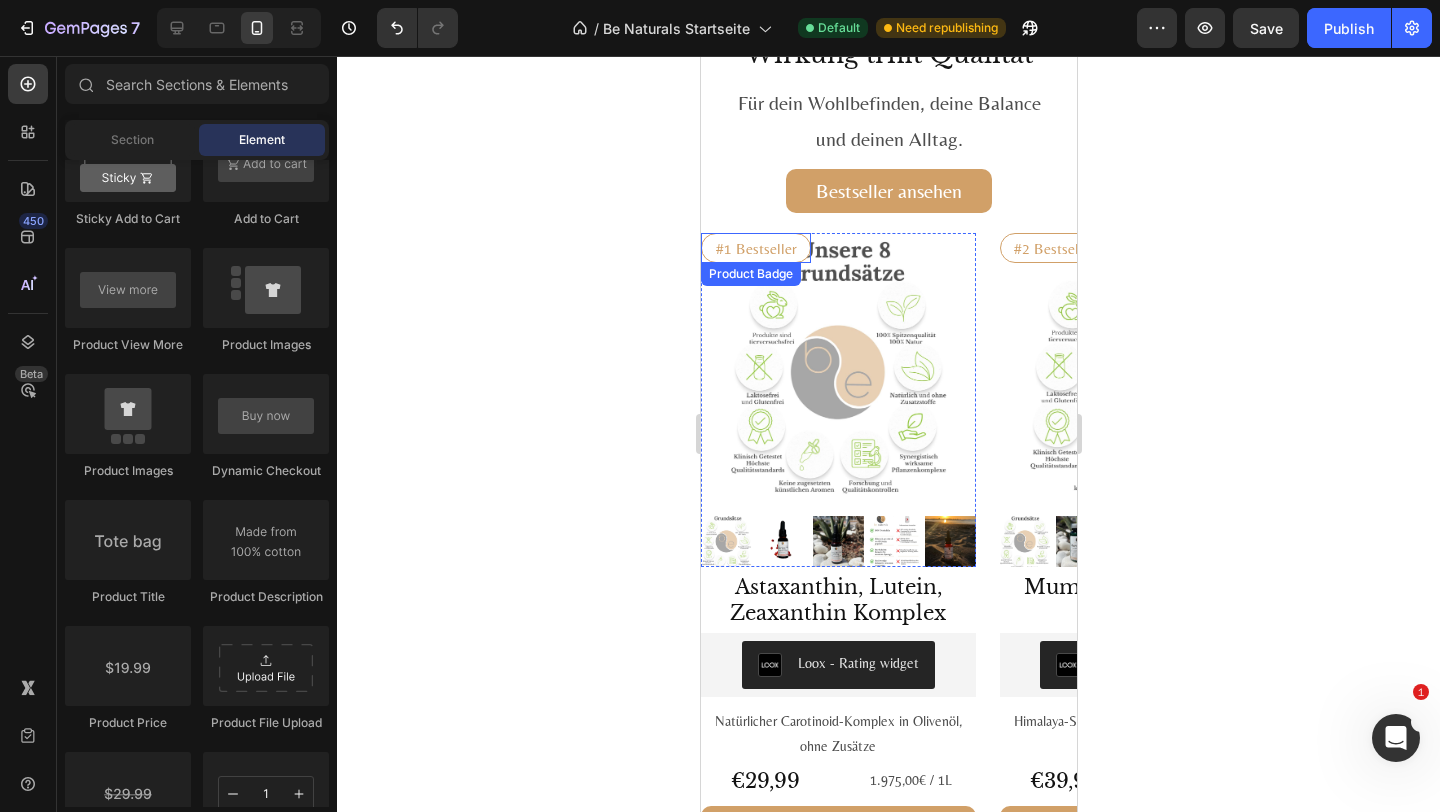 click on "#1 Bestseller" at bounding box center (755, 248) 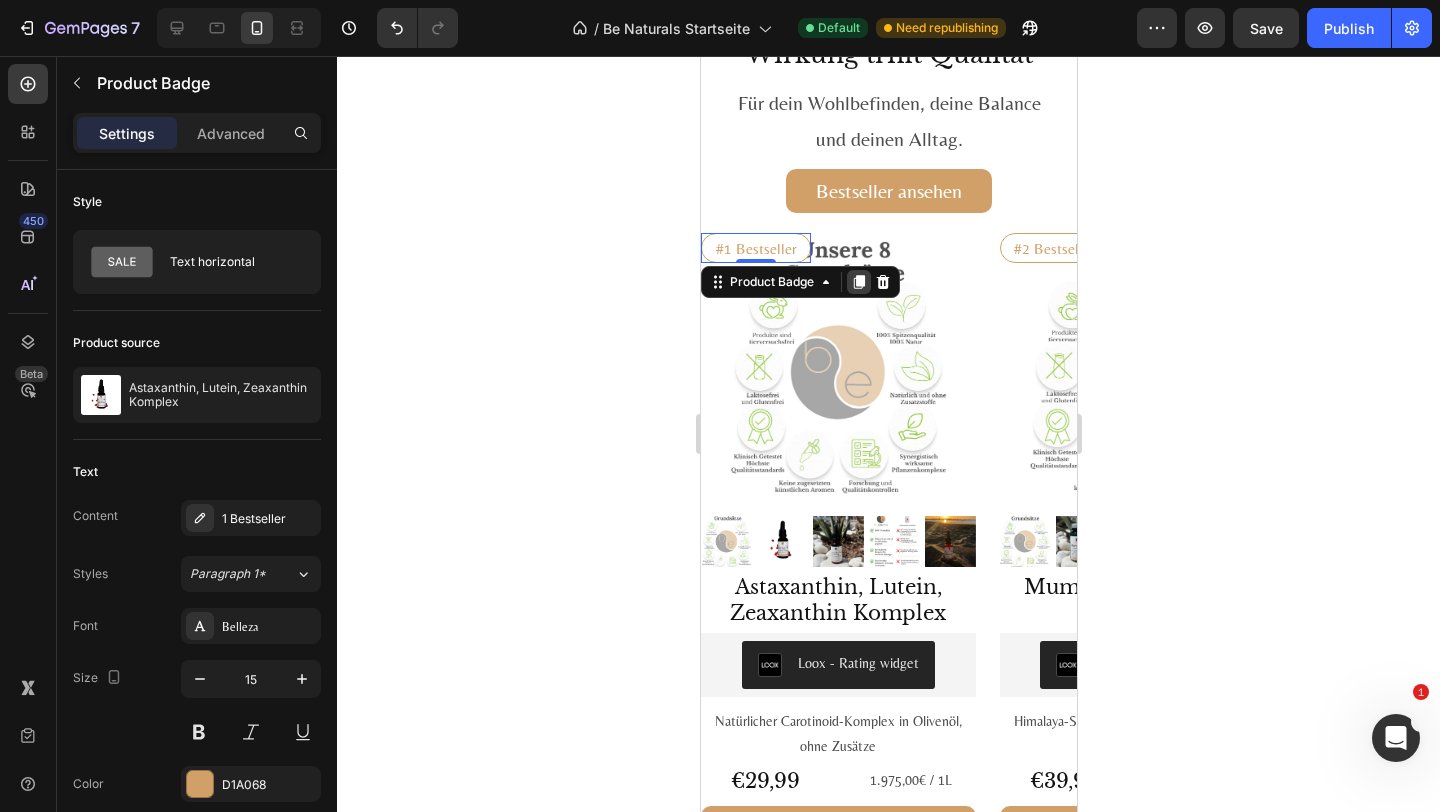 click 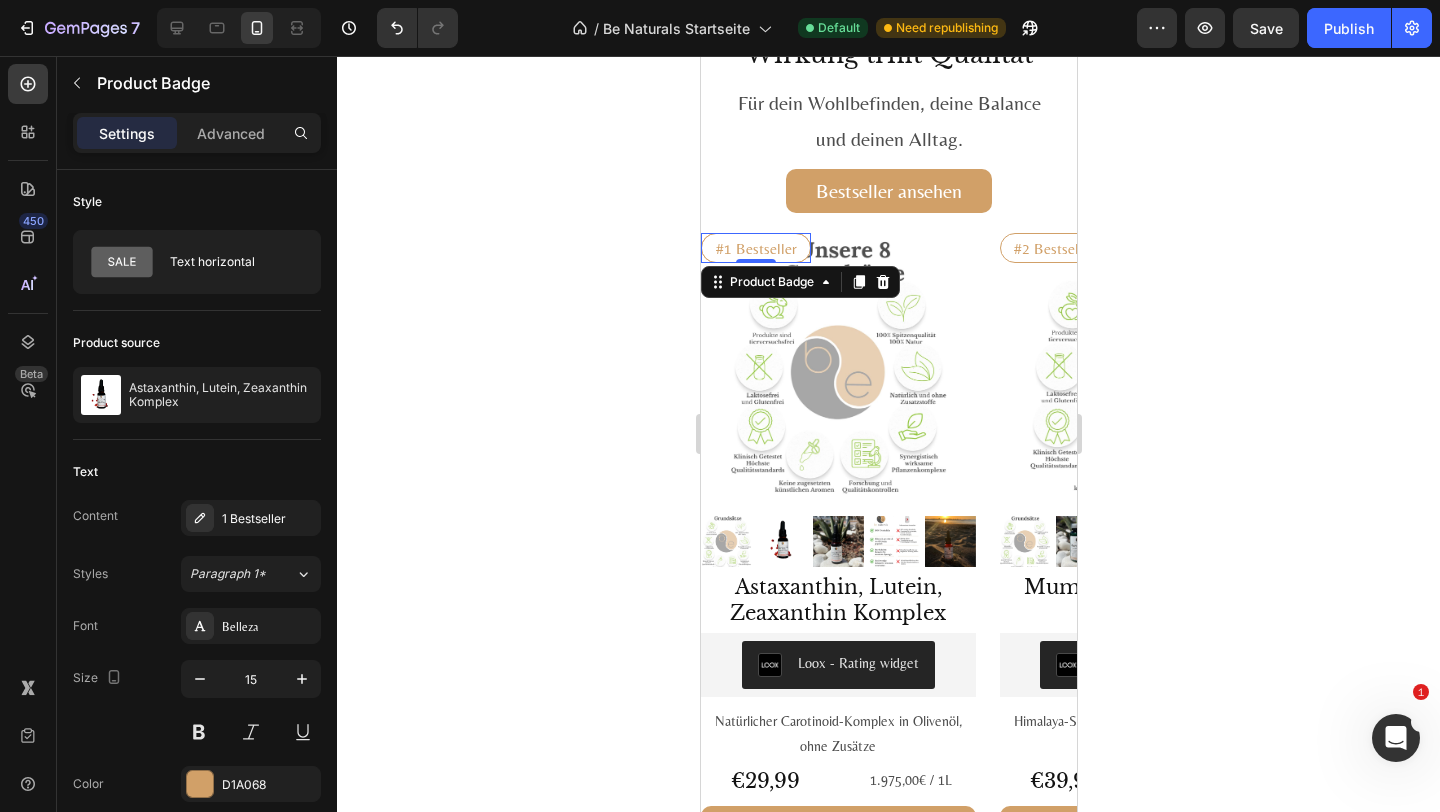 scroll, scrollTop: 972, scrollLeft: 0, axis: vertical 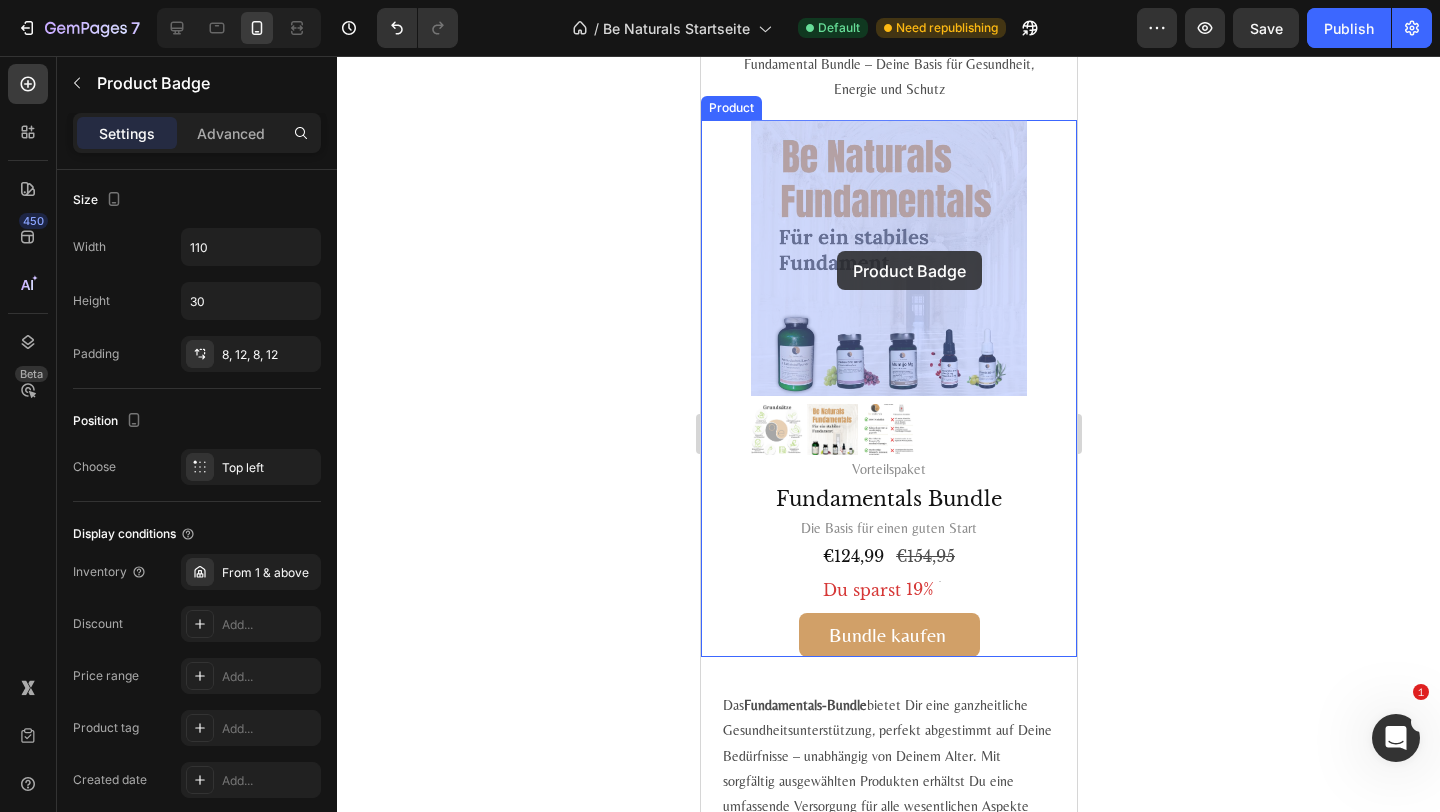drag, startPoint x: 750, startPoint y: 285, endPoint x: 836, endPoint y: 251, distance: 92.47703 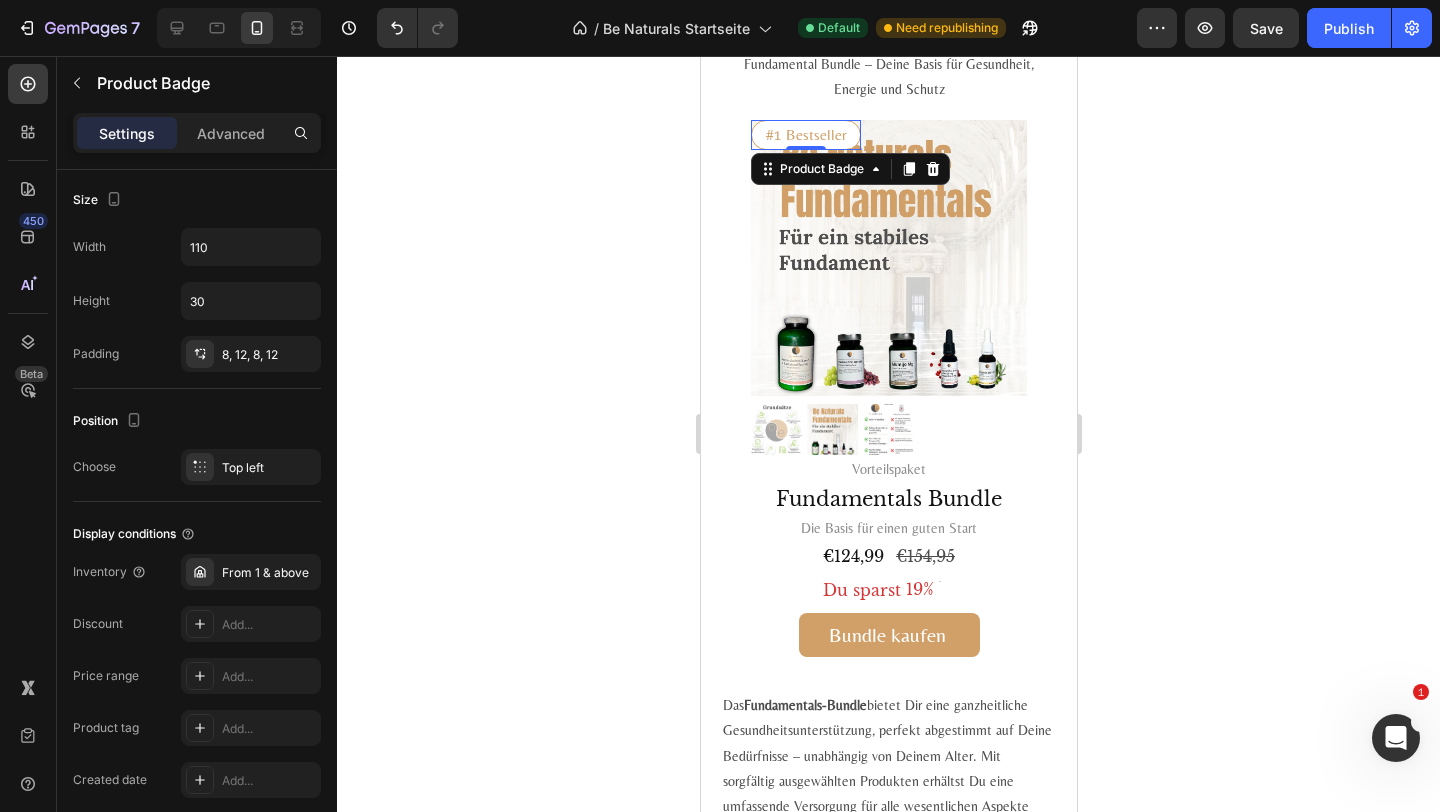 click on "#1 Bestseller" at bounding box center [805, 134] 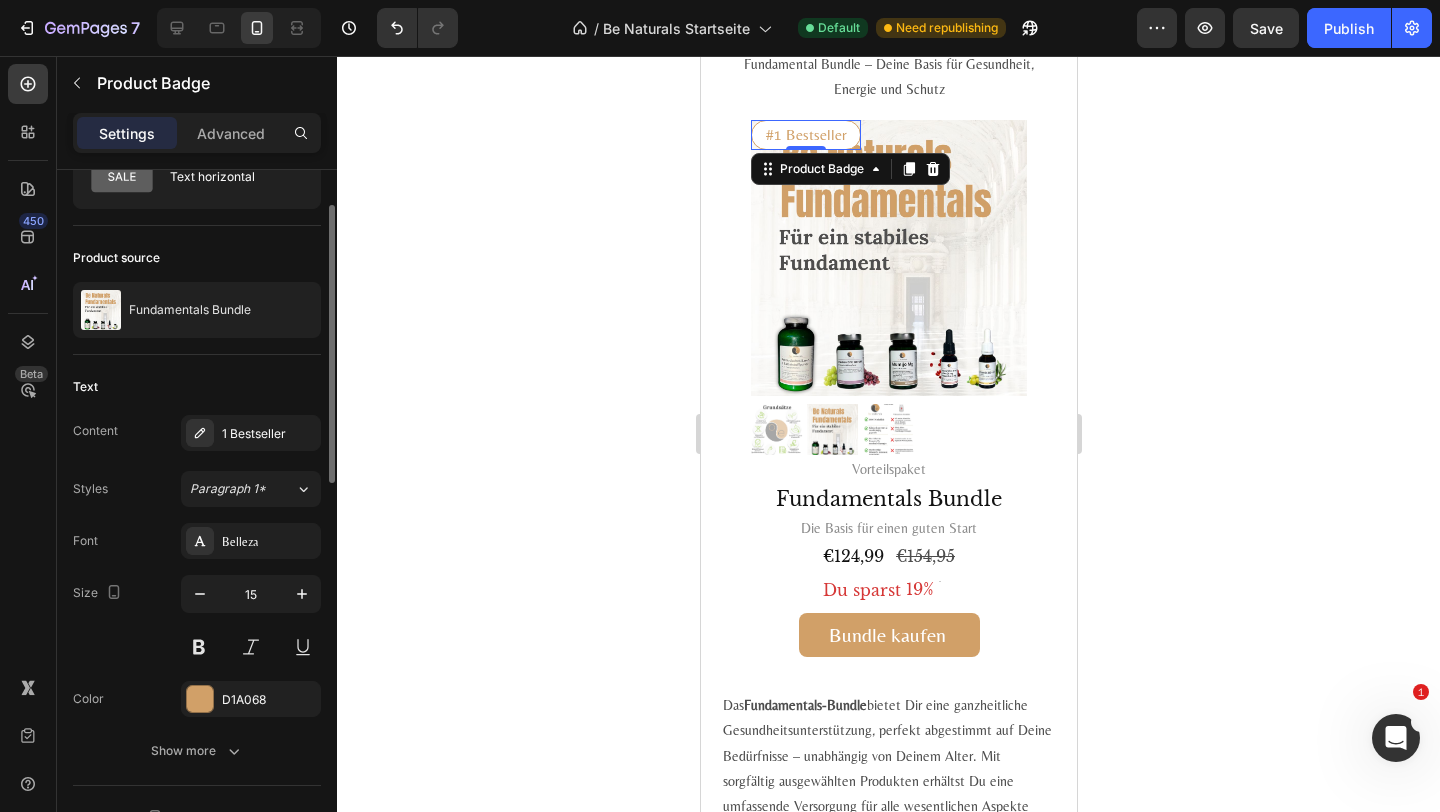 scroll, scrollTop: 88, scrollLeft: 0, axis: vertical 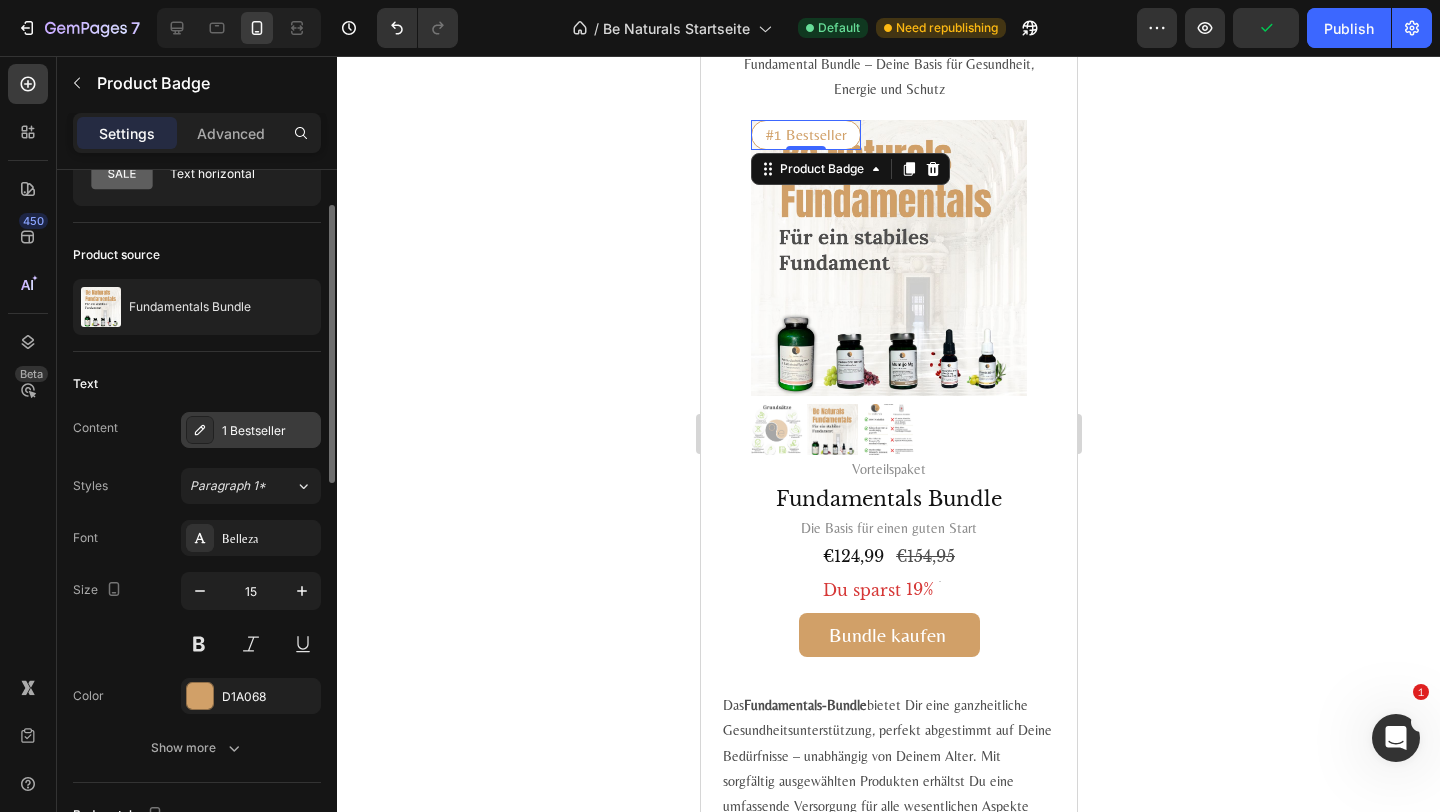 click on "1 Bestseller" at bounding box center (269, 431) 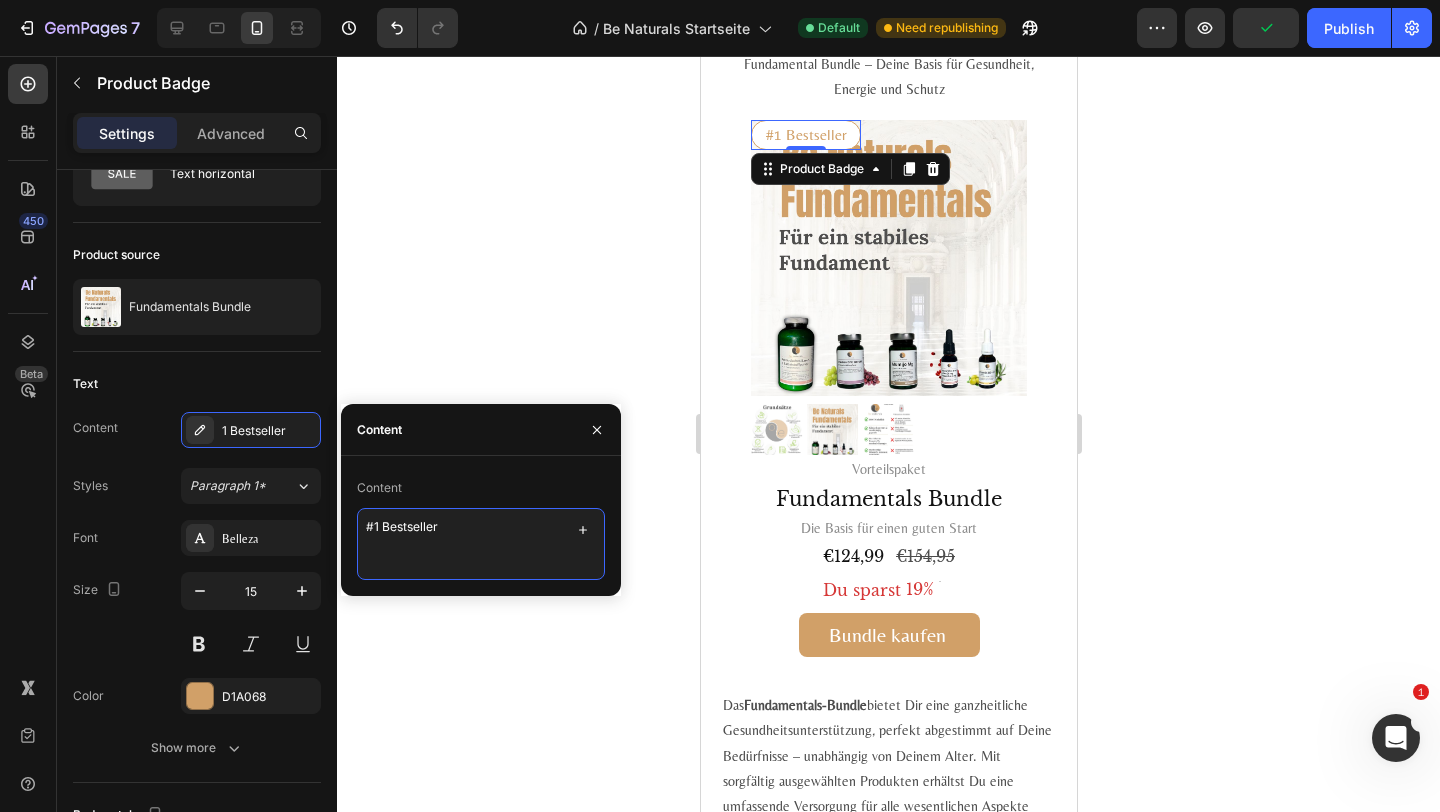 click on "#1 Bestseller" at bounding box center (481, 544) 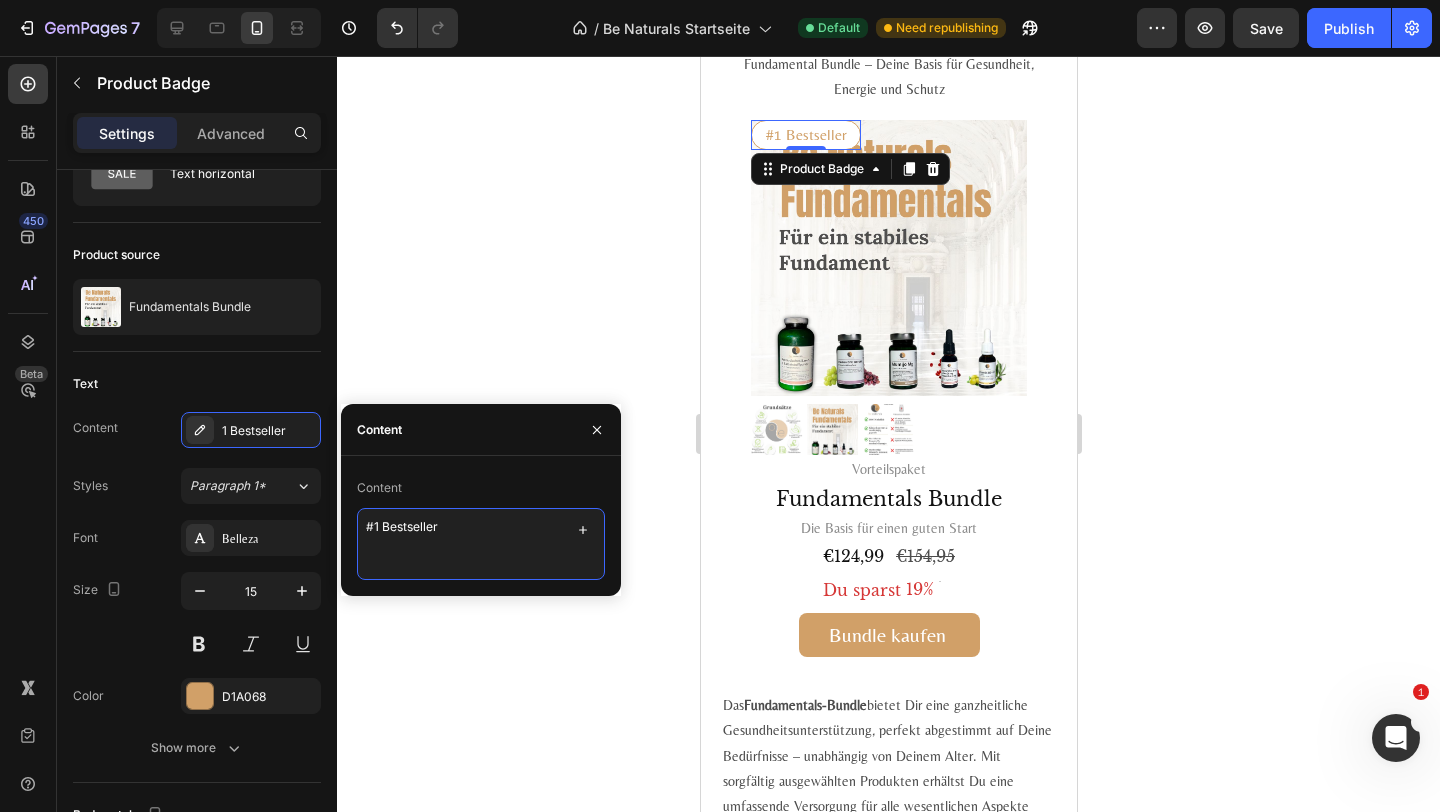 click on "#1 Bestseller" at bounding box center (481, 544) 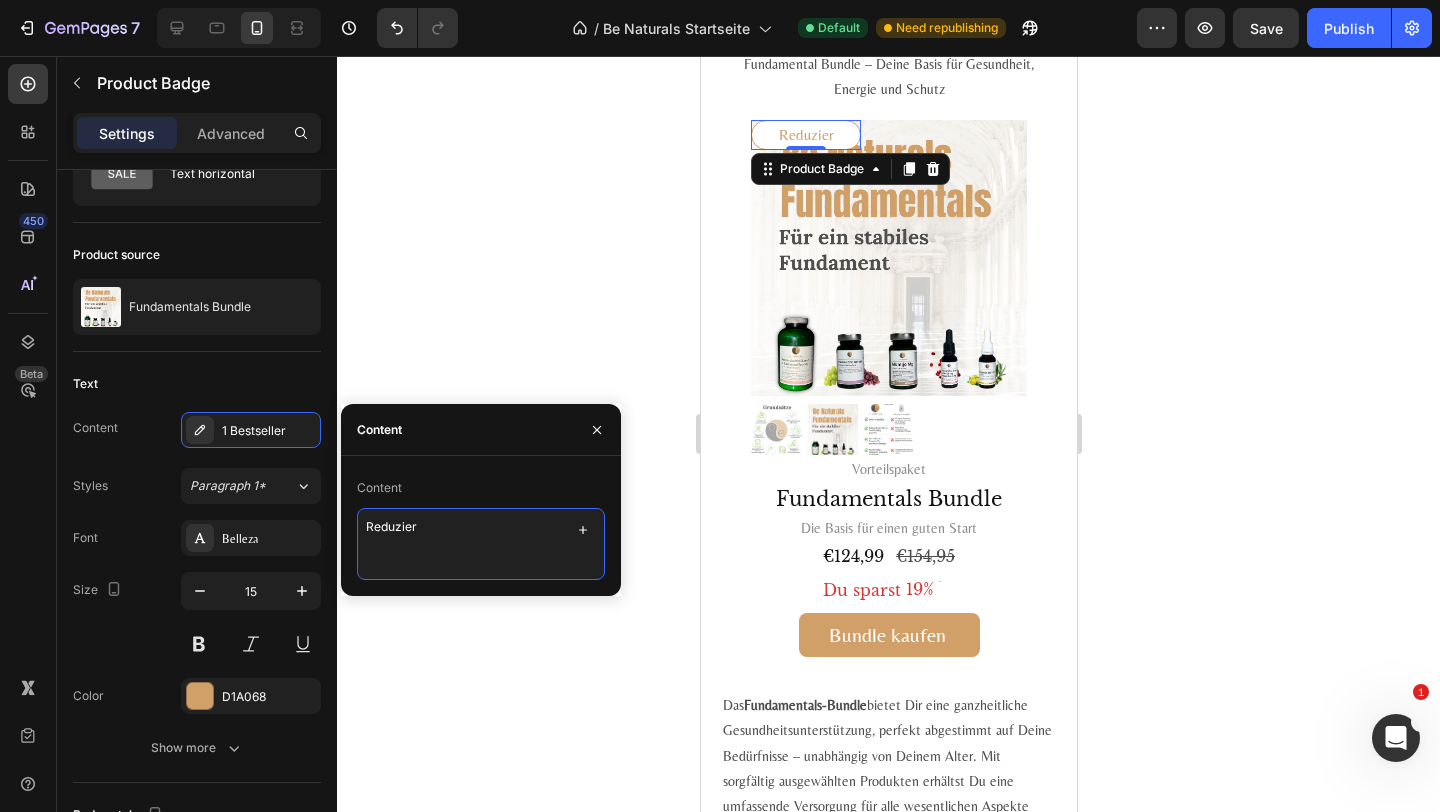 type on "Reduziert" 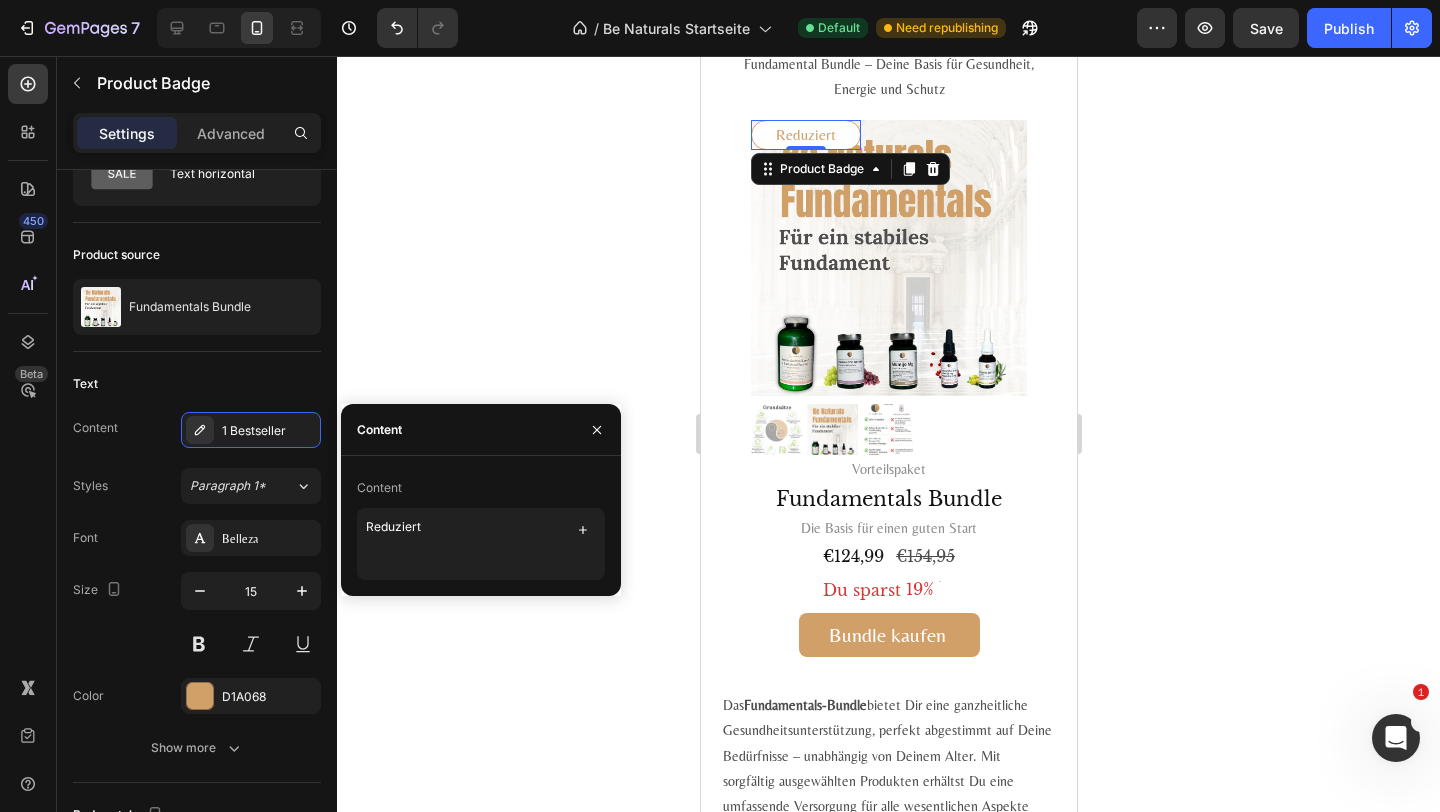 click 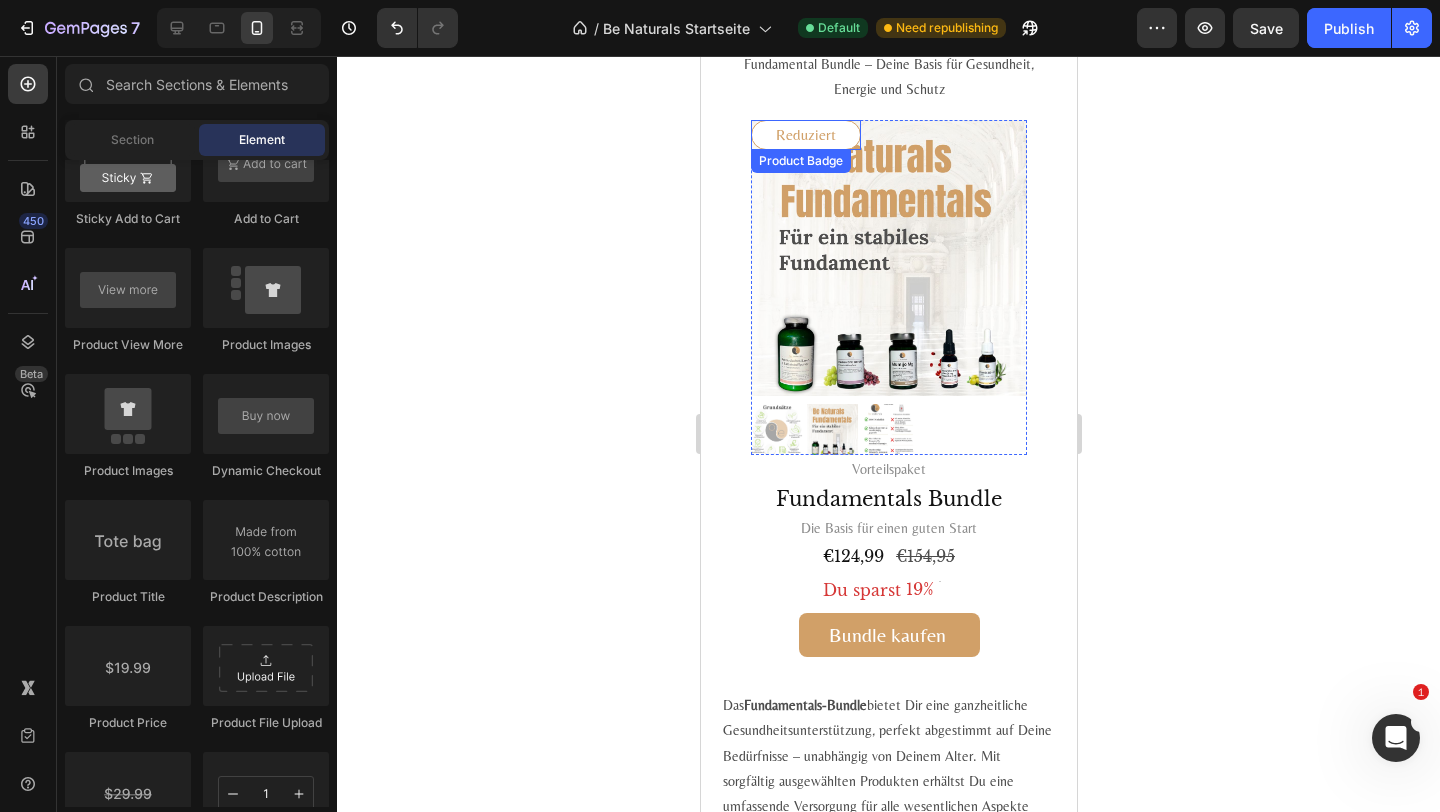 click on "Reduziert" at bounding box center [805, 134] 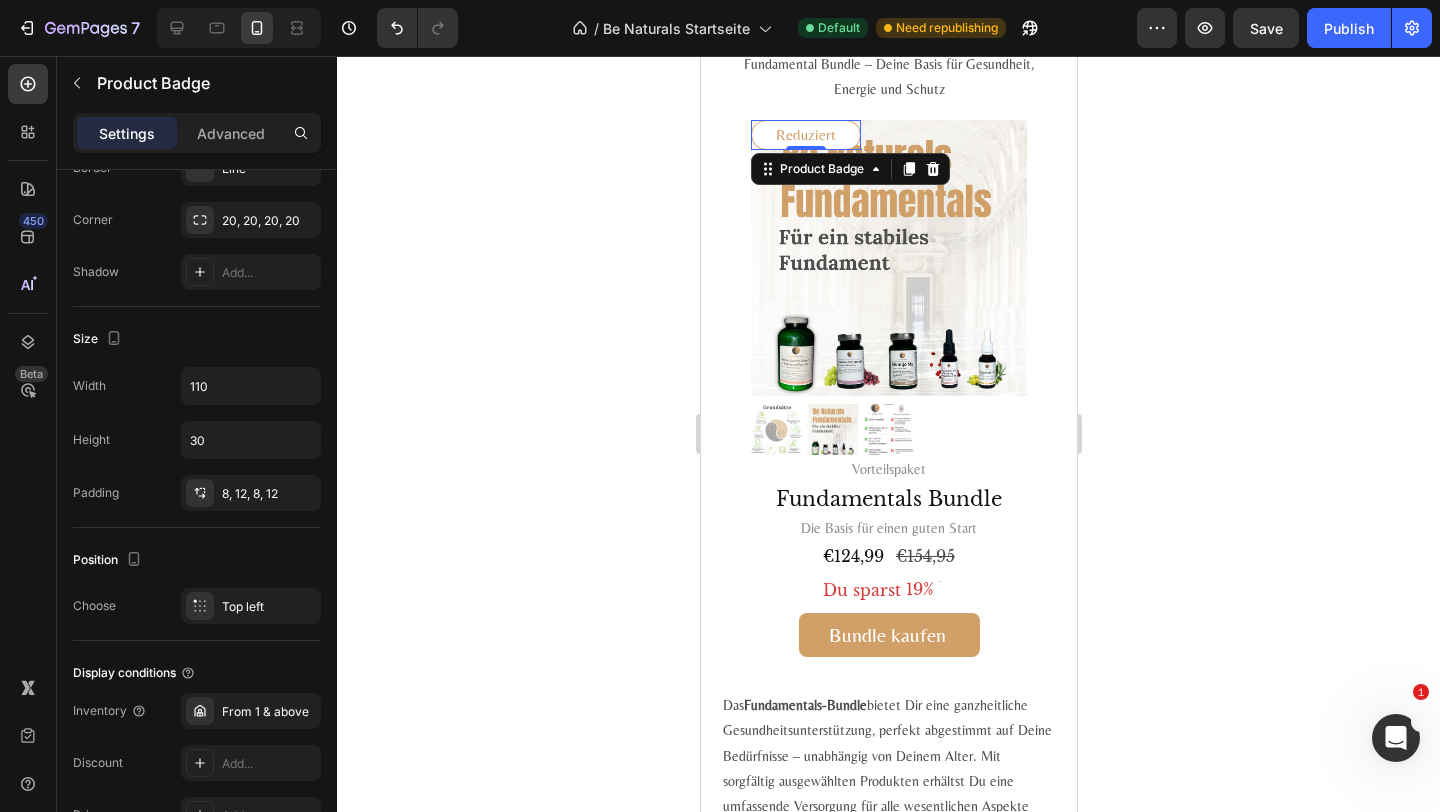 scroll, scrollTop: 1054, scrollLeft: 0, axis: vertical 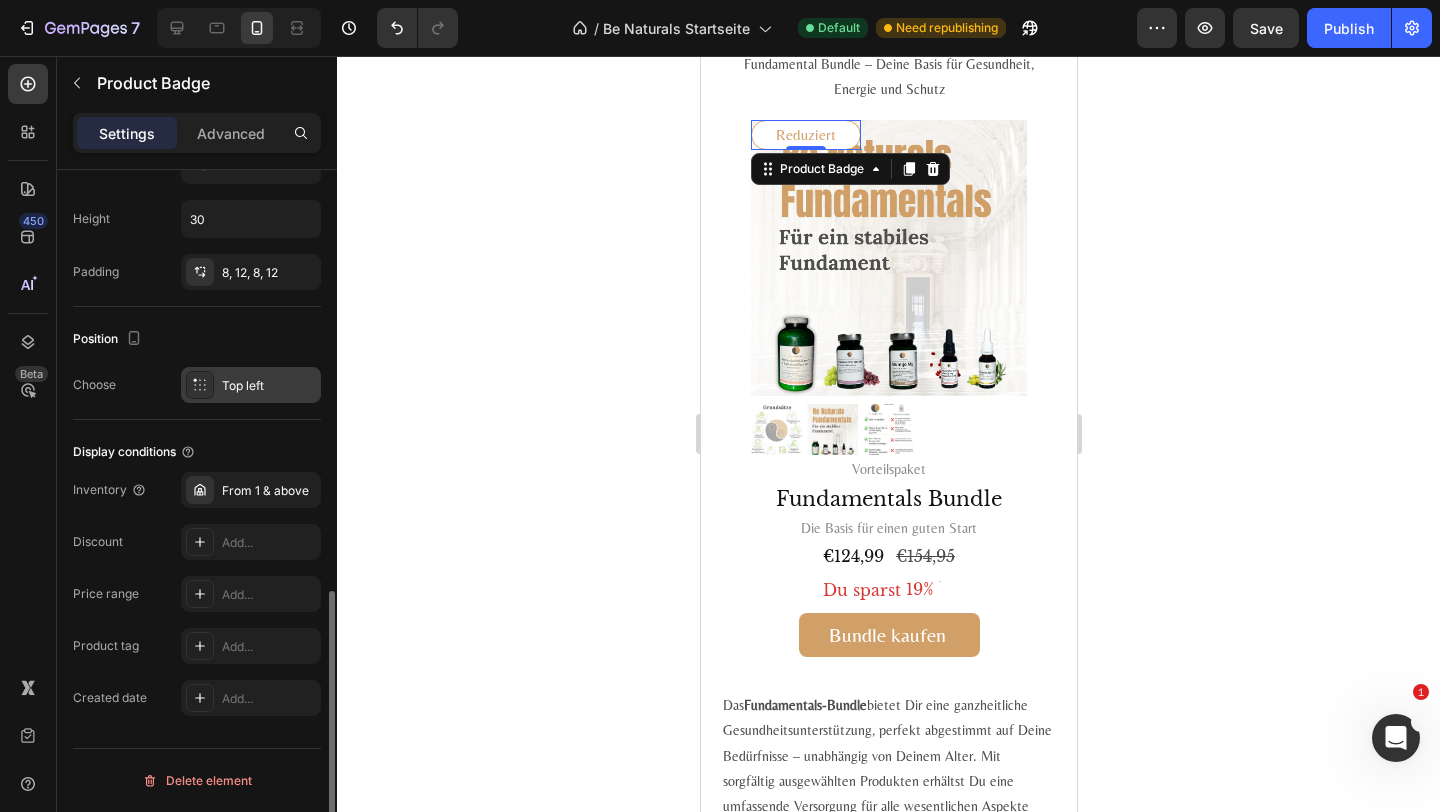 click on "Top left" at bounding box center (251, 385) 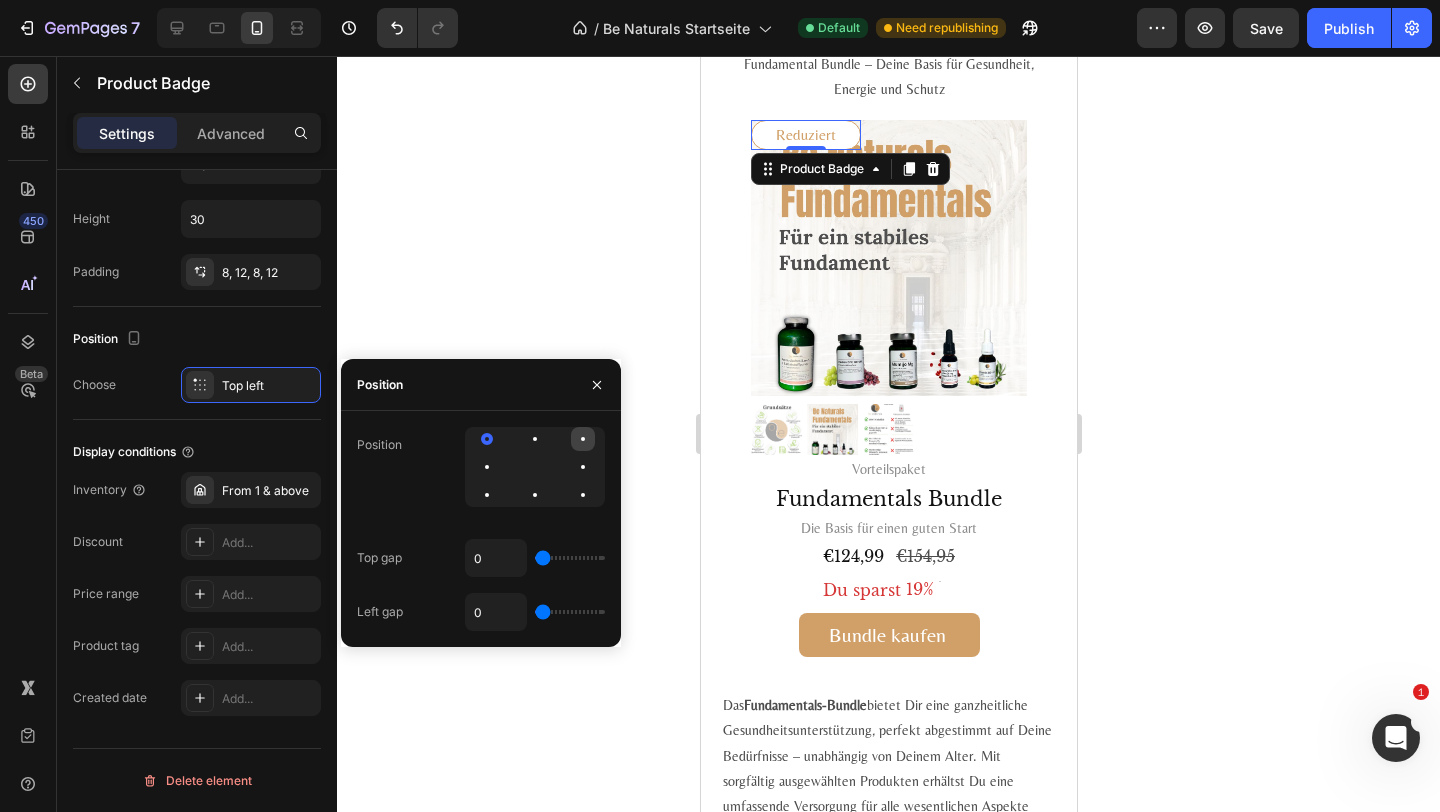 click 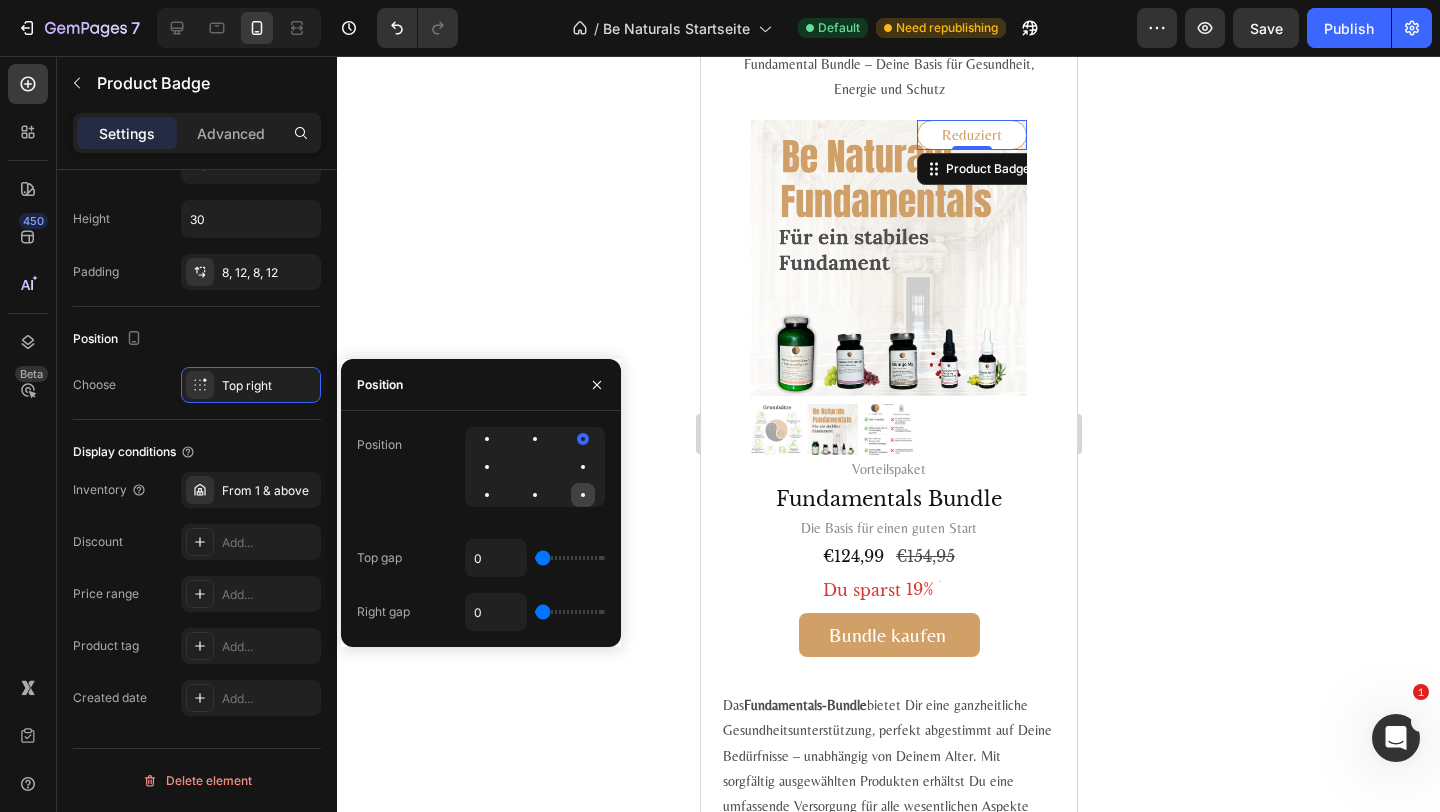 click at bounding box center [583, 495] 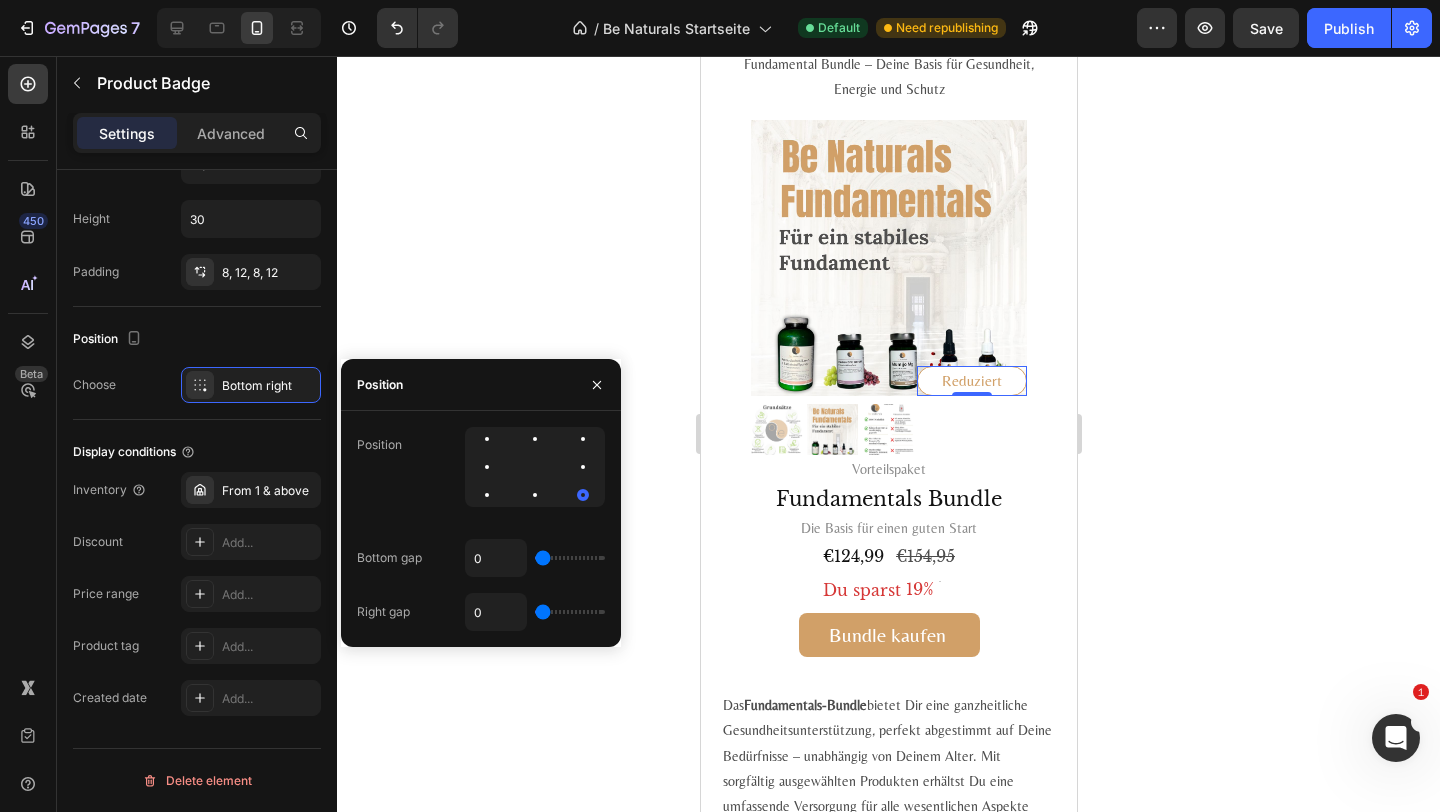 click on "Position Bottom gap 0 Right gap 0" at bounding box center (481, 529) 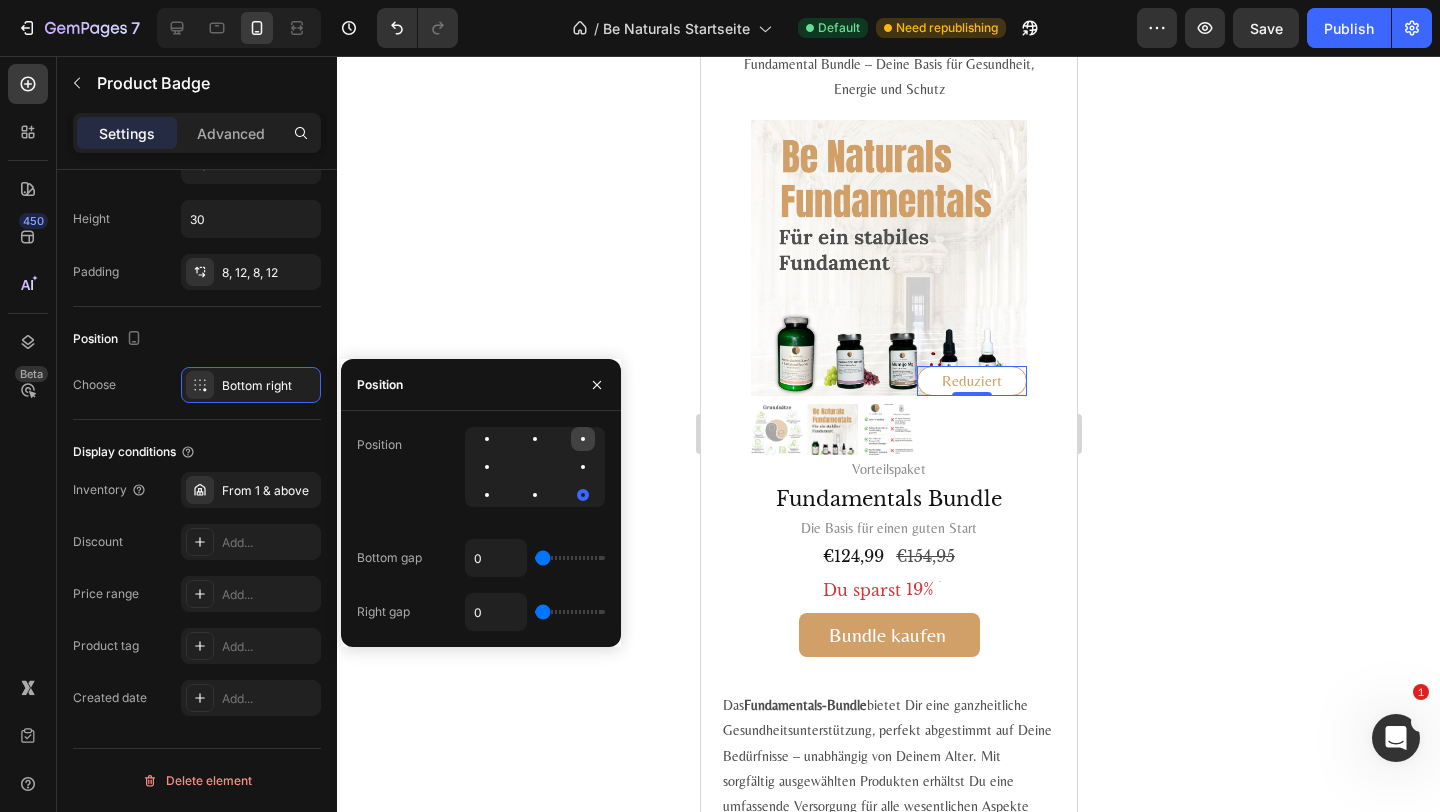 click 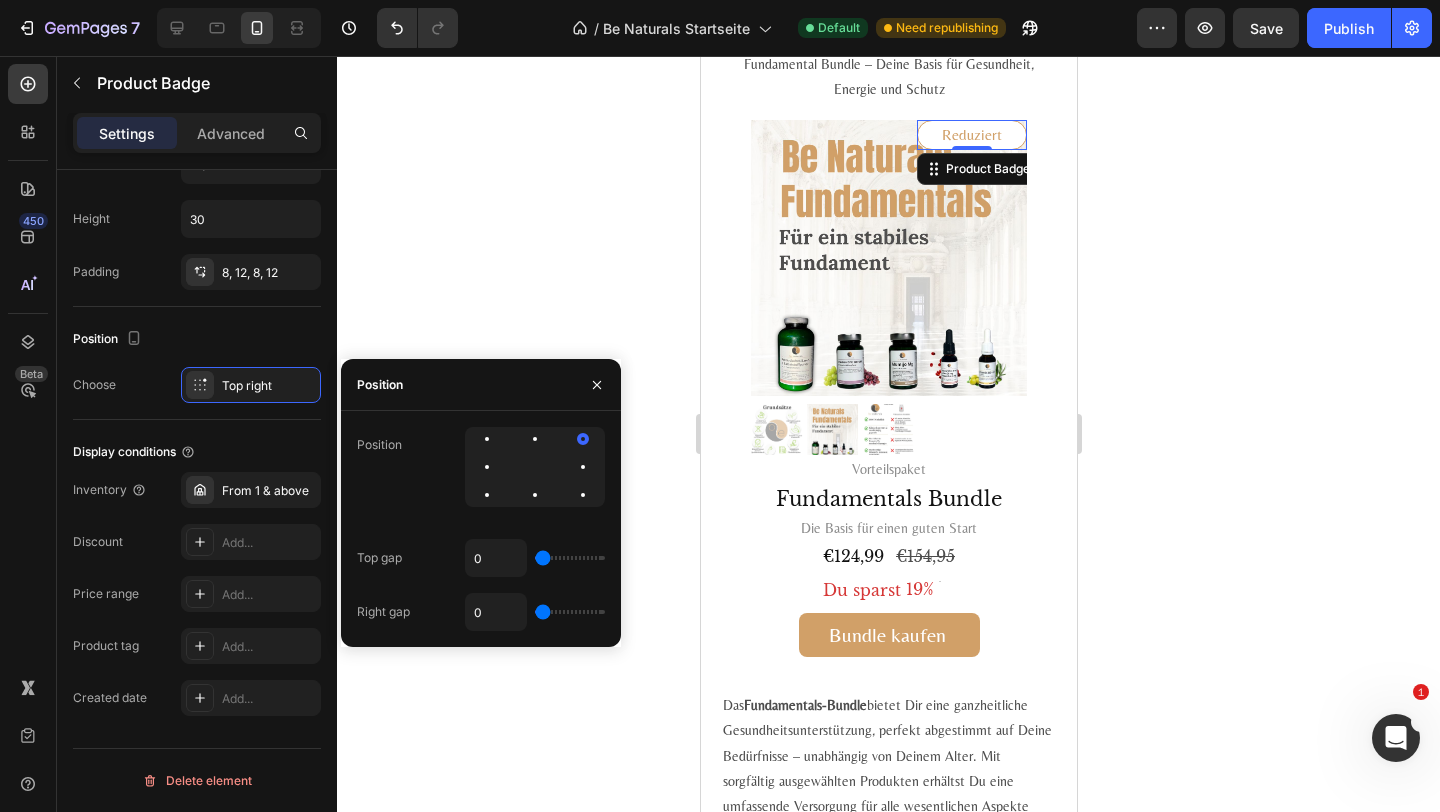 click 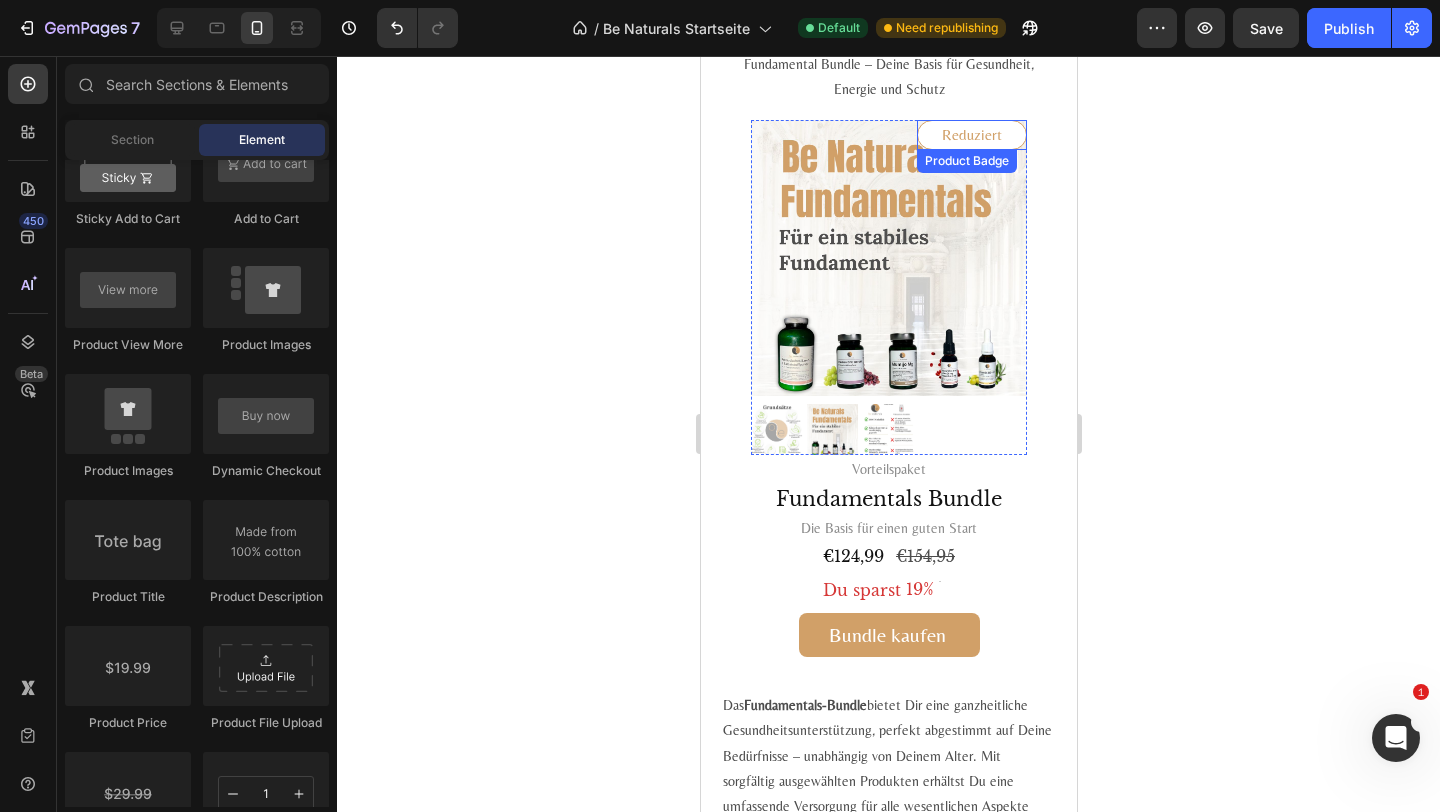 click on "Reduziert" at bounding box center [971, 134] 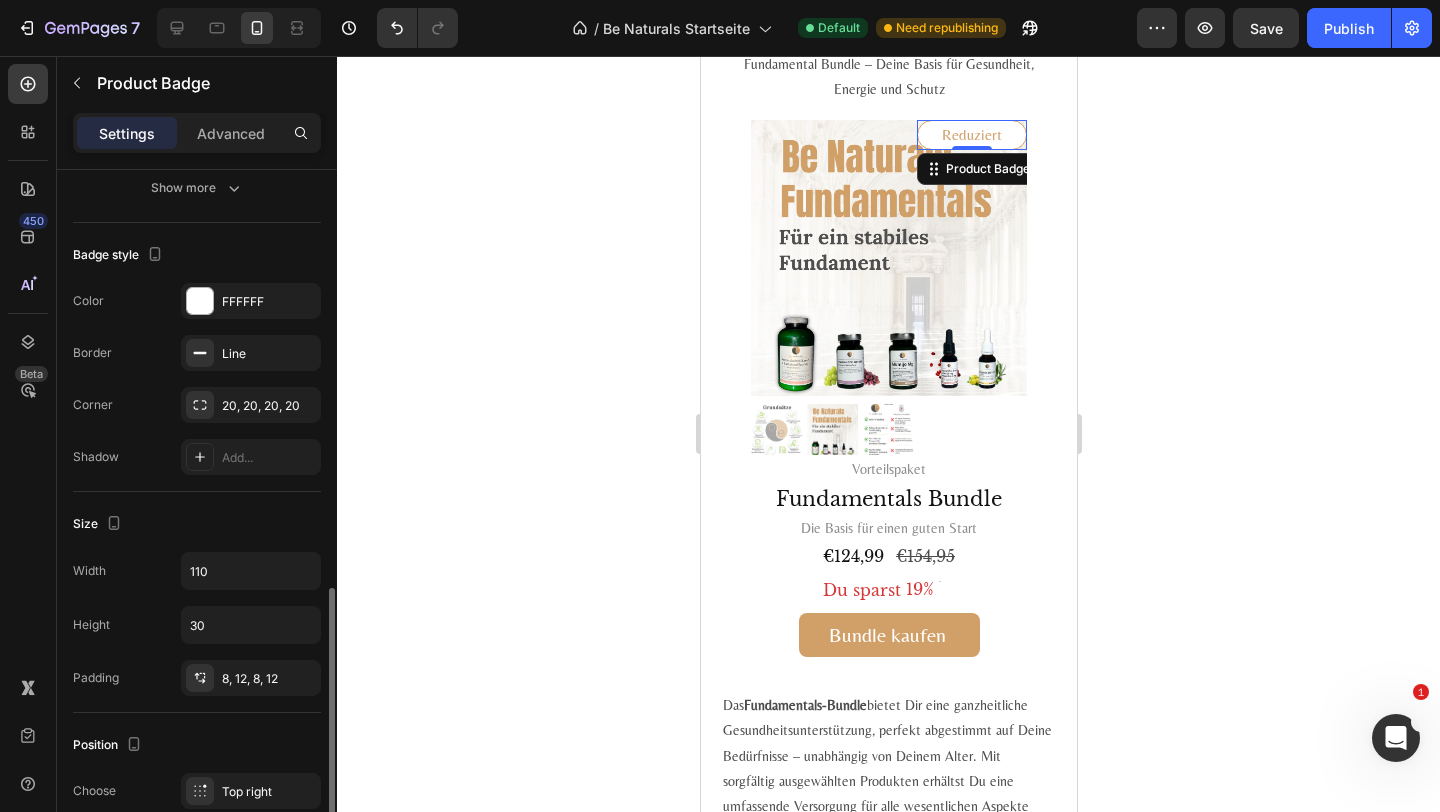 scroll, scrollTop: 983, scrollLeft: 0, axis: vertical 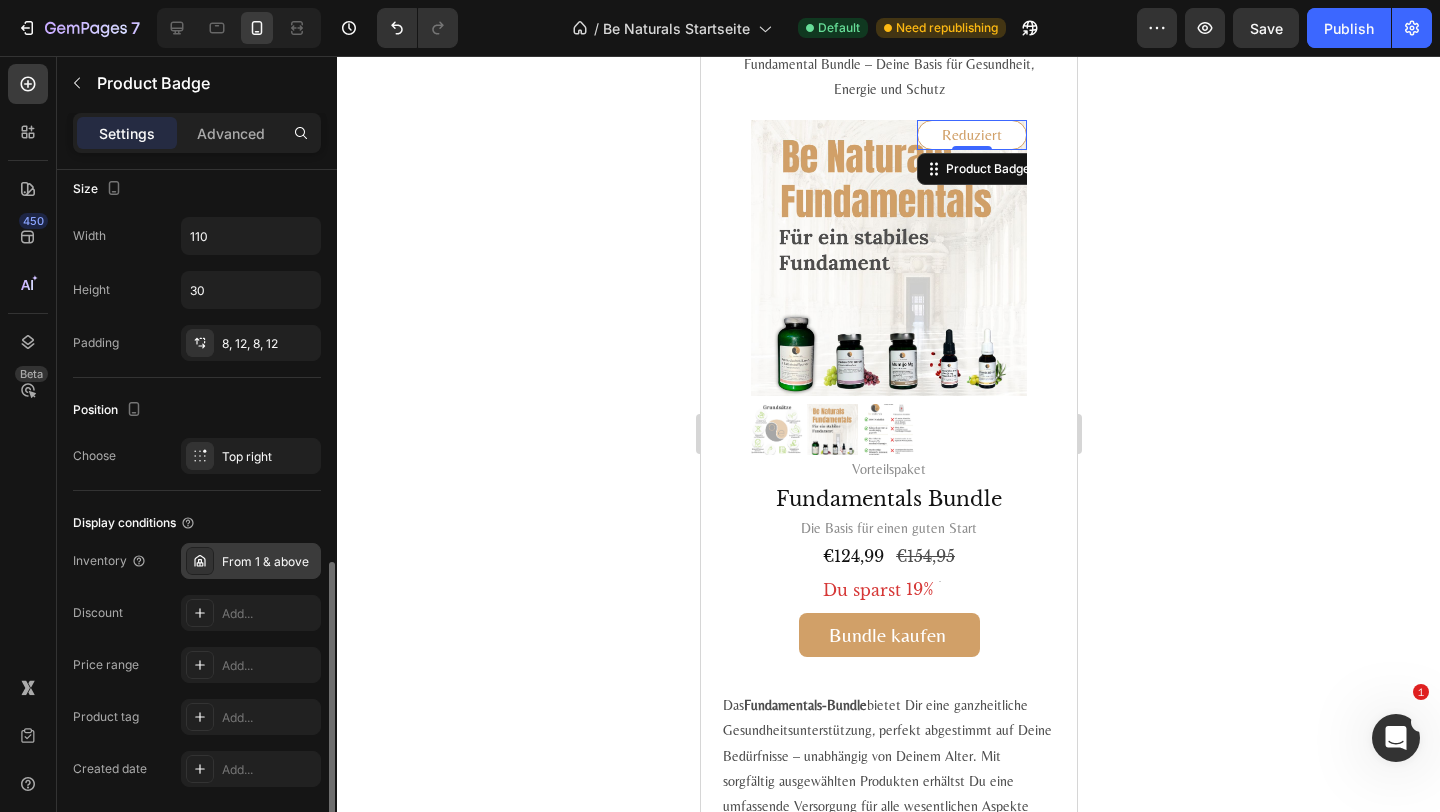 click on "From 1 & above" at bounding box center (269, 562) 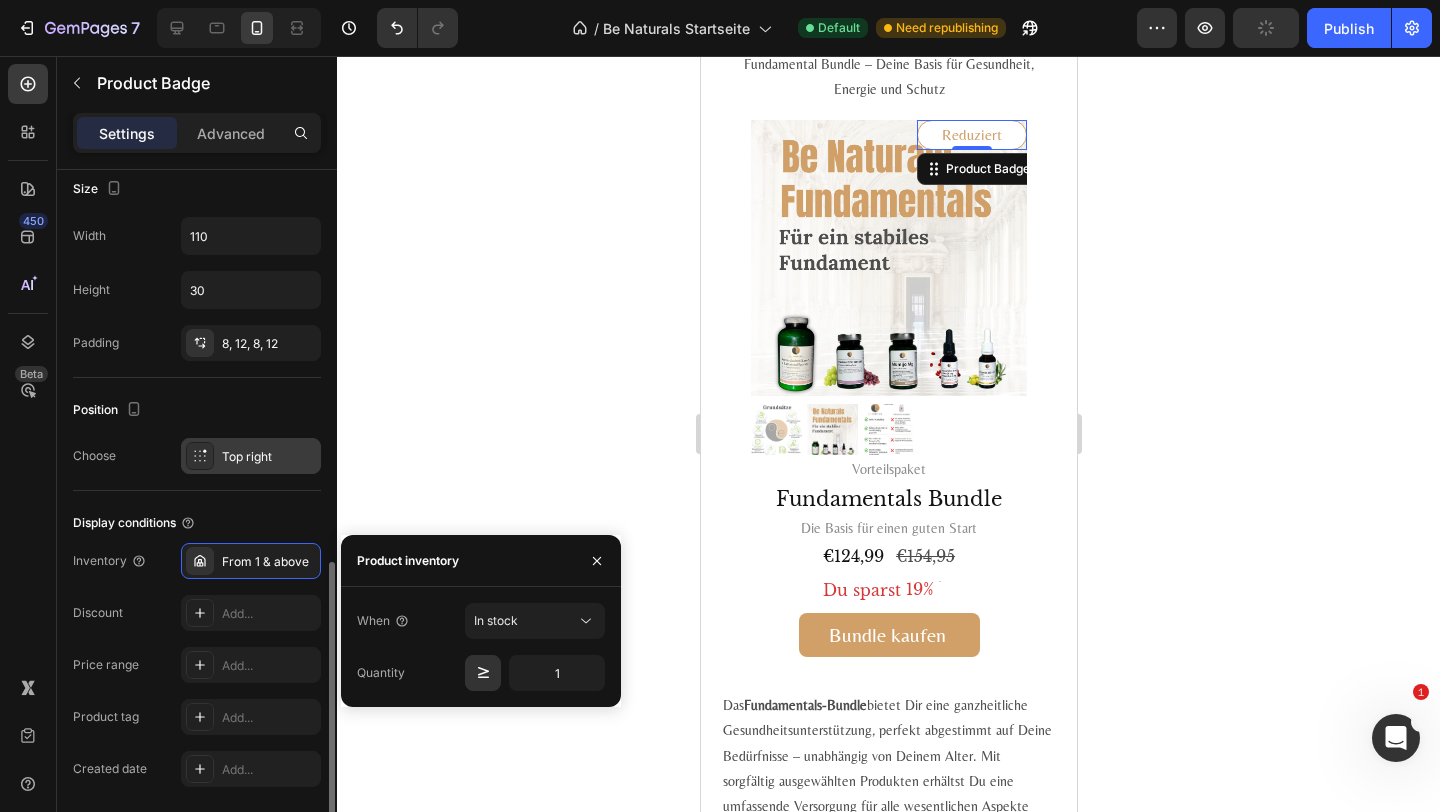 click on "Top right" at bounding box center [269, 457] 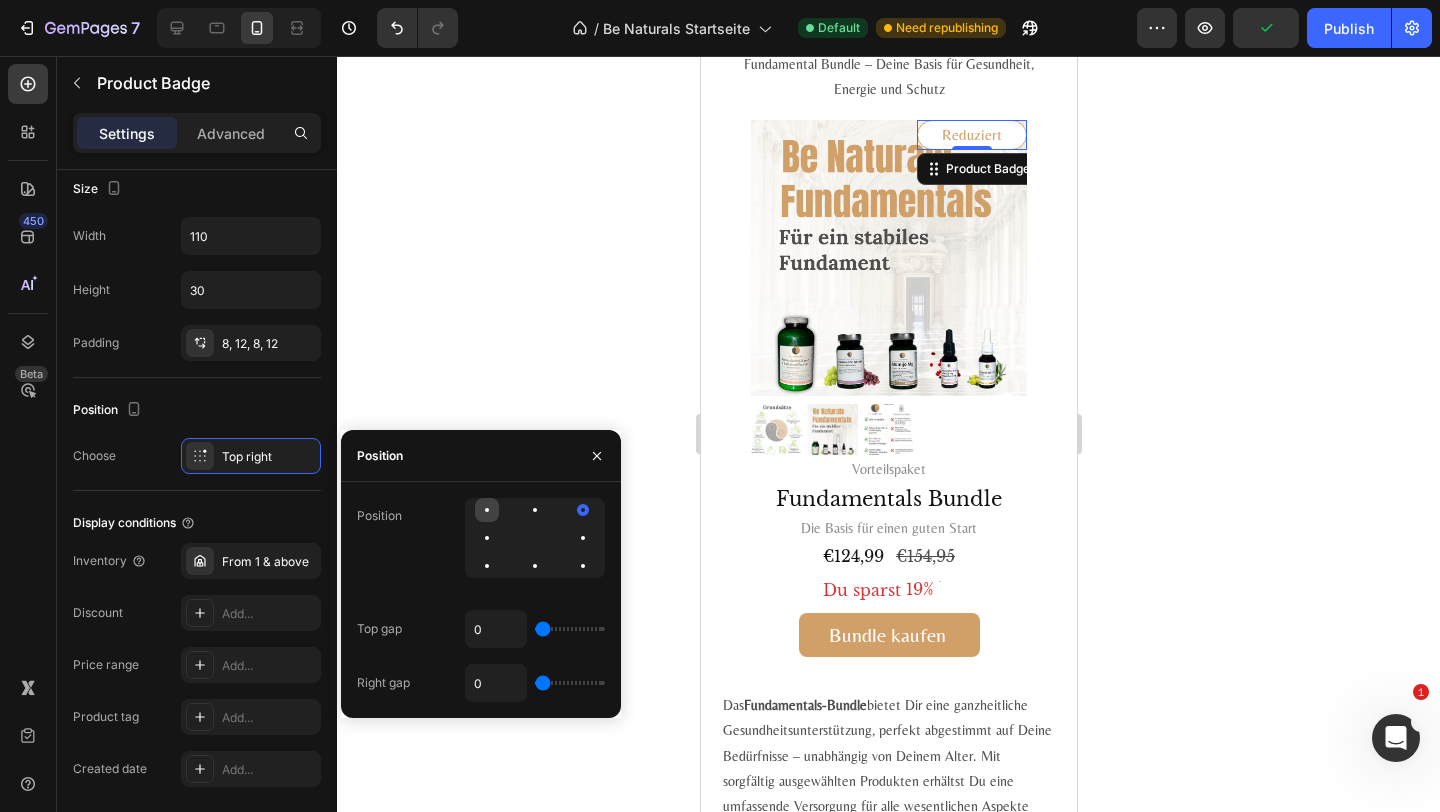 click 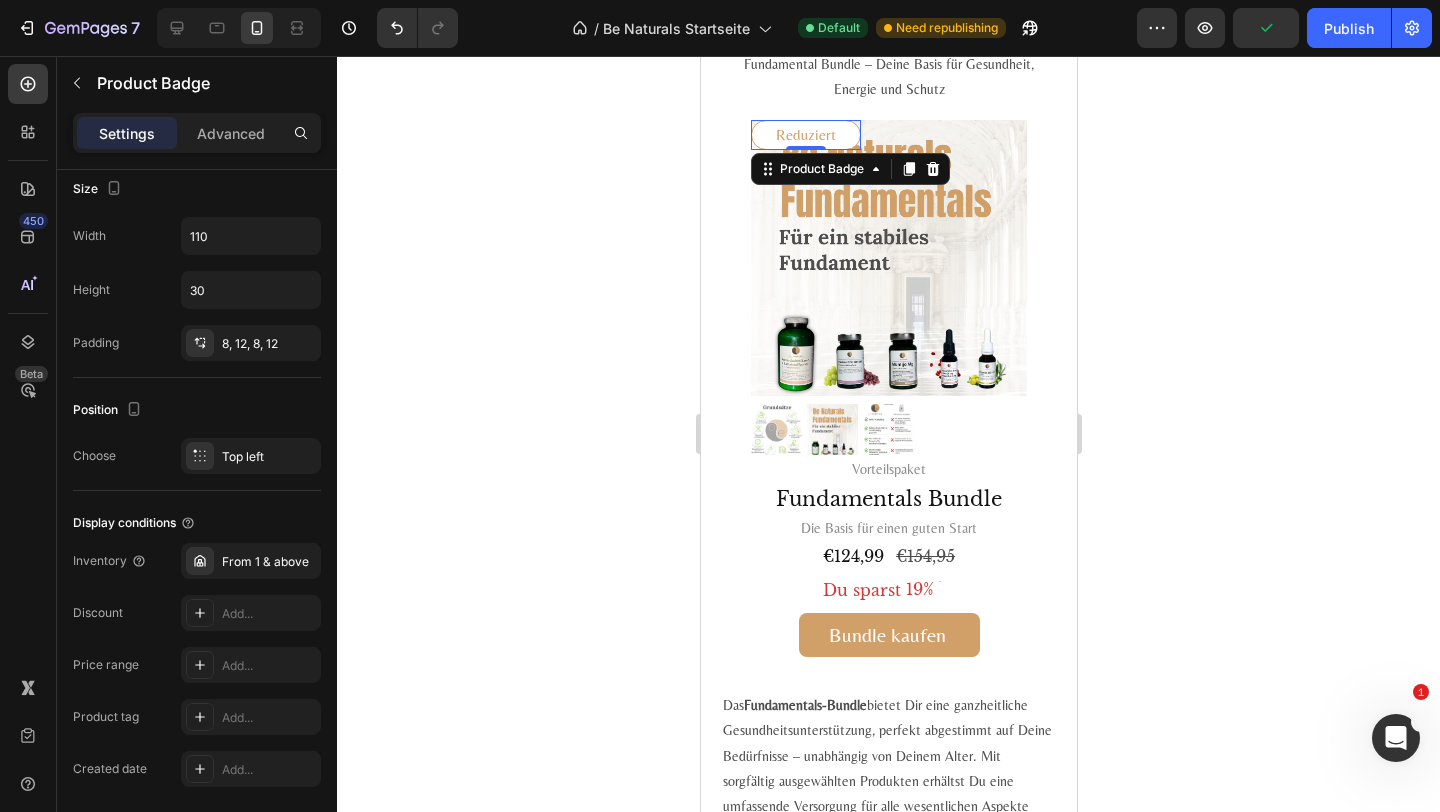 click 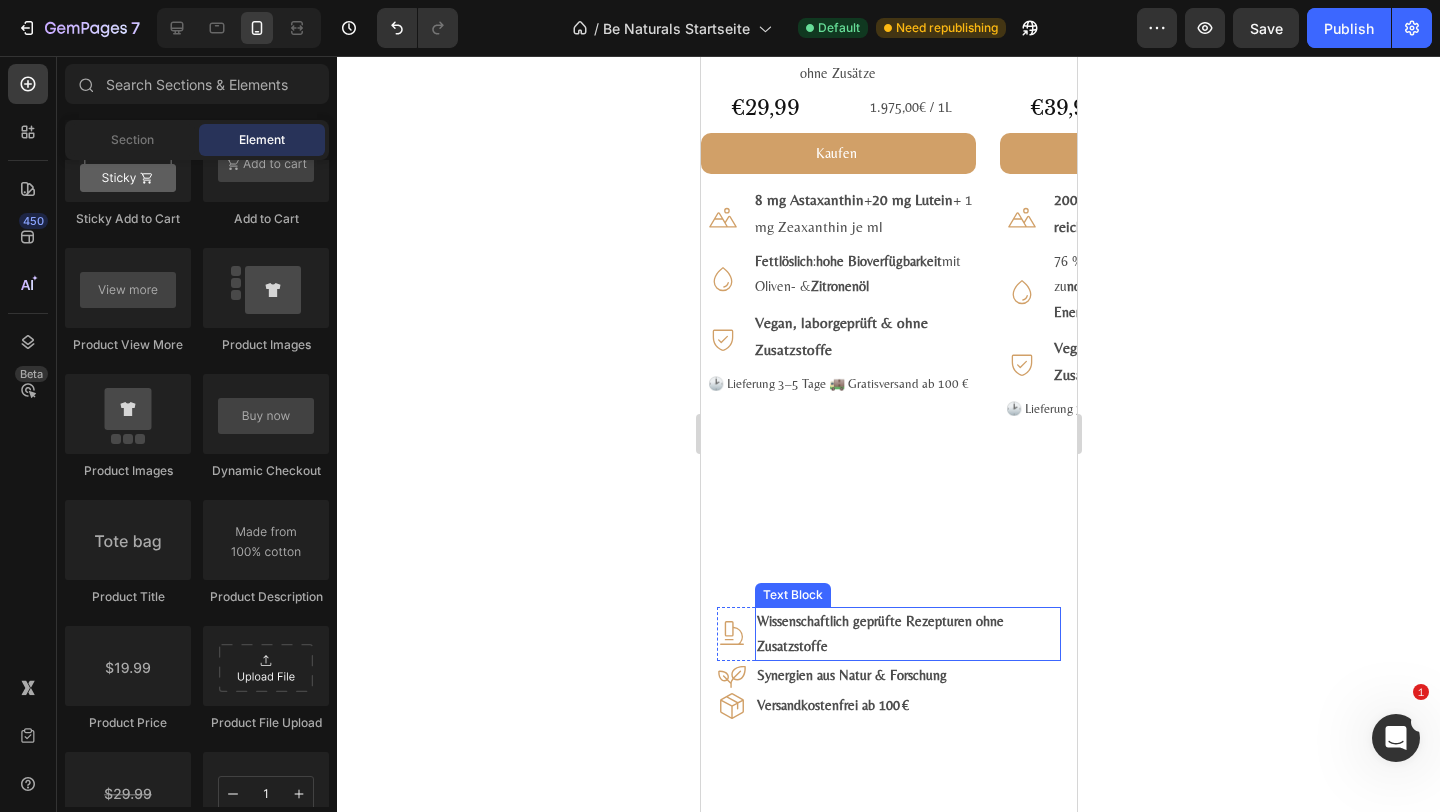 scroll, scrollTop: 2915, scrollLeft: 0, axis: vertical 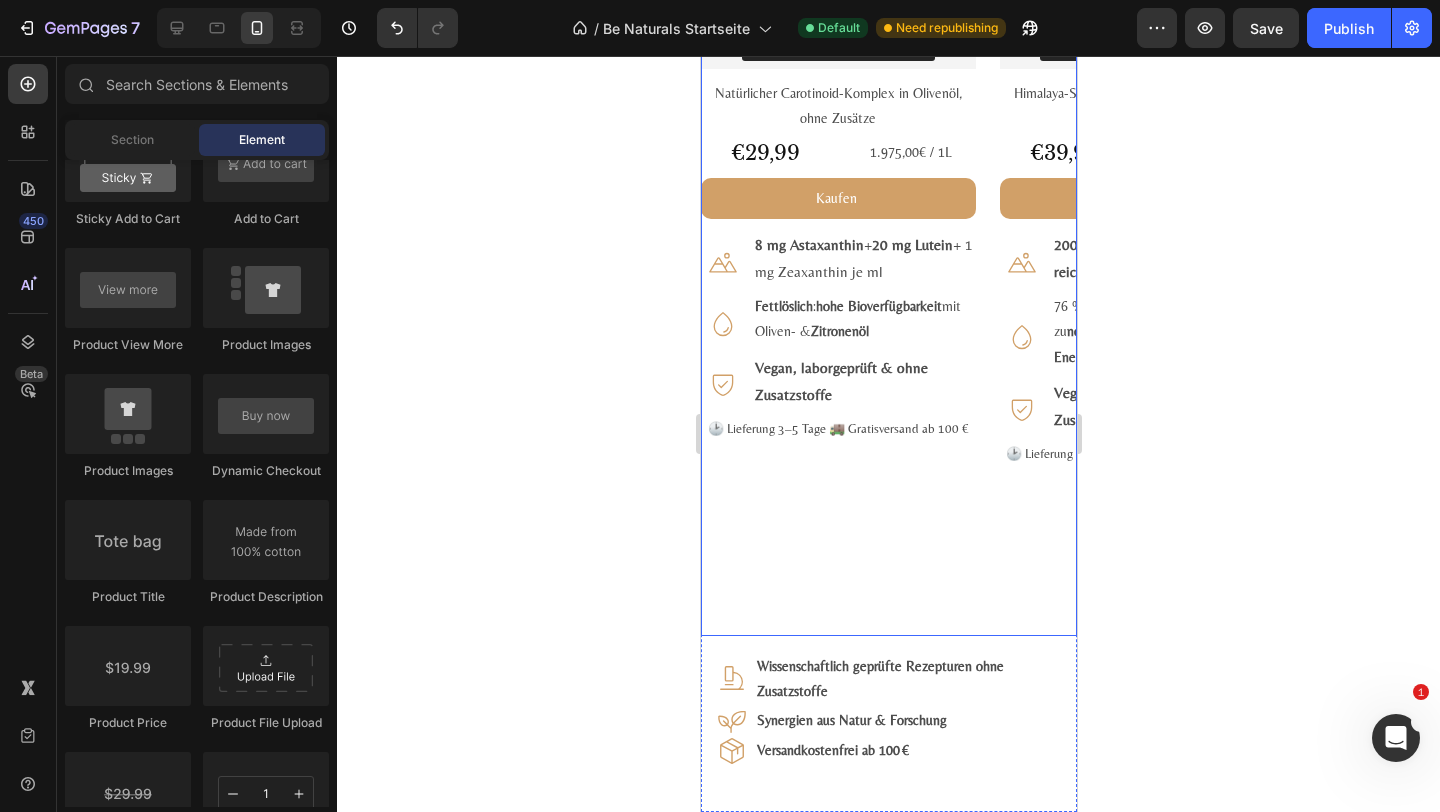 click on "#1 Bestseller Product Badge Product Images Astaxanthin, Lutein, Zeaxanthin Komplex Product Title Loox - Rating widget Loox Natürlicher Carotinoid-Komplex in Olivenöl, ohne Zusätze Text Block €29,99 Product Price Product Price 1.975,00€ / 1L Text Block Row Kaufen Add to Cart
Icon 8 mg Astaxanthin  +  20 mg Lutein  + 1 mg Zeaxanthin je ml Text Block Row
Icon Fettlöslich :  hohe Bioverfügbarkeit  mit Oliven- &  Zitronenöl Text Block Row
Icon Vegan, labor­geprüft & ohne Zusatz­stoffe Text Block Row 🕑 Lieferung 3–5 Tage 🚚 Gratis­versand ab 100 € Text Block Row Product" at bounding box center (837, 120) 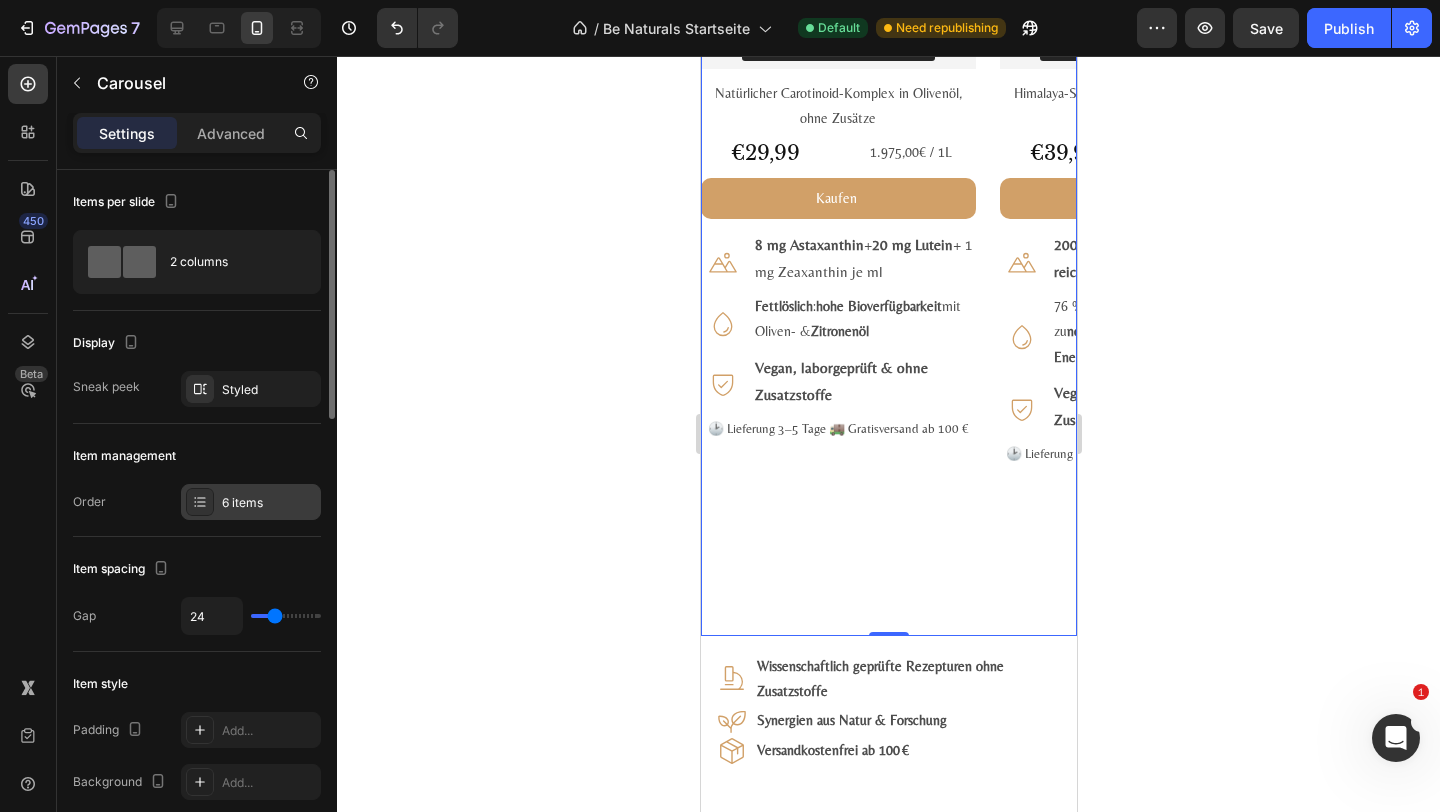 click on "6 items" at bounding box center (251, 502) 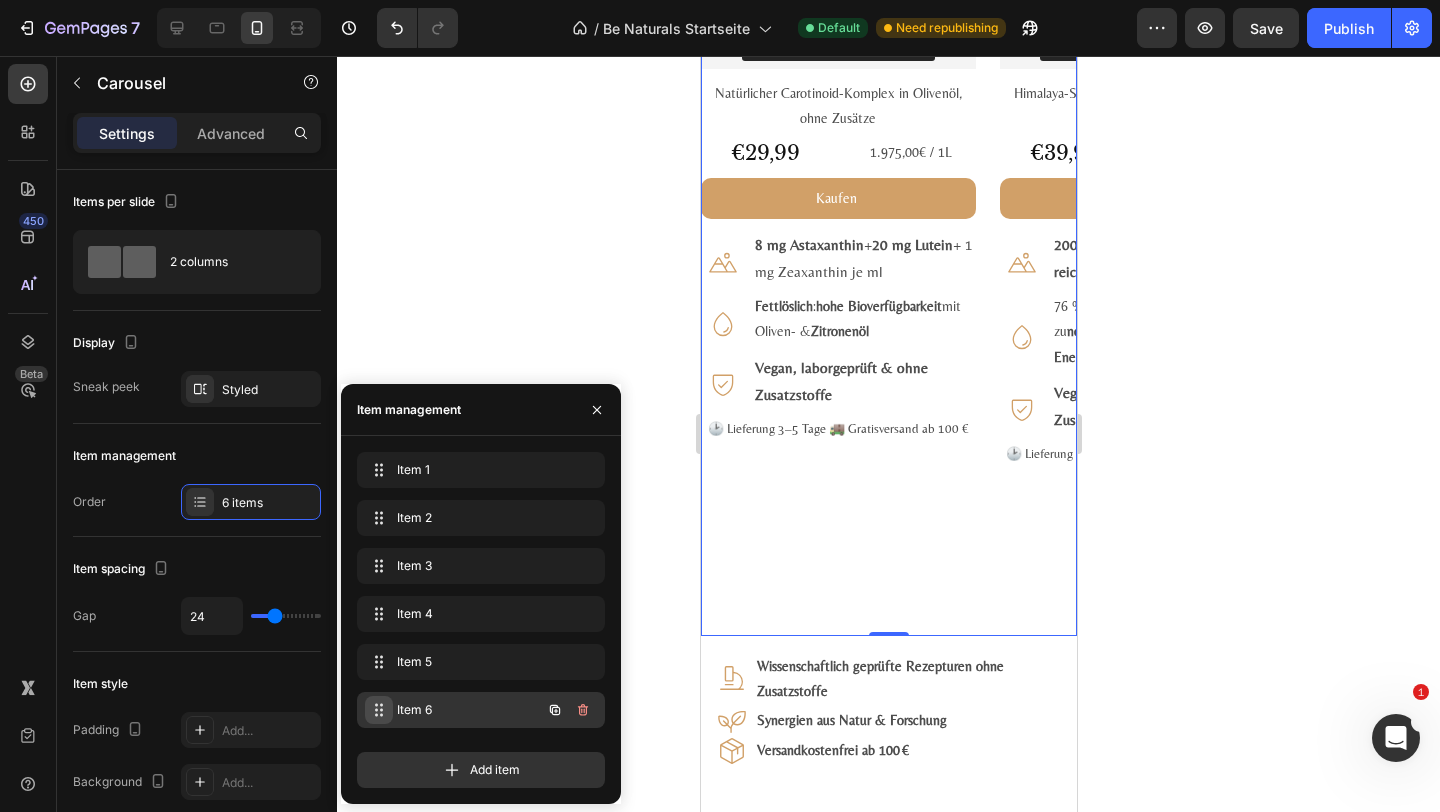 click on "Item 6 Item 6" at bounding box center [453, 710] 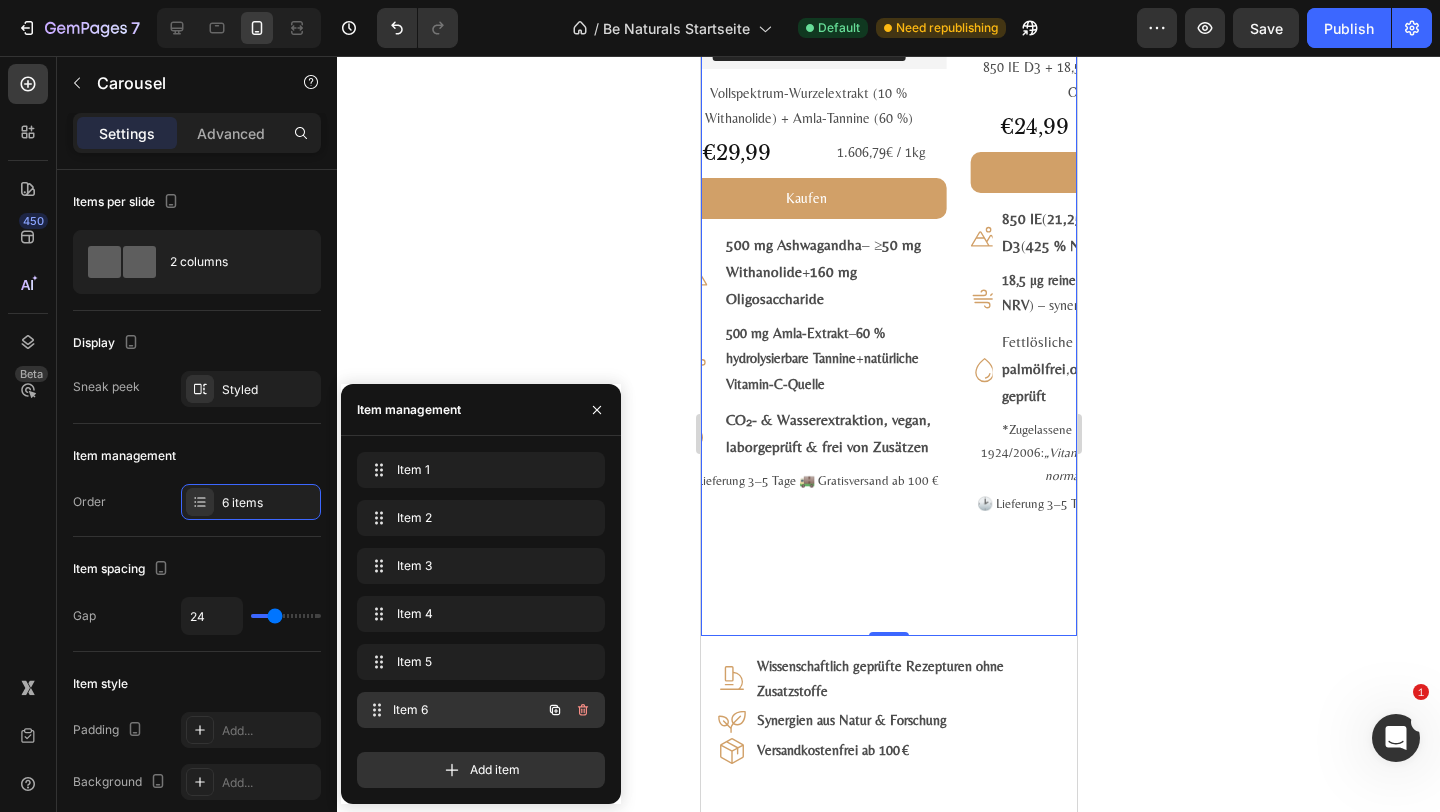 click on "Item 6" at bounding box center (467, 710) 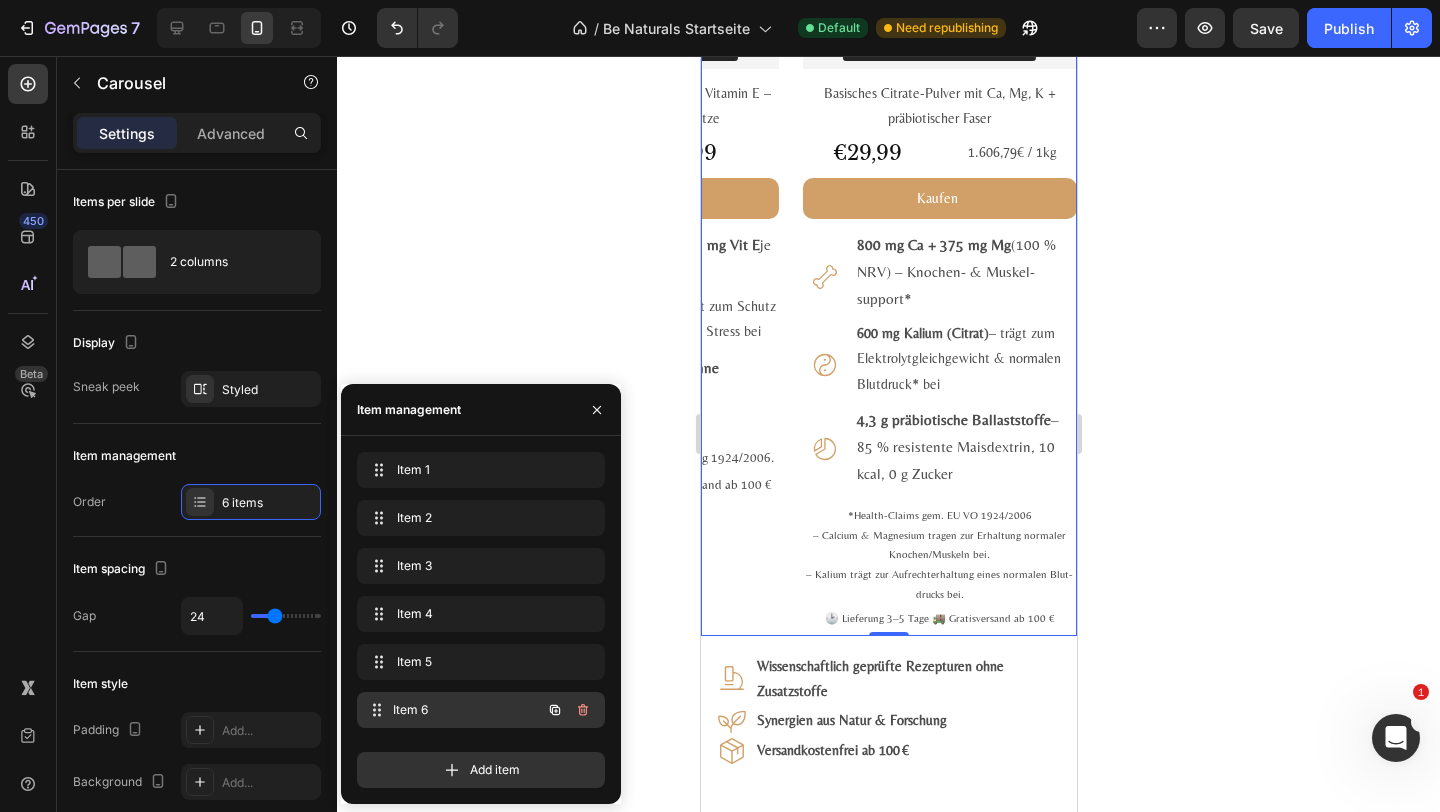 click on "Item 6 Item 6" at bounding box center [453, 710] 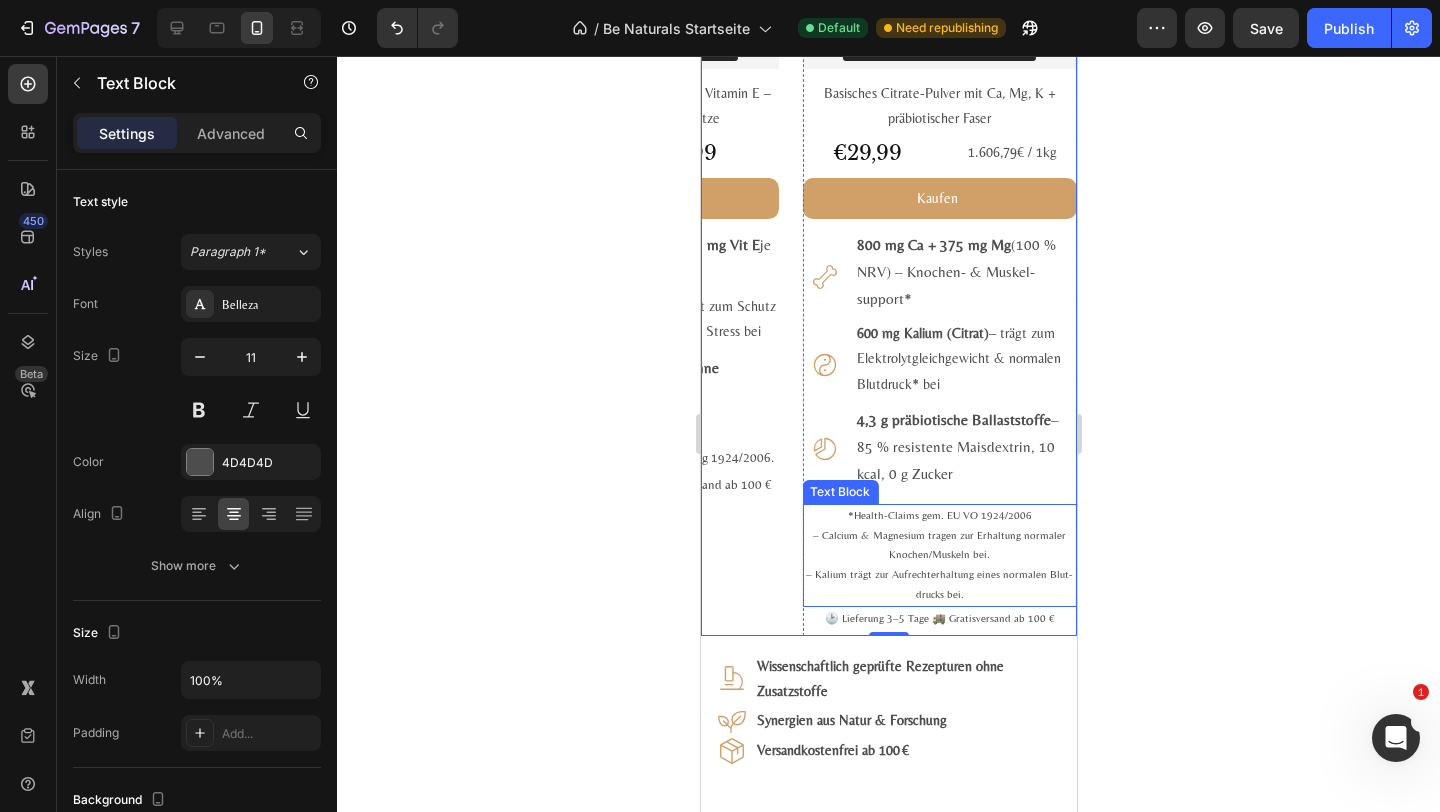 click on "*Health-Claims gem. EU VO 1924/2006 – Calcium & Magnesium tragen zur Erhaltung normaler Knochen/Muskeln bei. – Kalium trägt zur Aufrechterhaltung eines normalen Blut­drucks bei." at bounding box center [938, 555] 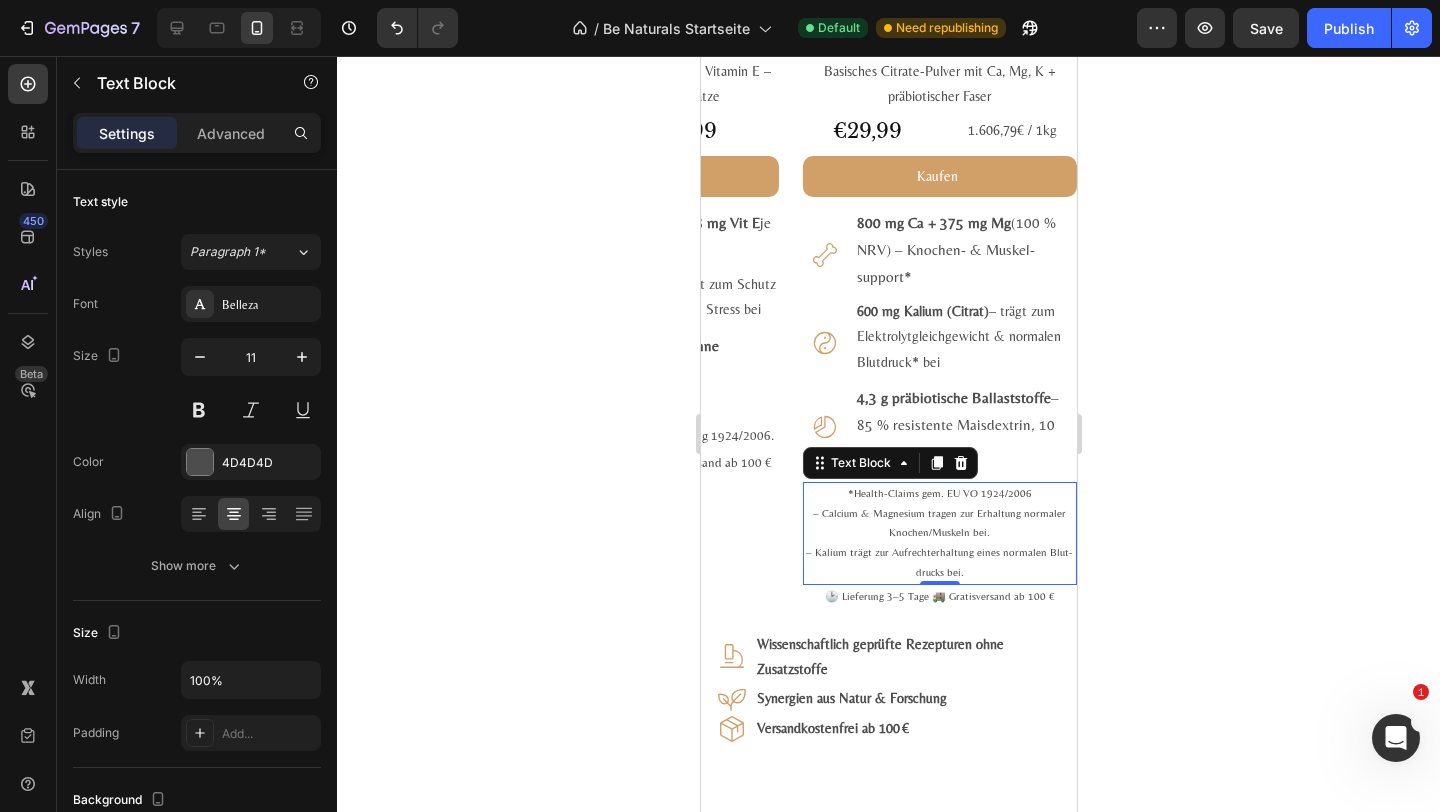 scroll, scrollTop: 2915, scrollLeft: 0, axis: vertical 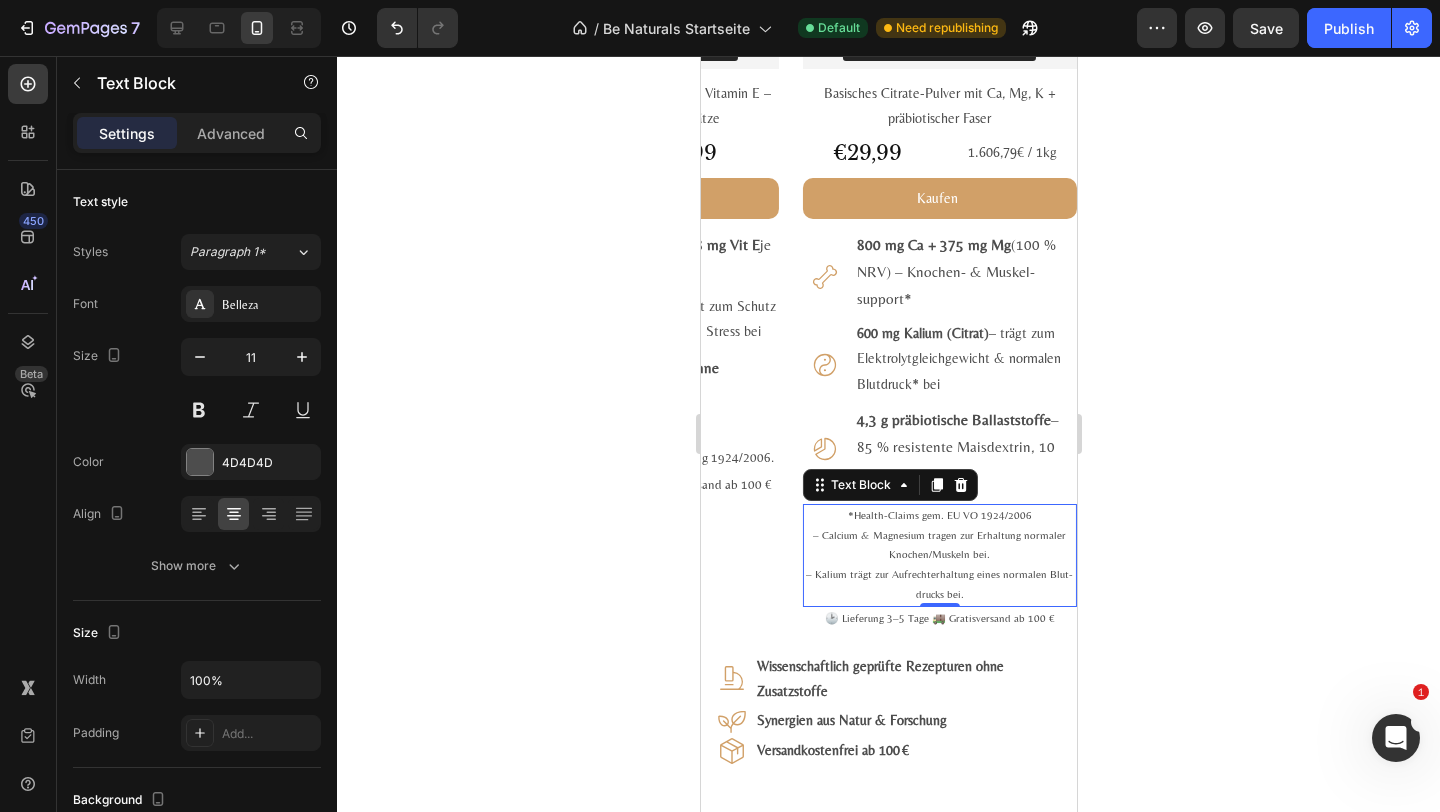 click 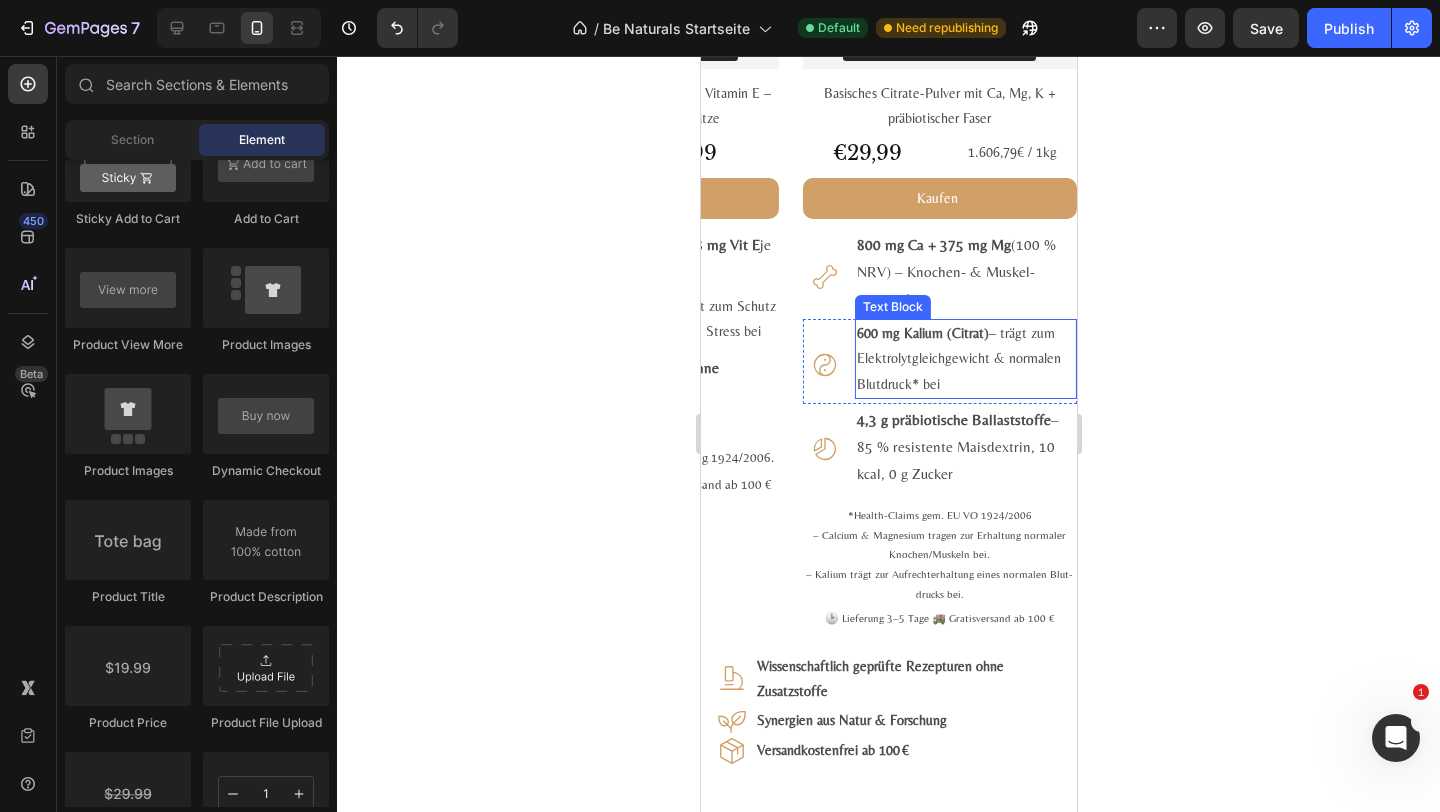 click on "[QUANTITY] mg Kalium (Citrat)  – trägt zum Elektrolyt­gleich­gewicht & normalen Blut­druck* bei" at bounding box center [965, 359] 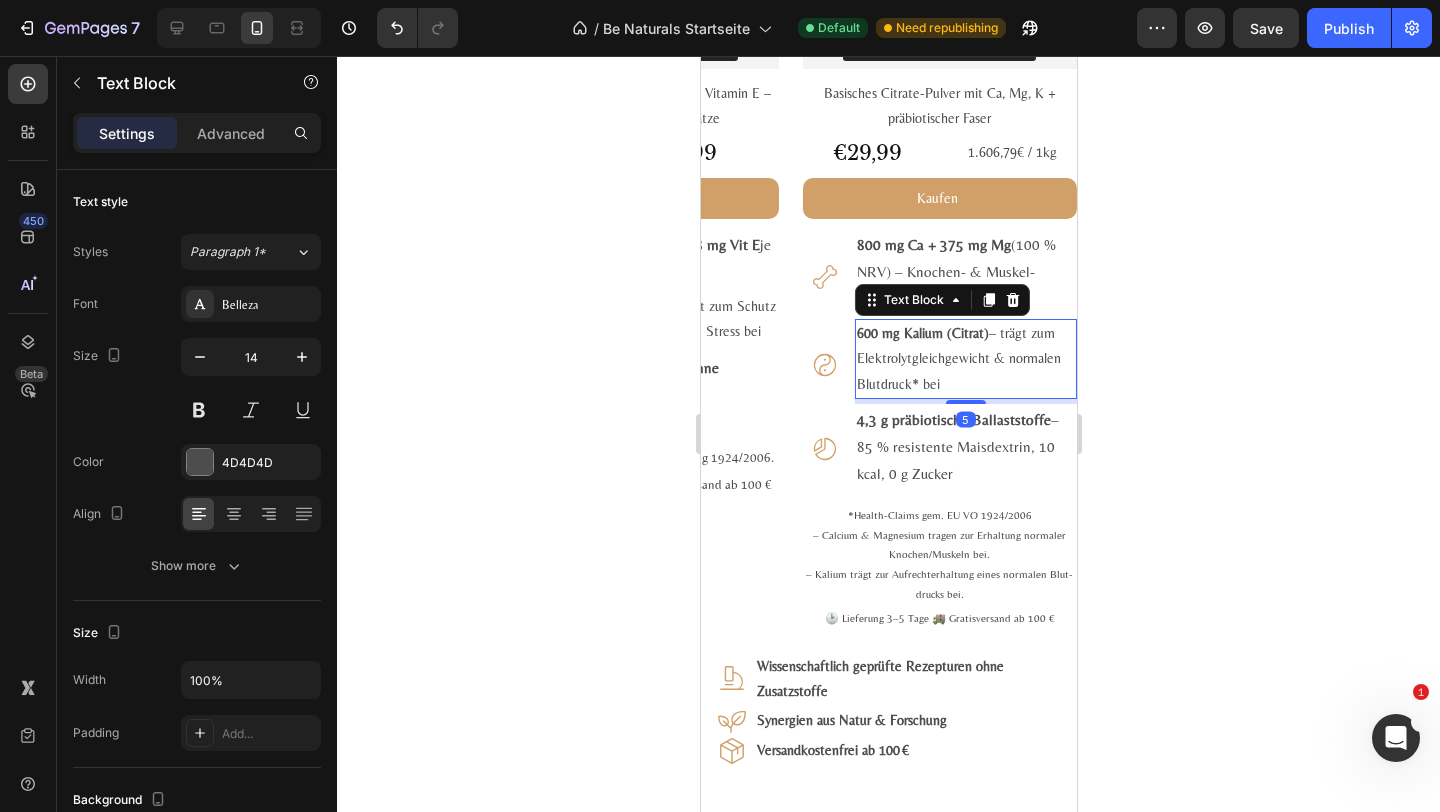 click on "[QUANTITY] mg Kalium (Citrat)  – trägt zum Elektrolyt­gleich­gewicht & normalen Blut­druck* bei" at bounding box center [965, 359] 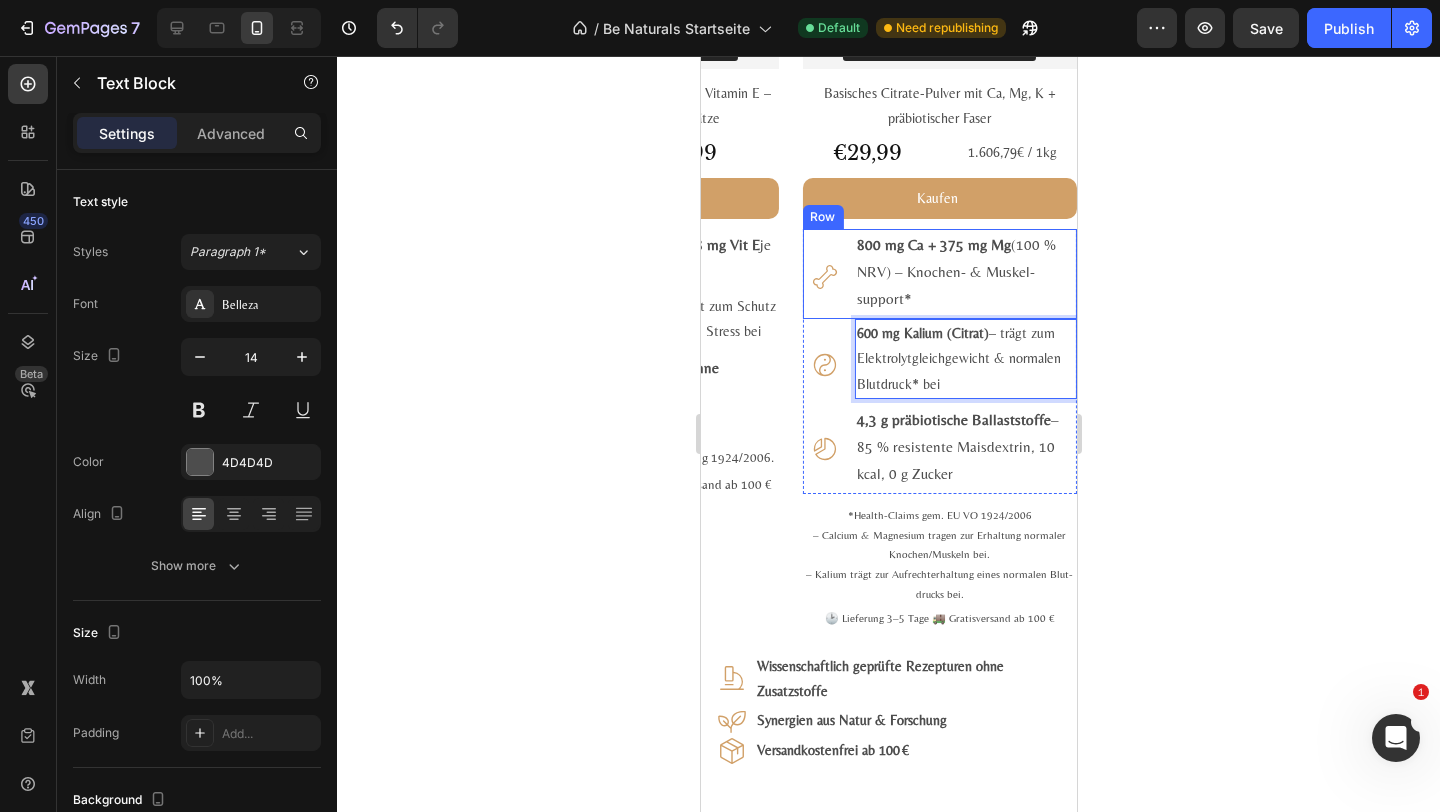 click on "[QUANTITY] mg Ca + [QUANTITY] mg Mg  (100 % NRV) – Knochen- & Muskel­support*" at bounding box center (965, 271) 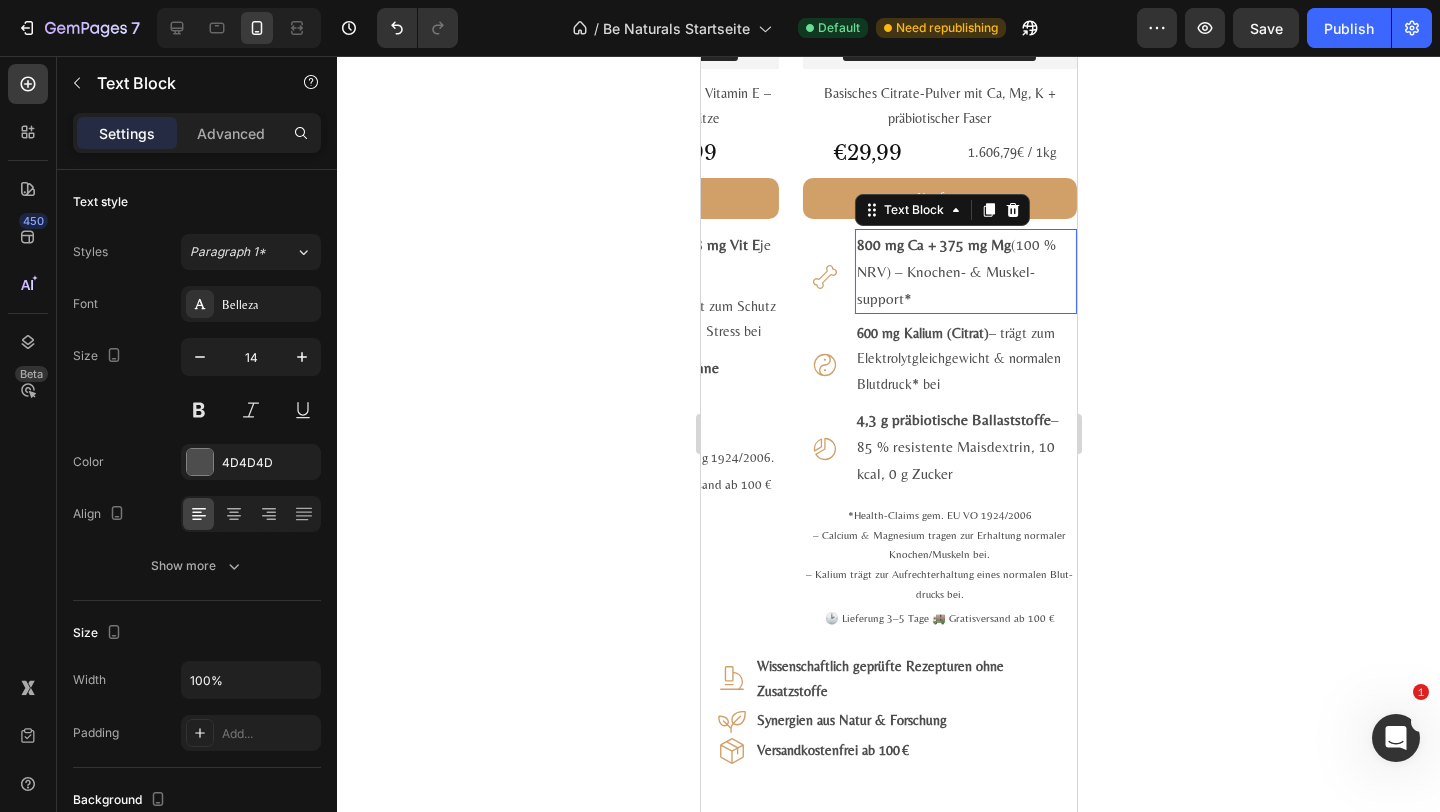 scroll, scrollTop: 486, scrollLeft: 0, axis: vertical 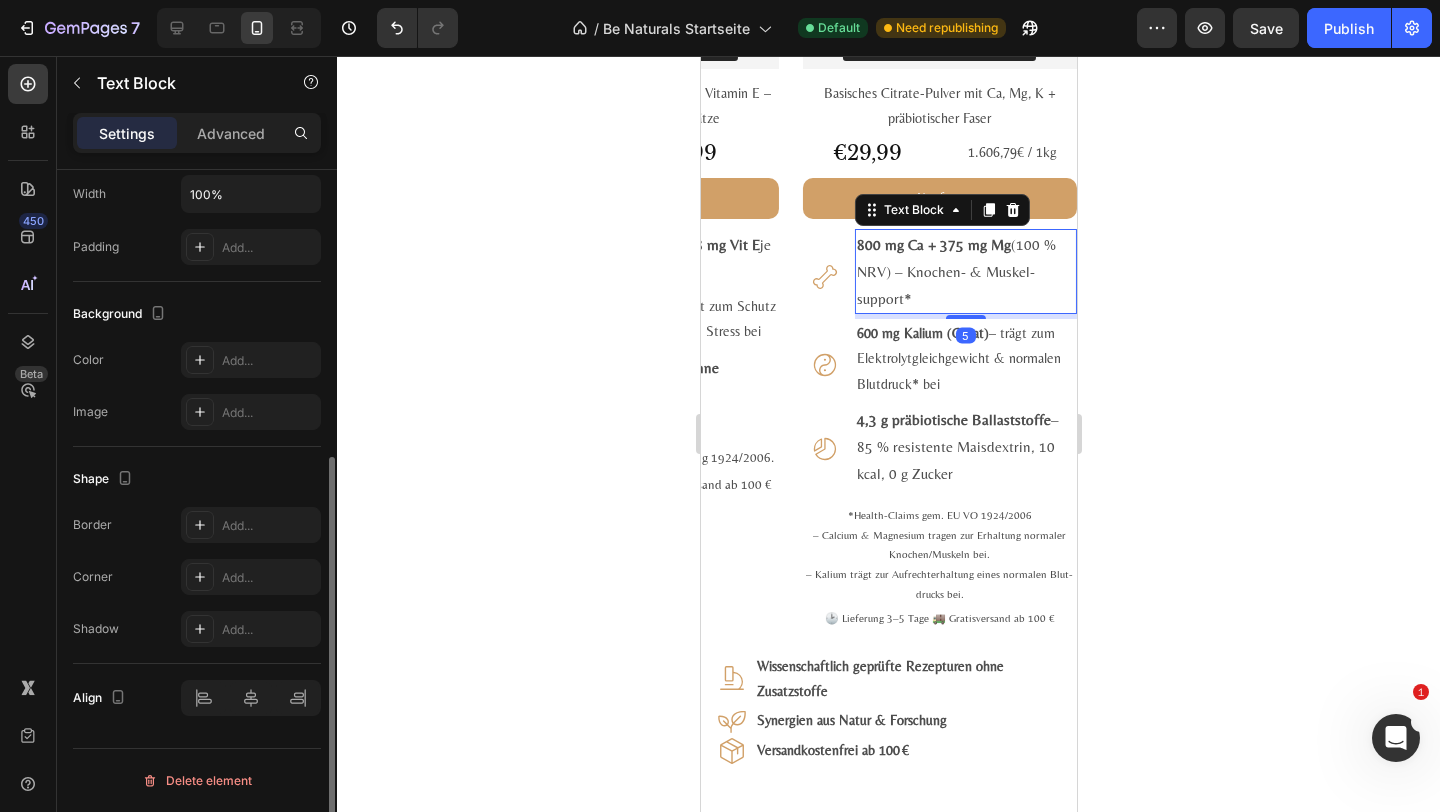 click on "[QUANTITY] mg Ca + [QUANTITY] mg Mg  (100 % NRV) – Knochen- & Muskel­support*" at bounding box center [965, 271] 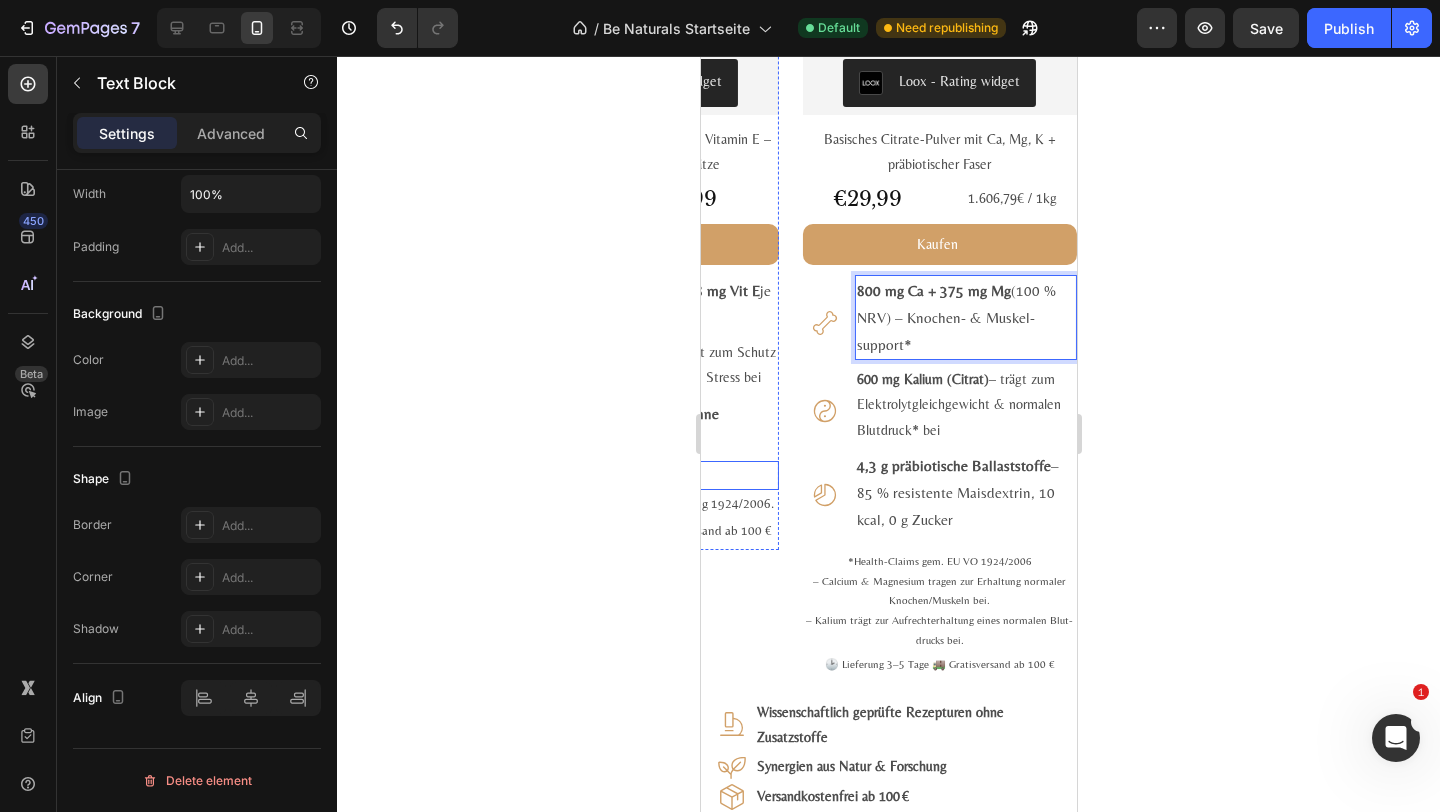scroll, scrollTop: 3182, scrollLeft: 0, axis: vertical 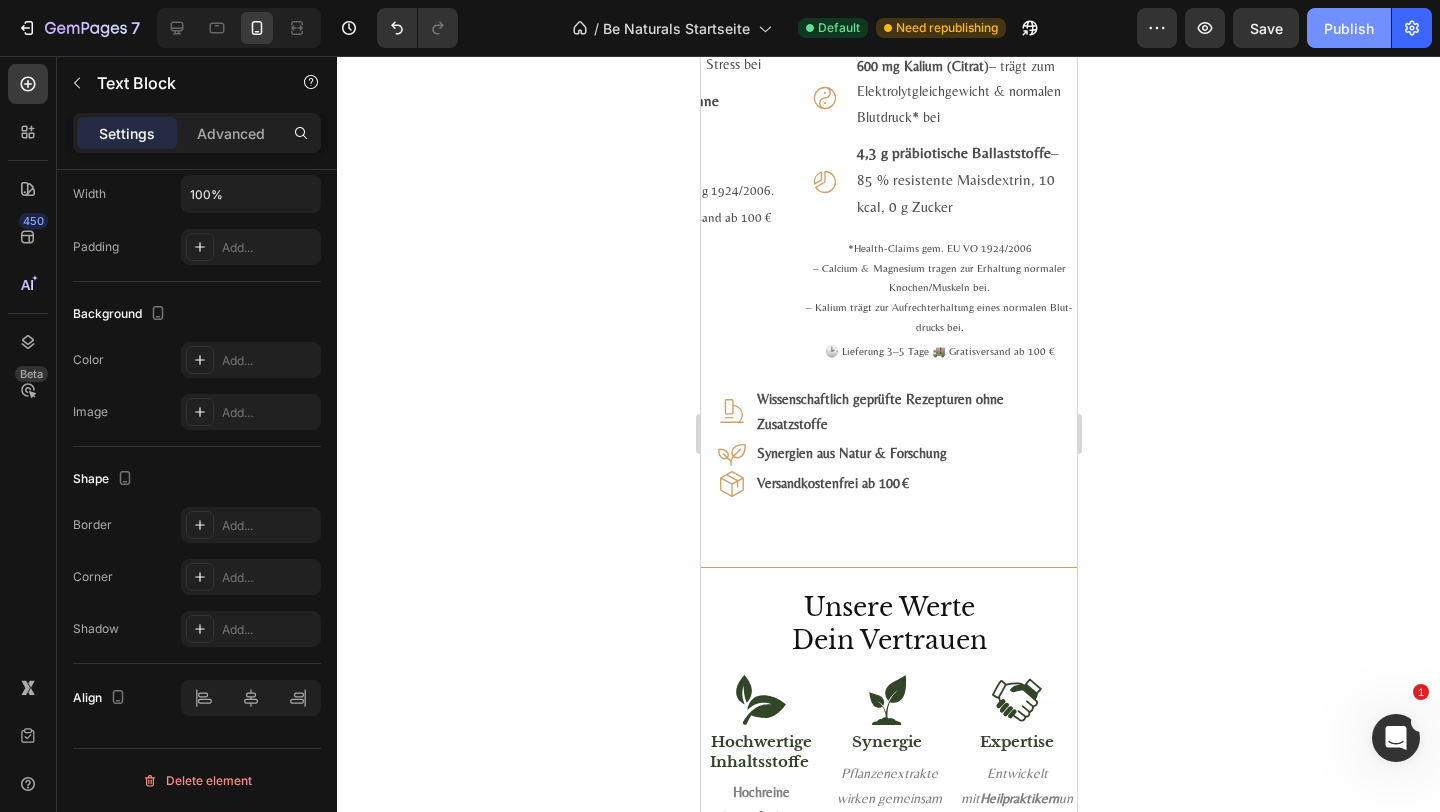 click on "Publish" at bounding box center [1349, 28] 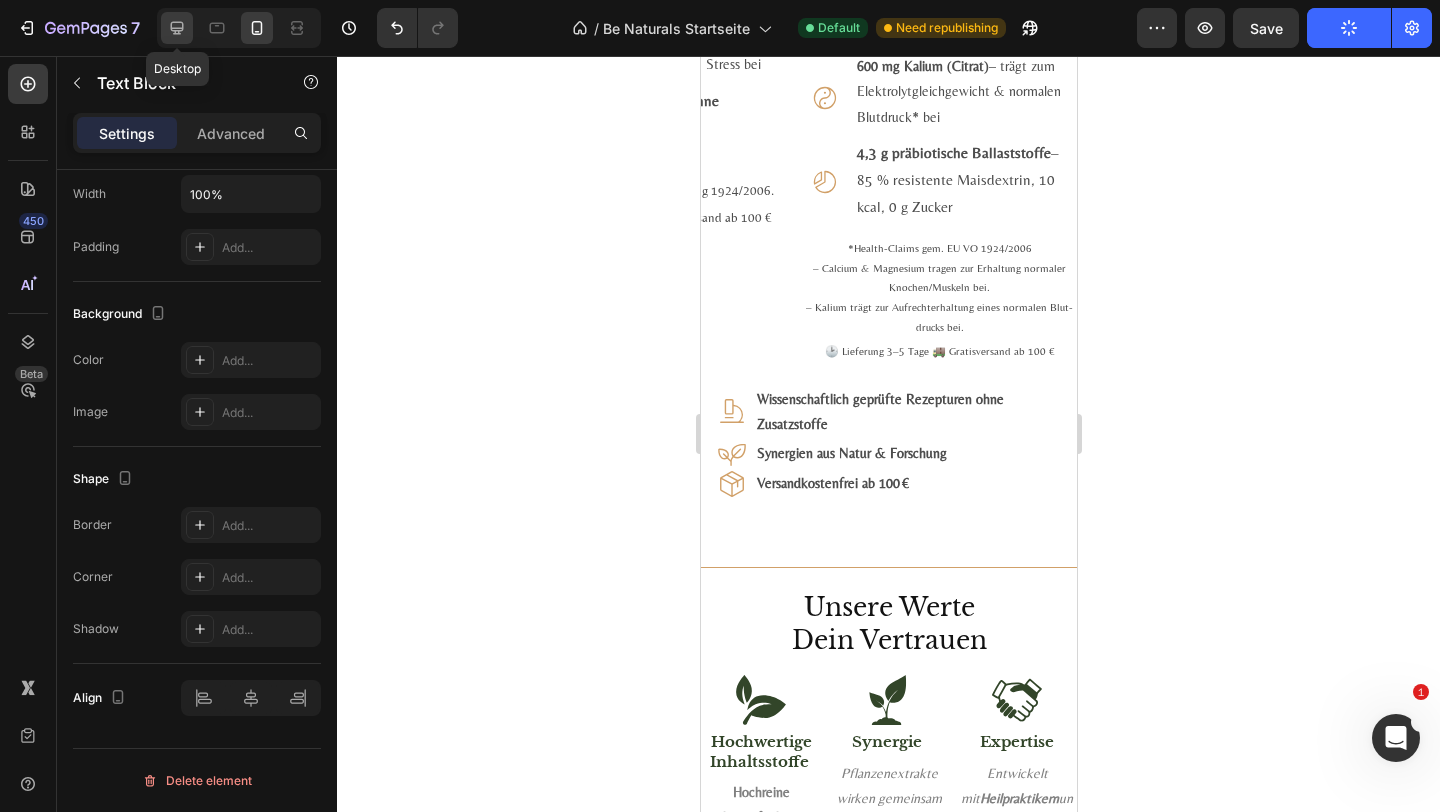 click 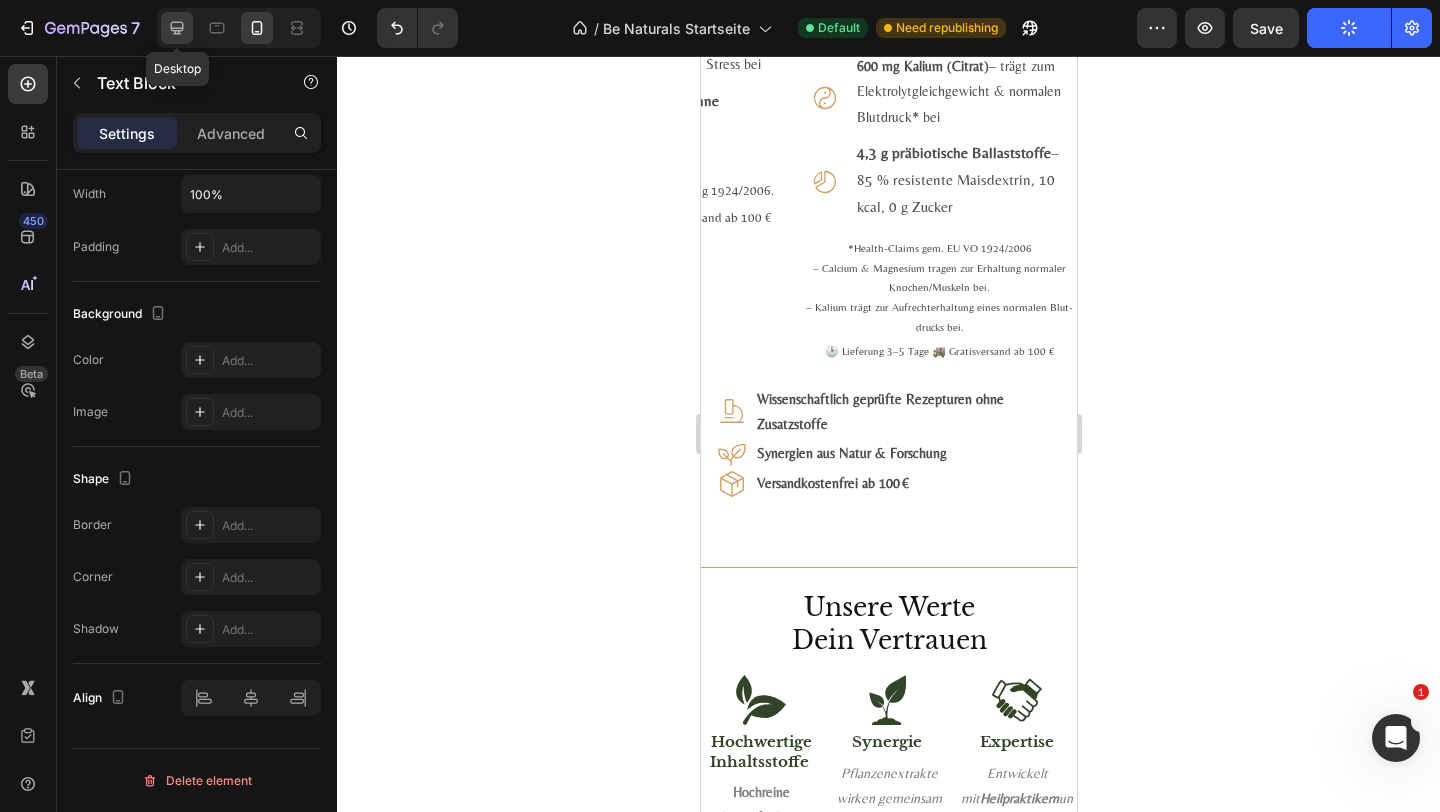 type on "16" 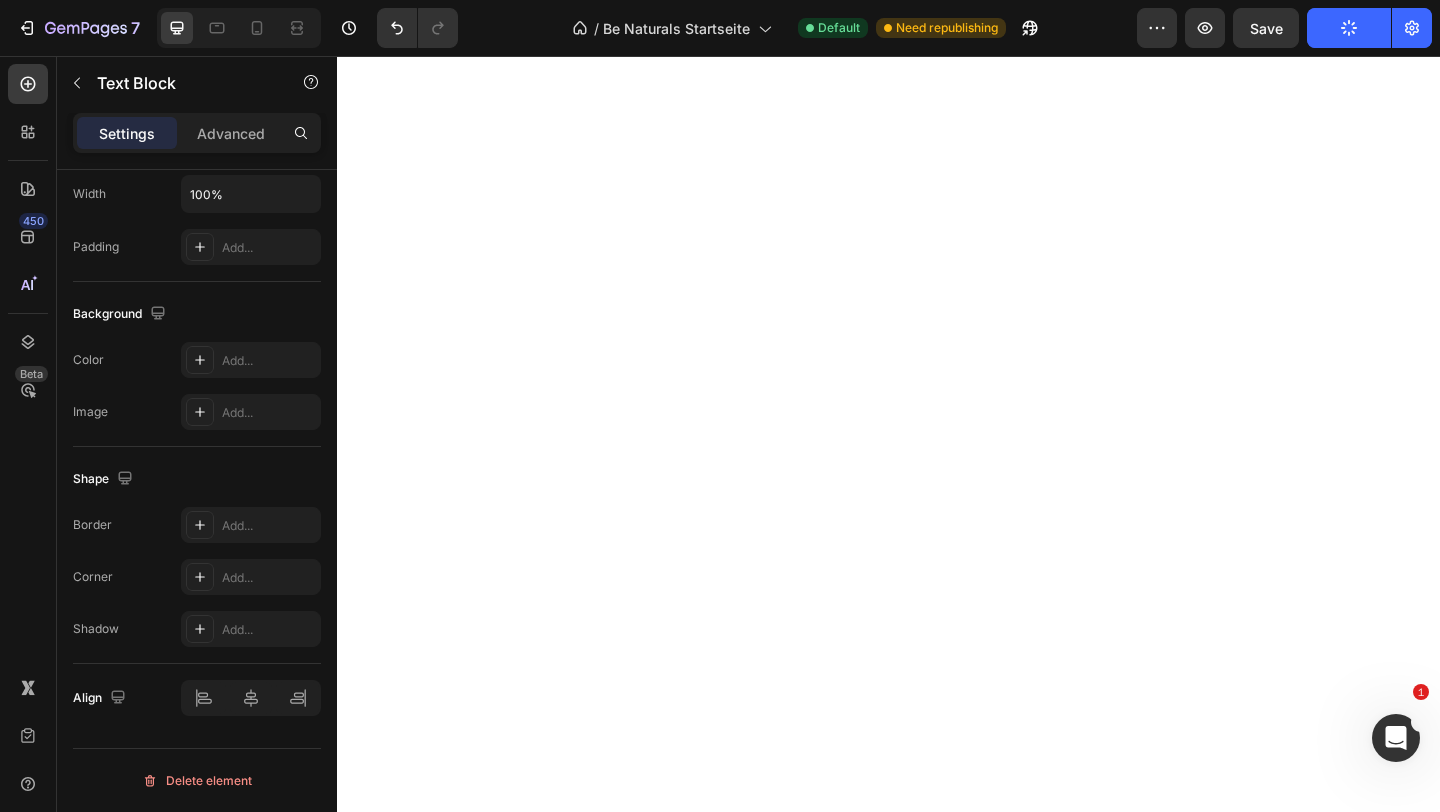 scroll, scrollTop: 0, scrollLeft: 0, axis: both 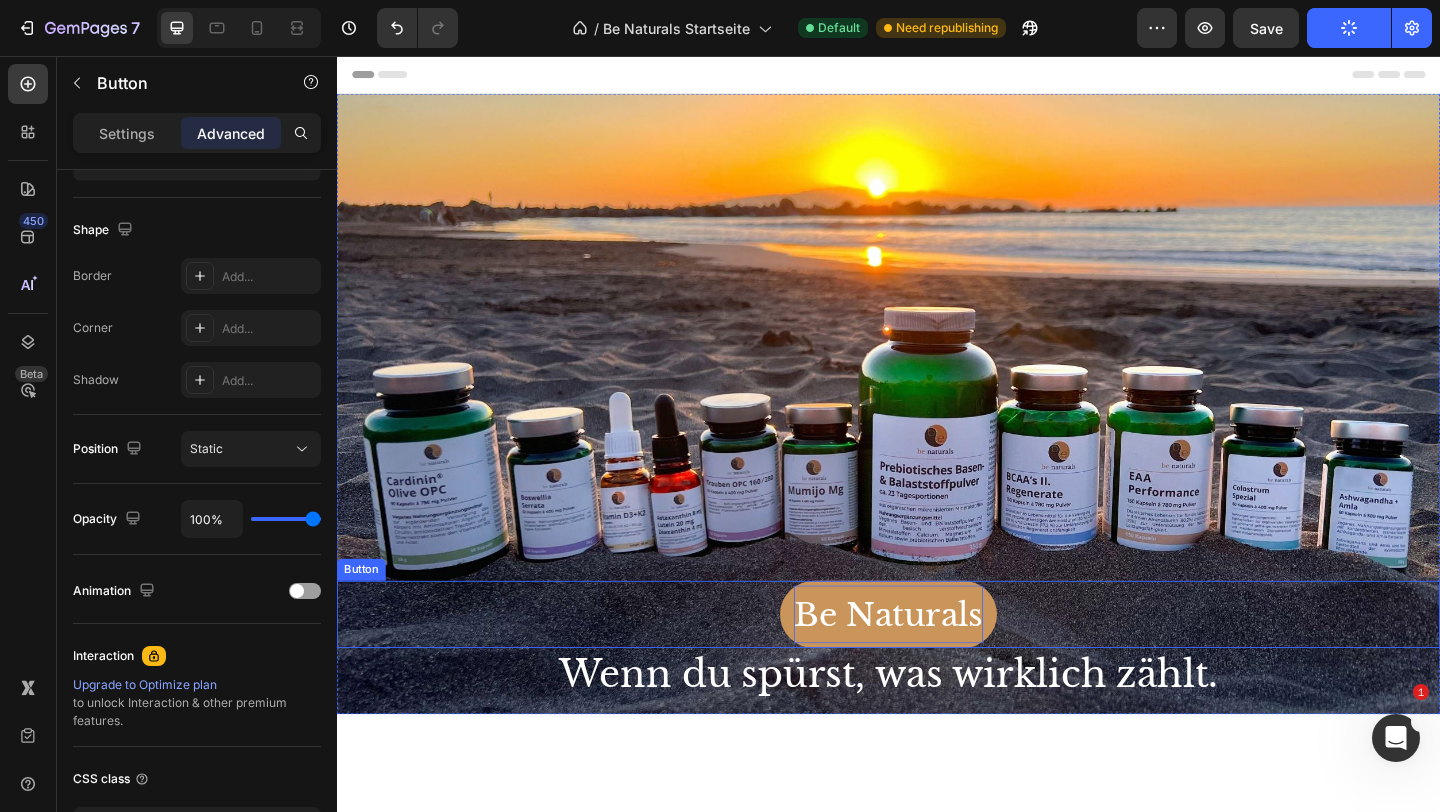 click on "Be Naturals" at bounding box center [937, 663] 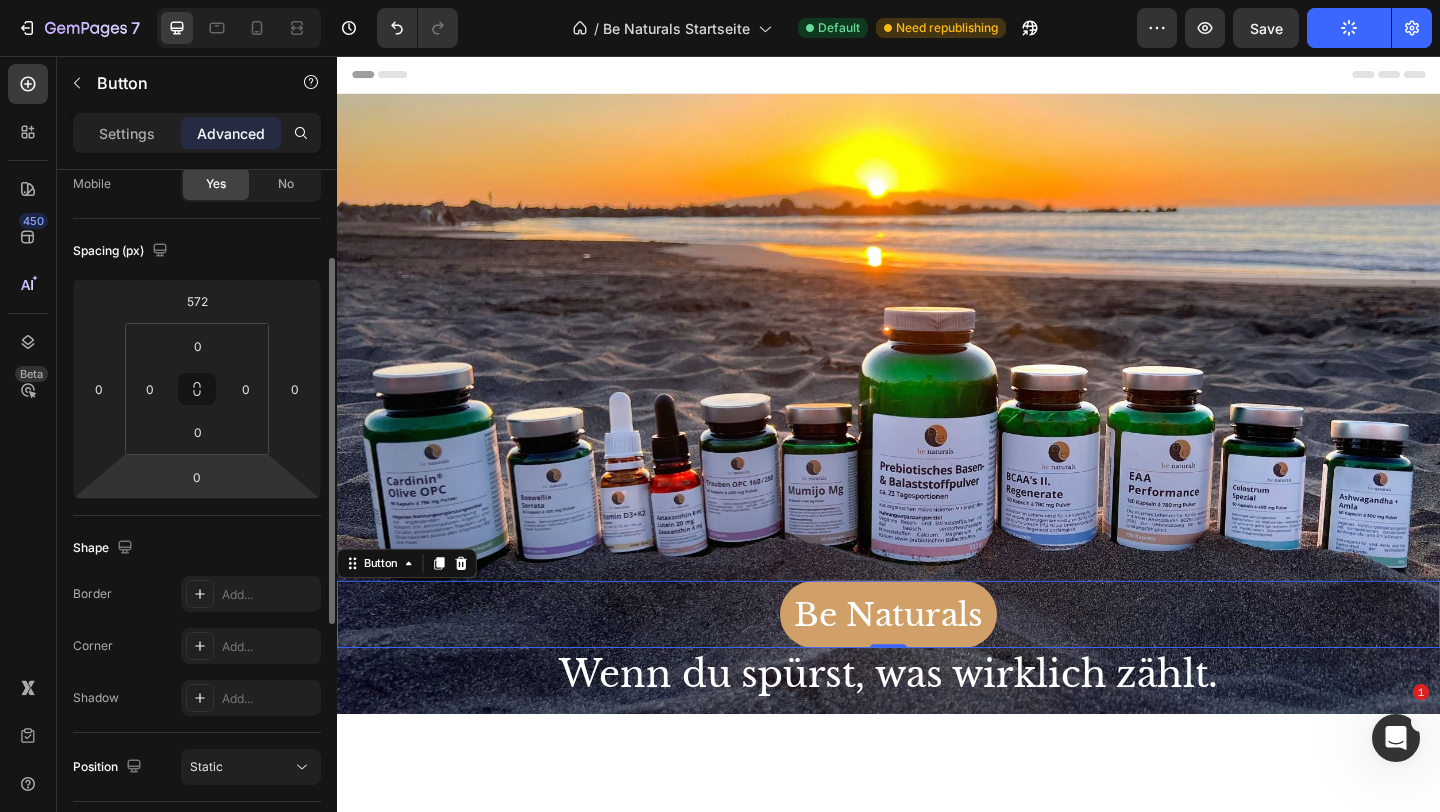 scroll, scrollTop: 0, scrollLeft: 0, axis: both 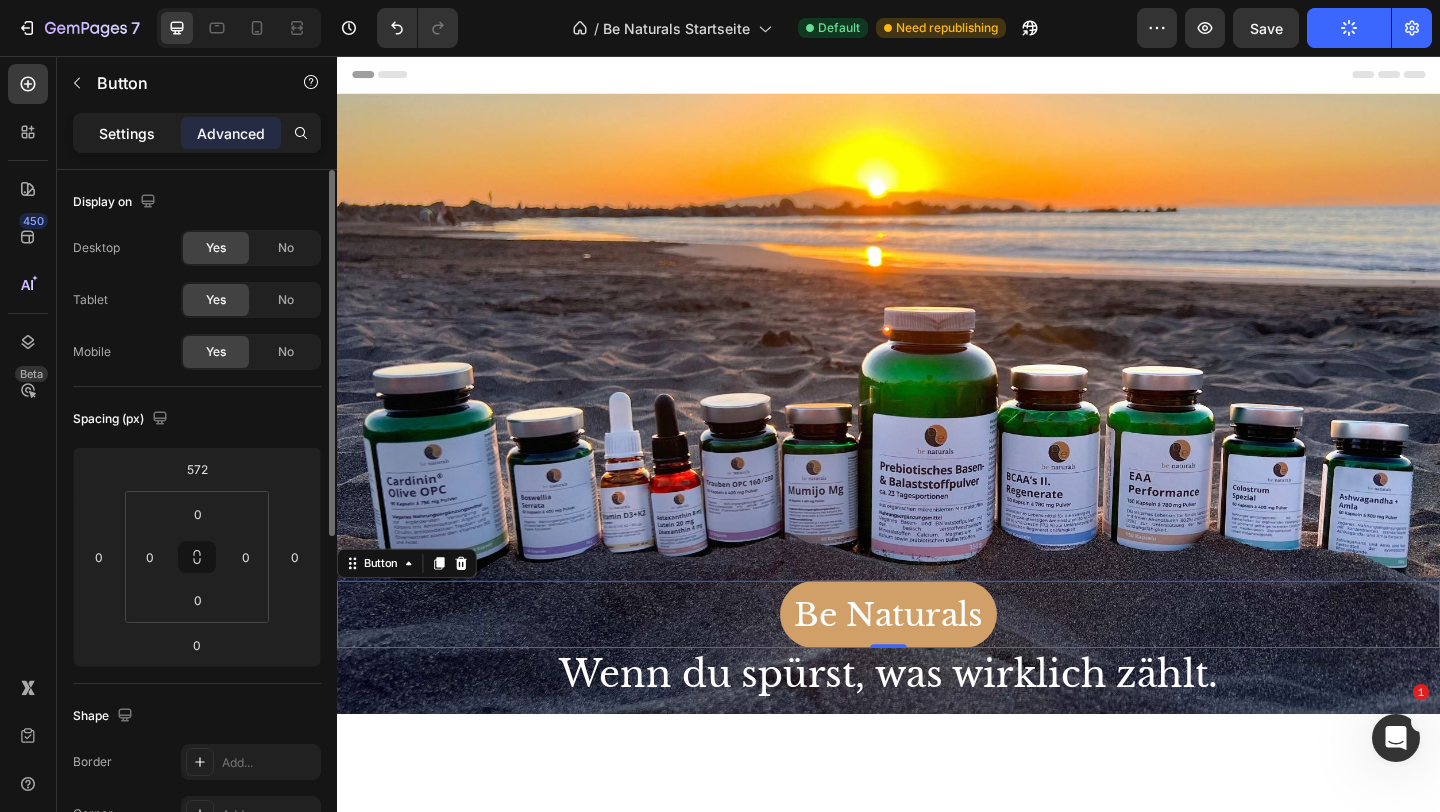 click on "Settings" 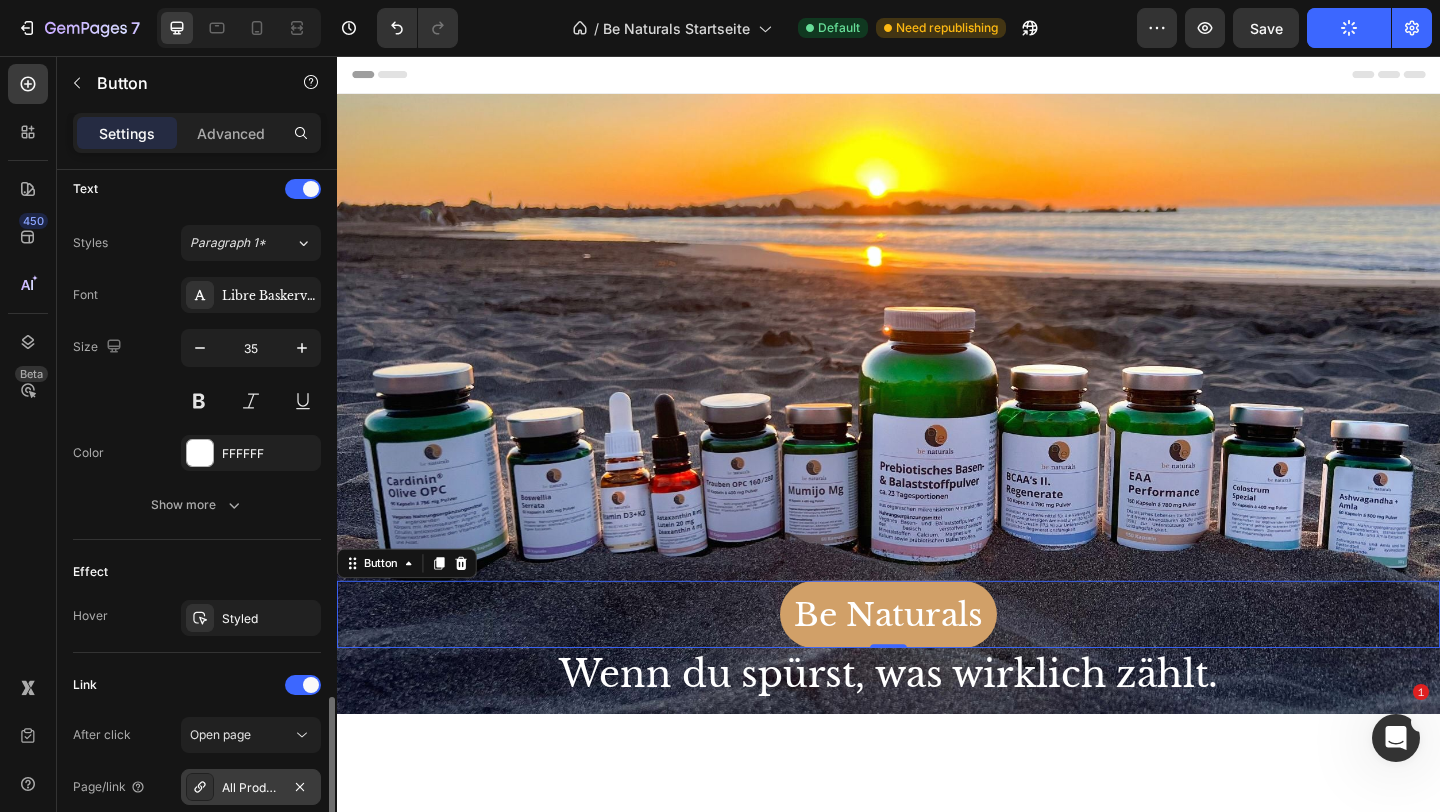 scroll, scrollTop: 639, scrollLeft: 0, axis: vertical 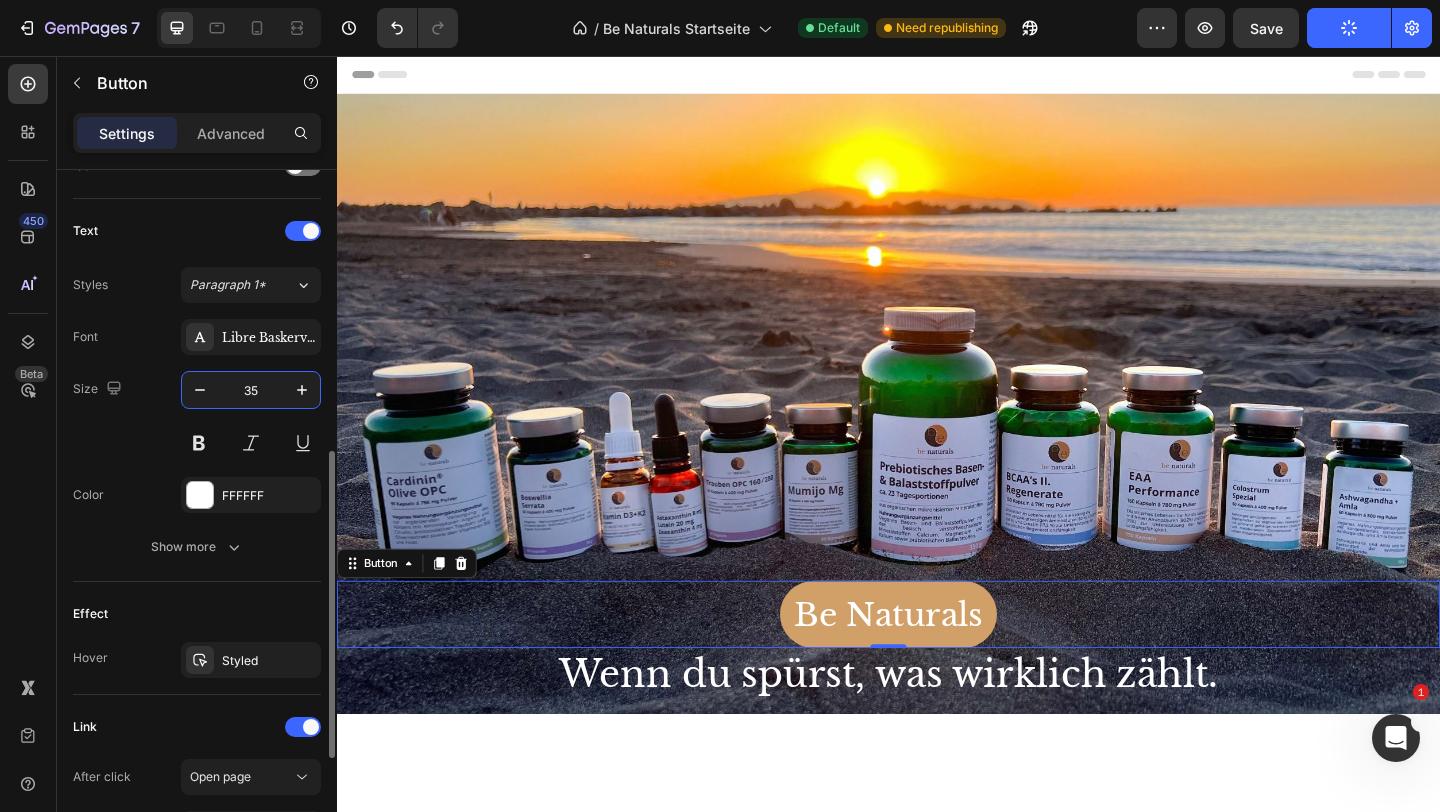 click on "35" at bounding box center [251, 390] 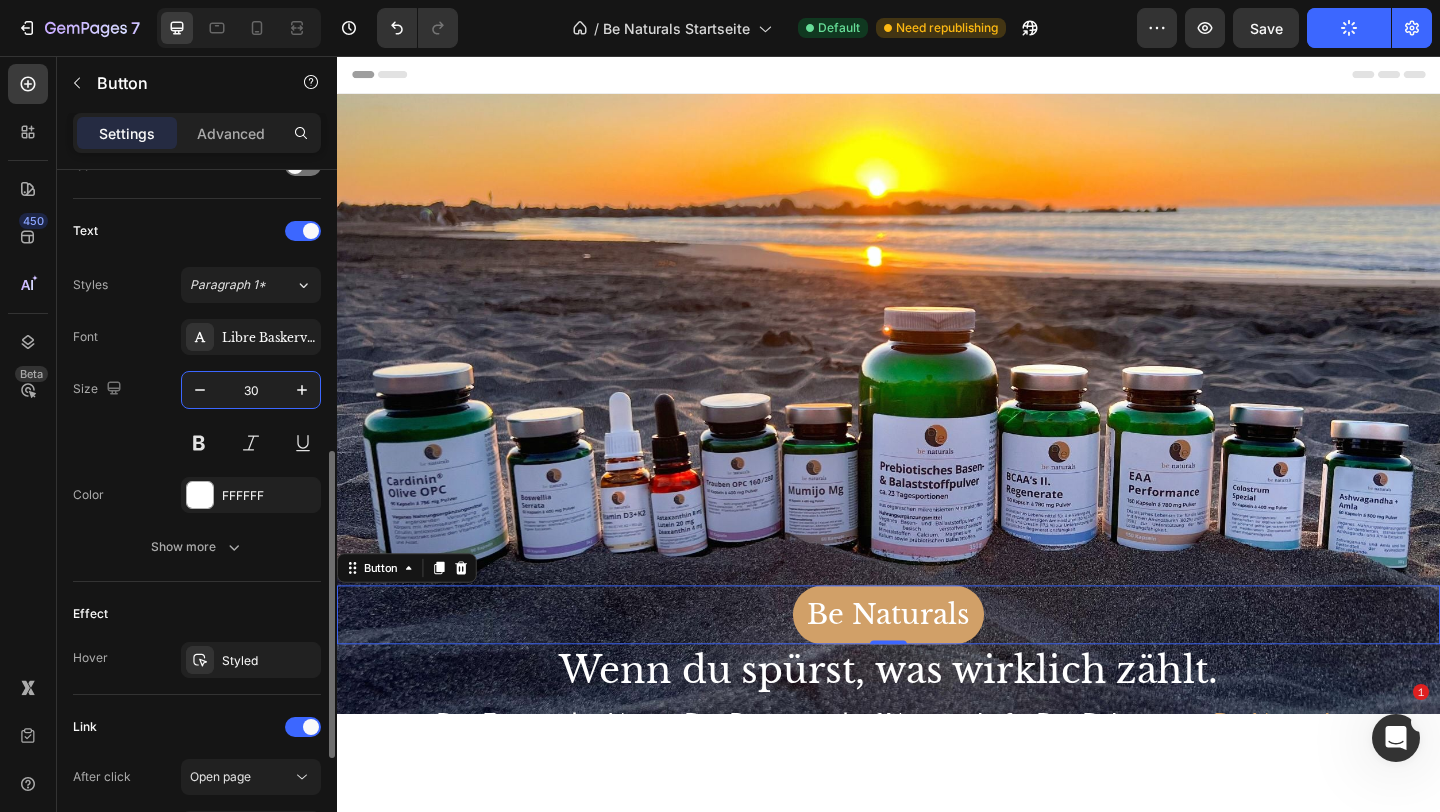 type on "3" 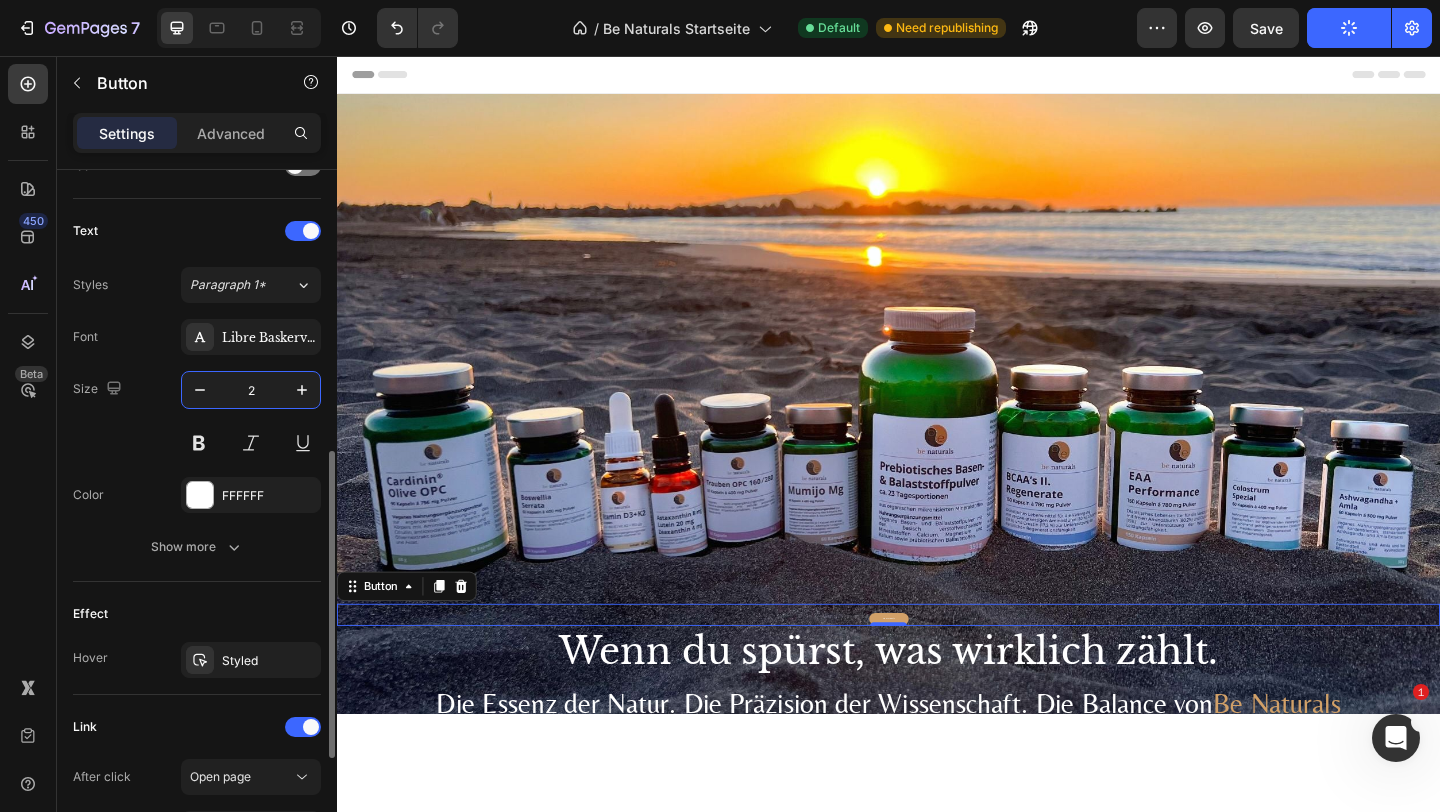 type on "25" 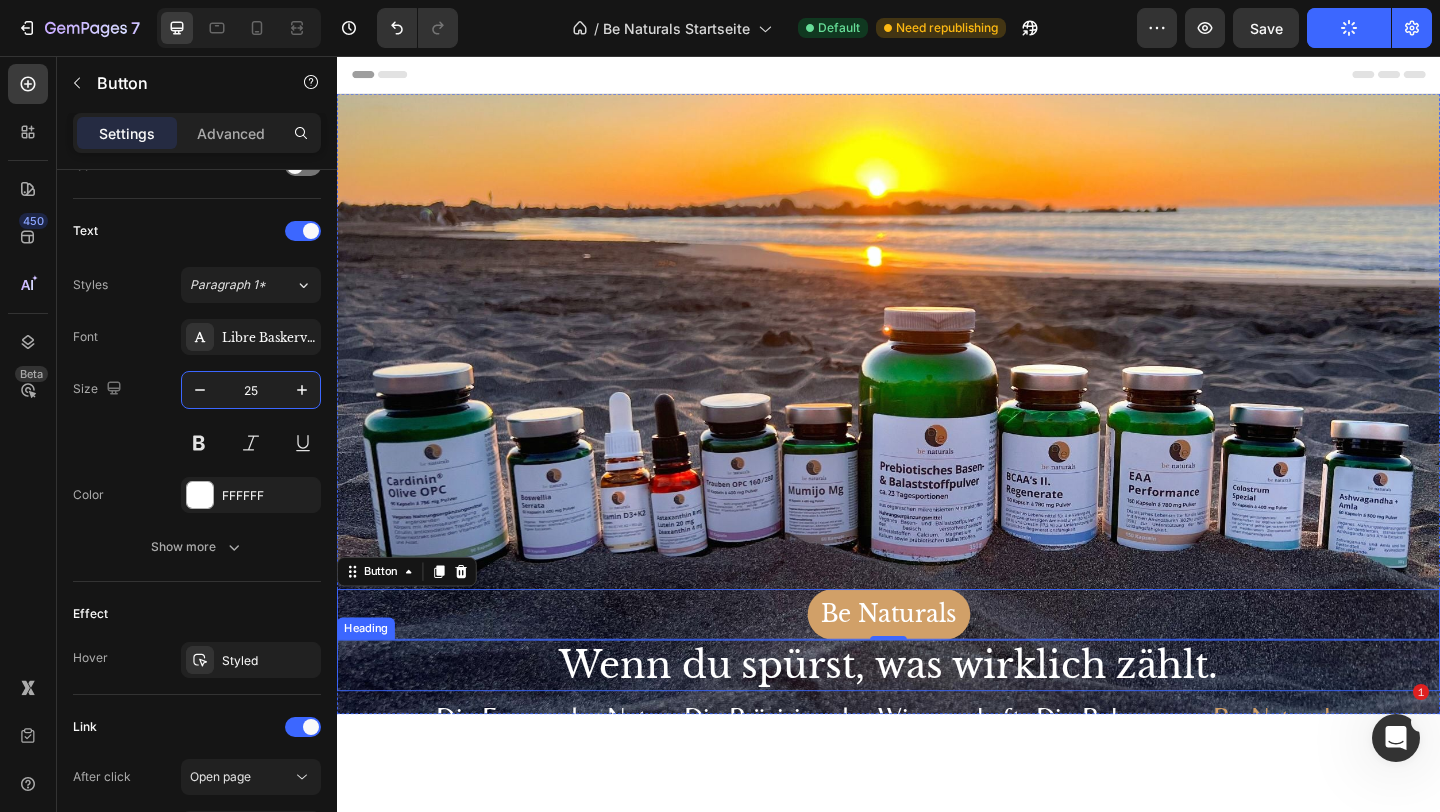 click on "Wenn du spürst, was wirklich zählt." at bounding box center [937, 719] 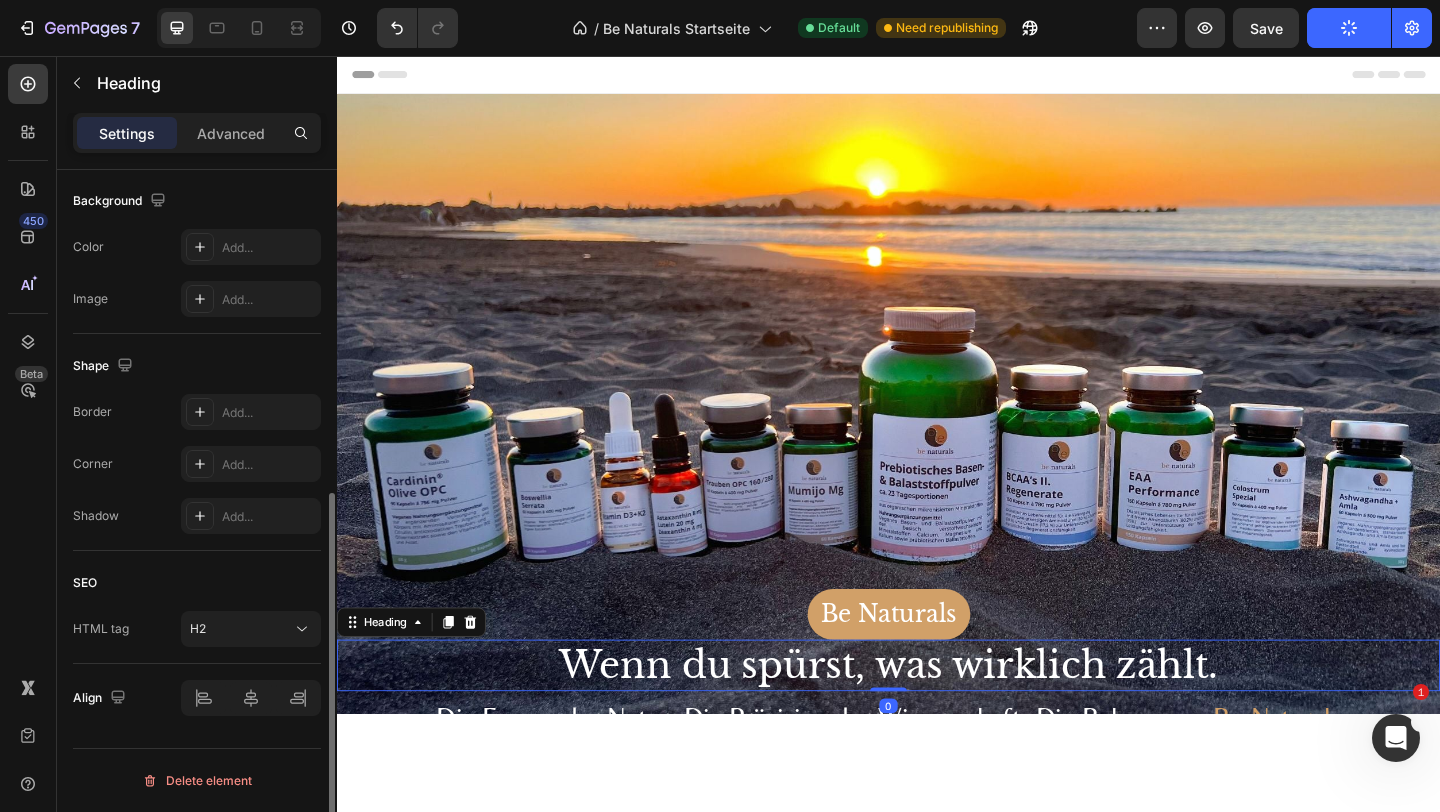 scroll, scrollTop: 0, scrollLeft: 0, axis: both 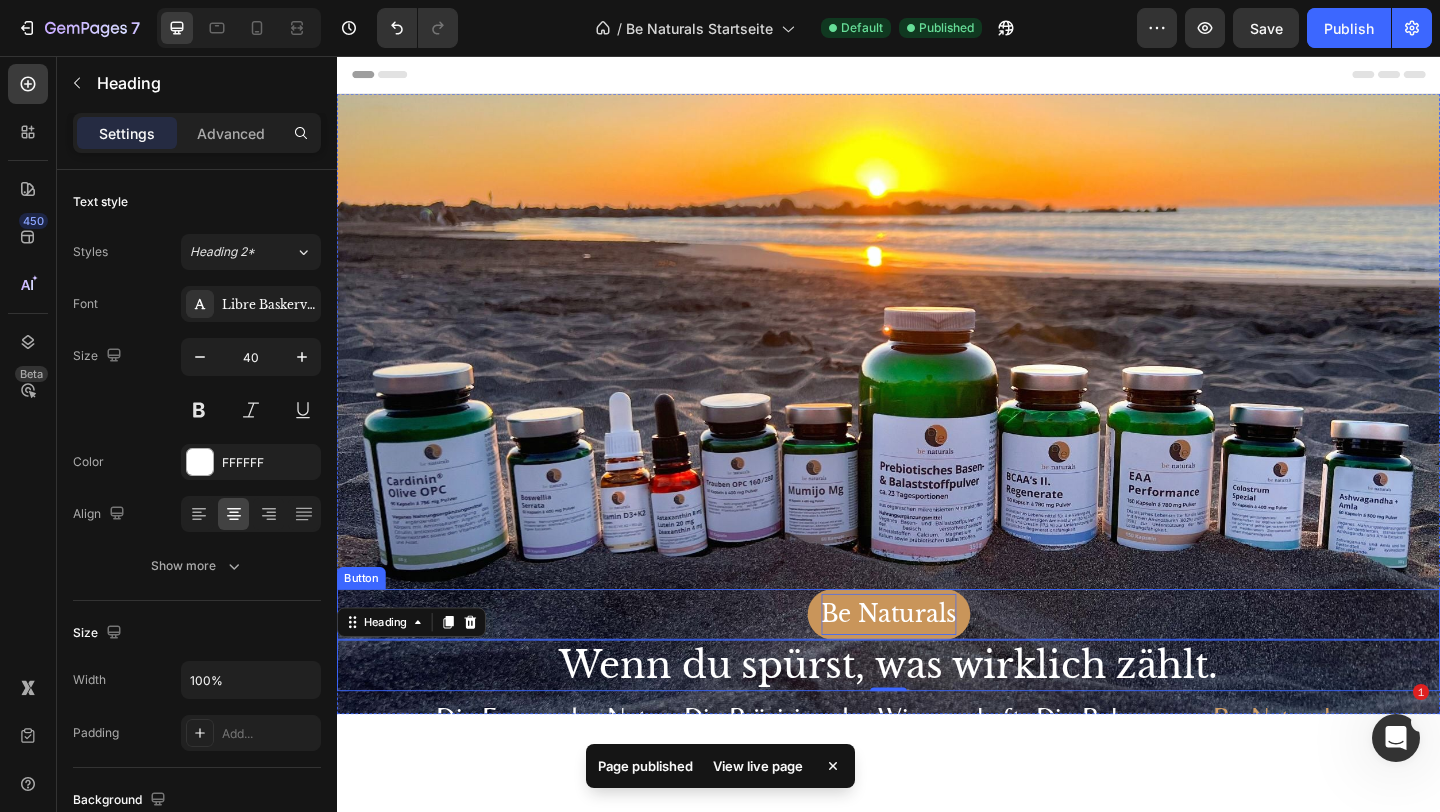 click on "Be Naturals" at bounding box center (937, 663) 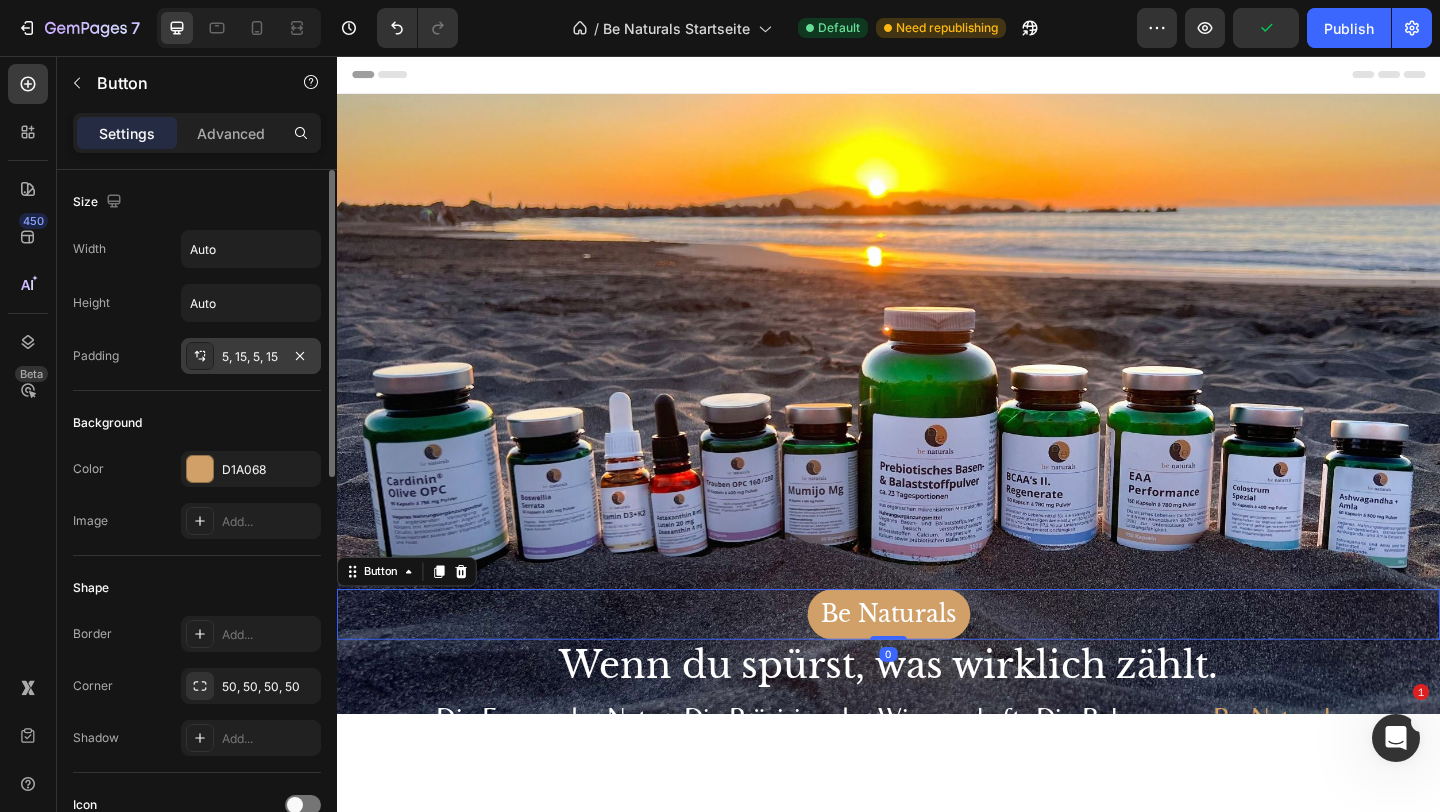 click on "5, 15, 5, 15" at bounding box center (251, 357) 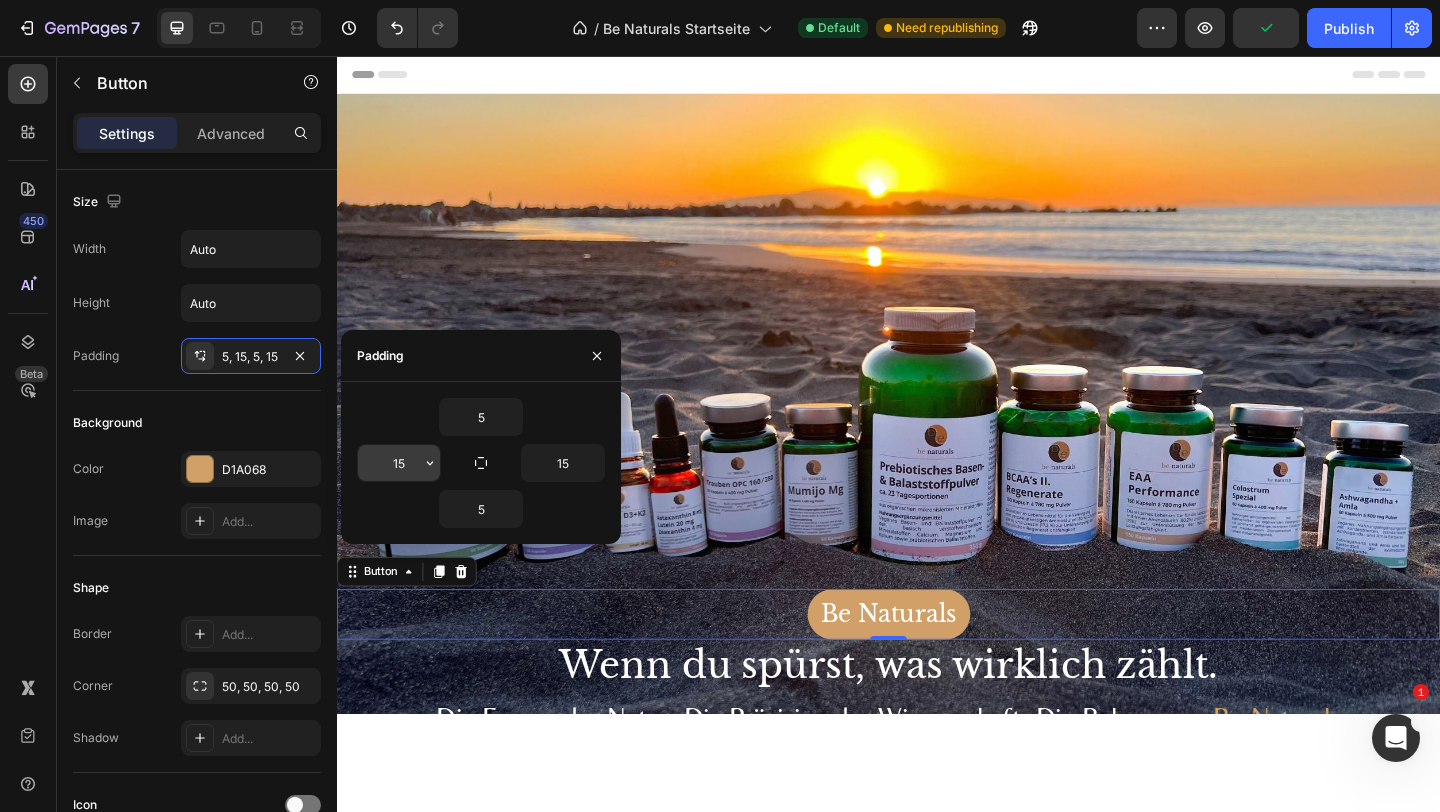 click on "15" at bounding box center (399, 463) 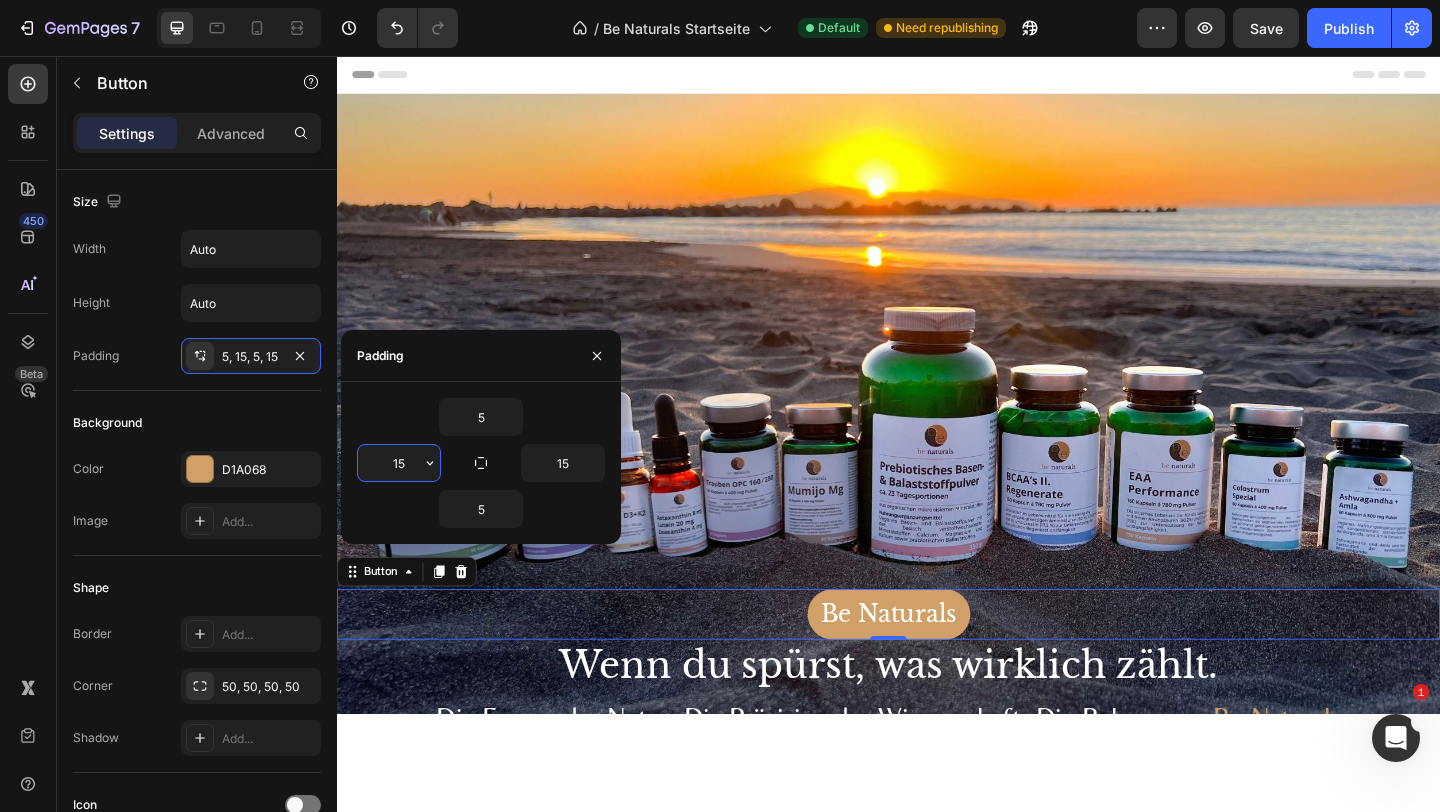 click on "15" at bounding box center (399, 463) 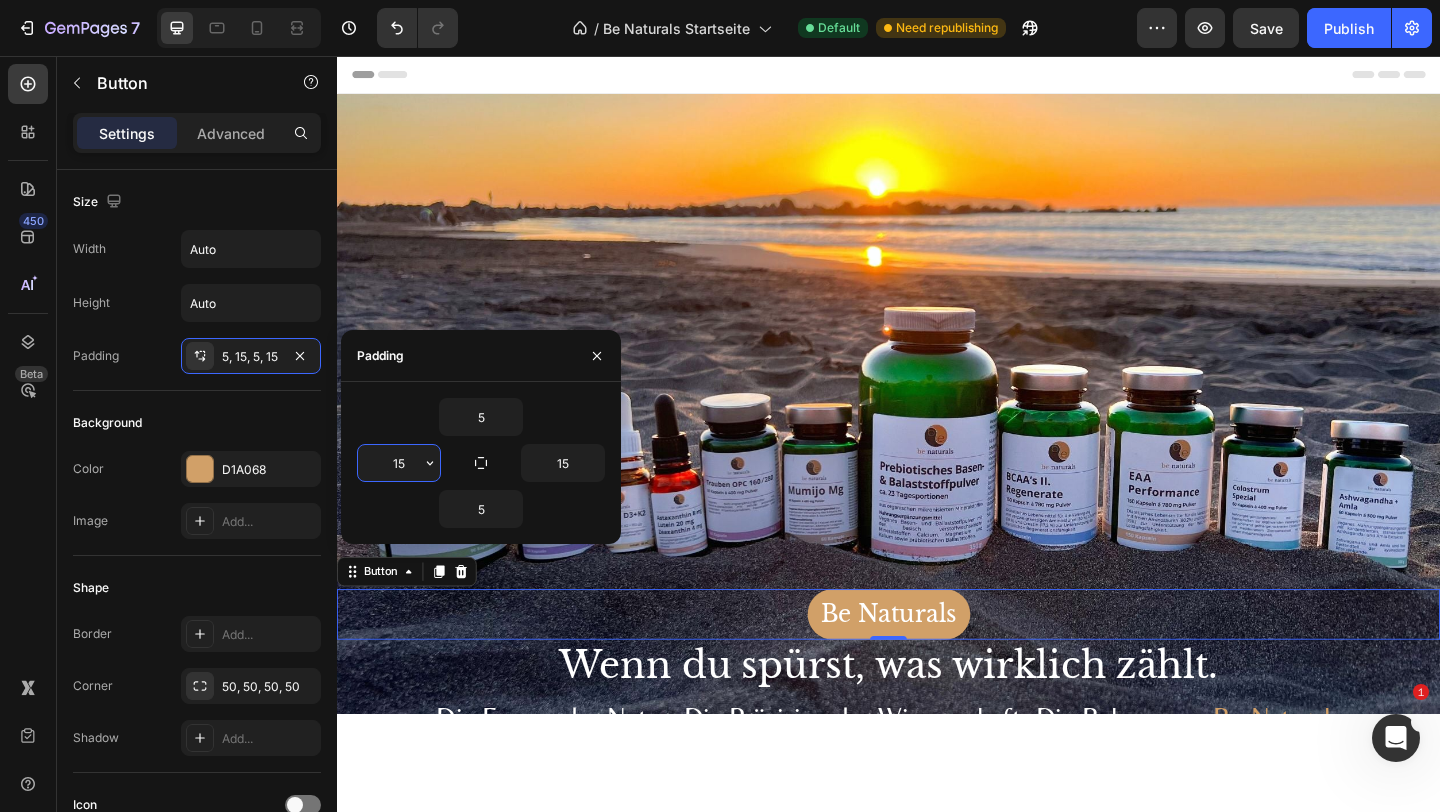 click on "15" at bounding box center (399, 463) 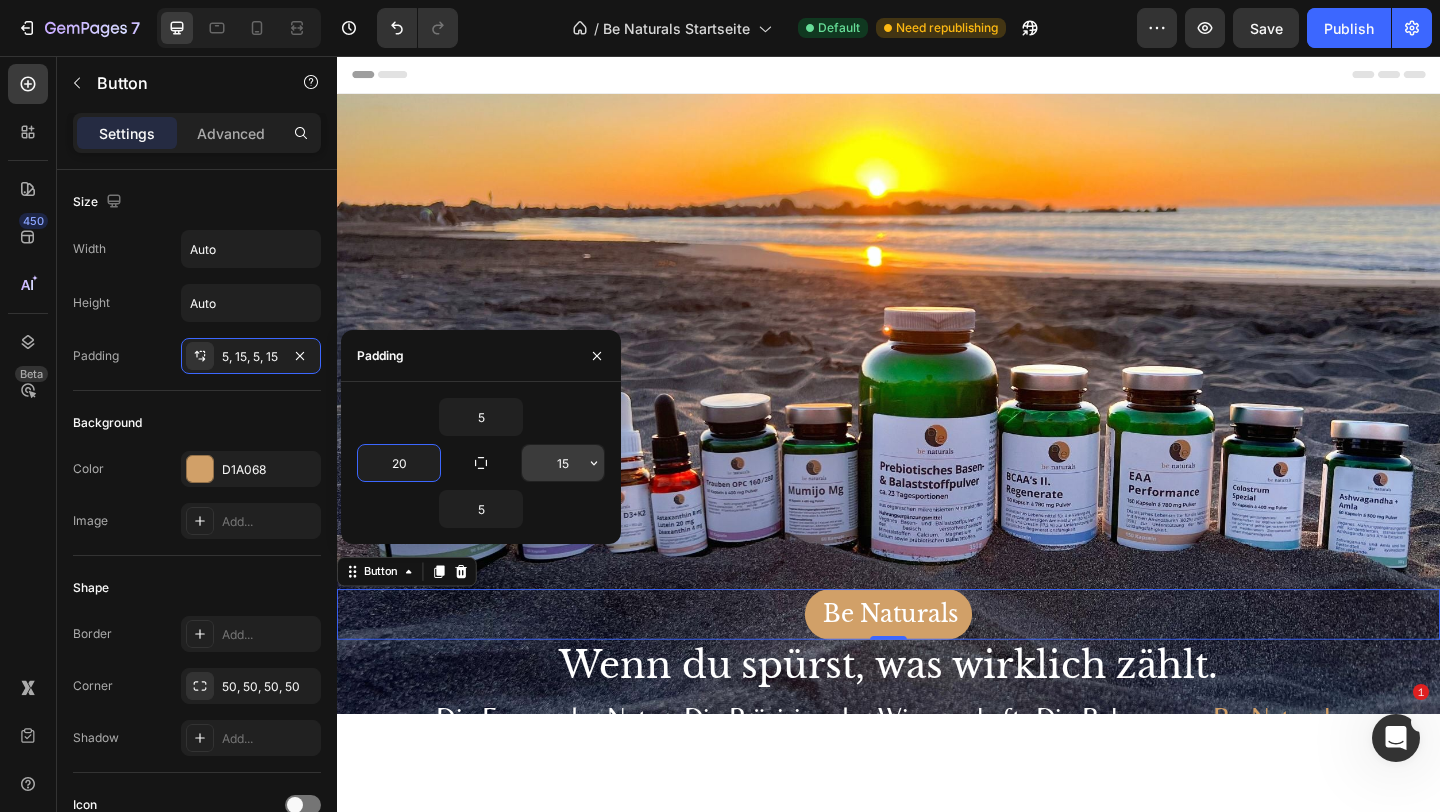 type on "20" 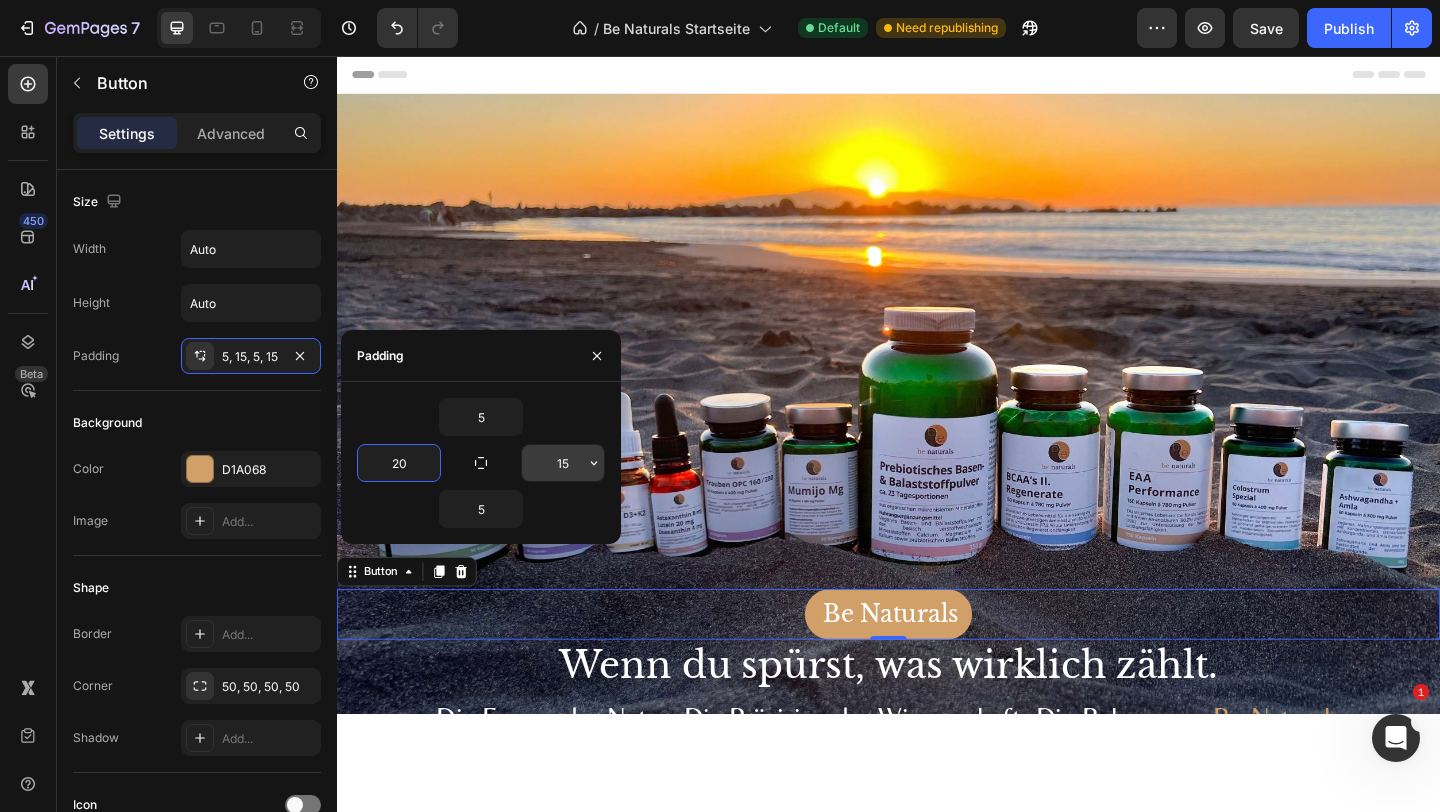 click on "15" at bounding box center (563, 463) 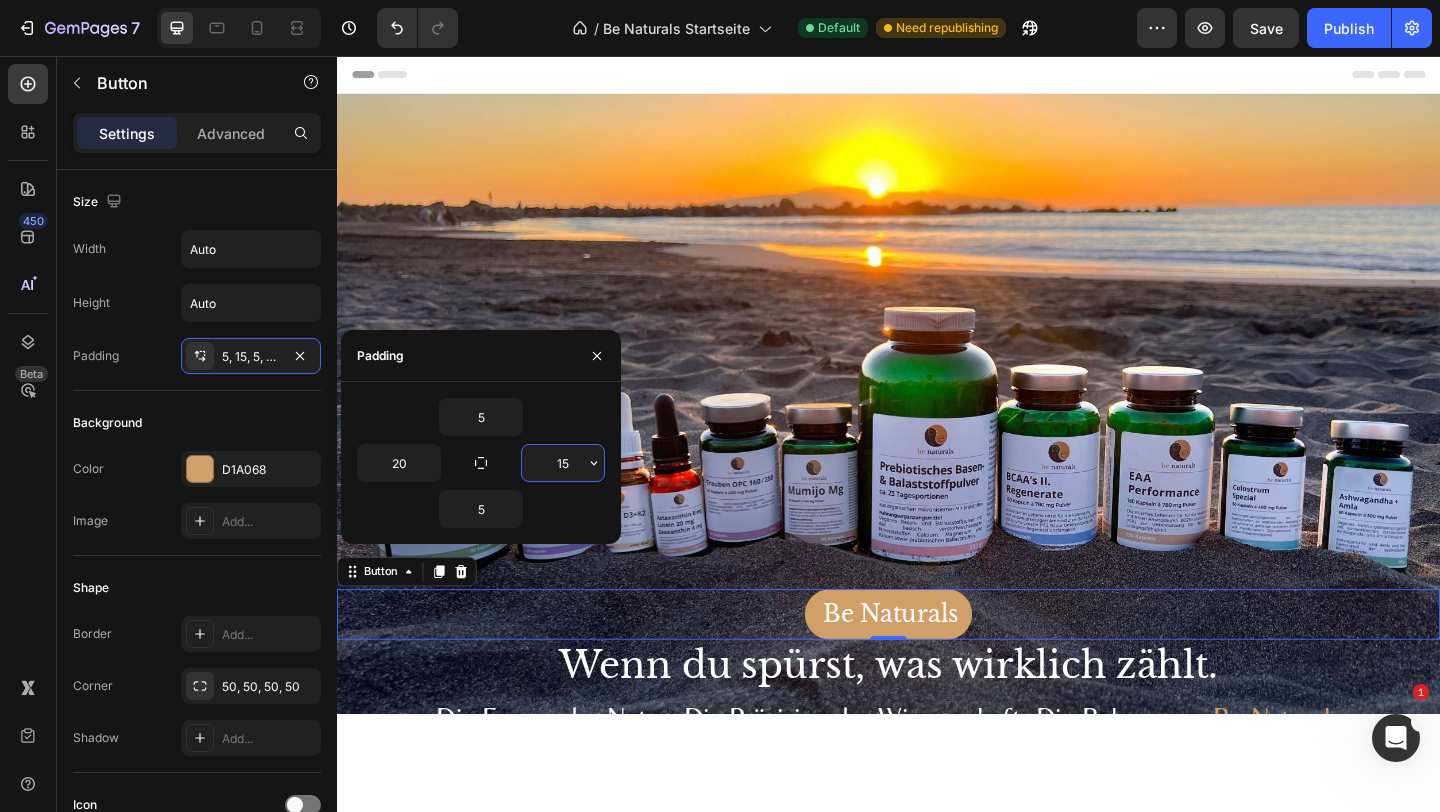click on "15" at bounding box center (563, 463) 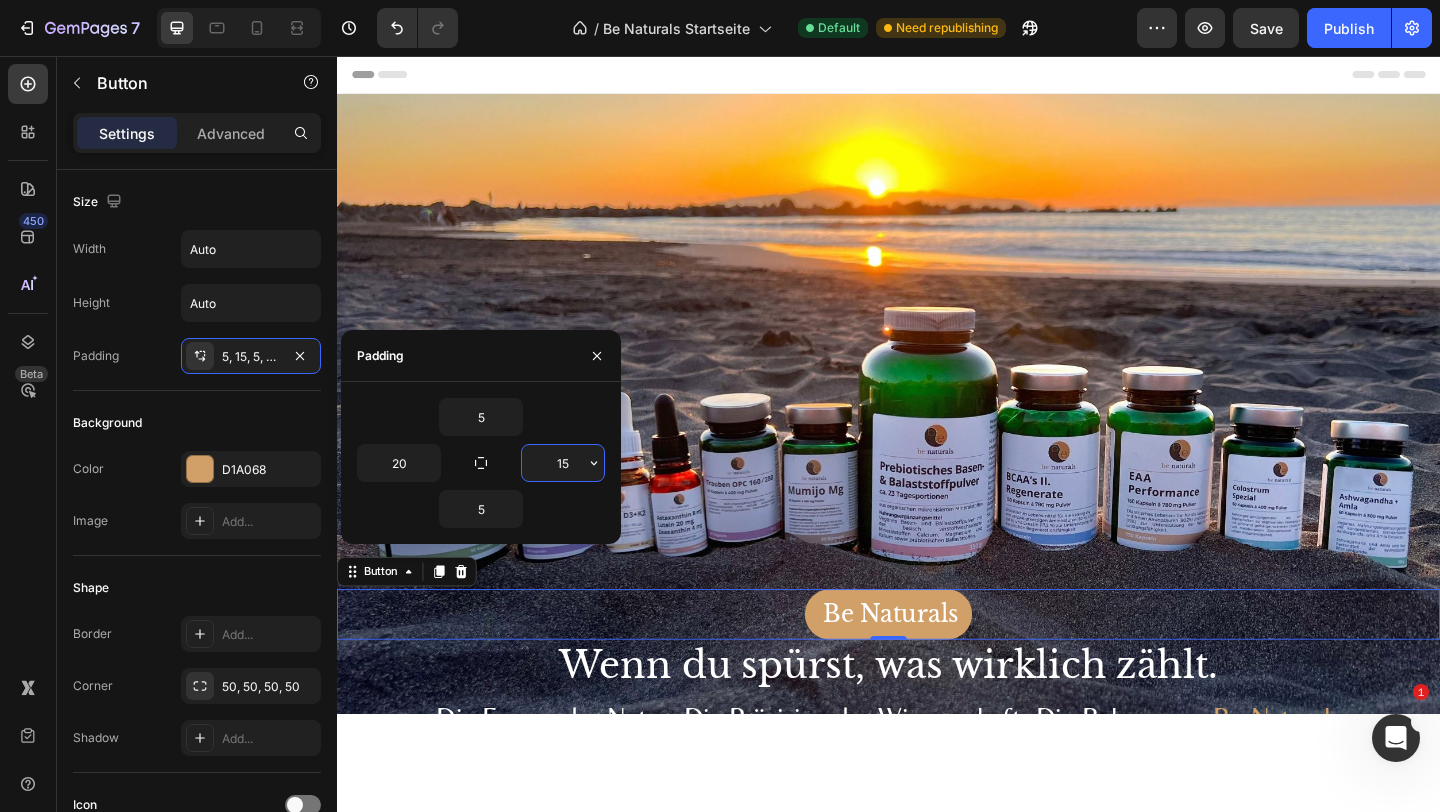click on "15" at bounding box center (563, 463) 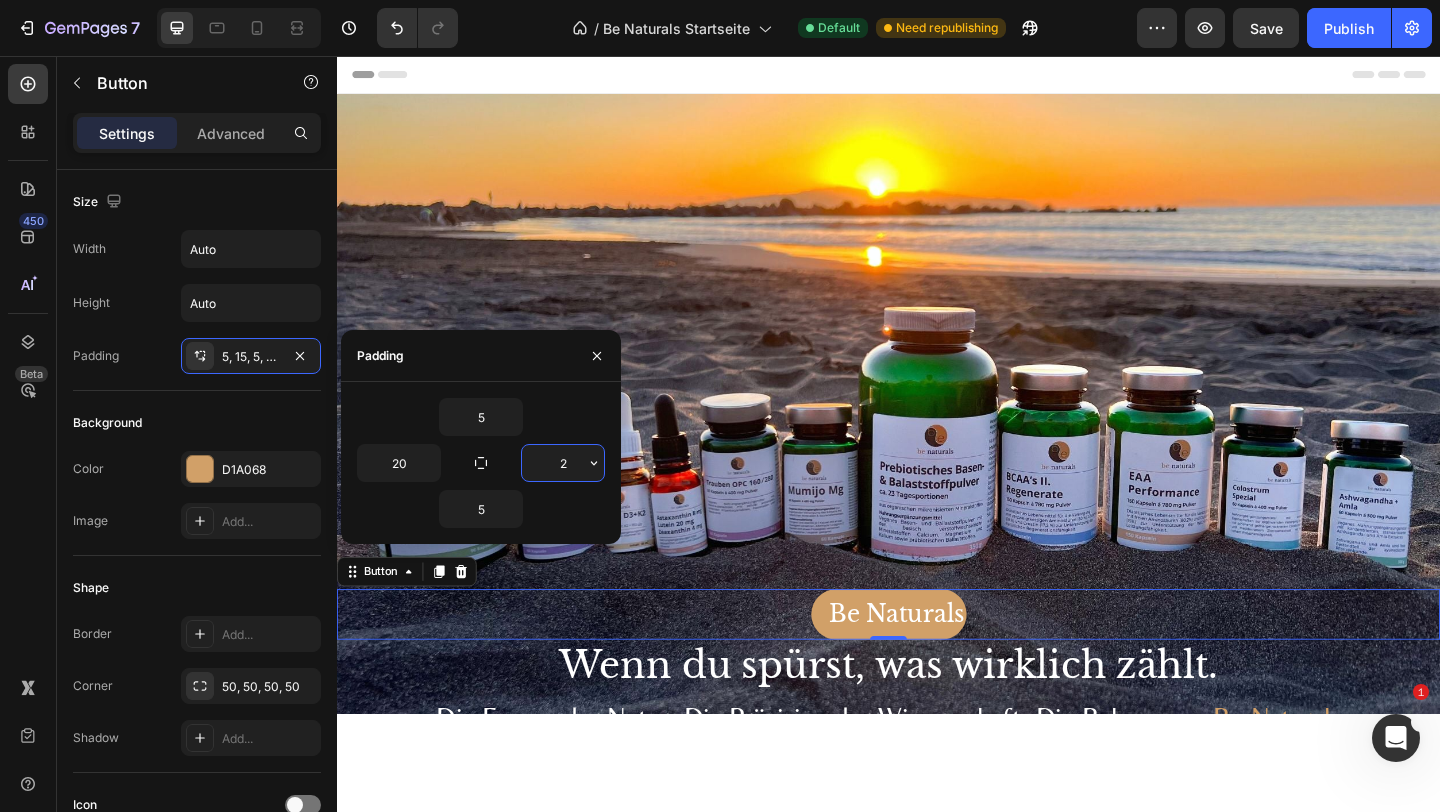 type on "20" 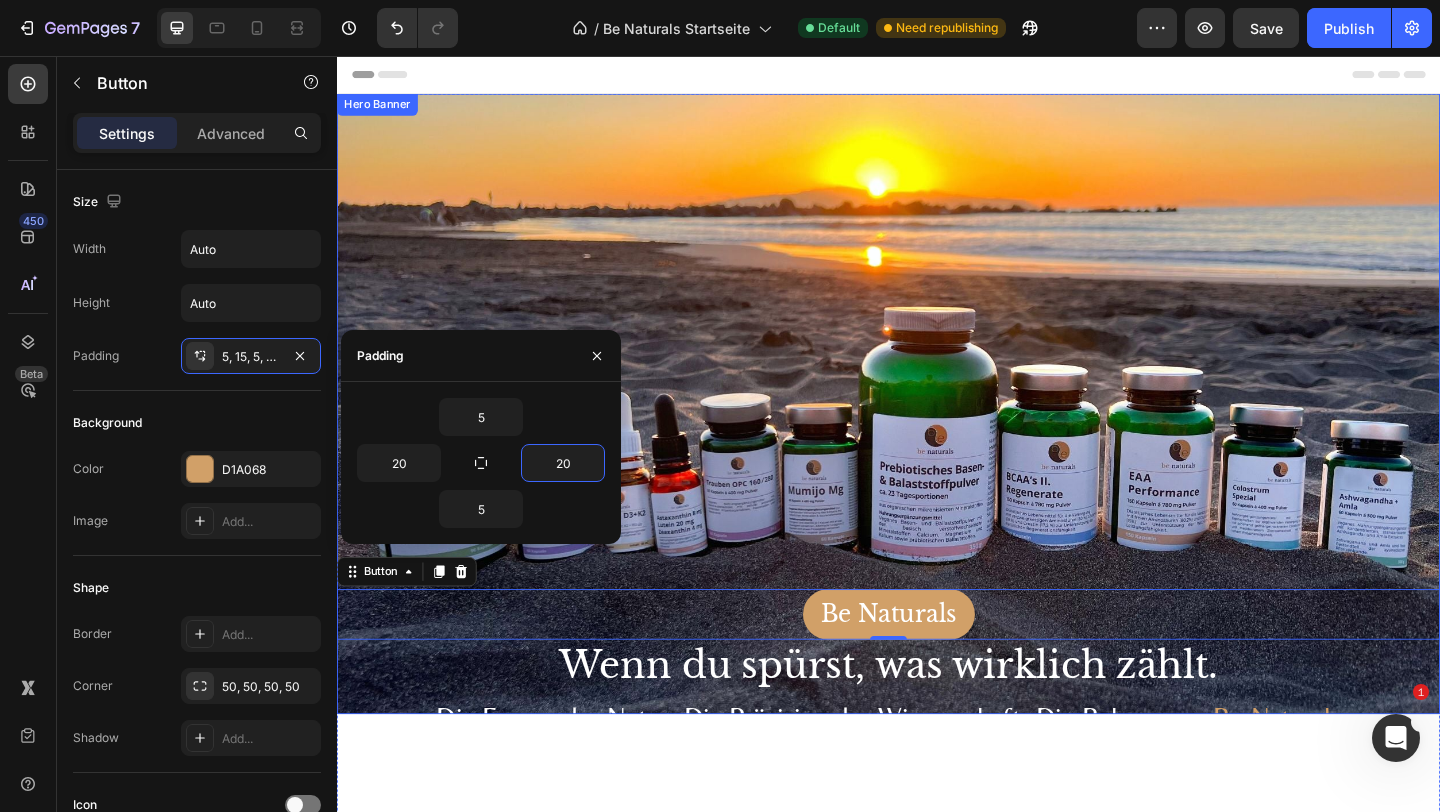 click on "Be Naturals Button   0" at bounding box center [937, 377] 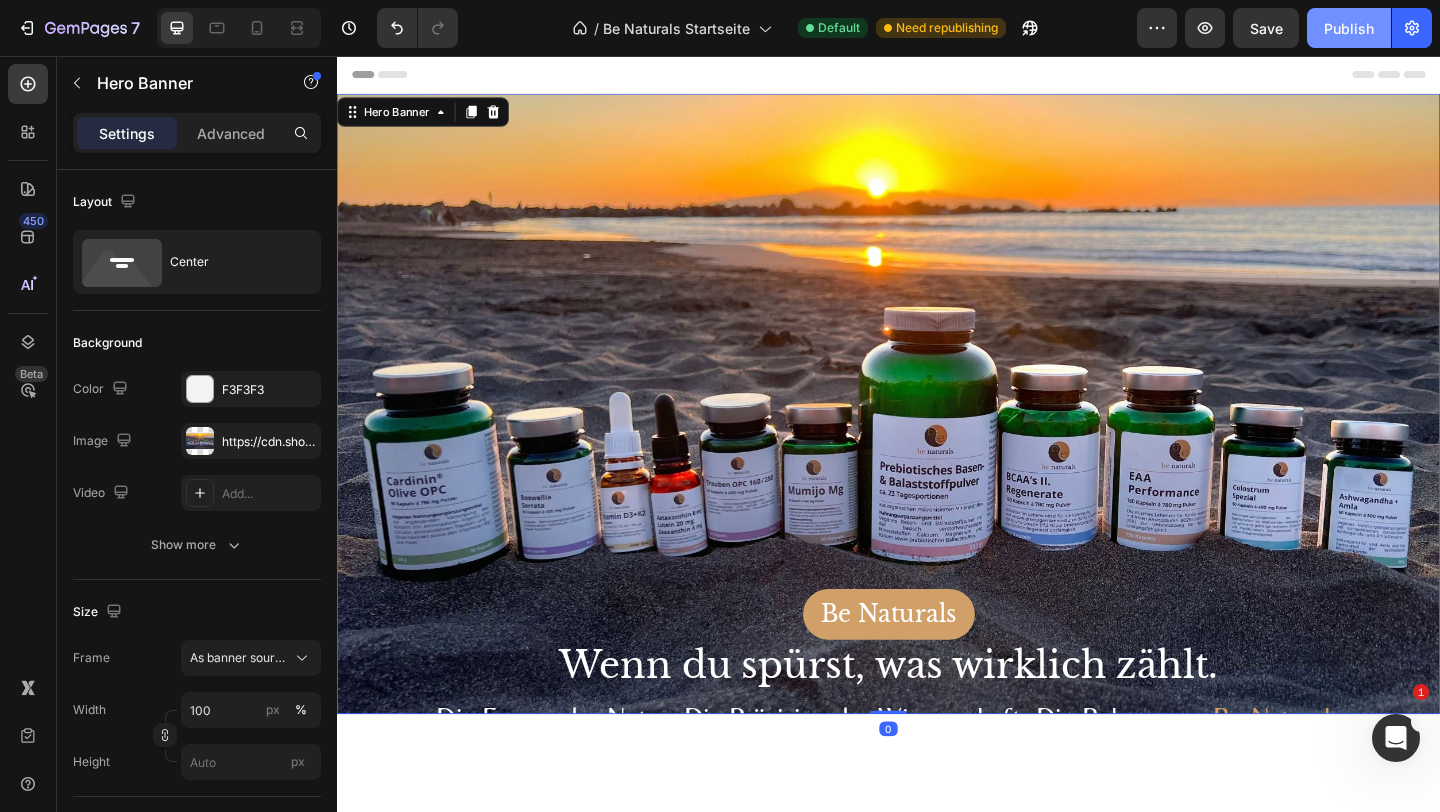 click on "Publish" at bounding box center [1349, 28] 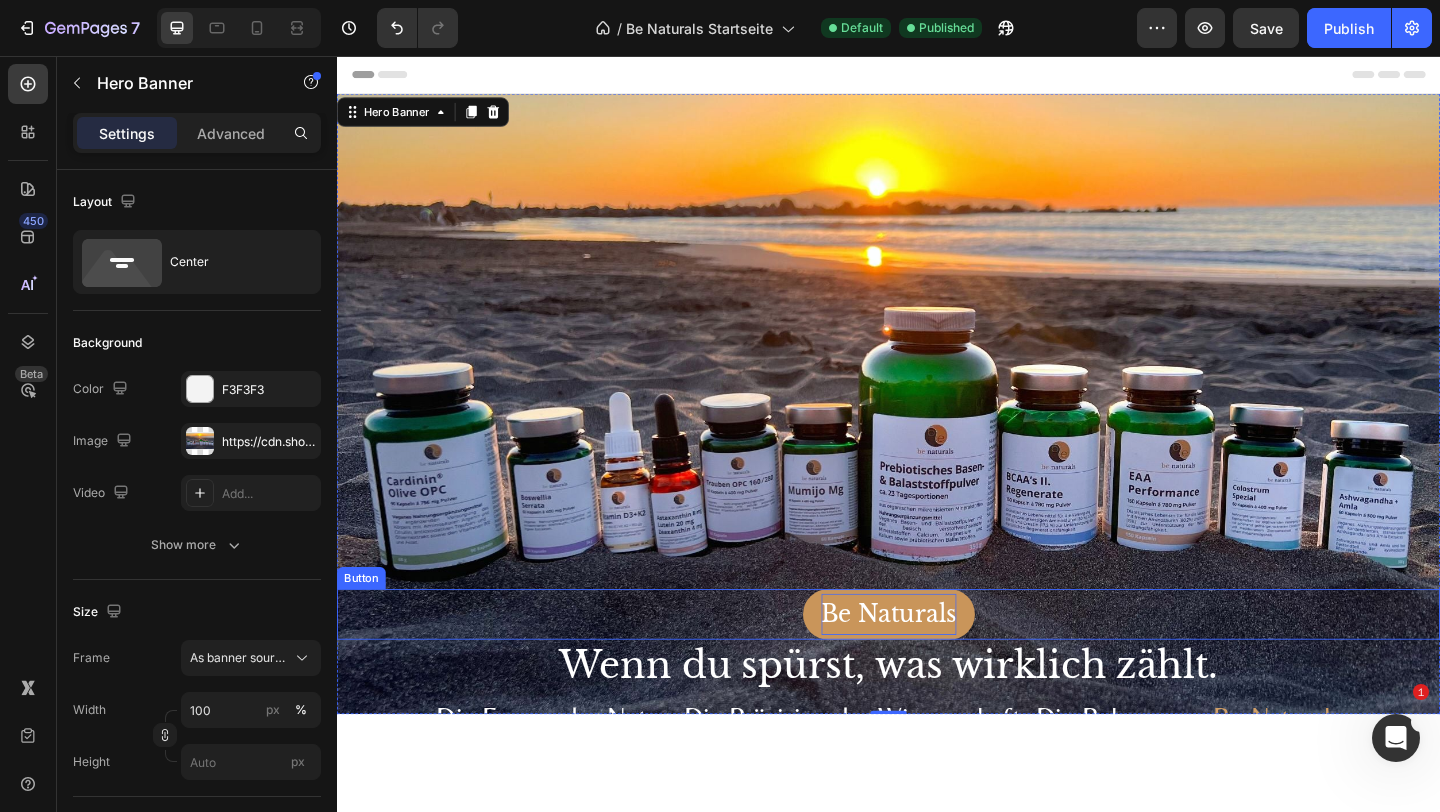 click on "Be Naturals" at bounding box center [937, 663] 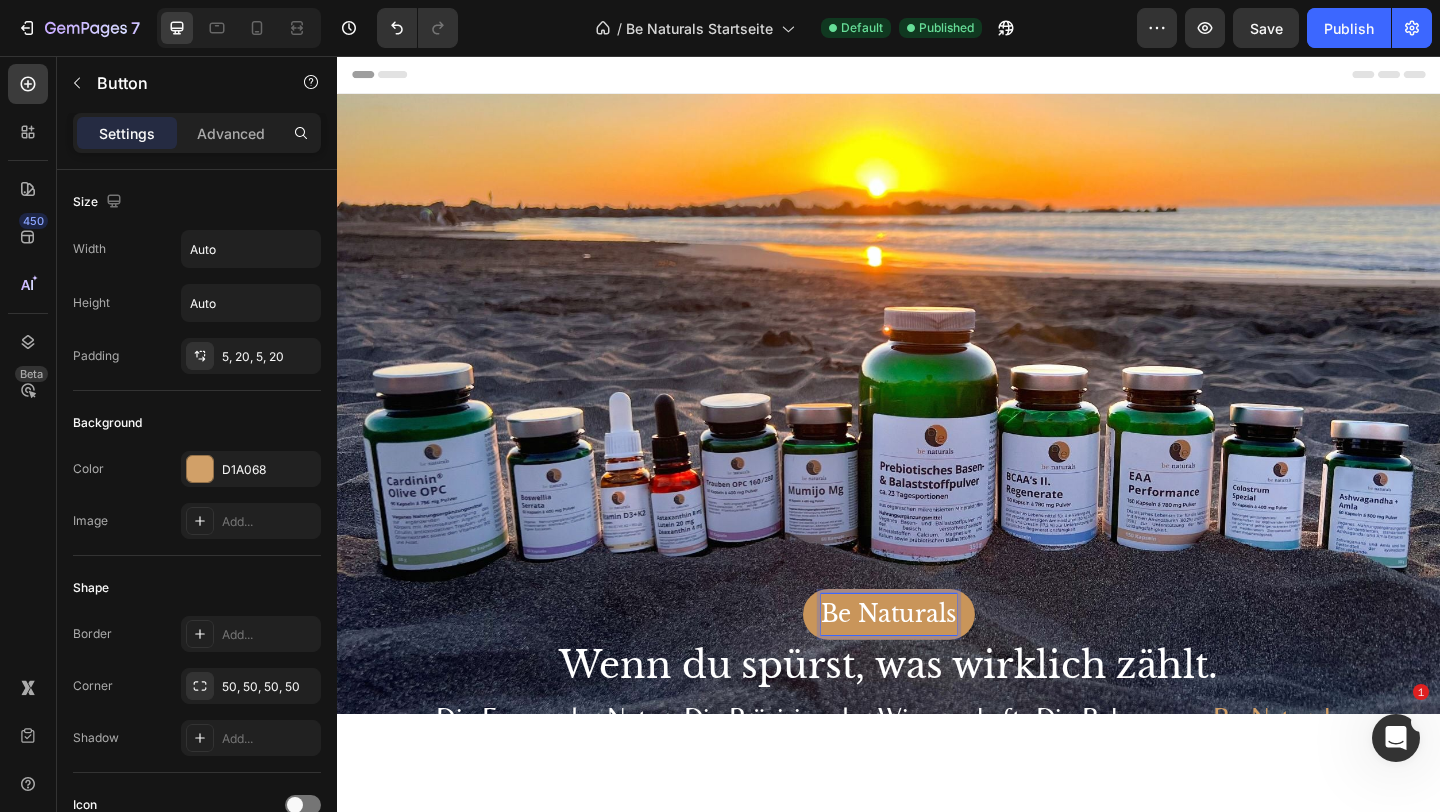 click on "Be Naturals" at bounding box center [937, 663] 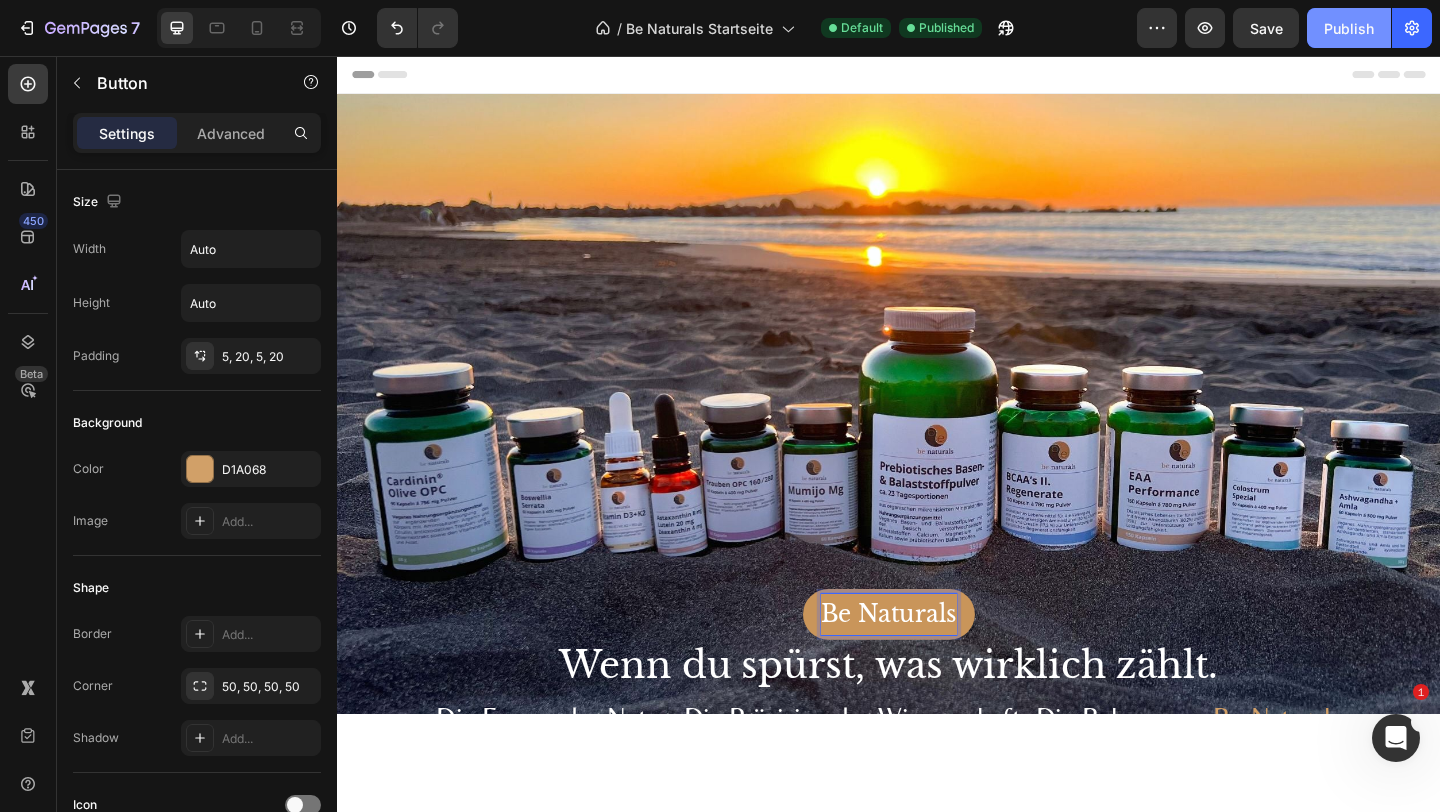 click on "Publish" at bounding box center (1349, 28) 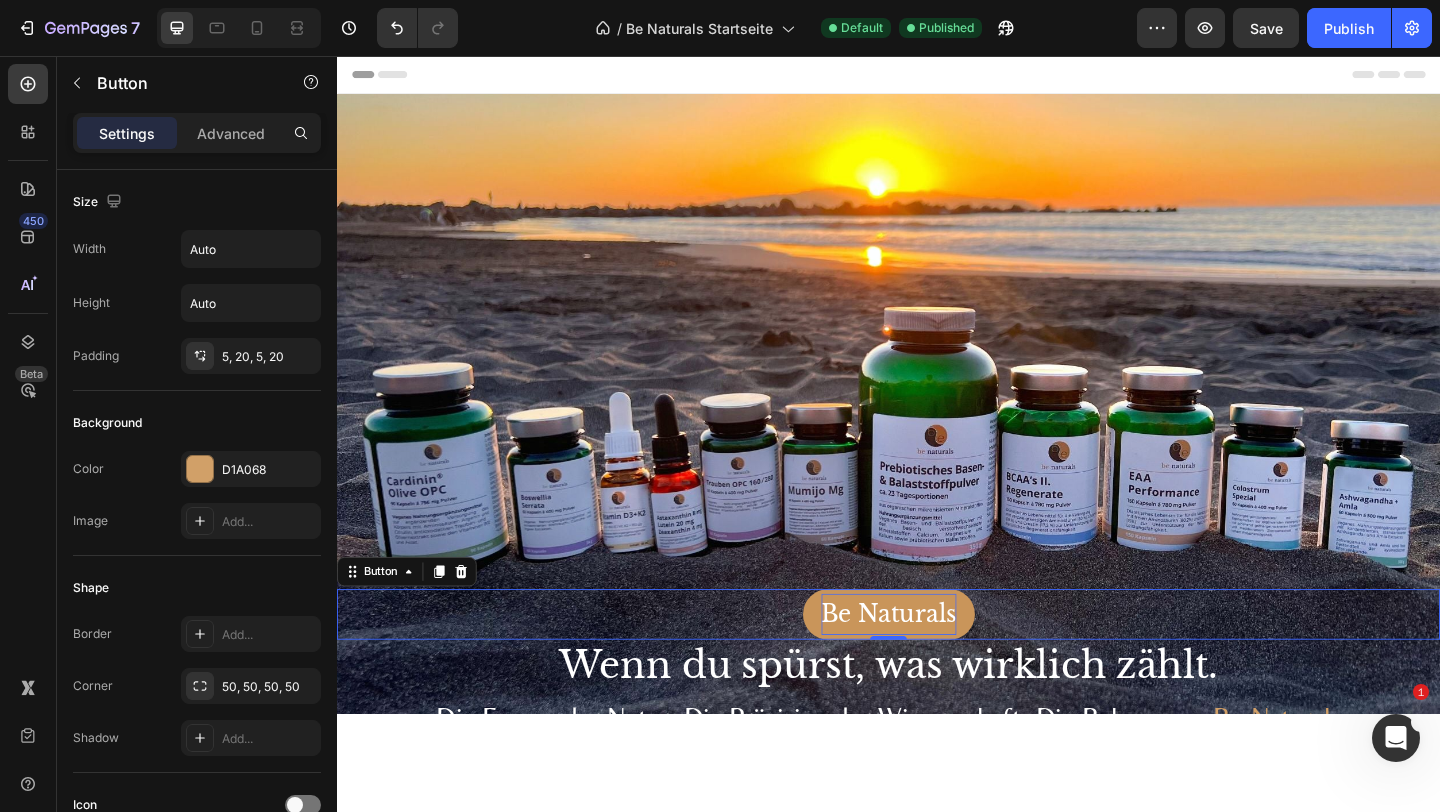 scroll, scrollTop: 127, scrollLeft: 0, axis: vertical 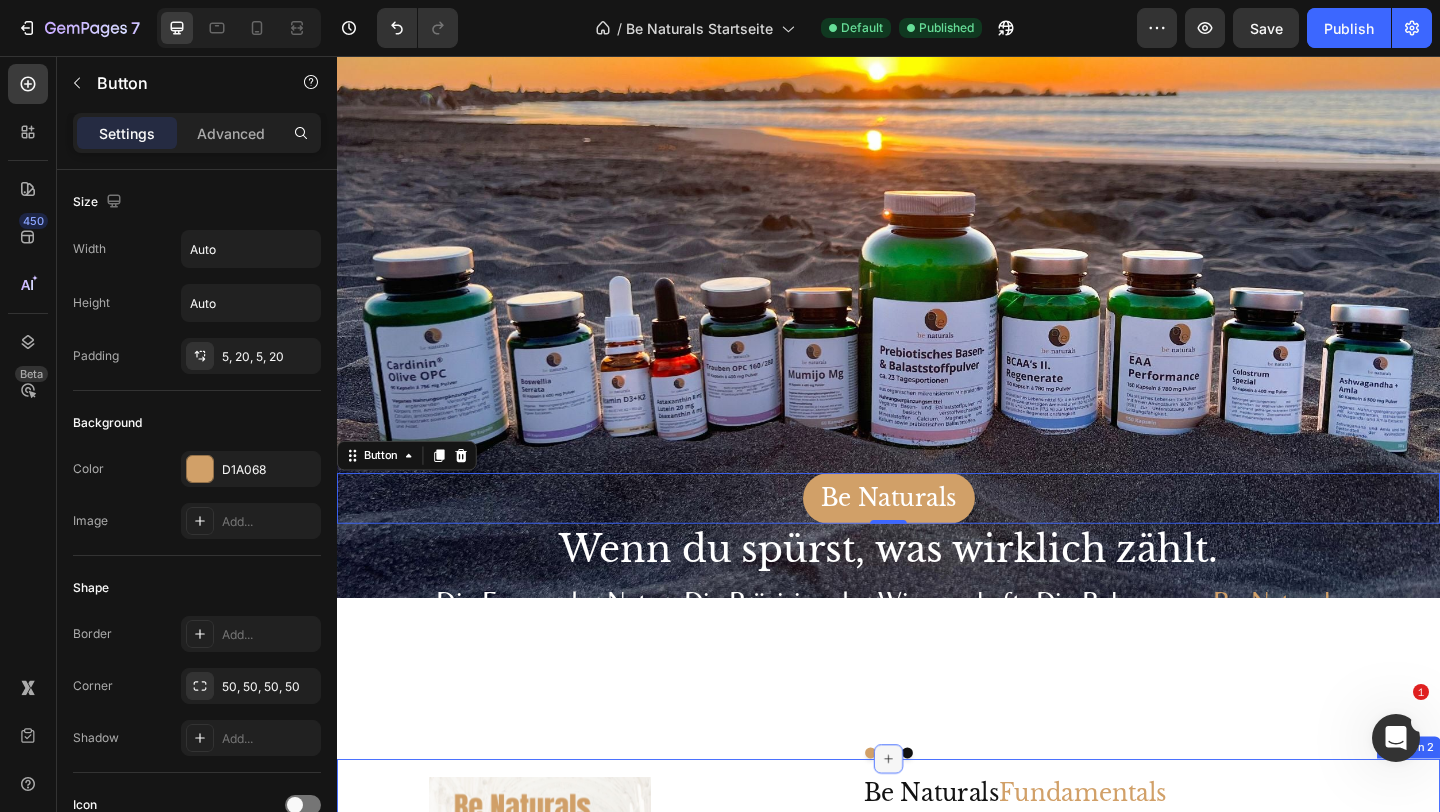 click at bounding box center [937, 820] 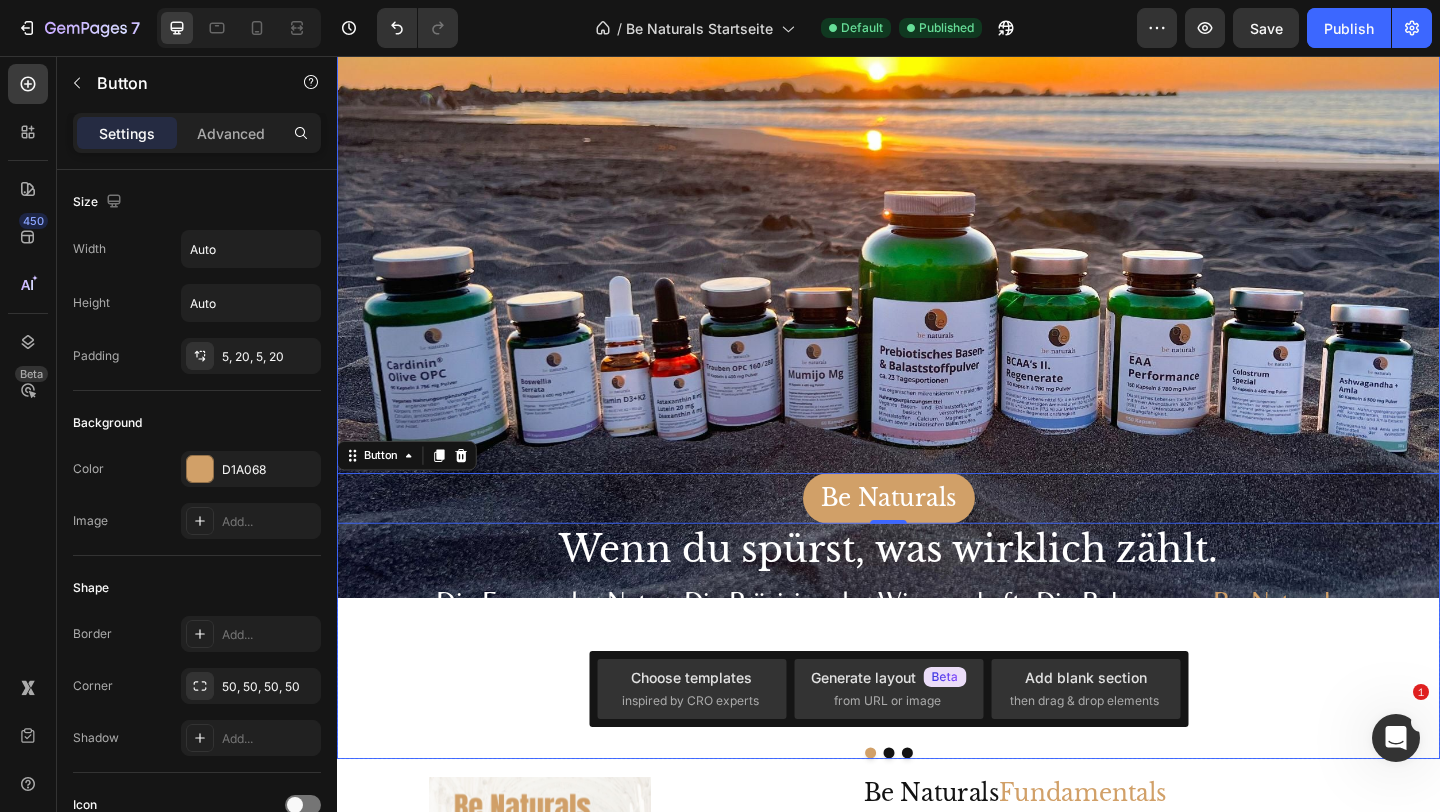click at bounding box center [937, 814] 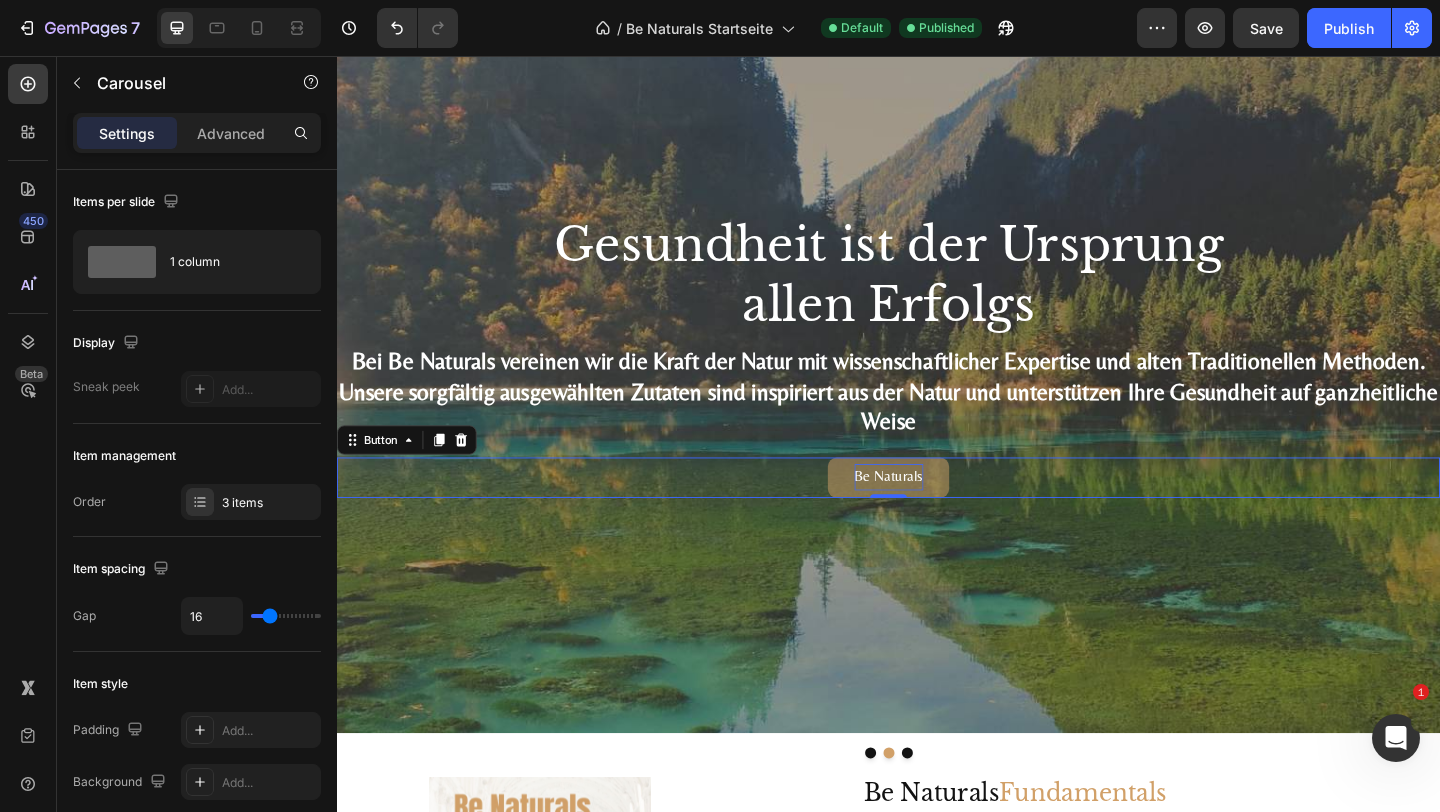 click on "Be Naturals" at bounding box center (937, 513) 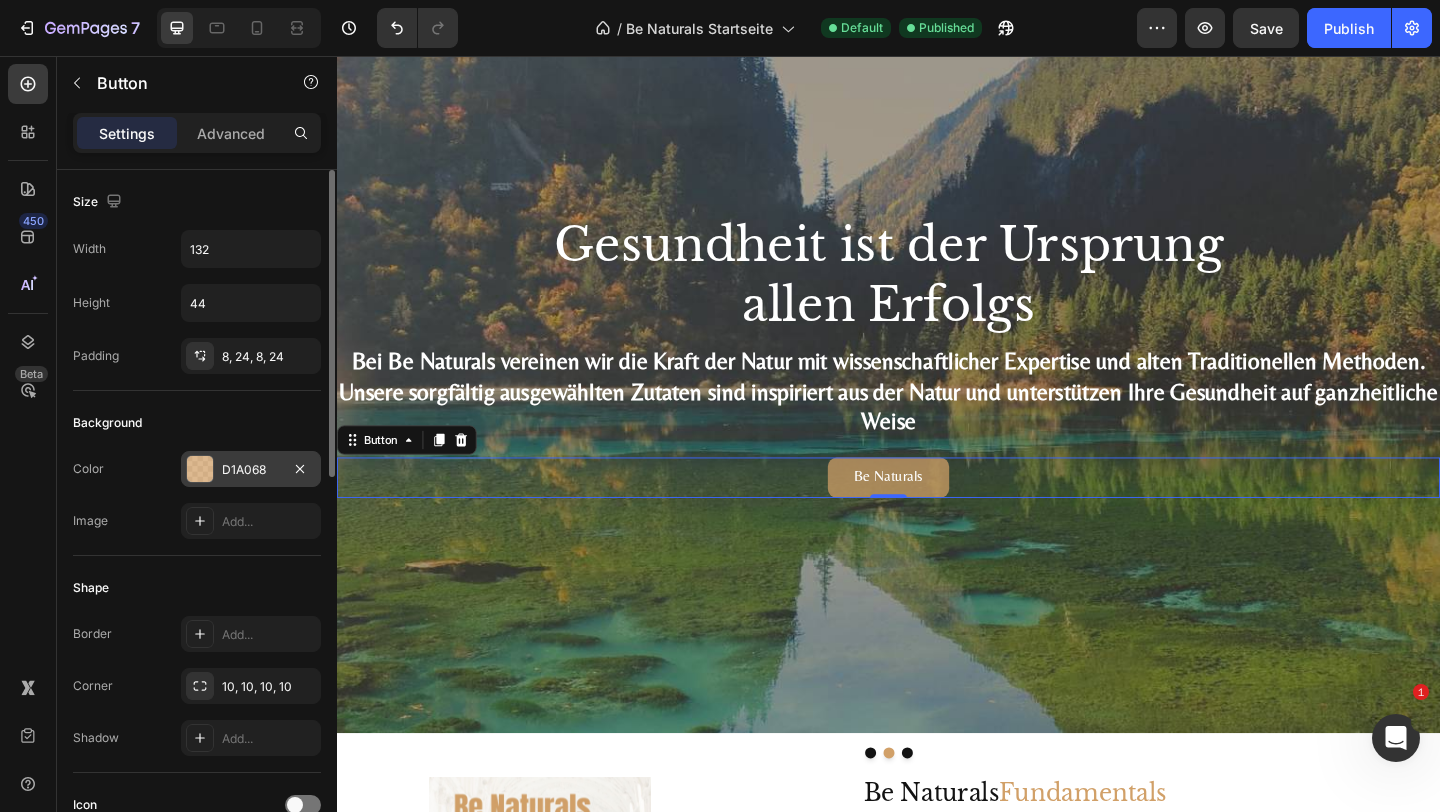 click on "D1A068" at bounding box center (251, 470) 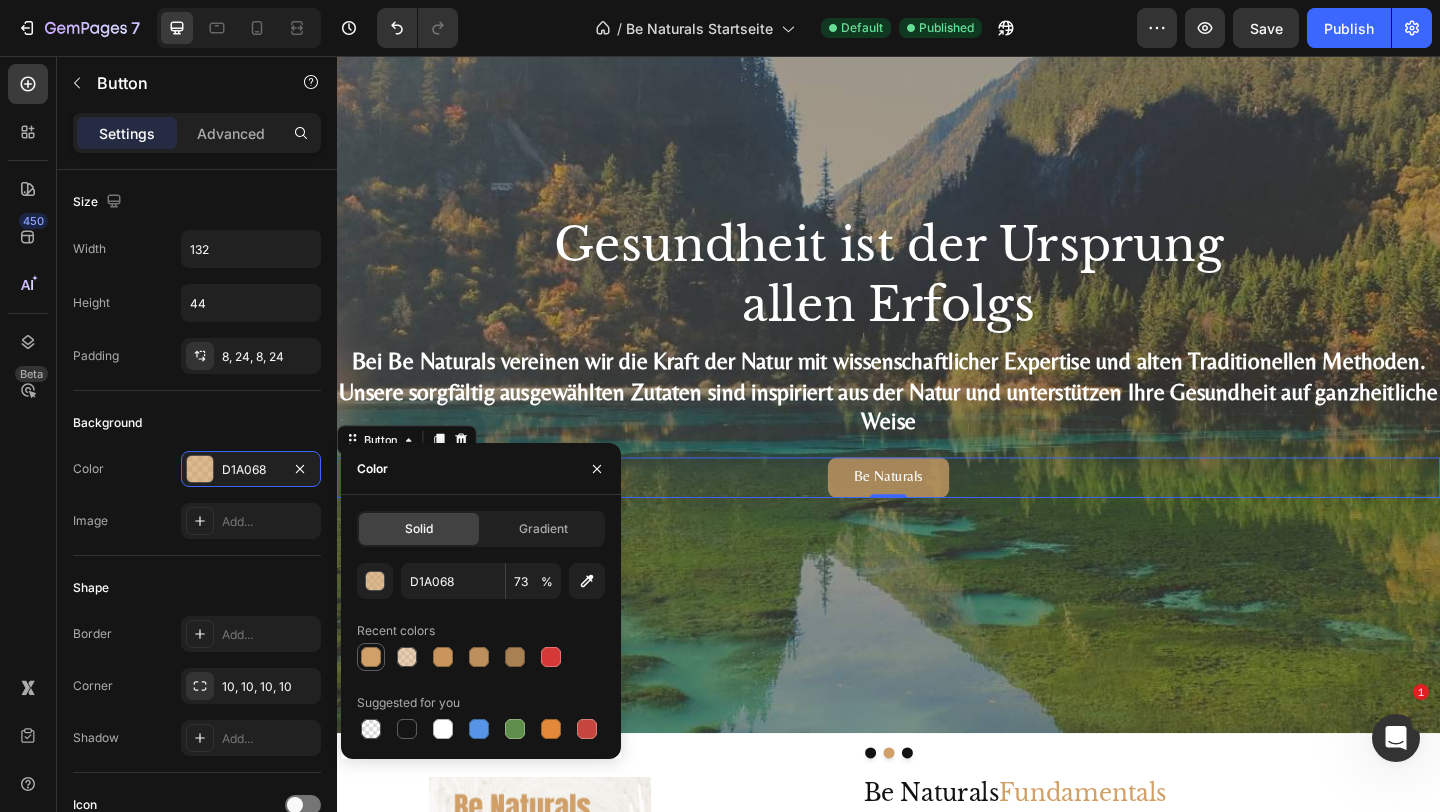 click at bounding box center [371, 657] 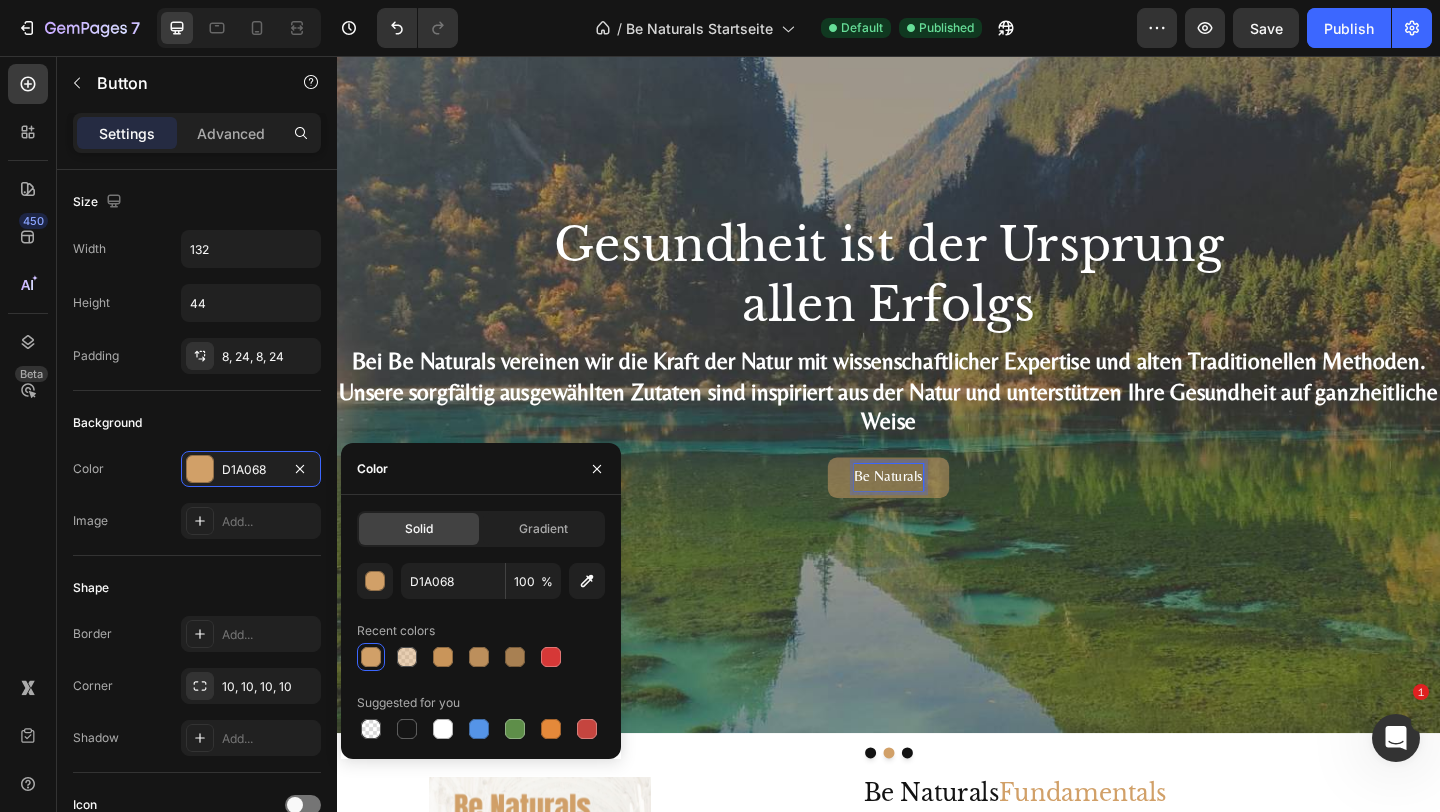 click on "Be Naturals" at bounding box center (937, 513) 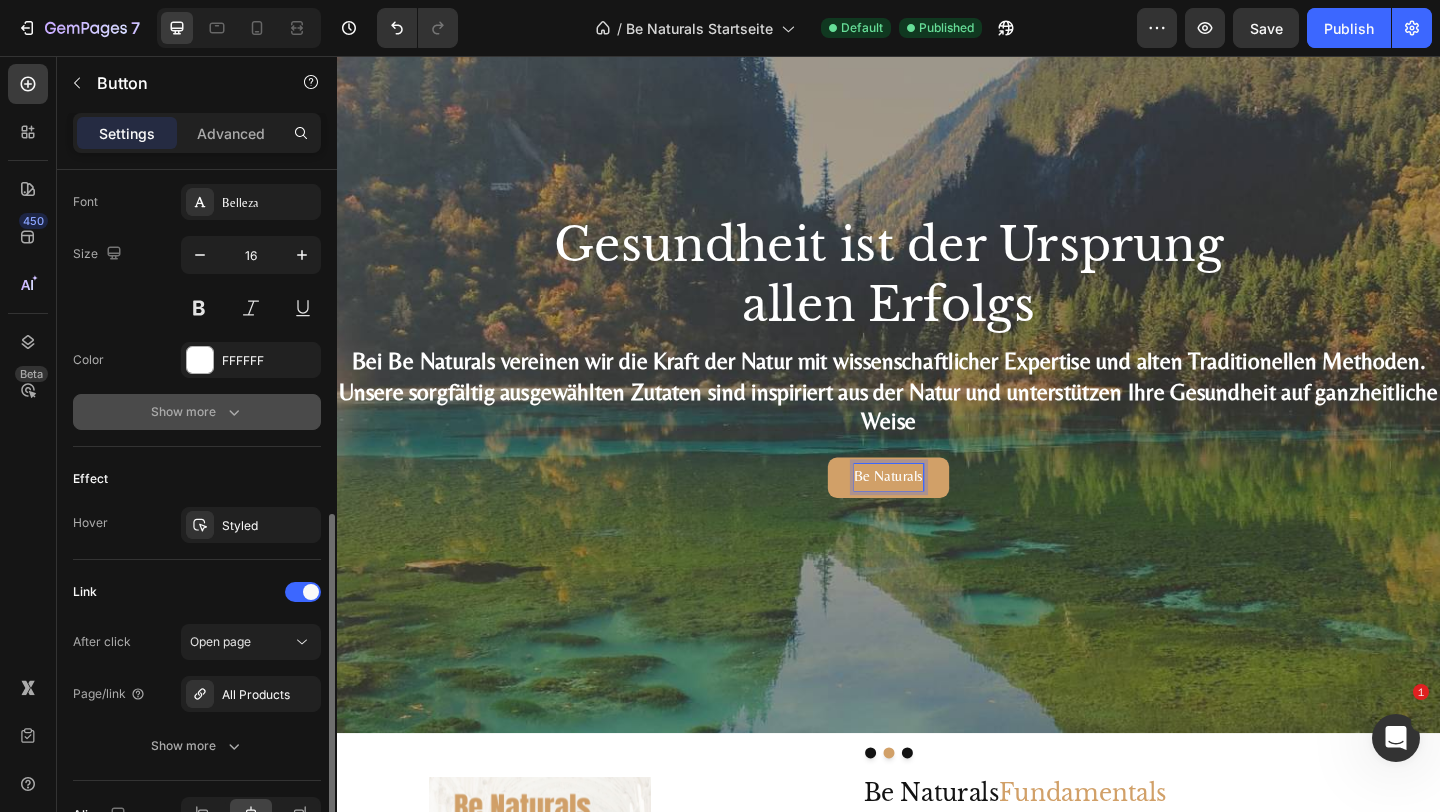 scroll, scrollTop: 777, scrollLeft: 0, axis: vertical 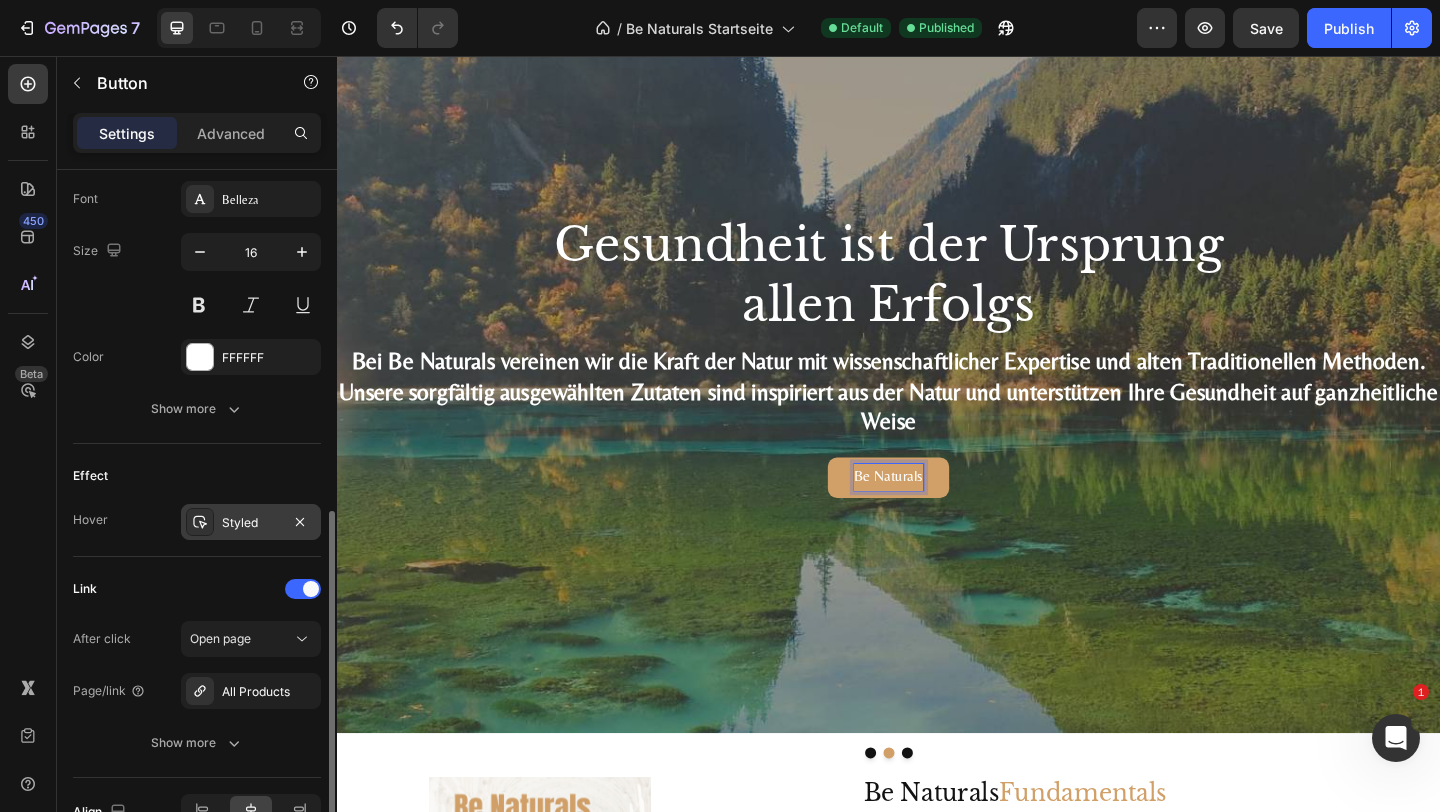 click on "Styled" at bounding box center [251, 523] 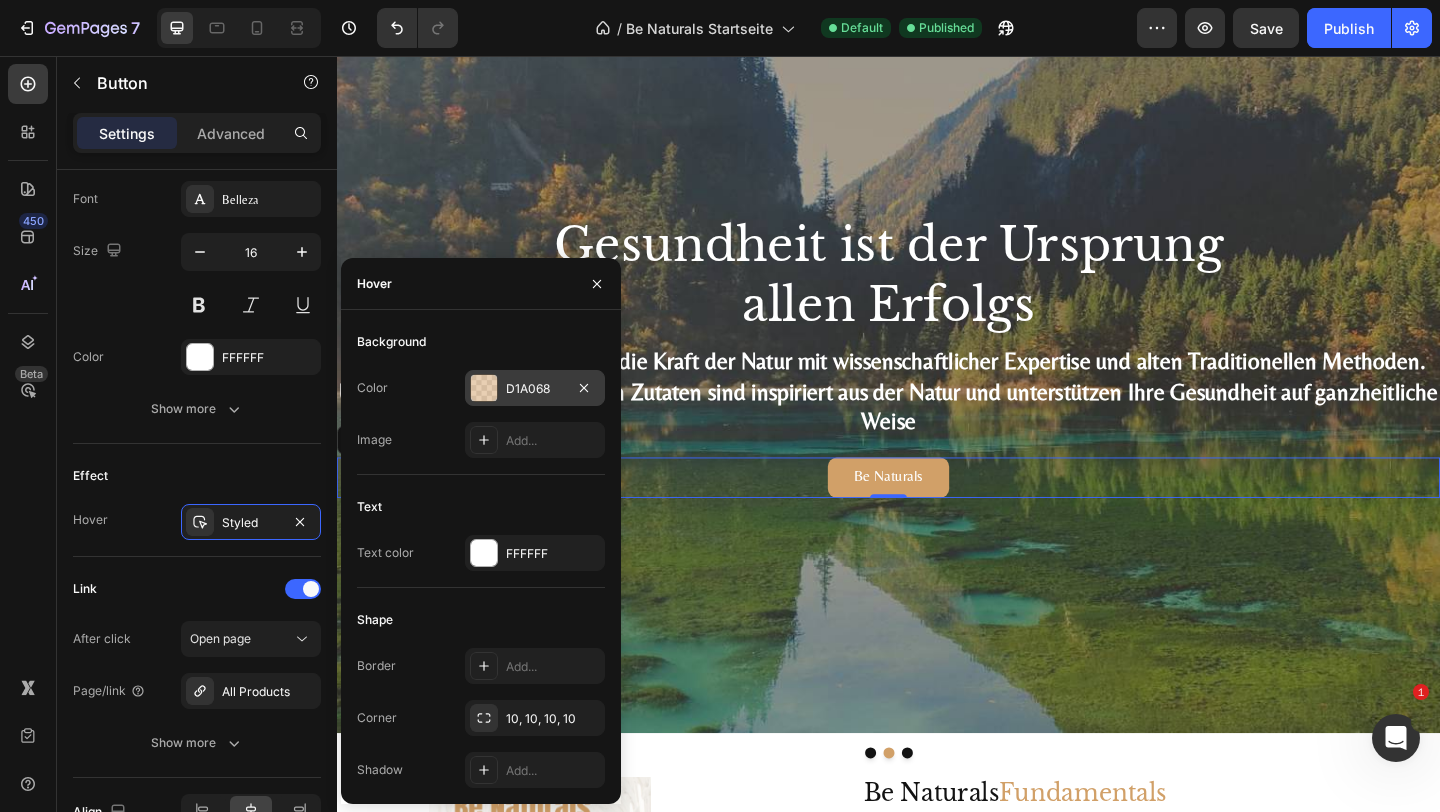 click on "D1A068" at bounding box center (535, 389) 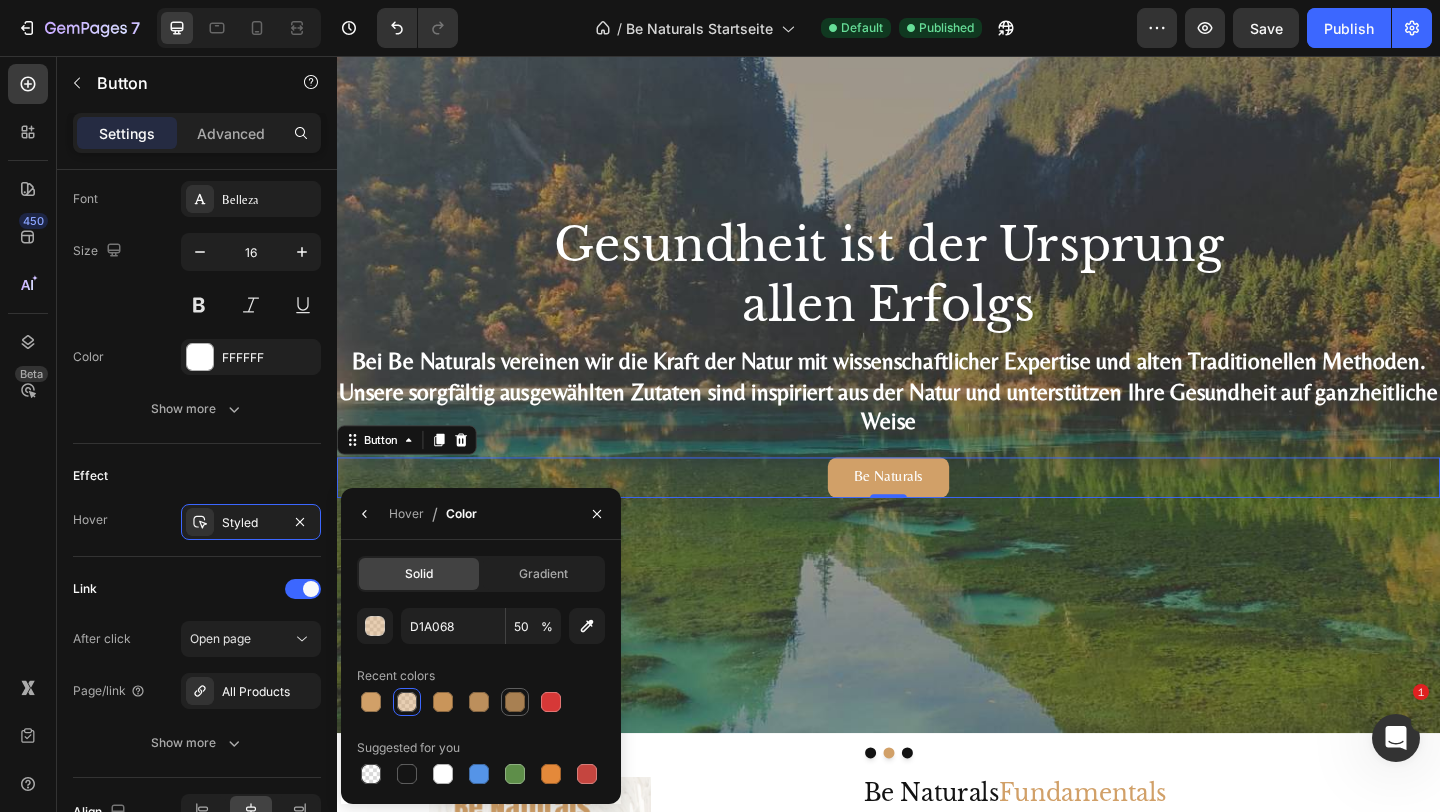 click at bounding box center [515, 702] 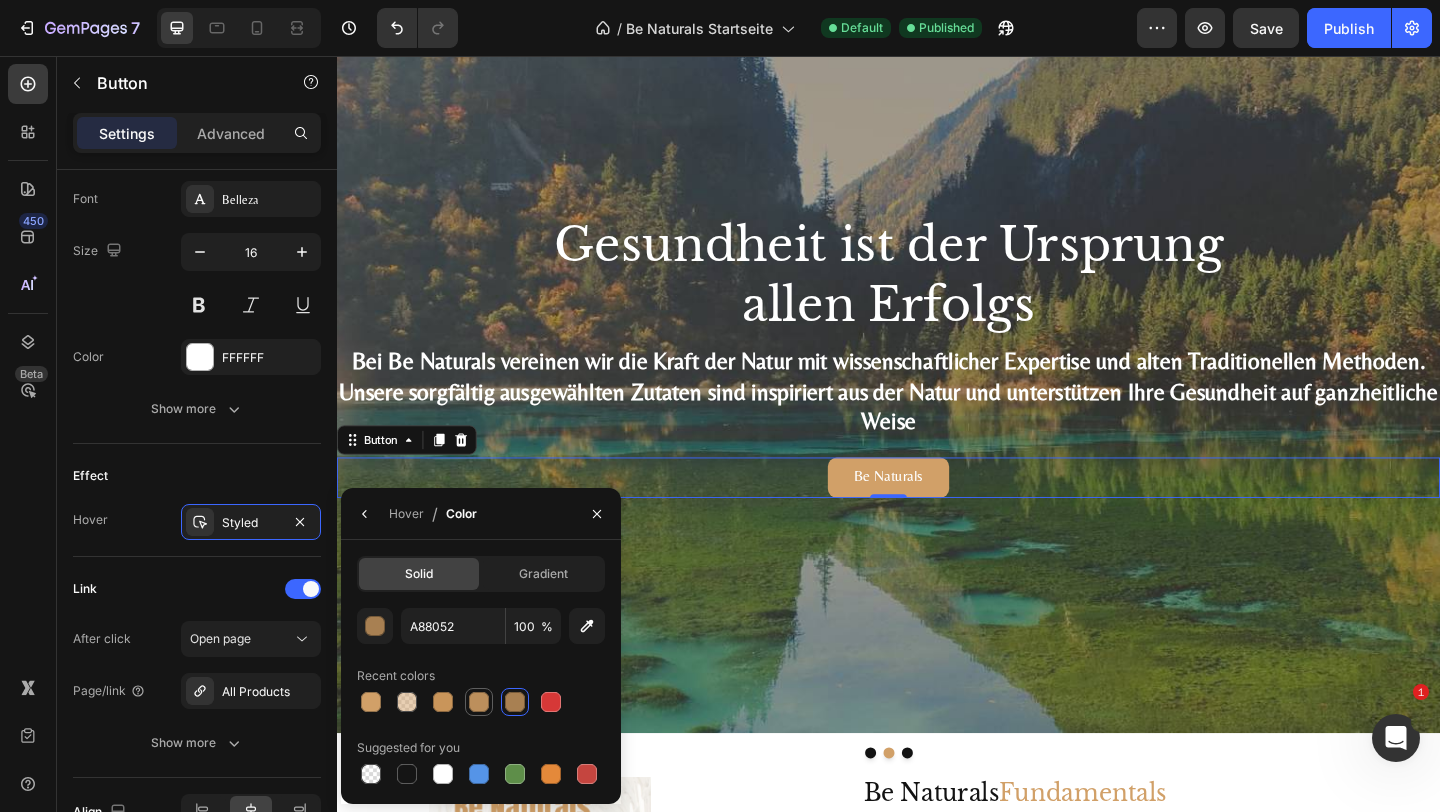 click at bounding box center (479, 702) 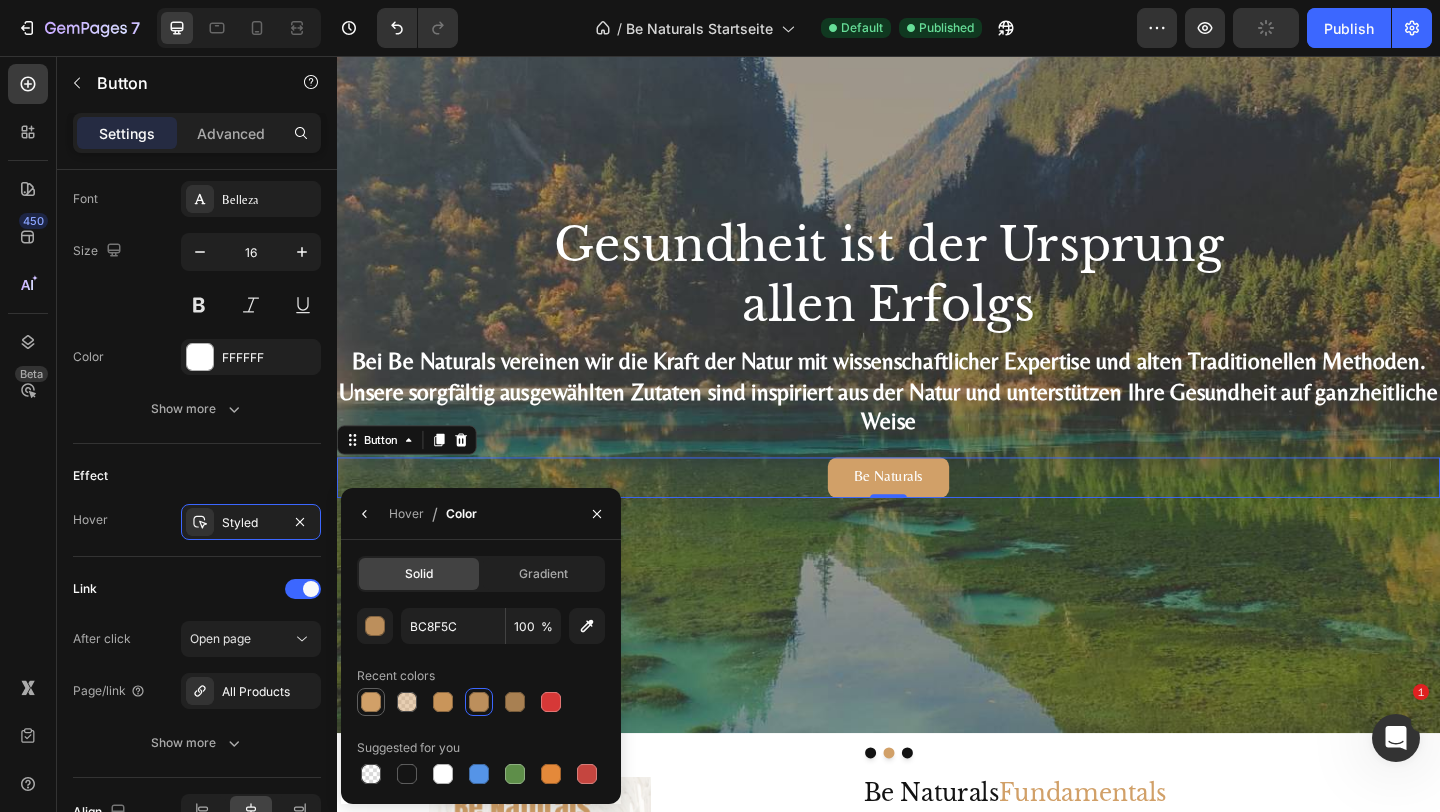 click at bounding box center (371, 702) 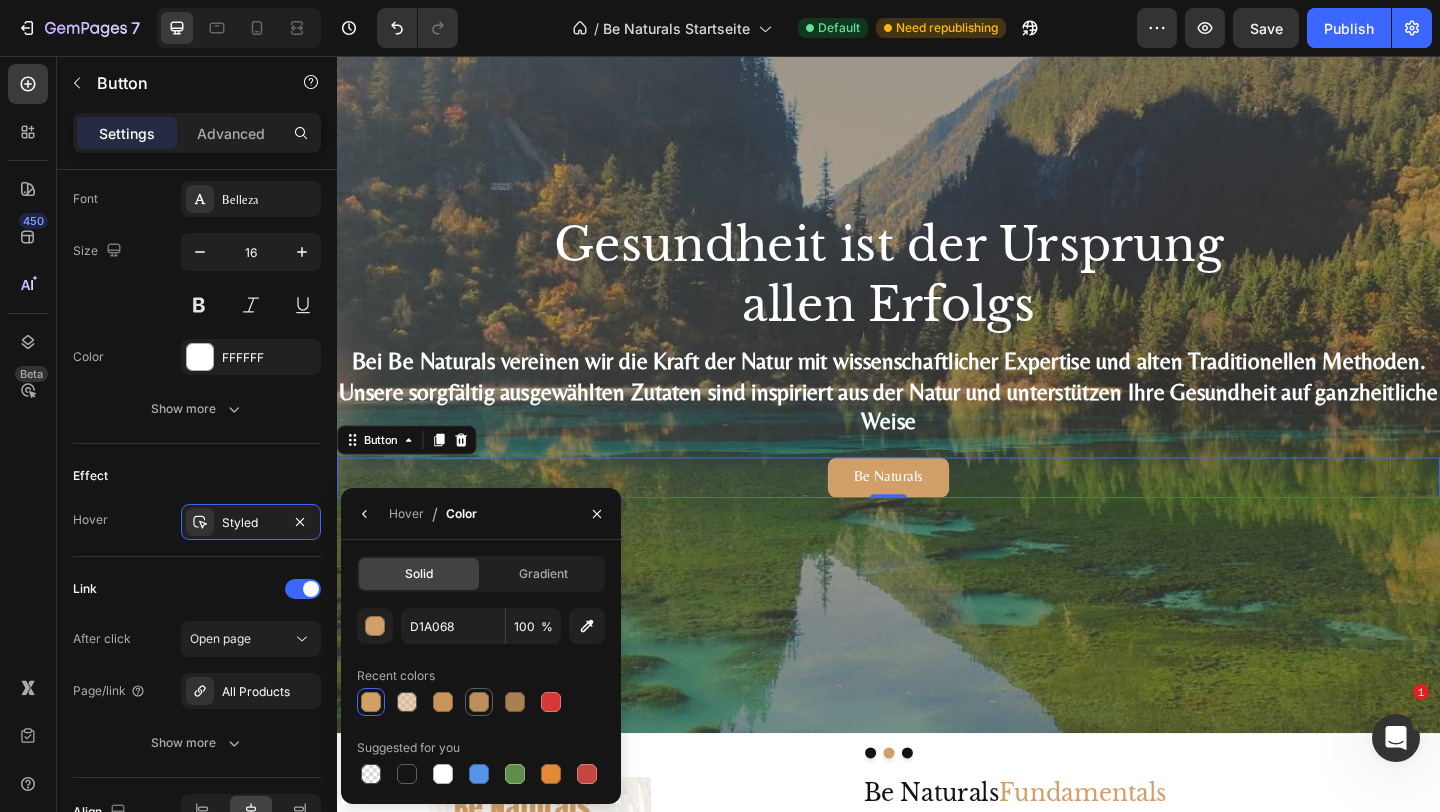 click at bounding box center (479, 702) 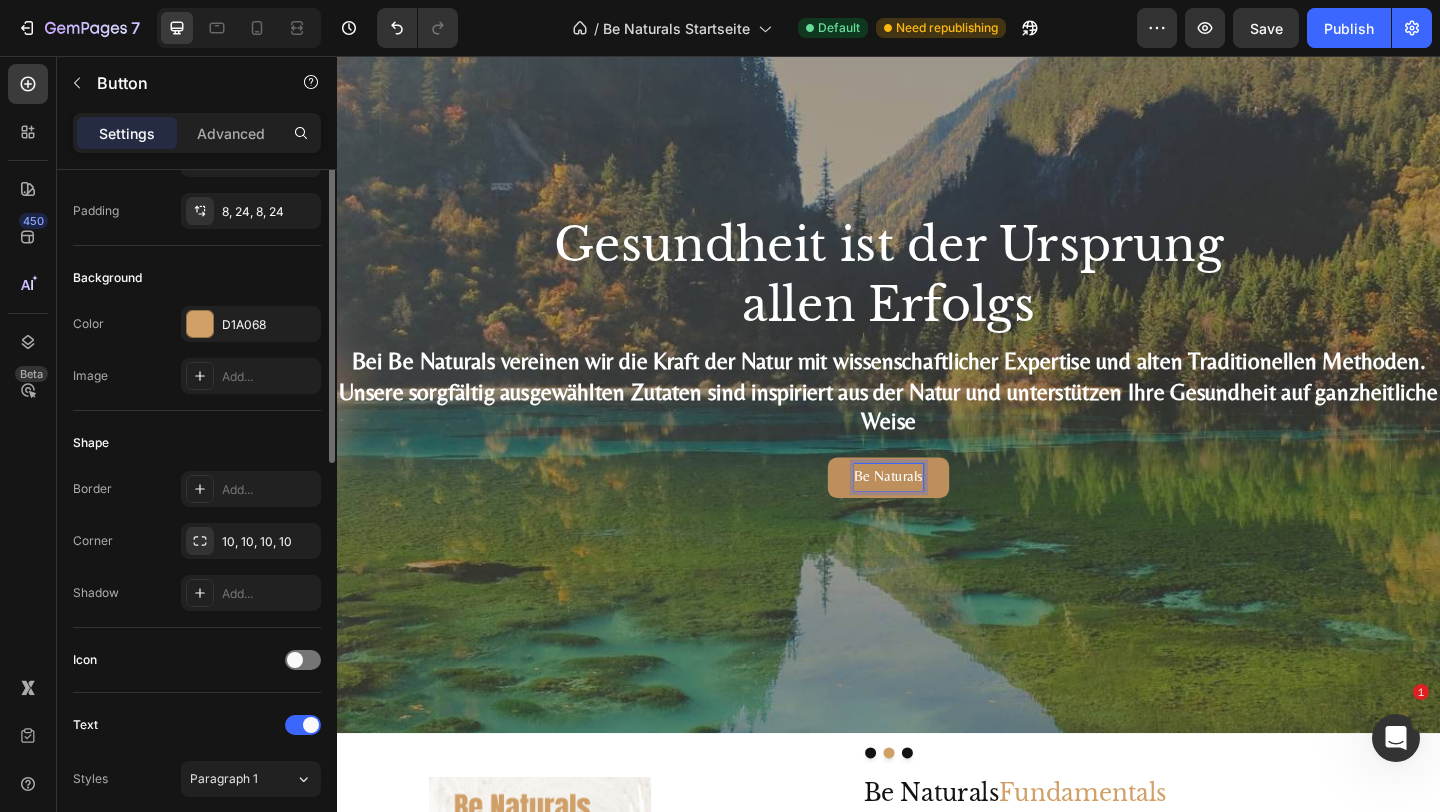 scroll, scrollTop: 84, scrollLeft: 0, axis: vertical 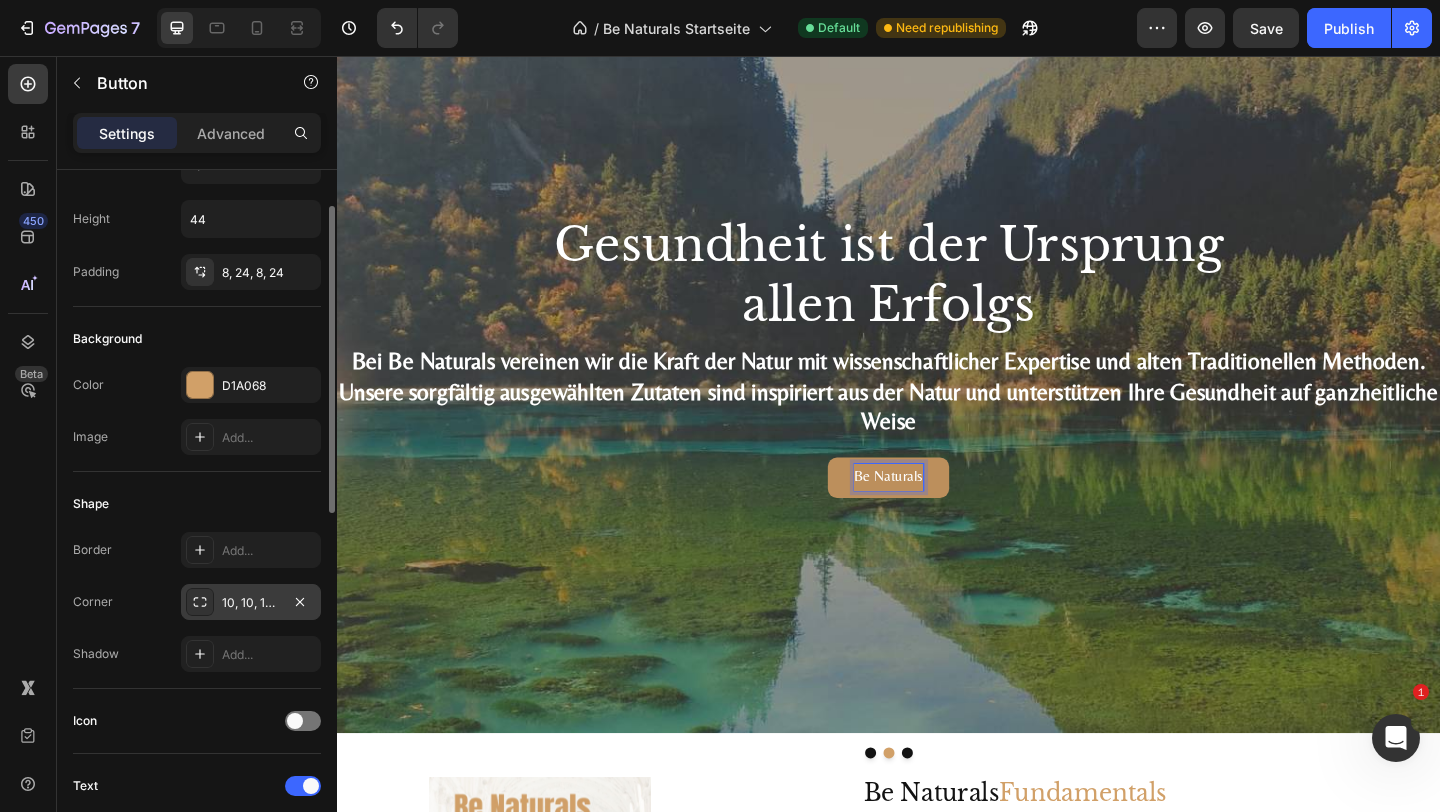 click on "10, 10, 10, 10" at bounding box center (251, 603) 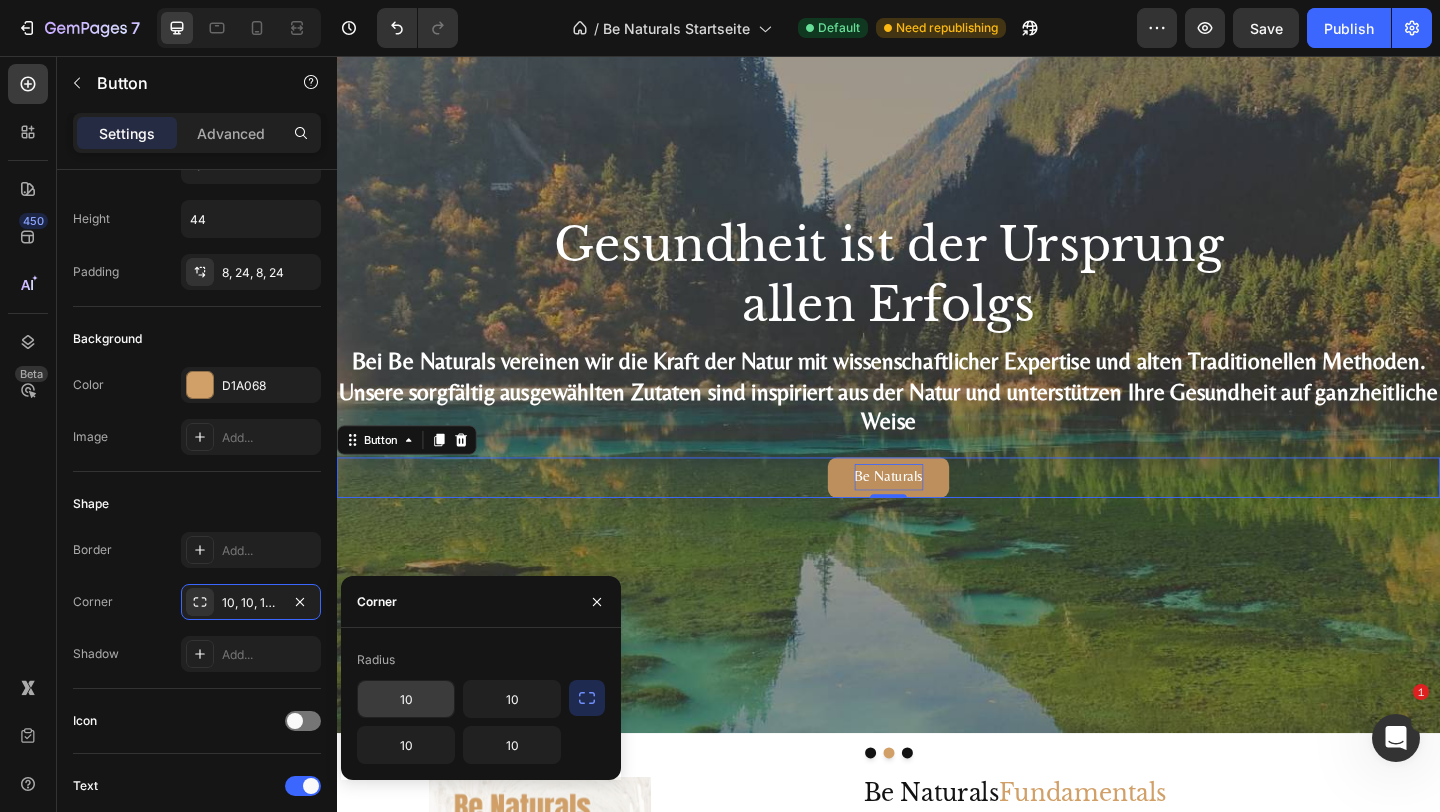 click on "10" at bounding box center (406, 699) 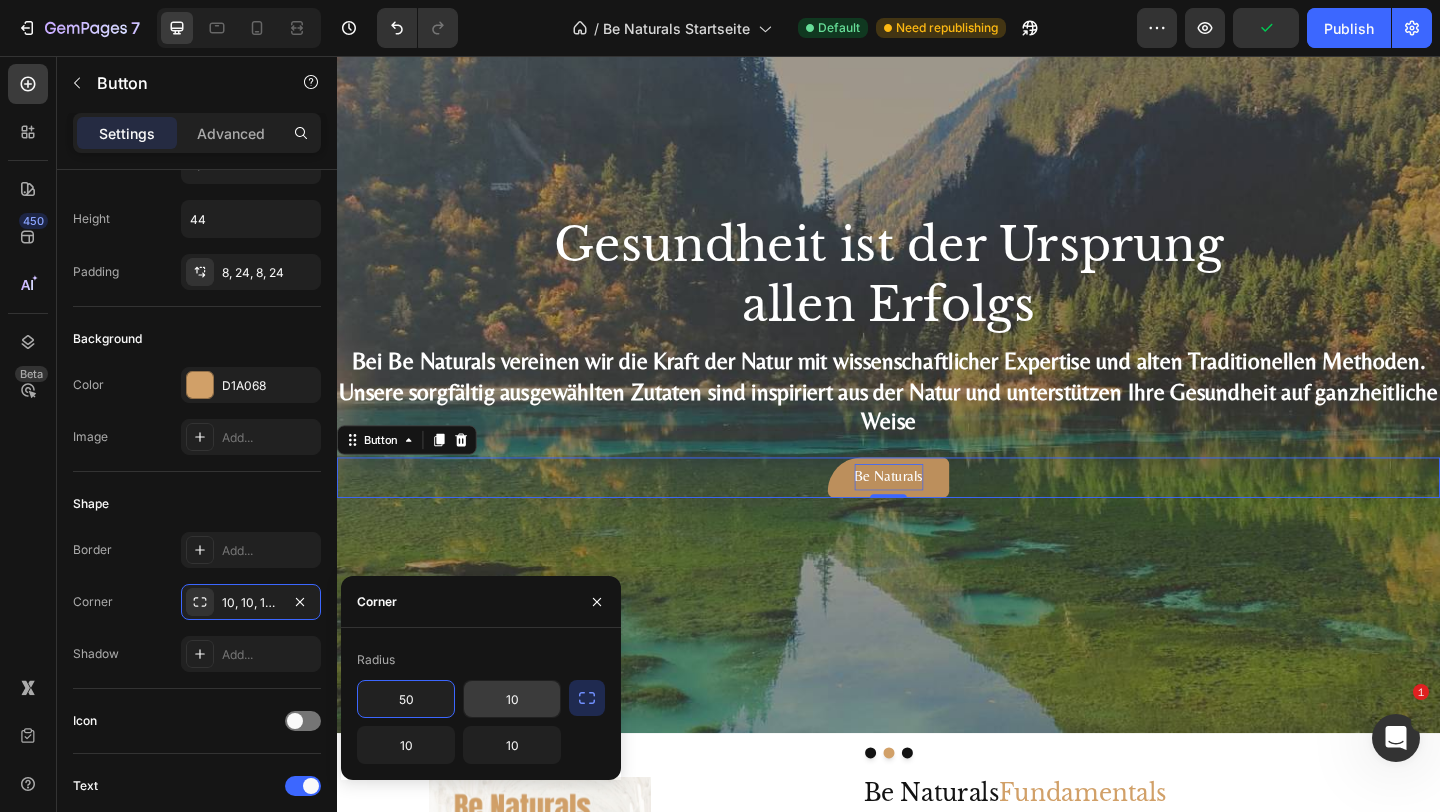 type on "50" 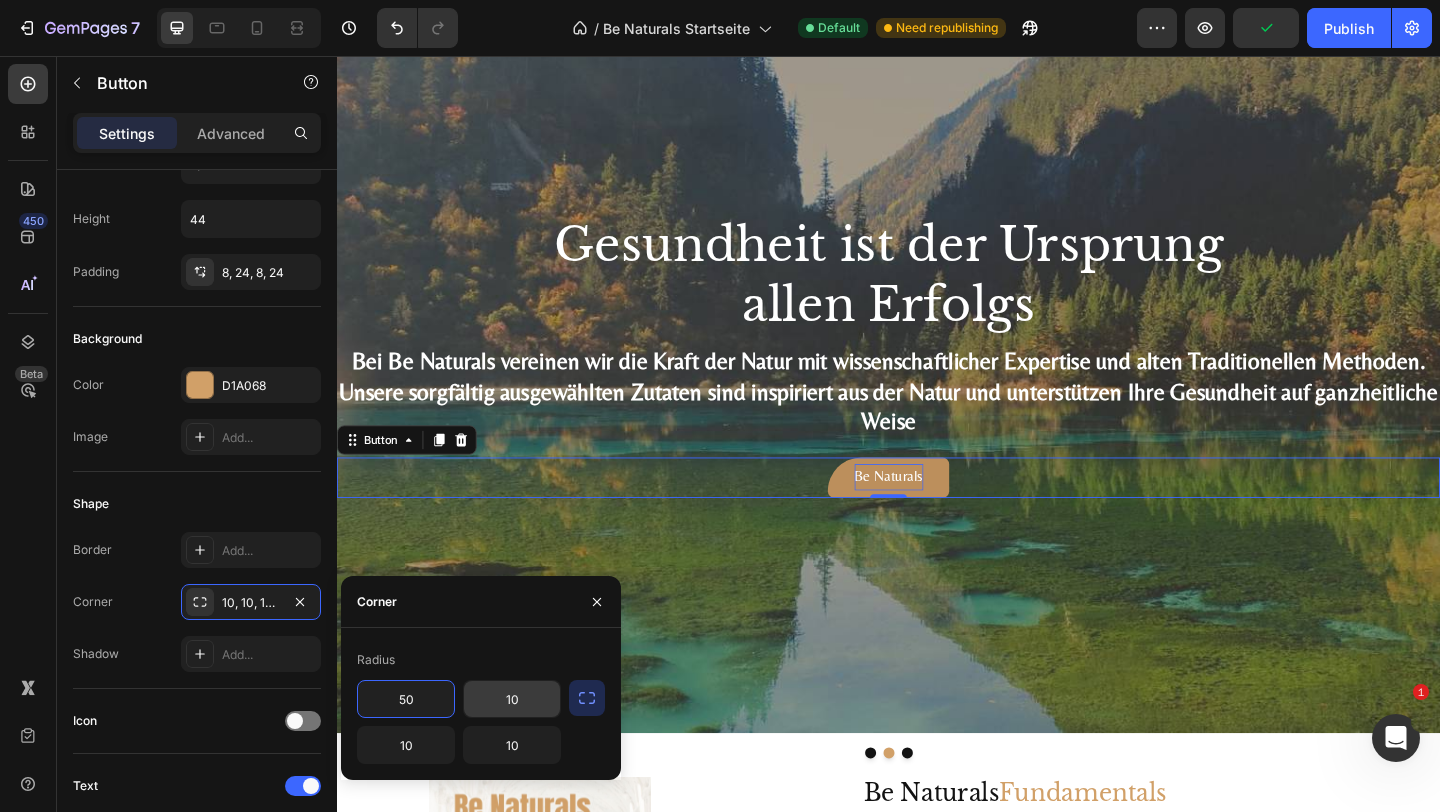 click on "10" at bounding box center [512, 699] 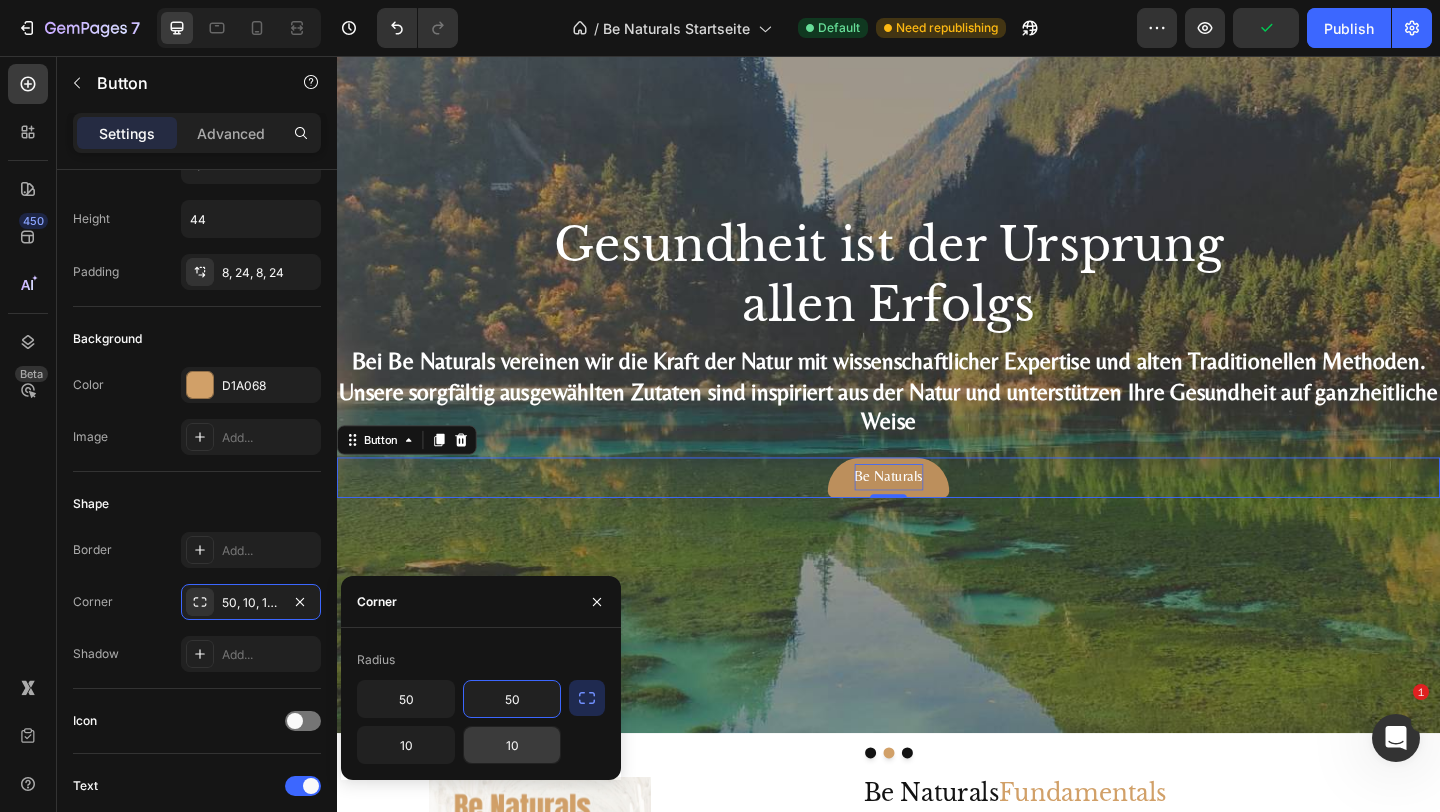 type on "50" 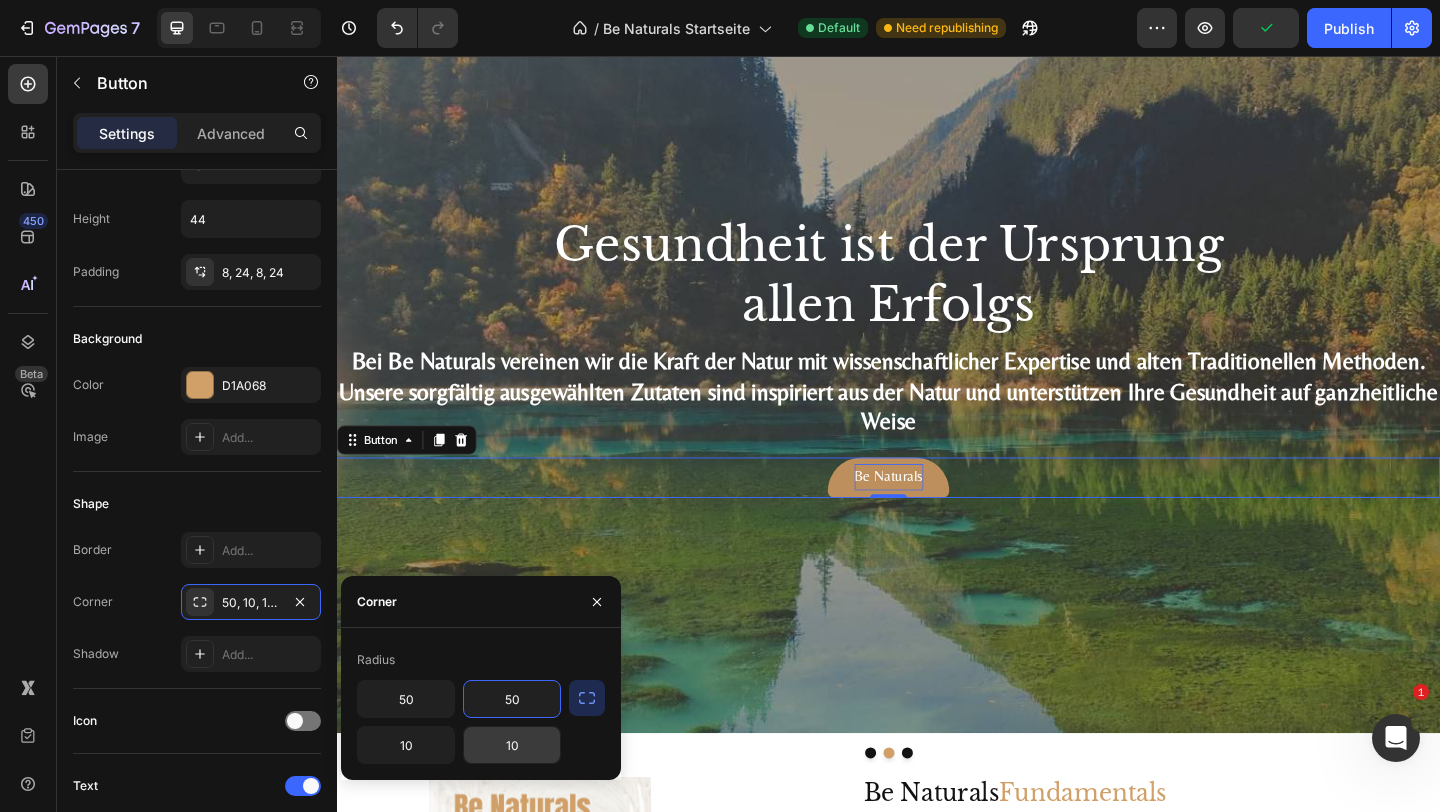 click on "10" at bounding box center [512, 745] 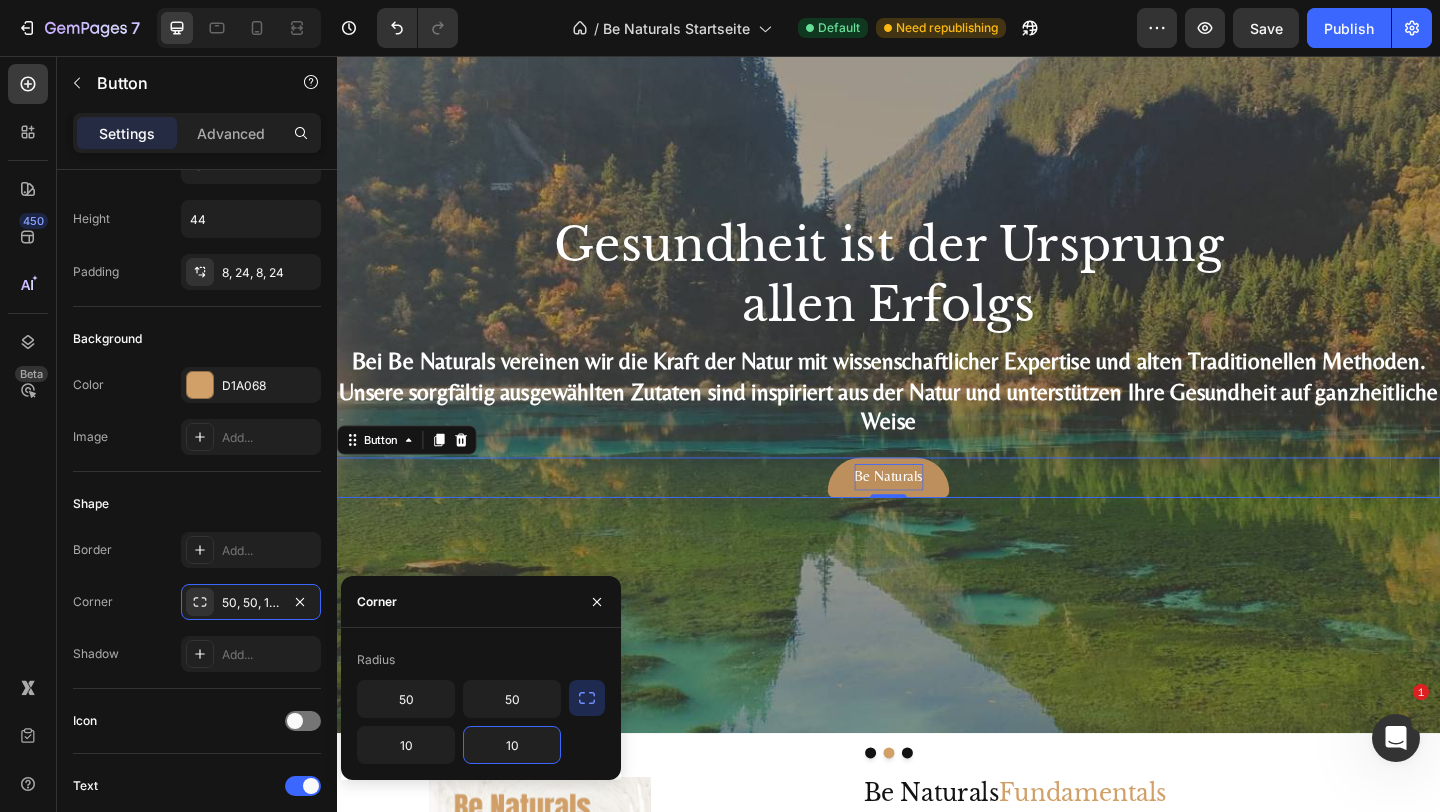 click on "10" at bounding box center (512, 745) 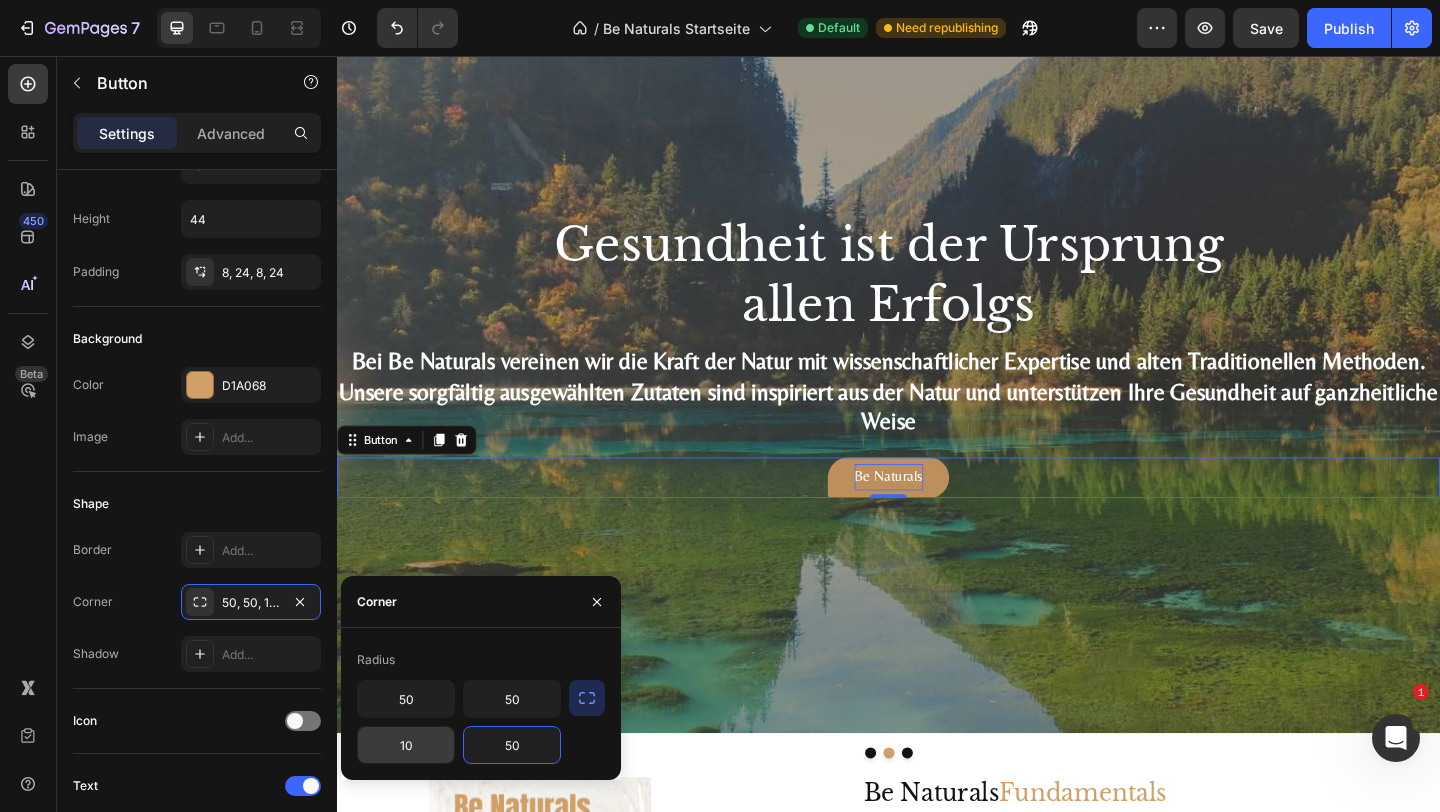 type on "50" 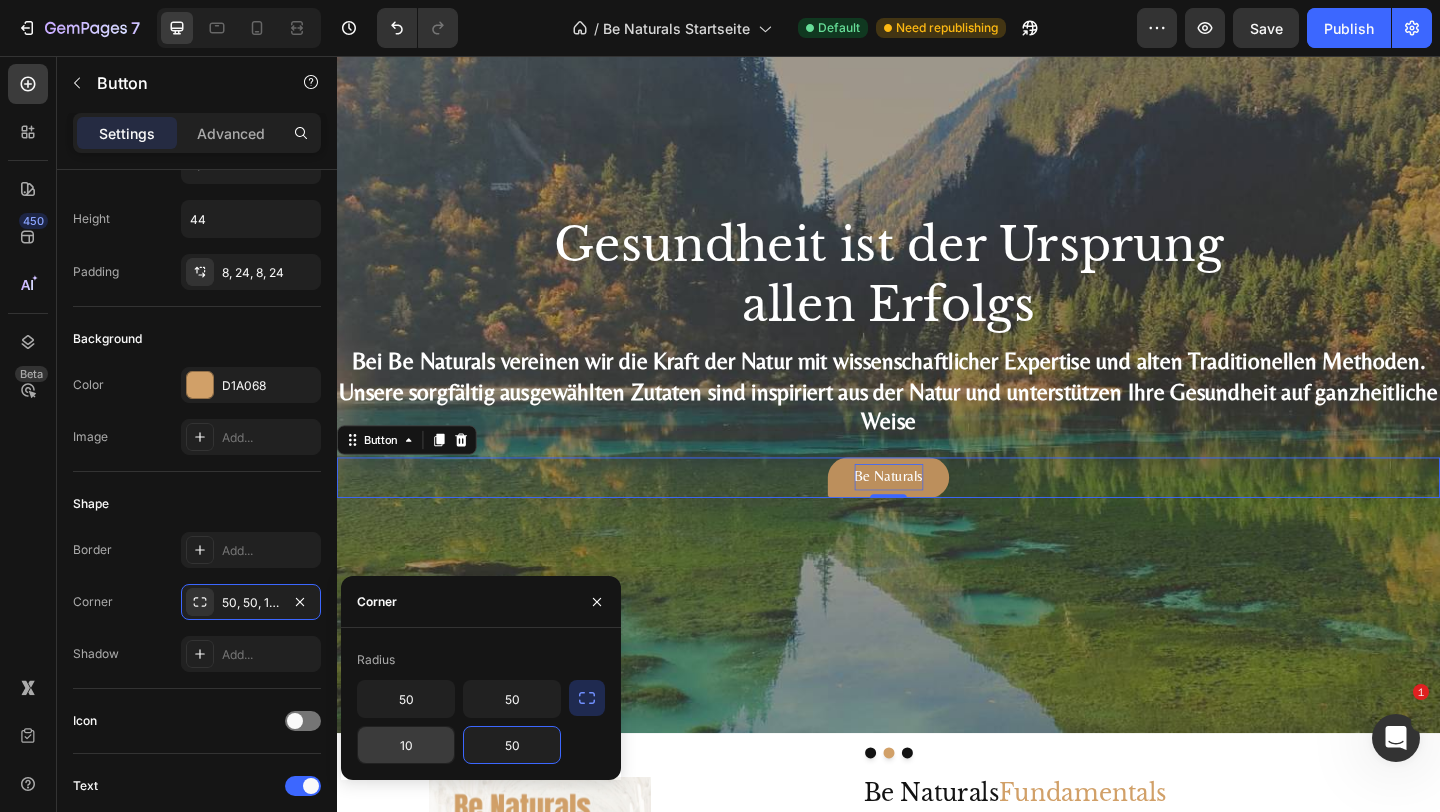 click on "10" at bounding box center (406, 745) 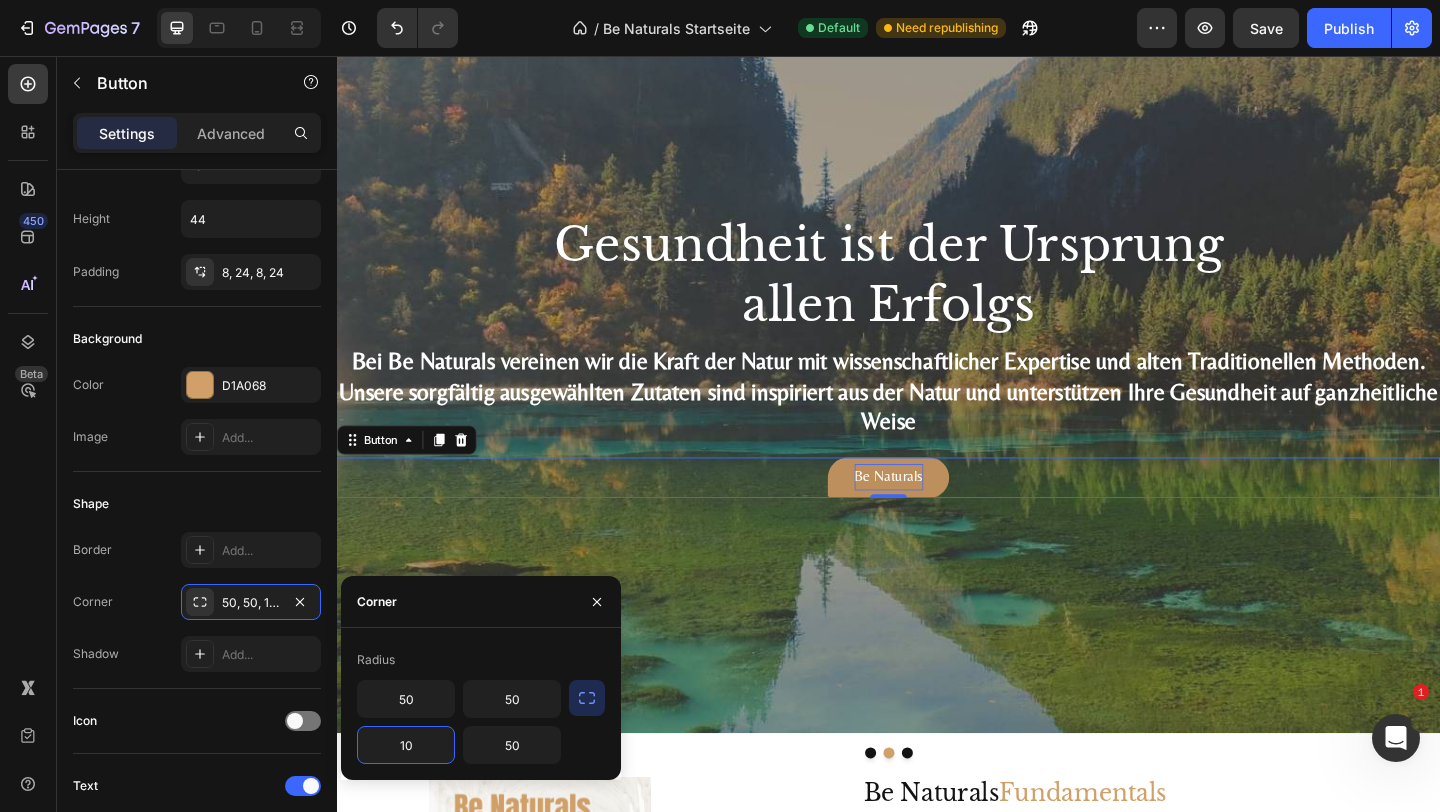 click on "10" at bounding box center [406, 745] 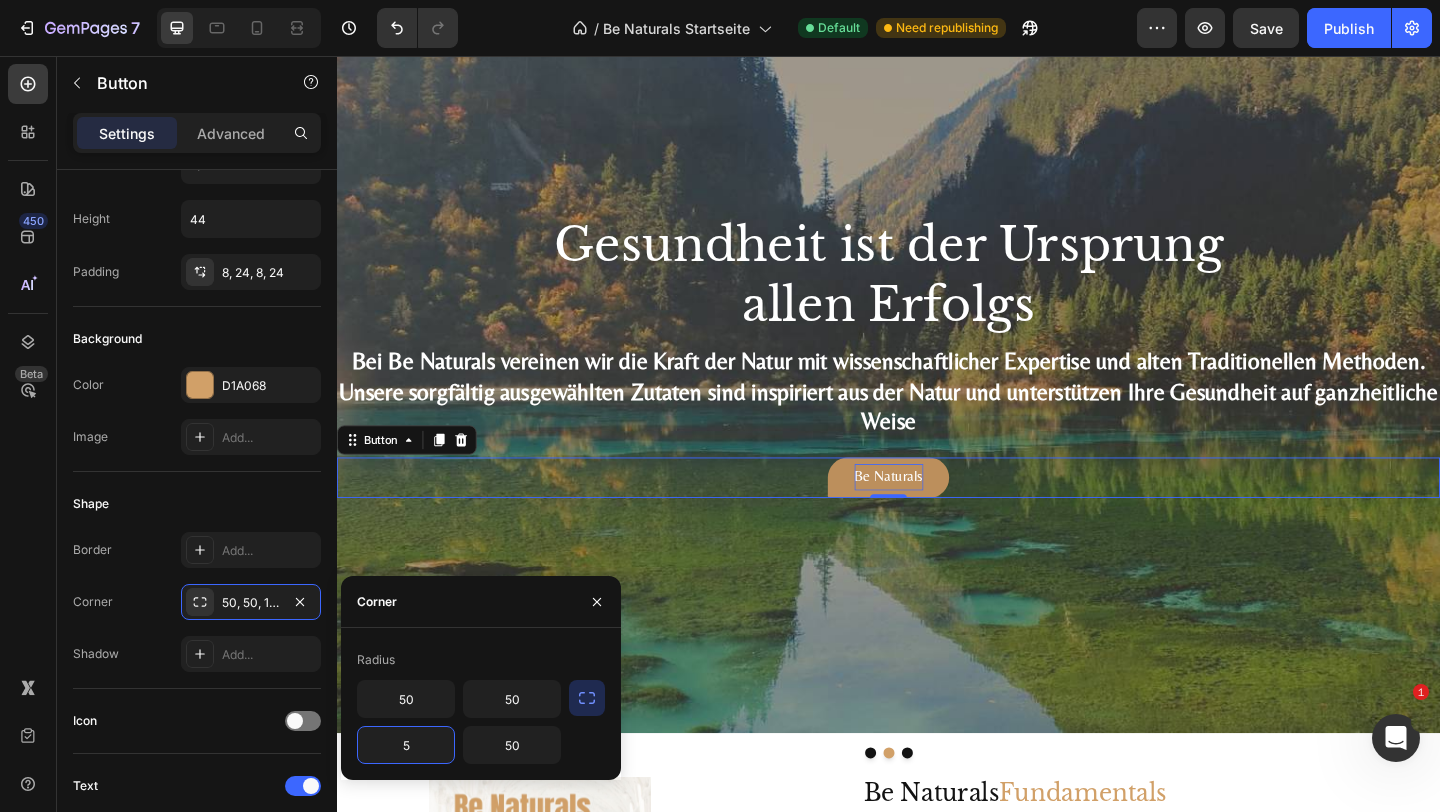 type on "50" 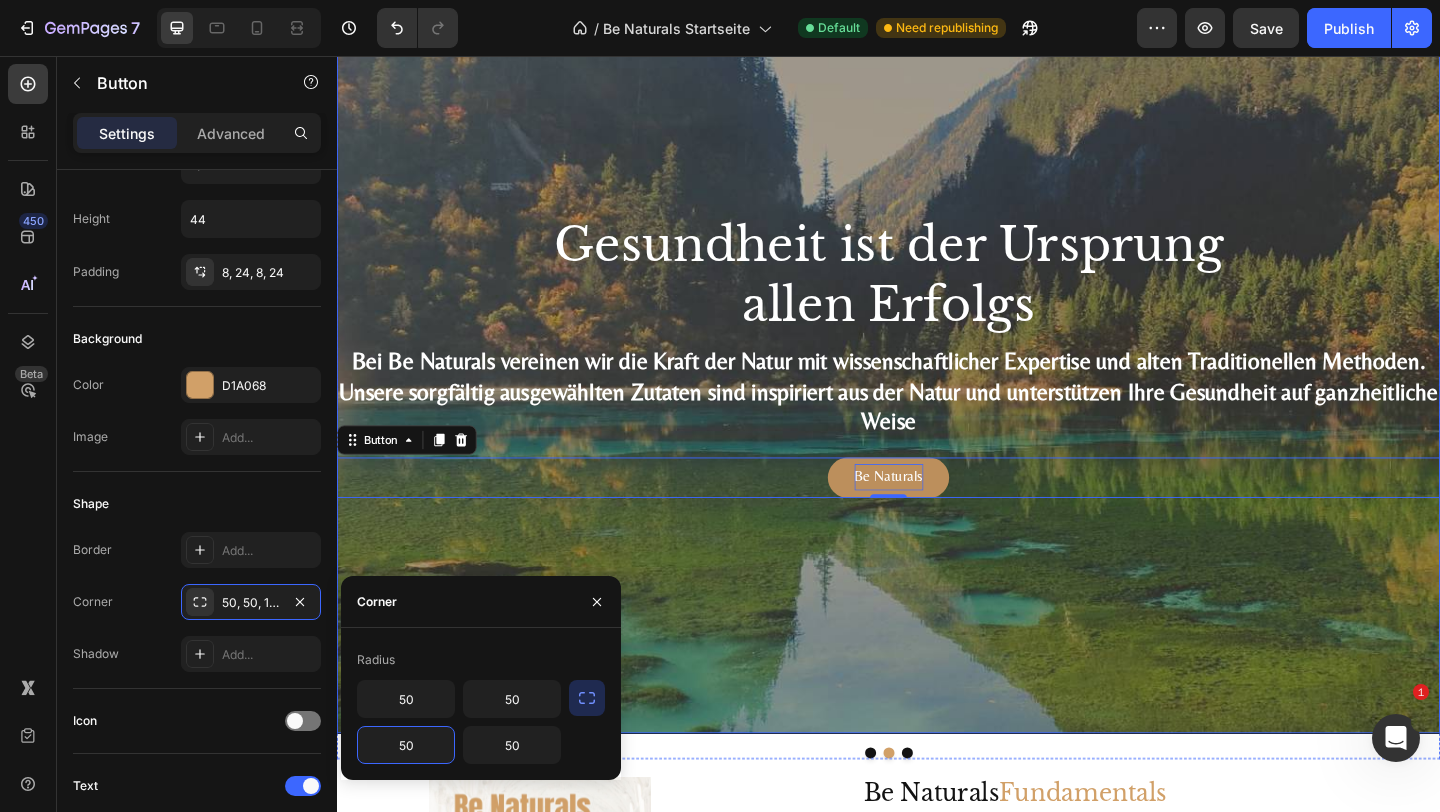 click at bounding box center (937, 381) 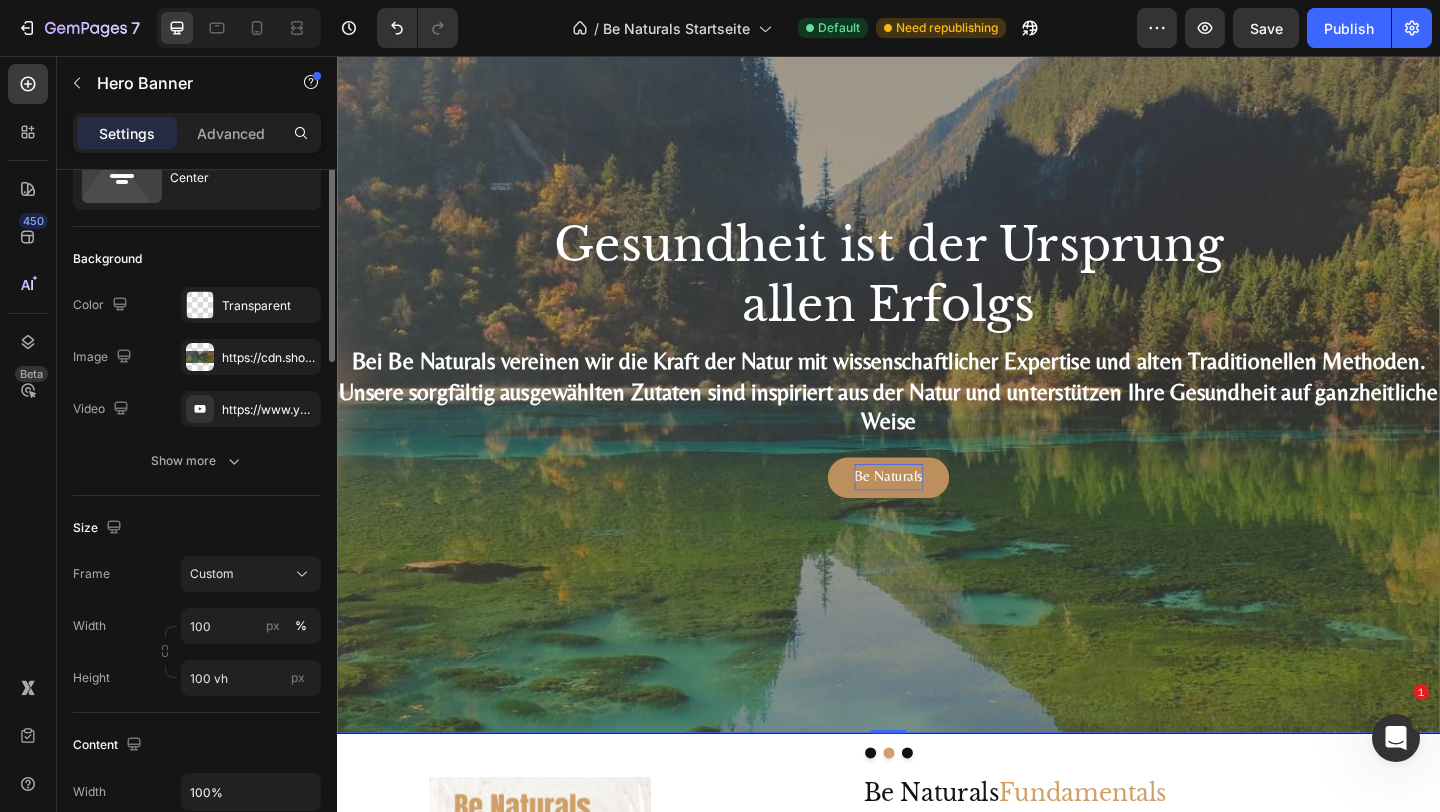 scroll, scrollTop: 0, scrollLeft: 0, axis: both 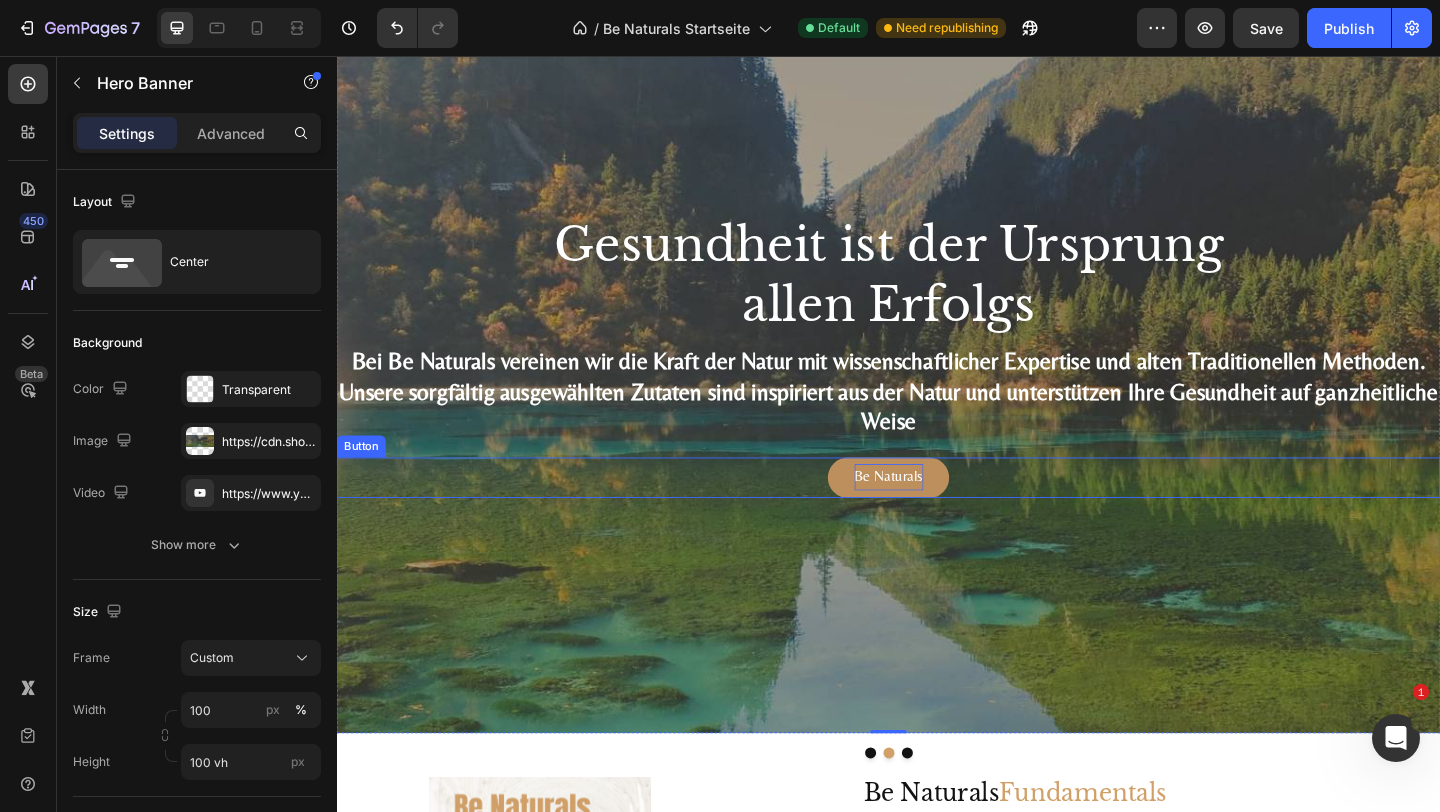 click on "Be Naturals" at bounding box center [937, 514] 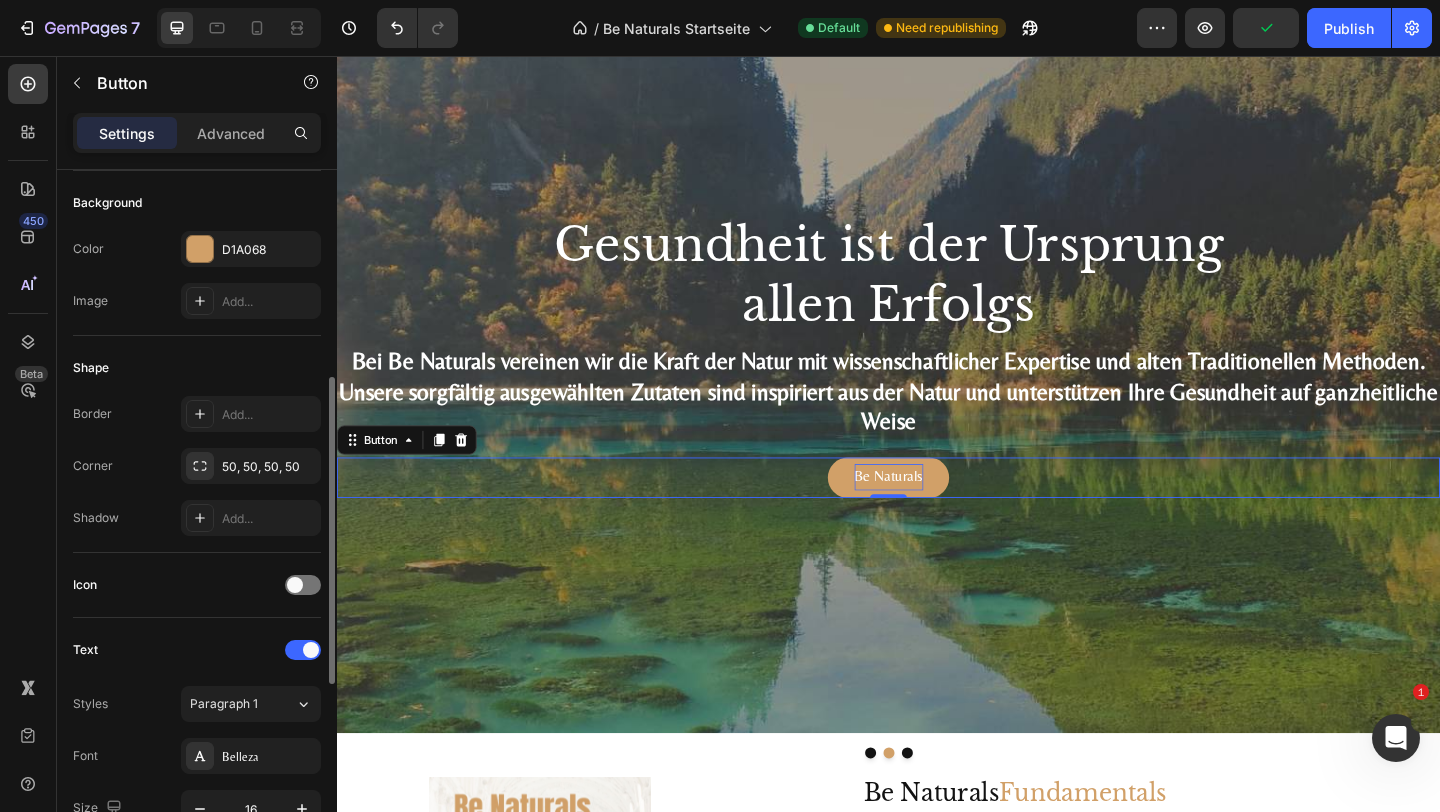 scroll, scrollTop: 446, scrollLeft: 0, axis: vertical 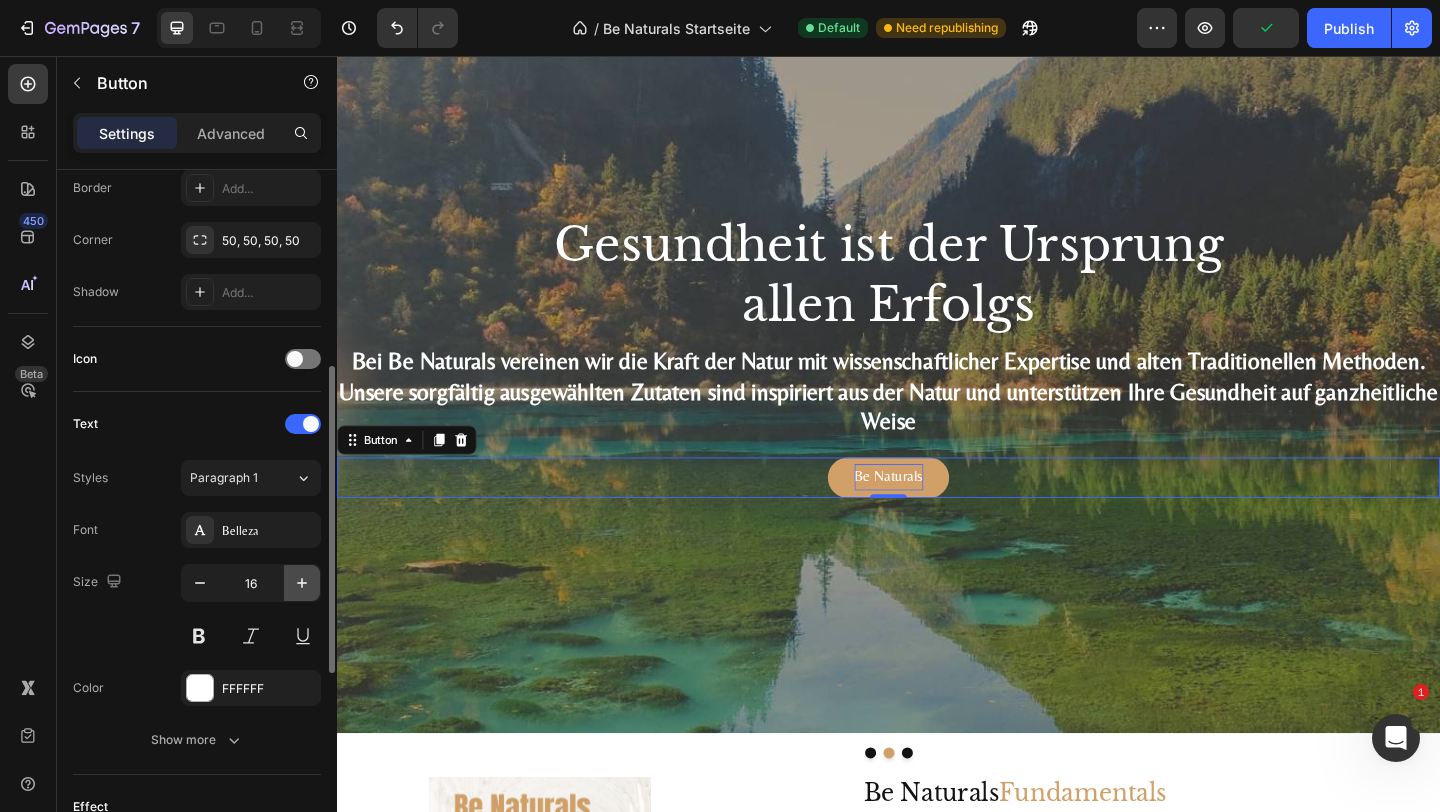 click 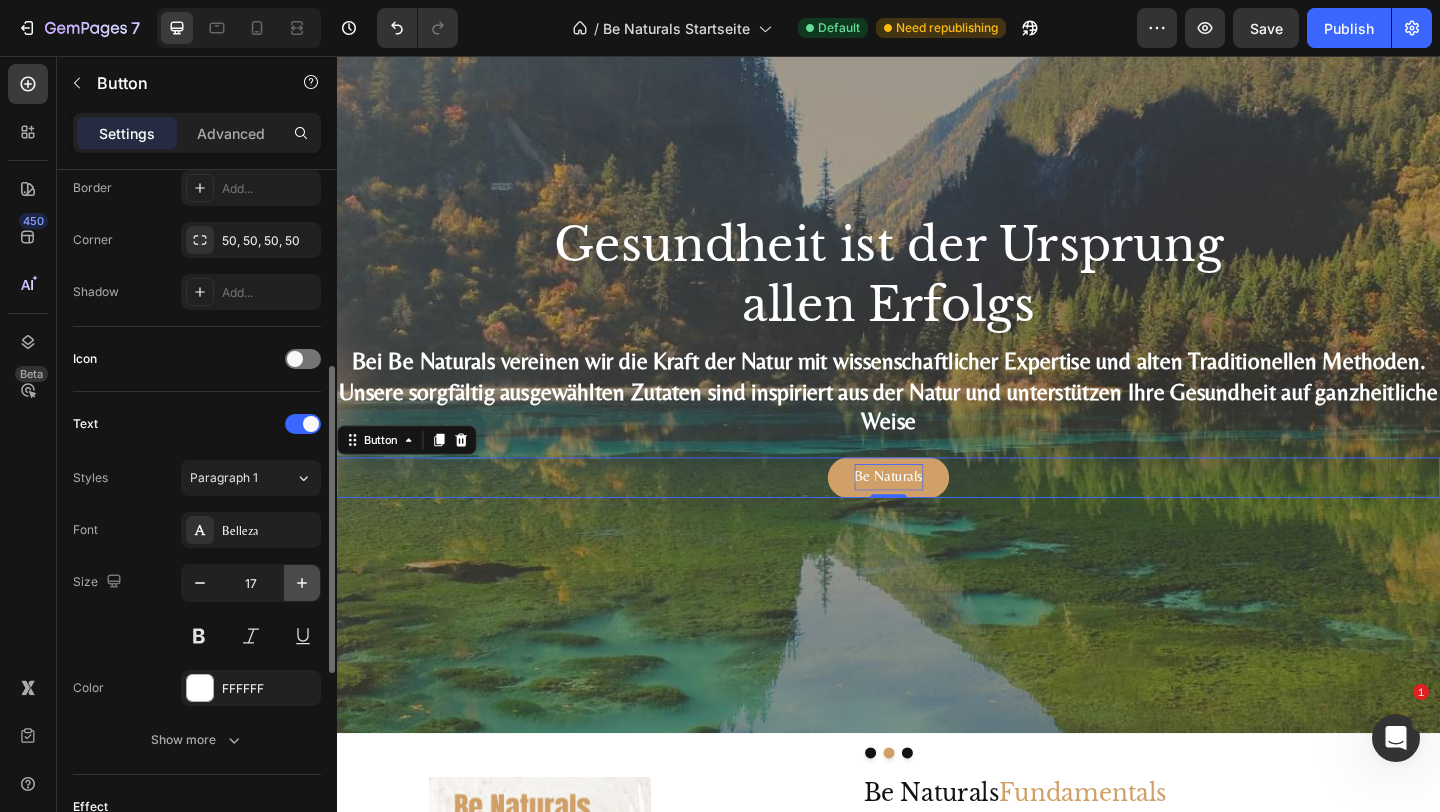 click 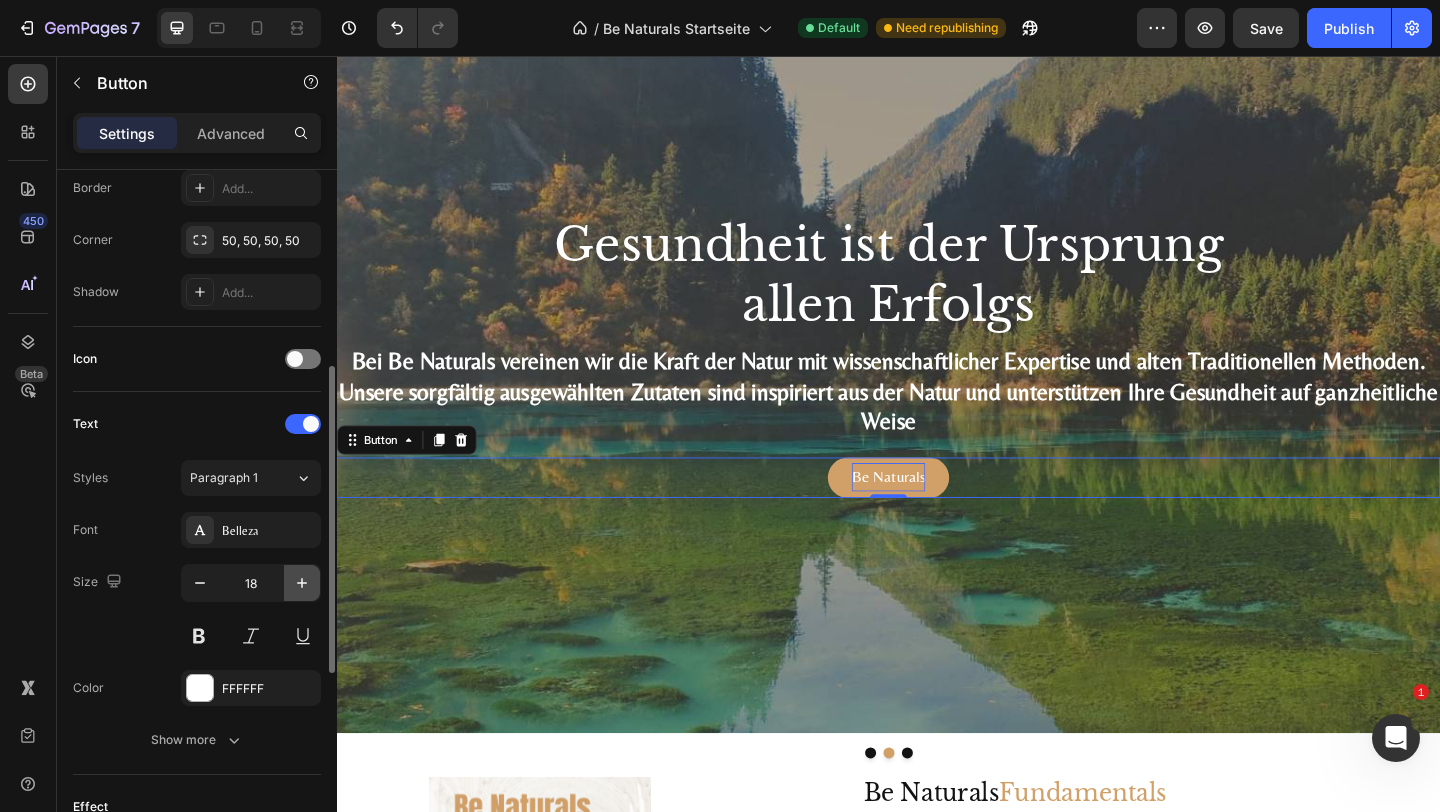 click 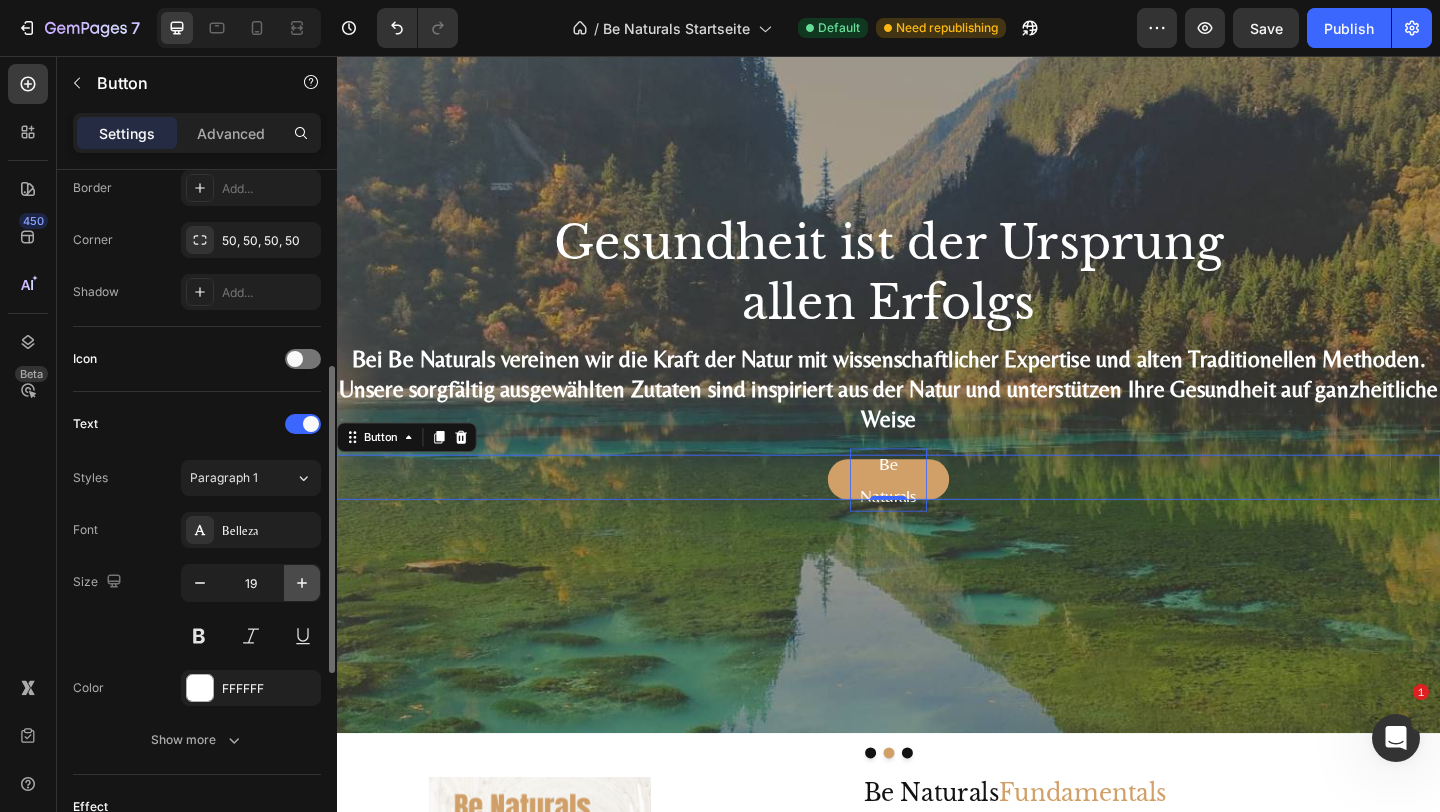 click 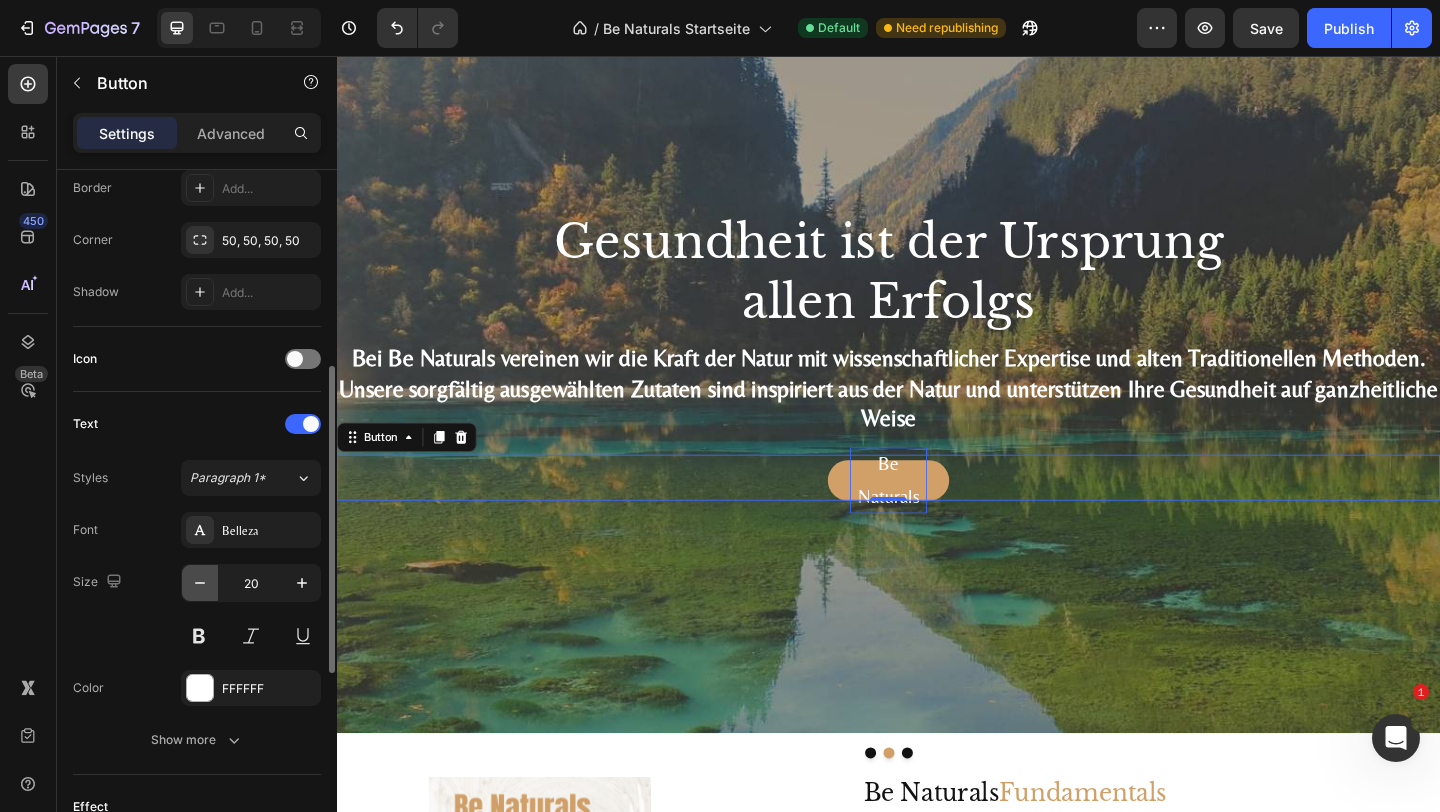 click at bounding box center (200, 583) 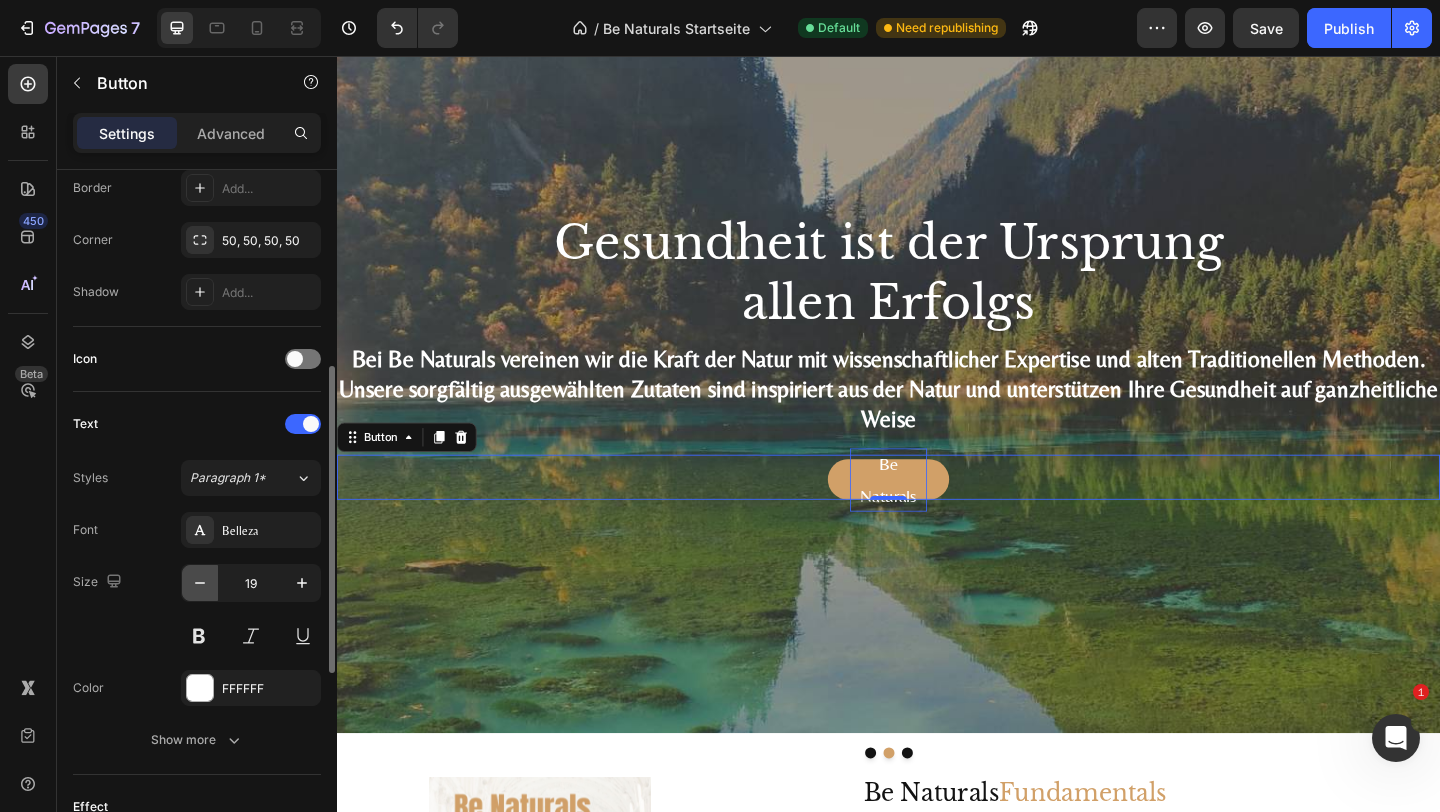 click at bounding box center [200, 583] 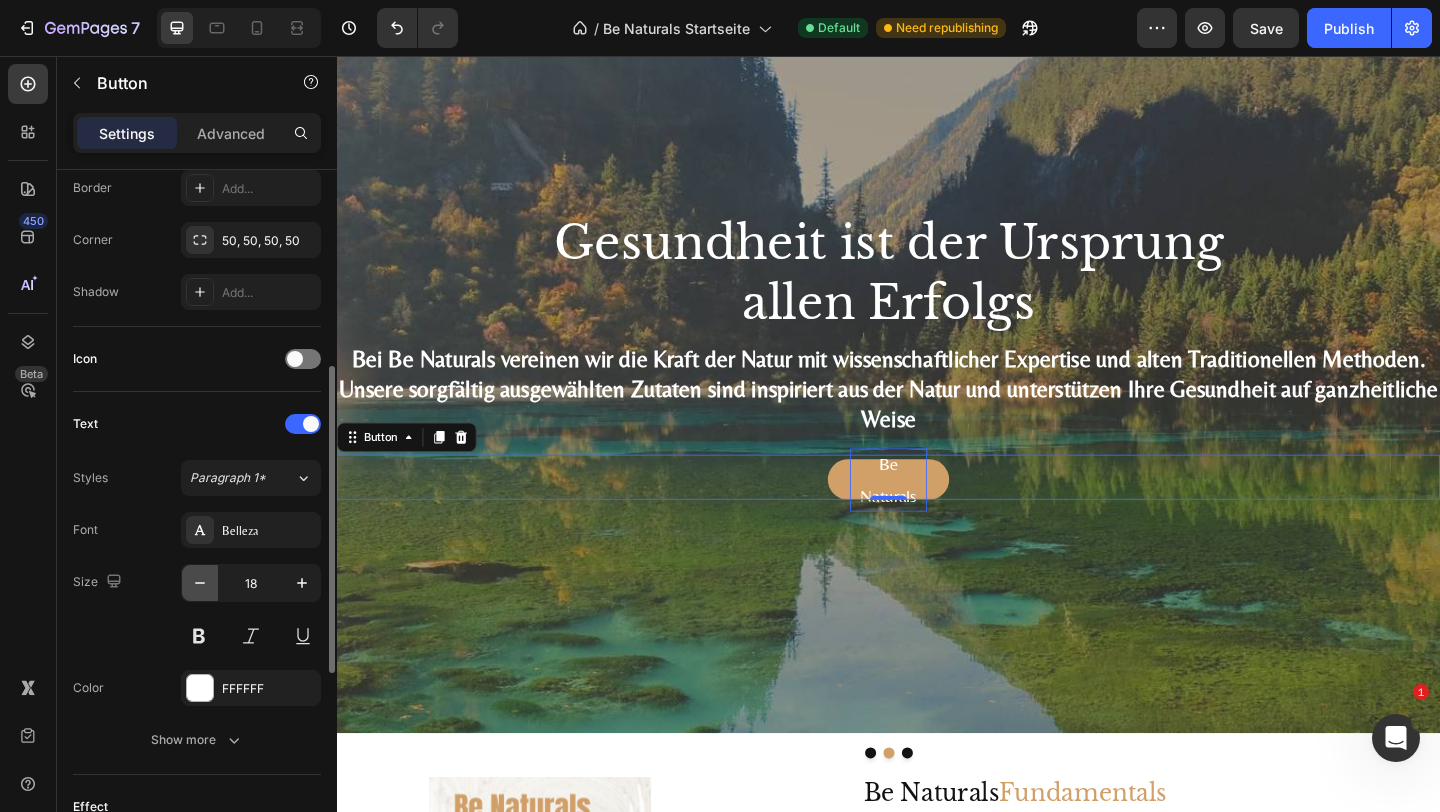 click at bounding box center (200, 583) 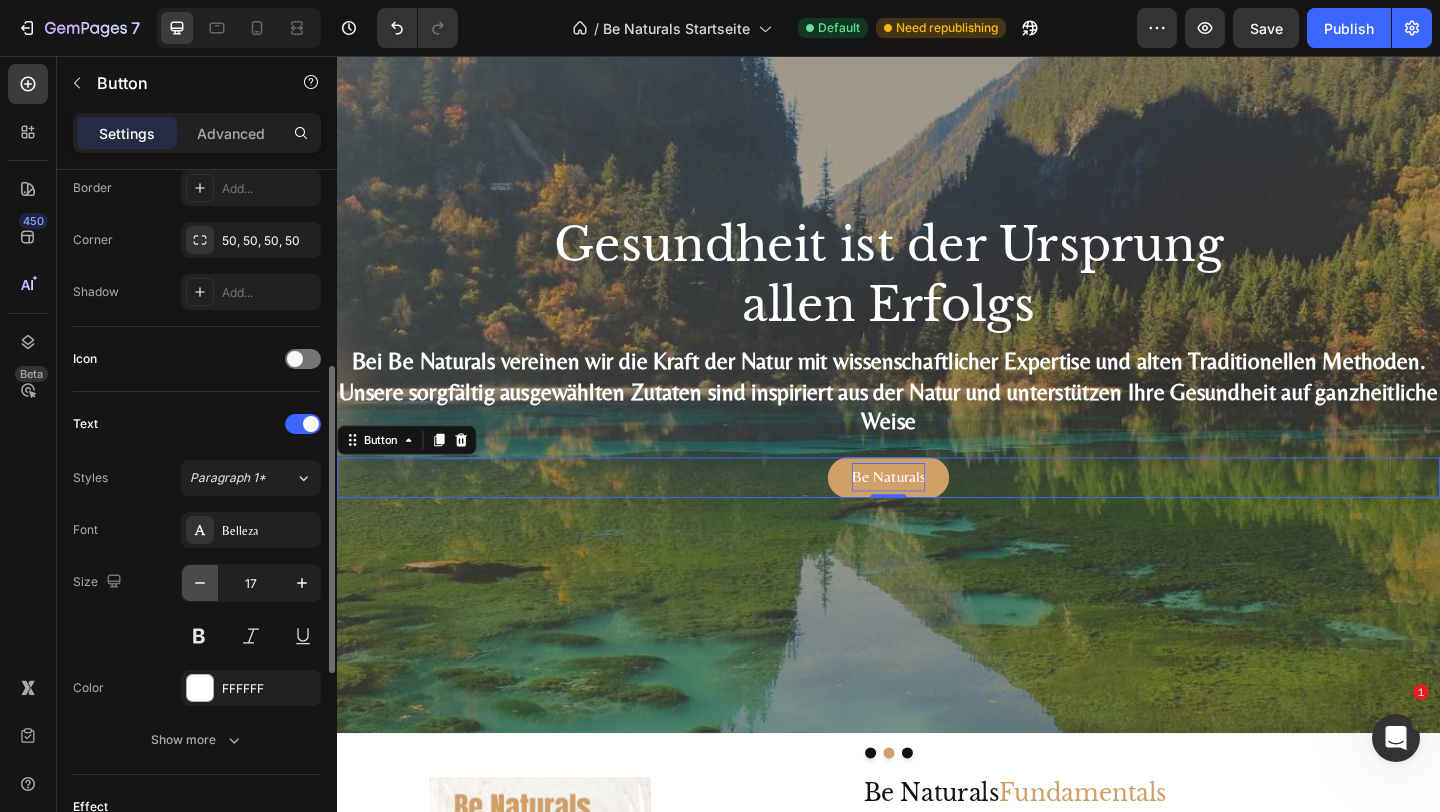 click at bounding box center (200, 583) 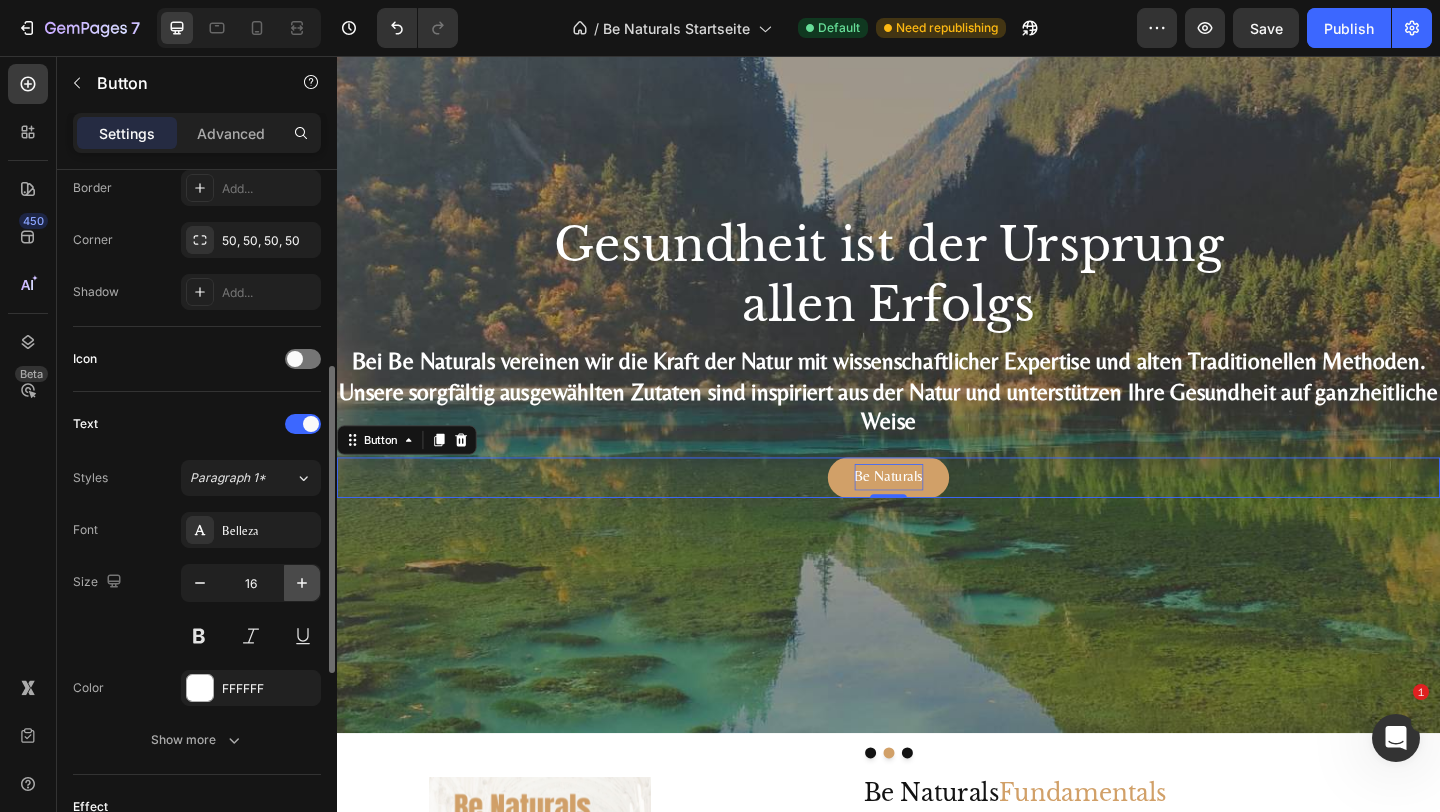click 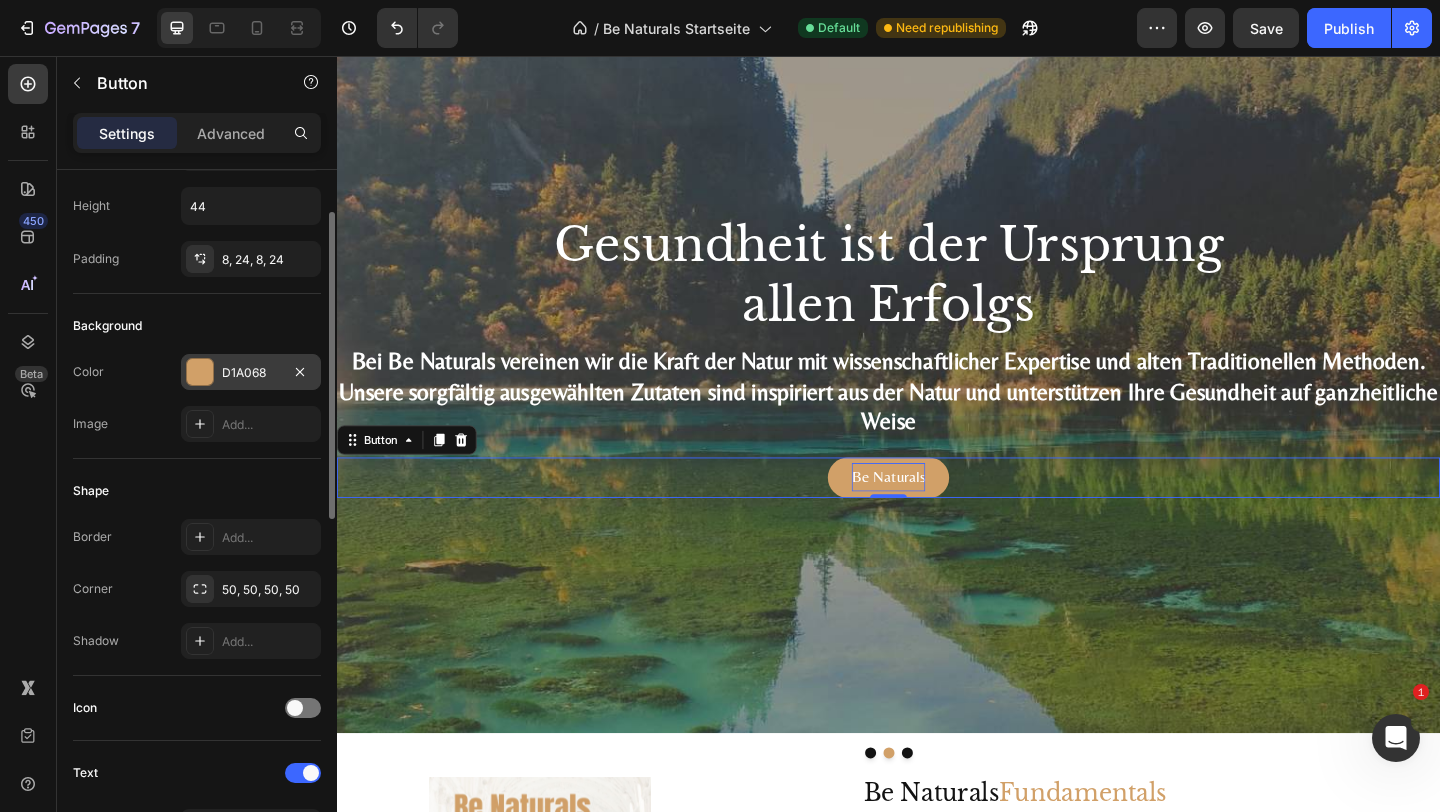 scroll, scrollTop: 0, scrollLeft: 0, axis: both 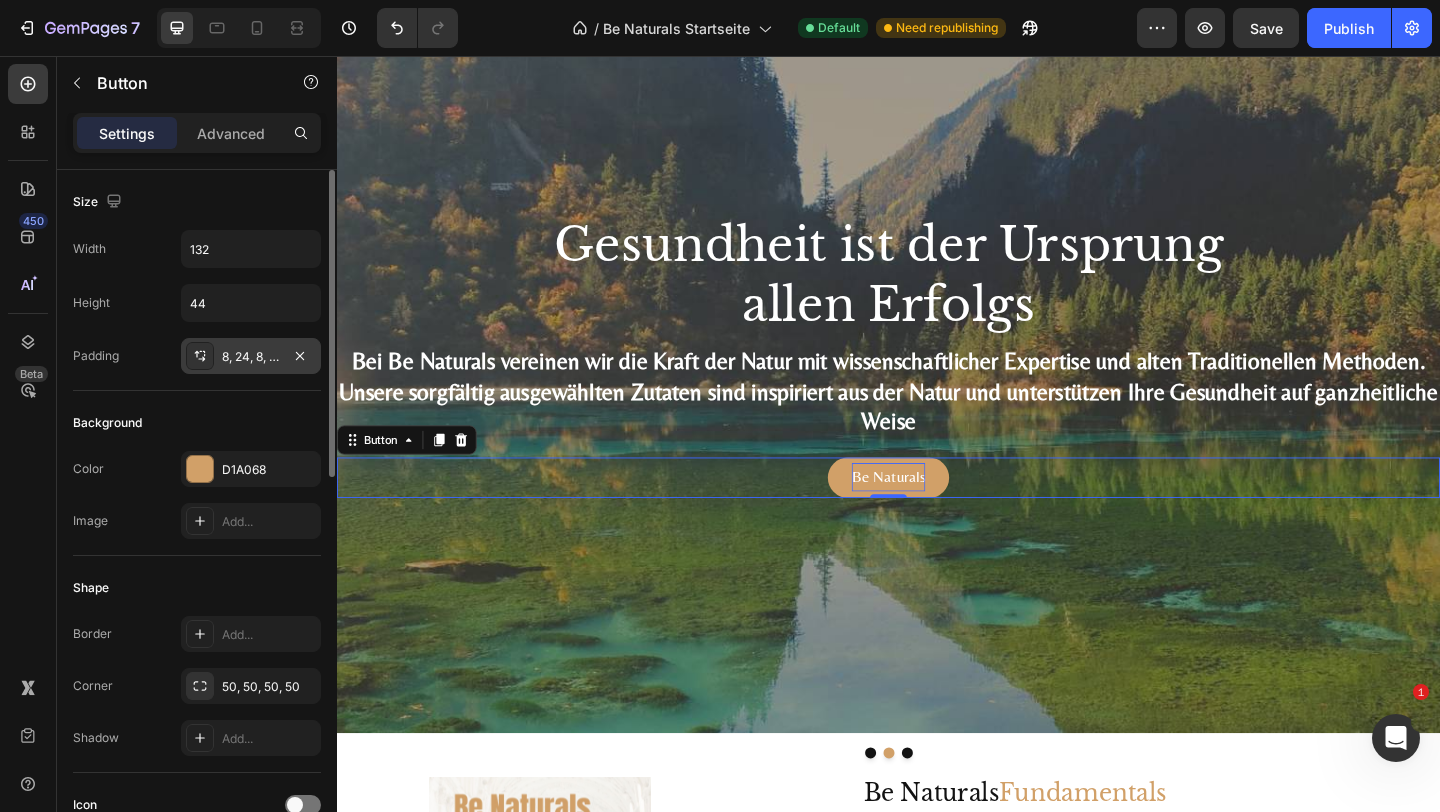 click on "8, 24, 8, 24" at bounding box center (251, 357) 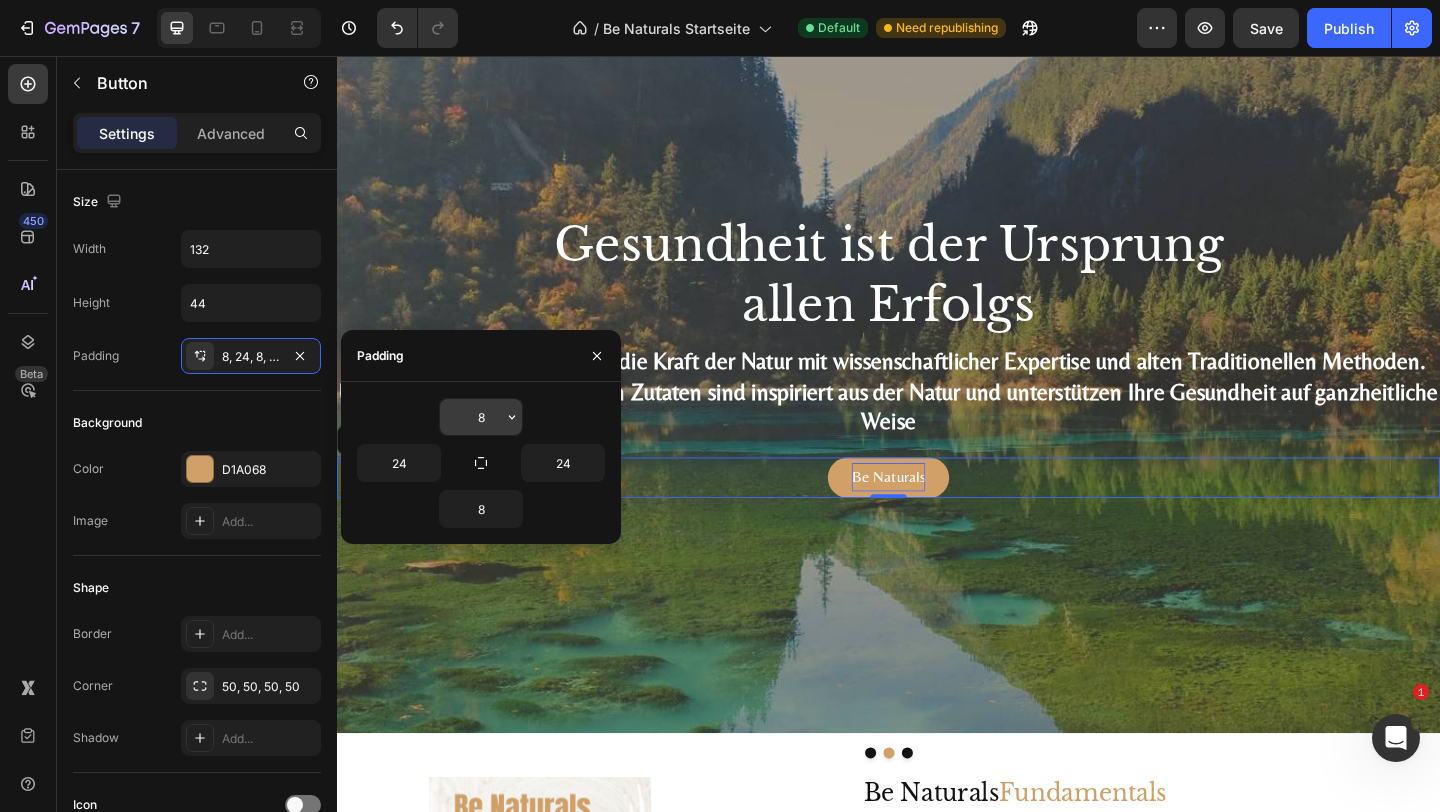 click on "8" at bounding box center [481, 417] 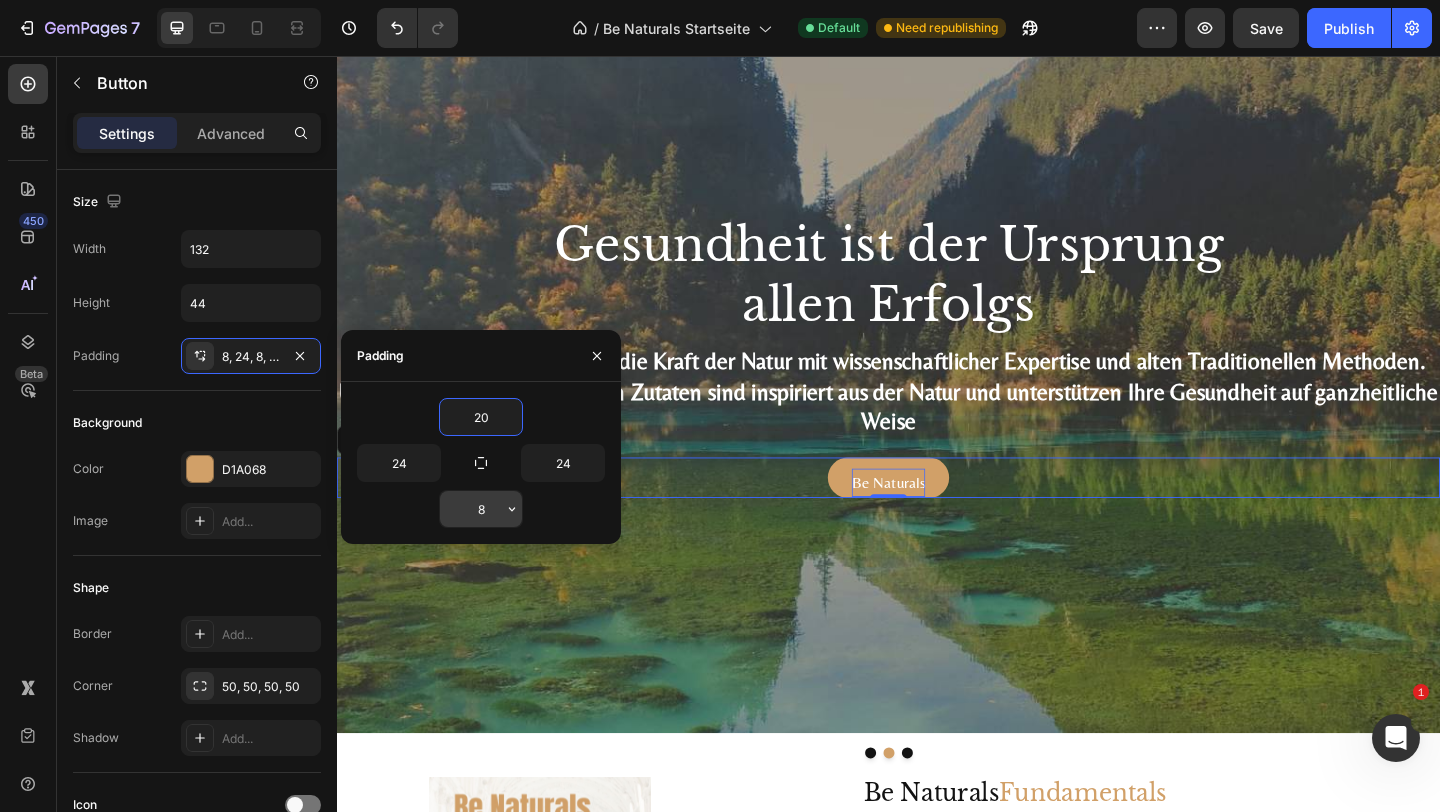 type on "20" 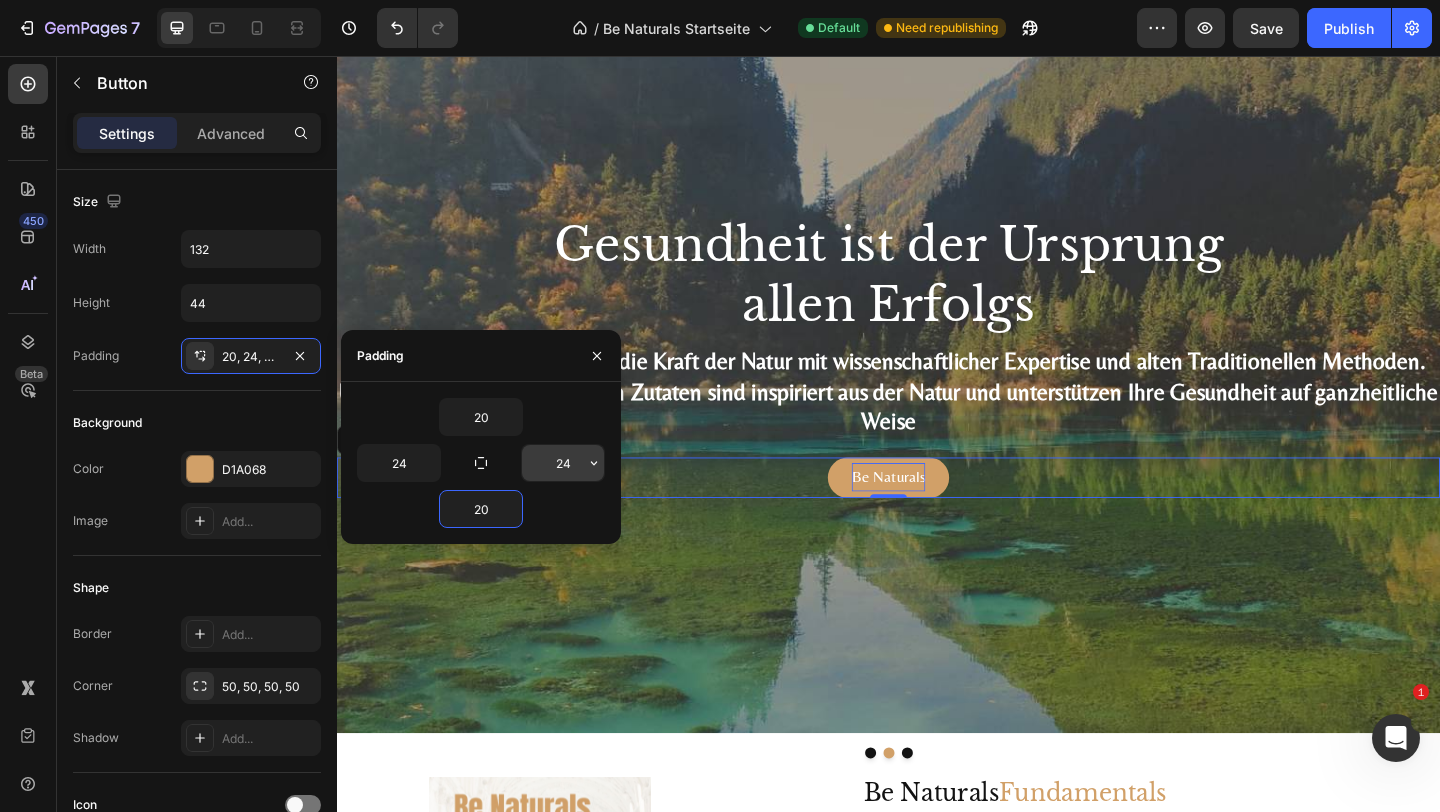 type on "20" 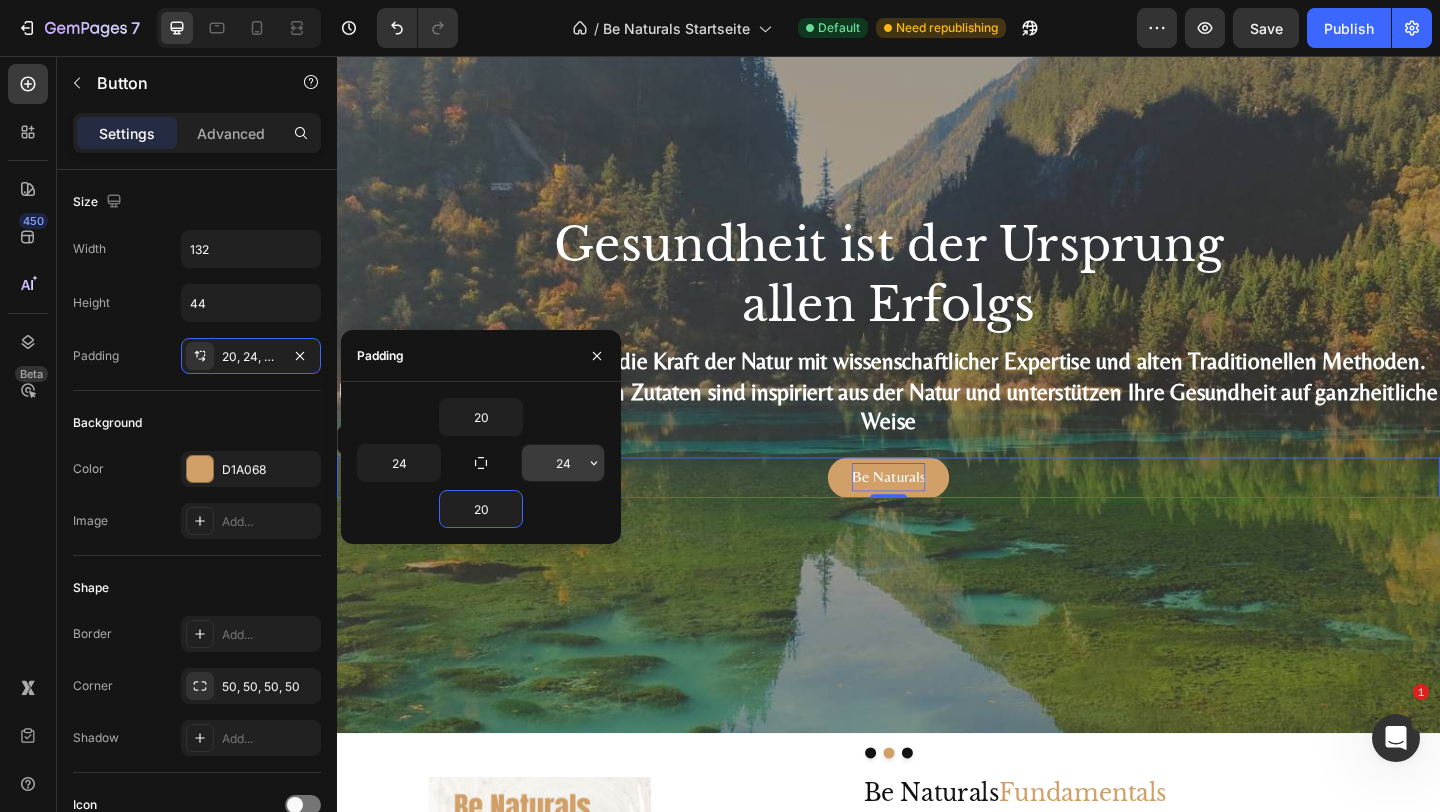 click on "24" at bounding box center [563, 463] 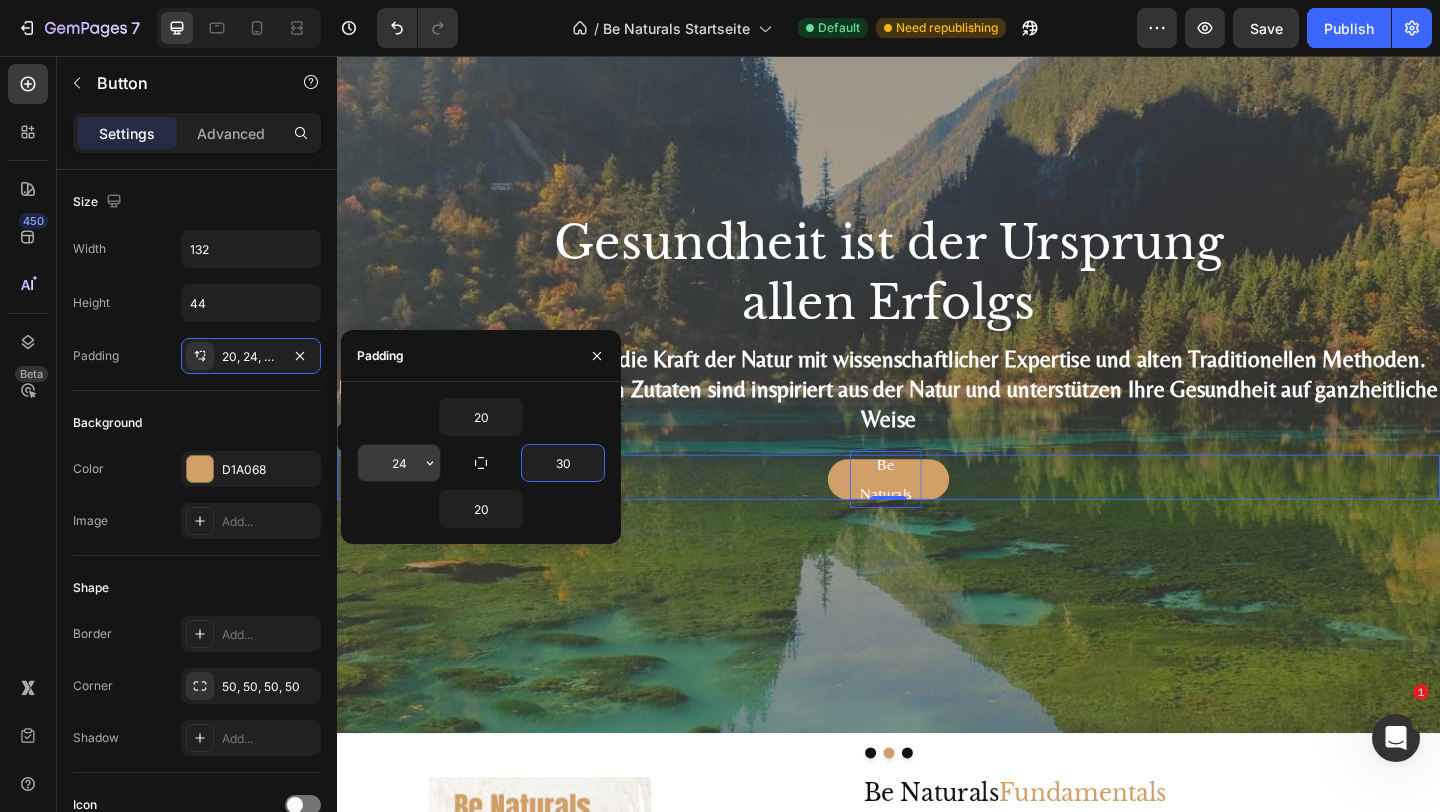 type on "30" 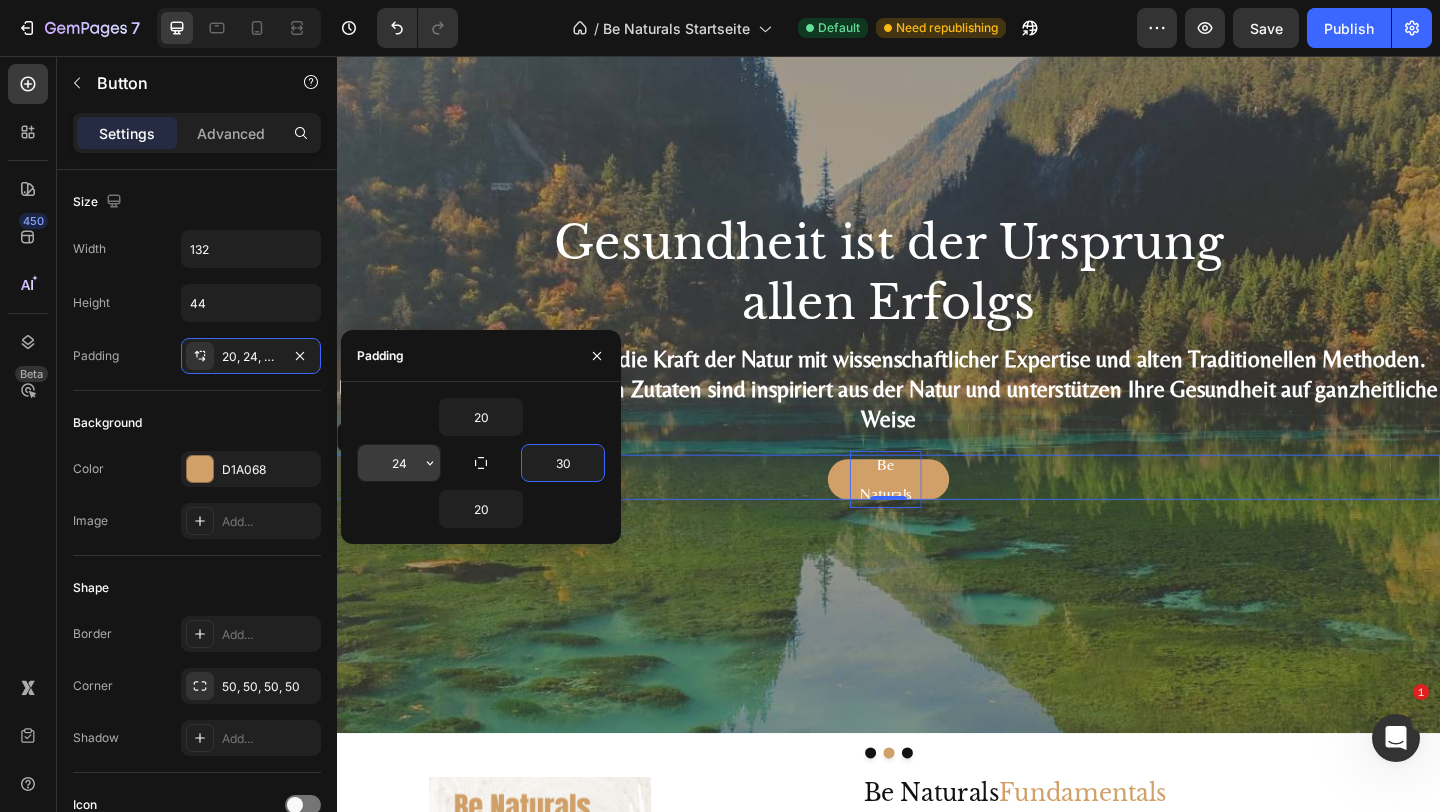 click on "24" at bounding box center (399, 463) 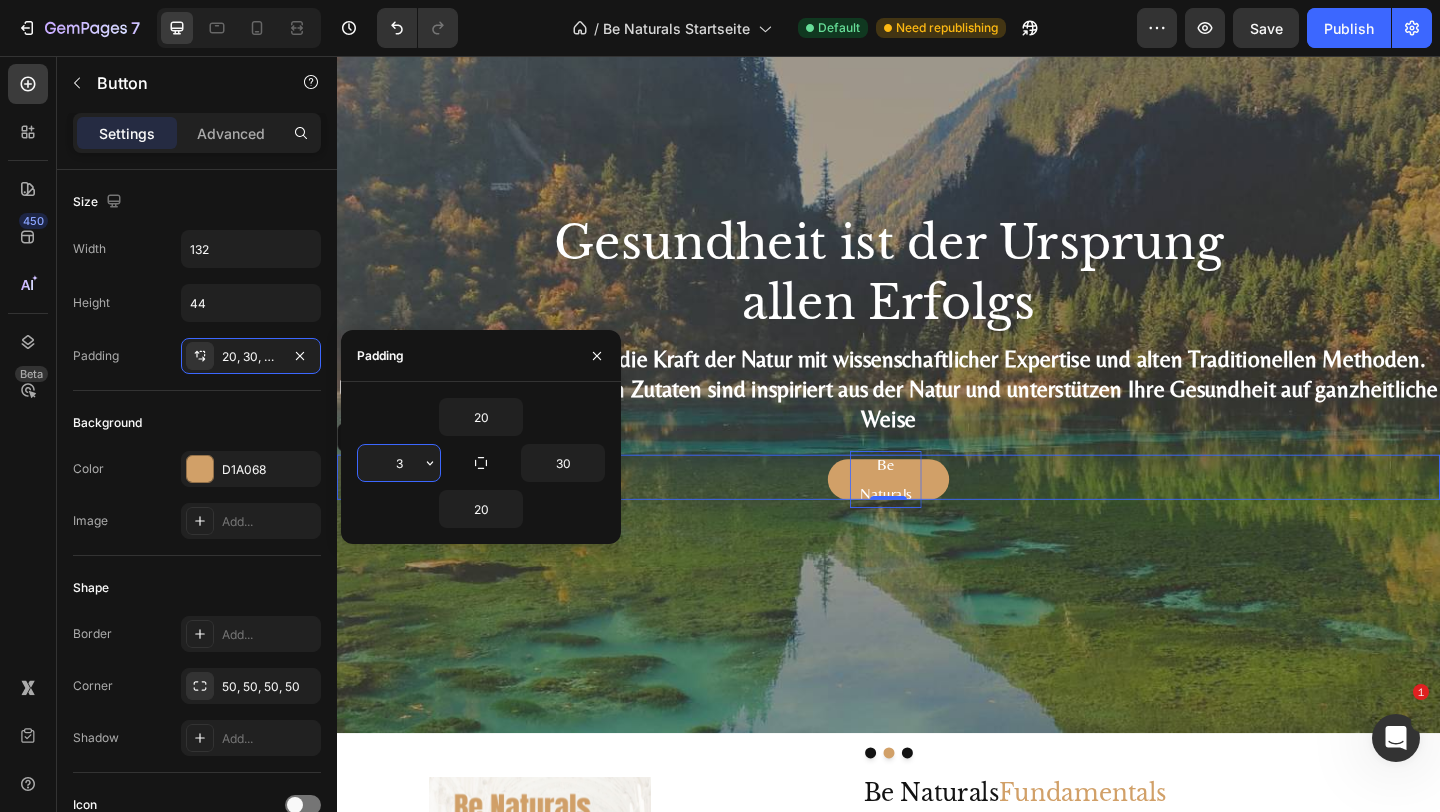 type on "30" 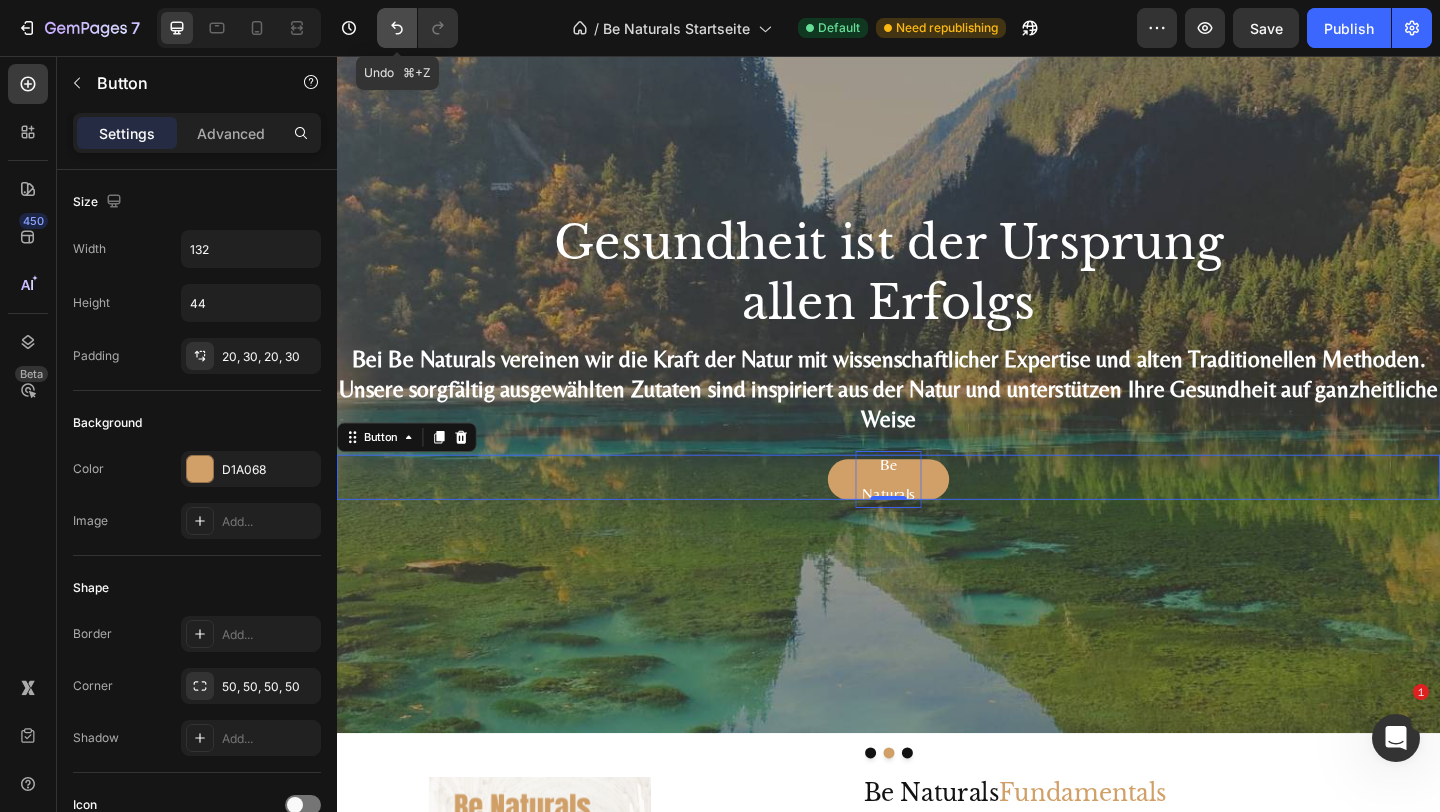 click 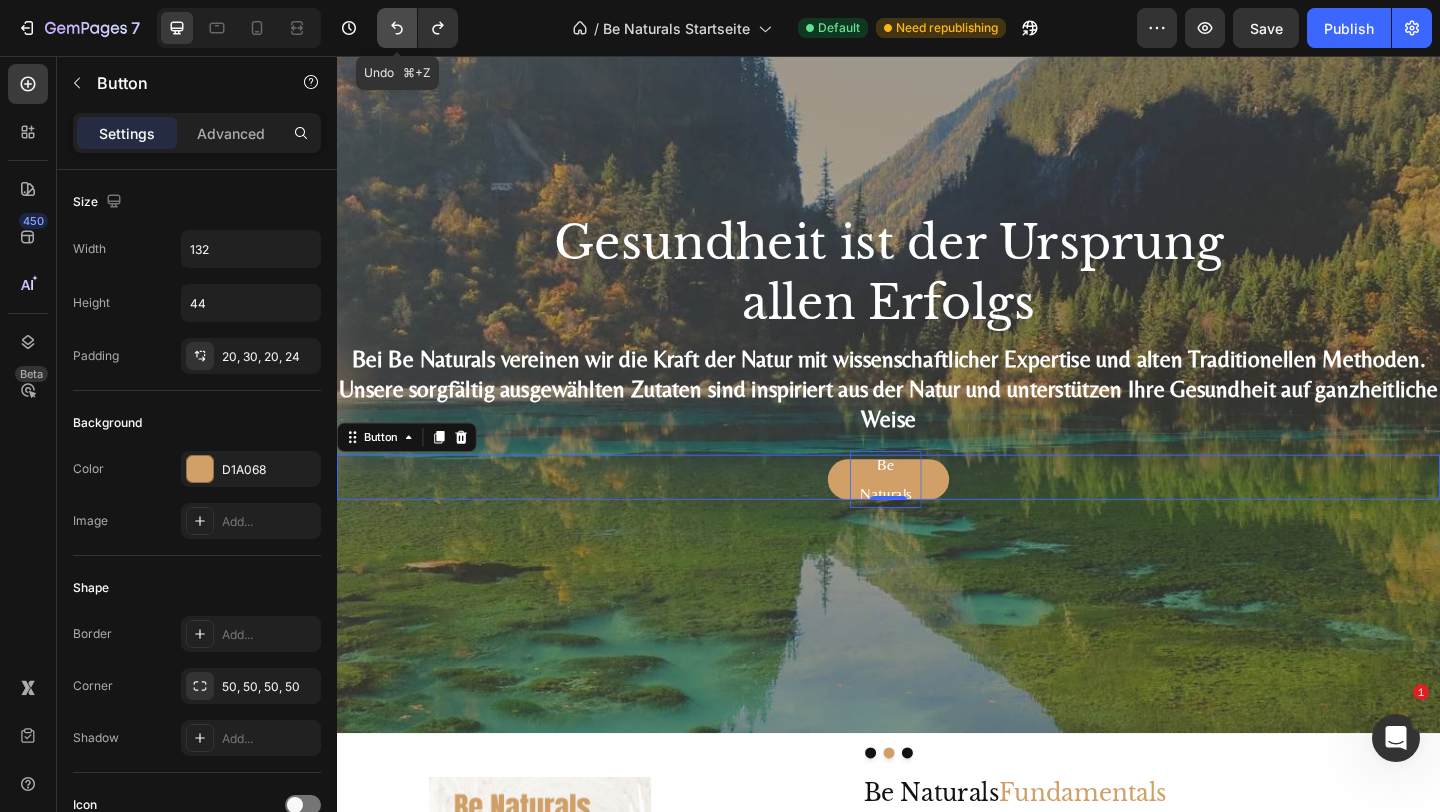 click 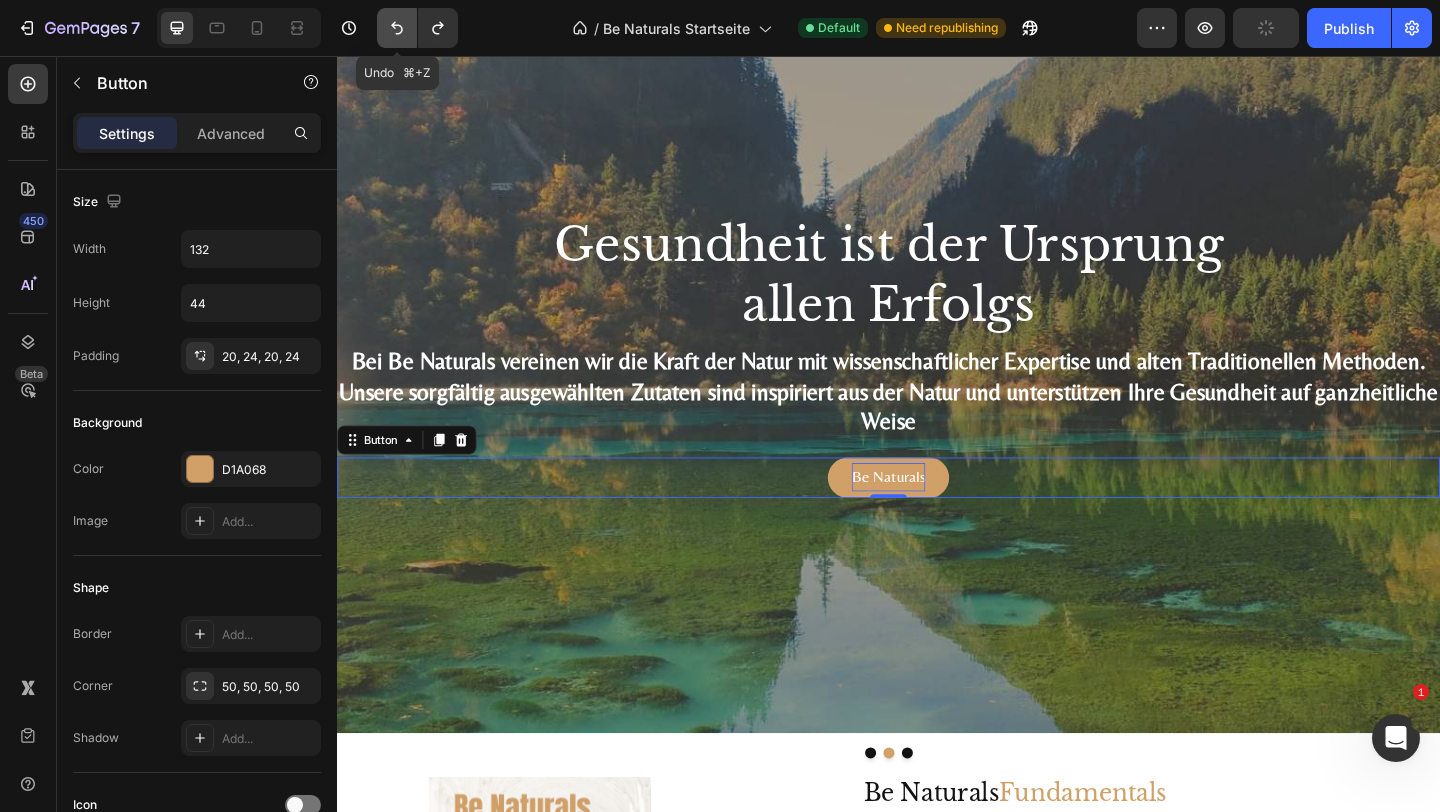 click 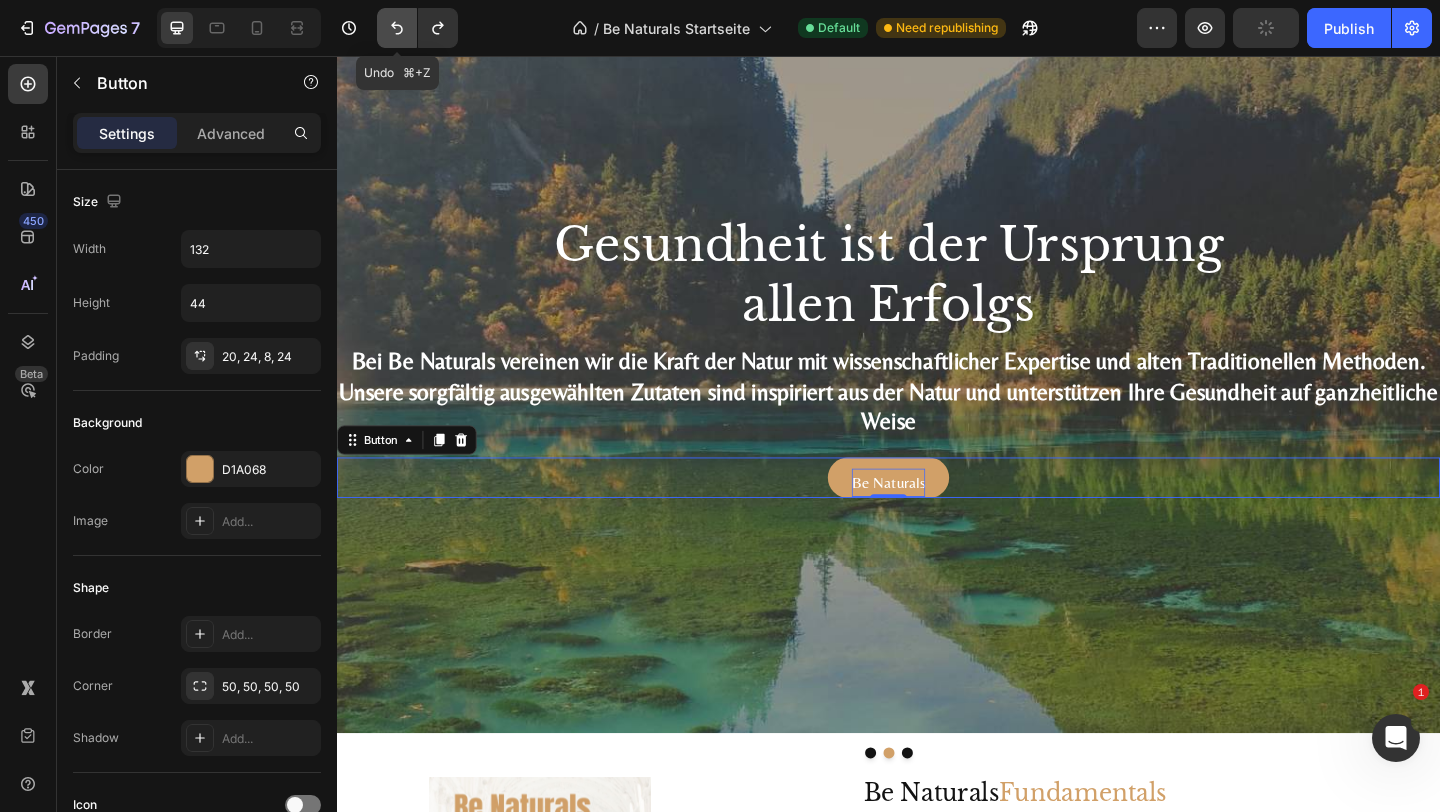 click 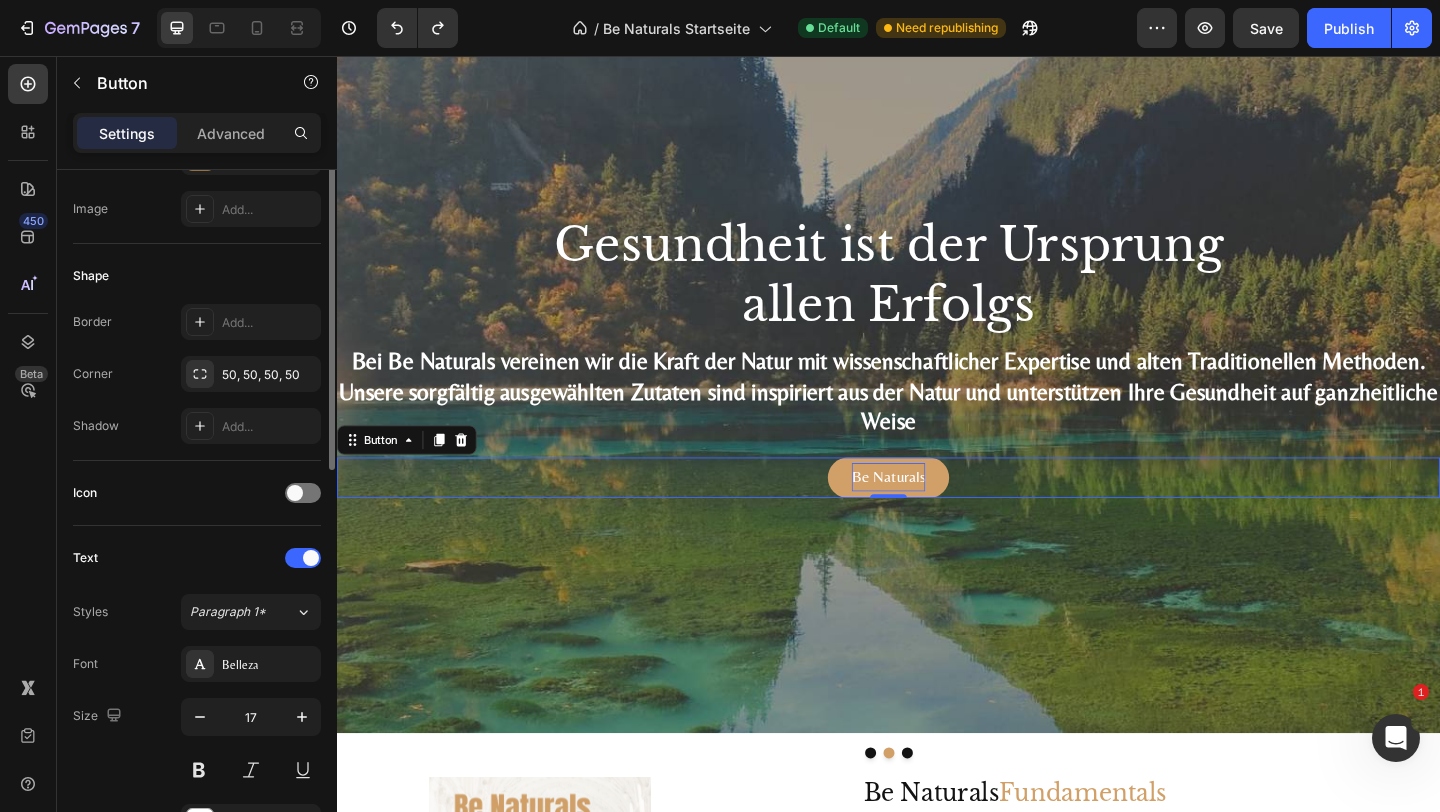 scroll, scrollTop: 0, scrollLeft: 0, axis: both 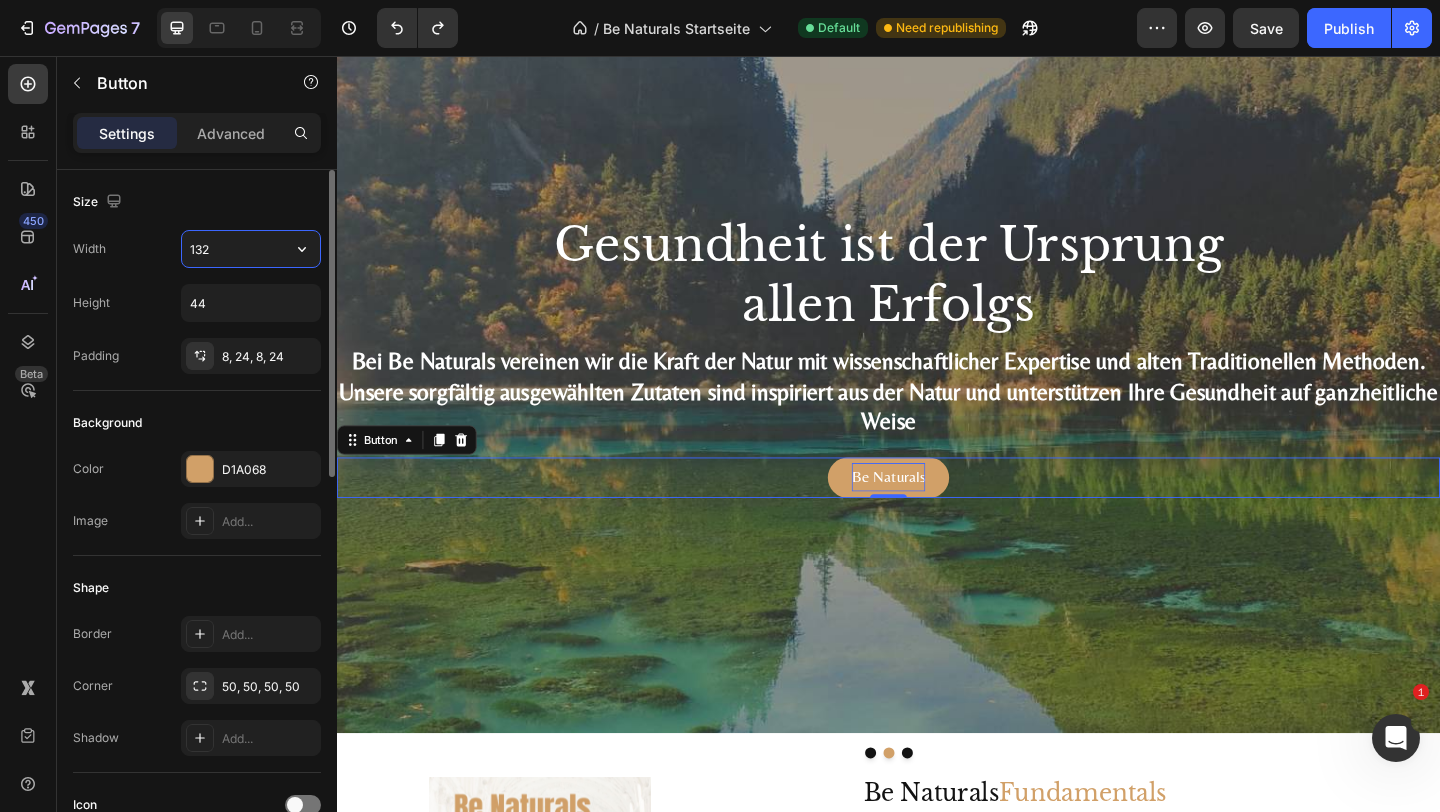 click on "132" at bounding box center (251, 249) 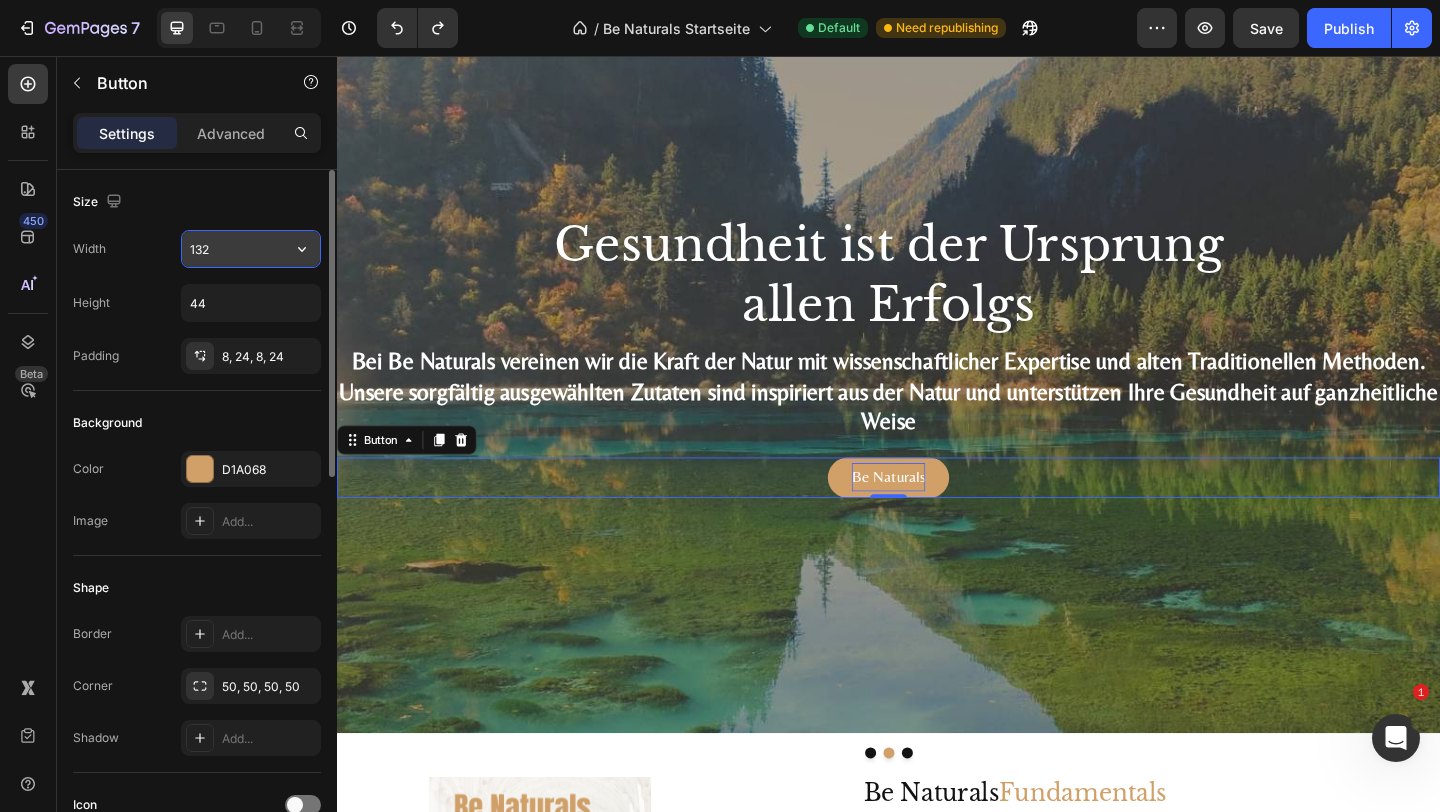 click 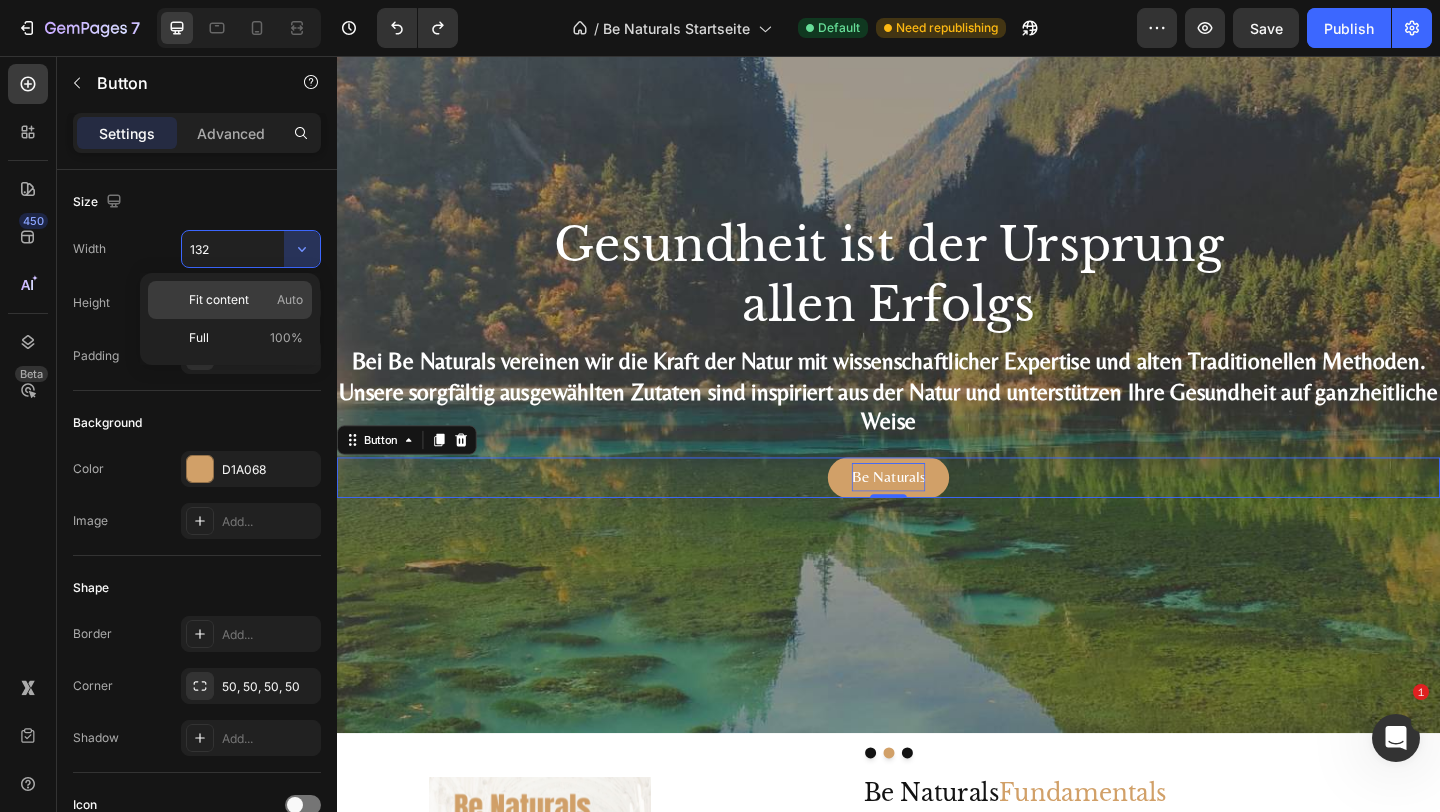 click on "Fit content Auto" at bounding box center (246, 300) 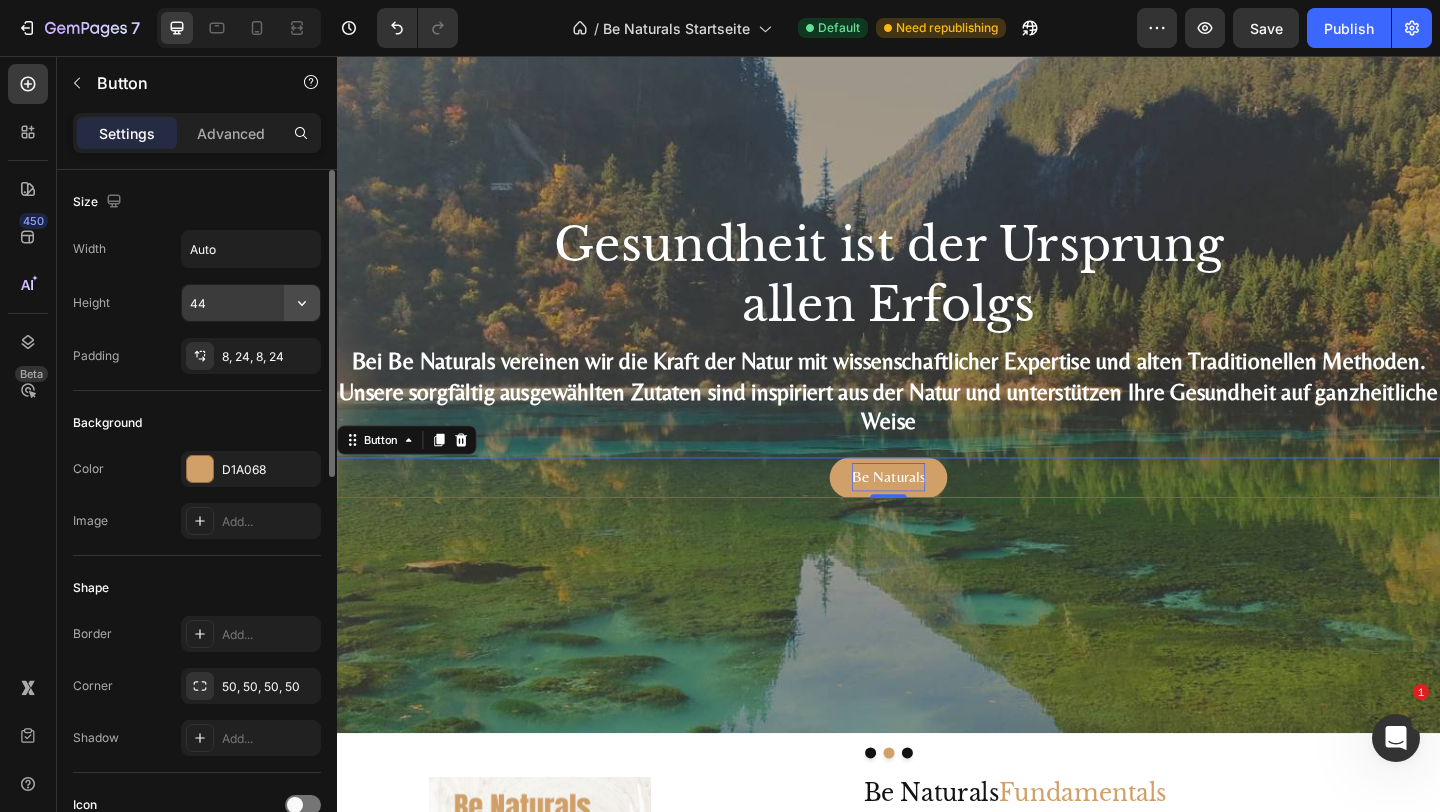 click 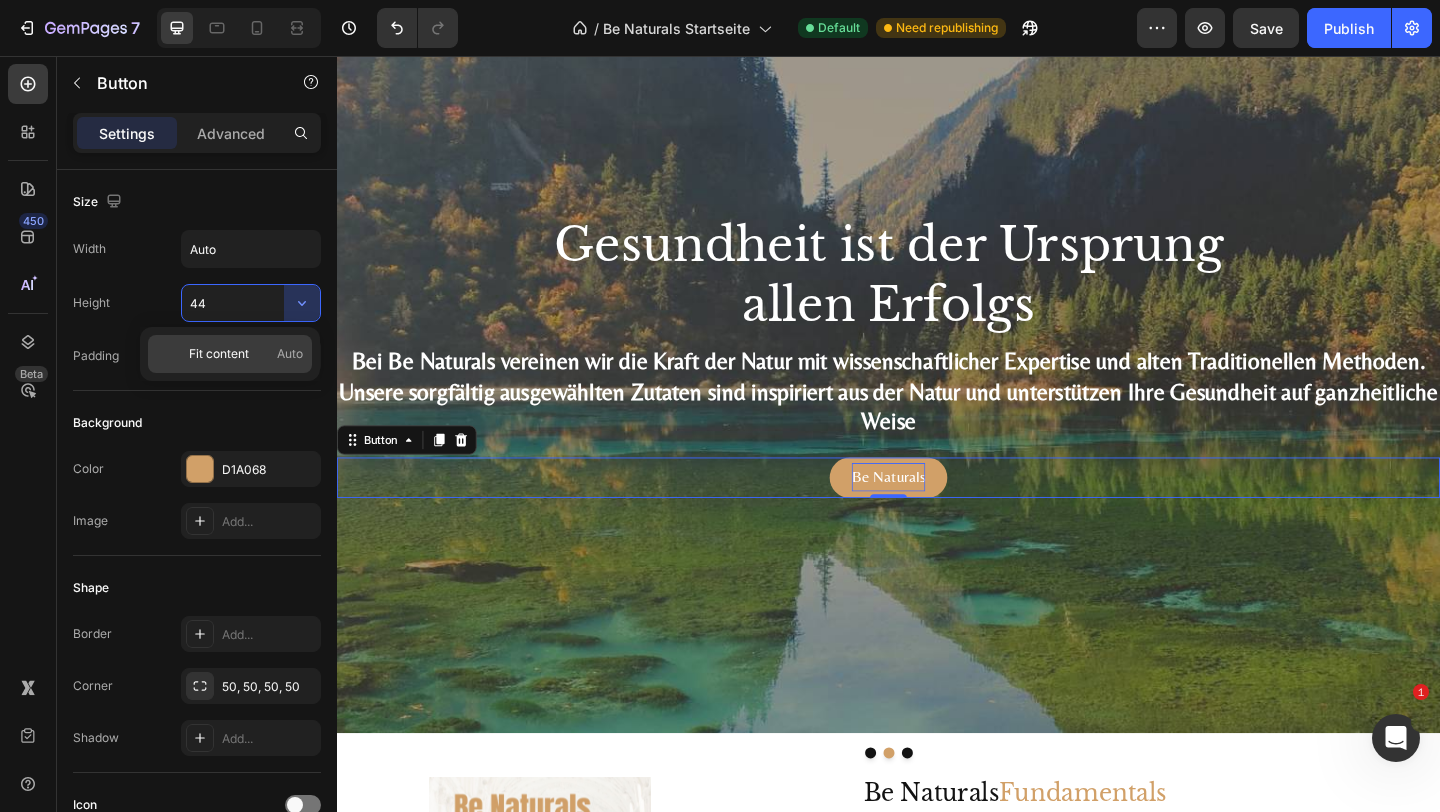 click on "Auto" at bounding box center (290, 354) 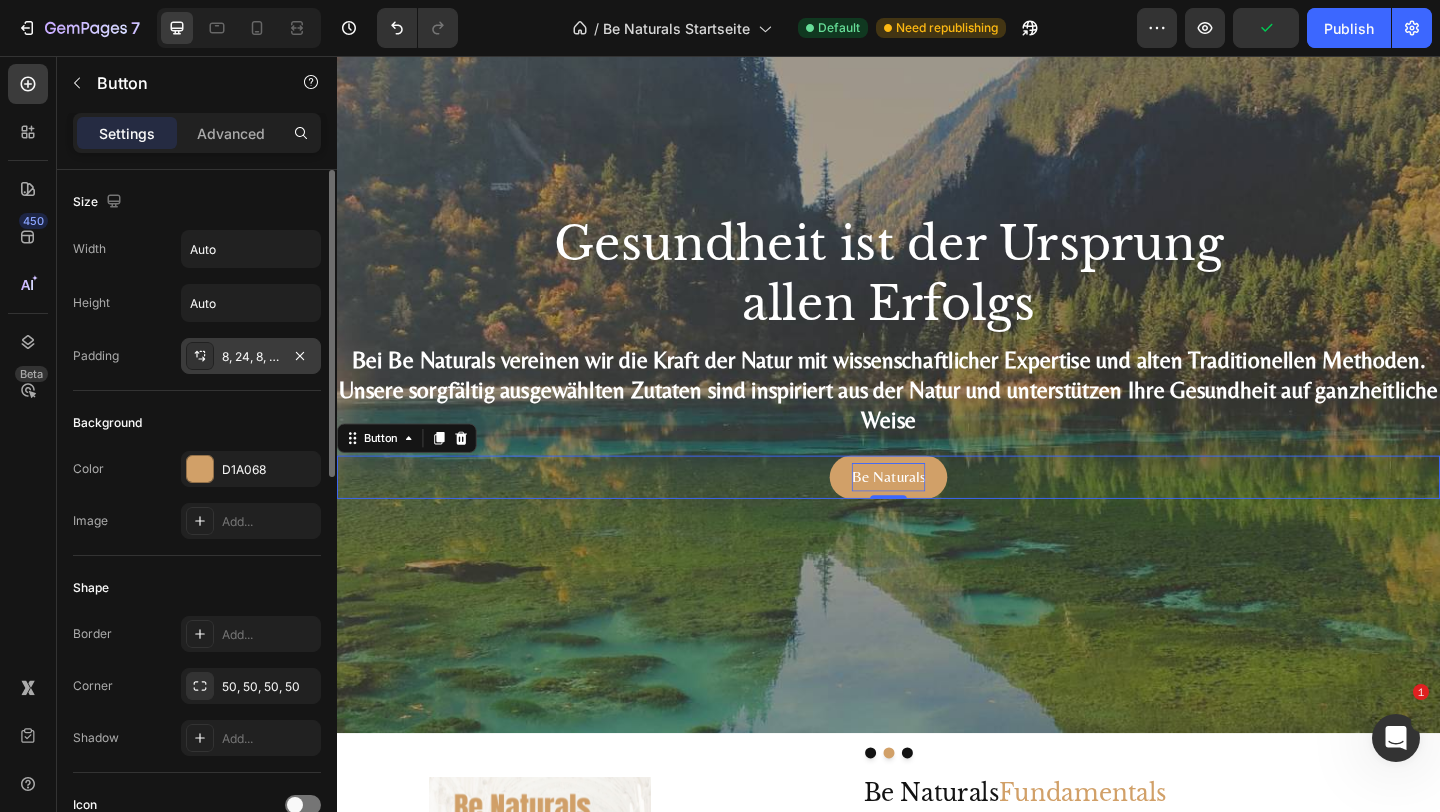click on "8, 24, 8, 24" at bounding box center (251, 357) 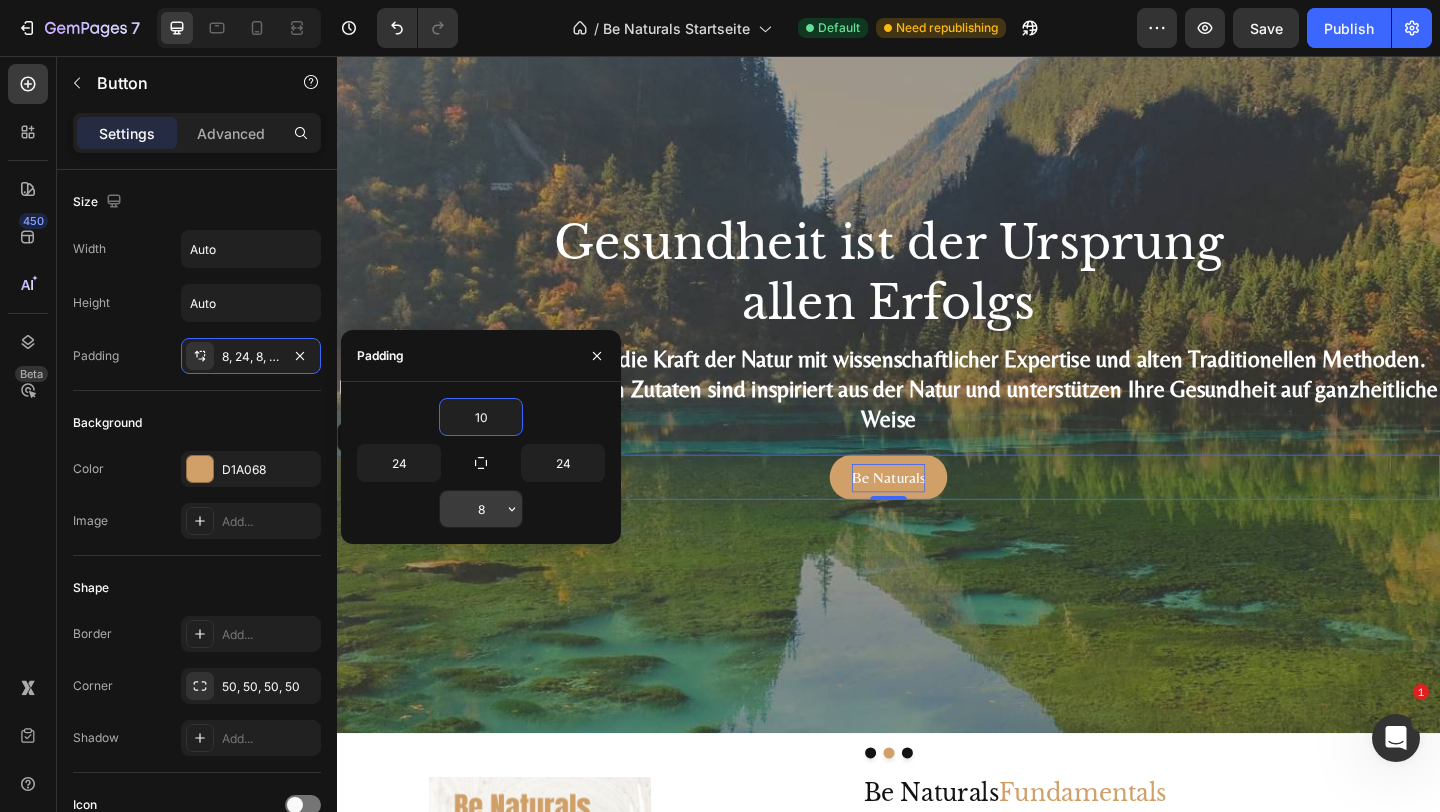 type on "10" 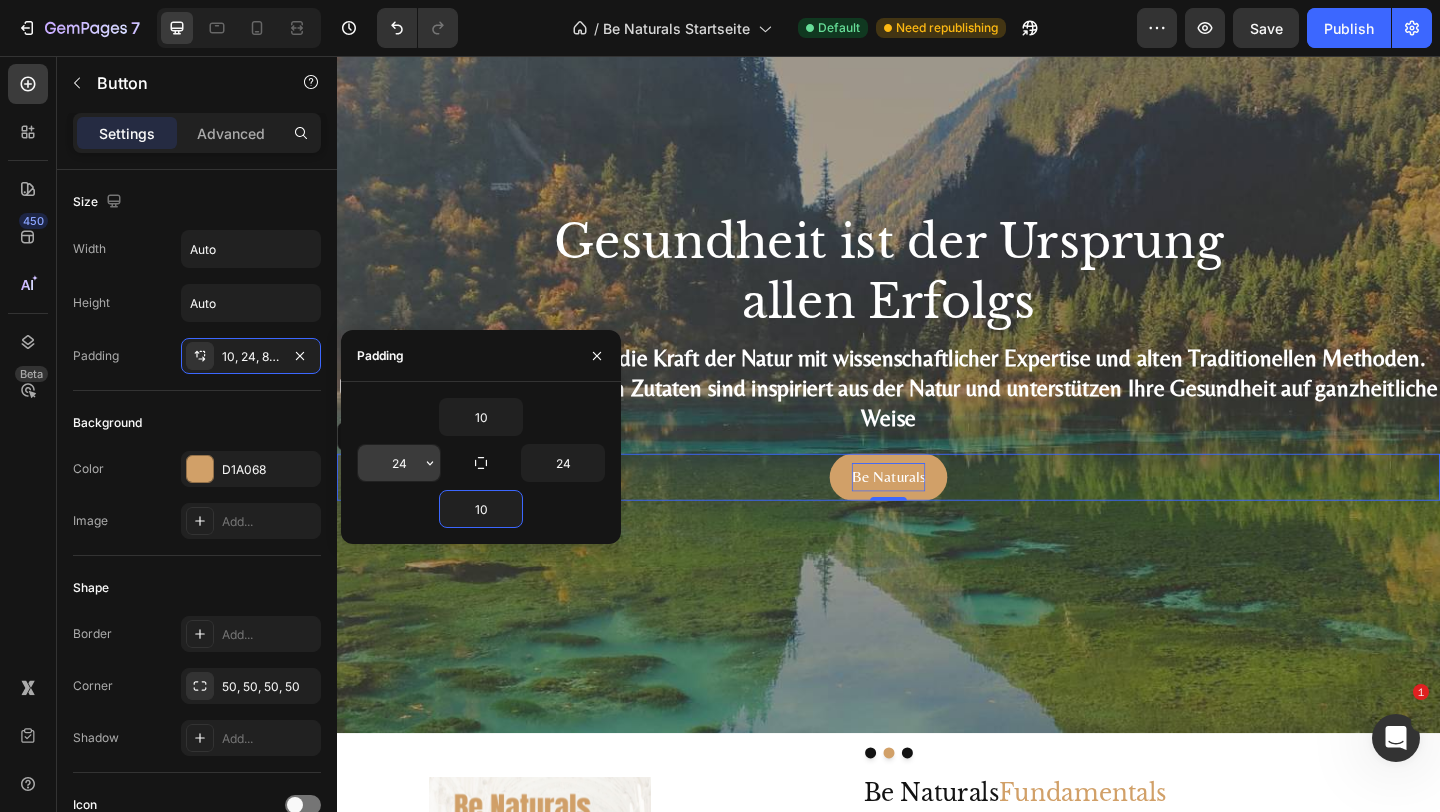 type on "10" 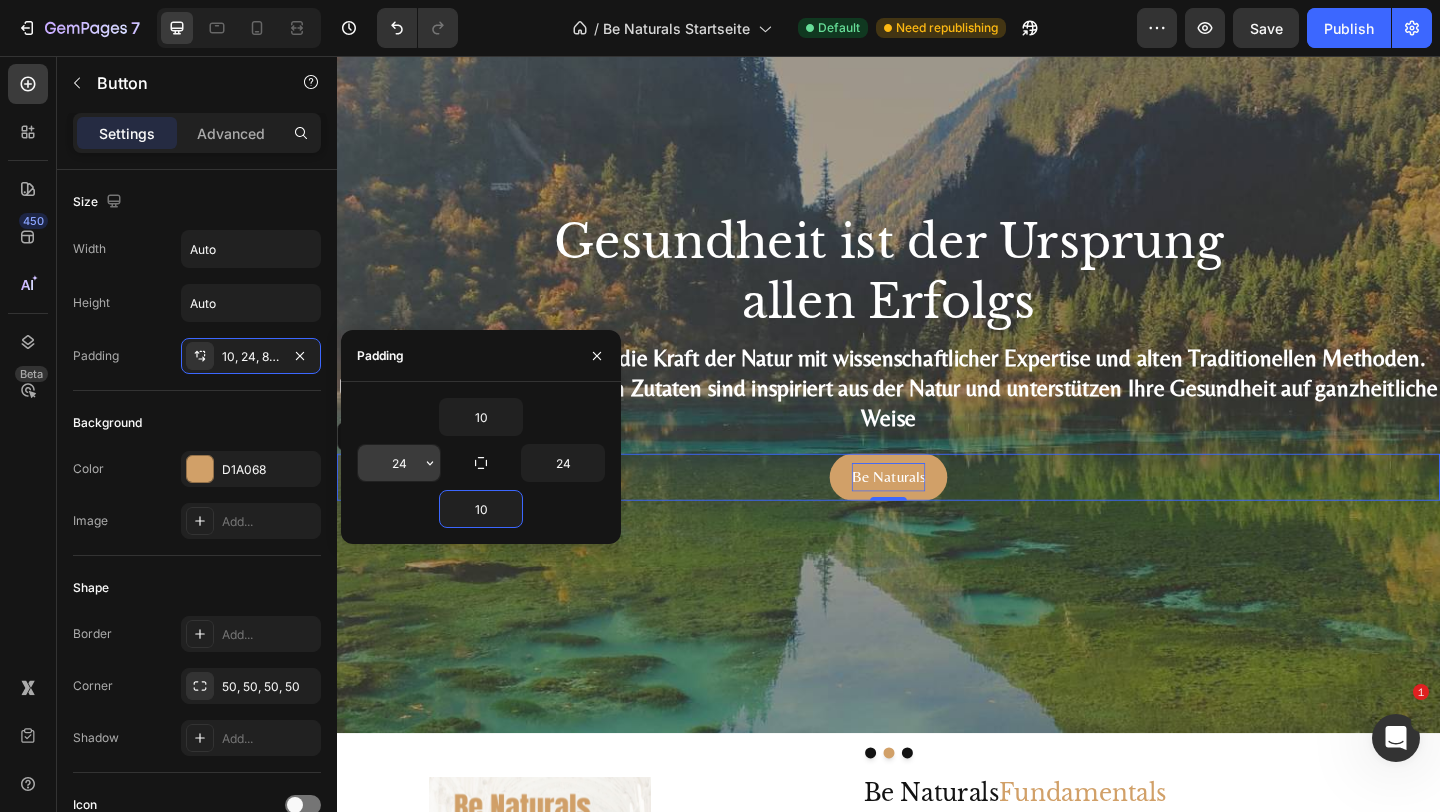 click on "24" at bounding box center (399, 463) 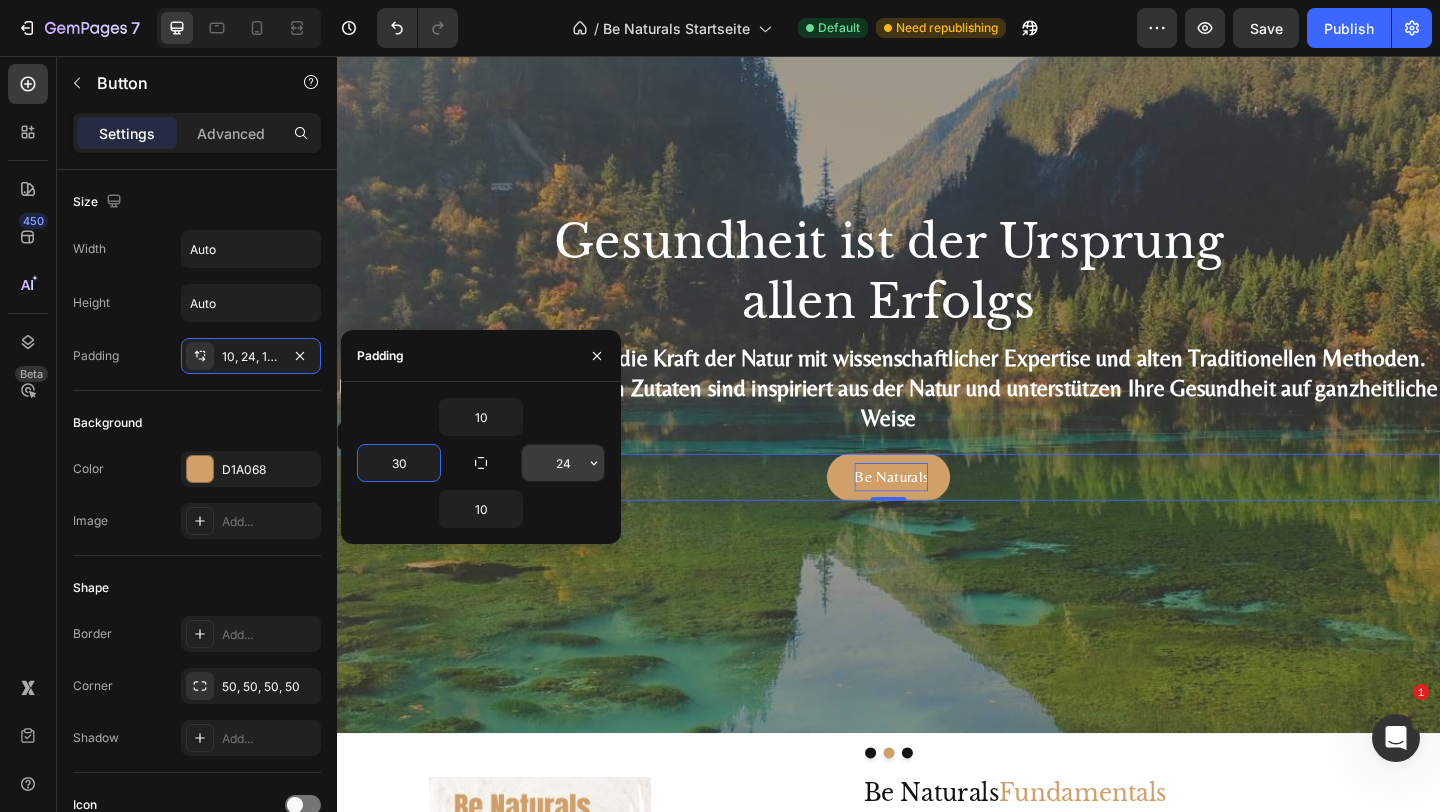 type on "30" 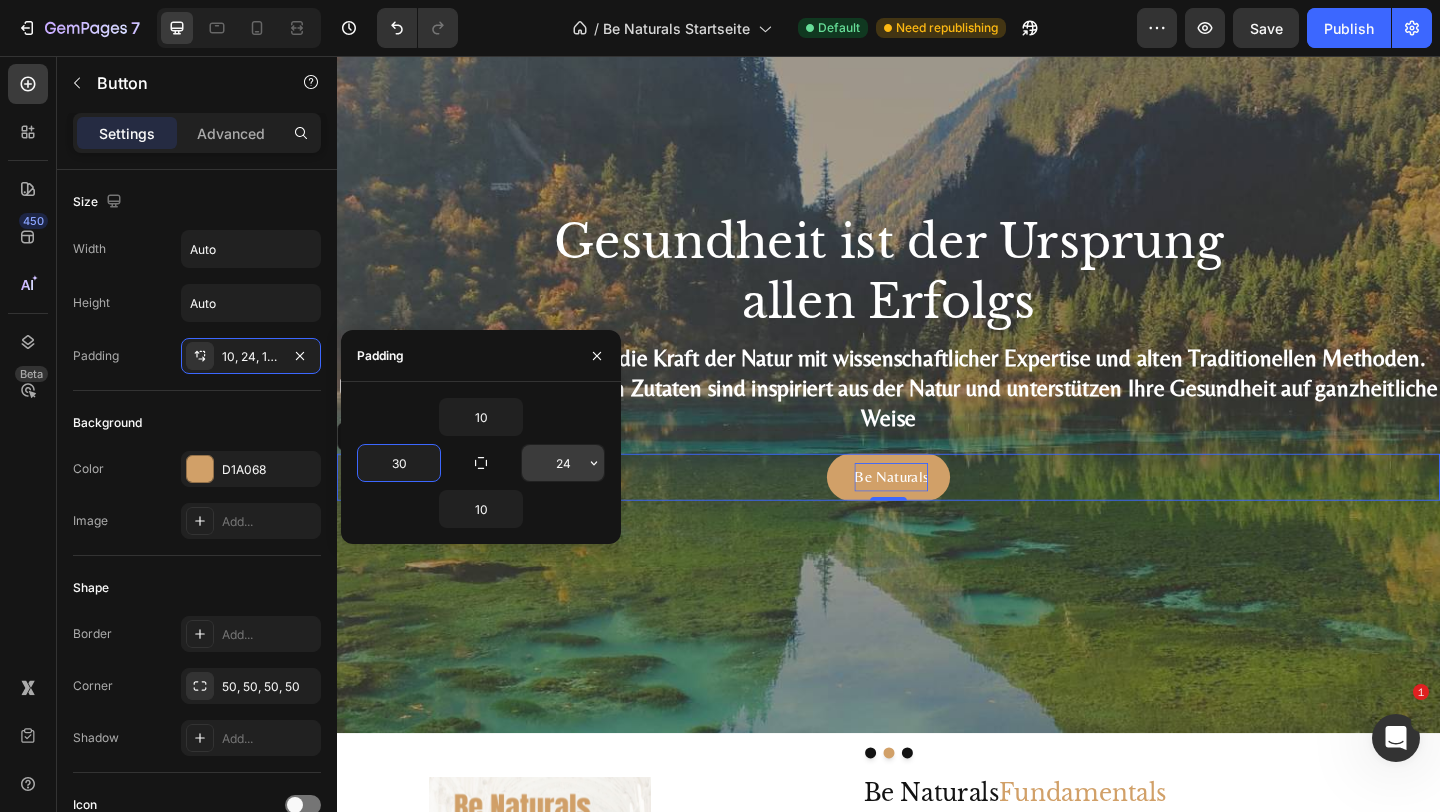 click on "24" at bounding box center (563, 463) 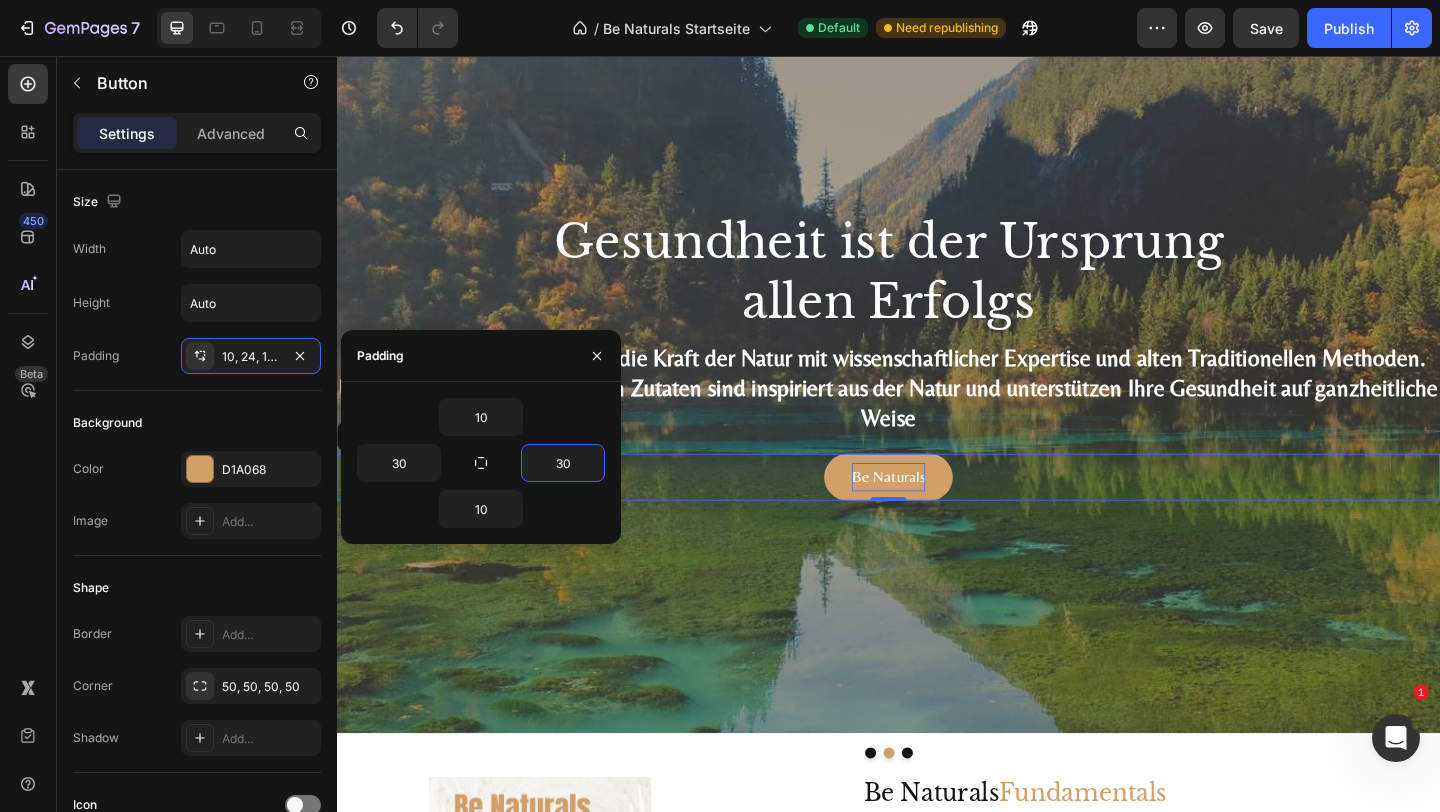 type on "30" 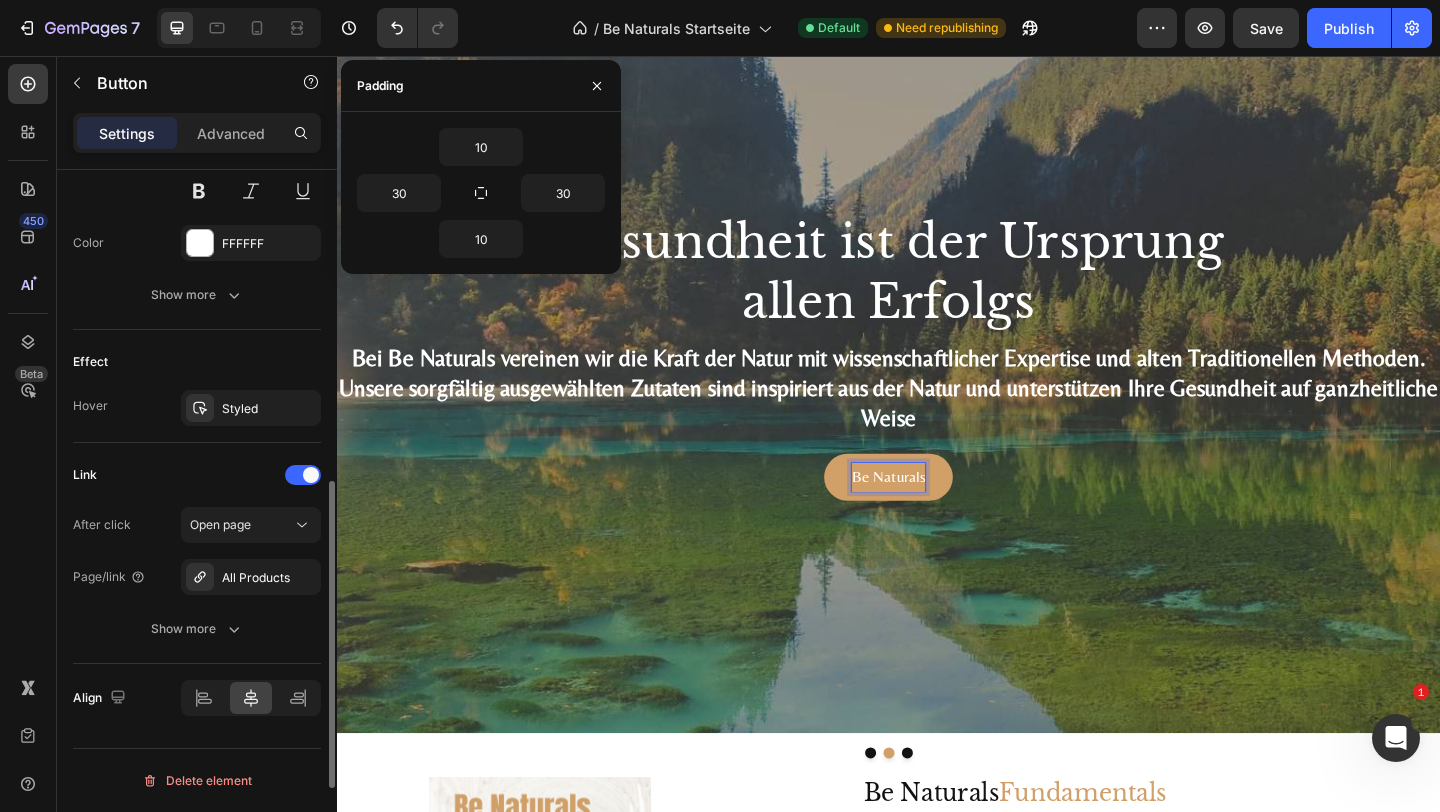scroll, scrollTop: 675, scrollLeft: 0, axis: vertical 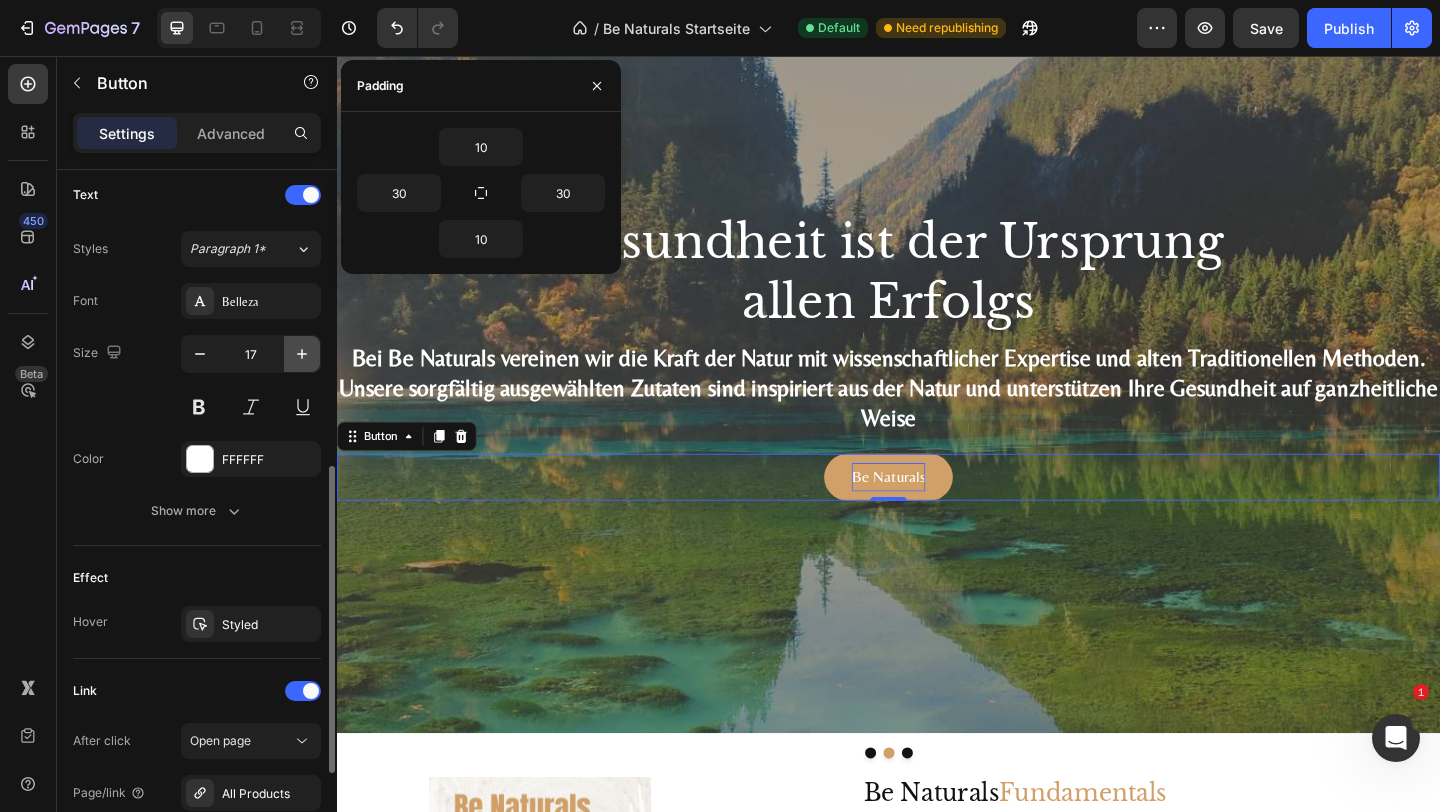 click 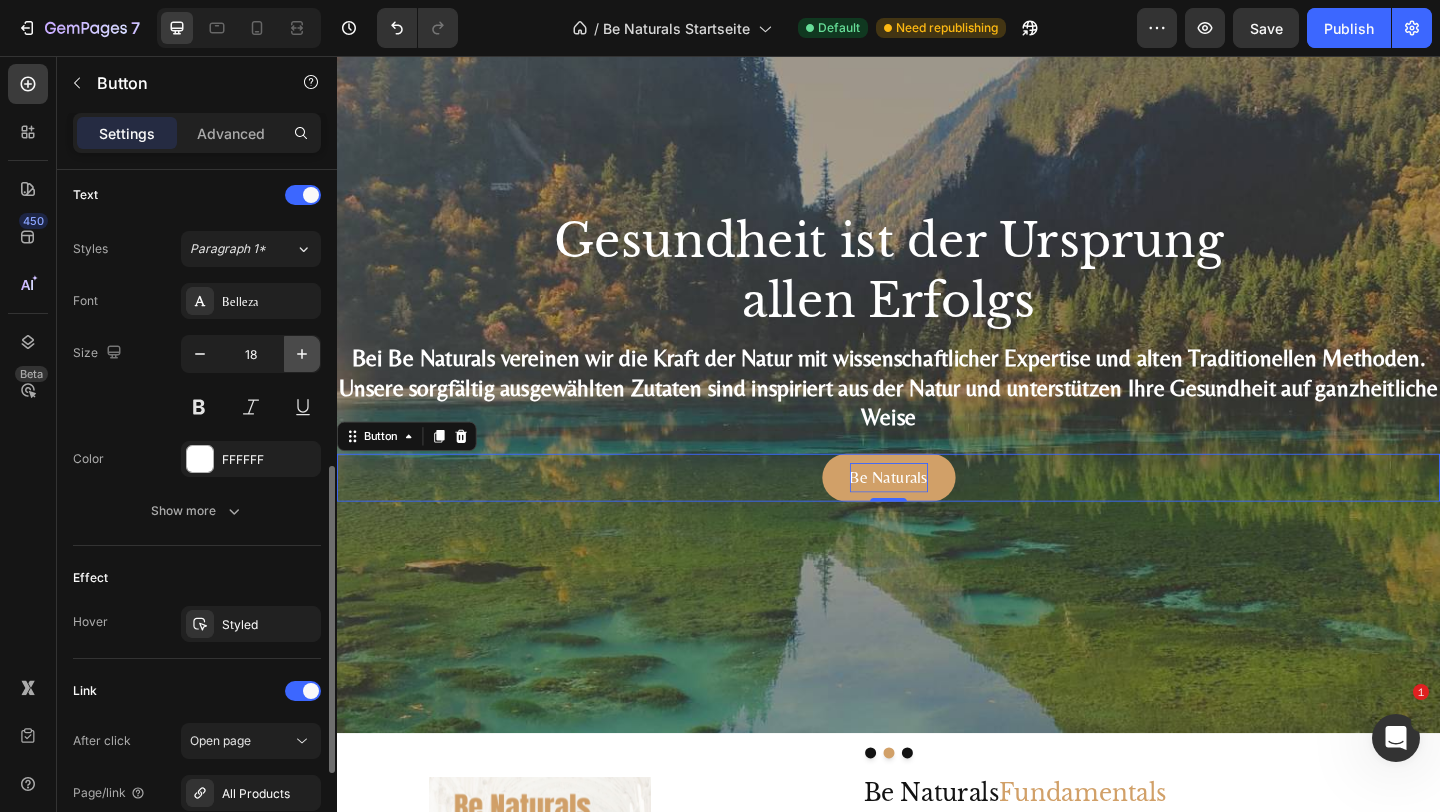 click 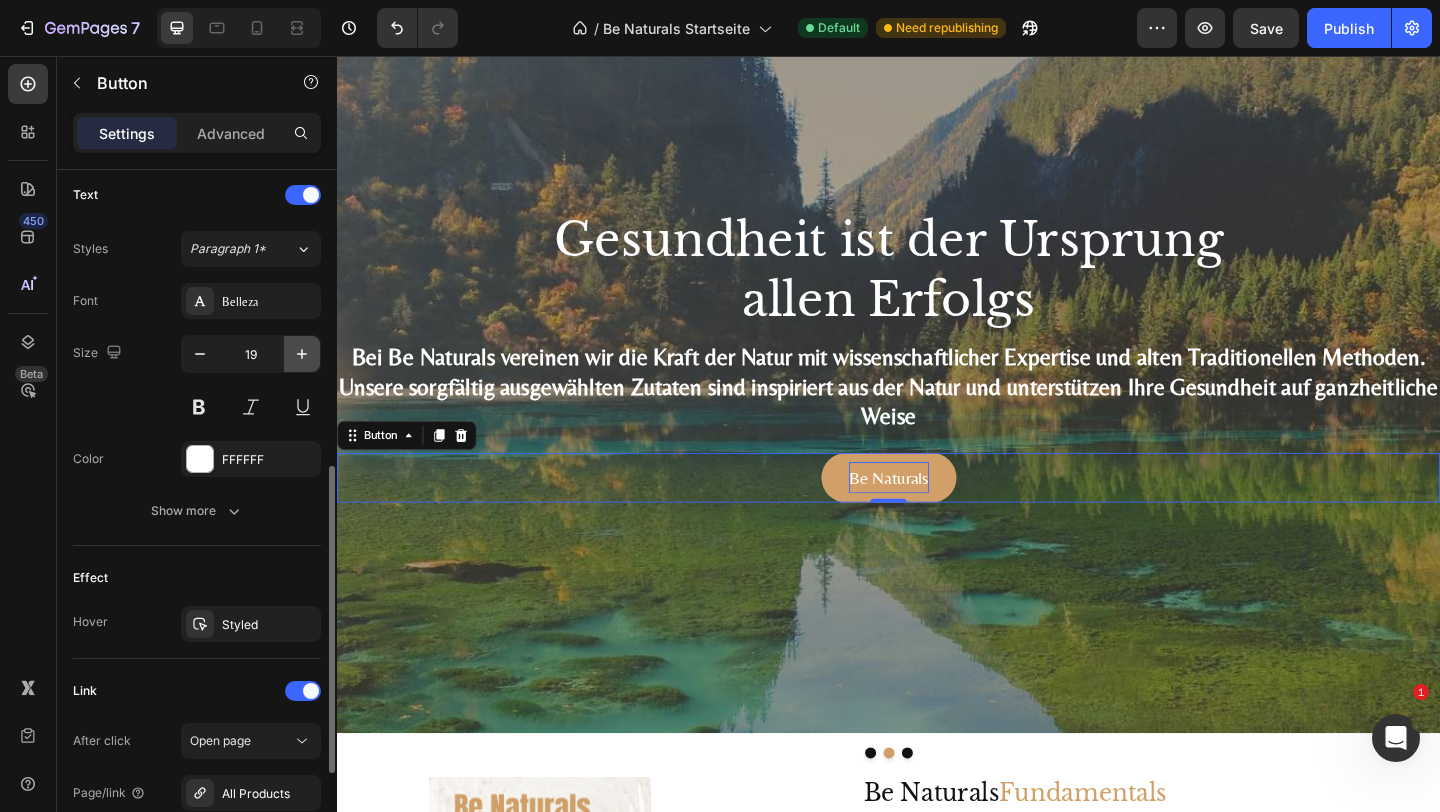 click 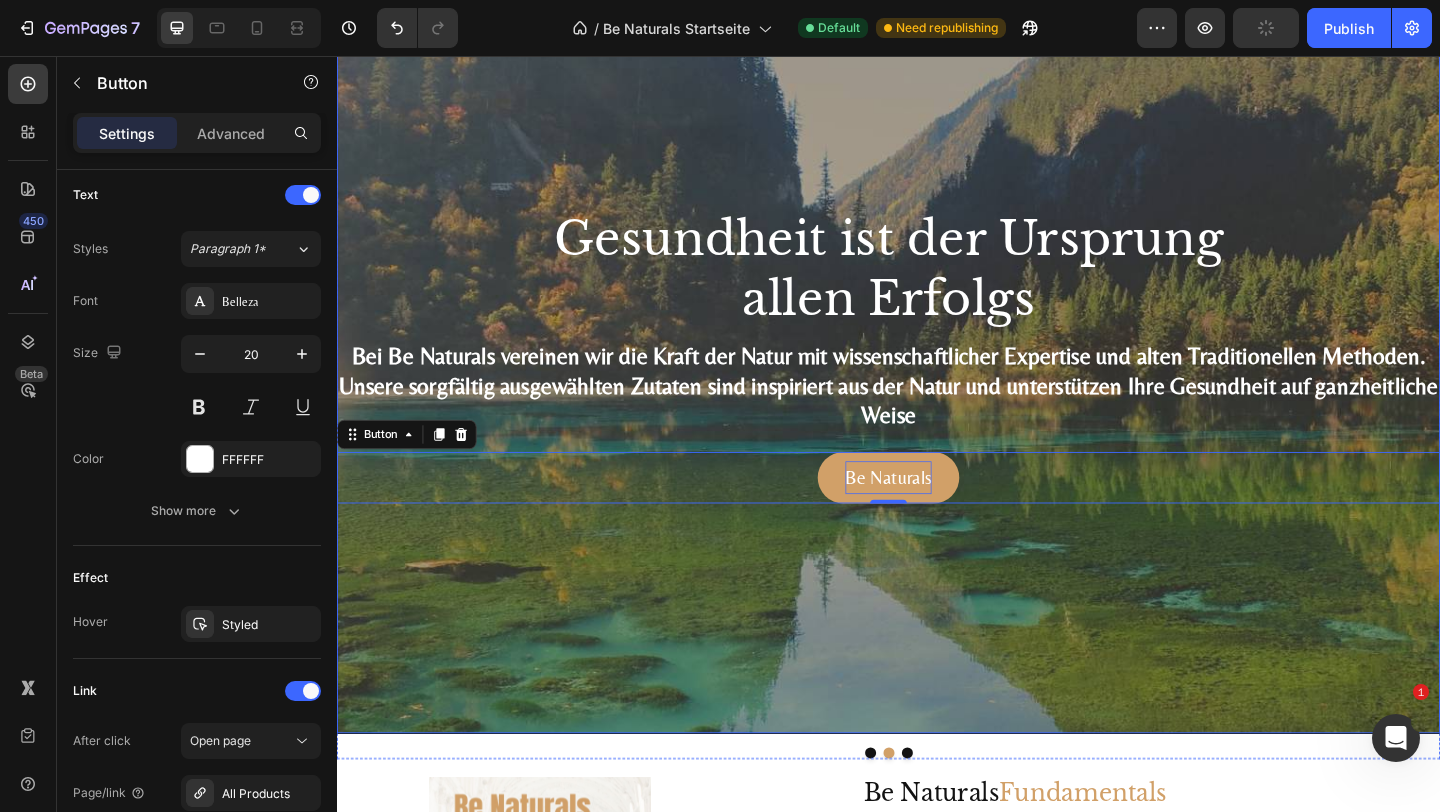 click at bounding box center [937, 381] 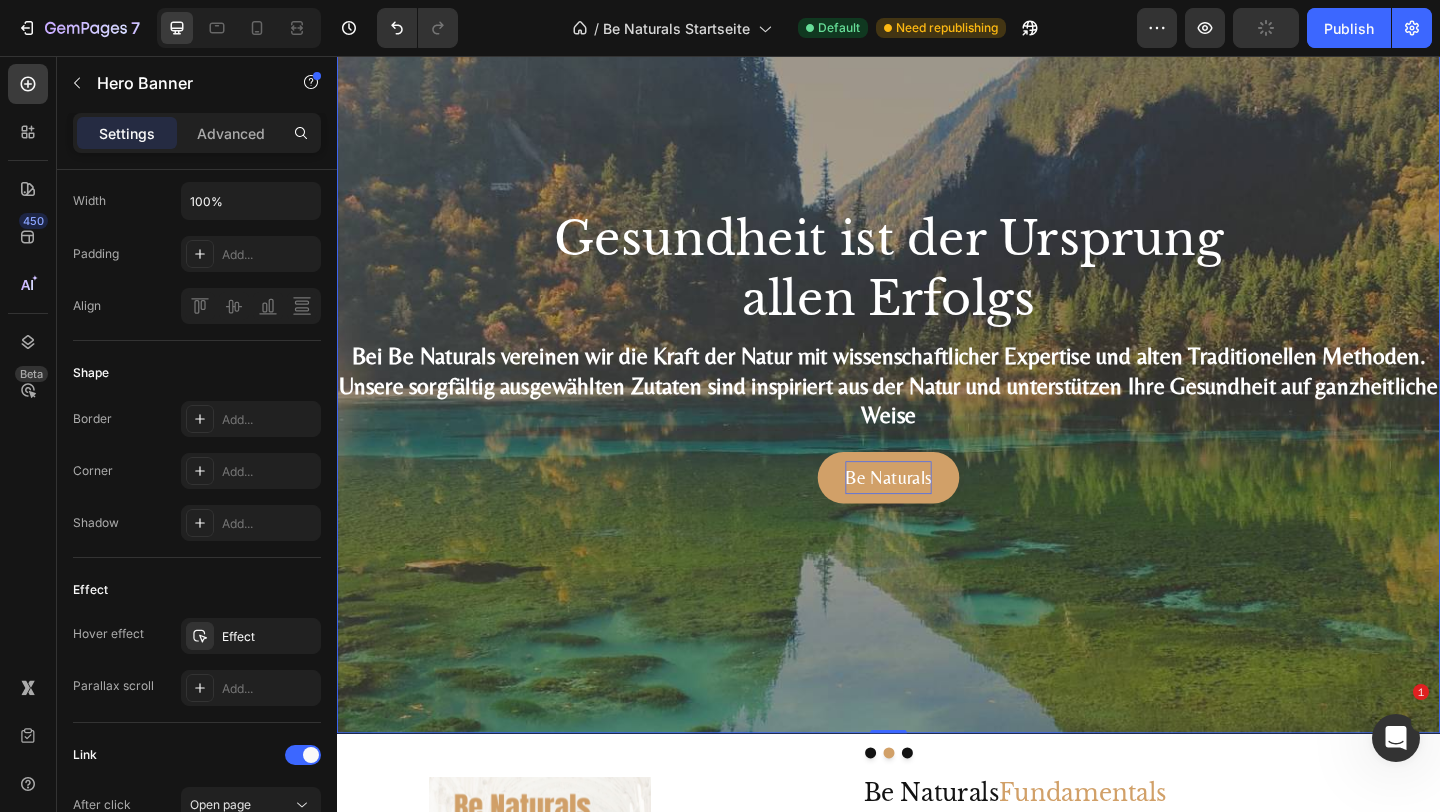 scroll, scrollTop: 0, scrollLeft: 0, axis: both 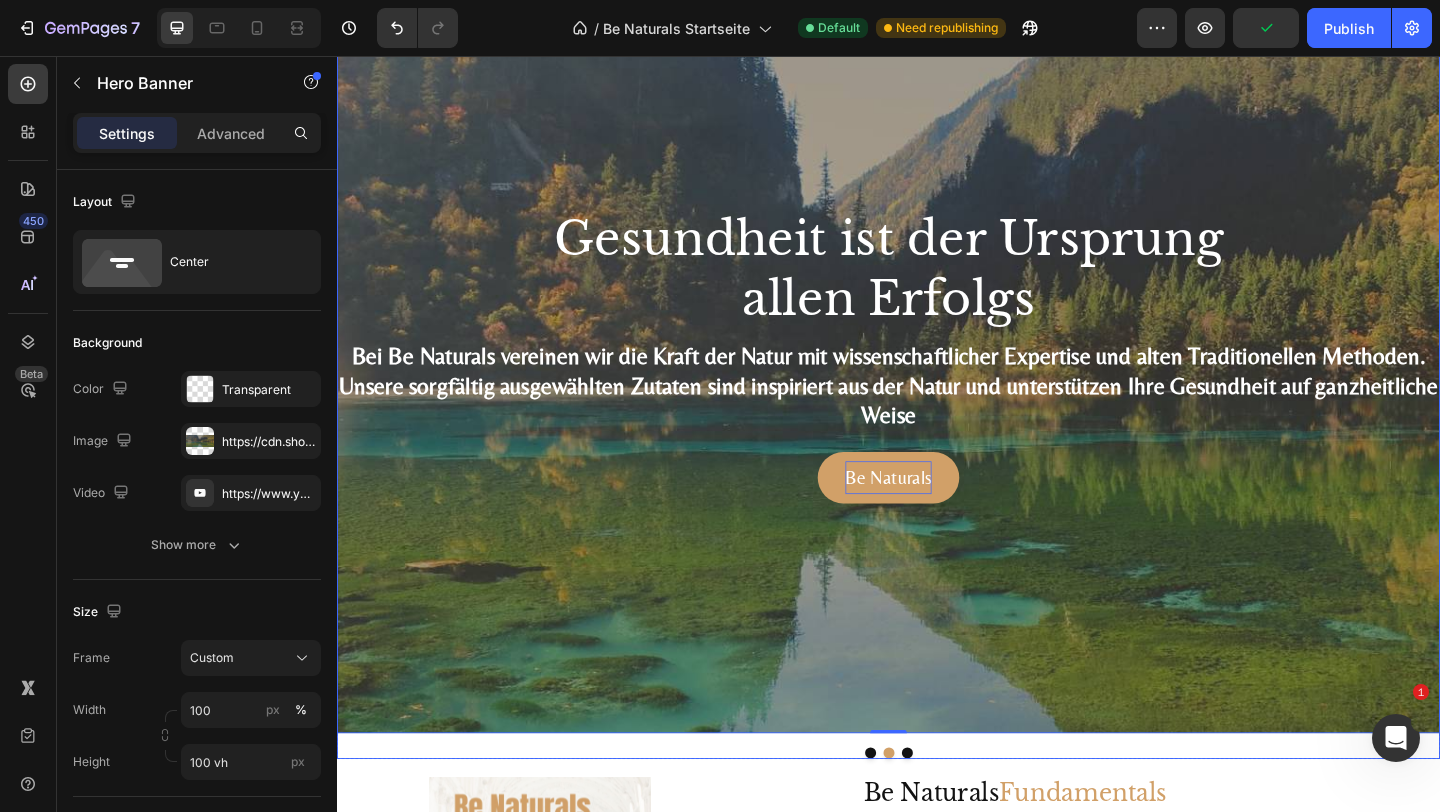 click at bounding box center [957, 814] 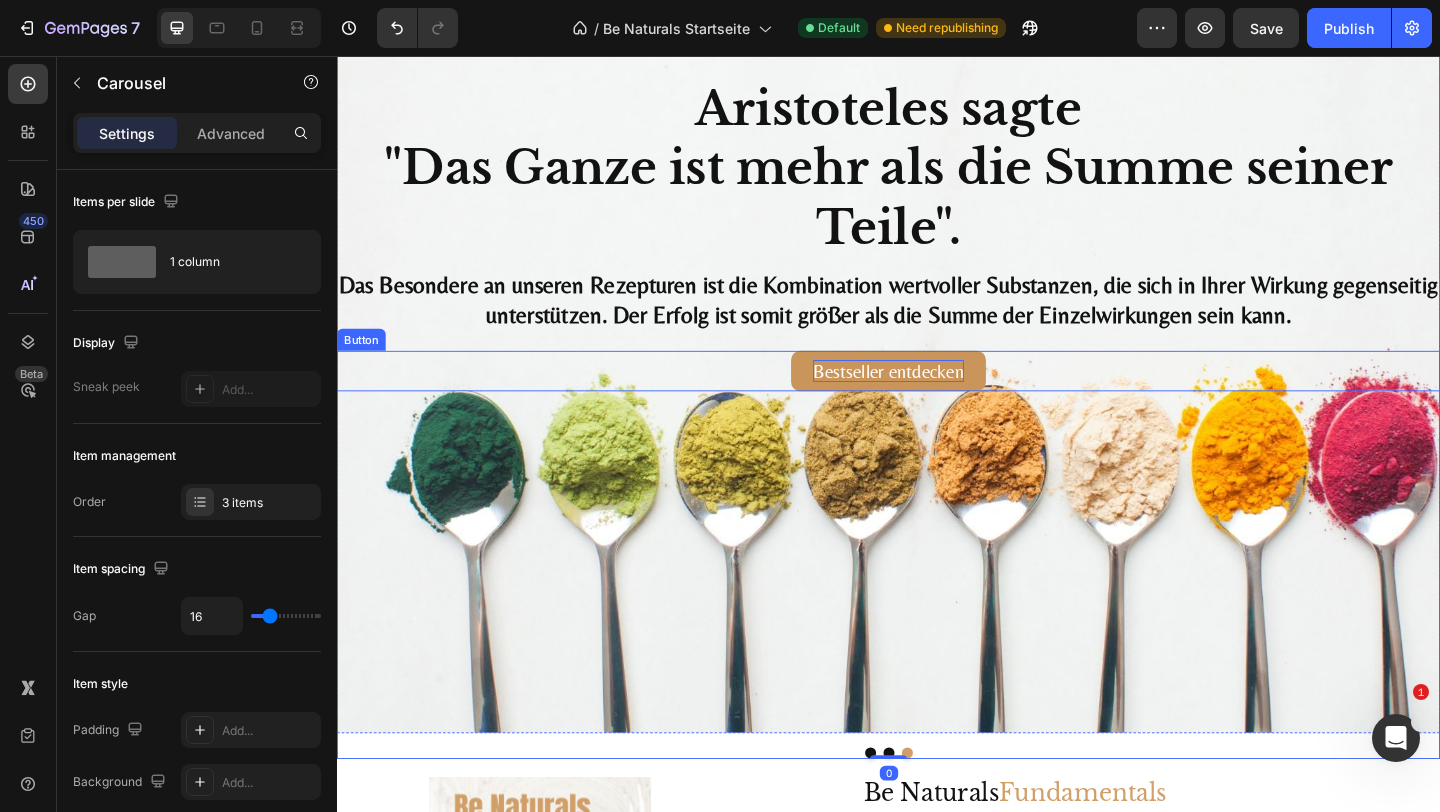click on "Bestseller entdecken" at bounding box center (937, 398) 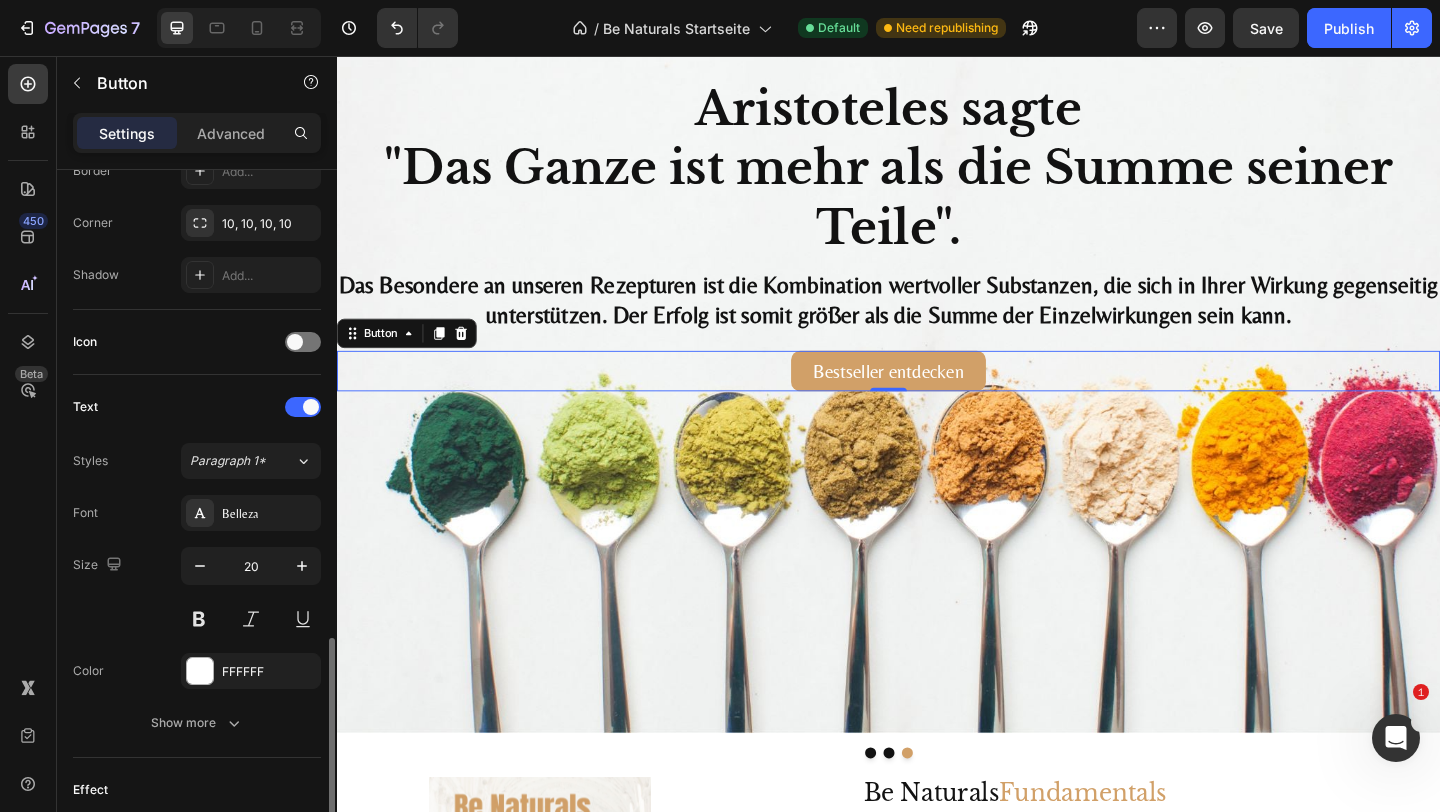 scroll, scrollTop: 708, scrollLeft: 0, axis: vertical 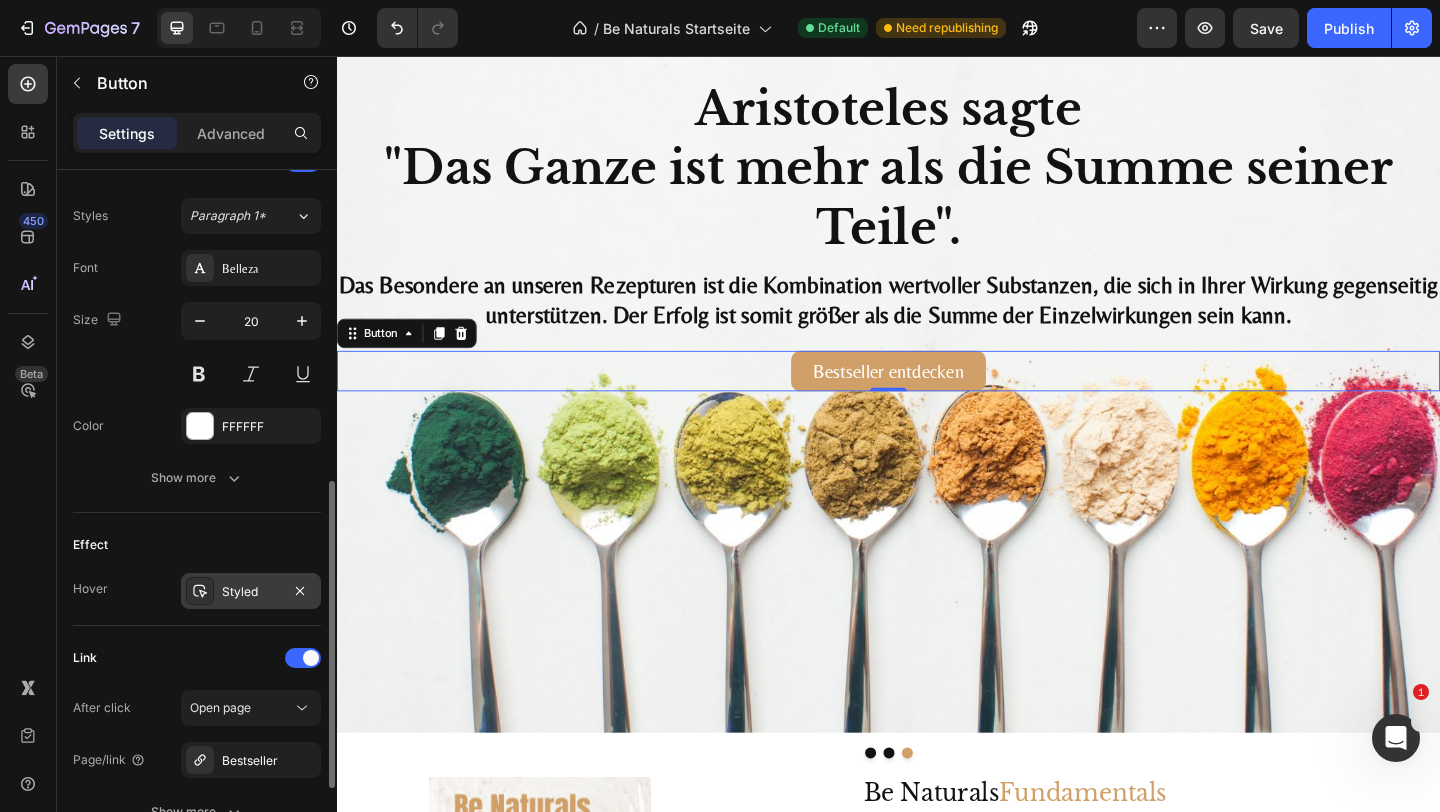 click on "Styled" at bounding box center [251, 591] 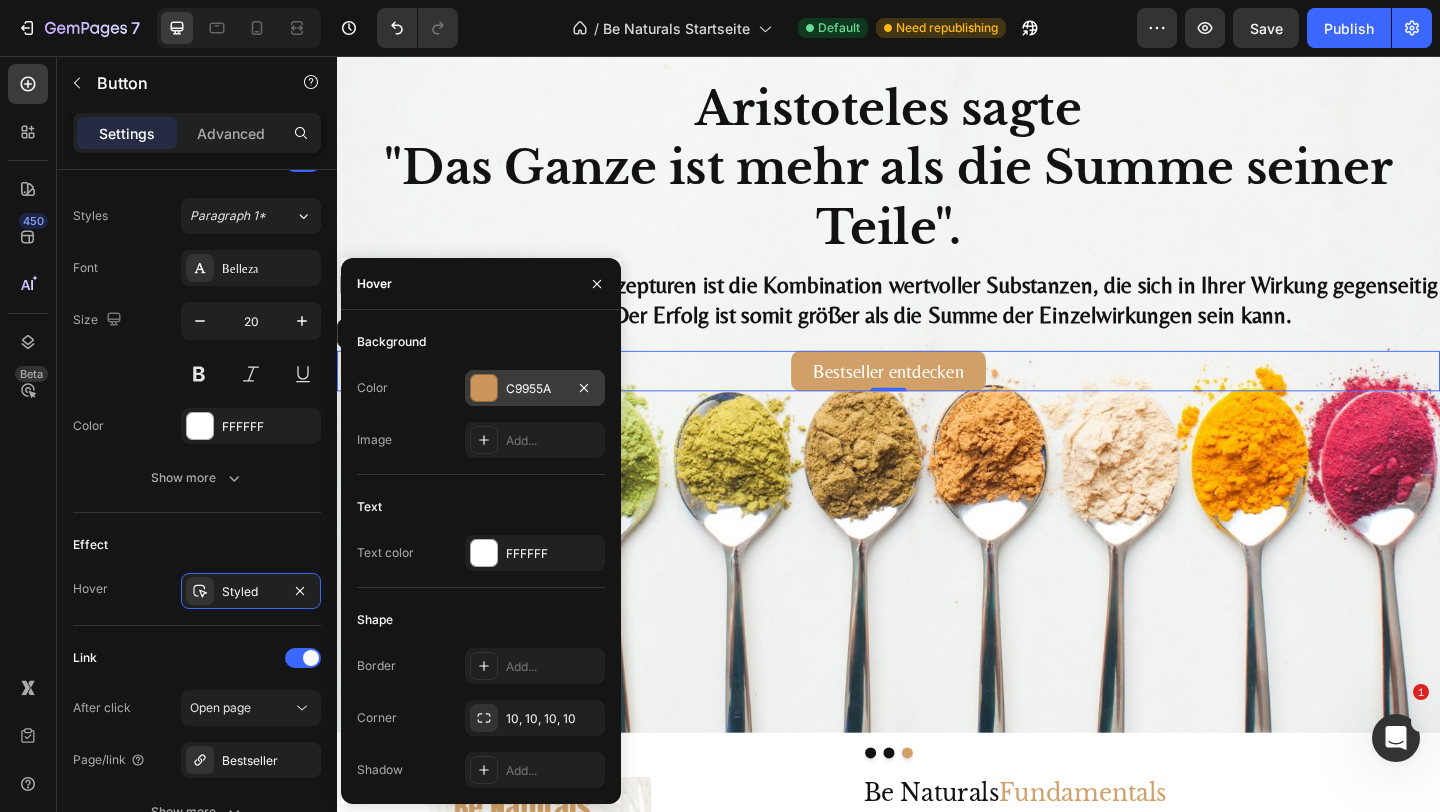 click on "C9955A" at bounding box center [535, 388] 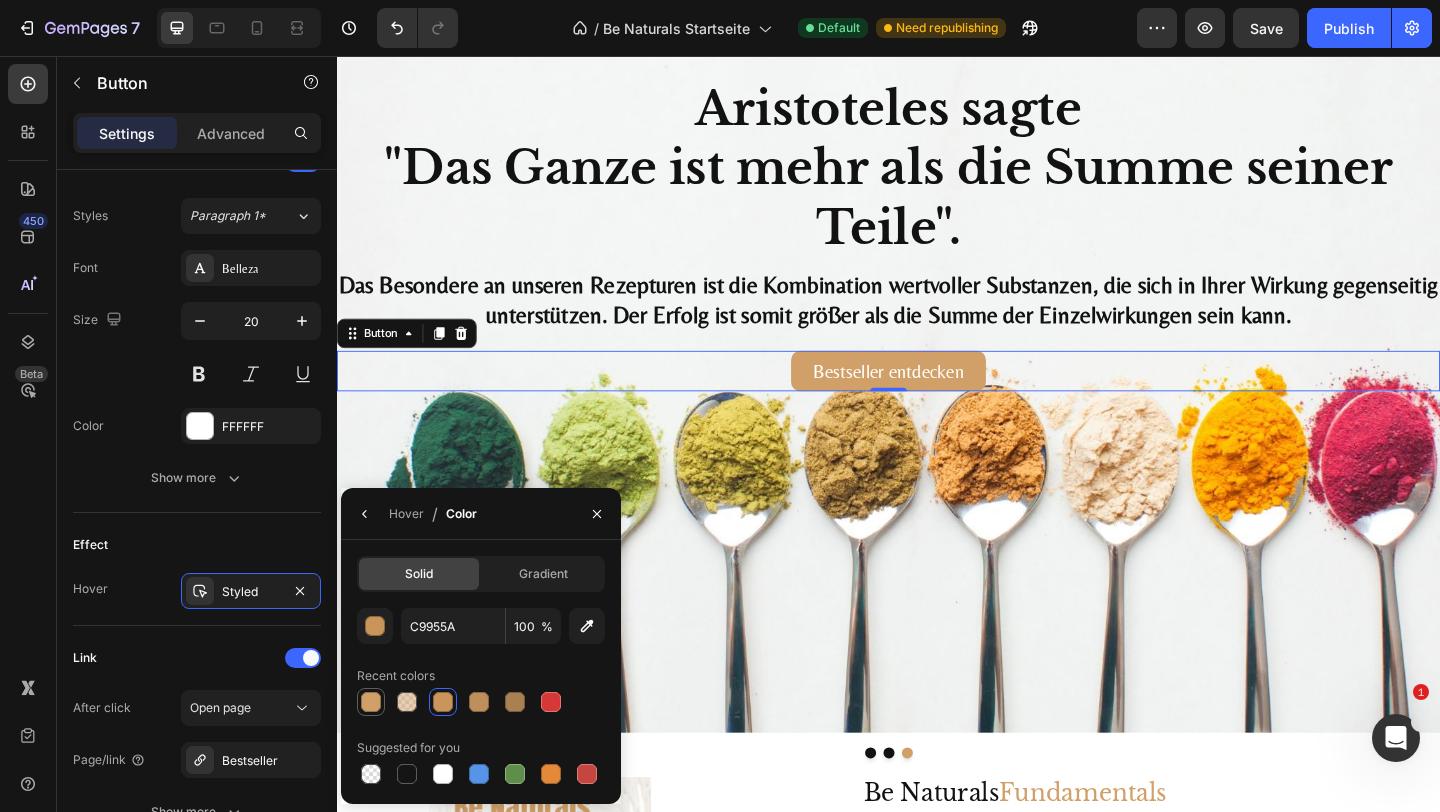 click at bounding box center [371, 702] 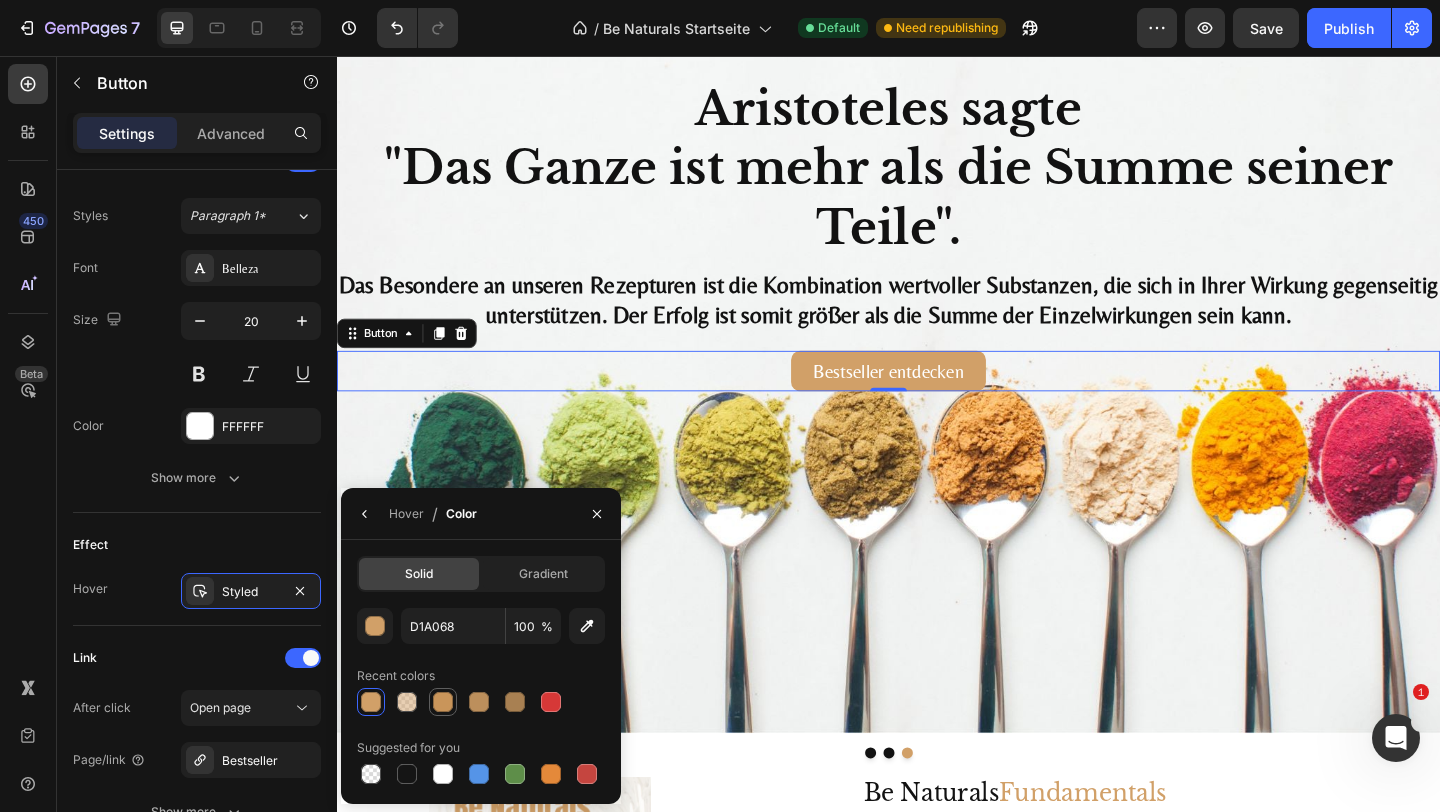 click at bounding box center [443, 702] 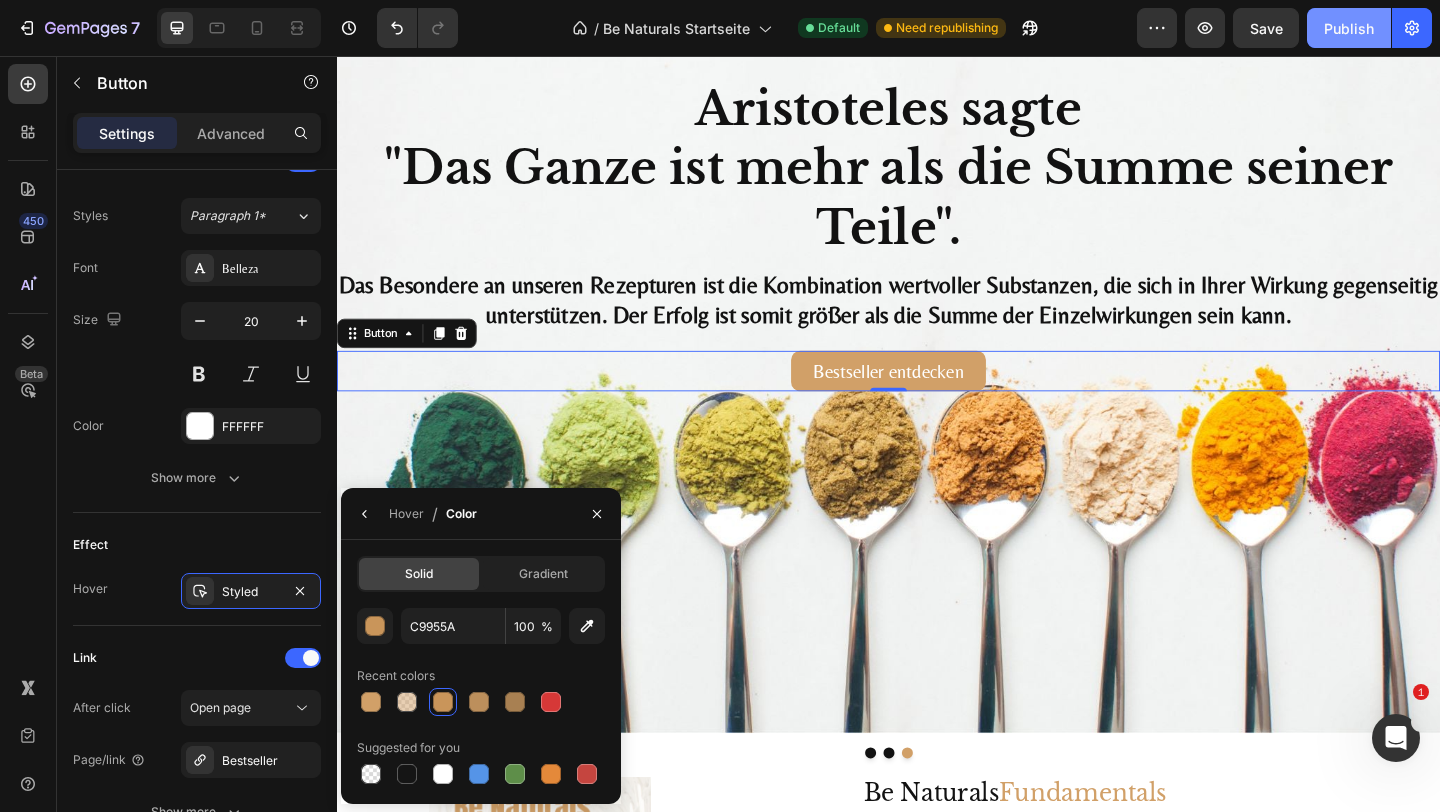 click on "Publish" at bounding box center (1349, 28) 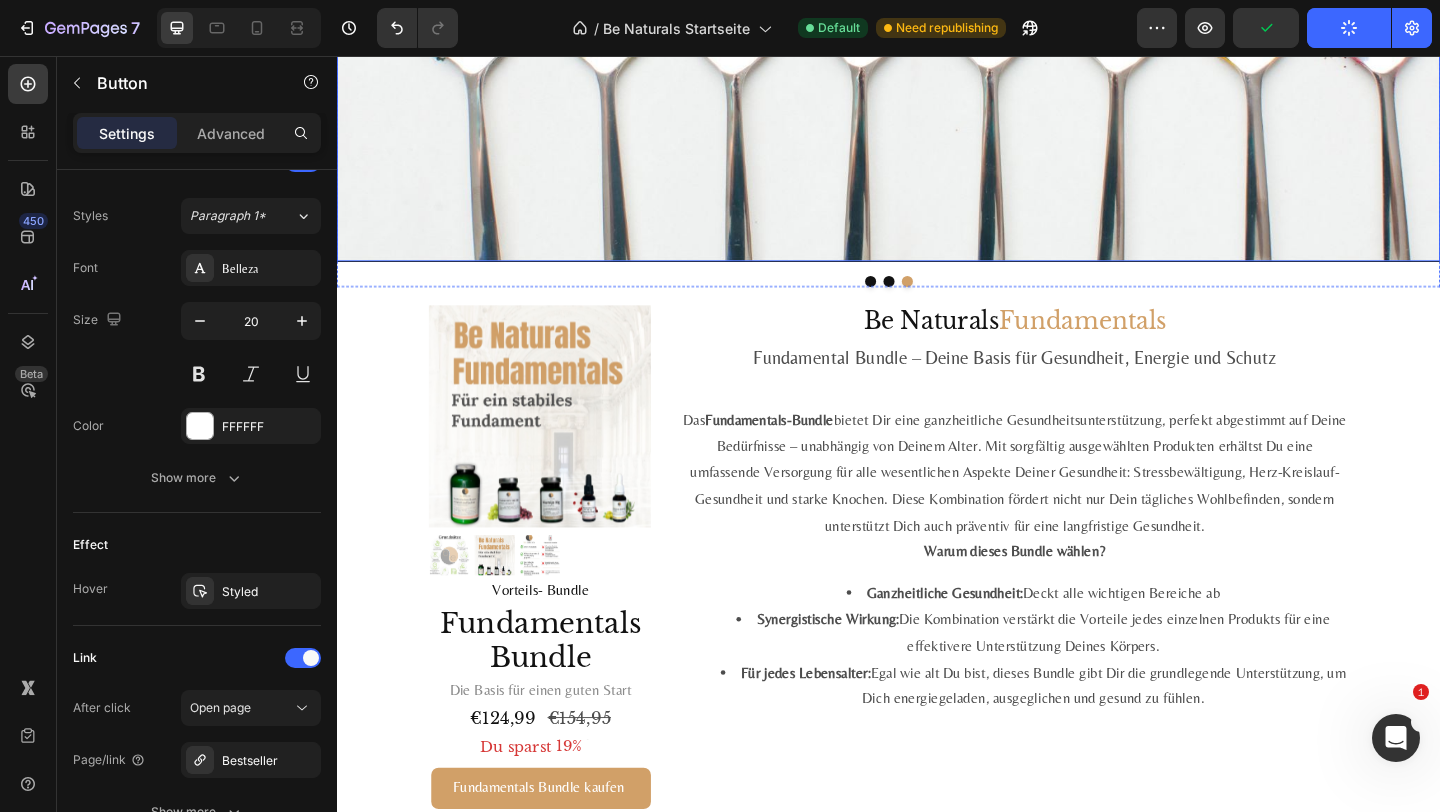 scroll, scrollTop: 0, scrollLeft: 0, axis: both 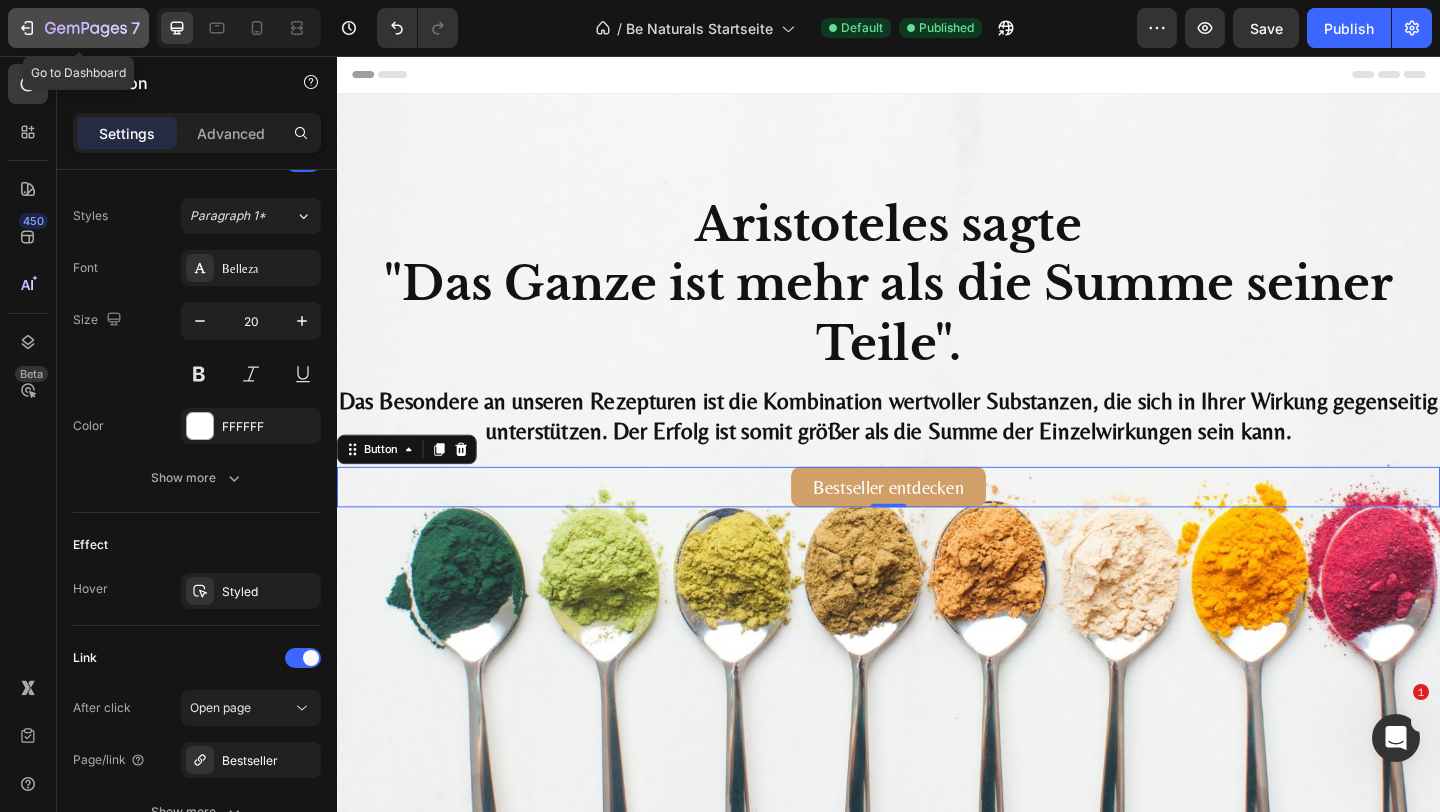 click on "7" 